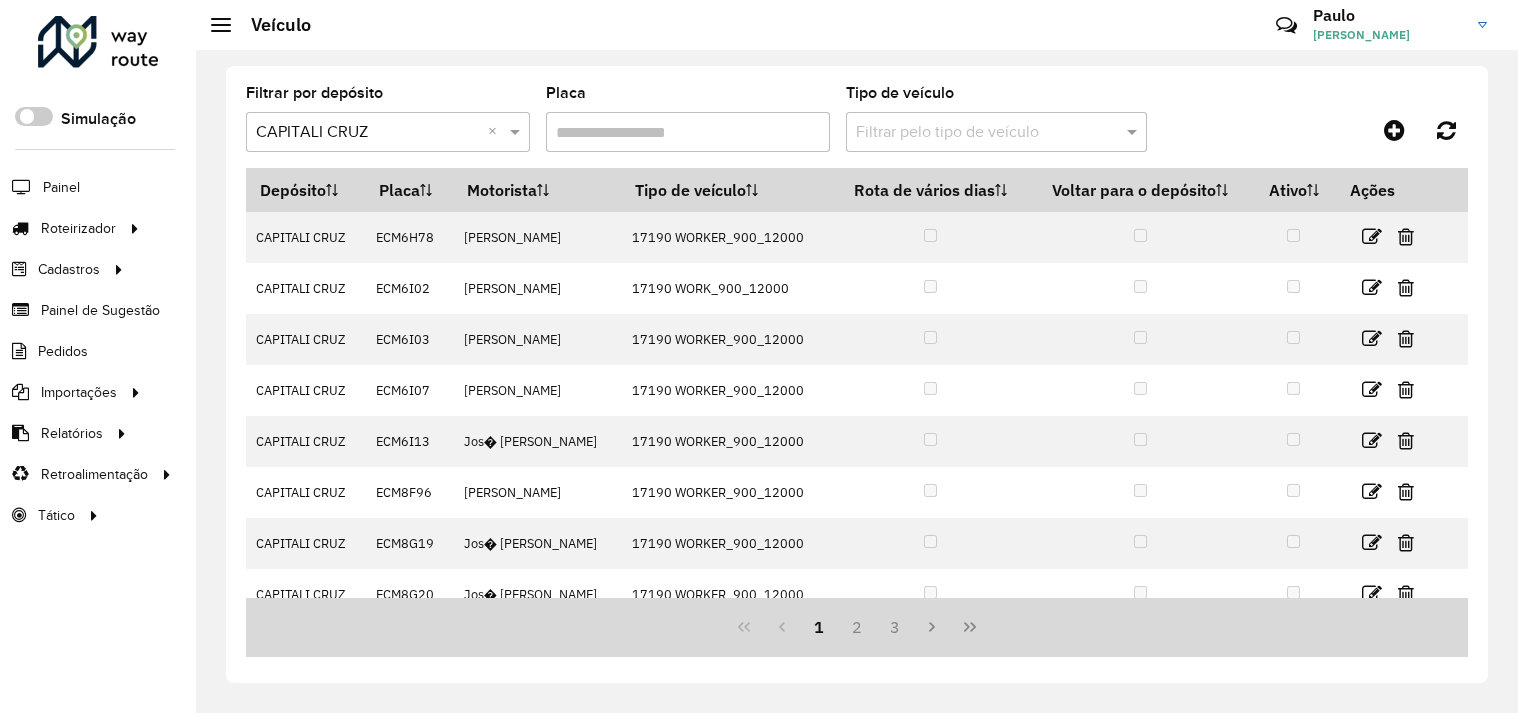 scroll, scrollTop: 0, scrollLeft: 0, axis: both 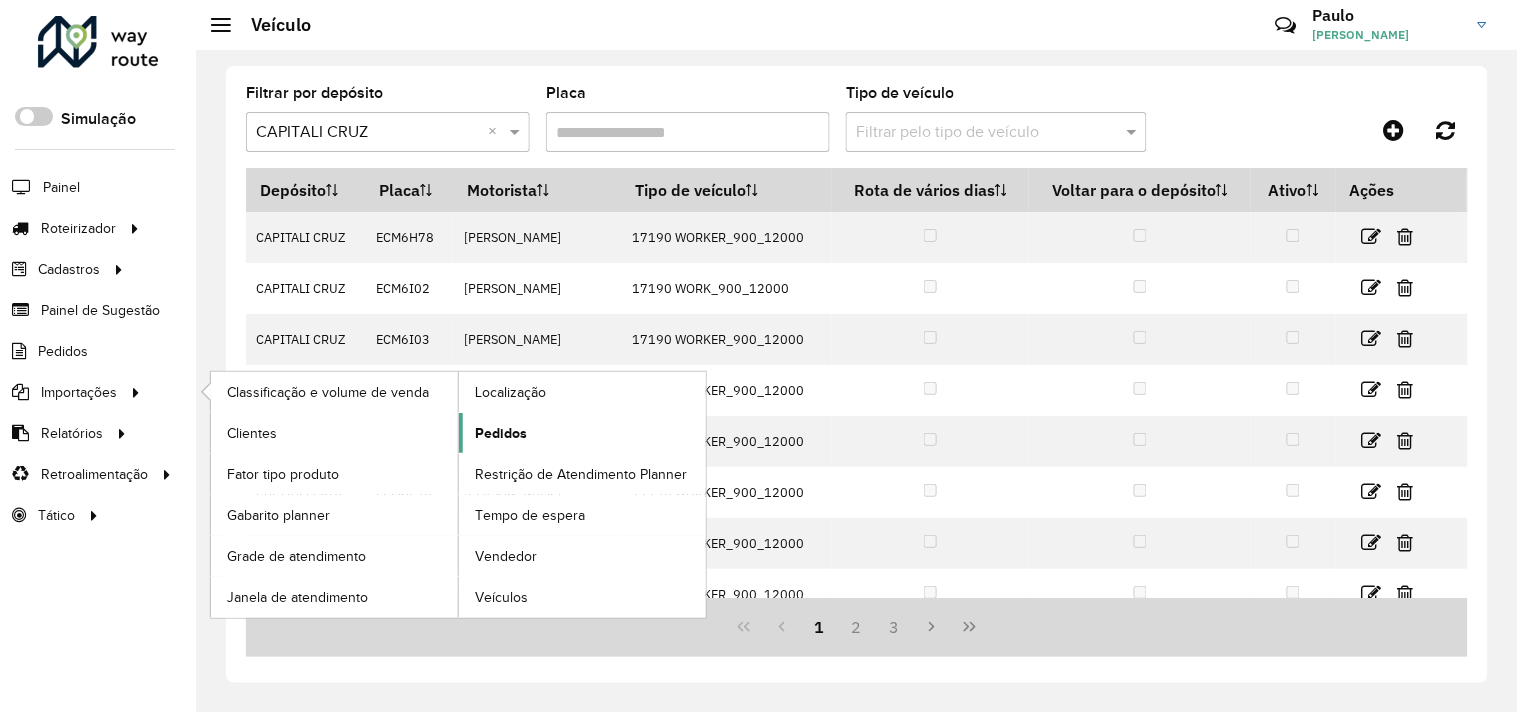 click on "Pedidos" 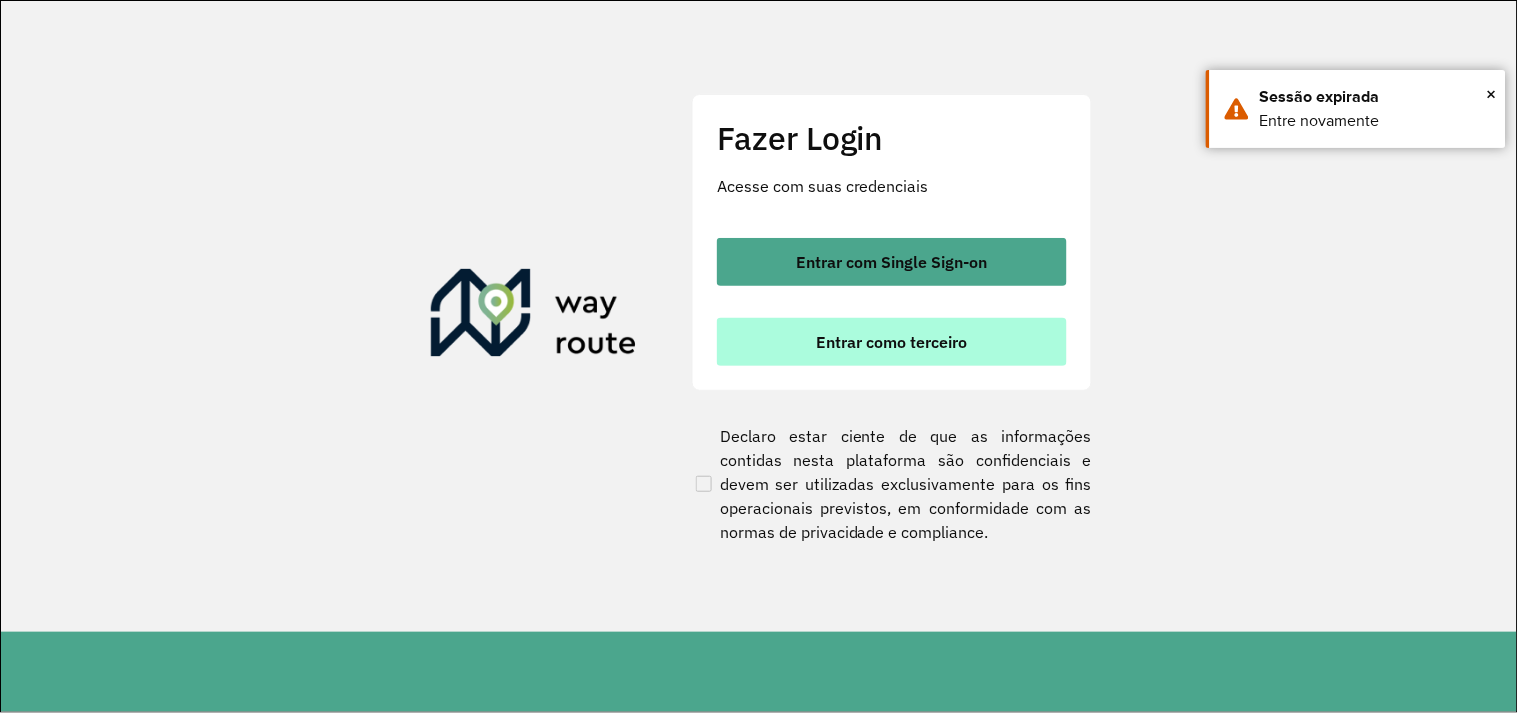 click on "Entrar como terceiro" at bounding box center (892, 342) 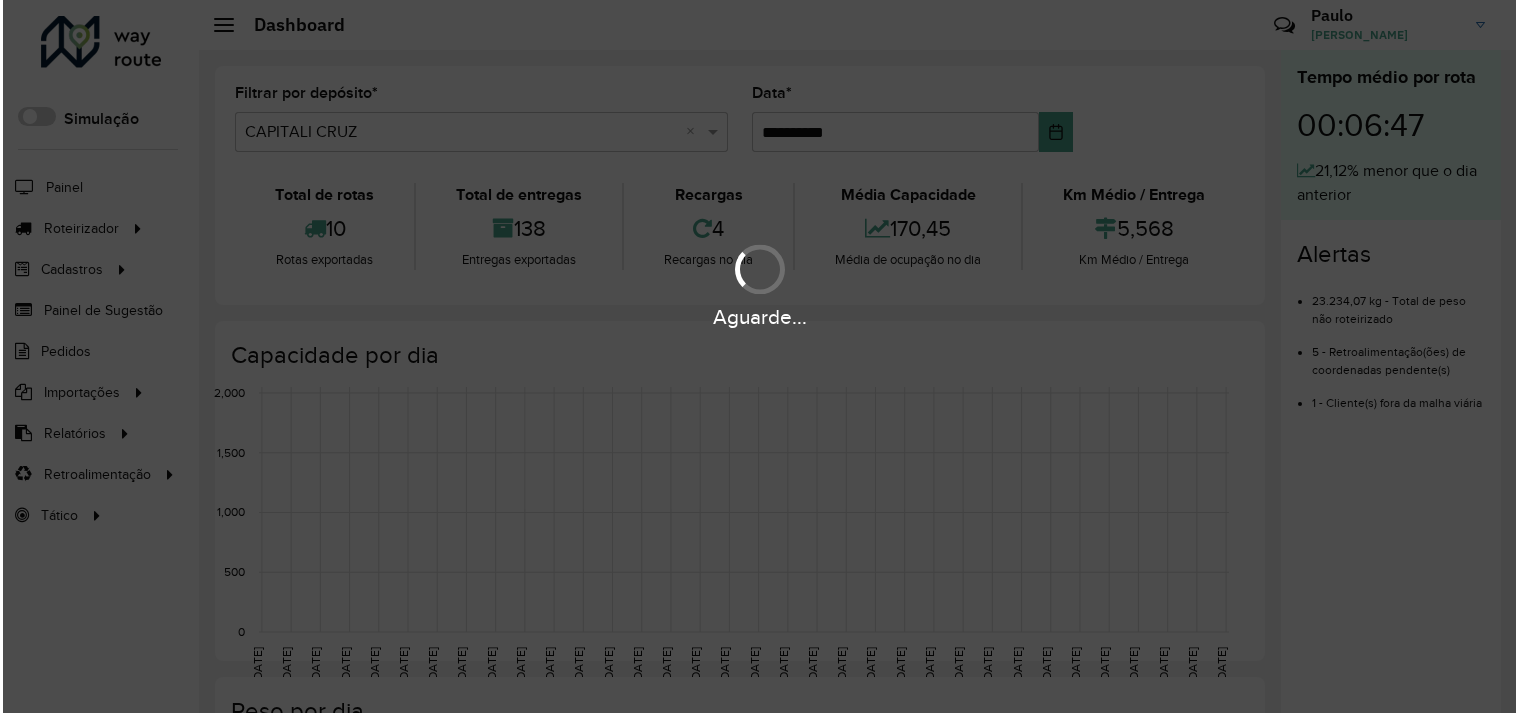 scroll, scrollTop: 0, scrollLeft: 0, axis: both 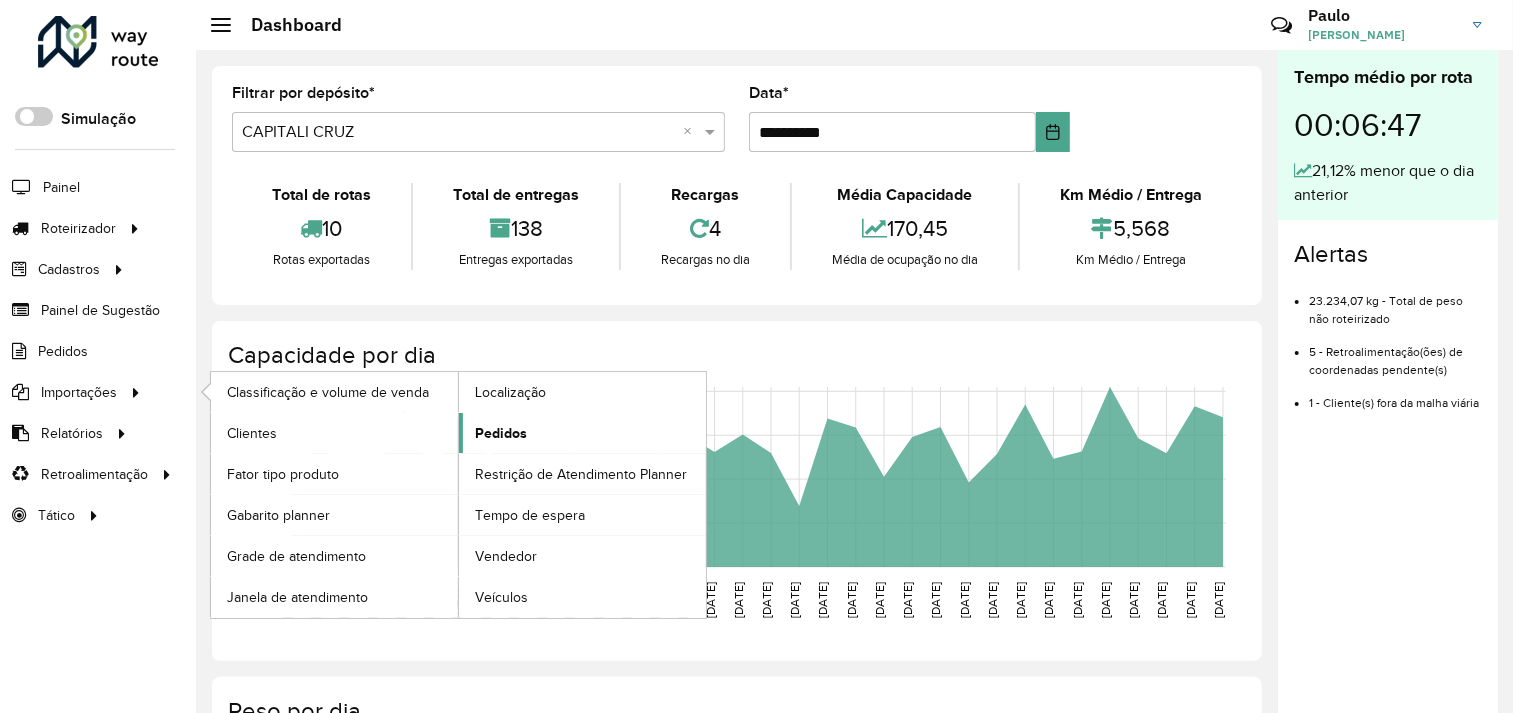 click on "Pedidos" 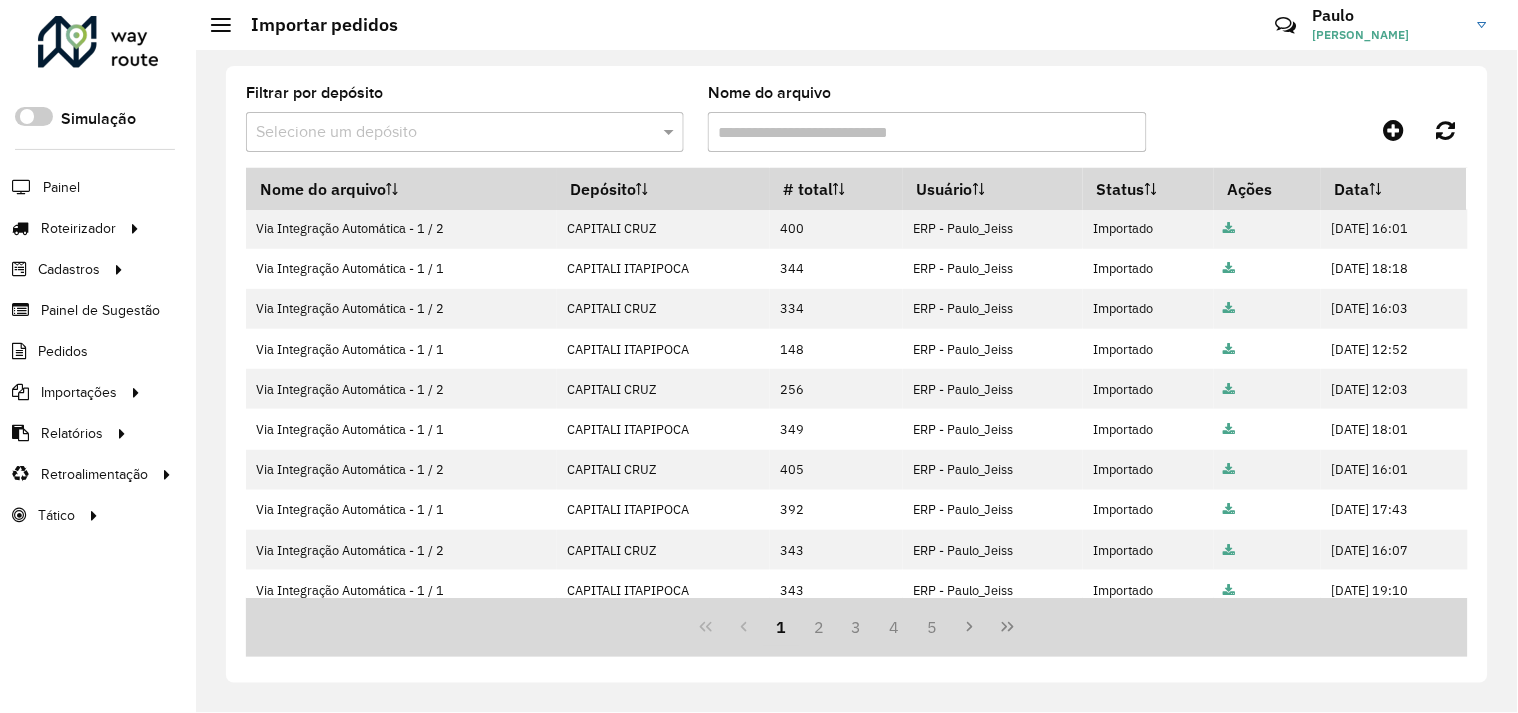 scroll, scrollTop: 0, scrollLeft: 0, axis: both 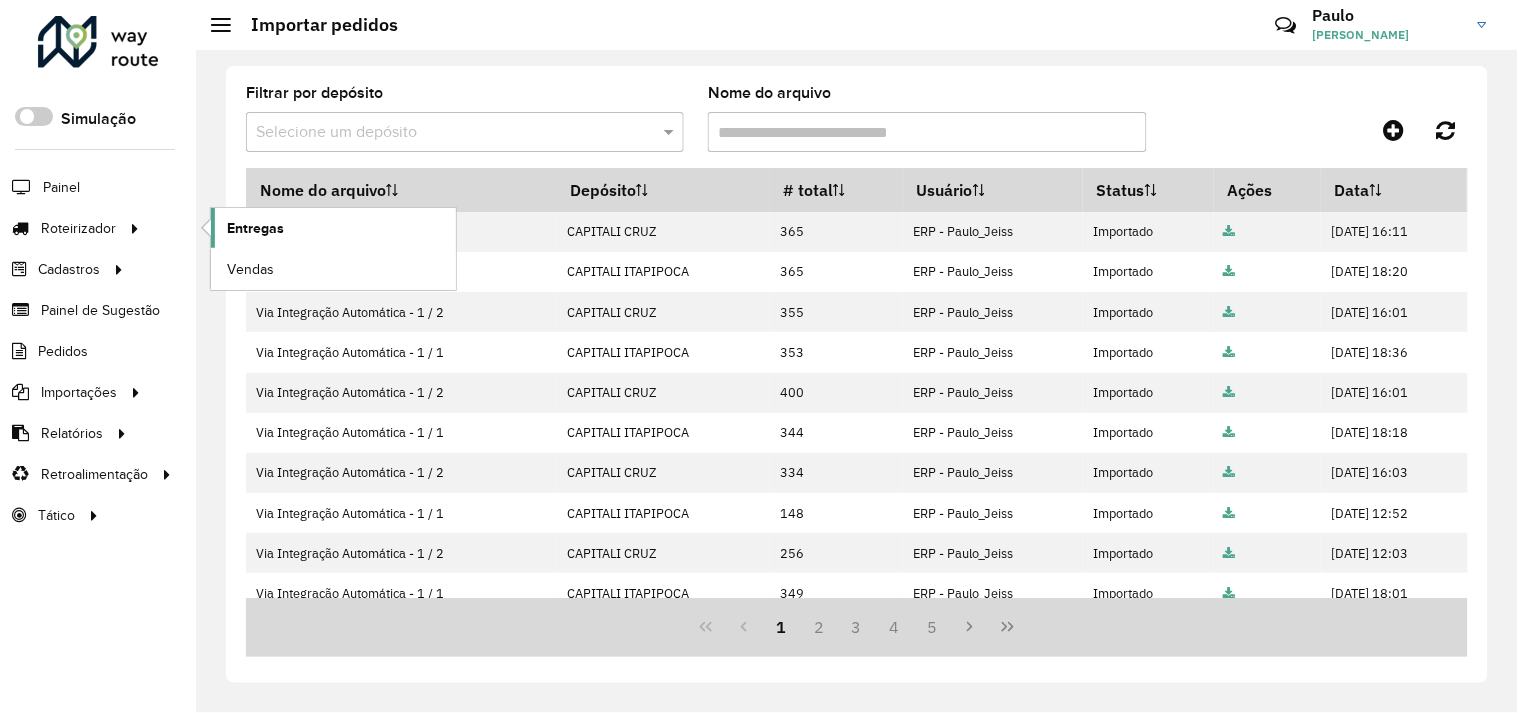 click on "Entregas" 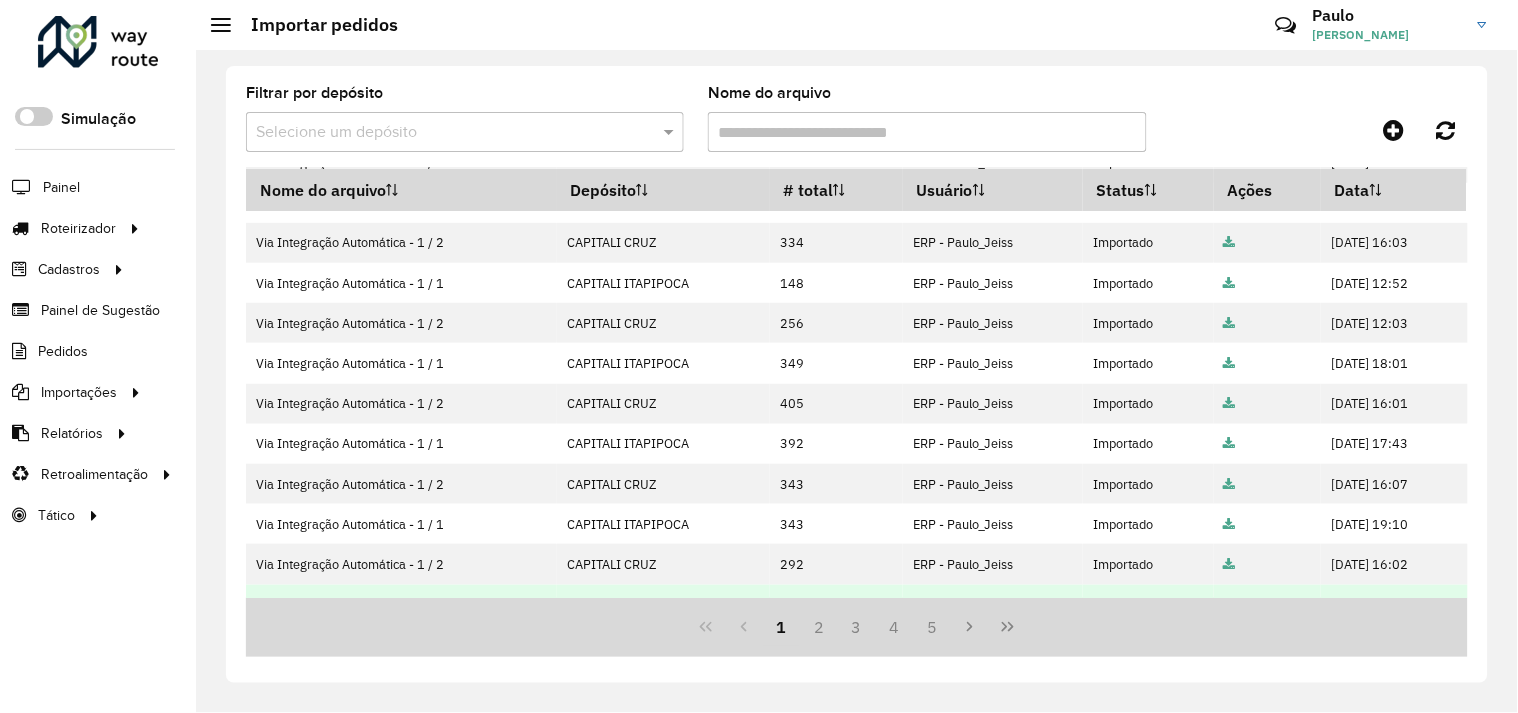 scroll, scrollTop: 0, scrollLeft: 0, axis: both 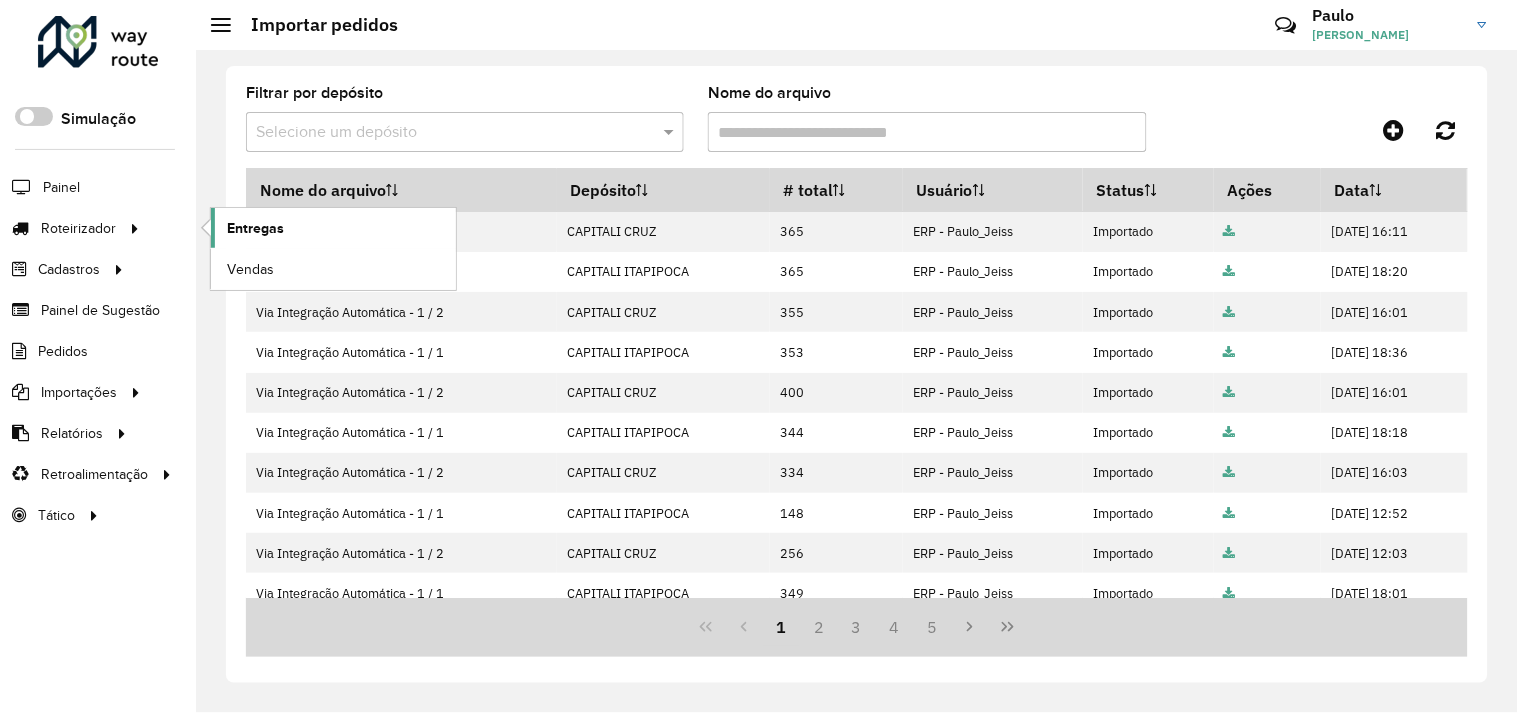 click on "Entregas" 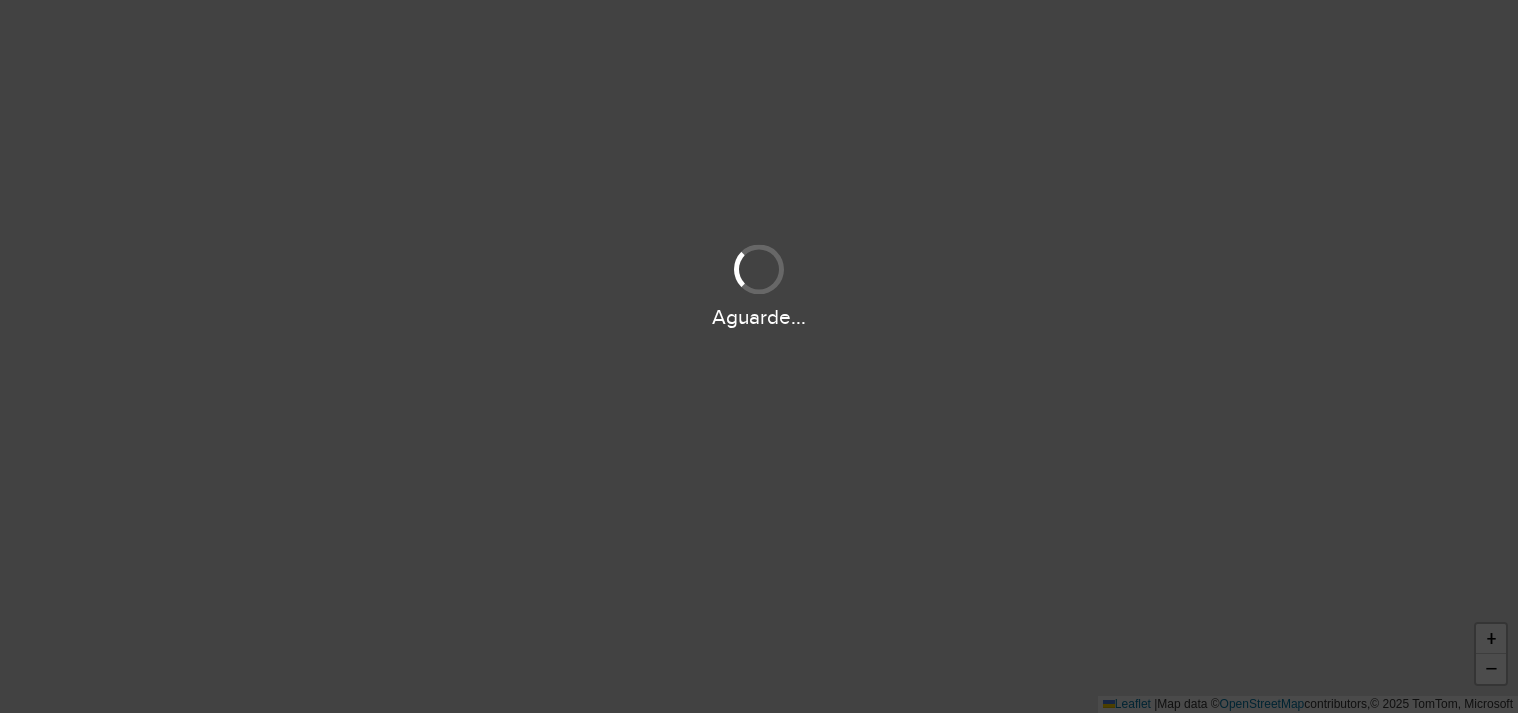 scroll, scrollTop: 0, scrollLeft: 0, axis: both 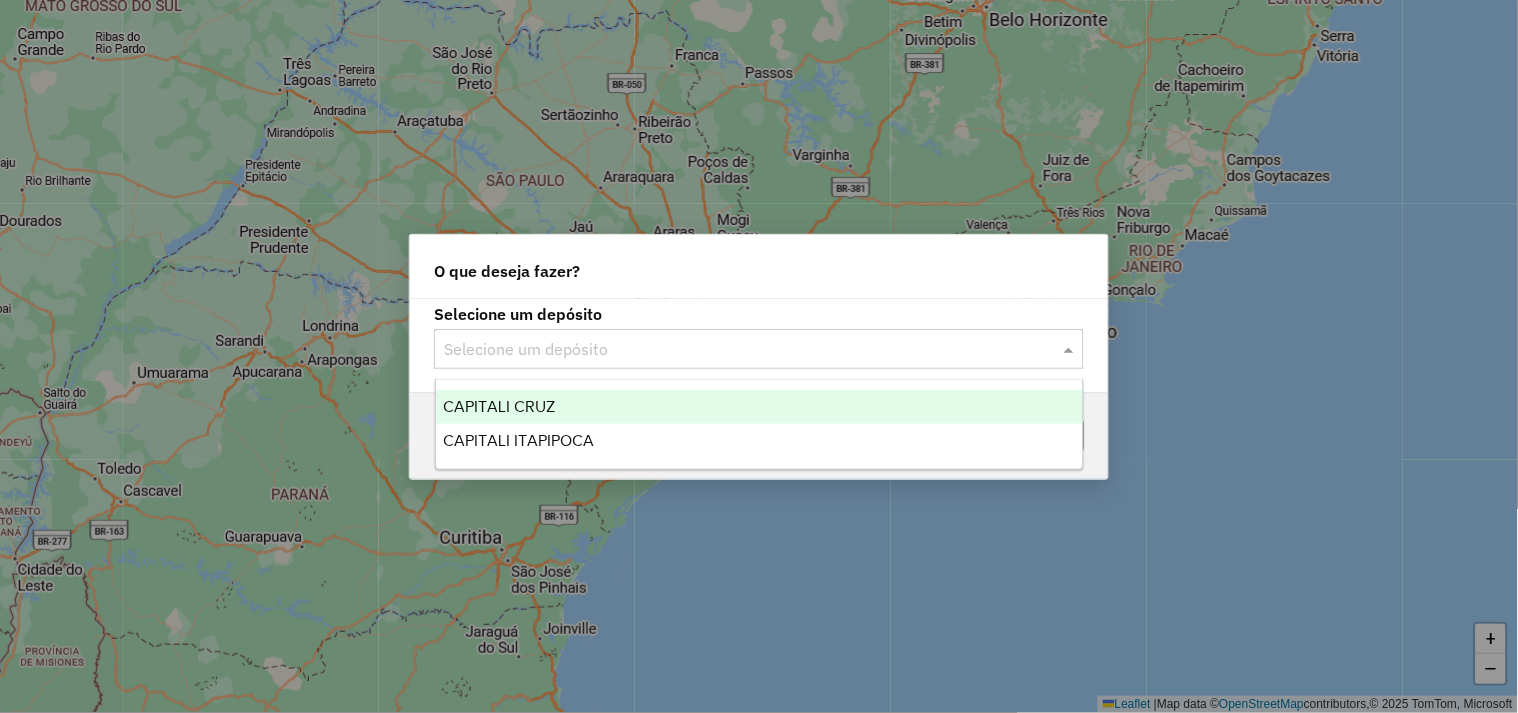 click 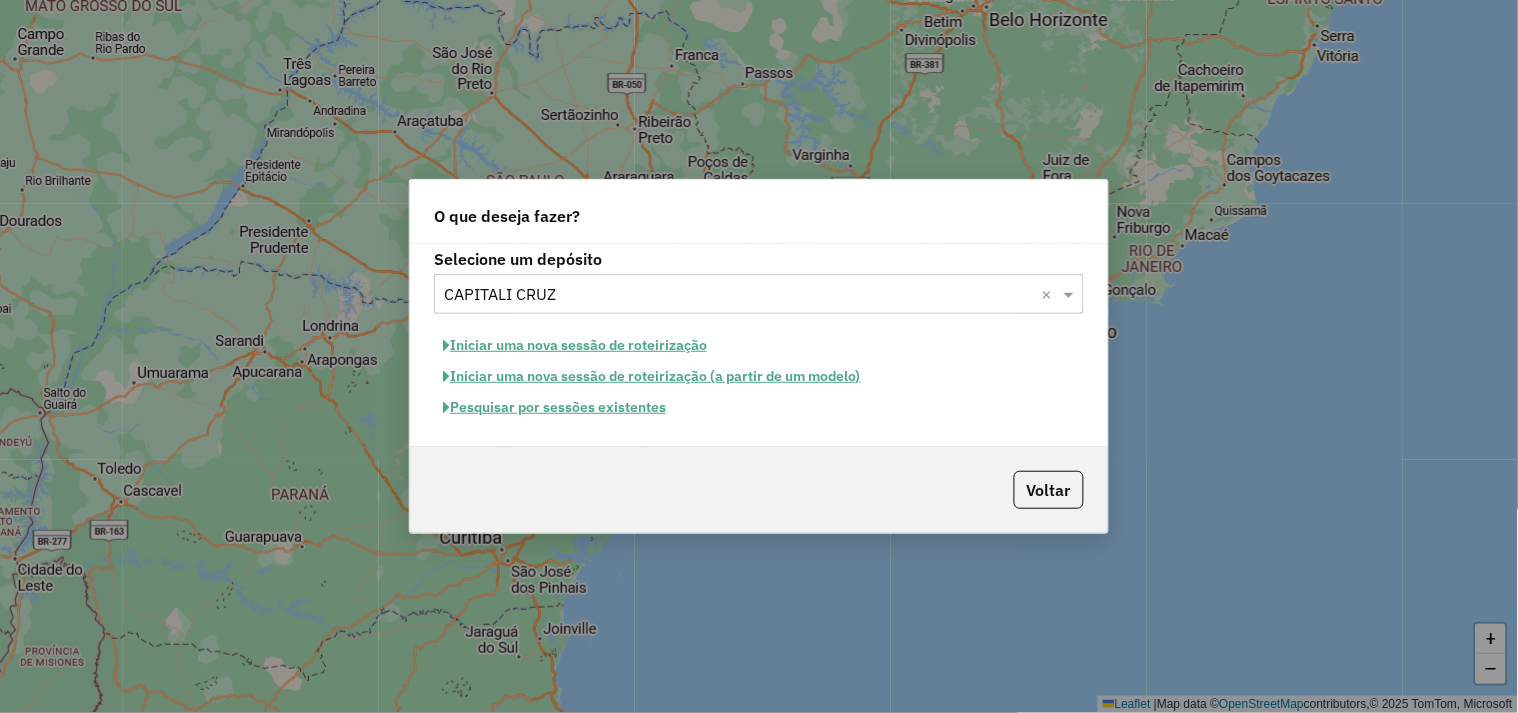 click on "Iniciar uma nova sessão de roteirização" 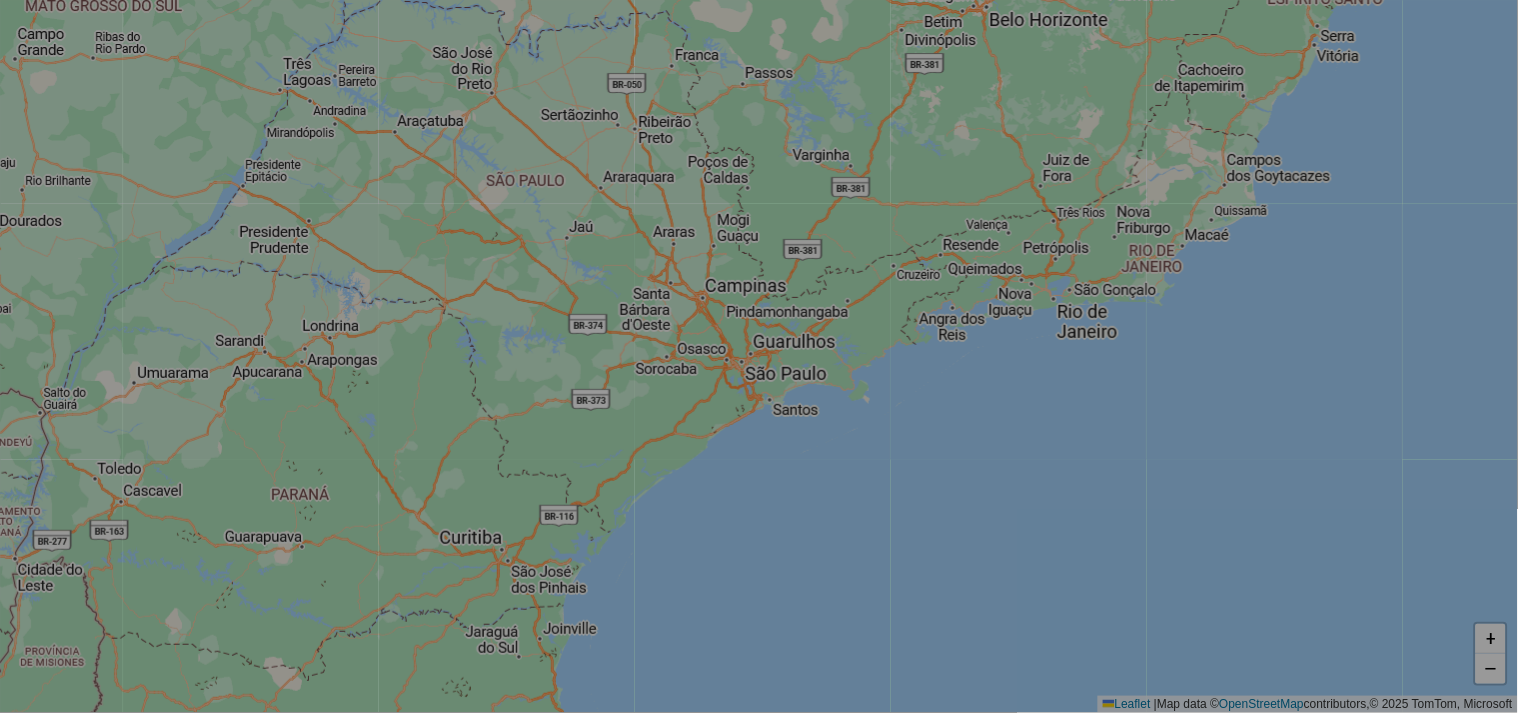 select on "*" 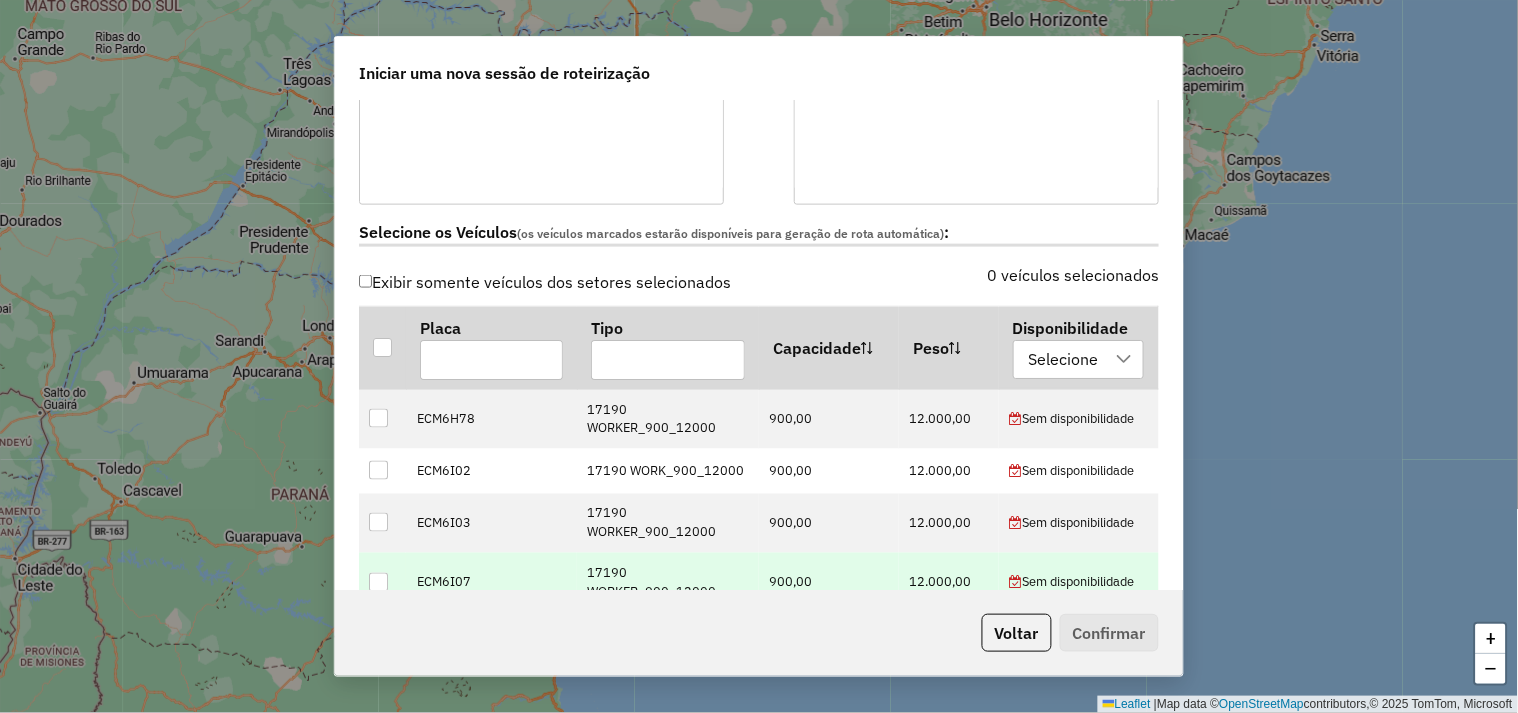 scroll, scrollTop: 666, scrollLeft: 0, axis: vertical 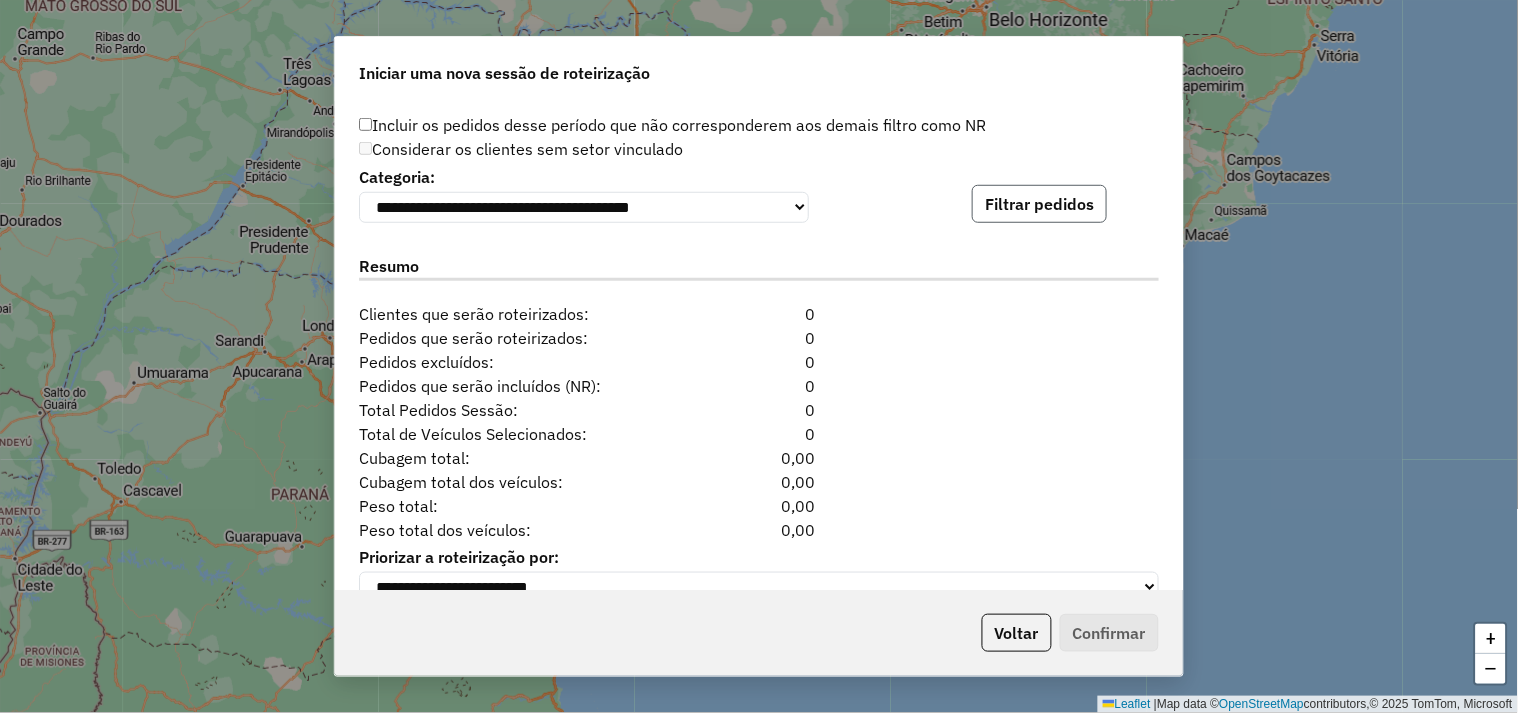 click on "Filtrar pedidos" 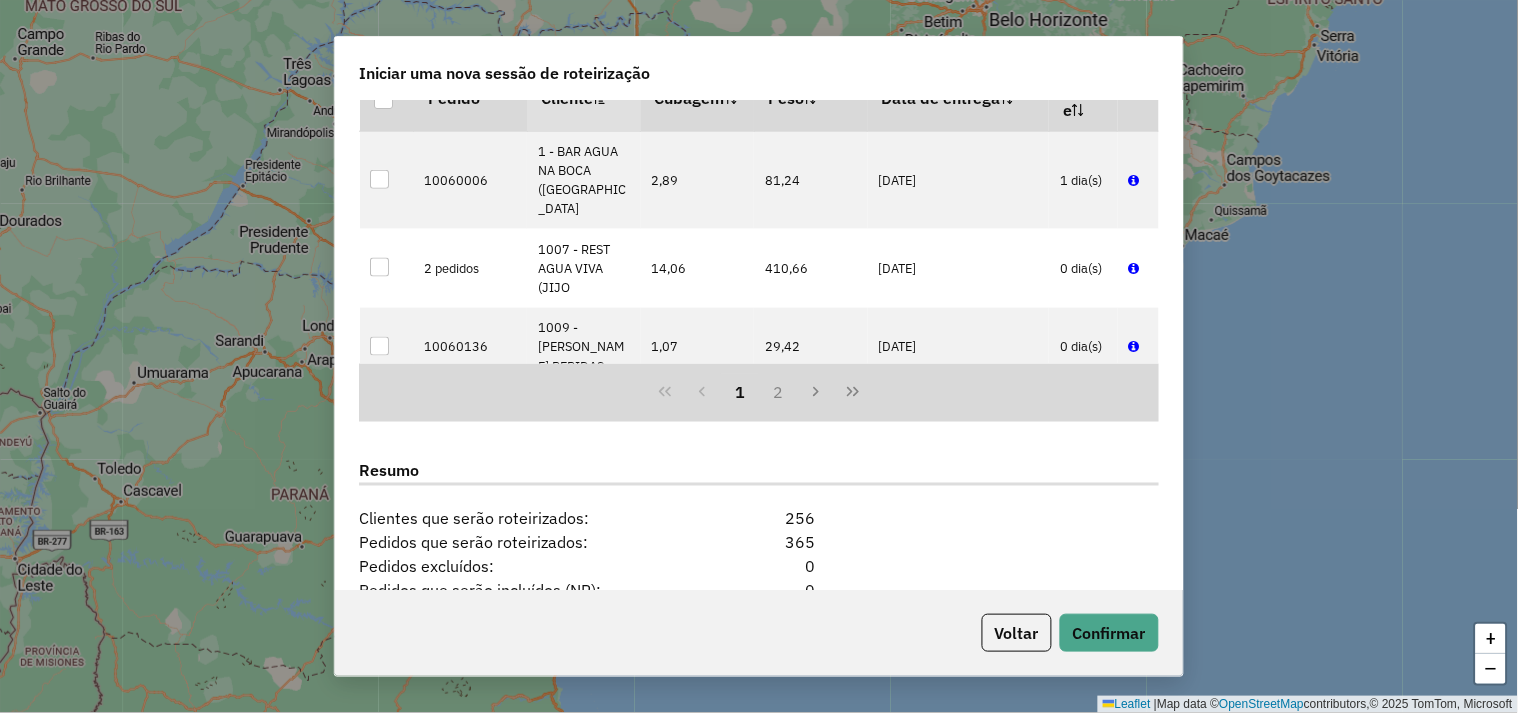 scroll, scrollTop: 2455, scrollLeft: 0, axis: vertical 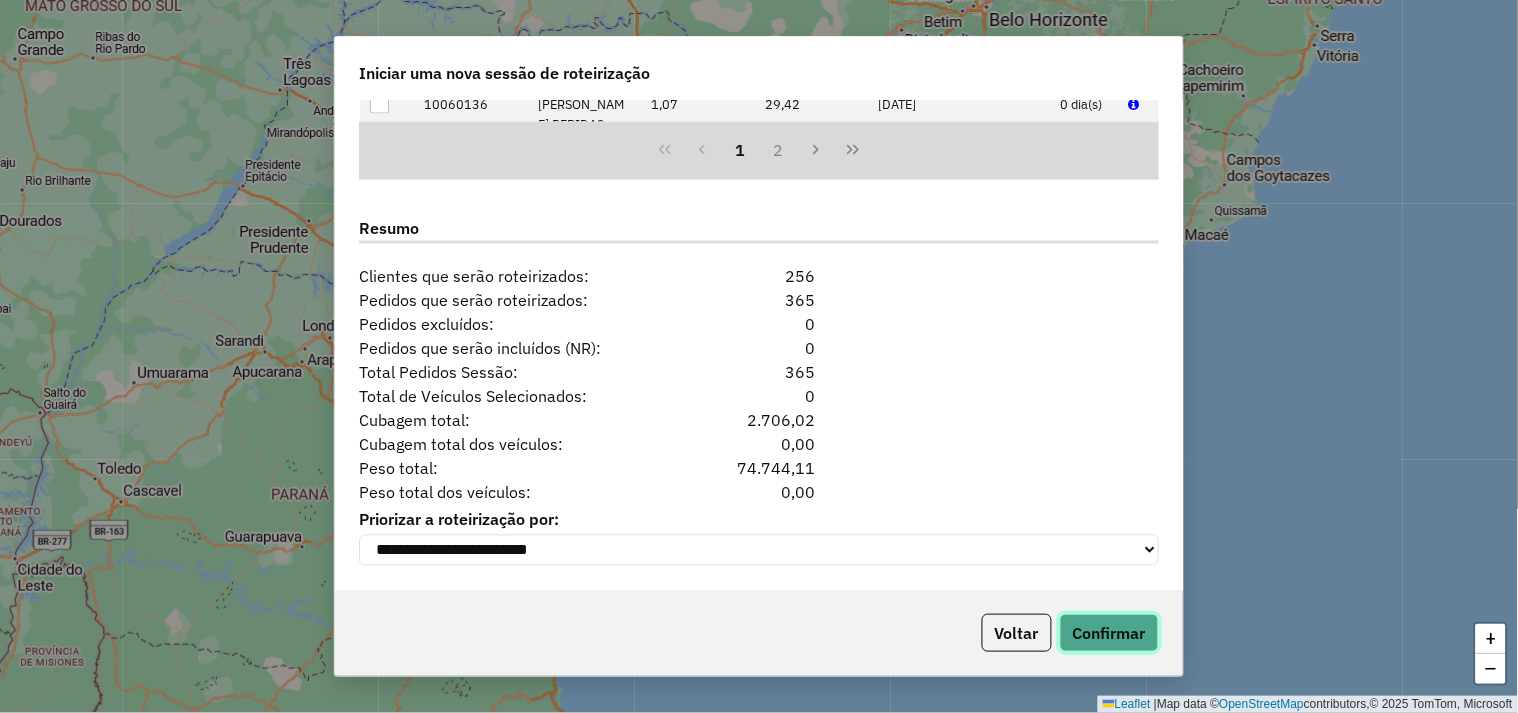click on "Confirmar" 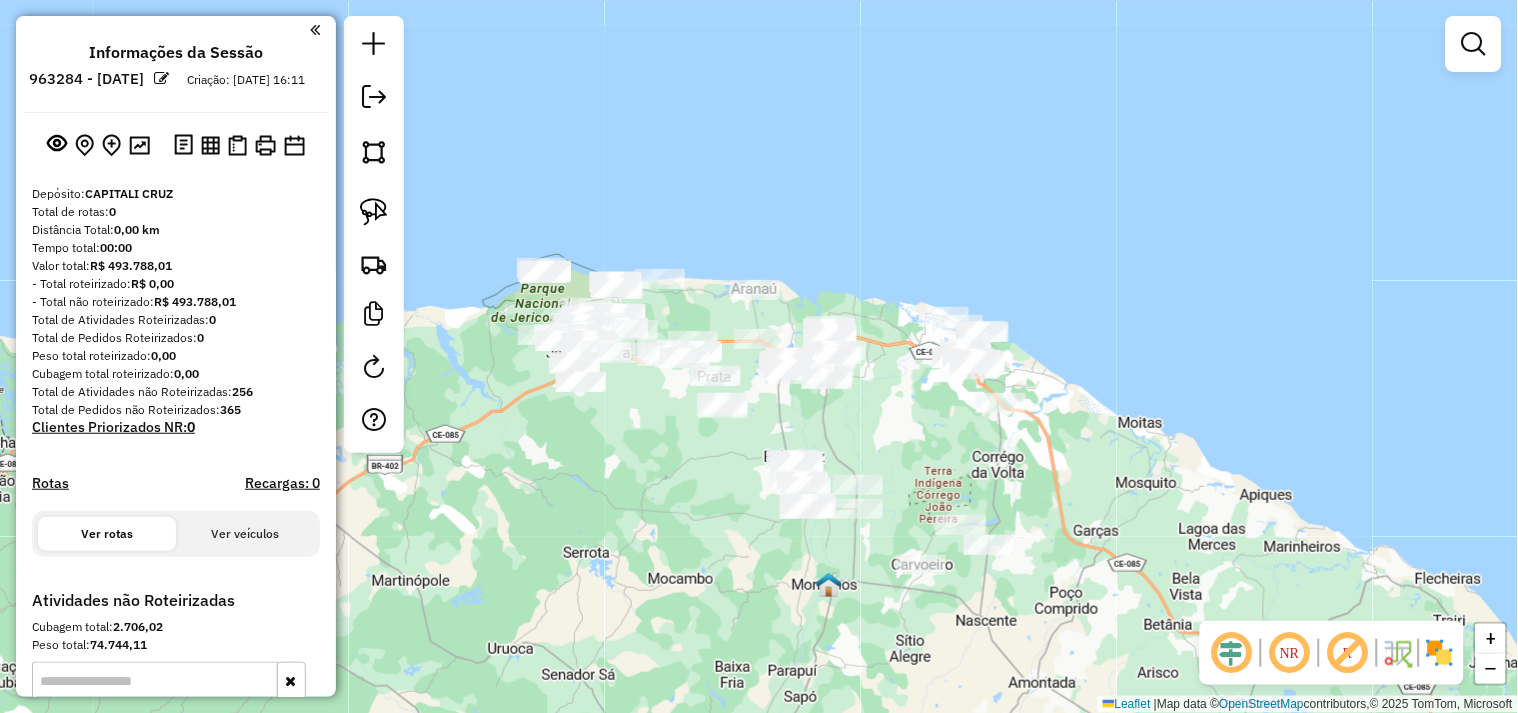 drag, startPoint x: 634, startPoint y: 457, endPoint x: 756, endPoint y: 456, distance: 122.0041 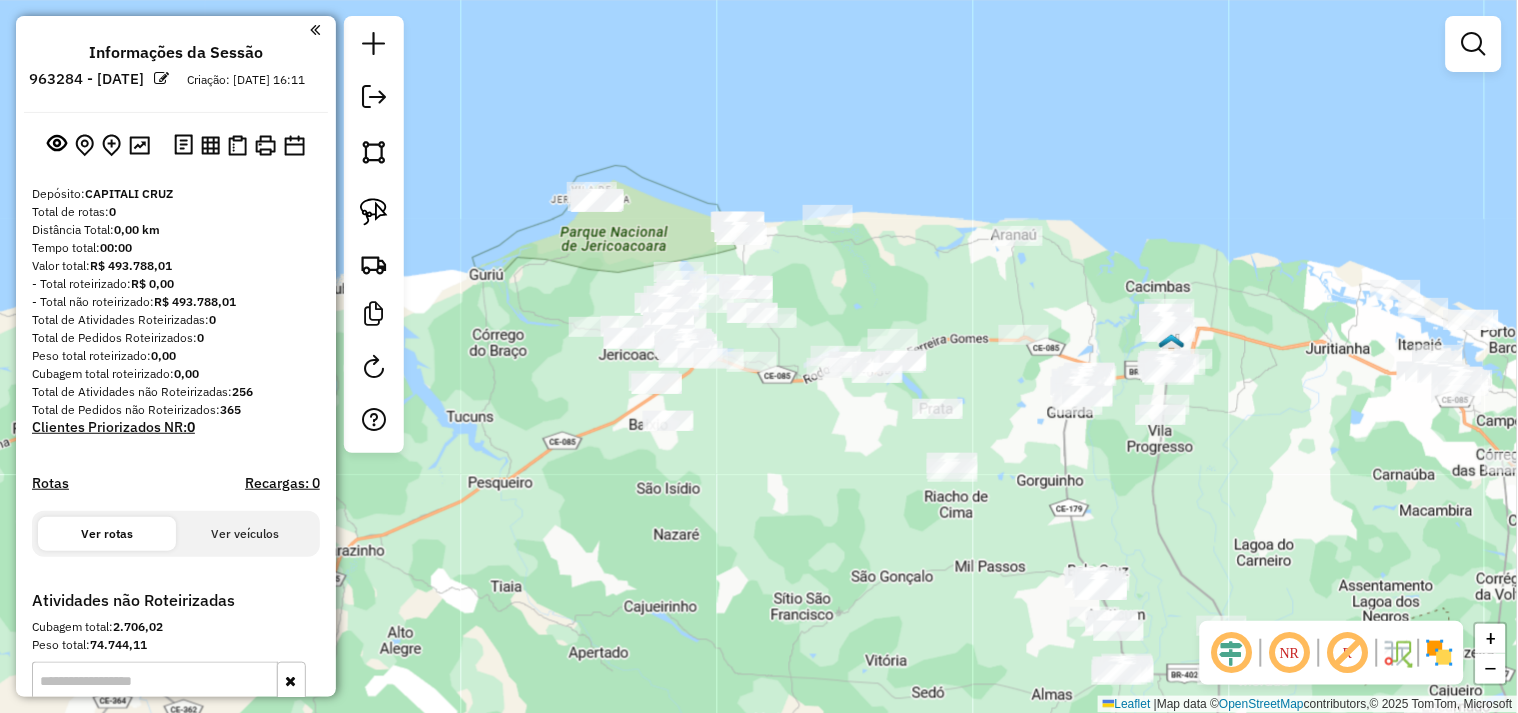 click on "Janela de atendimento Grade de atendimento Capacidade Transportadoras Veículos Cliente Pedidos  Rotas Selecione os dias de semana para filtrar as janelas de atendimento  Seg   Ter   Qua   Qui   Sex   Sáb   Dom  Informe o período da janela de atendimento: De: Até:  Filtrar exatamente a janela do cliente  Considerar janela de atendimento padrão  Selecione os dias de semana para filtrar as grades de atendimento  Seg   Ter   Qua   Qui   Sex   Sáb   Dom   Considerar clientes sem dia de atendimento cadastrado  Clientes fora do dia de atendimento selecionado Filtrar as atividades entre os valores definidos abaixo:  Peso mínimo:   Peso máximo:   Cubagem mínima:   Cubagem máxima:   De:   Até:  Filtrar as atividades entre o tempo de atendimento definido abaixo:  De:   Até:   Considerar capacidade total dos clientes não roteirizados Transportadora: Selecione um ou mais itens Tipo de veículo: Selecione um ou mais itens Veículo: Selecione um ou mais itens Motorista: Selecione um ou mais itens Nome: Rótulo:" 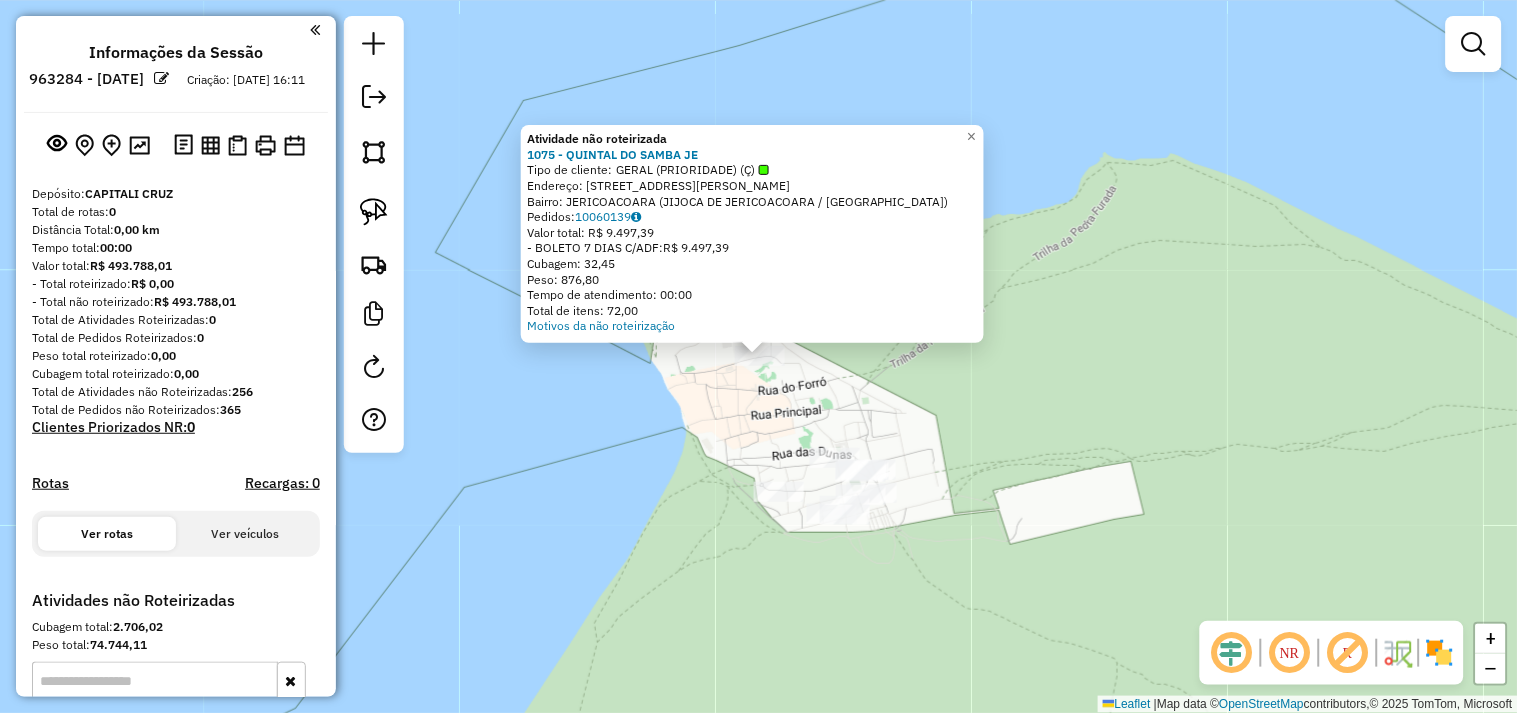 click on "Atividade não roteirizada 1075 - QUINTAL DO SAMBA  JE  Tipo de cliente:   GERAL (PRIORIDADE) (Ç)   Endereço:  RUA BERTOLDO ALVES DE LIMA 10   Bairro: JERICOACOARA (JIJOCA DE JERICOACOARA / CE)   Pedidos:  10060139   Valor total: R$ 9.497,39   - BOLETO 7 DIAS C/ADF:  R$ 9.497,39   Cubagem: 32,45   Peso: 876,80   Tempo de atendimento: 00:00   Total de itens: 72,00  Motivos da não roteirização × Janela de atendimento Grade de atendimento Capacidade Transportadoras Veículos Cliente Pedidos  Rotas Selecione os dias de semana para filtrar as janelas de atendimento  Seg   Ter   Qua   Qui   Sex   Sáb   Dom  Informe o período da janela de atendimento: De: Até:  Filtrar exatamente a janela do cliente  Considerar janela de atendimento padrão  Selecione os dias de semana para filtrar as grades de atendimento  Seg   Ter   Qua   Qui   Sex   Sáb   Dom   Considerar clientes sem dia de atendimento cadastrado  Clientes fora do dia de atendimento selecionado Filtrar as atividades entre os valores definidos abaixo:" 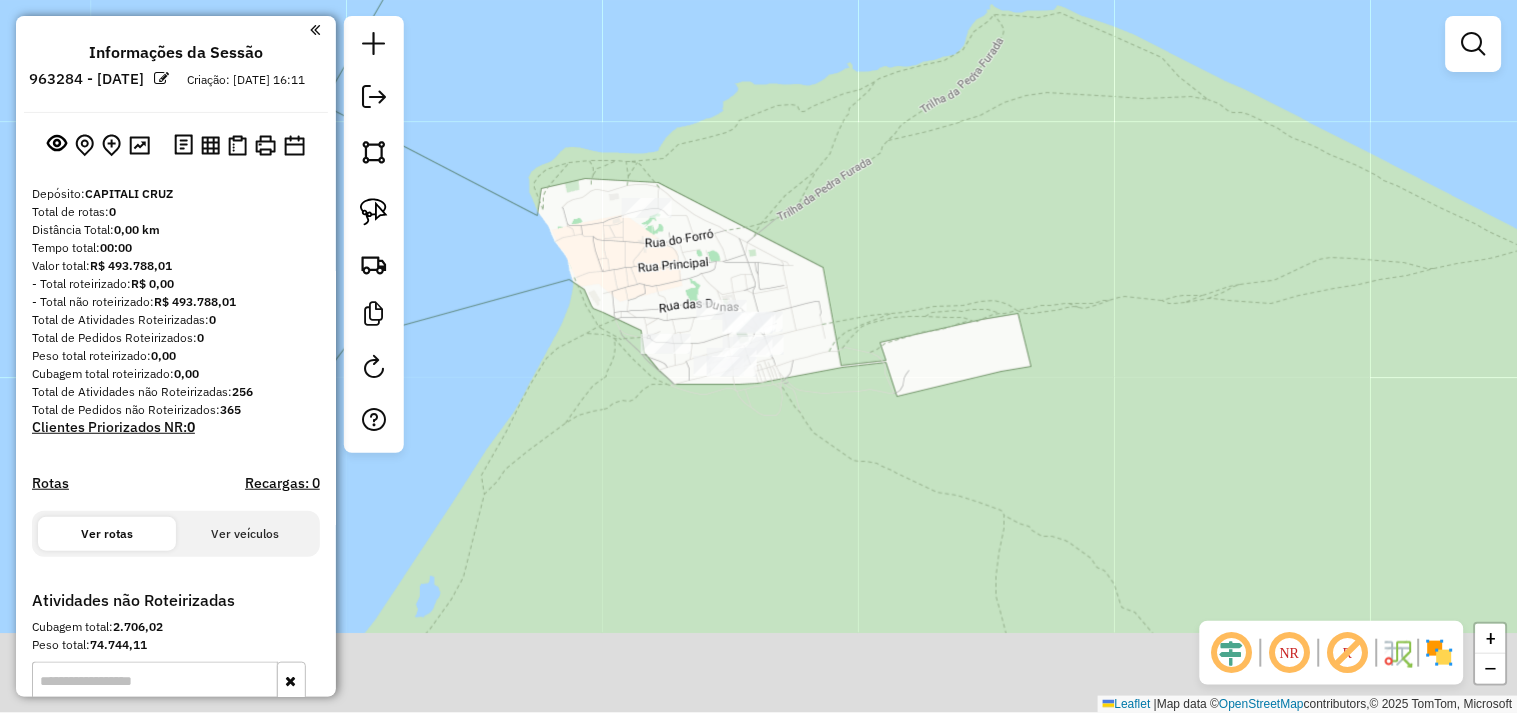 drag, startPoint x: 597, startPoint y: 294, endPoint x: 460, endPoint y: 261, distance: 140.91841 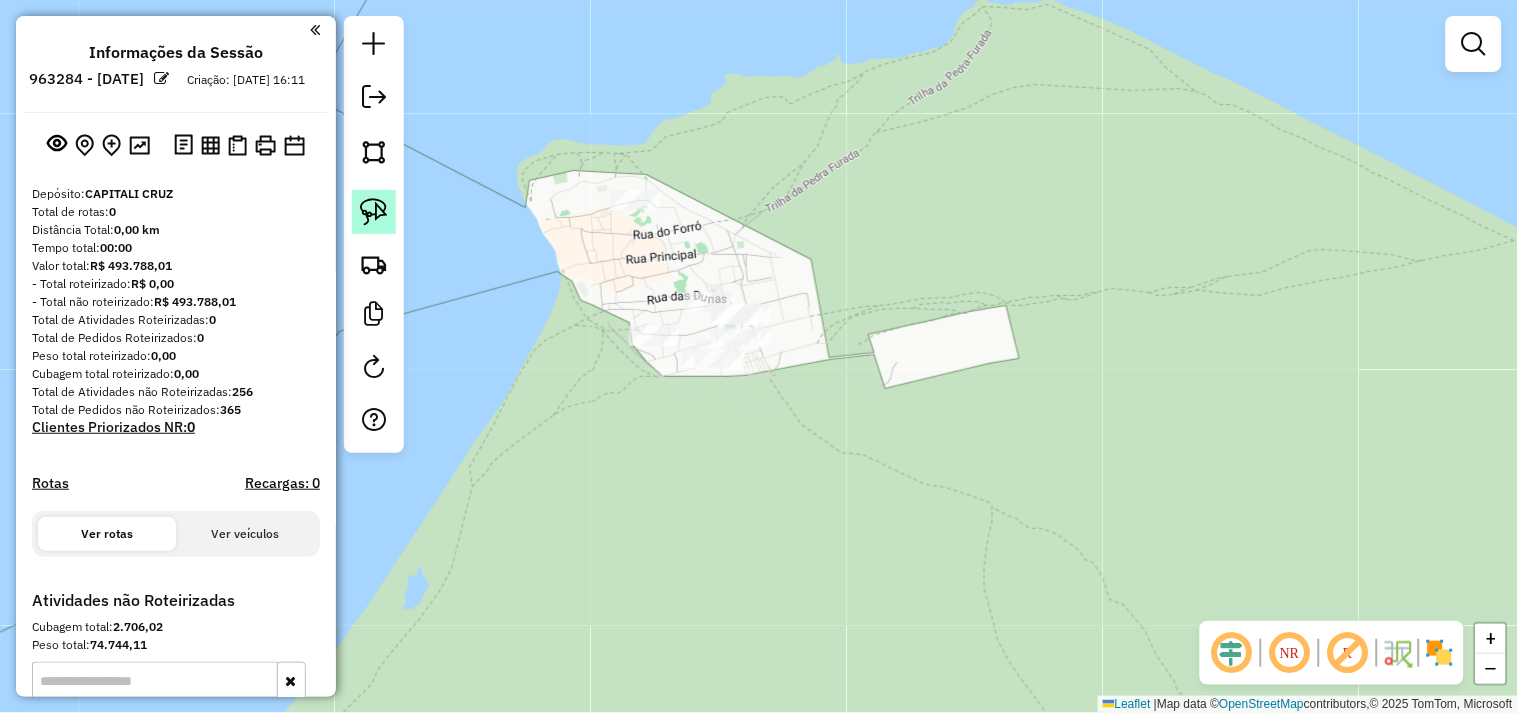 click 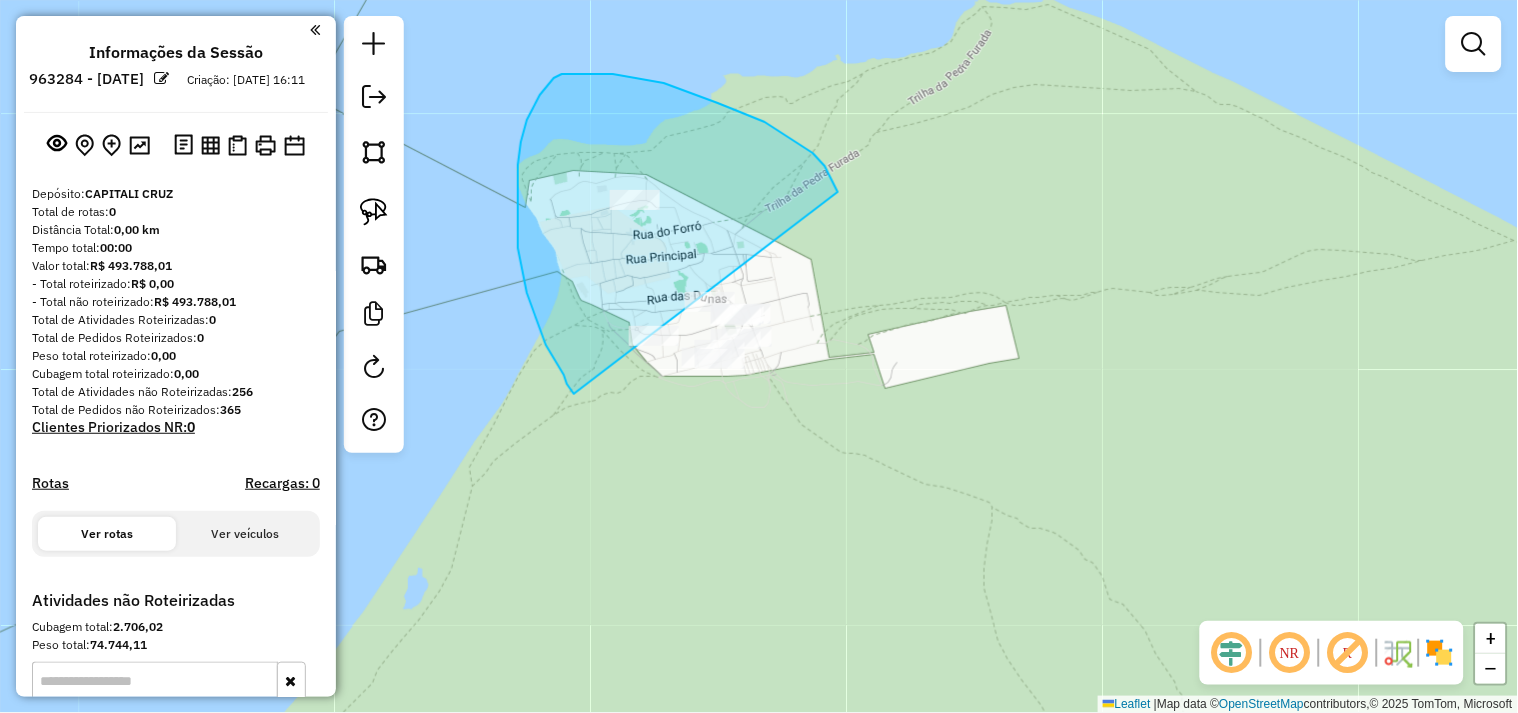 drag, startPoint x: 518, startPoint y: 221, endPoint x: 738, endPoint y: 491, distance: 348.2815 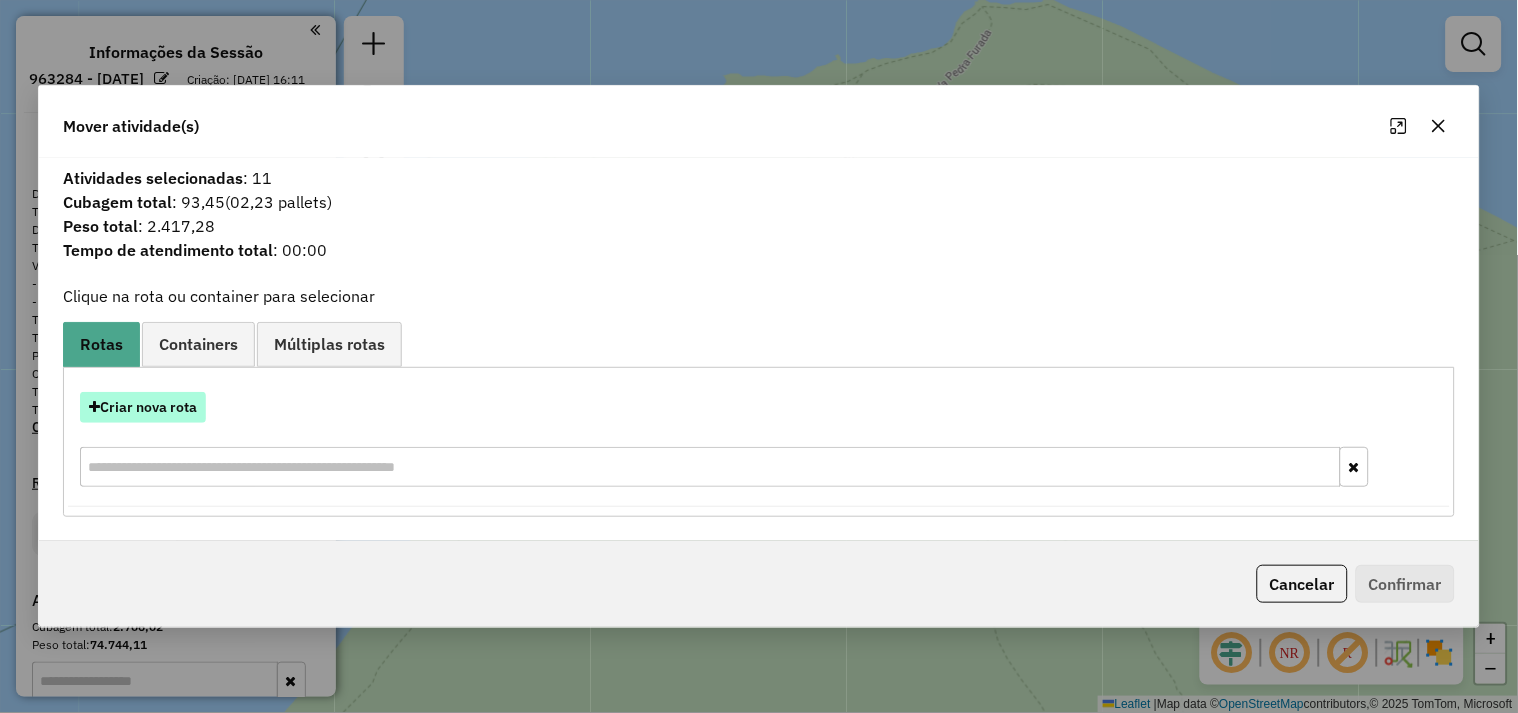 click on "Criar nova rota" at bounding box center [143, 407] 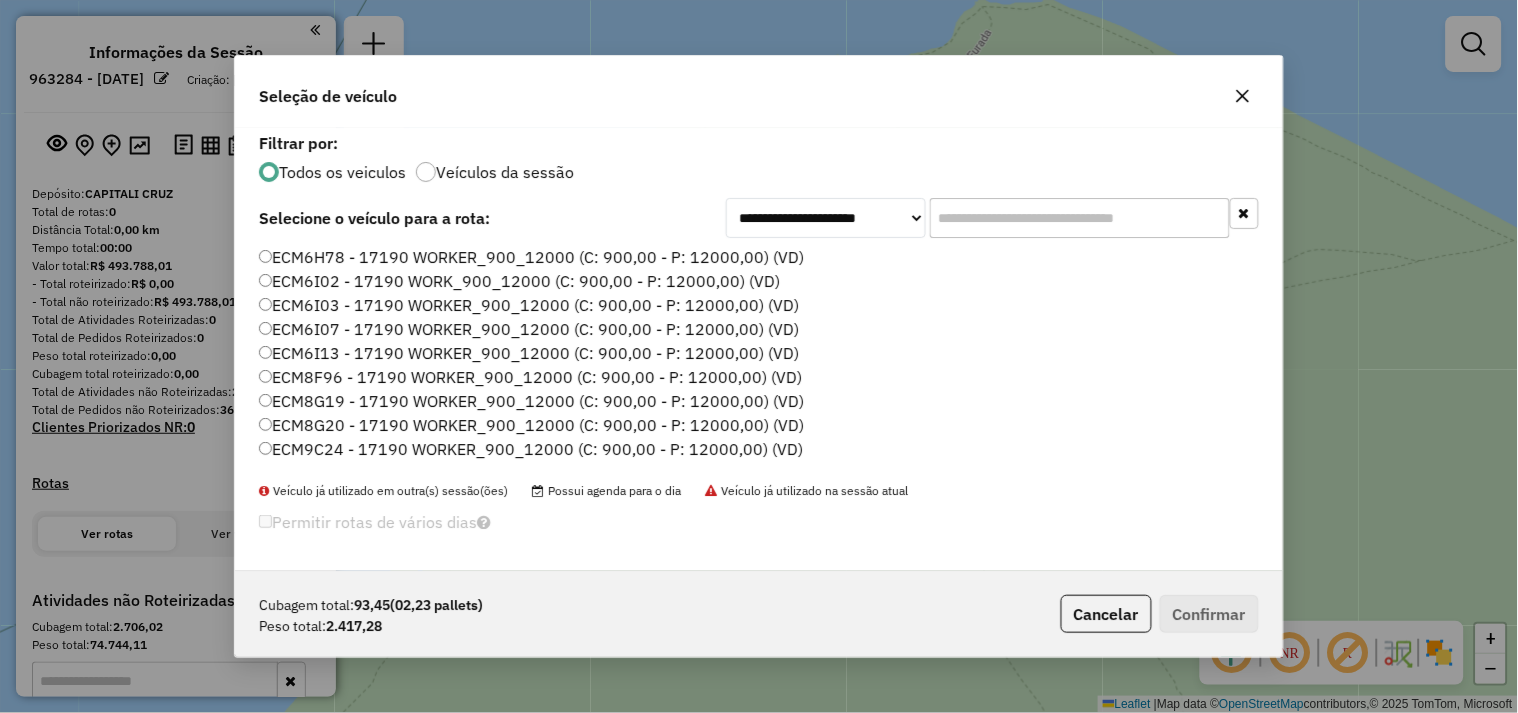 scroll, scrollTop: 11, scrollLeft: 5, axis: both 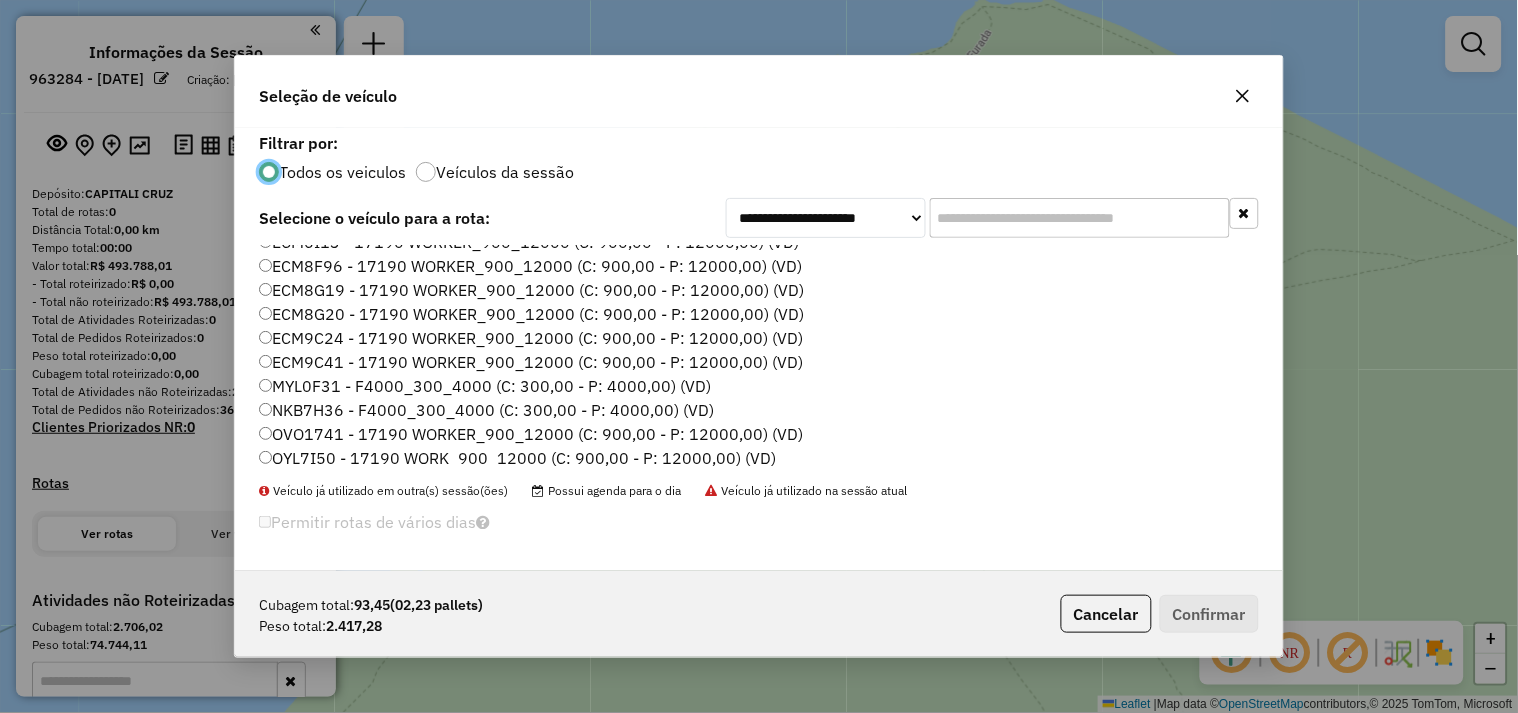 click on "MYL0F31 - F4000_300_4000 (C: 300,00 - P: 4000,00) (VD)" 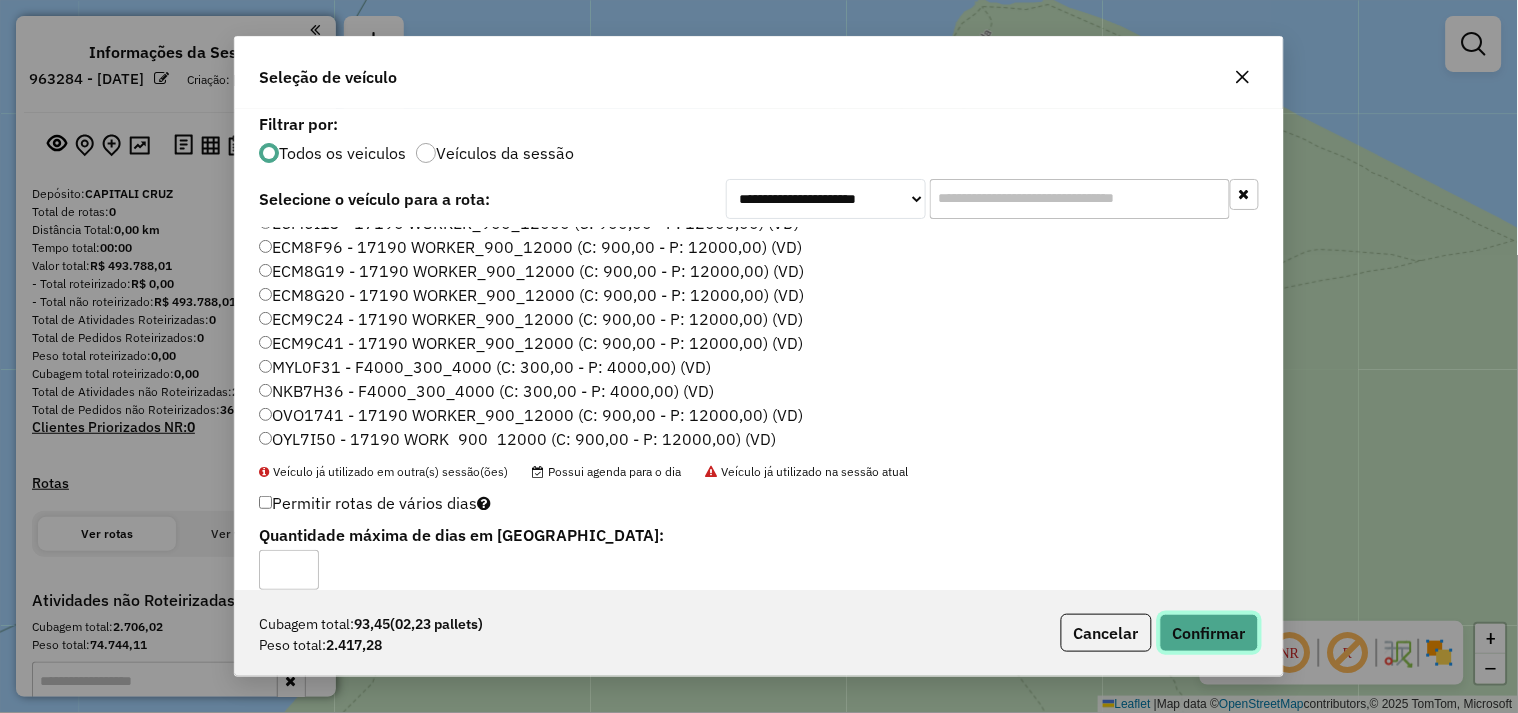 click on "Confirmar" 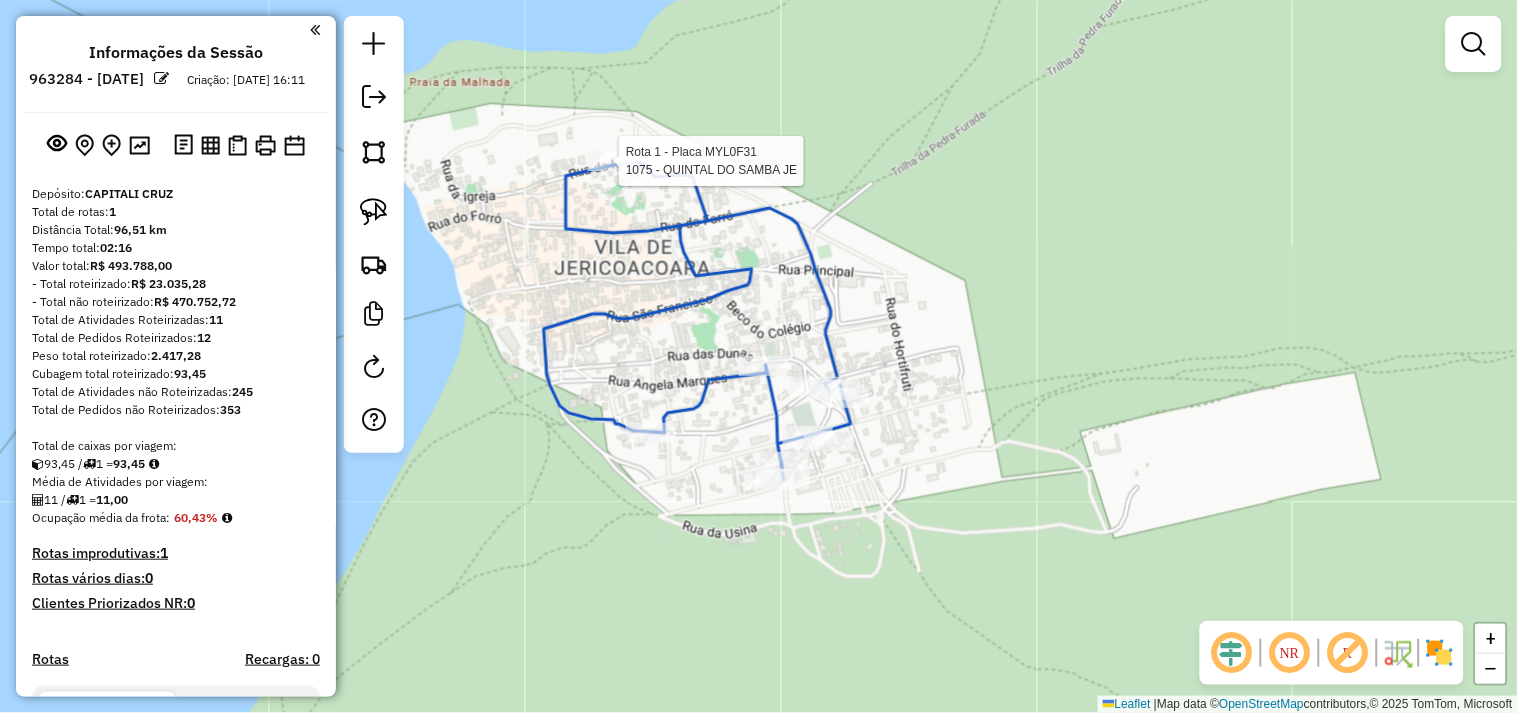 select on "**********" 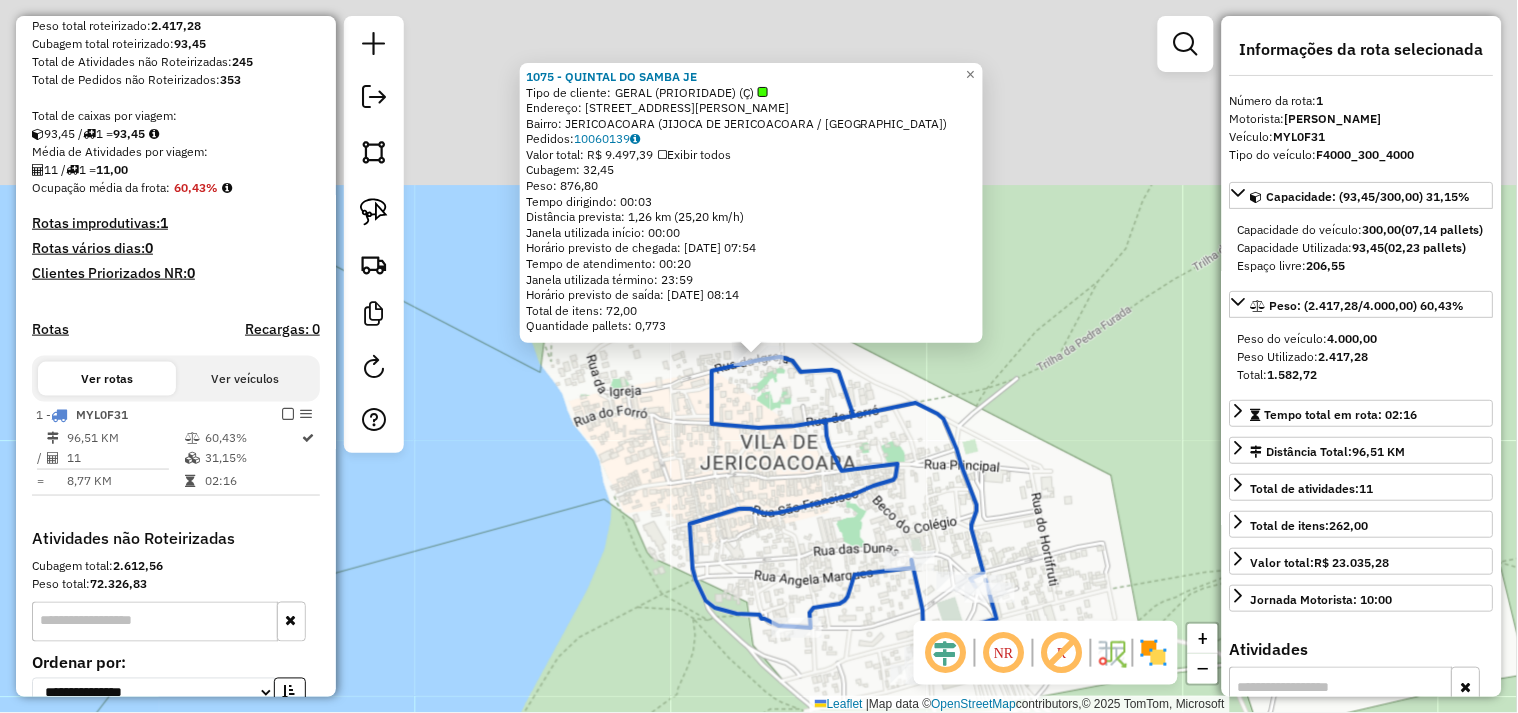 scroll, scrollTop: 540, scrollLeft: 0, axis: vertical 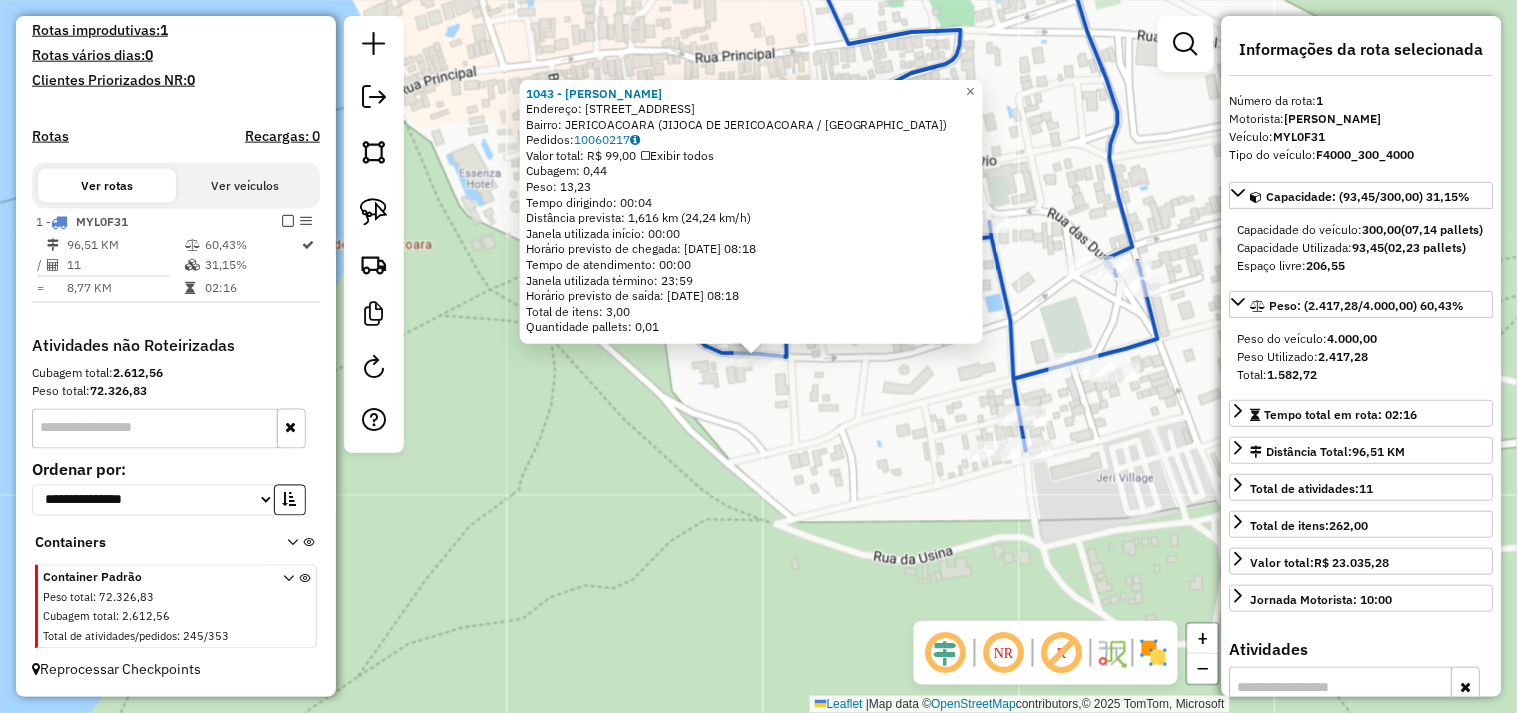 click on "1043 - Mercadinho Dunas  Endereço:  Rua Isabele 17   Bairro: JERICOACOARA (JIJOCA DE JERICOACOARA / CE)   Pedidos:  10060217   Valor total: R$ 99,00   Exibir todos   Cubagem: 0,44  Peso: 13,23  Tempo dirigindo: 00:04   Distância prevista: 1,616 km (24,24 km/h)   Janela utilizada início: 00:00   Horário previsto de chegada: 11/07/2025 08:18   Tempo de atendimento: 00:00   Janela utilizada término: 23:59   Horário previsto de saída: 11/07/2025 08:18   Total de itens: 3,00   Quantidade pallets: 0,01  × Janela de atendimento Grade de atendimento Capacidade Transportadoras Veículos Cliente Pedidos  Rotas Selecione os dias de semana para filtrar as janelas de atendimento  Seg   Ter   Qua   Qui   Sex   Sáb   Dom  Informe o período da janela de atendimento: De: Até:  Filtrar exatamente a janela do cliente  Considerar janela de atendimento padrão  Selecione os dias de semana para filtrar as grades de atendimento  Seg   Ter   Qua   Qui   Sex   Sáb   Dom   Clientes fora do dia de atendimento selecionado +" 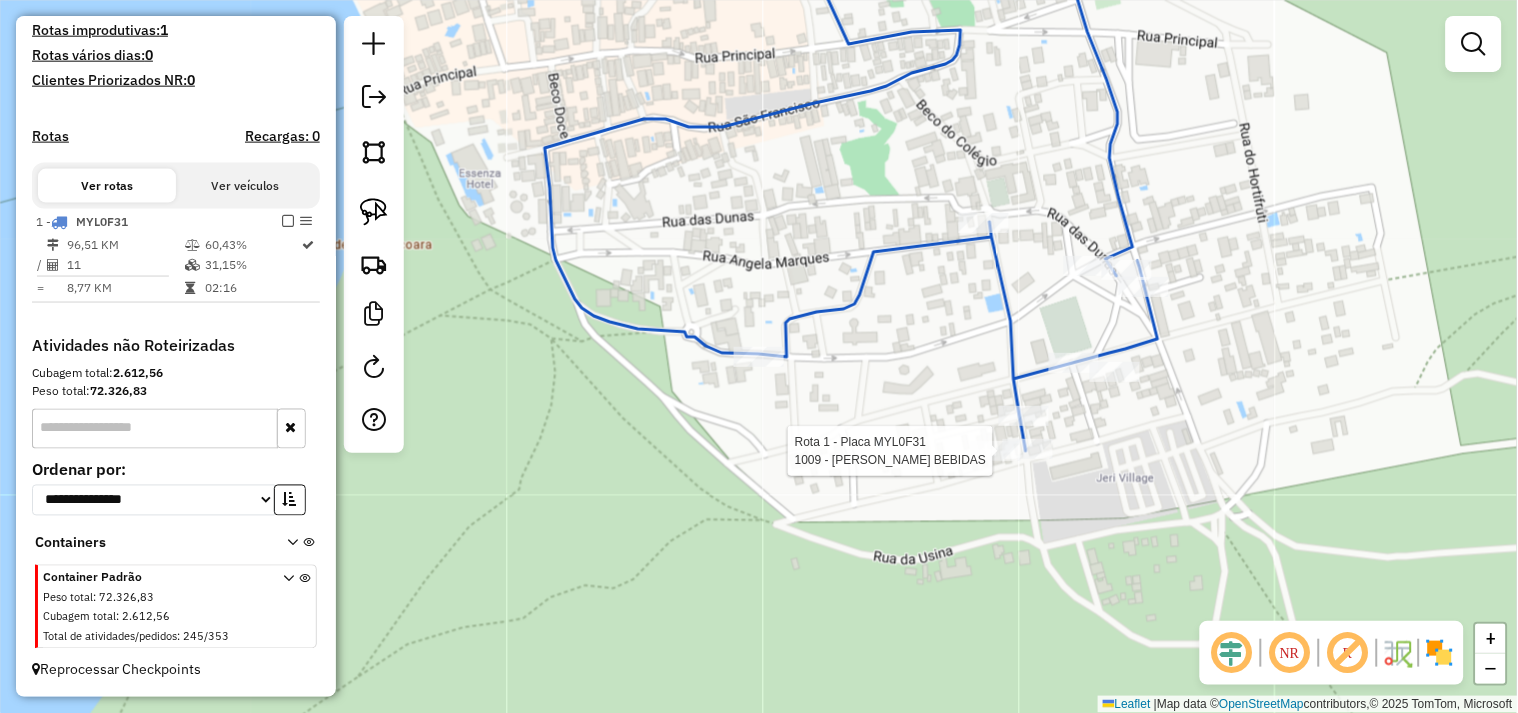 select on "**********" 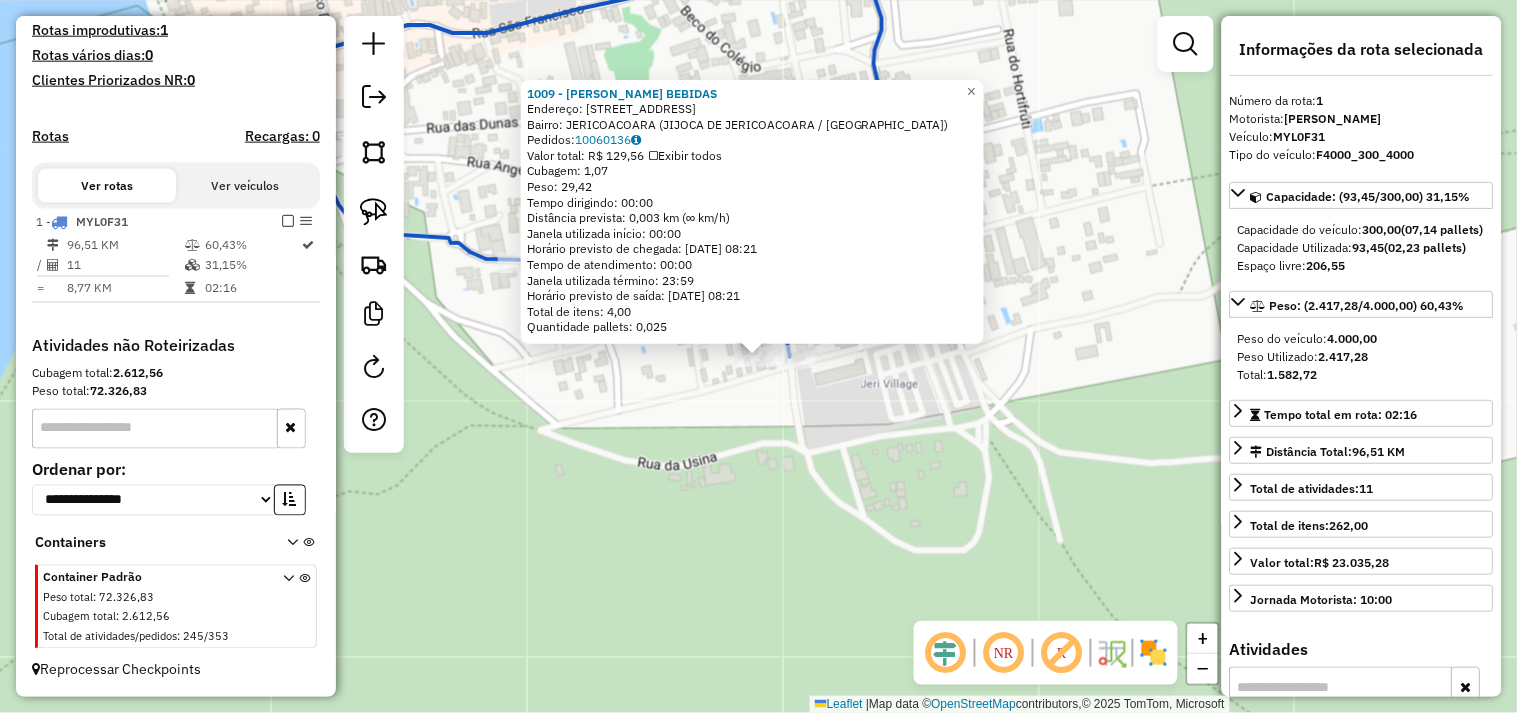 click on "1009 - BAR ANDERSON BEBIDAS  Endereço:  Rua Isabele 2222   Bairro: JERICOACOARA (JIJOCA DE JERICOACOARA / CE)   Pedidos:  10060136   Valor total: R$ 129,56   Exibir todos   Cubagem: 1,07  Peso: 29,42  Tempo dirigindo: 00:00   Distância prevista: 0,003 km (∞ km/h)   Janela utilizada início: 00:00   Horário previsto de chegada: 11/07/2025 08:21   Tempo de atendimento: 00:00   Janela utilizada término: 23:59   Horário previsto de saída: 11/07/2025 08:21   Total de itens: 4,00   Quantidade pallets: 0,025  × Janela de atendimento Grade de atendimento Capacidade Transportadoras Veículos Cliente Pedidos  Rotas Selecione os dias de semana para filtrar as janelas de atendimento  Seg   Ter   Qua   Qui   Sex   Sáb   Dom  Informe o período da janela de atendimento: De: Até:  Filtrar exatamente a janela do cliente  Considerar janela de atendimento padrão  Selecione os dias de semana para filtrar as grades de atendimento  Seg   Ter   Qua   Qui   Sex   Sáb   Dom   Peso mínimo:   Peso máximo:   De:   Até:" 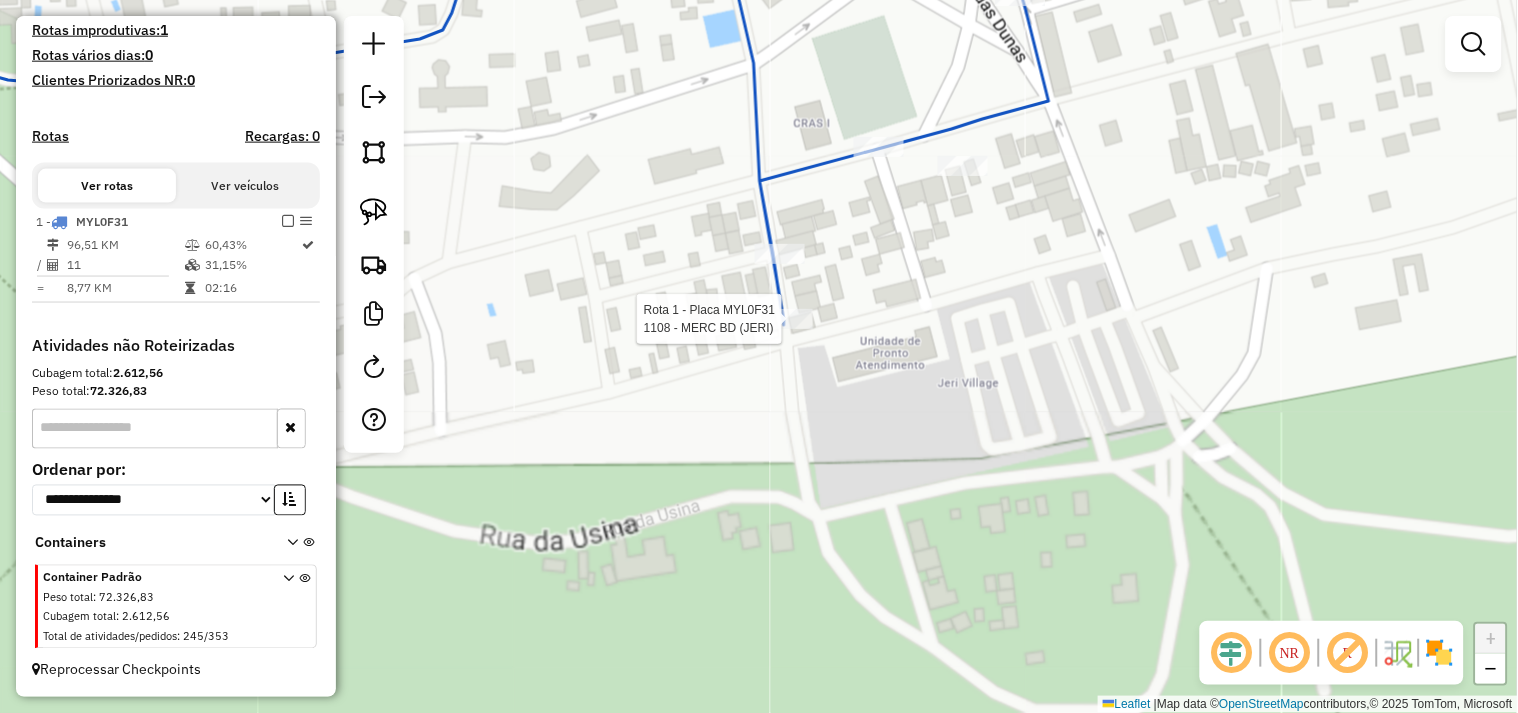 select on "**********" 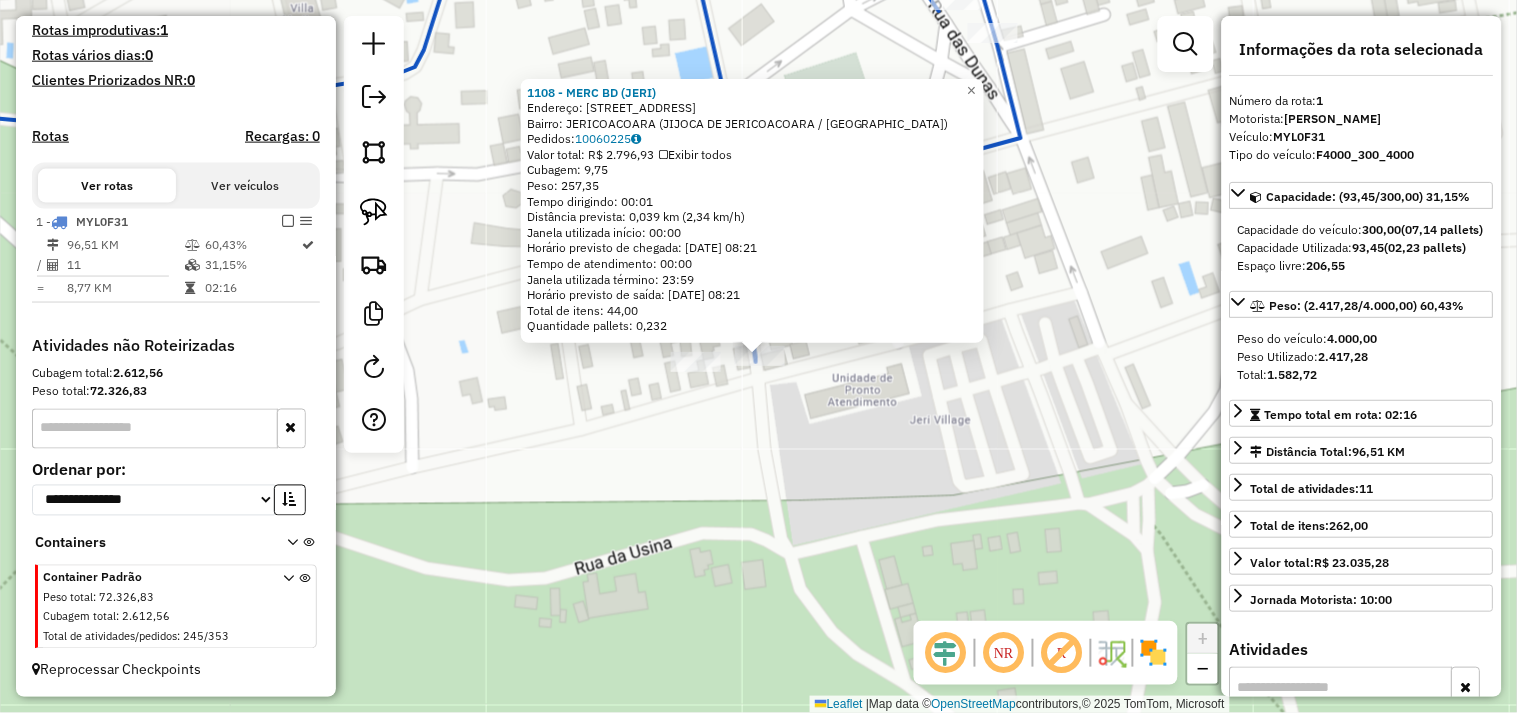 click on "1108 - MERC BD (JERI)  Endereço:  Rua da upa 89   Bairro: JERICOACOARA (JIJOCA DE JERICOACOARA / CE)   Pedidos:  10060225   Valor total: R$ 2.796,93   Exibir todos   Cubagem: 9,75  Peso: 257,35  Tempo dirigindo: 00:01   Distância prevista: 0,039 km (2,34 km/h)   Janela utilizada início: 00:00   Horário previsto de chegada: 11/07/2025 08:21   Tempo de atendimento: 00:00   Janela utilizada término: 23:59   Horário previsto de saída: 11/07/2025 08:21   Total de itens: 44,00   Quantidade pallets: 0,232  × Janela de atendimento Grade de atendimento Capacidade Transportadoras Veículos Cliente Pedidos  Rotas Selecione os dias de semana para filtrar as janelas de atendimento  Seg   Ter   Qua   Qui   Sex   Sáb   Dom  Informe o período da janela de atendimento: De: Até:  Filtrar exatamente a janela do cliente  Considerar janela de atendimento padrão  Selecione os dias de semana para filtrar as grades de atendimento  Seg   Ter   Qua   Qui   Sex   Sáb   Dom   Clientes fora do dia de atendimento selecionado" 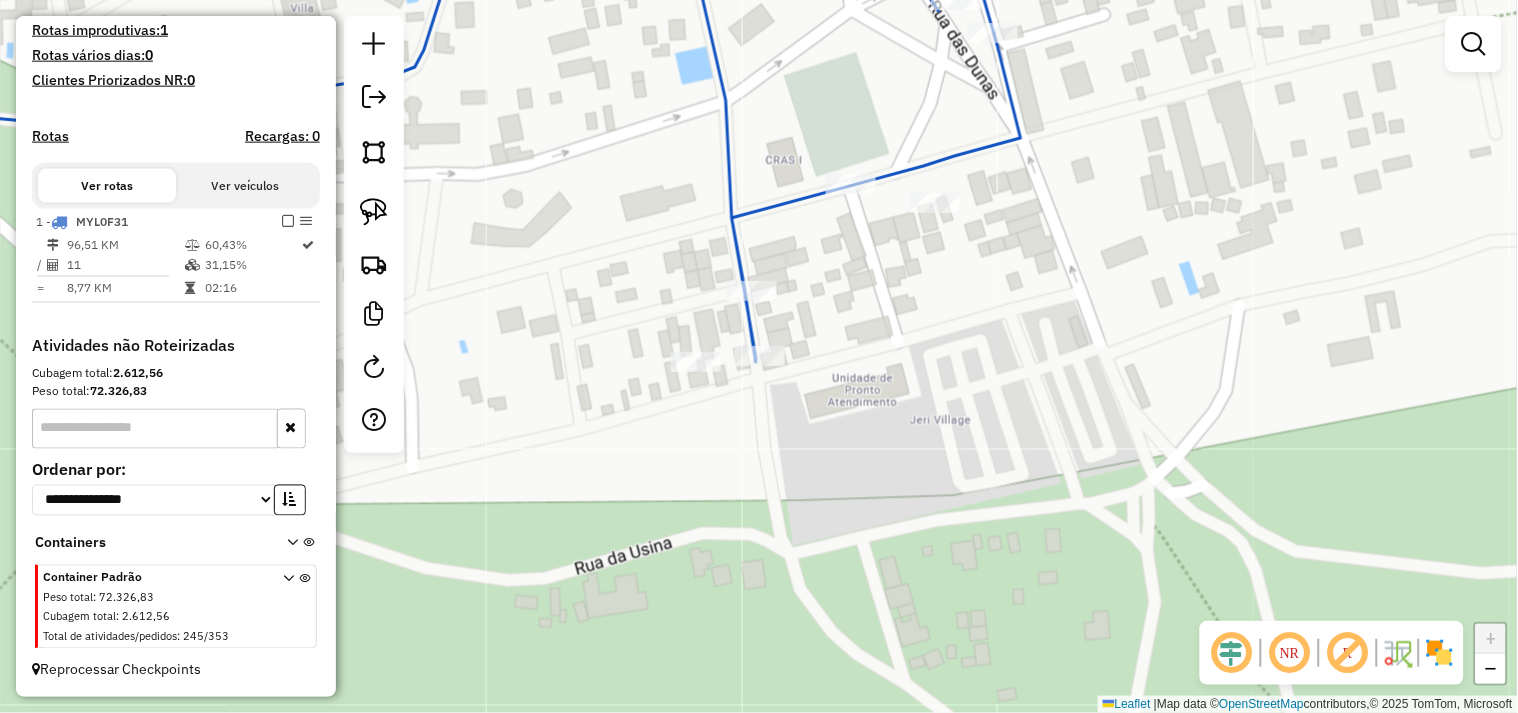 click 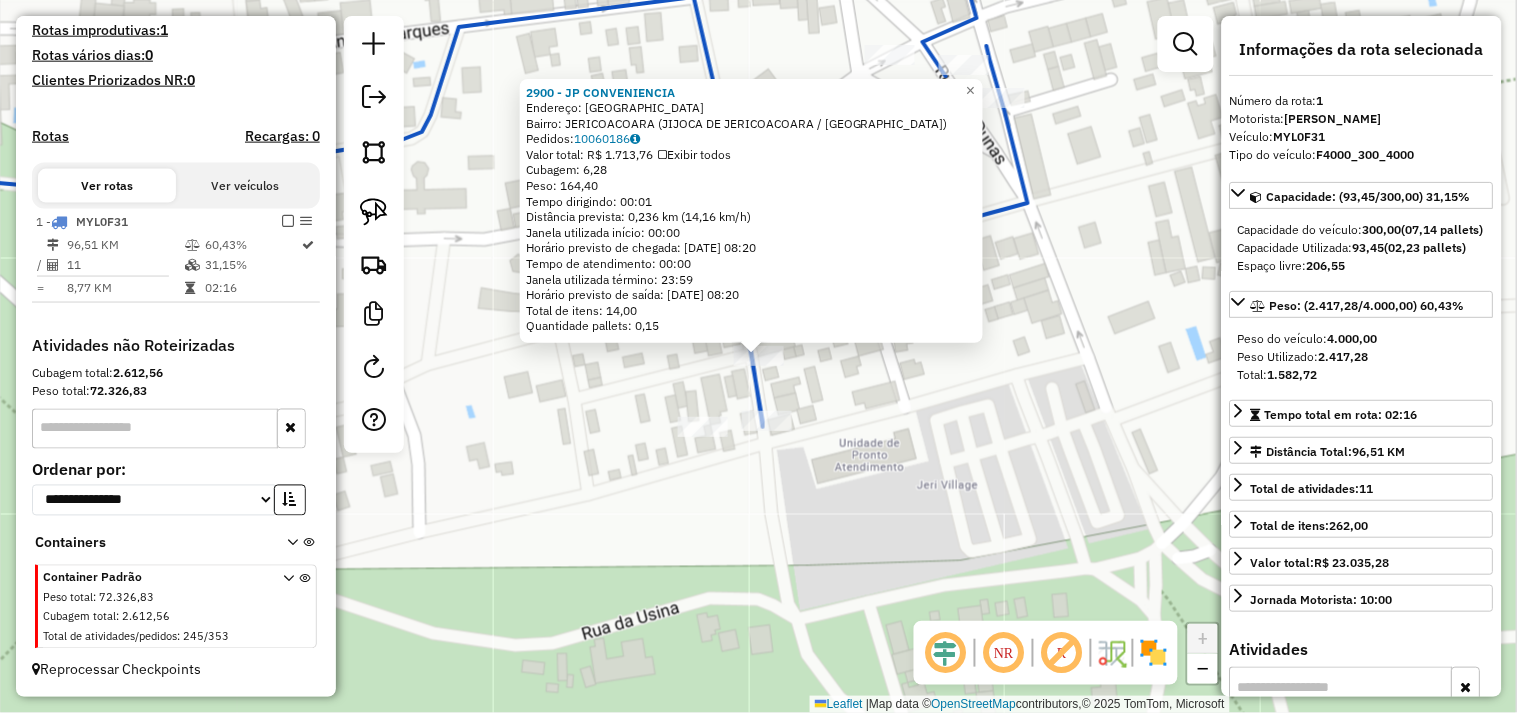click on "2900 - JP CONVENIENCIA  Endereço:  RUA IOLANDA 10100   Bairro: JERICOACOARA (JIJOCA DE JERICOACOARA / CE)   Pedidos:  10060186   Valor total: R$ 1.713,76   Exibir todos   Cubagem: 6,28  Peso: 164,40  Tempo dirigindo: 00:01   Distância prevista: 0,236 km (14,16 km/h)   Janela utilizada início: 00:00   Horário previsto de chegada: 11/07/2025 08:20   Tempo de atendimento: 00:00   Janela utilizada término: 23:59   Horário previsto de saída: 11/07/2025 08:20   Total de itens: 14,00   Quantidade pallets: 0,15  × Janela de atendimento Grade de atendimento Capacidade Transportadoras Veículos Cliente Pedidos  Rotas Selecione os dias de semana para filtrar as janelas de atendimento  Seg   Ter   Qua   Qui   Sex   Sáb   Dom  Informe o período da janela de atendimento: De: Até:  Filtrar exatamente a janela do cliente  Considerar janela de atendimento padrão  Selecione os dias de semana para filtrar as grades de atendimento  Seg   Ter   Qua   Qui   Sex   Sáb   Dom   Peso mínimo:   Peso máximo:   De:   De:" 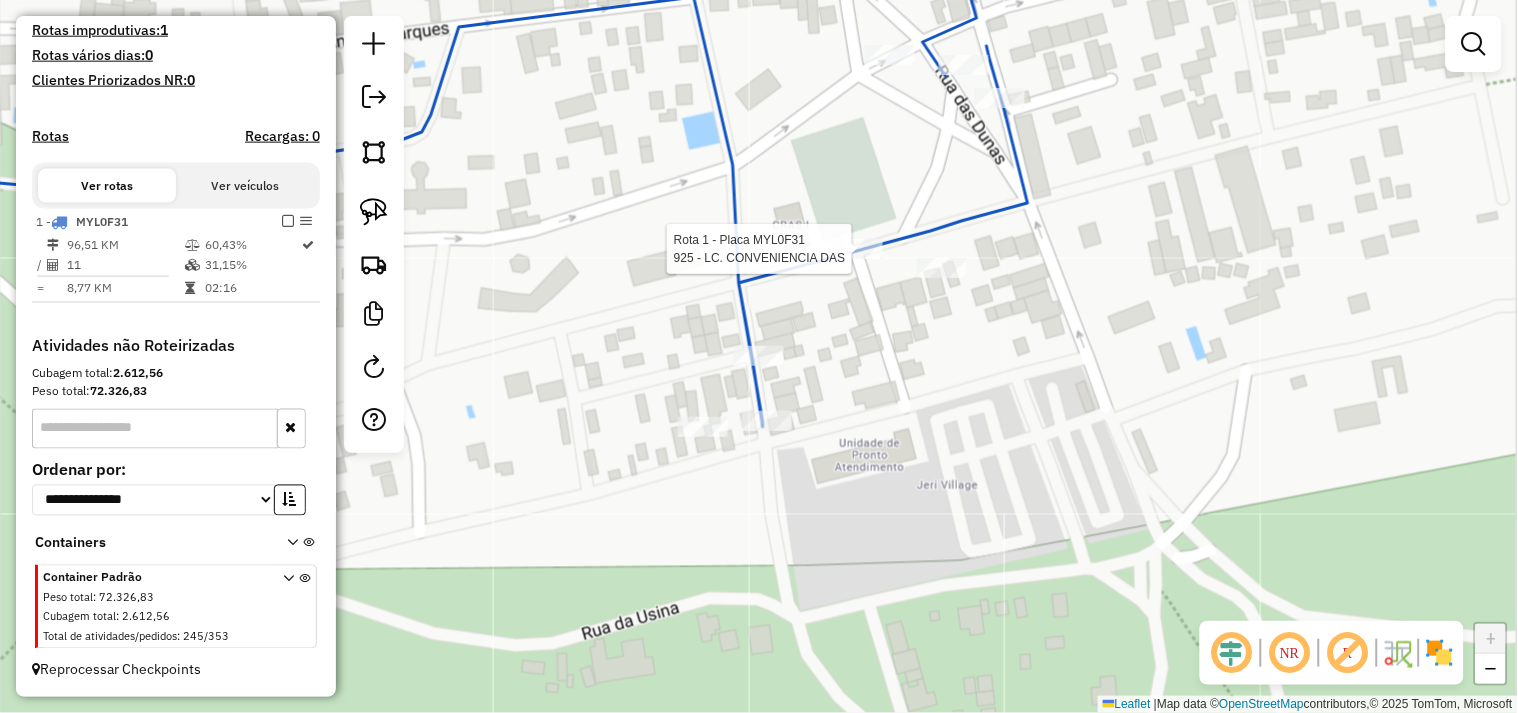 select on "**********" 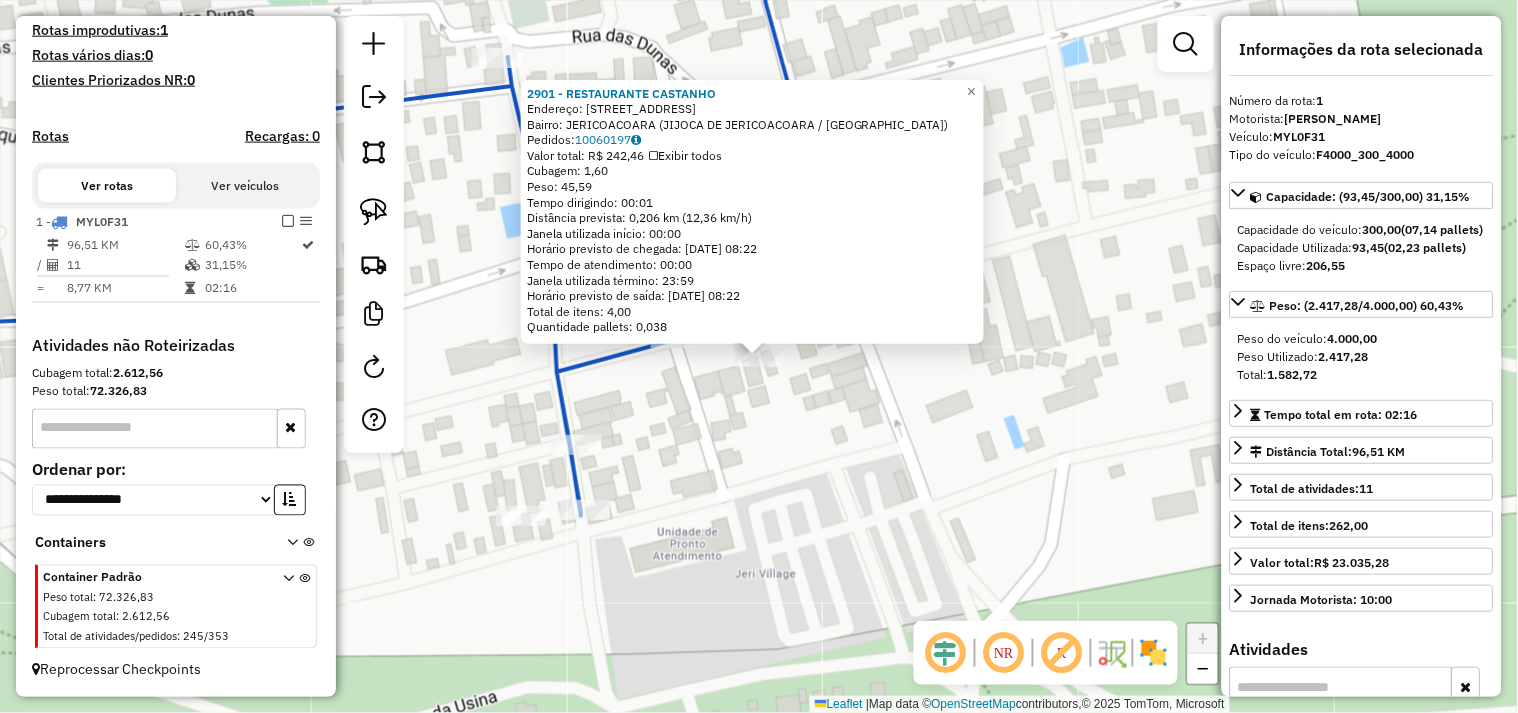 drag, startPoint x: 876, startPoint y: 501, endPoint x: 878, endPoint y: 476, distance: 25.079872 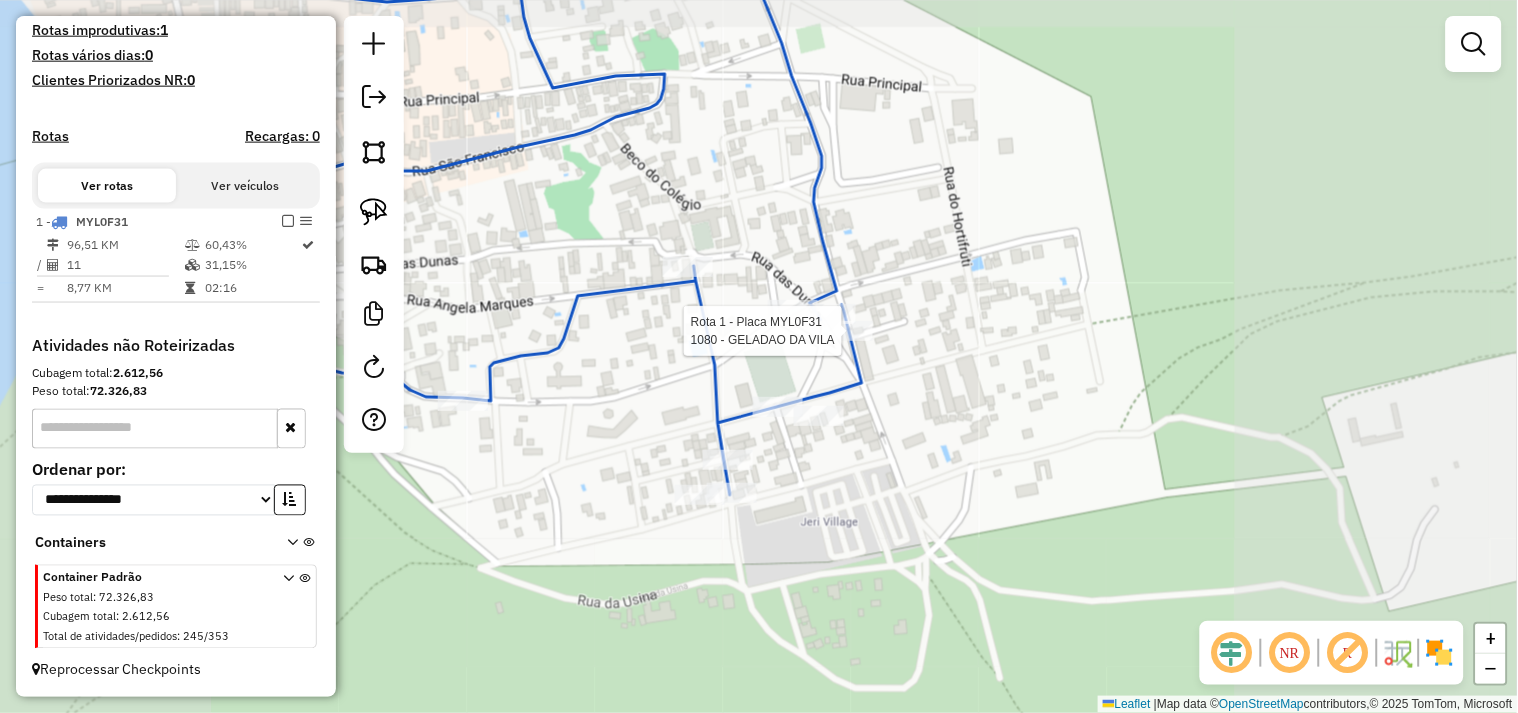 select on "**********" 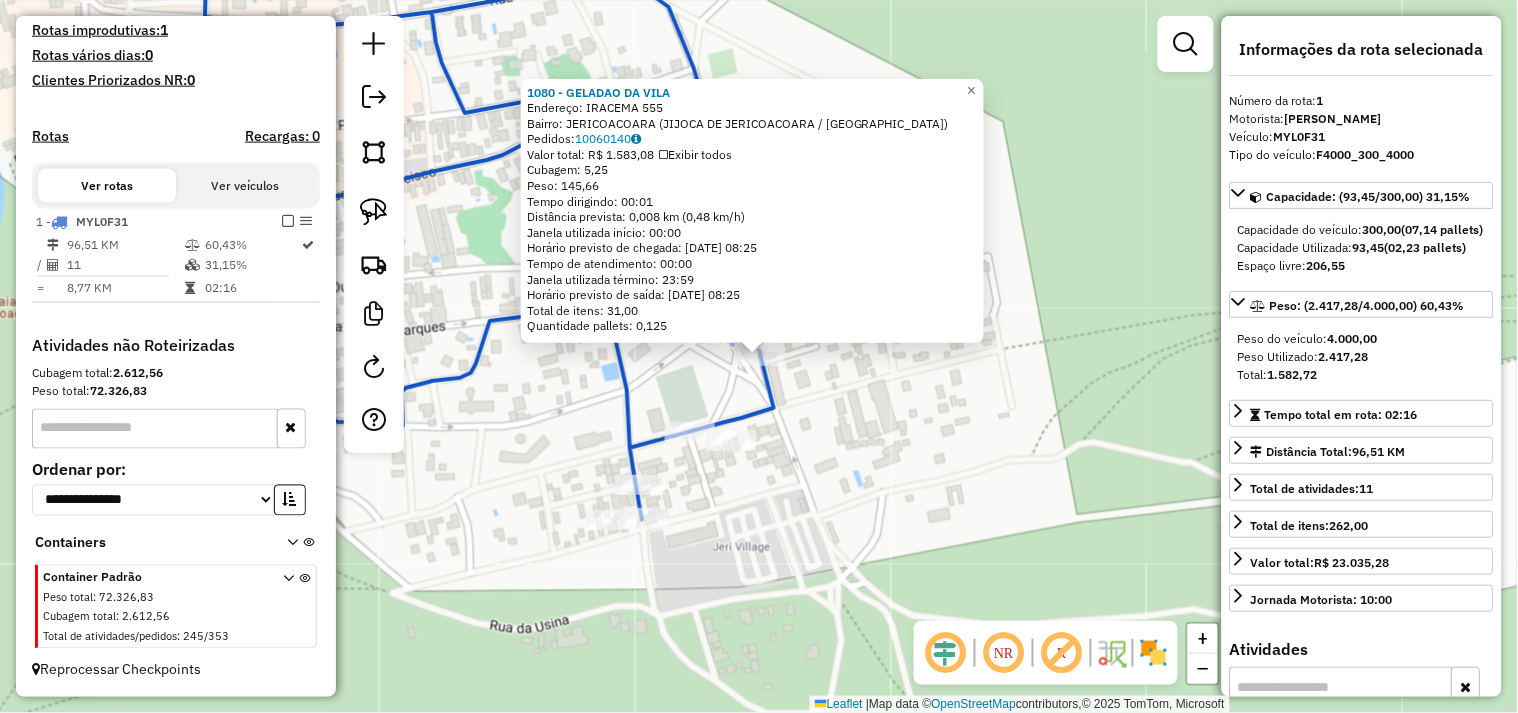 click on "1080 - GELADAO DA VILA  Endereço:  IRACEMA 555   Bairro: JERICOACOARA (JIJOCA DE JERICOACOARA / CE)   Pedidos:  10060140   Valor total: R$ 1.583,08   Exibir todos   Cubagem: 5,25  Peso: 145,66  Tempo dirigindo: 00:01   Distância prevista: 0,008 km (0,48 km/h)   Janela utilizada início: 00:00   Horário previsto de chegada: 11/07/2025 08:25   Tempo de atendimento: 00:00   Janela utilizada término: 23:59   Horário previsto de saída: 11/07/2025 08:25   Total de itens: 31,00   Quantidade pallets: 0,125  × Janela de atendimento Grade de atendimento Capacidade Transportadoras Veículos Cliente Pedidos  Rotas Selecione os dias de semana para filtrar as janelas de atendimento  Seg   Ter   Qua   Qui   Sex   Sáb   Dom  Informe o período da janela de atendimento: De: Até:  Filtrar exatamente a janela do cliente  Considerar janela de atendimento padrão  Selecione os dias de semana para filtrar as grades de atendimento  Seg   Ter   Qua   Qui   Sex   Sáb   Dom   Clientes fora do dia de atendimento selecionado +" 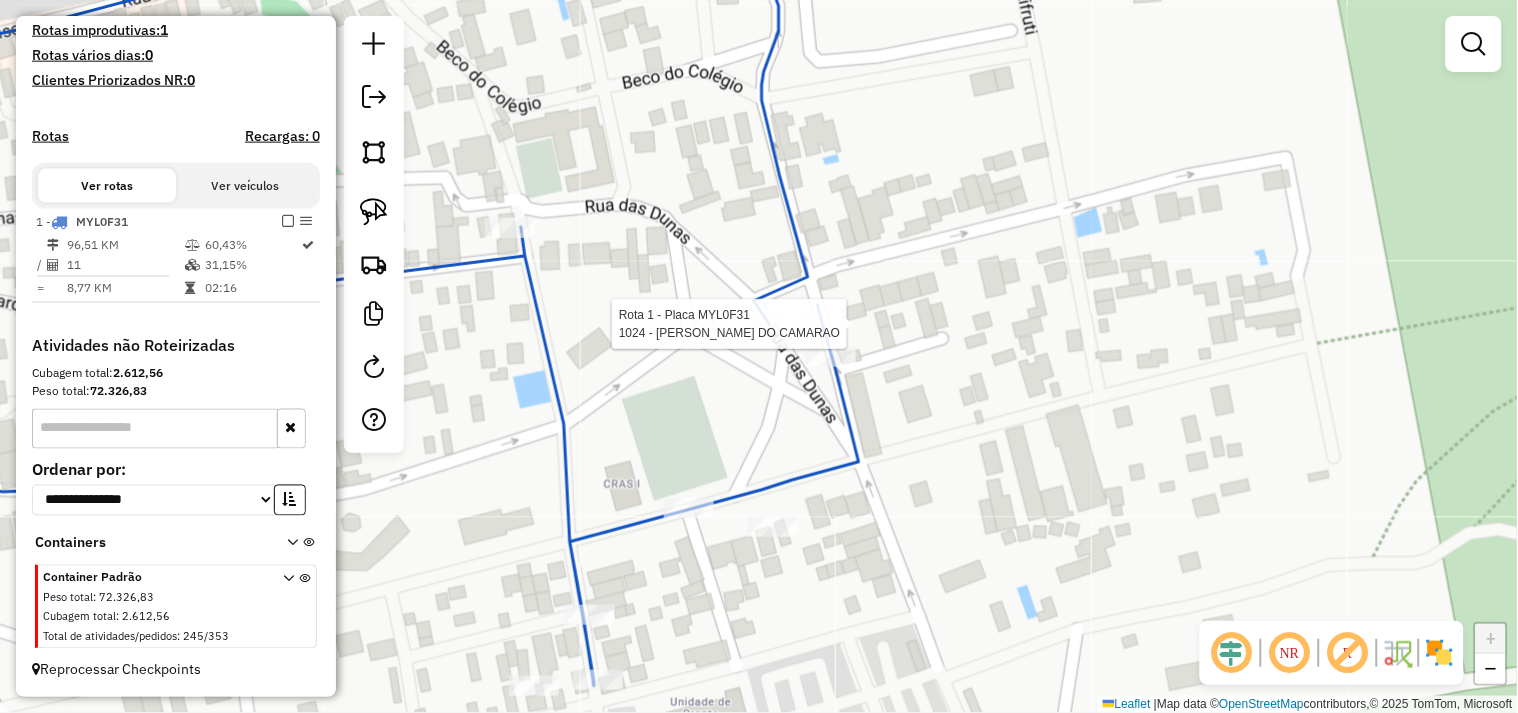 select on "**********" 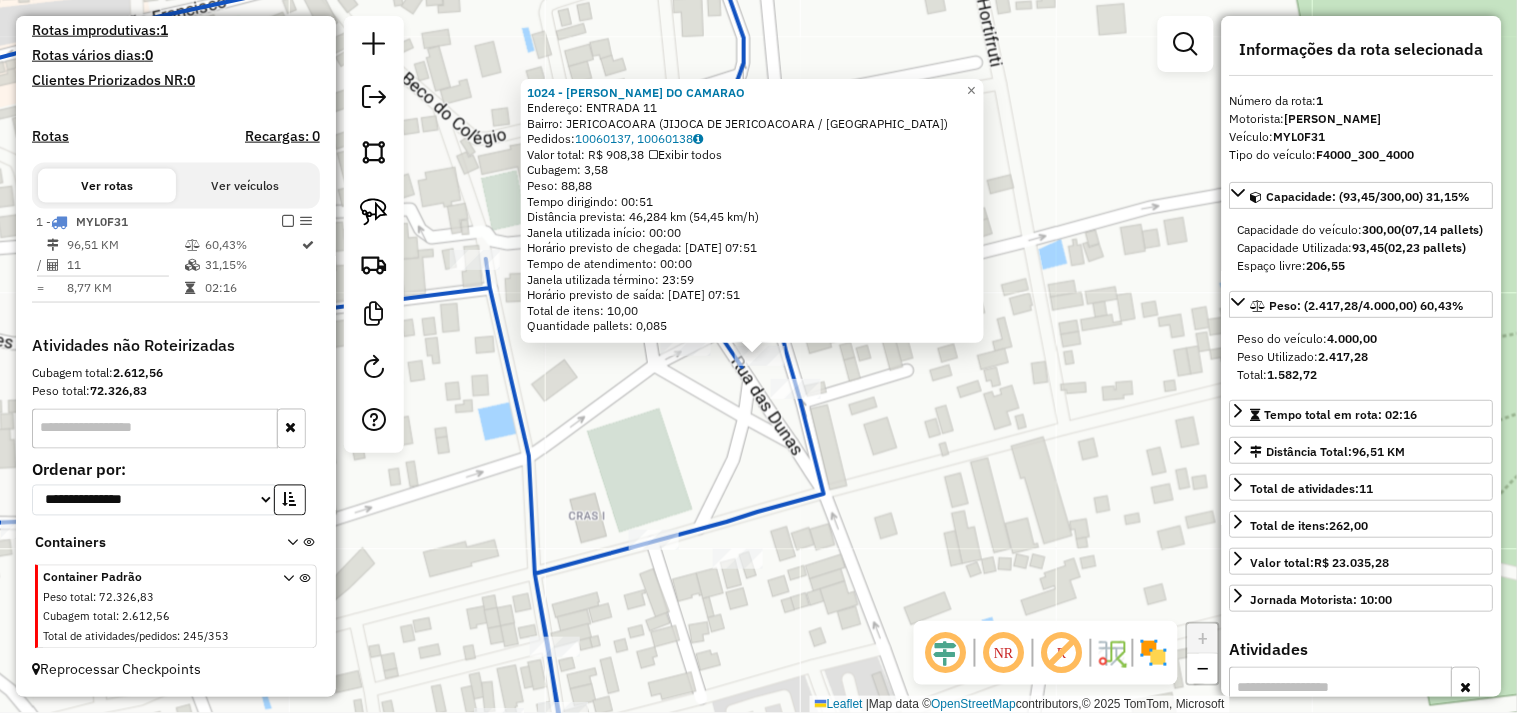 click on "1024 - LUCAS DO CAMARAO  Endereço:  ENTRADA 11   Bairro: JERICOACOARA (JIJOCA DE JERICOACOARA / CE)   Pedidos:  10060137, 10060138   Valor total: R$ 908,38   Exibir todos   Cubagem: 3,58  Peso: 88,88  Tempo dirigindo: 00:51   Distância prevista: 46,284 km (54,45 km/h)   Janela utilizada início: 00:00   Horário previsto de chegada: 11/07/2025 07:51   Tempo de atendimento: 00:00   Janela utilizada término: 23:59   Horário previsto de saída: 11/07/2025 07:51   Total de itens: 10,00   Quantidade pallets: 0,085  × Janela de atendimento Grade de atendimento Capacidade Transportadoras Veículos Cliente Pedidos  Rotas Selecione os dias de semana para filtrar as janelas de atendimento  Seg   Ter   Qua   Qui   Sex   Sáb   Dom  Informe o período da janela de atendimento: De: Até:  Filtrar exatamente a janela do cliente  Considerar janela de atendimento padrão  Selecione os dias de semana para filtrar as grades de atendimento  Seg   Ter   Qua   Qui   Sex   Sáb   Dom   Peso mínimo:   Peso máximo:   De:  De:" 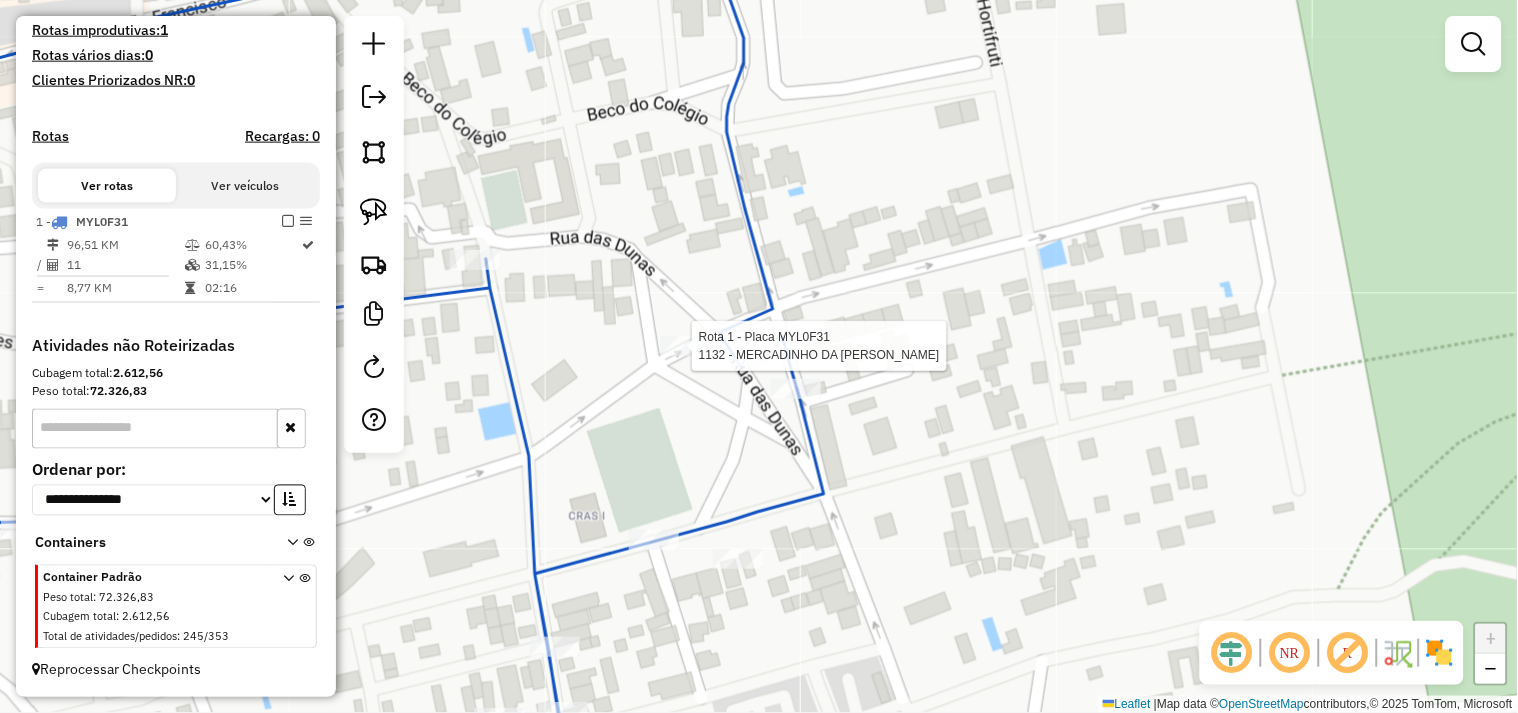 select on "**********" 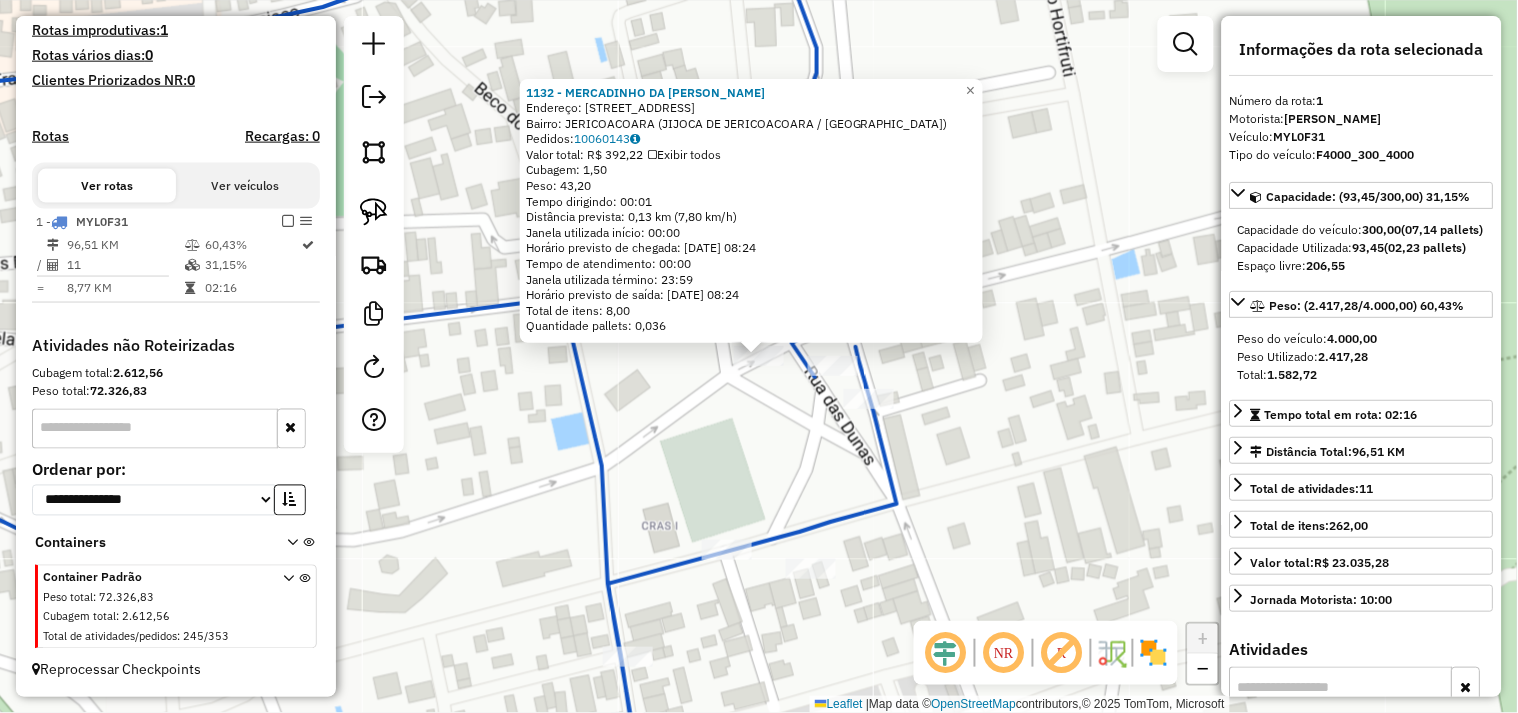 click on "1132 - MERCADINHO DA DIANA  Endereço:  Rua do colegio 99   Bairro: JERICOACOARA (JIJOCA DE JERICOACOARA / CE)   Pedidos:  10060143   Valor total: R$ 392,22   Exibir todos   Cubagem: 1,50  Peso: 43,20  Tempo dirigindo: 00:01   Distância prevista: 0,13 km (7,80 km/h)   Janela utilizada início: 00:00   Horário previsto de chegada: 11/07/2025 08:24   Tempo de atendimento: 00:00   Janela utilizada término: 23:59   Horário previsto de saída: 11/07/2025 08:24   Total de itens: 8,00   Quantidade pallets: 0,036  × Janela de atendimento Grade de atendimento Capacidade Transportadoras Veículos Cliente Pedidos  Rotas Selecione os dias de semana para filtrar as janelas de atendimento  Seg   Ter   Qua   Qui   Sex   Sáb   Dom  Informe o período da janela de atendimento: De: Até:  Filtrar exatamente a janela do cliente  Considerar janela de atendimento padrão  Selecione os dias de semana para filtrar as grades de atendimento  Seg   Ter   Qua   Qui   Sex   Sáb   Dom   Peso mínimo:   Peso máximo:   De:   Até:" 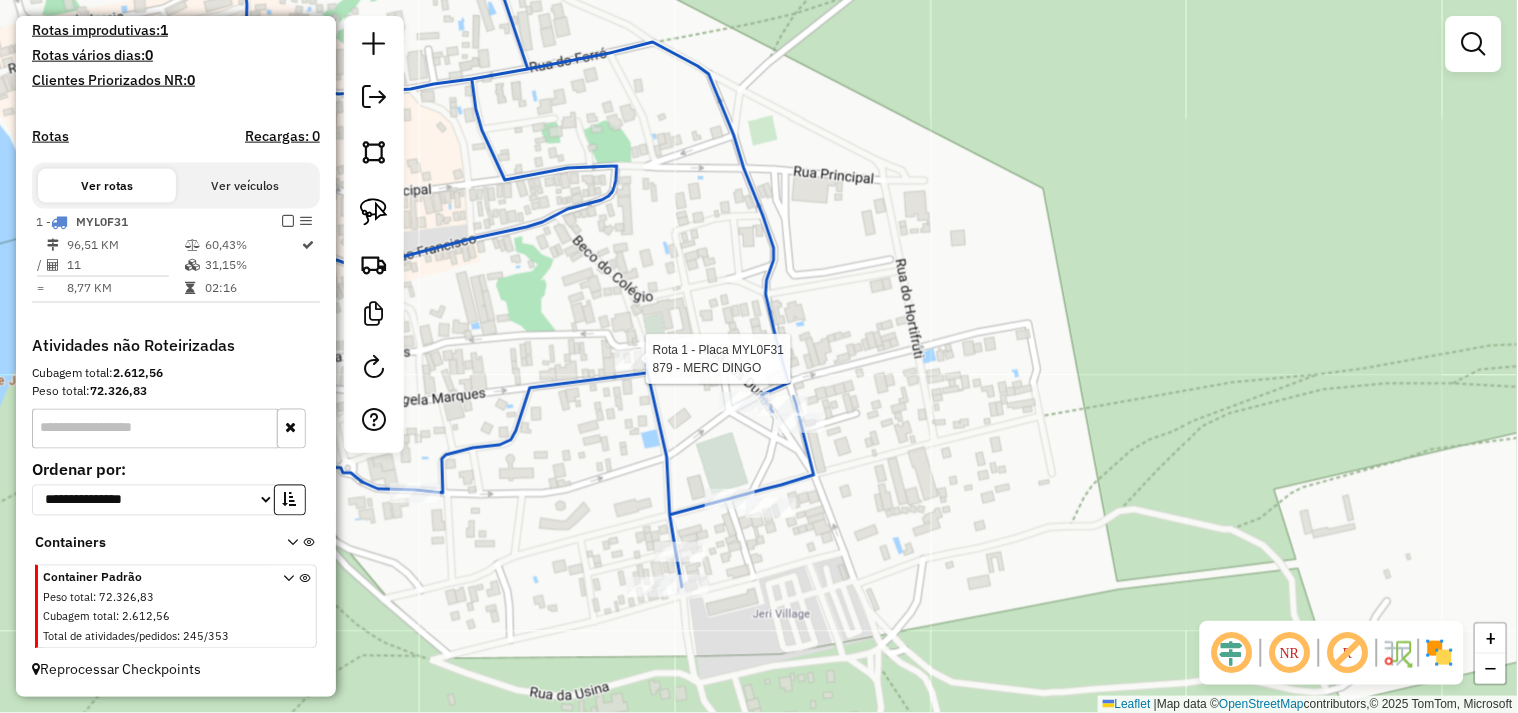 select on "**********" 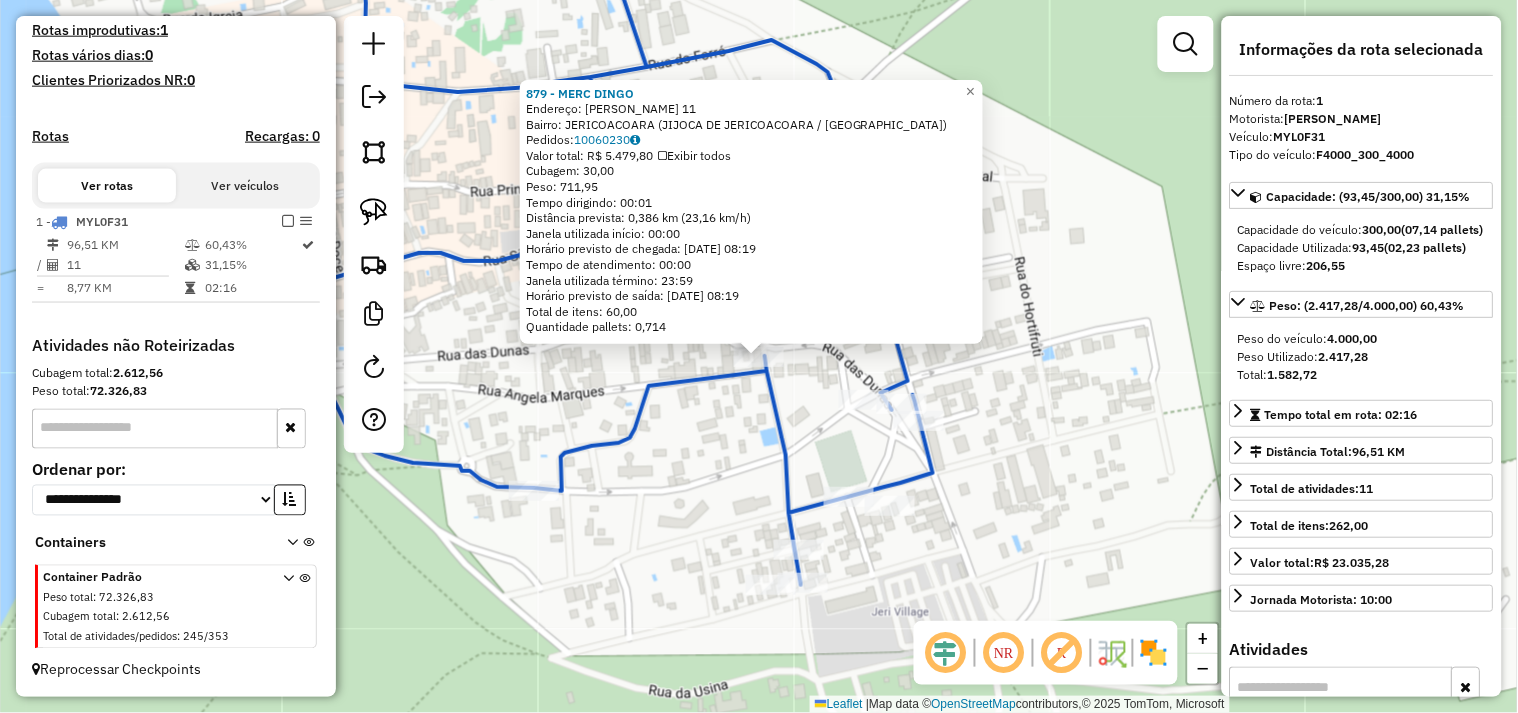 click on "879 - MERC DINGO  Endereço:  R DIOGO MARTINS 11   Bairro: JERICOACOARA (JIJOCA DE JERICOACOARA / CE)   Pedidos:  10060230   Valor total: R$ 5.479,80   Exibir todos   Cubagem: 30,00  Peso: 711,95  Tempo dirigindo: 00:01   Distância prevista: 0,386 km (23,16 km/h)   Janela utilizada início: 00:00   Horário previsto de chegada: 11/07/2025 08:19   Tempo de atendimento: 00:00   Janela utilizada término: 23:59   Horário previsto de saída: 11/07/2025 08:19   Total de itens: 60,00   Quantidade pallets: 0,714  × Janela de atendimento Grade de atendimento Capacidade Transportadoras Veículos Cliente Pedidos  Rotas Selecione os dias de semana para filtrar as janelas de atendimento  Seg   Ter   Qua   Qui   Sex   Sáb   Dom  Informe o período da janela de atendimento: De: Até:  Filtrar exatamente a janela do cliente  Considerar janela de atendimento padrão  Selecione os dias de semana para filtrar as grades de atendimento  Seg   Ter   Qua   Qui   Sex   Sáb   Dom   Peso mínimo:   Peso máximo:   De:   Até:  +" 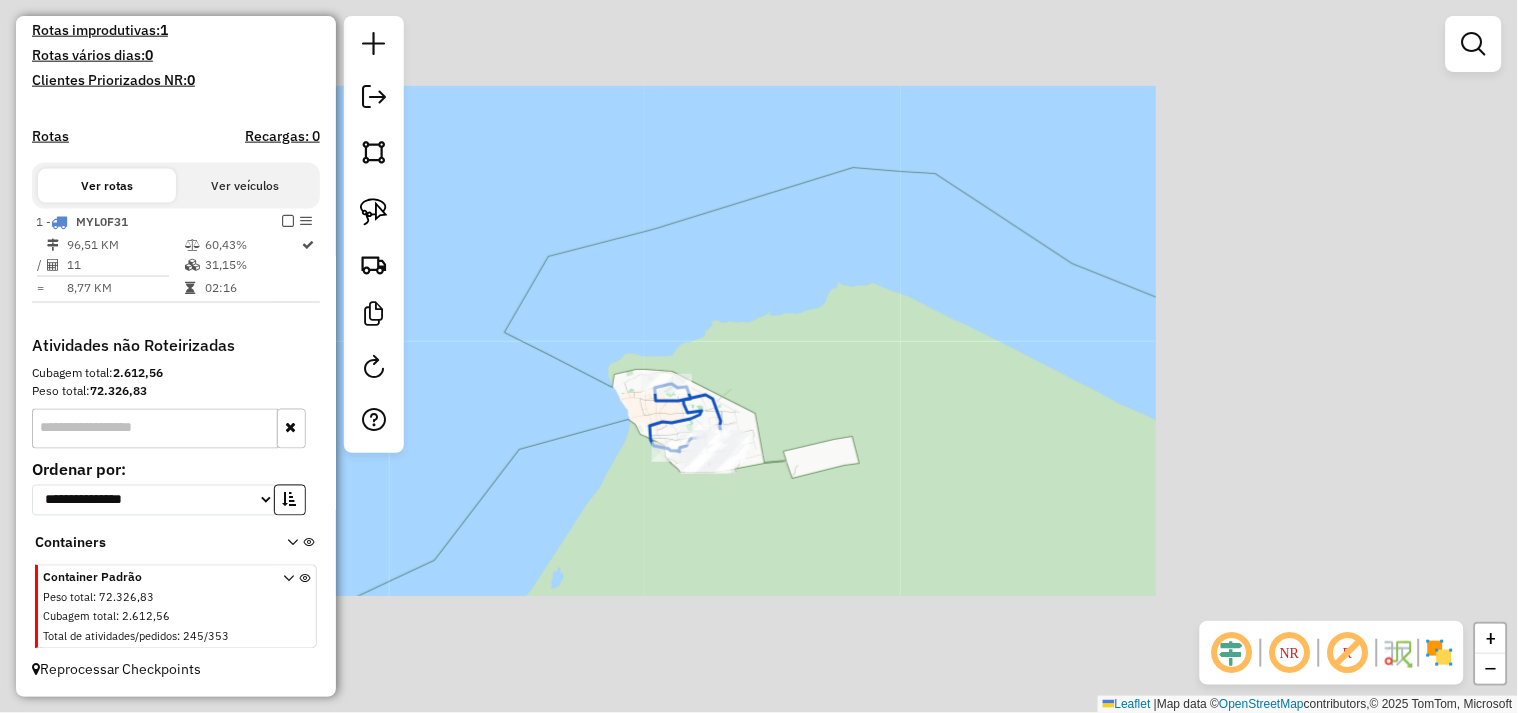 drag, startPoint x: 863, startPoint y: 412, endPoint x: 750, endPoint y: 312, distance: 150.894 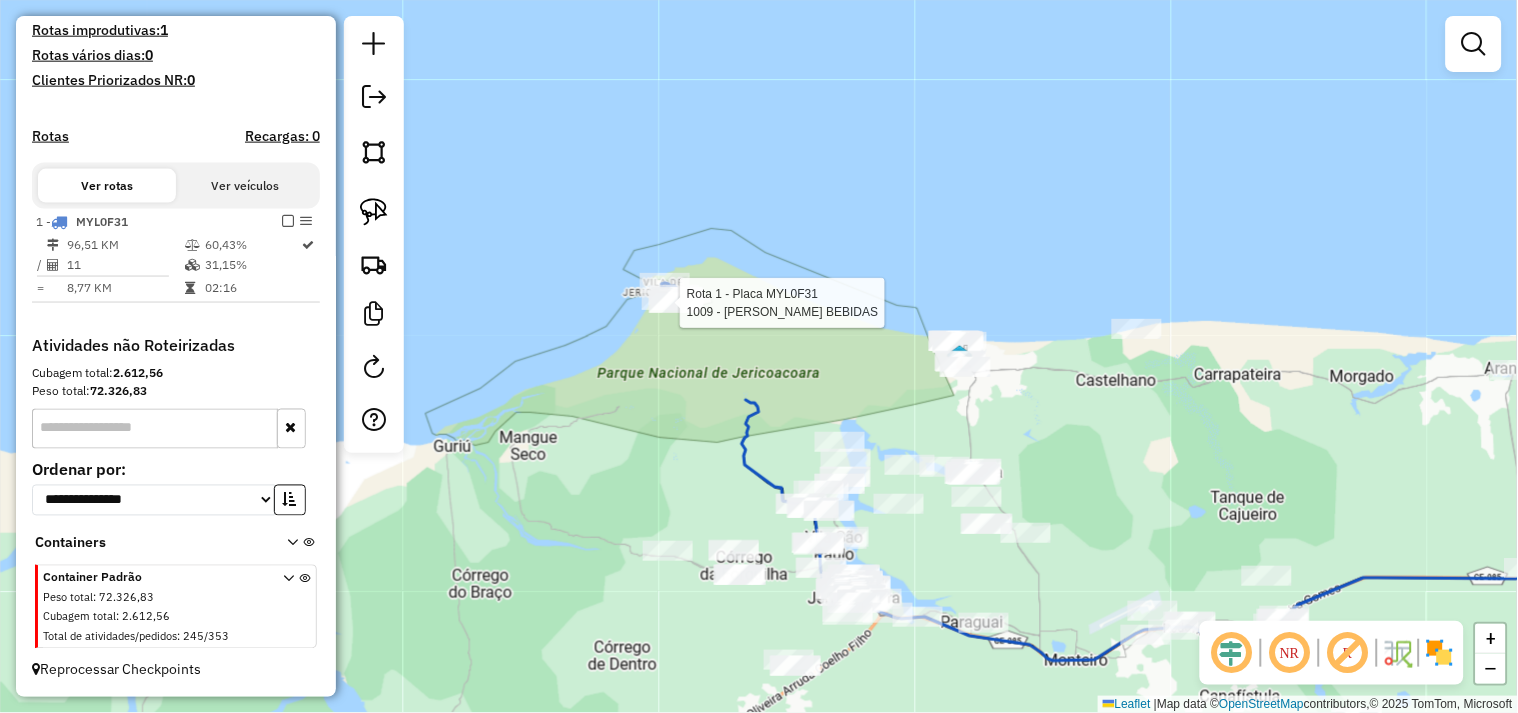 select on "**********" 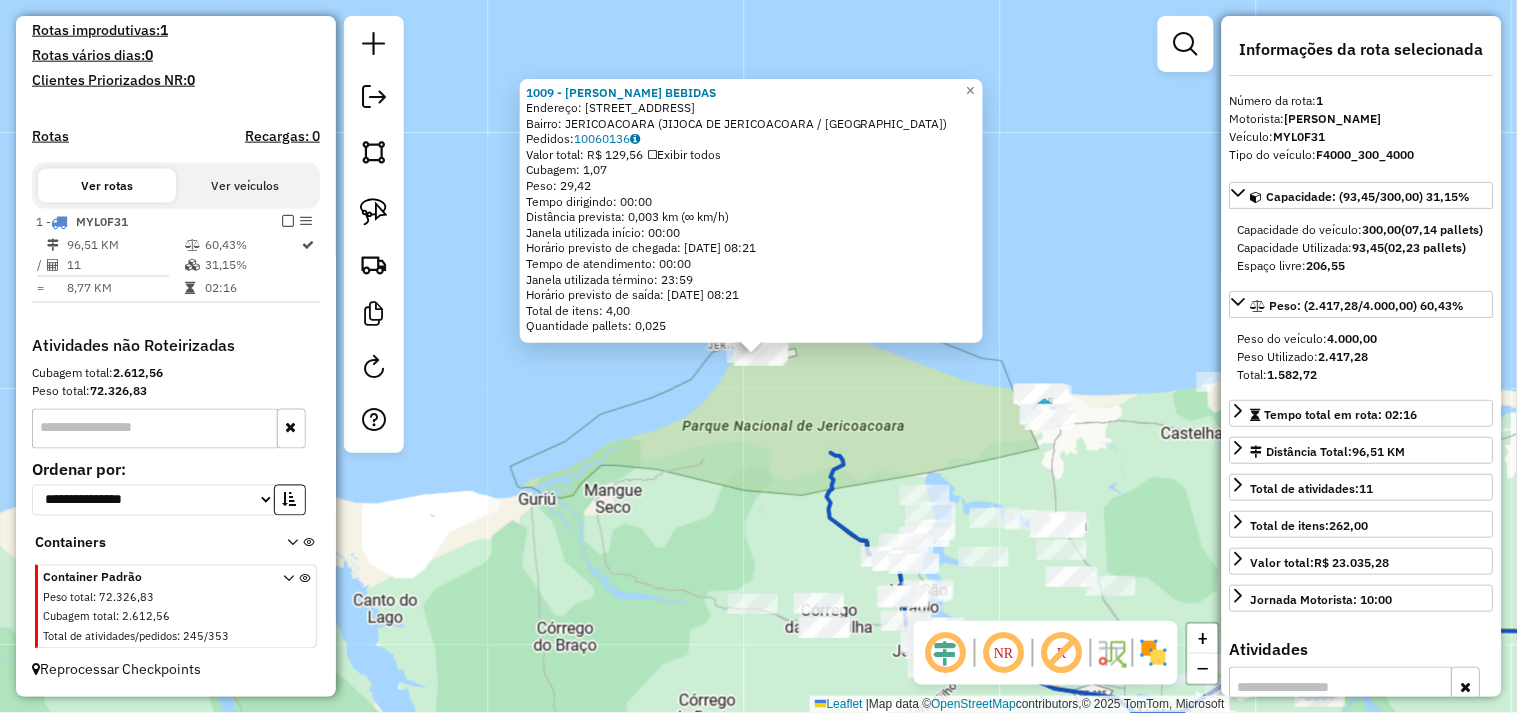 click on "1009 - BAR ANDERSON BEBIDAS  Endereço:  Rua Isabele 2222   Bairro: JERICOACOARA (JIJOCA DE JERICOACOARA / CE)   Pedidos:  10060136   Valor total: R$ 129,56   Exibir todos   Cubagem: 1,07  Peso: 29,42  Tempo dirigindo: 00:00   Distância prevista: 0,003 km (∞ km/h)   Janela utilizada início: 00:00   Horário previsto de chegada: 11/07/2025 08:21   Tempo de atendimento: 00:00   Janela utilizada término: 23:59   Horário previsto de saída: 11/07/2025 08:21   Total de itens: 4,00   Quantidade pallets: 0,025  × Janela de atendimento Grade de atendimento Capacidade Transportadoras Veículos Cliente Pedidos  Rotas Selecione os dias de semana para filtrar as janelas de atendimento  Seg   Ter   Qua   Qui   Sex   Sáb   Dom  Informe o período da janela de atendimento: De: Até:  Filtrar exatamente a janela do cliente  Considerar janela de atendimento padrão  Selecione os dias de semana para filtrar as grades de atendimento  Seg   Ter   Qua   Qui   Sex   Sáb   Dom   Peso mínimo:   Peso máximo:   De:   Até:" 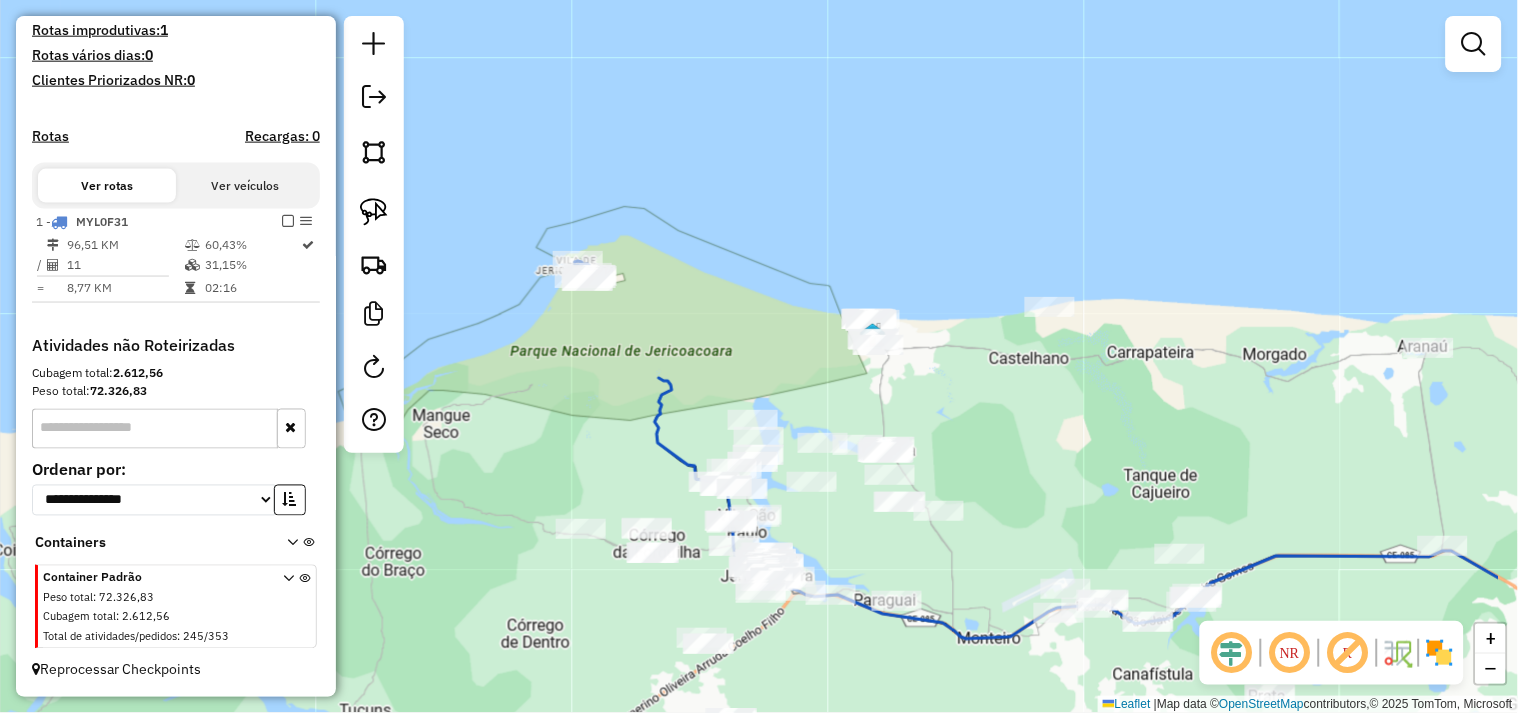 drag, startPoint x: 882, startPoint y: 410, endPoint x: 710, endPoint y: 335, distance: 187.64061 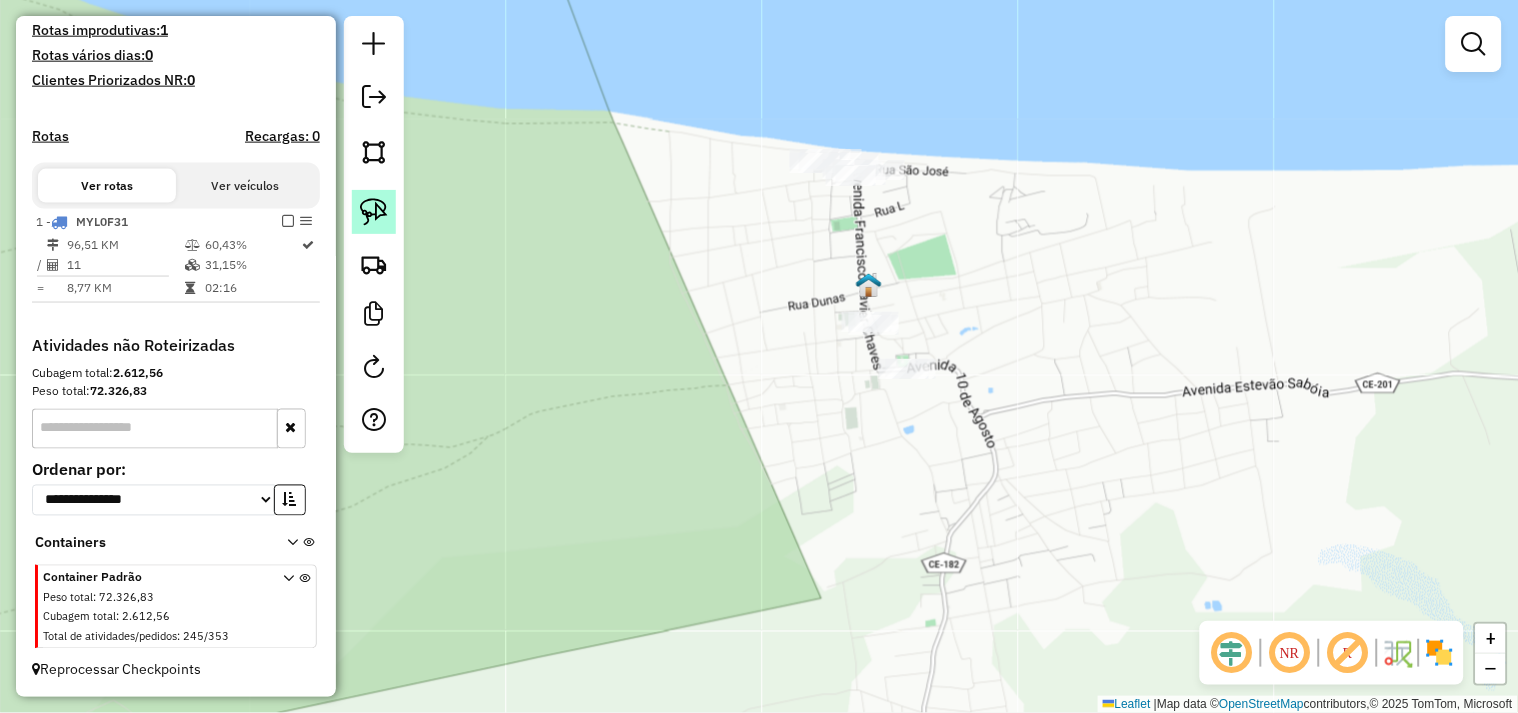 click 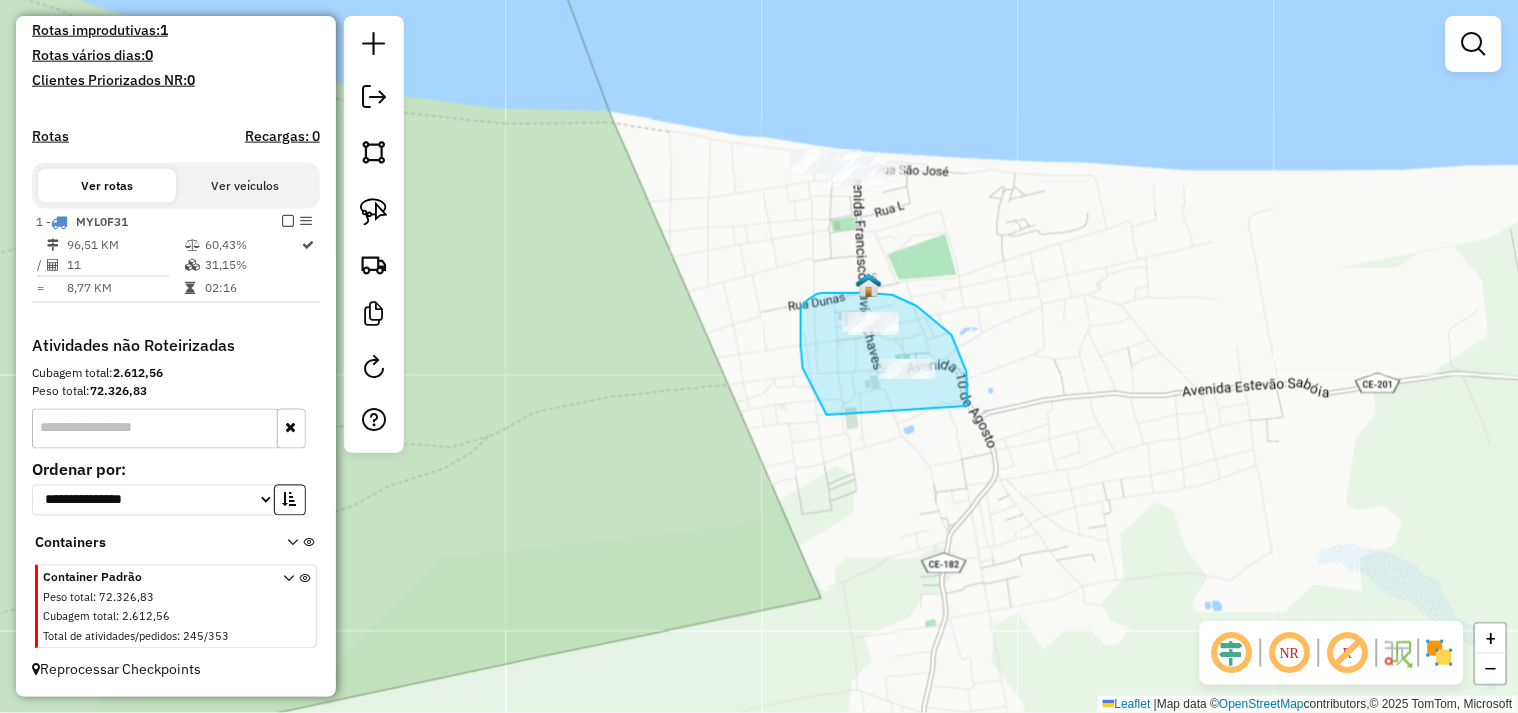 drag, startPoint x: 801, startPoint y: 331, endPoint x: 944, endPoint y: 430, distance: 173.92528 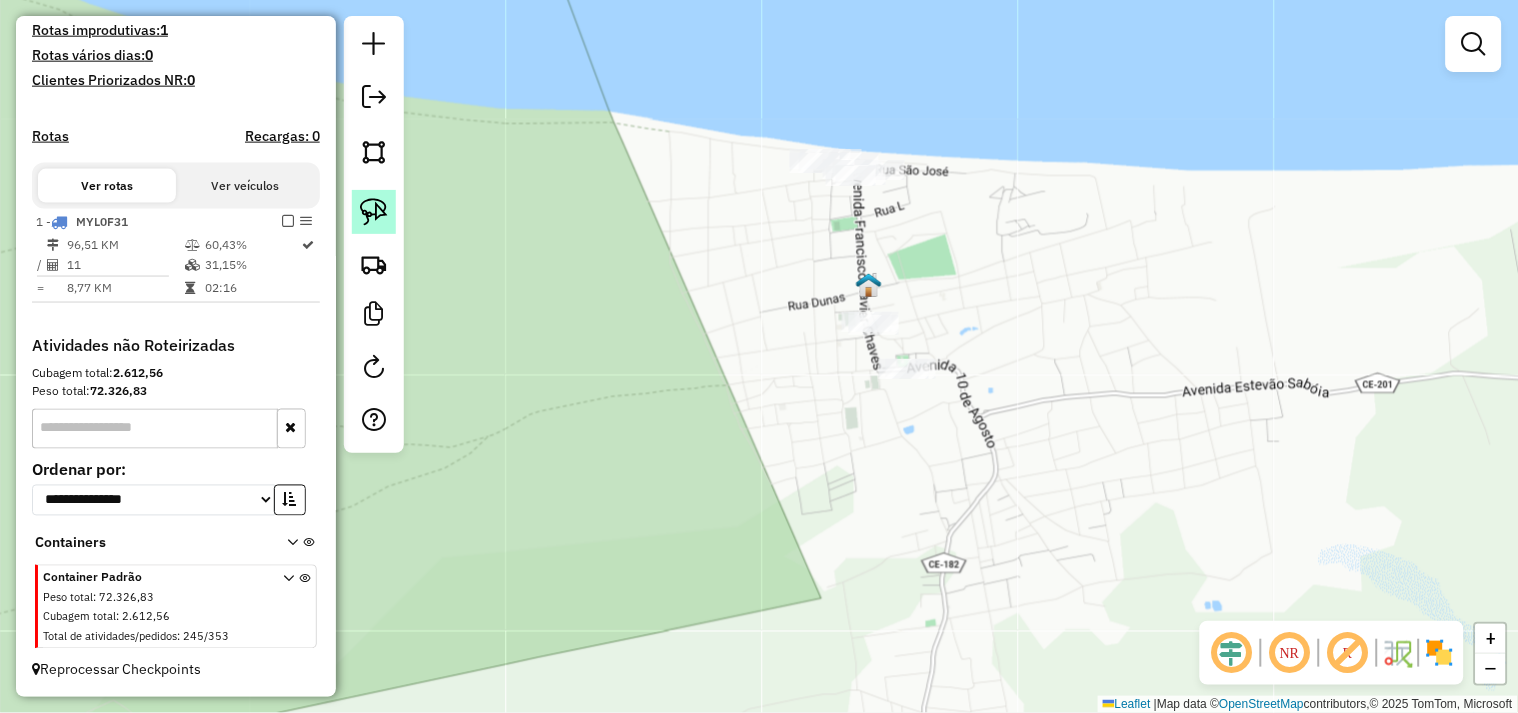 click 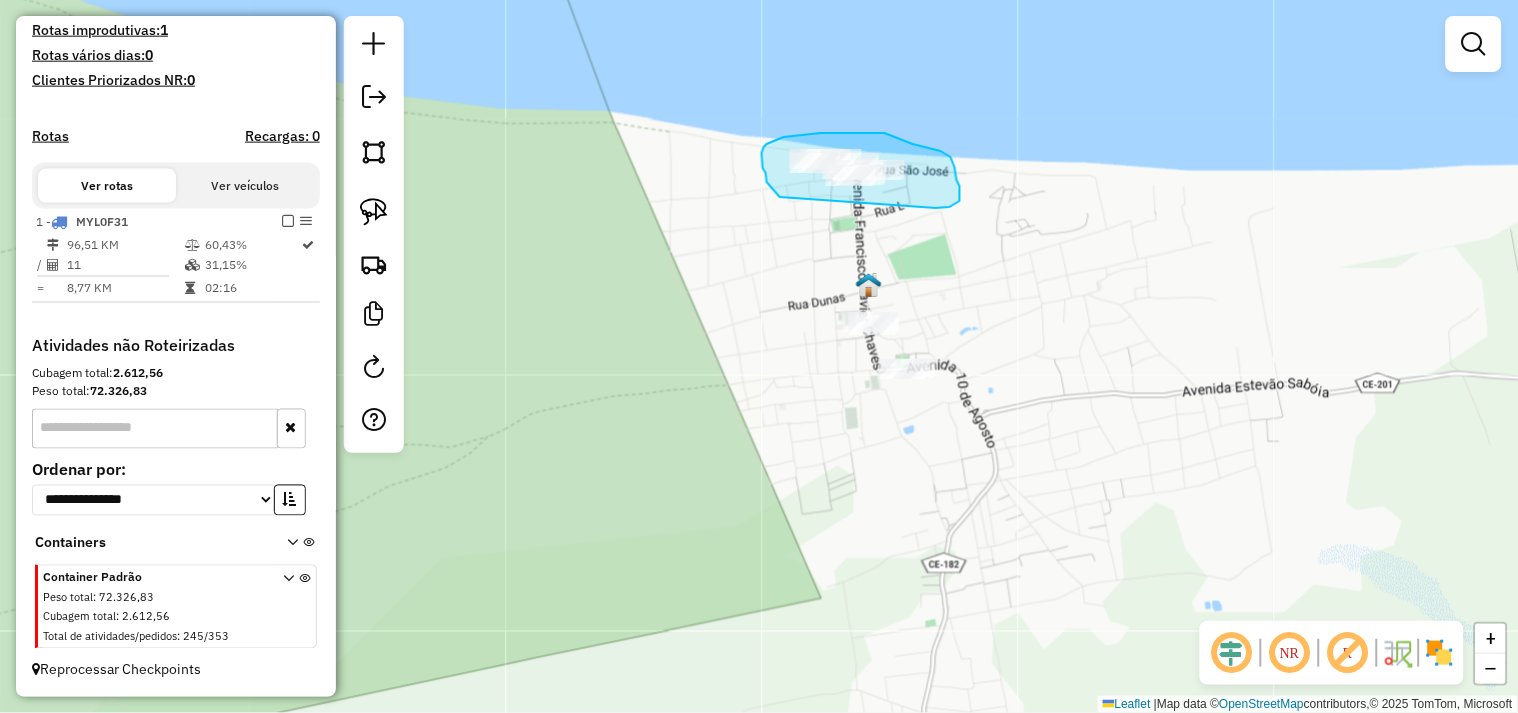 drag, startPoint x: 766, startPoint y: 173, endPoint x: 857, endPoint y: 208, distance: 97.49872 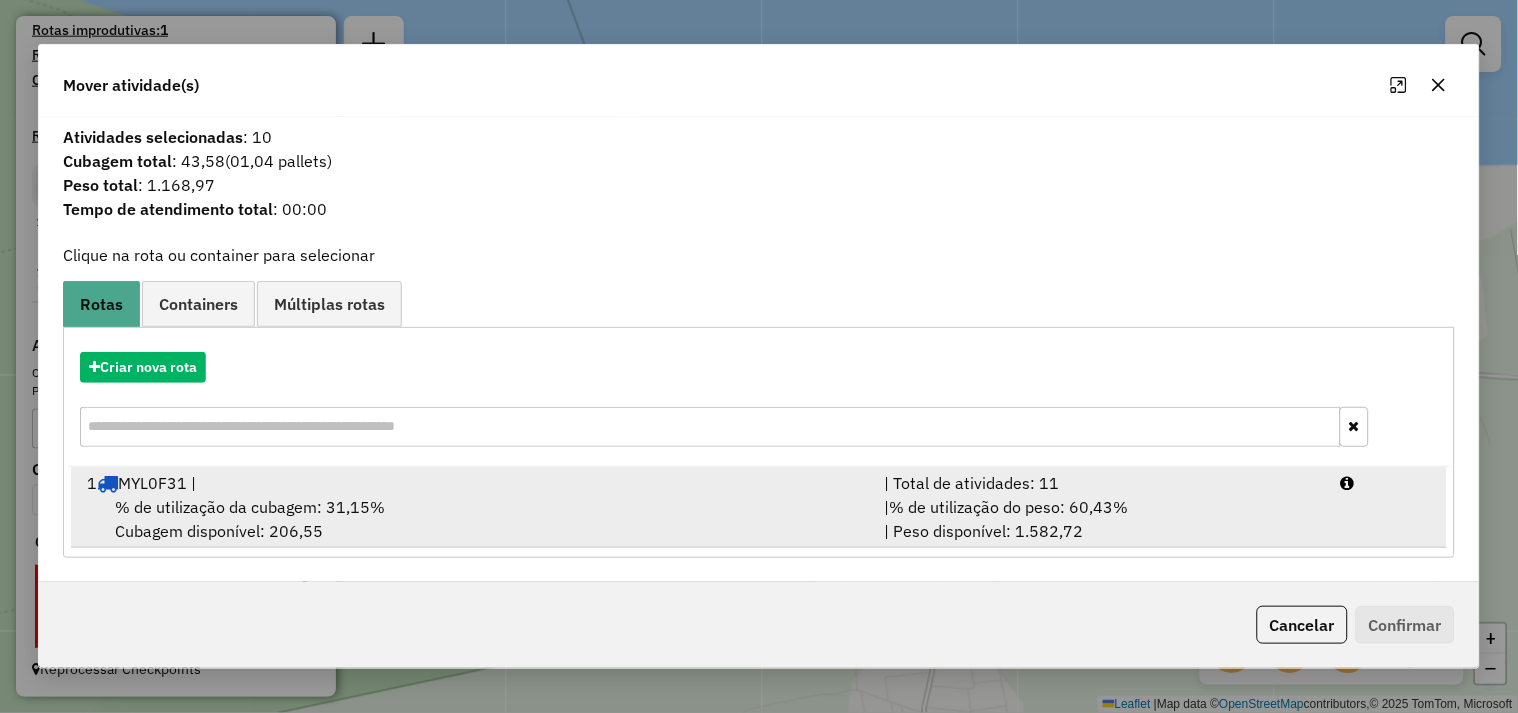 click on "% de utilização da cubagem: 31,15%  Cubagem disponível: 206,55" at bounding box center (474, 519) 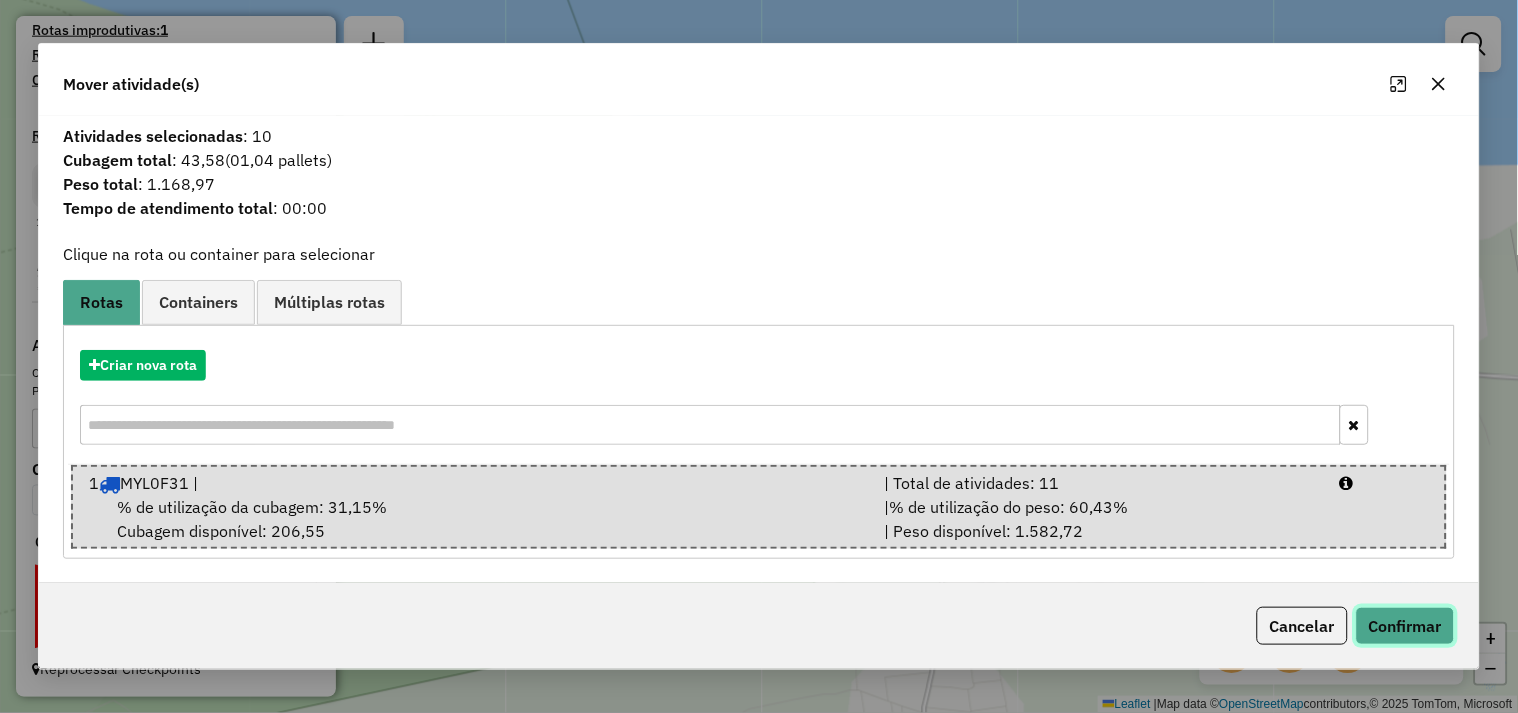 click on "Confirmar" 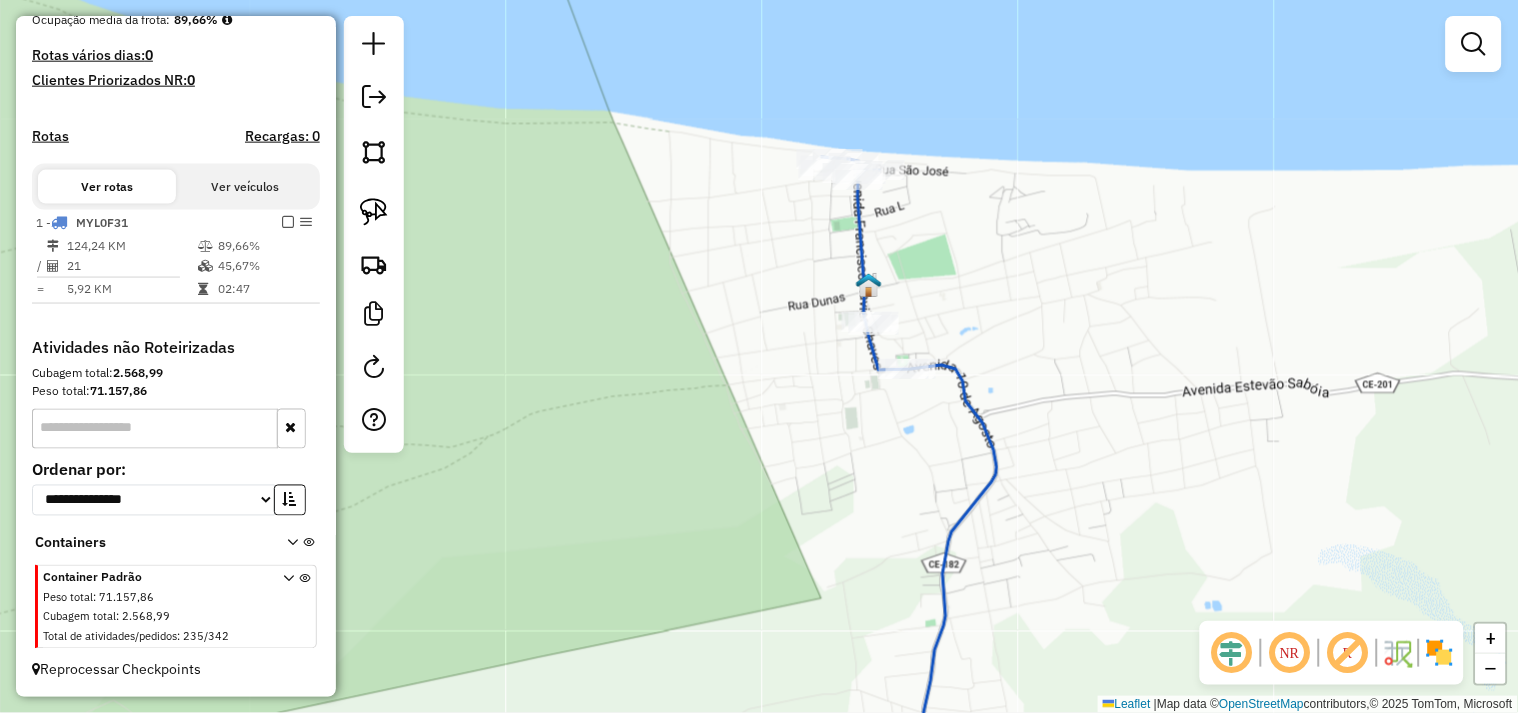 scroll, scrollTop: 515, scrollLeft: 0, axis: vertical 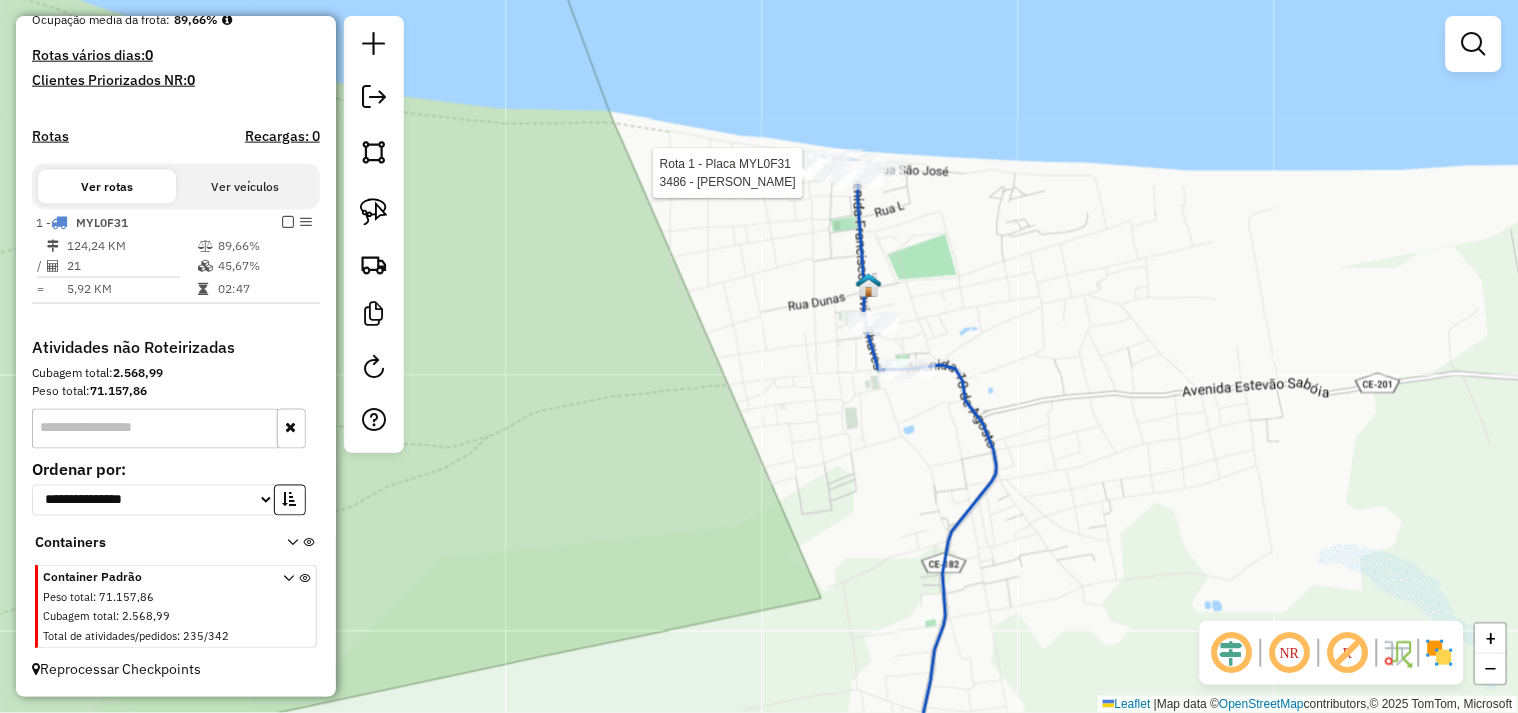 select on "**********" 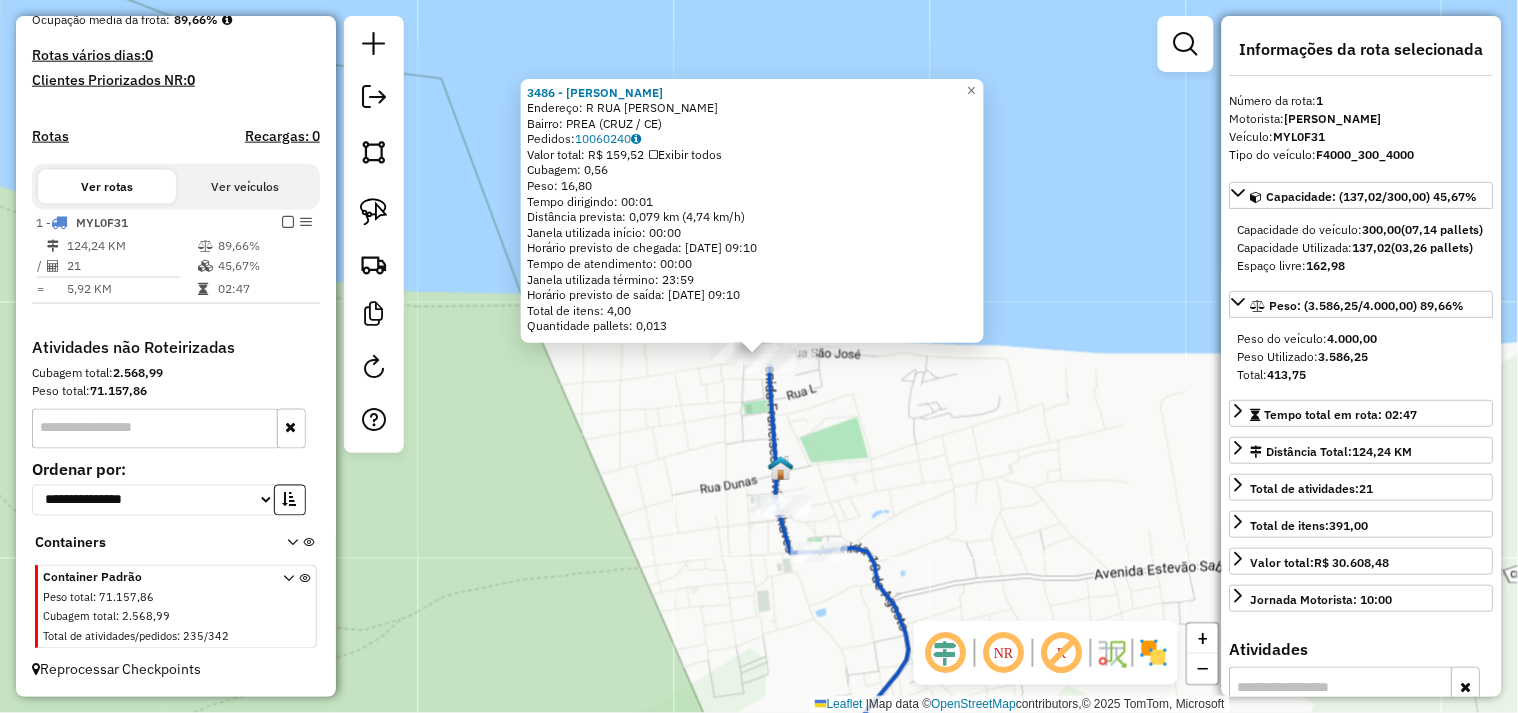 click on "3486 - ARON LEITE CARNEIRO  Endereço: R   RUA SaO JOSE                  SN   Bairro: PREA (CRUZ / CE)   Pedidos:  10060240   Valor total: R$ 159,52   Exibir todos   Cubagem: 0,56  Peso: 16,80  Tempo dirigindo: 00:01   Distância prevista: 0,079 km (4,74 km/h)   Janela utilizada início: 00:00   Horário previsto de chegada: 11/07/2025 09:10   Tempo de atendimento: 00:00   Janela utilizada término: 23:59   Horário previsto de saída: 11/07/2025 09:10   Total de itens: 4,00   Quantidade pallets: 0,013  × Janela de atendimento Grade de atendimento Capacidade Transportadoras Veículos Cliente Pedidos  Rotas Selecione os dias de semana para filtrar as janelas de atendimento  Seg   Ter   Qua   Qui   Sex   Sáb   Dom  Informe o período da janela de atendimento: De: Até:  Filtrar exatamente a janela do cliente  Considerar janela de atendimento padrão  Selecione os dias de semana para filtrar as grades de atendimento  Seg   Ter   Qua   Qui   Sex   Sáb   Dom   Clientes fora do dia de atendimento selecionado De:" 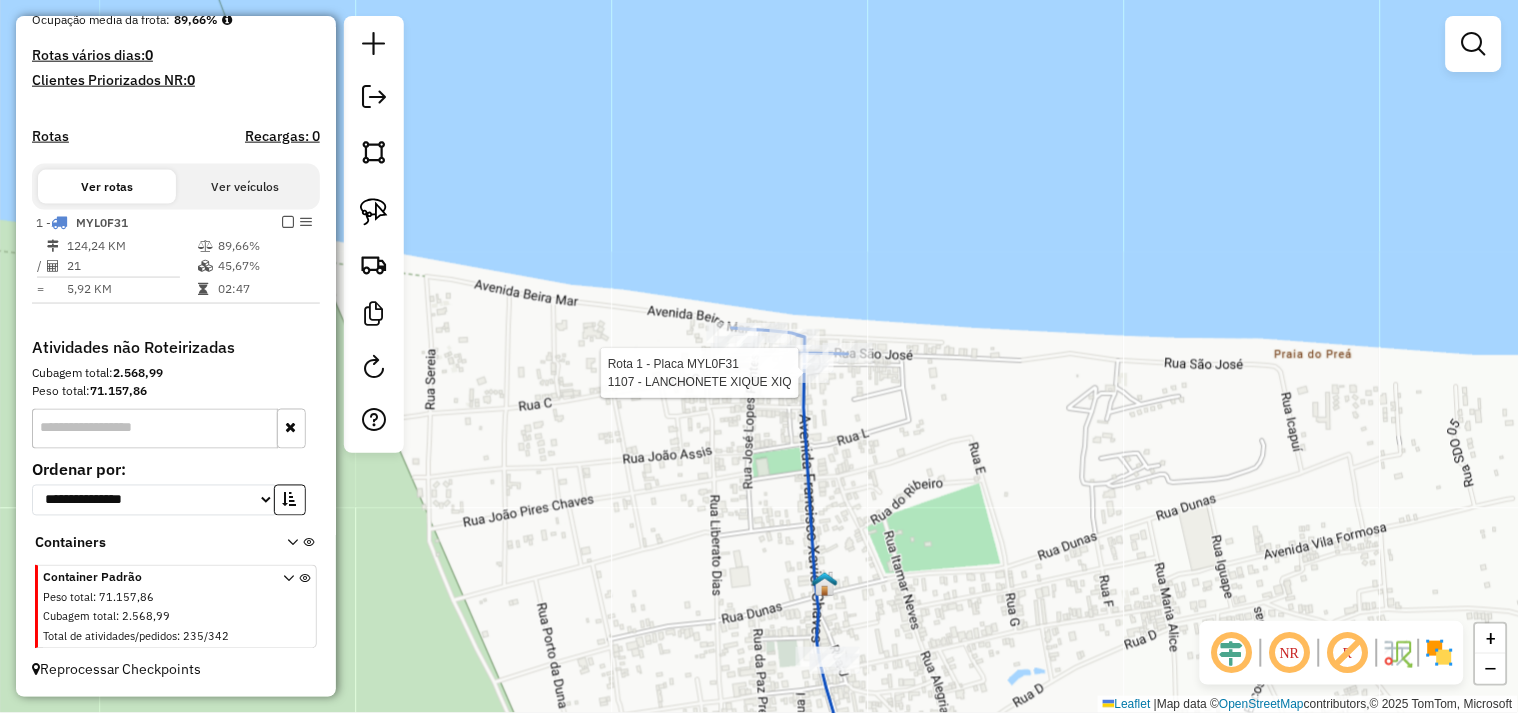 select on "**********" 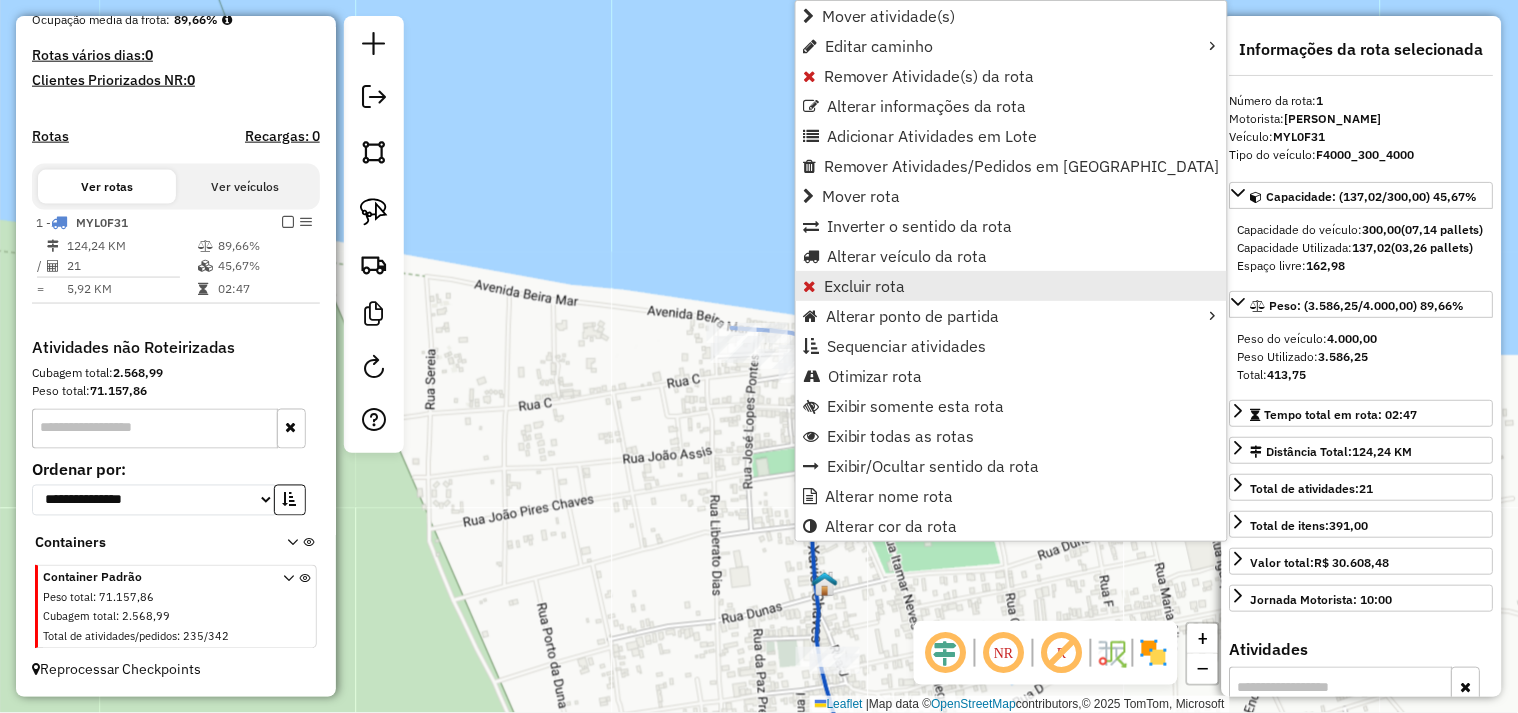 click on "Mover atividade(s) Editar caminho Remover Atividade(s) da rota Alterar informações da rota Adicionar Atividades em Lote Remover Atividades/Pedidos em Lote Mover rota Inverter o sentido da rota Alterar veículo da rota Excluir rota Alterar ponto de partida Sequenciar atividades Otimizar rota Exibir somente esta rota Exibir todas as rotas Exibir/Ocultar sentido da rota Alterar nome rota Alterar cor da rota" at bounding box center [1011, 271] 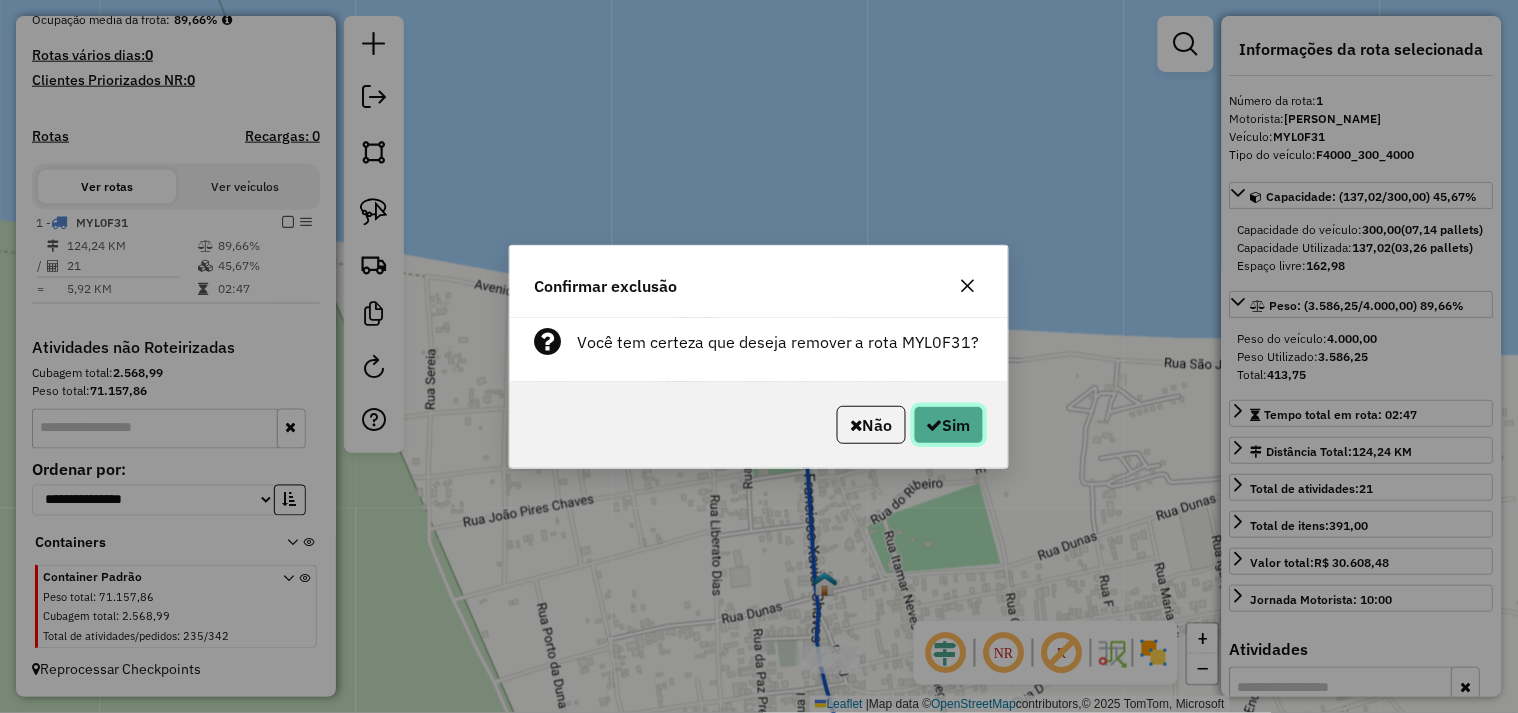 click on "Sim" 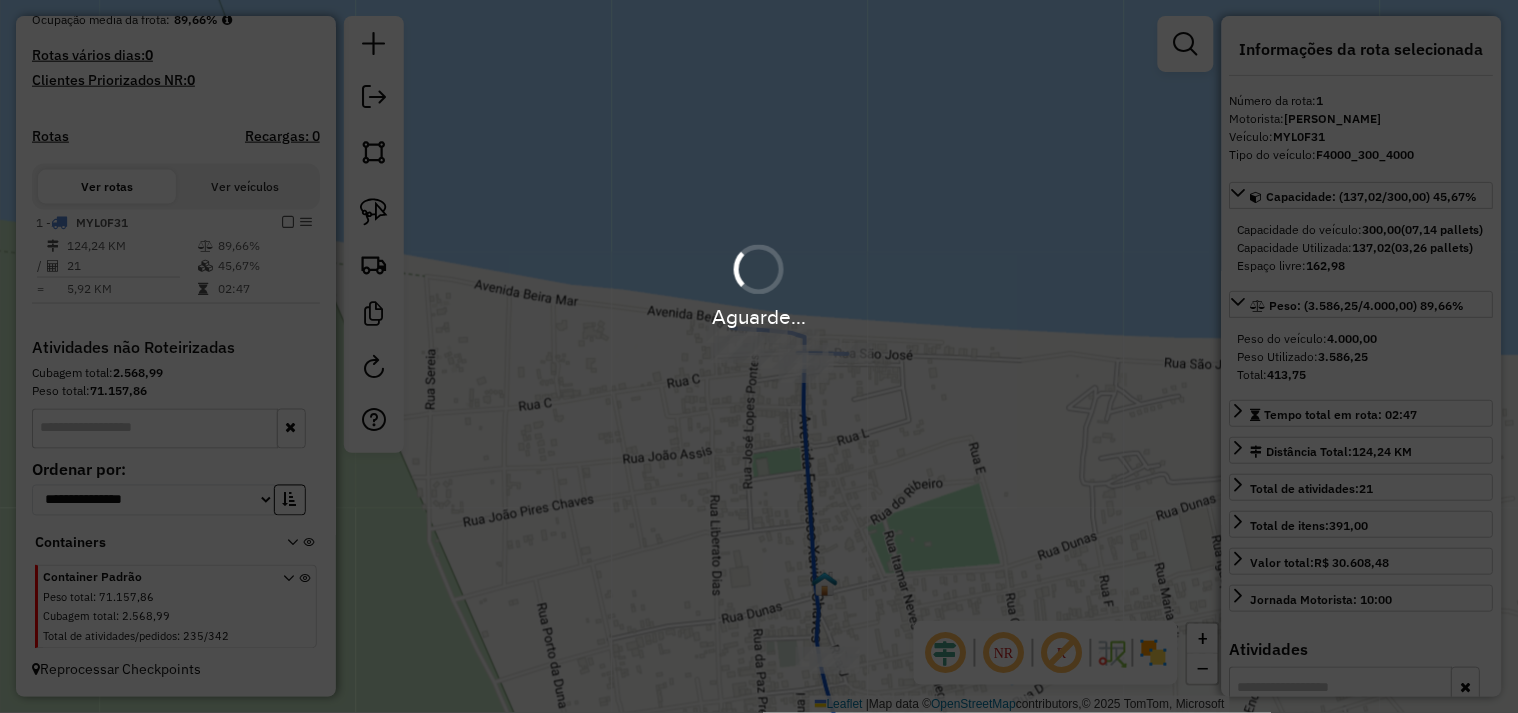 scroll, scrollTop: 271, scrollLeft: 0, axis: vertical 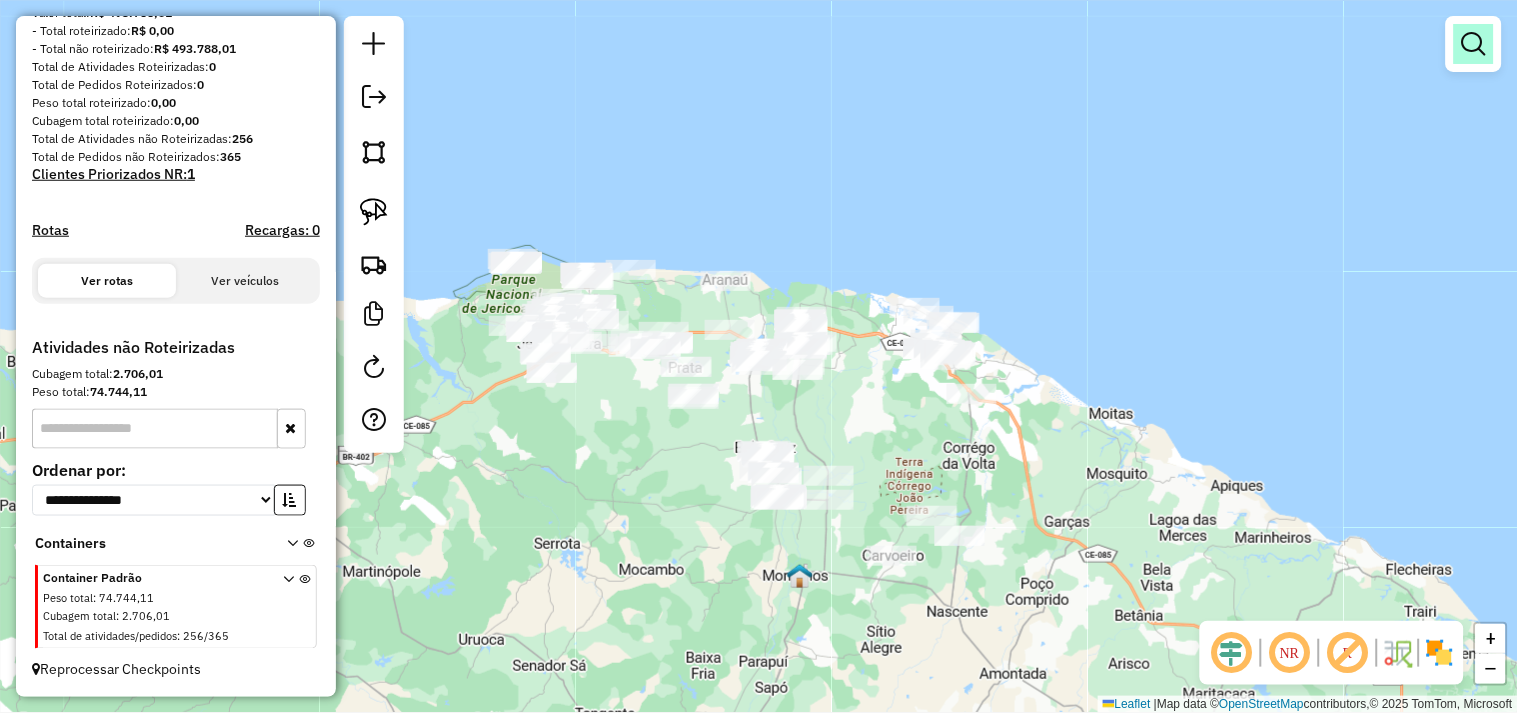 click at bounding box center [1474, 44] 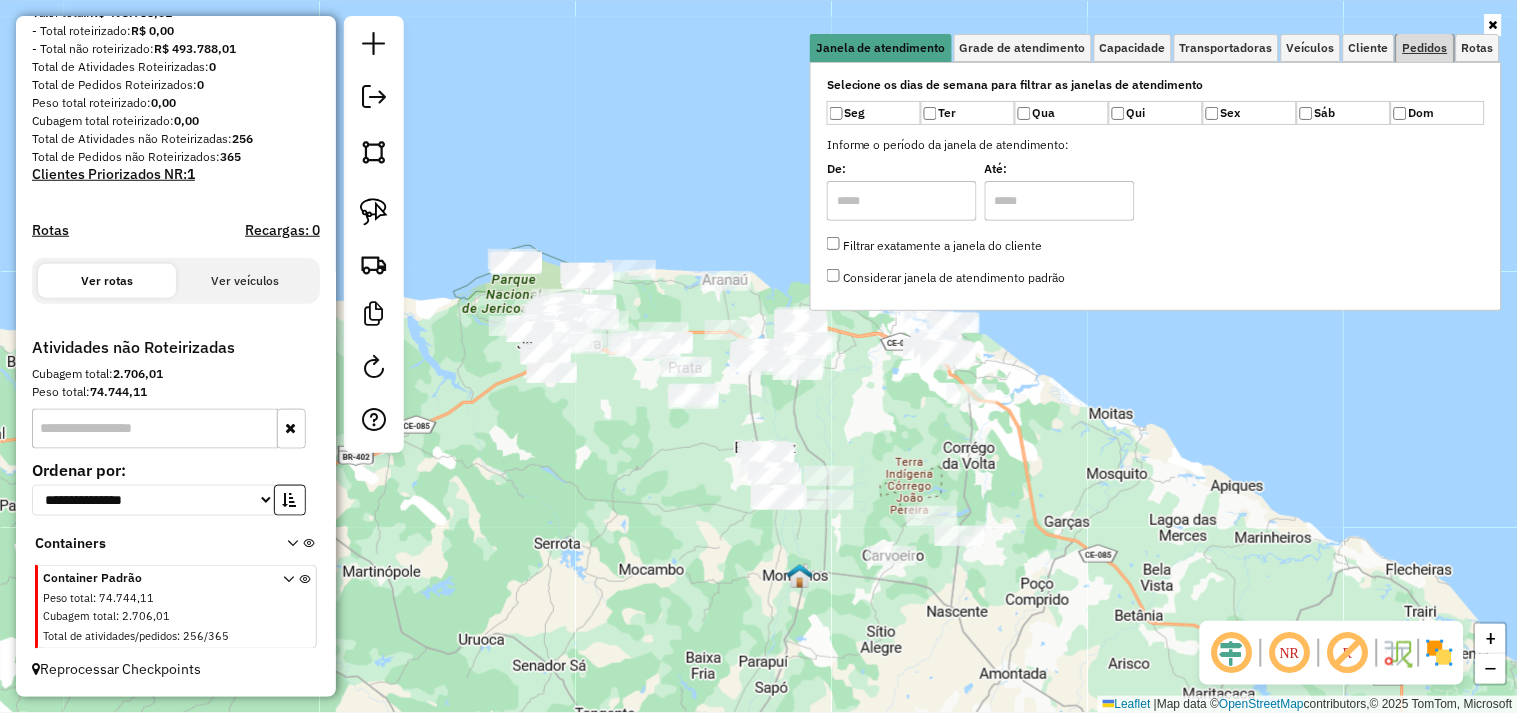click on "Pedidos" at bounding box center (1425, 48) 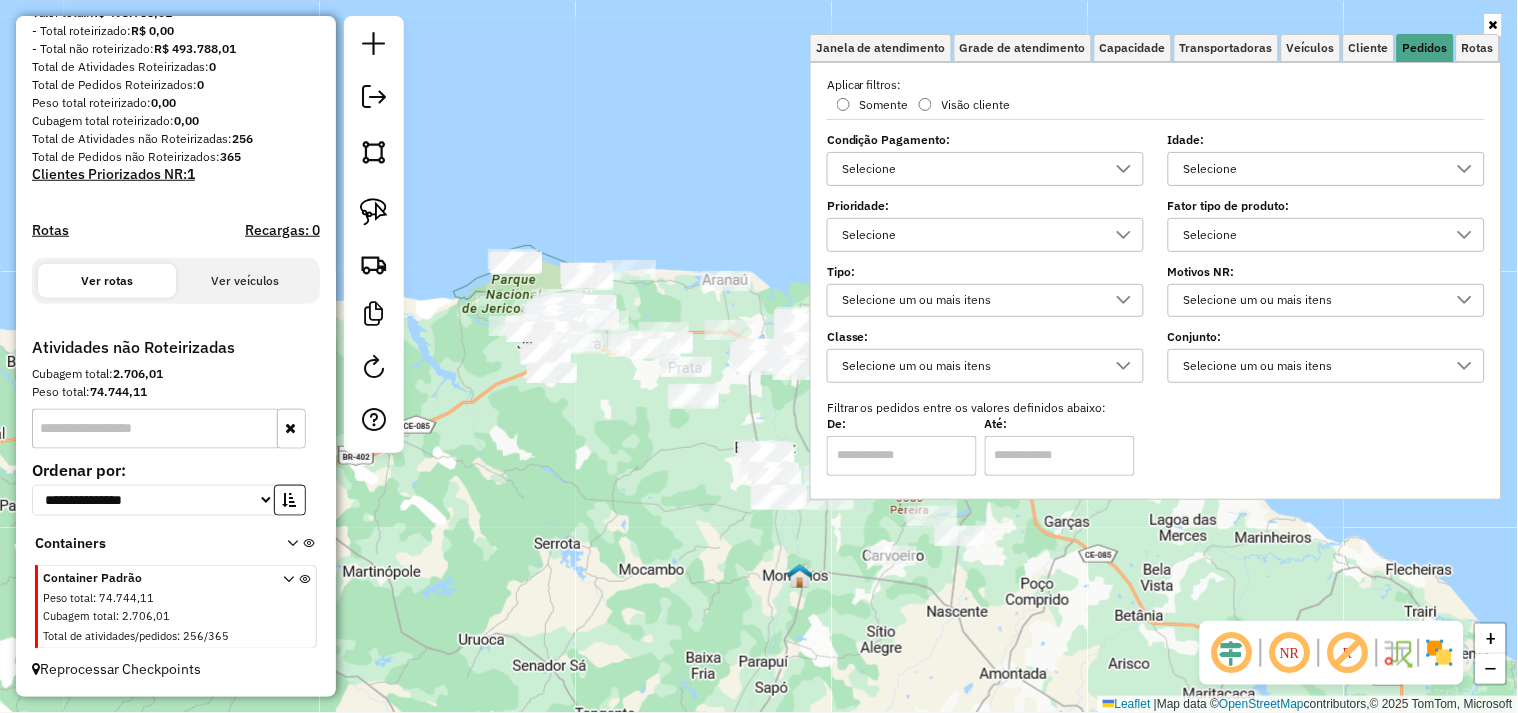 click on "Selecione" at bounding box center [1311, 169] 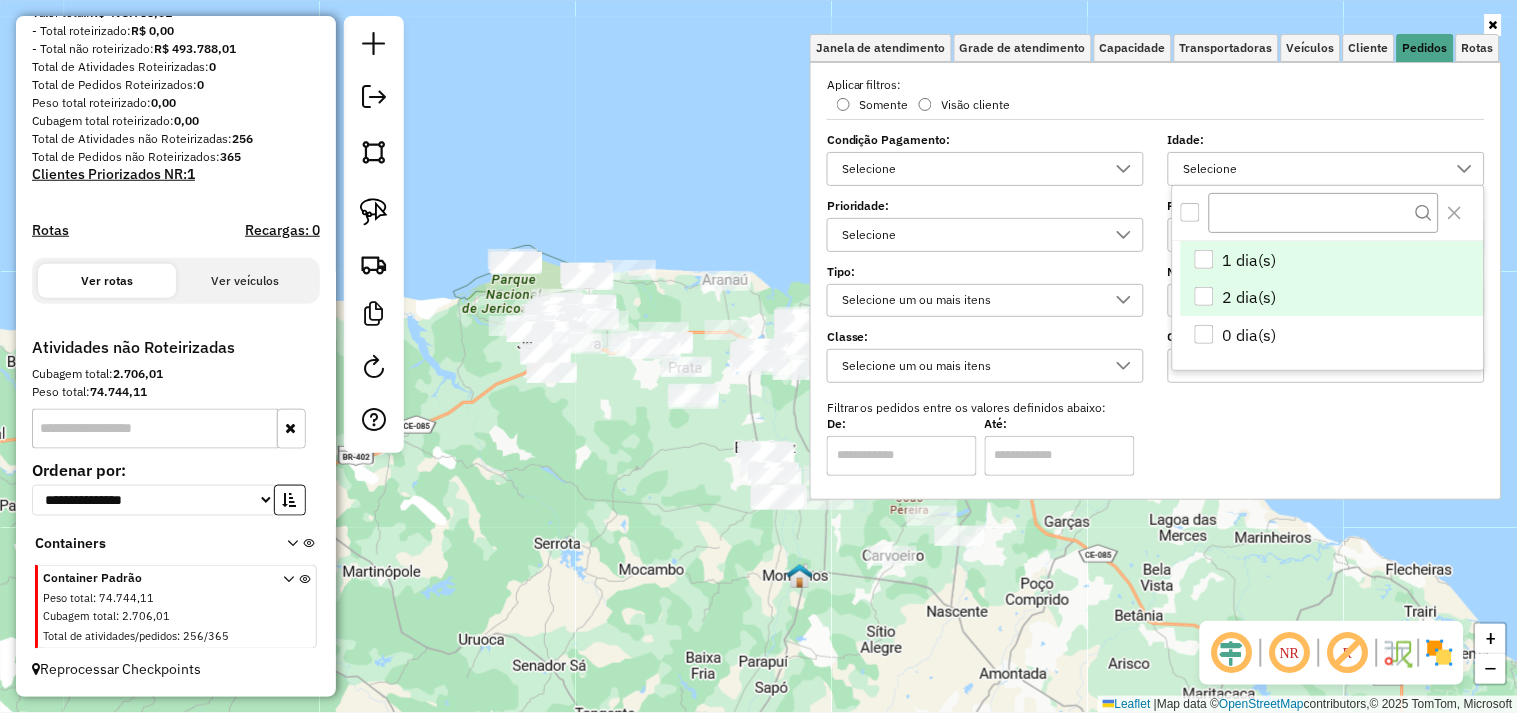 click at bounding box center [1204, 296] 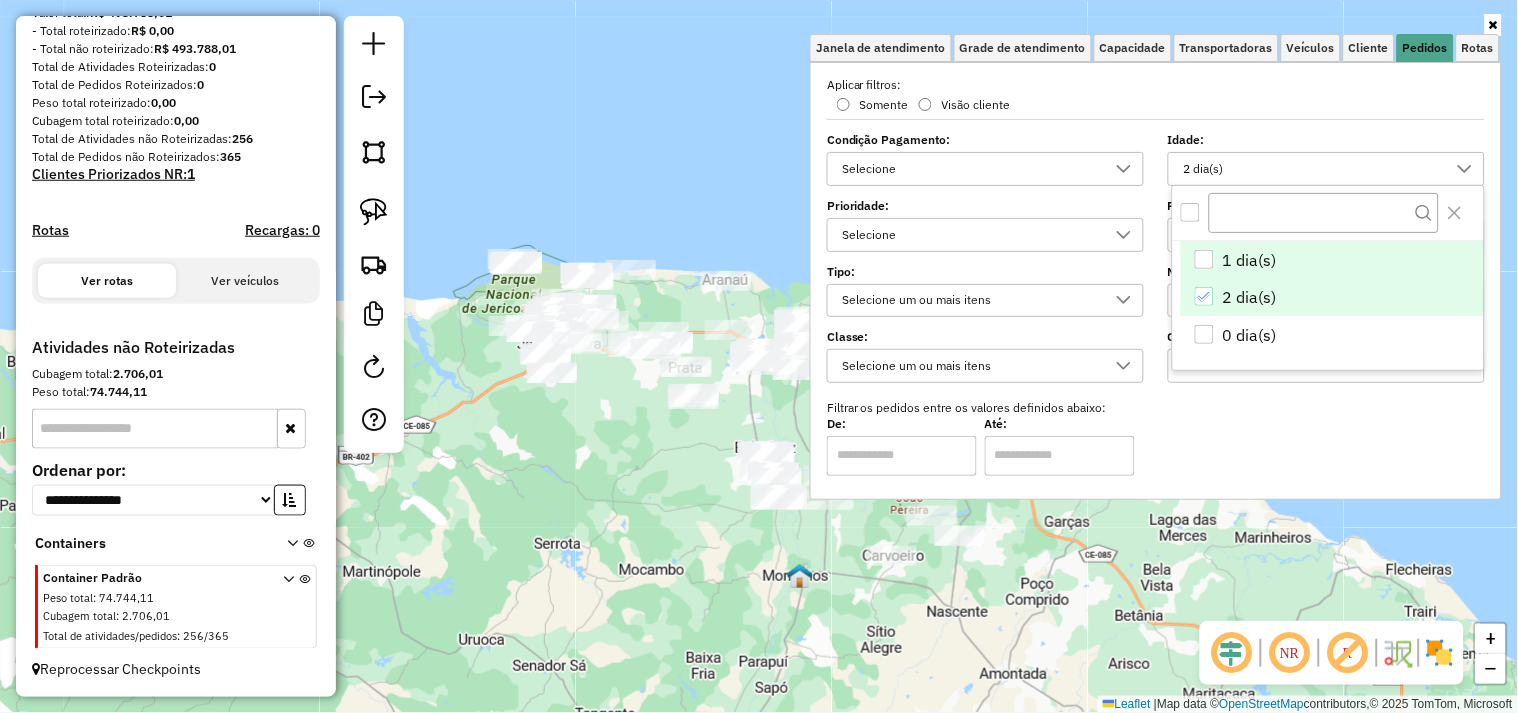 click at bounding box center [1204, 259] 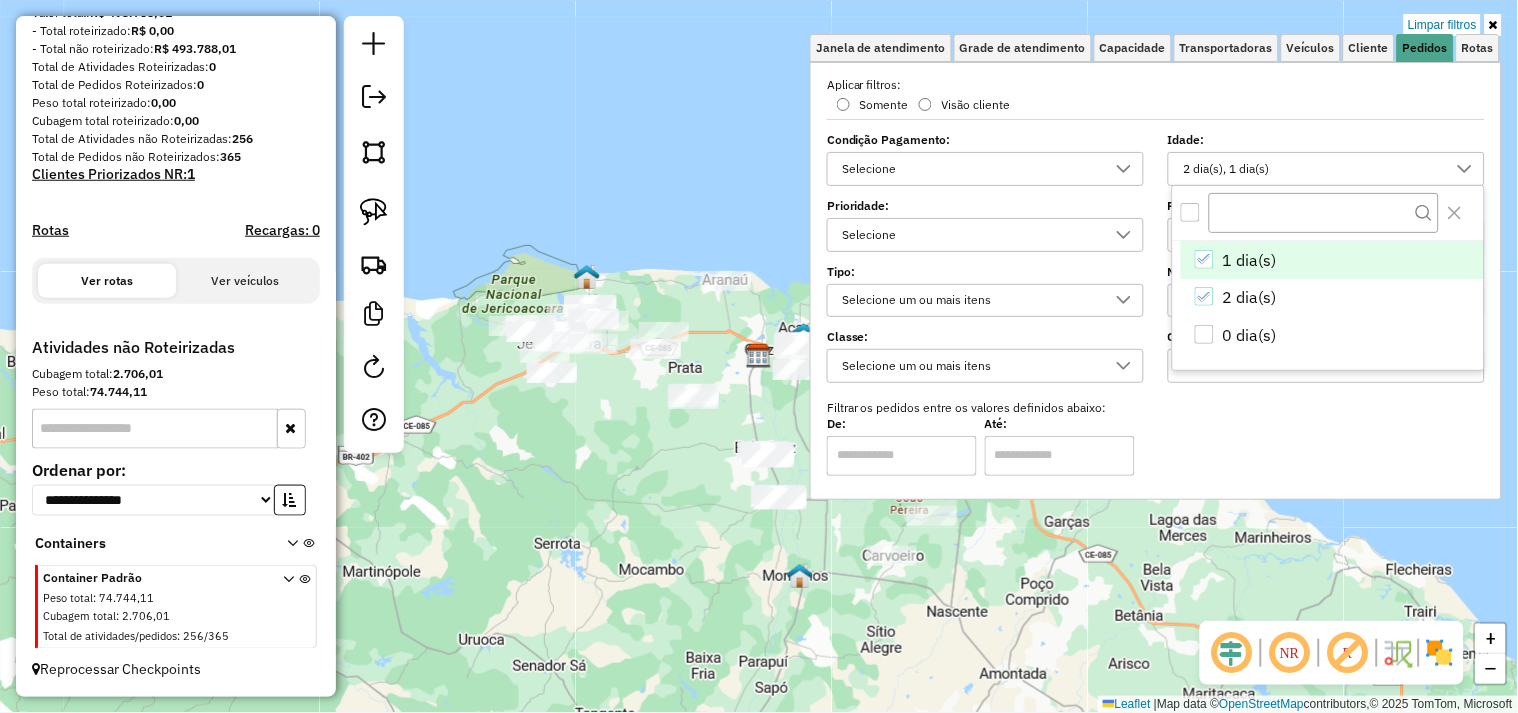drag, startPoint x: 674, startPoint y: 473, endPoint x: 653, endPoint y: 471, distance: 21.095022 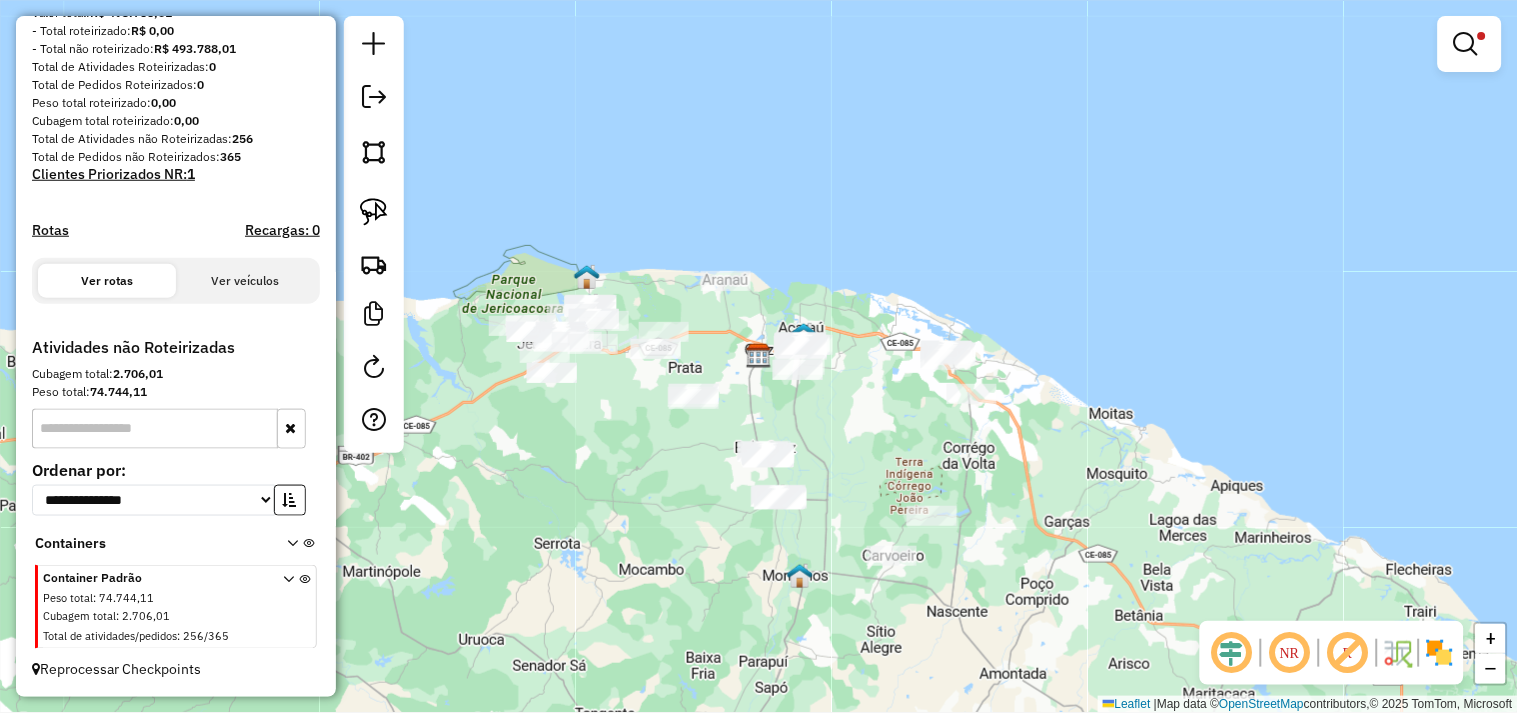 click on "Limpar filtros Janela de atendimento Grade de atendimento Capacidade Transportadoras Veículos Cliente Pedidos  Rotas Selecione os dias de semana para filtrar as janelas de atendimento  Seg   Ter   Qua   Qui   Sex   Sáb   Dom  Informe o período da janela de atendimento: De: Até:  Filtrar exatamente a janela do cliente  Considerar janela de atendimento padrão  Selecione os dias de semana para filtrar as grades de atendimento  Seg   Ter   Qua   Qui   Sex   Sáb   Dom   Considerar clientes sem dia de atendimento cadastrado  Clientes fora do dia de atendimento selecionado Filtrar as atividades entre os valores definidos abaixo:  Peso mínimo:   Peso máximo:   Cubagem mínima:   Cubagem máxima:   De:   Até:  Filtrar as atividades entre o tempo de atendimento definido abaixo:  De:   Até:   Considerar capacidade total dos clientes não roteirizados Transportadora: Selecione um ou mais itens Tipo de veículo: Selecione um ou mais itens Veículo: Selecione um ou mais itens Motorista: Selecione um ou mais itens" 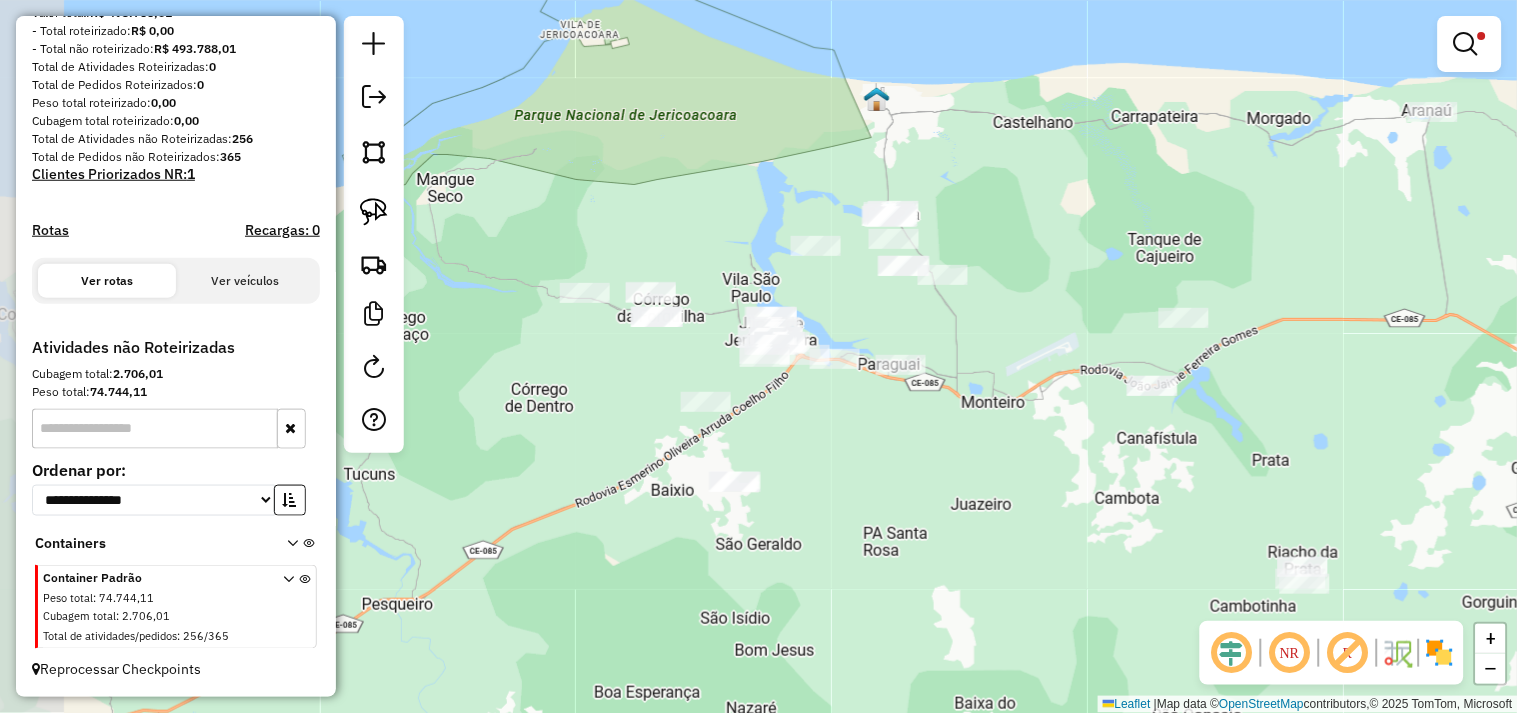 drag, startPoint x: 658, startPoint y: 422, endPoint x: 775, endPoint y: 432, distance: 117.426575 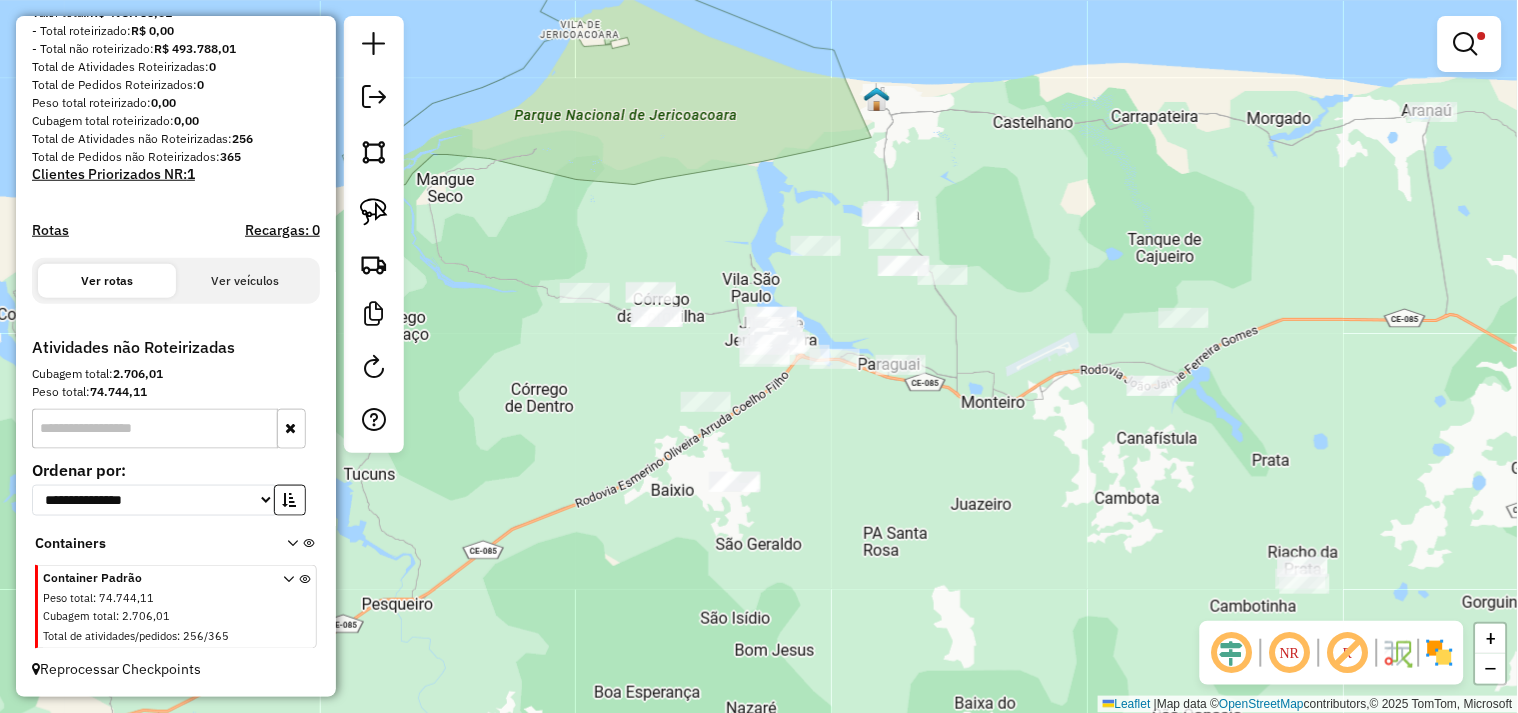 drag, startPoint x: 383, startPoint y: 217, endPoint x: 538, endPoint y: 318, distance: 185.0027 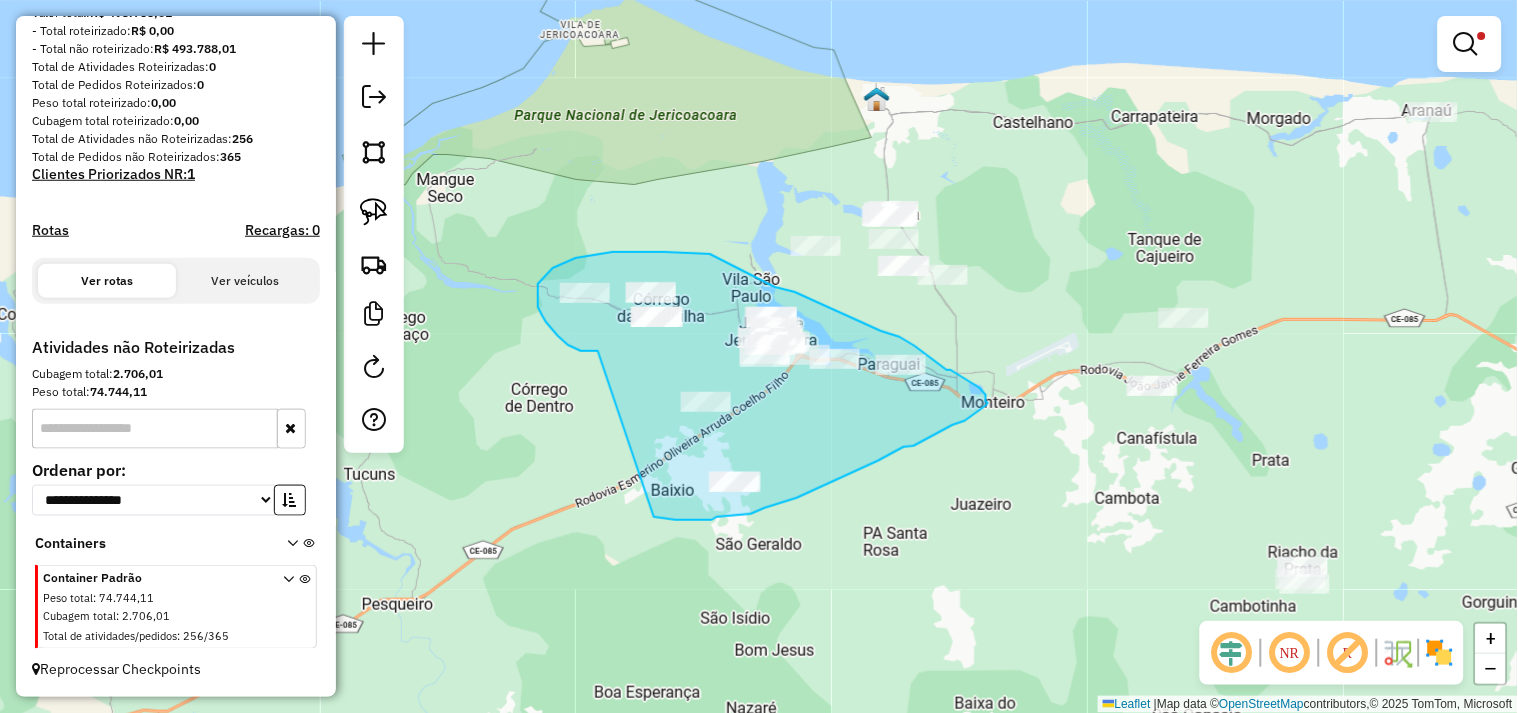 drag, startPoint x: 558, startPoint y: 336, endPoint x: 648, endPoint y: 517, distance: 202.14104 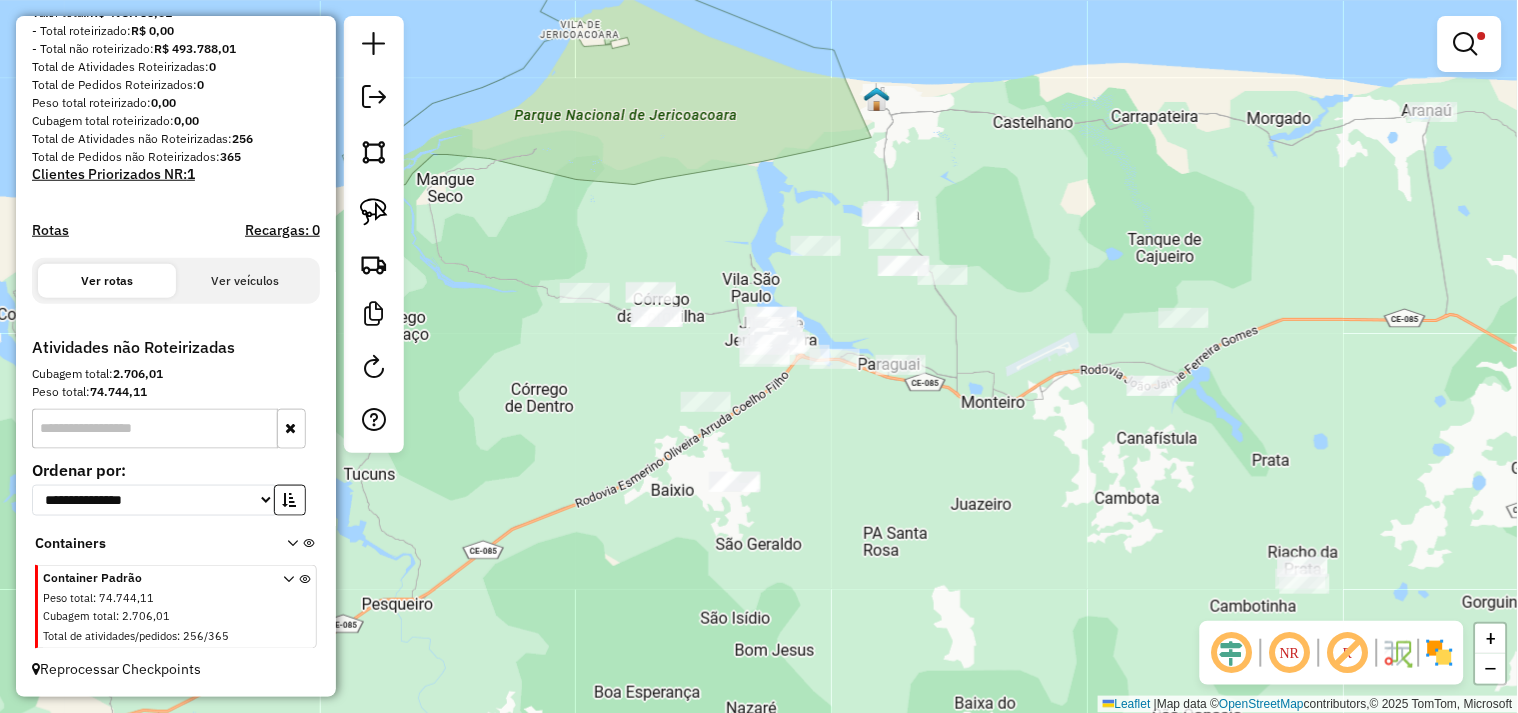 click on "Limpar filtros Janela de atendimento Grade de atendimento Capacidade Transportadoras Veículos Cliente Pedidos  Rotas Selecione os dias de semana para filtrar as janelas de atendimento  Seg   Ter   Qua   Qui   Sex   Sáb   Dom  Informe o período da janela de atendimento: De: Até:  Filtrar exatamente a janela do cliente  Considerar janela de atendimento padrão  Selecione os dias de semana para filtrar as grades de atendimento  Seg   Ter   Qua   Qui   Sex   Sáb   Dom   Considerar clientes sem dia de atendimento cadastrado  Clientes fora do dia de atendimento selecionado Filtrar as atividades entre os valores definidos abaixo:  Peso mínimo:   Peso máximo:   Cubagem mínima:   Cubagem máxima:   De:   Até:  Filtrar as atividades entre o tempo de atendimento definido abaixo:  De:   Até:   Considerar capacidade total dos clientes não roteirizados Transportadora: Selecione um ou mais itens Tipo de veículo: Selecione um ou mais itens Veículo: Selecione um ou mais itens Motorista: Selecione um ou mais itens" 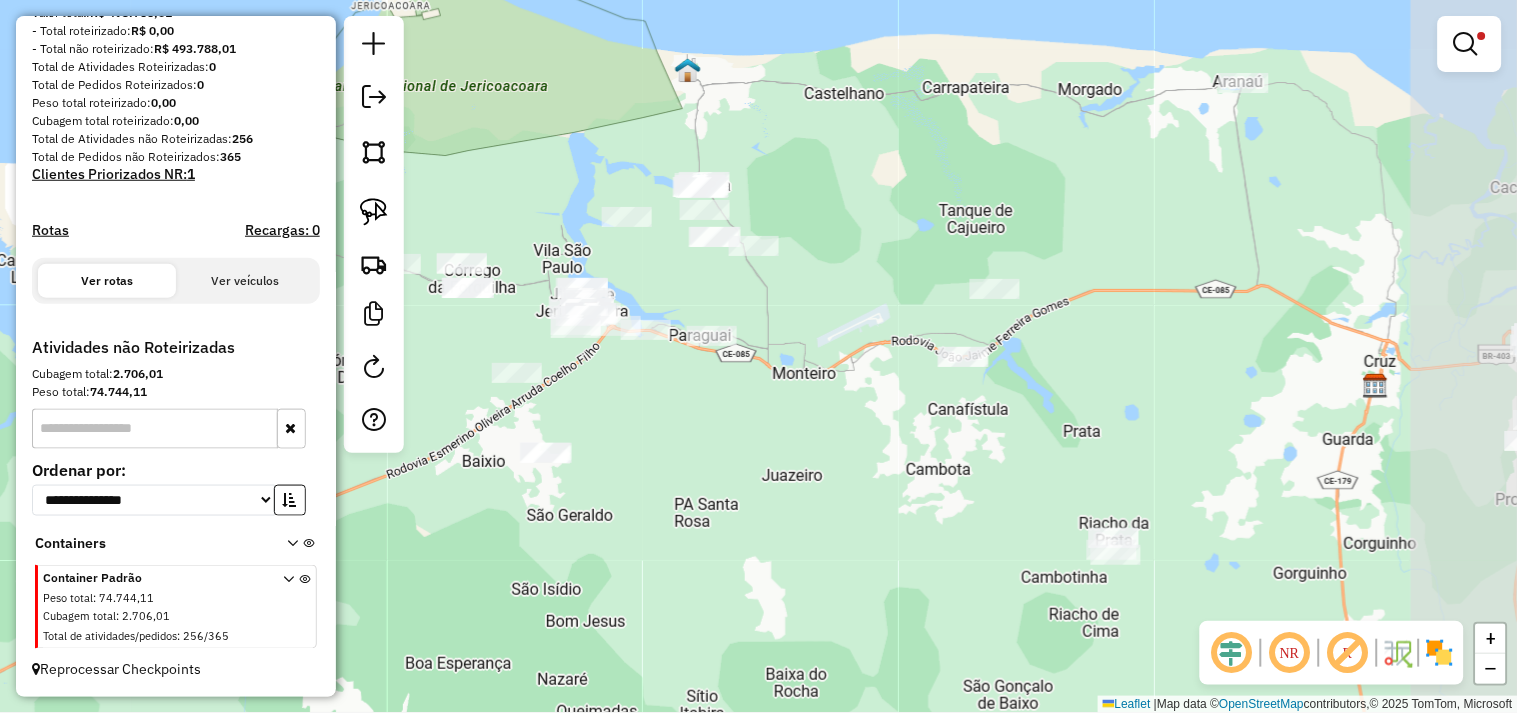 drag, startPoint x: 976, startPoint y: 557, endPoint x: 646, endPoint y: 370, distance: 379.30066 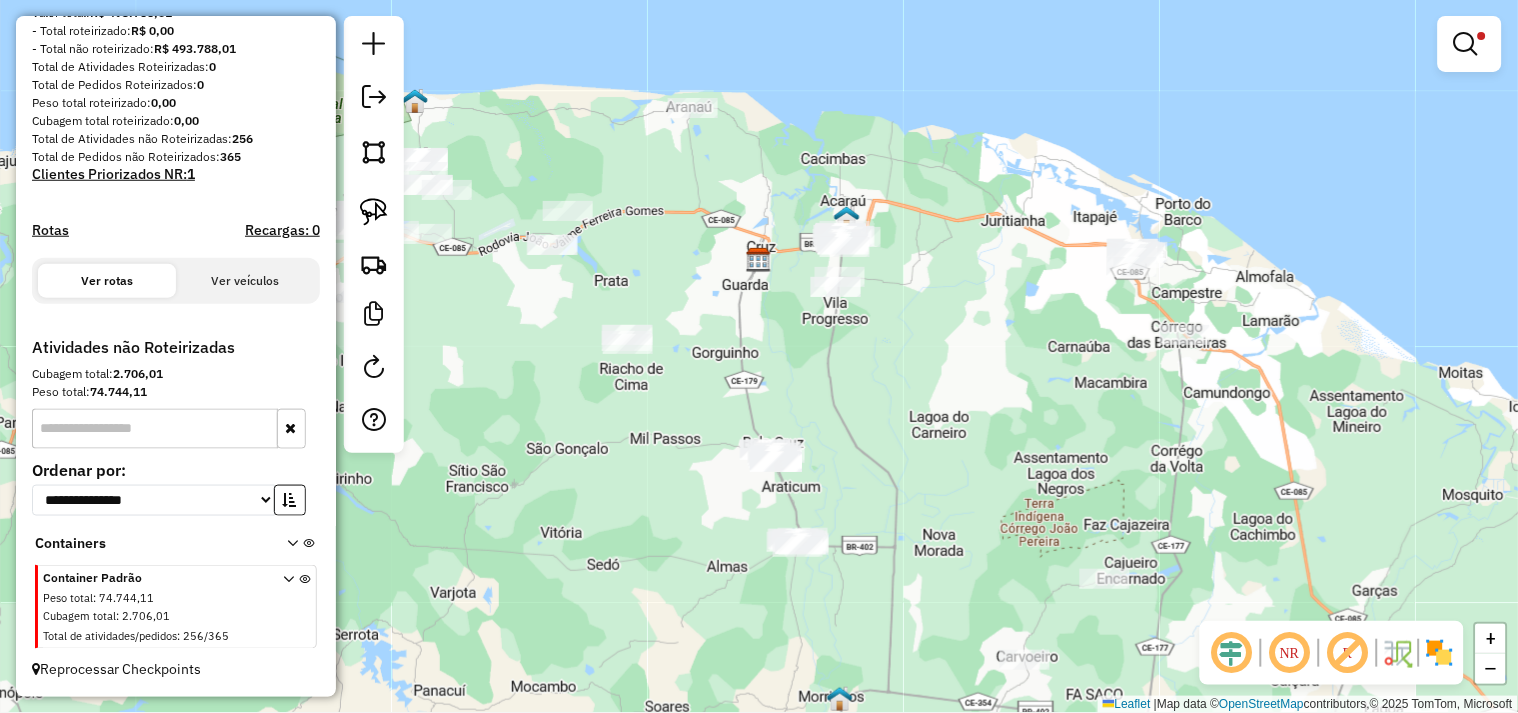 drag, startPoint x: 876, startPoint y: 431, endPoint x: 684, endPoint y: 373, distance: 200.56918 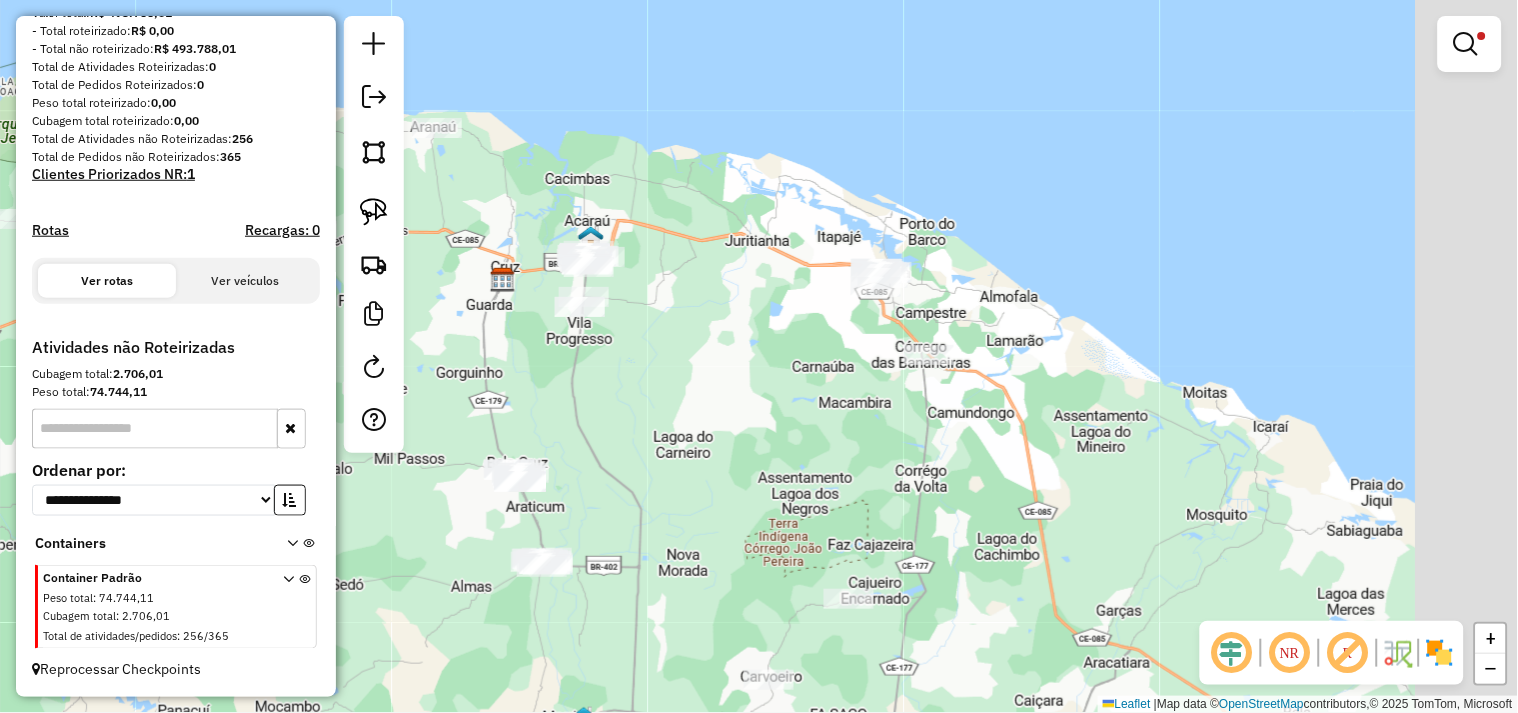 drag, startPoint x: 807, startPoint y: 405, endPoint x: 738, endPoint y: 404, distance: 69.00725 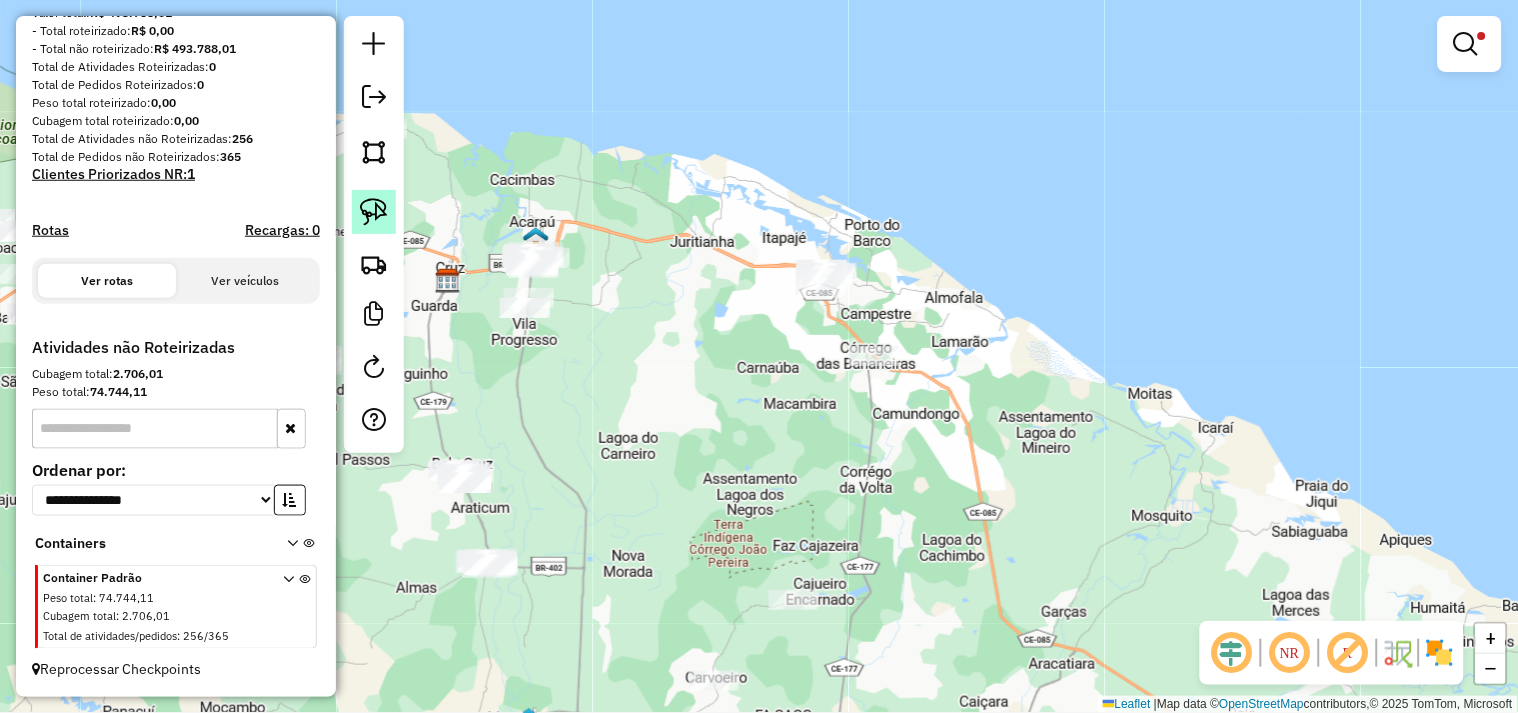 click 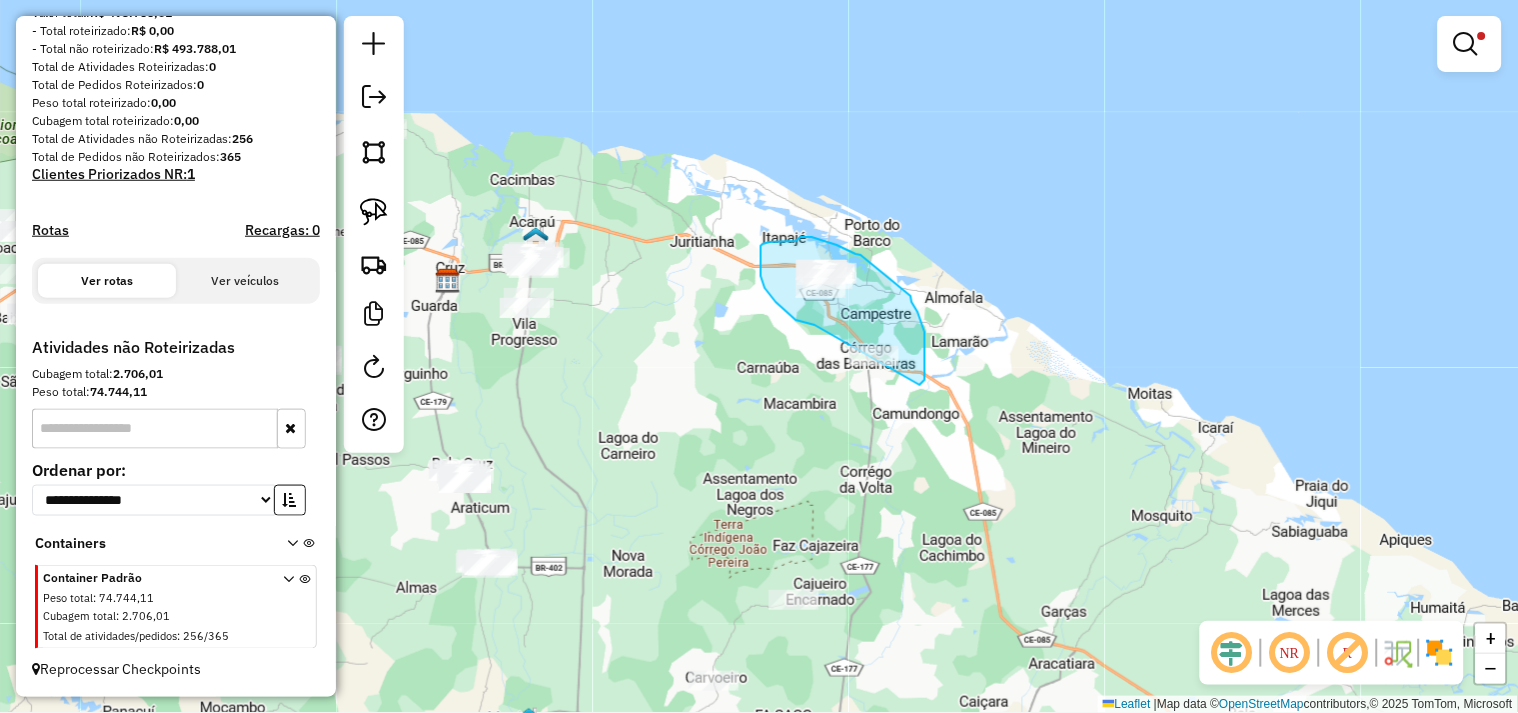 drag, startPoint x: 780, startPoint y: 305, endPoint x: 848, endPoint y: 388, distance: 107.298645 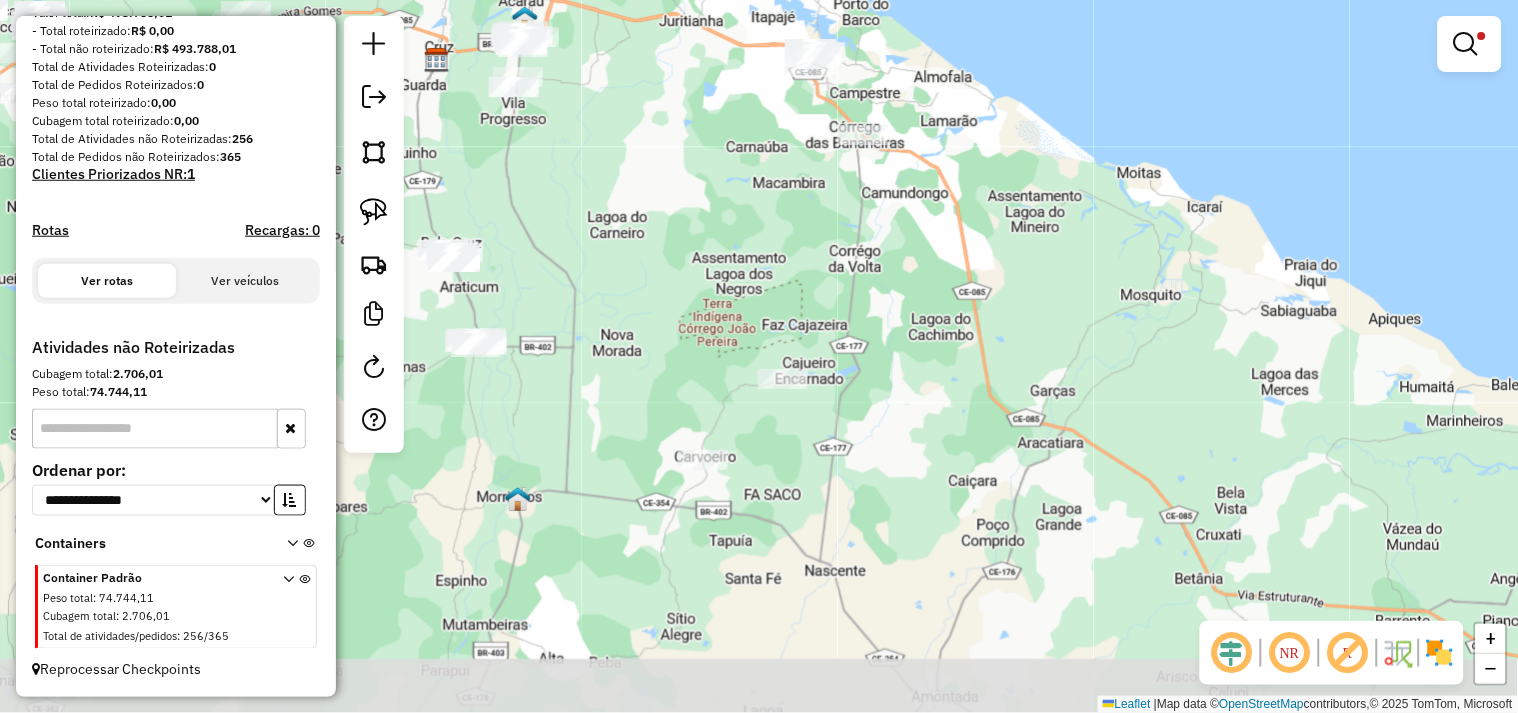 drag, startPoint x: 862, startPoint y: 517, endPoint x: 853, endPoint y: 283, distance: 234.17302 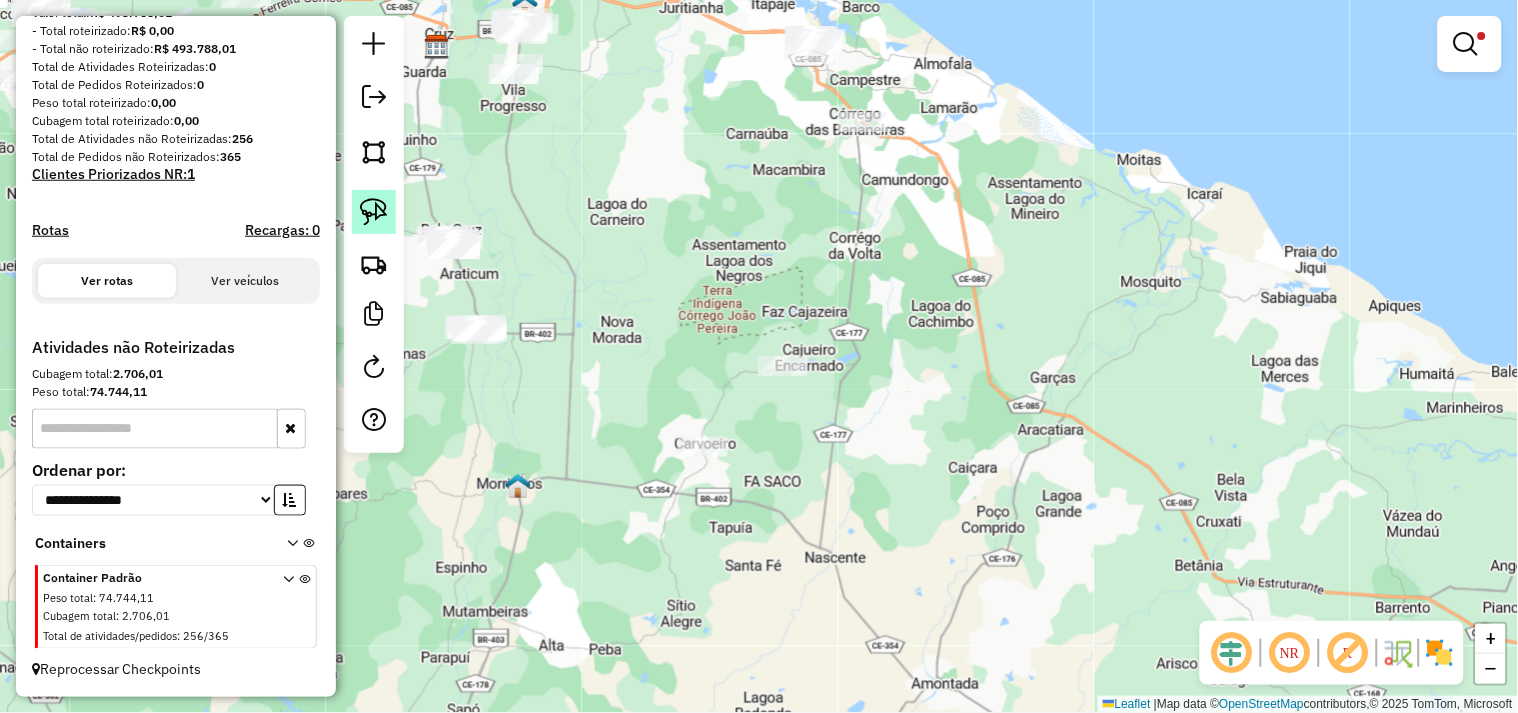 click 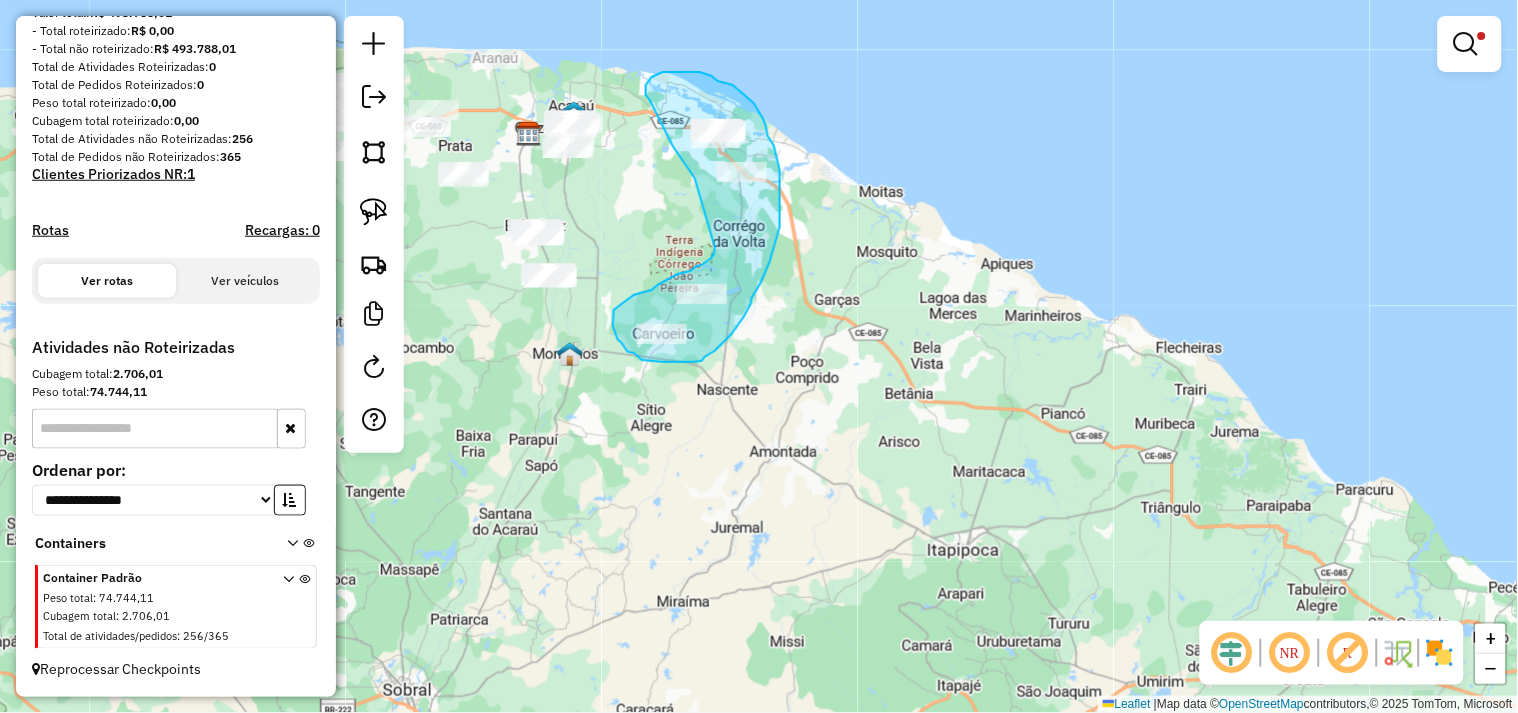 drag, startPoint x: 673, startPoint y: 146, endPoint x: 715, endPoint y: 247, distance: 109.38464 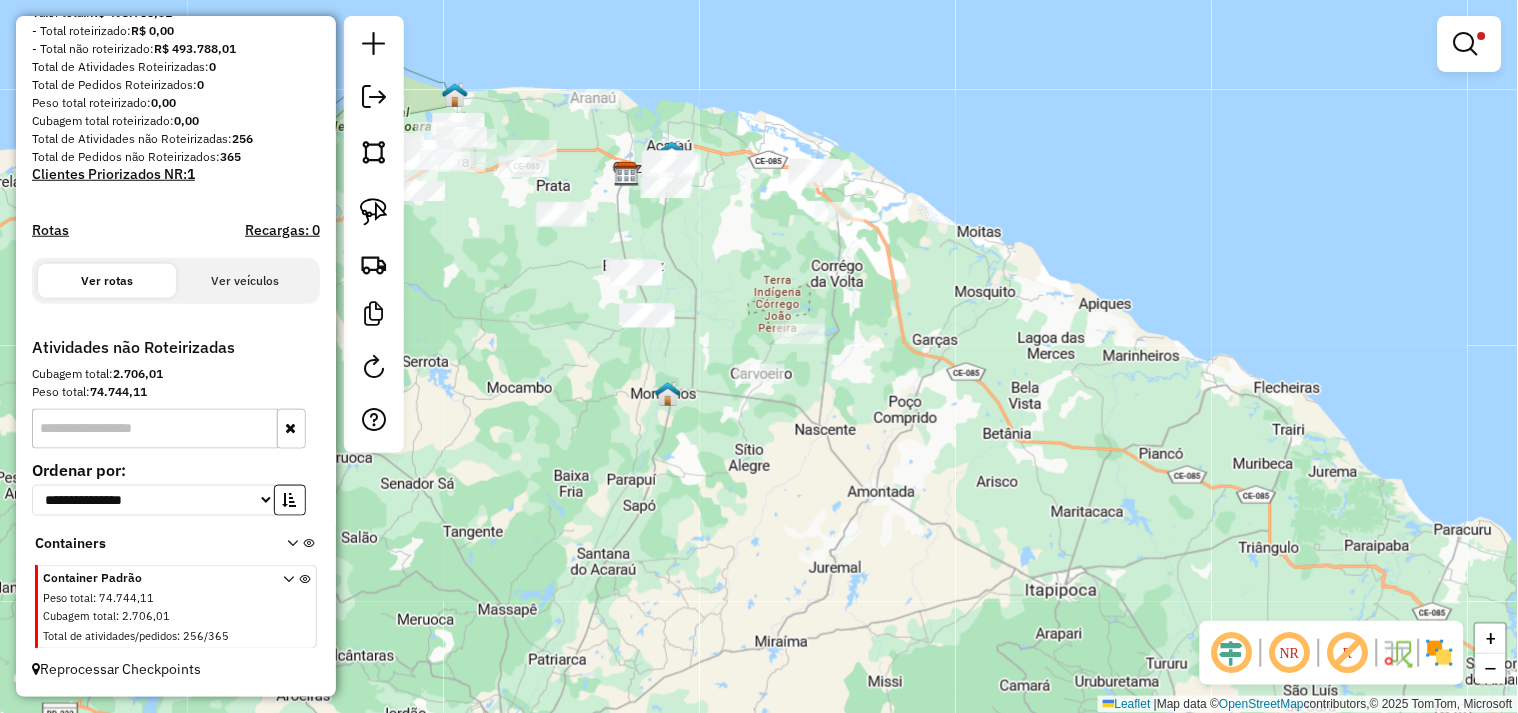 drag, startPoint x: 670, startPoint y: 447, endPoint x: 796, endPoint y: 495, distance: 134.83324 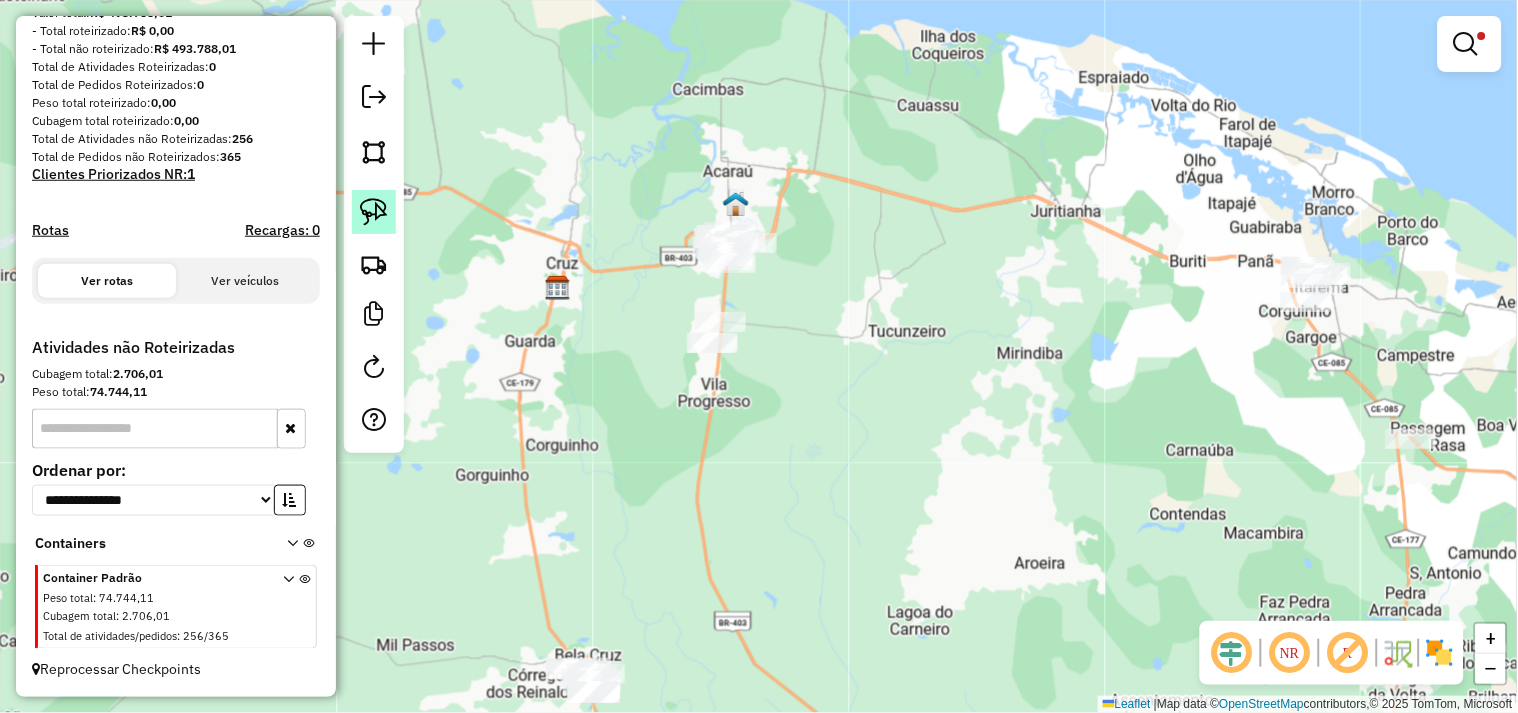 click 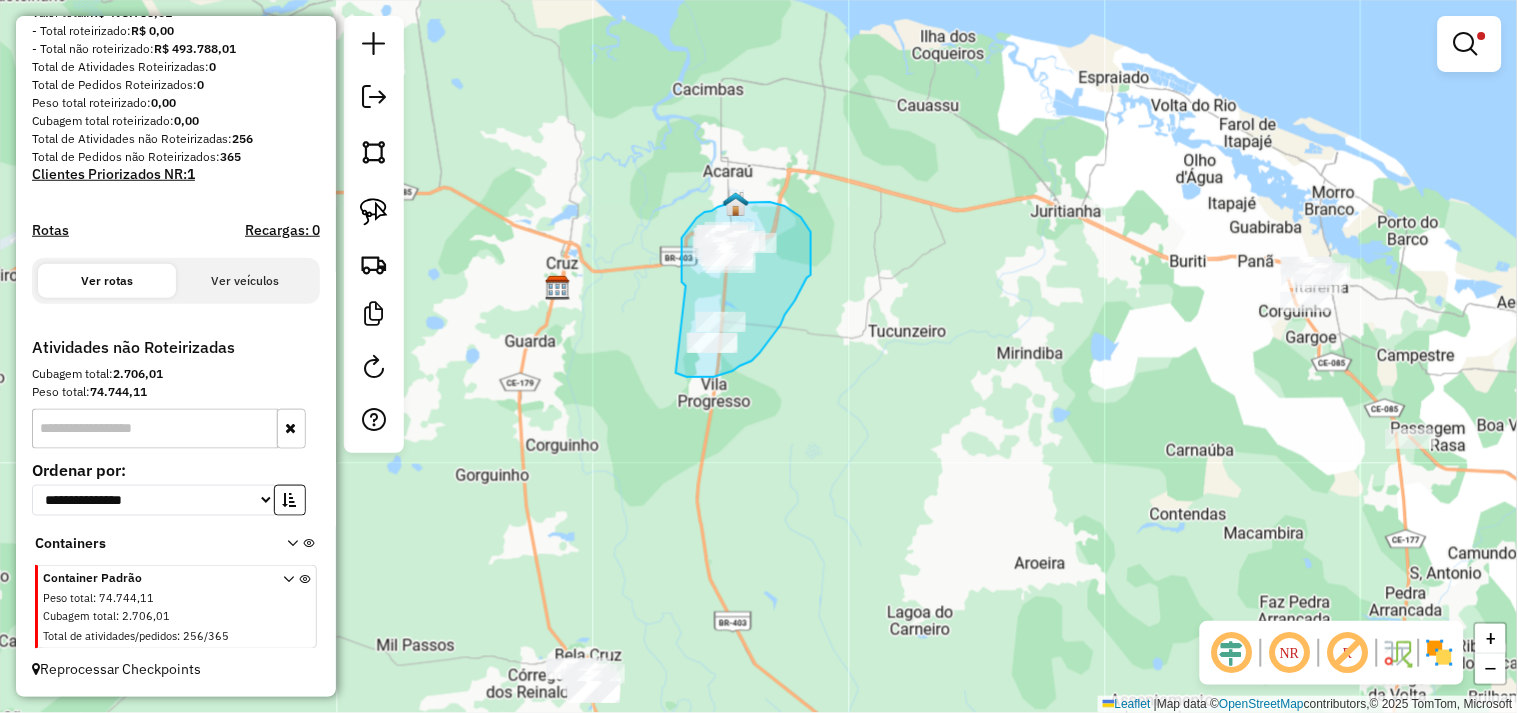 drag, startPoint x: 682, startPoint y: 277, endPoint x: 668, endPoint y: 366, distance: 90.0944 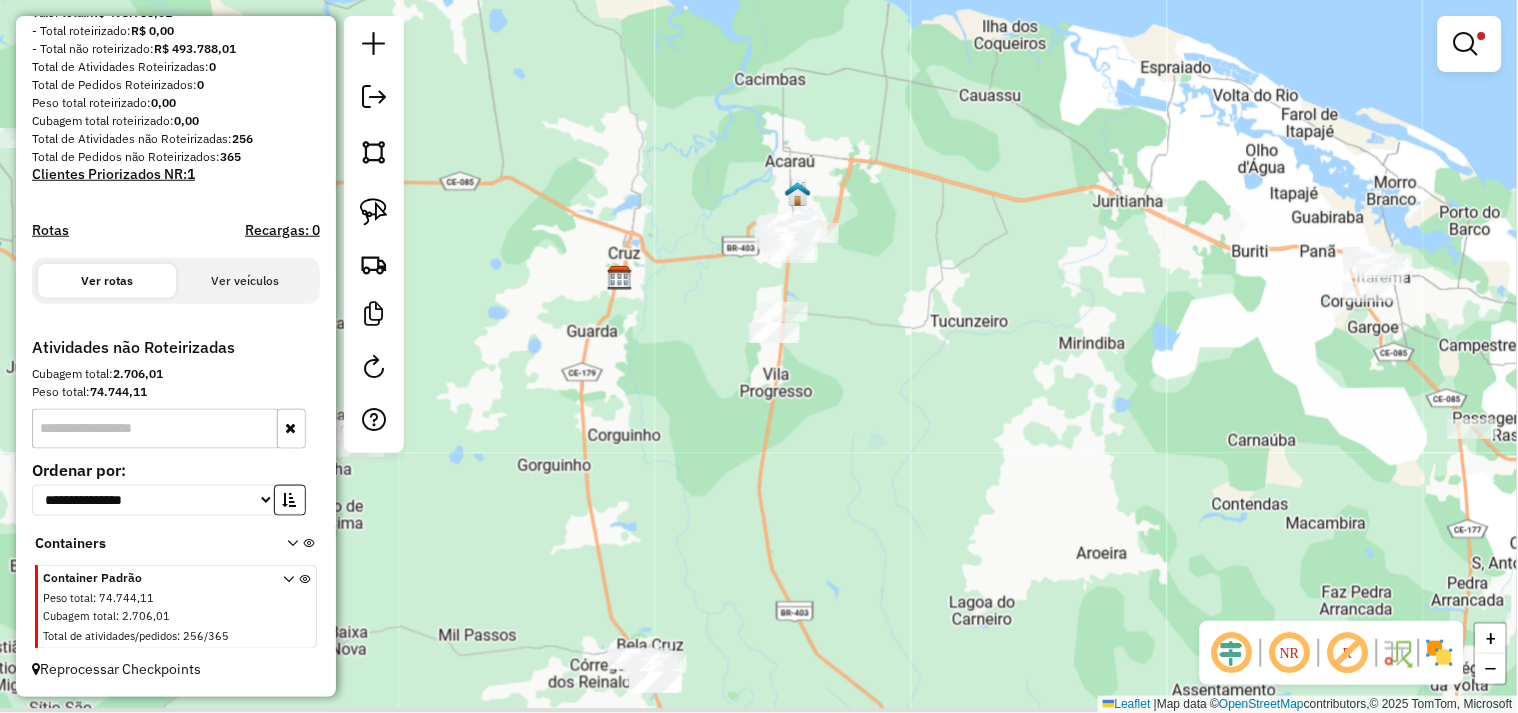 drag, startPoint x: 802, startPoint y: 395, endPoint x: 903, endPoint y: 355, distance: 108.63241 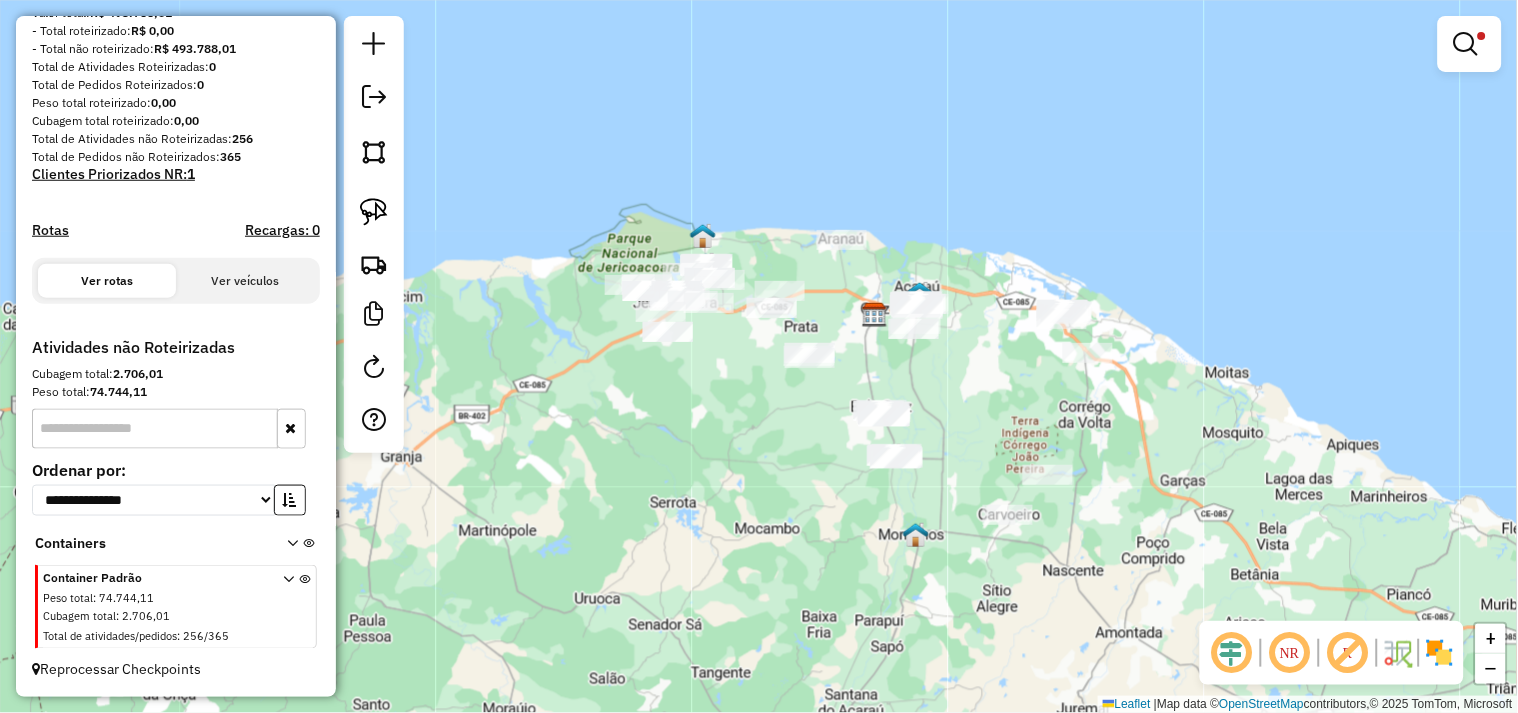 drag, startPoint x: 734, startPoint y: 384, endPoint x: 750, endPoint y: 404, distance: 25.612497 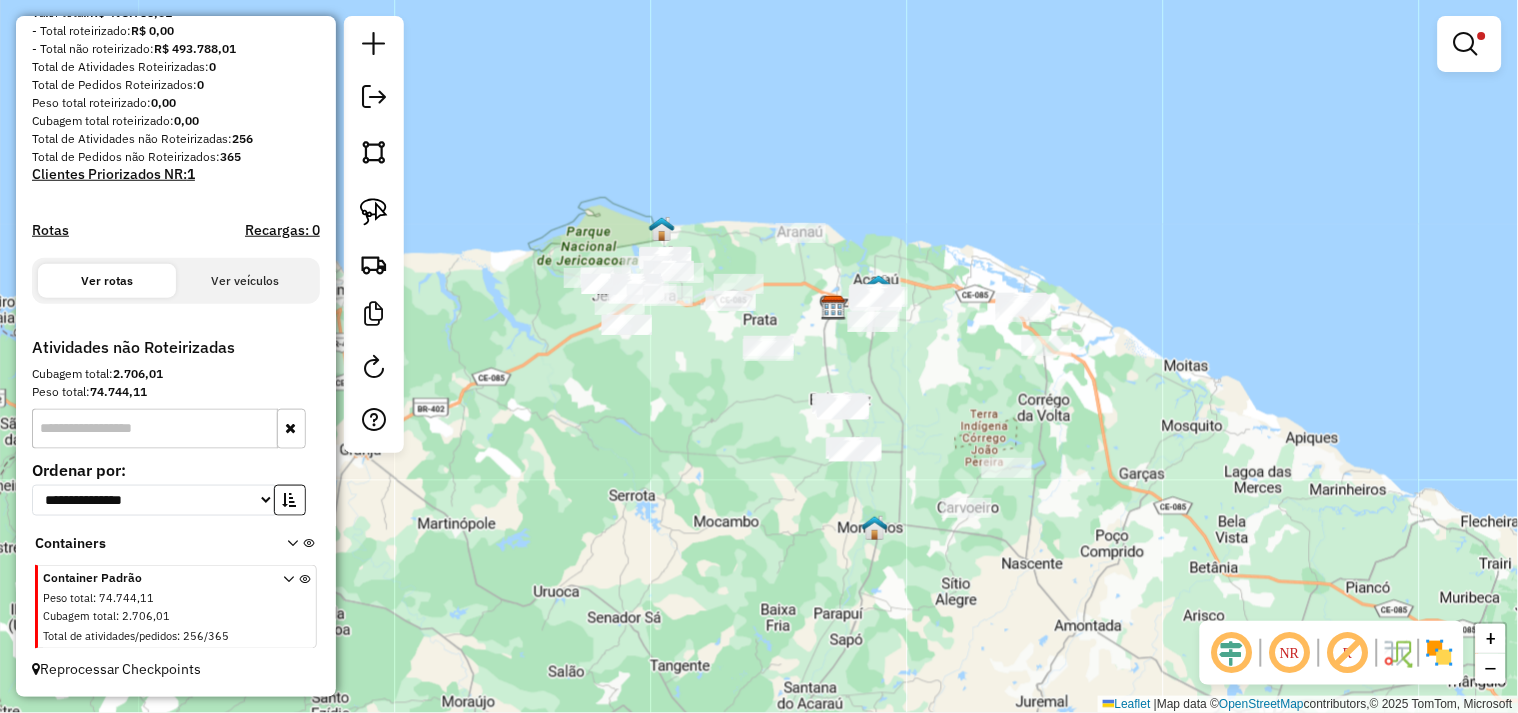 drag, startPoint x: 797, startPoint y: 473, endPoint x: 688, endPoint y: 404, distance: 129.00388 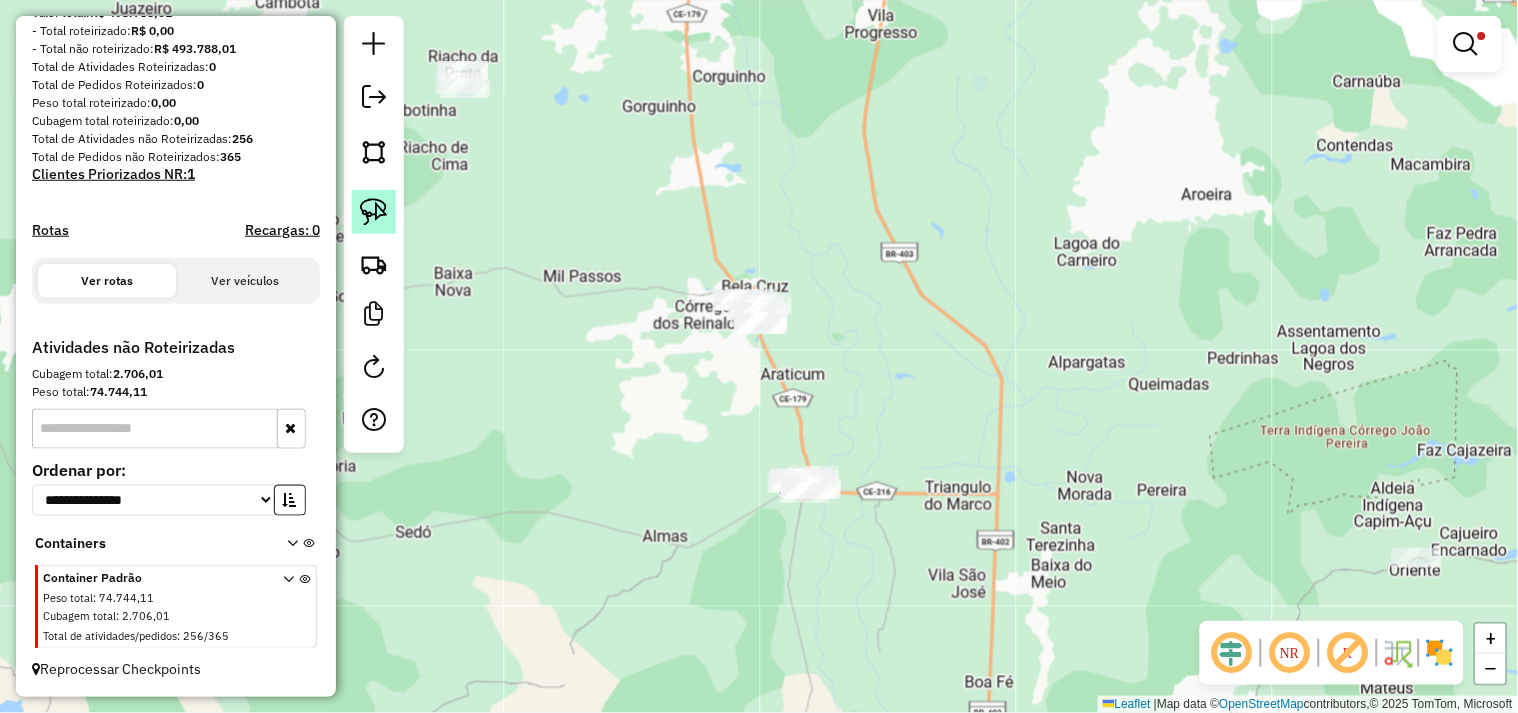 click 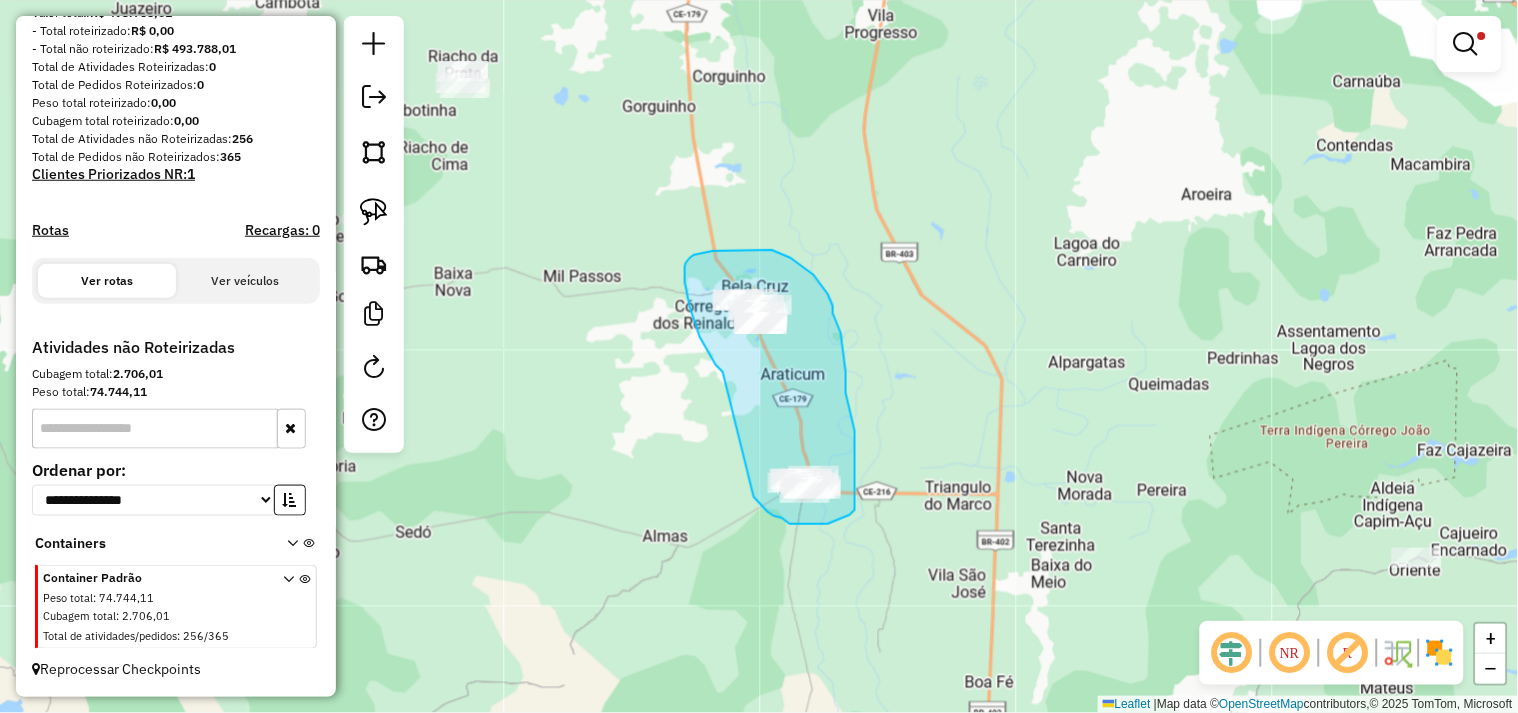 drag, startPoint x: 716, startPoint y: 365, endPoint x: 753, endPoint y: 493, distance: 133.24039 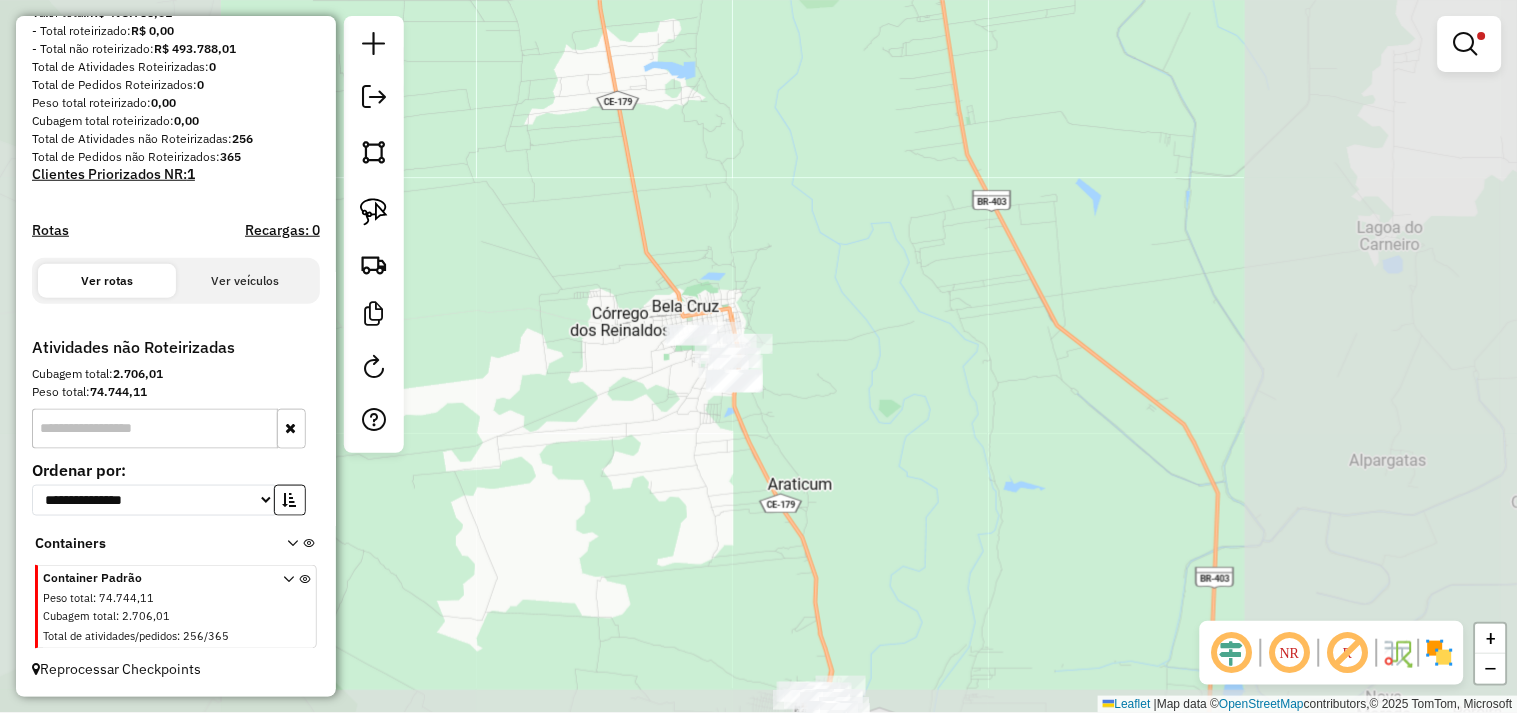 click on "Limpar filtros Janela de atendimento Grade de atendimento Capacidade Transportadoras Veículos Cliente Pedidos  Rotas Selecione os dias de semana para filtrar as janelas de atendimento  Seg   Ter   Qua   Qui   Sex   Sáb   Dom  Informe o período da janela de atendimento: De: Até:  Filtrar exatamente a janela do cliente  Considerar janela de atendimento padrão  Selecione os dias de semana para filtrar as grades de atendimento  Seg   Ter   Qua   Qui   Sex   Sáb   Dom   Considerar clientes sem dia de atendimento cadastrado  Clientes fora do dia de atendimento selecionado Filtrar as atividades entre os valores definidos abaixo:  Peso mínimo:   Peso máximo:   Cubagem mínima:   Cubagem máxima:   De:   Até:  Filtrar as atividades entre o tempo de atendimento definido abaixo:  De:   Até:   Considerar capacidade total dos clientes não roteirizados Transportadora: Selecione um ou mais itens Tipo de veículo: Selecione um ou mais itens Veículo: Selecione um ou mais itens Motorista: Selecione um ou mais itens" 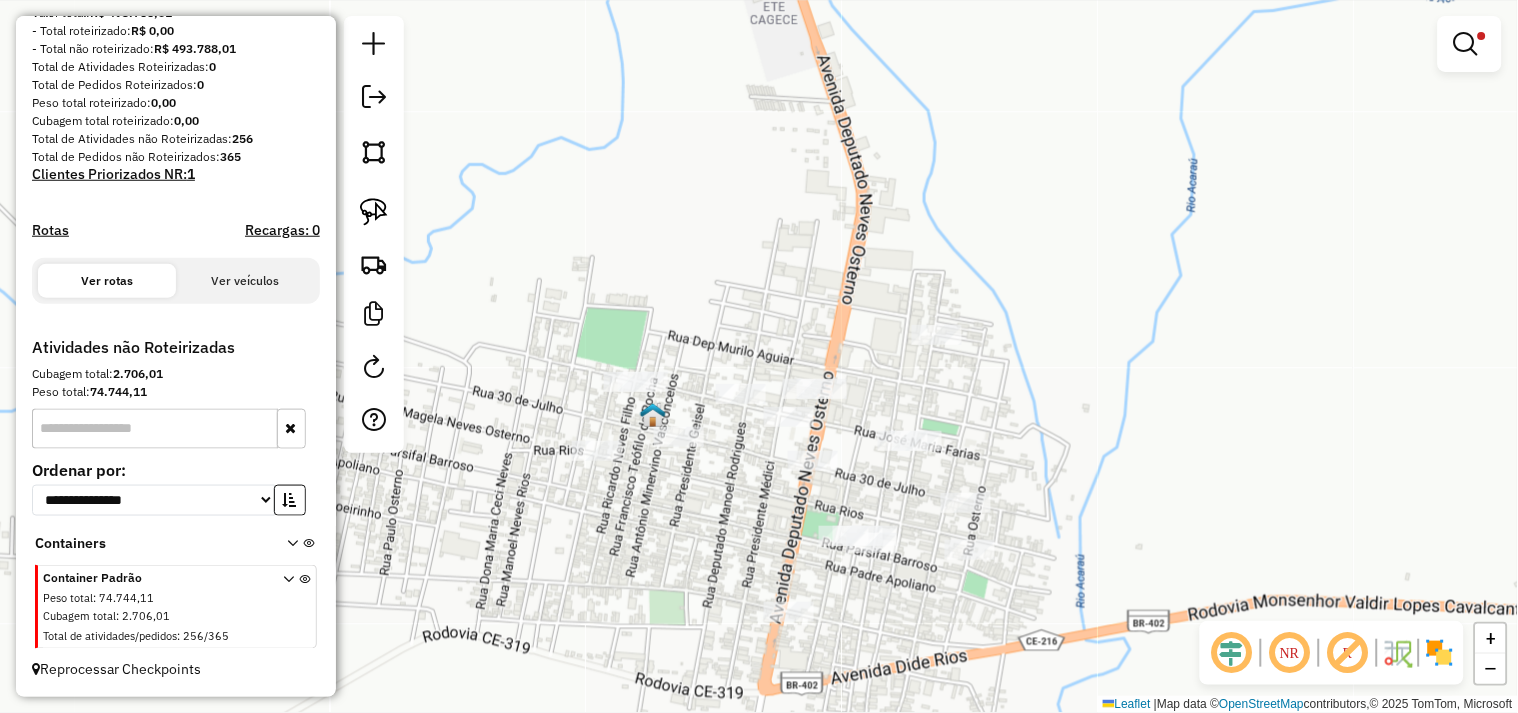 click 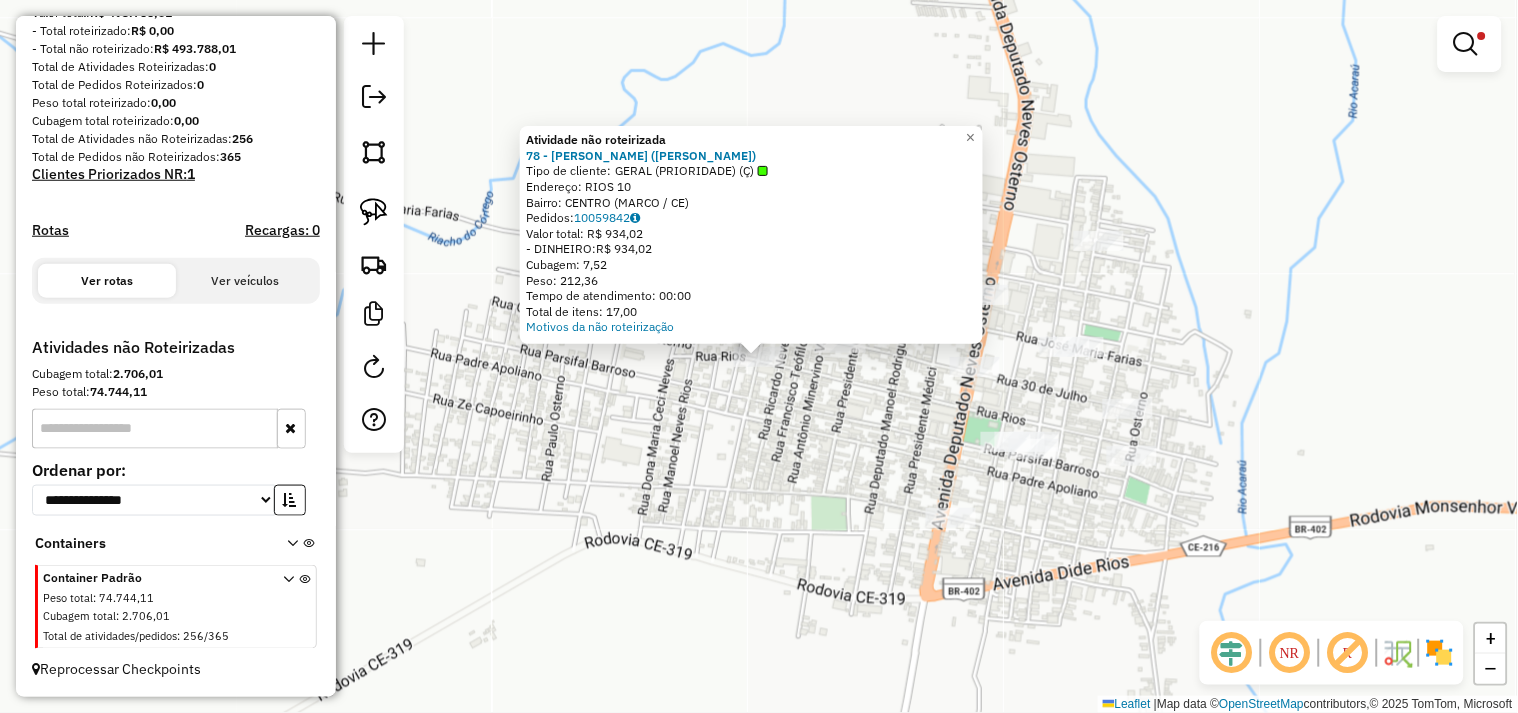 click on "Atividade não roteirizada 78 - BAR MANUEL (MARCO)  Tipo de cliente:   GERAL (PRIORIDADE) (Ç)   Endereço:  RIOS 10   Bairro: CENTRO (MARCO / CE)   Pedidos:  10059842   Valor total: R$ 934,02   - DINHEIRO:  R$ 934,02   Cubagem: 7,52   Peso: 212,36   Tempo de atendimento: 00:00   Total de itens: 17,00  Motivos da não roteirização × Limpar filtros Janela de atendimento Grade de atendimento Capacidade Transportadoras Veículos Cliente Pedidos  Rotas Selecione os dias de semana para filtrar as janelas de atendimento  Seg   Ter   Qua   Qui   Sex   Sáb   Dom  Informe o período da janela de atendimento: De: Até:  Filtrar exatamente a janela do cliente  Considerar janela de atendimento padrão  Selecione os dias de semana para filtrar as grades de atendimento  Seg   Ter   Qua   Qui   Sex   Sáb   Dom   Considerar clientes sem dia de atendimento cadastrado  Clientes fora do dia de atendimento selecionado Filtrar as atividades entre os valores definidos abaixo:  Peso mínimo:   Peso máximo:   Cubagem mínima:" 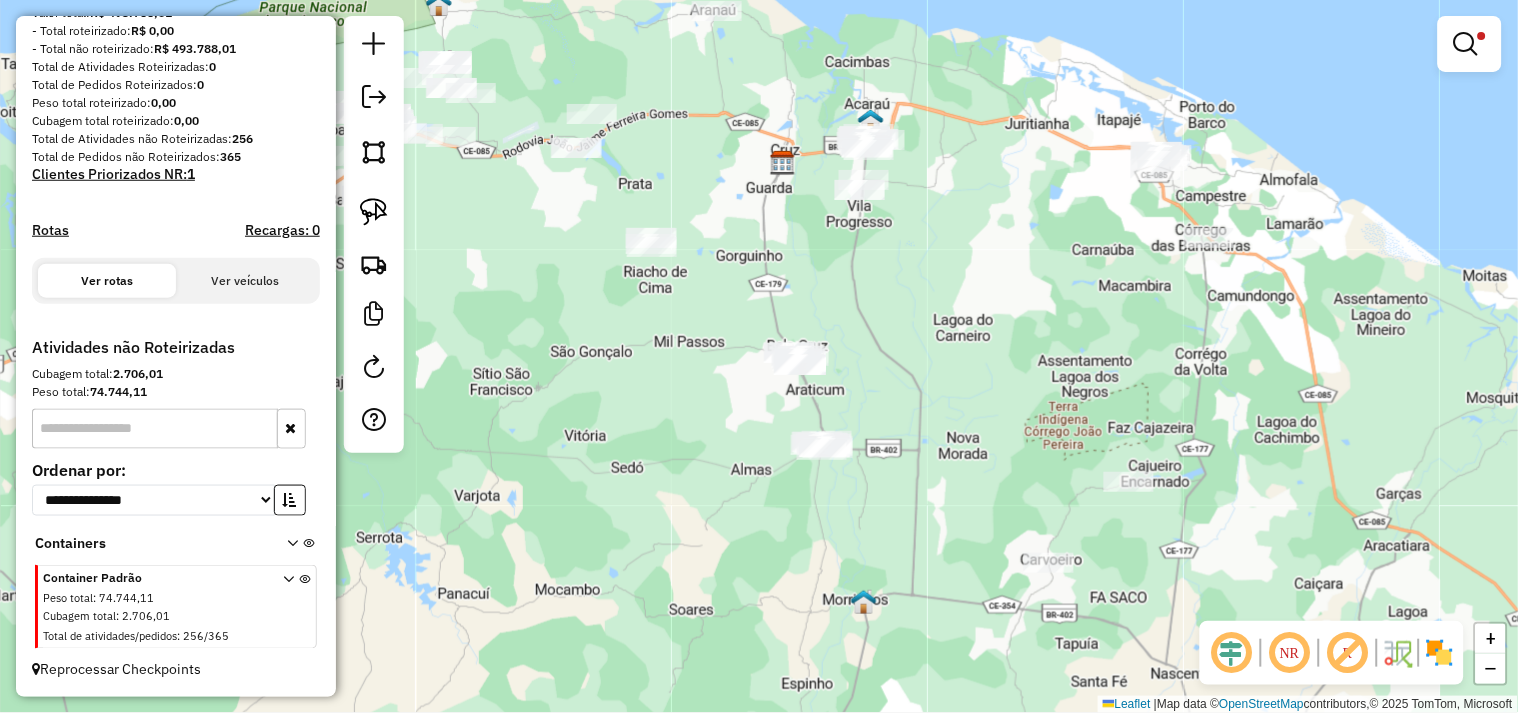 drag, startPoint x: 982, startPoint y: 453, endPoint x: 882, endPoint y: 411, distance: 108.461975 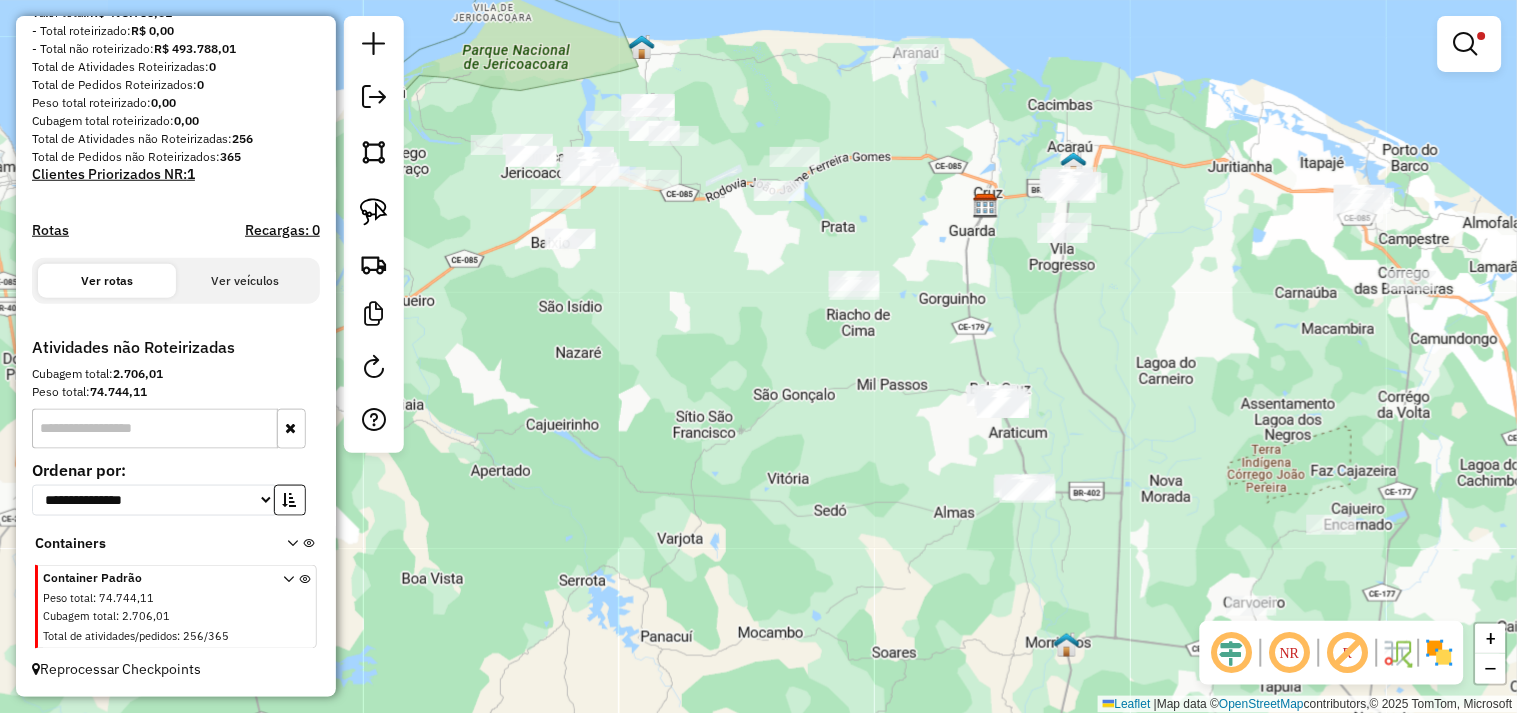 drag, startPoint x: 887, startPoint y: 271, endPoint x: 990, endPoint y: 312, distance: 110.860275 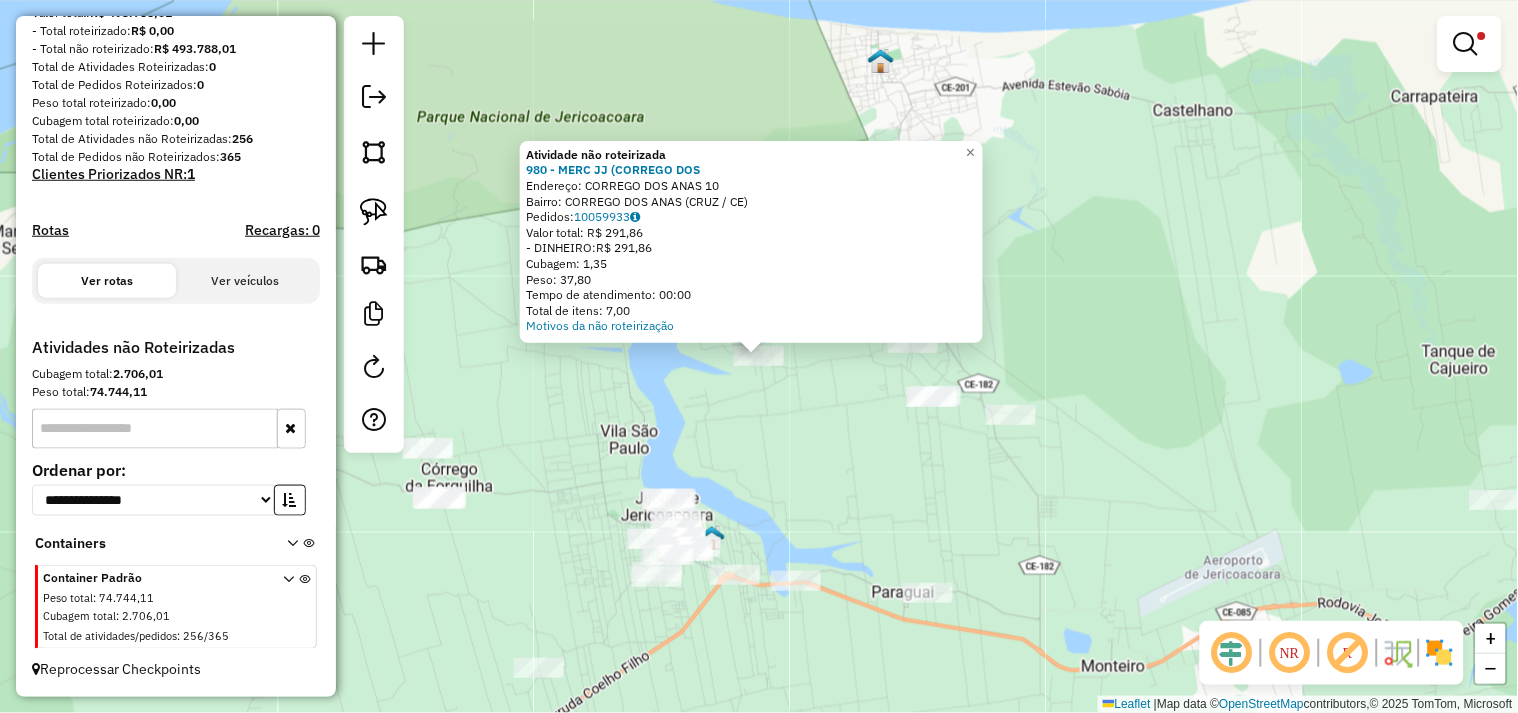 click on "Atividade não roteirizada 980 - MERC JJ (CORREGO DOS  Endereço:  CORREGO DOS ANAS 10   Bairro: CORREGO DOS ANAS (CRUZ / CE)   Pedidos:  10059933   Valor total: R$ 291,86   - DINHEIRO:  R$ 291,86   Cubagem: 1,35   Peso: 37,80   Tempo de atendimento: 00:00   Total de itens: 7,00  Motivos da não roteirização × Limpar filtros Janela de atendimento Grade de atendimento Capacidade Transportadoras Veículos Cliente Pedidos  Rotas Selecione os dias de semana para filtrar as janelas de atendimento  Seg   Ter   Qua   Qui   Sex   Sáb   Dom  Informe o período da janela de atendimento: De: Até:  Filtrar exatamente a janela do cliente  Considerar janela de atendimento padrão  Selecione os dias de semana para filtrar as grades de atendimento  Seg   Ter   Qua   Qui   Sex   Sáb   Dom   Considerar clientes sem dia de atendimento cadastrado  Clientes fora do dia de atendimento selecionado Filtrar as atividades entre os valores definidos abaixo:  Peso mínimo:   Peso máximo:   Cubagem mínima:   Cubagem máxima:  De:" 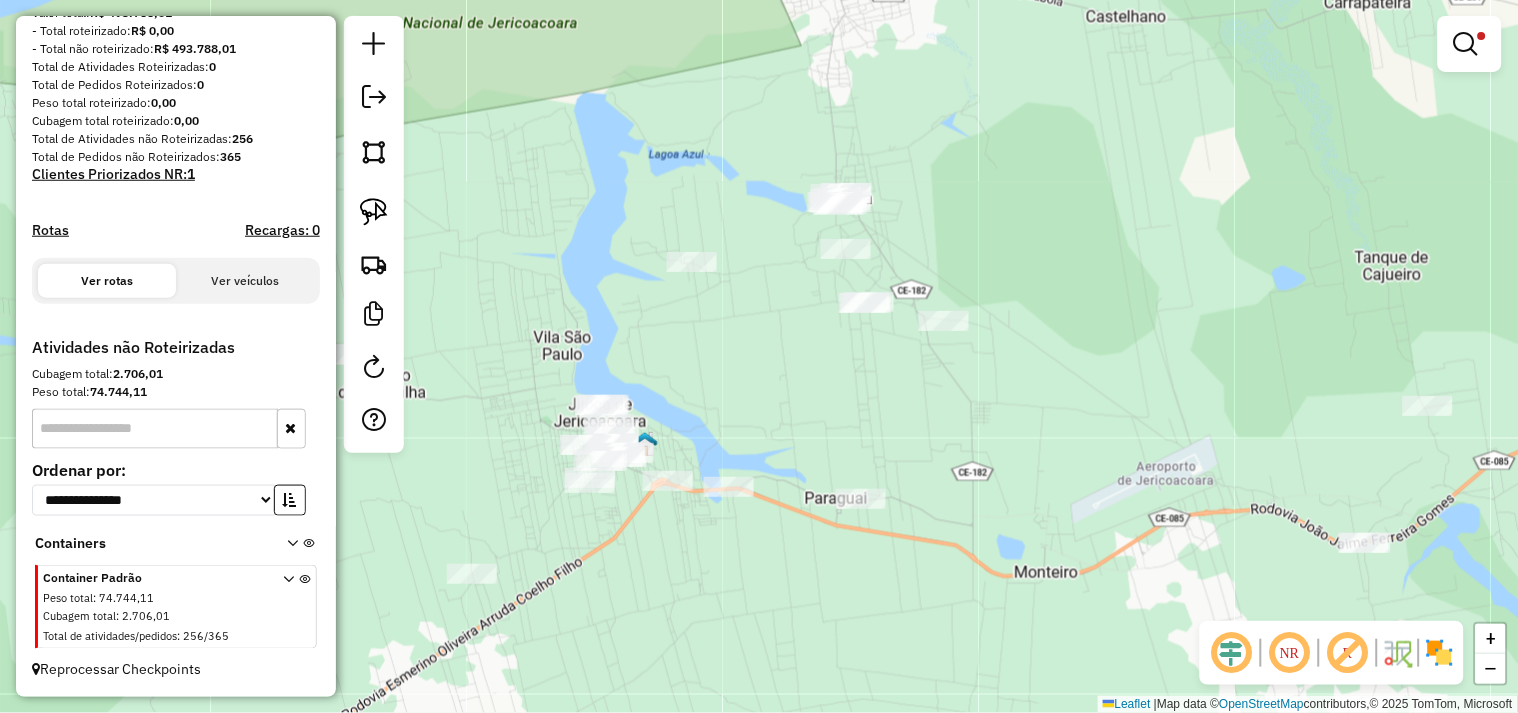 drag, startPoint x: 804, startPoint y: 373, endPoint x: 838, endPoint y: 310, distance: 71.5891 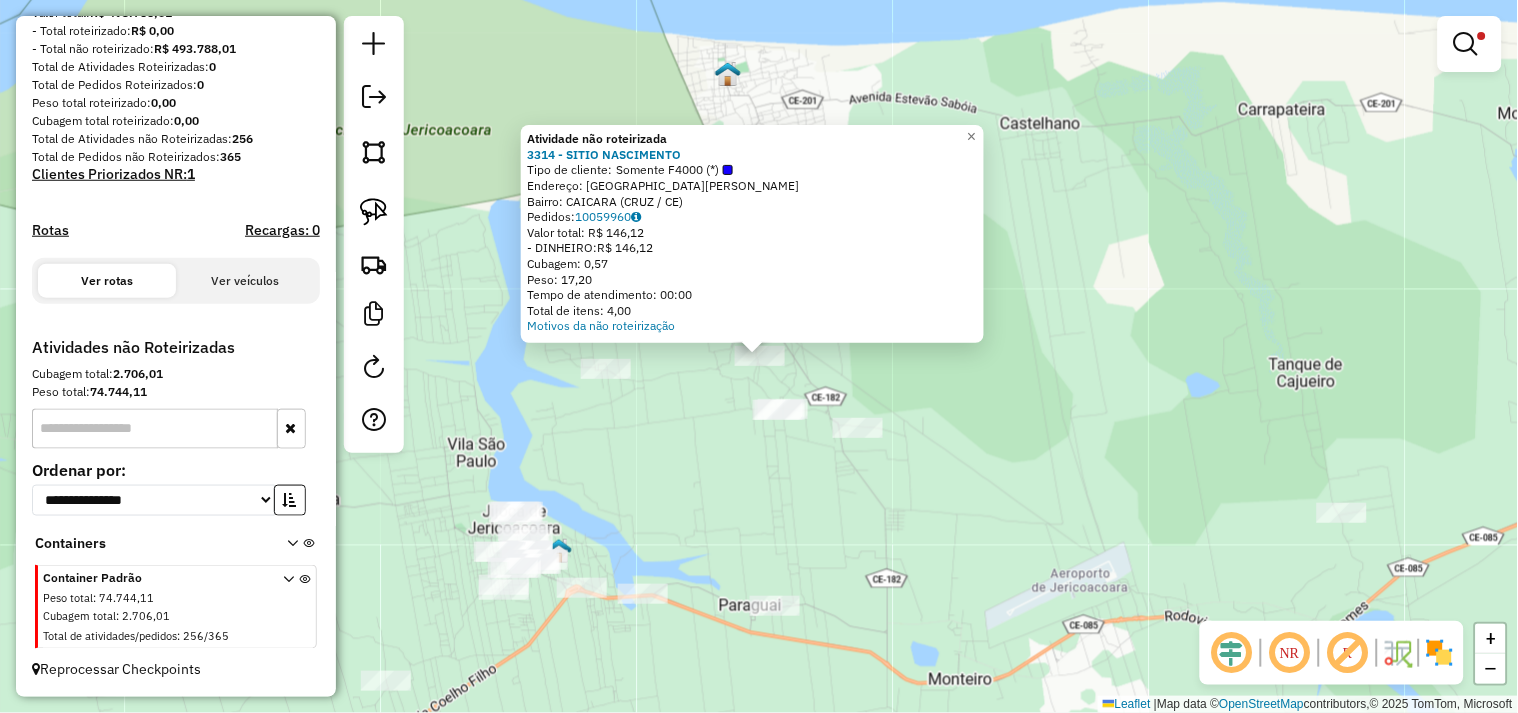 click on "Atividade não roteirizada 3314 - SITIO NASCIMENTO  Tipo de cliente:   Somente F4000 (*)   Endereço:  RUA BENTO FREIRE SN   Bairro: CAICARA (CRUZ / CE)   Pedidos:  10059960   Valor total: R$ 146,12   - DINHEIRO:  R$ 146,12   Cubagem: 0,57   Peso: 17,20   Tempo de atendimento: 00:00   Total de itens: 4,00  Motivos da não roteirização × Limpar filtros Janela de atendimento Grade de atendimento Capacidade Transportadoras Veículos Cliente Pedidos  Rotas Selecione os dias de semana para filtrar as janelas de atendimento  Seg   Ter   Qua   Qui   Sex   Sáb   Dom  Informe o período da janela de atendimento: De: Até:  Filtrar exatamente a janela do cliente  Considerar janela de atendimento padrão  Selecione os dias de semana para filtrar as grades de atendimento  Seg   Ter   Qua   Qui   Sex   Sáb   Dom   Considerar clientes sem dia de atendimento cadastrado  Clientes fora do dia de atendimento selecionado Filtrar as atividades entre os valores definidos abaixo:  Peso mínimo:   Peso máximo:   De:   Até:" 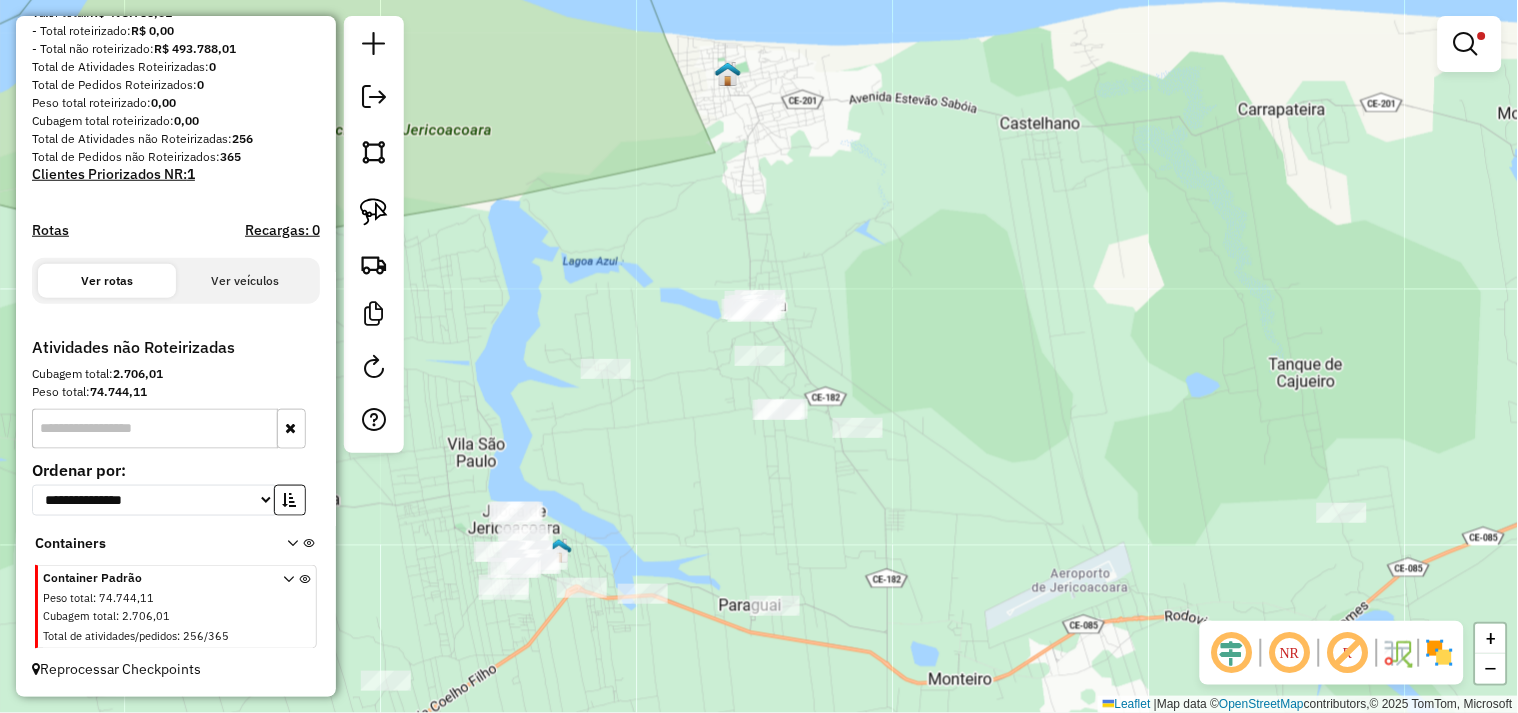 drag, startPoint x: 740, startPoint y: 486, endPoint x: 718, endPoint y: 386, distance: 102.3914 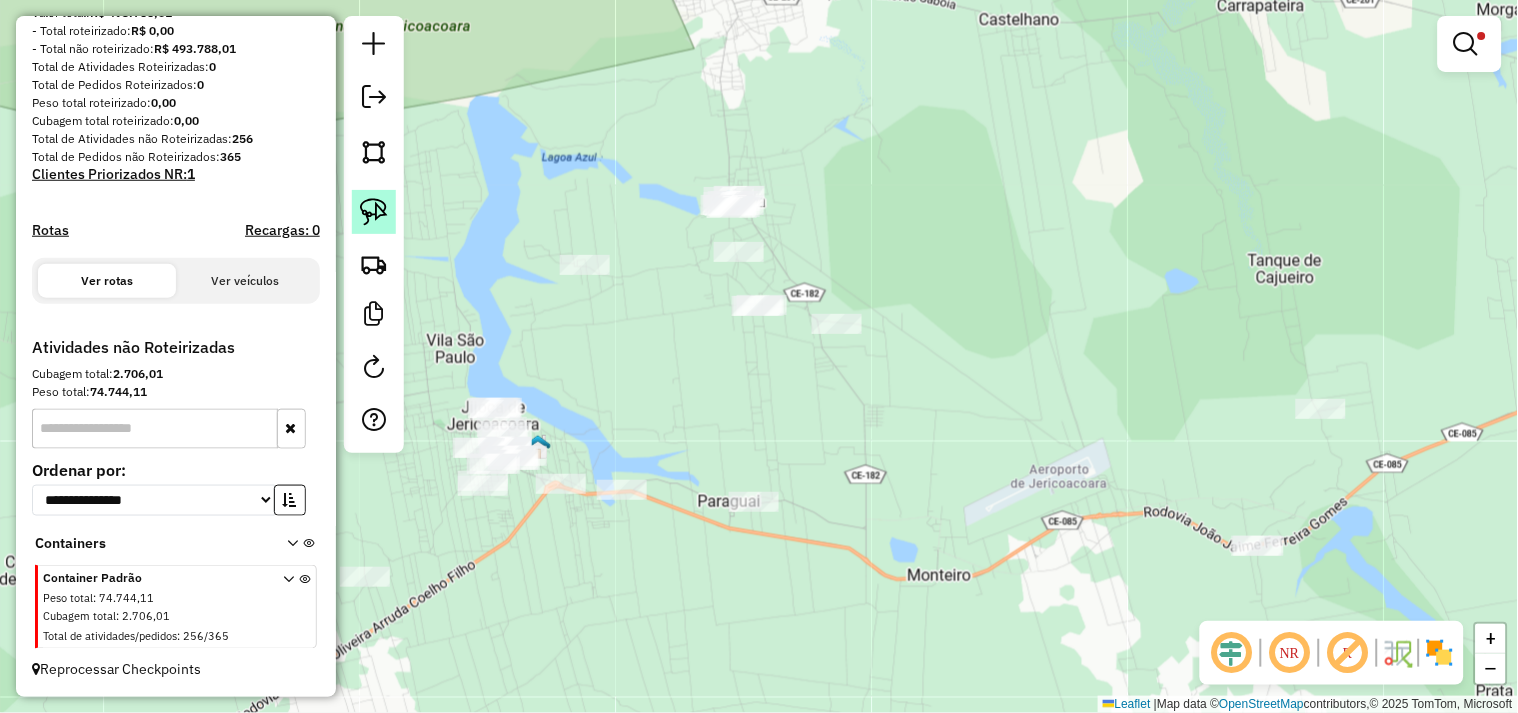 click 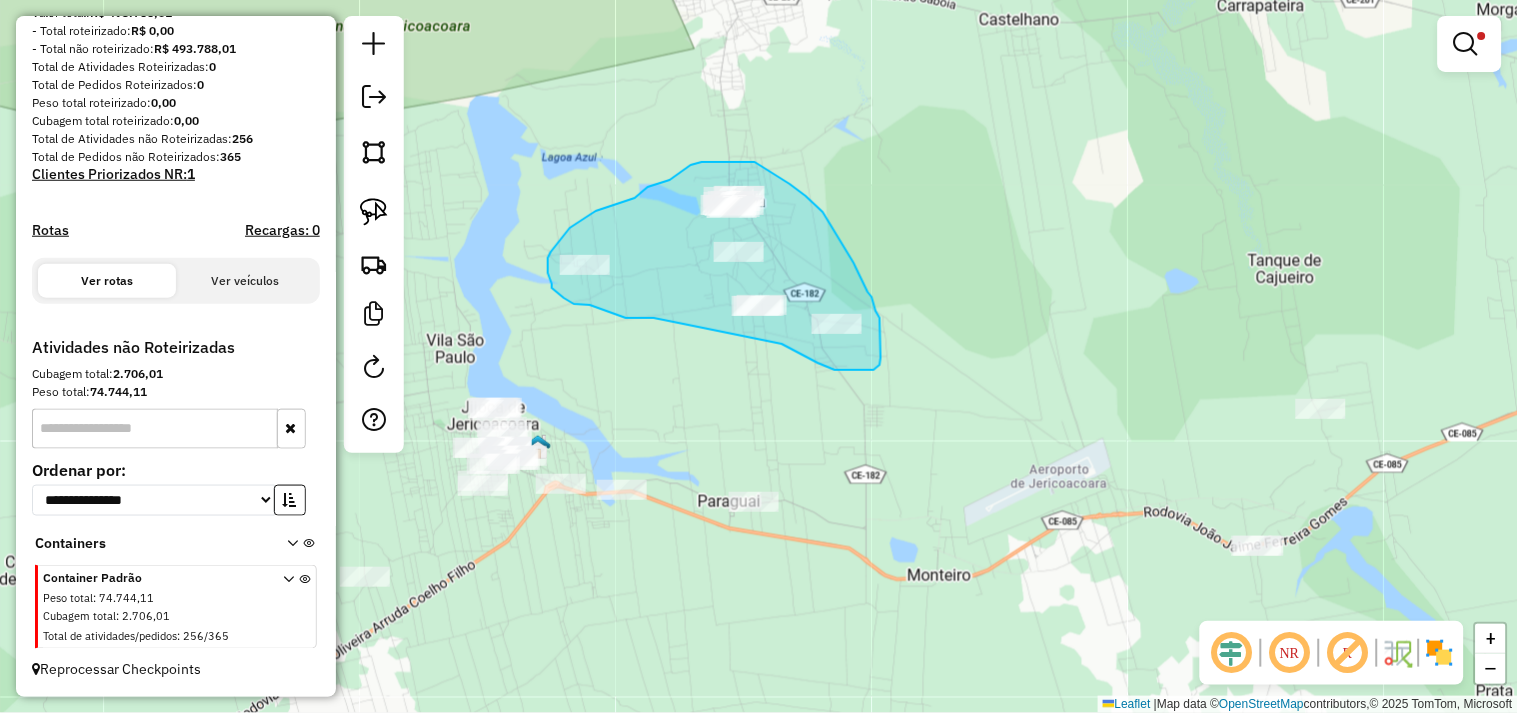 drag, startPoint x: 626, startPoint y: 318, endPoint x: 758, endPoint y: 336, distance: 133.22162 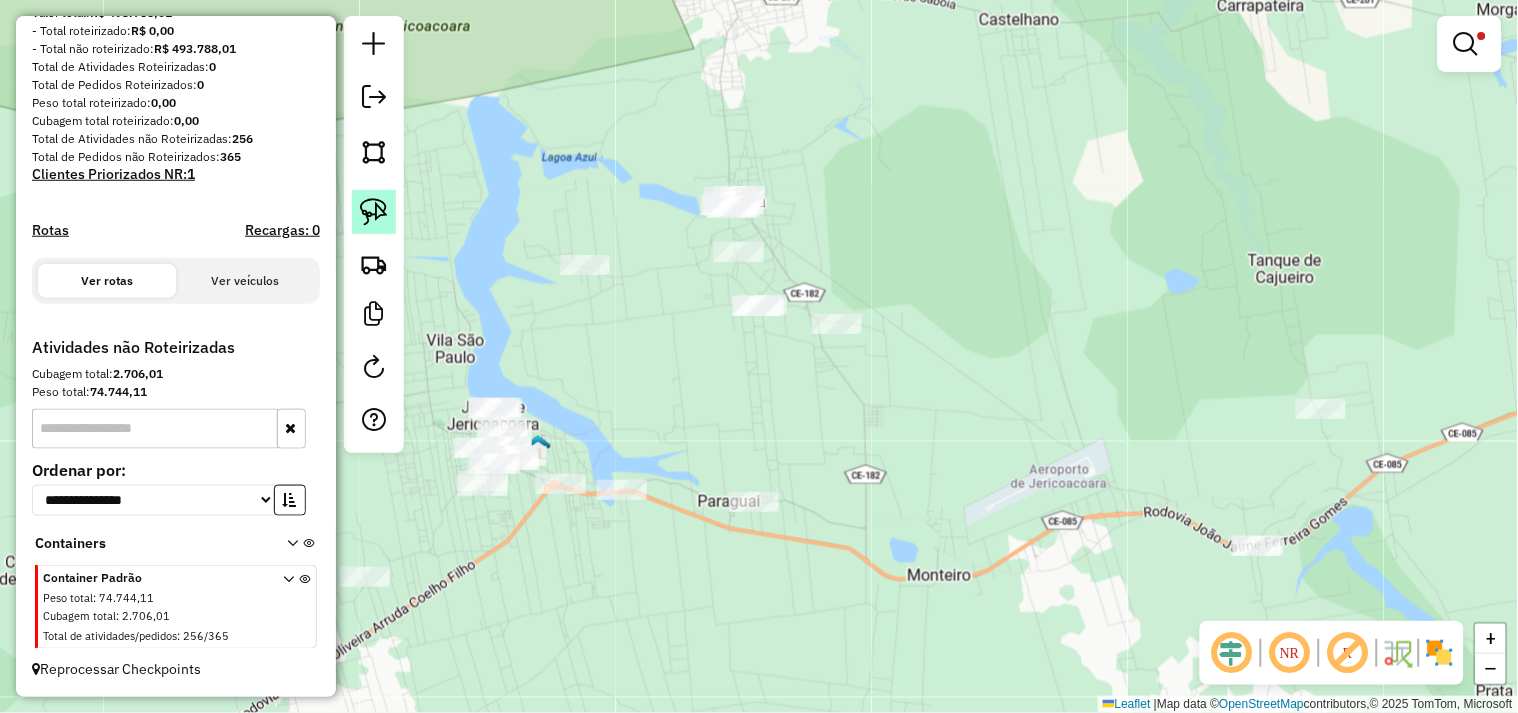 click 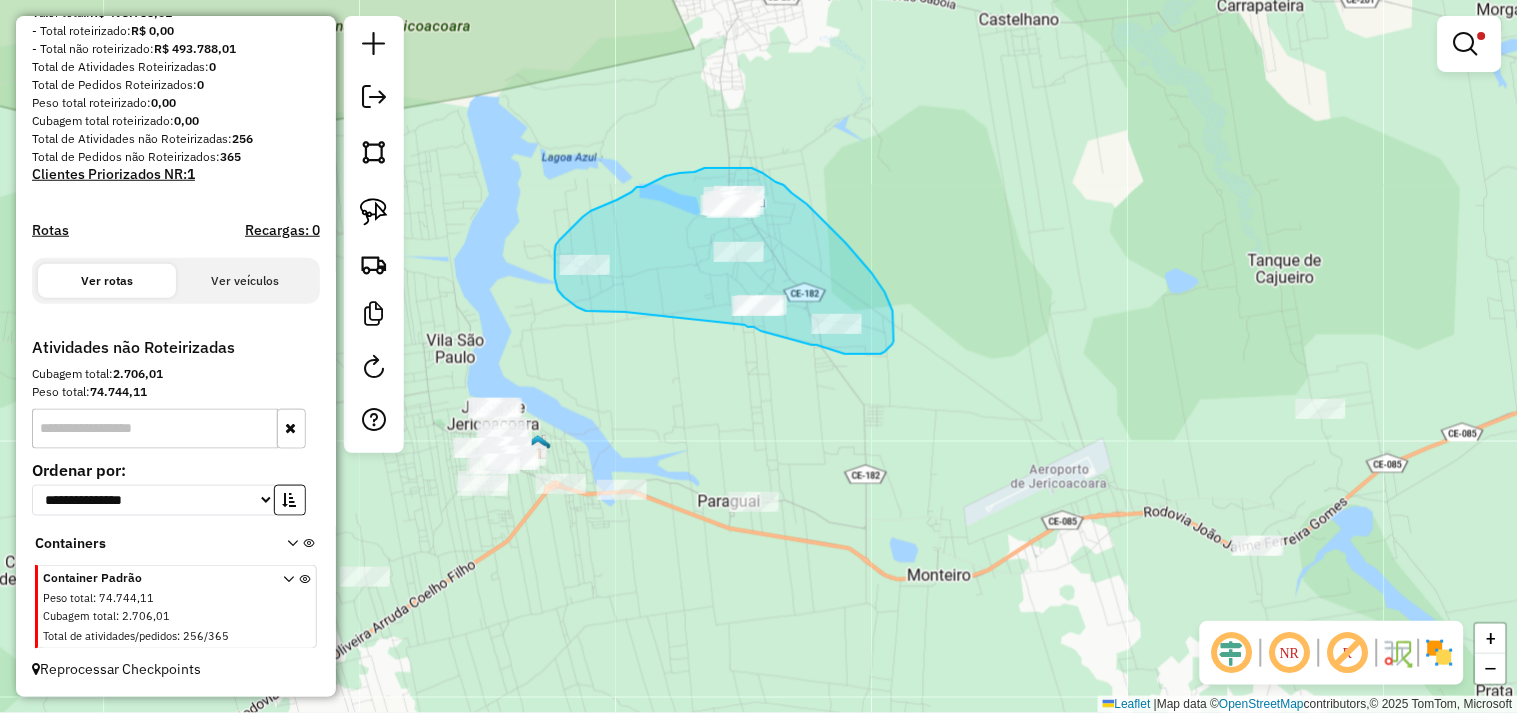 drag, startPoint x: 571, startPoint y: 303, endPoint x: 745, endPoint y: 325, distance: 175.38528 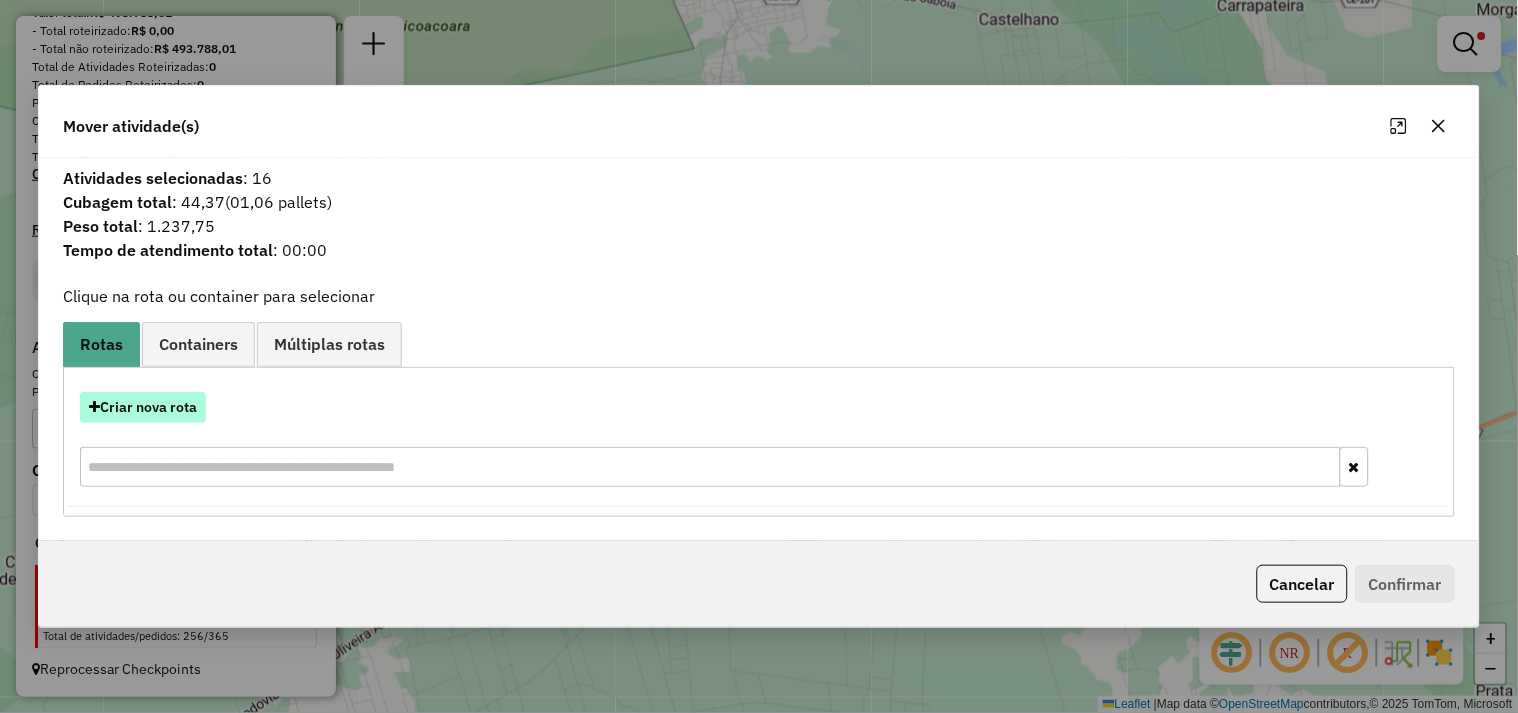 click on "Criar nova rota" at bounding box center [143, 407] 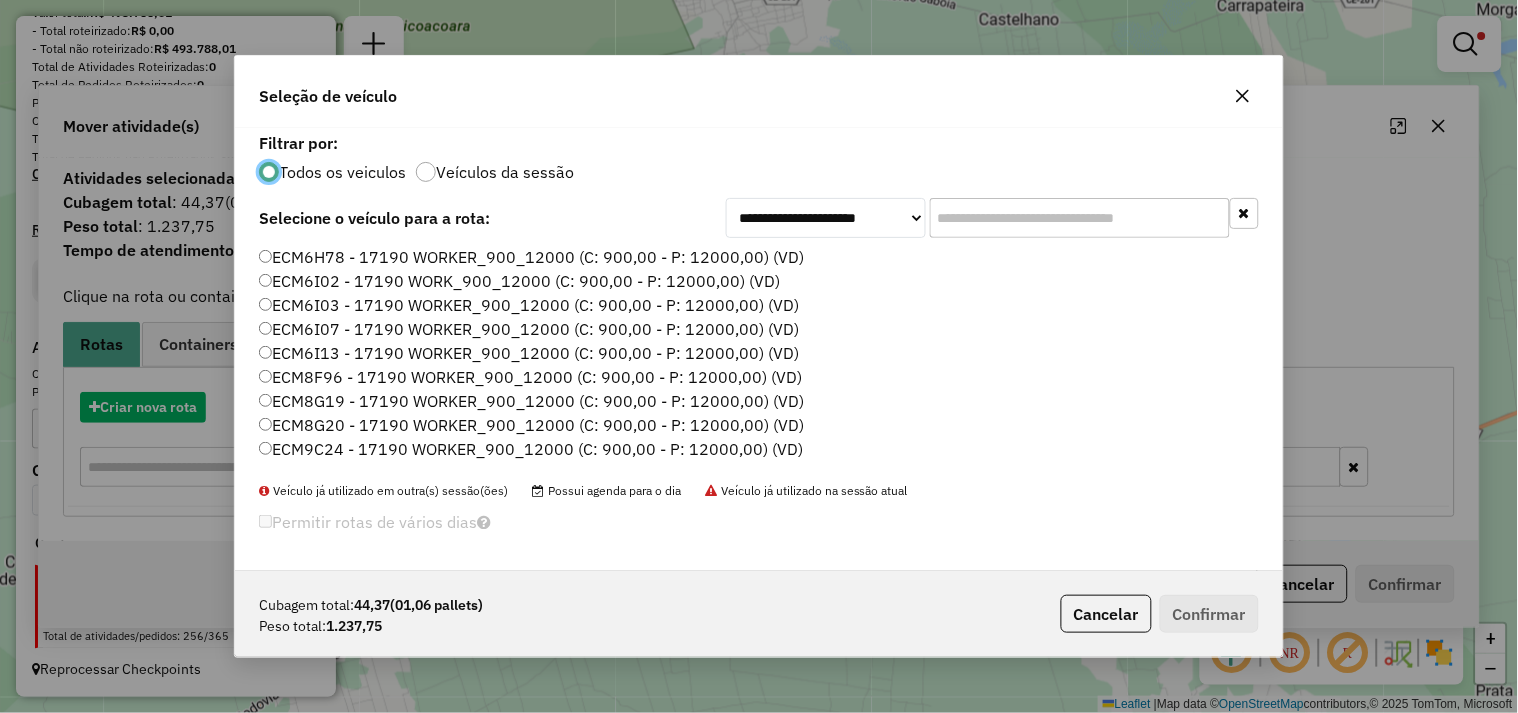 scroll, scrollTop: 11, scrollLeft: 5, axis: both 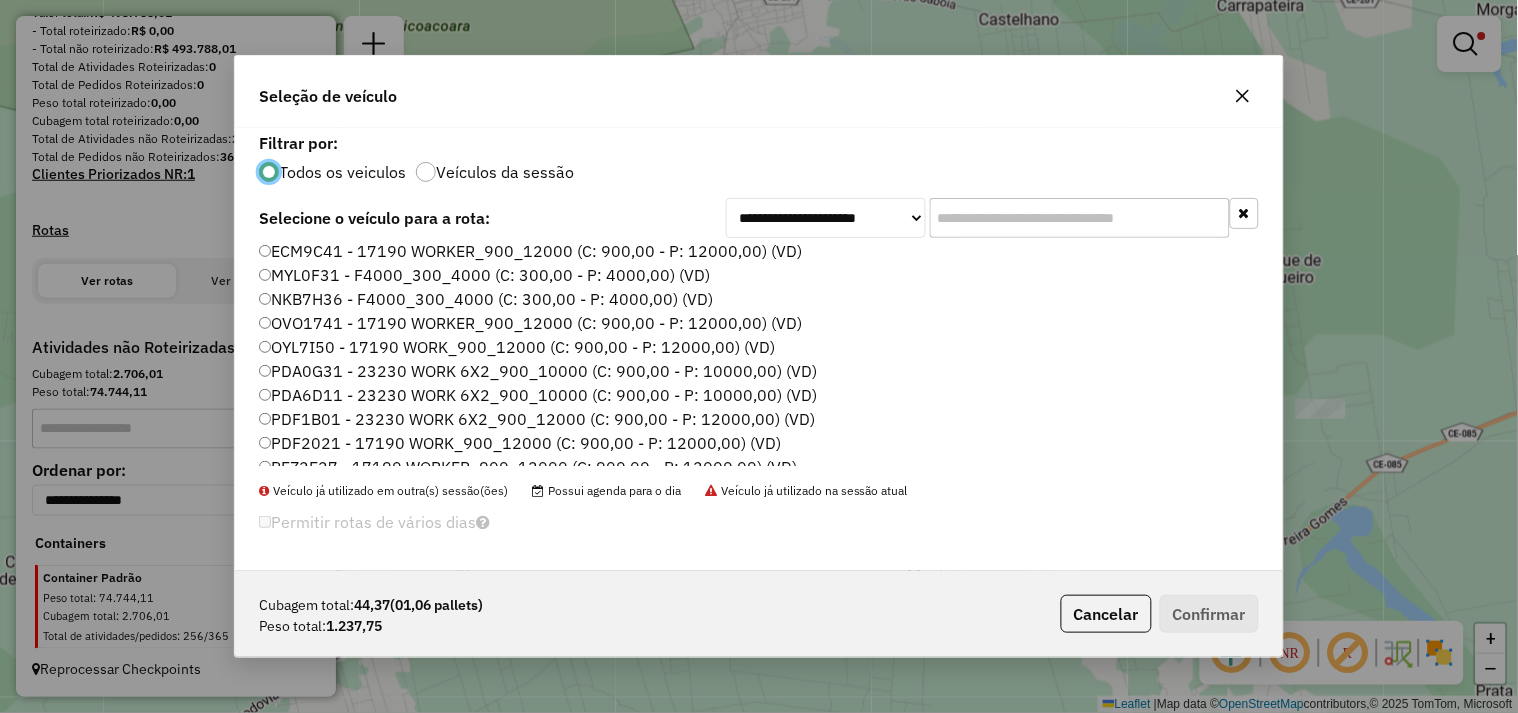 click on "NKB7H36 - F4000_300_4000 (C: 300,00 - P: 4000,00) (VD)" 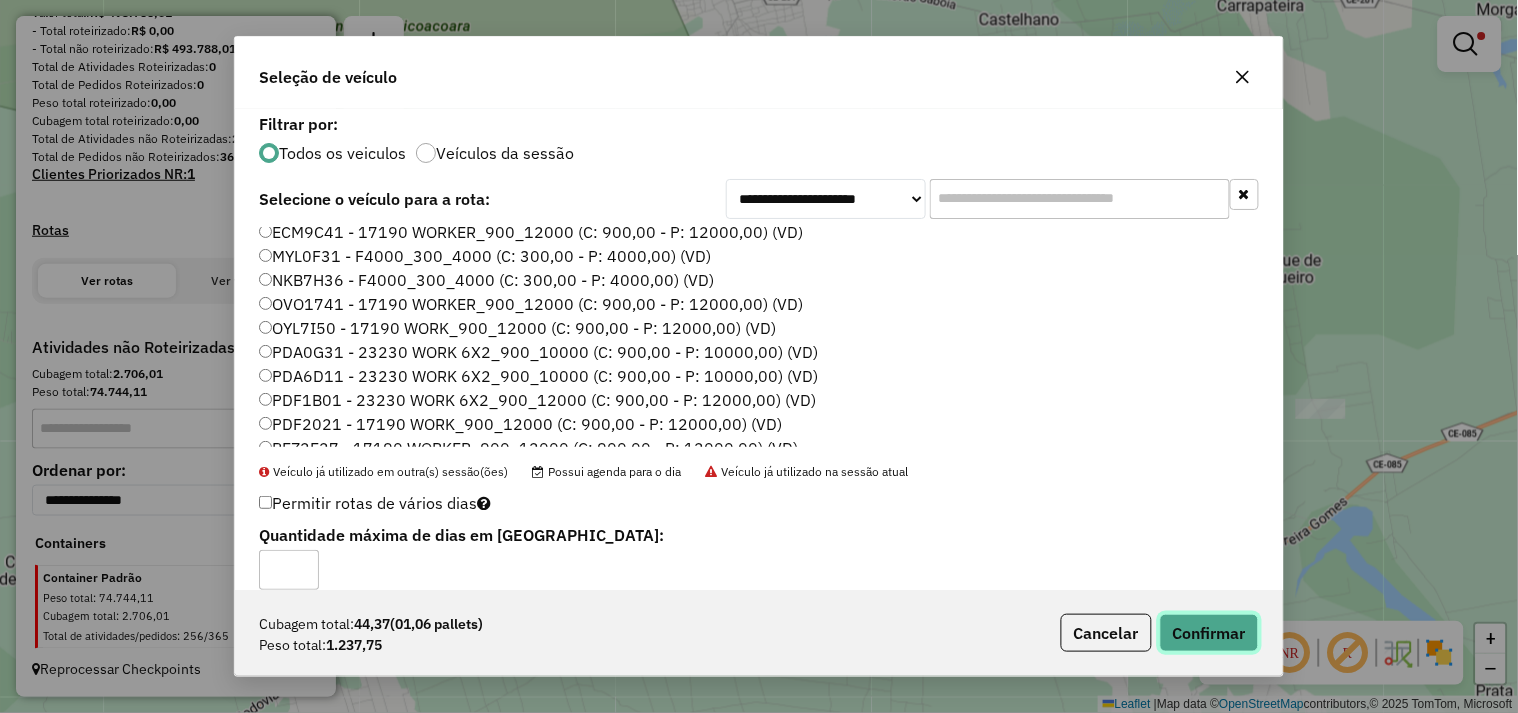 click on "Confirmar" 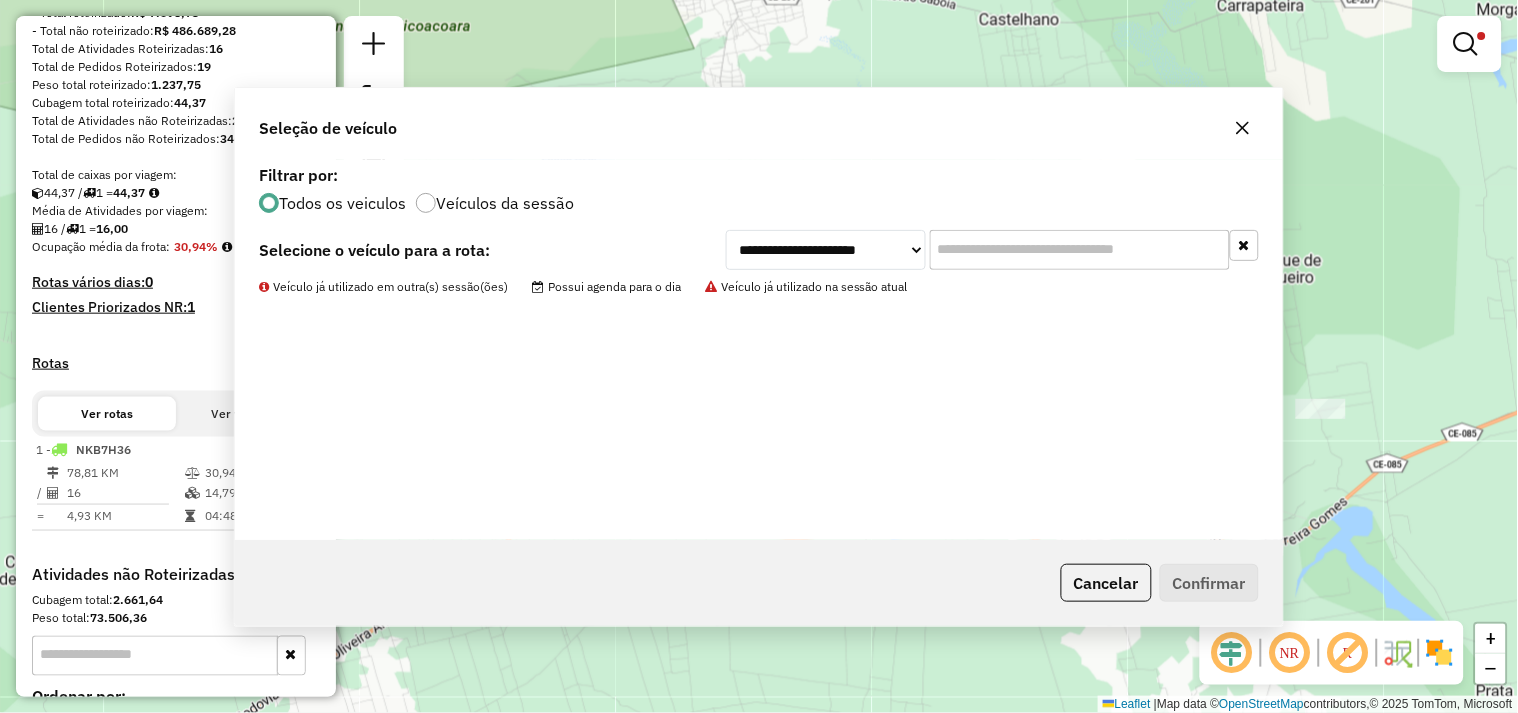 scroll, scrollTop: 515, scrollLeft: 0, axis: vertical 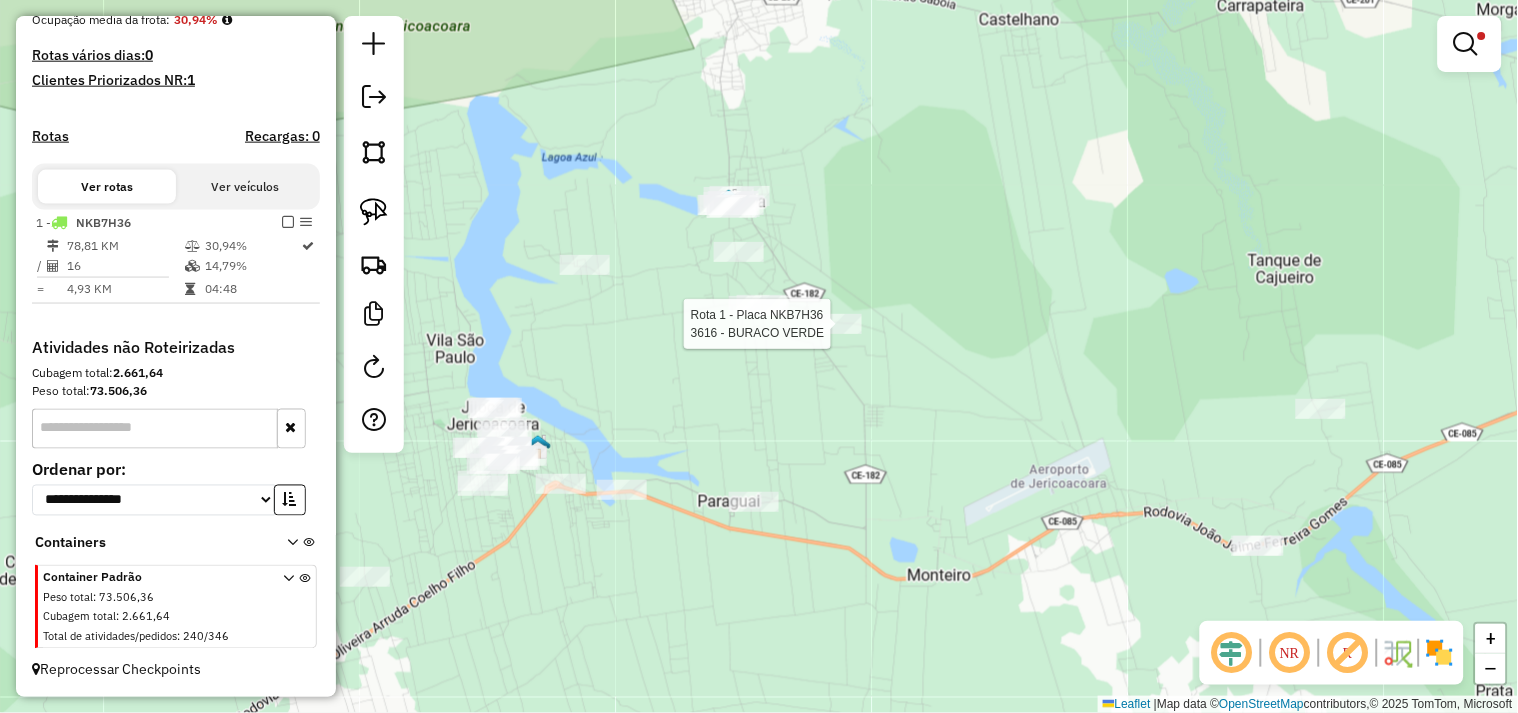 click 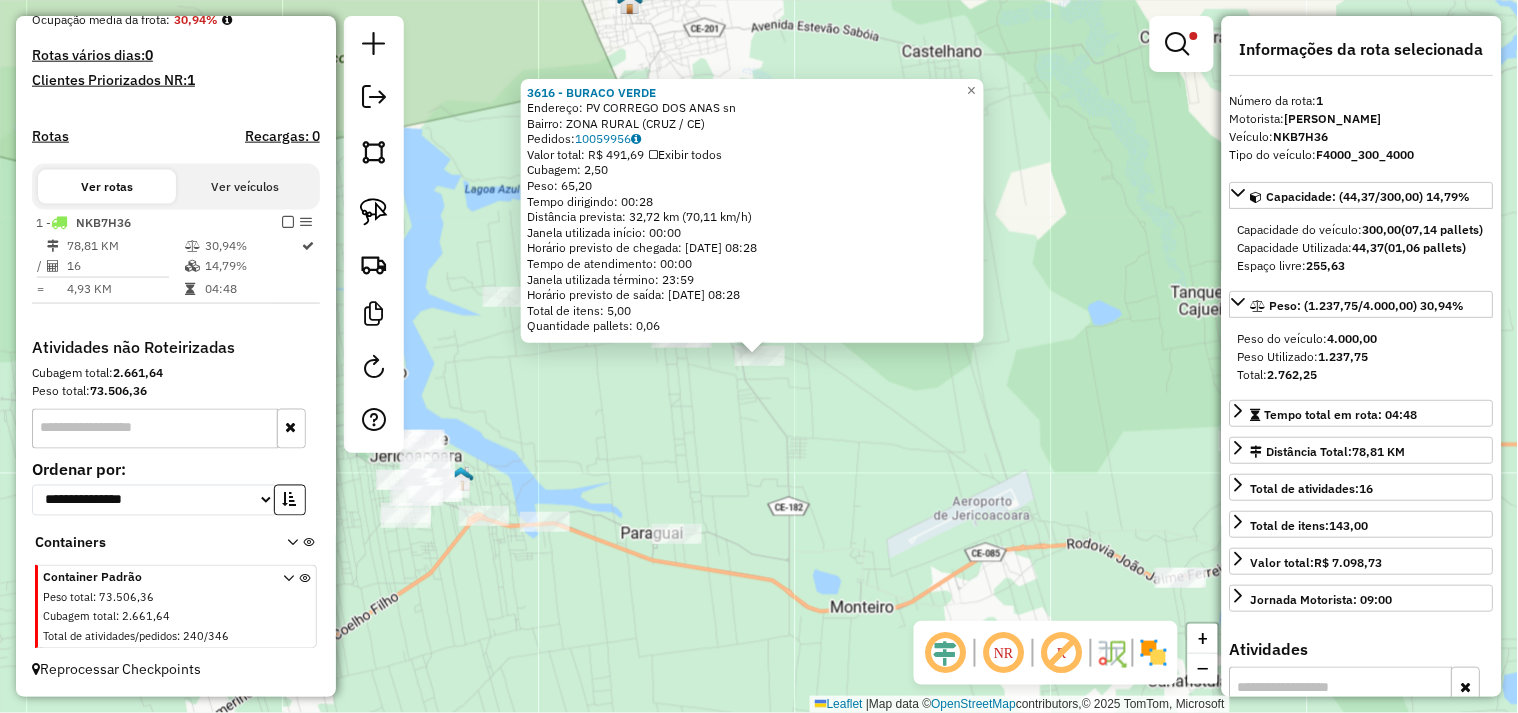 click on "3616 - BURACO VERDE  Endereço:  PV CORREGO DOS ANAS sn   Bairro: ZONA RURAL (CRUZ / CE)   Pedidos:  10059956   Valor total: R$ 491,69   Exibir todos   Cubagem: 2,50  Peso: 65,20  Tempo dirigindo: 00:28   Distância prevista: 32,72 km (70,11 km/h)   Janela utilizada início: 00:00   Horário previsto de chegada: 11/07/2025 08:28   Tempo de atendimento: 00:00   Janela utilizada término: 23:59   Horário previsto de saída: 11/07/2025 08:28   Total de itens: 5,00   Quantidade pallets: 0,06  × Limpar filtros Janela de atendimento Grade de atendimento Capacidade Transportadoras Veículos Cliente Pedidos  Rotas Selecione os dias de semana para filtrar as janelas de atendimento  Seg   Ter   Qua   Qui   Sex   Sáb   Dom  Informe o período da janela de atendimento: De: Até:  Filtrar exatamente a janela do cliente  Considerar janela de atendimento padrão  Selecione os dias de semana para filtrar as grades de atendimento  Seg   Ter   Qua   Qui   Sex   Sáb   Dom   Clientes fora do dia de atendimento selecionado +" 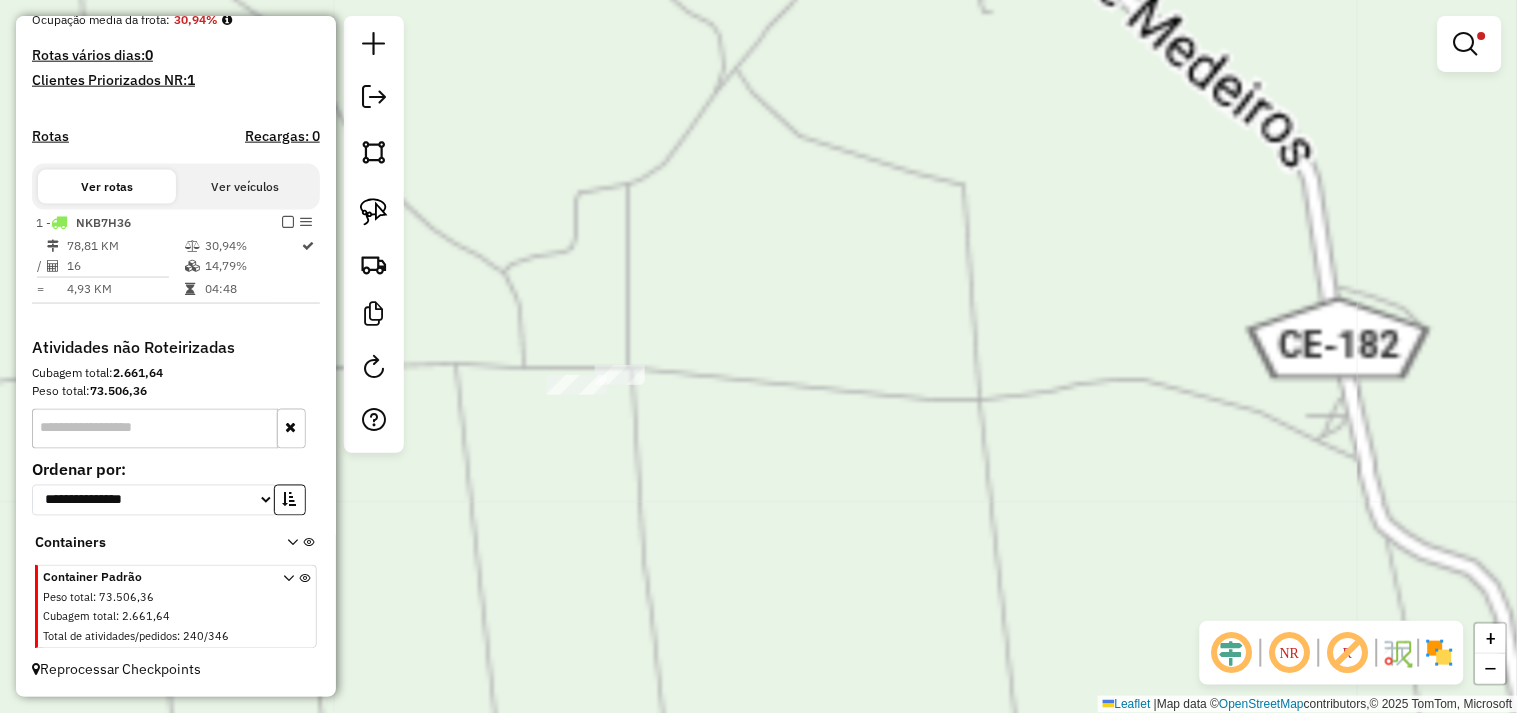 select on "**********" 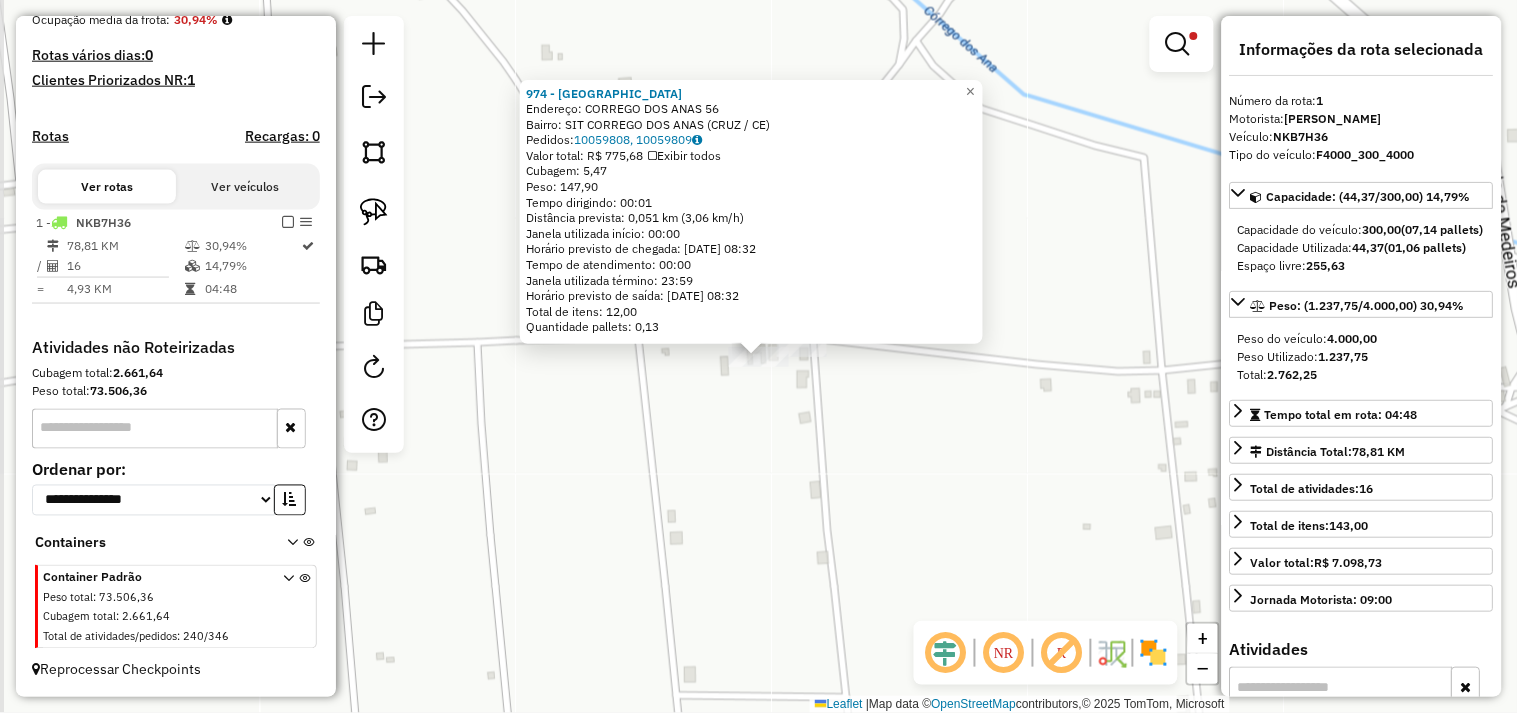 click on "974 - REFUGIO BAR E PETISC  Endereço:  CORREGO DOS ANAS 56   Bairro: SIT CORREGO DOS ANAS (CRUZ / CE)   Pedidos:  10059808, 10059809   Valor total: R$ 775,68   Exibir todos   Cubagem: 5,47  Peso: 147,90  Tempo dirigindo: 00:01   Distância prevista: 0,051 km (3,06 km/h)   Janela utilizada início: 00:00   Horário previsto de chegada: 11/07/2025 08:32   Tempo de atendimento: 00:00   Janela utilizada término: 23:59   Horário previsto de saída: 11/07/2025 08:32   Total de itens: 12,00   Quantidade pallets: 0,13  × Limpar filtros Janela de atendimento Grade de atendimento Capacidade Transportadoras Veículos Cliente Pedidos  Rotas Selecione os dias de semana para filtrar as janelas de atendimento  Seg   Ter   Qua   Qui   Sex   Sáb   Dom  Informe o período da janela de atendimento: De: Até:  Filtrar exatamente a janela do cliente  Considerar janela de atendimento padrão  Selecione os dias de semana para filtrar as grades de atendimento  Seg   Ter   Qua   Qui   Sex   Sáb   Dom   Peso mínimo:   De:  De:" 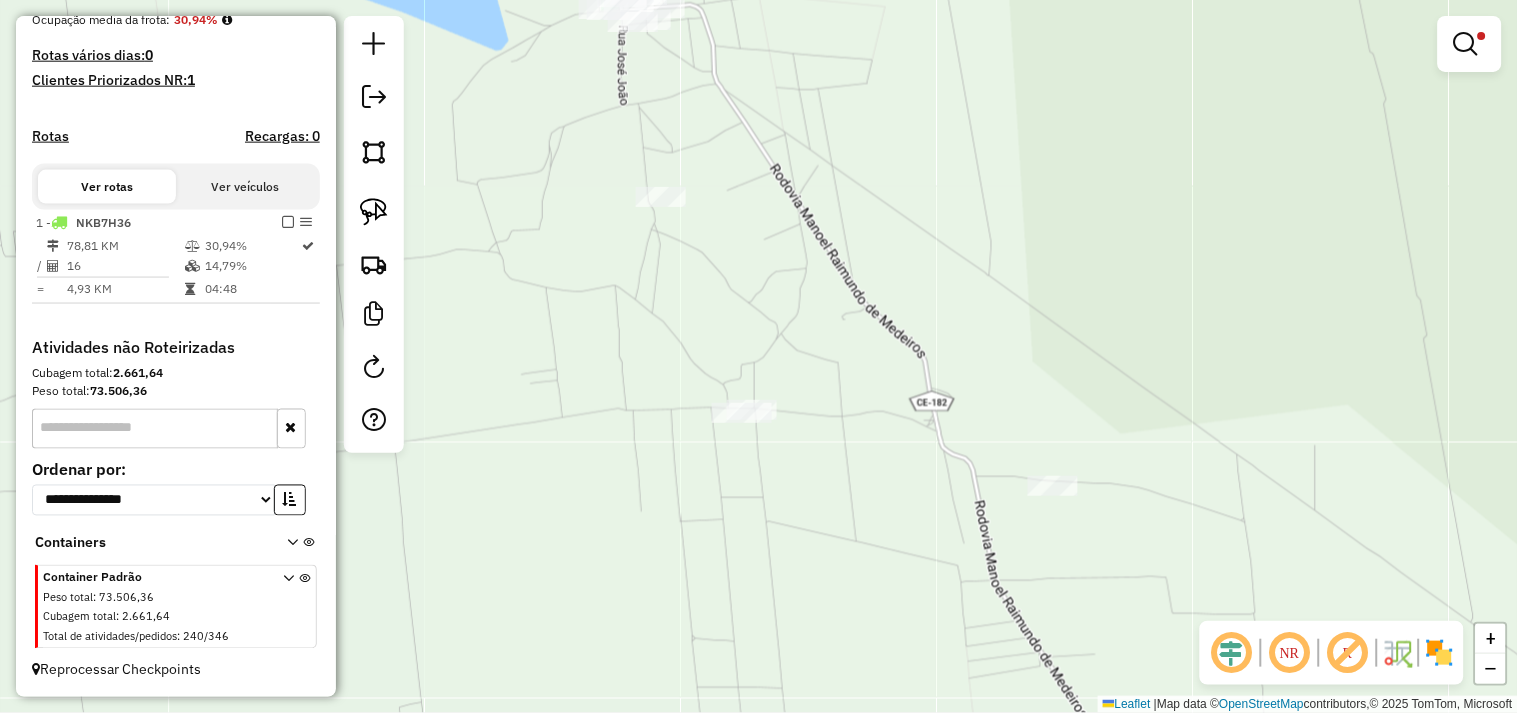click on "Limpar filtros Janela de atendimento Grade de atendimento Capacidade Transportadoras Veículos Cliente Pedidos  Rotas Selecione os dias de semana para filtrar as janelas de atendimento  Seg   Ter   Qua   Qui   Sex   Sáb   Dom  Informe o período da janela de atendimento: De: Até:  Filtrar exatamente a janela do cliente  Considerar janela de atendimento padrão  Selecione os dias de semana para filtrar as grades de atendimento  Seg   Ter   Qua   Qui   Sex   Sáb   Dom   Considerar clientes sem dia de atendimento cadastrado  Clientes fora do dia de atendimento selecionado Filtrar as atividades entre os valores definidos abaixo:  Peso mínimo:   Peso máximo:   Cubagem mínima:   Cubagem máxima:   De:   Até:  Filtrar as atividades entre o tempo de atendimento definido abaixo:  De:   Até:   Considerar capacidade total dos clientes não roteirizados Transportadora: Selecione um ou mais itens Tipo de veículo: Selecione um ou mais itens Veículo: Selecione um ou mais itens Motorista: Selecione um ou mais itens" 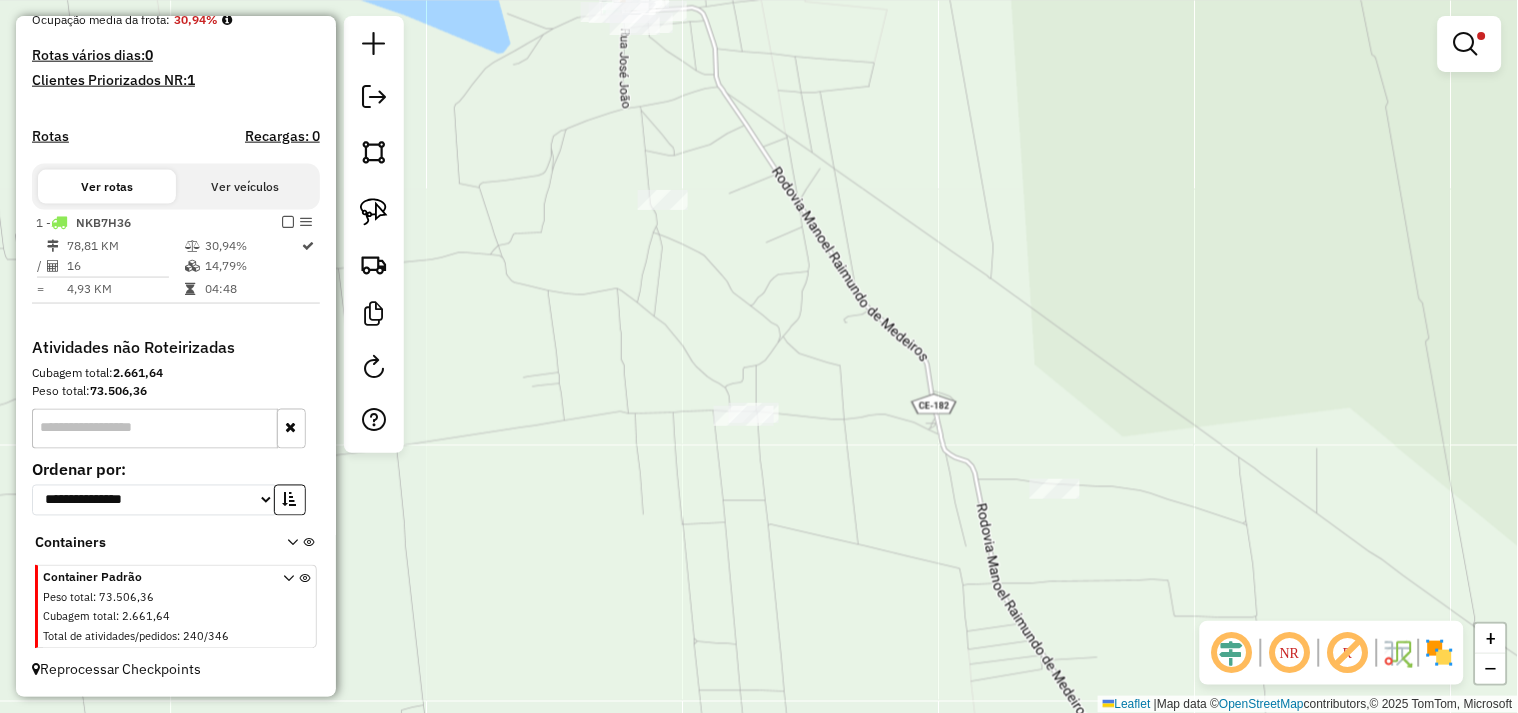 click on "Limpar filtros Janela de atendimento Grade de atendimento Capacidade Transportadoras Veículos Cliente Pedidos  Rotas Selecione os dias de semana para filtrar as janelas de atendimento  Seg   Ter   Qua   Qui   Sex   Sáb   Dom  Informe o período da janela de atendimento: De: Até:  Filtrar exatamente a janela do cliente  Considerar janela de atendimento padrão  Selecione os dias de semana para filtrar as grades de atendimento  Seg   Ter   Qua   Qui   Sex   Sáb   Dom   Considerar clientes sem dia de atendimento cadastrado  Clientes fora do dia de atendimento selecionado Filtrar as atividades entre os valores definidos abaixo:  Peso mínimo:   Peso máximo:   Cubagem mínima:   Cubagem máxima:   De:   Até:  Filtrar as atividades entre o tempo de atendimento definido abaixo:  De:   Até:   Considerar capacidade total dos clientes não roteirizados Transportadora: Selecione um ou mais itens Tipo de veículo: Selecione um ou mais itens Veículo: Selecione um ou mais itens Motorista: Selecione um ou mais itens" 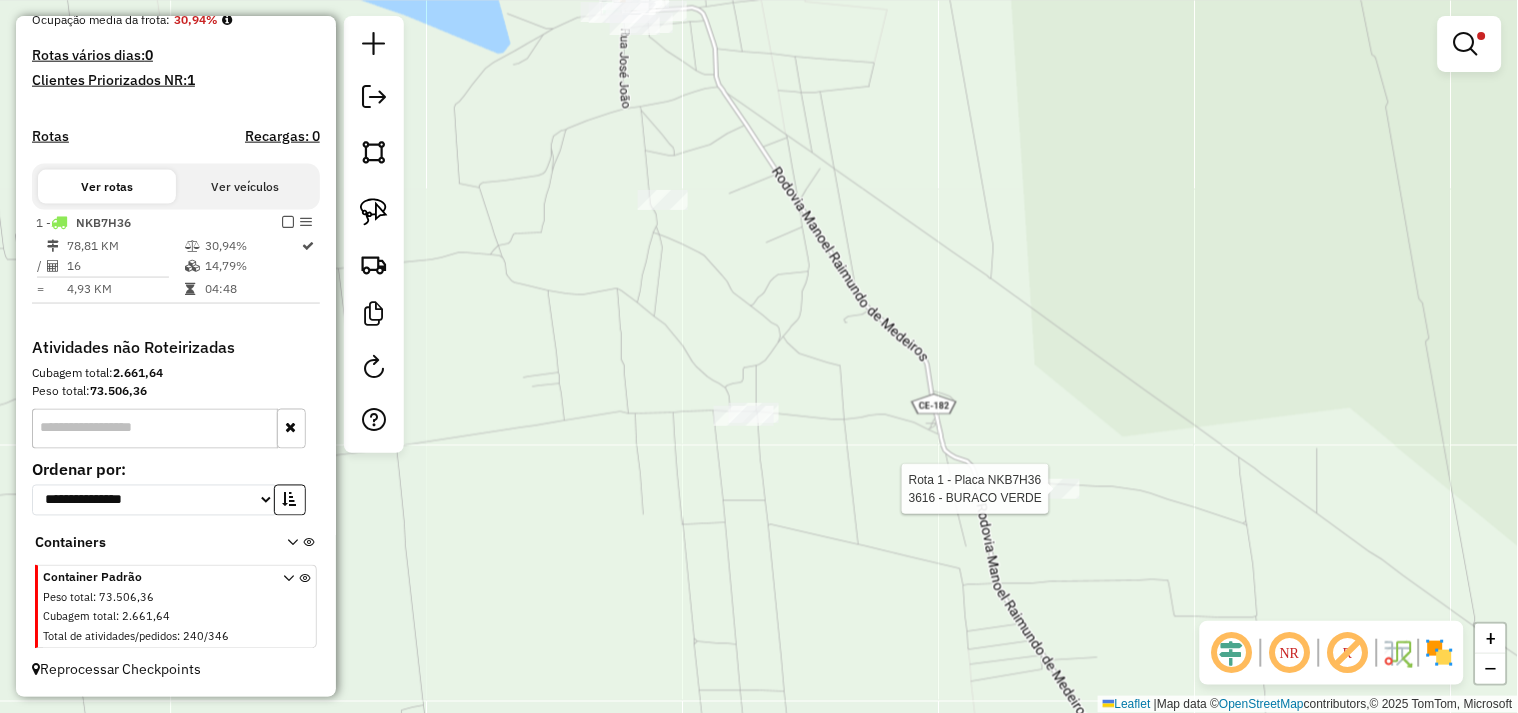 select on "**********" 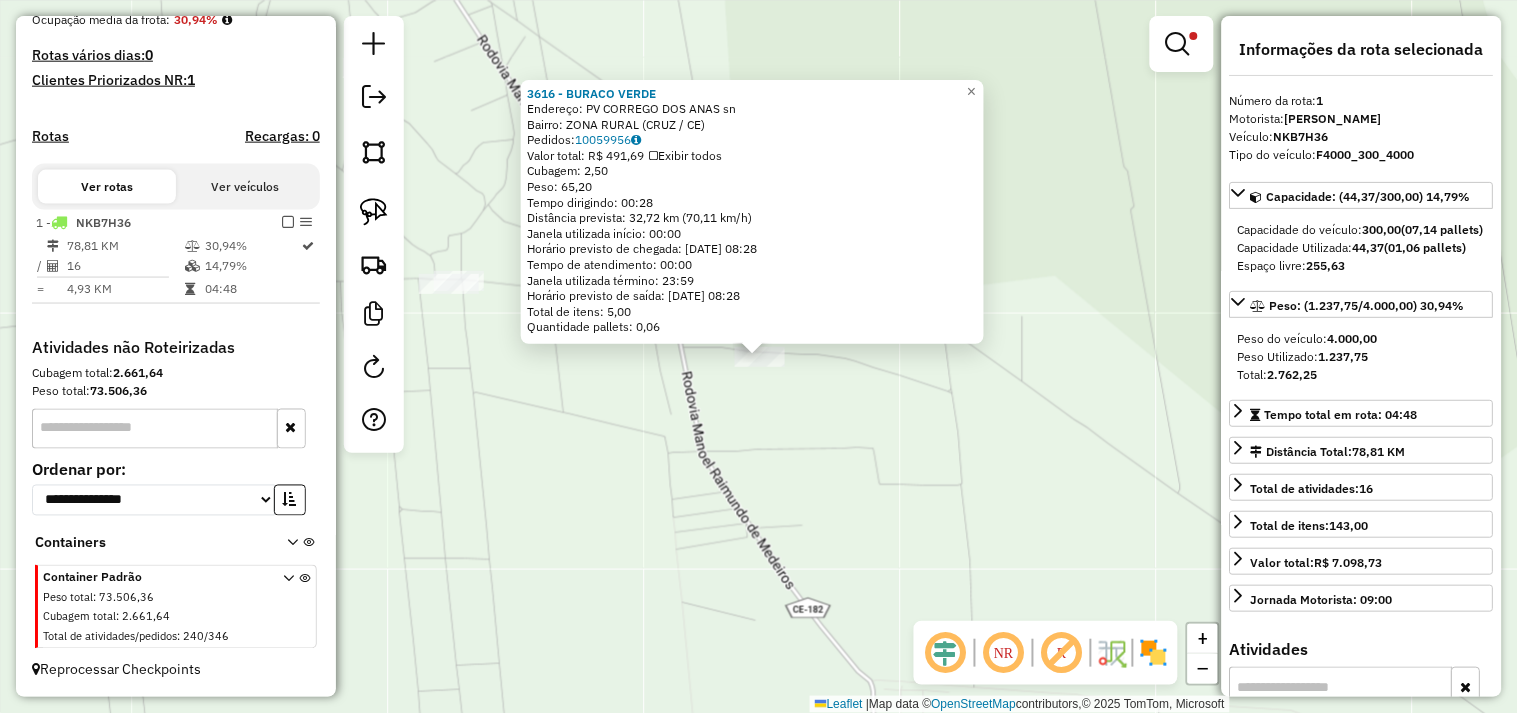 drag, startPoint x: 667, startPoint y: 488, endPoint x: 666, endPoint y: 468, distance: 20.024984 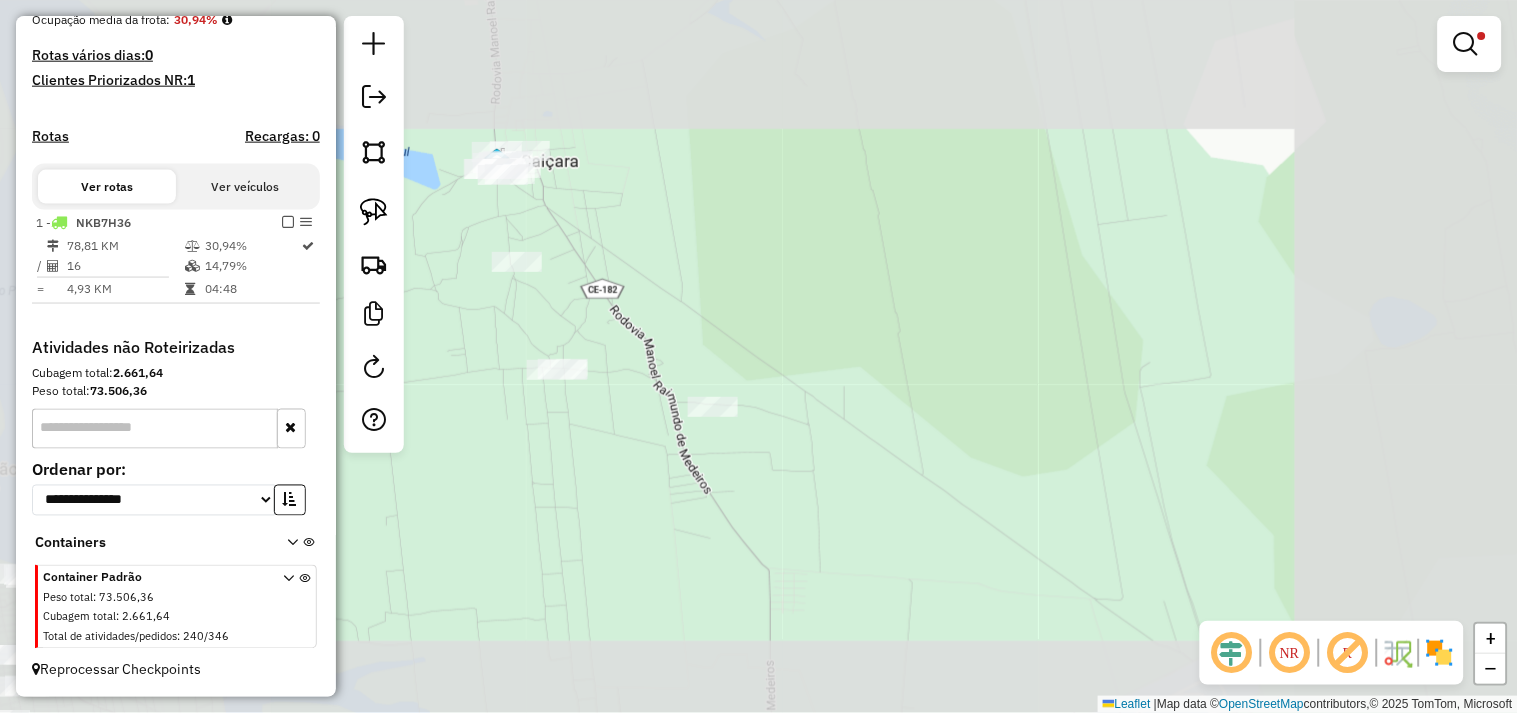 click on "Limpar filtros Janela de atendimento Grade de atendimento Capacidade Transportadoras Veículos Cliente Pedidos  Rotas Selecione os dias de semana para filtrar as janelas de atendimento  Seg   Ter   Qua   Qui   Sex   Sáb   Dom  Informe o período da janela de atendimento: De: Até:  Filtrar exatamente a janela do cliente  Considerar janela de atendimento padrão  Selecione os dias de semana para filtrar as grades de atendimento  Seg   Ter   Qua   Qui   Sex   Sáb   Dom   Considerar clientes sem dia de atendimento cadastrado  Clientes fora do dia de atendimento selecionado Filtrar as atividades entre os valores definidos abaixo:  Peso mínimo:   Peso máximo:   Cubagem mínima:   Cubagem máxima:   De:   Até:  Filtrar as atividades entre o tempo de atendimento definido abaixo:  De:   Até:   Considerar capacidade total dos clientes não roteirizados Transportadora: Selecione um ou mais itens Tipo de veículo: Selecione um ou mais itens Veículo: Selecione um ou mais itens Motorista: Selecione um ou mais itens" 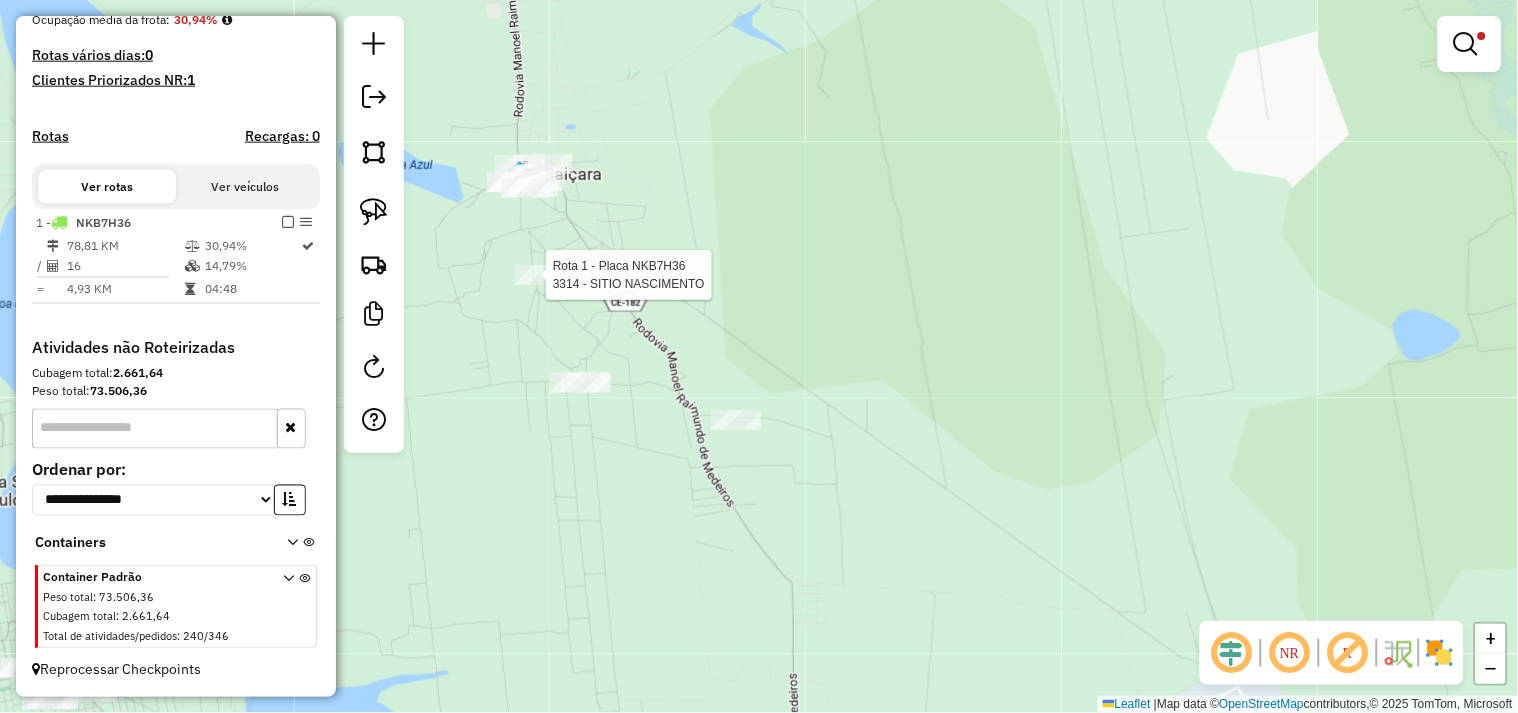 select on "**********" 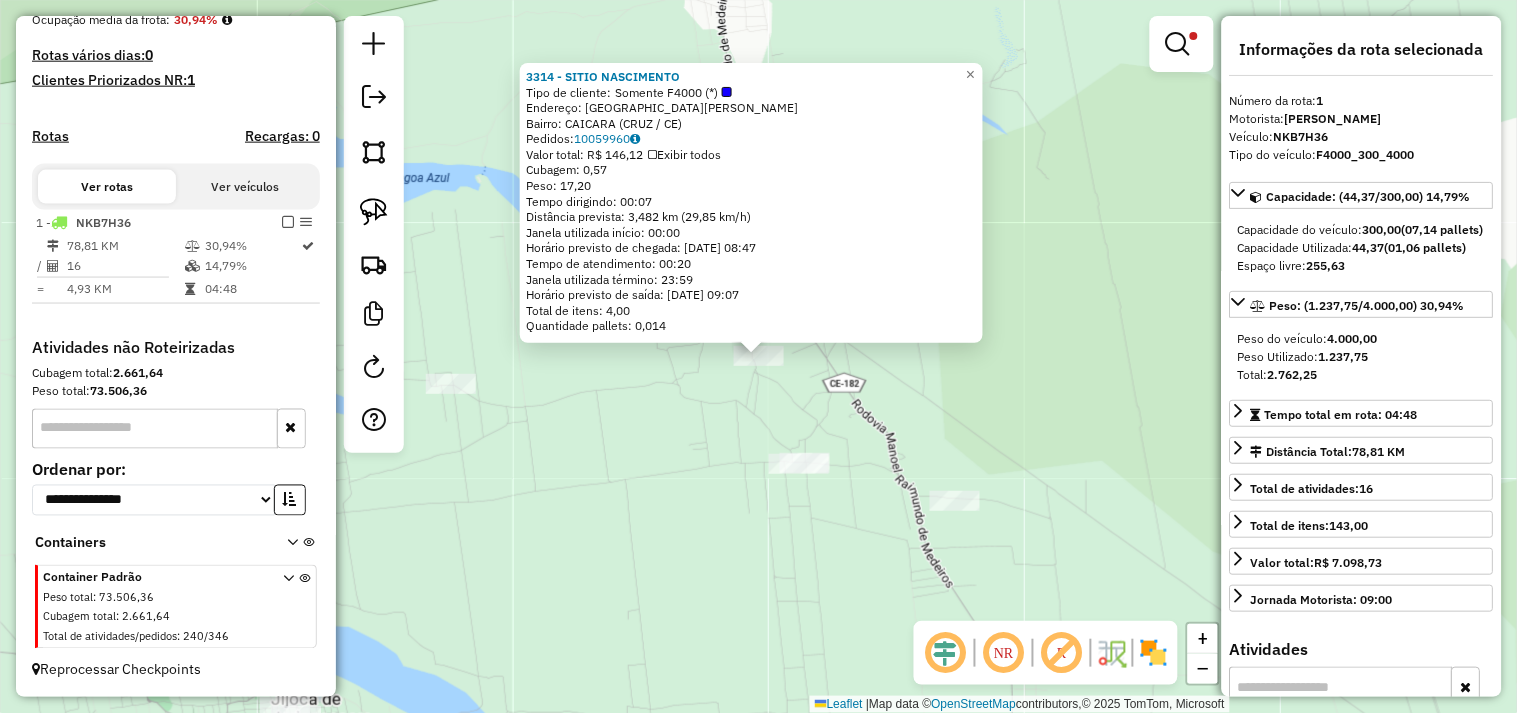click on "3314 - SITIO NASCIMENTO  Tipo de cliente:   Somente F4000 (*)   Endereço:  RUA BENTO FREIRE SN   Bairro: CAICARA (CRUZ / CE)   Pedidos:  10059960   Valor total: R$ 146,12   Exibir todos   Cubagem: 0,57  Peso: 17,20  Tempo dirigindo: 00:07   Distância prevista: 3,482 km (29,85 km/h)   Janela utilizada início: 00:00   Horário previsto de chegada: 11/07/2025 08:47   Tempo de atendimento: 00:20   Janela utilizada término: 23:59   Horário previsto de saída: 11/07/2025 09:07   Total de itens: 4,00   Quantidade pallets: 0,014  × Limpar filtros Janela de atendimento Grade de atendimento Capacidade Transportadoras Veículos Cliente Pedidos  Rotas Selecione os dias de semana para filtrar as janelas de atendimento  Seg   Ter   Qua   Qui   Sex   Sáb   Dom  Informe o período da janela de atendimento: De: Até:  Filtrar exatamente a janela do cliente  Considerar janela de atendimento padrão  Selecione os dias de semana para filtrar as grades de atendimento  Seg   Ter   Qua   Qui   Sex   Sáb   Dom   De:   Até:" 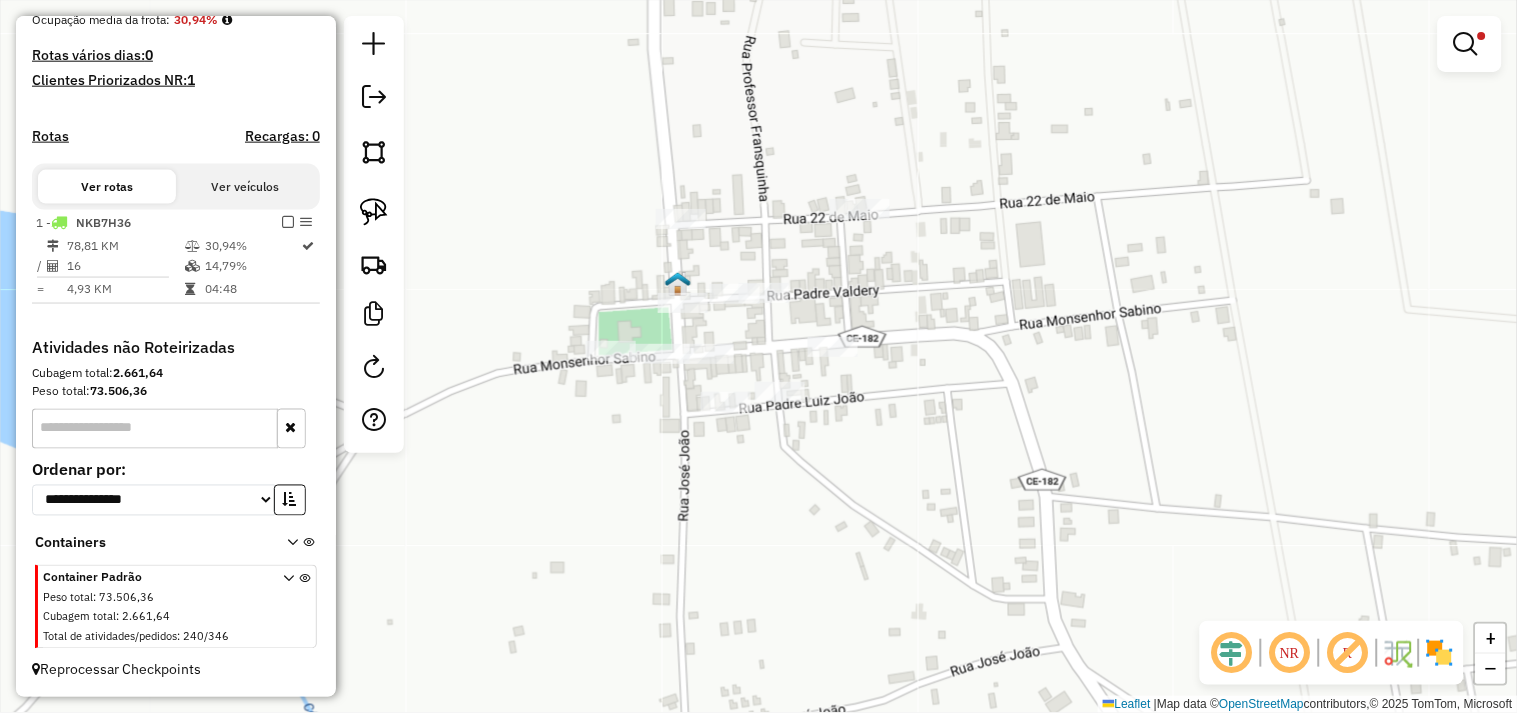 click on "Rota 1 - Placa NKB7H36  869 - REST ESPETINHO DKE ( Limpar filtros Janela de atendimento Grade de atendimento Capacidade Transportadoras Veículos Cliente Pedidos  Rotas Selecione os dias de semana para filtrar as janelas de atendimento  Seg   Ter   Qua   Qui   Sex   Sáb   Dom  Informe o período da janela de atendimento: De: Até:  Filtrar exatamente a janela do cliente  Considerar janela de atendimento padrão  Selecione os dias de semana para filtrar as grades de atendimento  Seg   Ter   Qua   Qui   Sex   Sáb   Dom   Considerar clientes sem dia de atendimento cadastrado  Clientes fora do dia de atendimento selecionado Filtrar as atividades entre os valores definidos abaixo:  Peso mínimo:   Peso máximo:   Cubagem mínima:   Cubagem máxima:   De:   Até:  Filtrar as atividades entre o tempo de atendimento definido abaixo:  De:   Até:   Considerar capacidade total dos clientes não roteirizados Transportadora: Selecione um ou mais itens Tipo de veículo: Selecione um ou mais itens Veículo: Motorista: +" 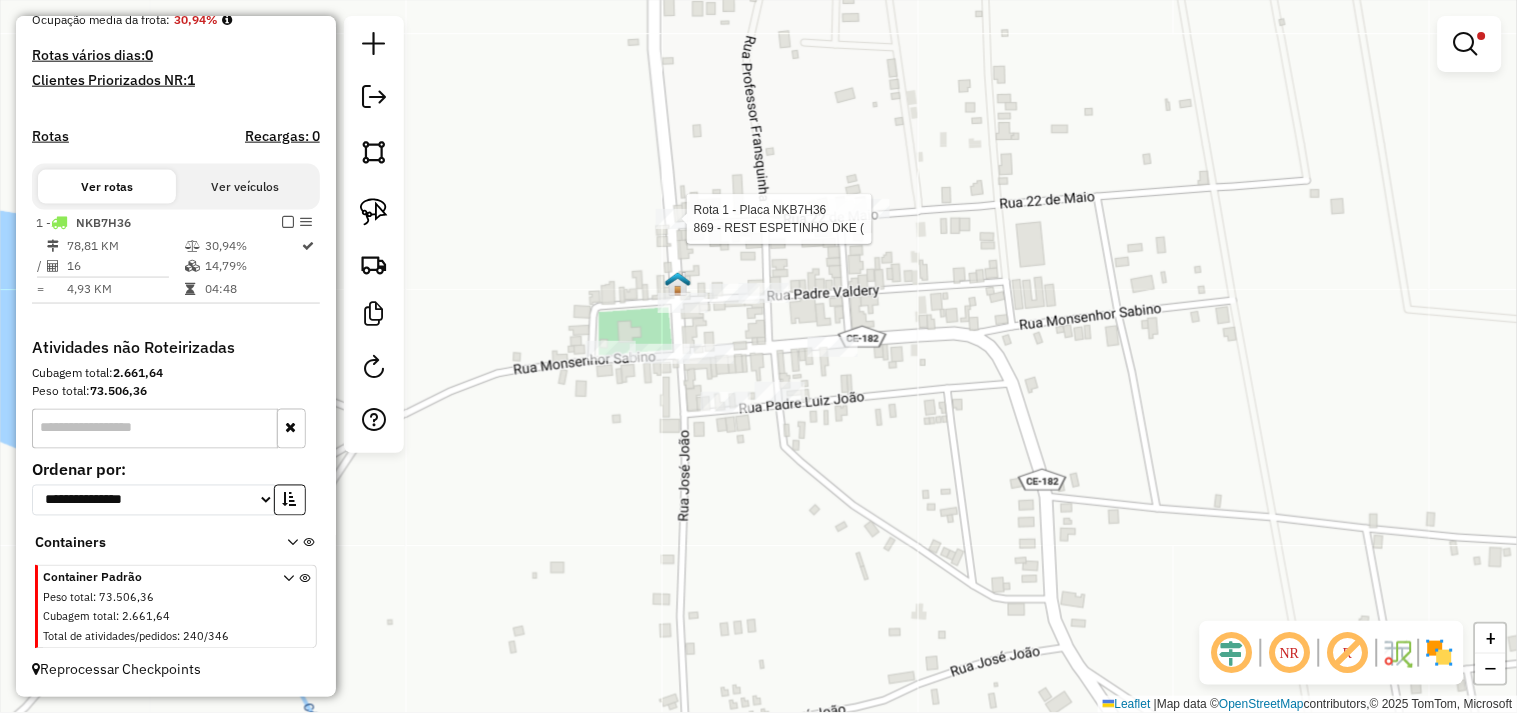 select on "**********" 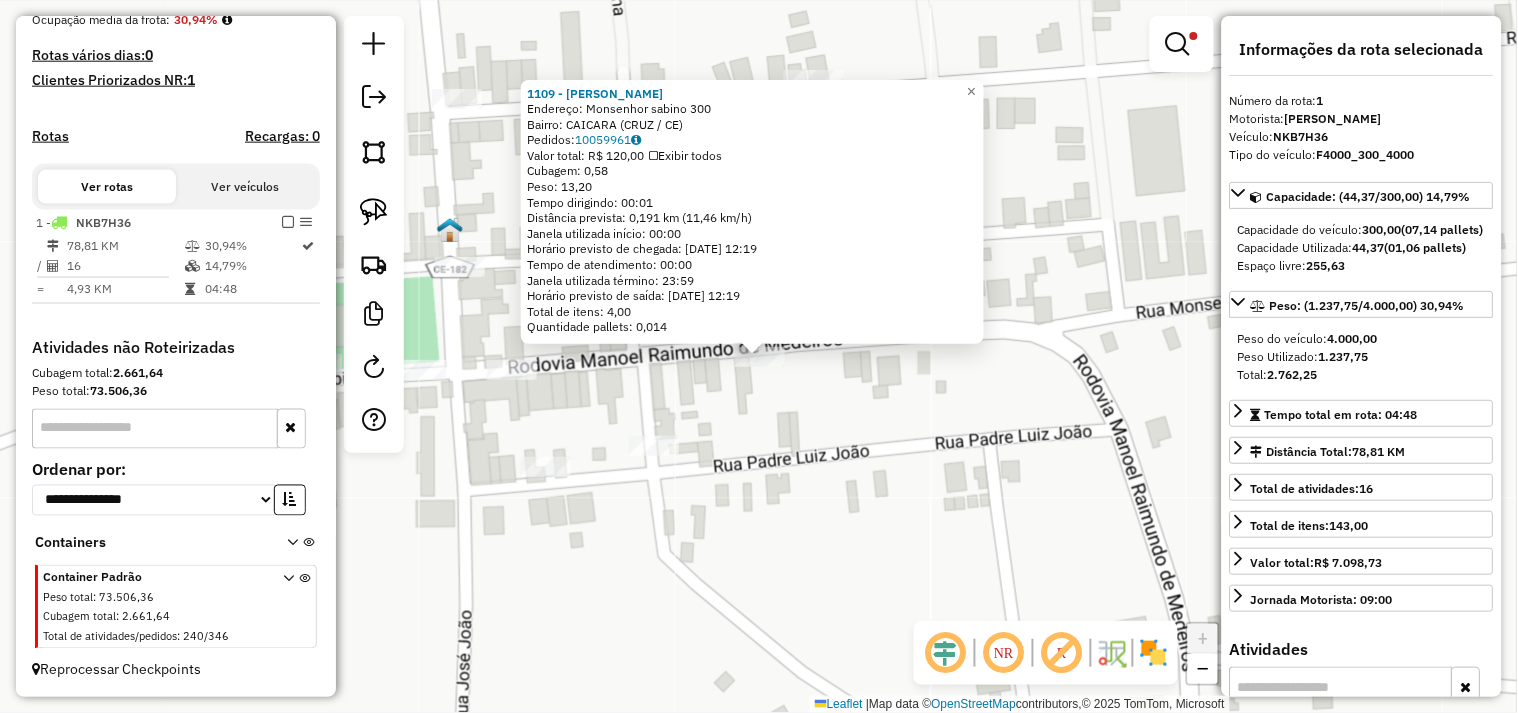 click on "1109 - CARNEIRO  CAICARA  Endereço:  Monsenhor sabino 300   Bairro: CAICARA (CRUZ / CE)   Pedidos:  10059961   Valor total: R$ 120,00   Exibir todos   Cubagem: 0,58  Peso: 13,20  Tempo dirigindo: 00:01   Distância prevista: 0,191 km (11,46 km/h)   Janela utilizada início: 00:00   Horário previsto de chegada: 11/07/2025 12:19   Tempo de atendimento: 00:00   Janela utilizada término: 23:59   Horário previsto de saída: 11/07/2025 12:19   Total de itens: 4,00   Quantidade pallets: 0,014  × Limpar filtros Janela de atendimento Grade de atendimento Capacidade Transportadoras Veículos Cliente Pedidos  Rotas Selecione os dias de semana para filtrar as janelas de atendimento  Seg   Ter   Qua   Qui   Sex   Sáb   Dom  Informe o período da janela de atendimento: De: Até:  Filtrar exatamente a janela do cliente  Considerar janela de atendimento padrão  Selecione os dias de semana para filtrar as grades de atendimento  Seg   Ter   Qua   Qui   Sex   Sáb   Dom   Clientes fora do dia de atendimento selecionado +" 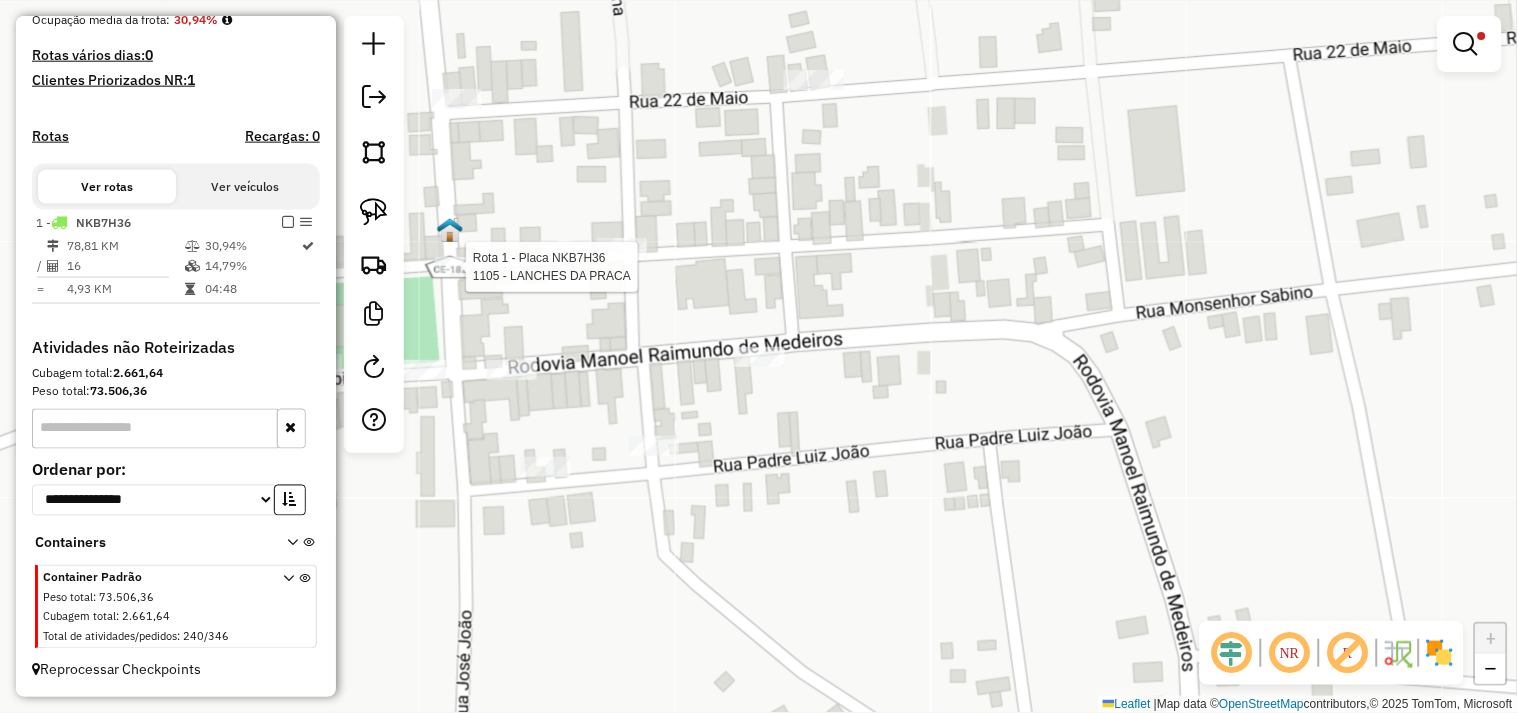 select on "**********" 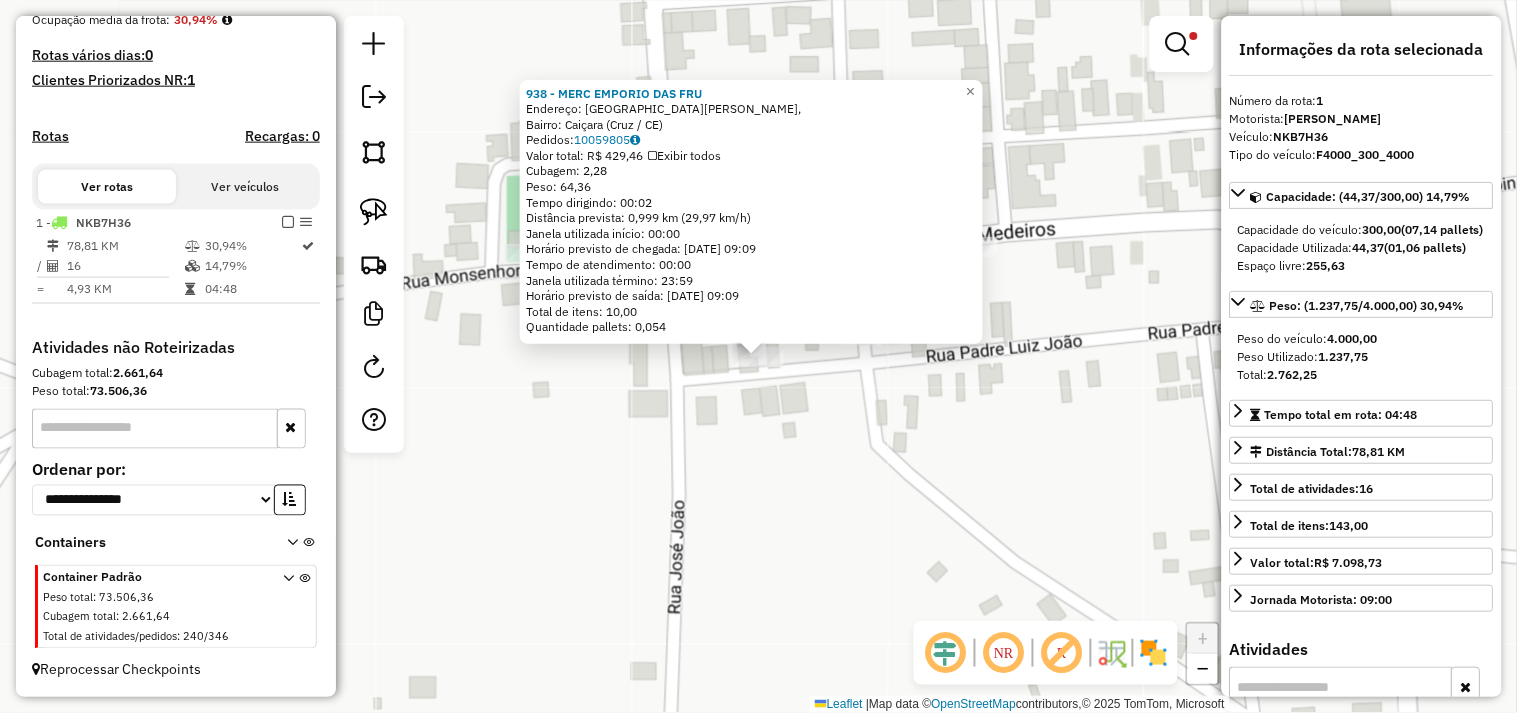 drag, startPoint x: 623, startPoint y: 437, endPoint x: 618, endPoint y: 412, distance: 25.495098 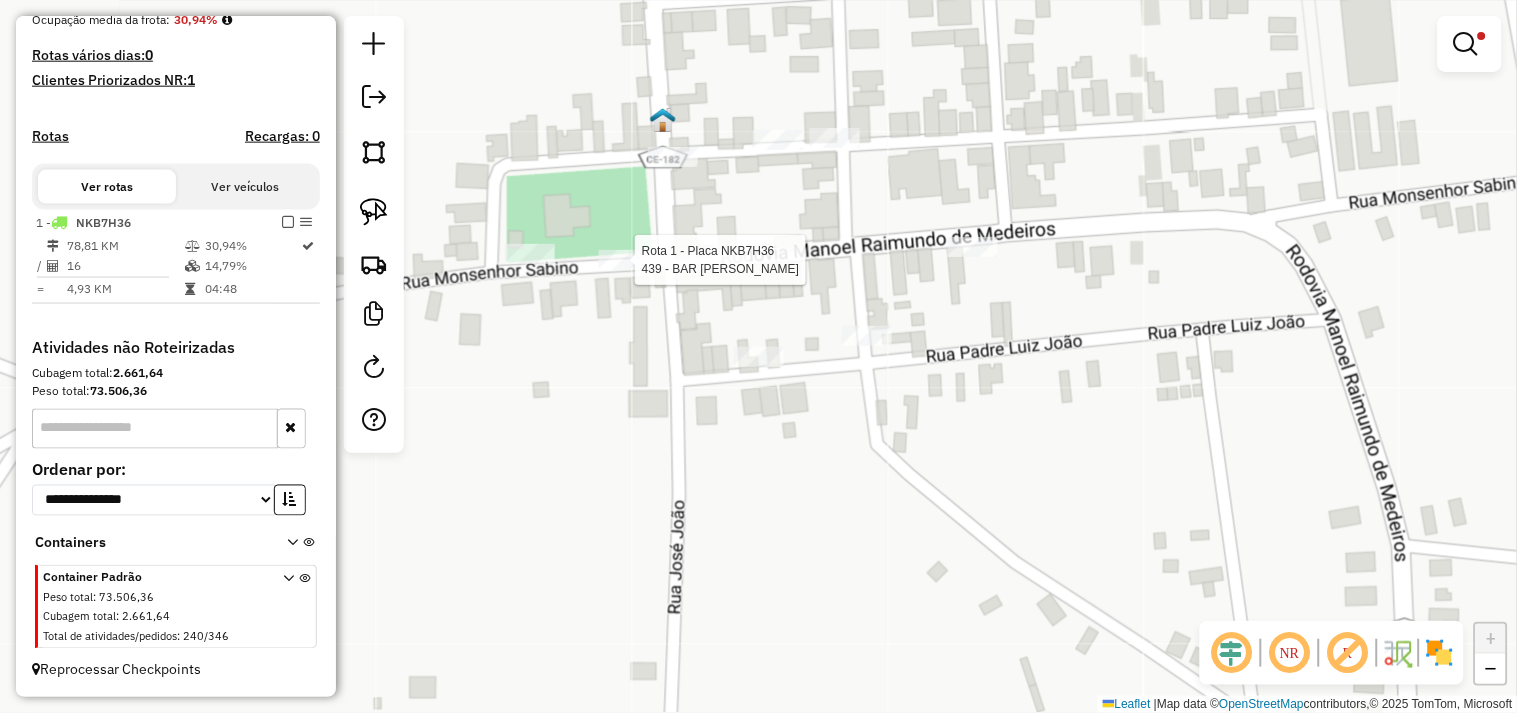 select on "**********" 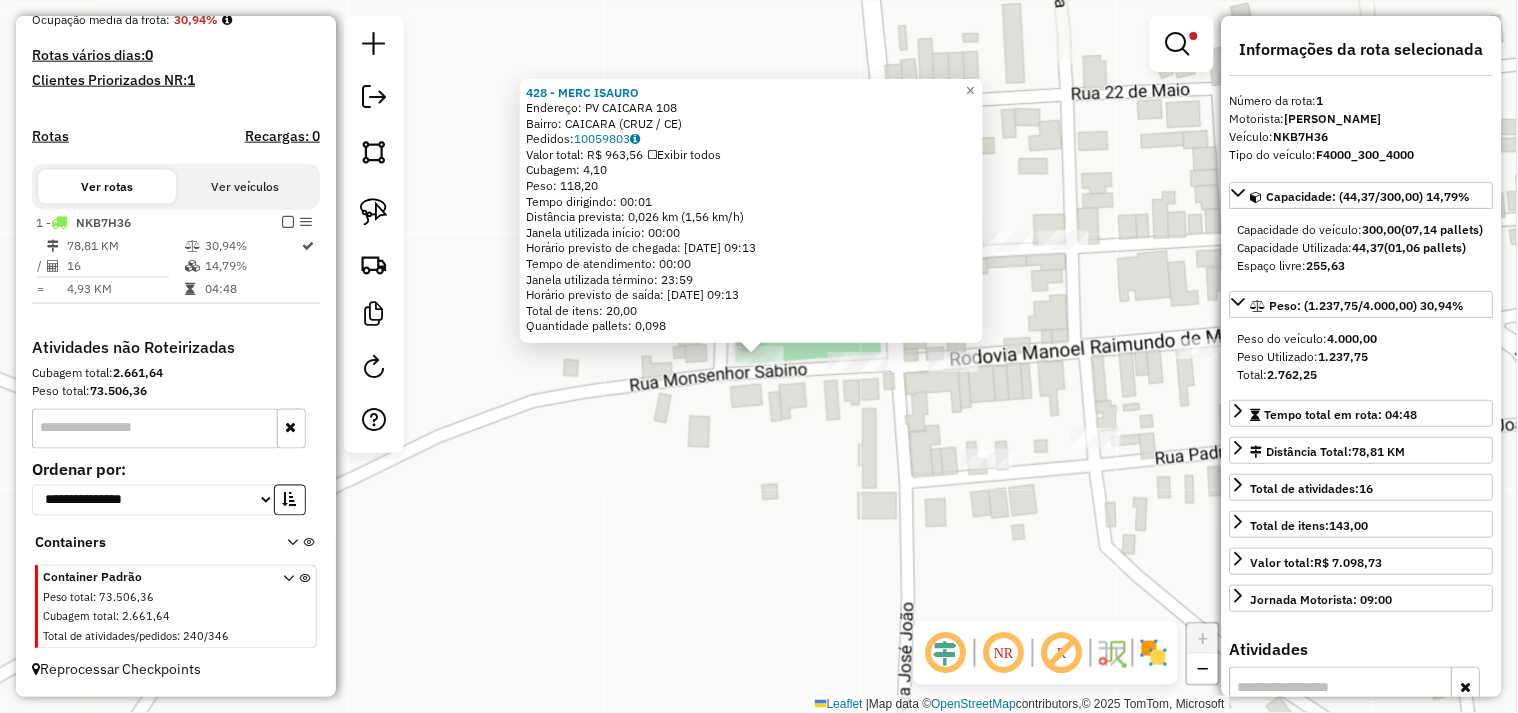 click on "428 - MERC ISAURO  Endereço:  PV CAICARA 108   Bairro: CAICARA (CRUZ / CE)   Pedidos:  10059803   Valor total: R$ 963,56   Exibir todos   Cubagem: 4,10  Peso: 118,20  Tempo dirigindo: 00:01   Distância prevista: 0,026 km (1,56 km/h)   Janela utilizada início: 00:00   Horário previsto de chegada: 11/07/2025 09:13   Tempo de atendimento: 00:00   Janela utilizada término: 23:59   Horário previsto de saída: 11/07/2025 09:13   Total de itens: 20,00   Quantidade pallets: 0,098  × Limpar filtros Janela de atendimento Grade de atendimento Capacidade Transportadoras Veículos Cliente Pedidos  Rotas Selecione os dias de semana para filtrar as janelas de atendimento  Seg   Ter   Qua   Qui   Sex   Sáb   Dom  Informe o período da janela de atendimento: De: Até:  Filtrar exatamente a janela do cliente  Considerar janela de atendimento padrão  Selecione os dias de semana para filtrar as grades de atendimento  Seg   Ter   Qua   Qui   Sex   Sáb   Dom   Considerar clientes sem dia de atendimento cadastrado  De:  +" 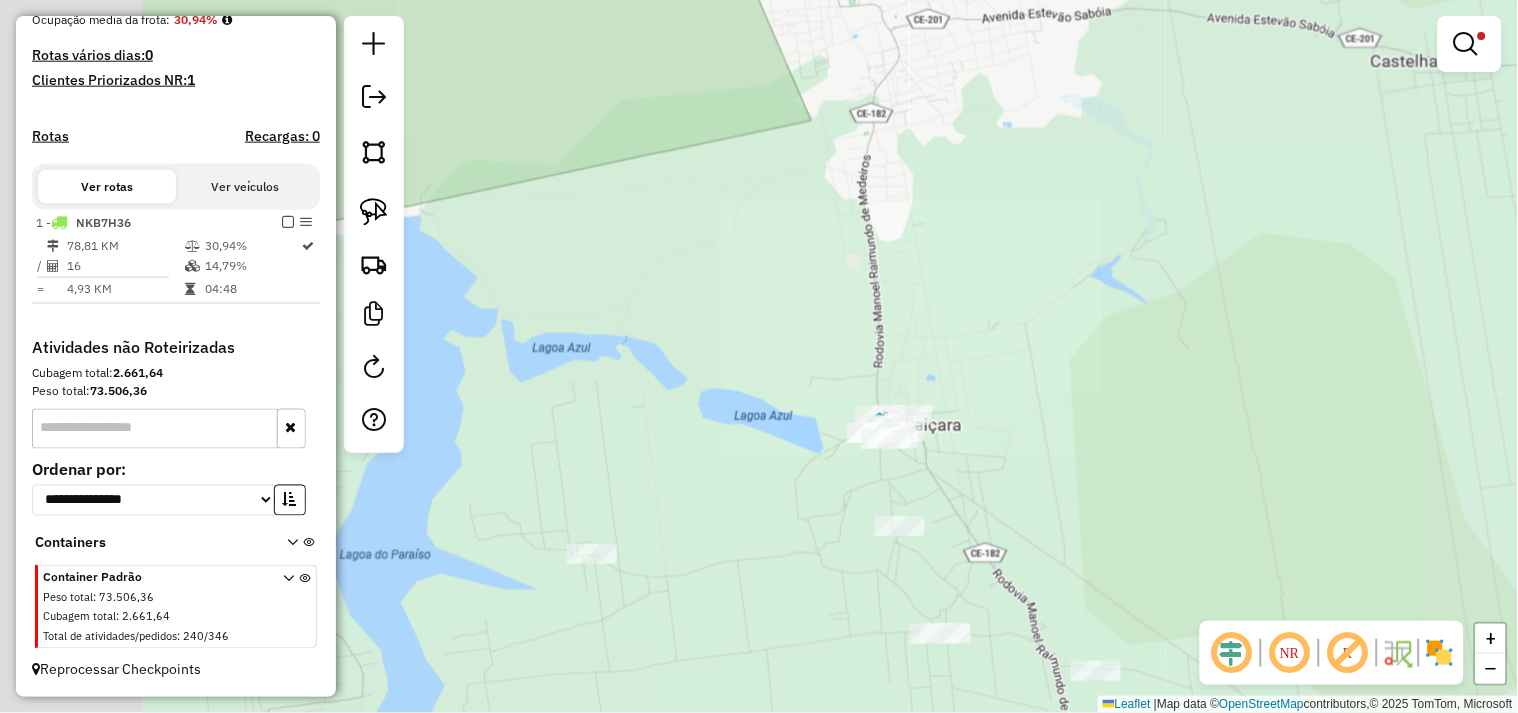 drag, startPoint x: 771, startPoint y: 468, endPoint x: 760, endPoint y: 454, distance: 17.804493 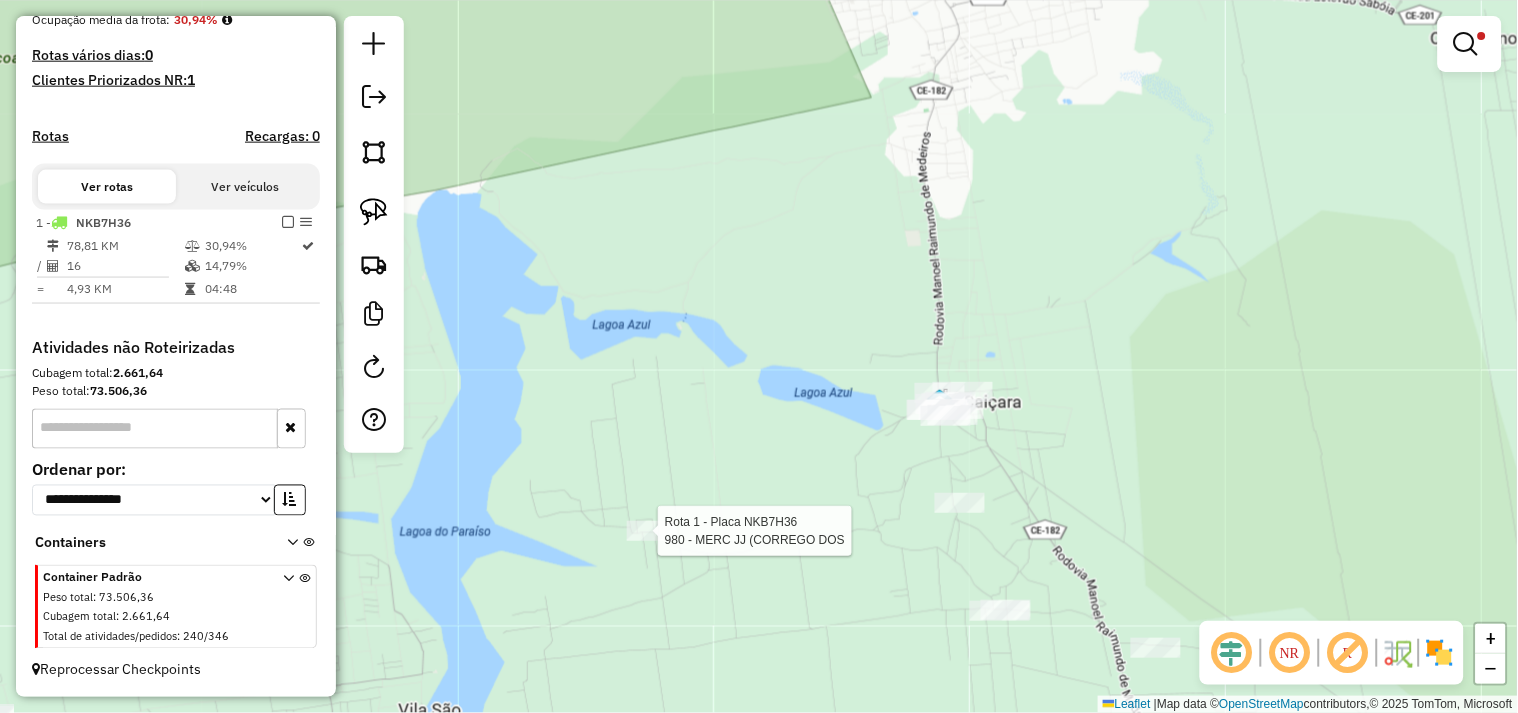select on "**********" 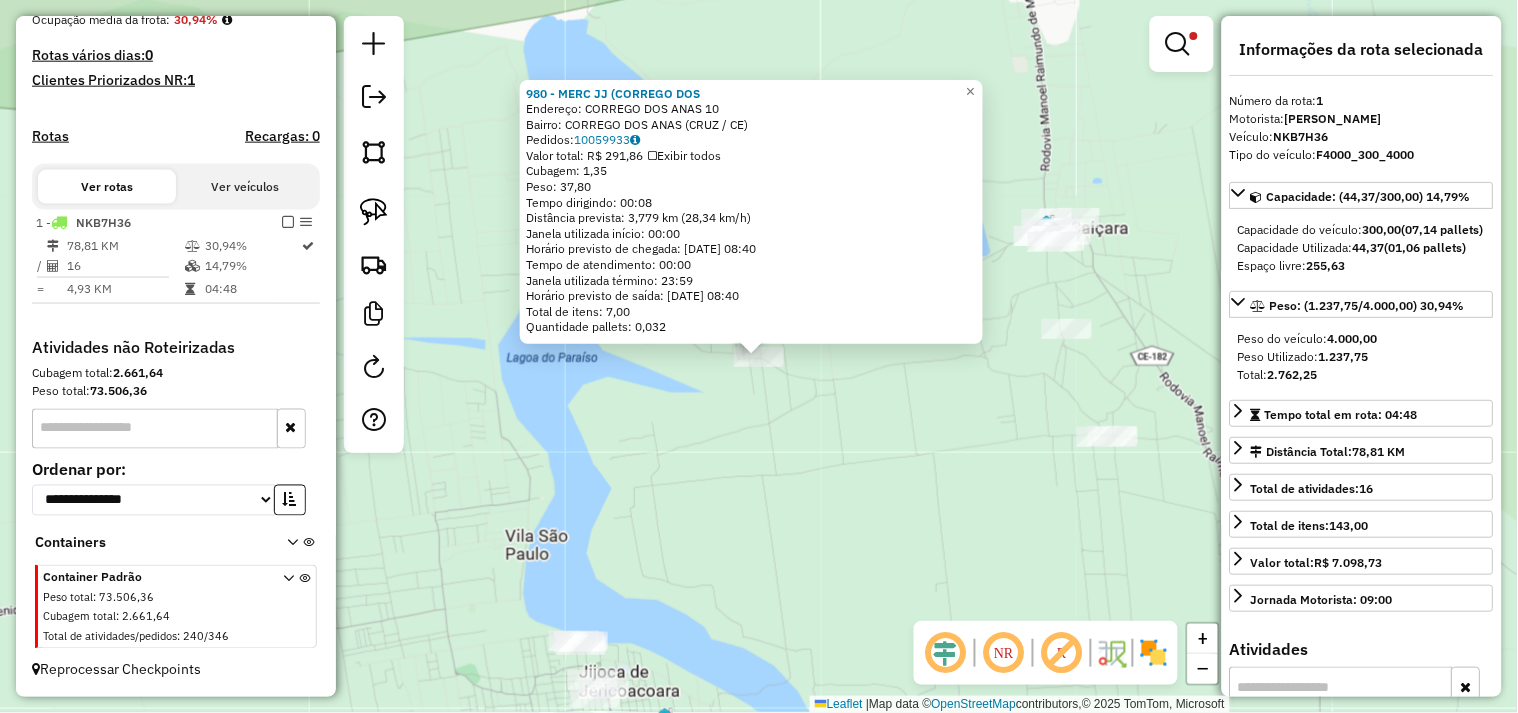 drag, startPoint x: 870, startPoint y: 490, endPoint x: 888, endPoint y: 454, distance: 40.24922 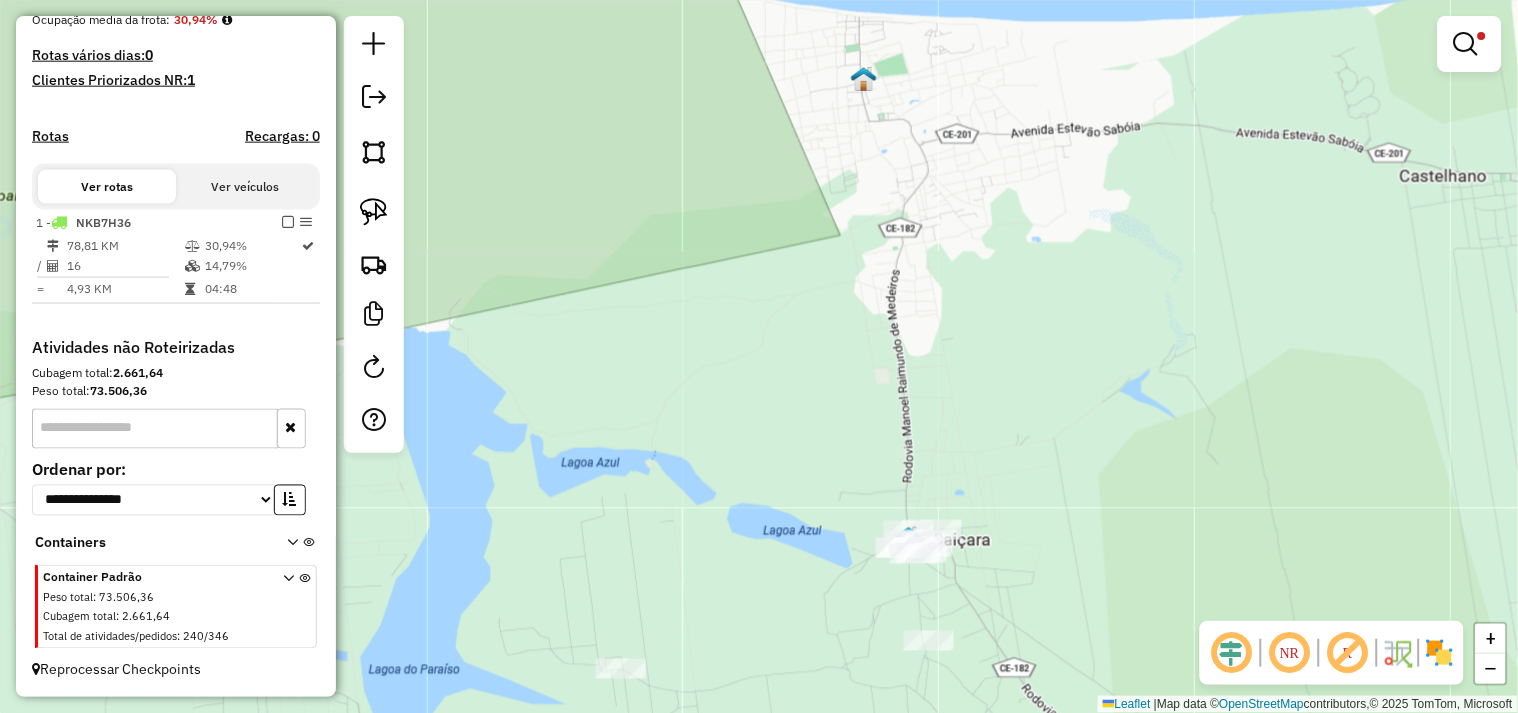 drag, startPoint x: 890, startPoint y: 344, endPoint x: 816, endPoint y: 480, distance: 154.82893 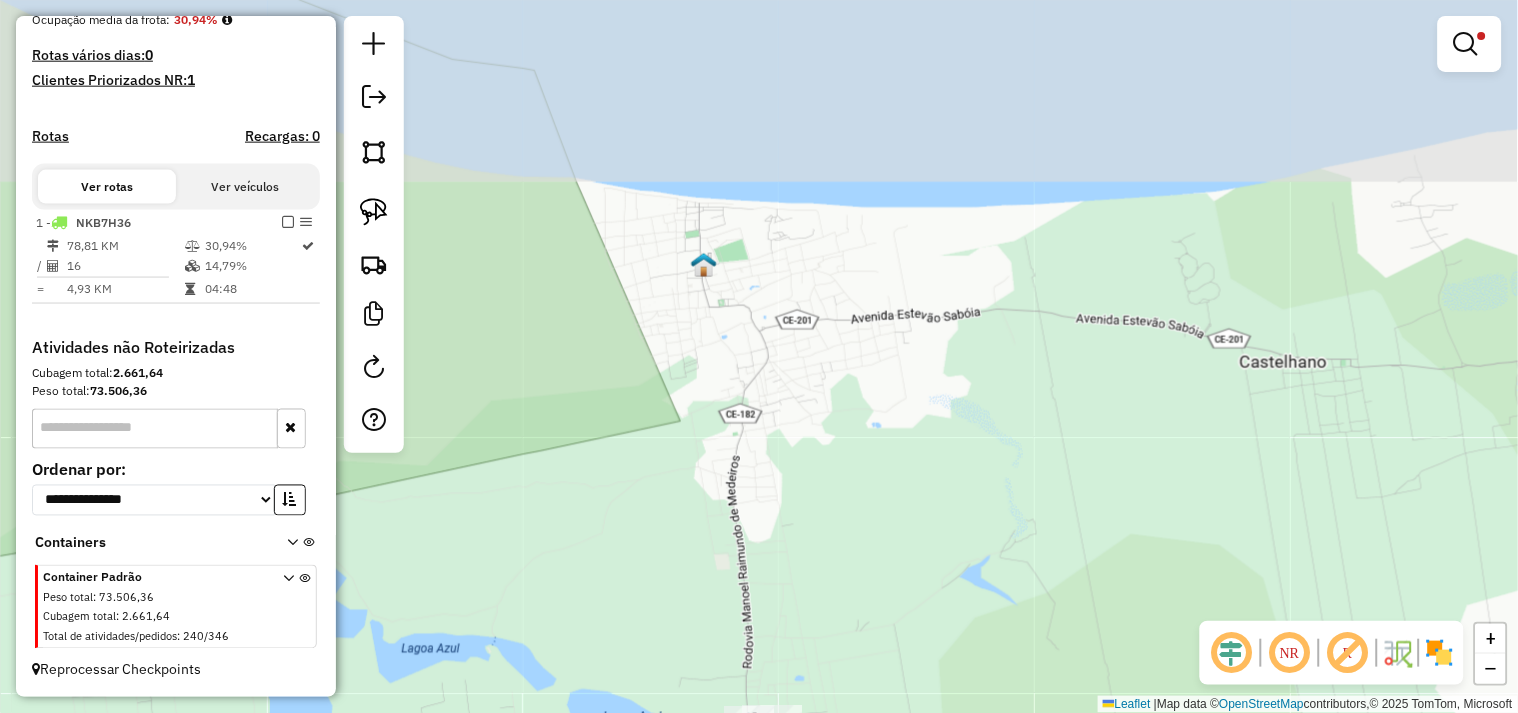 click on "Limpar filtros Janela de atendimento Grade de atendimento Capacidade Transportadoras Veículos Cliente Pedidos  Rotas Selecione os dias de semana para filtrar as janelas de atendimento  Seg   Ter   Qua   Qui   Sex   Sáb   Dom  Informe o período da janela de atendimento: De: Até:  Filtrar exatamente a janela do cliente  Considerar janela de atendimento padrão  Selecione os dias de semana para filtrar as grades de atendimento  Seg   Ter   Qua   Qui   Sex   Sáb   Dom   Considerar clientes sem dia de atendimento cadastrado  Clientes fora do dia de atendimento selecionado Filtrar as atividades entre os valores definidos abaixo:  Peso mínimo:   Peso máximo:   Cubagem mínima:   Cubagem máxima:   De:   Até:  Filtrar as atividades entre o tempo de atendimento definido abaixo:  De:   Até:   Considerar capacidade total dos clientes não roteirizados Transportadora: Selecione um ou mais itens Tipo de veículo: Selecione um ou mais itens Veículo: Selecione um ou mais itens Motorista: Selecione um ou mais itens" 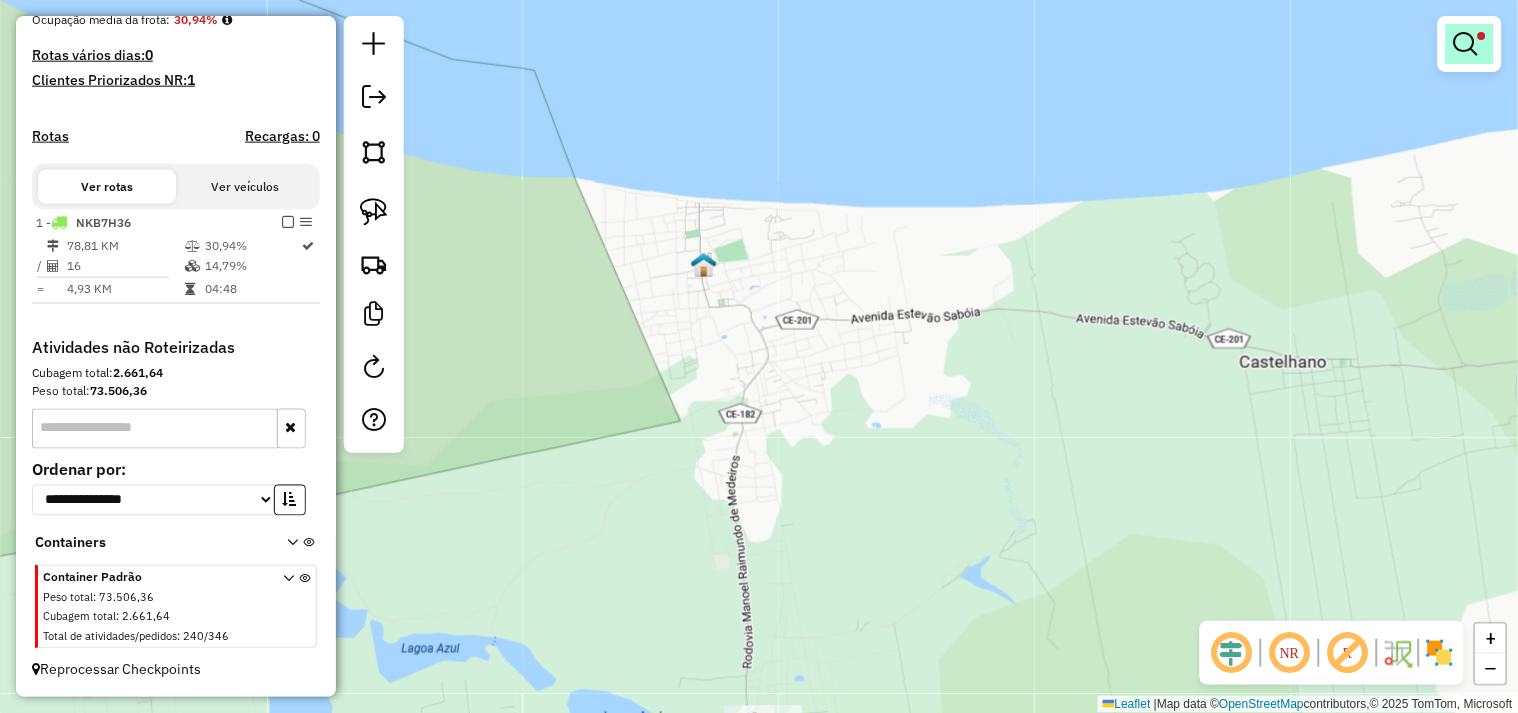 click at bounding box center [1470, 44] 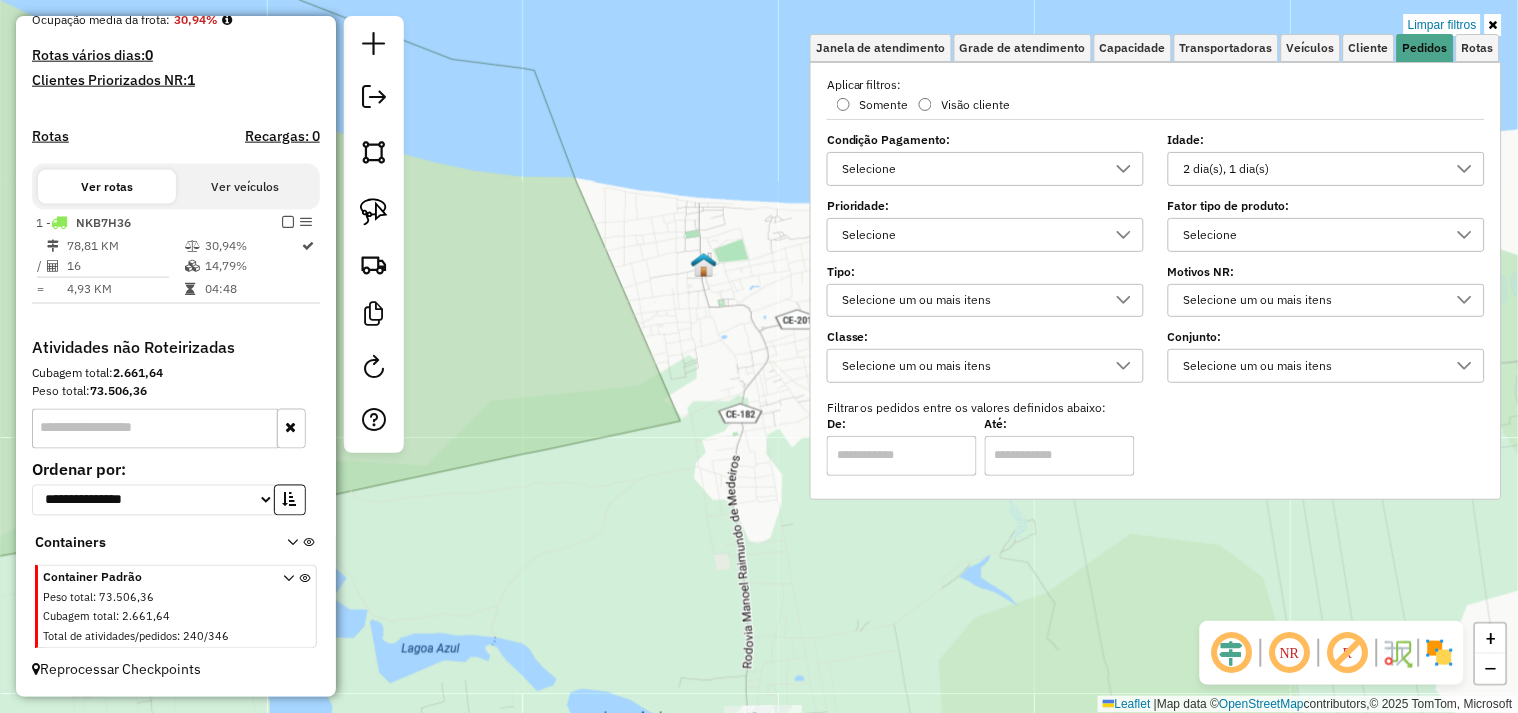 drag, startPoint x: 1315, startPoint y: 143, endPoint x: 1311, endPoint y: 166, distance: 23.345236 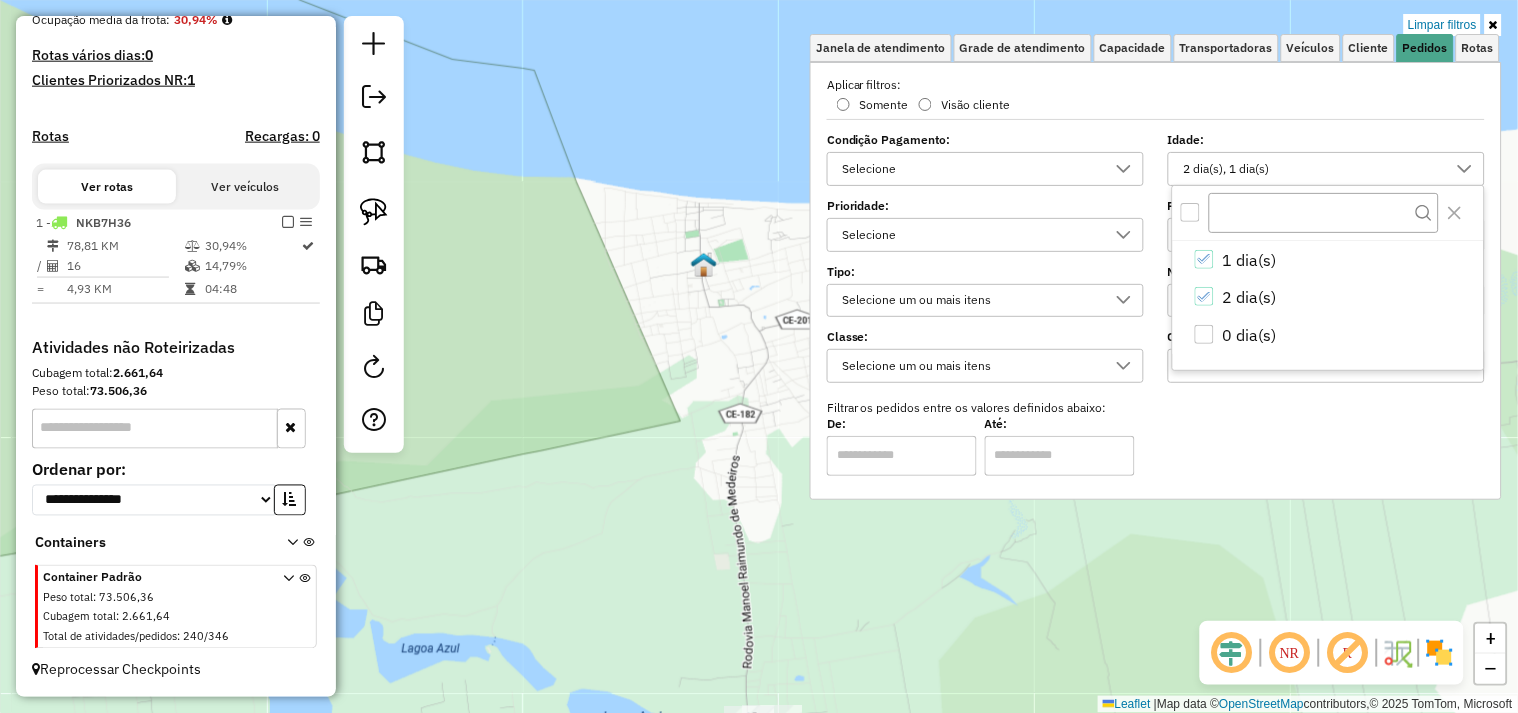 drag, startPoint x: 1204, startPoint y: 333, endPoint x: 1140, endPoint y: 415, distance: 104.019226 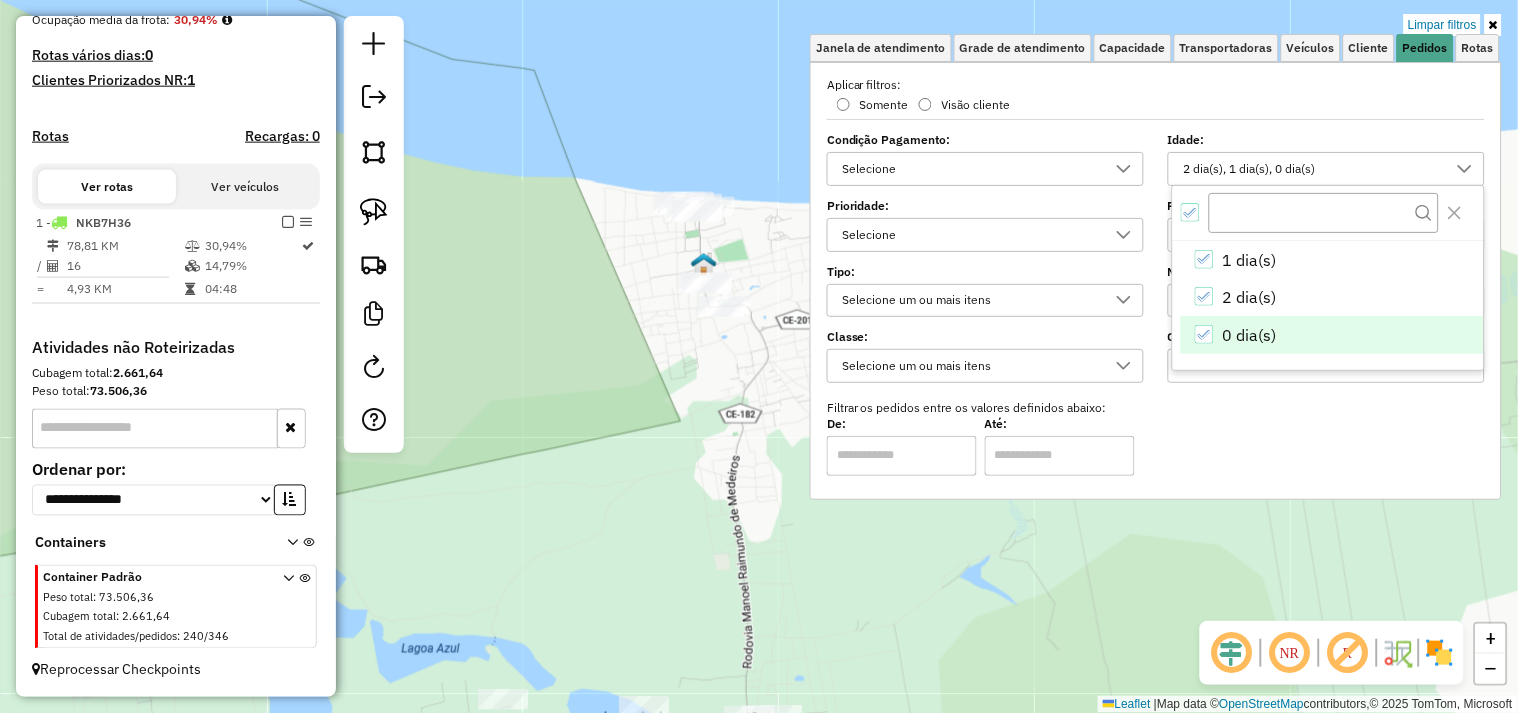 click on "Limpar filtros Janela de atendimento Grade de atendimento Capacidade Transportadoras Veículos Cliente Pedidos  Rotas Selecione os dias de semana para filtrar as janelas de atendimento  Seg   Ter   Qua   Qui   Sex   Sáb   Dom  Informe o período da janela de atendimento: De: Até:  Filtrar exatamente a janela do cliente  Considerar janela de atendimento padrão  Selecione os dias de semana para filtrar as grades de atendimento  Seg   Ter   Qua   Qui   Sex   Sáb   Dom   Considerar clientes sem dia de atendimento cadastrado  Clientes fora do dia de atendimento selecionado Filtrar as atividades entre os valores definidos abaixo:  Peso mínimo:   Peso máximo:   Cubagem mínima:   Cubagem máxima:   De:   Até:  Filtrar as atividades entre o tempo de atendimento definido abaixo:  De:   Até:   Considerar capacidade total dos clientes não roteirizados Transportadora: Selecione um ou mais itens Tipo de veículo: Selecione um ou mais itens Veículo: Selecione um ou mais itens Motorista: Selecione um ou mais itens" 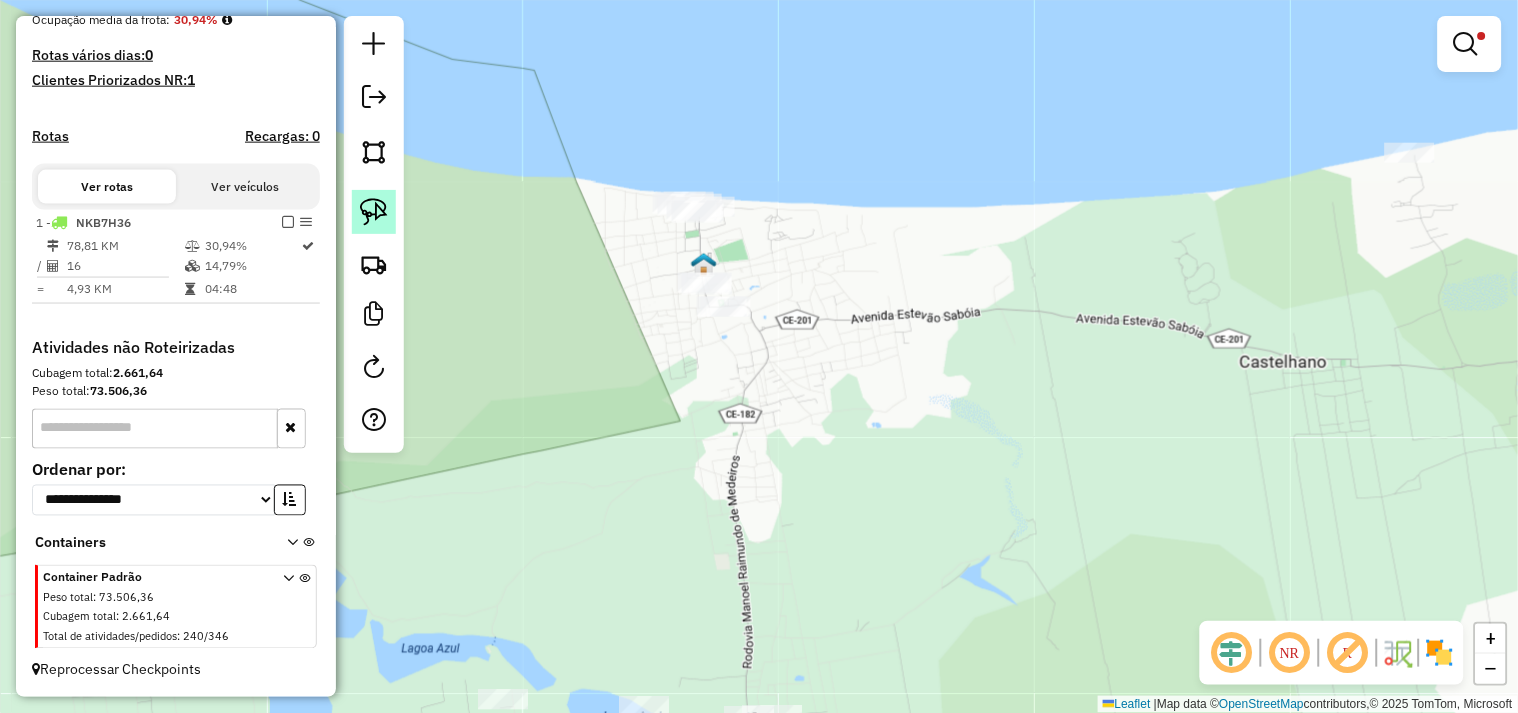 click 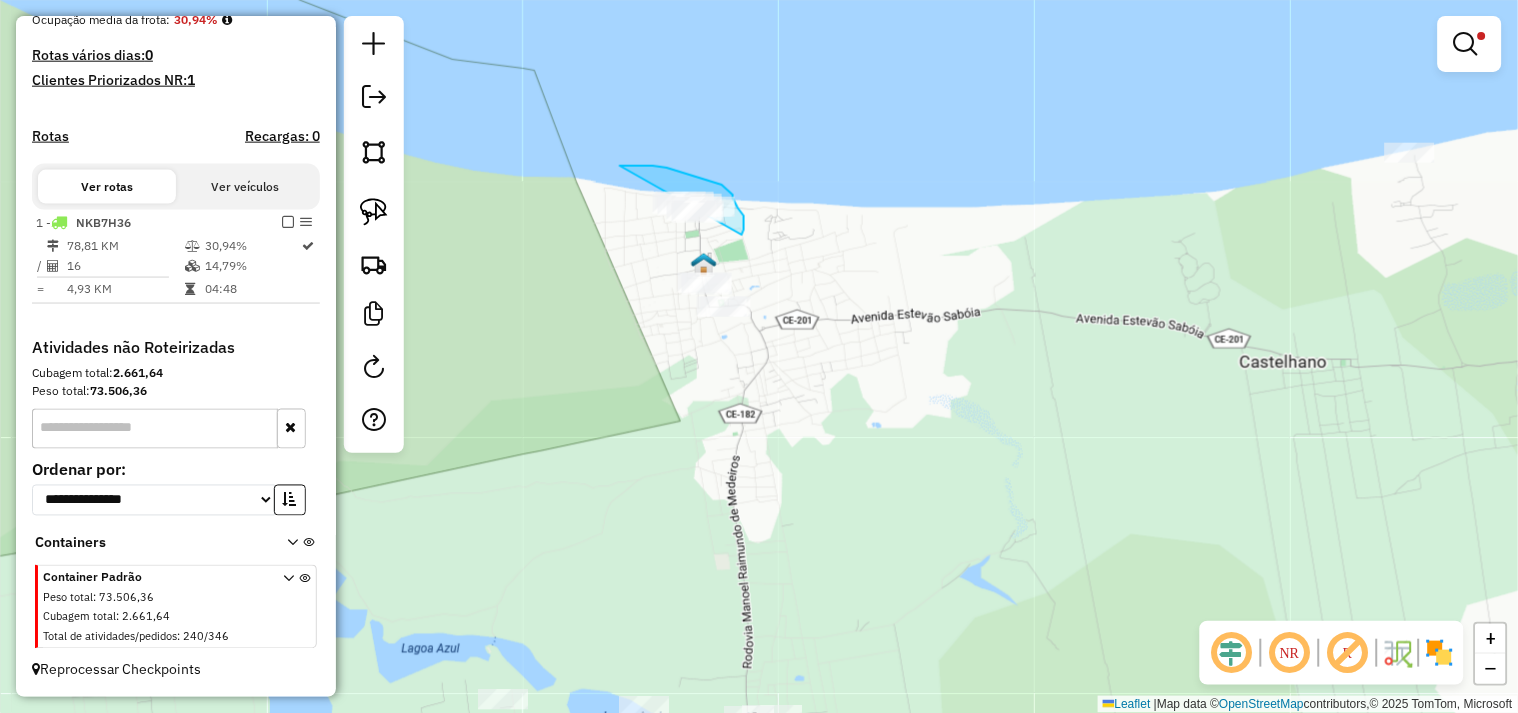 drag, startPoint x: 686, startPoint y: 173, endPoint x: 625, endPoint y: 218, distance: 75.802376 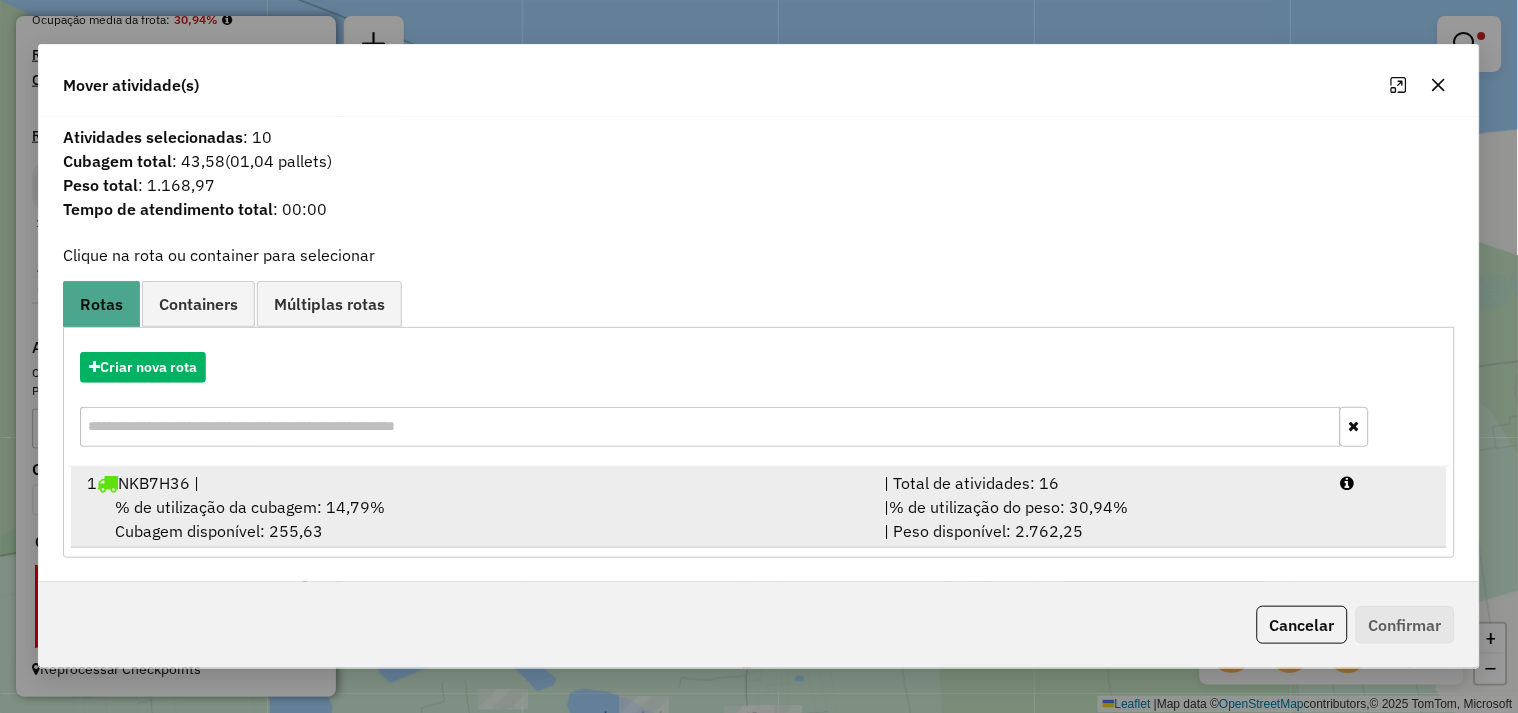 click on "% de utilização da cubagem: 14,79%  Cubagem disponível: 255,63" at bounding box center [474, 519] 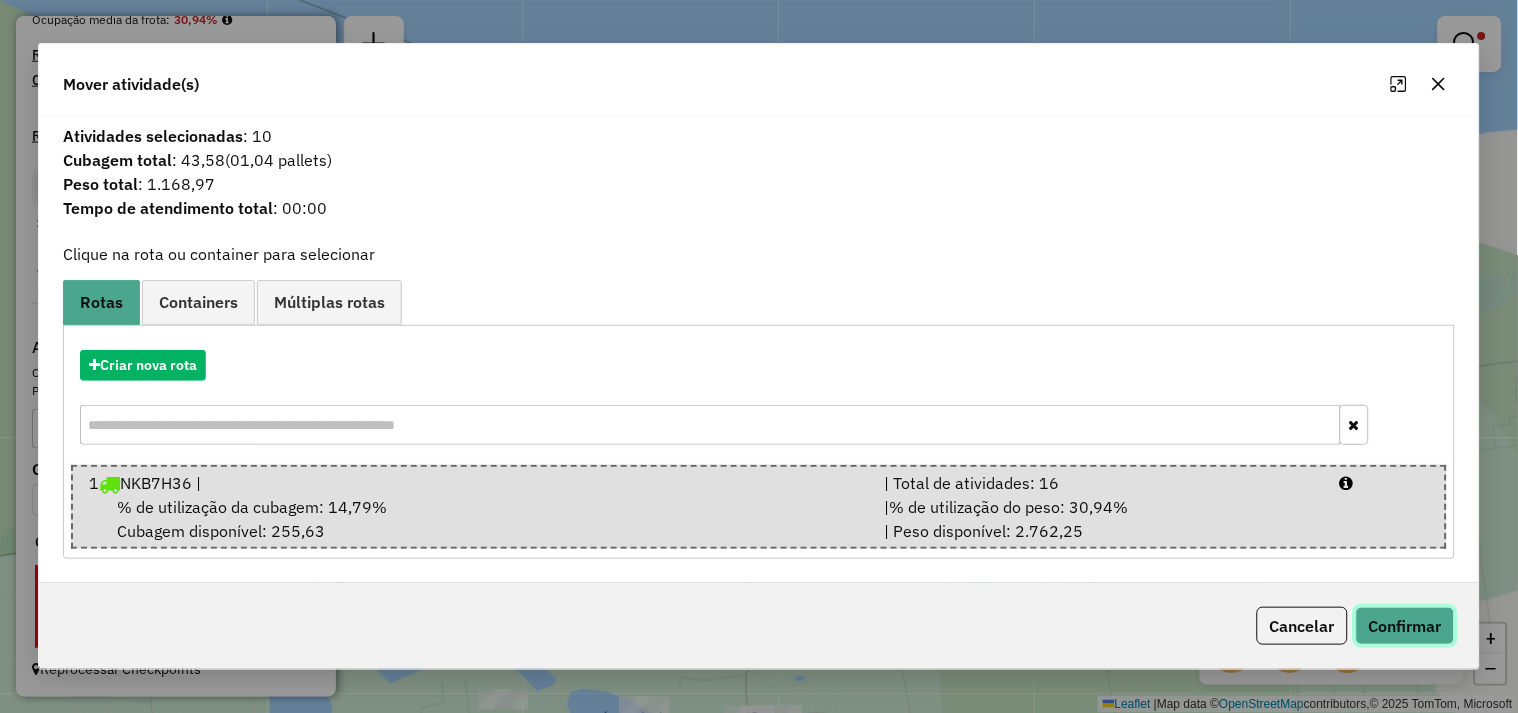 click on "Confirmar" 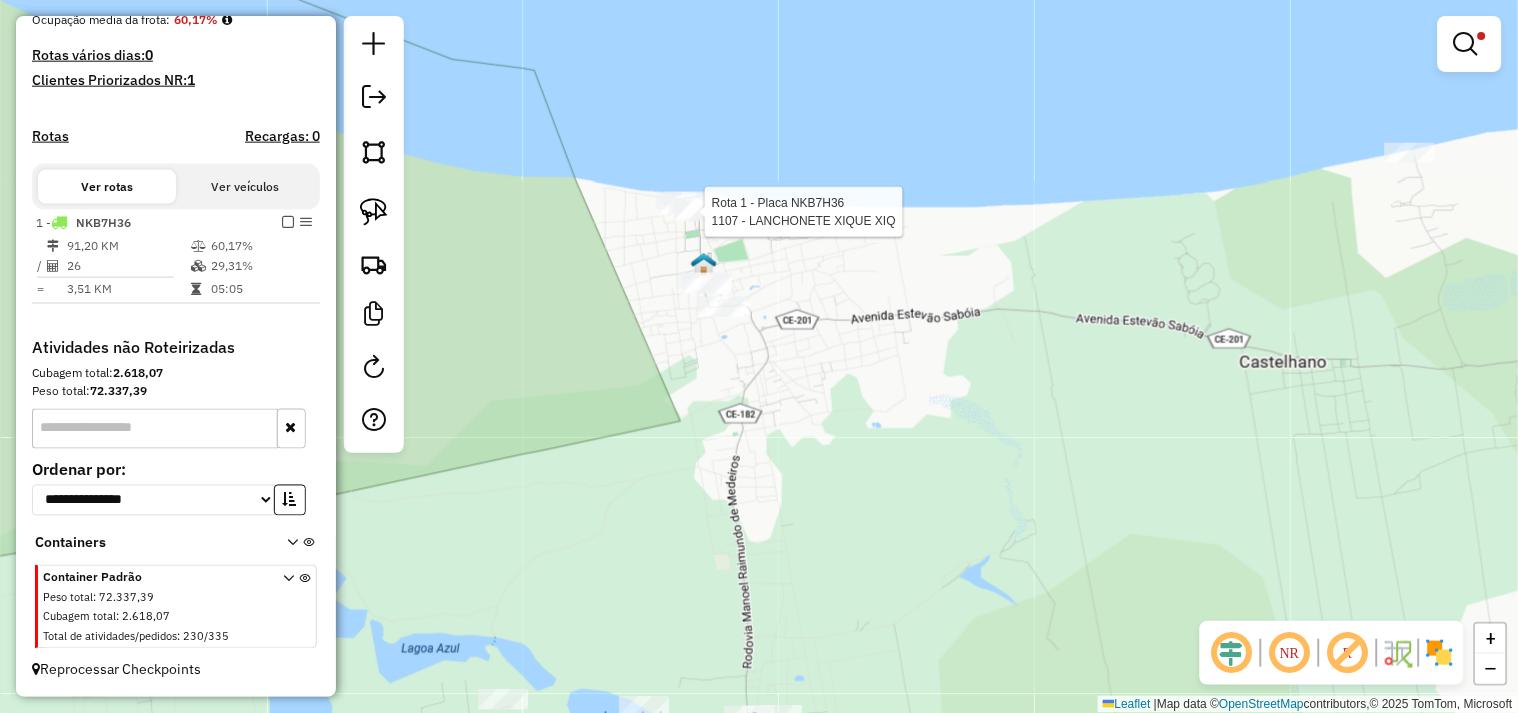 select on "**********" 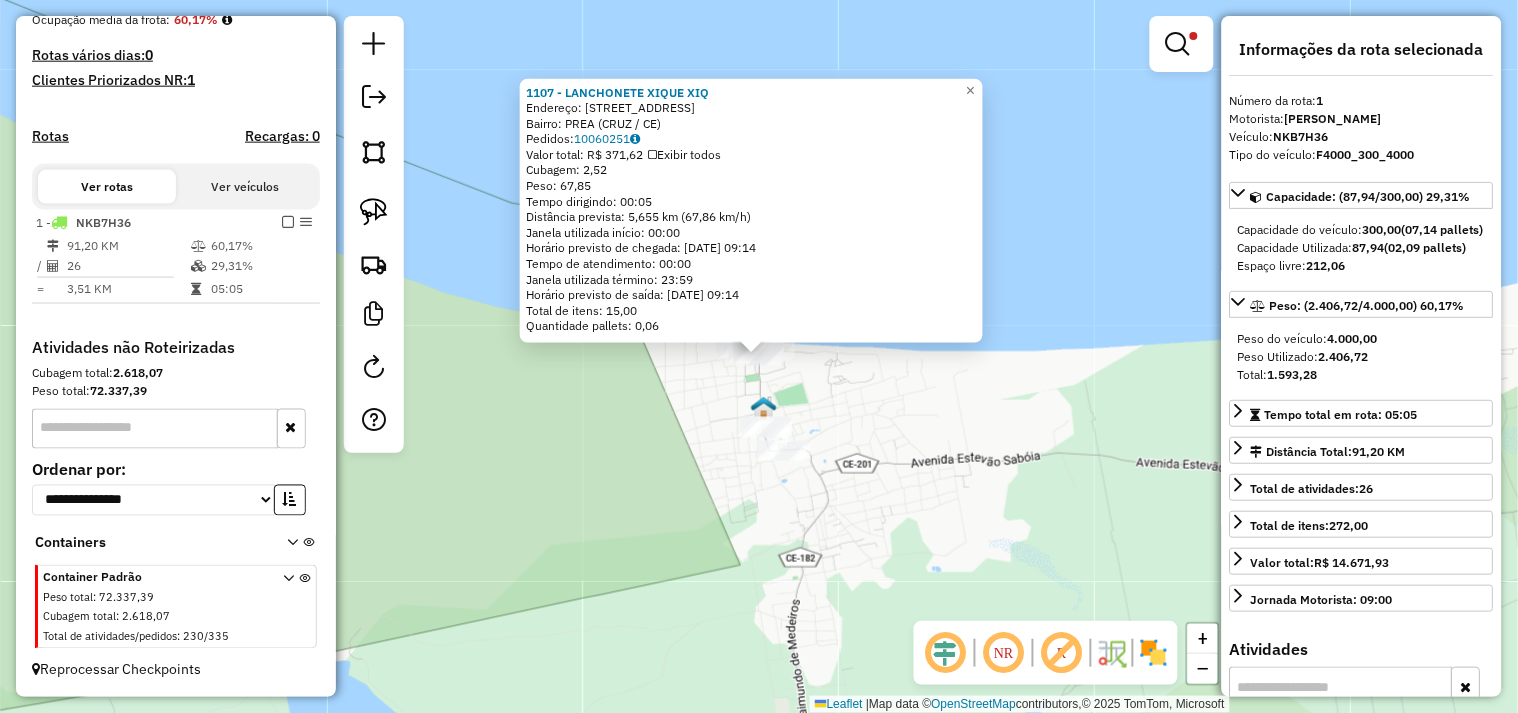 click on "1107 - LANCHONETE XIQUE XIQ  Endereço:  RUA PRINCIPAL 11   Bairro: PREA (CRUZ / CE)   Pedidos:  10060251   Valor total: R$ 371,62   Exibir todos   Cubagem: 2,52  Peso: 67,85  Tempo dirigindo: 00:05   Distância prevista: 5,655 km (67,86 km/h)   Janela utilizada início: 00:00   Horário previsto de chegada: 11/07/2025 09:14   Tempo de atendimento: 00:00   Janela utilizada término: 23:59   Horário previsto de saída: 11/07/2025 09:14   Total de itens: 15,00   Quantidade pallets: 0,06  × Limpar filtros Janela de atendimento Grade de atendimento Capacidade Transportadoras Veículos Cliente Pedidos  Rotas Selecione os dias de semana para filtrar as janelas de atendimento  Seg   Ter   Qua   Qui   Sex   Sáb   Dom  Informe o período da janela de atendimento: De: Até:  Filtrar exatamente a janela do cliente  Considerar janela de atendimento padrão  Selecione os dias de semana para filtrar as grades de atendimento  Seg   Ter   Qua   Qui   Sex   Sáb   Dom   Considerar clientes sem dia de atendimento cadastrado" 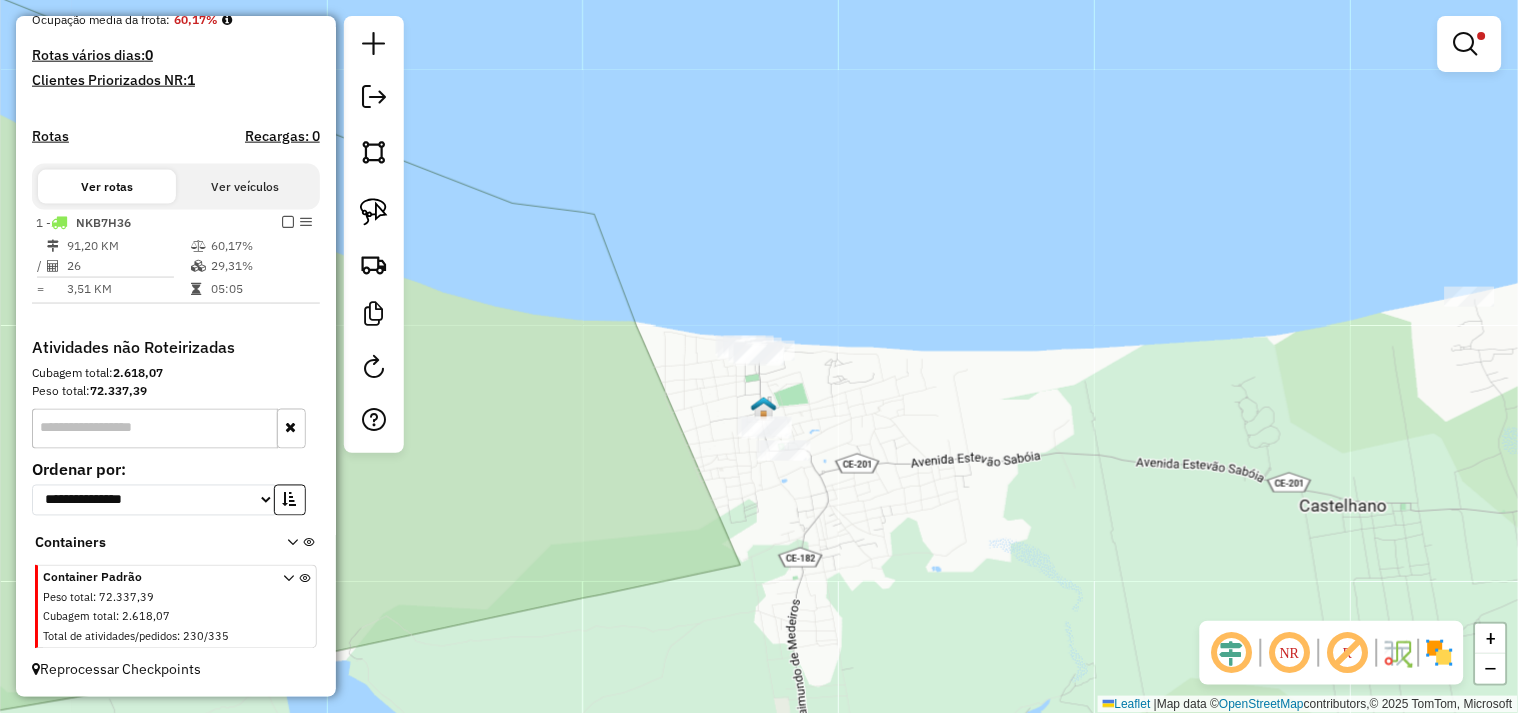 drag, startPoint x: 918, startPoint y: 516, endPoint x: 837, endPoint y: 296, distance: 234.43762 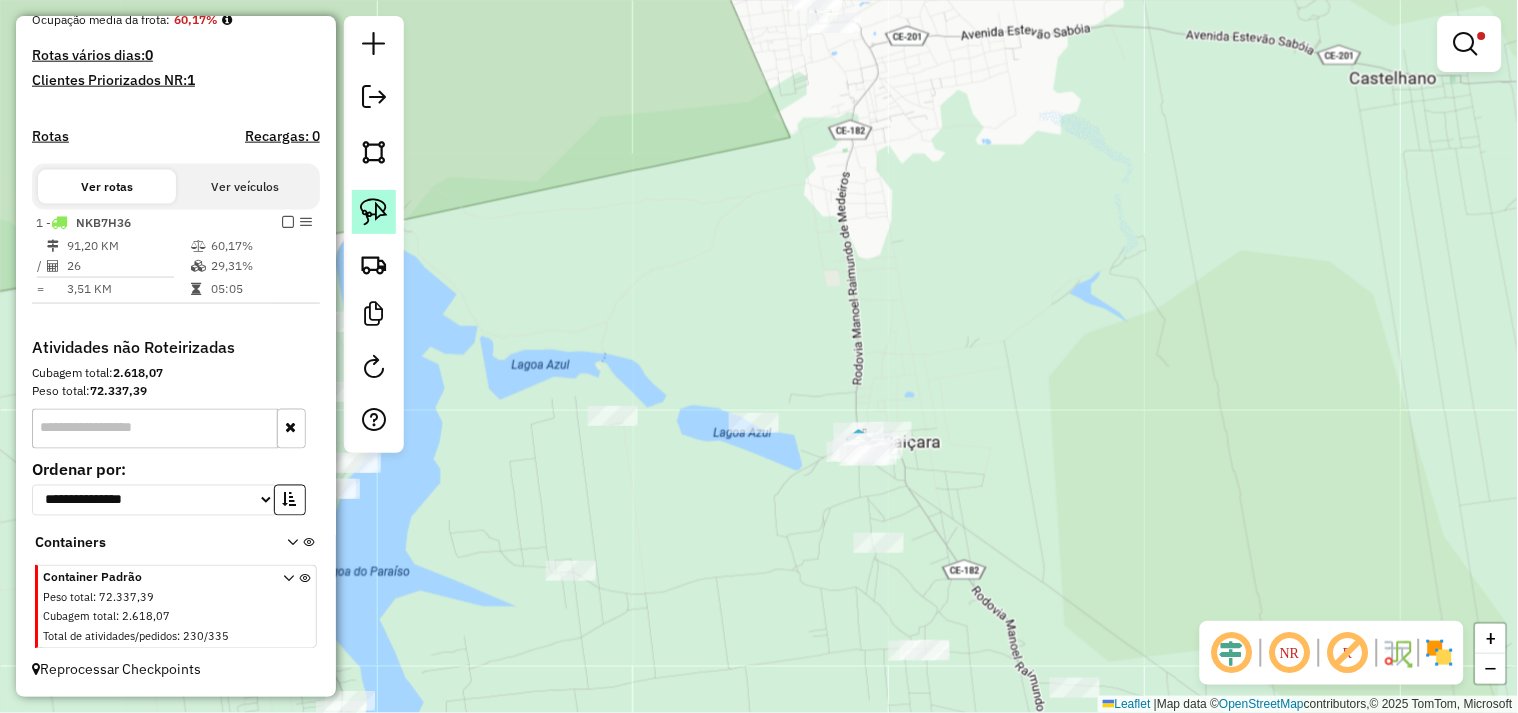 click 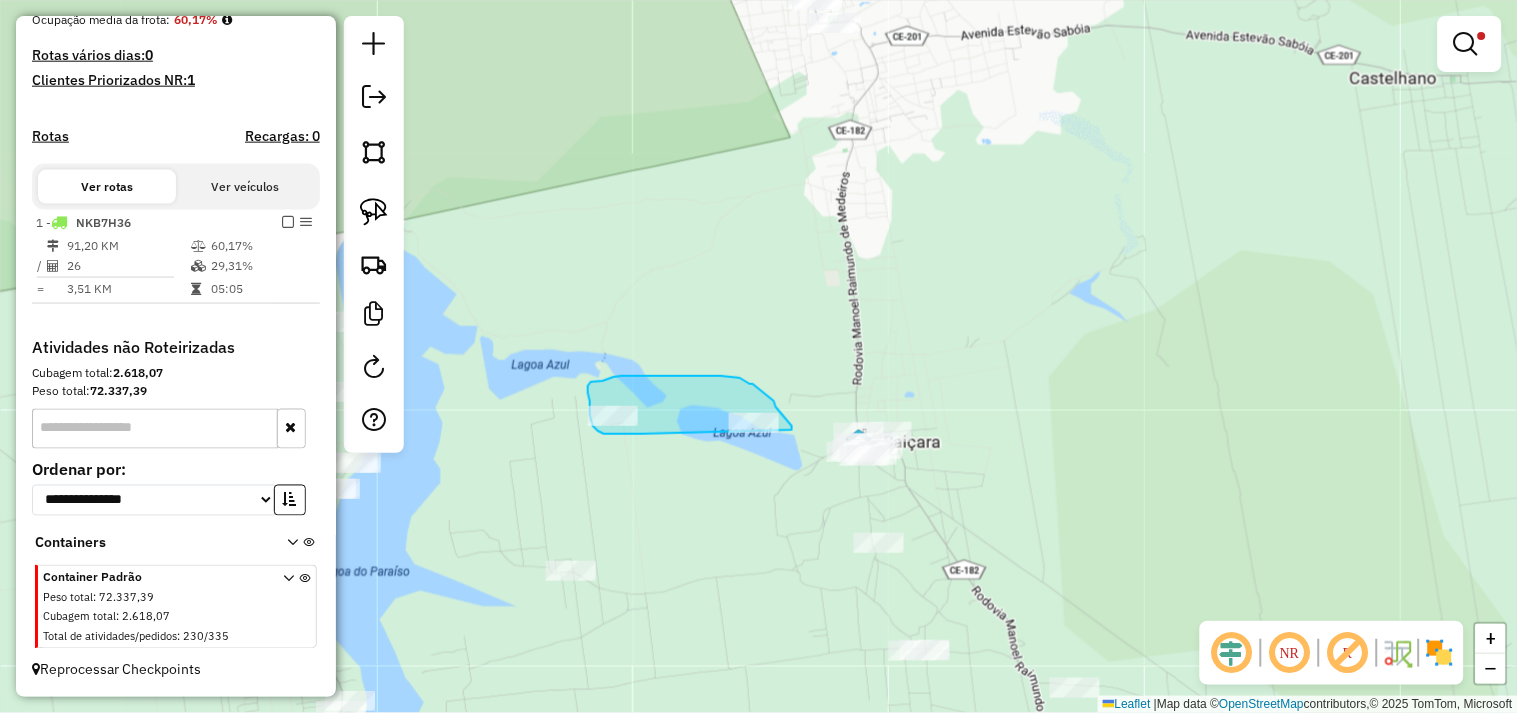 drag, startPoint x: 615, startPoint y: 434, endPoint x: 745, endPoint y: 456, distance: 131.8484 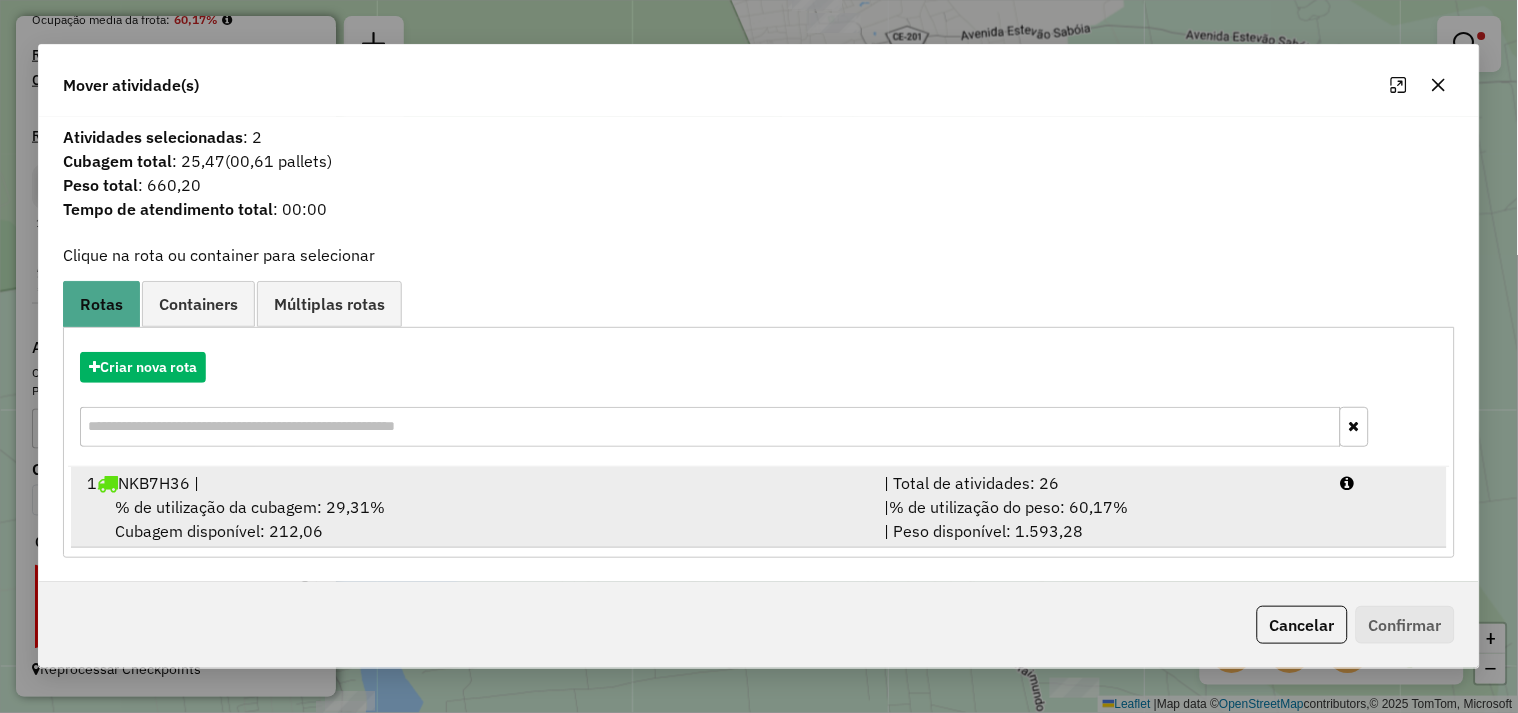 click on "% de utilização da cubagem: 29,31%" at bounding box center [250, 507] 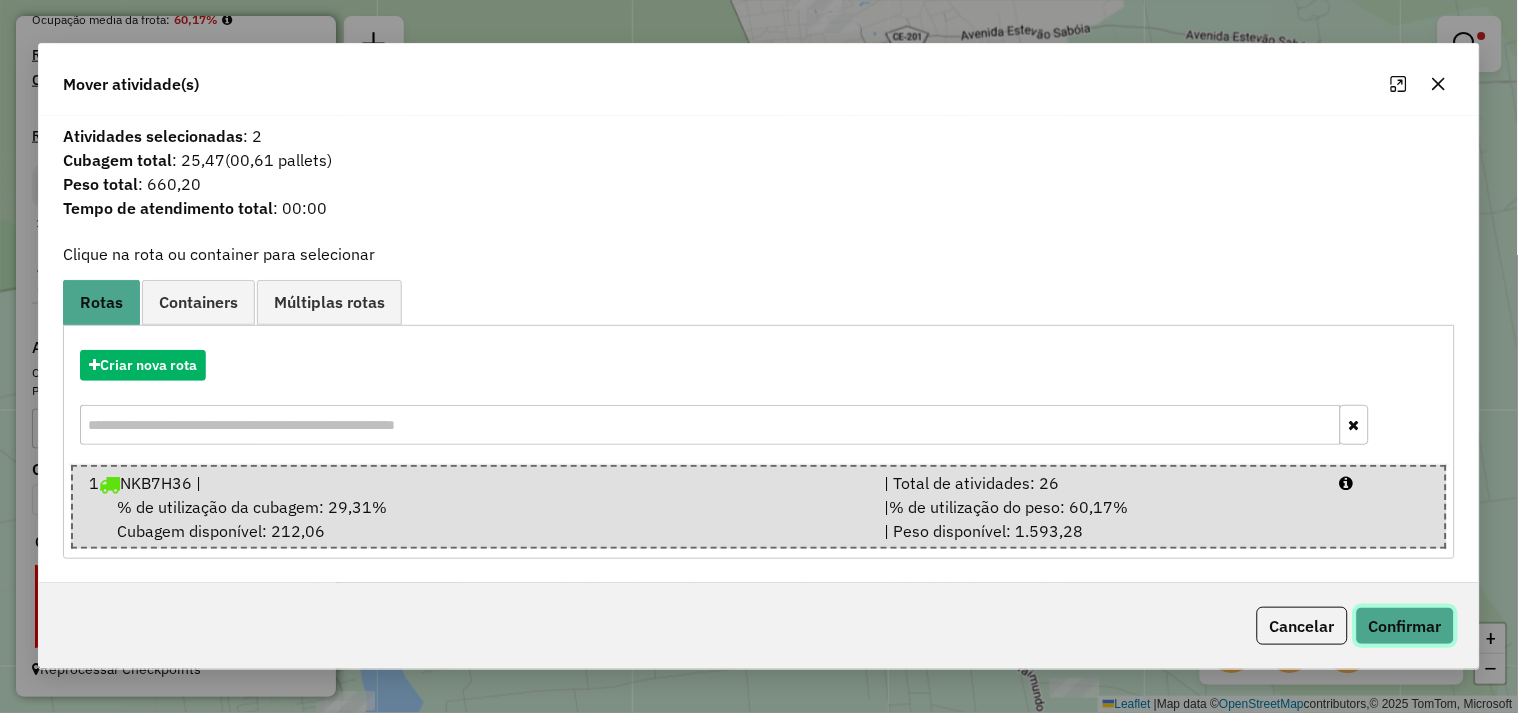 click on "Confirmar" 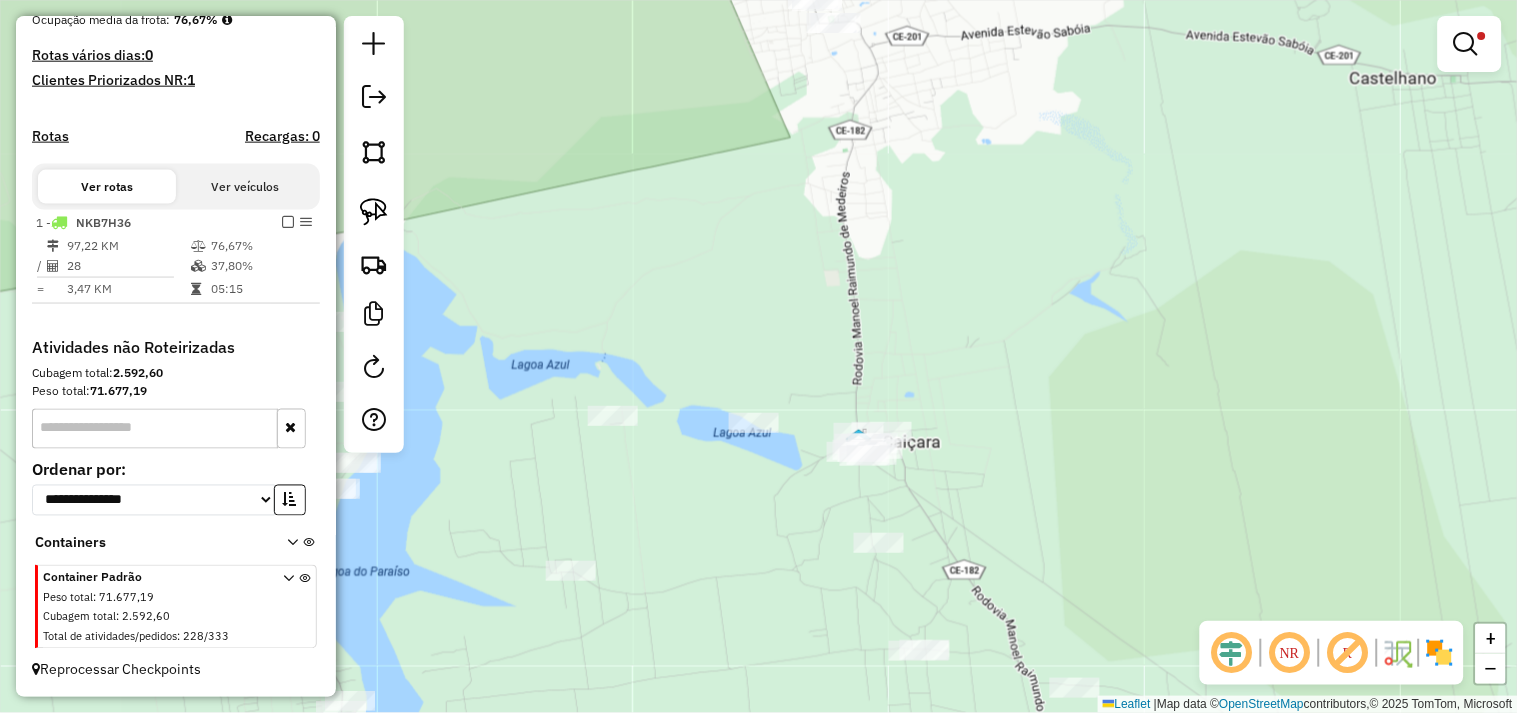 select on "**********" 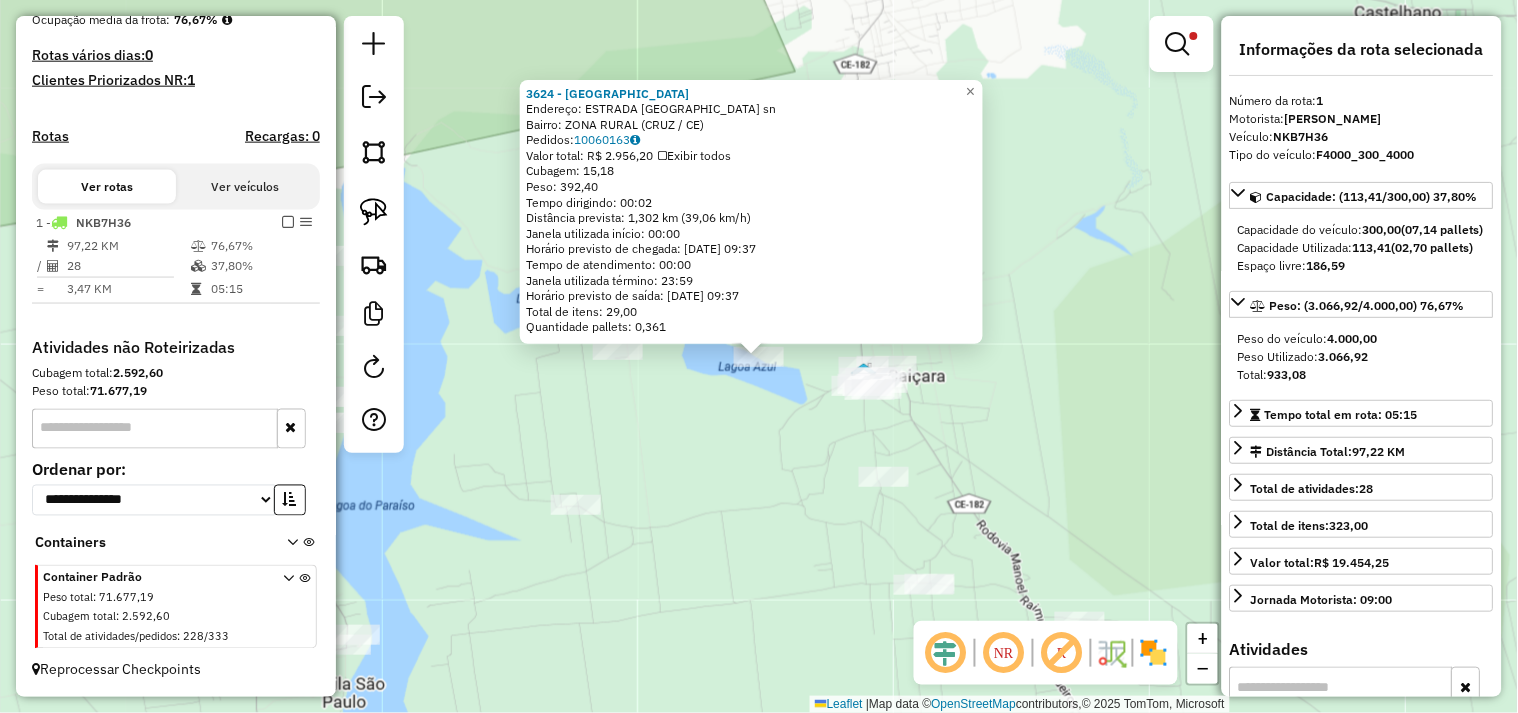 click on "3624 - POUSADA LAGOA AZUL  Endereço:  ESTRADA LAGOA AZUL sn   Bairro: ZONA RURAL (CRUZ / CE)   Pedidos:  10060163   Valor total: R$ 2.956,20   Exibir todos   Cubagem: 15,18  Peso: 392,40  Tempo dirigindo: 00:02   Distância prevista: 1,302 km (39,06 km/h)   Janela utilizada início: 00:00   Horário previsto de chegada: 11/07/2025 09:37   Tempo de atendimento: 00:00   Janela utilizada término: 23:59   Horário previsto de saída: 11/07/2025 09:37   Total de itens: 29,00   Quantidade pallets: 0,361  × Limpar filtros Janela de atendimento Grade de atendimento Capacidade Transportadoras Veículos Cliente Pedidos  Rotas Selecione os dias de semana para filtrar as janelas de atendimento  Seg   Ter   Qua   Qui   Sex   Sáb   Dom  Informe o período da janela de atendimento: De: Até:  Filtrar exatamente a janela do cliente  Considerar janela de atendimento padrão  Selecione os dias de semana para filtrar as grades de atendimento  Seg   Ter   Qua   Qui   Sex   Sáb   Dom   Peso mínimo:   Peso máximo:   De:  +" 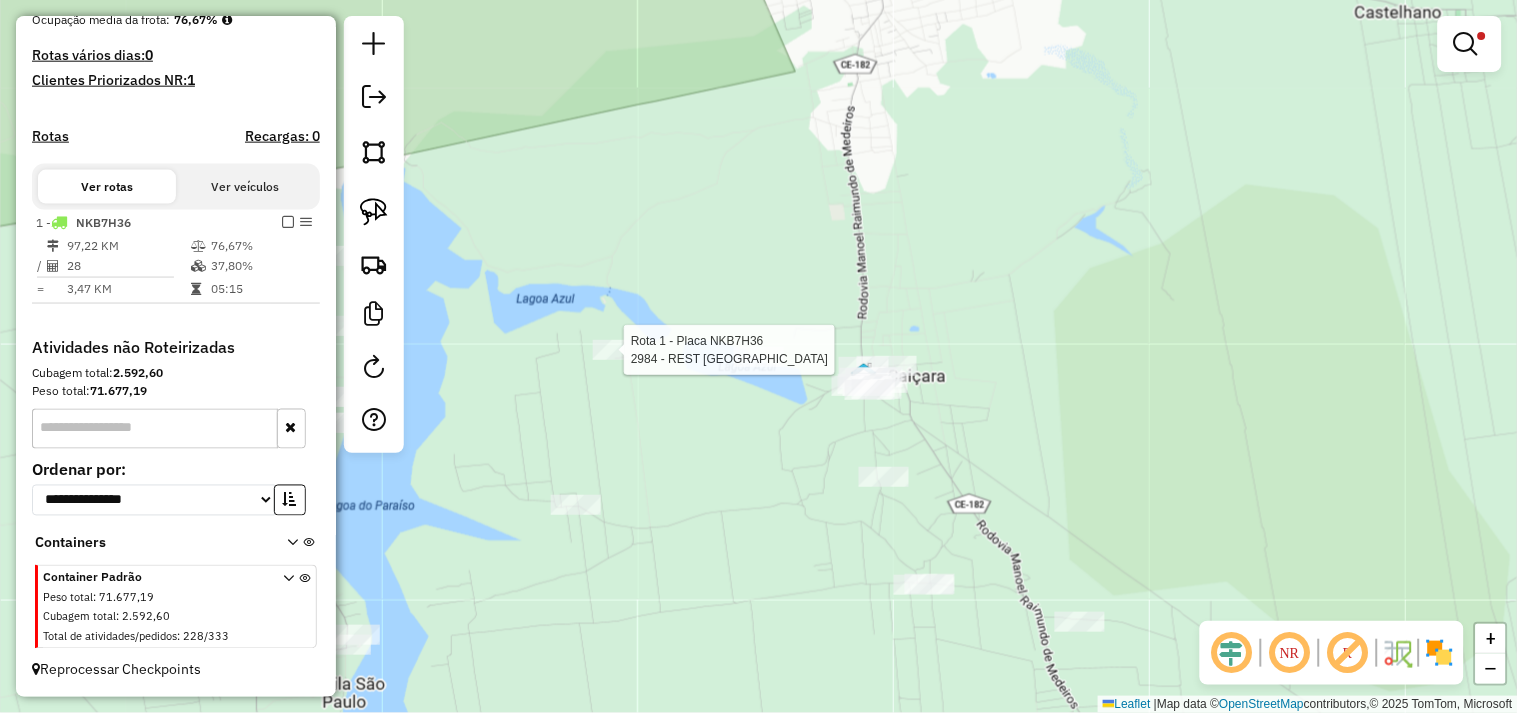 select on "**********" 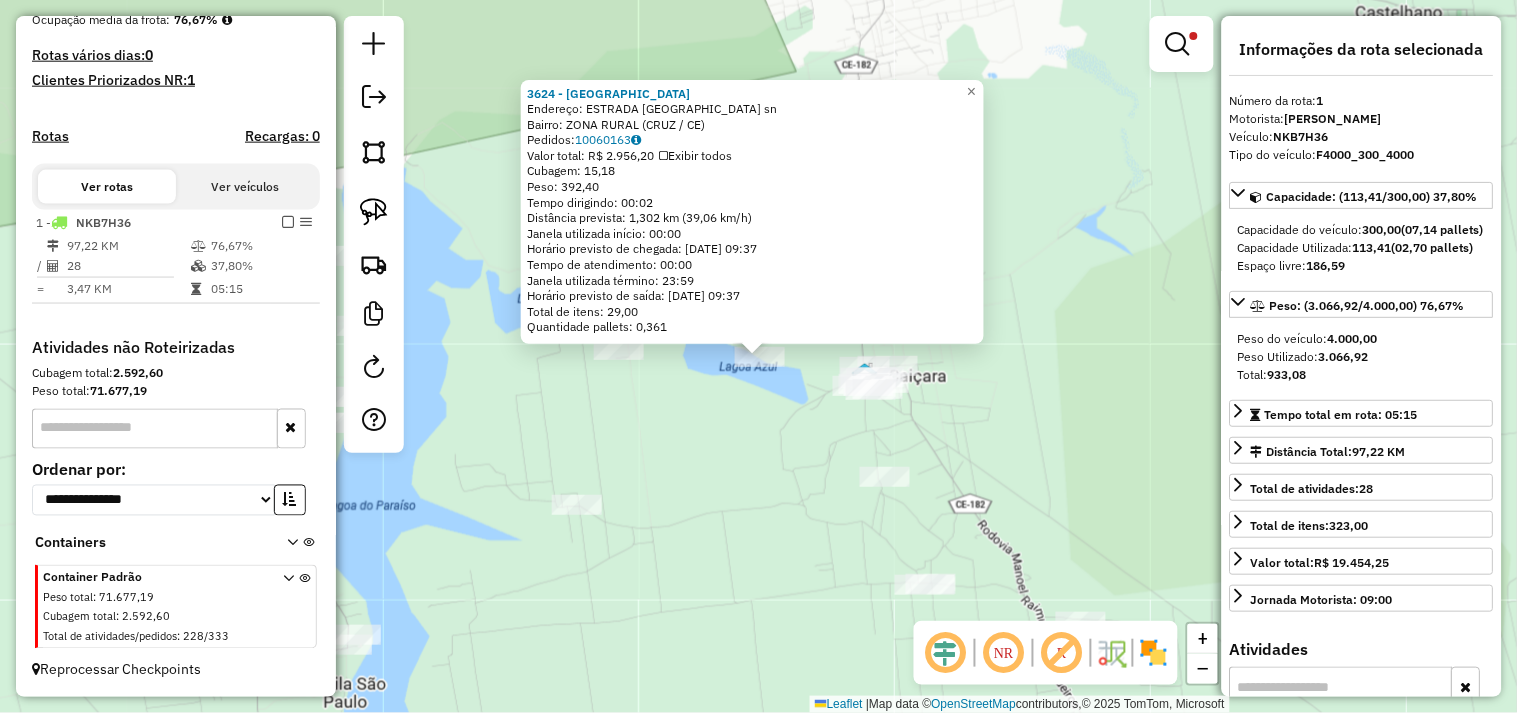 click on "3624 - POUSADA LAGOA AZUL  Endereço:  ESTRADA LAGOA AZUL sn   Bairro: ZONA RURAL (CRUZ / CE)   Pedidos:  10060163   Valor total: R$ 2.956,20   Exibir todos   Cubagem: 15,18  Peso: 392,40  Tempo dirigindo: 00:02   Distância prevista: 1,302 km (39,06 km/h)   Janela utilizada início: 00:00   Horário previsto de chegada: 11/07/2025 09:37   Tempo de atendimento: 00:00   Janela utilizada término: 23:59   Horário previsto de saída: 11/07/2025 09:37   Total de itens: 29,00   Quantidade pallets: 0,361  × Limpar filtros Janela de atendimento Grade de atendimento Capacidade Transportadoras Veículos Cliente Pedidos  Rotas Selecione os dias de semana para filtrar as janelas de atendimento  Seg   Ter   Qua   Qui   Sex   Sáb   Dom  Informe o período da janela de atendimento: De: Até:  Filtrar exatamente a janela do cliente  Considerar janela de atendimento padrão  Selecione os dias de semana para filtrar as grades de atendimento  Seg   Ter   Qua   Qui   Sex   Sáb   Dom   Peso mínimo:   Peso máximo:   De:  +" 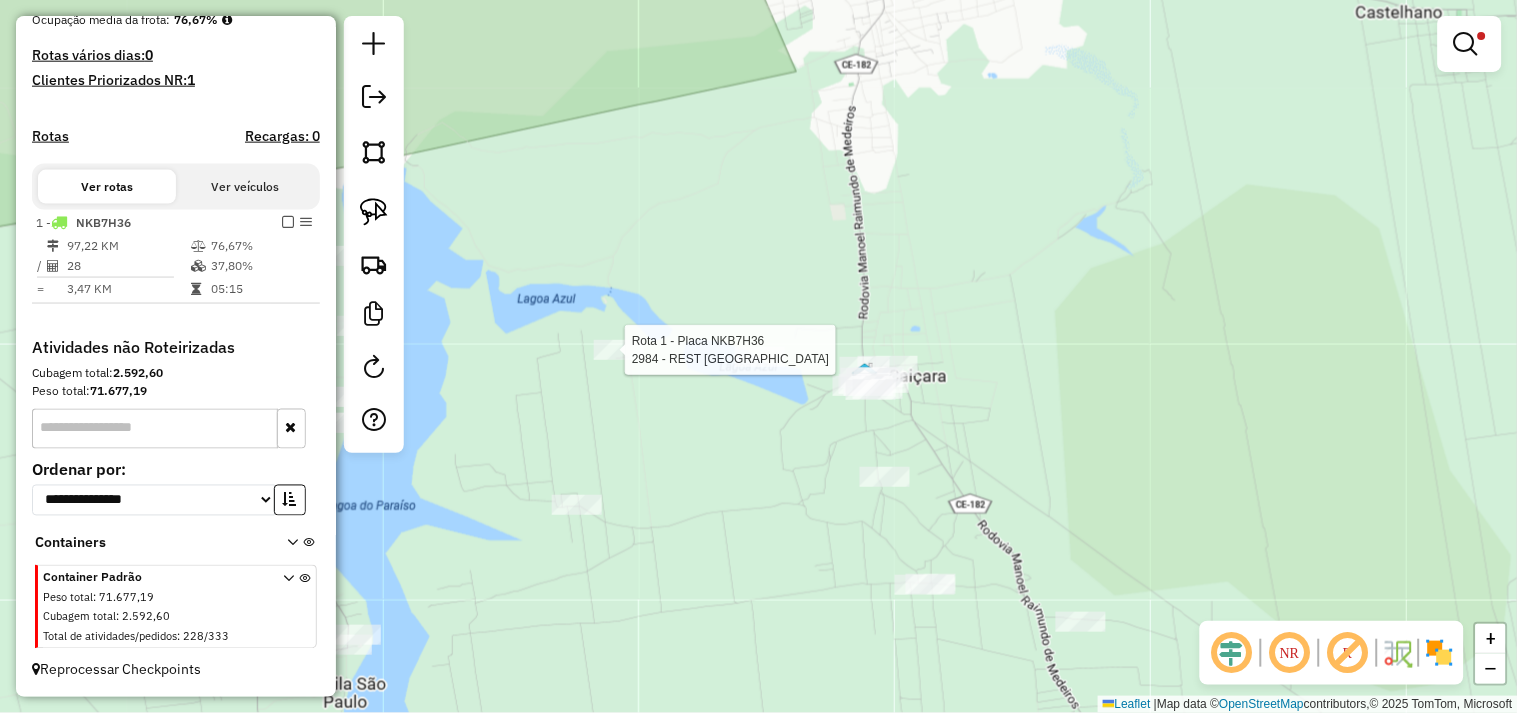 select on "**********" 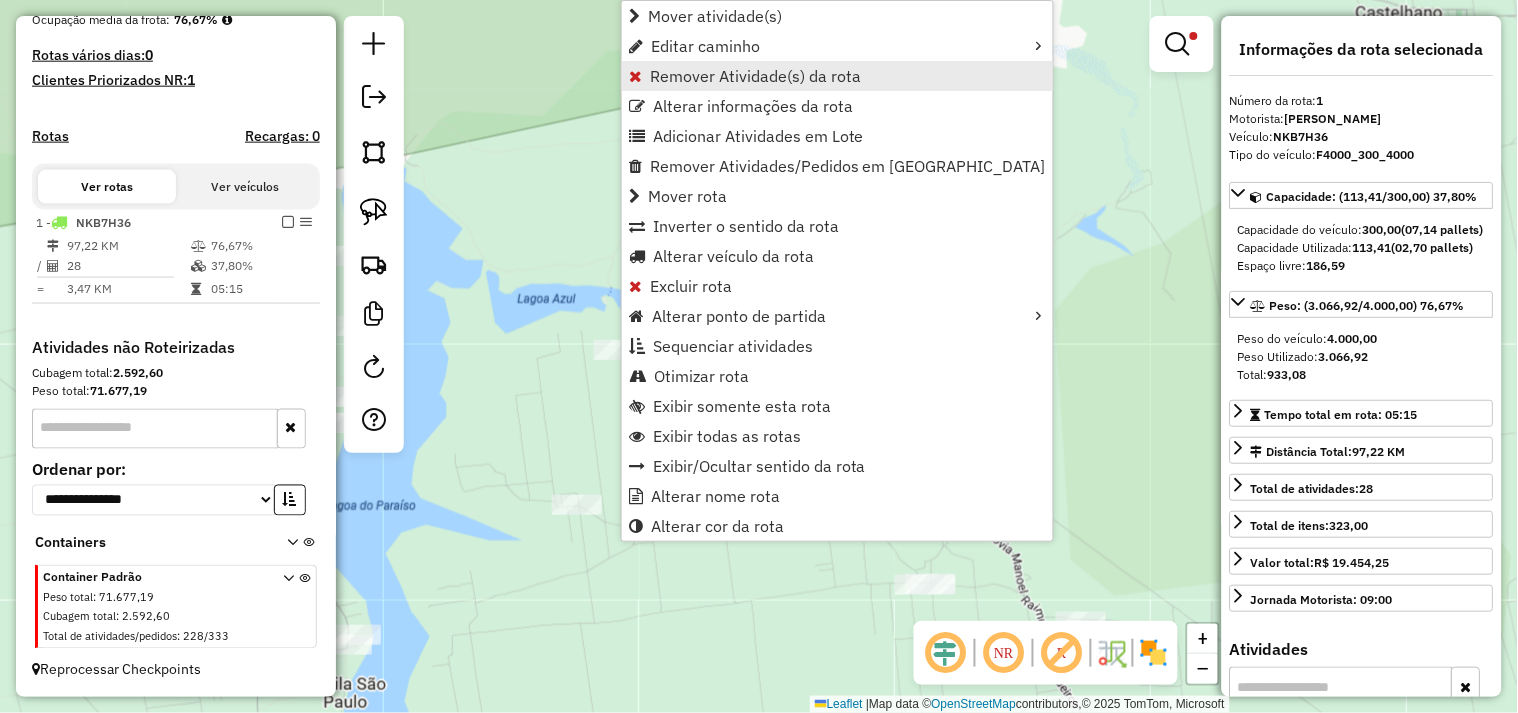 click on "Remover Atividade(s) da rota" at bounding box center (755, 76) 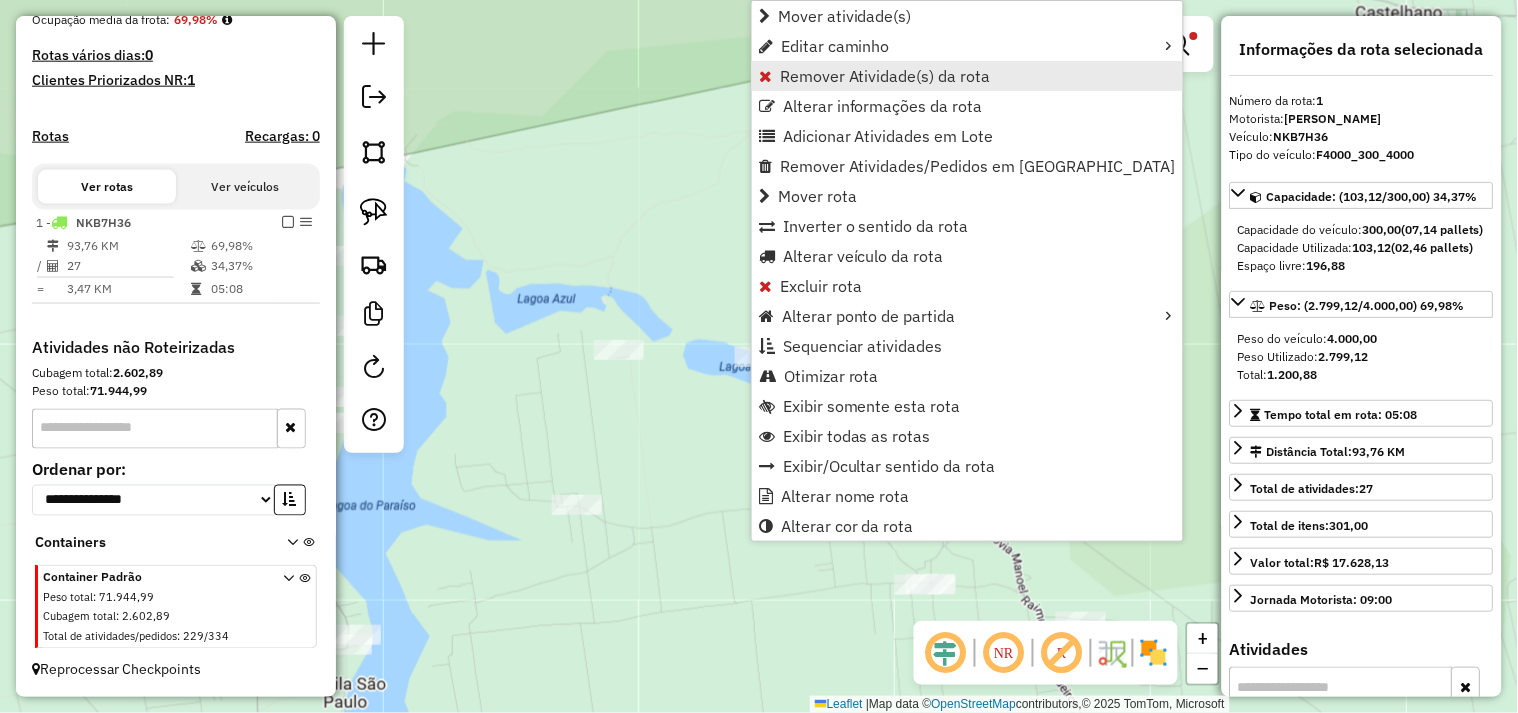 click on "Remover Atividade(s) da rota" at bounding box center [885, 76] 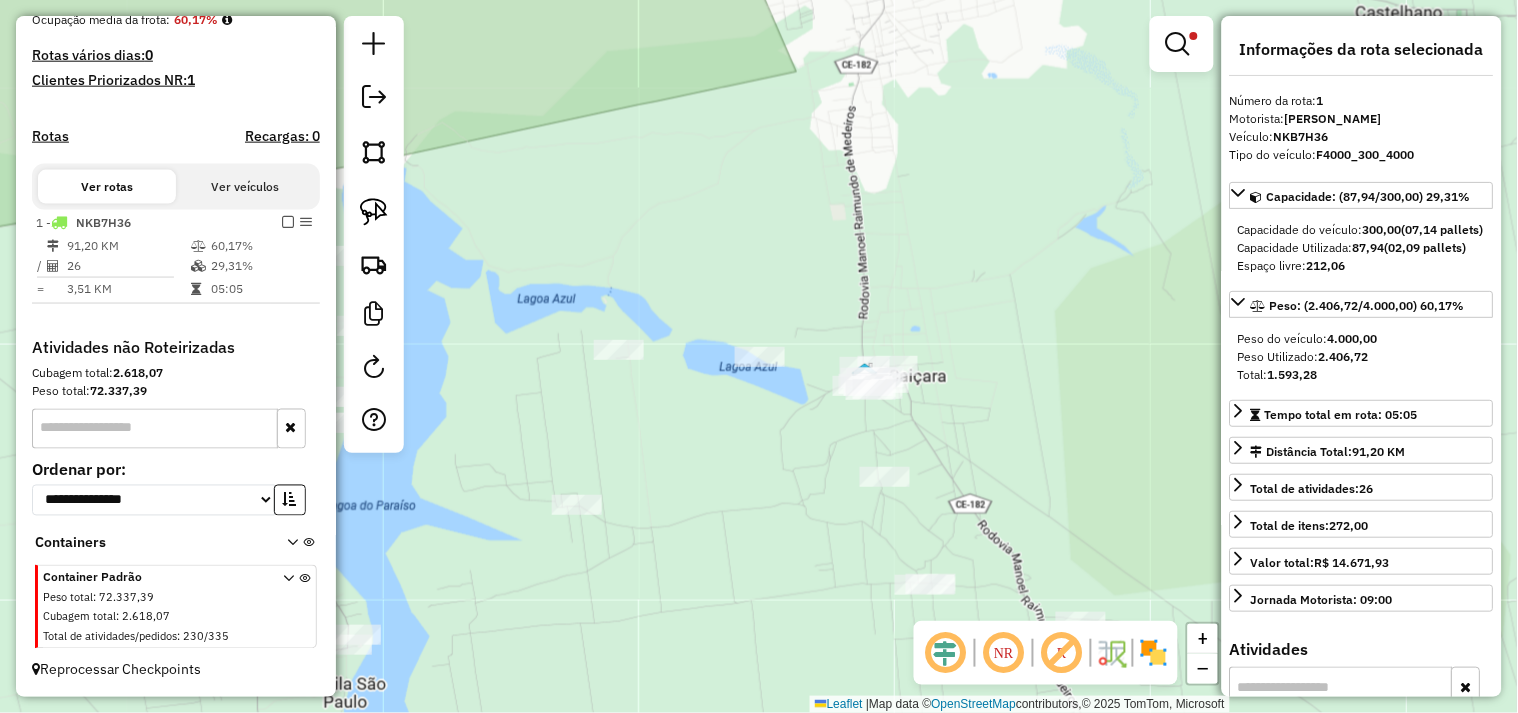 click on "Limpar filtros Janela de atendimento Grade de atendimento Capacidade Transportadoras Veículos Cliente Pedidos  Rotas Selecione os dias de semana para filtrar as janelas de atendimento  Seg   Ter   Qua   Qui   Sex   Sáb   Dom  Informe o período da janela de atendimento: De: Até:  Filtrar exatamente a janela do cliente  Considerar janela de atendimento padrão  Selecione os dias de semana para filtrar as grades de atendimento  Seg   Ter   Qua   Qui   Sex   Sáb   Dom   Considerar clientes sem dia de atendimento cadastrado  Clientes fora do dia de atendimento selecionado Filtrar as atividades entre os valores definidos abaixo:  Peso mínimo:   Peso máximo:   Cubagem mínima:   Cubagem máxima:   De:   Até:  Filtrar as atividades entre o tempo de atendimento definido abaixo:  De:   Até:   Considerar capacidade total dos clientes não roteirizados Transportadora: Selecione um ou mais itens Tipo de veículo: Selecione um ou mais itens Veículo: Selecione um ou mais itens Motorista: Selecione um ou mais itens" 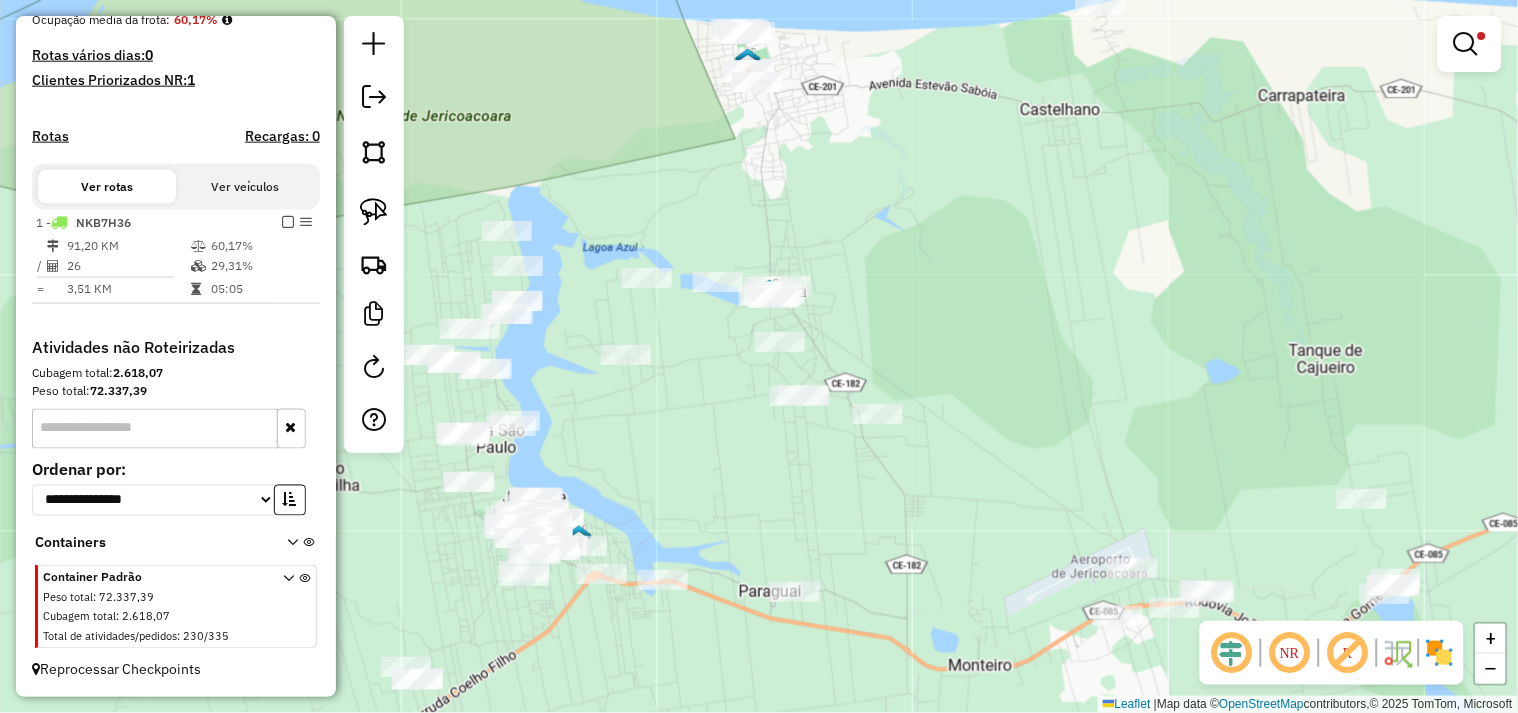 drag, startPoint x: 1013, startPoint y: 452, endPoint x: 965, endPoint y: 324, distance: 136.70406 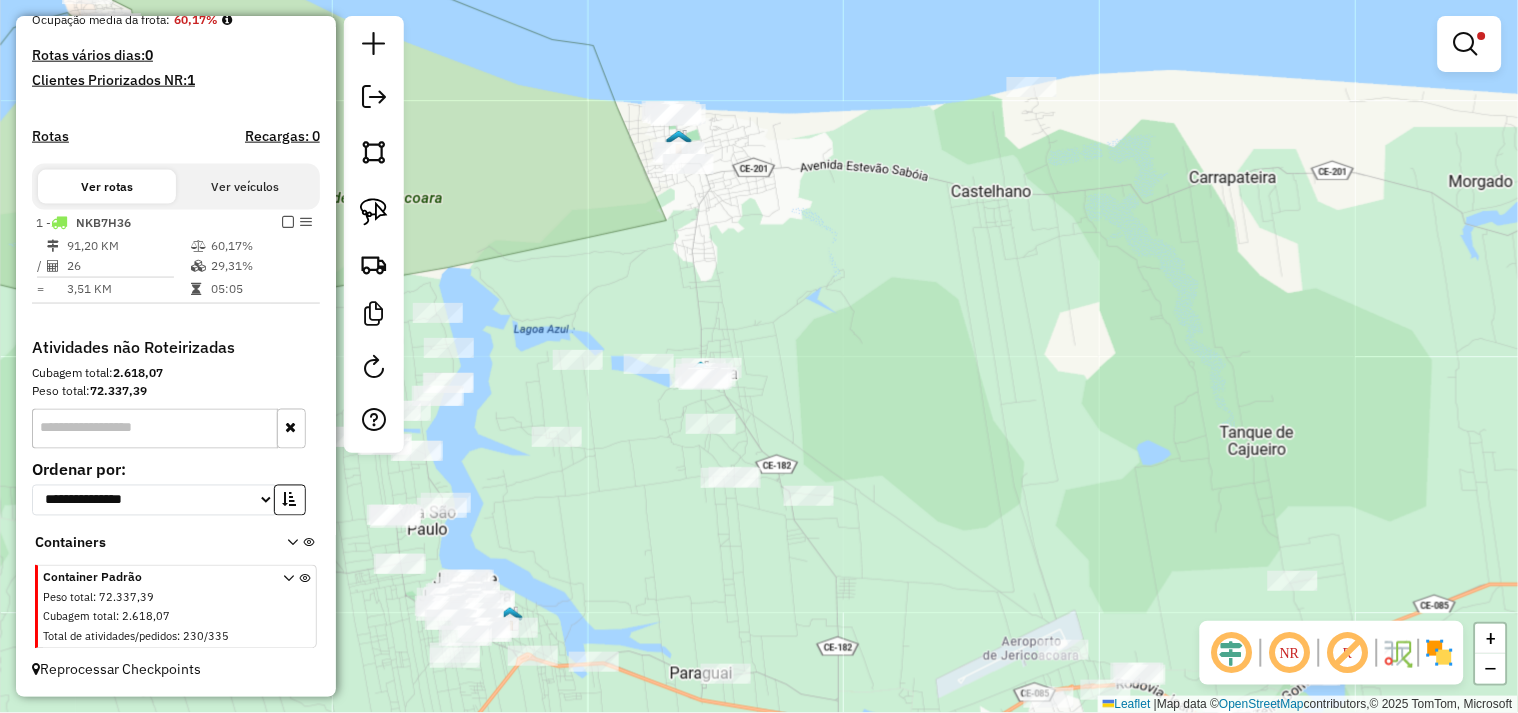 drag, startPoint x: 900, startPoint y: 566, endPoint x: 897, endPoint y: 583, distance: 17.262676 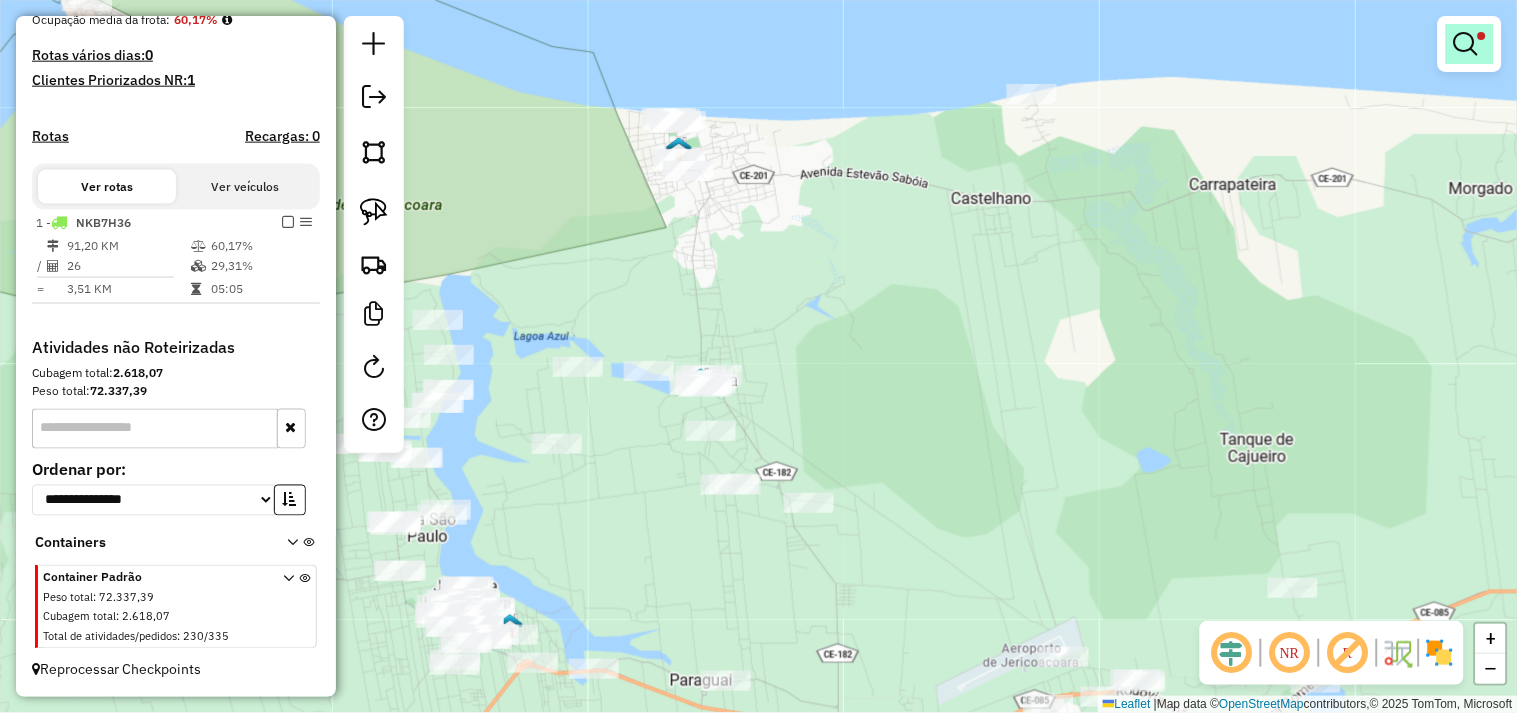 click at bounding box center (1470, 44) 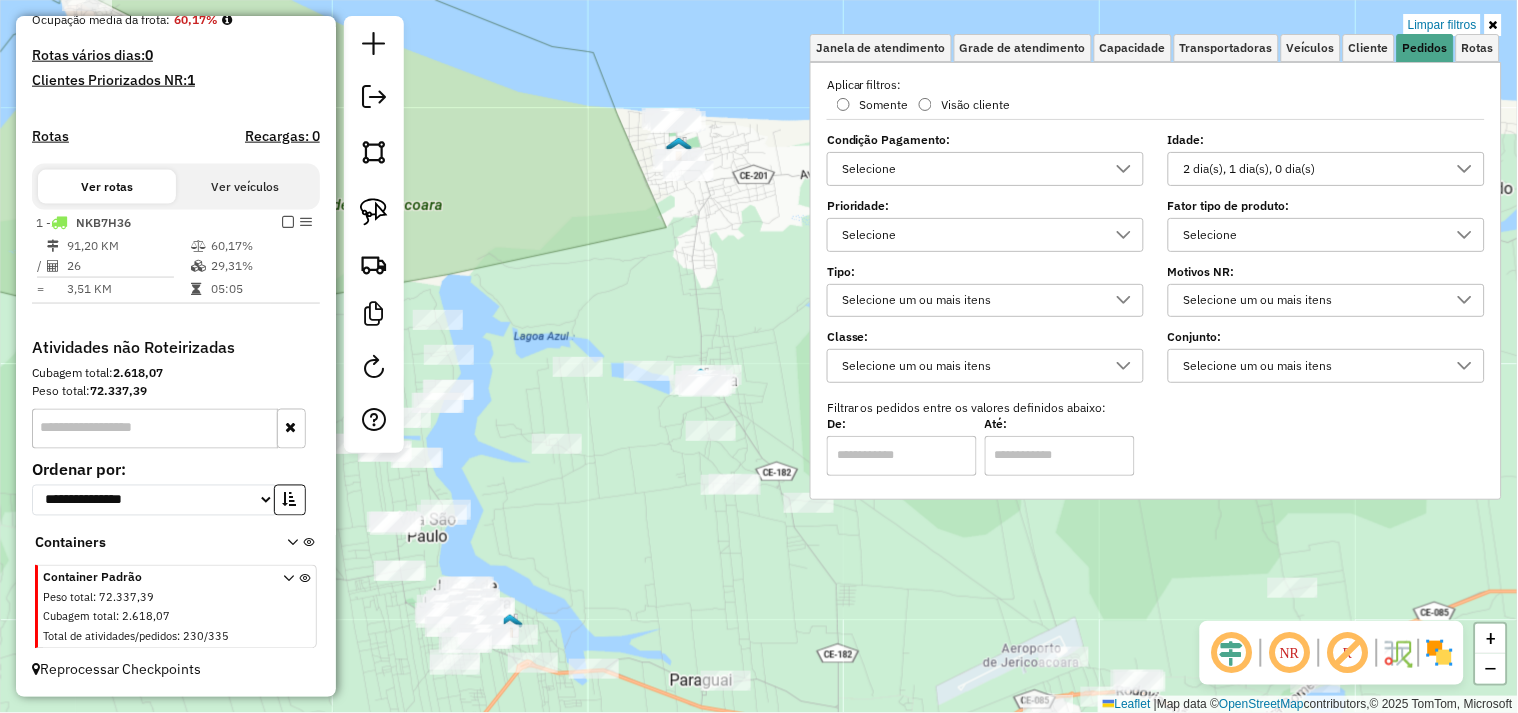 click on "2 dia(s), 1 dia(s), 0 dia(s)" at bounding box center [1311, 169] 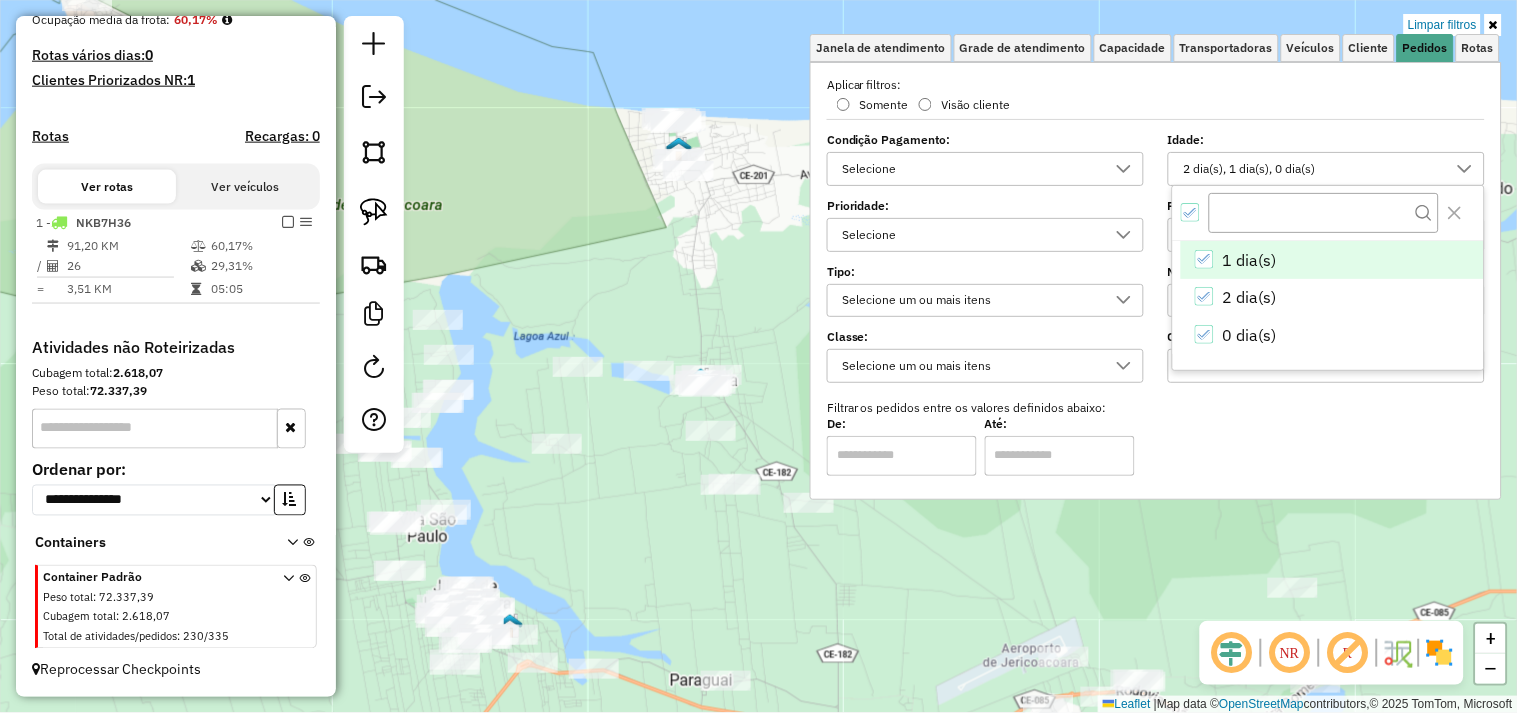scroll, scrollTop: 11, scrollLeft: 67, axis: both 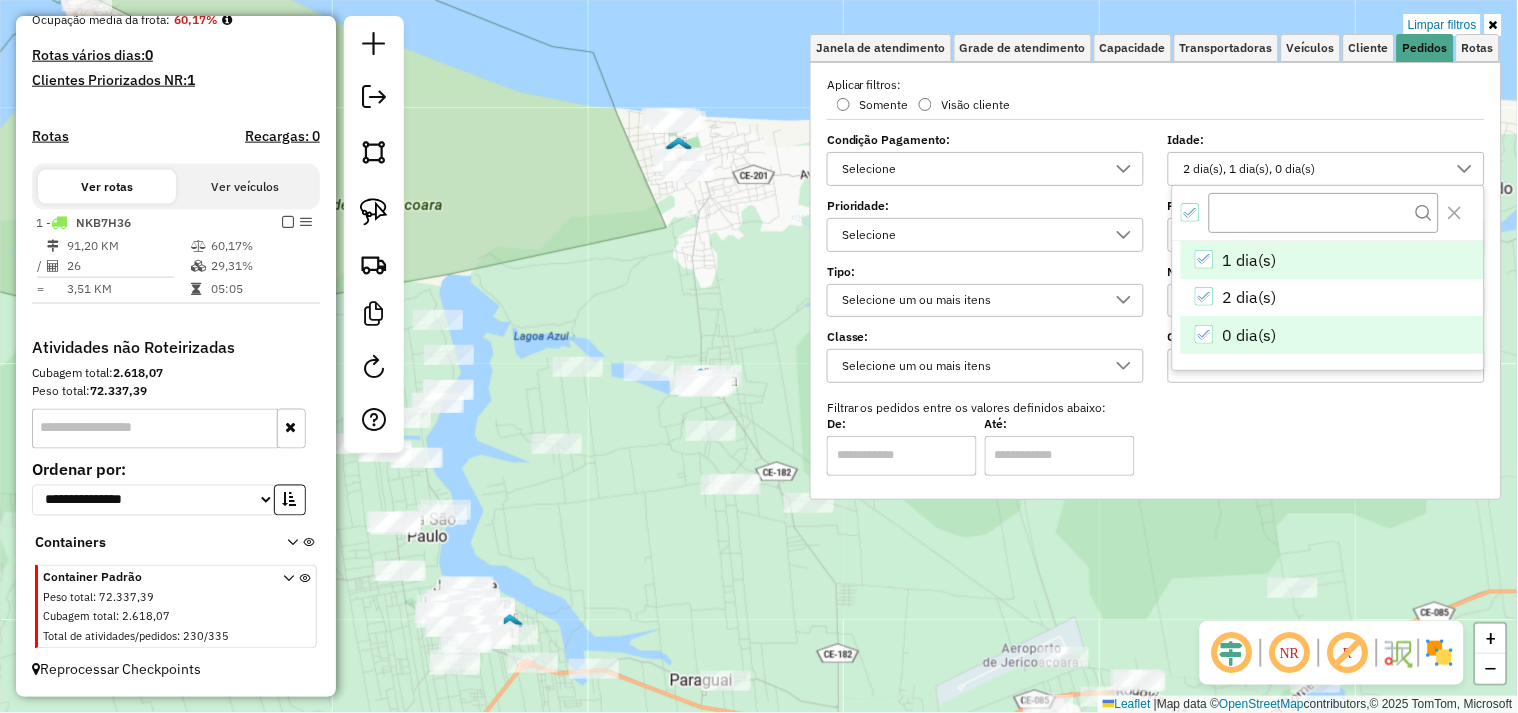 click at bounding box center (1204, 334) 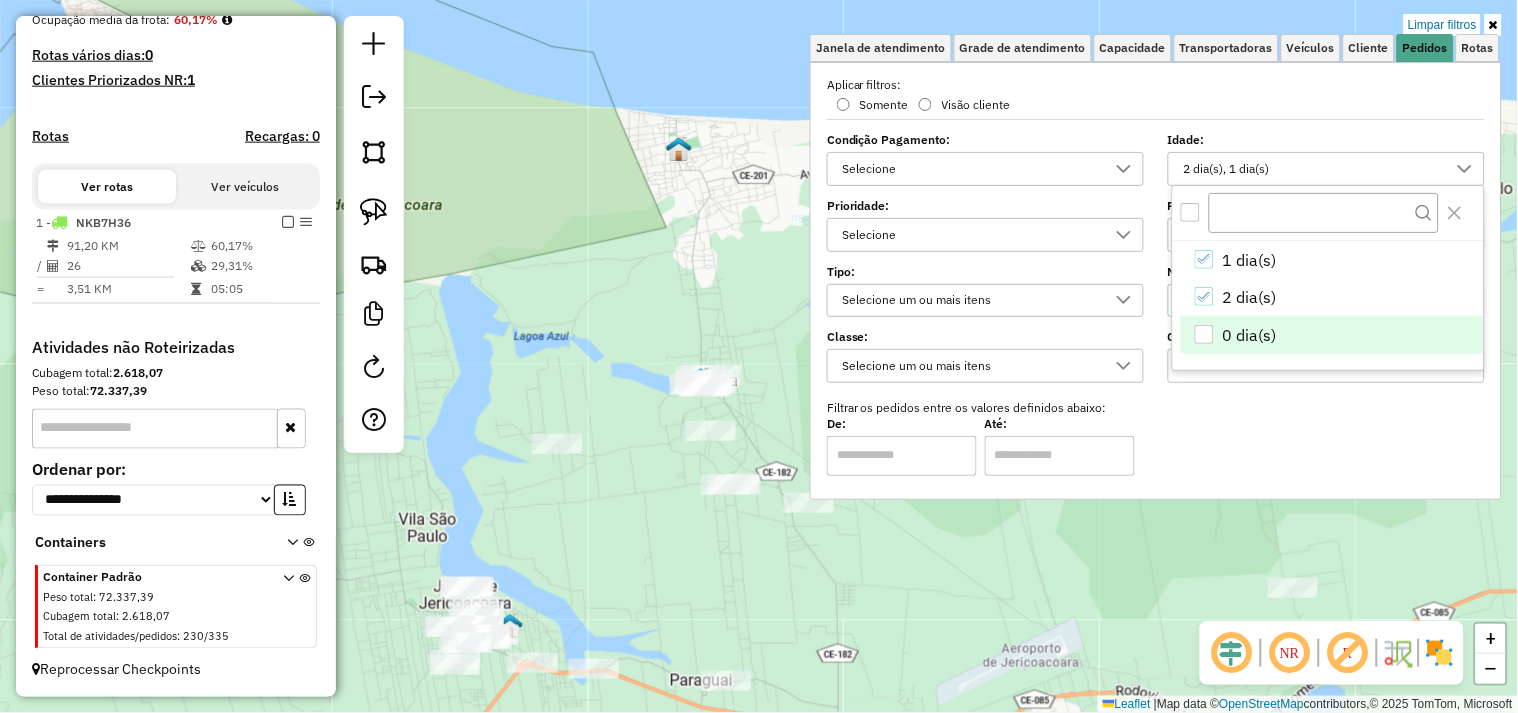 click on "Limpar filtros Janela de atendimento Grade de atendimento Capacidade Transportadoras Veículos Cliente Pedidos  Rotas Selecione os dias de semana para filtrar as janelas de atendimento  Seg   Ter   Qua   Qui   Sex   Sáb   Dom  Informe o período da janela de atendimento: De: Até:  Filtrar exatamente a janela do cliente  Considerar janela de atendimento padrão  Selecione os dias de semana para filtrar as grades de atendimento  Seg   Ter   Qua   Qui   Sex   Sáb   Dom   Considerar clientes sem dia de atendimento cadastrado  Clientes fora do dia de atendimento selecionado Filtrar as atividades entre os valores definidos abaixo:  Peso mínimo:   Peso máximo:   Cubagem mínima:   Cubagem máxima:   De:   Até:  Filtrar as atividades entre o tempo de atendimento definido abaixo:  De:   Até:   Considerar capacidade total dos clientes não roteirizados Transportadora: Selecione um ou mais itens Tipo de veículo: Selecione um ou mais itens Veículo: Selecione um ou mais itens Motorista: Selecione um ou mais itens" 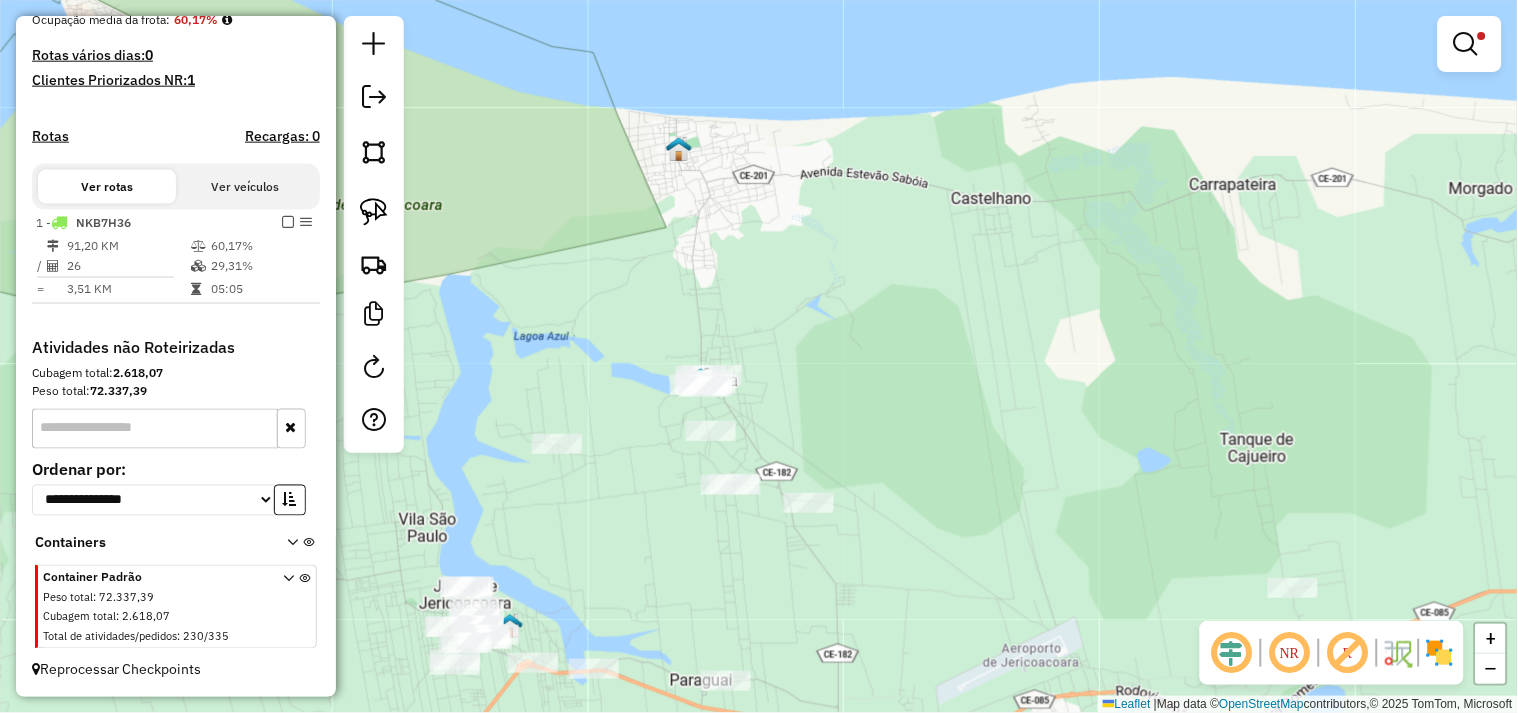 drag, startPoint x: 661, startPoint y: 546, endPoint x: 762, endPoint y: 266, distance: 297.6592 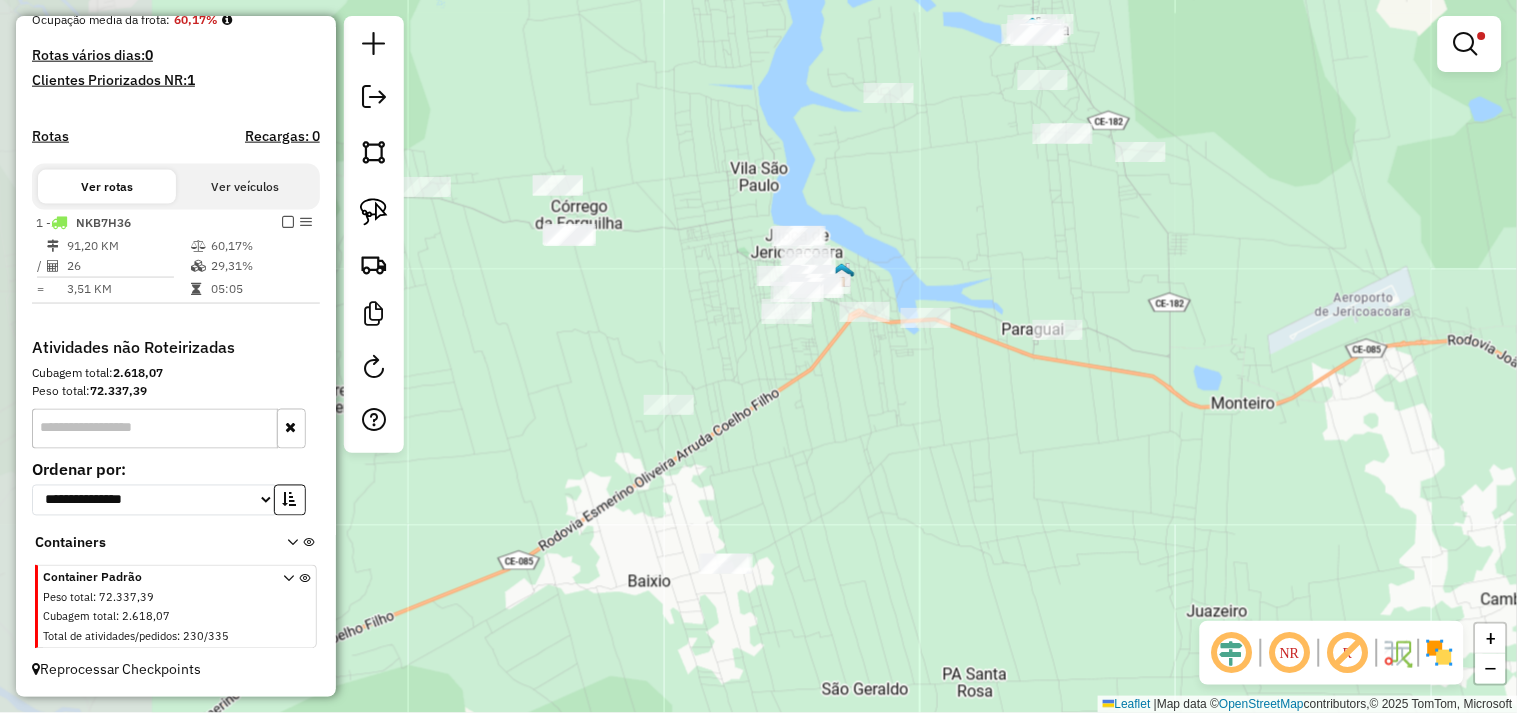 drag, startPoint x: 766, startPoint y: 485, endPoint x: 947, endPoint y: 432, distance: 188.60011 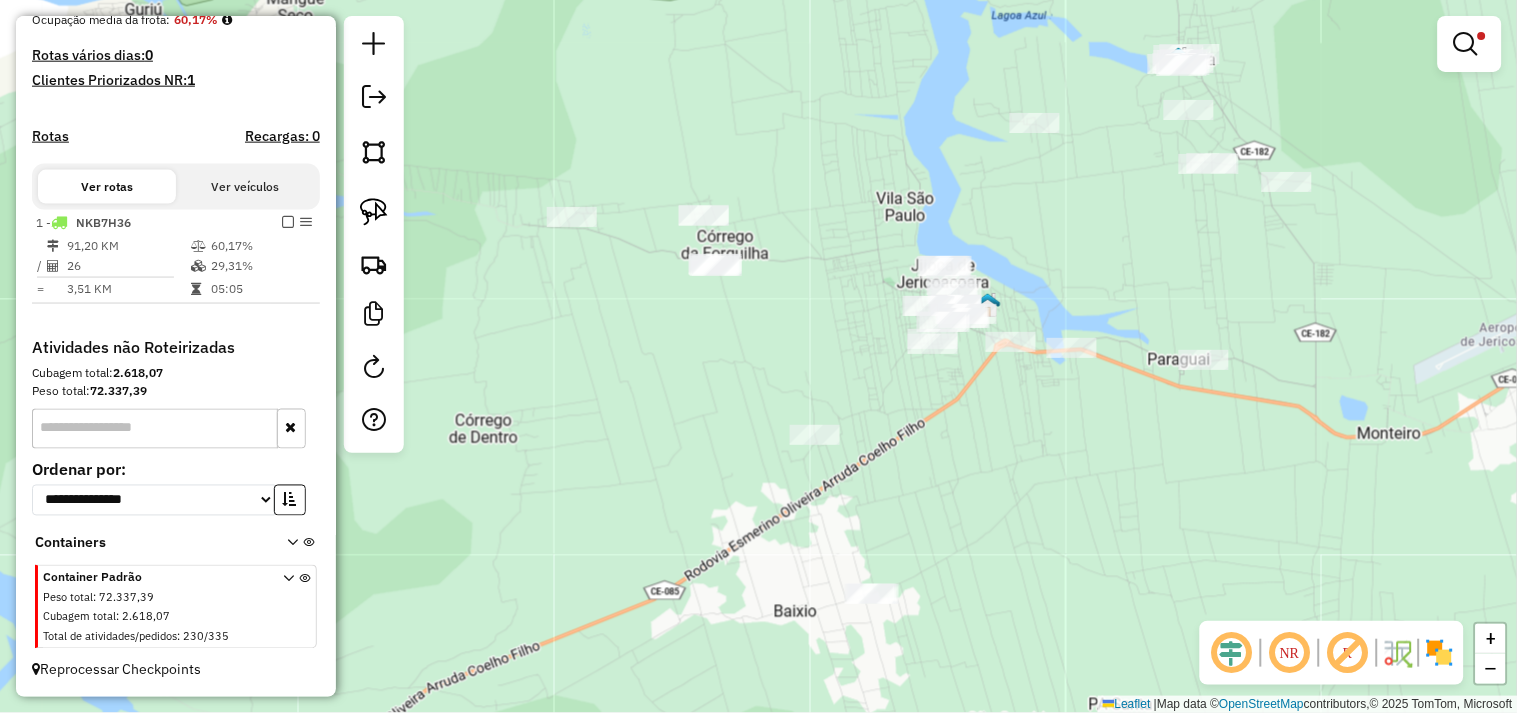 drag, startPoint x: 597, startPoint y: 313, endPoint x: 500, endPoint y: 265, distance: 108.226616 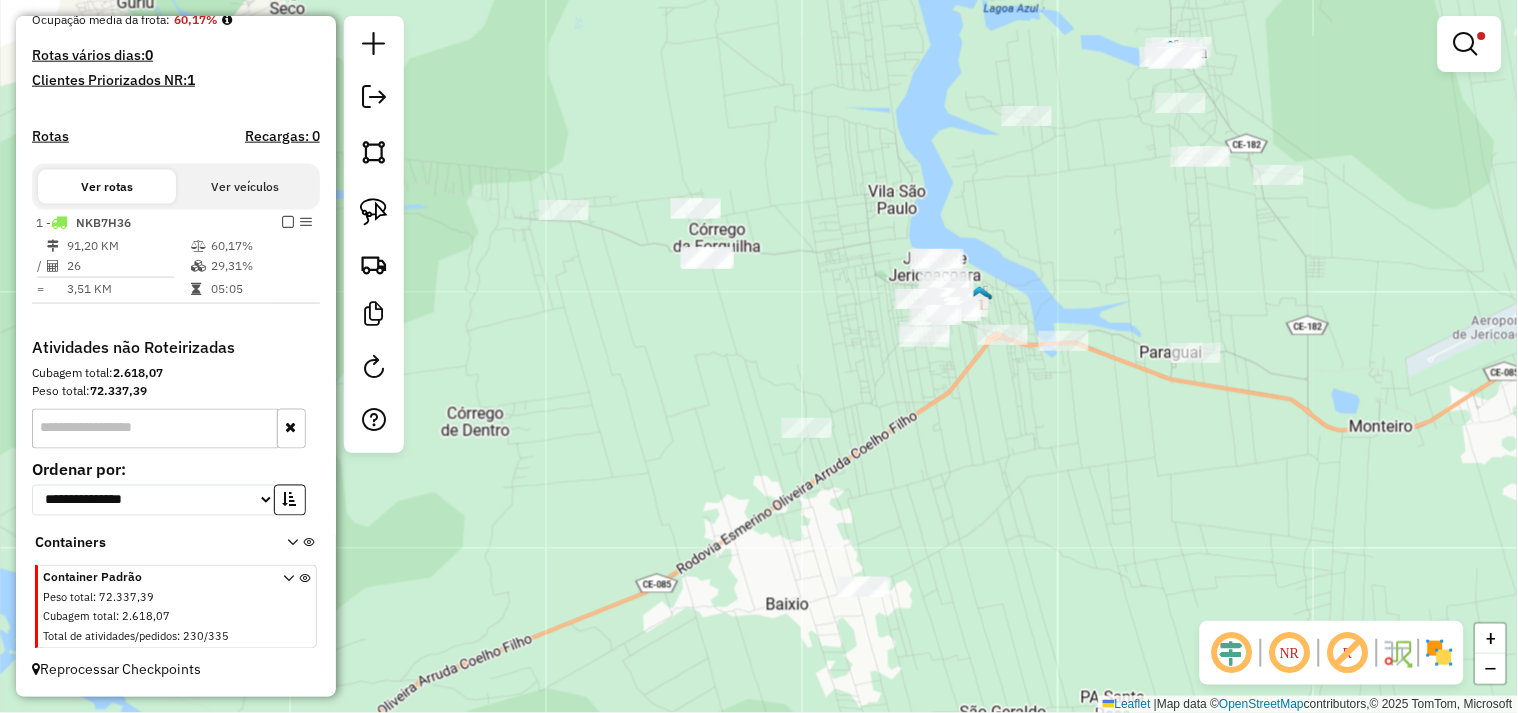 drag, startPoint x: 383, startPoint y: 213, endPoint x: 543, endPoint y: 318, distance: 191.37659 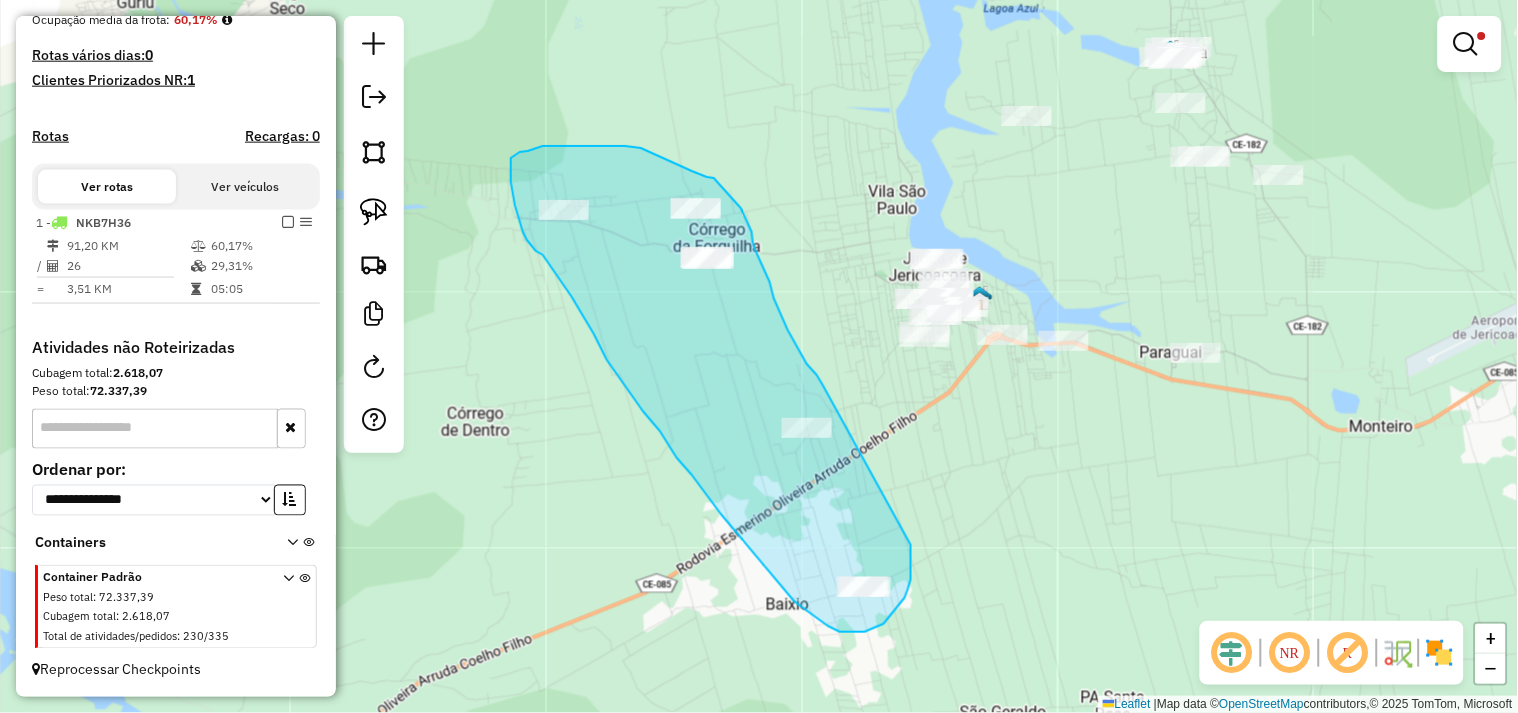 drag, startPoint x: 911, startPoint y: 580, endPoint x: 823, endPoint y: 385, distance: 213.9369 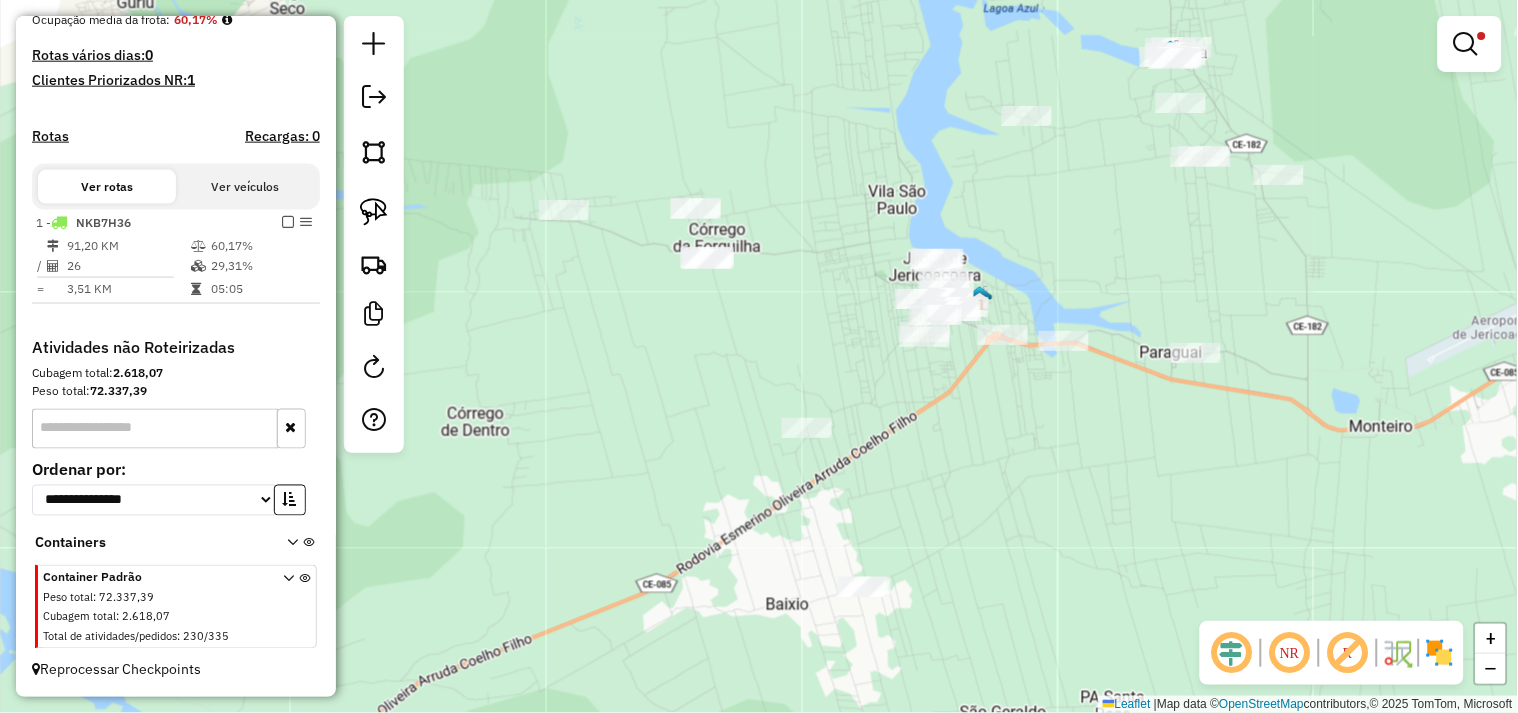 drag, startPoint x: 386, startPoint y: 217, endPoint x: 734, endPoint y: 464, distance: 426.747 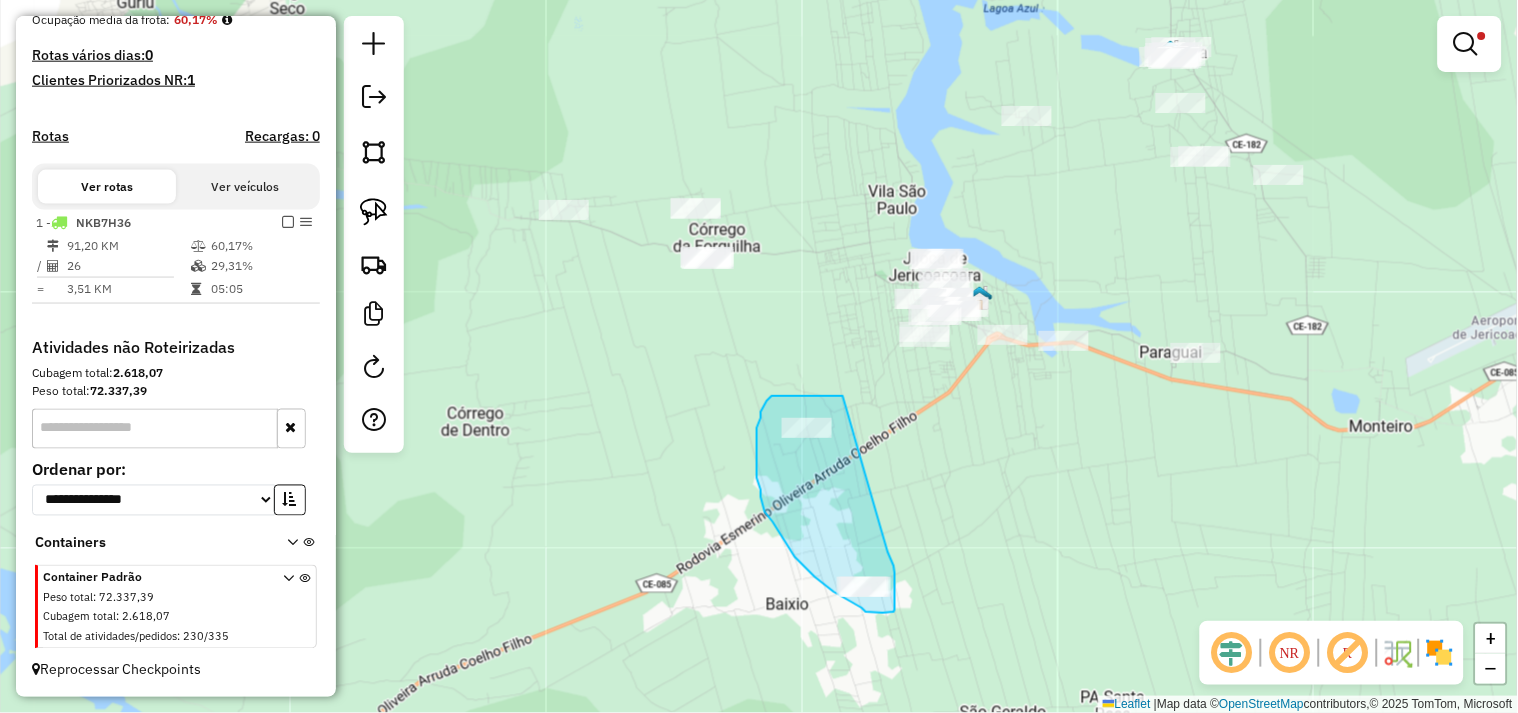 drag, startPoint x: 894, startPoint y: 566, endPoint x: 860, endPoint y: 416, distance: 153.80507 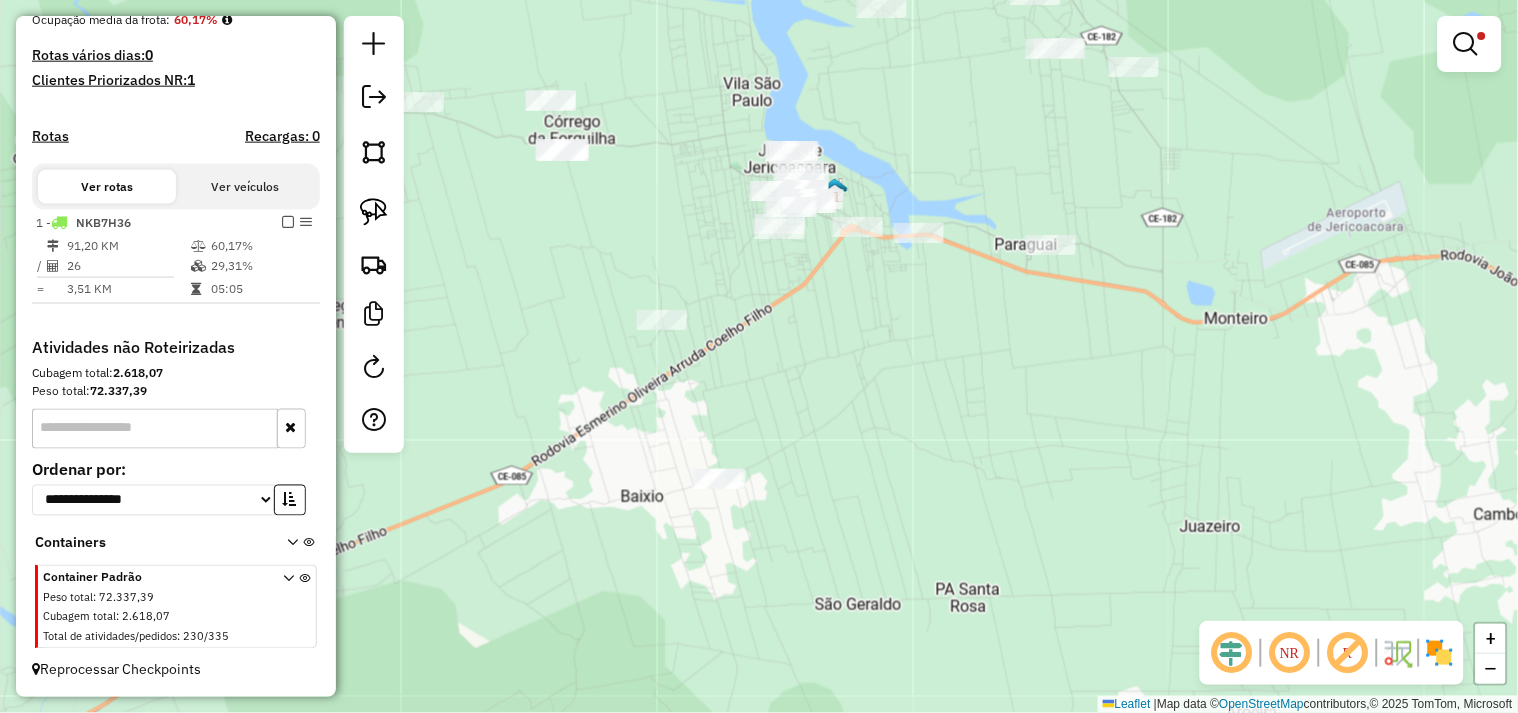 drag, startPoint x: 942, startPoint y: 485, endPoint x: 797, endPoint y: 377, distance: 180.801 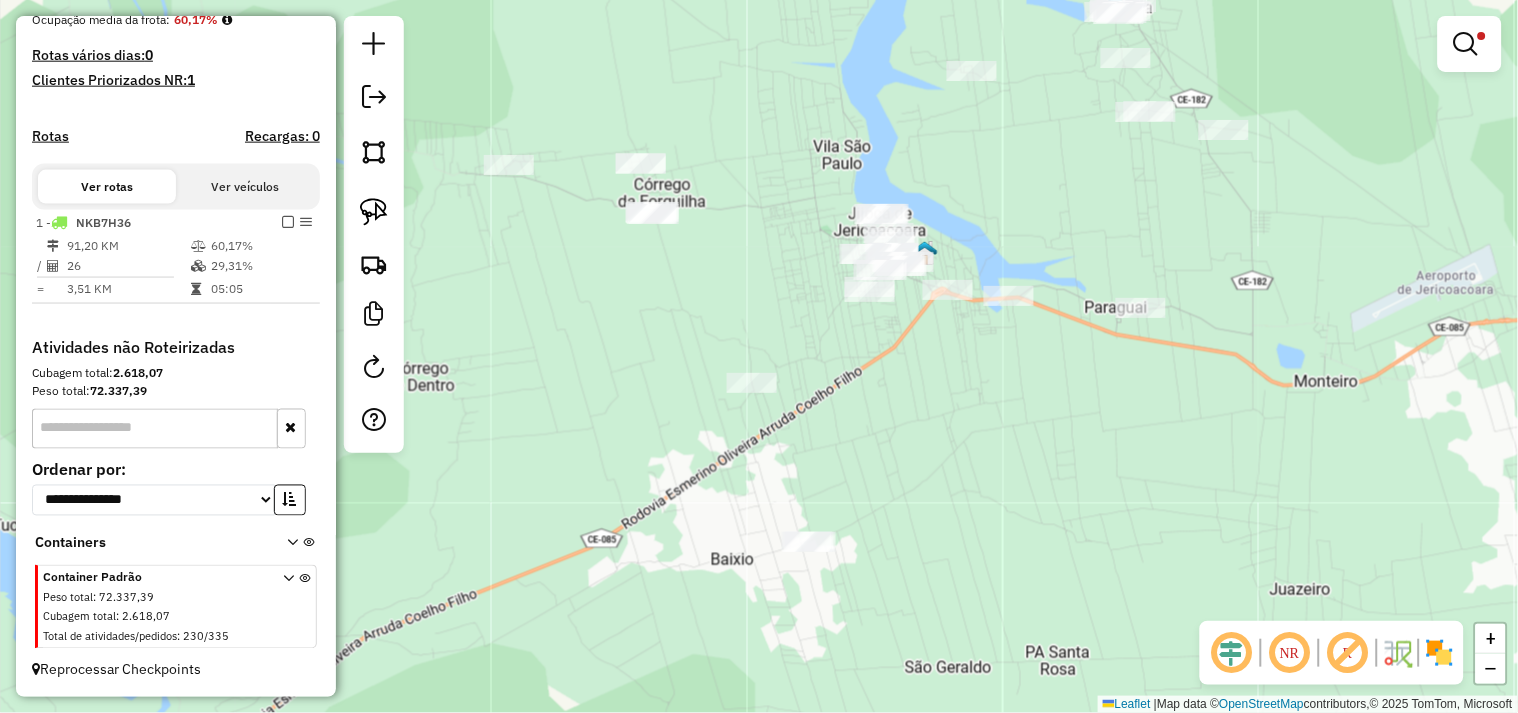 drag, startPoint x: 852, startPoint y: 384, endPoint x: 883, endPoint y: 413, distance: 42.44997 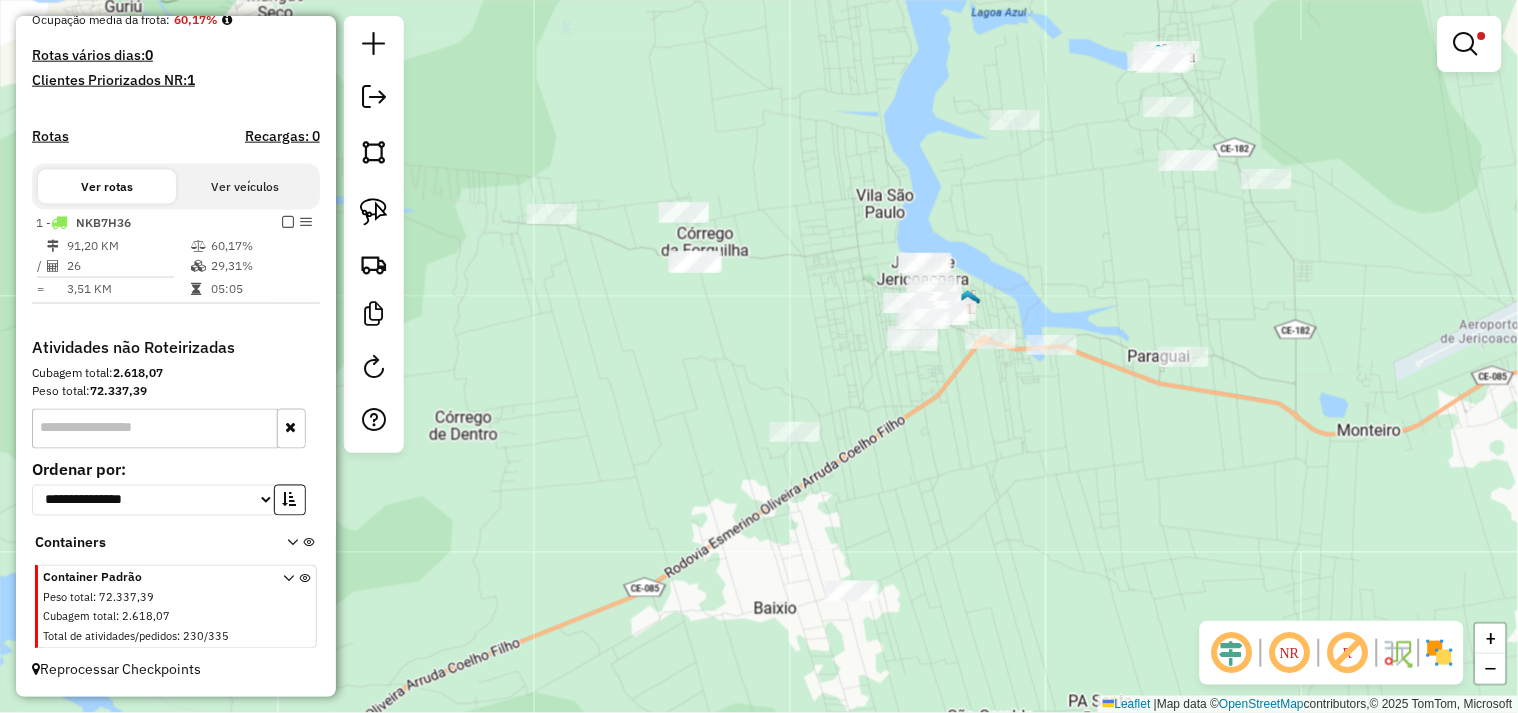 drag, startPoint x: 661, startPoint y: 377, endPoint x: 746, endPoint y: 450, distance: 112.04463 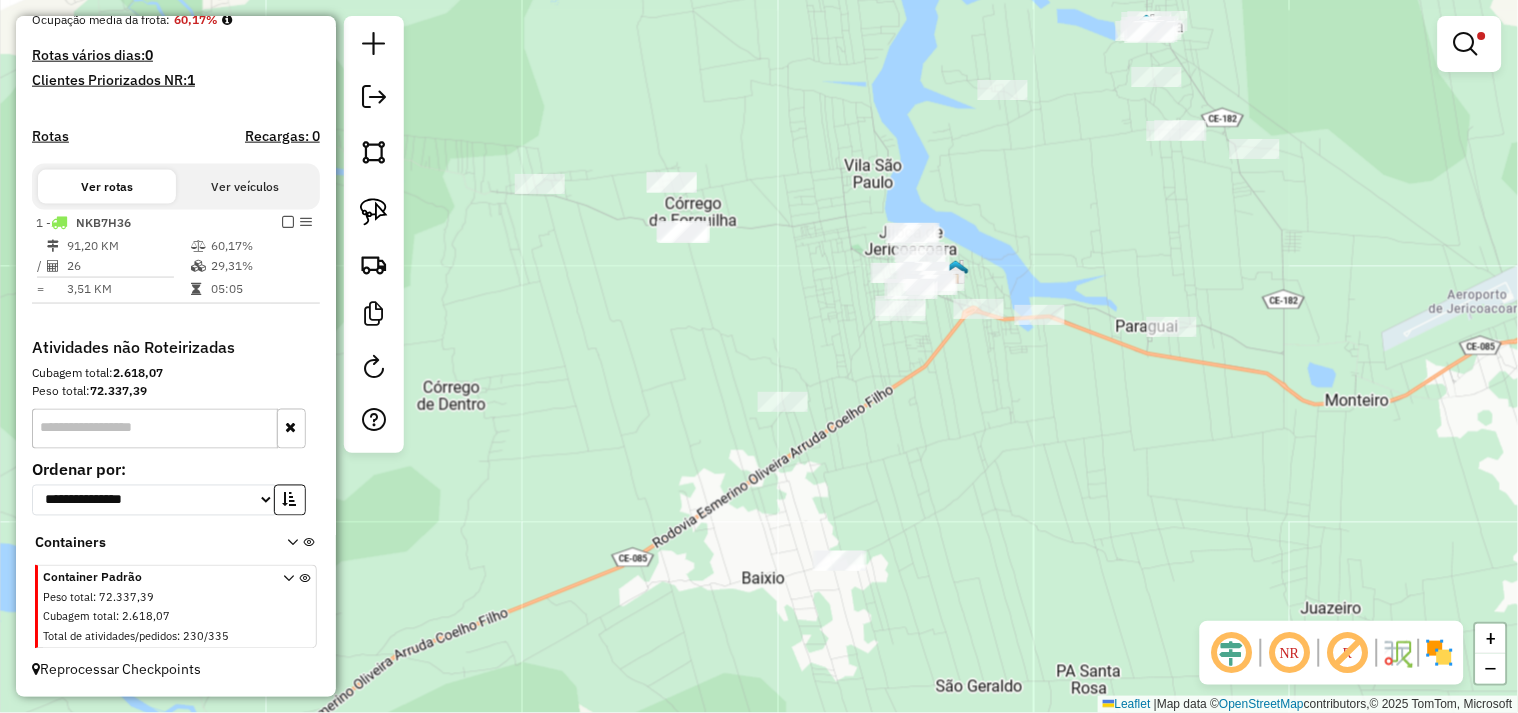 drag, startPoint x: 692, startPoint y: 364, endPoint x: 480, endPoint y: 284, distance: 226.59215 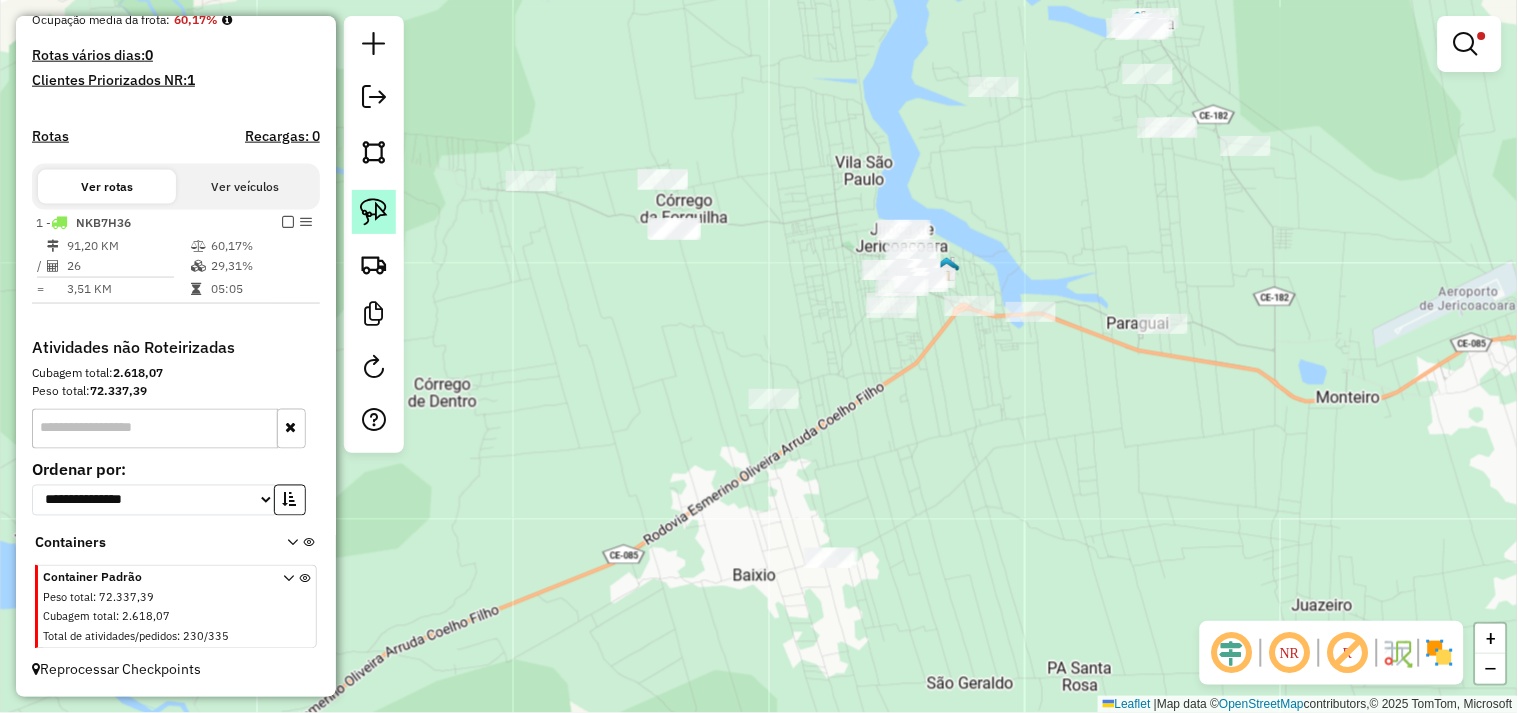 click 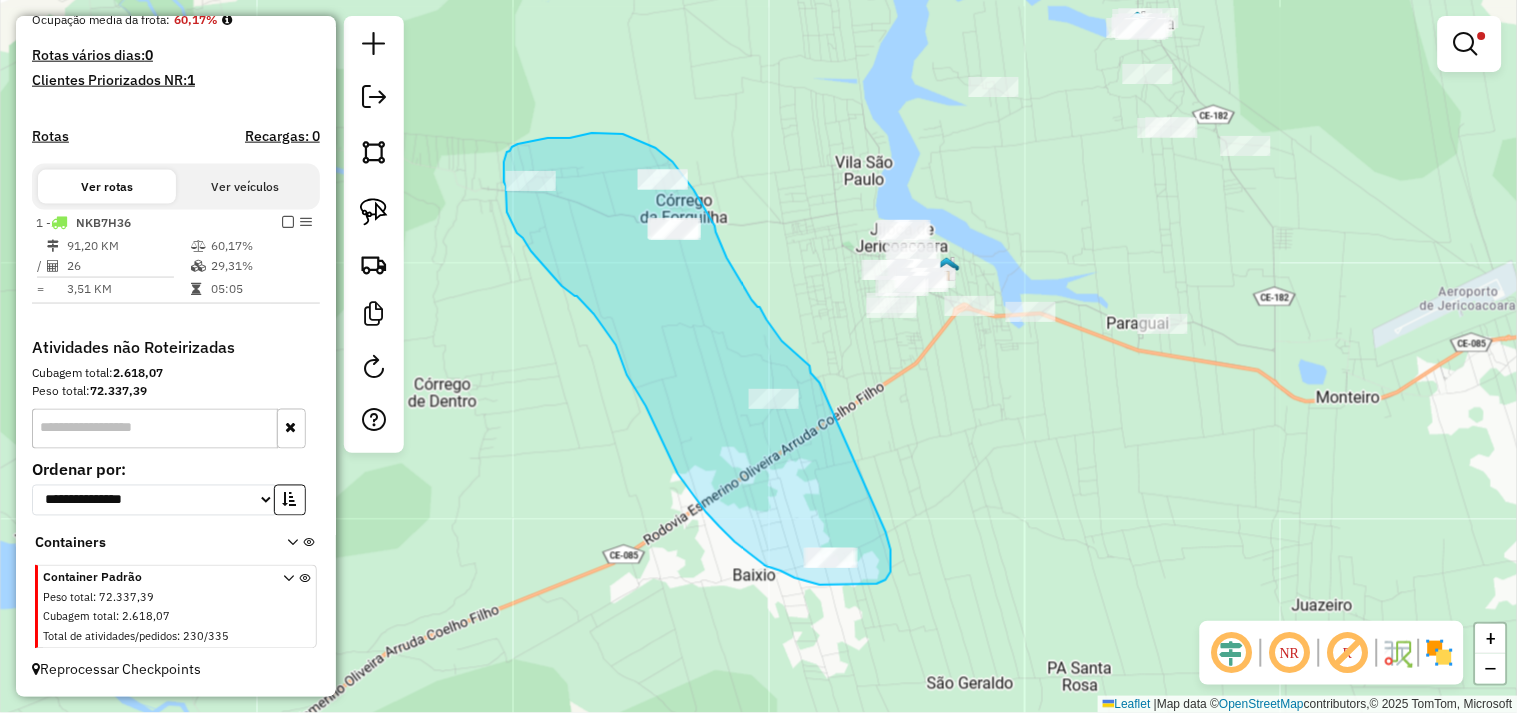 drag, startPoint x: 891, startPoint y: 554, endPoint x: 821, endPoint y: 387, distance: 181.07733 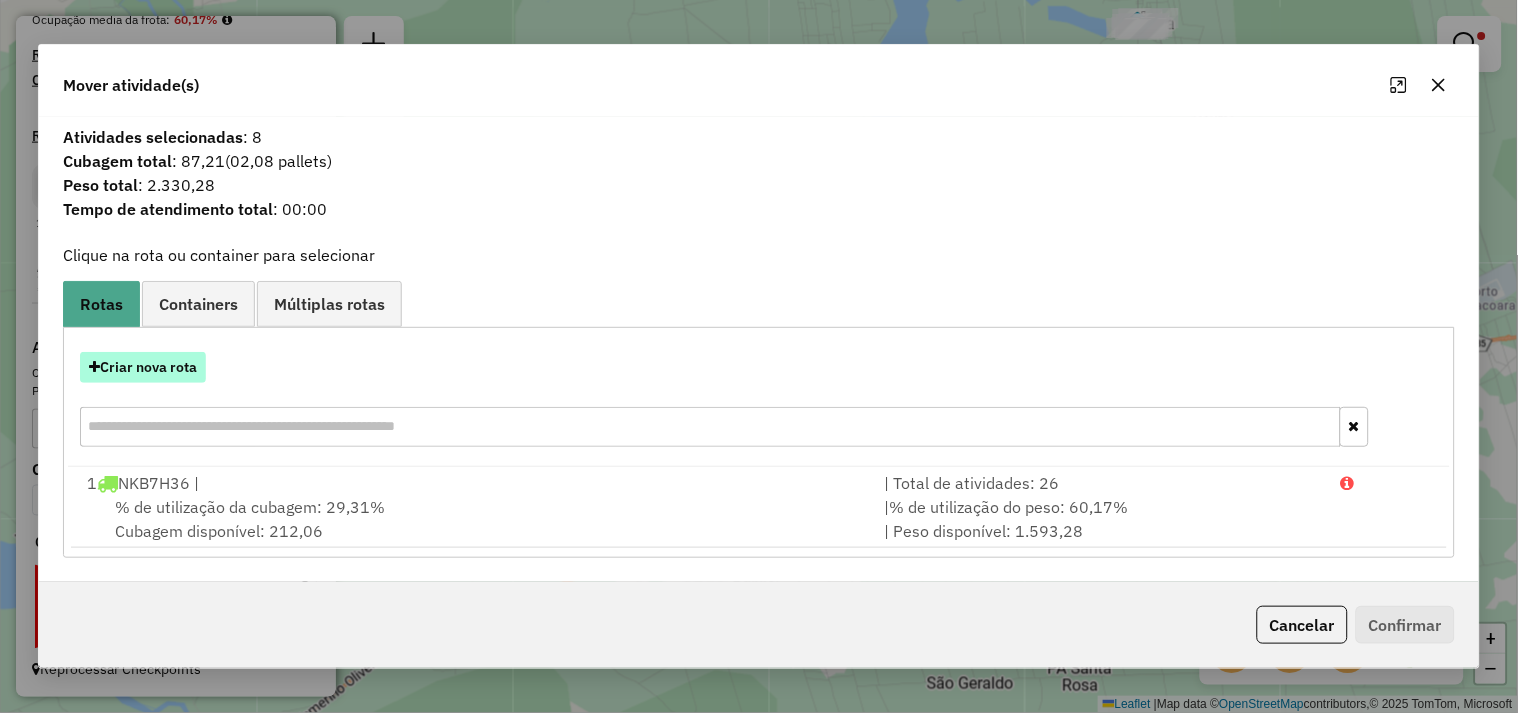 click on "Criar nova rota" at bounding box center [143, 367] 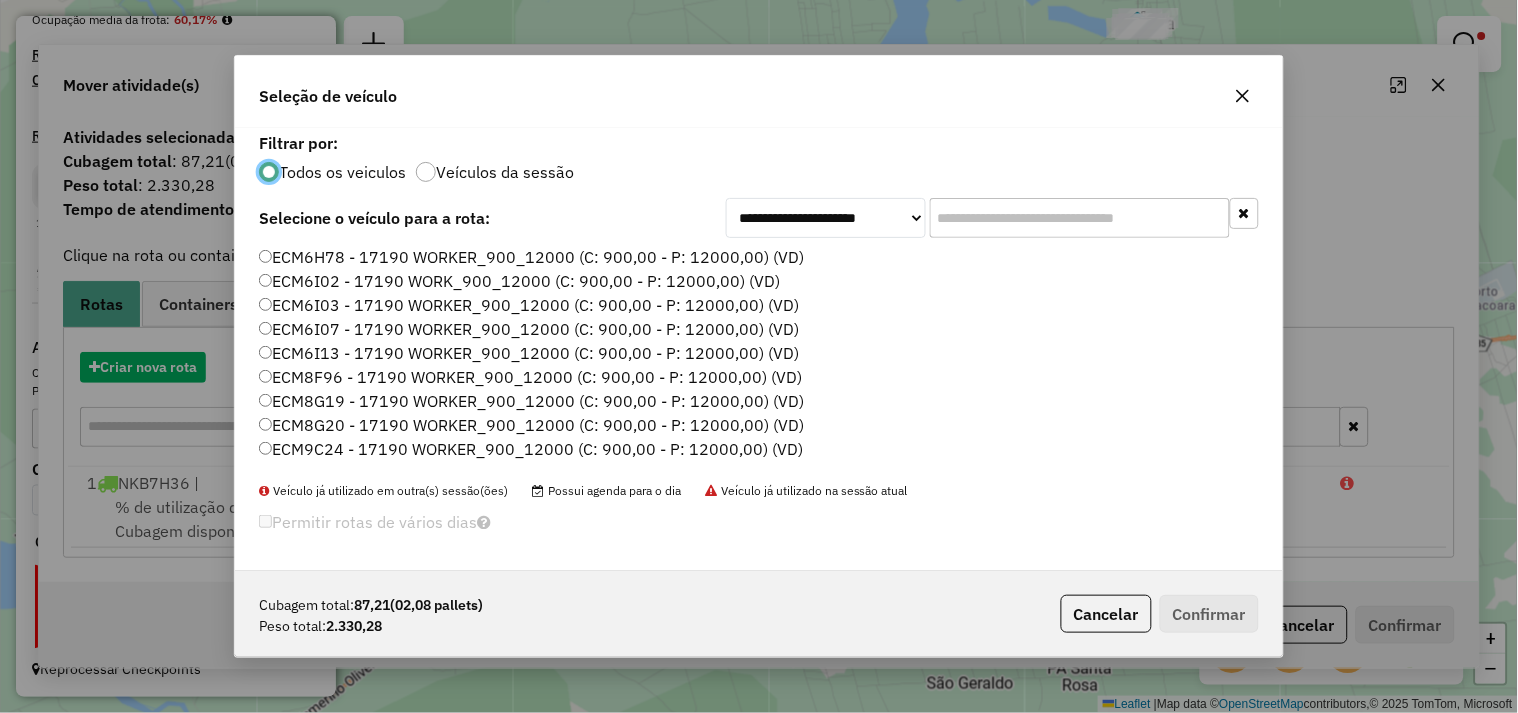 scroll, scrollTop: 11, scrollLeft: 5, axis: both 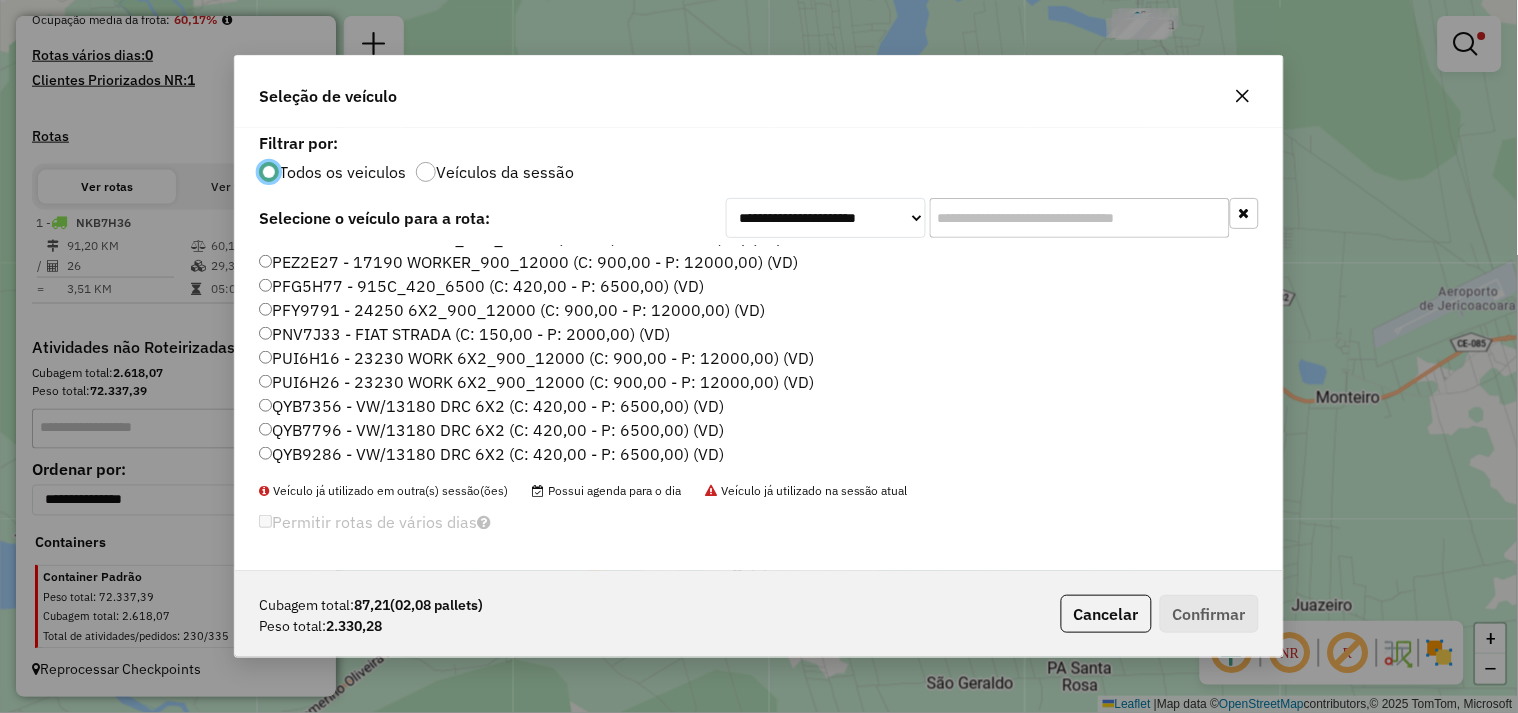 click on "QYB9286 - VW/13180 DRC 6X2 (C: 420,00 - P: 6500,00) (VD)" 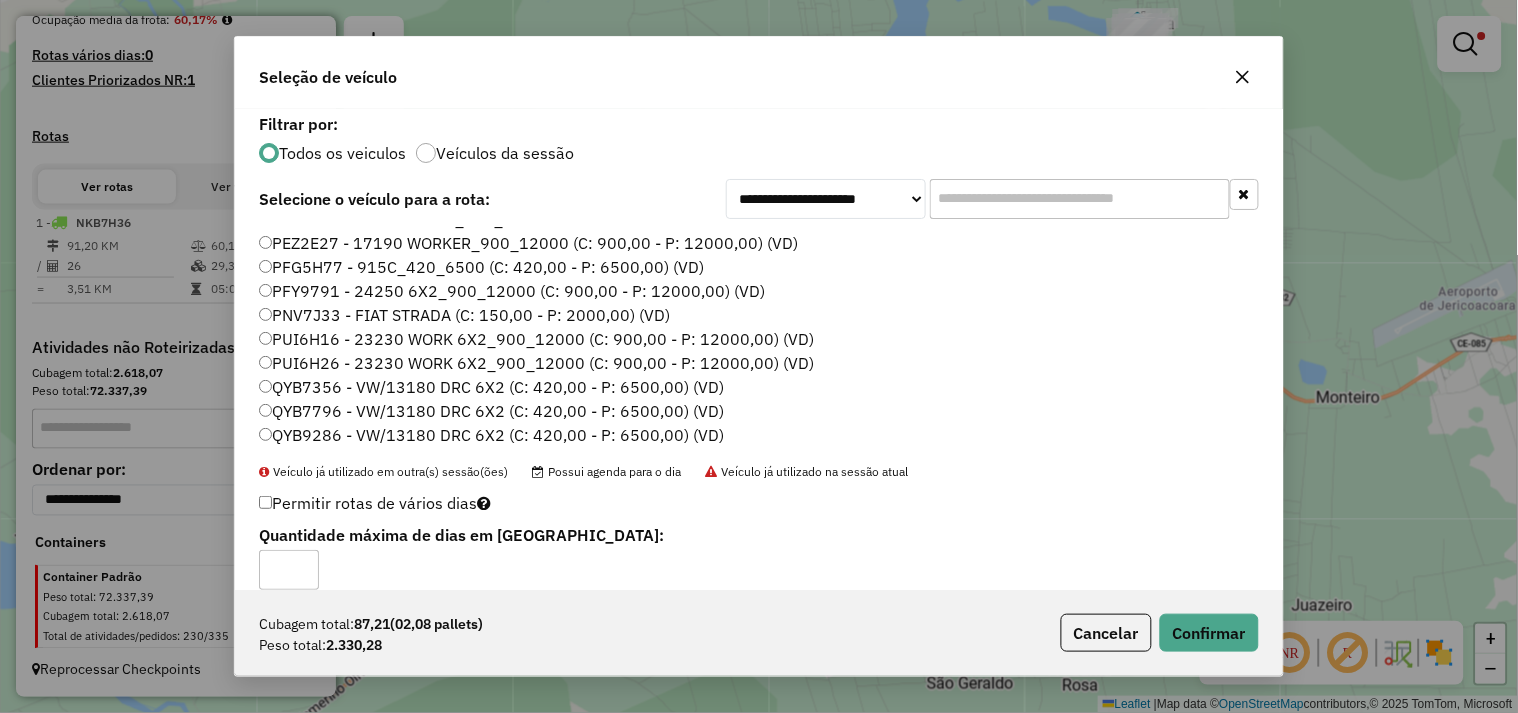 click on "QYB7796 - VW/13180 DRC 6X2 (C: 420,00 - P: 6500,00) (VD)" 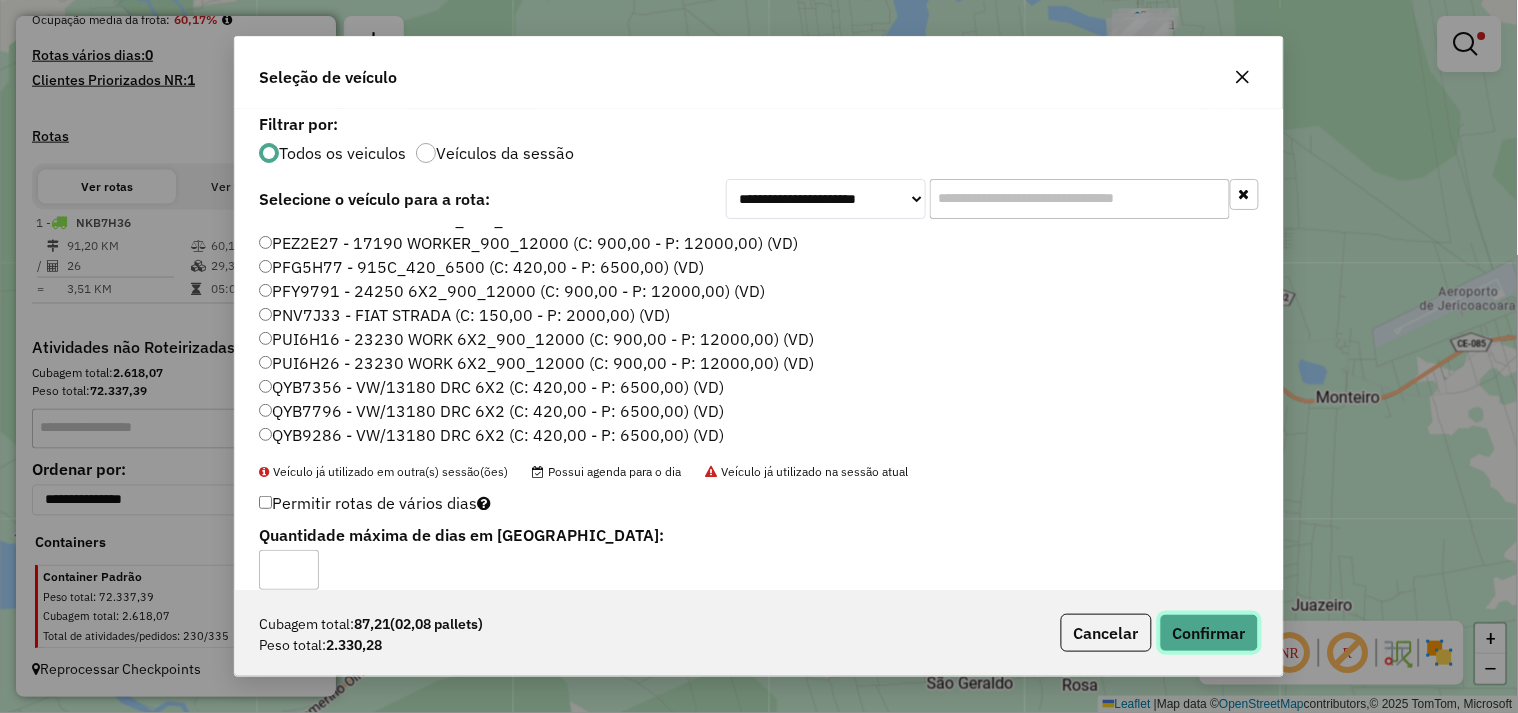 click on "Confirmar" 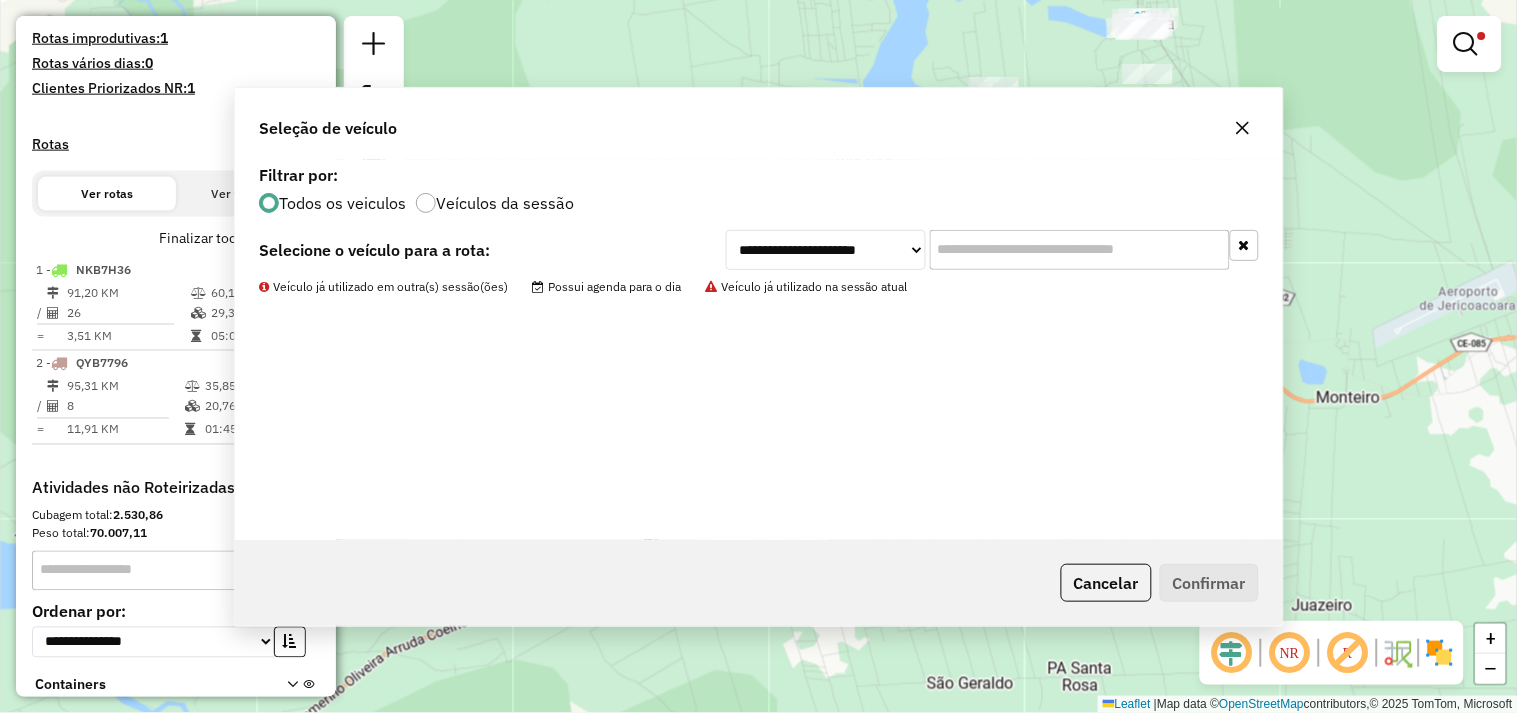 scroll, scrollTop: 540, scrollLeft: 0, axis: vertical 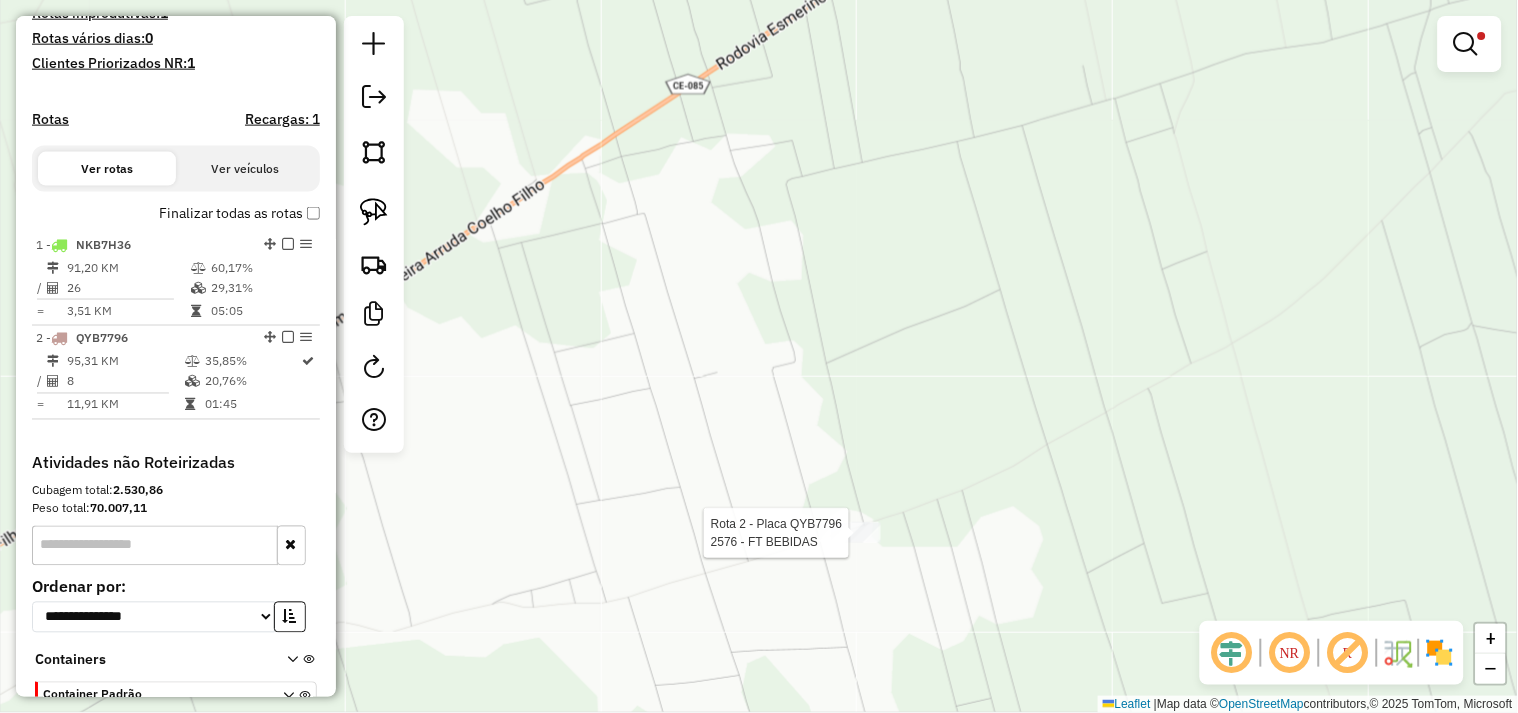 select on "**********" 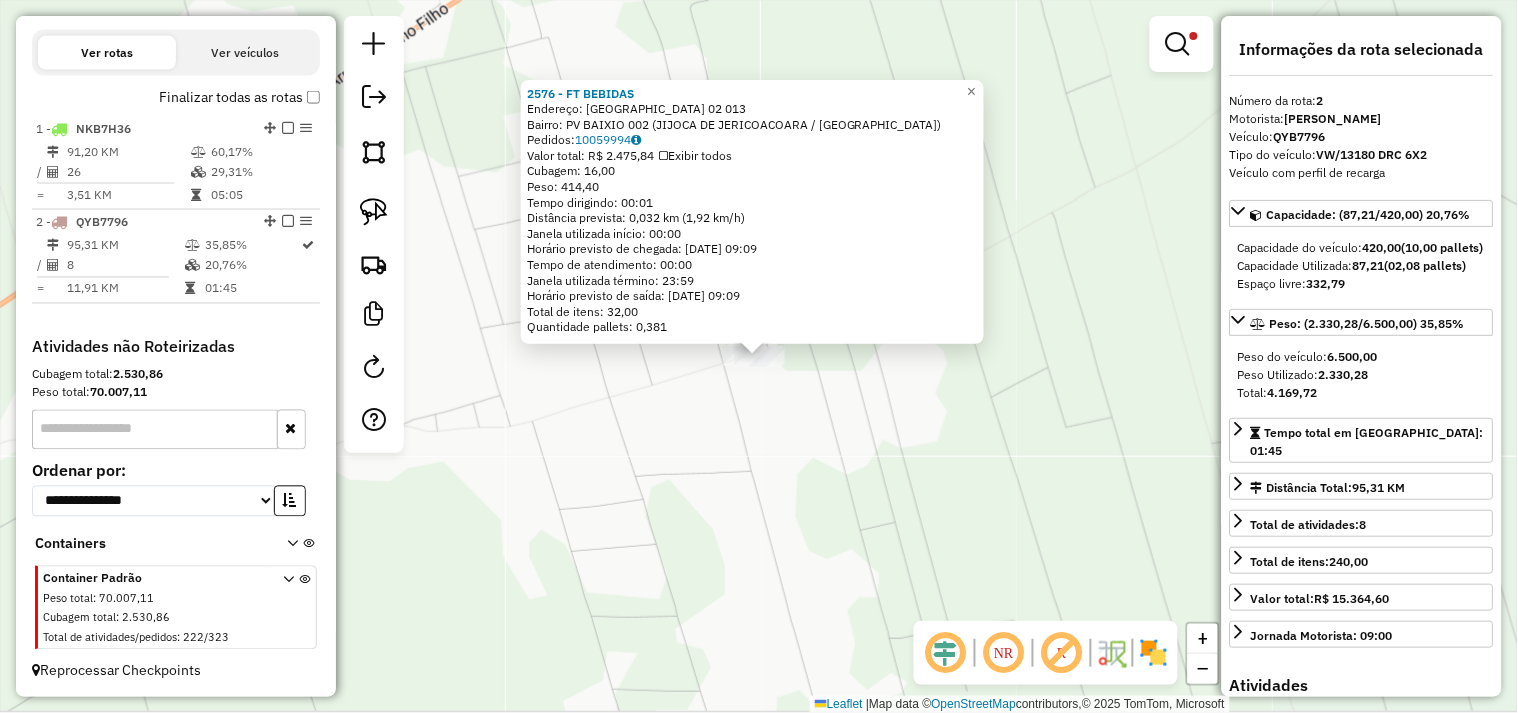 scroll, scrollTop: 674, scrollLeft: 0, axis: vertical 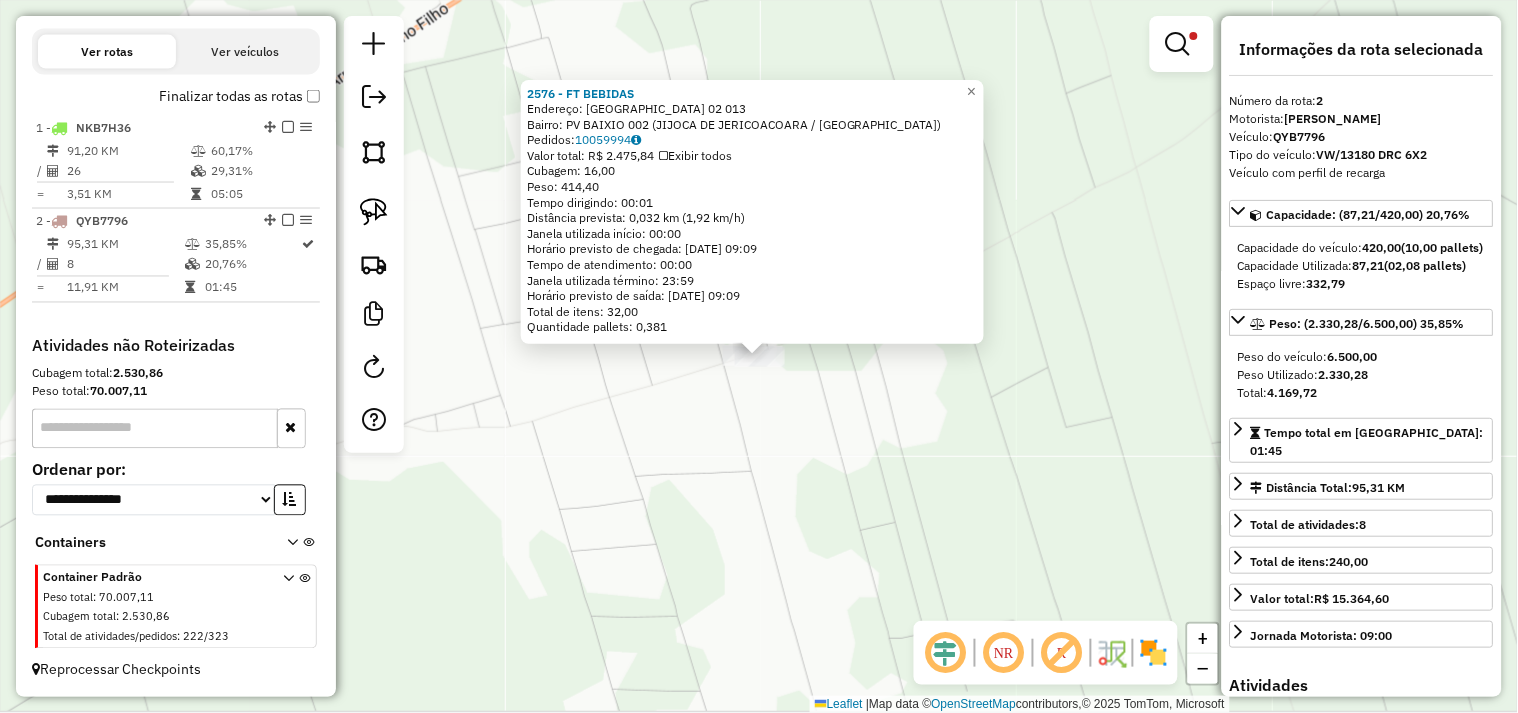 click on "2576 - FT BEBIDAS  Endereço:  SITIO BAIXIO 02 013   Bairro: PV BAIXIO 002 (JIJOCA DE JERICOACOARA / CE)   Pedidos:  10059994   Valor total: R$ 2.475,84   Exibir todos   Cubagem: 16,00  Peso: 414,40  Tempo dirigindo: 00:01   Distância prevista: 0,032 km (1,92 km/h)   Janela utilizada início: 00:00   Horário previsto de chegada: 11/07/2025 09:09   Tempo de atendimento: 00:00   Janela utilizada término: 23:59   Horário previsto de saída: 11/07/2025 09:09   Total de itens: 32,00   Quantidade pallets: 0,381  × Limpar filtros Janela de atendimento Grade de atendimento Capacidade Transportadoras Veículos Cliente Pedidos  Rotas Selecione os dias de semana para filtrar as janelas de atendimento  Seg   Ter   Qua   Qui   Sex   Sáb   Dom  Informe o período da janela de atendimento: De: Até:  Filtrar exatamente a janela do cliente  Considerar janela de atendimento padrão  Selecione os dias de semana para filtrar as grades de atendimento  Seg   Ter   Qua   Qui   Sex   Sáb   Dom   Peso mínimo:   De:   Até:" 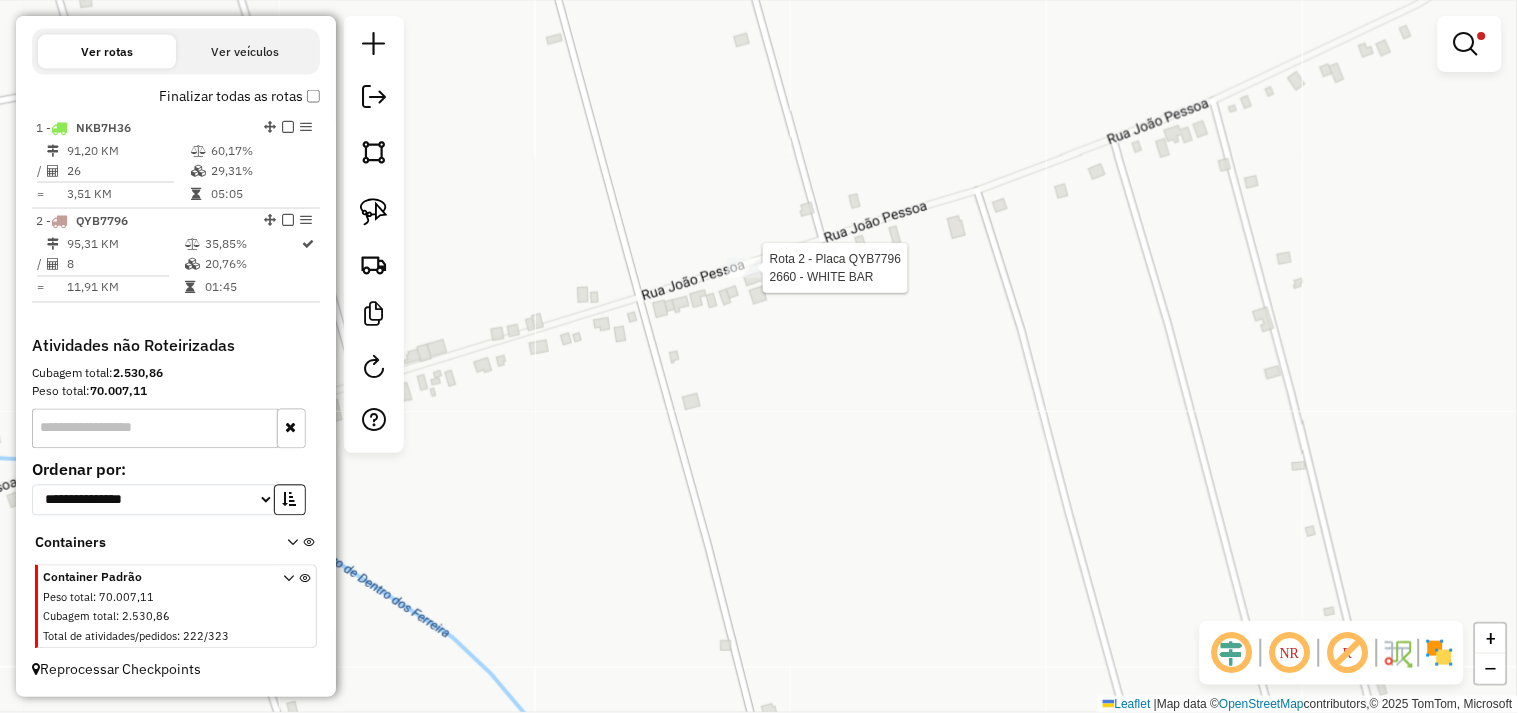 select on "**********" 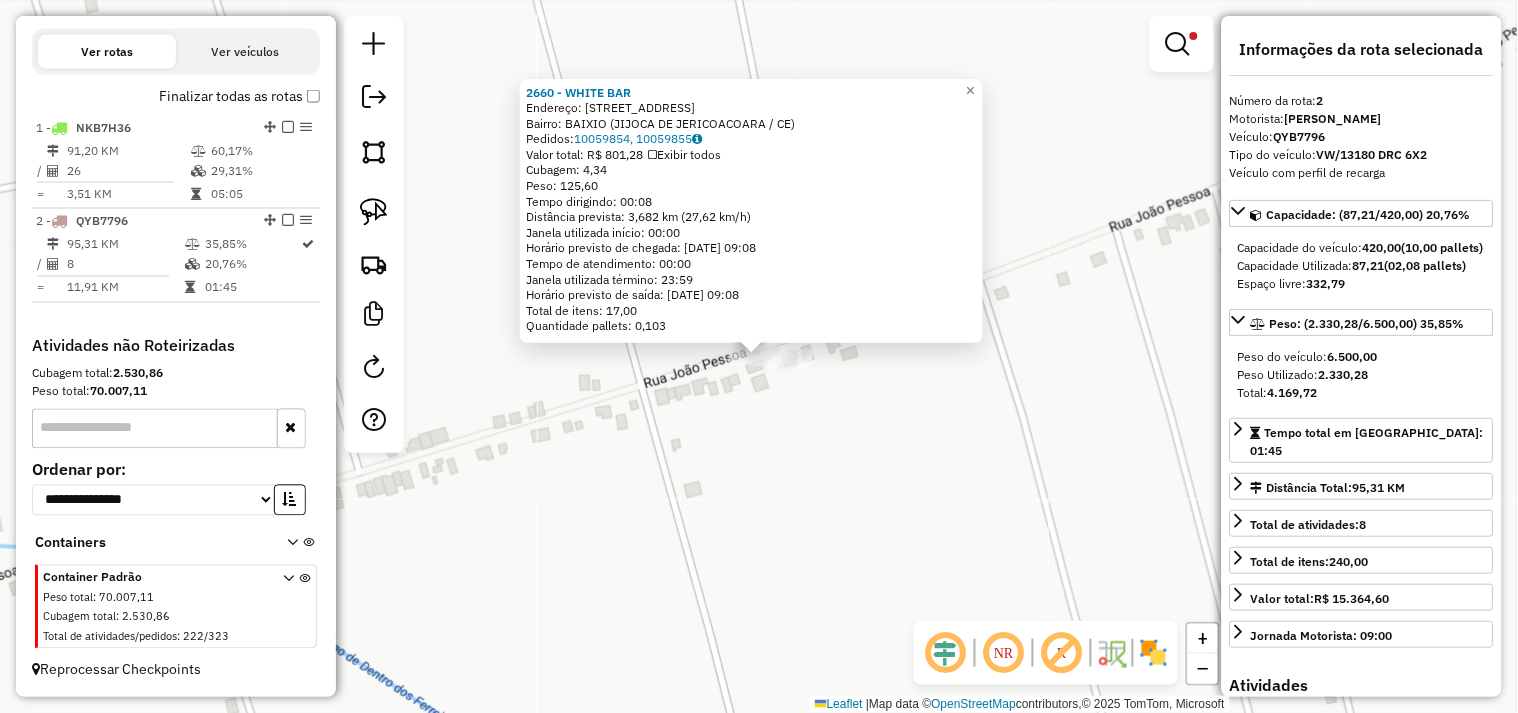 click on "2660 - WHITE BAR  Endereço:  RUA BAIXIO 1   Bairro: BAIXIO (JIJOCA DE JERICOACOARA / CE)   Pedidos:  10059854, 10059855   Valor total: R$ 801,28   Exibir todos   Cubagem: 4,34  Peso: 125,60  Tempo dirigindo: 00:08   Distância prevista: 3,682 km (27,62 km/h)   Janela utilizada início: 00:00   Horário previsto de chegada: 11/07/2025 09:08   Tempo de atendimento: 00:00   Janela utilizada término: 23:59   Horário previsto de saída: 11/07/2025 09:08   Total de itens: 17,00   Quantidade pallets: 0,103  × Limpar filtros Janela de atendimento Grade de atendimento Capacidade Transportadoras Veículos Cliente Pedidos  Rotas Selecione os dias de semana para filtrar as janelas de atendimento  Seg   Ter   Qua   Qui   Sex   Sáb   Dom  Informe o período da janela de atendimento: De: Até:  Filtrar exatamente a janela do cliente  Considerar janela de atendimento padrão  Selecione os dias de semana para filtrar as grades de atendimento  Seg   Ter   Qua   Qui   Sex   Sáb   Dom   Peso mínimo:   Peso máximo:   De:" 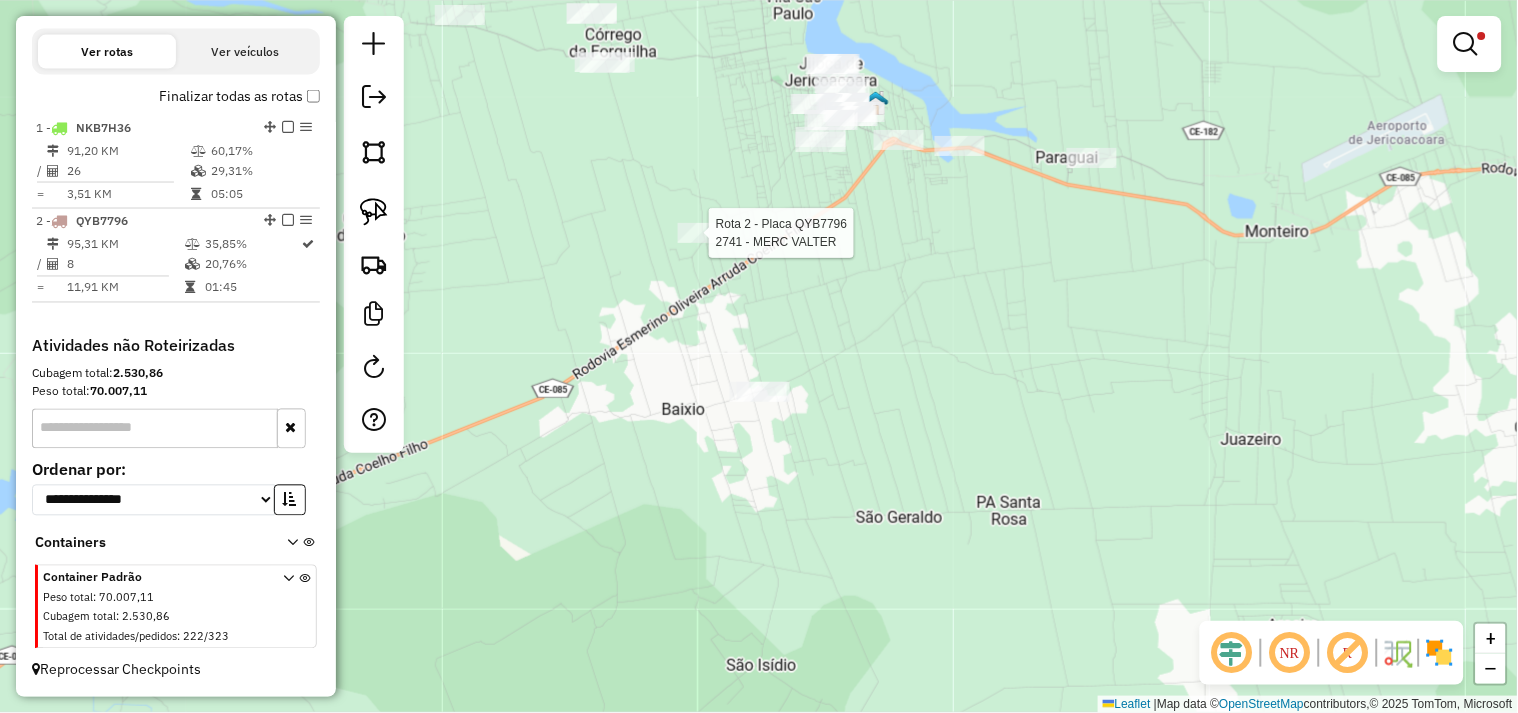 select on "**********" 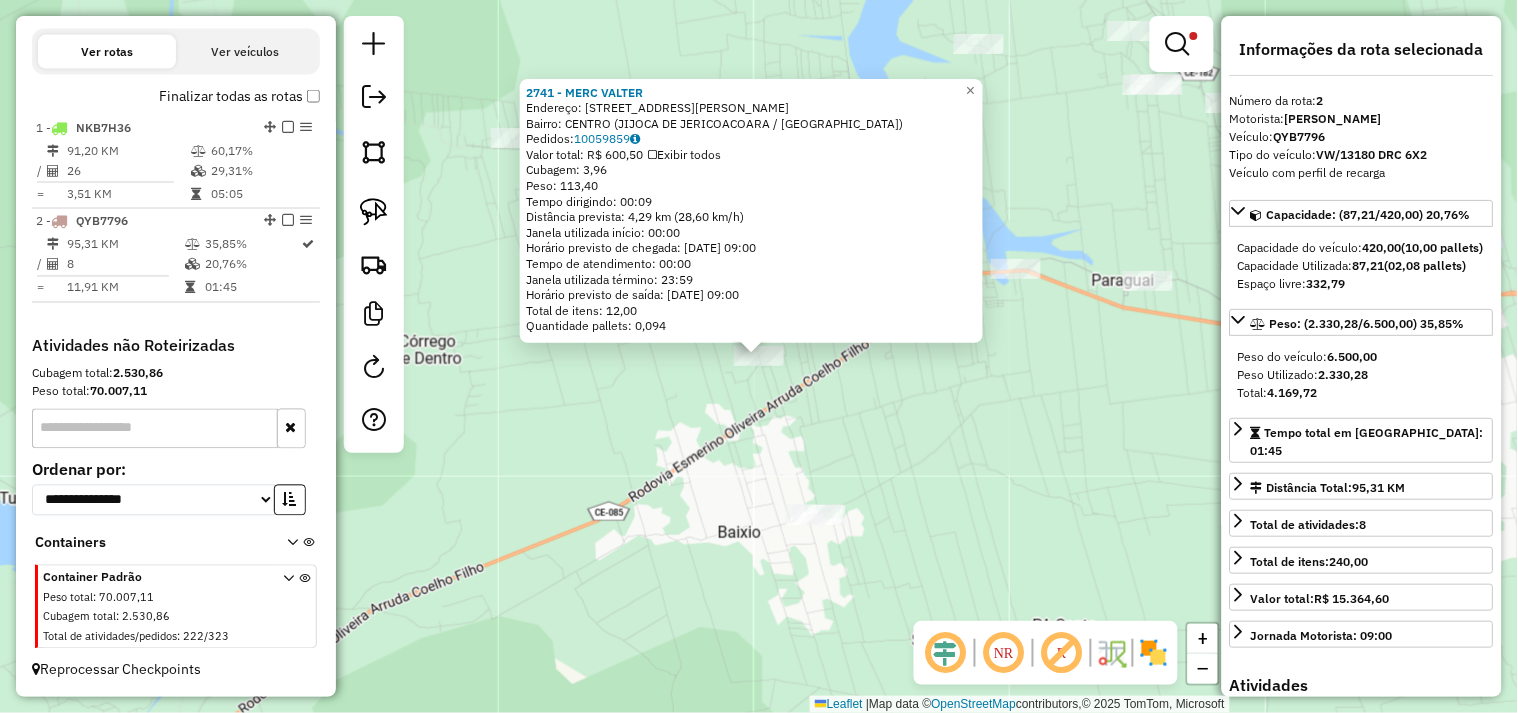 click on "2741 - MERC VALTER  Endereço:  Avenida Manoel Marques Albuque 1171   Bairro: CENTRO (JIJOCA DE JERICOACOARA / CE)   Pedidos:  10059859   Valor total: R$ 600,50   Exibir todos   Cubagem: 3,96  Peso: 113,40  Tempo dirigindo: 00:09   Distância prevista: 4,29 km (28,60 km/h)   Janela utilizada início: 00:00   Horário previsto de chegada: 11/07/2025 09:00   Tempo de atendimento: 00:00   Janela utilizada término: 23:59   Horário previsto de saída: 11/07/2025 09:00   Total de itens: 12,00   Quantidade pallets: 0,094  × Limpar filtros Janela de atendimento Grade de atendimento Capacidade Transportadoras Veículos Cliente Pedidos  Rotas Selecione os dias de semana para filtrar as janelas de atendimento  Seg   Ter   Qua   Qui   Sex   Sáb   Dom  Informe o período da janela de atendimento: De: Até:  Filtrar exatamente a janela do cliente  Considerar janela de atendimento padrão  Selecione os dias de semana para filtrar as grades de atendimento  Seg   Ter   Qua   Qui   Sex   Sáb   Dom   Peso mínimo:   De:  +" 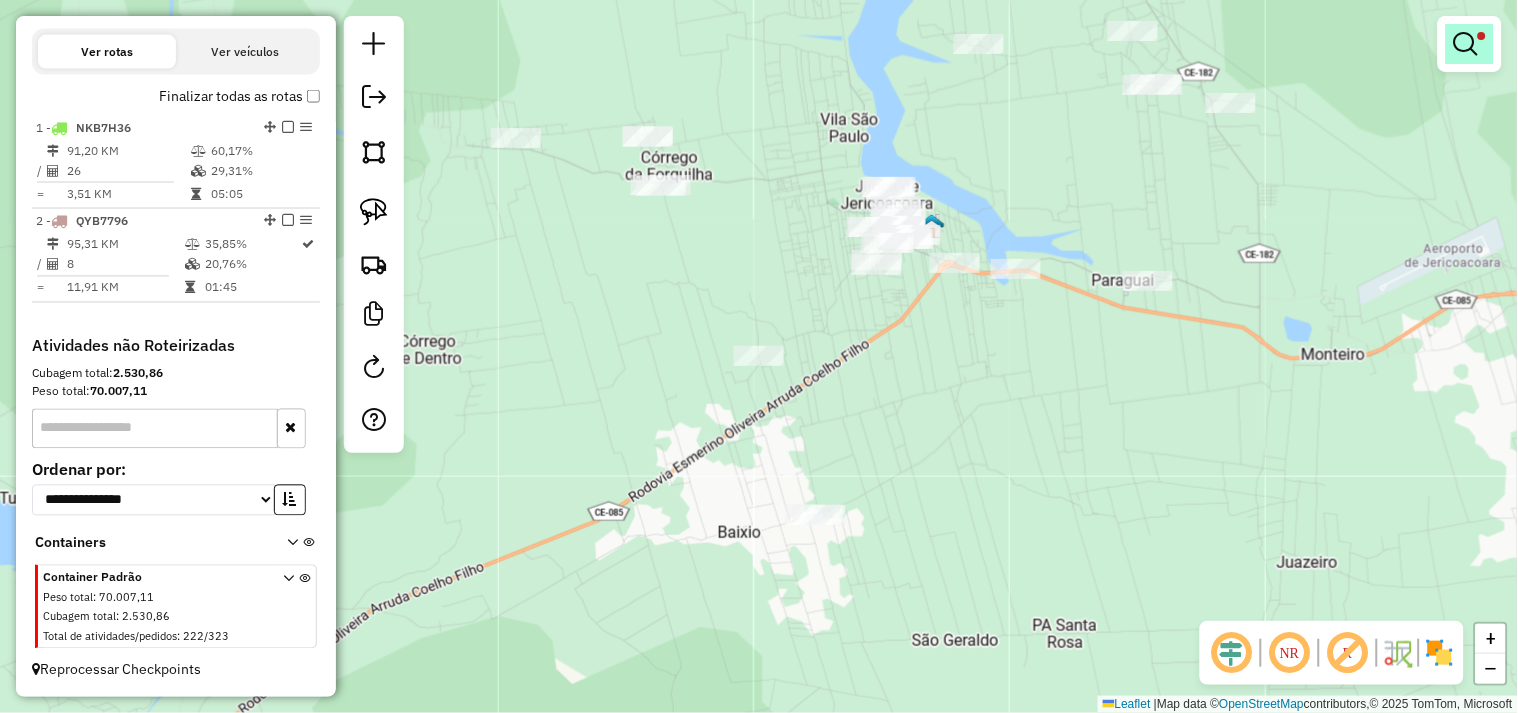 click at bounding box center (1466, 44) 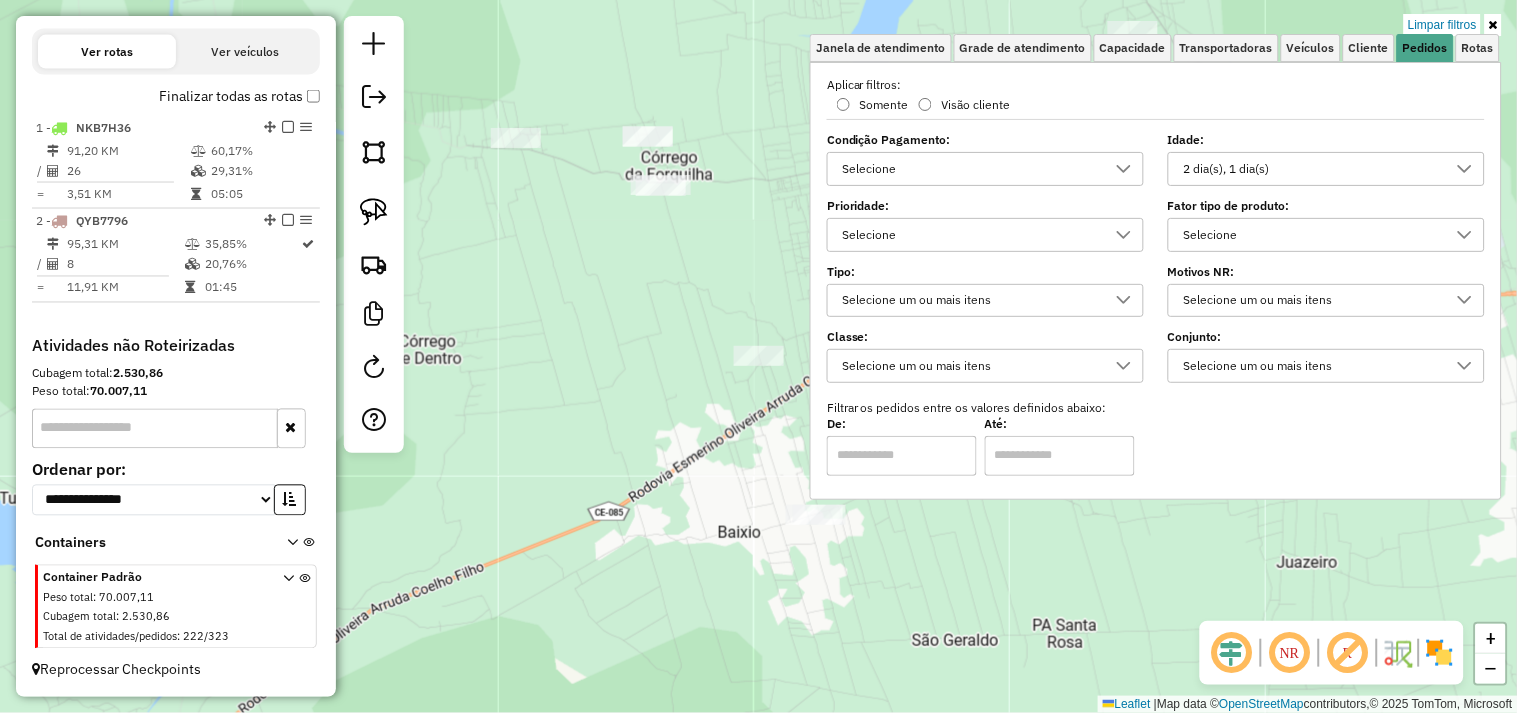 click on "2 dia(s), 1 dia(s)" at bounding box center (1311, 169) 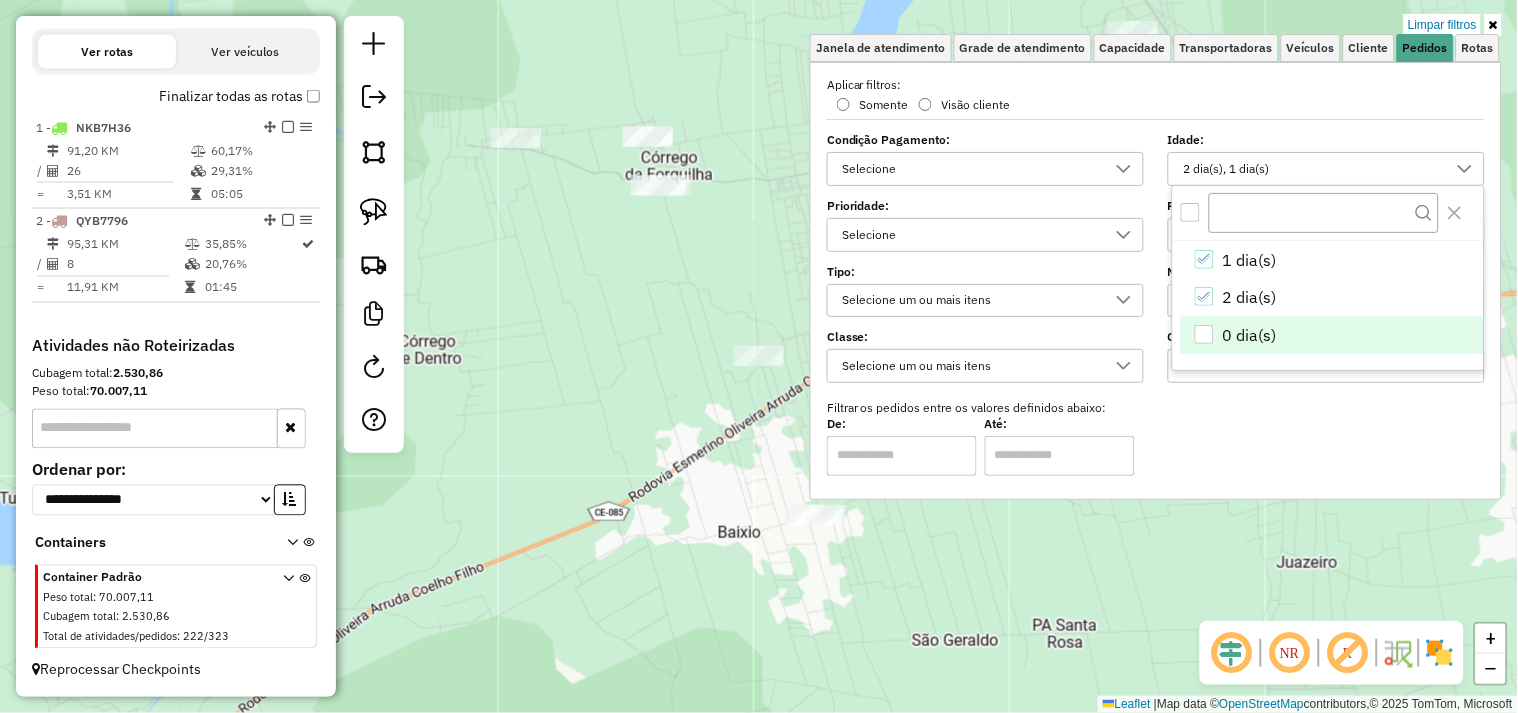 click at bounding box center [1204, 334] 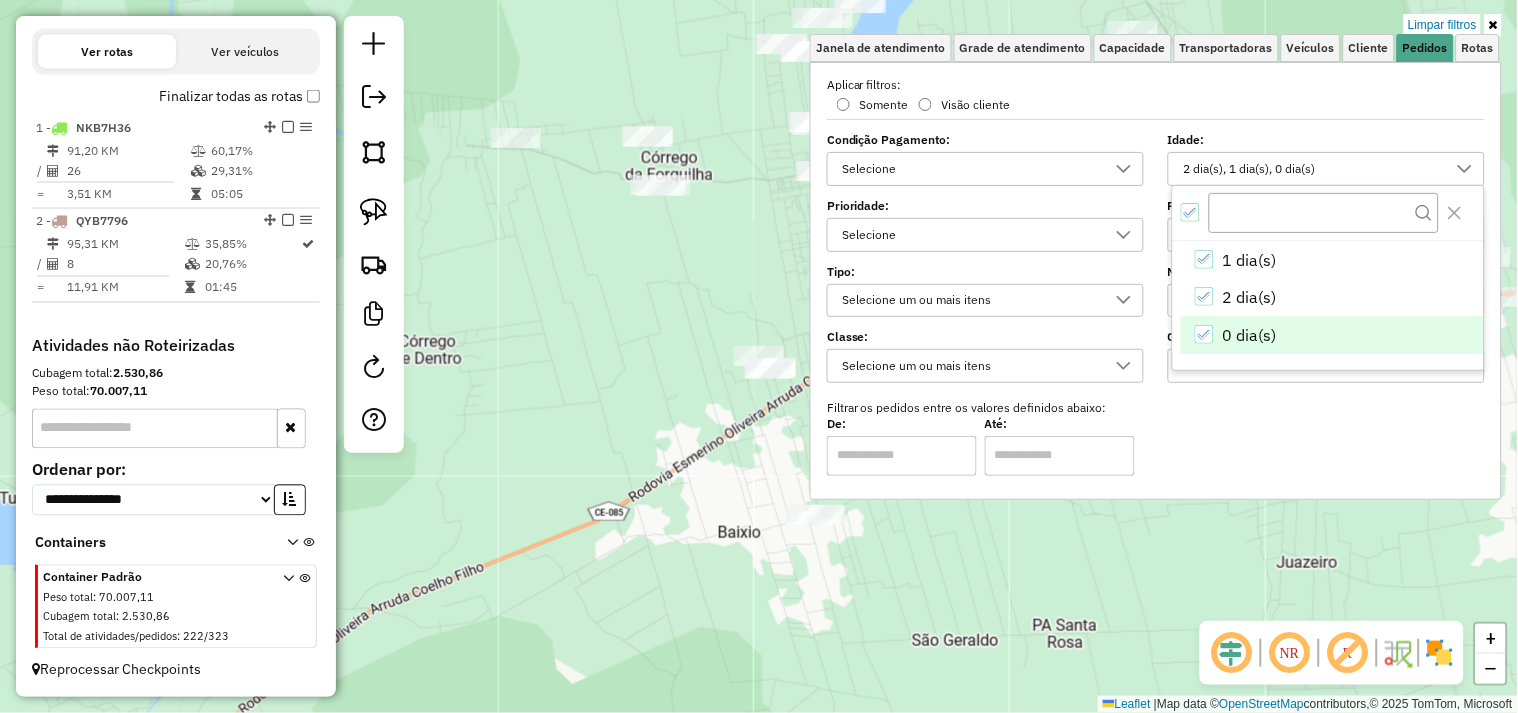 click on "Limpar filtros Janela de atendimento Grade de atendimento Capacidade Transportadoras Veículos Cliente Pedidos  Rotas Selecione os dias de semana para filtrar as janelas de atendimento  Seg   Ter   Qua   Qui   Sex   Sáb   Dom  Informe o período da janela de atendimento: De: Até:  Filtrar exatamente a janela do cliente  Considerar janela de atendimento padrão  Selecione os dias de semana para filtrar as grades de atendimento  Seg   Ter   Qua   Qui   Sex   Sáb   Dom   Considerar clientes sem dia de atendimento cadastrado  Clientes fora do dia de atendimento selecionado Filtrar as atividades entre os valores definidos abaixo:  Peso mínimo:   Peso máximo:   Cubagem mínima:   Cubagem máxima:   De:   Até:  Filtrar as atividades entre o tempo de atendimento definido abaixo:  De:   Até:   Considerar capacidade total dos clientes não roteirizados Transportadora: Selecione um ou mais itens Tipo de veículo: Selecione um ou mais itens Veículo: Selecione um ou mais itens Motorista: Selecione um ou mais itens" 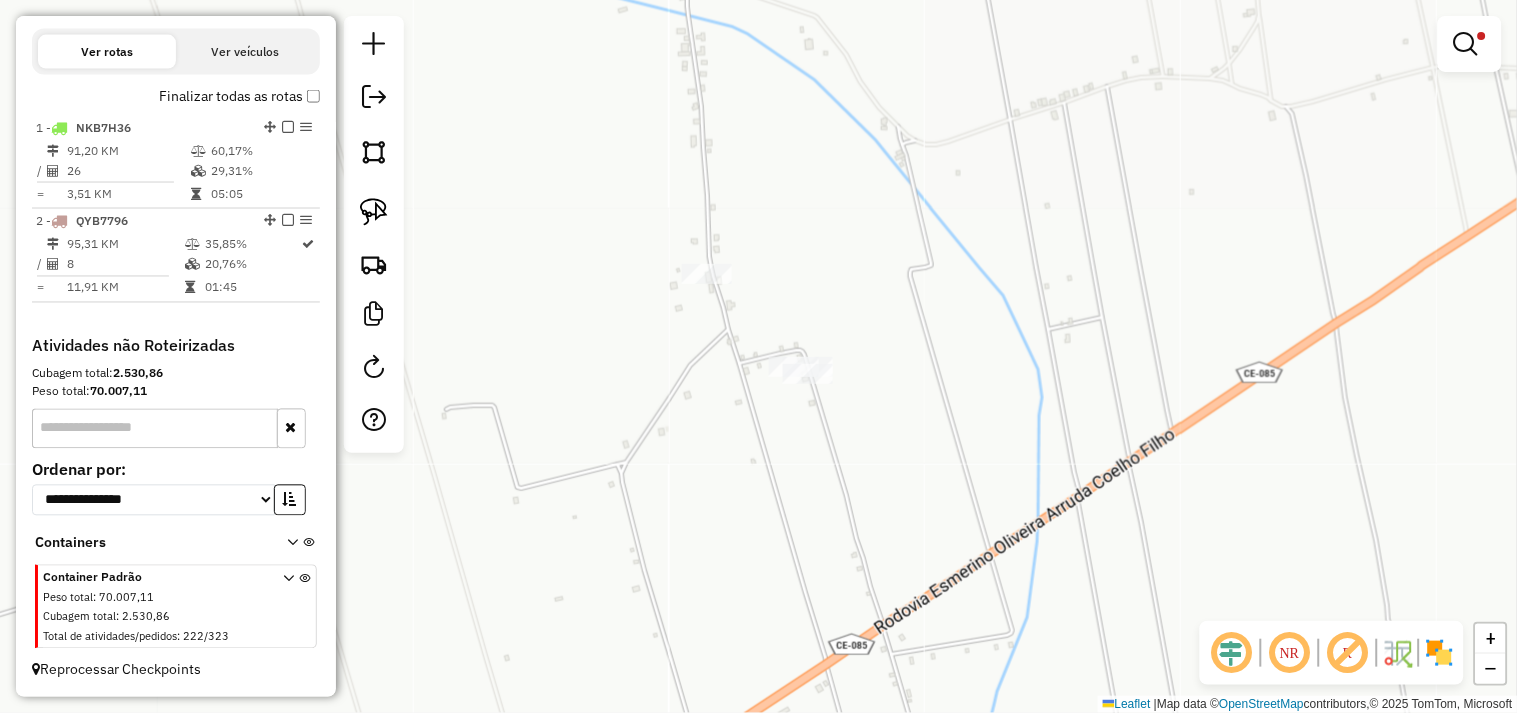 click 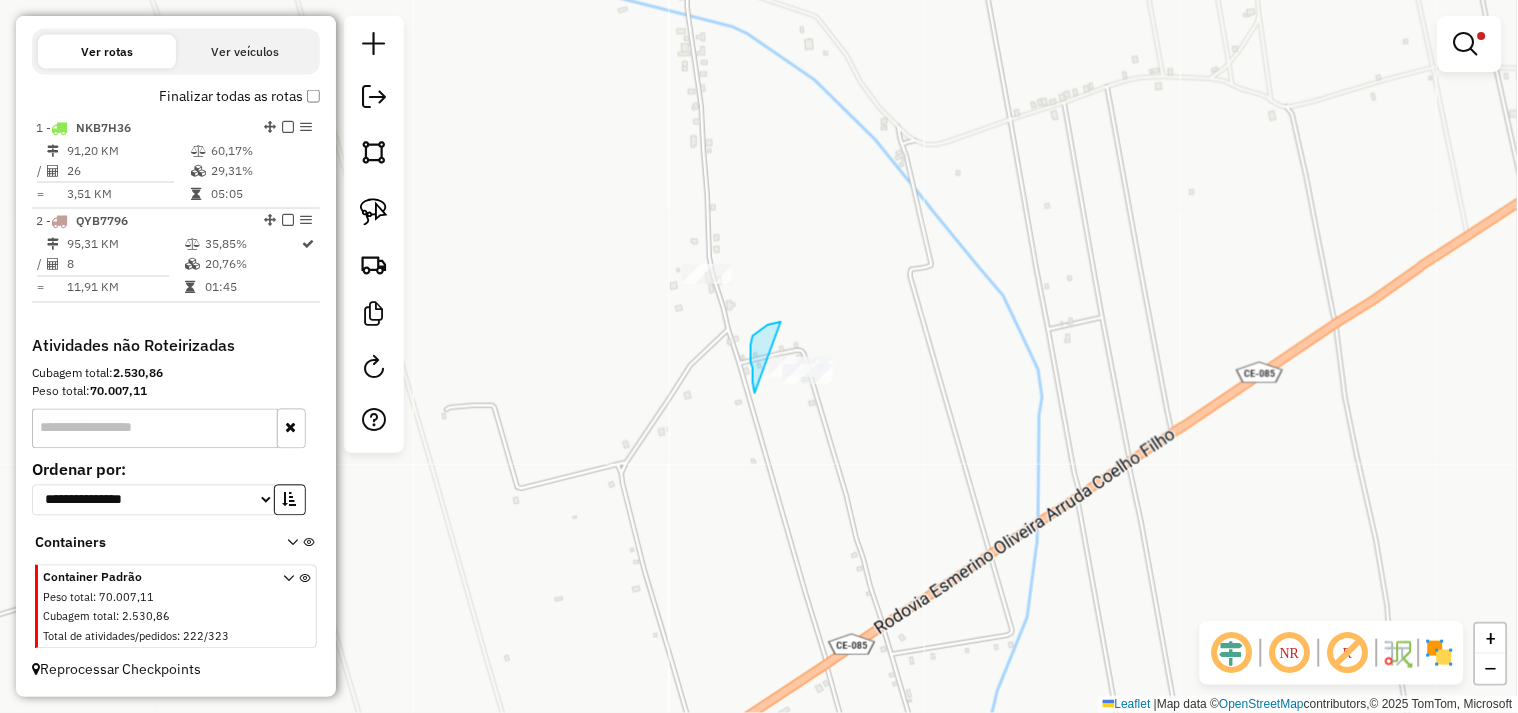 drag, startPoint x: 751, startPoint y: 362, endPoint x: 804, endPoint y: 410, distance: 71.50524 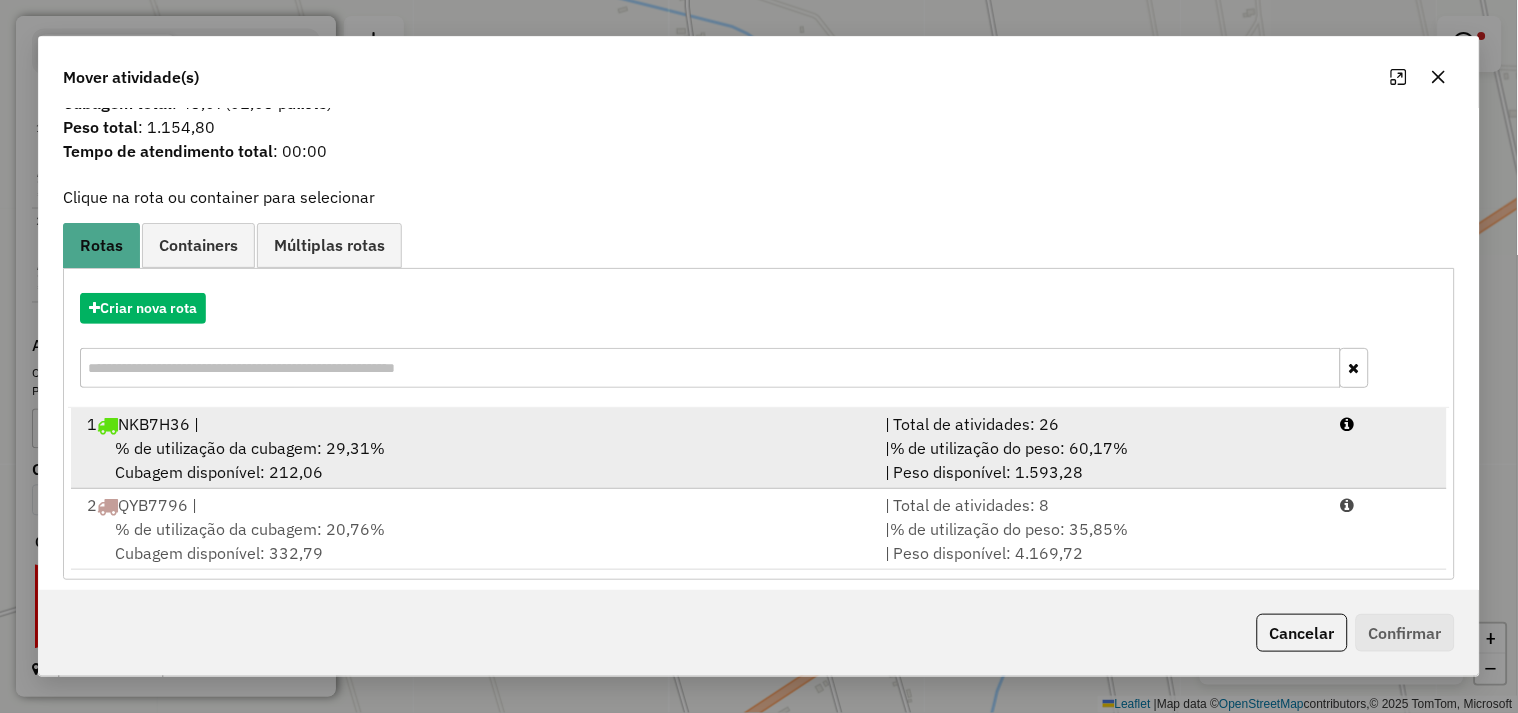 scroll, scrollTop: 64, scrollLeft: 0, axis: vertical 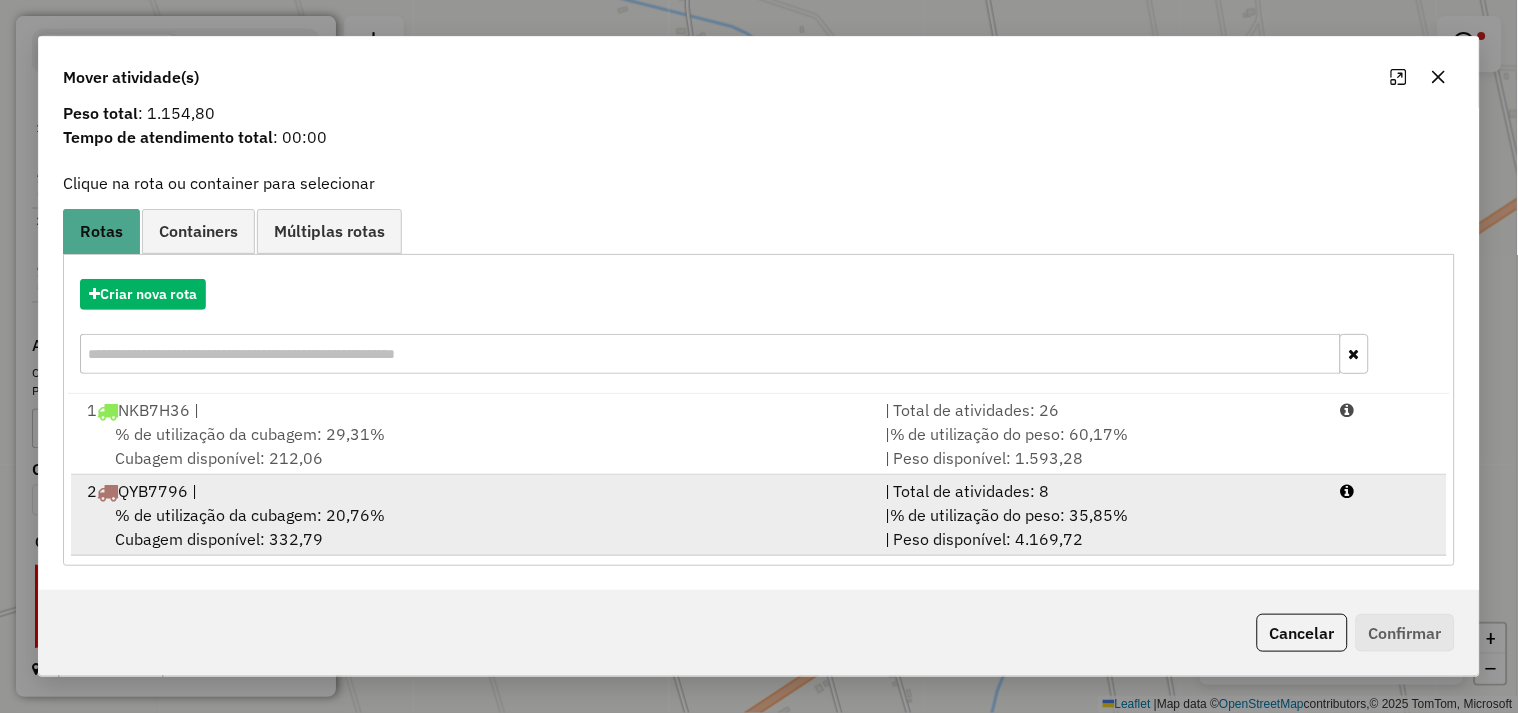 drag, startPoint x: 293, startPoint y: 505, endPoint x: 440, endPoint y: 526, distance: 148.49243 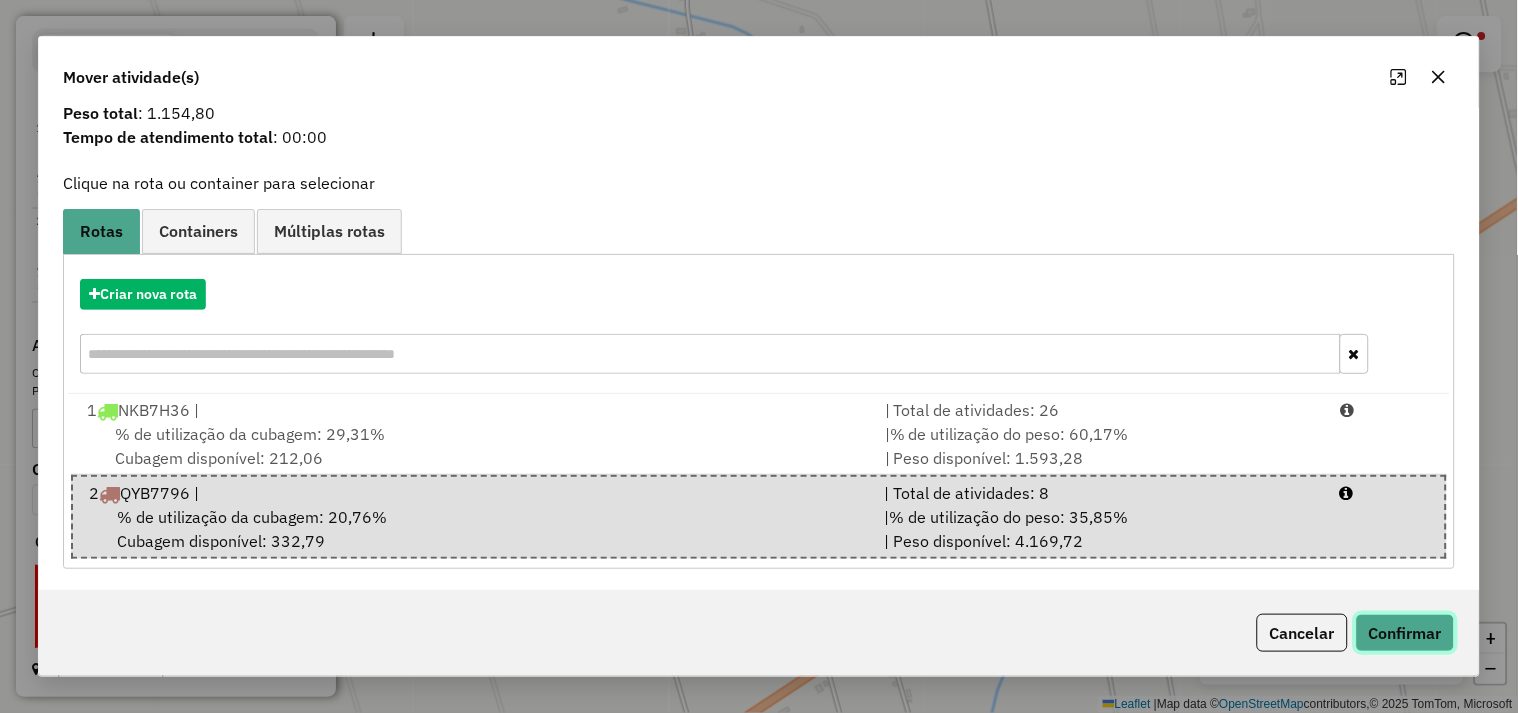 click on "Confirmar" 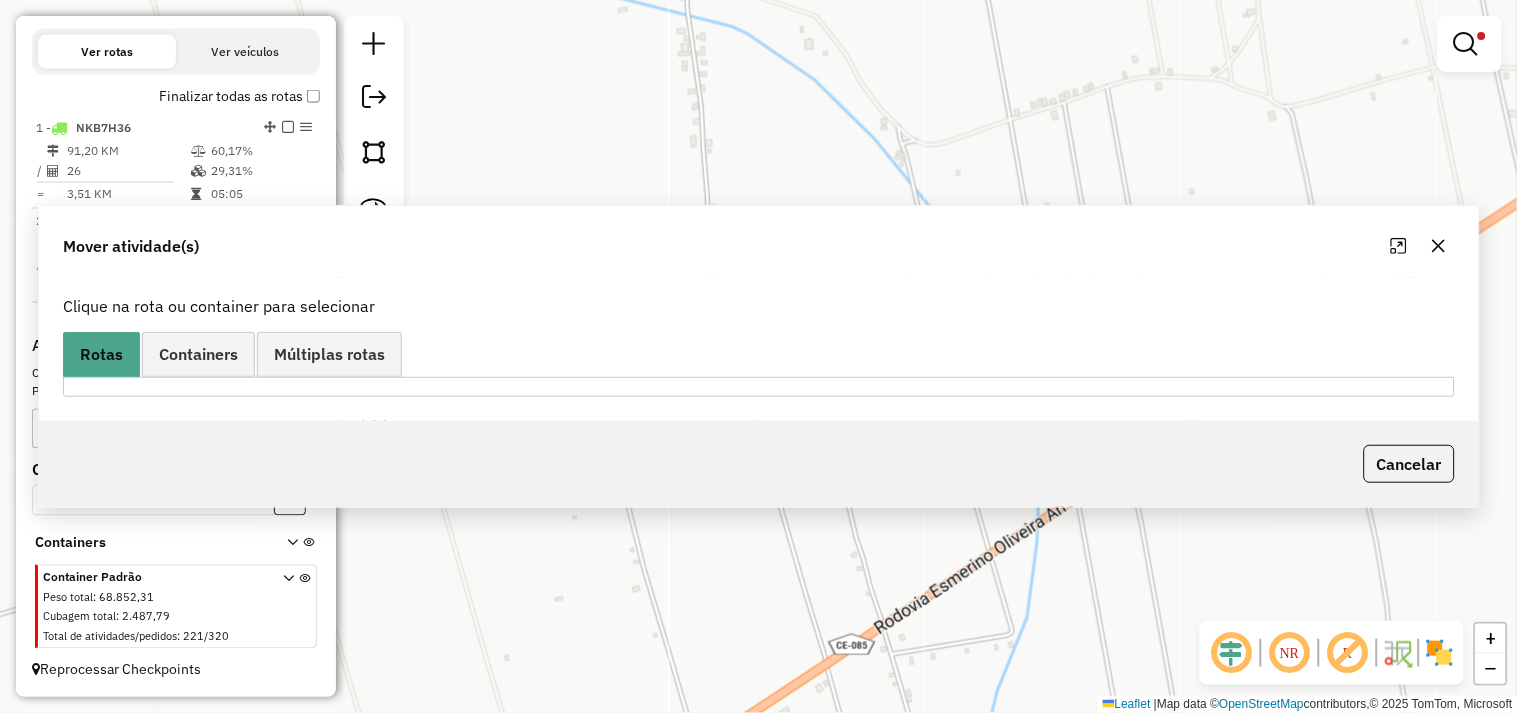 scroll, scrollTop: 0, scrollLeft: 0, axis: both 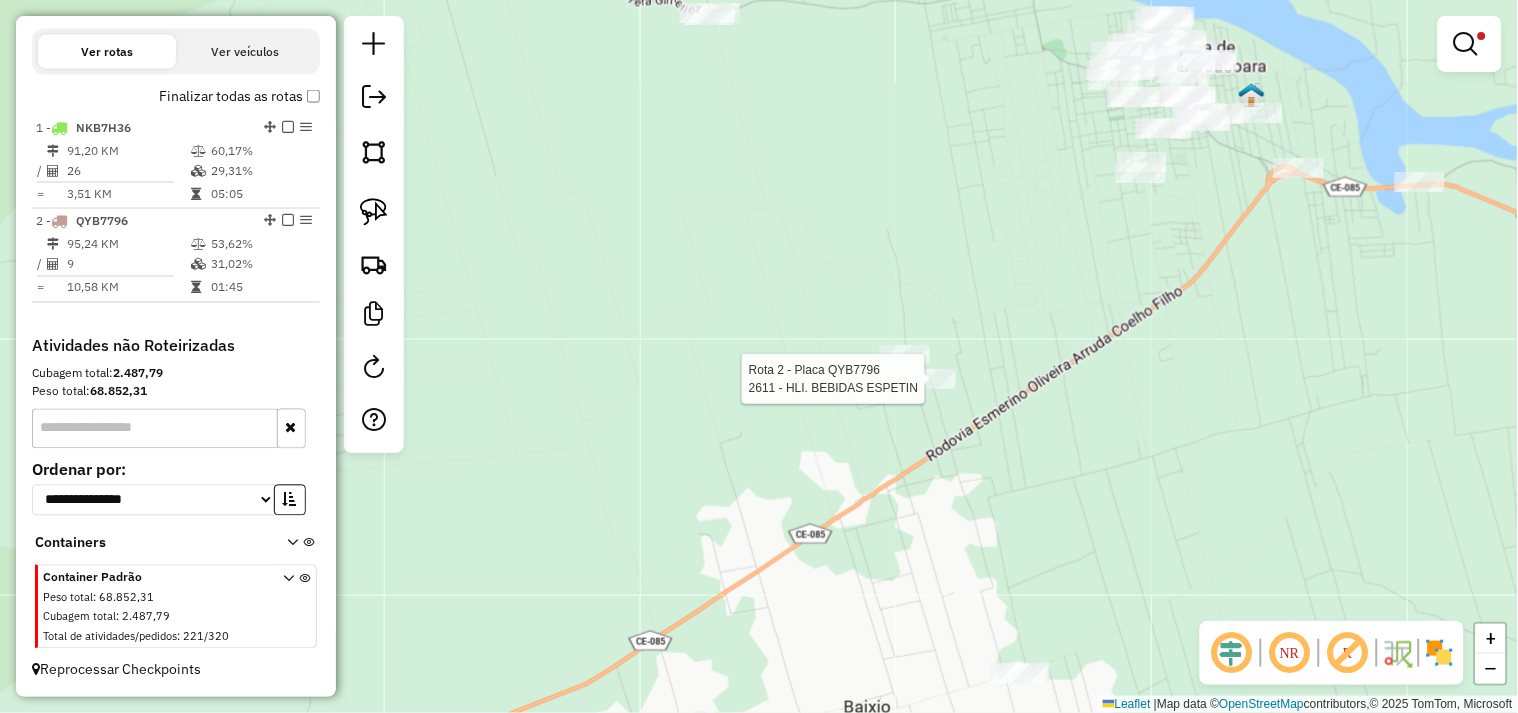 select on "**********" 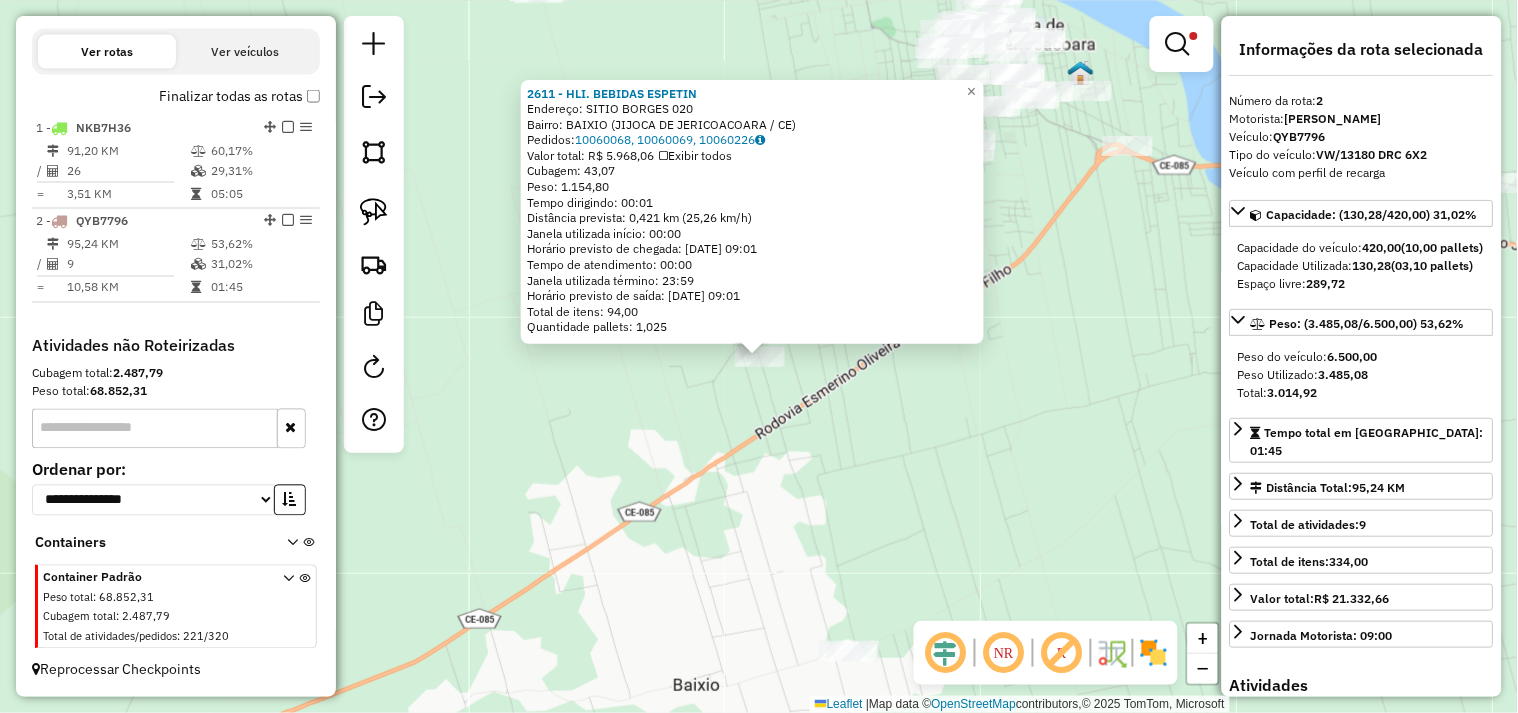 click on "2611 - HLI. BEBIDAS ESPETIN  Endereço:  SITIO BORGES 020   Bairro: BAIXIO (JIJOCA DE JERICOACOARA / CE)   Pedidos:  10060068, 10060069, 10060226   Valor total: R$ 5.968,06   Exibir todos   Cubagem: 43,07  Peso: 1.154,80  Tempo dirigindo: 00:01   Distância prevista: 0,421 km (25,26 km/h)   Janela utilizada início: 00:00   Horário previsto de chegada: 11/07/2025 09:01   Tempo de atendimento: 00:00   Janela utilizada término: 23:59   Horário previsto de saída: 11/07/2025 09:01   Total de itens: 94,00   Quantidade pallets: 1,025  × Limpar filtros Janela de atendimento Grade de atendimento Capacidade Transportadoras Veículos Cliente Pedidos  Rotas Selecione os dias de semana para filtrar as janelas de atendimento  Seg   Ter   Qua   Qui   Sex   Sáb   Dom  Informe o período da janela de atendimento: De: Até:  Filtrar exatamente a janela do cliente  Considerar janela de atendimento padrão  Selecione os dias de semana para filtrar as grades de atendimento  Seg   Ter   Qua   Qui   Sex   Sáb   Dom   De:  +" 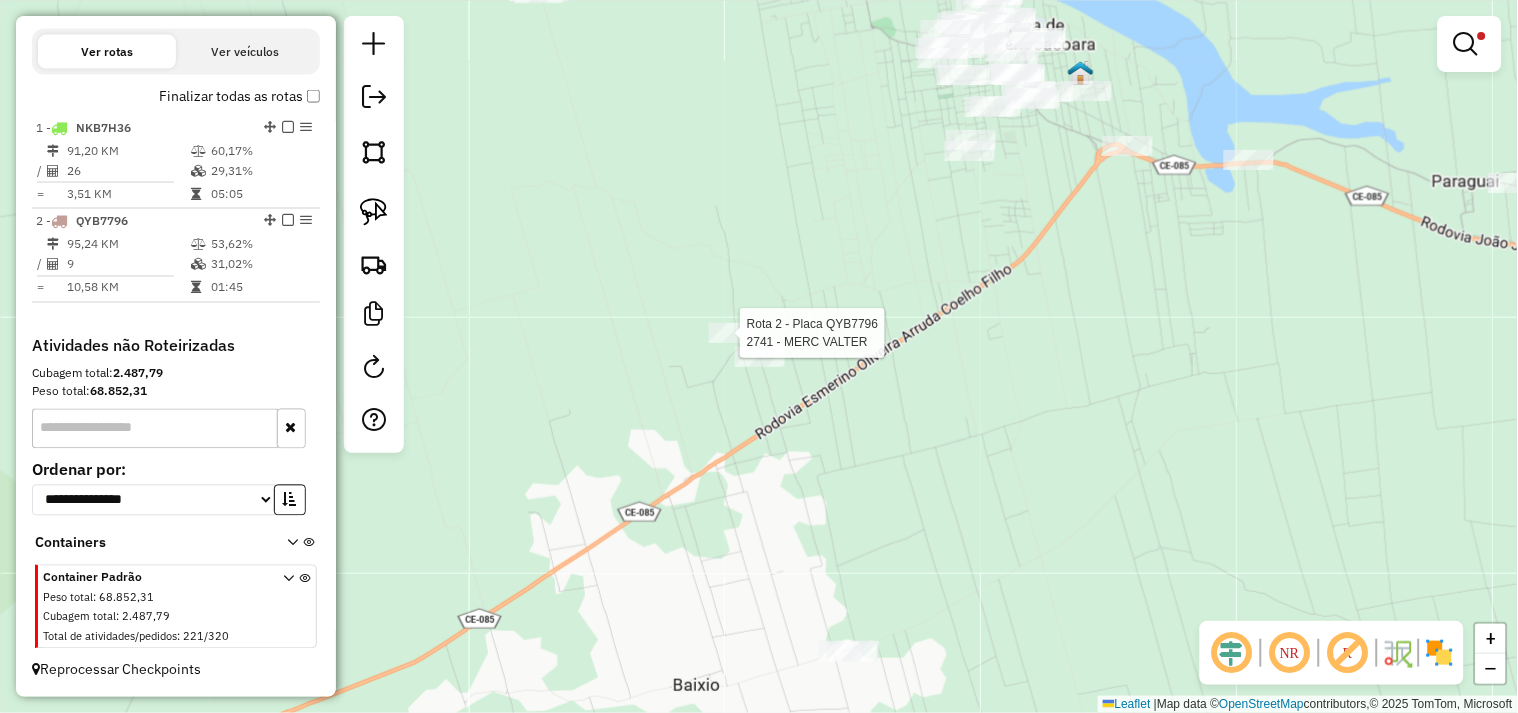 select on "**********" 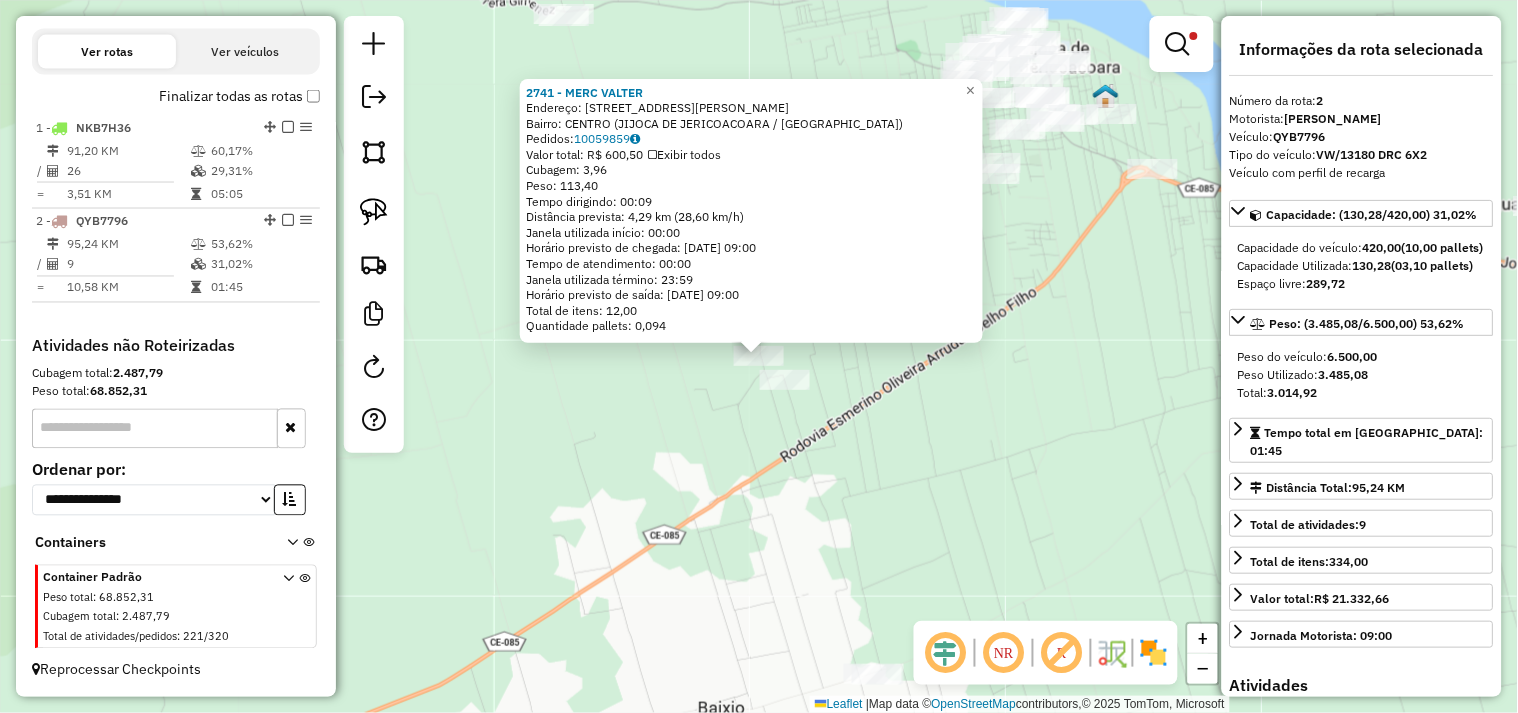 click on "2741 - MERC VALTER  Endereço:  Avenida Manoel Marques Albuque 1171   Bairro: CENTRO (JIJOCA DE JERICOACOARA / CE)   Pedidos:  10059859   Valor total: R$ 600,50   Exibir todos   Cubagem: 3,96  Peso: 113,40  Tempo dirigindo: 00:09   Distância prevista: 4,29 km (28,60 km/h)   Janela utilizada início: 00:00   Horário previsto de chegada: 11/07/2025 09:00   Tempo de atendimento: 00:00   Janela utilizada término: 23:59   Horário previsto de saída: 11/07/2025 09:00   Total de itens: 12,00   Quantidade pallets: 0,094  × Limpar filtros Janela de atendimento Grade de atendimento Capacidade Transportadoras Veículos Cliente Pedidos  Rotas Selecione os dias de semana para filtrar as janelas de atendimento  Seg   Ter   Qua   Qui   Sex   Sáb   Dom  Informe o período da janela de atendimento: De: Até:  Filtrar exatamente a janela do cliente  Considerar janela de atendimento padrão  Selecione os dias de semana para filtrar as grades de atendimento  Seg   Ter   Qua   Qui   Sex   Sáb   Dom   Peso mínimo:   De:  +" 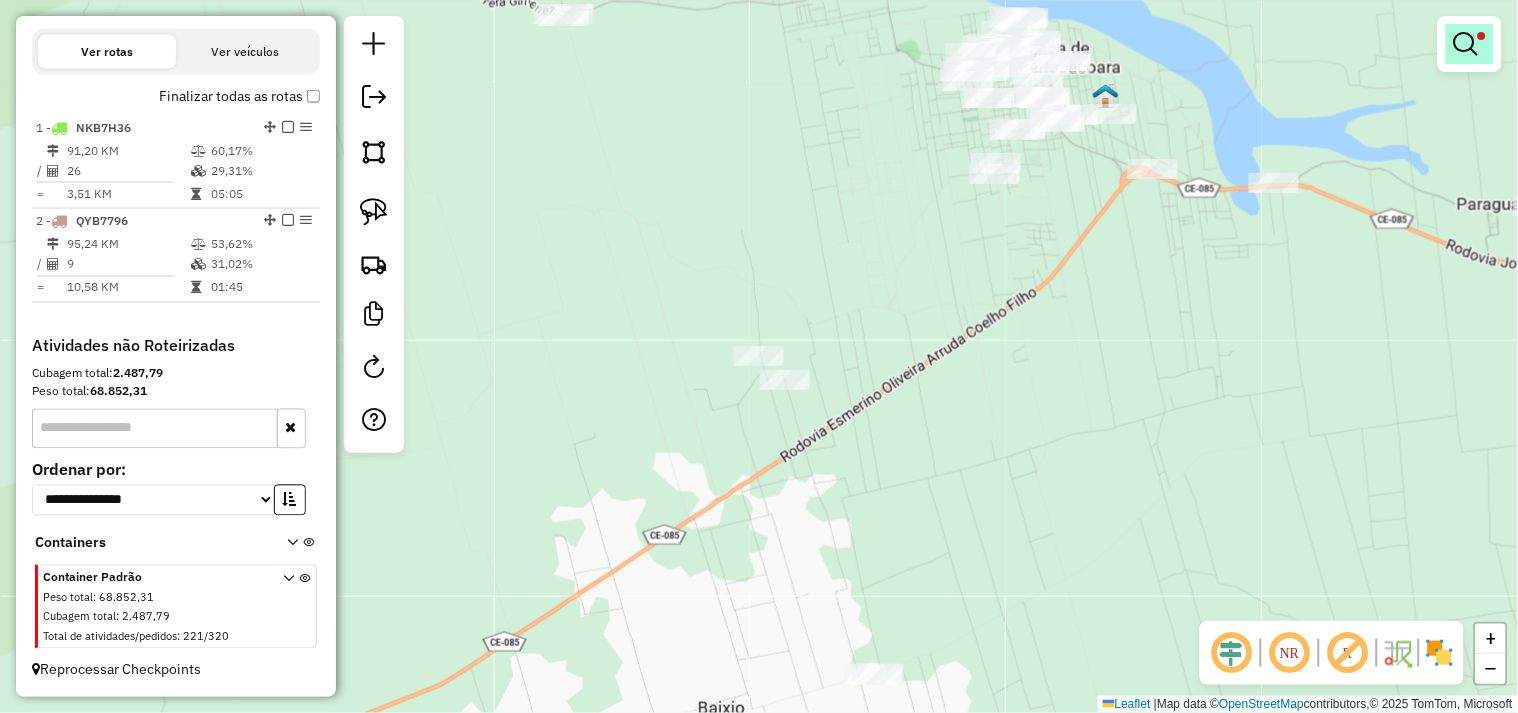 click at bounding box center [1466, 44] 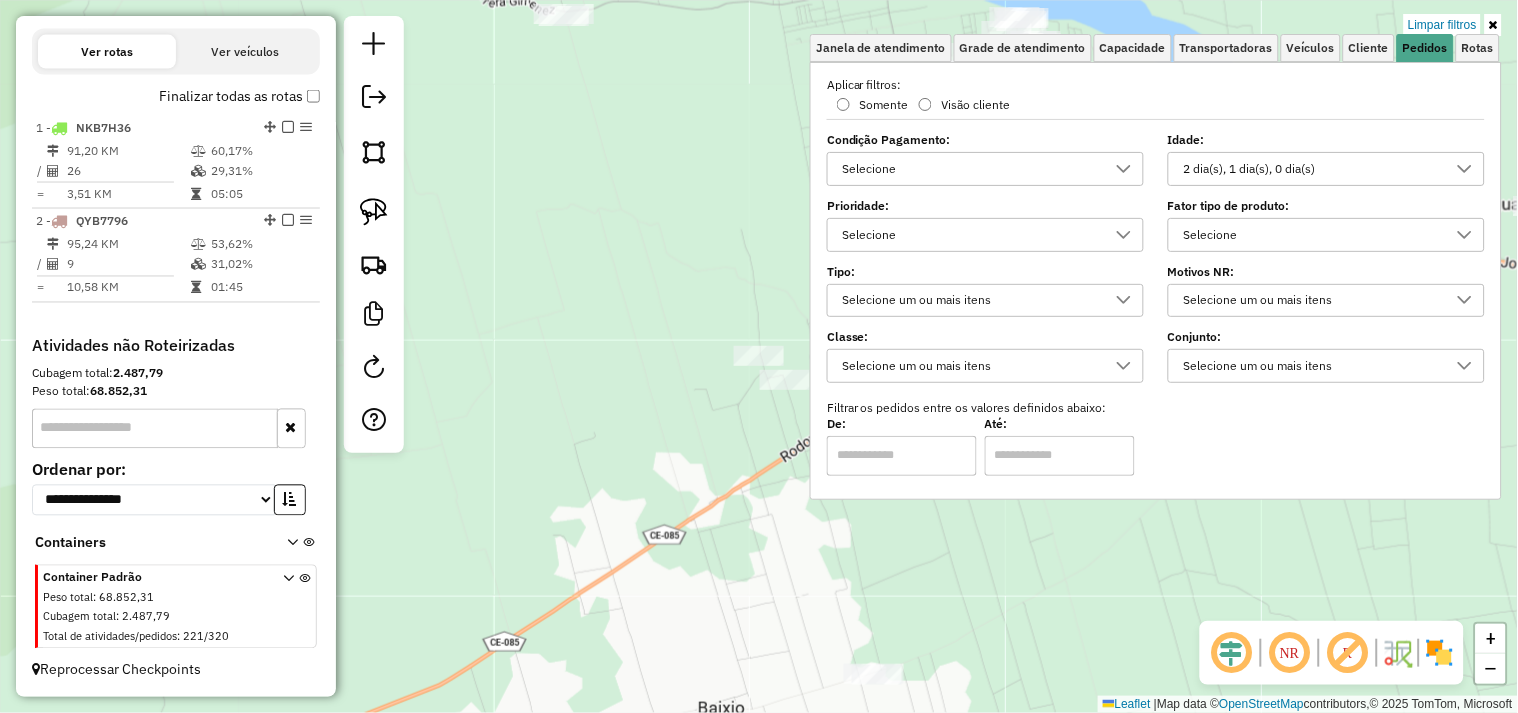 click on "2 dia(s), 1 dia(s), 0 dia(s)" at bounding box center [1311, 169] 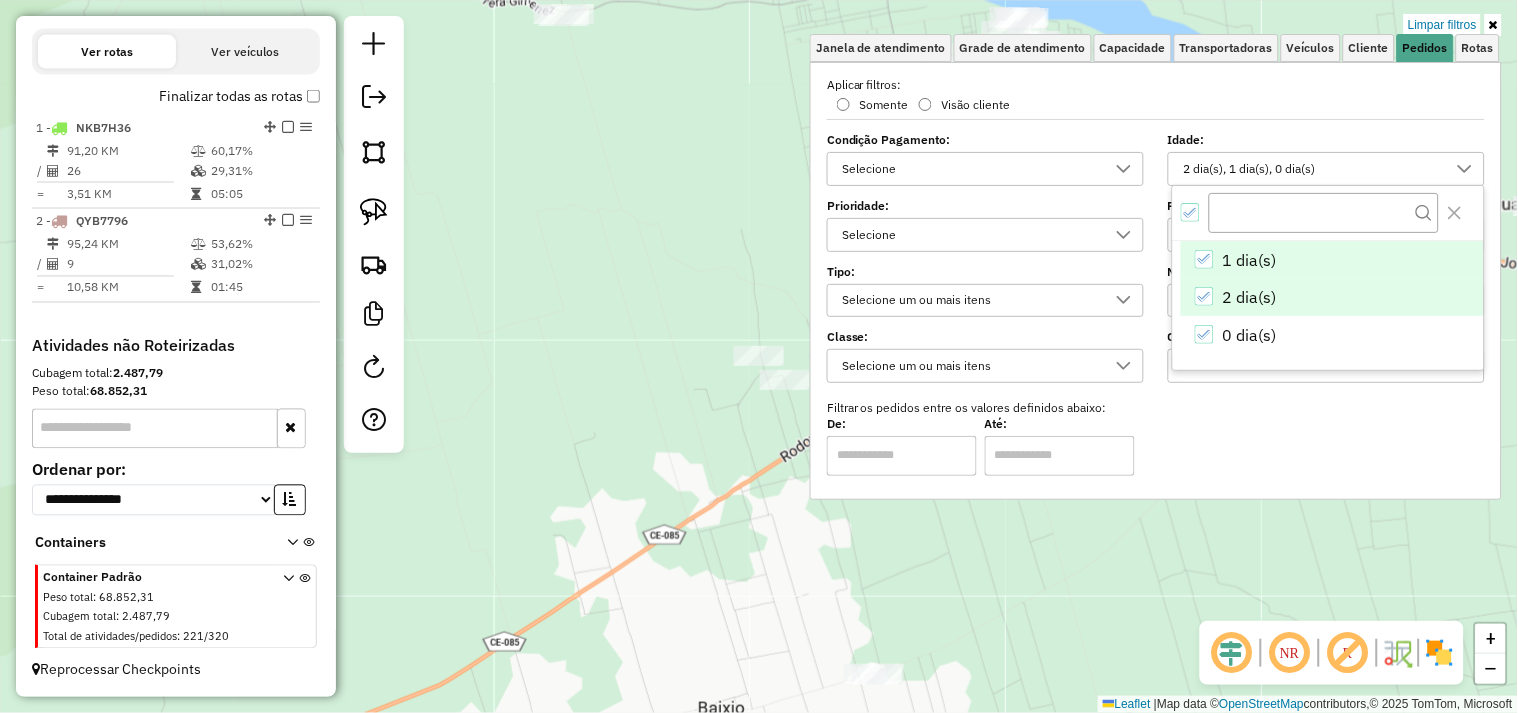scroll, scrollTop: 11, scrollLeft: 67, axis: both 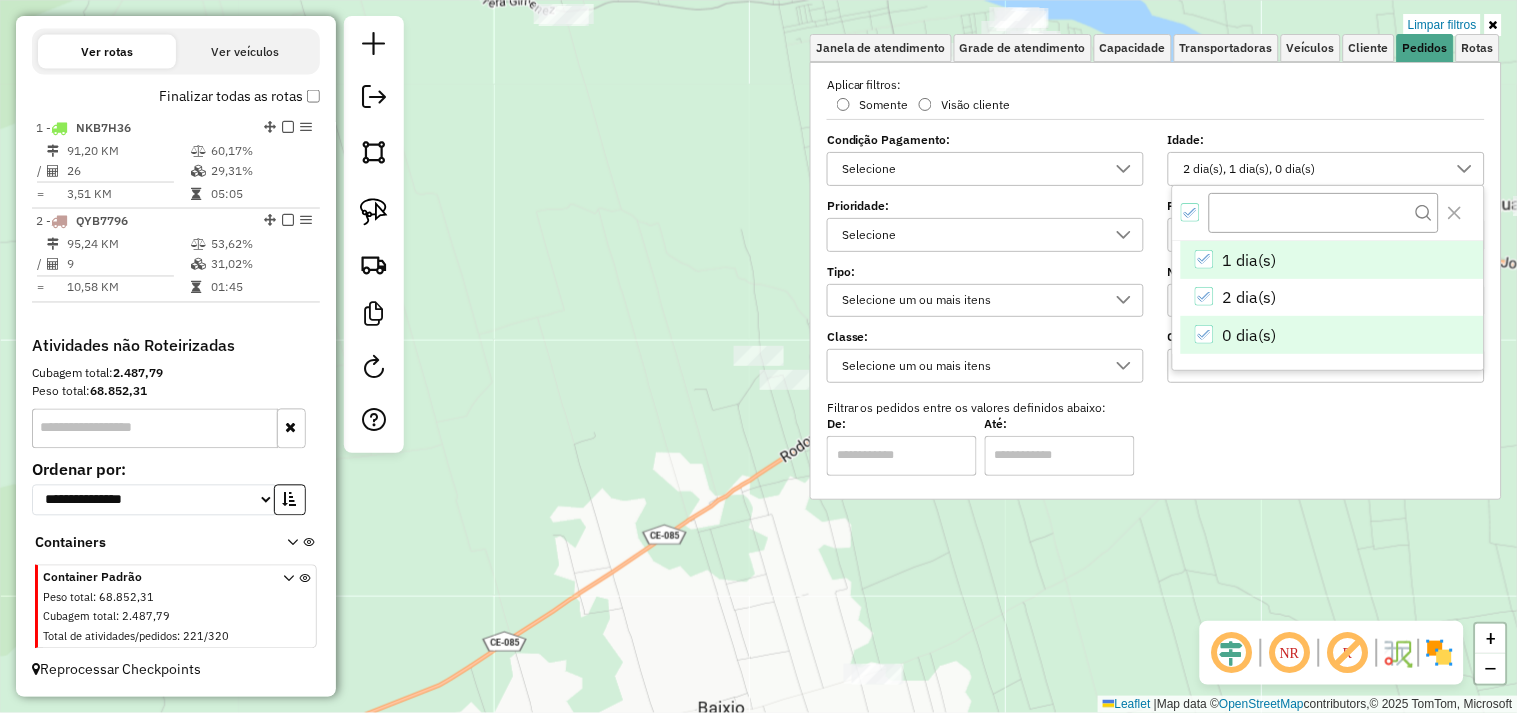 click 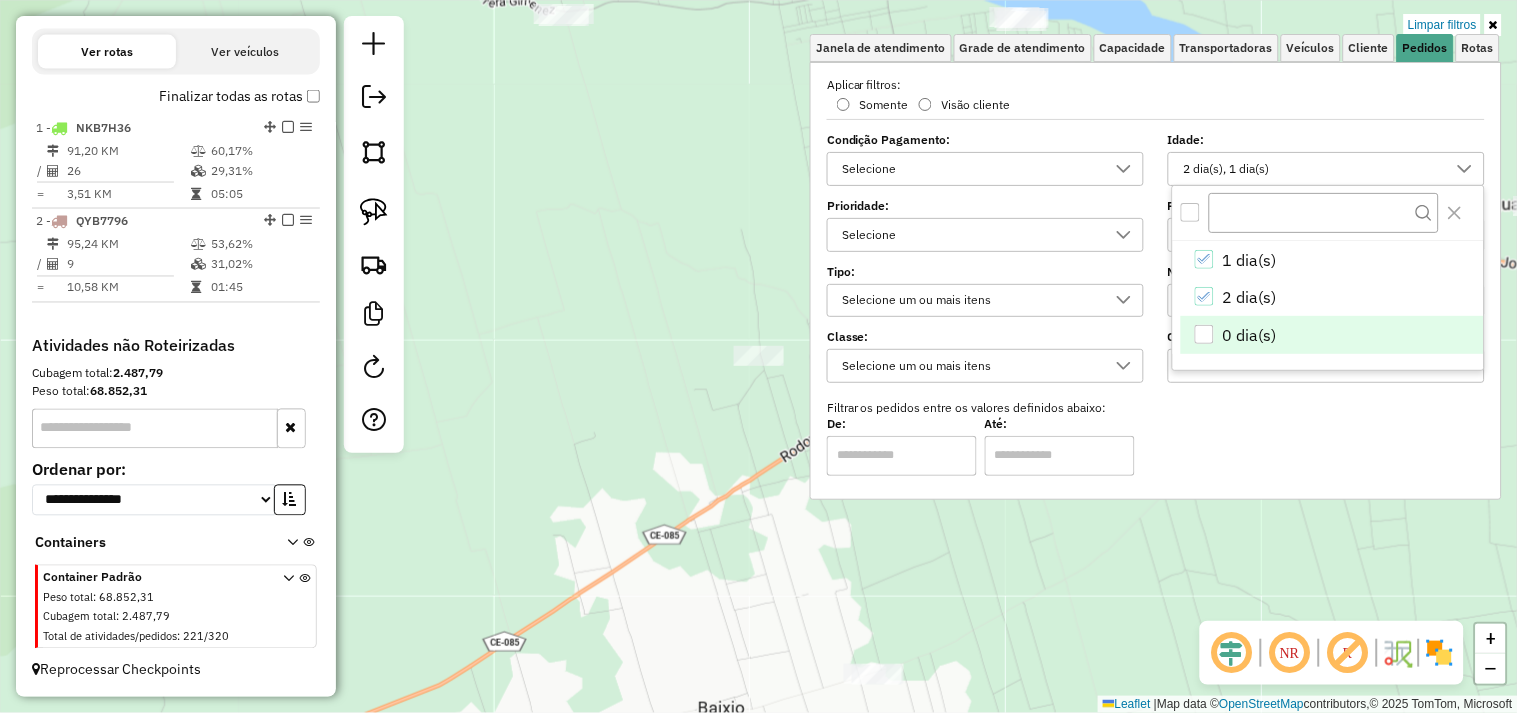 click on "Limpar filtros Janela de atendimento Grade de atendimento Capacidade Transportadoras Veículos Cliente Pedidos  Rotas Selecione os dias de semana para filtrar as janelas de atendimento  Seg   Ter   Qua   Qui   Sex   Sáb   Dom  Informe o período da janela de atendimento: De: Até:  Filtrar exatamente a janela do cliente  Considerar janela de atendimento padrão  Selecione os dias de semana para filtrar as grades de atendimento  Seg   Ter   Qua   Qui   Sex   Sáb   Dom   Considerar clientes sem dia de atendimento cadastrado  Clientes fora do dia de atendimento selecionado Filtrar as atividades entre os valores definidos abaixo:  Peso mínimo:   Peso máximo:   Cubagem mínima:   Cubagem máxima:   De:   Até:  Filtrar as atividades entre o tempo de atendimento definido abaixo:  De:   Até:   Considerar capacidade total dos clientes não roteirizados Transportadora: Selecione um ou mais itens Tipo de veículo: Selecione um ou mais itens Veículo: Selecione um ou mais itens Motorista: Selecione um ou mais itens" 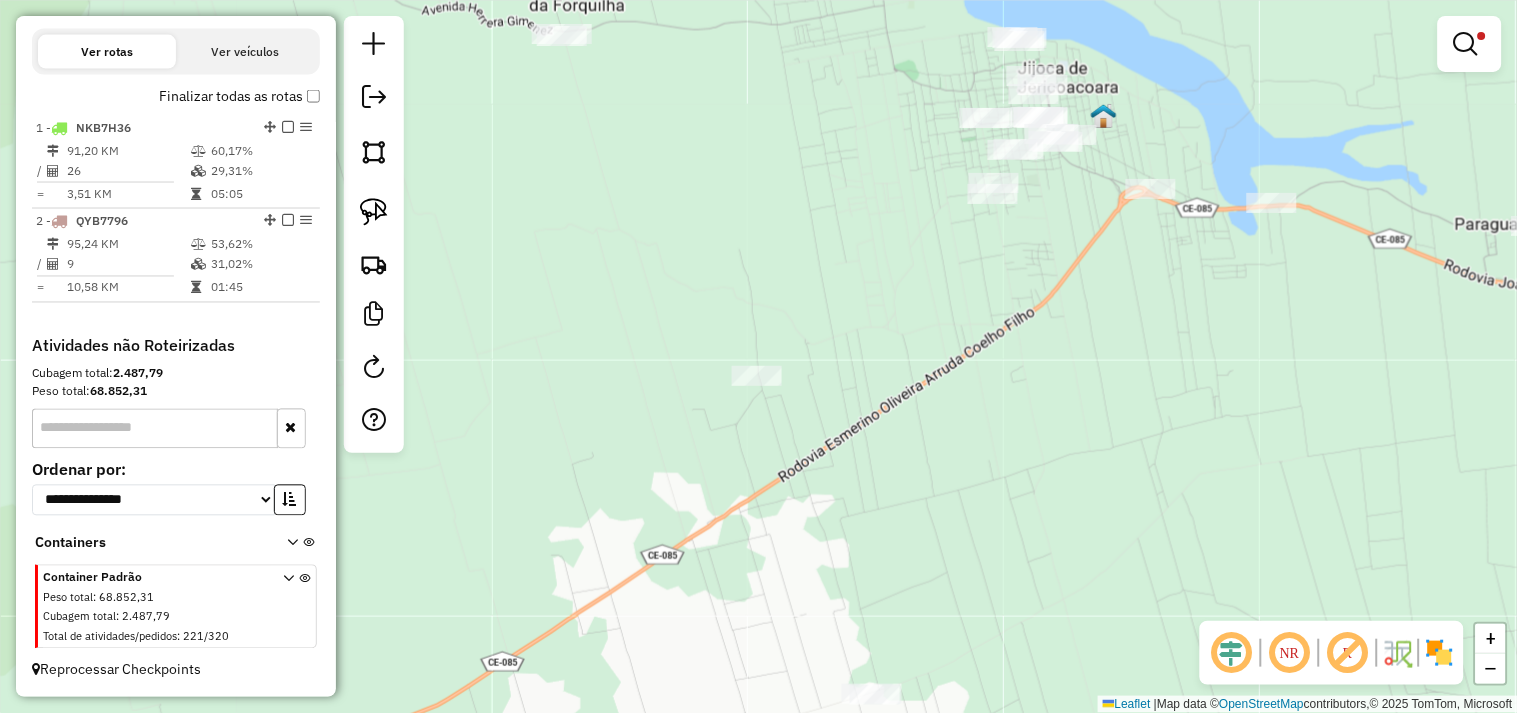 drag, startPoint x: 756, startPoint y: 234, endPoint x: 528, endPoint y: 418, distance: 292.98465 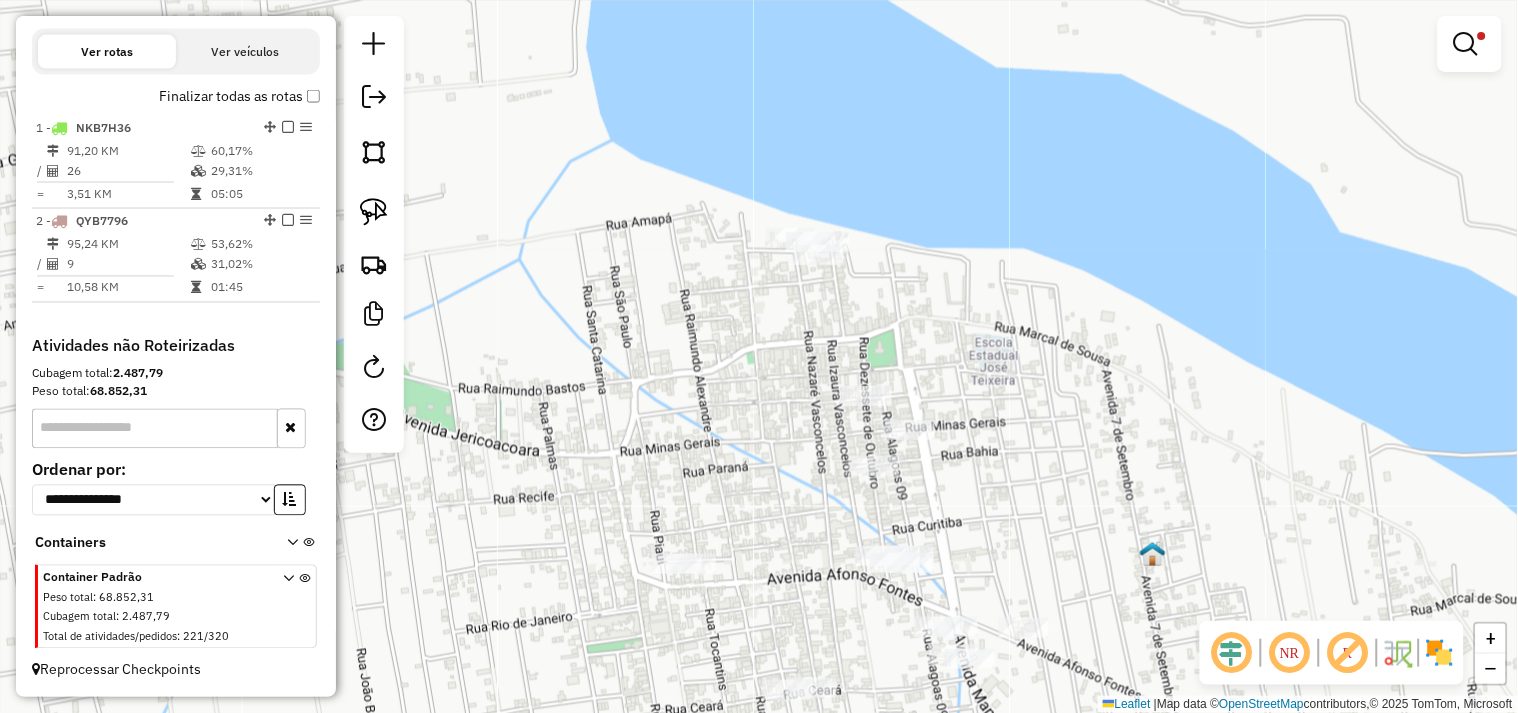 drag, startPoint x: 805, startPoint y: 203, endPoint x: 846, endPoint y: 231, distance: 49.648766 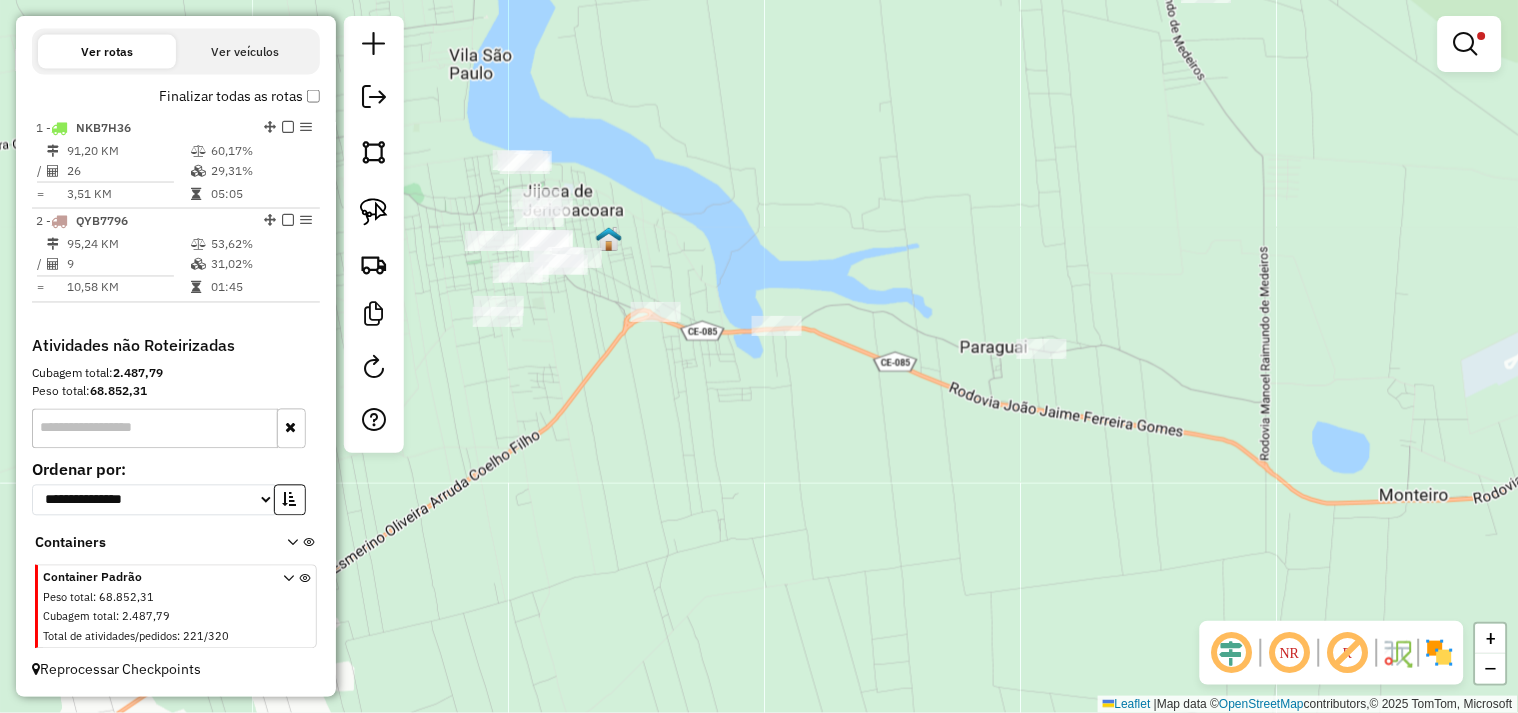 drag, startPoint x: 791, startPoint y: 484, endPoint x: 655, endPoint y: 368, distance: 178.75122 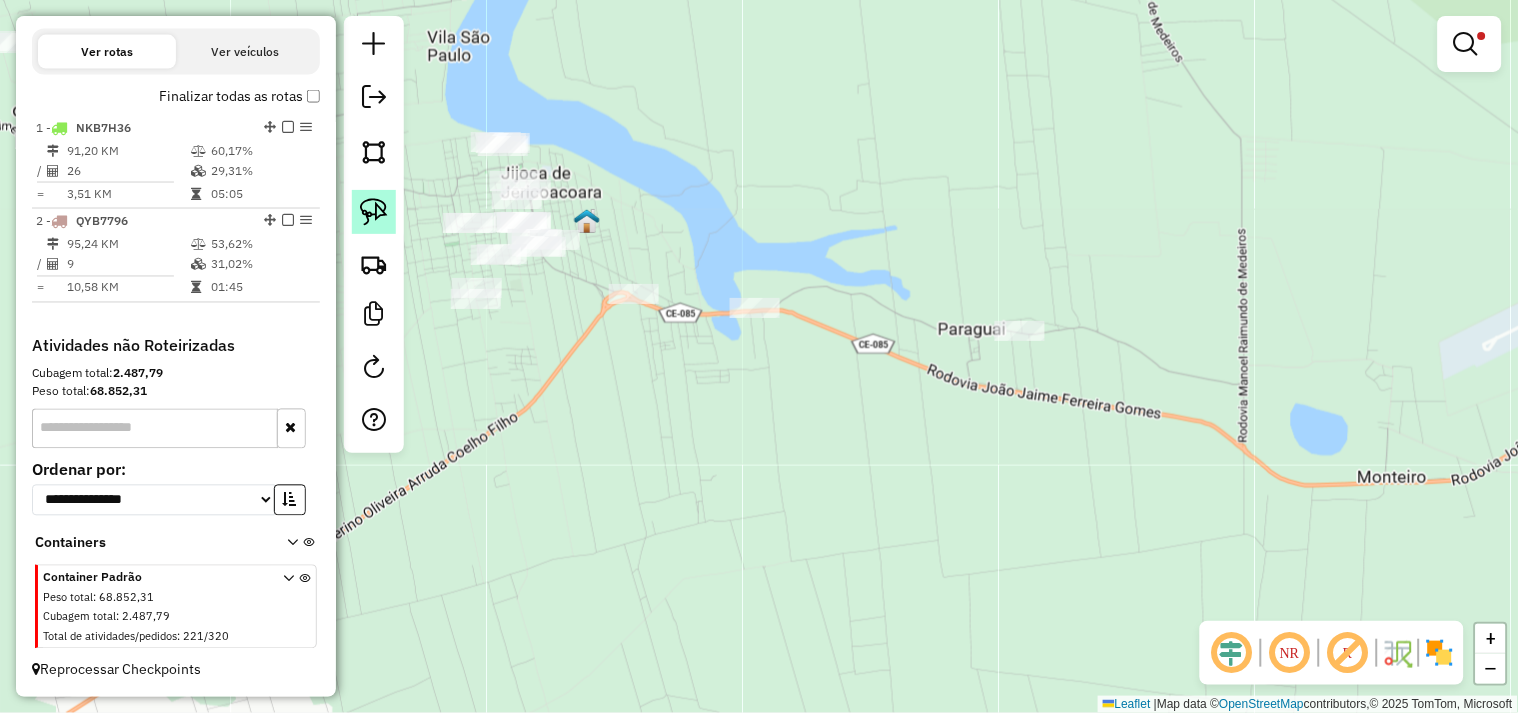 drag, startPoint x: 372, startPoint y: 207, endPoint x: 391, endPoint y: 208, distance: 19.026299 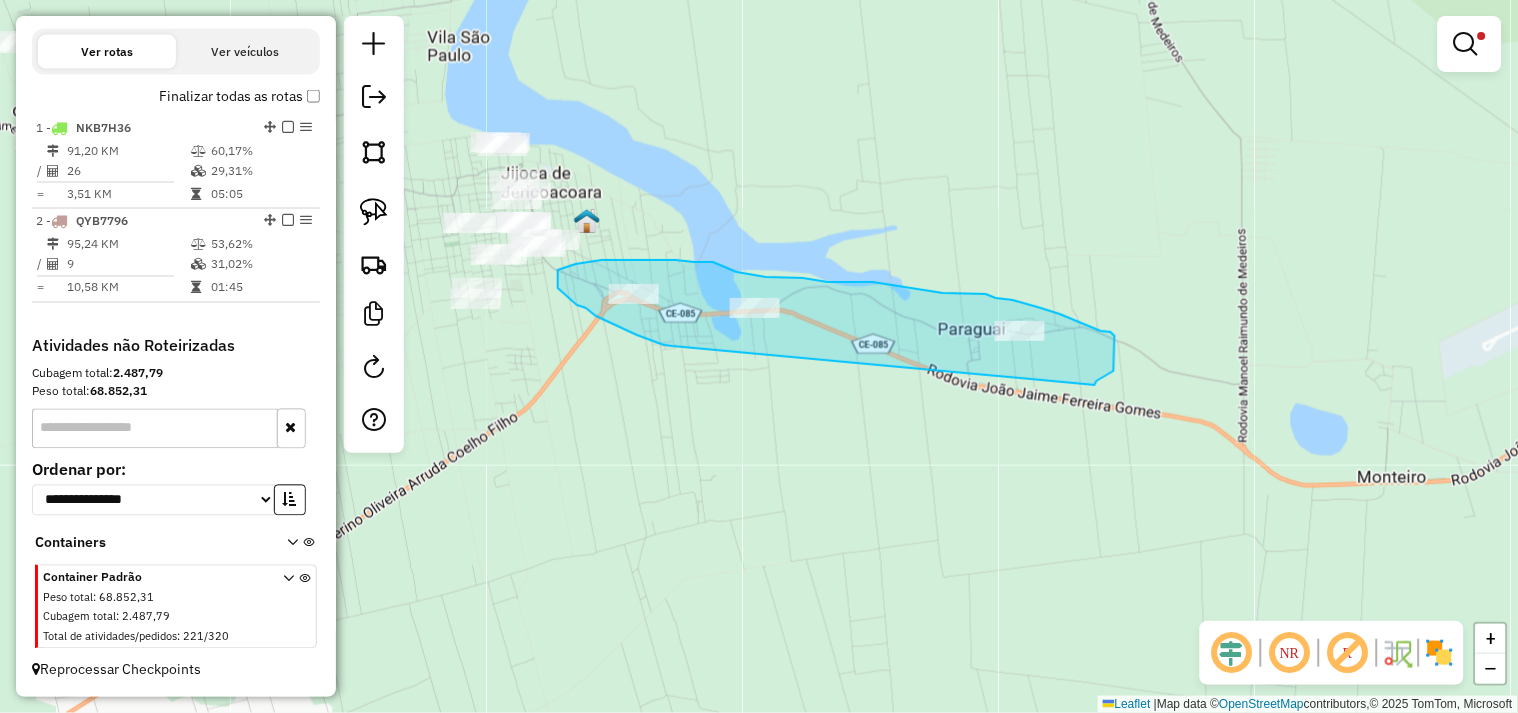 drag, startPoint x: 664, startPoint y: 345, endPoint x: 1094, endPoint y: 387, distance: 432.0463 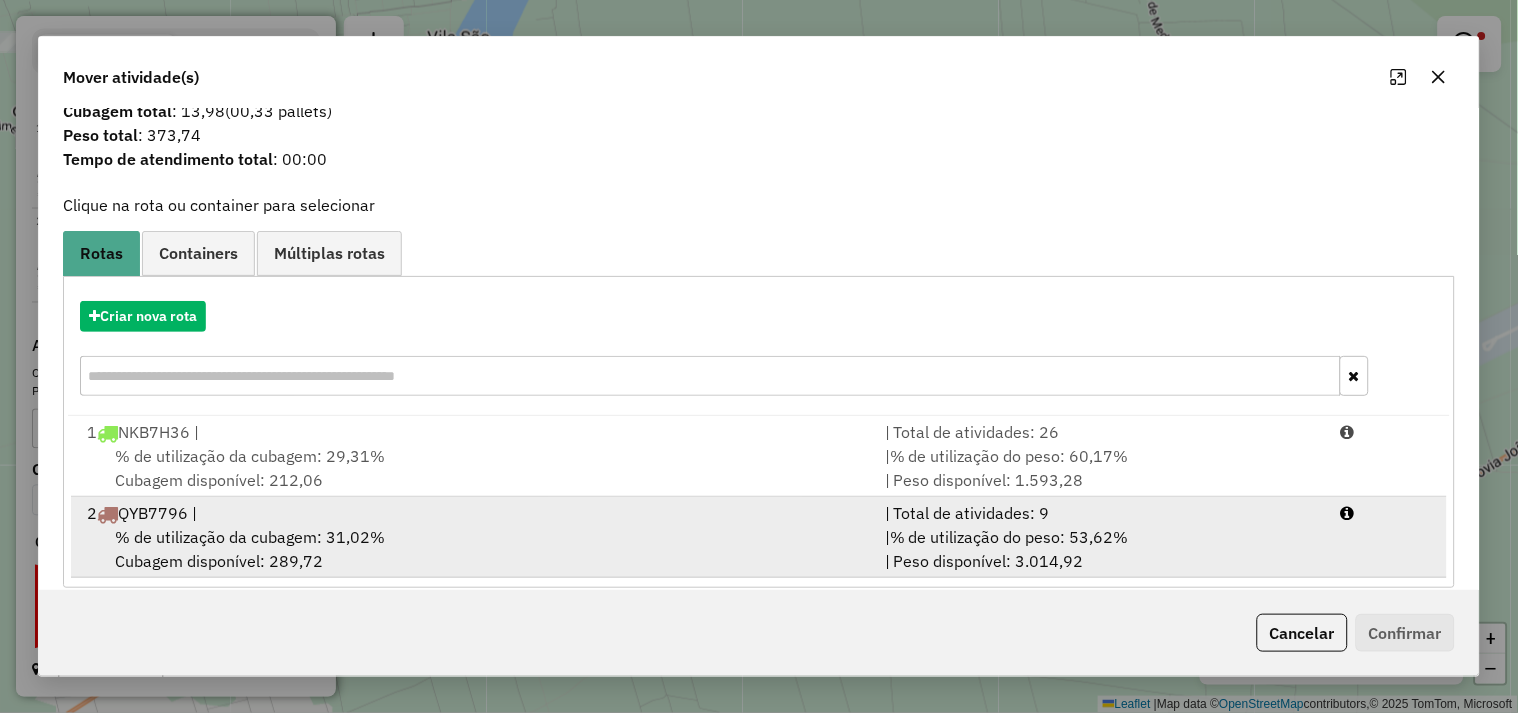 scroll, scrollTop: 64, scrollLeft: 0, axis: vertical 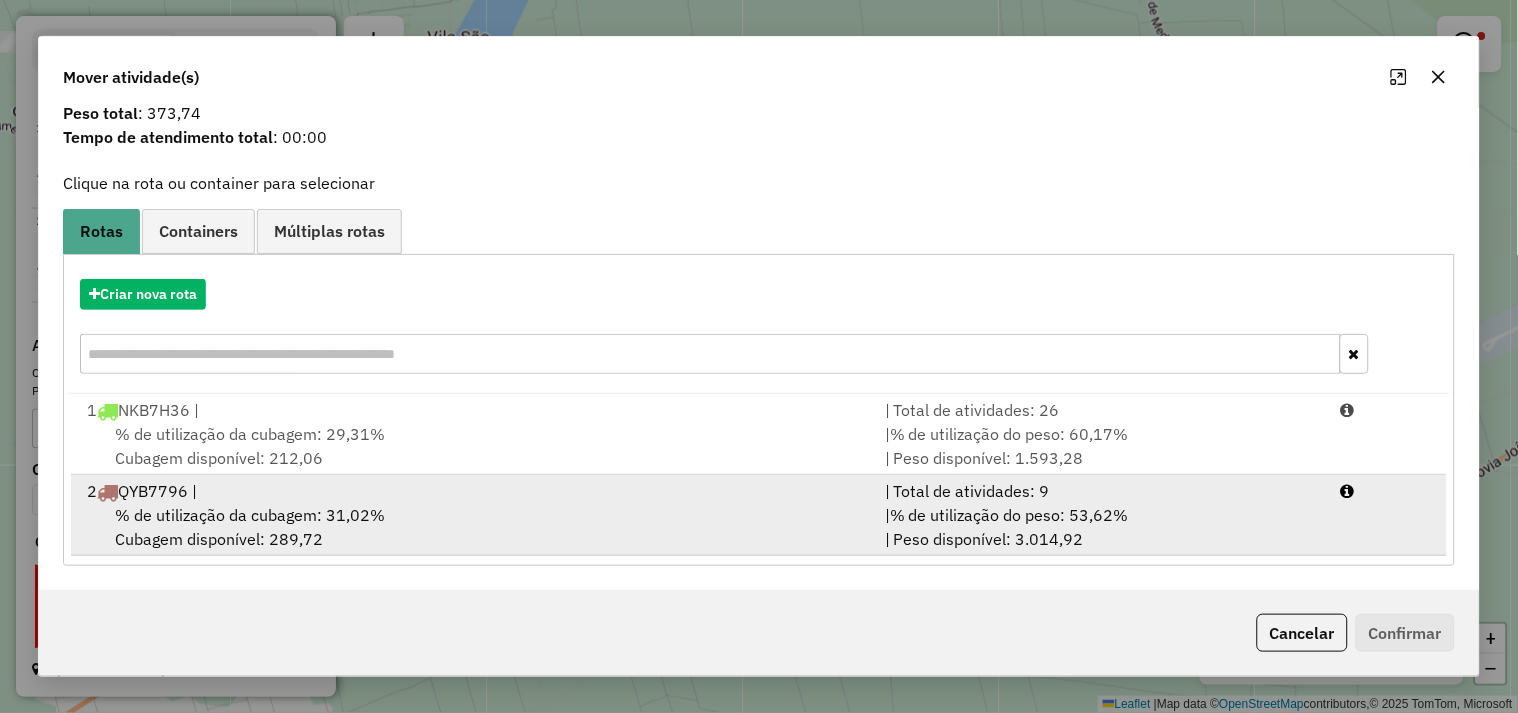 click on "% de utilização da cubagem: 31,02%" at bounding box center (250, 515) 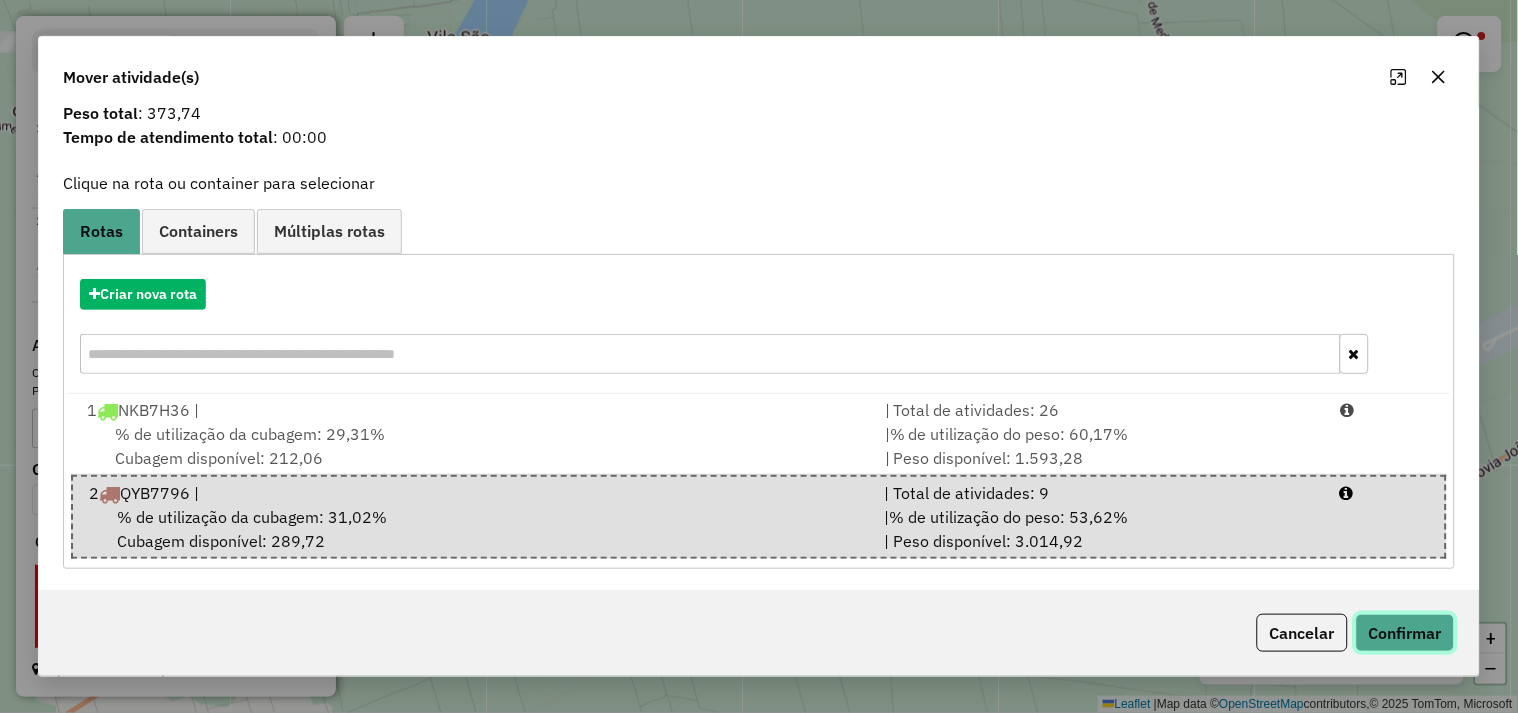 click on "Confirmar" 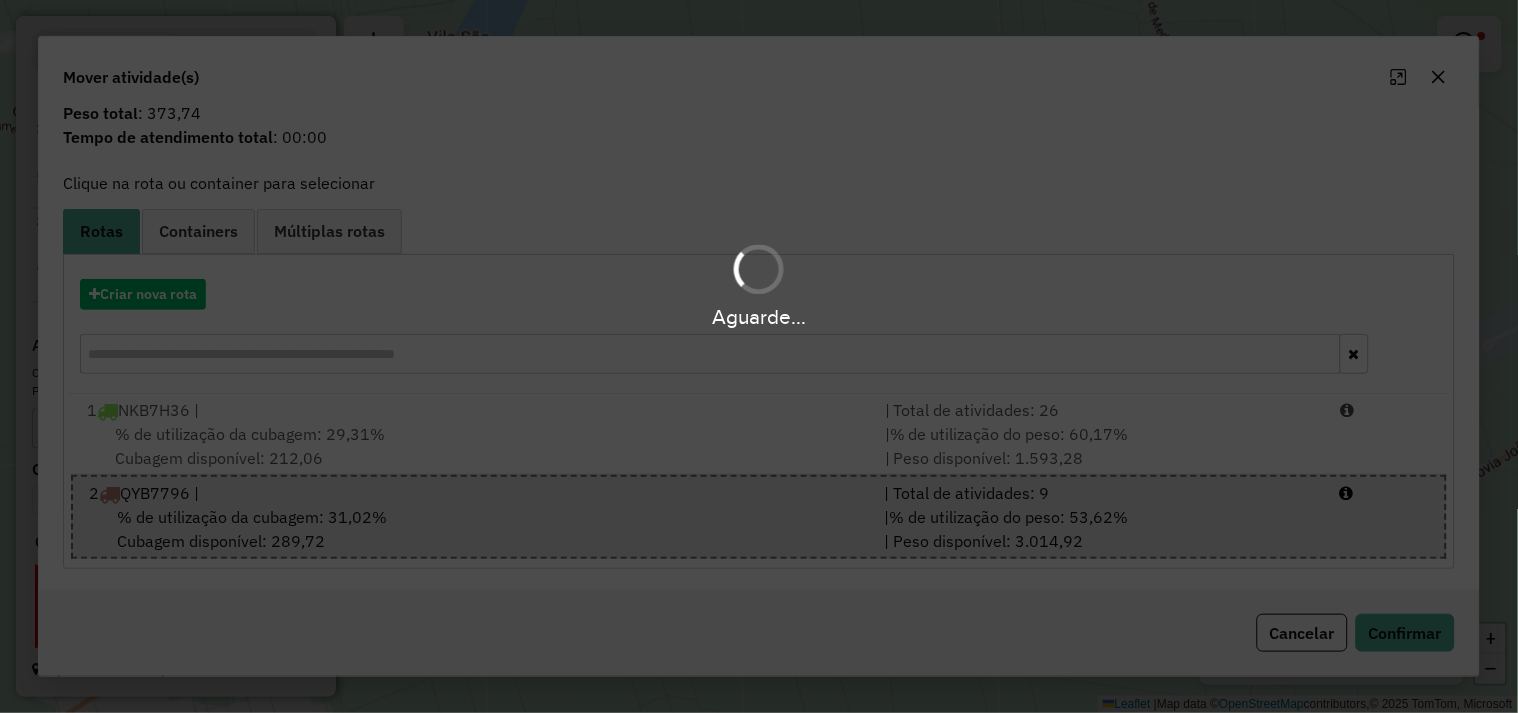 scroll, scrollTop: 0, scrollLeft: 0, axis: both 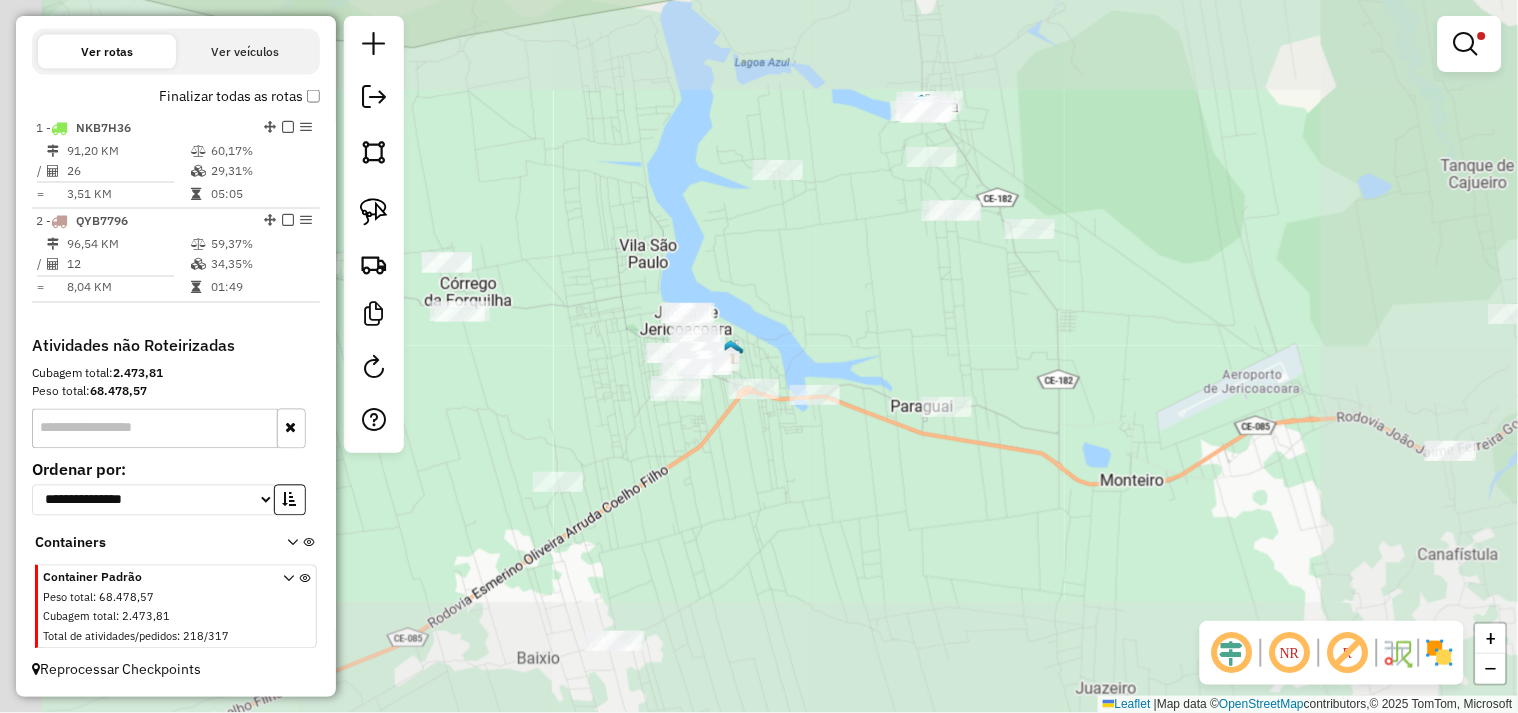 drag, startPoint x: 737, startPoint y: 512, endPoint x: 893, endPoint y: 512, distance: 156 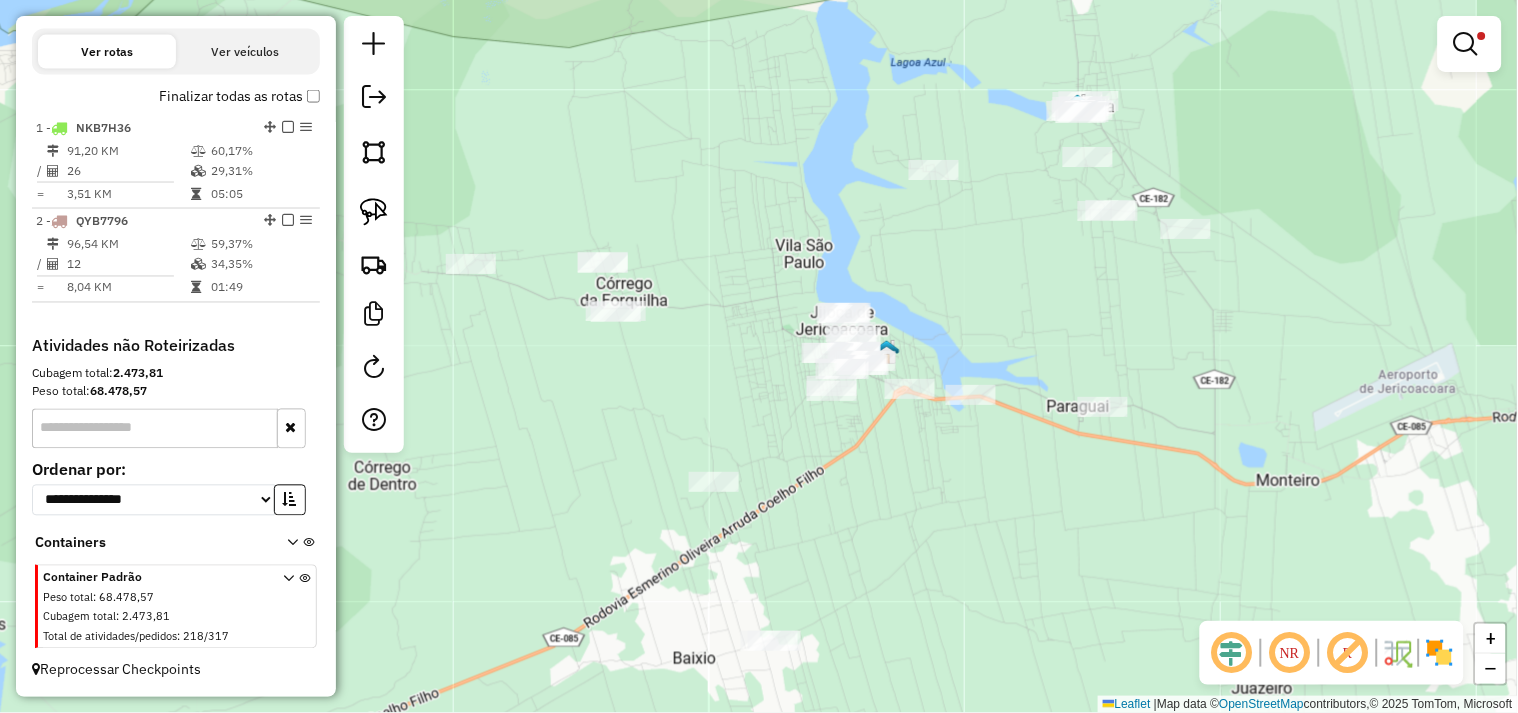 select on "**********" 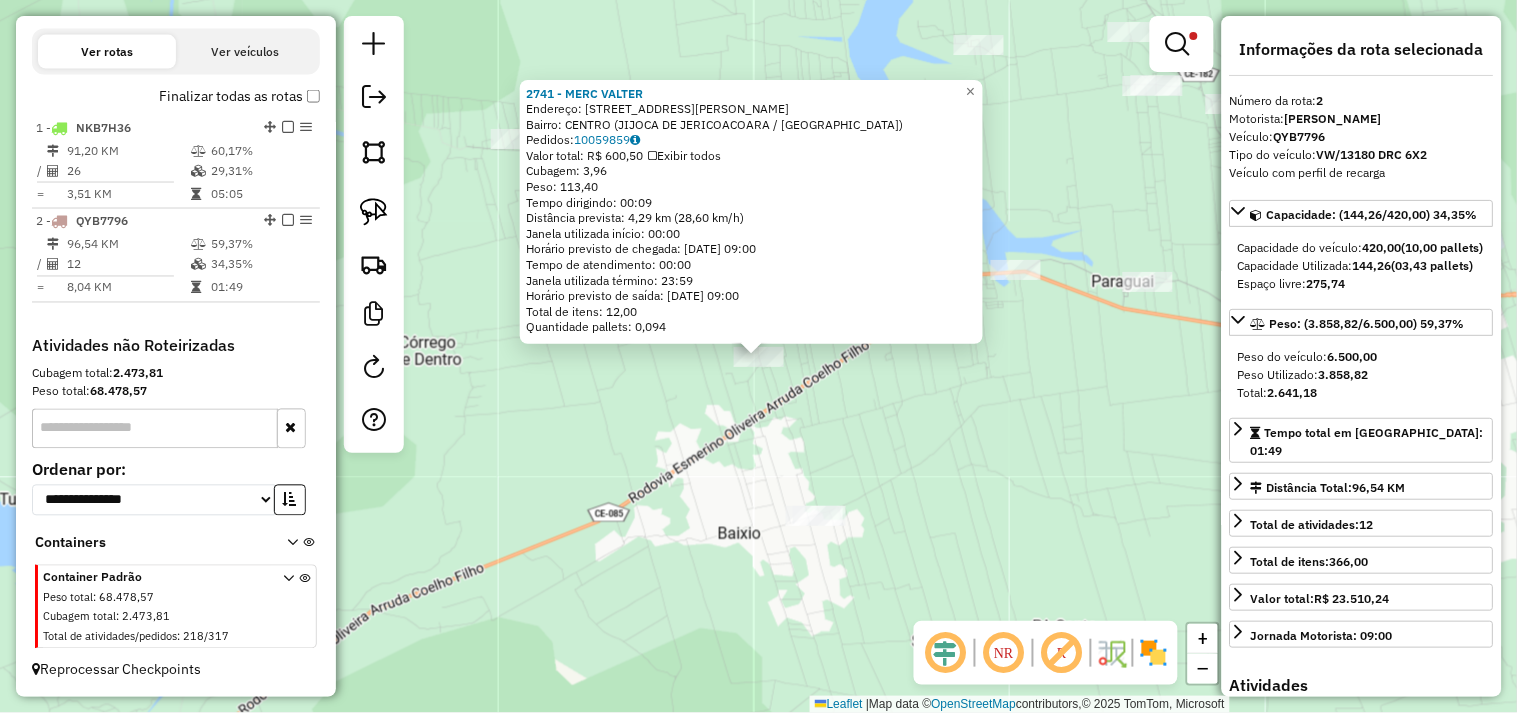 click on "2741 - MERC VALTER  Endereço:  Avenida Manoel Marques Albuque 1171   Bairro: CENTRO (JIJOCA DE JERICOACOARA / CE)   Pedidos:  10059859   Valor total: R$ 600,50   Exibir todos   Cubagem: 3,96  Peso: 113,40  Tempo dirigindo: 00:09   Distância prevista: 4,29 km (28,60 km/h)   Janela utilizada início: 00:00   Horário previsto de chegada: 11/07/2025 09:00   Tempo de atendimento: 00:00   Janela utilizada término: 23:59   Horário previsto de saída: 11/07/2025 09:00   Total de itens: 12,00   Quantidade pallets: 0,094  × Limpar filtros Janela de atendimento Grade de atendimento Capacidade Transportadoras Veículos Cliente Pedidos  Rotas Selecione os dias de semana para filtrar as janelas de atendimento  Seg   Ter   Qua   Qui   Sex   Sáb   Dom  Informe o período da janela de atendimento: De: Até:  Filtrar exatamente a janela do cliente  Considerar janela de atendimento padrão  Selecione os dias de semana para filtrar as grades de atendimento  Seg   Ter   Qua   Qui   Sex   Sáb   Dom   Peso mínimo:   De:  +" 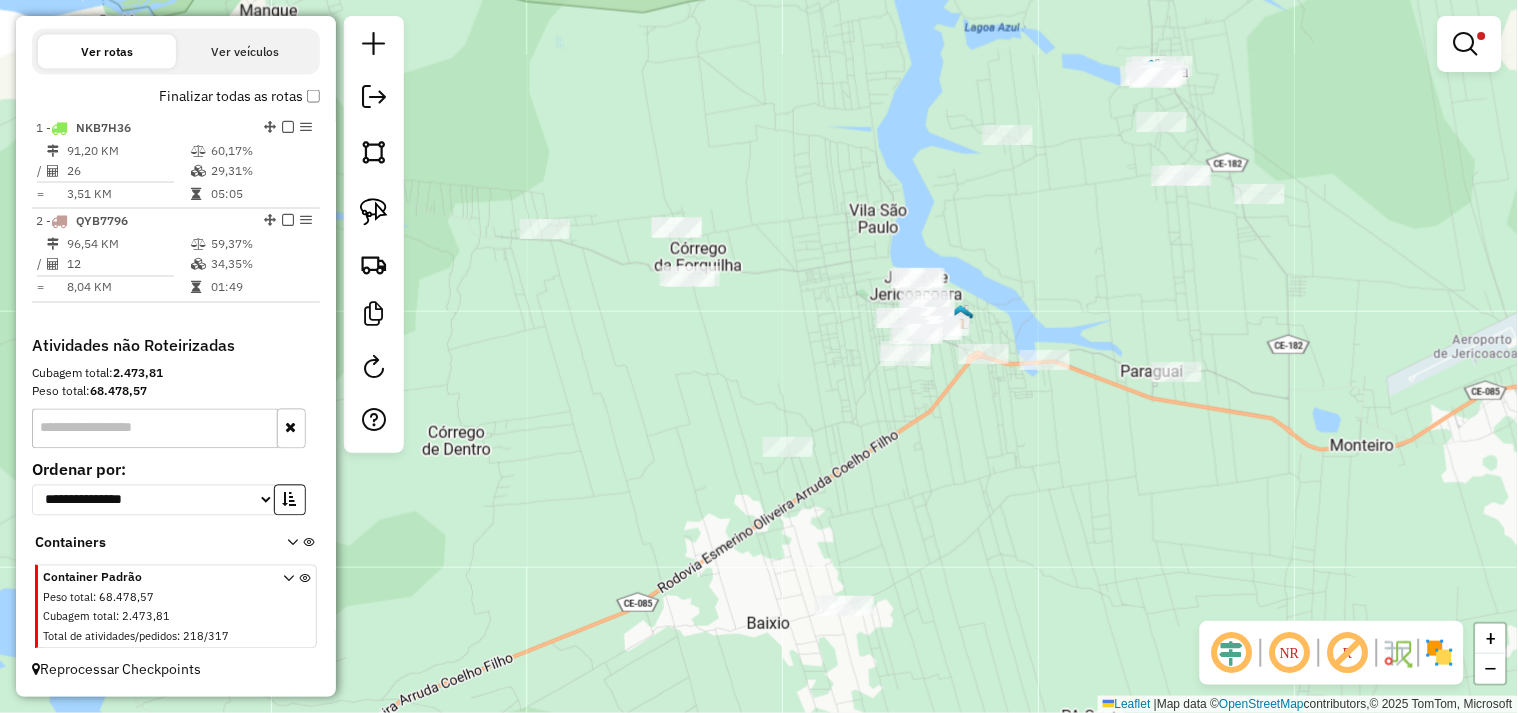 drag, startPoint x: 983, startPoint y: 473, endPoint x: 947, endPoint y: 456, distance: 39.812057 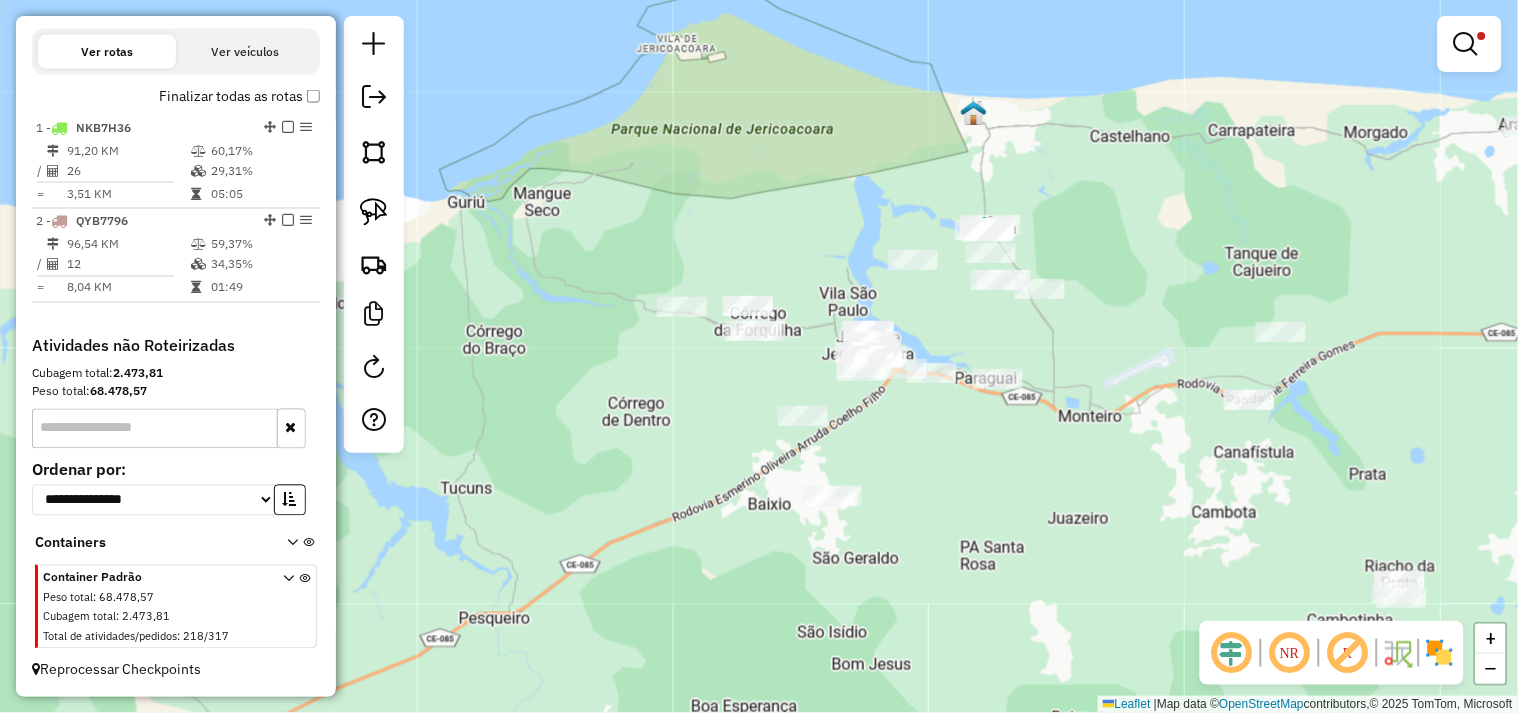 drag, startPoint x: 994, startPoint y: 467, endPoint x: 937, endPoint y: 444, distance: 61.46544 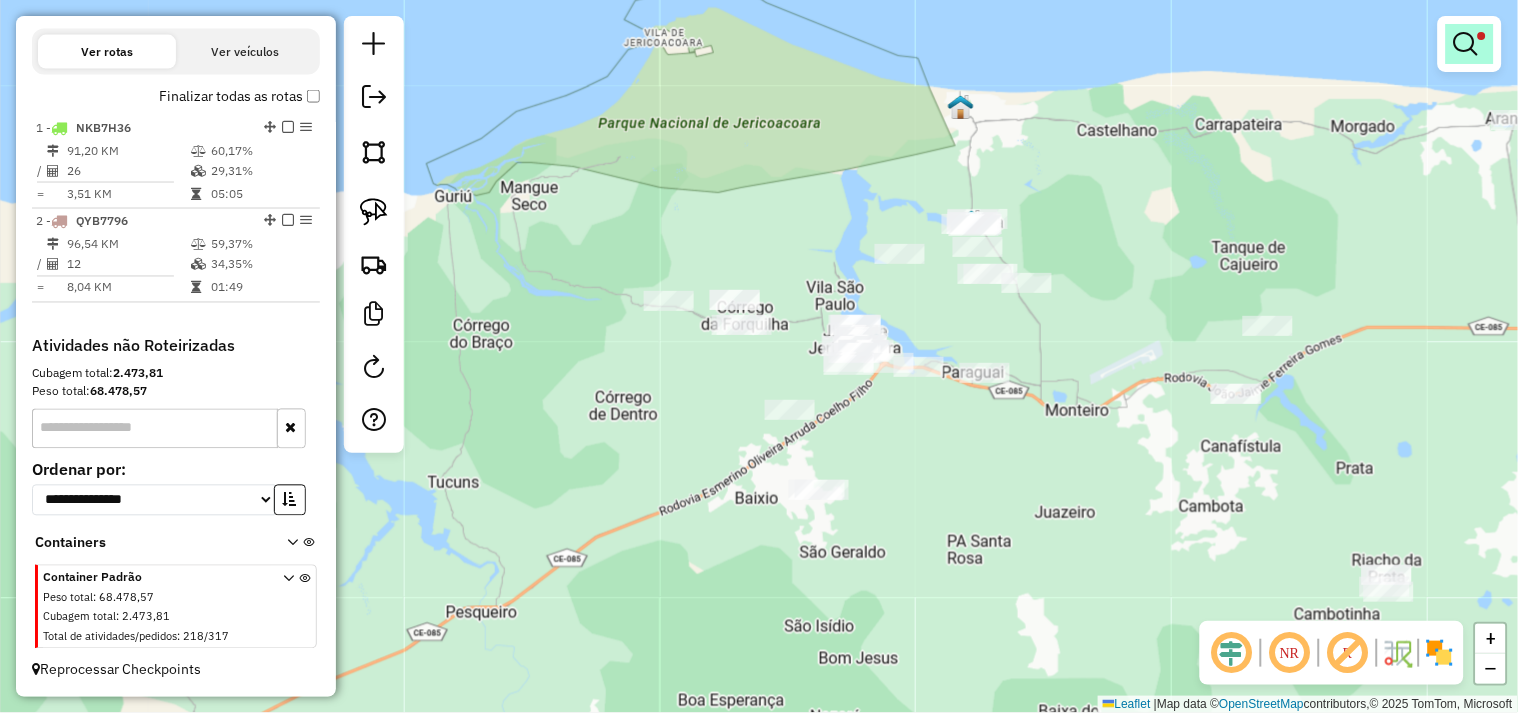 click at bounding box center [1470, 44] 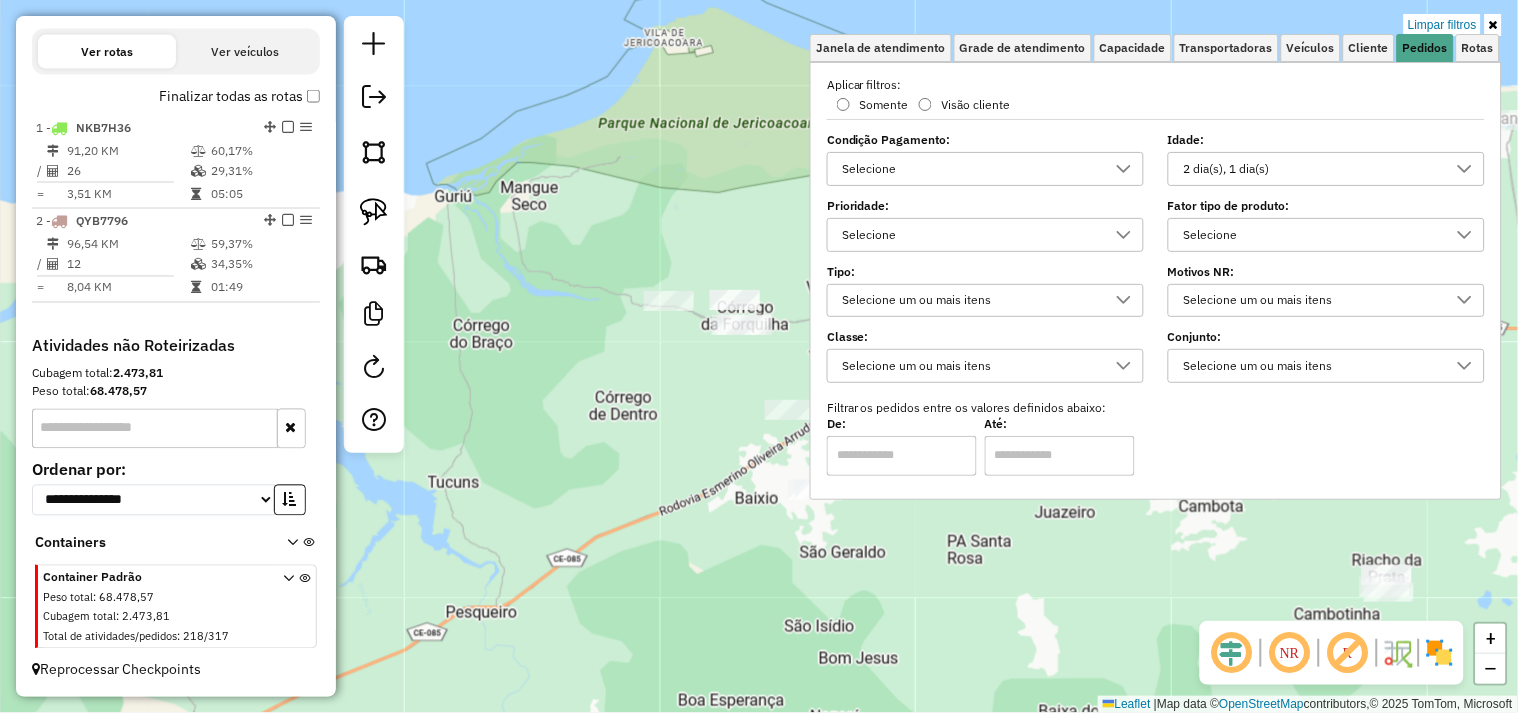click on "2 dia(s), 1 dia(s)" at bounding box center [1311, 169] 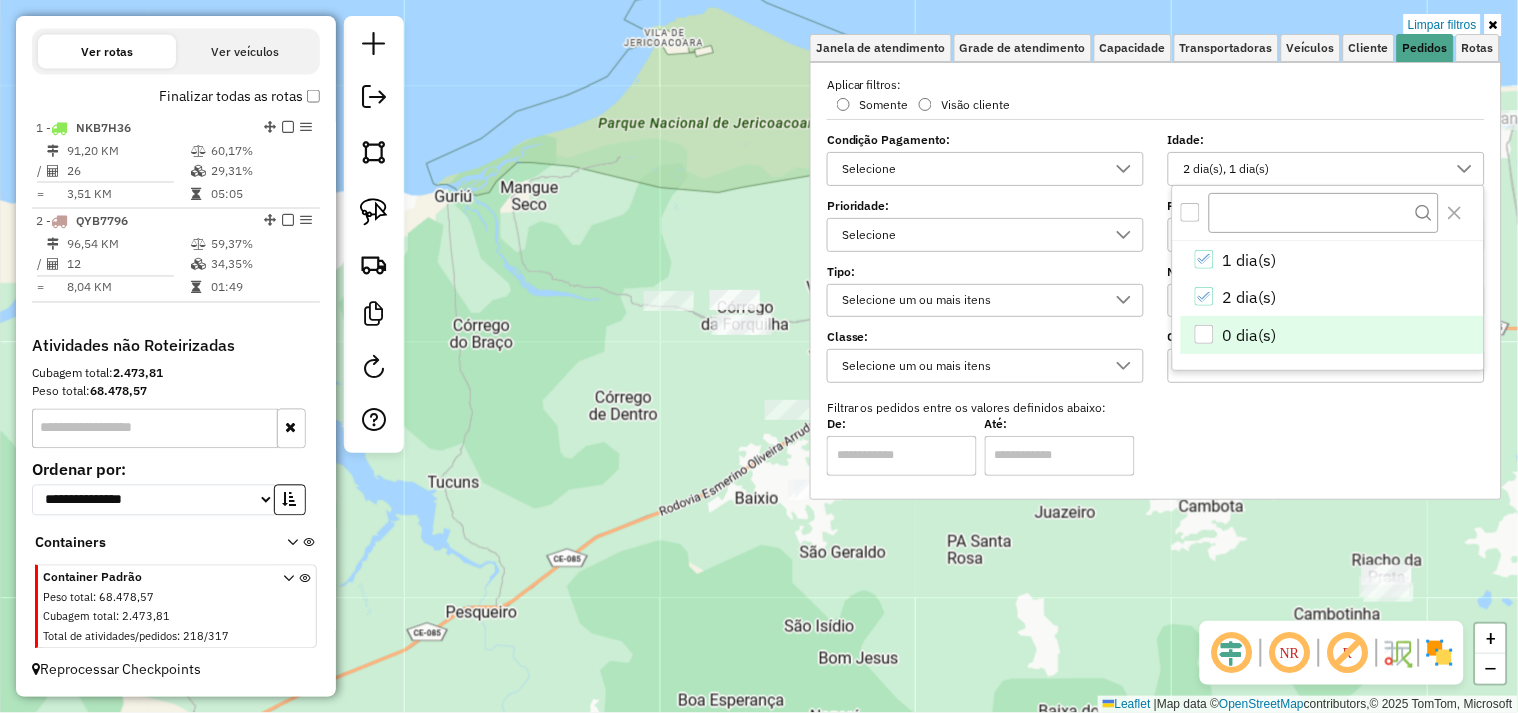 click at bounding box center [1204, 334] 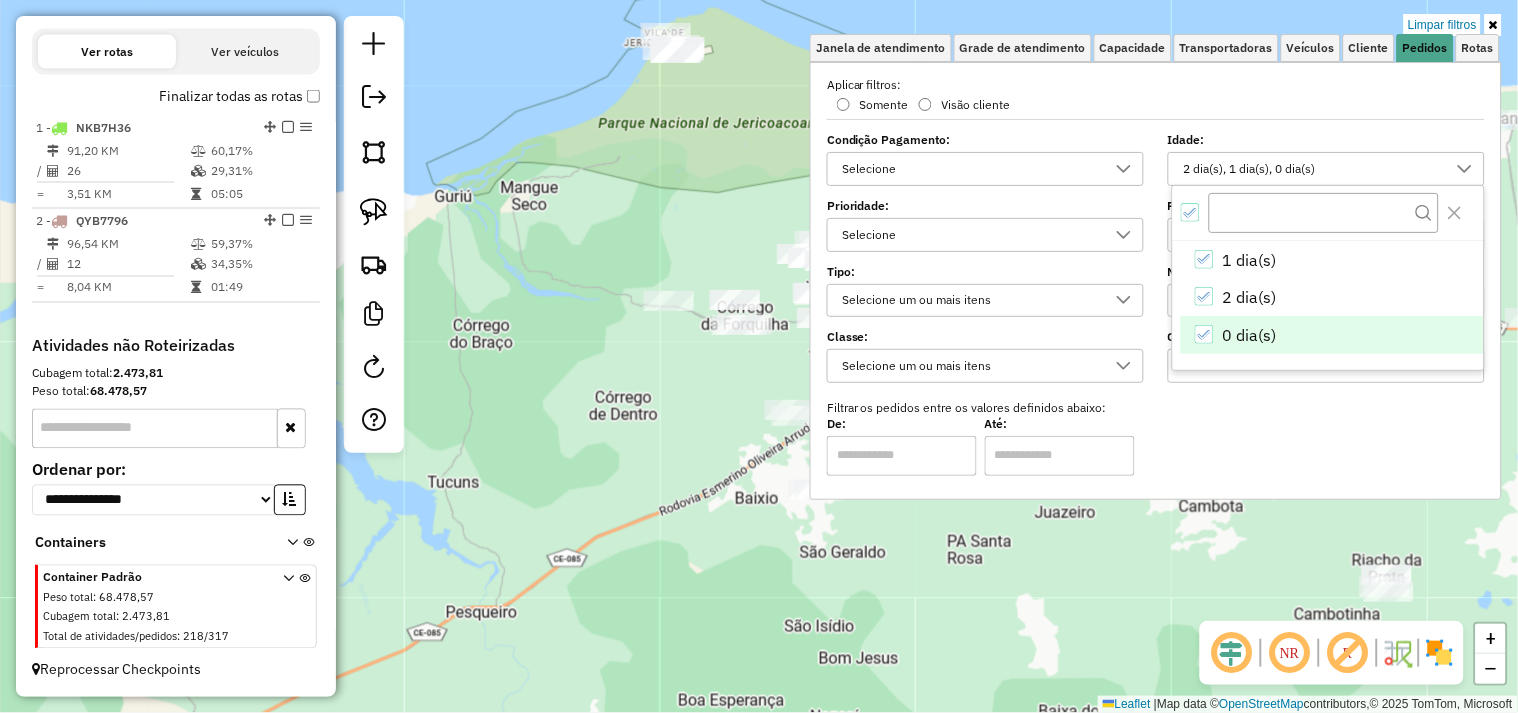 click on "Limpar filtros Janela de atendimento Grade de atendimento Capacidade Transportadoras Veículos Cliente Pedidos  Rotas Selecione os dias de semana para filtrar as janelas de atendimento  Seg   Ter   Qua   Qui   Sex   Sáb   Dom  Informe o período da janela de atendimento: De: Até:  Filtrar exatamente a janela do cliente  Considerar janela de atendimento padrão  Selecione os dias de semana para filtrar as grades de atendimento  Seg   Ter   Qua   Qui   Sex   Sáb   Dom   Considerar clientes sem dia de atendimento cadastrado  Clientes fora do dia de atendimento selecionado Filtrar as atividades entre os valores definidos abaixo:  Peso mínimo:   Peso máximo:   Cubagem mínima:   Cubagem máxima:   De:   Até:  Filtrar as atividades entre o tempo de atendimento definido abaixo:  De:   Até:   Considerar capacidade total dos clientes não roteirizados Transportadora: Selecione um ou mais itens Tipo de veículo: Selecione um ou mais itens Veículo: Selecione um ou mais itens Motorista: Selecione um ou mais itens" 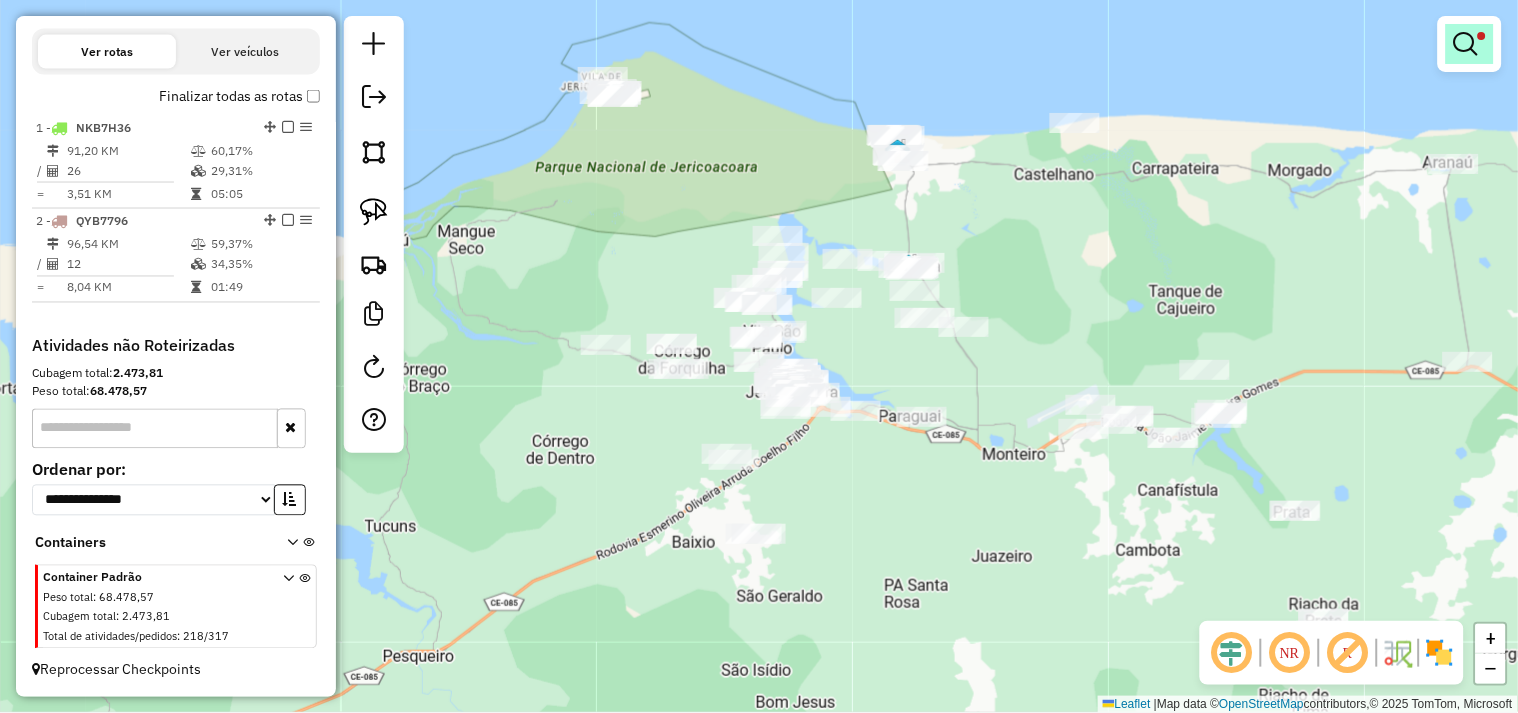 click at bounding box center [1470, 44] 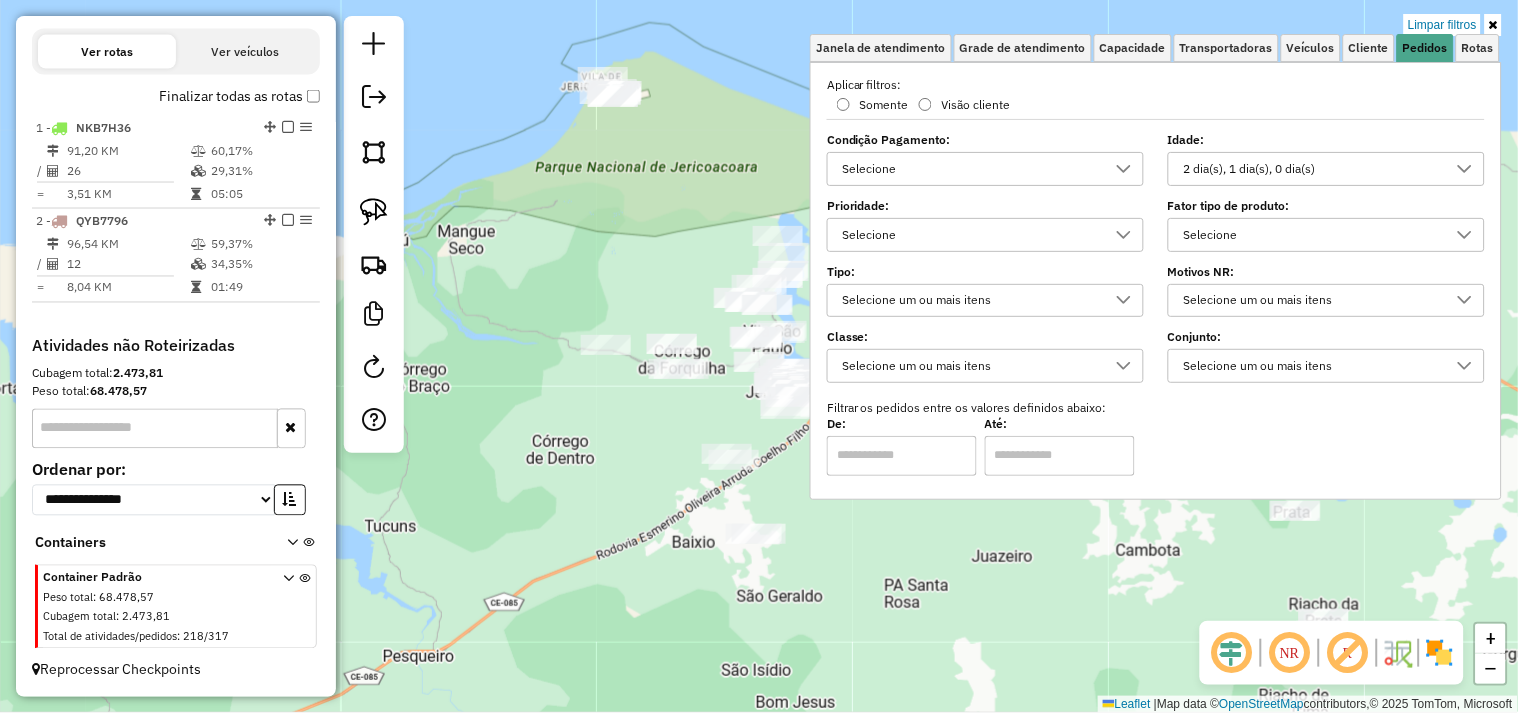 click on "2 dia(s), 1 dia(s), 0 dia(s)" at bounding box center (1311, 169) 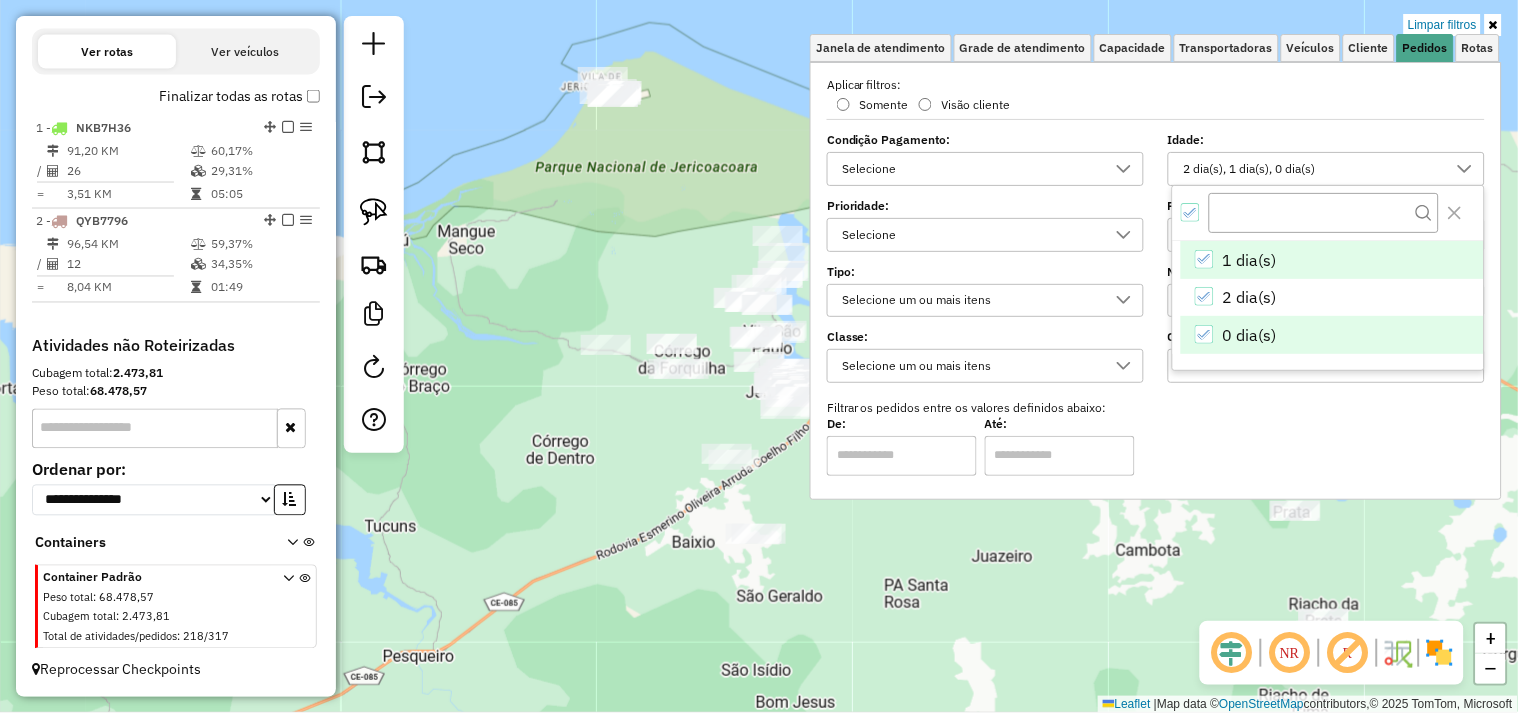click at bounding box center (1204, 334) 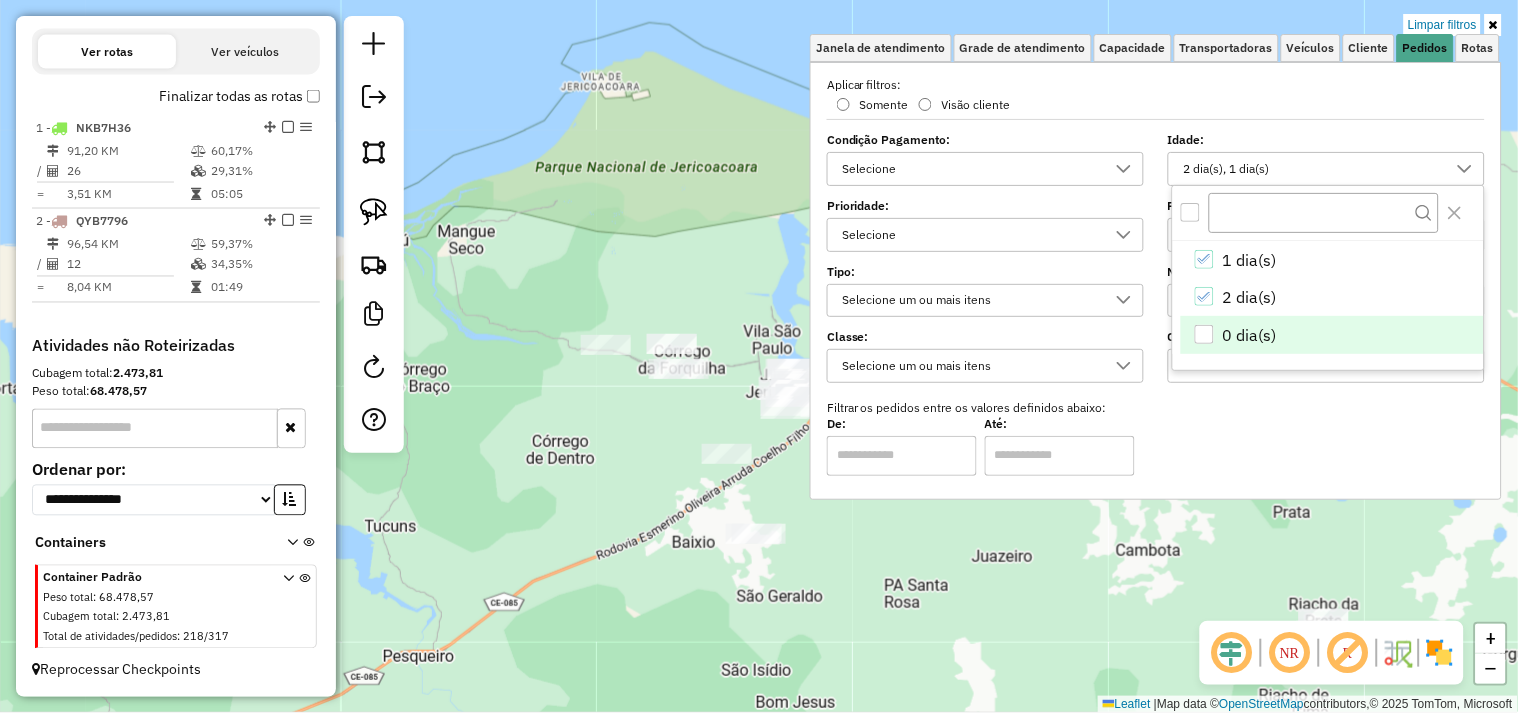 drag, startPoint x: 628, startPoint y: 494, endPoint x: 754, endPoint y: 431, distance: 140.87228 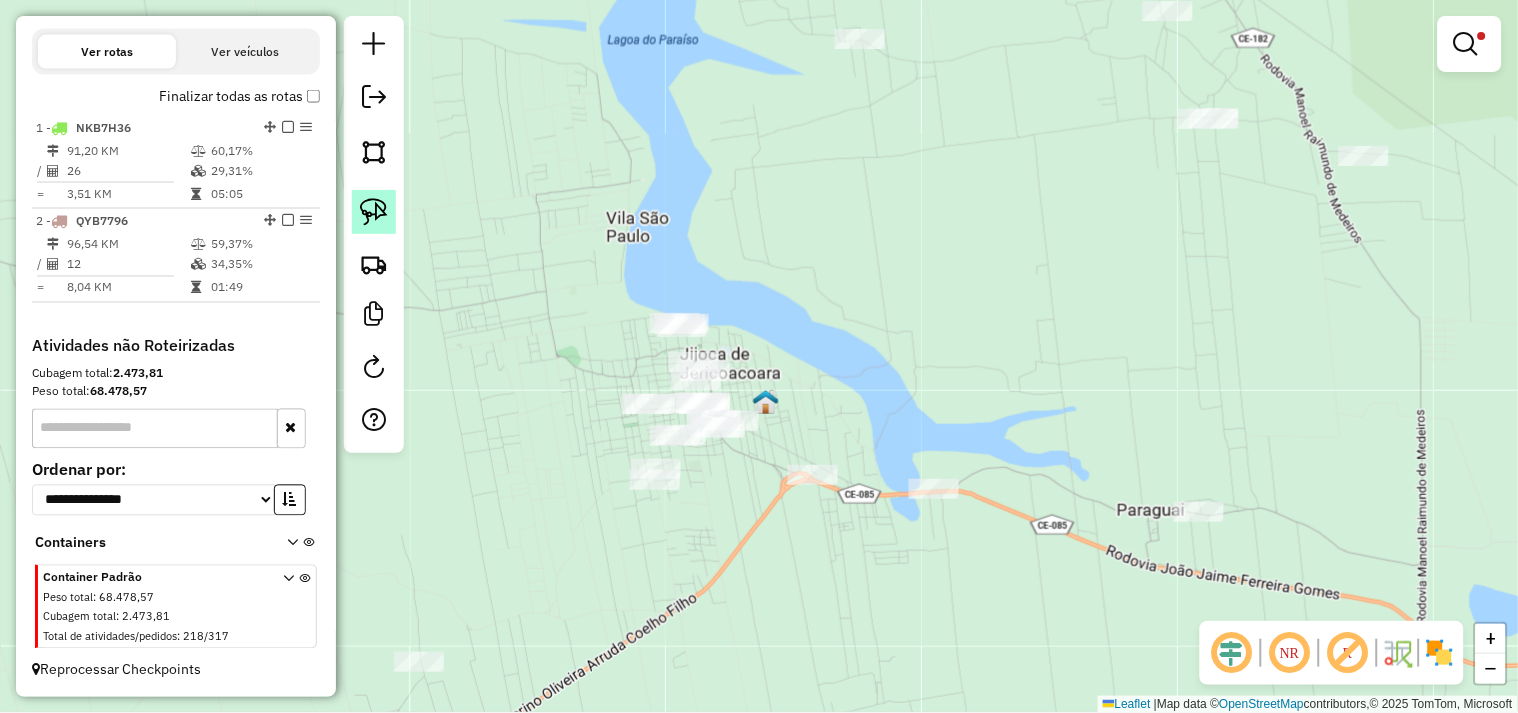 click 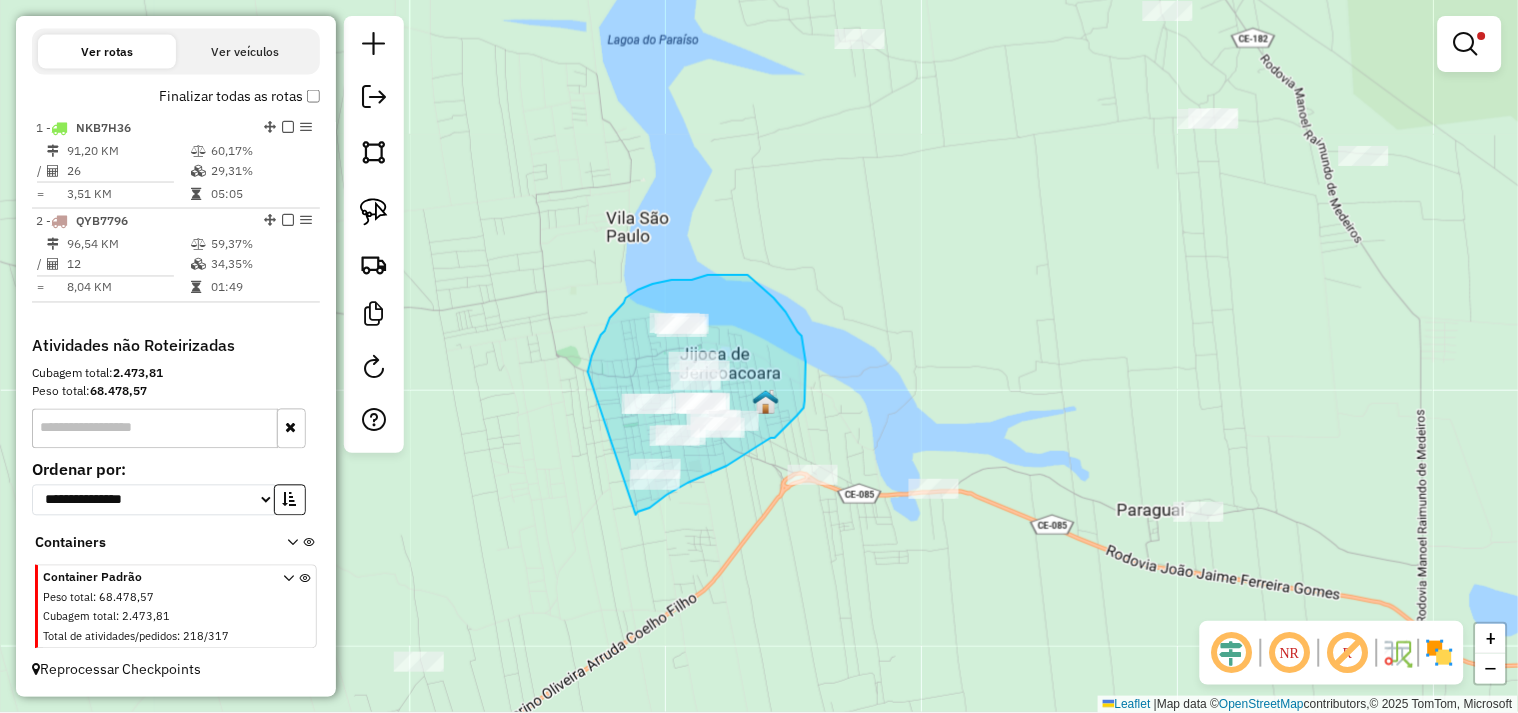 drag, startPoint x: 588, startPoint y: 370, endPoint x: 597, endPoint y: 520, distance: 150.26976 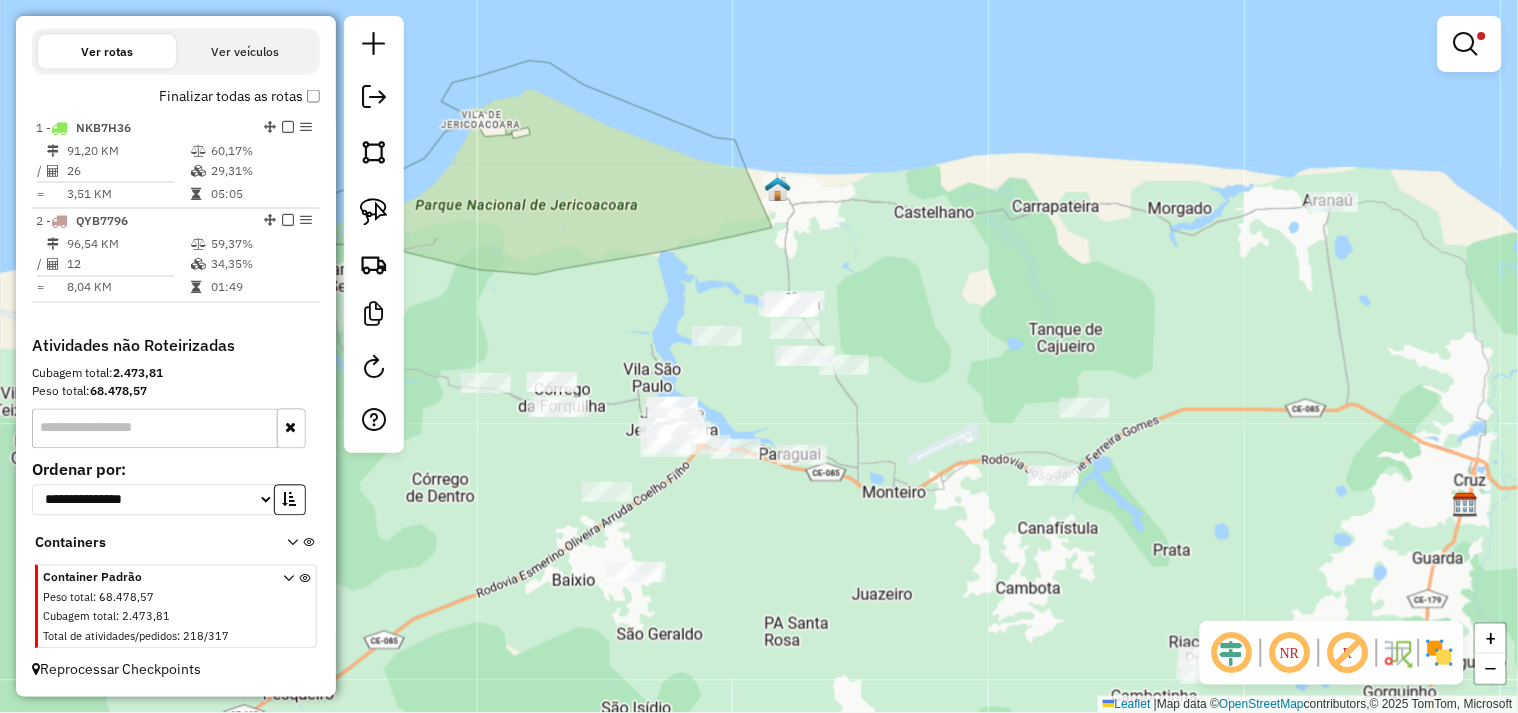 drag, startPoint x: 738, startPoint y: 526, endPoint x: 726, endPoint y: 508, distance: 21.633308 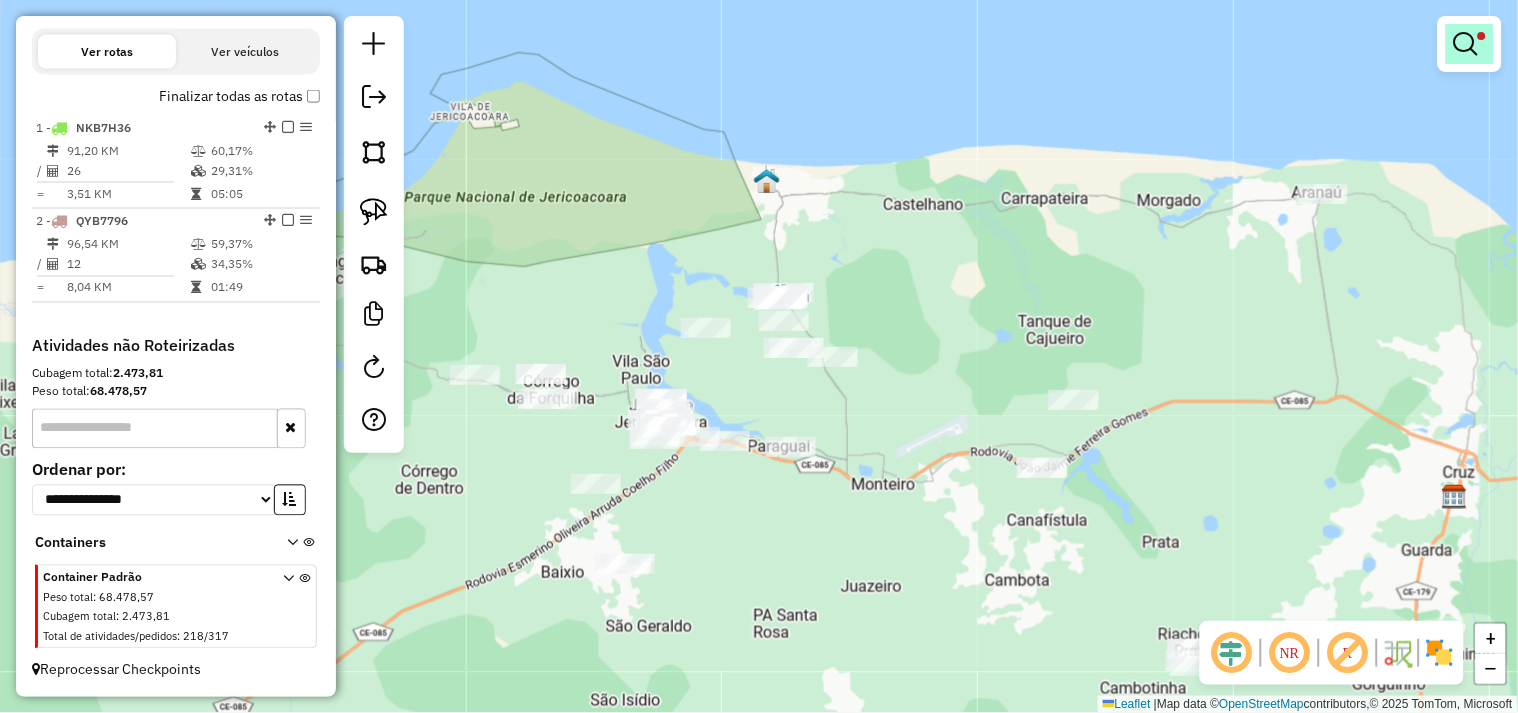 click at bounding box center (1470, 44) 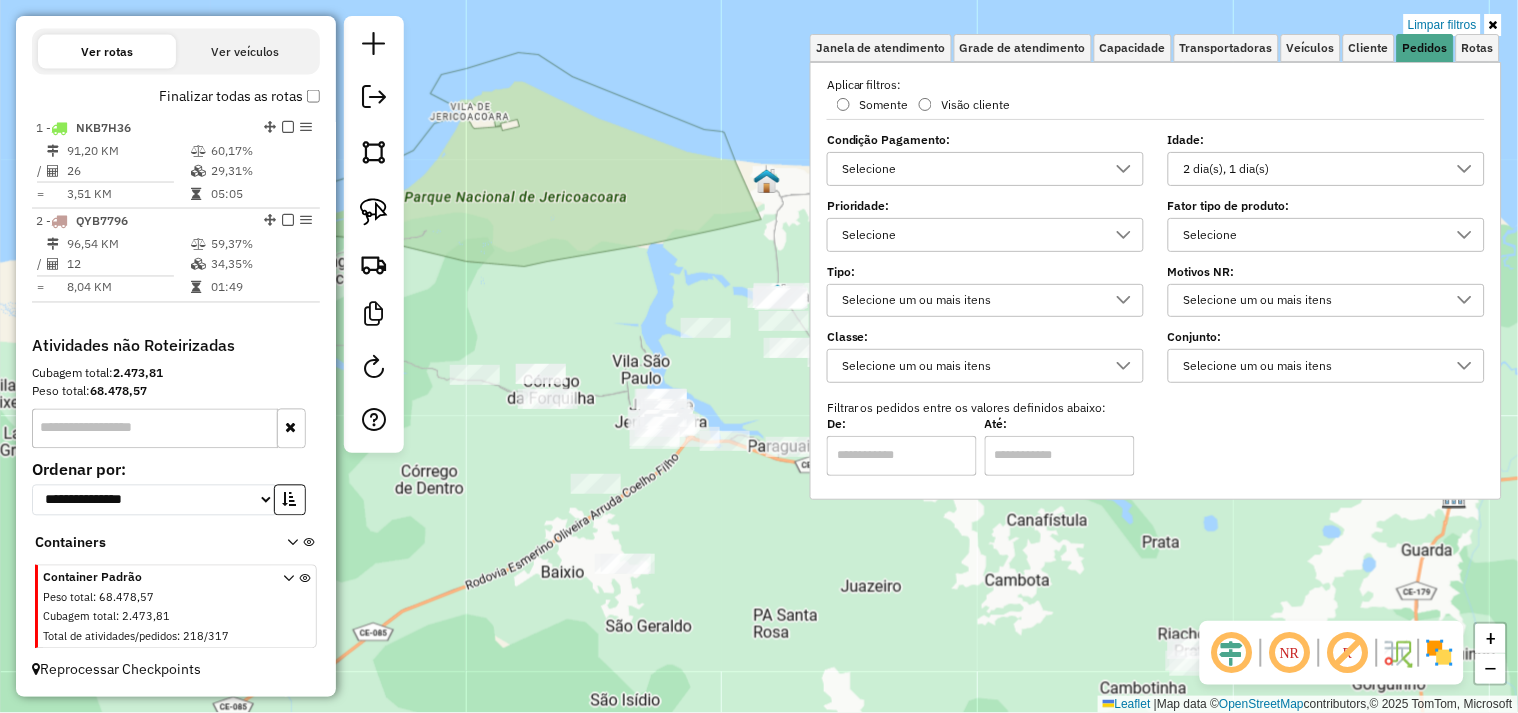 click on "2 dia(s), 1 dia(s)" at bounding box center [1311, 169] 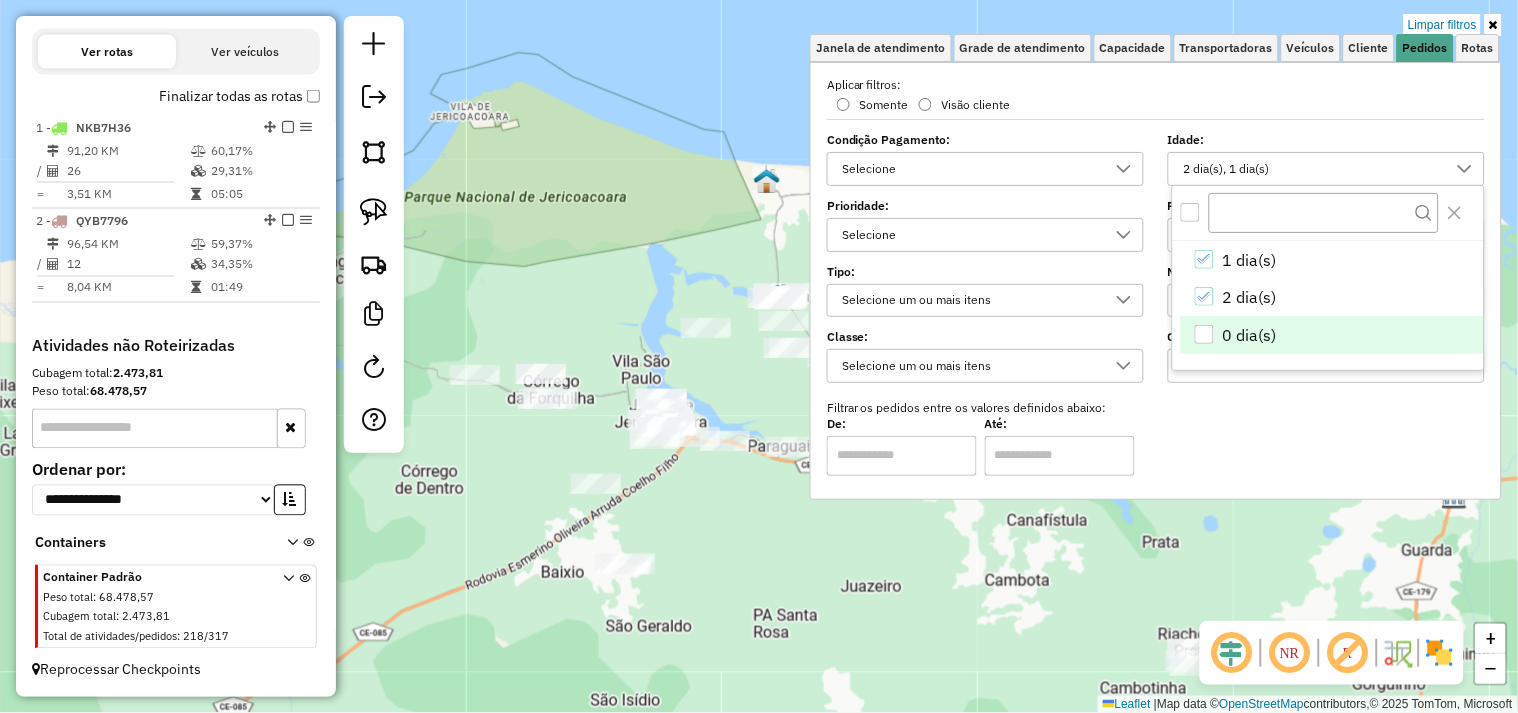 click at bounding box center [1204, 334] 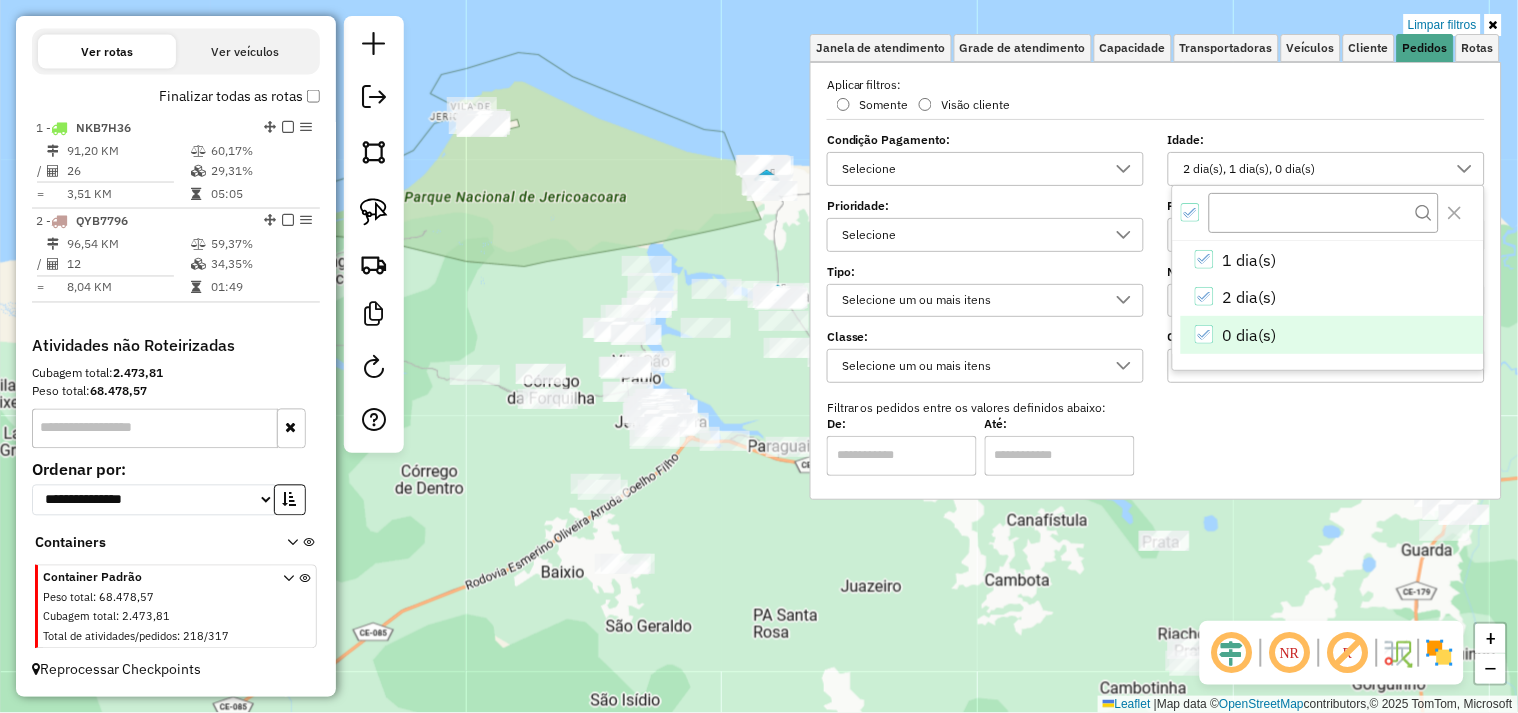 click on "Limpar filtros Janela de atendimento Grade de atendimento Capacidade Transportadoras Veículos Cliente Pedidos  Rotas Selecione os dias de semana para filtrar as janelas de atendimento  Seg   Ter   Qua   Qui   Sex   Sáb   Dom  Informe o período da janela de atendimento: De: Até:  Filtrar exatamente a janela do cliente  Considerar janela de atendimento padrão  Selecione os dias de semana para filtrar as grades de atendimento  Seg   Ter   Qua   Qui   Sex   Sáb   Dom   Considerar clientes sem dia de atendimento cadastrado  Clientes fora do dia de atendimento selecionado Filtrar as atividades entre os valores definidos abaixo:  Peso mínimo:   Peso máximo:   Cubagem mínima:   Cubagem máxima:   De:   Até:  Filtrar as atividades entre o tempo de atendimento definido abaixo:  De:   Até:   Considerar capacidade total dos clientes não roteirizados Transportadora: Selecione um ou mais itens Tipo de veículo: Selecione um ou mais itens Veículo: Selecione um ou mais itens Motorista: Selecione um ou mais itens" 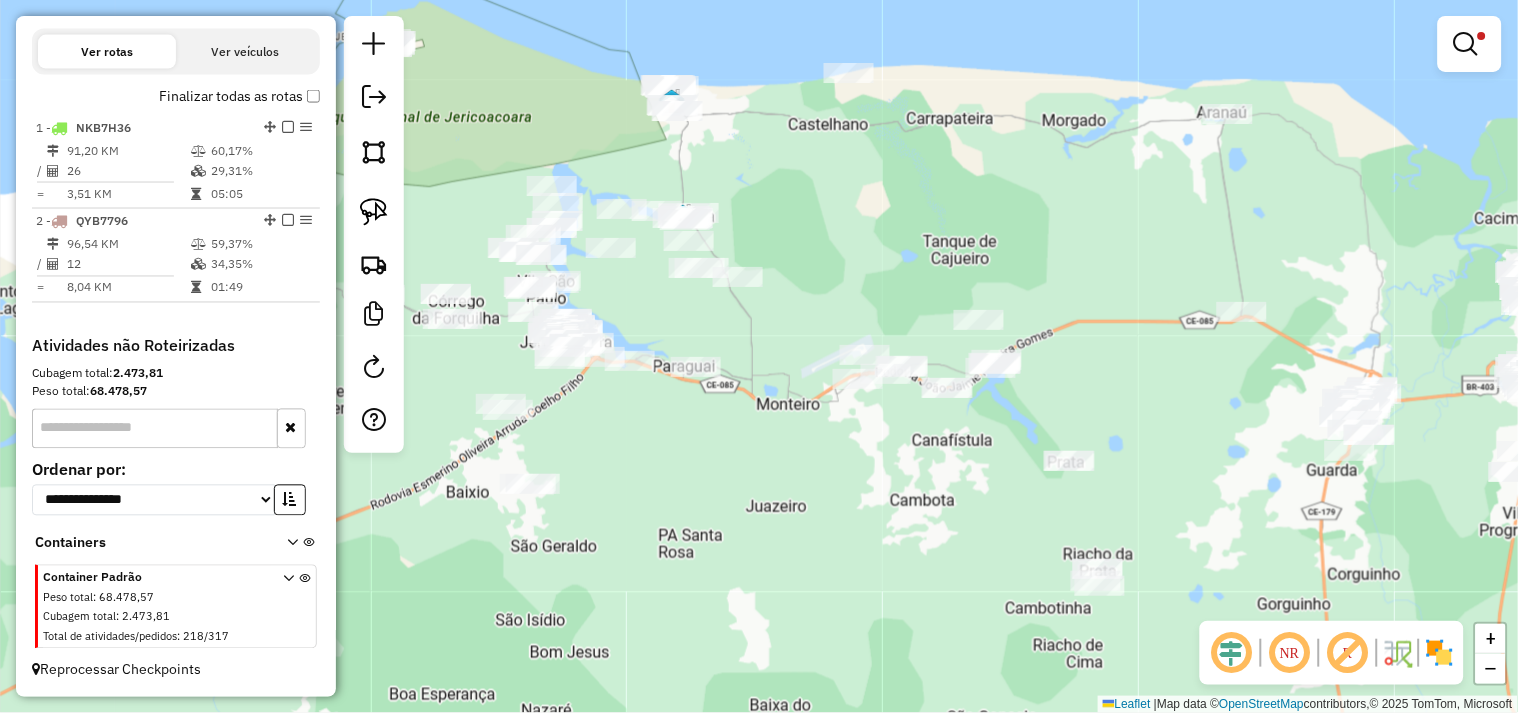 drag, startPoint x: 901, startPoint y: 598, endPoint x: 806, endPoint y: 518, distance: 124.197426 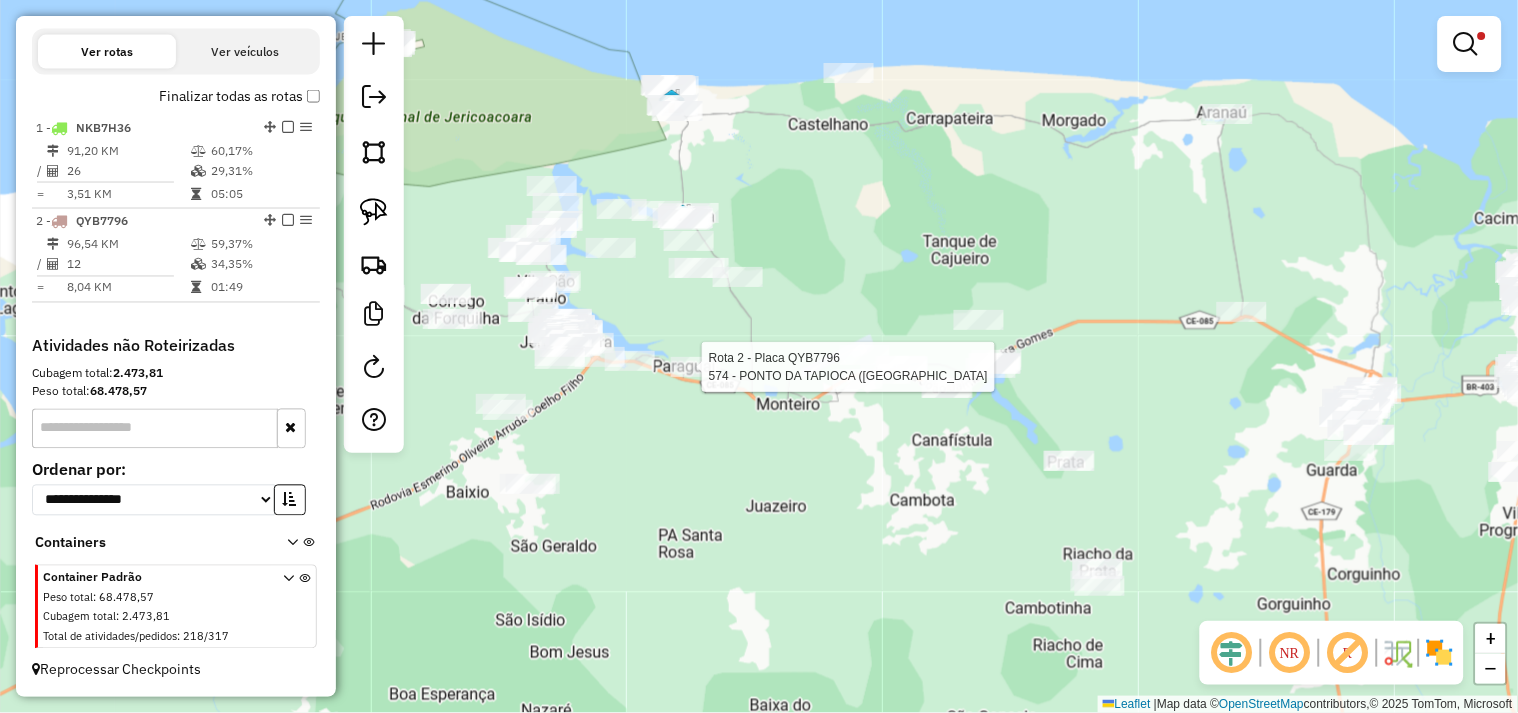 select on "**********" 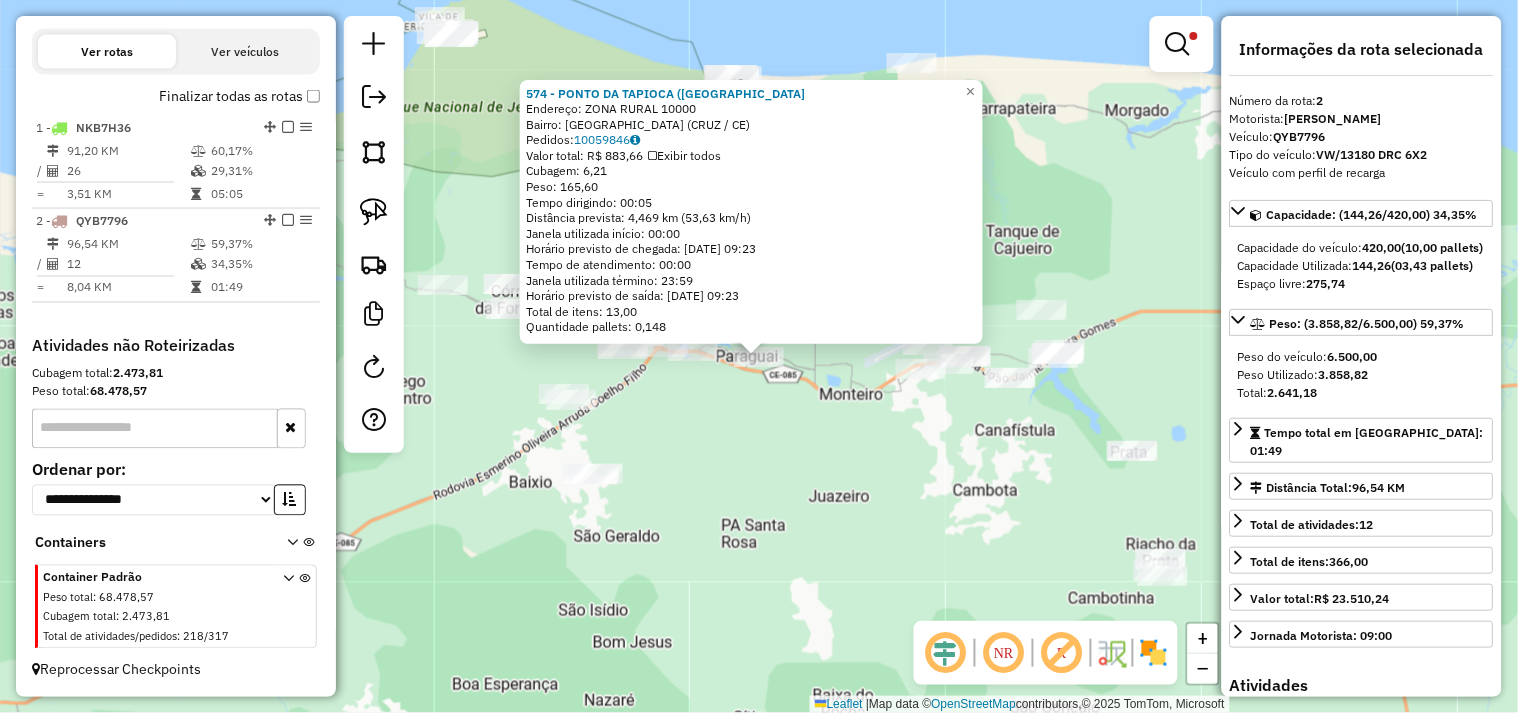 click on "574 - PONTO DA TAPIOCA (PA  Endereço:  ZONA RURAL 10000   Bairro: PARAGUAI (CRUZ / CE)   Pedidos:  10059846   Valor total: R$ 883,66   Exibir todos   Cubagem: 6,21  Peso: 165,60  Tempo dirigindo: 00:05   Distância prevista: 4,469 km (53,63 km/h)   Janela utilizada início: 00:00   Horário previsto de chegada: 11/07/2025 09:23   Tempo de atendimento: 00:00   Janela utilizada término: 23:59   Horário previsto de saída: 11/07/2025 09:23   Total de itens: 13,00   Quantidade pallets: 0,148  × Limpar filtros Janela de atendimento Grade de atendimento Capacidade Transportadoras Veículos Cliente Pedidos  Rotas Selecione os dias de semana para filtrar as janelas de atendimento  Seg   Ter   Qua   Qui   Sex   Sáb   Dom  Informe o período da janela de atendimento: De: Até:  Filtrar exatamente a janela do cliente  Considerar janela de atendimento padrão  Selecione os dias de semana para filtrar as grades de atendimento  Seg   Ter   Qua   Qui   Sex   Sáb   Dom   Clientes fora do dia de atendimento selecionado" 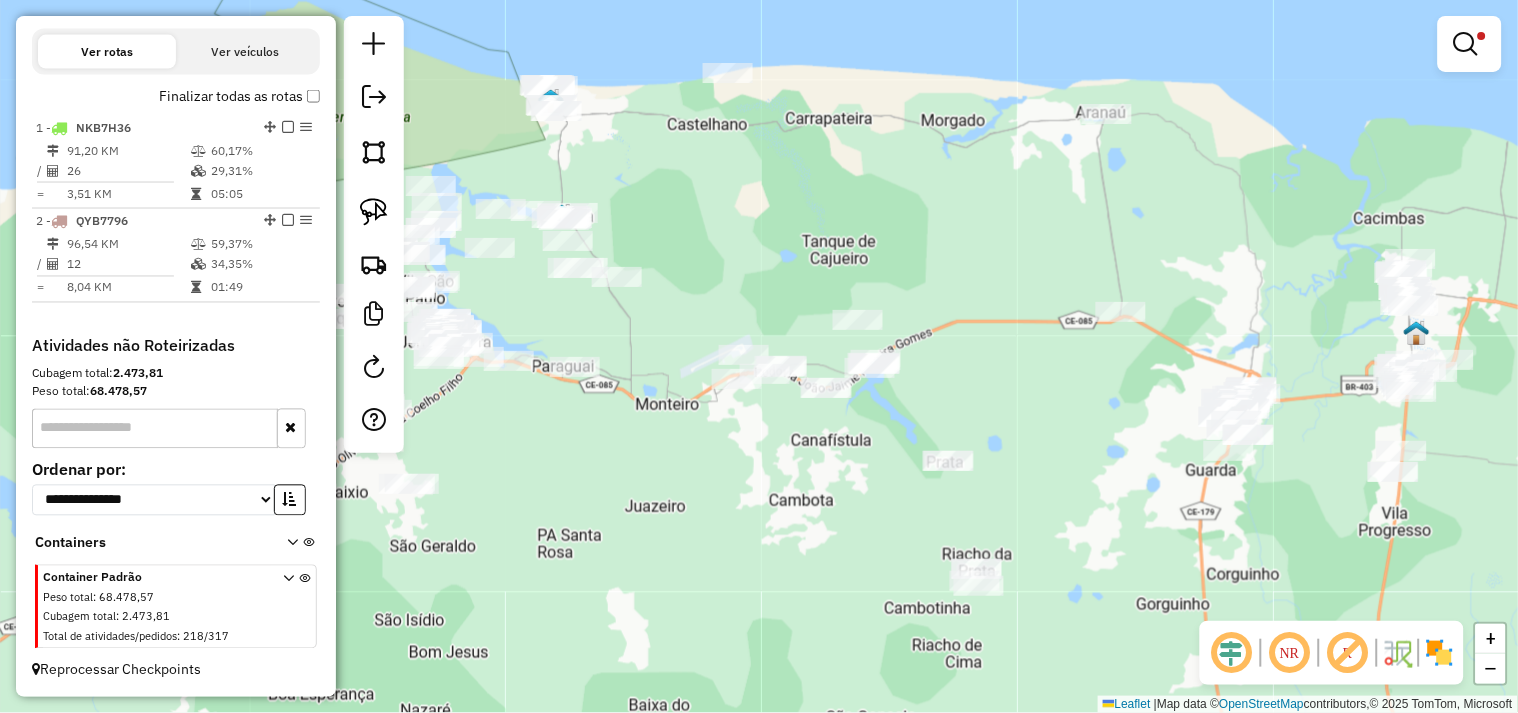 drag, startPoint x: 941, startPoint y: 456, endPoint x: 817, endPoint y: 460, distance: 124.0645 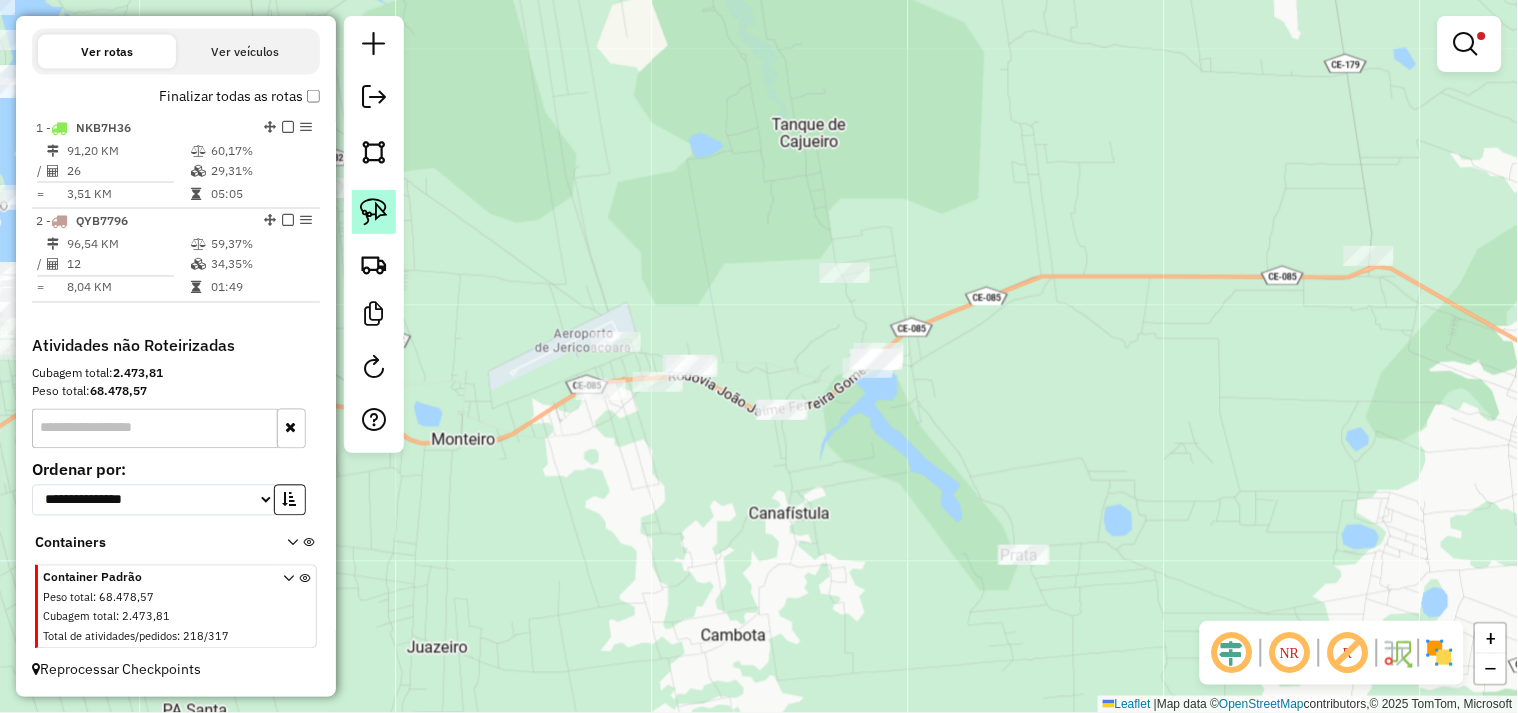 click 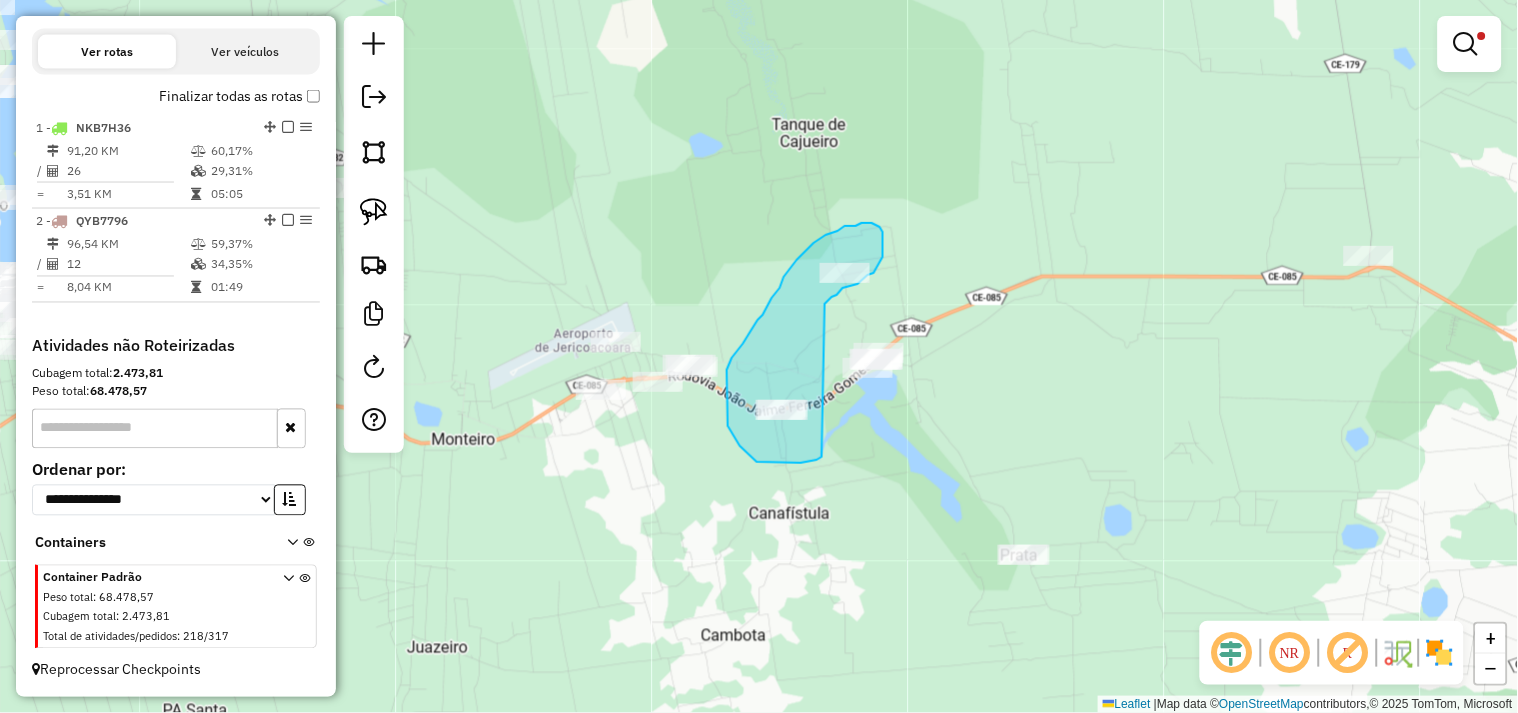 drag, startPoint x: 780, startPoint y: 463, endPoint x: 825, endPoint y: 304, distance: 165.24527 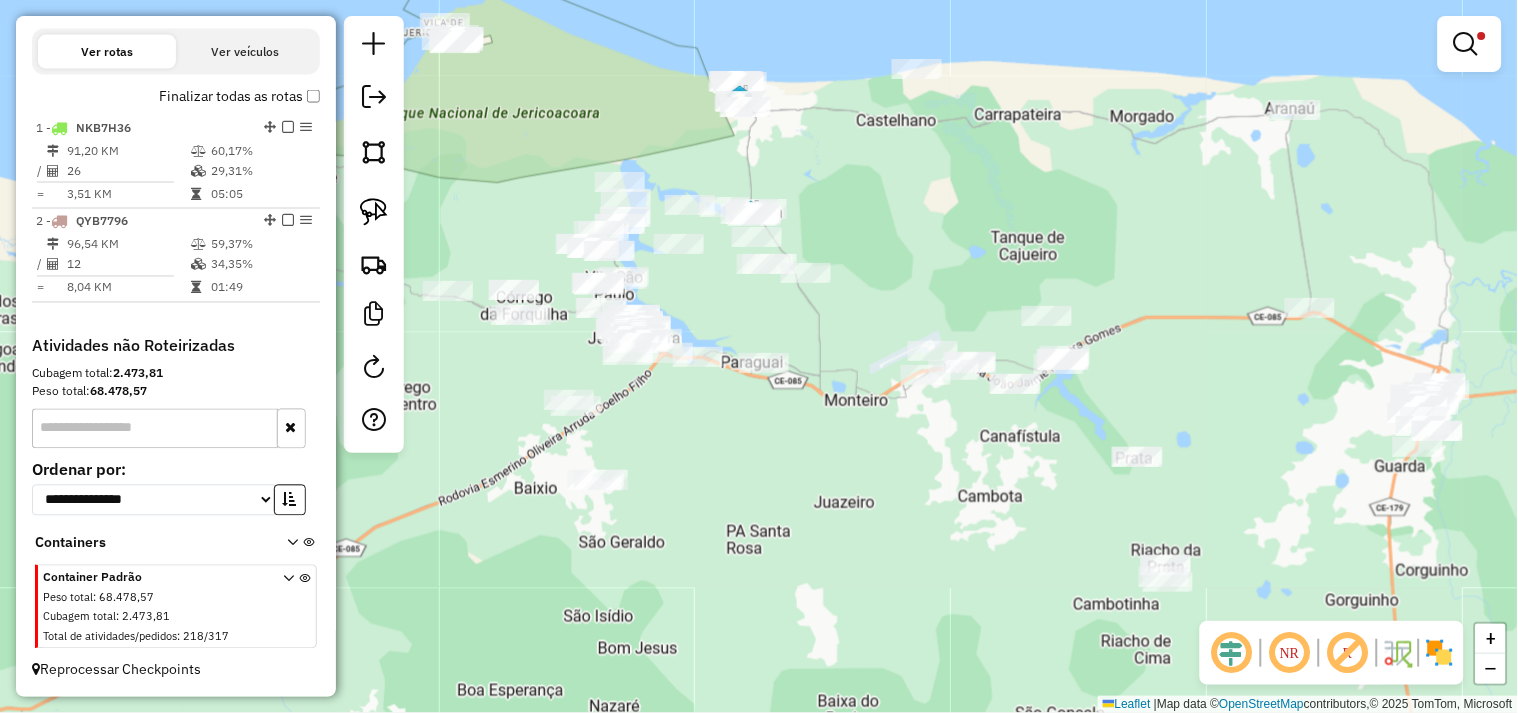 drag, startPoint x: 590, startPoint y: 538, endPoint x: 944, endPoint y: 484, distance: 358.09497 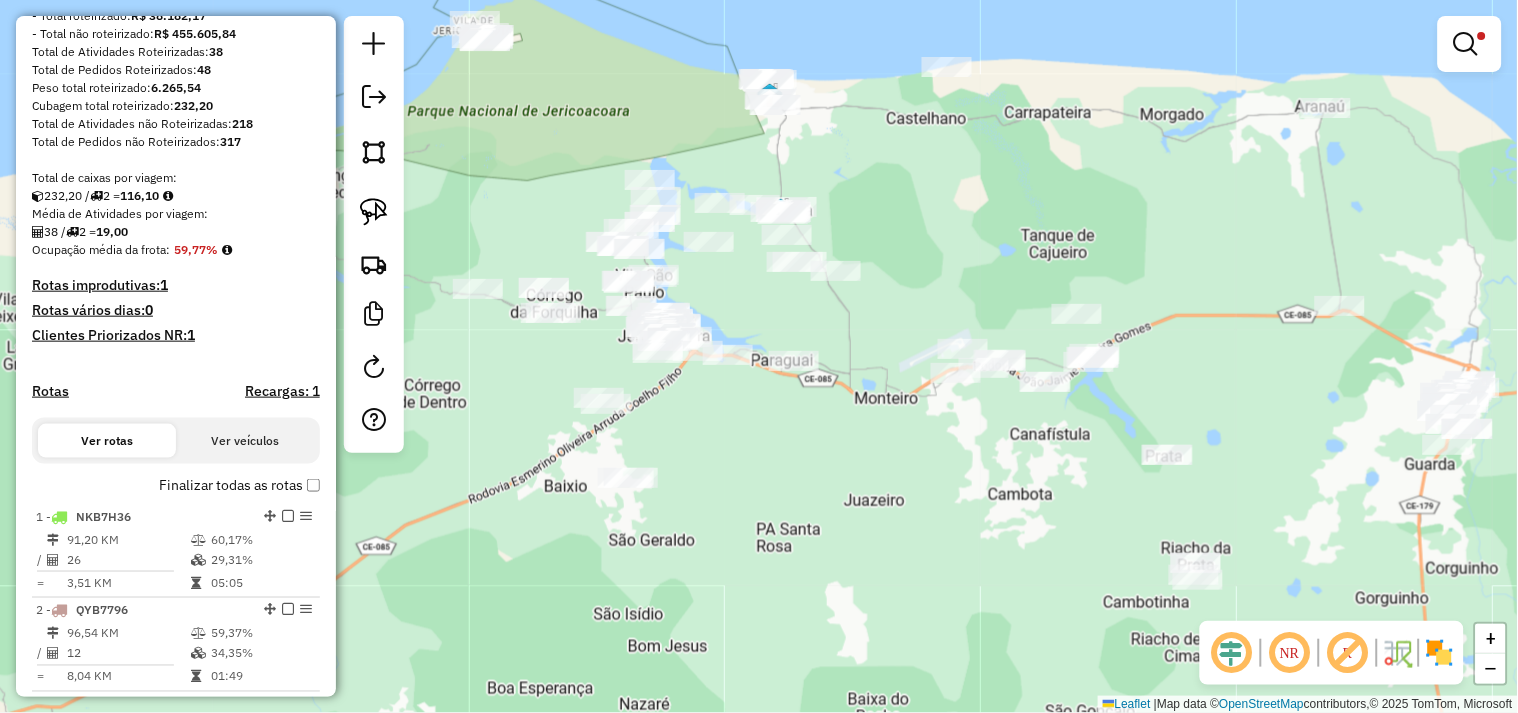 scroll, scrollTop: 0, scrollLeft: 0, axis: both 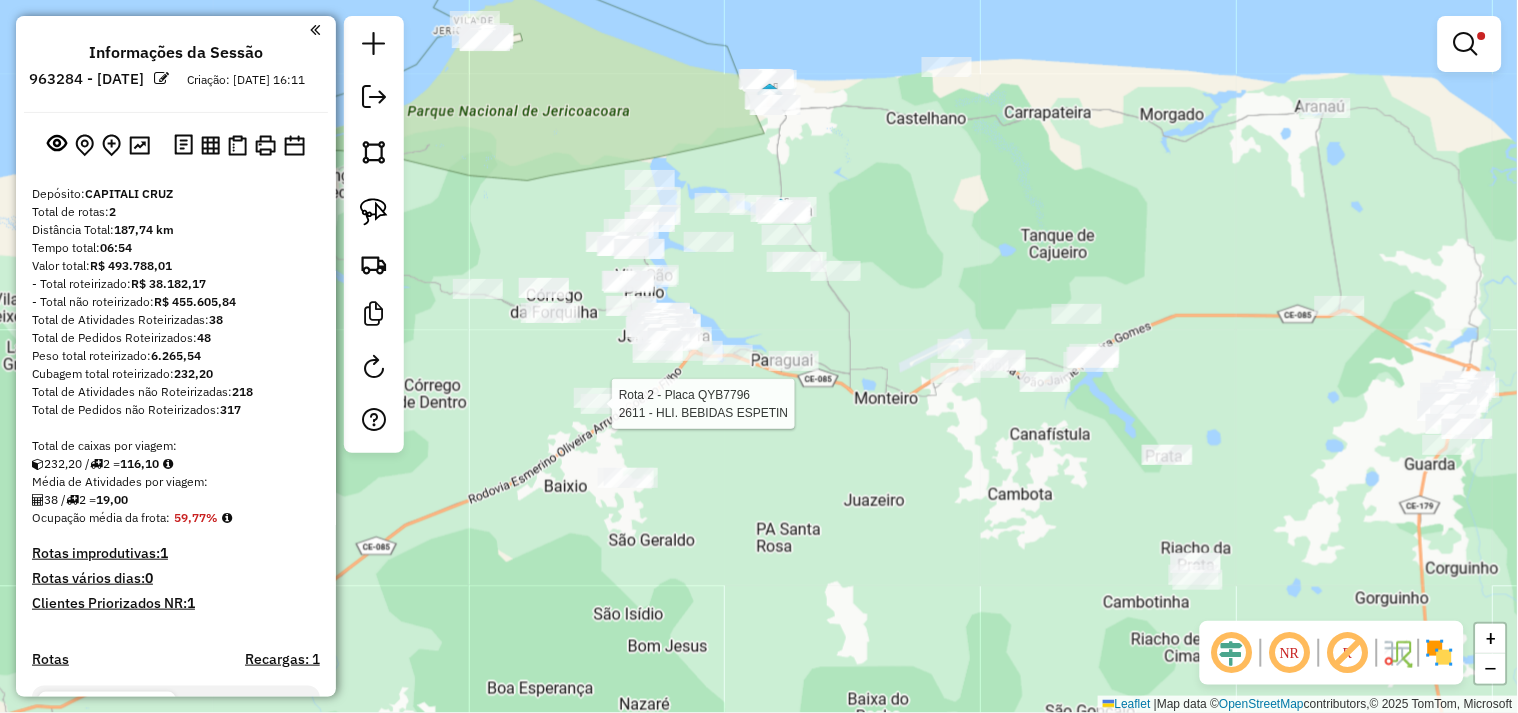 select on "**********" 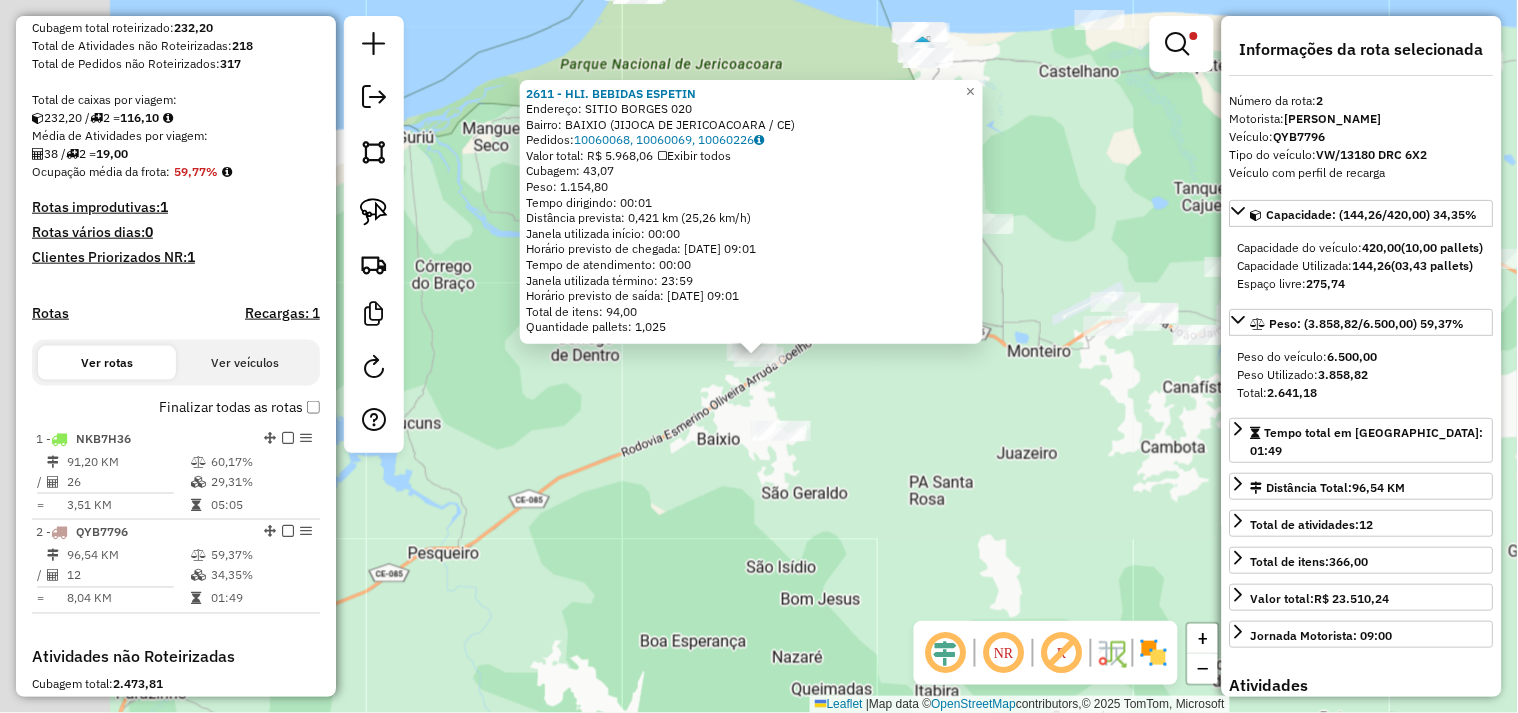 scroll, scrollTop: 674, scrollLeft: 0, axis: vertical 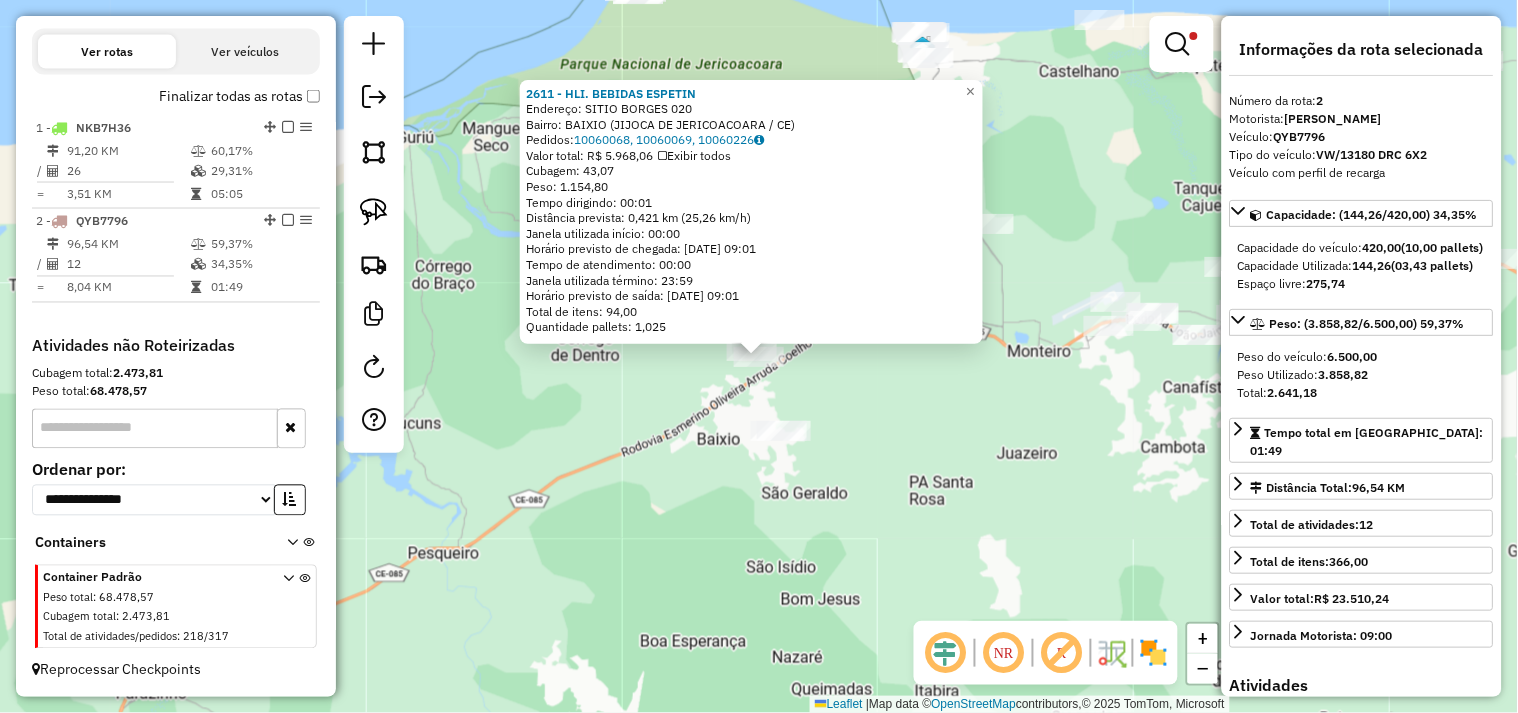 click on "Rota 2 - Placa QYB7796  2611 - HLI. BEBIDAS ESPETIN 2611 - HLI. BEBIDAS ESPETIN  Endereço:  SITIO BORGES 020   Bairro: BAIXIO (JIJOCA DE JERICOACOARA / CE)   Pedidos:  10060068, 10060069, 10060226   Valor total: R$ 5.968,06   Exibir todos   Cubagem: 43,07  Peso: 1.154,80  Tempo dirigindo: 00:01   Distância prevista: 0,421 km (25,26 km/h)   Janela utilizada início: 00:00   Horário previsto de chegada: 11/07/2025 09:01   Tempo de atendimento: 00:00   Janela utilizada término: 23:59   Horário previsto de saída: 11/07/2025 09:01   Total de itens: 94,00   Quantidade pallets: 1,025  × Limpar filtros Janela de atendimento Grade de atendimento Capacidade Transportadoras Veículos Cliente Pedidos  Rotas Selecione os dias de semana para filtrar as janelas de atendimento  Seg   Ter   Qua   Qui   Sex   Sáb   Dom  Informe o período da janela de atendimento: De: Até:  Filtrar exatamente a janela do cliente  Considerar janela de atendimento padrão   Seg   Ter   Qua   Qui   Sex   Sáb   Dom   Peso mínimo:   De:" 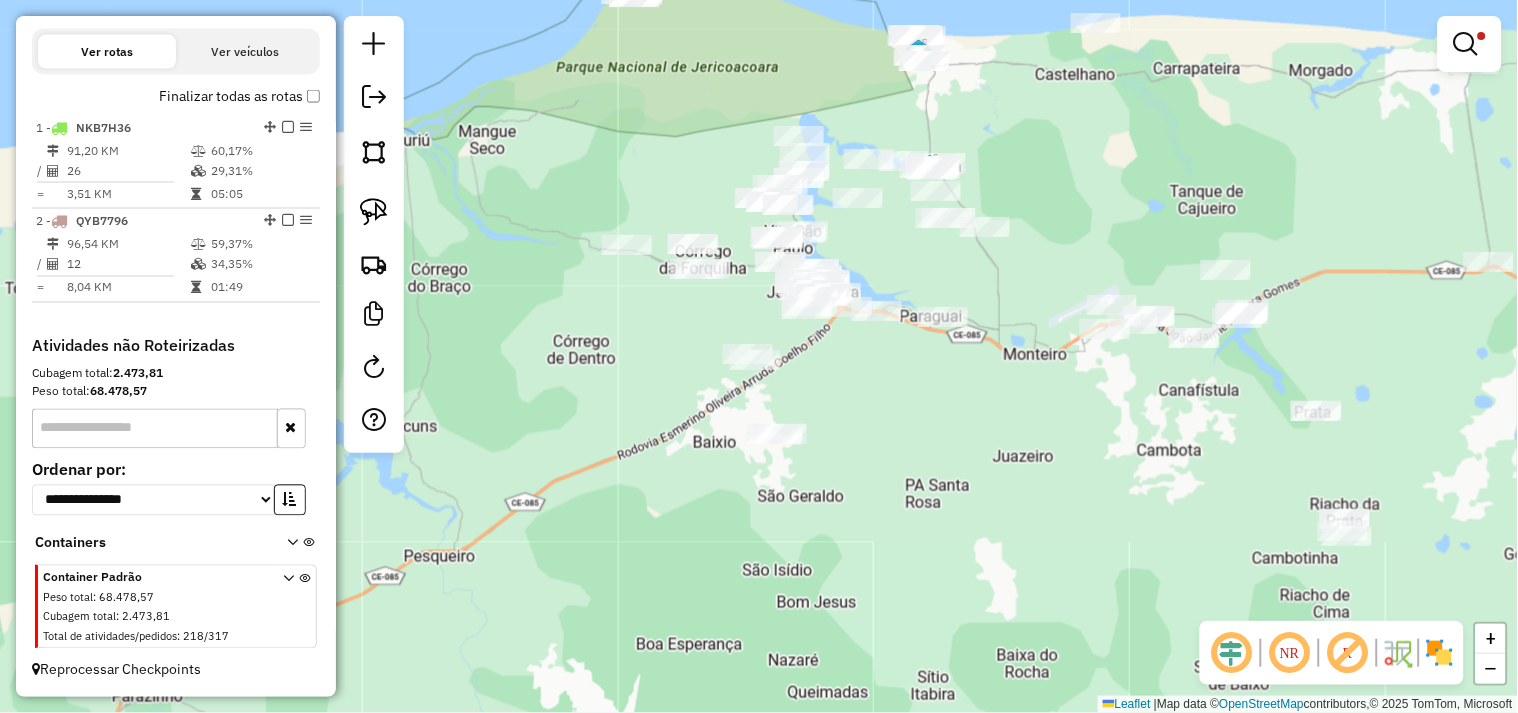 drag, startPoint x: 946, startPoint y: 454, endPoint x: 860, endPoint y: 426, distance: 90.44335 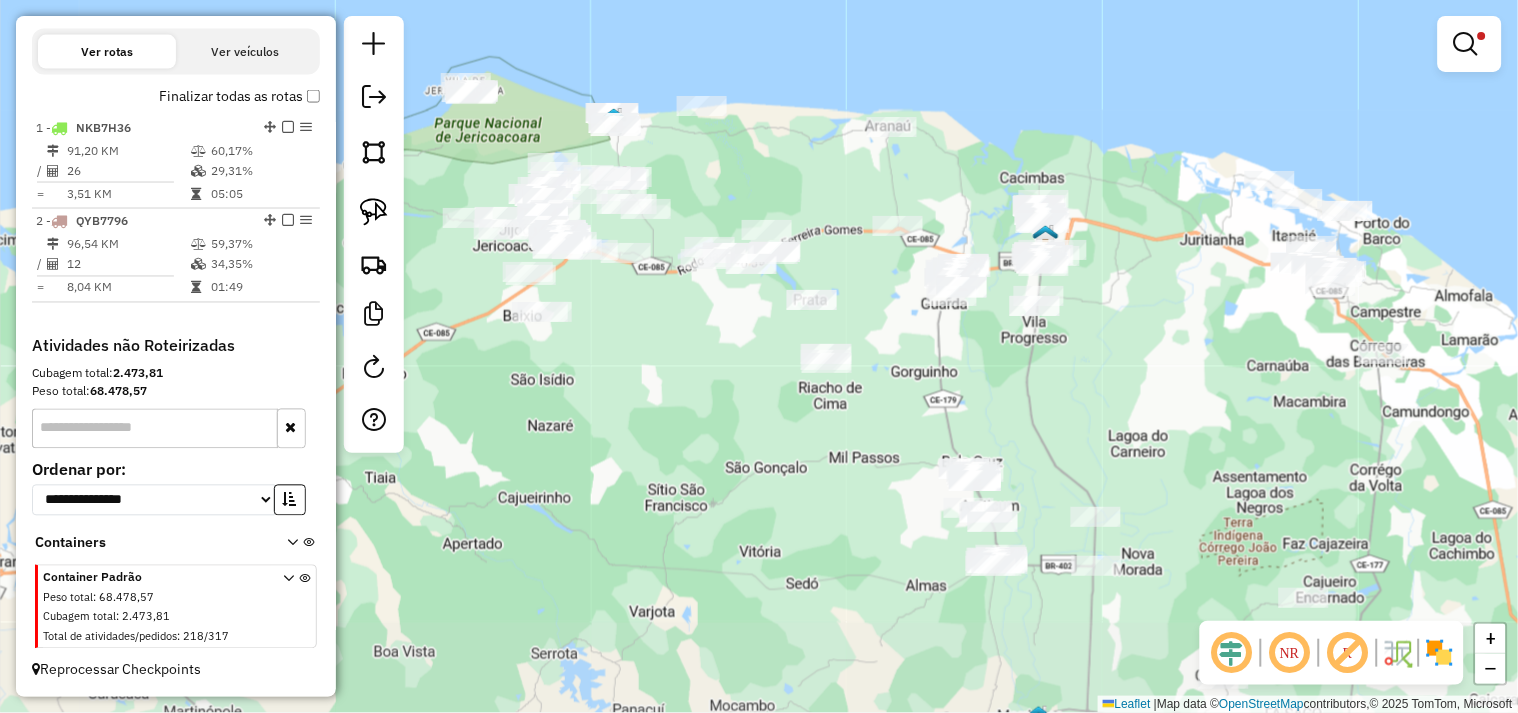 drag, startPoint x: 954, startPoint y: 492, endPoint x: 711, endPoint y: 365, distance: 274.18607 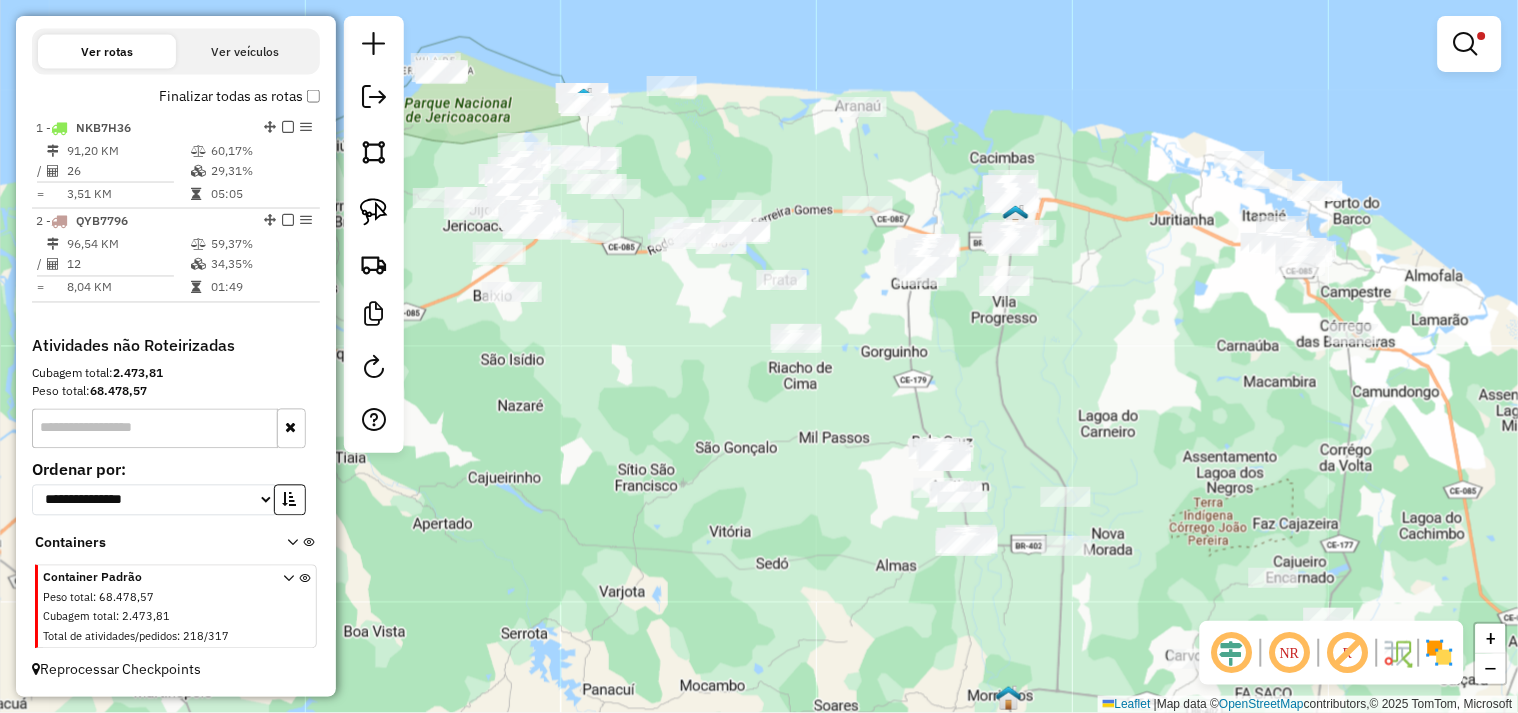 drag, startPoint x: 663, startPoint y: 404, endPoint x: 744, endPoint y: 450, distance: 93.15041 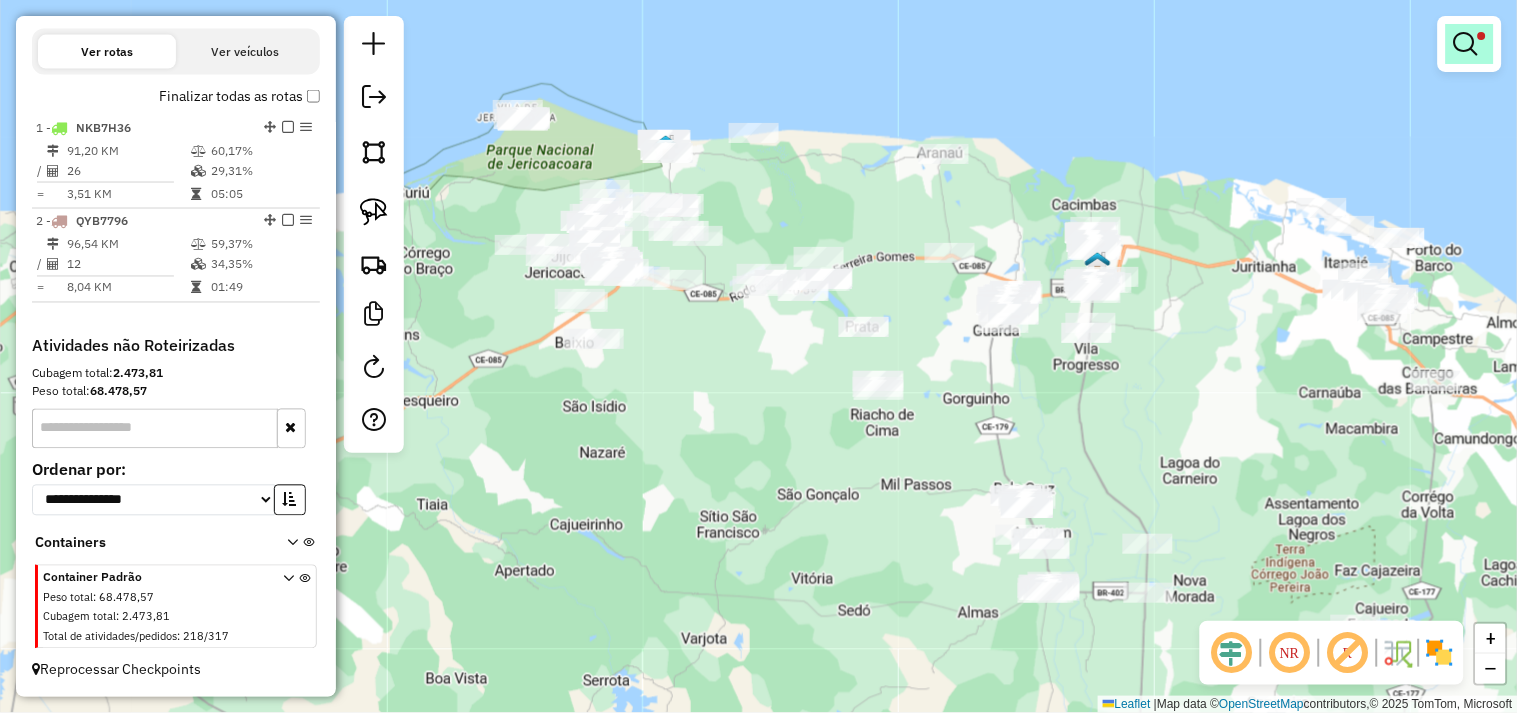 click at bounding box center [1466, 44] 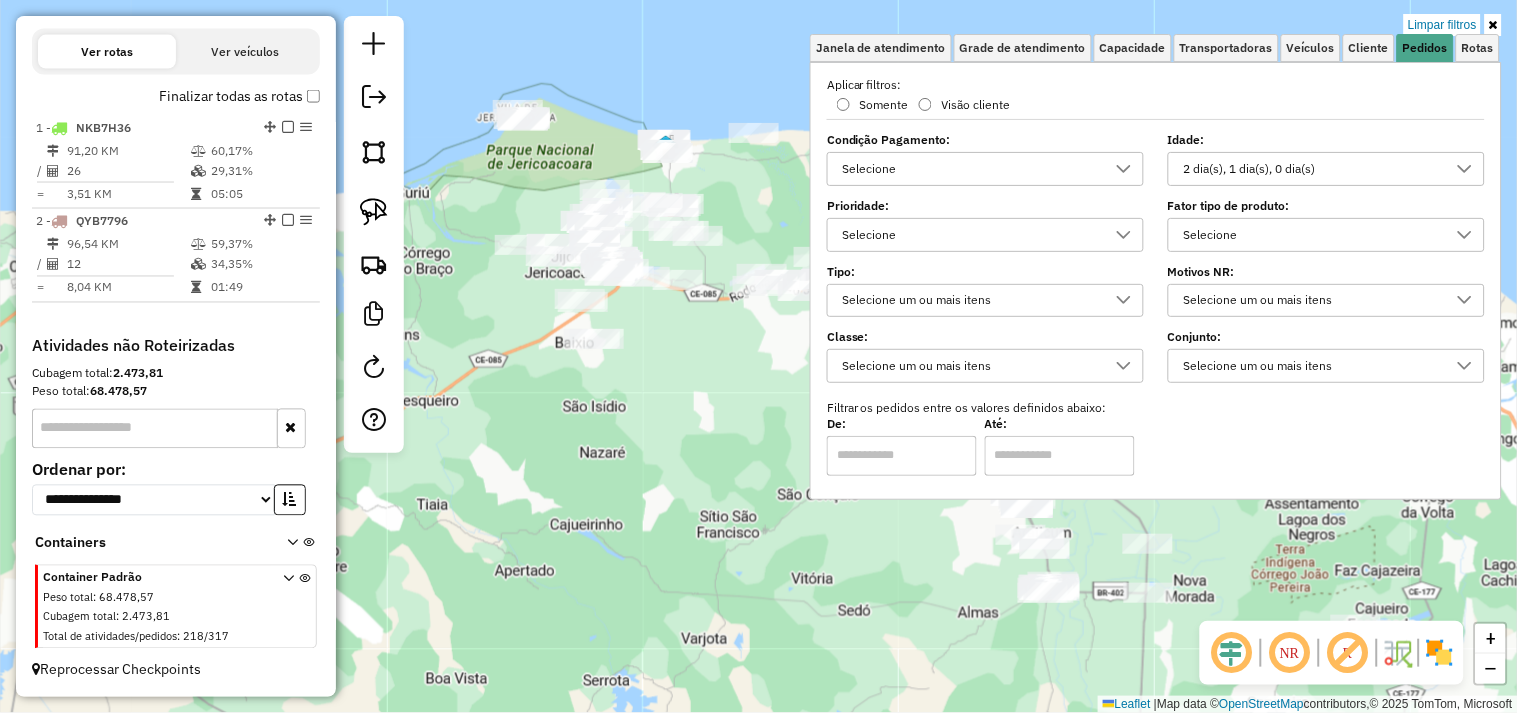 drag, startPoint x: 1353, startPoint y: 165, endPoint x: 1345, endPoint y: 176, distance: 13.601471 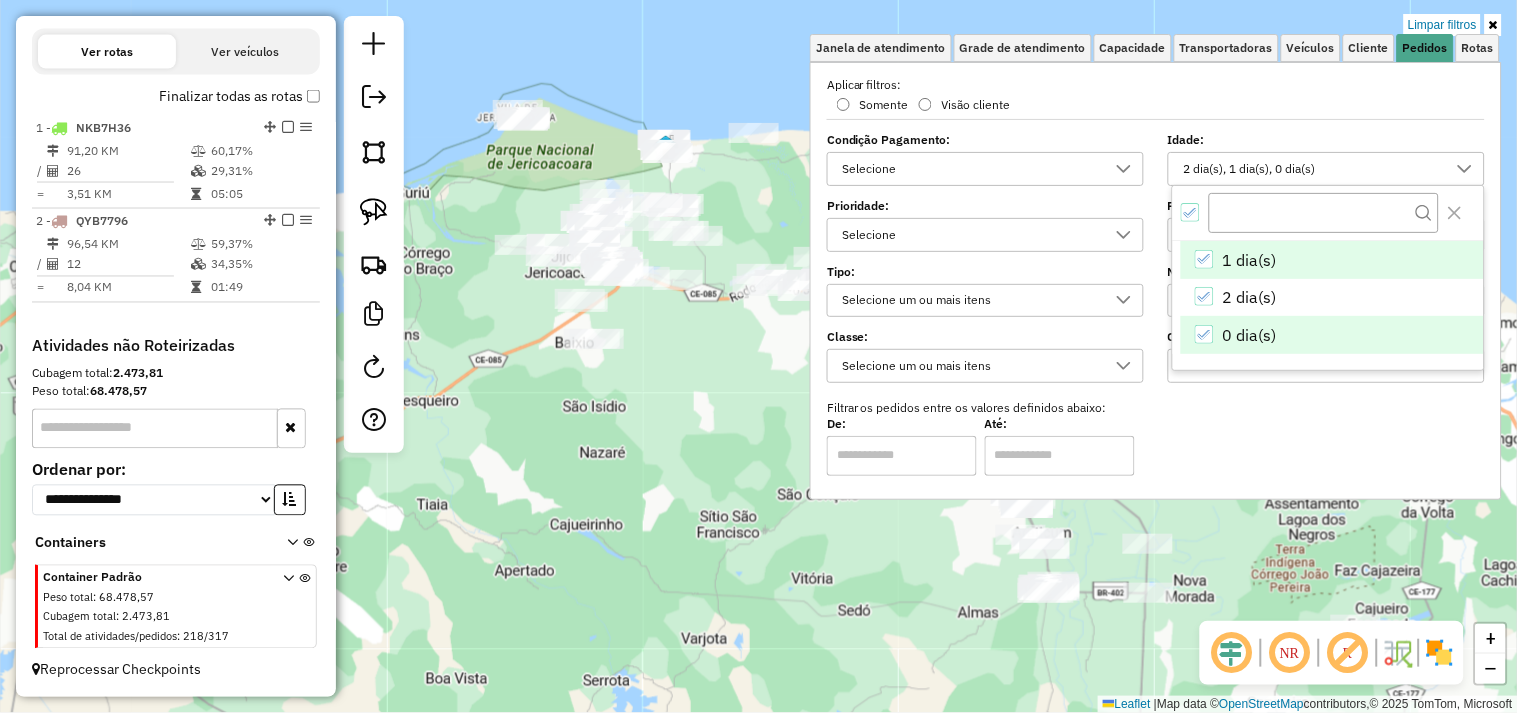 click 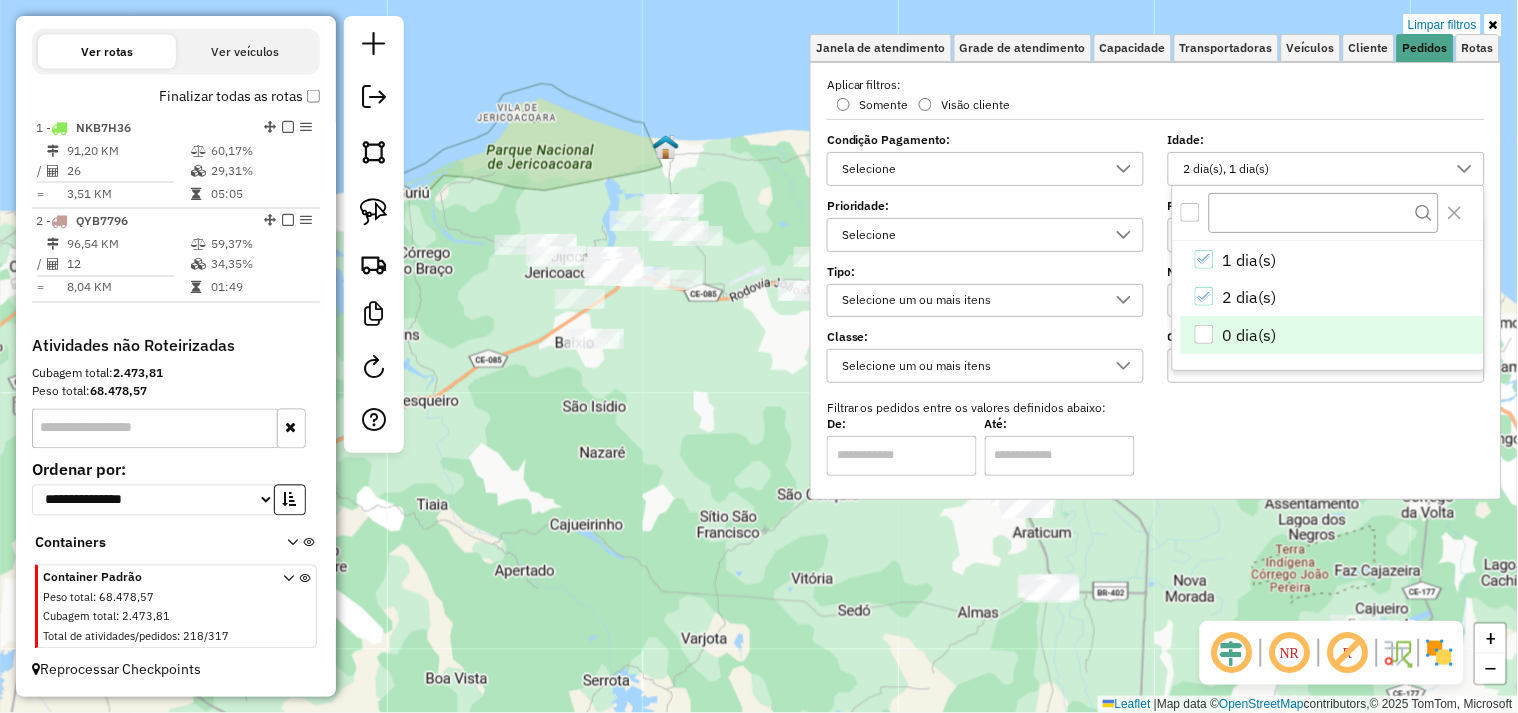 click on "Limpar filtros Janela de atendimento Grade de atendimento Capacidade Transportadoras Veículos Cliente Pedidos  Rotas Selecione os dias de semana para filtrar as janelas de atendimento  Seg   Ter   Qua   Qui   Sex   Sáb   Dom  Informe o período da janela de atendimento: De: Até:  Filtrar exatamente a janela do cliente  Considerar janela de atendimento padrão  Selecione os dias de semana para filtrar as grades de atendimento  Seg   Ter   Qua   Qui   Sex   Sáb   Dom   Considerar clientes sem dia de atendimento cadastrado  Clientes fora do dia de atendimento selecionado Filtrar as atividades entre os valores definidos abaixo:  Peso mínimo:   Peso máximo:   Cubagem mínima:   Cubagem máxima:   De:   Até:  Filtrar as atividades entre o tempo de atendimento definido abaixo:  De:   Até:   Considerar capacidade total dos clientes não roteirizados Transportadora: Selecione um ou mais itens Tipo de veículo: Selecione um ou mais itens Veículo: Selecione um ou mais itens Motorista: Selecione um ou mais itens" 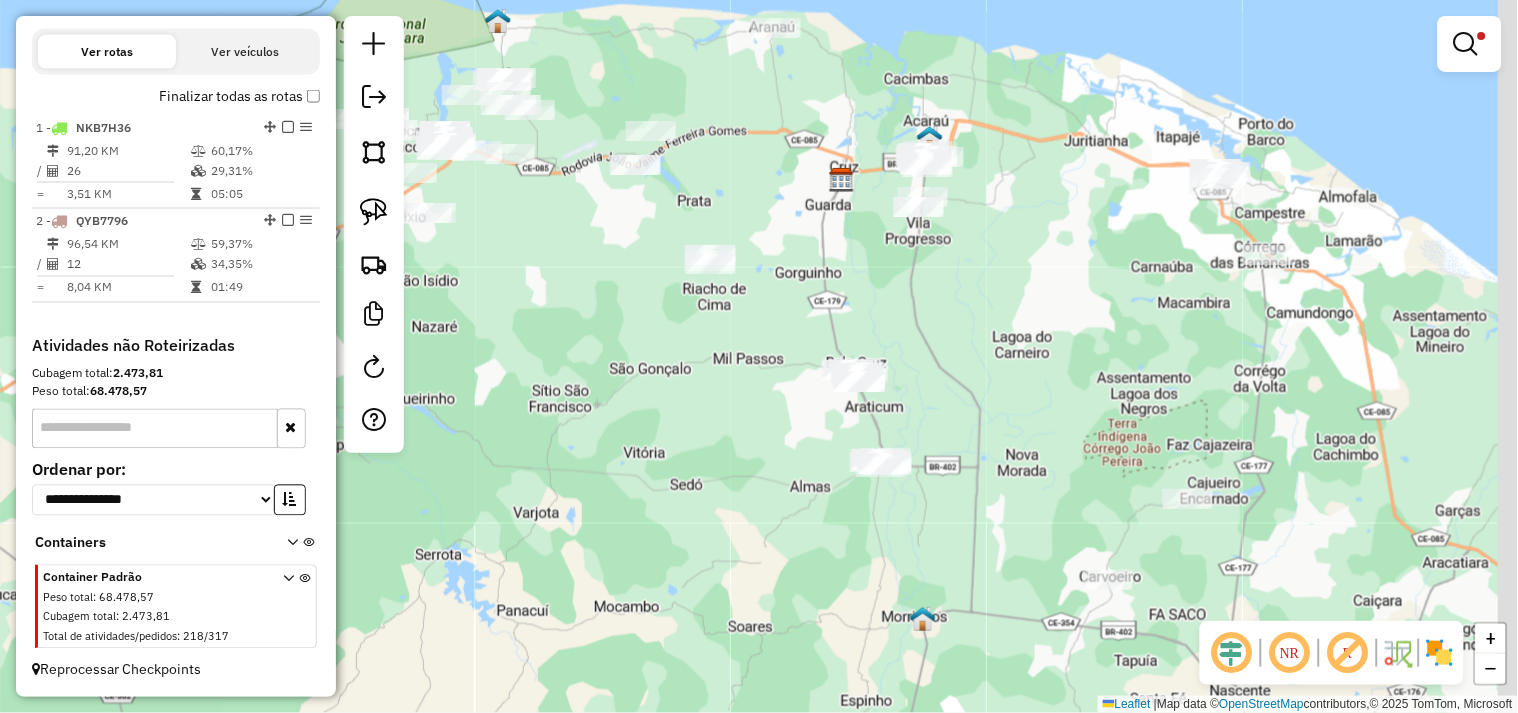 drag, startPoint x: 796, startPoint y: 523, endPoint x: 642, endPoint y: 340, distance: 239.17567 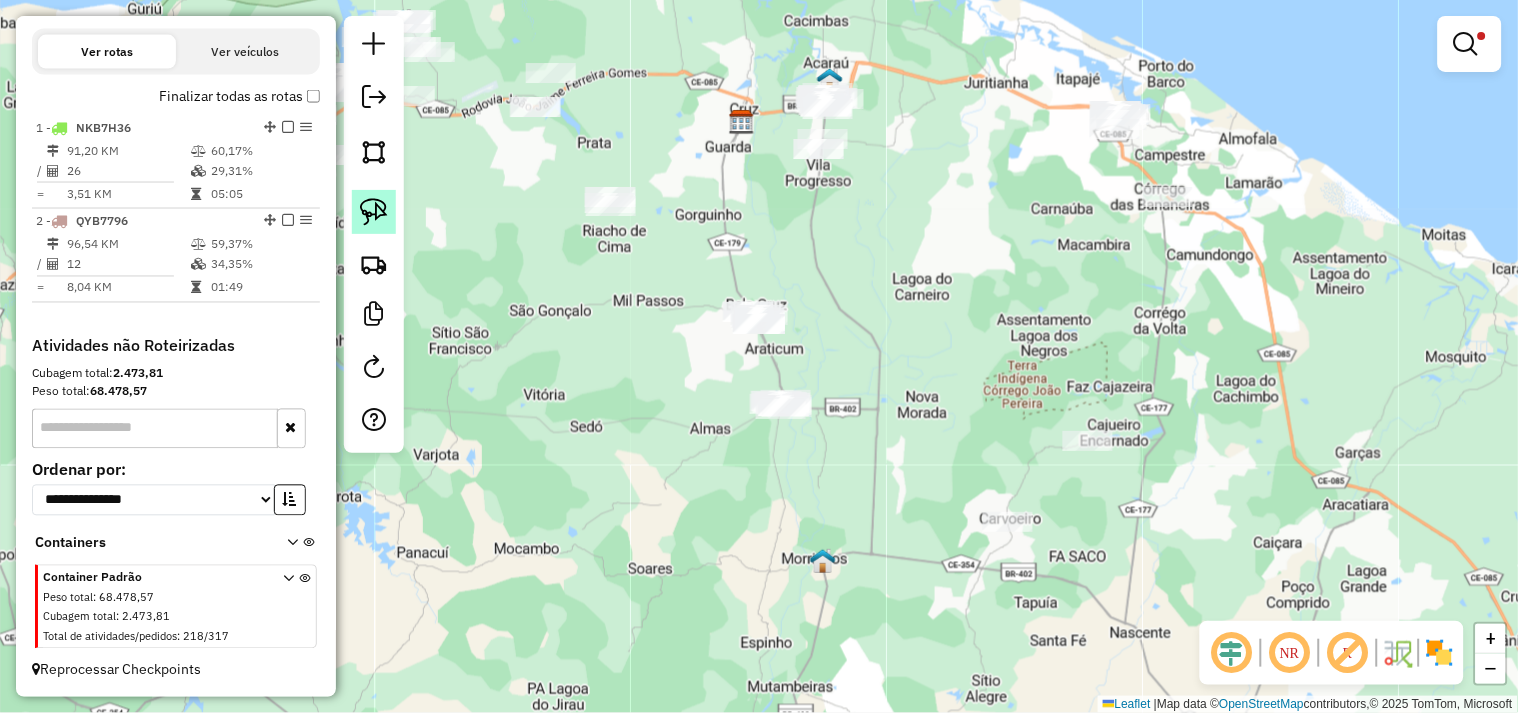 click 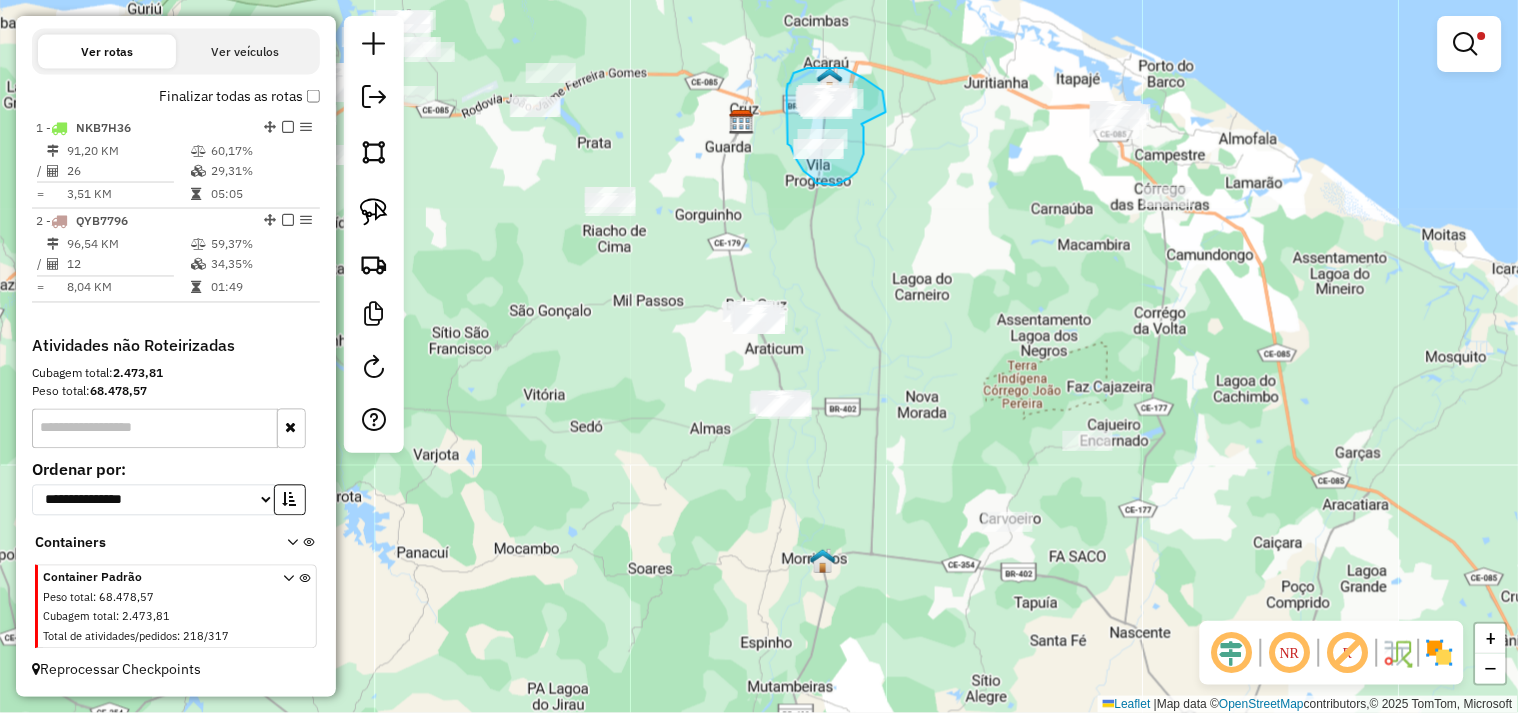 drag, startPoint x: 864, startPoint y: 145, endPoint x: 882, endPoint y: 127, distance: 25.455845 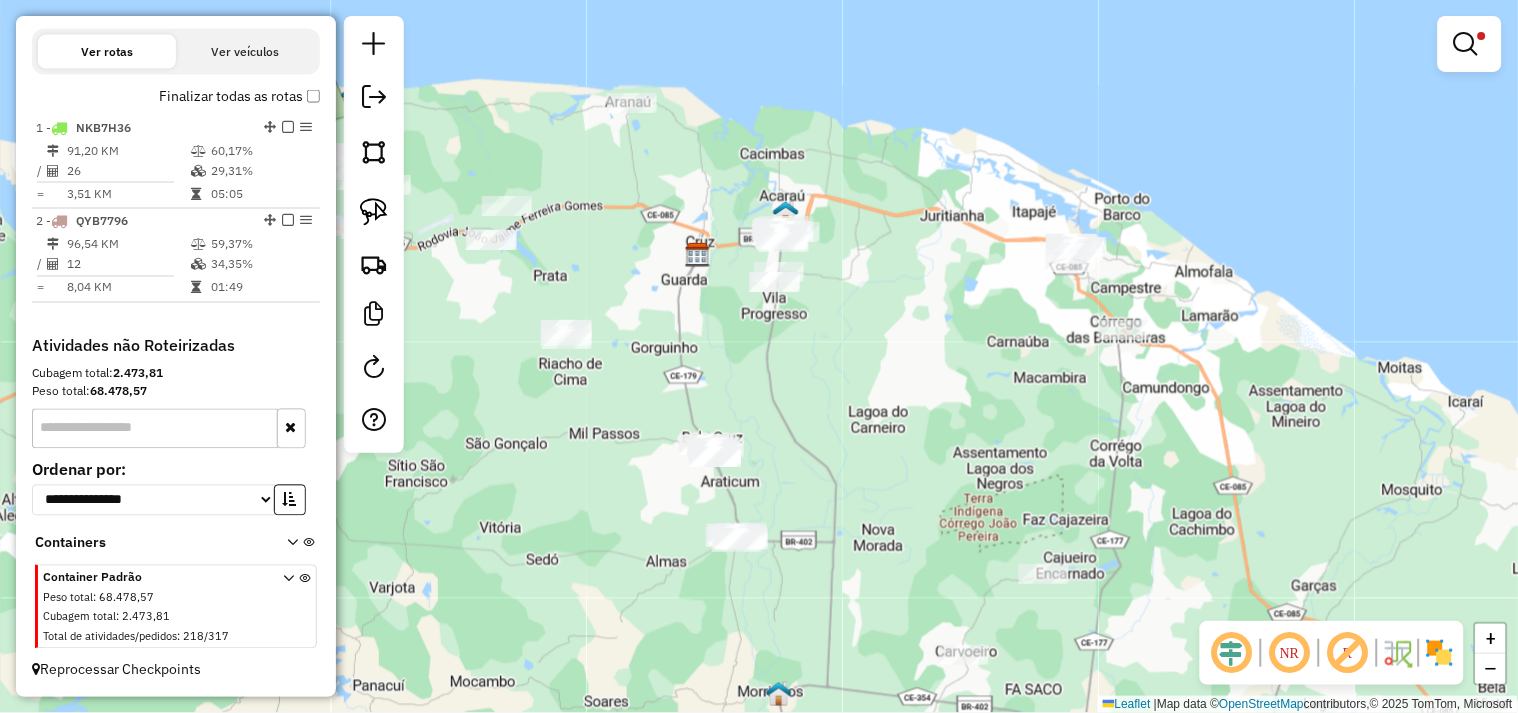 drag, startPoint x: 847, startPoint y: 304, endPoint x: 796, endPoint y: 424, distance: 130.38788 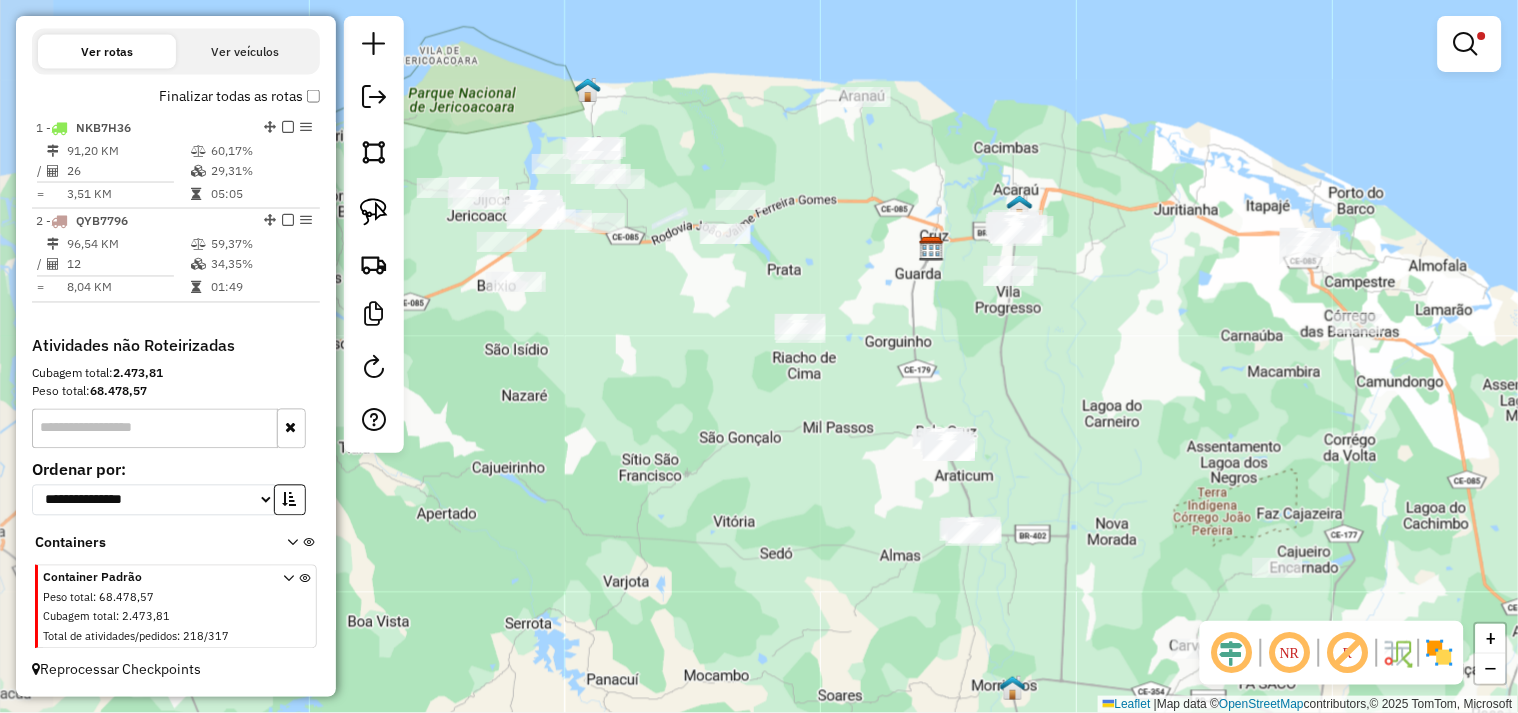 drag, startPoint x: 747, startPoint y: 351, endPoint x: 983, endPoint y: 345, distance: 236.07626 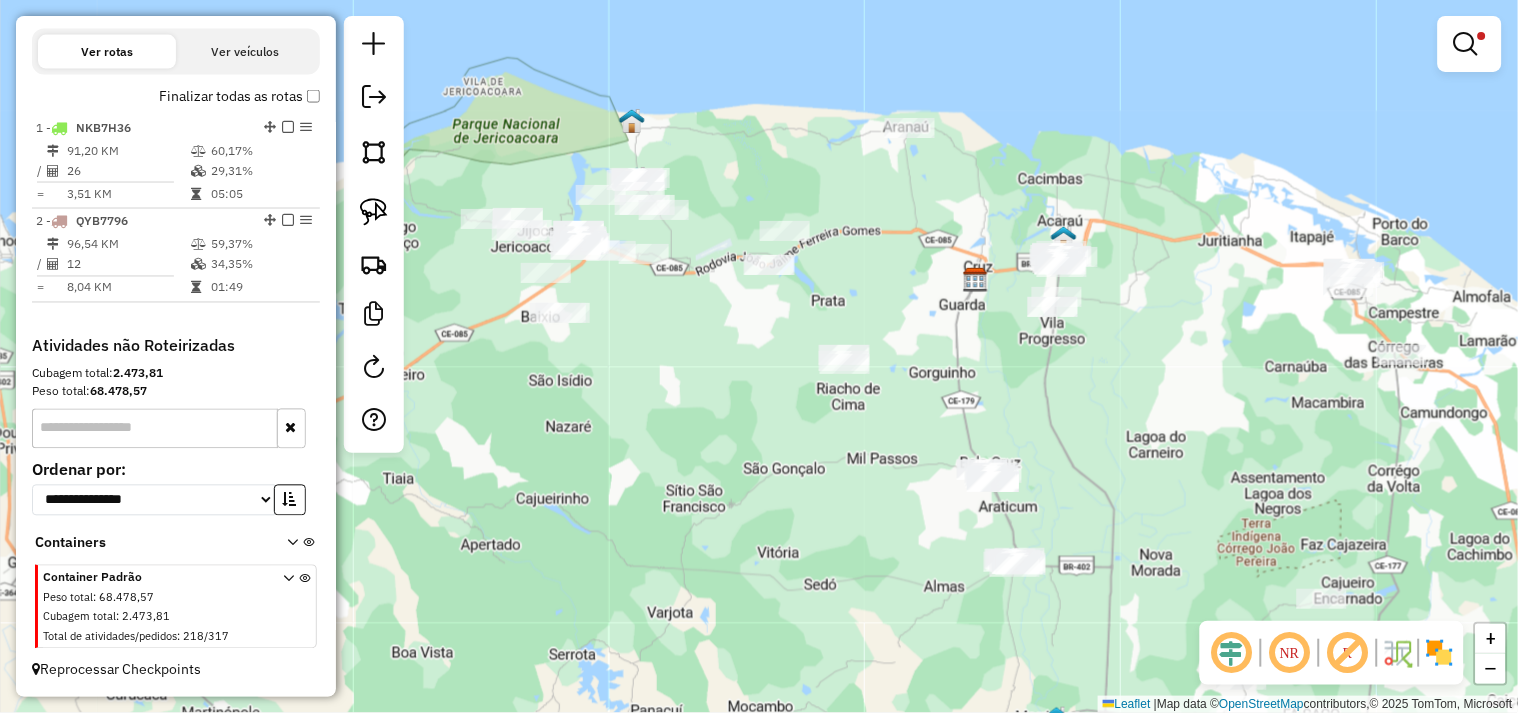 drag, startPoint x: 871, startPoint y: 333, endPoint x: 870, endPoint y: 350, distance: 17.029387 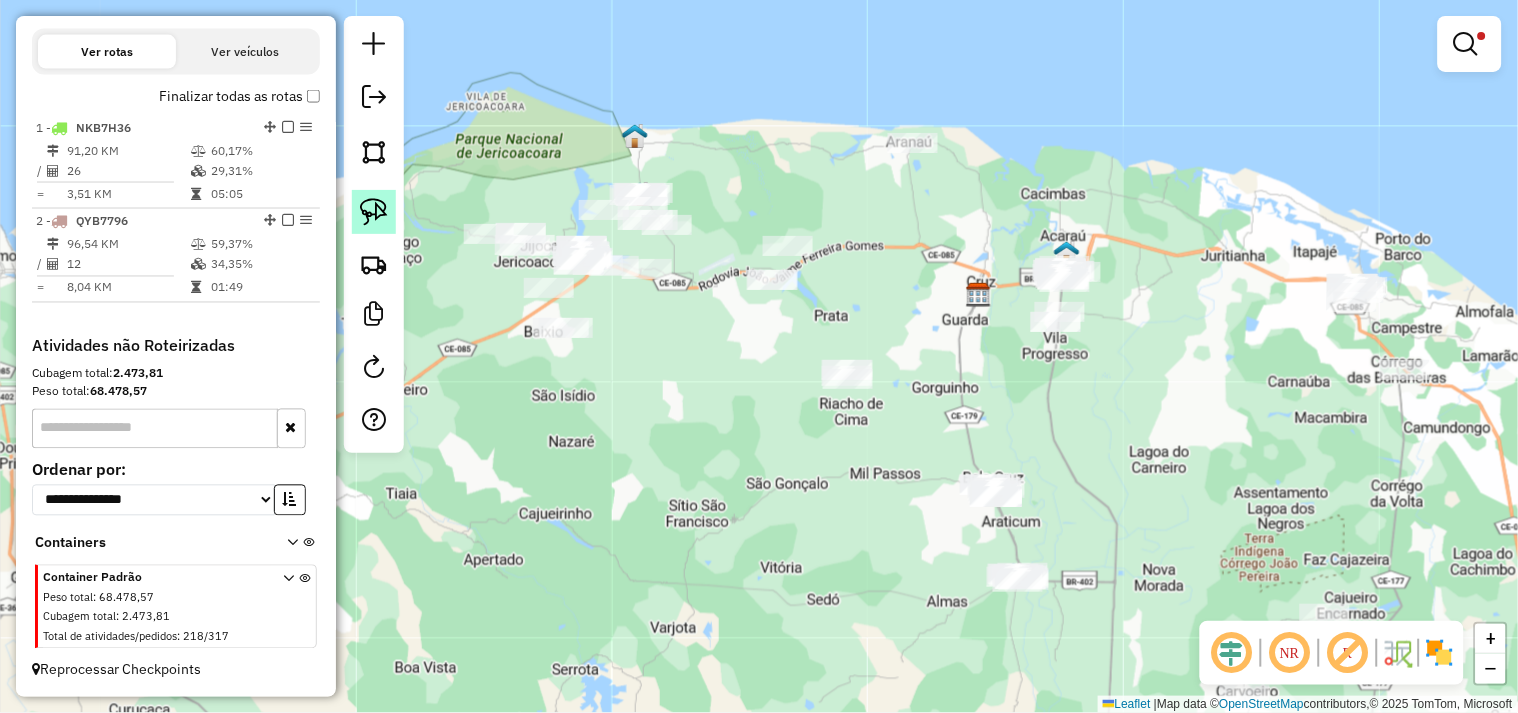 click 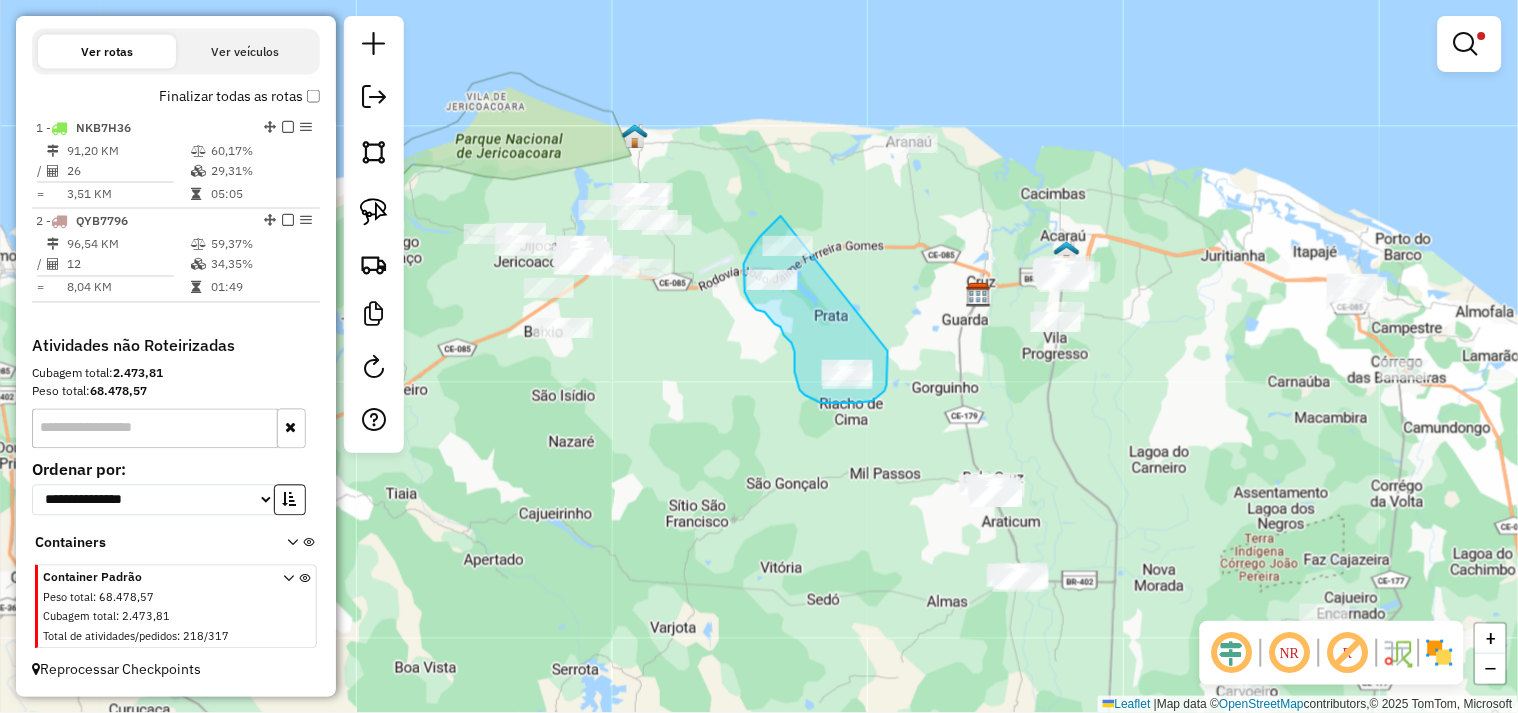 drag, startPoint x: 888, startPoint y: 356, endPoint x: 822, endPoint y: 214, distance: 156.58864 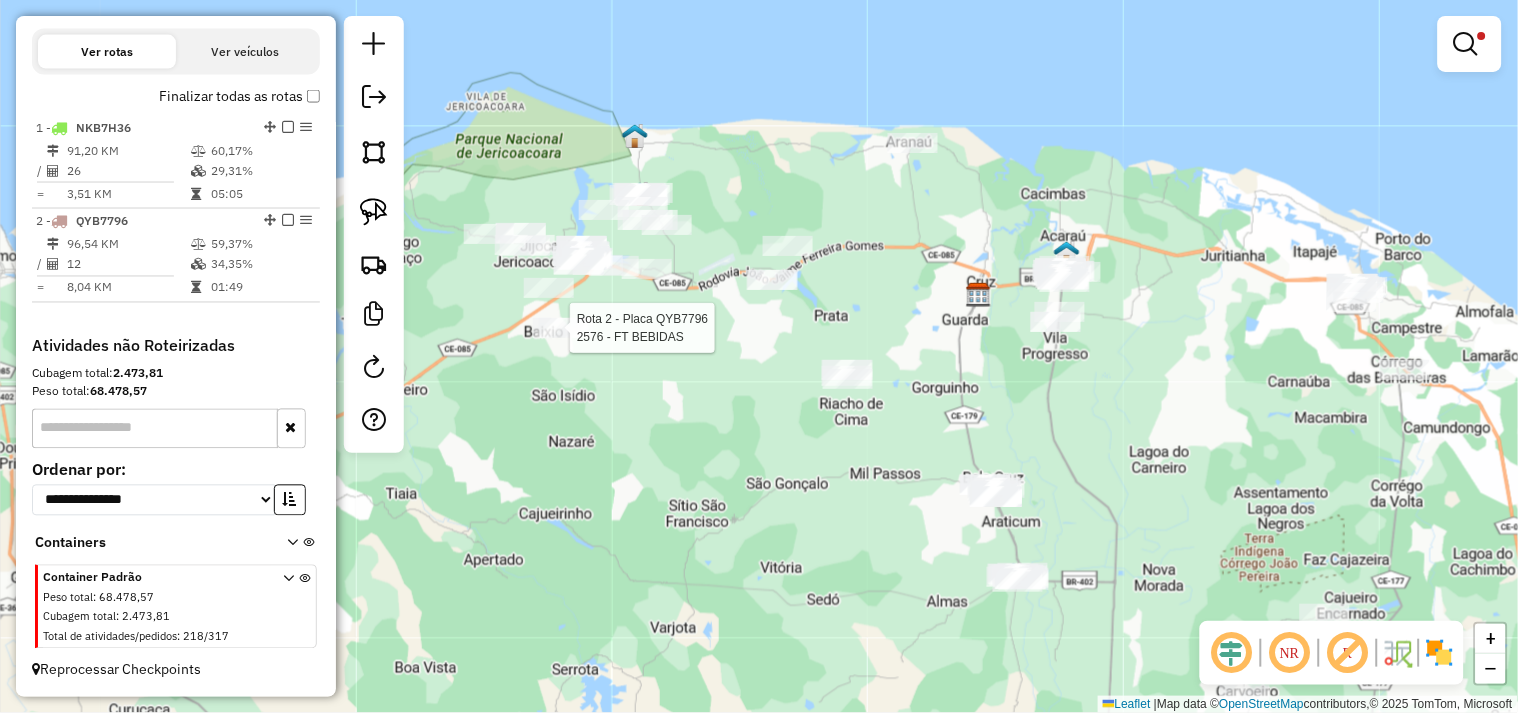 select on "**********" 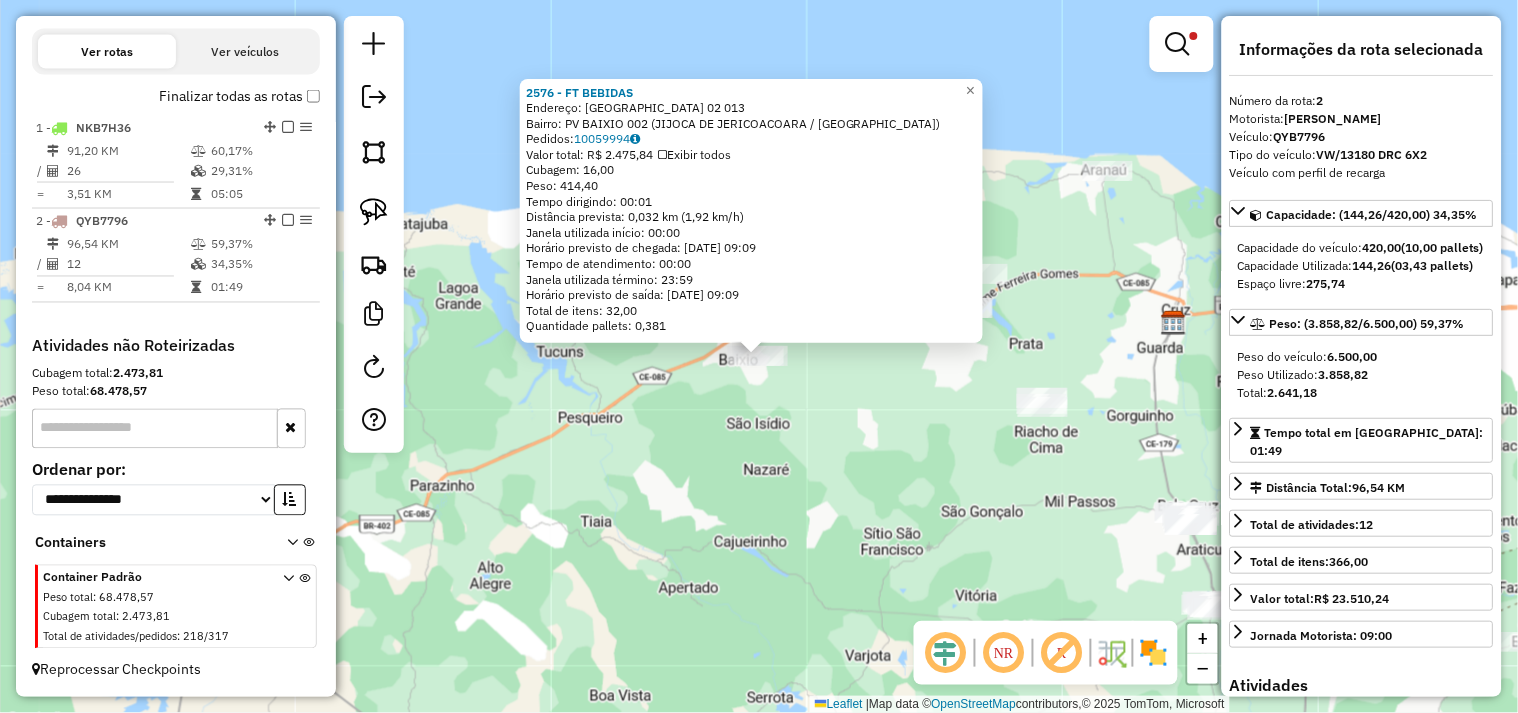 click on "2576 - FT BEBIDAS  Endereço:  SITIO BAIXIO 02 013   Bairro: PV BAIXIO 002 (JIJOCA DE JERICOACOARA / CE)   Pedidos:  10059994   Valor total: R$ 2.475,84   Exibir todos   Cubagem: 16,00  Peso: 414,40  Tempo dirigindo: 00:01   Distância prevista: 0,032 km (1,92 km/h)   Janela utilizada início: 00:00   Horário previsto de chegada: 11/07/2025 09:09   Tempo de atendimento: 00:00   Janela utilizada término: 23:59   Horário previsto de saída: 11/07/2025 09:09   Total de itens: 32,00   Quantidade pallets: 0,381  × Limpar filtros Janela de atendimento Grade de atendimento Capacidade Transportadoras Veículos Cliente Pedidos  Rotas Selecione os dias de semana para filtrar as janelas de atendimento  Seg   Ter   Qua   Qui   Sex   Sáb   Dom  Informe o período da janela de atendimento: De: Até:  Filtrar exatamente a janela do cliente  Considerar janela de atendimento padrão  Selecione os dias de semana para filtrar as grades de atendimento  Seg   Ter   Qua   Qui   Sex   Sáb   Dom   Peso mínimo:   De:   Até:" 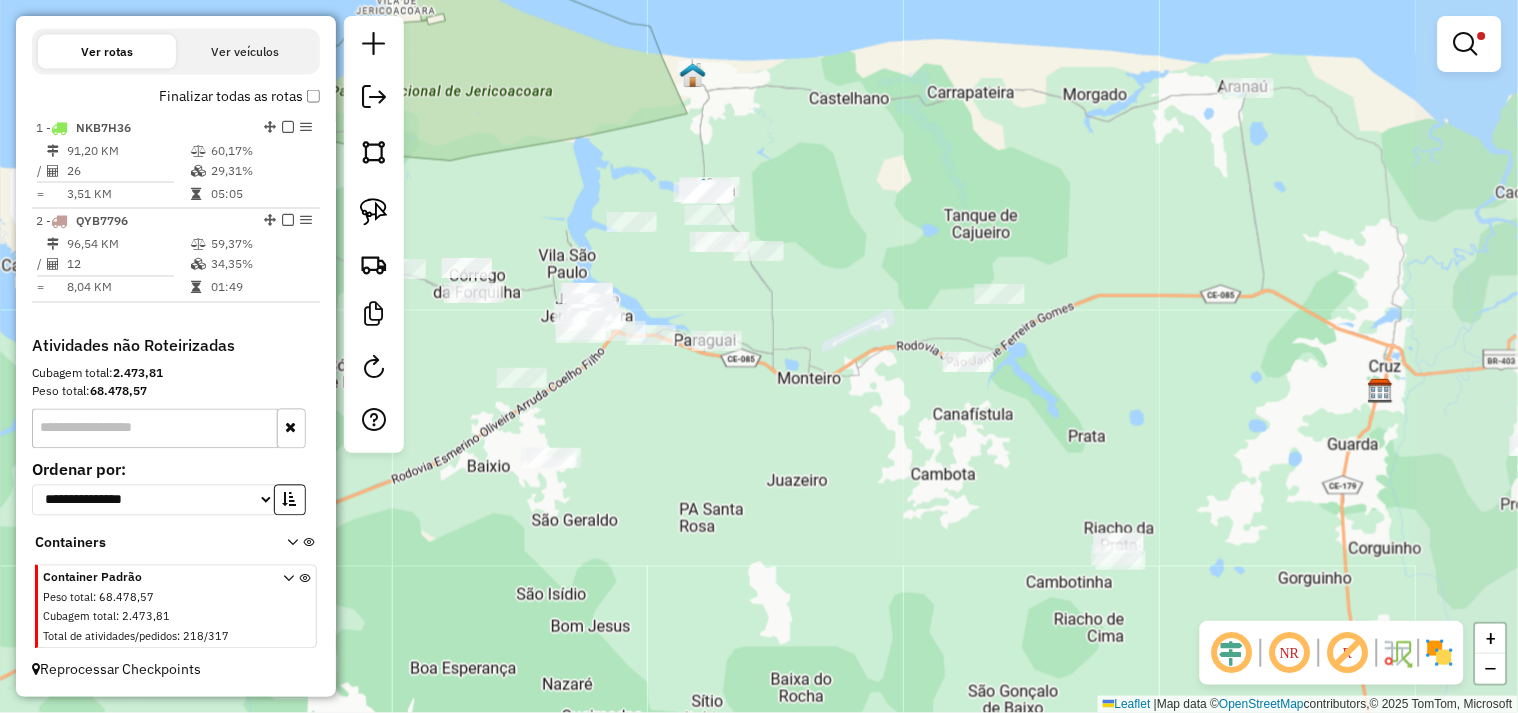 drag, startPoint x: 865, startPoint y: 524, endPoint x: 884, endPoint y: 456, distance: 70.60453 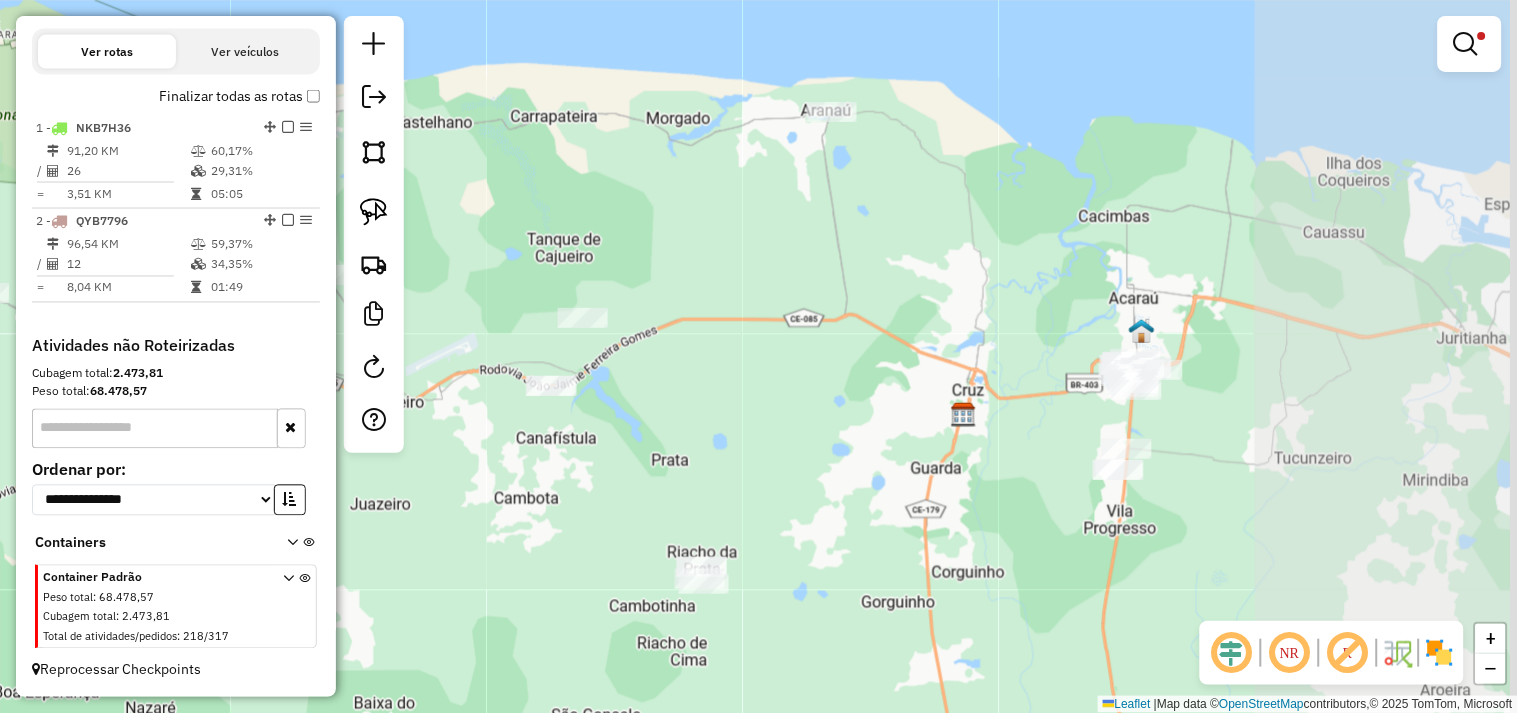 drag, startPoint x: 1000, startPoint y: 425, endPoint x: 780, endPoint y: 433, distance: 220.1454 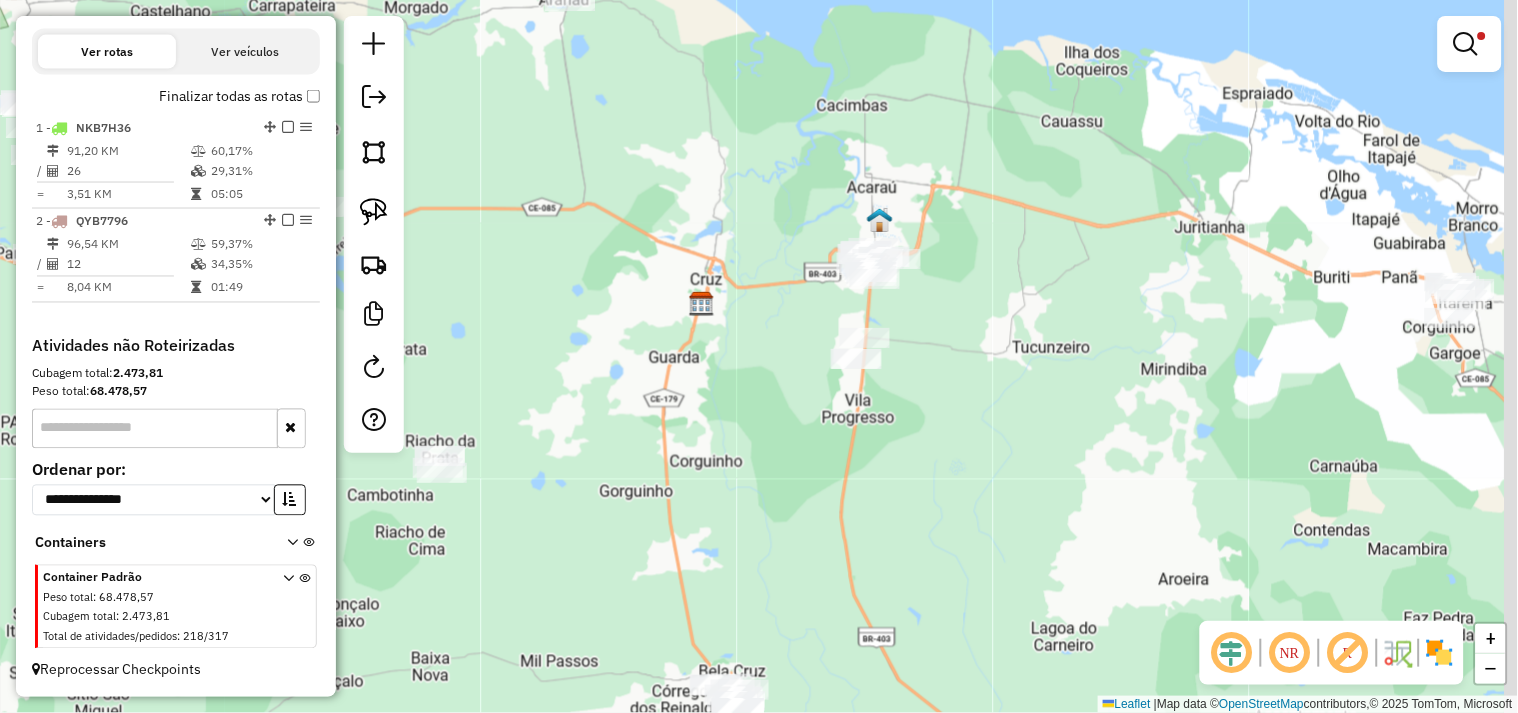 drag, startPoint x: 723, startPoint y: 396, endPoint x: 684, endPoint y: 375, distance: 44.294468 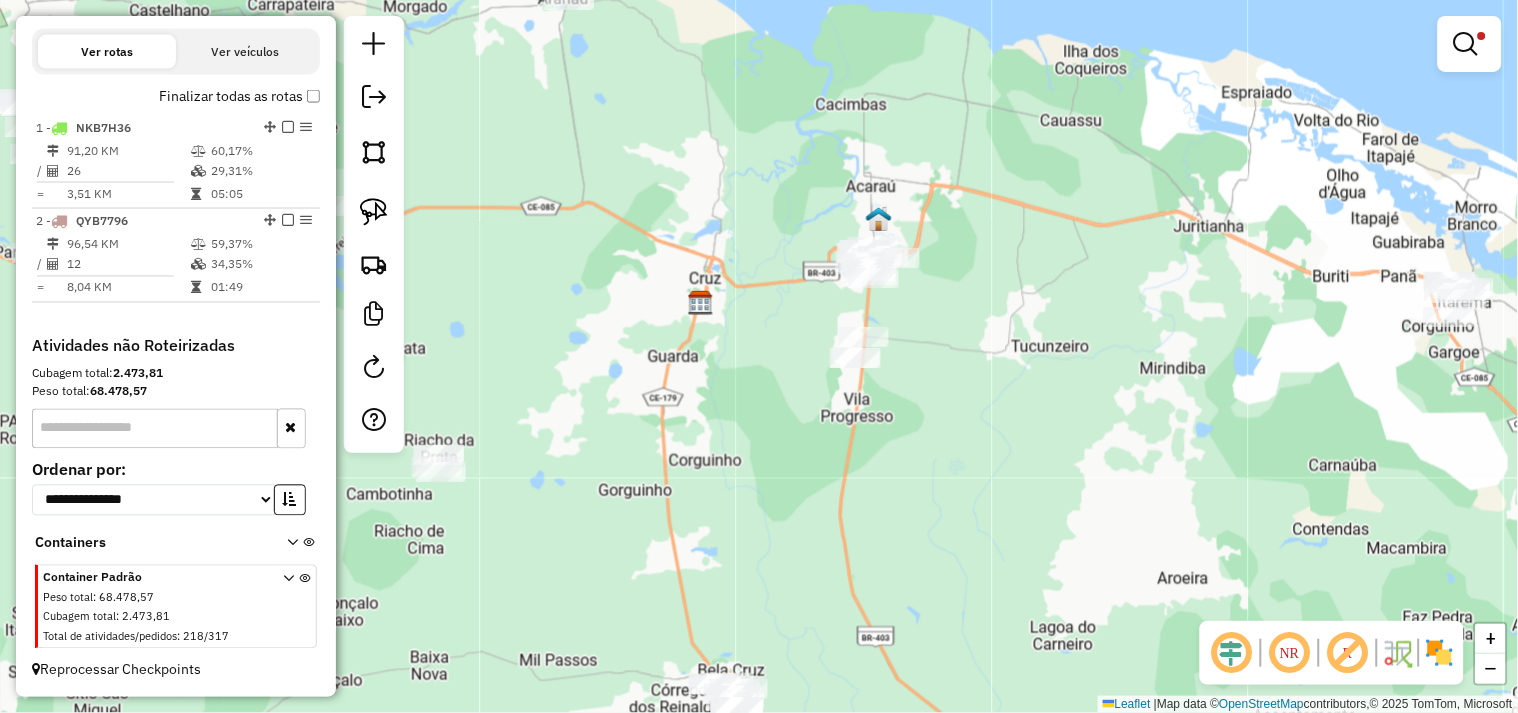drag, startPoint x: 894, startPoint y: 477, endPoint x: 752, endPoint y: 408, distance: 157.87654 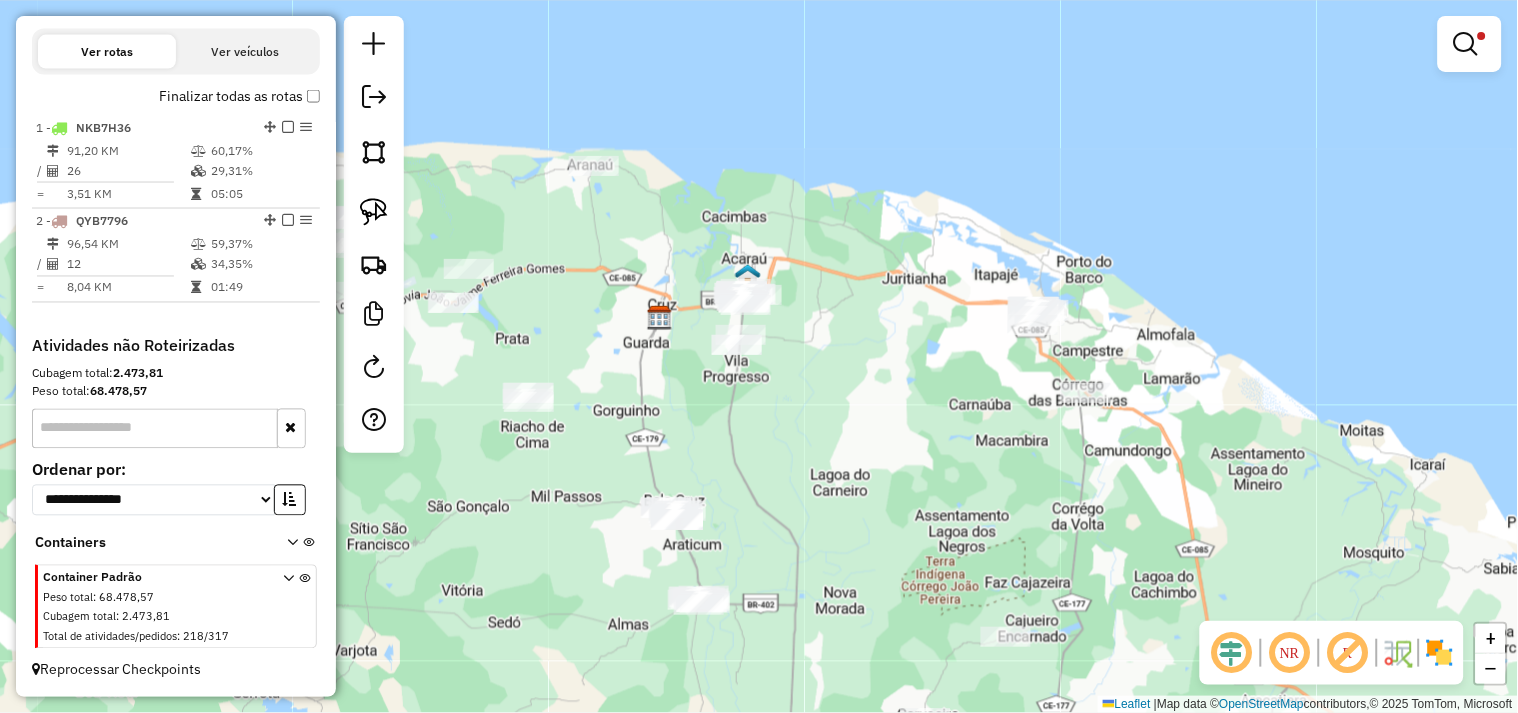 click on "Limpar filtros Janela de atendimento Grade de atendimento Capacidade Transportadoras Veículos Cliente Pedidos  Rotas Selecione os dias de semana para filtrar as janelas de atendimento  Seg   Ter   Qua   Qui   Sex   Sáb   Dom  Informe o período da janela de atendimento: De: Até:  Filtrar exatamente a janela do cliente  Considerar janela de atendimento padrão  Selecione os dias de semana para filtrar as grades de atendimento  Seg   Ter   Qua   Qui   Sex   Sáb   Dom   Considerar clientes sem dia de atendimento cadastrado  Clientes fora do dia de atendimento selecionado Filtrar as atividades entre os valores definidos abaixo:  Peso mínimo:   Peso máximo:   Cubagem mínima:   Cubagem máxima:   De:   Até:  Filtrar as atividades entre o tempo de atendimento definido abaixo:  De:   Até:   Considerar capacidade total dos clientes não roteirizados Transportadora: Selecione um ou mais itens Tipo de veículo: Selecione um ou mais itens Veículo: Selecione um ou mais itens Motorista: Selecione um ou mais itens" 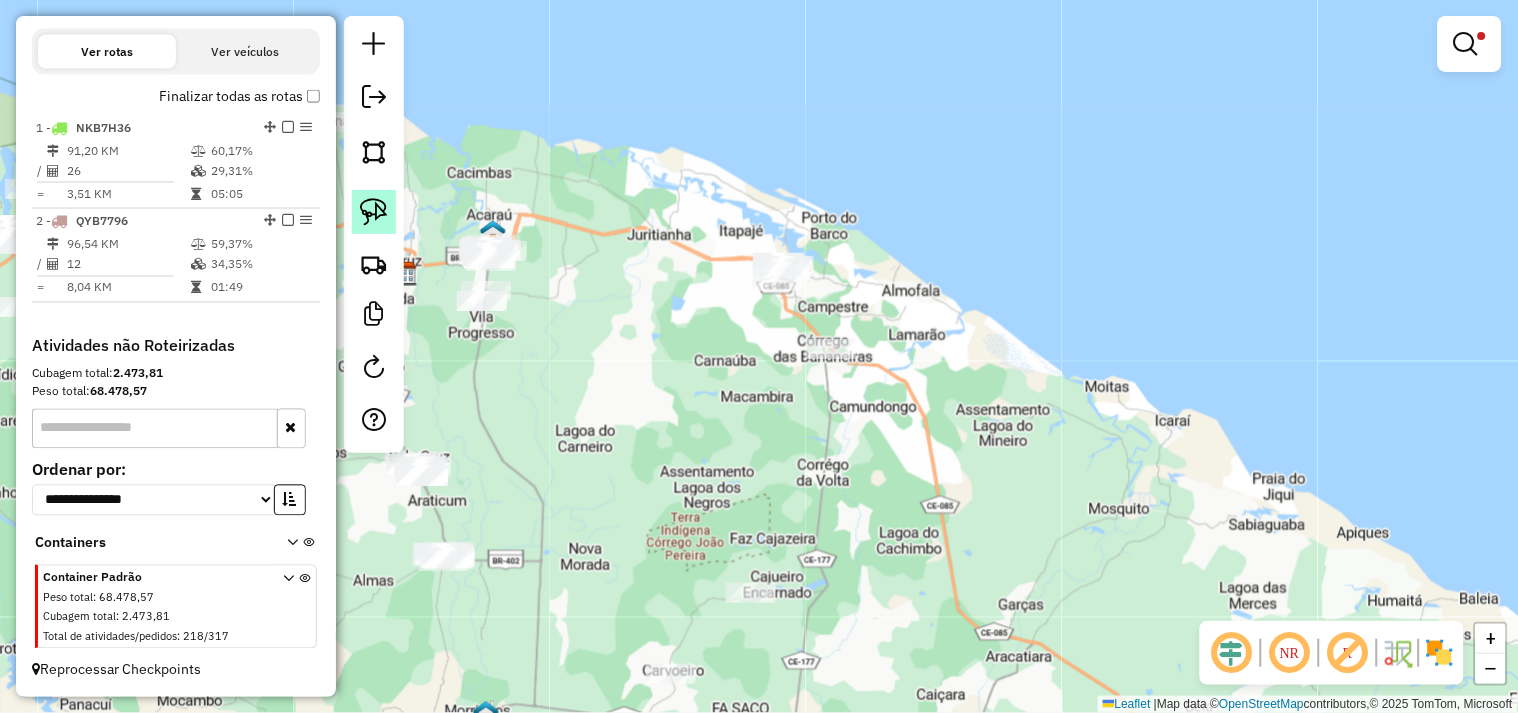 click 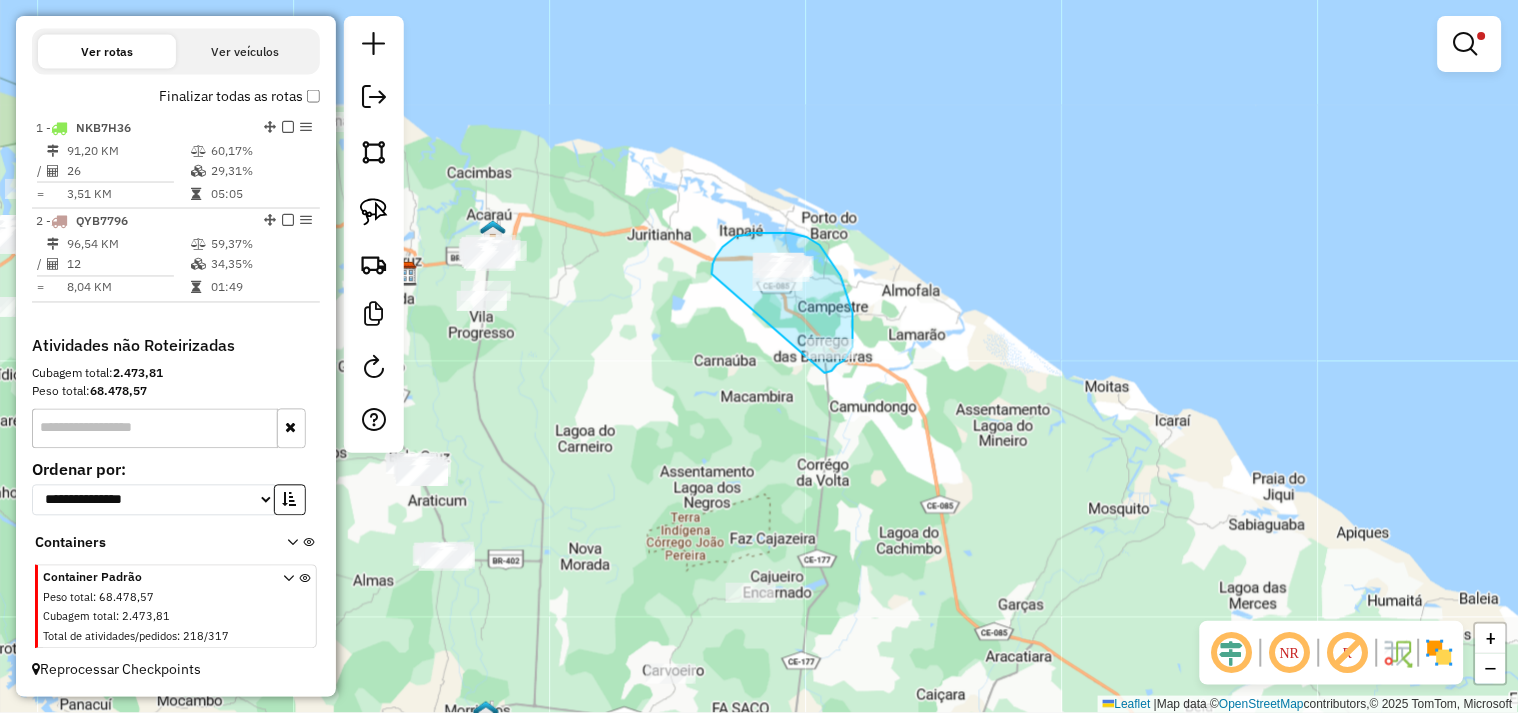 drag, startPoint x: 713, startPoint y: 264, endPoint x: 791, endPoint y: 373, distance: 134.03358 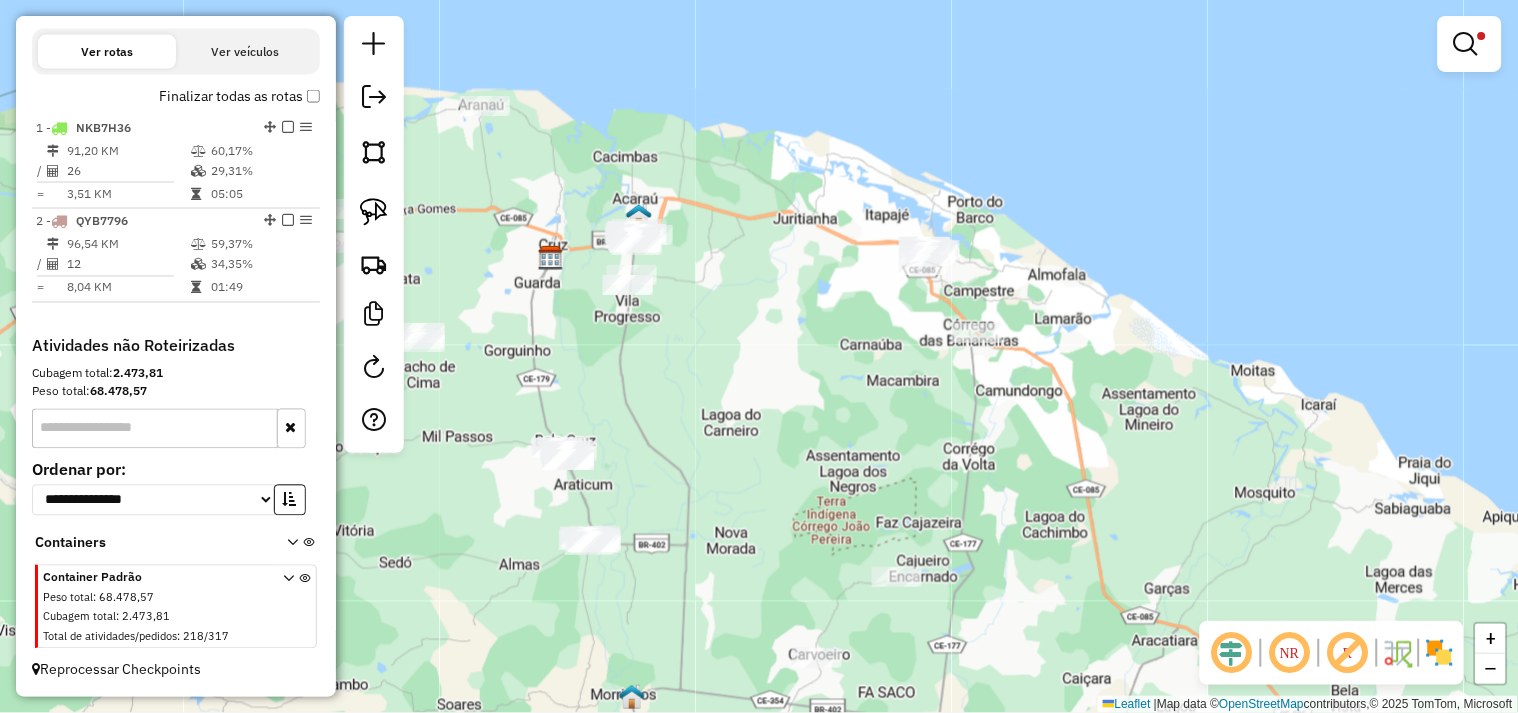 drag, startPoint x: 711, startPoint y: 402, endPoint x: 894, endPoint y: 373, distance: 185.28357 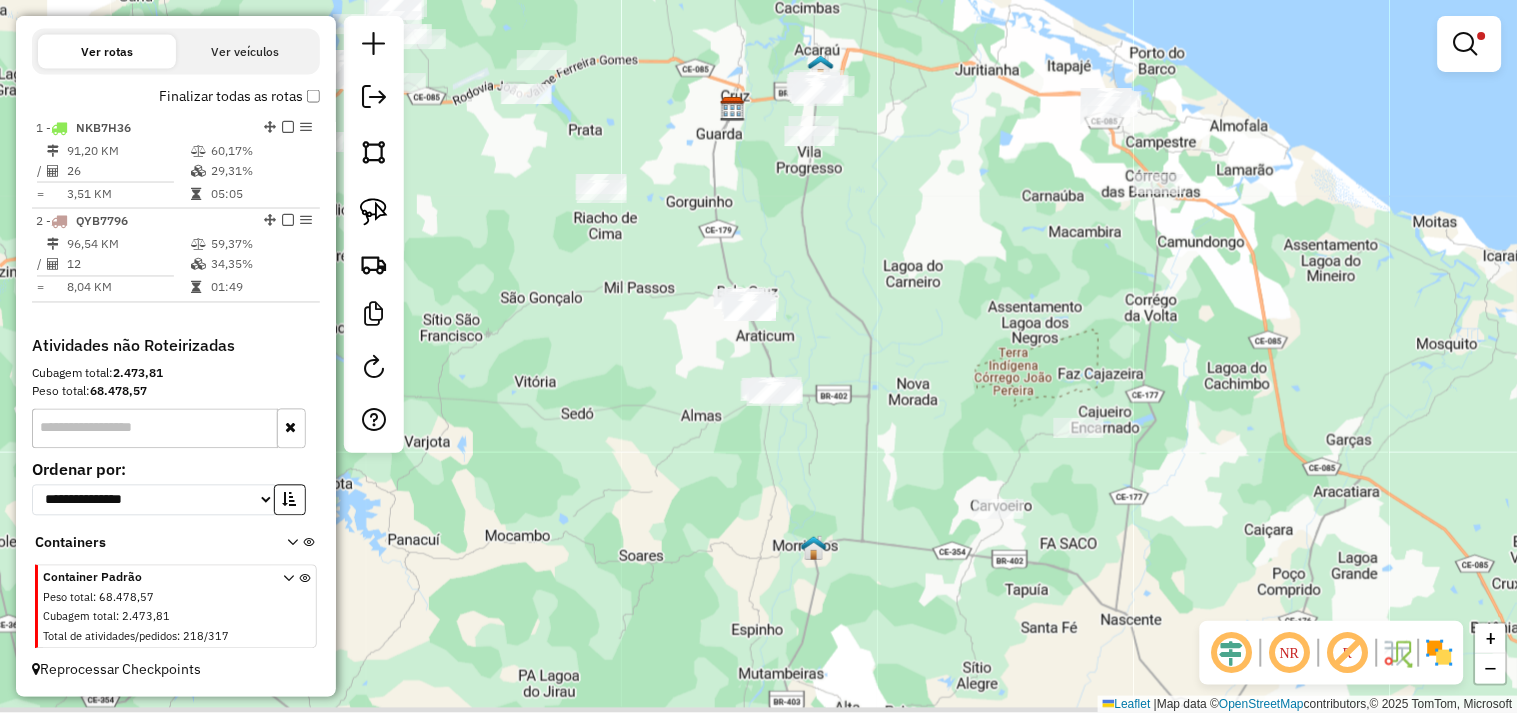 drag, startPoint x: 741, startPoint y: 401, endPoint x: 875, endPoint y: 258, distance: 195.97194 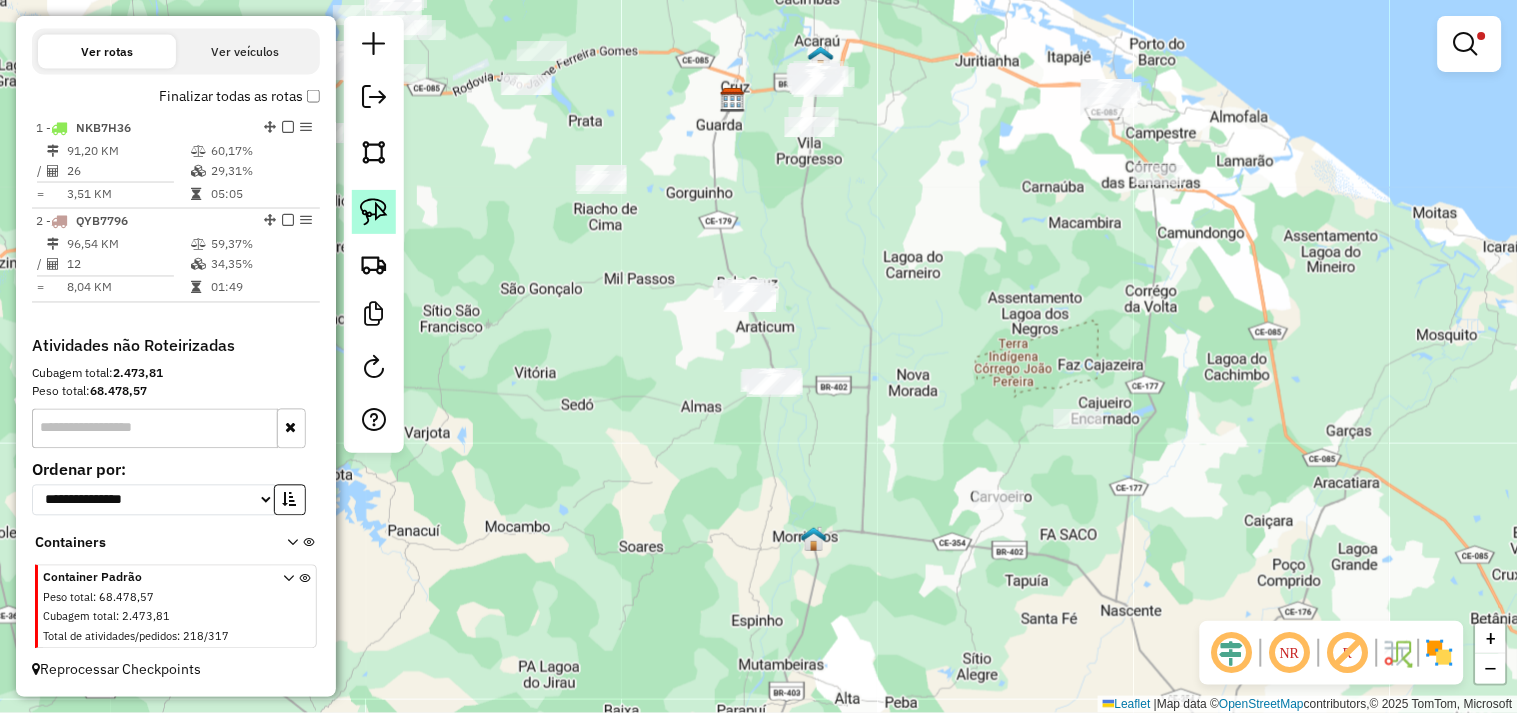click 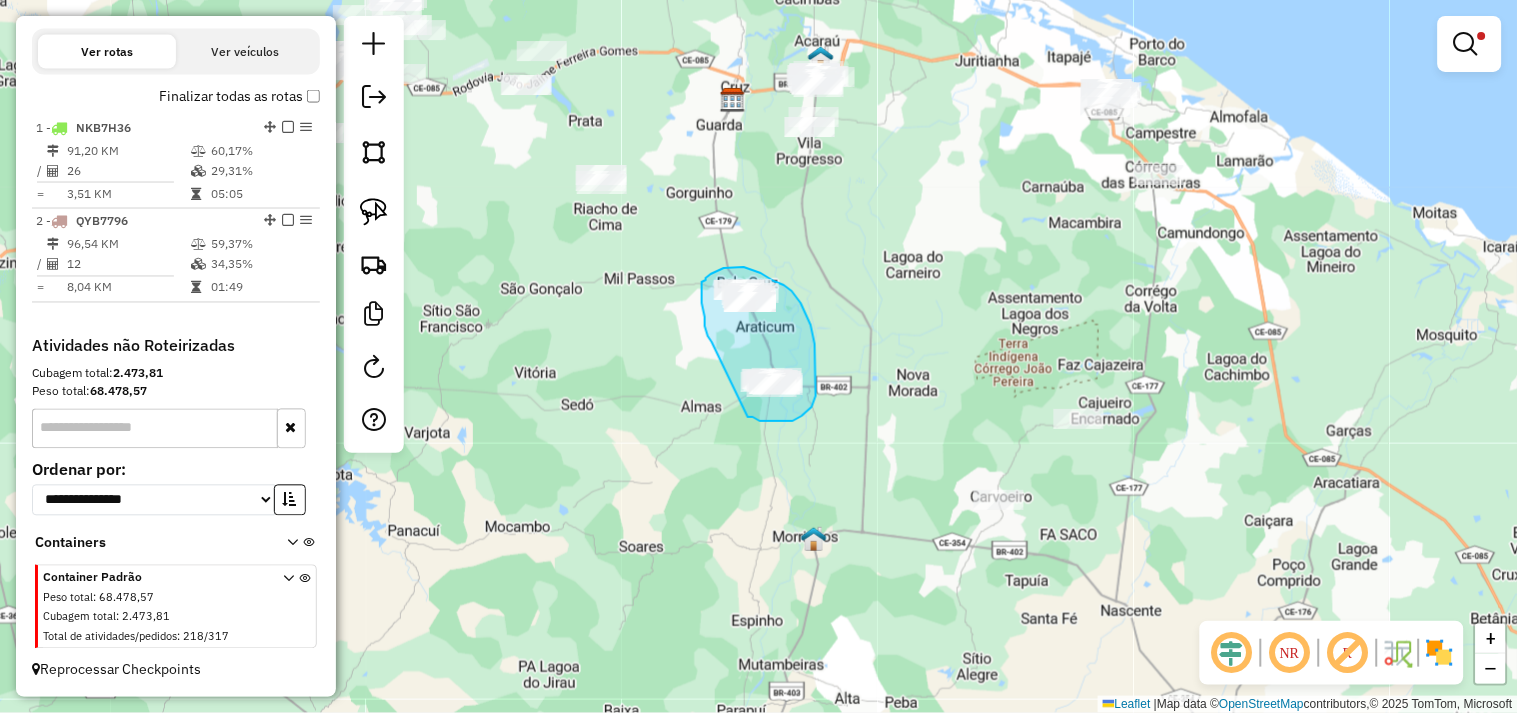 drag, startPoint x: 705, startPoint y: 317, endPoint x: 747, endPoint y: 417, distance: 108.461975 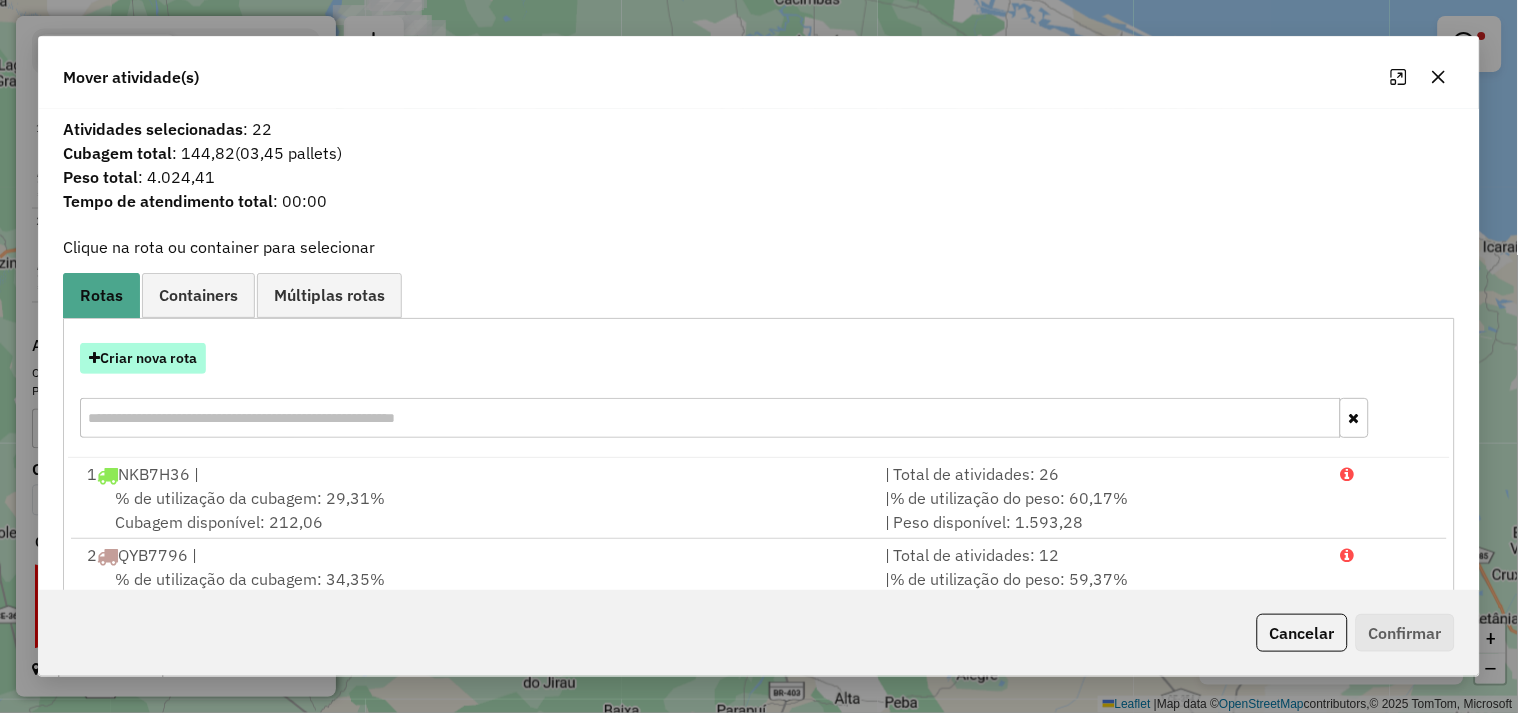 click on "Criar nova rota" at bounding box center (143, 358) 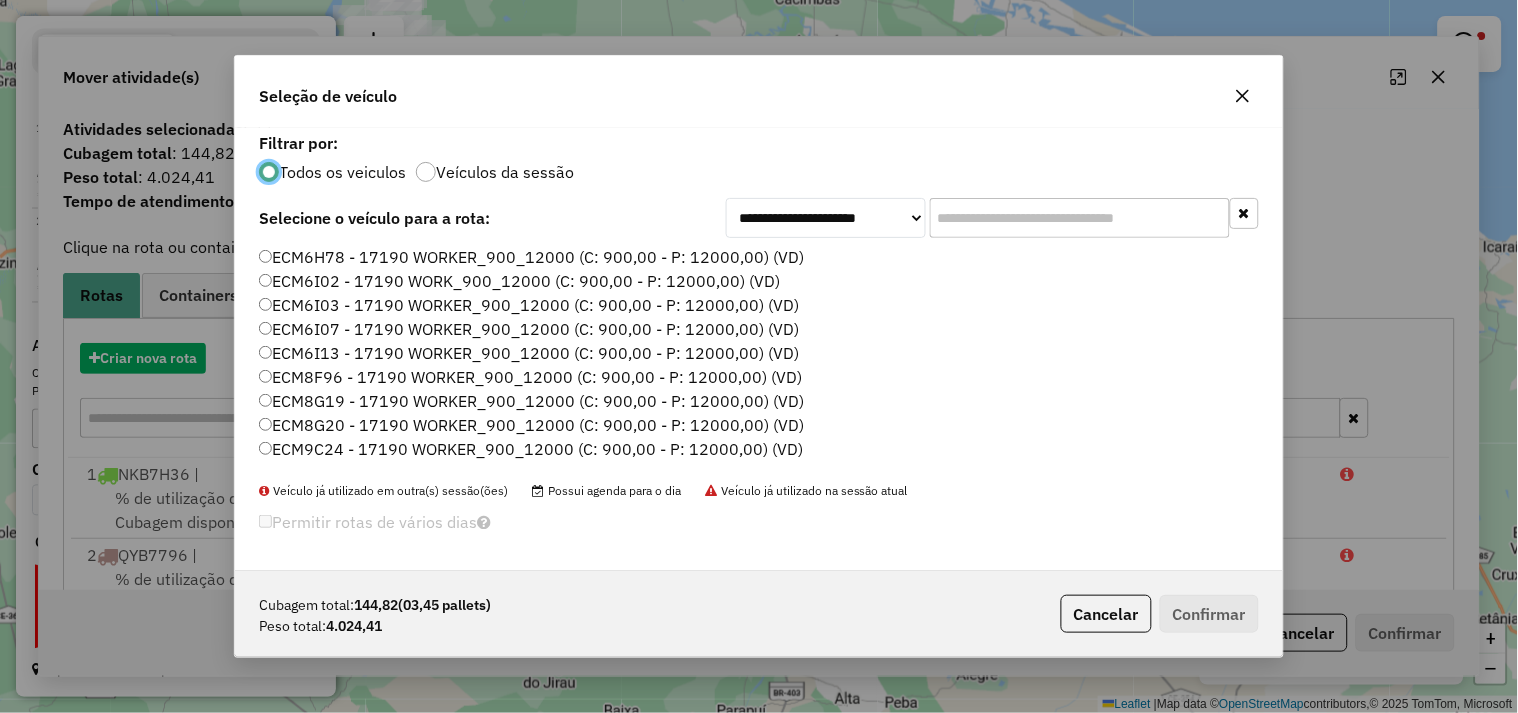 scroll, scrollTop: 11, scrollLeft: 5, axis: both 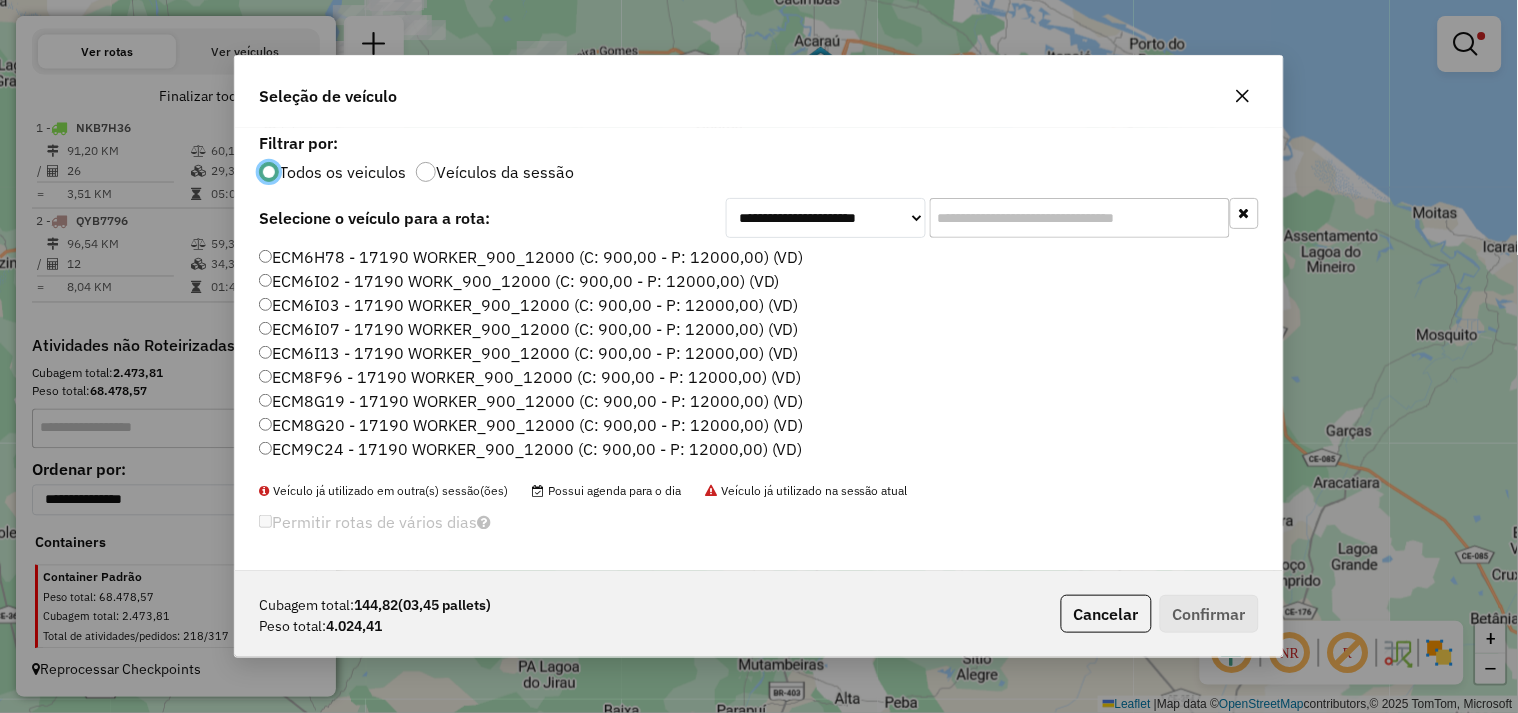 click on "ECM6I02 - 17190 WORK_900_12000 (C: 900,00 - P: 12000,00) (VD)" 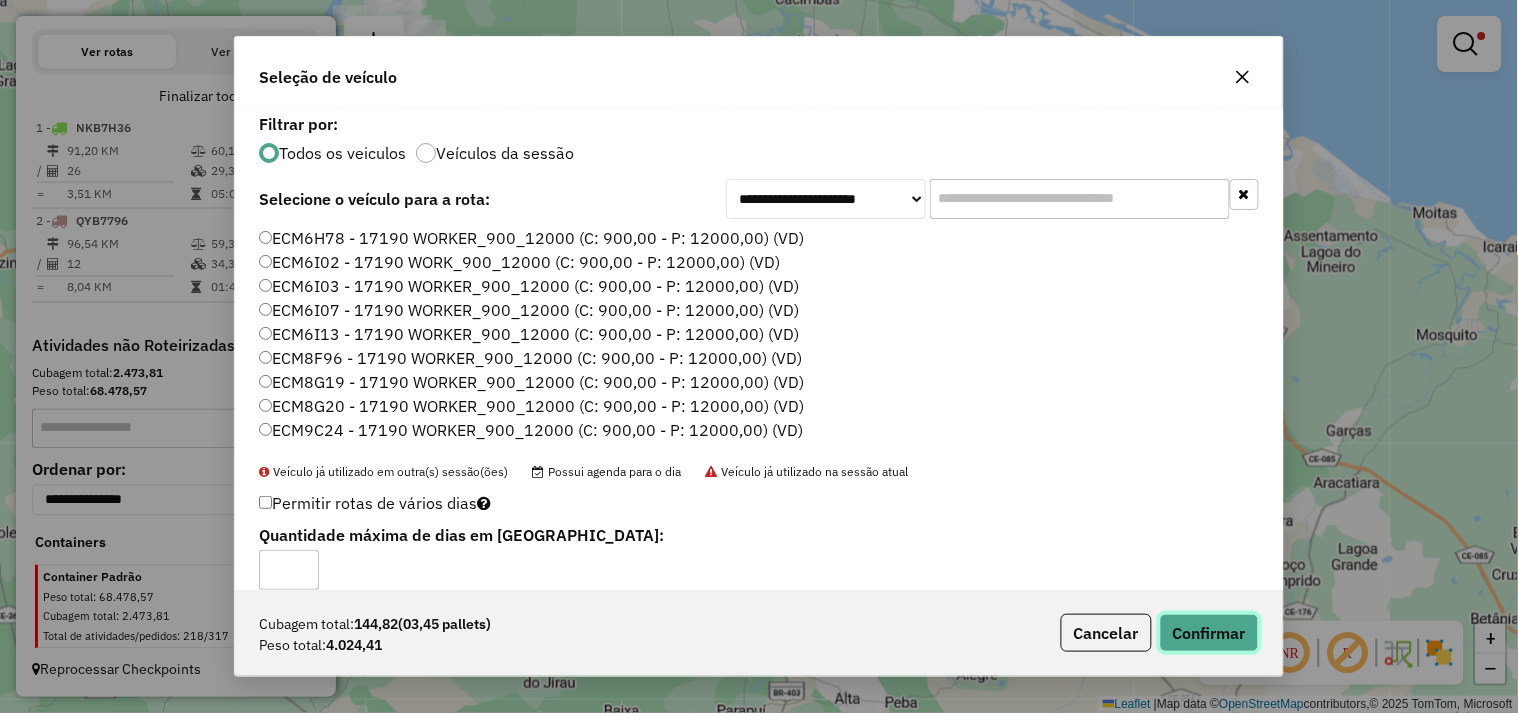click on "Confirmar" 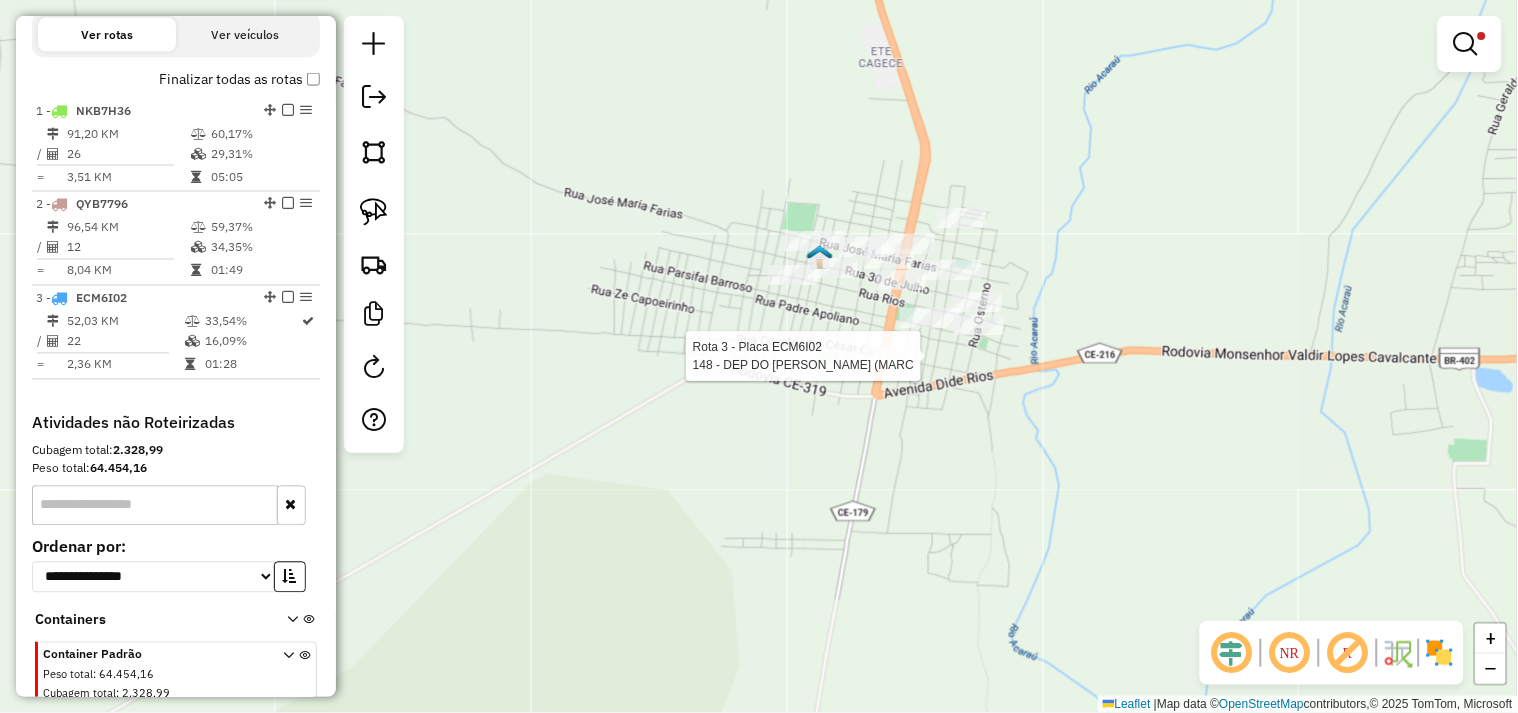 scroll, scrollTop: 767, scrollLeft: 0, axis: vertical 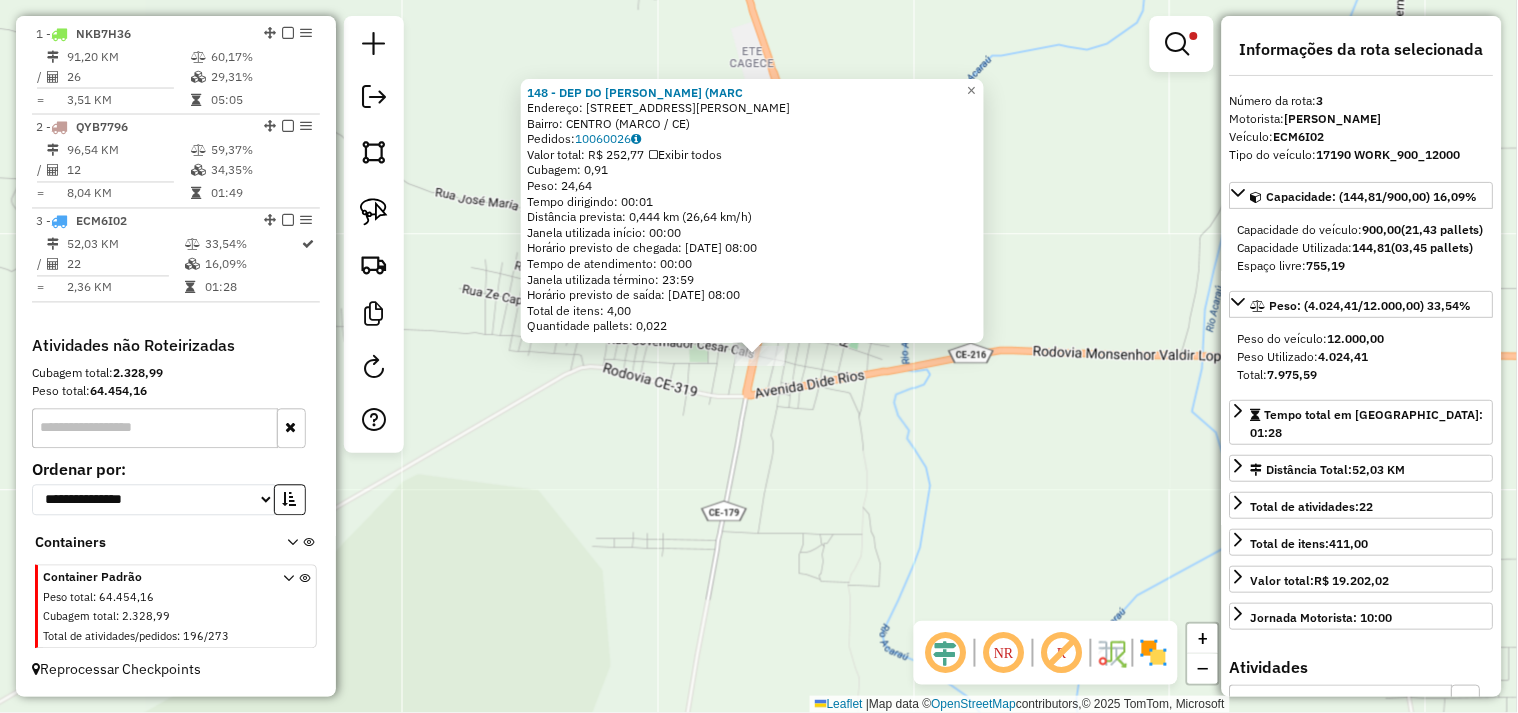 click on "148 - DEP DO EDUARDO (MARC  Endereço:  RUA GOVER CESAR CALS 423   Bairro: CENTRO (MARCO / CE)   Pedidos:  10060026   Valor total: R$ 252,77   Exibir todos   Cubagem: 0,91  Peso: 24,64  Tempo dirigindo: 00:01   Distância prevista: 0,444 km (26,64 km/h)   Janela utilizada início: 00:00   Horário previsto de chegada: 11/07/2025 08:00   Tempo de atendimento: 00:00   Janela utilizada término: 23:59   Horário previsto de saída: 11/07/2025 08:00   Total de itens: 4,00   Quantidade pallets: 0,022  × Limpar filtros Janela de atendimento Grade de atendimento Capacidade Transportadoras Veículos Cliente Pedidos  Rotas Selecione os dias de semana para filtrar as janelas de atendimento  Seg   Ter   Qua   Qui   Sex   Sáb   Dom  Informe o período da janela de atendimento: De: Até:  Filtrar exatamente a janela do cliente  Considerar janela de atendimento padrão  Selecione os dias de semana para filtrar as grades de atendimento  Seg   Ter   Qua   Qui   Sex   Sáb   Dom   Peso mínimo:   Peso máximo:   De:   De:" 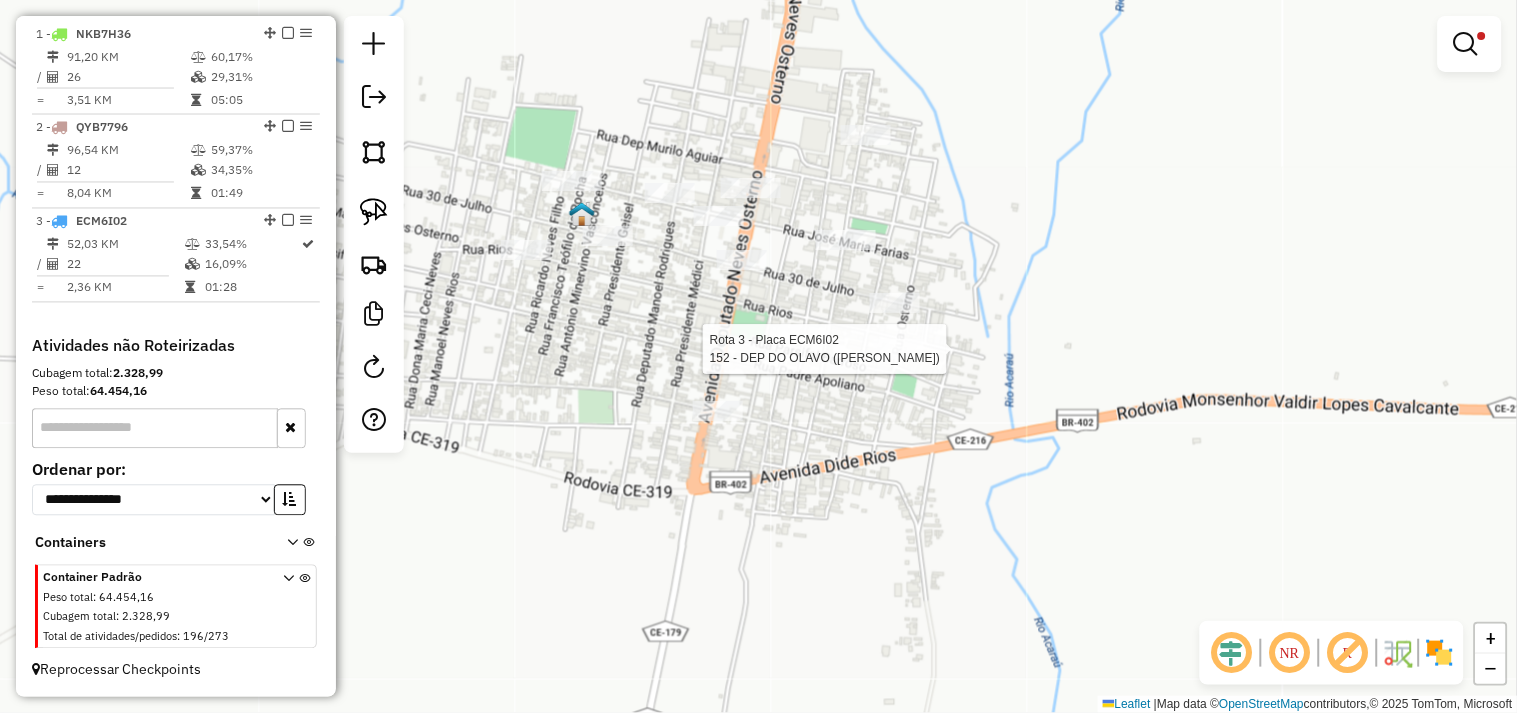 select on "**********" 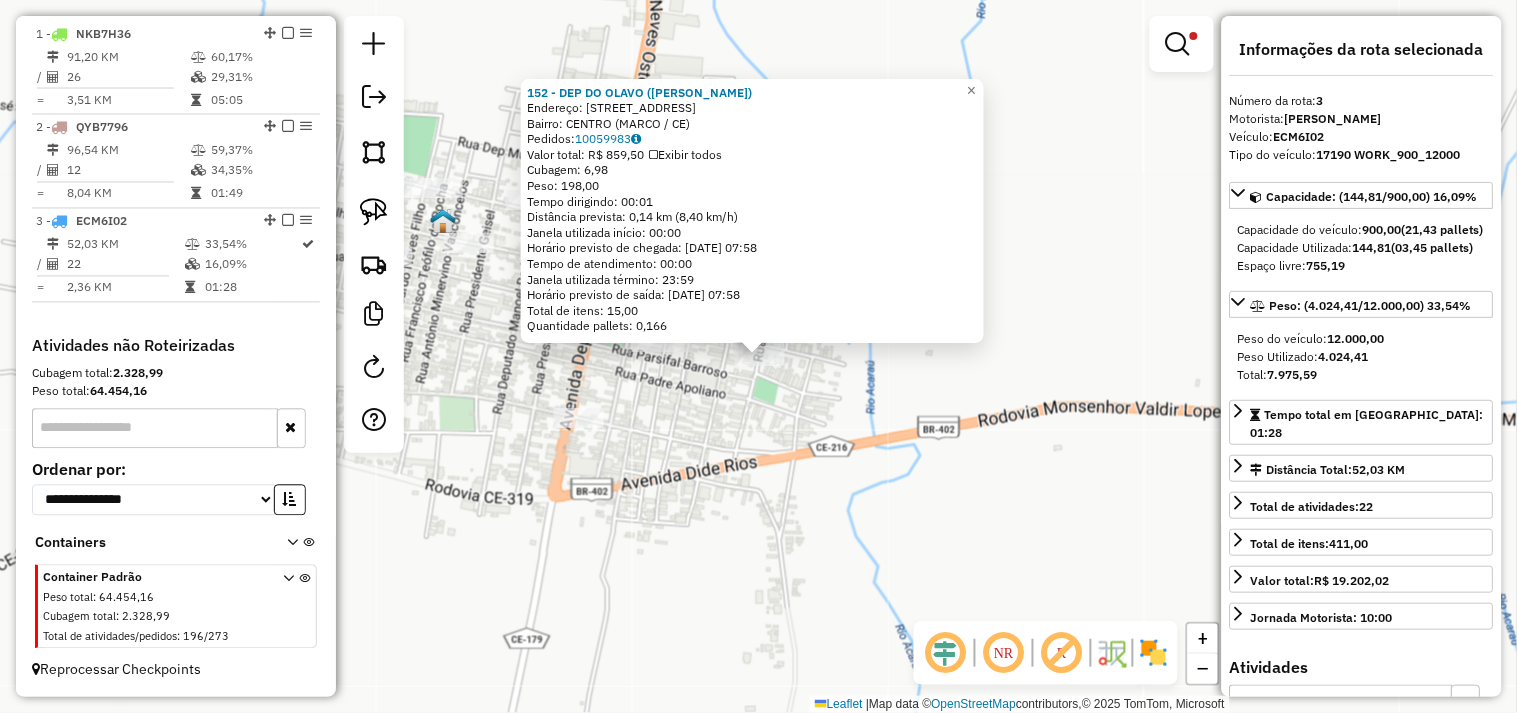 click on "152 - DEP DO OLAVO (MARCO)  Endereço:  RUA RIOS 222   Bairro: CENTRO (MARCO / CE)   Pedidos:  10059983   Valor total: R$ 859,50   Exibir todos   Cubagem: 6,98  Peso: 198,00  Tempo dirigindo: 00:01   Distância prevista: 0,14 km (8,40 km/h)   Janela utilizada início: 00:00   Horário previsto de chegada: 11/07/2025 07:58   Tempo de atendimento: 00:00   Janela utilizada término: 23:59   Horário previsto de saída: 11/07/2025 07:58   Total de itens: 15,00   Quantidade pallets: 0,166  × Limpar filtros Janela de atendimento Grade de atendimento Capacidade Transportadoras Veículos Cliente Pedidos  Rotas Selecione os dias de semana para filtrar as janelas de atendimento  Seg   Ter   Qua   Qui   Sex   Sáb   Dom  Informe o período da janela de atendimento: De: Até:  Filtrar exatamente a janela do cliente  Considerar janela de atendimento padrão  Selecione os dias de semana para filtrar as grades de atendimento  Seg   Ter   Qua   Qui   Sex   Sáb   Dom   Considerar clientes sem dia de atendimento cadastrado +" 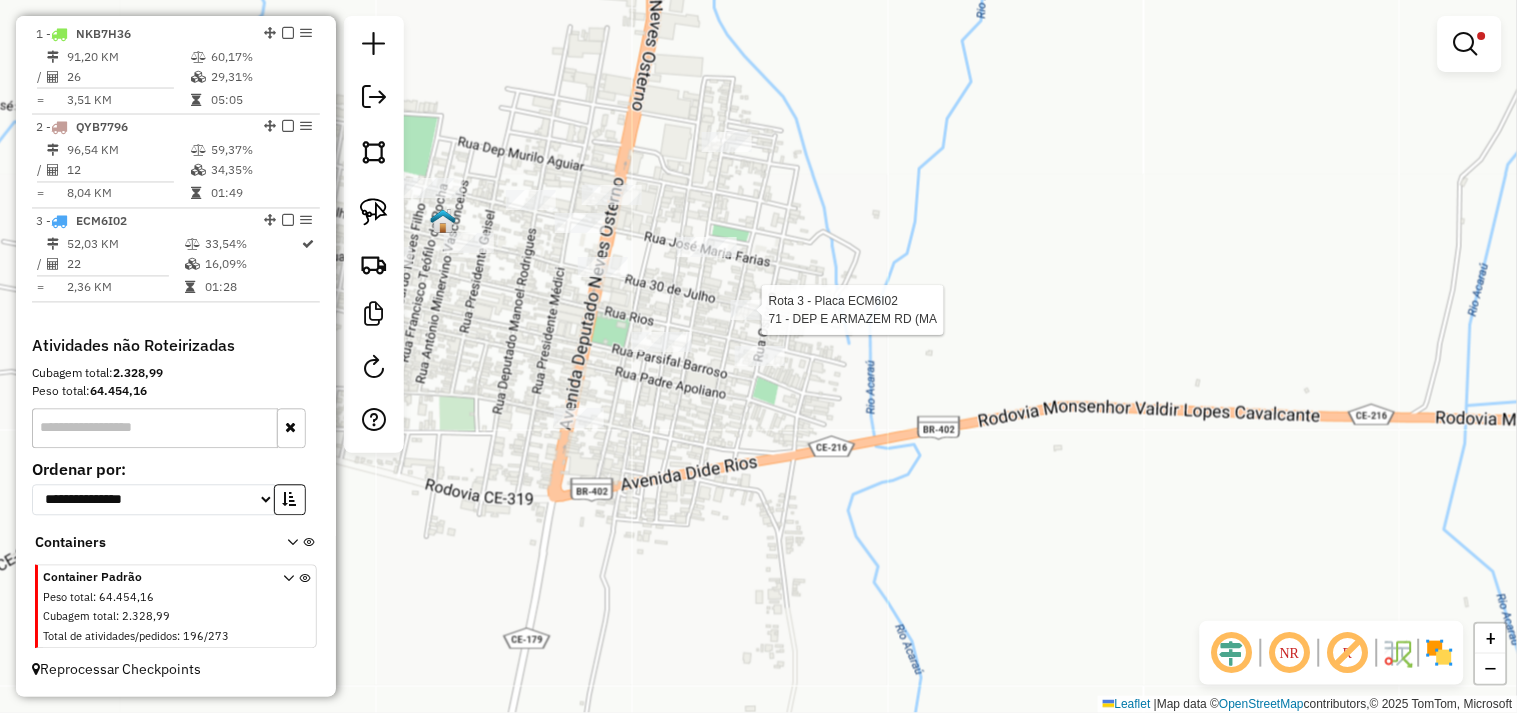 select on "**********" 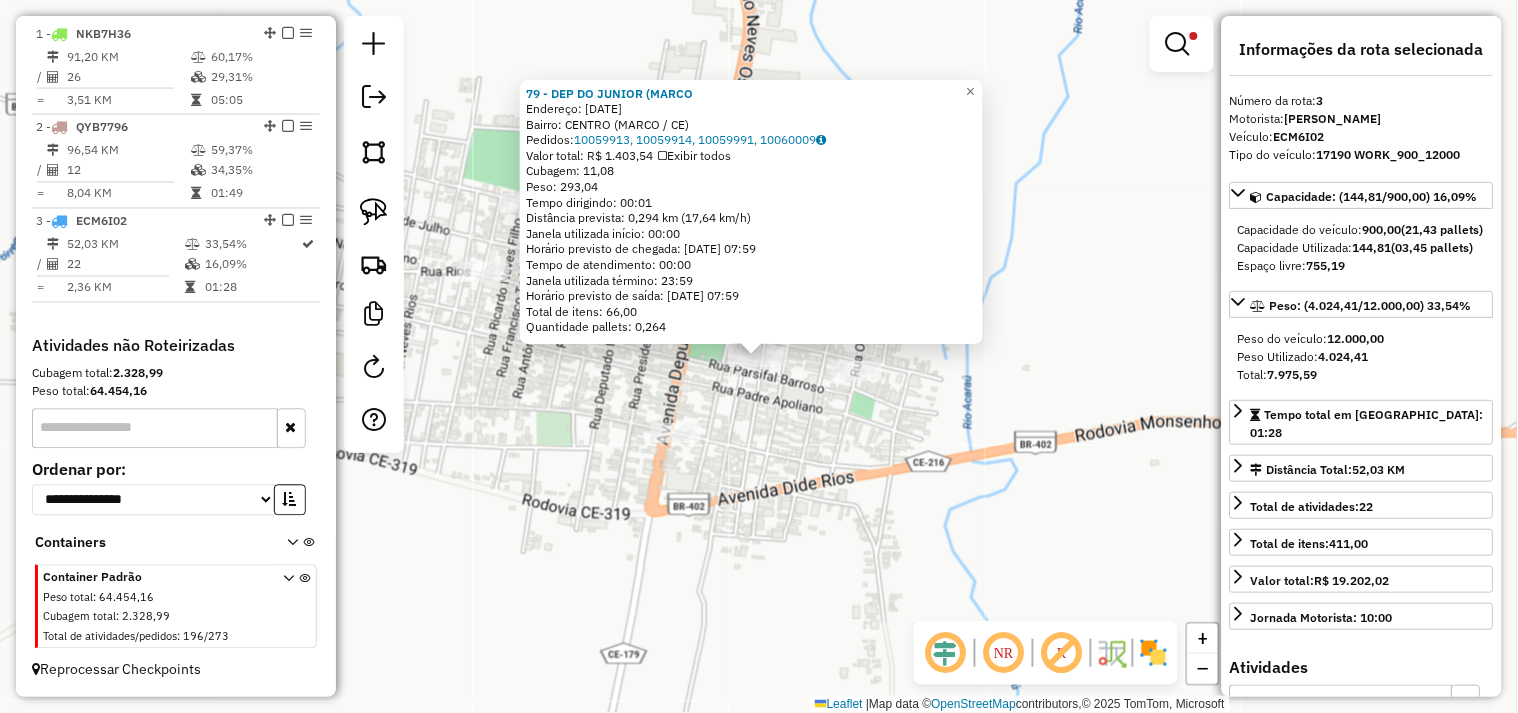 click on "Rota 3 - Placa ECM6I02  79 - DEP DO JUNIOR (MARCO × 79 - DEP DO JUNIOR (MARCO  Endereço:  22 DE NOVEMBRO 10   Bairro: CENTRO (MARCO / CE)   Pedidos:  10059913, 10059914, 10059991, 10060009   Valor total: R$ 1.403,54   Exibir todos   Cubagem: 11,08  Peso: 293,04  Tempo dirigindo: 00:01   Distância prevista: 0,294 km (17,64 km/h)   Janela utilizada início: 00:00   Horário previsto de chegada: 11/07/2025 07:59   Tempo de atendimento: 00:00   Janela utilizada término: 23:59   Horário previsto de saída: 11/07/2025 07:59   Total de itens: 66,00   Quantidade pallets: 0,264  × Limpar filtros Janela de atendimento Grade de atendimento Capacidade Transportadoras Veículos Cliente Pedidos  Rotas Selecione os dias de semana para filtrar as janelas de atendimento  Seg   Ter   Qua   Qui   Sex   Sáb   Dom  Informe o período da janela de atendimento: De: Até:  Filtrar exatamente a janela do cliente  Considerar janela de atendimento padrão  Selecione os dias de semana para filtrar as grades de atendimento  Seg  +" 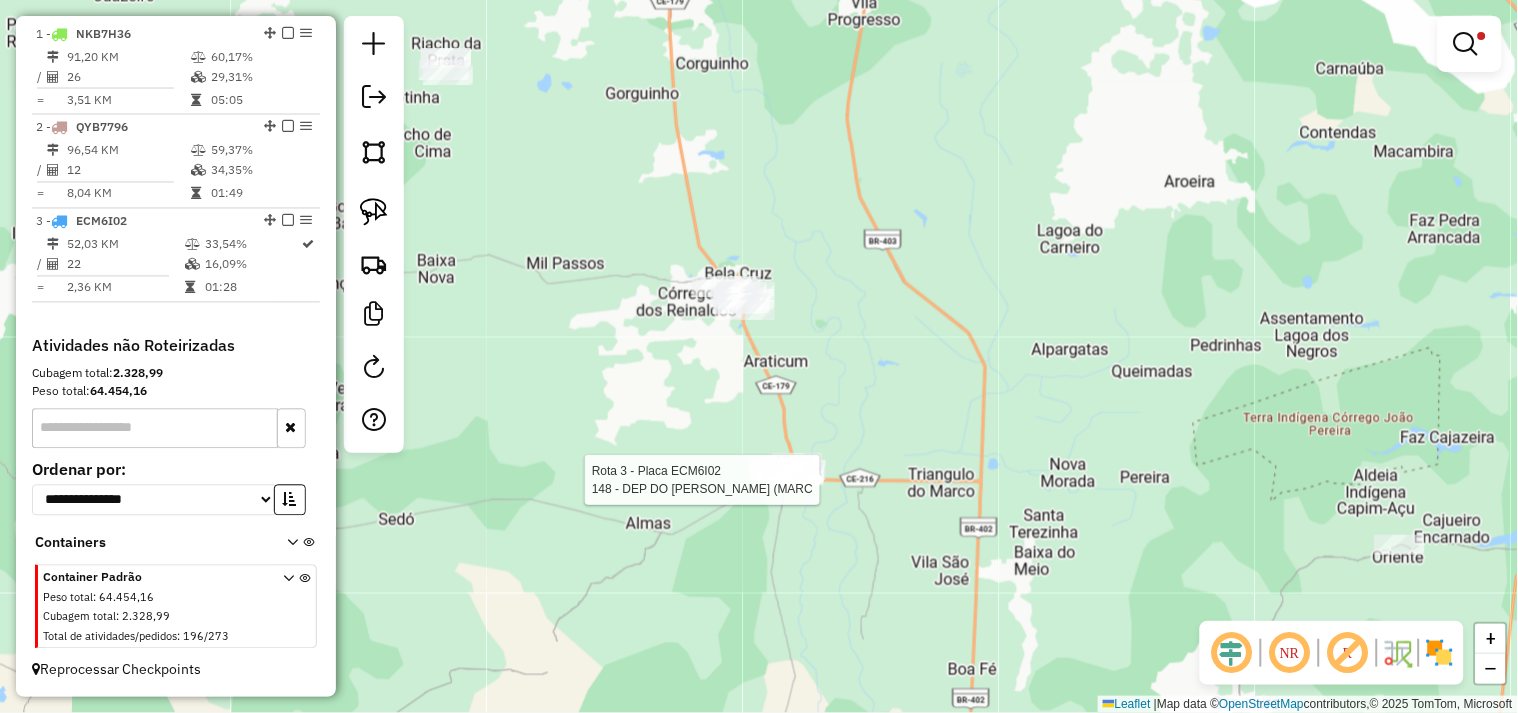 select on "**********" 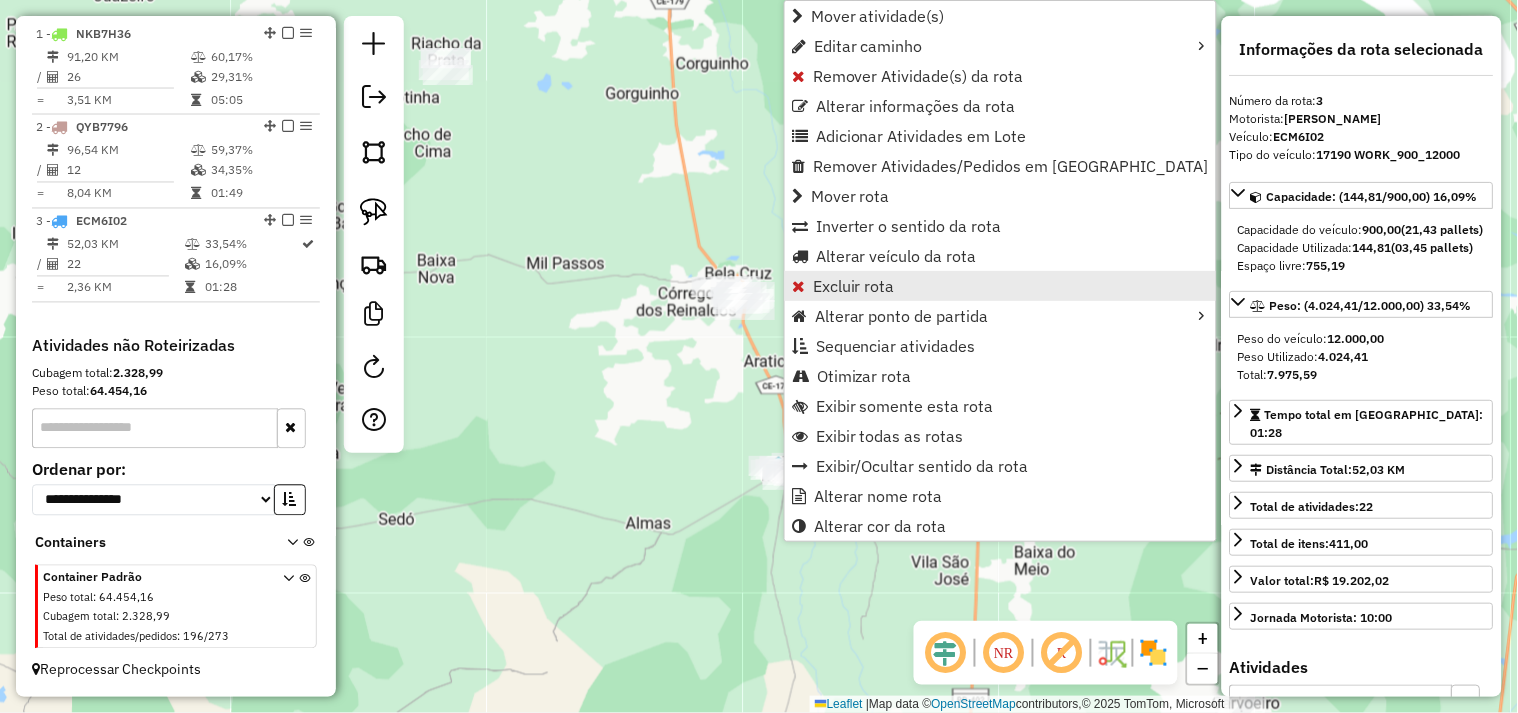 click on "Excluir rota" at bounding box center [854, 286] 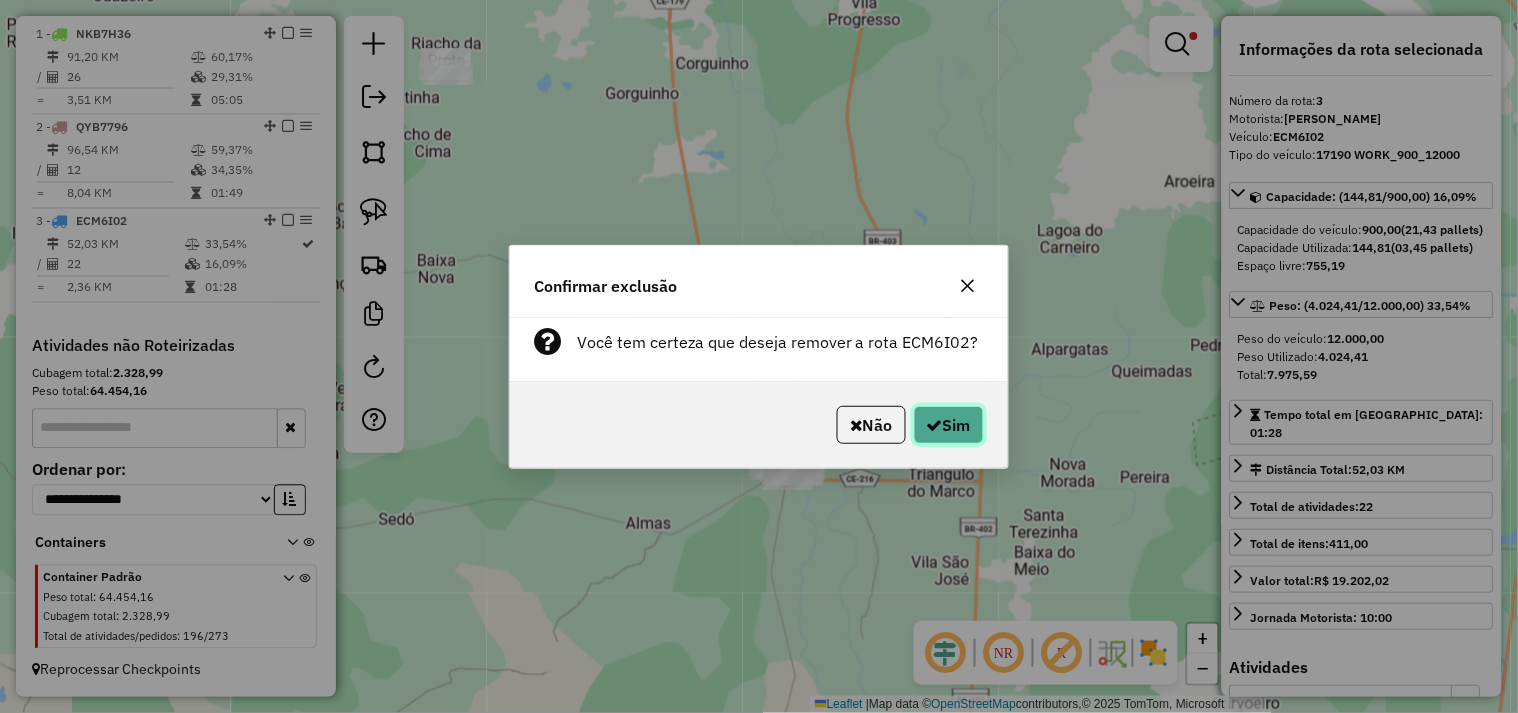 click 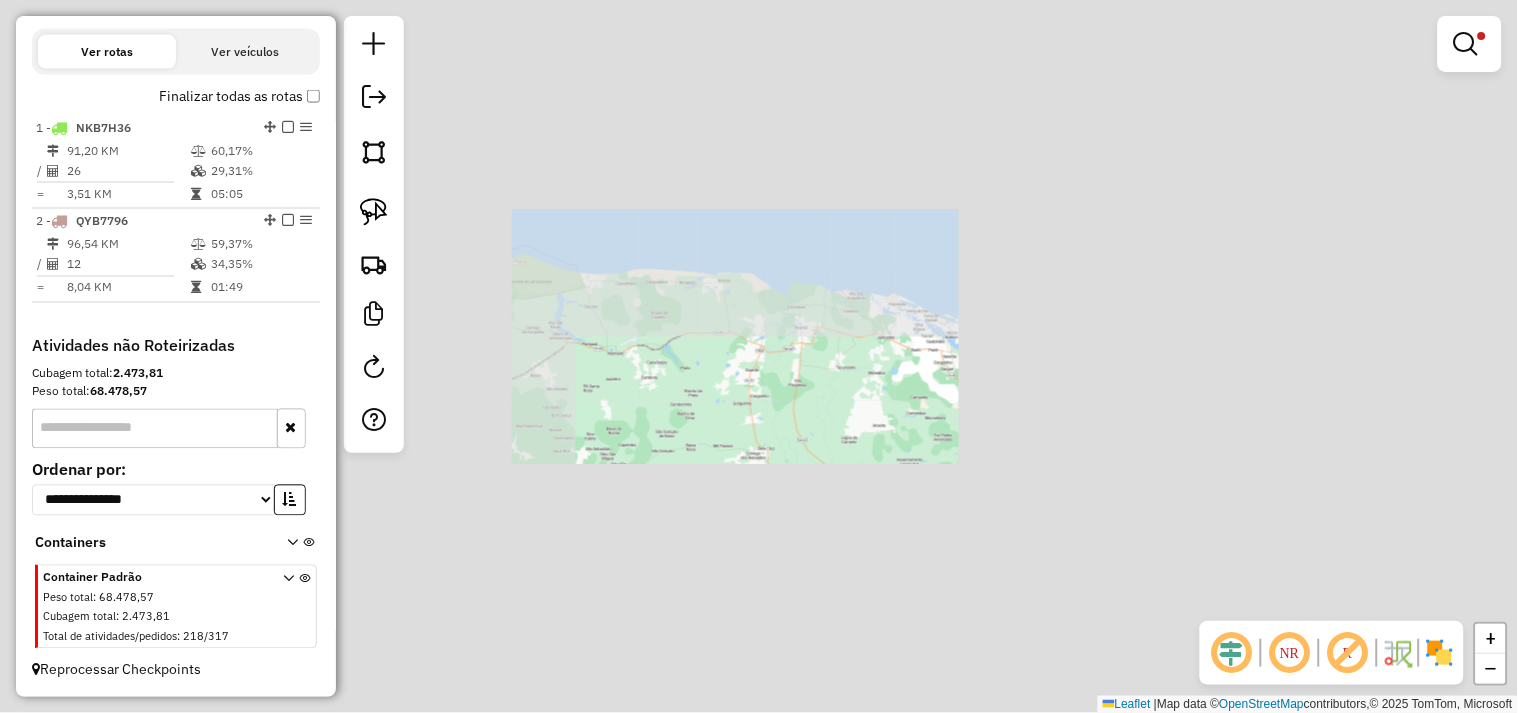 scroll, scrollTop: 674, scrollLeft: 0, axis: vertical 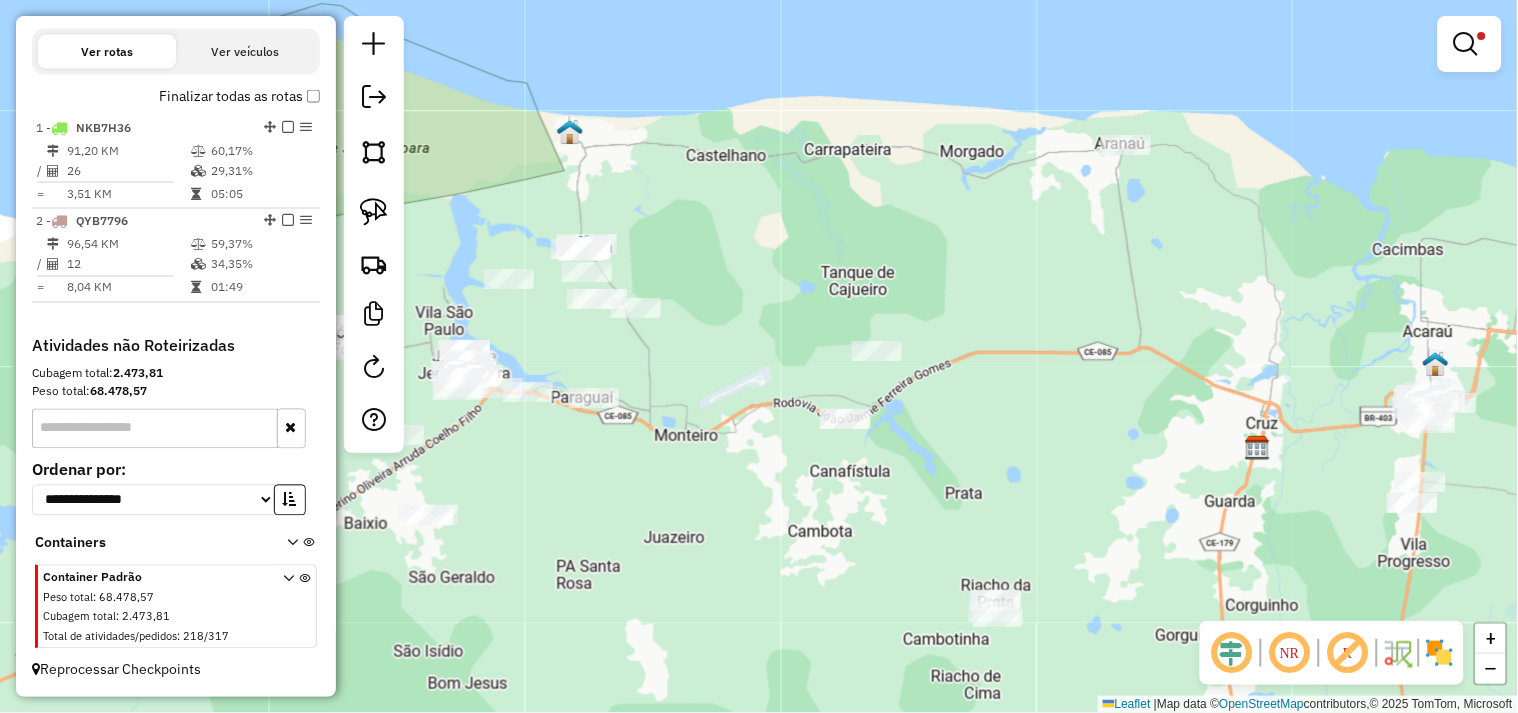 drag, startPoint x: 707, startPoint y: 468, endPoint x: 670, endPoint y: 436, distance: 48.9183 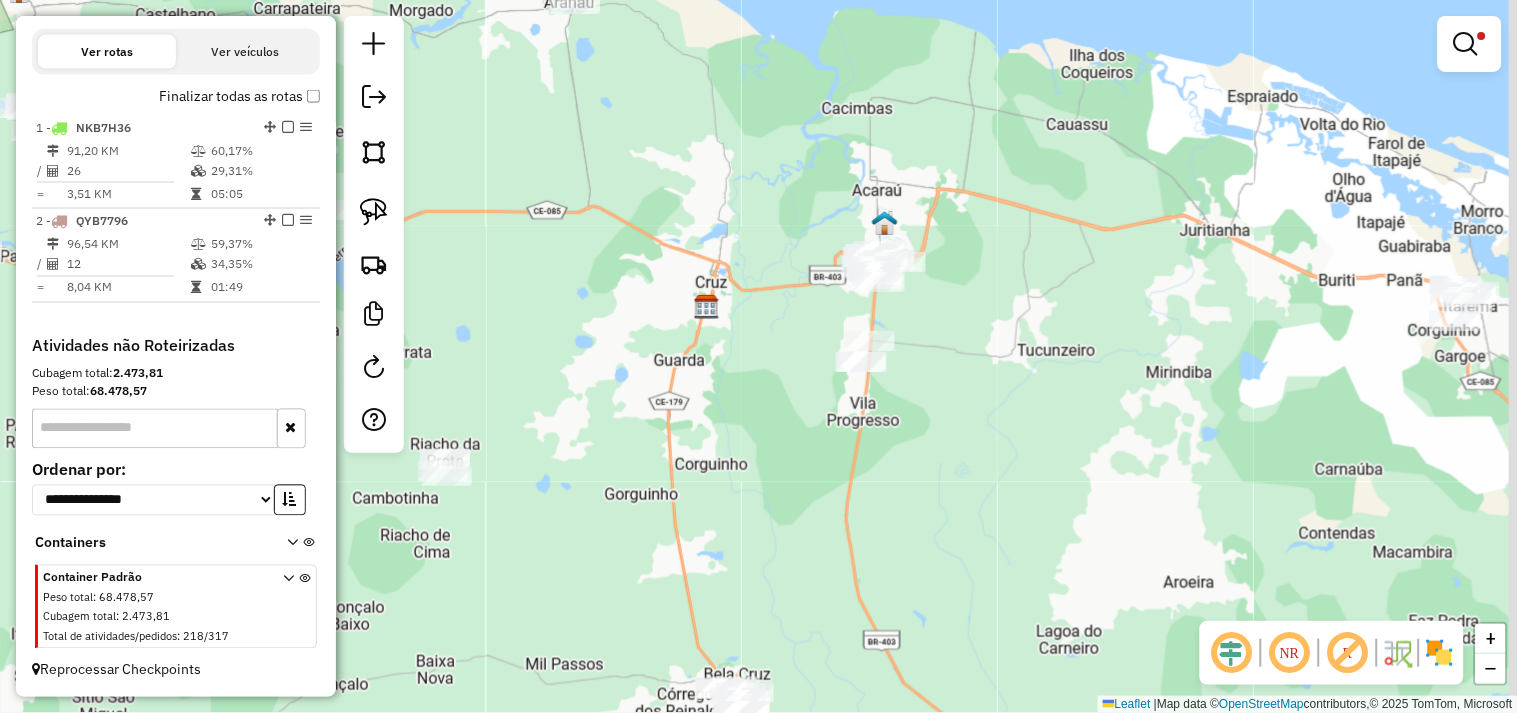 drag, startPoint x: 881, startPoint y: 412, endPoint x: 601, endPoint y: 372, distance: 282.8427 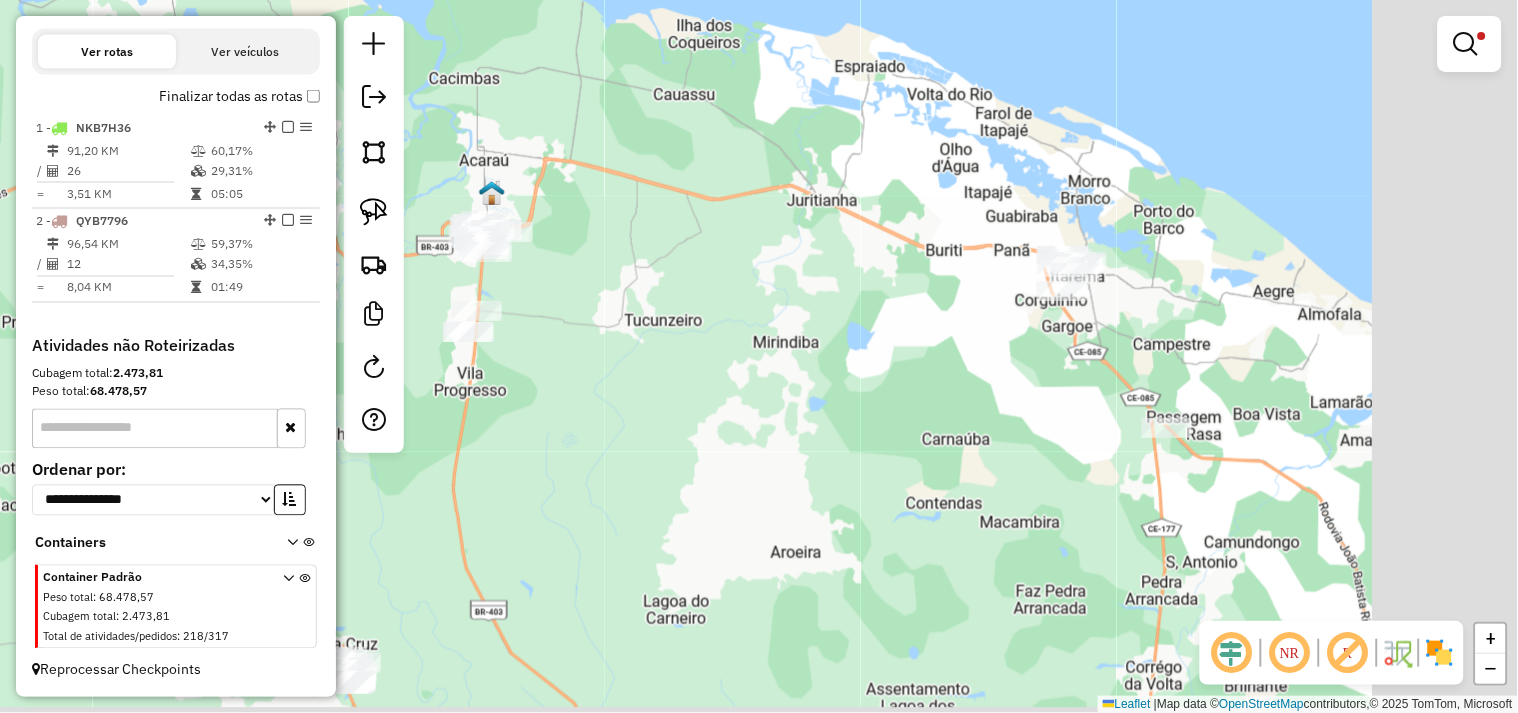 drag, startPoint x: 992, startPoint y: 393, endPoint x: 637, endPoint y: 387, distance: 355.0507 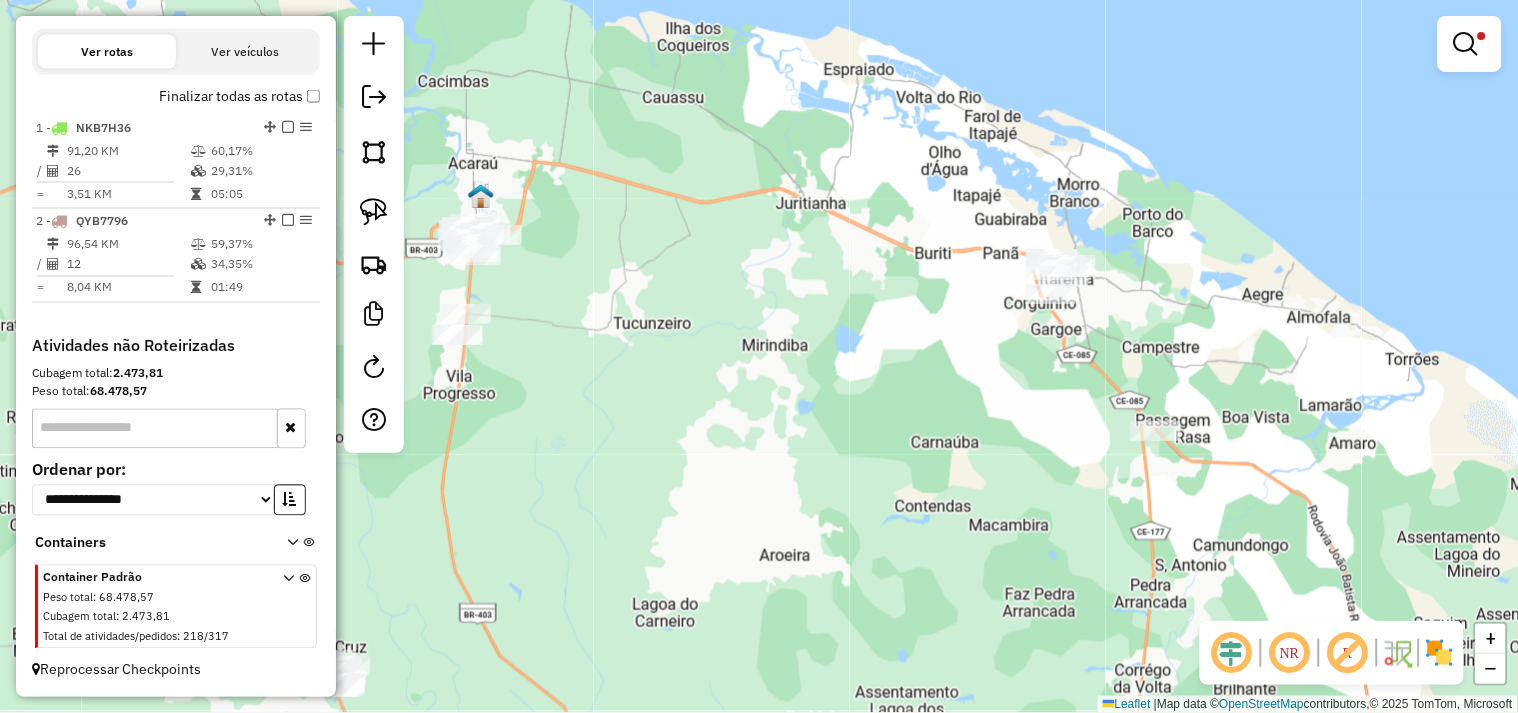 drag, startPoint x: 661, startPoint y: 363, endPoint x: 624, endPoint y: 345, distance: 41.14608 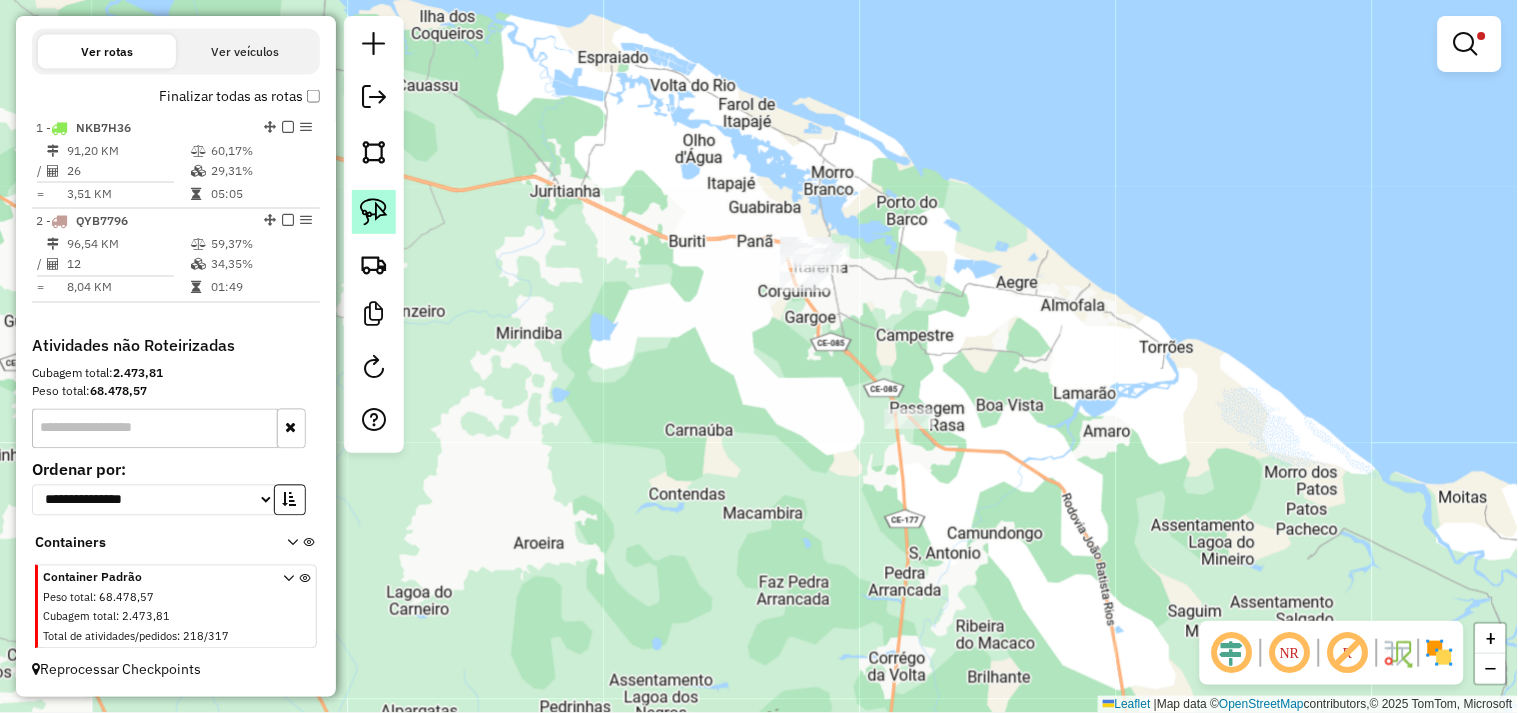 click 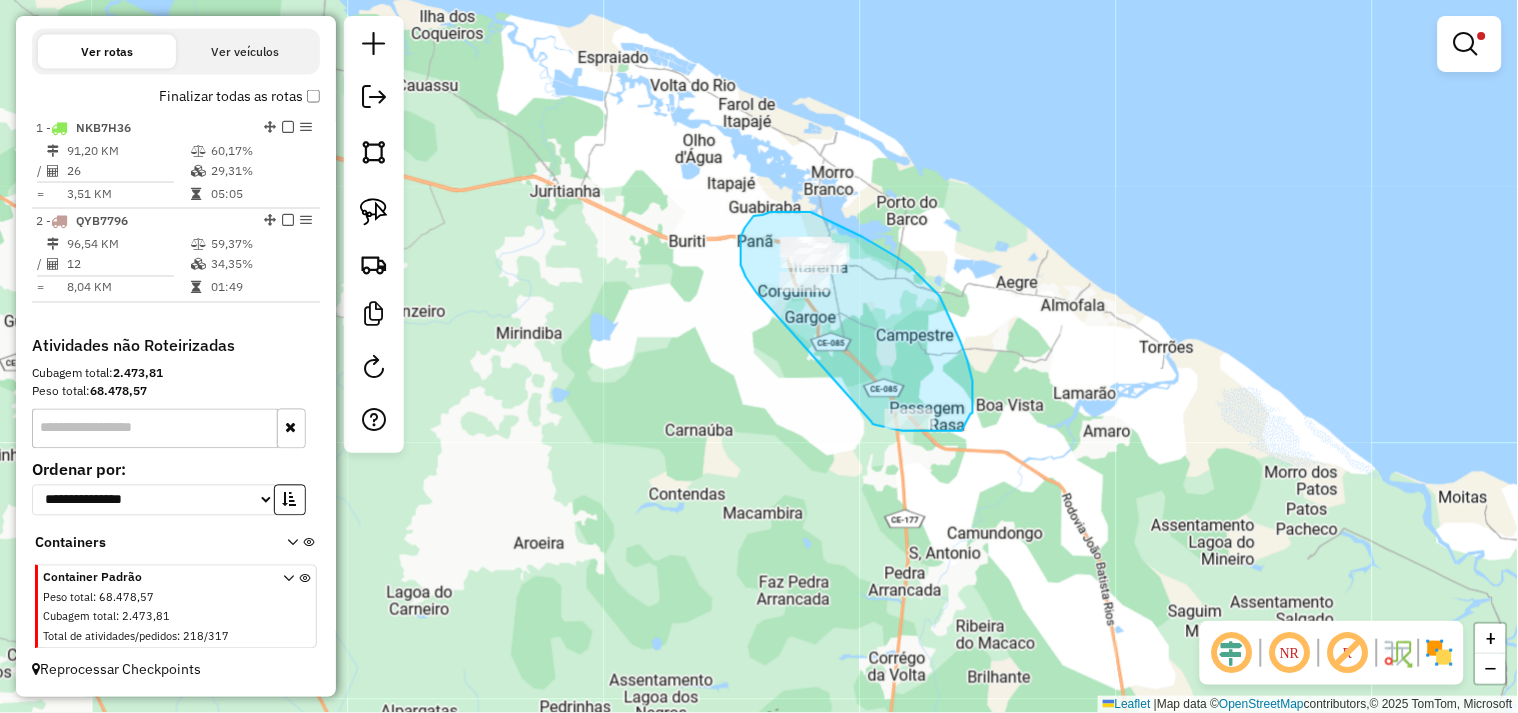 drag, startPoint x: 753, startPoint y: 287, endPoint x: 857, endPoint y: 417, distance: 166.48123 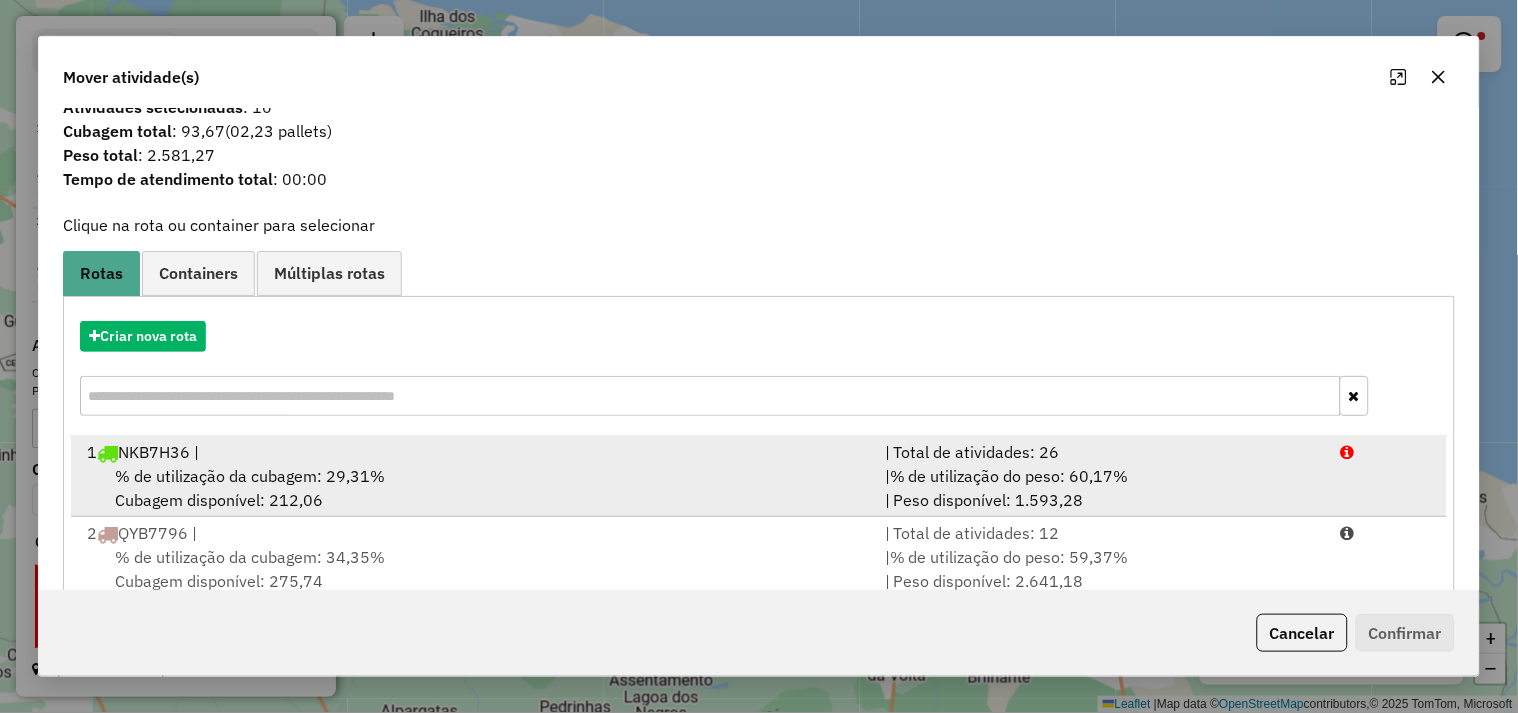 scroll, scrollTop: 0, scrollLeft: 0, axis: both 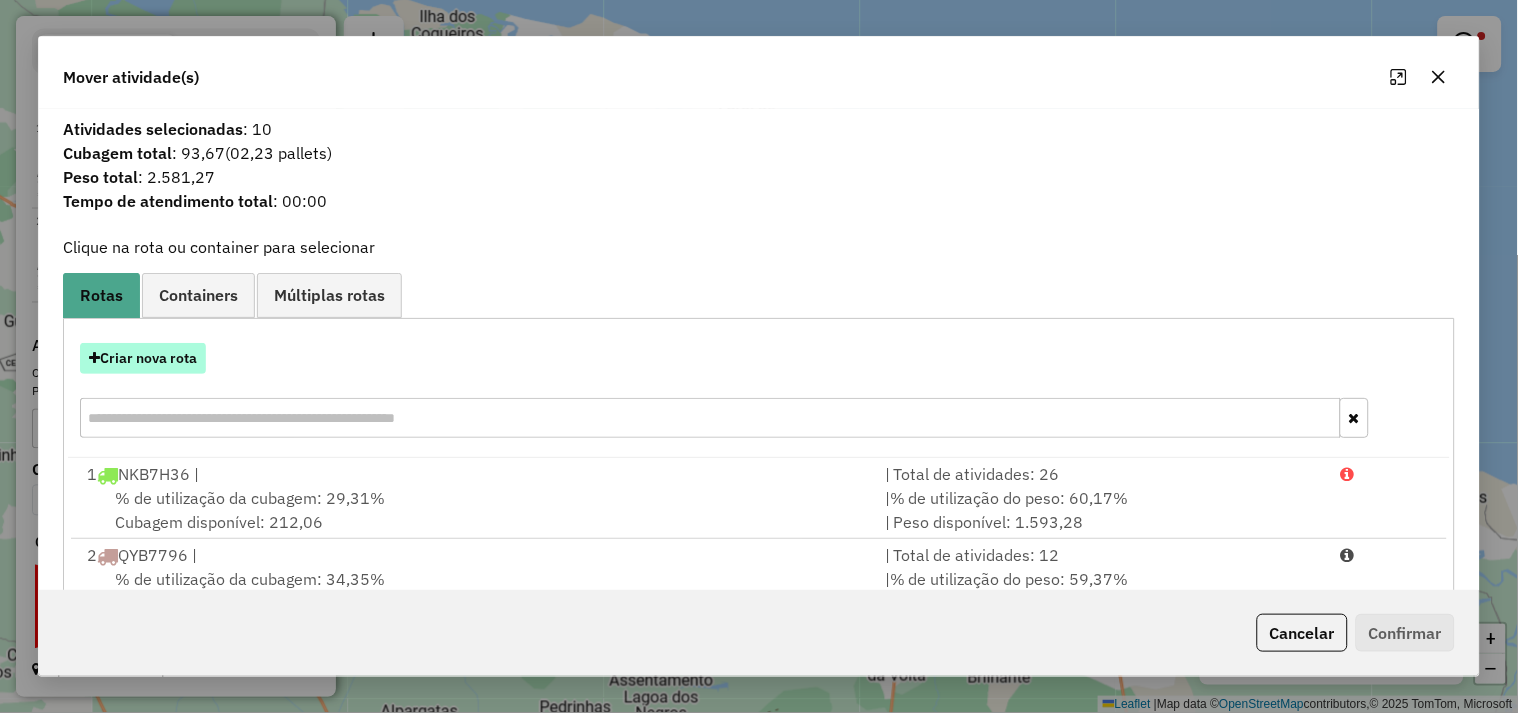 click on "Criar nova rota" at bounding box center (143, 358) 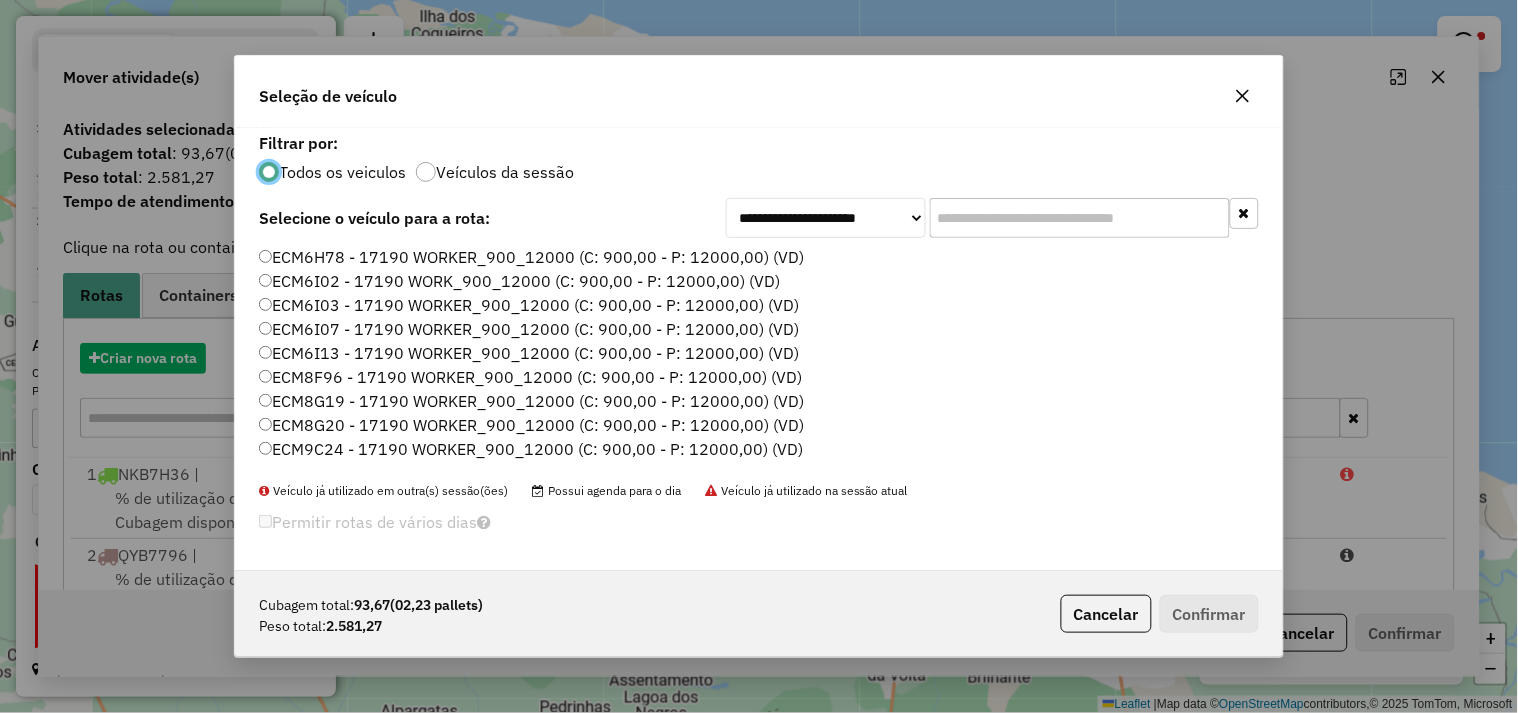 scroll, scrollTop: 11, scrollLeft: 5, axis: both 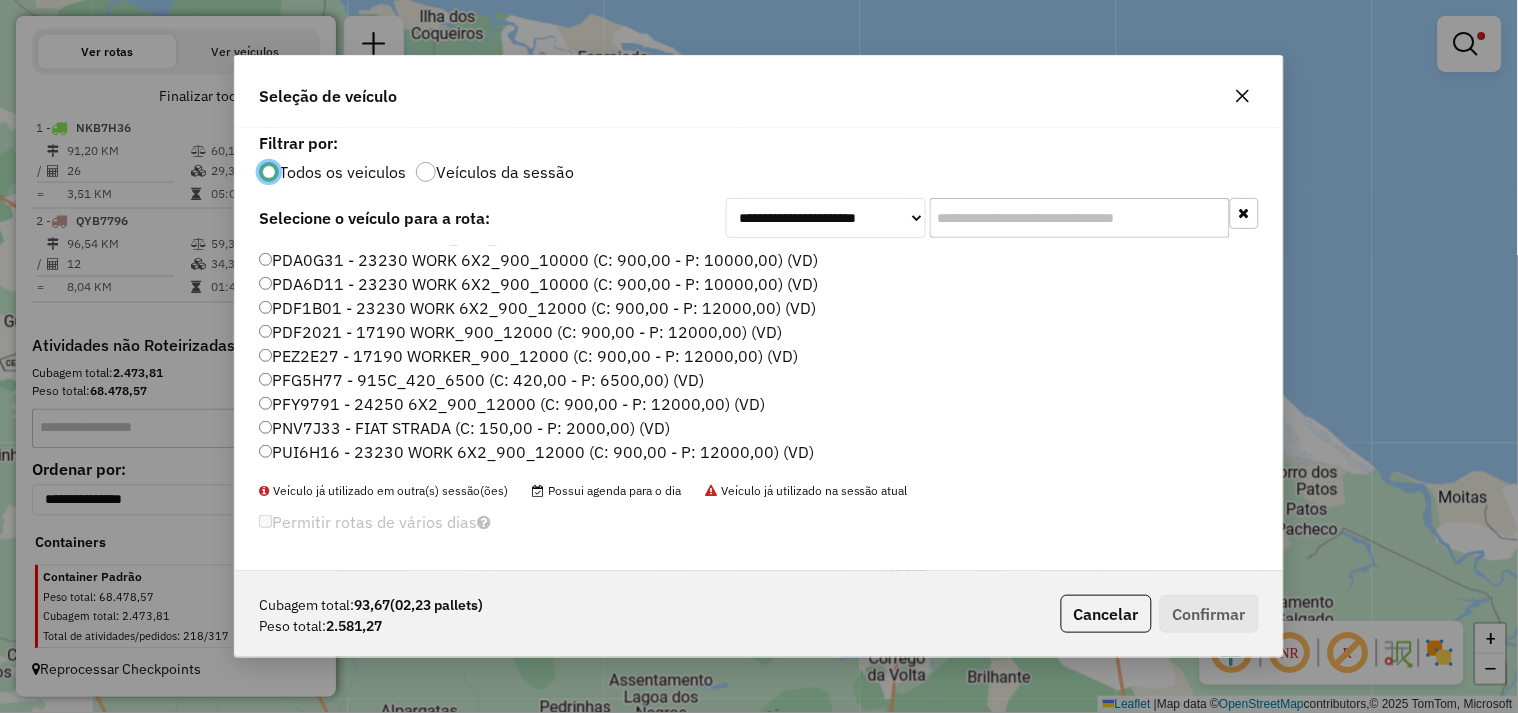 click on "PDA0G31 - 23230 WORK 6X2_900_10000 (C: 900,00 - P: 10000,00) (VD)" 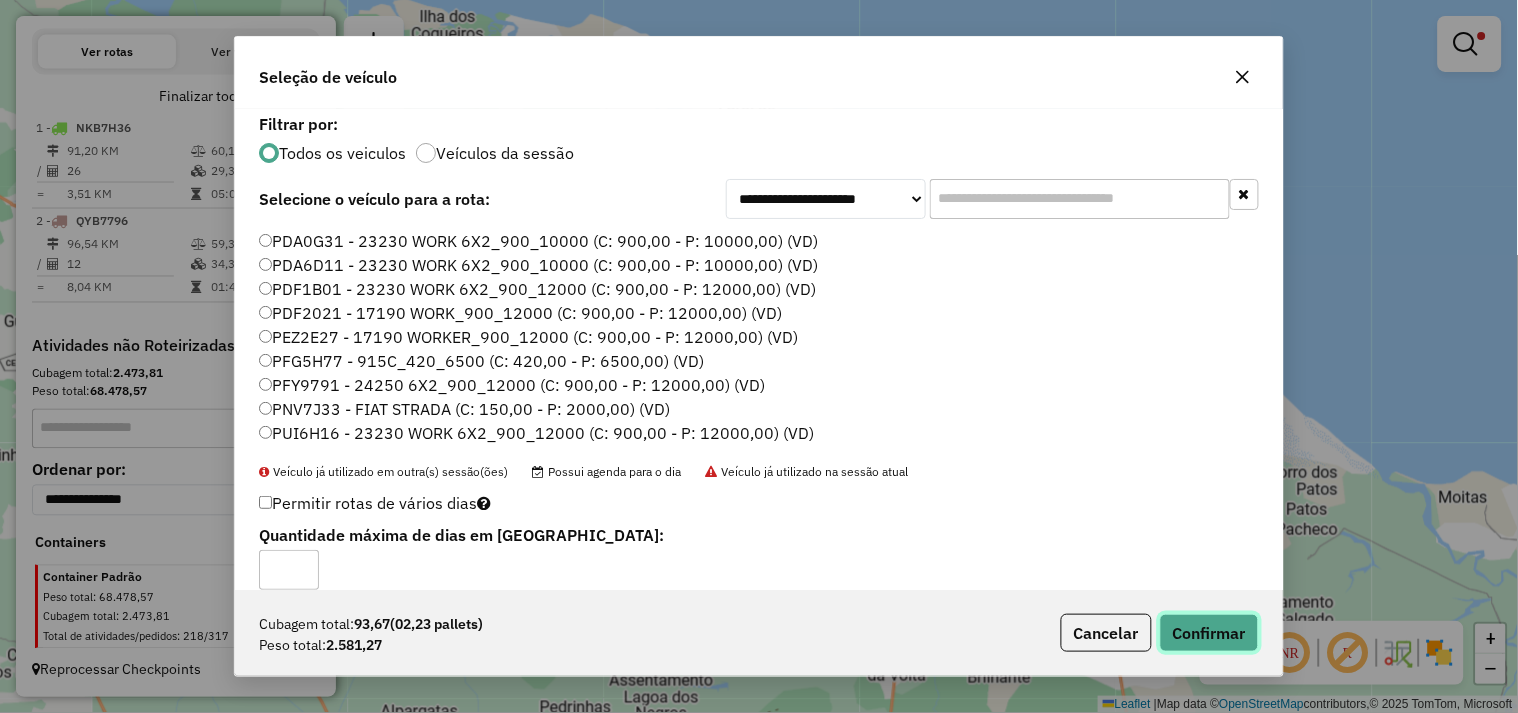 click on "Confirmar" 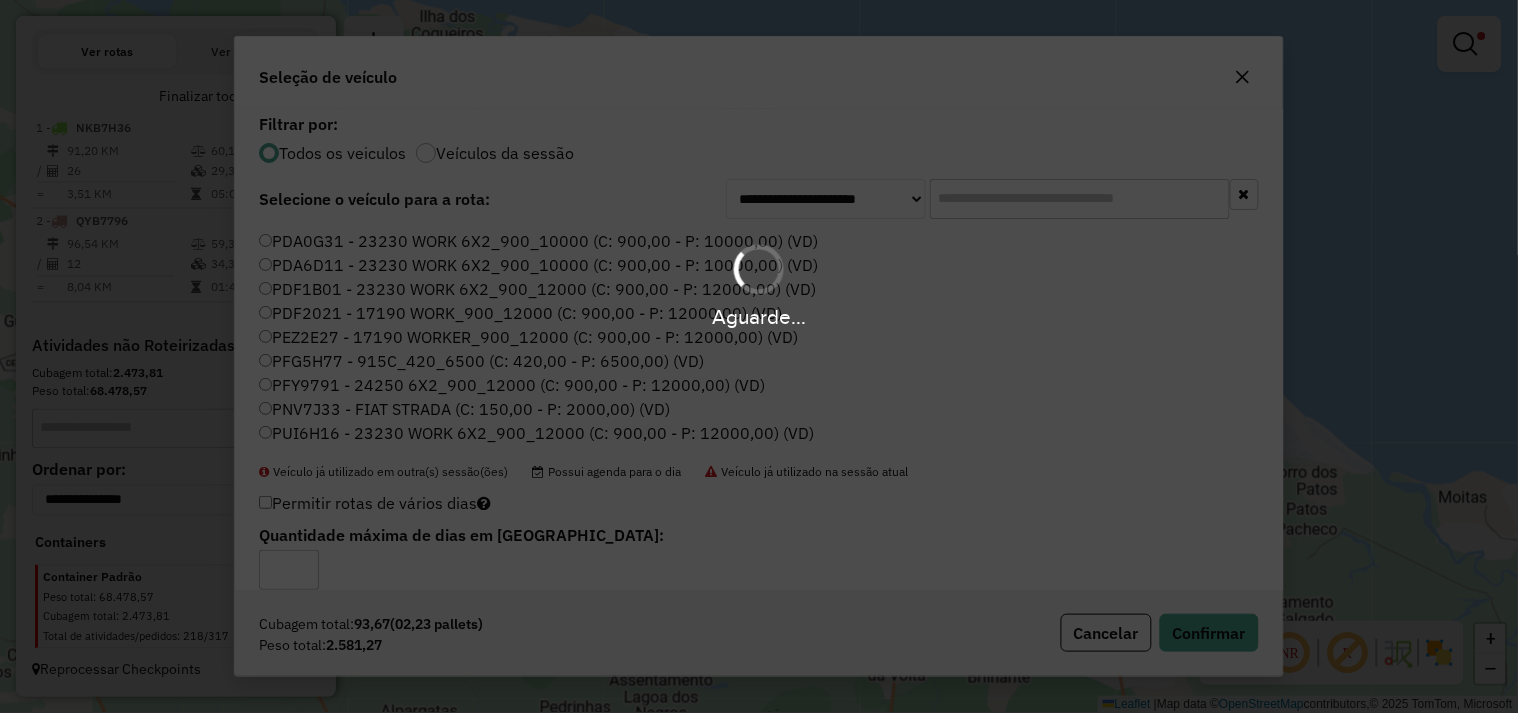 scroll, scrollTop: 767, scrollLeft: 0, axis: vertical 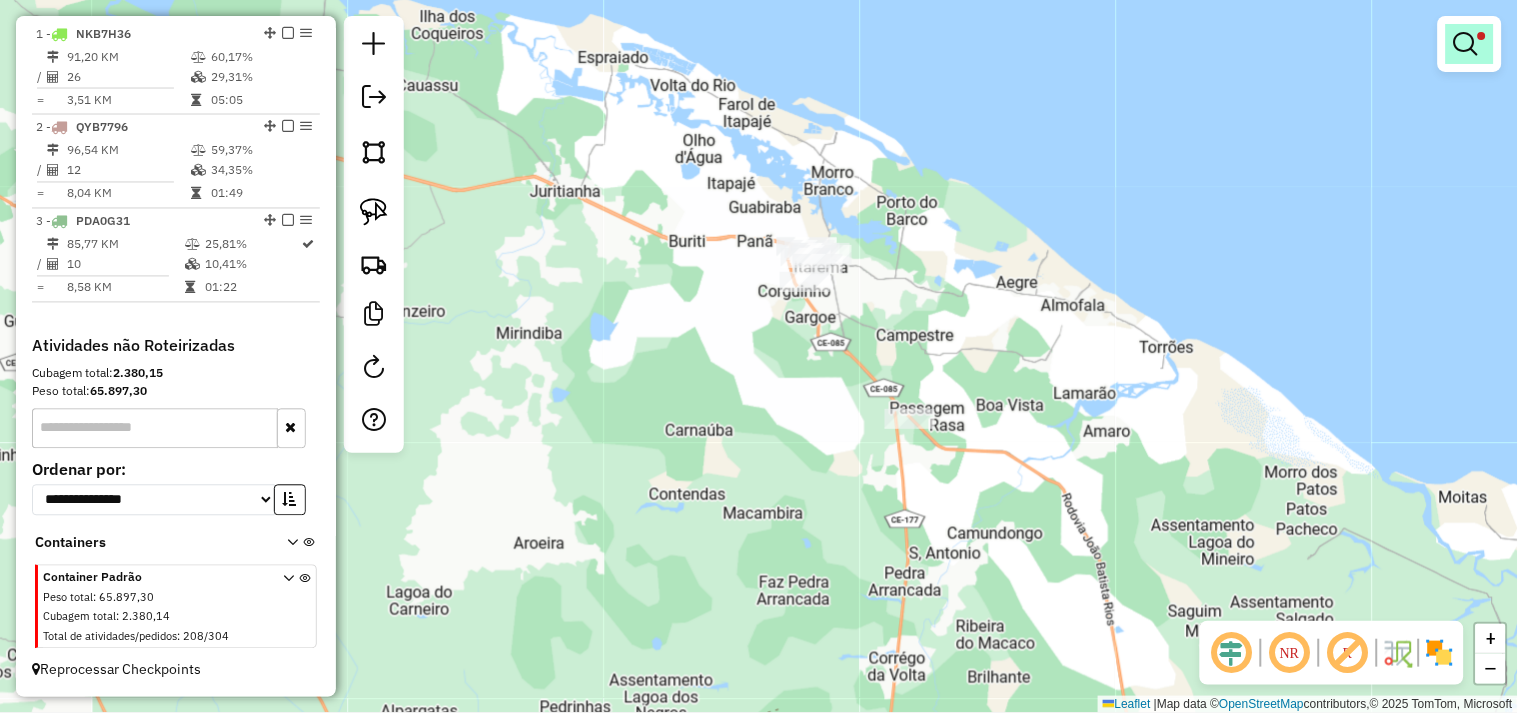 click at bounding box center (1466, 44) 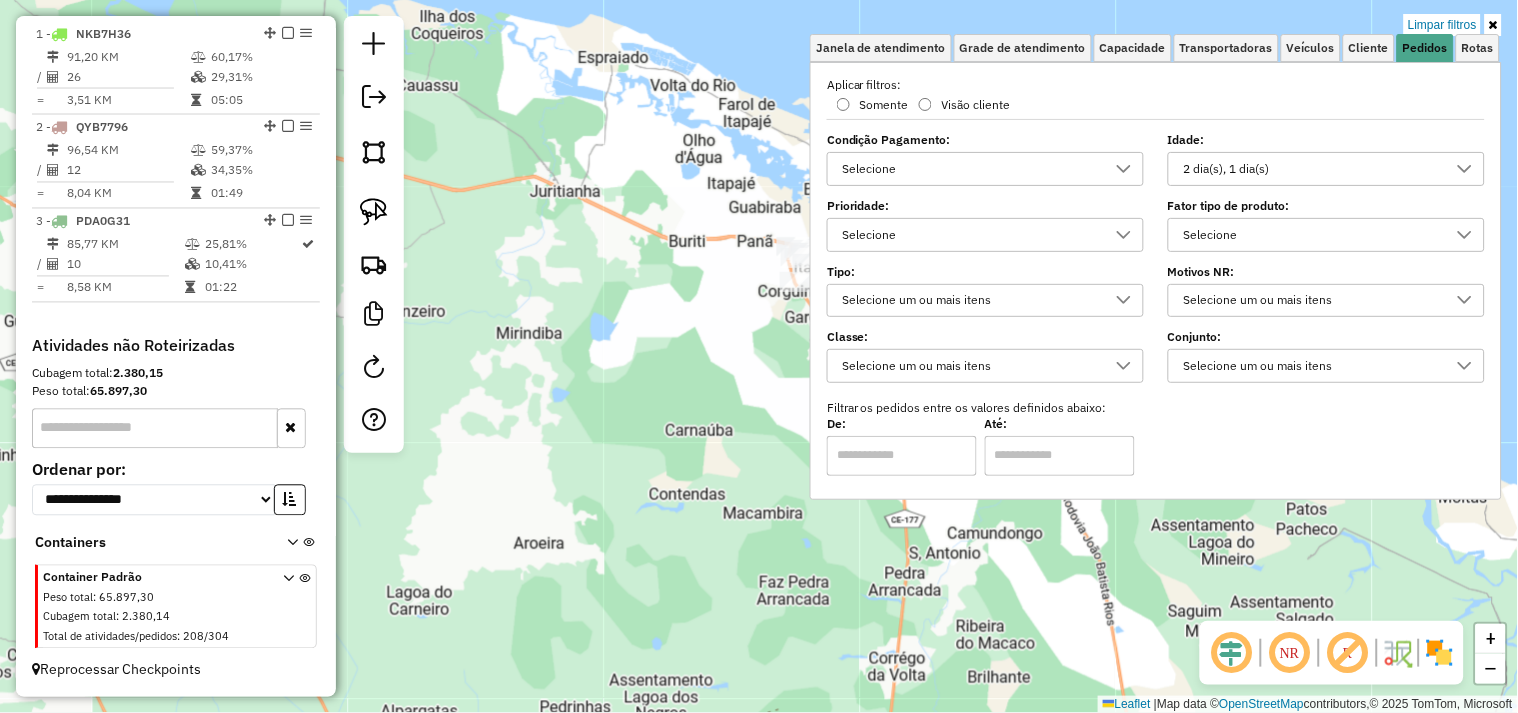click on "2 dia(s), 1 dia(s)" at bounding box center (1311, 169) 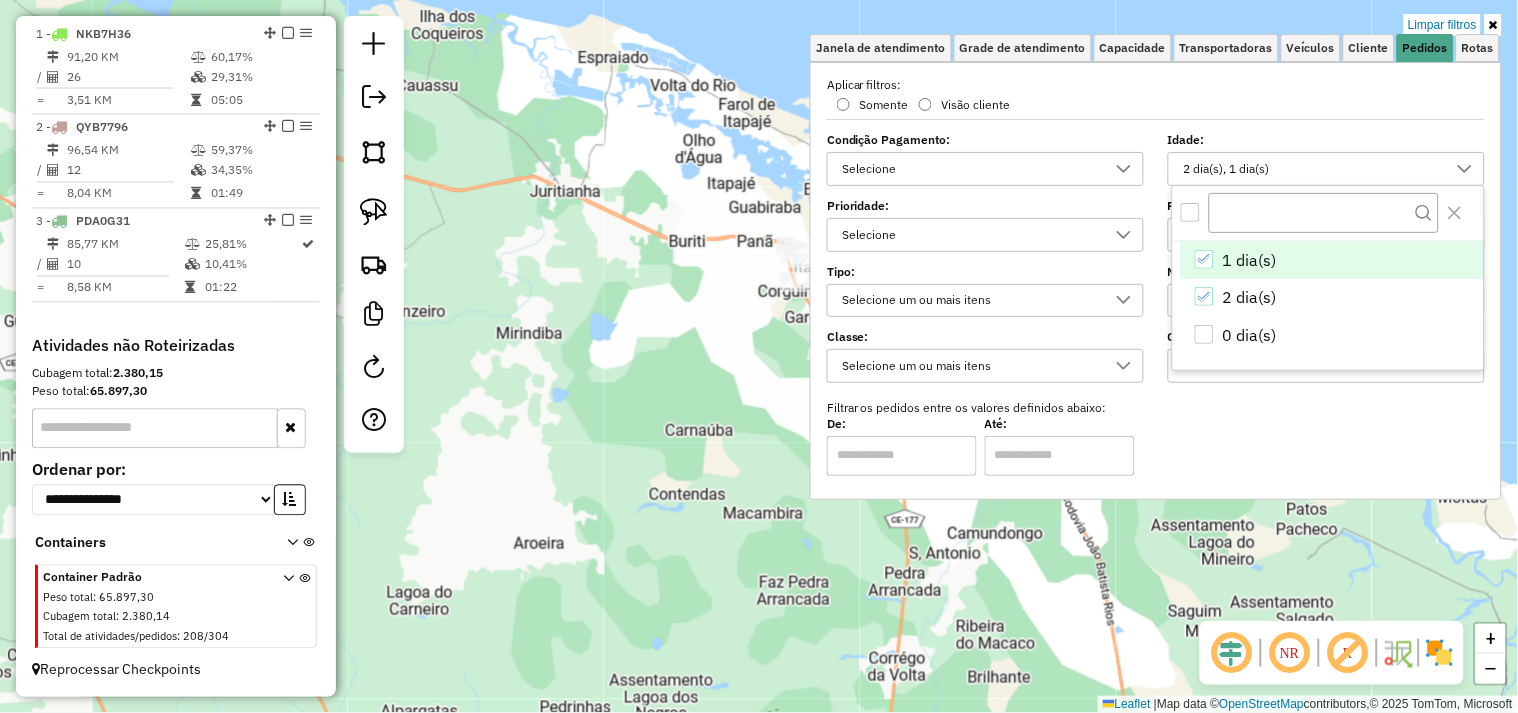 scroll, scrollTop: 11, scrollLeft: 67, axis: both 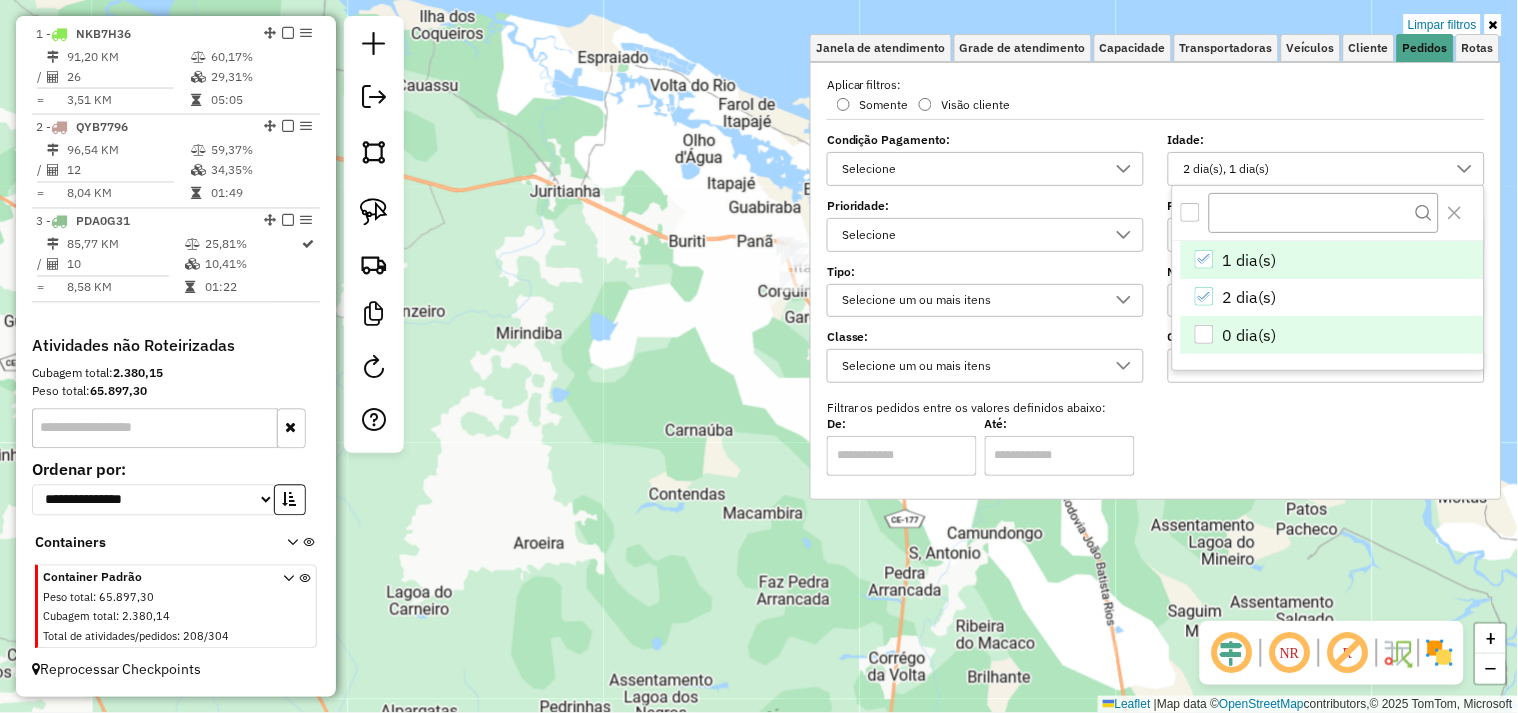 click on "0 dia(s)" at bounding box center (1332, 335) 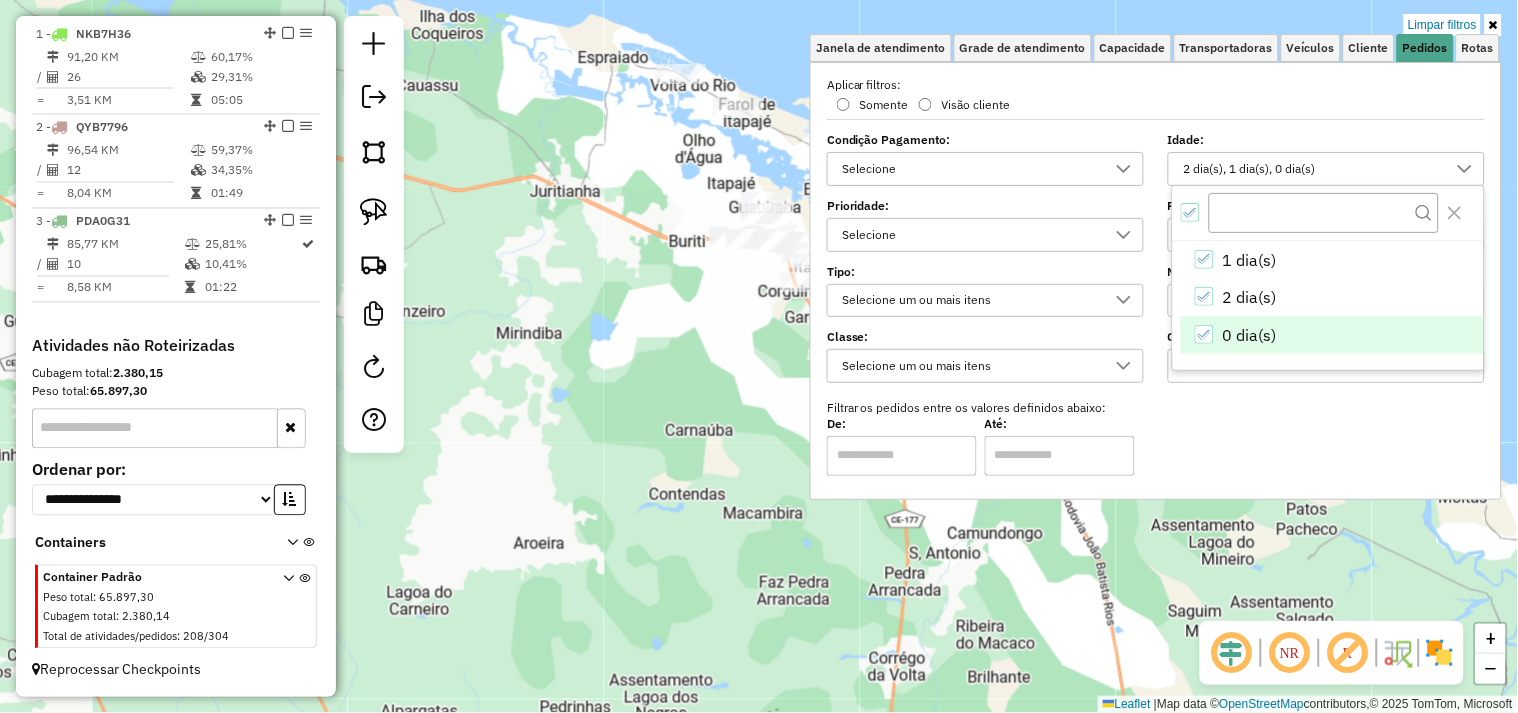 click on "Limpar filtros Janela de atendimento Grade de atendimento Capacidade Transportadoras Veículos Cliente Pedidos  Rotas Selecione os dias de semana para filtrar as janelas de atendimento  Seg   Ter   Qua   Qui   Sex   Sáb   Dom  Informe o período da janela de atendimento: De: Até:  Filtrar exatamente a janela do cliente  Considerar janela de atendimento padrão  Selecione os dias de semana para filtrar as grades de atendimento  Seg   Ter   Qua   Qui   Sex   Sáb   Dom   Considerar clientes sem dia de atendimento cadastrado  Clientes fora do dia de atendimento selecionado Filtrar as atividades entre os valores definidos abaixo:  Peso mínimo:   Peso máximo:   Cubagem mínima:   Cubagem máxima:   De:   Até:  Filtrar as atividades entre o tempo de atendimento definido abaixo:  De:   Até:   Considerar capacidade total dos clientes não roteirizados Transportadora: Selecione um ou mais itens Tipo de veículo: Selecione um ou mais itens Veículo: Selecione um ou mais itens Motorista: Selecione um ou mais itens" 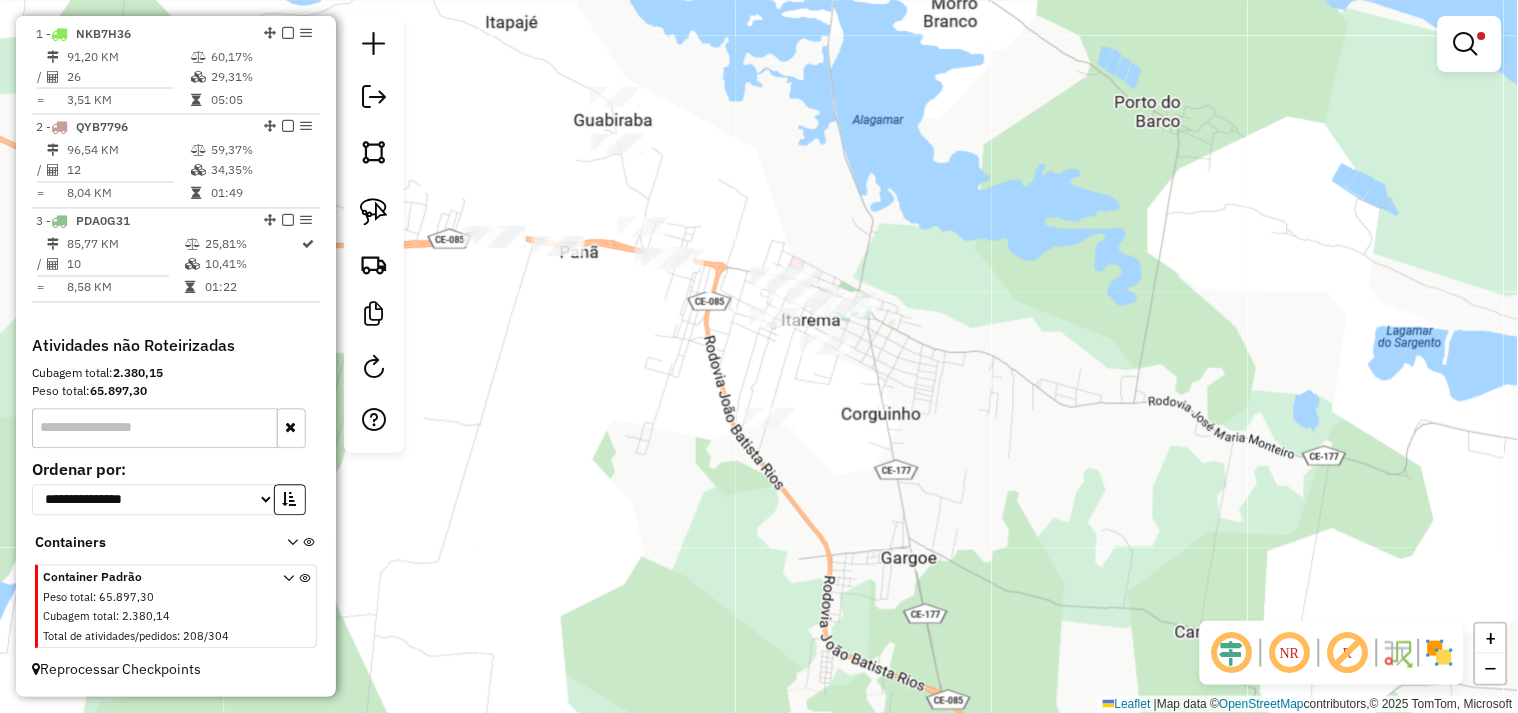 drag, startPoint x: 762, startPoint y: 400, endPoint x: 787, endPoint y: 386, distance: 28.653097 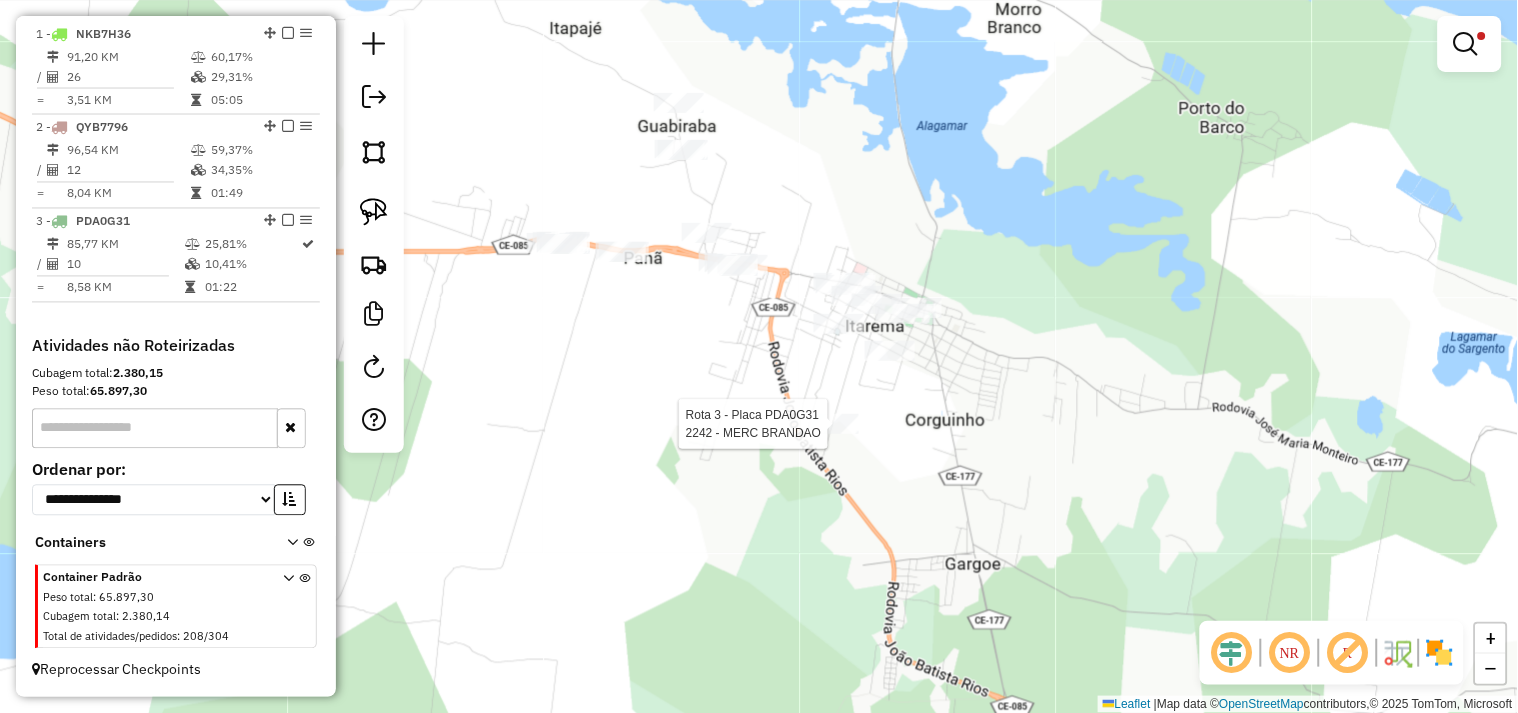 drag, startPoint x: 377, startPoint y: 205, endPoint x: 481, endPoint y: 270, distance: 122.641754 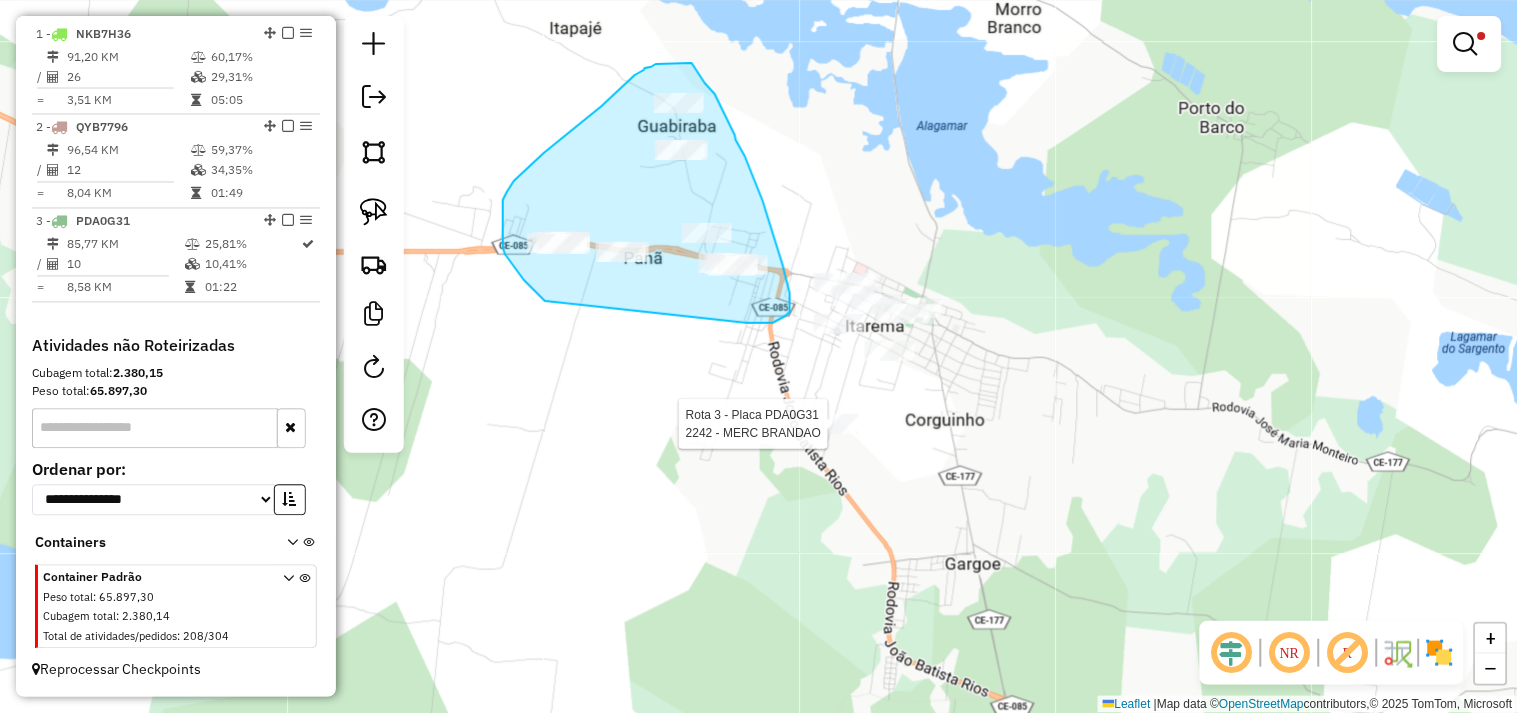 drag, startPoint x: 545, startPoint y: 301, endPoint x: 734, endPoint y: 321, distance: 190.05525 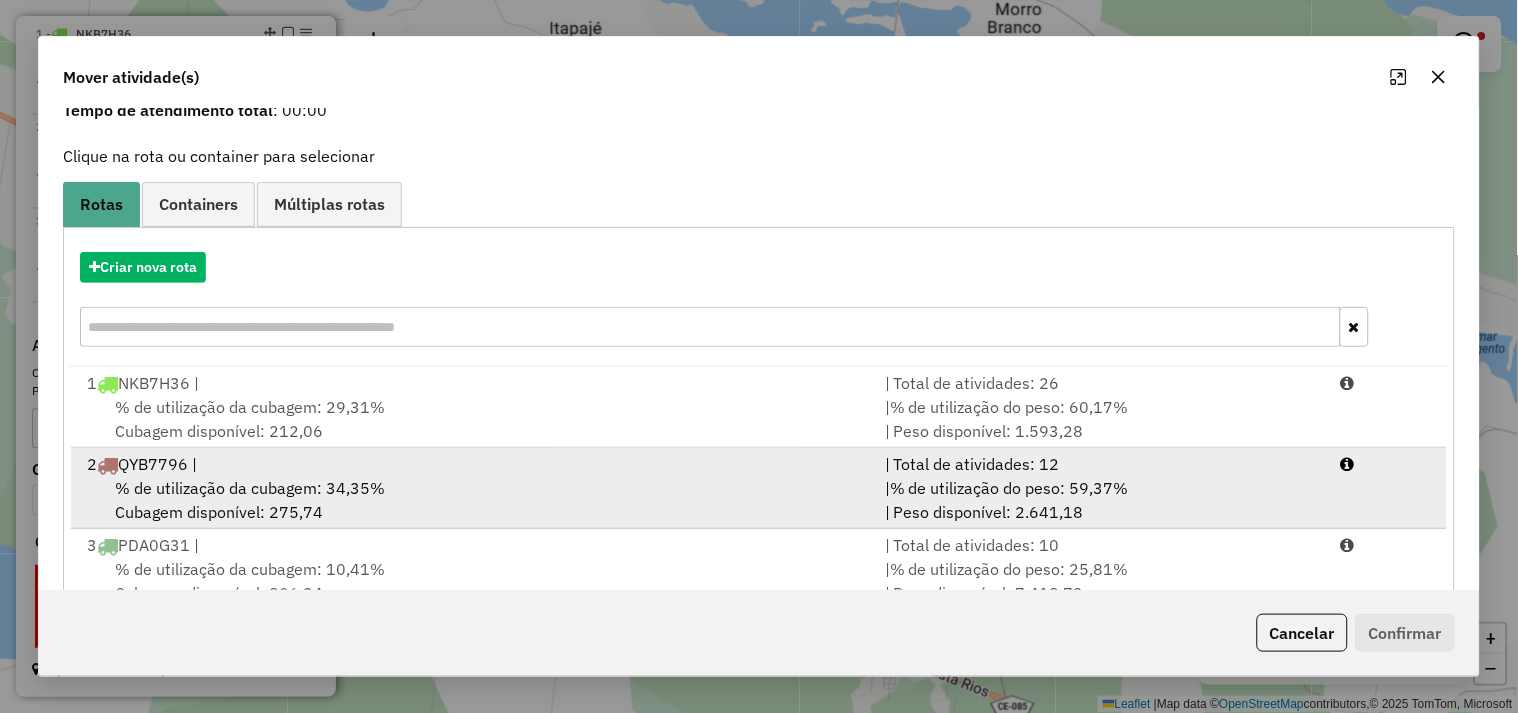 scroll, scrollTop: 145, scrollLeft: 0, axis: vertical 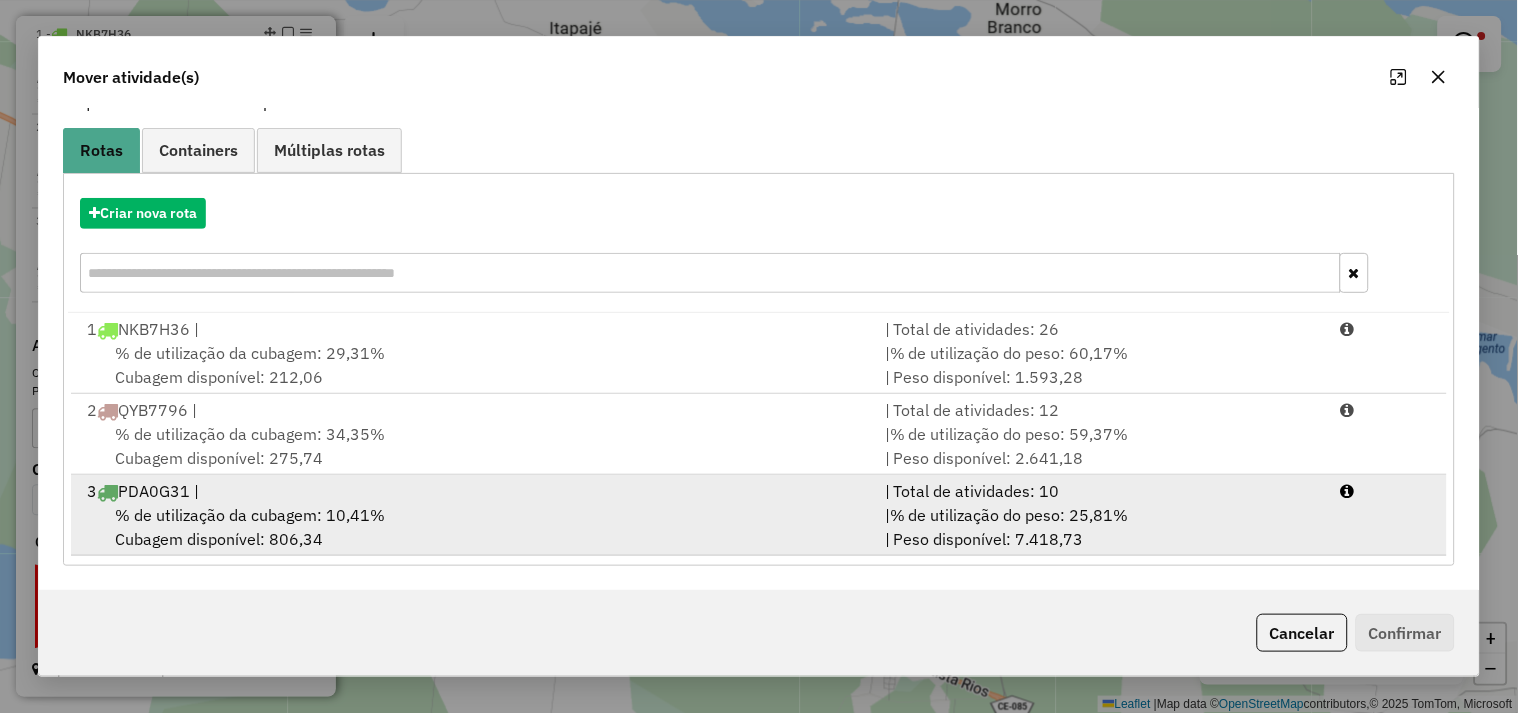 click on "% de utilização da cubagem: 10,41%" at bounding box center (250, 515) 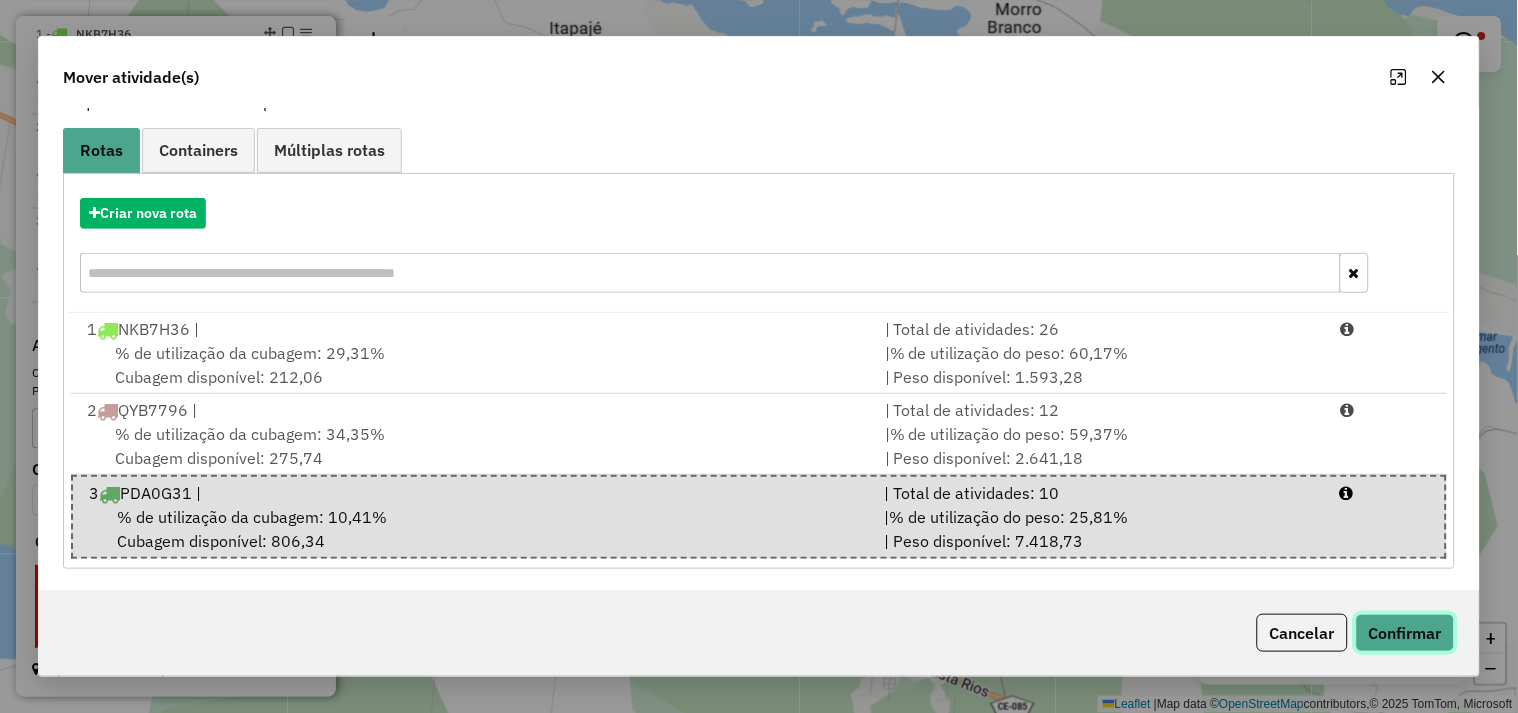 click on "Confirmar" 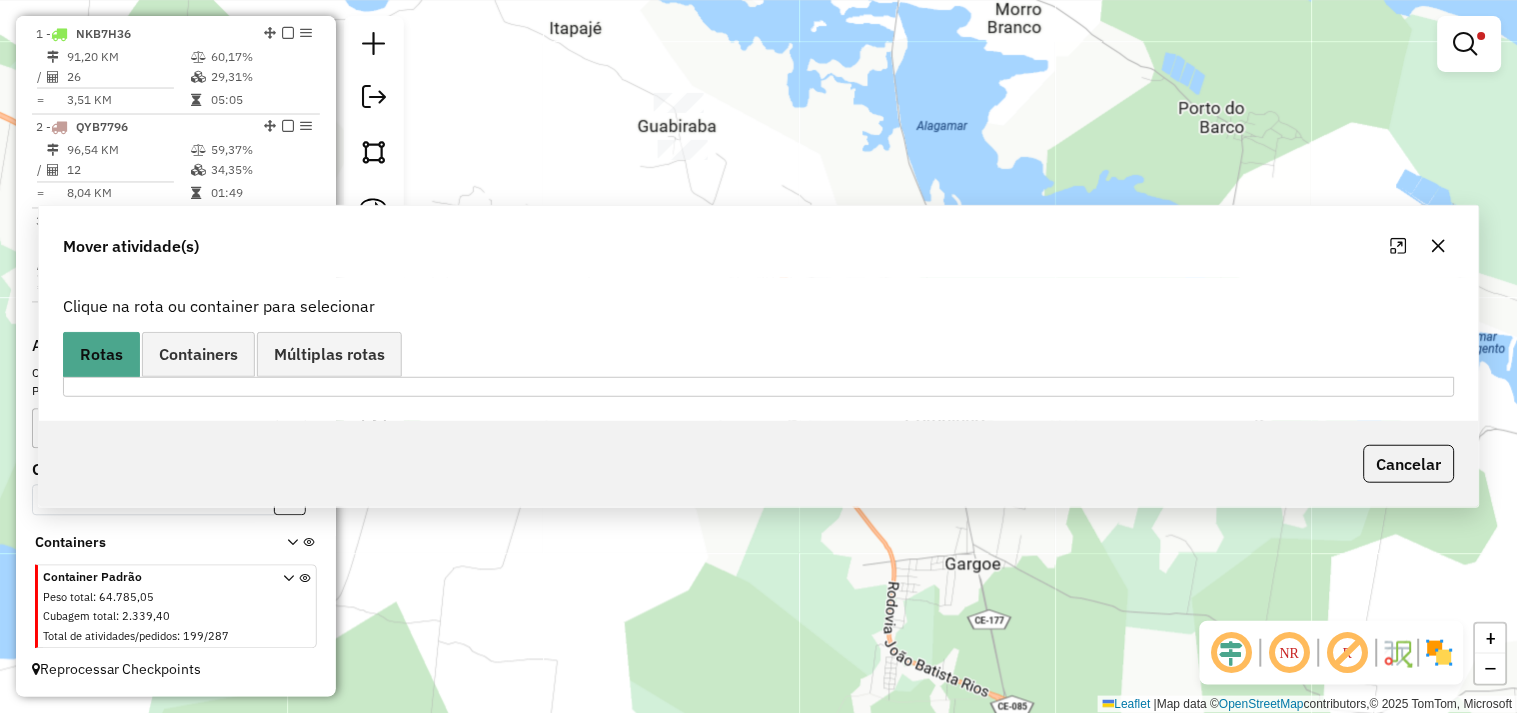 scroll, scrollTop: 0, scrollLeft: 0, axis: both 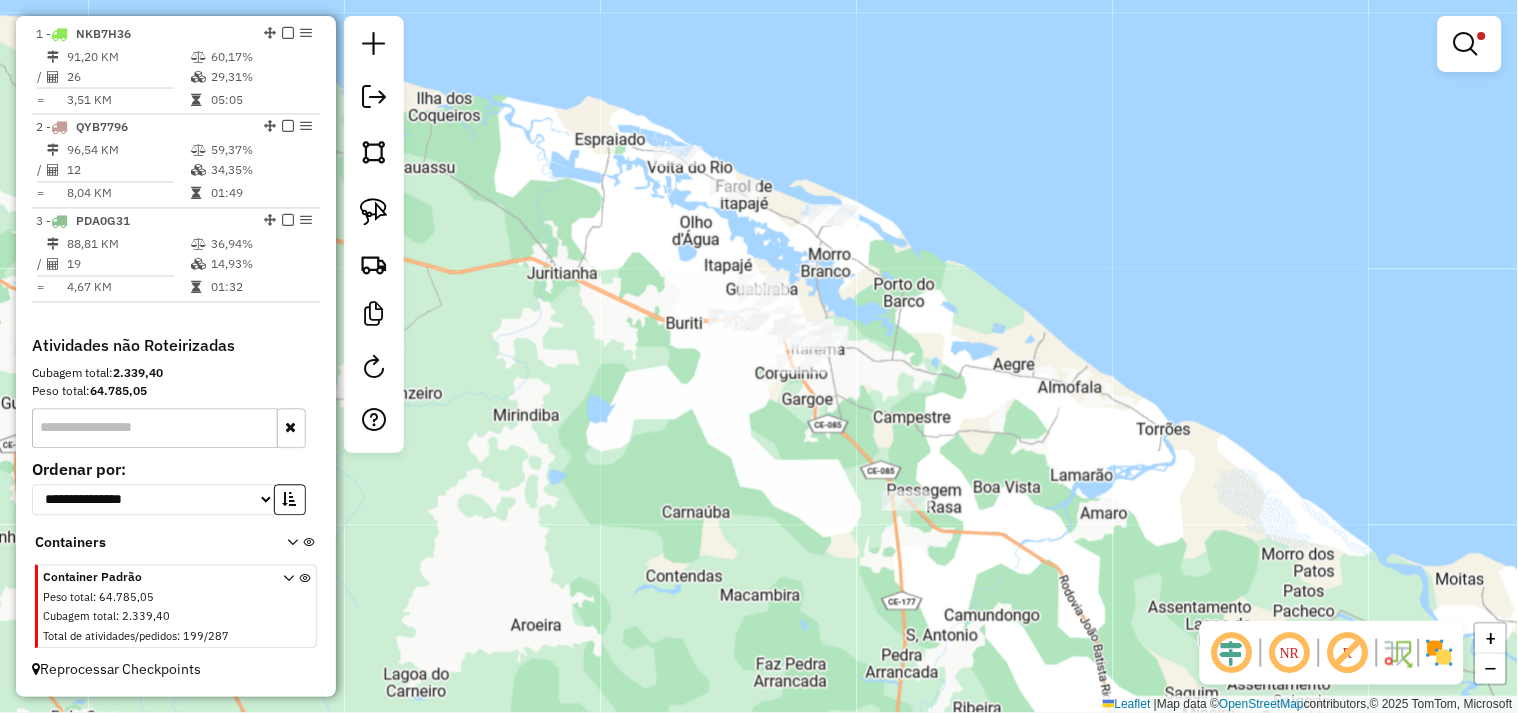 drag, startPoint x: 921, startPoint y: 398, endPoint x: 902, endPoint y: 390, distance: 20.615528 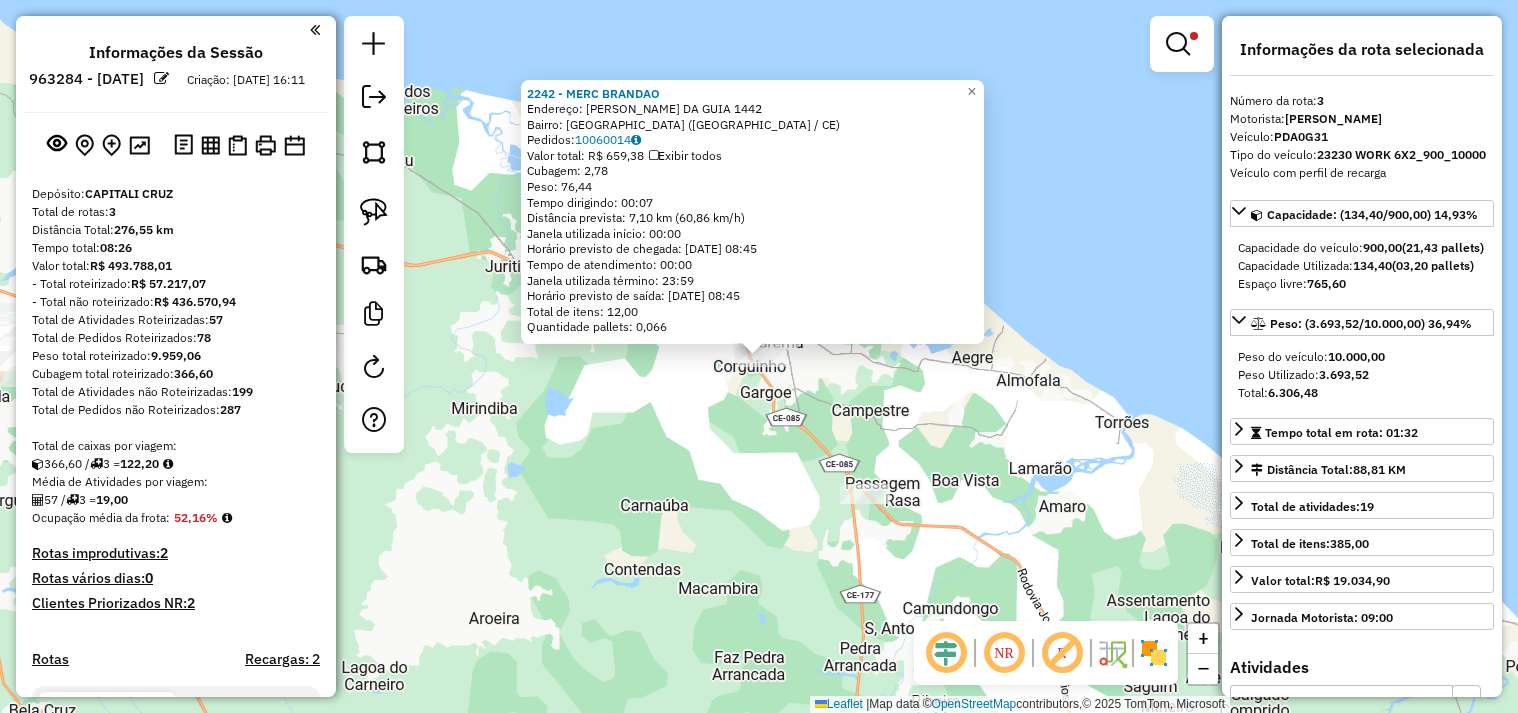 select on "**********" 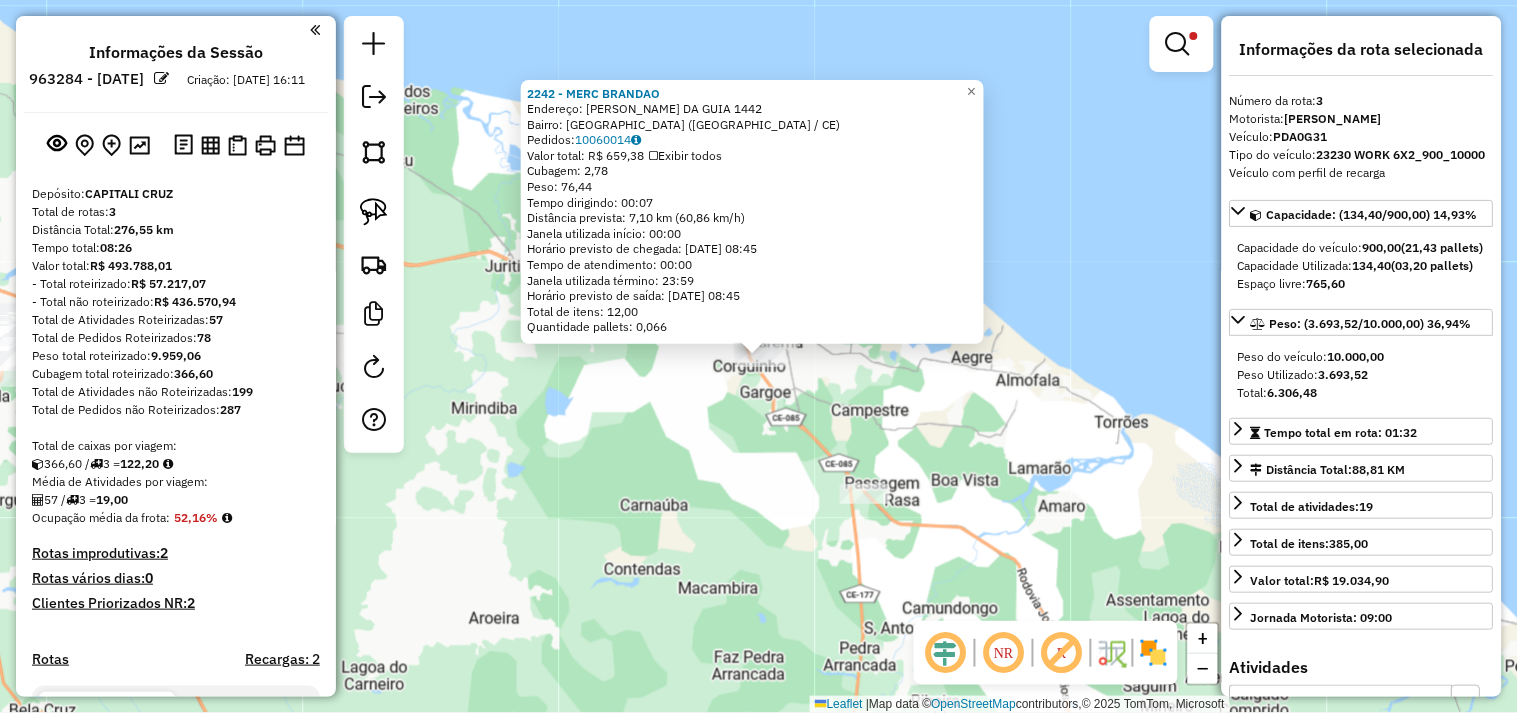 scroll, scrollTop: 767, scrollLeft: 0, axis: vertical 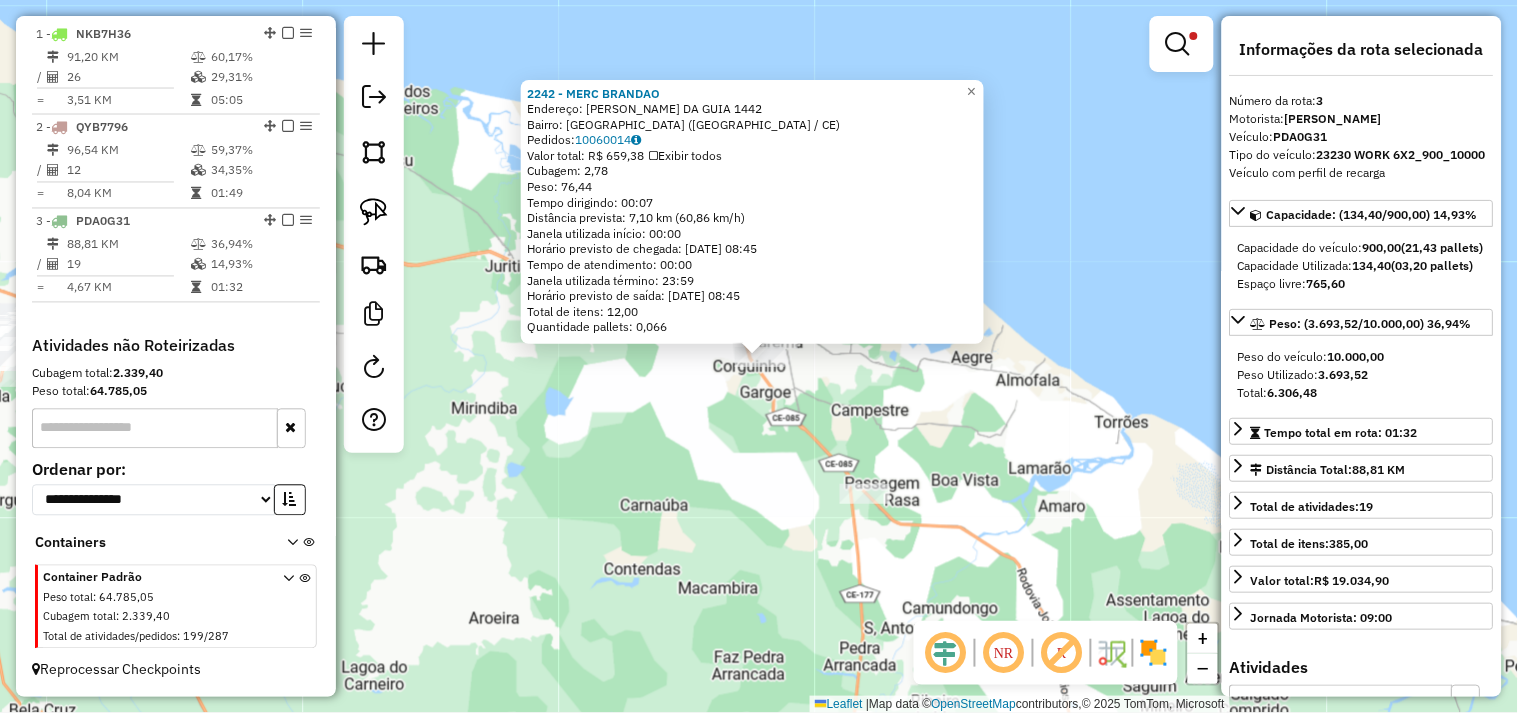 click on "2242 - MERC BRANDAO  Endereço:  MANOEL TEOFILO DA GUIA 1442   Bairro: LAGOA SECA (ITAREMA / CE)   Pedidos:  10060014   Valor total: R$ 659,38   Exibir todos   Cubagem: 2,78  Peso: 76,44  Tempo dirigindo: 00:07   Distância prevista: 7,10 km (60,86 km/h)   Janela utilizada início: 00:00   Horário previsto de chegada: 11/07/2025 08:45   Tempo de atendimento: 00:00   Janela utilizada término: 23:59   Horário previsto de saída: 11/07/2025 08:45   Total de itens: 12,00   Quantidade pallets: 0,066  × Limpar filtros Janela de atendimento Grade de atendimento Capacidade Transportadoras Veículos Cliente Pedidos  Rotas Selecione os dias de semana para filtrar as janelas de atendimento  Seg   Ter   Qua   Qui   Sex   Sáb   Dom  Informe o período da janela de atendimento: De: Até:  Filtrar exatamente a janela do cliente  Considerar janela de atendimento padrão  Selecione os dias de semana para filtrar as grades de atendimento  Seg   Ter   Qua   Qui   Sex   Sáb   Dom   Peso mínimo:   Peso máximo:   De:  De:" 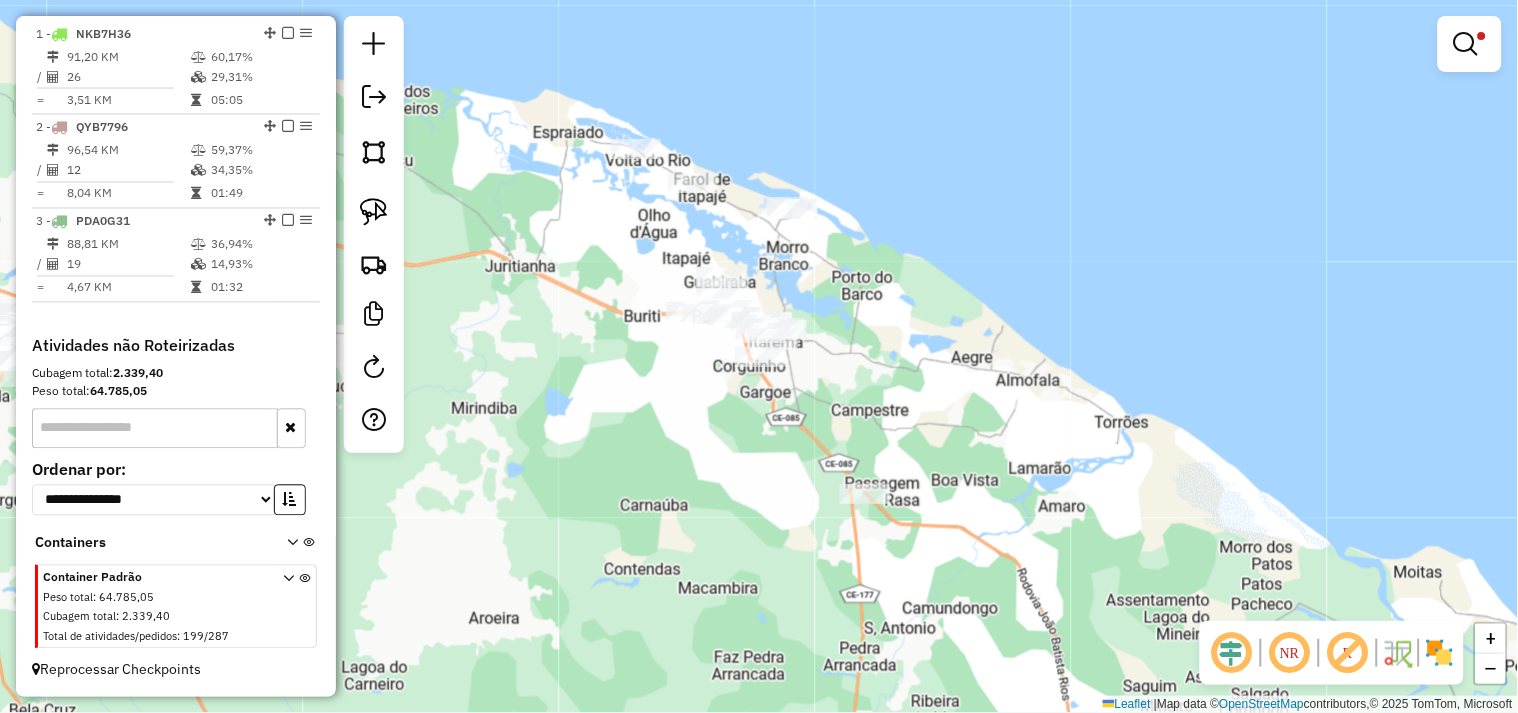 click on "Rota 3 - Placa PDA0G31  2192 - ENCANTO VERDE Limpar filtros Janela de atendimento Grade de atendimento Capacidade Transportadoras Veículos Cliente Pedidos  Rotas Selecione os dias de semana para filtrar as janelas de atendimento  Seg   Ter   Qua   Qui   Sex   Sáb   Dom  Informe o período da janela de atendimento: De: Até:  Filtrar exatamente a janela do cliente  Considerar janela de atendimento padrão  Selecione os dias de semana para filtrar as grades de atendimento  Seg   Ter   Qua   Qui   Sex   Sáb   Dom   Considerar clientes sem dia de atendimento cadastrado  Clientes fora do dia de atendimento selecionado Filtrar as atividades entre os valores definidos abaixo:  Peso mínimo:   Peso máximo:   Cubagem mínima:   Cubagem máxima:   De:   Até:  Filtrar as atividades entre o tempo de atendimento definido abaixo:  De:   Até:   Considerar capacidade total dos clientes não roteirizados Transportadora: Selecione um ou mais itens Tipo de veículo: Selecione um ou mais itens Veículo: Motorista: Nome: +" 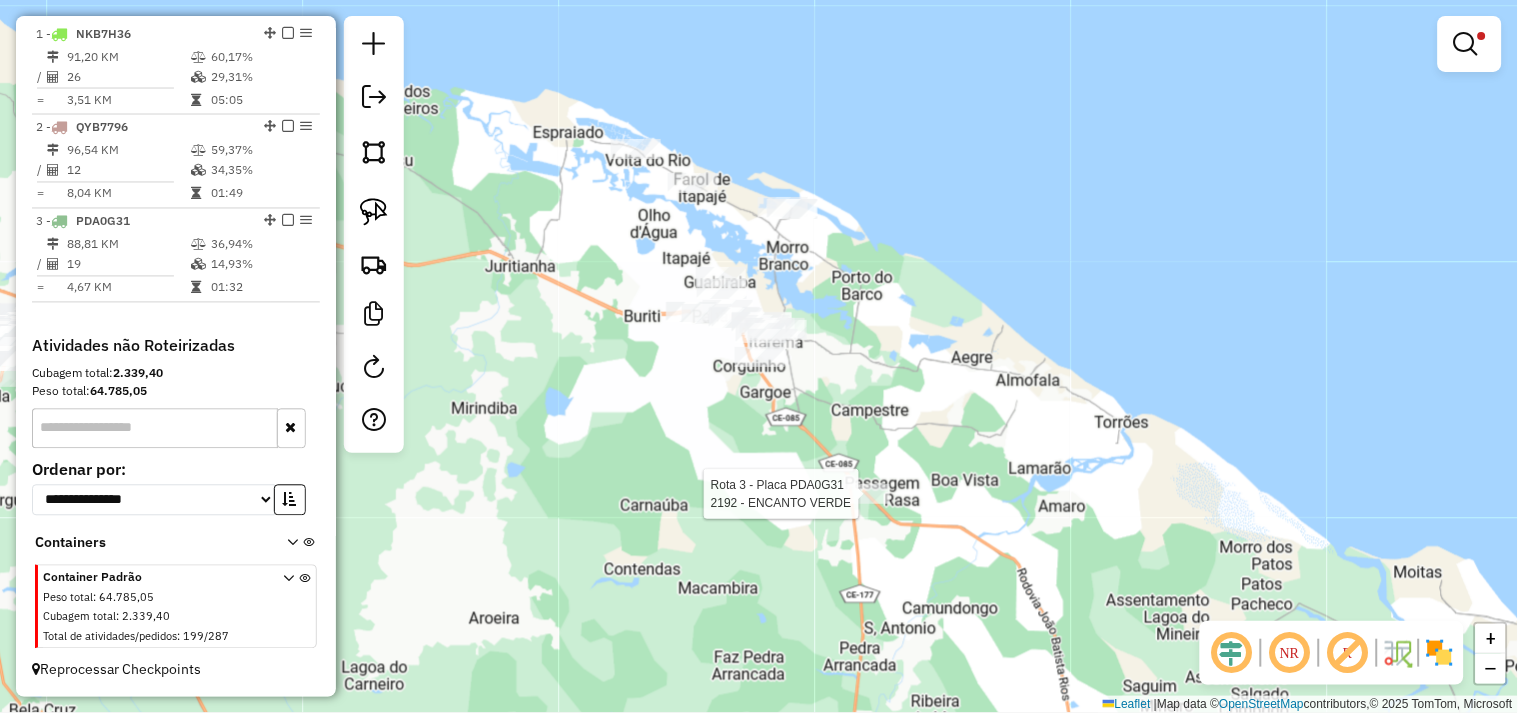 select on "**********" 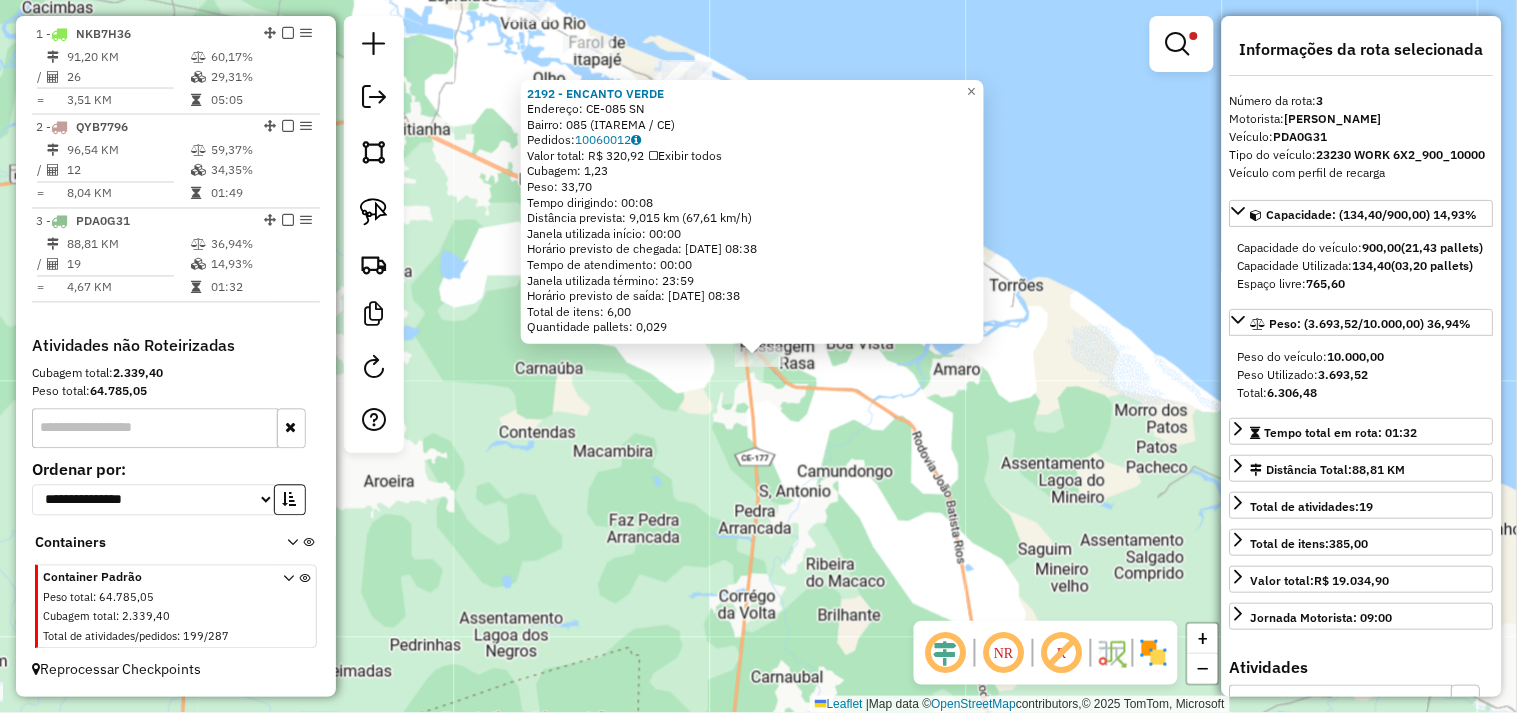 click on "2192 - ENCANTO VERDE  Endereço:  CE-085 SN   Bairro: 085 (ITAREMA / CE)   Pedidos:  10060012   Valor total: R$ 320,92   Exibir todos   Cubagem: 1,23  Peso: 33,70  Tempo dirigindo: 00:08   Distância prevista: 9,015 km (67,61 km/h)   Janela utilizada início: 00:00   Horário previsto de chegada: 11/07/2025 08:38   Tempo de atendimento: 00:00   Janela utilizada término: 23:59   Horário previsto de saída: 11/07/2025 08:38   Total de itens: 6,00   Quantidade pallets: 0,029  × Limpar filtros Janela de atendimento Grade de atendimento Capacidade Transportadoras Veículos Cliente Pedidos  Rotas Selecione os dias de semana para filtrar as janelas de atendimento  Seg   Ter   Qua   Qui   Sex   Sáb   Dom  Informe o período da janela de atendimento: De: Até:  Filtrar exatamente a janela do cliente  Considerar janela de atendimento padrão  Selecione os dias de semana para filtrar as grades de atendimento  Seg   Ter   Qua   Qui   Sex   Sáb   Dom   Considerar clientes sem dia de atendimento cadastrado  De:   De:" 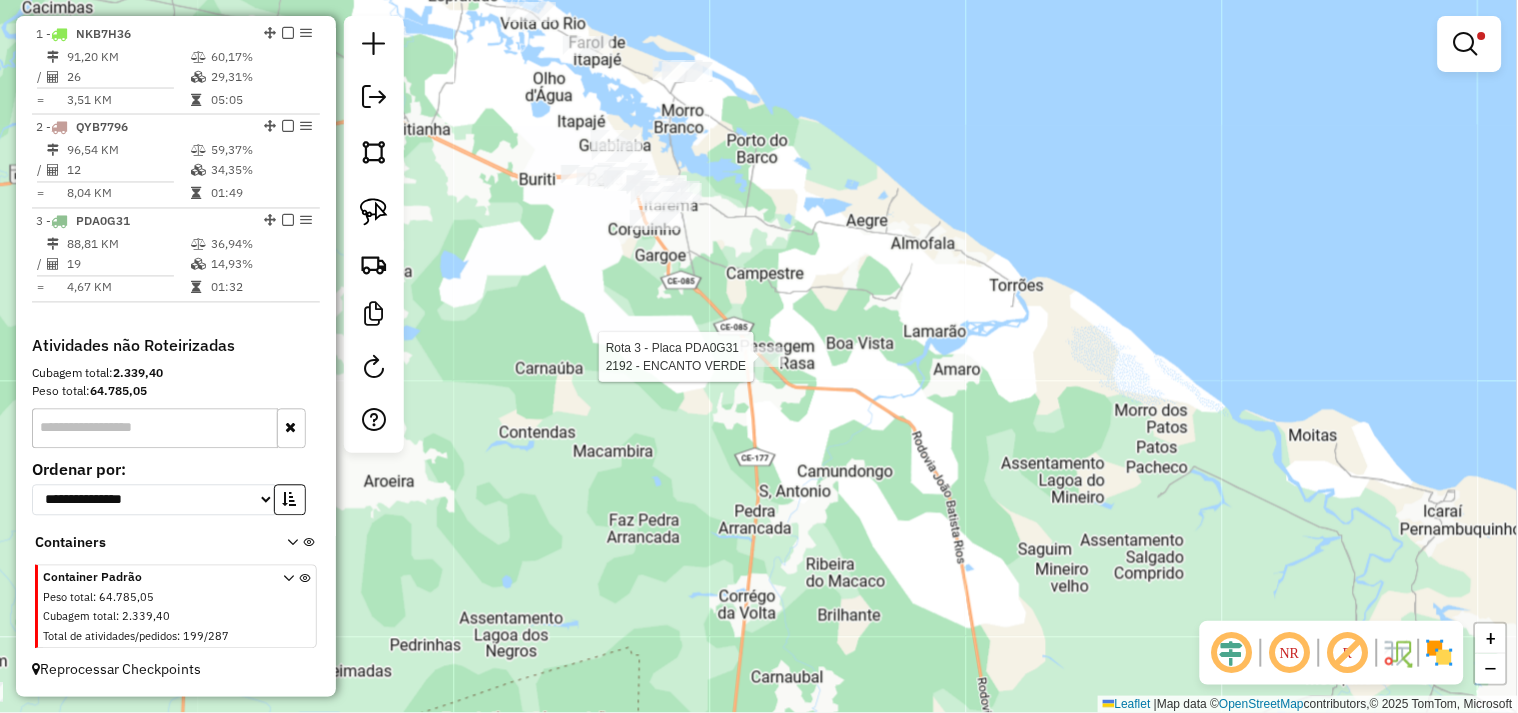 select on "**********" 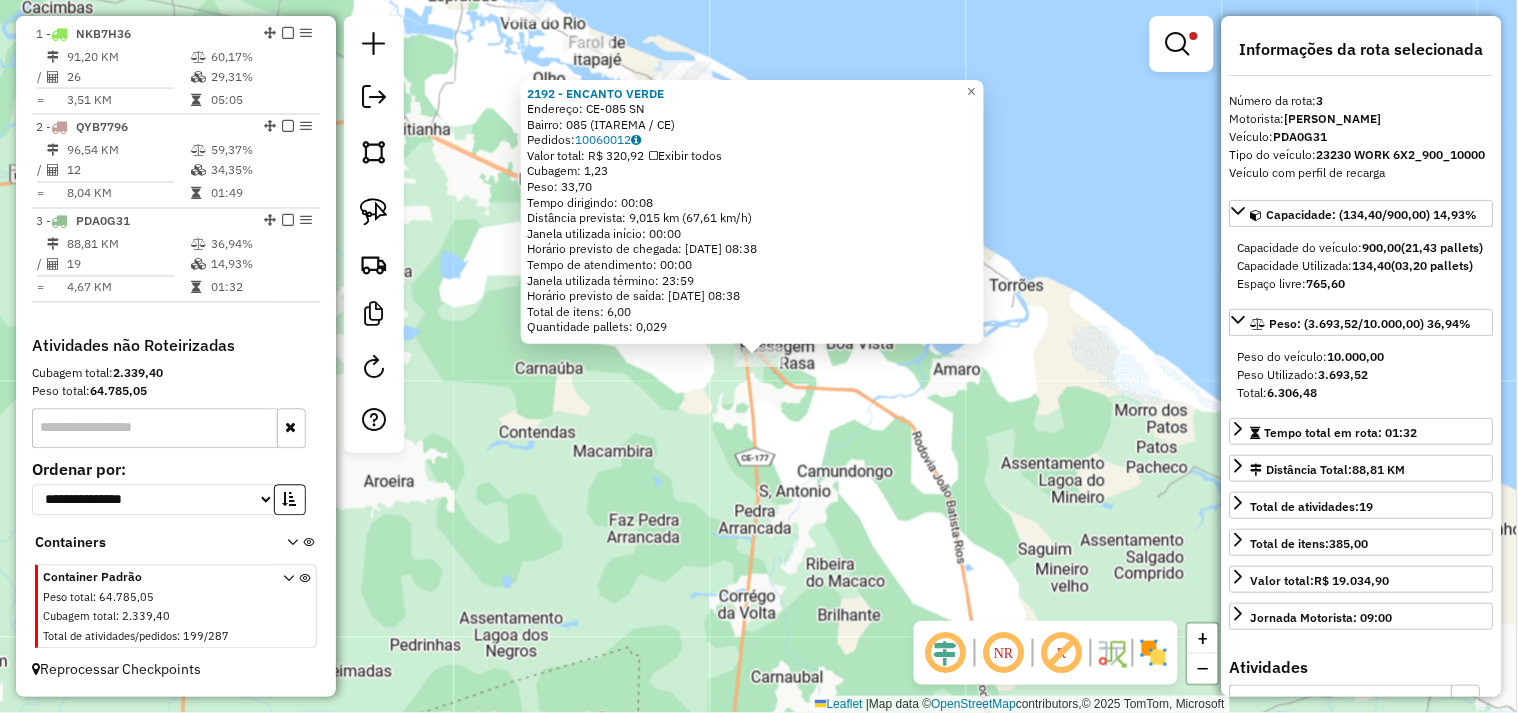 click on "2192 - ENCANTO VERDE  Endereço:  CE-085 SN   Bairro: 085 (ITAREMA / CE)   Pedidos:  10060012   Valor total: R$ 320,92   Exibir todos   Cubagem: 1,23  Peso: 33,70  Tempo dirigindo: 00:08   Distância prevista: 9,015 km (67,61 km/h)   Janela utilizada início: 00:00   Horário previsto de chegada: 11/07/2025 08:38   Tempo de atendimento: 00:00   Janela utilizada término: 23:59   Horário previsto de saída: 11/07/2025 08:38   Total de itens: 6,00   Quantidade pallets: 0,029  × Limpar filtros Janela de atendimento Grade de atendimento Capacidade Transportadoras Veículos Cliente Pedidos  Rotas Selecione os dias de semana para filtrar as janelas de atendimento  Seg   Ter   Qua   Qui   Sex   Sáb   Dom  Informe o período da janela de atendimento: De: Até:  Filtrar exatamente a janela do cliente  Considerar janela de atendimento padrão  Selecione os dias de semana para filtrar as grades de atendimento  Seg   Ter   Qua   Qui   Sex   Sáb   Dom   Considerar clientes sem dia de atendimento cadastrado  De:   De:" 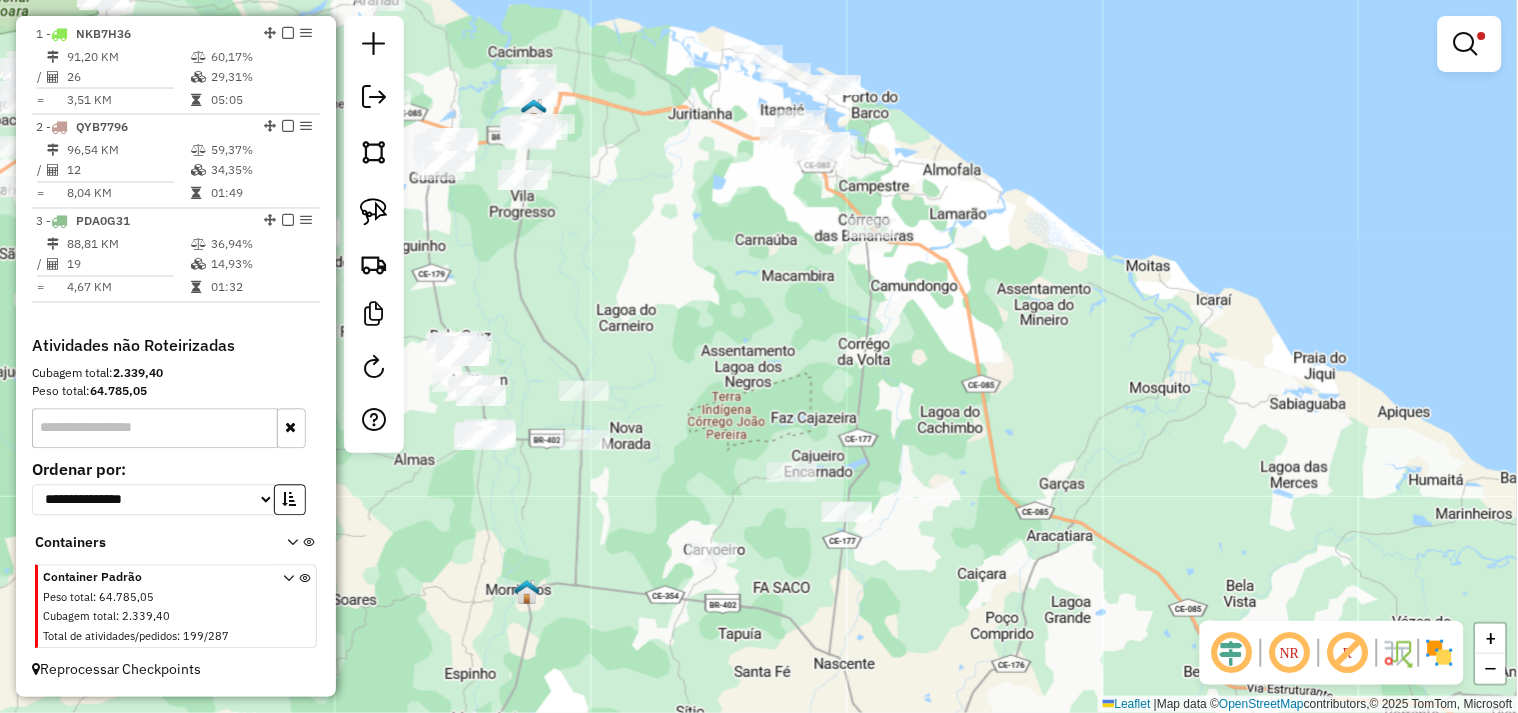 drag, startPoint x: 677, startPoint y: 376, endPoint x: 784, endPoint y: 215, distance: 193.31322 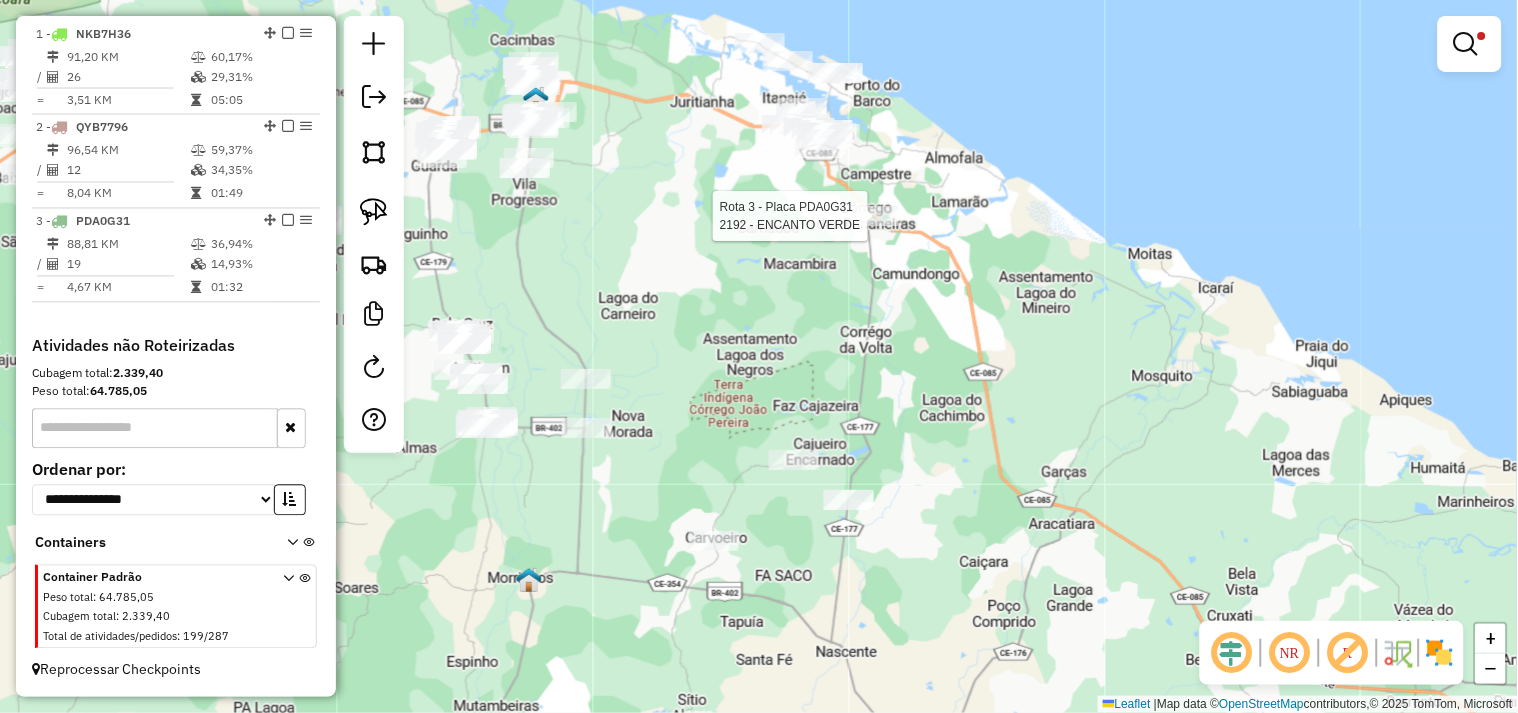 select on "**********" 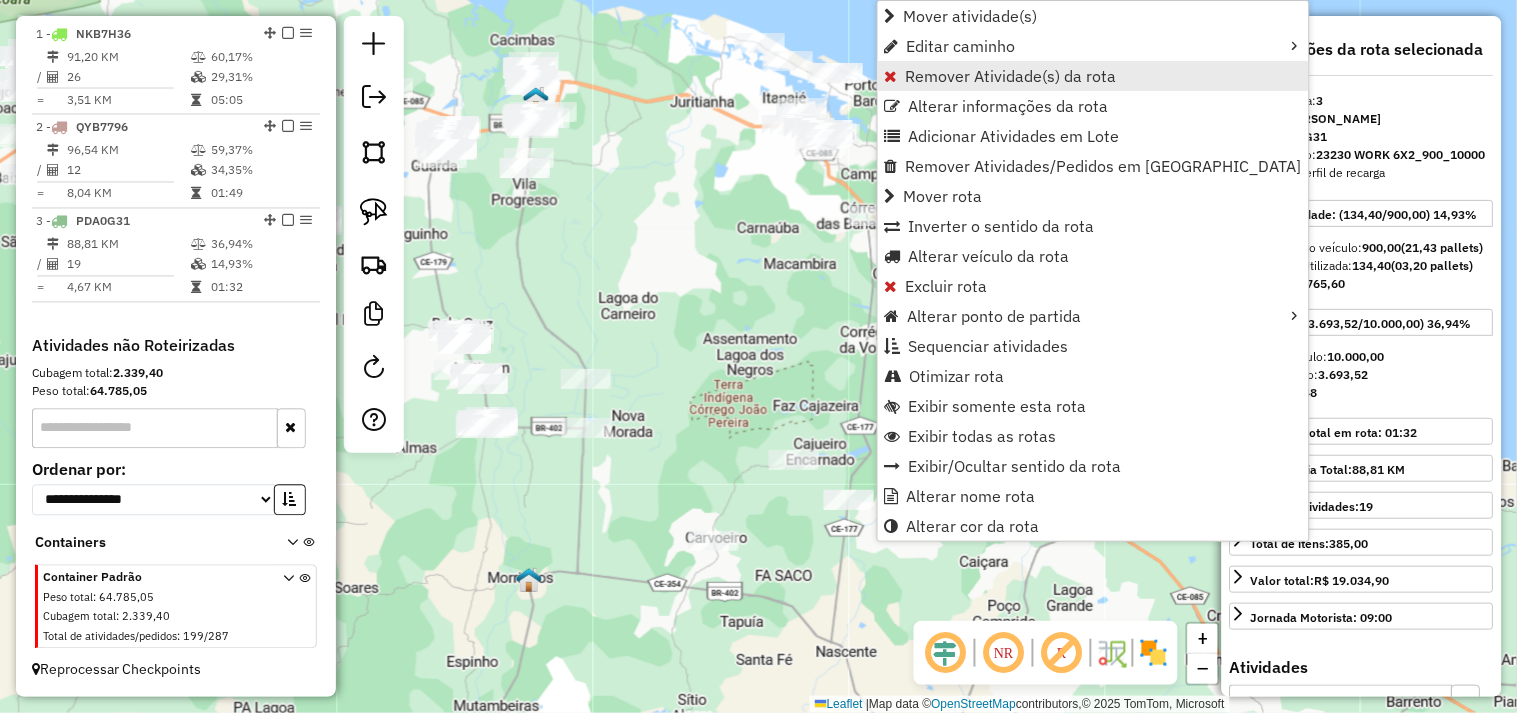 click on "Remover Atividade(s) da rota" at bounding box center (1011, 76) 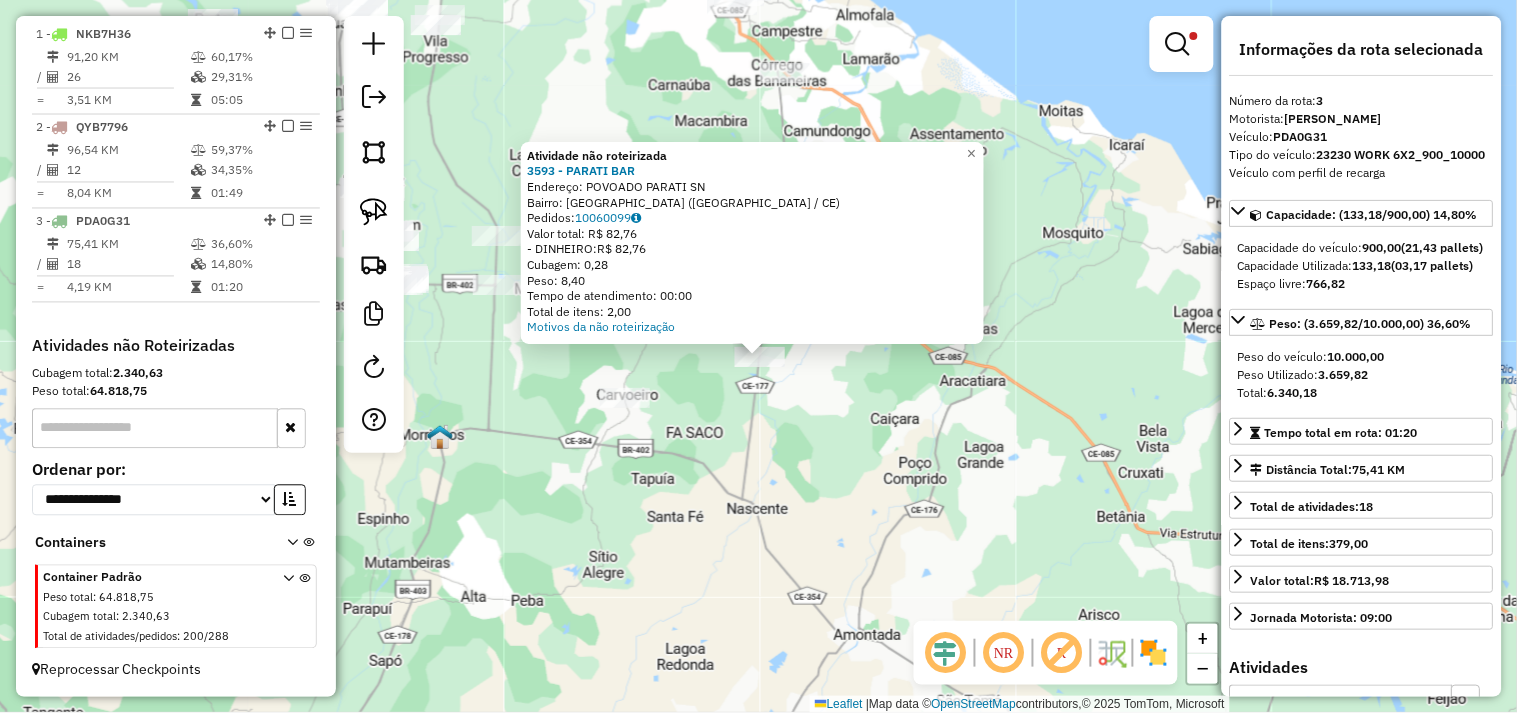 click on "Atividade não roteirizada 3593 - PARATI BAR  Endereço:  POVOADO PARATI SN   Bairro: VILA PARATI (ITAREMA / CE)   Pedidos:  10060099   Valor total: R$ 82,76   - DINHEIRO:  R$ 82,76   Cubagem: 0,28   Peso: 8,40   Tempo de atendimento: 00:00   Total de itens: 2,00  Motivos da não roteirização × Limpar filtros Janela de atendimento Grade de atendimento Capacidade Transportadoras Veículos Cliente Pedidos  Rotas Selecione os dias de semana para filtrar as janelas de atendimento  Seg   Ter   Qua   Qui   Sex   Sáb   Dom  Informe o período da janela de atendimento: De: Até:  Filtrar exatamente a janela do cliente  Considerar janela de atendimento padrão  Selecione os dias de semana para filtrar as grades de atendimento  Seg   Ter   Qua   Qui   Sex   Sáb   Dom   Considerar clientes sem dia de atendimento cadastrado  Clientes fora do dia de atendimento selecionado Filtrar as atividades entre os valores definidos abaixo:  Peso mínimo:   Peso máximo:   Cubagem mínima:   Cubagem máxima:   De:   Até:   De:" 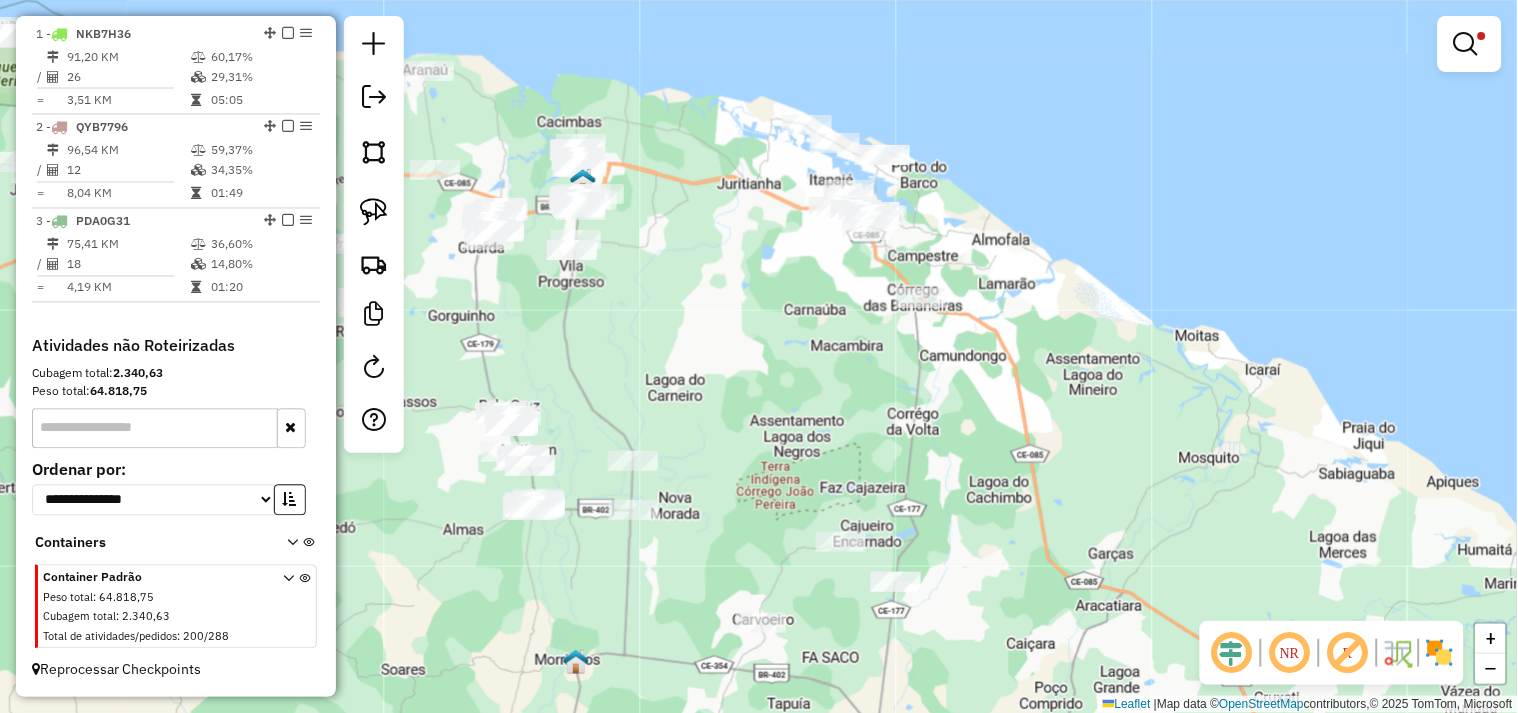 drag, startPoint x: 865, startPoint y: 296, endPoint x: 992, endPoint y: 497, distance: 237.76038 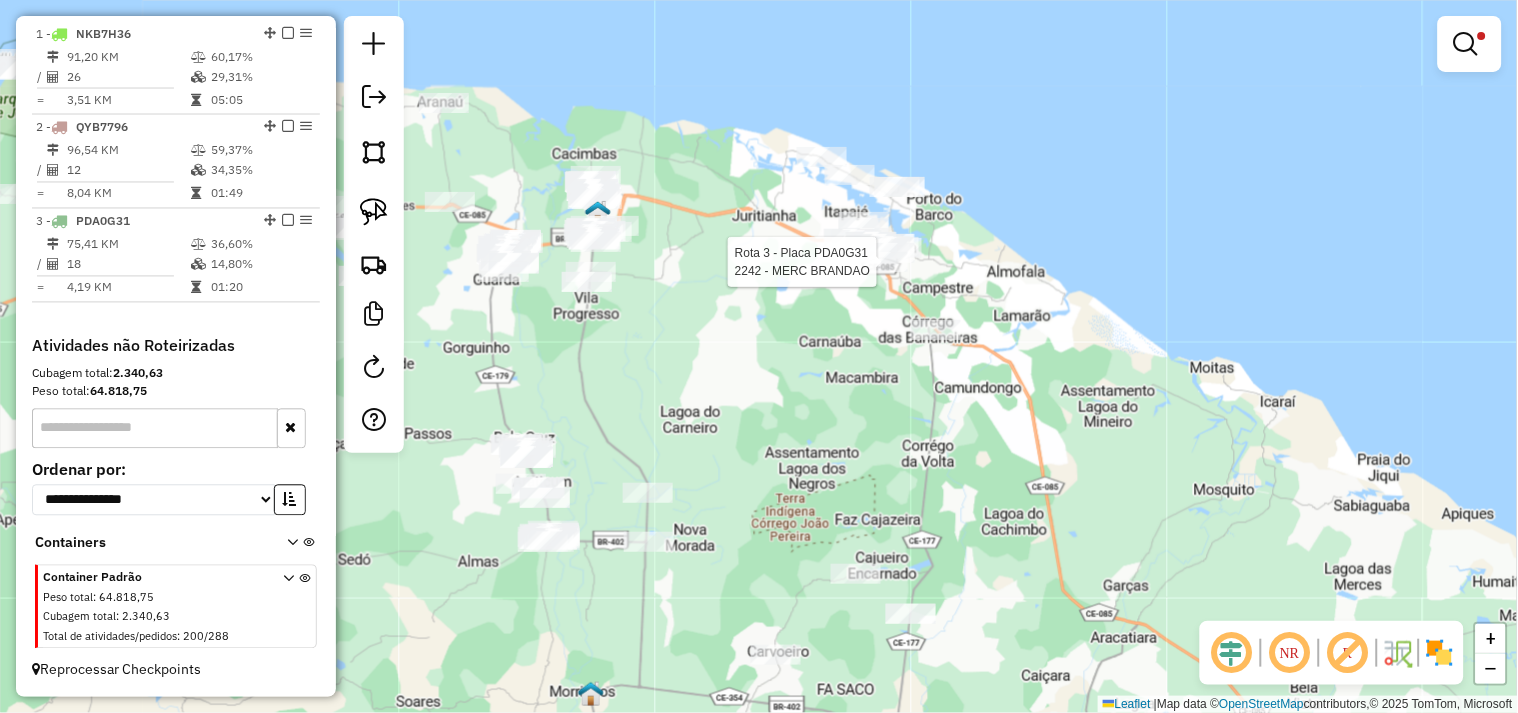 click 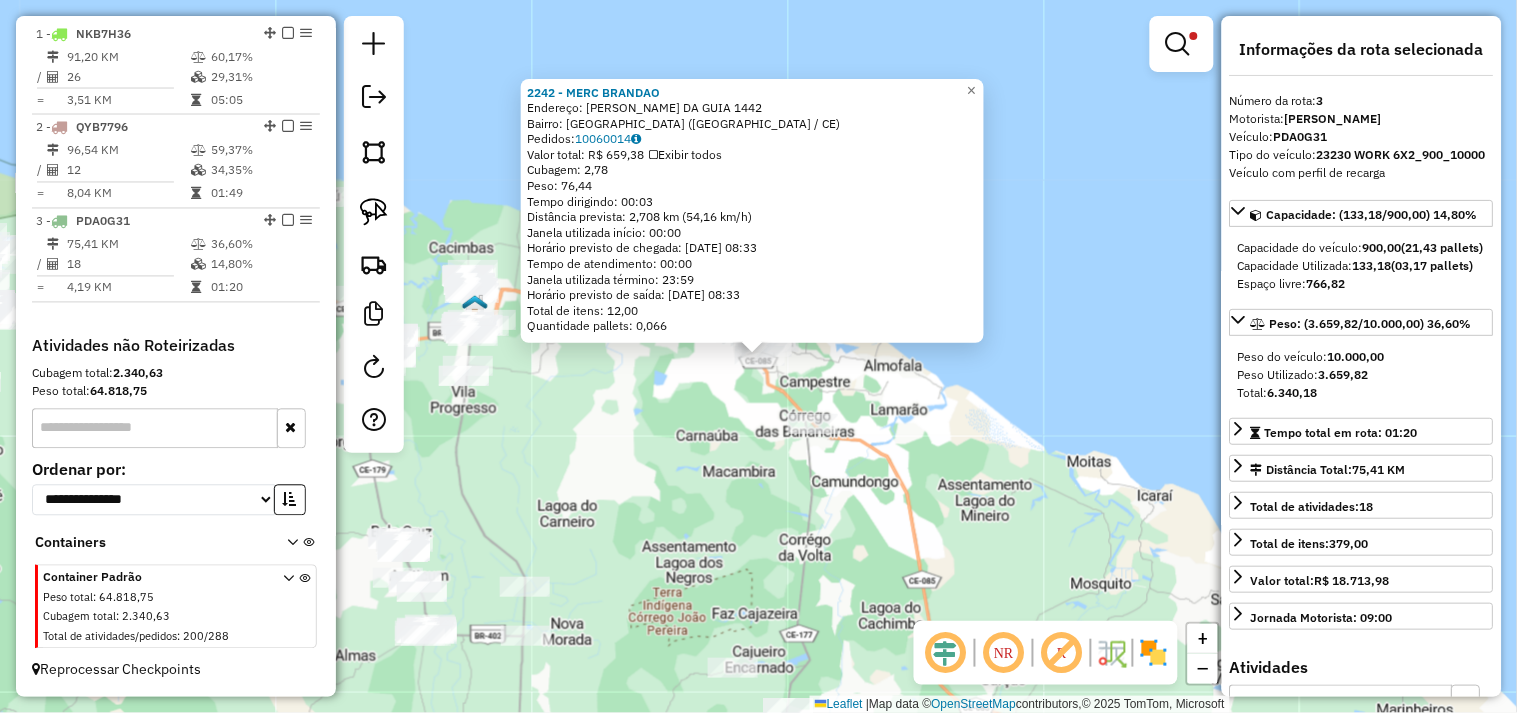click on "2242 - MERC BRANDAO  Endereço:  MANOEL TEOFILO DA GUIA 1442   Bairro: LAGOA SECA (ITAREMA / CE)   Pedidos:  10060014   Valor total: R$ 659,38   Exibir todos   Cubagem: 2,78  Peso: 76,44  Tempo dirigindo: 00:03   Distância prevista: 2,708 km (54,16 km/h)   Janela utilizada início: 00:00   Horário previsto de chegada: 11/07/2025 08:33   Tempo de atendimento: 00:00   Janela utilizada término: 23:59   Horário previsto de saída: 11/07/2025 08:33   Total de itens: 12,00   Quantidade pallets: 0,066  × Limpar filtros Janela de atendimento Grade de atendimento Capacidade Transportadoras Veículos Cliente Pedidos  Rotas Selecione os dias de semana para filtrar as janelas de atendimento  Seg   Ter   Qua   Qui   Sex   Sáb   Dom  Informe o período da janela de atendimento: De: Até:  Filtrar exatamente a janela do cliente  Considerar janela de atendimento padrão  Selecione os dias de semana para filtrar as grades de atendimento  Seg   Ter   Qua   Qui   Sex   Sáb   Dom   Peso mínimo:   Peso máximo:   De:  De:" 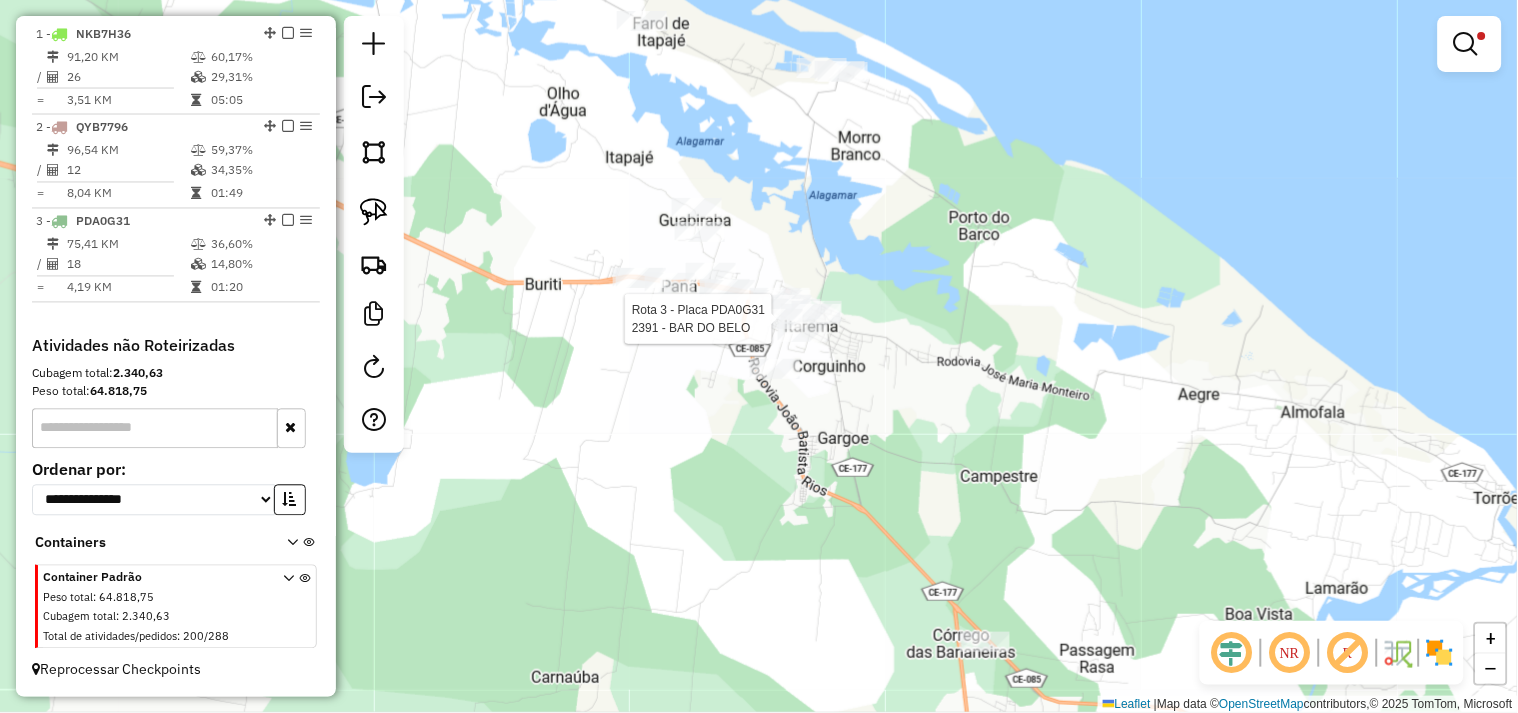 select on "**********" 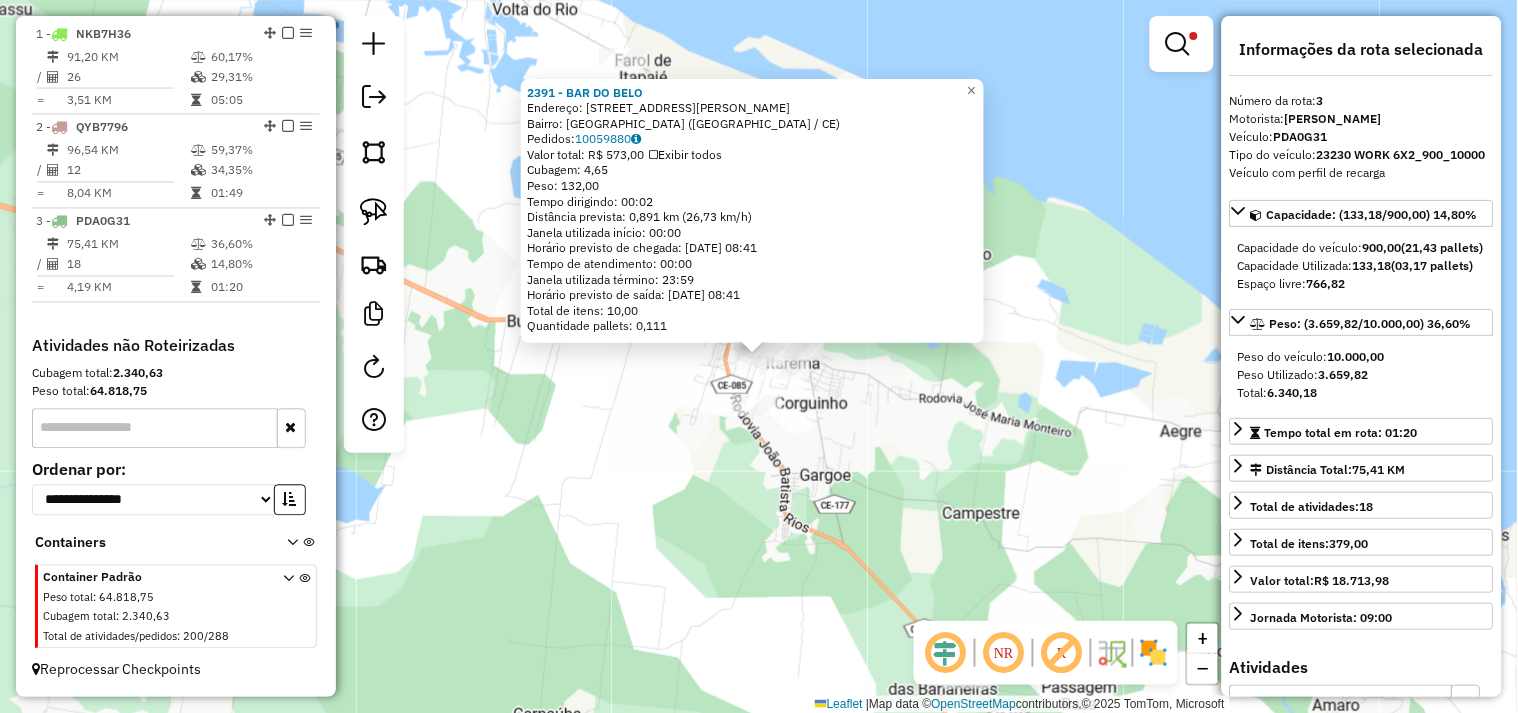 click on "2391 - BAR DO BELO  Endereço:  RUA MANOEL TEOFILO DA GUIA 00   Bairro: LAGOA SECA (ITAREMA / CE)   Pedidos:  10059880   Valor total: R$ 573,00   Exibir todos   Cubagem: 4,65  Peso: 132,00  Tempo dirigindo: 00:02   Distância prevista: 0,891 km (26,73 km/h)   Janela utilizada início: 00:00   Horário previsto de chegada: 11/07/2025 08:41   Tempo de atendimento: 00:00   Janela utilizada término: 23:59   Horário previsto de saída: 11/07/2025 08:41   Total de itens: 10,00   Quantidade pallets: 0,111  × Limpar filtros Janela de atendimento Grade de atendimento Capacidade Transportadoras Veículos Cliente Pedidos  Rotas Selecione os dias de semana para filtrar as janelas de atendimento  Seg   Ter   Qua   Qui   Sex   Sáb   Dom  Informe o período da janela de atendimento: De: Até:  Filtrar exatamente a janela do cliente  Considerar janela de atendimento padrão  Selecione os dias de semana para filtrar as grades de atendimento  Seg   Ter   Qua   Qui   Sex   Sáb   Dom   Peso mínimo:   Peso máximo:   De:  +" 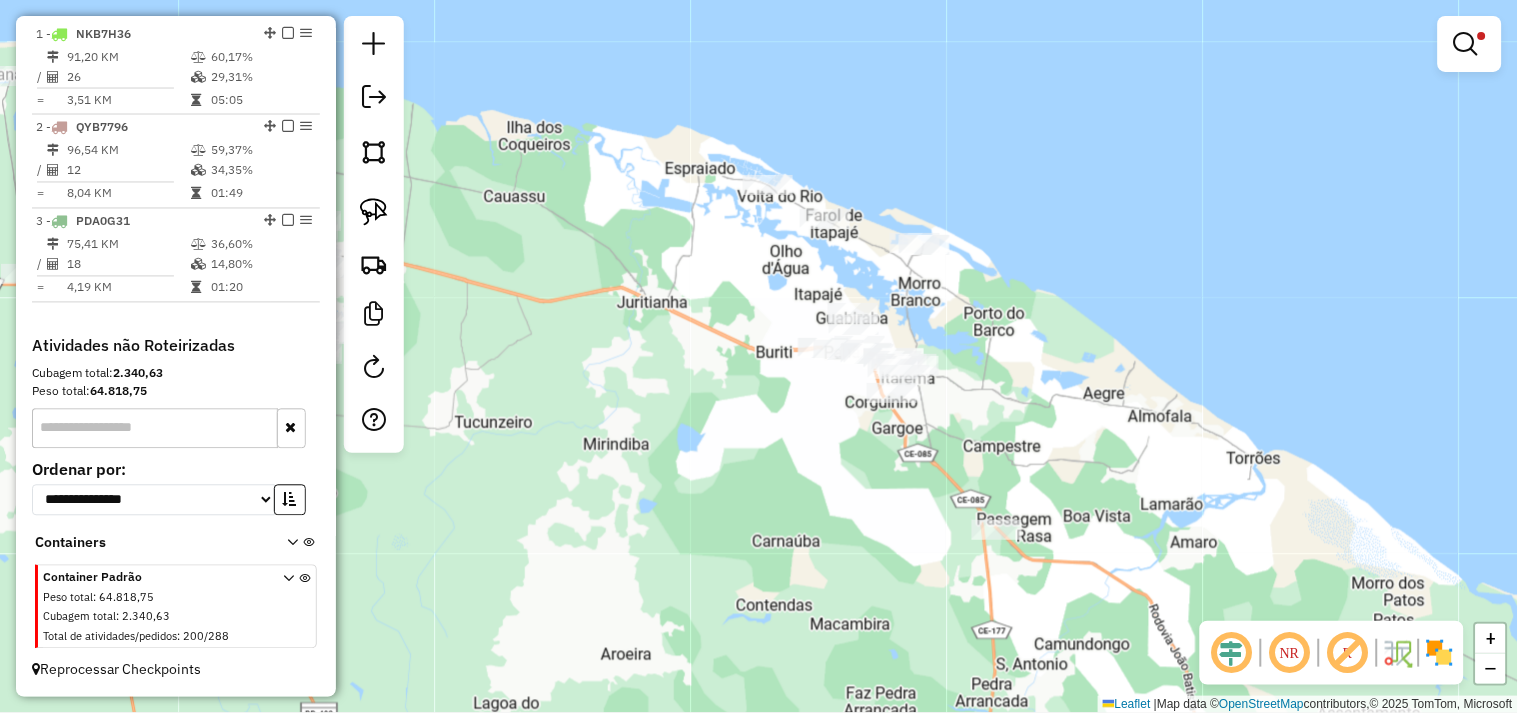 drag, startPoint x: 663, startPoint y: 458, endPoint x: 904, endPoint y: 363, distance: 259.04825 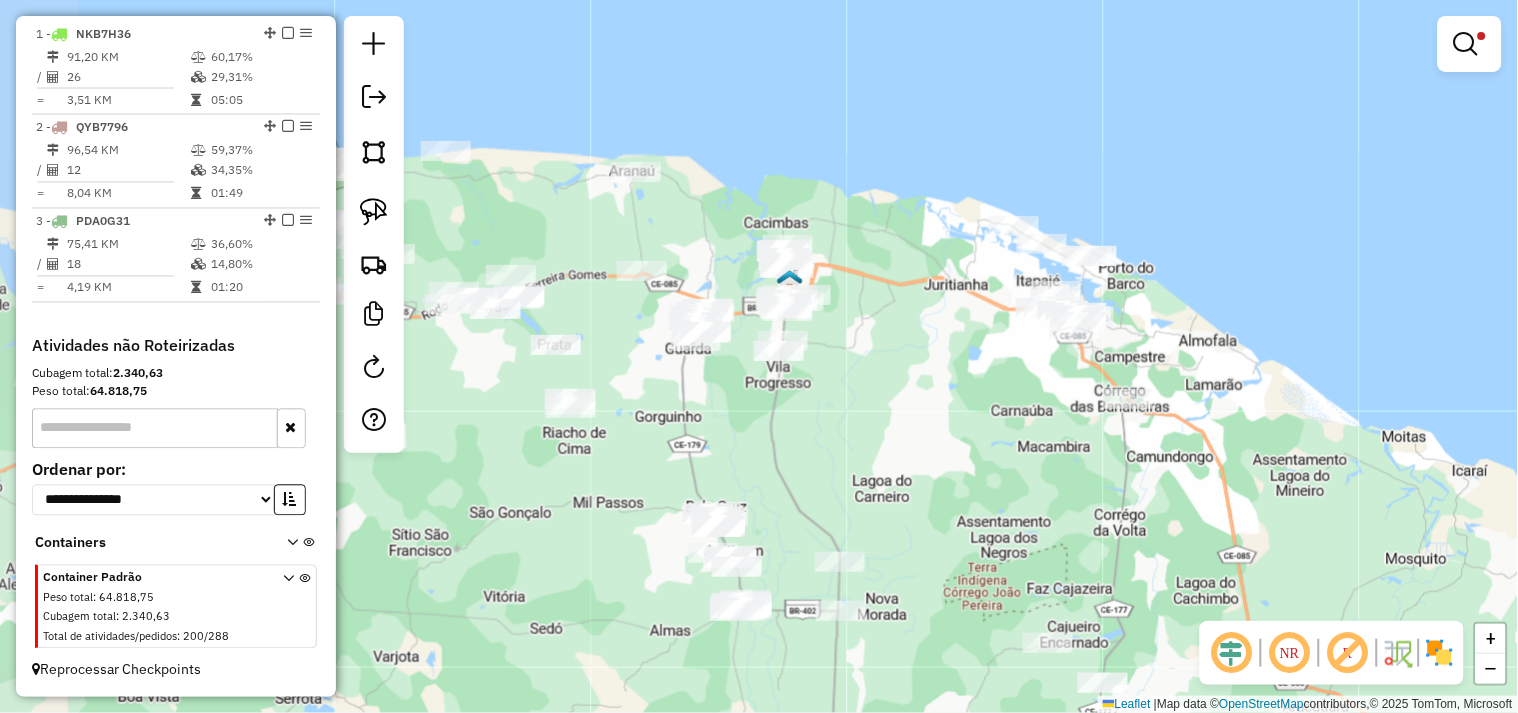 drag, startPoint x: 785, startPoint y: 394, endPoint x: 882, endPoint y: 381, distance: 97.867256 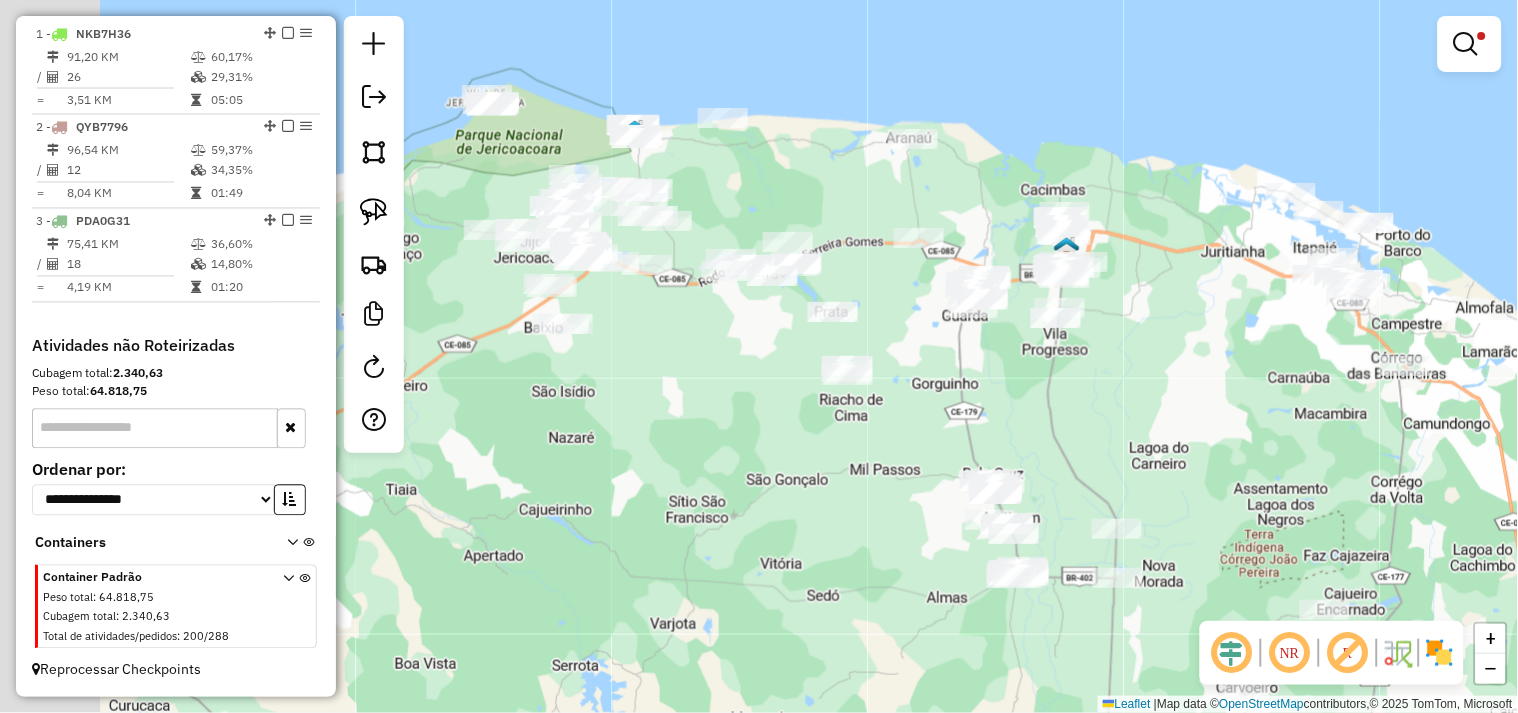 drag, startPoint x: 803, startPoint y: 407, endPoint x: 1135, endPoint y: 365, distance: 334.6461 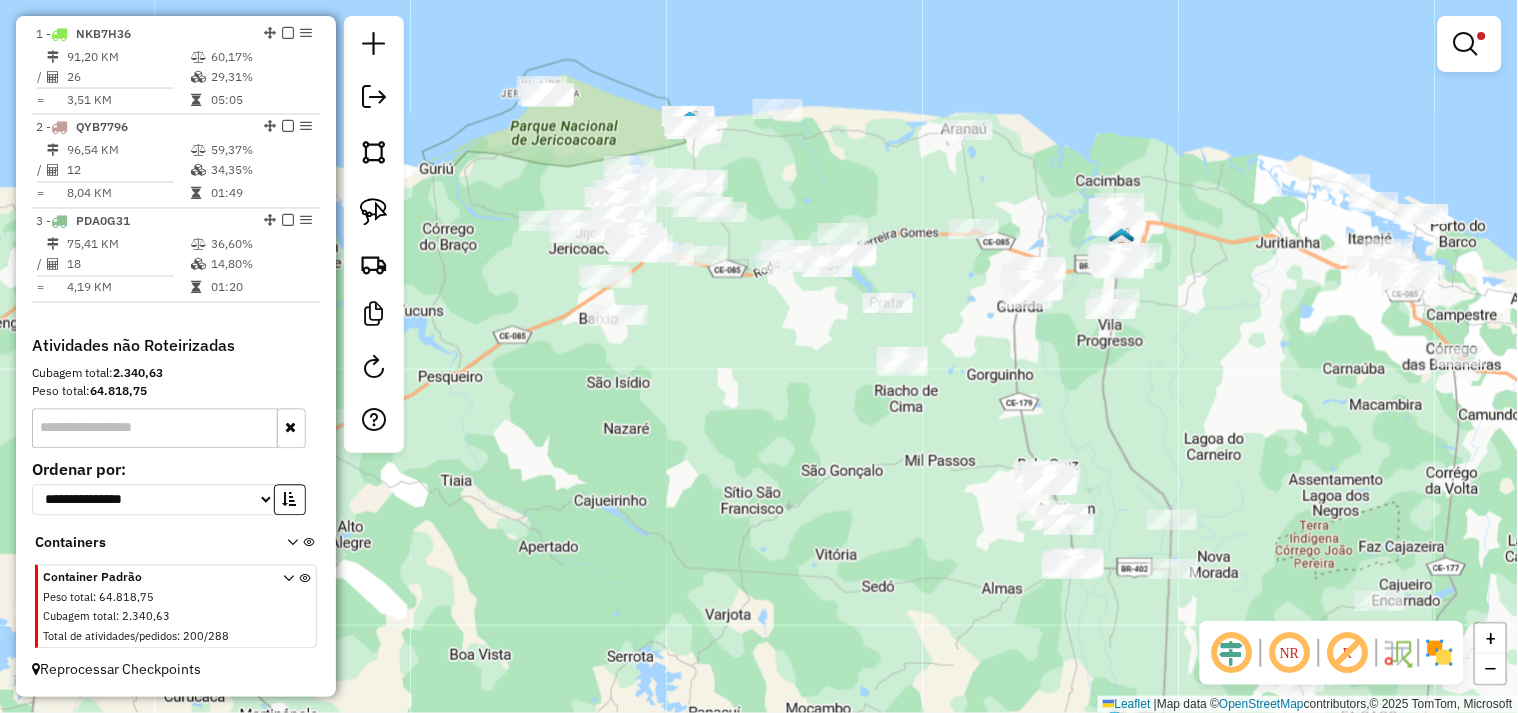 click on "Limpar filtros Janela de atendimento Grade de atendimento Capacidade Transportadoras Veículos Cliente Pedidos  Rotas Selecione os dias de semana para filtrar as janelas de atendimento  Seg   Ter   Qua   Qui   Sex   Sáb   Dom  Informe o período da janela de atendimento: De: Até:  Filtrar exatamente a janela do cliente  Considerar janela de atendimento padrão  Selecione os dias de semana para filtrar as grades de atendimento  Seg   Ter   Qua   Qui   Sex   Sáb   Dom   Considerar clientes sem dia de atendimento cadastrado  Clientes fora do dia de atendimento selecionado Filtrar as atividades entre os valores definidos abaixo:  Peso mínimo:   Peso máximo:   Cubagem mínima:   Cubagem máxima:   De:   Até:  Filtrar as atividades entre o tempo de atendimento definido abaixo:  De:   Até:   Considerar capacidade total dos clientes não roteirizados Transportadora: Selecione um ou mais itens Tipo de veículo: Selecione um ou mais itens Veículo: Selecione um ou mais itens Motorista: Selecione um ou mais itens" 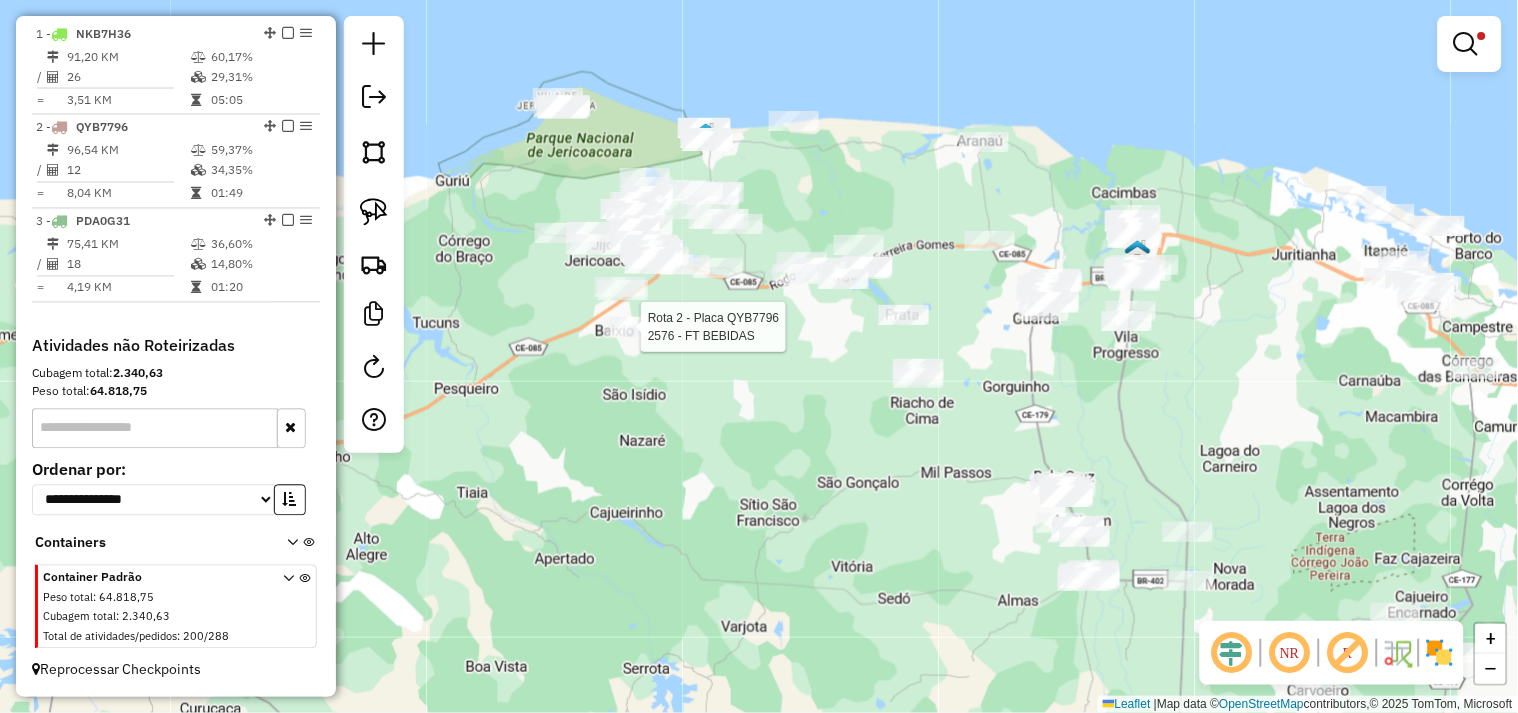 select on "**********" 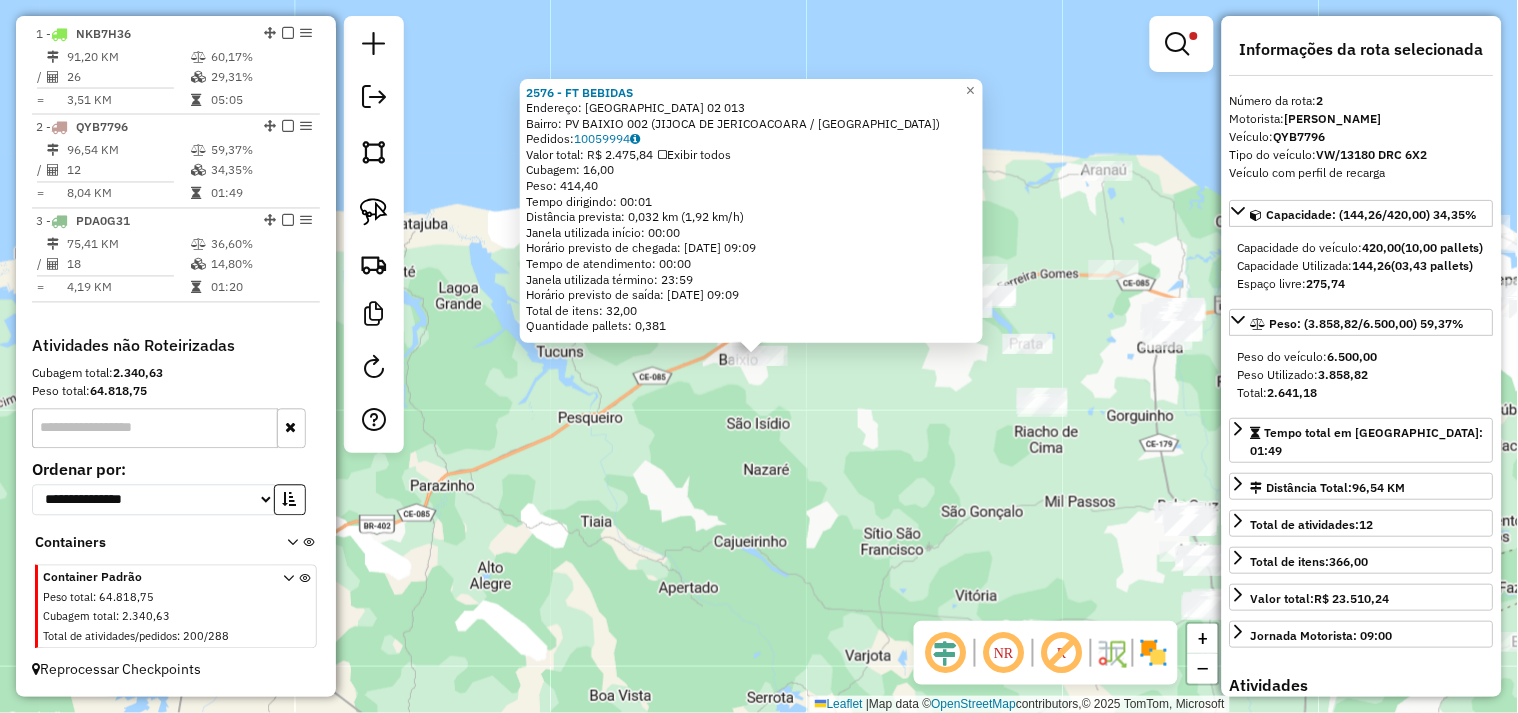 click on "2576 - FT BEBIDAS  Endereço:  SITIO BAIXIO 02 013   Bairro: PV BAIXIO 002 (JIJOCA DE JERICOACOARA / CE)   Pedidos:  10059994   Valor total: R$ 2.475,84   Exibir todos   Cubagem: 16,00  Peso: 414,40  Tempo dirigindo: 00:01   Distância prevista: 0,032 km (1,92 km/h)   Janela utilizada início: 00:00   Horário previsto de chegada: 11/07/2025 09:09   Tempo de atendimento: 00:00   Janela utilizada término: 23:59   Horário previsto de saída: 11/07/2025 09:09   Total de itens: 32,00   Quantidade pallets: 0,381  × Limpar filtros Janela de atendimento Grade de atendimento Capacidade Transportadoras Veículos Cliente Pedidos  Rotas Selecione os dias de semana para filtrar as janelas de atendimento  Seg   Ter   Qua   Qui   Sex   Sáb   Dom  Informe o período da janela de atendimento: De: Até:  Filtrar exatamente a janela do cliente  Considerar janela de atendimento padrão  Selecione os dias de semana para filtrar as grades de atendimento  Seg   Ter   Qua   Qui   Sex   Sáb   Dom   Peso mínimo:   De:   Até:" 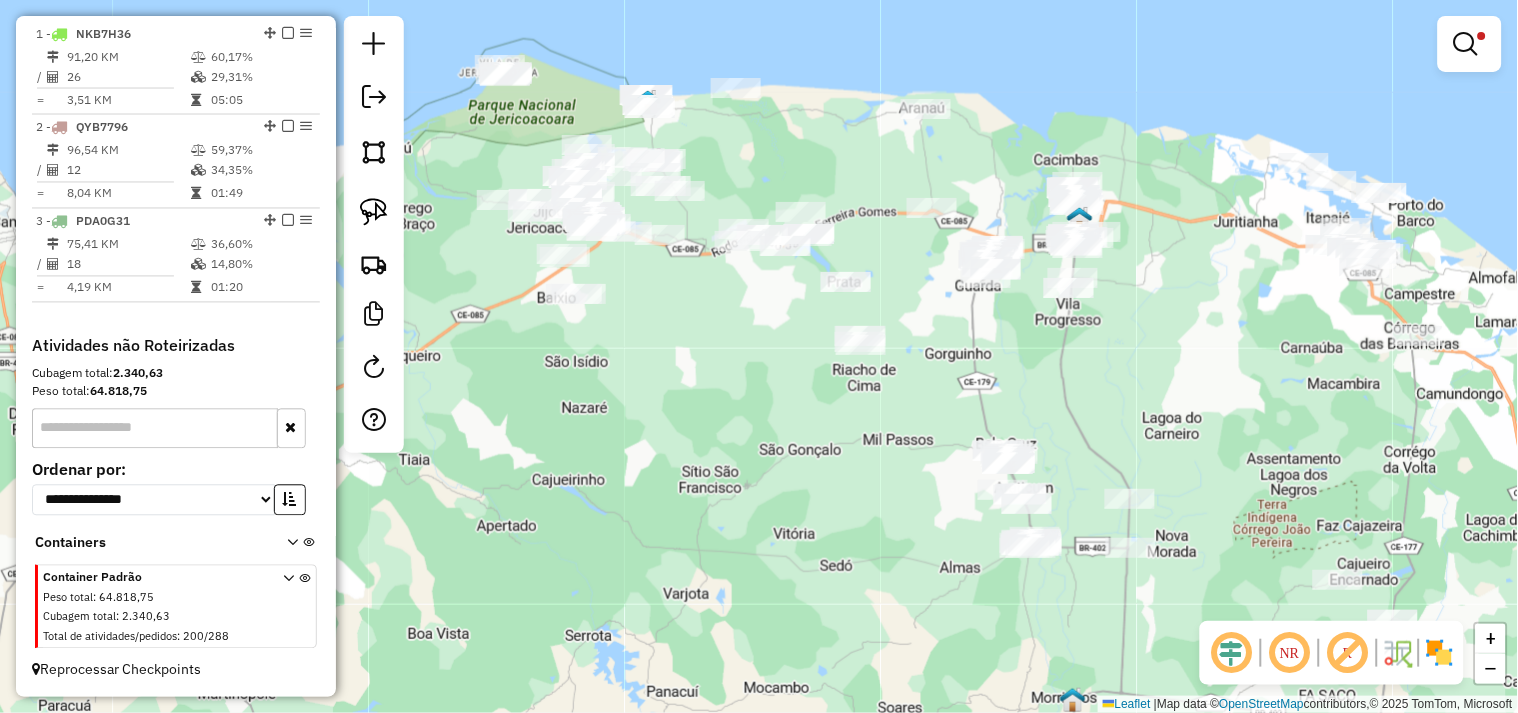 drag, startPoint x: 943, startPoint y: 396, endPoint x: 683, endPoint y: 311, distance: 273.5416 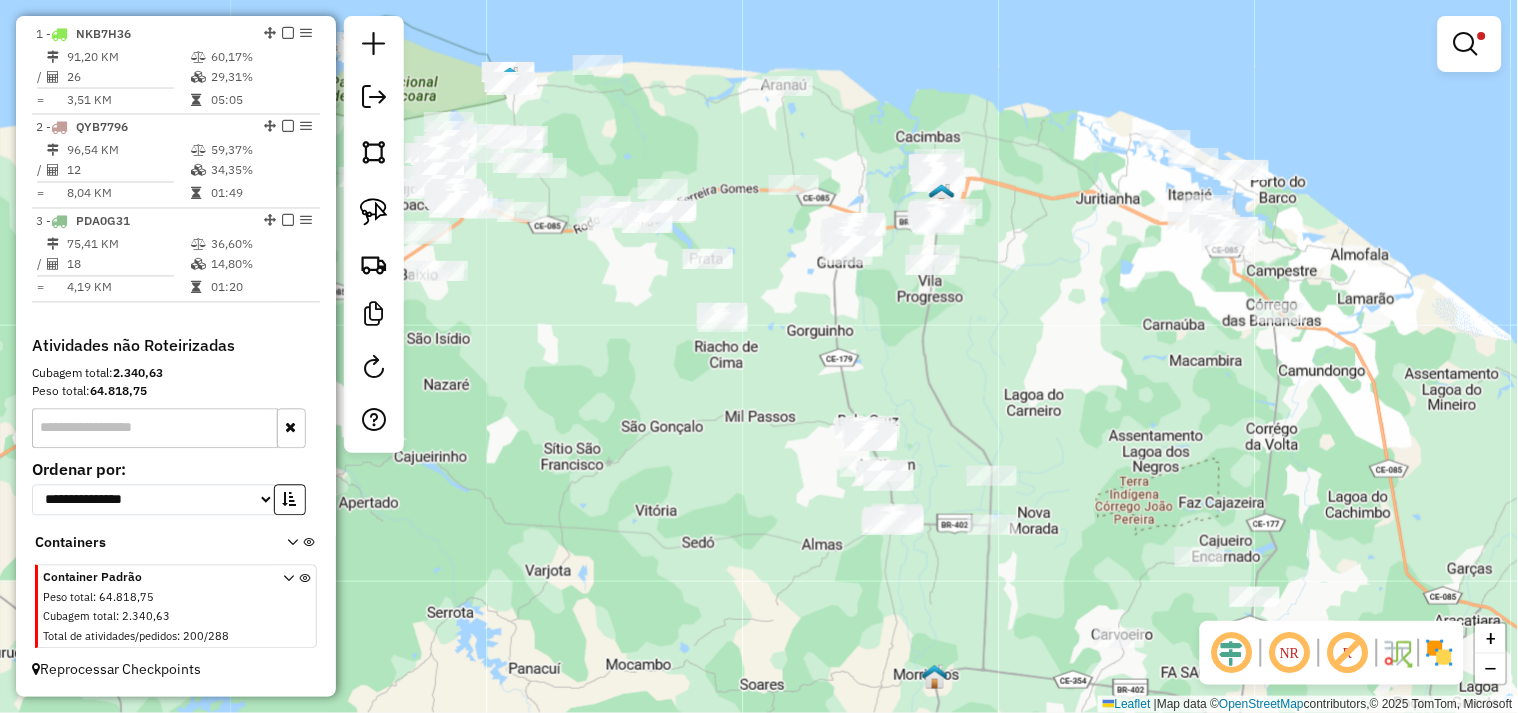 drag, startPoint x: 1128, startPoint y: 341, endPoint x: 886, endPoint y: 301, distance: 245.28351 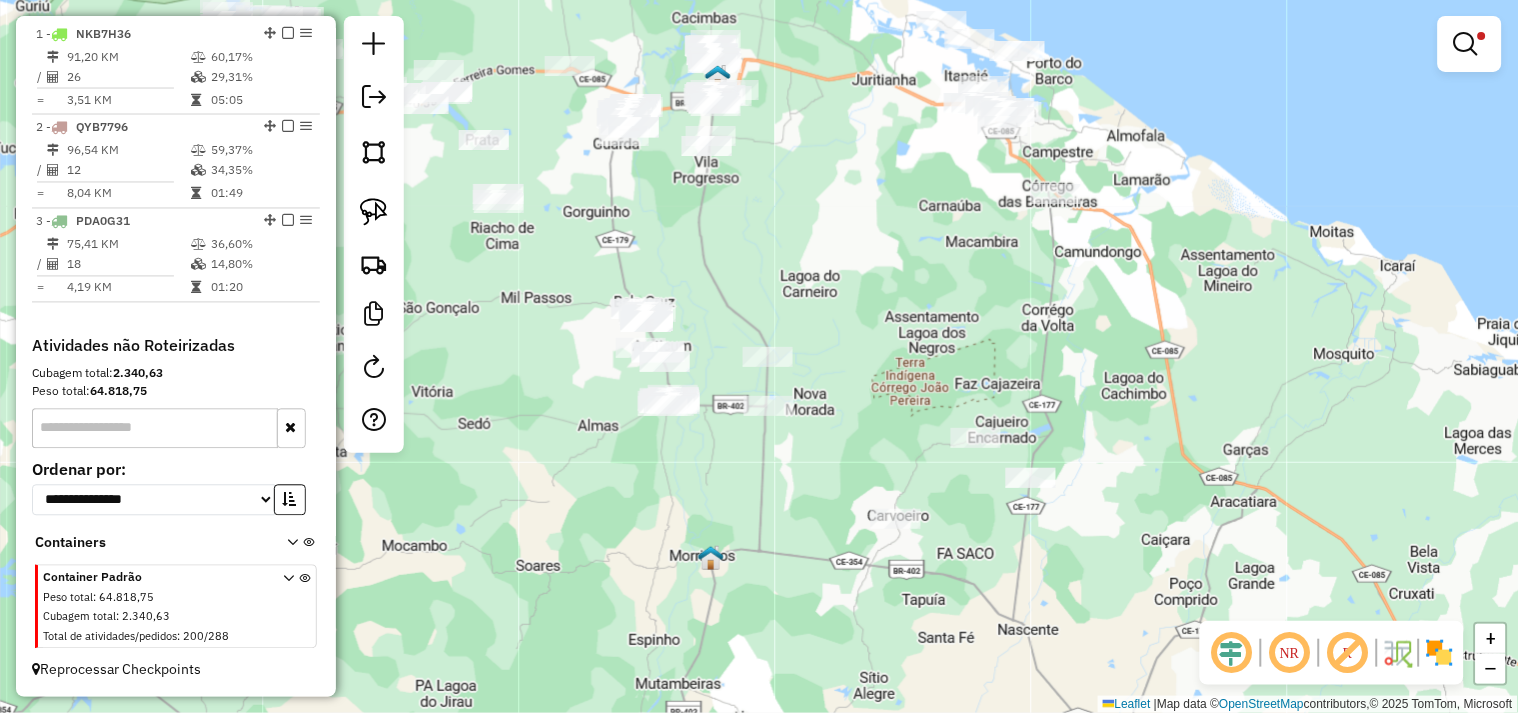 drag, startPoint x: 1023, startPoint y: 401, endPoint x: 987, endPoint y: 316, distance: 92.309265 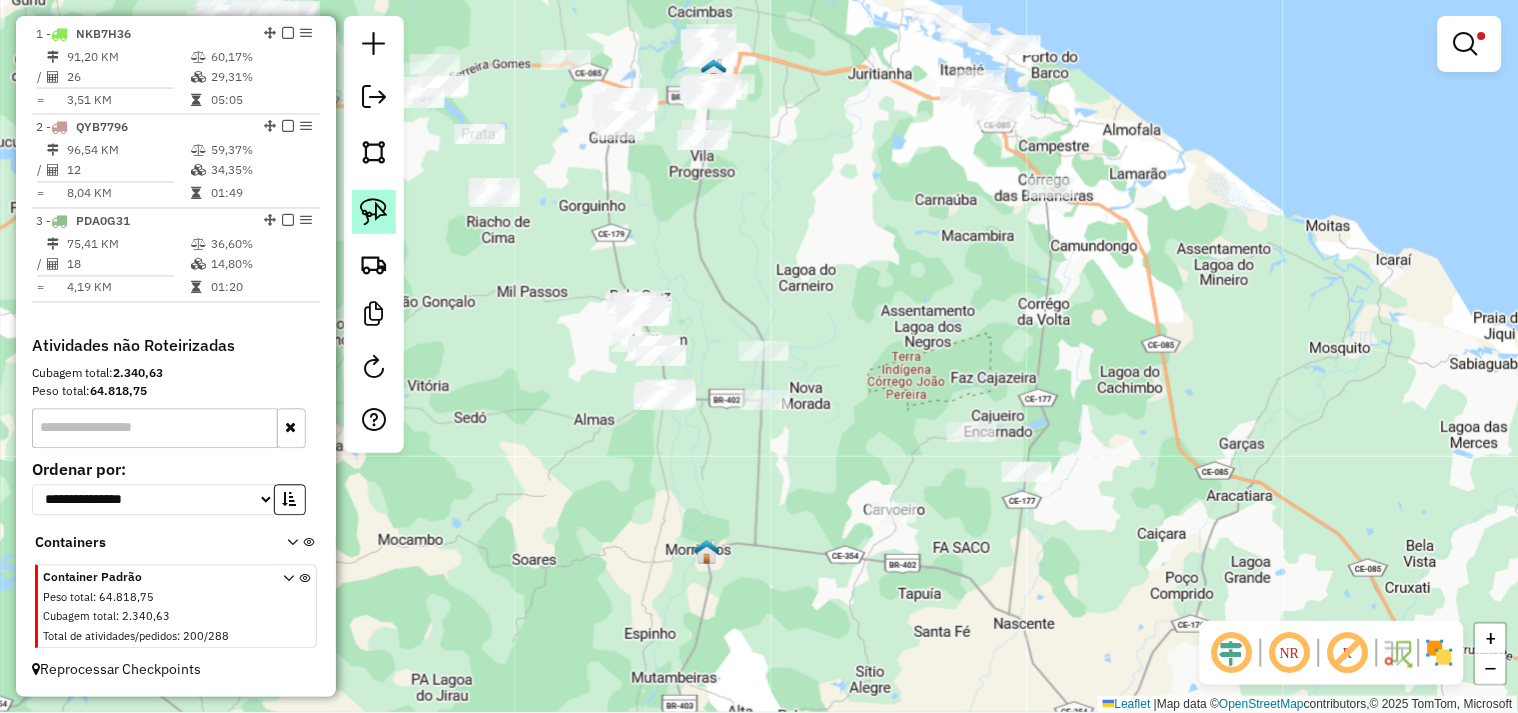 click 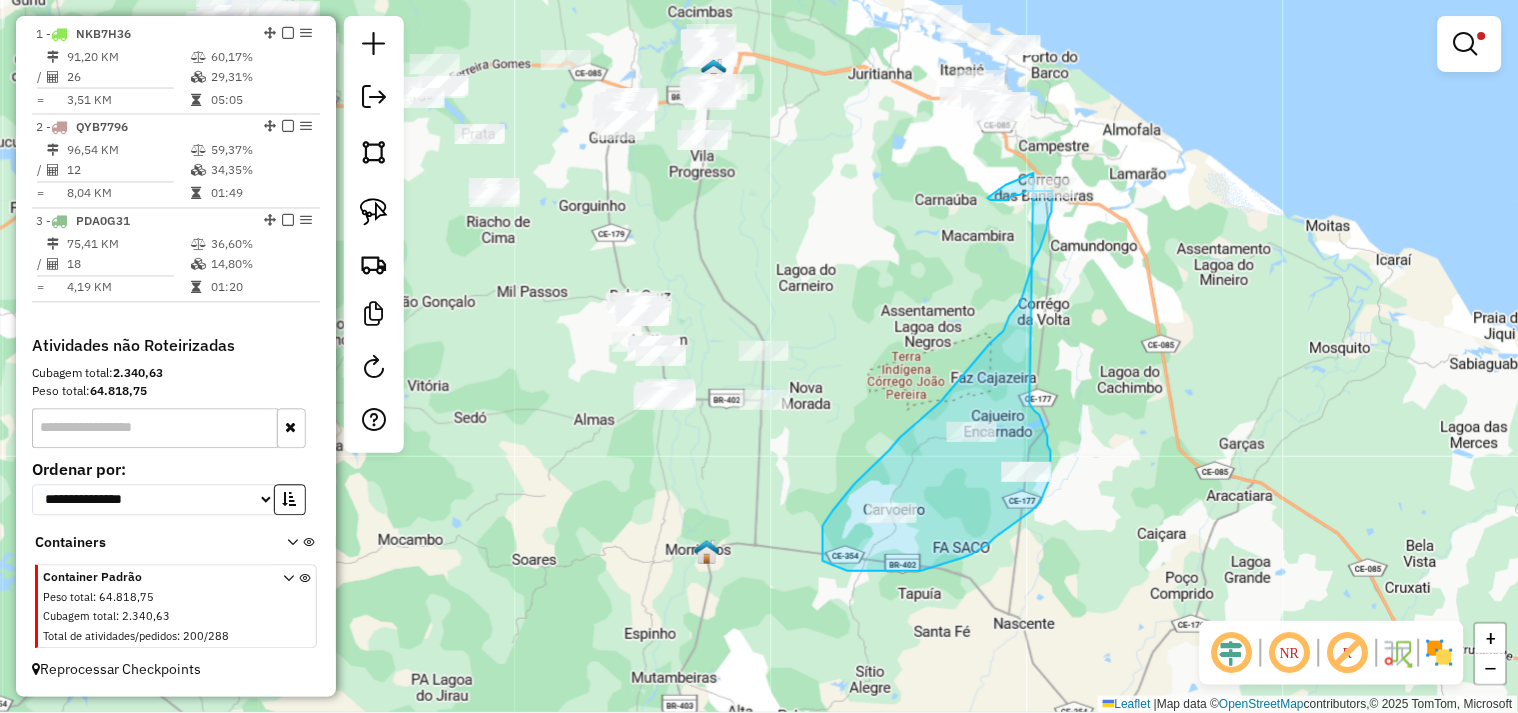 drag, startPoint x: 1040, startPoint y: 415, endPoint x: 1118, endPoint y: 192, distance: 236.24776 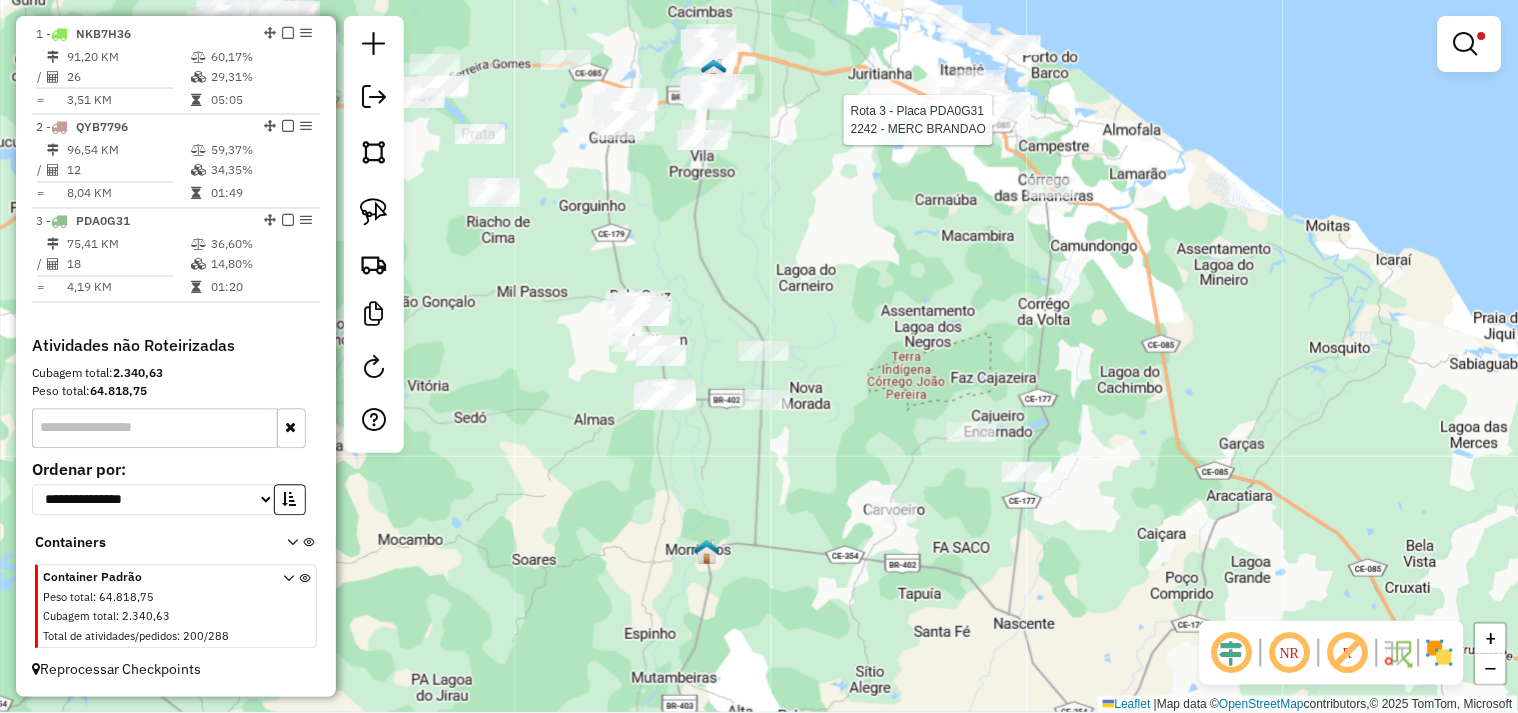select on "**********" 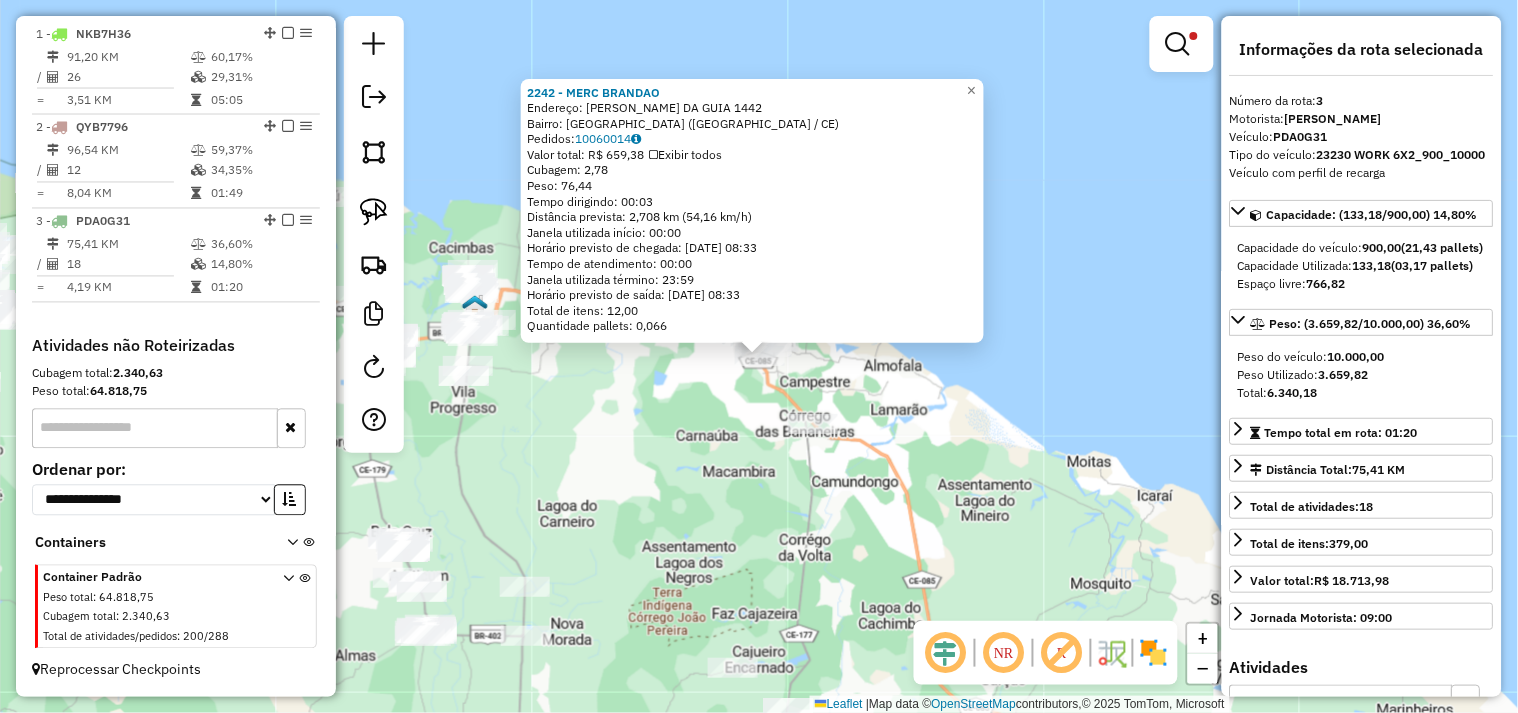 click on "2242 - MERC BRANDAO  Endereço:  MANOEL TEOFILO DA GUIA 1442   Bairro: LAGOA SECA (ITAREMA / CE)   Pedidos:  10060014   Valor total: R$ 659,38   Exibir todos   Cubagem: 2,78  Peso: 76,44  Tempo dirigindo: 00:03   Distância prevista: 2,708 km (54,16 km/h)   Janela utilizada início: 00:00   Horário previsto de chegada: 11/07/2025 08:33   Tempo de atendimento: 00:00   Janela utilizada término: 23:59   Horário previsto de saída: 11/07/2025 08:33   Total de itens: 12,00   Quantidade pallets: 0,066  × Limpar filtros Janela de atendimento Grade de atendimento Capacidade Transportadoras Veículos Cliente Pedidos  Rotas Selecione os dias de semana para filtrar as janelas de atendimento  Seg   Ter   Qua   Qui   Sex   Sáb   Dom  Informe o período da janela de atendimento: De: Até:  Filtrar exatamente a janela do cliente  Considerar janela de atendimento padrão  Selecione os dias de semana para filtrar as grades de atendimento  Seg   Ter   Qua   Qui   Sex   Sáb   Dom   Peso mínimo:   Peso máximo:   De:  De:" 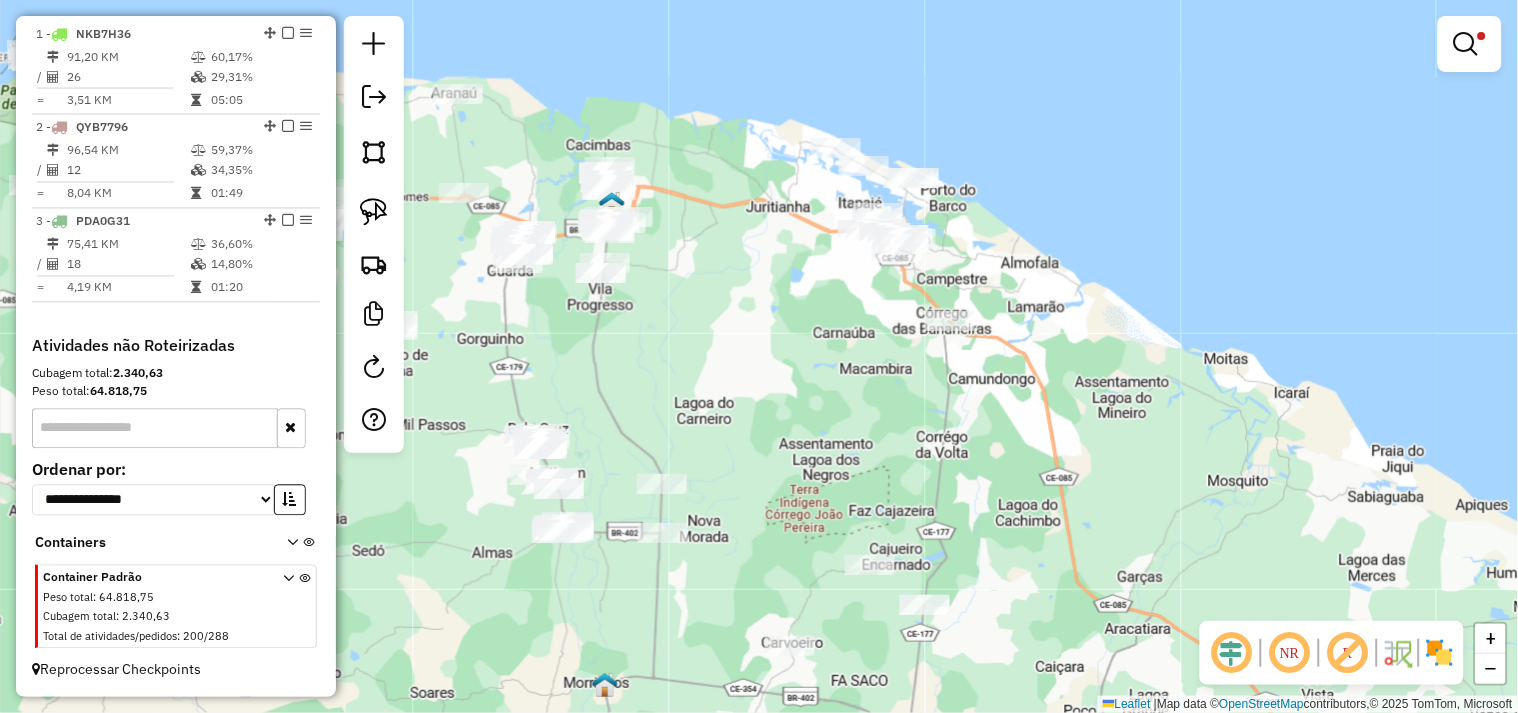 drag, startPoint x: 722, startPoint y: 433, endPoint x: 851, endPoint y: 330, distance: 165.07574 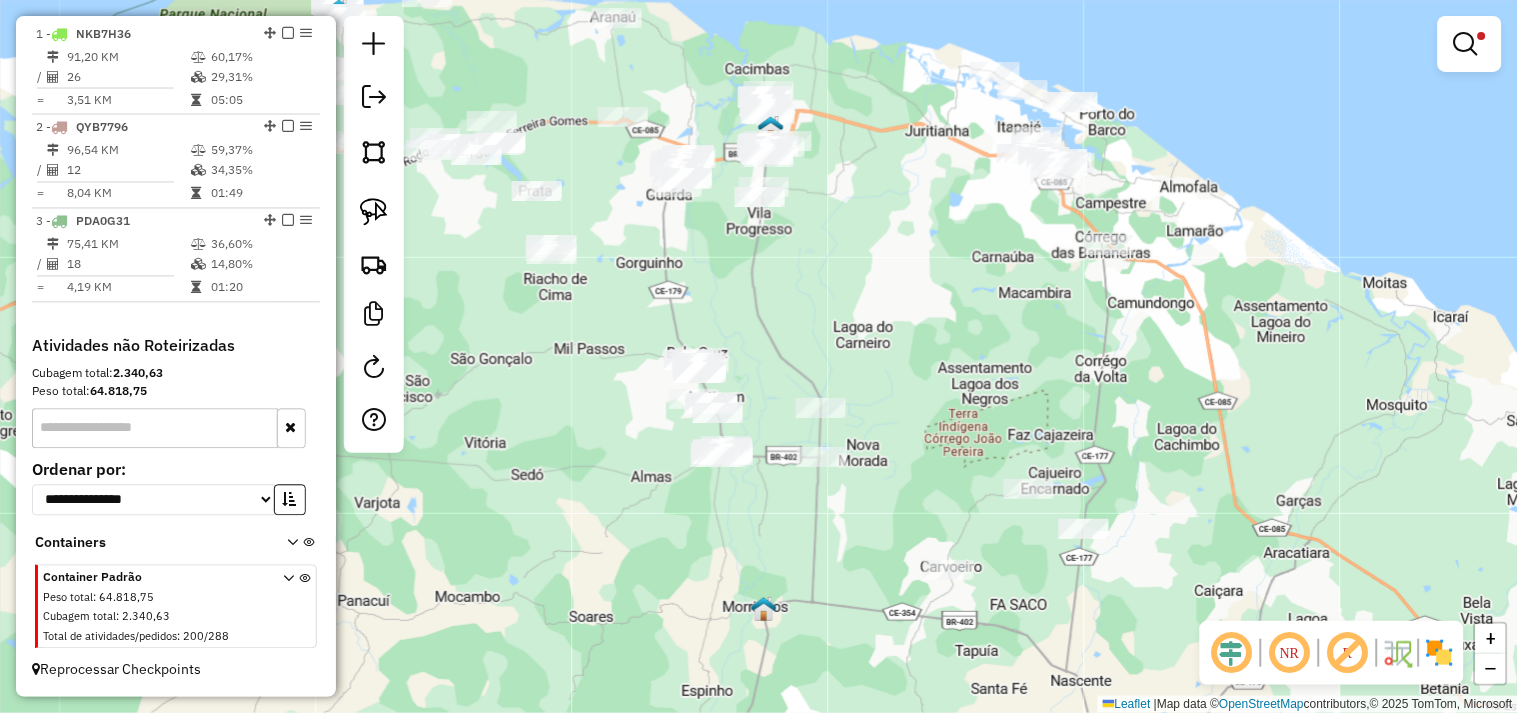 drag, startPoint x: 730, startPoint y: 387, endPoint x: 886, endPoint y: 311, distance: 173.52809 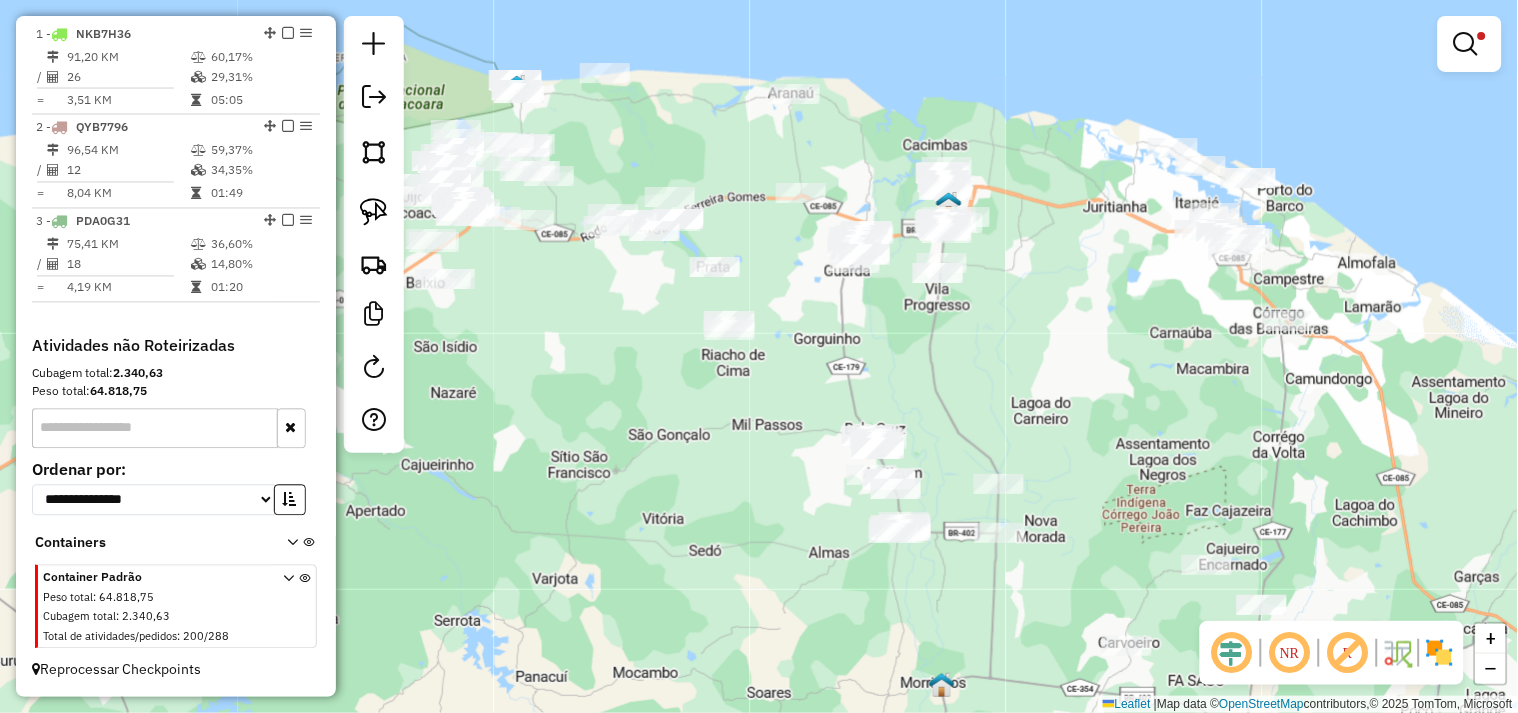 drag, startPoint x: 794, startPoint y: 310, endPoint x: 1058, endPoint y: 417, distance: 284.85962 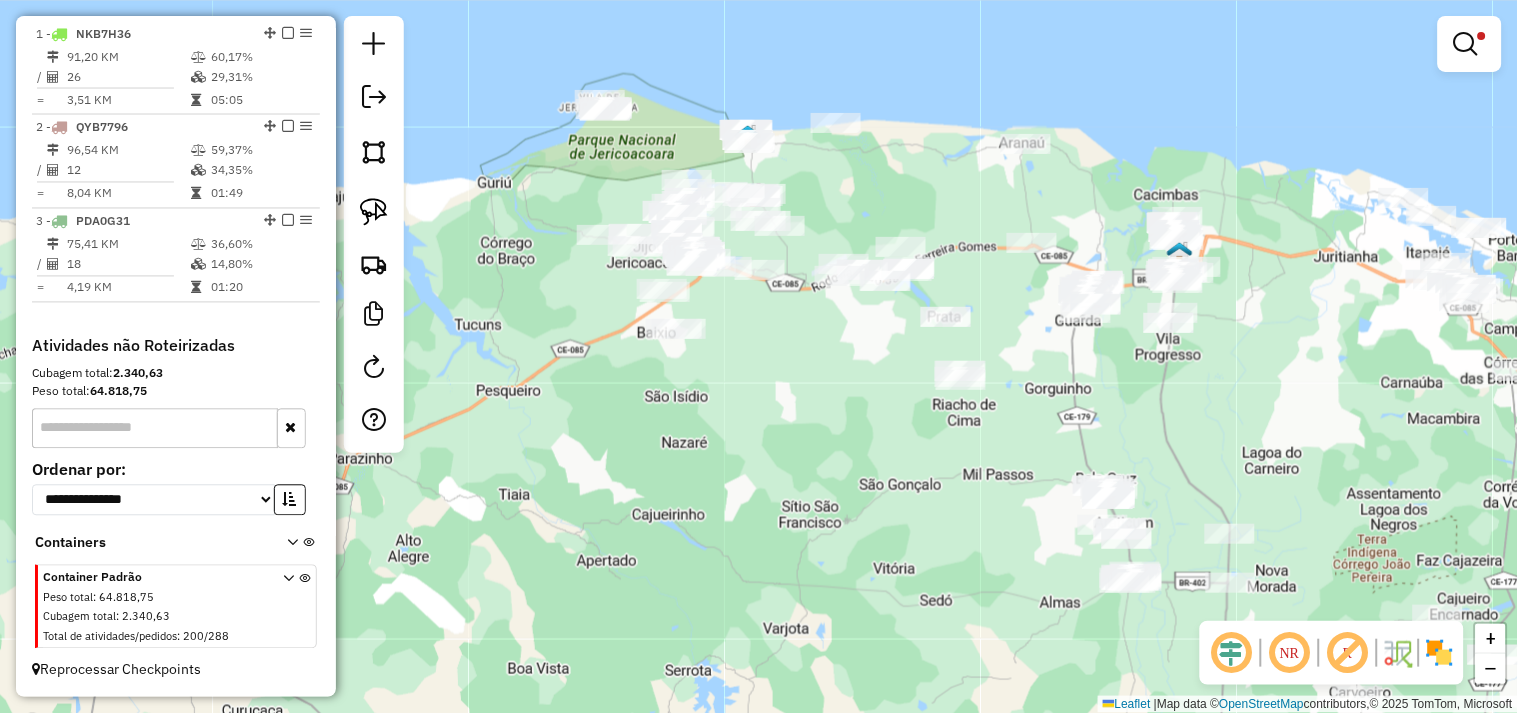 drag, startPoint x: 635, startPoint y: 386, endPoint x: 775, endPoint y: 403, distance: 141.02837 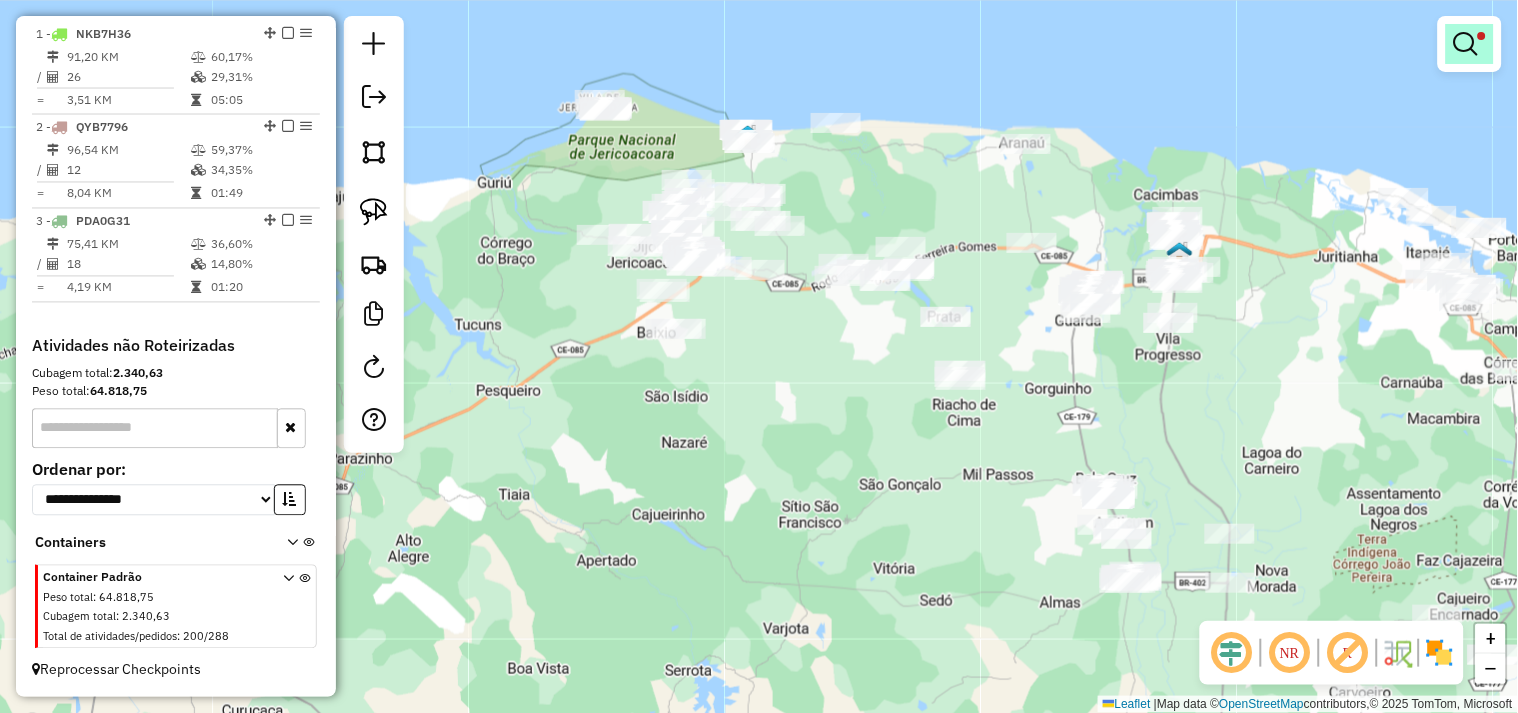 click at bounding box center (1466, 44) 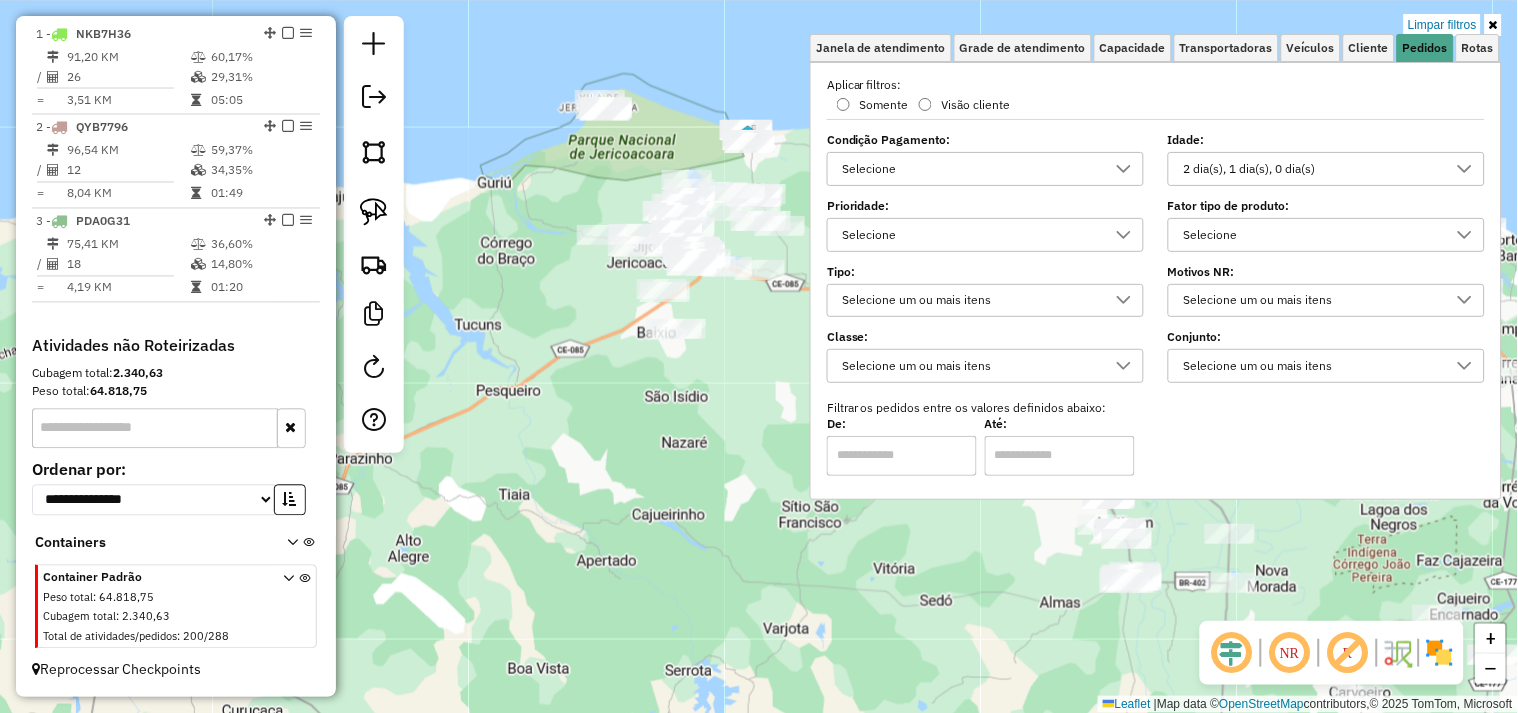 click on "2 dia(s), 1 dia(s), 0 dia(s)" at bounding box center [1311, 169] 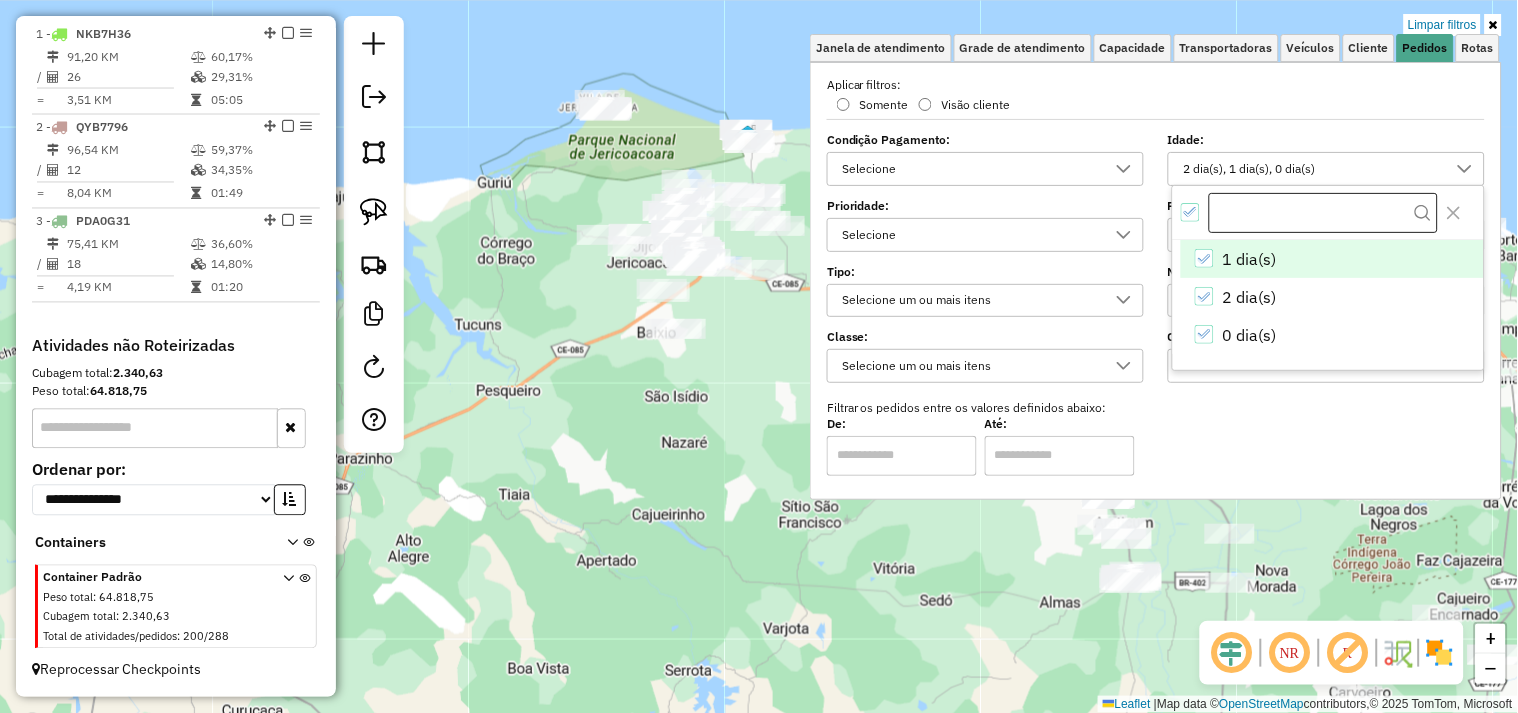 scroll, scrollTop: 11, scrollLeft: 67, axis: both 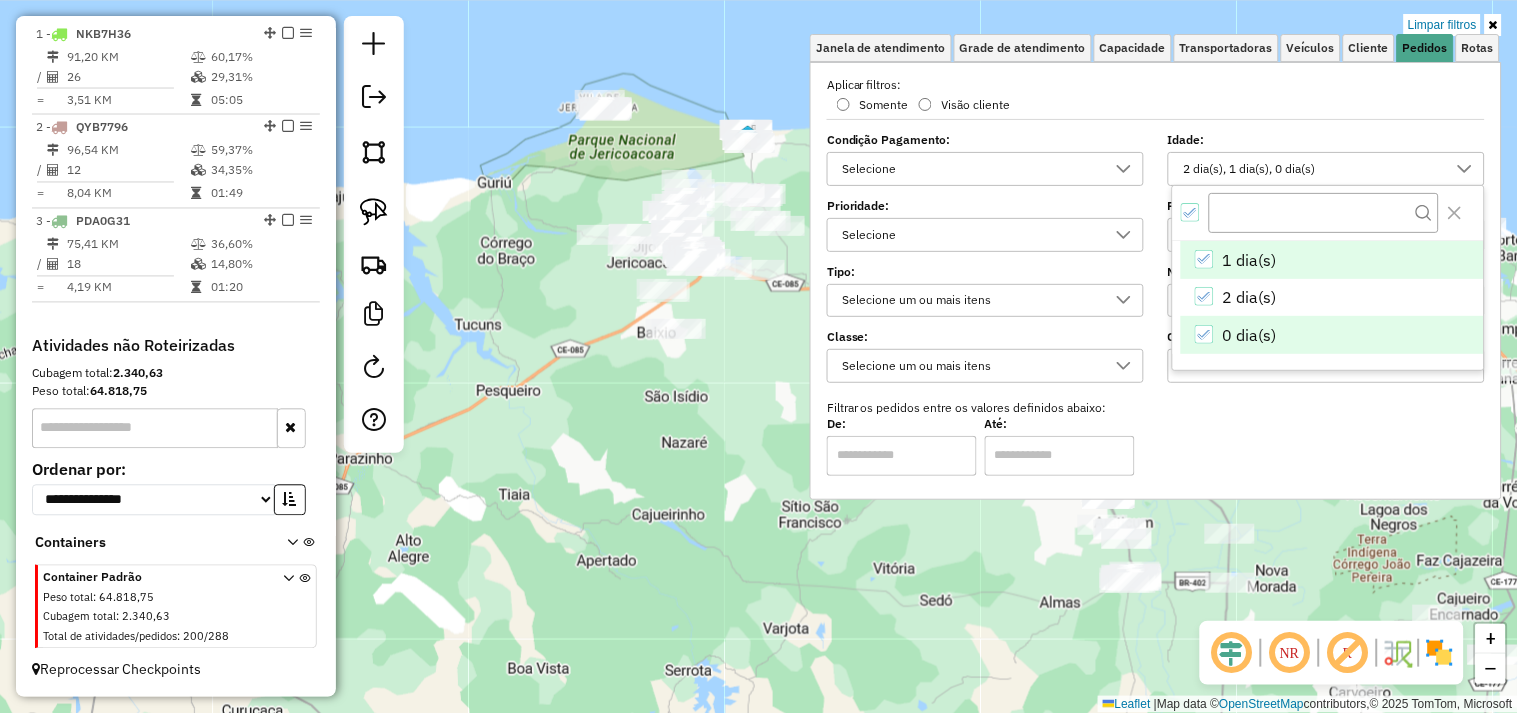 click 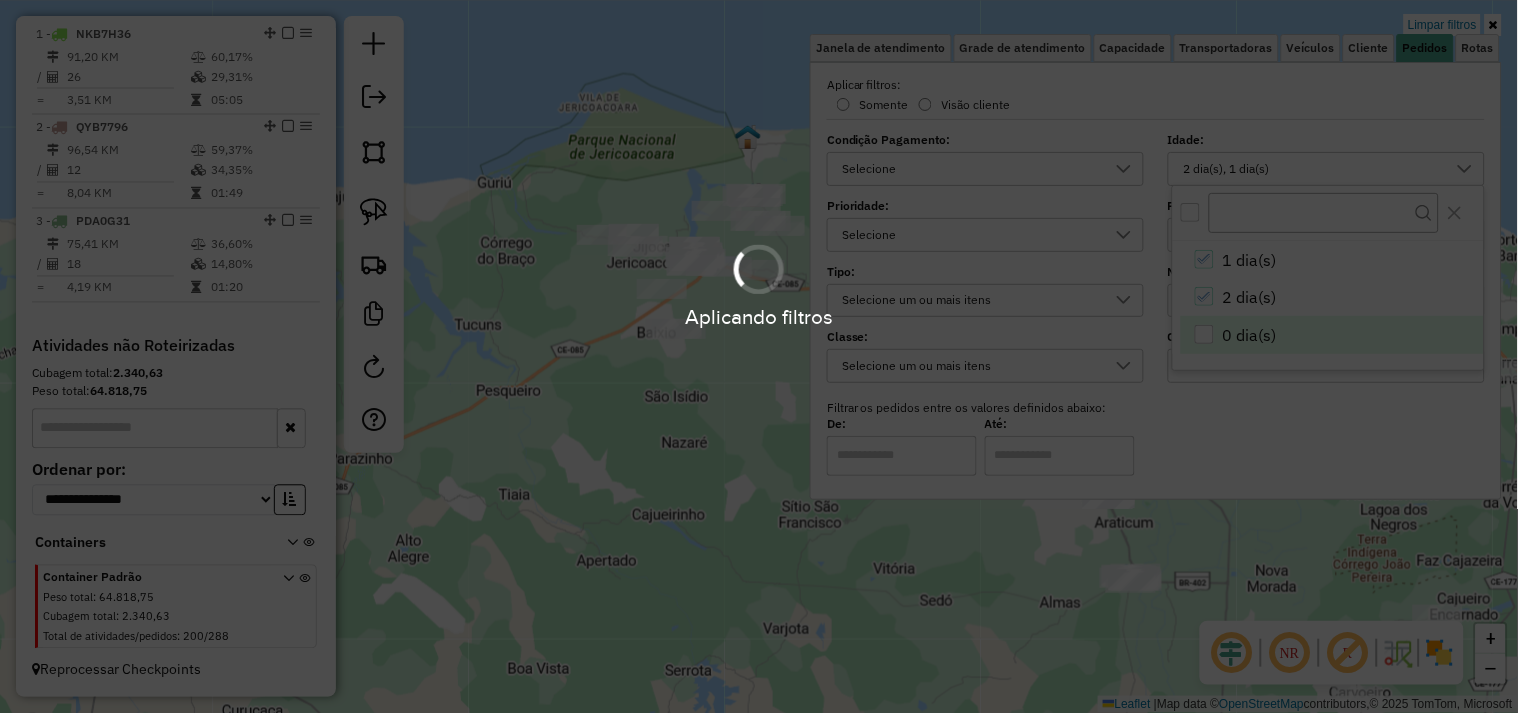 click on "Aplicando filtros  Pop-up bloqueado!  Seu navegador bloqueou automáticamente a abertura de uma nova janela.   Acesse as configurações e adicione o endereço do sistema a lista de permissão.   Fechar  Informações da Sessão 963284 - 11/07/2025     Criação: 10/07/2025 16:11   Depósito:  CAPITALI CRUZ  Total de rotas:  3  Distância Total:  263,14 km  Tempo total:  08:14  Valor total:  R$ 493.788,01  - Total roteirizado:  R$ 56.896,15  - Total não roteirizado:  R$ 436.891,86  Total de Atividades Roteirizadas:  56  Total de Pedidos Roteirizados:  77  Peso total roteirizado:  9.925,36  Cubagem total roteirizado:  365,38  Total de Atividades não Roteirizadas:  200  Total de Pedidos não Roteirizados:  288 Total de caixas por viagem:  365,38 /   3 =  121,79 Média de Atividades por viagem:  56 /   3 =  18,67 Ocupação média da frota:  52,04%   Rotas improdutivas:  2  Rotas vários dias:  0  Clientes Priorizados NR:  2 Rotas  Recargas: 2   Ver rotas   Ver veículos  Finalizar todas as rotas   1 -" at bounding box center [759, 356] 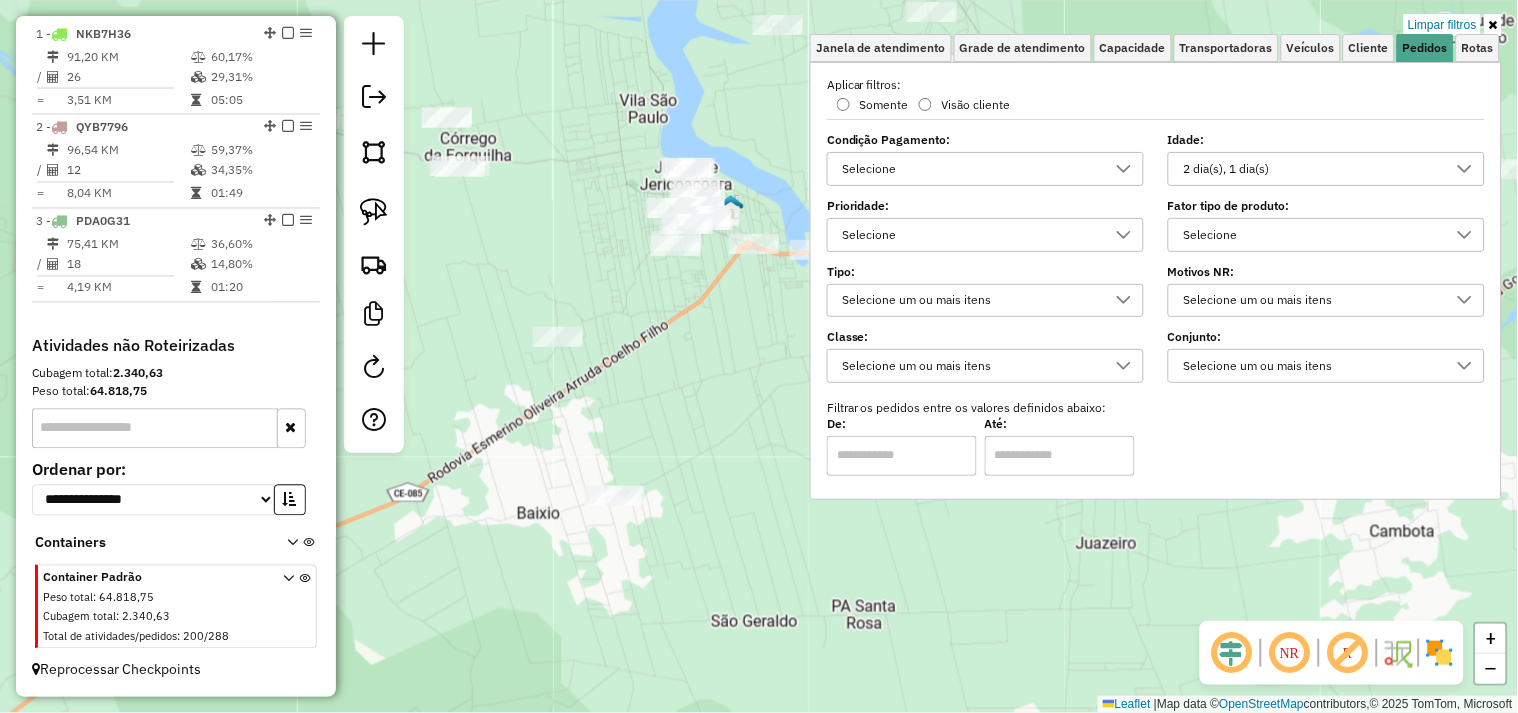 click on "Limpar filtros Janela de atendimento Grade de atendimento Capacidade Transportadoras Veículos Cliente Pedidos  Rotas Selecione os dias de semana para filtrar as janelas de atendimento  Seg   Ter   Qua   Qui   Sex   Sáb   Dom  Informe o período da janela de atendimento: De: Até:  Filtrar exatamente a janela do cliente  Considerar janela de atendimento padrão  Selecione os dias de semana para filtrar as grades de atendimento  Seg   Ter   Qua   Qui   Sex   Sáb   Dom   Considerar clientes sem dia de atendimento cadastrado  Clientes fora do dia de atendimento selecionado Filtrar as atividades entre os valores definidos abaixo:  Peso mínimo:   Peso máximo:   Cubagem mínima:   Cubagem máxima:   De:   Até:  Filtrar as atividades entre o tempo de atendimento definido abaixo:  De:   Até:   Considerar capacidade total dos clientes não roteirizados Transportadora: Selecione um ou mais itens Tipo de veículo: Selecione um ou mais itens Veículo: Selecione um ou mais itens Motorista: Selecione um ou mais itens" 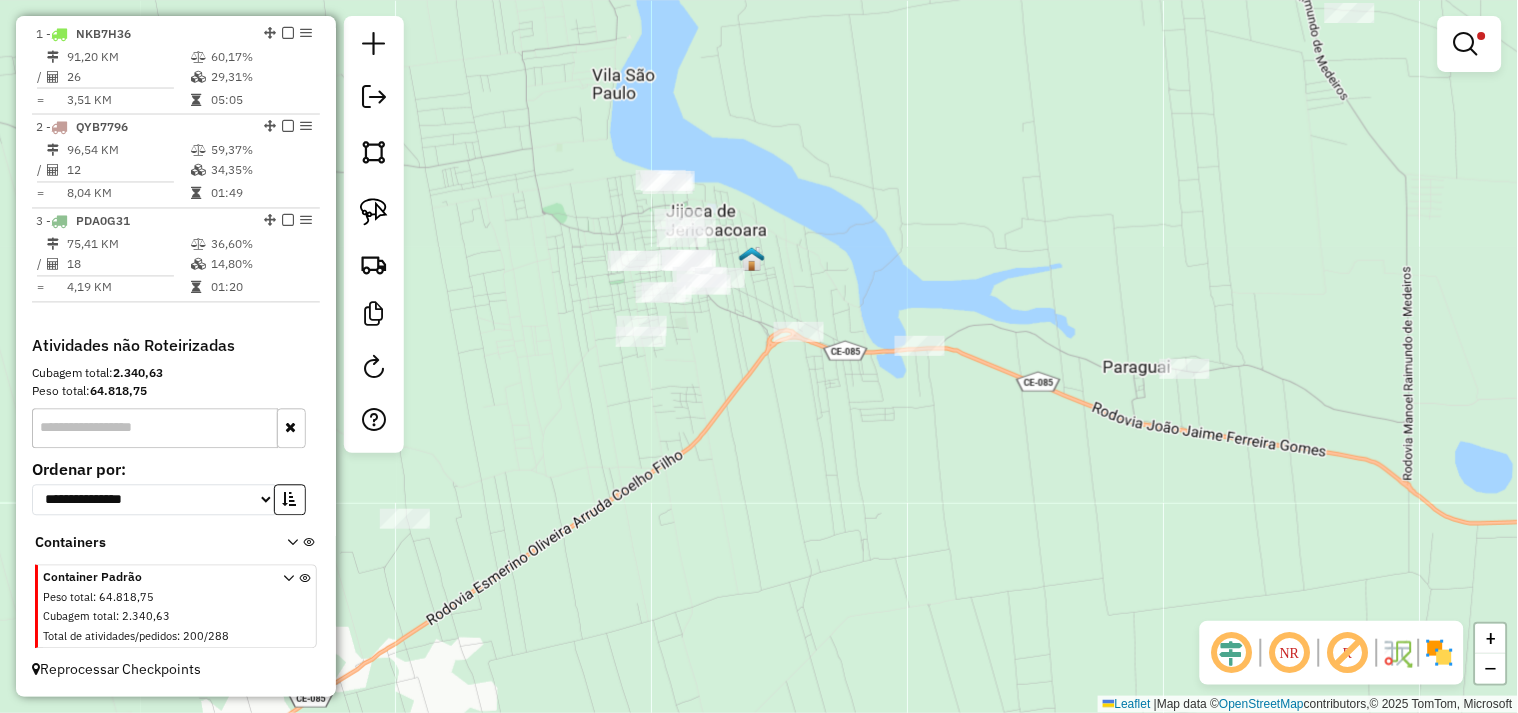 click on "Limpar filtros Janela de atendimento Grade de atendimento Capacidade Transportadoras Veículos Cliente Pedidos  Rotas Selecione os dias de semana para filtrar as janelas de atendimento  Seg   Ter   Qua   Qui   Sex   Sáb   Dom  Informe o período da janela de atendimento: De: Até:  Filtrar exatamente a janela do cliente  Considerar janela de atendimento padrão  Selecione os dias de semana para filtrar as grades de atendimento  Seg   Ter   Qua   Qui   Sex   Sáb   Dom   Considerar clientes sem dia de atendimento cadastrado  Clientes fora do dia de atendimento selecionado Filtrar as atividades entre os valores definidos abaixo:  Peso mínimo:   Peso máximo:   Cubagem mínima:   Cubagem máxima:   De:   Até:  Filtrar as atividades entre o tempo de atendimento definido abaixo:  De:   Até:   Considerar capacidade total dos clientes não roteirizados Transportadora: Selecione um ou mais itens Tipo de veículo: Selecione um ou mais itens Veículo: Selecione um ou mais itens Motorista: Selecione um ou mais itens" 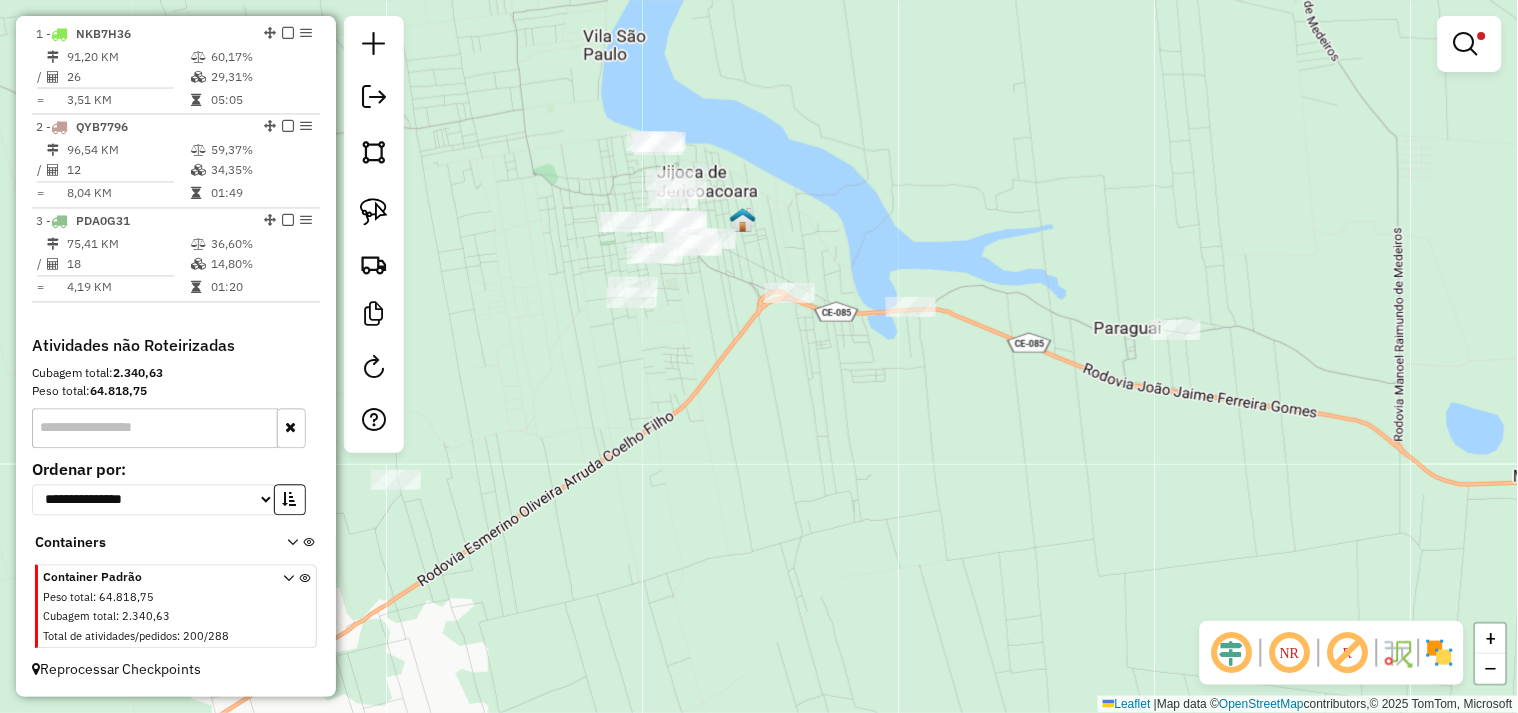 drag, startPoint x: 565, startPoint y: 295, endPoint x: 496, endPoint y: 244, distance: 85.8021 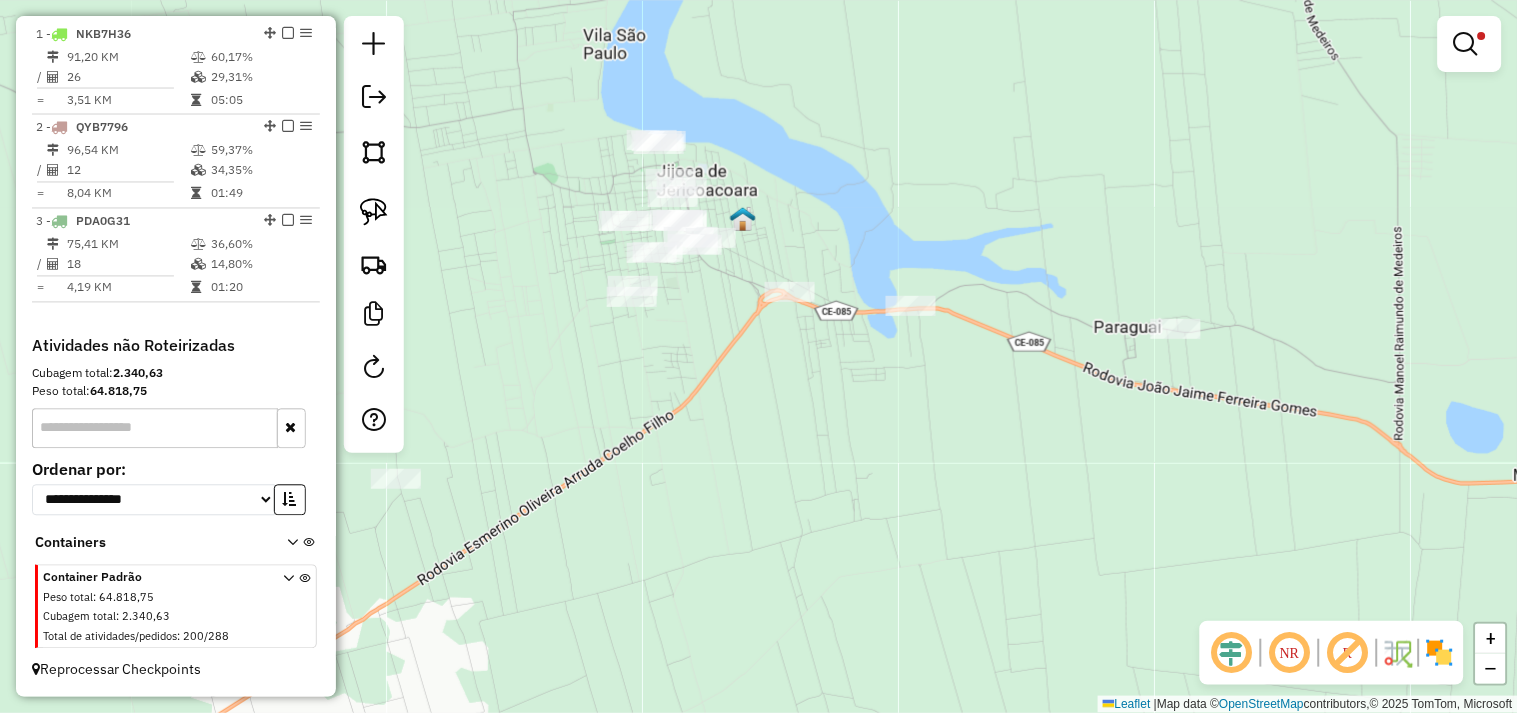 drag, startPoint x: 382, startPoint y: 213, endPoint x: 440, endPoint y: 213, distance: 58 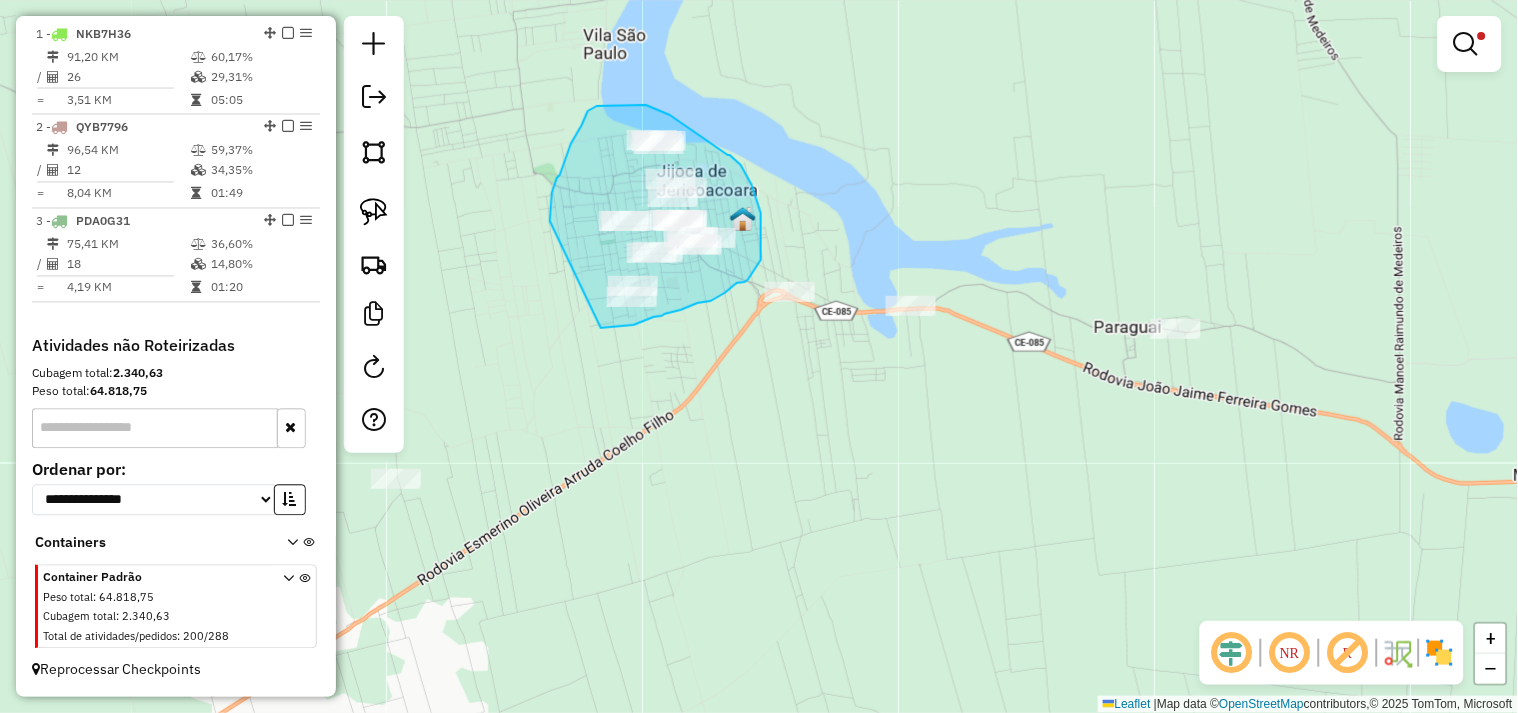 drag, startPoint x: 560, startPoint y: 175, endPoint x: 597, endPoint y: 328, distance: 157.4103 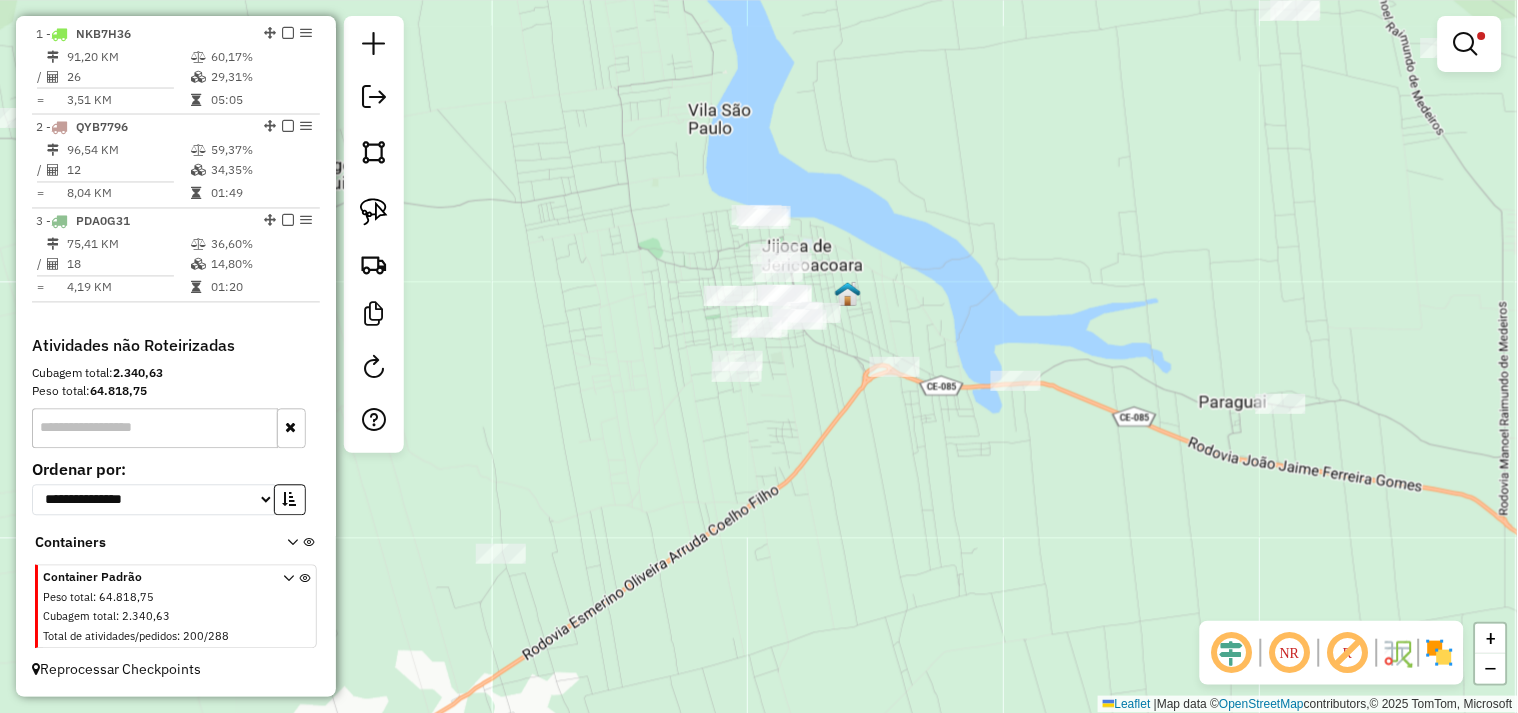 drag, startPoint x: 367, startPoint y: 215, endPoint x: 574, endPoint y: 281, distance: 217.26712 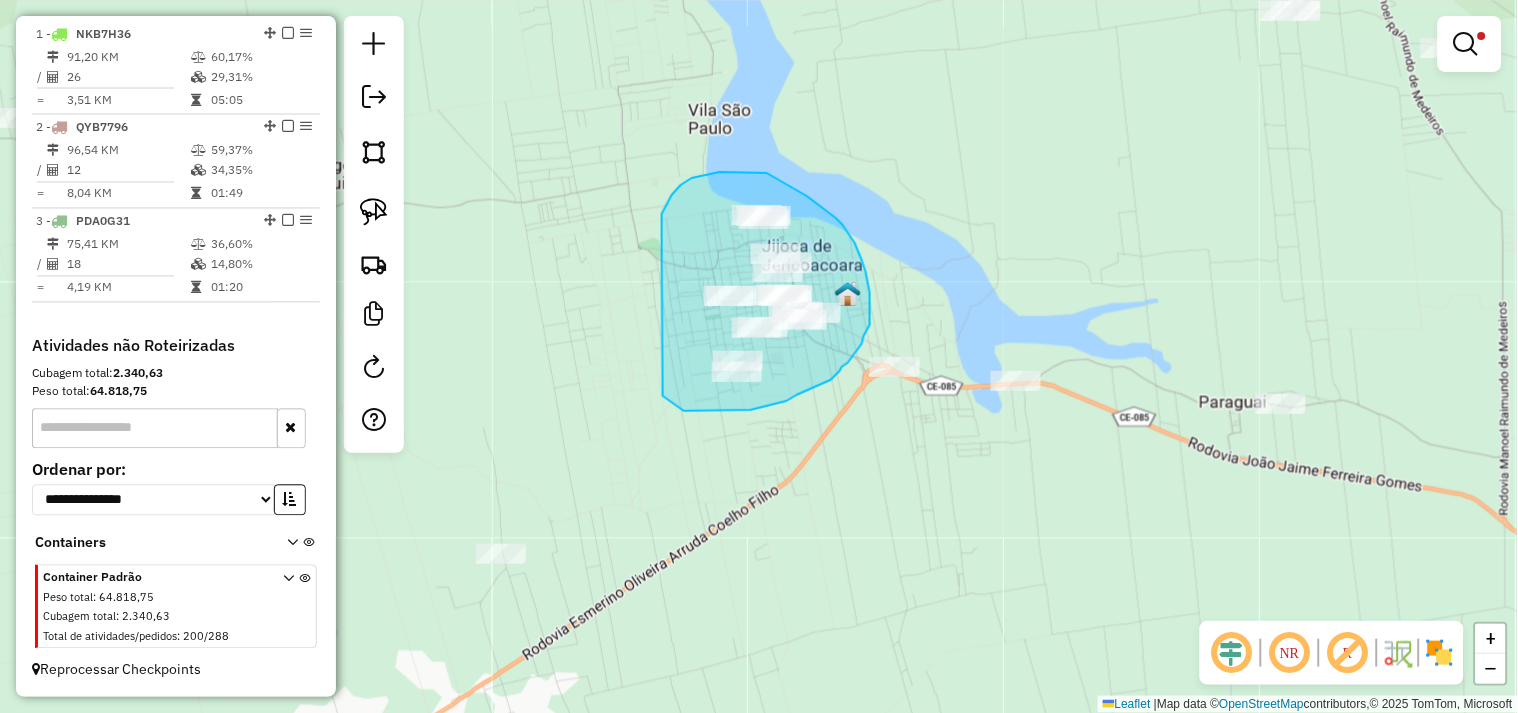 drag, startPoint x: 662, startPoint y: 214, endPoint x: 661, endPoint y: 396, distance: 182.00275 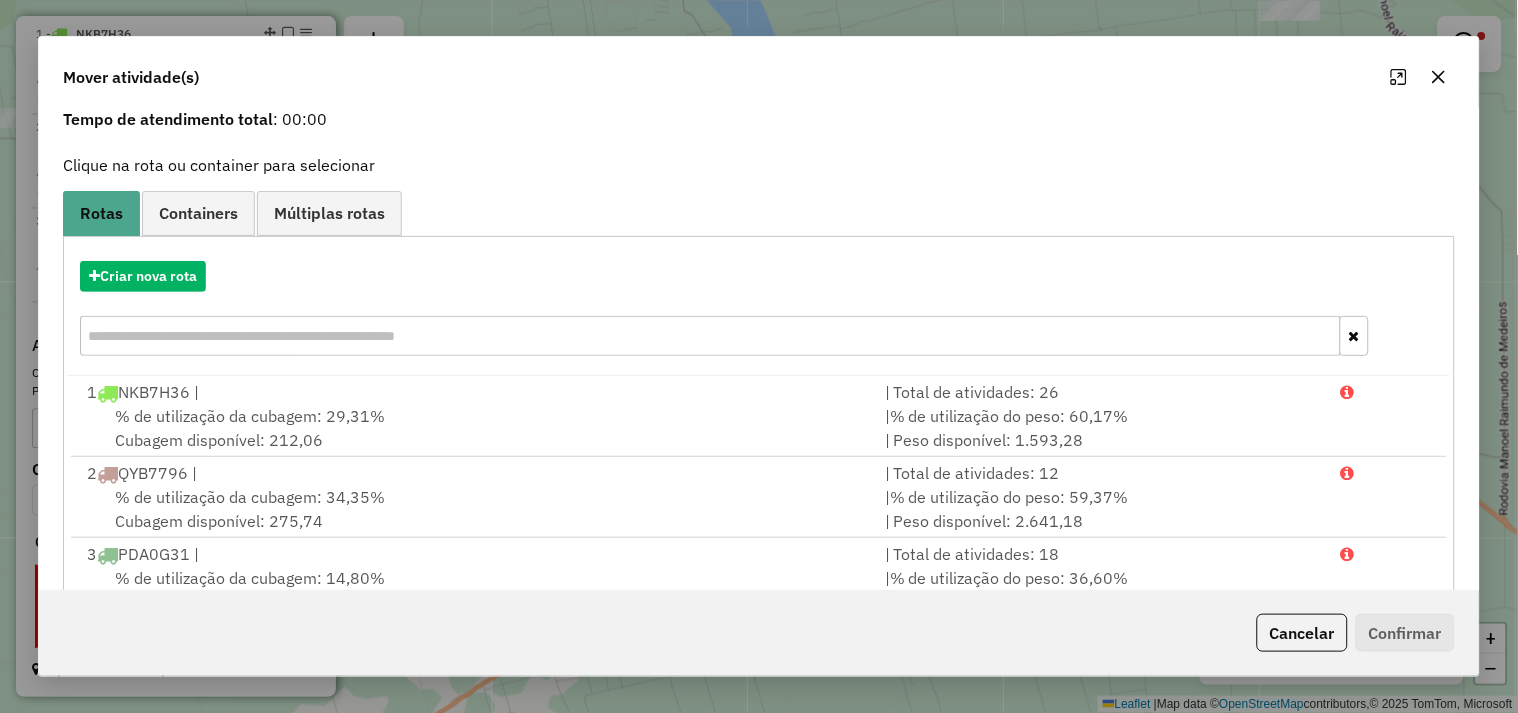 scroll, scrollTop: 145, scrollLeft: 0, axis: vertical 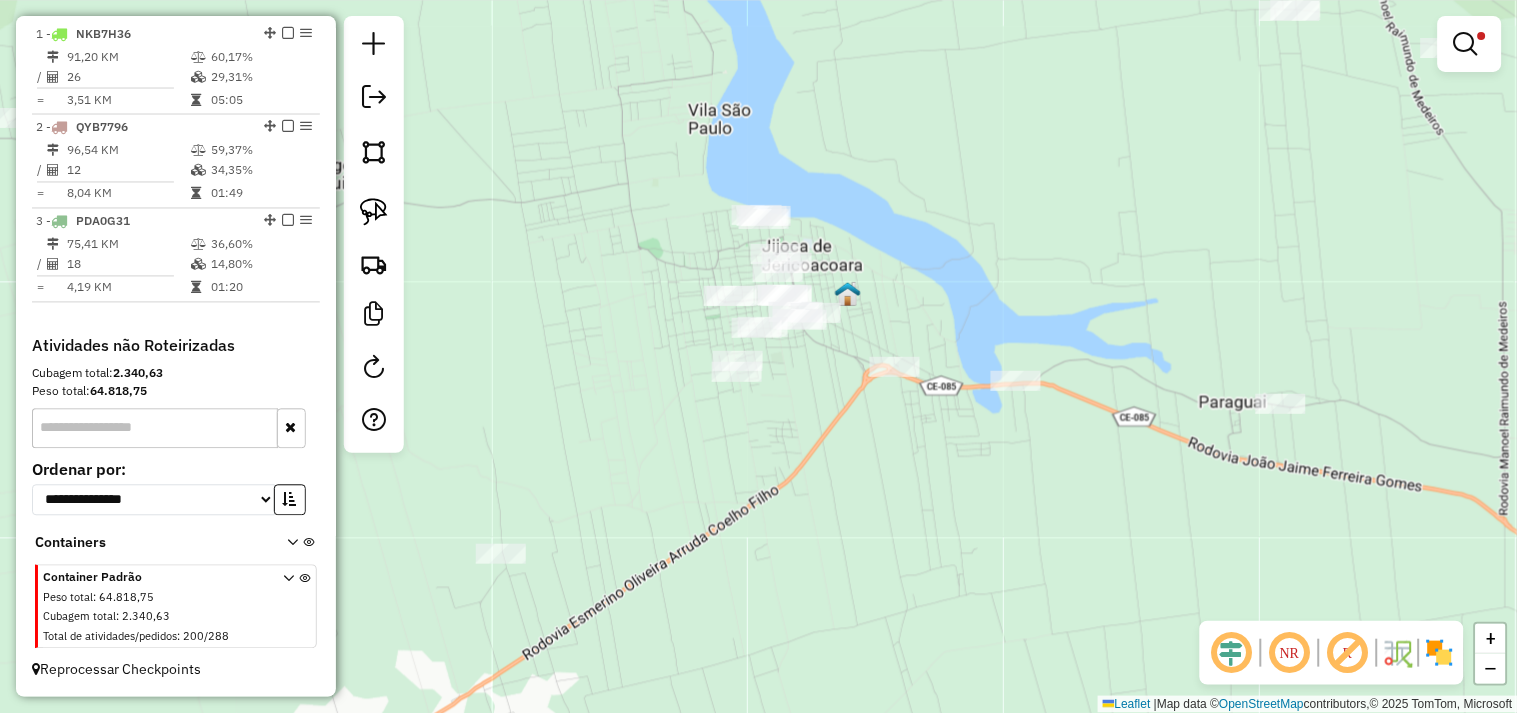 drag, startPoint x: 1468, startPoint y: 41, endPoint x: 1462, endPoint y: 61, distance: 20.880613 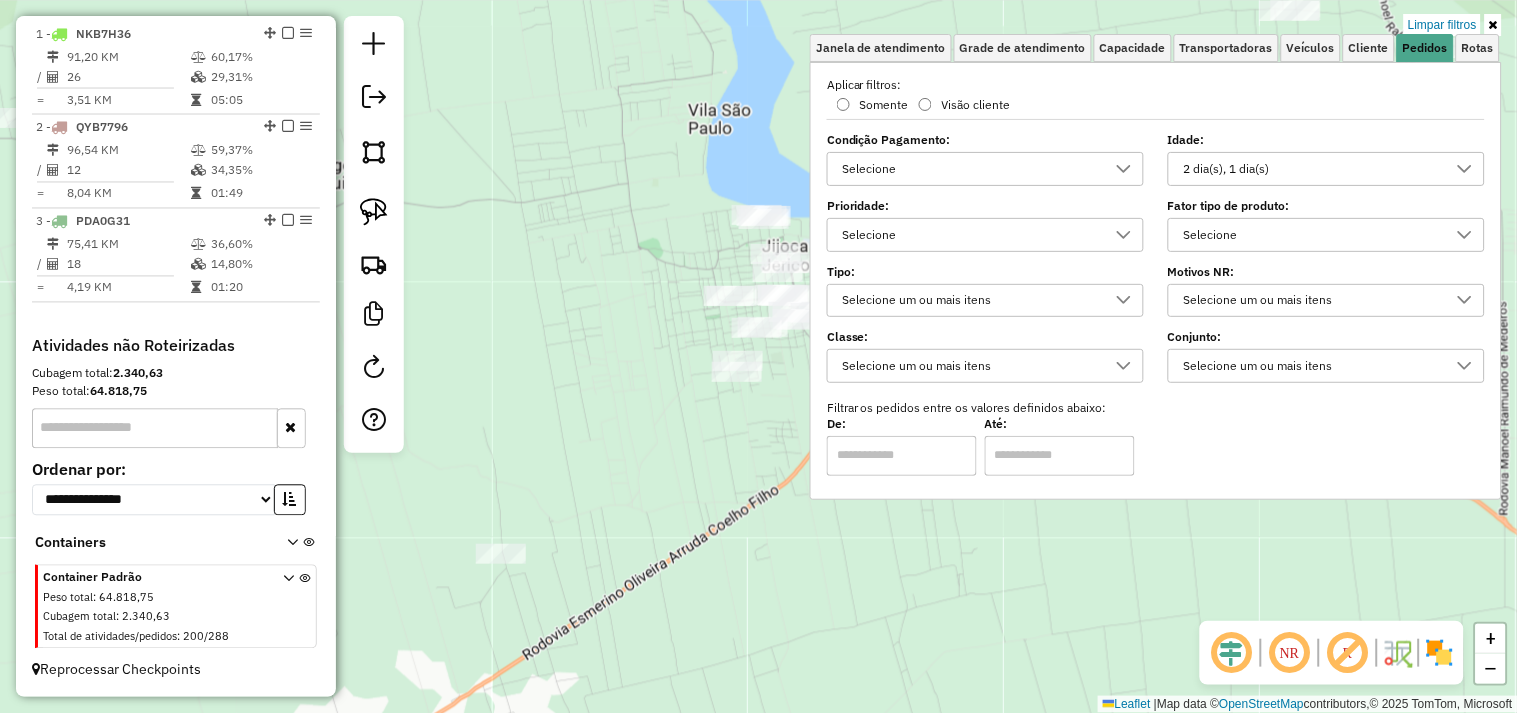 click on "2 dia(s), 1 dia(s)" at bounding box center (1311, 169) 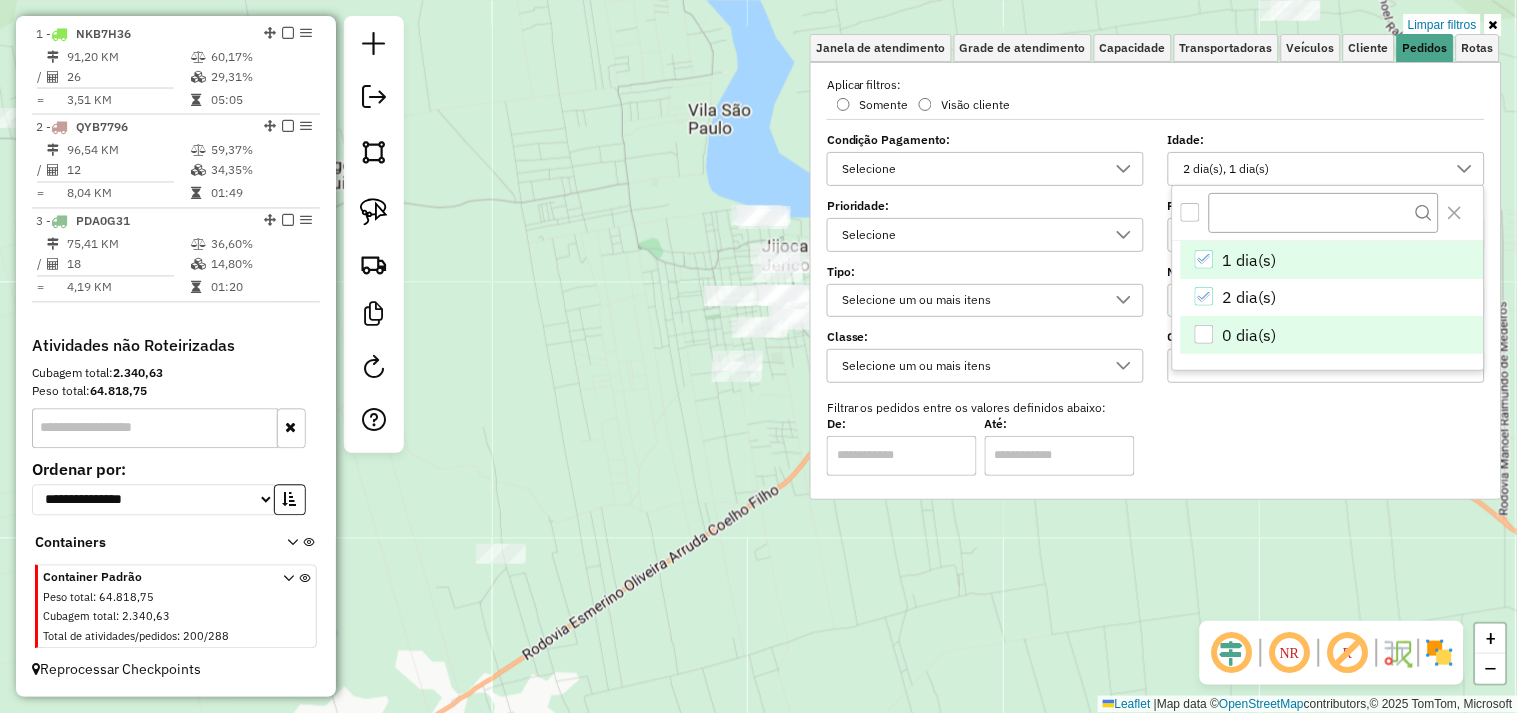 click on "0 dia(s)" at bounding box center [1332, 335] 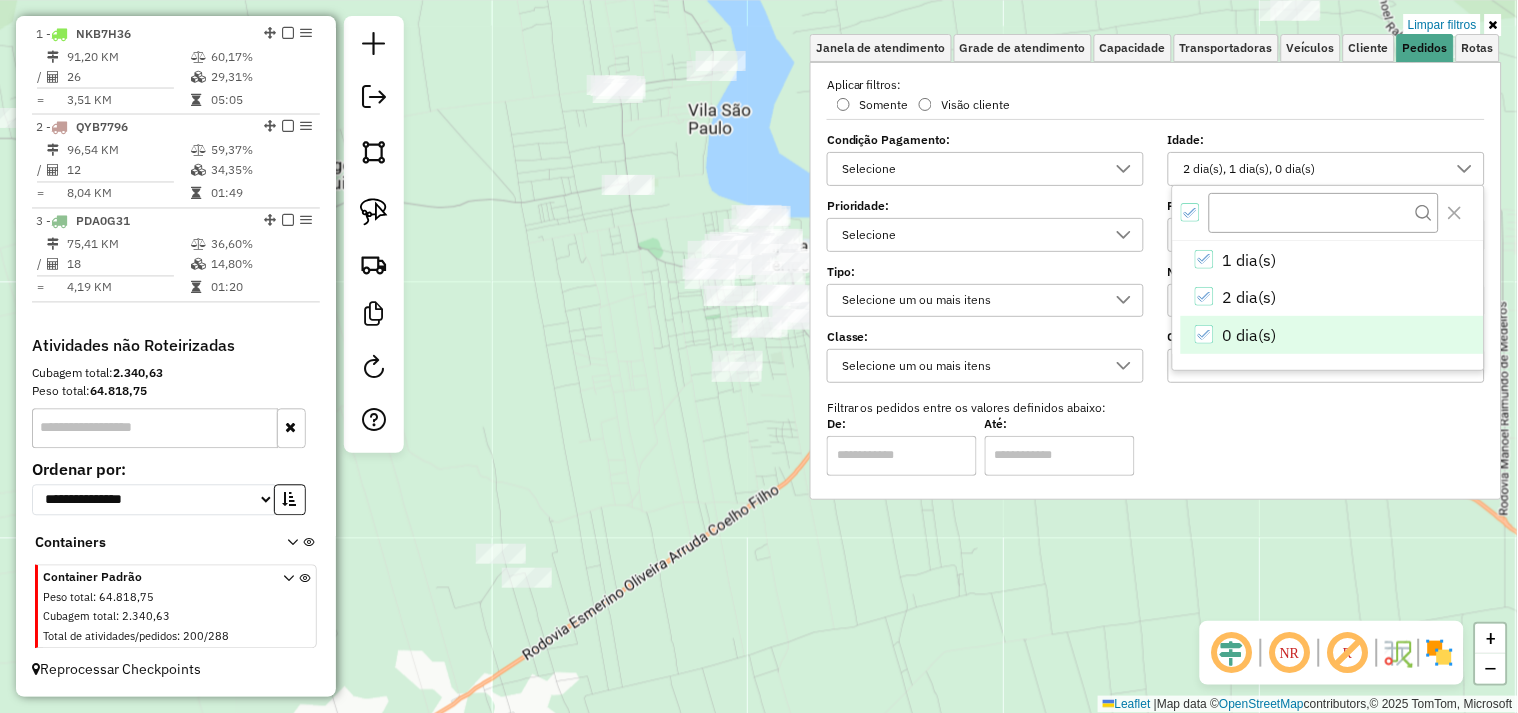 click on "Limpar filtros Janela de atendimento Grade de atendimento Capacidade Transportadoras Veículos Cliente Pedidos  Rotas Selecione os dias de semana para filtrar as janelas de atendimento  Seg   Ter   Qua   Qui   Sex   Sáb   Dom  Informe o período da janela de atendimento: De: Até:  Filtrar exatamente a janela do cliente  Considerar janela de atendimento padrão  Selecione os dias de semana para filtrar as grades de atendimento  Seg   Ter   Qua   Qui   Sex   Sáb   Dom   Considerar clientes sem dia de atendimento cadastrado  Clientes fora do dia de atendimento selecionado Filtrar as atividades entre os valores definidos abaixo:  Peso mínimo:   Peso máximo:   Cubagem mínima:   Cubagem máxima:   De:   Até:  Filtrar as atividades entre o tempo de atendimento definido abaixo:  De:   Até:   Considerar capacidade total dos clientes não roteirizados Transportadora: Selecione um ou mais itens Tipo de veículo: Selecione um ou mais itens Veículo: Selecione um ou mais itens Motorista: Selecione um ou mais itens" 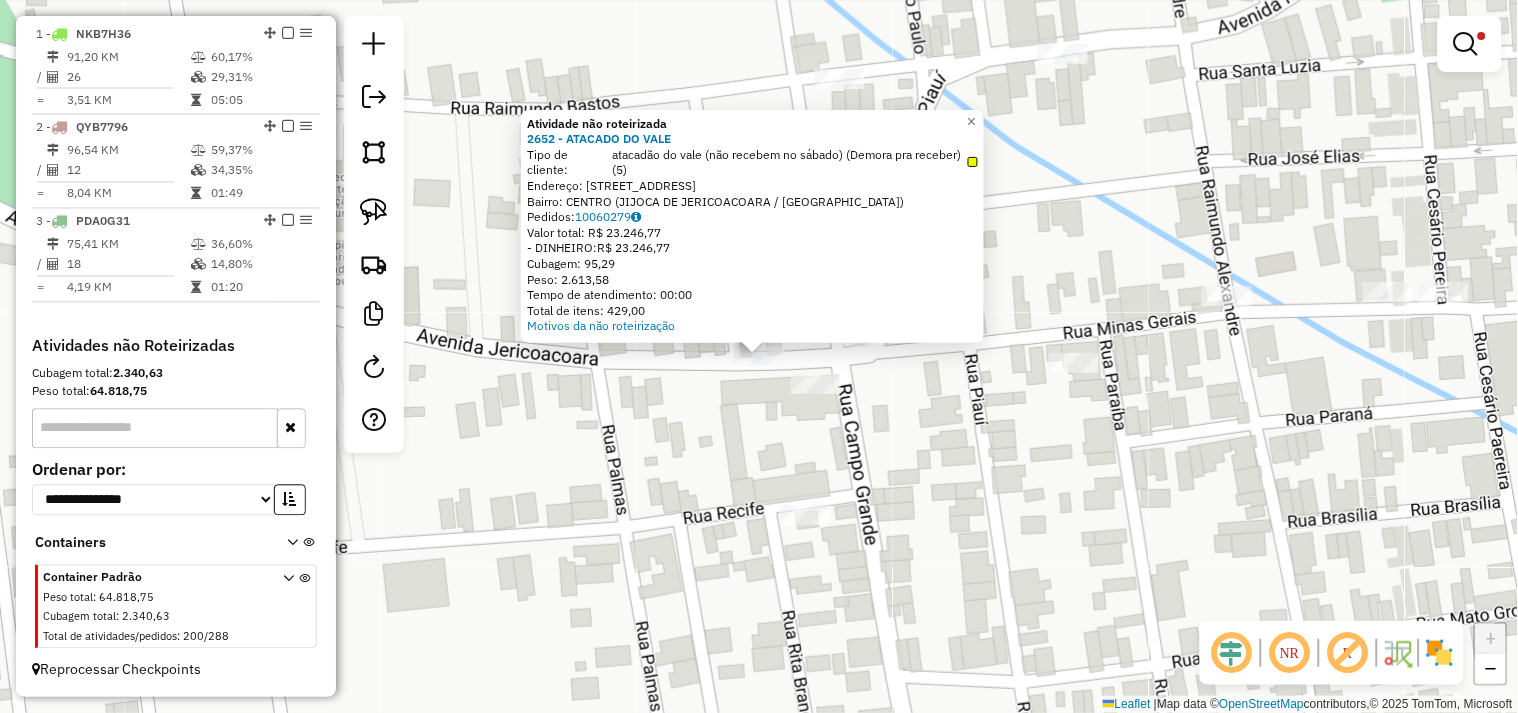 click on "Atividade não roteirizada 2652 - ATACADO DO VALE  Tipo de cliente:   atacadão do vale (não recebem no sábado) (Demora pra receber) (5)   Endereço:  AVENIDA JERICOACOARA 450   Bairro: CENTRO (JIJOCA DE JERICOACOARA / CE)   Pedidos:  10060279   Valor total: R$ 23.246,77   - DINHEIRO:  R$ 23.246,77   Cubagem: 95,29   Peso: 2.613,58   Tempo de atendimento: 00:00   Total de itens: 429,00  Motivos da não roteirização × Limpar filtros Janela de atendimento Grade de atendimento Capacidade Transportadoras Veículos Cliente Pedidos  Rotas Selecione os dias de semana para filtrar as janelas de atendimento  Seg   Ter   Qua   Qui   Sex   Sáb   Dom  Informe o período da janela de atendimento: De: Até:  Filtrar exatamente a janela do cliente  Considerar janela de atendimento padrão  Selecione os dias de semana para filtrar as grades de atendimento  Seg   Ter   Qua   Qui   Sex   Sáb   Dom   Considerar clientes sem dia de atendimento cadastrado  Clientes fora do dia de atendimento selecionado  Peso mínimo:  De:" 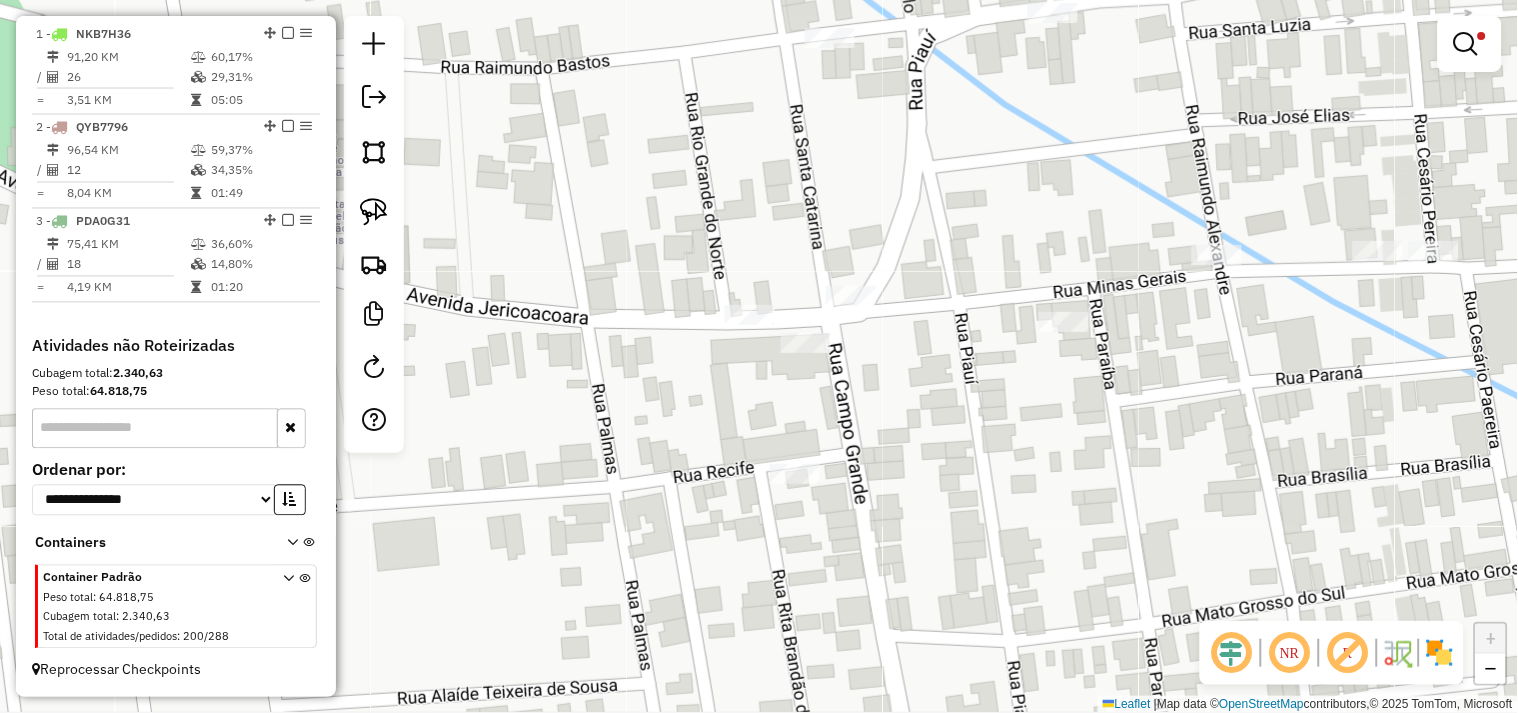 drag, startPoint x: 692, startPoint y: 392, endPoint x: 520, endPoint y: 304, distance: 193.20456 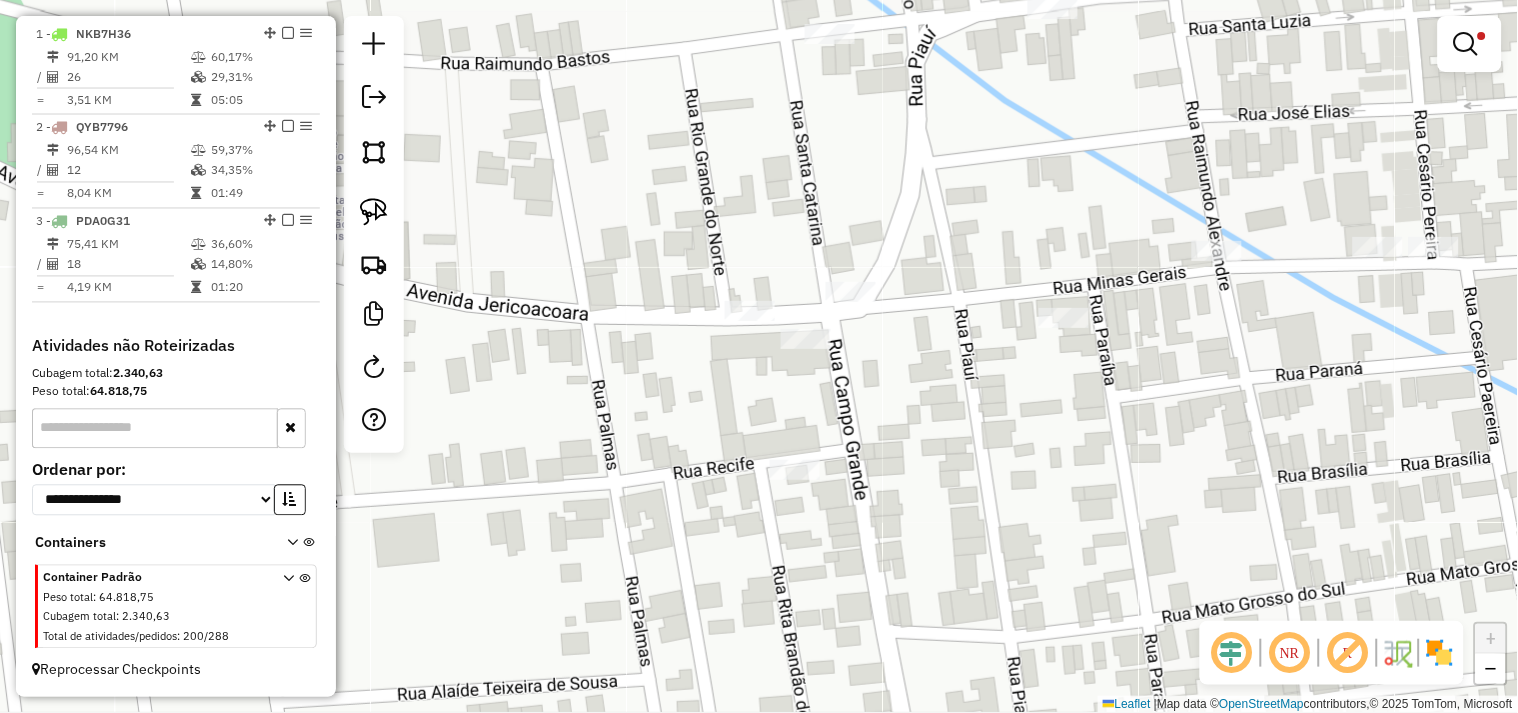 click 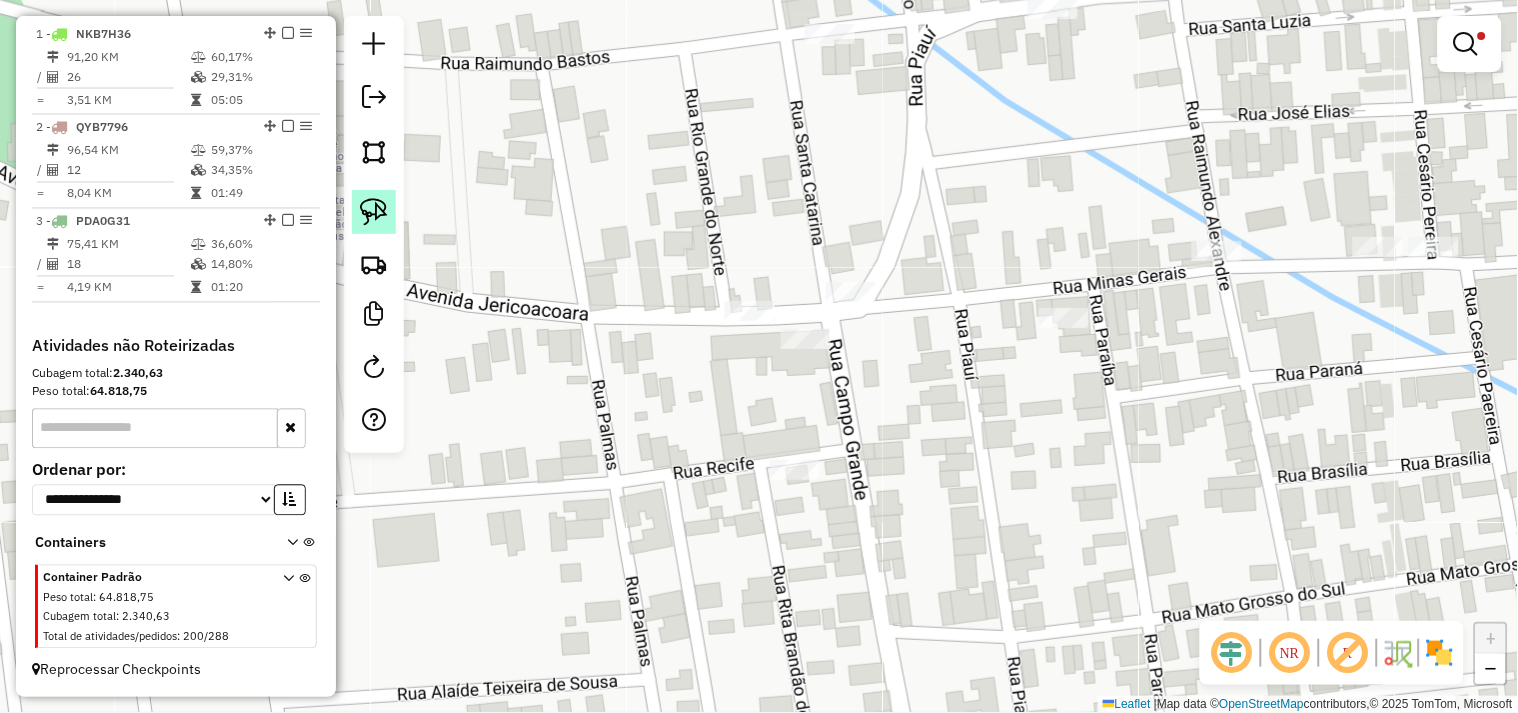 drag, startPoint x: 358, startPoint y: 197, endPoint x: 575, endPoint y: 322, distance: 250.42763 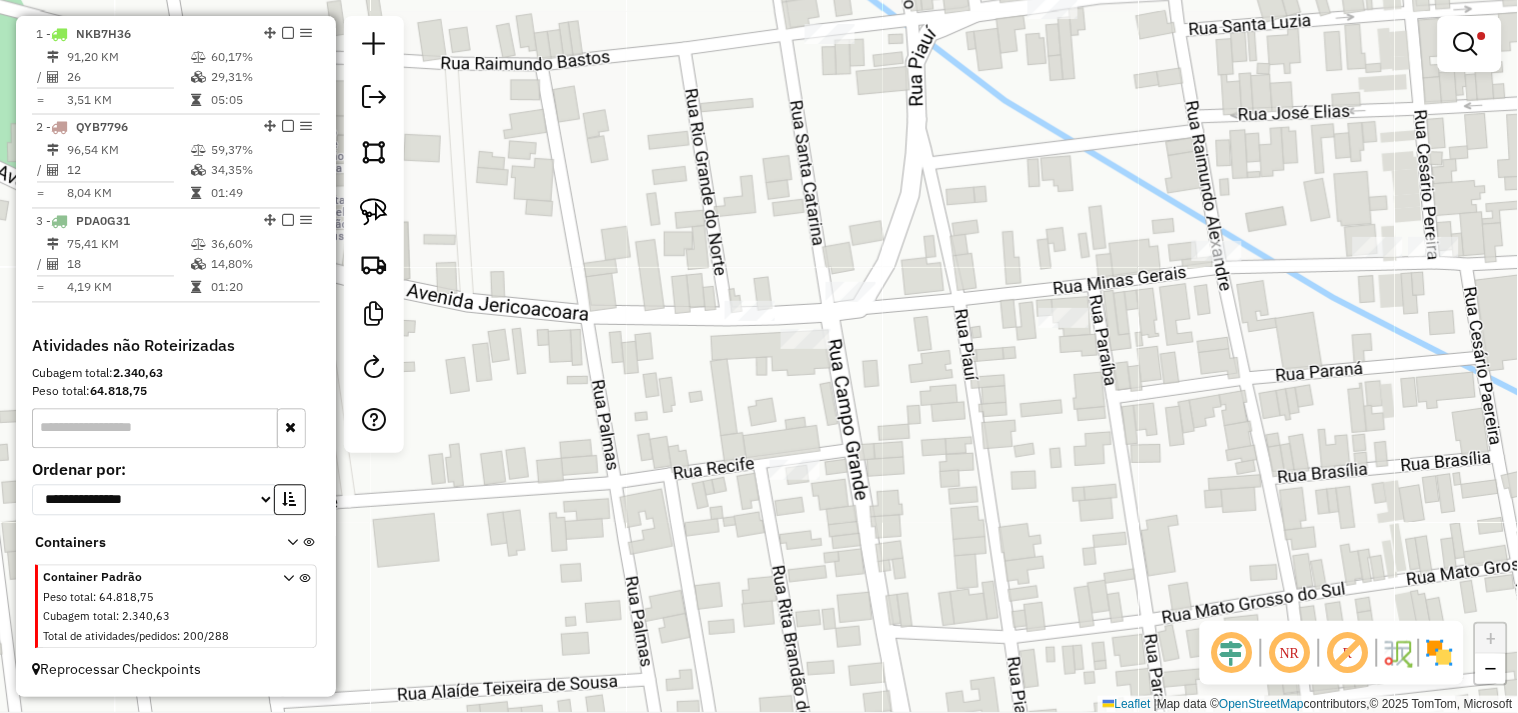 click 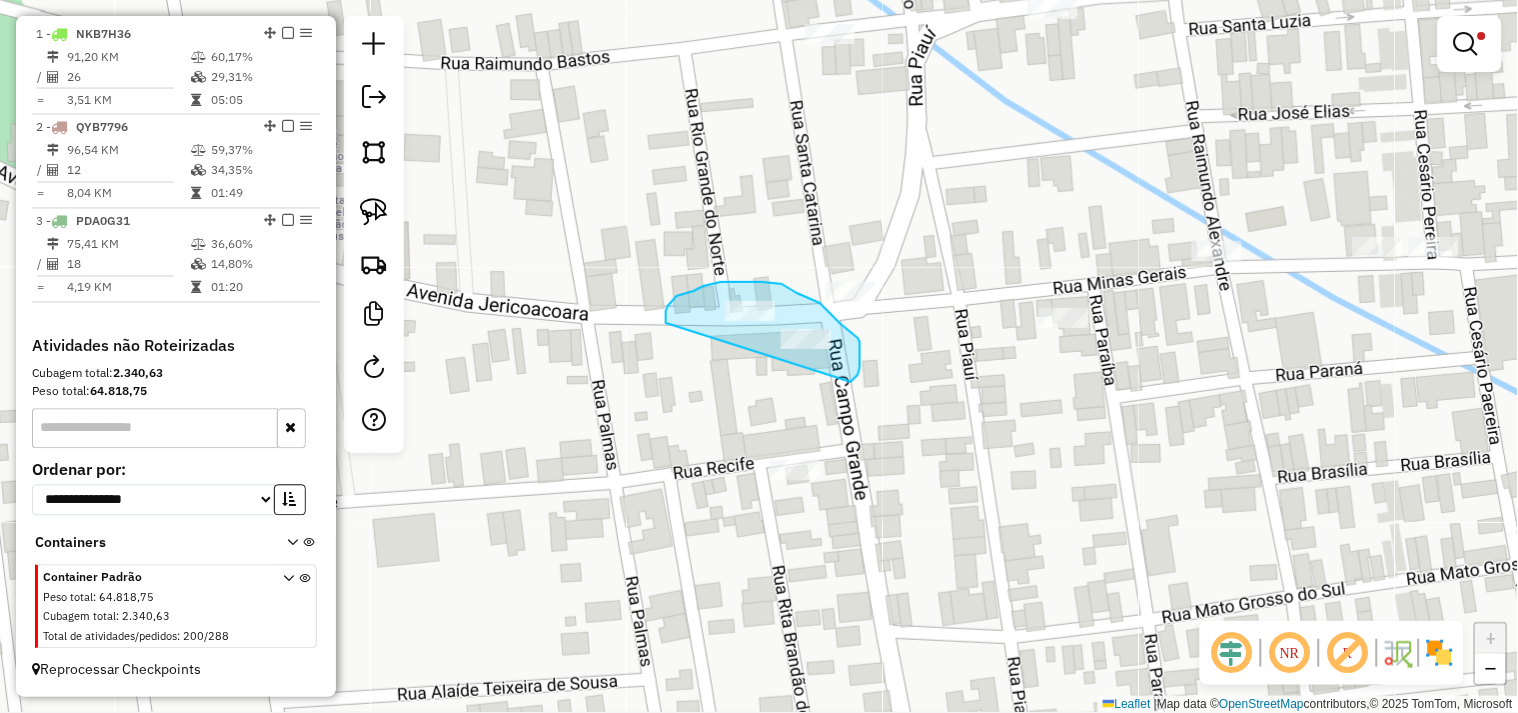 drag, startPoint x: 677, startPoint y: 296, endPoint x: 827, endPoint y: 426, distance: 198.49434 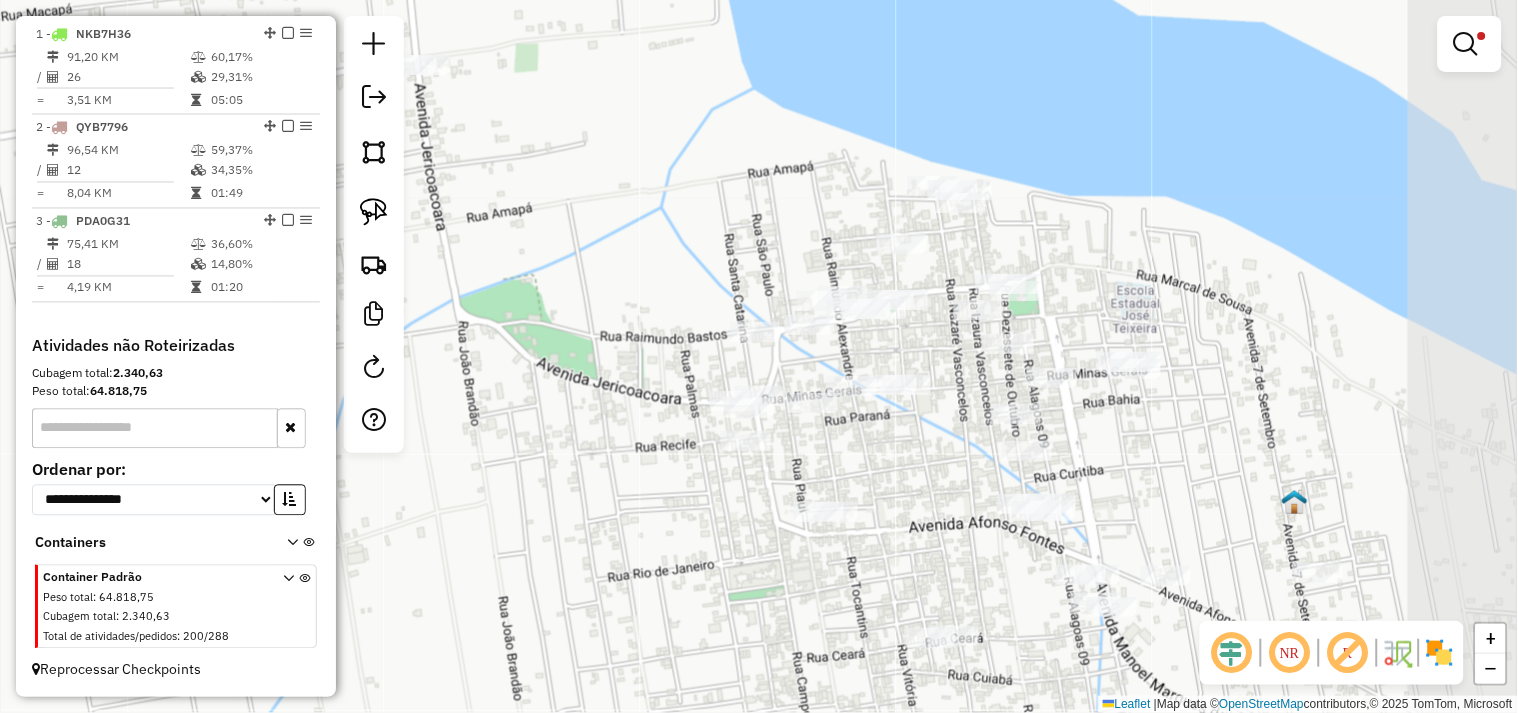 drag, startPoint x: 1012, startPoint y: 461, endPoint x: 921, endPoint y: 426, distance: 97.49872 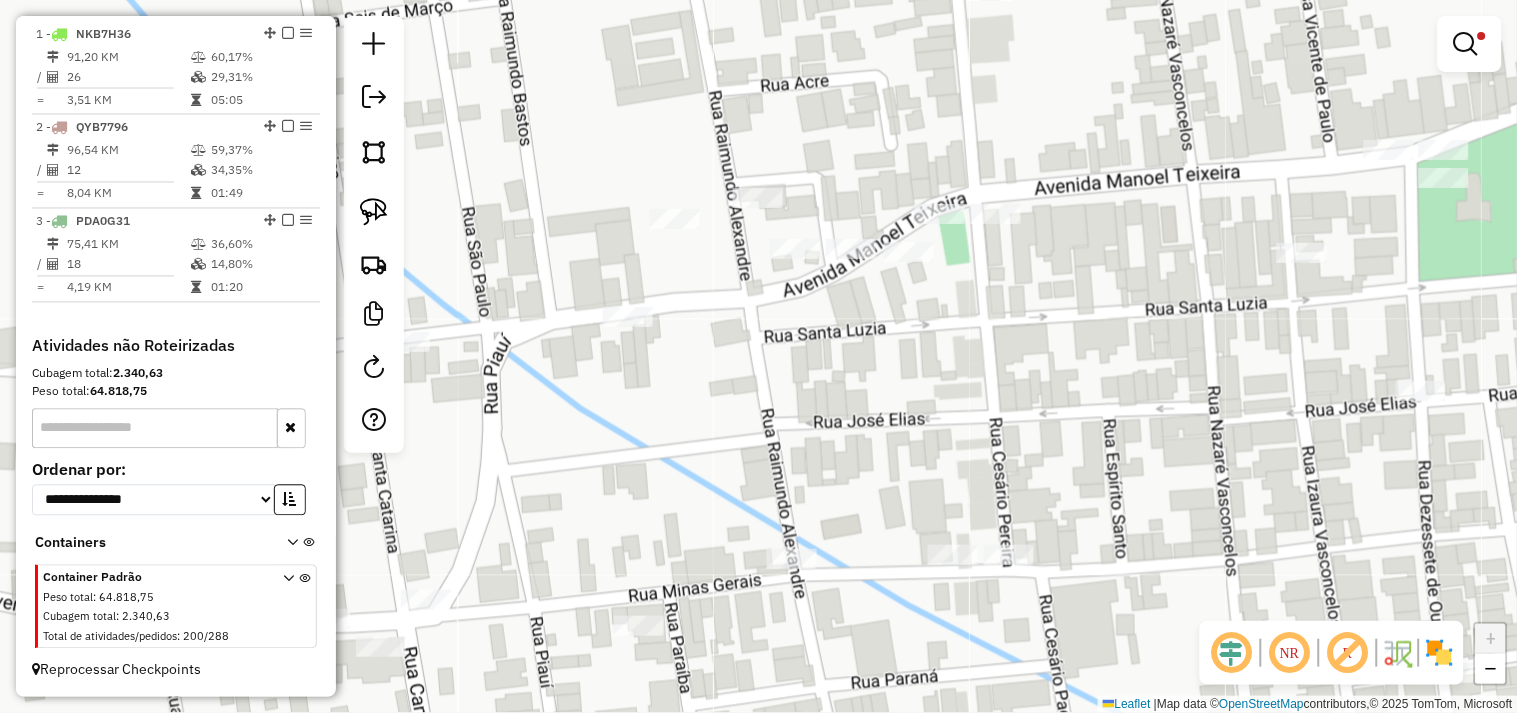 drag, startPoint x: 354, startPoint y: 211, endPoint x: 454, endPoint y: 246, distance: 105.9481 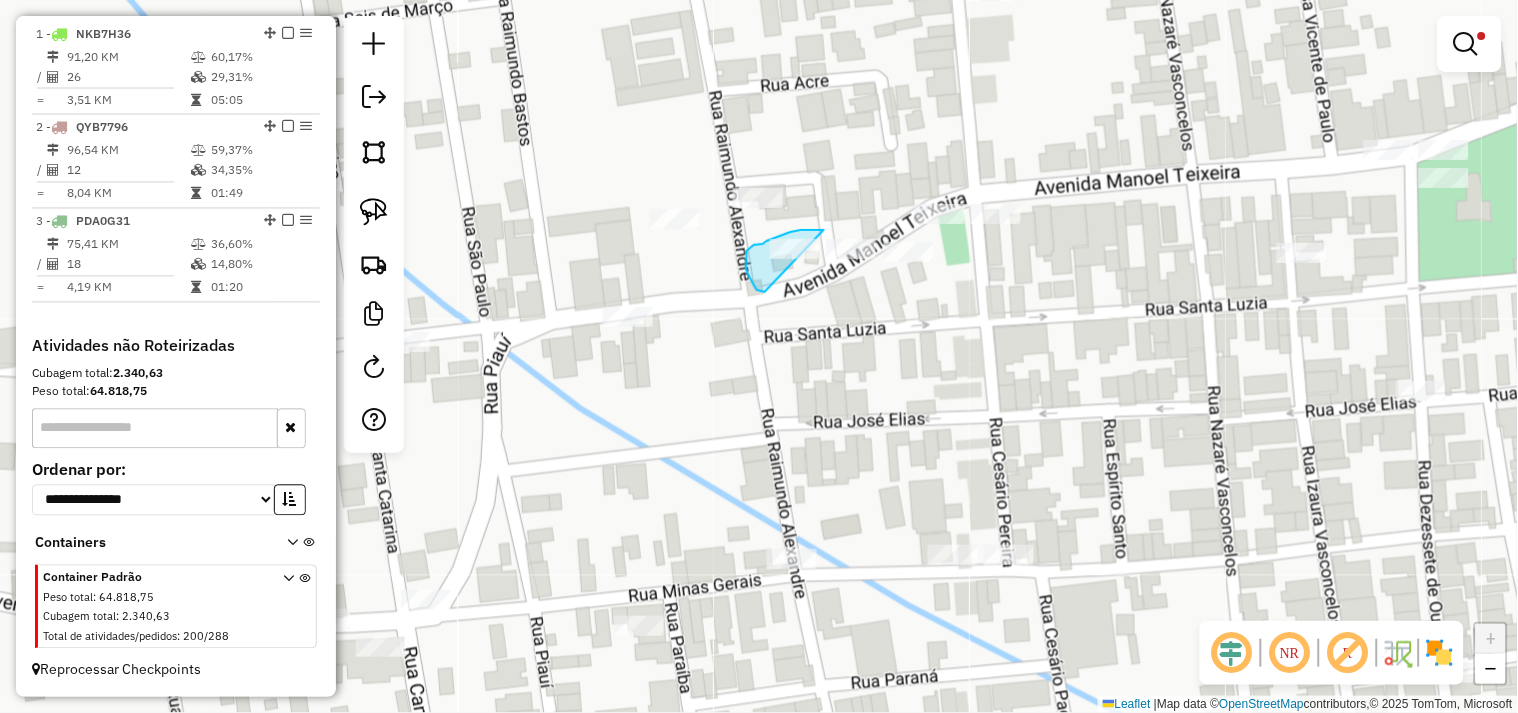 drag, startPoint x: 757, startPoint y: 290, endPoint x: 873, endPoint y: 263, distance: 119.1008 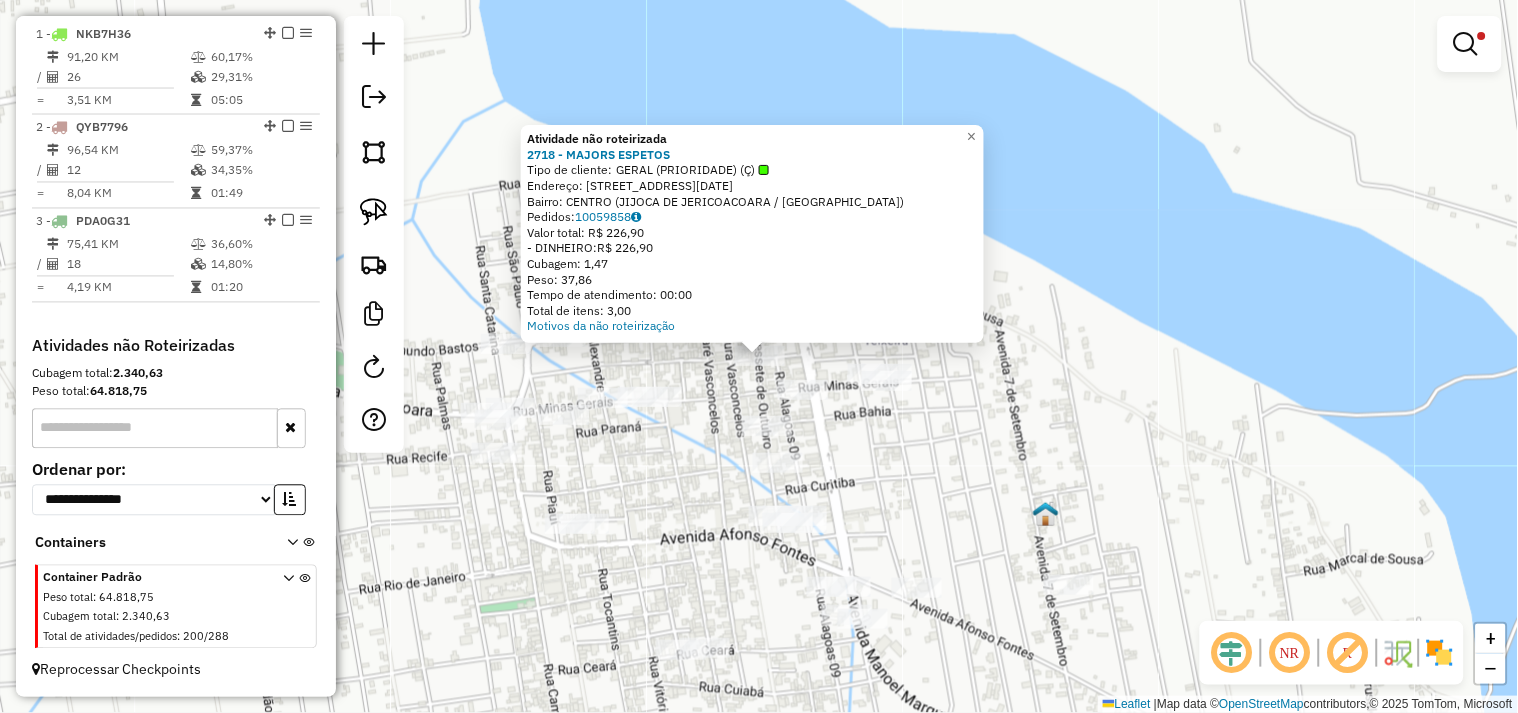click on "Atividade não roteirizada 2718 - MAJORS ESPETOS  Tipo de cliente:   GERAL (PRIORIDADE) (Ç)   Endereço:  [STREET_ADDRESS][DATE]   Pedidos:  10059858   Valor total: R$ 226,90   - DINHEIRO:  R$ 226,90   Cubagem: 1,47   Peso: 37,86   Tempo de atendimento: 00:00   Total de itens: 3,00  Motivos da não roteirização × Limpar filtros Janela de atendimento Grade de atendimento Capacidade Transportadoras Veículos Cliente Pedidos  Rotas Selecione os dias de semana para filtrar as janelas de atendimento  Seg   Ter   Qua   Qui   Sex   Sáb   Dom  Informe o período da janela de atendimento: De: Até:  Filtrar exatamente a janela do cliente  Considerar janela de atendimento padrão  Selecione os dias de semana para filtrar as grades de atendimento  Seg   Ter   Qua   Qui   Sex   Sáb   Dom   Considerar clientes sem dia de atendimento cadastrado  Clientes fora do dia de atendimento selecionado Filtrar as atividades entre os valores definidos abaixo:  Peso mínimo:   De:  +" 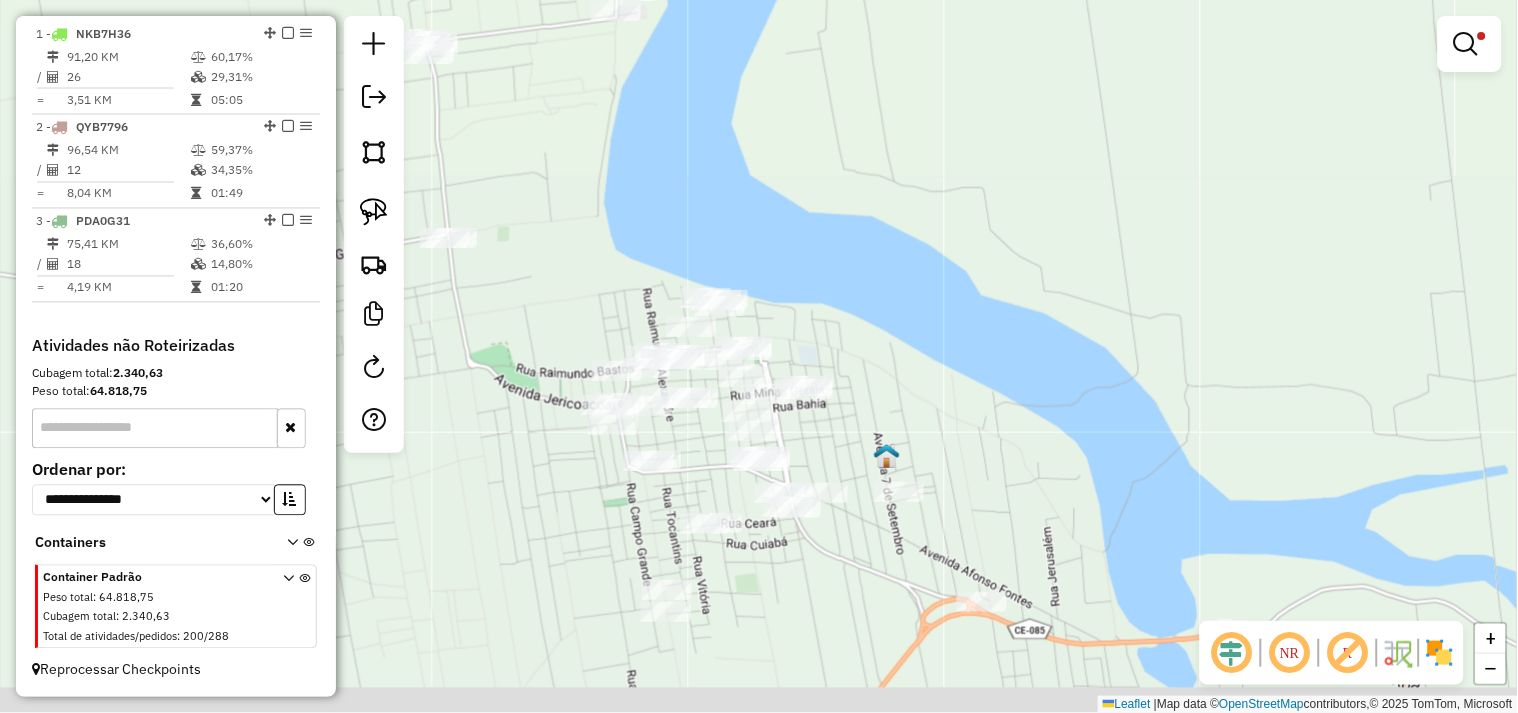 drag, startPoint x: 897, startPoint y: 427, endPoint x: 901, endPoint y: 352, distance: 75.10659 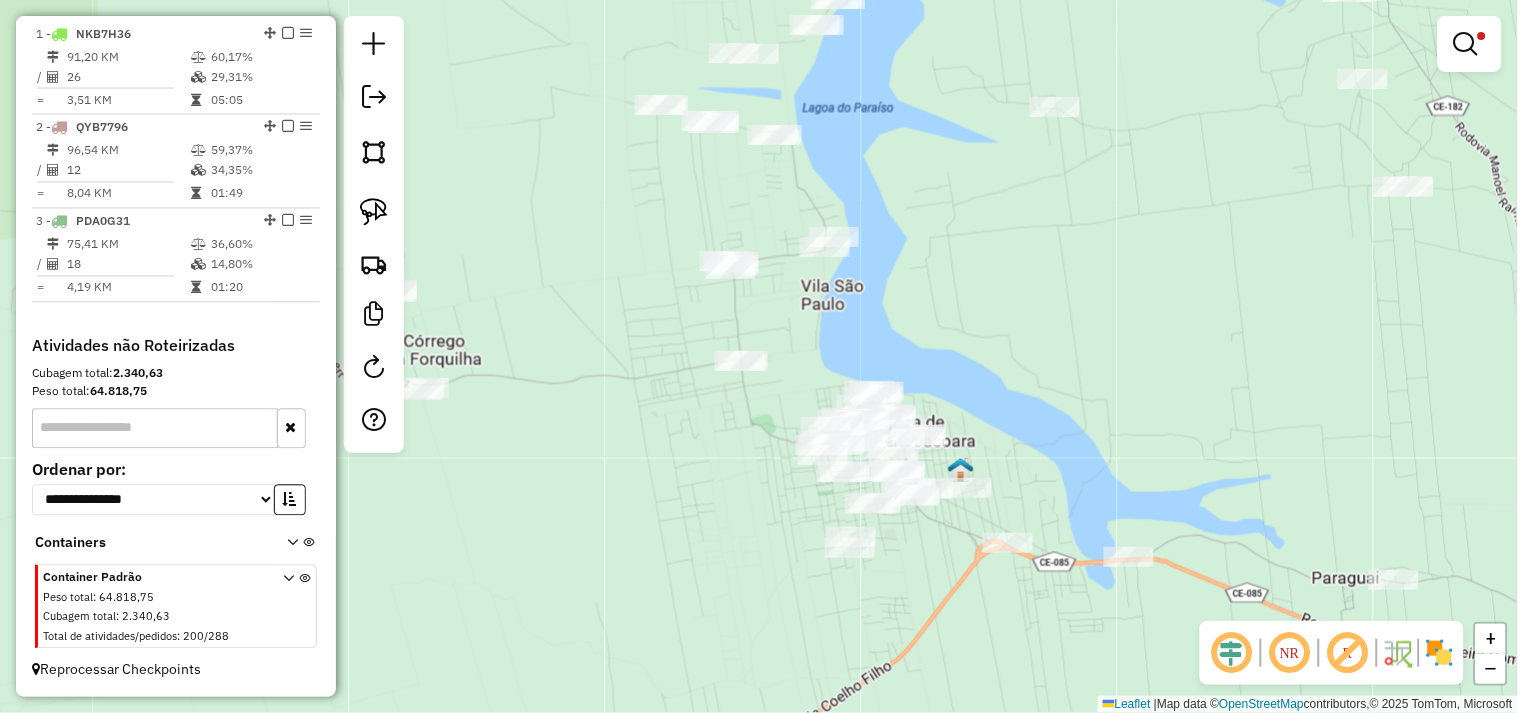 drag, startPoint x: 1043, startPoint y: 285, endPoint x: 1045, endPoint y: 362, distance: 77.02597 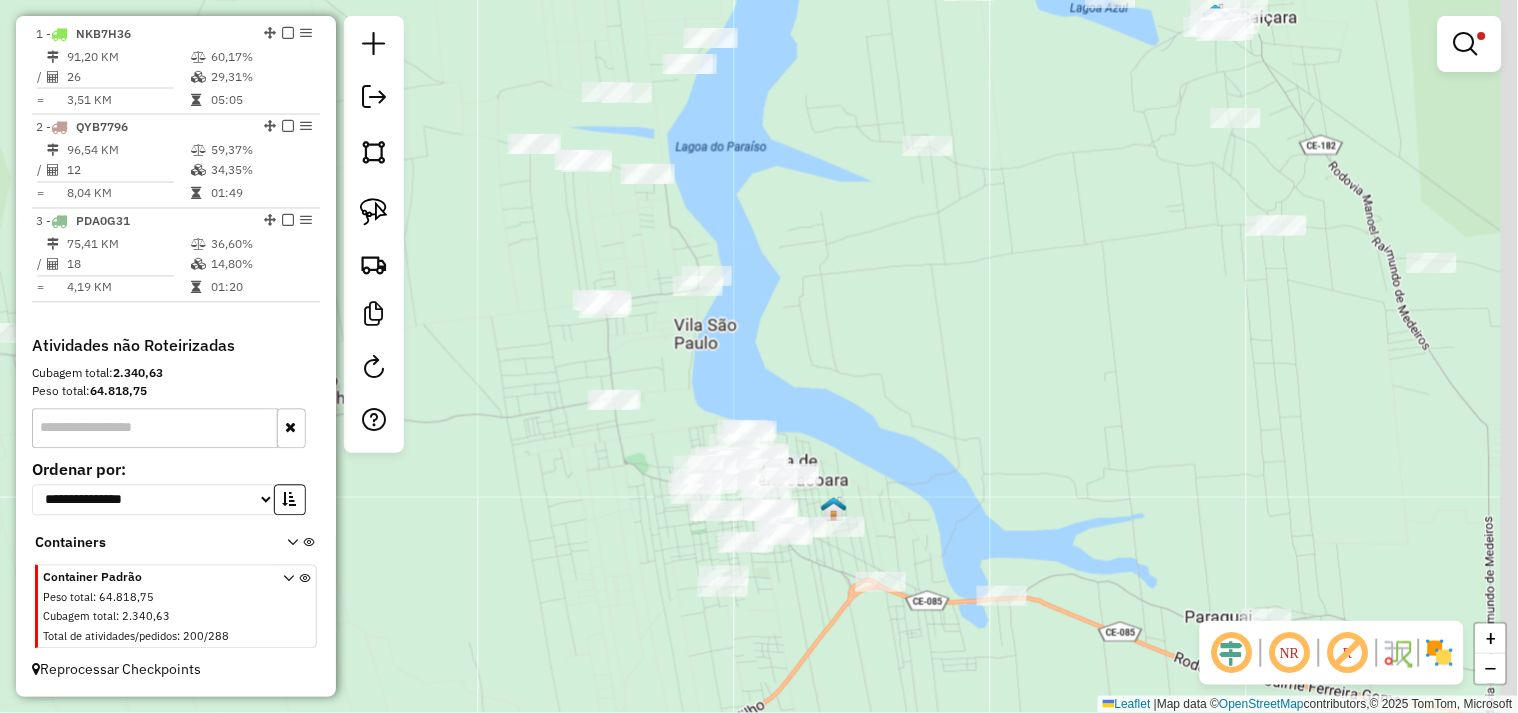 drag, startPoint x: 942, startPoint y: 281, endPoint x: 840, endPoint y: 258, distance: 104.56099 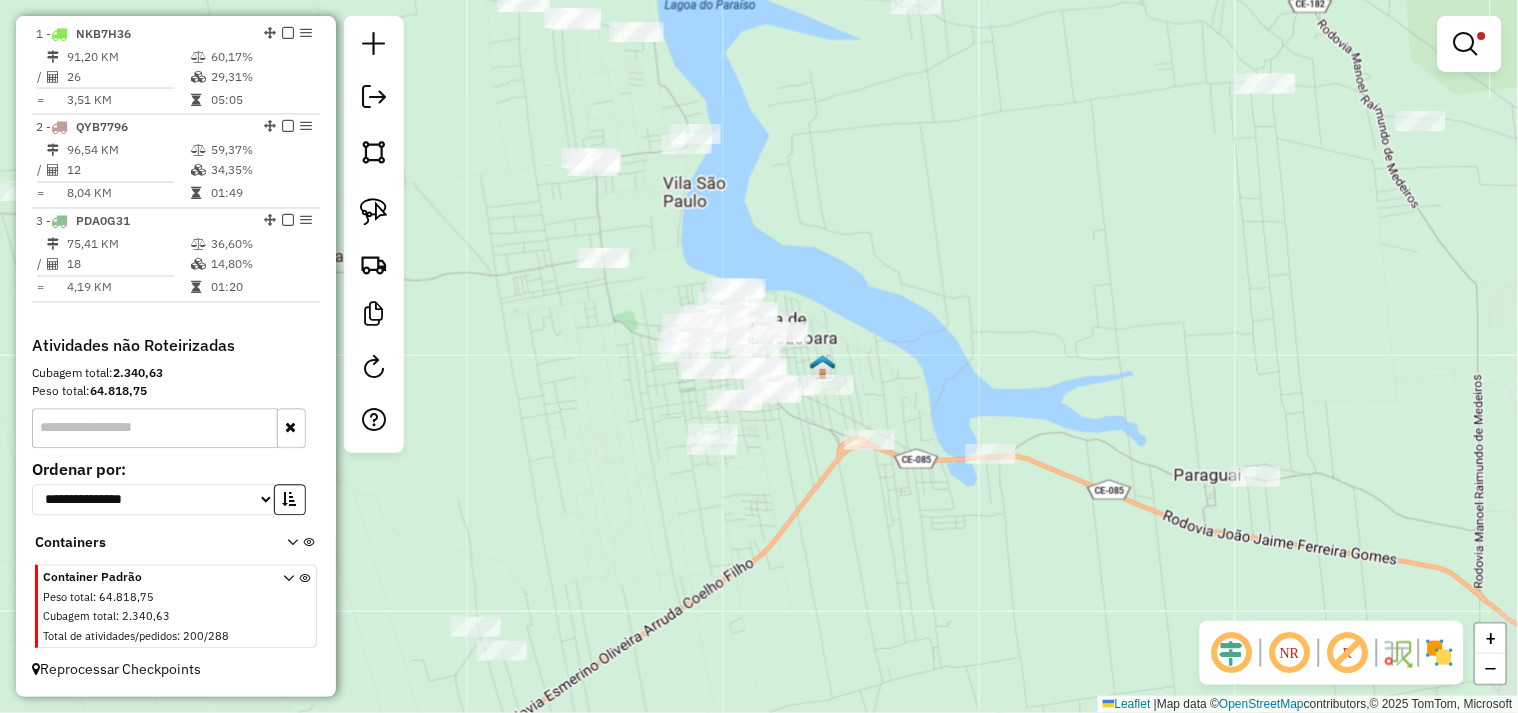 drag, startPoint x: 881, startPoint y: 334, endPoint x: 1290, endPoint y: 141, distance: 452.24994 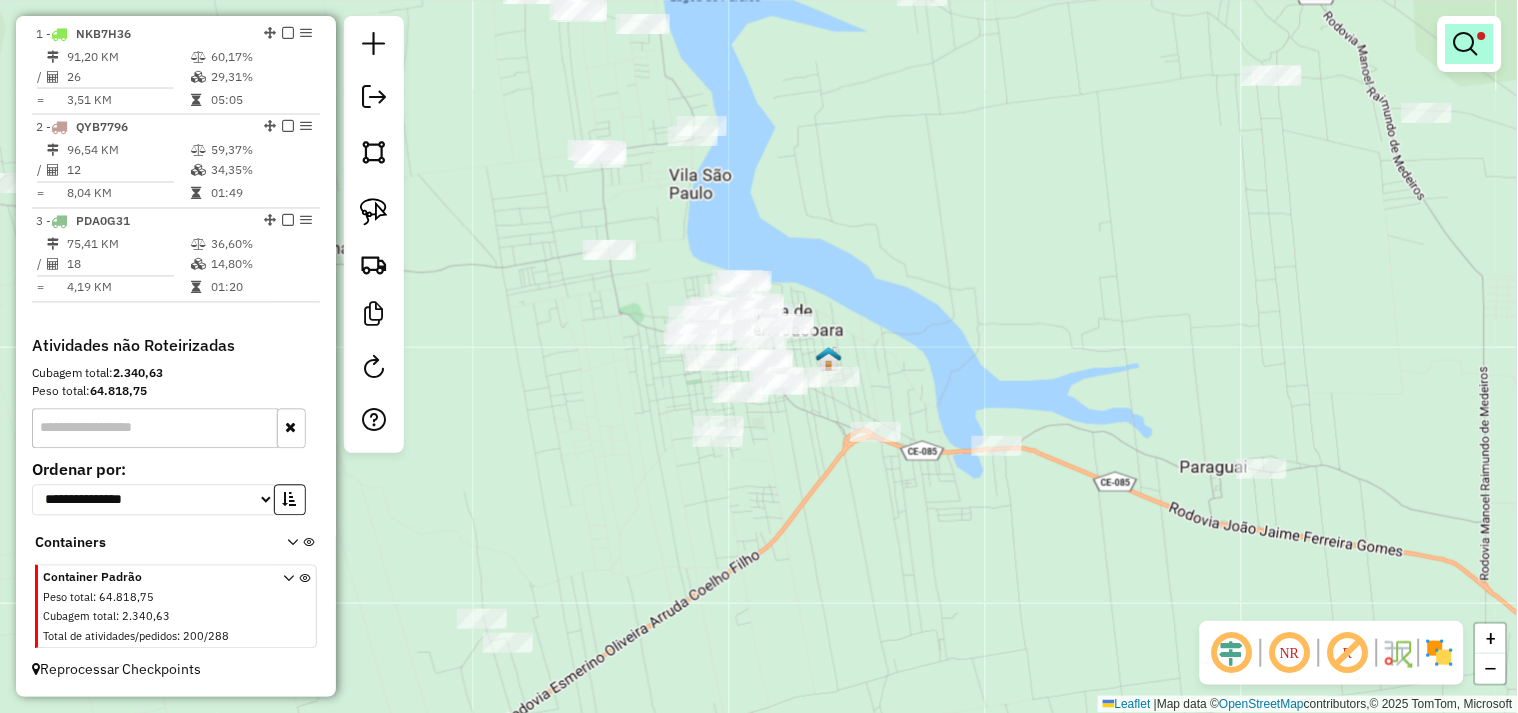 click at bounding box center (1470, 44) 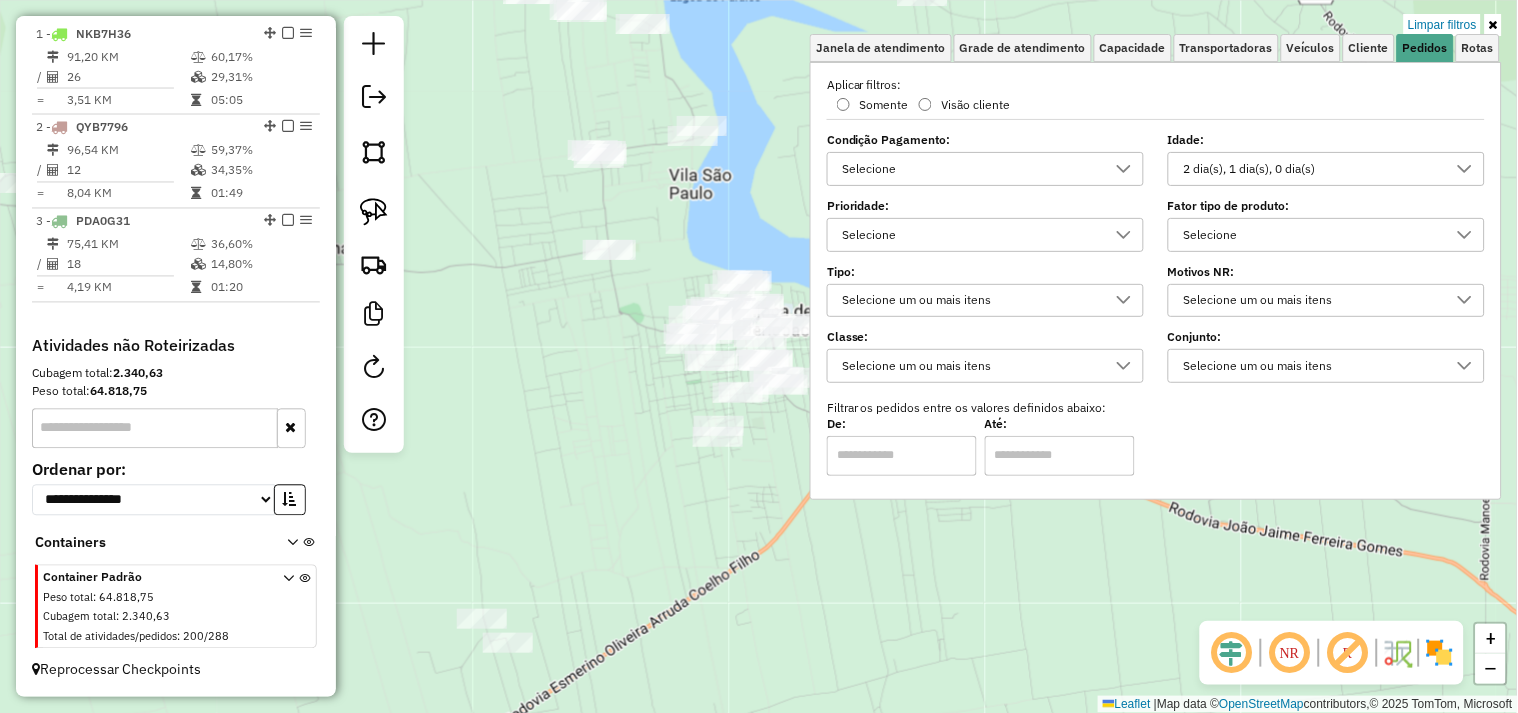 click on "2 dia(s), 1 dia(s), 0 dia(s)" at bounding box center [1311, 169] 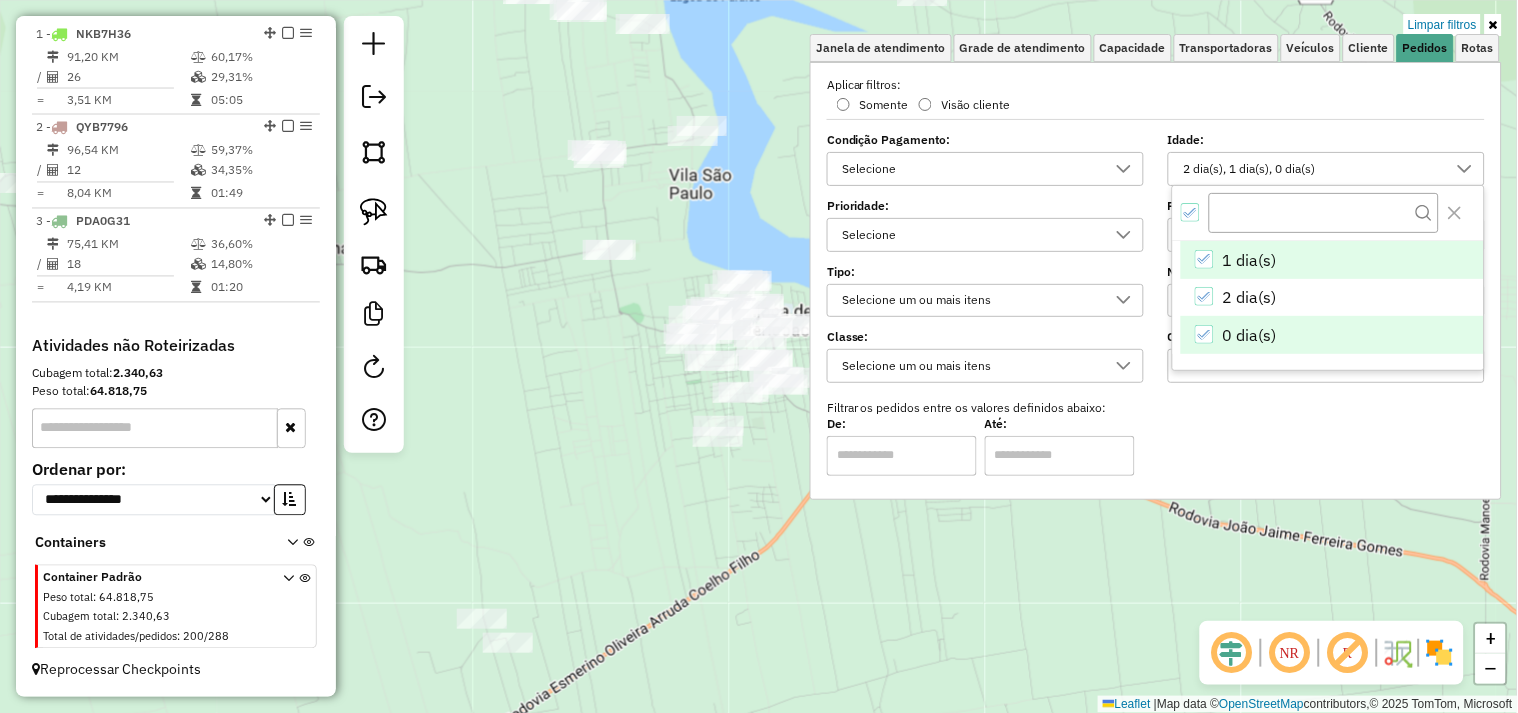 click 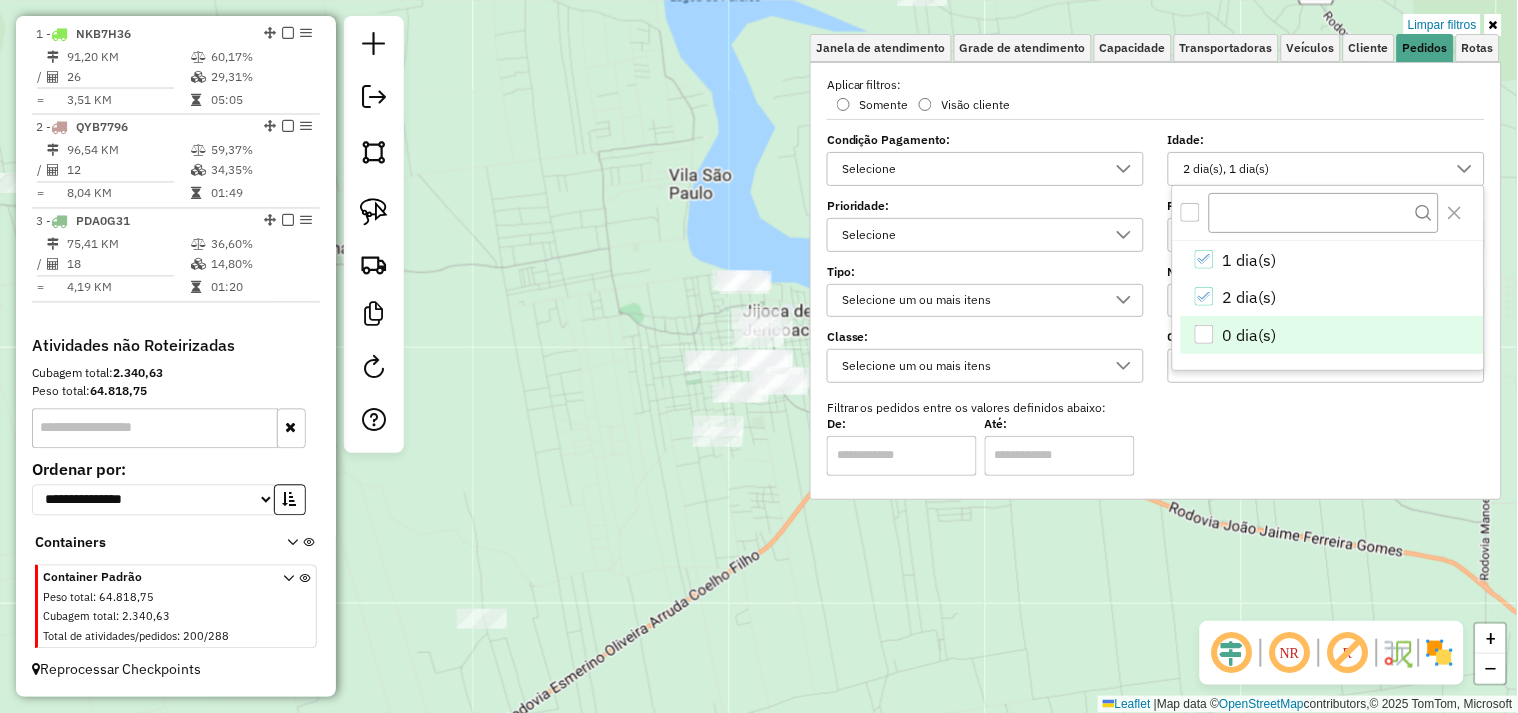 click on "Limpar filtros Janela de atendimento Grade de atendimento Capacidade Transportadoras Veículos Cliente Pedidos  Rotas Selecione os dias de semana para filtrar as janelas de atendimento  Seg   Ter   Qua   Qui   Sex   Sáb   Dom  Informe o período da janela de atendimento: De: Até:  Filtrar exatamente a janela do cliente  Considerar janela de atendimento padrão  Selecione os dias de semana para filtrar as grades de atendimento  Seg   Ter   Qua   Qui   Sex   Sáb   Dom   Considerar clientes sem dia de atendimento cadastrado  Clientes fora do dia de atendimento selecionado Filtrar as atividades entre os valores definidos abaixo:  Peso mínimo:   Peso máximo:   Cubagem mínima:   Cubagem máxima:   De:   Até:  Filtrar as atividades entre o tempo de atendimento definido abaixo:  De:   Até:   Considerar capacidade total dos clientes não roteirizados Transportadora: Selecione um ou mais itens Tipo de veículo: Selecione um ou mais itens Veículo: Selecione um ou mais itens Motorista: Selecione um ou mais itens" 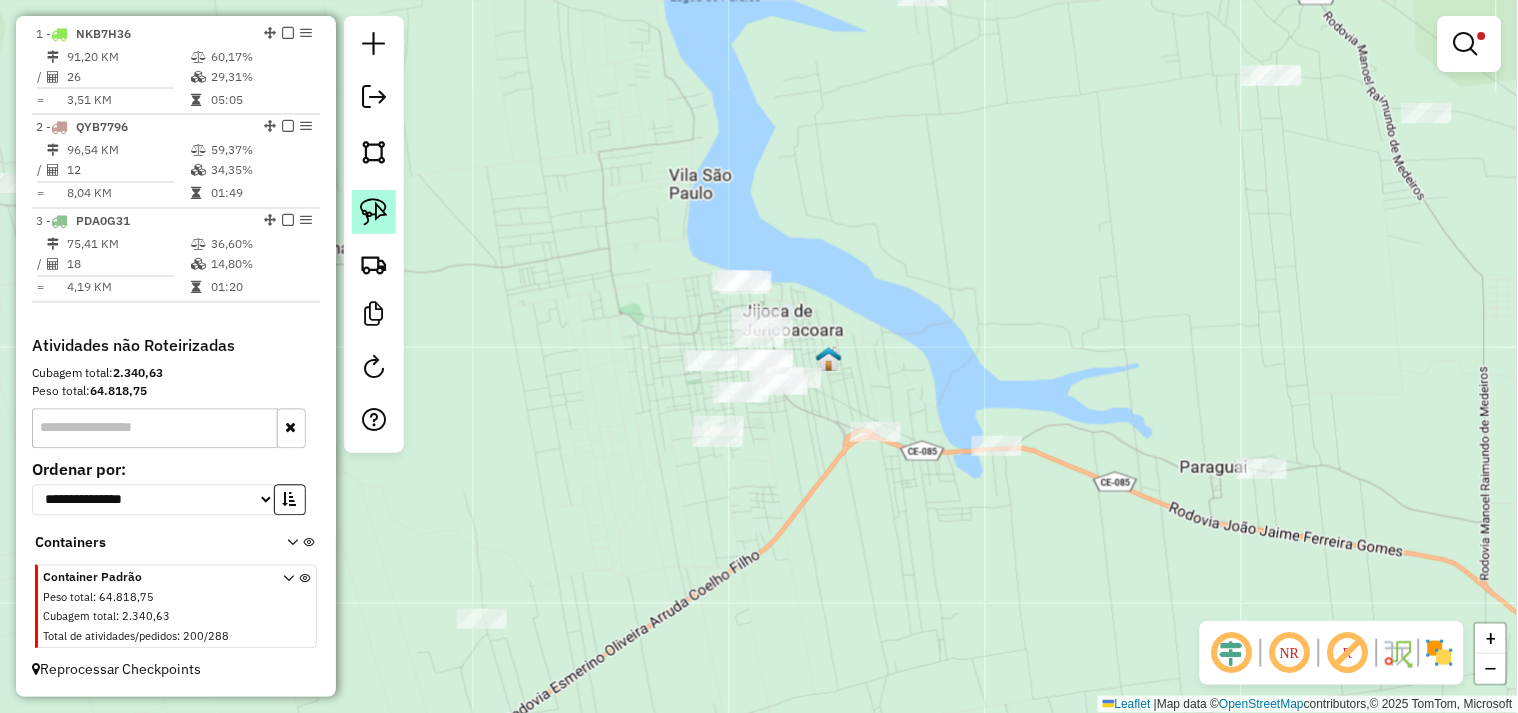 click 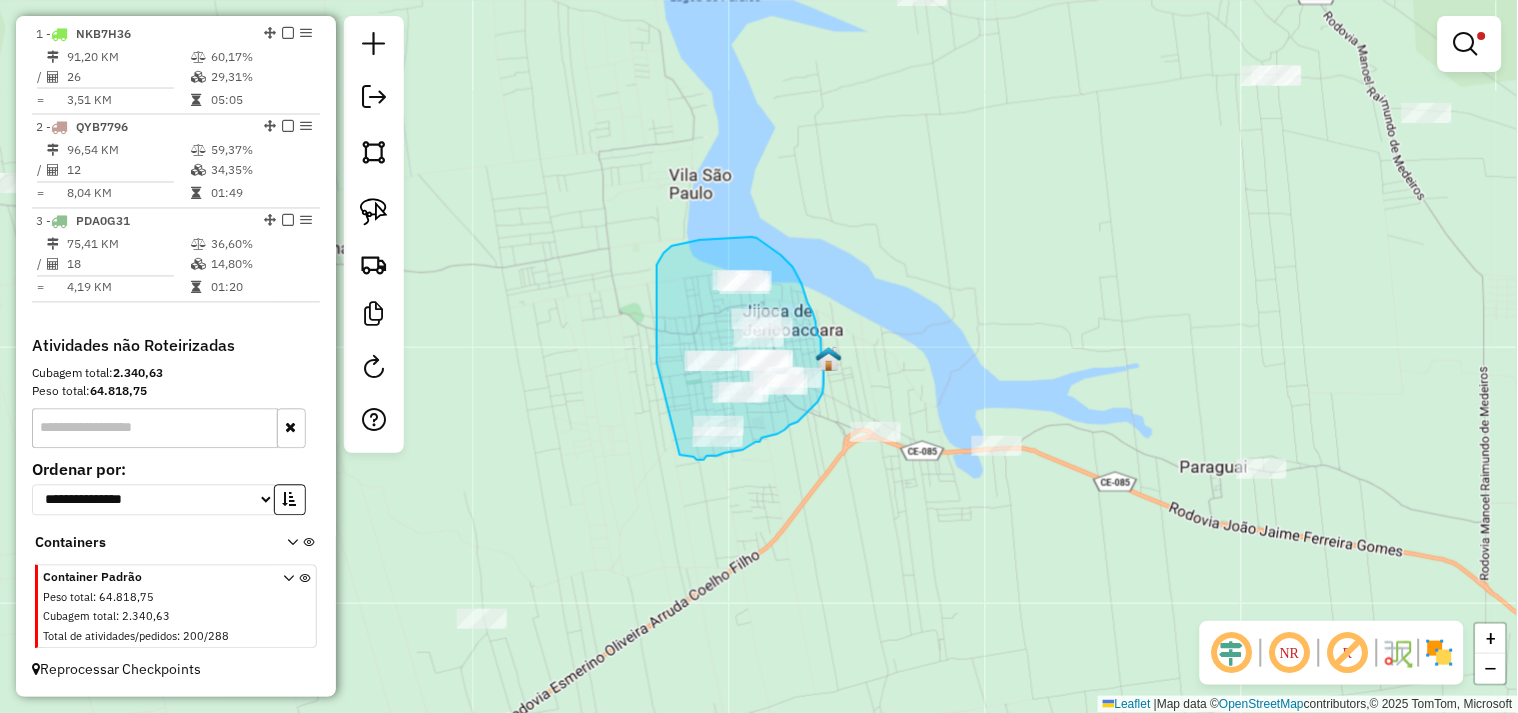 drag, startPoint x: 657, startPoint y: 288, endPoint x: 680, endPoint y: 455, distance: 168.57639 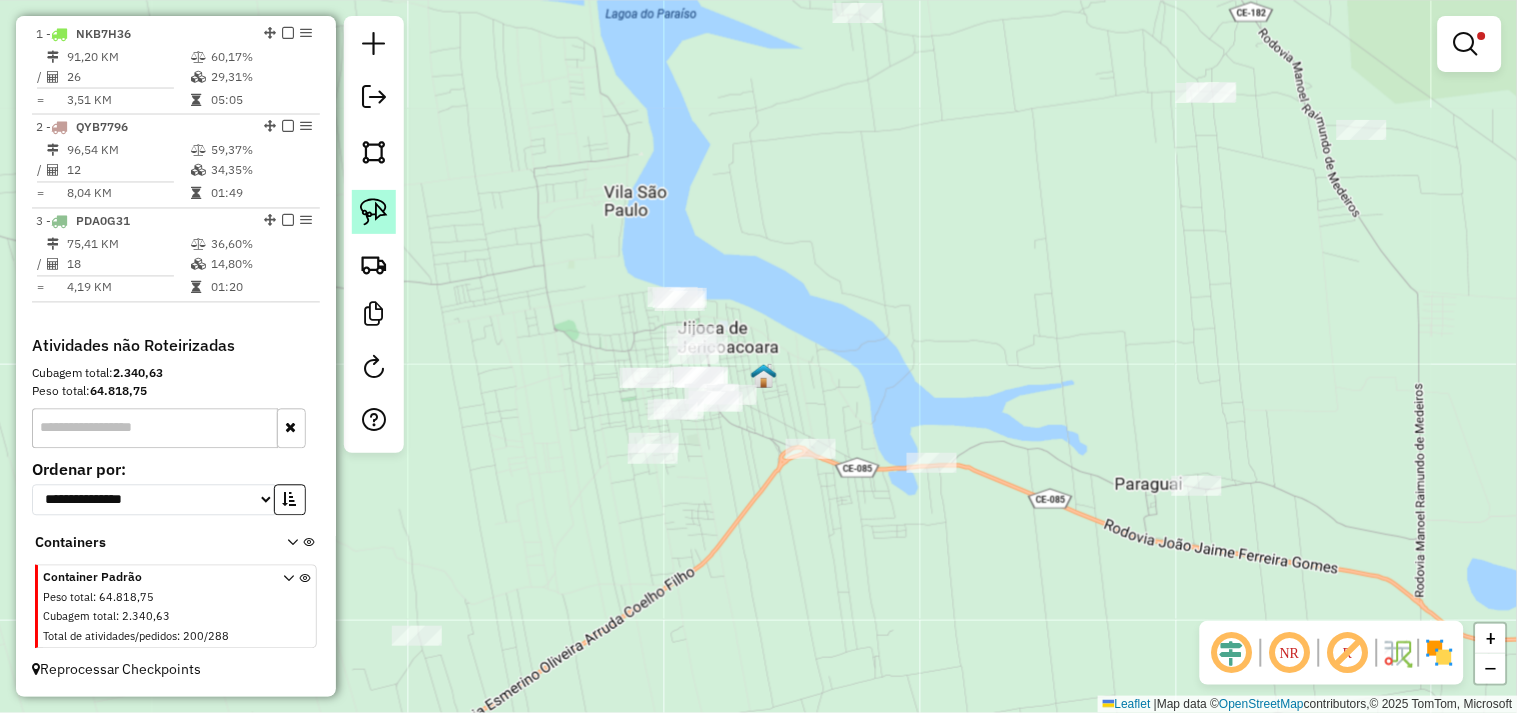 click 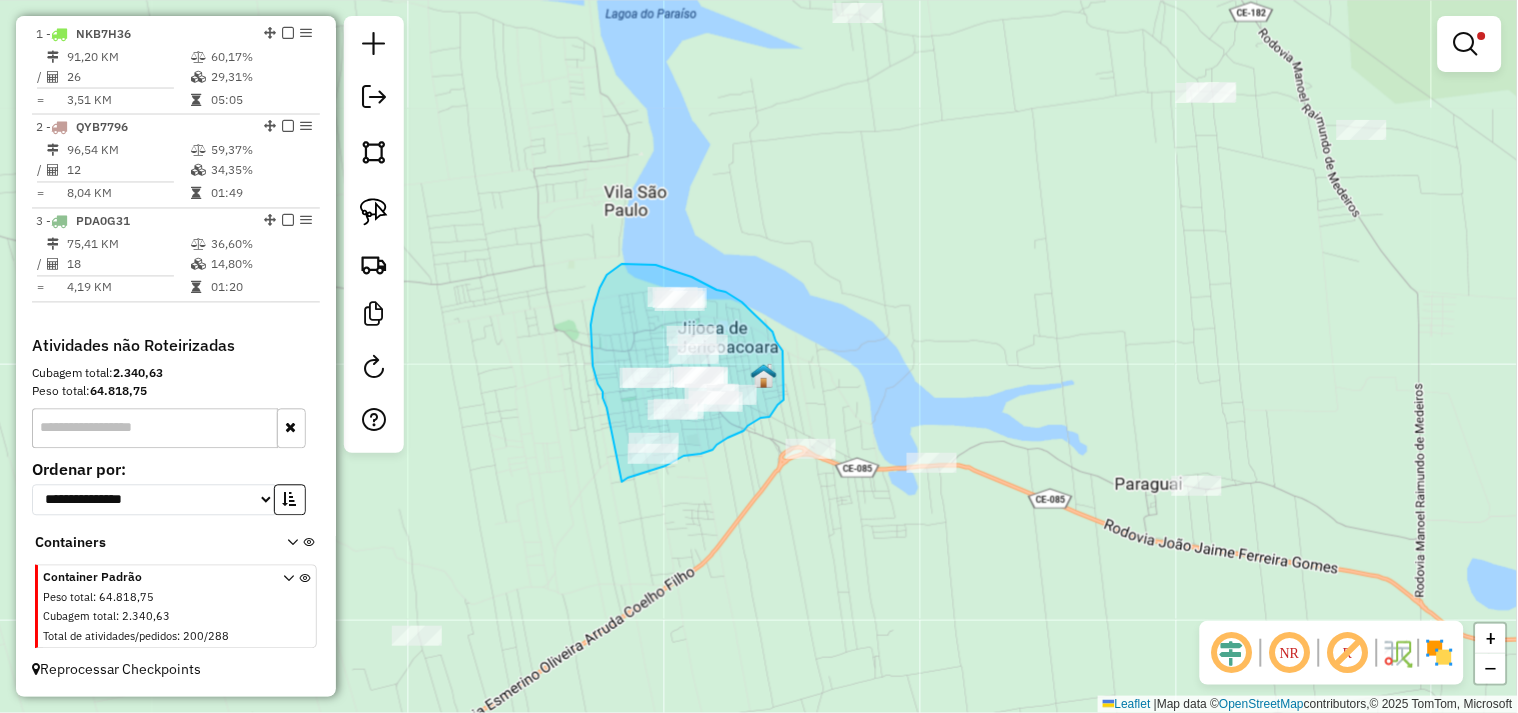 drag, startPoint x: 597, startPoint y: 378, endPoint x: 604, endPoint y: 483, distance: 105.23308 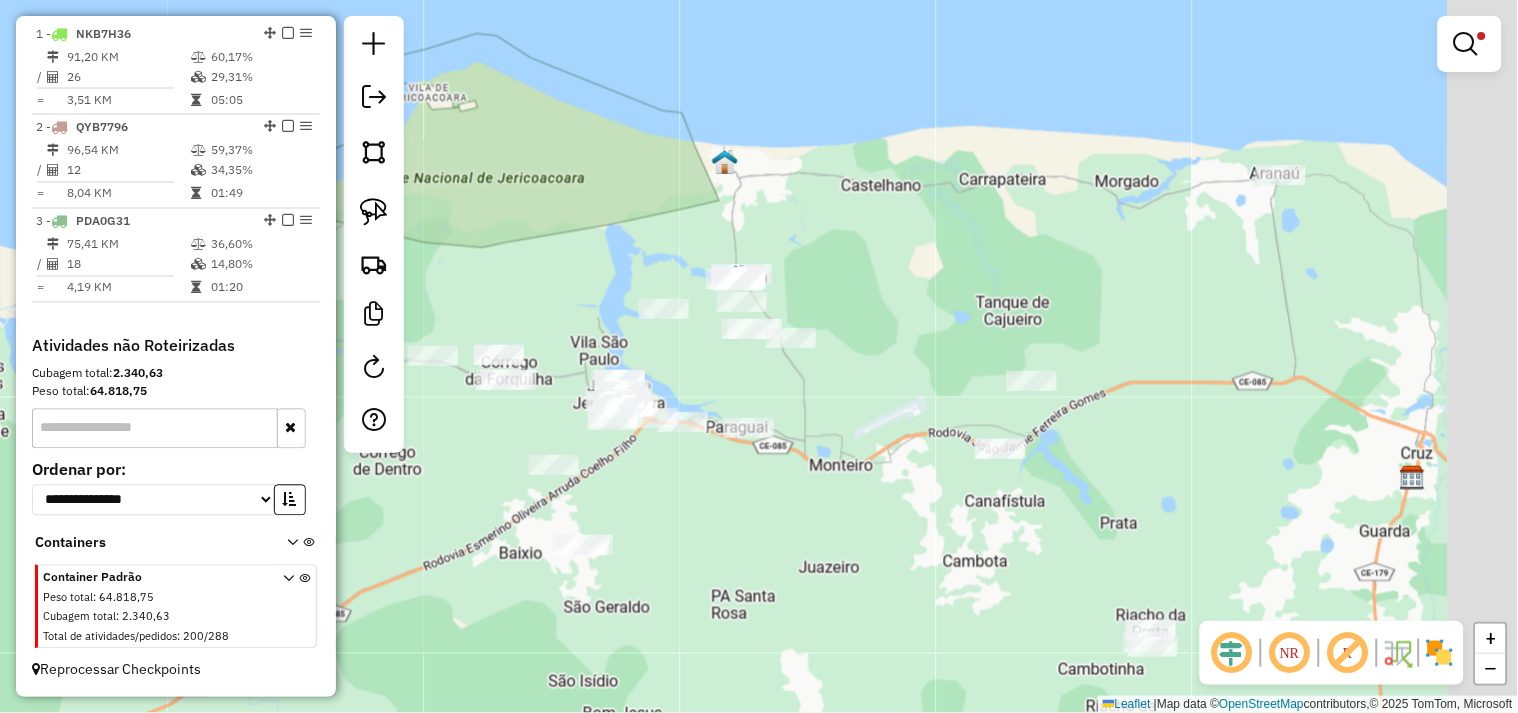 drag, startPoint x: 875, startPoint y: 454, endPoint x: 581, endPoint y: 421, distance: 295.84625 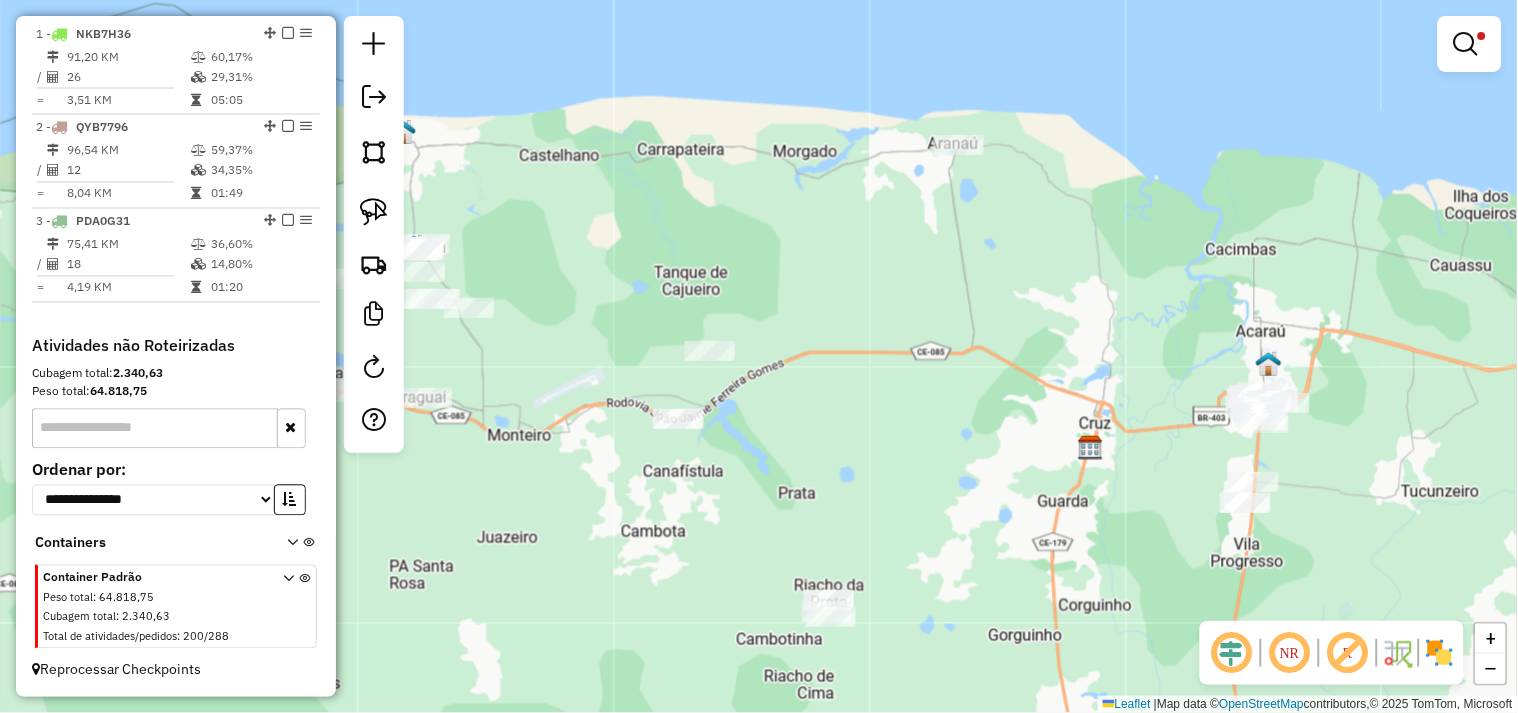 drag, startPoint x: 877, startPoint y: 447, endPoint x: 552, endPoint y: 367, distance: 334.70135 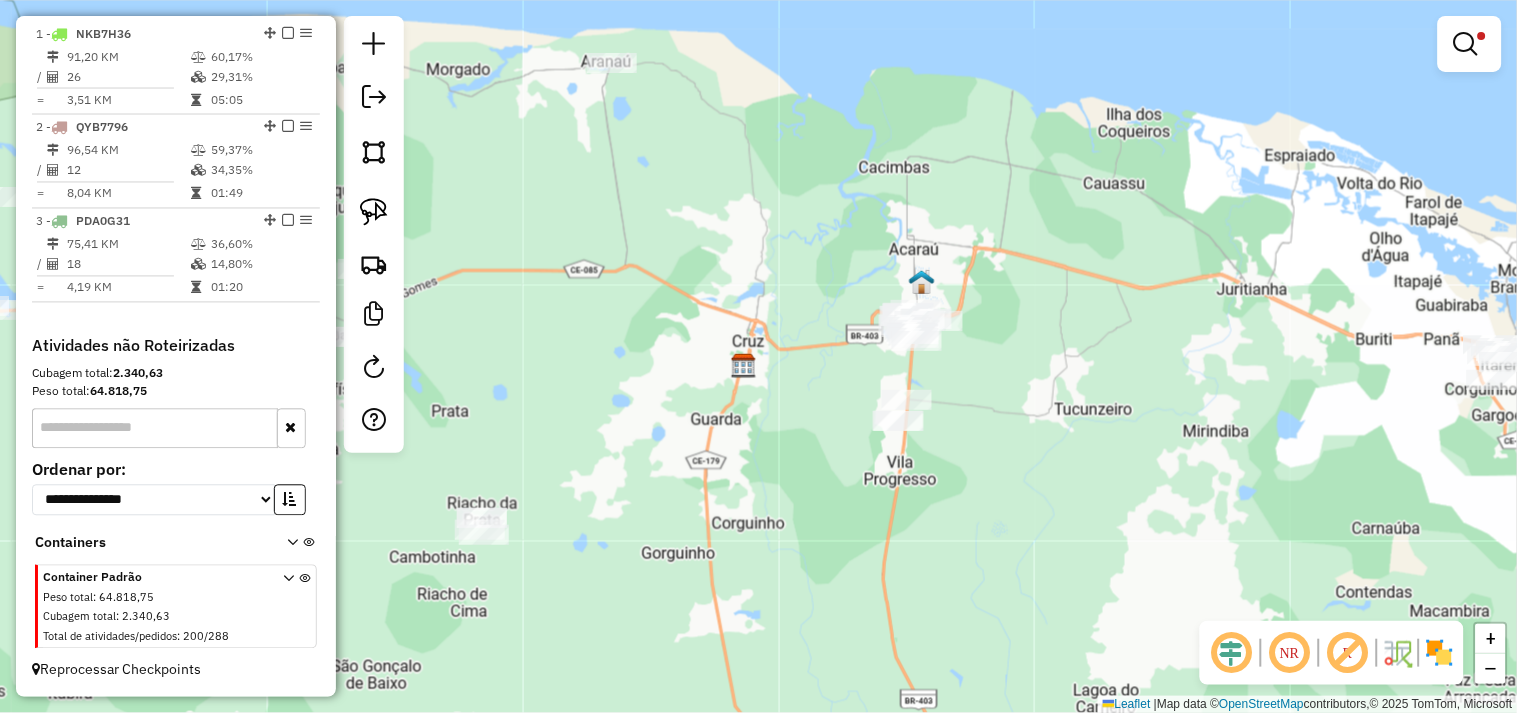 drag, startPoint x: 714, startPoint y: 394, endPoint x: 600, endPoint y: 382, distance: 114.62984 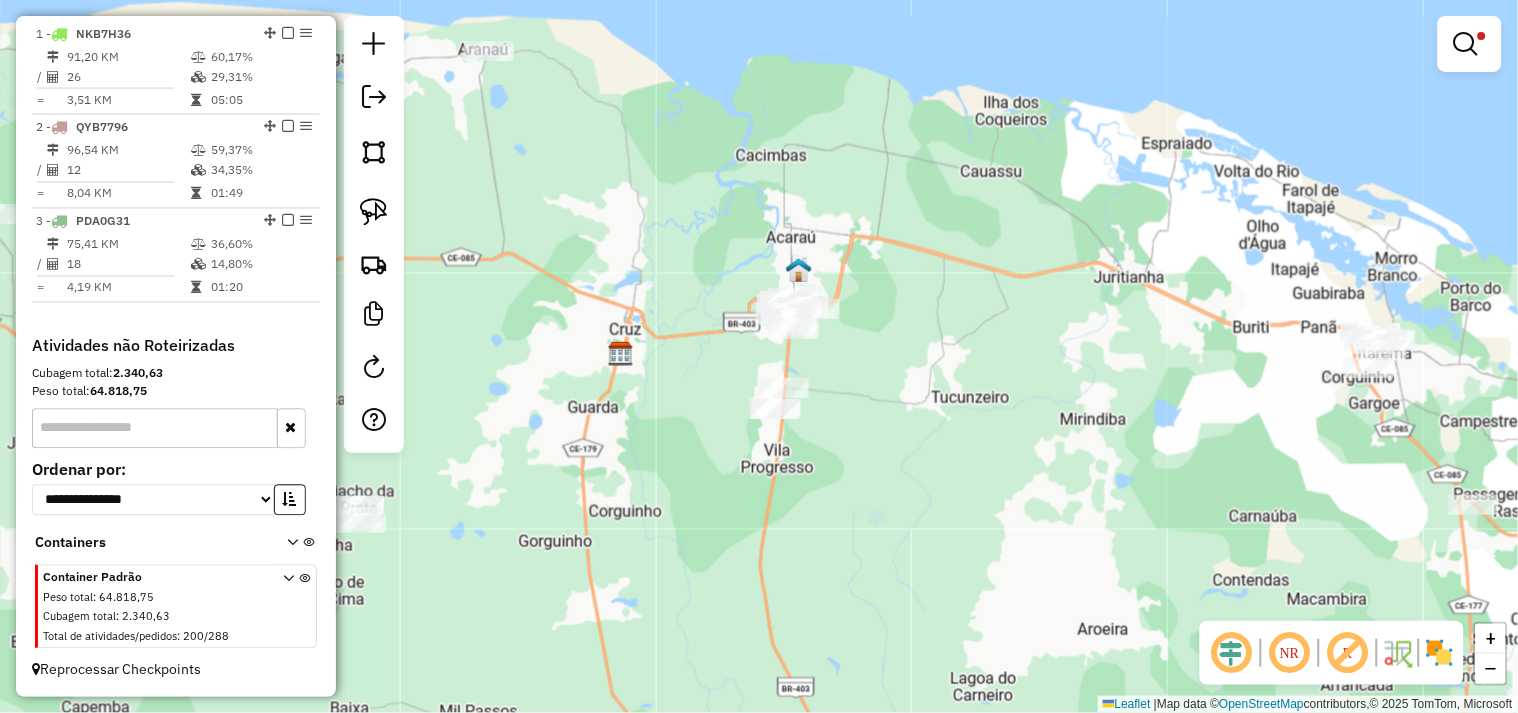 drag, startPoint x: 381, startPoint y: 223, endPoint x: 607, endPoint y: 351, distance: 259.73062 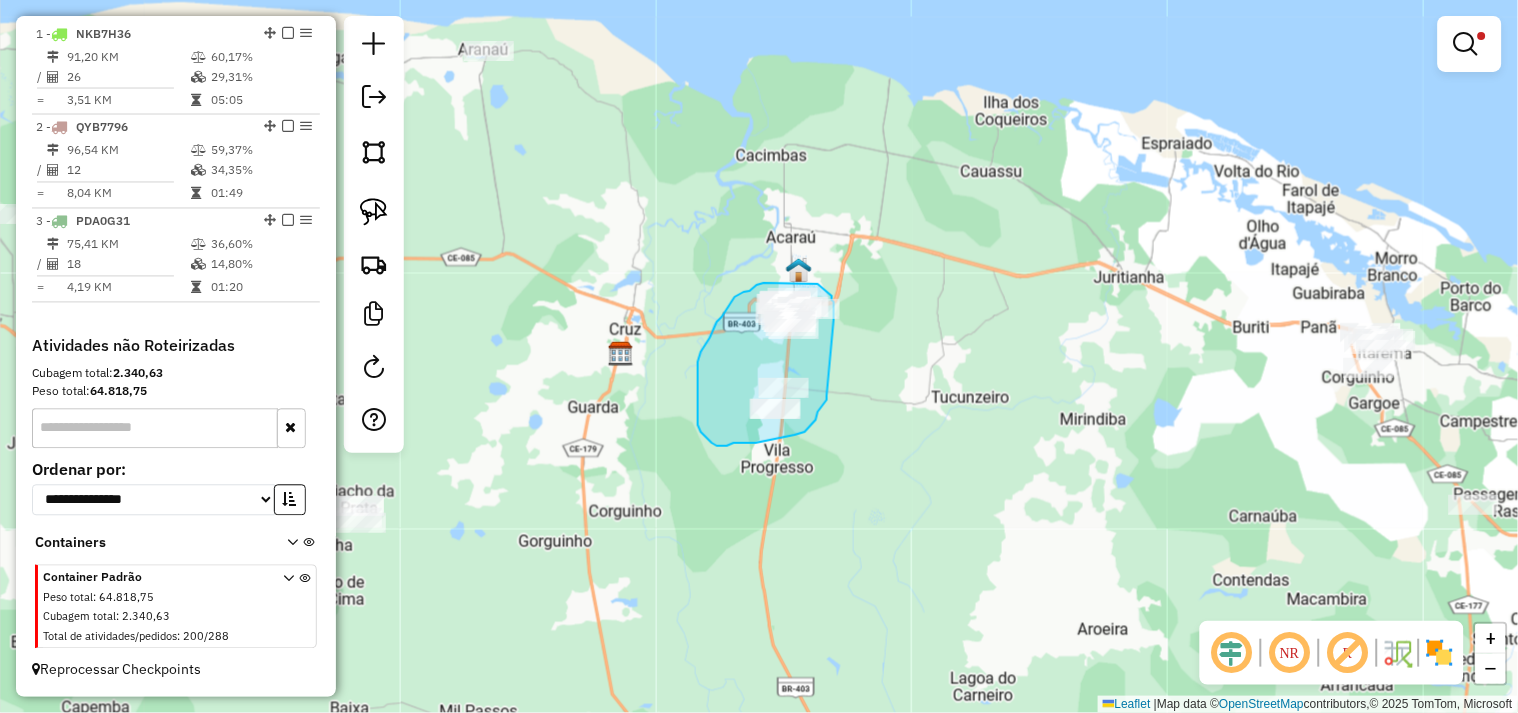 drag, startPoint x: 818, startPoint y: 412, endPoint x: 834, endPoint y: 320, distance: 93.38094 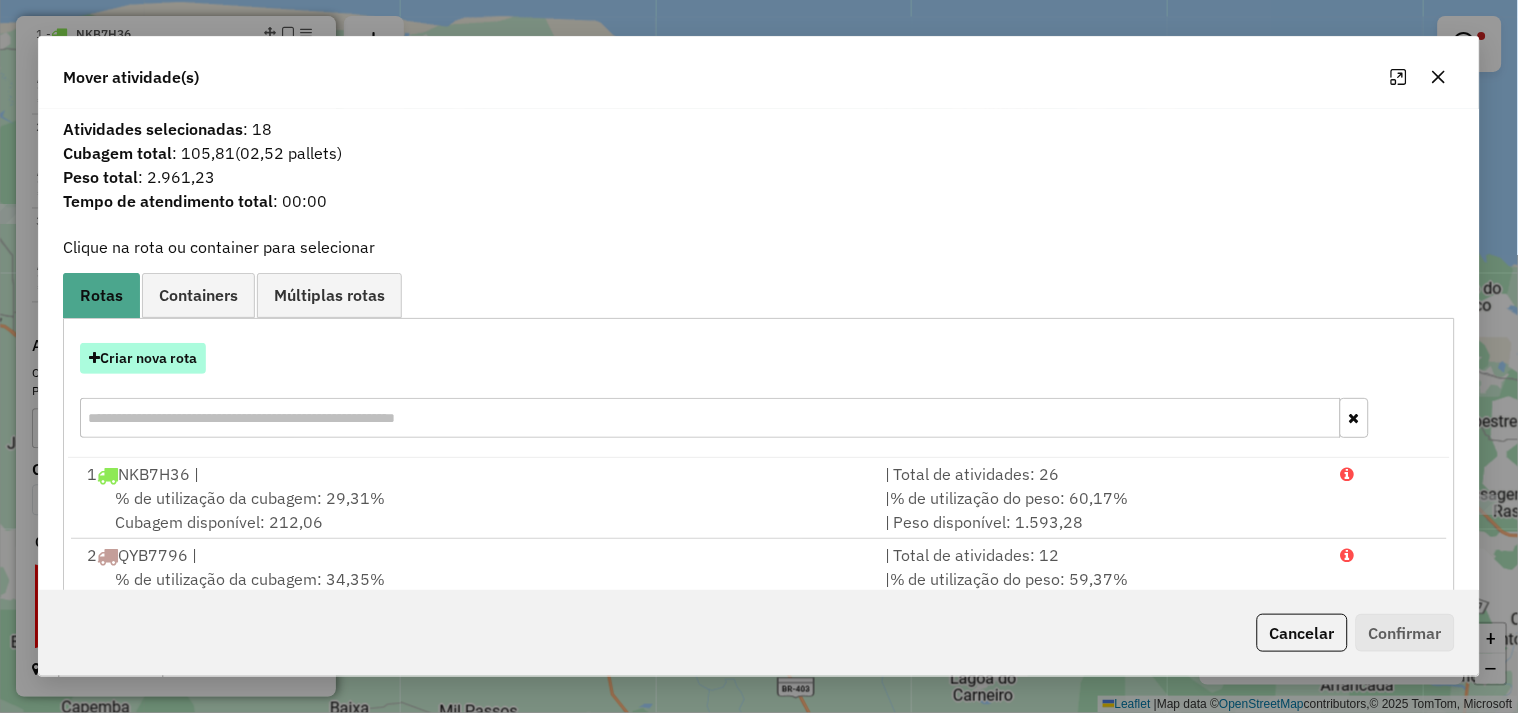 click on "Criar nova rota" at bounding box center (143, 358) 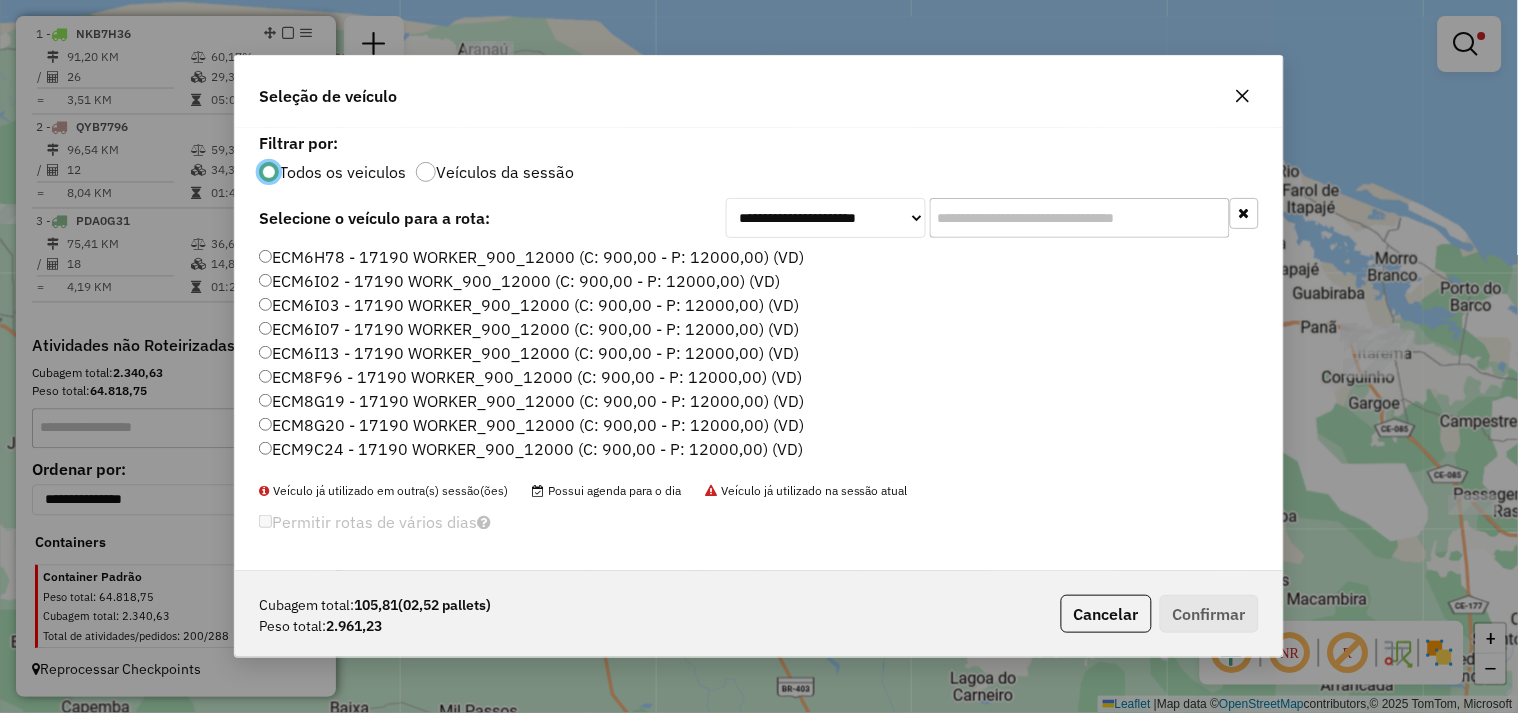 scroll, scrollTop: 11, scrollLeft: 5, axis: both 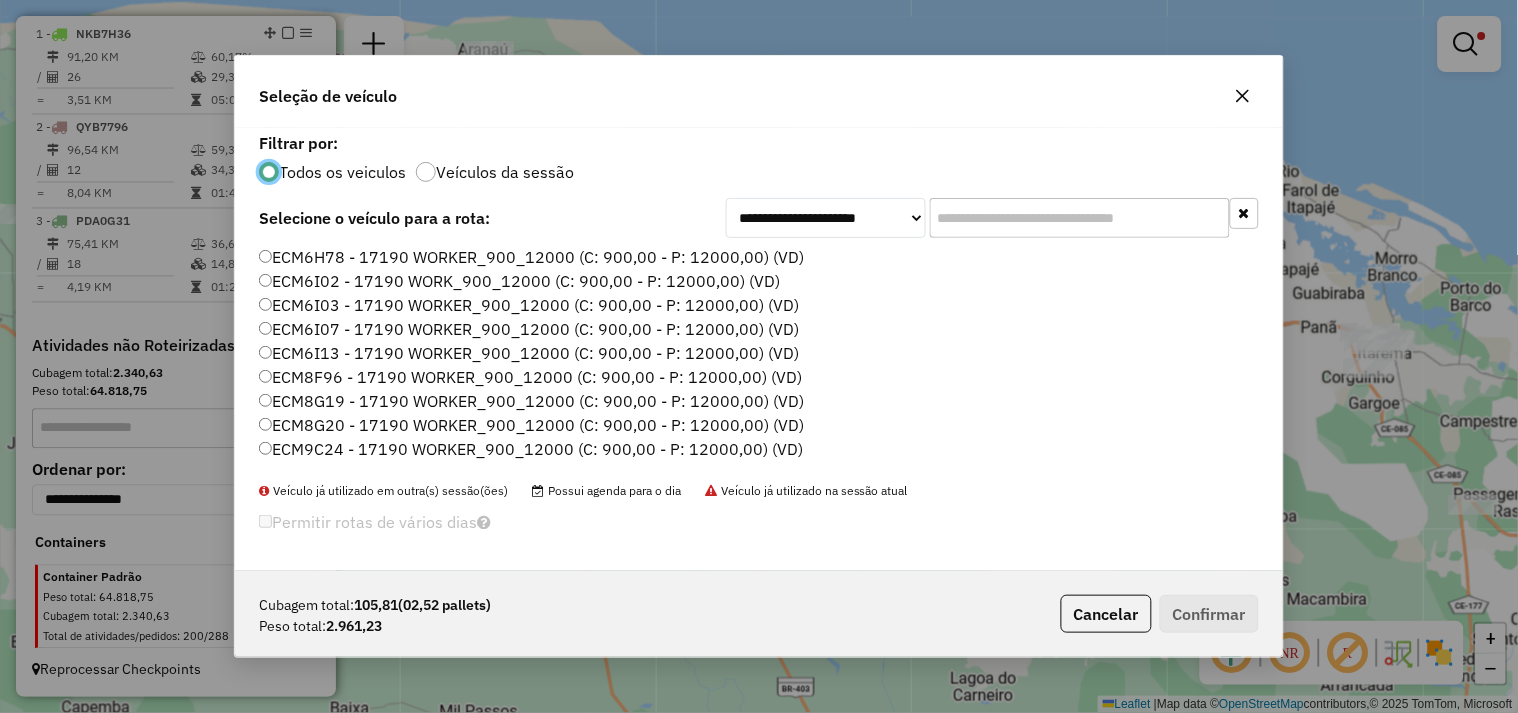 click on "ECM6I07 - 17190 WORKER_900_12000 (C: 900,00 - P: 12000,00) (VD)" 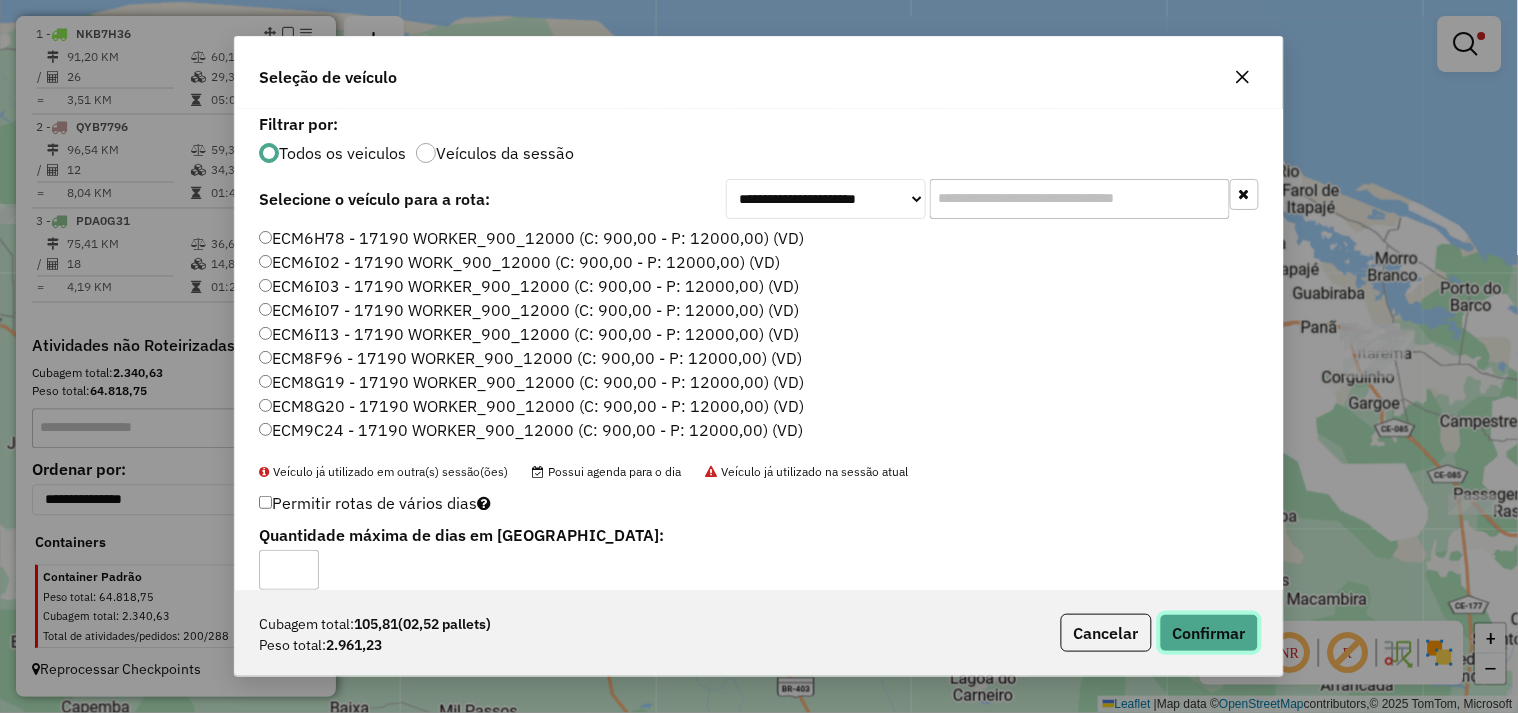 click on "Confirmar" 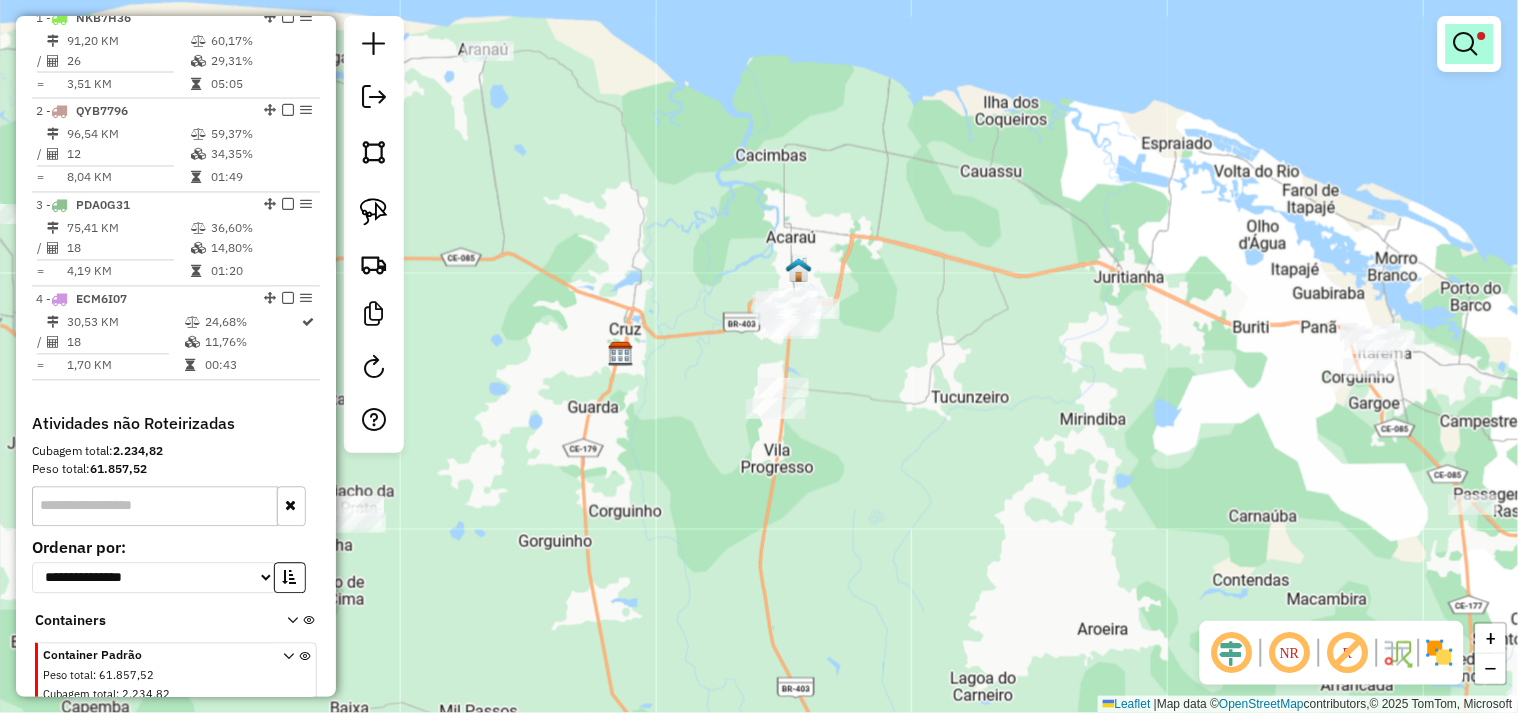 click at bounding box center (1466, 44) 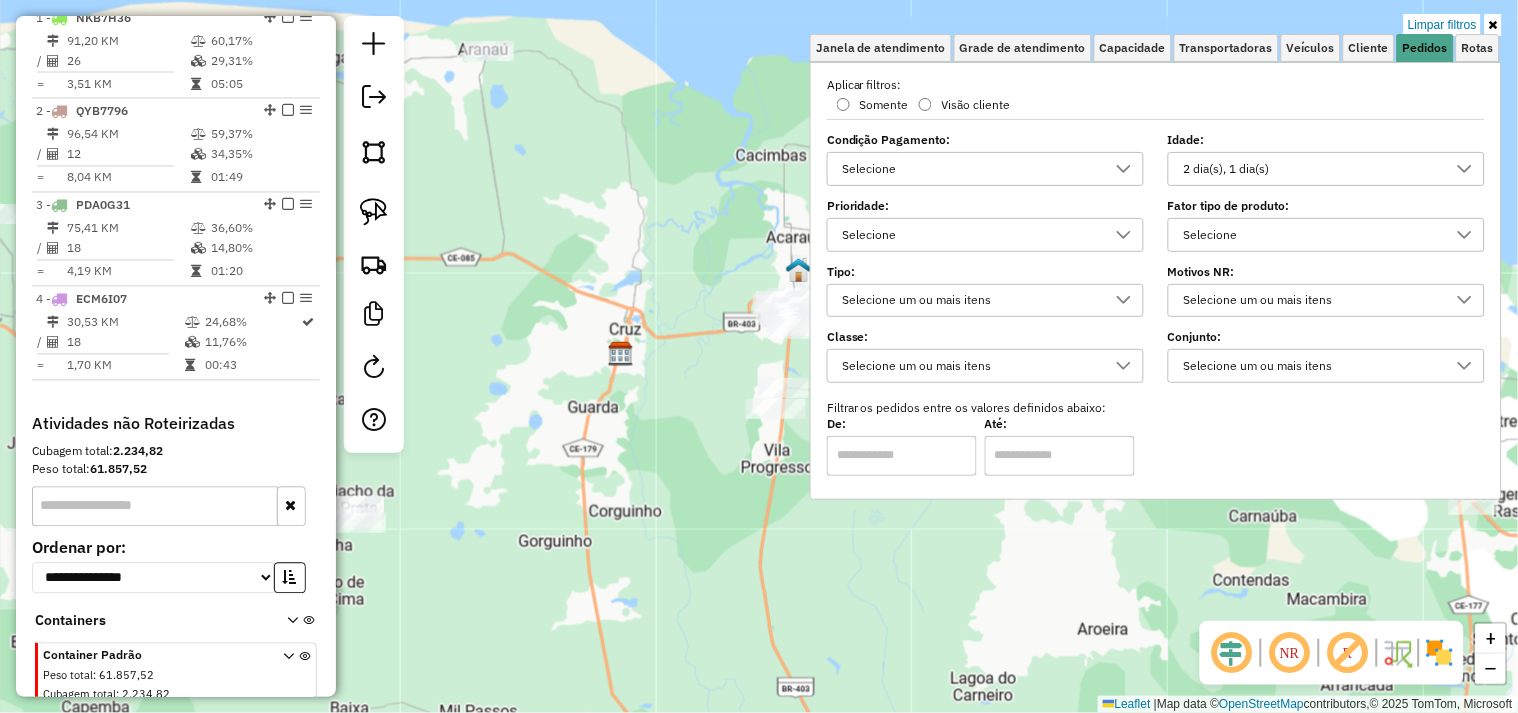drag, startPoint x: 1314, startPoint y: 175, endPoint x: 1301, endPoint y: 183, distance: 15.264338 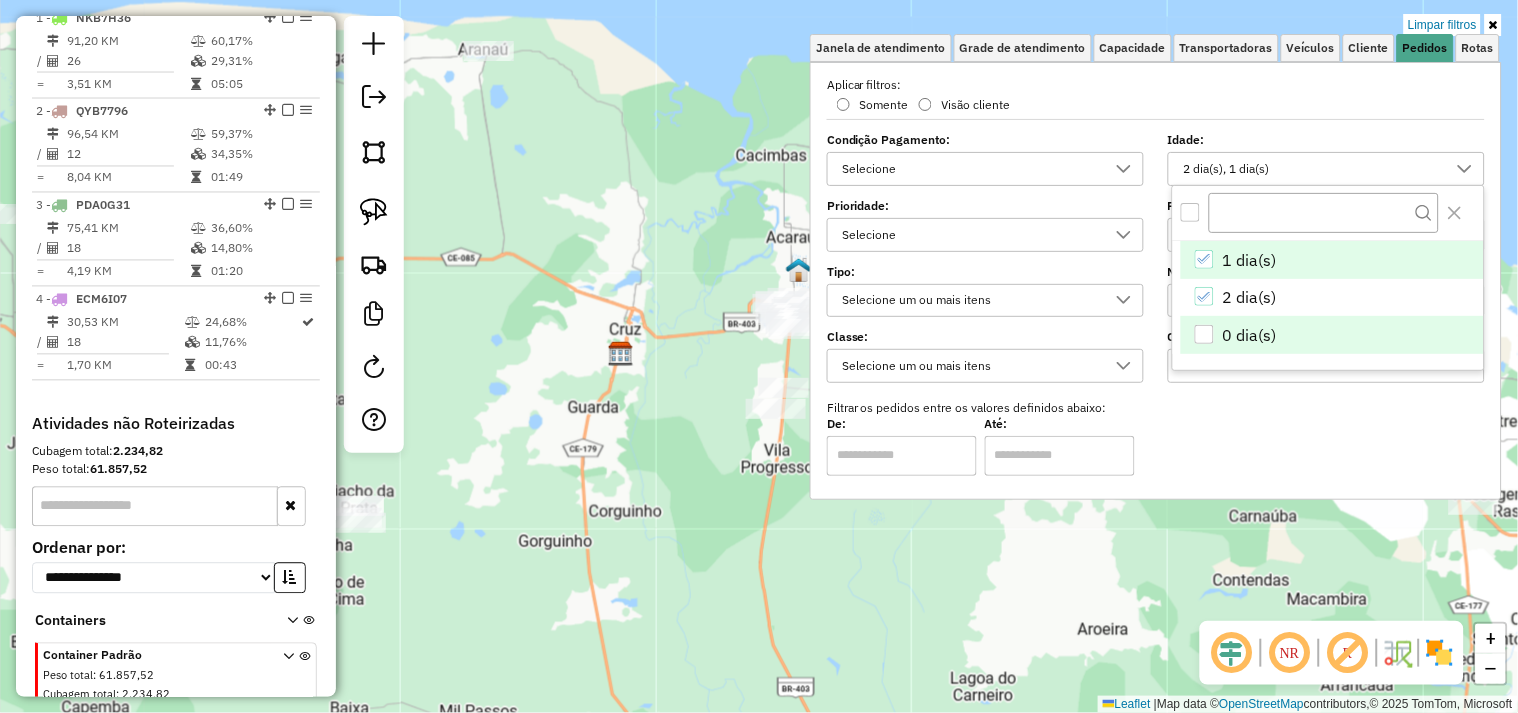 click at bounding box center [1204, 334] 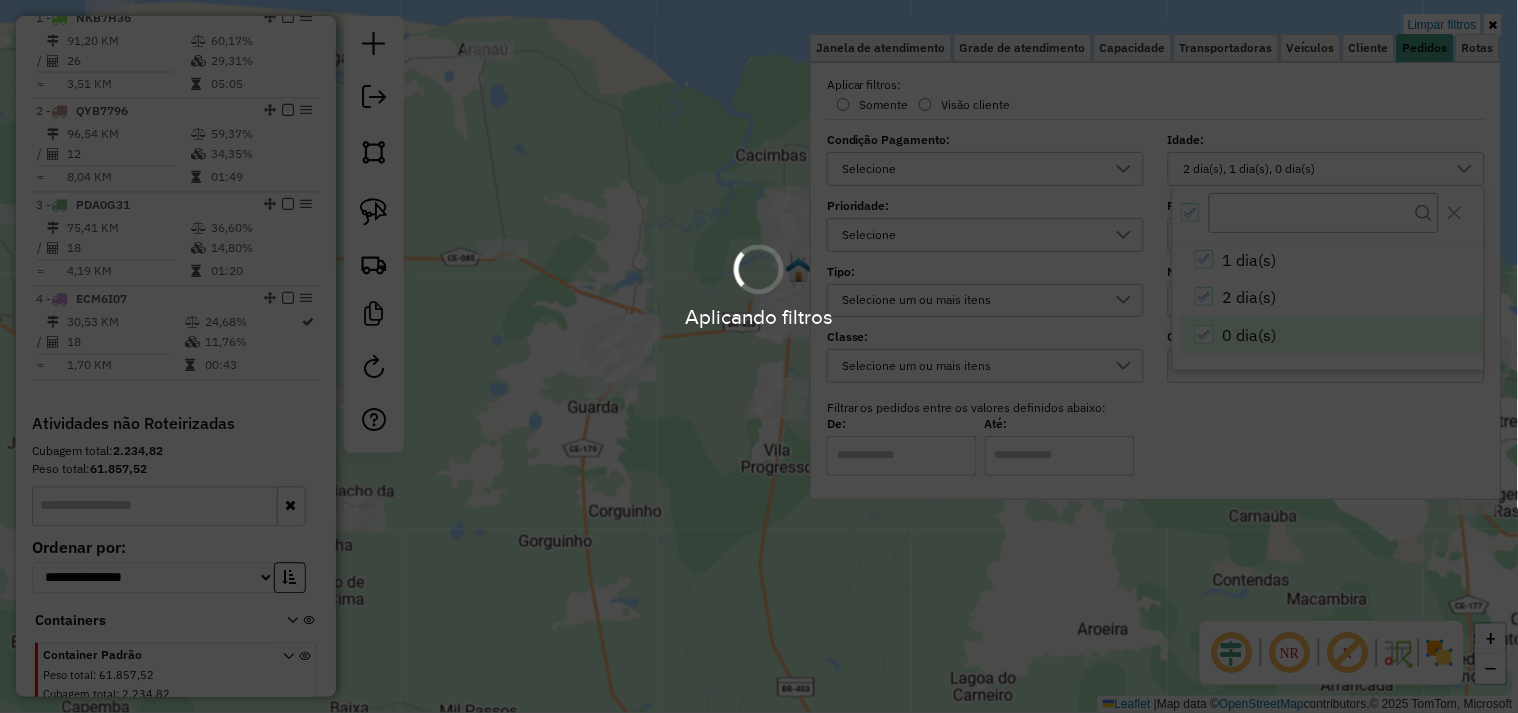 click on "Limpar filtros Janela de atendimento Grade de atendimento Capacidade Transportadoras Veículos Cliente Pedidos  Rotas Selecione os dias de semana para filtrar as janelas de atendimento  Seg   Ter   Qua   Qui   Sex   Sáb   Dom  Informe o período da janela de atendimento: De: Até:  Filtrar exatamente a janela do cliente  Considerar janela de atendimento padrão  Selecione os dias de semana para filtrar as grades de atendimento  Seg   Ter   Qua   Qui   Sex   Sáb   Dom   Considerar clientes sem dia de atendimento cadastrado  Clientes fora do dia de atendimento selecionado Filtrar as atividades entre os valores definidos abaixo:  Peso mínimo:   Peso máximo:   Cubagem mínima:   Cubagem máxima:   De:   Até:  Filtrar as atividades entre o tempo de atendimento definido abaixo:  De:   Até:   Considerar capacidade total dos clientes não roteirizados Transportadora: Selecione um ou mais itens Tipo de veículo: Selecione um ou mais itens Veículo: Selecione um ou mais itens Motorista: Selecione um ou mais itens" 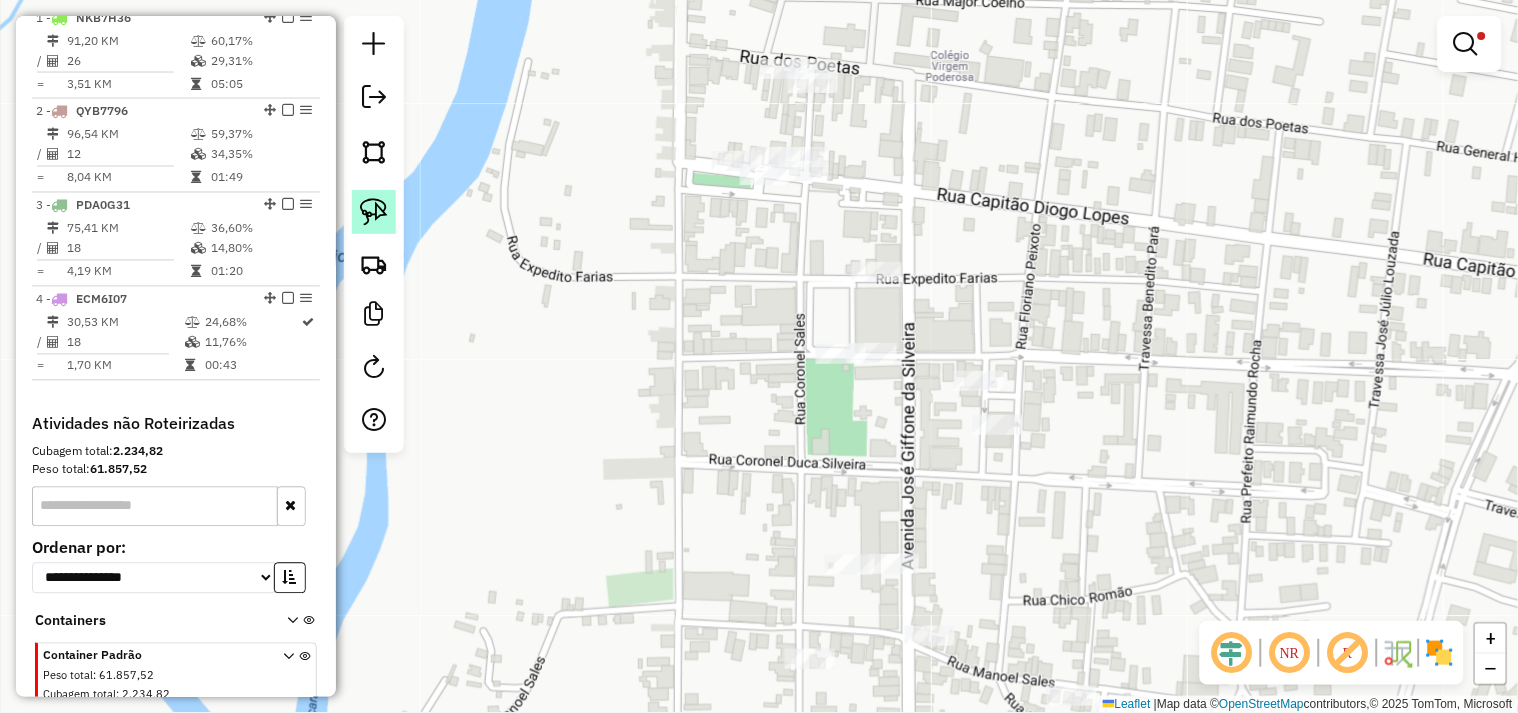 click 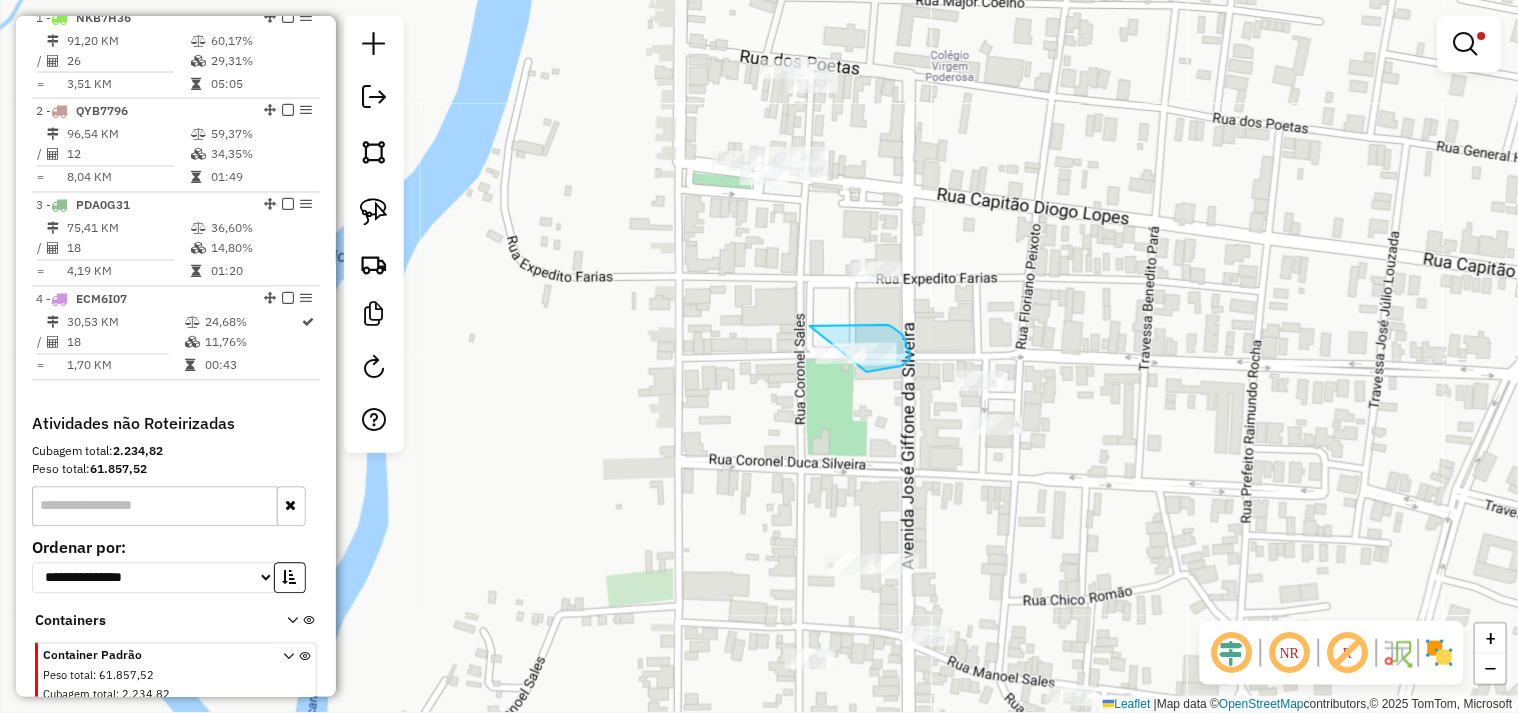drag, startPoint x: 864, startPoint y: 325, endPoint x: 717, endPoint y: 367, distance: 152.88231 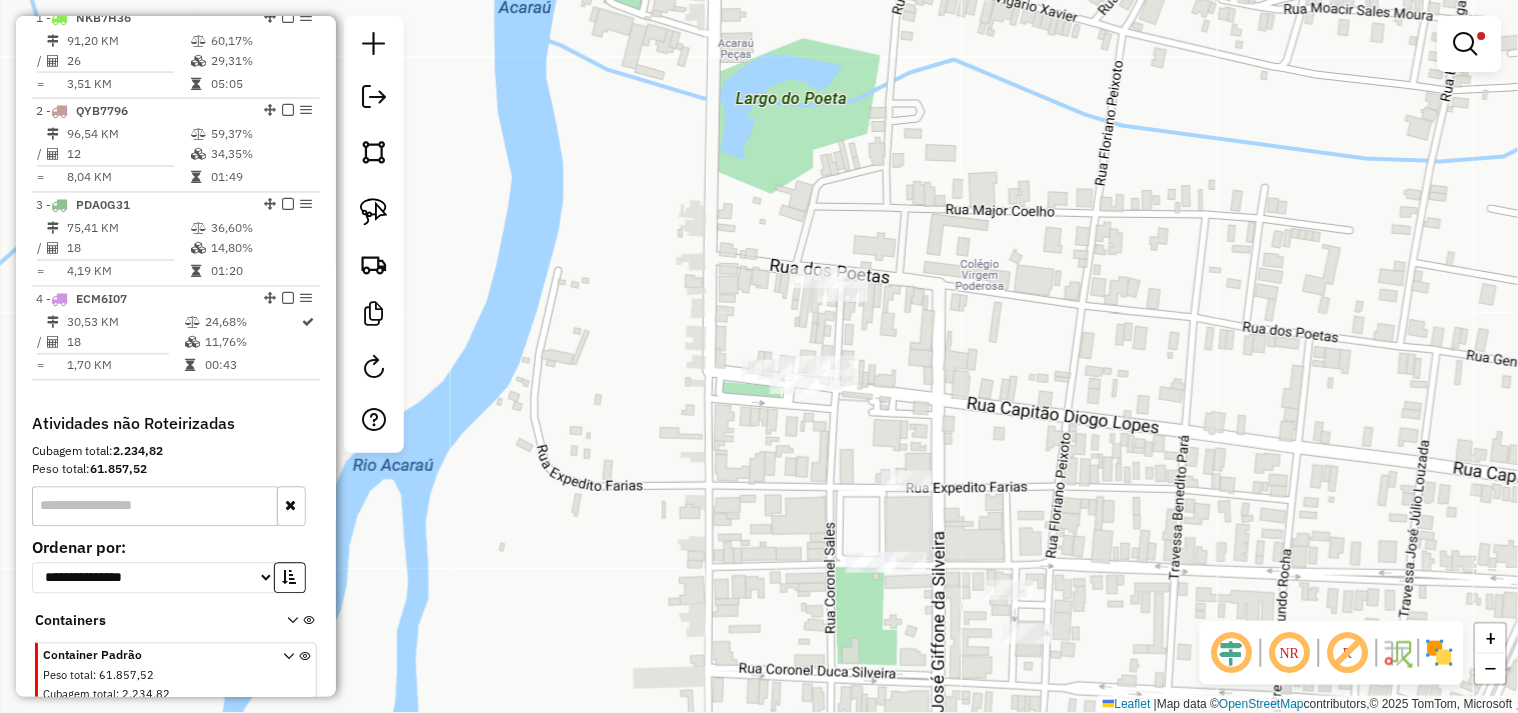drag, startPoint x: 381, startPoint y: 205, endPoint x: 561, endPoint y: 226, distance: 181.22086 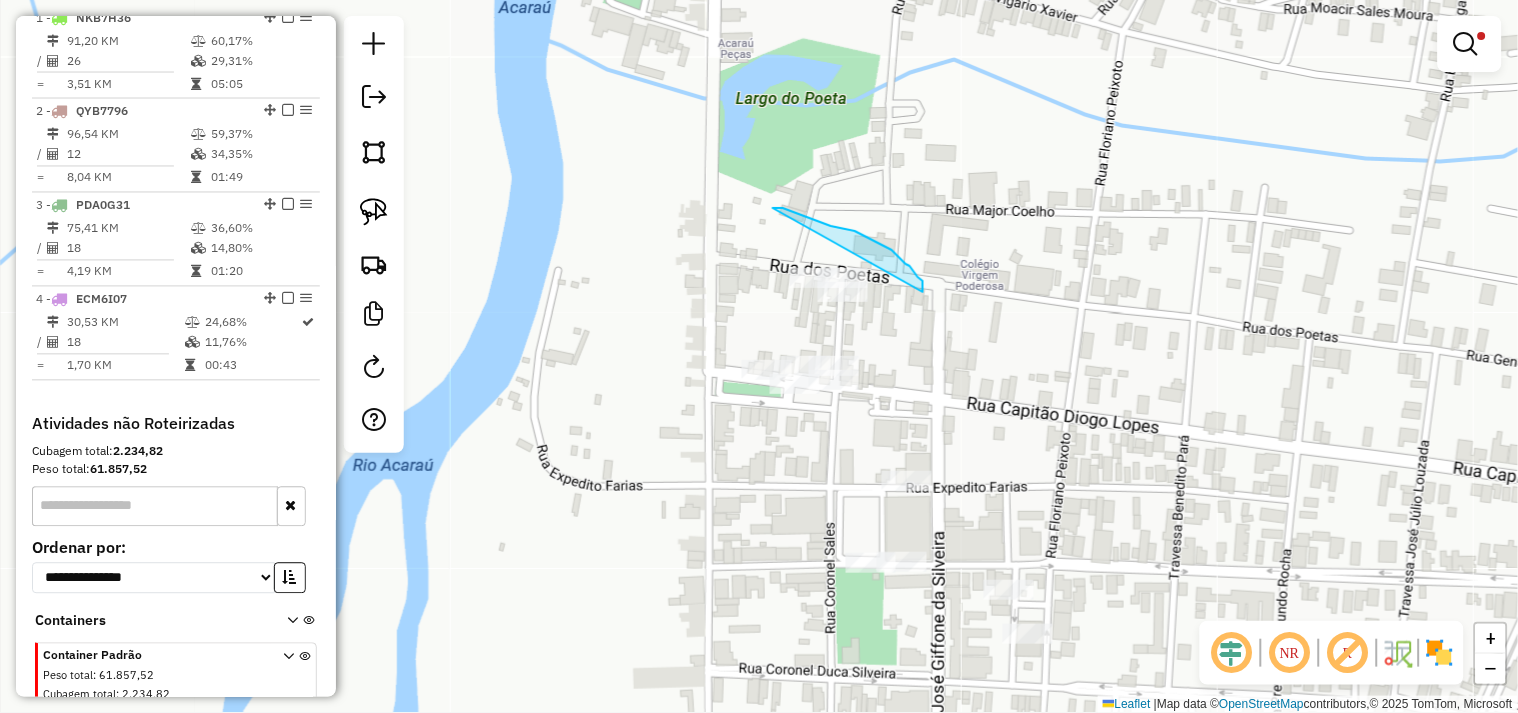 drag, startPoint x: 855, startPoint y: 231, endPoint x: 694, endPoint y: 281, distance: 168.5853 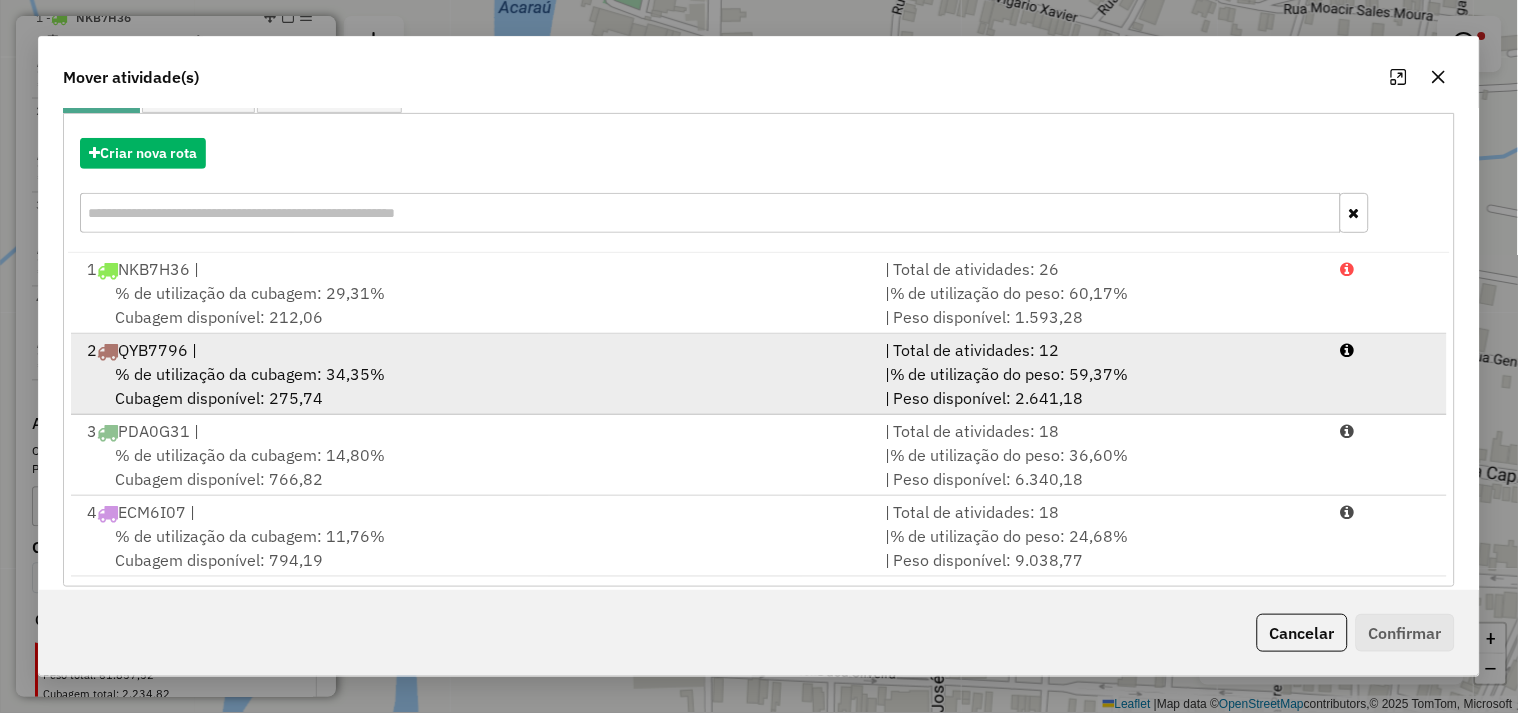 scroll, scrollTop: 226, scrollLeft: 0, axis: vertical 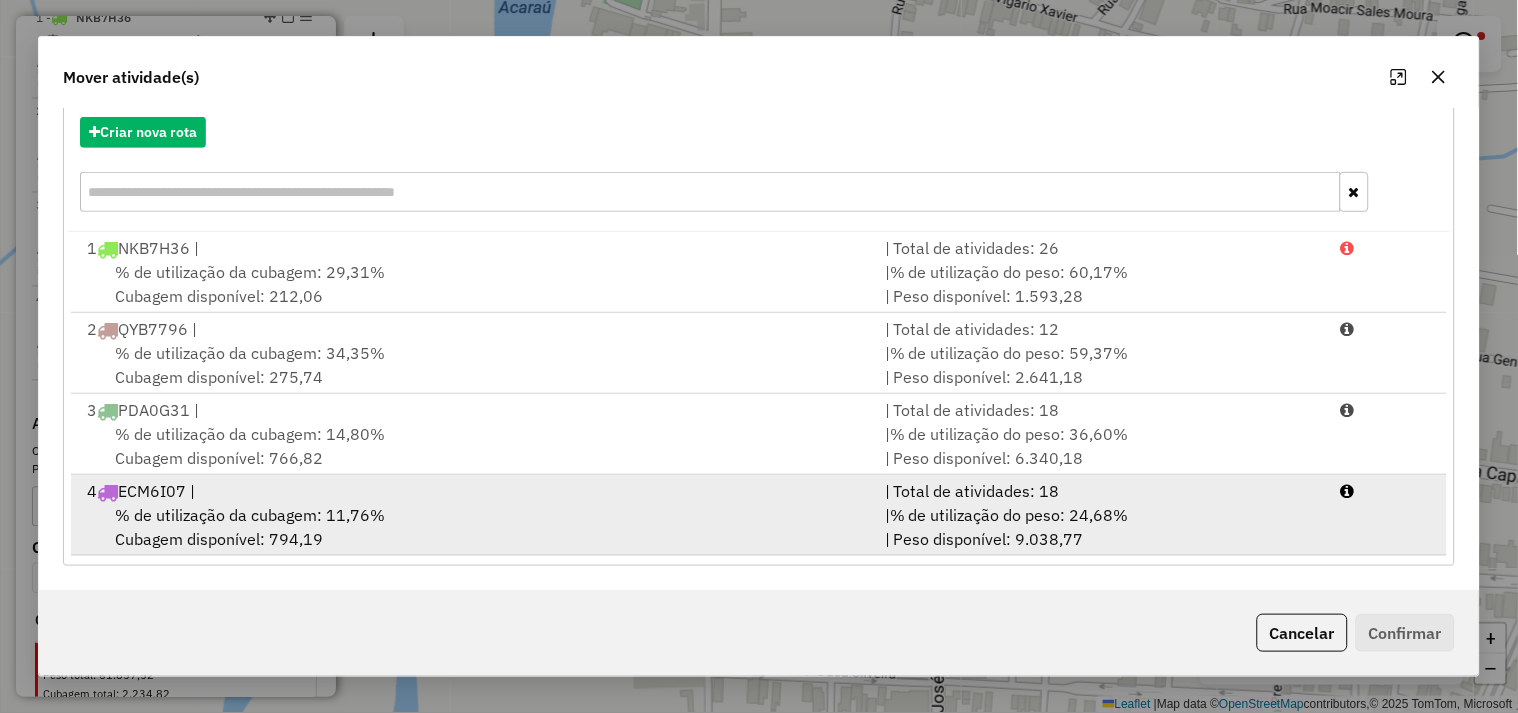drag, startPoint x: 323, startPoint y: 513, endPoint x: 480, endPoint y: 521, distance: 157.20369 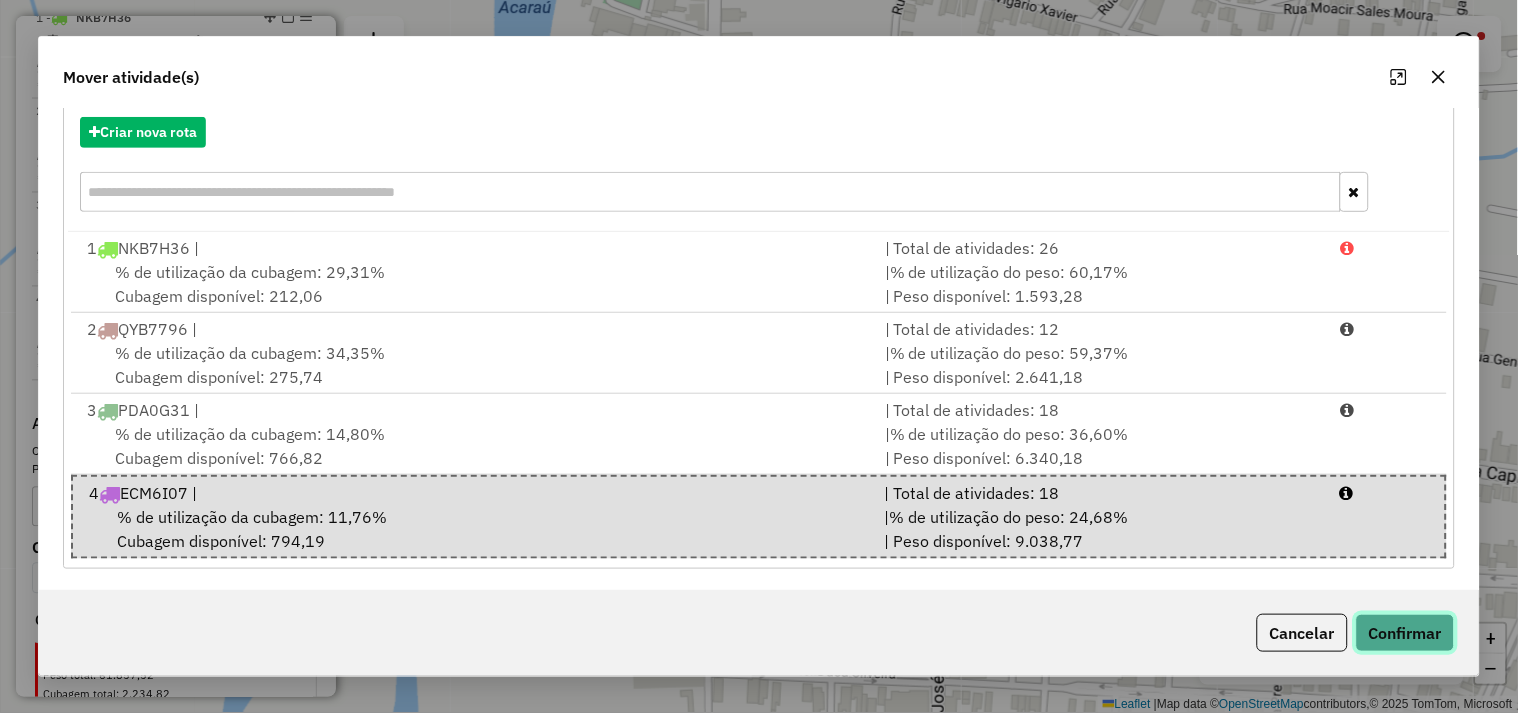 click on "Confirmar" 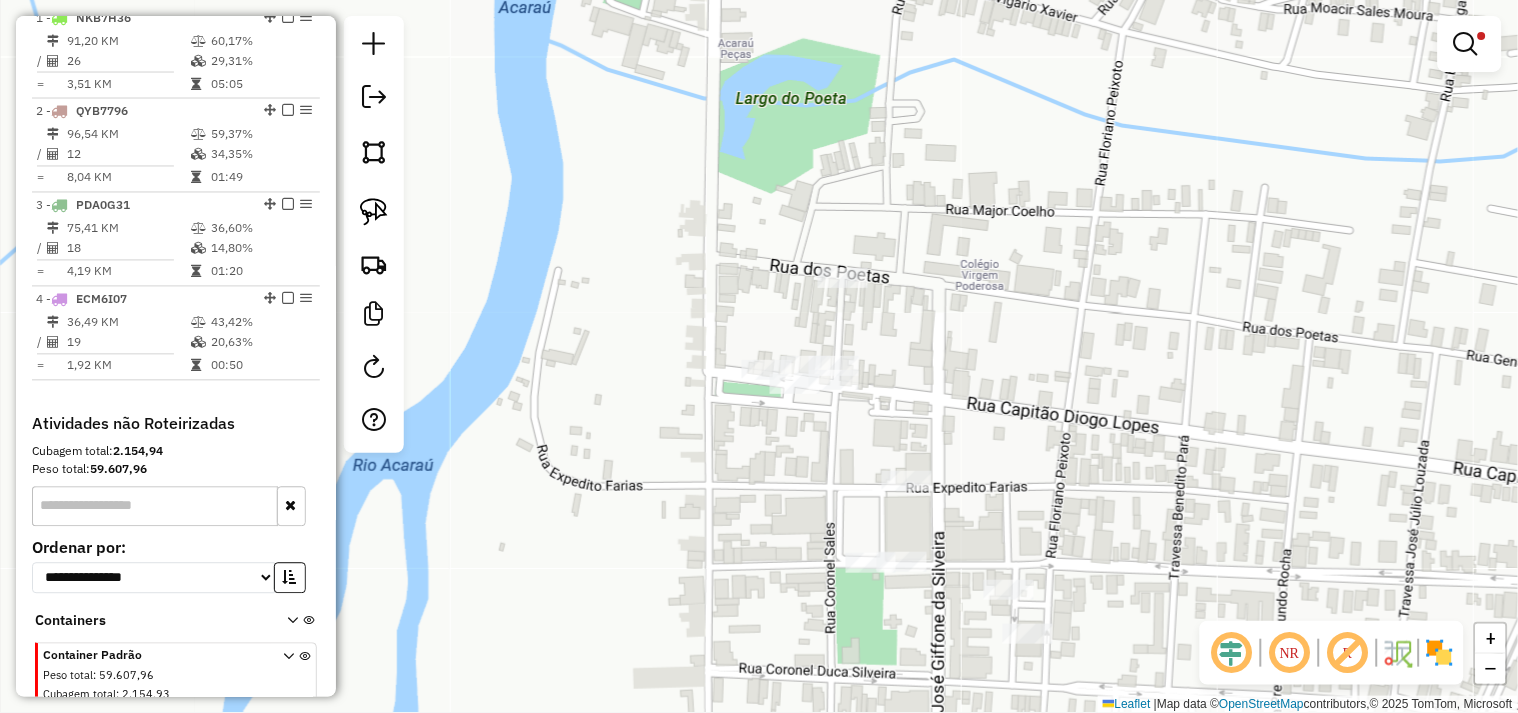 scroll, scrollTop: 0, scrollLeft: 0, axis: both 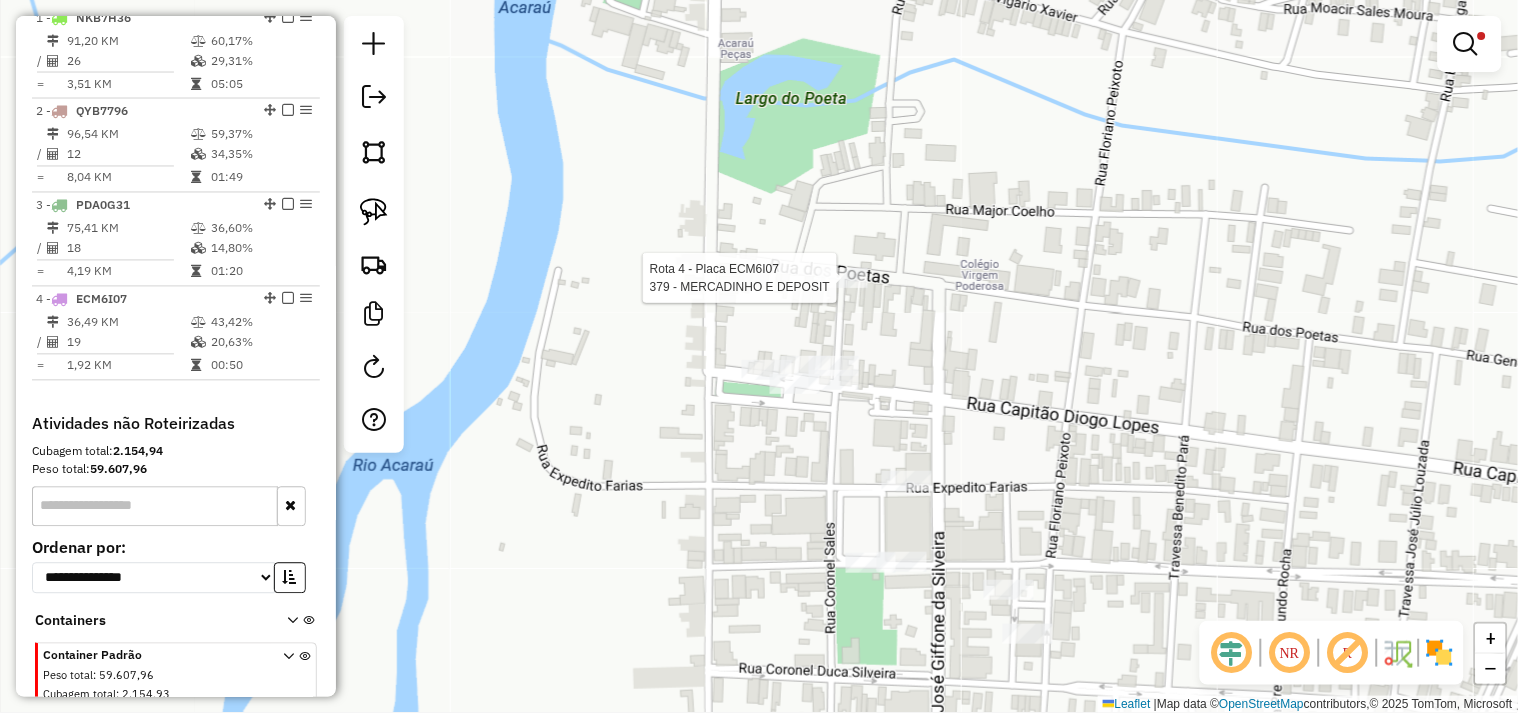 click 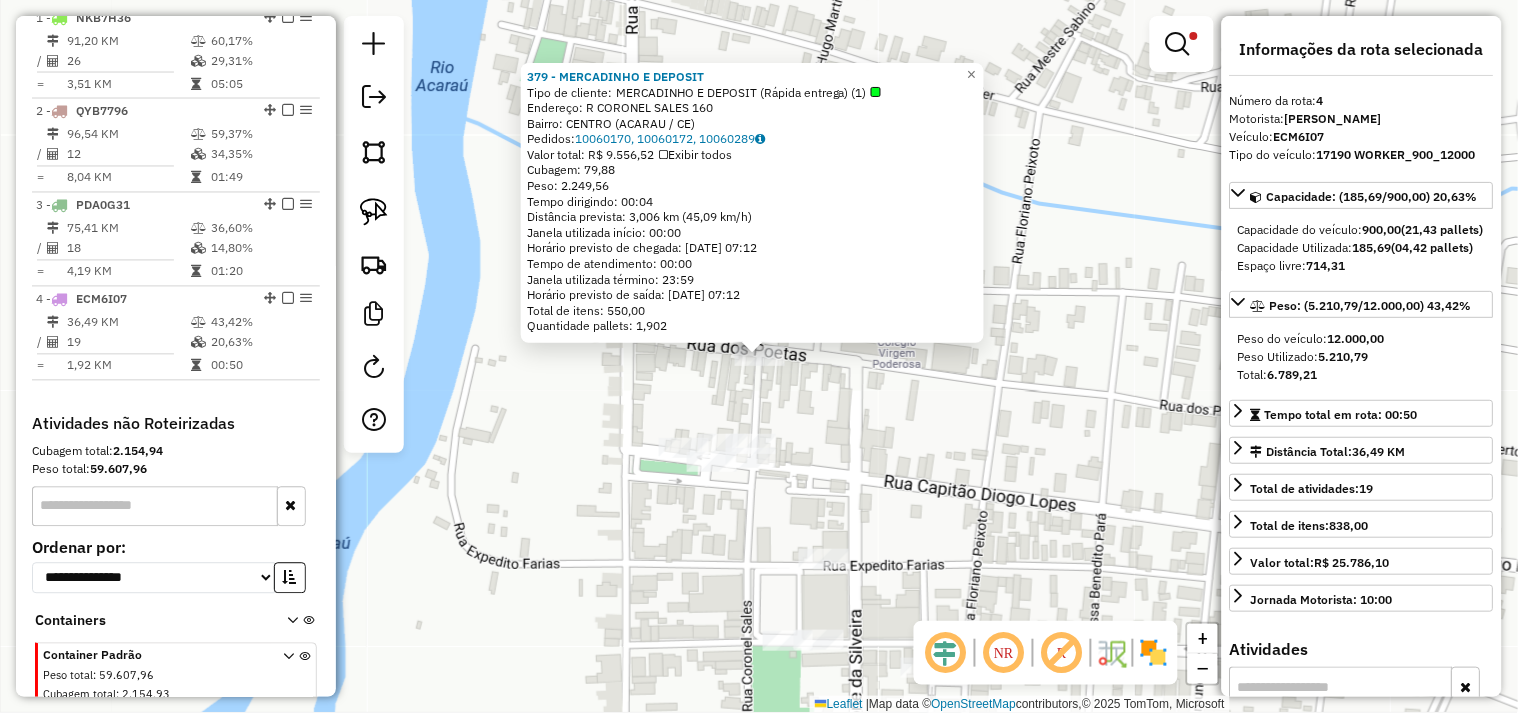scroll, scrollTop: 862, scrollLeft: 0, axis: vertical 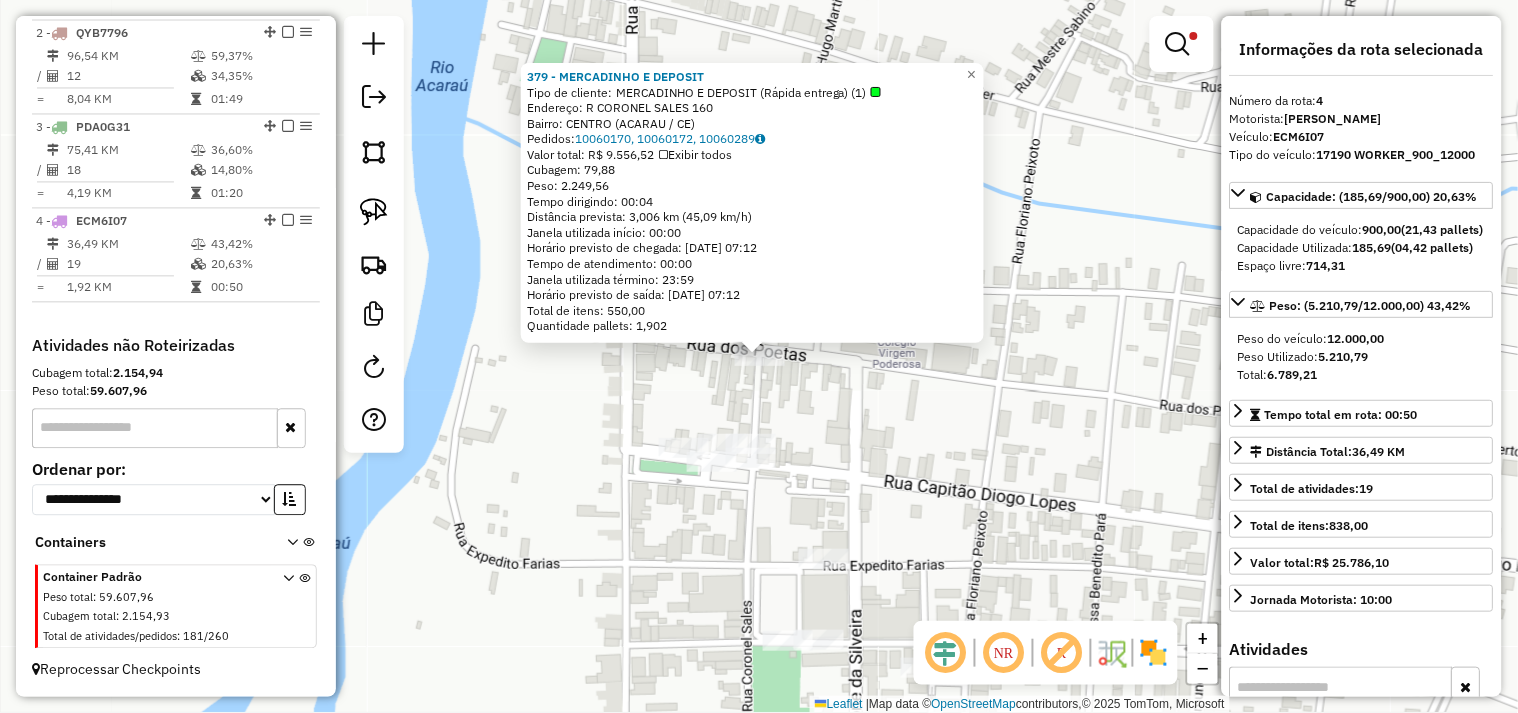 click on "379 - MERCADINHO E DEPOSIT  Tipo de cliente:   MERCADINHO E DEPOSIT (Rápida entrega) (1)   Endereço:  R CORONEL SALES 160   Bairro: CENTRO (ACARAU / CE)   Pedidos:  10060170, 10060172, 10060289   Valor total: R$ 9.556,52   Exibir todos   Cubagem: 79,88  Peso: 2.249,56  Tempo dirigindo: 00:04   Distância prevista: 3,006 km (45,09 km/h)   Janela utilizada início: 00:00   Horário previsto de chegada: 11/07/2025 07:12   Tempo de atendimento: 00:00   Janela utilizada término: 23:59   Horário previsto de saída: 11/07/2025 07:12   Total de itens: 550,00   Quantidade pallets: 1,902  × Limpar filtros Janela de atendimento Grade de atendimento Capacidade Transportadoras Veículos Cliente Pedidos  Rotas Selecione os dias de semana para filtrar as janelas de atendimento  Seg   Ter   Qua   Qui   Sex   Sáb   Dom  Informe o período da janela de atendimento: De: Até:  Filtrar exatamente a janela do cliente  Considerar janela de atendimento padrão  Selecione os dias de semana para filtrar as grades de atendimento" 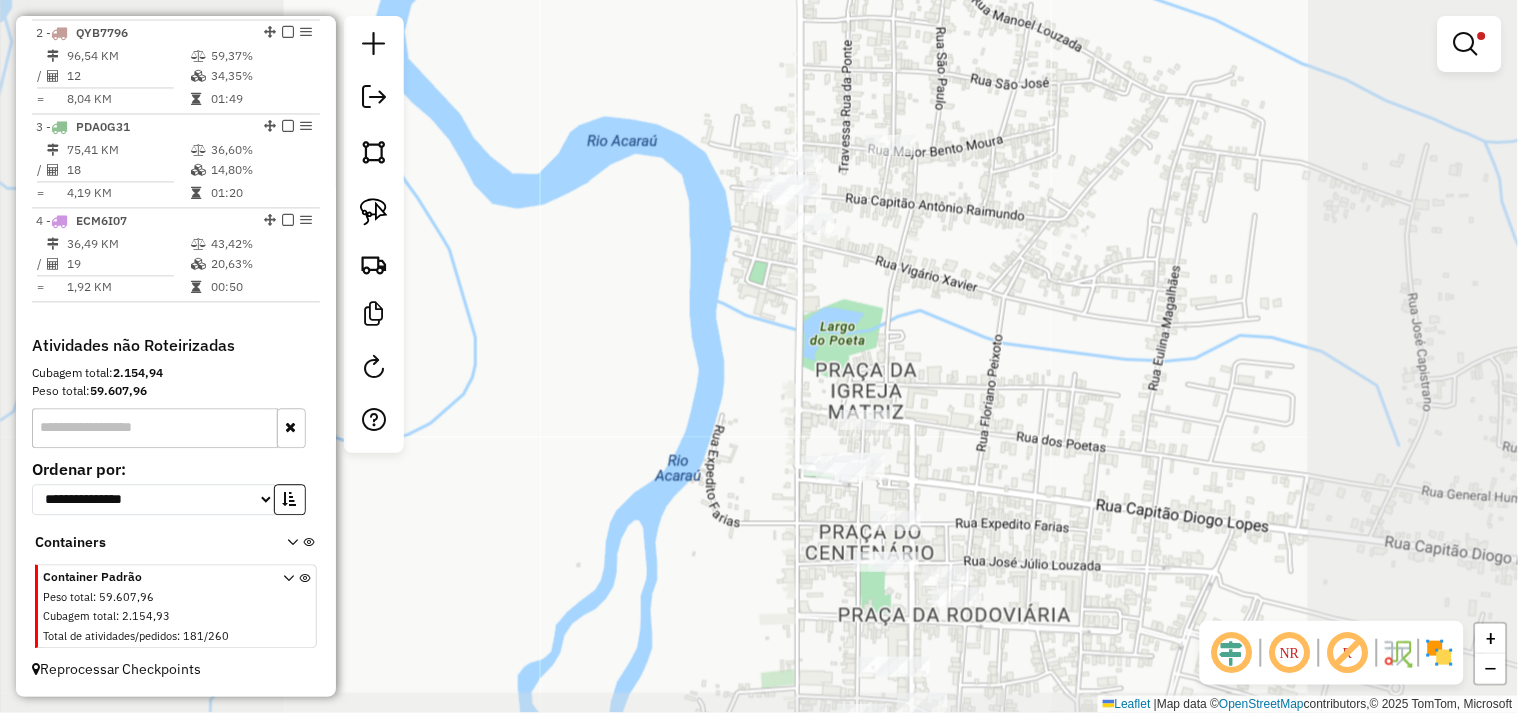 drag, startPoint x: 1112, startPoint y: 511, endPoint x: 940, endPoint y: 298, distance: 273.77545 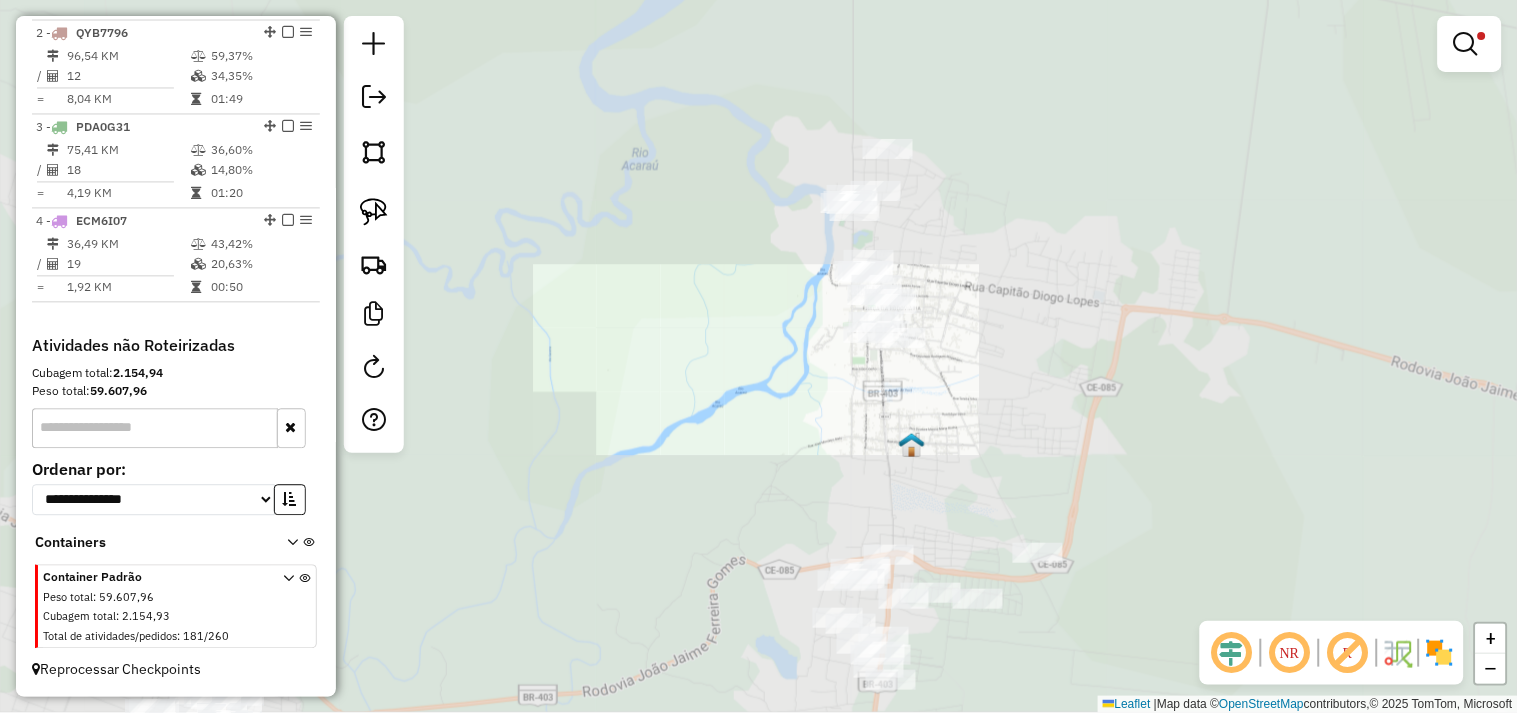 drag, startPoint x: 1016, startPoint y: 448, endPoint x: 950, endPoint y: 336, distance: 130 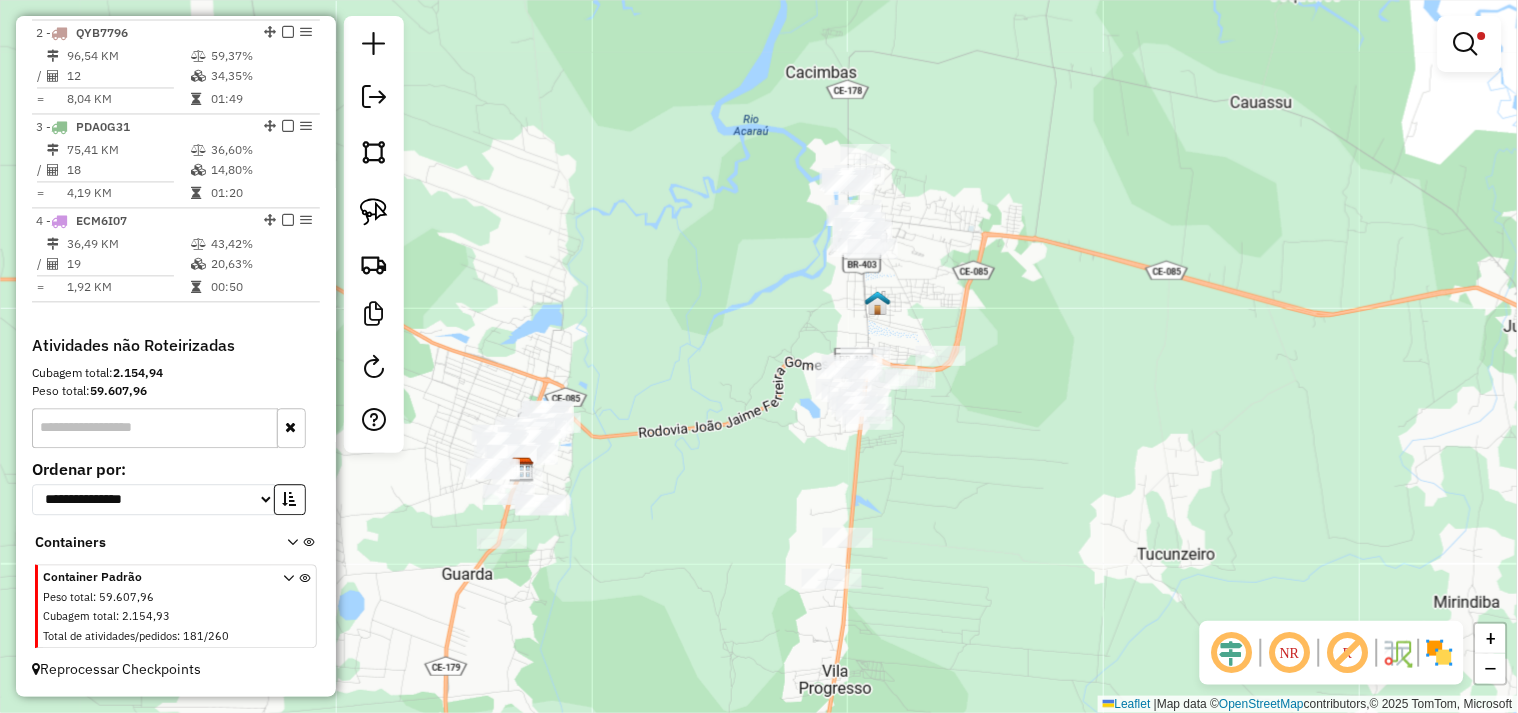 drag, startPoint x: 1018, startPoint y: 515, endPoint x: 932, endPoint y: 402, distance: 142.00352 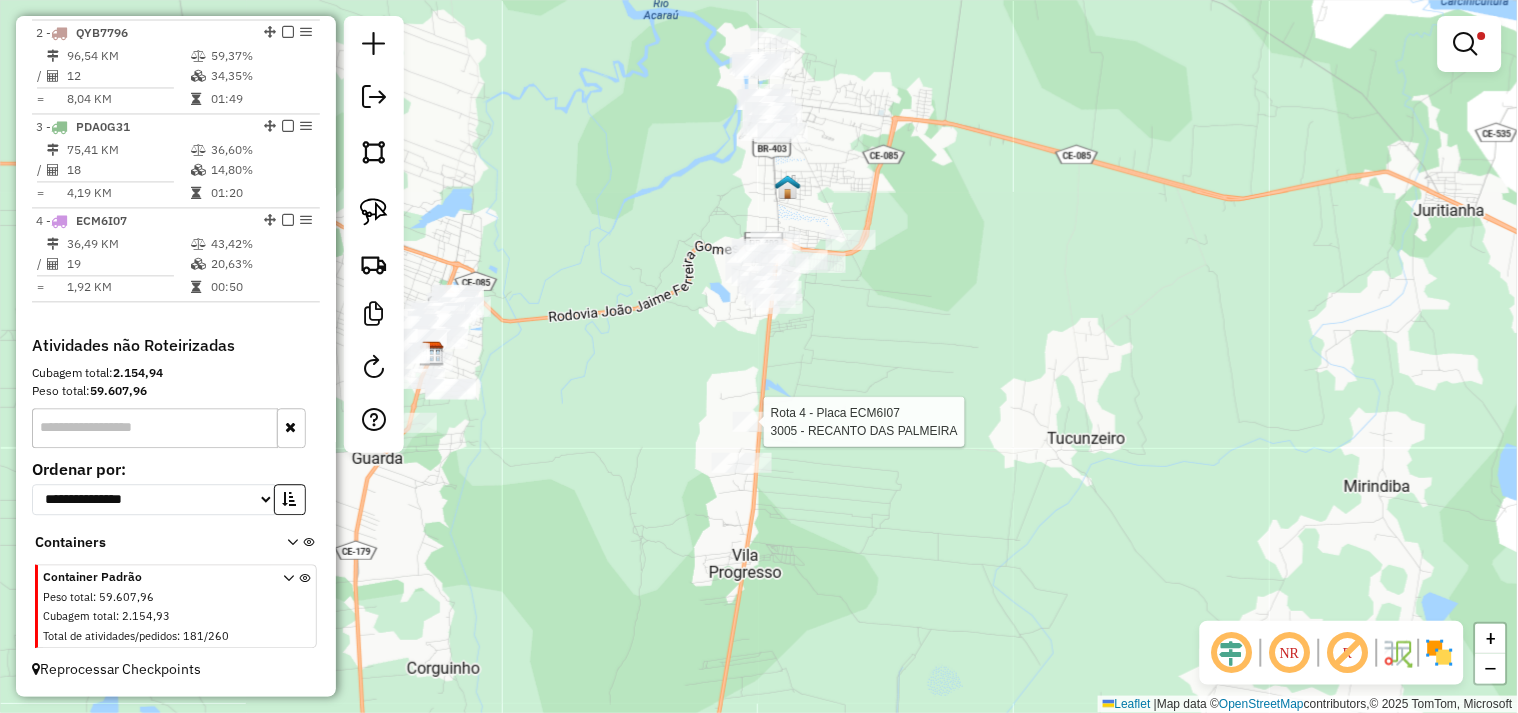 select on "**********" 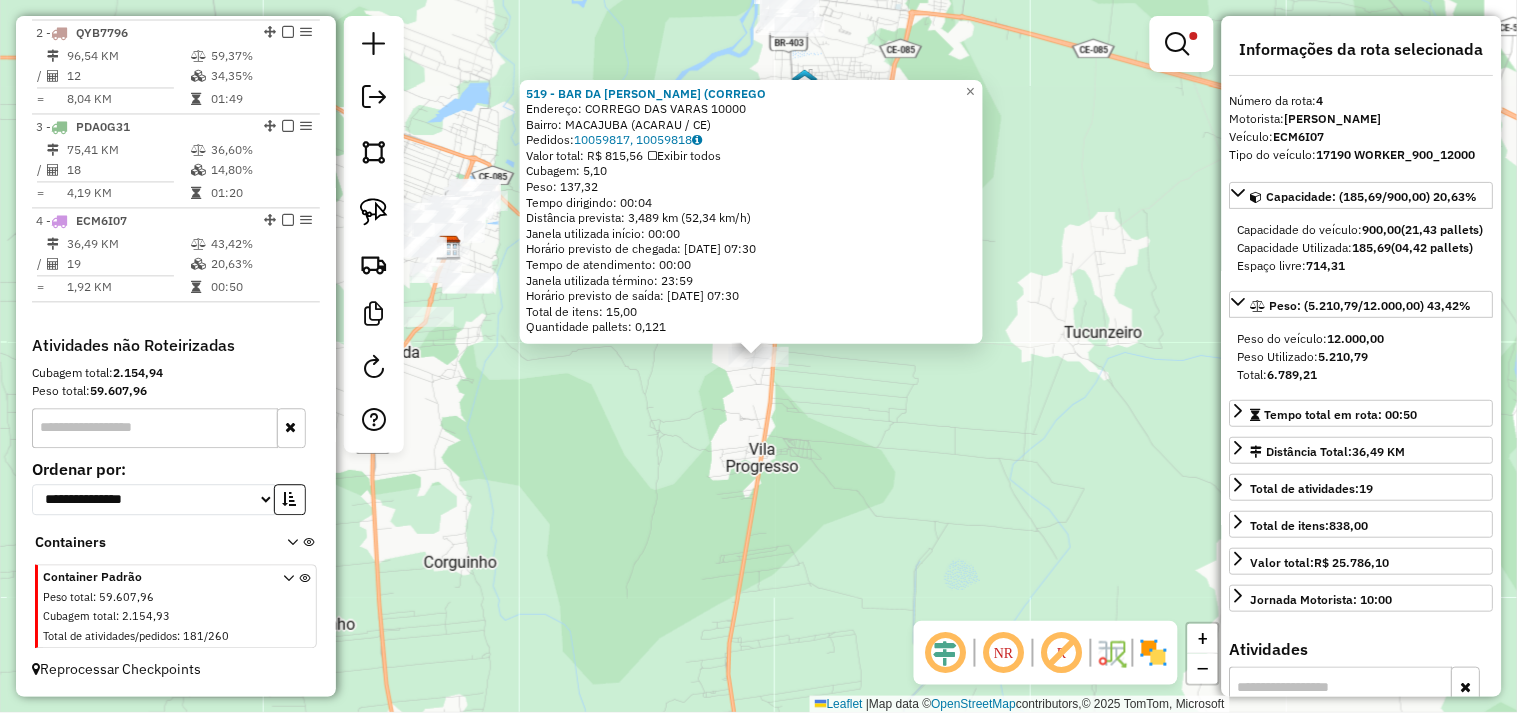 click on "519 - BAR DA LULU (CORREGO  Endereço:  CORREGO DAS VARAS 10000   Bairro: MACAJUBA (ACARAU / CE)   Pedidos:  10059817, 10059818   Valor total: R$ 815,56   Exibir todos   Cubagem: 5,10  Peso: 137,32  Tempo dirigindo: 00:04   Distância prevista: 3,489 km (52,34 km/h)   Janela utilizada início: 00:00   Horário previsto de chegada: 11/07/2025 07:30   Tempo de atendimento: 00:00   Janela utilizada término: 23:59   Horário previsto de saída: 11/07/2025 07:30   Total de itens: 15,00   Quantidade pallets: 0,121  × Limpar filtros Janela de atendimento Grade de atendimento Capacidade Transportadoras Veículos Cliente Pedidos  Rotas Selecione os dias de semana para filtrar as janelas de atendimento  Seg   Ter   Qua   Qui   Sex   Sáb   Dom  Informe o período da janela de atendimento: De: Até:  Filtrar exatamente a janela do cliente  Considerar janela de atendimento padrão  Selecione os dias de semana para filtrar as grades de atendimento  Seg   Ter   Qua   Qui   Sex   Sáb   Dom   Peso mínimo:   De:   Até:" 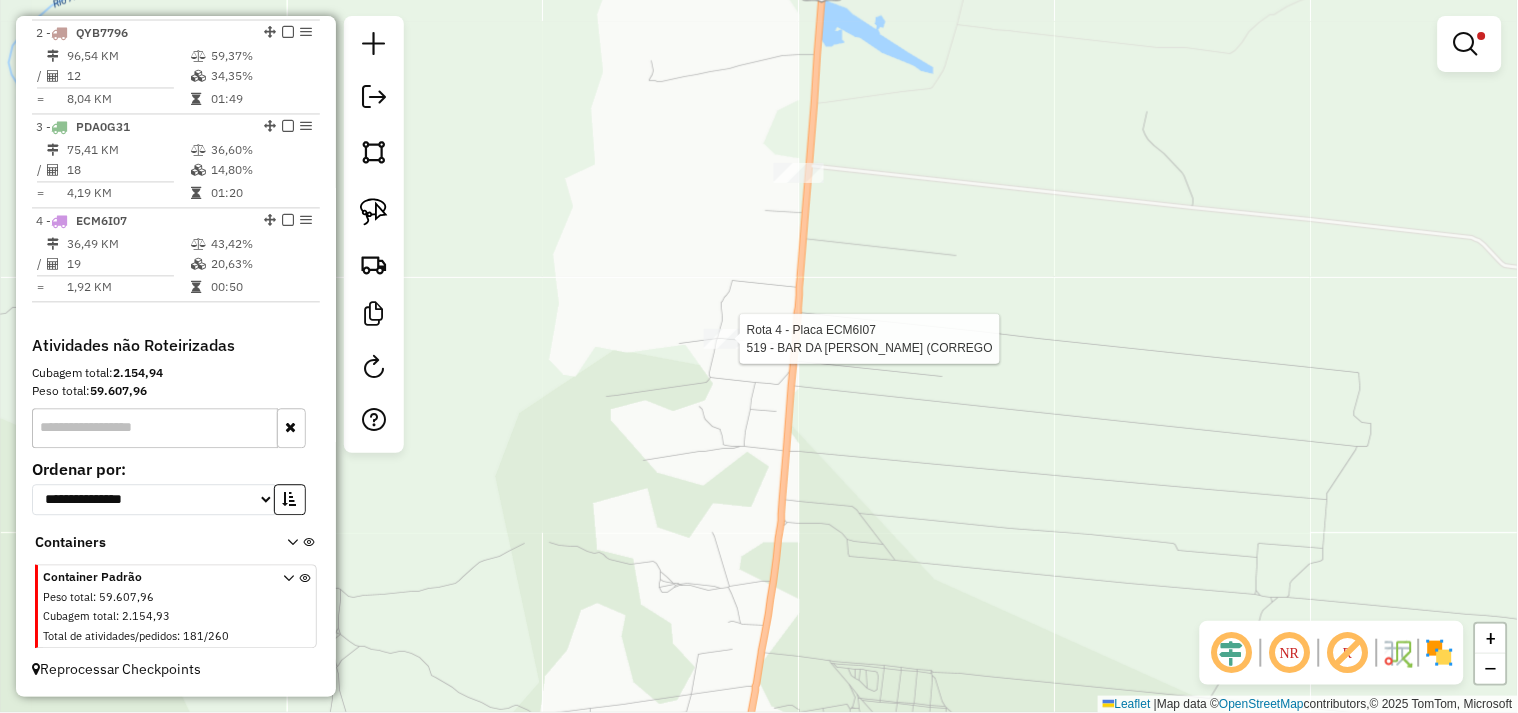select on "**********" 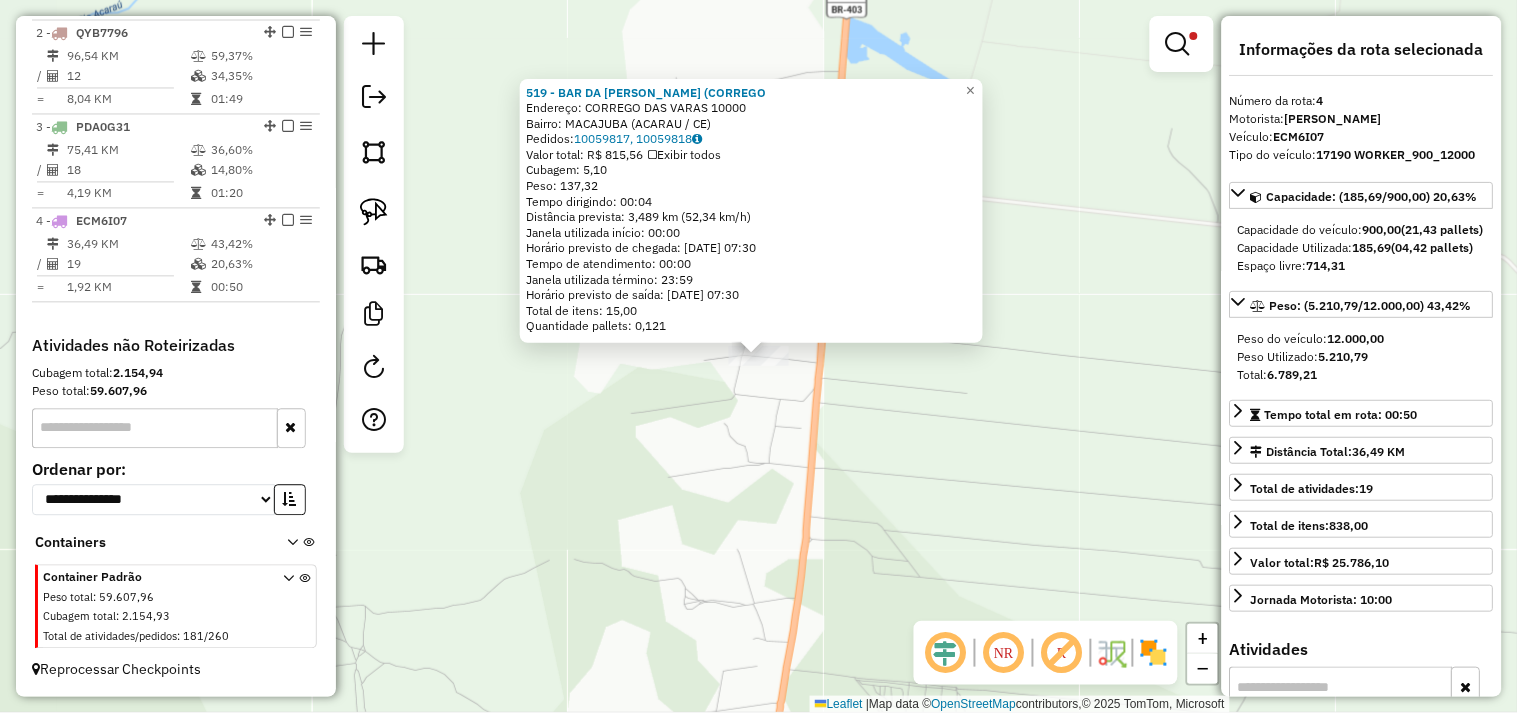 drag, startPoint x: 754, startPoint y: 444, endPoint x: 784, endPoint y: 413, distance: 43.13931 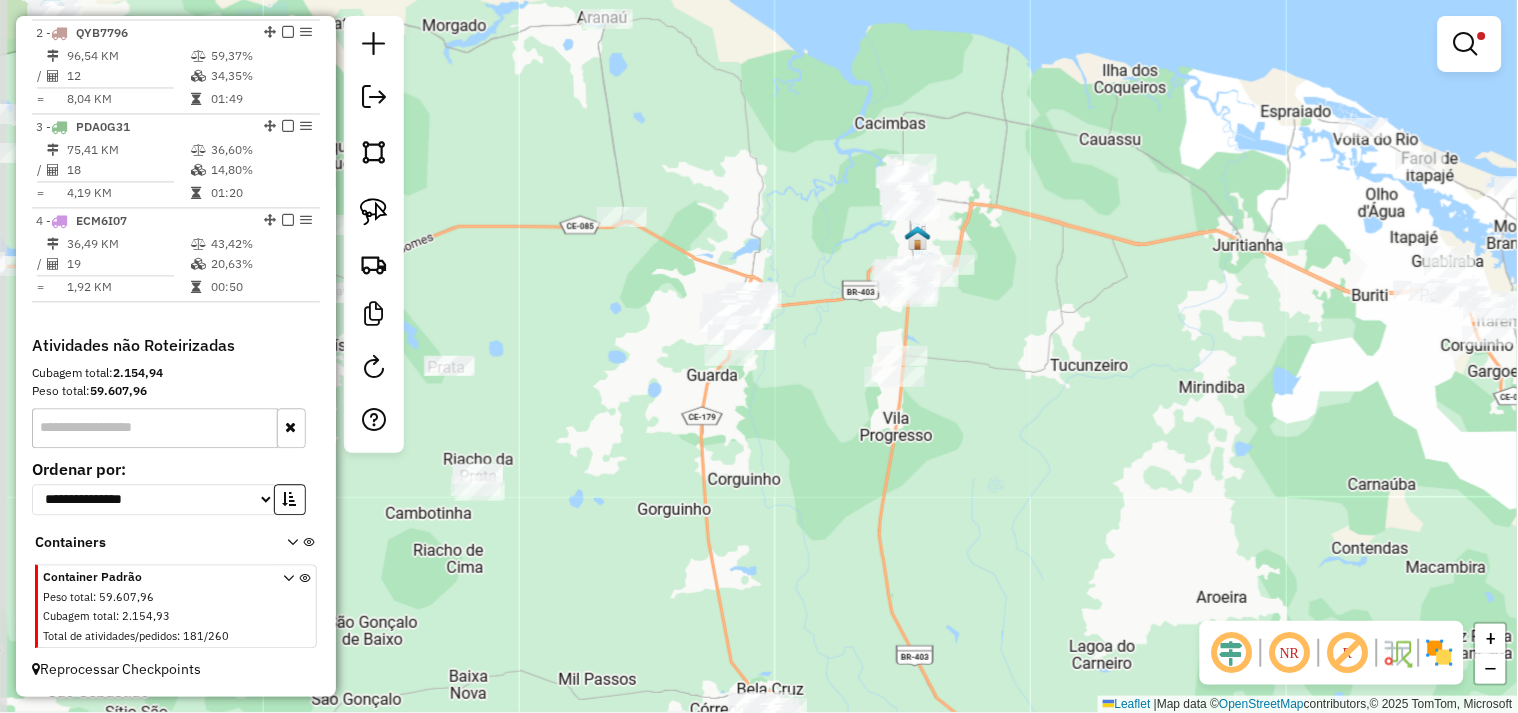 drag, startPoint x: 994, startPoint y: 363, endPoint x: 1038, endPoint y: 367, distance: 44.181442 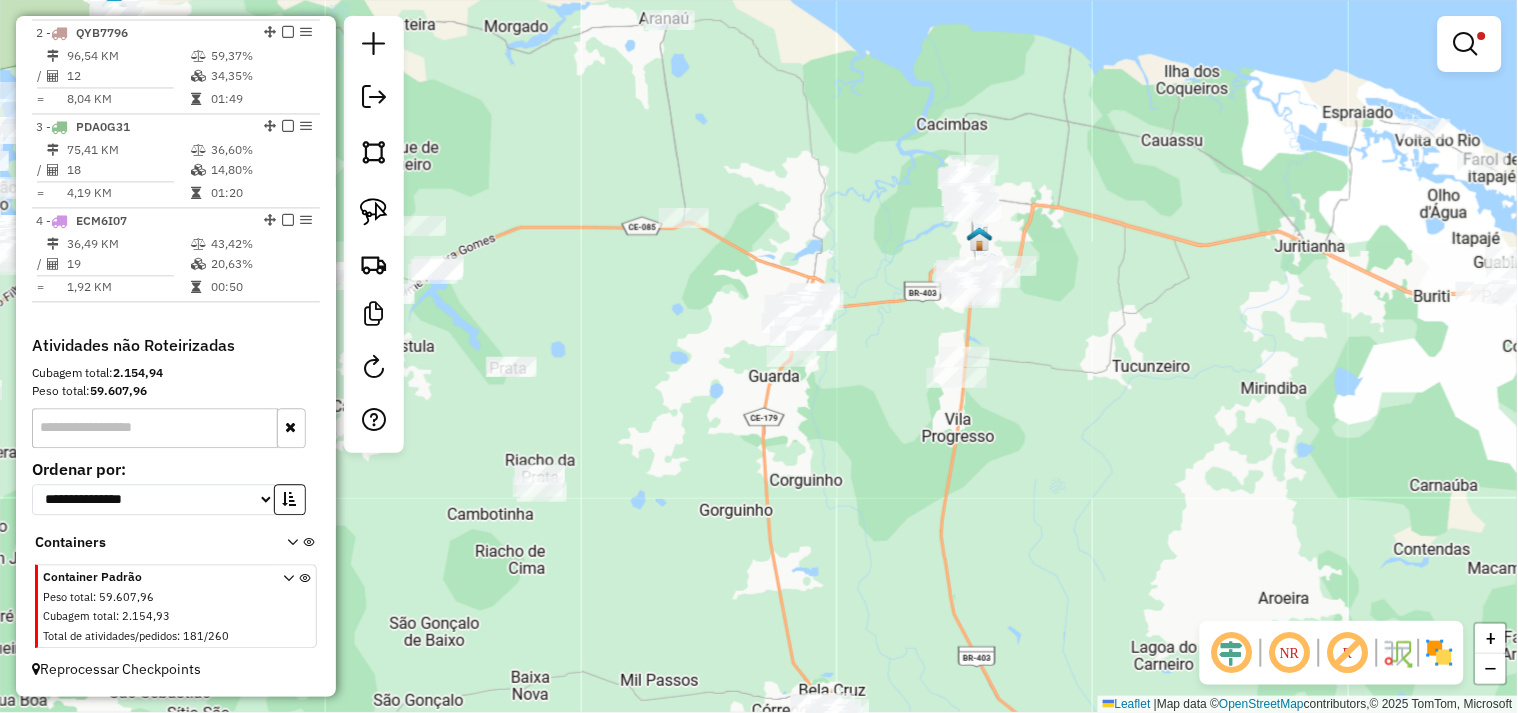 drag, startPoint x: 1053, startPoint y: 371, endPoint x: 1203, endPoint y: 295, distance: 168.1547 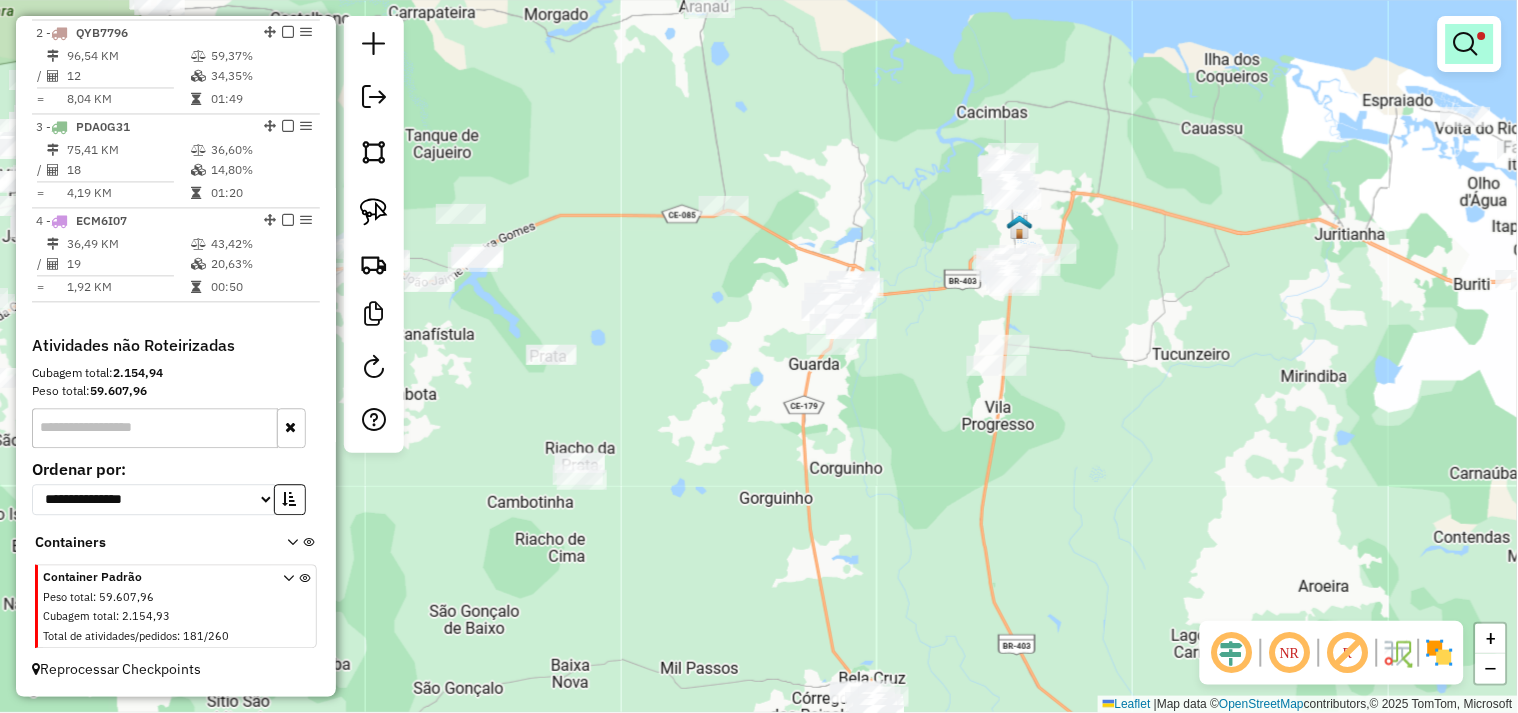 click at bounding box center (1466, 44) 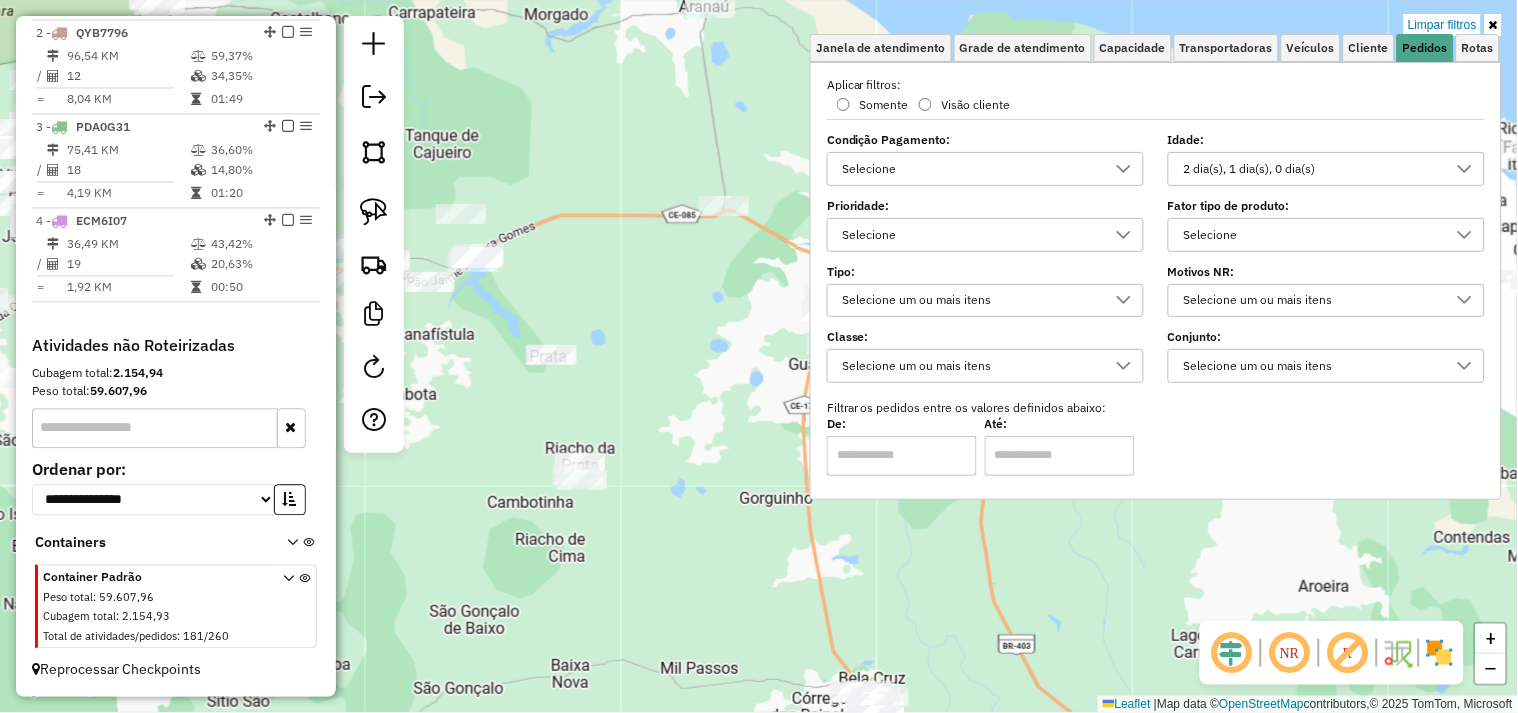 click on "2 dia(s), 1 dia(s), 0 dia(s)" at bounding box center [1311, 169] 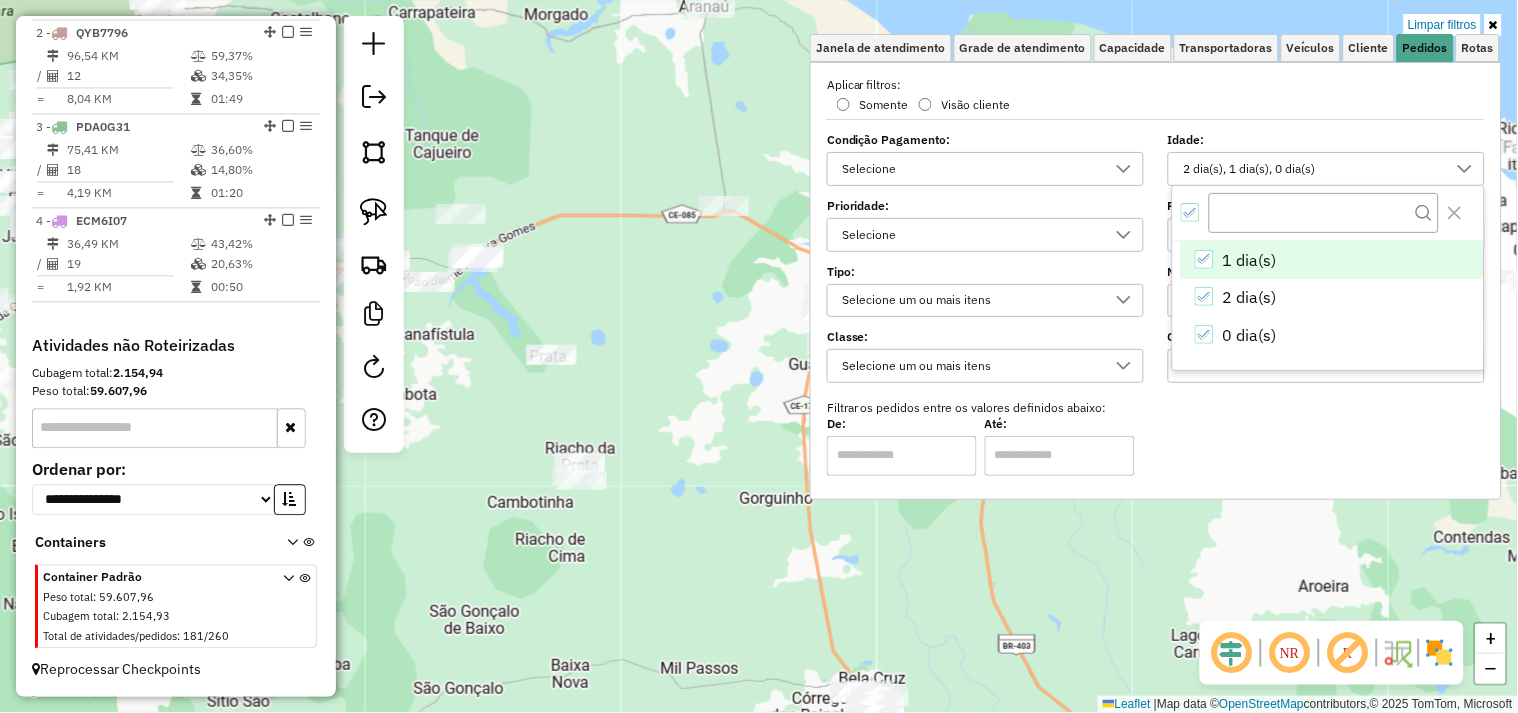 scroll, scrollTop: 11, scrollLeft: 67, axis: both 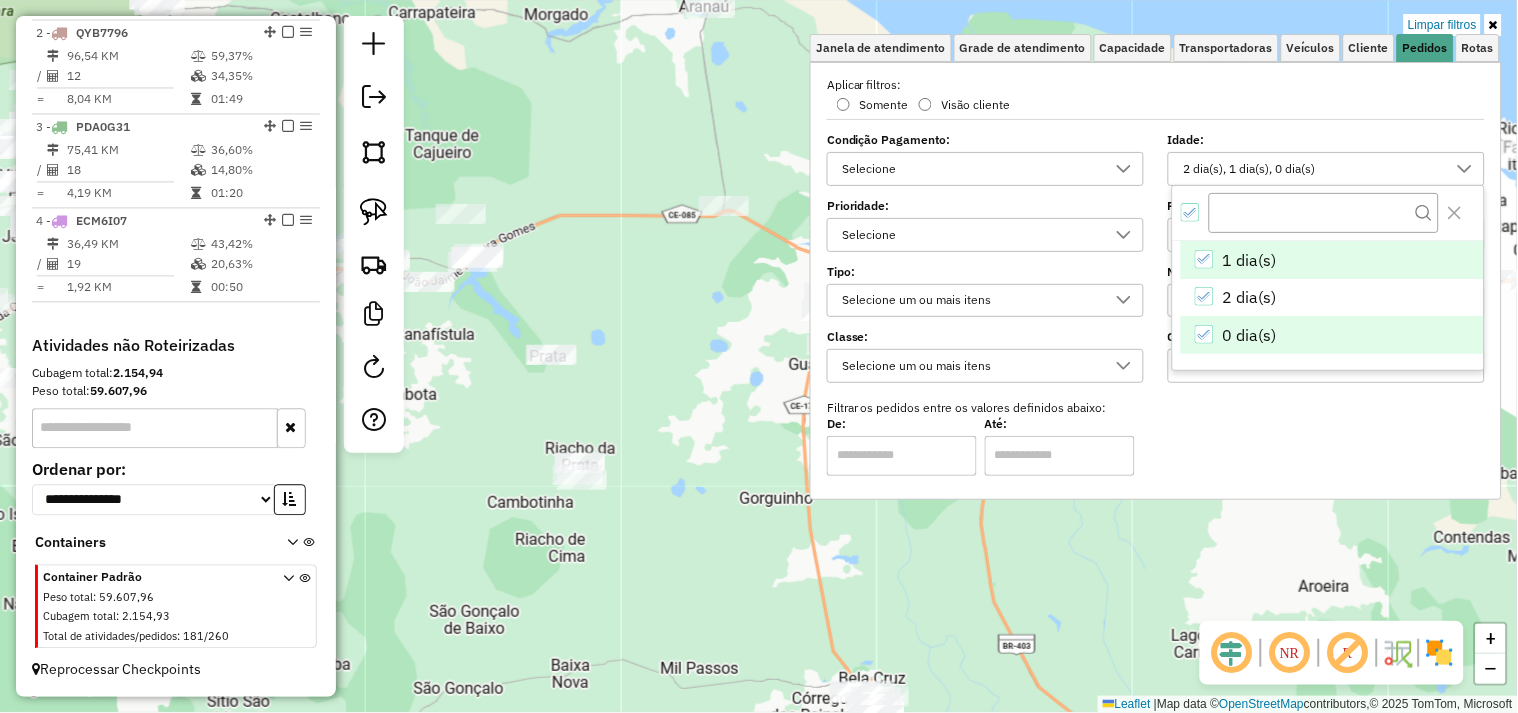 click 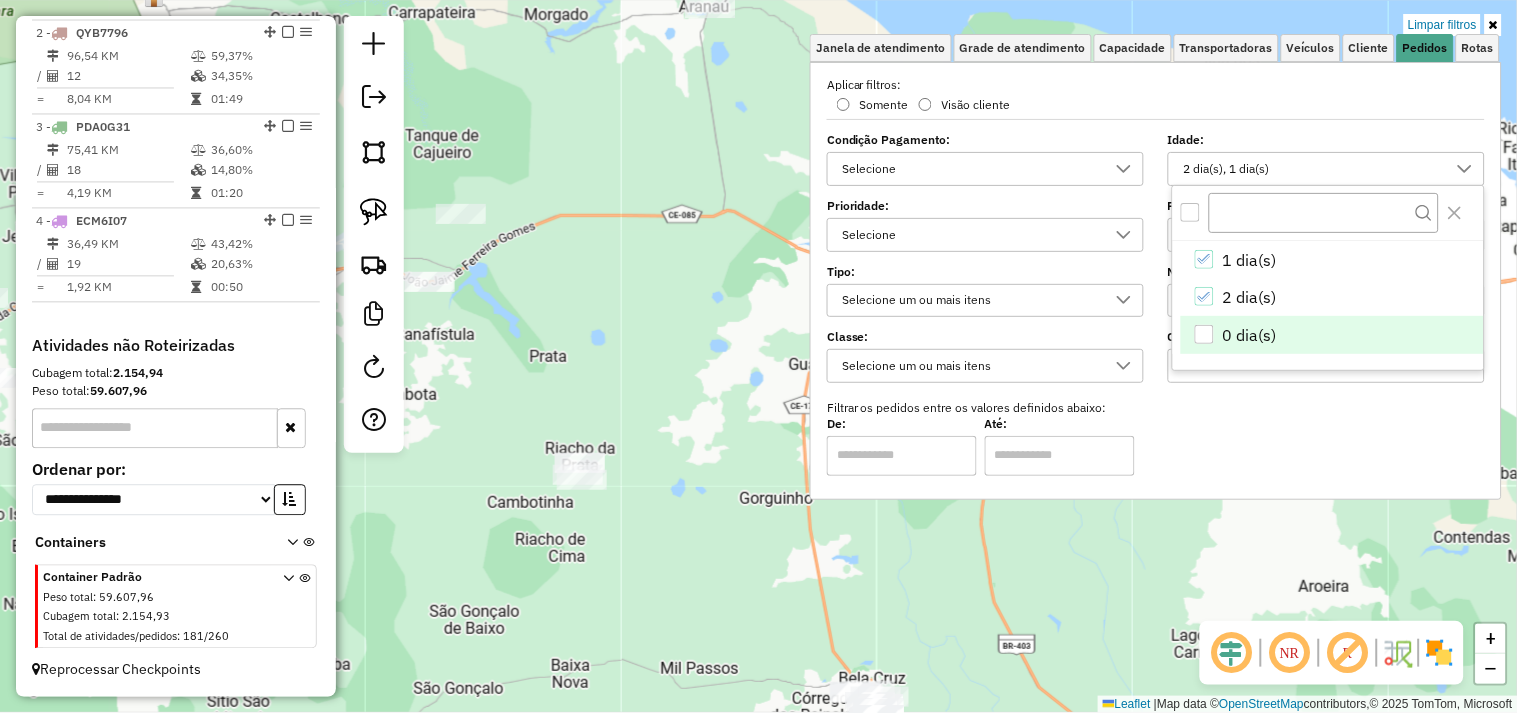 click on "Limpar filtros Janela de atendimento Grade de atendimento Capacidade Transportadoras Veículos Cliente Pedidos  Rotas Selecione os dias de semana para filtrar as janelas de atendimento  Seg   Ter   Qua   Qui   Sex   Sáb   Dom  Informe o período da janela de atendimento: De: Até:  Filtrar exatamente a janela do cliente  Considerar janela de atendimento padrão  Selecione os dias de semana para filtrar as grades de atendimento  Seg   Ter   Qua   Qui   Sex   Sáb   Dom   Considerar clientes sem dia de atendimento cadastrado  Clientes fora do dia de atendimento selecionado Filtrar as atividades entre os valores definidos abaixo:  Peso mínimo:   Peso máximo:   Cubagem mínima:   Cubagem máxima:   De:   Até:  Filtrar as atividades entre o tempo de atendimento definido abaixo:  De:   Até:   Considerar capacidade total dos clientes não roteirizados Transportadora: Selecione um ou mais itens Tipo de veículo: Selecione um ou mais itens Veículo: Selecione um ou mais itens Motorista: Selecione um ou mais itens" 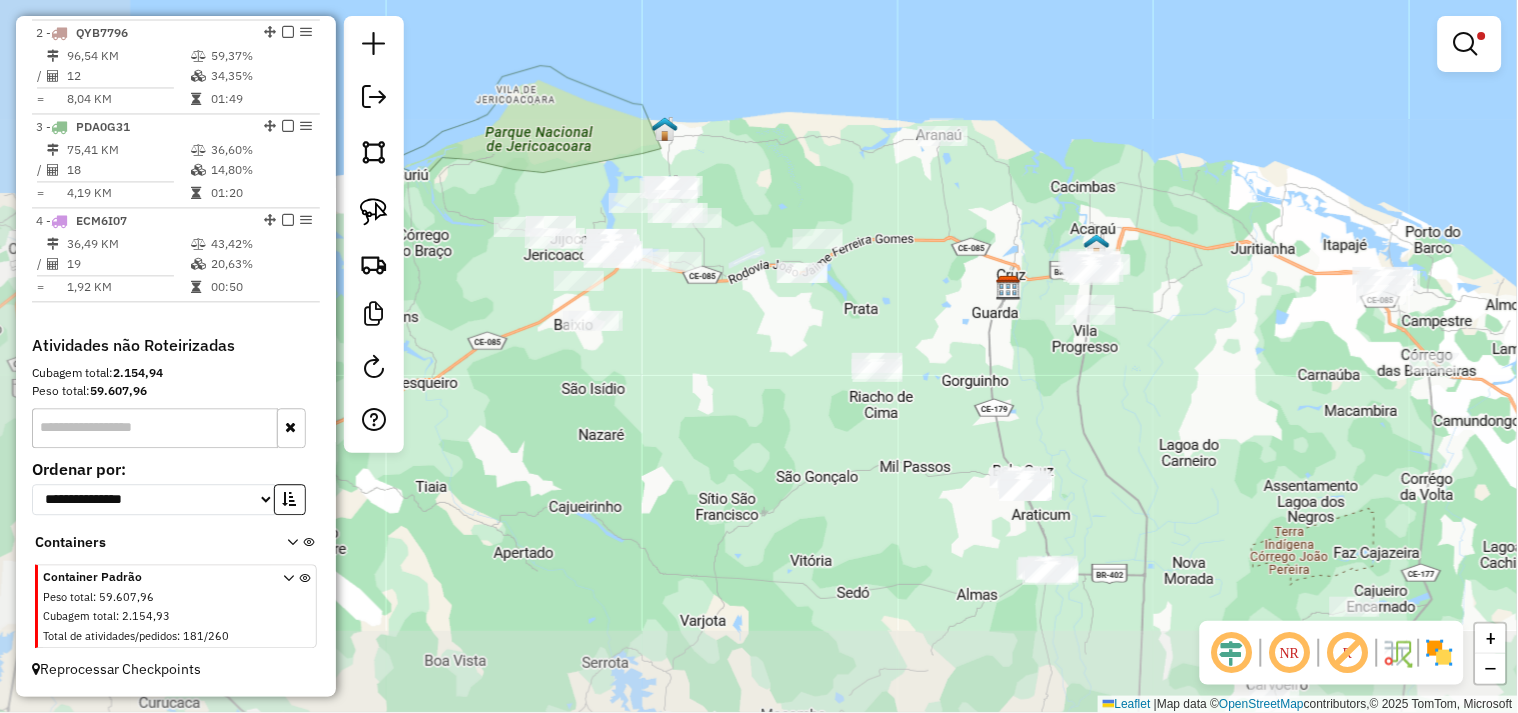 drag, startPoint x: 924, startPoint y: 453, endPoint x: 1030, endPoint y: 396, distance: 120.353645 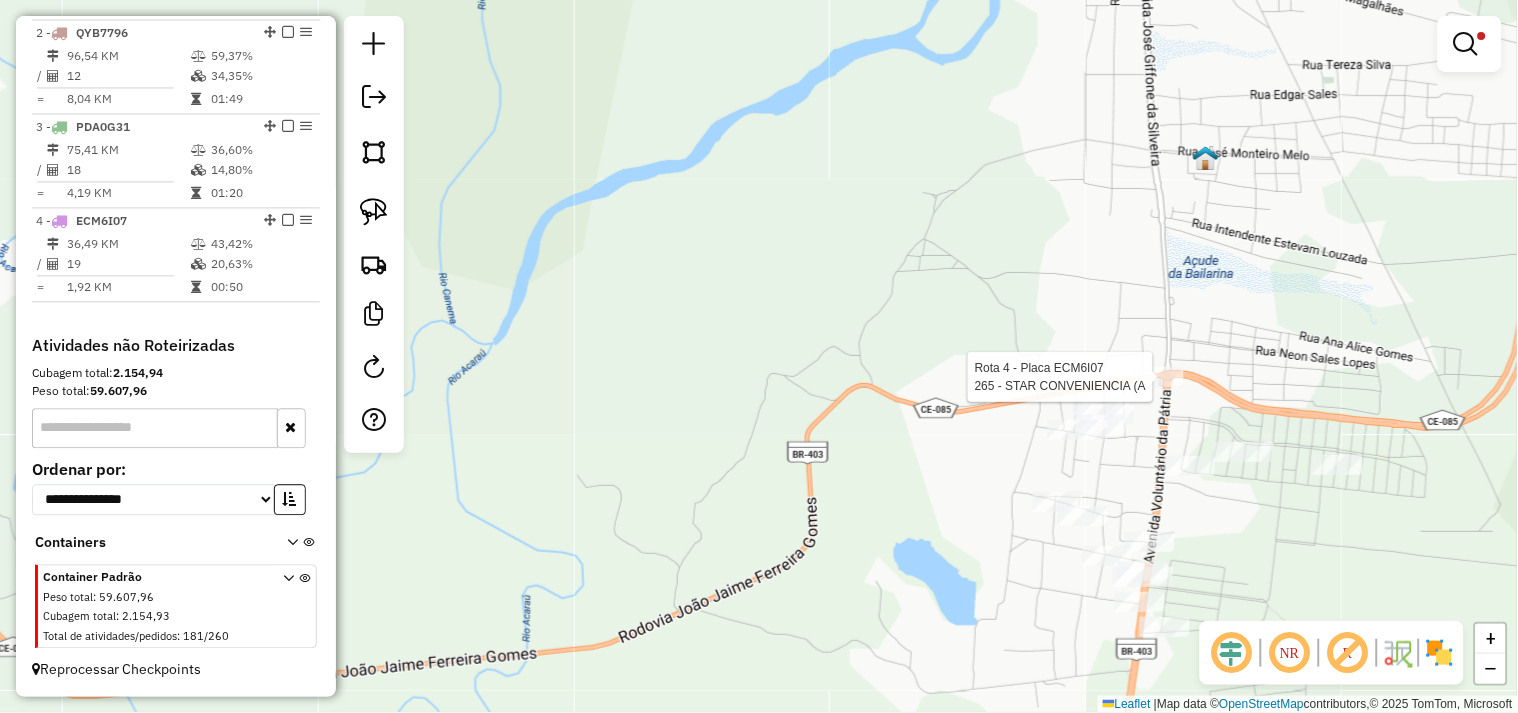 select on "**********" 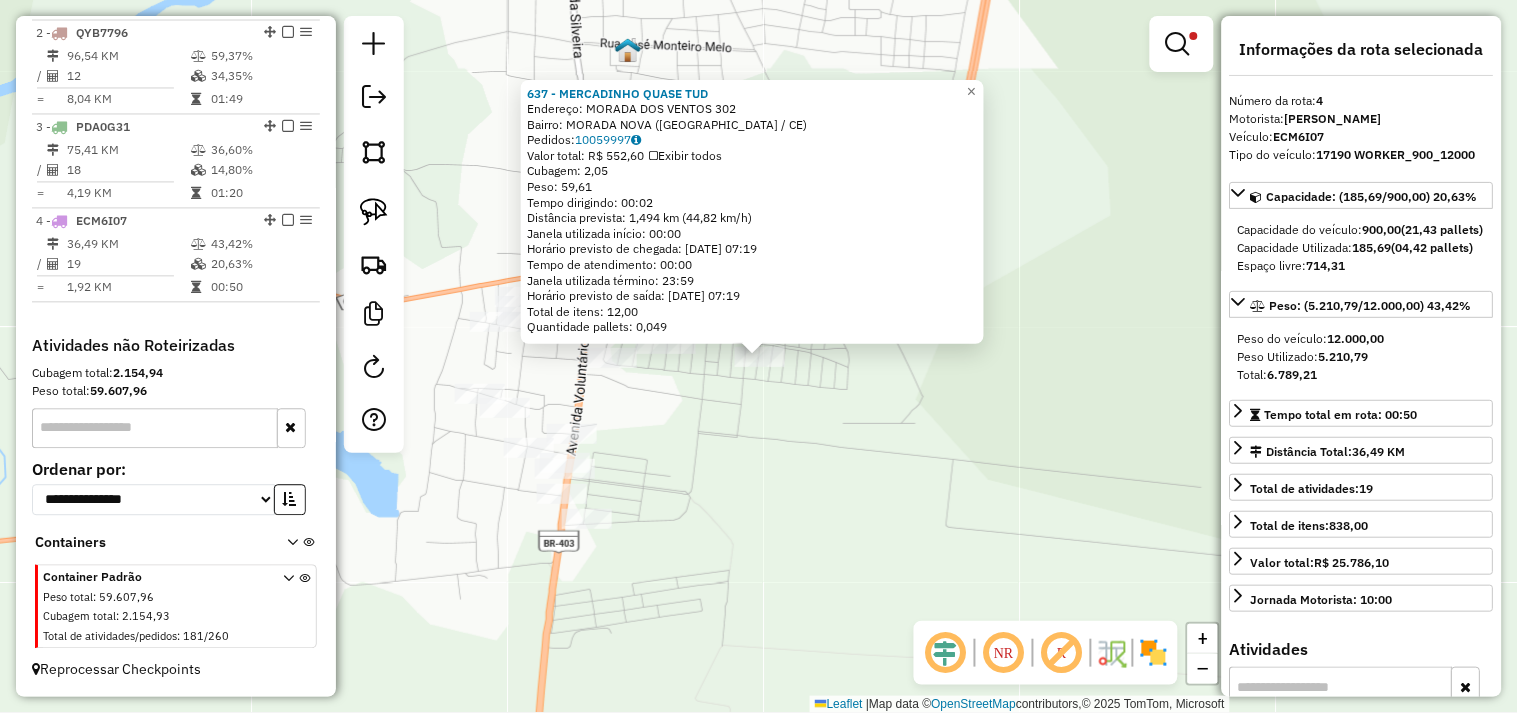 click on "637 - MERCADINHO QUASE TUD  Endereço:  MORADA DOS VENTOS 302   Bairro: MORADA NOVA (ACARAU / CE)   Pedidos:  10059997   Valor total: R$ 552,60   Exibir todos   Cubagem: 2,05  Peso: 59,61  Tempo dirigindo: 00:02   Distância prevista: 1,494 km (44,82 km/h)   Janela utilizada início: 00:00   Horário previsto de chegada: 11/07/2025 07:19   Tempo de atendimento: 00:00   Janela utilizada término: 23:59   Horário previsto de saída: 11/07/2025 07:19   Total de itens: 12,00   Quantidade pallets: 0,049  × Limpar filtros Janela de atendimento Grade de atendimento Capacidade Transportadoras Veículos Cliente Pedidos  Rotas Selecione os dias de semana para filtrar as janelas de atendimento  Seg   Ter   Qua   Qui   Sex   Sáb   Dom  Informe o período da janela de atendimento: De: Até:  Filtrar exatamente a janela do cliente  Considerar janela de atendimento padrão  Selecione os dias de semana para filtrar as grades de atendimento  Seg   Ter   Qua   Qui   Sex   Sáb   Dom   Peso mínimo:   Peso máximo:   De:  +" 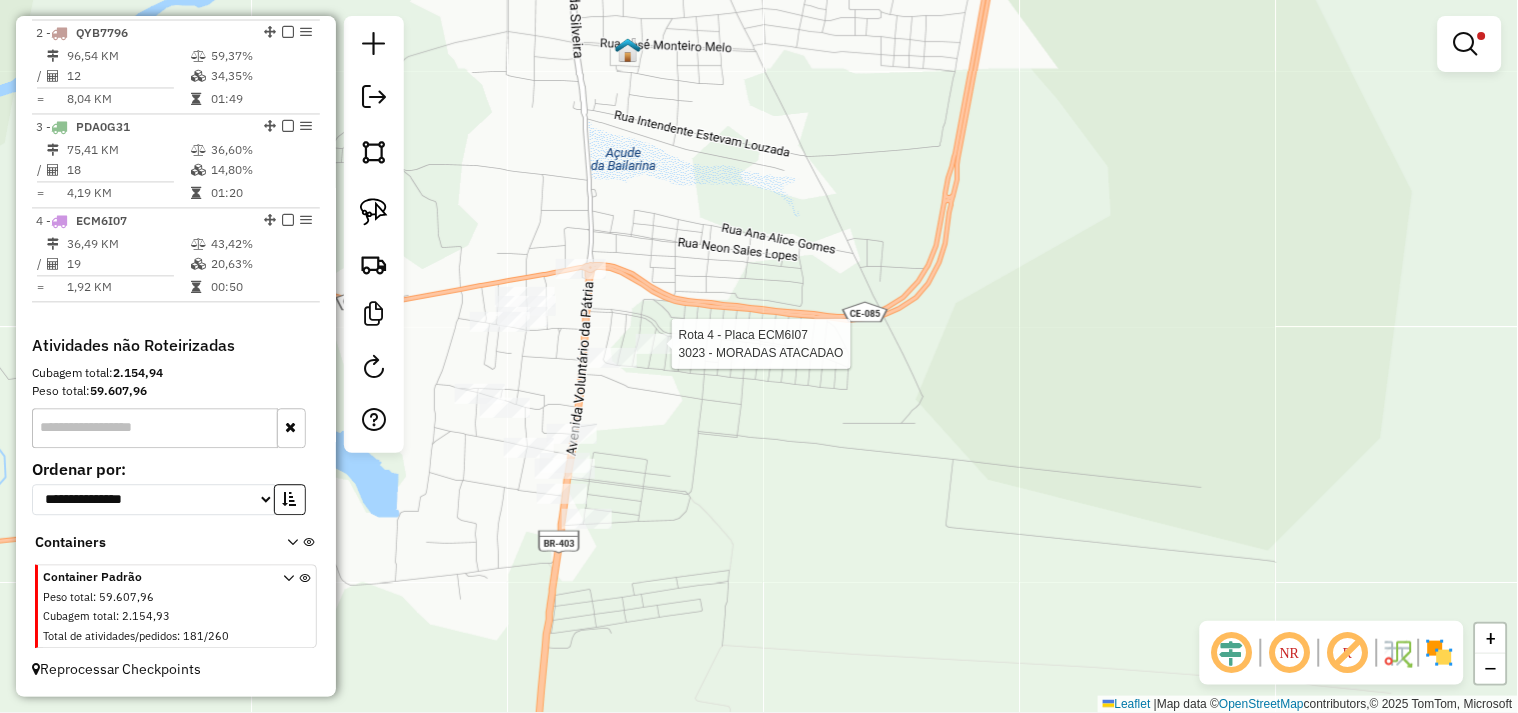 select on "**********" 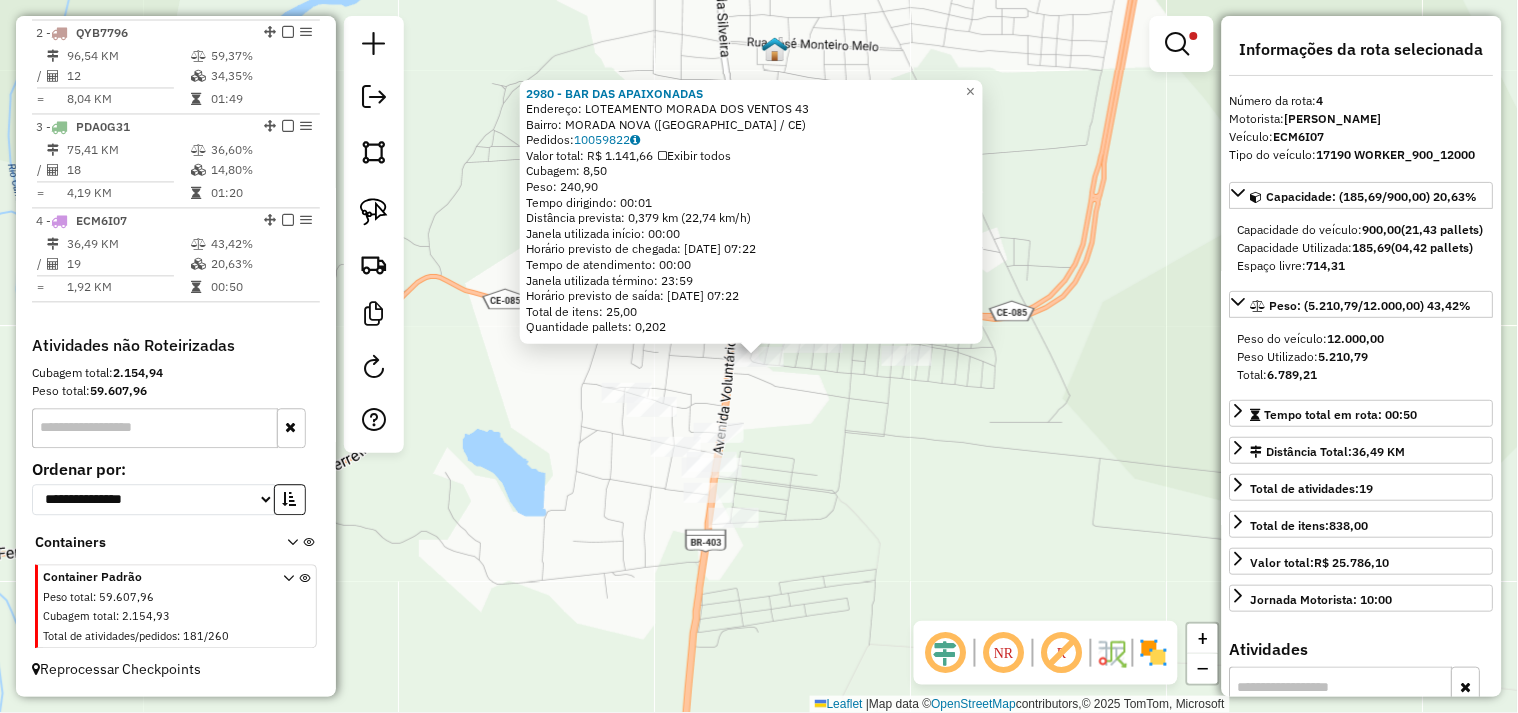 click on "2980 - BAR DAS APAIXONADAS  Endereço:  LOTEAMENTO MORADA DOS VENTOS 43   Bairro: MORADA NOVA (ACARAU / CE)   Pedidos:  10059822   Valor total: R$ 1.141,66   Exibir todos   Cubagem: 8,50  Peso: 240,90  Tempo dirigindo: 00:01   Distância prevista: 0,379 km (22,74 km/h)   Janela utilizada início: 00:00   Horário previsto de chegada: 11/07/2025 07:22   Tempo de atendimento: 00:00   Janela utilizada término: 23:59   Horário previsto de saída: 11/07/2025 07:22   Total de itens: 25,00   Quantidade pallets: 0,202  × Limpar filtros Janela de atendimento Grade de atendimento Capacidade Transportadoras Veículos Cliente Pedidos  Rotas Selecione os dias de semana para filtrar as janelas de atendimento  Seg   Ter   Qua   Qui   Sex   Sáb   Dom  Informe o período da janela de atendimento: De: Até:  Filtrar exatamente a janela do cliente  Considerar janela de atendimento padrão  Selecione os dias de semana para filtrar as grades de atendimento  Seg   Ter   Qua   Qui   Sex   Sáb   Dom   Peso mínimo:   De:   De:" 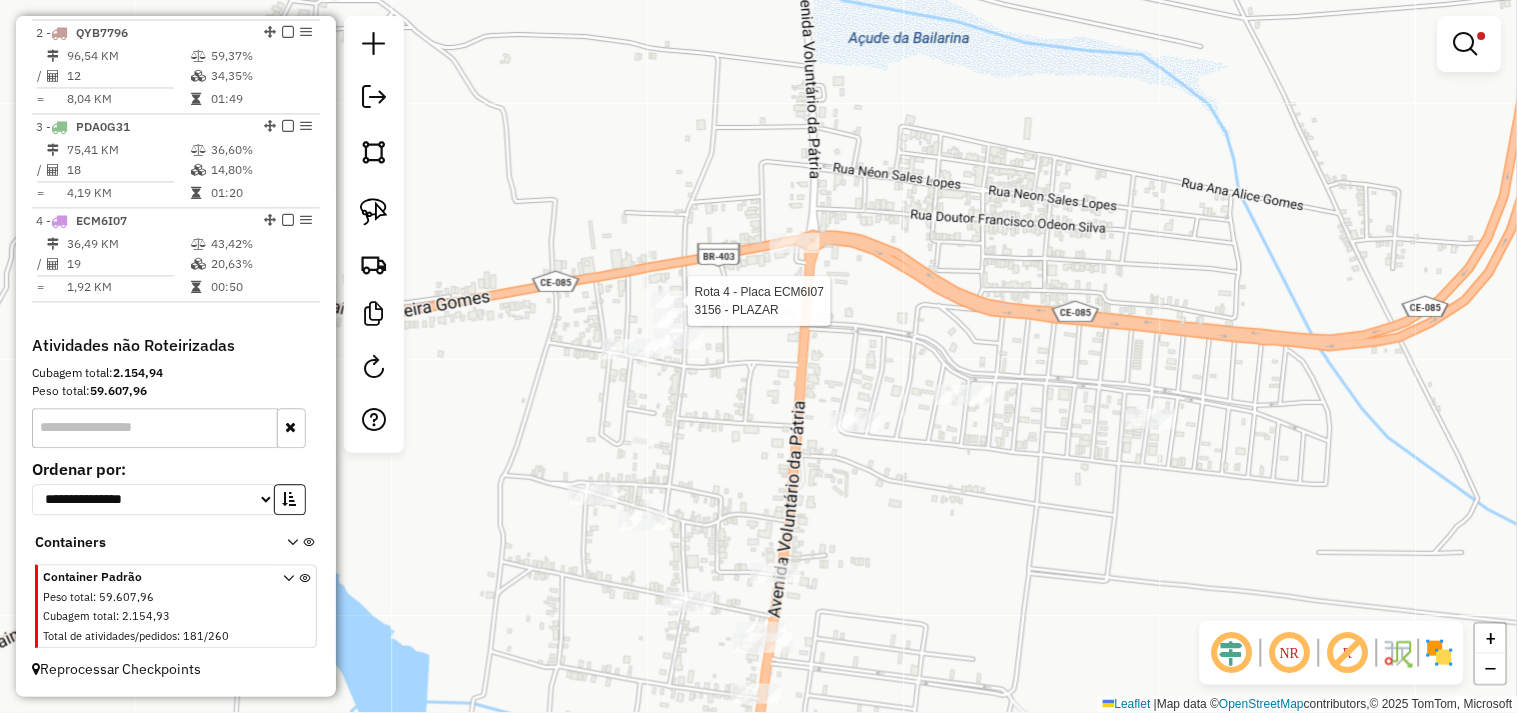 select on "**********" 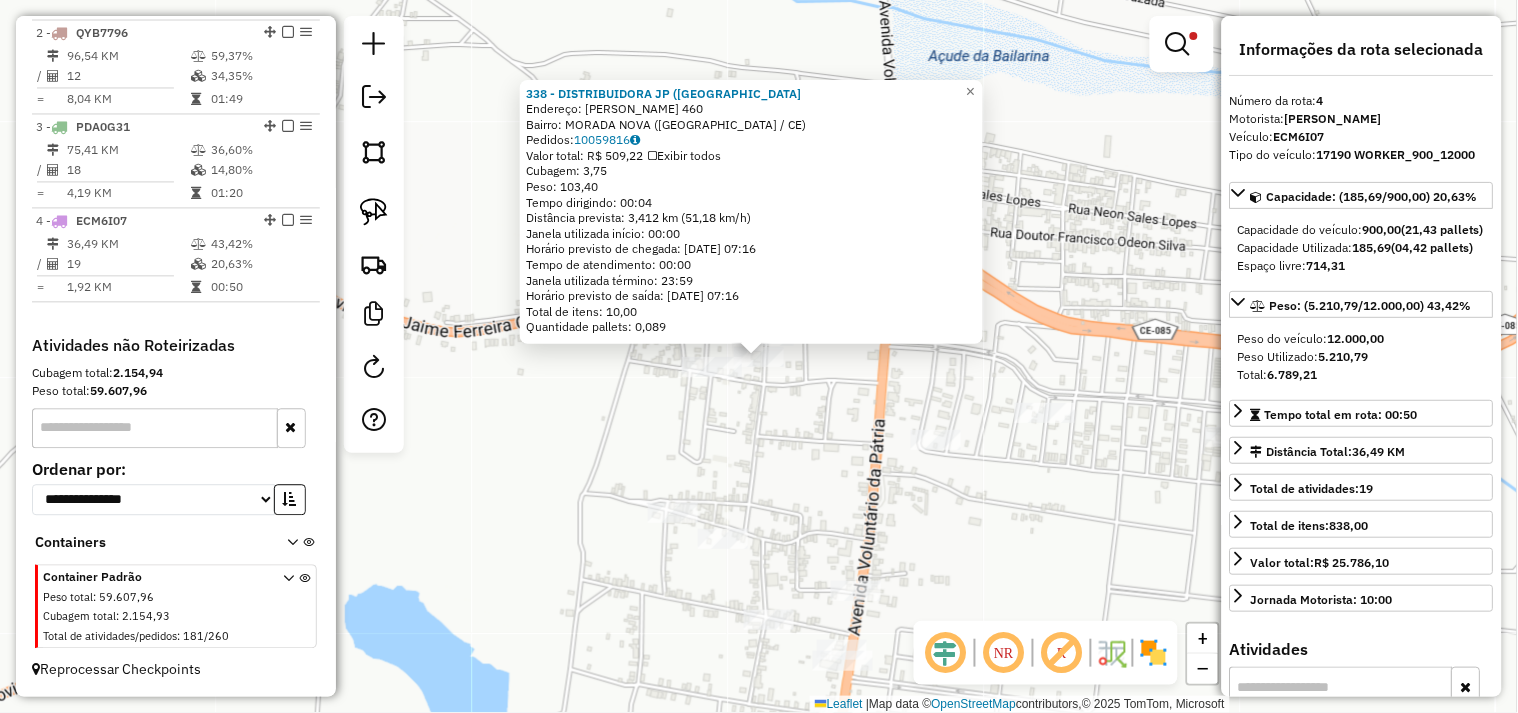 click on "338 - DISTRIBUIDORA JP (MO  Endereço:  NEWTON TAVARES GONCALVES 460   Bairro: MORADA NOVA (ACARAU / CE)   Pedidos:  10059816   Valor total: R$ 509,22   Exibir todos   Cubagem: 3,75  Peso: 103,40  Tempo dirigindo: 00:04   Distância prevista: 3,412 km (51,18 km/h)   Janela utilizada início: 00:00   Horário previsto de chegada: 11/07/2025 07:16   Tempo de atendimento: 00:00   Janela utilizada término: 23:59   Horário previsto de saída: 11/07/2025 07:16   Total de itens: 10,00   Quantidade pallets: 0,089  × Limpar filtros Janela de atendimento Grade de atendimento Capacidade Transportadoras Veículos Cliente Pedidos  Rotas Selecione os dias de semana para filtrar as janelas de atendimento  Seg   Ter   Qua   Qui   Sex   Sáb   Dom  Informe o período da janela de atendimento: De: Até:  Filtrar exatamente a janela do cliente  Considerar janela de atendimento padrão  Selecione os dias de semana para filtrar as grades de atendimento  Seg   Ter   Qua   Qui   Sex   Sáb   Dom   Peso mínimo:   Peso máximo:" 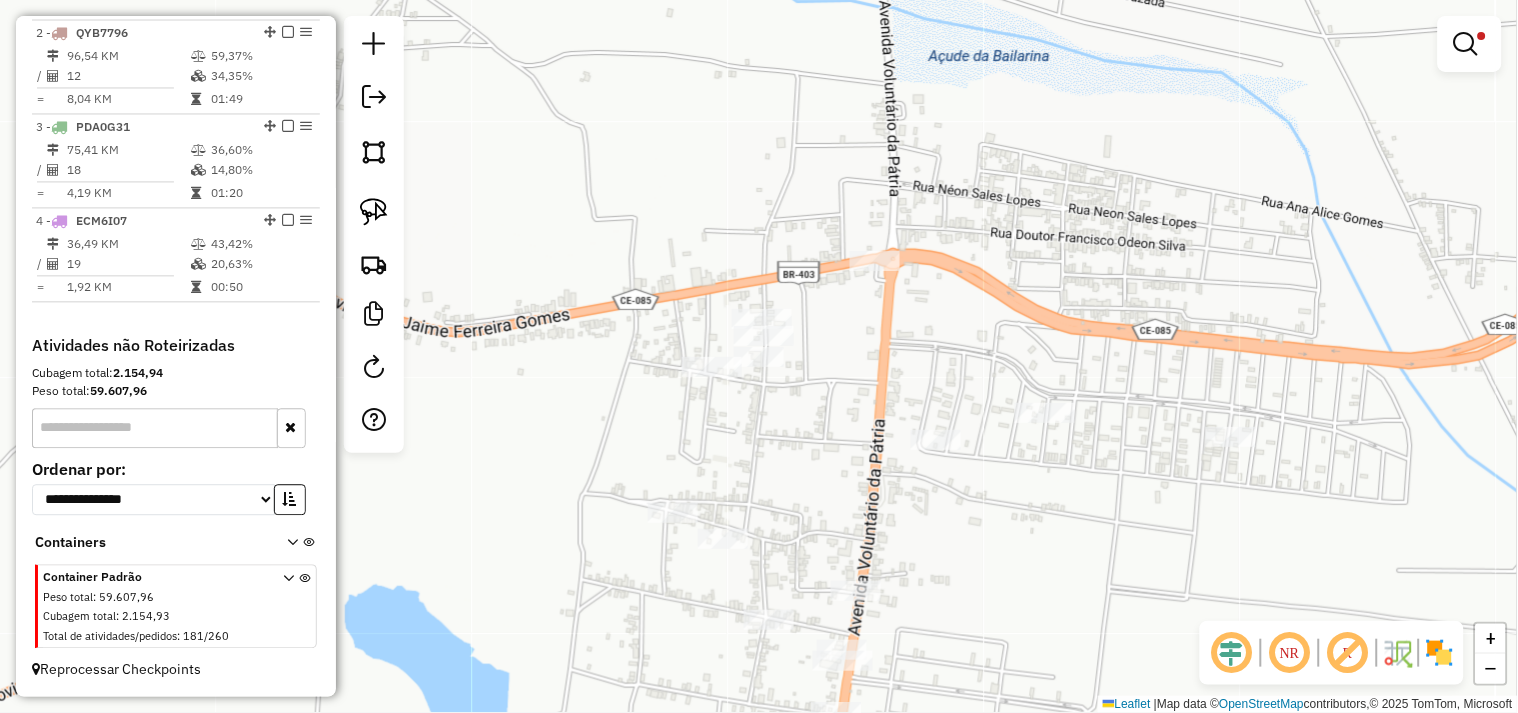 select on "**********" 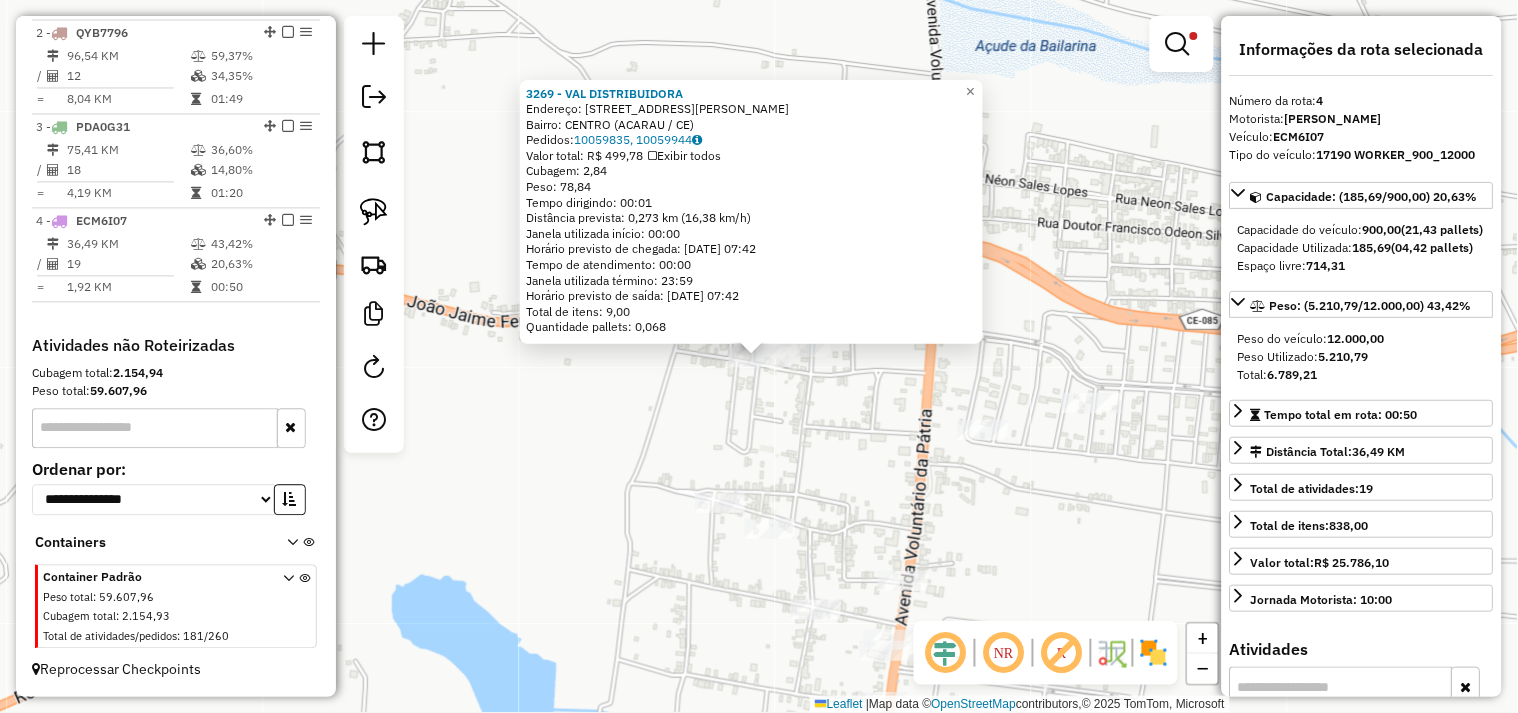 drag, startPoint x: 821, startPoint y: 450, endPoint x: 782, endPoint y: 326, distance: 129.98846 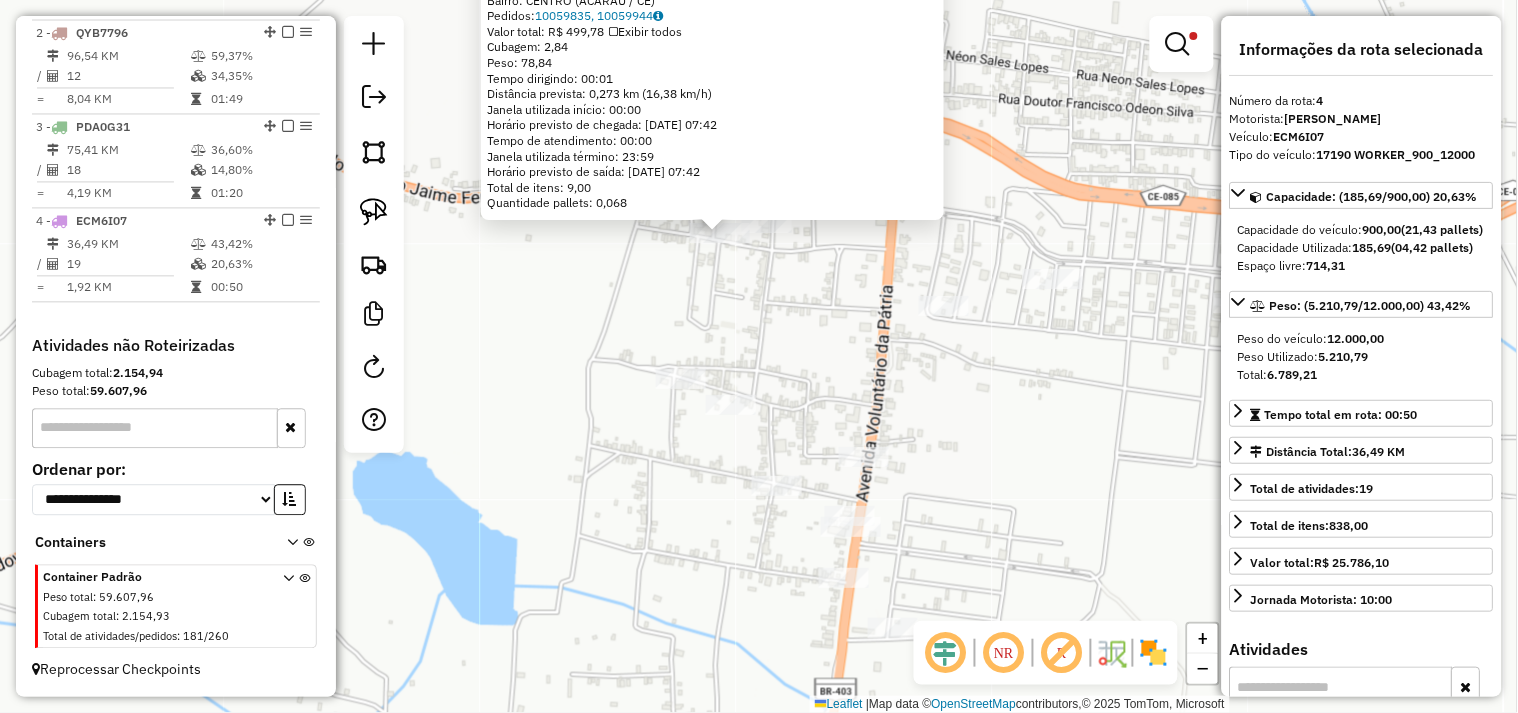 drag, startPoint x: 728, startPoint y: 324, endPoint x: 737, endPoint y: 365, distance: 41.976185 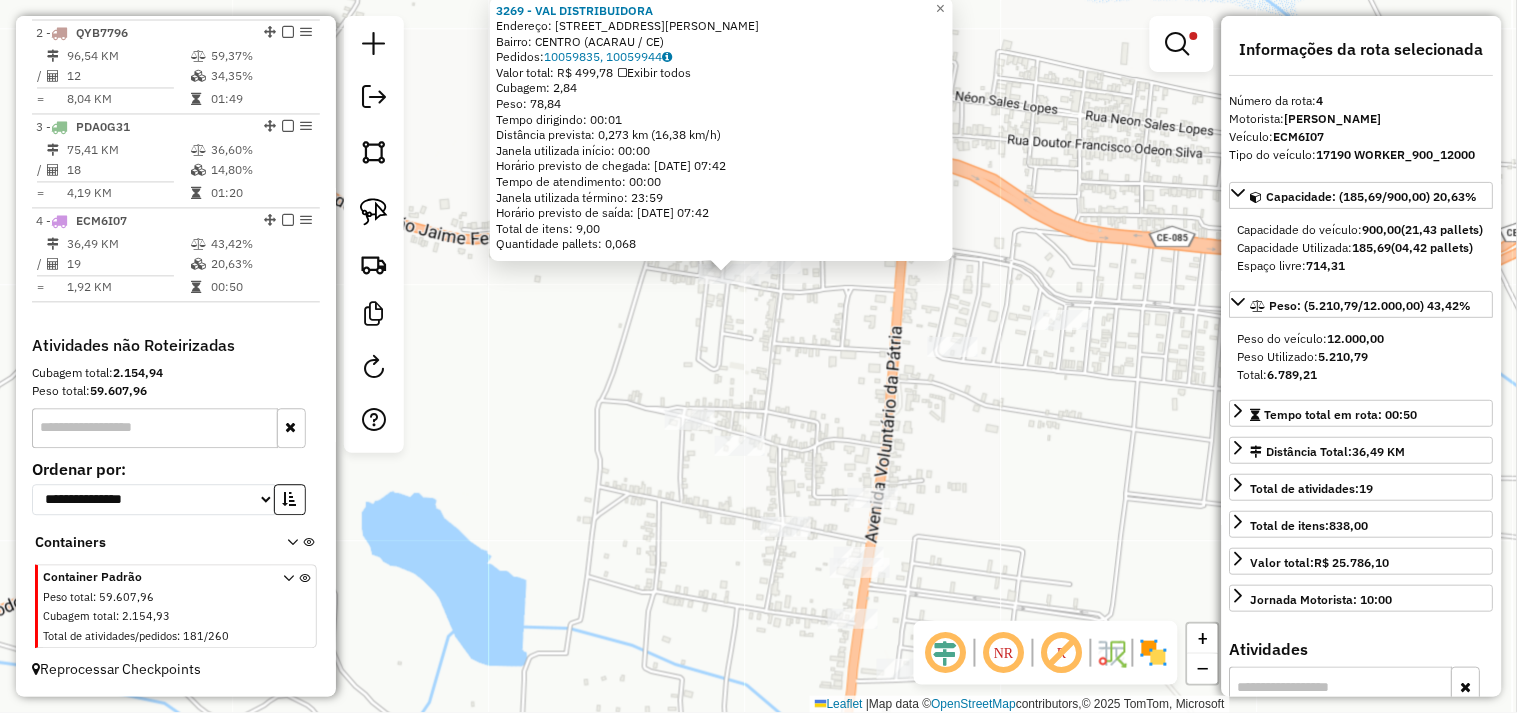 click on "3269 - VAL DISTRIBUIDORA  Endereço:  Rua Doutor Beijamim Studart Gu 175   Bairro: CENTRO (ACARAU / CE)   Pedidos:  10059835, 10059944   Valor total: R$ 499,78   Exibir todos   Cubagem: 2,84  Peso: 78,84  Tempo dirigindo: 00:01   Distância prevista: 0,273 km (16,38 km/h)   Janela utilizada início: 00:00   Horário previsto de chegada: 11/07/2025 07:42   Tempo de atendimento: 00:00   Janela utilizada término: 23:59   Horário previsto de saída: 11/07/2025 07:42   Total de itens: 9,00   Quantidade pallets: 0,068  × Limpar filtros Janela de atendimento Grade de atendimento Capacidade Transportadoras Veículos Cliente Pedidos  Rotas Selecione os dias de semana para filtrar as janelas de atendimento  Seg   Ter   Qua   Qui   Sex   Sáb   Dom  Informe o período da janela de atendimento: De: Até:  Filtrar exatamente a janela do cliente  Considerar janela de atendimento padrão  Selecione os dias de semana para filtrar as grades de atendimento  Seg   Ter   Qua   Qui   Sex   Sáb   Dom   Peso mínimo:   De:  De:" 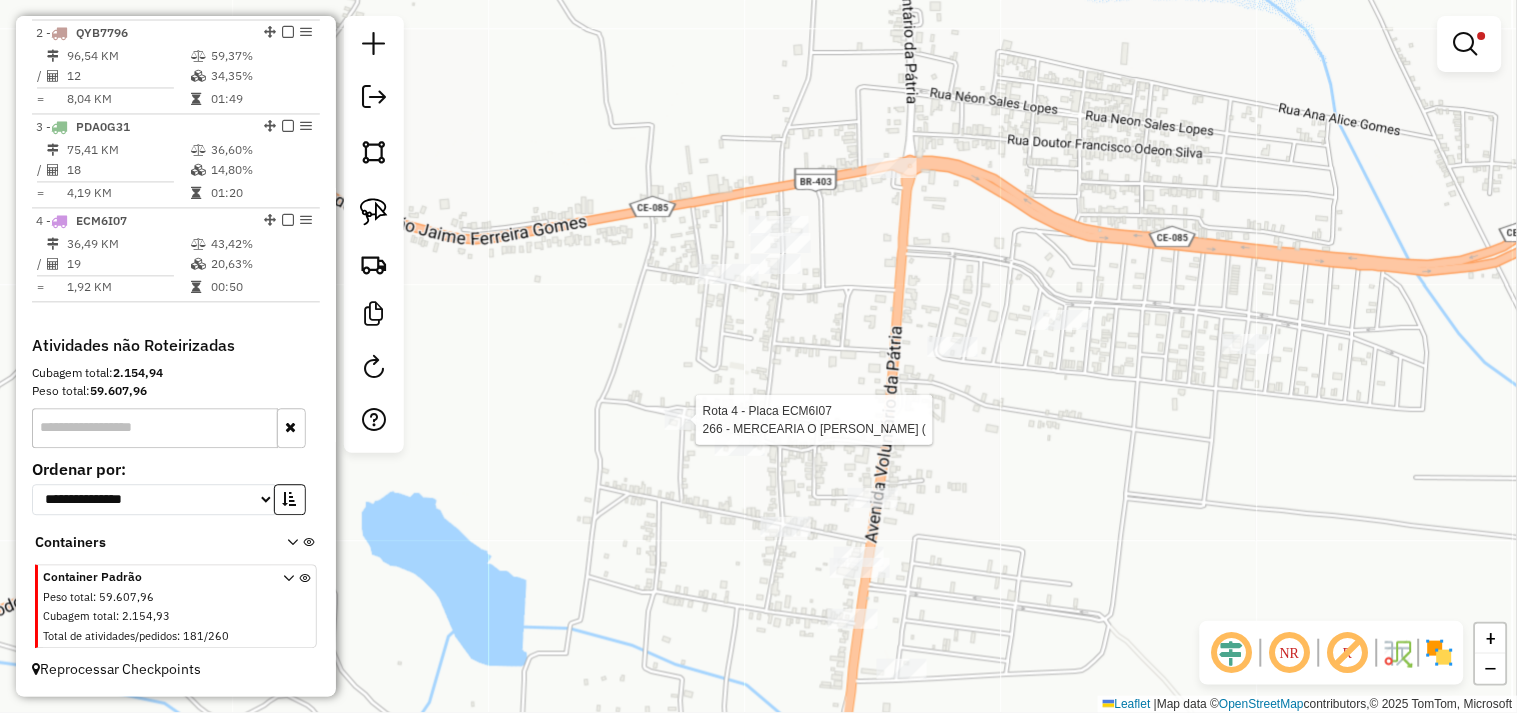 select on "**********" 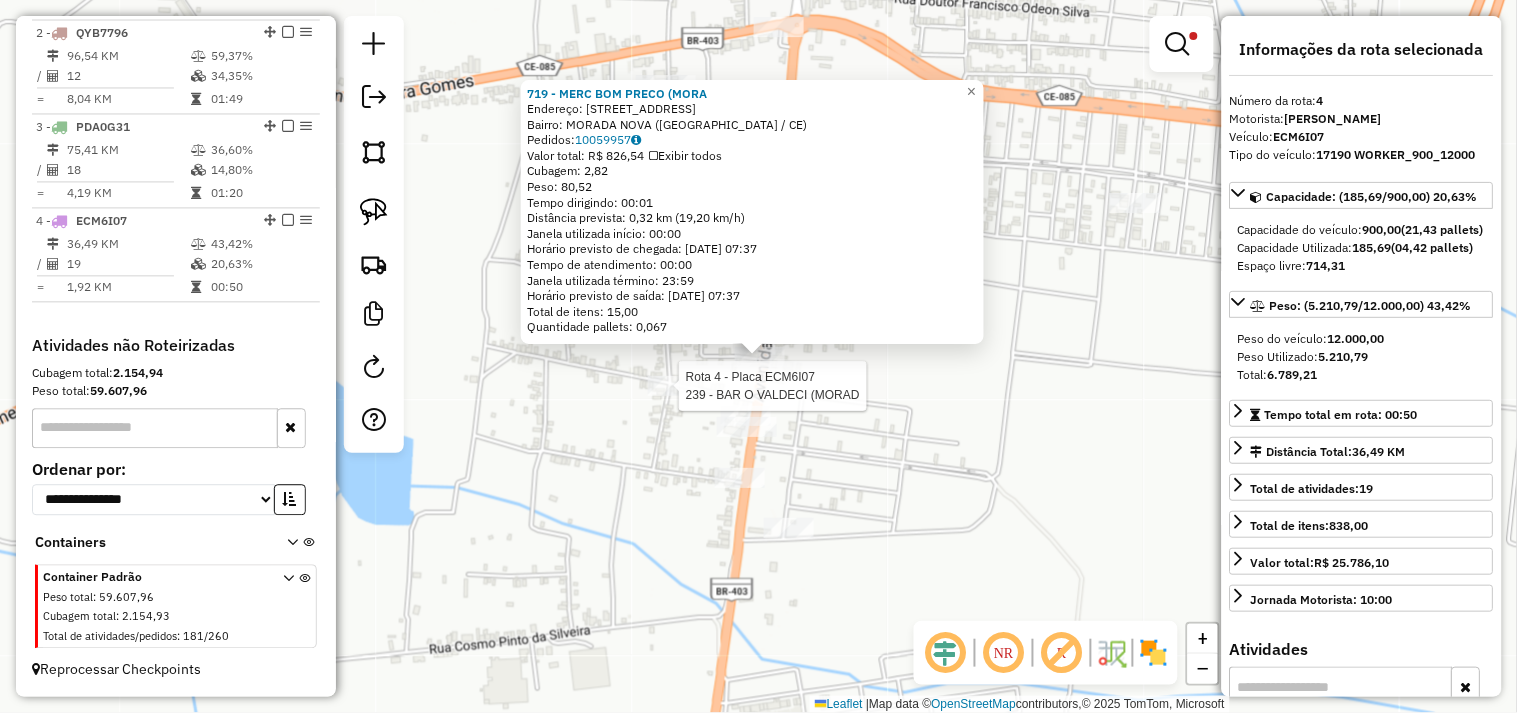 click 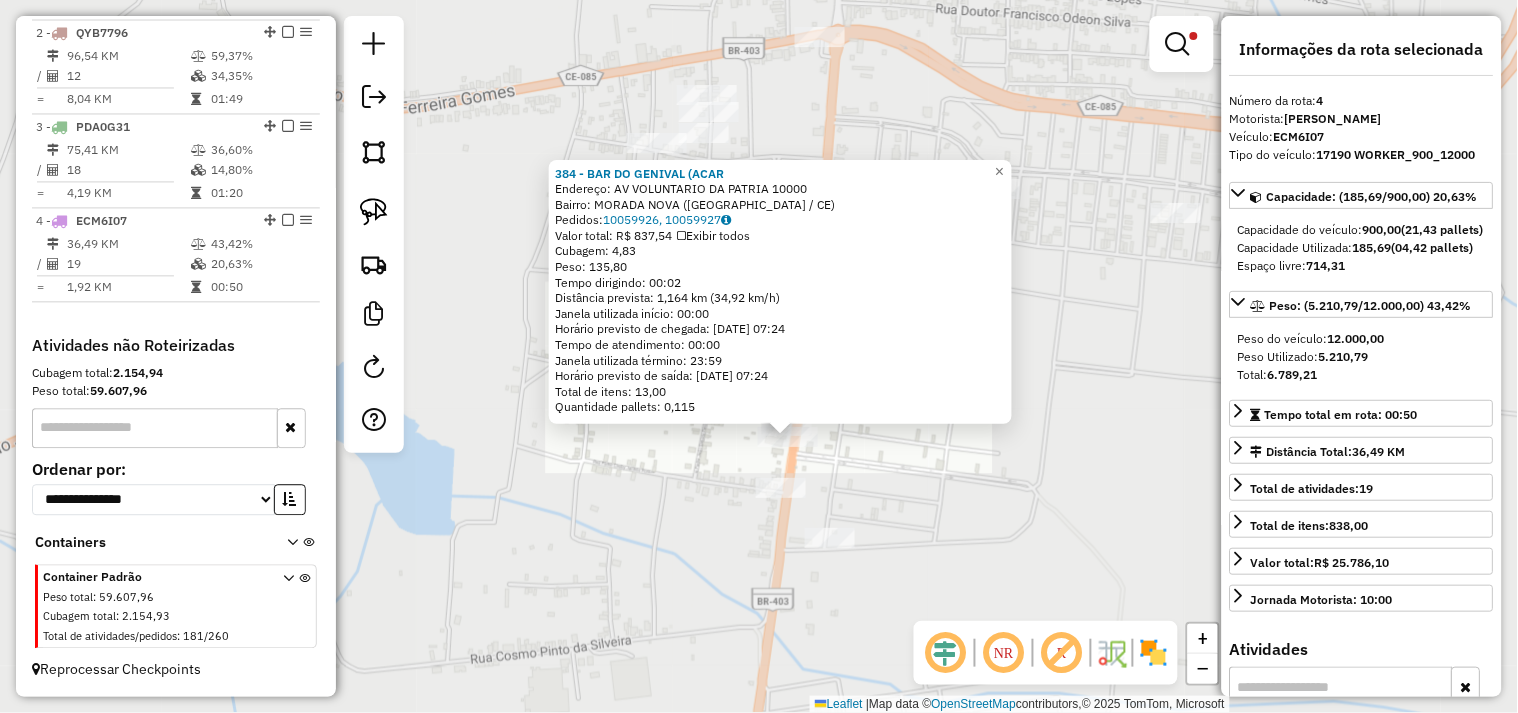 click on "384 - BAR DO GENIVAL (ACAR  Endereço:  AV VOLUNTARIO DA PATRIA 10000   Bairro: MORADA NOVA (ACARAU / CE)   Pedidos:  10059926, 10059927   Valor total: R$ 837,54   Exibir todos   Cubagem: 4,83  Peso: 135,80  Tempo dirigindo: 00:02   Distância prevista: 1,164 km (34,92 km/h)   Janela utilizada início: 00:00   Horário previsto de chegada: 11/07/2025 07:24   Tempo de atendimento: 00:00   Janela utilizada término: 23:59   Horário previsto de saída: 11/07/2025 07:24   Total de itens: 13,00   Quantidade pallets: 0,115  × Limpar filtros Janela de atendimento Grade de atendimento Capacidade Transportadoras Veículos Cliente Pedidos  Rotas Selecione os dias de semana para filtrar as janelas de atendimento  Seg   Ter   Qua   Qui   Sex   Sáb   Dom  Informe o período da janela de atendimento: De: Até:  Filtrar exatamente a janela do cliente  Considerar janela de atendimento padrão  Selecione os dias de semana para filtrar as grades de atendimento  Seg   Ter   Qua   Qui   Sex   Sáb   Dom   Peso mínimo:   De:" 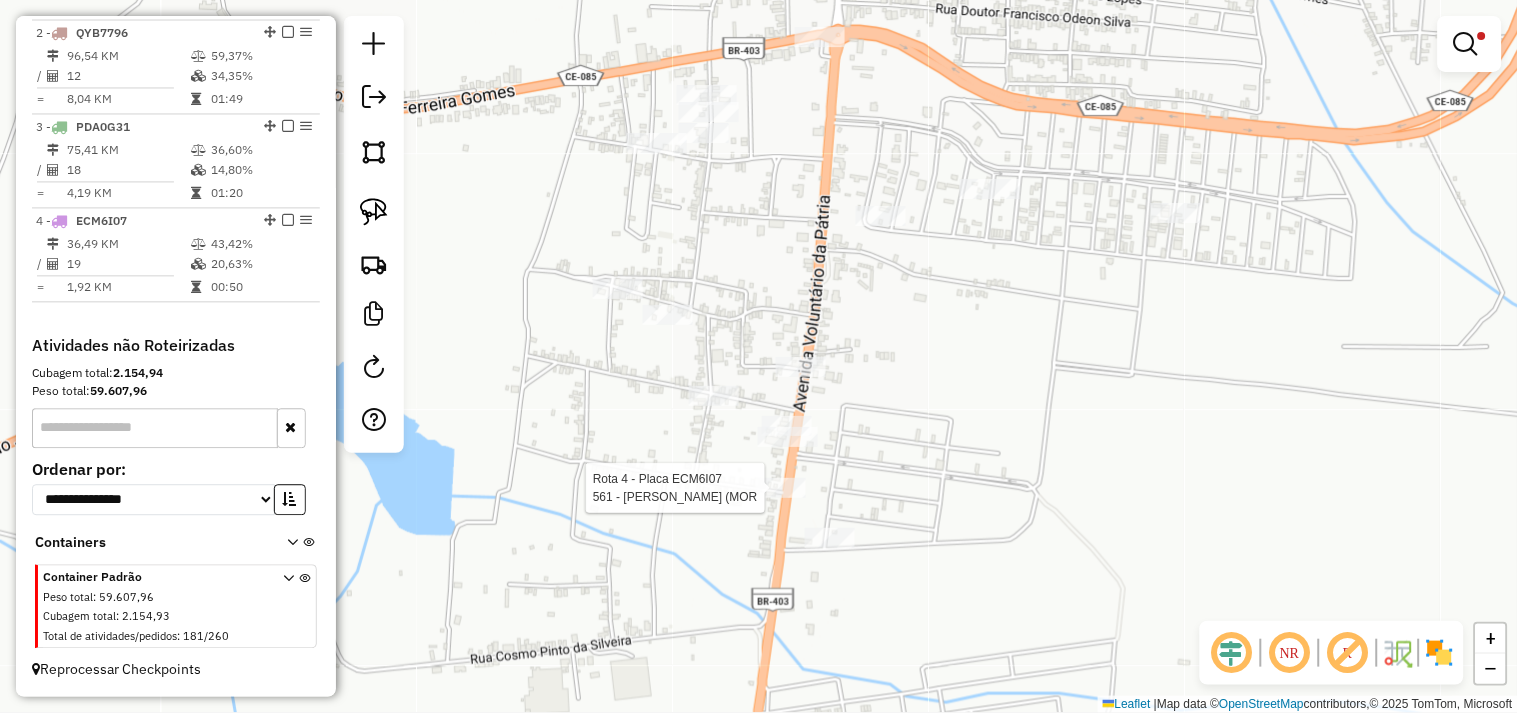 select on "**********" 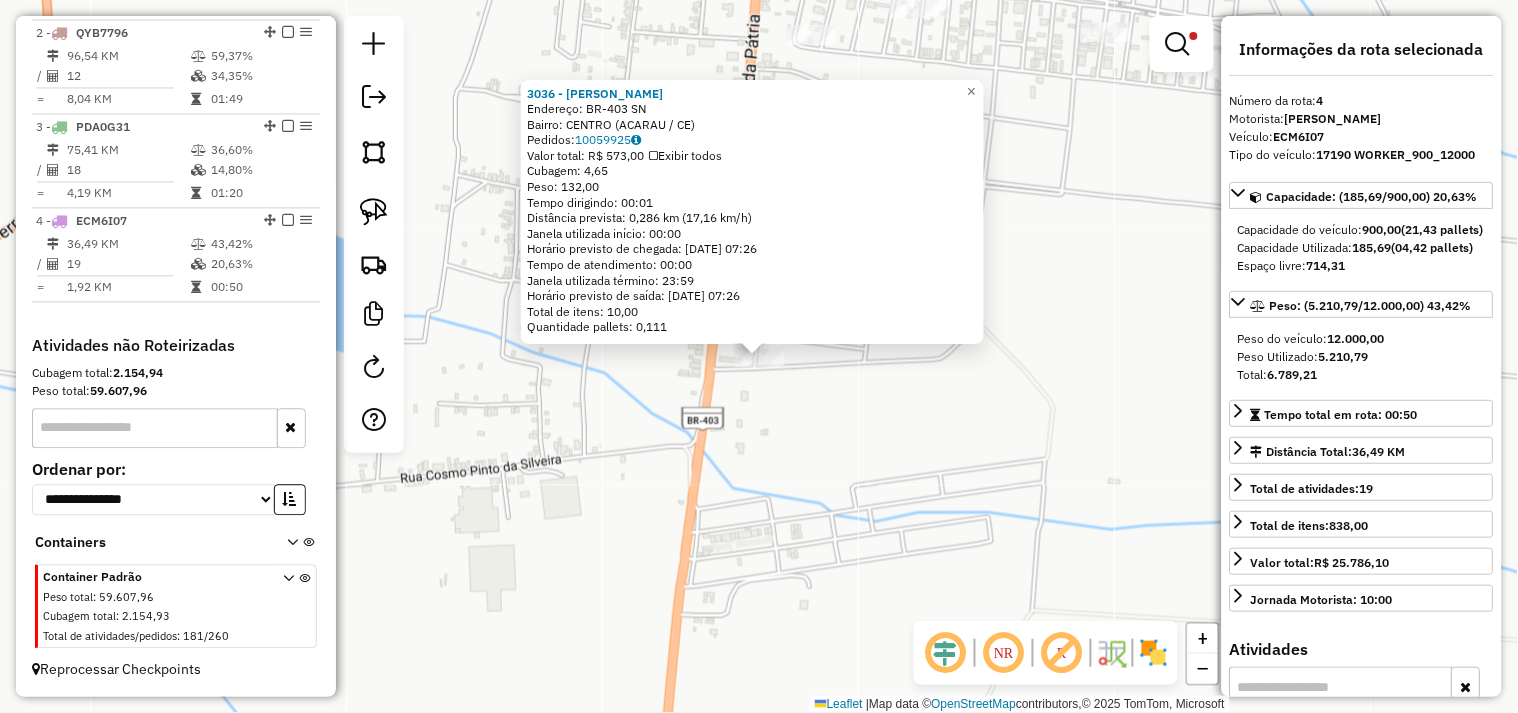 click on "3036 - LUIS FILHO  Endereço:  BR-403 SN   Bairro: CENTRO (ACARAU / CE)   Pedidos:  10059925   Valor total: R$ 573,00   Exibir todos   Cubagem: 4,65  Peso: 132,00  Tempo dirigindo: 00:01   Distância prevista: 0,286 km (17,16 km/h)   Janela utilizada início: 00:00   Horário previsto de chegada: 11/07/2025 07:26   Tempo de atendimento: 00:00   Janela utilizada término: 23:59   Horário previsto de saída: 11/07/2025 07:26   Total de itens: 10,00   Quantidade pallets: 0,111  × Limpar filtros Janela de atendimento Grade de atendimento Capacidade Transportadoras Veículos Cliente Pedidos  Rotas Selecione os dias de semana para filtrar as janelas de atendimento  Seg   Ter   Qua   Qui   Sex   Sáb   Dom  Informe o período da janela de atendimento: De: Até:  Filtrar exatamente a janela do cliente  Considerar janela de atendimento padrão  Selecione os dias de semana para filtrar as grades de atendimento  Seg   Ter   Qua   Qui   Sex   Sáb   Dom   Considerar clientes sem dia de atendimento cadastrado  De:  De:" 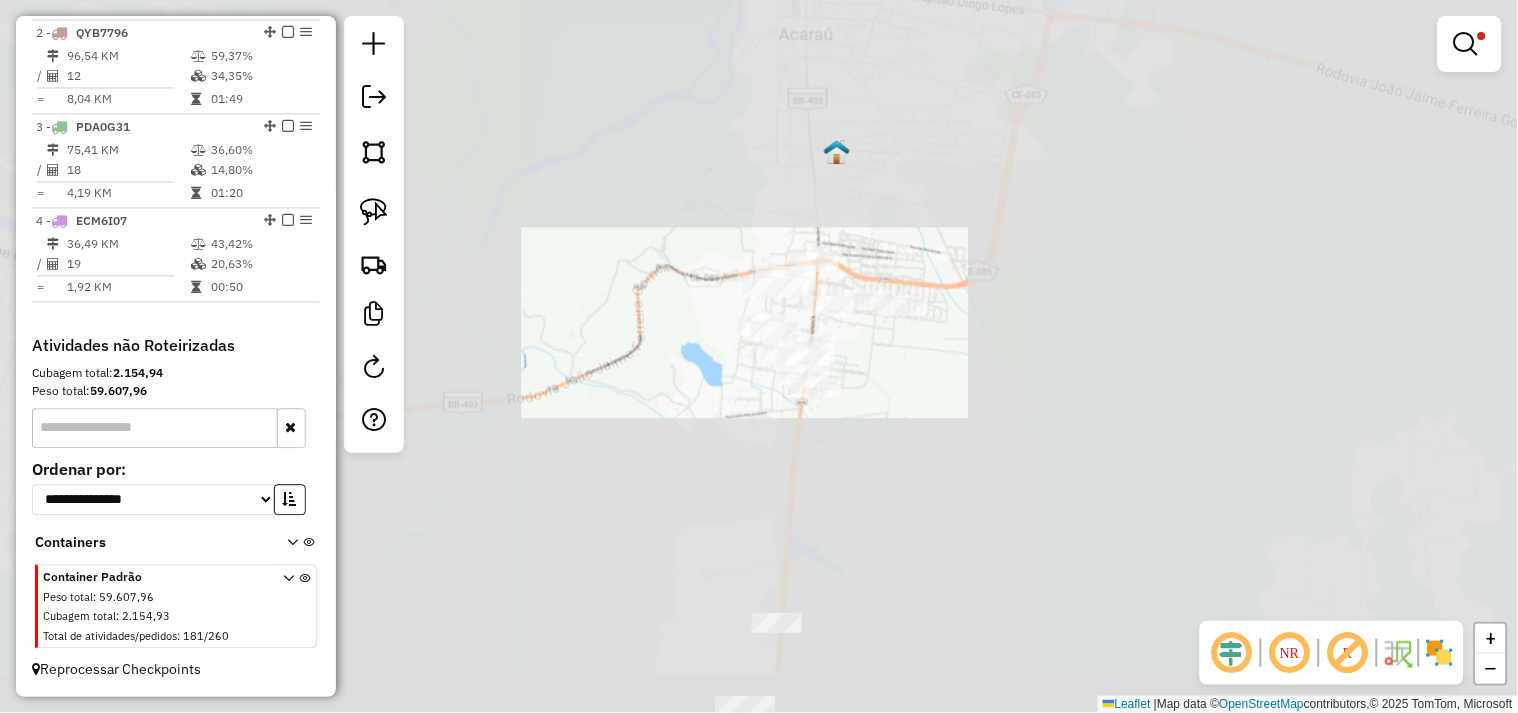 drag, startPoint x: 895, startPoint y: 472, endPoint x: 877, endPoint y: 300, distance: 172.9393 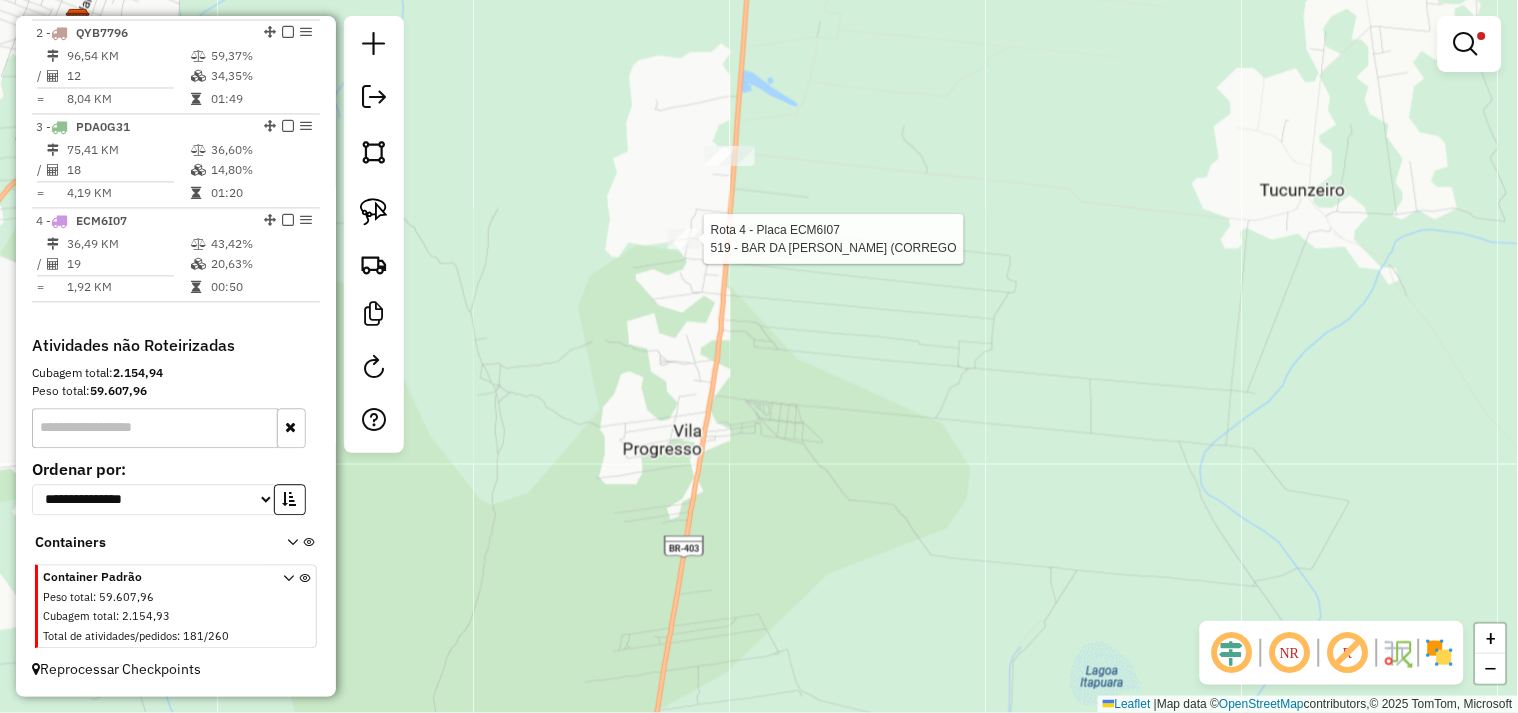 select on "**********" 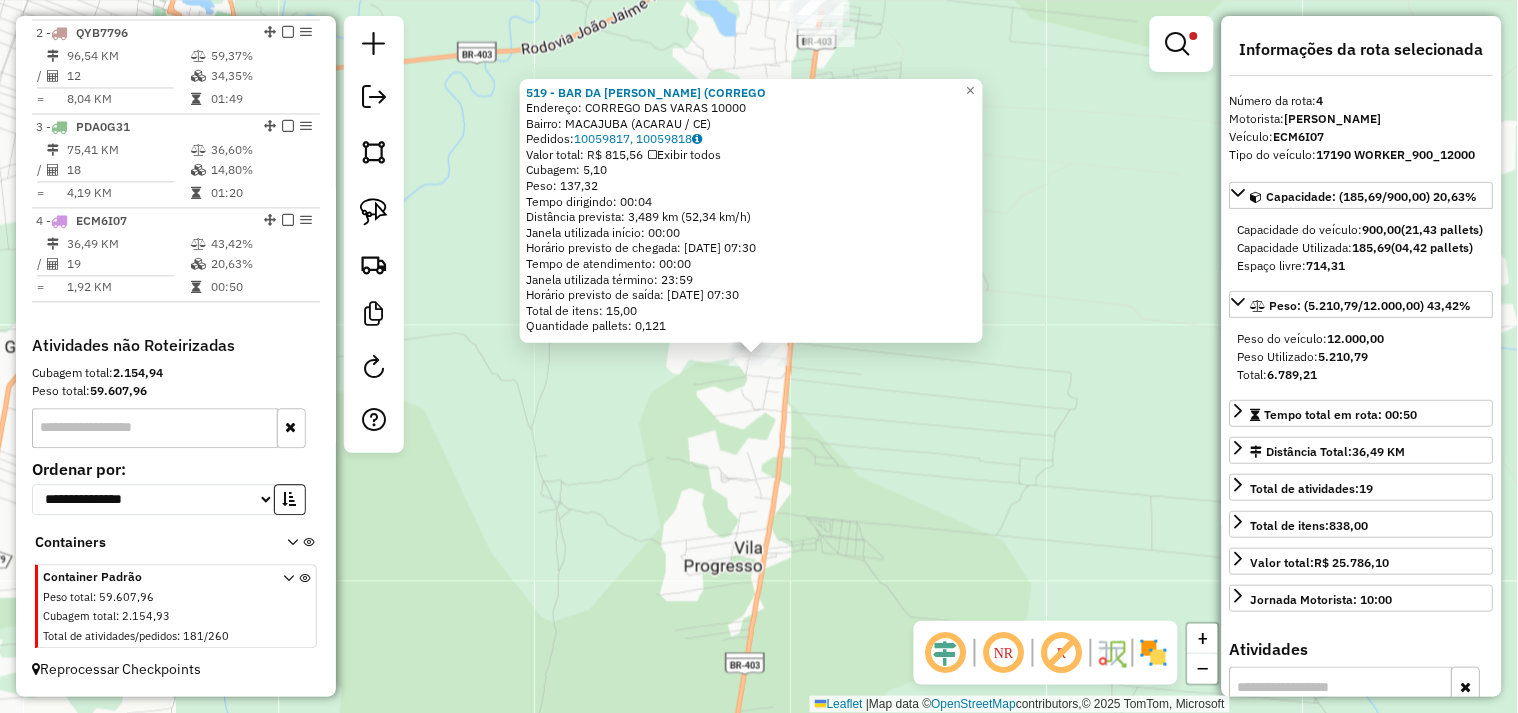 click on "519 - BAR DA LULU (CORREGO  Endereço:  CORREGO DAS VARAS 10000   Bairro: MACAJUBA (ACARAU / CE)   Pedidos:  10059817, 10059818   Valor total: R$ 815,56   Exibir todos   Cubagem: 5,10  Peso: 137,32  Tempo dirigindo: 00:04   Distância prevista: 3,489 km (52,34 km/h)   Janela utilizada início: 00:00   Horário previsto de chegada: 11/07/2025 07:30   Tempo de atendimento: 00:00   Janela utilizada término: 23:59   Horário previsto de saída: 11/07/2025 07:30   Total de itens: 15,00   Quantidade pallets: 0,121  × Limpar filtros Janela de atendimento Grade de atendimento Capacidade Transportadoras Veículos Cliente Pedidos  Rotas Selecione os dias de semana para filtrar as janelas de atendimento  Seg   Ter   Qua   Qui   Sex   Sáb   Dom  Informe o período da janela de atendimento: De: Até:  Filtrar exatamente a janela do cliente  Considerar janela de atendimento padrão  Selecione os dias de semana para filtrar as grades de atendimento  Seg   Ter   Qua   Qui   Sex   Sáb   Dom   Peso mínimo:   De:   Até:" 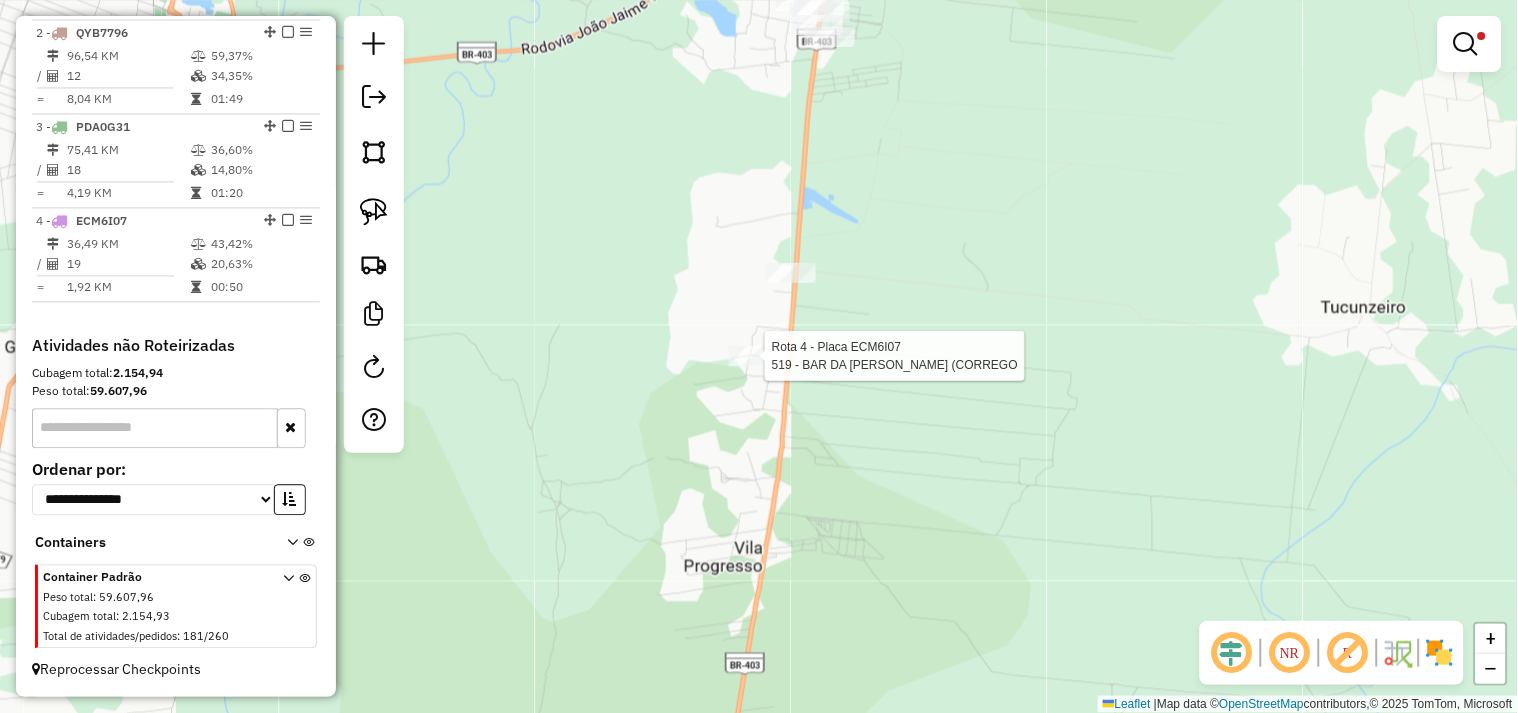 select on "**********" 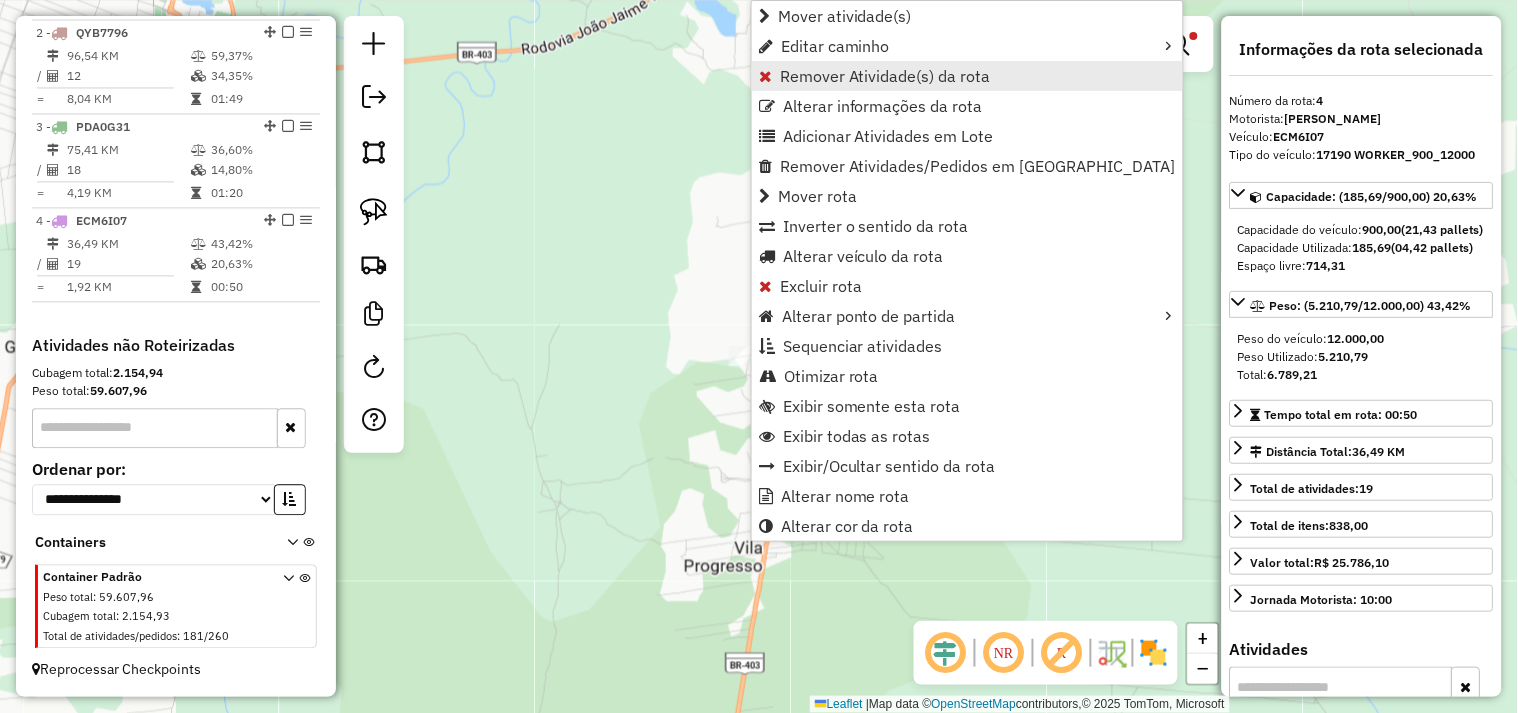 click on "Remover Atividade(s) da rota" at bounding box center [885, 76] 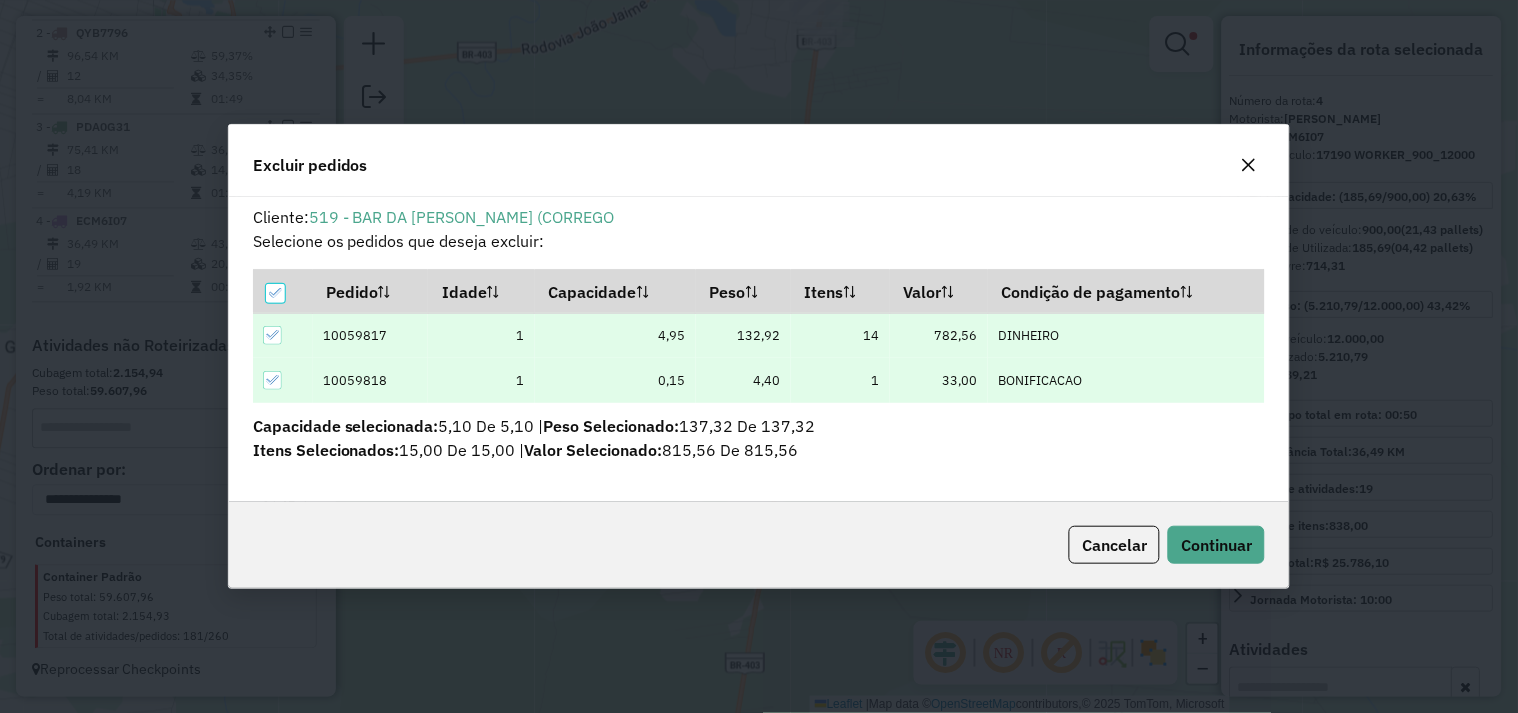 scroll, scrollTop: 0, scrollLeft: 0, axis: both 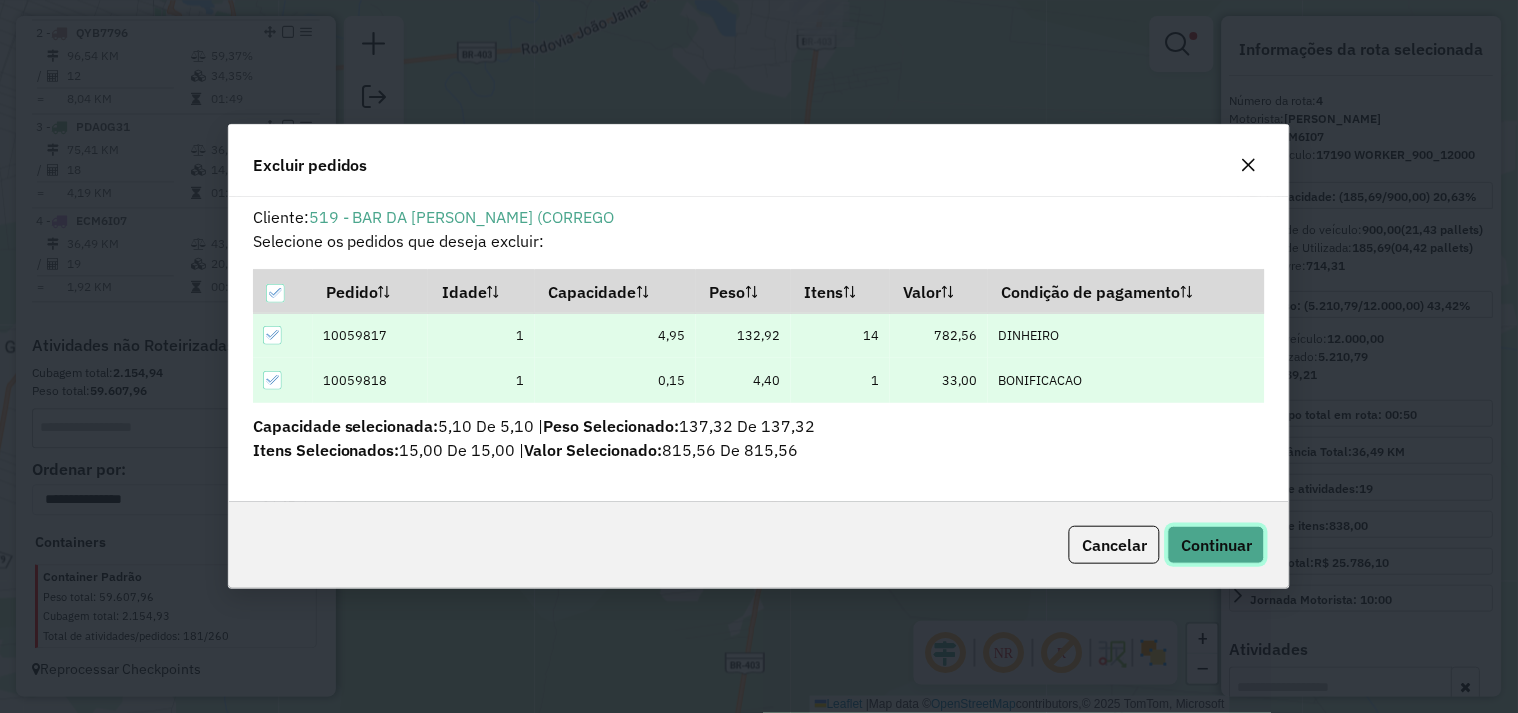 click on "Continuar" 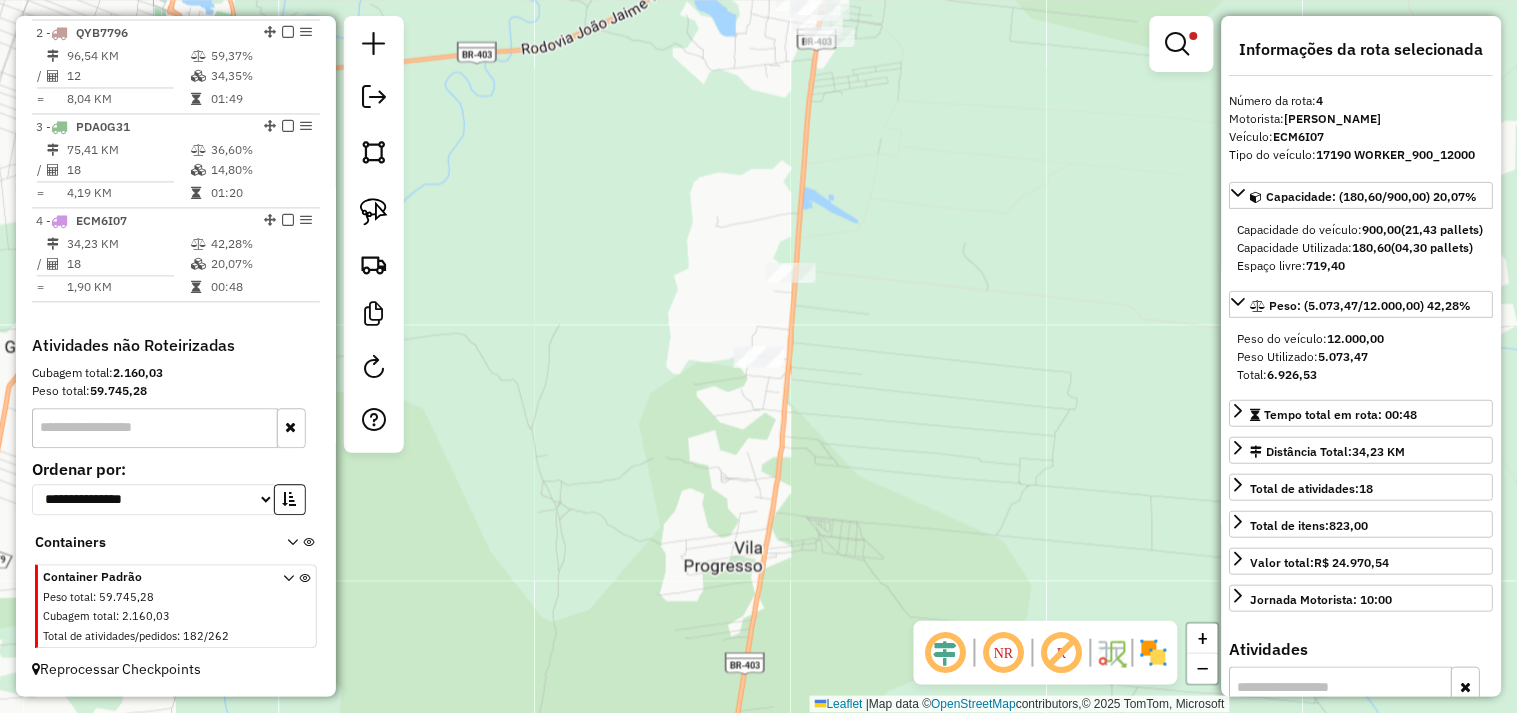 click on "Rota 4 - Placa ECM6I07  3005 - RECANTO DAS PALMEIRA Limpar filtros Janela de atendimento Grade de atendimento Capacidade Transportadoras Veículos Cliente Pedidos  Rotas Selecione os dias de semana para filtrar as janelas de atendimento  Seg   Ter   Qua   Qui   Sex   Sáb   Dom  Informe o período da janela de atendimento: De: Até:  Filtrar exatamente a janela do cliente  Considerar janela de atendimento padrão  Selecione os dias de semana para filtrar as grades de atendimento  Seg   Ter   Qua   Qui   Sex   Sáb   Dom   Considerar clientes sem dia de atendimento cadastrado  Clientes fora do dia de atendimento selecionado Filtrar as atividades entre os valores definidos abaixo:  Peso mínimo:   Peso máximo:   Cubagem mínima:   Cubagem máxima:   De:   Até:  Filtrar as atividades entre o tempo de atendimento definido abaixo:  De:   Até:   Considerar capacidade total dos clientes não roteirizados Transportadora: Selecione um ou mais itens Tipo de veículo: Selecione um ou mais itens Veículo: Motorista: +" 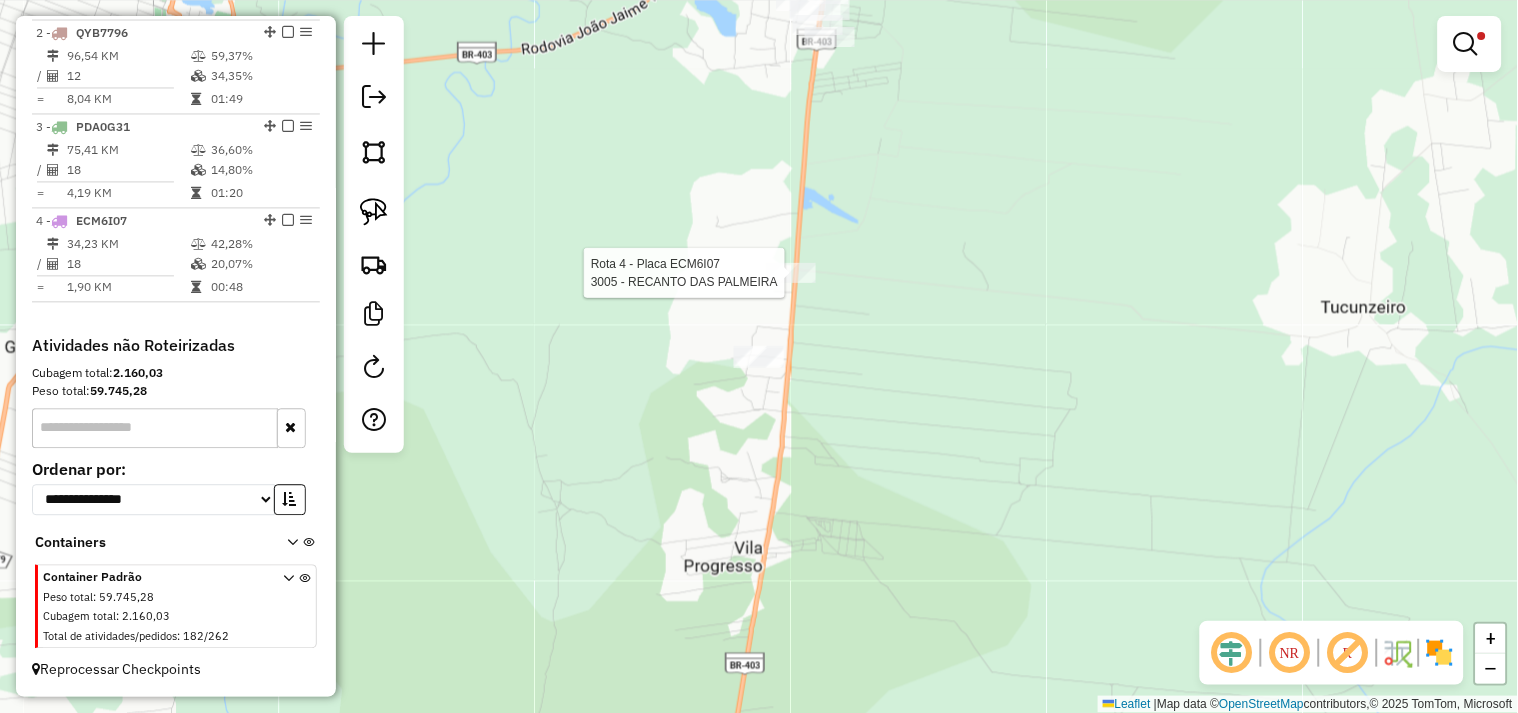 select on "**********" 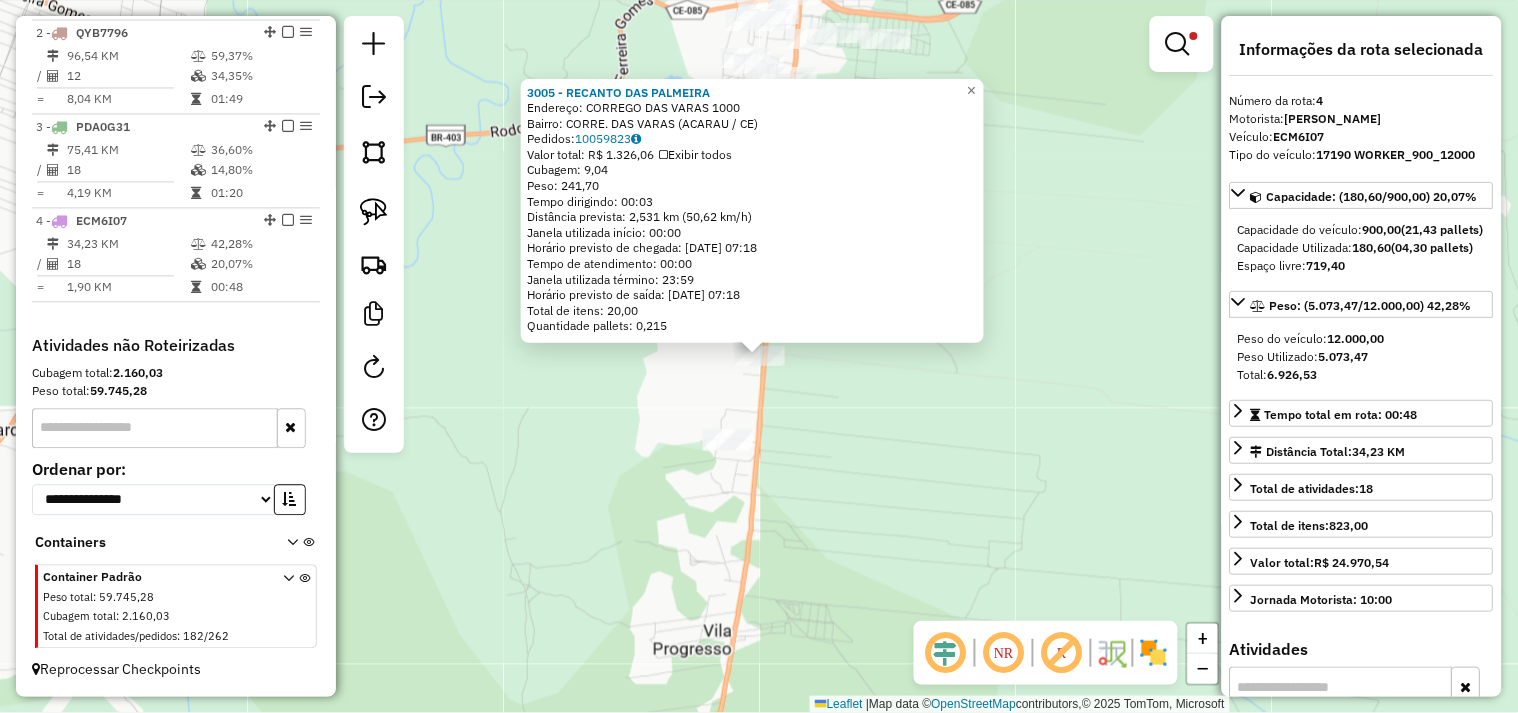 click on "3005 - RECANTO DAS PALMEIRA  Endereço:  CORREGO DAS VARAS 1000   Bairro: CORRE. DAS VARAS (ACARAU / CE)   Pedidos:  10059823   Valor total: R$ 1.326,06   Exibir todos   Cubagem: 9,04  Peso: 241,70  Tempo dirigindo: 00:03   Distância prevista: 2,531 km (50,62 km/h)   Janela utilizada início: 00:00   Horário previsto de chegada: 11/07/2025 07:18   Tempo de atendimento: 00:00   Janela utilizada término: 23:59   Horário previsto de saída: 11/07/2025 07:18   Total de itens: 20,00   Quantidade pallets: 0,215  × Limpar filtros Janela de atendimento Grade de atendimento Capacidade Transportadoras Veículos Cliente Pedidos  Rotas Selecione os dias de semana para filtrar as janelas de atendimento  Seg   Ter   Qua   Qui   Sex   Sáb   Dom  Informe o período da janela de atendimento: De: Até:  Filtrar exatamente a janela do cliente  Considerar janela de atendimento padrão  Selecione os dias de semana para filtrar as grades de atendimento  Seg   Ter   Qua   Qui   Sex   Sáb   Dom   Peso mínimo:   De:   Até:" 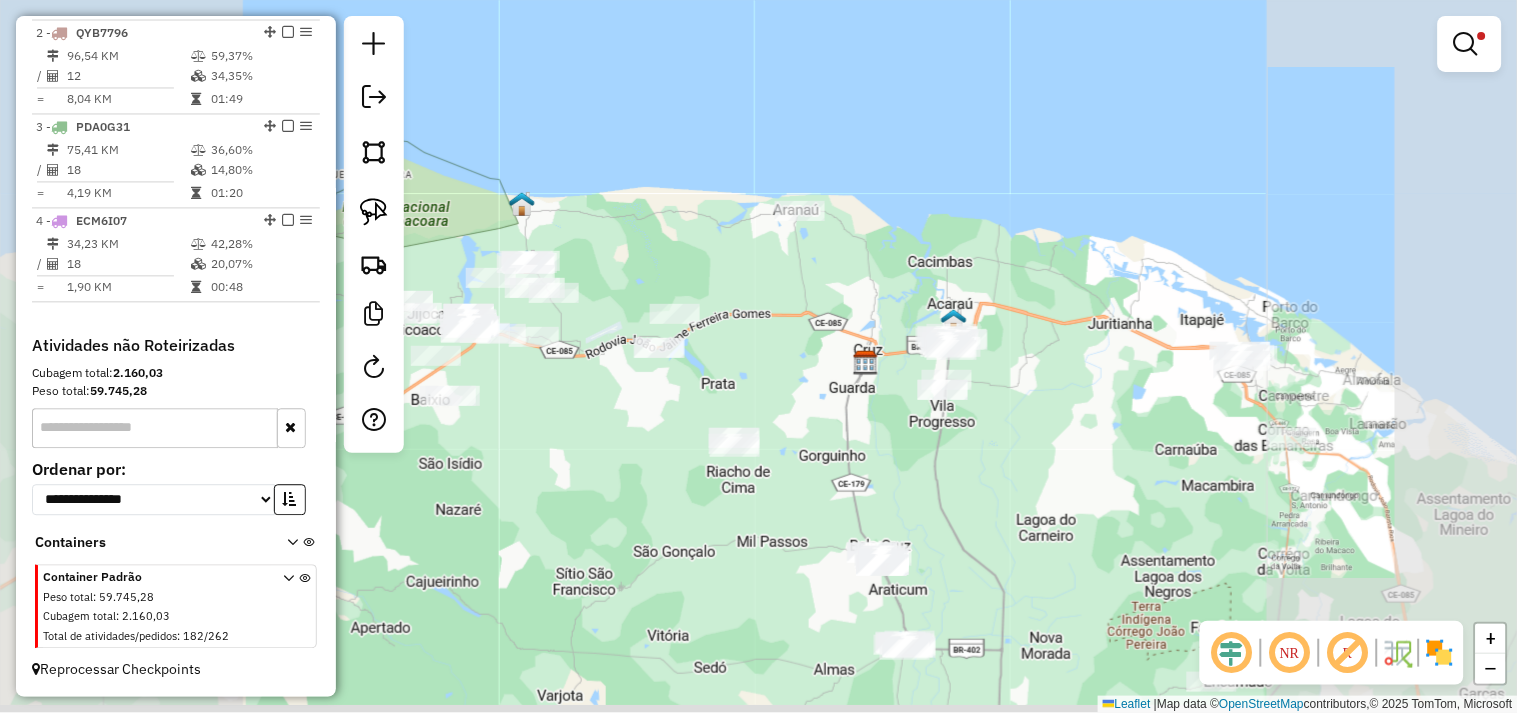 drag, startPoint x: 1041, startPoint y: 448, endPoint x: 1118, endPoint y: 344, distance: 129.40247 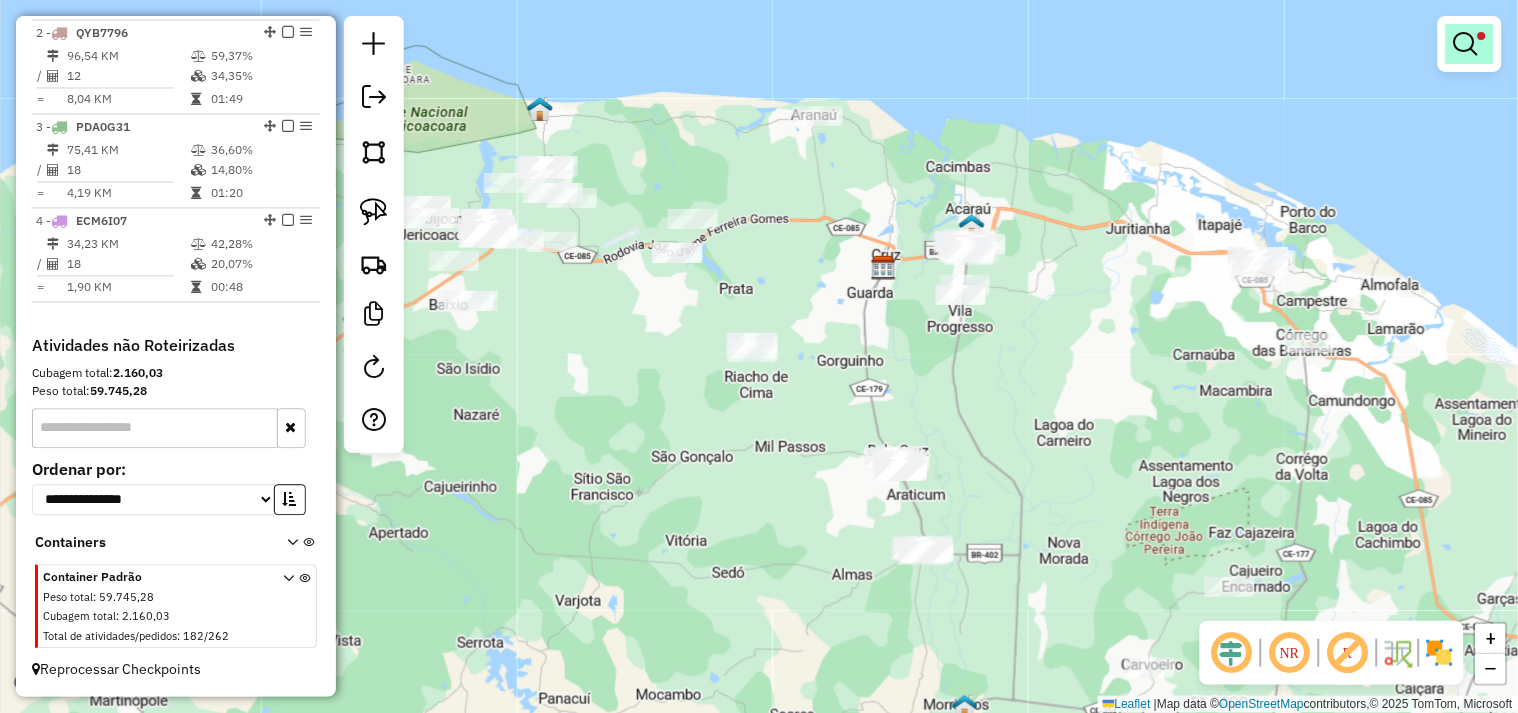 click at bounding box center [1470, 44] 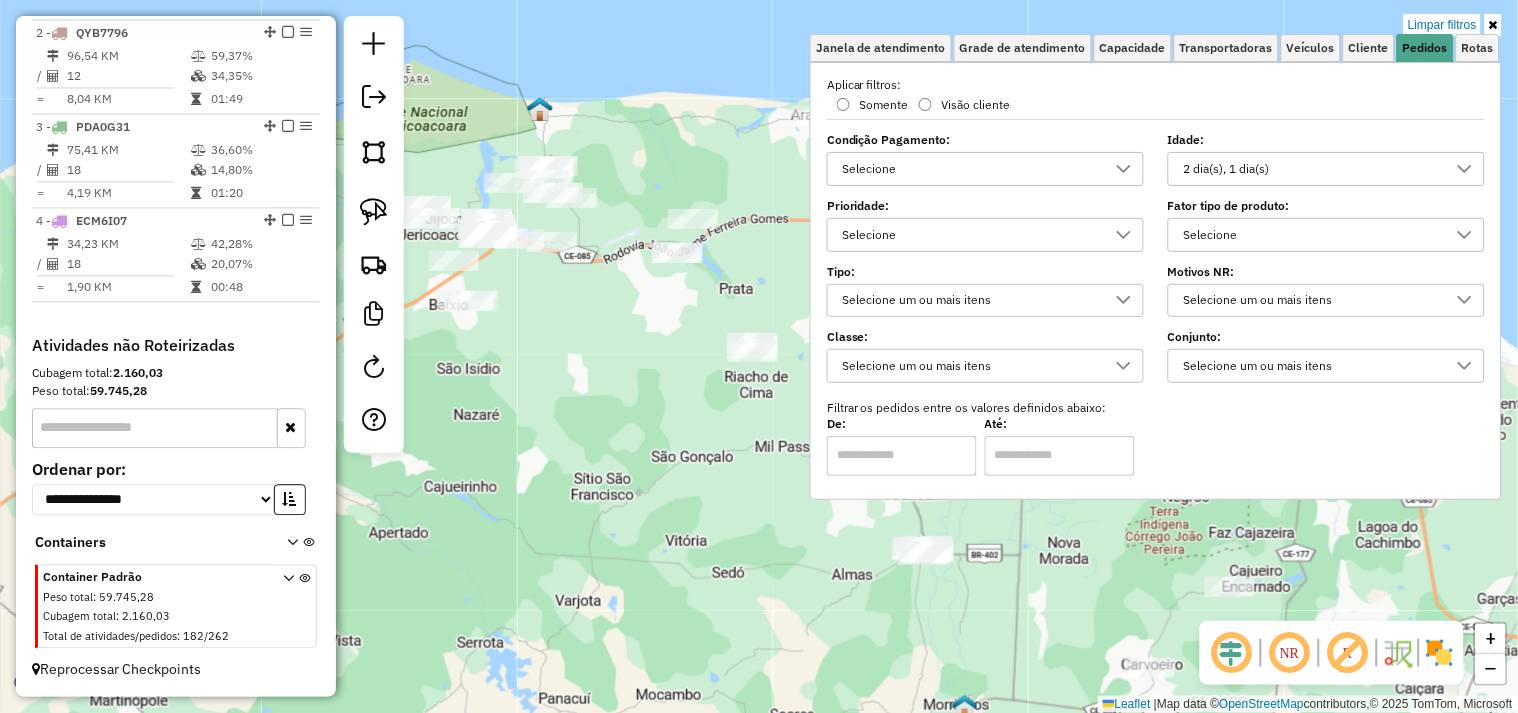 click on "2 dia(s), 1 dia(s)" at bounding box center [1311, 169] 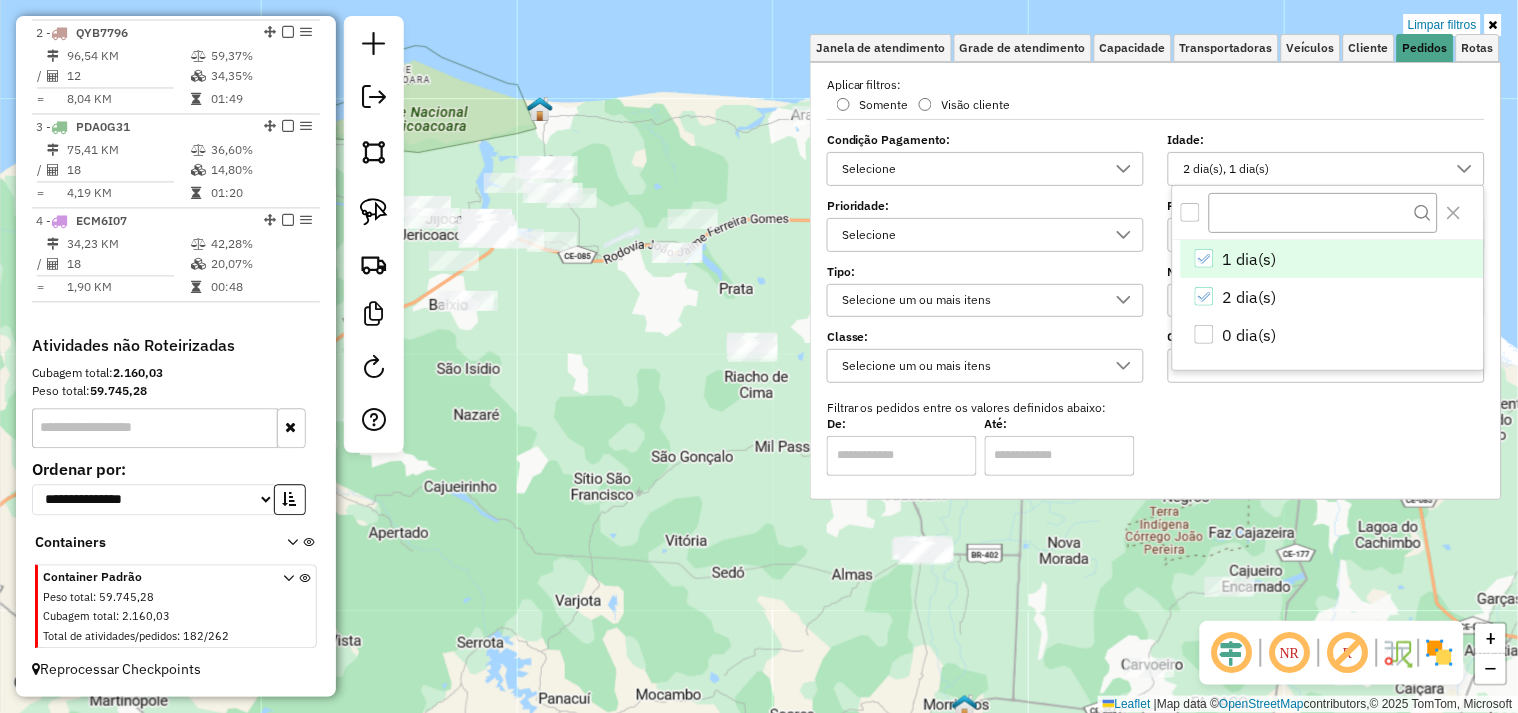 scroll, scrollTop: 11, scrollLeft: 67, axis: both 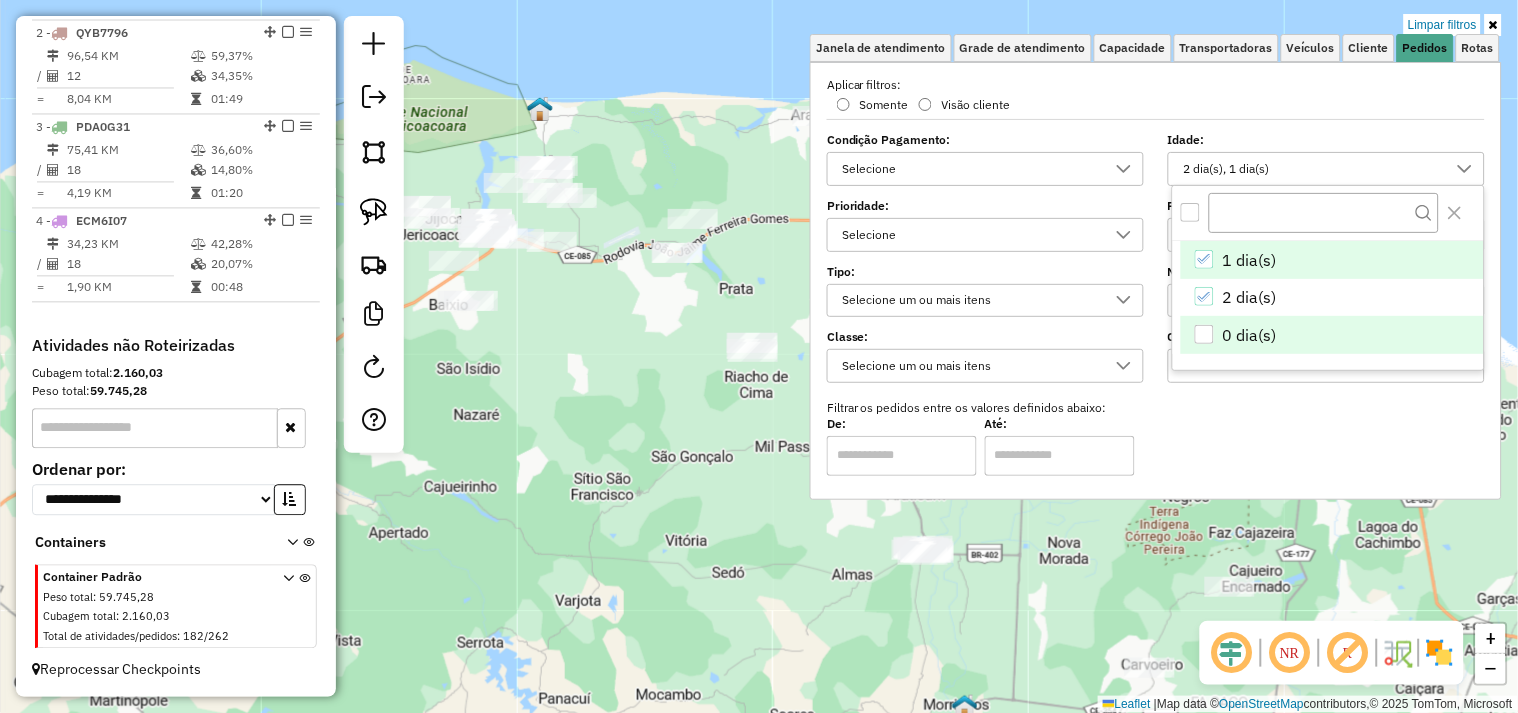 click on "0 dia(s)" at bounding box center (1332, 335) 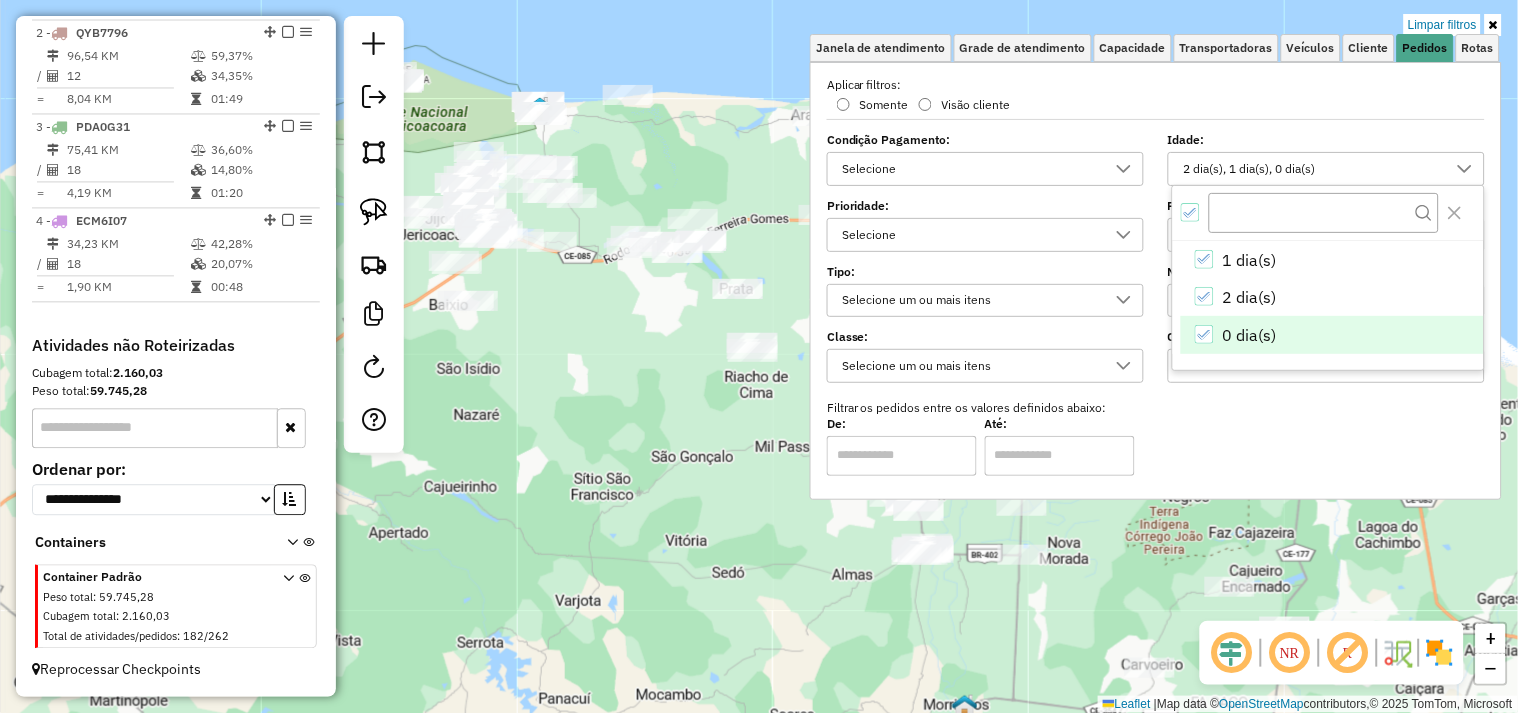 click on "Limpar filtros Janela de atendimento Grade de atendimento Capacidade Transportadoras Veículos Cliente Pedidos  Rotas Selecione os dias de semana para filtrar as janelas de atendimento  Seg   Ter   Qua   Qui   Sex   Sáb   Dom  Informe o período da janela de atendimento: De: Até:  Filtrar exatamente a janela do cliente  Considerar janela de atendimento padrão  Selecione os dias de semana para filtrar as grades de atendimento  Seg   Ter   Qua   Qui   Sex   Sáb   Dom   Considerar clientes sem dia de atendimento cadastrado  Clientes fora do dia de atendimento selecionado Filtrar as atividades entre os valores definidos abaixo:  Peso mínimo:   Peso máximo:   Cubagem mínima:   Cubagem máxima:   De:   Até:  Filtrar as atividades entre o tempo de atendimento definido abaixo:  De:   Até:   Considerar capacidade total dos clientes não roteirizados Transportadora: Selecione um ou mais itens Tipo de veículo: Selecione um ou mais itens Veículo: Selecione um ou mais itens Motorista: Selecione um ou mais itens" 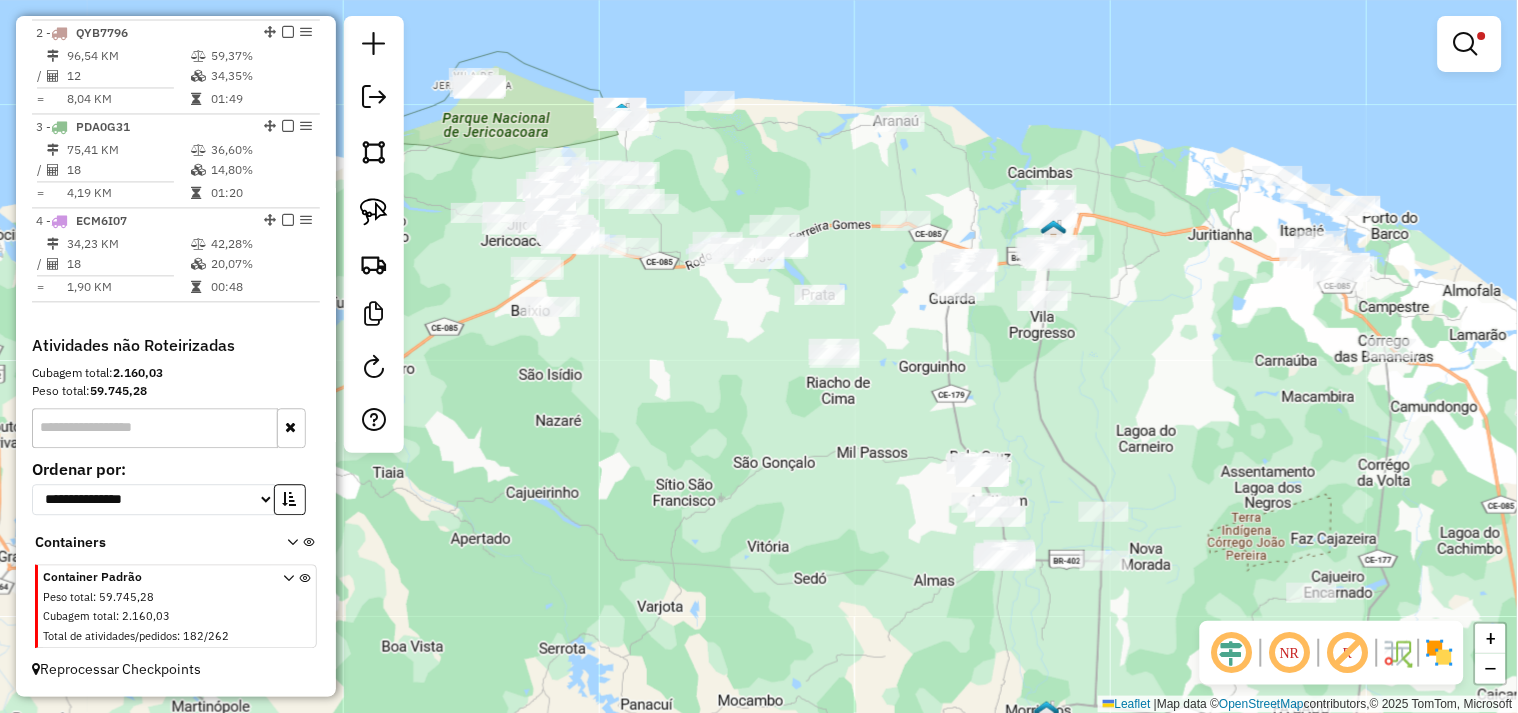 drag, startPoint x: 712, startPoint y: 448, endPoint x: 794, endPoint y: 454, distance: 82.219215 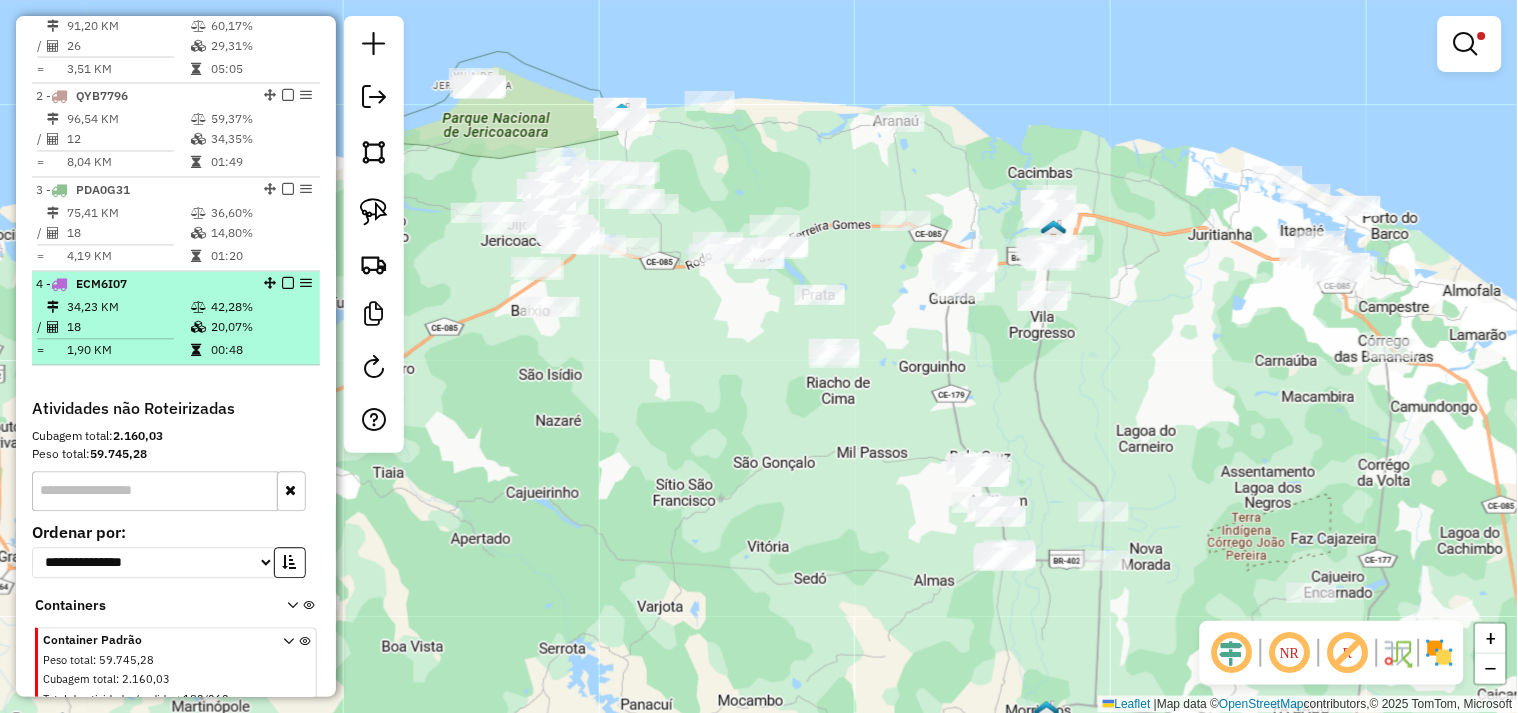 scroll, scrollTop: 751, scrollLeft: 0, axis: vertical 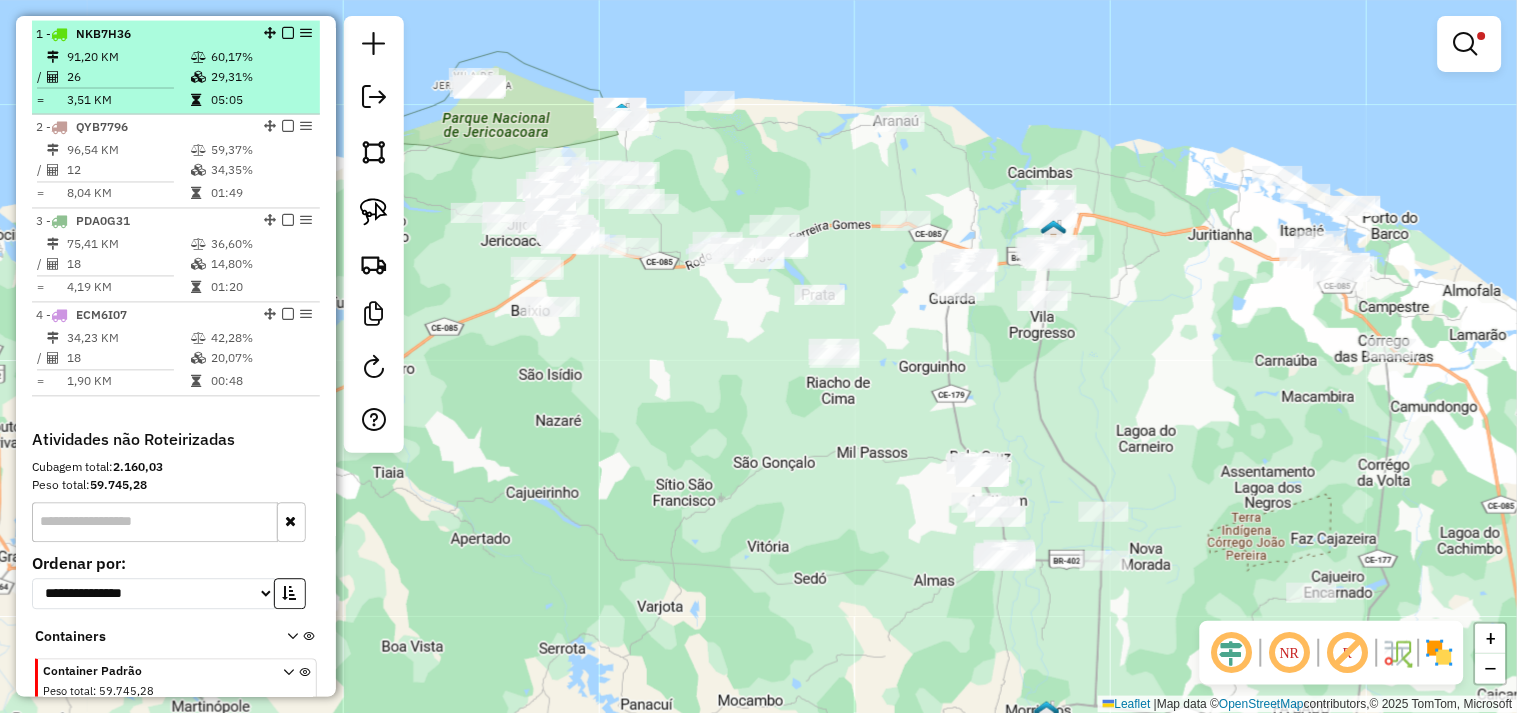 click on "26" at bounding box center (128, 77) 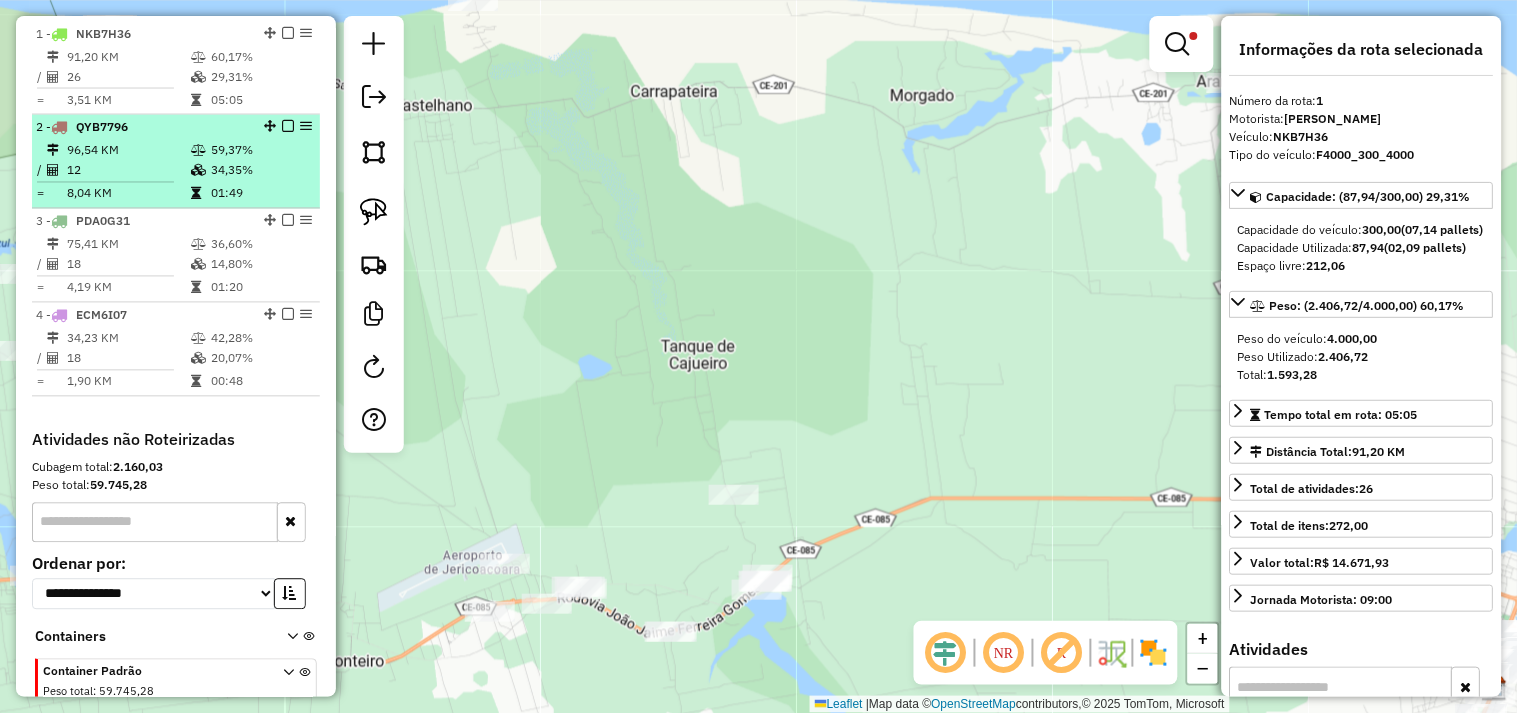 click on "96,54 KM" at bounding box center (128, 151) 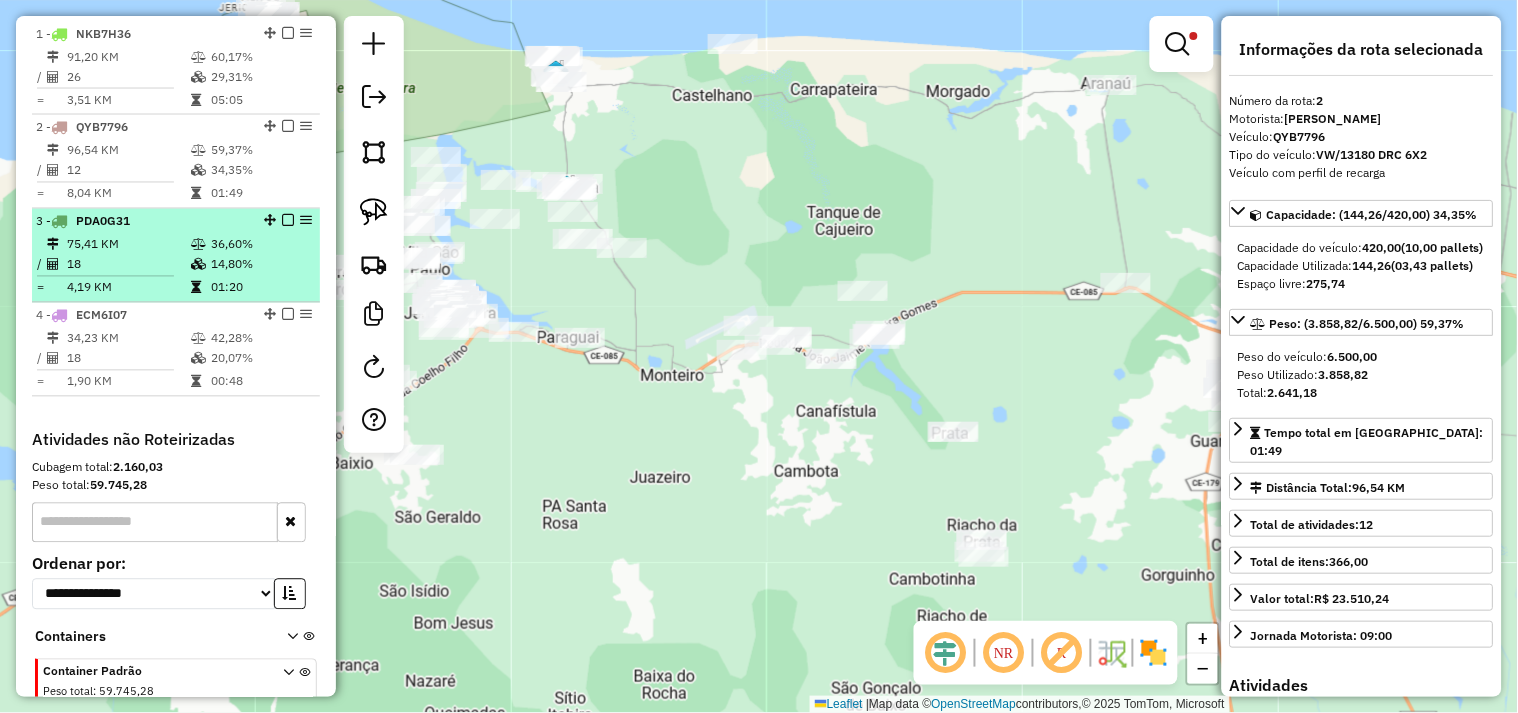 click on "75,41 KM" at bounding box center (128, 245) 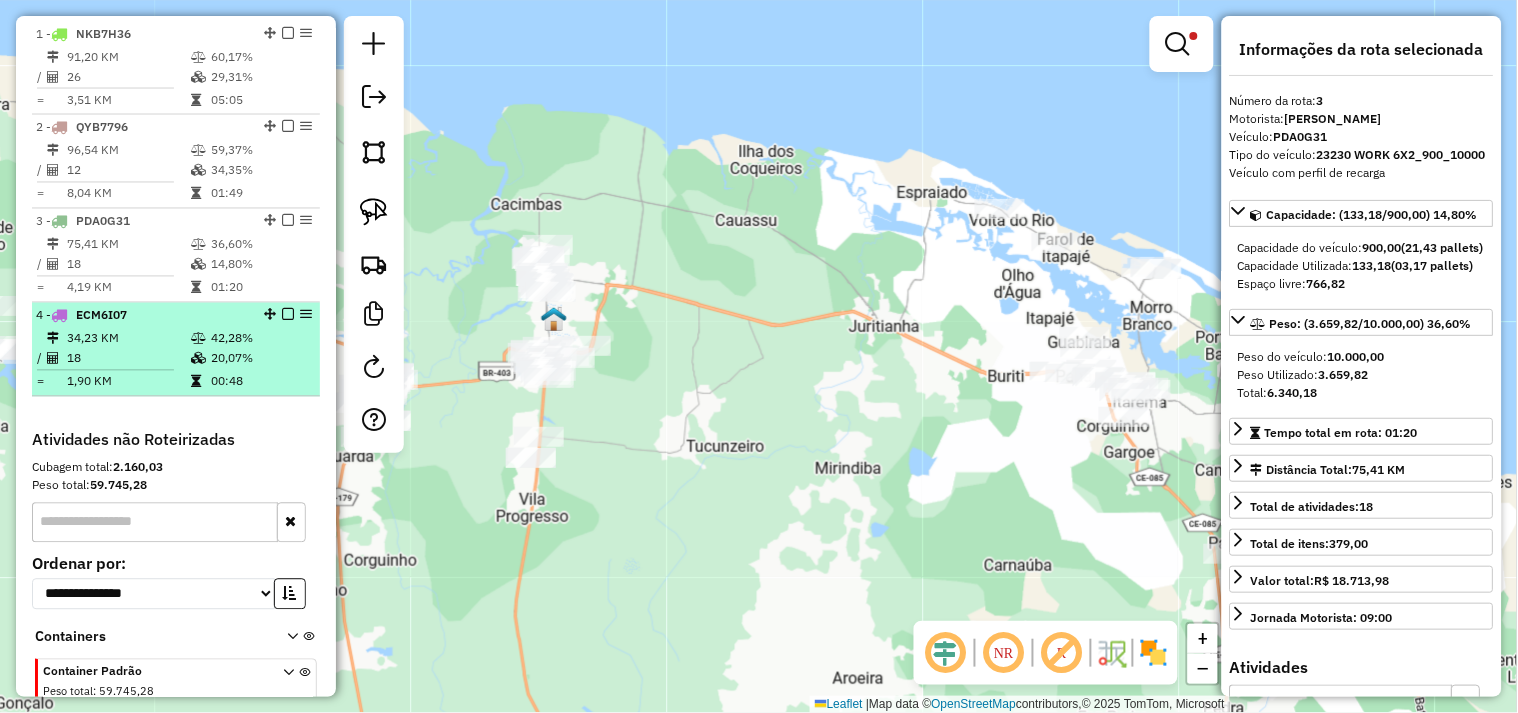 click on "18" at bounding box center (128, 359) 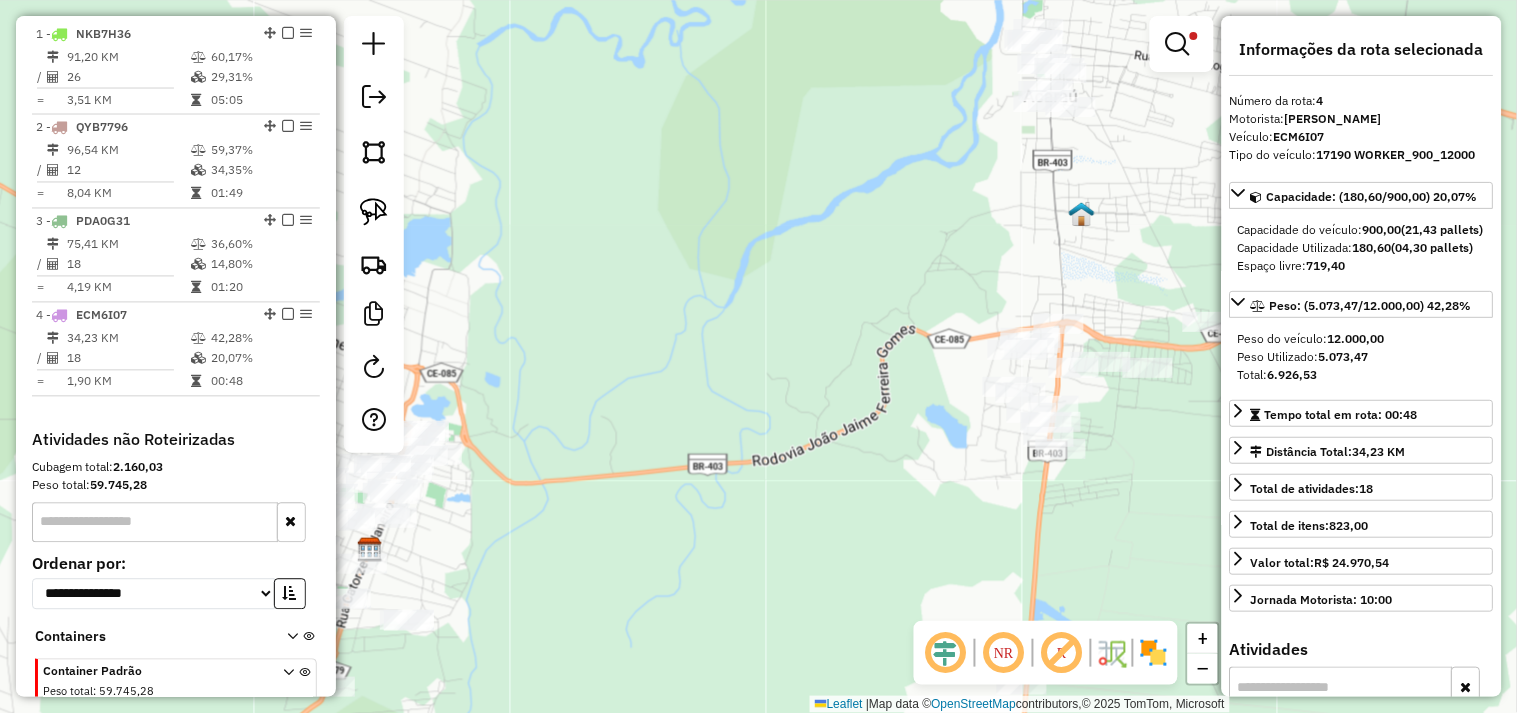 click on "Limpar filtros Janela de atendimento Grade de atendimento Capacidade Transportadoras Veículos Cliente Pedidos  Rotas Selecione os dias de semana para filtrar as janelas de atendimento  Seg   Ter   Qua   Qui   Sex   Sáb   Dom  Informe o período da janela de atendimento: De: Até:  Filtrar exatamente a janela do cliente  Considerar janela de atendimento padrão  Selecione os dias de semana para filtrar as grades de atendimento  Seg   Ter   Qua   Qui   Sex   Sáb   Dom   Considerar clientes sem dia de atendimento cadastrado  Clientes fora do dia de atendimento selecionado Filtrar as atividades entre os valores definidos abaixo:  Peso mínimo:   Peso máximo:   Cubagem mínima:   Cubagem máxima:   De:   Até:  Filtrar as atividades entre o tempo de atendimento definido abaixo:  De:   Até:   Considerar capacidade total dos clientes não roteirizados Transportadora: Selecione um ou mais itens Tipo de veículo: Selecione um ou mais itens Veículo: Selecione um ou mais itens Motorista: Selecione um ou mais itens" 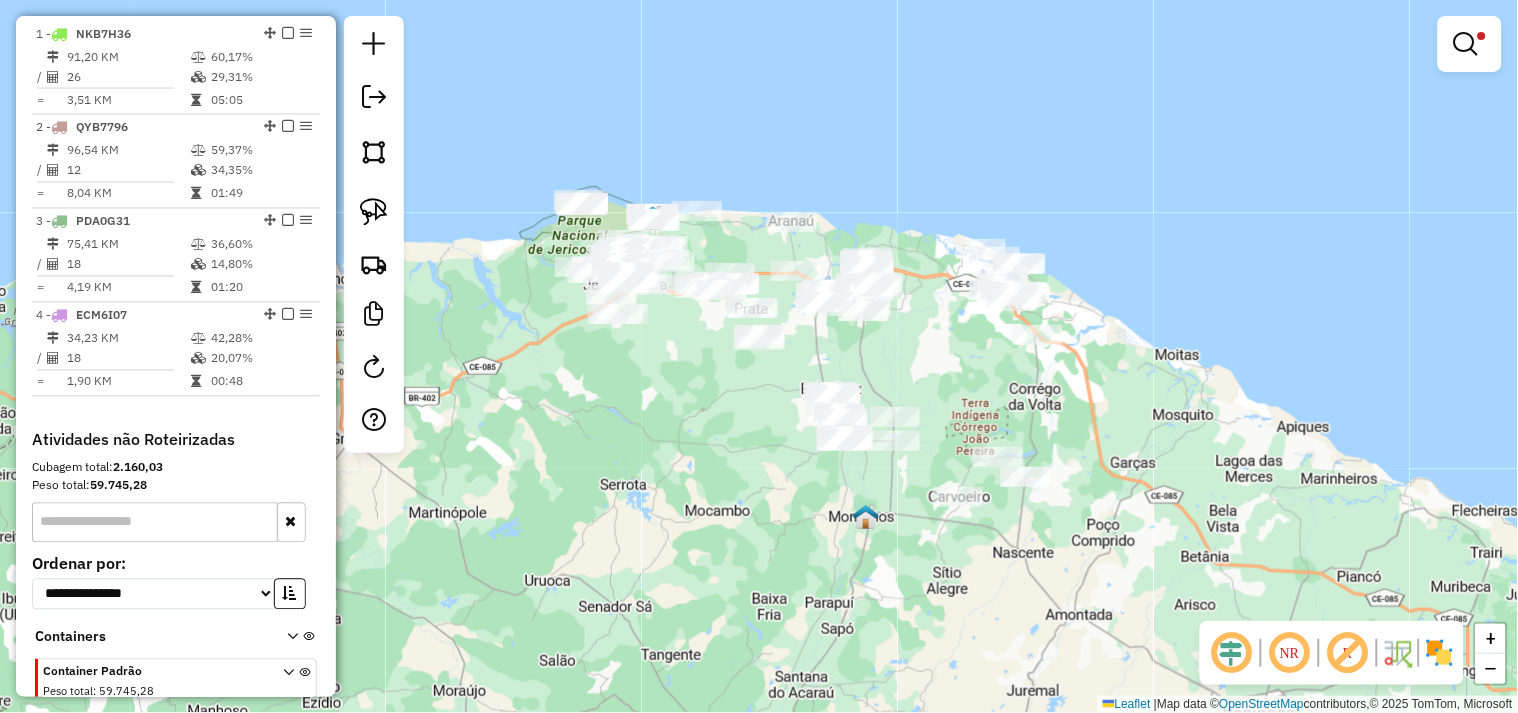 drag, startPoint x: 895, startPoint y: 387, endPoint x: 943, endPoint y: 378, distance: 48.83646 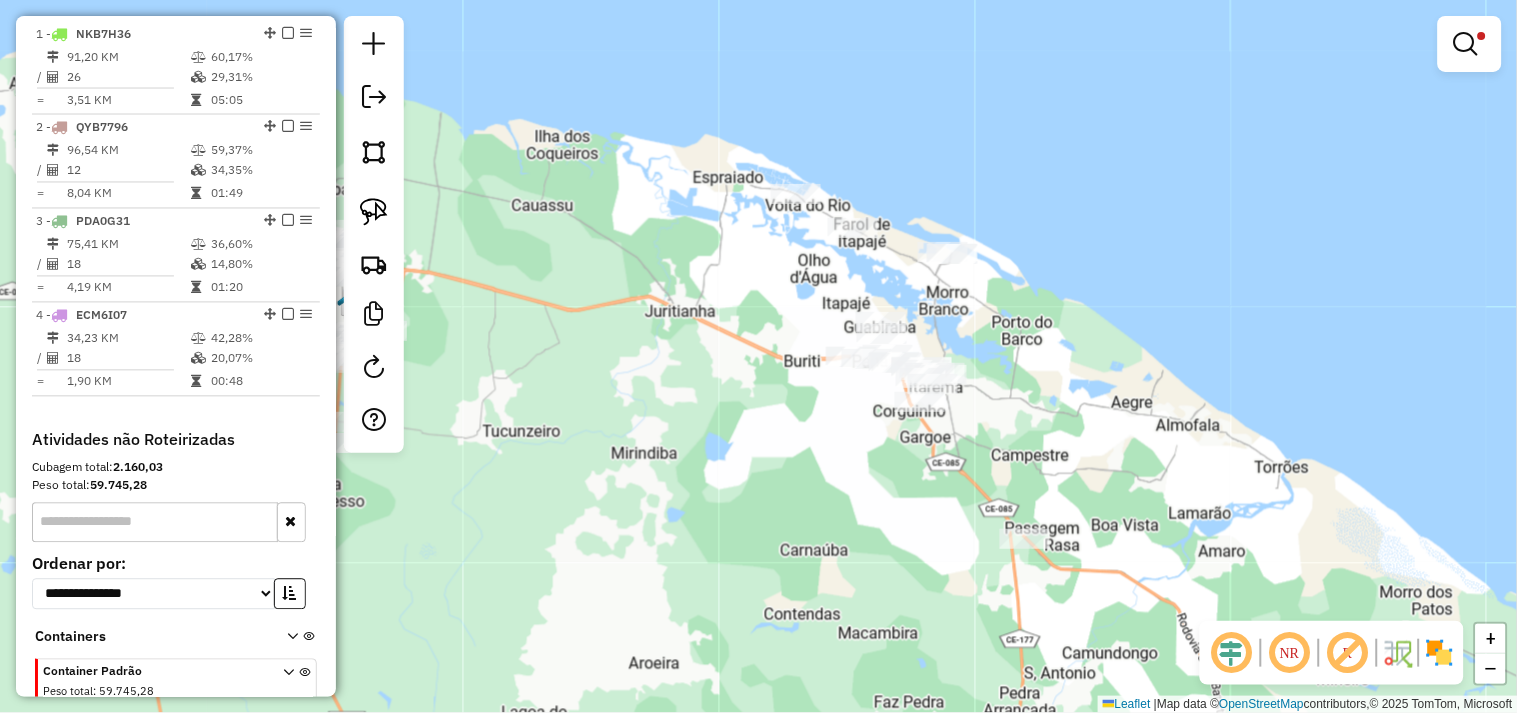 drag, startPoint x: 852, startPoint y: 473, endPoint x: 790, endPoint y: 318, distance: 166.94011 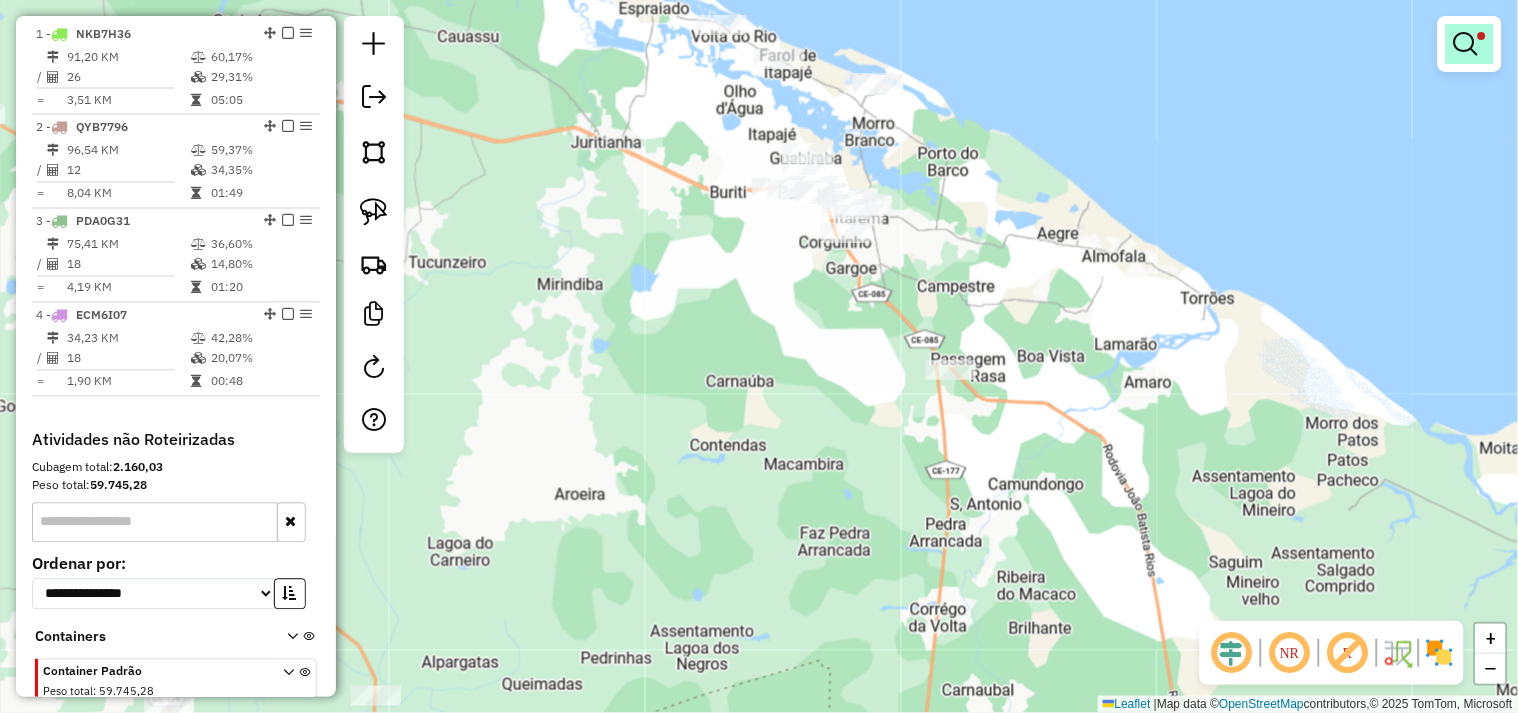 click at bounding box center (1470, 44) 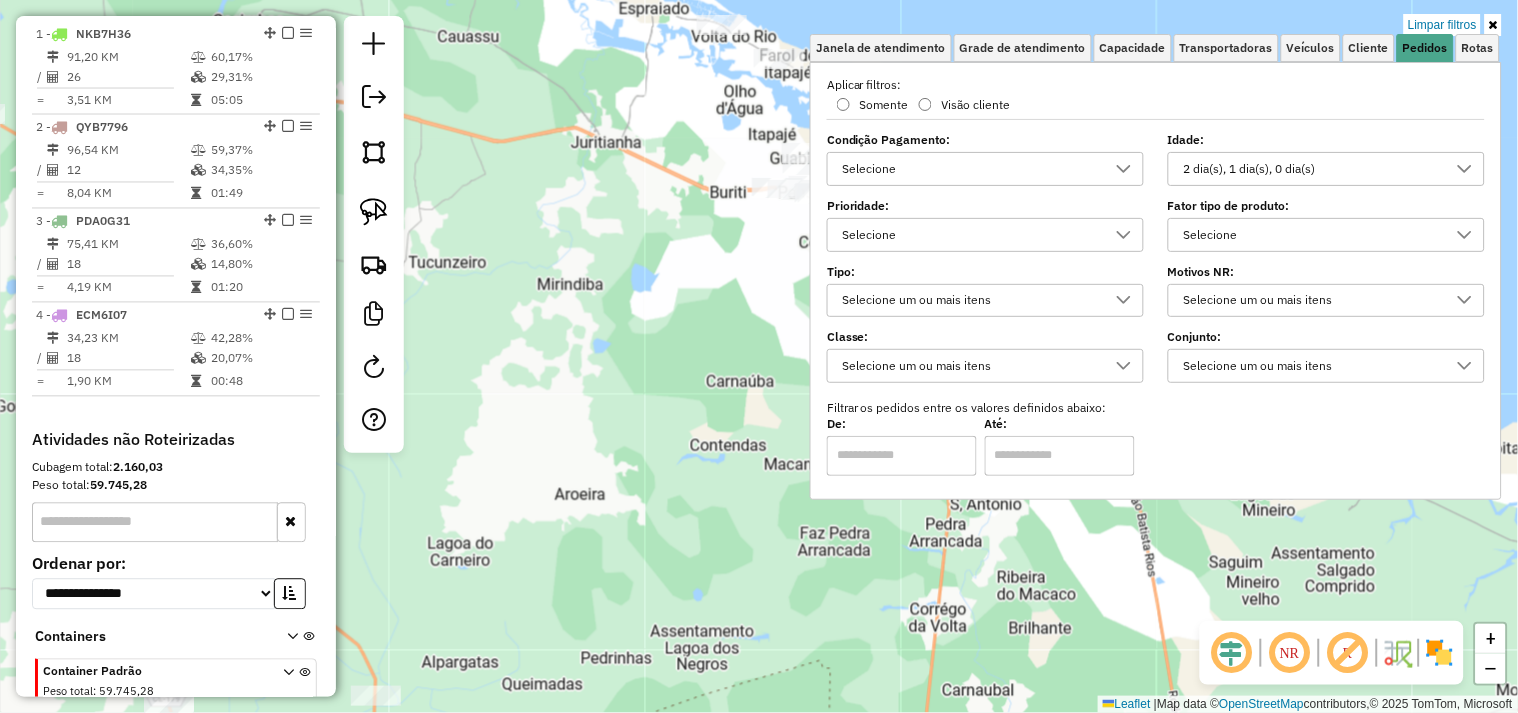 click on "2 dia(s), 1 dia(s), 0 dia(s)" at bounding box center [1311, 169] 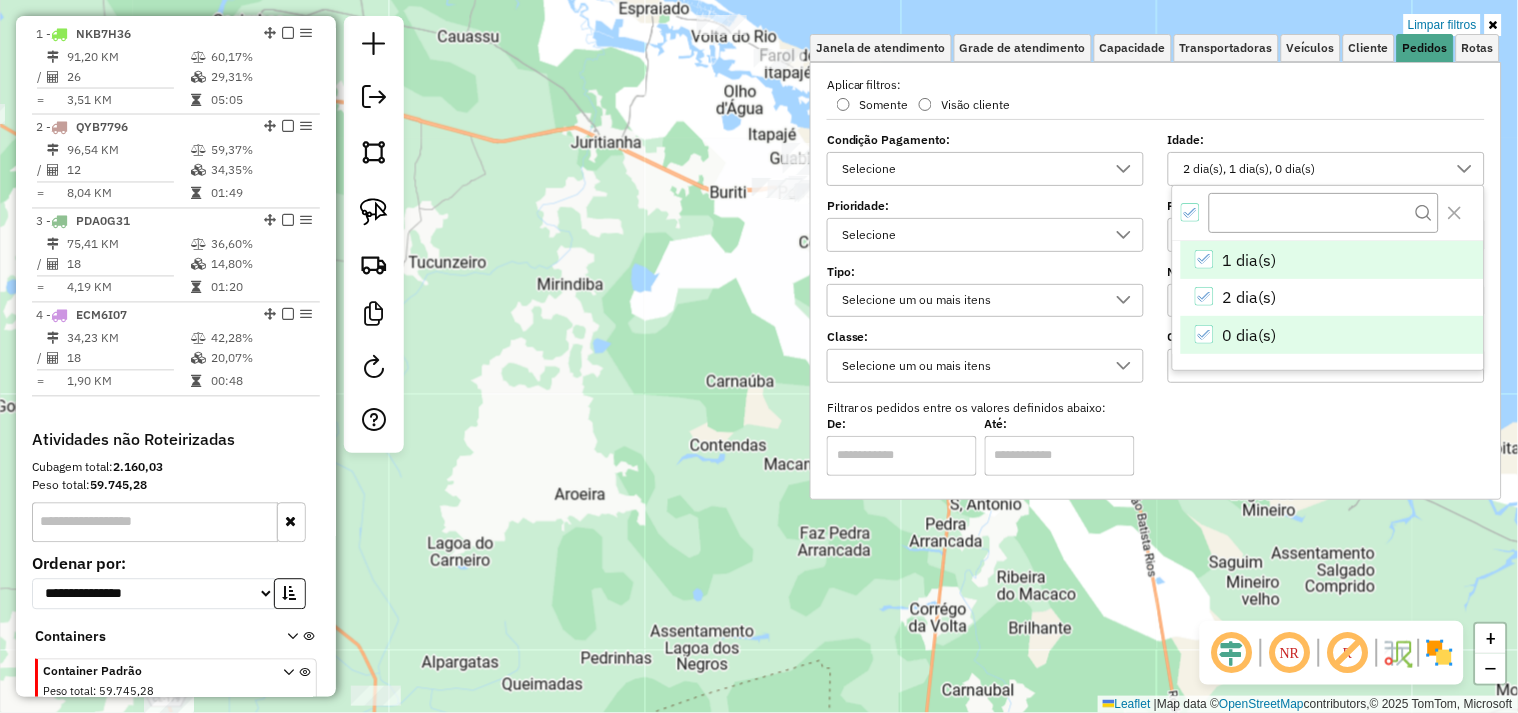 click on "0 dia(s)" at bounding box center [1332, 335] 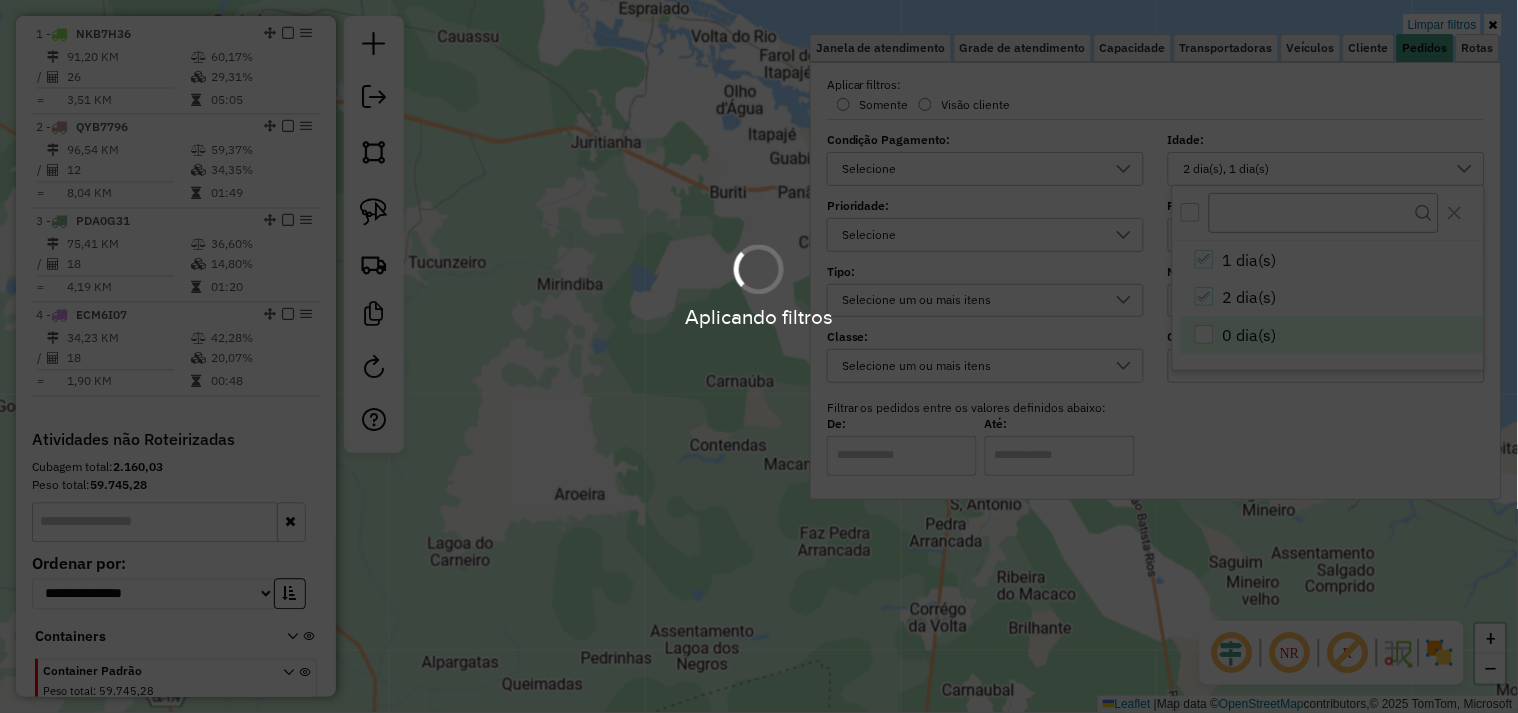 drag, startPoint x: 652, startPoint y: 363, endPoint x: 666, endPoint y: 381, distance: 22.803509 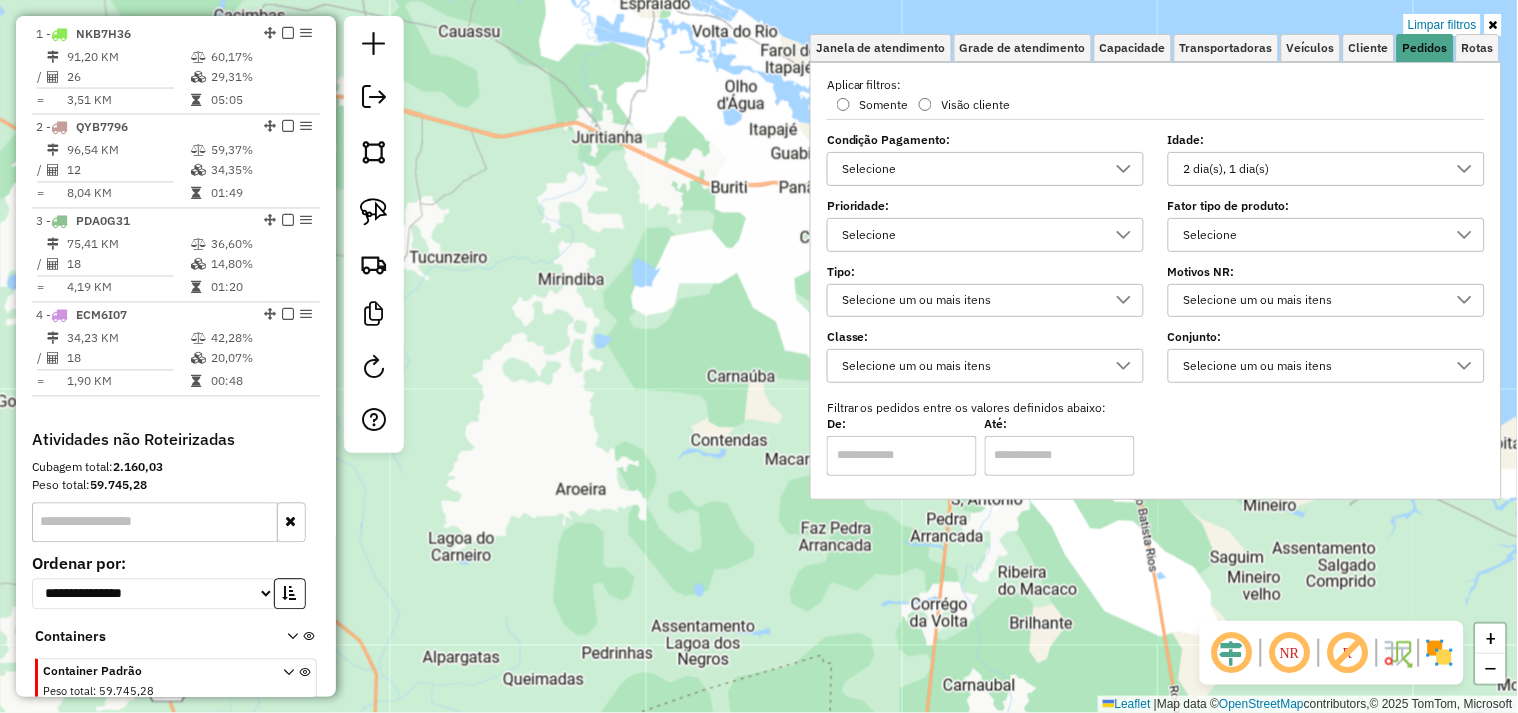 drag, startPoint x: 708, startPoint y: 423, endPoint x: 657, endPoint y: 295, distance: 137.78607 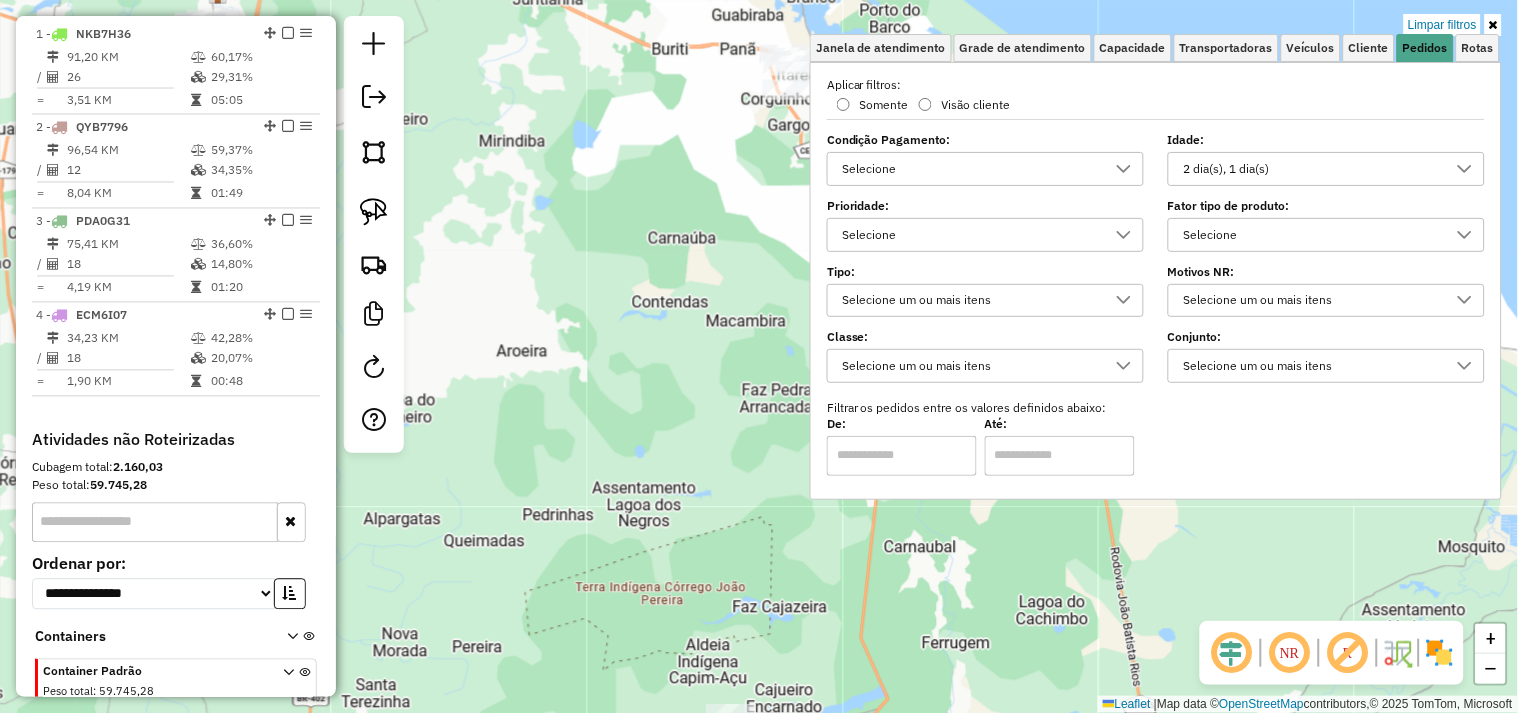 click on "Limpar filtros Janela de atendimento Grade de atendimento Capacidade Transportadoras Veículos Cliente Pedidos  Rotas Selecione os dias de semana para filtrar as janelas de atendimento  Seg   Ter   Qua   Qui   Sex   Sáb   Dom  Informe o período da janela de atendimento: De: Até:  Filtrar exatamente a janela do cliente  Considerar janela de atendimento padrão  Selecione os dias de semana para filtrar as grades de atendimento  Seg   Ter   Qua   Qui   Sex   Sáb   Dom   Considerar clientes sem dia de atendimento cadastrado  Clientes fora do dia de atendimento selecionado Filtrar as atividades entre os valores definidos abaixo:  Peso mínimo:   Peso máximo:   Cubagem mínima:   Cubagem máxima:   De:   Até:  Filtrar as atividades entre o tempo de atendimento definido abaixo:  De:   Até:   Considerar capacidade total dos clientes não roteirizados Transportadora: Selecione um ou mais itens Tipo de veículo: Selecione um ou mais itens Veículo: Selecione um ou mais itens Motorista: Selecione um ou mais itens" 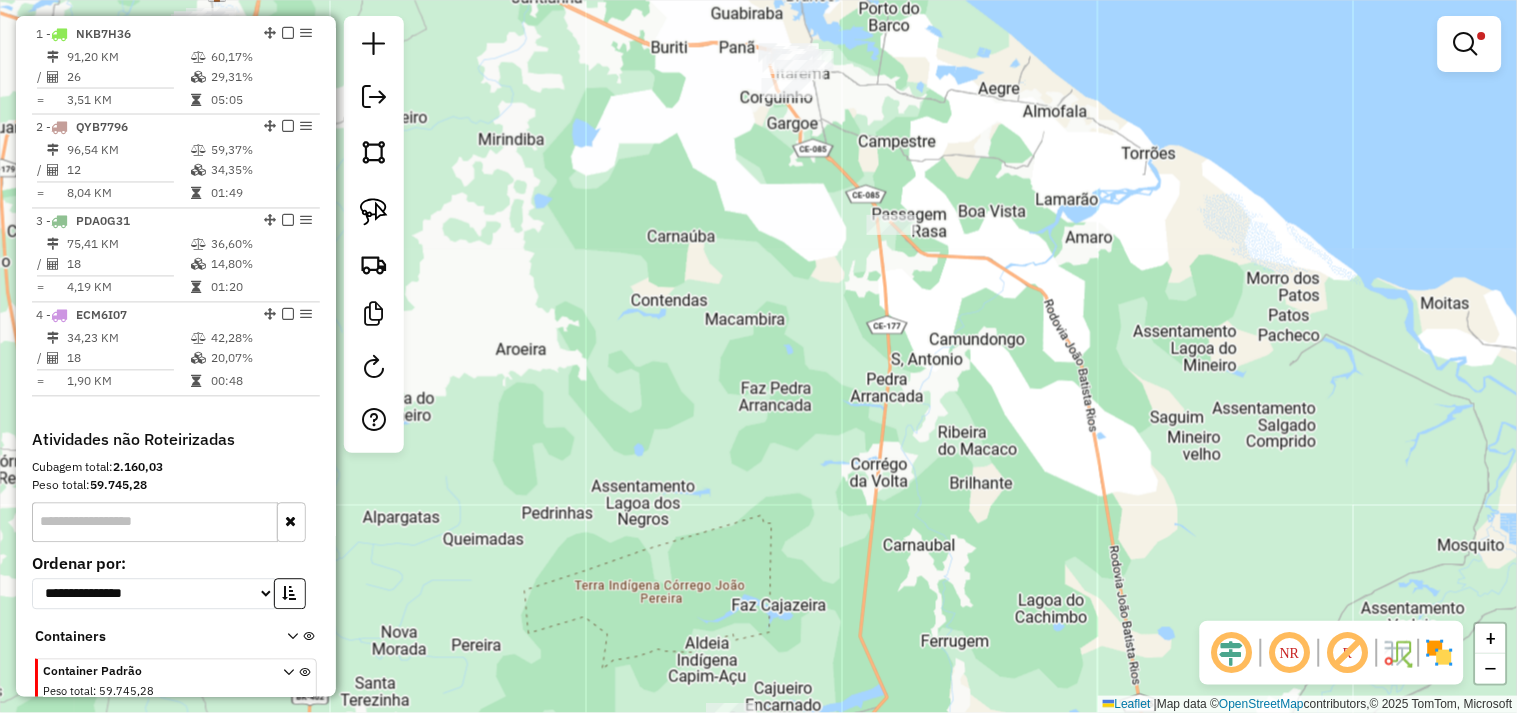 drag, startPoint x: 666, startPoint y: 352, endPoint x: 642, endPoint y: 261, distance: 94.11163 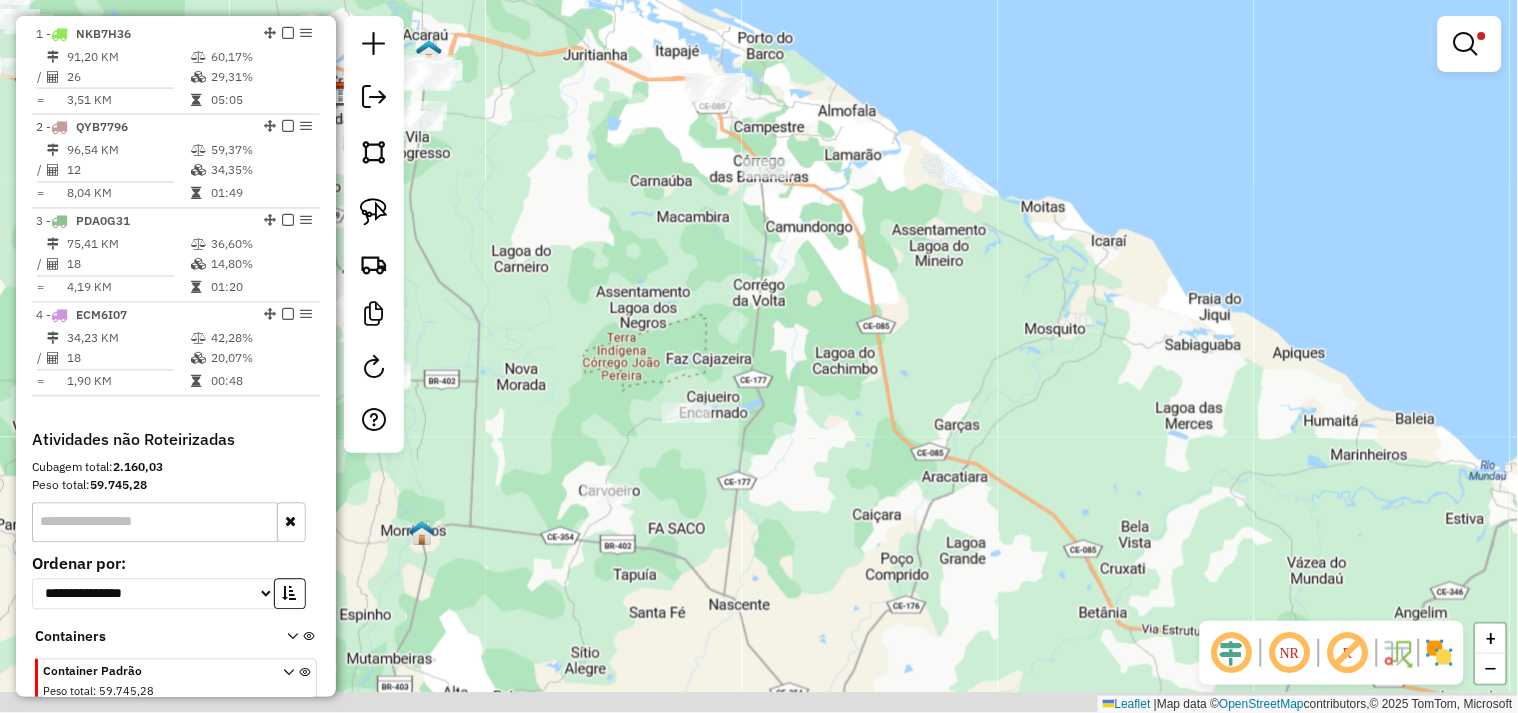drag, startPoint x: 738, startPoint y: 358, endPoint x: 748, endPoint y: 330, distance: 29.732138 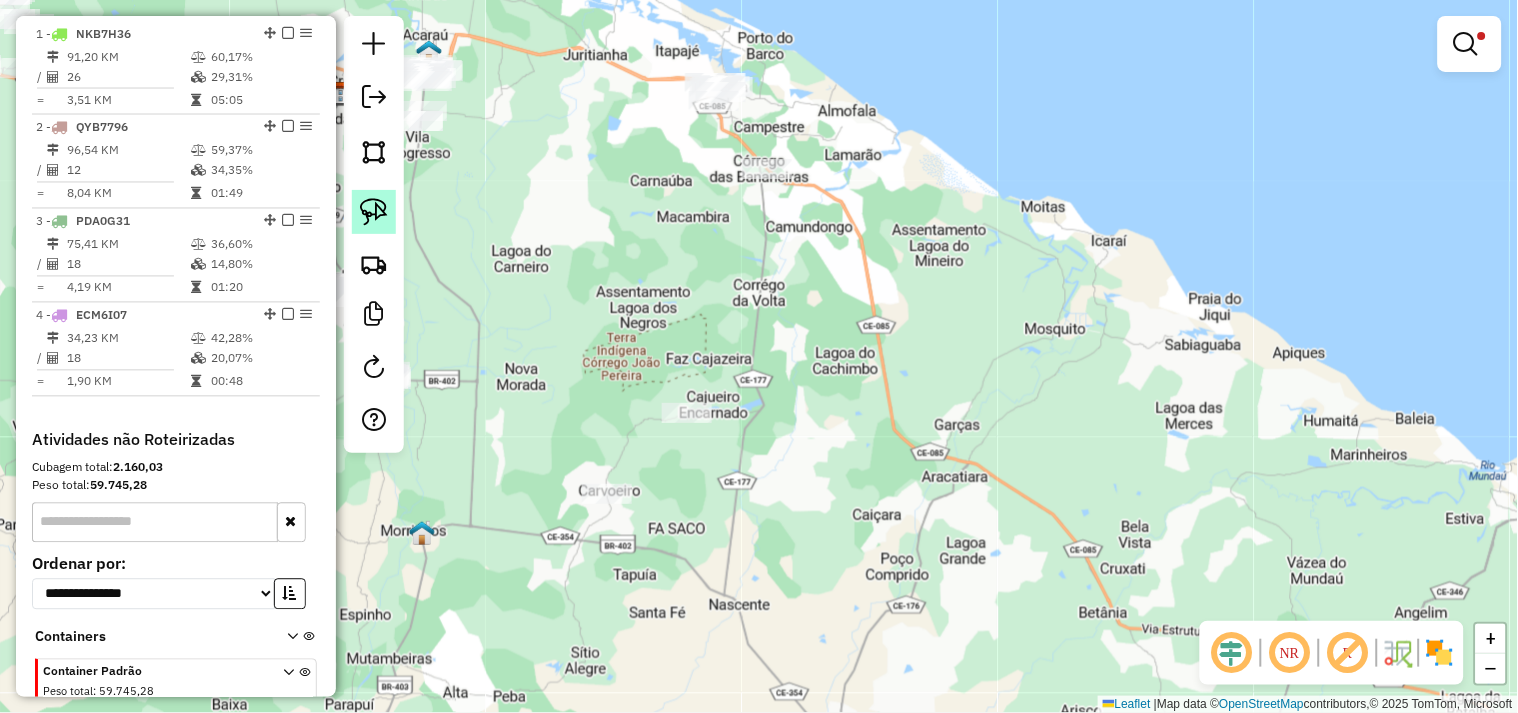 click 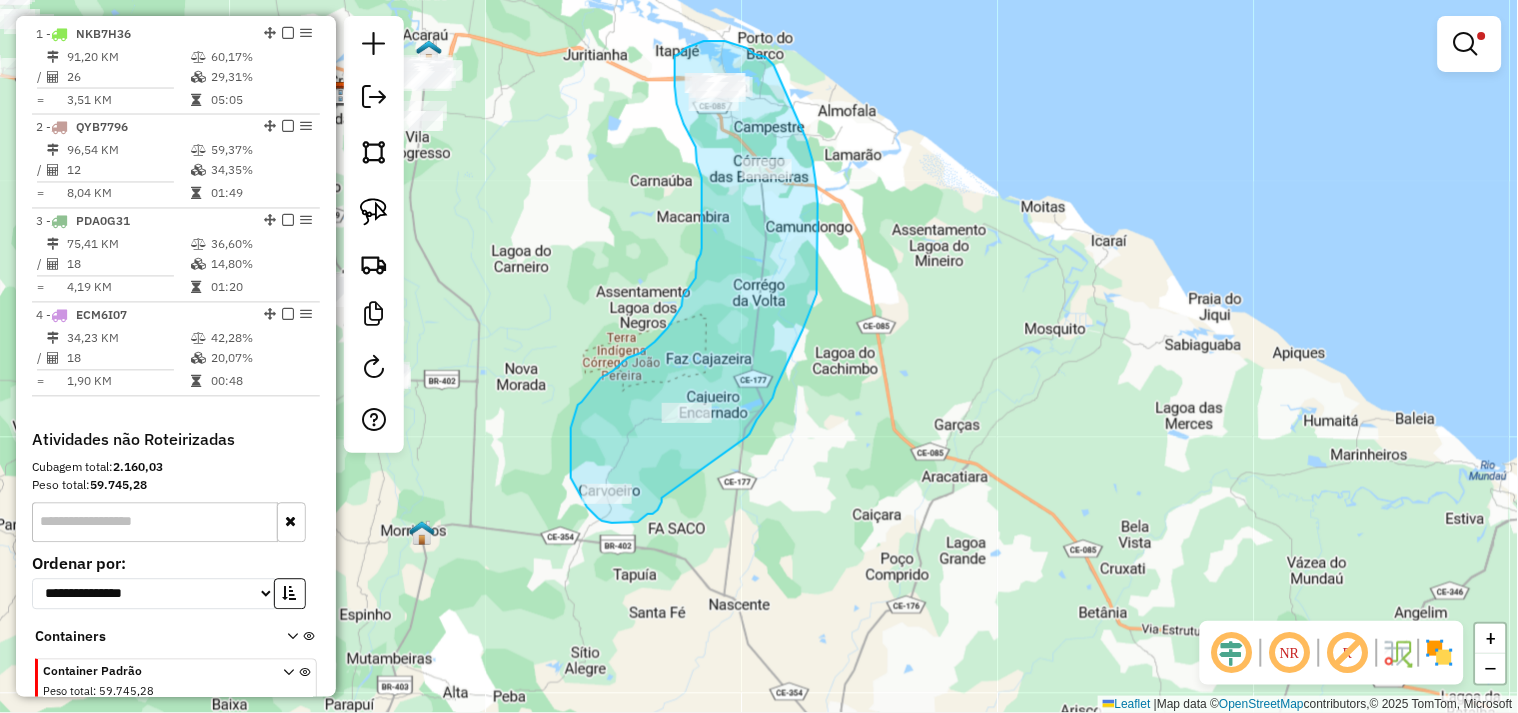 drag, startPoint x: 662, startPoint y: 498, endPoint x: 747, endPoint y: 437, distance: 104.62313 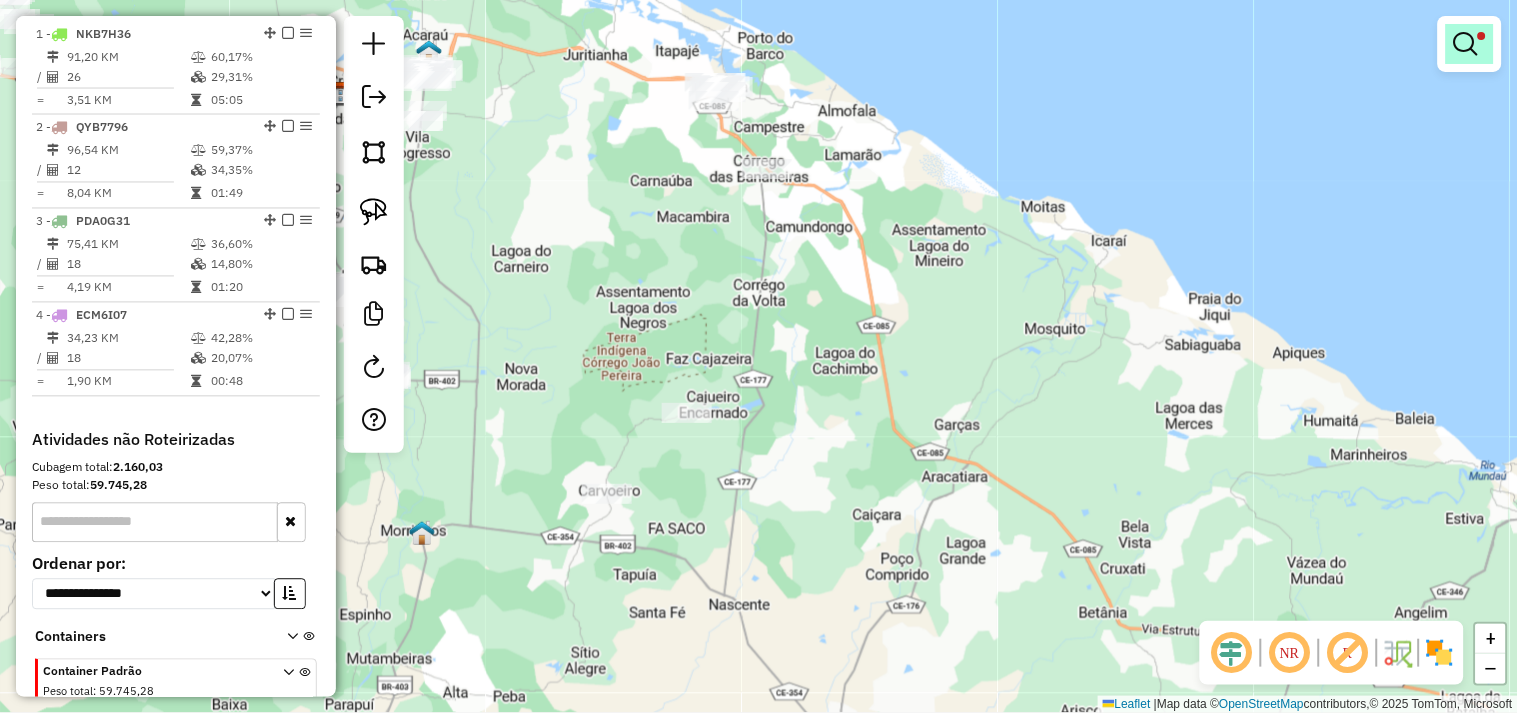 click at bounding box center (1466, 44) 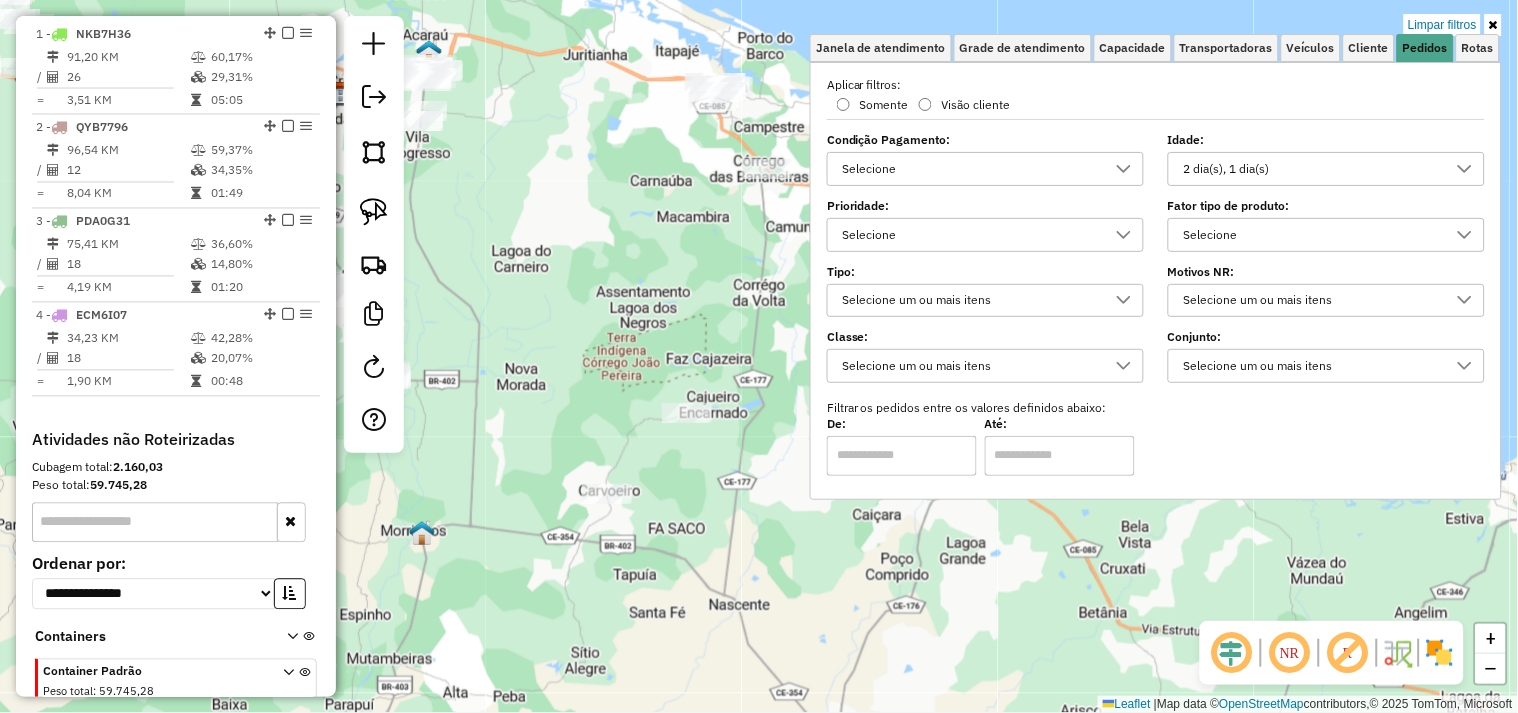 click on "2 dia(s), 1 dia(s)" at bounding box center [1311, 169] 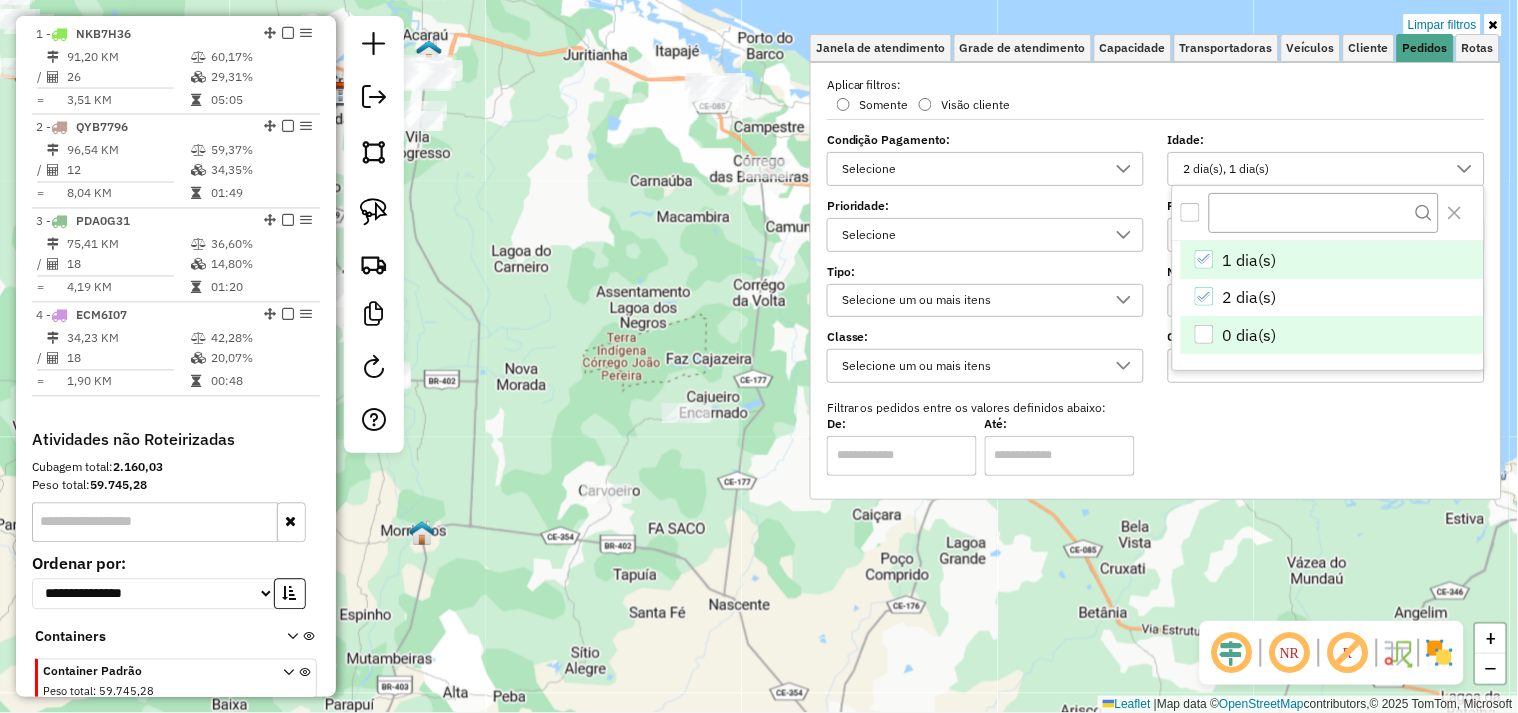 click at bounding box center [1204, 334] 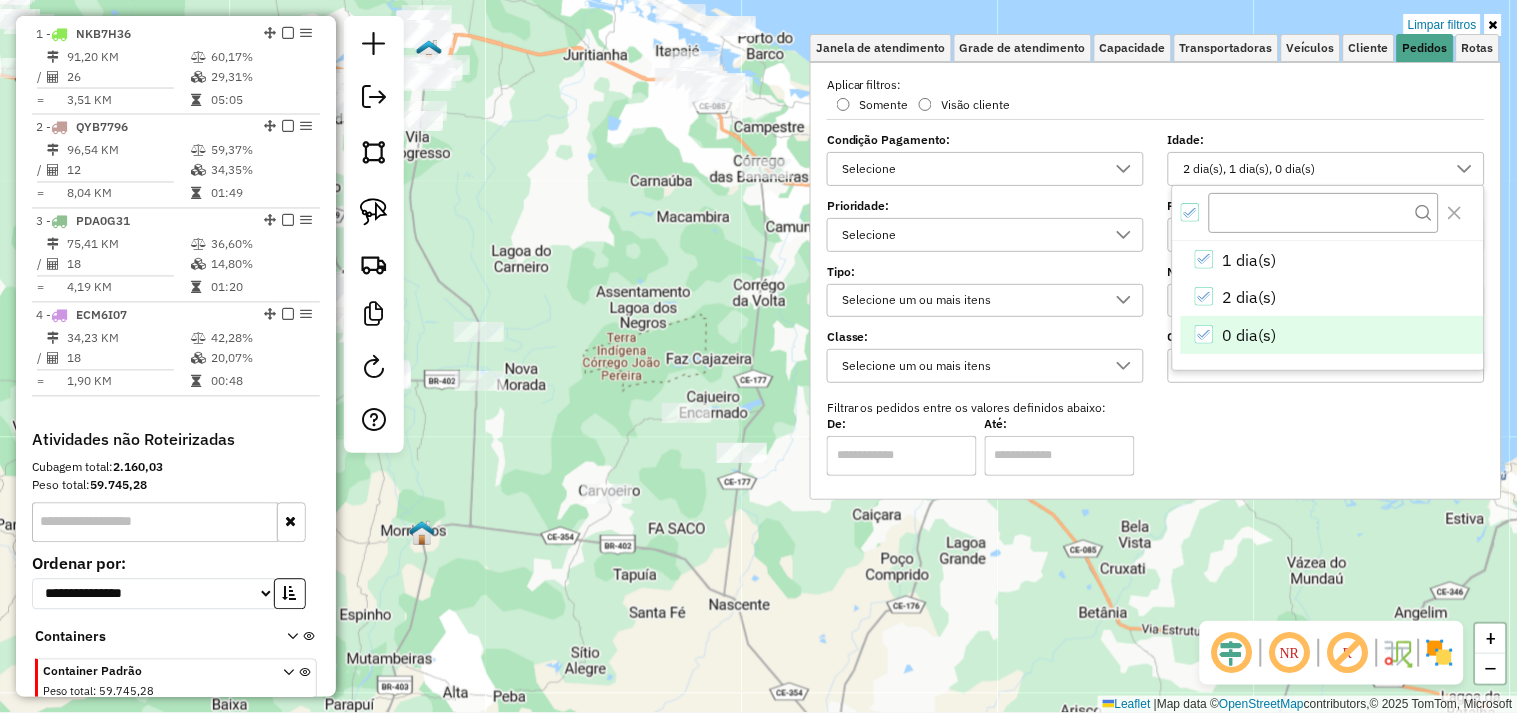 click on "Limpar filtros Janela de atendimento Grade de atendimento Capacidade Transportadoras Veículos Cliente Pedidos  Rotas Selecione os dias de semana para filtrar as janelas de atendimento  Seg   Ter   Qua   Qui   Sex   Sáb   Dom  Informe o período da janela de atendimento: De: Até:  Filtrar exatamente a janela do cliente  Considerar janela de atendimento padrão  Selecione os dias de semana para filtrar as grades de atendimento  Seg   Ter   Qua   Qui   Sex   Sáb   Dom   Considerar clientes sem dia de atendimento cadastrado  Clientes fora do dia de atendimento selecionado Filtrar as atividades entre os valores definidos abaixo:  Peso mínimo:   Peso máximo:   Cubagem mínima:   Cubagem máxima:   De:   Até:  Filtrar as atividades entre o tempo de atendimento definido abaixo:  De:   Até:   Considerar capacidade total dos clientes não roteirizados Transportadora: Selecione um ou mais itens Tipo de veículo: Selecione um ou mais itens Veículo: Selecione um ou mais itens Motorista: Selecione um ou mais itens" 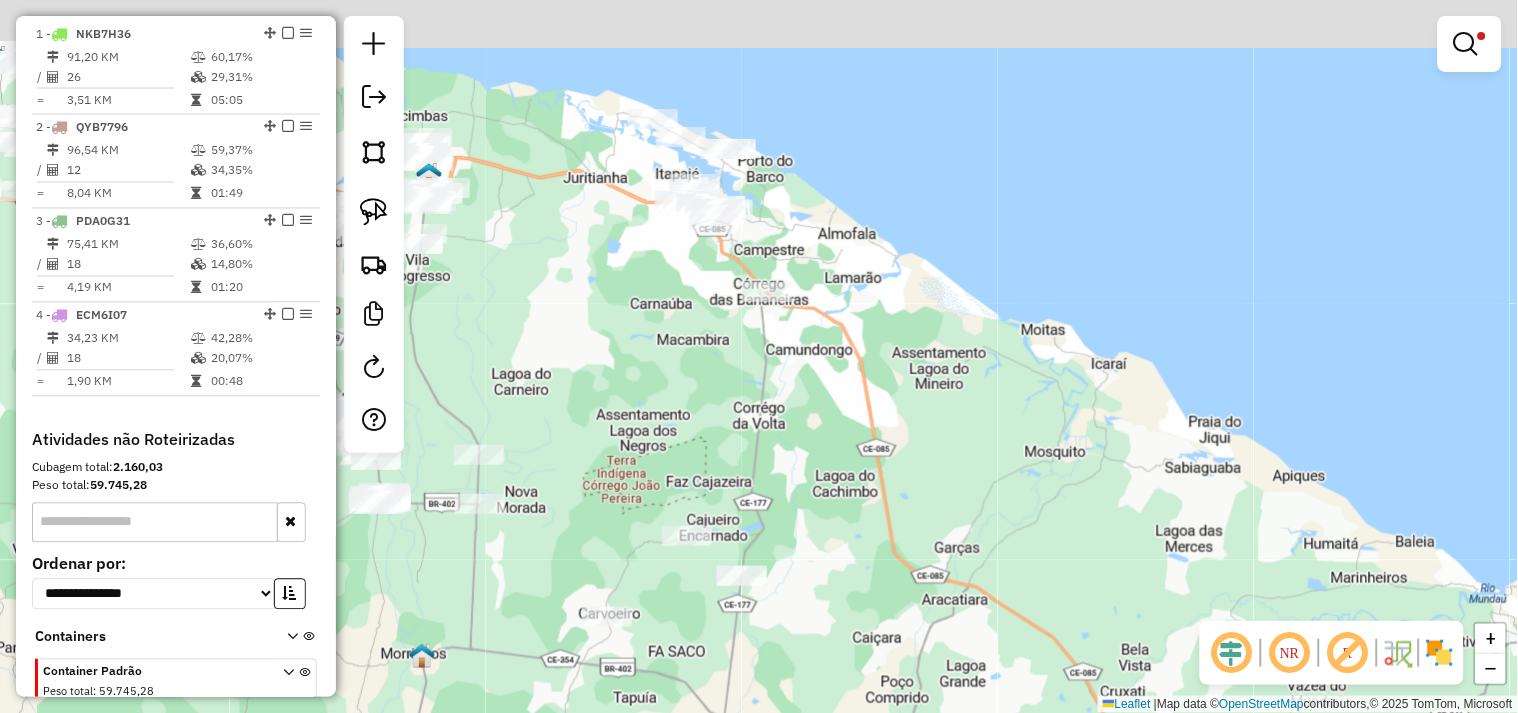 drag, startPoint x: 687, startPoint y: 360, endPoint x: 708, endPoint y: 386, distance: 33.42155 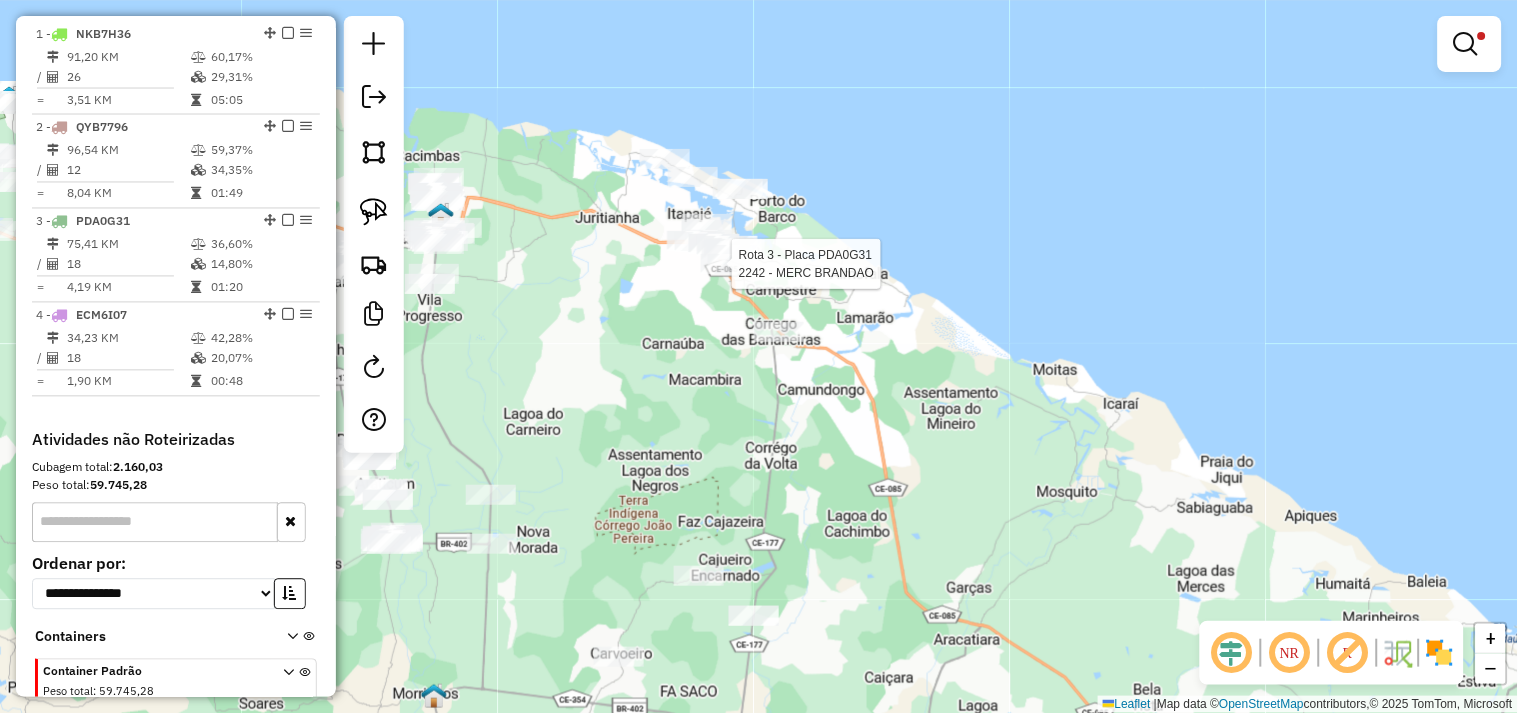select on "**********" 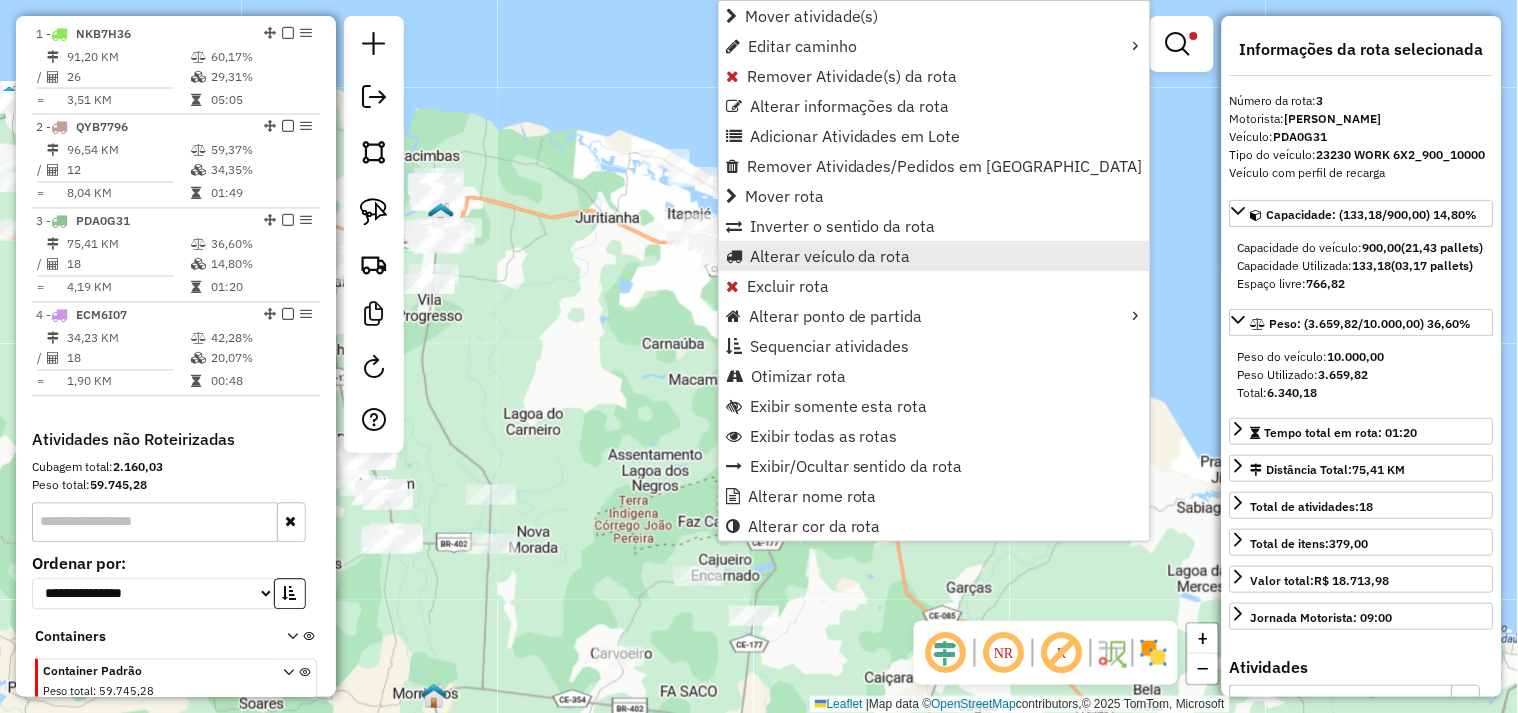 scroll, scrollTop: 862, scrollLeft: 0, axis: vertical 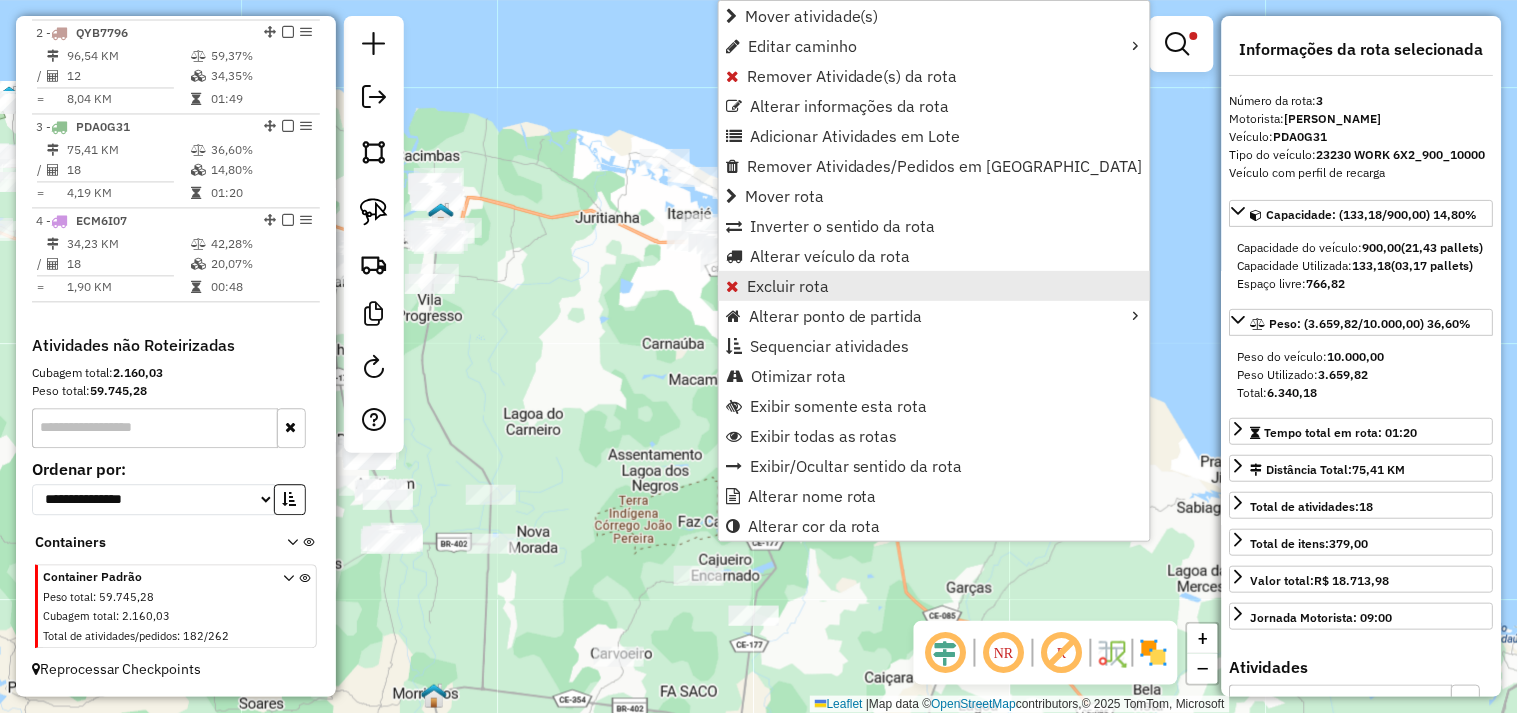 click on "Excluir rota" at bounding box center [788, 286] 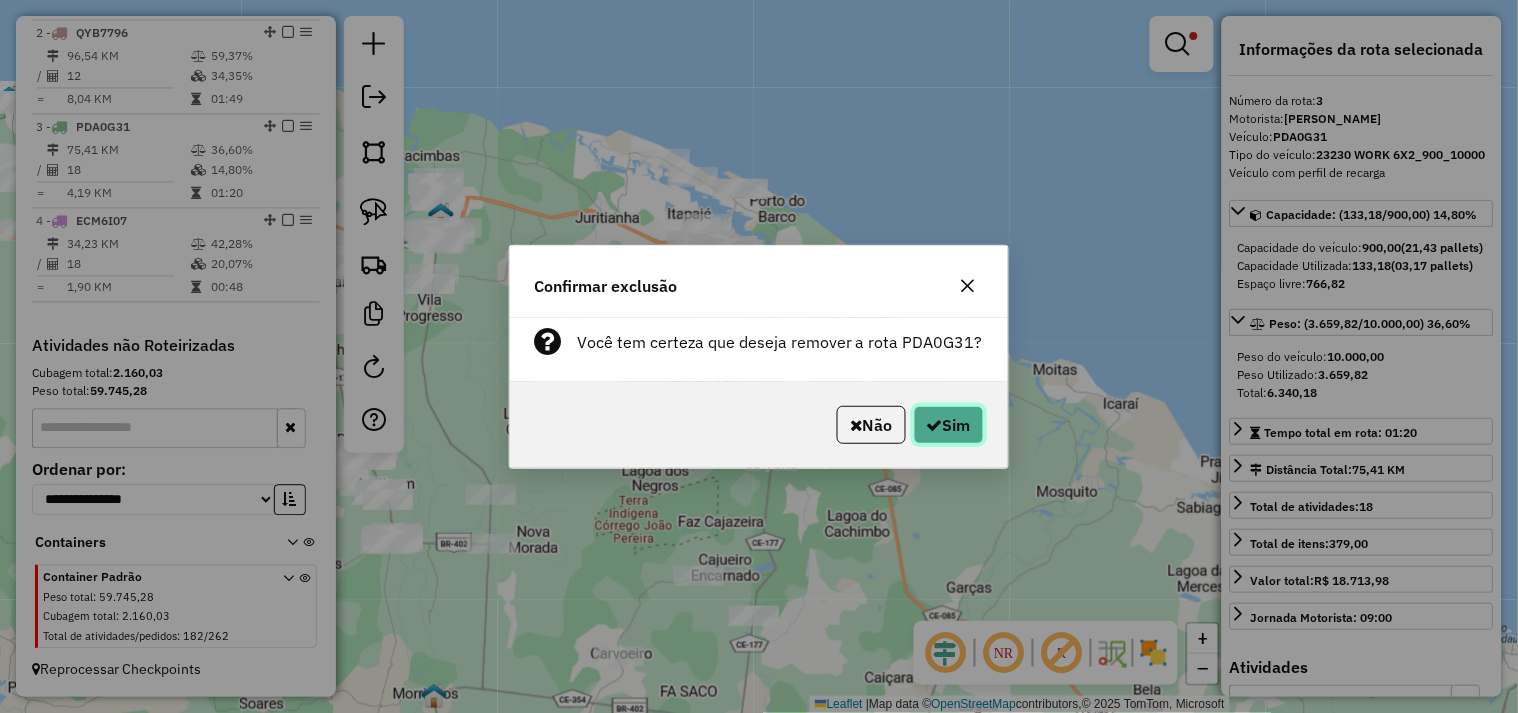 click on "Sim" 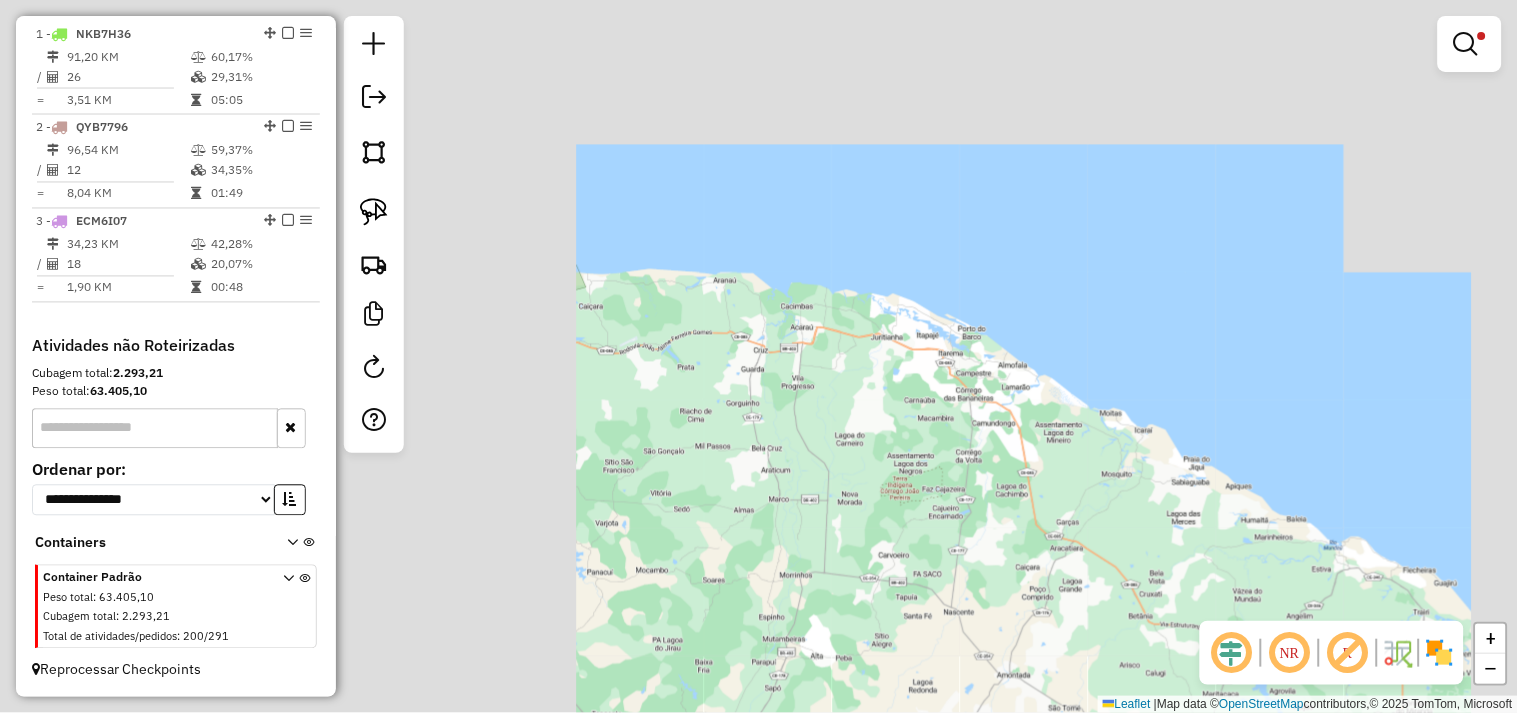 scroll, scrollTop: 767, scrollLeft: 0, axis: vertical 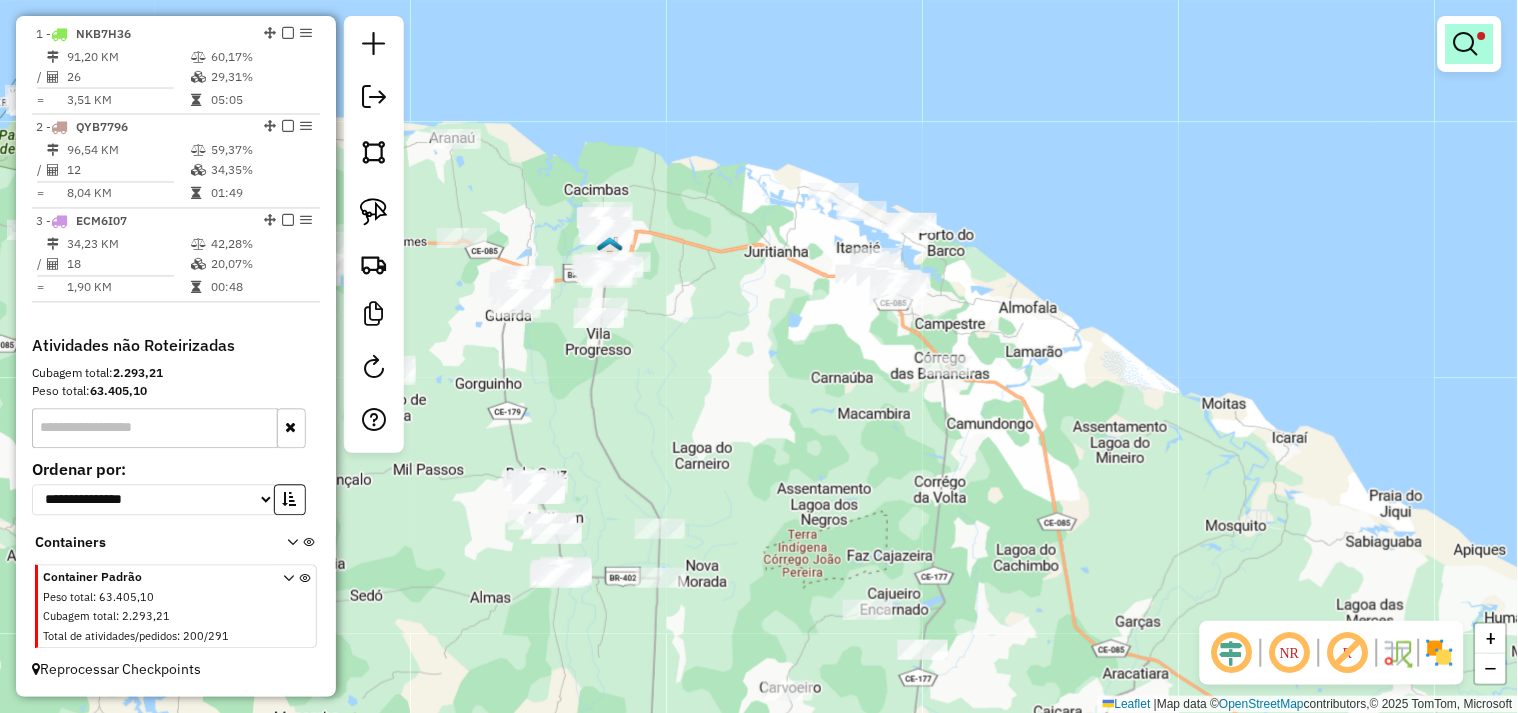 click at bounding box center [1470, 44] 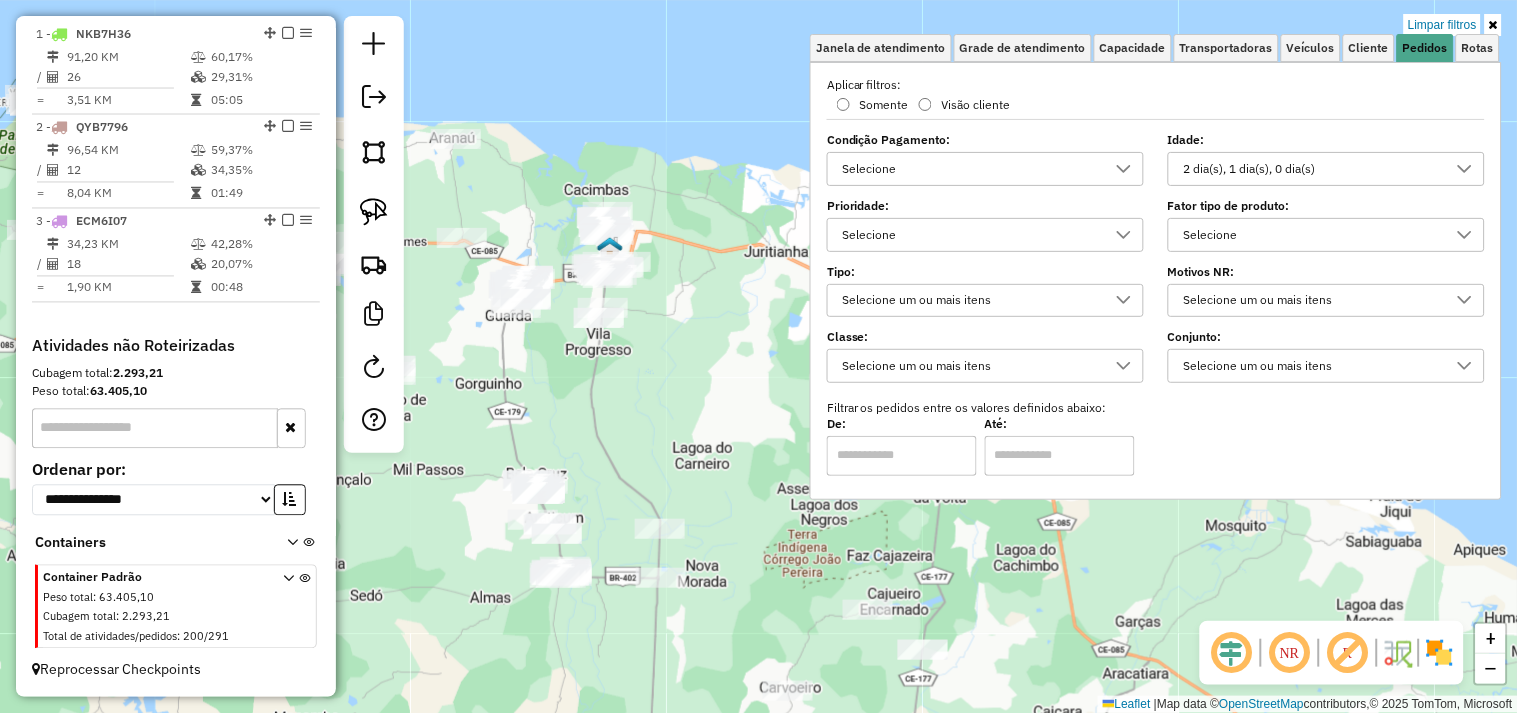 drag, startPoint x: 1372, startPoint y: 163, endPoint x: 1365, endPoint y: 182, distance: 20.248457 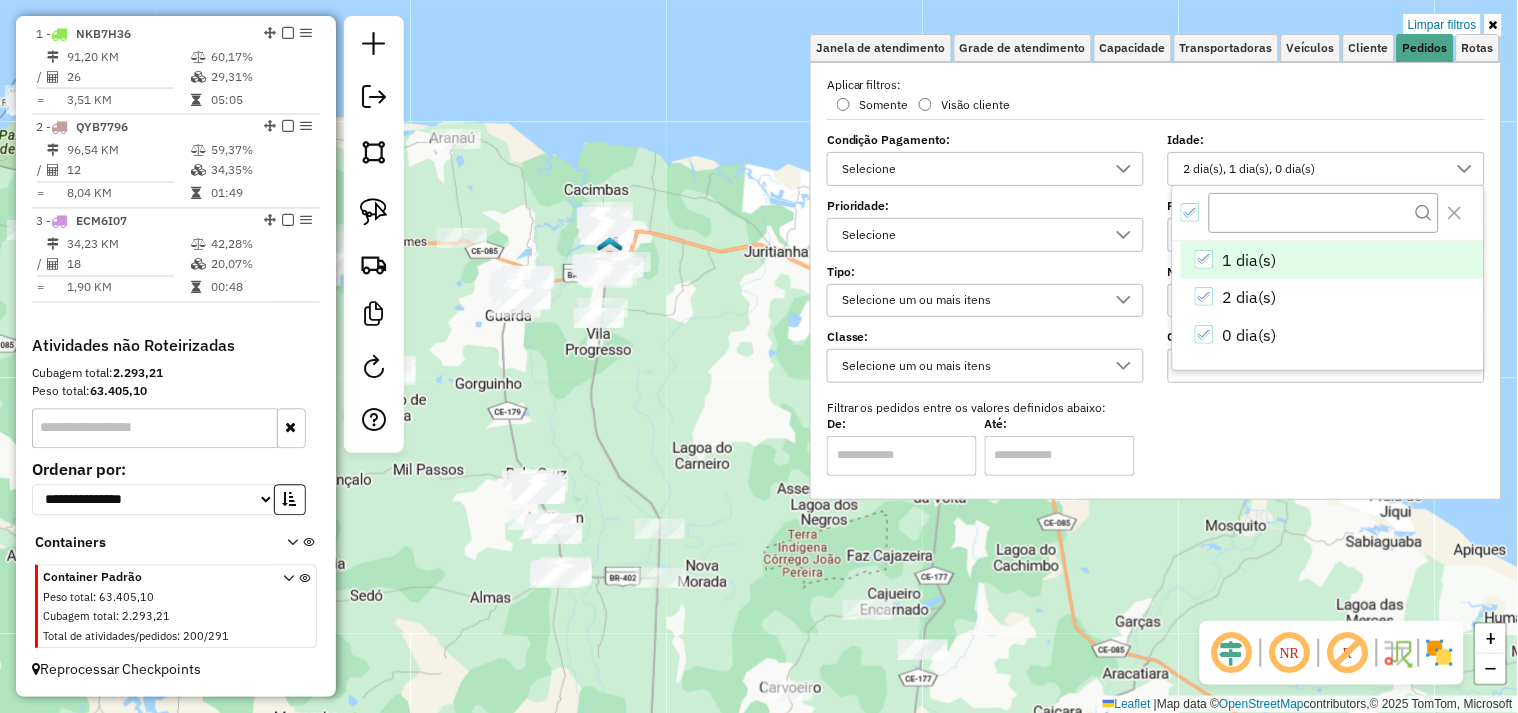 scroll, scrollTop: 11, scrollLeft: 67, axis: both 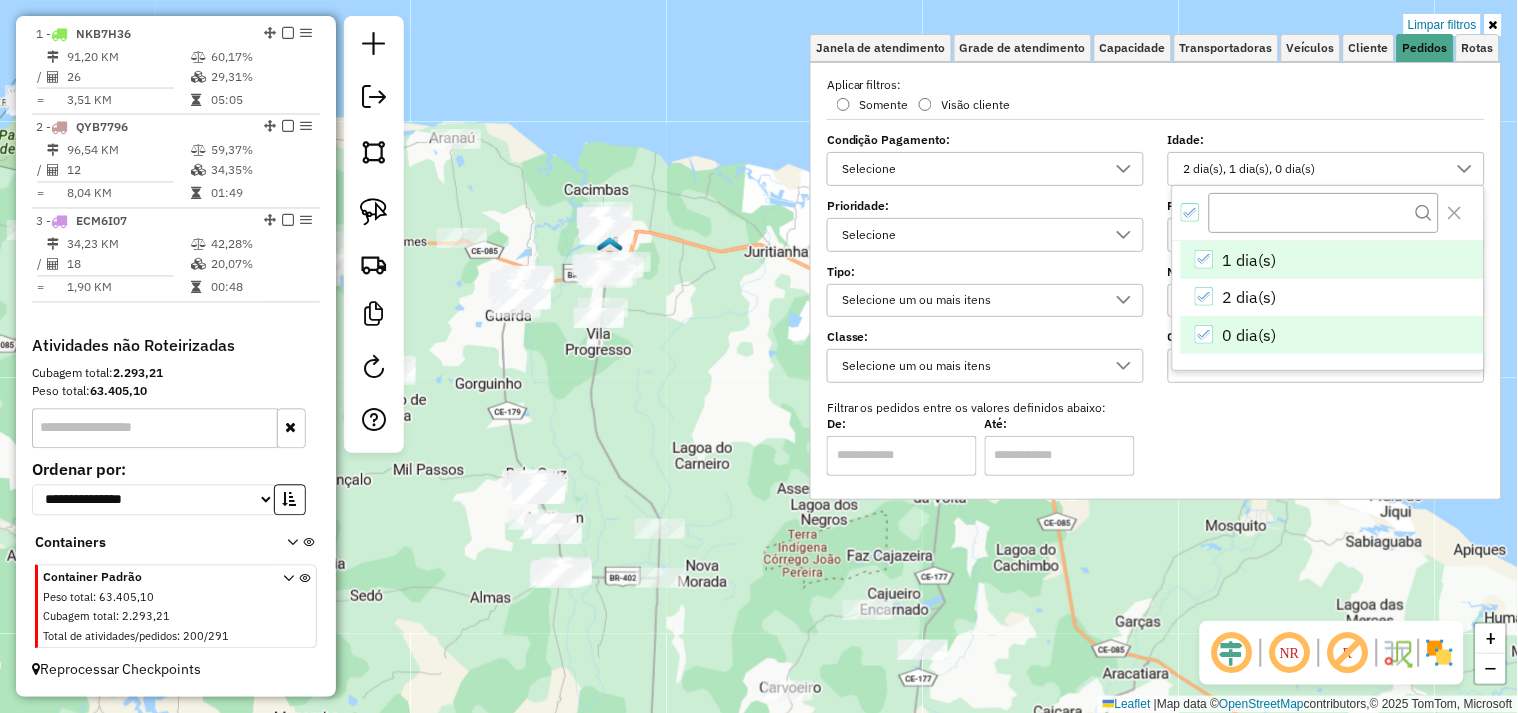 click 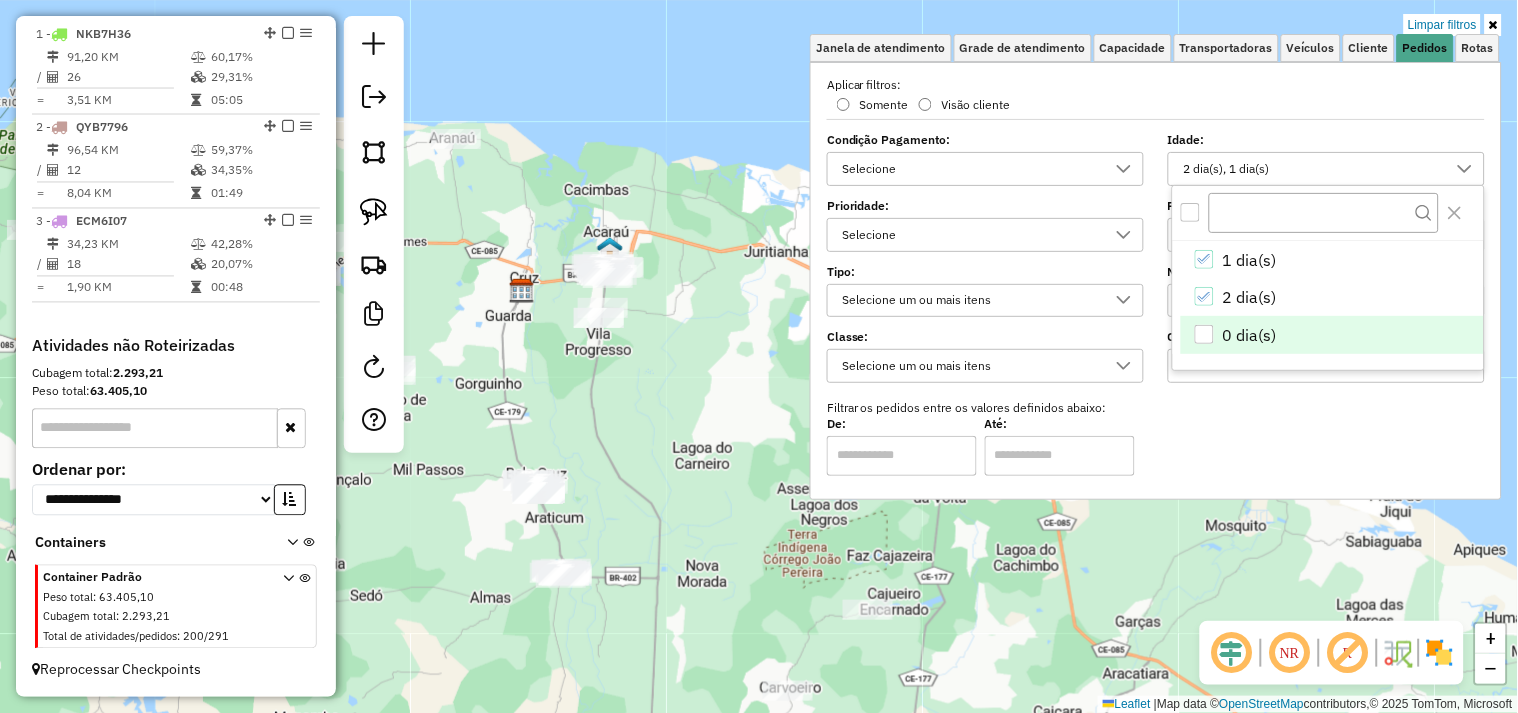 click on "Limpar filtros Janela de atendimento Grade de atendimento Capacidade Transportadoras Veículos Cliente Pedidos  Rotas Selecione os dias de semana para filtrar as janelas de atendimento  Seg   Ter   Qua   Qui   Sex   Sáb   Dom  Informe o período da janela de atendimento: De: Até:  Filtrar exatamente a janela do cliente  Considerar janela de atendimento padrão  Selecione os dias de semana para filtrar as grades de atendimento  Seg   Ter   Qua   Qui   Sex   Sáb   Dom   Considerar clientes sem dia de atendimento cadastrado  Clientes fora do dia de atendimento selecionado Filtrar as atividades entre os valores definidos abaixo:  Peso mínimo:   Peso máximo:   Cubagem mínima:   Cubagem máxima:   De:   Até:  Filtrar as atividades entre o tempo de atendimento definido abaixo:  De:   Até:   Considerar capacidade total dos clientes não roteirizados Transportadora: Selecione um ou mais itens Tipo de veículo: Selecione um ou mais itens Veículo: Selecione um ou mais itens Motorista: Selecione um ou mais itens" 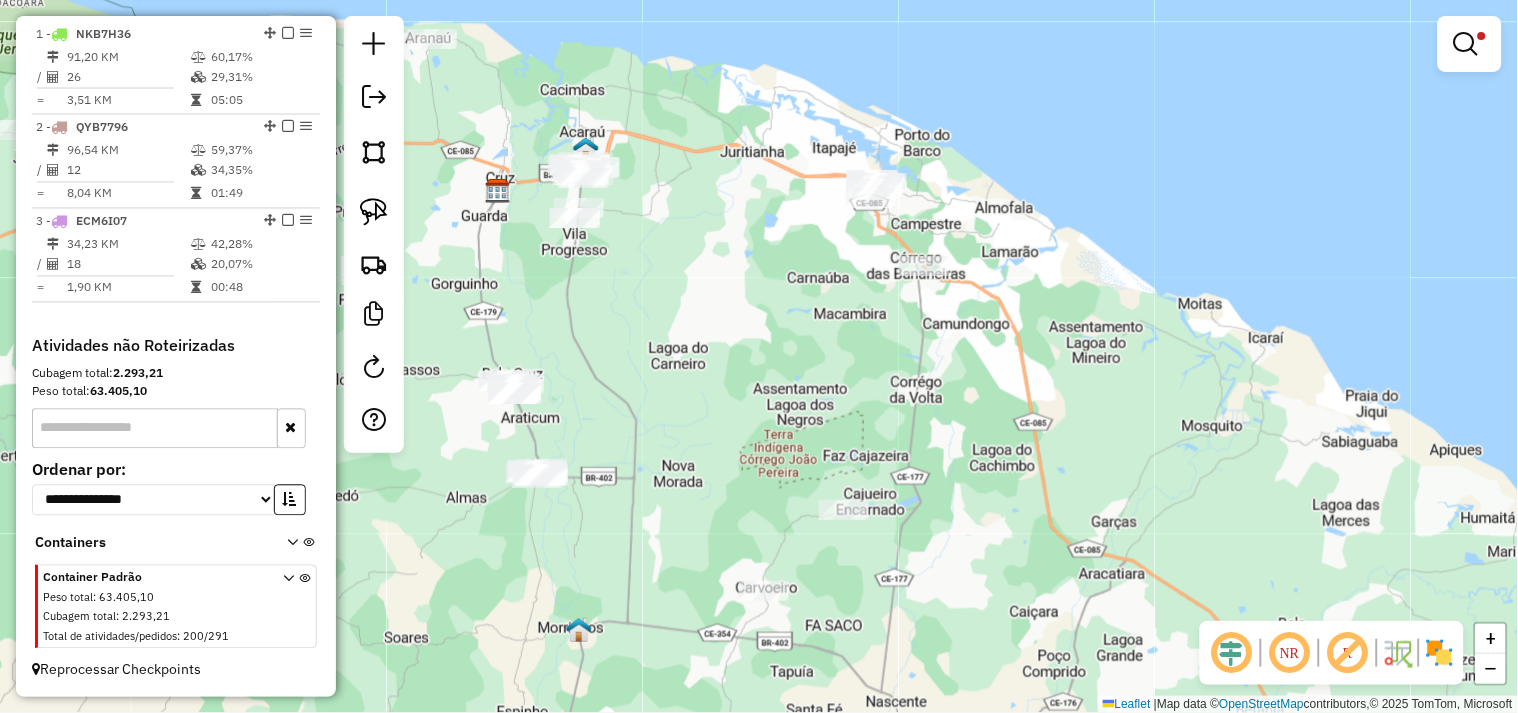 drag, startPoint x: 740, startPoint y: 446, endPoint x: 712, endPoint y: 317, distance: 132.00378 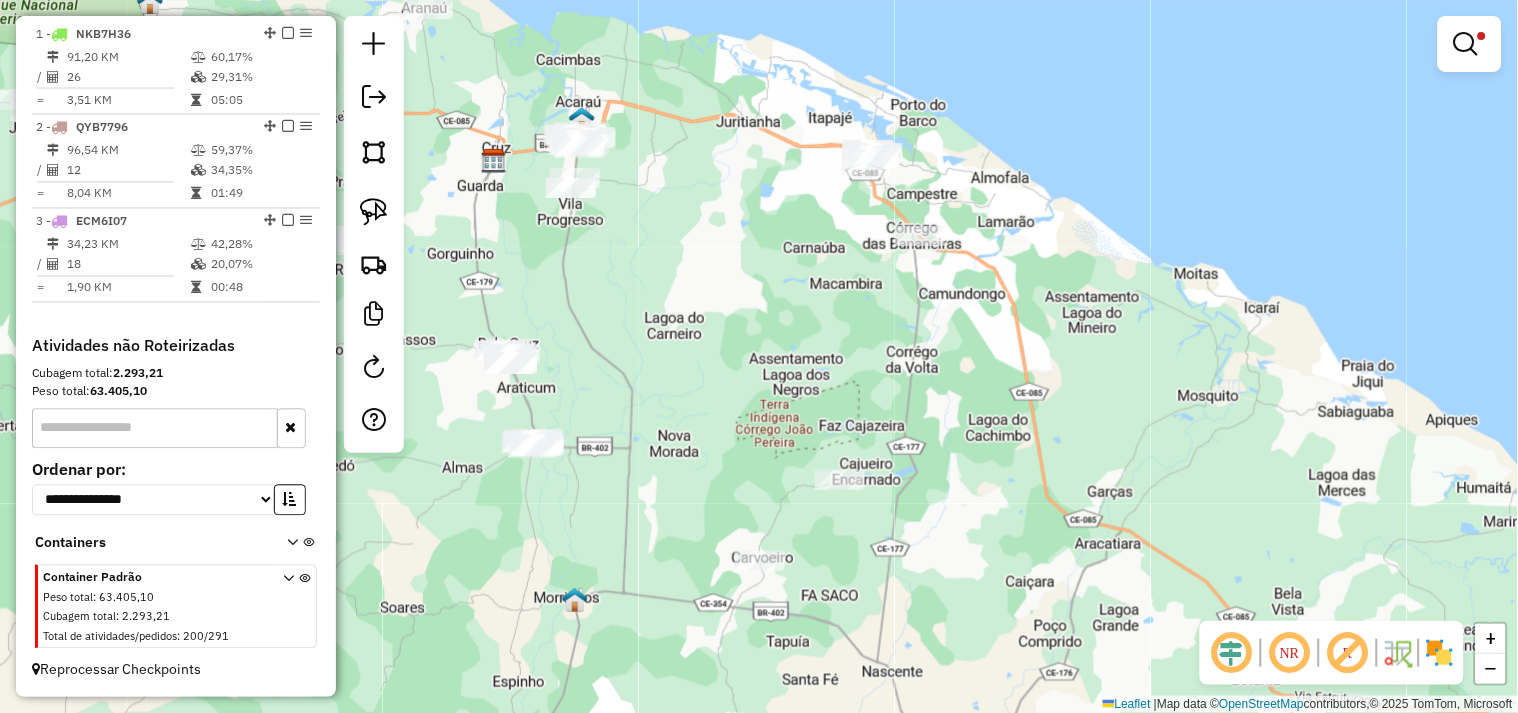 drag, startPoint x: 374, startPoint y: 208, endPoint x: 684, endPoint y: 467, distance: 403.9567 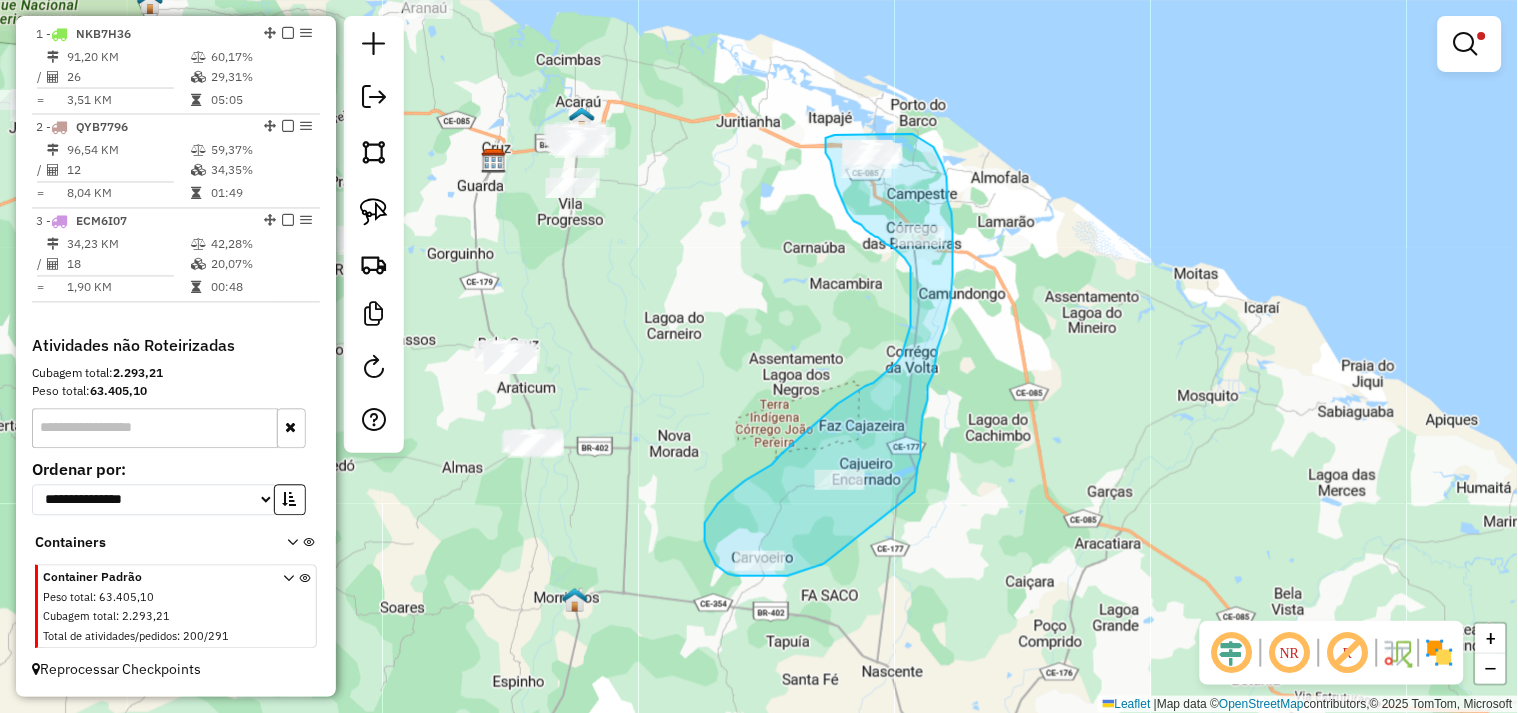drag, startPoint x: 788, startPoint y: 576, endPoint x: 915, endPoint y: 492, distance: 152.26622 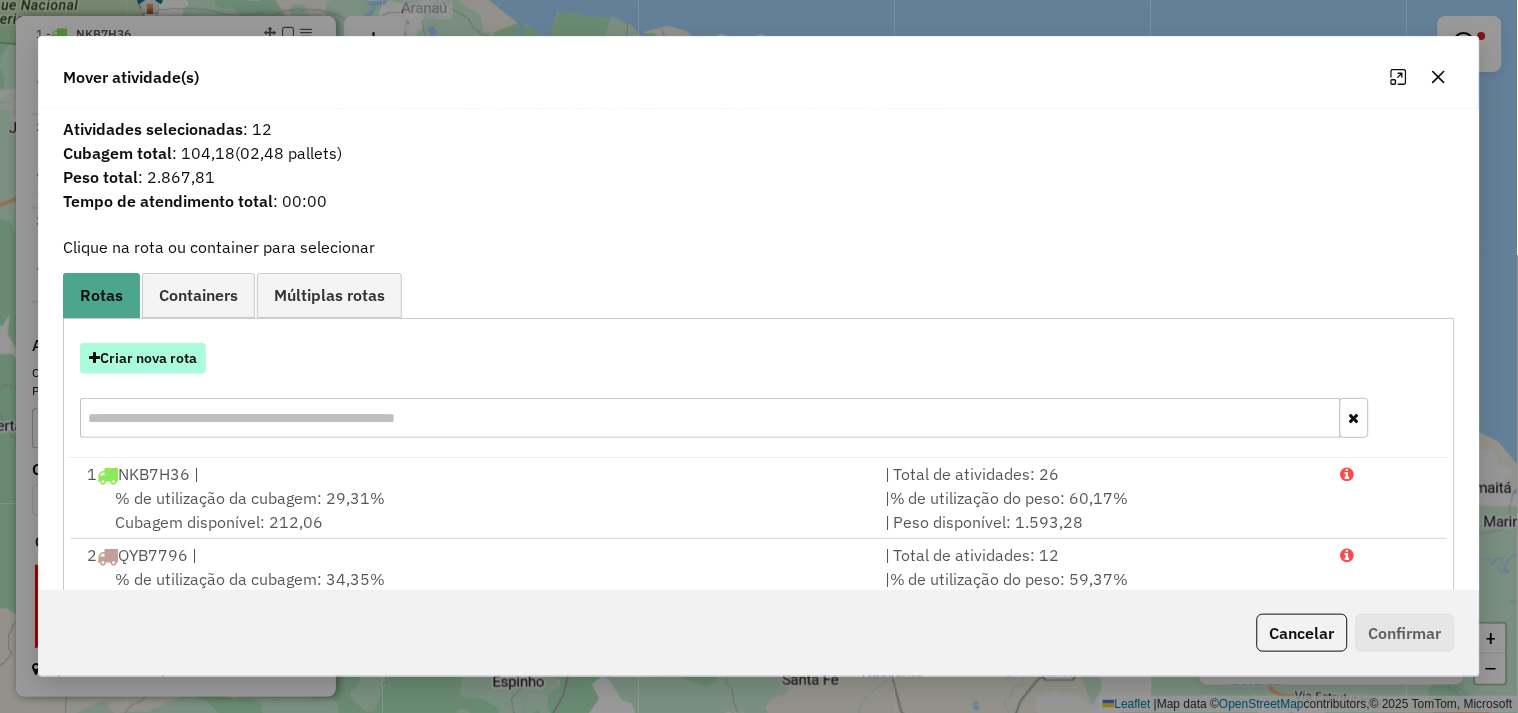 click on "Criar nova rota" at bounding box center (143, 358) 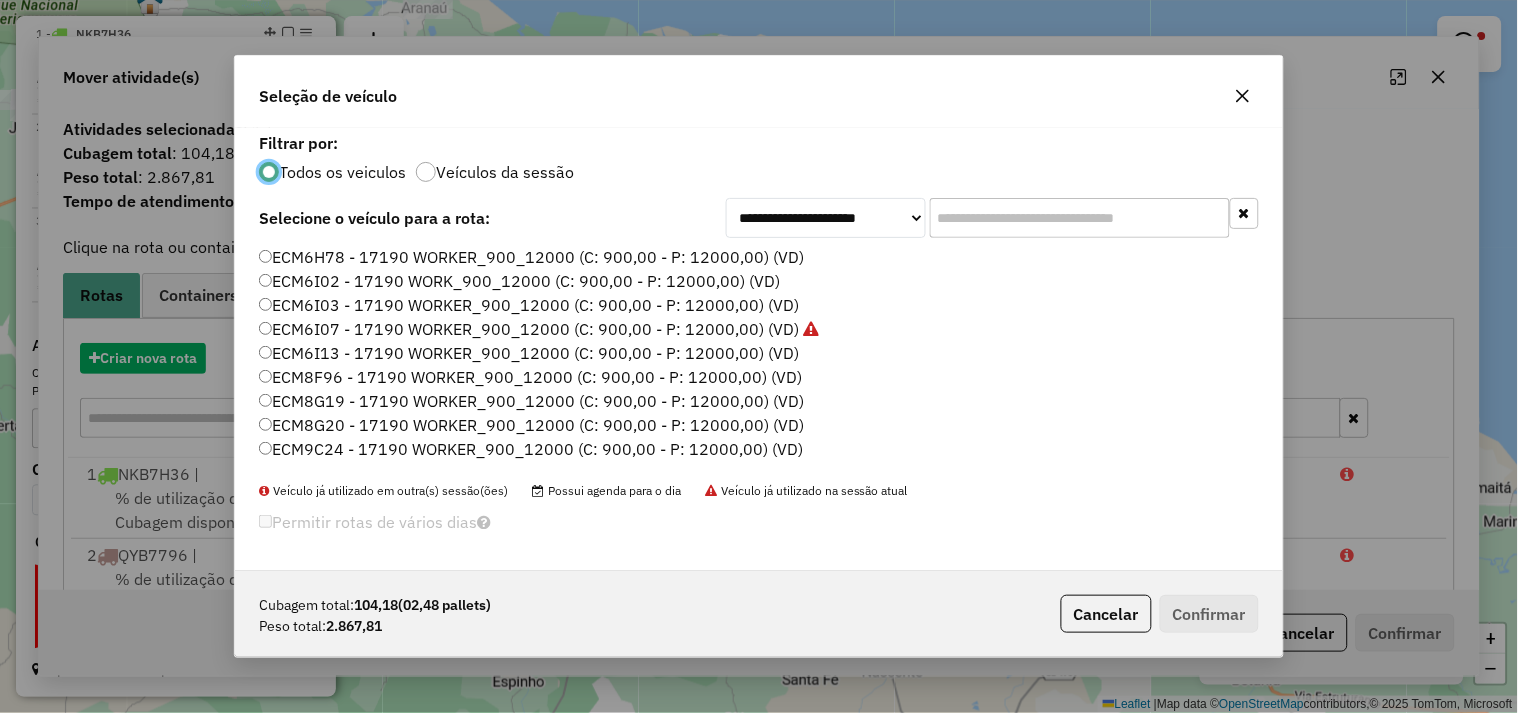 scroll, scrollTop: 11, scrollLeft: 5, axis: both 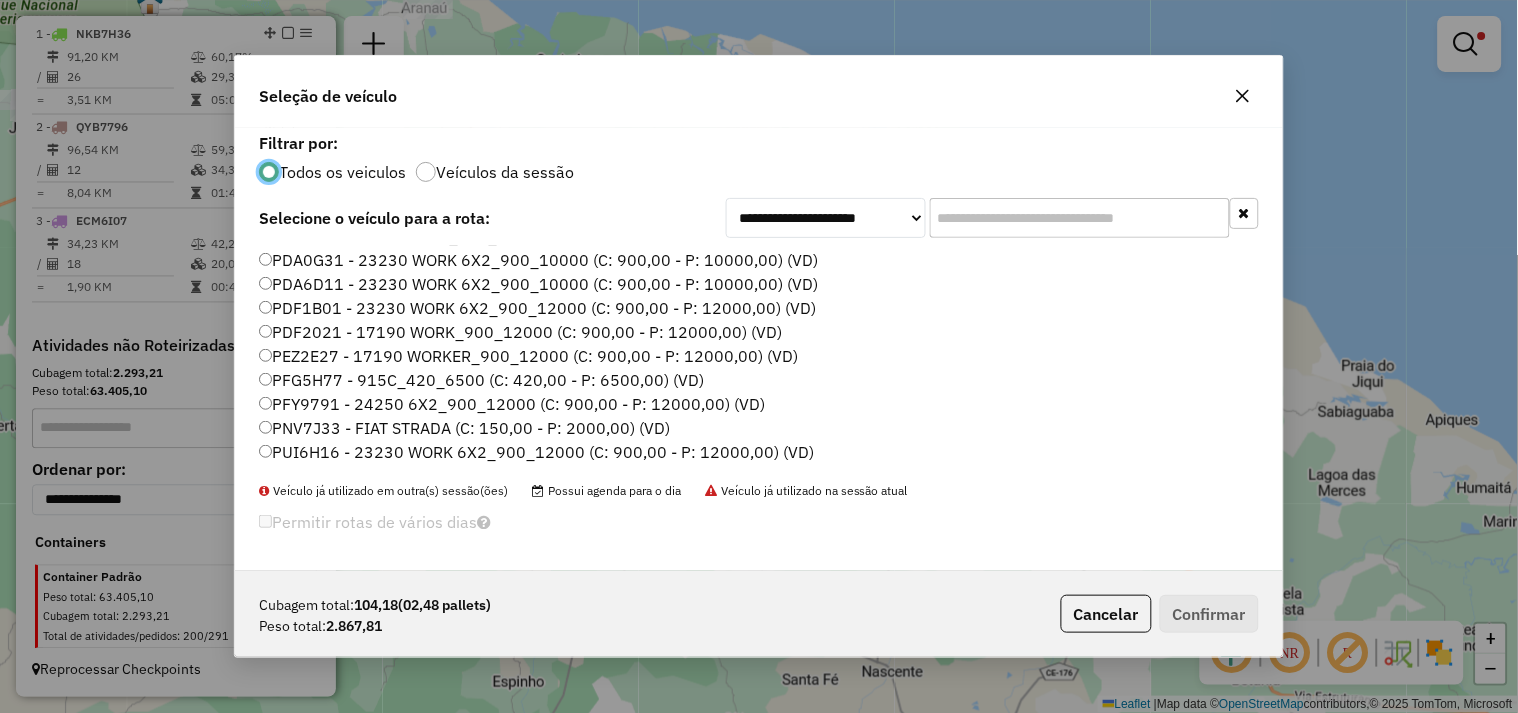 click on "PDA0G31 - 23230 WORK 6X2_900_10000 (C: 900,00 - P: 10000,00) (VD)" 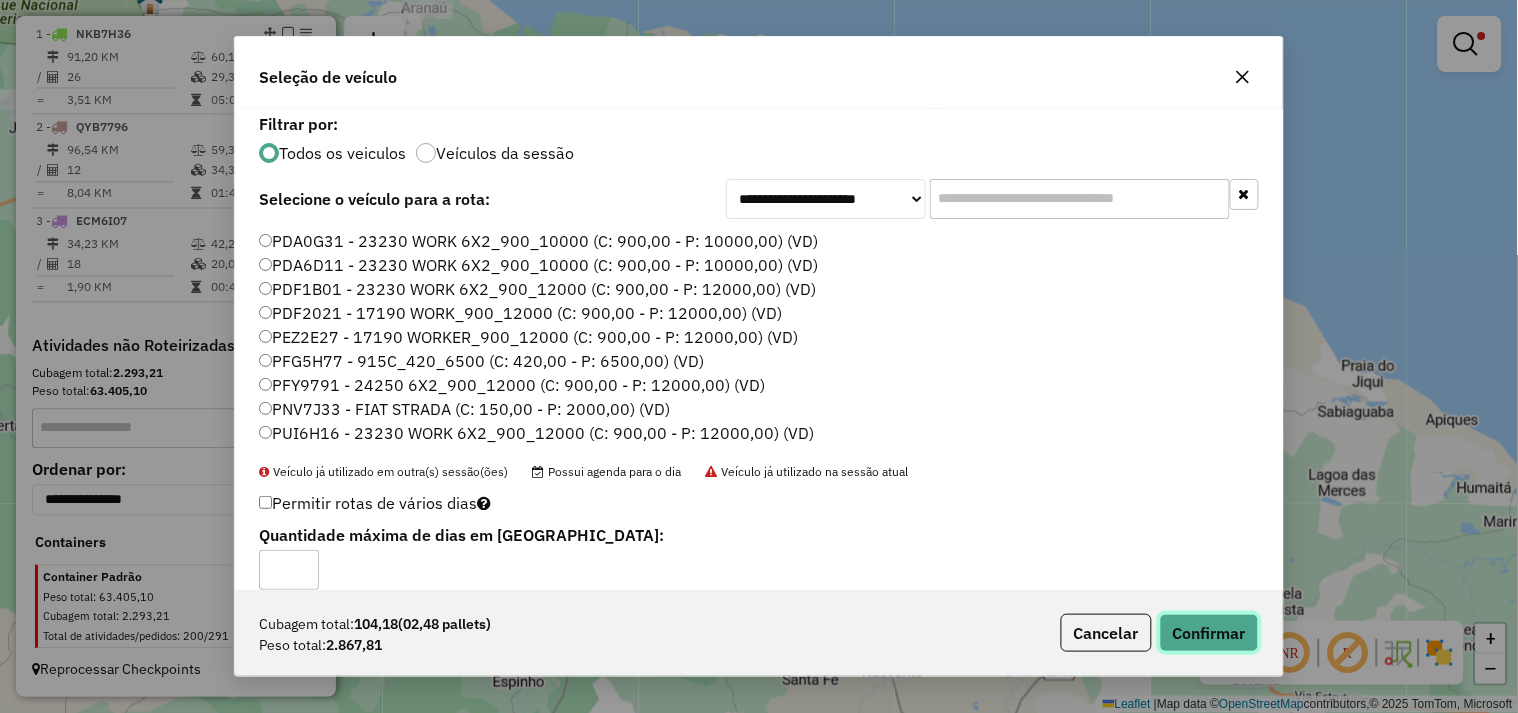click on "Confirmar" 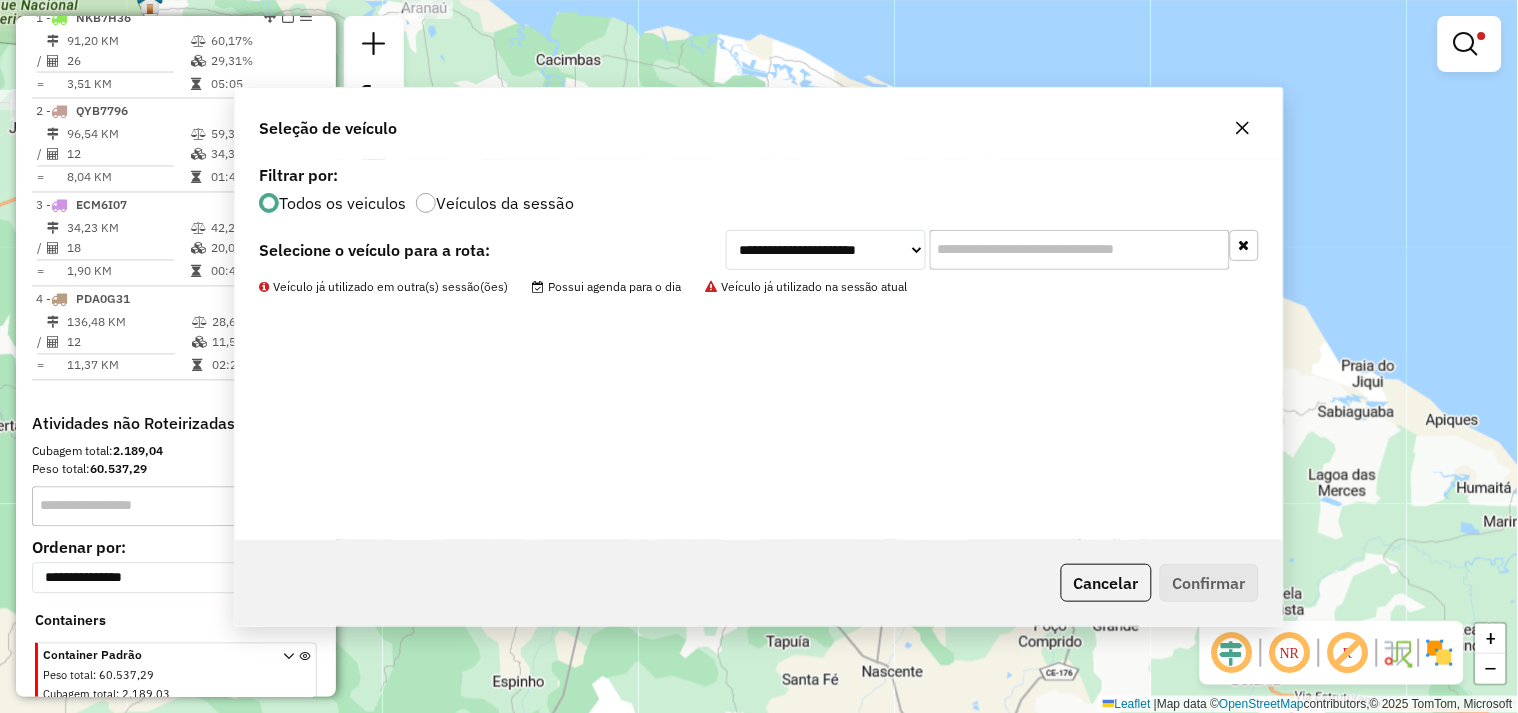 scroll, scrollTop: 862, scrollLeft: 0, axis: vertical 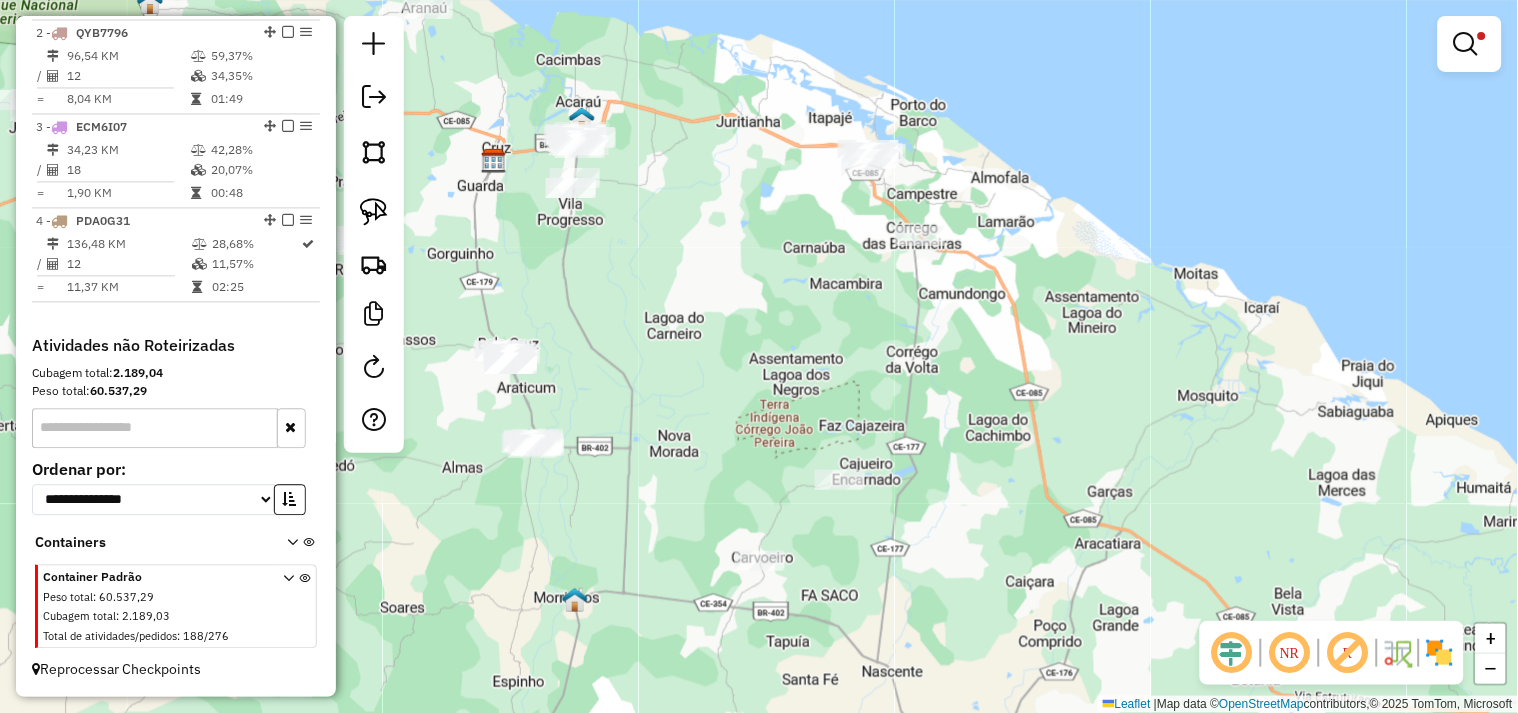 drag, startPoint x: 1482, startPoint y: 52, endPoint x: 1420, endPoint y: 108, distance: 83.546394 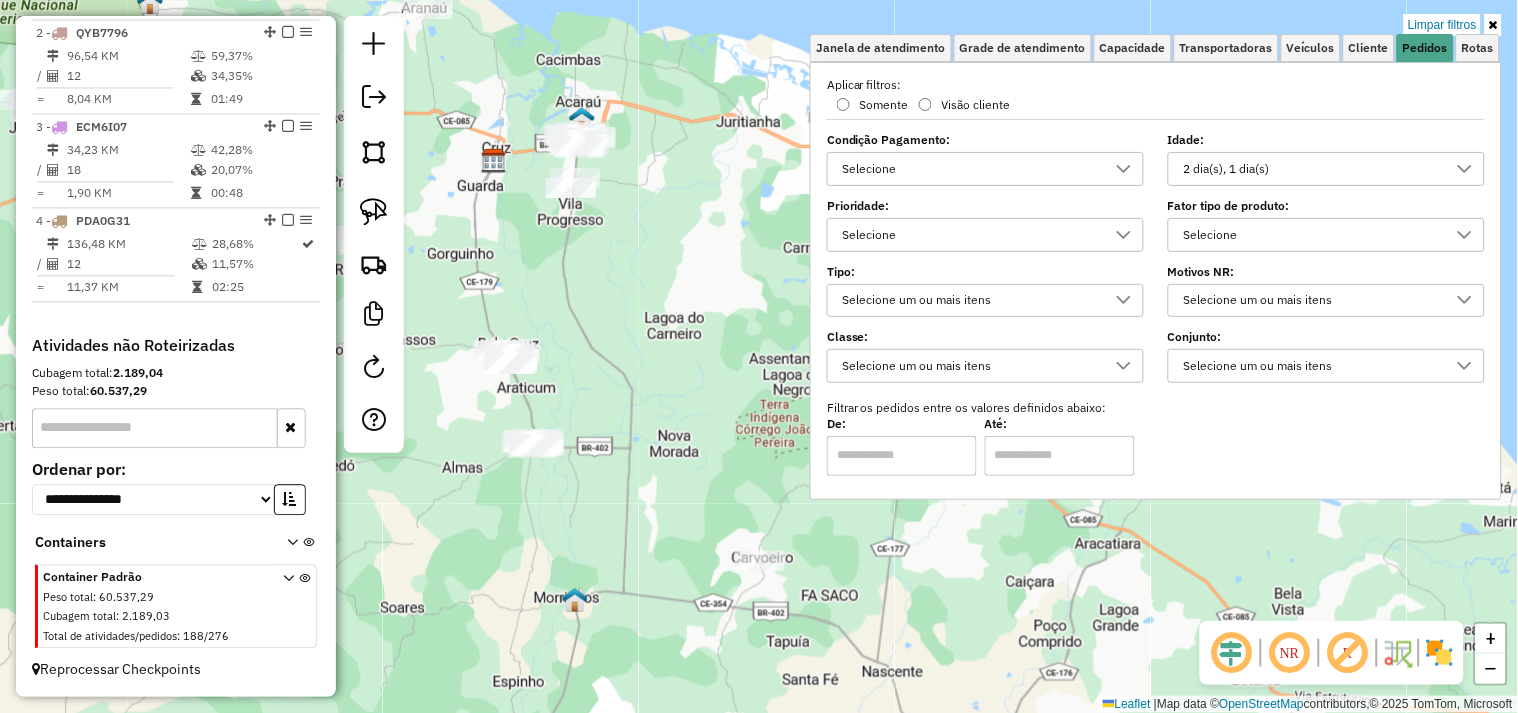 click on "2 dia(s), 1 dia(s)" at bounding box center [1311, 169] 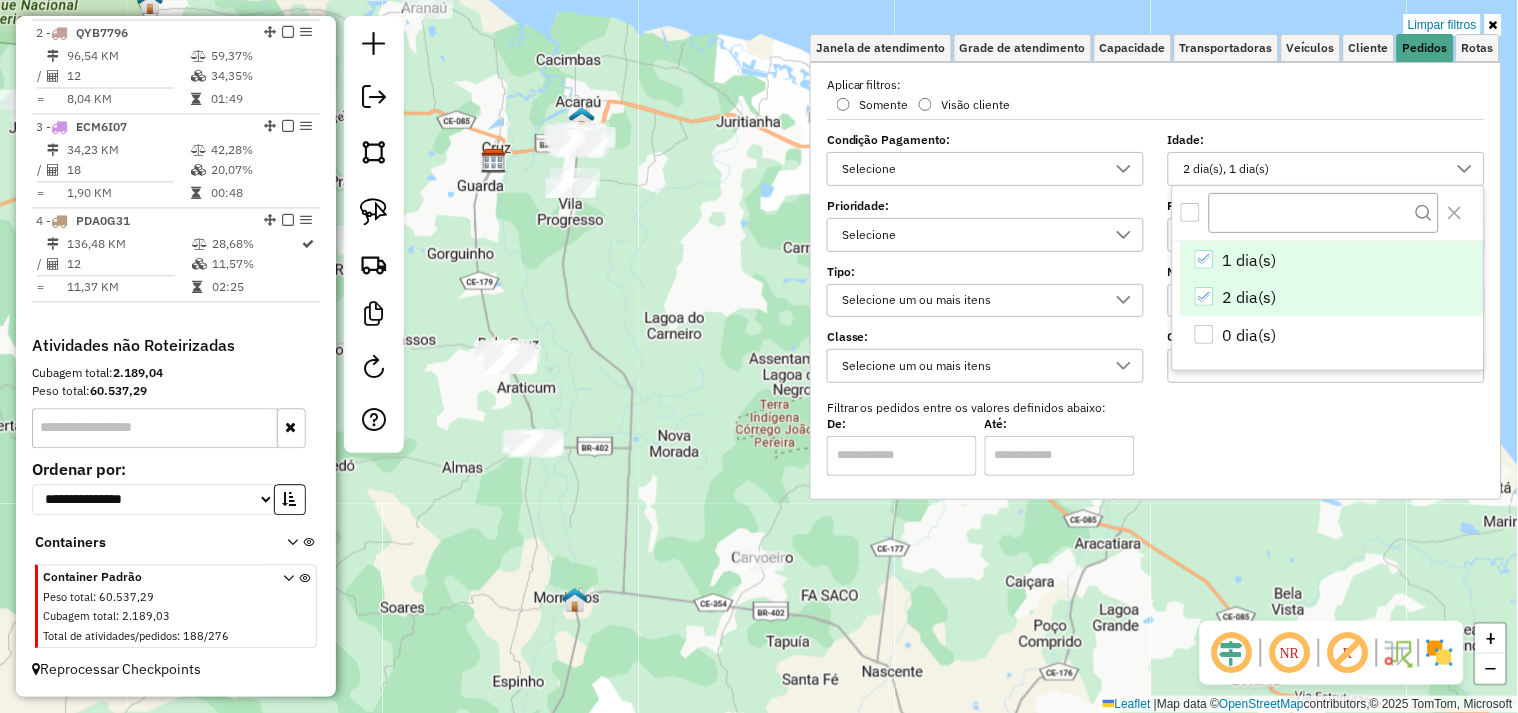 scroll, scrollTop: 11, scrollLeft: 67, axis: both 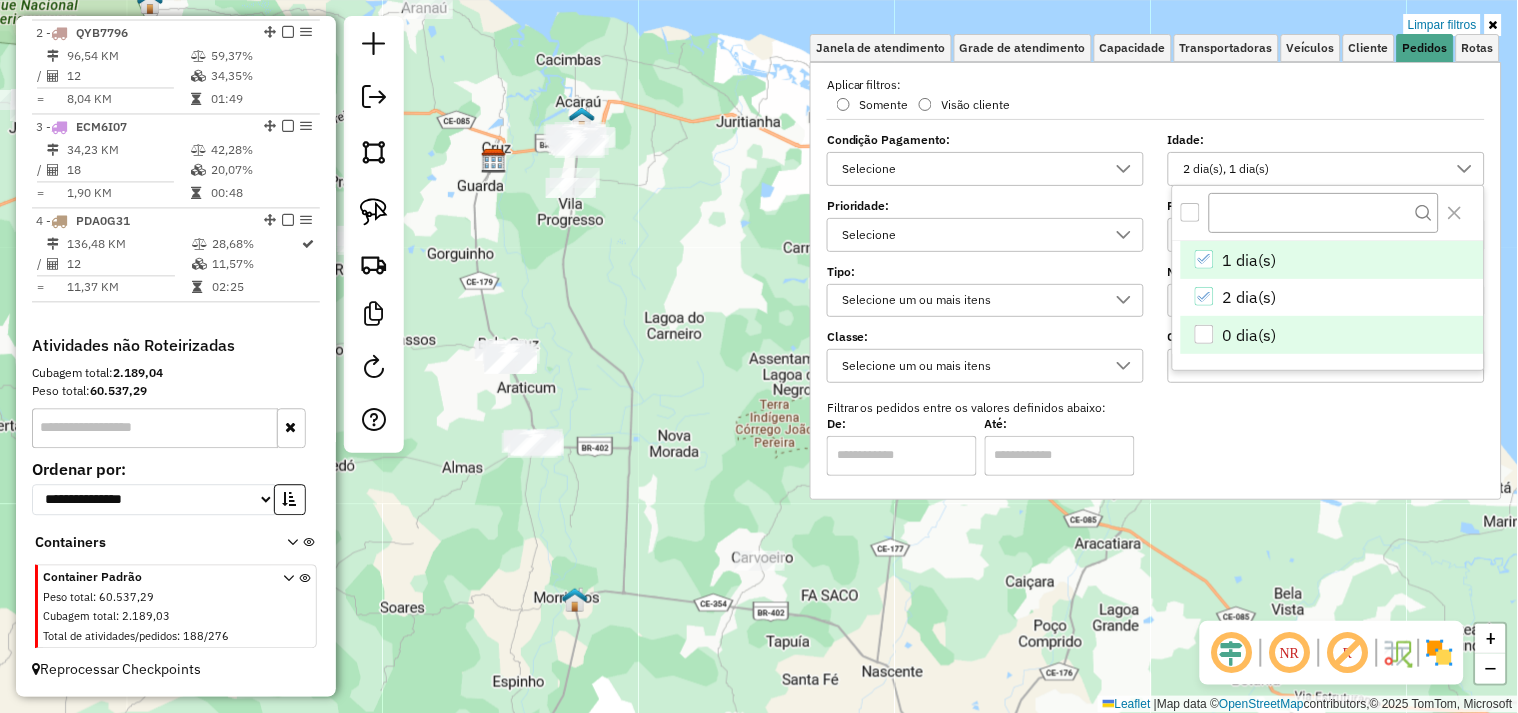 click on "0 dia(s)" at bounding box center (1332, 335) 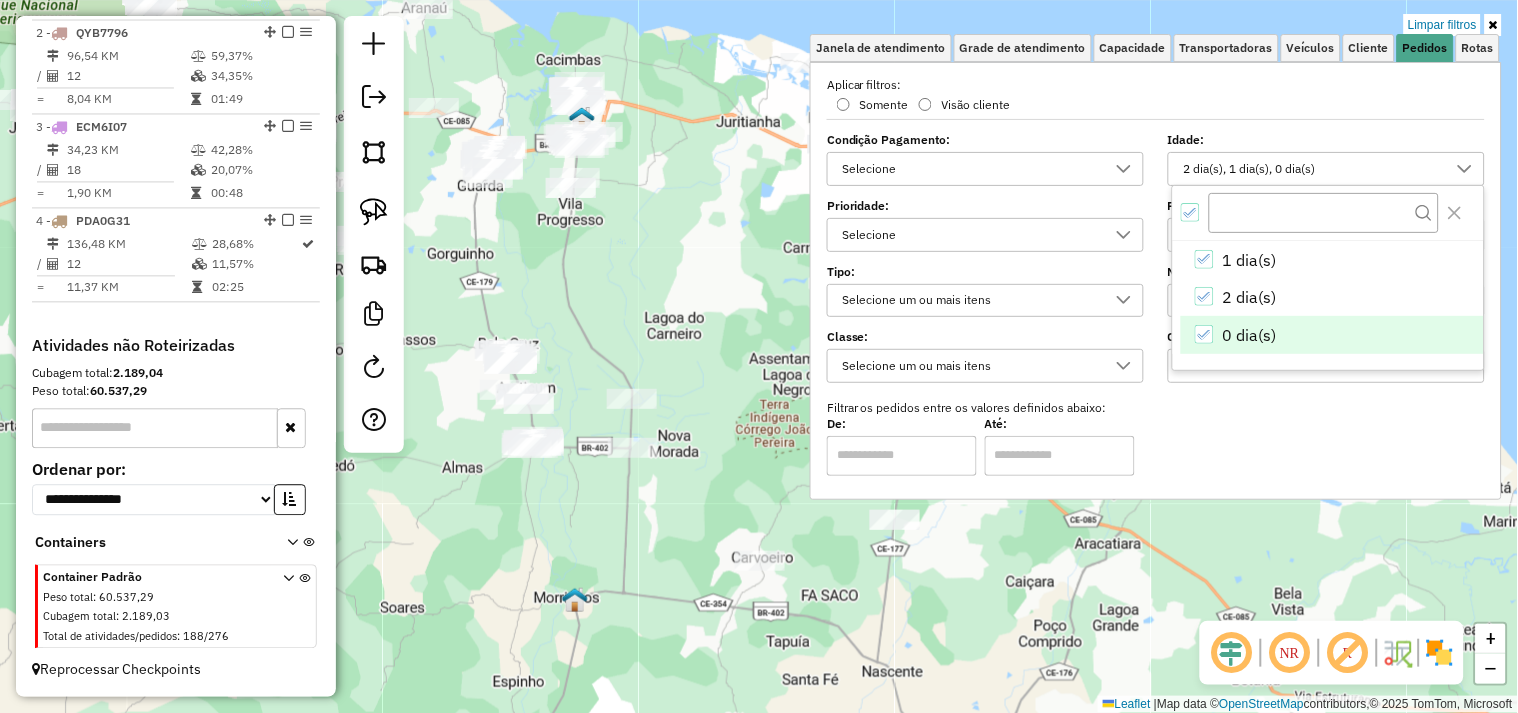 click on "Limpar filtros Janela de atendimento Grade de atendimento Capacidade Transportadoras Veículos Cliente Pedidos  Rotas Selecione os dias de semana para filtrar as janelas de atendimento  Seg   Ter   Qua   Qui   Sex   Sáb   Dom  Informe o período da janela de atendimento: De: Até:  Filtrar exatamente a janela do cliente  Considerar janela de atendimento padrão  Selecione os dias de semana para filtrar as grades de atendimento  Seg   Ter   Qua   Qui   Sex   Sáb   Dom   Considerar clientes sem dia de atendimento cadastrado  Clientes fora do dia de atendimento selecionado Filtrar as atividades entre os valores definidos abaixo:  Peso mínimo:   Peso máximo:   Cubagem mínima:   Cubagem máxima:   De:   Até:  Filtrar as atividades entre o tempo de atendimento definido abaixo:  De:   Até:   Considerar capacidade total dos clientes não roteirizados Transportadora: Selecione um ou mais itens Tipo de veículo: Selecione um ou mais itens Veículo: Selecione um ou mais itens Motorista: Selecione um ou mais itens" 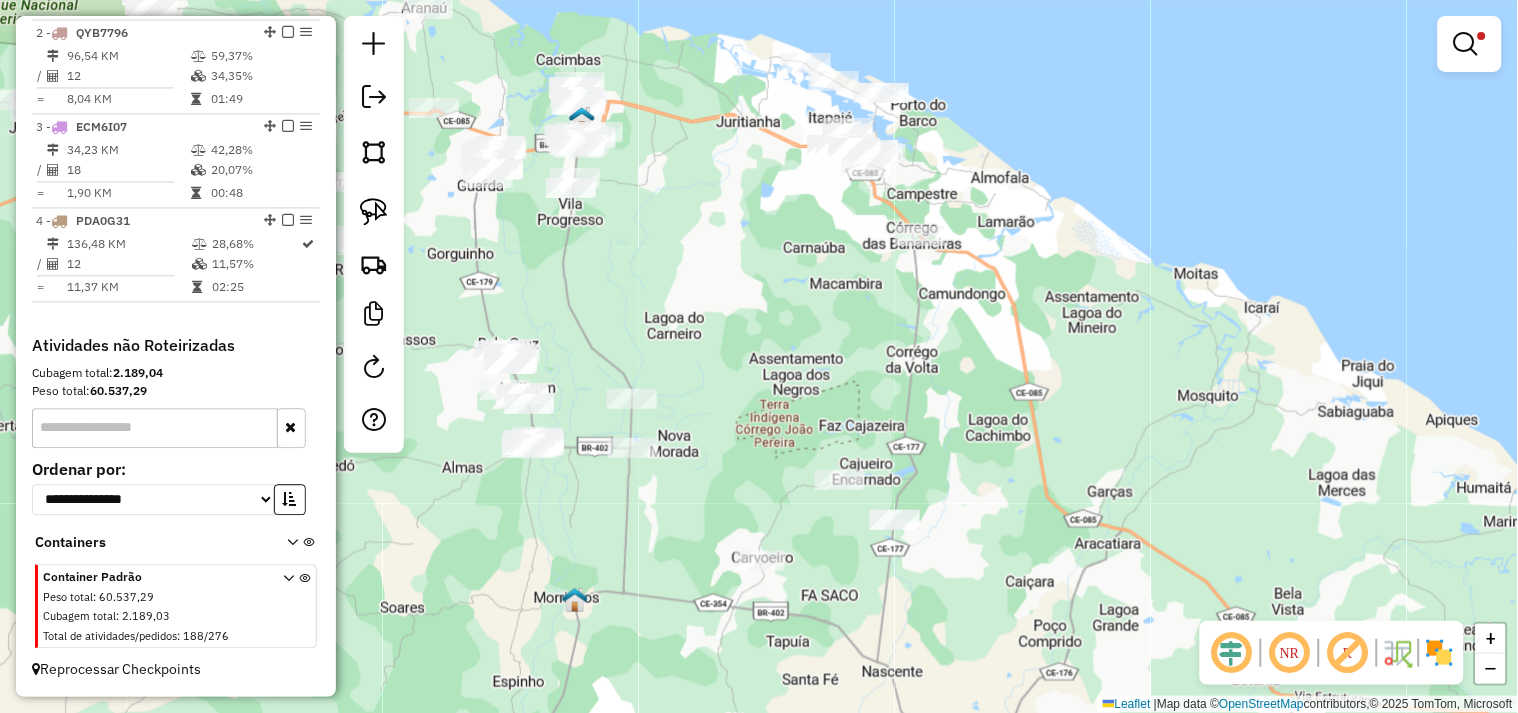 drag, startPoint x: 805, startPoint y: 521, endPoint x: 768, endPoint y: 435, distance: 93.62158 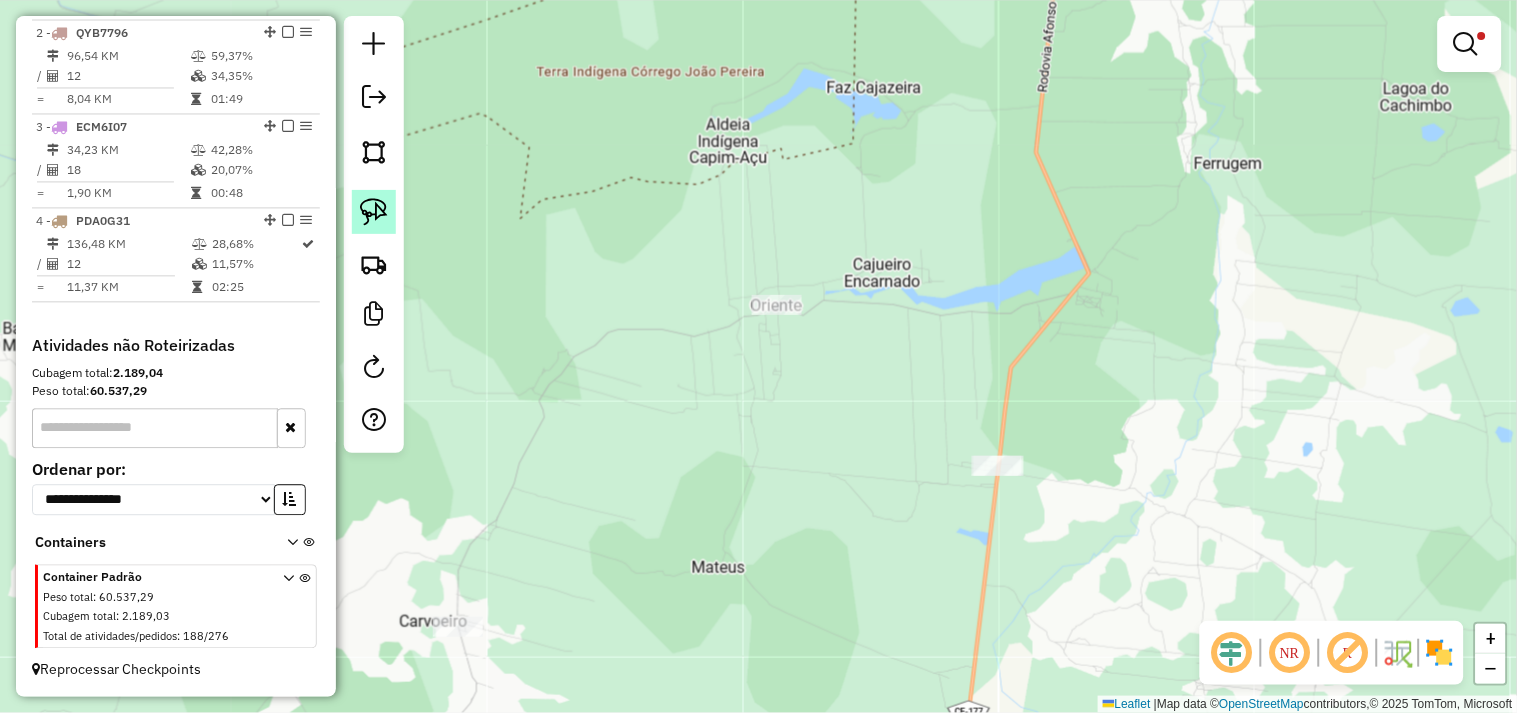 click 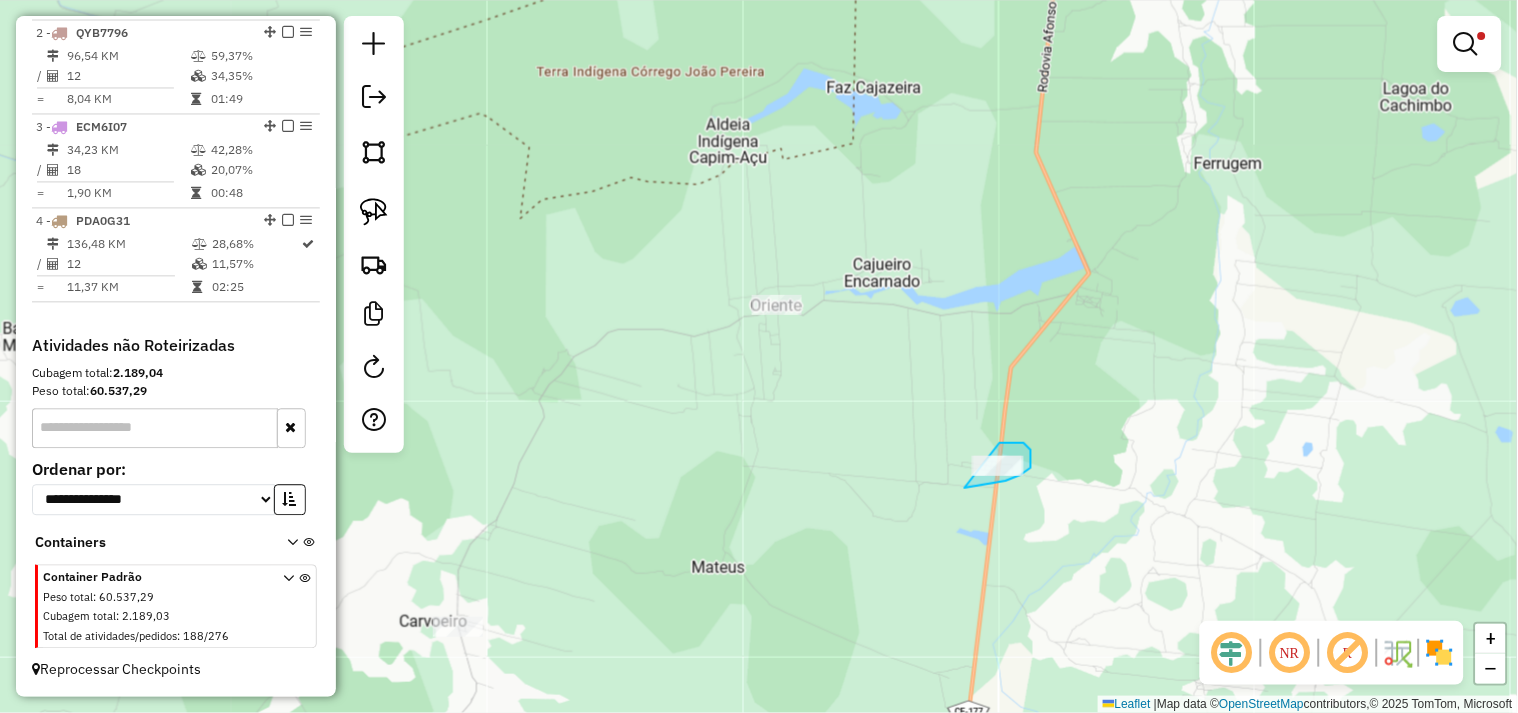 drag, startPoint x: 1003, startPoint y: 443, endPoint x: 910, endPoint y: 485, distance: 102.044106 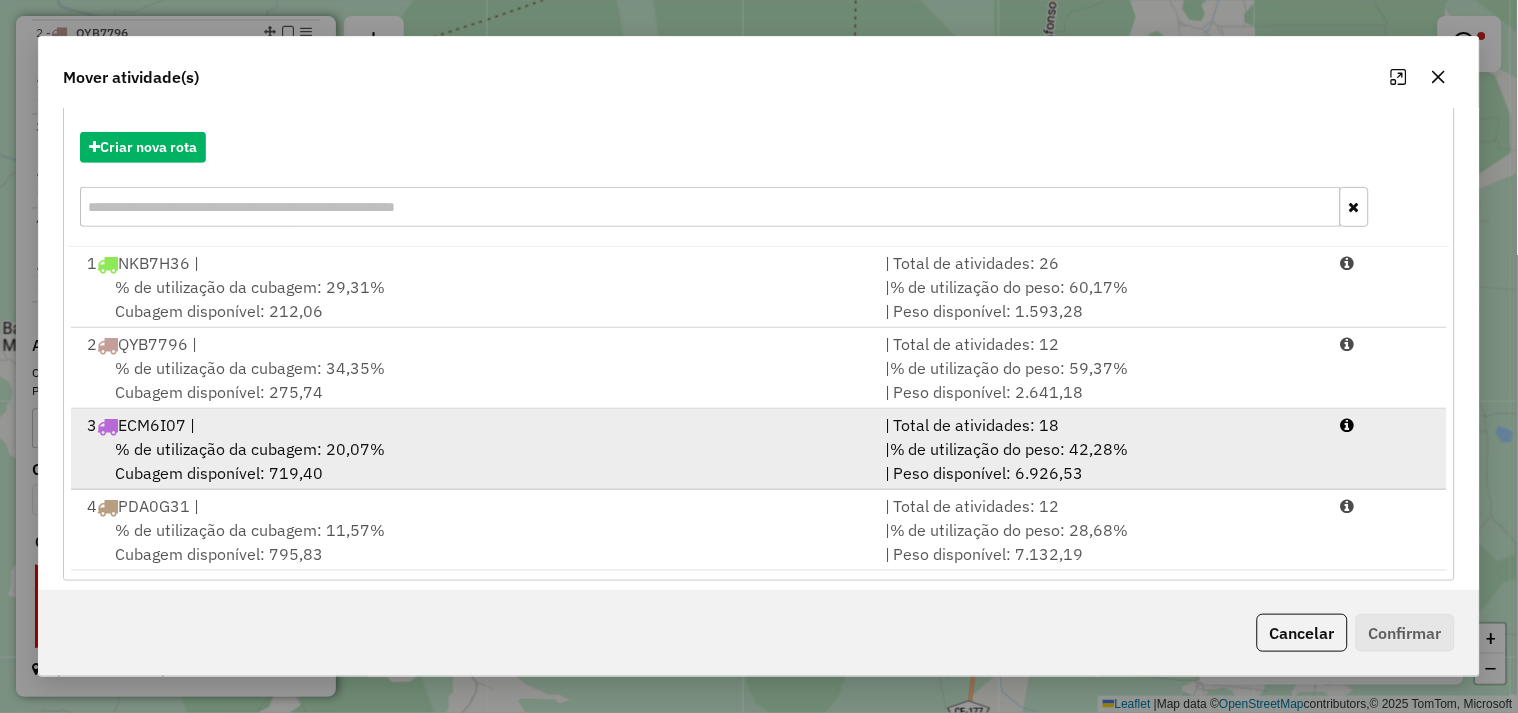 scroll, scrollTop: 226, scrollLeft: 0, axis: vertical 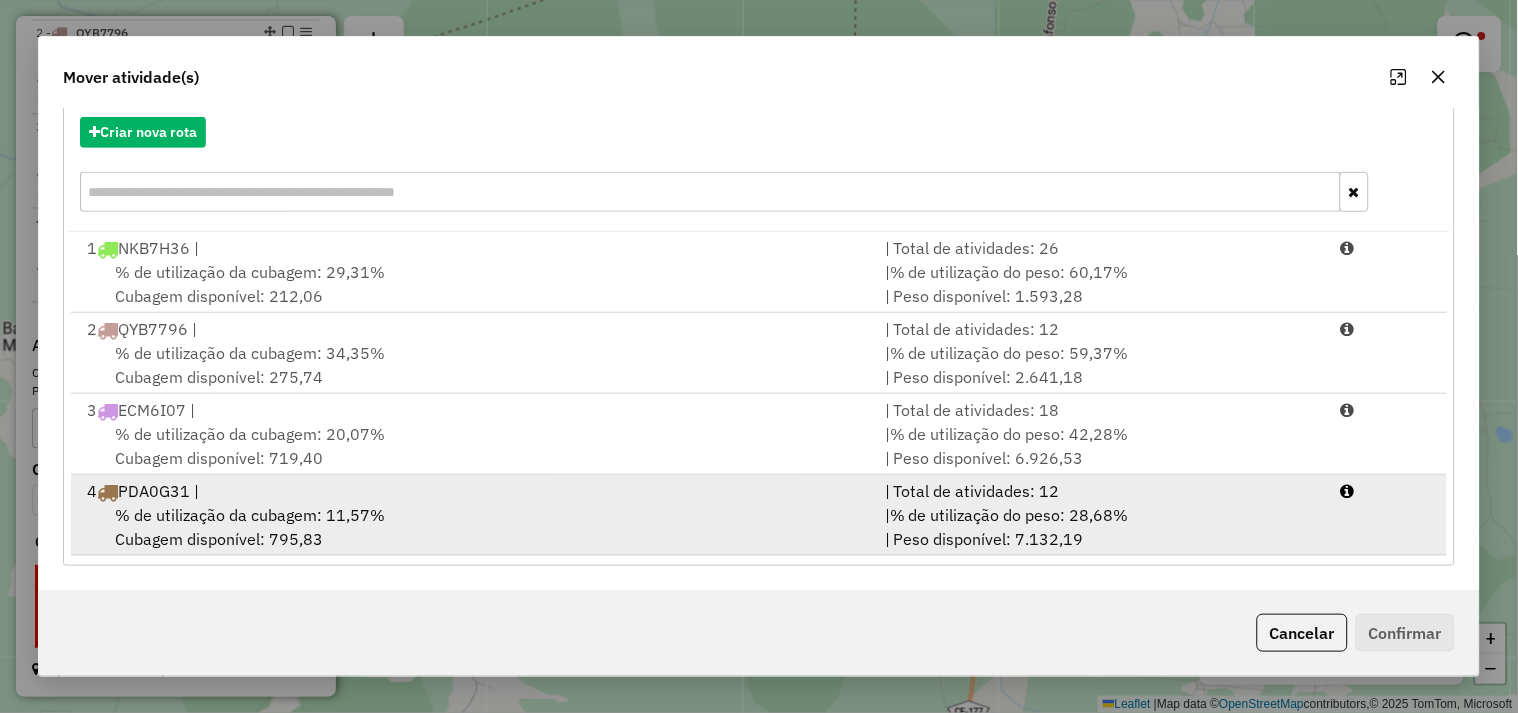 drag, startPoint x: 280, startPoint y: 512, endPoint x: 543, endPoint y: 545, distance: 265.06226 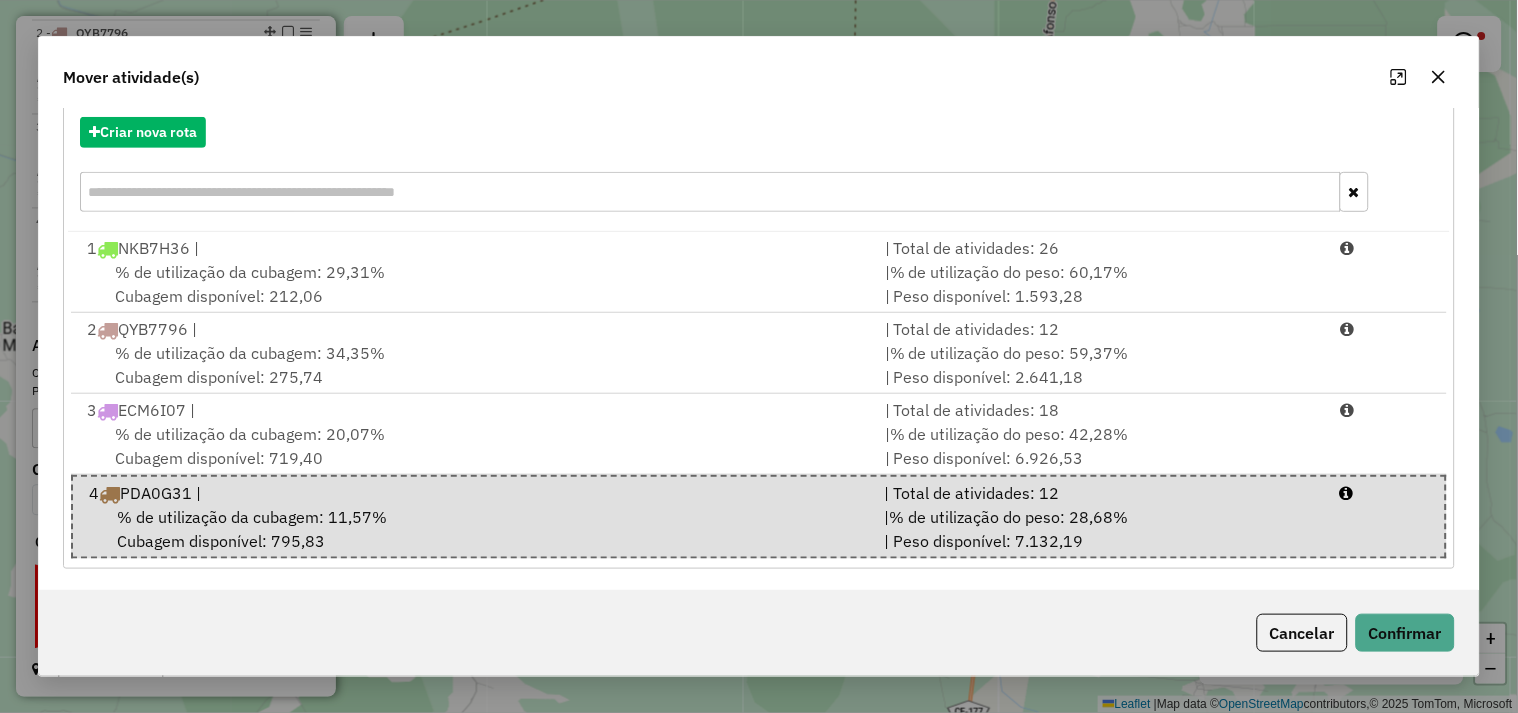 click on "Cancelar   Confirmar" 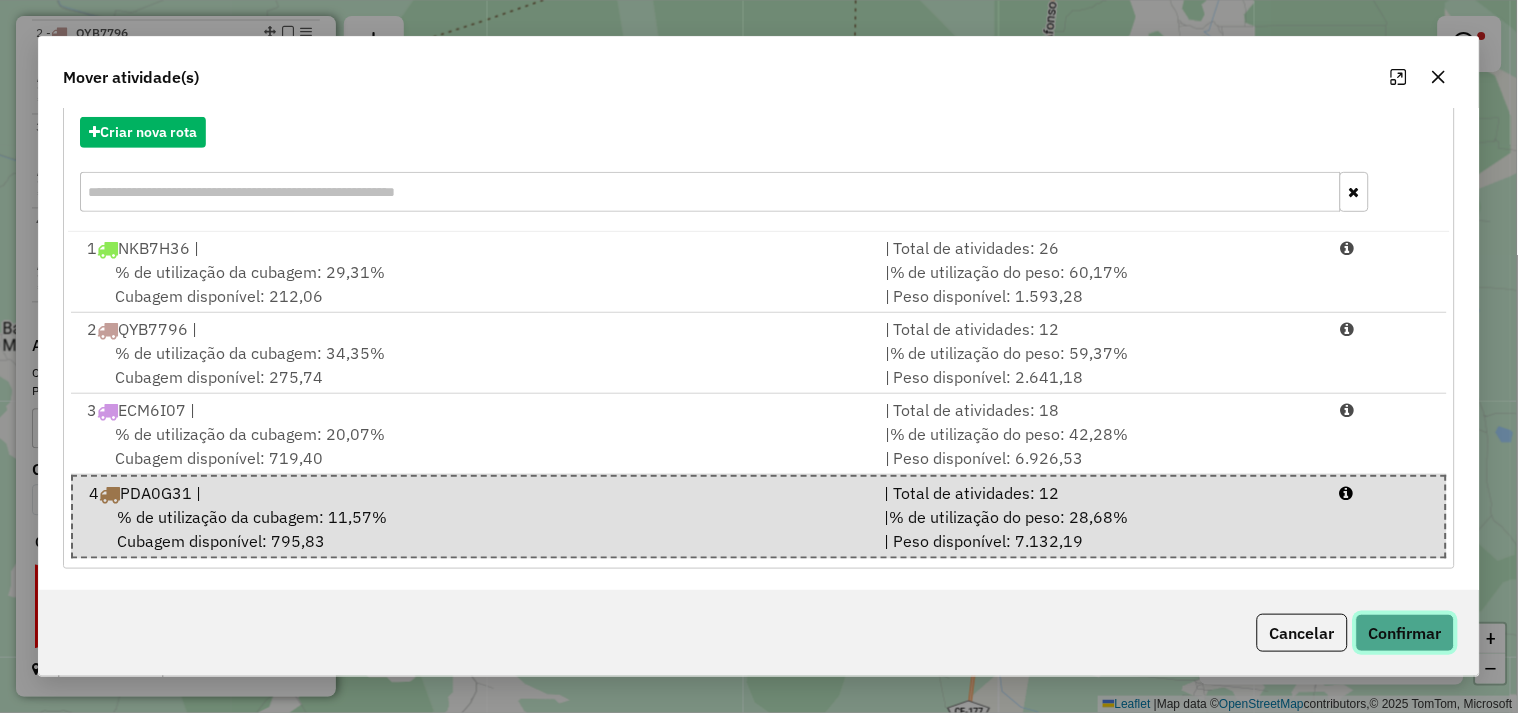 click on "Confirmar" 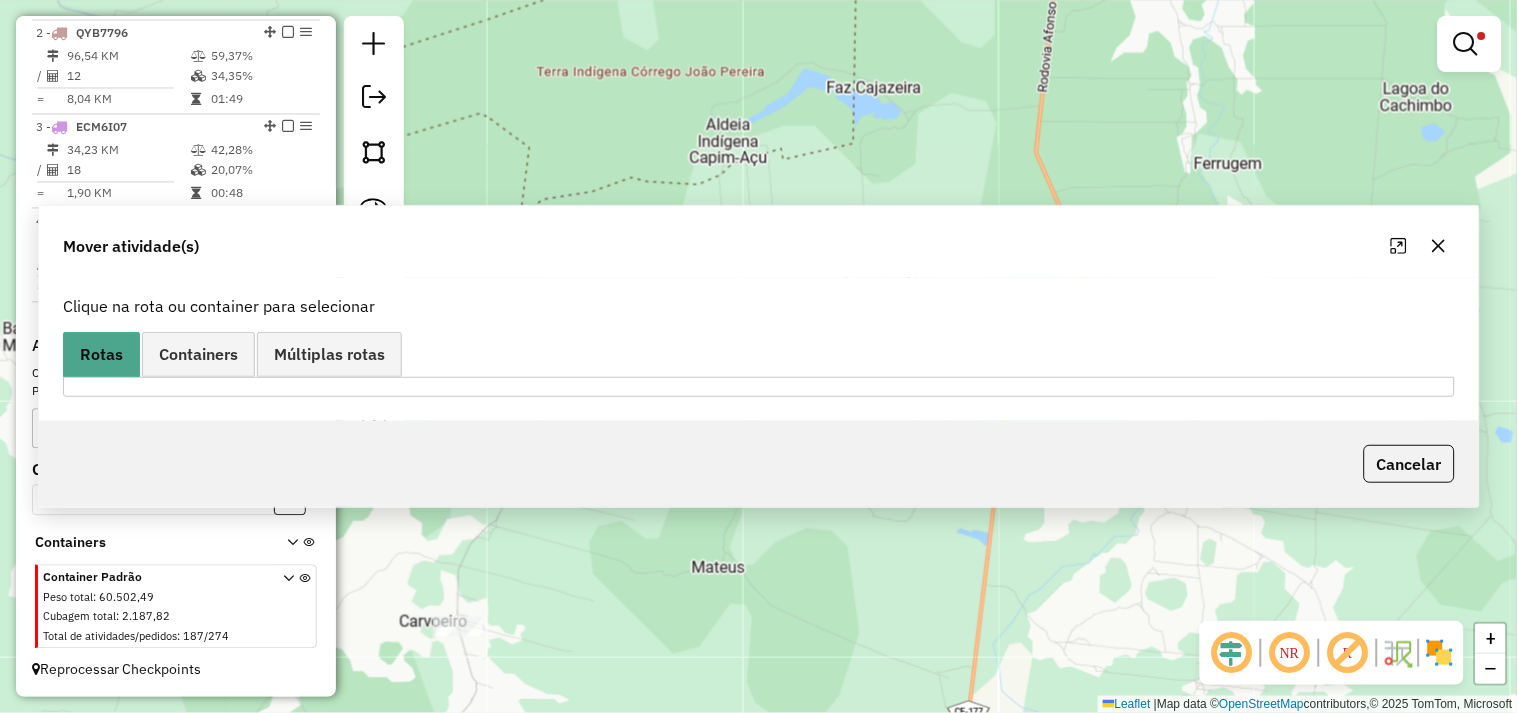 scroll, scrollTop: 0, scrollLeft: 0, axis: both 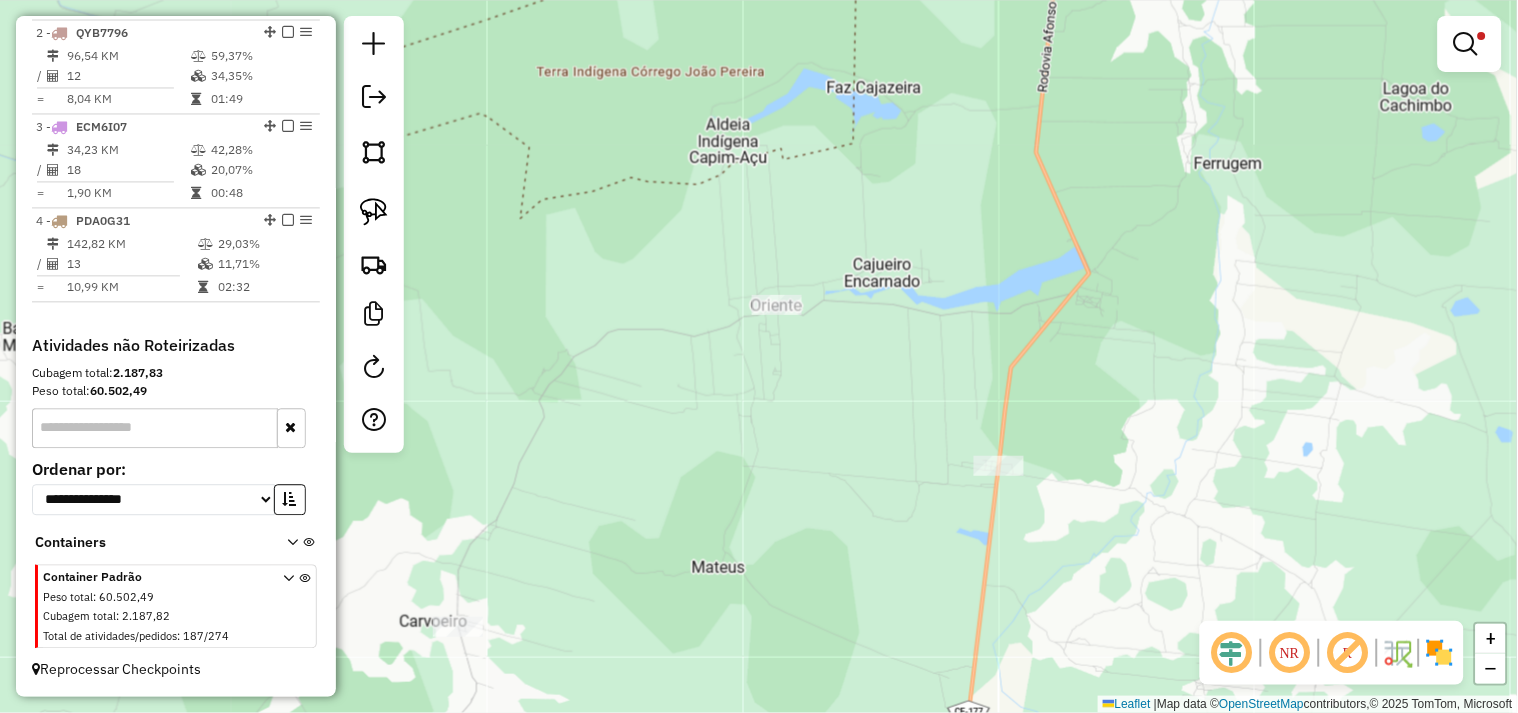 click on "Limpar filtros Janela de atendimento Grade de atendimento Capacidade Transportadoras Veículos Cliente Pedidos  Rotas Selecione os dias de semana para filtrar as janelas de atendimento  Seg   Ter   Qua   Qui   Sex   Sáb   Dom  Informe o período da janela de atendimento: De: Até:  Filtrar exatamente a janela do cliente  Considerar janela de atendimento padrão  Selecione os dias de semana para filtrar as grades de atendimento  Seg   Ter   Qua   Qui   Sex   Sáb   Dom   Considerar clientes sem dia de atendimento cadastrado  Clientes fora do dia de atendimento selecionado Filtrar as atividades entre os valores definidos abaixo:  Peso mínimo:   Peso máximo:   Cubagem mínima:   Cubagem máxima:   De:   Até:  Filtrar as atividades entre o tempo de atendimento definido abaixo:  De:   Até:   Considerar capacidade total dos clientes não roteirizados Transportadora: Selecione um ou mais itens Tipo de veículo: Selecione um ou mais itens Veículo: Selecione um ou mais itens Motorista: Selecione um ou mais itens" 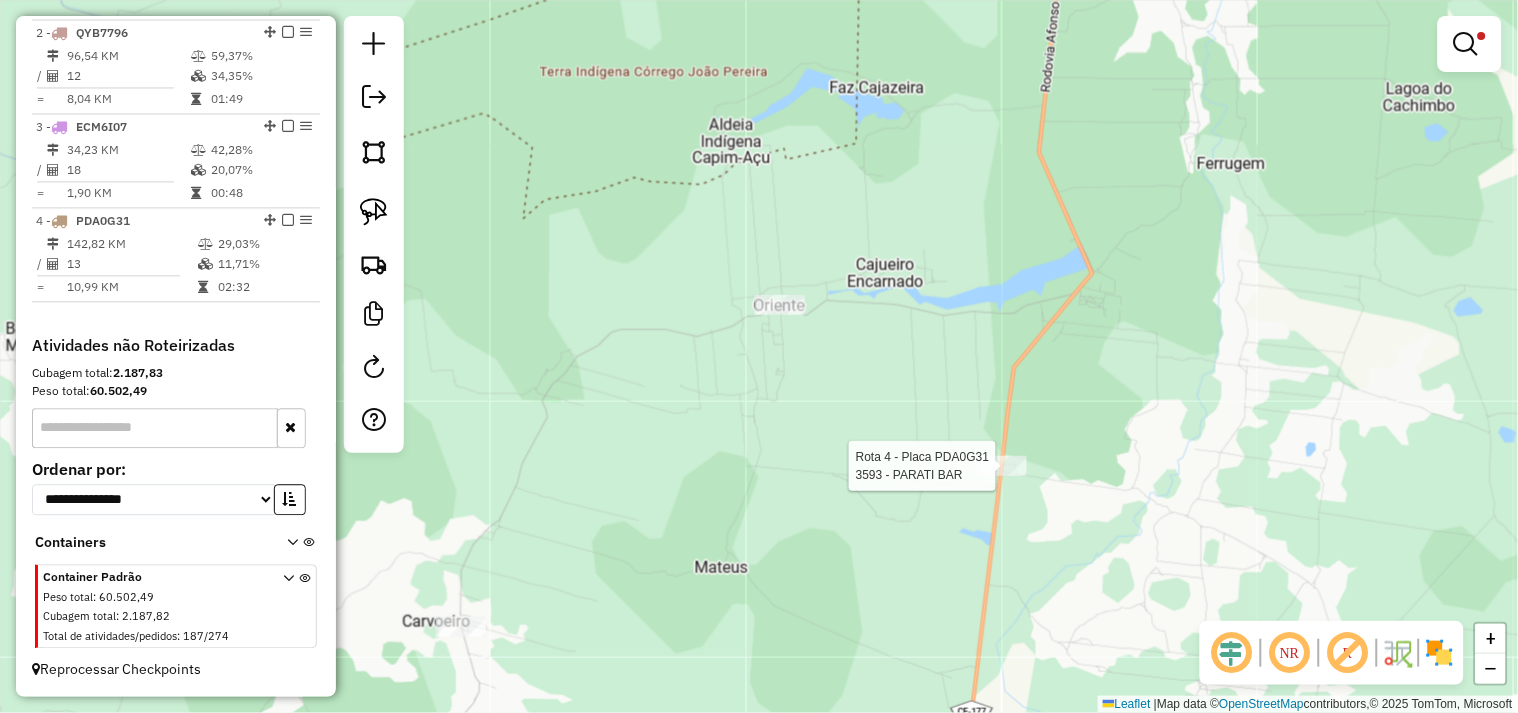 select on "**********" 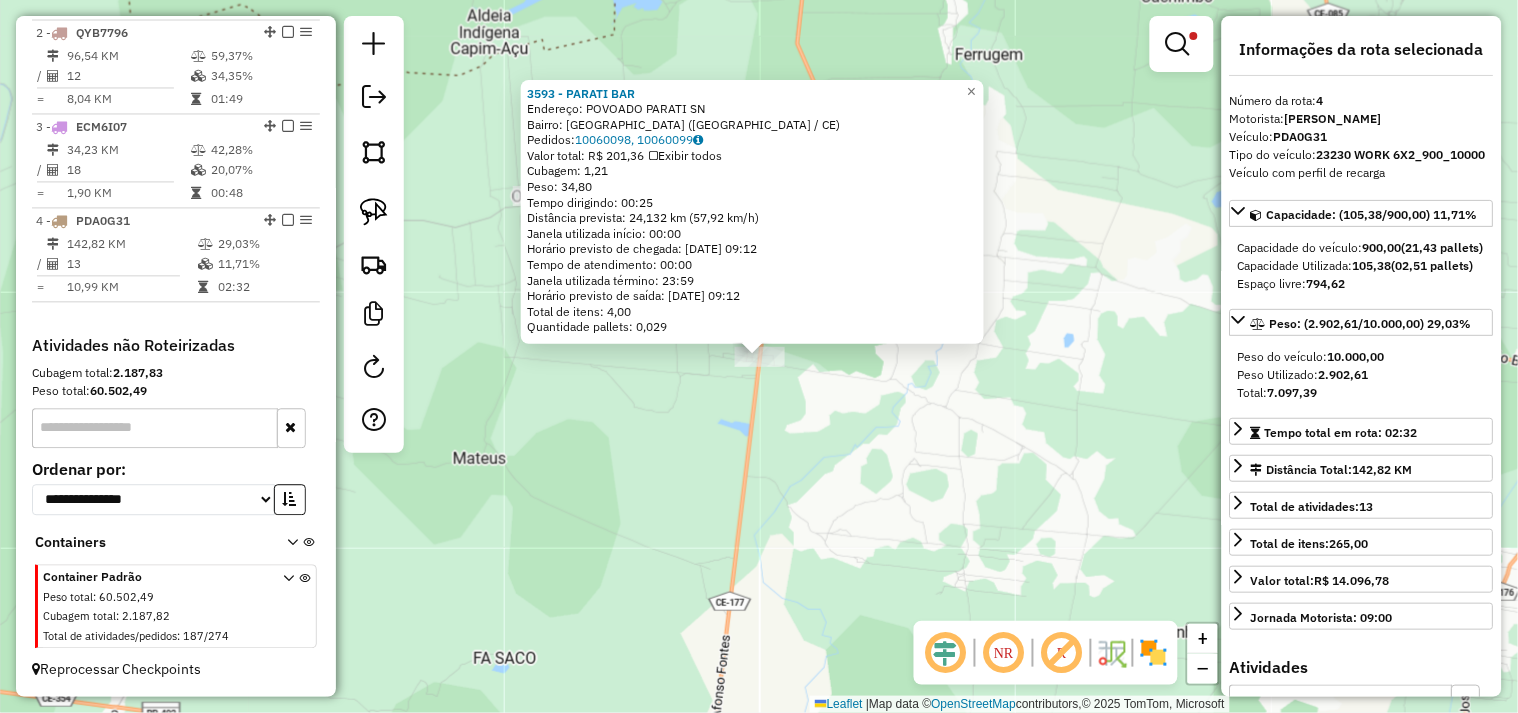 click on "3593 - PARATI BAR  Endereço:  POVOADO PARATI SN   Bairro: VILA PARATI (ITAREMA / CE)   Pedidos:  10060098, 10060099   Valor total: R$ 201,36   Exibir todos   Cubagem: 1,21  Peso: 34,80  Tempo dirigindo: 00:25   Distância prevista: 24,132 km (57,92 km/h)   Janela utilizada início: 00:00   Horário previsto de chegada: 11/07/2025 09:12   Tempo de atendimento: 00:00   Janela utilizada término: 23:59   Horário previsto de saída: 11/07/2025 09:12   Total de itens: 4,00   Quantidade pallets: 0,029  × Limpar filtros Janela de atendimento Grade de atendimento Capacidade Transportadoras Veículos Cliente Pedidos  Rotas Selecione os dias de semana para filtrar as janelas de atendimento  Seg   Ter   Qua   Qui   Sex   Sáb   Dom  Informe o período da janela de atendimento: De: Até:  Filtrar exatamente a janela do cliente  Considerar janela de atendimento padrão  Selecione os dias de semana para filtrar as grades de atendimento  Seg   Ter   Qua   Qui   Sex   Sáb   Dom   Peso mínimo:   Peso máximo:   De:  De:" 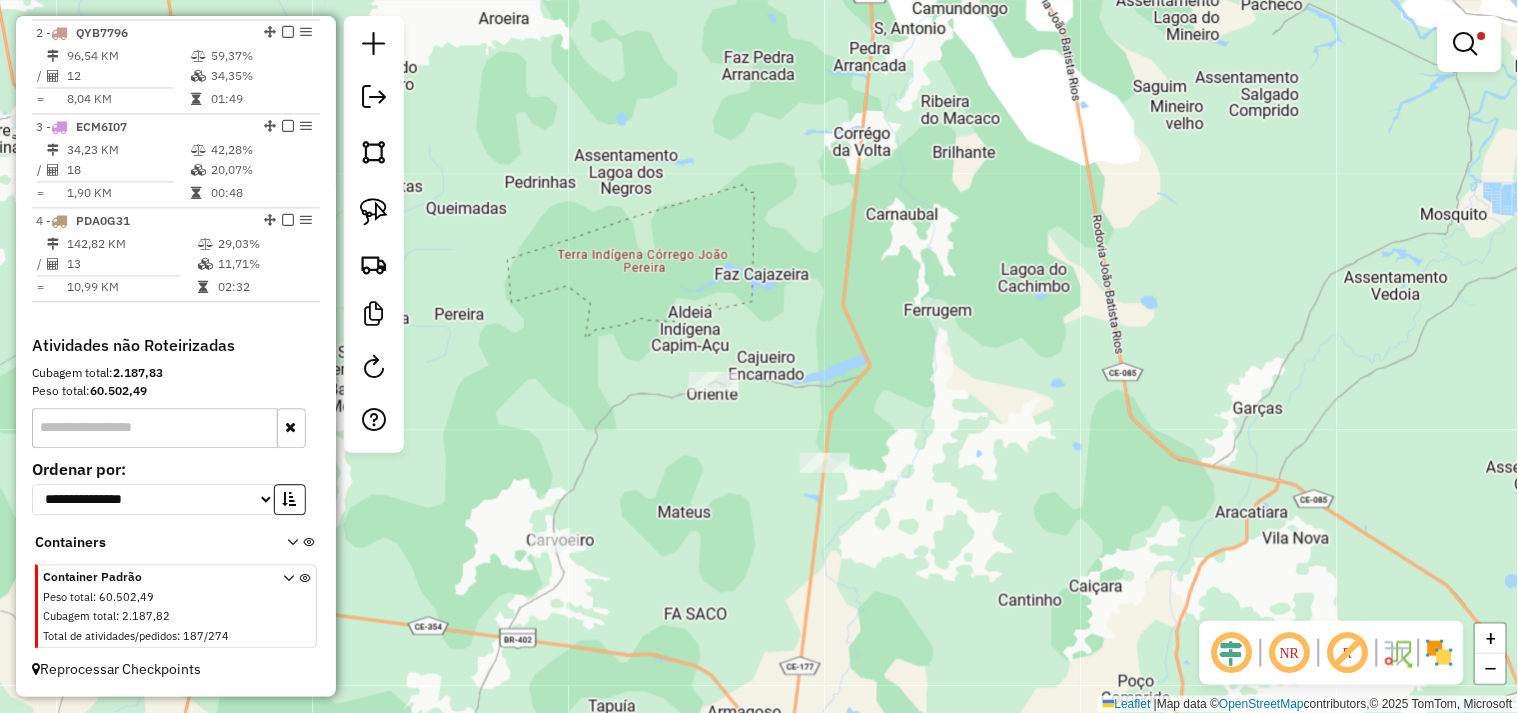 drag, startPoint x: 891, startPoint y: 297, endPoint x: 728, endPoint y: 455, distance: 227.0088 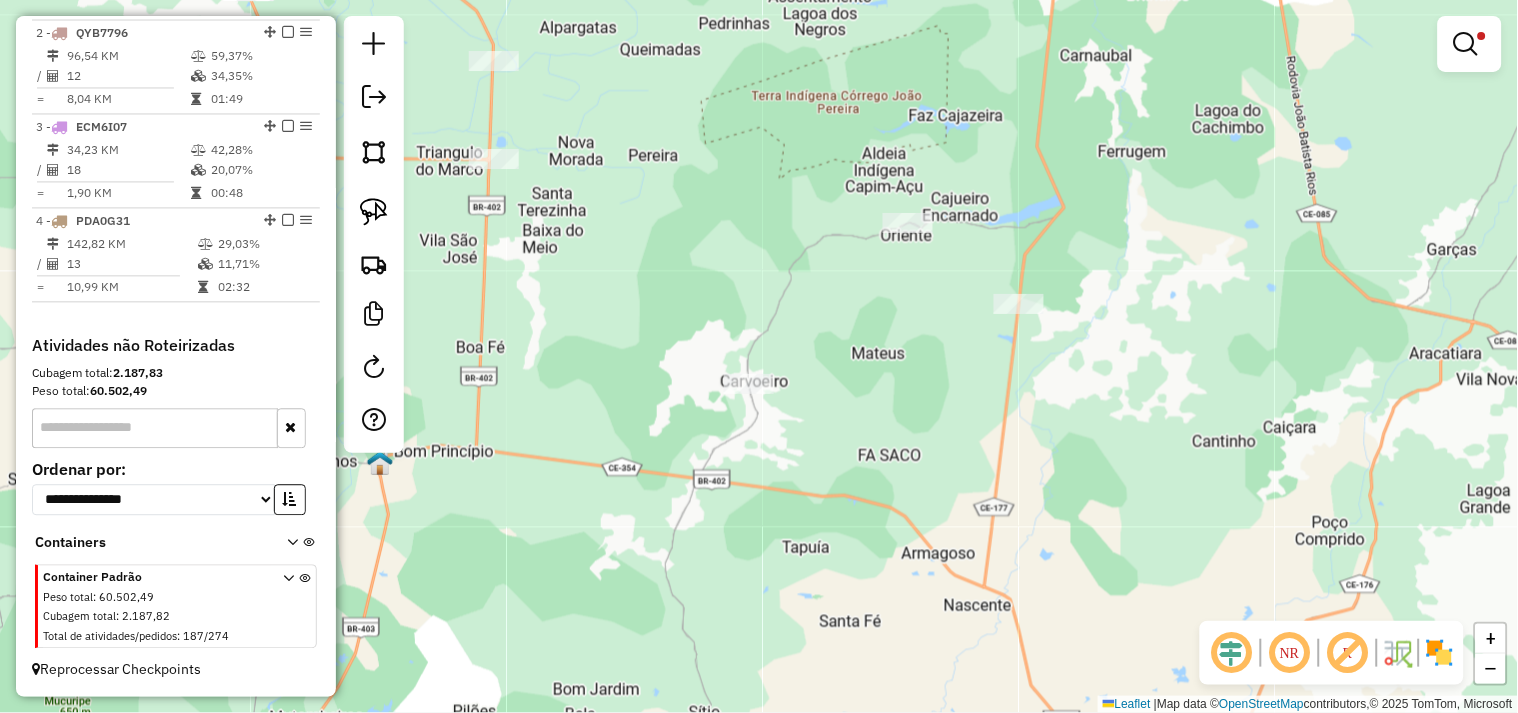 drag, startPoint x: 655, startPoint y: 515, endPoint x: 847, endPoint y: 351, distance: 252.50743 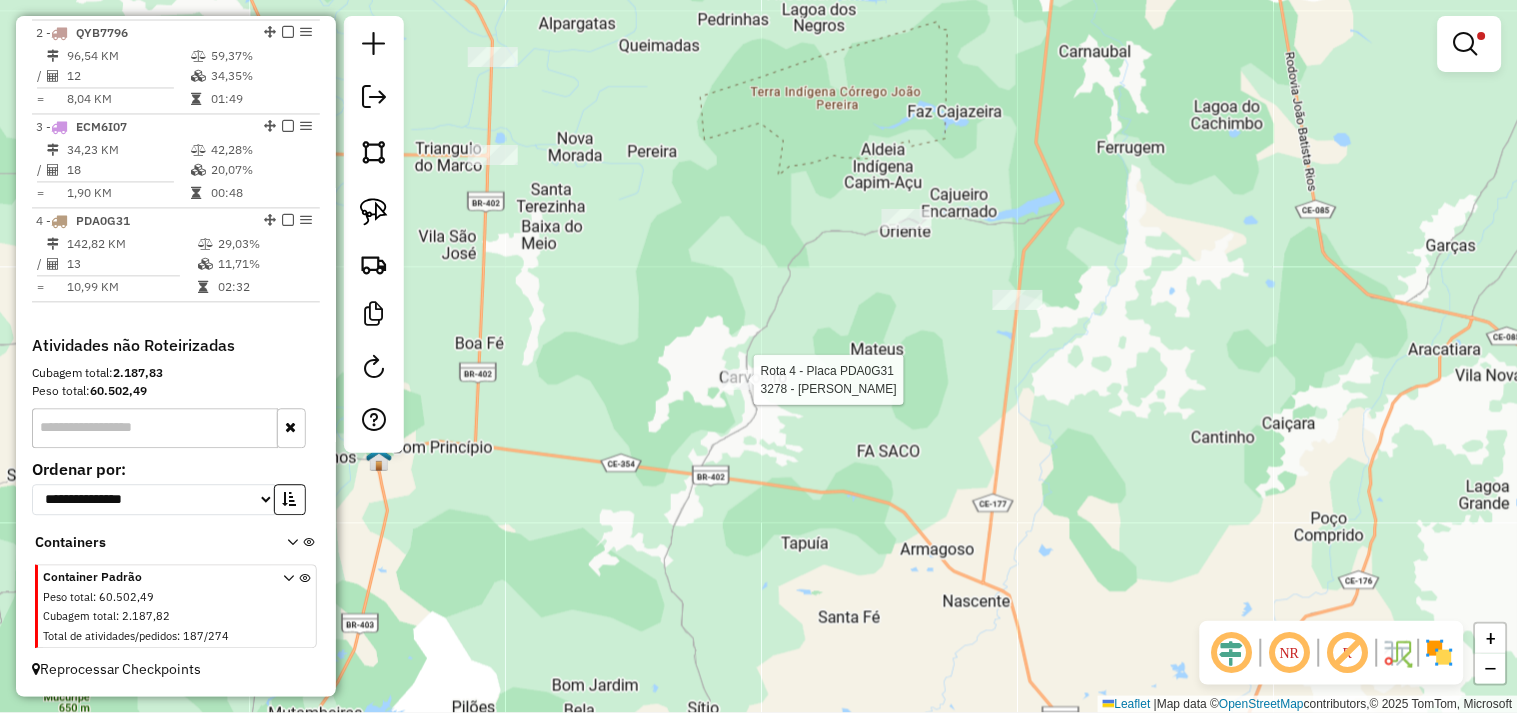 select on "**********" 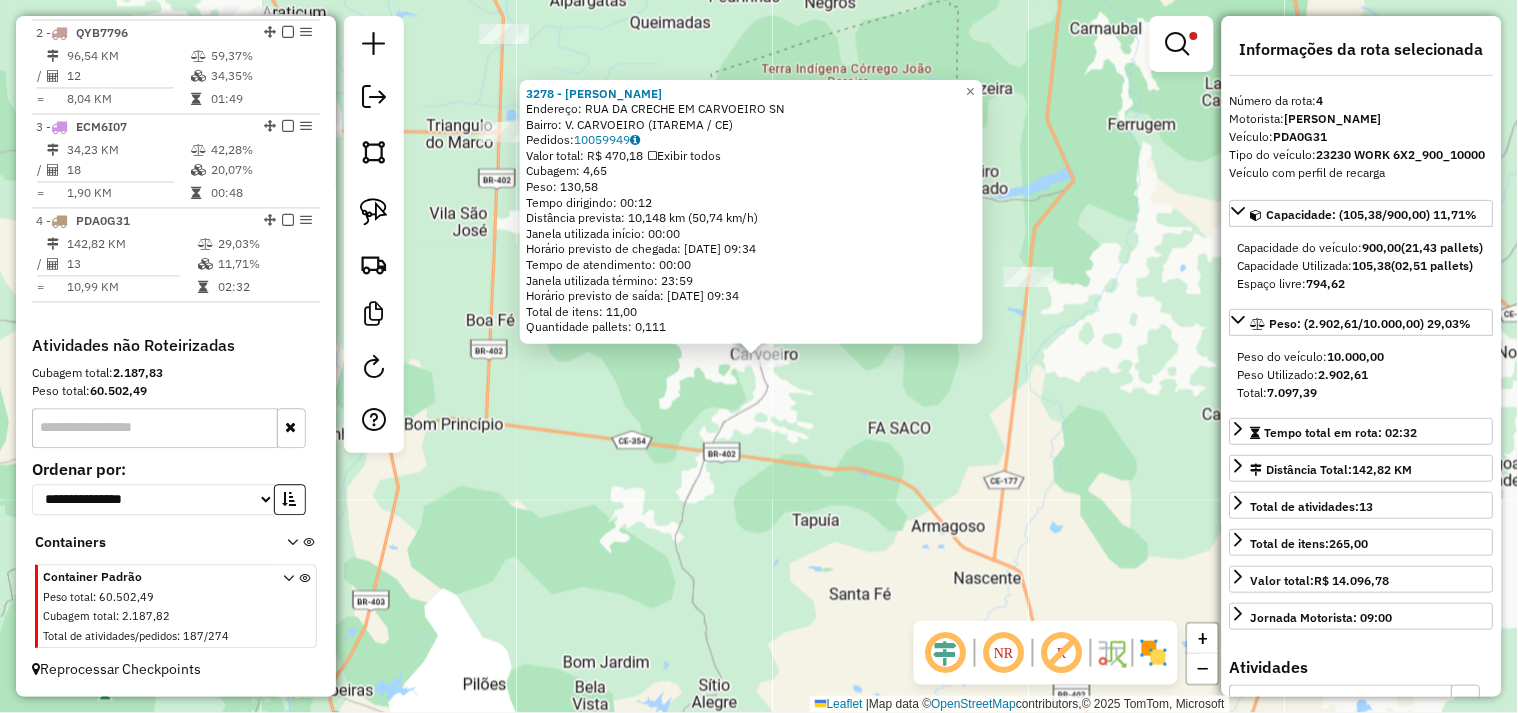 click on "3278 - JOAO EDNARDO DA PENH  Endereço:  RUA DA CRECHE EM CARVOEIRO SN   Bairro: V. CARVOEIRO (ITAREMA / CE)   Pedidos:  10059949   Valor total: R$ 470,18   Exibir todos   Cubagem: 4,65  Peso: 130,58  Tempo dirigindo: 00:12   Distância prevista: 10,148 km (50,74 km/h)   Janela utilizada início: 00:00   Horário previsto de chegada: 11/07/2025 09:34   Tempo de atendimento: 00:00   Janela utilizada término: 23:59   Horário previsto de saída: 11/07/2025 09:34   Total de itens: 11,00   Quantidade pallets: 0,111  × Limpar filtros Janela de atendimento Grade de atendimento Capacidade Transportadoras Veículos Cliente Pedidos  Rotas Selecione os dias de semana para filtrar as janelas de atendimento  Seg   Ter   Qua   Qui   Sex   Sáb   Dom  Informe o período da janela de atendimento: De: Até:  Filtrar exatamente a janela do cliente  Considerar janela de atendimento padrão  Selecione os dias de semana para filtrar as grades de atendimento  Seg   Ter   Qua   Qui   Sex   Sáb   Dom   Peso mínimo:   De:   De:" 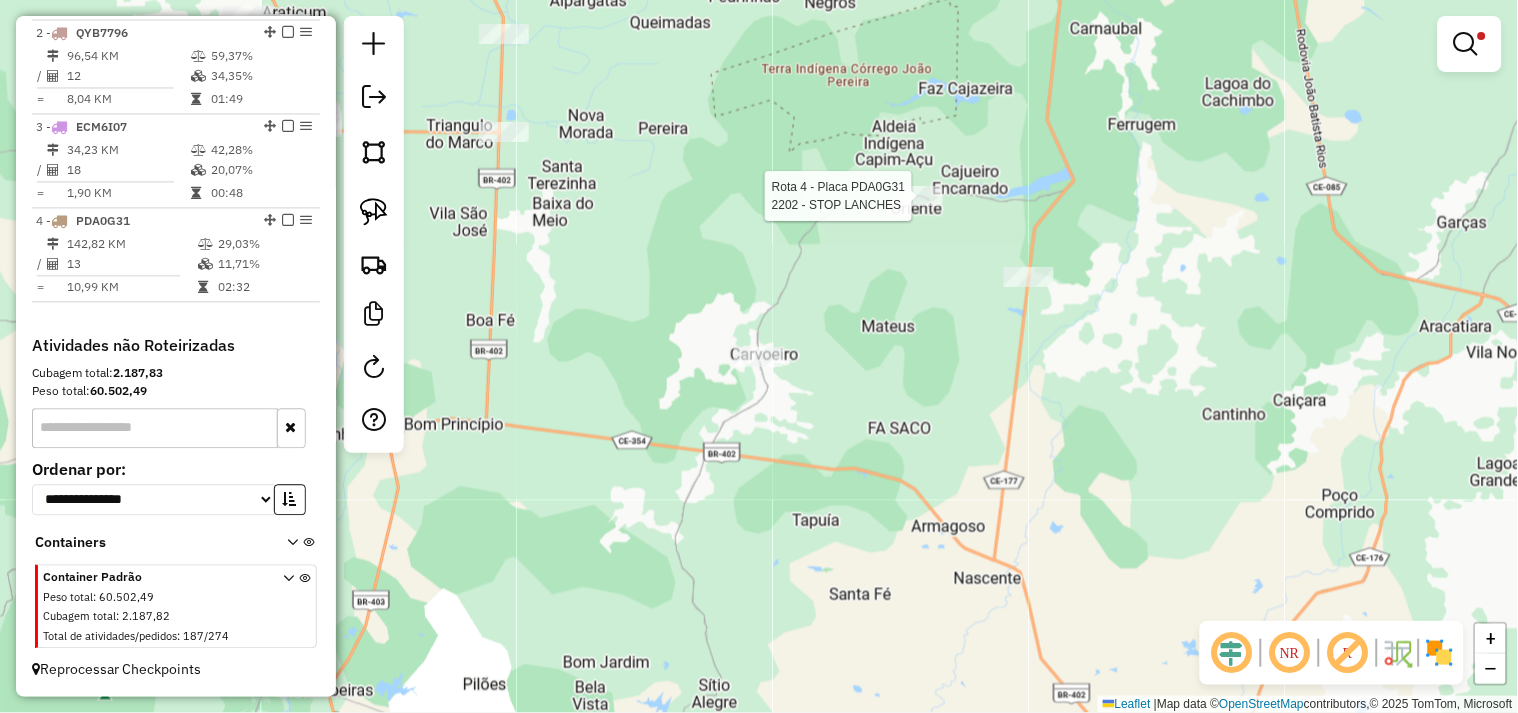 click 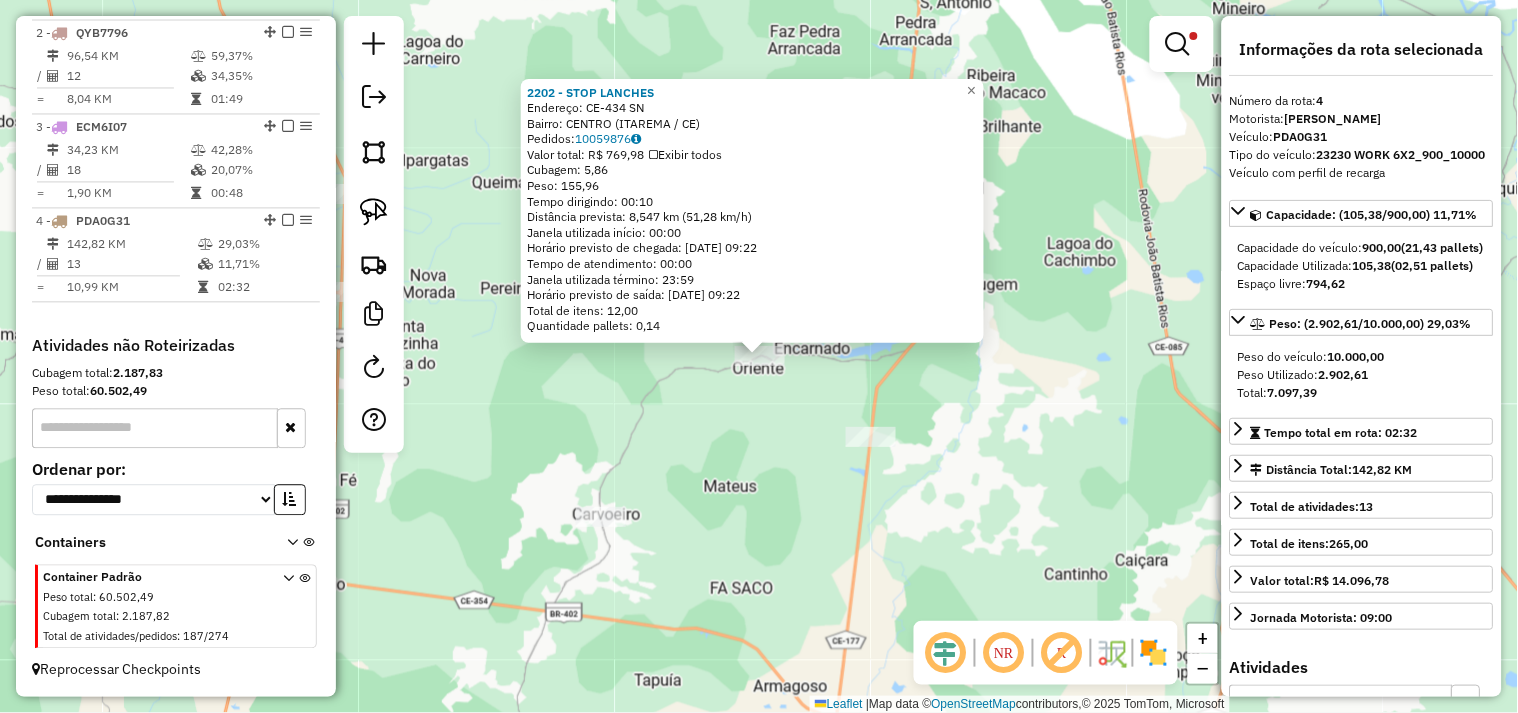 click on "2202 - STOP LANCHES  Endereço:  CE-434 SN   Bairro: CENTRO (ITAREMA / CE)   Pedidos:  10059876   Valor total: R$ 769,98   Exibir todos   Cubagem: 5,86  Peso: 155,96  Tempo dirigindo: 00:10   Distância prevista: 8,547 km (51,28 km/h)   Janela utilizada início: 00:00   Horário previsto de chegada: 11/07/2025 09:22   Tempo de atendimento: 00:00   Janela utilizada término: 23:59   Horário previsto de saída: 11/07/2025 09:22   Total de itens: 12,00   Quantidade pallets: 0,14  × Limpar filtros Janela de atendimento Grade de atendimento Capacidade Transportadoras Veículos Cliente Pedidos  Rotas Selecione os dias de semana para filtrar as janelas de atendimento  Seg   Ter   Qua   Qui   Sex   Sáb   Dom  Informe o período da janela de atendimento: De: Até:  Filtrar exatamente a janela do cliente  Considerar janela de atendimento padrão  Selecione os dias de semana para filtrar as grades de atendimento  Seg   Ter   Qua   Qui   Sex   Sáb   Dom   Considerar clientes sem dia de atendimento cadastrado  De:  +" 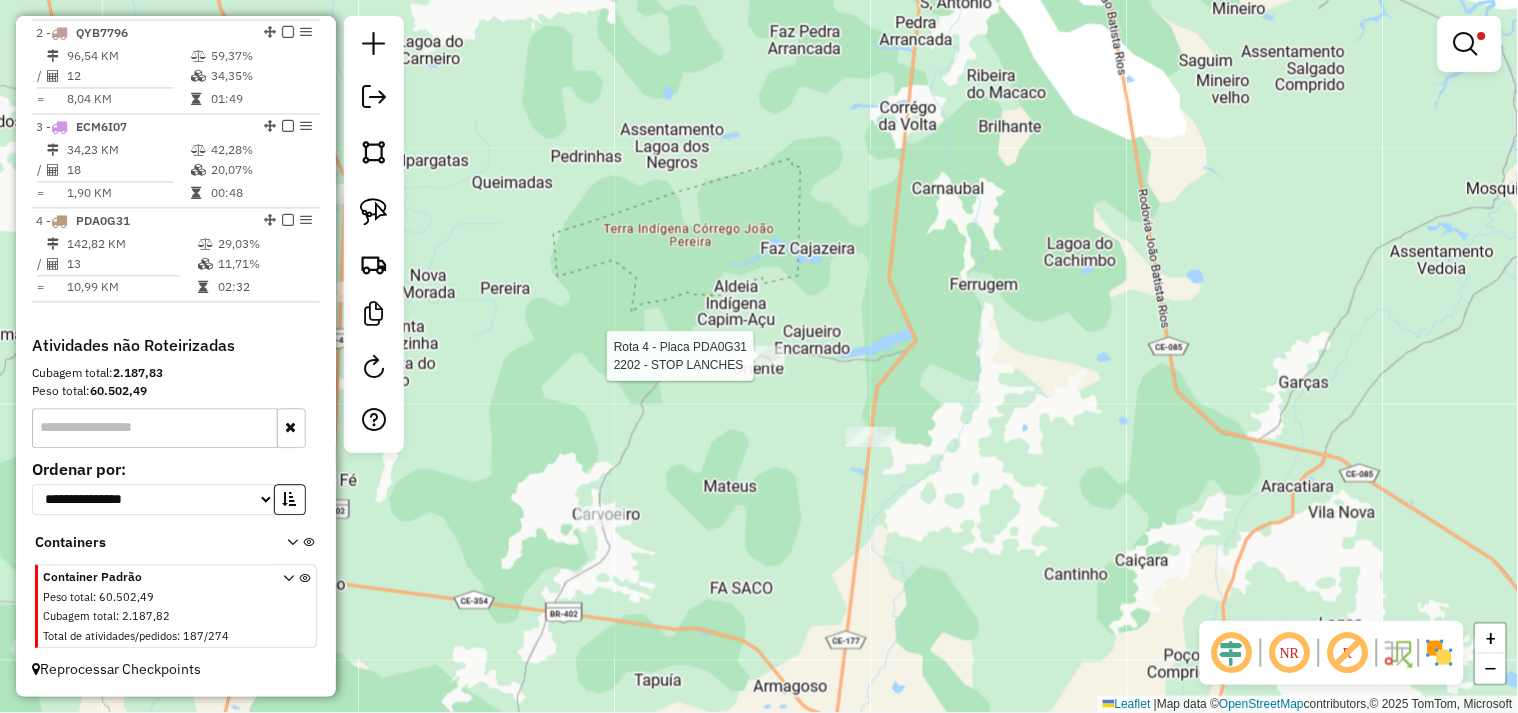 select on "**********" 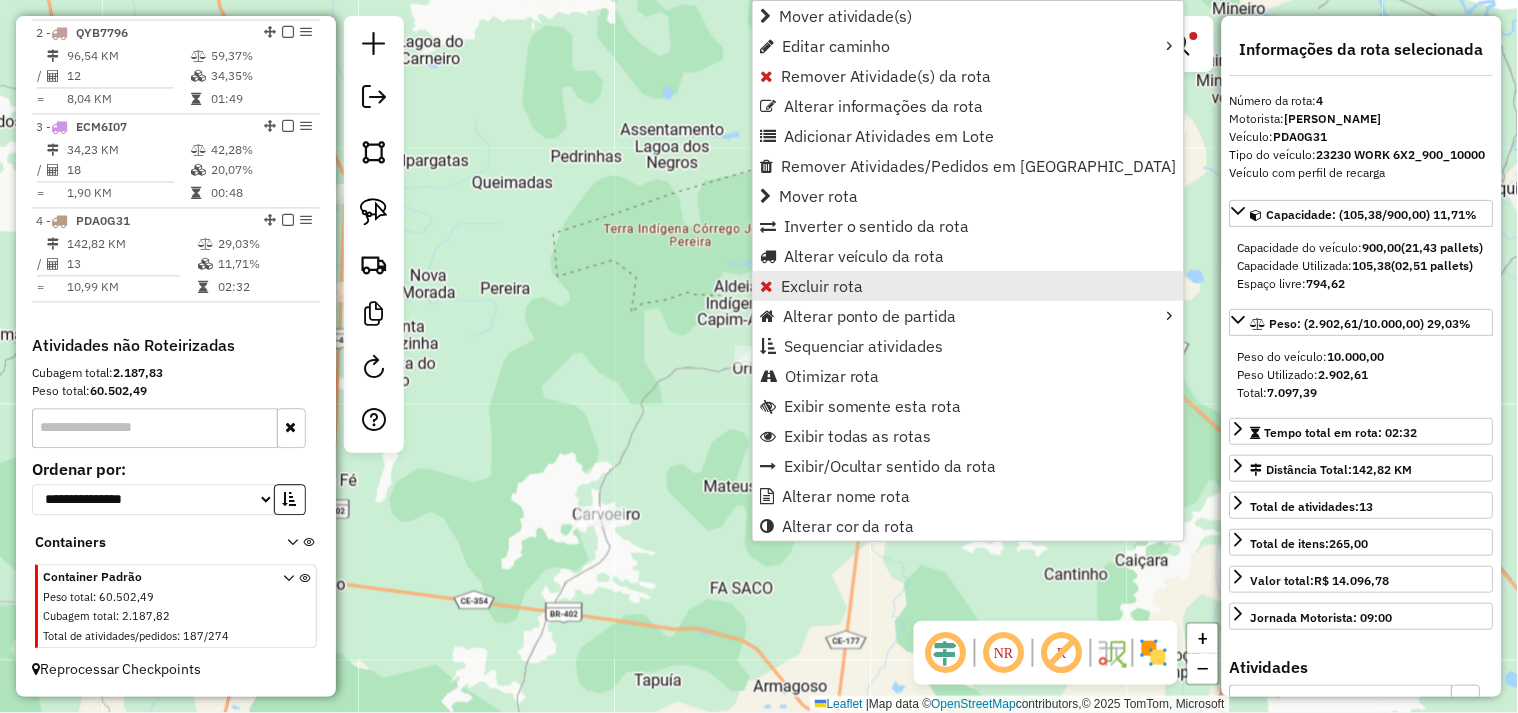 click on "Excluir rota" at bounding box center (822, 286) 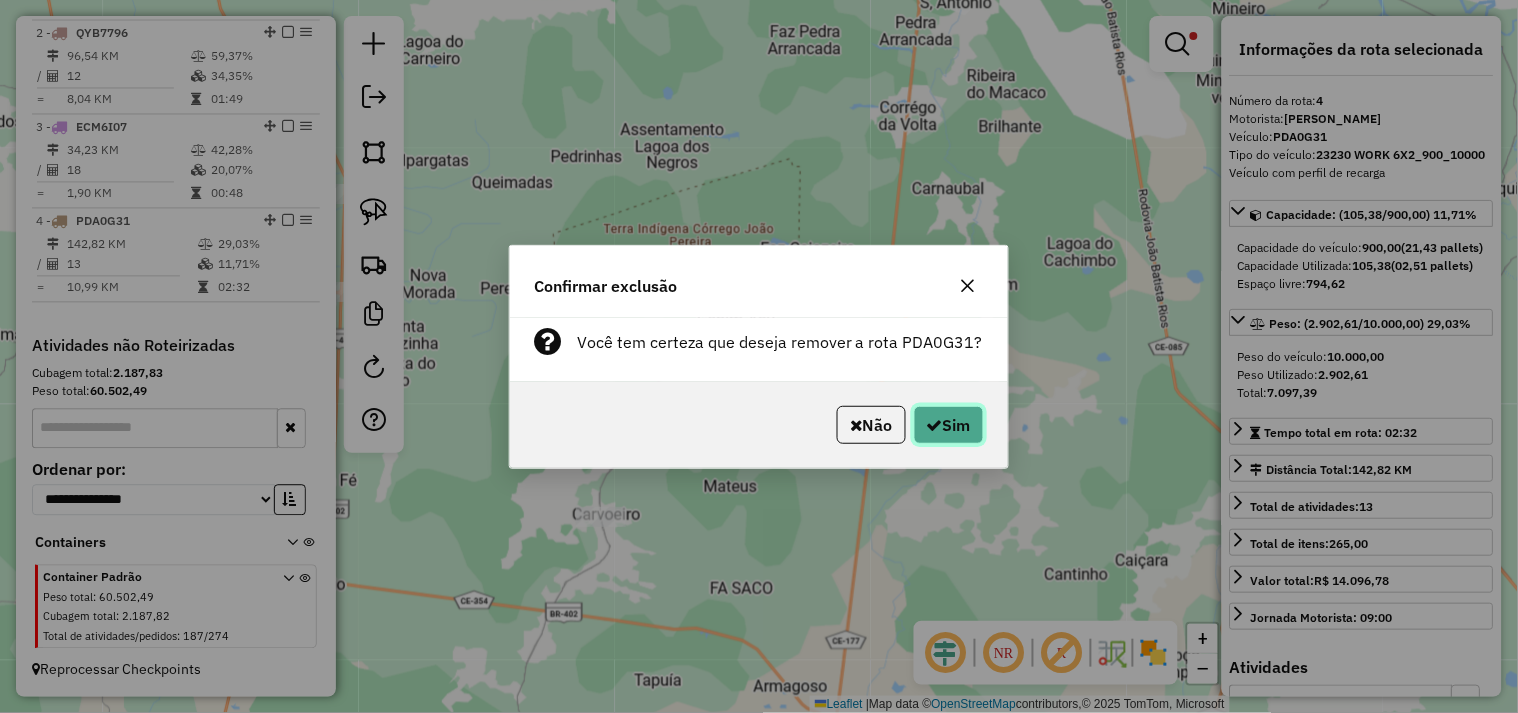 click on "Sim" 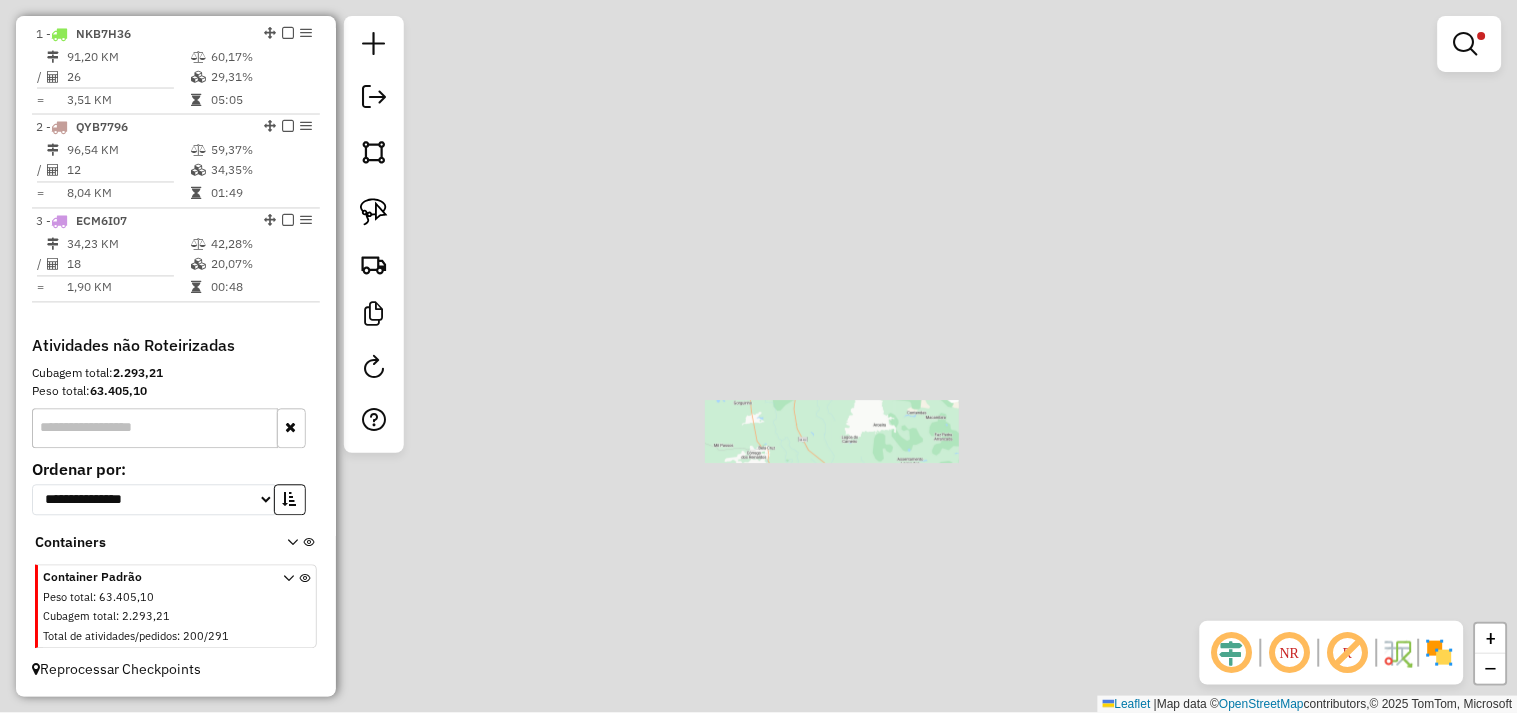 scroll, scrollTop: 767, scrollLeft: 0, axis: vertical 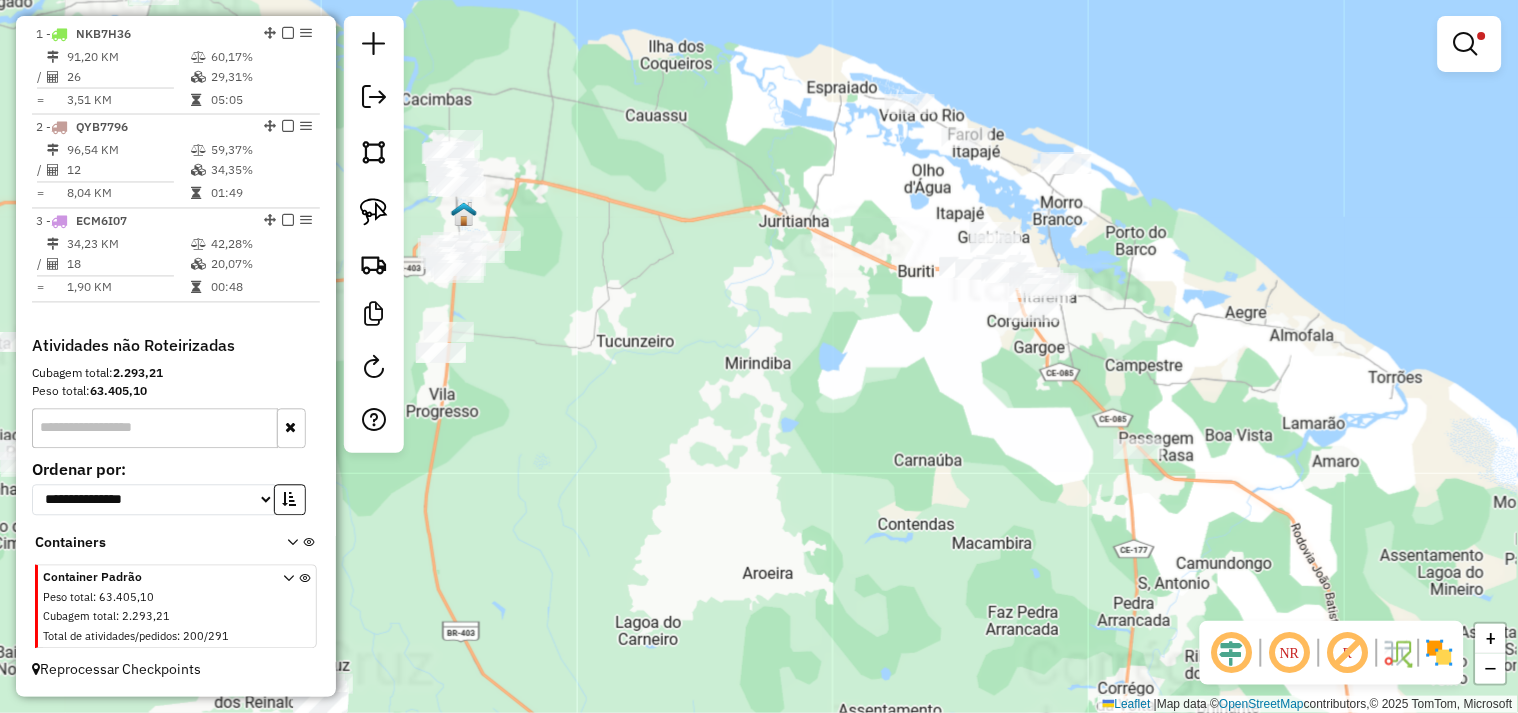 drag, startPoint x: 1012, startPoint y: 391, endPoint x: 958, endPoint y: 410, distance: 57.245087 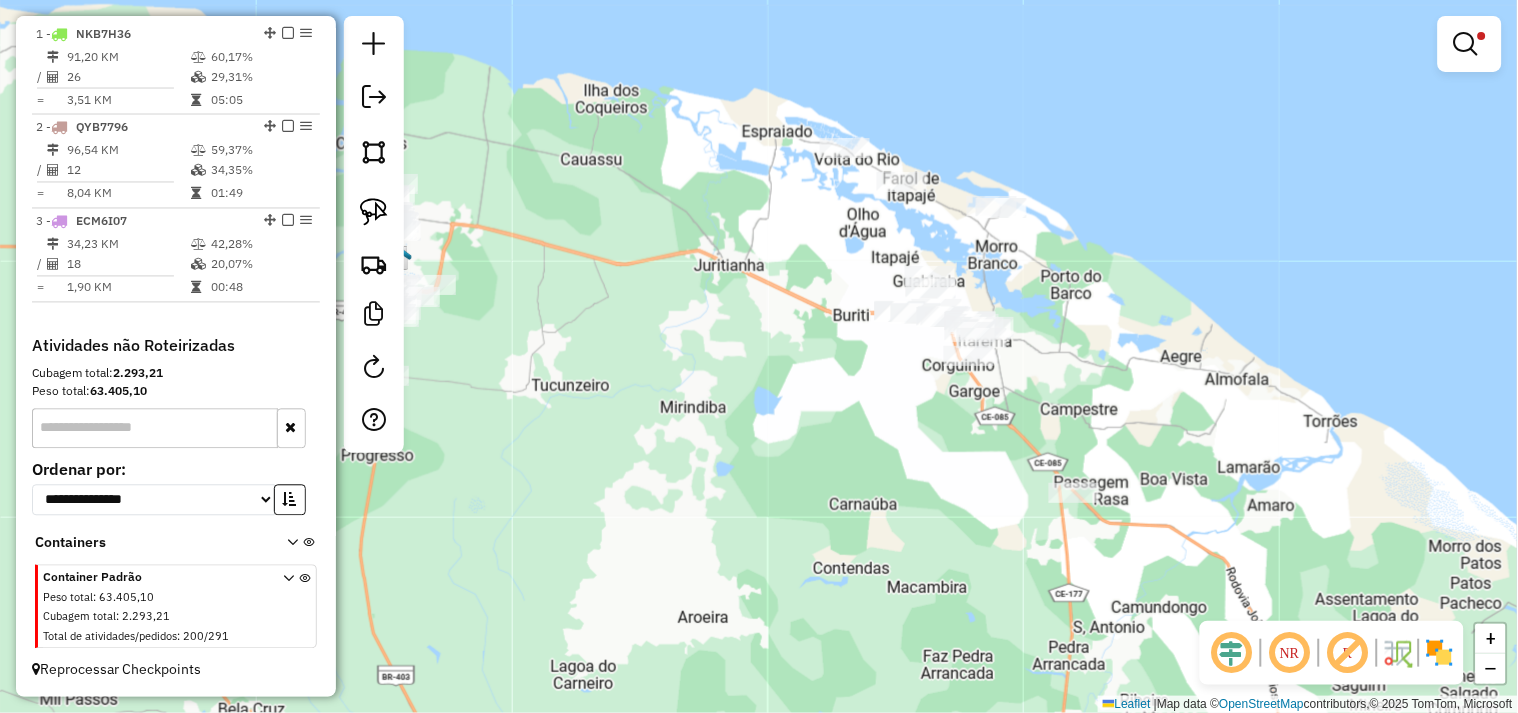 drag, startPoint x: 1467, startPoint y: 57, endPoint x: 1411, endPoint y: 107, distance: 75.073296 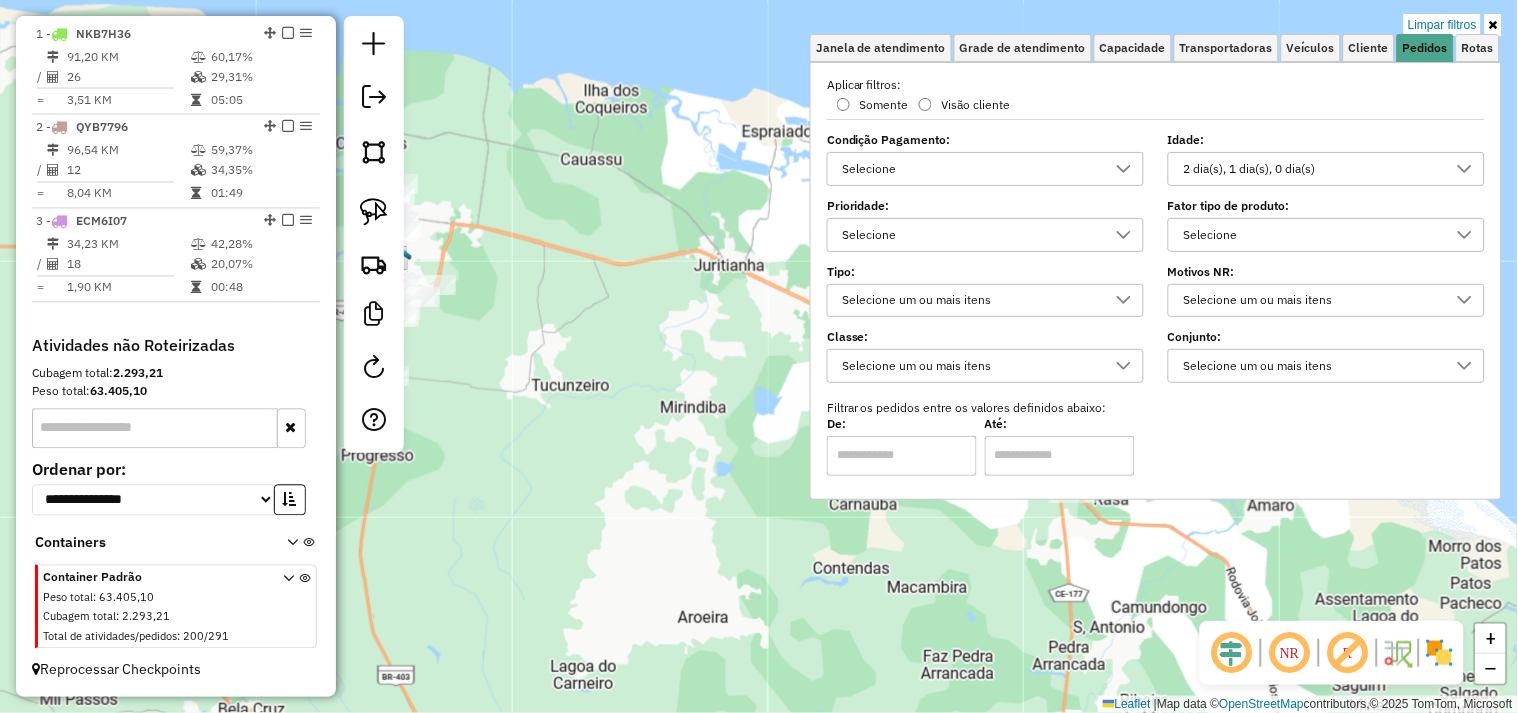 click on "2 dia(s), 1 dia(s), 0 dia(s)" at bounding box center (1311, 169) 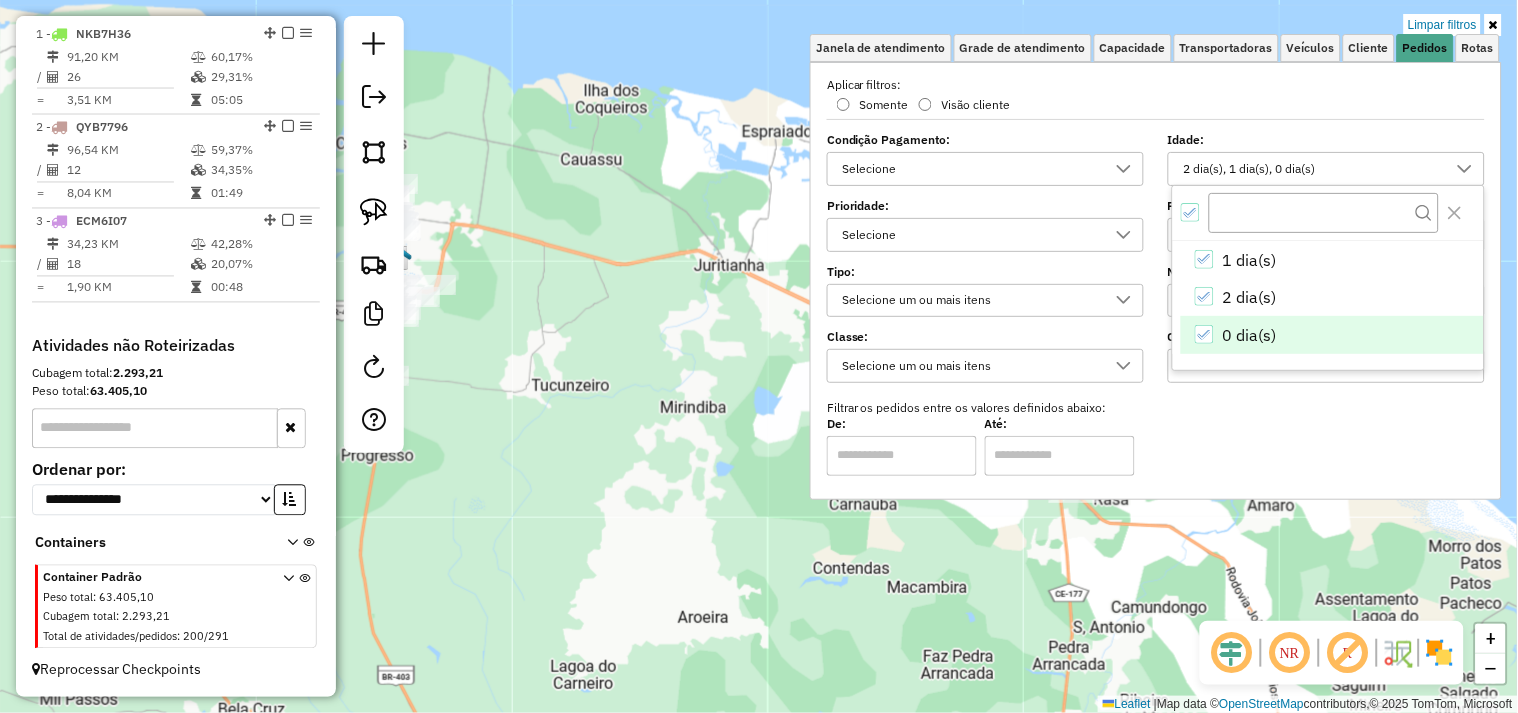 click at bounding box center [1204, 334] 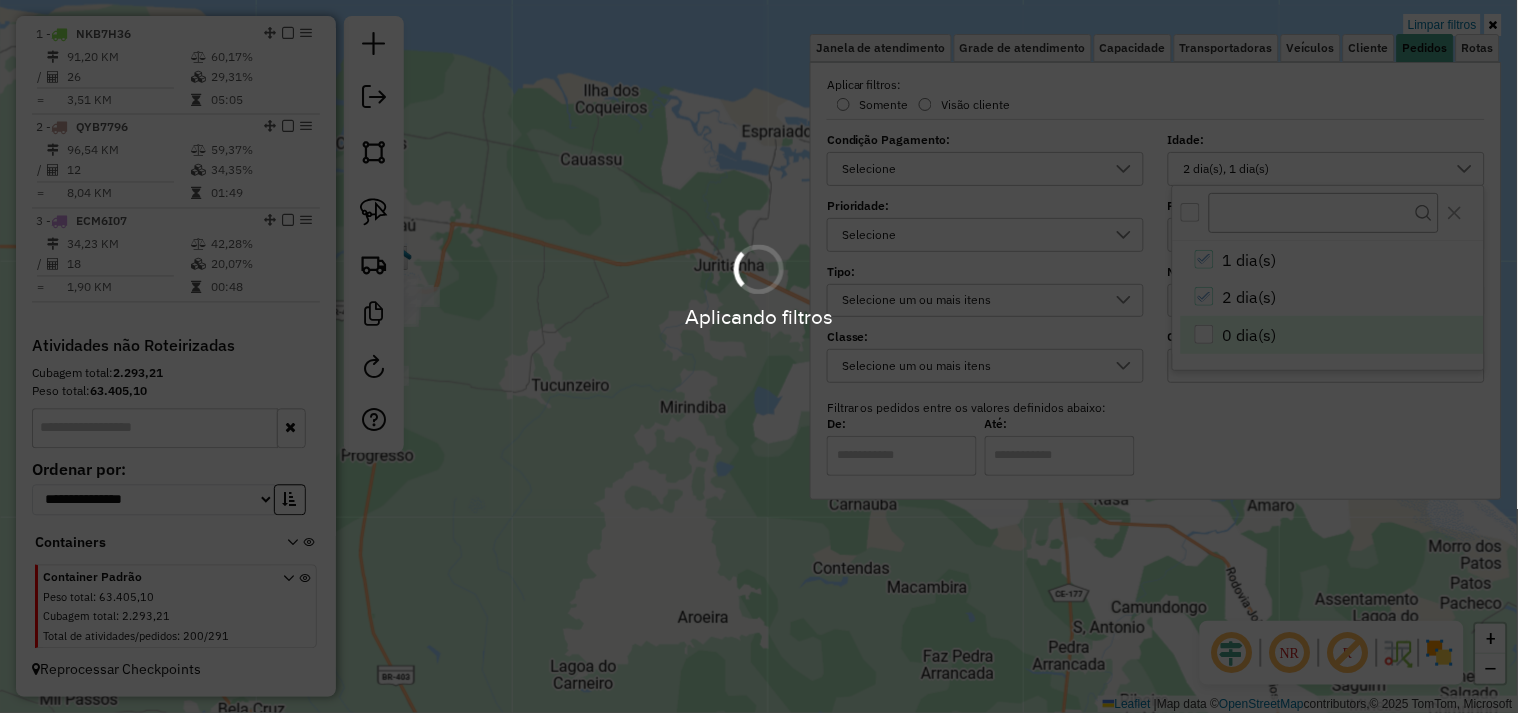 click on "Limpar filtros Janela de atendimento Grade de atendimento Capacidade Transportadoras Veículos Cliente Pedidos  Rotas Selecione os dias de semana para filtrar as janelas de atendimento  Seg   Ter   Qua   Qui   Sex   Sáb   Dom  Informe o período da janela de atendimento: De: Até:  Filtrar exatamente a janela do cliente  Considerar janela de atendimento padrão  Selecione os dias de semana para filtrar as grades de atendimento  Seg   Ter   Qua   Qui   Sex   Sáb   Dom   Considerar clientes sem dia de atendimento cadastrado  Clientes fora do dia de atendimento selecionado Filtrar as atividades entre os valores definidos abaixo:  Peso mínimo:   Peso máximo:   Cubagem mínima:   Cubagem máxima:   De:   Até:  Filtrar as atividades entre o tempo de atendimento definido abaixo:  De:   Até:   Considerar capacidade total dos clientes não roteirizados Transportadora: Selecione um ou mais itens Tipo de veículo: Selecione um ou mais itens Veículo: Selecione um ou mais itens Motorista: Selecione um ou mais itens" 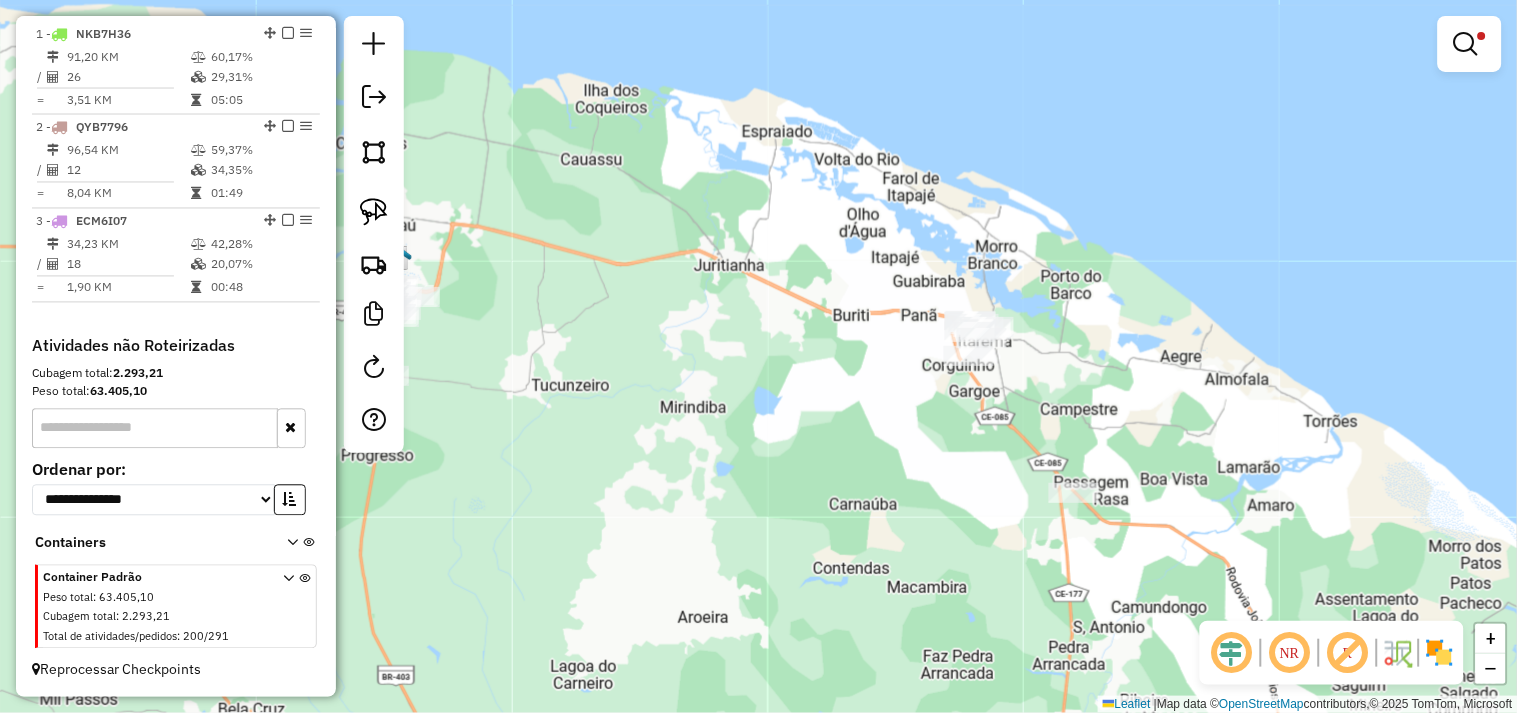 scroll, scrollTop: 171, scrollLeft: 0, axis: vertical 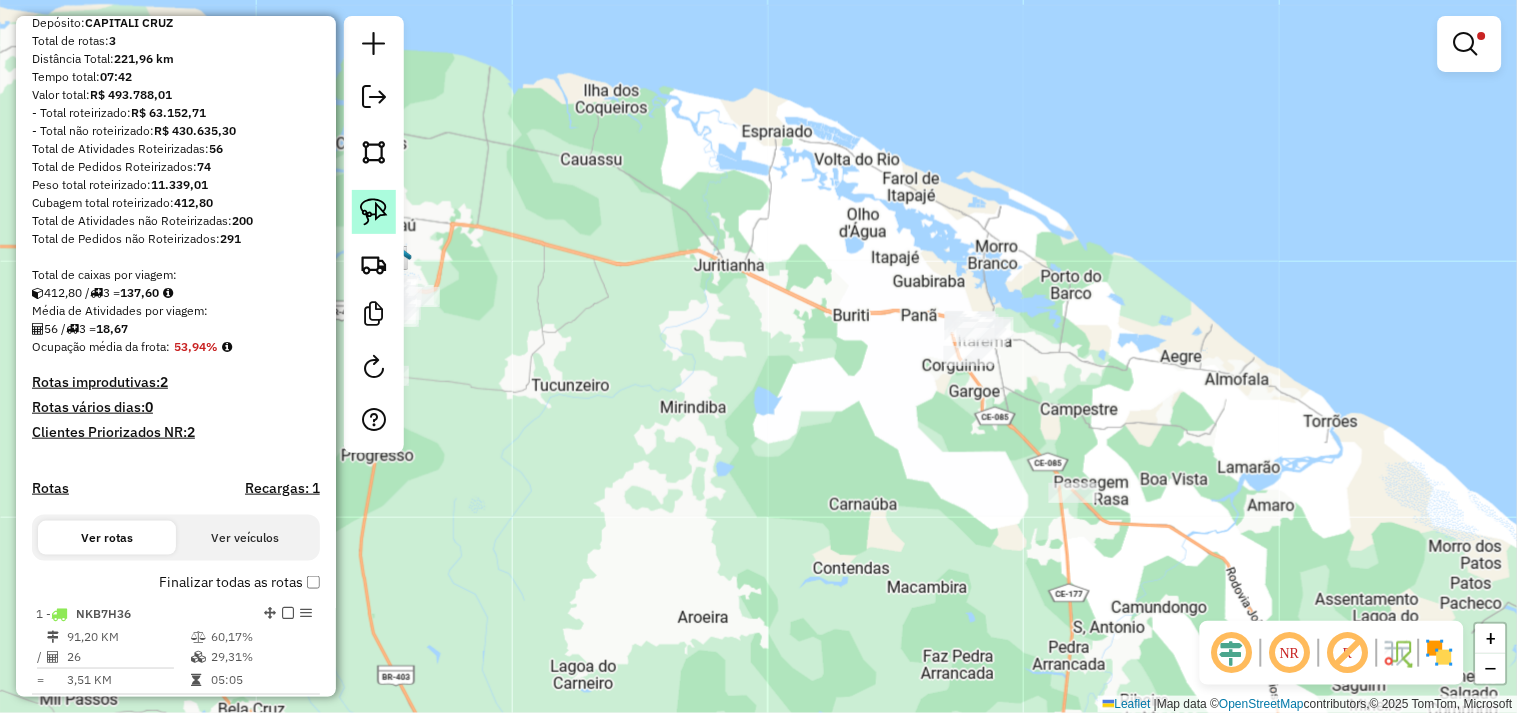 click 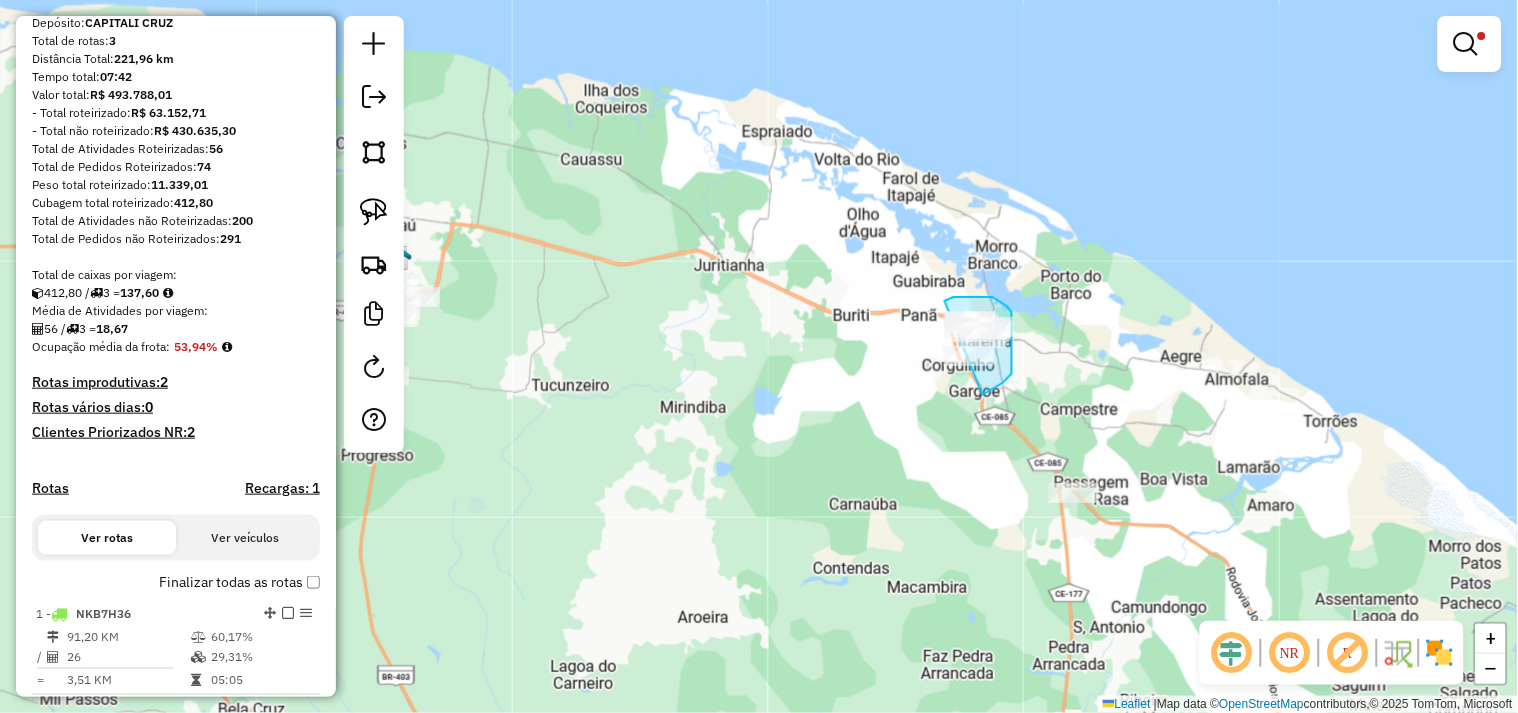 drag, startPoint x: 945, startPoint y: 301, endPoint x: 913, endPoint y: 375, distance: 80.622574 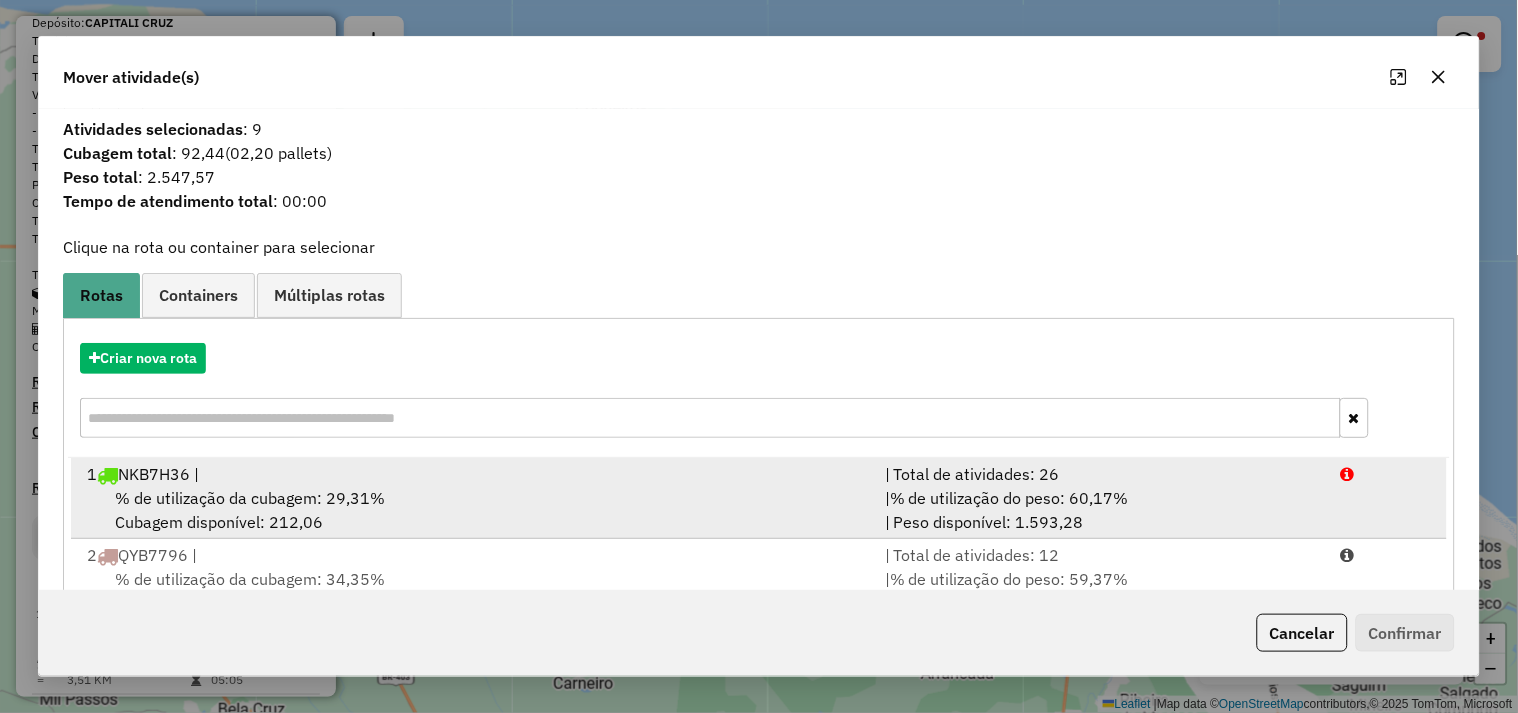 scroll, scrollTop: 145, scrollLeft: 0, axis: vertical 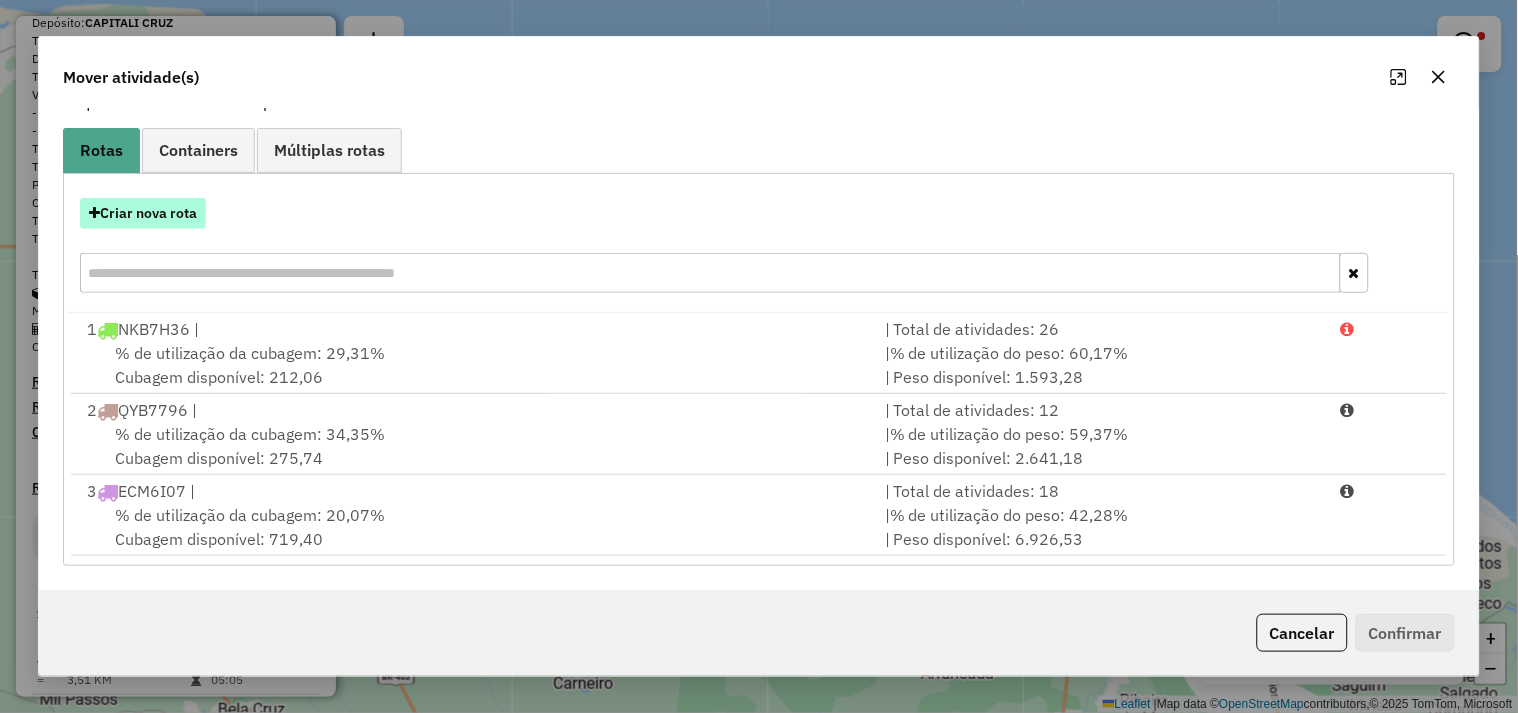 click on "Criar nova rota" at bounding box center (143, 213) 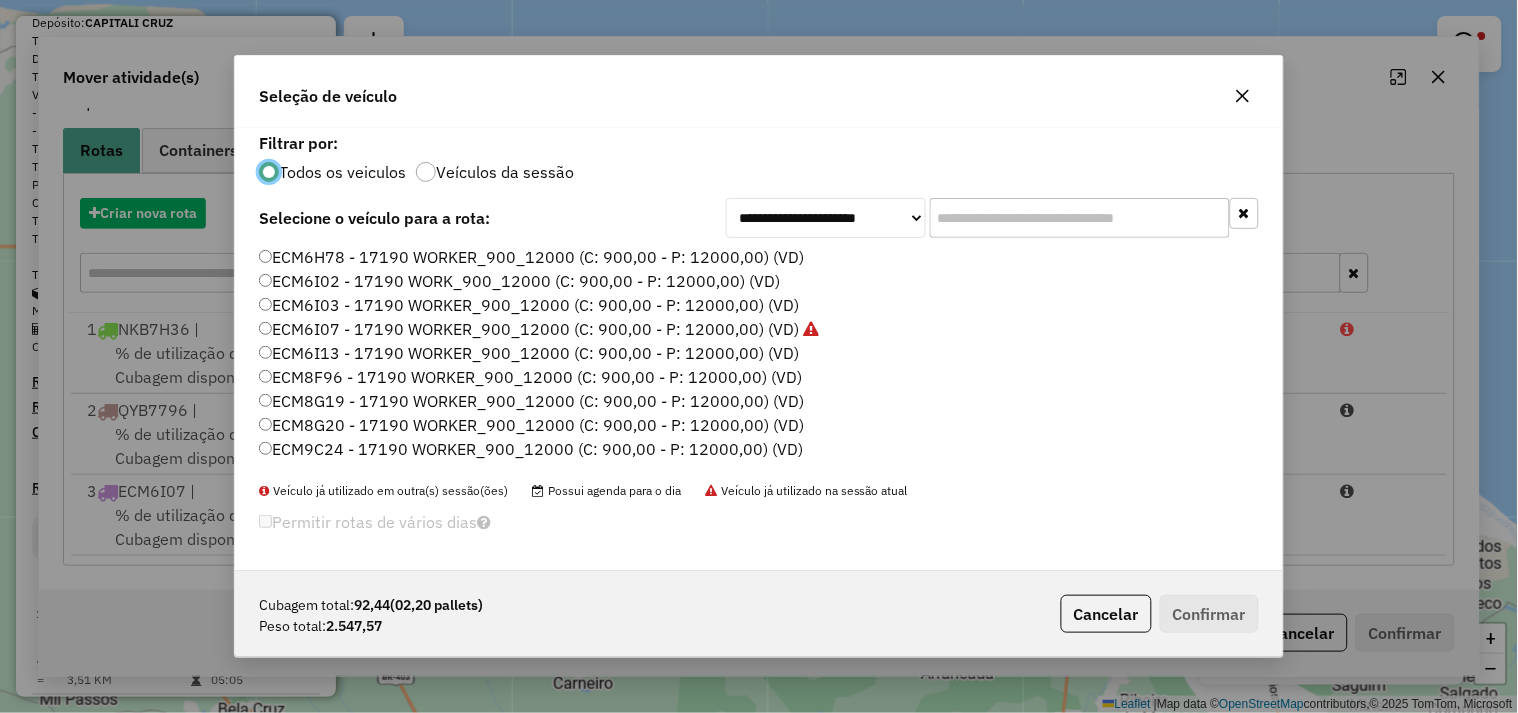scroll, scrollTop: 11, scrollLeft: 5, axis: both 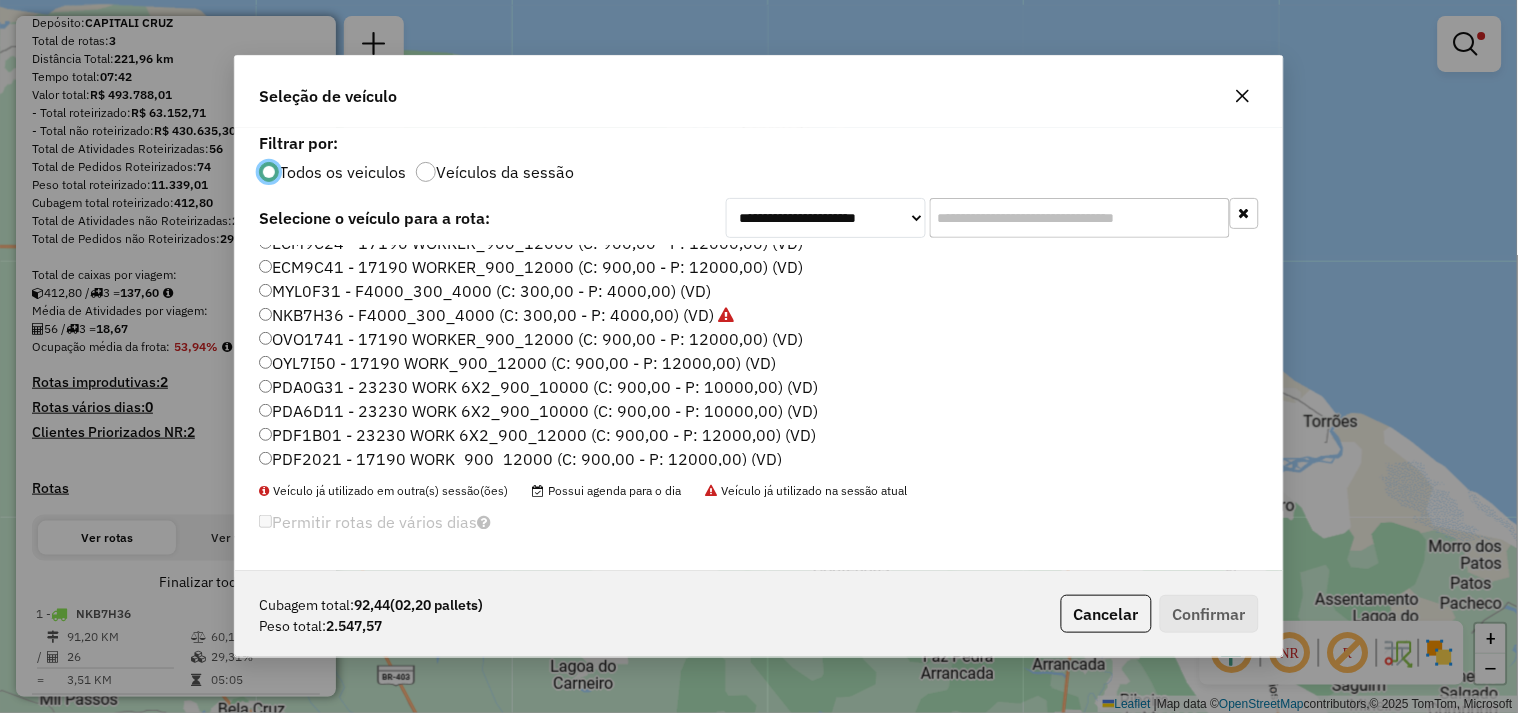 click on "PDA0G31 - 23230 WORK 6X2_900_10000 (C: 900,00 - P: 10000,00) (VD)" 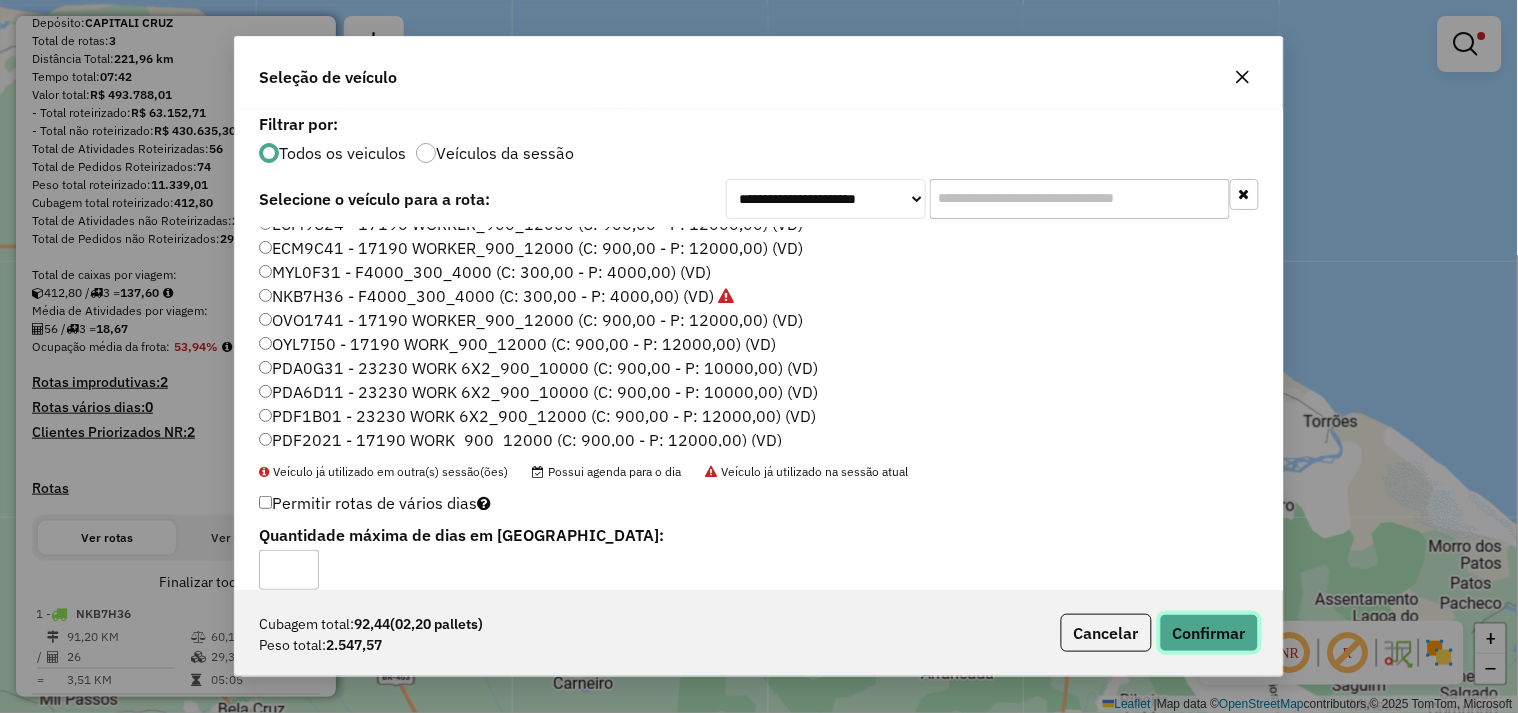 click on "Confirmar" 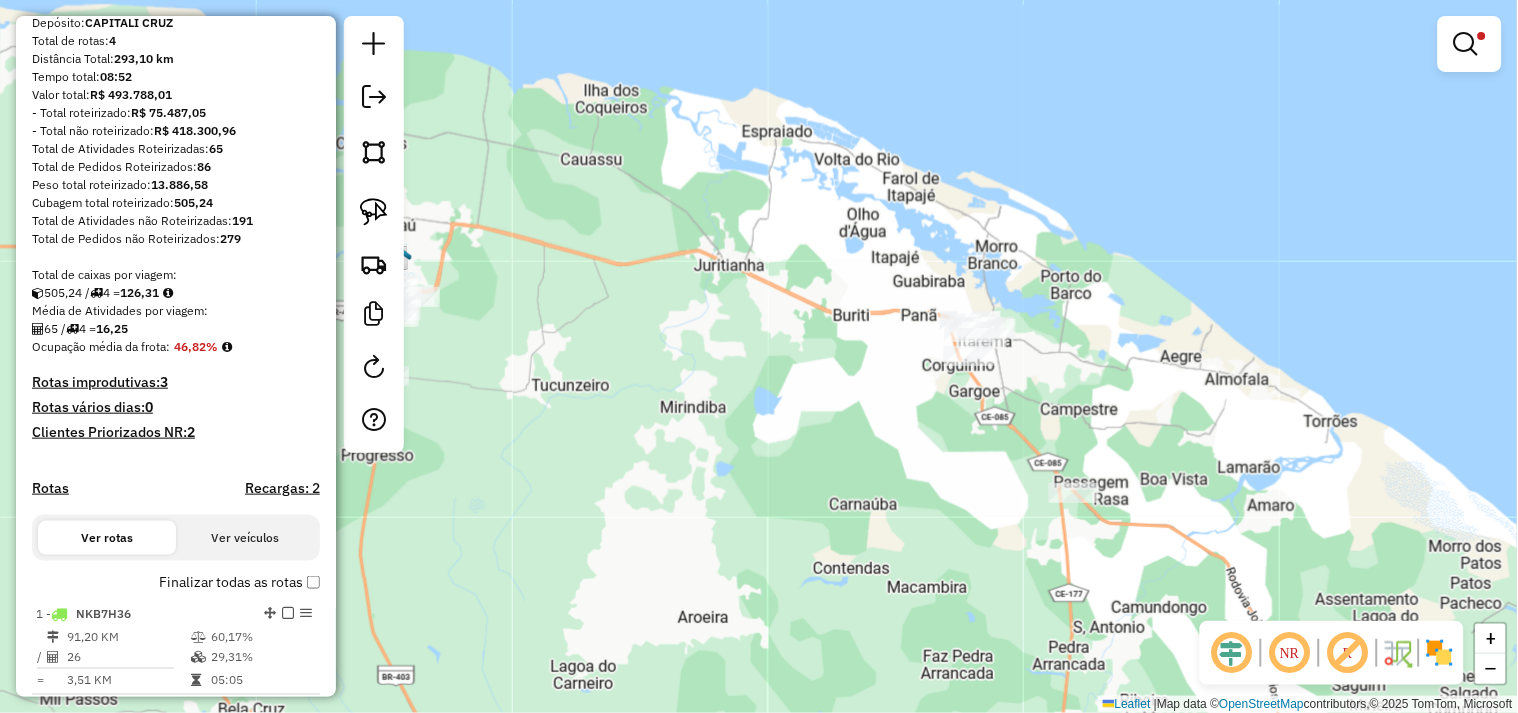 click at bounding box center (1466, 44) 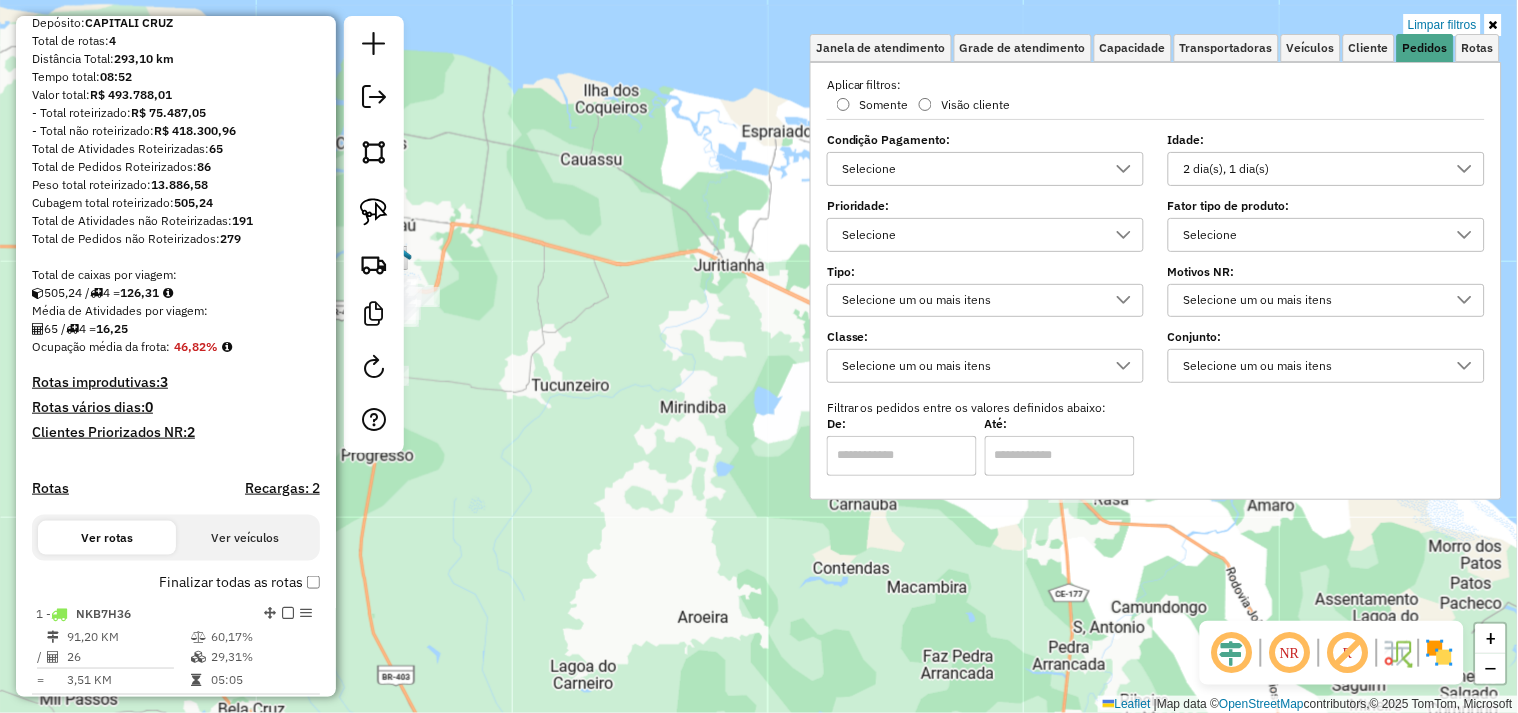drag, startPoint x: 1280, startPoint y: 166, endPoint x: 1275, endPoint y: 177, distance: 12.083046 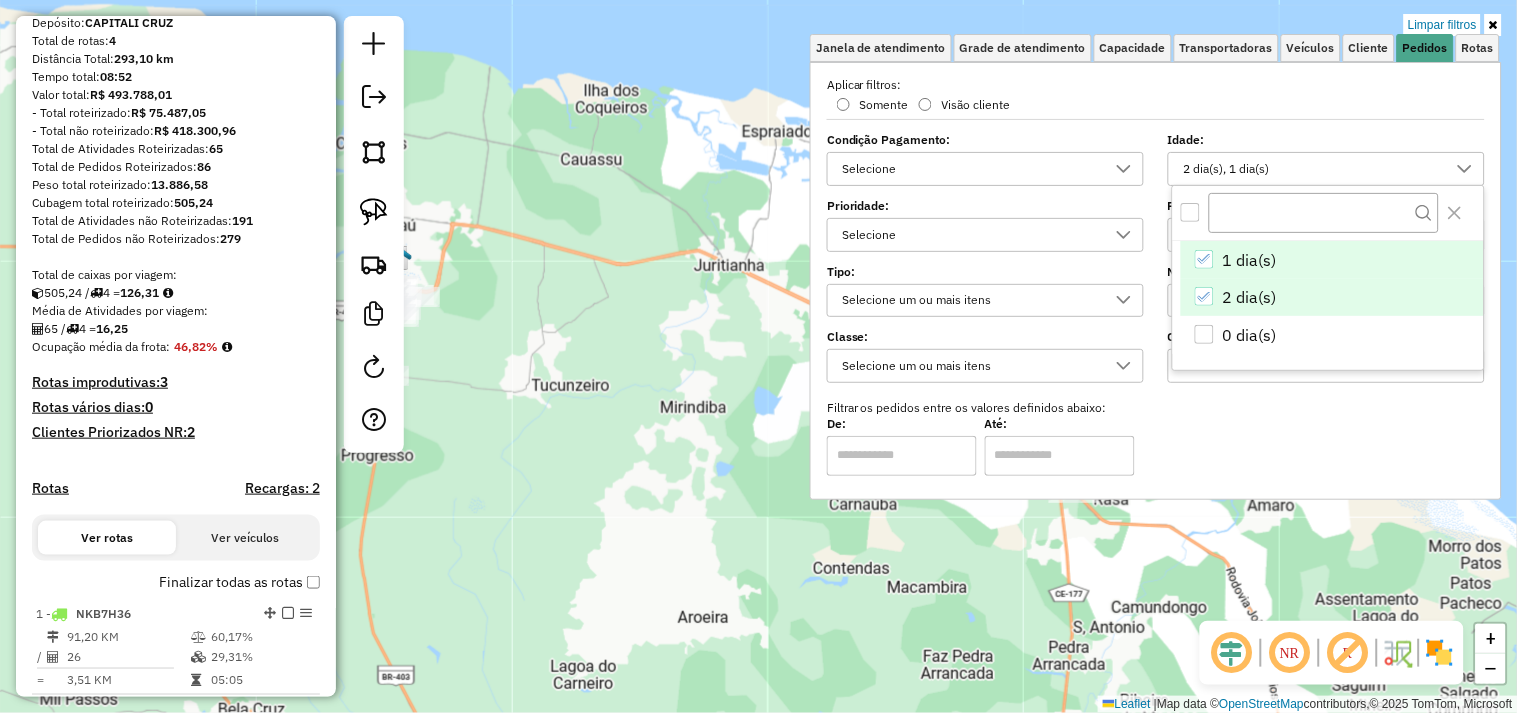 scroll, scrollTop: 11, scrollLeft: 67, axis: both 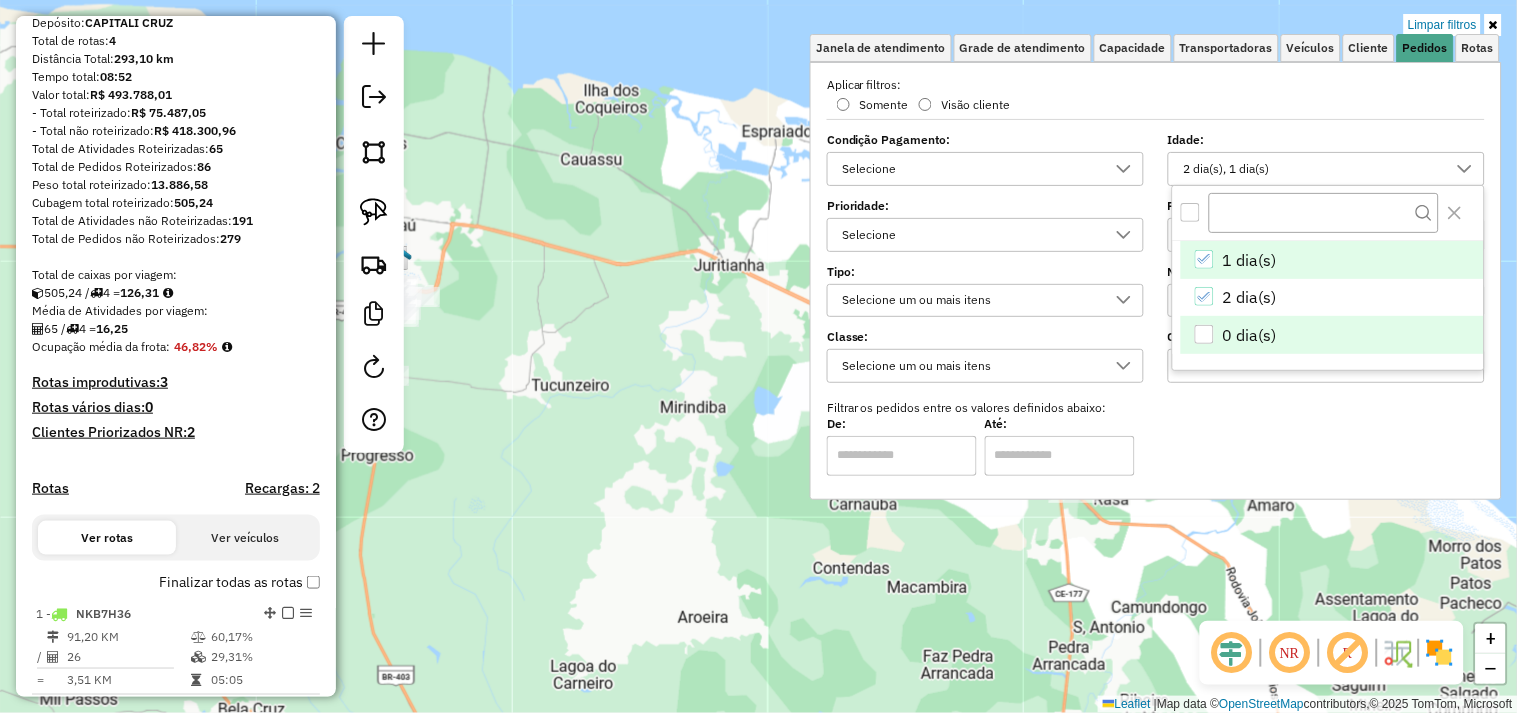 drag, startPoint x: 1196, startPoint y: 323, endPoint x: 1200, endPoint y: 342, distance: 19.416489 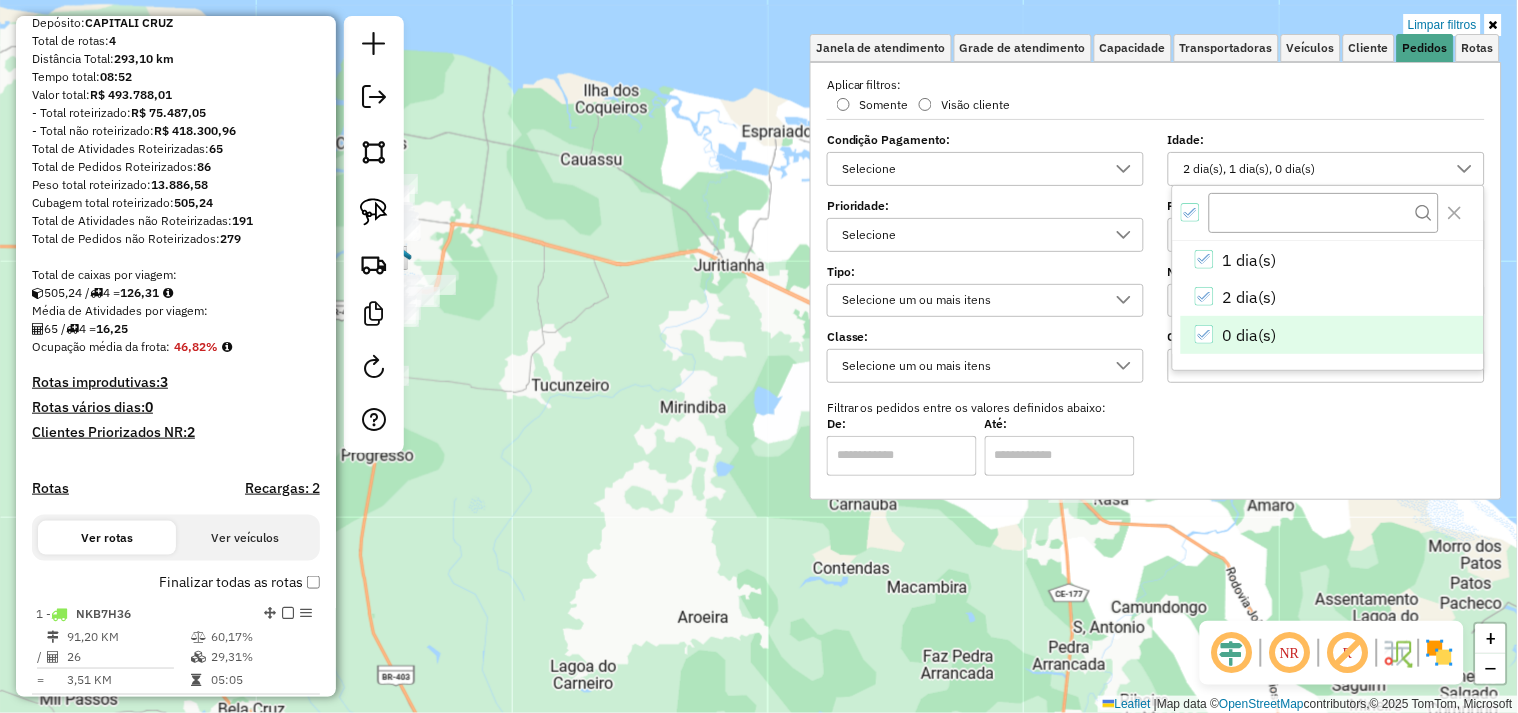 click on "Limpar filtros Janela de atendimento Grade de atendimento Capacidade Transportadoras Veículos Cliente Pedidos  Rotas Selecione os dias de semana para filtrar as janelas de atendimento  Seg   Ter   Qua   Qui   Sex   Sáb   Dom  Informe o período da janela de atendimento: De: Até:  Filtrar exatamente a janela do cliente  Considerar janela de atendimento padrão  Selecione os dias de semana para filtrar as grades de atendimento  Seg   Ter   Qua   Qui   Sex   Sáb   Dom   Considerar clientes sem dia de atendimento cadastrado  Clientes fora do dia de atendimento selecionado Filtrar as atividades entre os valores definidos abaixo:  Peso mínimo:   Peso máximo:   Cubagem mínima:   Cubagem máxima:   De:   Até:  Filtrar as atividades entre o tempo de atendimento definido abaixo:  De:   Até:   Considerar capacidade total dos clientes não roteirizados Transportadora: Selecione um ou mais itens Tipo de veículo: Selecione um ou mais itens Veículo: Selecione um ou mais itens Motorista: Selecione um ou mais itens" 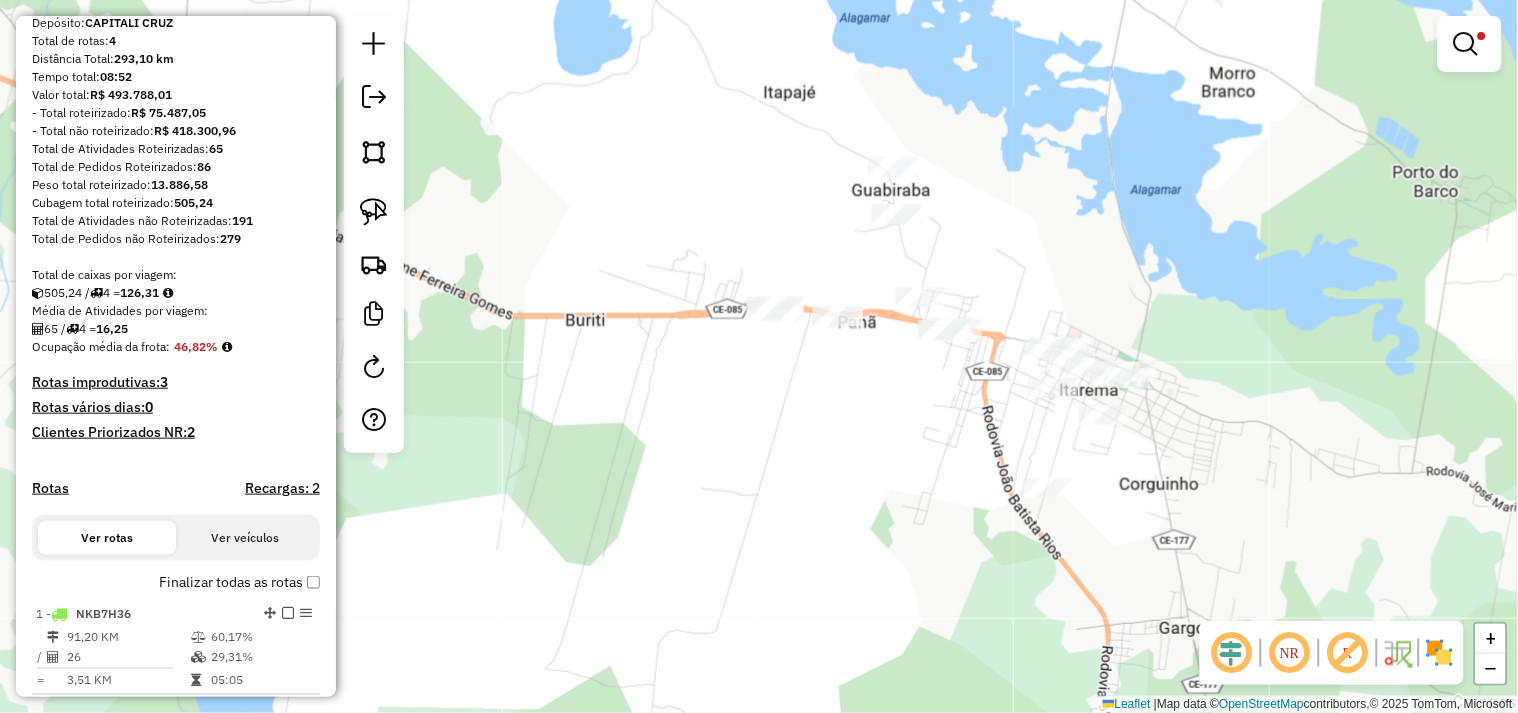 drag, startPoint x: 366, startPoint y: 210, endPoint x: 612, endPoint y: 362, distance: 289.17123 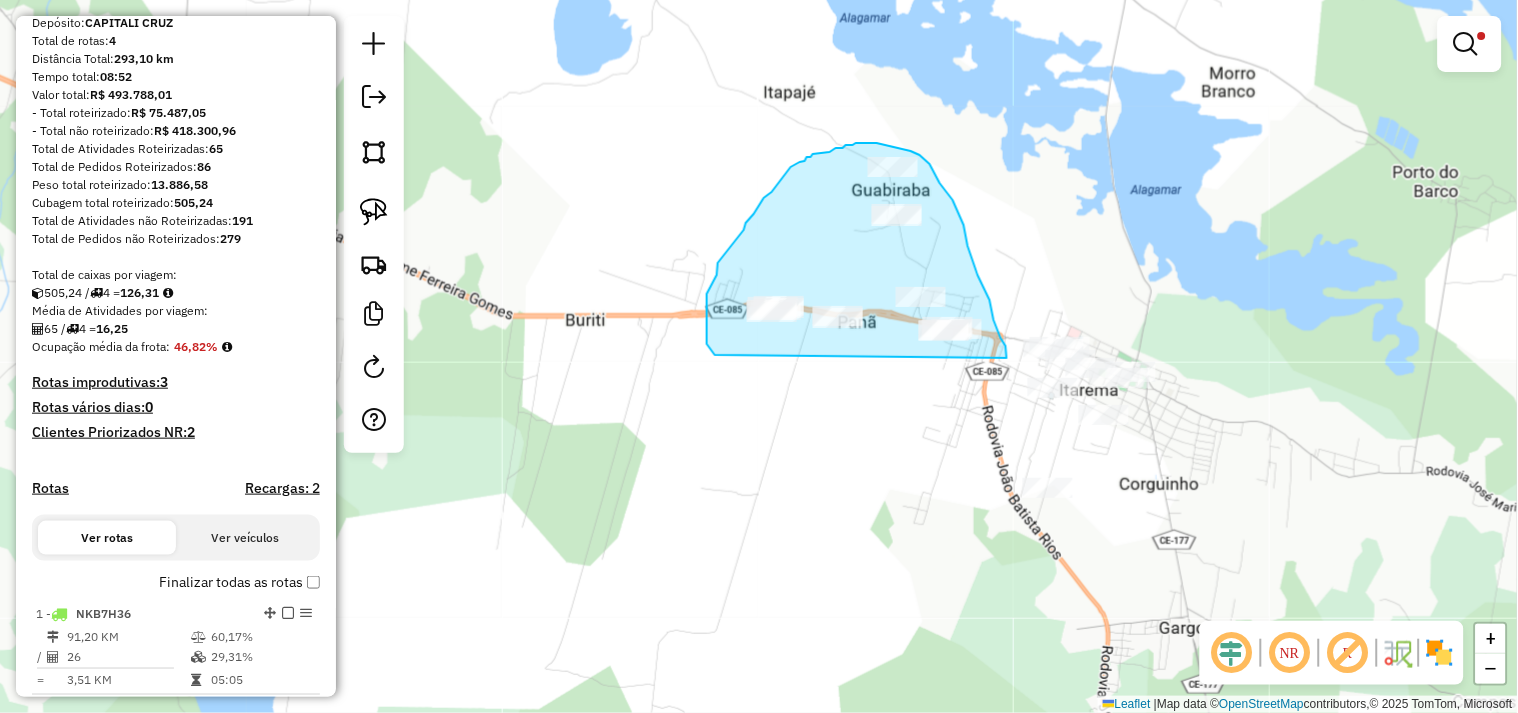 drag, startPoint x: 707, startPoint y: 333, endPoint x: 995, endPoint y: 378, distance: 291.49442 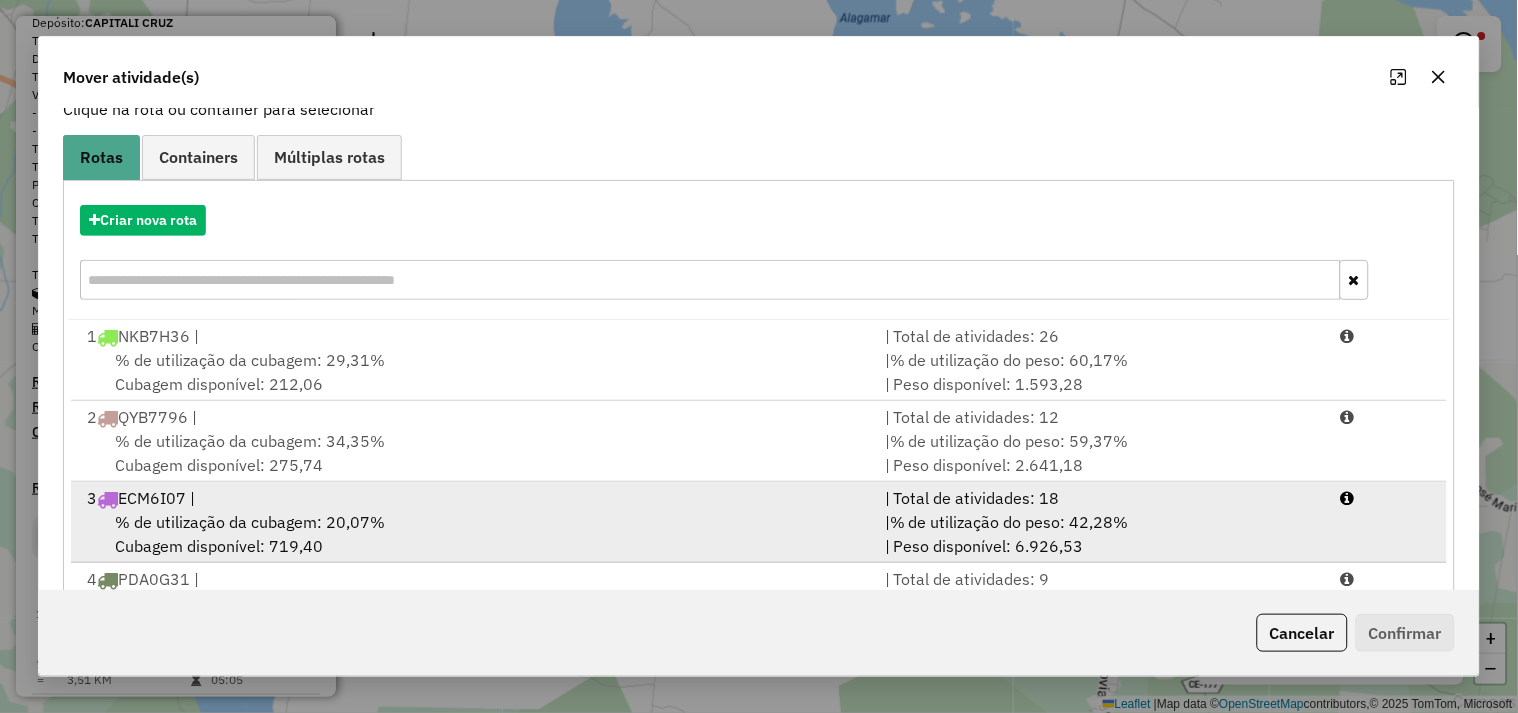 scroll, scrollTop: 226, scrollLeft: 0, axis: vertical 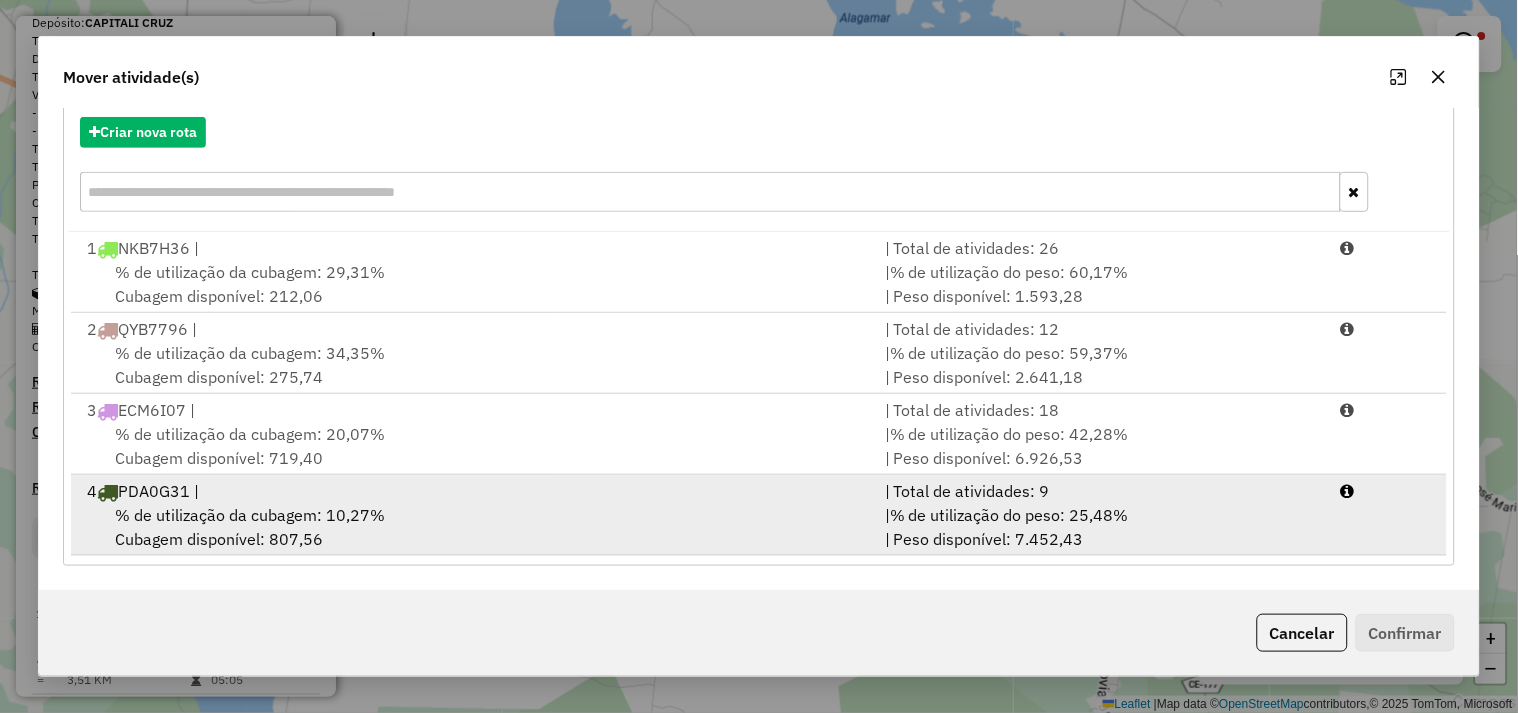 click on "% de utilização da cubagem: 10,27%  Cubagem disponível: 807,56" at bounding box center [474, 527] 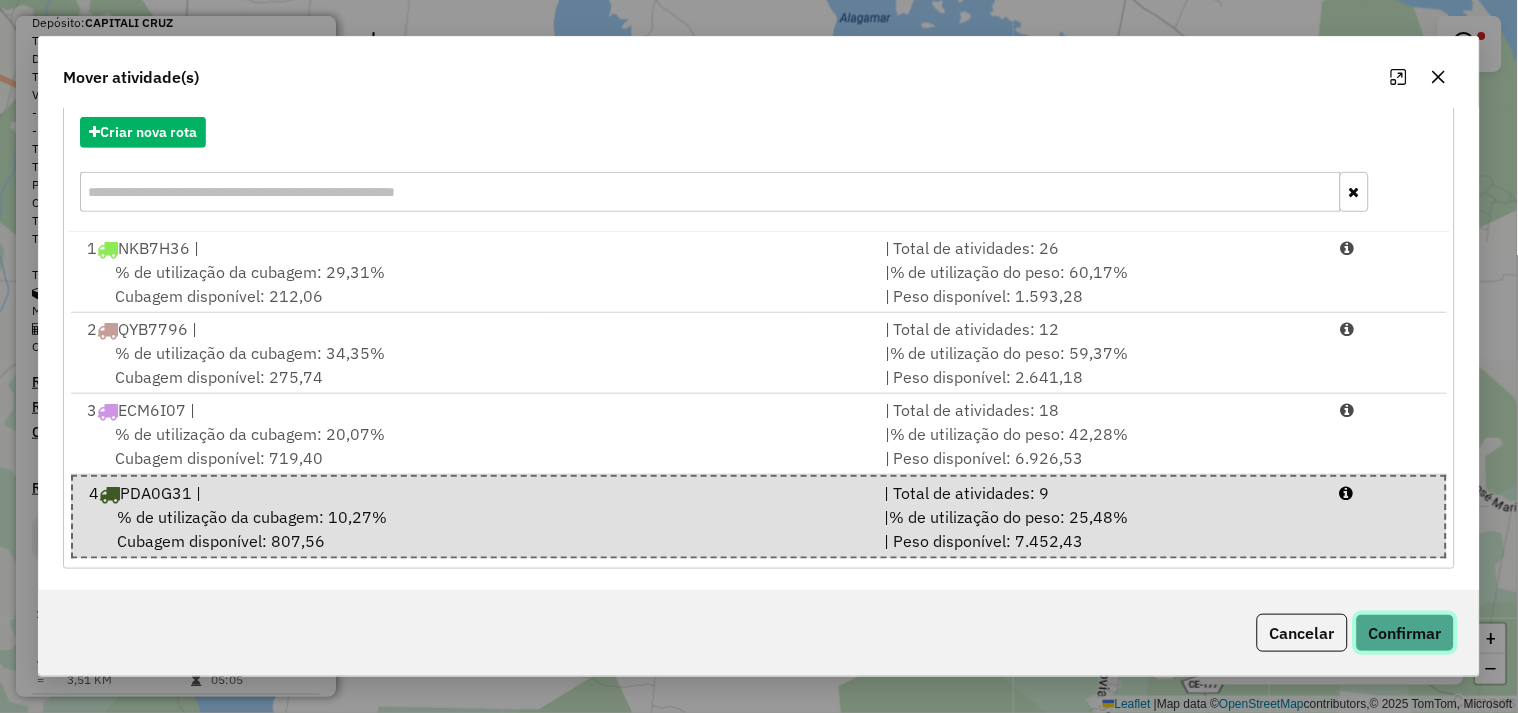 click on "Confirmar" 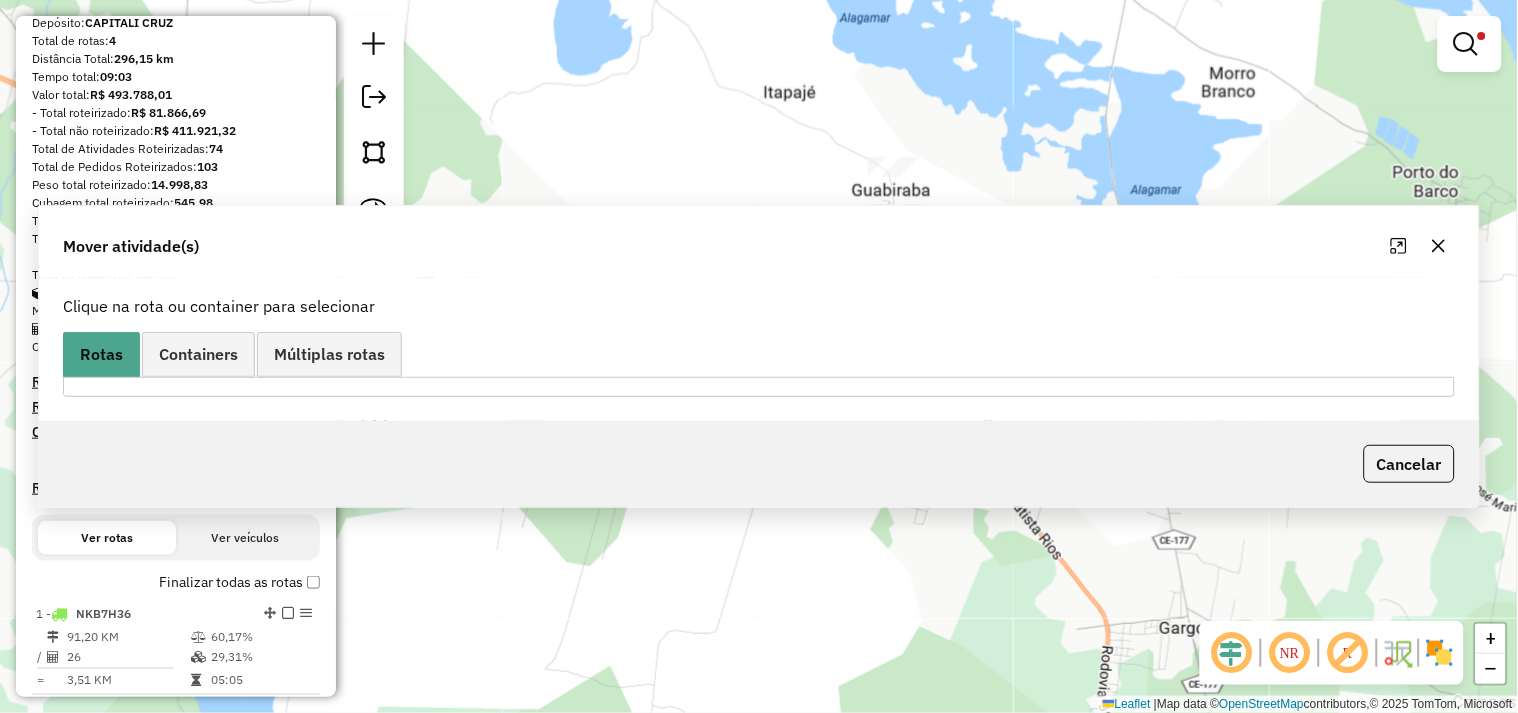scroll, scrollTop: 0, scrollLeft: 0, axis: both 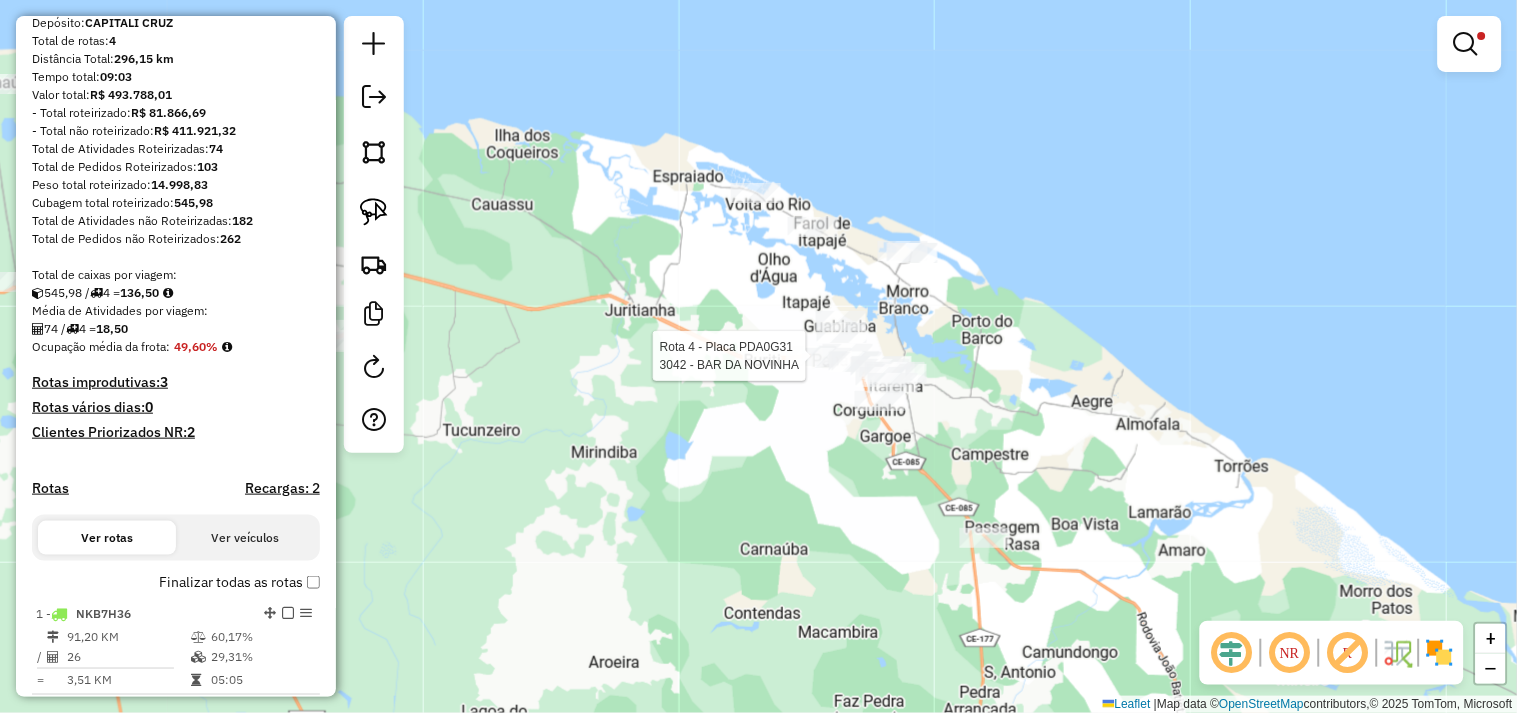 click 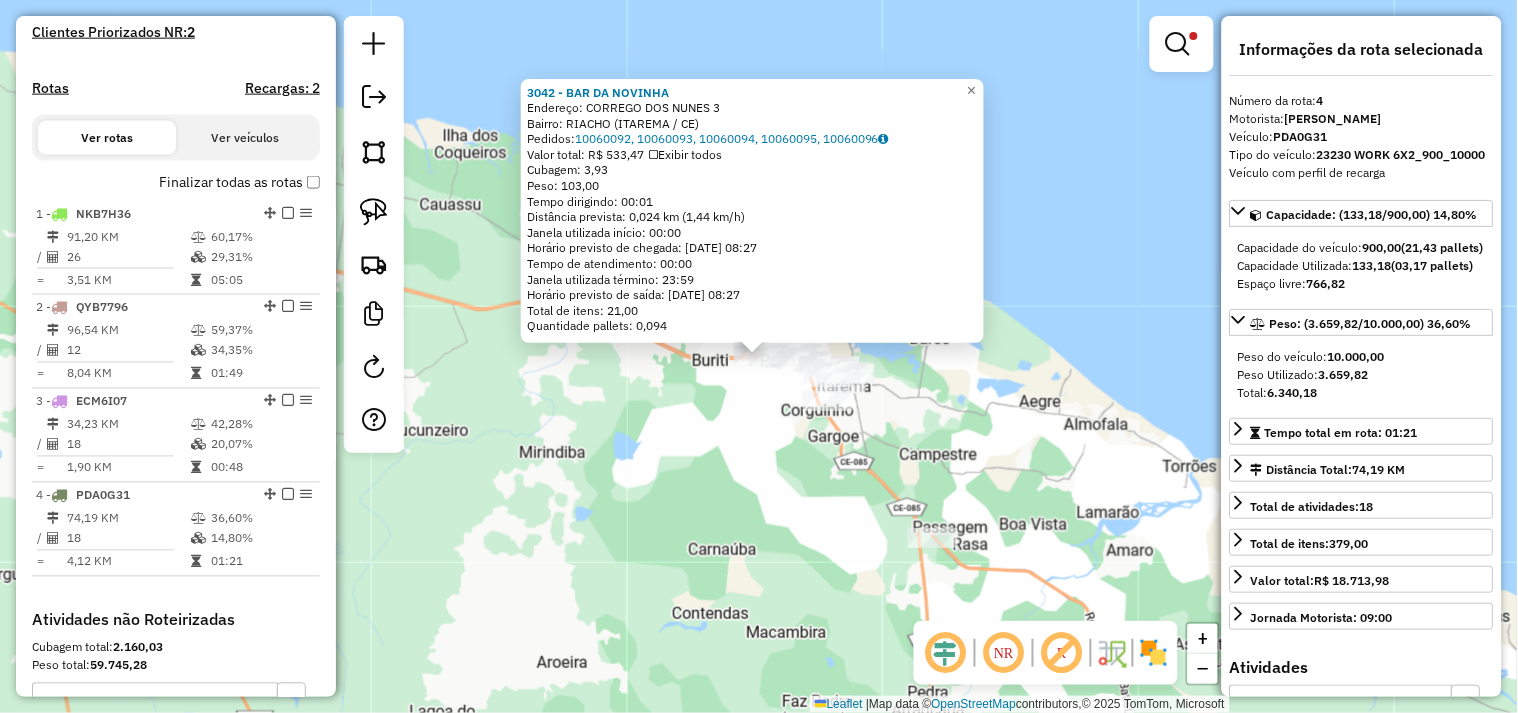 scroll, scrollTop: 862, scrollLeft: 0, axis: vertical 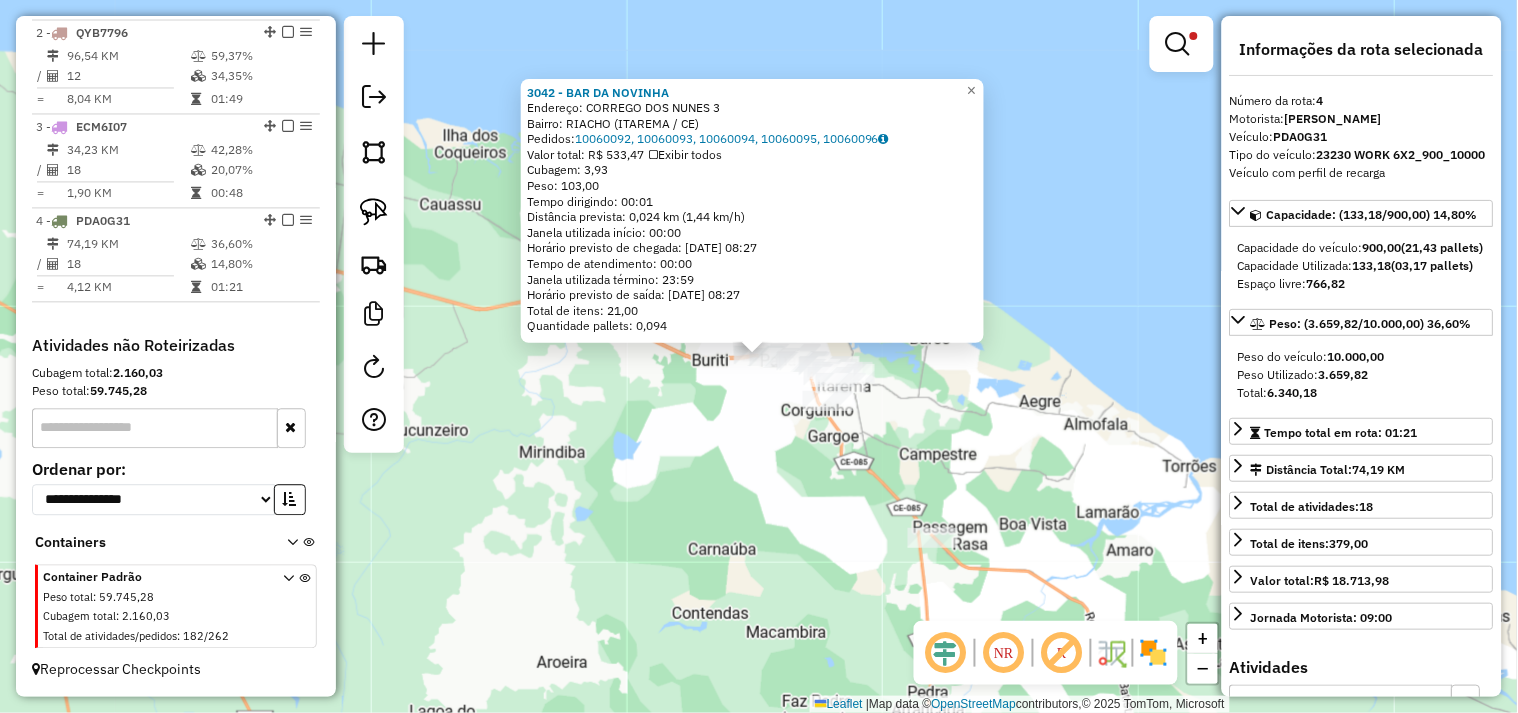 click on "3042 - BAR DA NOVINHA  Endereço:  CORREGO DOS NUNES 3   Bairro: RIACHO (ITAREMA / CE)   Pedidos:  10060092, 10060093, 10060094, 10060095, 10060096   Valor total: R$ 533,47   Exibir todos   Cubagem: 3,93  Peso: 103,00  Tempo dirigindo: 00:01   Distância prevista: 0,024 km (1,44 km/h)   Janela utilizada início: 00:00   Horário previsto de chegada: 11/07/2025 08:27   Tempo de atendimento: 00:00   Janela utilizada término: 23:59   Horário previsto de saída: 11/07/2025 08:27   Total de itens: 21,00   Quantidade pallets: 0,094  × Limpar filtros Janela de atendimento Grade de atendimento Capacidade Transportadoras Veículos Cliente Pedidos  Rotas Selecione os dias de semana para filtrar as janelas de atendimento  Seg   Ter   Qua   Qui   Sex   Sáb   Dom  Informe o período da janela de atendimento: De: Até:  Filtrar exatamente a janela do cliente  Considerar janela de atendimento padrão  Selecione os dias de semana para filtrar as grades de atendimento  Seg   Ter   Qua   Qui   Sex   Sáb   Dom   De:   De:" 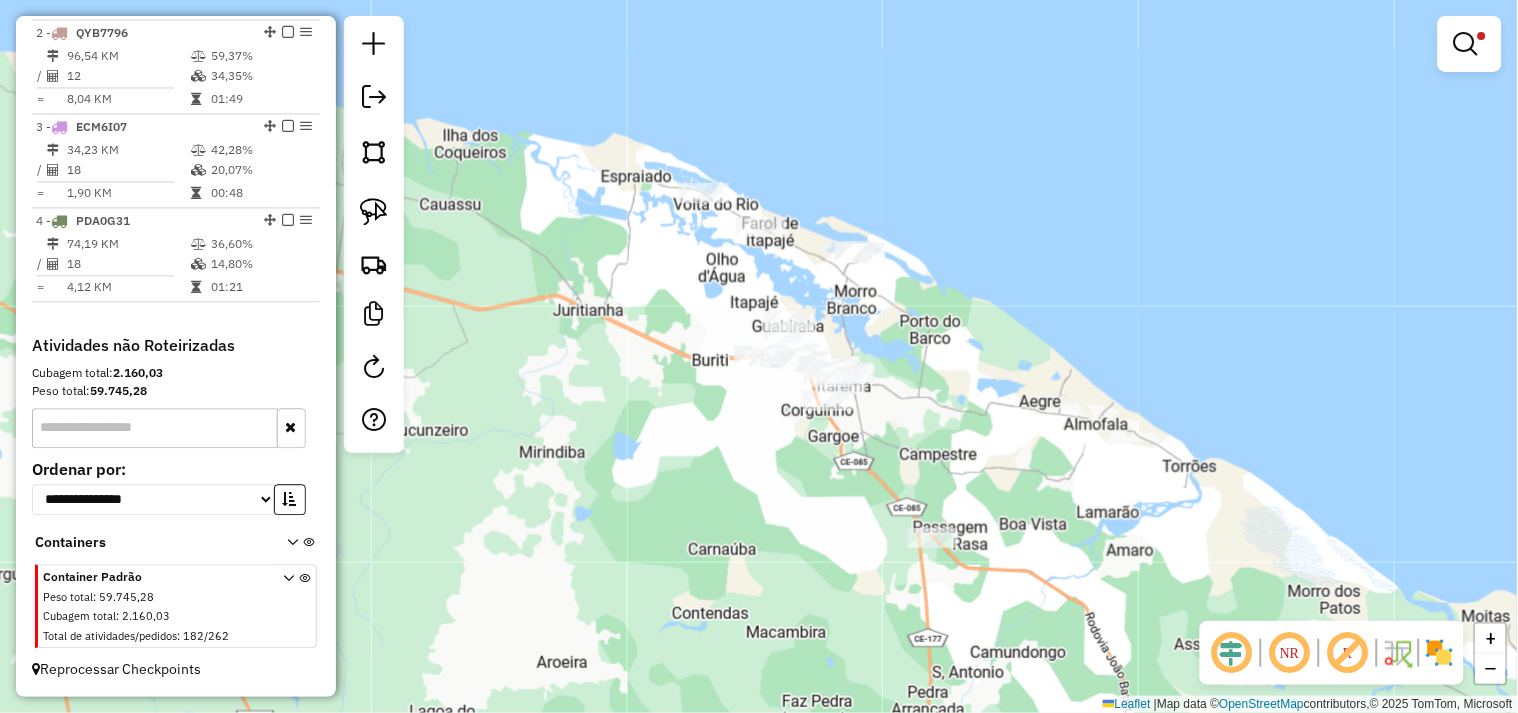 click on "Limpar filtros Janela de atendimento Grade de atendimento Capacidade Transportadoras Veículos Cliente Pedidos  Rotas Selecione os dias de semana para filtrar as janelas de atendimento  Seg   Ter   Qua   Qui   Sex   Sáb   Dom  Informe o período da janela de atendimento: De: Até:  Filtrar exatamente a janela do cliente  Considerar janela de atendimento padrão  Selecione os dias de semana para filtrar as grades de atendimento  Seg   Ter   Qua   Qui   Sex   Sáb   Dom   Considerar clientes sem dia de atendimento cadastrado  Clientes fora do dia de atendimento selecionado Filtrar as atividades entre os valores definidos abaixo:  Peso mínimo:   Peso máximo:   Cubagem mínima:   Cubagem máxima:   De:   Até:  Filtrar as atividades entre o tempo de atendimento definido abaixo:  De:   Até:   Considerar capacidade total dos clientes não roteirizados Transportadora: Selecione um ou mais itens Tipo de veículo: Selecione um ou mais itens Veículo: Selecione um ou mais itens Motorista: Selecione um ou mais itens" 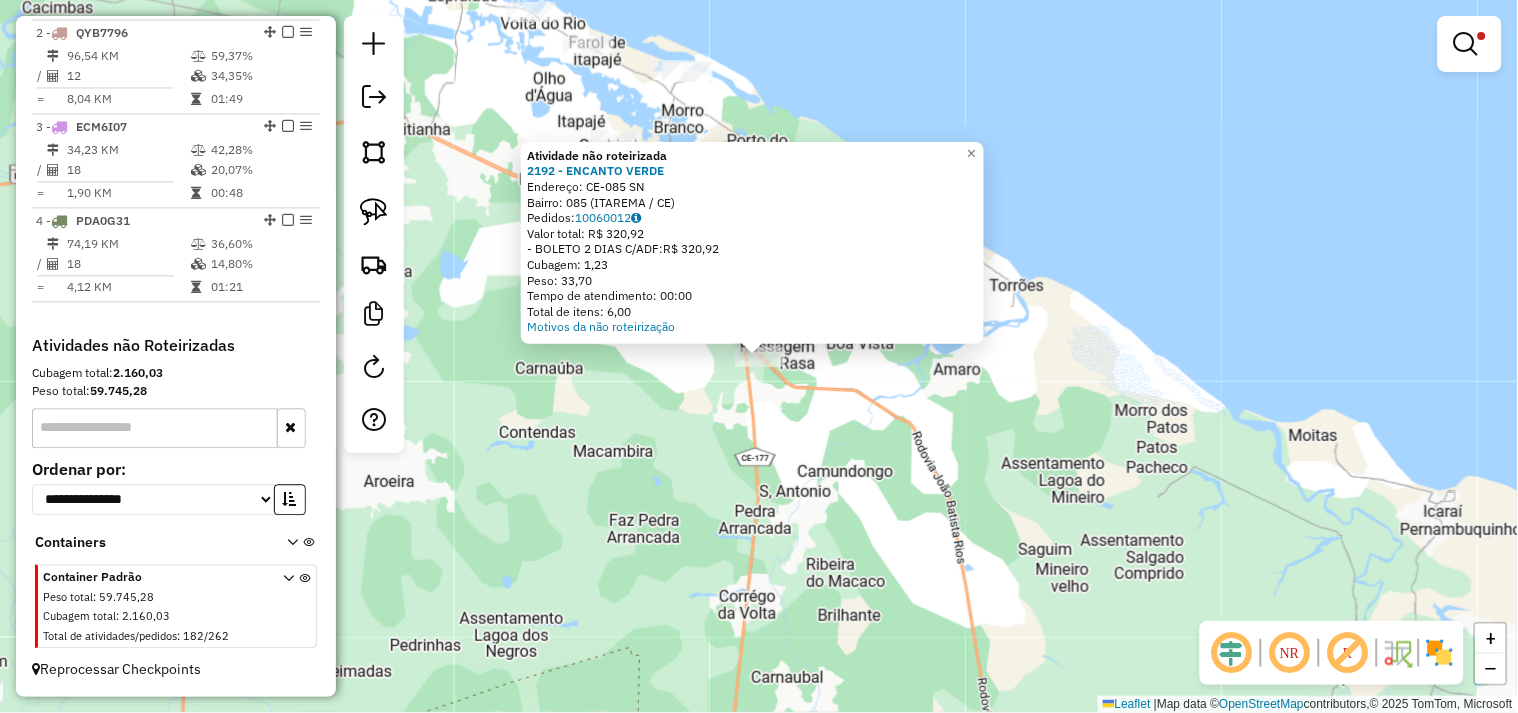 click on "Atividade não roteirizada 2192 - ENCANTO VERDE  Endereço:  CE-085 SN   Bairro: 085 (ITAREMA / CE)   Pedidos:  10060012   Valor total: R$ 320,92   - BOLETO 2 DIAS C/ADF:  R$ 320,92   Cubagem: 1,23   Peso: 33,70   Tempo de atendimento: 00:00   Total de itens: 6,00  Motivos da não roteirização × Limpar filtros Janela de atendimento Grade de atendimento Capacidade Transportadoras Veículos Cliente Pedidos  Rotas Selecione os dias de semana para filtrar as janelas de atendimento  Seg   Ter   Qua   Qui   Sex   Sáb   Dom  Informe o período da janela de atendimento: De: Até:  Filtrar exatamente a janela do cliente  Considerar janela de atendimento padrão  Selecione os dias de semana para filtrar as grades de atendimento  Seg   Ter   Qua   Qui   Sex   Sáb   Dom   Considerar clientes sem dia de atendimento cadastrado  Clientes fora do dia de atendimento selecionado Filtrar as atividades entre os valores definidos abaixo:  Peso mínimo:   Peso máximo:   Cubagem mínima:   Cubagem máxima:   De:   Até:  De:" 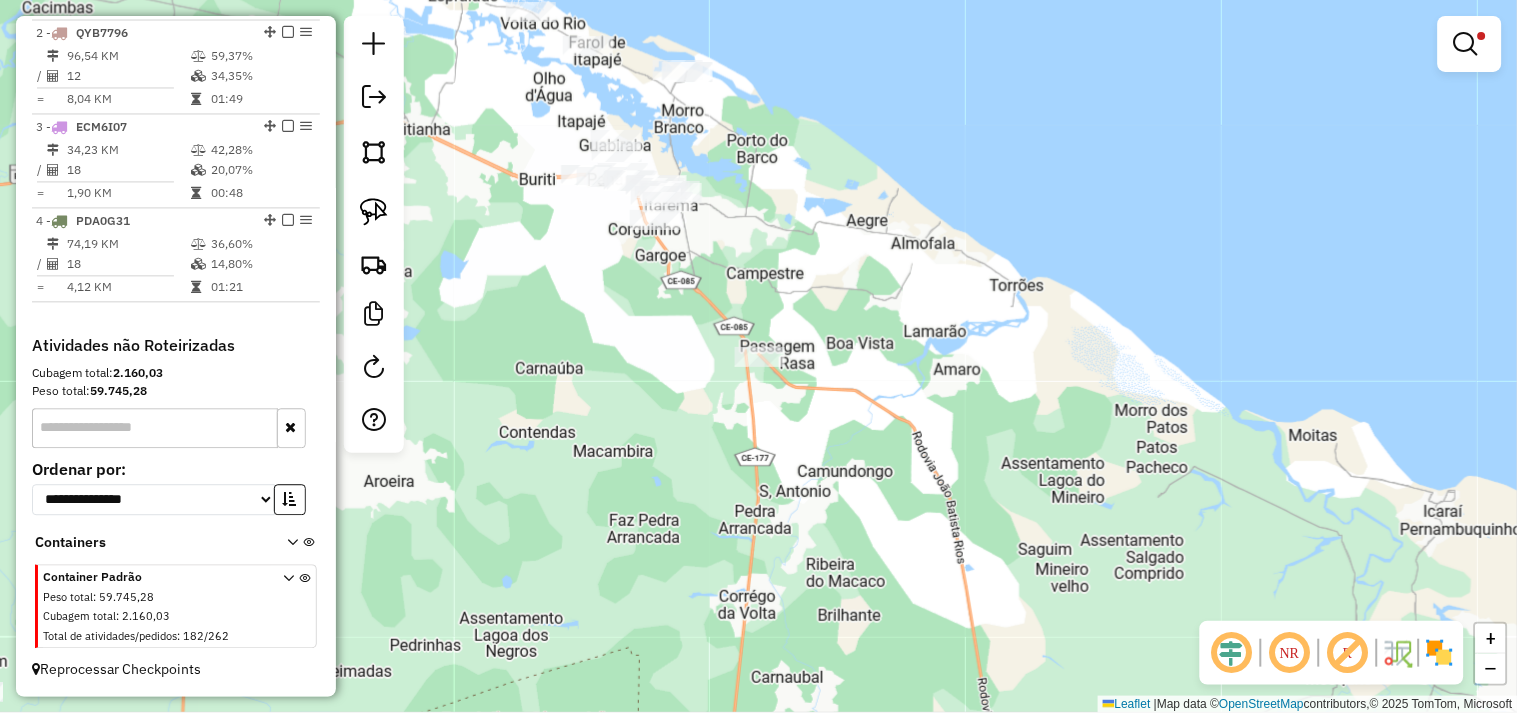 drag, startPoint x: 590, startPoint y: 445, endPoint x: 721, endPoint y: 470, distance: 133.36417 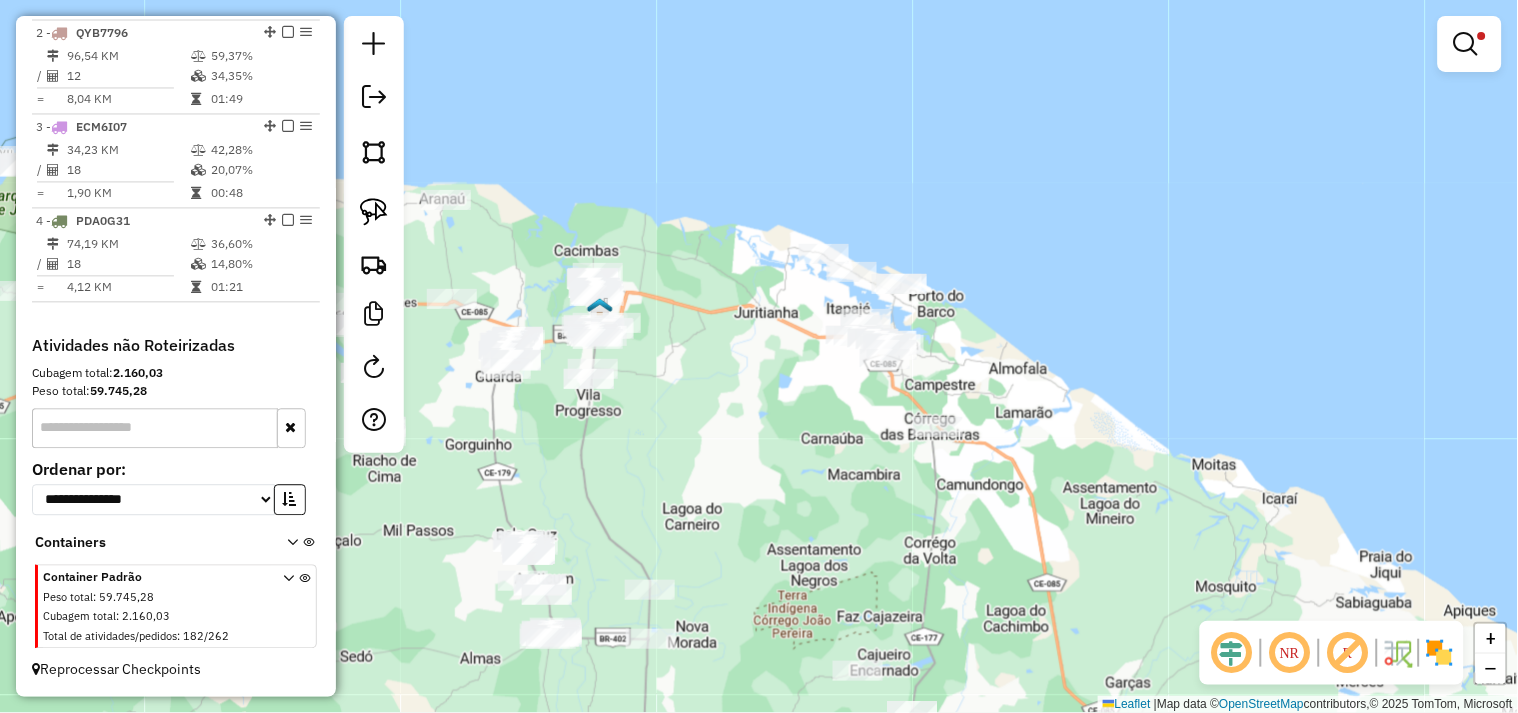 drag, startPoint x: 673, startPoint y: 434, endPoint x: 787, endPoint y: 438, distance: 114.07015 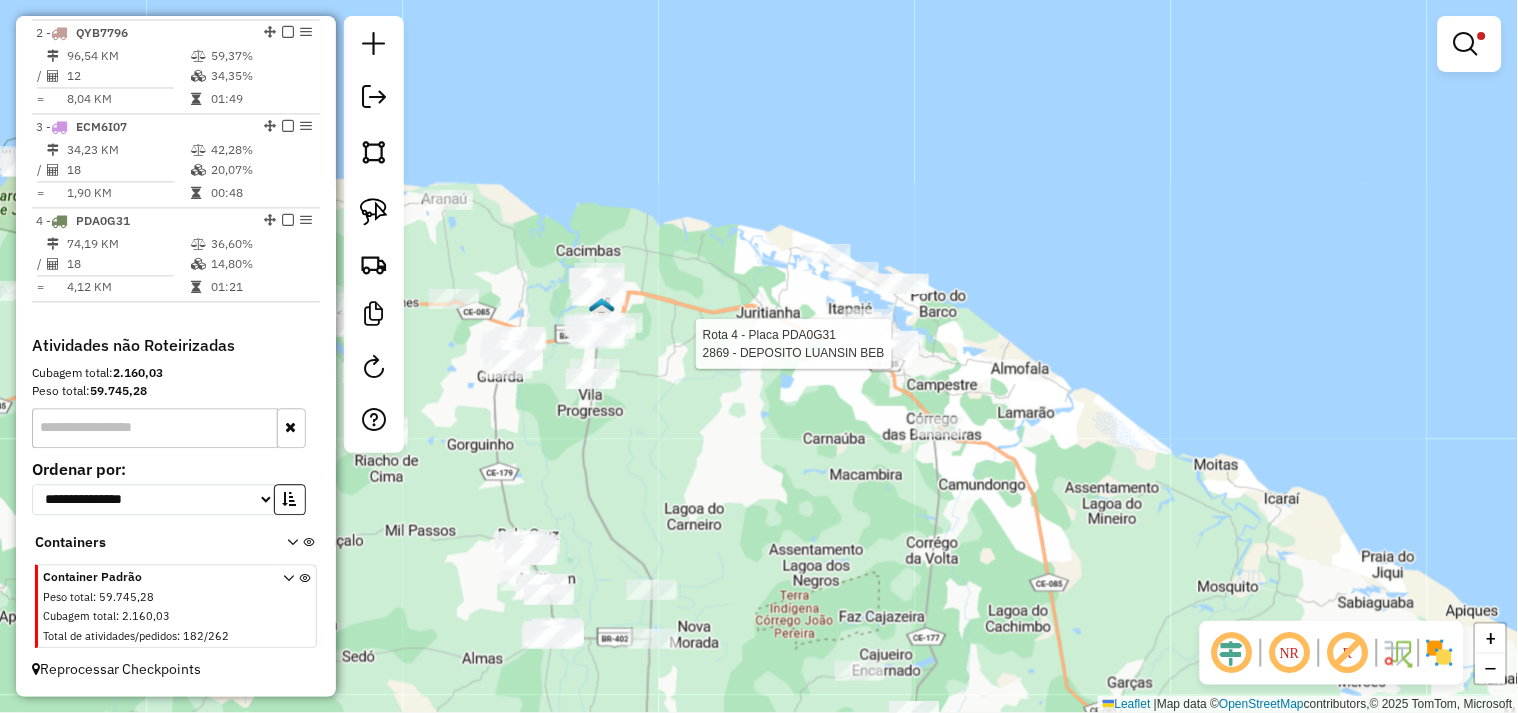 select on "**********" 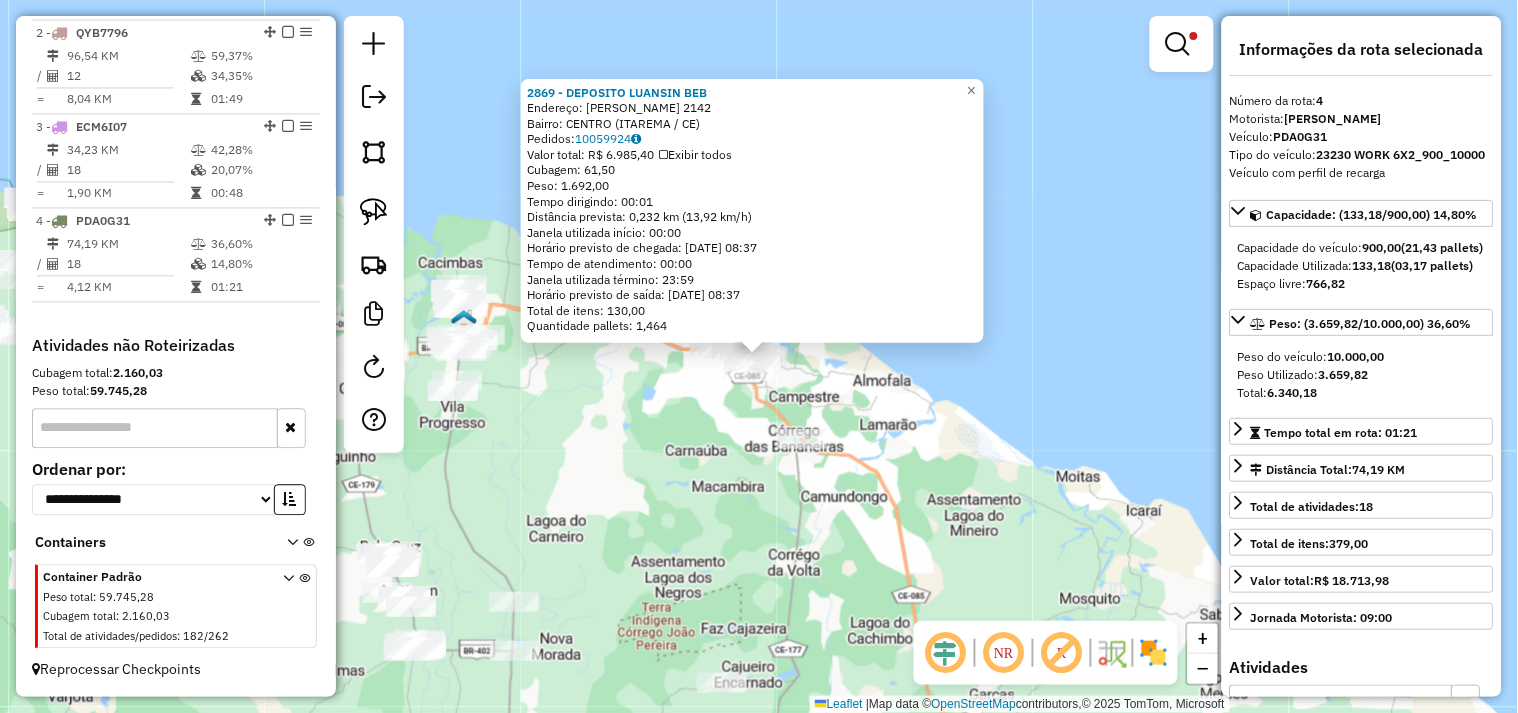 click on "2869 - DEPOSITO LUANSIN BEB  Endereço:  JOAO BATISTA RIOS 2142   Bairro: CENTRO (ITAREMA / CE)   Pedidos:  10059924   Valor total: R$ 6.985,40   Exibir todos   Cubagem: 61,50  Peso: 1.692,00  Tempo dirigindo: 00:01   Distância prevista: 0,232 km (13,92 km/h)   Janela utilizada início: 00:00   Horário previsto de chegada: 11/07/2025 08:37   Tempo de atendimento: 00:00   Janela utilizada término: 23:59   Horário previsto de saída: 11/07/2025 08:37   Total de itens: 130,00   Quantidade pallets: 1,464  × Limpar filtros Janela de atendimento Grade de atendimento Capacidade Transportadoras Veículos Cliente Pedidos  Rotas Selecione os dias de semana para filtrar as janelas de atendimento  Seg   Ter   Qua   Qui   Sex   Sáb   Dom  Informe o período da janela de atendimento: De: Até:  Filtrar exatamente a janela do cliente  Considerar janela de atendimento padrão  Selecione os dias de semana para filtrar as grades de atendimento  Seg   Ter   Qua   Qui   Sex   Sáb   Dom   Peso mínimo:   Peso máximo:  De:" 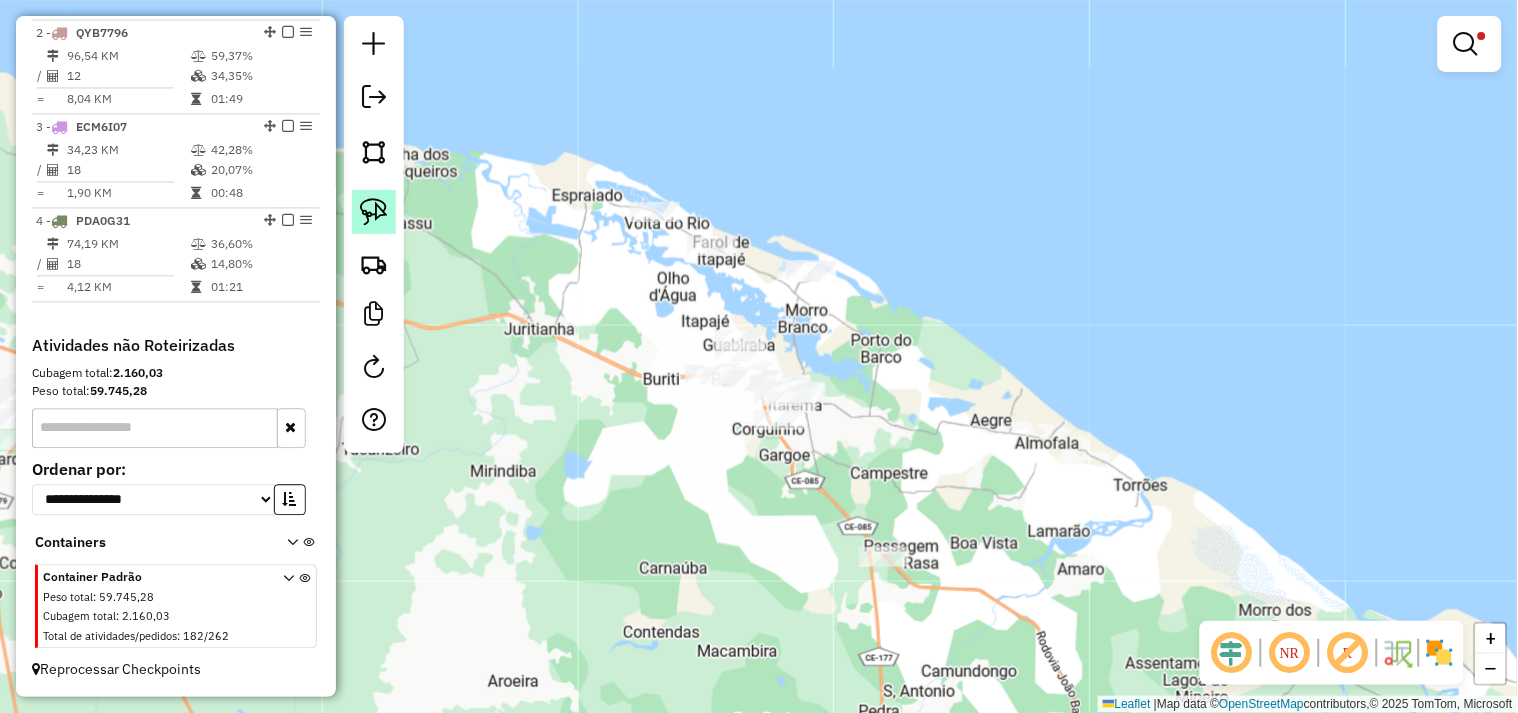 click 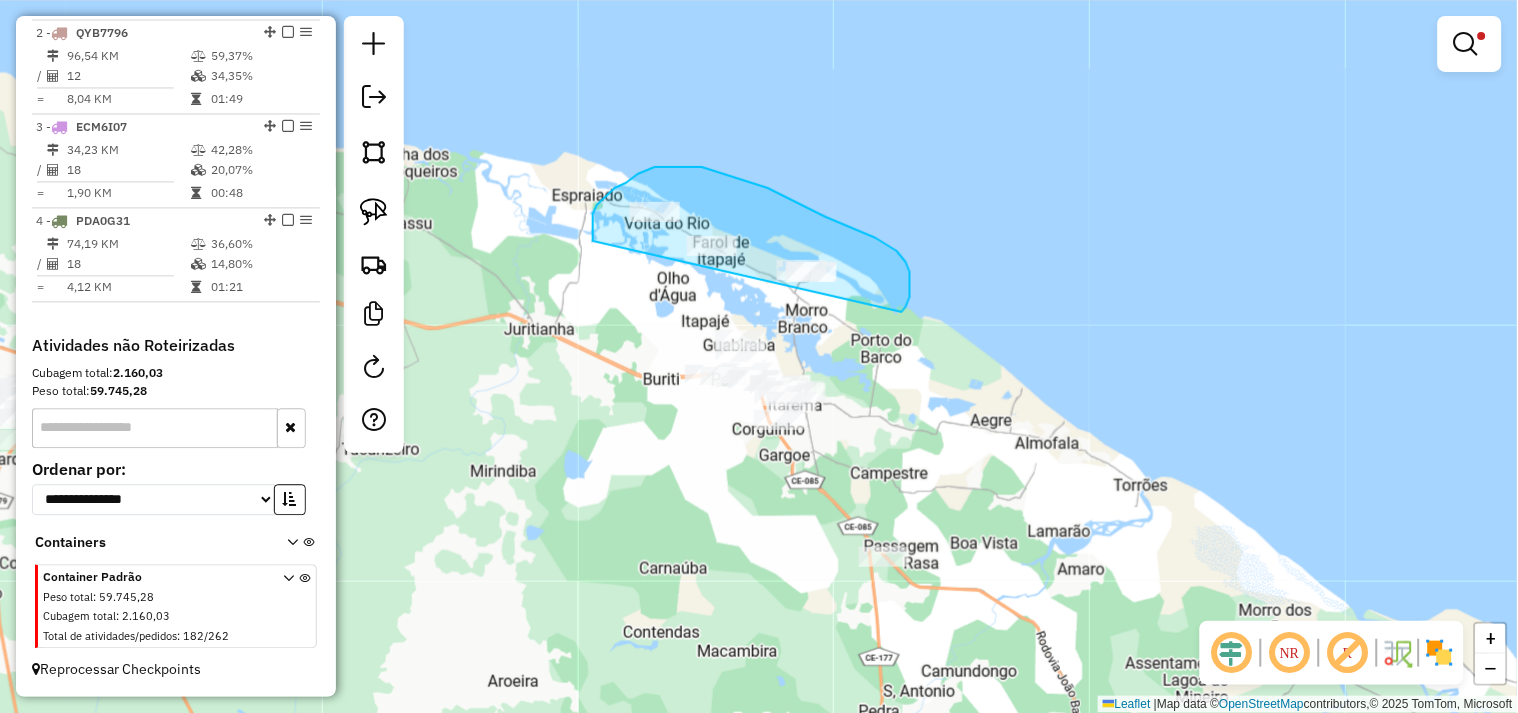 drag, startPoint x: 593, startPoint y: 241, endPoint x: 864, endPoint y: 325, distance: 283.71994 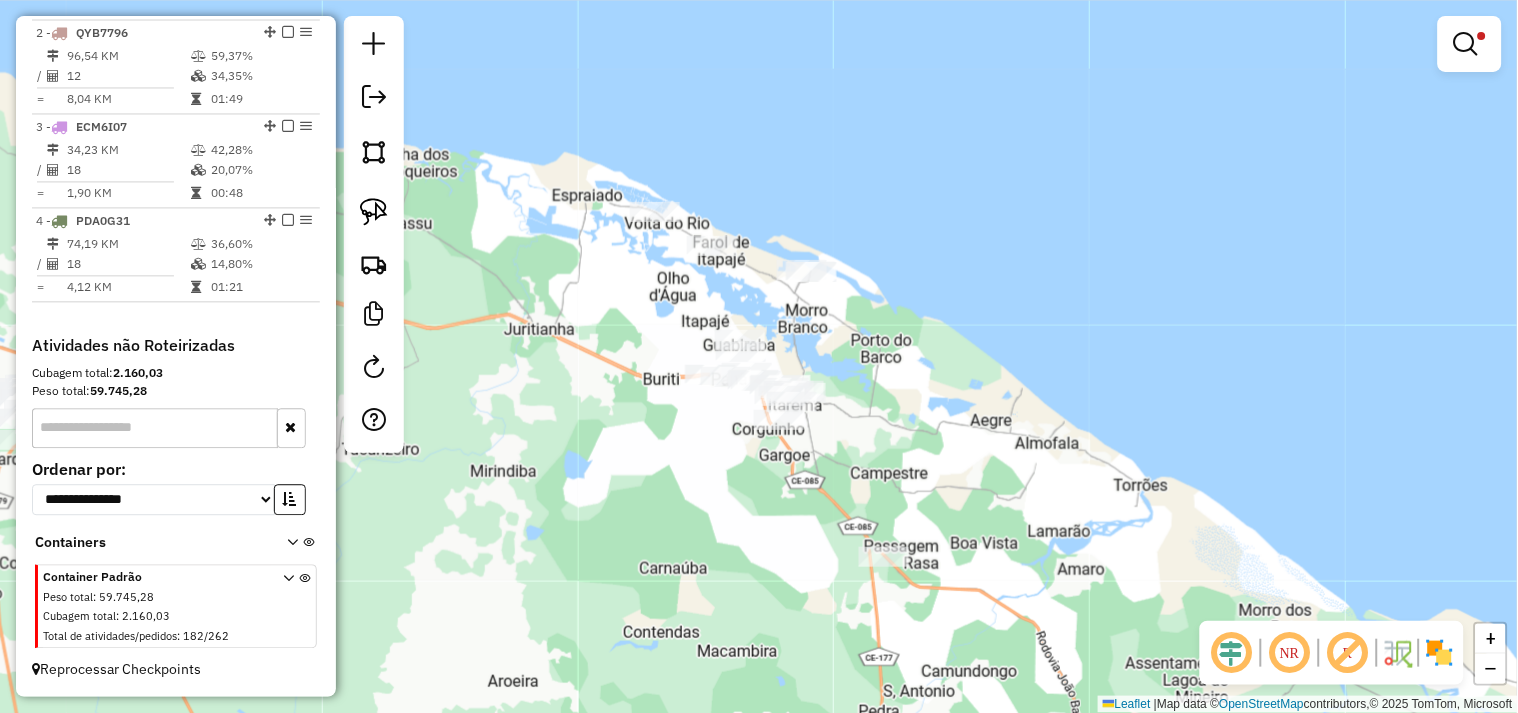 click on "Limpar filtros Janela de atendimento Grade de atendimento Capacidade Transportadoras Veículos Cliente Pedidos  Rotas Selecione os dias de semana para filtrar as janelas de atendimento  Seg   Ter   Qua   Qui   Sex   Sáb   Dom  Informe o período da janela de atendimento: De: Até:  Filtrar exatamente a janela do cliente  Considerar janela de atendimento padrão  Selecione os dias de semana para filtrar as grades de atendimento  Seg   Ter   Qua   Qui   Sex   Sáb   Dom   Considerar clientes sem dia de atendimento cadastrado  Clientes fora do dia de atendimento selecionado Filtrar as atividades entre os valores definidos abaixo:  Peso mínimo:   Peso máximo:   Cubagem mínima:   Cubagem máxima:   De:   Até:  Filtrar as atividades entre o tempo de atendimento definido abaixo:  De:   Até:   Considerar capacidade total dos clientes não roteirizados Transportadora: Selecione um ou mais itens Tipo de veículo: Selecione um ou mais itens Veículo: Selecione um ou mais itens Motorista: Selecione um ou mais itens" 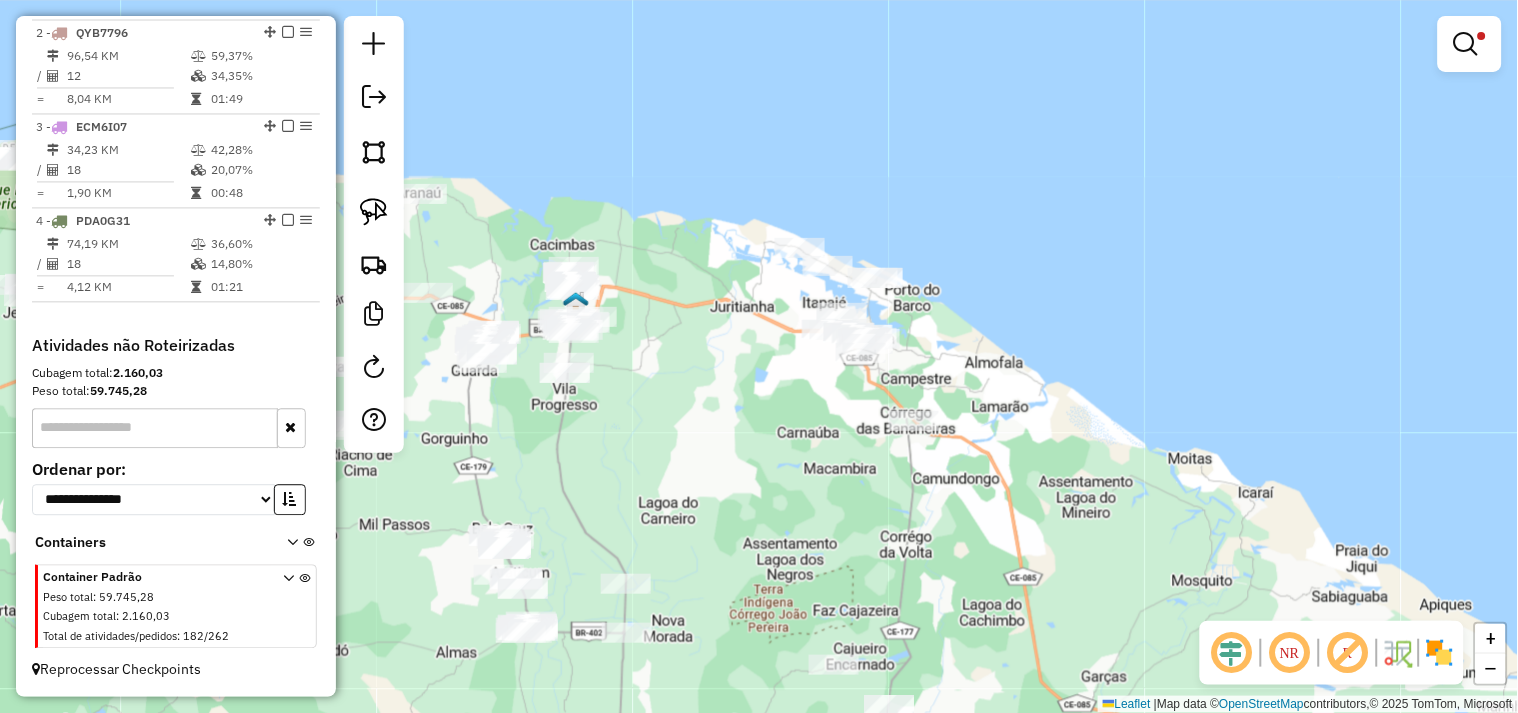 drag, startPoint x: 690, startPoint y: 434, endPoint x: 768, endPoint y: 426, distance: 78.40918 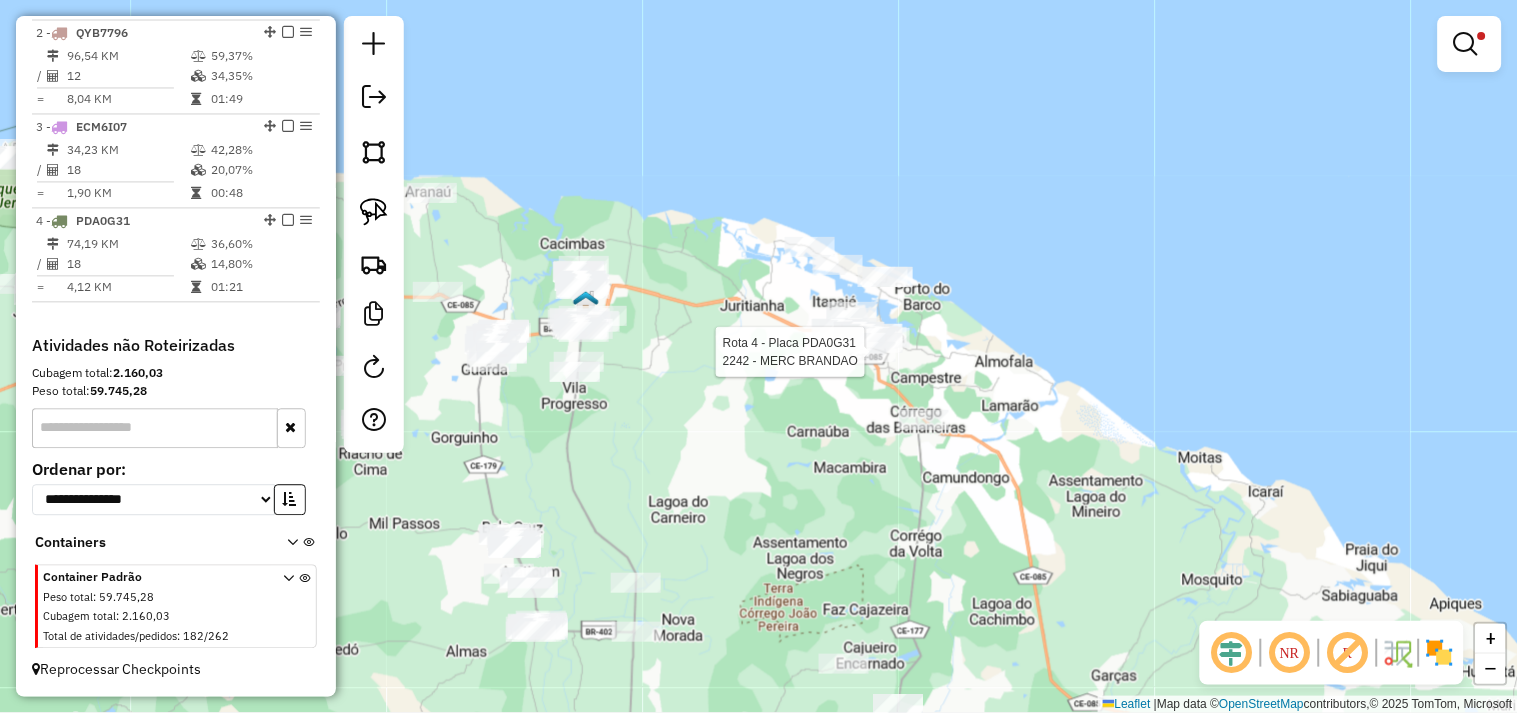 select on "**********" 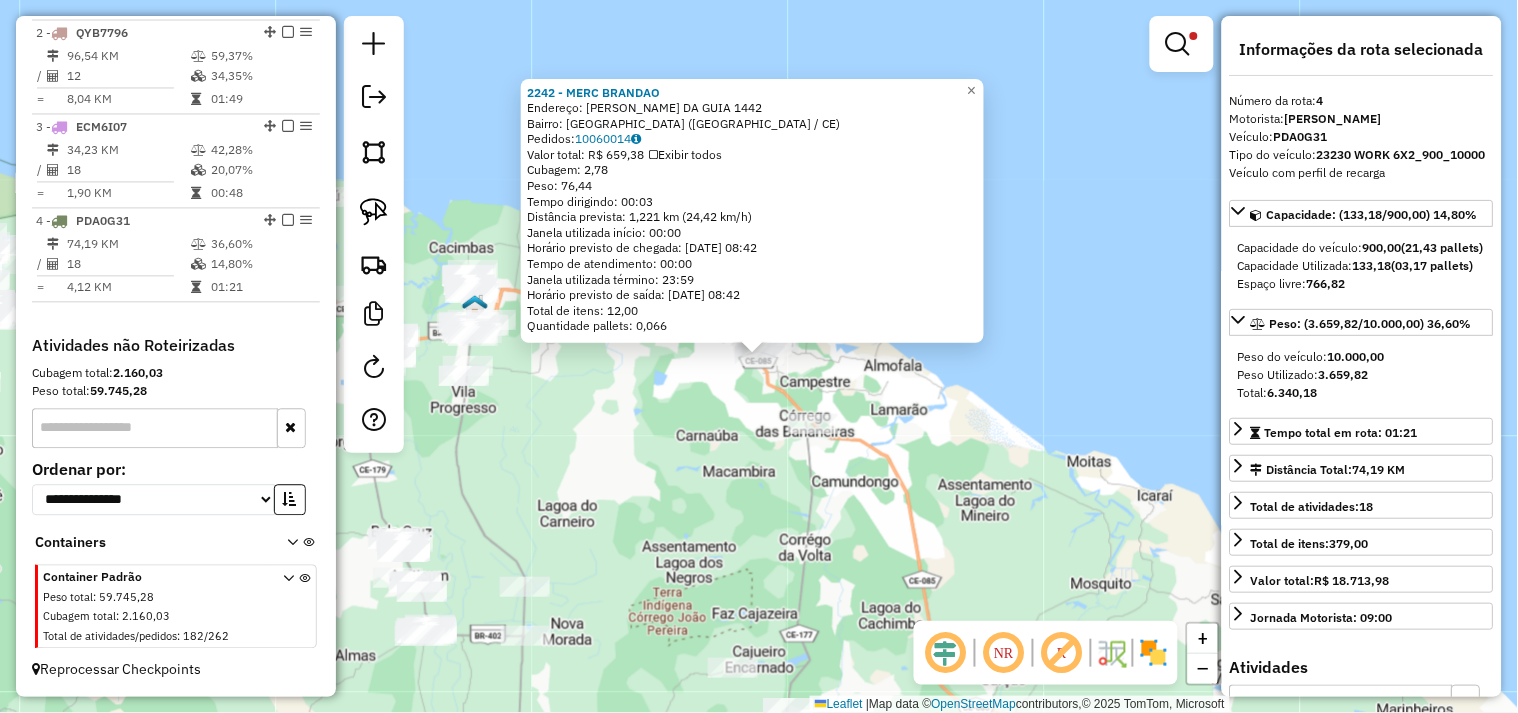 click on "2242 - MERC BRANDAO  Endereço:  MANOEL TEOFILO DA GUIA 1442   Bairro: LAGOA SECA (ITAREMA / CE)   Pedidos:  10060014   Valor total: R$ 659,38   Exibir todos   Cubagem: 2,78  Peso: 76,44  Tempo dirigindo: 00:03   Distância prevista: 1,221 km (24,42 km/h)   Janela utilizada início: 00:00   Horário previsto de chegada: 11/07/2025 08:42   Tempo de atendimento: 00:00   Janela utilizada término: 23:59   Horário previsto de saída: 11/07/2025 08:42   Total de itens: 12,00   Quantidade pallets: 0,066  × Limpar filtros Janela de atendimento Grade de atendimento Capacidade Transportadoras Veículos Cliente Pedidos  Rotas Selecione os dias de semana para filtrar as janelas de atendimento  Seg   Ter   Qua   Qui   Sex   Sáb   Dom  Informe o período da janela de atendimento: De: Até:  Filtrar exatamente a janela do cliente  Considerar janela de atendimento padrão  Selecione os dias de semana para filtrar as grades de atendimento  Seg   Ter   Qua   Qui   Sex   Sáb   Dom   Peso mínimo:   Peso máximo:   De:  De:" 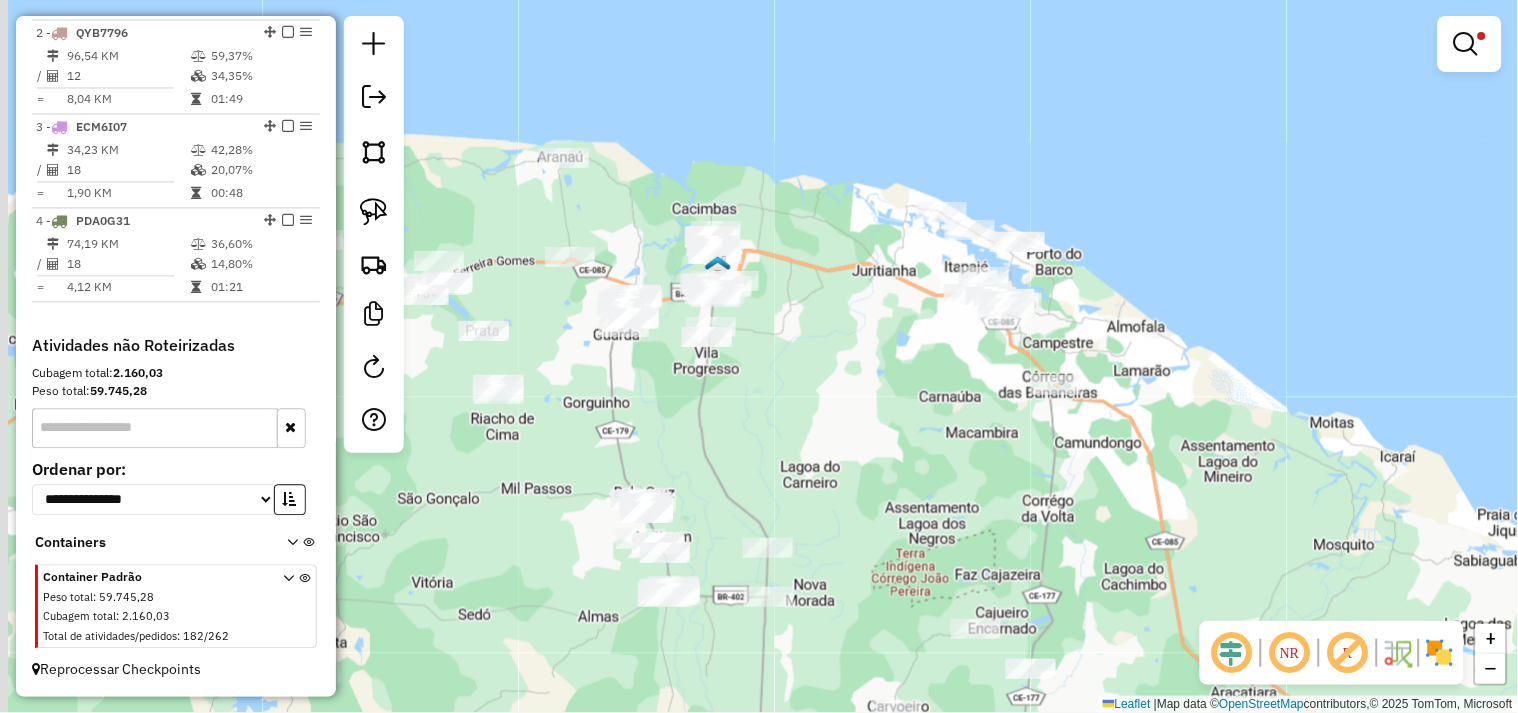 drag, startPoint x: 624, startPoint y: 443, endPoint x: 875, endPoint y: 404, distance: 254.01181 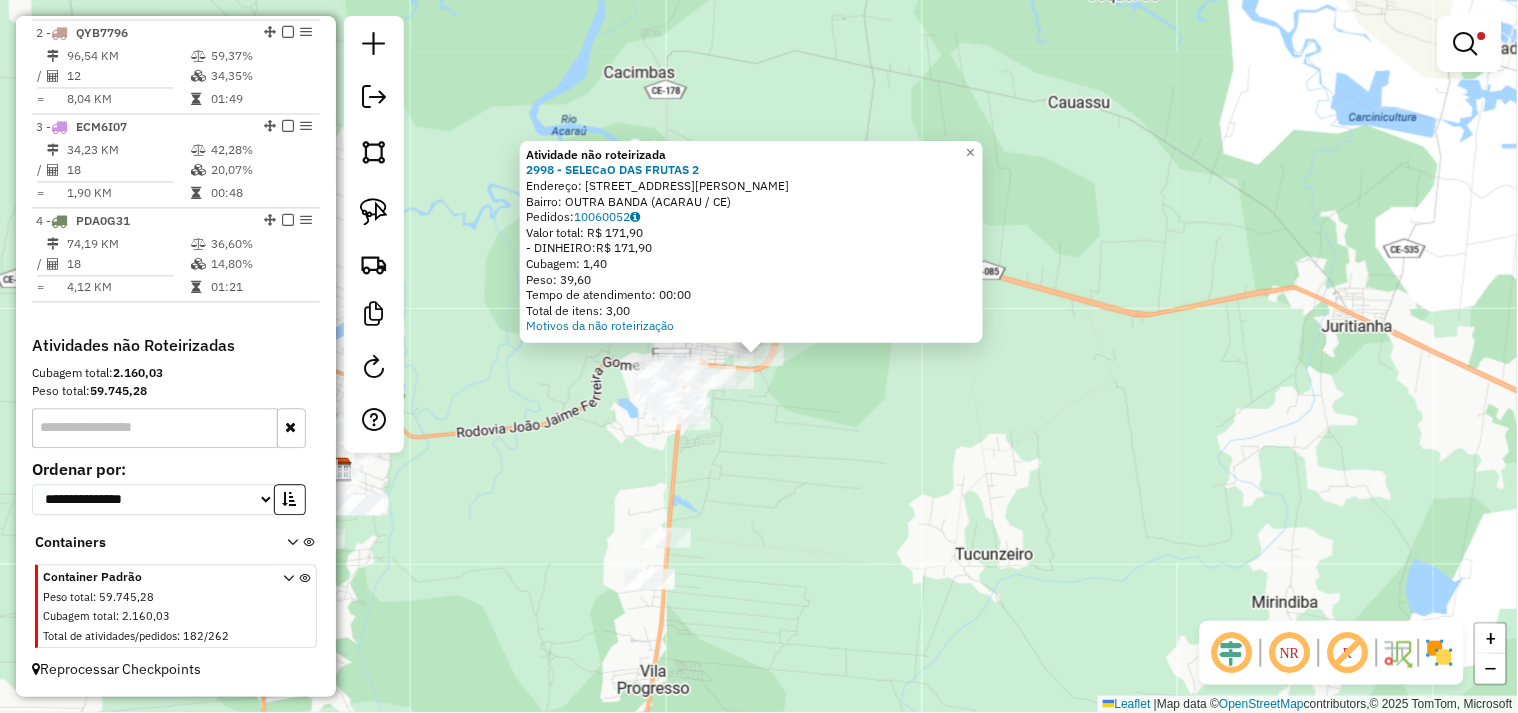 click on "Atividade não roteirizada 2998 - SELECaO DAS FRUTAS 2  Endereço:  RUA CAPITAO ANTONIO RAIMUNDO 504   Bairro: OUTRA BANDA (ACARAU / CE)   Pedidos:  10060052   Valor total: R$ 171,90   - DINHEIRO:  R$ 171,90   Cubagem: 1,40   Peso: 39,60   Tempo de atendimento: 00:00   Total de itens: 3,00  Motivos da não roteirização × Limpar filtros Janela de atendimento Grade de atendimento Capacidade Transportadoras Veículos Cliente Pedidos  Rotas Selecione os dias de semana para filtrar as janelas de atendimento  Seg   Ter   Qua   Qui   Sex   Sáb   Dom  Informe o período da janela de atendimento: De: Até:  Filtrar exatamente a janela do cliente  Considerar janela de atendimento padrão  Selecione os dias de semana para filtrar as grades de atendimento  Seg   Ter   Qua   Qui   Sex   Sáb   Dom   Considerar clientes sem dia de atendimento cadastrado  Clientes fora do dia de atendimento selecionado Filtrar as atividades entre os valores definidos abaixo:  Peso mínimo:   Peso máximo:   Cubagem mínima:   De:   De:" 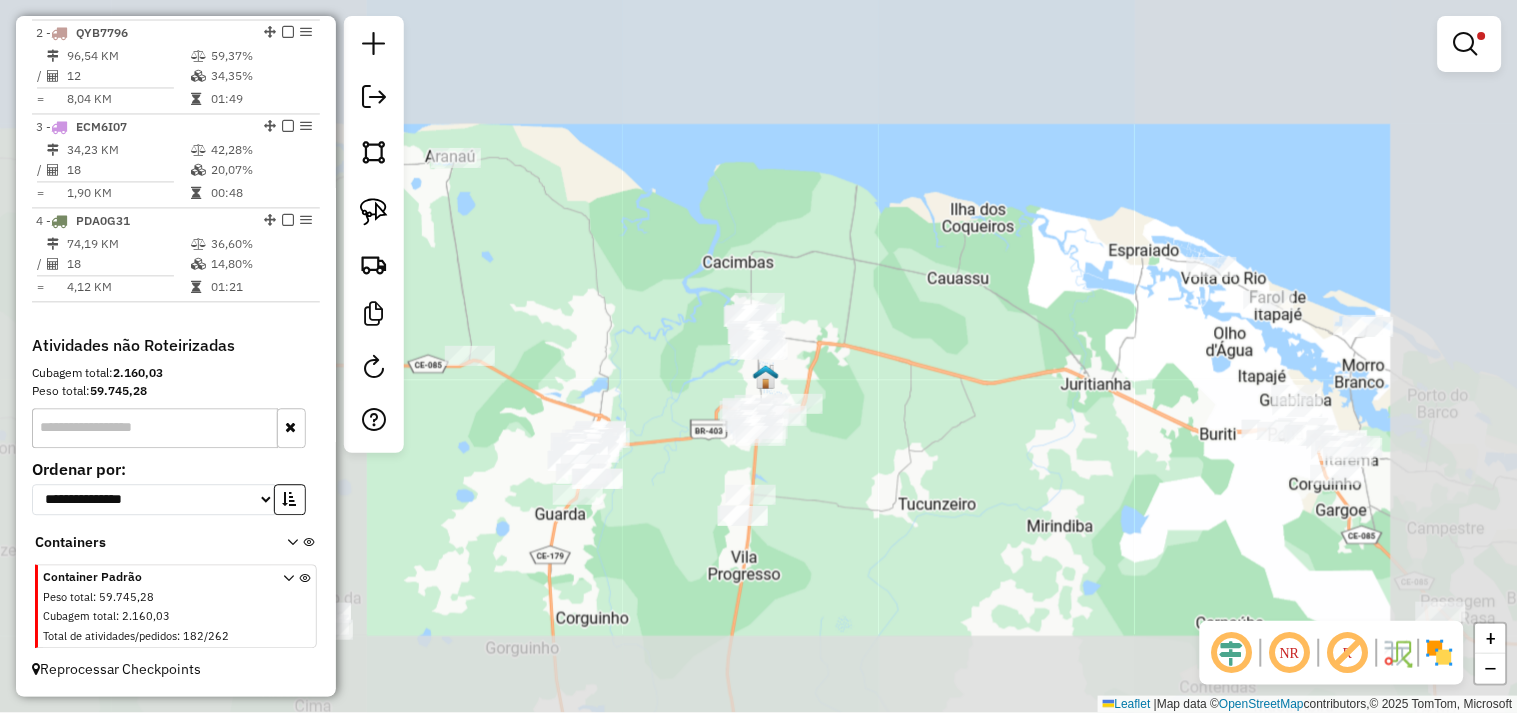 click on "Limpar filtros Janela de atendimento Grade de atendimento Capacidade Transportadoras Veículos Cliente Pedidos  Rotas Selecione os dias de semana para filtrar as janelas de atendimento  Seg   Ter   Qua   Qui   Sex   Sáb   Dom  Informe o período da janela de atendimento: De: Até:  Filtrar exatamente a janela do cliente  Considerar janela de atendimento padrão  Selecione os dias de semana para filtrar as grades de atendimento  Seg   Ter   Qua   Qui   Sex   Sáb   Dom   Considerar clientes sem dia de atendimento cadastrado  Clientes fora do dia de atendimento selecionado Filtrar as atividades entre os valores definidos abaixo:  Peso mínimo:   Peso máximo:   Cubagem mínima:   Cubagem máxima:   De:   Até:  Filtrar as atividades entre o tempo de atendimento definido abaixo:  De:   Até:   Considerar capacidade total dos clientes não roteirizados Transportadora: Selecione um ou mais itens Tipo de veículo: Selecione um ou mais itens Veículo: Selecione um ou mais itens Motorista: Selecione um ou mais itens" 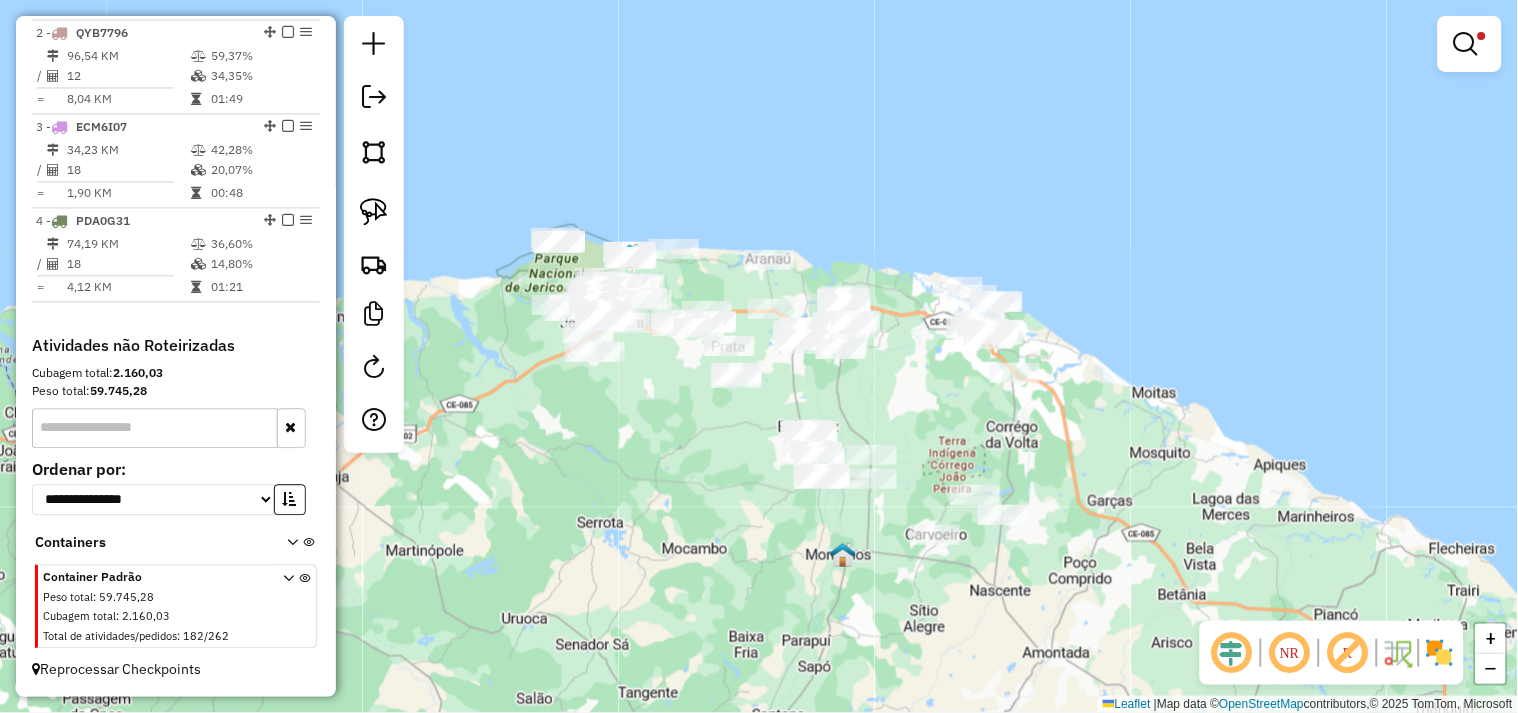 click on "Limpar filtros Janela de atendimento Grade de atendimento Capacidade Transportadoras Veículos Cliente Pedidos  Rotas Selecione os dias de semana para filtrar as janelas de atendimento  Seg   Ter   Qua   Qui   Sex   Sáb   Dom  Informe o período da janela de atendimento: De: Até:  Filtrar exatamente a janela do cliente  Considerar janela de atendimento padrão  Selecione os dias de semana para filtrar as grades de atendimento  Seg   Ter   Qua   Qui   Sex   Sáb   Dom   Considerar clientes sem dia de atendimento cadastrado  Clientes fora do dia de atendimento selecionado Filtrar as atividades entre os valores definidos abaixo:  Peso mínimo:   Peso máximo:   Cubagem mínima:   Cubagem máxima:   De:   Até:  Filtrar as atividades entre o tempo de atendimento definido abaixo:  De:   Até:   Considerar capacidade total dos clientes não roteirizados Transportadora: Selecione um ou mais itens Tipo de veículo: Selecione um ou mais itens Veículo: Selecione um ou mais itens Motorista: Selecione um ou mais itens" 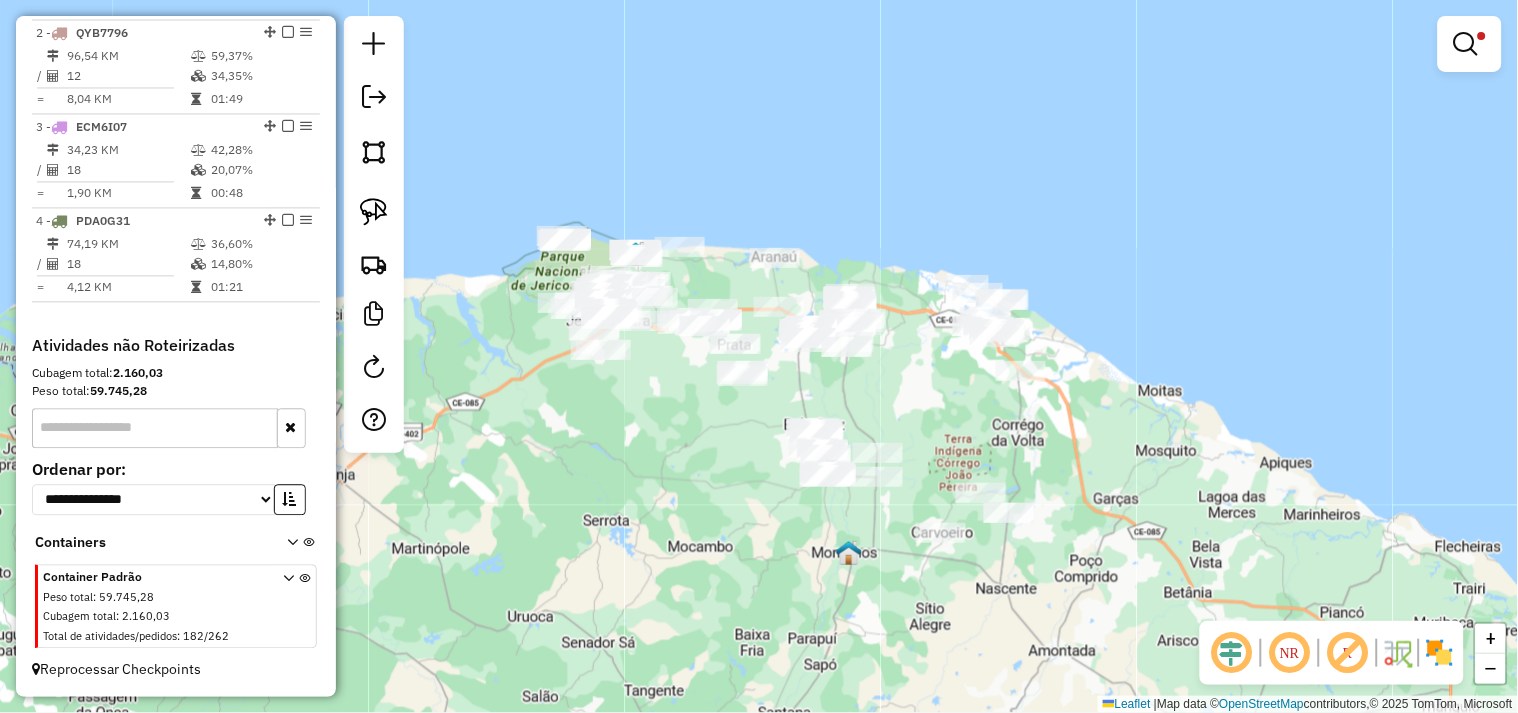 click on "Rota 2 - Placa QYB7796  2660 - WHITE BAR Limpar filtros Janela de atendimento Grade de atendimento Capacidade Transportadoras Veículos Cliente Pedidos  Rotas Selecione os dias de semana para filtrar as janelas de atendimento  Seg   Ter   Qua   Qui   Sex   Sáb   Dom  Informe o período da janela de atendimento: De: Até:  Filtrar exatamente a janela do cliente  Considerar janela de atendimento padrão  Selecione os dias de semana para filtrar as grades de atendimento  Seg   Ter   Qua   Qui   Sex   Sáb   Dom   Considerar clientes sem dia de atendimento cadastrado  Clientes fora do dia de atendimento selecionado Filtrar as atividades entre os valores definidos abaixo:  Peso mínimo:   Peso máximo:   Cubagem mínima:   Cubagem máxima:   De:   Até:  Filtrar as atividades entre o tempo de atendimento definido abaixo:  De:   Até:   Considerar capacidade total dos clientes não roteirizados Transportadora: Selecione um ou mais itens Tipo de veículo: Selecione um ou mais itens Veículo: Motorista: Nome: Setor:" 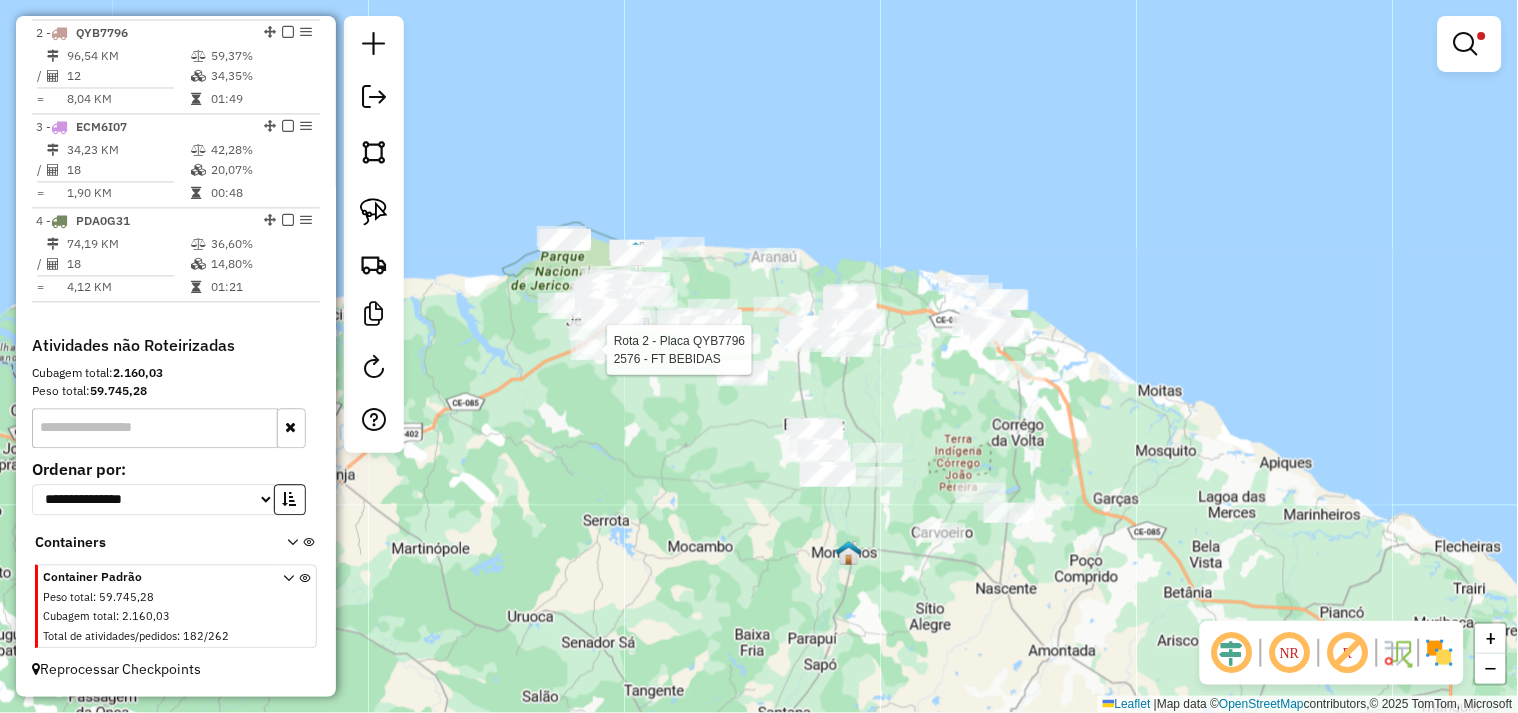 click 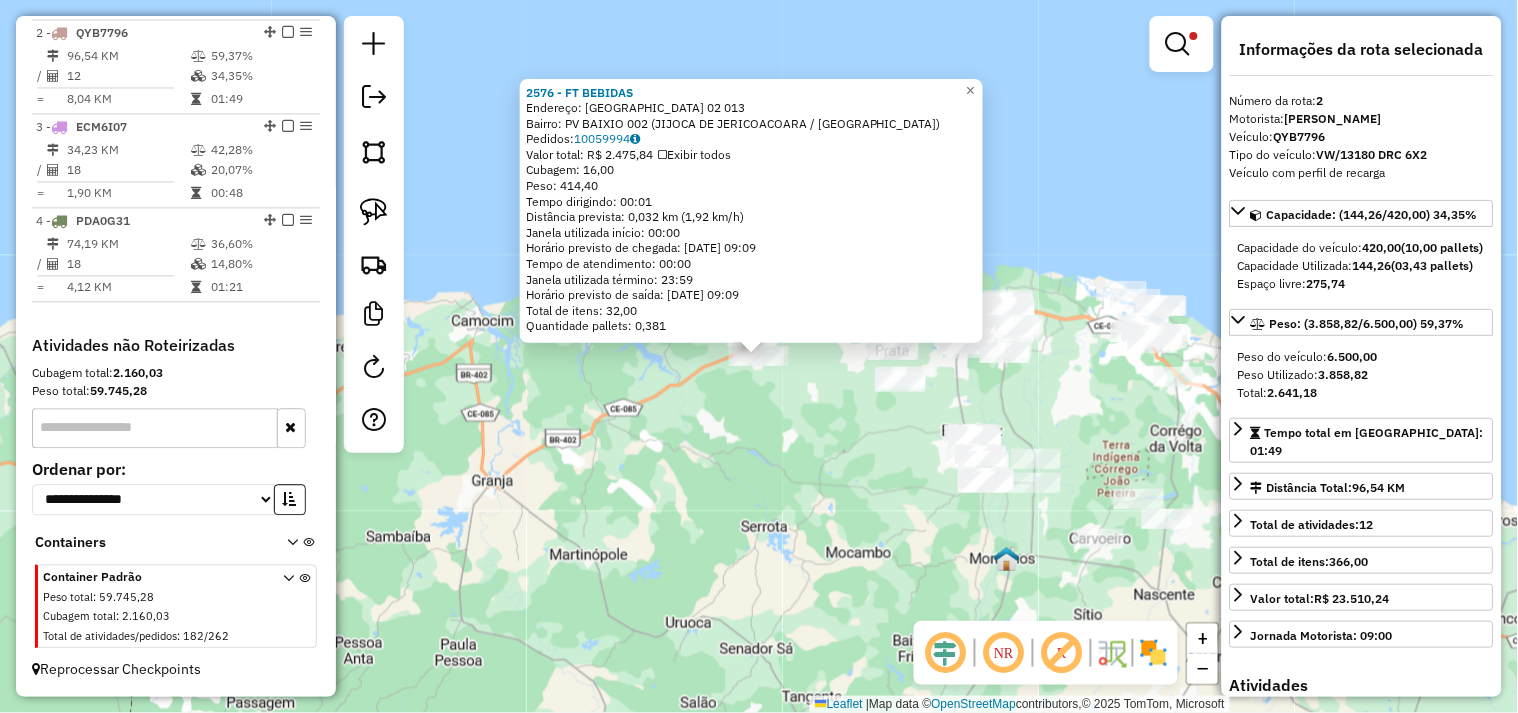 click on "2576 - FT BEBIDAS  Endereço:  SITIO BAIXIO 02 013   Bairro: PV BAIXIO 002 (JIJOCA DE JERICOACOARA / CE)   Pedidos:  10059994   Valor total: R$ 2.475,84   Exibir todos   Cubagem: 16,00  Peso: 414,40  Tempo dirigindo: 00:01   Distância prevista: 0,032 km (1,92 km/h)   Janela utilizada início: 00:00   Horário previsto de chegada: 11/07/2025 09:09   Tempo de atendimento: 00:00   Janela utilizada término: 23:59   Horário previsto de saída: 11/07/2025 09:09   Total de itens: 32,00   Quantidade pallets: 0,381  × Limpar filtros Janela de atendimento Grade de atendimento Capacidade Transportadoras Veículos Cliente Pedidos  Rotas Selecione os dias de semana para filtrar as janelas de atendimento  Seg   Ter   Qua   Qui   Sex   Sáb   Dom  Informe o período da janela de atendimento: De: Até:  Filtrar exatamente a janela do cliente  Considerar janela de atendimento padrão  Selecione os dias de semana para filtrar as grades de atendimento  Seg   Ter   Qua   Qui   Sex   Sáb   Dom   Peso mínimo:   De:   Até:" 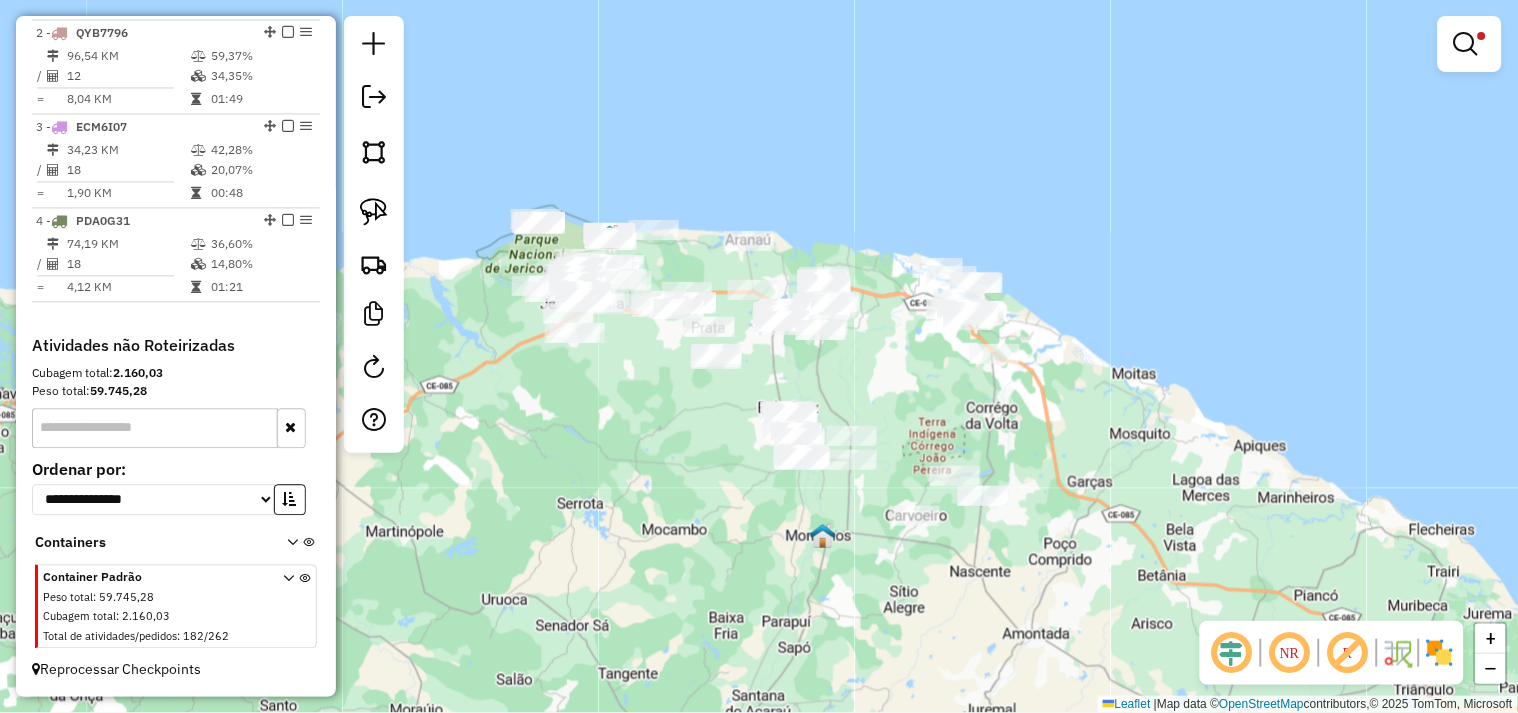 drag, startPoint x: 860, startPoint y: 485, endPoint x: 677, endPoint y: 458, distance: 184.98108 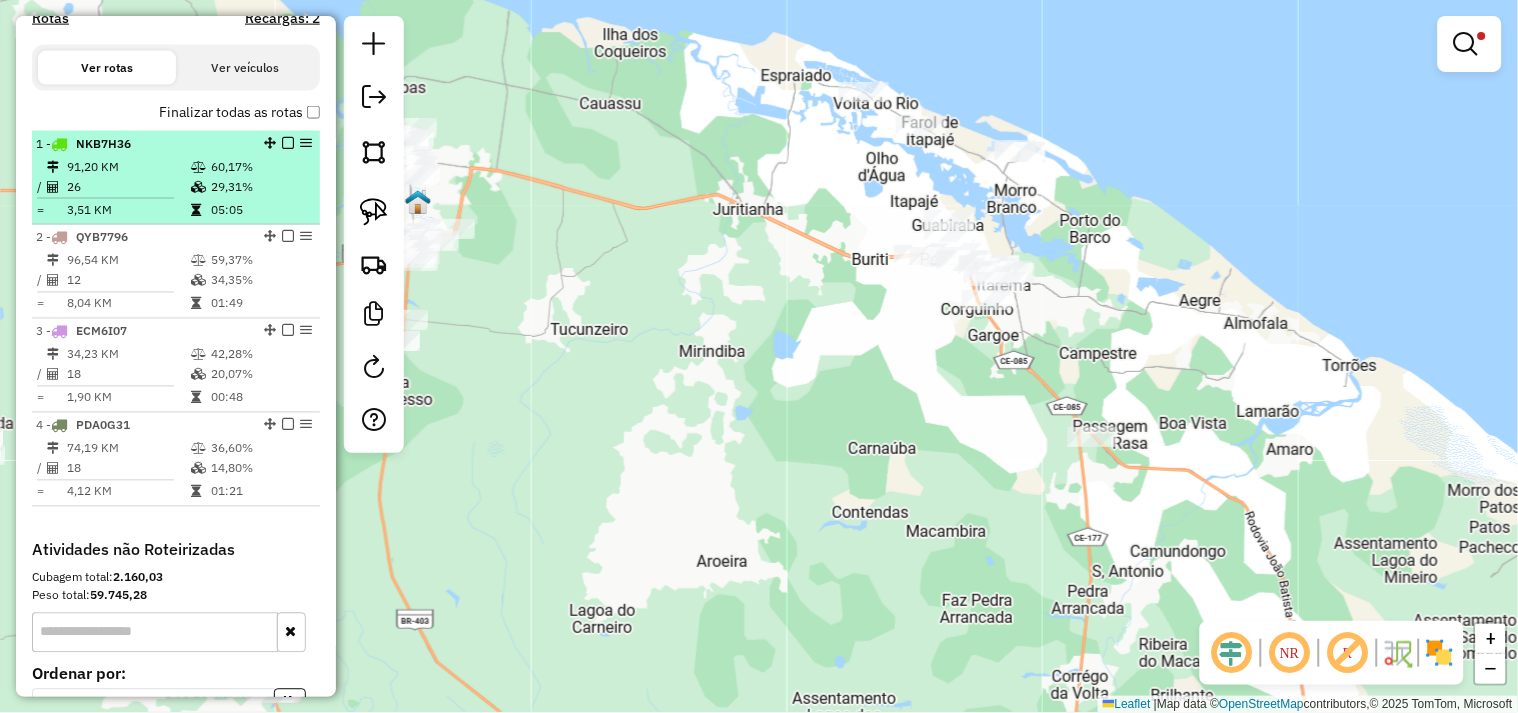 scroll, scrollTop: 640, scrollLeft: 0, axis: vertical 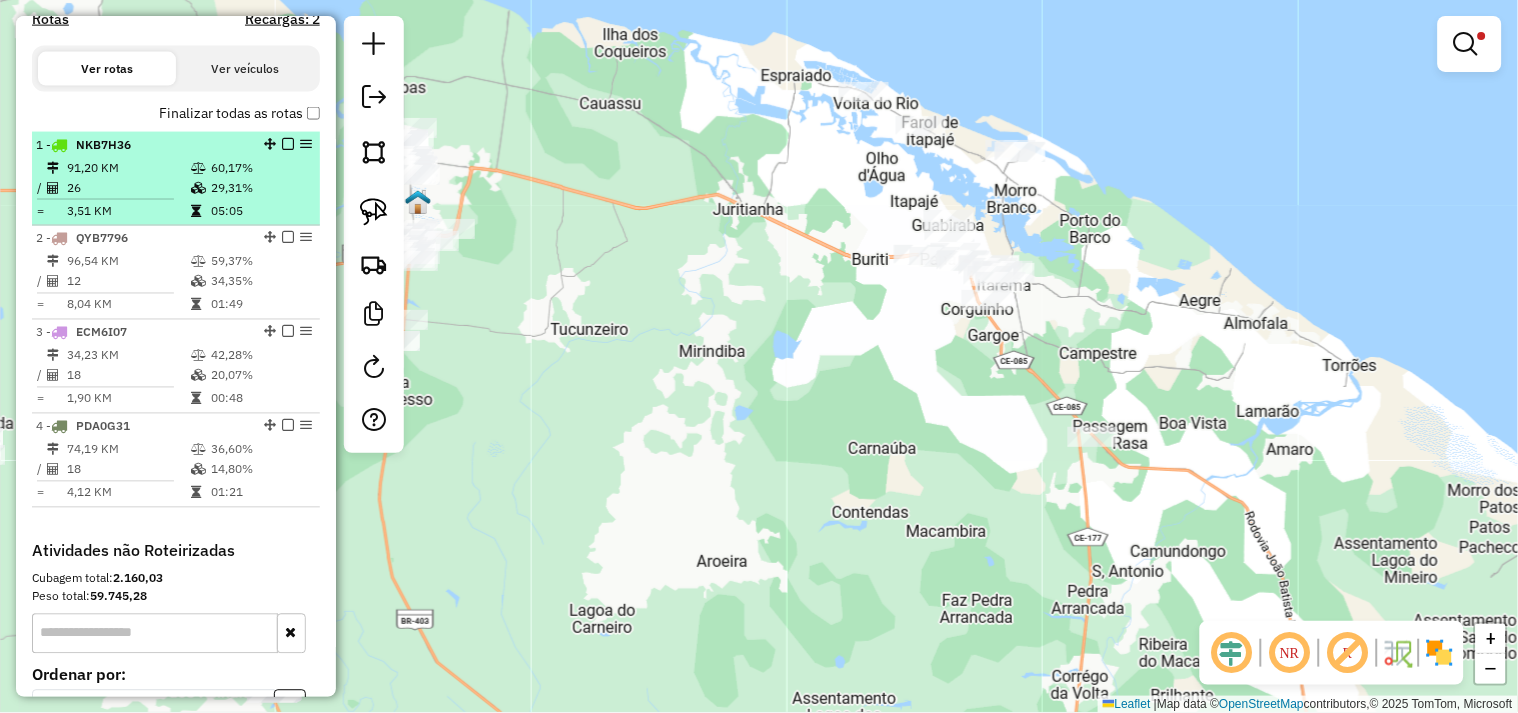 click on "26" at bounding box center [128, 188] 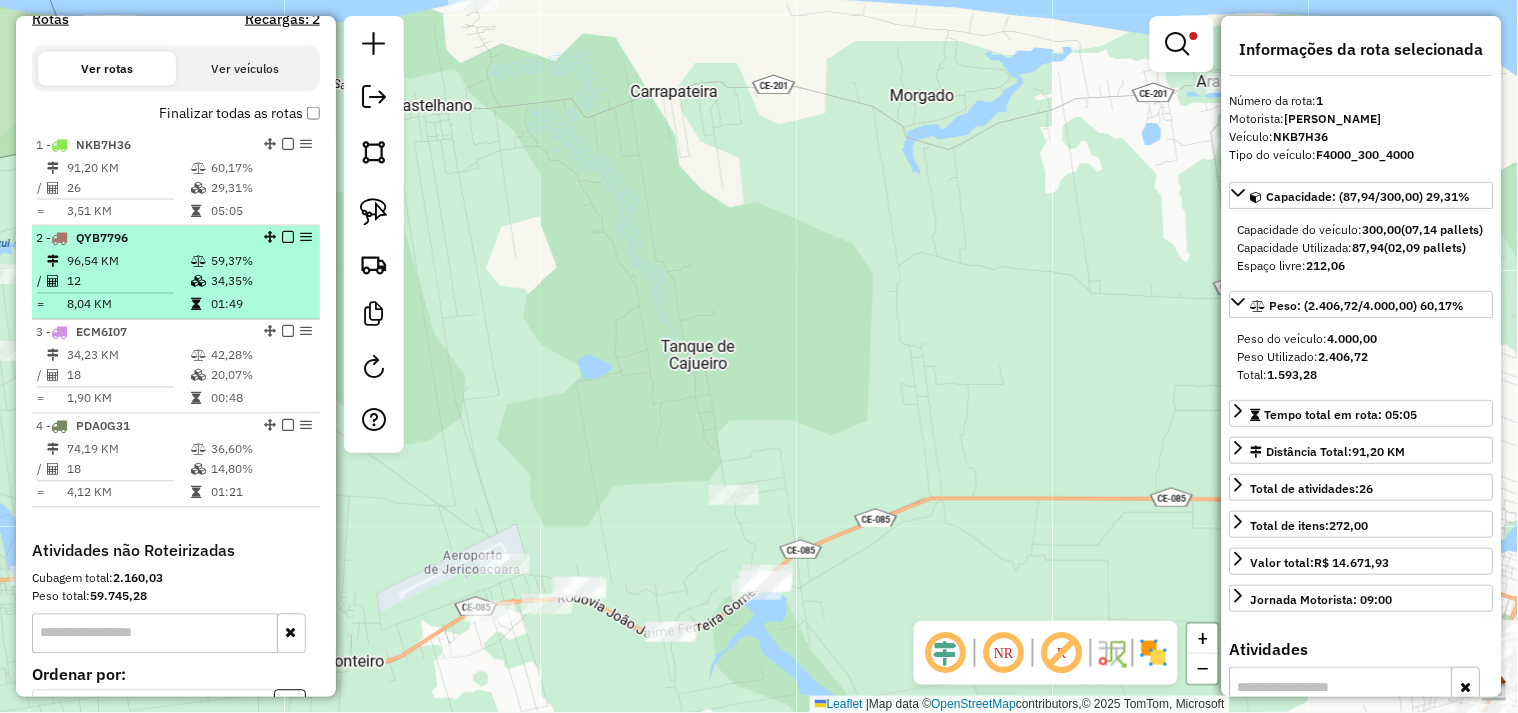 click on "2 -       QYB7796" at bounding box center [142, 239] 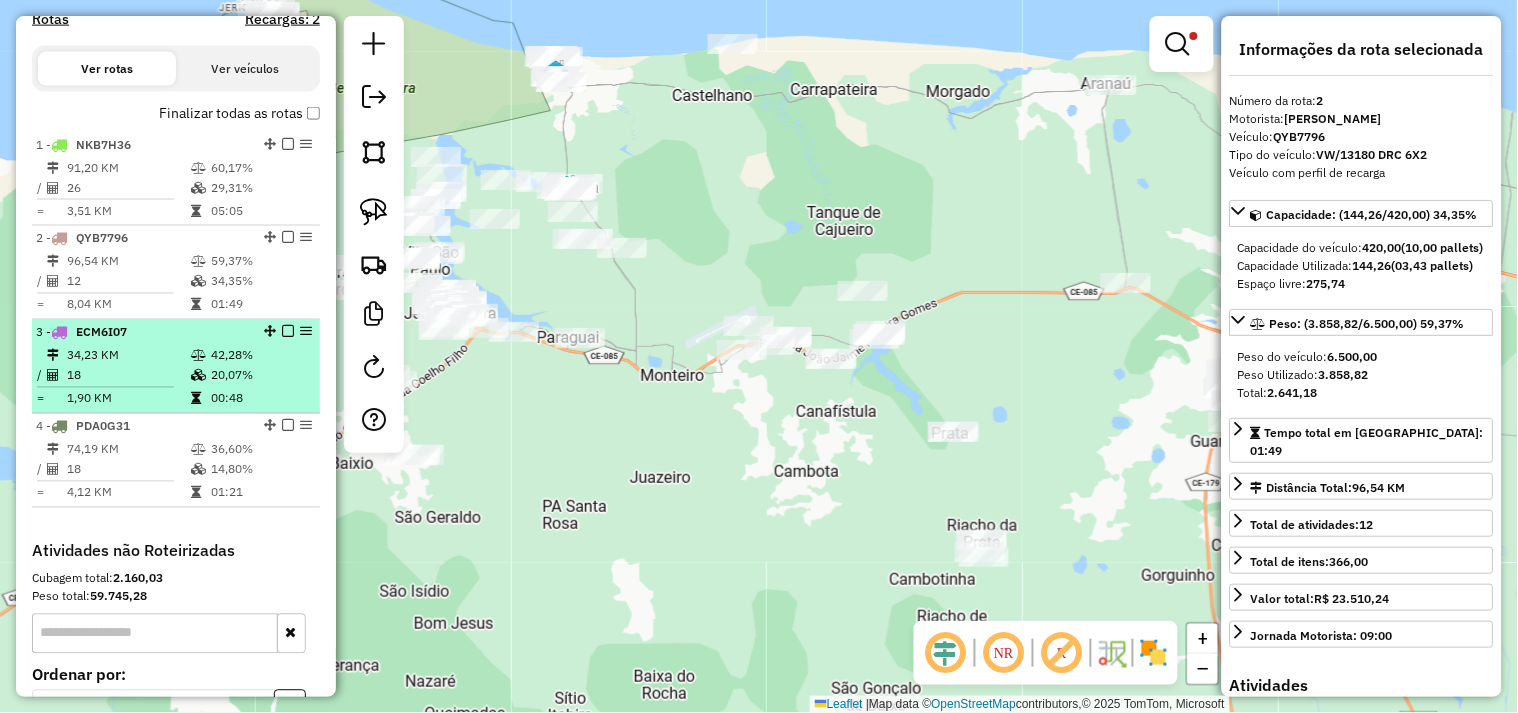 click on "3 -       ECM6I07   34,23 KM   42,28%  /  18   20,07%     =  1,90 KM   00:48" at bounding box center [176, 367] 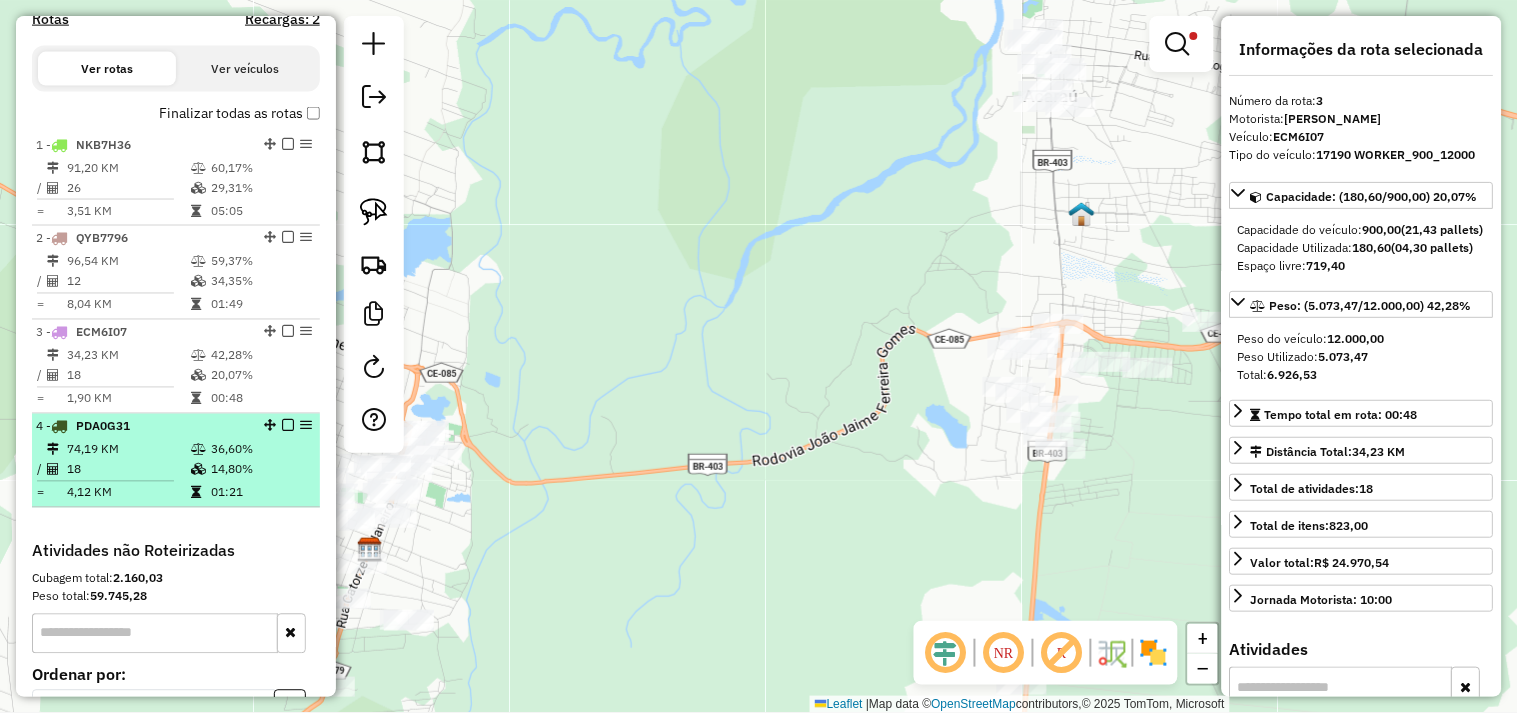 click on "74,19 KM" at bounding box center (128, 450) 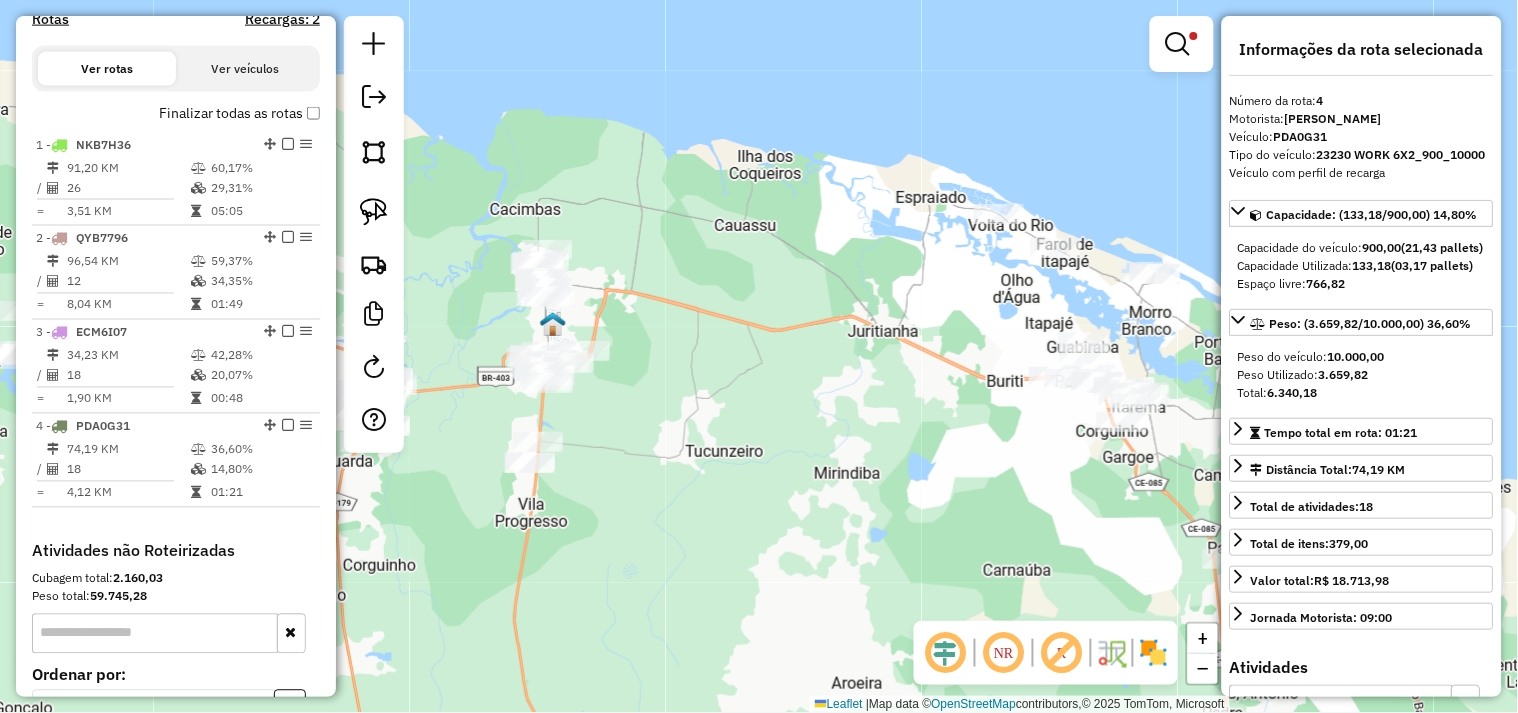 click on "Limpar filtros Janela de atendimento Grade de atendimento Capacidade Transportadoras Veículos Cliente Pedidos  Rotas Selecione os dias de semana para filtrar as janelas de atendimento  Seg   Ter   Qua   Qui   Sex   Sáb   Dom  Informe o período da janela de atendimento: De: Até:  Filtrar exatamente a janela do cliente  Considerar janela de atendimento padrão  Selecione os dias de semana para filtrar as grades de atendimento  Seg   Ter   Qua   Qui   Sex   Sáb   Dom   Considerar clientes sem dia de atendimento cadastrado  Clientes fora do dia de atendimento selecionado Filtrar as atividades entre os valores definidos abaixo:  Peso mínimo:   Peso máximo:   Cubagem mínima:   Cubagem máxima:   De:   Até:  Filtrar as atividades entre o tempo de atendimento definido abaixo:  De:   Até:   Considerar capacidade total dos clientes não roteirizados Transportadora: Selecione um ou mais itens Tipo de veículo: Selecione um ou mais itens Veículo: Selecione um ou mais itens Motorista: Selecione um ou mais itens" 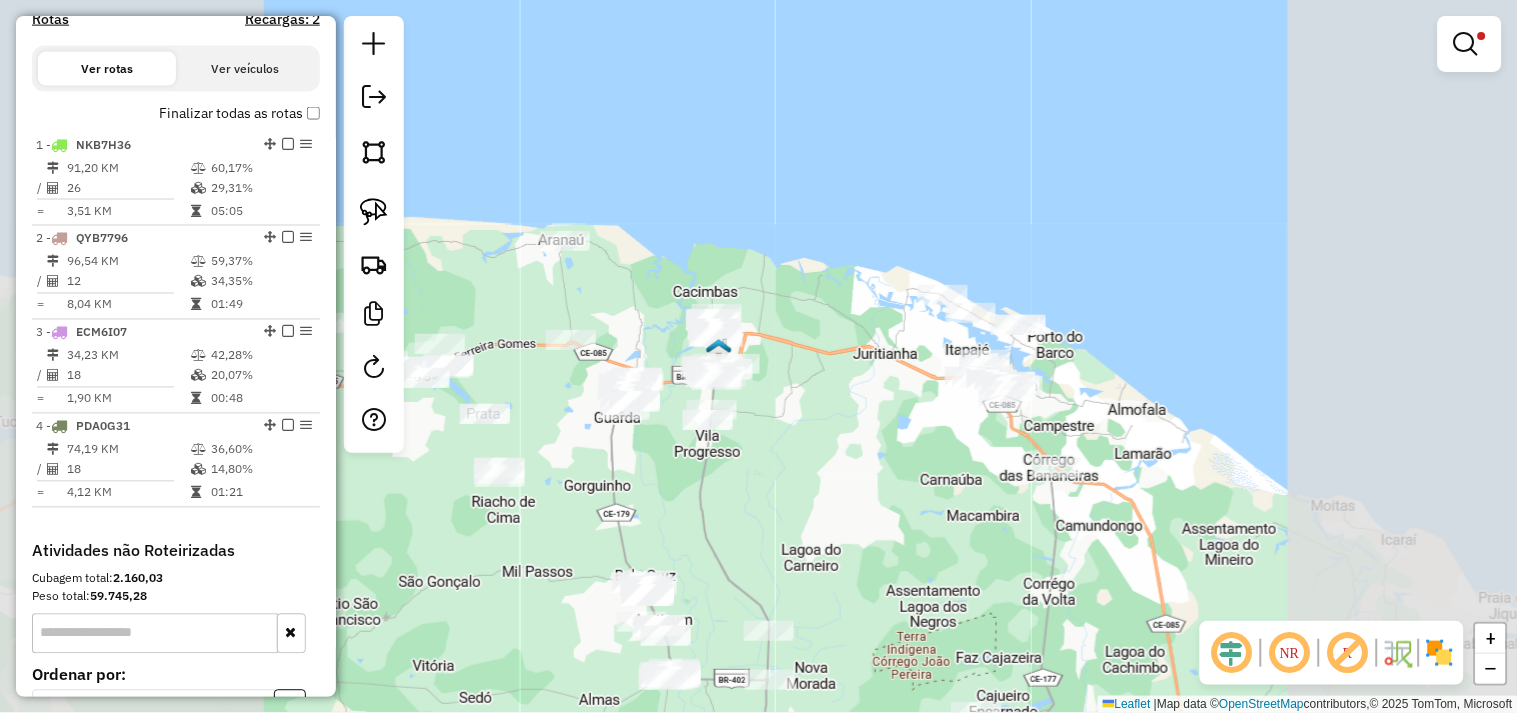 drag, startPoint x: 858, startPoint y: 441, endPoint x: 945, endPoint y: 336, distance: 136.35982 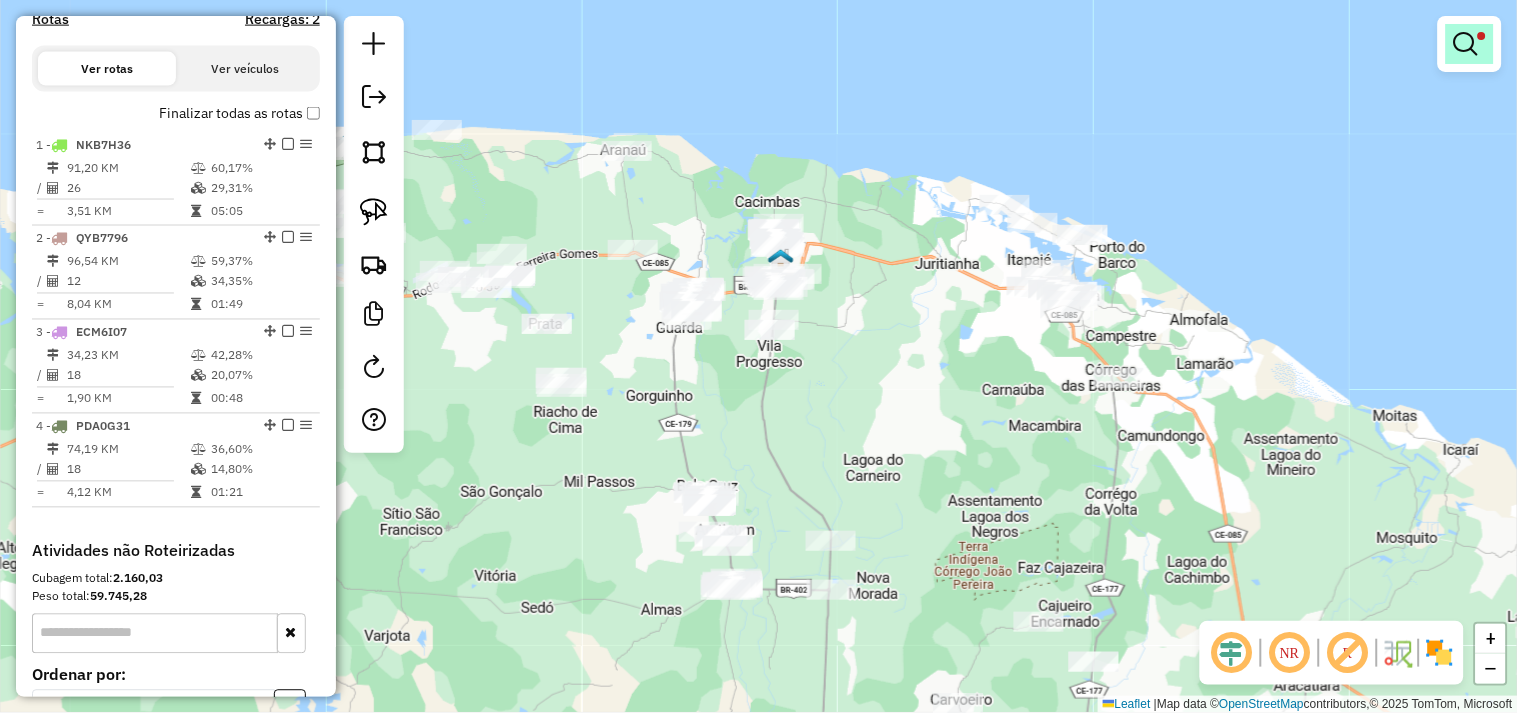click at bounding box center [1482, 36] 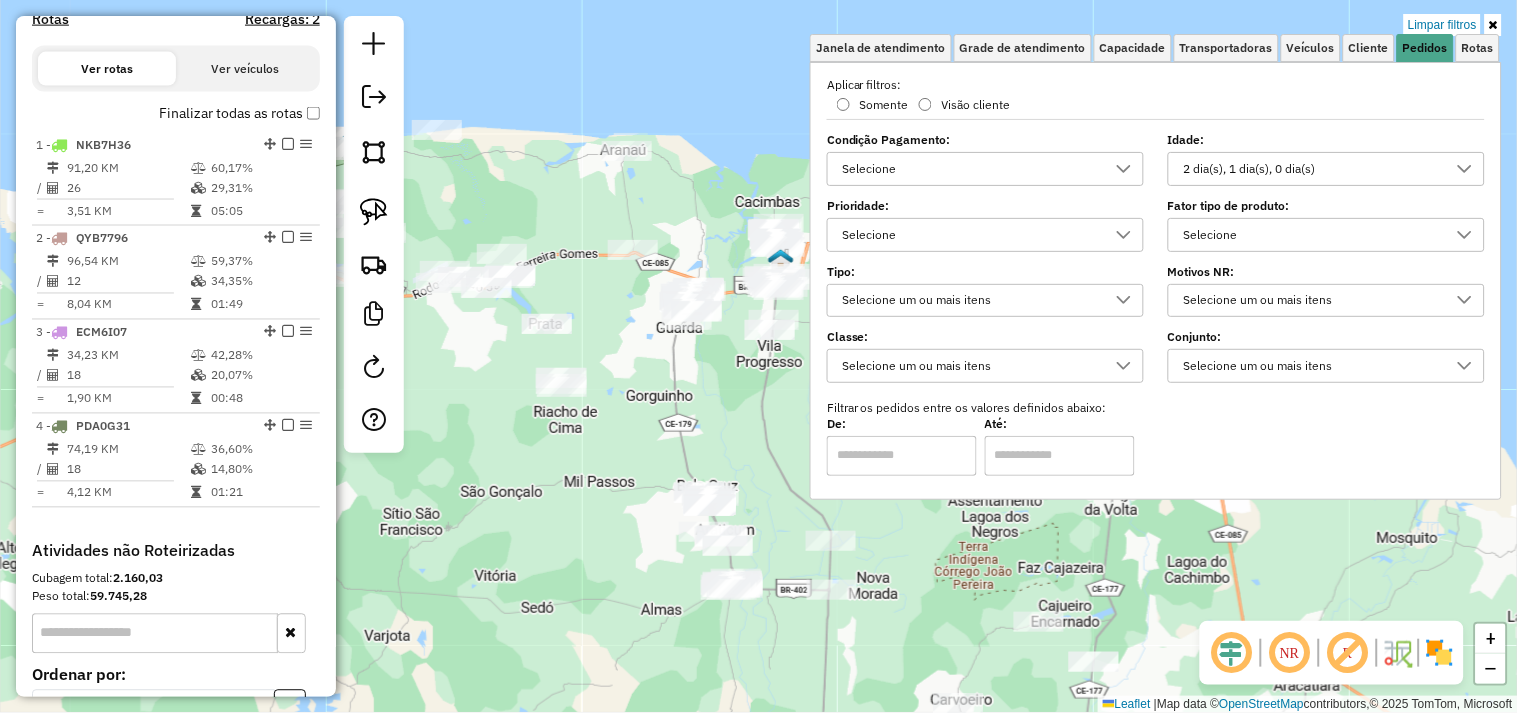 click on "2 dia(s), 1 dia(s), 0 dia(s)" at bounding box center (1311, 169) 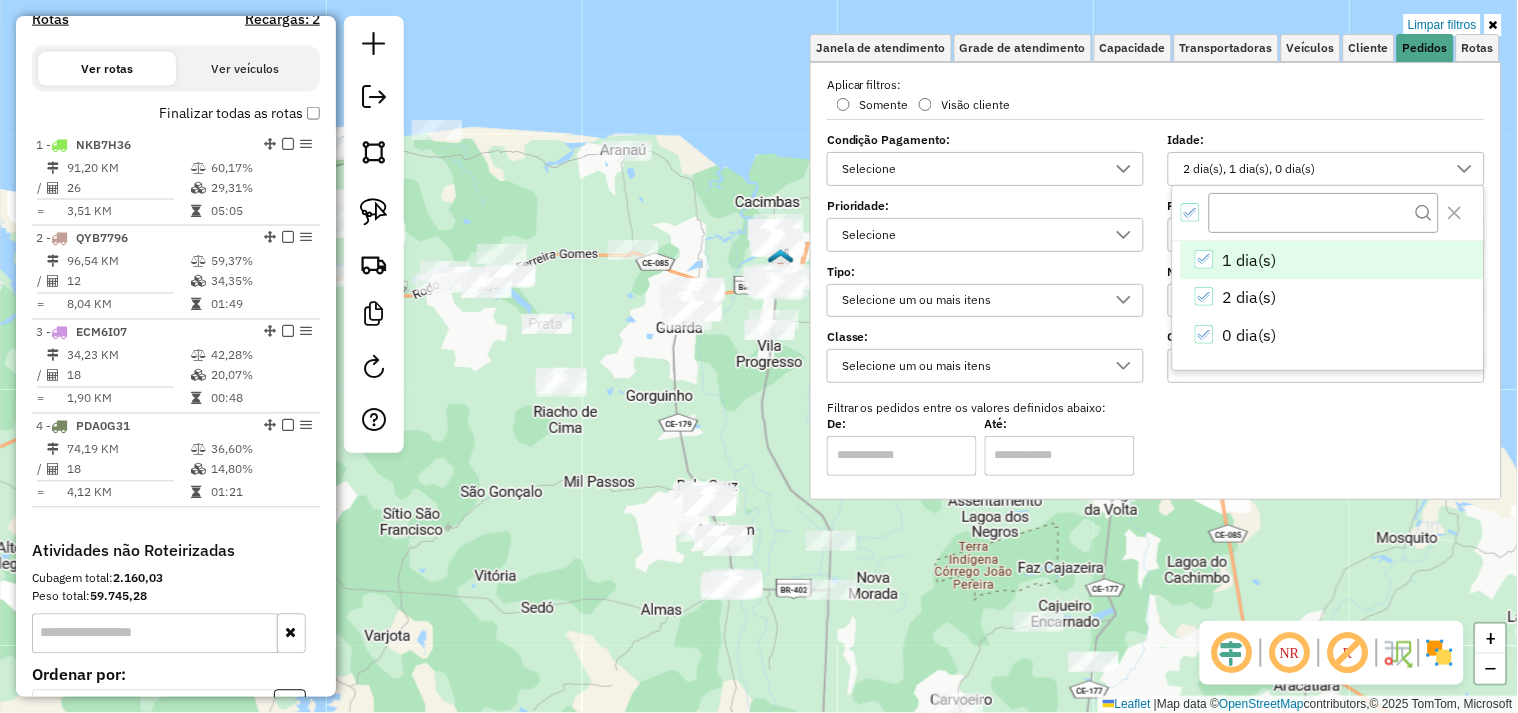 click on "Limpar filtros Janela de atendimento Grade de atendimento Capacidade Transportadoras Veículos Cliente Pedidos  Rotas Selecione os dias de semana para filtrar as janelas de atendimento  Seg   Ter   Qua   Qui   Sex   Sáb   Dom  Informe o período da janela de atendimento: De: Até:  Filtrar exatamente a janela do cliente  Considerar janela de atendimento padrão  Selecione os dias de semana para filtrar as grades de atendimento  Seg   Ter   Qua   Qui   Sex   Sáb   Dom   Considerar clientes sem dia de atendimento cadastrado  Clientes fora do dia de atendimento selecionado Filtrar as atividades entre os valores definidos abaixo:  Peso mínimo:   Peso máximo:   Cubagem mínima:   Cubagem máxima:   De:   Até:  Filtrar as atividades entre o tempo de atendimento definido abaixo:  De:   Até:   Considerar capacidade total dos clientes não roteirizados Transportadora: Selecione um ou mais itens Tipo de veículo: Selecione um ou mais itens Veículo: Selecione um ou mais itens Motorista: Selecione um ou mais itens" 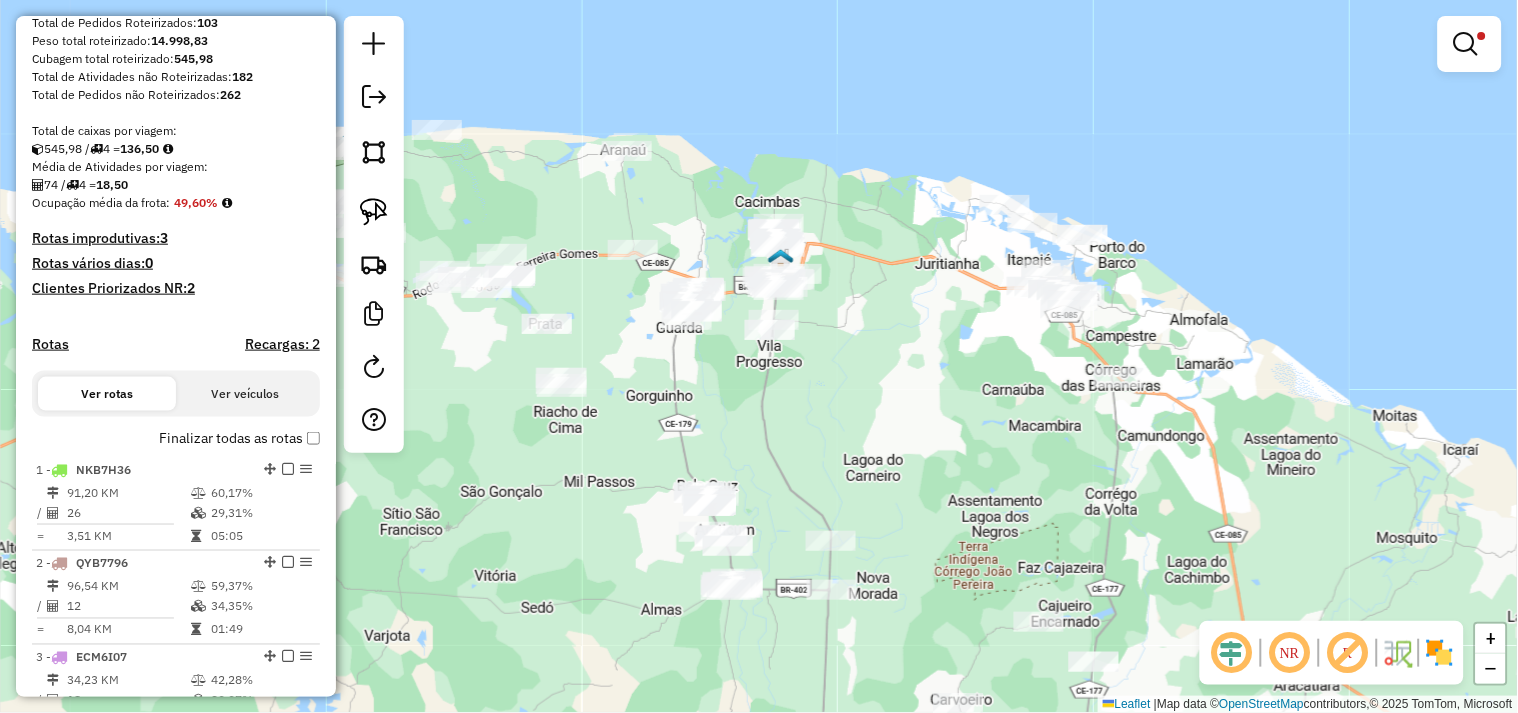 scroll, scrollTop: 84, scrollLeft: 0, axis: vertical 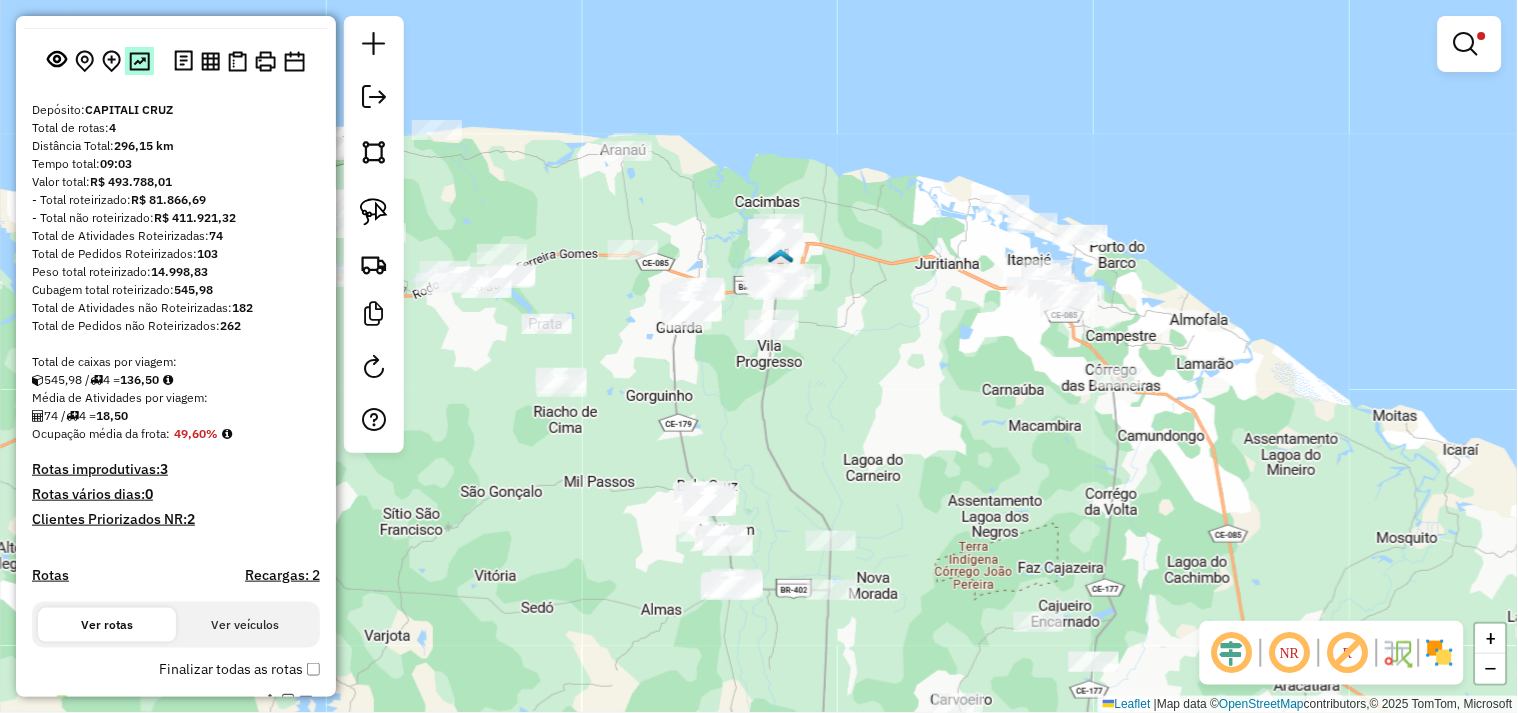 click at bounding box center (139, 60) 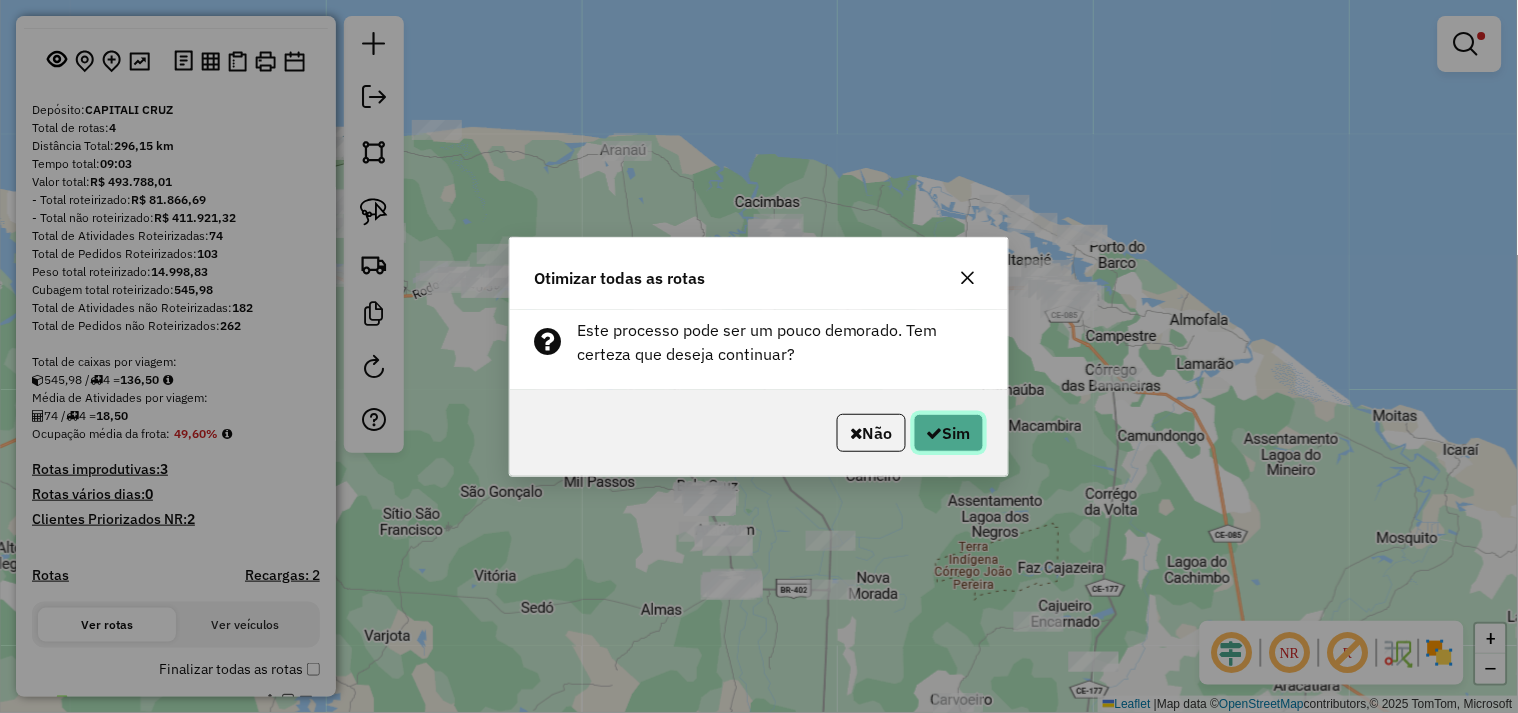 click on "Sim" 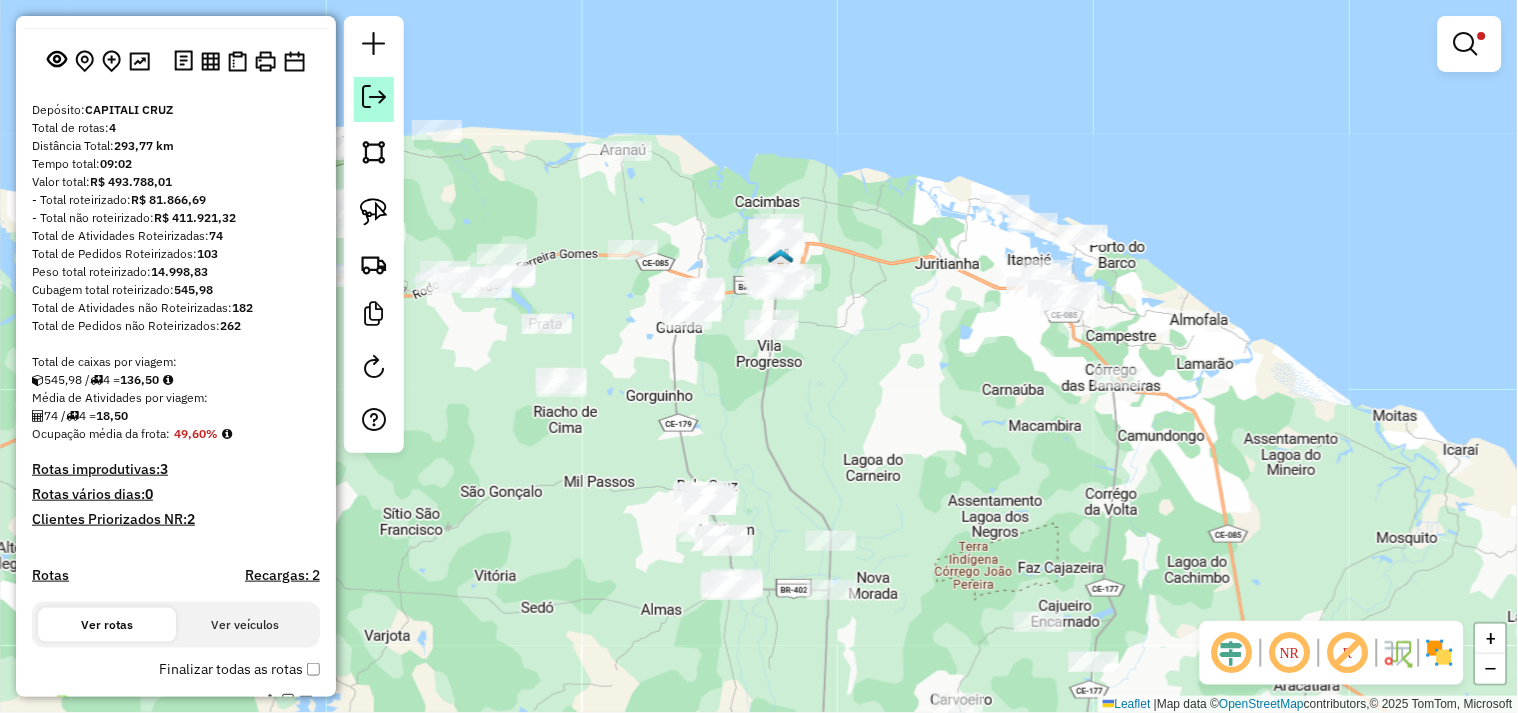 click 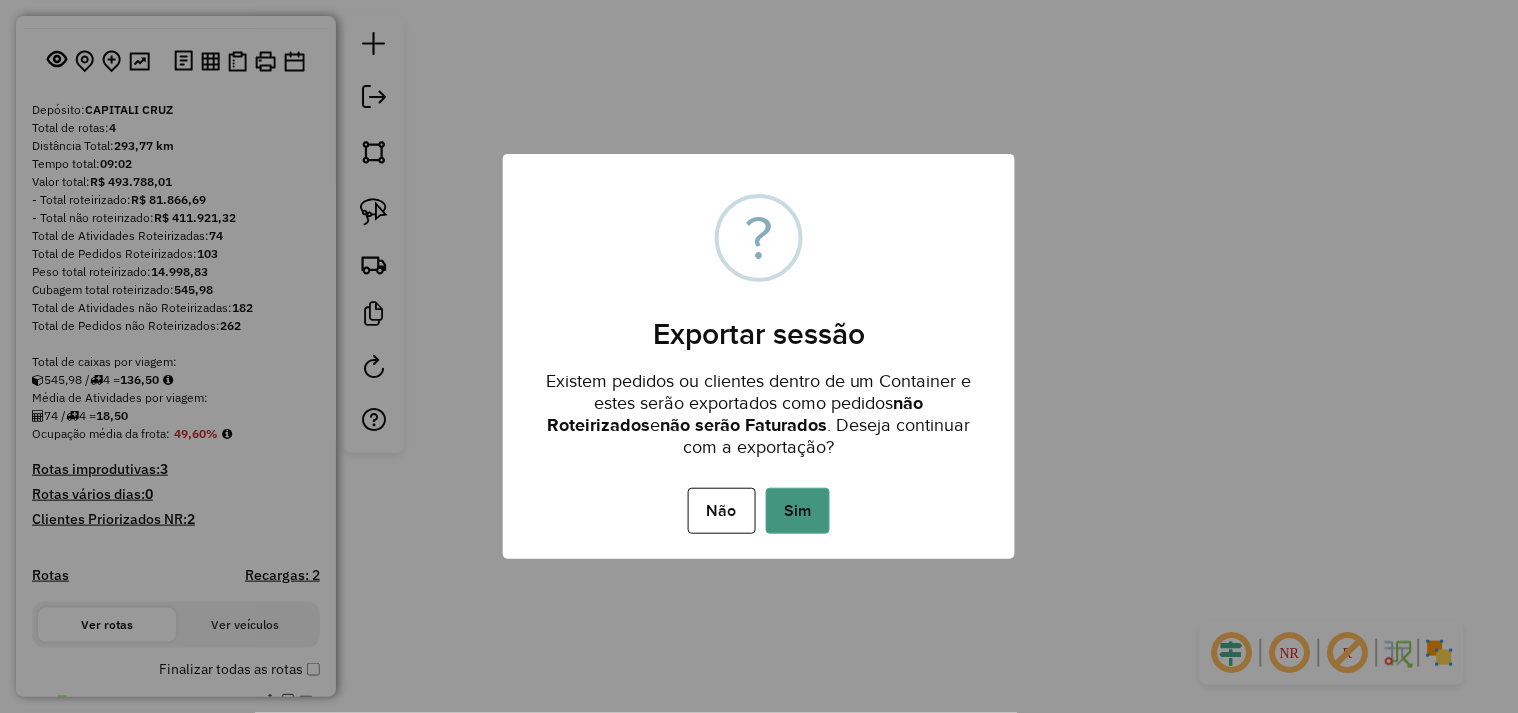 click on "Sim" at bounding box center [798, 511] 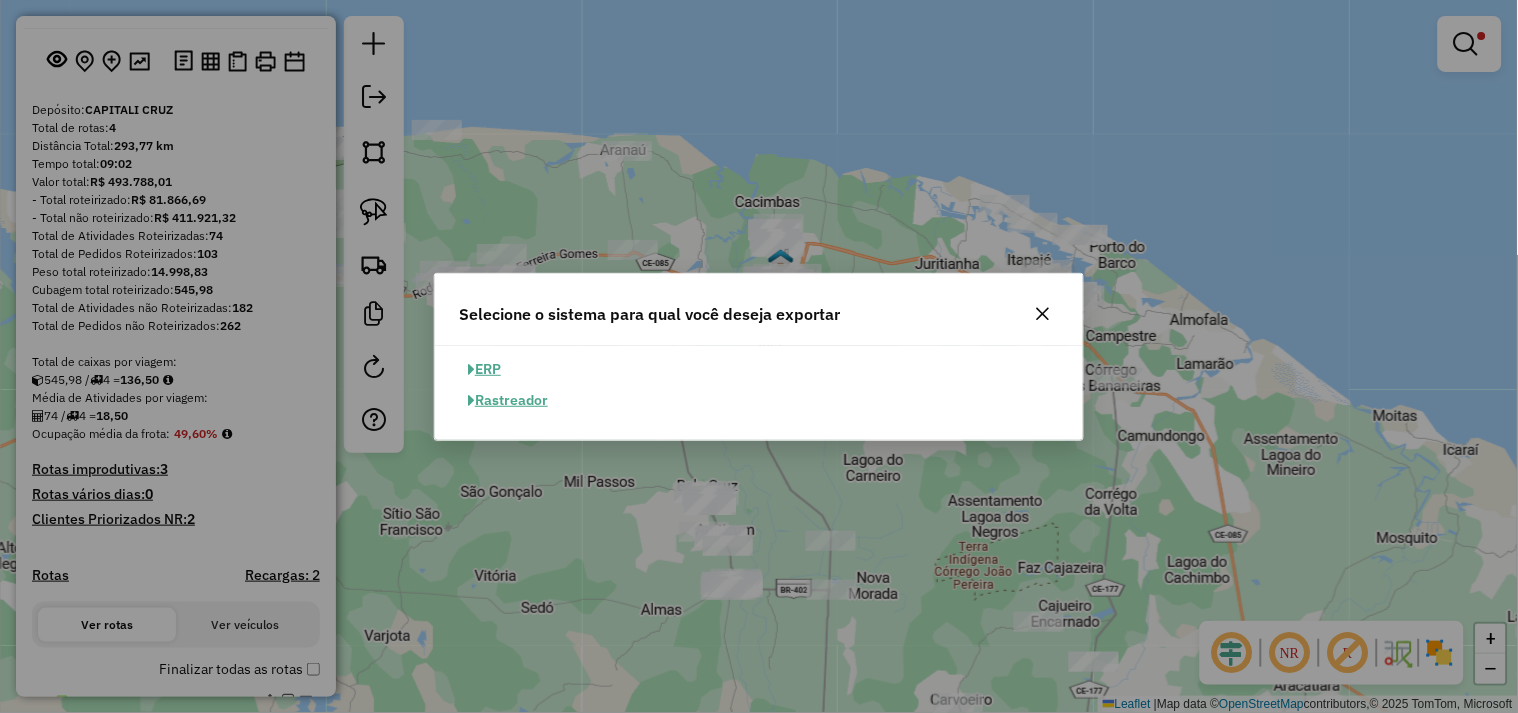 click on "ERP" 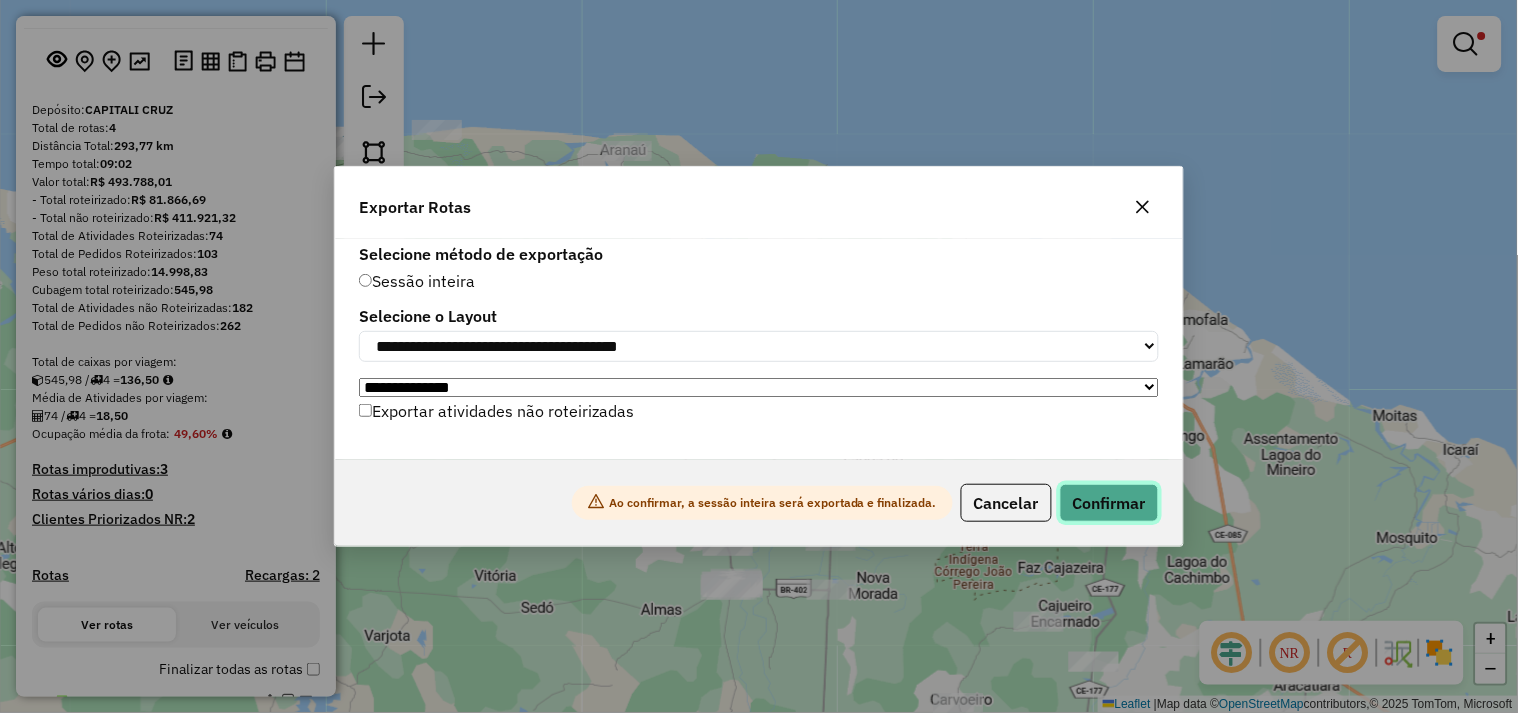 click on "Confirmar" 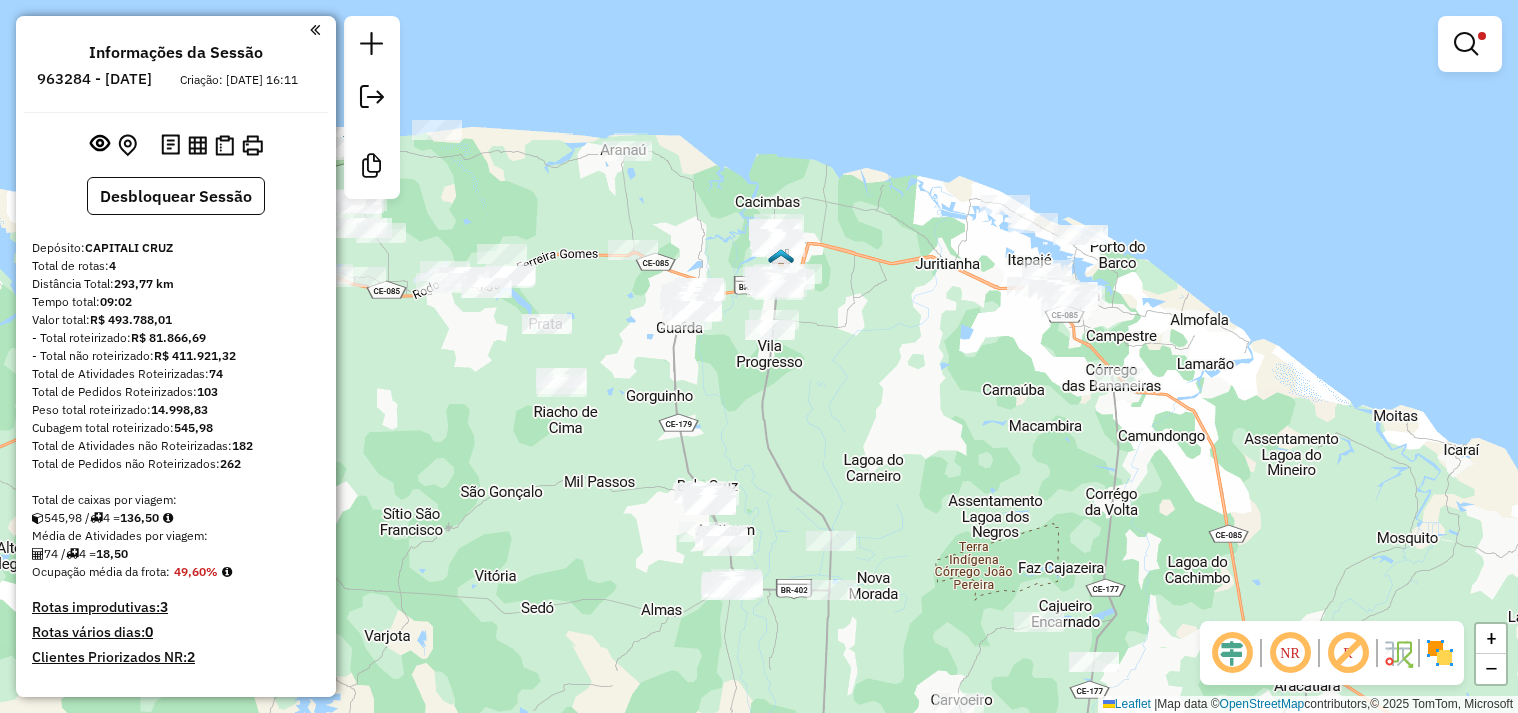 scroll, scrollTop: 0, scrollLeft: 0, axis: both 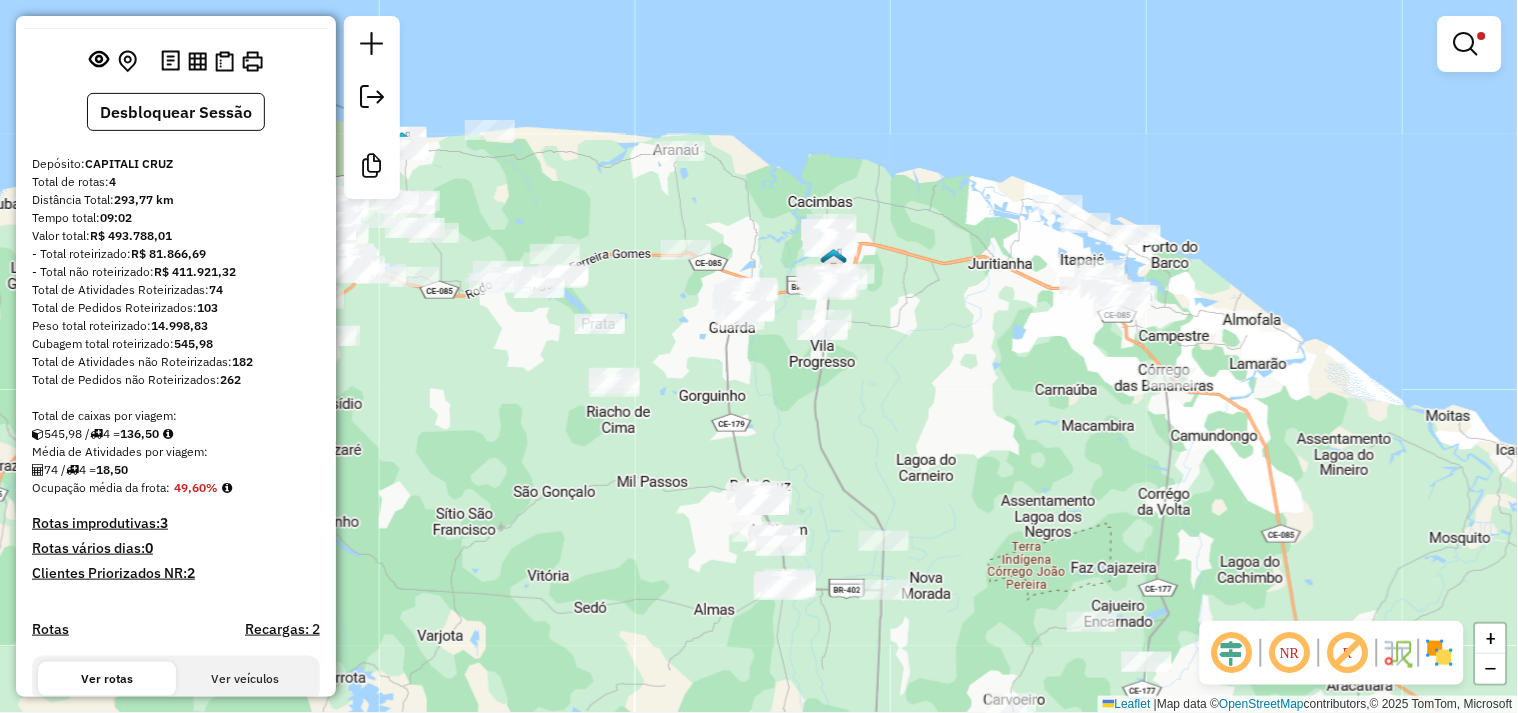 drag, startPoint x: 710, startPoint y: 398, endPoint x: 787, endPoint y: 390, distance: 77.41447 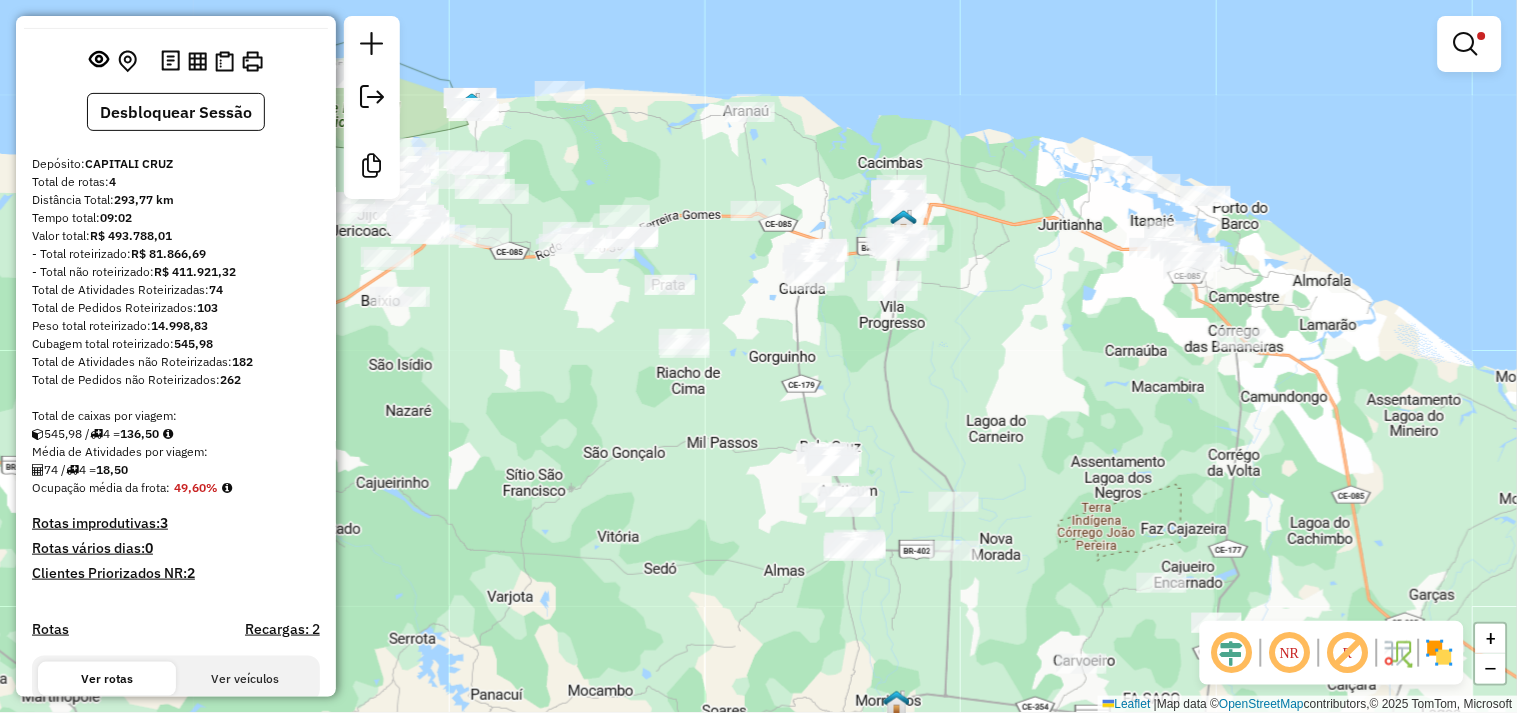 drag, startPoint x: 618, startPoint y: 485, endPoint x: 686, endPoint y: 411, distance: 100.49876 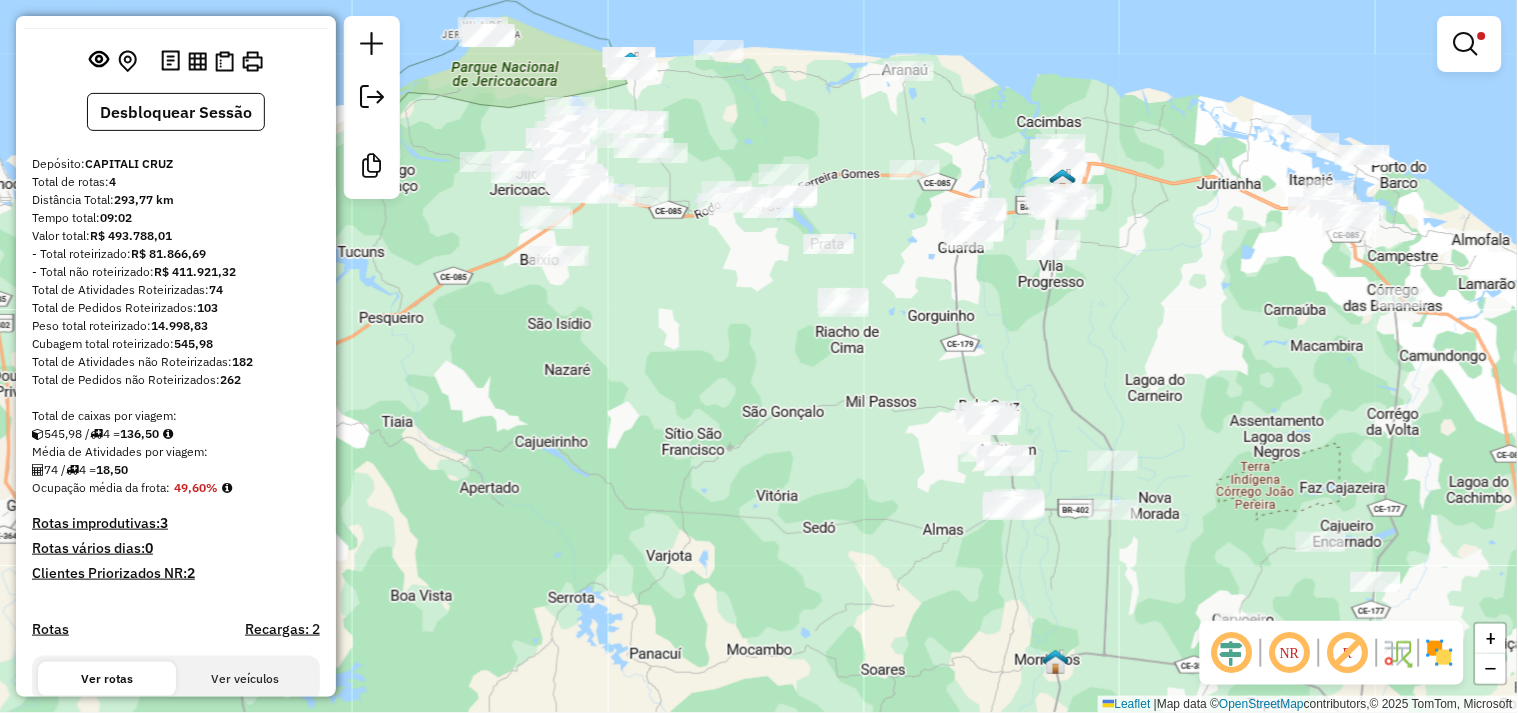 drag, startPoint x: 557, startPoint y: 405, endPoint x: 691, endPoint y: 396, distance: 134.3019 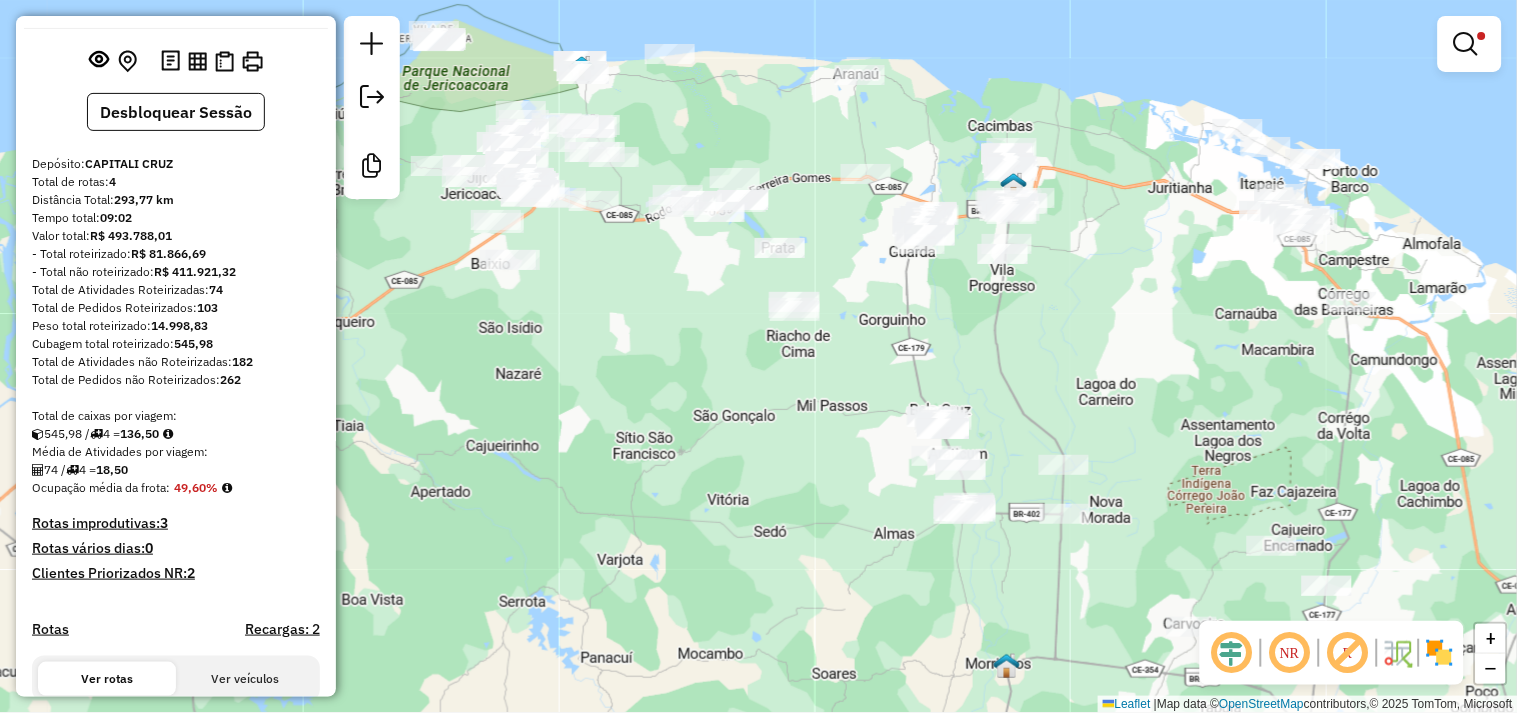 drag, startPoint x: 844, startPoint y: 363, endPoint x: 787, endPoint y: 365, distance: 57.035076 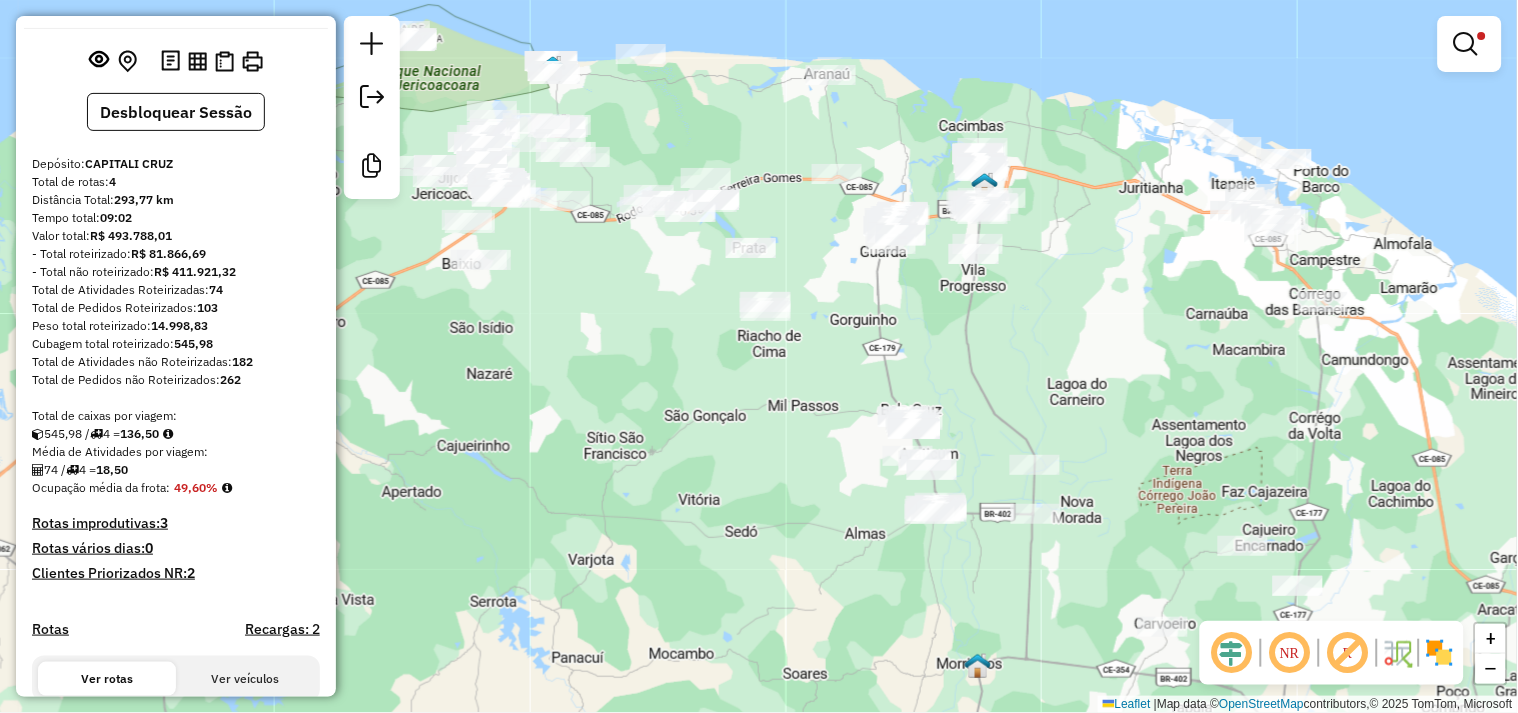 click 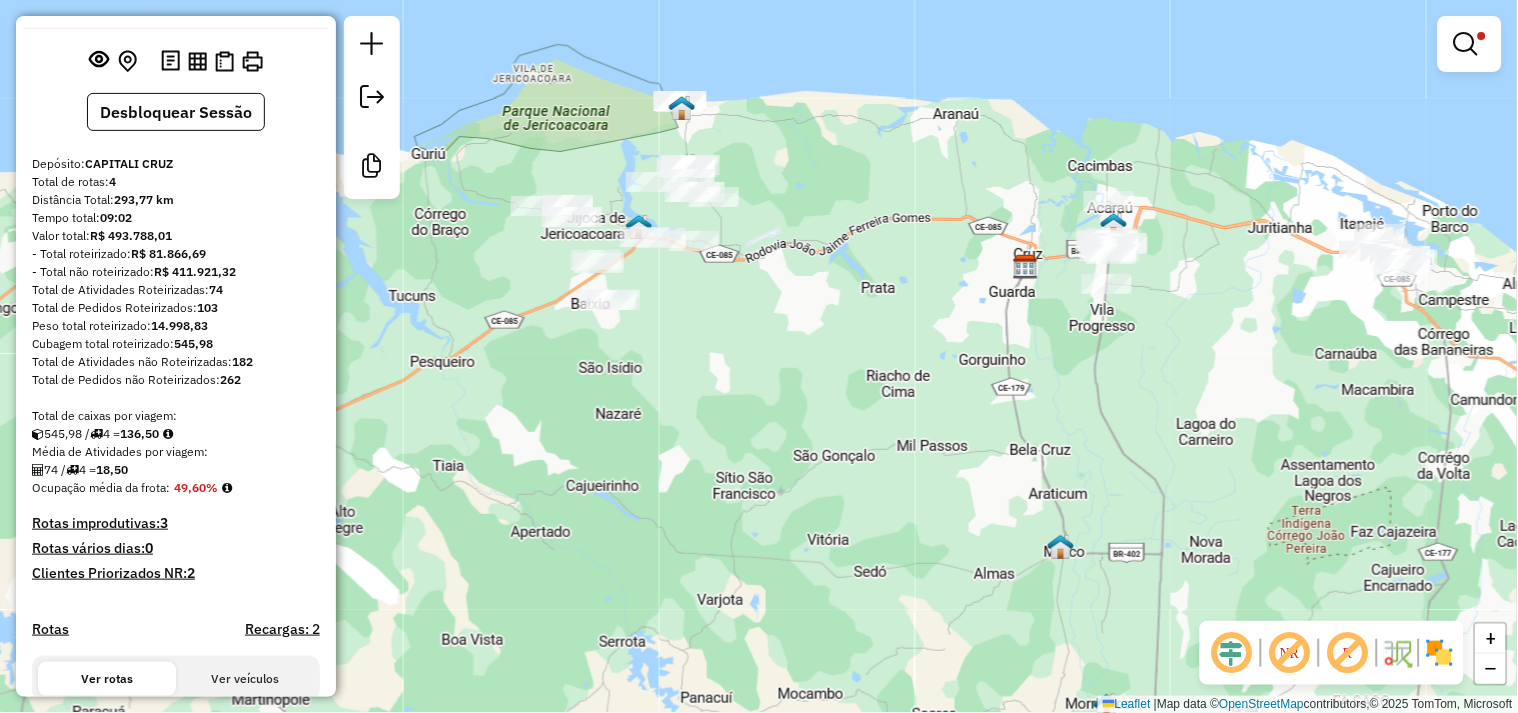 drag, startPoint x: 675, startPoint y: 434, endPoint x: 805, endPoint y: 475, distance: 136.31215 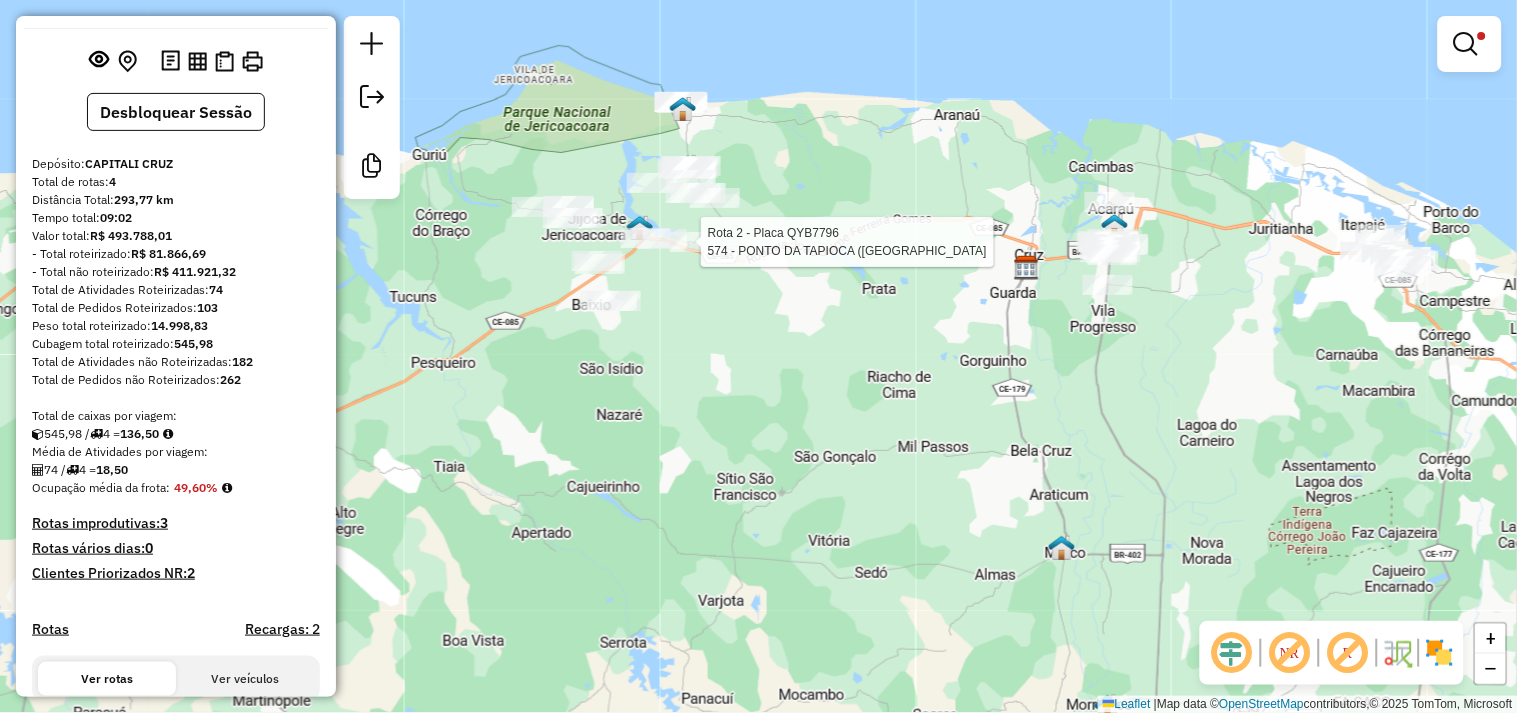 select on "**********" 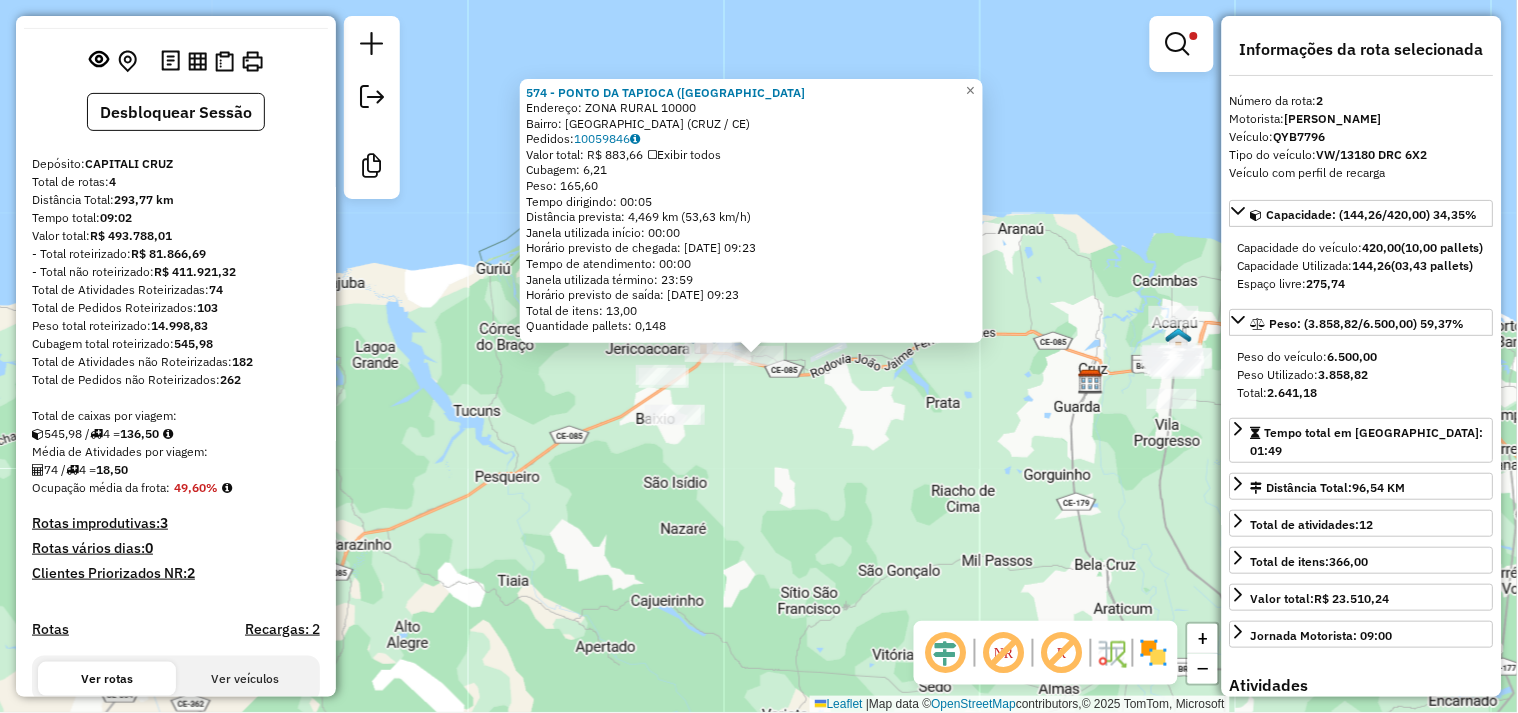 scroll, scrollTop: 831, scrollLeft: 0, axis: vertical 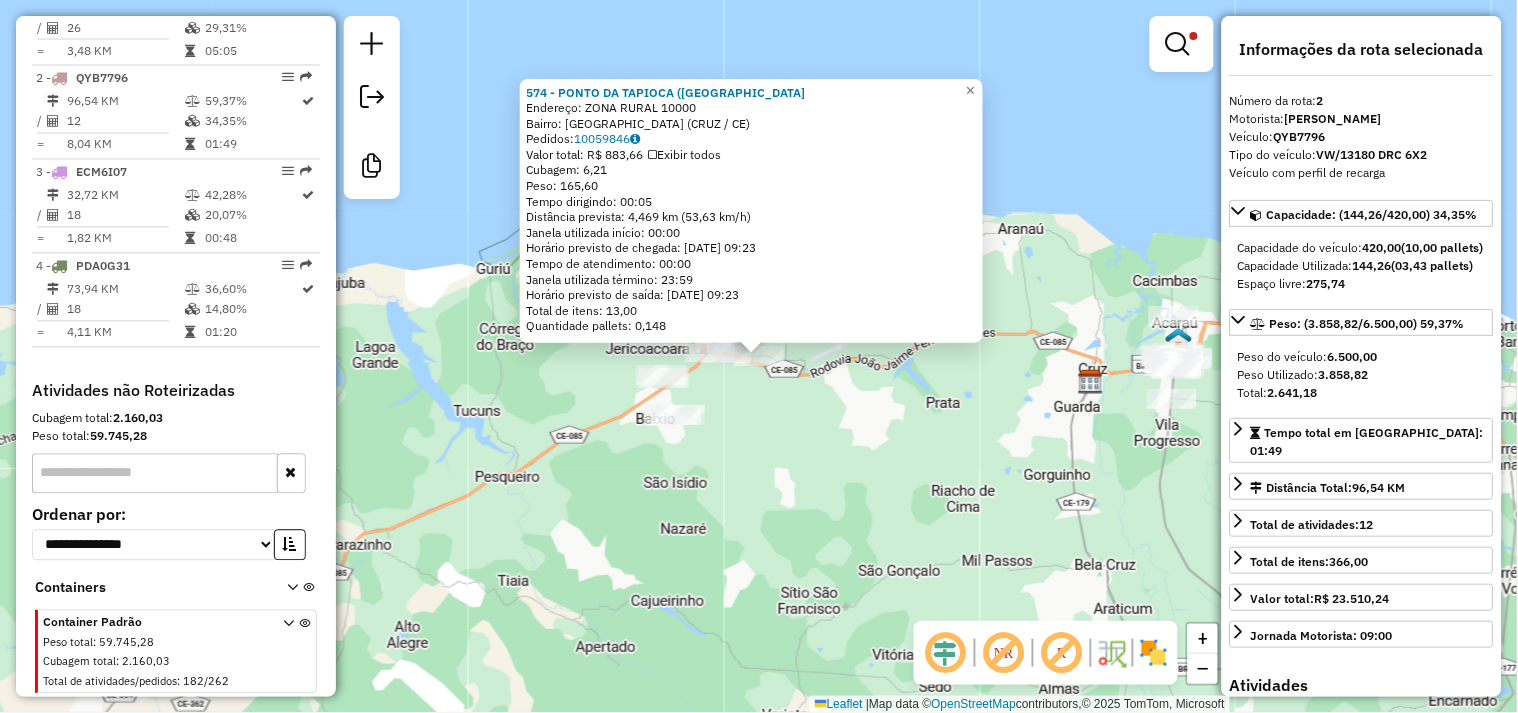 click on "574 - PONTO DA TAPIOCA (PA  Endereço:  ZONA RURAL 10000   Bairro: PARAGUAI (CRUZ / CE)   Pedidos:  10059846   Valor total: R$ 883,66   Exibir todos   Cubagem: 6,21  Peso: 165,60  Tempo dirigindo: 00:05   Distância prevista: 4,469 km (53,63 km/h)   Janela utilizada início: 00:00   Horário previsto de chegada: 11/07/2025 09:23   Tempo de atendimento: 00:00   Janela utilizada término: 23:59   Horário previsto de saída: 11/07/2025 09:23   Total de itens: 13,00   Quantidade pallets: 0,148  × Limpar filtros Janela de atendimento Grade de atendimento Capacidade Transportadoras Veículos Cliente Pedidos  Rotas Selecione os dias de semana para filtrar as janelas de atendimento  Seg   Ter   Qua   Qui   Sex   Sáb   Dom  Informe o período da janela de atendimento: De: Até:  Filtrar exatamente a janela do cliente  Considerar janela de atendimento padrão  Selecione os dias de semana para filtrar as grades de atendimento  Seg   Ter   Qua   Qui   Sex   Sáb   Dom   Clientes fora do dia de atendimento selecionado" 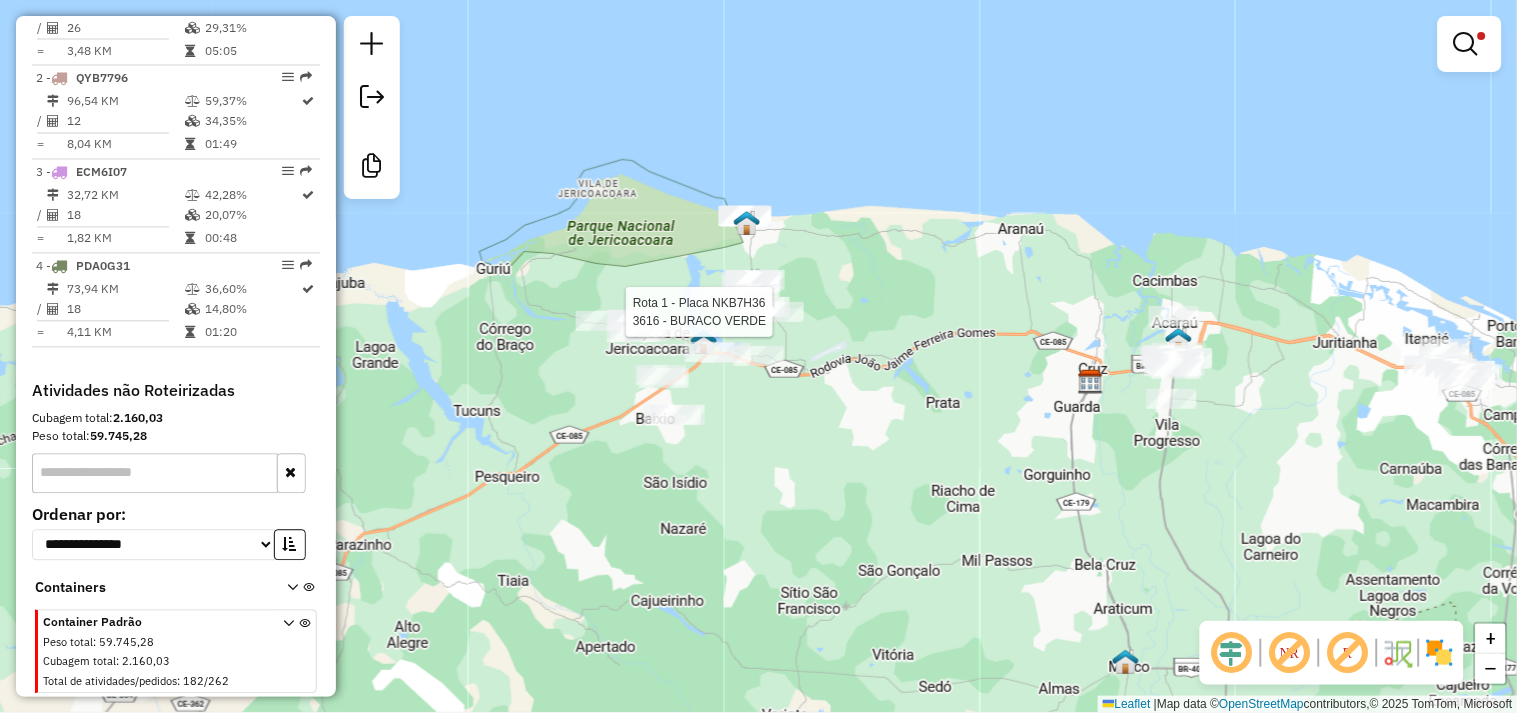 click 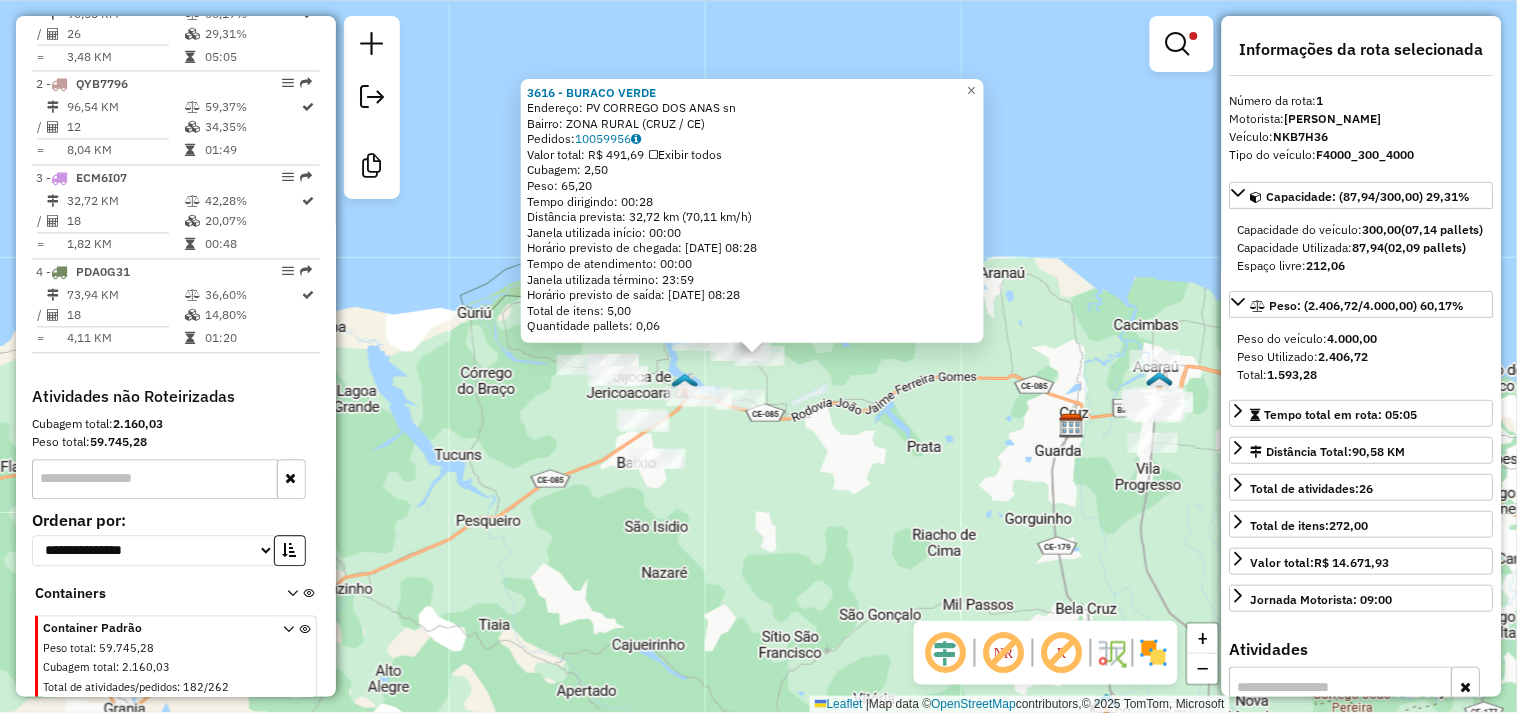 scroll, scrollTop: 787, scrollLeft: 0, axis: vertical 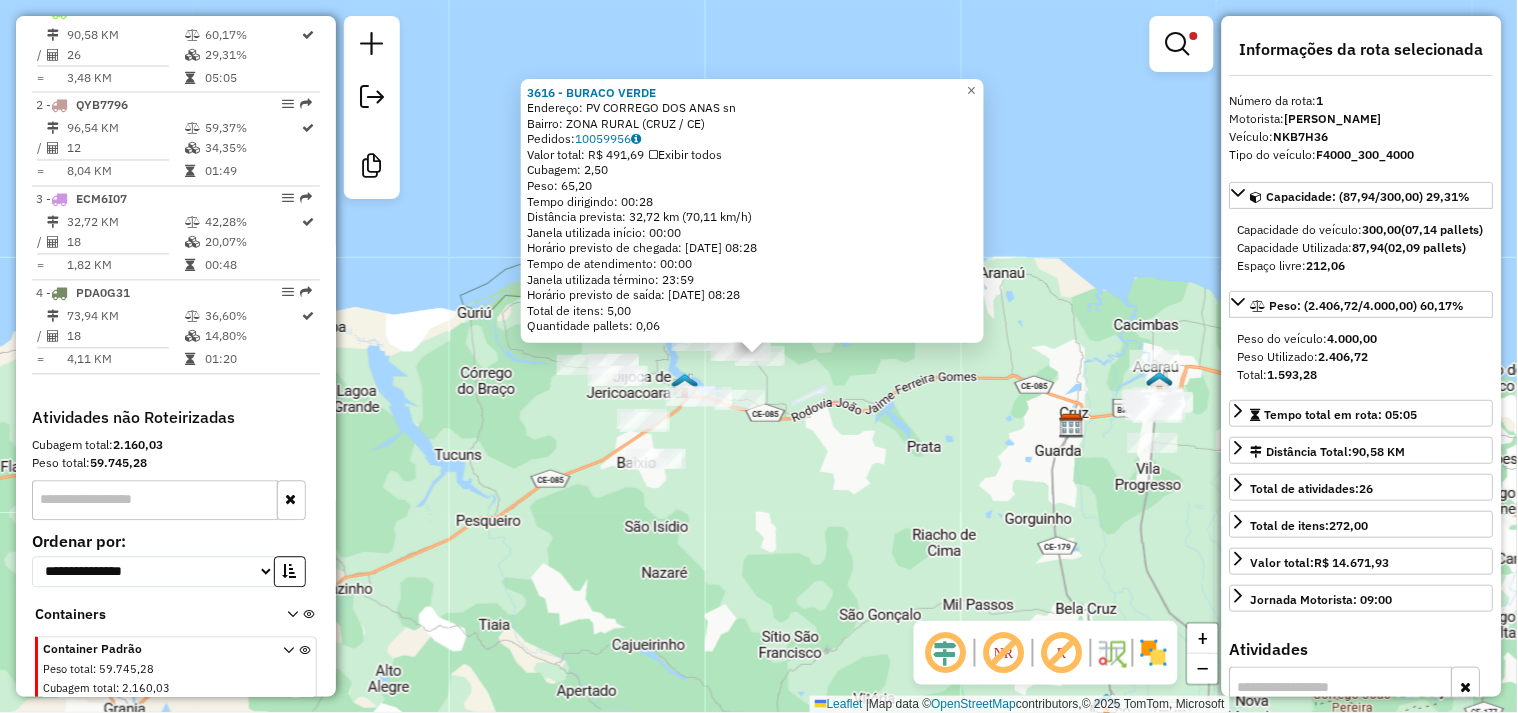 click on "3616 - BURACO VERDE  Endereço:  PV CORREGO DOS ANAS sn   Bairro: ZONA RURAL (CRUZ / CE)   Pedidos:  10059956   Valor total: R$ 491,69   Exibir todos   Cubagem: 2,50  Peso: 65,20  Tempo dirigindo: 00:28   Distância prevista: 32,72 km (70,11 km/h)   Janela utilizada início: 00:00   Horário previsto de chegada: 11/07/2025 08:28   Tempo de atendimento: 00:00   Janela utilizada término: 23:59   Horário previsto de saída: 11/07/2025 08:28   Total de itens: 5,00   Quantidade pallets: 0,06  × Limpar filtros Janela de atendimento Grade de atendimento Capacidade Transportadoras Veículos Cliente Pedidos  Rotas Selecione os dias de semana para filtrar as janelas de atendimento  Seg   Ter   Qua   Qui   Sex   Sáb   Dom  Informe o período da janela de atendimento: De: Até:  Filtrar exatamente a janela do cliente  Considerar janela de atendimento padrão  Selecione os dias de semana para filtrar as grades de atendimento  Seg   Ter   Qua   Qui   Sex   Sáb   Dom   Clientes fora do dia de atendimento selecionado +" 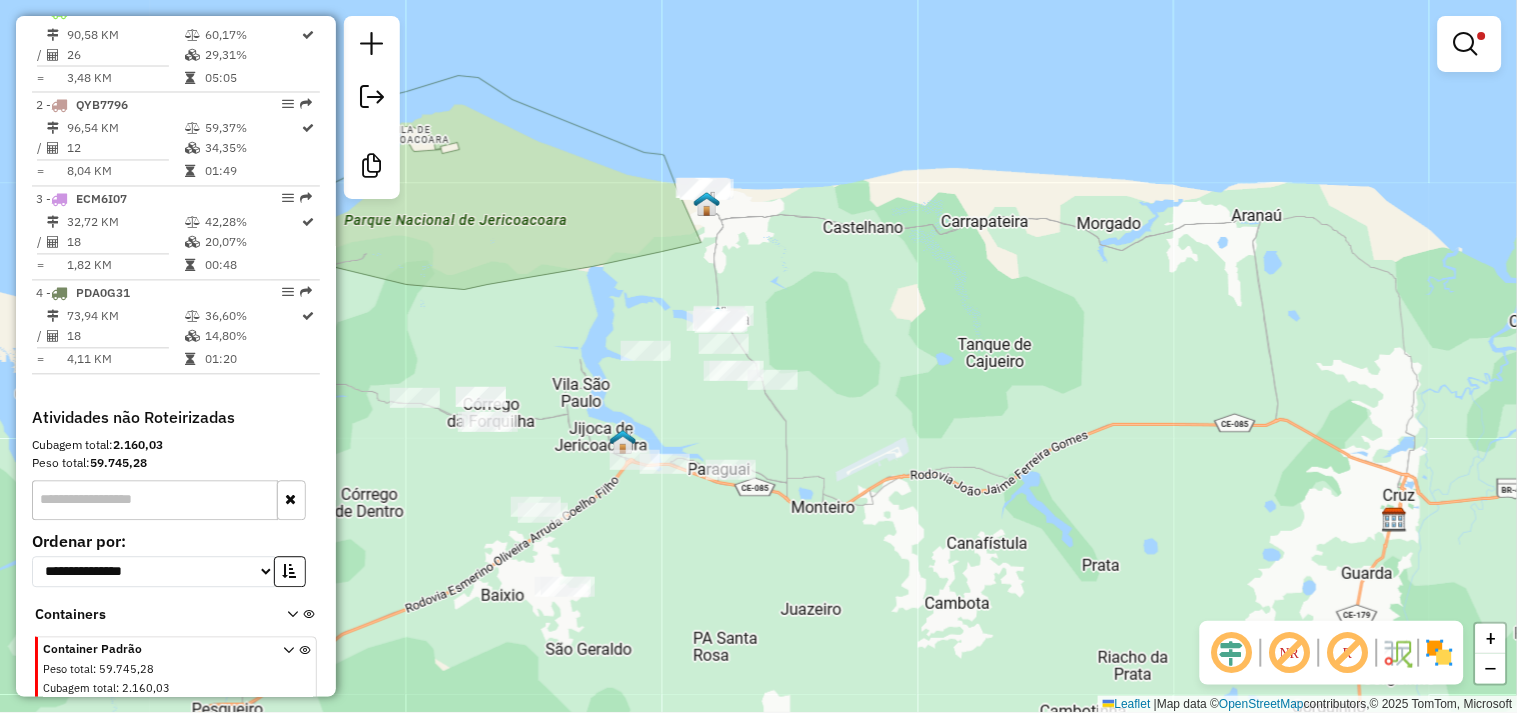 drag, startPoint x: 973, startPoint y: 376, endPoint x: 835, endPoint y: 272, distance: 172.80046 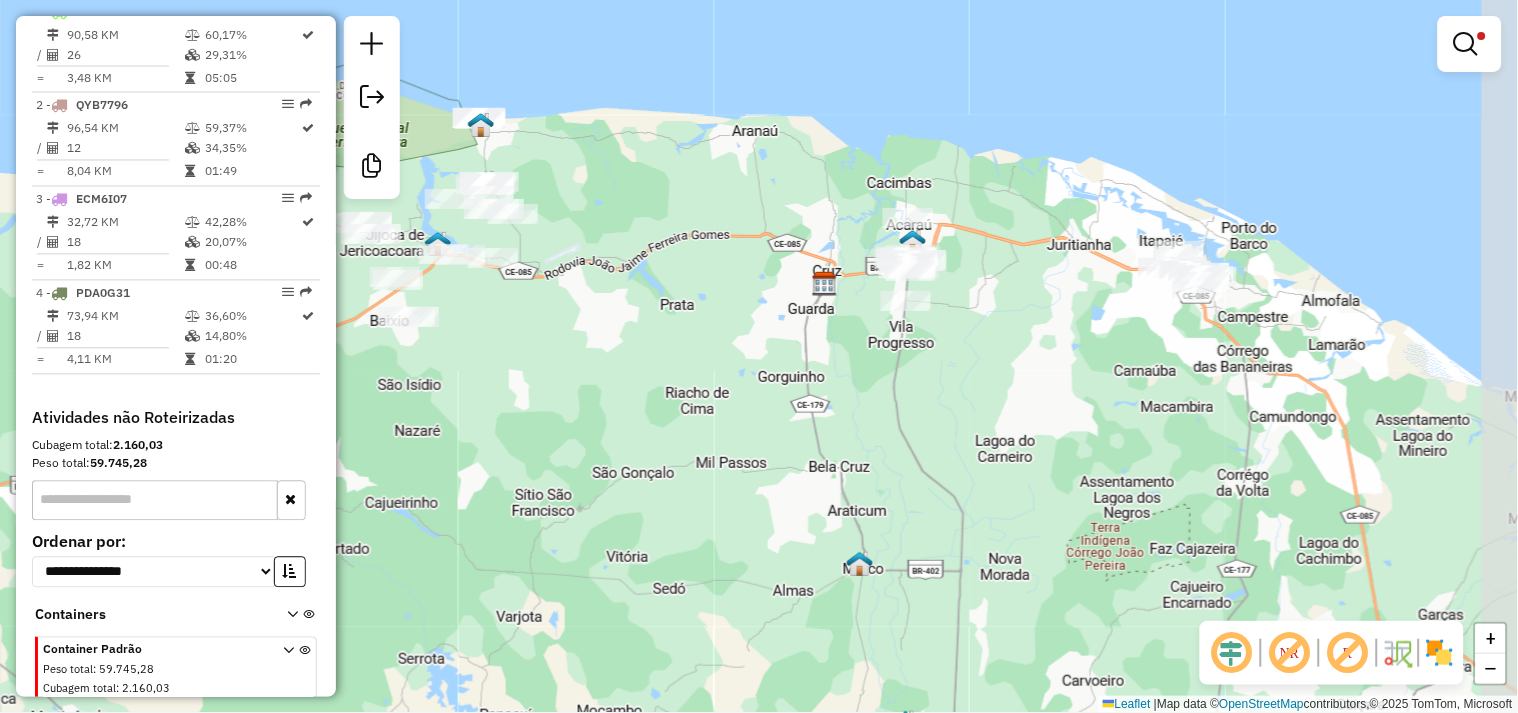 drag, startPoint x: 920, startPoint y: 370, endPoint x: 700, endPoint y: 325, distance: 224.55511 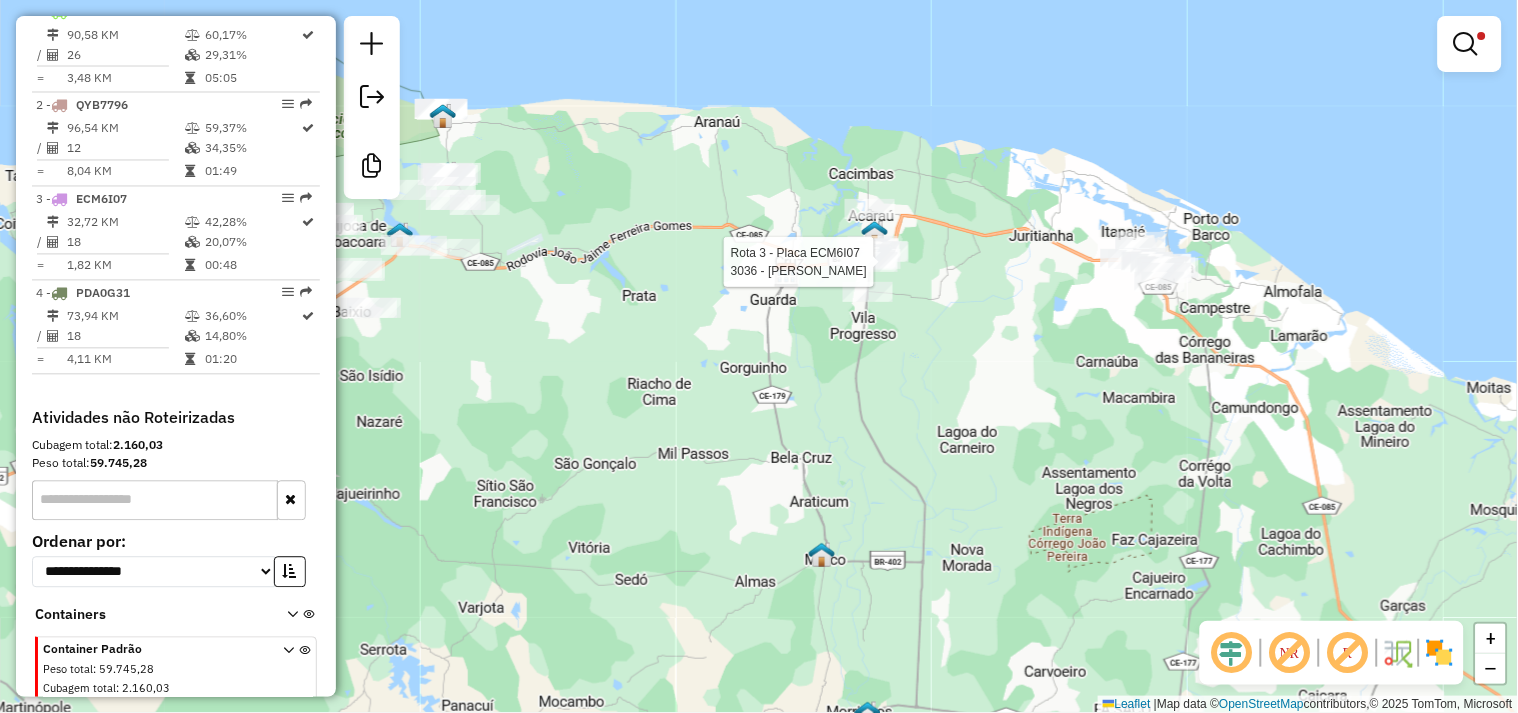 scroll, scrollTop: 831, scrollLeft: 0, axis: vertical 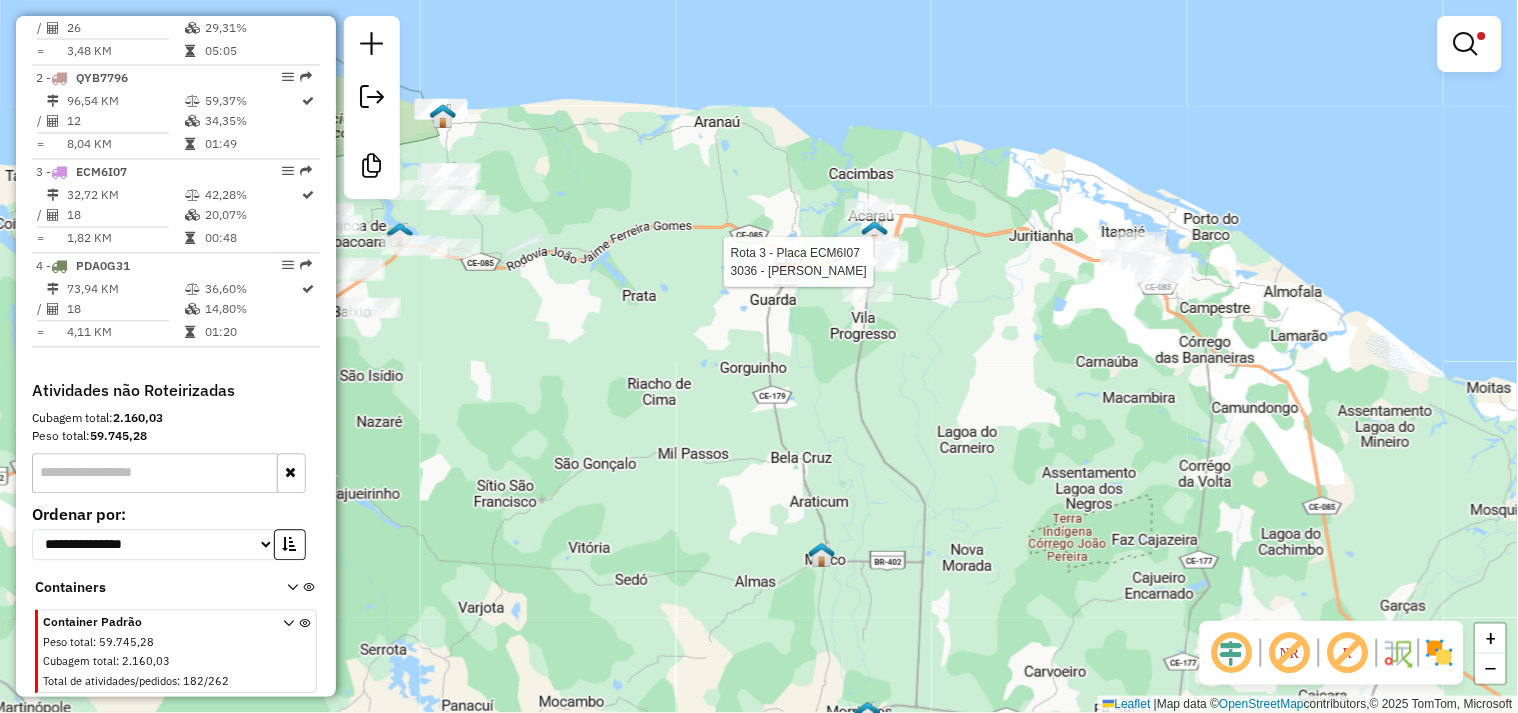 select on "**********" 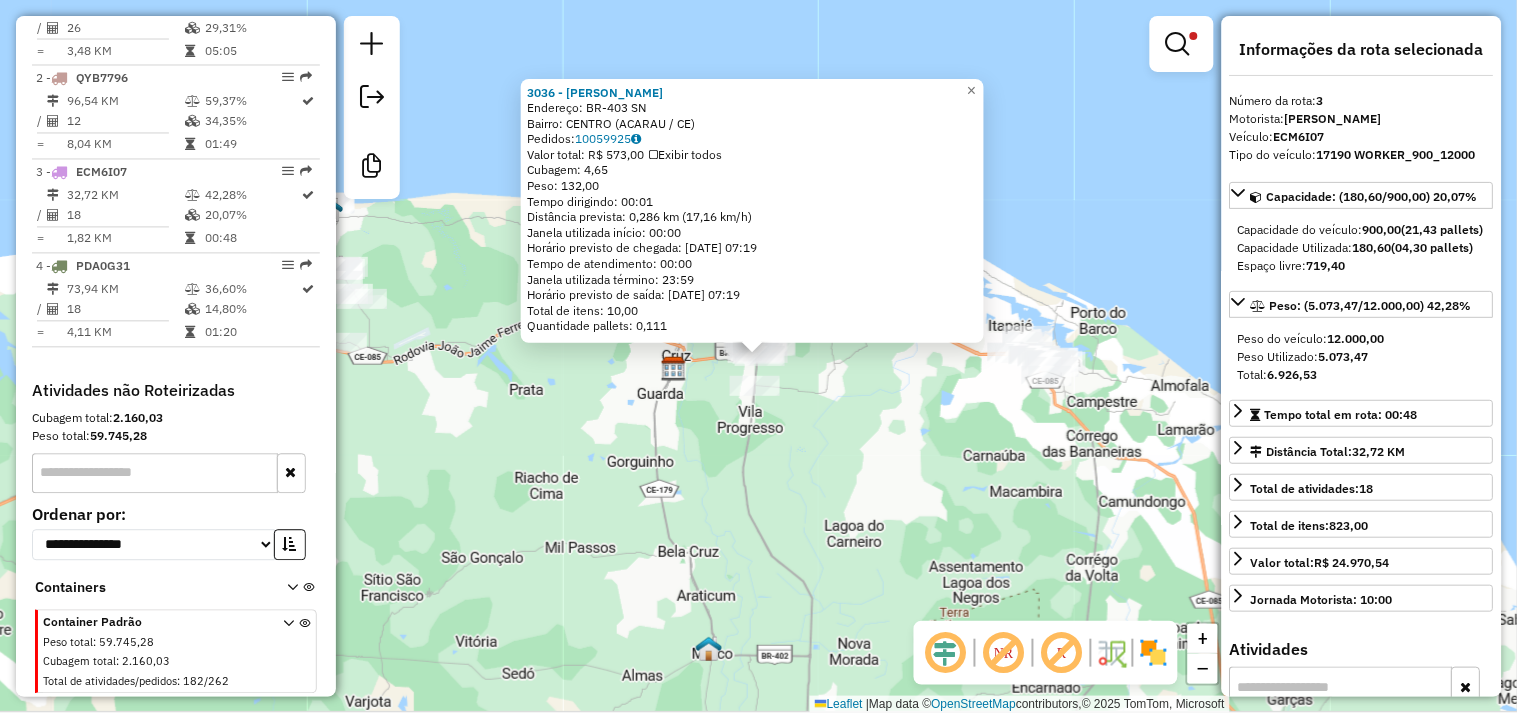 click on "3036 - LUIS FILHO  Endereço:  BR-403 SN   Bairro: CENTRO (ACARAU / CE)   Pedidos:  10059925   Valor total: R$ 573,00   Exibir todos   Cubagem: 4,65  Peso: 132,00  Tempo dirigindo: 00:01   Distância prevista: 0,286 km (17,16 km/h)   Janela utilizada início: 00:00   Horário previsto de chegada: 11/07/2025 07:19   Tempo de atendimento: 00:00   Janela utilizada término: 23:59   Horário previsto de saída: 11/07/2025 07:19   Total de itens: 10,00   Quantidade pallets: 0,111  × Limpar filtros Janela de atendimento Grade de atendimento Capacidade Transportadoras Veículos Cliente Pedidos  Rotas Selecione os dias de semana para filtrar as janelas de atendimento  Seg   Ter   Qua   Qui   Sex   Sáb   Dom  Informe o período da janela de atendimento: De: Até:  Filtrar exatamente a janela do cliente  Considerar janela de atendimento padrão  Selecione os dias de semana para filtrar as grades de atendimento  Seg   Ter   Qua   Qui   Sex   Sáb   Dom   Considerar clientes sem dia de atendimento cadastrado  De:  De:" 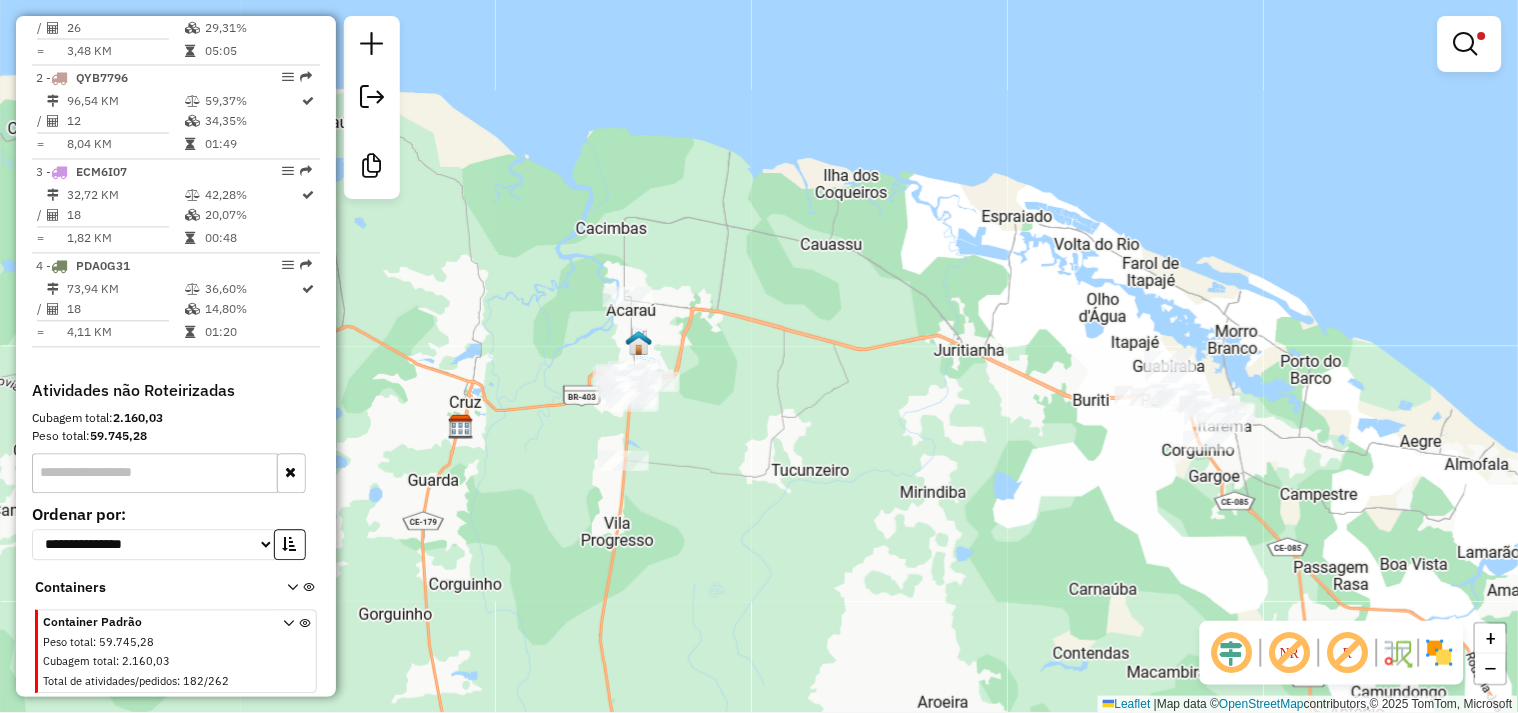 drag, startPoint x: 940, startPoint y: 465, endPoint x: 680, endPoint y: 365, distance: 278.56778 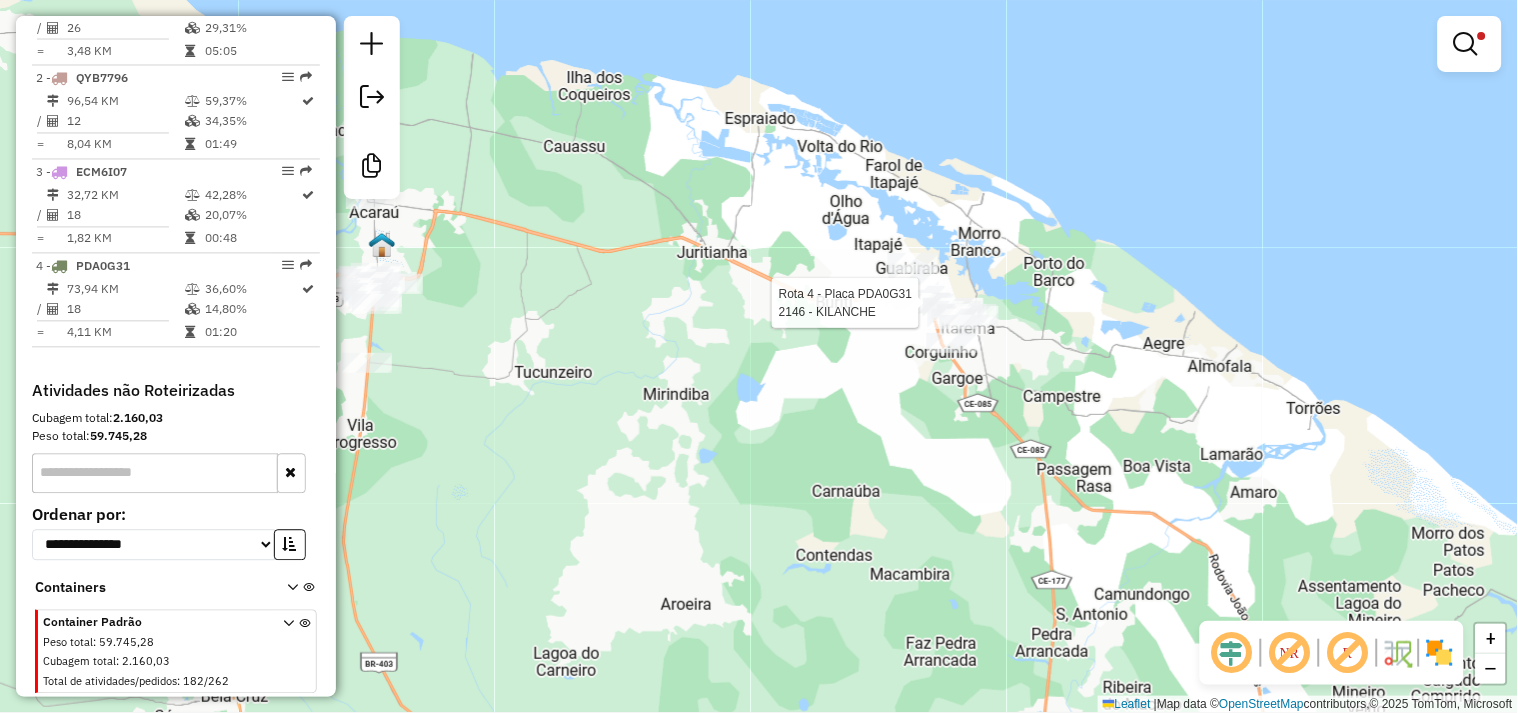 select on "**********" 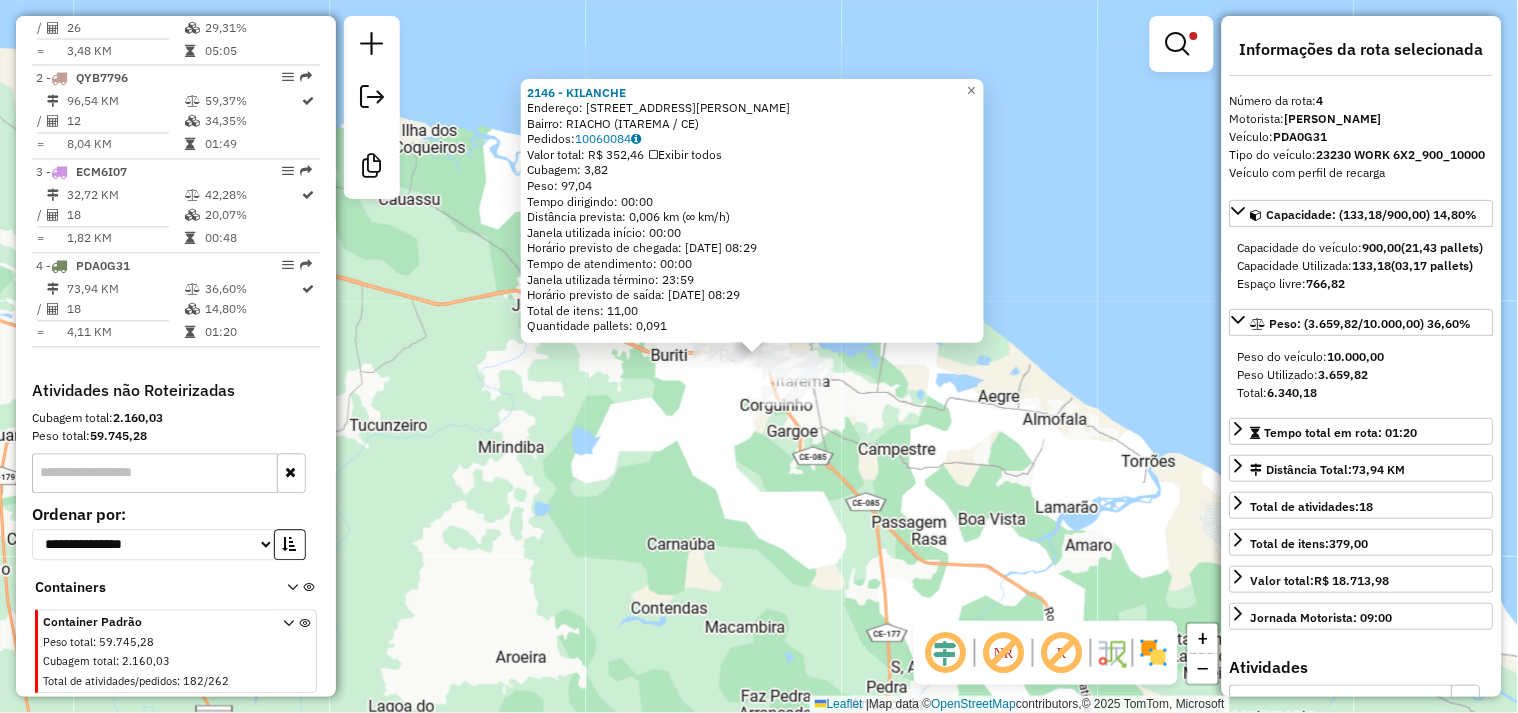 click on "2146 - KILANCHE  Endereço:  AVENIDA JOaO BATISTA RIOS 329   Bairro: RIACHO (ITAREMA / CE)   Pedidos:  10060084   Valor total: R$ 352,46   Exibir todos   Cubagem: 3,82  Peso: 97,04  Tempo dirigindo: 00:00   Distância prevista: 0,006 km (∞ km/h)   Janela utilizada início: 00:00   Horário previsto de chegada: 11/07/2025 08:29   Tempo de atendimento: 00:00   Janela utilizada término: 23:59   Horário previsto de saída: 11/07/2025 08:29   Total de itens: 11,00   Quantidade pallets: 0,091  × Limpar filtros Janela de atendimento Grade de atendimento Capacidade Transportadoras Veículos Cliente Pedidos  Rotas Selecione os dias de semana para filtrar as janelas de atendimento  Seg   Ter   Qua   Qui   Sex   Sáb   Dom  Informe o período da janela de atendimento: De: Até:  Filtrar exatamente a janela do cliente  Considerar janela de atendimento padrão  Selecione os dias de semana para filtrar as grades de atendimento  Seg   Ter   Qua   Qui   Sex   Sáb   Dom   Clientes fora do dia de atendimento selecionado" 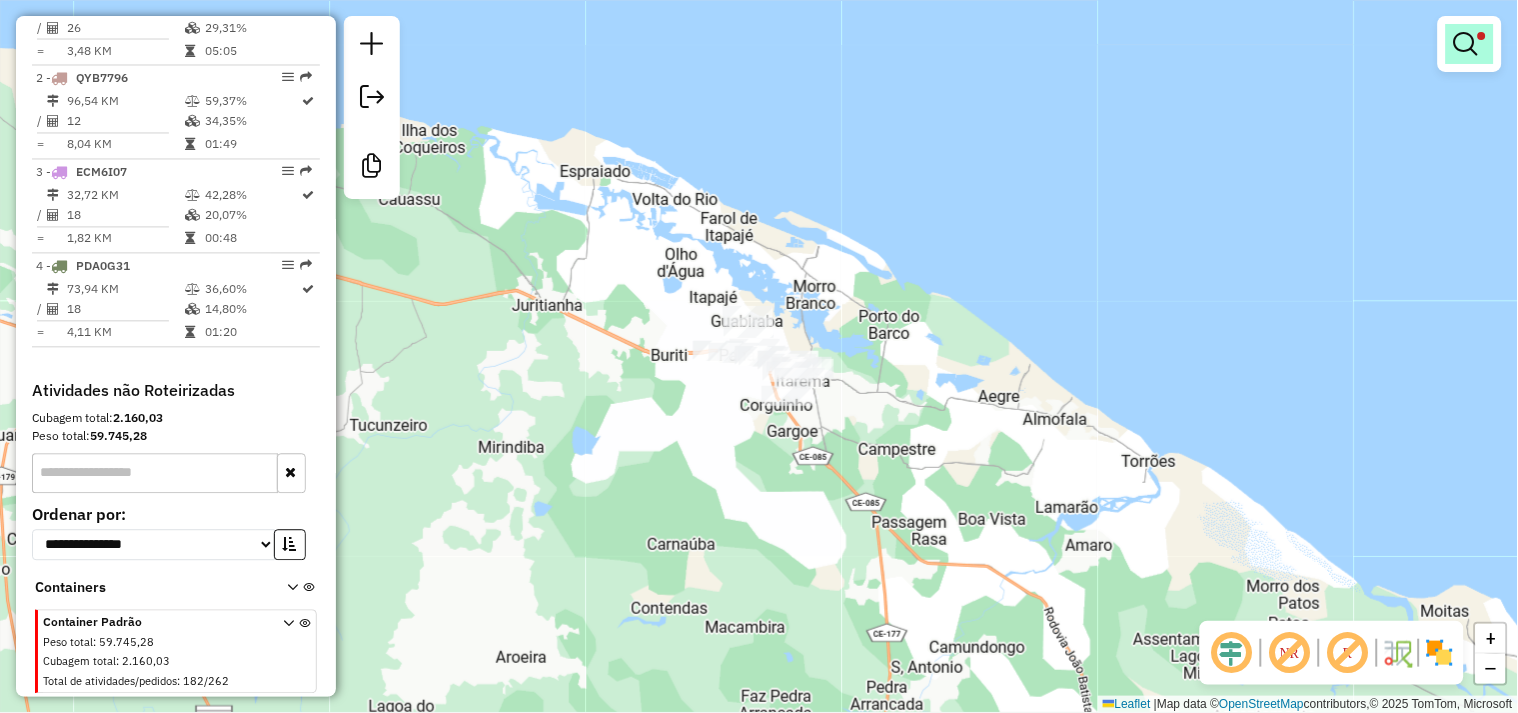click at bounding box center [1466, 44] 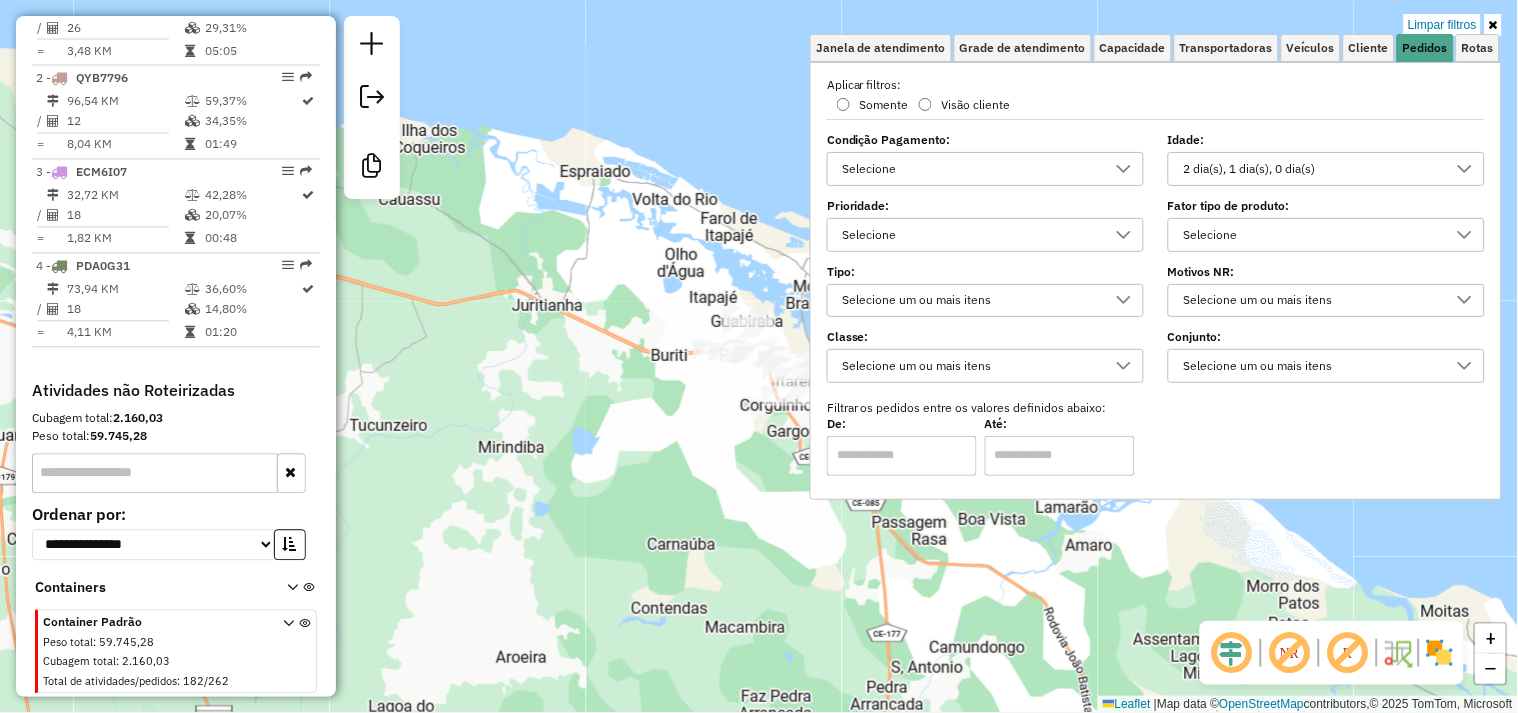 click on "2 dia(s), 1 dia(s), 0 dia(s)" at bounding box center [1311, 169] 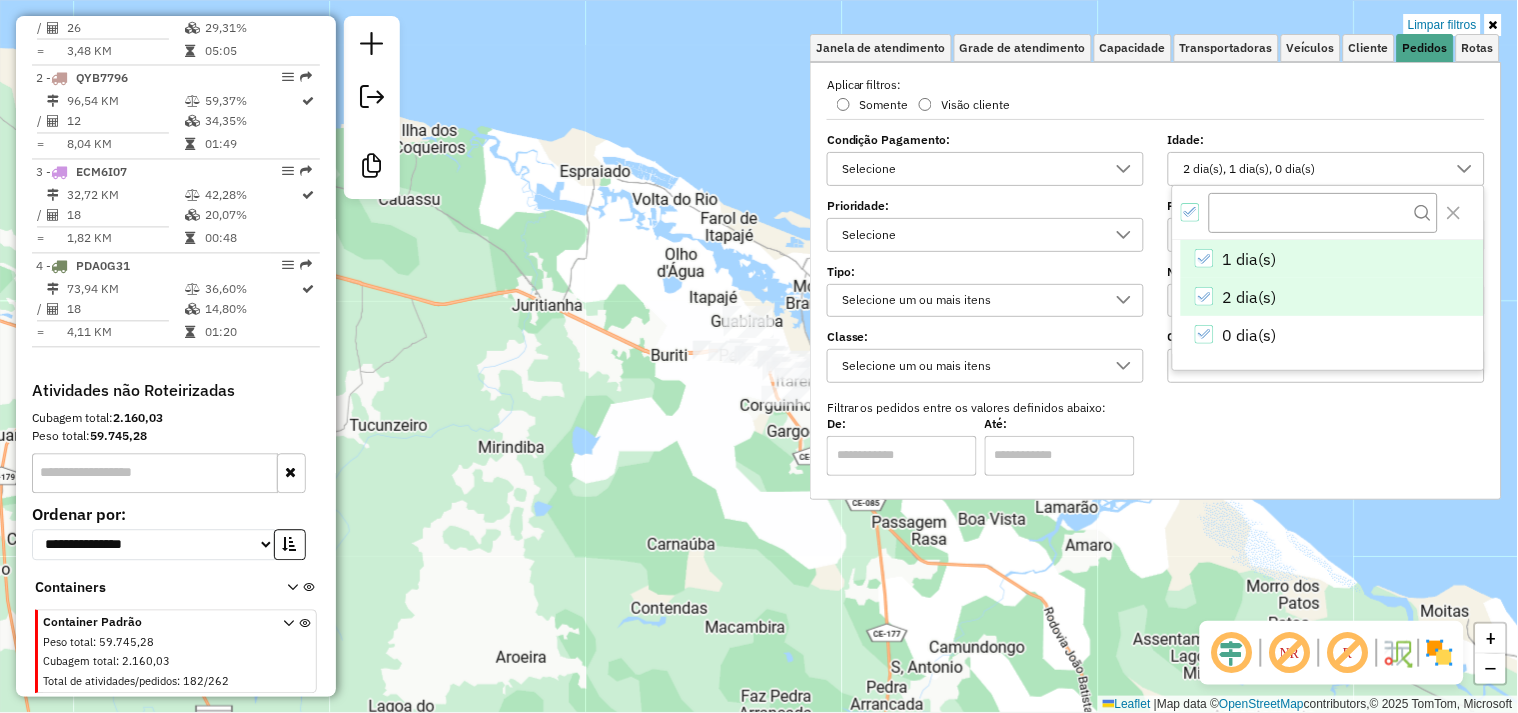 scroll, scrollTop: 11, scrollLeft: 67, axis: both 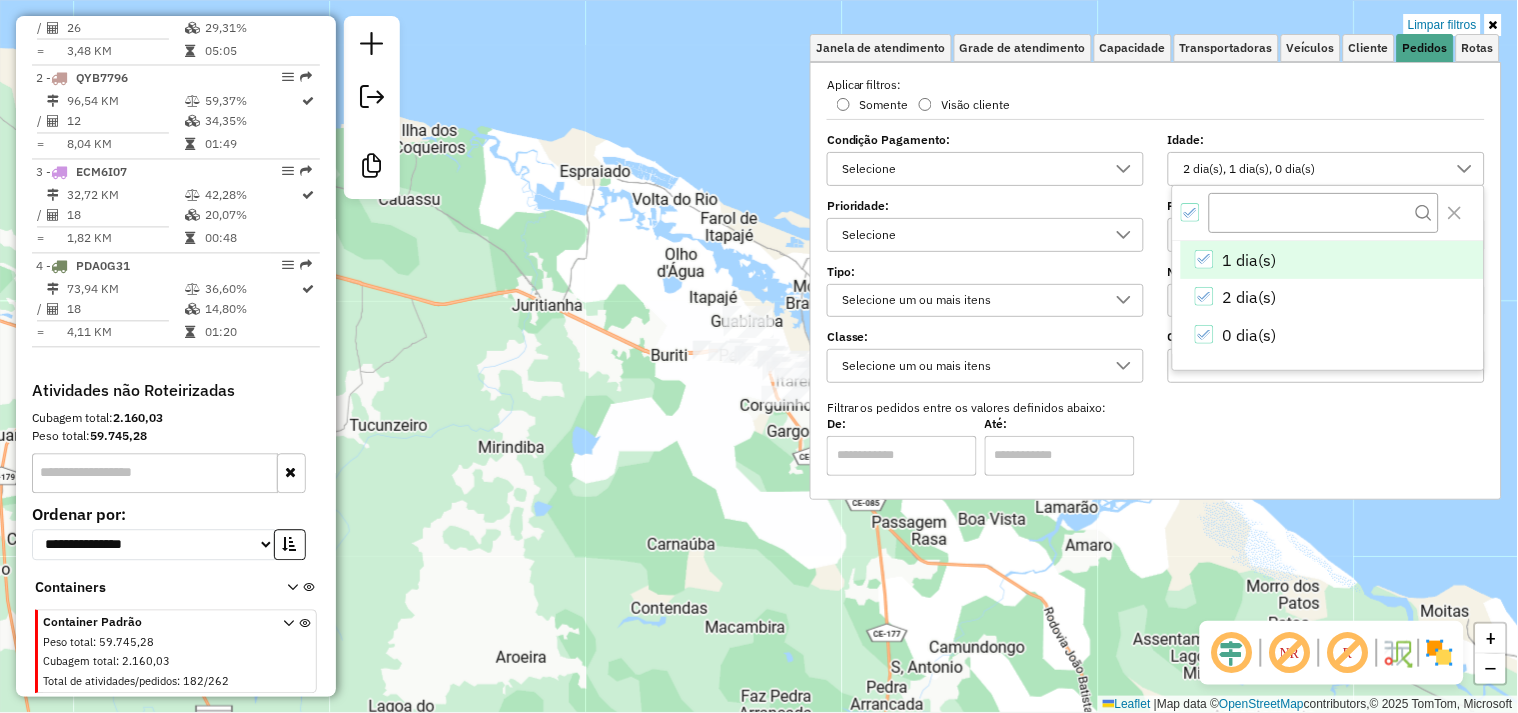 click on "Limpar filtros Janela de atendimento Grade de atendimento Capacidade Transportadoras Veículos Cliente Pedidos  Rotas Selecione os dias de semana para filtrar as janelas de atendimento  Seg   Ter   Qua   Qui   Sex   Sáb   Dom  Informe o período da janela de atendimento: De: Até:  Filtrar exatamente a janela do cliente  Considerar janela de atendimento padrão  Selecione os dias de semana para filtrar as grades de atendimento  Seg   Ter   Qua   Qui   Sex   Sáb   Dom   Considerar clientes sem dia de atendimento cadastrado  Clientes fora do dia de atendimento selecionado Filtrar as atividades entre os valores definidos abaixo:  Peso mínimo:   Peso máximo:   Cubagem mínima:   Cubagem máxima:   De:   Até:  Filtrar as atividades entre o tempo de atendimento definido abaixo:  De:   Até:   Considerar capacidade total dos clientes não roteirizados Transportadora: Selecione um ou mais itens Tipo de veículo: Selecione um ou mais itens Veículo: Selecione um ou mais itens Motorista: Selecione um ou mais itens" 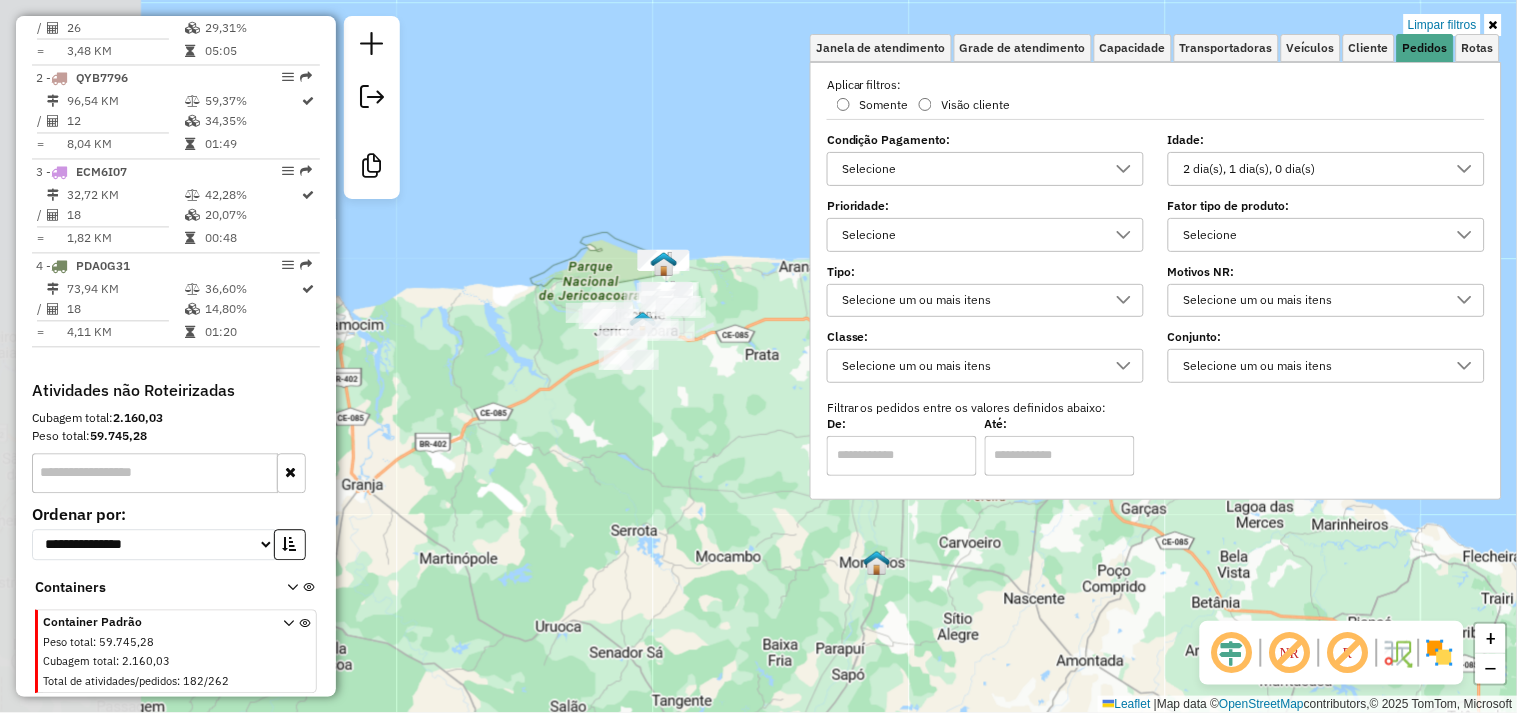 drag, startPoint x: 681, startPoint y: 500, endPoint x: 937, endPoint y: 412, distance: 270.7028 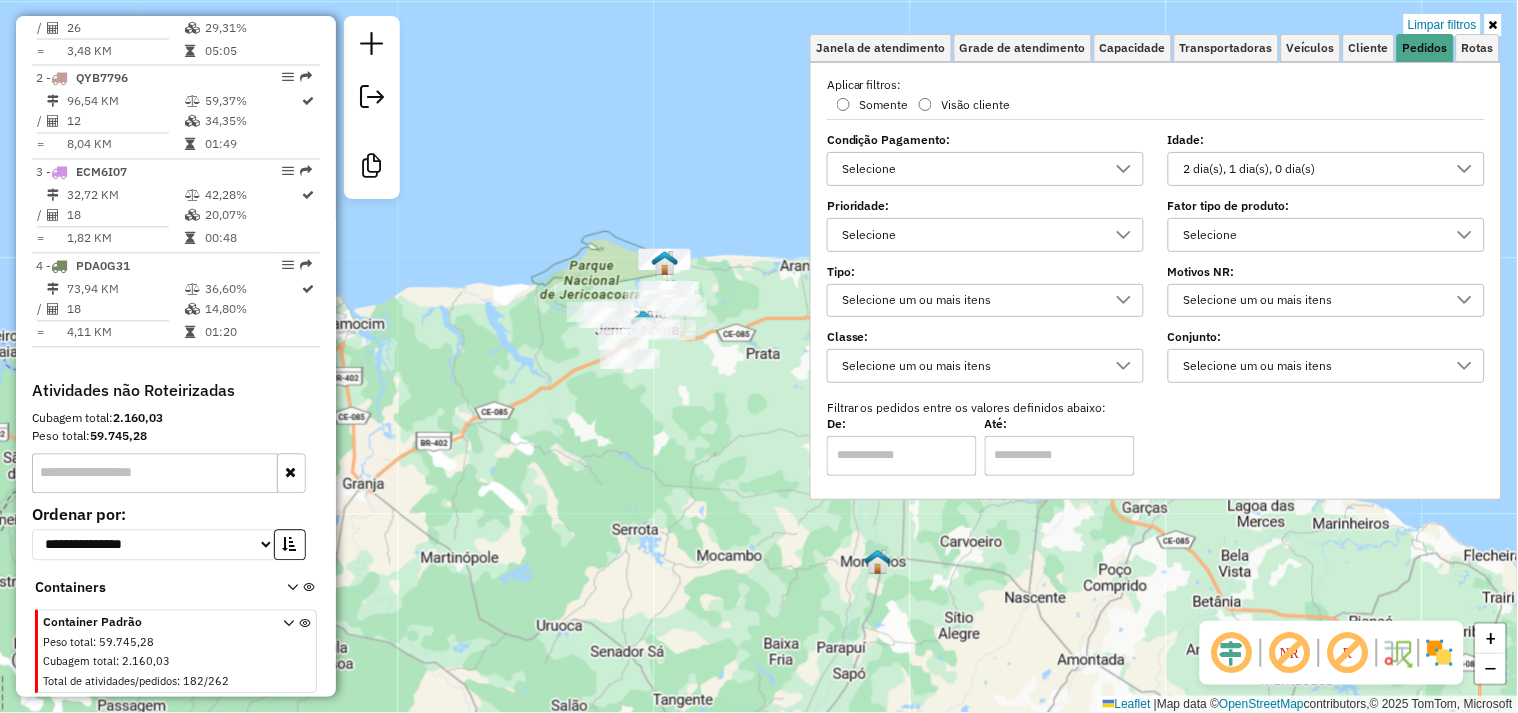 click on "Limpar filtros Janela de atendimento Grade de atendimento Capacidade Transportadoras Veículos Cliente Pedidos  Rotas Selecione os dias de semana para filtrar as janelas de atendimento  Seg   Ter   Qua   Qui   Sex   Sáb   Dom  Informe o período da janela de atendimento: De: Até:  Filtrar exatamente a janela do cliente  Considerar janela de atendimento padrão  Selecione os dias de semana para filtrar as grades de atendimento  Seg   Ter   Qua   Qui   Sex   Sáb   Dom   Considerar clientes sem dia de atendimento cadastrado  Clientes fora do dia de atendimento selecionado Filtrar as atividades entre os valores definidos abaixo:  Peso mínimo:   Peso máximo:   Cubagem mínima:   Cubagem máxima:   De:   Até:  Filtrar as atividades entre o tempo de atendimento definido abaixo:  De:   Até:   Considerar capacidade total dos clientes não roteirizados Transportadora: Selecione um ou mais itens Tipo de veículo: Selecione um ou mais itens Veículo: Selecione um ou mais itens Motorista: Selecione um ou mais itens" 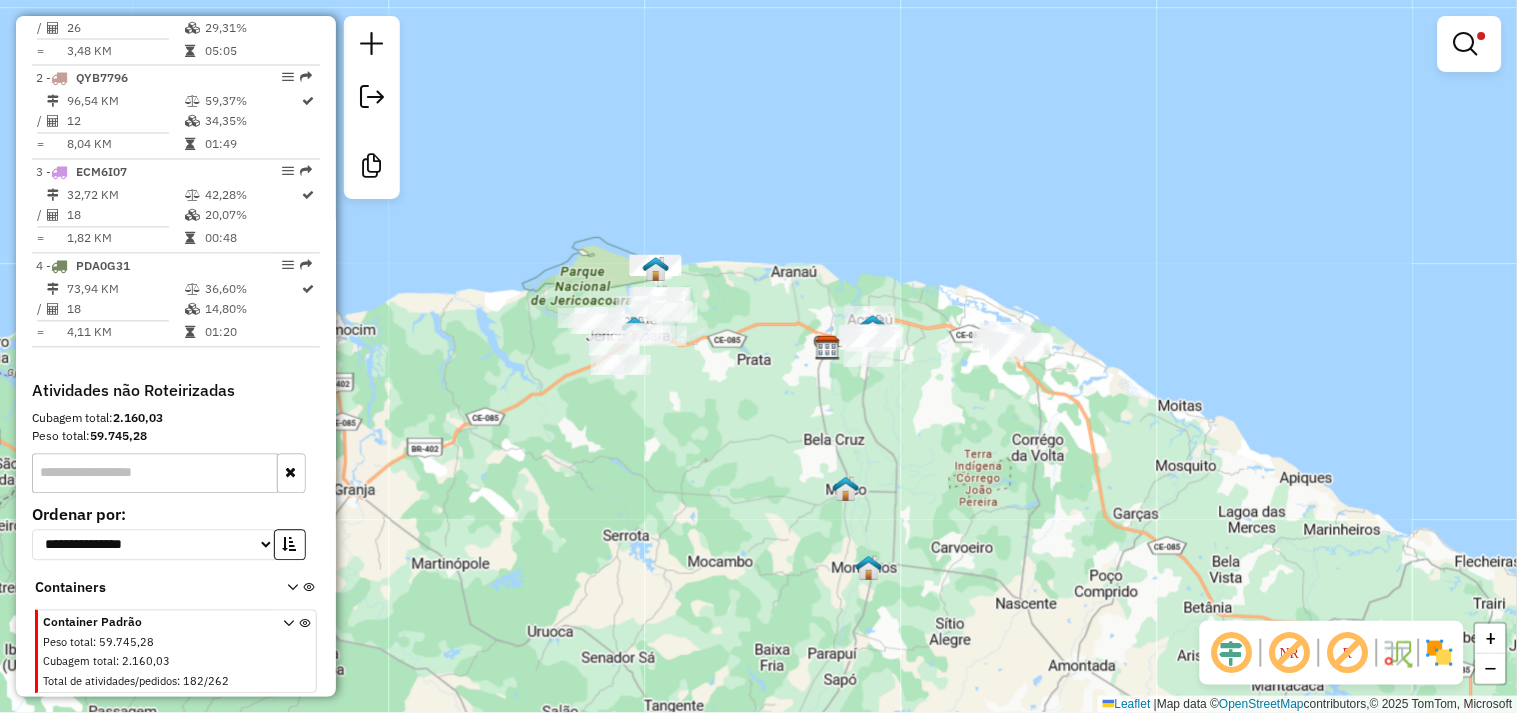 drag, startPoint x: 761, startPoint y: 436, endPoint x: 731, endPoint y: 445, distance: 31.320919 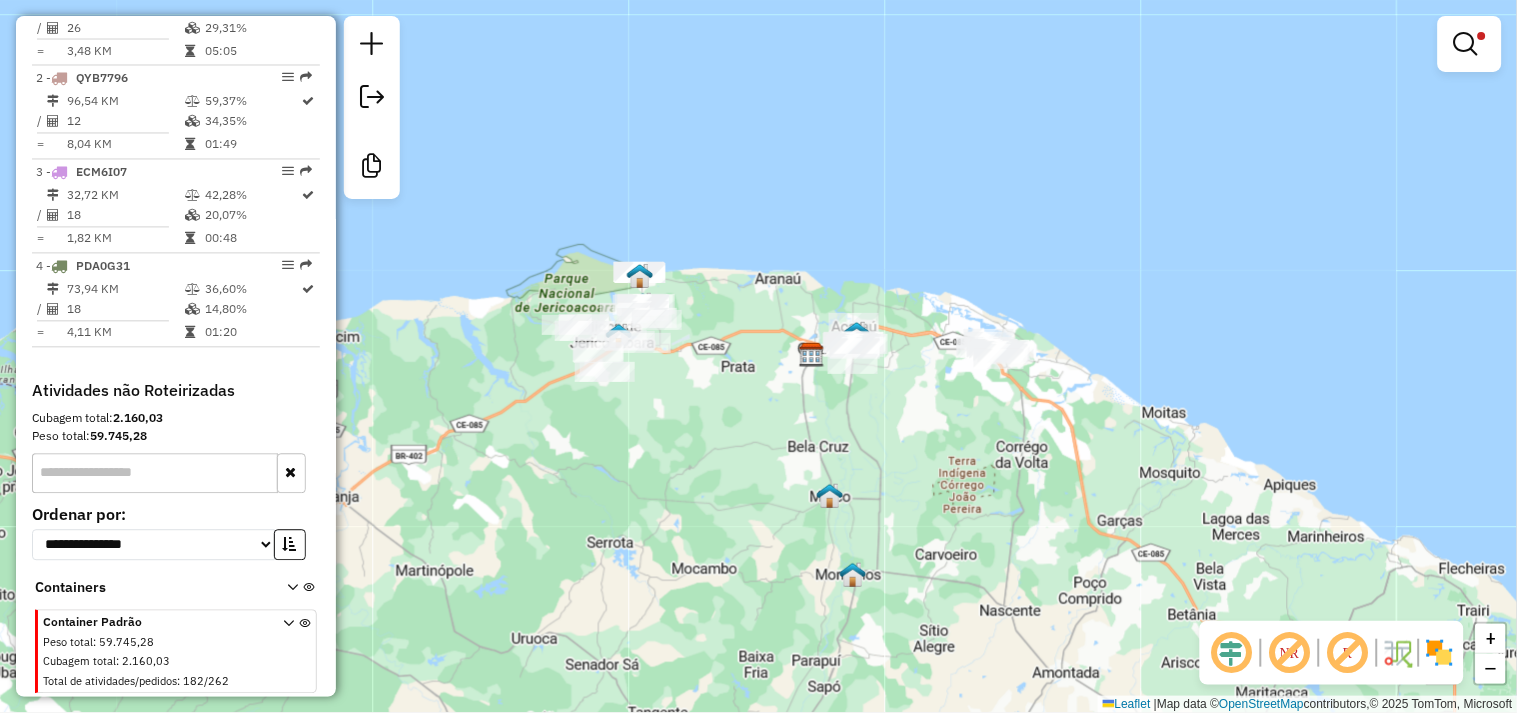 click on "Limpar filtros Janela de atendimento Grade de atendimento Capacidade Transportadoras Veículos Cliente Pedidos  Rotas Selecione os dias de semana para filtrar as janelas de atendimento  Seg   Ter   Qua   Qui   Sex   Sáb   Dom  Informe o período da janela de atendimento: De: Até:  Filtrar exatamente a janela do cliente  Considerar janela de atendimento padrão  Selecione os dias de semana para filtrar as grades de atendimento  Seg   Ter   Qua   Qui   Sex   Sáb   Dom   Considerar clientes sem dia de atendimento cadastrado  Clientes fora do dia de atendimento selecionado Filtrar as atividades entre os valores definidos abaixo:  Peso mínimo:   Peso máximo:   Cubagem mínima:   Cubagem máxima:   De:   Até:  Filtrar as atividades entre o tempo de atendimento definido abaixo:  De:   Até:   Considerar capacidade total dos clientes não roteirizados Transportadora: Selecione um ou mais itens Tipo de veículo: Selecione um ou mais itens Veículo: Selecione um ou mais itens Motorista: Selecione um ou mais itens" 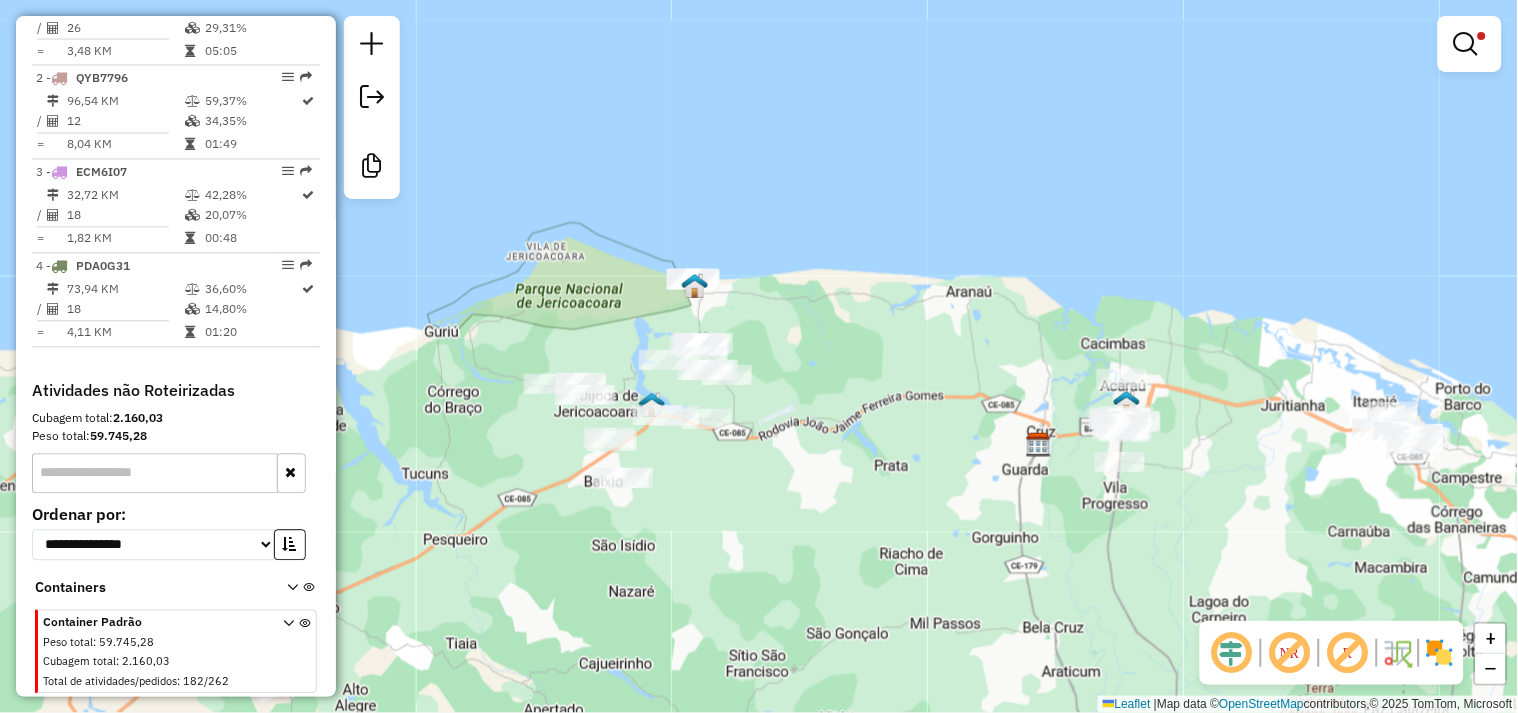 click 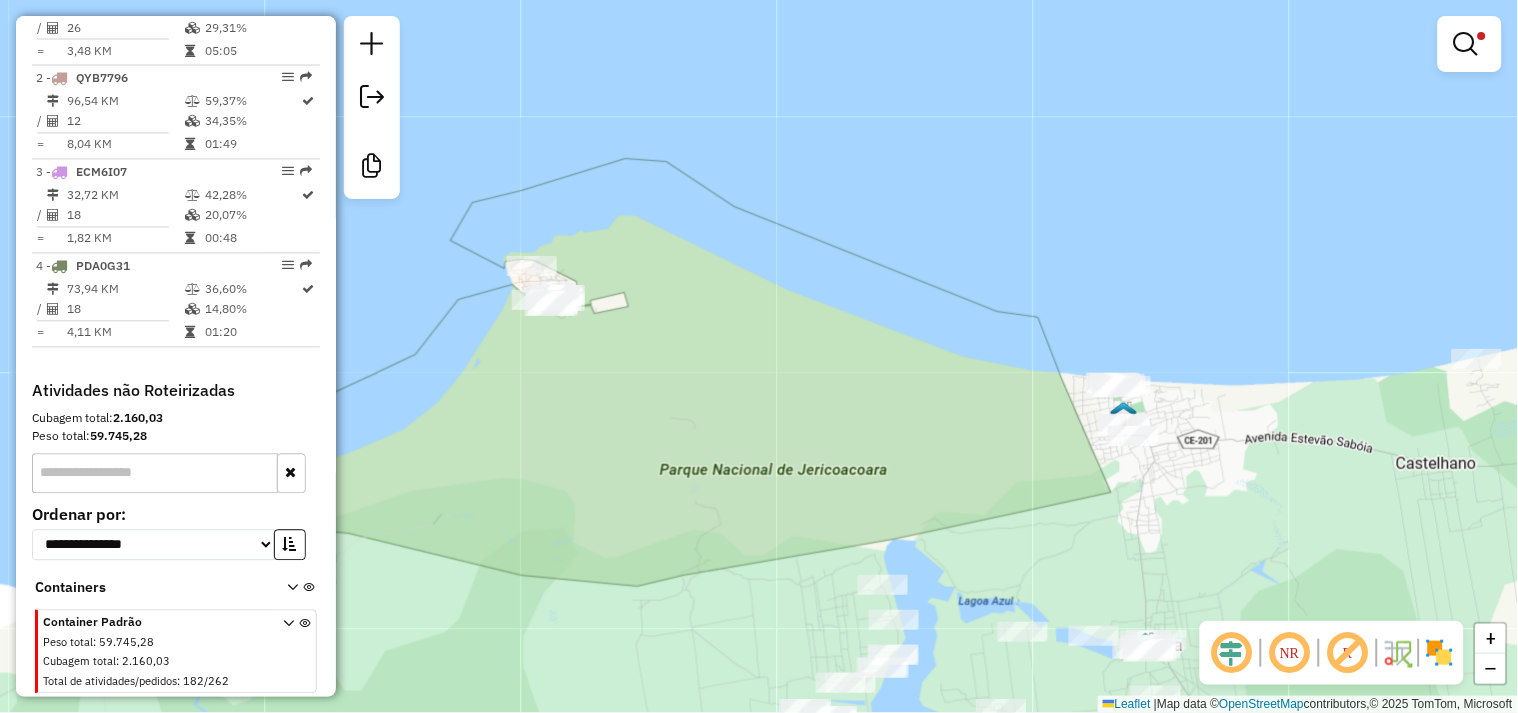 drag, startPoint x: 684, startPoint y: 406, endPoint x: 662, endPoint y: 324, distance: 84.89994 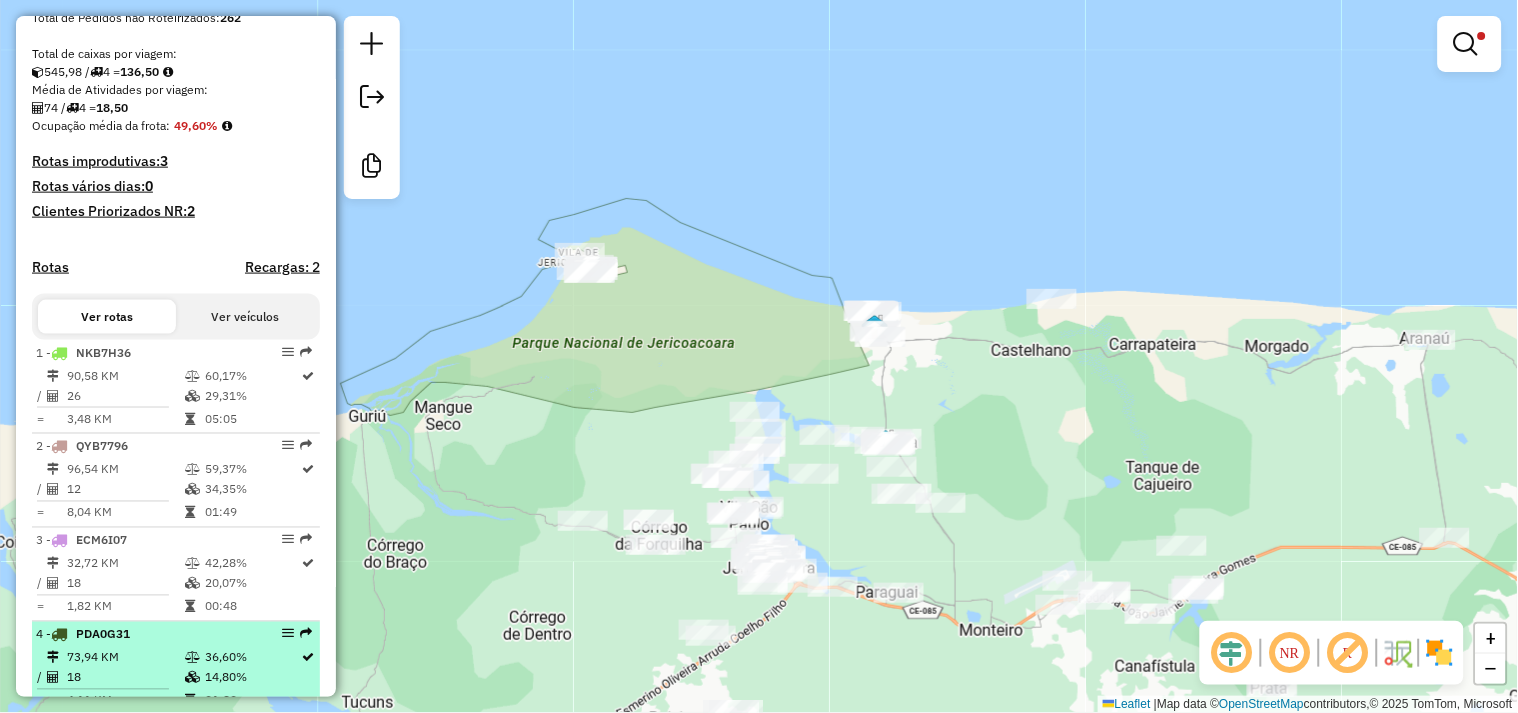 scroll, scrollTop: 0, scrollLeft: 0, axis: both 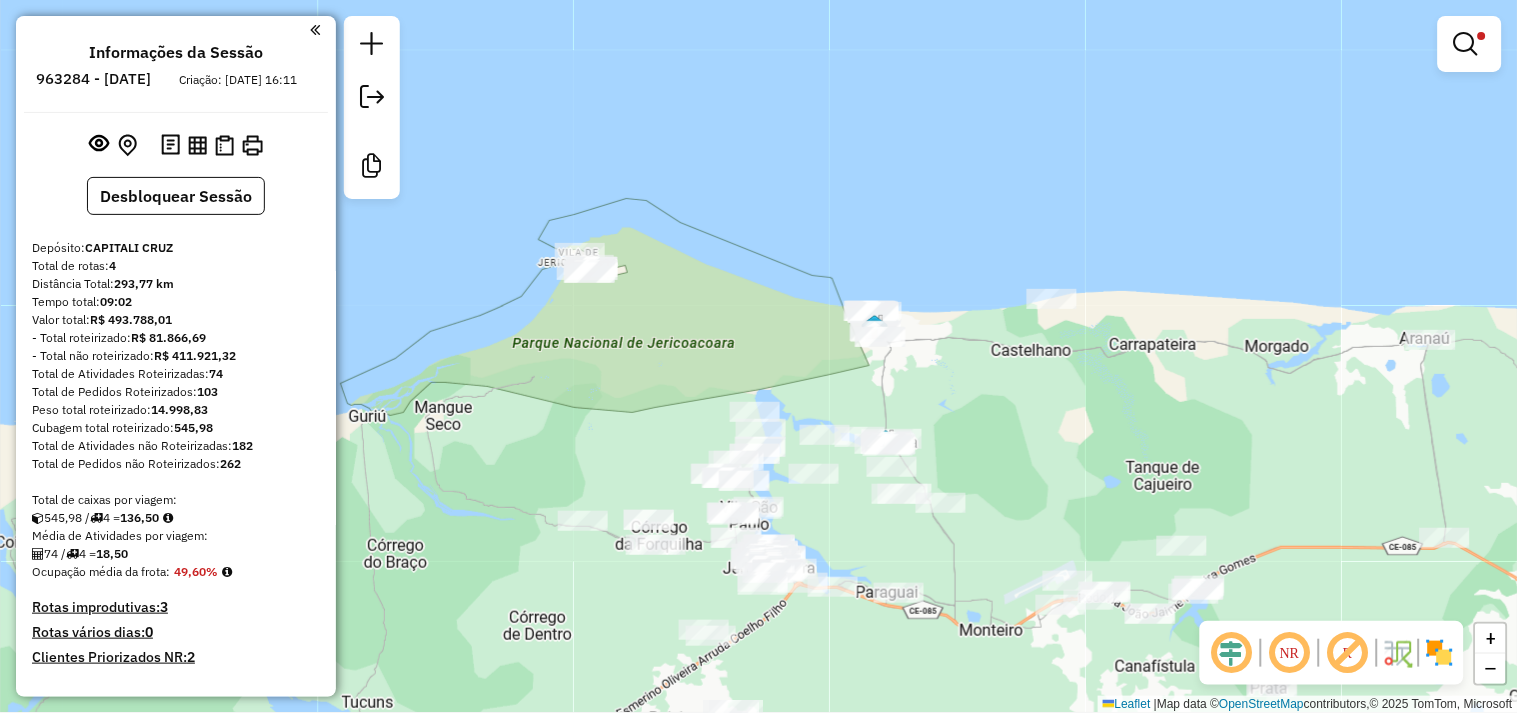 click on "Limpar filtros Janela de atendimento Grade de atendimento Capacidade Transportadoras Veículos Cliente Pedidos  Rotas Selecione os dias de semana para filtrar as janelas de atendimento  Seg   Ter   Qua   Qui   Sex   Sáb   Dom  Informe o período da janela de atendimento: De: Até:  Filtrar exatamente a janela do cliente  Considerar janela de atendimento padrão  Selecione os dias de semana para filtrar as grades de atendimento  Seg   Ter   Qua   Qui   Sex   Sáb   Dom   Considerar clientes sem dia de atendimento cadastrado  Clientes fora do dia de atendimento selecionado Filtrar as atividades entre os valores definidos abaixo:  Peso mínimo:   Peso máximo:   Cubagem mínima:   Cubagem máxima:   De:   Até:  Filtrar as atividades entre o tempo de atendimento definido abaixo:  De:   Até:   Considerar capacidade total dos clientes não roteirizados Transportadora: Selecione um ou mais itens Tipo de veículo: Selecione um ou mais itens Veículo: Selecione um ou mais itens Motorista: Selecione um ou mais itens" 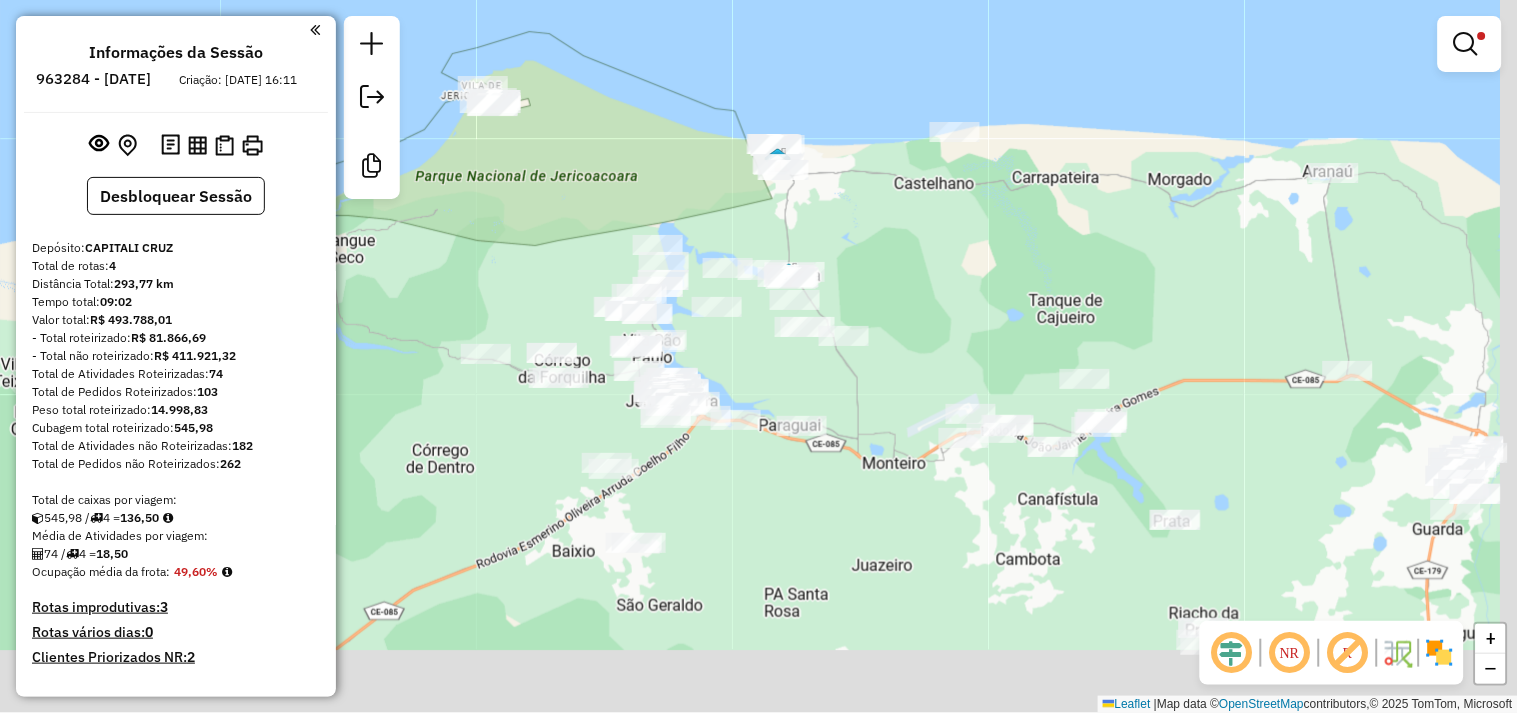 drag, startPoint x: 580, startPoint y: 291, endPoint x: 542, endPoint y: 226, distance: 75.29276 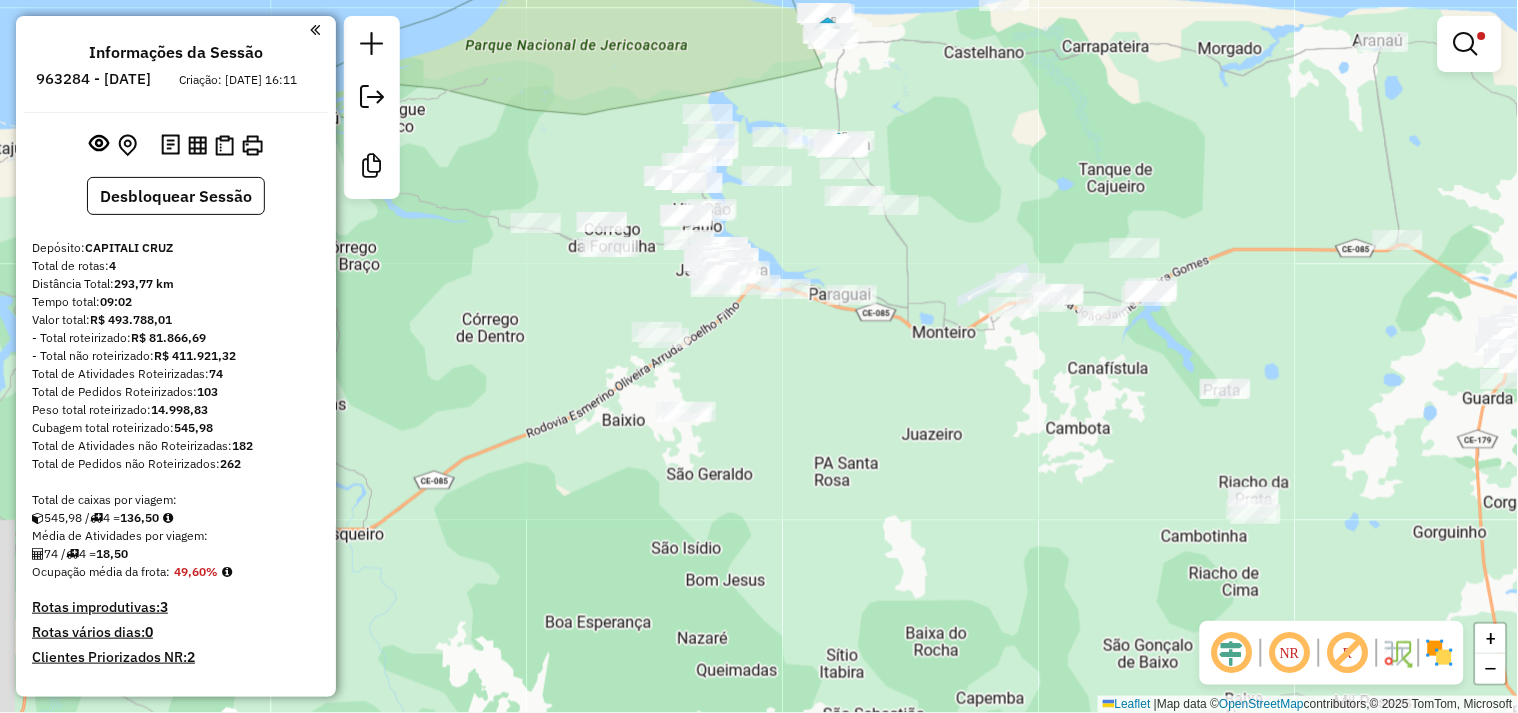 drag, startPoint x: 673, startPoint y: 454, endPoint x: 735, endPoint y: 358, distance: 114.28036 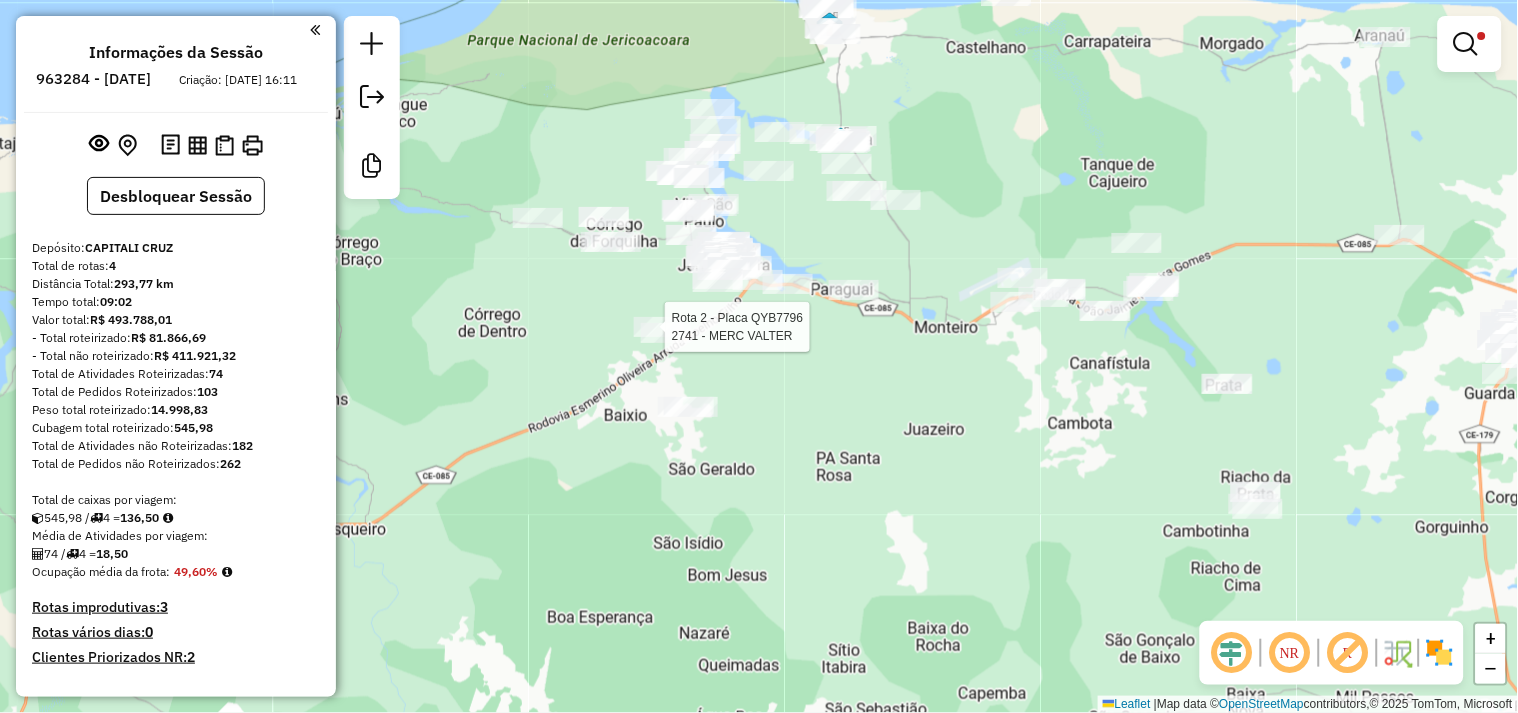 select on "**********" 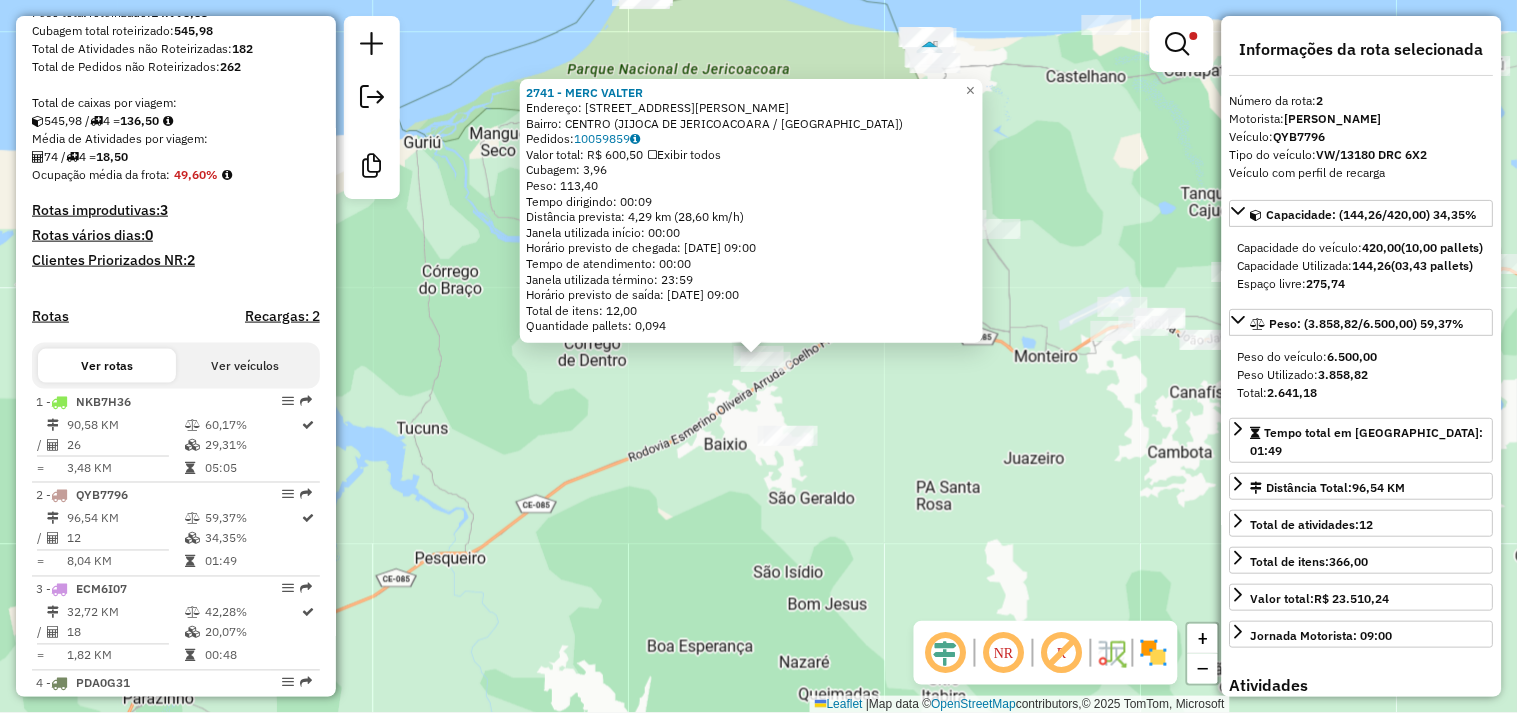 scroll, scrollTop: 831, scrollLeft: 0, axis: vertical 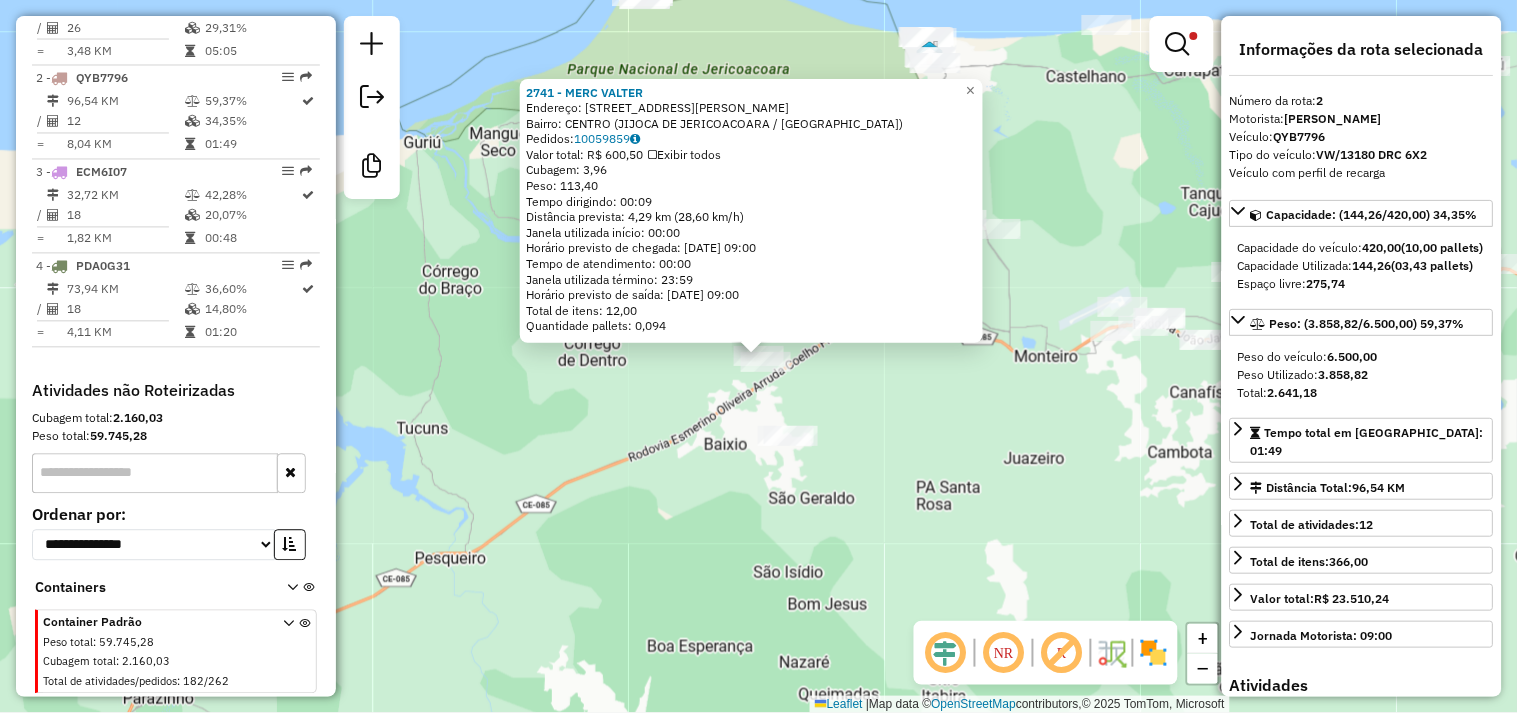 click on "2741 - MERC VALTER  Endereço:  Avenida Manoel Marques Albuque 1171   Bairro: CENTRO (JIJOCA DE JERICOACOARA / CE)   Pedidos:  10059859   Valor total: R$ 600,50   Exibir todos   Cubagem: 3,96  Peso: 113,40  Tempo dirigindo: 00:09   Distância prevista: 4,29 km (28,60 km/h)   Janela utilizada início: 00:00   Horário previsto de chegada: 11/07/2025 09:00   Tempo de atendimento: 00:00   Janela utilizada término: 23:59   Horário previsto de saída: 11/07/2025 09:00   Total de itens: 12,00   Quantidade pallets: 0,094  × Limpar filtros Janela de atendimento Grade de atendimento Capacidade Transportadoras Veículos Cliente Pedidos  Rotas Selecione os dias de semana para filtrar as janelas de atendimento  Seg   Ter   Qua   Qui   Sex   Sáb   Dom  Informe o período da janela de atendimento: De: Até:  Filtrar exatamente a janela do cliente  Considerar janela de atendimento padrão  Selecione os dias de semana para filtrar as grades de atendimento  Seg   Ter   Qua   Qui   Sex   Sáb   Dom   Peso mínimo:   De:  +" 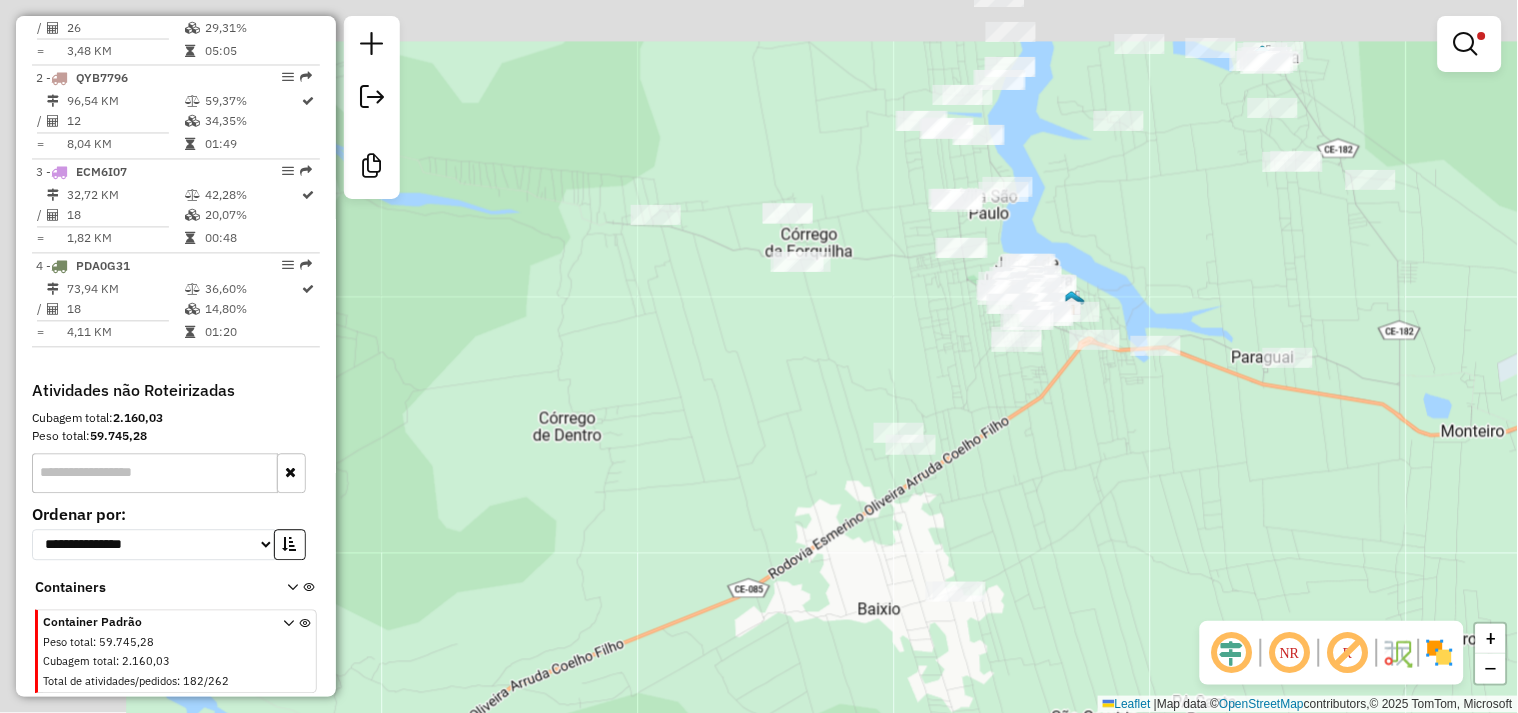 drag, startPoint x: 850, startPoint y: 272, endPoint x: 1011, endPoint y: 431, distance: 226.2786 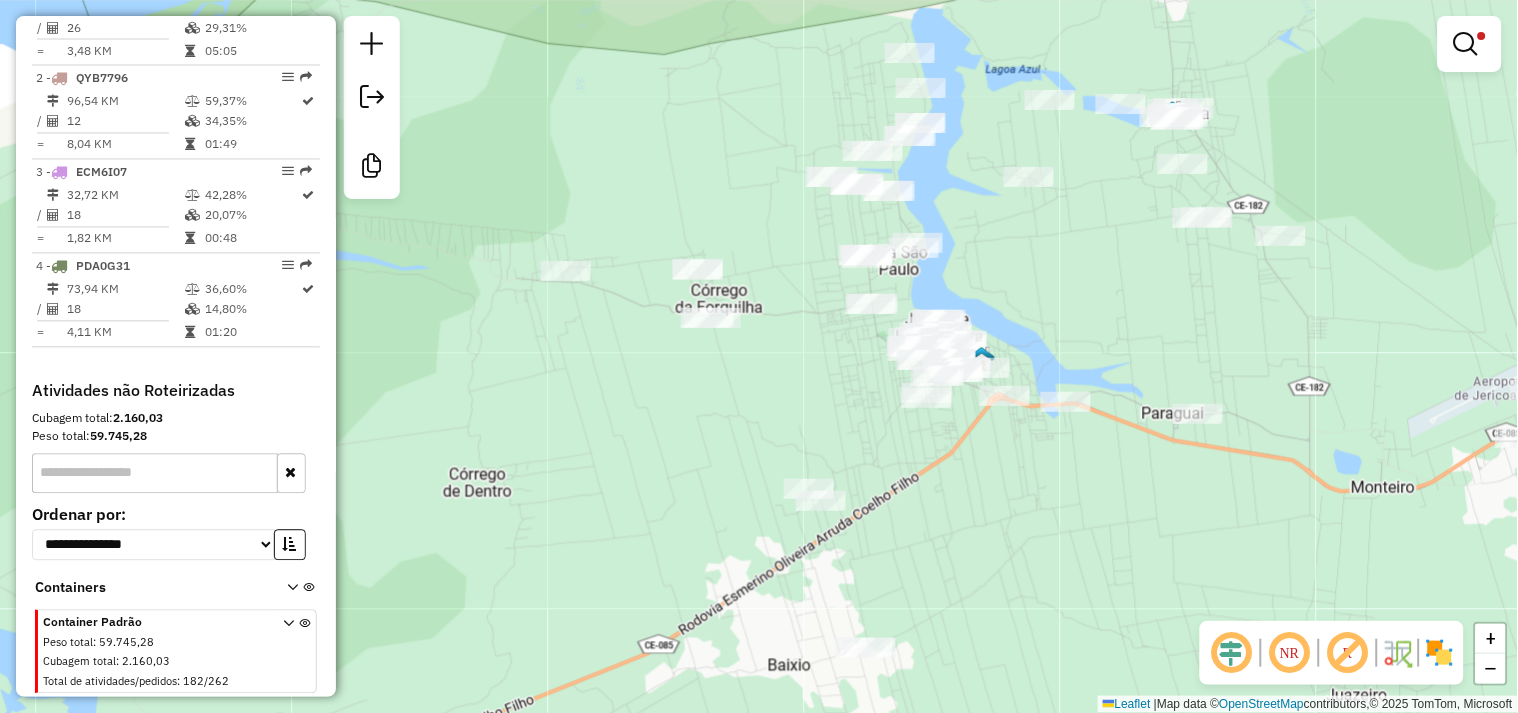 drag, startPoint x: 856, startPoint y: 408, endPoint x: 770, endPoint y: 330, distance: 116.1034 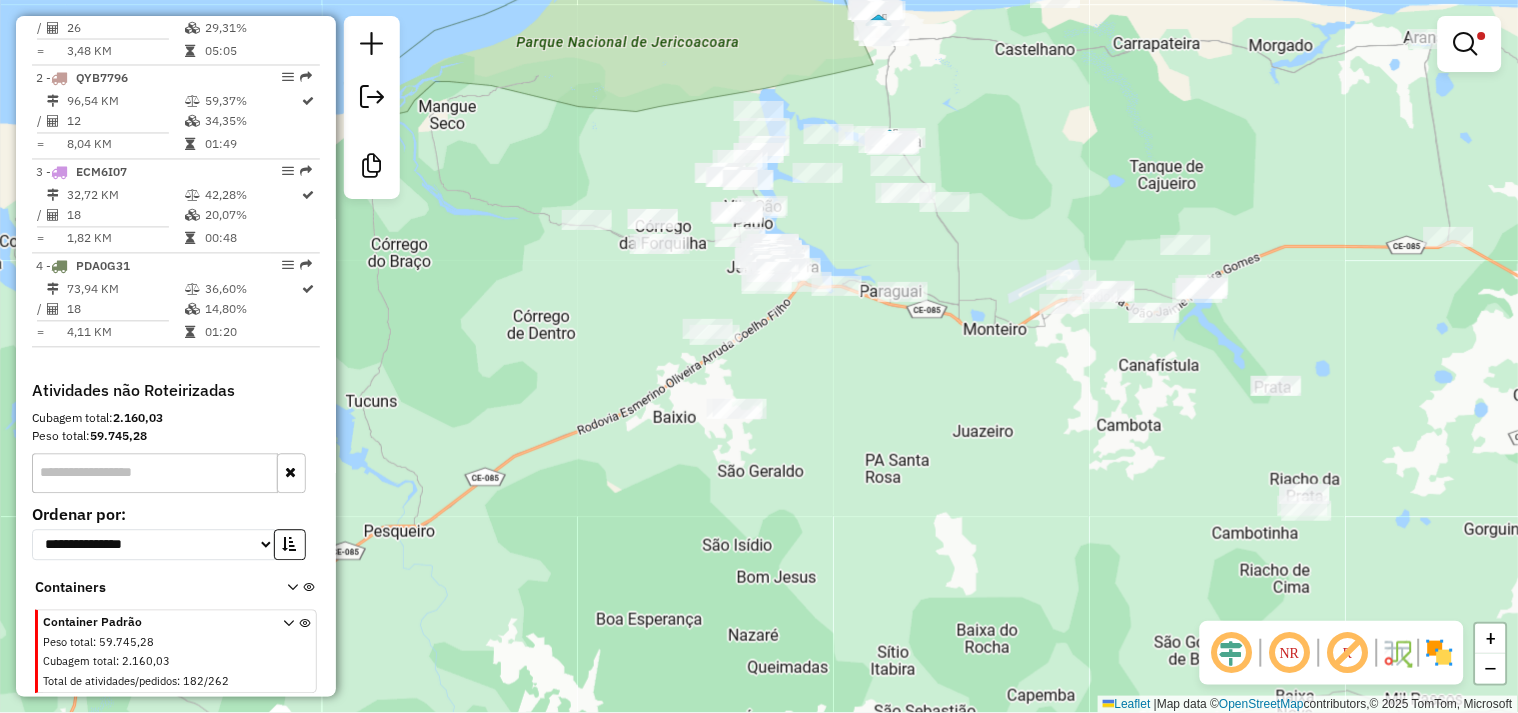 drag, startPoint x: 897, startPoint y: 433, endPoint x: 808, endPoint y: 360, distance: 115.10864 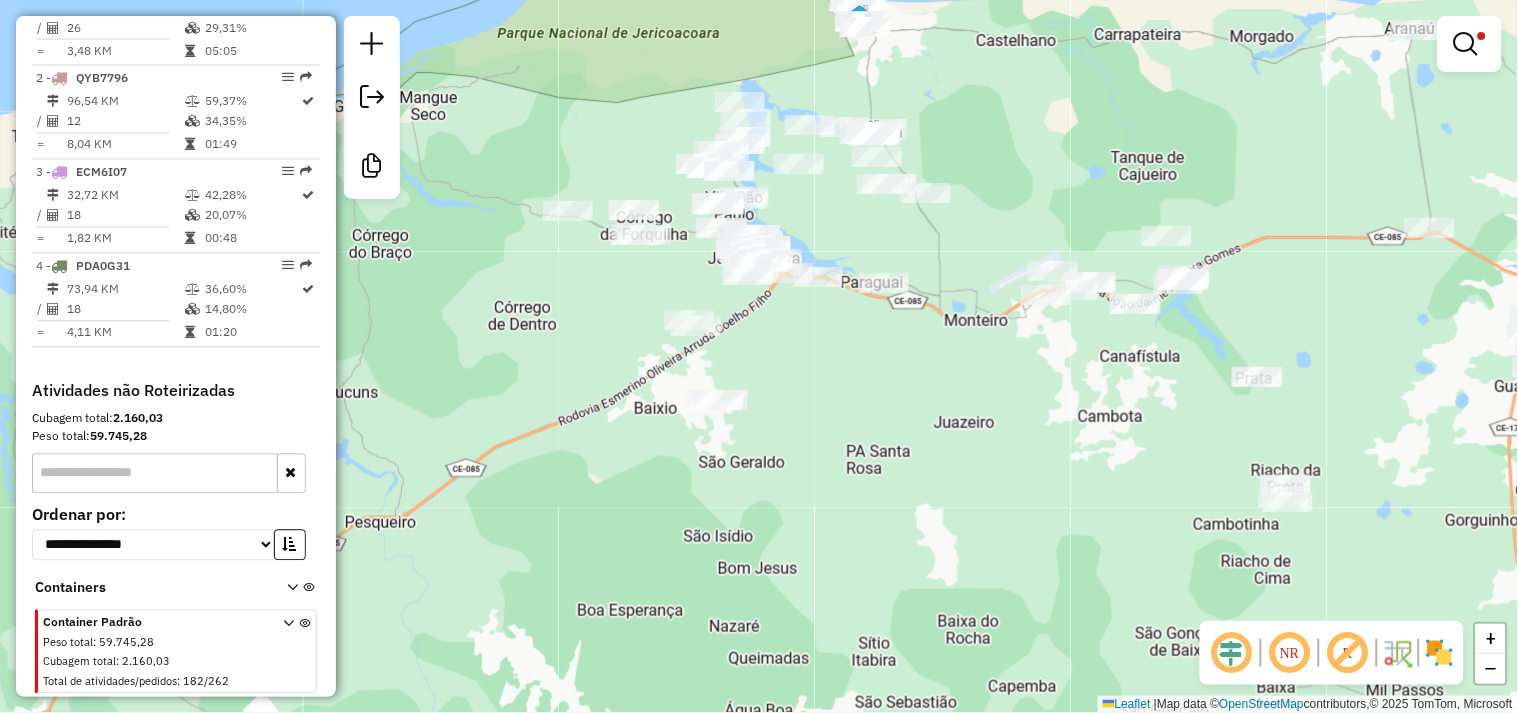 click on "Limpar filtros Janela de atendimento Grade de atendimento Capacidade Transportadoras Veículos Cliente Pedidos  Rotas Selecione os dias de semana para filtrar as janelas de atendimento  Seg   Ter   Qua   Qui   Sex   Sáb   Dom  Informe o período da janela de atendimento: De: Até:  Filtrar exatamente a janela do cliente  Considerar janela de atendimento padrão  Selecione os dias de semana para filtrar as grades de atendimento  Seg   Ter   Qua   Qui   Sex   Sáb   Dom   Considerar clientes sem dia de atendimento cadastrado  Clientes fora do dia de atendimento selecionado Filtrar as atividades entre os valores definidos abaixo:  Peso mínimo:   Peso máximo:   Cubagem mínima:   Cubagem máxima:   De:   Até:  Filtrar as atividades entre o tempo de atendimento definido abaixo:  De:   Até:   Considerar capacidade total dos clientes não roteirizados Transportadora: Selecione um ou mais itens Tipo de veículo: Selecione um ou mais itens Veículo: Selecione um ou mais itens Motorista: Selecione um ou mais itens" 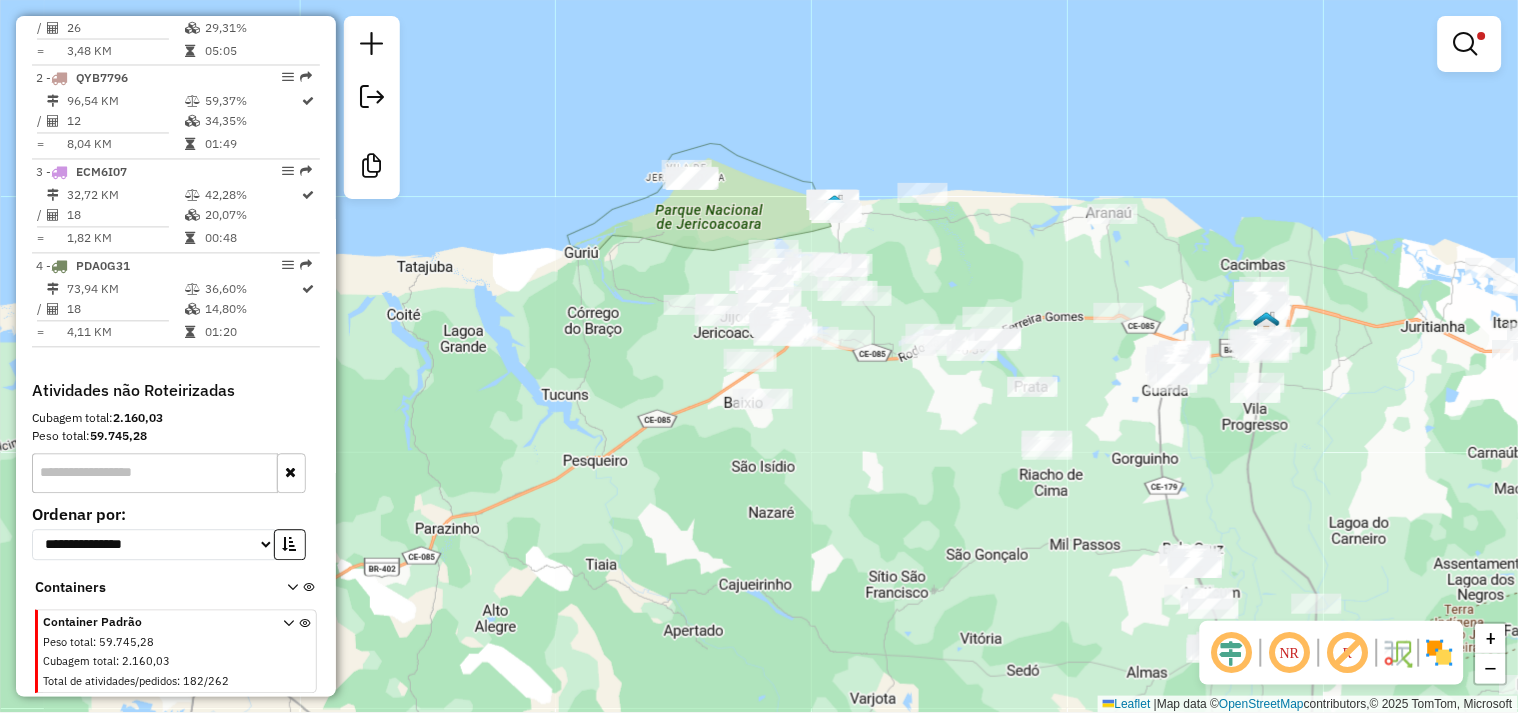drag, startPoint x: 931, startPoint y: 562, endPoint x: 678, endPoint y: 354, distance: 327.52557 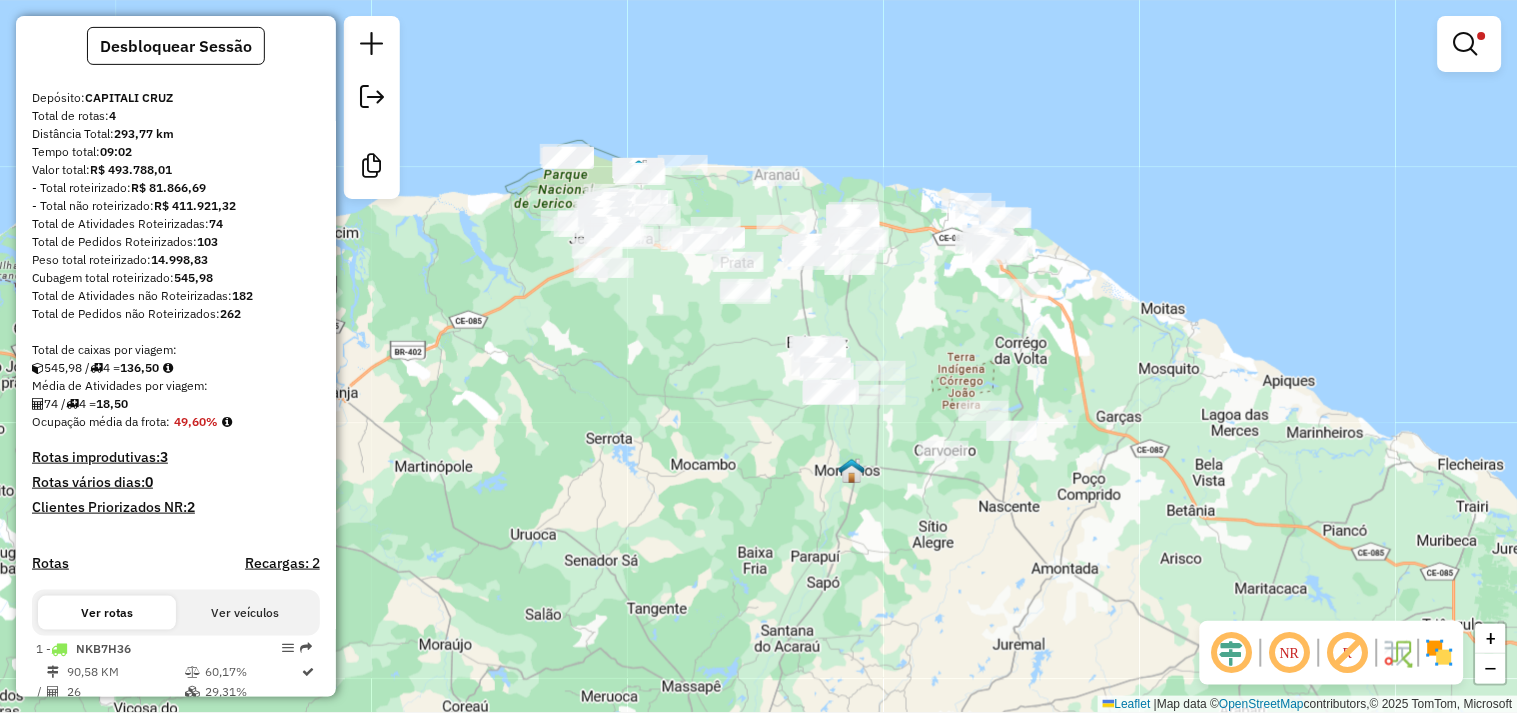 scroll, scrollTop: 53, scrollLeft: 0, axis: vertical 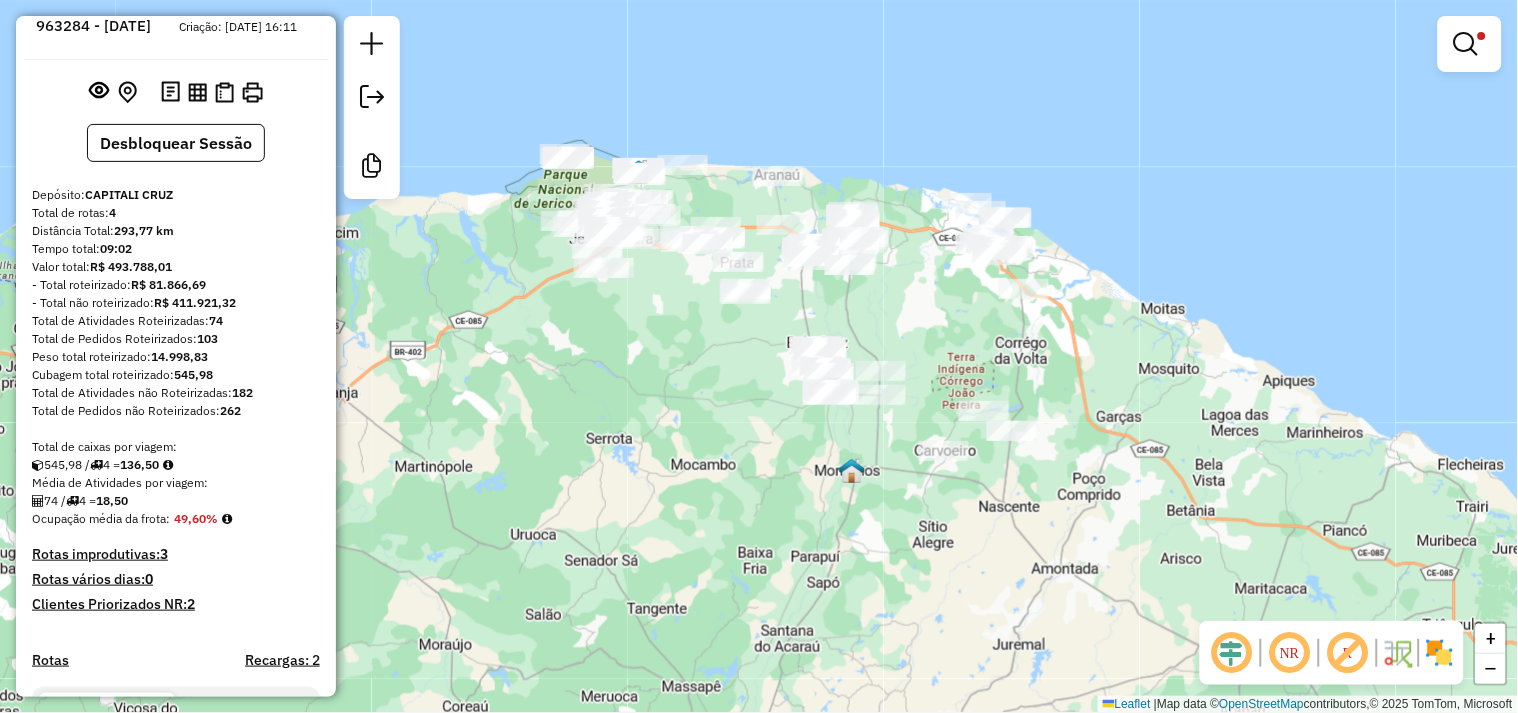 click on "Limpar filtros Janela de atendimento Grade de atendimento Capacidade Transportadoras Veículos Cliente Pedidos  Rotas Selecione os dias de semana para filtrar as janelas de atendimento  Seg   Ter   Qua   Qui   Sex   Sáb   Dom  Informe o período da janela de atendimento: De: Até:  Filtrar exatamente a janela do cliente  Considerar janela de atendimento padrão  Selecione os dias de semana para filtrar as grades de atendimento  Seg   Ter   Qua   Qui   Sex   Sáb   Dom   Considerar clientes sem dia de atendimento cadastrado  Clientes fora do dia de atendimento selecionado Filtrar as atividades entre os valores definidos abaixo:  Peso mínimo:   Peso máximo:   Cubagem mínima:   Cubagem máxima:   De:   Até:  Filtrar as atividades entre o tempo de atendimento definido abaixo:  De:   Até:   Considerar capacidade total dos clientes não roteirizados Transportadora: Selecione um ou mais itens Tipo de veículo: Selecione um ou mais itens Veículo: Selecione um ou mais itens Motorista: Selecione um ou mais itens" 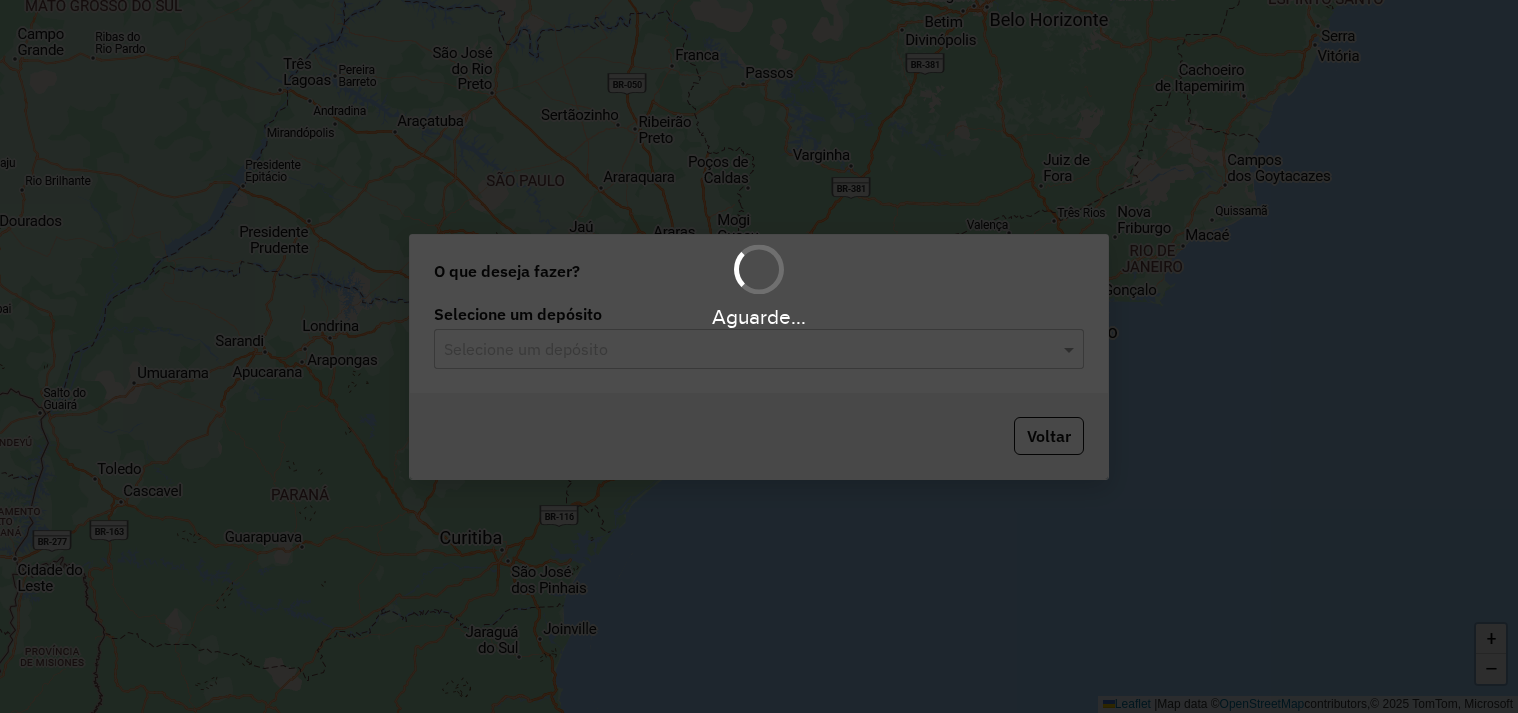 scroll, scrollTop: 0, scrollLeft: 0, axis: both 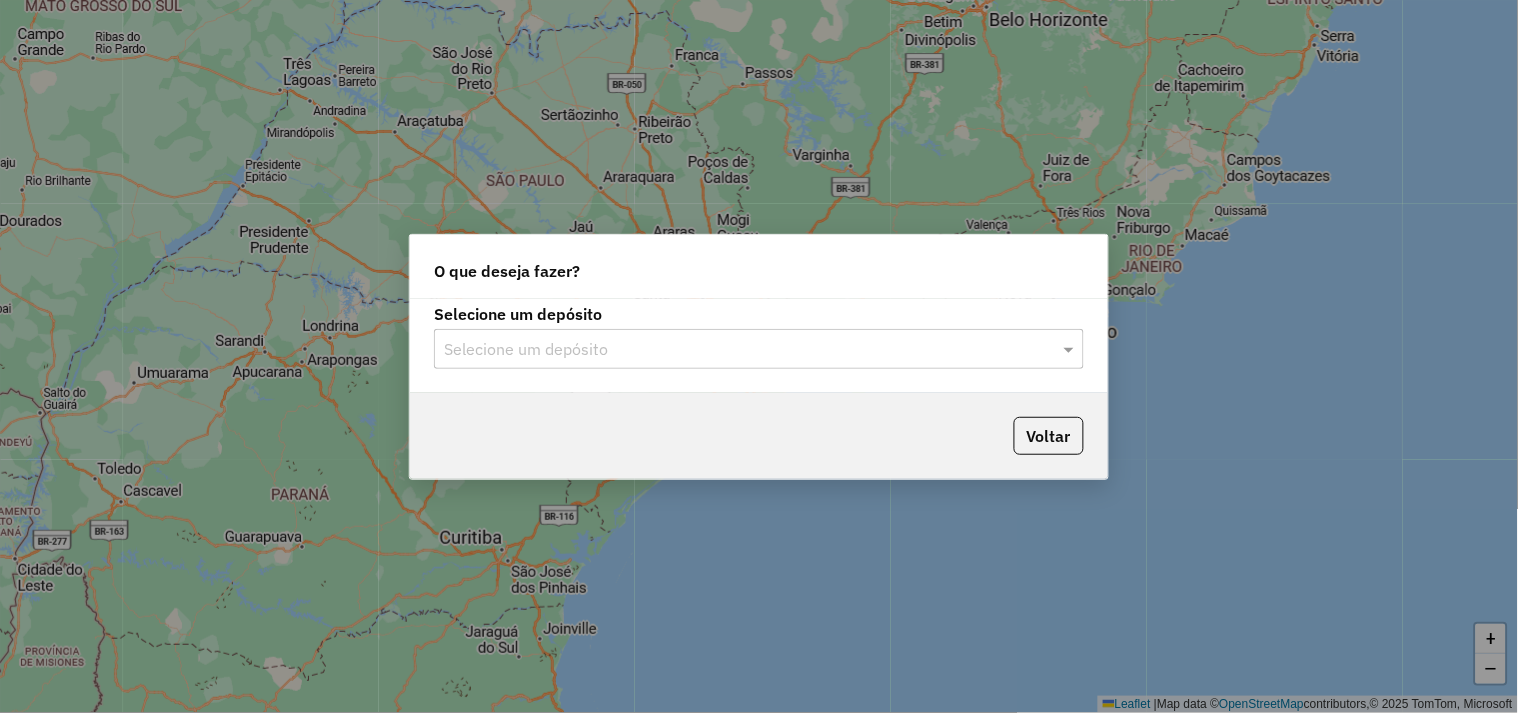 click 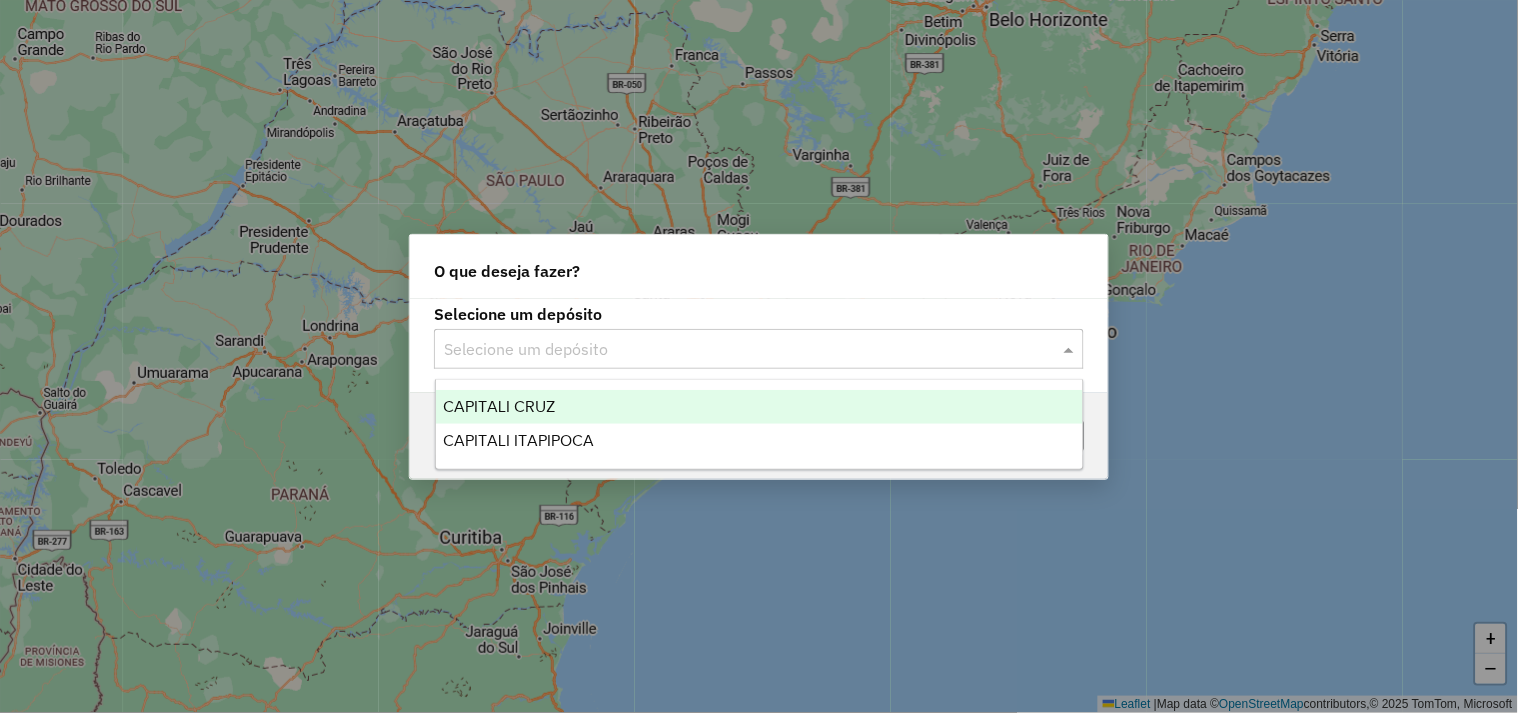 click on "CAPITALI CRUZ" at bounding box center [500, 406] 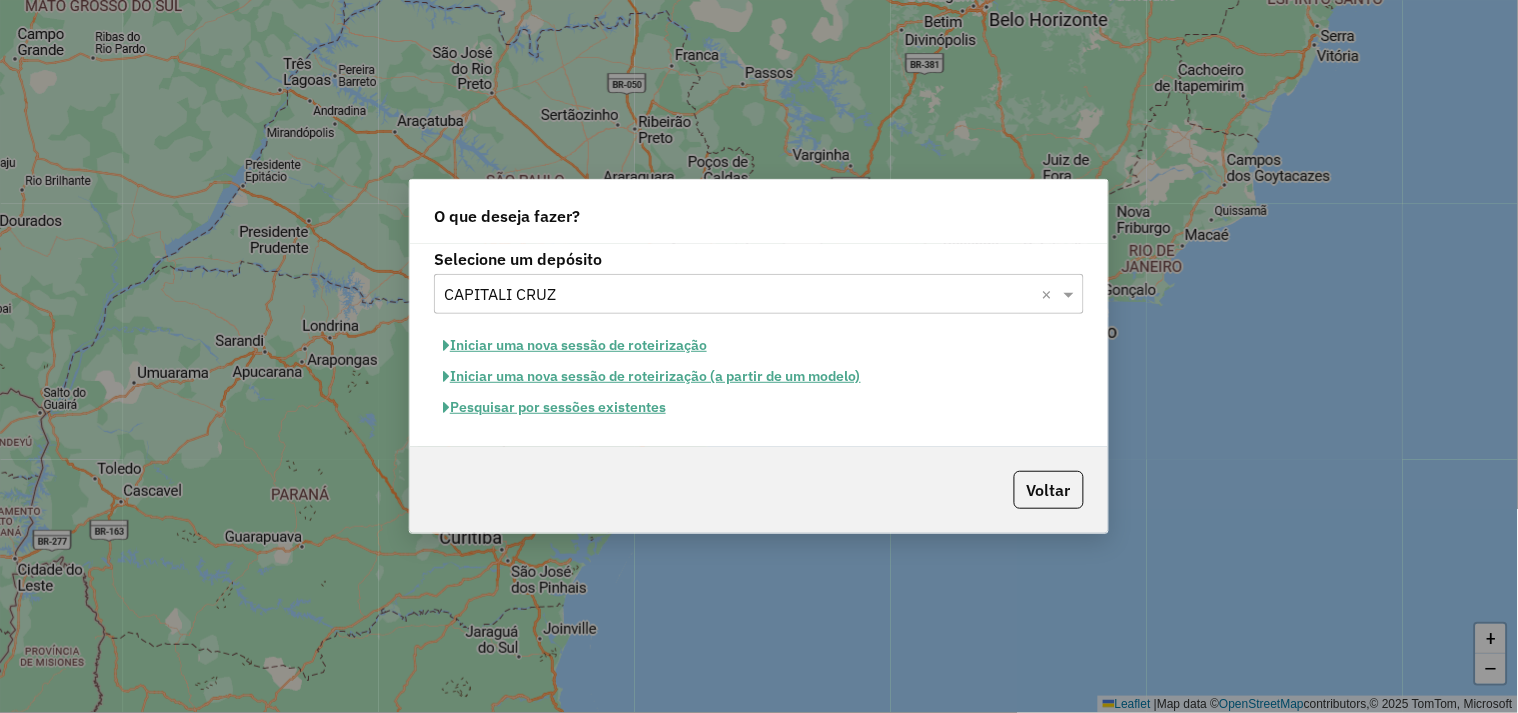 click on "Iniciar uma nova sessão de roteirização" 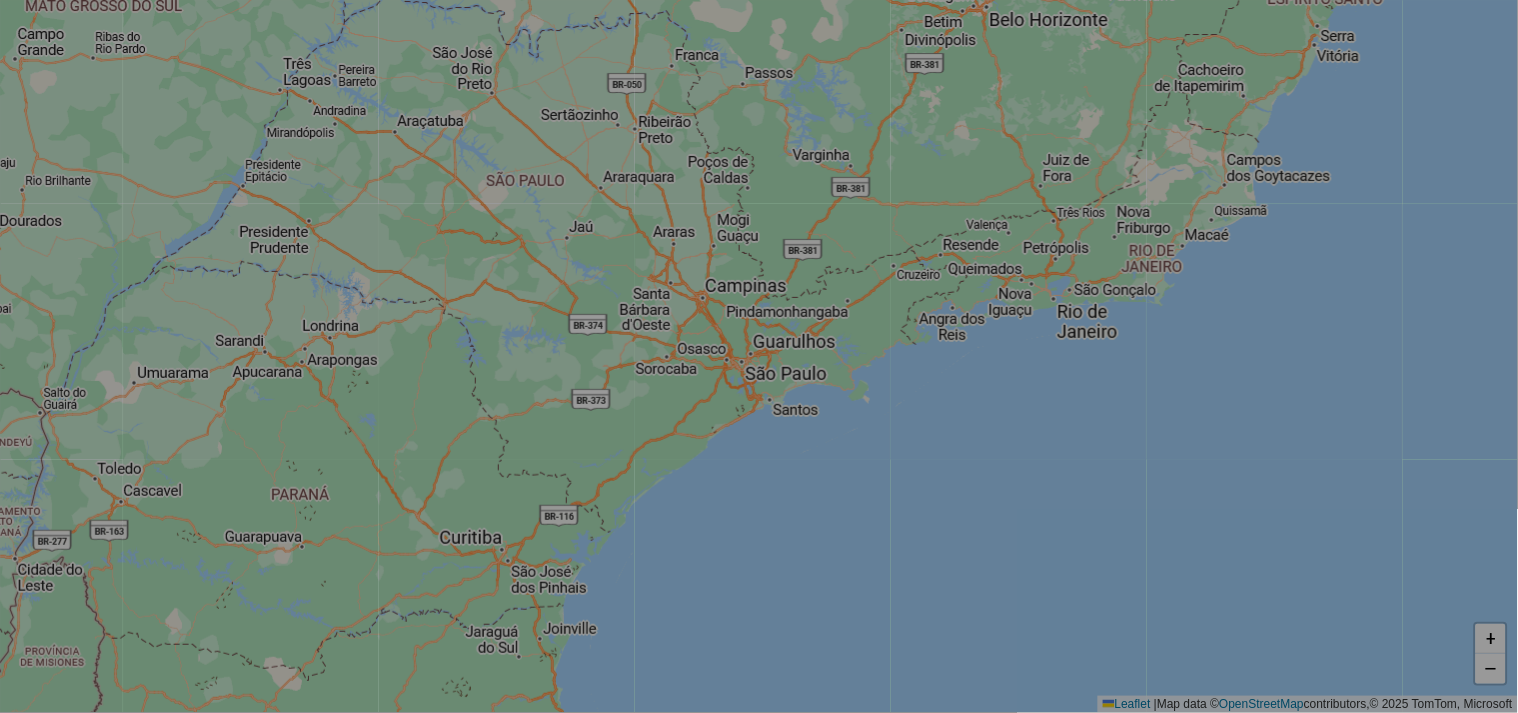 select on "*" 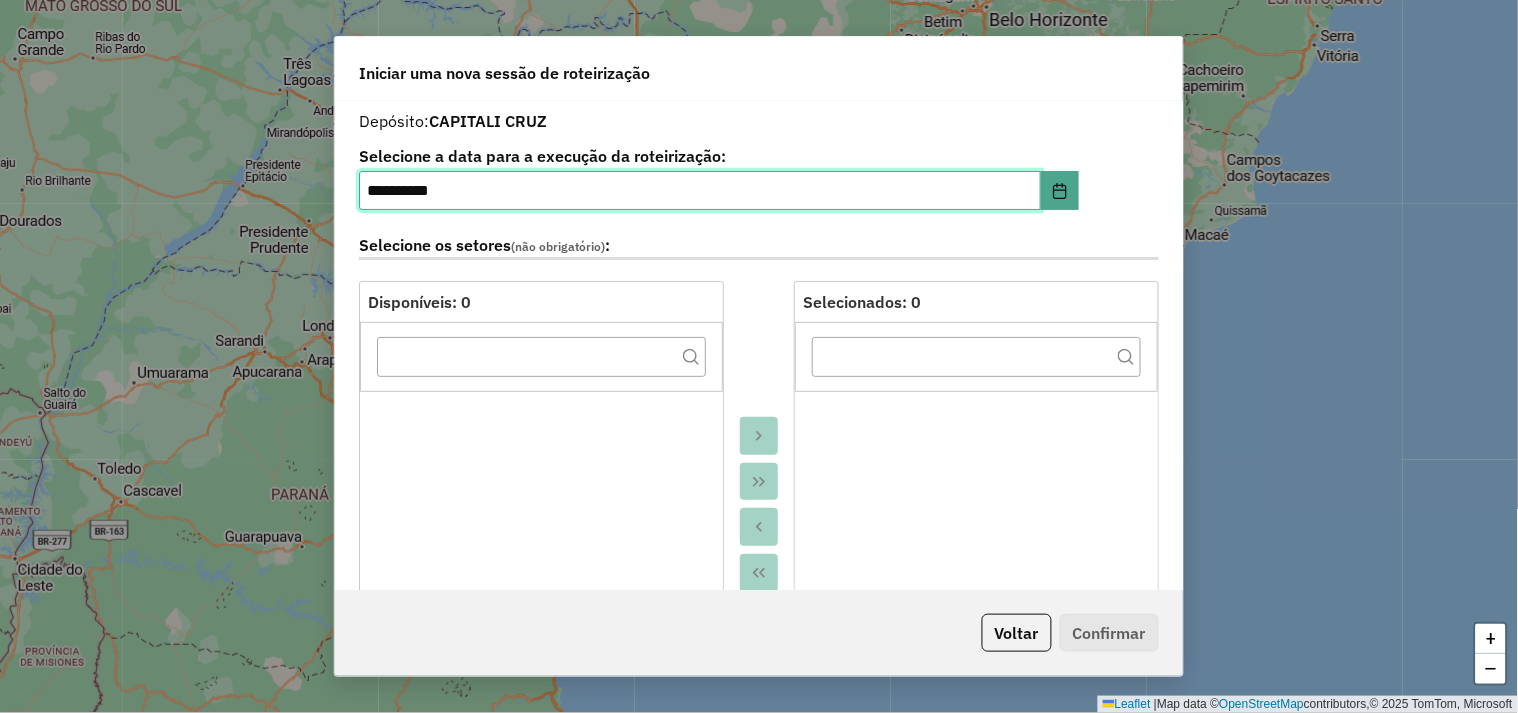 scroll, scrollTop: 666, scrollLeft: 0, axis: vertical 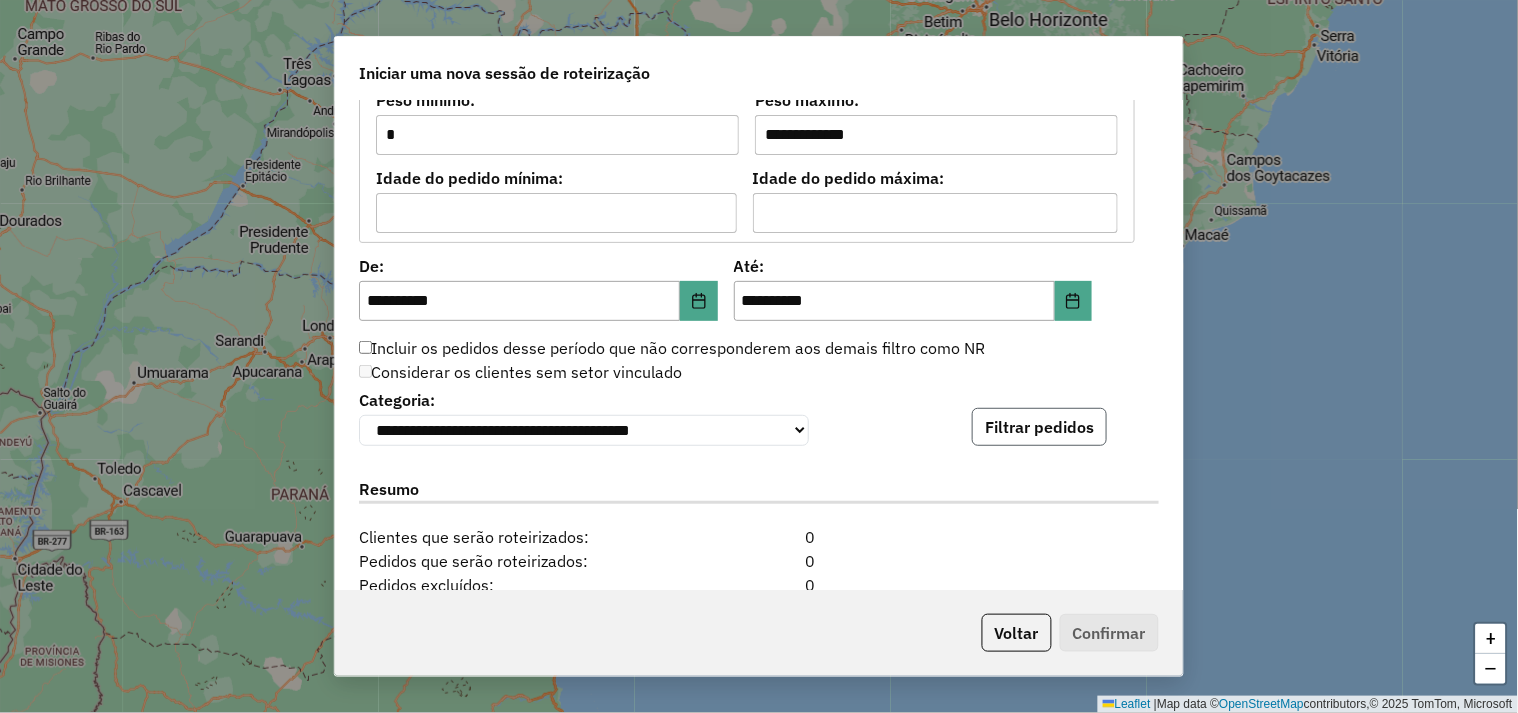 click on "Filtrar pedidos" 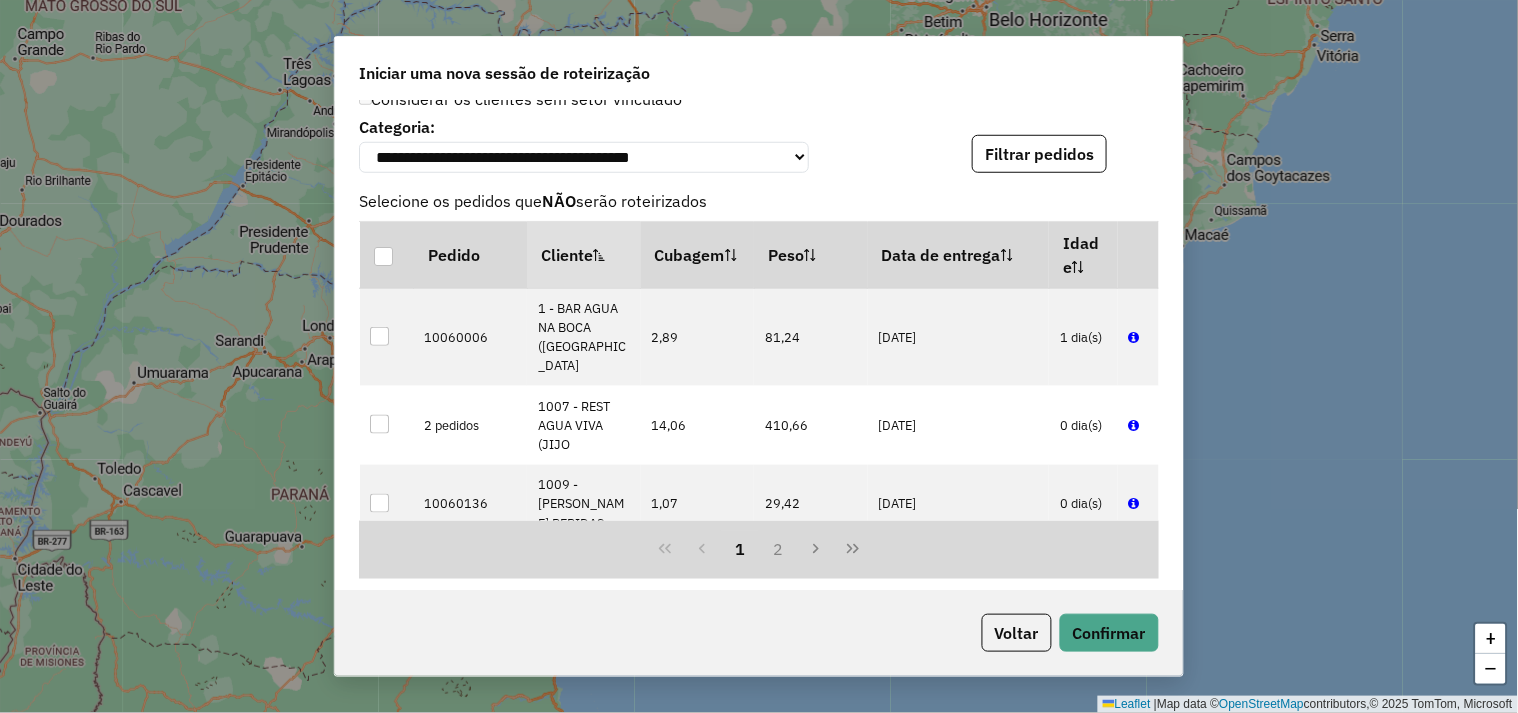 scroll, scrollTop: 2444, scrollLeft: 0, axis: vertical 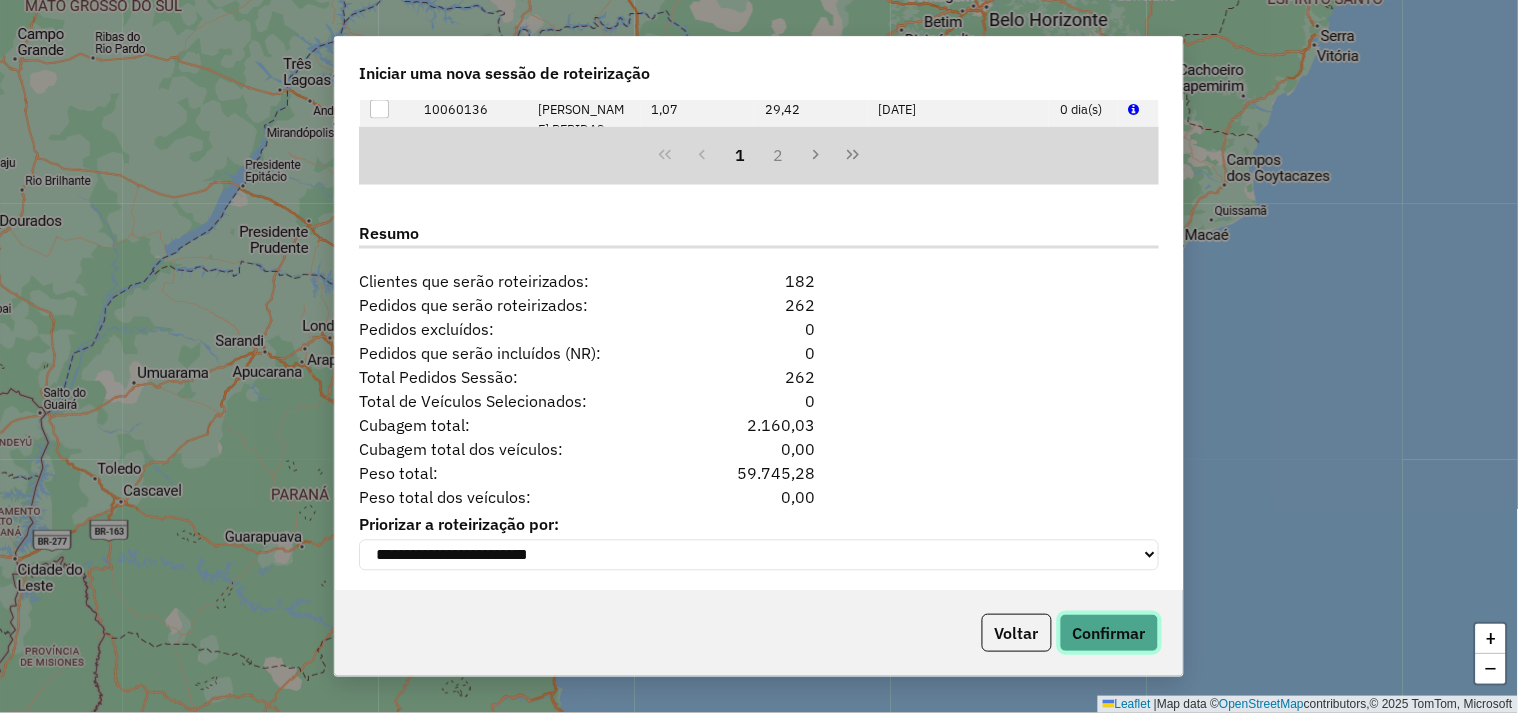 click on "Confirmar" 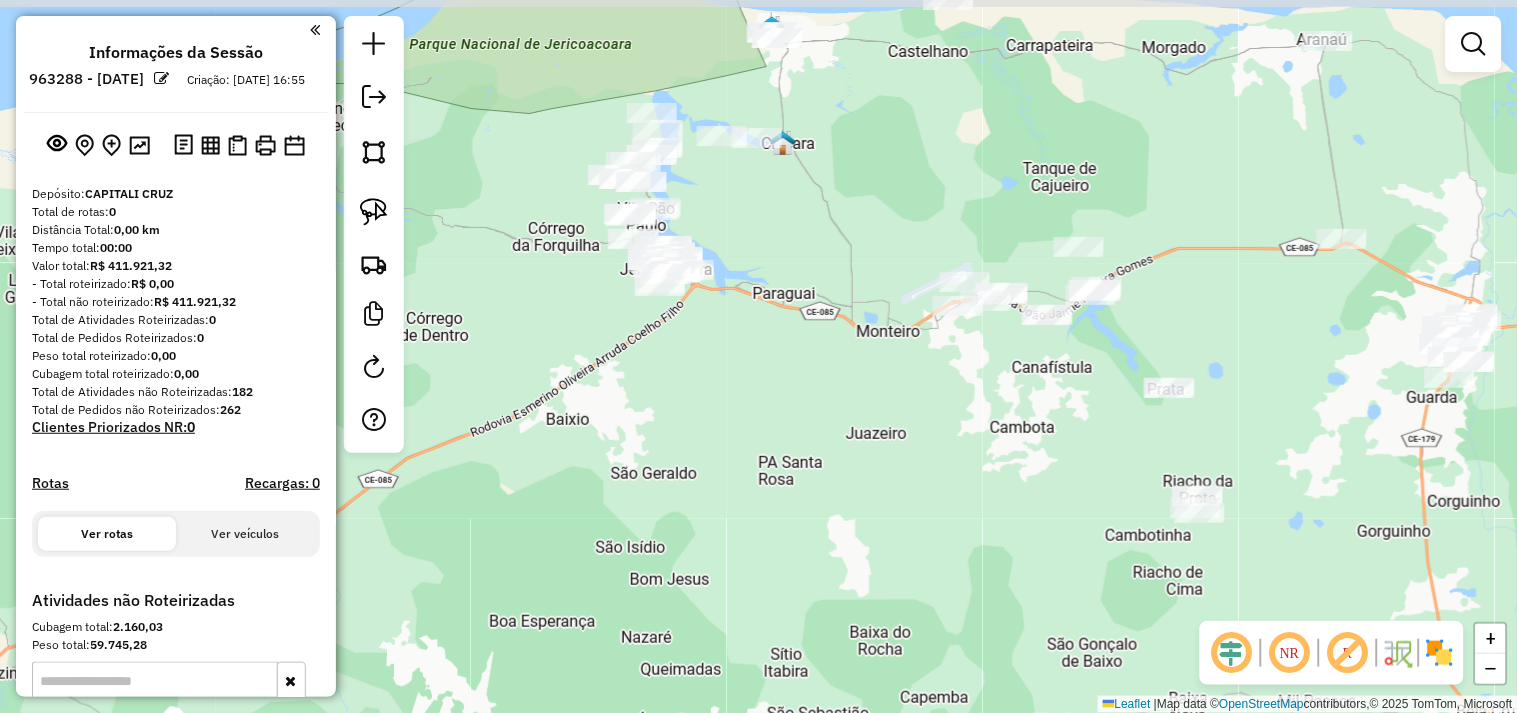 drag, startPoint x: 520, startPoint y: 433, endPoint x: 738, endPoint y: 468, distance: 220.79176 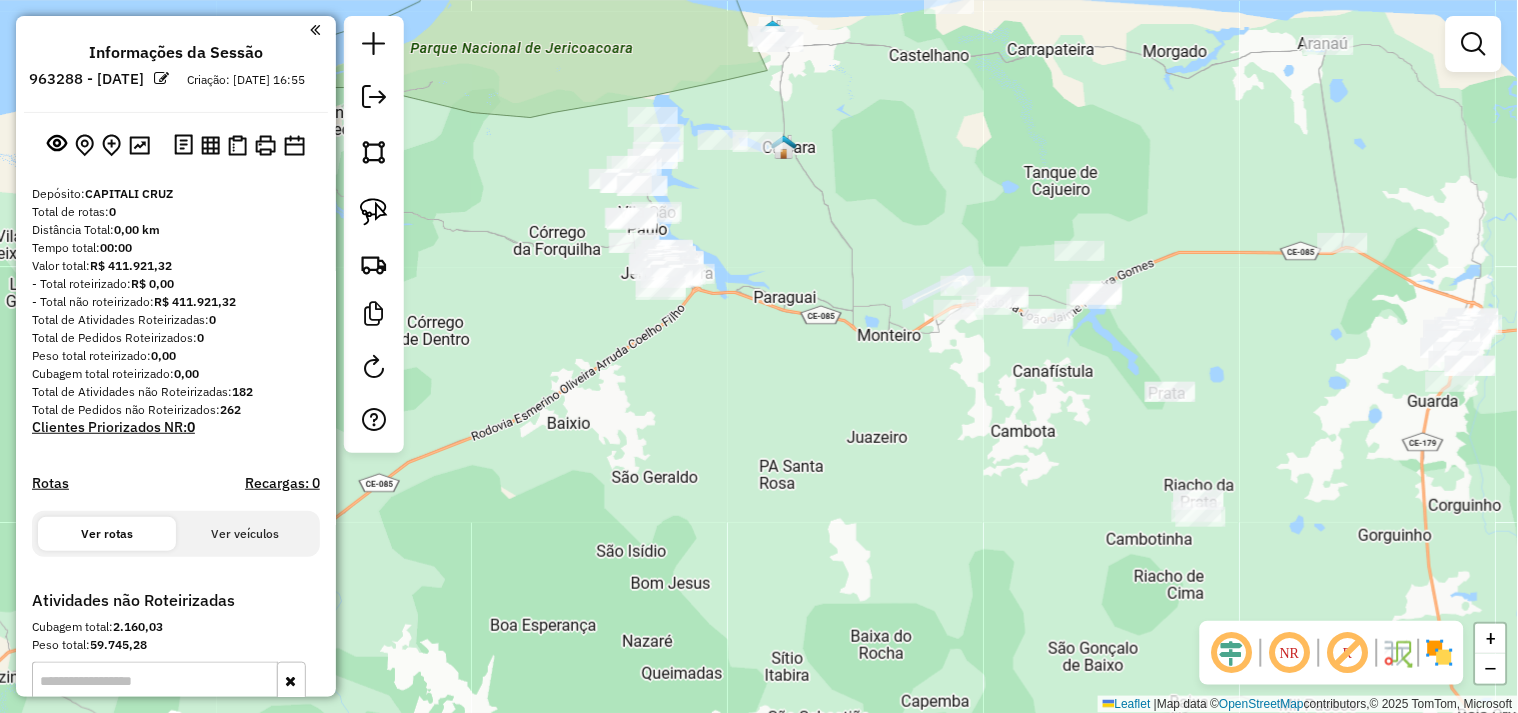 drag, startPoint x: 868, startPoint y: 458, endPoint x: 733, endPoint y: 367, distance: 162.80664 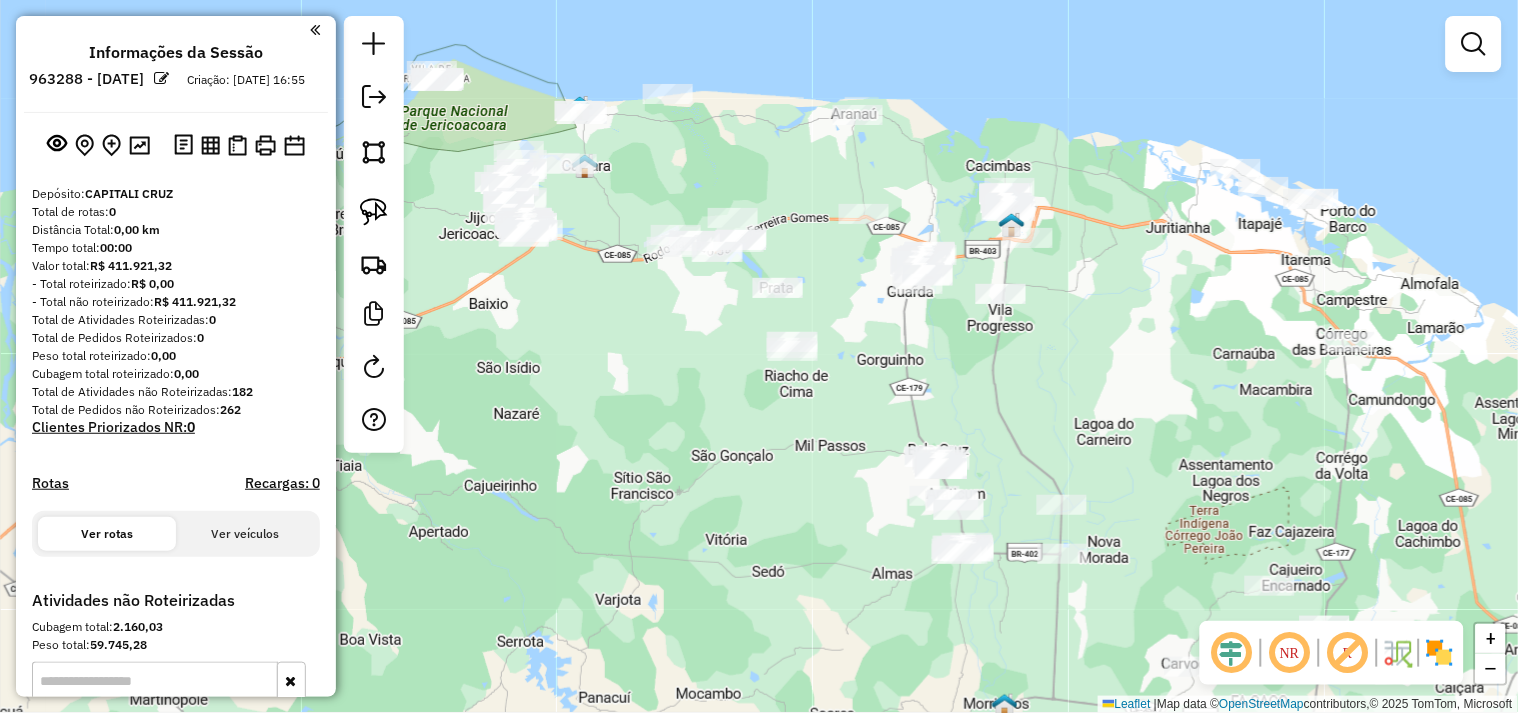 drag, startPoint x: 778, startPoint y: 448, endPoint x: 688, endPoint y: 417, distance: 95.189285 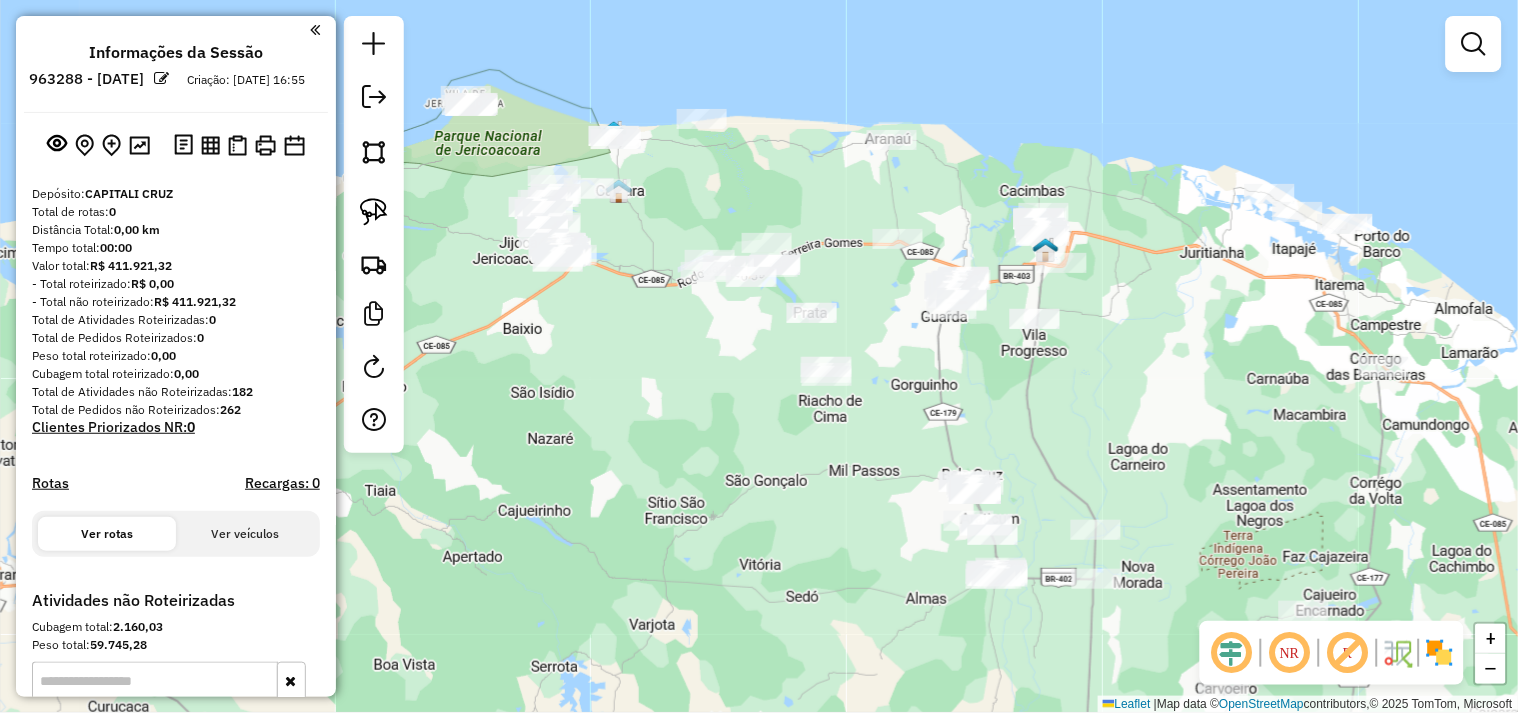 drag, startPoint x: 663, startPoint y: 363, endPoint x: 702, endPoint y: 392, distance: 48.60041 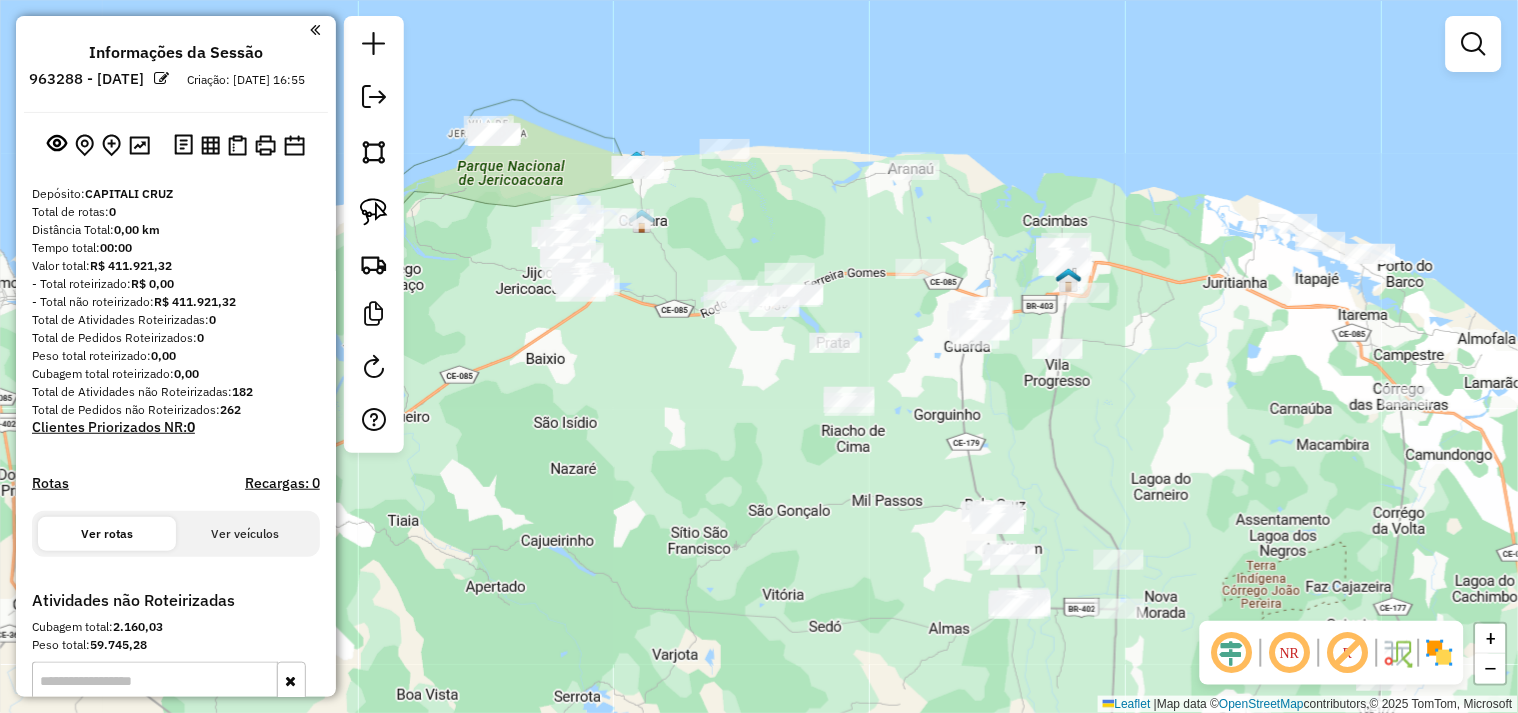drag, startPoint x: 607, startPoint y: 411, endPoint x: 625, endPoint y: 437, distance: 31.622776 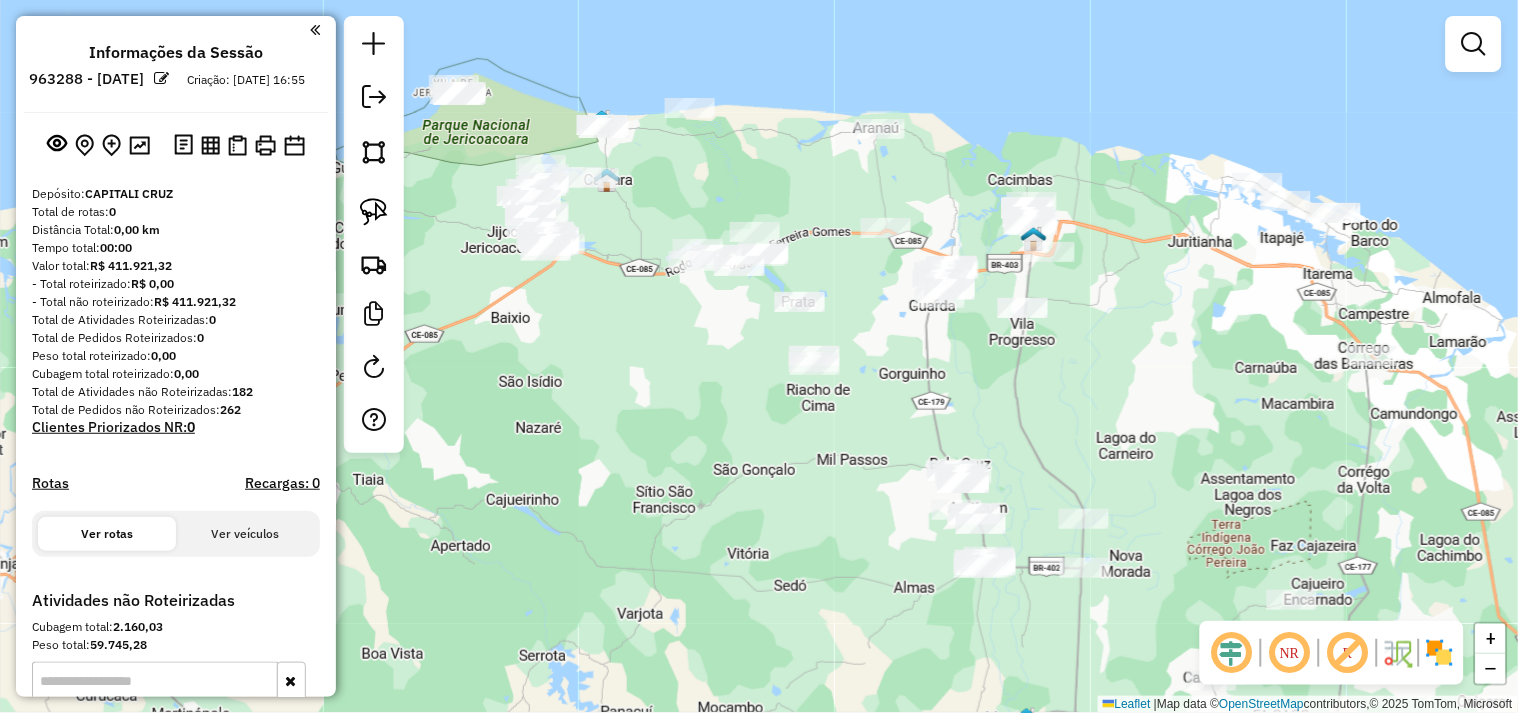 drag, startPoint x: 735, startPoint y: 442, endPoint x: 670, endPoint y: 320, distance: 138.2353 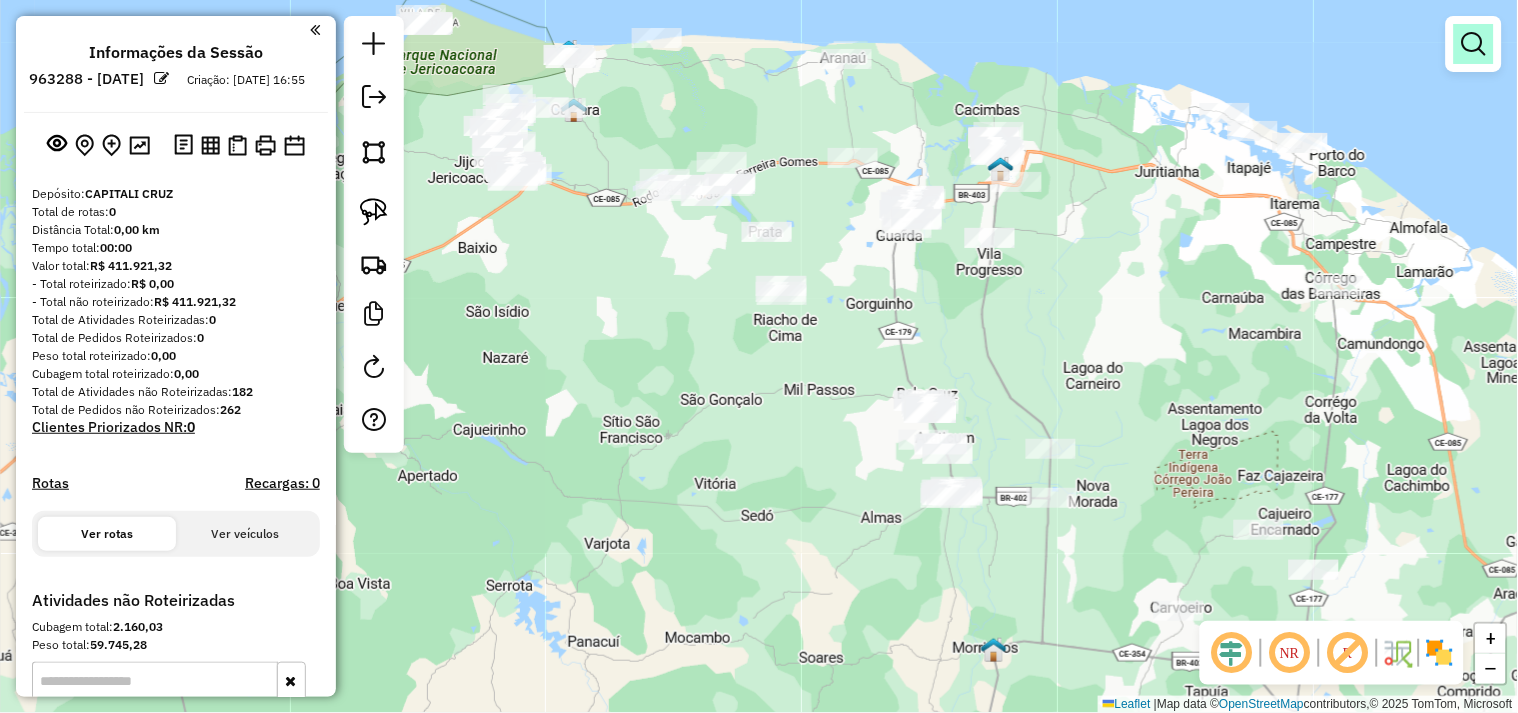 click at bounding box center [1474, 44] 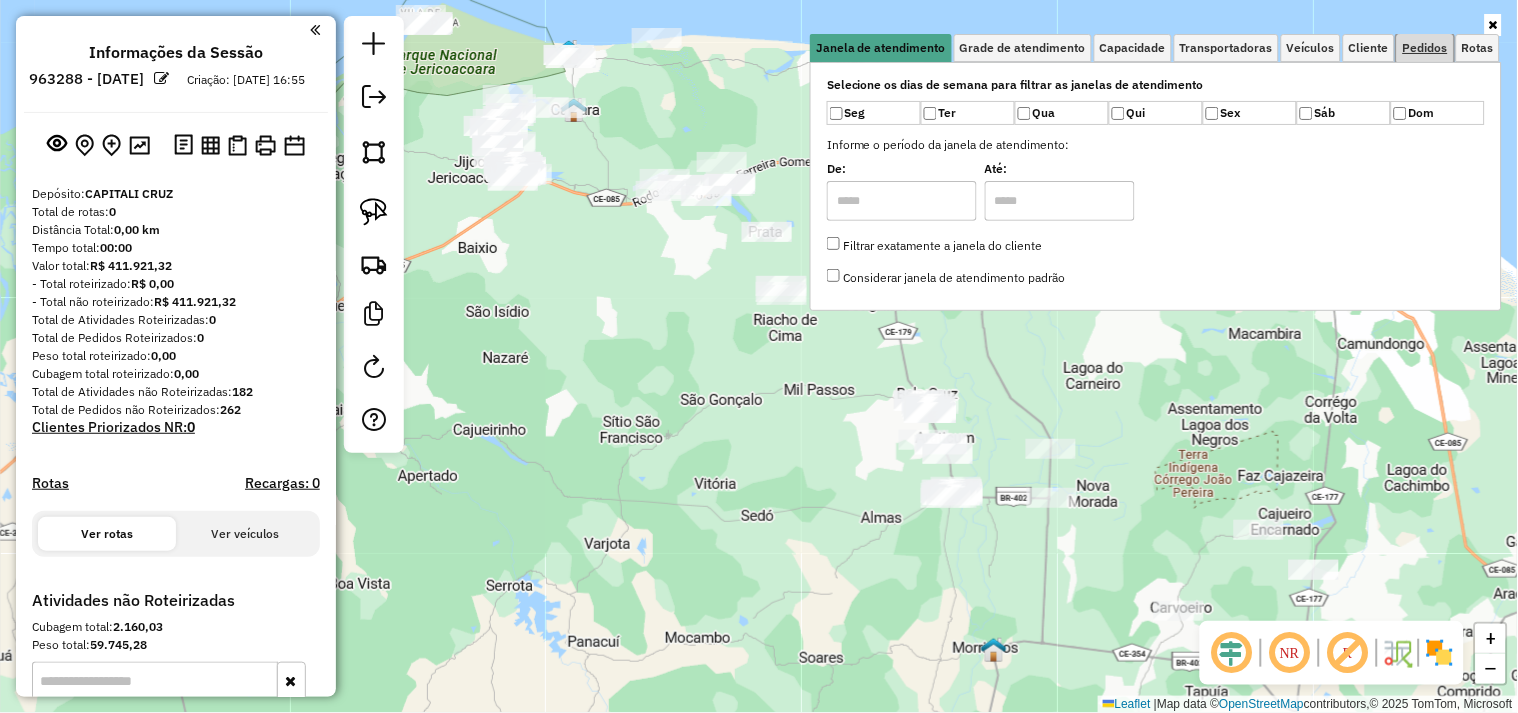 click on "Pedidos" at bounding box center (1425, 48) 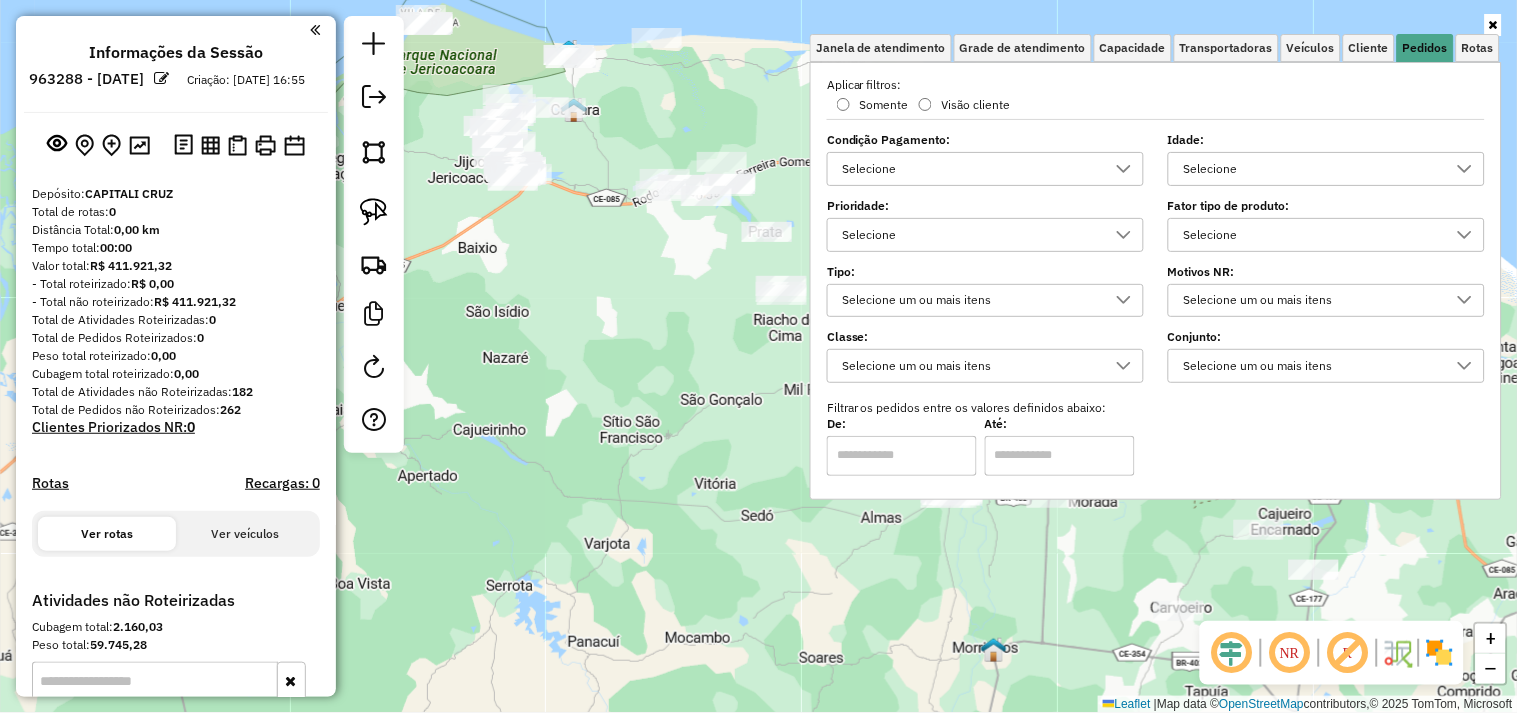 click on "Selecione" at bounding box center (1311, 169) 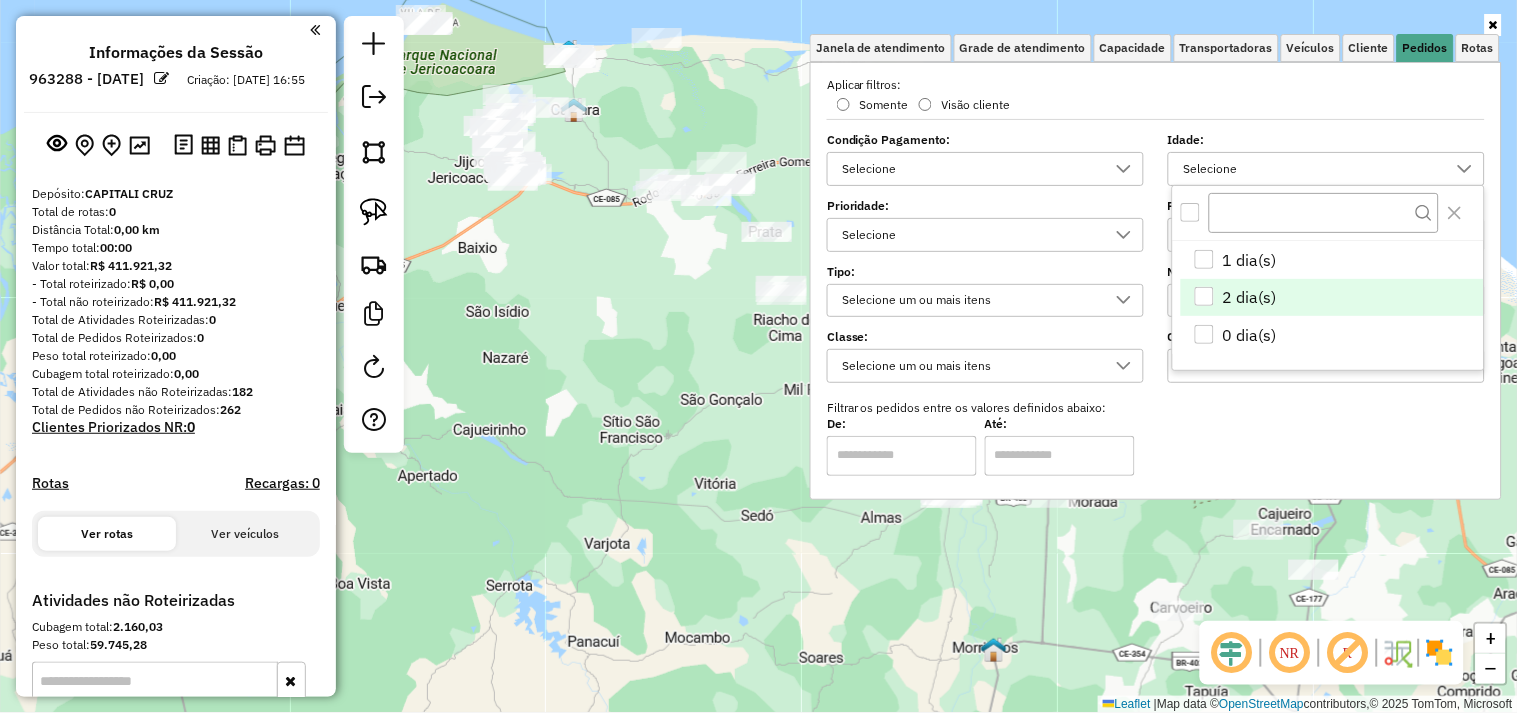 click at bounding box center [1204, 296] 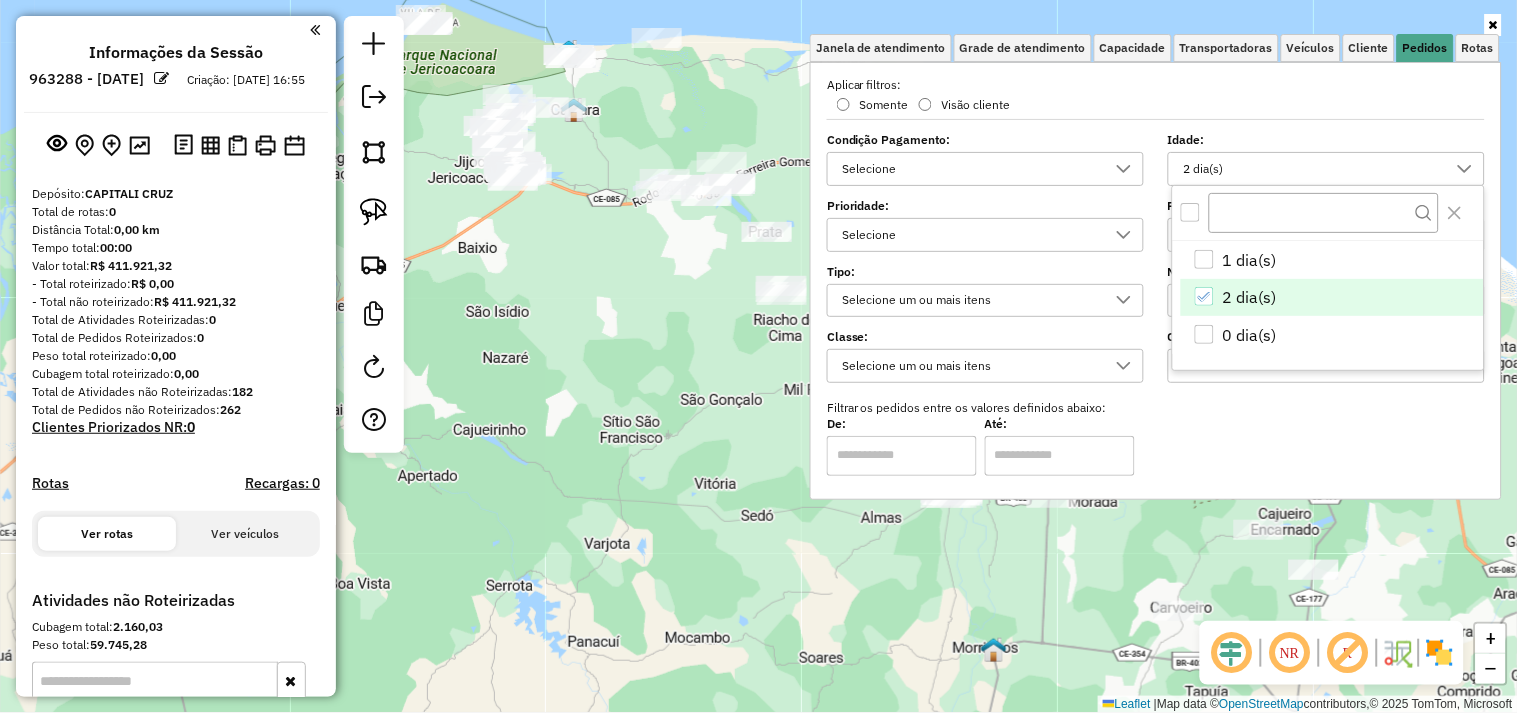 click at bounding box center (1328, 213) 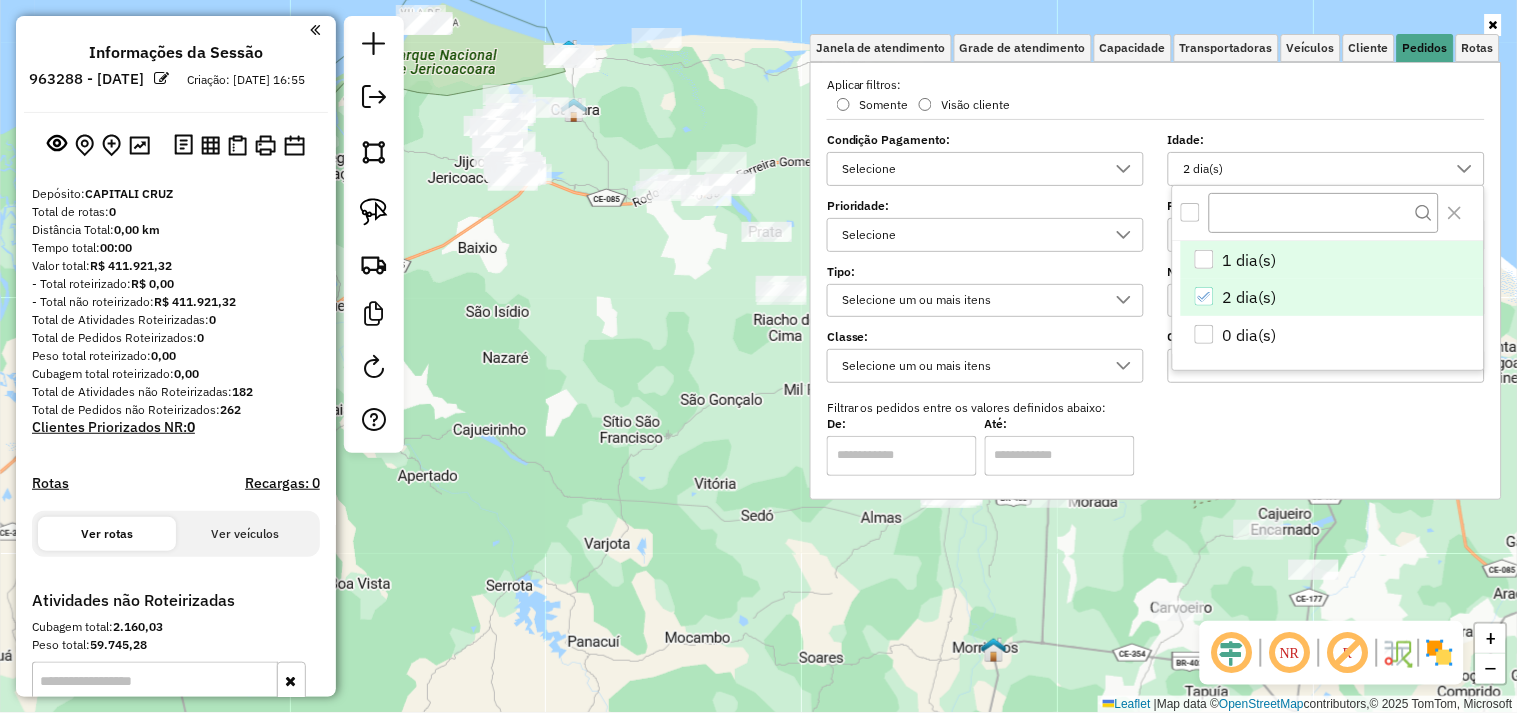 click on "Aguarde..." at bounding box center (0, 0) 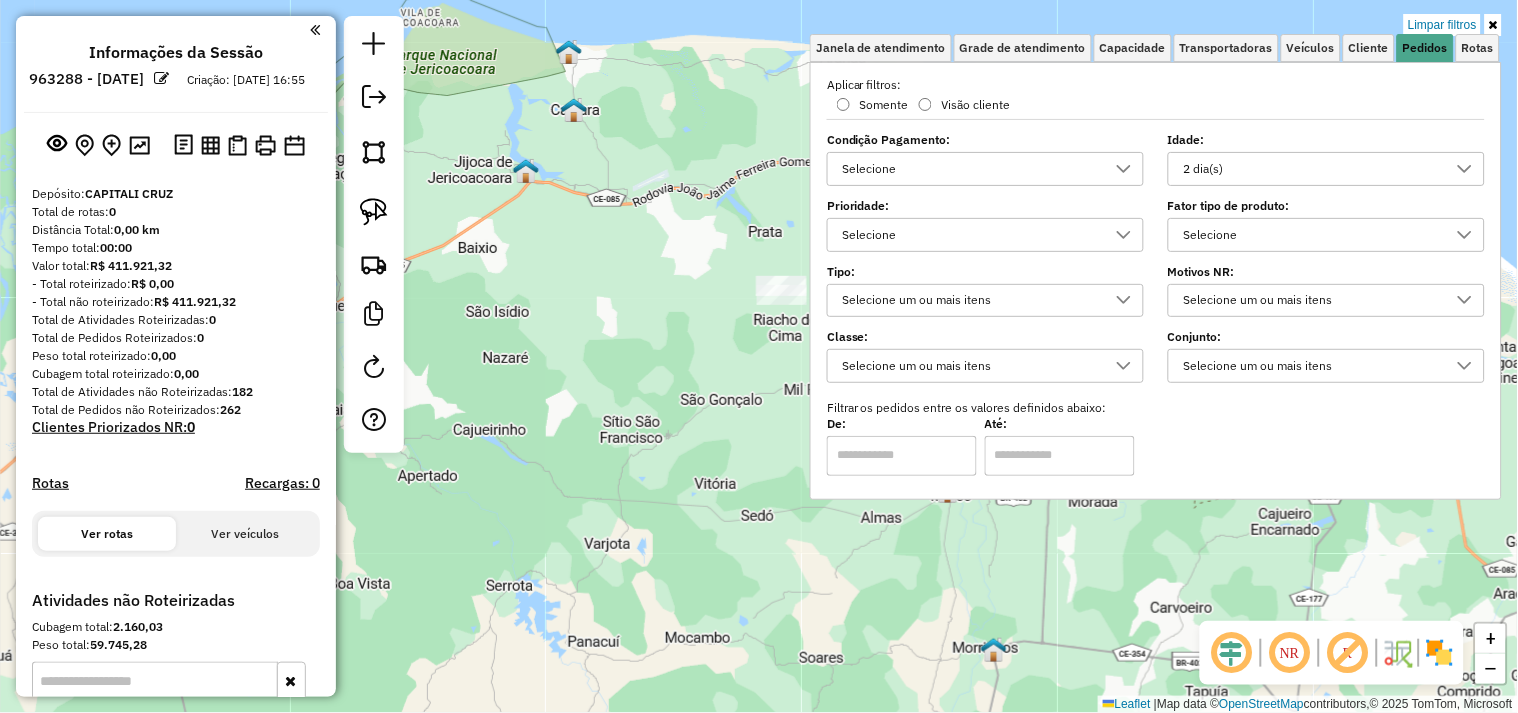 click on "Idade: 2 dia(s)" at bounding box center [1326, 161] 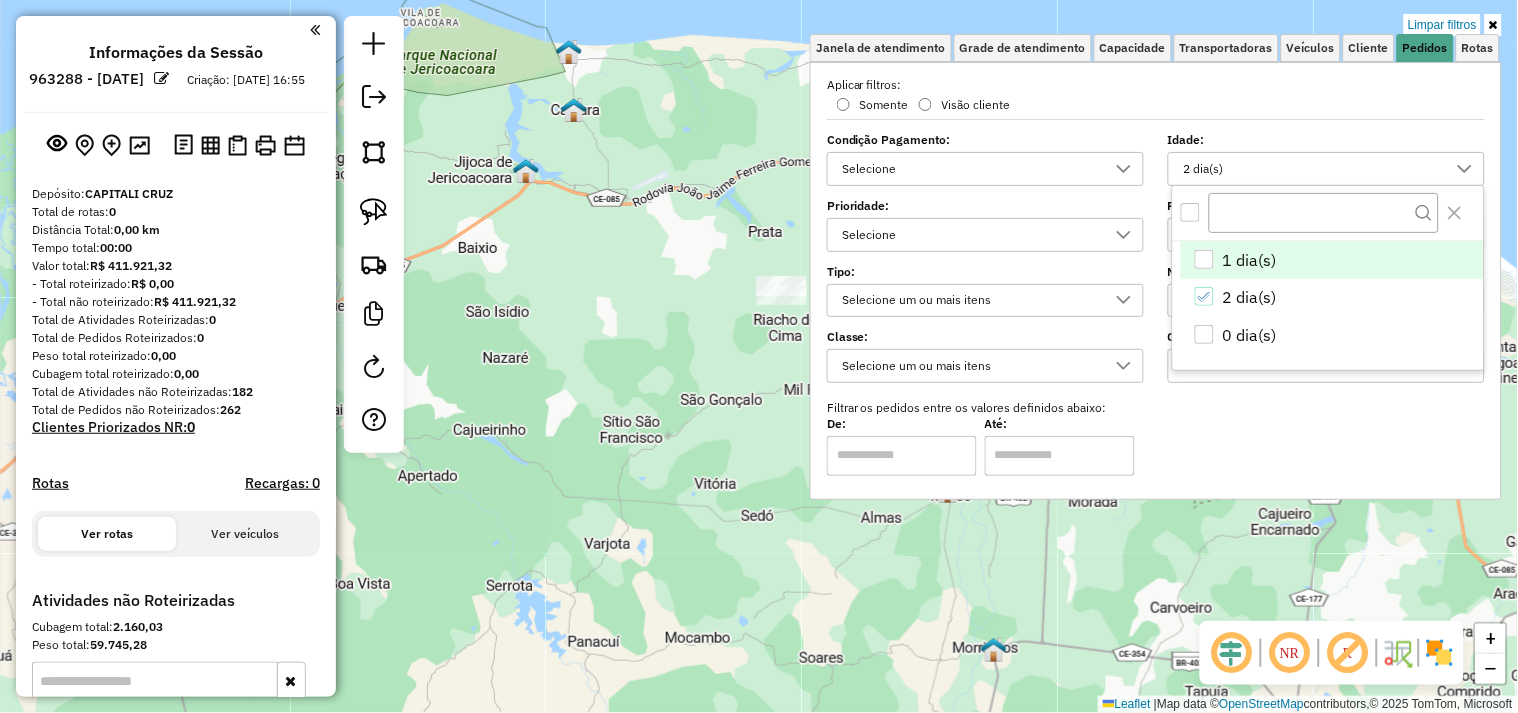 click at bounding box center [1204, 259] 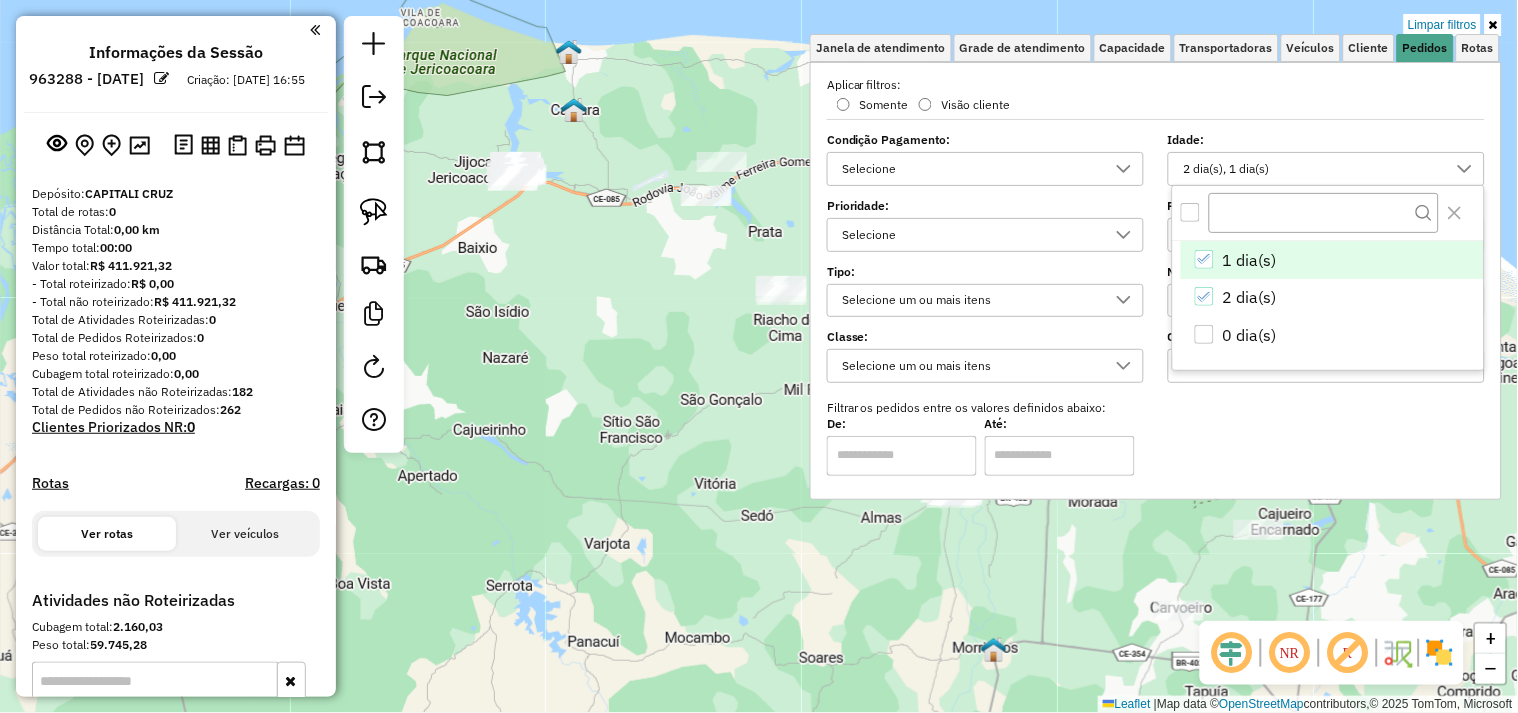 click on "Limpar filtros Janela de atendimento Grade de atendimento Capacidade Transportadoras Veículos Cliente Pedidos  Rotas Selecione os dias de semana para filtrar as janelas de atendimento  Seg   Ter   Qua   Qui   Sex   Sáb   Dom  Informe o período da janela de atendimento: De: Até:  Filtrar exatamente a janela do cliente  Considerar janela de atendimento padrão  Selecione os dias de semana para filtrar as grades de atendimento  Seg   Ter   Qua   Qui   Sex   Sáb   Dom   Considerar clientes sem dia de atendimento cadastrado  Clientes fora do dia de atendimento selecionado Filtrar as atividades entre os valores definidos abaixo:  Peso mínimo:   Peso máximo:   Cubagem mínima:   Cubagem máxima:   De:   Até:  Filtrar as atividades entre o tempo de atendimento definido abaixo:  De:   Até:   Considerar capacidade total dos clientes não roteirizados Transportadora: Selecione um ou mais itens Tipo de veículo: Selecione um ou mais itens Veículo: Selecione um ou mais itens Motorista: Selecione um ou mais itens" 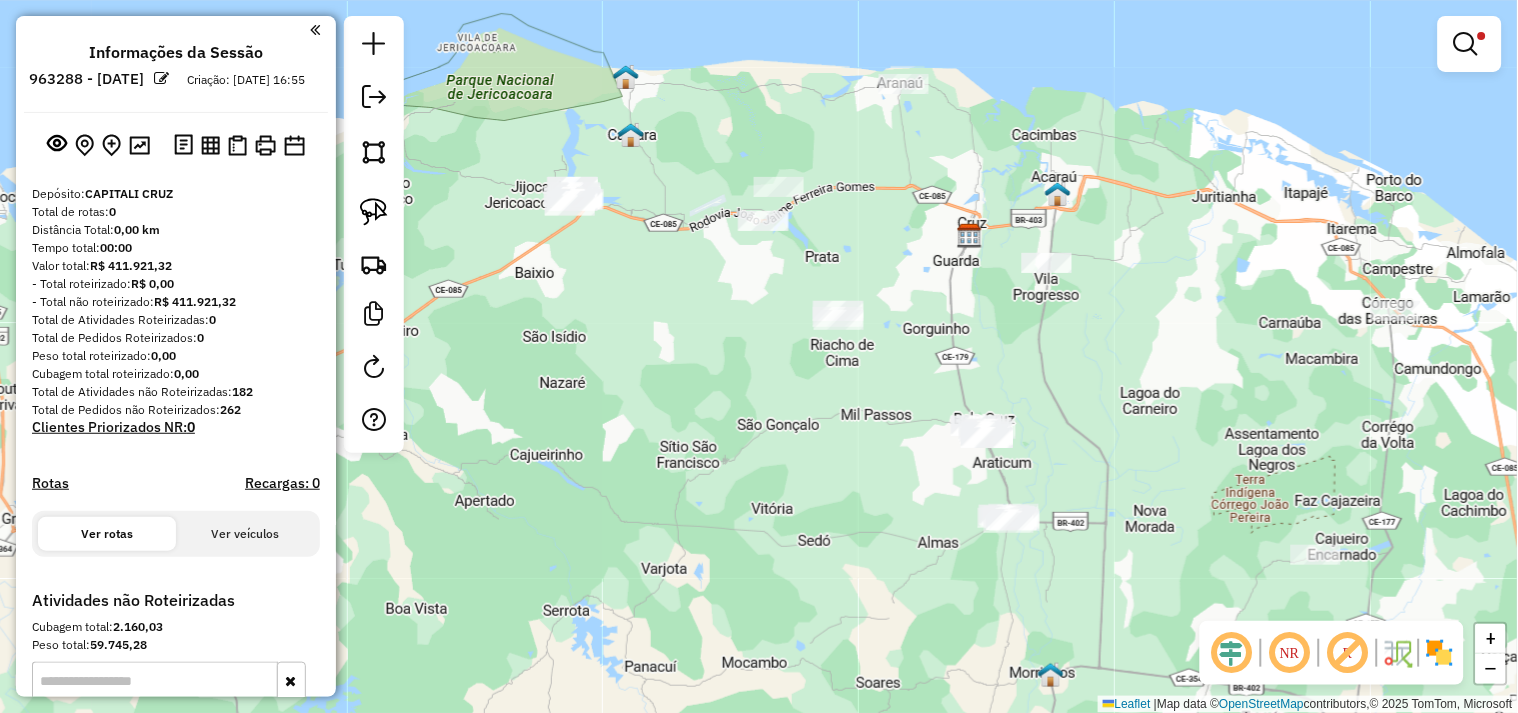 drag, startPoint x: 754, startPoint y: 455, endPoint x: 893, endPoint y: 521, distance: 153.87332 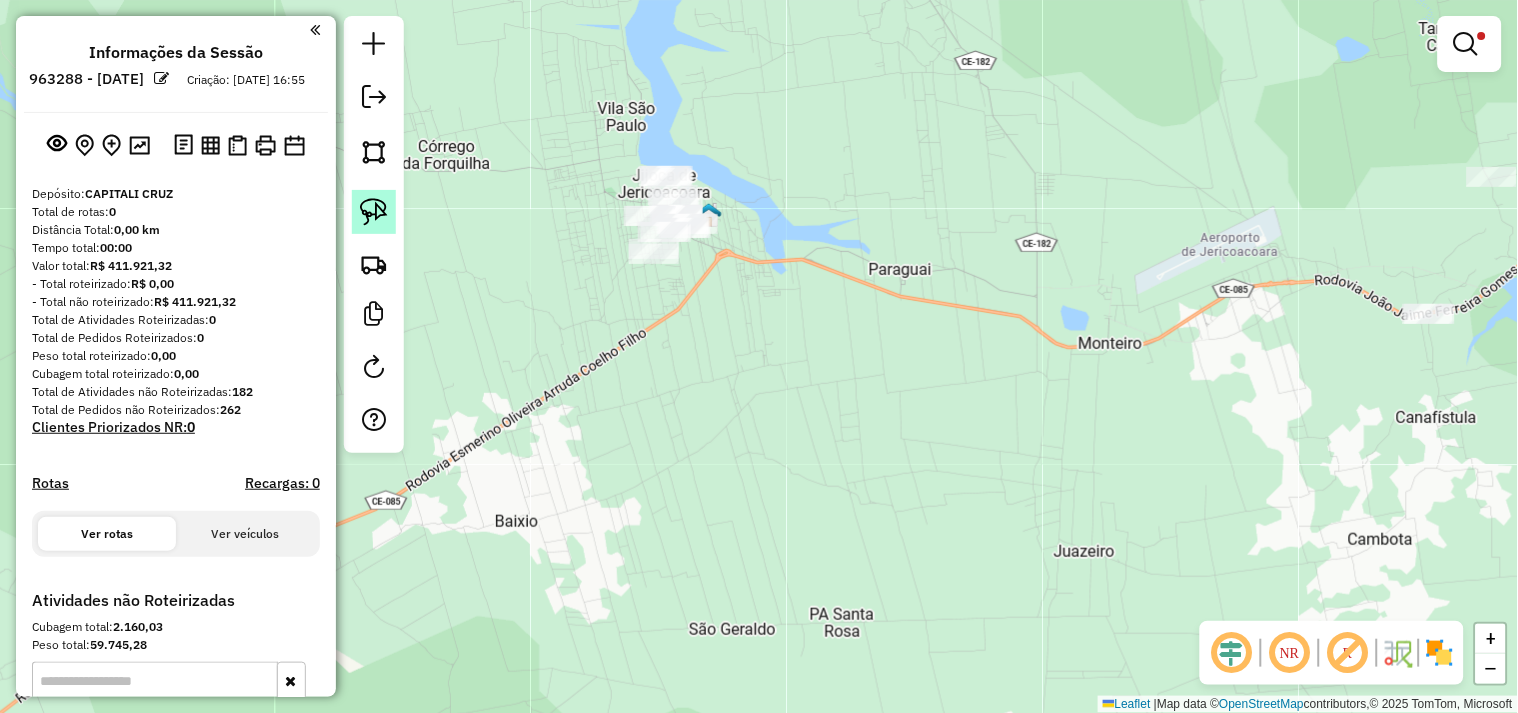 click 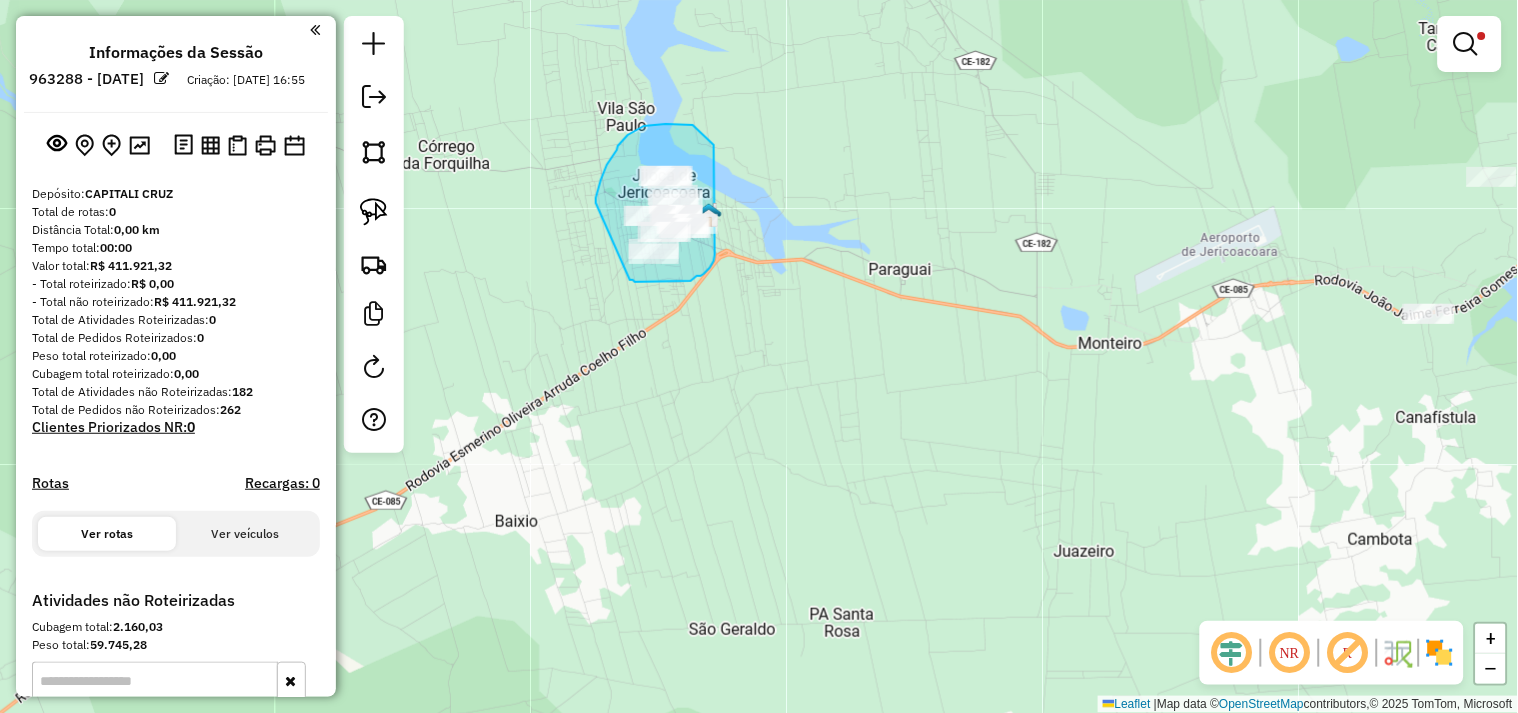 drag, startPoint x: 596, startPoint y: 203, endPoint x: 625, endPoint y: 276, distance: 78.54935 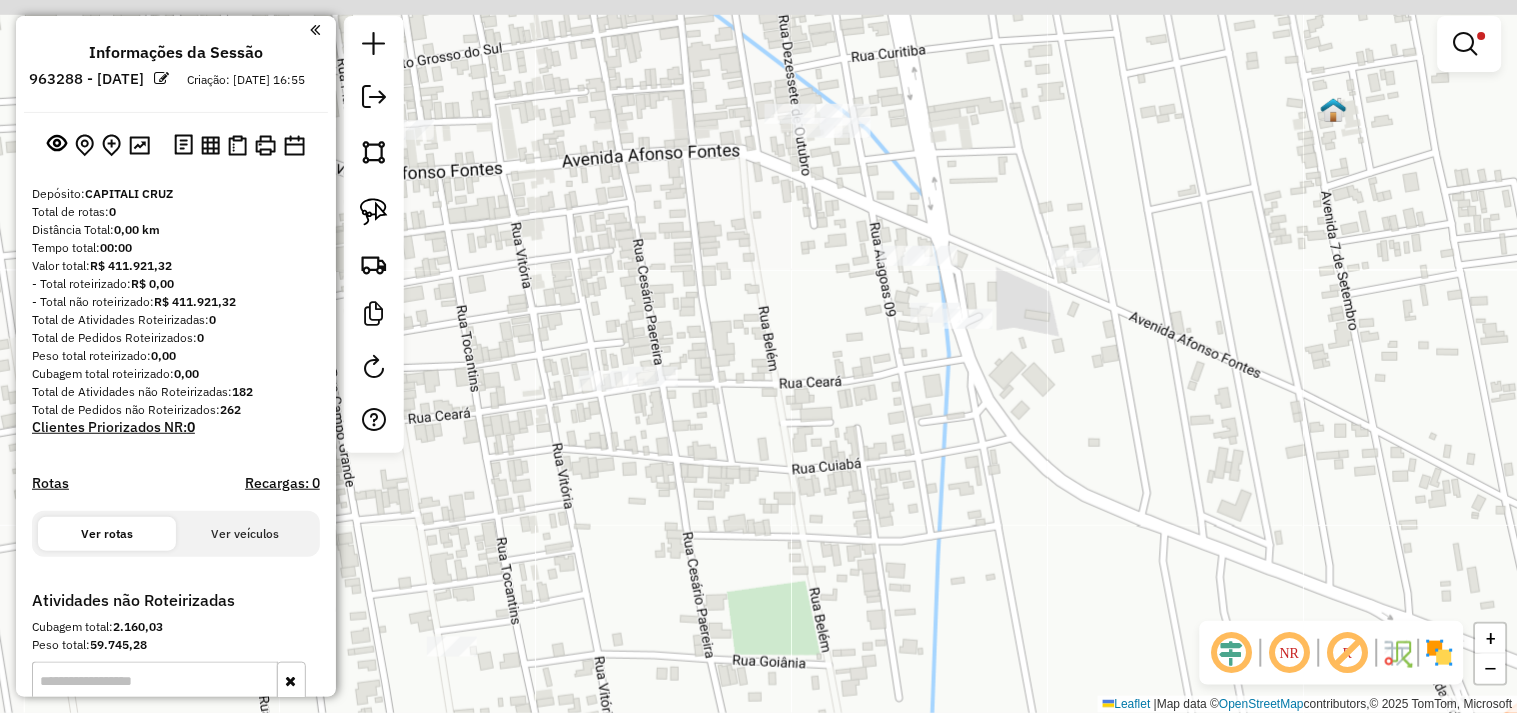 drag, startPoint x: 834, startPoint y: 392, endPoint x: 800, endPoint y: 461, distance: 76.922035 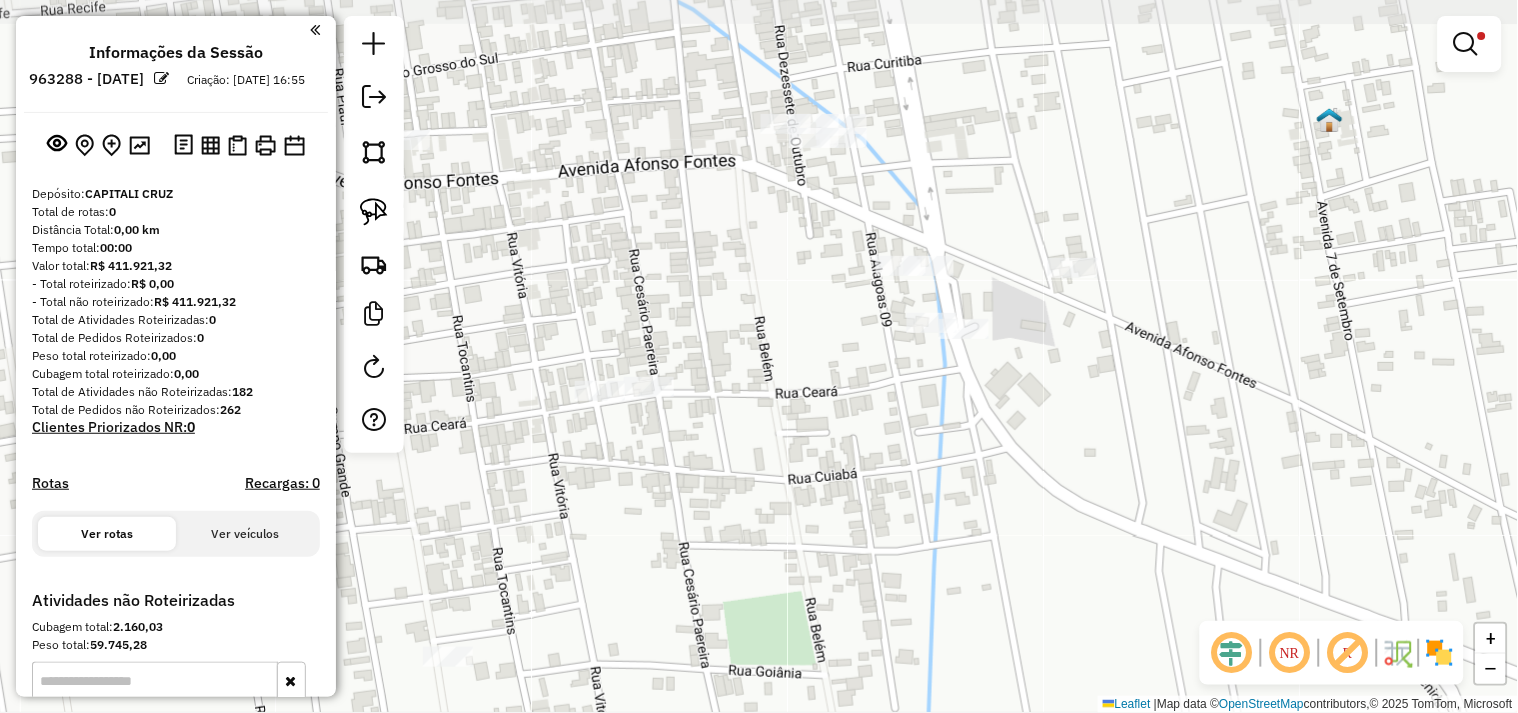 drag, startPoint x: 728, startPoint y: 503, endPoint x: 738, endPoint y: 521, distance: 20.59126 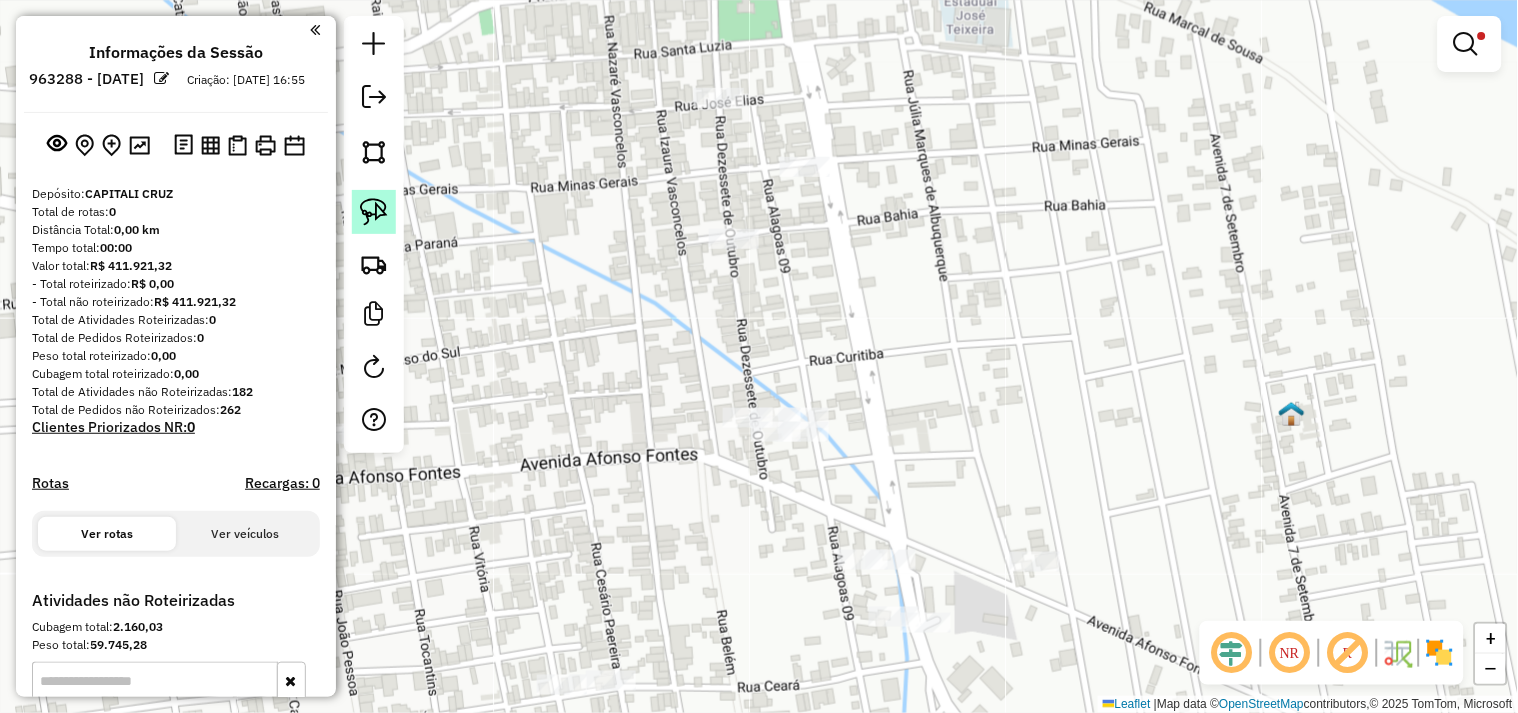 click 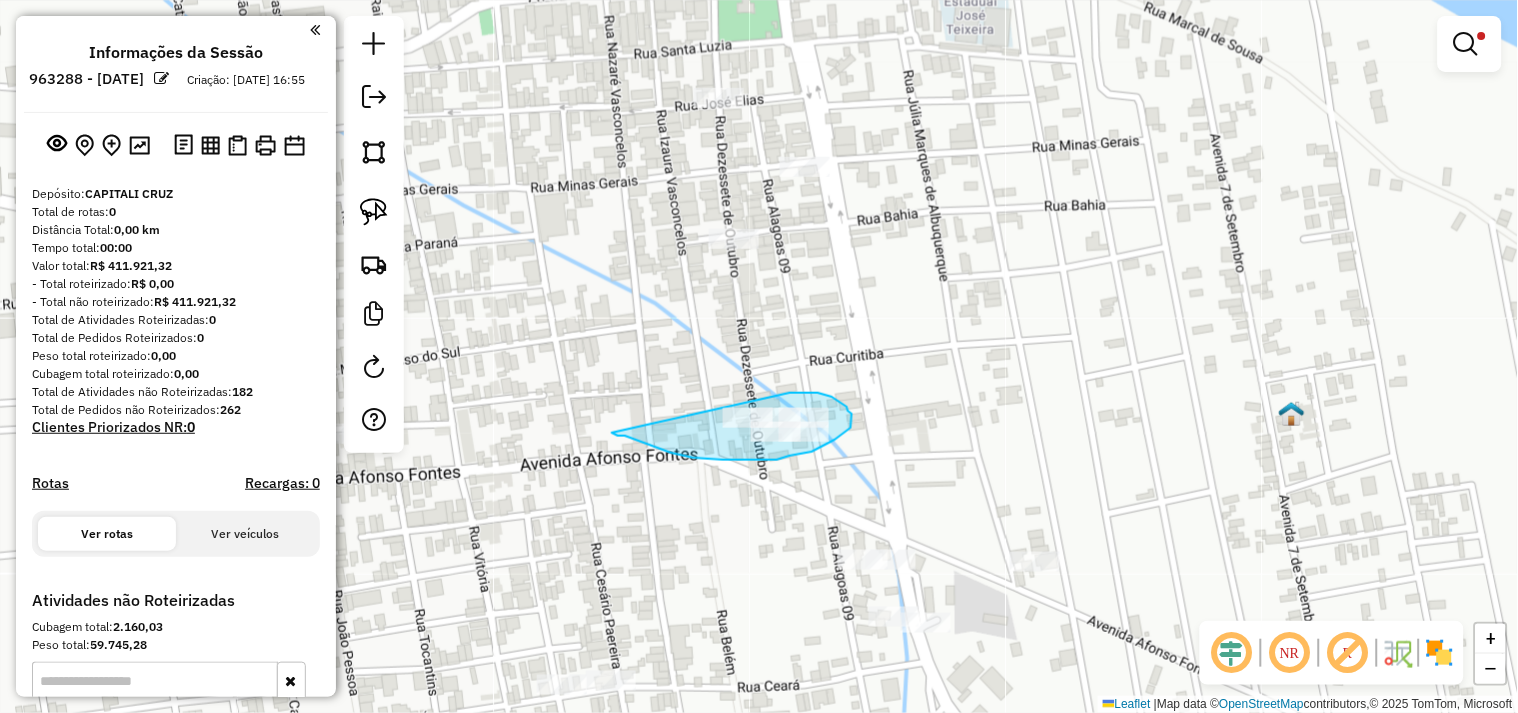 drag, startPoint x: 793, startPoint y: 393, endPoint x: 612, endPoint y: 433, distance: 185.3672 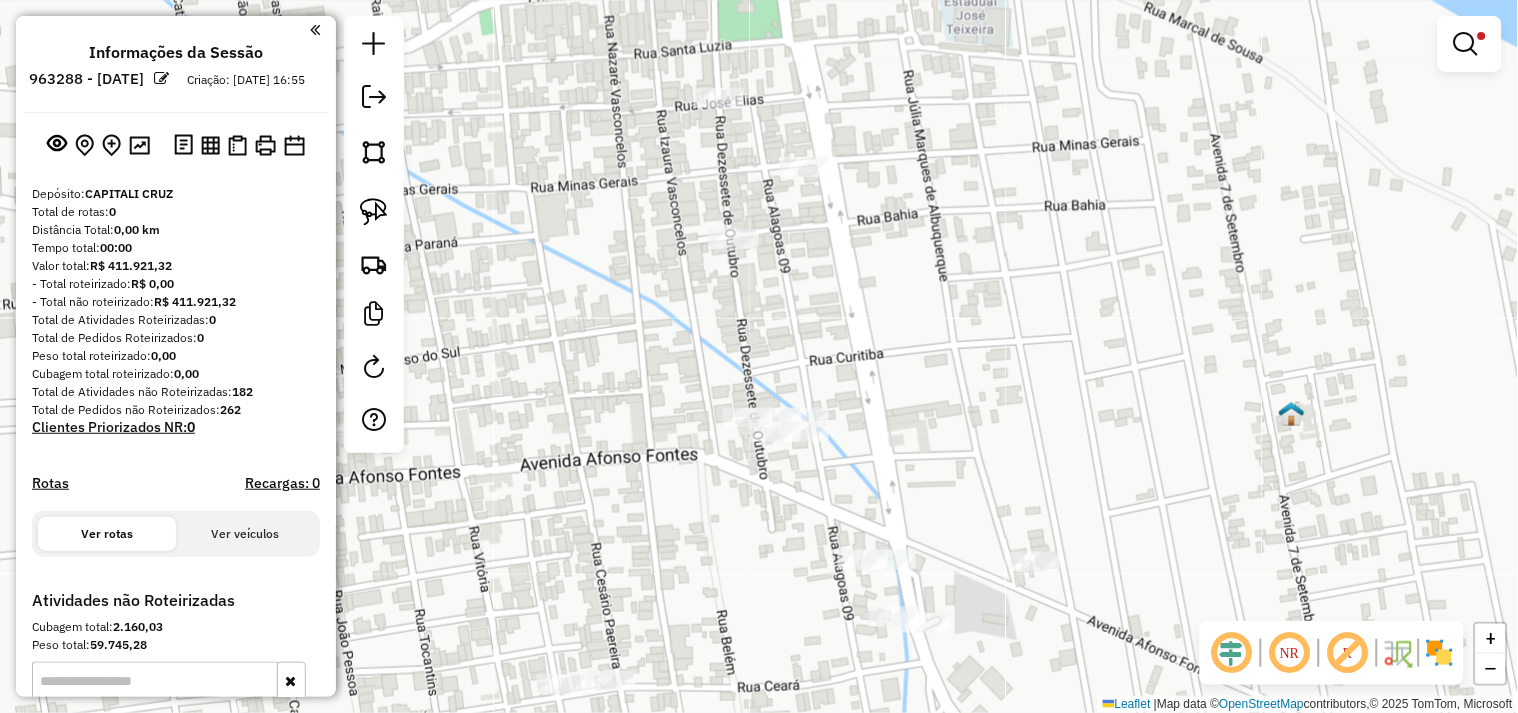 click 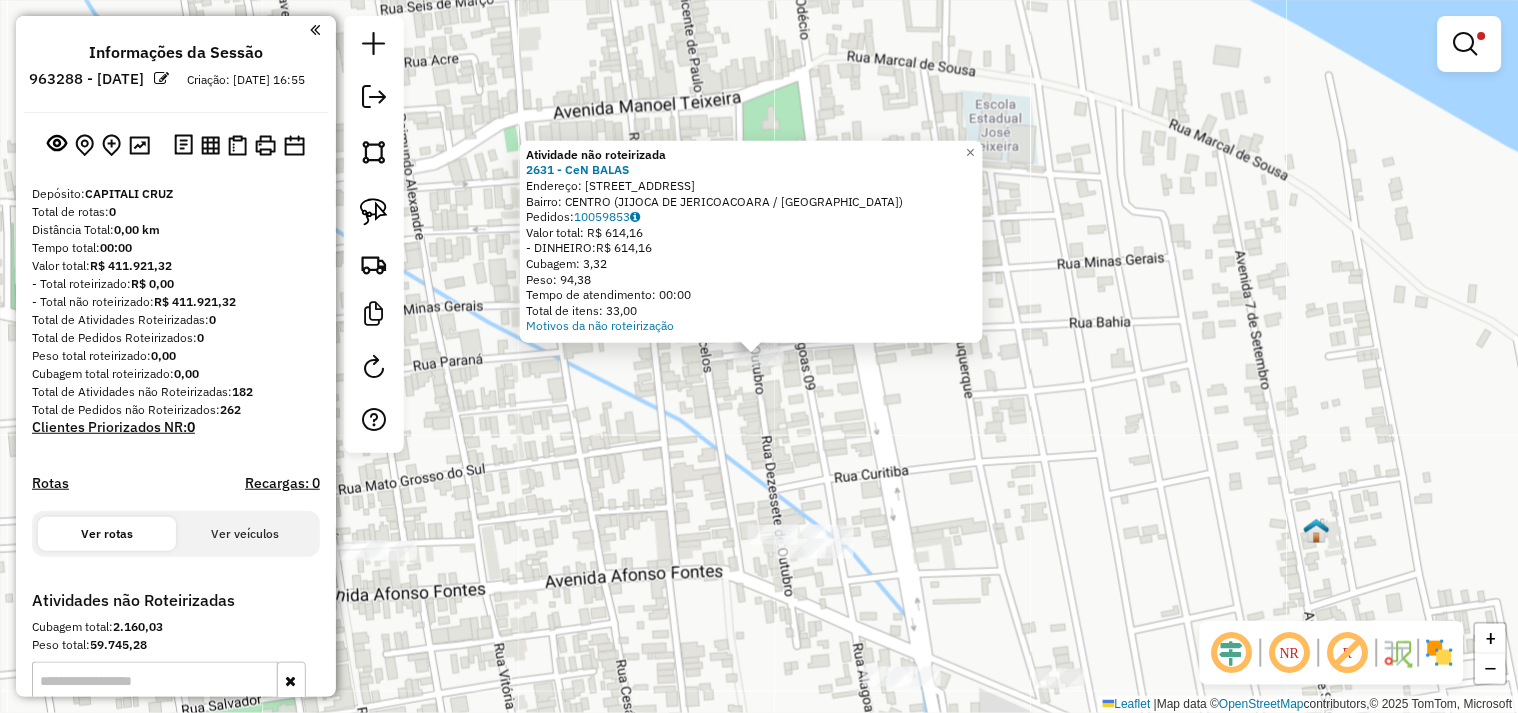 click on "Atividade não roteirizada 2631 - CeN BALAS  Endereço:  [STREET_ADDRESS]   Pedidos:  10059853   Valor total: R$ 614,16   - DINHEIRO:  R$ 614,16   Cubagem: 3,32   Peso: 94,38   Tempo de atendimento: 00:00   Total de itens: 33,00  Motivos da não roteirização × Limpar filtros Janela de atendimento Grade de atendimento Capacidade Transportadoras Veículos Cliente Pedidos  Rotas Selecione os dias de semana para filtrar as janelas de atendimento  Seg   Ter   Qua   Qui   Sex   Sáb   Dom  Informe o período da janela de atendimento: De: Até:  Filtrar exatamente a janela do cliente  Considerar janela de atendimento padrão  Selecione os dias de semana para filtrar as grades de atendimento  Seg   Ter   Qua   Qui   Sex   Sáb   Dom   Considerar clientes sem dia de atendimento cadastrado  Clientes fora do dia de atendimento selecionado Filtrar as atividades entre os valores definidos abaixo:  Peso mínimo:   Peso máximo:   Cubagem mínima:   Cubagem máxima:   De:  De:" 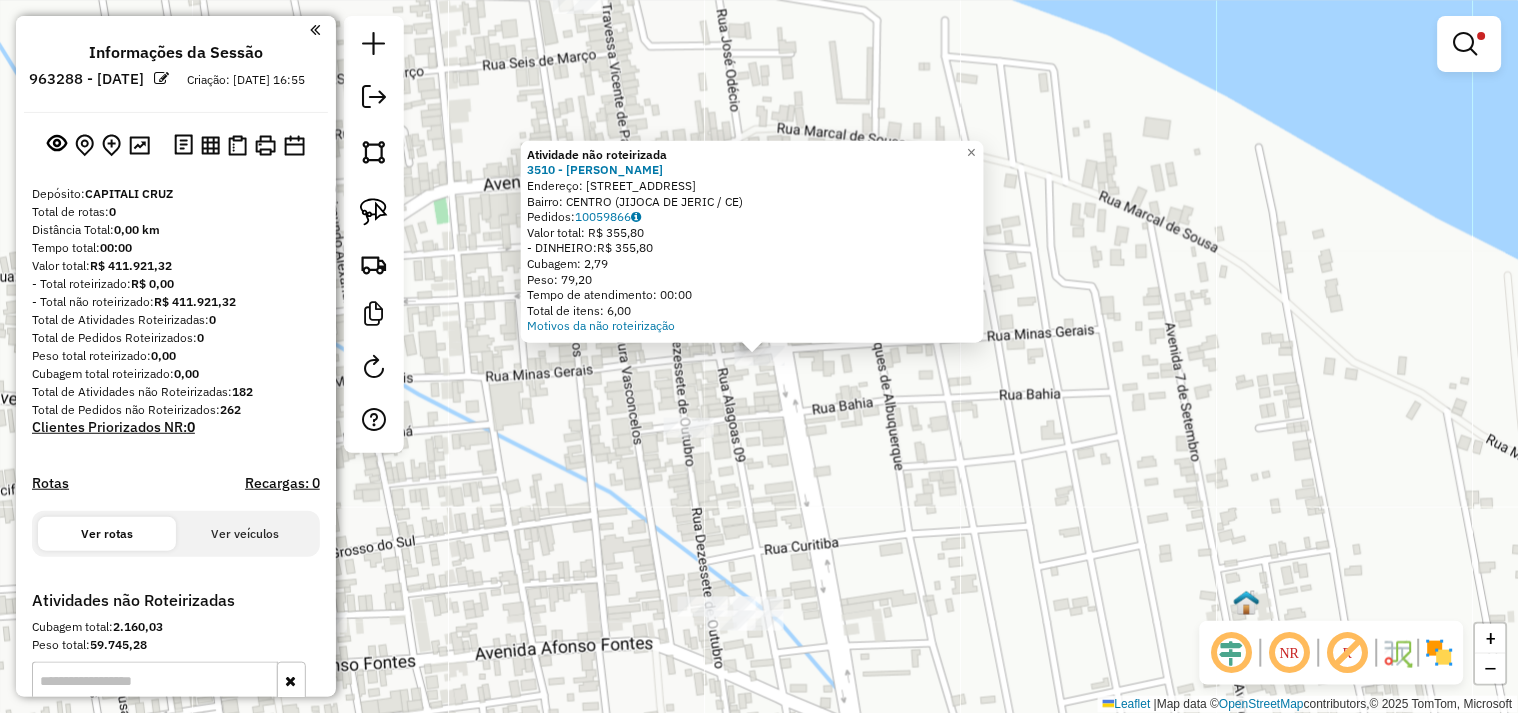 click on "Atividade não roteirizada 3510 - [PERSON_NAME]: [STREET_ADDRESS]   Pedidos:  10059866   Valor total: R$ 355,80   - DINHEIRO:  R$ 355,80   Cubagem: 2,79   Peso: 79,20   Tempo de atendimento: 00:00   Total de itens: 6,00  Motivos da não roteirização × Limpar filtros Janela de atendimento Grade de atendimento Capacidade Transportadoras Veículos Cliente Pedidos  Rotas Selecione os dias de semana para filtrar as janelas de atendimento  Seg   Ter   Qua   Qui   Sex   Sáb   Dom  Informe o período da janela de atendimento: De: Até:  Filtrar exatamente a janela do cliente  Considerar janela de atendimento padrão  Selecione os dias de semana para filtrar as grades de atendimento  Seg   Ter   Qua   Qui   Sex   Sáb   Dom   Considerar clientes sem dia de atendimento cadastrado  Clientes fora do dia de atendimento selecionado Filtrar as atividades entre os valores definidos abaixo:  Peso mínimo:   Peso máximo:   Cubagem mínima:  De:" 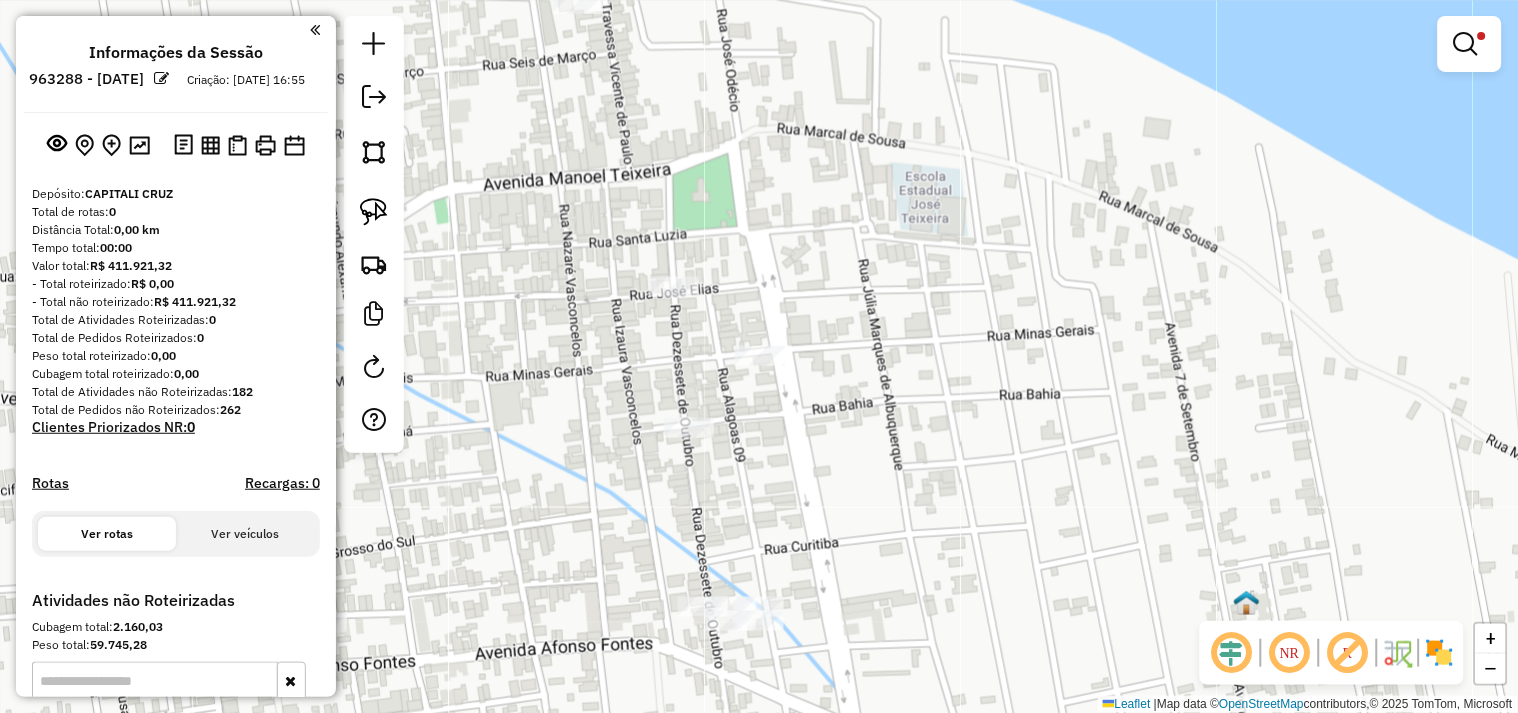 click on "Limpar filtros Janela de atendimento Grade de atendimento Capacidade Transportadoras Veículos Cliente Pedidos  Rotas Selecione os dias de semana para filtrar as janelas de atendimento  Seg   Ter   Qua   Qui   Sex   Sáb   Dom  Informe o período da janela de atendimento: De: Até:  Filtrar exatamente a janela do cliente  Considerar janela de atendimento padrão  Selecione os dias de semana para filtrar as grades de atendimento  Seg   Ter   Qua   Qui   Sex   Sáb   Dom   Considerar clientes sem dia de atendimento cadastrado  Clientes fora do dia de atendimento selecionado Filtrar as atividades entre os valores definidos abaixo:  Peso mínimo:   Peso máximo:   Cubagem mínima:   Cubagem máxima:   De:   Até:  Filtrar as atividades entre o tempo de atendimento definido abaixo:  De:   Até:   Considerar capacidade total dos clientes não roteirizados Transportadora: Selecione um ou mais itens Tipo de veículo: Selecione um ou mais itens Veículo: Selecione um ou mais itens Motorista: Selecione um ou mais itens" 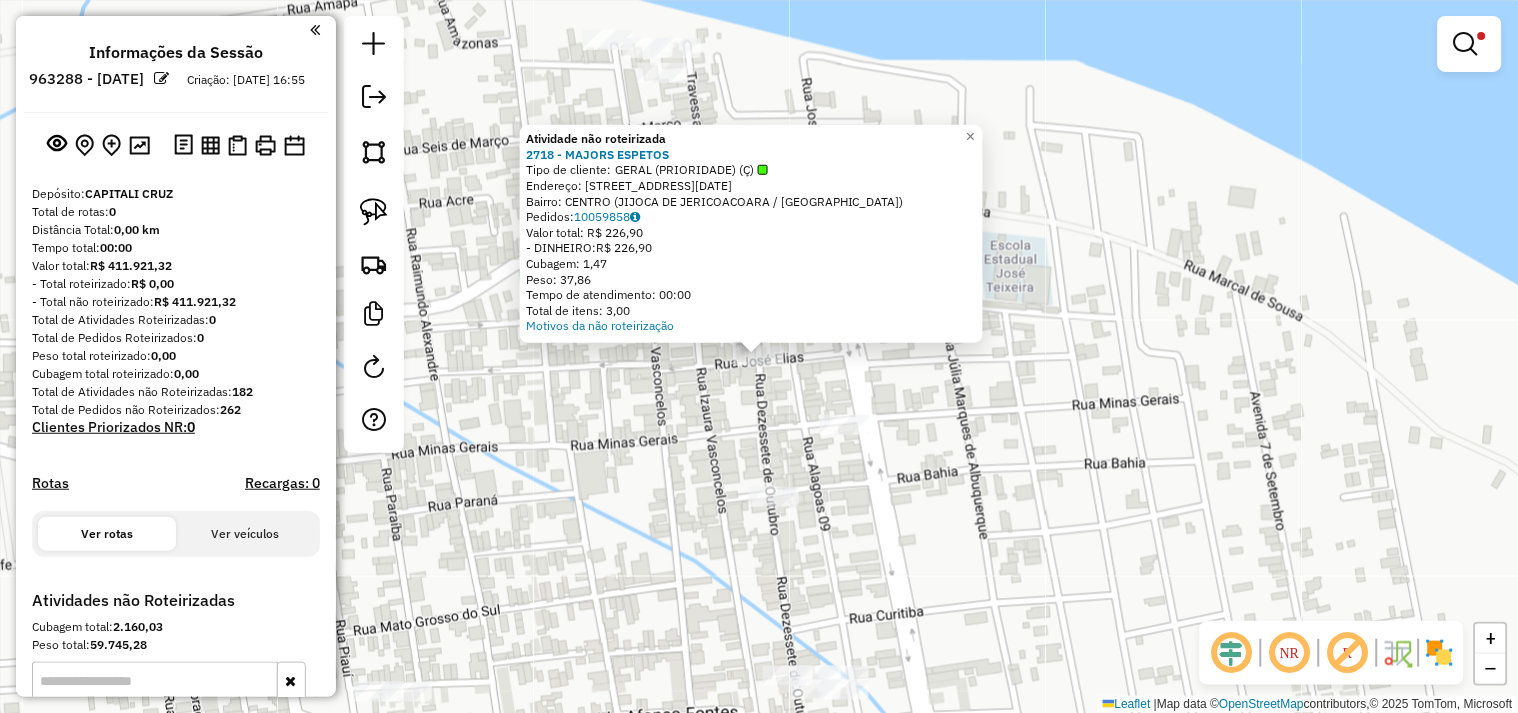 click on "Atividade não roteirizada 2718 - MAJORS ESPETOS  Tipo de cliente:   GERAL (PRIORIDADE) (Ç)   Endereço:  [STREET_ADDRESS][DATE]   Pedidos:  10059858   Valor total: R$ 226,90   - DINHEIRO:  R$ 226,90   Cubagem: 1,47   Peso: 37,86   Tempo de atendimento: 00:00   Total de itens: 3,00  Motivos da não roteirização × Limpar filtros Janela de atendimento Grade de atendimento Capacidade Transportadoras Veículos Cliente Pedidos  Rotas Selecione os dias de semana para filtrar as janelas de atendimento  Seg   Ter   Qua   Qui   Sex   Sáb   Dom  Informe o período da janela de atendimento: De: Até:  Filtrar exatamente a janela do cliente  Considerar janela de atendimento padrão  Selecione os dias de semana para filtrar as grades de atendimento  Seg   Ter   Qua   Qui   Sex   Sáb   Dom   Considerar clientes sem dia de atendimento cadastrado  Clientes fora do dia de atendimento selecionado Filtrar as atividades entre os valores definidos abaixo:  Peso mínimo:   De:  +" 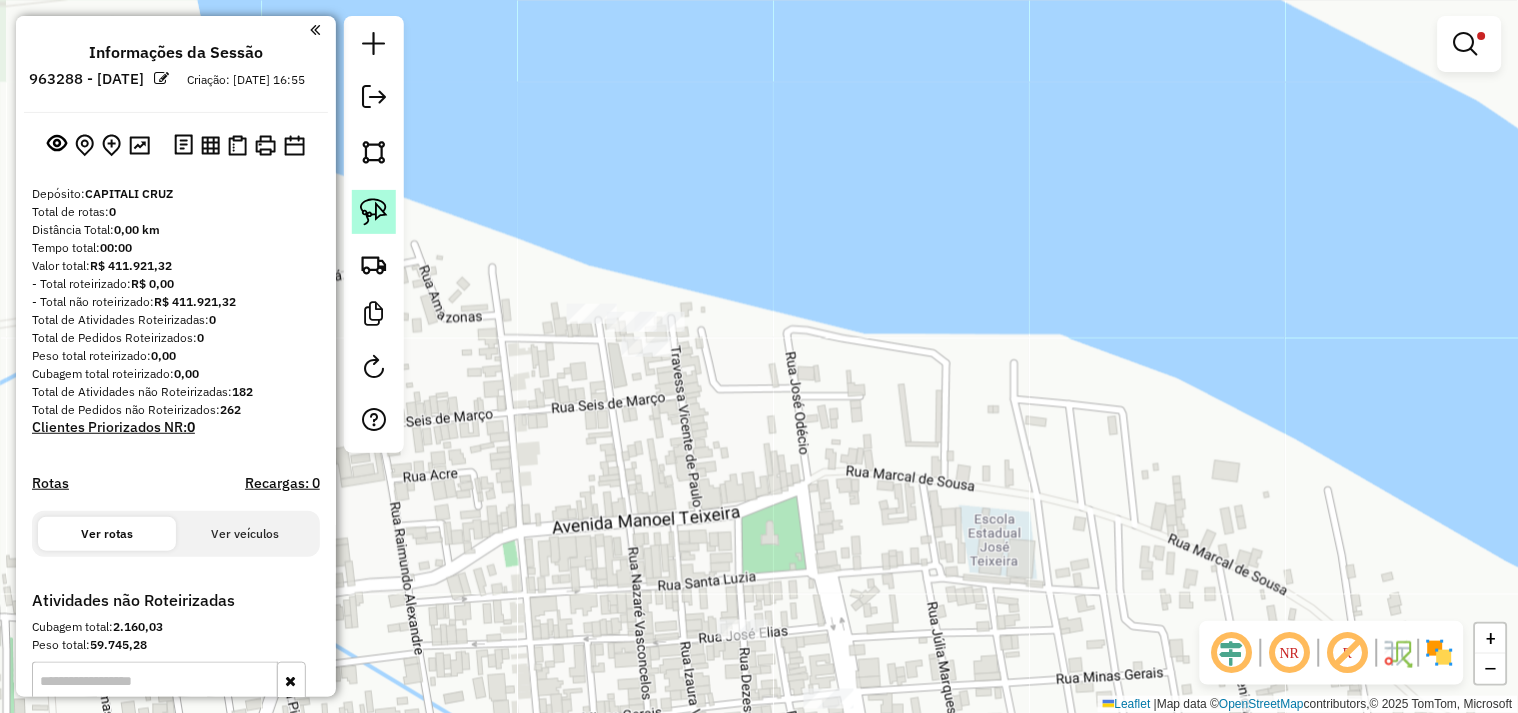 click 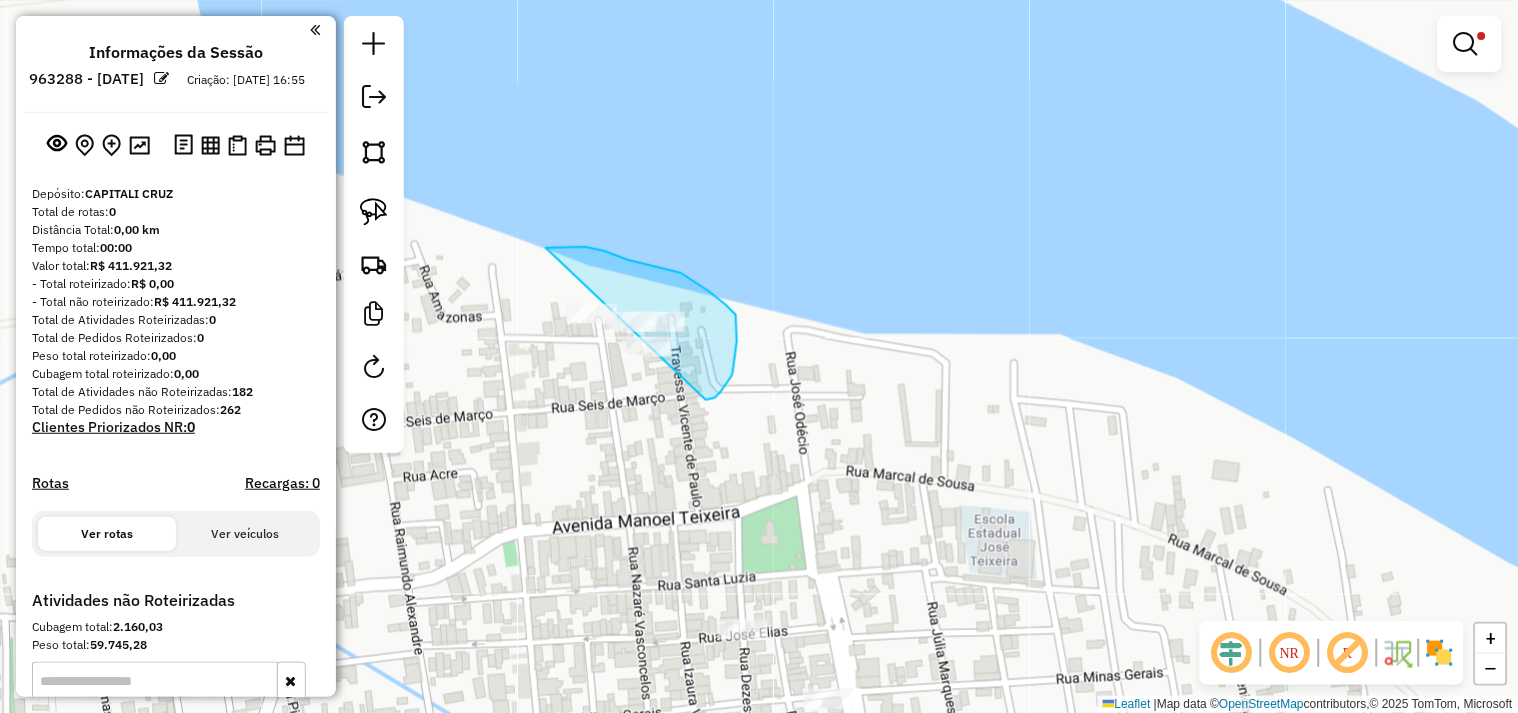 drag, startPoint x: 546, startPoint y: 248, endPoint x: 491, endPoint y: 323, distance: 93.00538 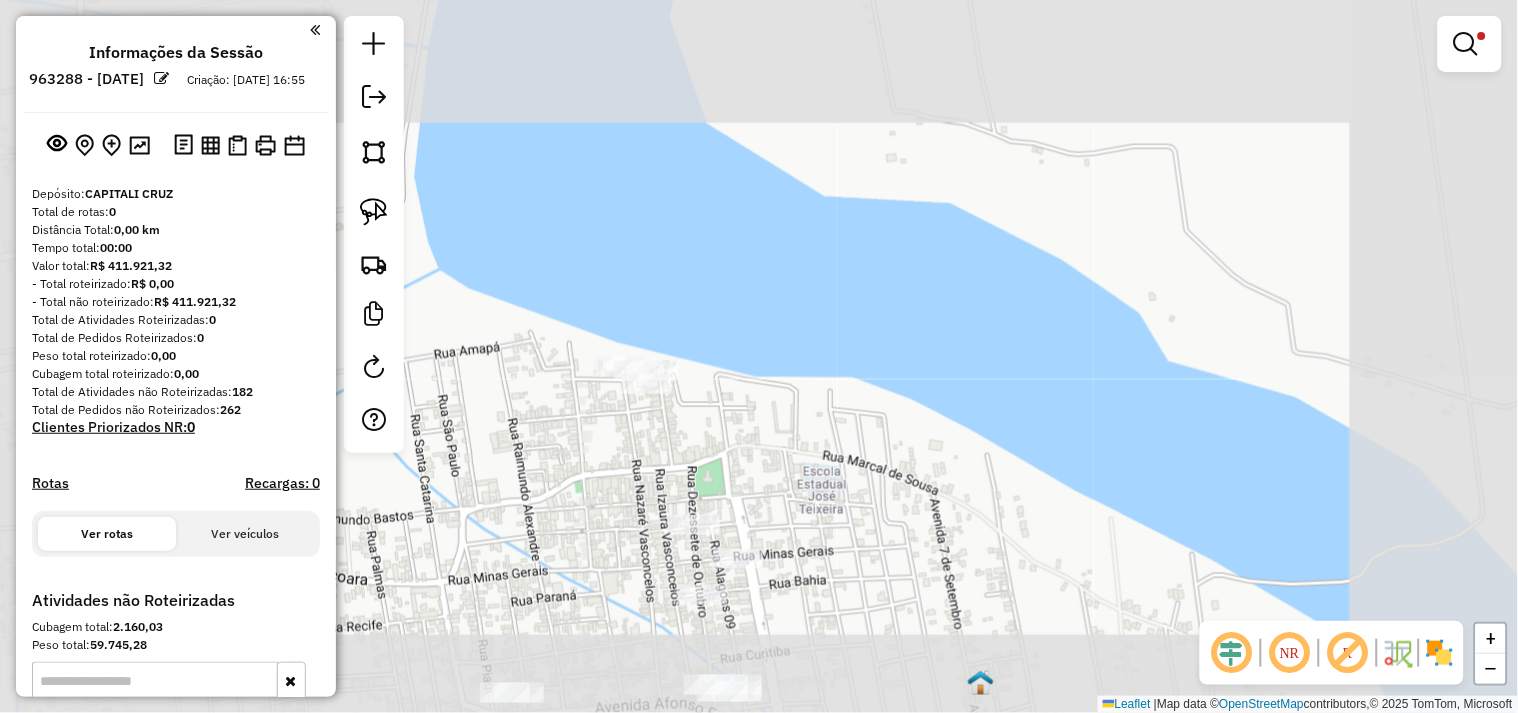 drag, startPoint x: 808, startPoint y: 471, endPoint x: 752, endPoint y: 337, distance: 145.23085 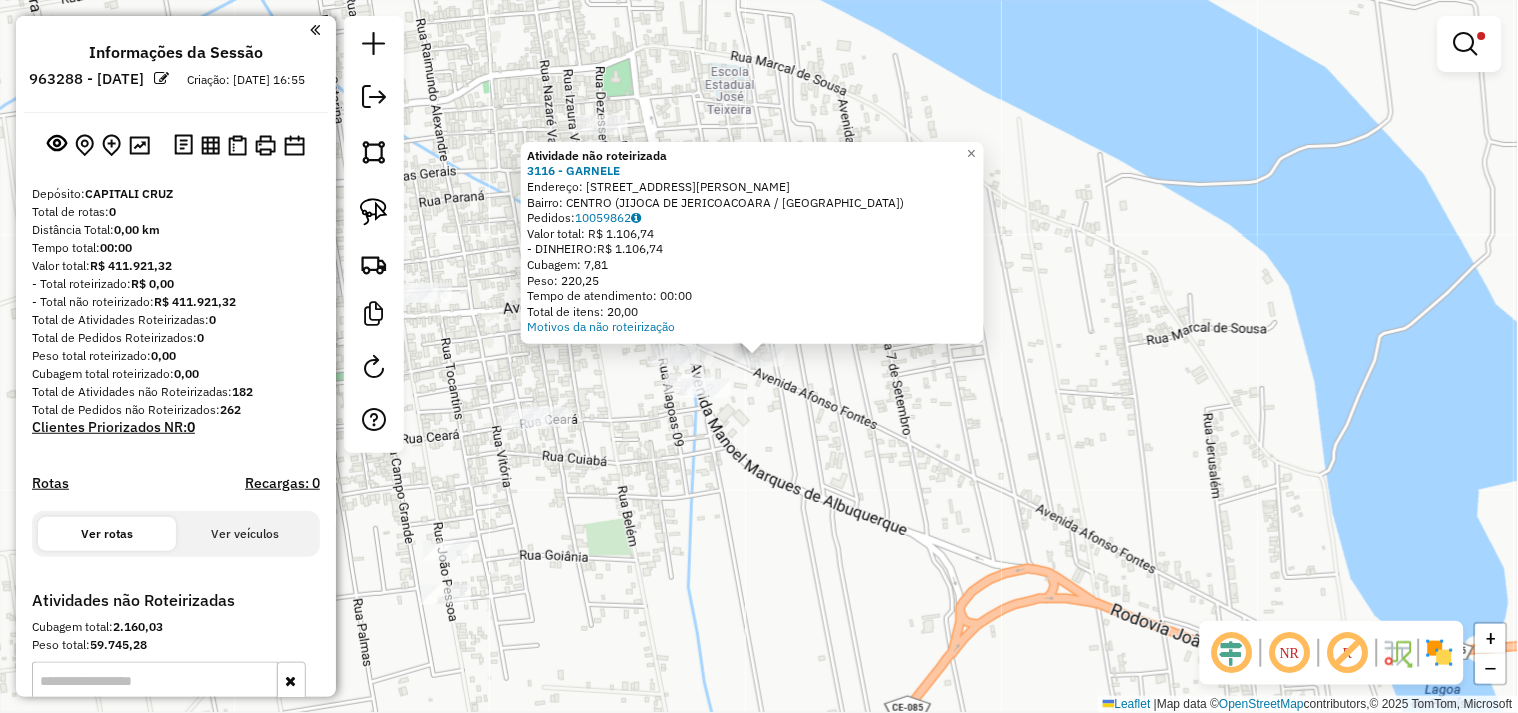click on "Atividade não roteirizada 3116 - GARNELE  Endereço:  [STREET_ADDRESS][PERSON_NAME]   Bairro: CENTRO (JIJOCA DE JERICOACOARA / CE)   Pedidos:  10059862   Valor total: R$ 1.106,74   - DINHEIRO:  R$ 1.106,74   Cubagem: 7,81   Peso: 220,25   Tempo de atendimento: 00:00   Total de itens: 20,00  Motivos da não roteirização × Limpar filtros Janela de atendimento Grade de atendimento Capacidade Transportadoras Veículos Cliente Pedidos  Rotas Selecione os dias de semana para filtrar as janelas de atendimento  Seg   Ter   Qua   Qui   Sex   Sáb   Dom  Informe o período da janela de atendimento: De: Até:  Filtrar exatamente a janela do cliente  Considerar janela de atendimento padrão  Selecione os dias de semana para filtrar as grades de atendimento  Seg   Ter   Qua   Qui   Sex   Sáb   Dom   Considerar clientes sem dia de atendimento cadastrado  Clientes fora do dia de atendimento selecionado Filtrar as atividades entre os valores definidos abaixo:  Peso mínimo:   Peso máximo:   Cubagem mínima:   Cubagem máxima:" 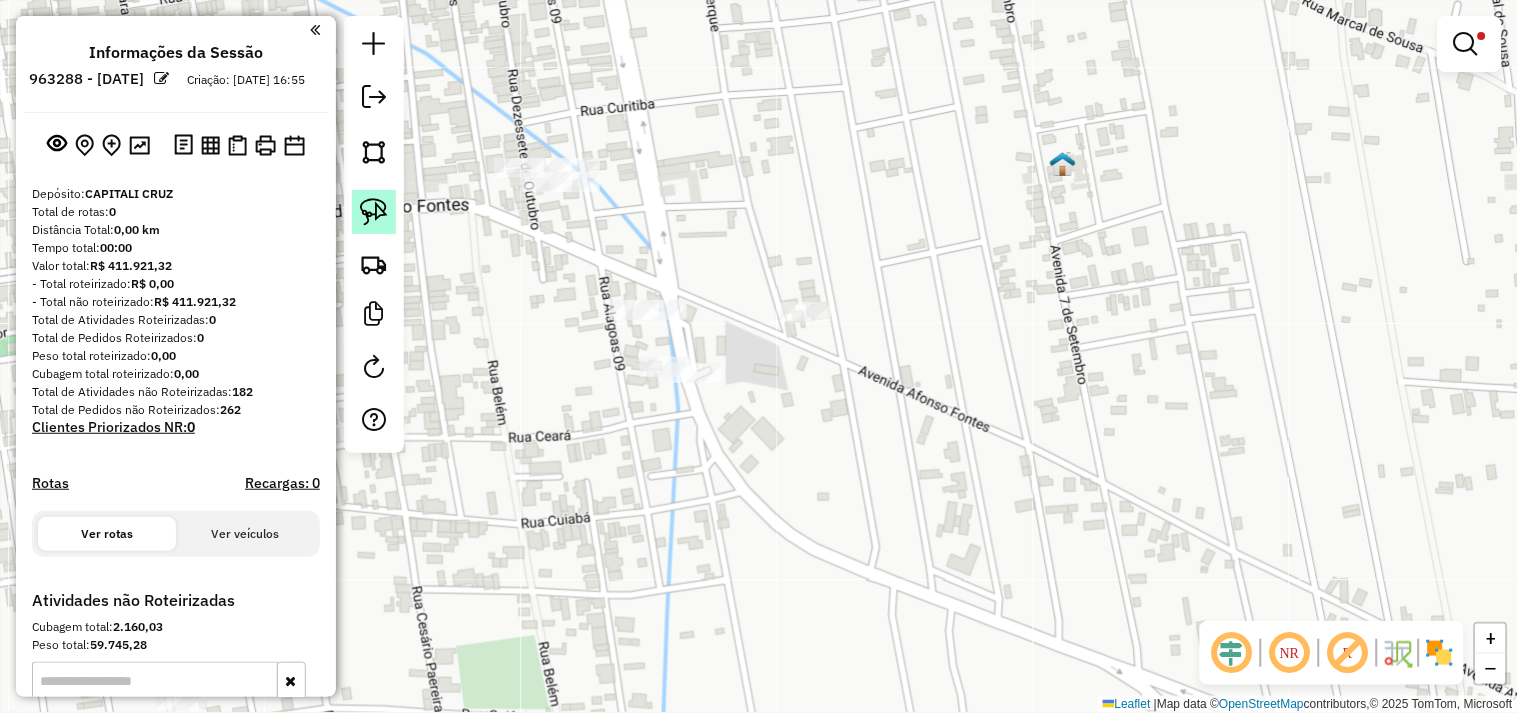 click 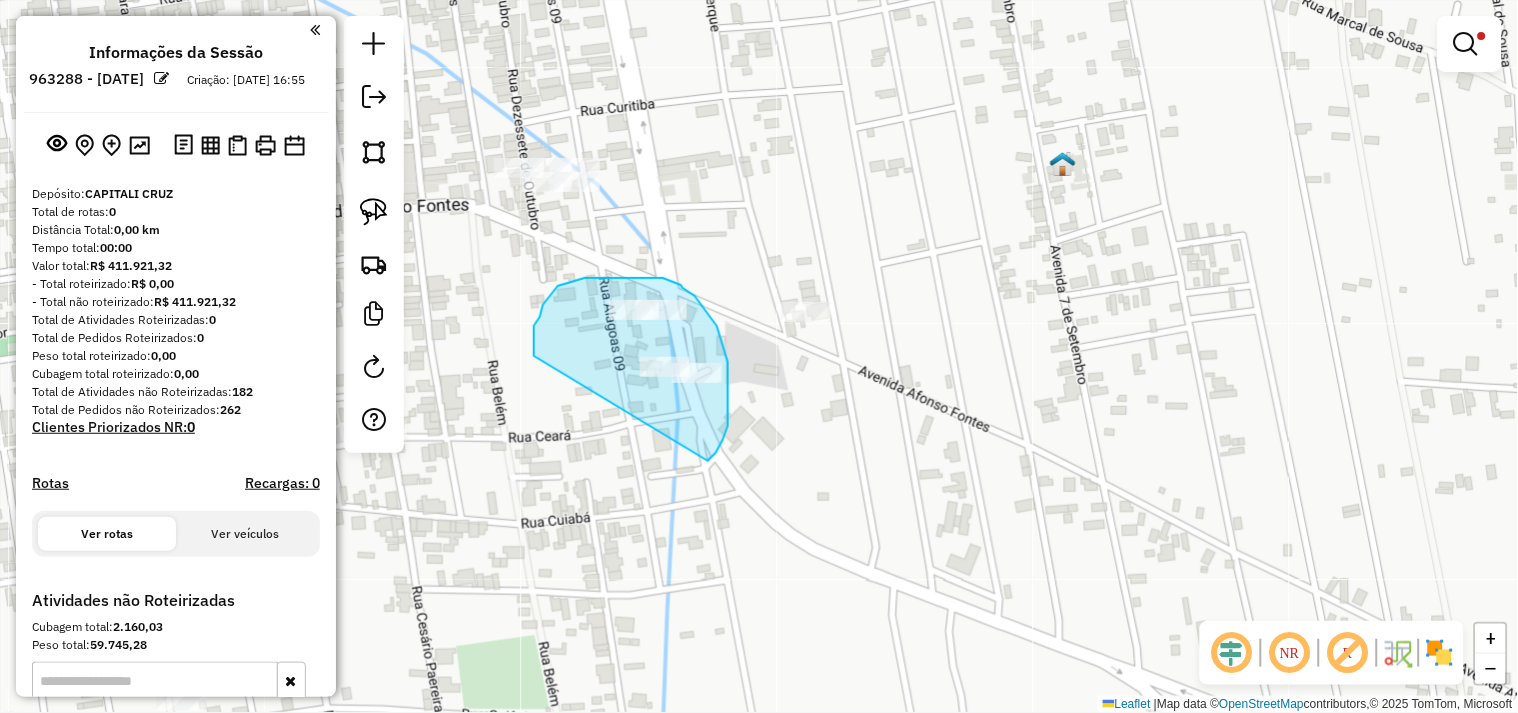 drag, startPoint x: 550, startPoint y: 295, endPoint x: 705, endPoint y: 462, distance: 227.84644 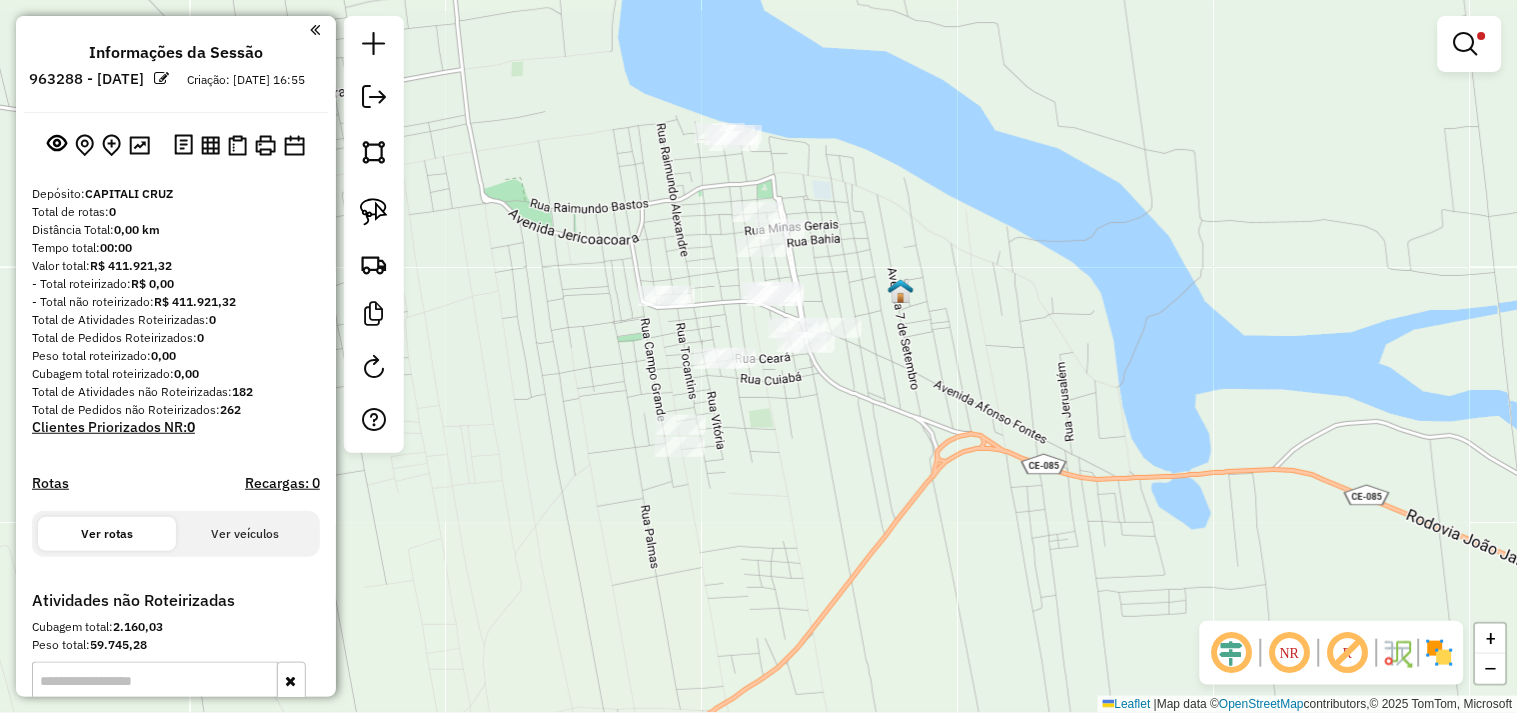drag, startPoint x: 773, startPoint y: 424, endPoint x: 786, endPoint y: 406, distance: 22.203604 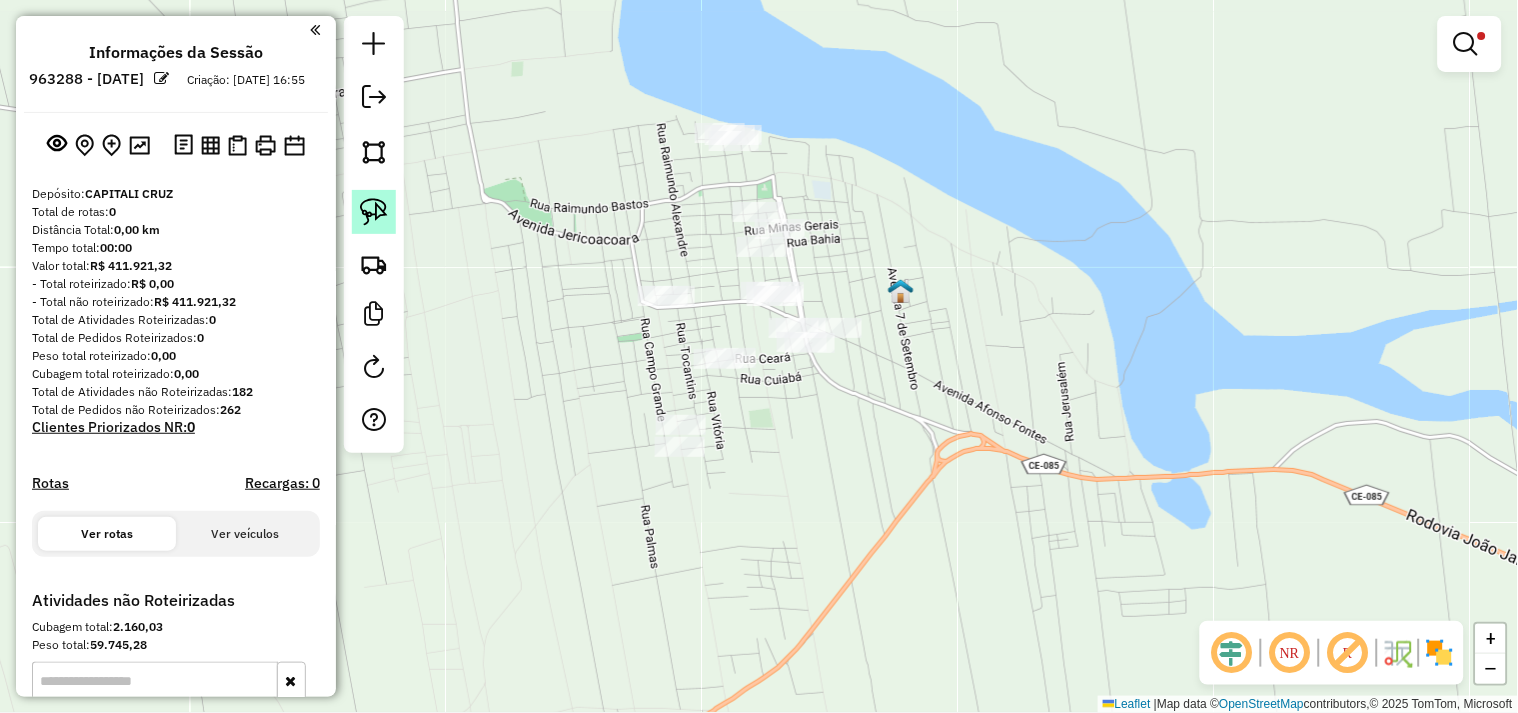 click 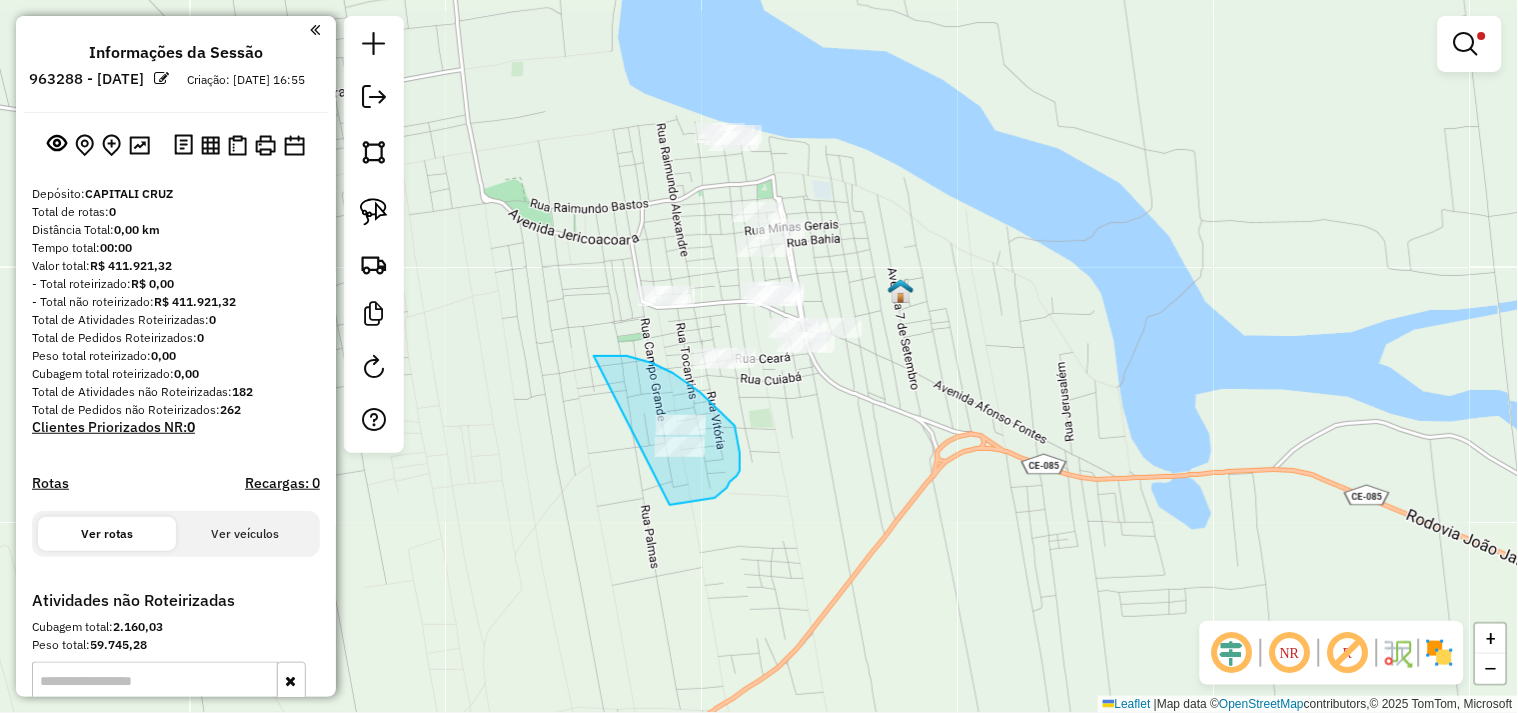 drag, startPoint x: 673, startPoint y: 373, endPoint x: 591, endPoint y: 504, distance: 154.54773 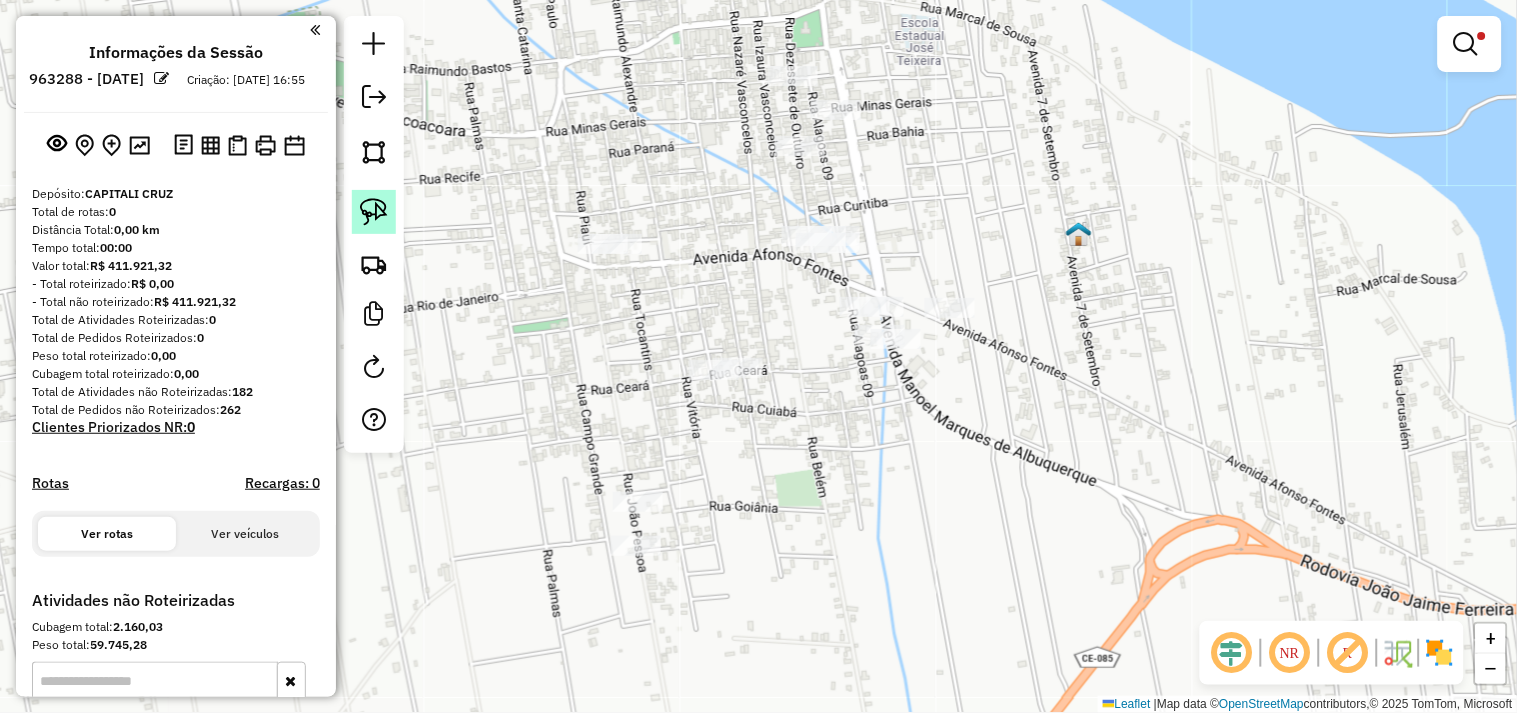 click 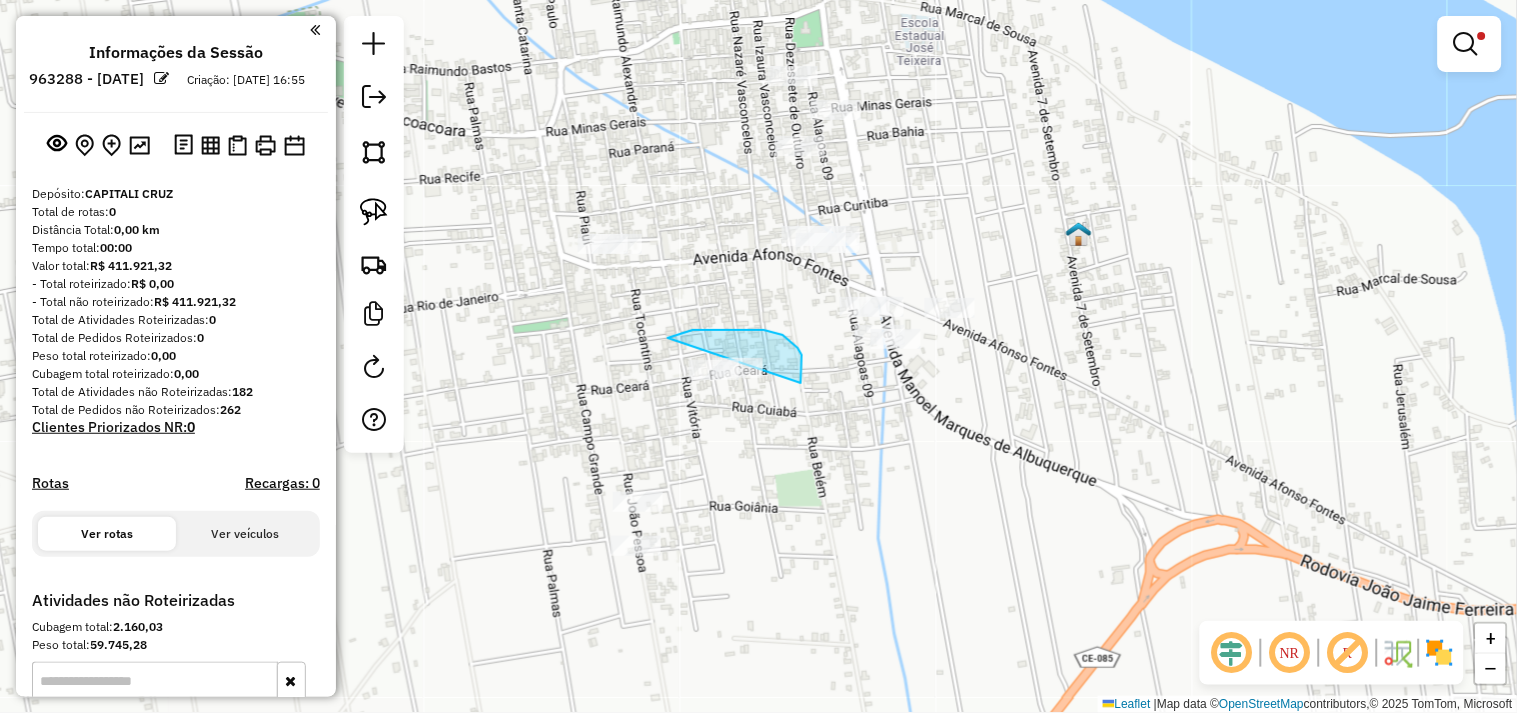 drag, startPoint x: 683, startPoint y: 334, endPoint x: 665, endPoint y: 402, distance: 70.34202 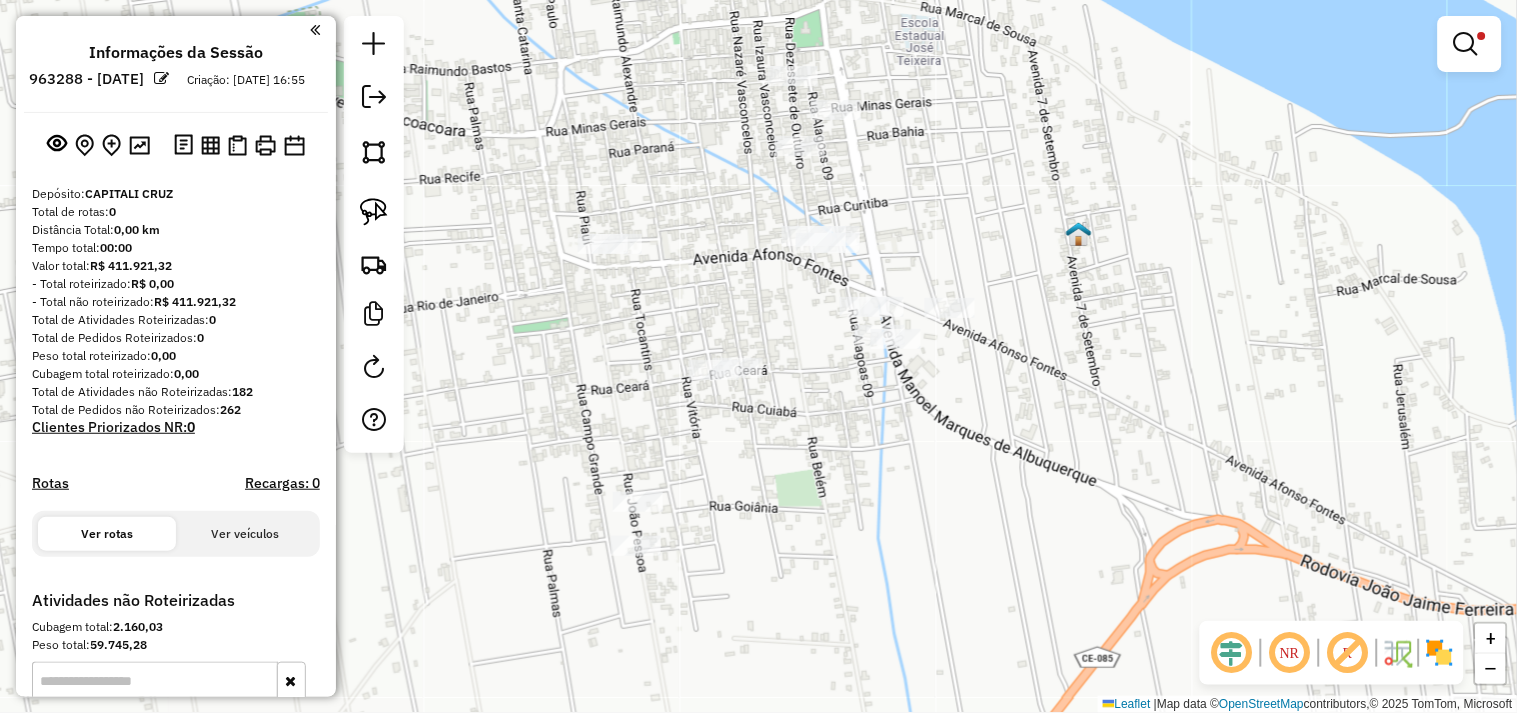 drag, startPoint x: 392, startPoint y: 217, endPoint x: 534, endPoint y: 196, distance: 143.54442 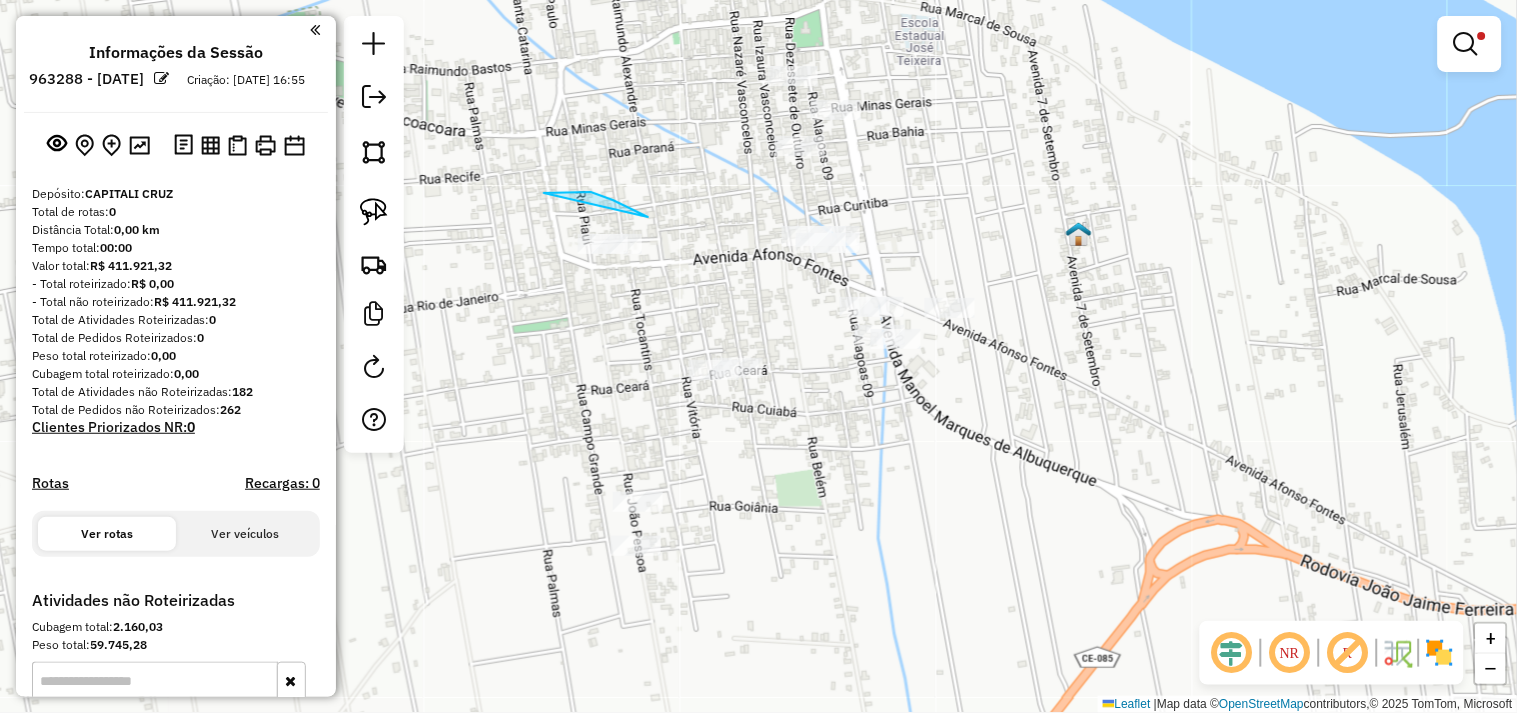 drag, startPoint x: 555, startPoint y: 192, endPoint x: 555, endPoint y: 267, distance: 75 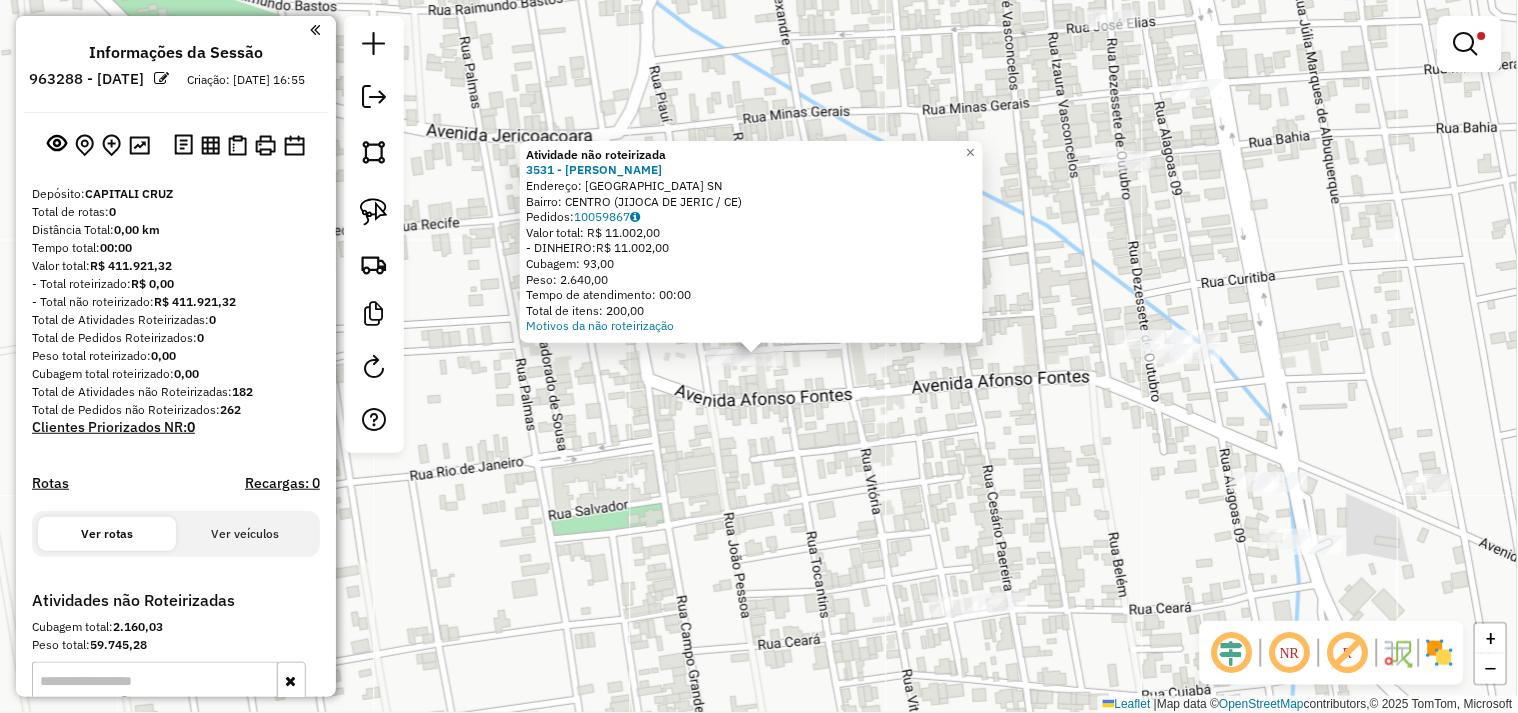 click on "Atividade não roteirizada 3531 - [PERSON_NAME]  Endereço: R   RUA [GEOGRAPHIC_DATA]                SN   Bairro: [GEOGRAPHIC_DATA] (JIJOCA DE JERIC / CE)   Pedidos:  10059867   Valor total: R$ 11.002,00   - DINHEIRO:  R$ 11.002,00   Cubagem: 93,00   Peso: 2.640,00   Tempo de atendimento: 00:00   Total de itens: 200,00  Motivos da não roteirização × Limpar filtros Janela de atendimento Grade de atendimento Capacidade Transportadoras Veículos Cliente Pedidos  Rotas Selecione os dias de semana para filtrar as janelas de atendimento  Seg   Ter   Qua   Qui   Sex   Sáb   Dom  Informe o período da janela de atendimento: De: Até:  Filtrar exatamente a janela do cliente  Considerar janela de atendimento padrão  Selecione os dias de semana para filtrar as grades de atendimento  Seg   Ter   Qua   Qui   Sex   Sáb   Dom   Considerar clientes sem dia de atendimento cadastrado  Clientes fora do dia de atendimento selecionado Filtrar as atividades entre os valores definidos abaixo:  Peso mínimo:   Peso máximo:   De:   De:" 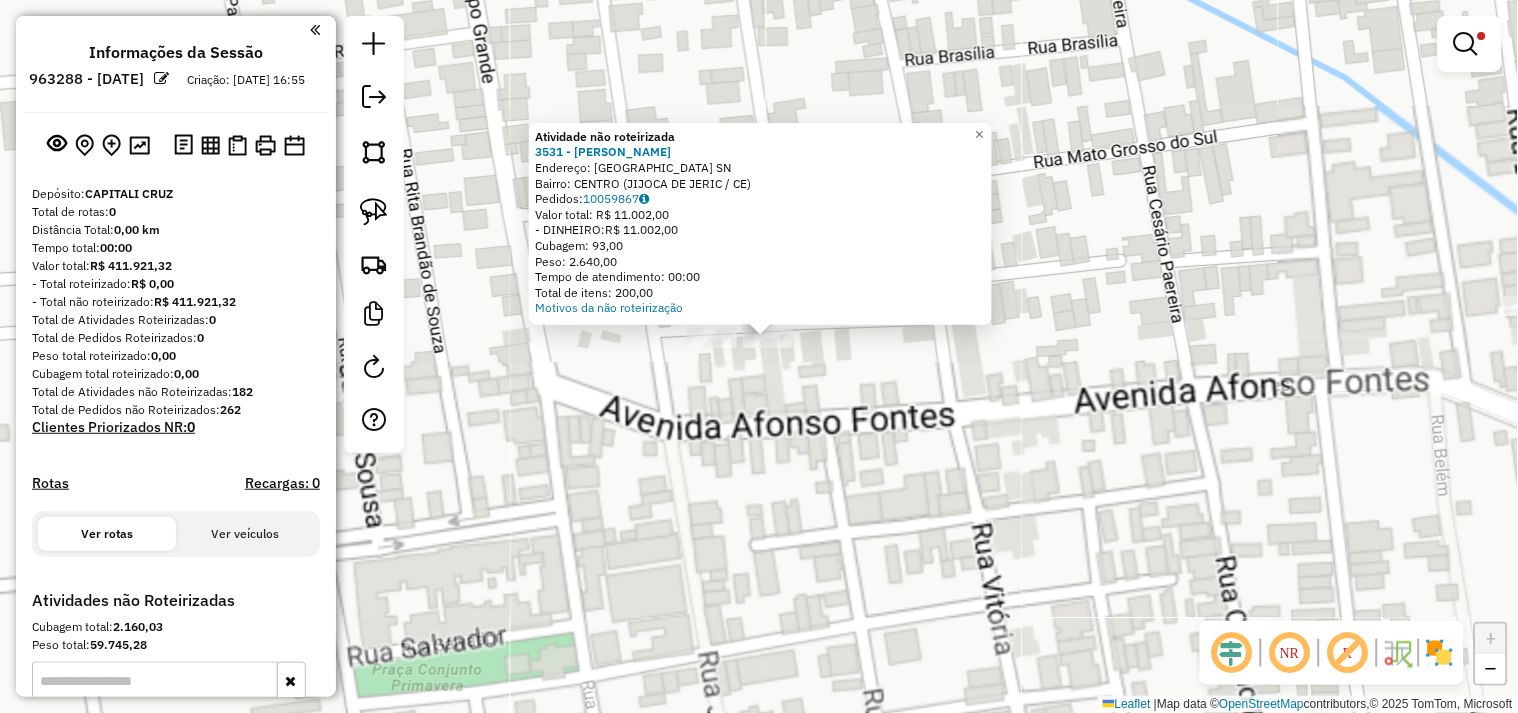 click on "Atividade não roteirizada 3531 - [PERSON_NAME]  Endereço: R   RUA [GEOGRAPHIC_DATA]                SN   Bairro: [GEOGRAPHIC_DATA] (JIJOCA DE JERIC / CE)   Pedidos:  10059867   Valor total: R$ 11.002,00   - DINHEIRO:  R$ 11.002,00   Cubagem: 93,00   Peso: 2.640,00   Tempo de atendimento: 00:00   Total de itens: 200,00  Motivos da não roteirização × Limpar filtros Janela de atendimento Grade de atendimento Capacidade Transportadoras Veículos Cliente Pedidos  Rotas Selecione os dias de semana para filtrar as janelas de atendimento  Seg   Ter   Qua   Qui   Sex   Sáb   Dom  Informe o período da janela de atendimento: De: Até:  Filtrar exatamente a janela do cliente  Considerar janela de atendimento padrão  Selecione os dias de semana para filtrar as grades de atendimento  Seg   Ter   Qua   Qui   Sex   Sáb   Dom   Considerar clientes sem dia de atendimento cadastrado  Clientes fora do dia de atendimento selecionado Filtrar as atividades entre os valores definidos abaixo:  Peso mínimo:   Peso máximo:   De:   De:" 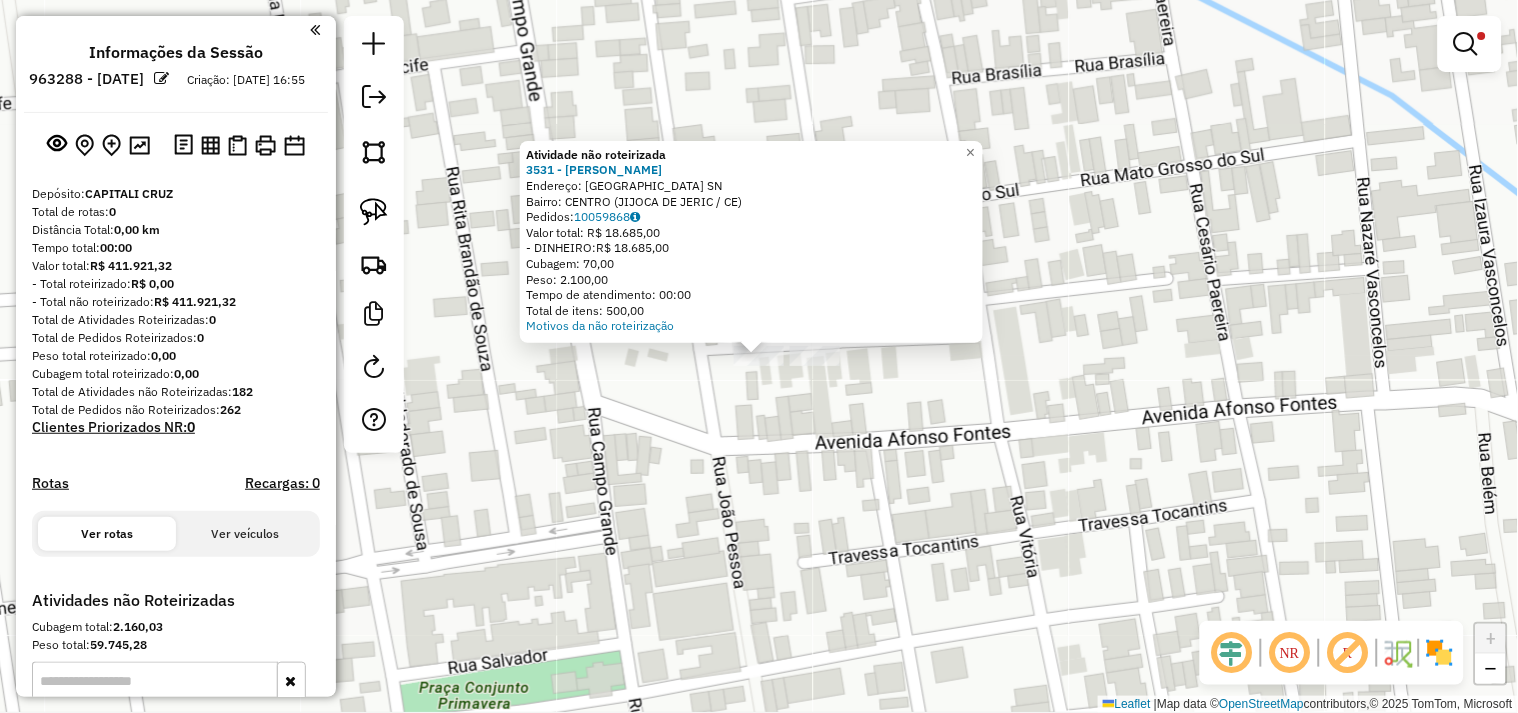 click 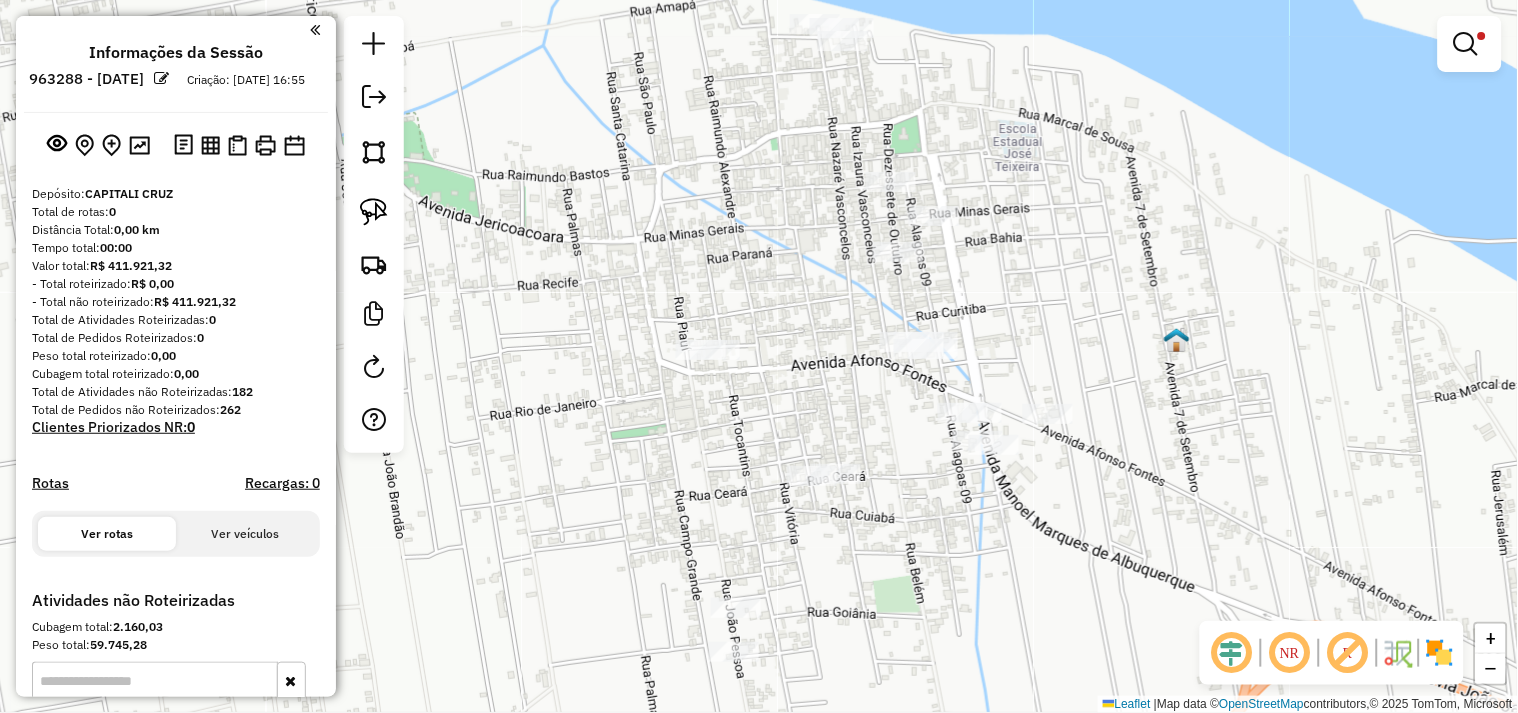 drag, startPoint x: 765, startPoint y: 448, endPoint x: 666, endPoint y: 322, distance: 160.24045 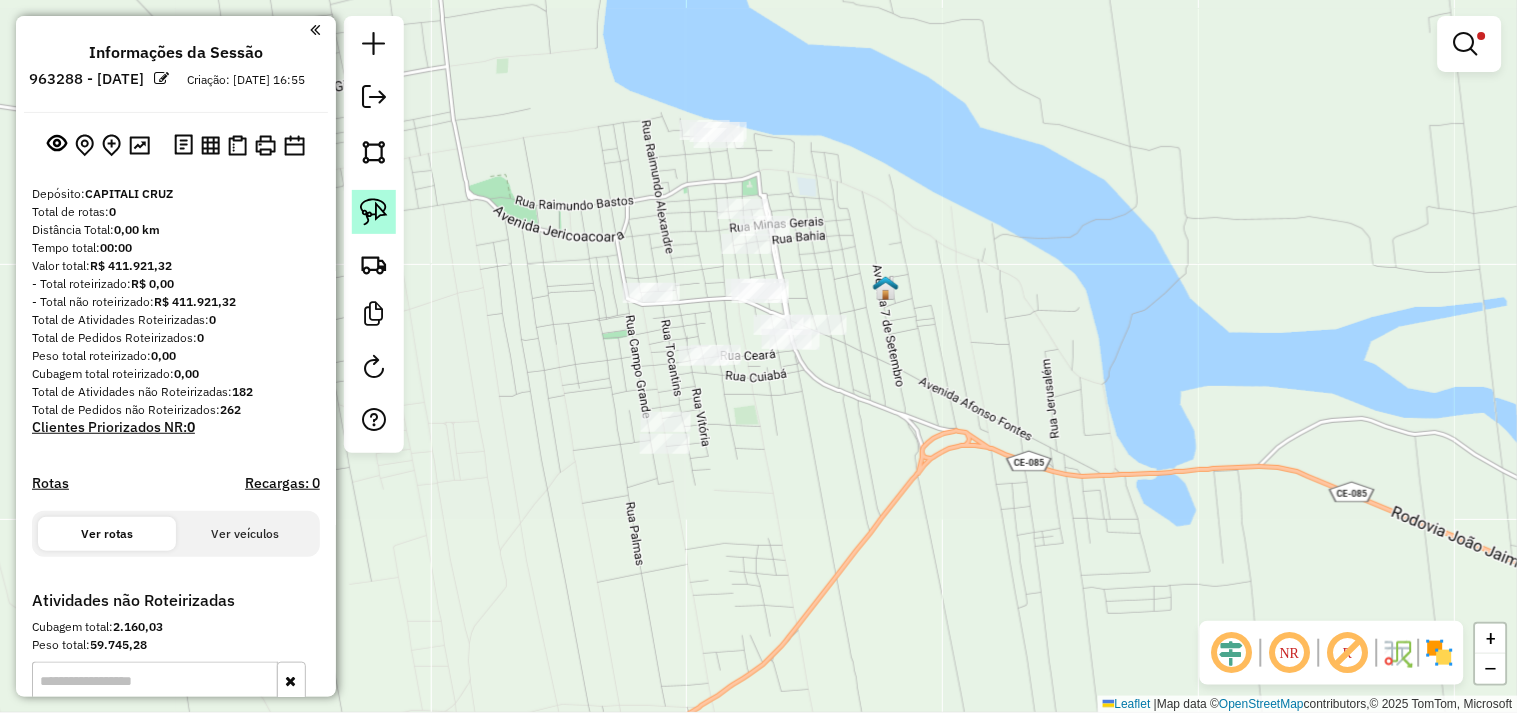click 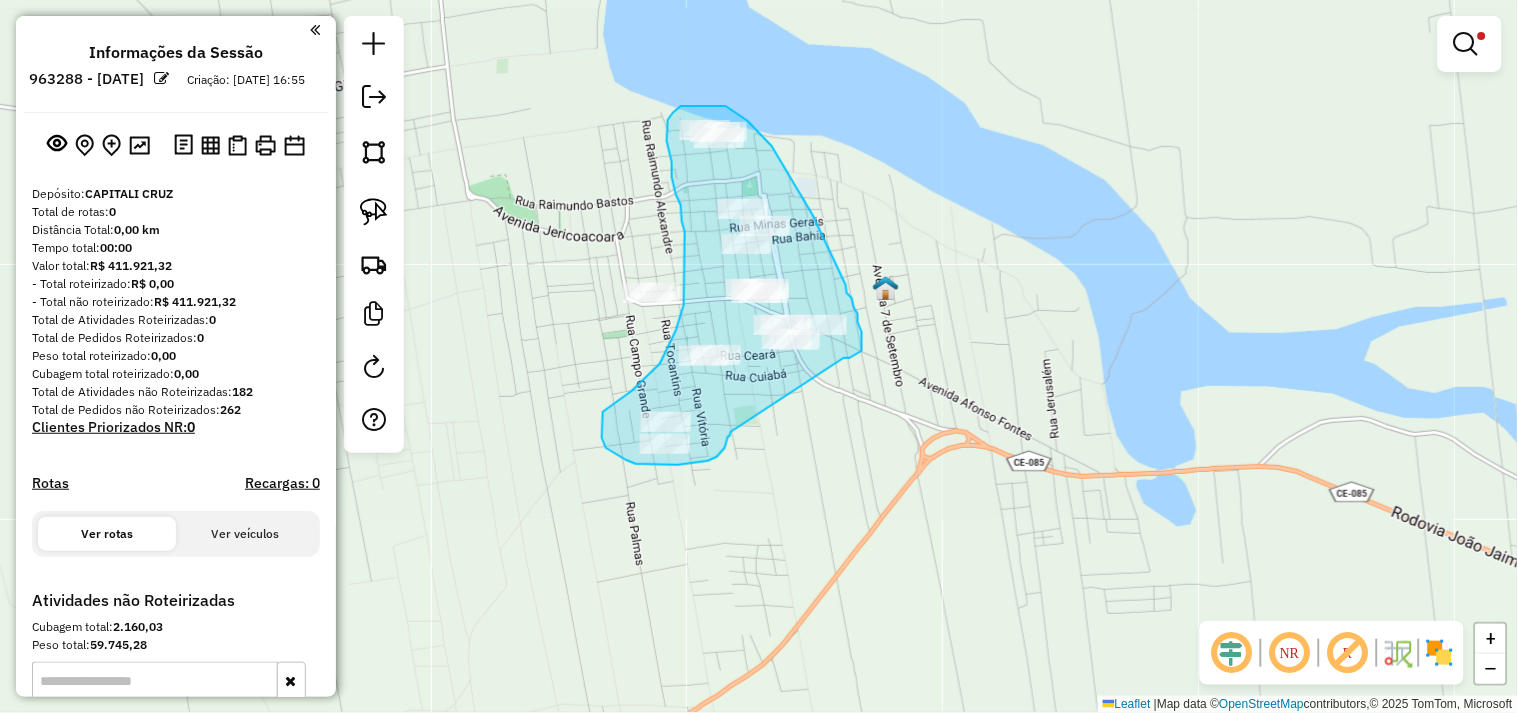 drag, startPoint x: 731, startPoint y: 432, endPoint x: 798, endPoint y: 363, distance: 96.17692 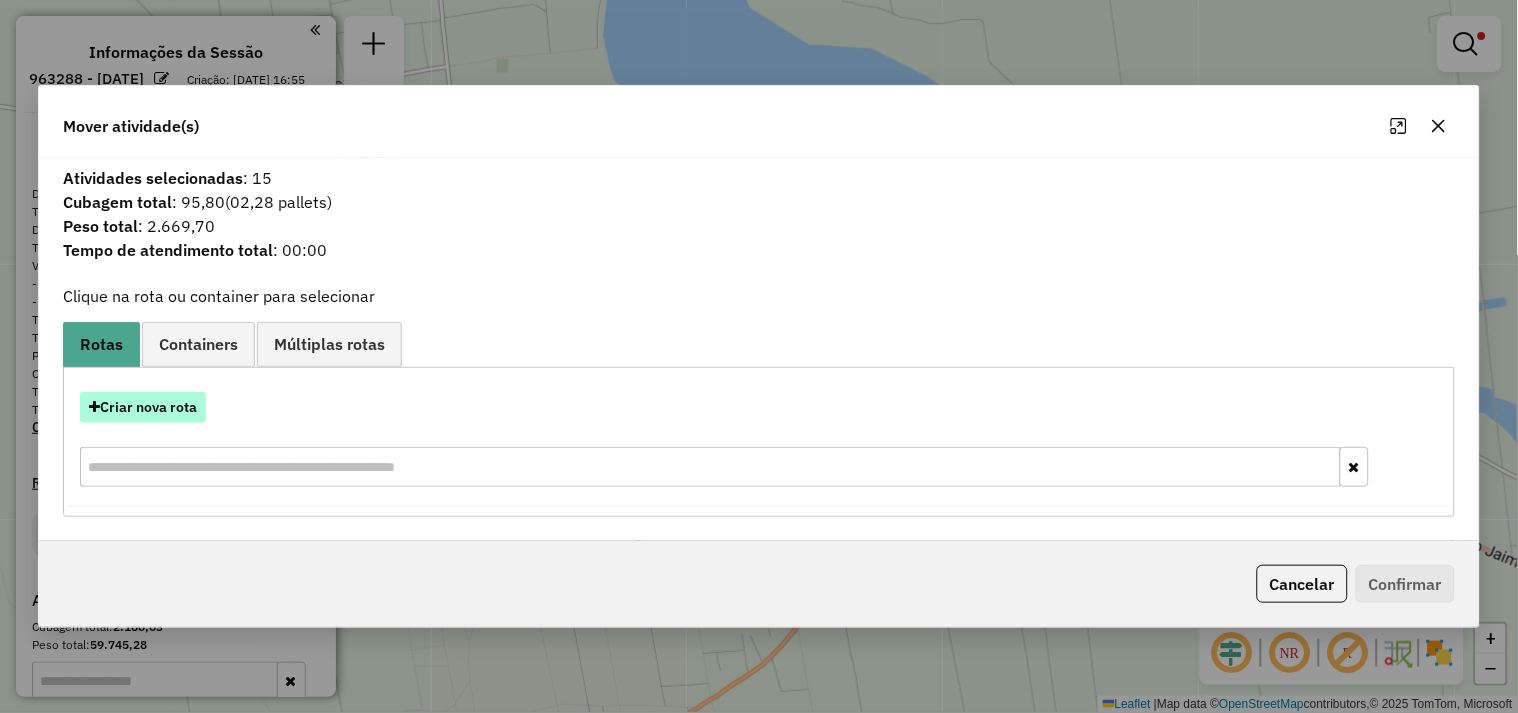 click on "Criar nova rota" at bounding box center [143, 407] 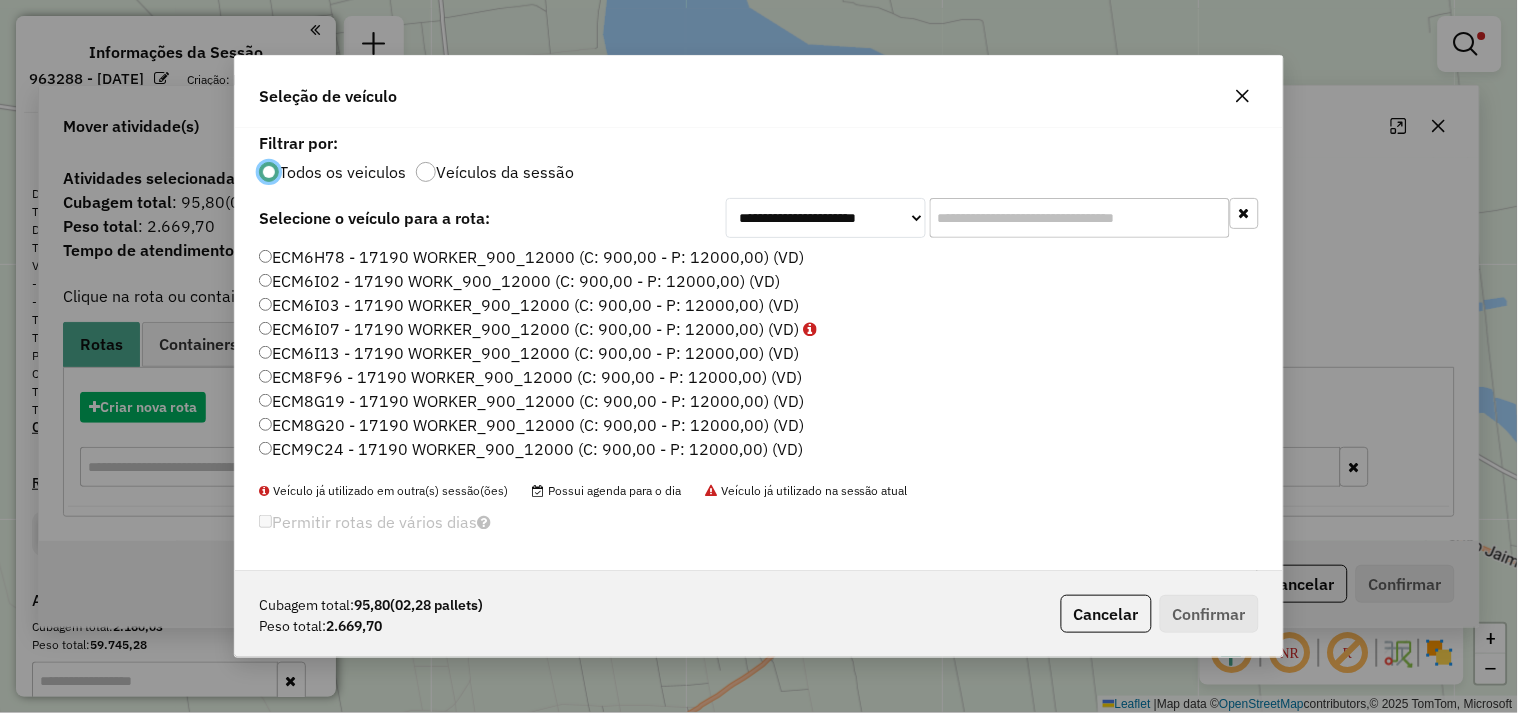 scroll, scrollTop: 11, scrollLeft: 5, axis: both 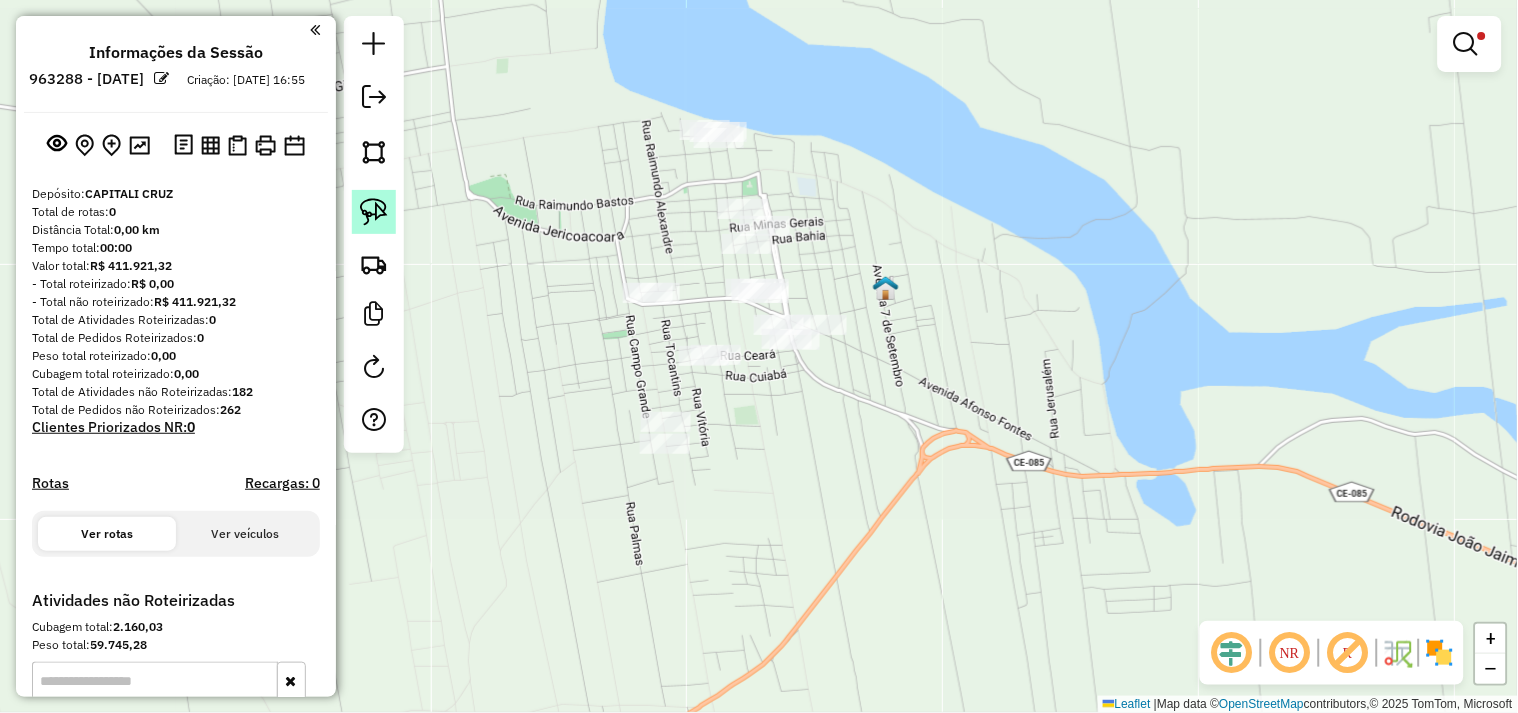 click 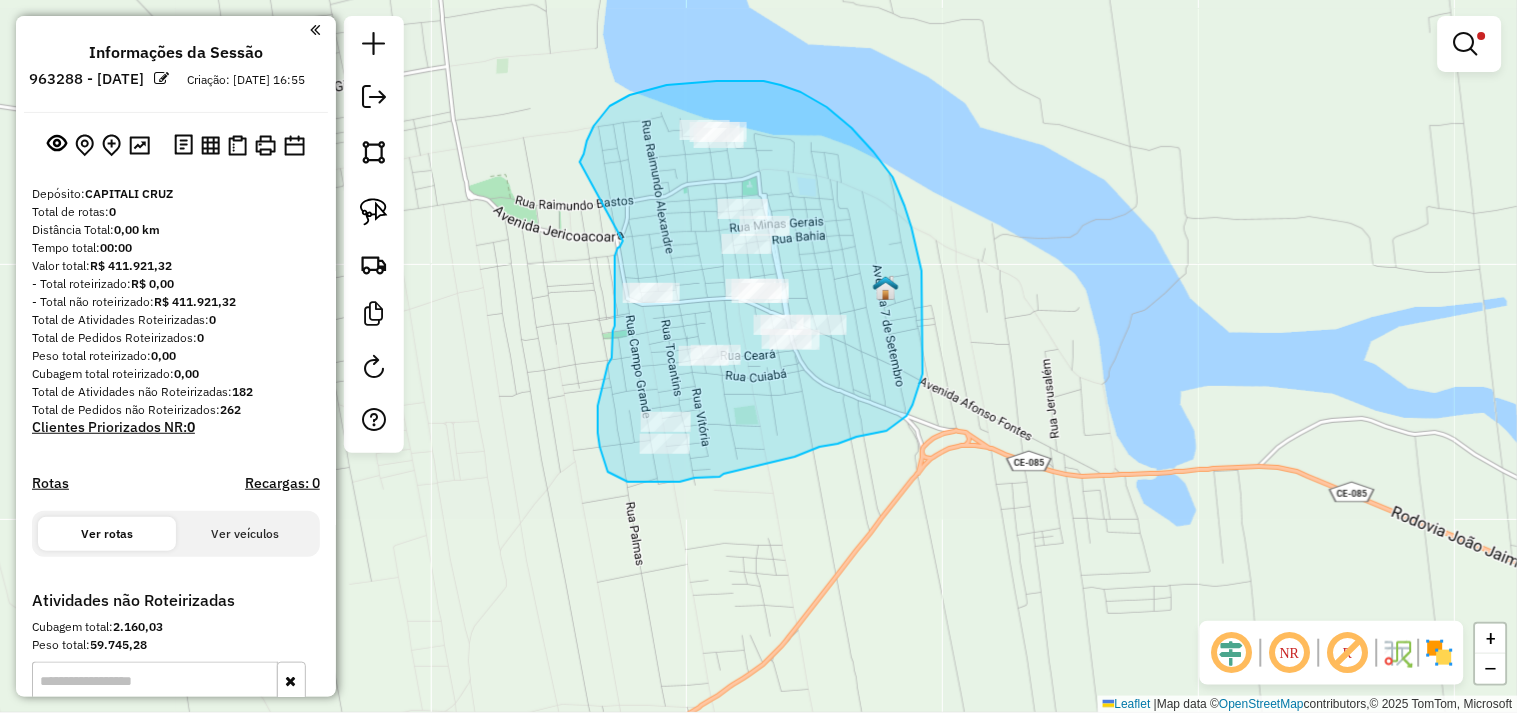 drag, startPoint x: 584, startPoint y: 154, endPoint x: 623, endPoint y: 241, distance: 95.34149 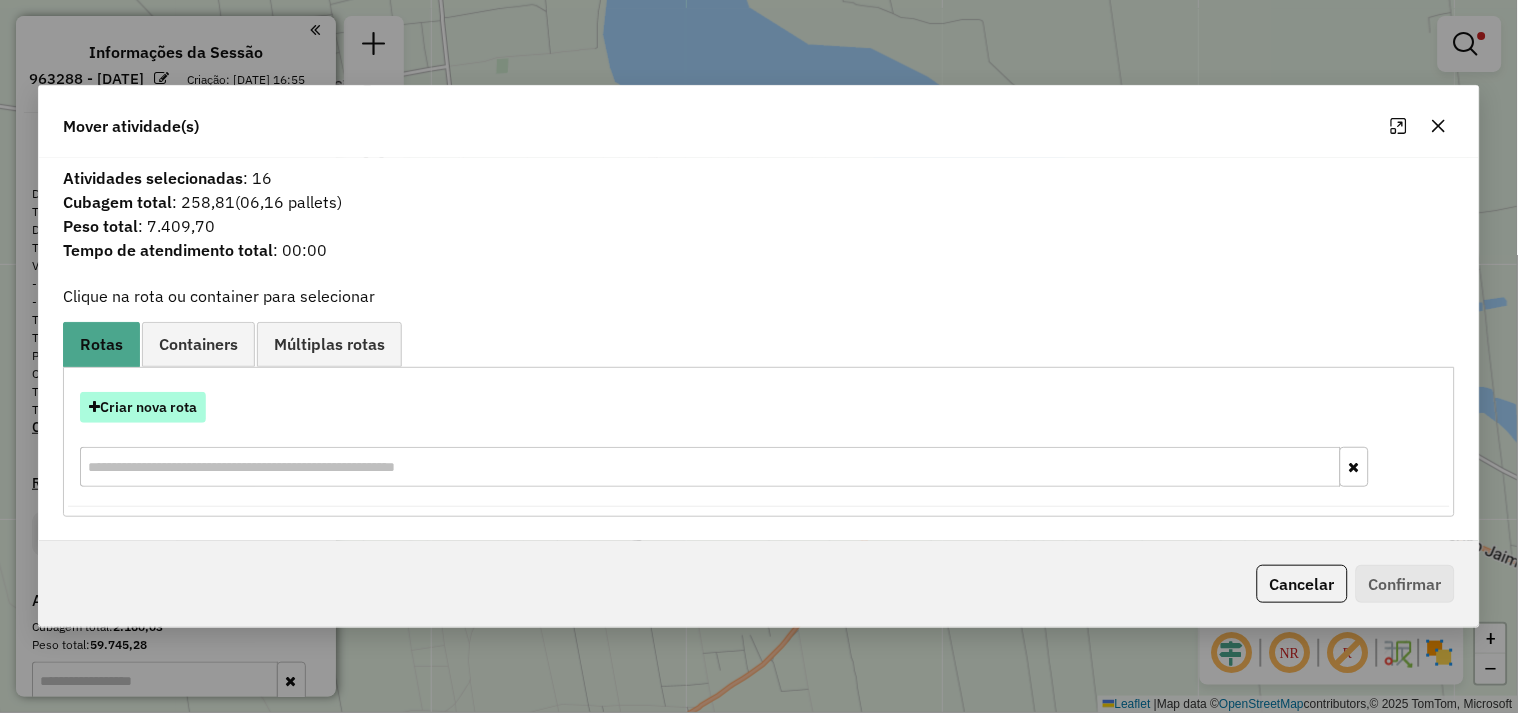 click on "Criar nova rota" at bounding box center (143, 407) 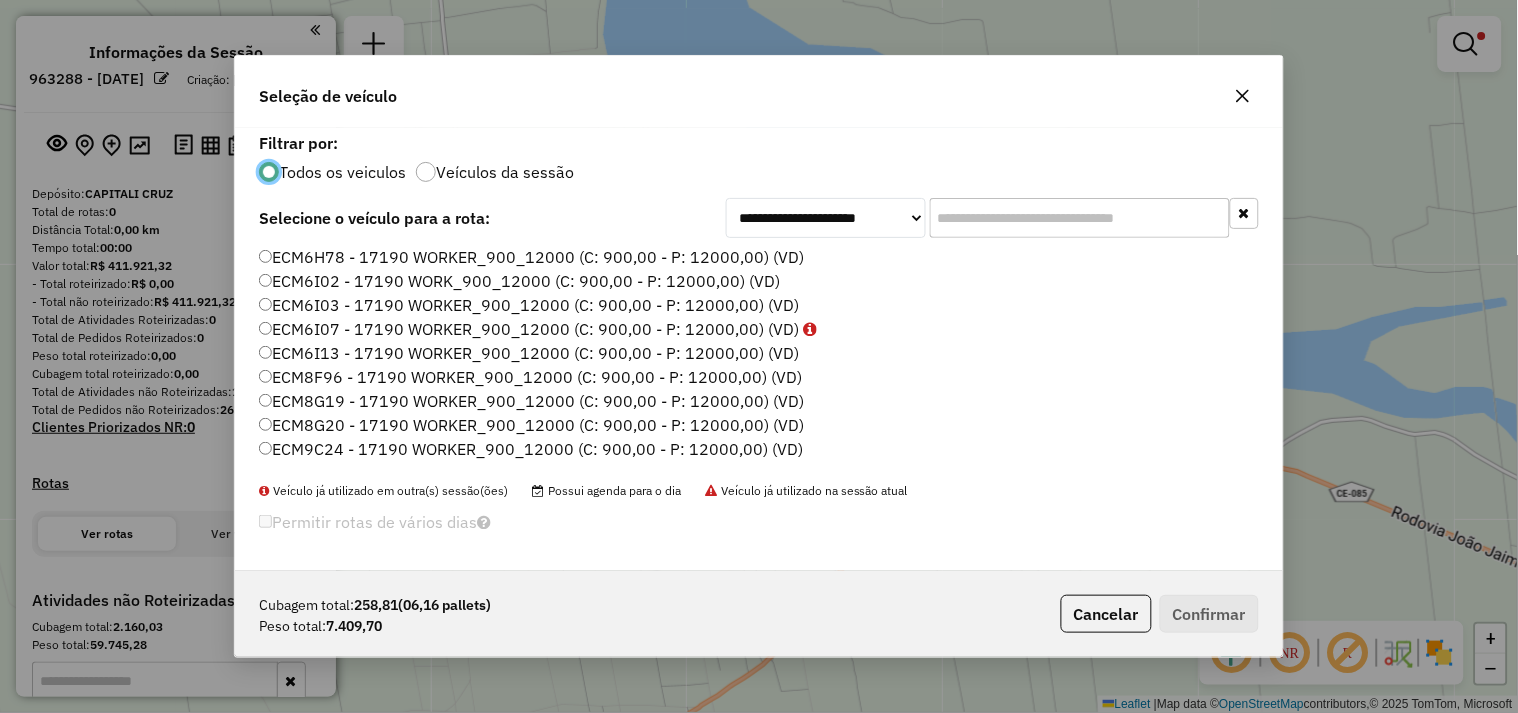 scroll, scrollTop: 11, scrollLeft: 5, axis: both 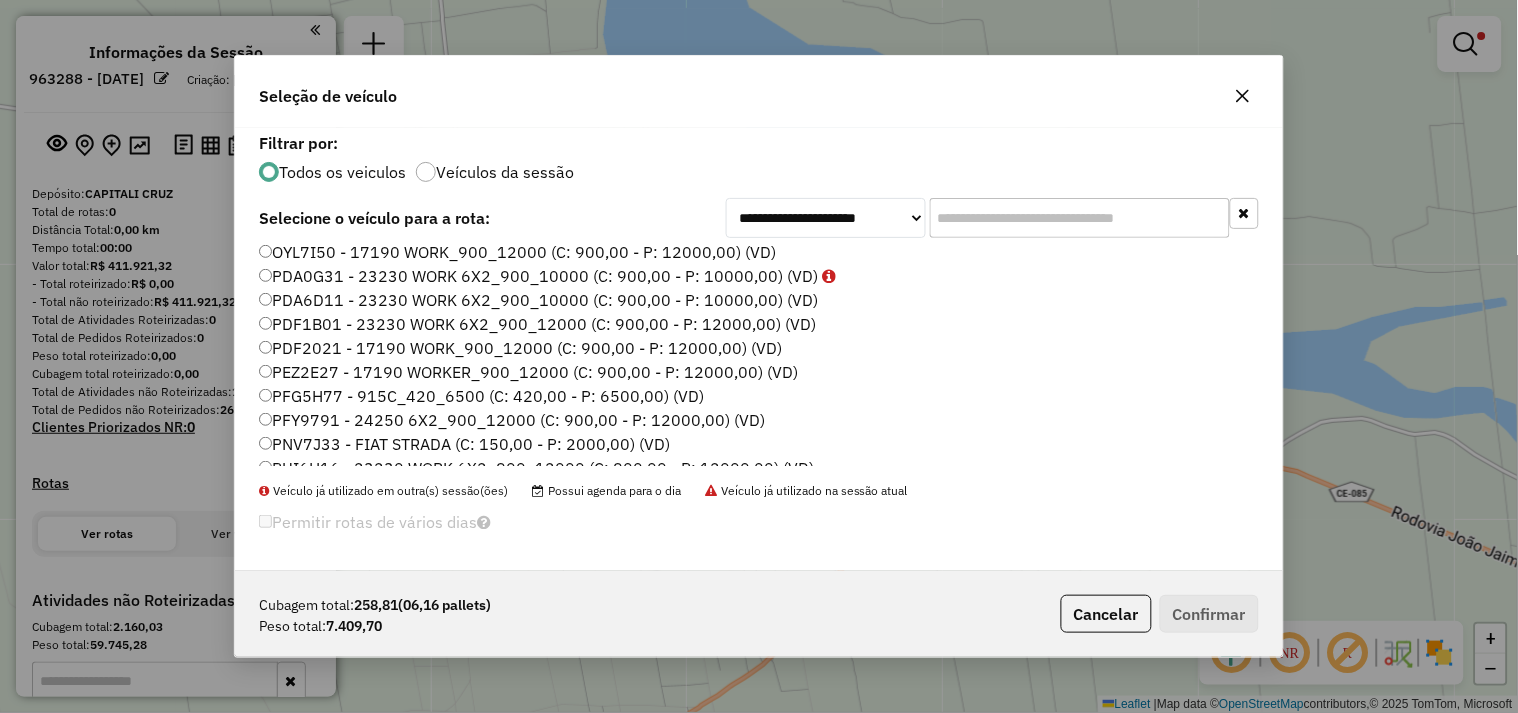 click on "PDA6D11 - 23230 WORK 6X2_900_10000 (C: 900,00 - P: 10000,00) (VD)" 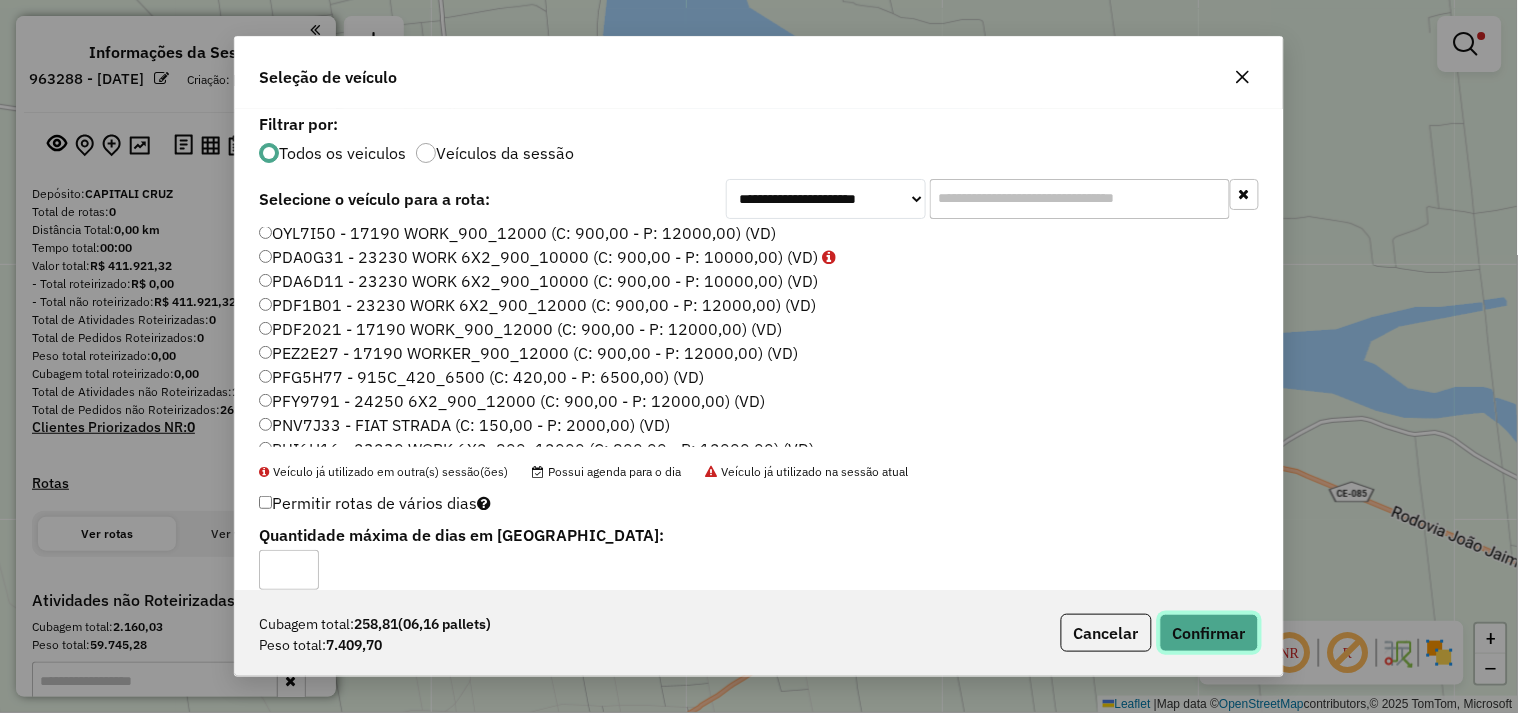click on "Confirmar" 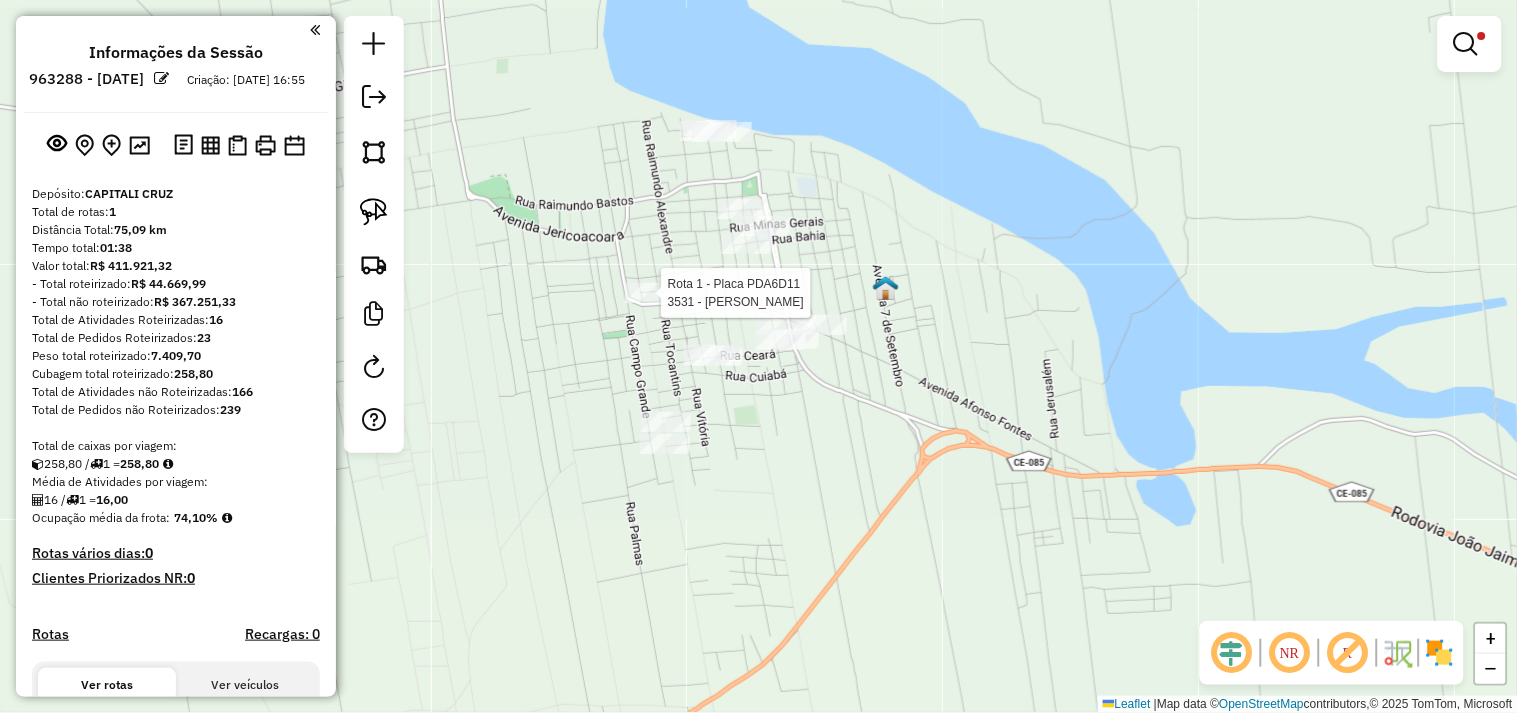 select on "**********" 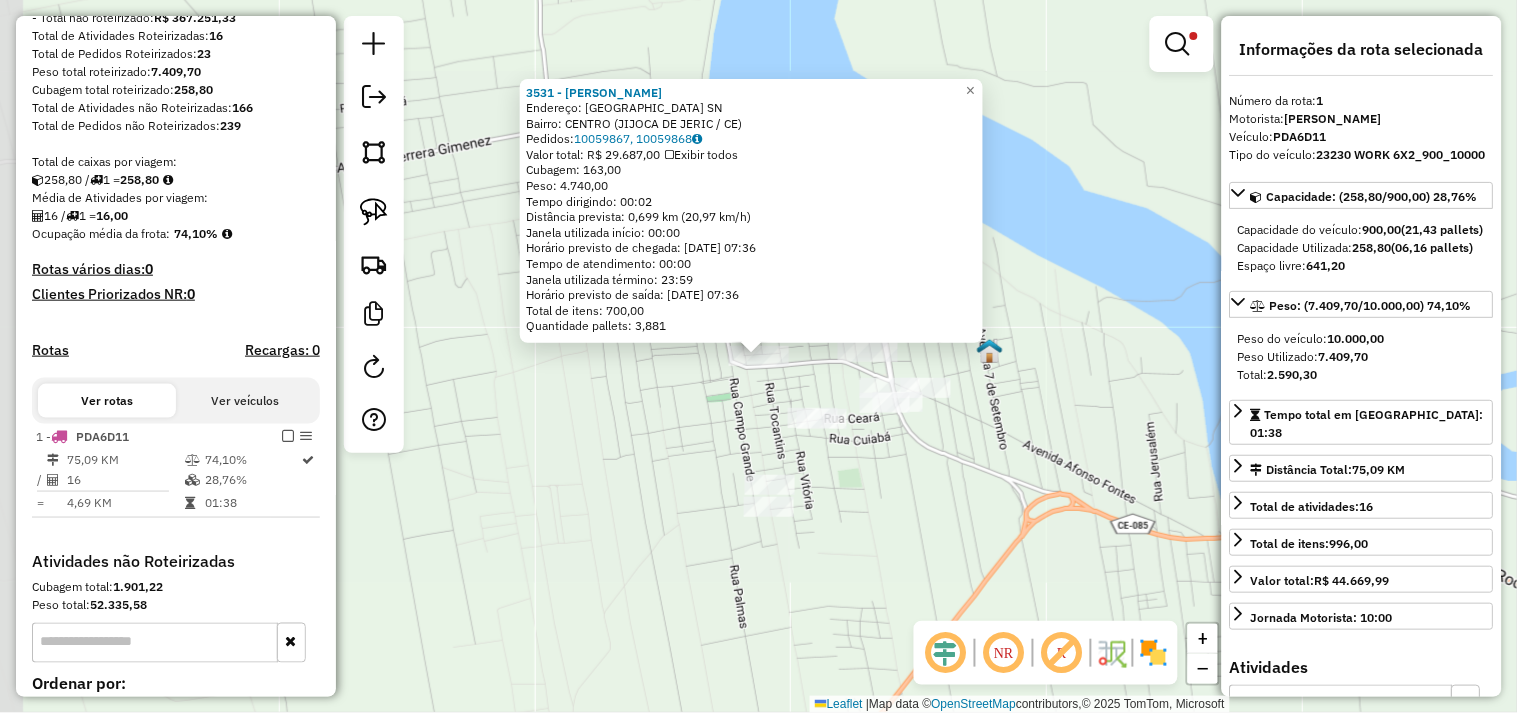 scroll, scrollTop: 515, scrollLeft: 0, axis: vertical 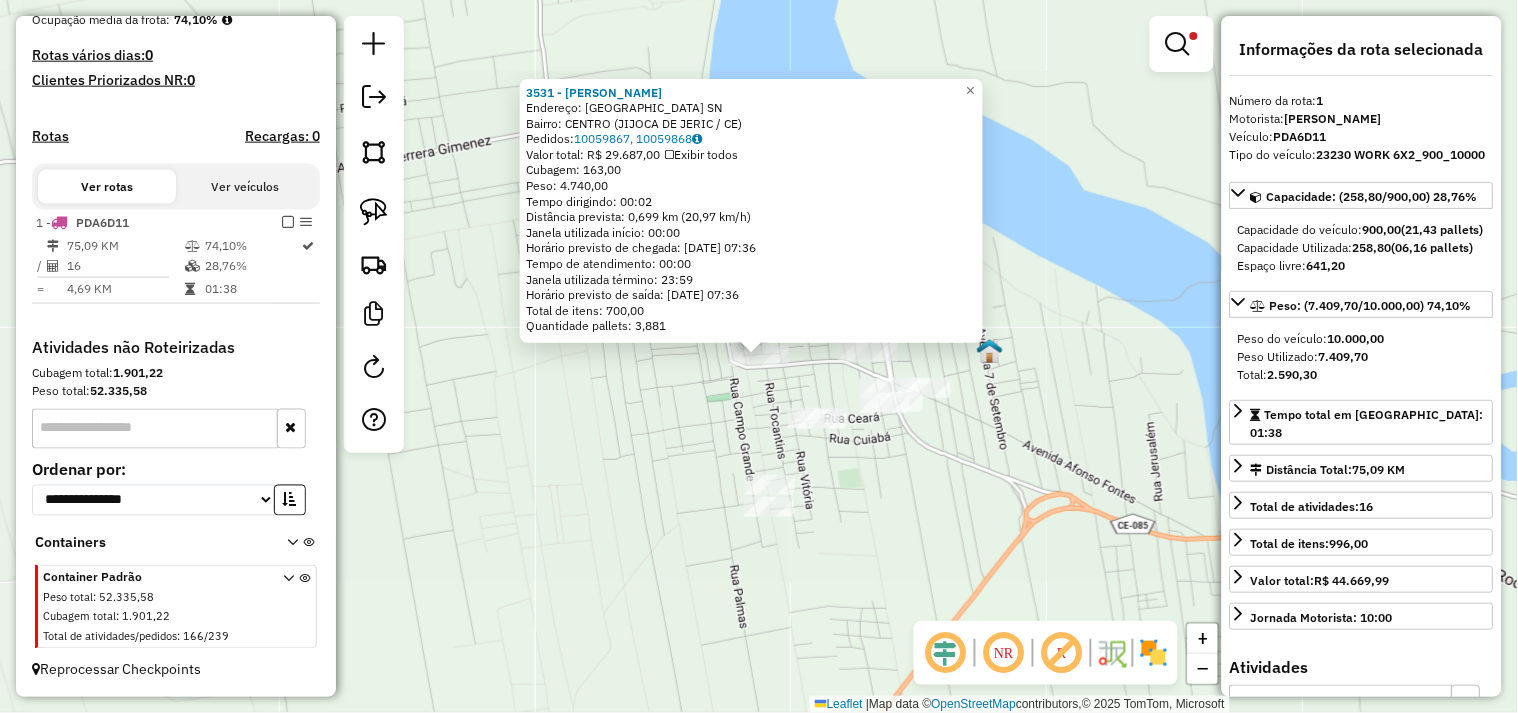 click on "3531 - [PERSON_NAME]  Endereço: [GEOGRAPHIC_DATA]                [GEOGRAPHIC_DATA]: [GEOGRAPHIC_DATA] (JIJOCA DE JERIC / [GEOGRAPHIC_DATA])   Pedidos:  10059867, 10059868   Valor total: R$ 29.687,00   Exibir todos   Cubagem: 163,00  Peso: 4.740,00  Tempo dirigindo: 00:02   Distância prevista: 0,699 km (20,97 km/h)   [GEOGRAPHIC_DATA] utilizada início: 00:00   Horário previsto de chegada: [DATE] 07:36   Tempo de atendimento: 00:00   Janela utilizada término: 23:59   Horário previsto de saída: [DATE] 07:36   Total de itens: 700,00   Quantidade pallets: 3,881  × Limpar filtros Janela de atendimento Grade de atendimento Capacidade Transportadoras Veículos Cliente Pedidos  Rotas Selecione os dias de semana para filtrar as janelas de atendimento  Seg   Ter   Qua   Qui   Sex   Sáb   Dom  Informe o período da janela de atendimento: De: Até:  Filtrar exatamente a janela do cliente  Considerar janela de atendimento padrão  Selecione os dias de semana para filtrar as grades de atendimento  Seg   Ter   Qua   Qui   Sex   Sáb   Dom  +" 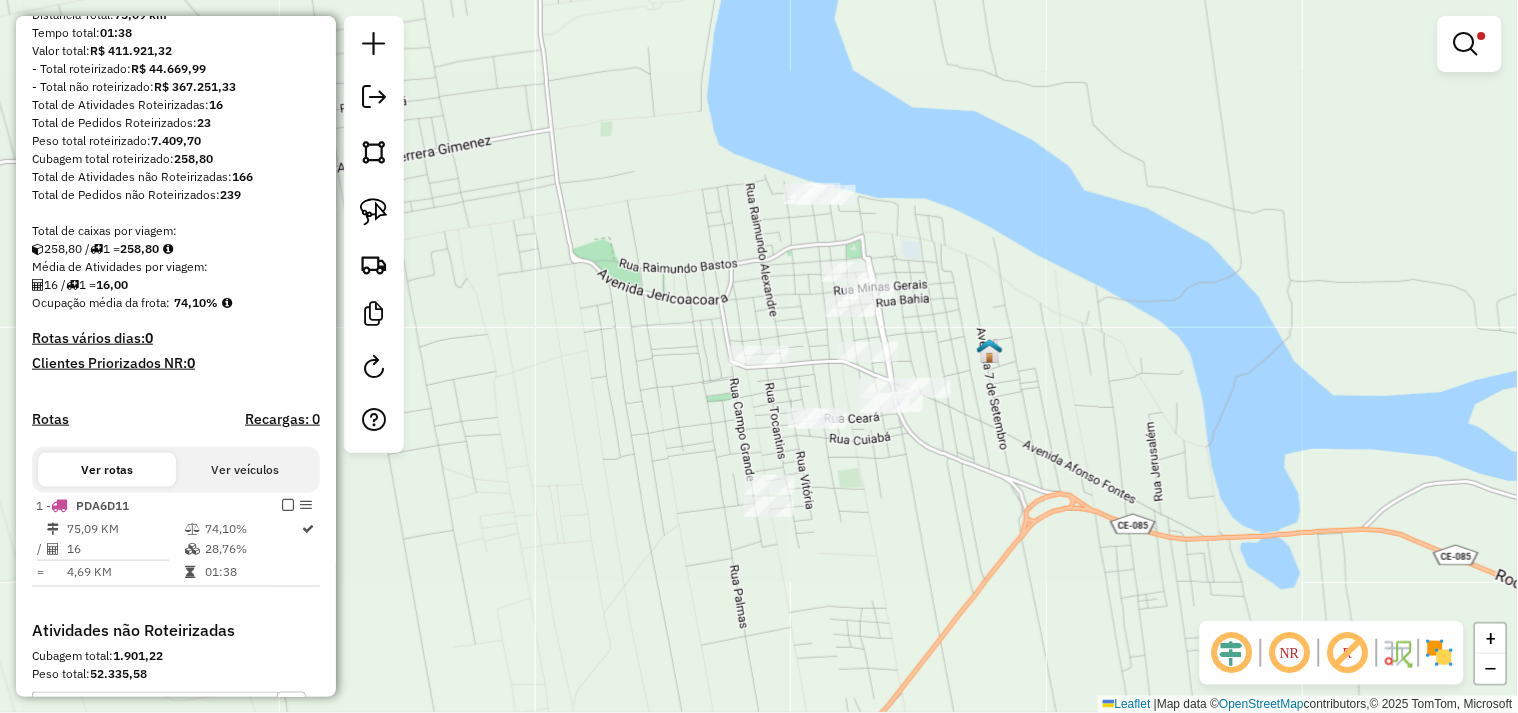 scroll, scrollTop: 0, scrollLeft: 0, axis: both 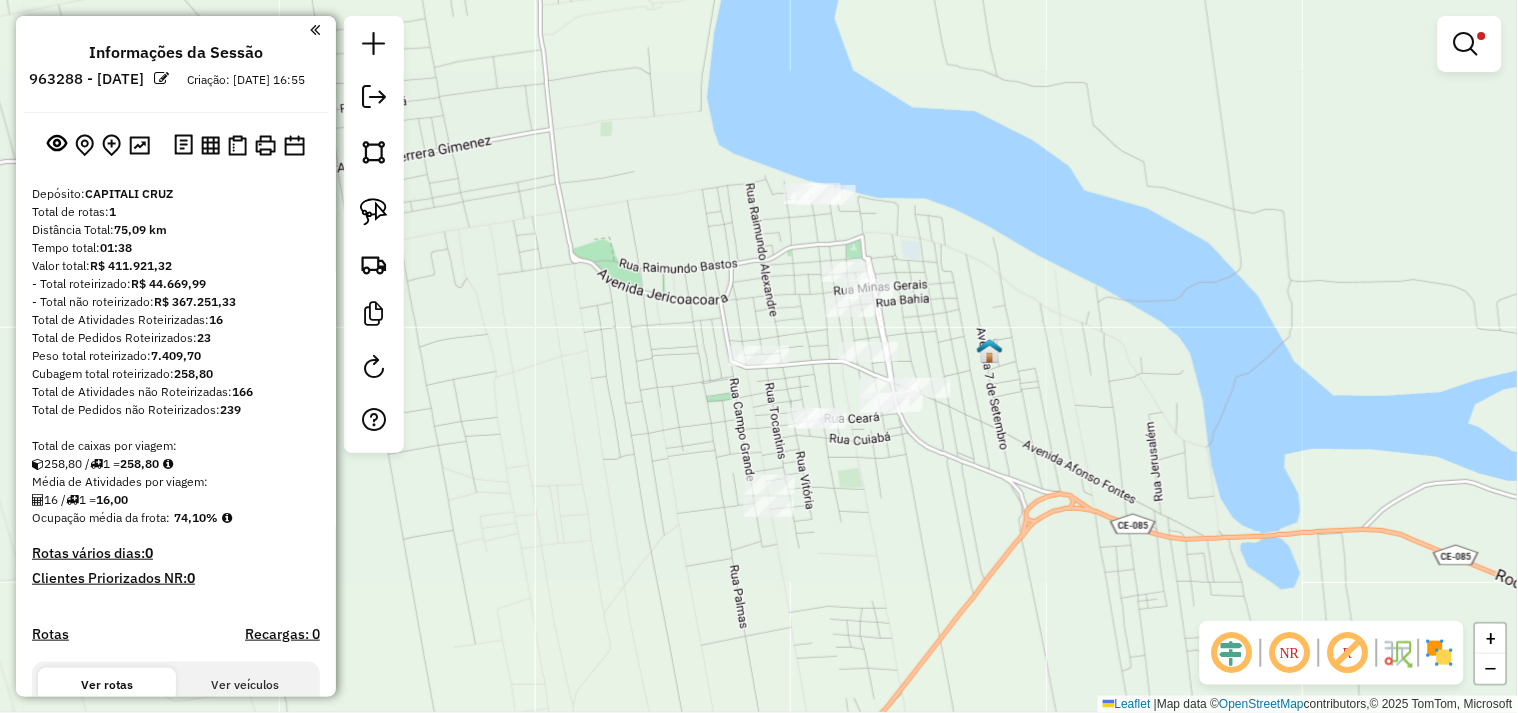 click on "Limpar filtros Janela de atendimento Grade de atendimento Capacidade Transportadoras Veículos Cliente Pedidos  Rotas Selecione os dias de semana para filtrar as janelas de atendimento  Seg   Ter   Qua   Qui   Sex   Sáb   Dom  Informe o período da janela de atendimento: De: Até:  Filtrar exatamente a janela do cliente  Considerar janela de atendimento padrão  Selecione os dias de semana para filtrar as grades de atendimento  Seg   Ter   Qua   Qui   Sex   Sáb   Dom   Considerar clientes sem dia de atendimento cadastrado  Clientes fora do dia de atendimento selecionado Filtrar as atividades entre os valores definidos abaixo:  Peso mínimo:   Peso máximo:   Cubagem mínima:   Cubagem máxima:   De:   Até:  Filtrar as atividades entre o tempo de atendimento definido abaixo:  De:   Até:   Considerar capacidade total dos clientes não roteirizados Transportadora: Selecione um ou mais itens Tipo de veículo: Selecione um ou mais itens Veículo: Selecione um ou mais itens Motorista: Selecione um ou mais itens" 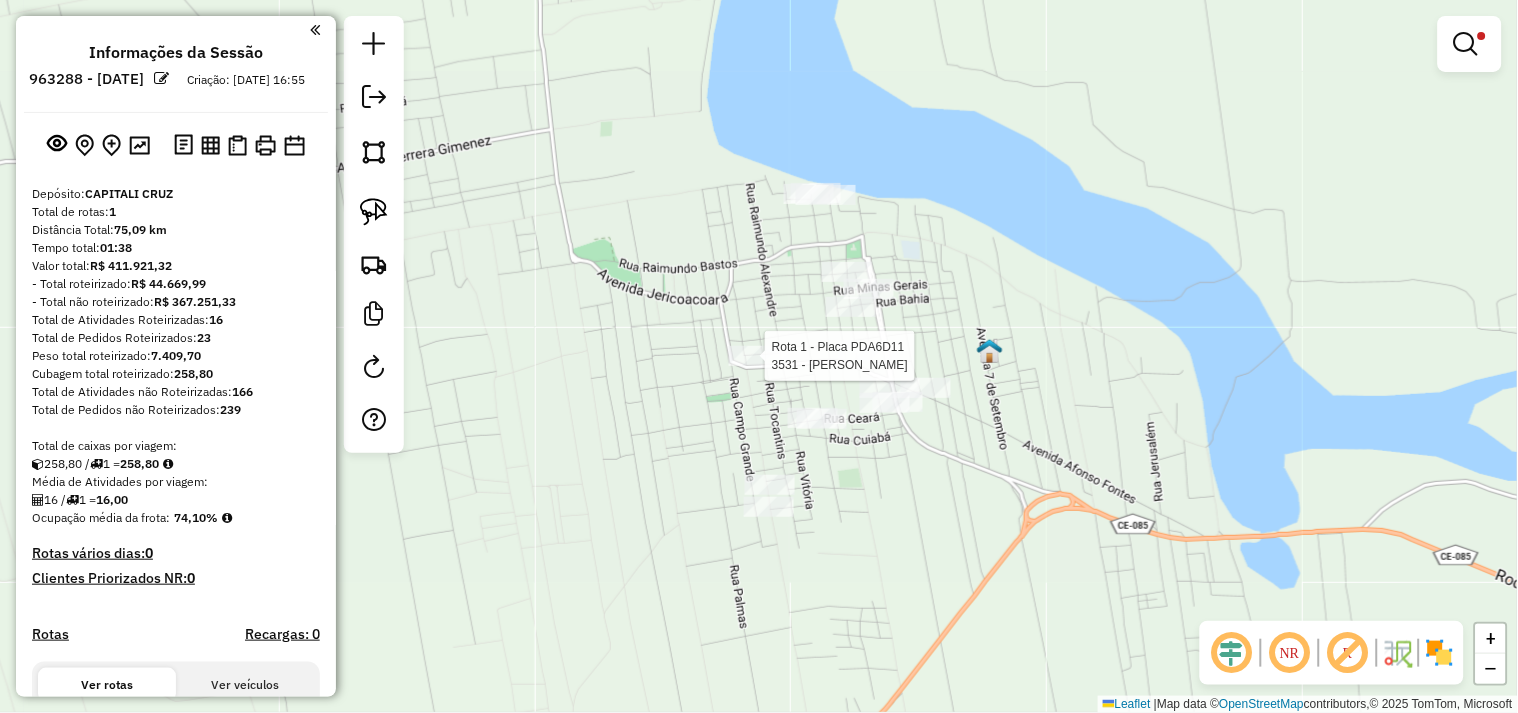 select on "**********" 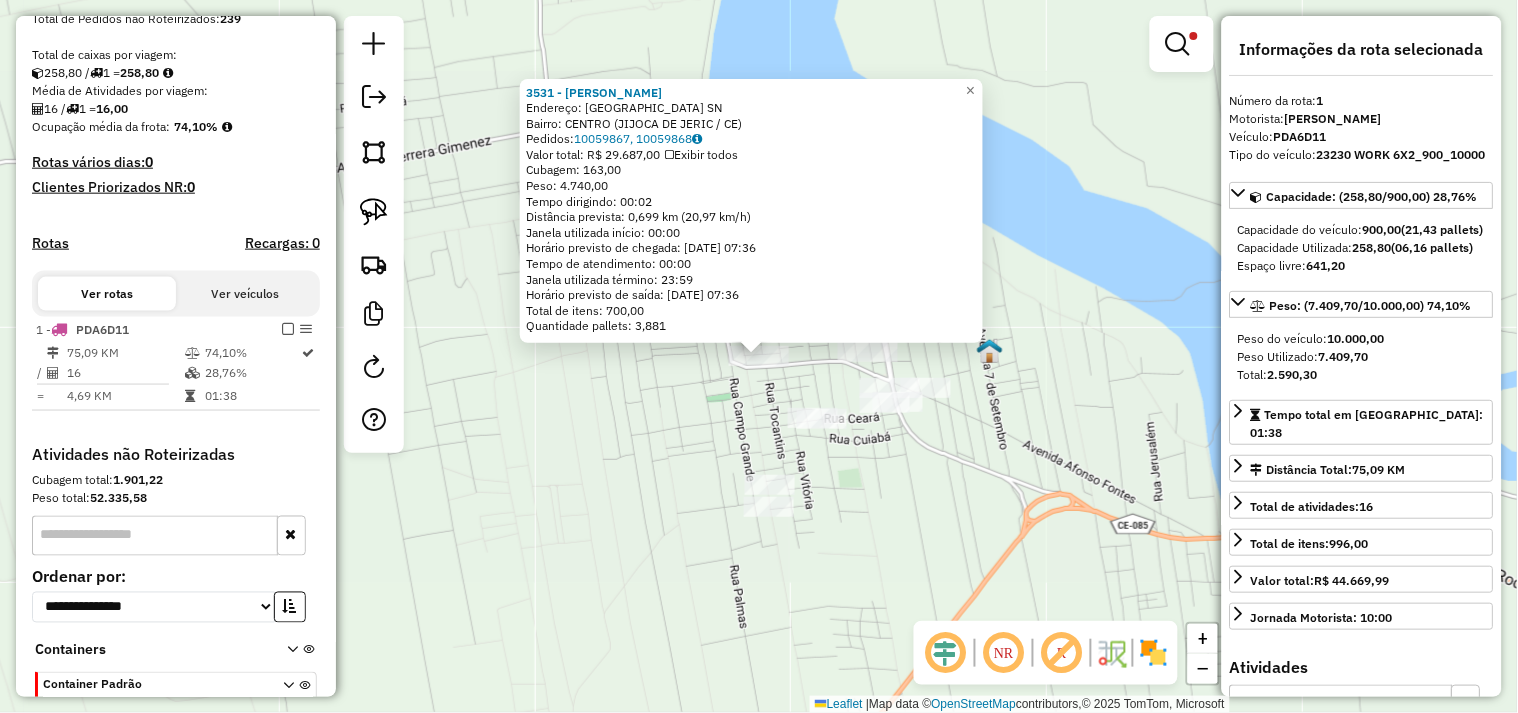 scroll, scrollTop: 515, scrollLeft: 0, axis: vertical 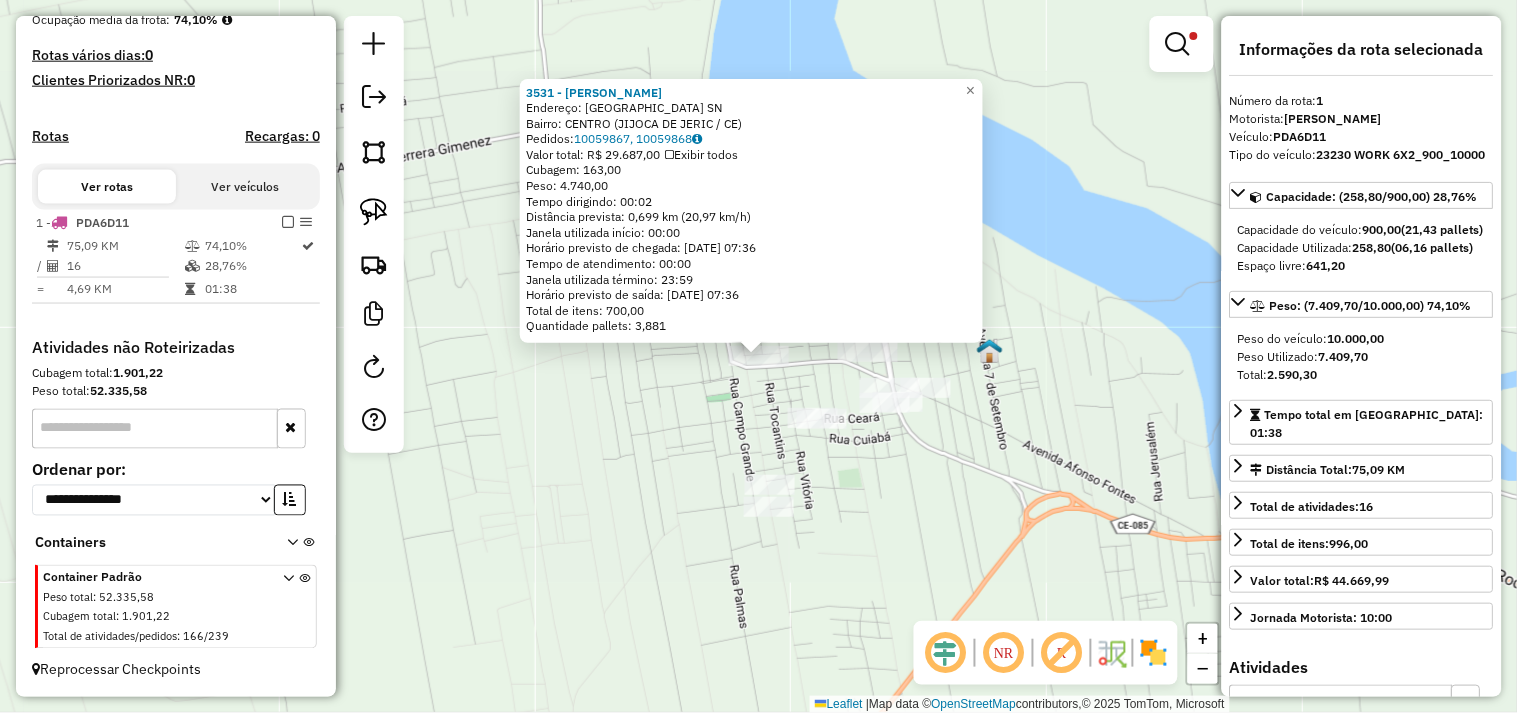 click on "3531 - [PERSON_NAME]  Endereço: [GEOGRAPHIC_DATA]                [GEOGRAPHIC_DATA]: [GEOGRAPHIC_DATA] (JIJOCA DE JERIC / [GEOGRAPHIC_DATA])   Pedidos:  10059867, 10059868   Valor total: R$ 29.687,00   Exibir todos   Cubagem: 163,00  Peso: 4.740,00  Tempo dirigindo: 00:02   Distância prevista: 0,699 km (20,97 km/h)   [GEOGRAPHIC_DATA] utilizada início: 00:00   Horário previsto de chegada: [DATE] 07:36   Tempo de atendimento: 00:00   Janela utilizada término: 23:59   Horário previsto de saída: [DATE] 07:36   Total de itens: 700,00   Quantidade pallets: 3,881  × Limpar filtros Janela de atendimento Grade de atendimento Capacidade Transportadoras Veículos Cliente Pedidos  Rotas Selecione os dias de semana para filtrar as janelas de atendimento  Seg   Ter   Qua   Qui   Sex   Sáb   Dom  Informe o período da janela de atendimento: De: Até:  Filtrar exatamente a janela do cliente  Considerar janela de atendimento padrão  Selecione os dias de semana para filtrar as grades de atendimento  Seg   Ter   Qua   Qui   Sex   Sáb   Dom  +" 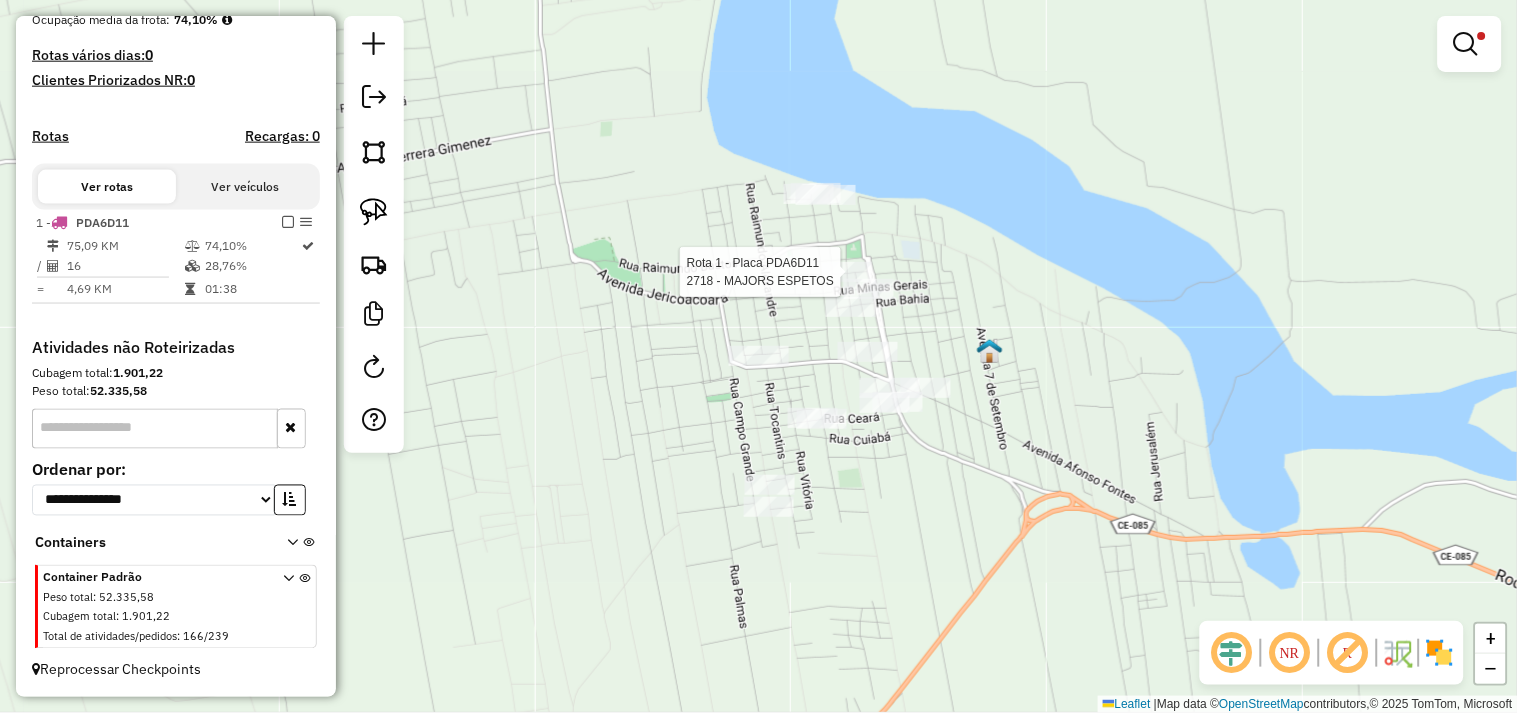 select on "**********" 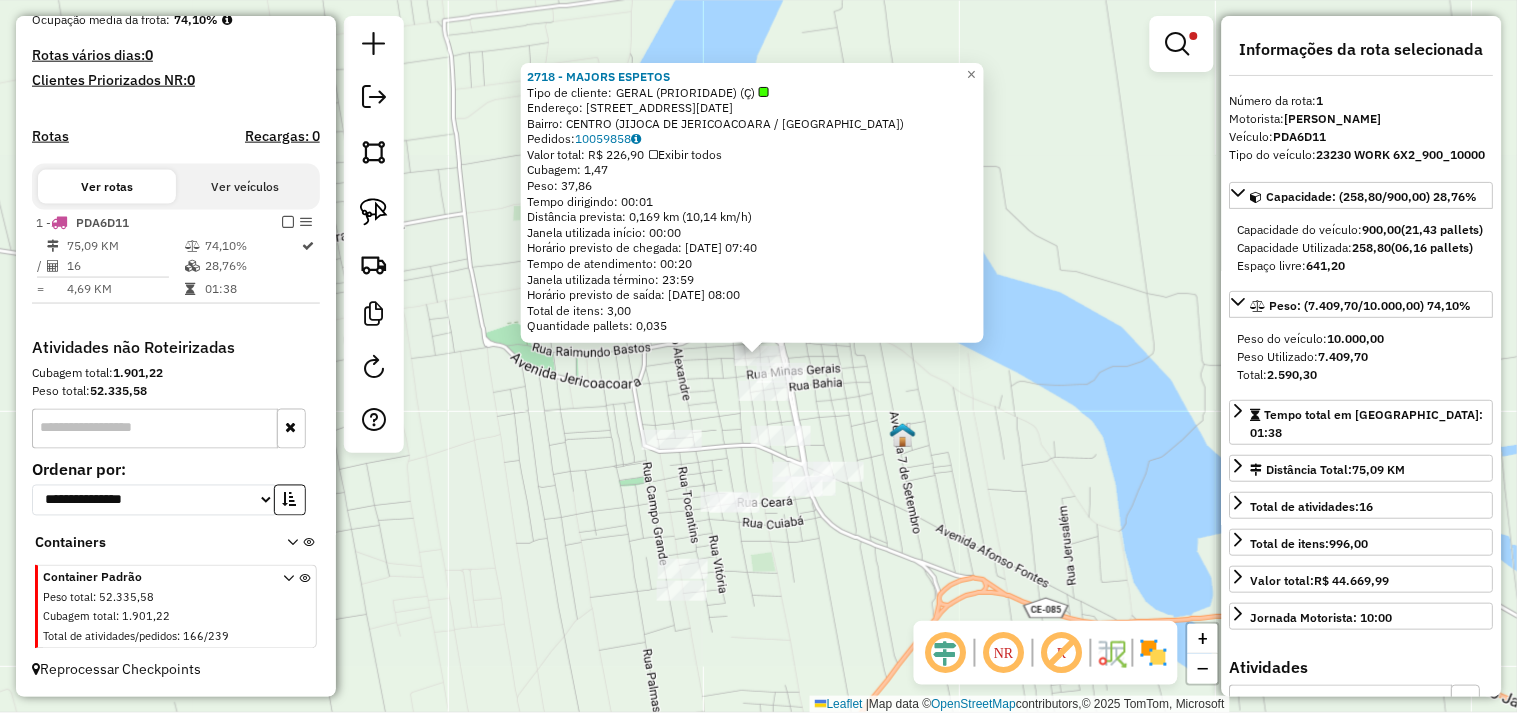 click on "2718 - MAJORS ESPETOS  Tipo de cliente:   GERAL (PRIORIDADE) (Ç)   Endereço:  RUA 17 DE OUTUBRO 126   Bairro: CENTRO (JIJOCA DE JERICOACOARA / CE)   Pedidos:  10059858   Valor total: R$ 226,90   Exibir todos   Cubagem: 1,47  Peso: 37,86  Tempo dirigindo: 00:01   Distância prevista: 0,169 km (10,14 km/h)   Janela utilizada início: 00:00   Horário previsto de chegada: 11/07/2025 07:40   Tempo de atendimento: 00:20   Janela utilizada término: 23:59   Horário previsto de saída: 11/07/2025 08:00   Total de itens: 3,00   Quantidade pallets: 0,035  × Limpar filtros Janela de atendimento Grade de atendimento Capacidade Transportadoras Veículos Cliente Pedidos  Rotas Selecione os dias de semana para filtrar as janelas de atendimento  Seg   Ter   Qua   Qui   Sex   Sáb   Dom  Informe o período da janela de atendimento: De: Até:  Filtrar exatamente a janela do cliente  Considerar janela de atendimento padrão  Selecione os dias de semana para filtrar as grades de atendimento  Seg   Ter   Qua   Qui   Sex  De:" 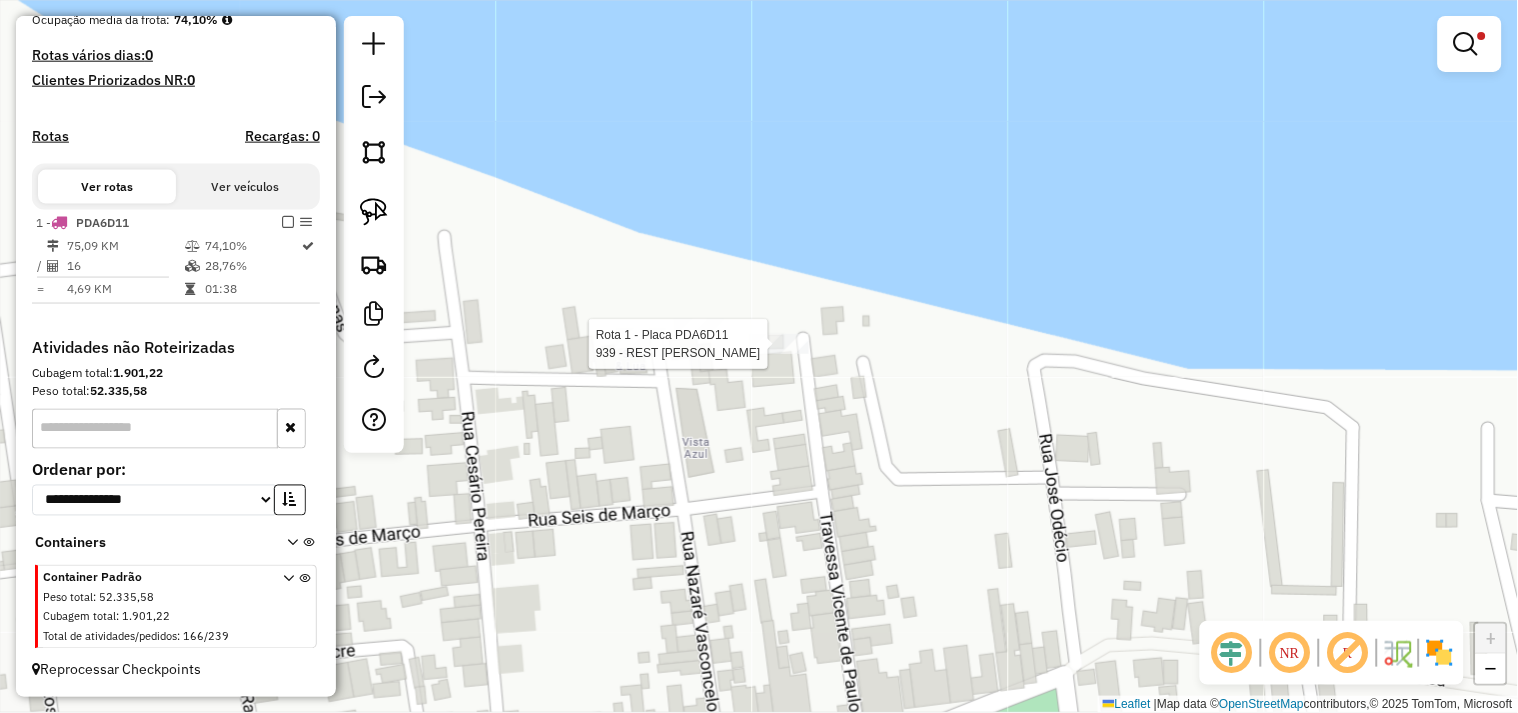 click 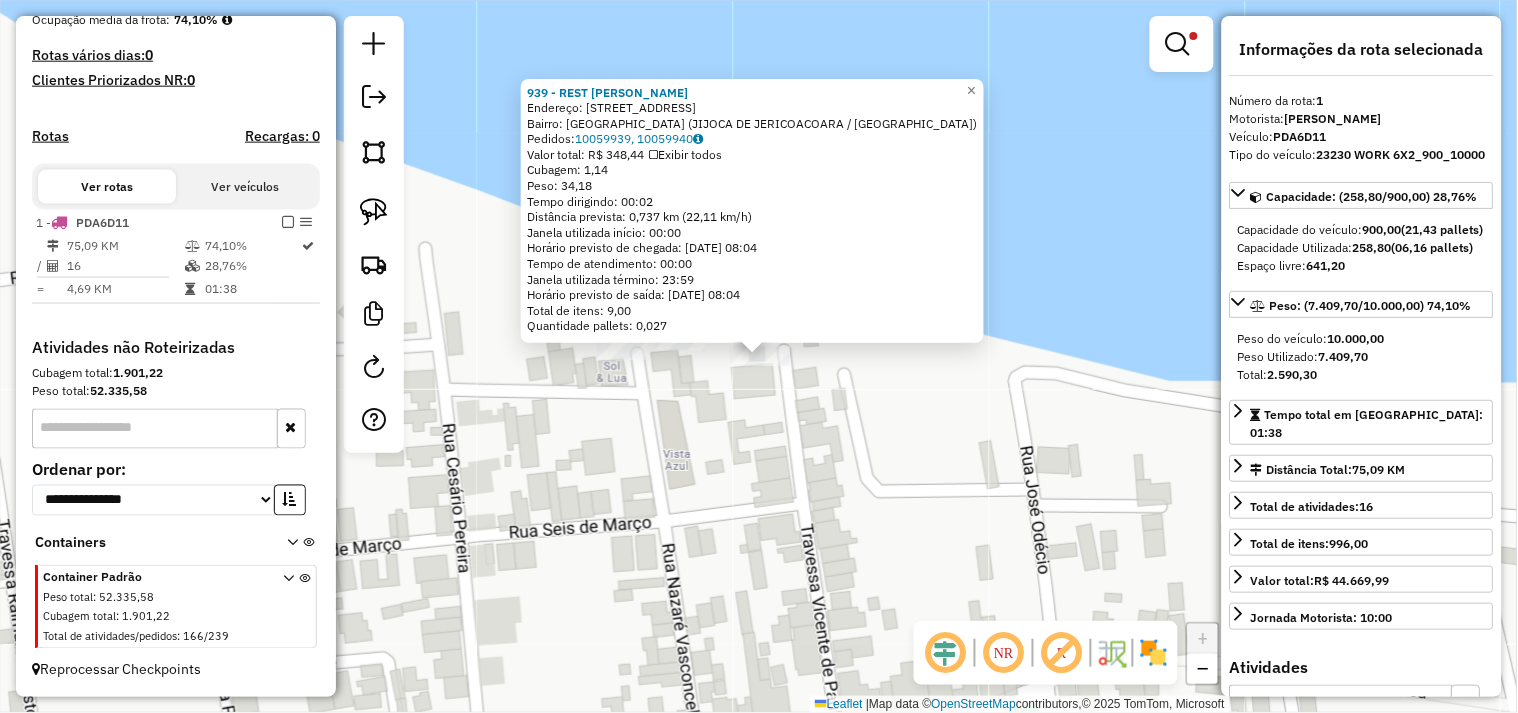 click on "939 - REST QUIOSQUE BRISA  Endereço:  rua da lagoa 10   Bairro: LAGOA JIJOCA (JIJOCA DE JERICOACOARA / CE)   Pedidos:  10059939, 10059940   Valor total: R$ 348,44   Exibir todos   Cubagem: 1,14  Peso: 34,18  Tempo dirigindo: 00:02   Distância prevista: 0,737 km (22,11 km/h)   Janela utilizada início: 00:00   Horário previsto de chegada: 11/07/2025 08:04   Tempo de atendimento: 00:00   Janela utilizada término: 23:59   Horário previsto de saída: 11/07/2025 08:04   Total de itens: 9,00   Quantidade pallets: 0,027  × Limpar filtros Janela de atendimento Grade de atendimento Capacidade Transportadoras Veículos Cliente Pedidos  Rotas Selecione os dias de semana para filtrar as janelas de atendimento  Seg   Ter   Qua   Qui   Sex   Sáb   Dom  Informe o período da janela de atendimento: De: Até:  Filtrar exatamente a janela do cliente  Considerar janela de atendimento padrão  Selecione os dias de semana para filtrar as grades de atendimento  Seg   Ter   Qua   Qui   Sex   Sáb   Dom   Peso mínimo:   De:" 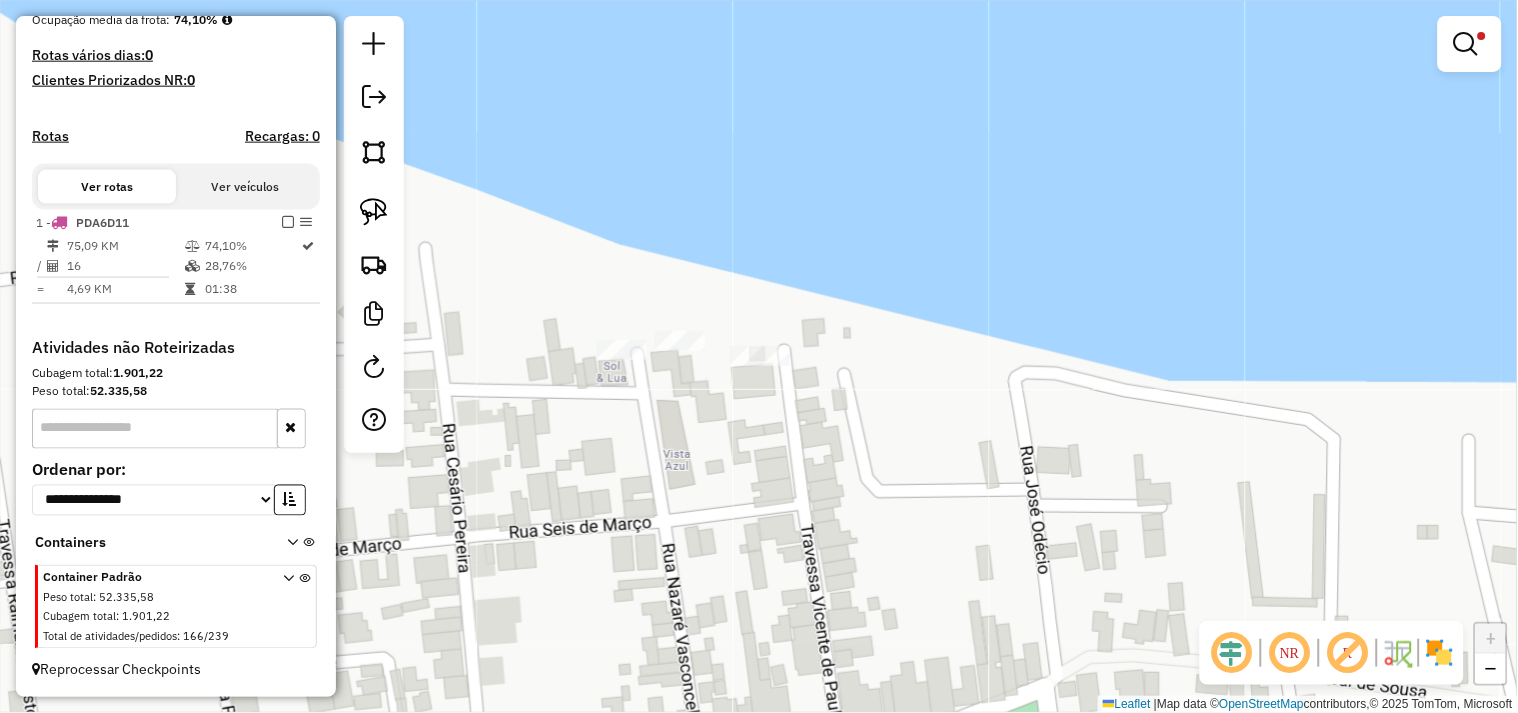 click 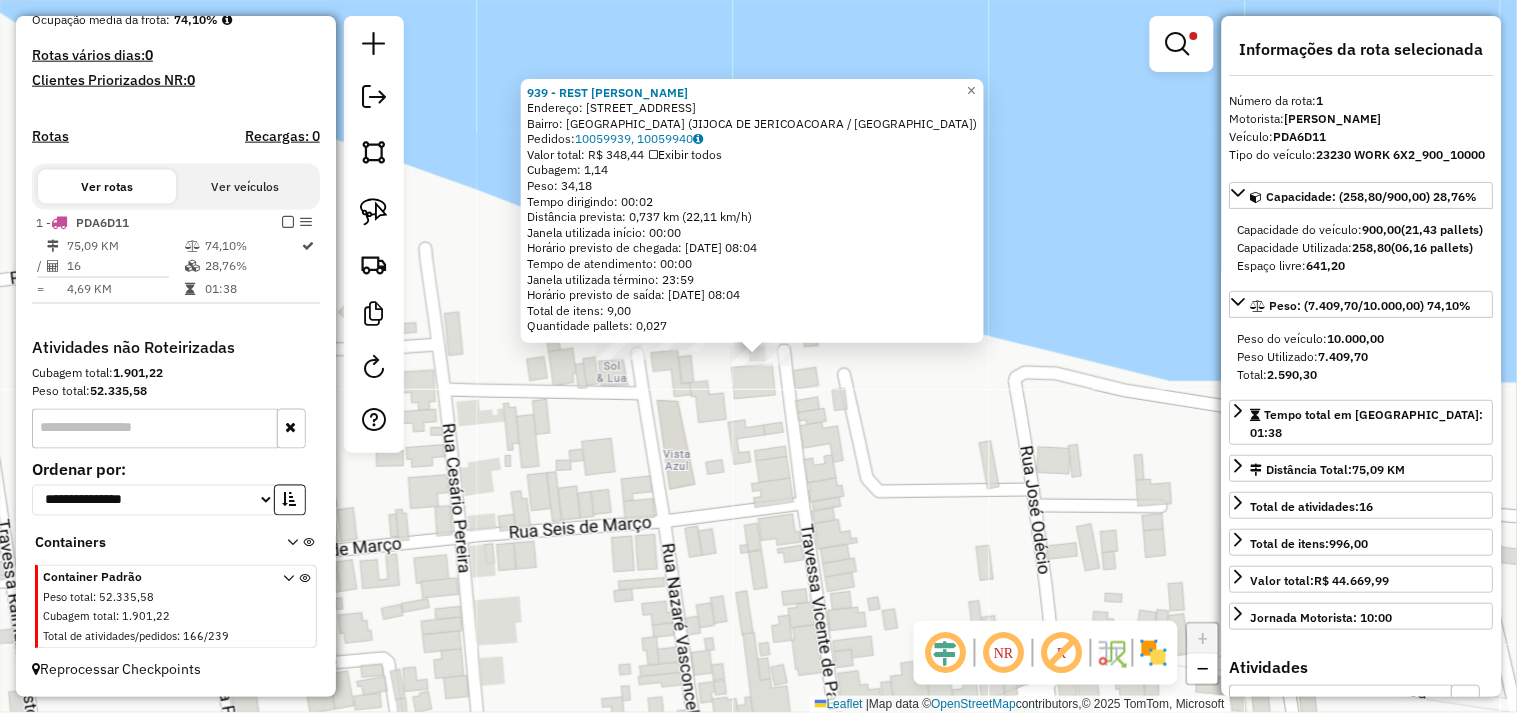 click on "939 - REST QUIOSQUE BRISA  Endereço:  rua da lagoa 10   Bairro: LAGOA JIJOCA (JIJOCA DE JERICOACOARA / CE)   Pedidos:  10059939, 10059940   Valor total: R$ 348,44   Exibir todos   Cubagem: 1,14  Peso: 34,18  Tempo dirigindo: 00:02   Distância prevista: 0,737 km (22,11 km/h)   Janela utilizada início: 00:00   Horário previsto de chegada: 11/07/2025 08:04   Tempo de atendimento: 00:00   Janela utilizada término: 23:59   Horário previsto de saída: 11/07/2025 08:04   Total de itens: 9,00   Quantidade pallets: 0,027  × Limpar filtros Janela de atendimento Grade de atendimento Capacidade Transportadoras Veículos Cliente Pedidos  Rotas Selecione os dias de semana para filtrar as janelas de atendimento  Seg   Ter   Qua   Qui   Sex   Sáb   Dom  Informe o período da janela de atendimento: De: Até:  Filtrar exatamente a janela do cliente  Considerar janela de atendimento padrão  Selecione os dias de semana para filtrar as grades de atendimento  Seg   Ter   Qua   Qui   Sex   Sáb   Dom   Peso mínimo:   De:" 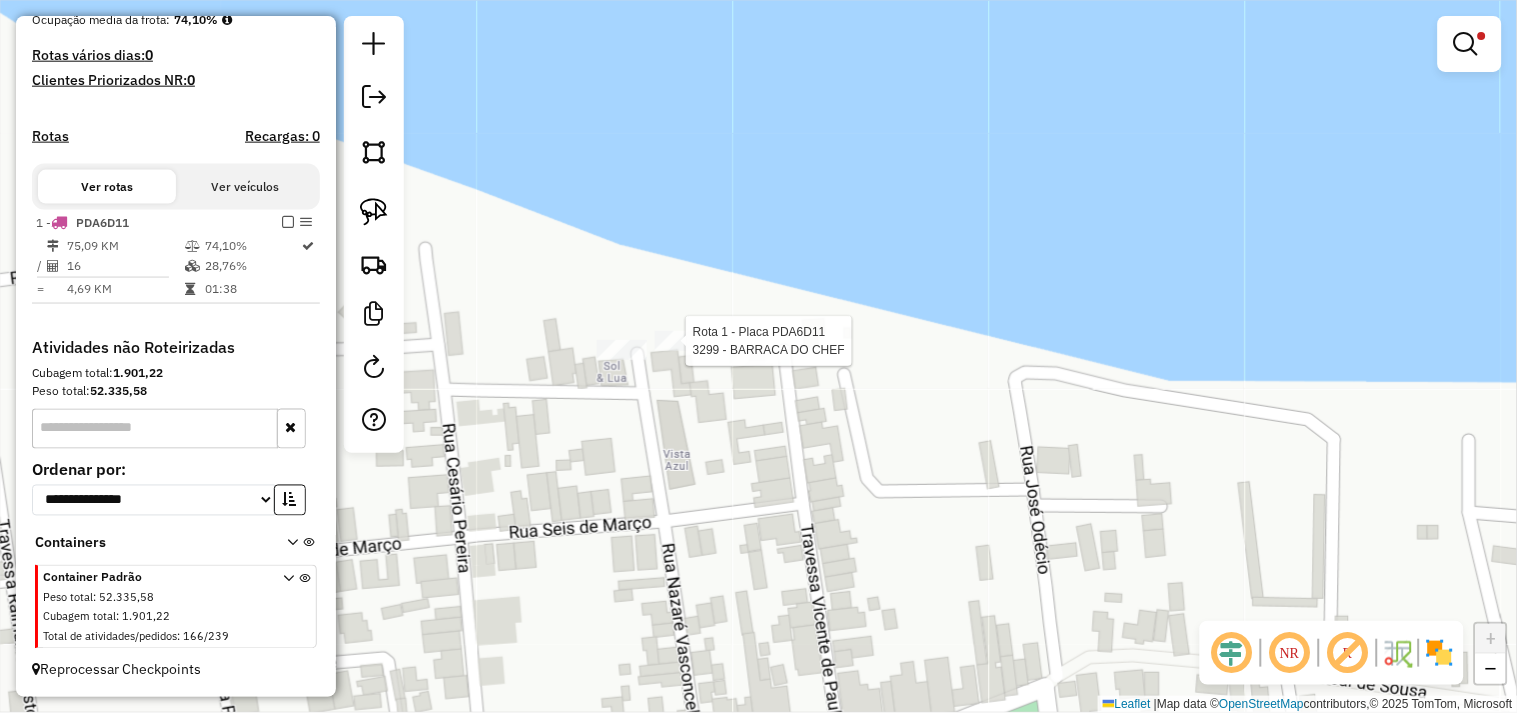 select on "**********" 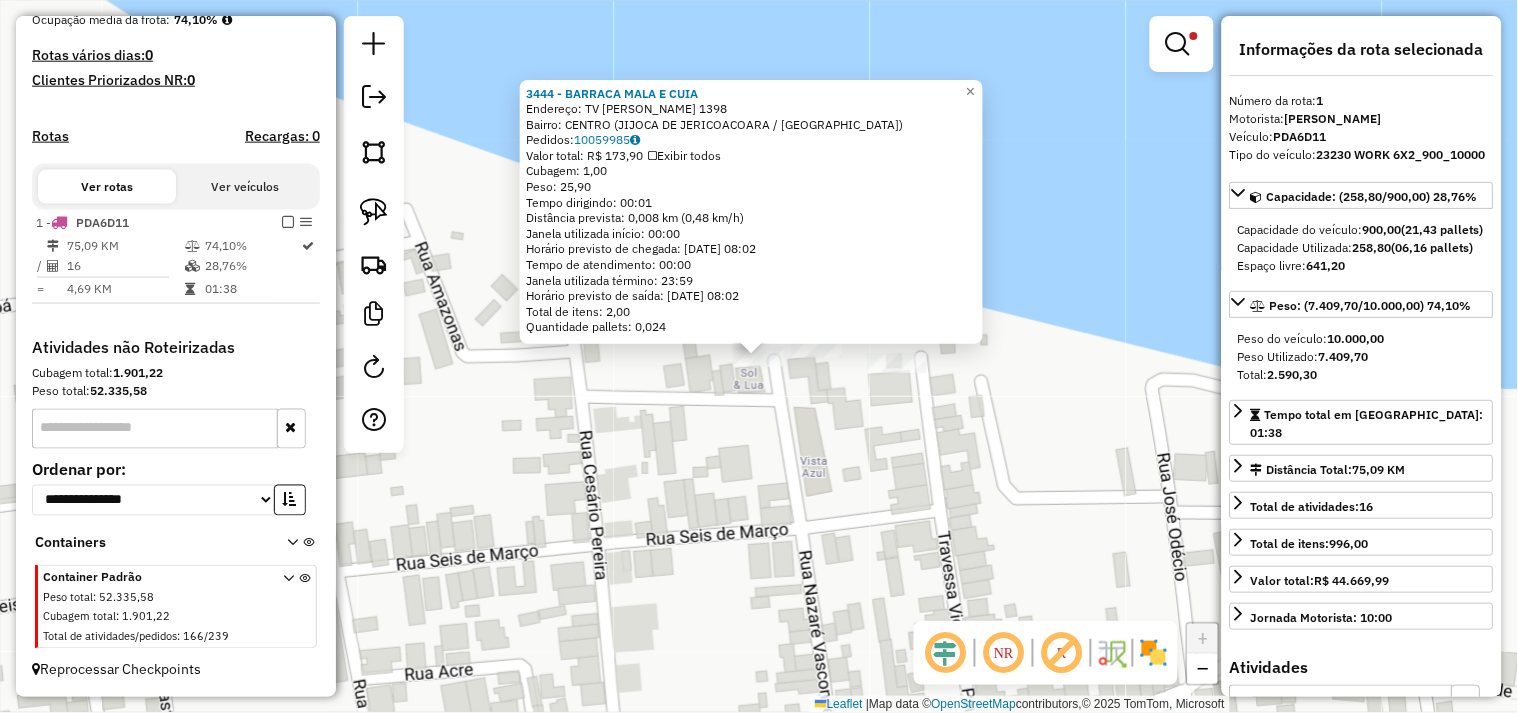 drag, startPoint x: 750, startPoint y: 418, endPoint x: 761, endPoint y: 418, distance: 11 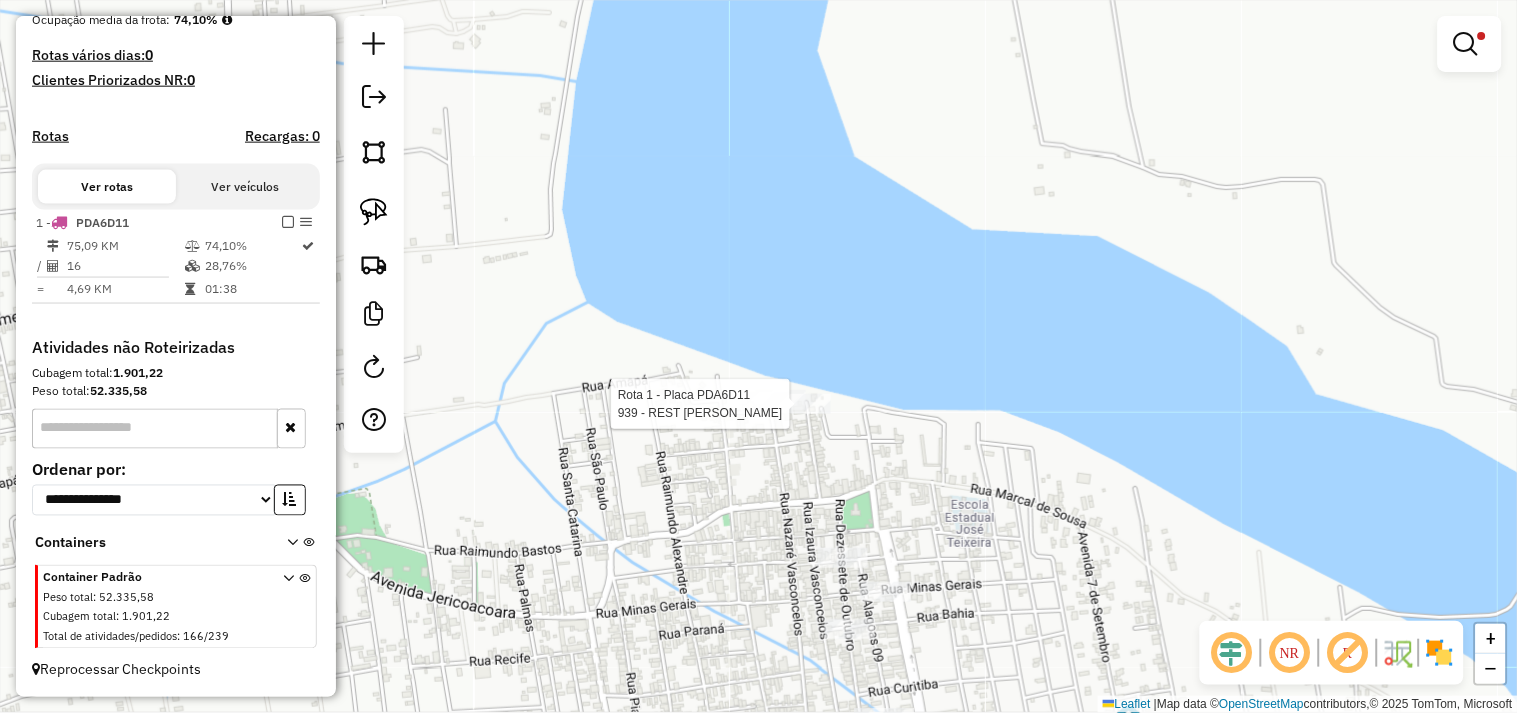 select on "**********" 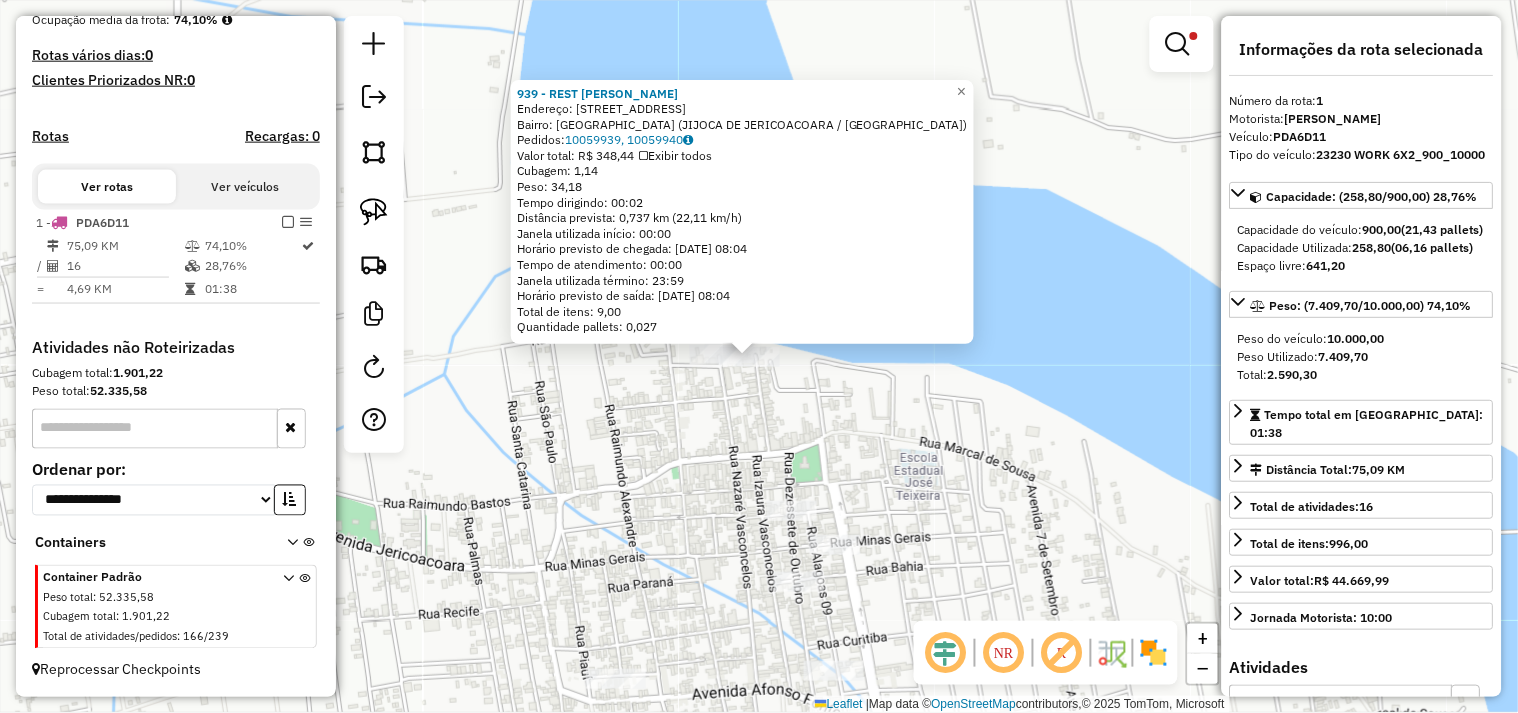 drag, startPoint x: 873, startPoint y: 472, endPoint x: 796, endPoint y: 343, distance: 150.23315 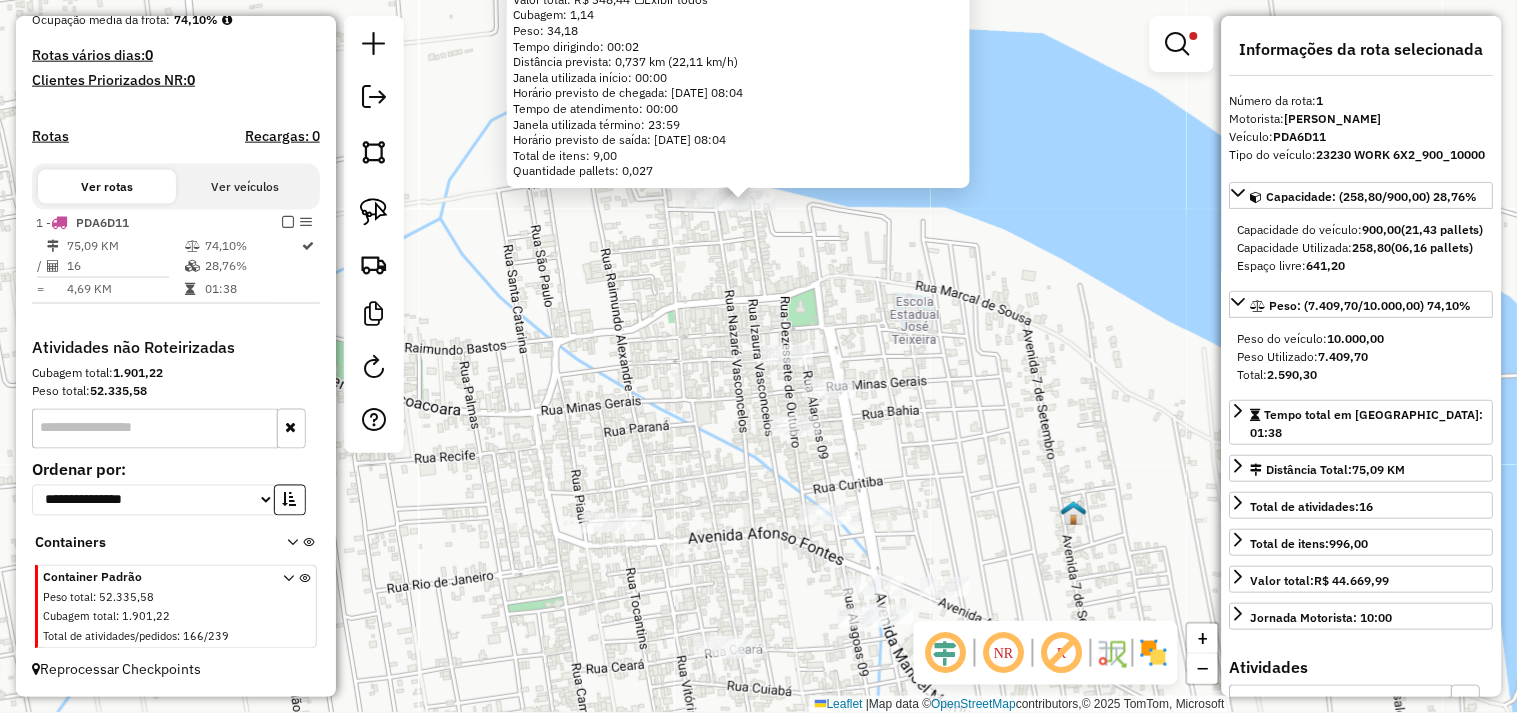 drag, startPoint x: 616, startPoint y: 411, endPoint x: 662, endPoint y: 291, distance: 128.51459 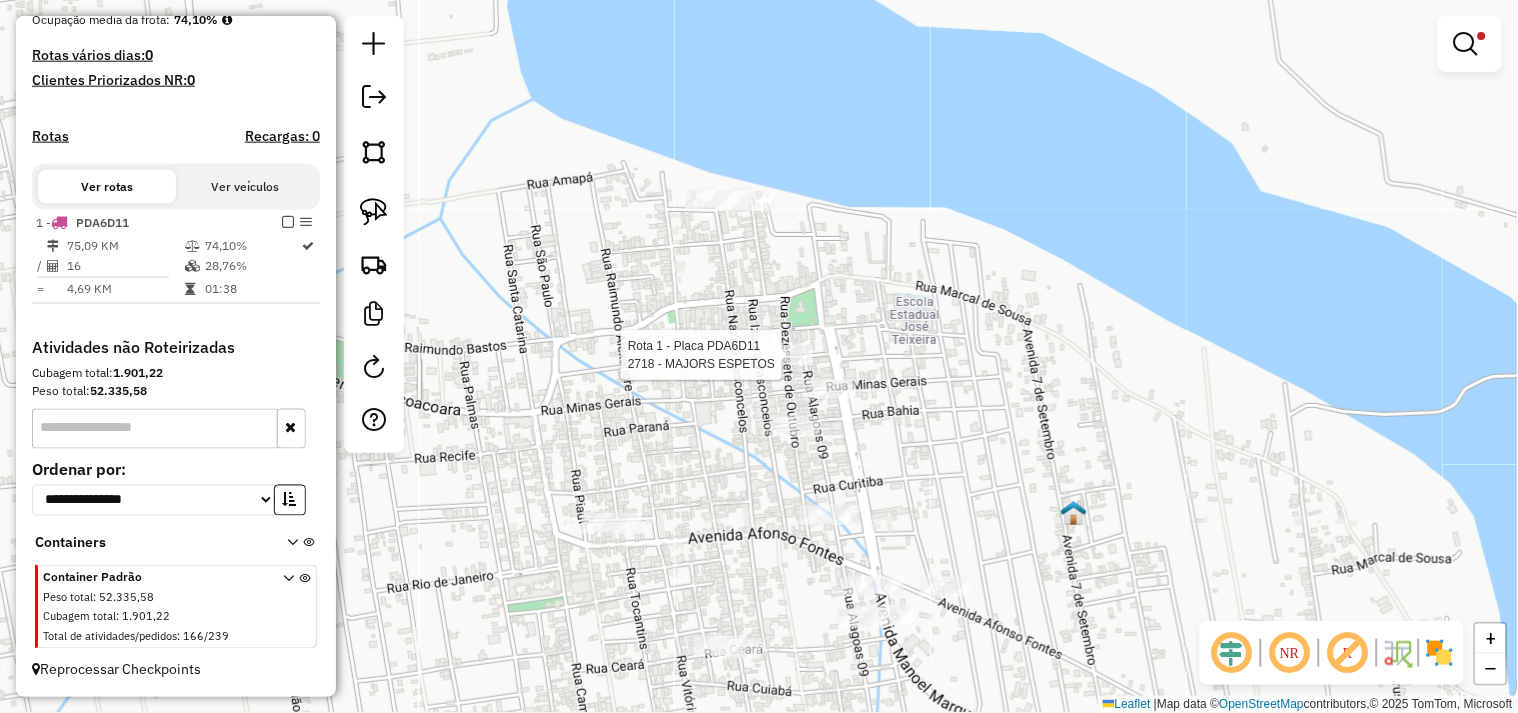 select on "**********" 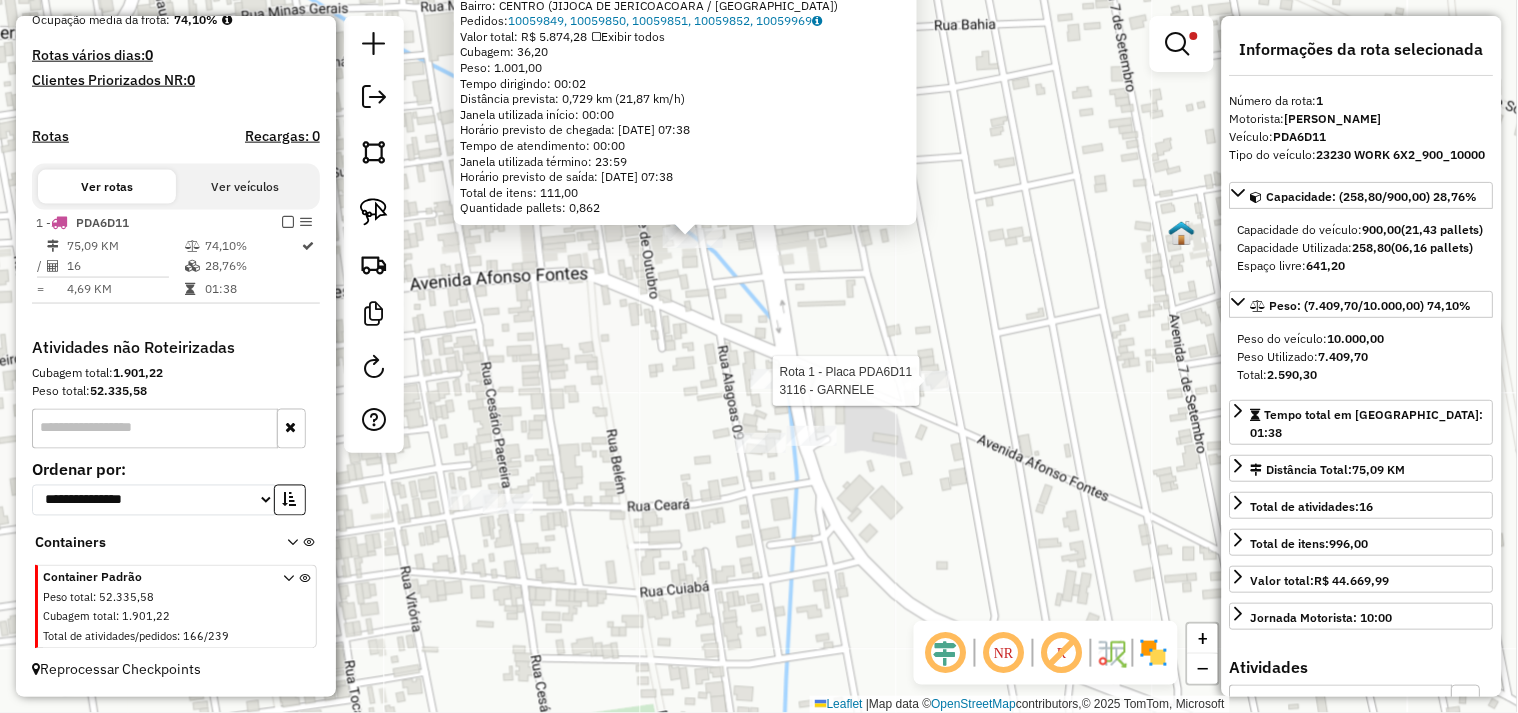 click 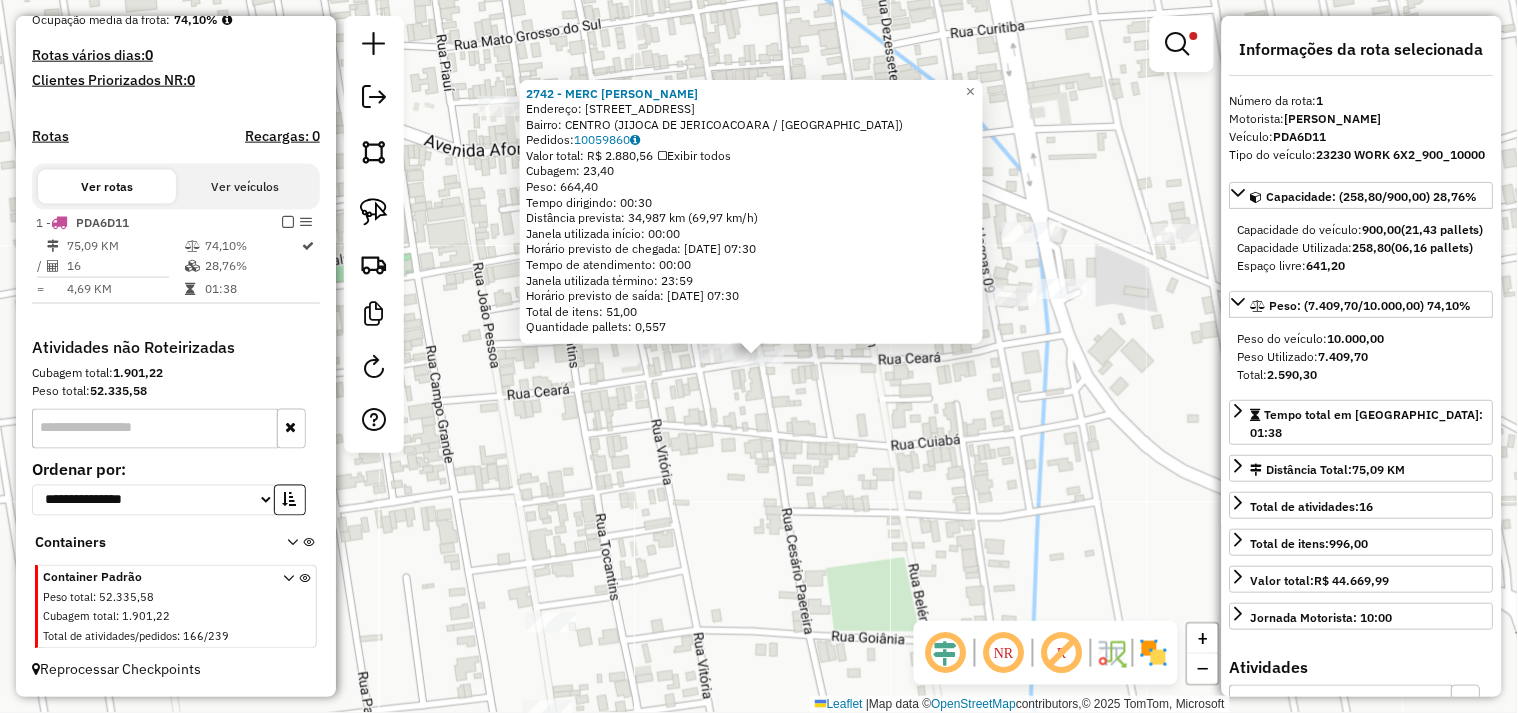 click on "2742 - MERC [PERSON_NAME]:  [STREET_ADDRESS]   Pedidos:  10059860   Valor total: R$ 2.880,56   Exibir todos   Cubagem: 23,40  Peso: 664,40  Tempo dirigindo: 00:30   Distância prevista: 34,987 km (69,97 km/h)   [GEOGRAPHIC_DATA] utilizada início: 00:00   Horário previsto de chegada: [DATE] 07:30   Tempo de atendimento: 00:00   Janela utilizada término: 23:59   Horário previsto de saída: [DATE] 07:30   Total de itens: 51,00   Quantidade pallets: 0,557  × Limpar filtros Janela de atendimento Grade de atendimento Capacidade Transportadoras Veículos Cliente Pedidos  Rotas Selecione os dias de semana para filtrar as janelas de atendimento  Seg   Ter   Qua   Qui   Sex   Sáb   Dom  Informe o período da janela de atendimento: De: Até:  Filtrar exatamente a janela do cliente  Considerar janela de atendimento padrão  Selecione os dias de semana para filtrar as grades de atendimento  Seg   Ter   Qua   Qui   Sex   Sáb   Dom   Peso mínimo:   Peso máximo:   De:" 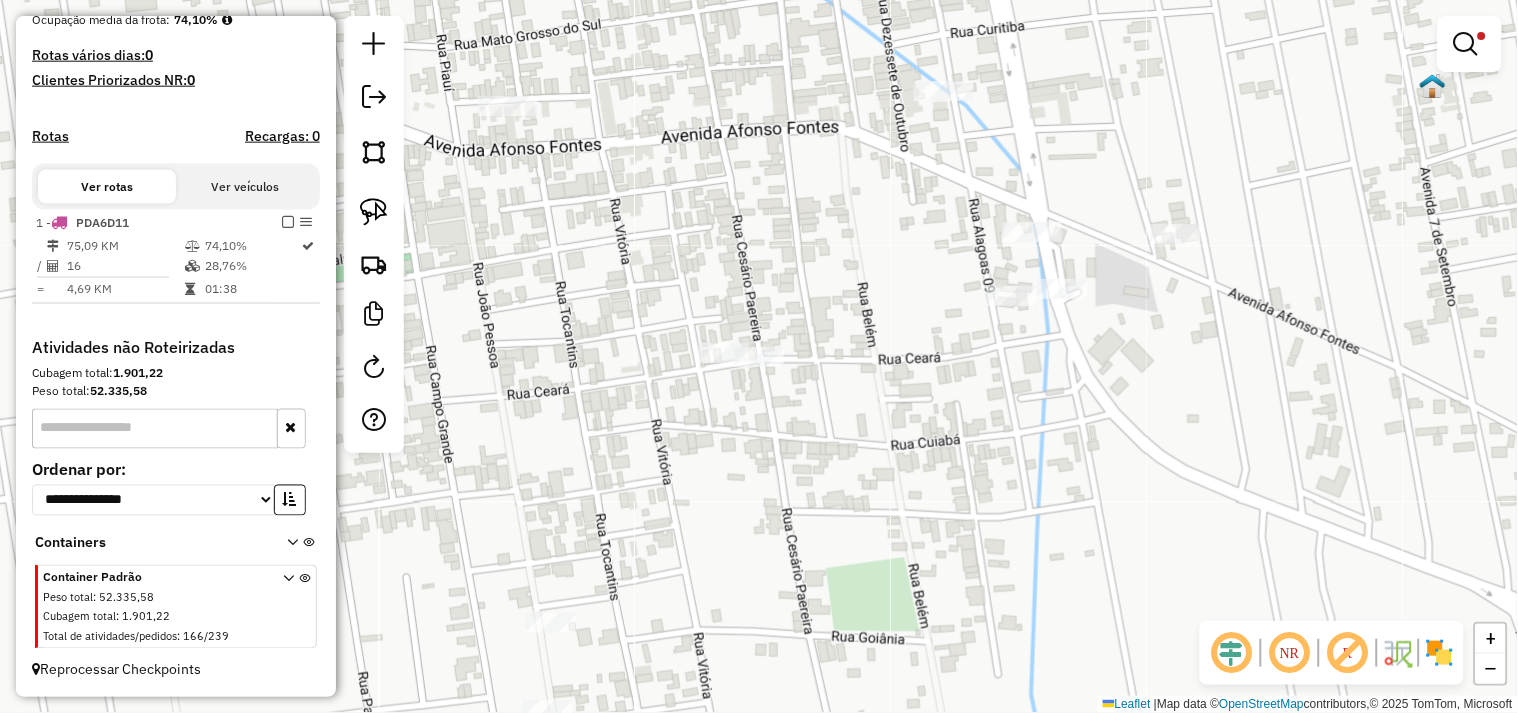 select on "**********" 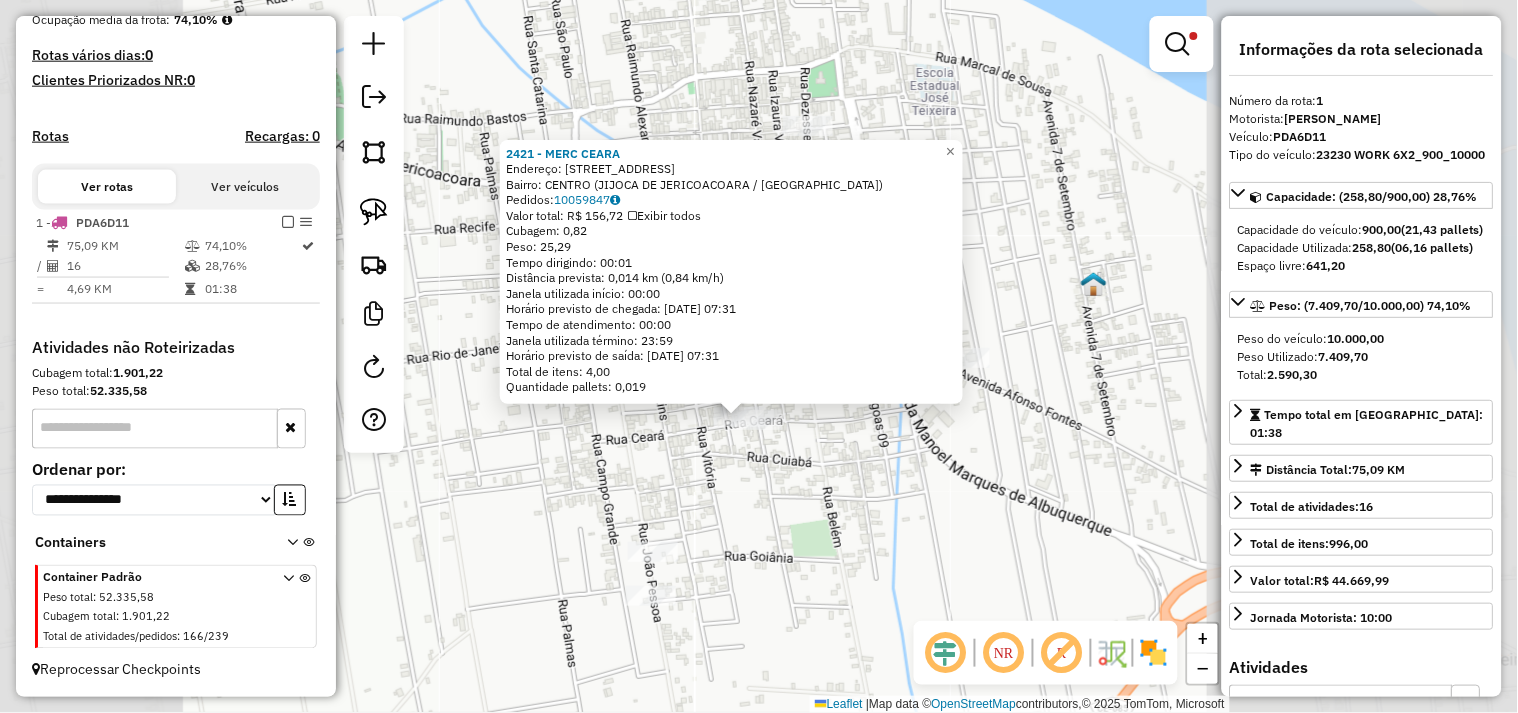 click on "2421 - MERC CEARA  Endereço:  [STREET_ADDRESS]   Bairro: CENTRO ([GEOGRAPHIC_DATA] / CE)   Pedidos:  10059847   Valor total: R$ 156,72   Exibir todos   Cubagem: 0,82  Peso: 25,29  Tempo dirigindo: 00:01   Distância prevista: 0,014 km (0,84 km/h)   [GEOGRAPHIC_DATA] utilizada início: 00:00   Horário previsto de chegada: [DATE] 07:31   Tempo de atendimento: 00:00   Janela utilizada término: 23:59   Horário previsto de saída: [DATE] 07:31   Total de itens: 4,00   Quantidade pallets: 0,019  × Limpar filtros Janela de atendimento Grade de atendimento Capacidade Transportadoras Veículos Cliente Pedidos  Rotas Selecione os dias de semana para filtrar as janelas de atendimento  Seg   Ter   Qua   Qui   Sex   Sáb   Dom  Informe o período da janela de atendimento: De: Até:  Filtrar exatamente a janela do cliente  Considerar janela de atendimento padrão  Selecione os dias de semana para filtrar as grades de atendimento  Seg   Ter   Qua   Qui   Sex   Sáb   Dom   Peso mínimo:   Peso máximo:   De:   Até:  +" 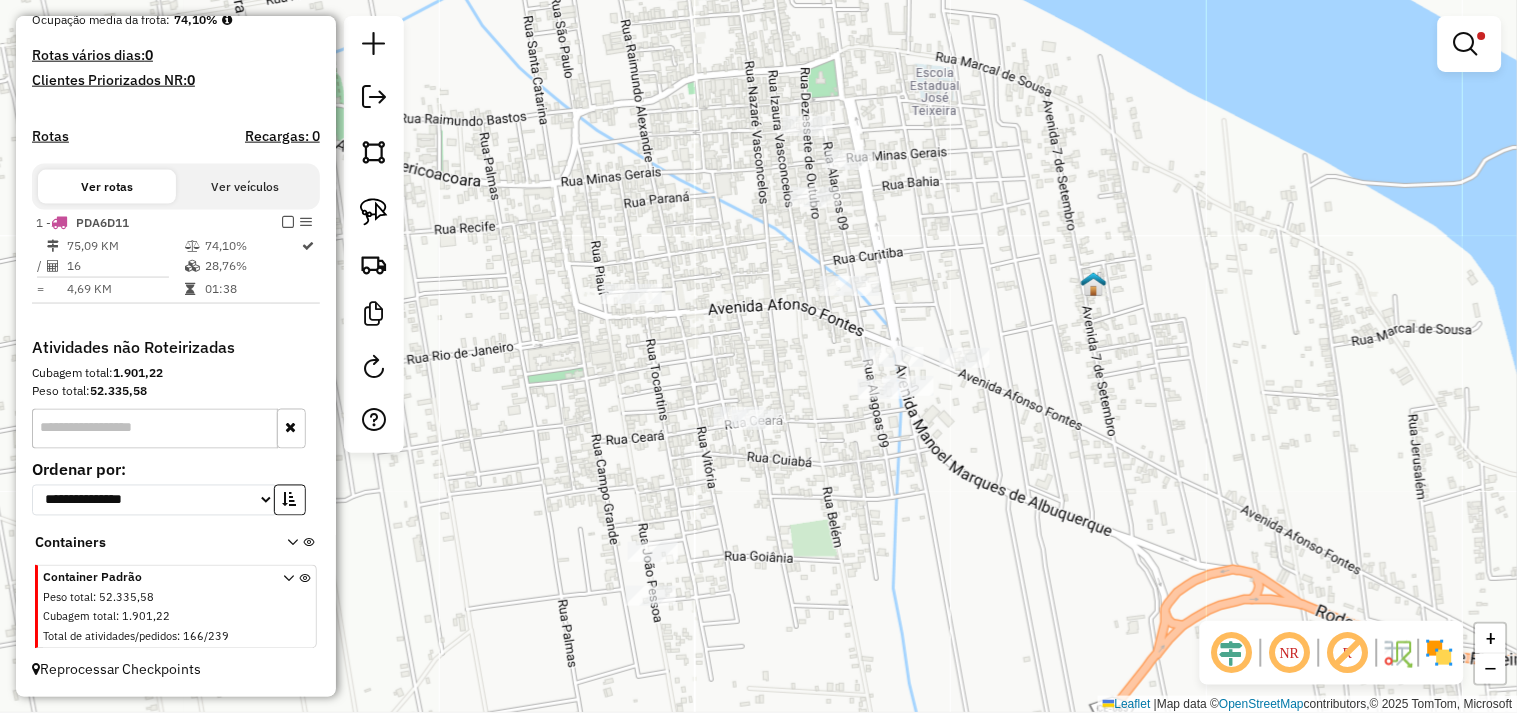 click on "Limpar filtros Janela de atendimento Grade de atendimento Capacidade Transportadoras Veículos Cliente Pedidos  Rotas Selecione os dias de semana para filtrar as janelas de atendimento  Seg   Ter   Qua   Qui   Sex   Sáb   Dom  Informe o período da janela de atendimento: De: Até:  Filtrar exatamente a janela do cliente  Considerar janela de atendimento padrão  Selecione os dias de semana para filtrar as grades de atendimento  Seg   Ter   Qua   Qui   Sex   Sáb   Dom   Considerar clientes sem dia de atendimento cadastrado  Clientes fora do dia de atendimento selecionado Filtrar as atividades entre os valores definidos abaixo:  Peso mínimo:   Peso máximo:   Cubagem mínima:   Cubagem máxima:   De:   Até:  Filtrar as atividades entre o tempo de atendimento definido abaixo:  De:   Até:   Considerar capacidade total dos clientes não roteirizados Transportadora: Selecione um ou mais itens Tipo de veículo: Selecione um ou mais itens Veículo: Selecione um ou mais itens Motorista: Selecione um ou mais itens" 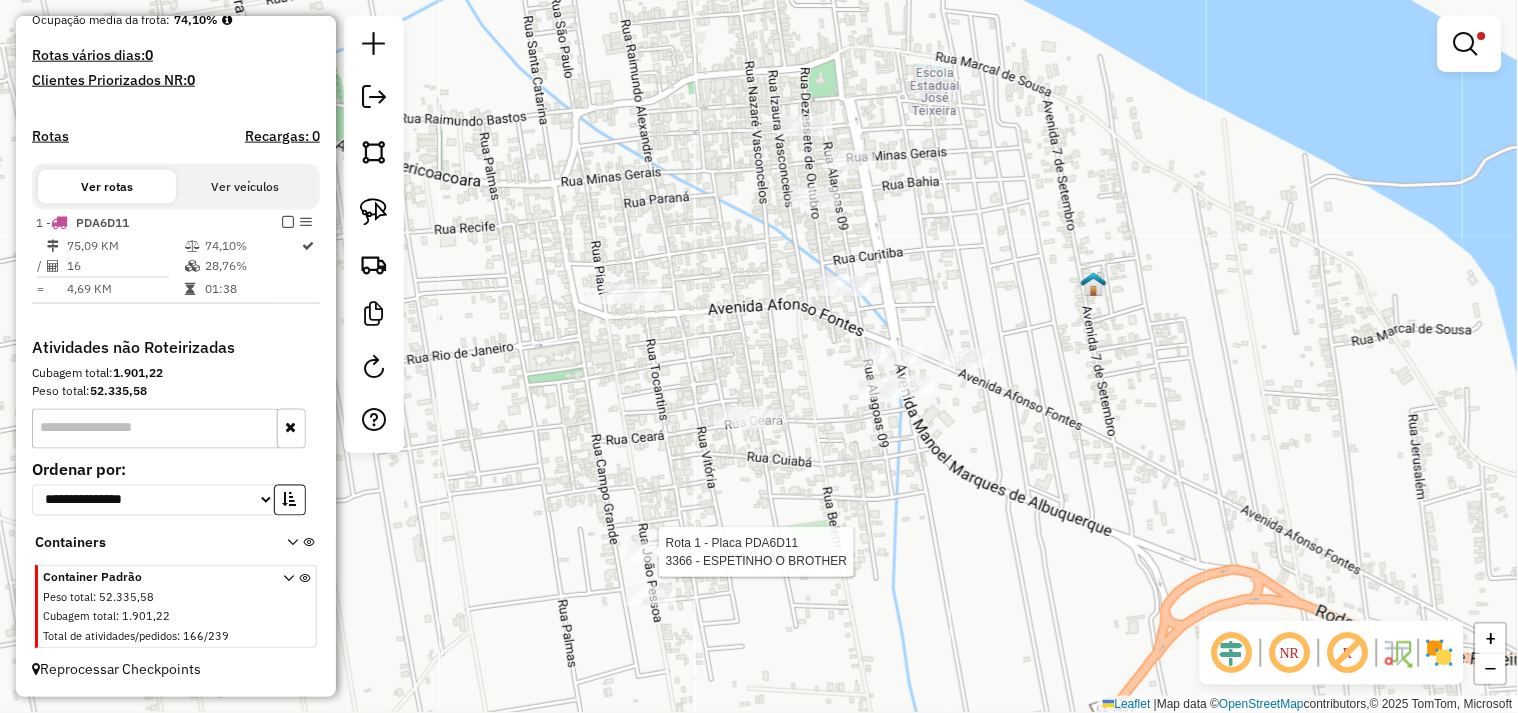 select on "**********" 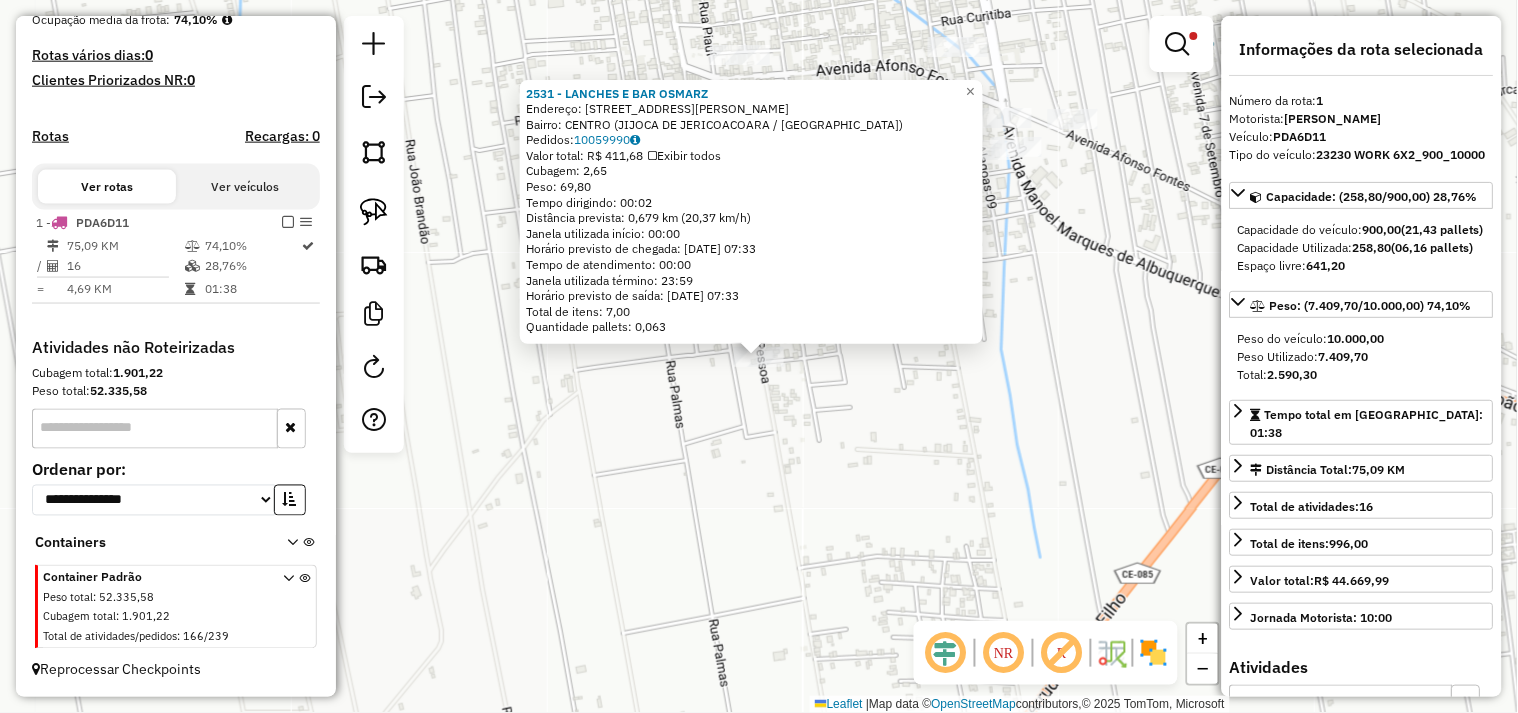 click on "2531 - LANCHES E BAR OSMARZ  Endereço:  [STREET_ADDRESS]   Bairro: [GEOGRAPHIC_DATA] ([GEOGRAPHIC_DATA] / CE)   Pedidos:  10059990   Valor total: R$ 411,68   Exibir todos   Cubagem: 2,65  Peso: 69,80  Tempo dirigindo: 00:02   Distância prevista: 0,679 km (20,37 km/h)   [GEOGRAPHIC_DATA] utilizada início: 00:00   Horário previsto de chegada: [DATE] 07:33   Tempo de atendimento: 00:00   Janela utilizada término: 23:59   Horário previsto de saída: [DATE] 07:33   Total de itens: 7,00   Quantidade pallets: 0,063  × Limpar filtros Janela de atendimento Grade de atendimento Capacidade Transportadoras Veículos Cliente Pedidos  Rotas Selecione os dias de semana para filtrar as janelas de atendimento  Seg   Ter   Qua   Qui   Sex   Sáb   Dom  Informe o período da janela de atendimento: De: Até:  Filtrar exatamente a janela do cliente  Considerar janela de atendimento padrão  Selecione os dias de semana para filtrar as grades de atendimento  Seg   Ter   Qua   Qui   Sex   Sáb   Dom   Peso mínimo:   De:   Até:" 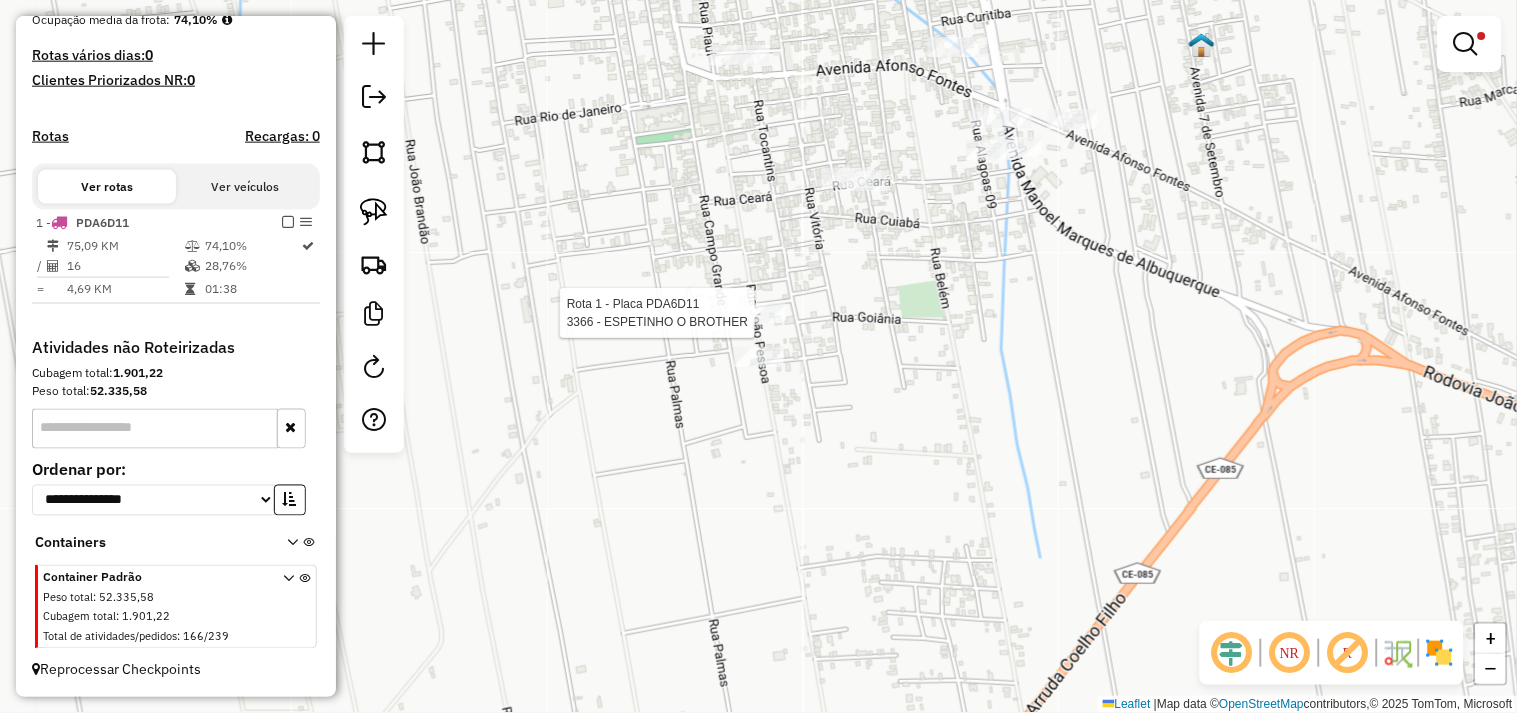 select on "**********" 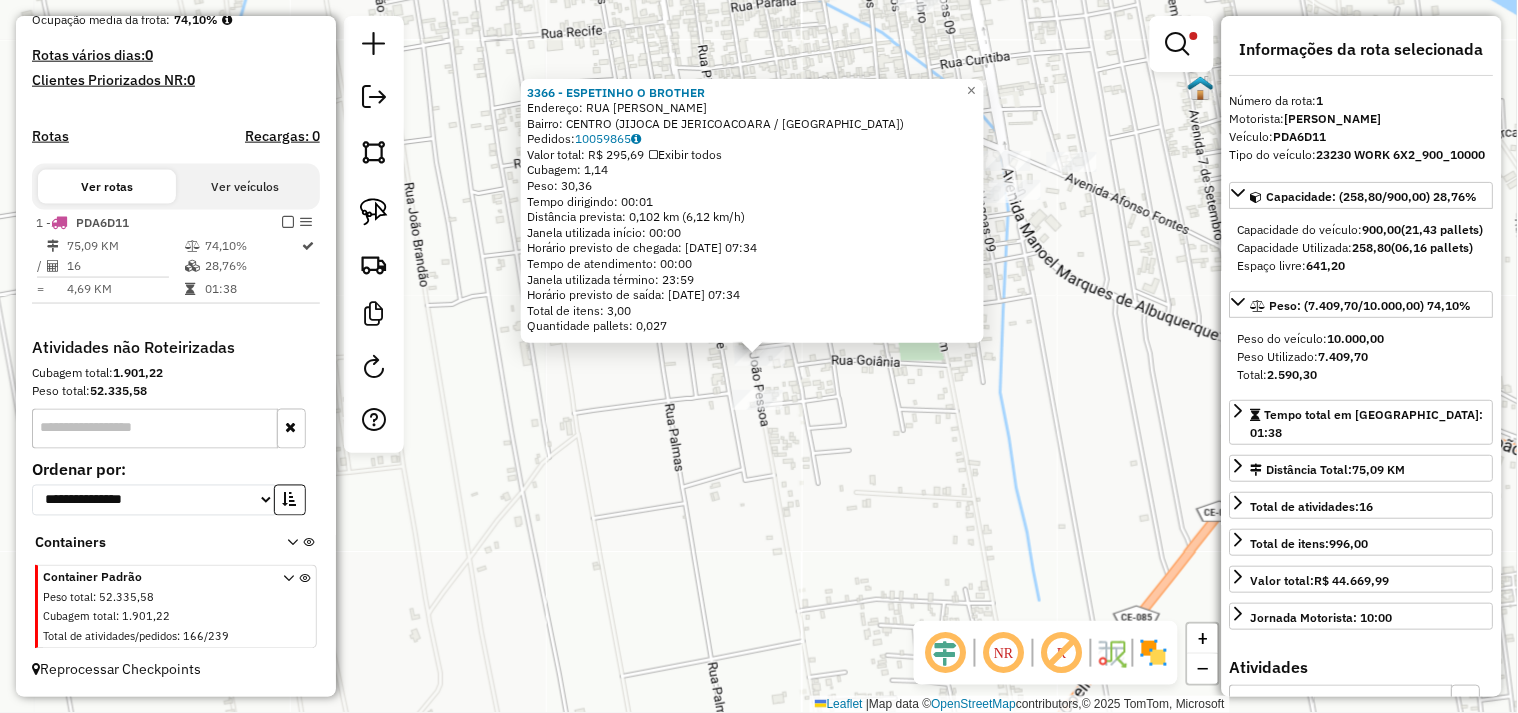 click on "3366 - ESPETINHO O BROTHER  Endereço:  [GEOGRAPHIC_DATA] PESSOA SN   Bairro: CENTRO (JIJOCA DE JERICOACOARA / [GEOGRAPHIC_DATA])   Pedidos:  10059865   Valor total: R$ 295,69   Exibir todos   Cubagem: 1,14  Peso: 30,36  Tempo dirigindo: 00:01   Distância prevista: 0,102 km (6,12 km/h)   [GEOGRAPHIC_DATA] utilizada início: 00:00   Horário previsto de chegada: [DATE] 07:34   Tempo de atendimento: 00:00   Janela utilizada término: 23:59   Horário previsto de saída: [DATE] 07:34   Total de itens: 3,00   Quantidade pallets: 0,027  × Limpar filtros Janela de atendimento Grade de atendimento Capacidade Transportadoras Veículos Cliente Pedidos  Rotas Selecione os dias de semana para filtrar as janelas de atendimento  Seg   Ter   Qua   Qui   Sex   Sáb   Dom  Informe o período da janela de atendimento: De: Até:  Filtrar exatamente a janela do cliente  Considerar janela de atendimento padrão  Selecione os dias de semana para filtrar as grades de atendimento  Seg   Ter   Qua   Qui   Sex   Sáb   Dom   Peso mínimo:   Peso máximo:  +" 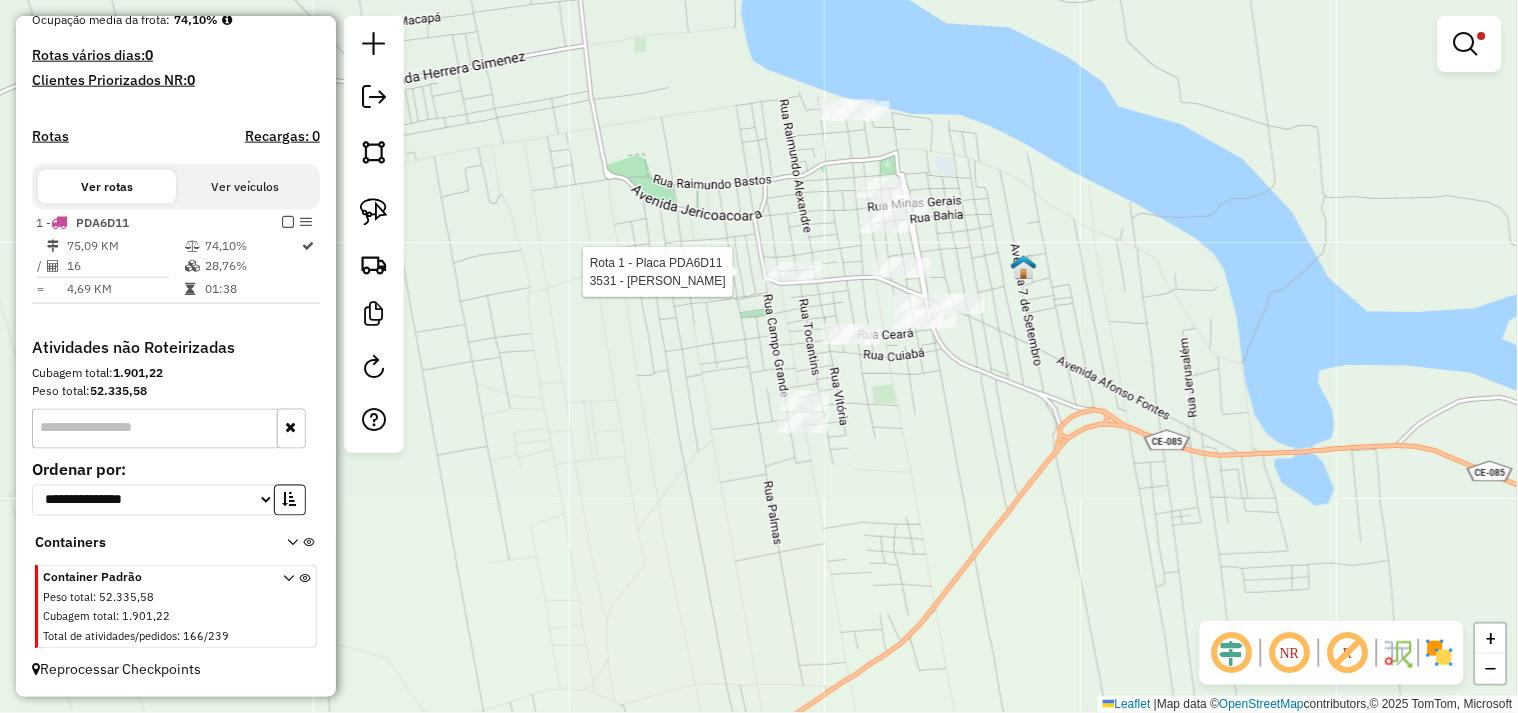 select on "**********" 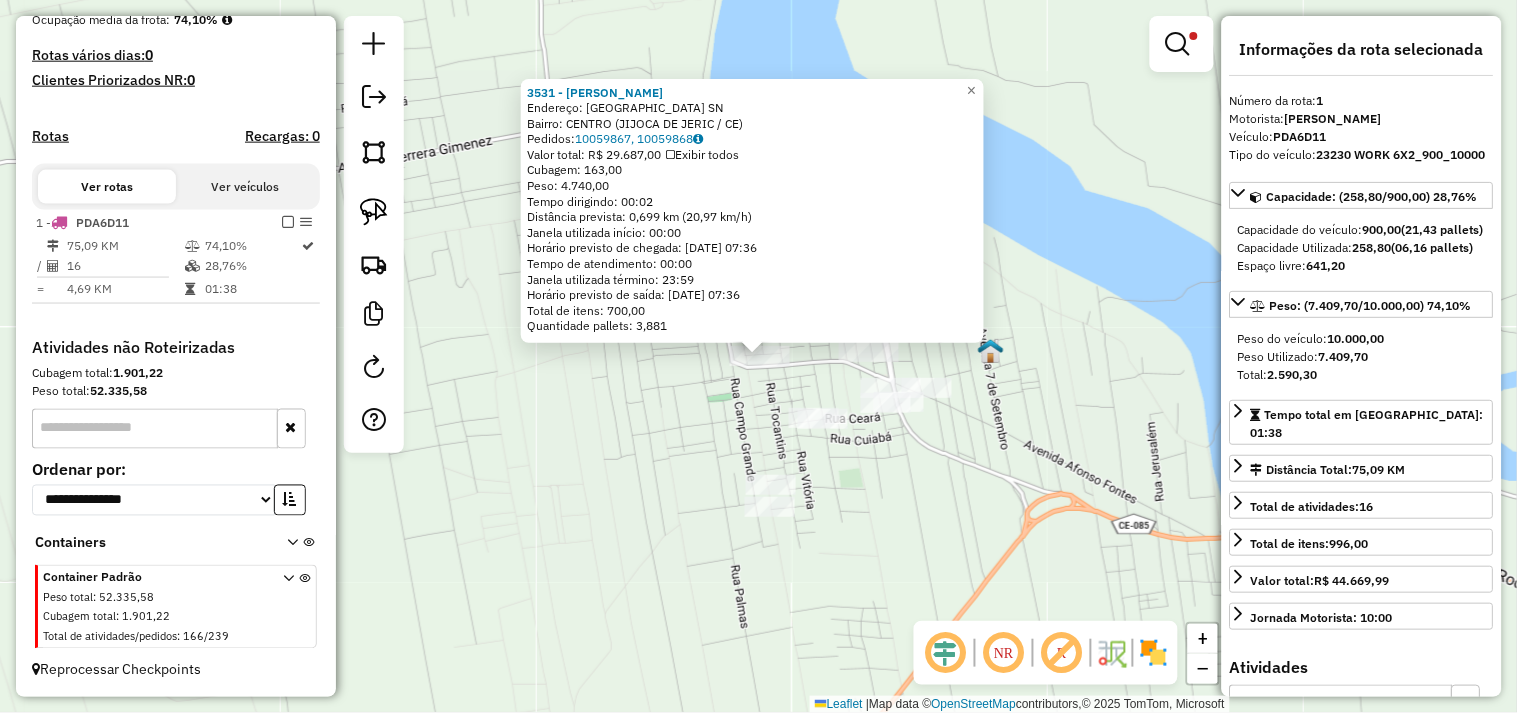 click on "3531 - [PERSON_NAME]  Endereço: [GEOGRAPHIC_DATA]                [GEOGRAPHIC_DATA]: [GEOGRAPHIC_DATA] (JIJOCA DE JERIC / [GEOGRAPHIC_DATA])   Pedidos:  10059867, 10059868   Valor total: R$ 29.687,00   Exibir todos   Cubagem: 163,00  Peso: 4.740,00  Tempo dirigindo: 00:02   Distância prevista: 0,699 km (20,97 km/h)   [GEOGRAPHIC_DATA] utilizada início: 00:00   Horário previsto de chegada: [DATE] 07:36   Tempo de atendimento: 00:00   Janela utilizada término: 23:59   Horário previsto de saída: [DATE] 07:36   Total de itens: 700,00   Quantidade pallets: 3,881  × Limpar filtros Janela de atendimento Grade de atendimento Capacidade Transportadoras Veículos Cliente Pedidos  Rotas Selecione os dias de semana para filtrar as janelas de atendimento  Seg   Ter   Qua   Qui   Sex   Sáb   Dom  Informe o período da janela de atendimento: De: Até:  Filtrar exatamente a janela do cliente  Considerar janela de atendimento padrão  Selecione os dias de semana para filtrar as grades de atendimento  Seg   Ter   Qua   Qui   Sex   Sáb   Dom  +" 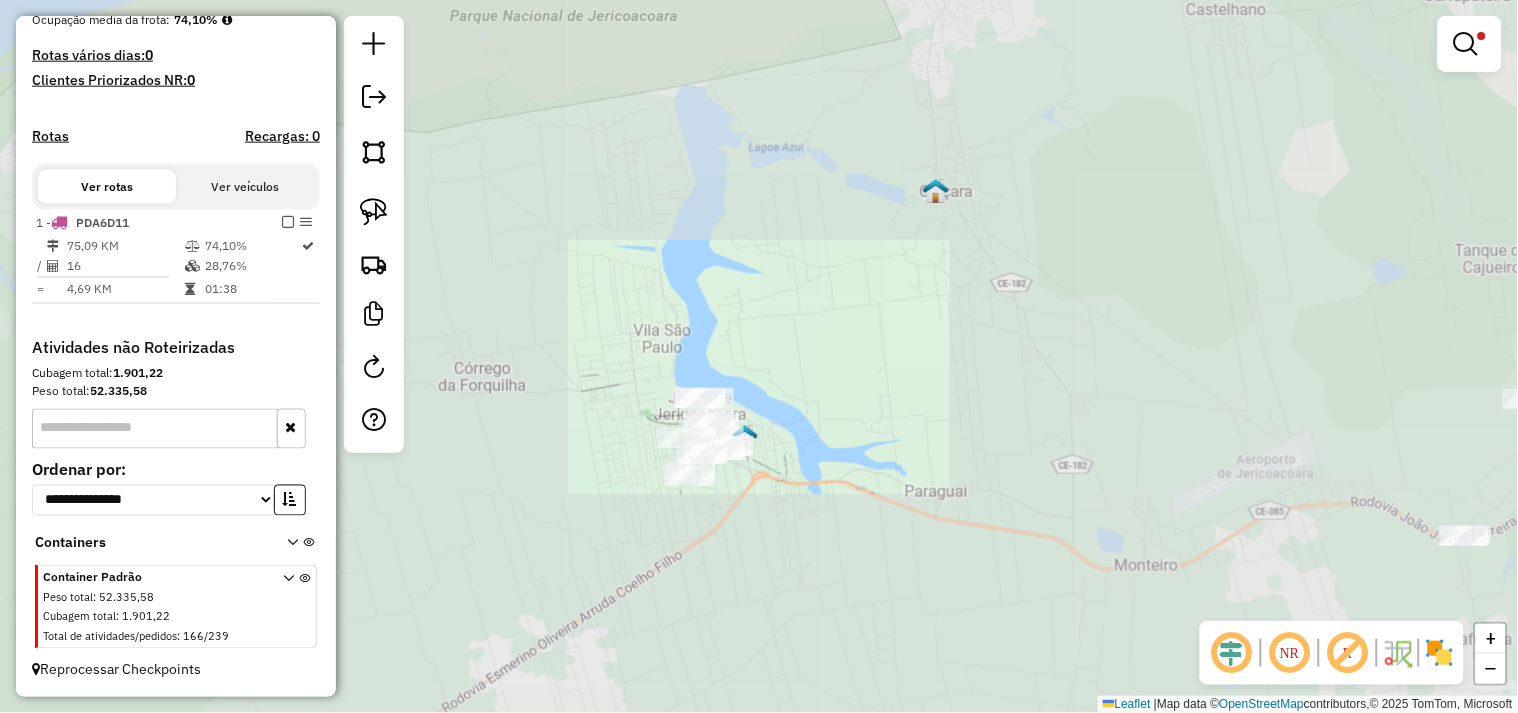 drag, startPoint x: 888, startPoint y: 442, endPoint x: 766, endPoint y: 380, distance: 136.85028 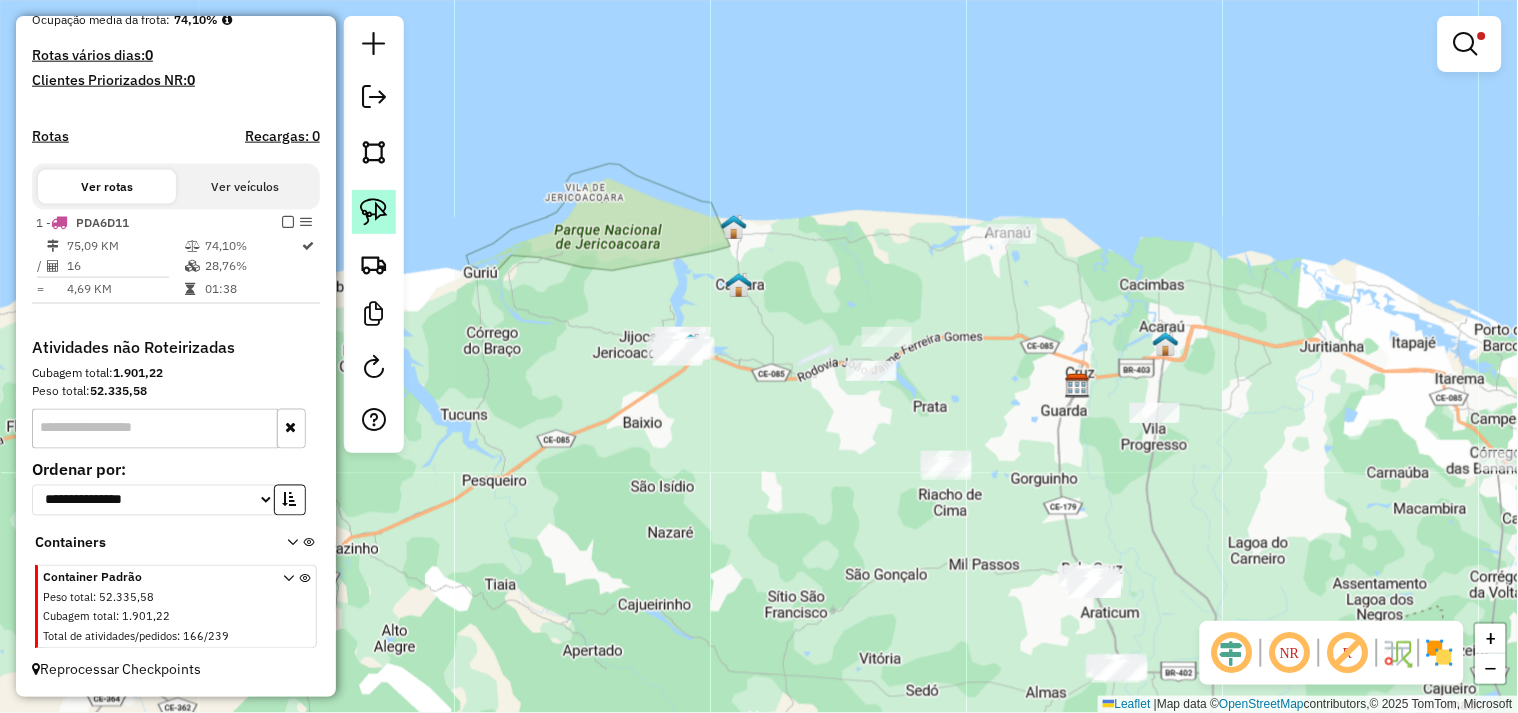 click 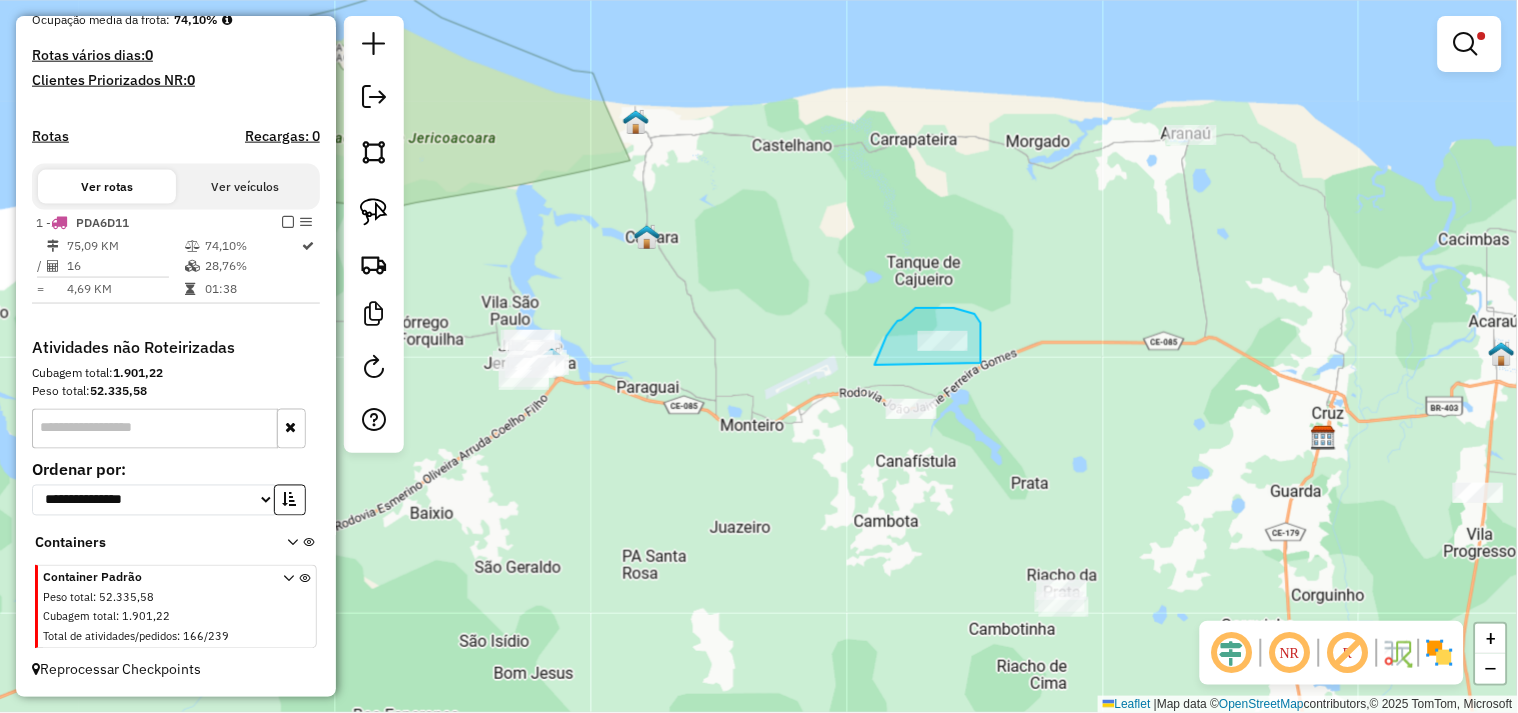 drag, startPoint x: 878, startPoint y: 360, endPoint x: 810, endPoint y: 493, distance: 149.37537 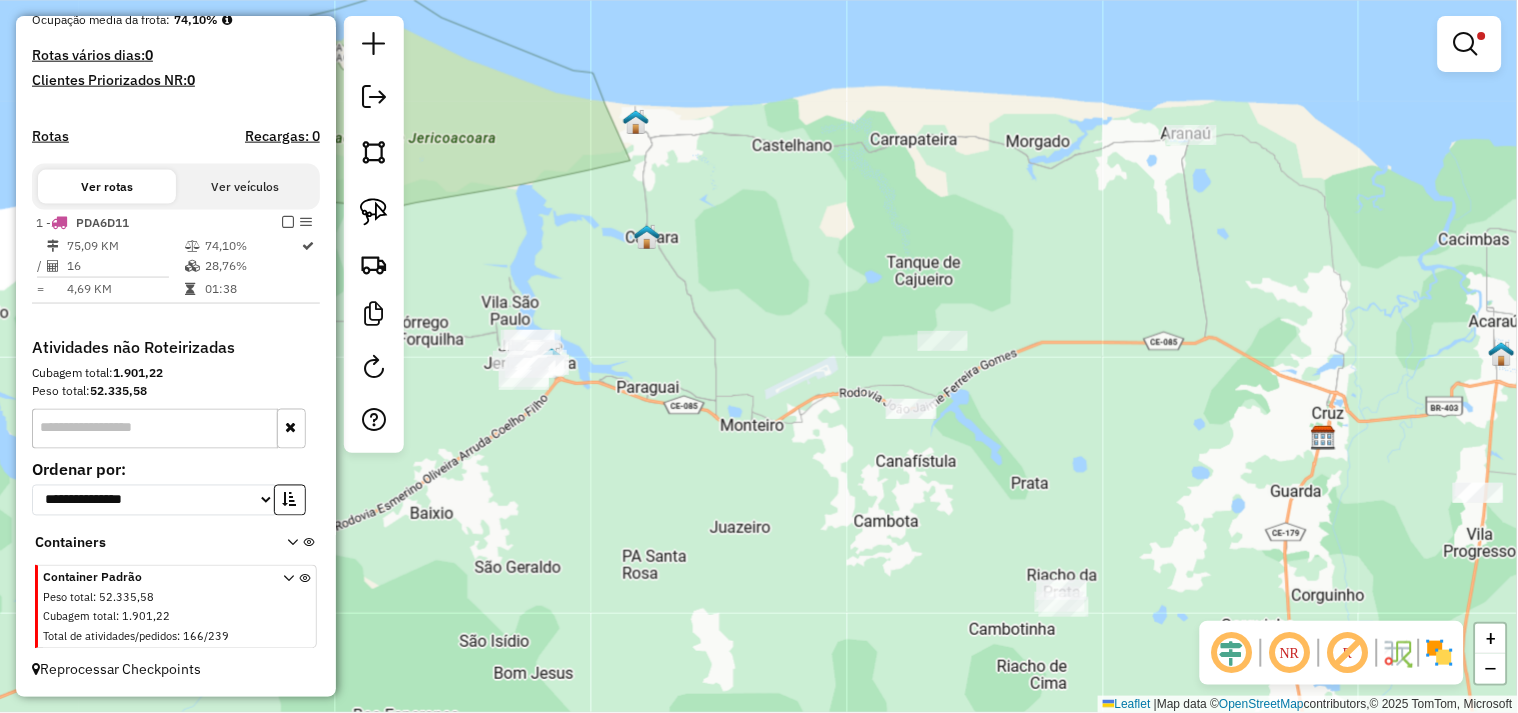 drag, startPoint x: 856, startPoint y: 516, endPoint x: 760, endPoint y: 405, distance: 146.7549 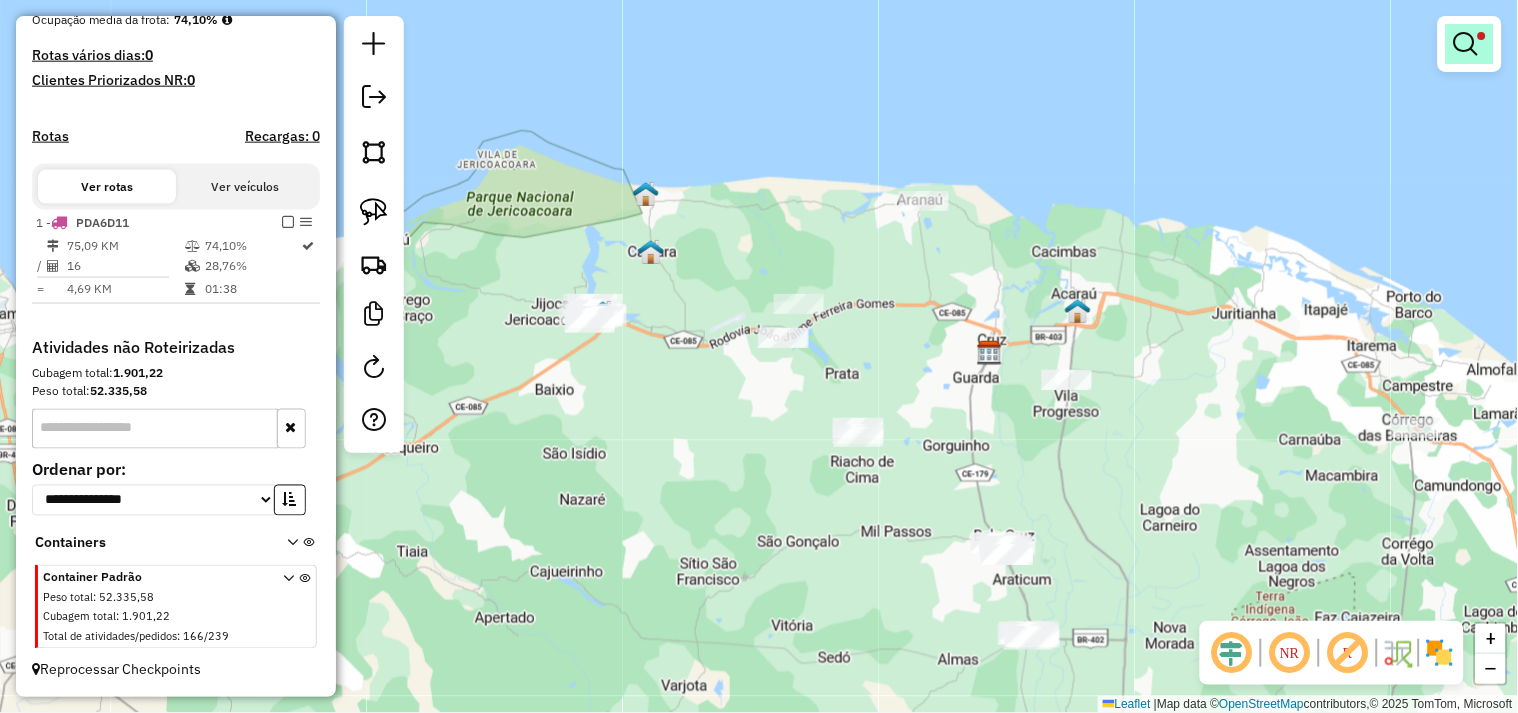 click at bounding box center [1470, 44] 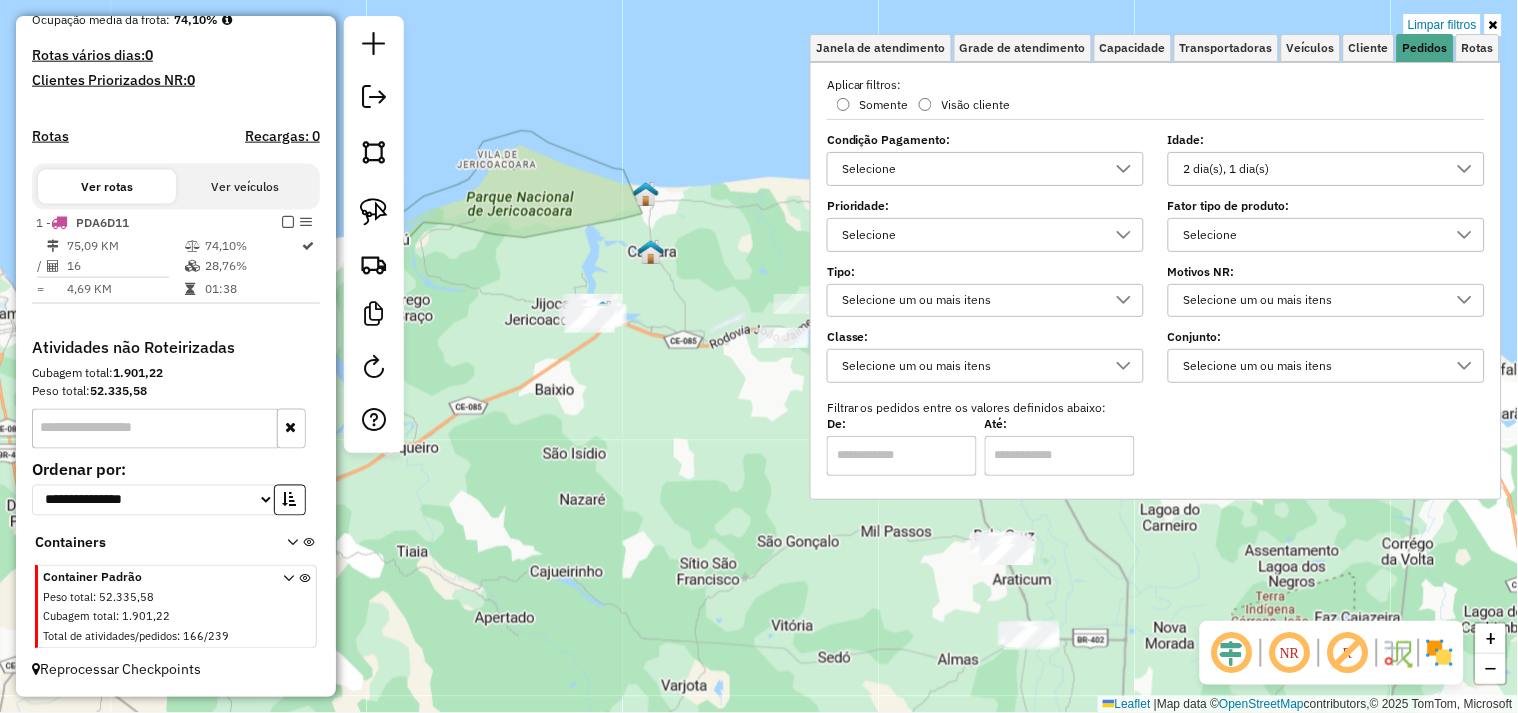click on "Limpar filtros Janela de atendimento Grade de atendimento Capacidade Transportadoras Veículos Cliente Pedidos  Rotas Selecione os dias de semana para filtrar as janelas de atendimento  Seg   Ter   Qua   Qui   Sex   Sáb   Dom  Informe o período da janela de atendimento: De: Até:  Filtrar exatamente a janela do cliente  Considerar janela de atendimento padrão  Selecione os dias de semana para filtrar as grades de atendimento  Seg   Ter   Qua   Qui   Sex   Sáb   Dom   Considerar clientes sem dia de atendimento cadastrado  Clientes fora do dia de atendimento selecionado Filtrar as atividades entre os valores definidos abaixo:  Peso mínimo:   Peso máximo:   Cubagem mínima:   Cubagem máxima:   De:   Até:  Filtrar as atividades entre o tempo de atendimento definido abaixo:  De:   Até:   Considerar capacidade total dos clientes não roteirizados Transportadora: Selecione um ou mais itens Tipo de veículo: Selecione um ou mais itens Veículo: Selecione um ou mais itens Motorista: Selecione um ou mais itens" 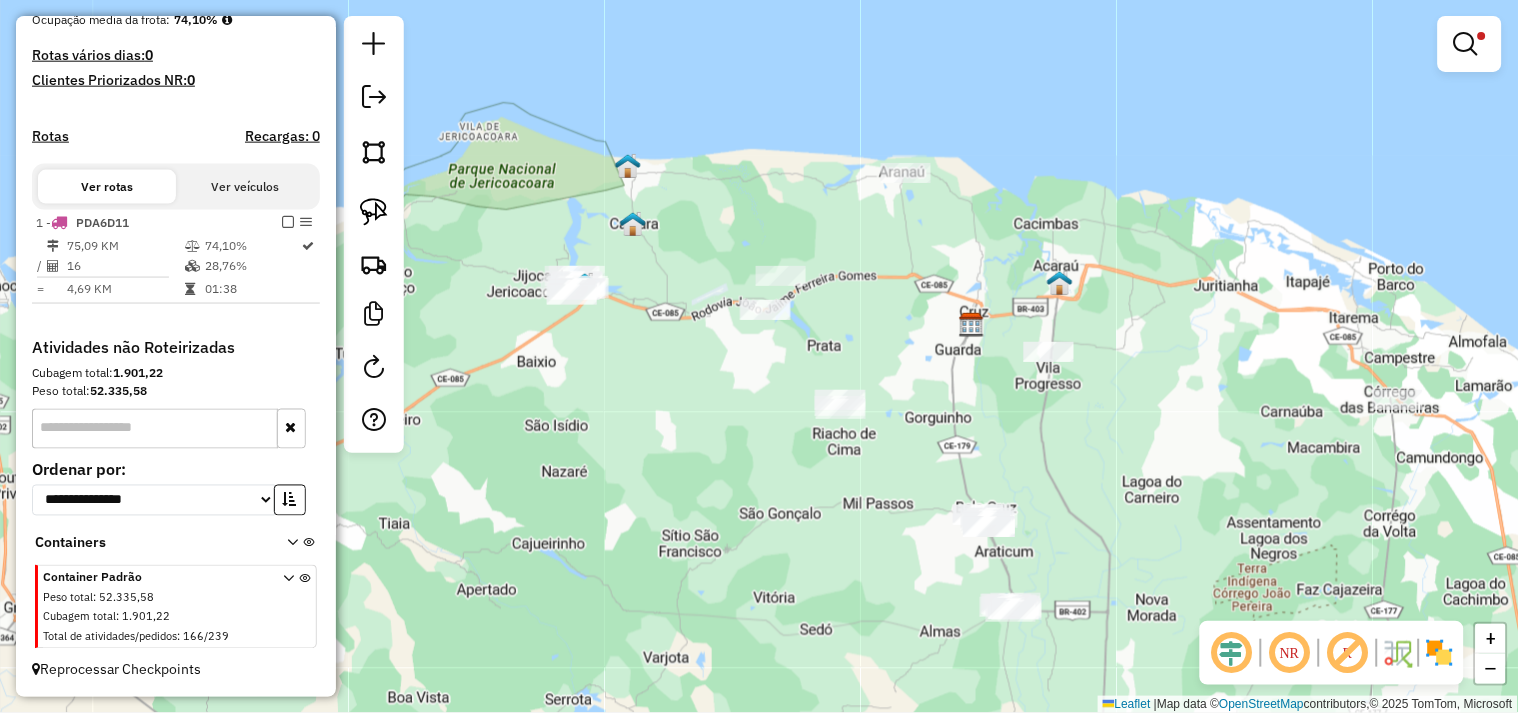 drag, startPoint x: 672, startPoint y: 483, endPoint x: 654, endPoint y: 455, distance: 33.286633 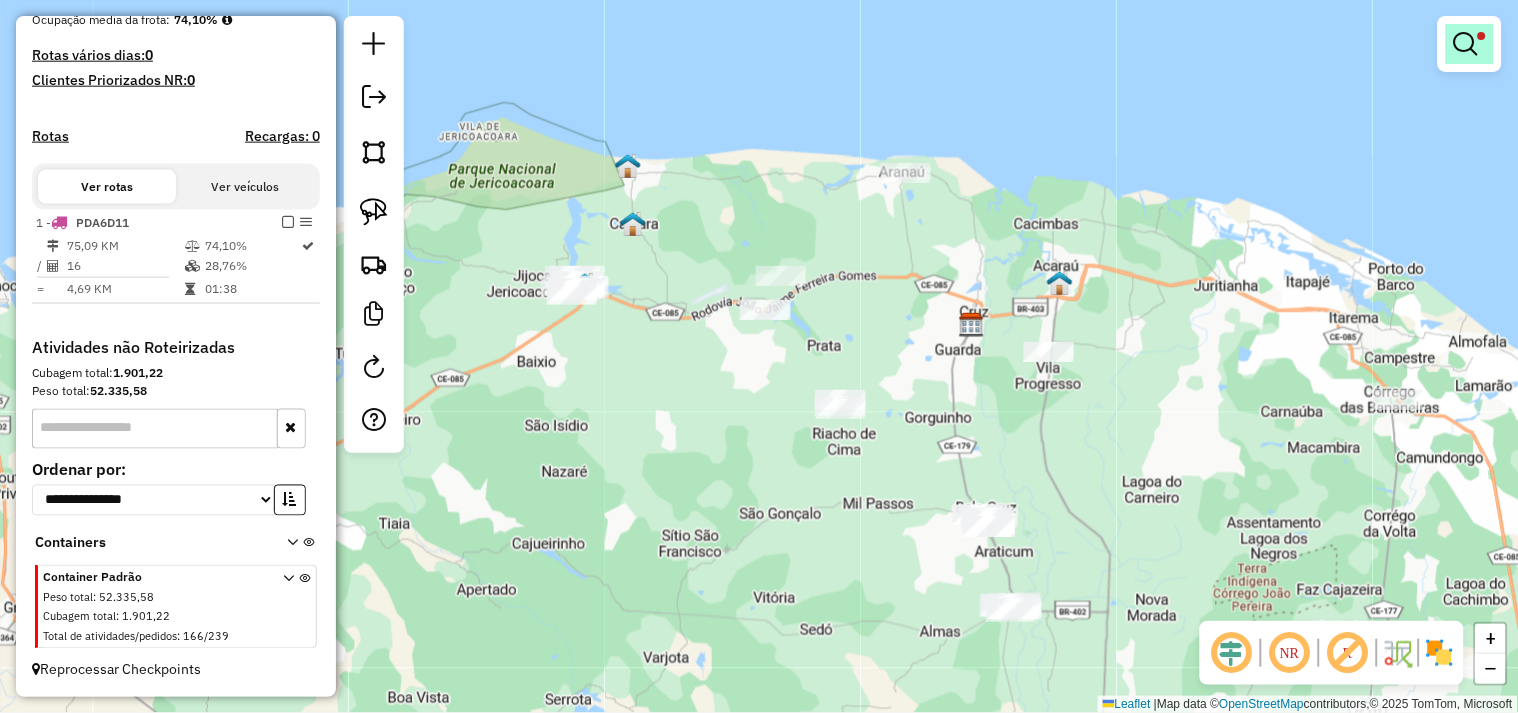 click at bounding box center (1482, 36) 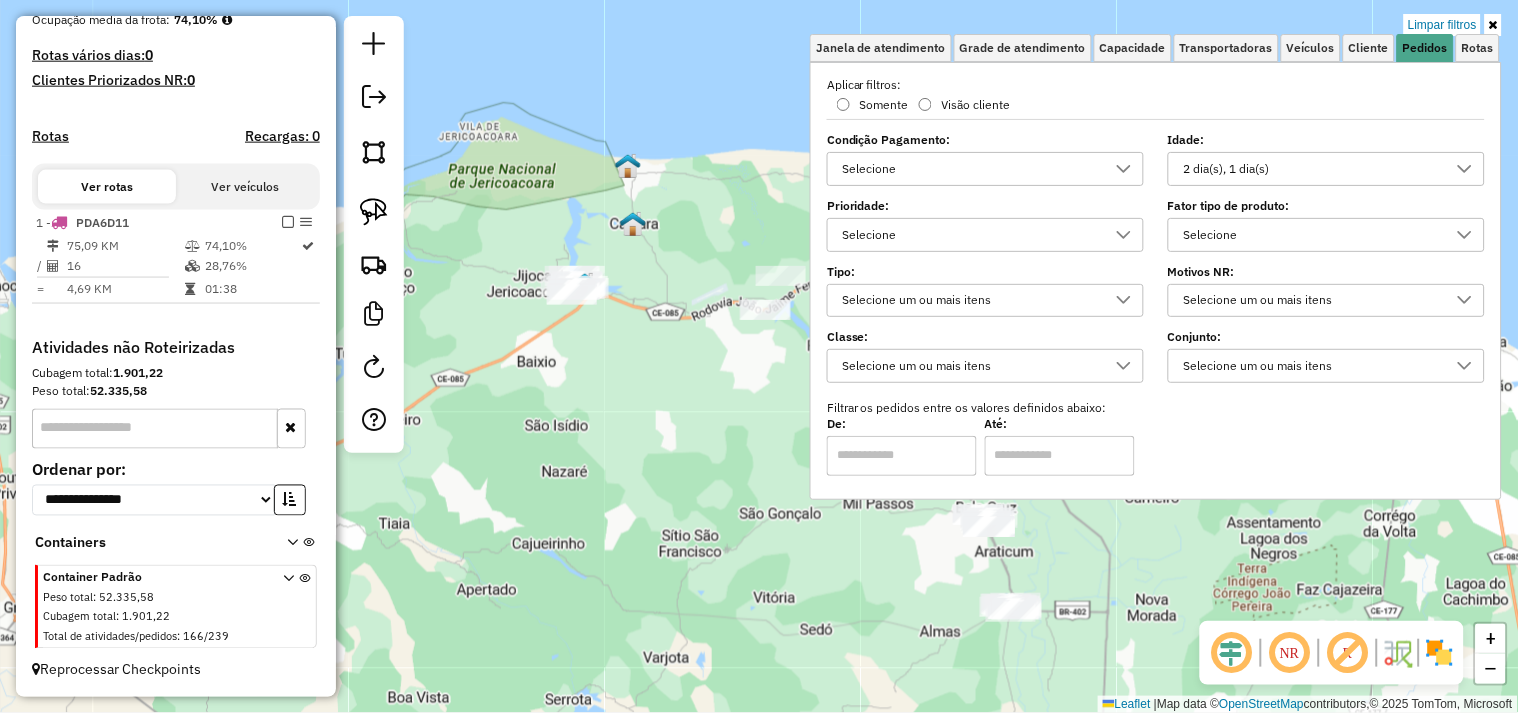 click on "2 dia(s), 1 dia(s)" at bounding box center (1311, 169) 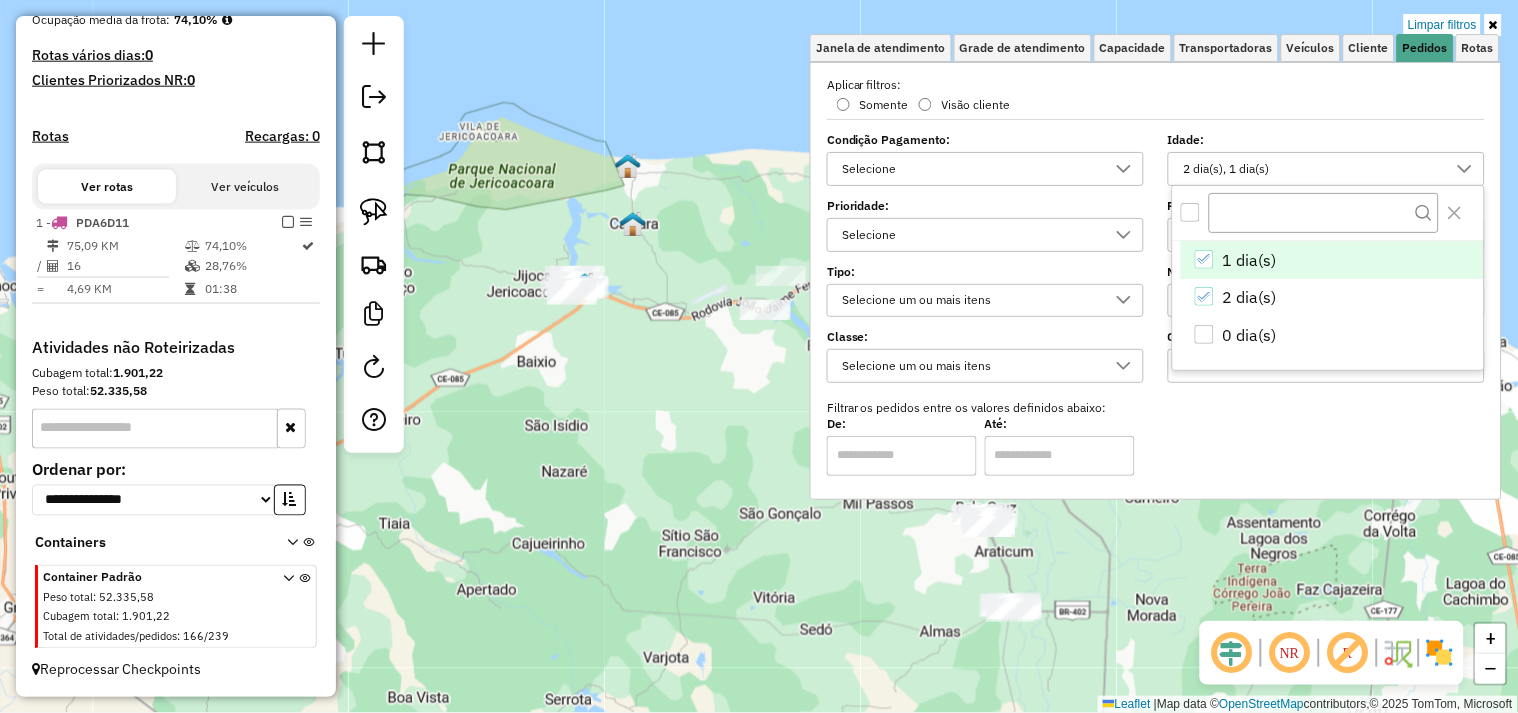 scroll, scrollTop: 11, scrollLeft: 67, axis: both 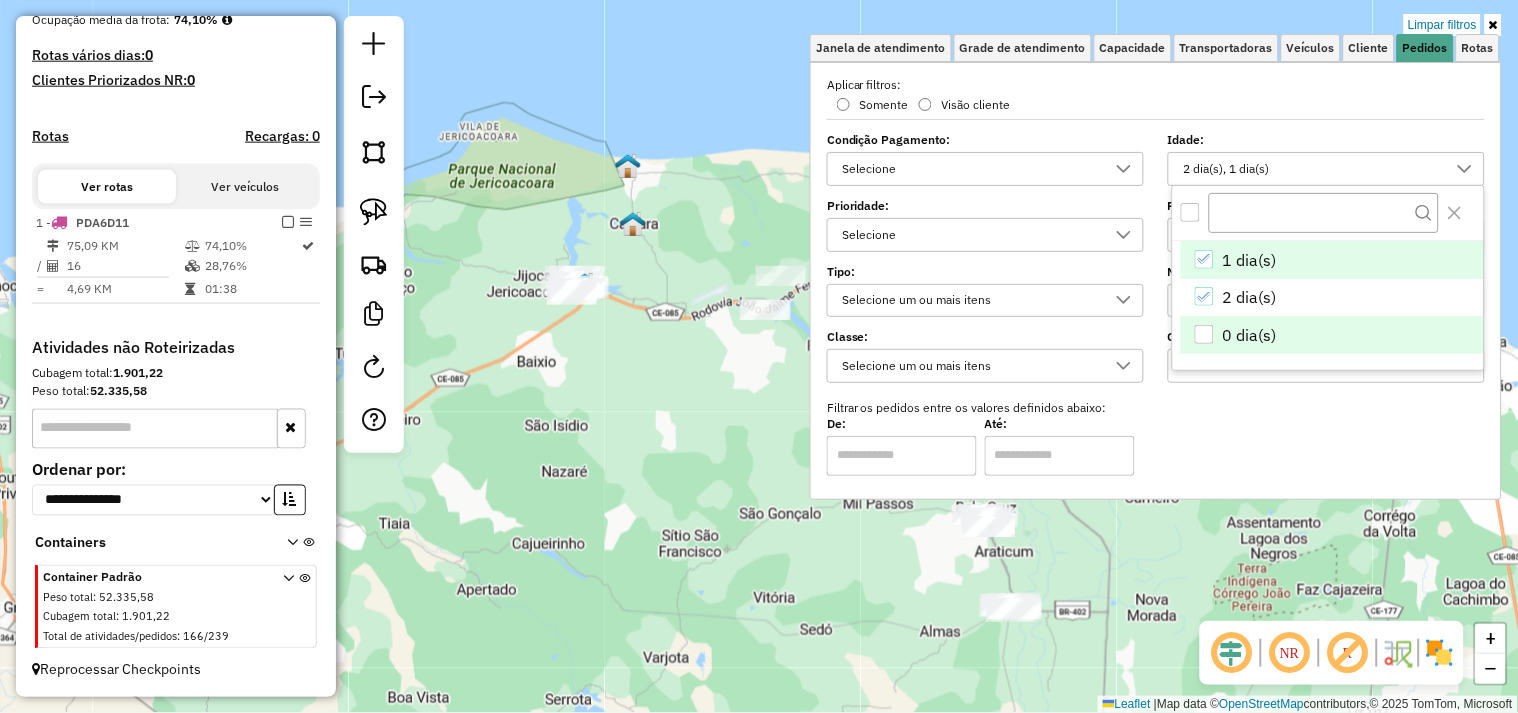click at bounding box center [1204, 334] 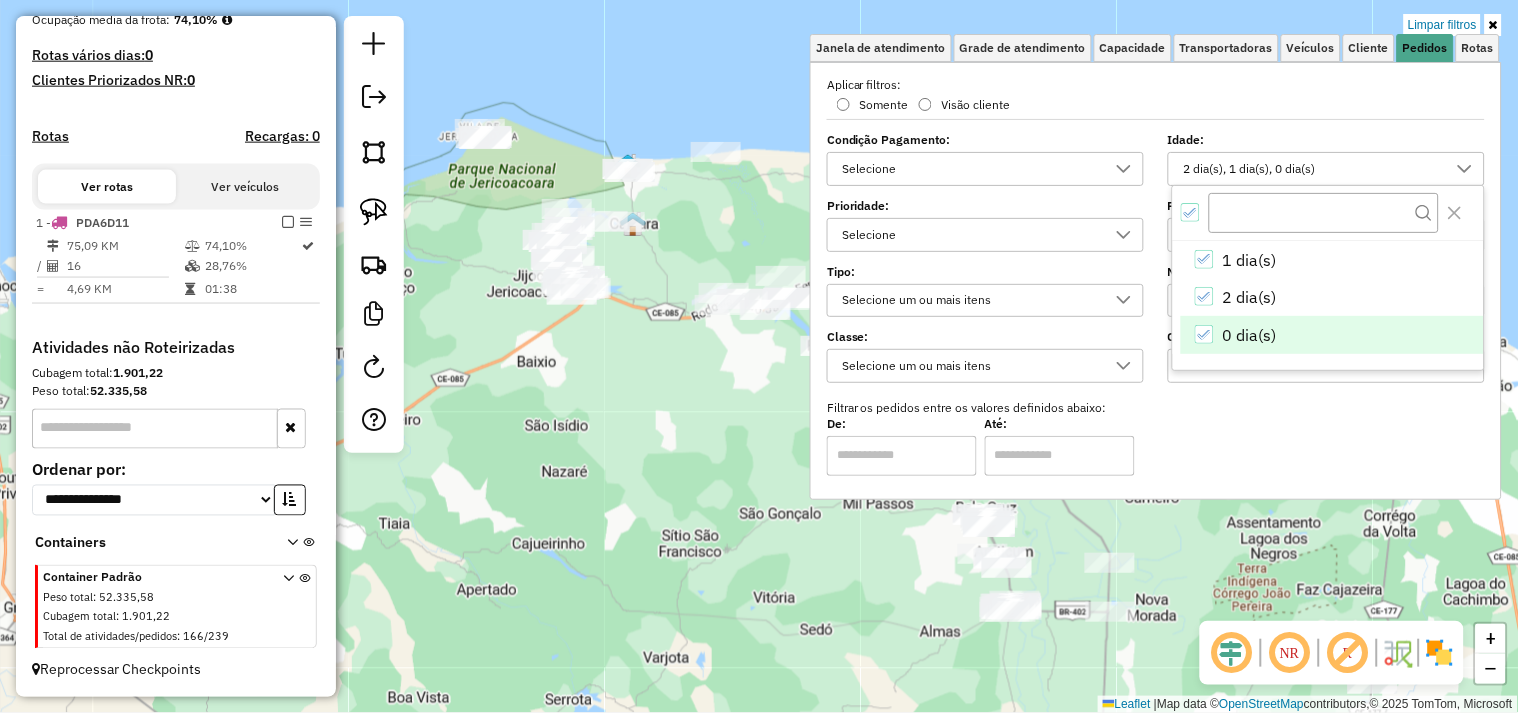 click on "Limpar filtros Janela de atendimento Grade de atendimento Capacidade Transportadoras Veículos Cliente Pedidos  Rotas Selecione os dias de semana para filtrar as janelas de atendimento  Seg   Ter   Qua   Qui   Sex   Sáb   Dom  Informe o período da janela de atendimento: De: Até:  Filtrar exatamente a janela do cliente  Considerar janela de atendimento padrão  Selecione os dias de semana para filtrar as grades de atendimento  Seg   Ter   Qua   Qui   Sex   Sáb   Dom   Considerar clientes sem dia de atendimento cadastrado  Clientes fora do dia de atendimento selecionado Filtrar as atividades entre os valores definidos abaixo:  Peso mínimo:   Peso máximo:   Cubagem mínima:   Cubagem máxima:   De:   Até:  Filtrar as atividades entre o tempo de atendimento definido abaixo:  De:   Até:   Considerar capacidade total dos clientes não roteirizados Transportadora: Selecione um ou mais itens Tipo de veículo: Selecione um ou mais itens Veículo: Selecione um ou mais itens Motorista: Selecione um ou mais itens" 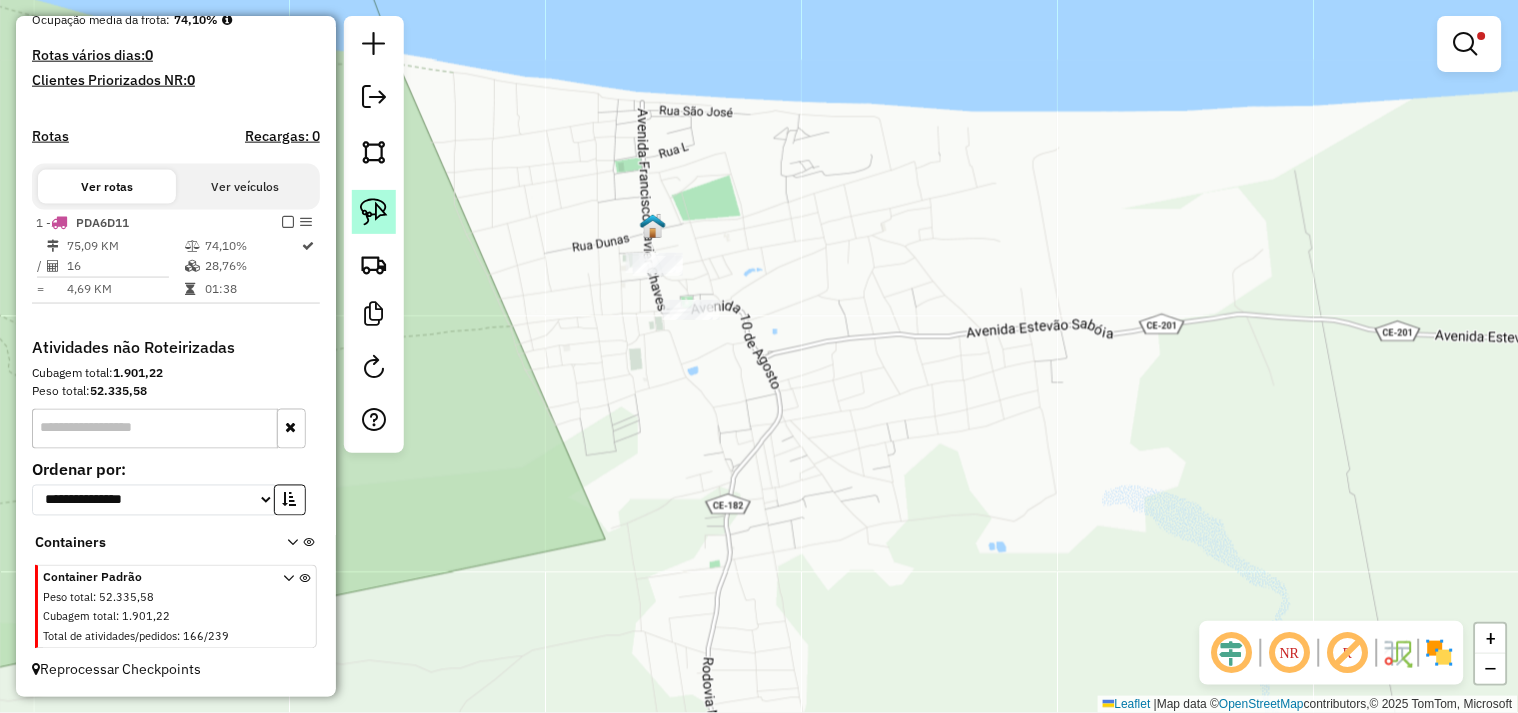 click 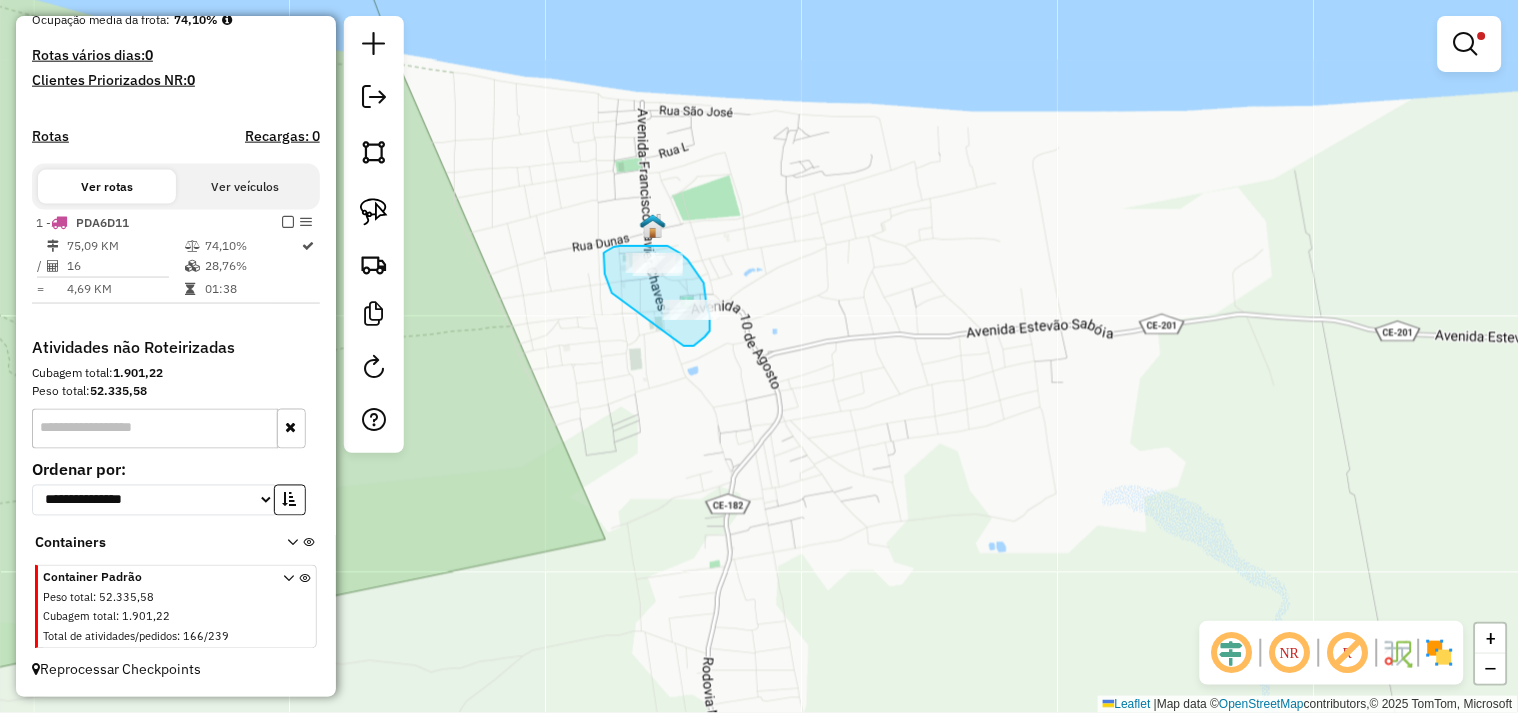 drag, startPoint x: 605, startPoint y: 270, endPoint x: 661, endPoint y: 346, distance: 94.40339 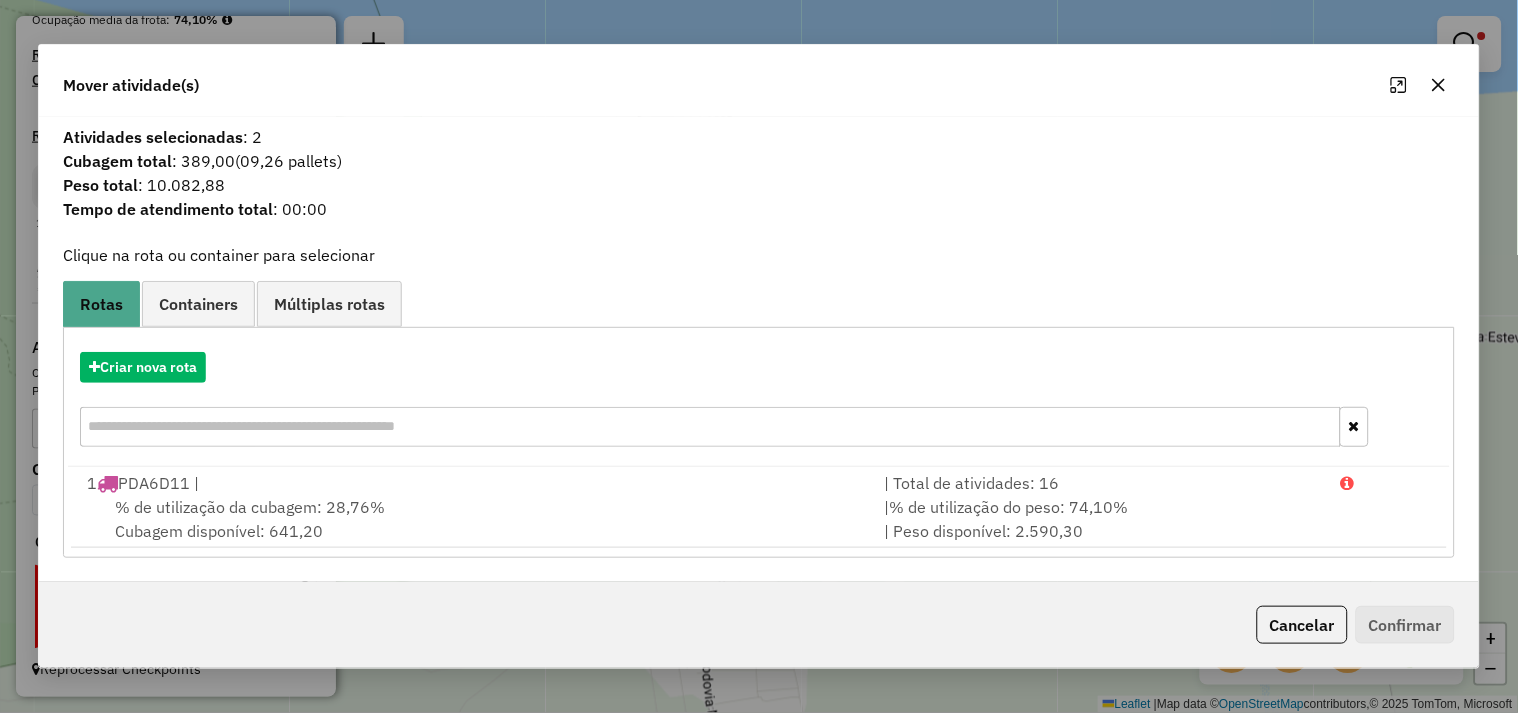 click on "Criar nova rota" at bounding box center [759, 402] 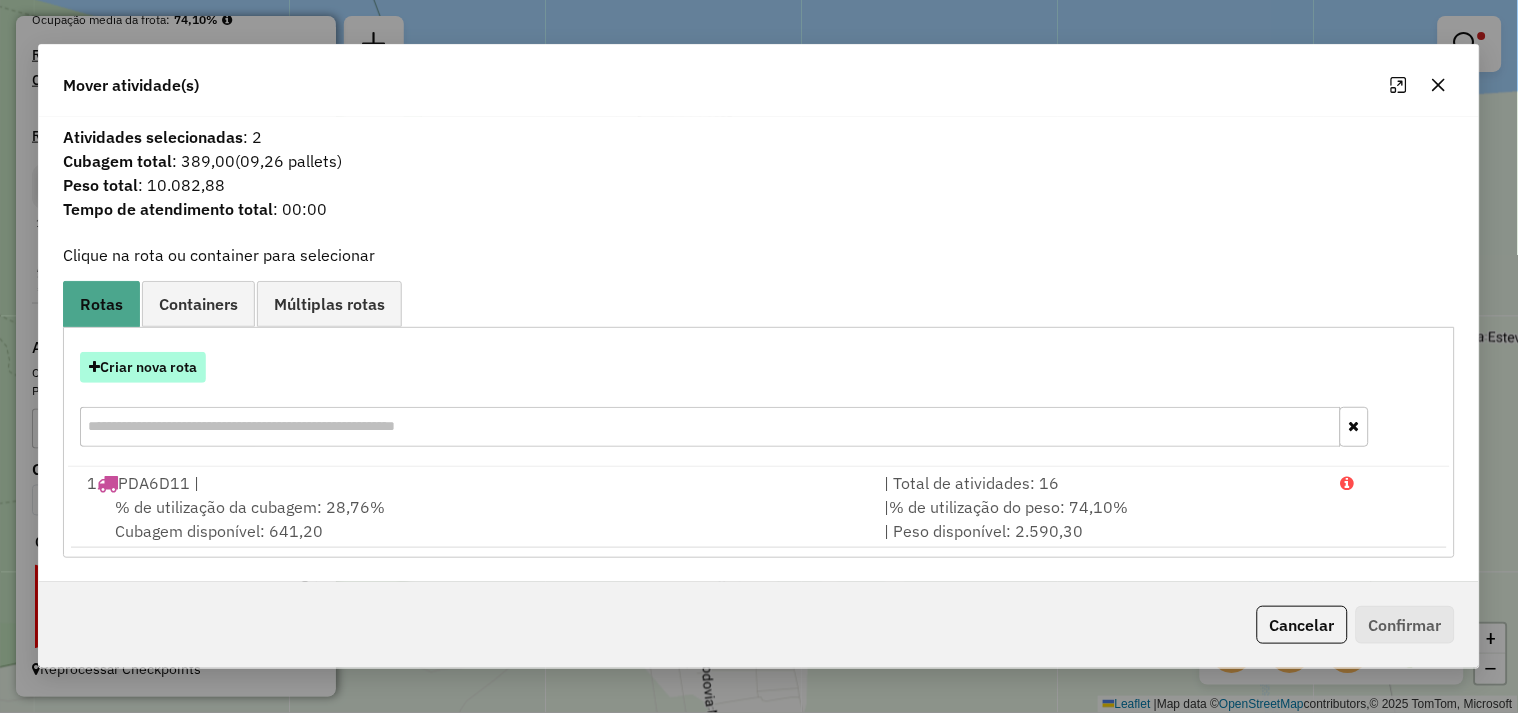 click on "Criar nova rota" at bounding box center (143, 367) 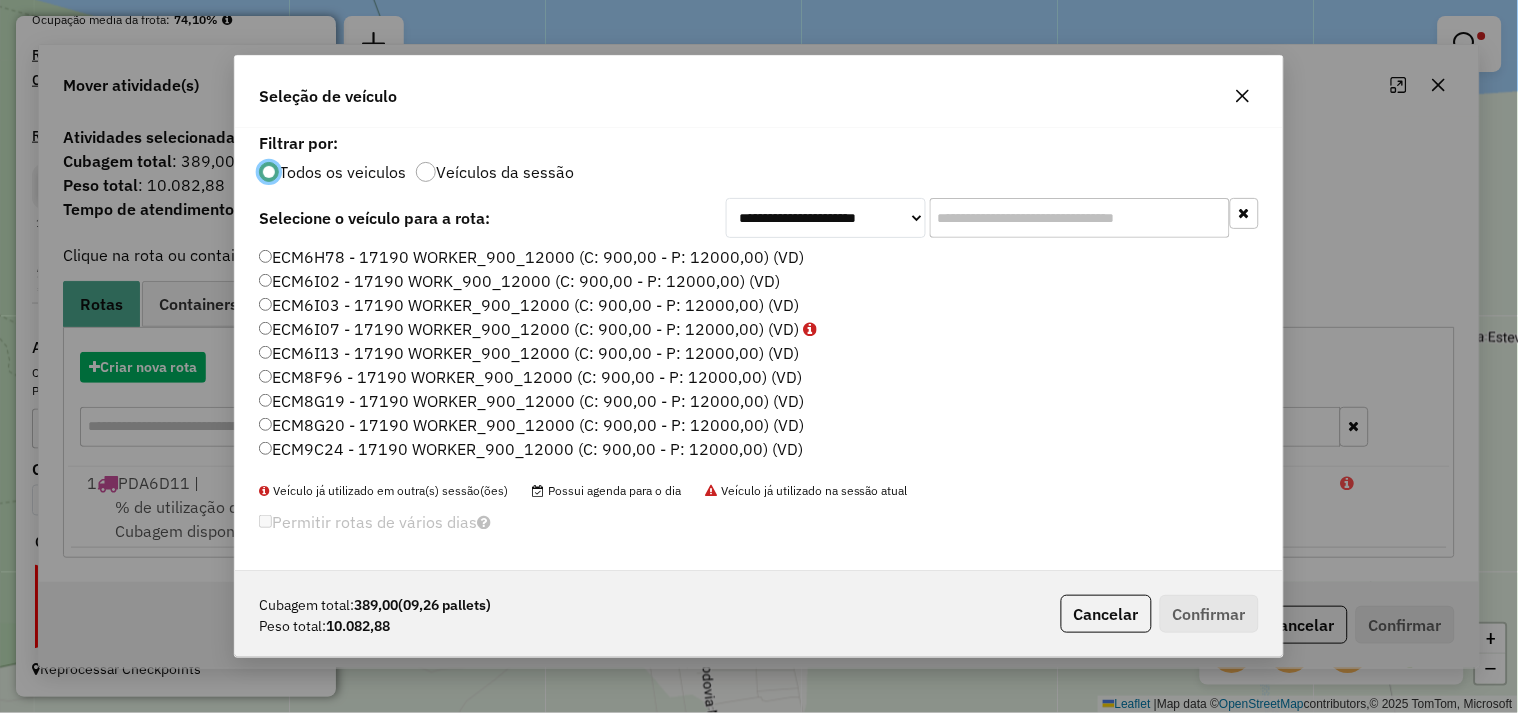 scroll, scrollTop: 11, scrollLeft: 5, axis: both 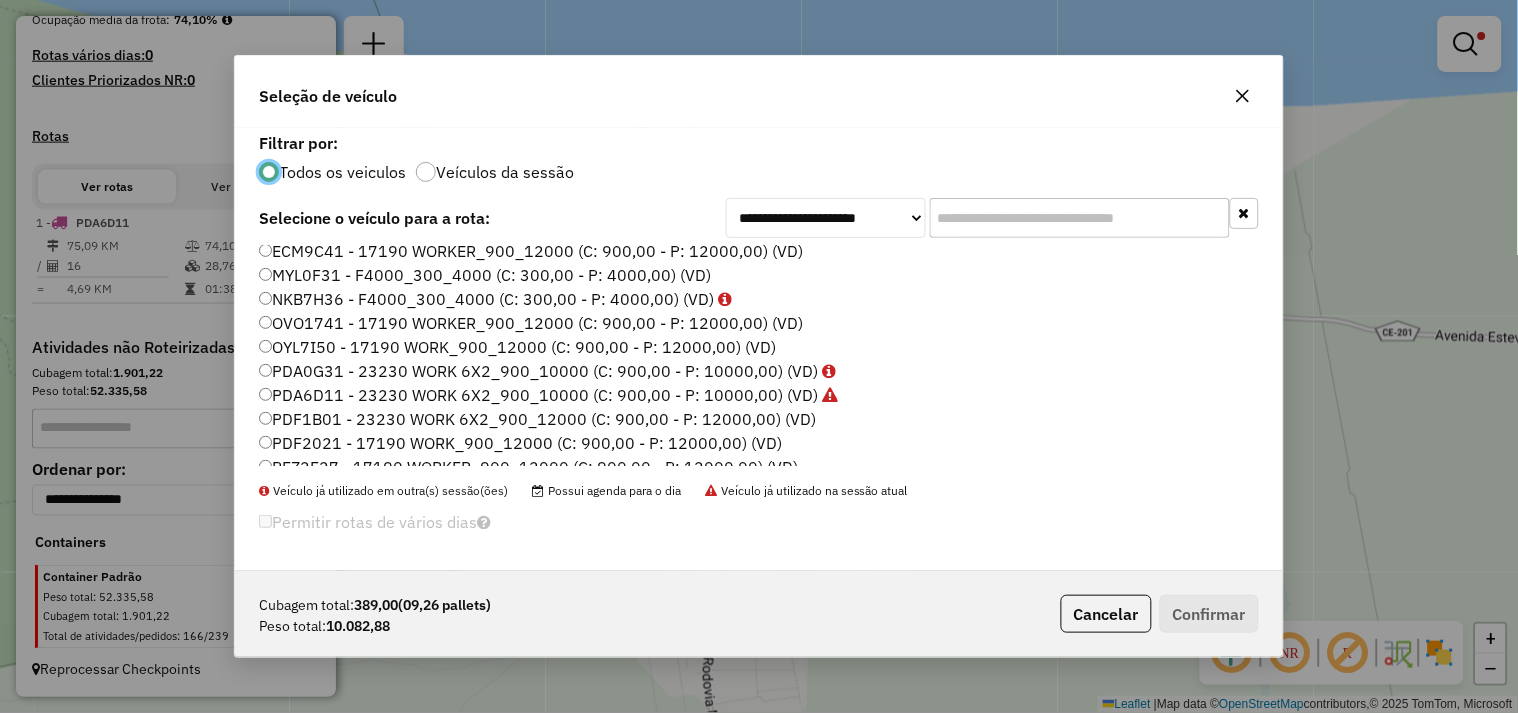 click on "PDF1B01 - 23230 WORK 6X2_900_12000 (C: 900,00 - P: 12000,00) (VD)" 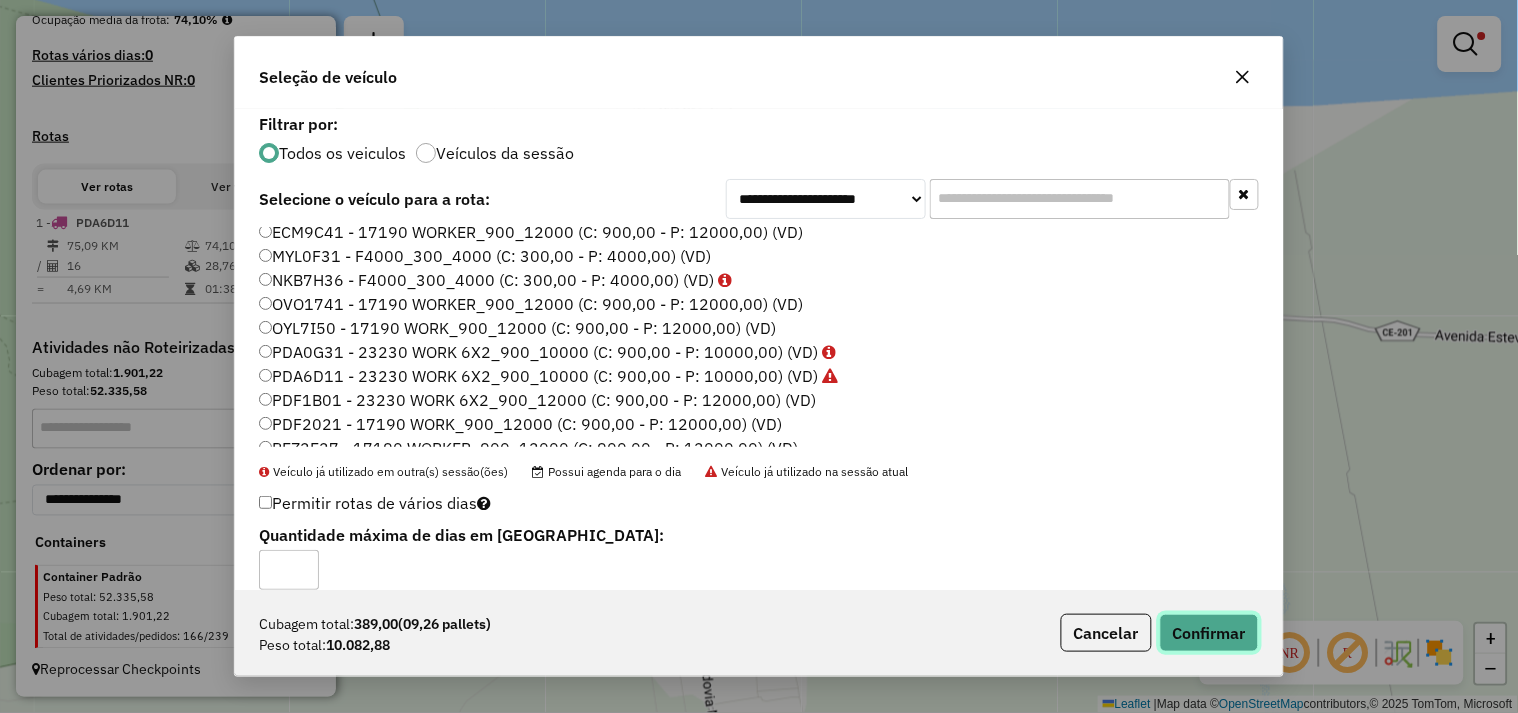 click on "Confirmar" 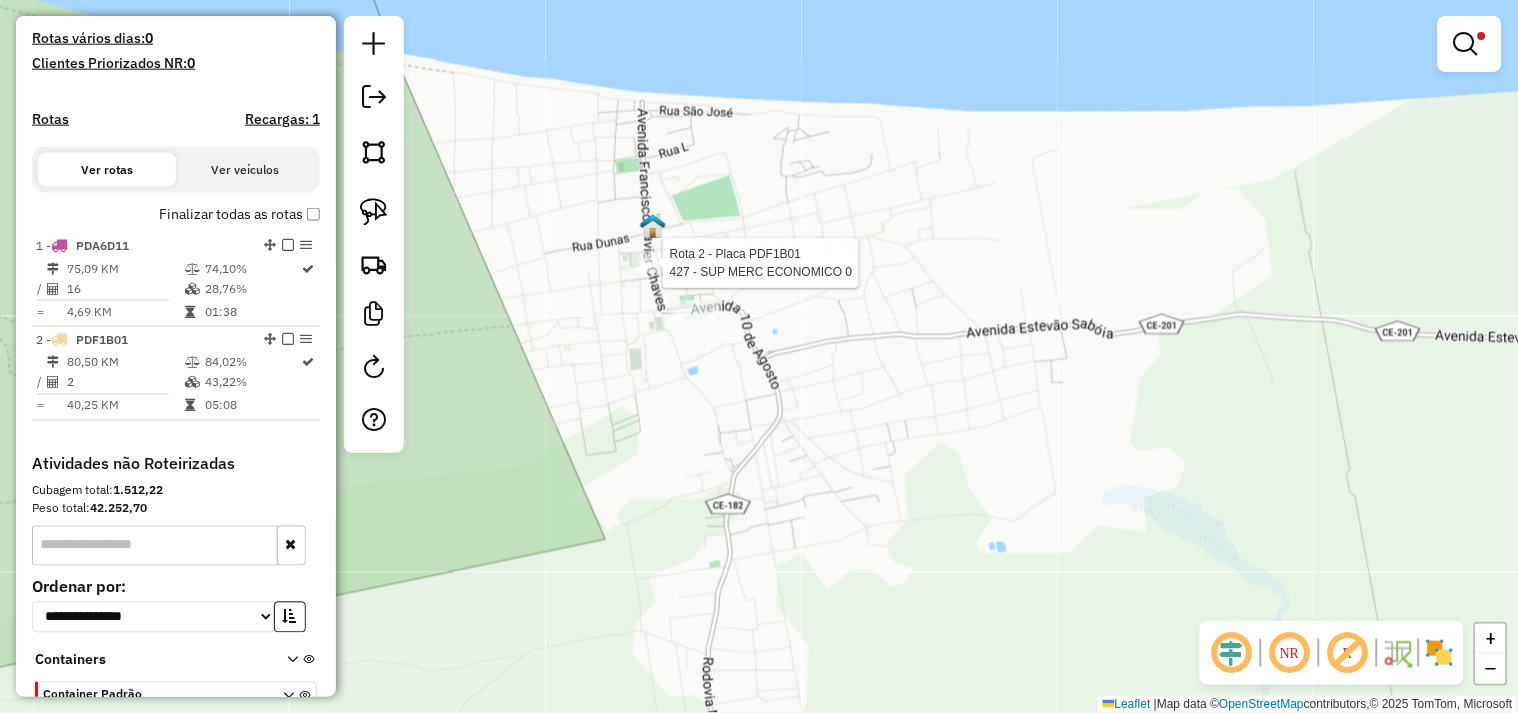 select on "**********" 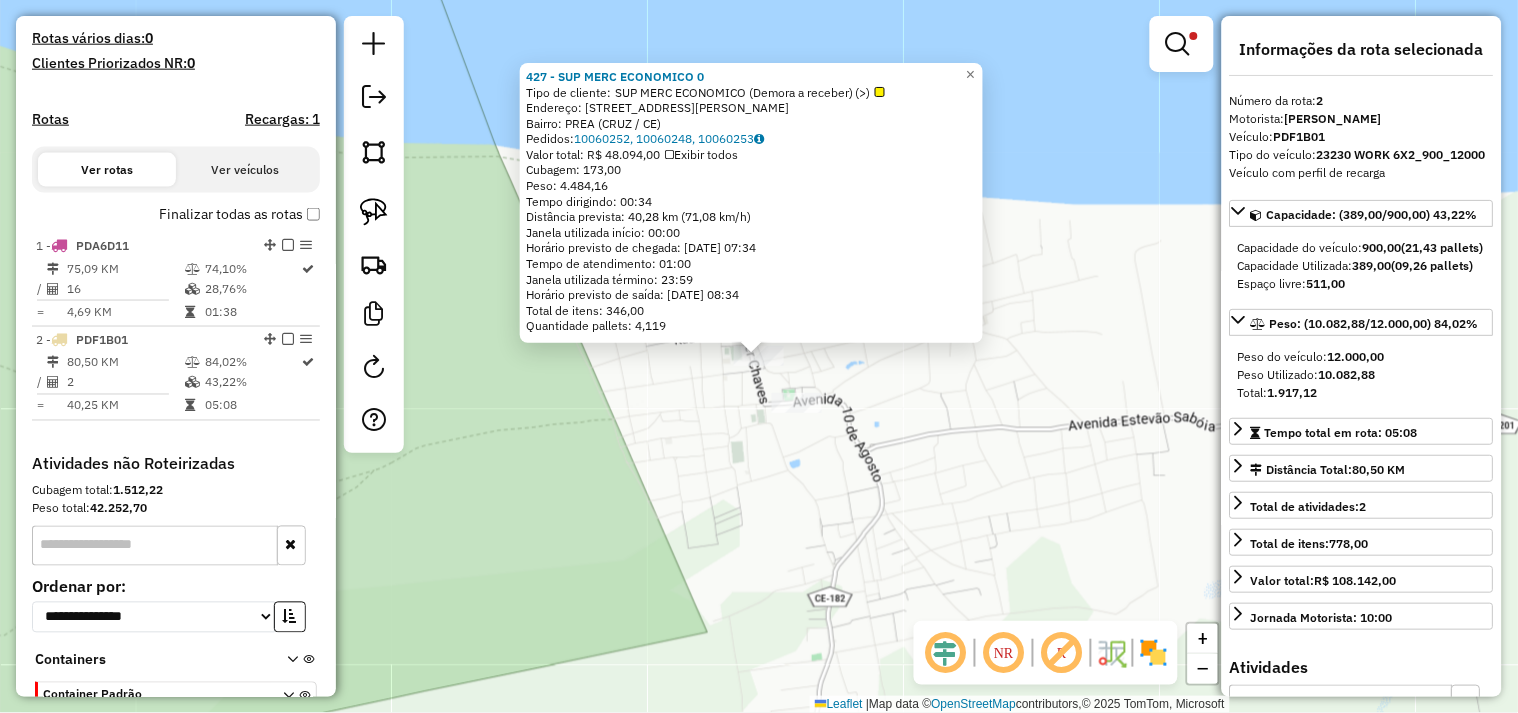 scroll, scrollTop: 648, scrollLeft: 0, axis: vertical 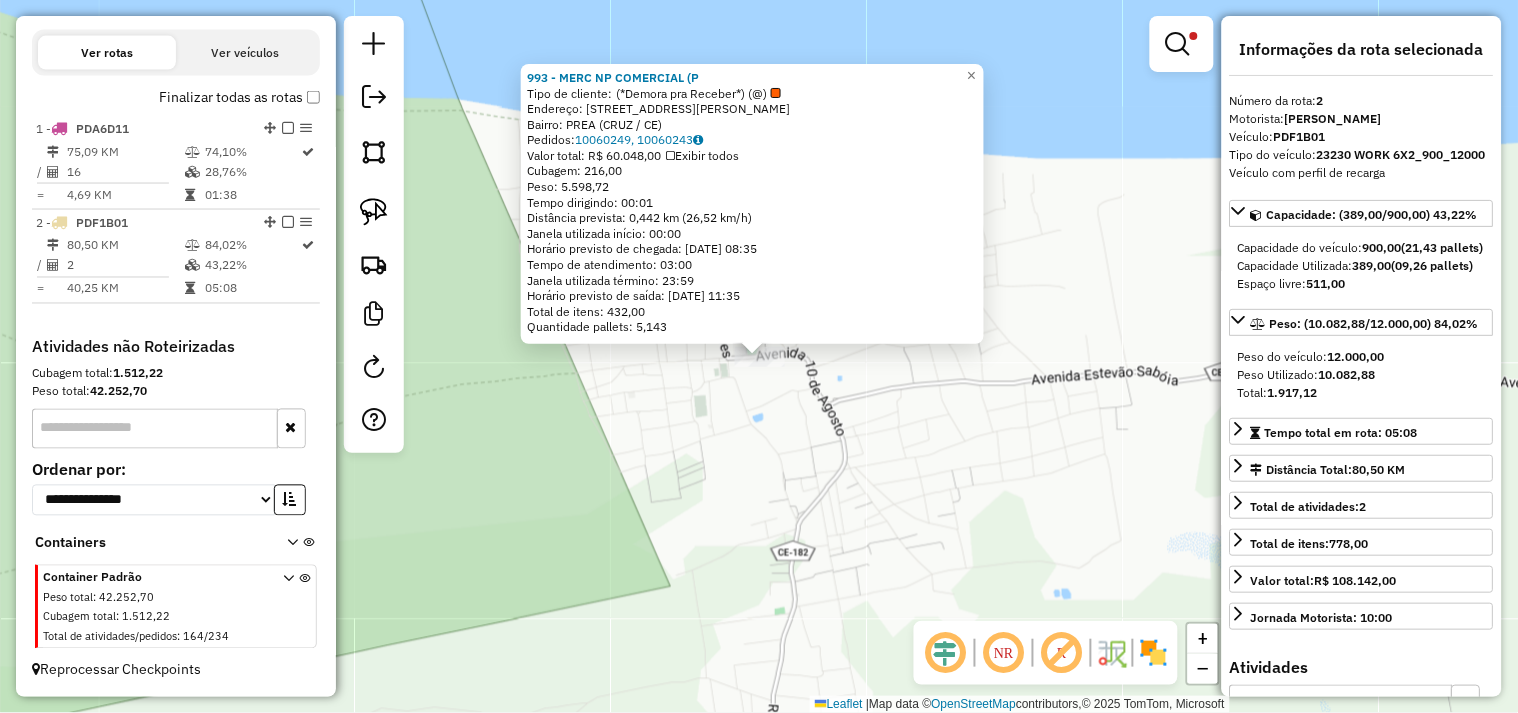 click on "993 - MERC NP COMERCIAL (P  Tipo de cliente:   (*Demora pra Receber*)  (@)   Endereço:  [STREET_ADDRESS]   Pedidos:  10060249, 10060243   Valor total: R$ 60.048,00   Exibir todos   Cubagem: 216,00  Peso: 5.598,72  Tempo dirigindo: 00:01   Distância prevista: 0,442 km (26,52 km/h)   Janela utilizada início: 00:00   Horário previsto de chegada: [DATE] 08:35   Tempo de atendimento: 03:00   Janela utilizada término: 23:59   Horário previsto de saída: [DATE] 11:35   Total de itens: 432,00   Quantidade pallets: 5,143  × Limpar filtros Janela de atendimento Grade de atendimento Capacidade Transportadoras Veículos Cliente Pedidos  Rotas Selecione os dias de semana para filtrar as janelas de atendimento  Seg   Ter   Qua   Qui   Sex   Sáb   Dom  Informe o período da janela de atendimento: De: Até:  Filtrar exatamente a janela do cliente  Considerar janela de atendimento padrão  Selecione os dias de semana para filtrar as grades de atendimento  Seg   Ter   Qua   Qui" 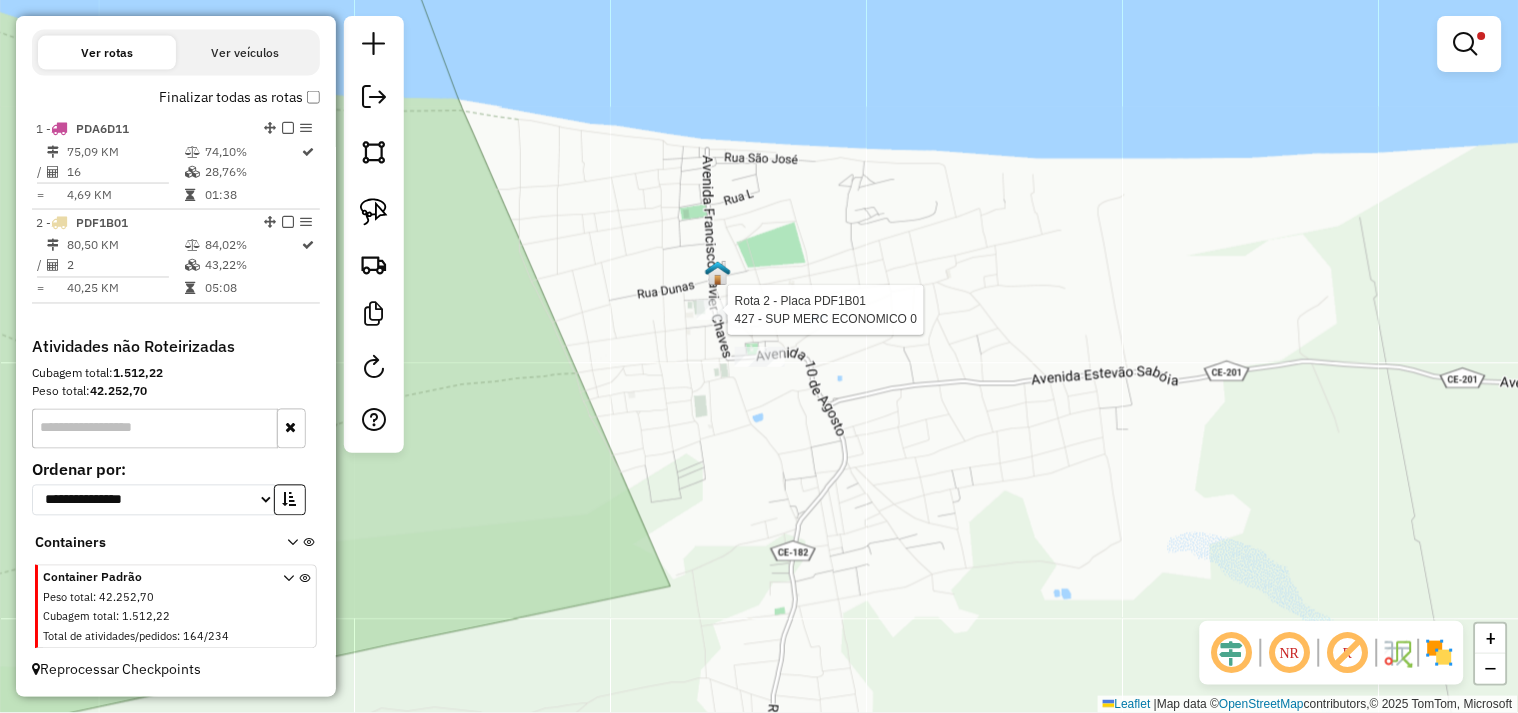 select on "**********" 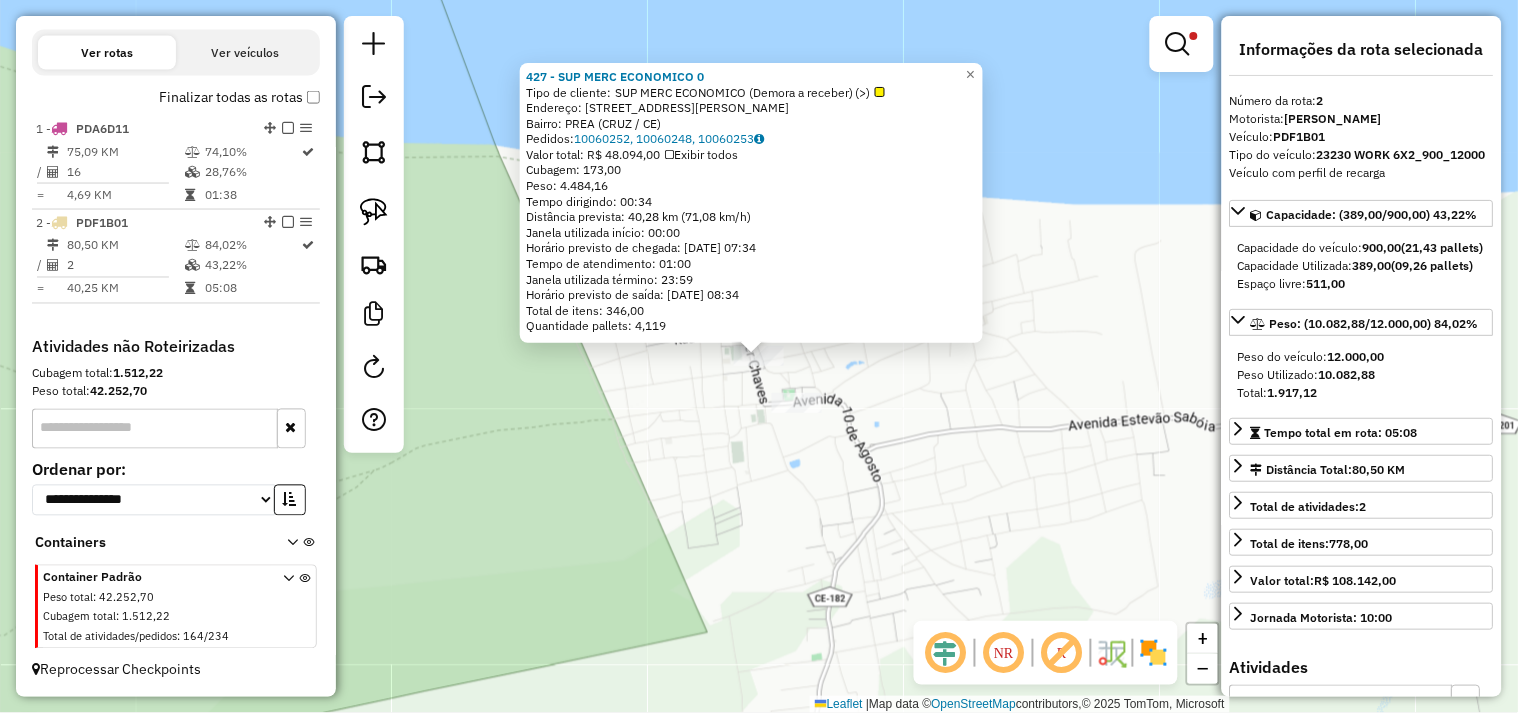 click on "427 - SUP MERC ECONOMICO 0  Tipo de cliente:   SUP MERC ECONOMICO (Demora a receber) (>)   Endereço:  AV FRANCISCO XAVIER CHAVES 11   Bairro: PREA (CRUZ / CE)   Pedidos:  10060252, 10060248, 10060253   Valor total: R$ 48.094,00   Exibir todos   Cubagem: 173,00  Peso: 4.484,16  Tempo dirigindo: 00:34   Distância prevista: 40,28 km (71,08 km/h)   Janela utilizada início: 00:00   Horário previsto de chegada: 11/07/2025 07:34   Tempo de atendimento: 01:00   Janela utilizada término: 23:59   Horário previsto de saída: 11/07/2025 08:34   Total de itens: 346,00   Quantidade pallets: 4,119  × Limpar filtros Janela de atendimento Grade de atendimento Capacidade Transportadoras Veículos Cliente Pedidos  Rotas Selecione os dias de semana para filtrar as janelas de atendimento  Seg   Ter   Qua   Qui   Sex   Sáb   Dom  Informe o período da janela de atendimento: De: Até:  Filtrar exatamente a janela do cliente  Considerar janela de atendimento padrão   Seg   Ter   Qua   Qui   Sex   Sáb   Dom   Peso mínimo:" 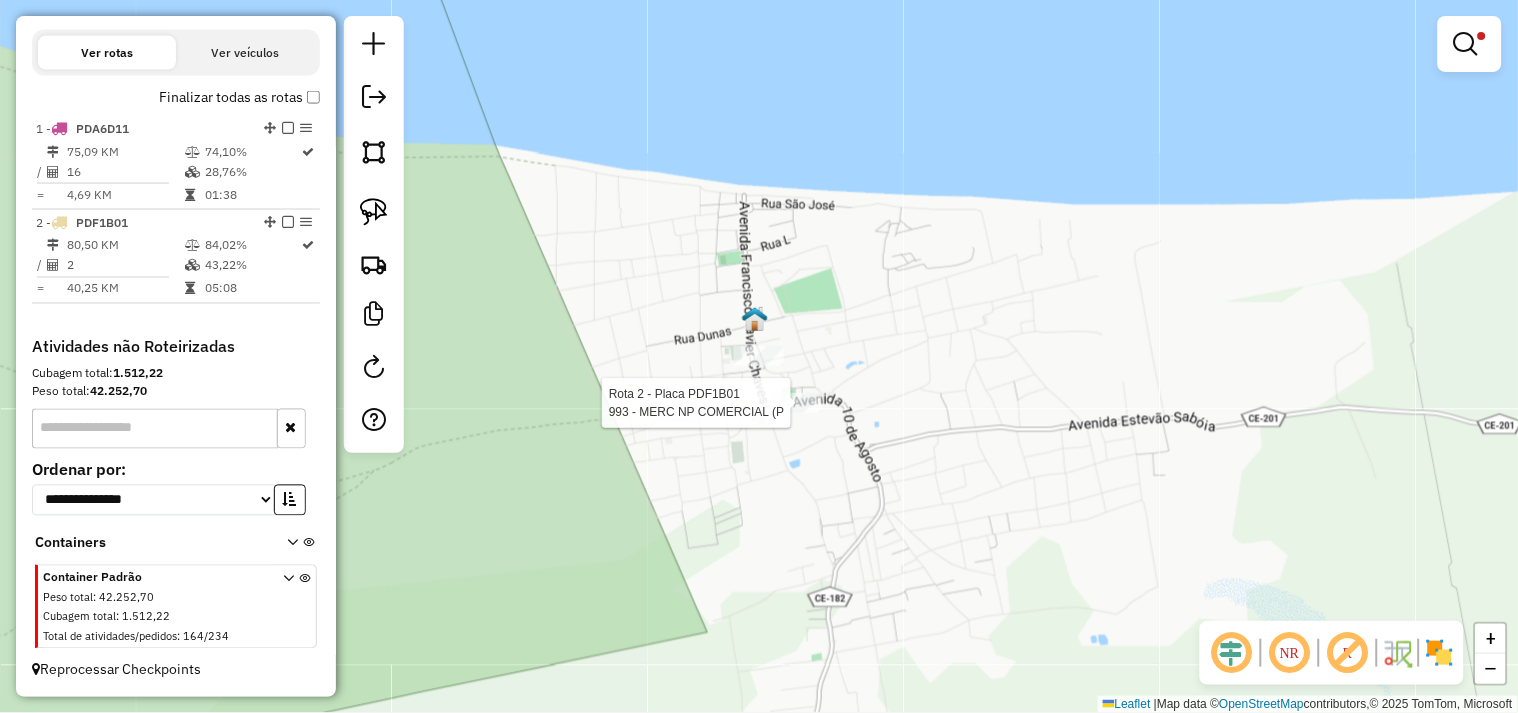 select on "**********" 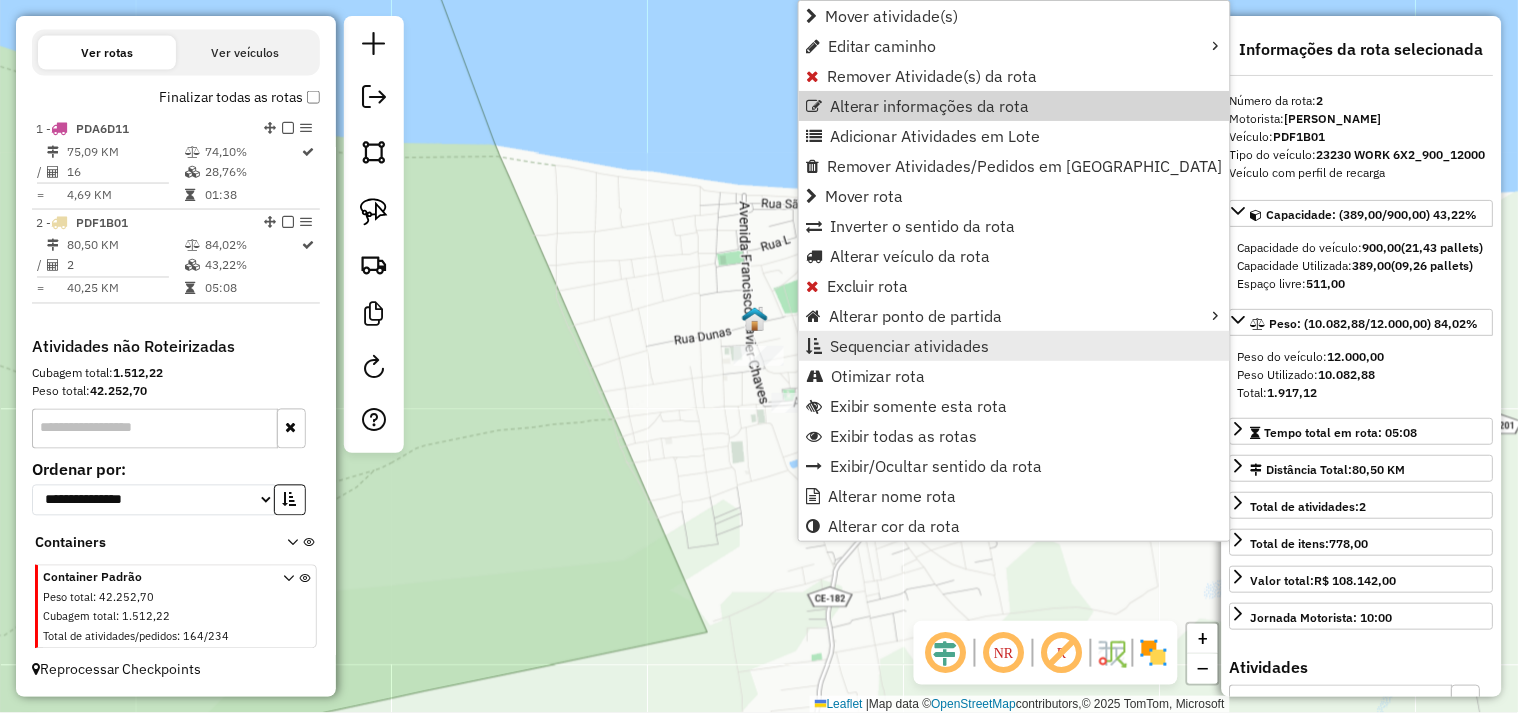 scroll, scrollTop: 648, scrollLeft: 0, axis: vertical 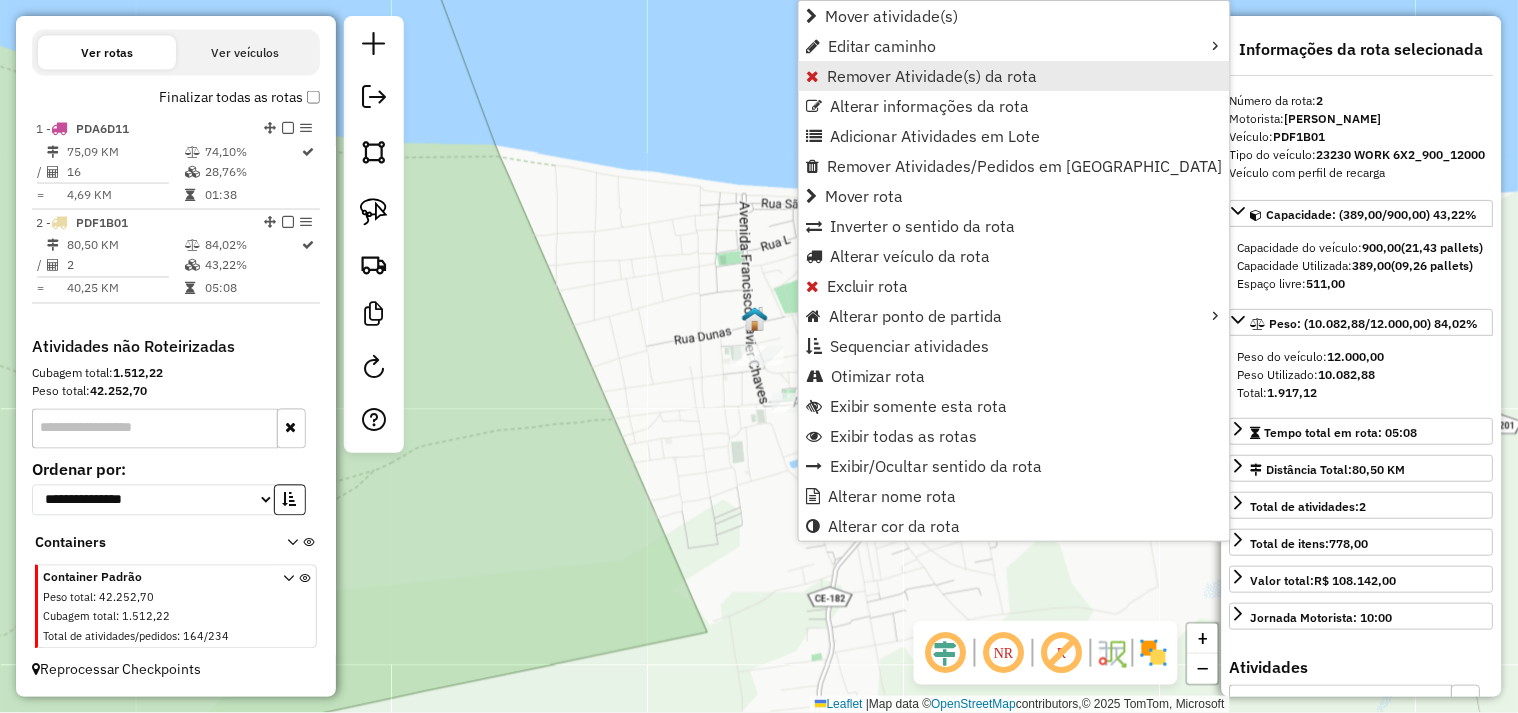 click on "Remover Atividade(s) da rota" at bounding box center [932, 76] 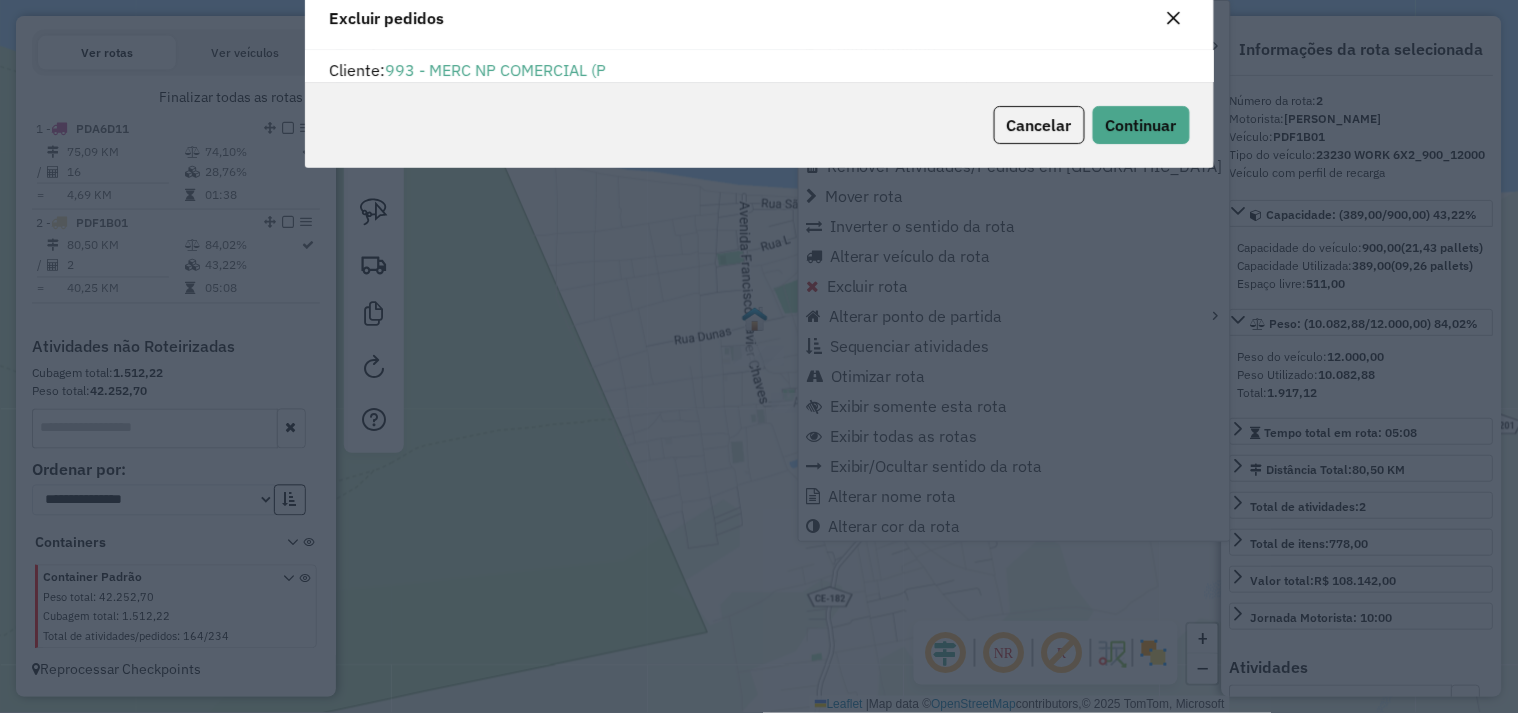 scroll, scrollTop: 11, scrollLeft: 5, axis: both 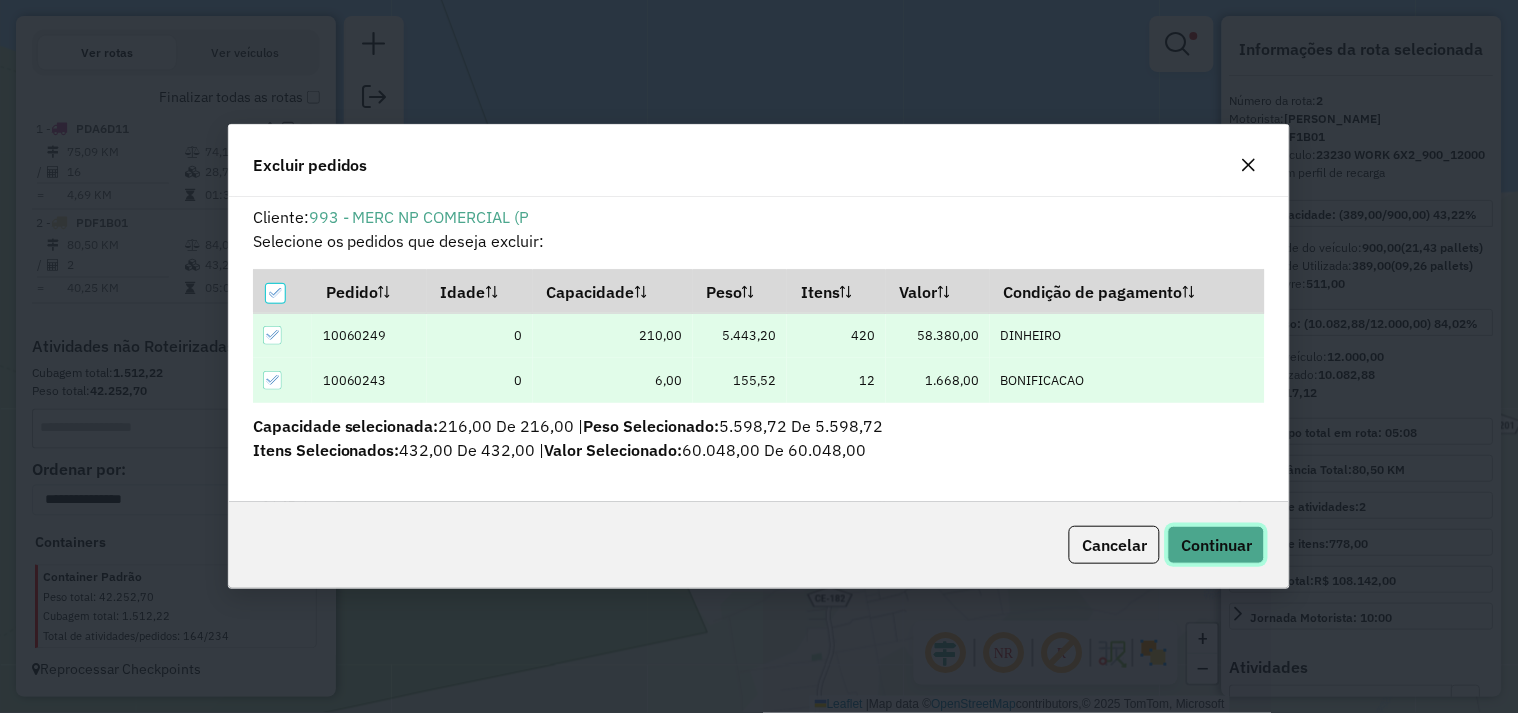click on "Continuar" 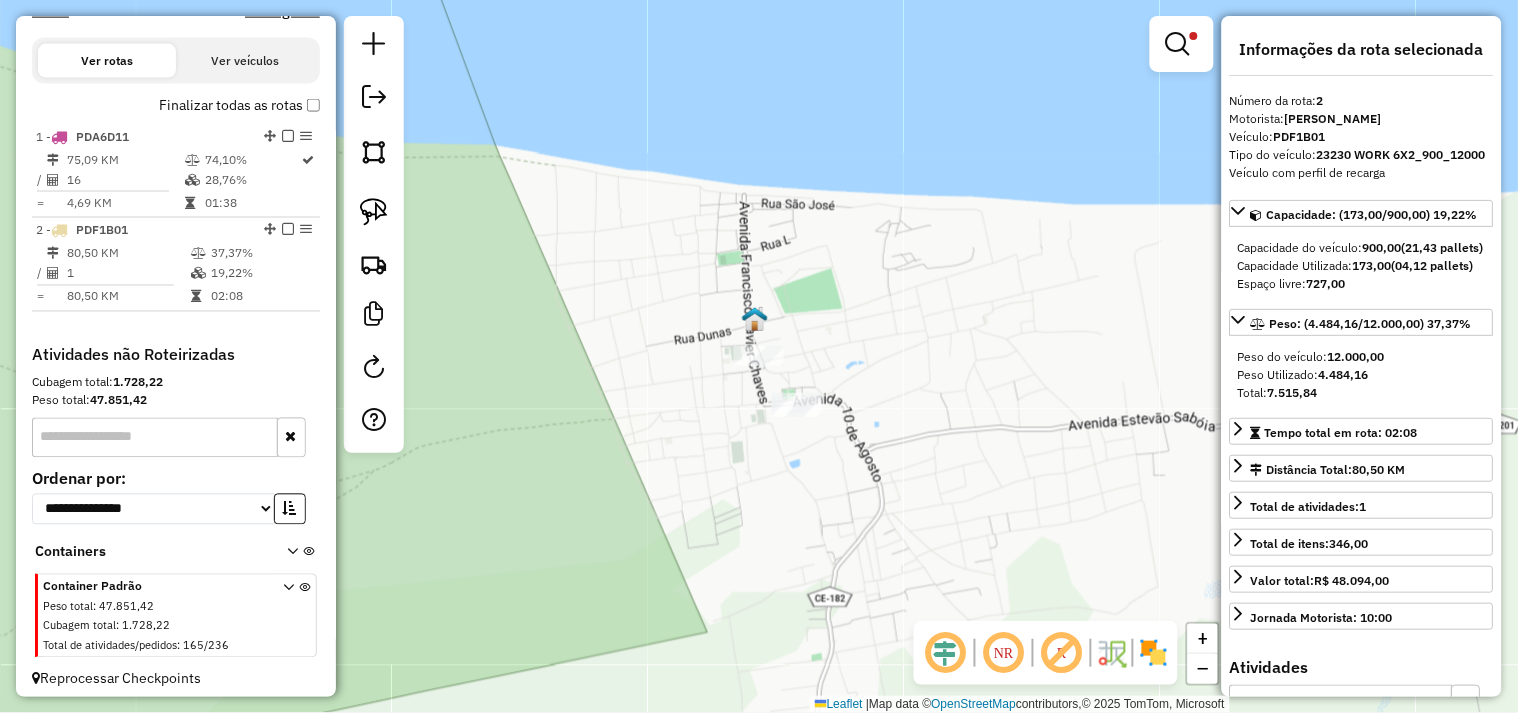 scroll, scrollTop: 674, scrollLeft: 0, axis: vertical 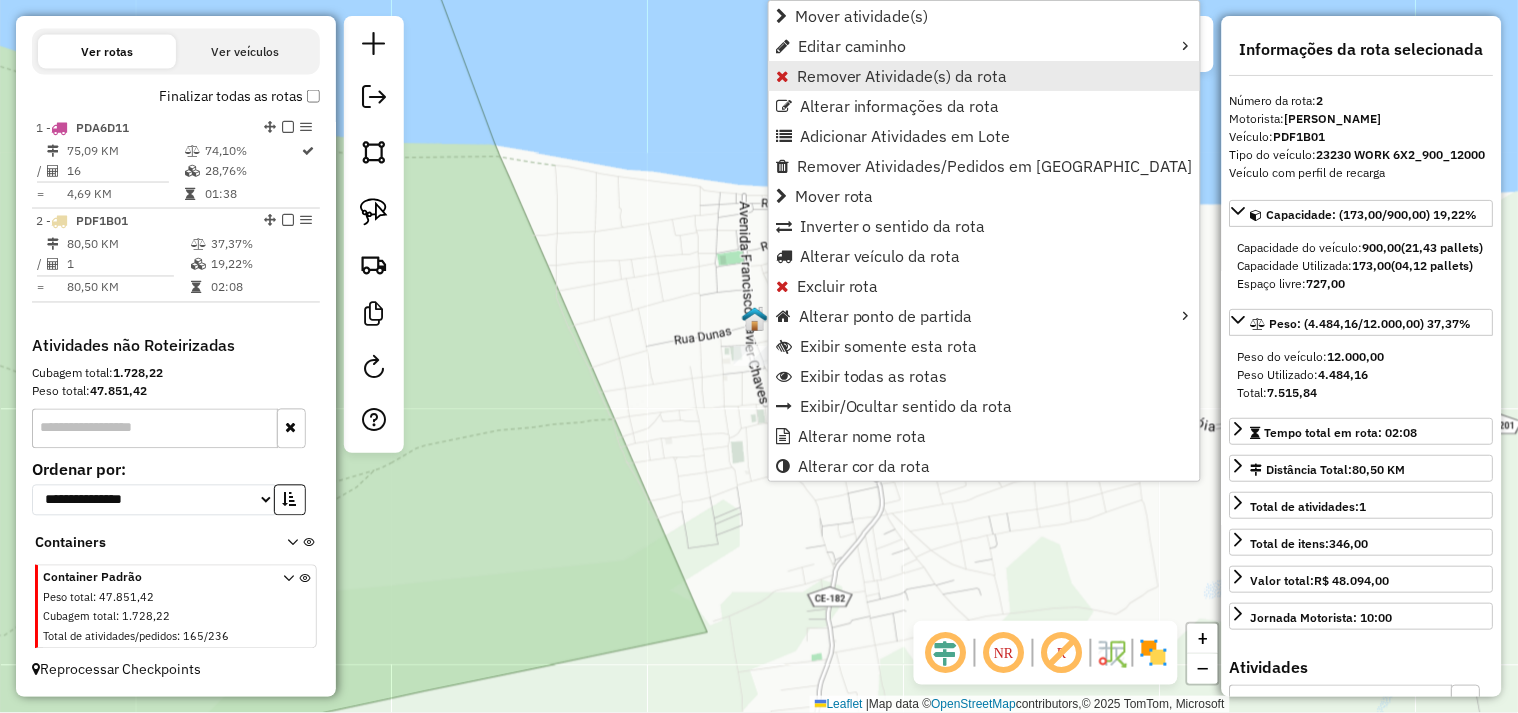 click on "Remover Atividade(s) da rota" at bounding box center (902, 76) 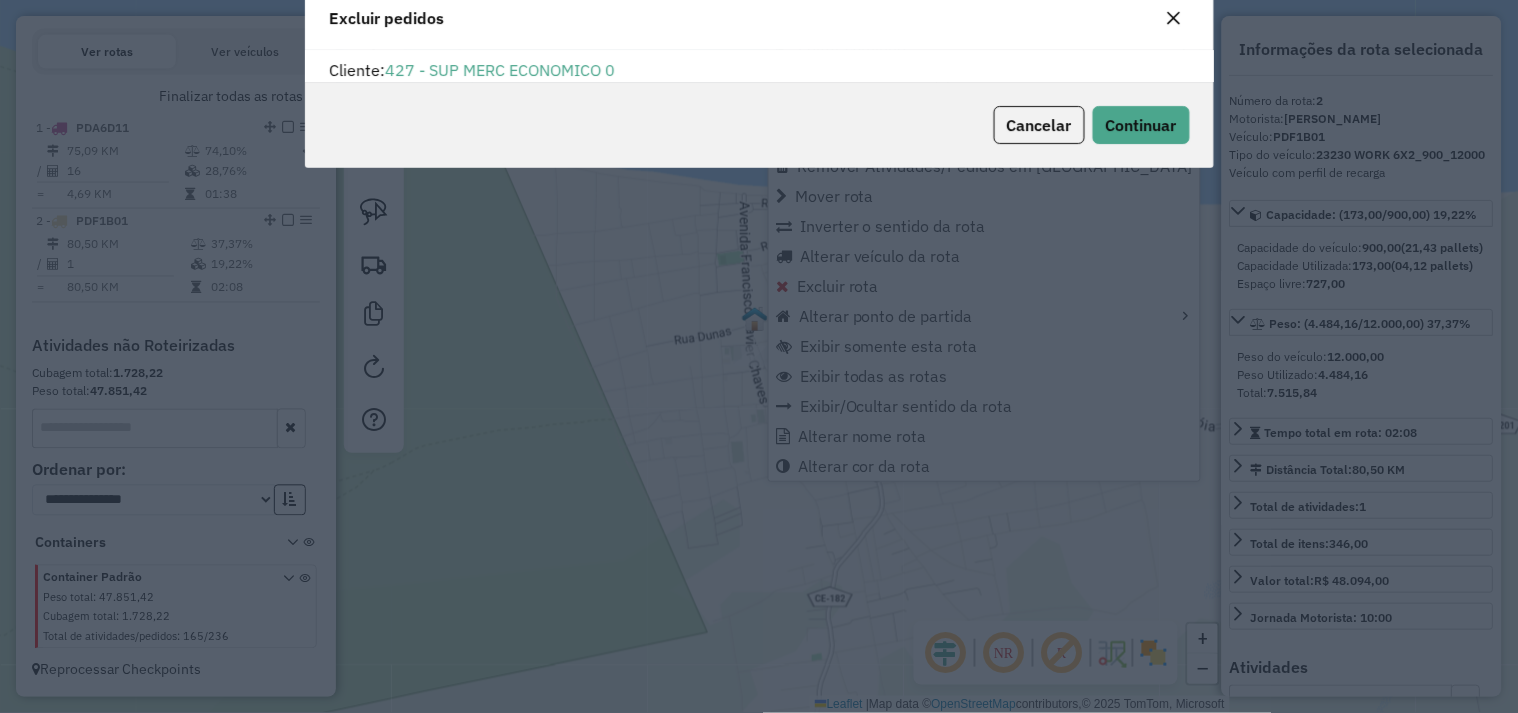 scroll, scrollTop: 11, scrollLeft: 5, axis: both 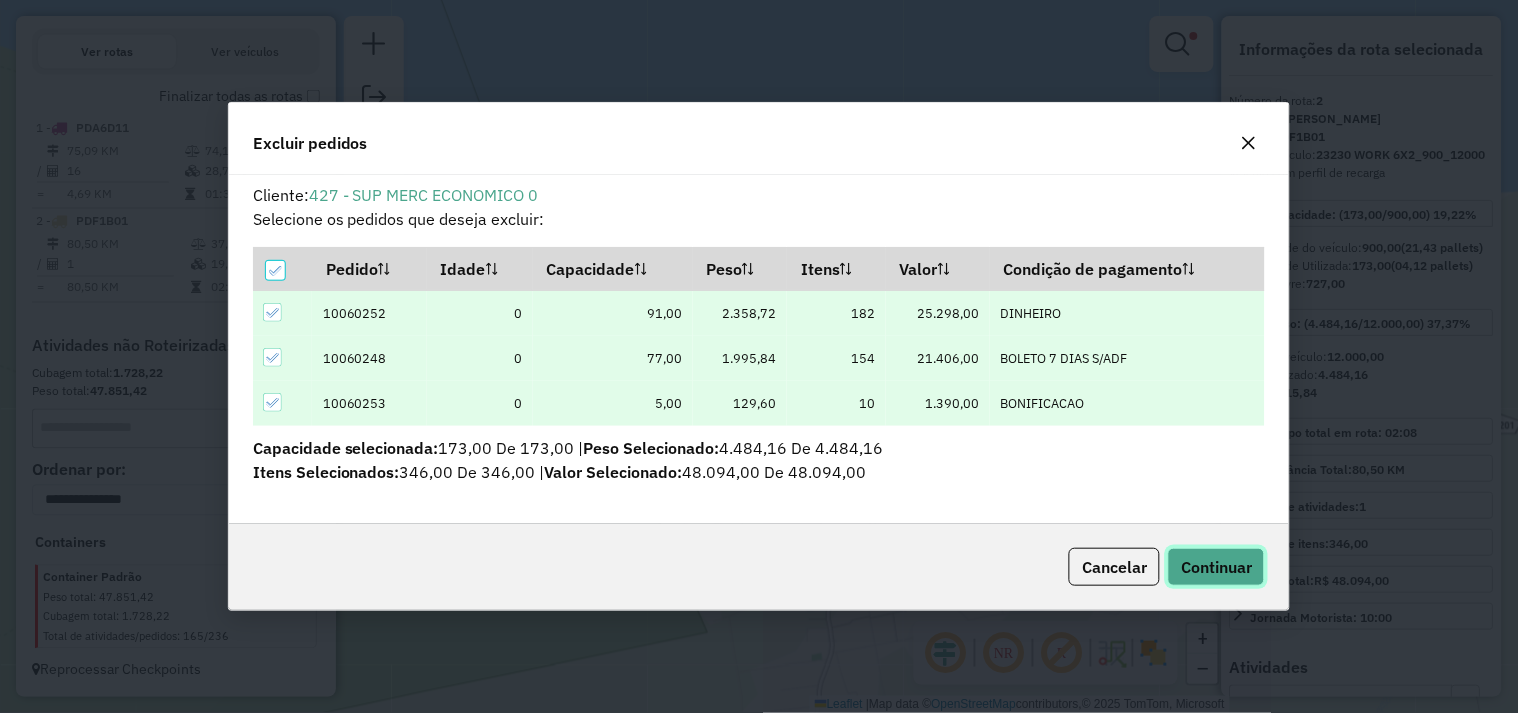 click on "Continuar" 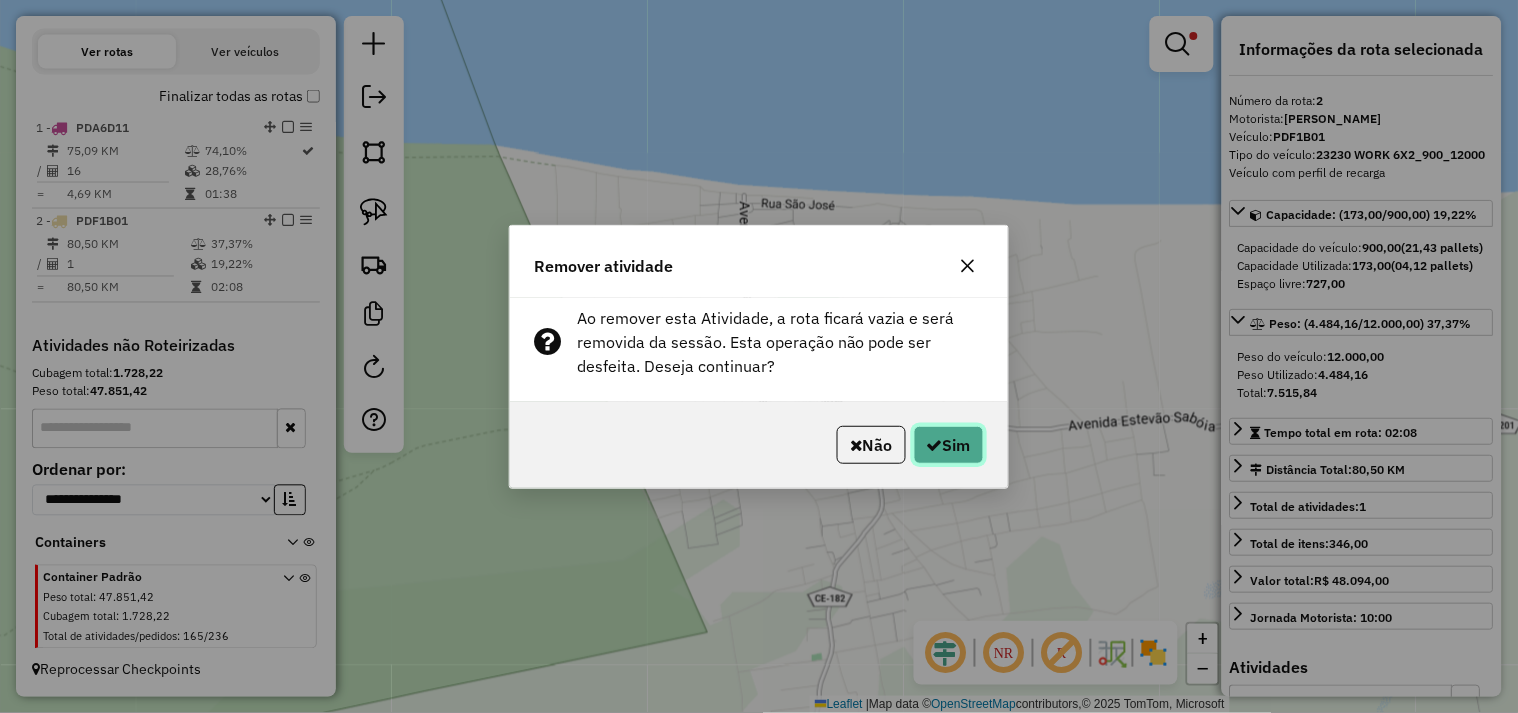 click on "Sim" 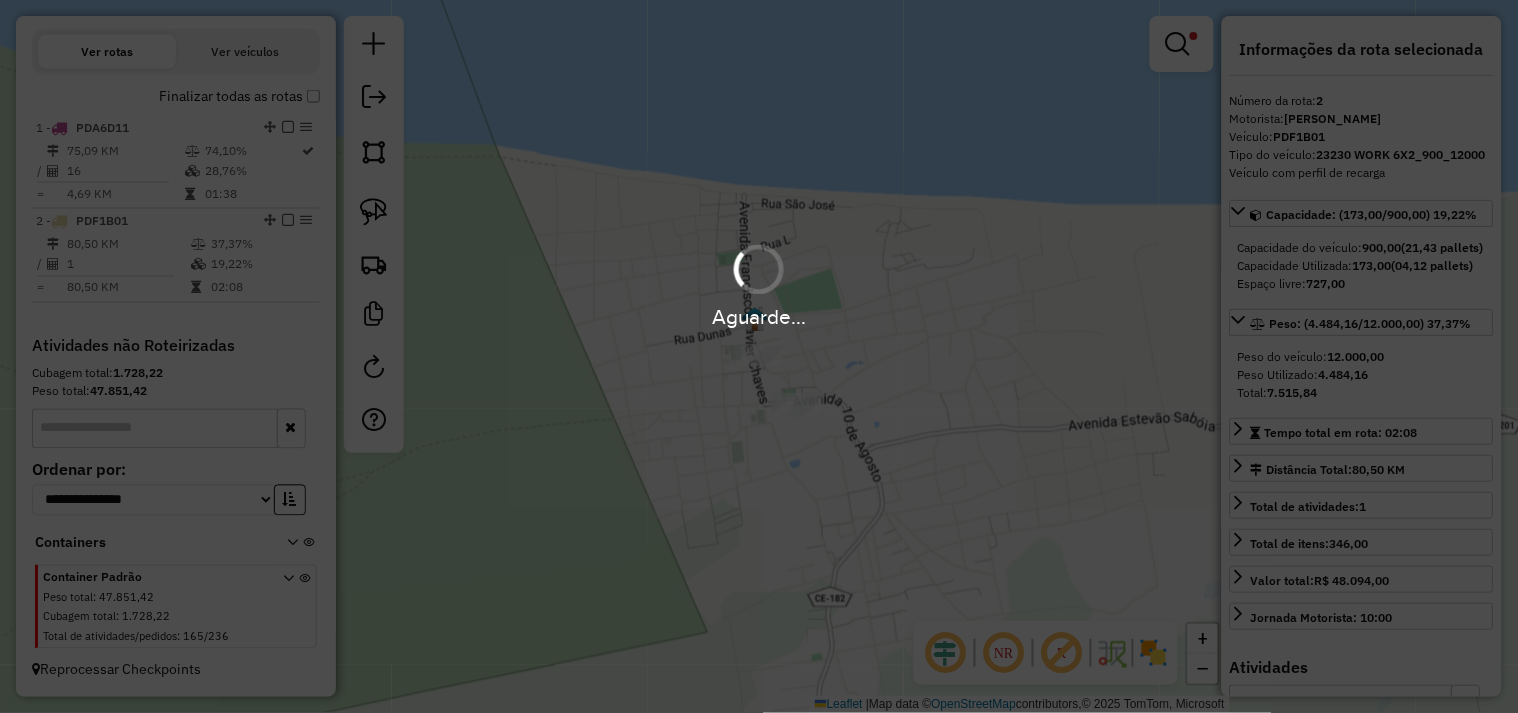scroll, scrollTop: 515, scrollLeft: 0, axis: vertical 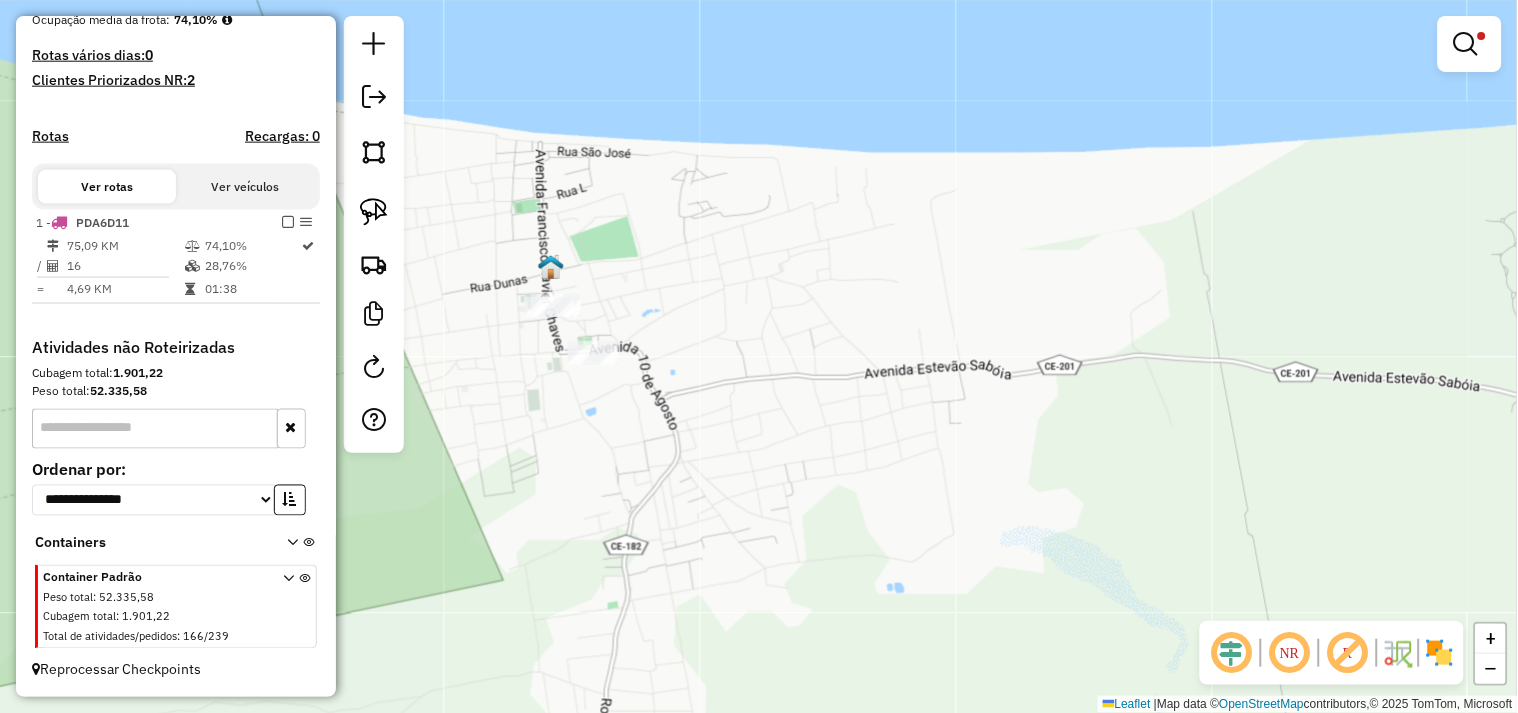 drag, startPoint x: 498, startPoint y: 368, endPoint x: 534, endPoint y: 381, distance: 38.27532 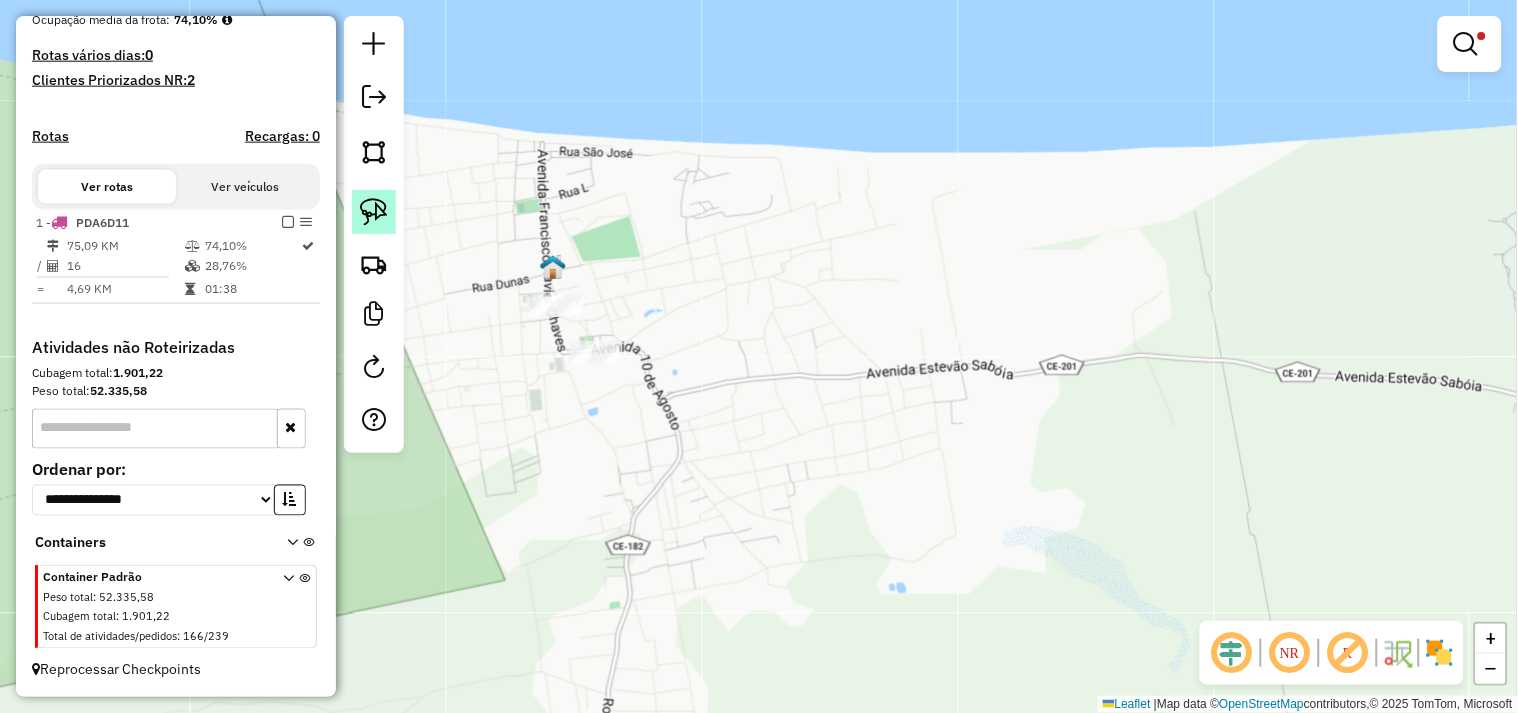 click 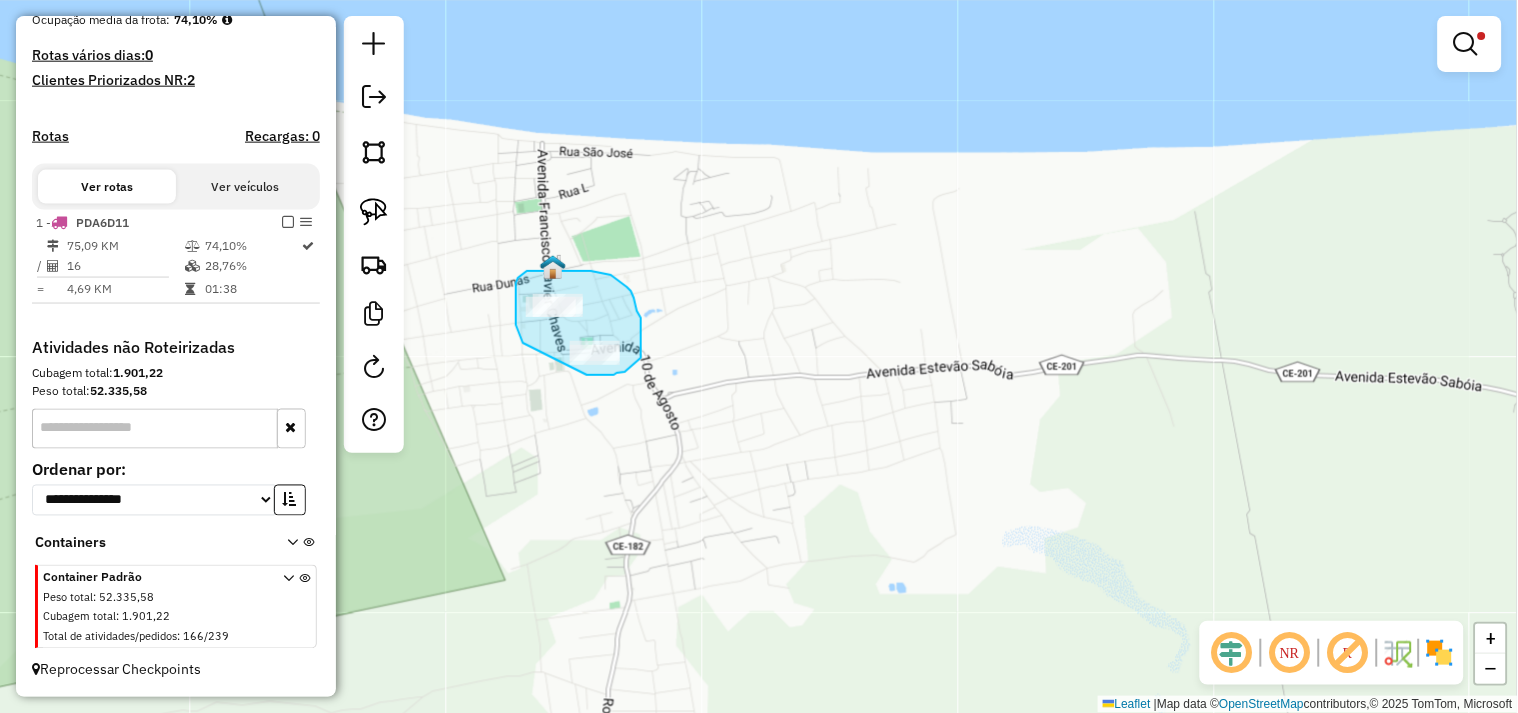 drag, startPoint x: 525, startPoint y: 344, endPoint x: 555, endPoint y: 375, distance: 43.13931 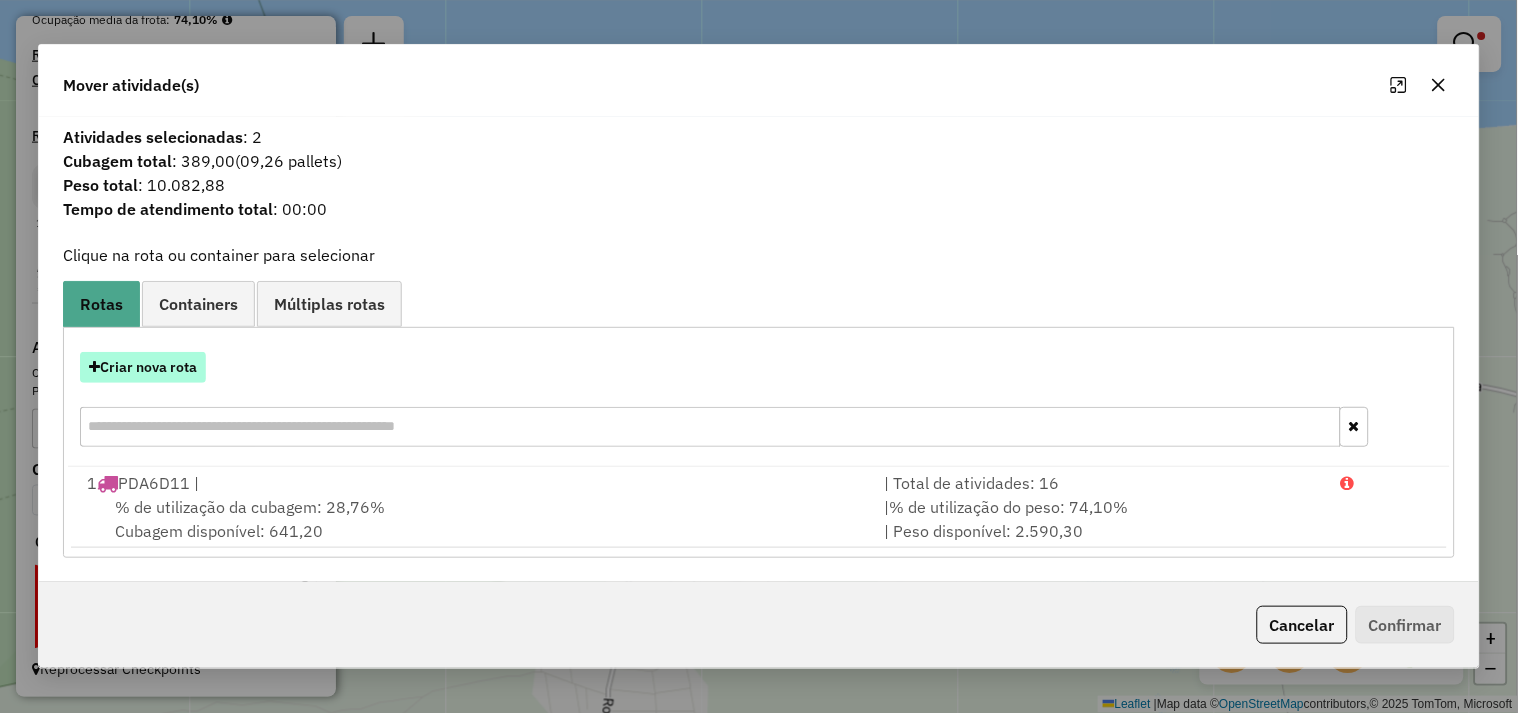 click on "Criar nova rota" at bounding box center (143, 367) 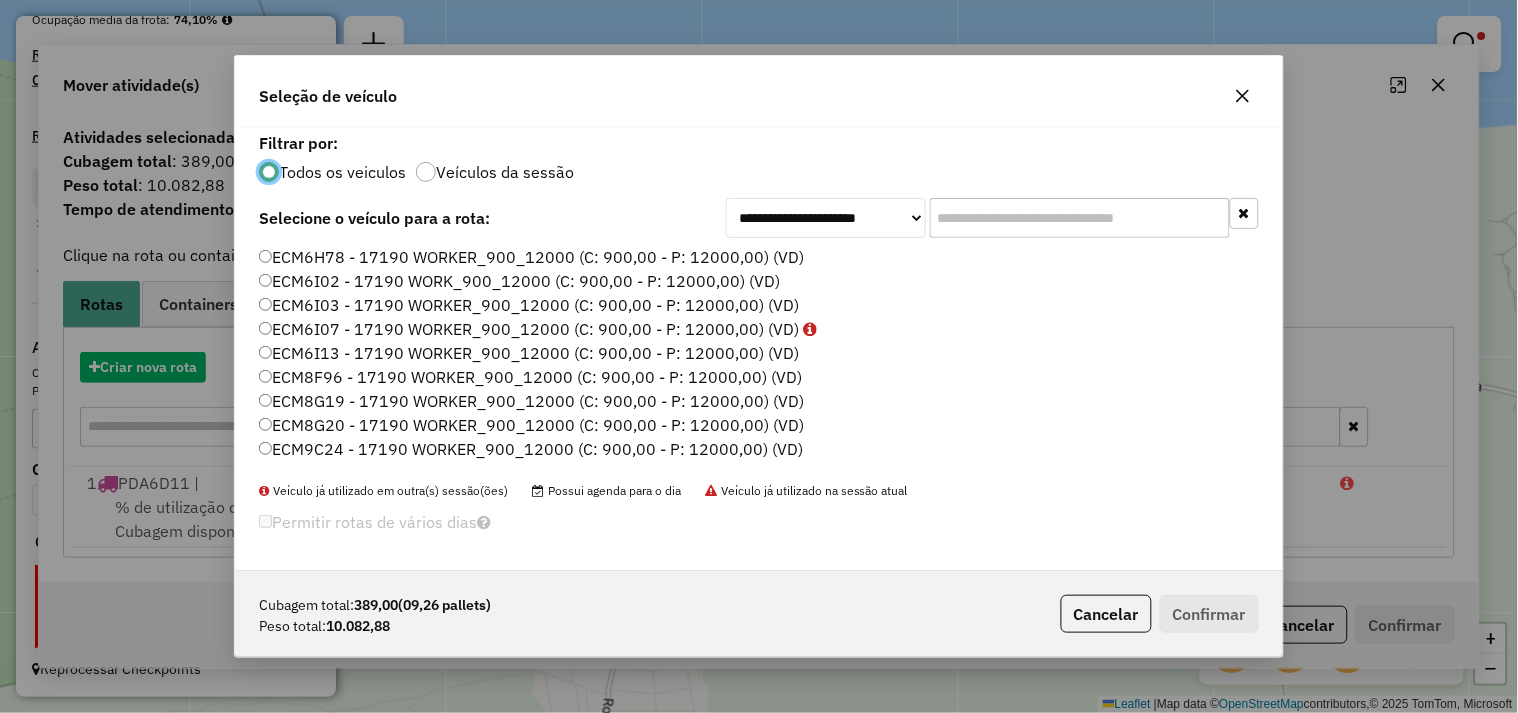scroll, scrollTop: 11, scrollLeft: 5, axis: both 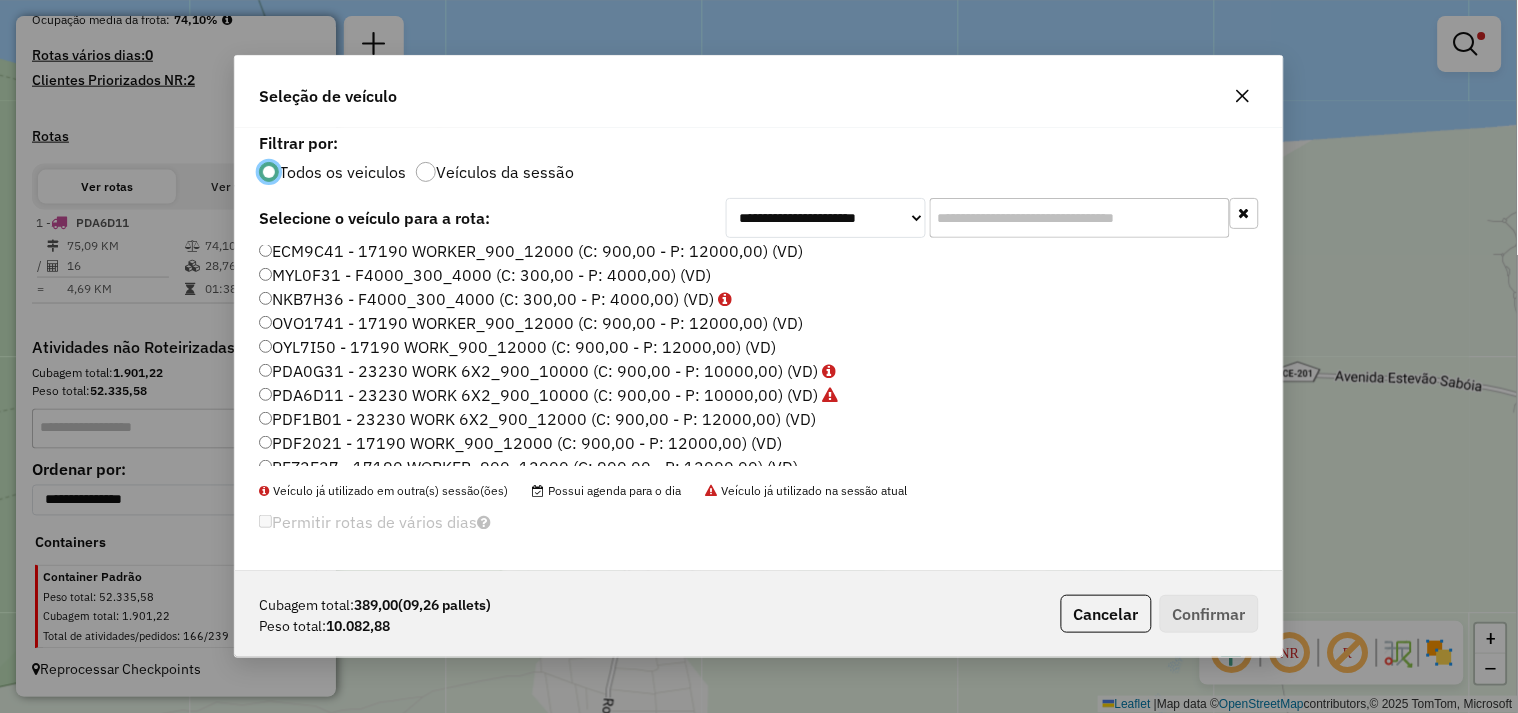 click on "PDF1B01 - 23230 WORK 6X2_900_12000 (C: 900,00 - P: 12000,00) (VD)" 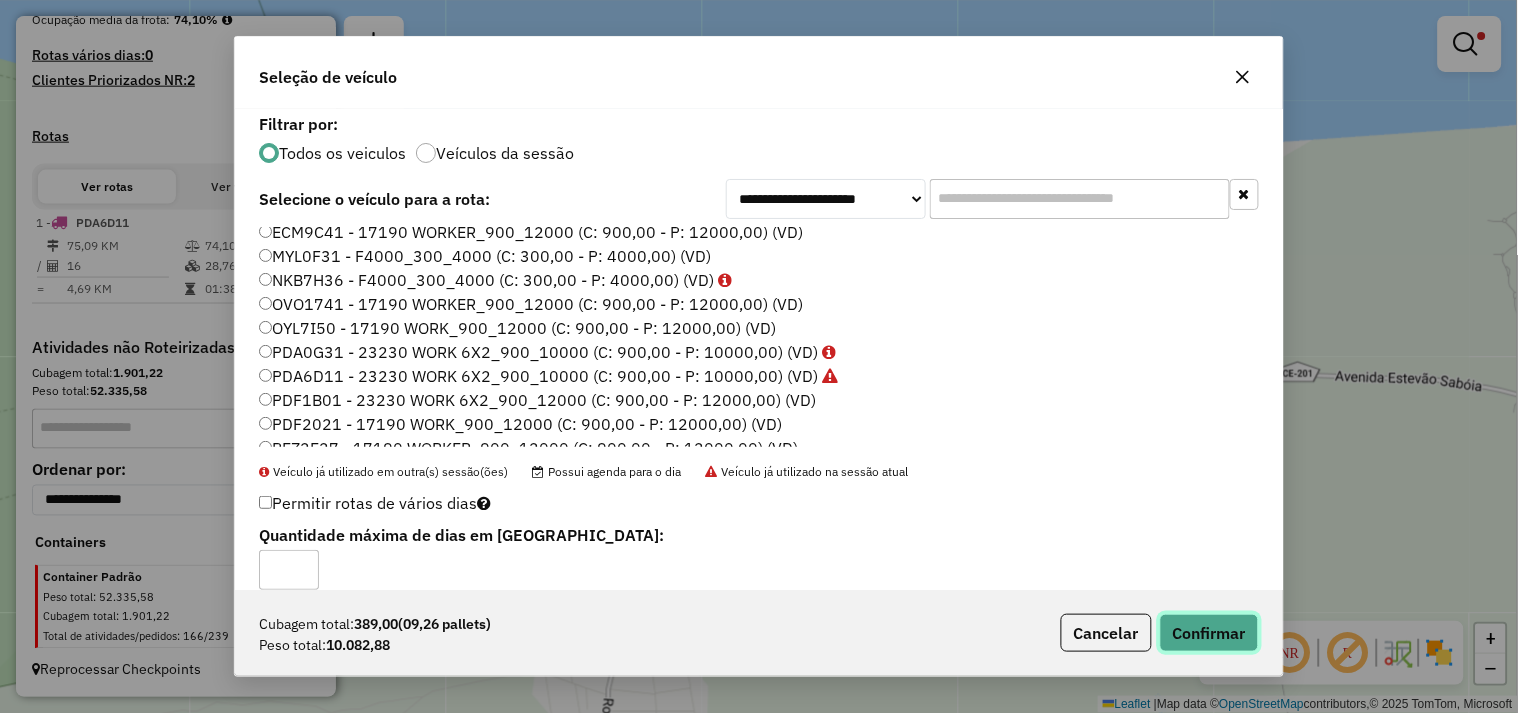 click on "Confirmar" 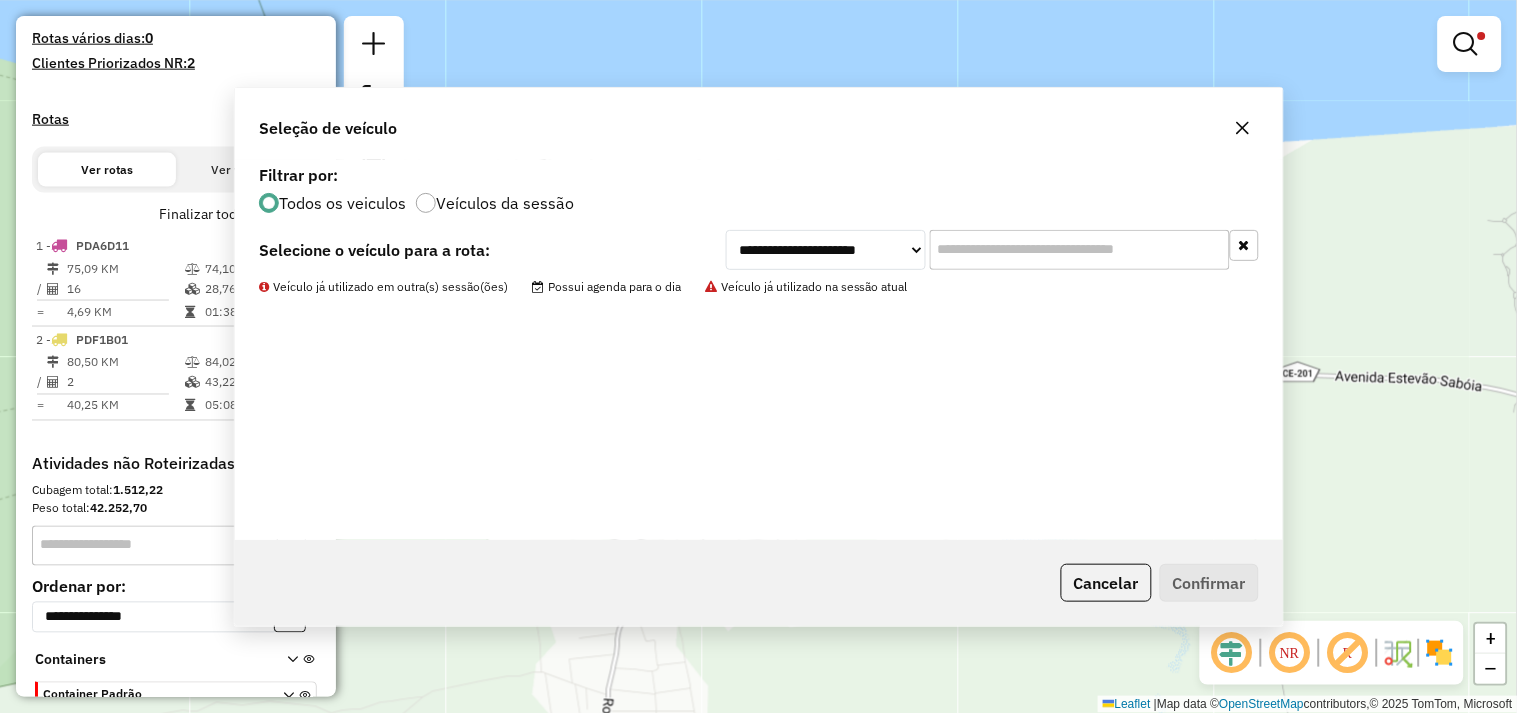 scroll, scrollTop: 648, scrollLeft: 0, axis: vertical 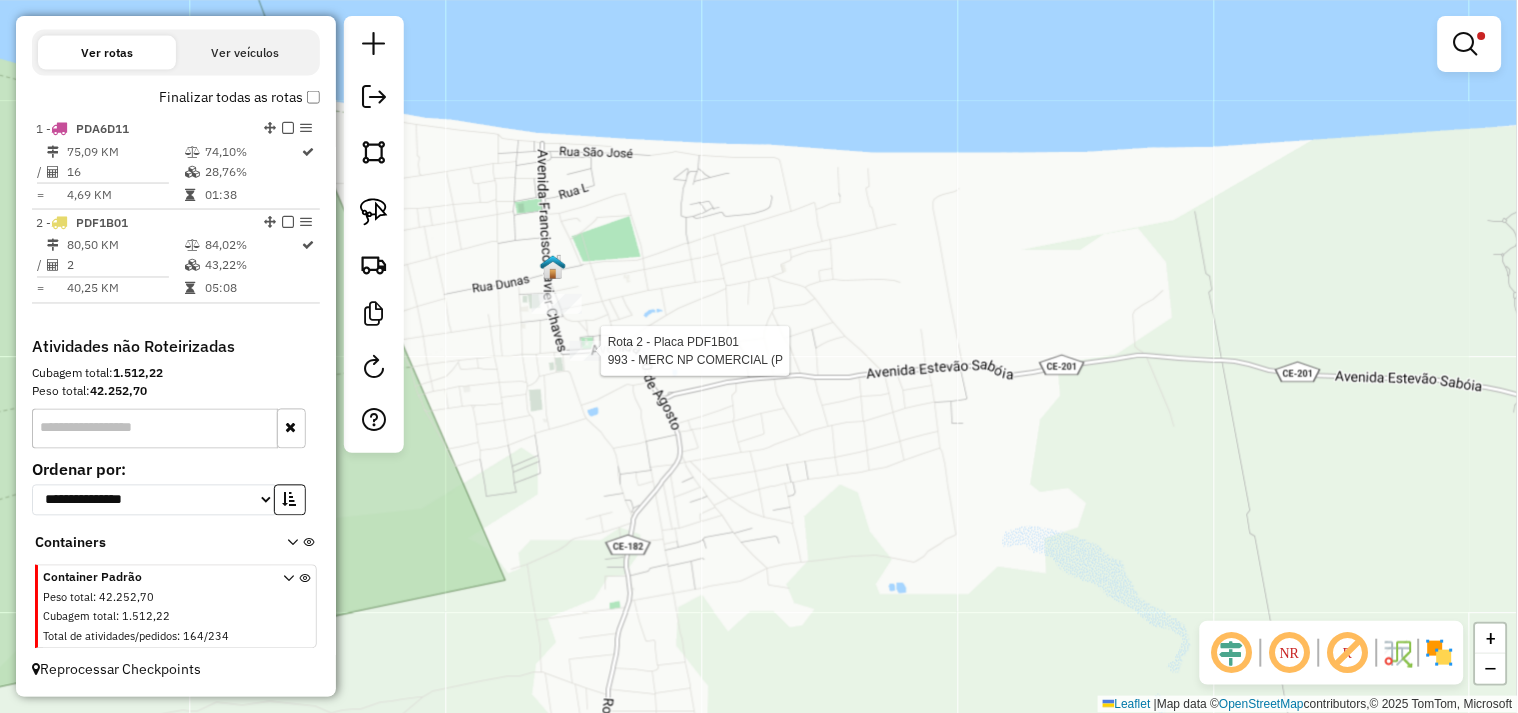 select on "**********" 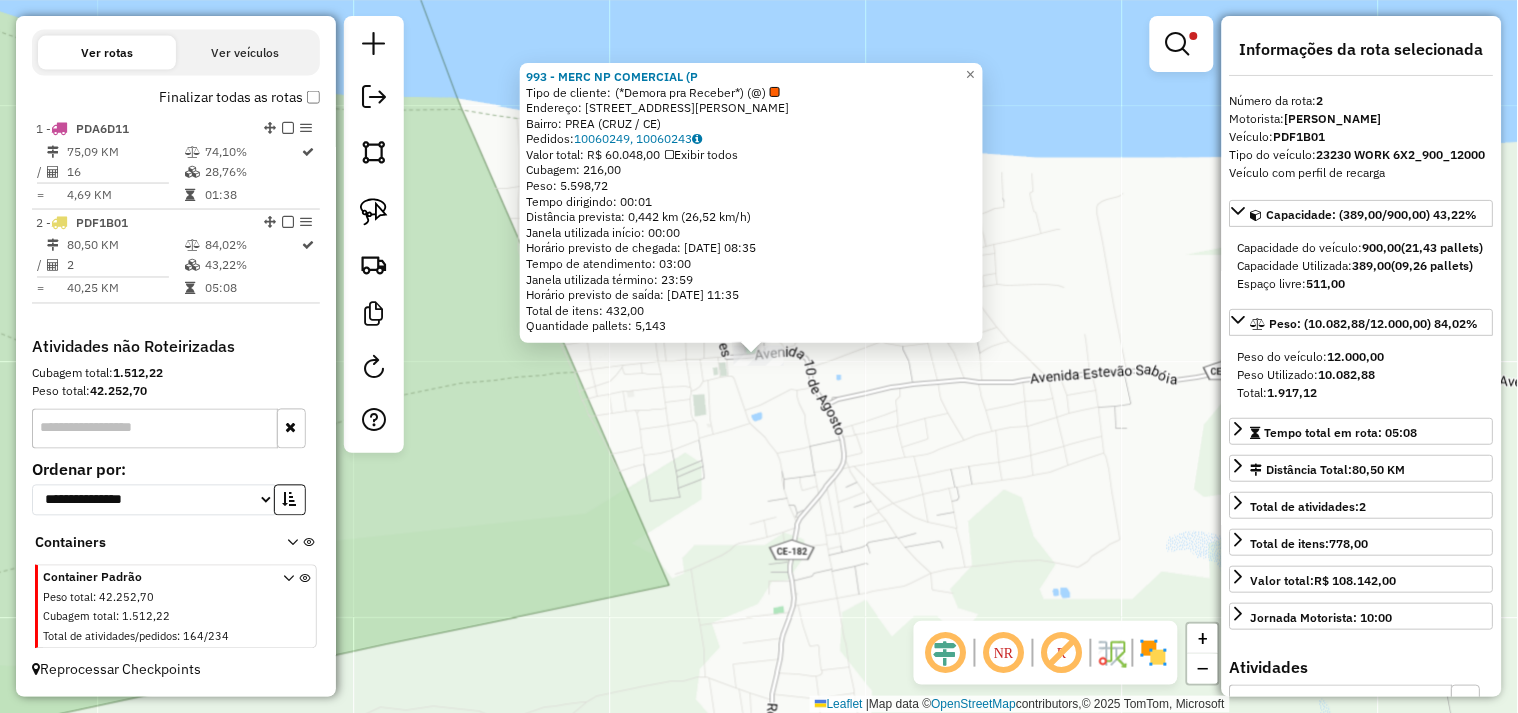 click on "993 - MERC NP COMERCIAL (P  Tipo de cliente:   (*Demora pra Receber*)  (@)   Endereço:  [STREET_ADDRESS]   Pedidos:  10060249, 10060243   Valor total: R$ 60.048,00   Exibir todos   Cubagem: 216,00  Peso: 5.598,72  Tempo dirigindo: 00:01   Distância prevista: 0,442 km (26,52 km/h)   Janela utilizada início: 00:00   Horário previsto de chegada: [DATE] 08:35   Tempo de atendimento: 03:00   Janela utilizada término: 23:59   Horário previsto de saída: [DATE] 11:35   Total de itens: 432,00   Quantidade pallets: 5,143  × Limpar filtros Janela de atendimento Grade de atendimento Capacidade Transportadoras Veículos Cliente Pedidos  Rotas Selecione os dias de semana para filtrar as janelas de atendimento  Seg   Ter   Qua   Qui   Sex   Sáb   Dom  Informe o período da janela de atendimento: De: Até:  Filtrar exatamente a janela do cliente  Considerar janela de atendimento padrão  Selecione os dias de semana para filtrar as grades de atendimento  Seg   Ter   Qua   Qui" 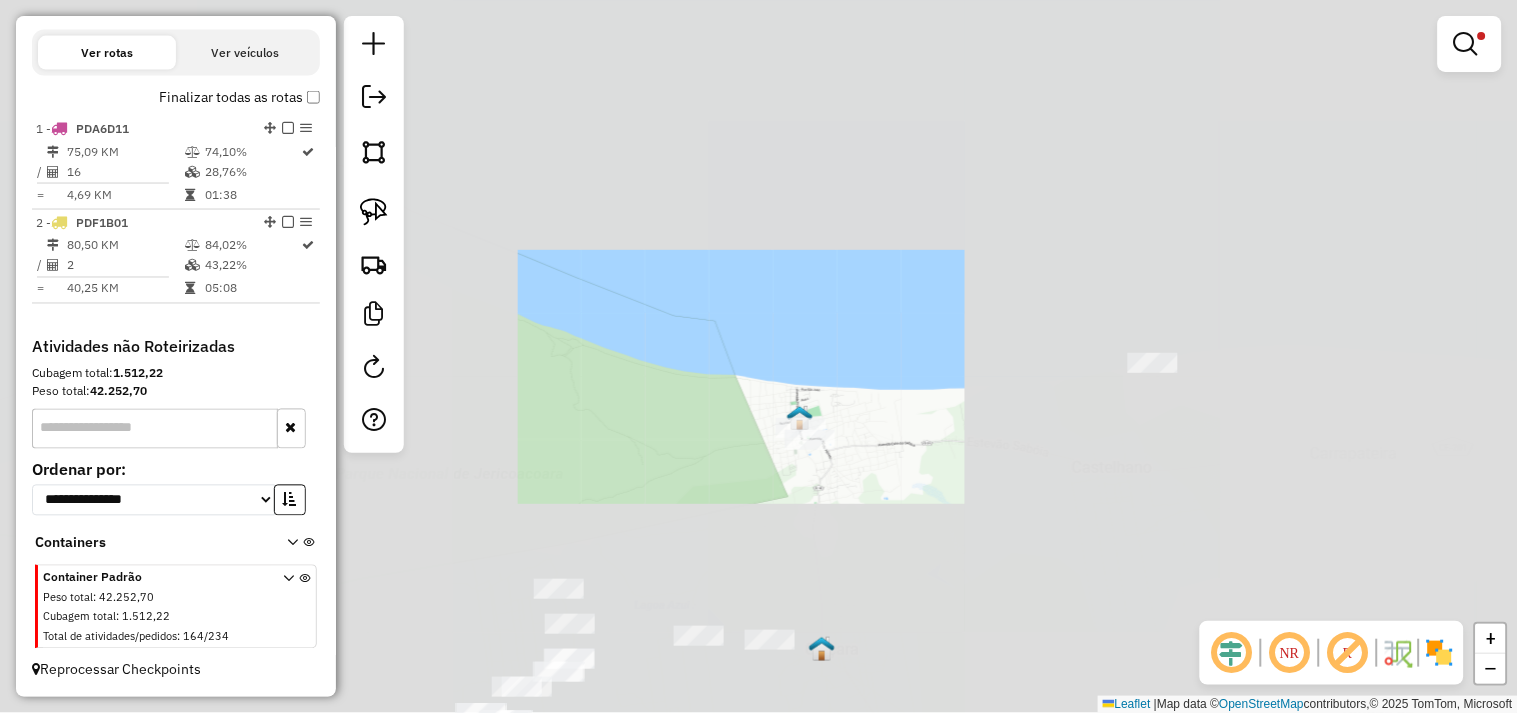 drag, startPoint x: 747, startPoint y: 361, endPoint x: 666, endPoint y: 266, distance: 124.8439 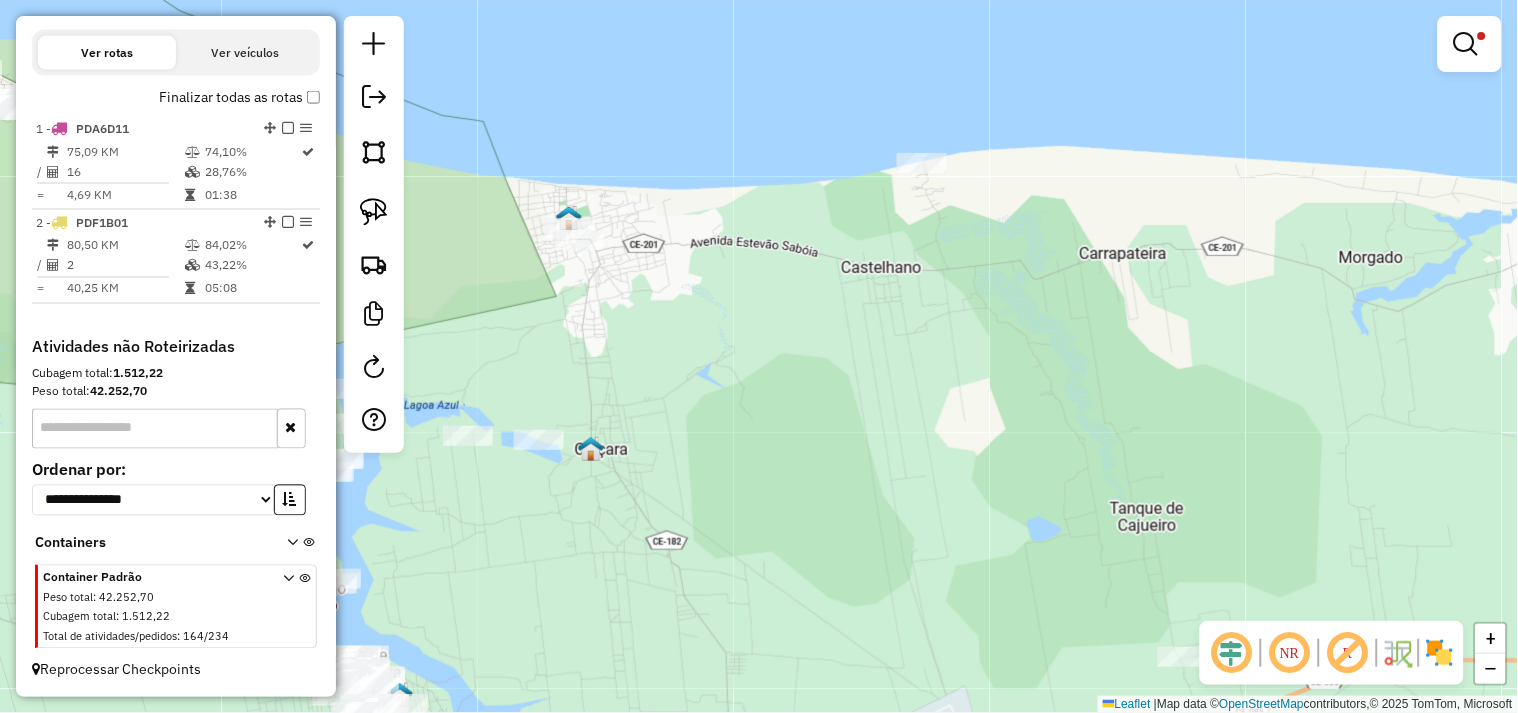 drag, startPoint x: 847, startPoint y: 381, endPoint x: 841, endPoint y: 330, distance: 51.351727 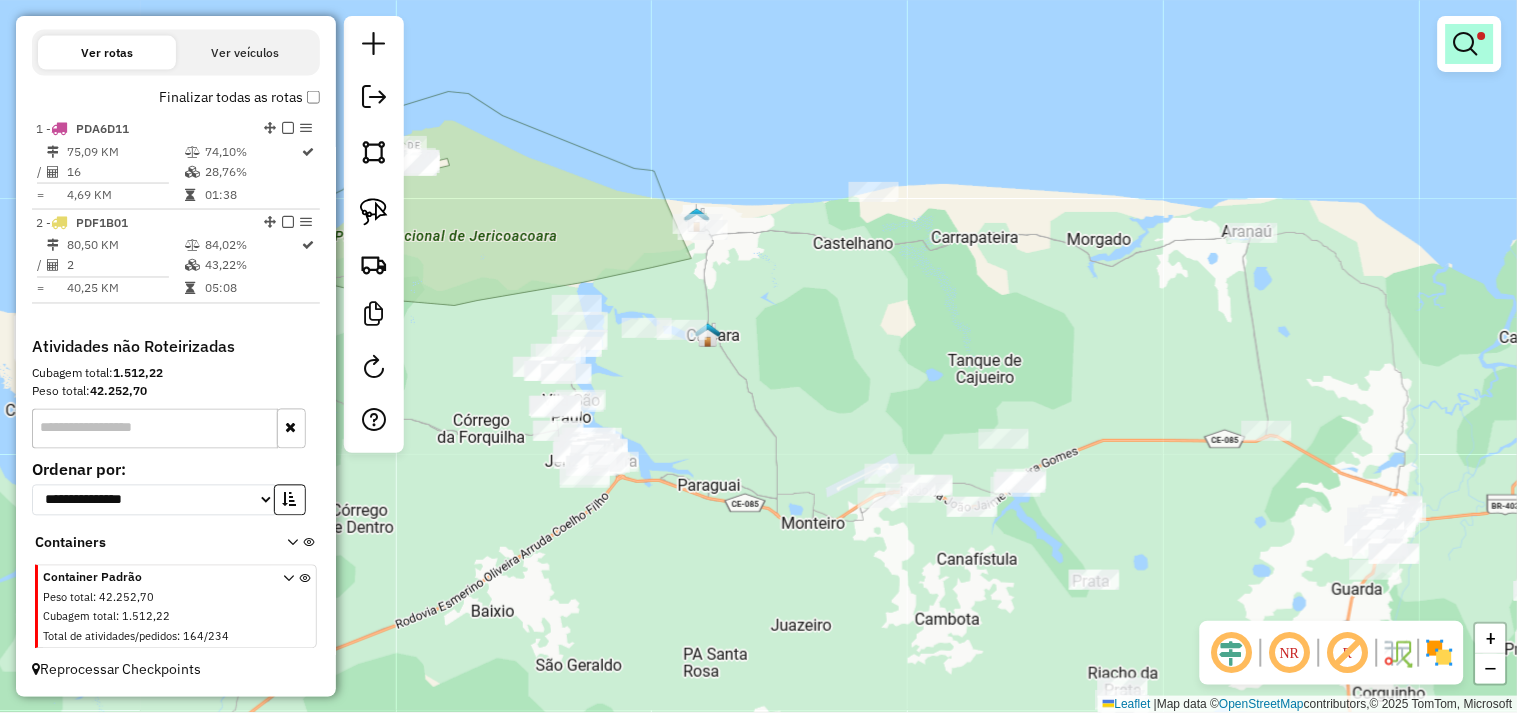 click at bounding box center (1470, 44) 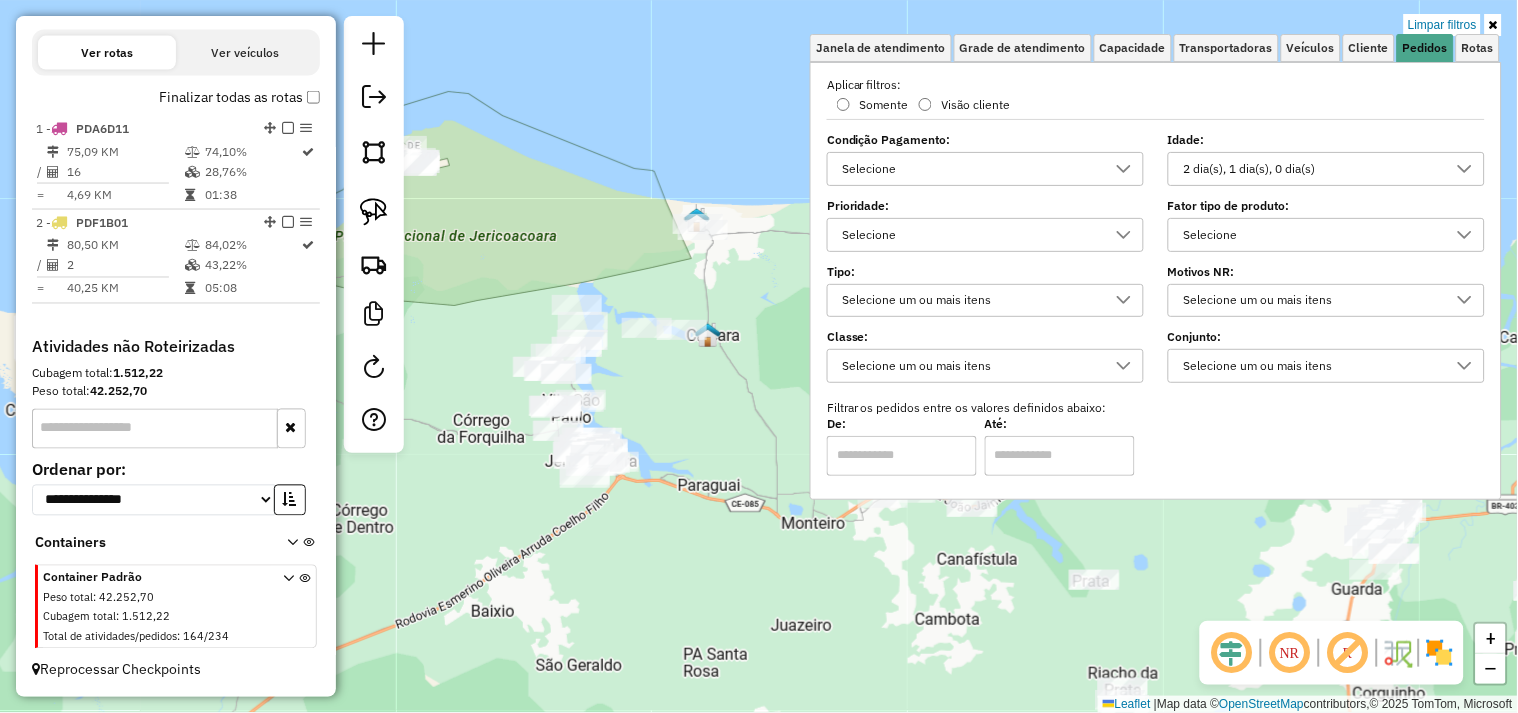 click on "2 dia(s), 1 dia(s), 0 dia(s)" at bounding box center [1311, 169] 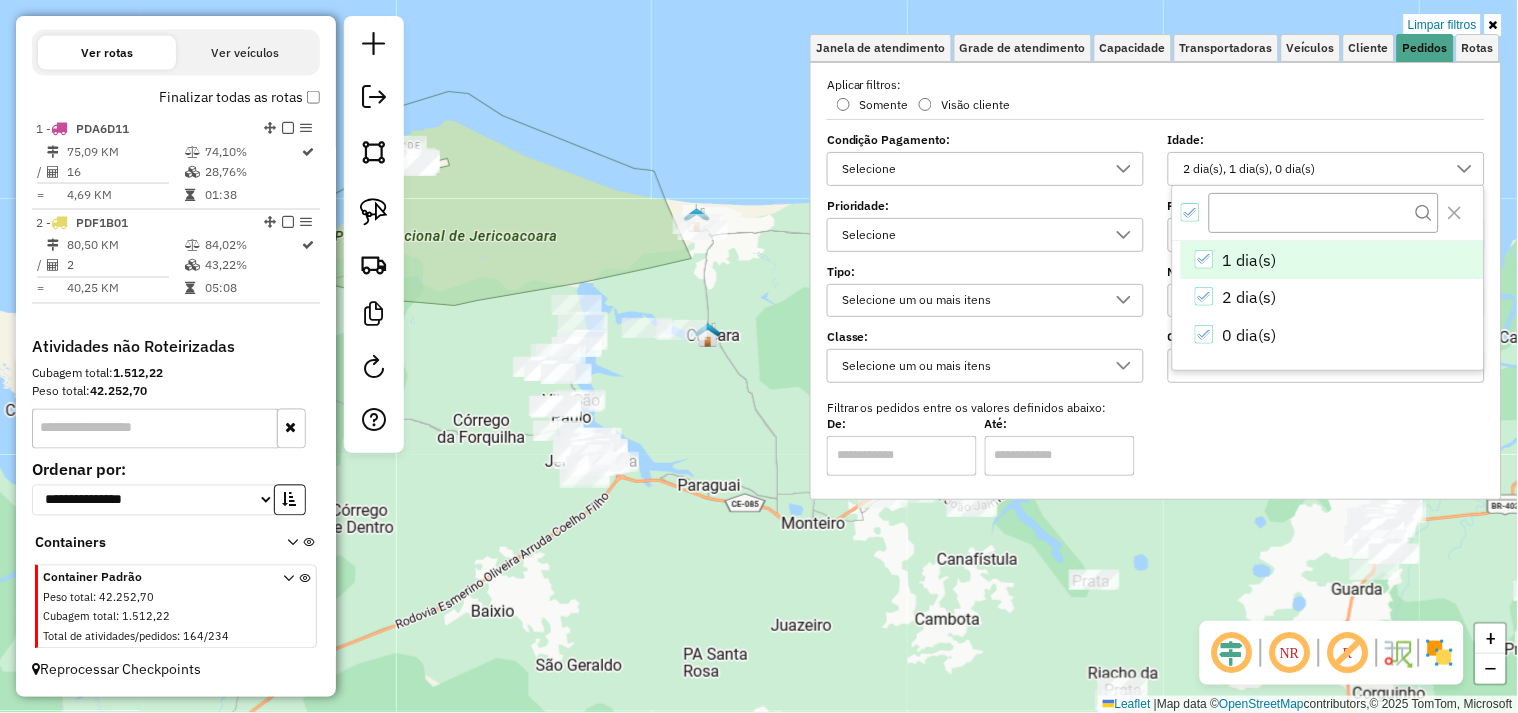 scroll, scrollTop: 11, scrollLeft: 67, axis: both 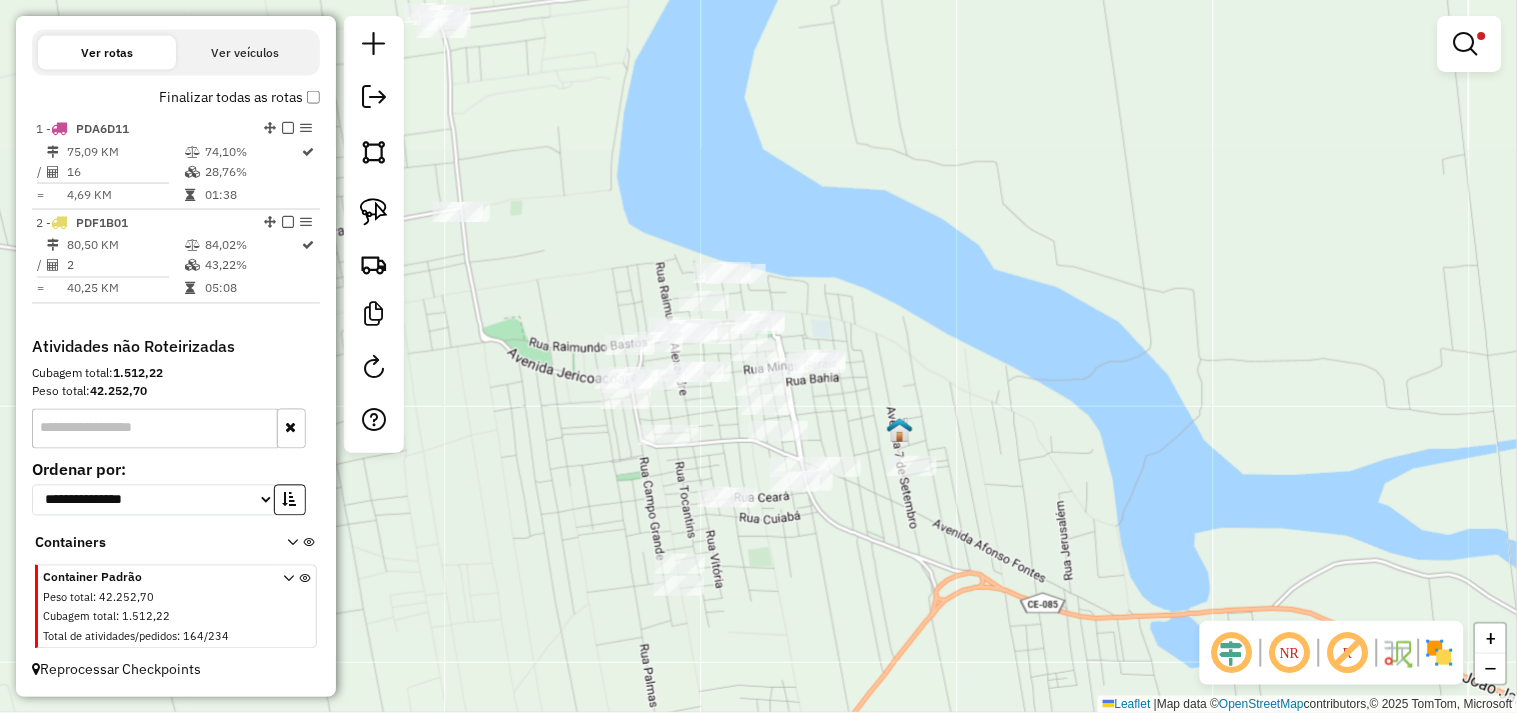 drag, startPoint x: 593, startPoint y: 438, endPoint x: 686, endPoint y: 402, distance: 99.724625 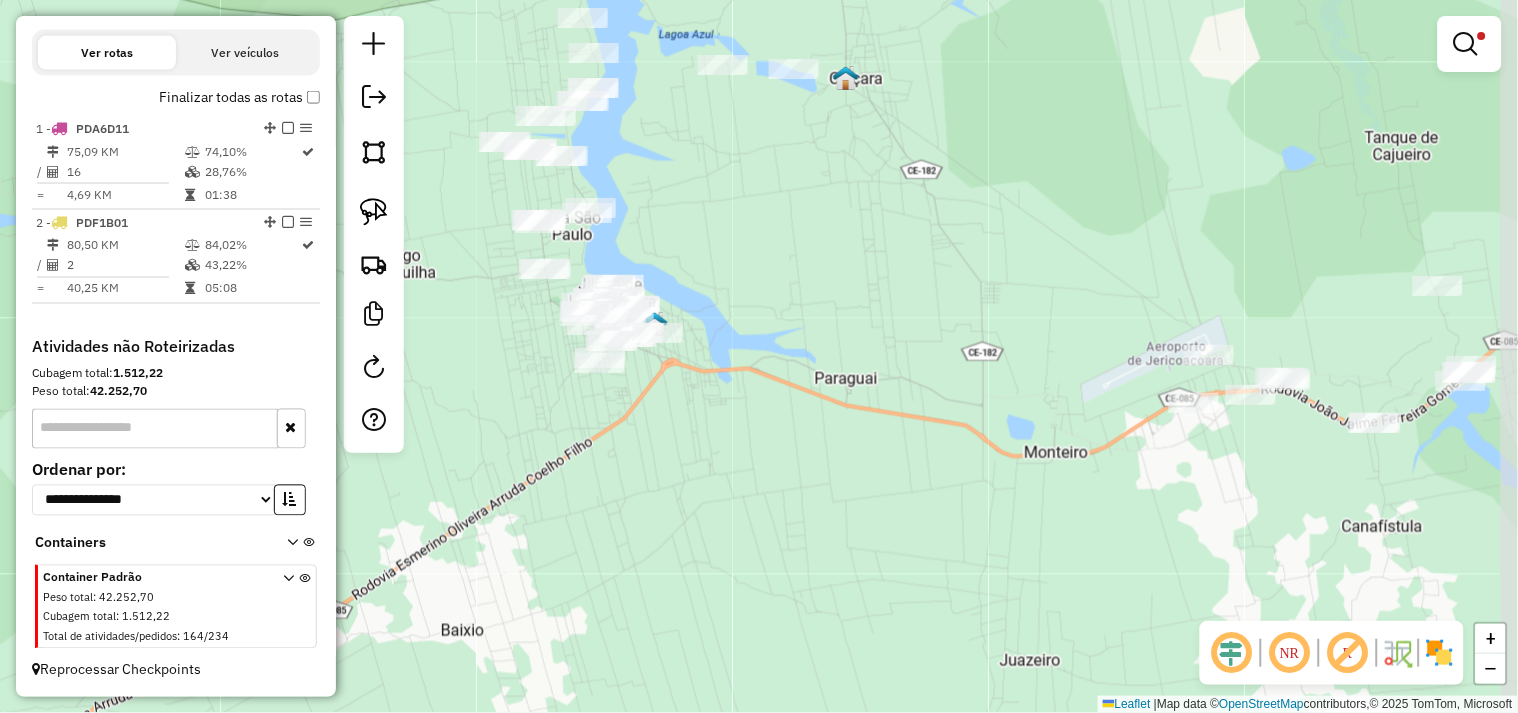 drag, startPoint x: 890, startPoint y: 295, endPoint x: 785, endPoint y: 251, distance: 113.84639 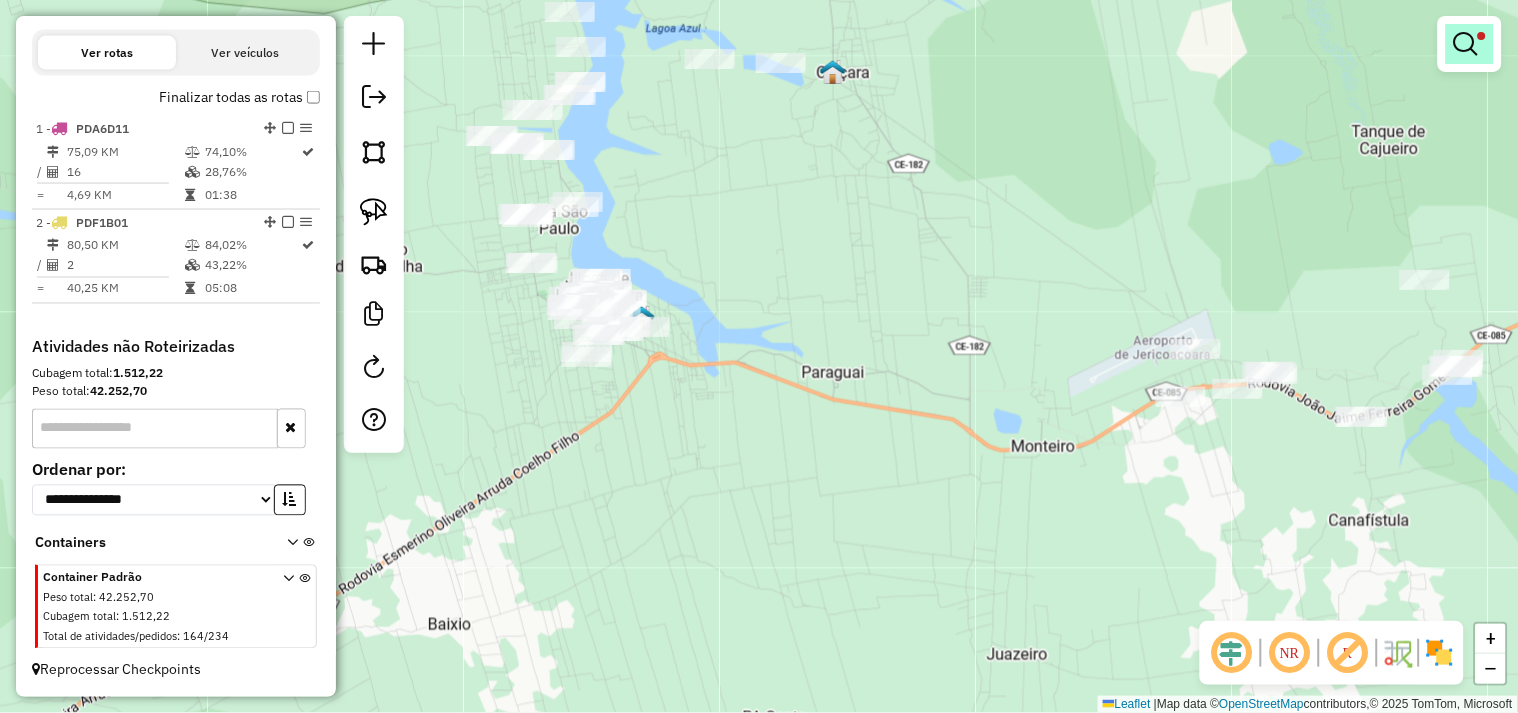 click at bounding box center (1470, 44) 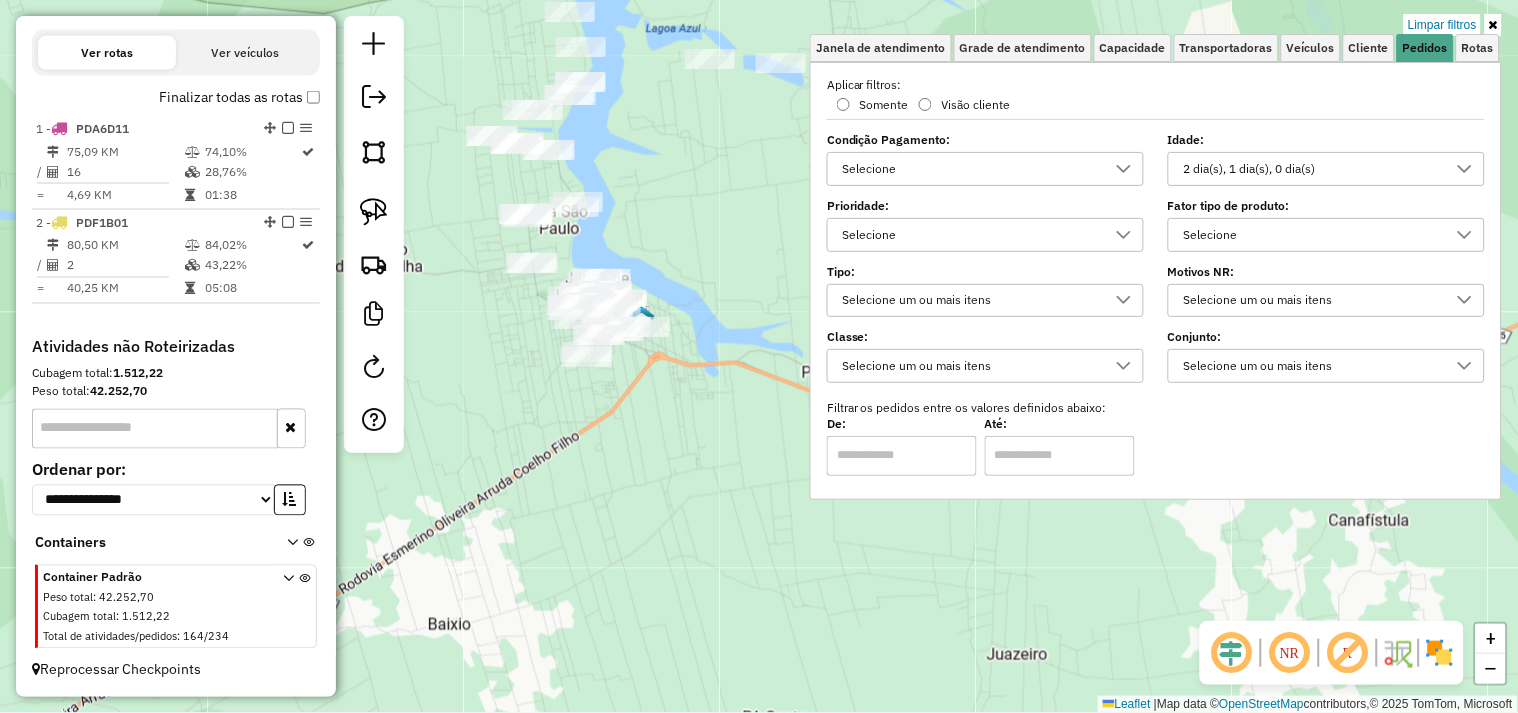 click on "2 dia(s), 1 dia(s), 0 dia(s)" at bounding box center (1311, 169) 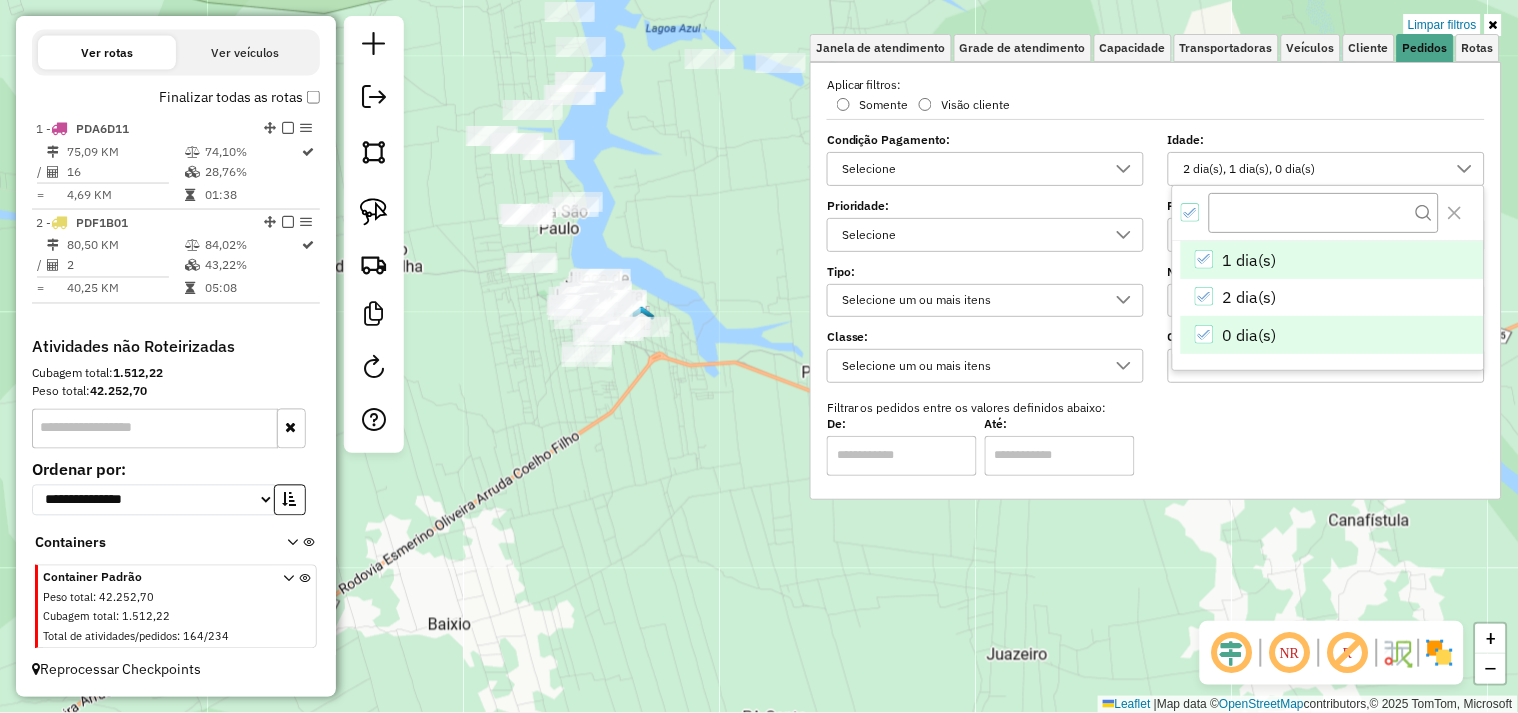 click 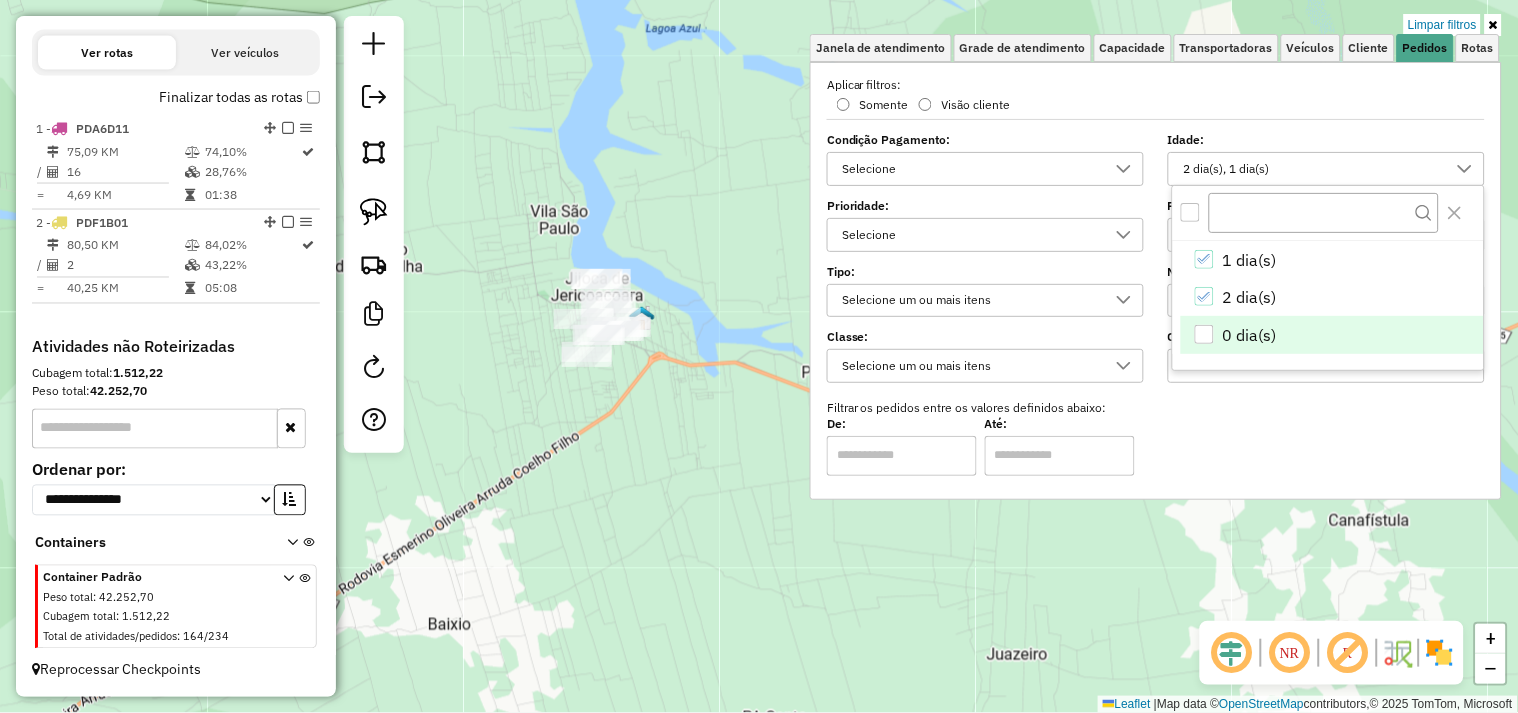 click on "Limpar filtros Janela de atendimento Grade de atendimento Capacidade Transportadoras Veículos Cliente Pedidos  Rotas Selecione os dias de semana para filtrar as janelas de atendimento  Seg   Ter   Qua   Qui   Sex   Sáb   Dom  Informe o período da janela de atendimento: De: Até:  Filtrar exatamente a janela do cliente  Considerar janela de atendimento padrão  Selecione os dias de semana para filtrar as grades de atendimento  Seg   Ter   Qua   Qui   Sex   Sáb   Dom   Considerar clientes sem dia de atendimento cadastrado  Clientes fora do dia de atendimento selecionado Filtrar as atividades entre os valores definidos abaixo:  Peso mínimo:   Peso máximo:   Cubagem mínima:   Cubagem máxima:   De:   Até:  Filtrar as atividades entre o tempo de atendimento definido abaixo:  De:   Até:   Considerar capacidade total dos clientes não roteirizados Transportadora: Selecione um ou mais itens Tipo de veículo: Selecione um ou mais itens Veículo: Selecione um ou mais itens Motorista: Selecione um ou mais itens" 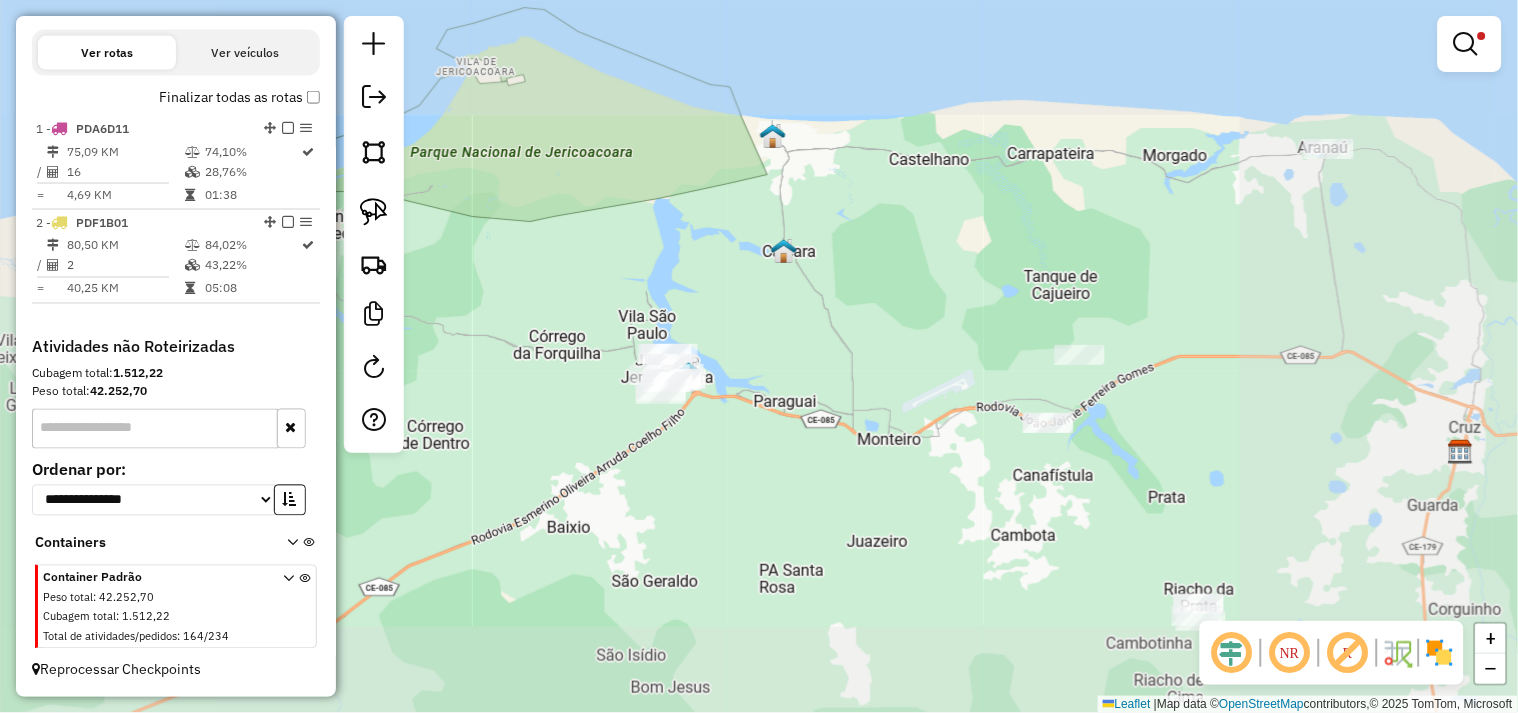 drag, startPoint x: 881, startPoint y: 515, endPoint x: 690, endPoint y: 354, distance: 249.80392 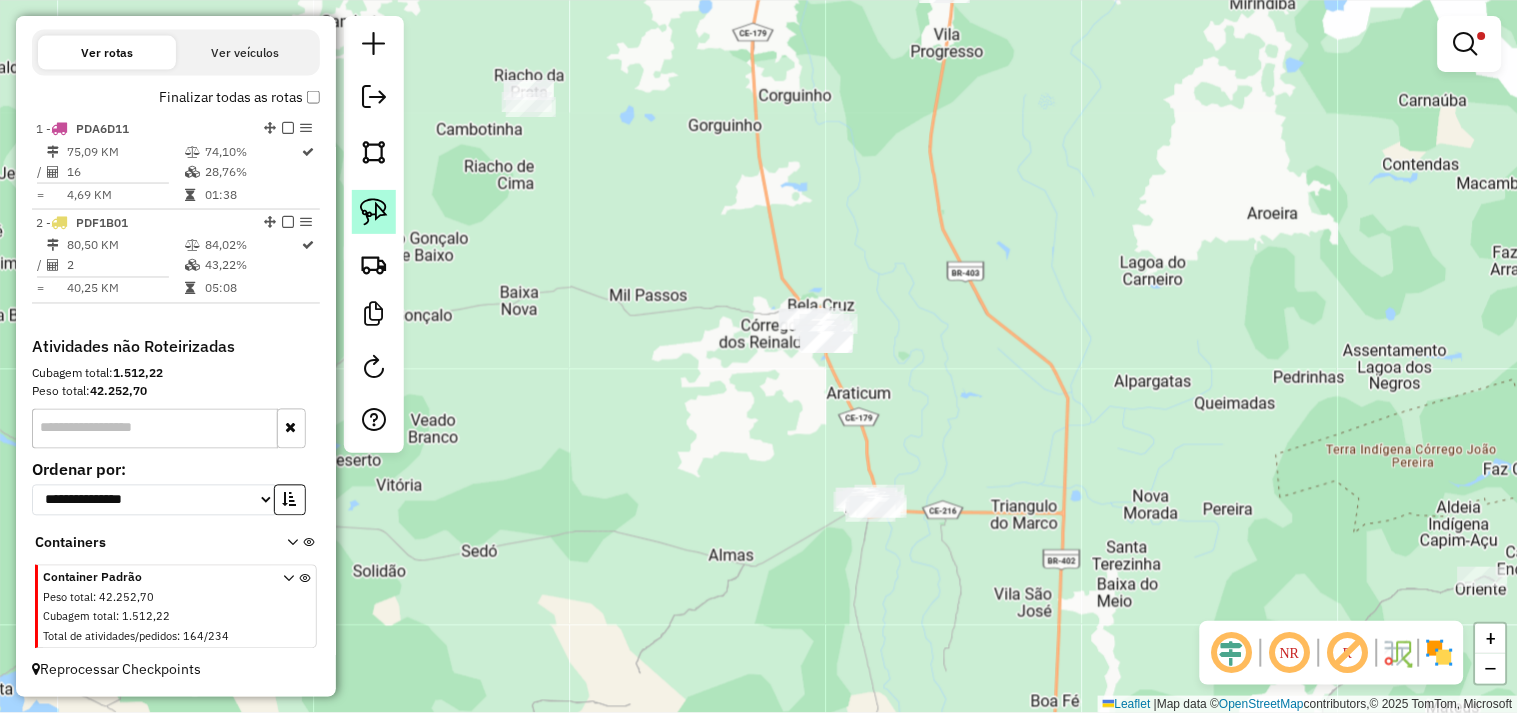 click 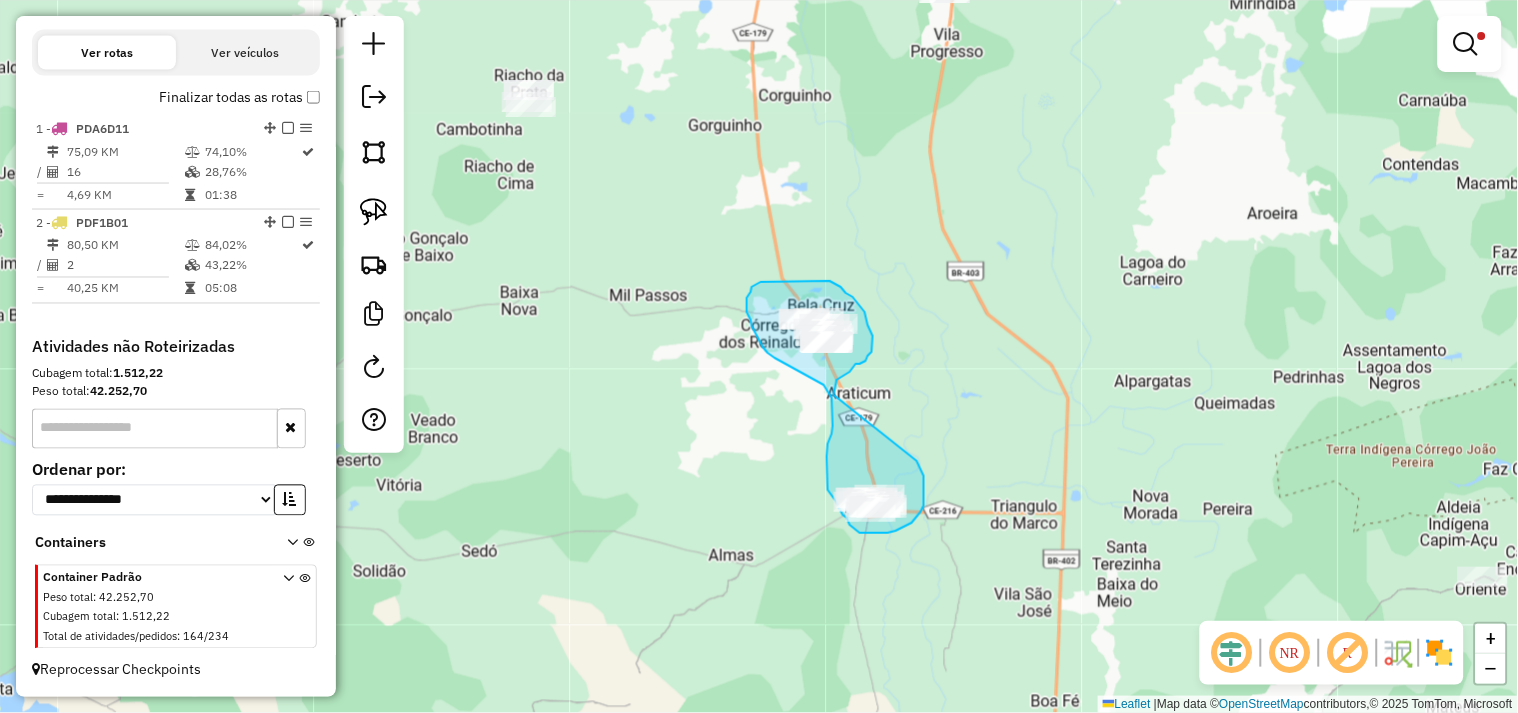 drag, startPoint x: 917, startPoint y: 461, endPoint x: 834, endPoint y: 395, distance: 106.04244 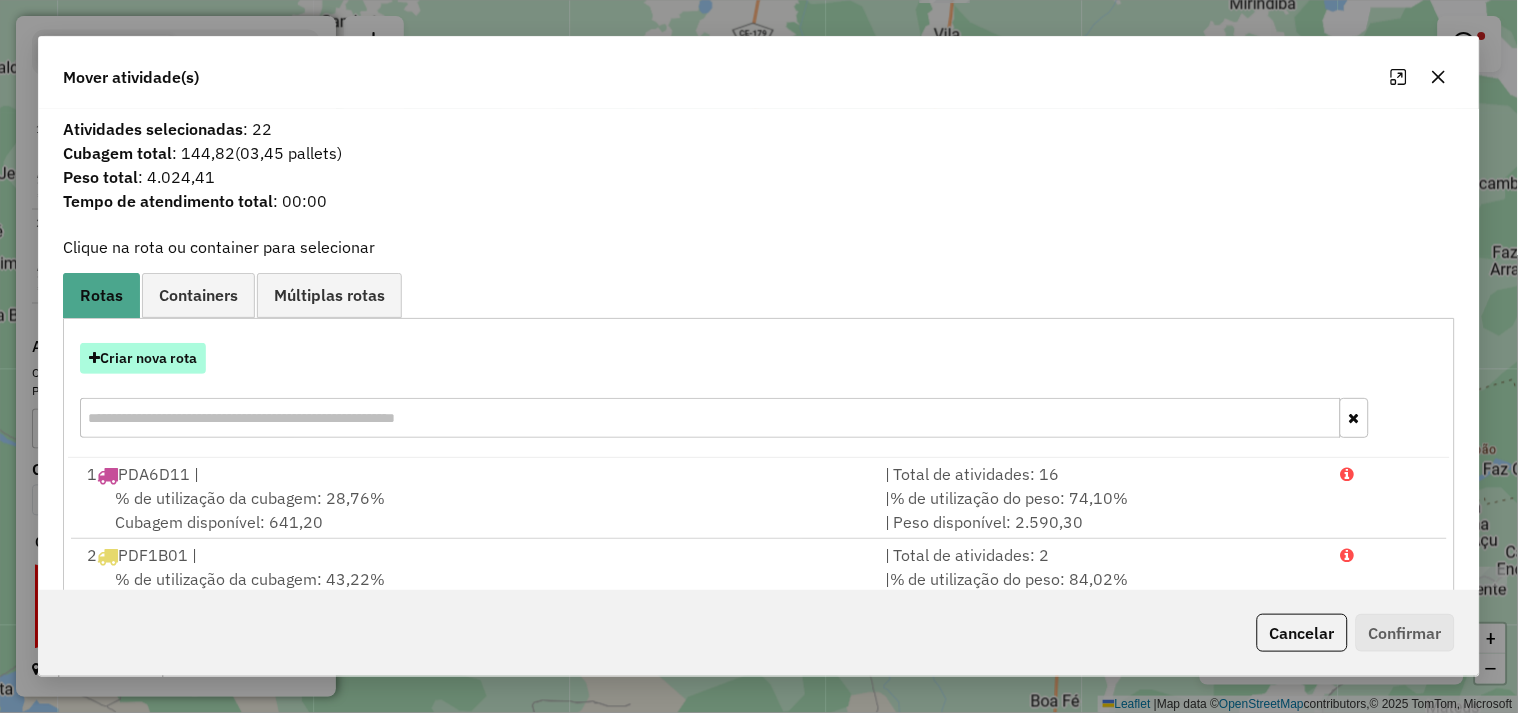 click on "Criar nova rota" at bounding box center (143, 358) 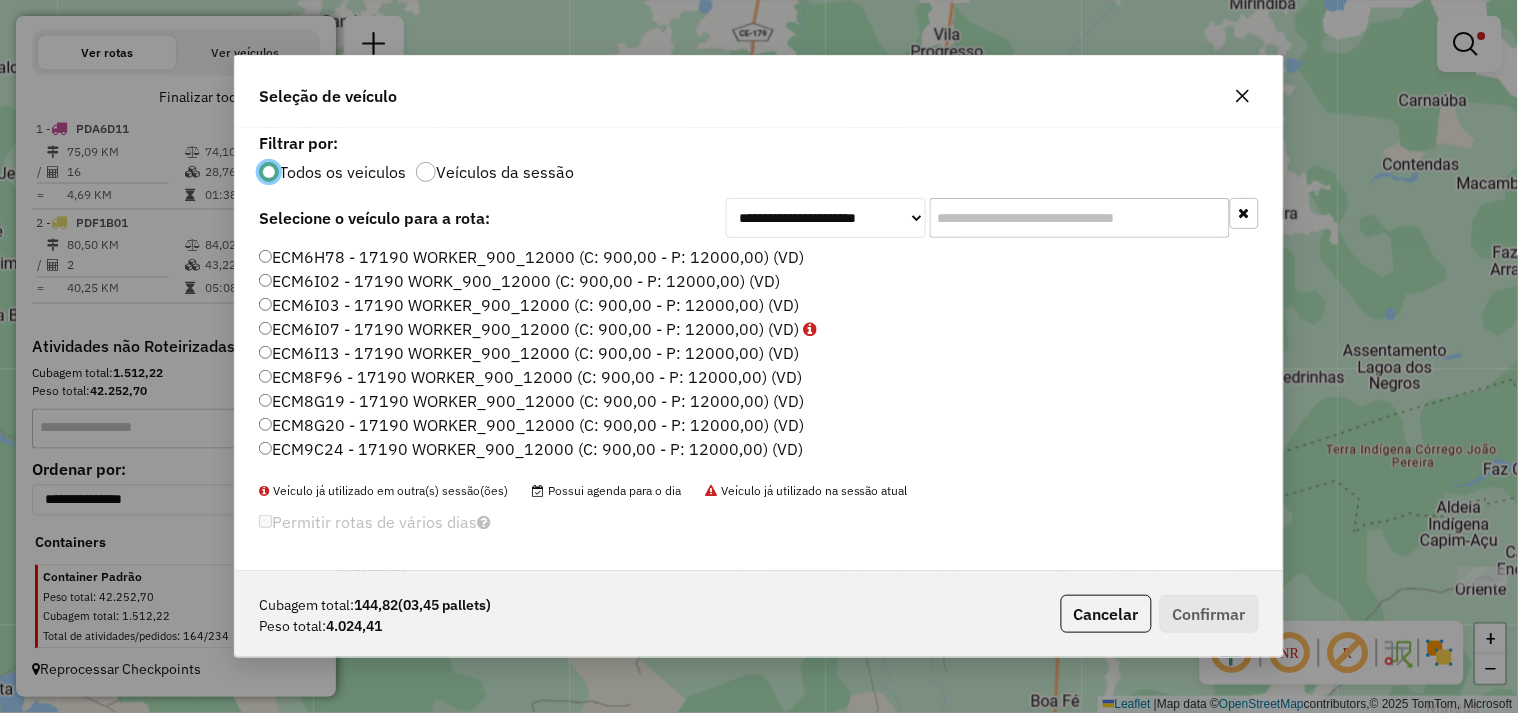 scroll, scrollTop: 11, scrollLeft: 5, axis: both 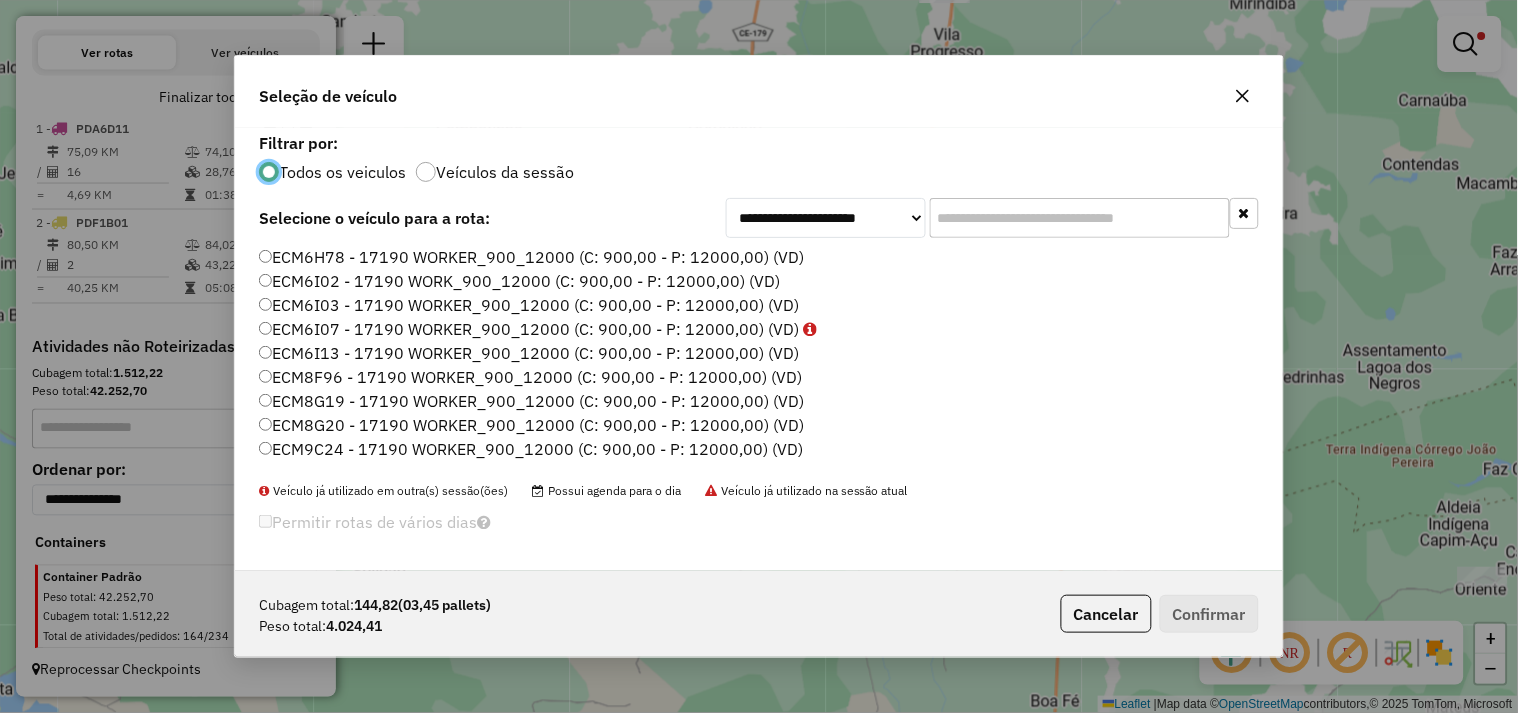 click on "ECM6I02 - 17190 WORK_900_12000 (C: 900,00 - P: 12000,00) (VD)" 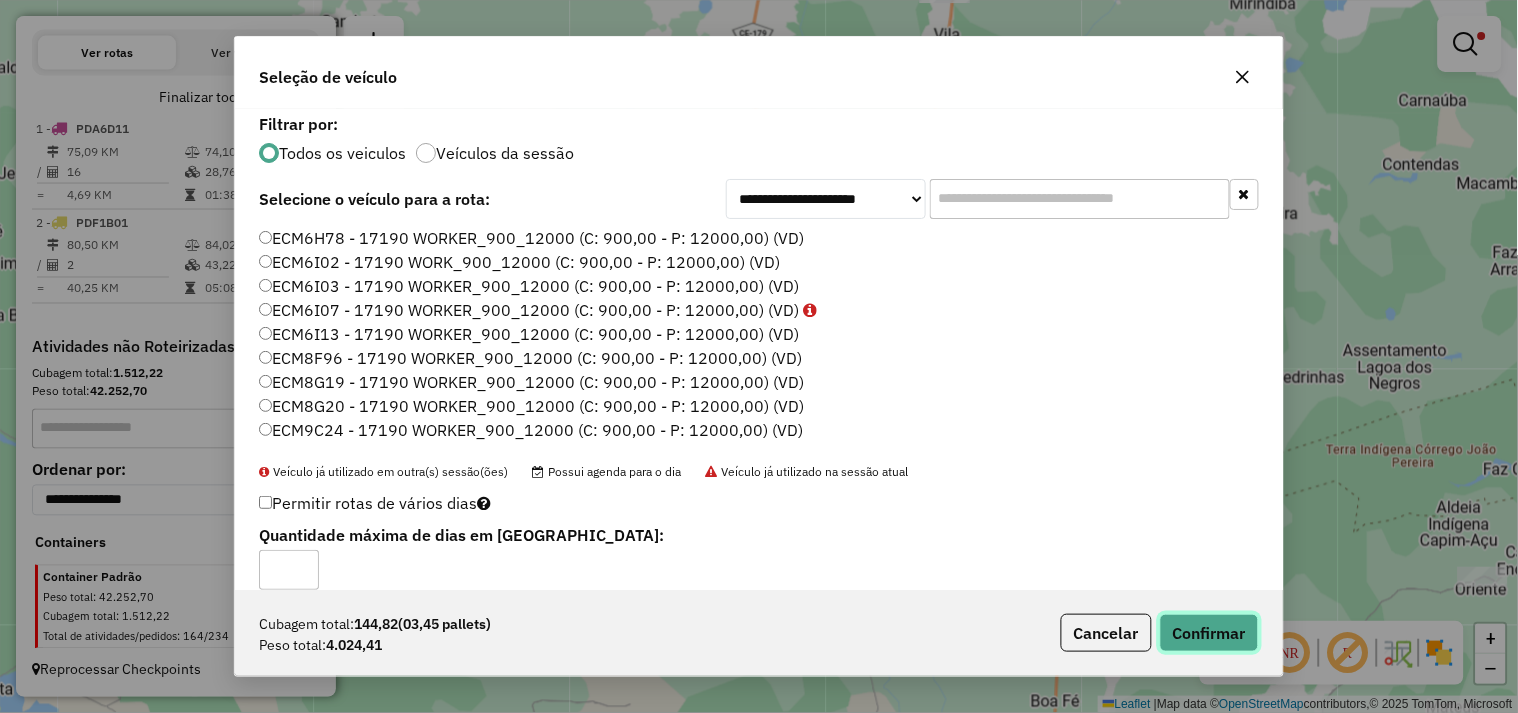 click on "Confirmar" 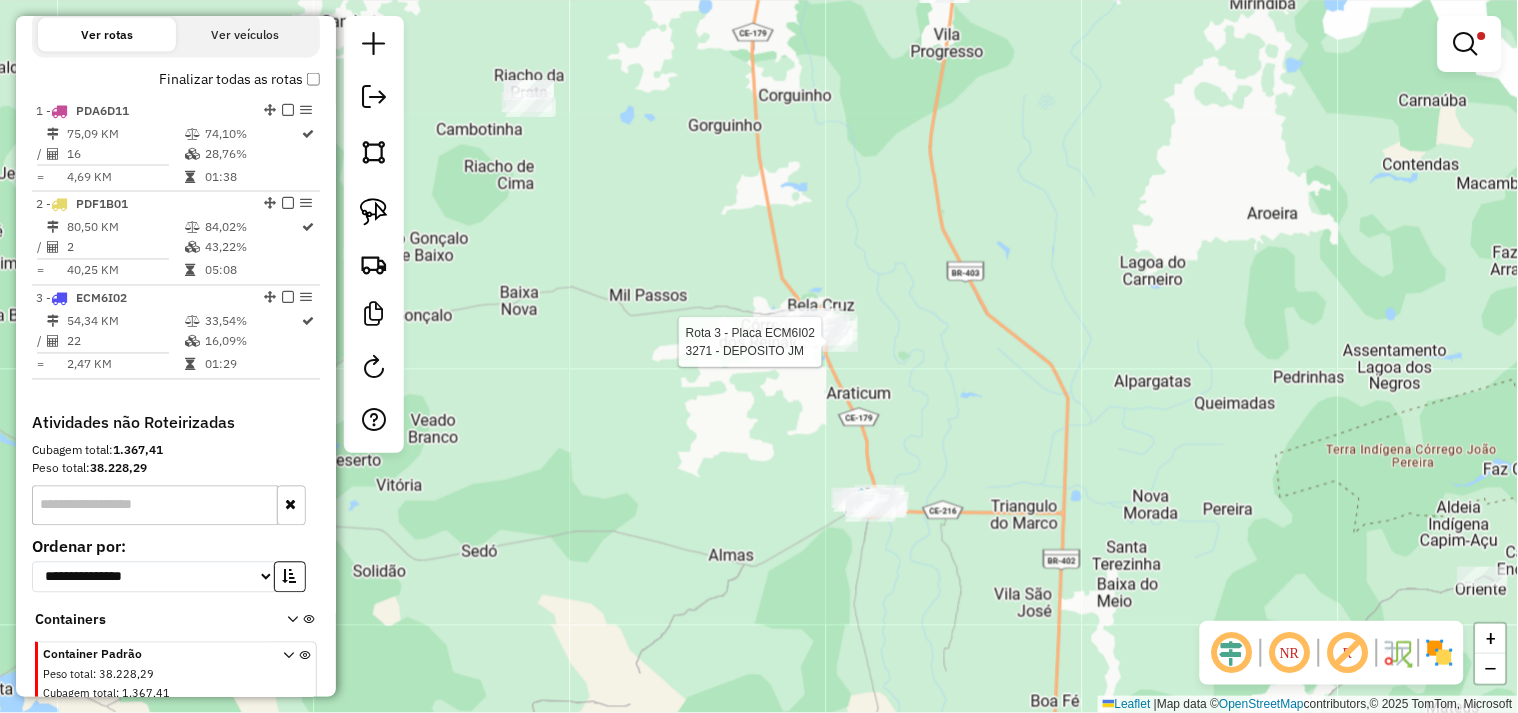 select on "**********" 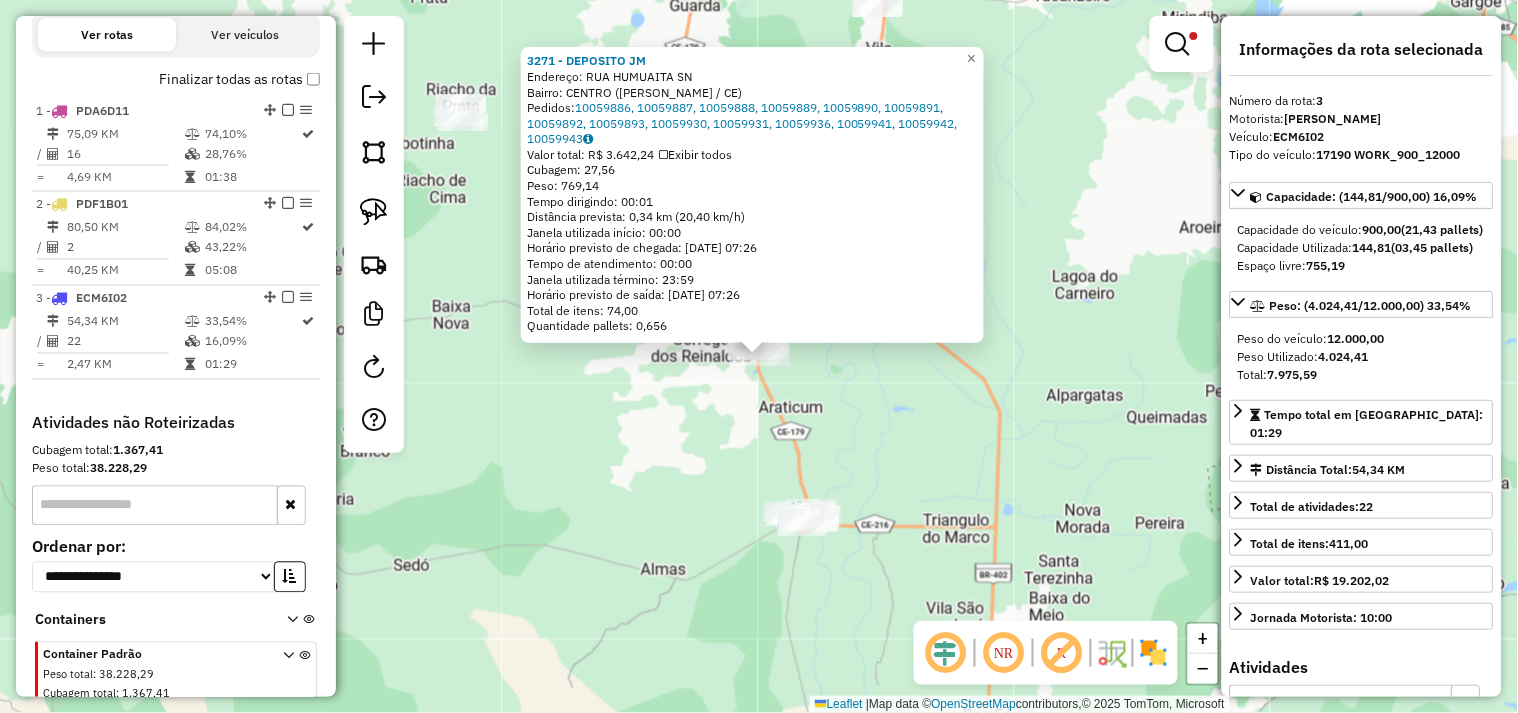 scroll, scrollTop: 767, scrollLeft: 0, axis: vertical 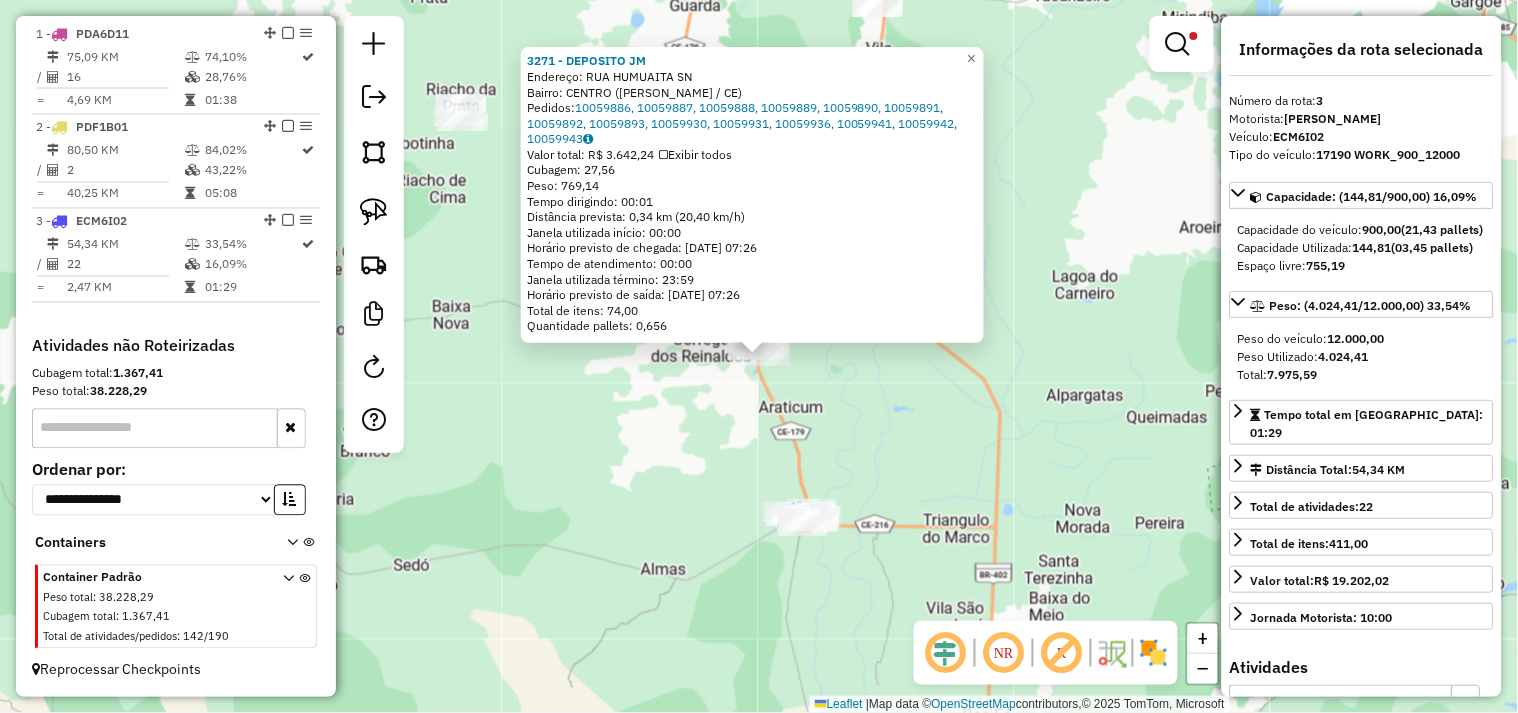 click on "3271 - DEPOSITO JM  Endereço:  RUA HUMUAITA SN   Bairro: CENTRO (BELA CRUZ / CE)   Pedidos:  10059886, 10059887, 10059888, 10059889, 10059890, 10059891, 10059892, 10059893, 10059930, 10059931, 10059936, 10059941, 10059942, 10059943   Valor total: R$ 3.642,24   Exibir todos   Cubagem: 27,56  Peso: 769,14  Tempo dirigindo: 00:01   Distância prevista: 0,34 km (20,40 km/h)   [GEOGRAPHIC_DATA] utilizada início: 00:00   Horário previsto de chegada: [DATE] 07:26   Tempo de atendimento: 00:00   Janela utilizada término: 23:59   Horário previsto de saída: [DATE] 07:26   Total de itens: 74,00   Quantidade pallets: 0,656  × Limpar filtros Janela de atendimento Grade de atendimento Capacidade Transportadoras Veículos Cliente Pedidos  Rotas Selecione os dias de semana para filtrar as janelas de atendimento  Seg   Ter   Qua   Qui   Sex   Sáb   Dom  Informe o período da janela de atendimento: De: Até:  Filtrar exatamente a janela do cliente  Considerar janela de atendimento padrão   Seg   Ter   Qua   Qui   Sex  +" 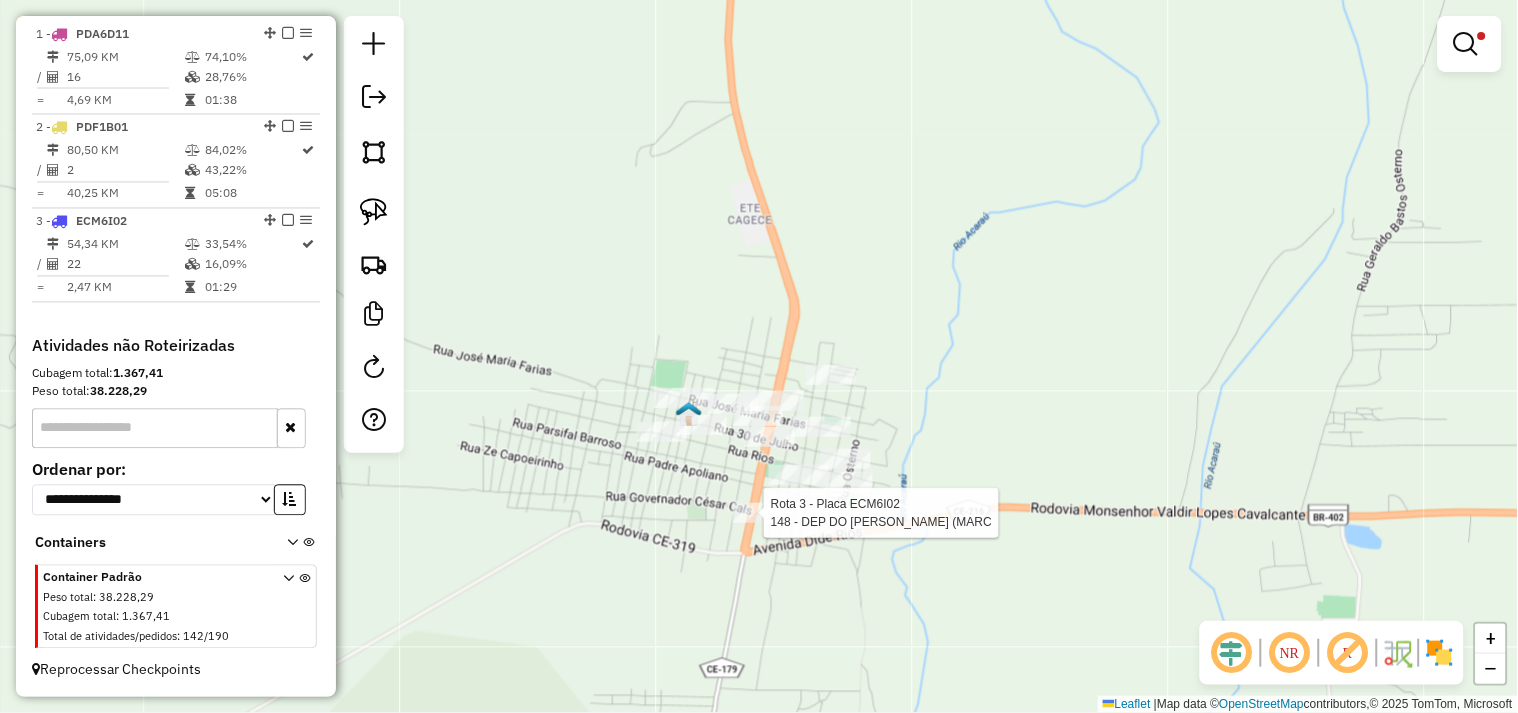 select on "**********" 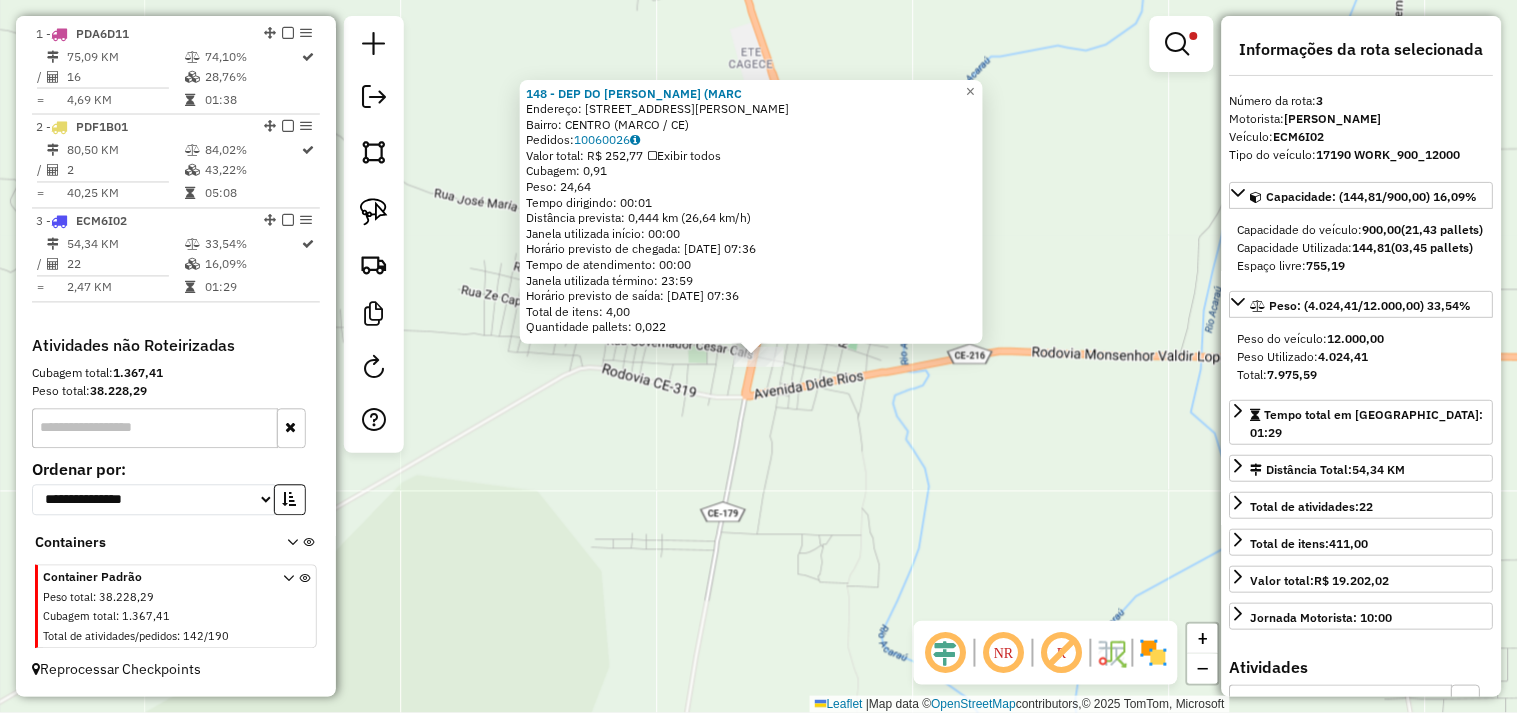click on "148 - DEP DO EDUARDO (MARC  Endereço:  RUA GOVER CESAR CALS 423   Bairro: CENTRO (MARCO / CE)   Pedidos:  10060026   Valor total: R$ 252,77   Exibir todos   Cubagem: 0,91  Peso: 24,64  Tempo dirigindo: 00:01   Distância prevista: 0,444 km (26,64 km/h)   Janela utilizada início: 00:00   Horário previsto de chegada: 11/07/2025 07:36   Tempo de atendimento: 00:00   Janela utilizada término: 23:59   Horário previsto de saída: 11/07/2025 07:36   Total de itens: 4,00   Quantidade pallets: 0,022  × Limpar filtros Janela de atendimento Grade de atendimento Capacidade Transportadoras Veículos Cliente Pedidos  Rotas Selecione os dias de semana para filtrar as janelas de atendimento  Seg   Ter   Qua   Qui   Sex   Sáb   Dom  Informe o período da janela de atendimento: De: Até:  Filtrar exatamente a janela do cliente  Considerar janela de atendimento padrão  Selecione os dias de semana para filtrar as grades de atendimento  Seg   Ter   Qua   Qui   Sex   Sáb   Dom   Peso mínimo:   Peso máximo:   De:   De:" 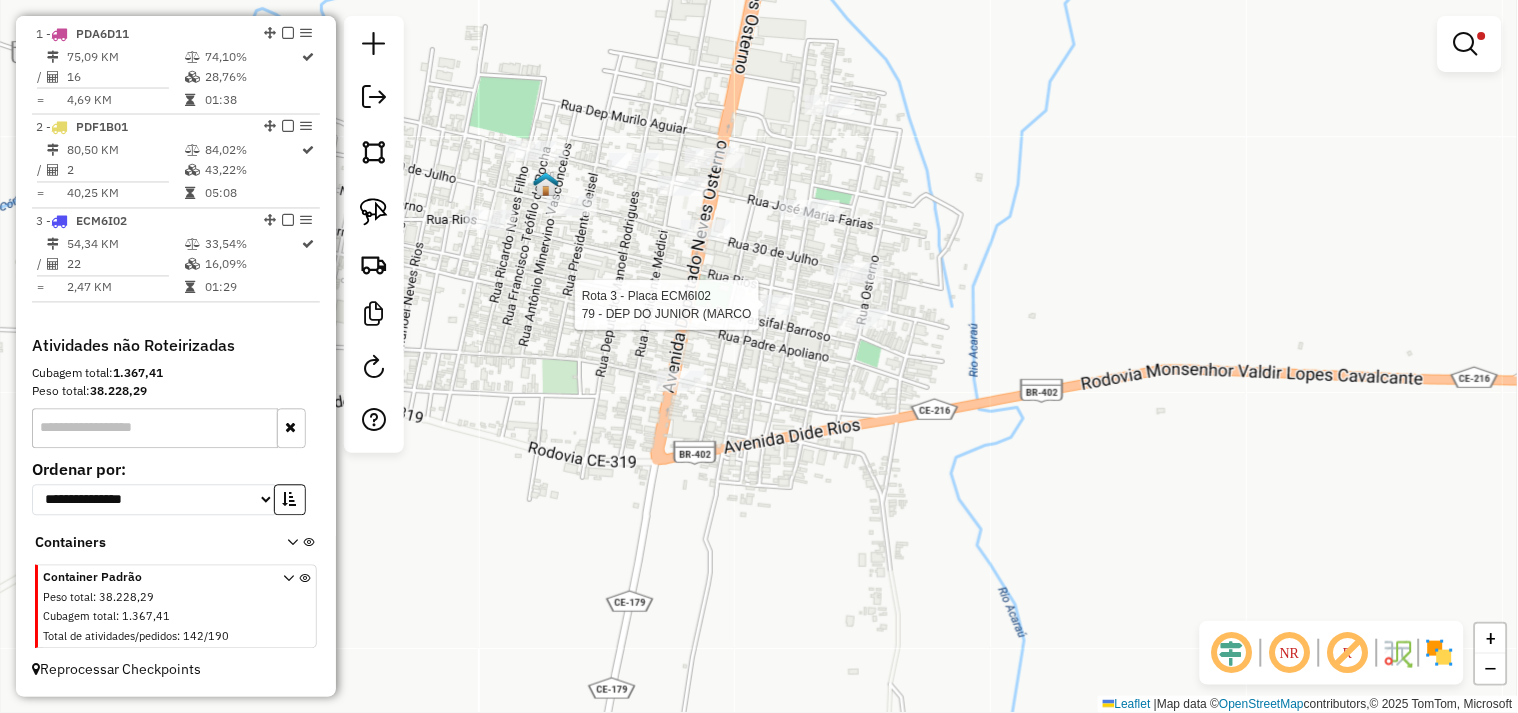 select on "**********" 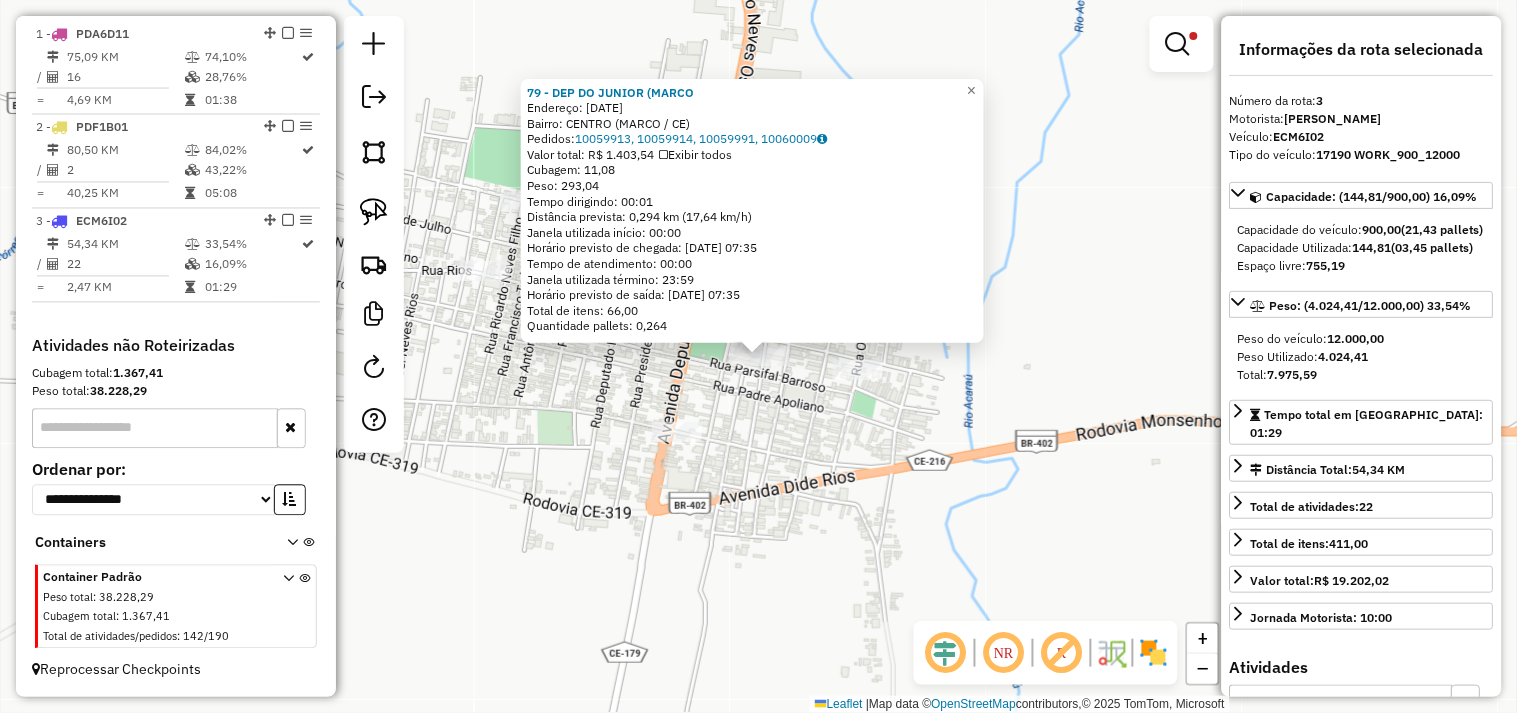 click on "79 - DEP DO JUNIOR (MARCO  Endereço:  22 DE NOVEMBRO 10   Bairro: CENTRO (MARCO / CE)   Pedidos:  10059913, 10059914, 10059991, 10060009   Valor total: R$ 1.403,54   Exibir todos   Cubagem: 11,08  Peso: 293,04  Tempo dirigindo: 00:01   Distância prevista: 0,294 km (17,64 km/h)   Janela utilizada início: 00:00   Horário previsto de chegada: 11/07/2025 07:35   Tempo de atendimento: 00:00   Janela utilizada término: 23:59   Horário previsto de saída: 11/07/2025 07:35   Total de itens: 66,00   Quantidade pallets: 0,264  × Limpar filtros Janela de atendimento Grade de atendimento Capacidade Transportadoras Veículos Cliente Pedidos  Rotas Selecione os dias de semana para filtrar as janelas de atendimento  Seg   Ter   Qua   Qui   Sex   Sáb   Dom  Informe o período da janela de atendimento: De: Até:  Filtrar exatamente a janela do cliente  Considerar janela de atendimento padrão  Selecione os dias de semana para filtrar as grades de atendimento  Seg   Ter   Qua   Qui   Sex   Sáb   Dom   Peso mínimo:  +" 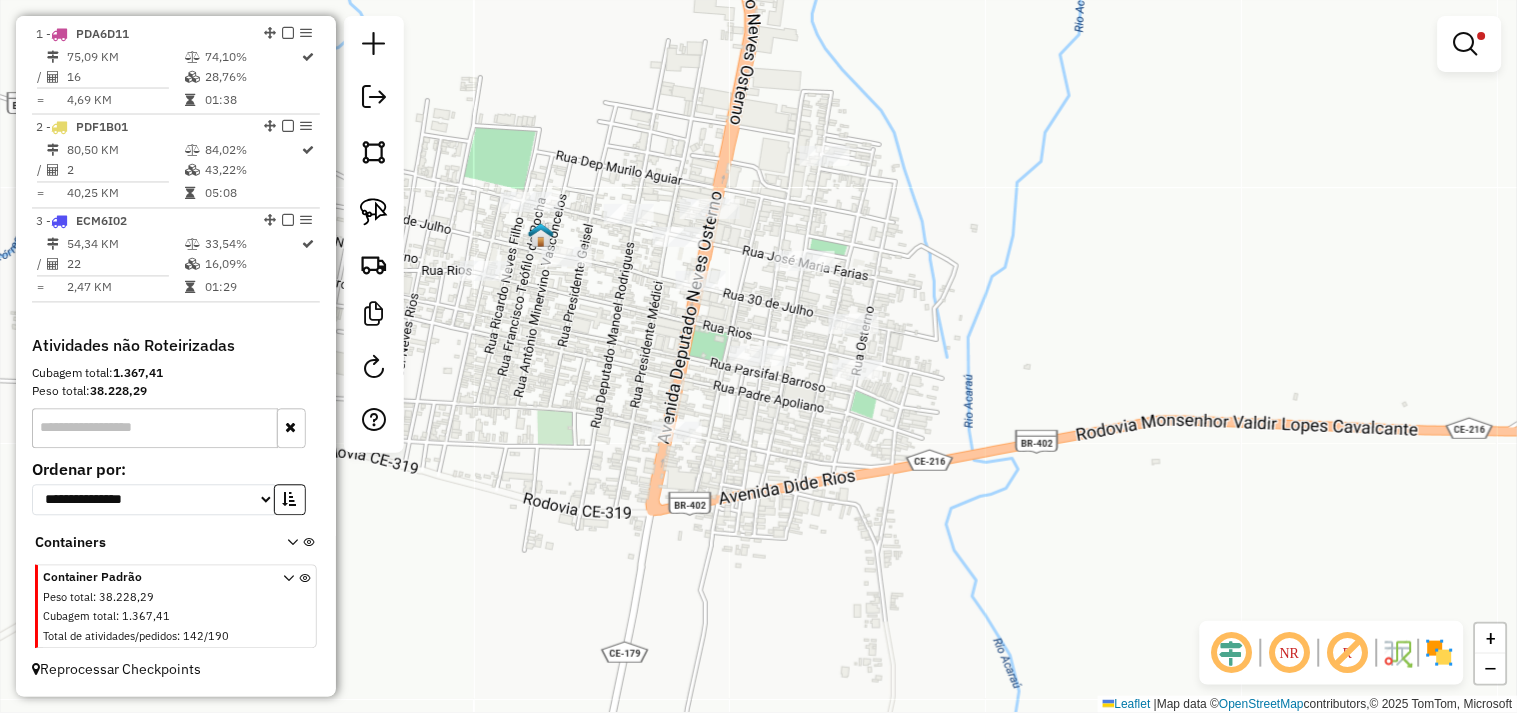 click on "Limpar filtros Janela de atendimento Grade de atendimento Capacidade Transportadoras Veículos Cliente Pedidos  Rotas Selecione os dias de semana para filtrar as janelas de atendimento  Seg   Ter   Qua   Qui   Sex   Sáb   Dom  Informe o período da janela de atendimento: De: Até:  Filtrar exatamente a janela do cliente  Considerar janela de atendimento padrão  Selecione os dias de semana para filtrar as grades de atendimento  Seg   Ter   Qua   Qui   Sex   Sáb   Dom   Considerar clientes sem dia de atendimento cadastrado  Clientes fora do dia de atendimento selecionado Filtrar as atividades entre os valores definidos abaixo:  Peso mínimo:   Peso máximo:   Cubagem mínima:   Cubagem máxima:   De:   Até:  Filtrar as atividades entre o tempo de atendimento definido abaixo:  De:   Até:   Considerar capacidade total dos clientes não roteirizados Transportadora: Selecione um ou mais itens Tipo de veículo: Selecione um ou mais itens Veículo: Selecione um ou mais itens Motorista: Selecione um ou mais itens" 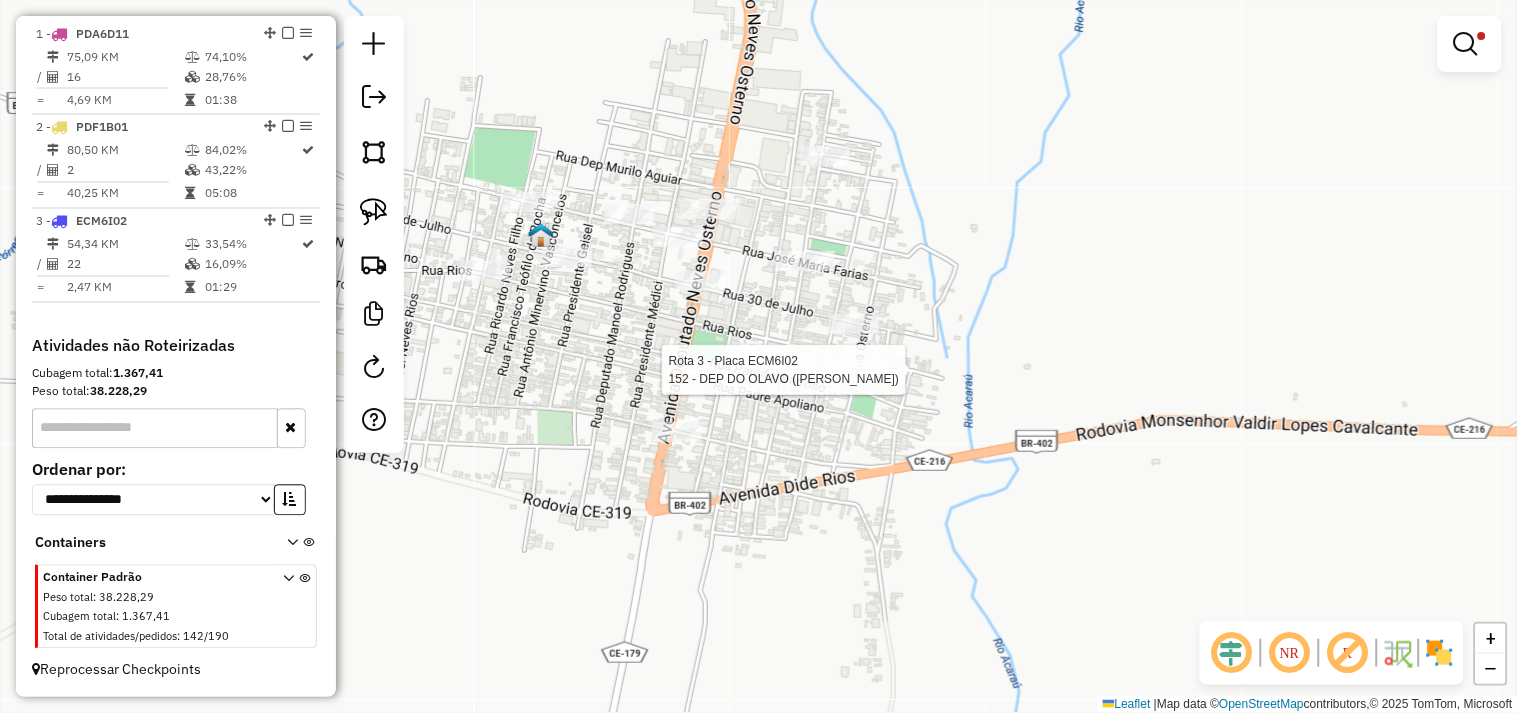 select on "**********" 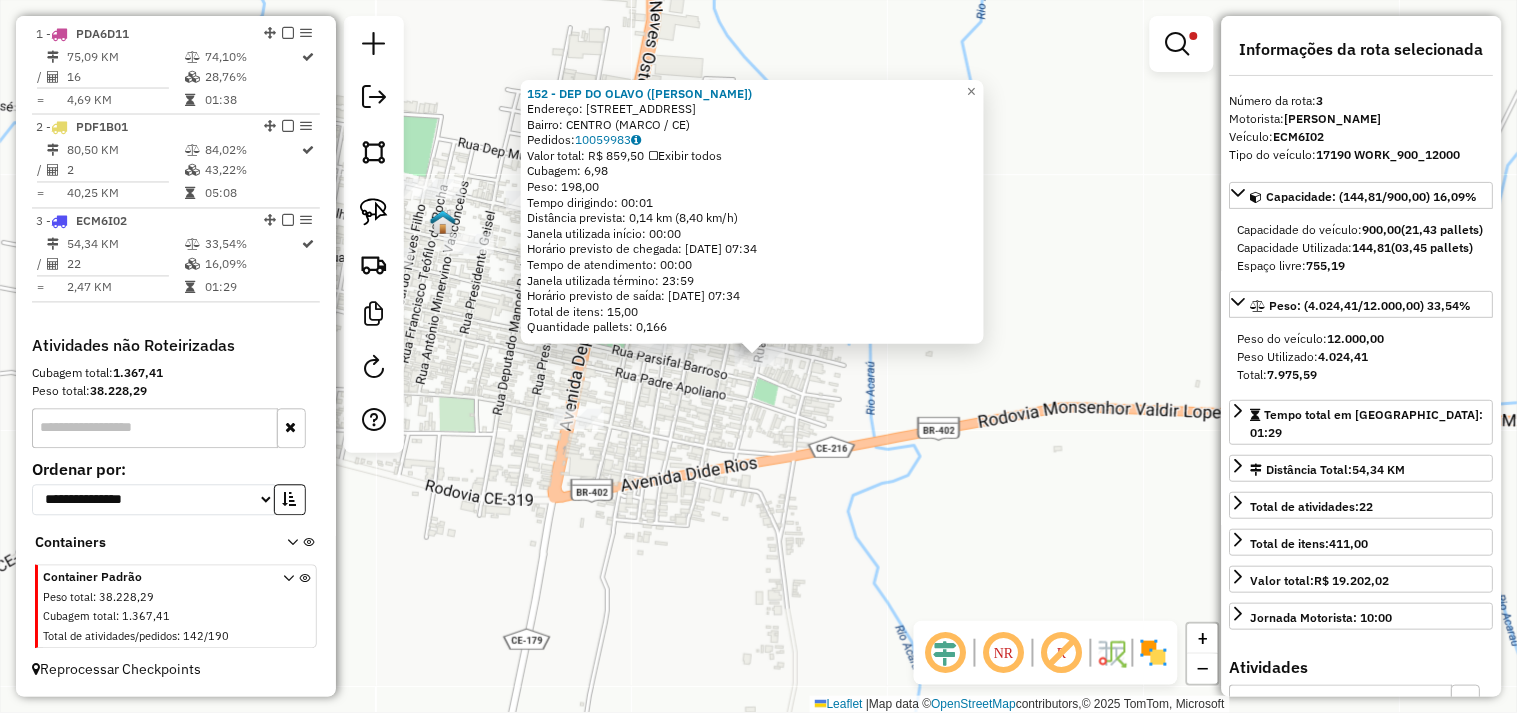 click on "152 - DEP DO OLAVO (MARCO)  Endereço:  RUA RIOS 222   Bairro: CENTRO (MARCO / CE)   Pedidos:  10059983   Valor total: R$ 859,50   Exibir todos   Cubagem: 6,98  Peso: 198,00  Tempo dirigindo: 00:01   Distância prevista: 0,14 km (8,40 km/h)   Janela utilizada início: 00:00   Horário previsto de chegada: 11/07/2025 07:34   Tempo de atendimento: 00:00   Janela utilizada término: 23:59   Horário previsto de saída: 11/07/2025 07:34   Total de itens: 15,00   Quantidade pallets: 0,166  × Limpar filtros Janela de atendimento Grade de atendimento Capacidade Transportadoras Veículos Cliente Pedidos  Rotas Selecione os dias de semana para filtrar as janelas de atendimento  Seg   Ter   Qua   Qui   Sex   Sáb   Dom  Informe o período da janela de atendimento: De: Até:  Filtrar exatamente a janela do cliente  Considerar janela de atendimento padrão  Selecione os dias de semana para filtrar as grades de atendimento  Seg   Ter   Qua   Qui   Sex   Sáb   Dom   Considerar clientes sem dia de atendimento cadastrado +" 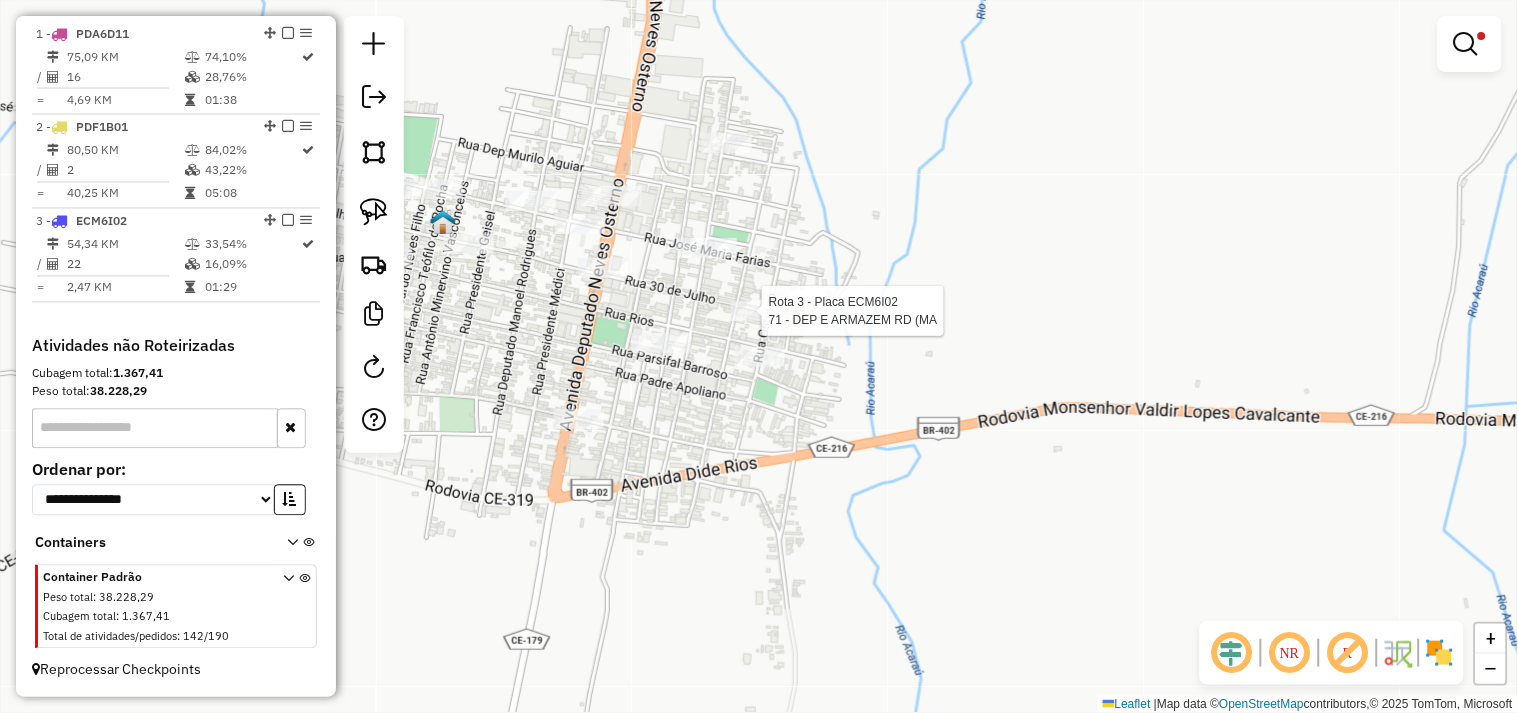 select on "**********" 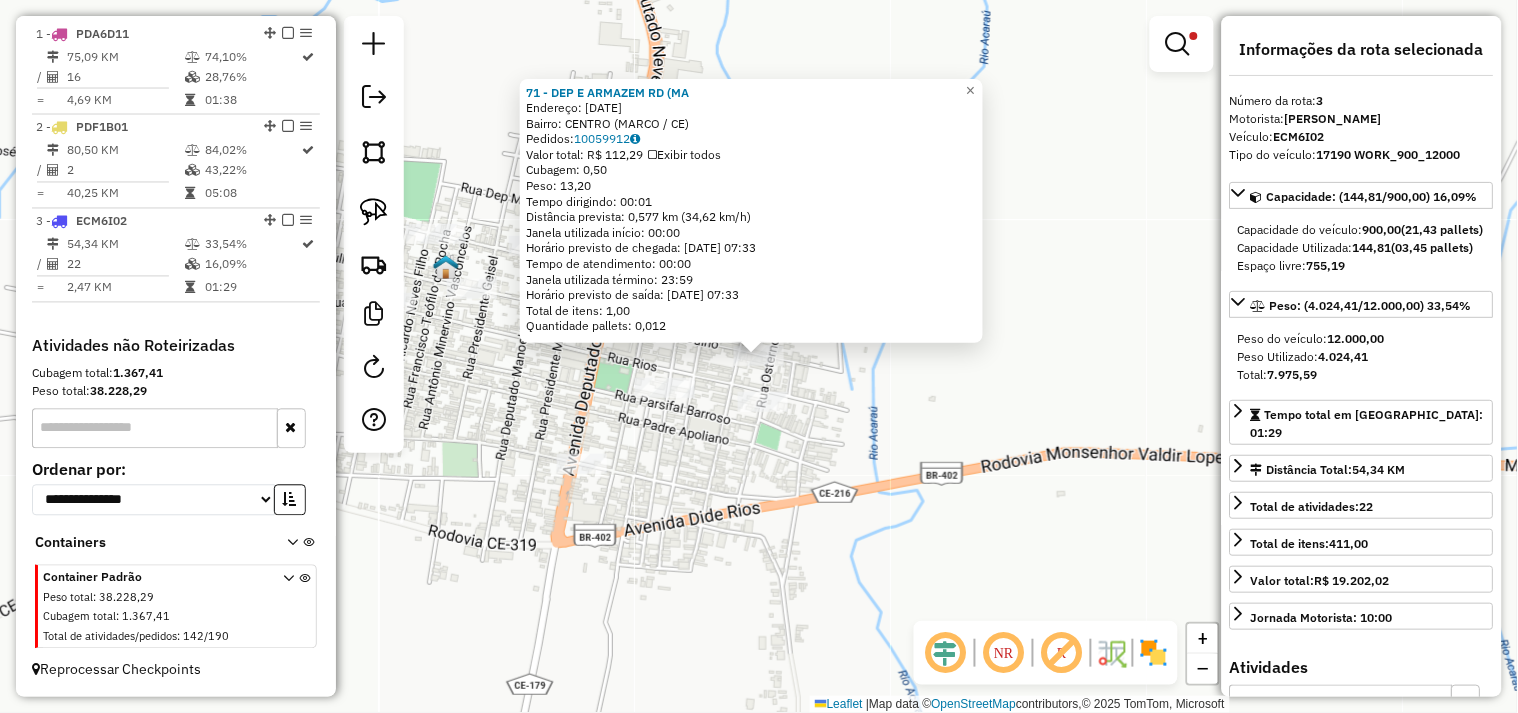 click on "71 - DEP E ARMAZEM RD (MA  Endereço:  30 DE JULHO 207   Bairro: CENTRO (MARCO / CE)   Pedidos:  10059912   Valor total: R$ 112,29   Exibir todos   Cubagem: 0,50  Peso: 13,20  Tempo dirigindo: 00:01   Distância prevista: 0,577 km (34,62 km/h)   Janela utilizada início: 00:00   Horário previsto de chegada: 11/07/2025 07:33   Tempo de atendimento: 00:00   Janela utilizada término: 23:59   Horário previsto de saída: 11/07/2025 07:33   Total de itens: 1,00   Quantidade pallets: 0,012  × Limpar filtros Janela de atendimento Grade de atendimento Capacidade Transportadoras Veículos Cliente Pedidos  Rotas Selecione os dias de semana para filtrar as janelas de atendimento  Seg   Ter   Qua   Qui   Sex   Sáb   Dom  Informe o período da janela de atendimento: De: Até:  Filtrar exatamente a janela do cliente  Considerar janela de atendimento padrão  Selecione os dias de semana para filtrar as grades de atendimento  Seg   Ter   Qua   Qui   Sex   Sáb   Dom   Considerar clientes sem dia de atendimento cadastrado" 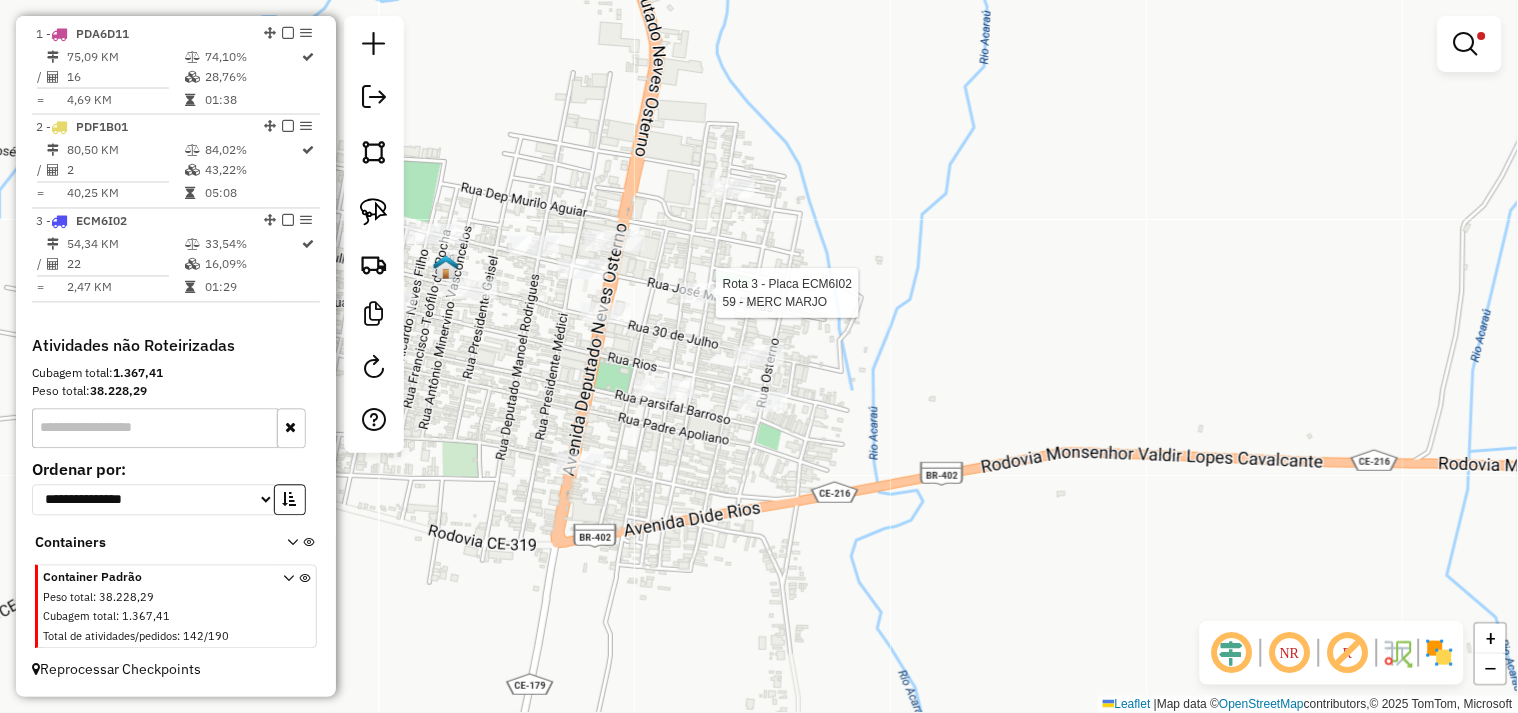 select on "**********" 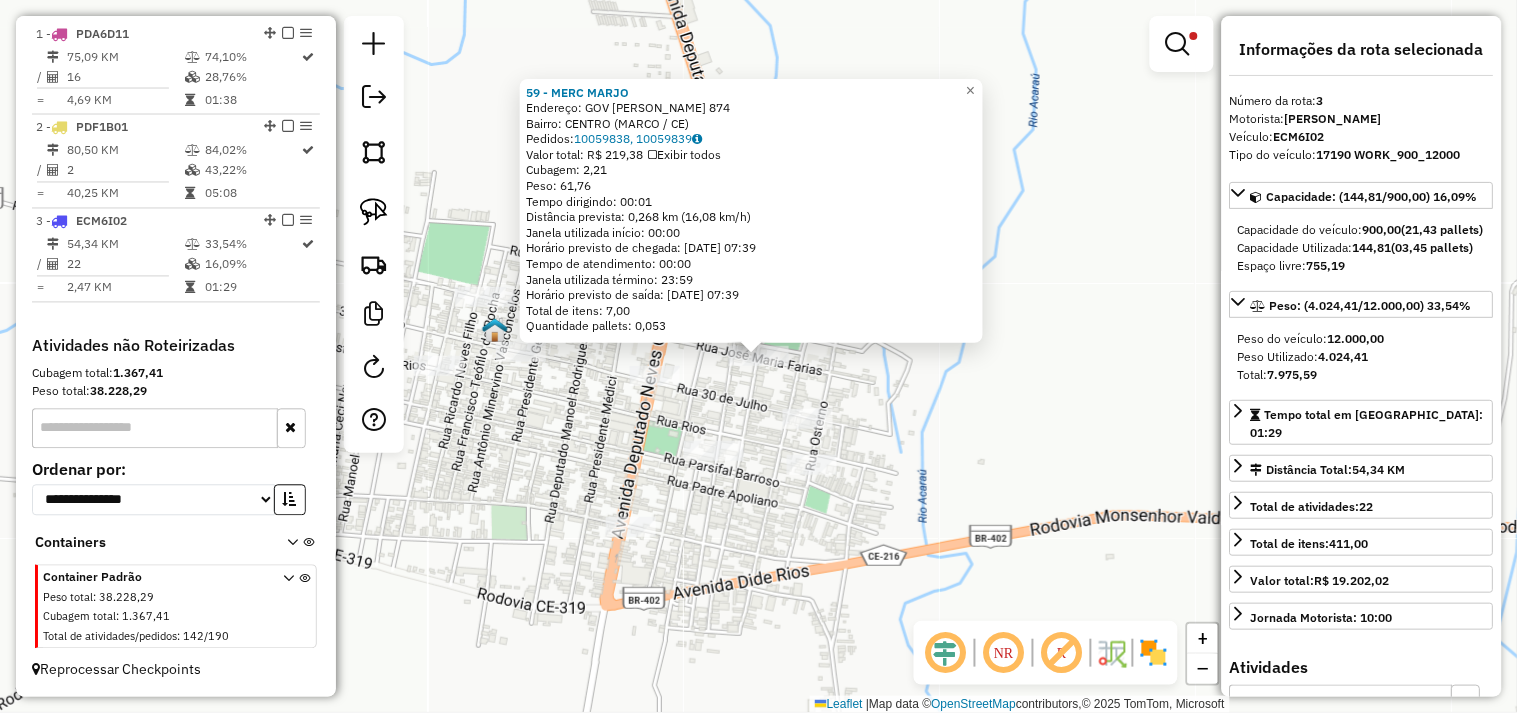 click on "59 - MERC MARJO  Endereço:  GOV RAUL BARBOSA 874   Bairro: CENTRO (MARCO / CE)   Pedidos:  10059838, 10059839   Valor total: R$ 219,38   Exibir todos   Cubagem: 2,21  Peso: 61,76  Tempo dirigindo: 00:01   Distância prevista: 0,268 km (16,08 km/h)   Janela utilizada início: 00:00   Horário previsto de chegada: 11/07/2025 07:39   Tempo de atendimento: 00:00   Janela utilizada término: 23:59   Horário previsto de saída: 11/07/2025 07:39   Total de itens: 7,00   Quantidade pallets: 0,053  × Limpar filtros Janela de atendimento Grade de atendimento Capacidade Transportadoras Veículos Cliente Pedidos  Rotas Selecione os dias de semana para filtrar as janelas de atendimento  Seg   Ter   Qua   Qui   Sex   Sáb   Dom  Informe o período da janela de atendimento: De: Até:  Filtrar exatamente a janela do cliente  Considerar janela de atendimento padrão  Selecione os dias de semana para filtrar as grades de atendimento  Seg   Ter   Qua   Qui   Sex   Sáb   Dom   Clientes fora do dia de atendimento selecionado" 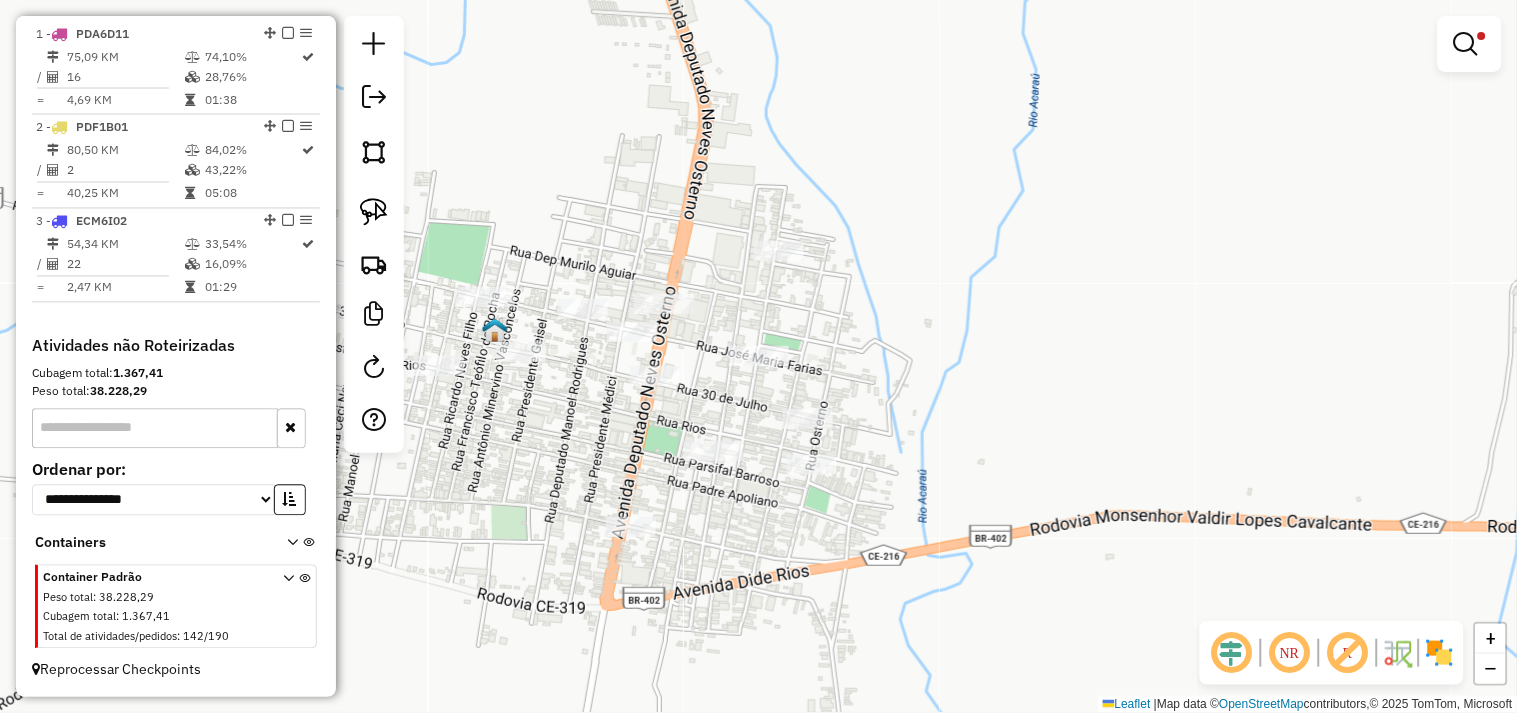 select on "**********" 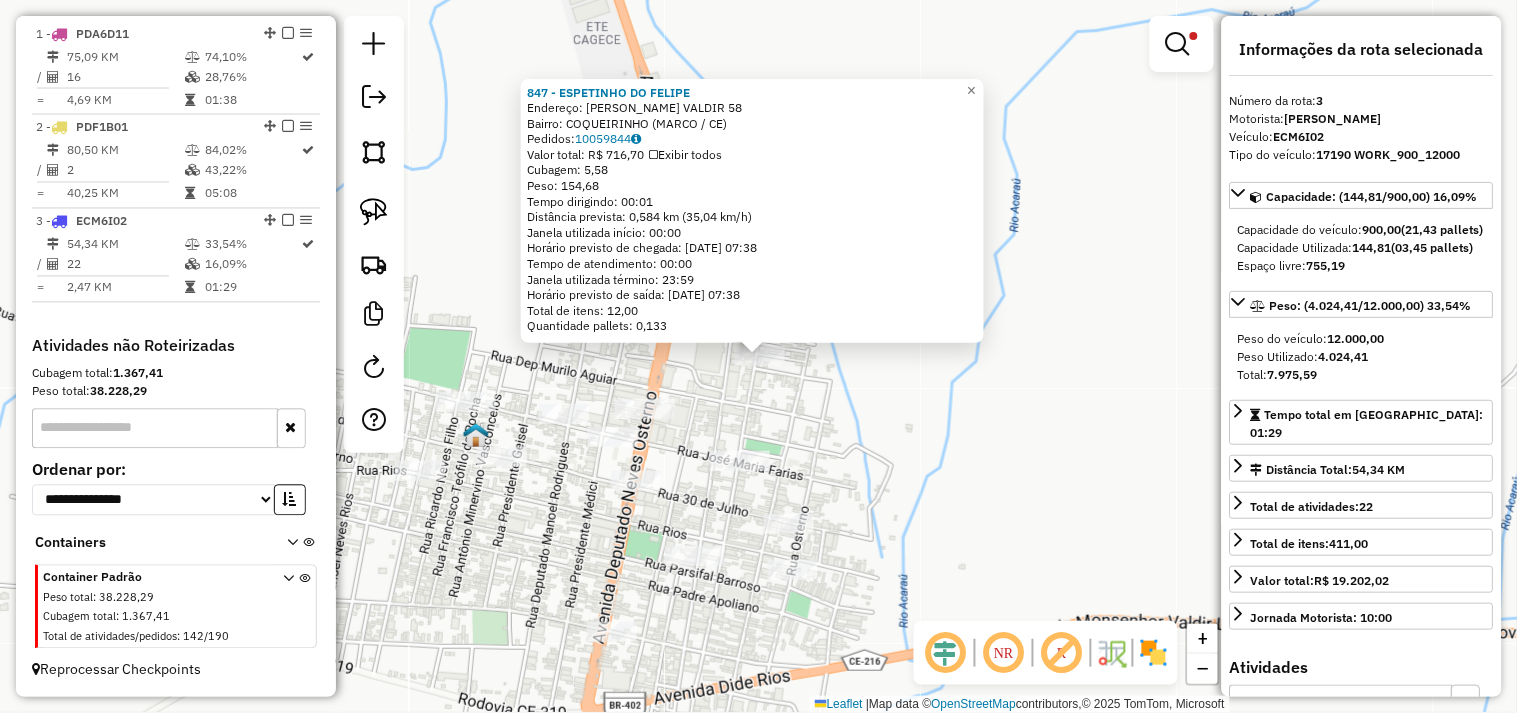 click on "Rota 3 - Placa ECM6I02  847 - ESPETINHO DO FELIPE 847 - ESPETINHO DO FELIPE  Endereço:  CJ MOSSENHOR VALDIR 58   Bairro: COQUEIRINHO (MARCO / CE)   Pedidos:  10059844   Valor total: R$ 716,70   Exibir todos   Cubagem: 5,58  Peso: 154,68  Tempo dirigindo: 00:01   Distância prevista: 0,584 km (35,04 km/h)   Janela utilizada início: 00:00   Horário previsto de chegada: 11/07/2025 07:38   Tempo de atendimento: 00:00   Janela utilizada término: 23:59   Horário previsto de saída: 11/07/2025 07:38   Total de itens: 12,00   Quantidade pallets: 0,133  × Limpar filtros Janela de atendimento Grade de atendimento Capacidade Transportadoras Veículos Cliente Pedidos  Rotas Selecione os dias de semana para filtrar as janelas de atendimento  Seg   Ter   Qua   Qui   Sex   Sáb   Dom  Informe o período da janela de atendimento: De: Até:  Filtrar exatamente a janela do cliente  Considerar janela de atendimento padrão  Selecione os dias de semana para filtrar as grades de atendimento  Seg   Ter   Qua   Qui   Sex  De:" 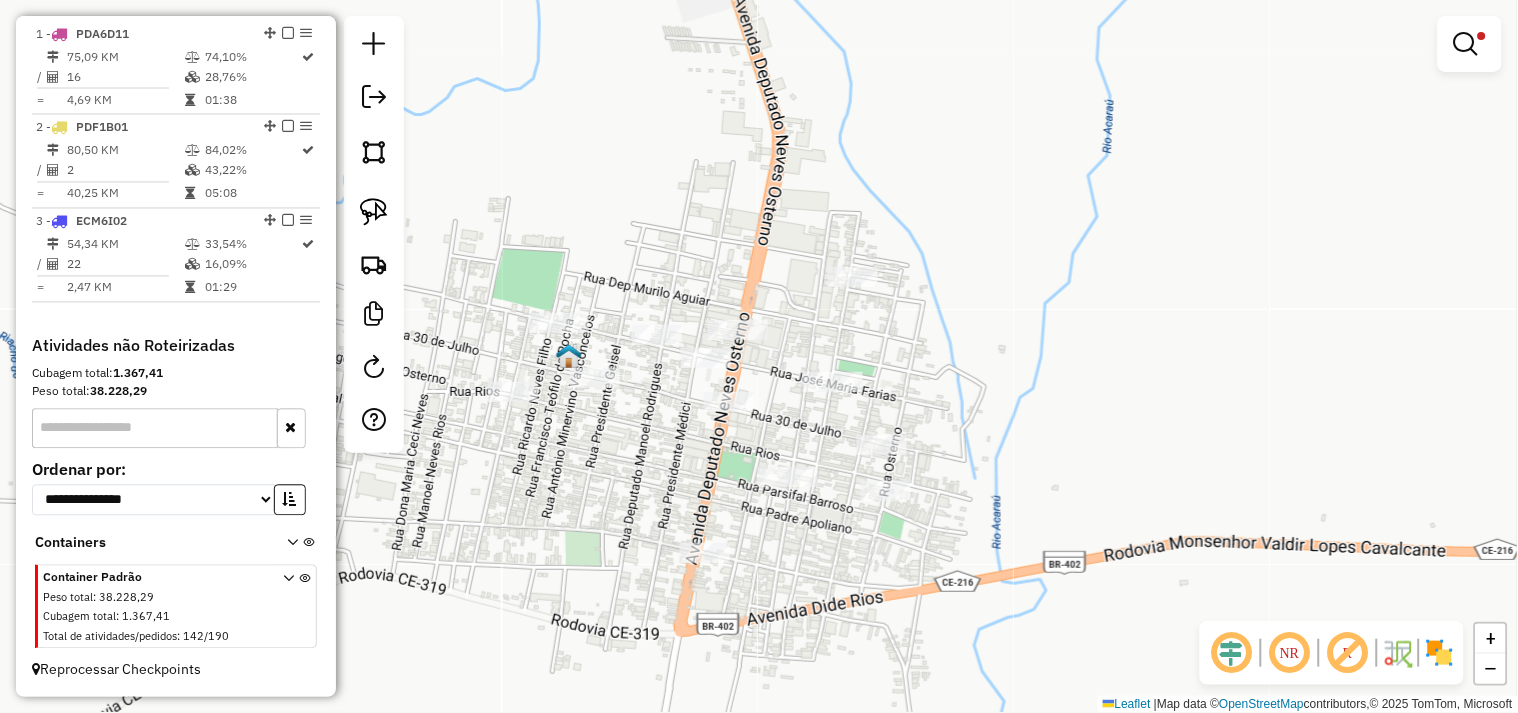 drag, startPoint x: 722, startPoint y: 404, endPoint x: 801, endPoint y: 302, distance: 129.0155 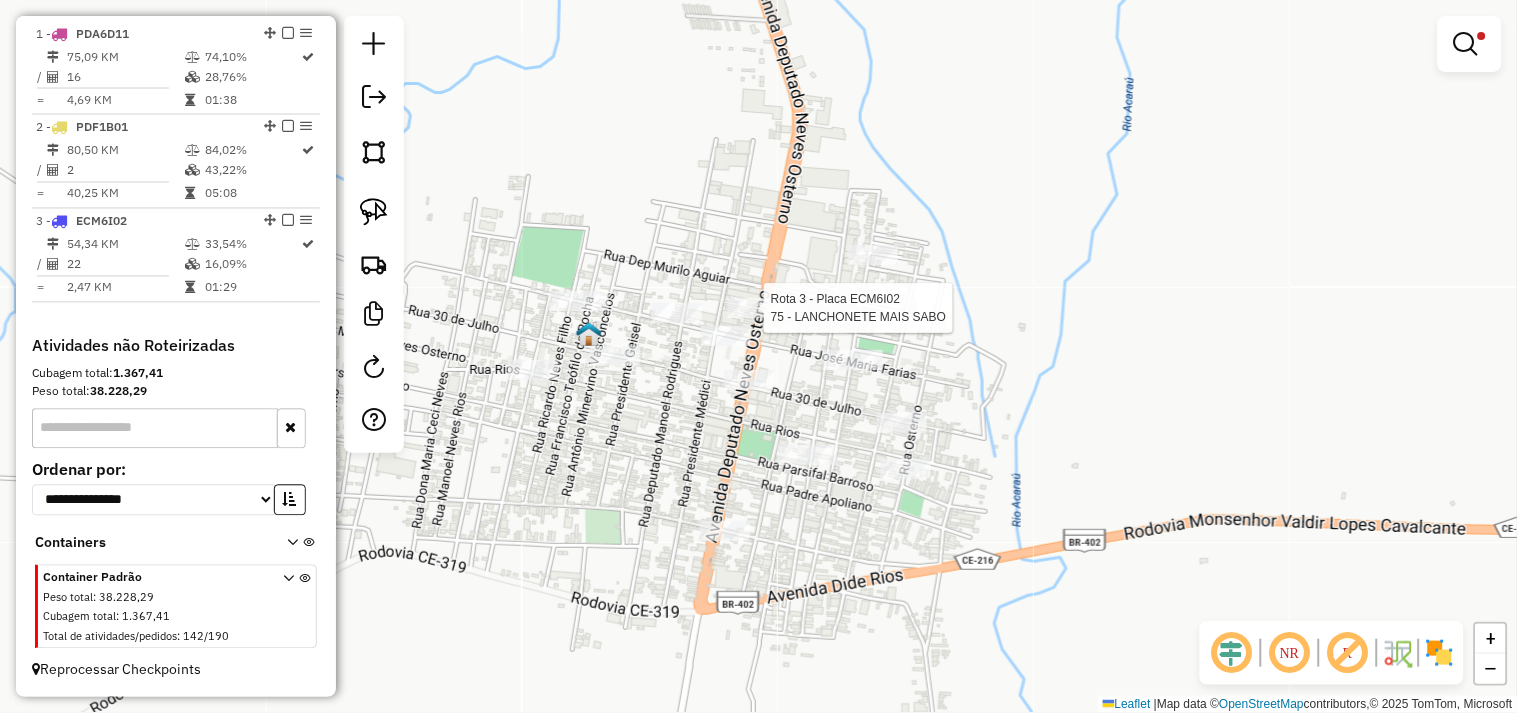 select on "**********" 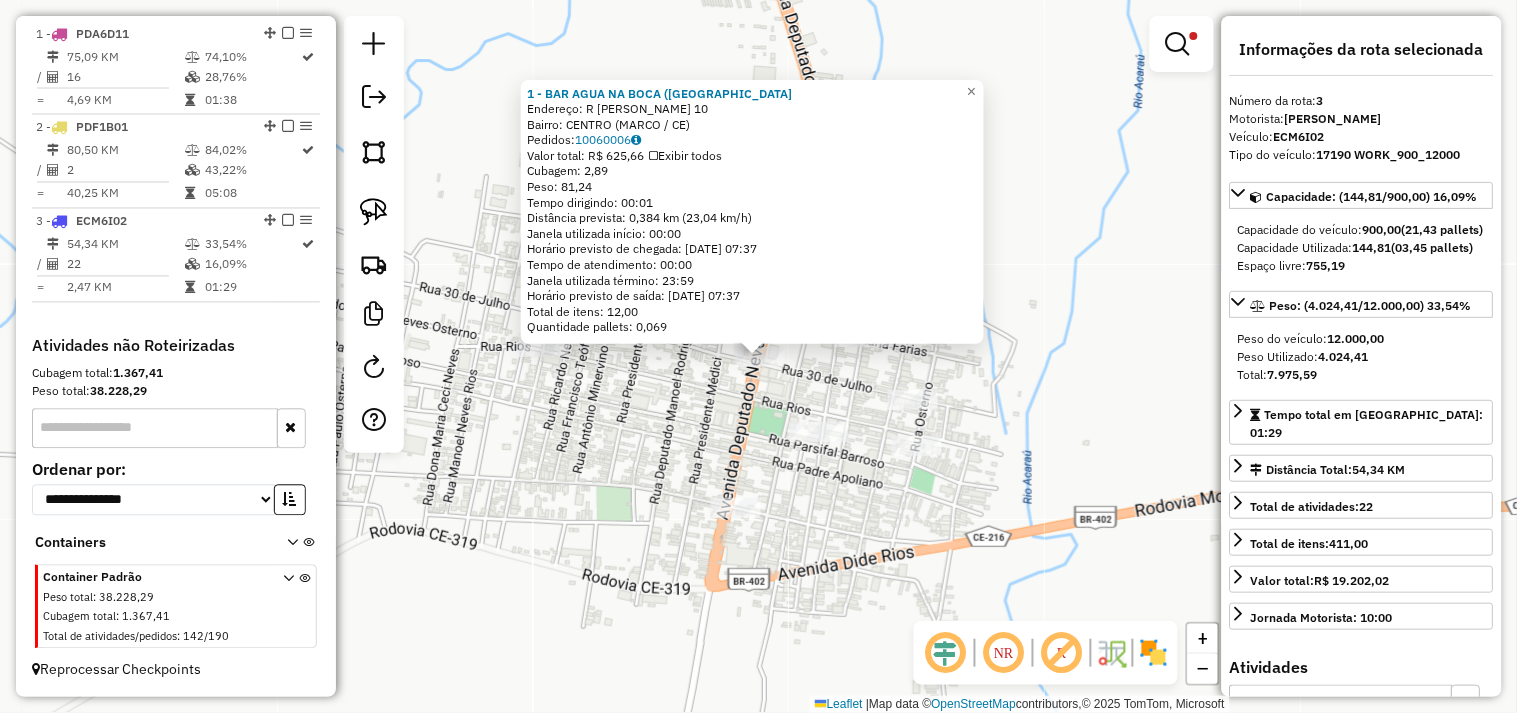click on "1 - BAR AGUA NA BOCA (MA  Endereço:  R [PERSON_NAME] 10   Bairro: CENTRO (MARCO / CE)   Pedidos:  10060006   Valor total: R$ 625,66   Exibir todos   Cubagem: 2,89  Peso: 81,24  Tempo dirigindo: 00:01   Distância prevista: 0,384 km (23,04 km/h)   [GEOGRAPHIC_DATA] utilizada início: 00:00   Horário previsto de chegada: [DATE] 07:37   Tempo de atendimento: 00:00   Janela utilizada término: 23:59   Horário previsto de saída: [DATE] 07:37   Total de itens: 12,00   Quantidade pallets: 0,069  × Limpar filtros Janela de atendimento Grade de atendimento Capacidade Transportadoras Veículos Cliente Pedidos  Rotas Selecione os dias de semana para filtrar as janelas de atendimento  Seg   Ter   Qua   Qui   Sex   Sáb   Dom  Informe o período da janela de atendimento: De: Até:  Filtrar exatamente a janela do cliente  Considerar janela de atendimento padrão  Selecione os dias de semana para filtrar as grades de atendimento  Seg   Ter   Qua   Qui   Sex   Sáb   Dom   Clientes fora do dia de atendimento selecionado +" 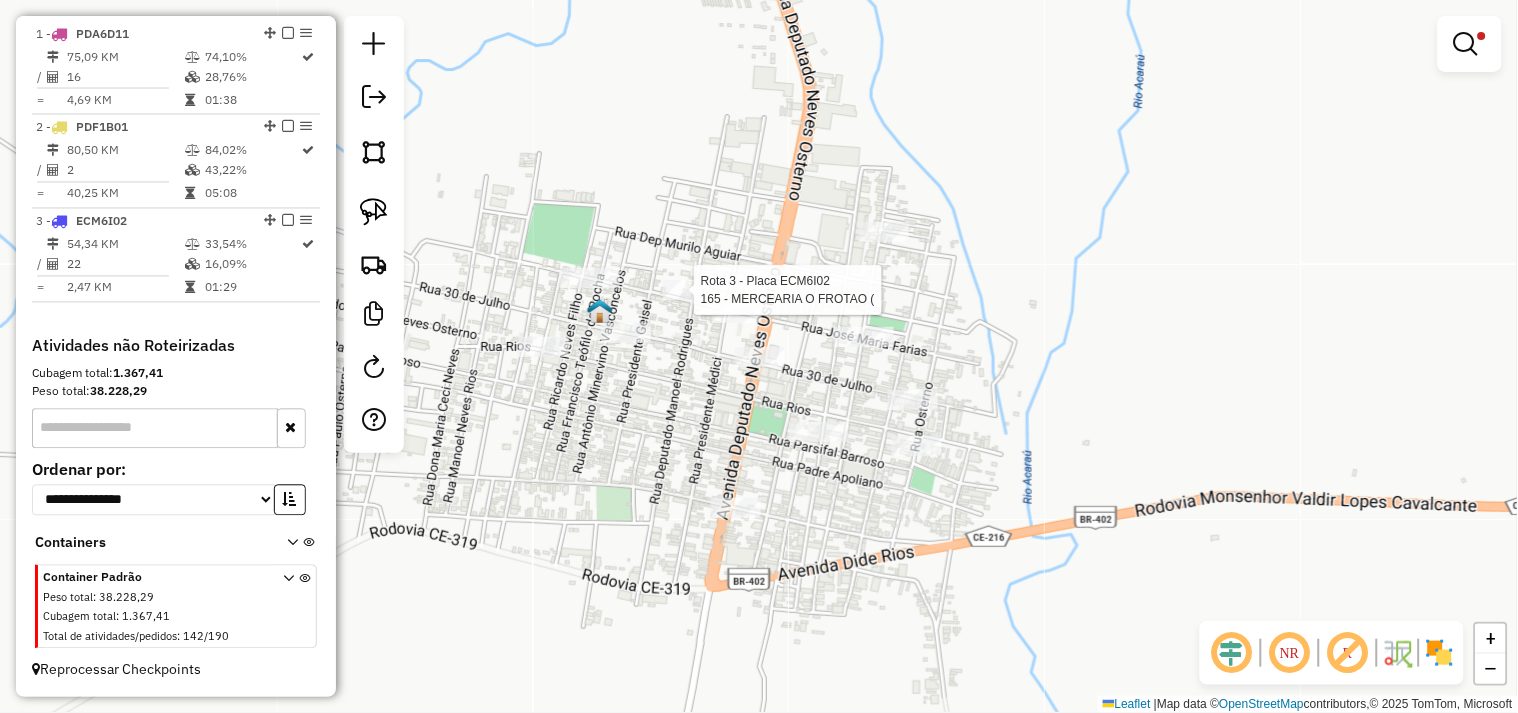 select on "**********" 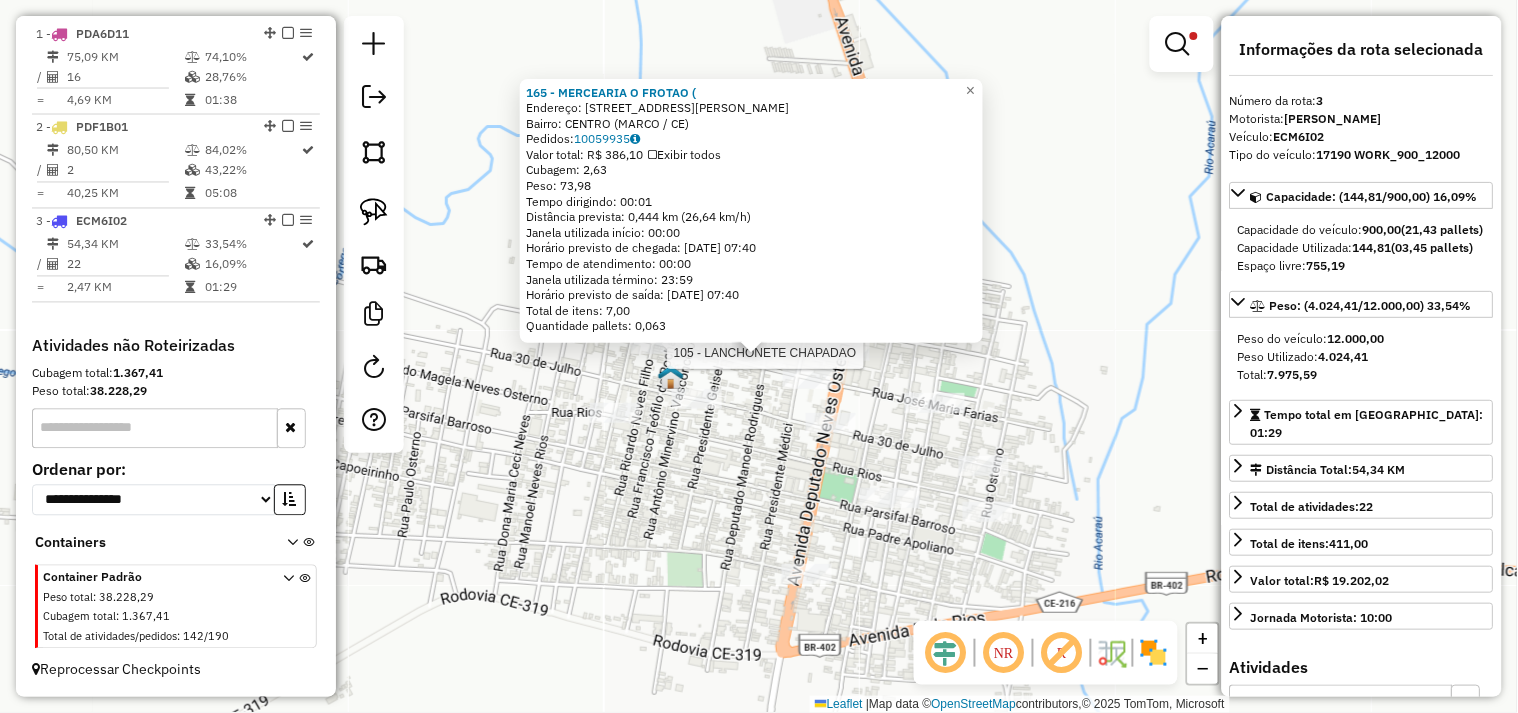 click 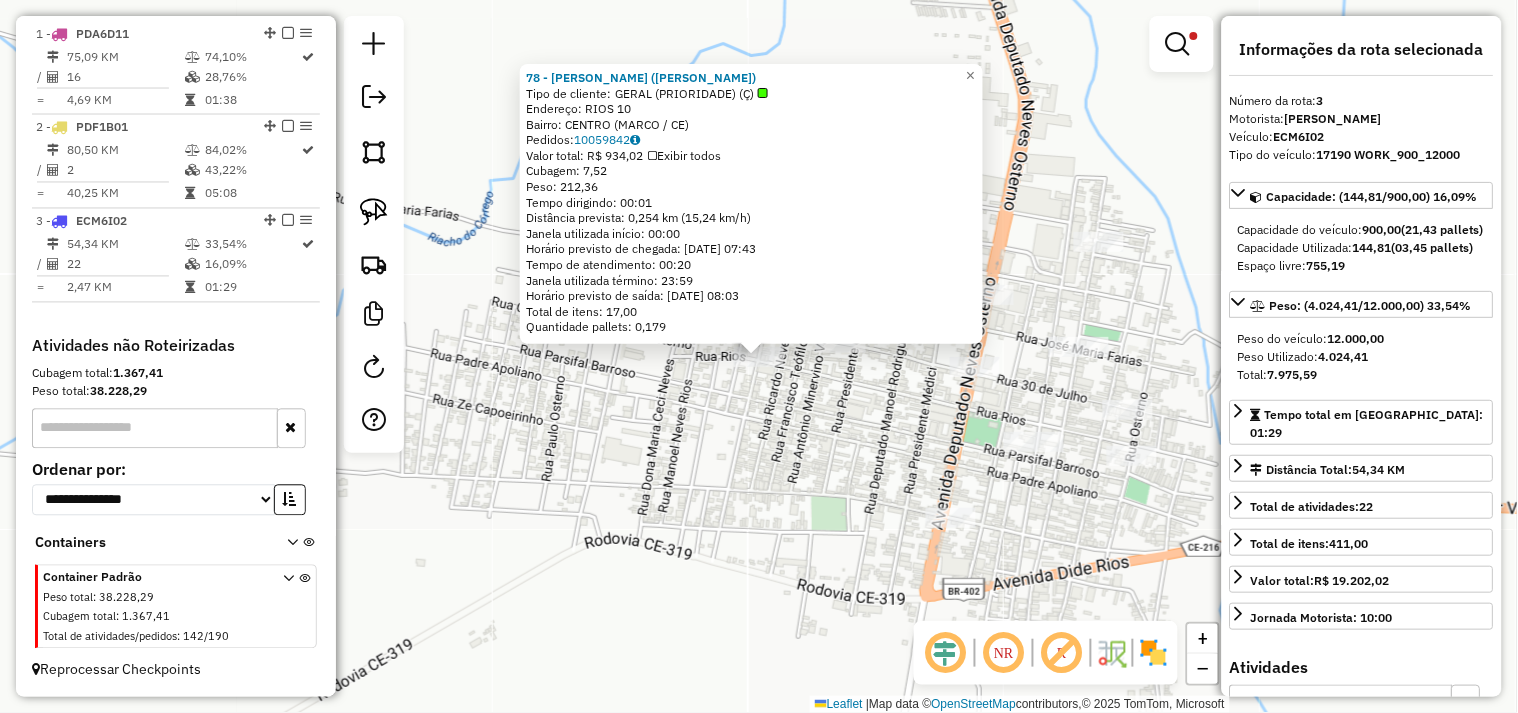 click on "78 - BAR MANUEL (MARCO)  Tipo de cliente:   GERAL (PRIORIDADE) (Ç)   Endereço:  RIOS 10   Bairro: CENTRO (MARCO / CE)   Pedidos:  10059842   Valor total: R$ 934,02   Exibir todos   Cubagem: 7,52  Peso: 212,36  Tempo dirigindo: 00:01   Distância prevista: 0,254 km (15,24 km/h)   Janela utilizada início: 00:00   Horário previsto de chegada: 11/07/2025 07:43   Tempo de atendimento: 00:20   Janela utilizada término: 23:59   Horário previsto de saída: 11/07/2025 08:03   Total de itens: 17,00   Quantidade pallets: 0,179  × Limpar filtros Janela de atendimento Grade de atendimento Capacidade Transportadoras Veículos Cliente Pedidos  Rotas Selecione os dias de semana para filtrar as janelas de atendimento  Seg   Ter   Qua   Qui   Sex   Sáb   Dom  Informe o período da janela de atendimento: De: Até:  Filtrar exatamente a janela do cliente  Considerar janela de atendimento padrão  Selecione os dias de semana para filtrar as grades de atendimento  Seg   Ter   Qua   Qui   Sex   Sáb   Dom   Peso mínimo:  +" 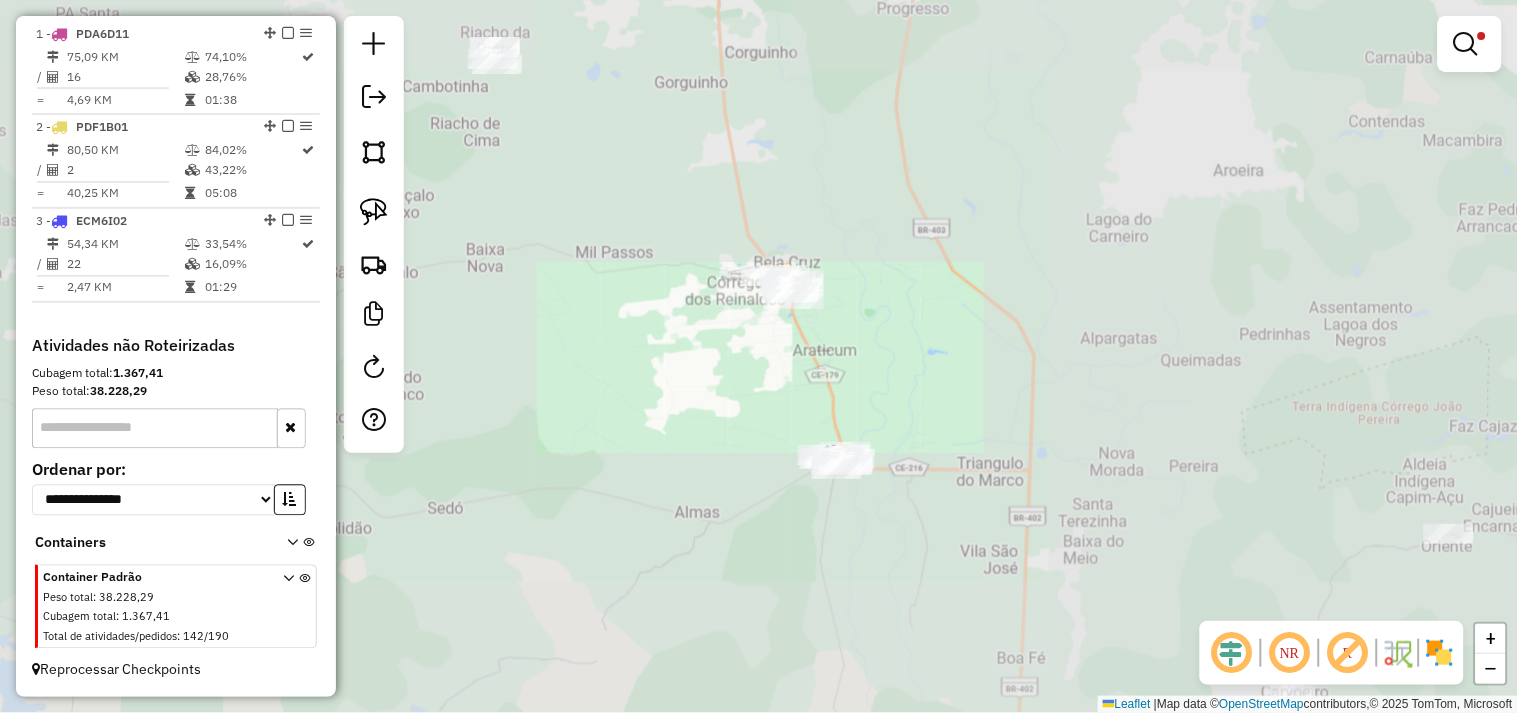 drag, startPoint x: 865, startPoint y: 321, endPoint x: 894, endPoint y: 450, distance: 132.21951 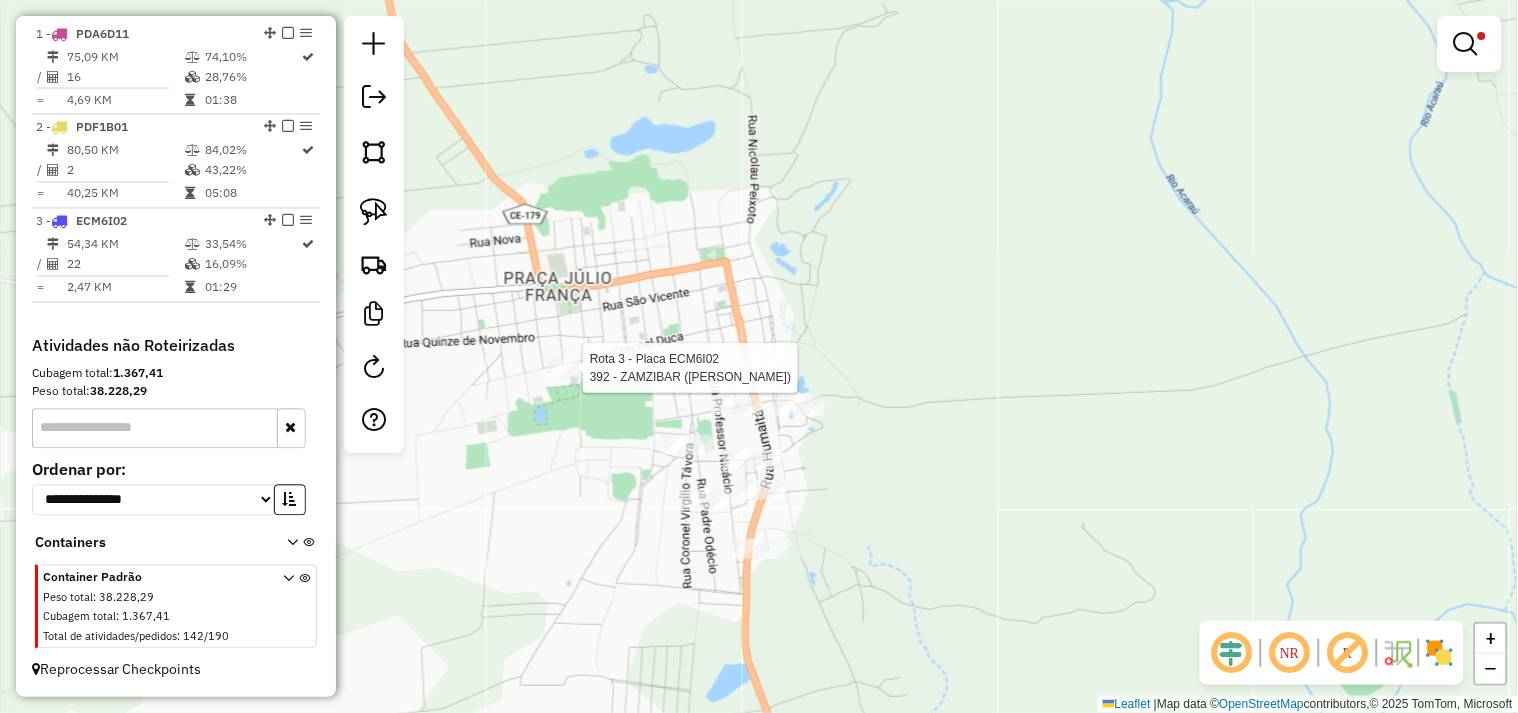 select on "**********" 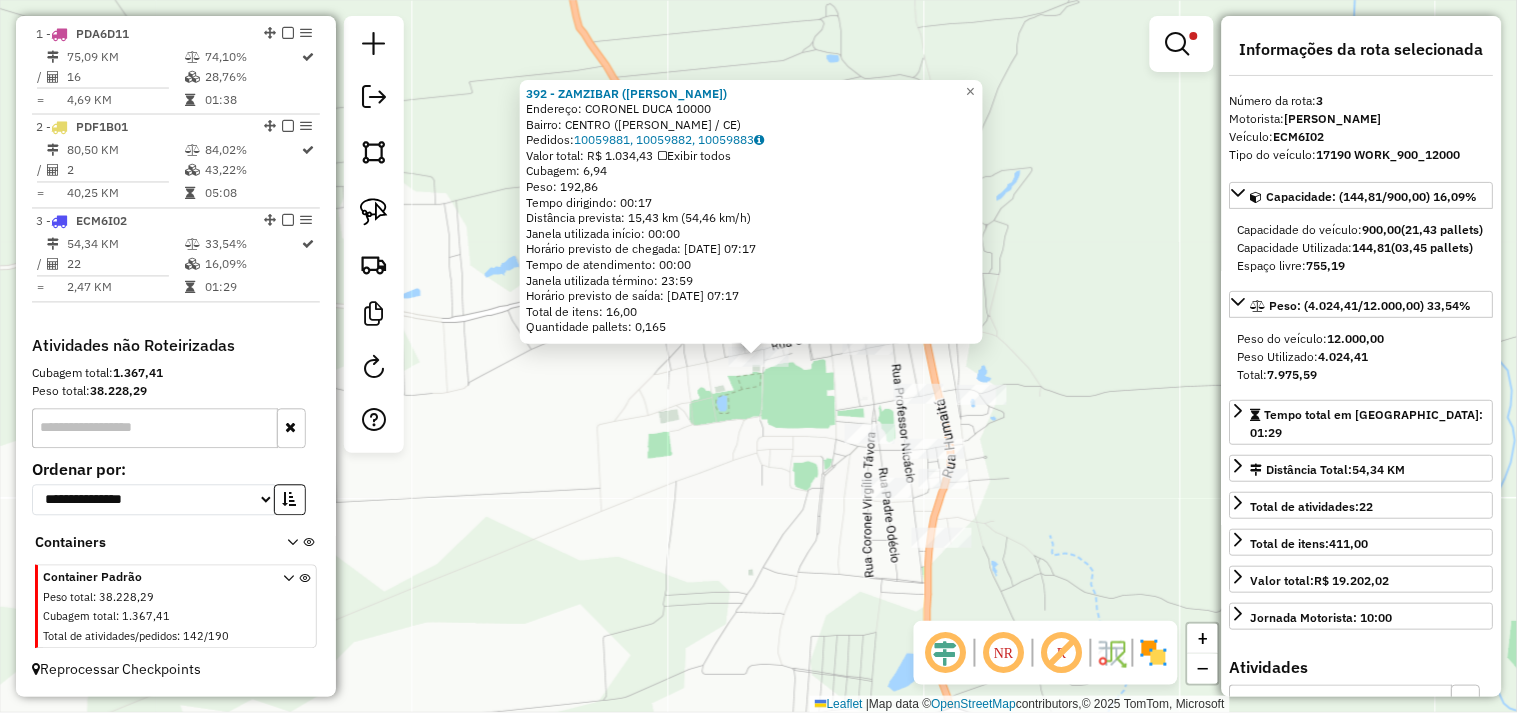 click on "392 - ZAMZIBAR (BELA CRUZ)  Endereço:  CORONEL DUCA 10000   Bairro: CENTRO (BELA CRUZ / CE)   Pedidos:  10059881, 10059882, 10059883   Valor total: R$ 1.034,43   Exibir todos   Cubagem: 6,94  Peso: 192,86  Tempo dirigindo: 00:17   Distância prevista: 15,43 km (54,46 km/h)   Janela utilizada início: 00:00   Horário previsto de chegada: 11/07/2025 07:17   Tempo de atendimento: 00:00   Janela utilizada término: 23:59   Horário previsto de saída: 11/07/2025 07:17   Total de itens: 16,00   Quantidade pallets: 0,165  × Limpar filtros Janela de atendimento Grade de atendimento Capacidade Transportadoras Veículos Cliente Pedidos  Rotas Selecione os dias de semana para filtrar as janelas de atendimento  Seg   Ter   Qua   Qui   Sex   Sáb   Dom  Informe o período da janela de atendimento: De: Até:  Filtrar exatamente a janela do cliente  Considerar janela de atendimento padrão  Selecione os dias de semana para filtrar as grades de atendimento  Seg   Ter   Qua   Qui   Sex   Sáb   Dom   Peso mínimo:   De:" 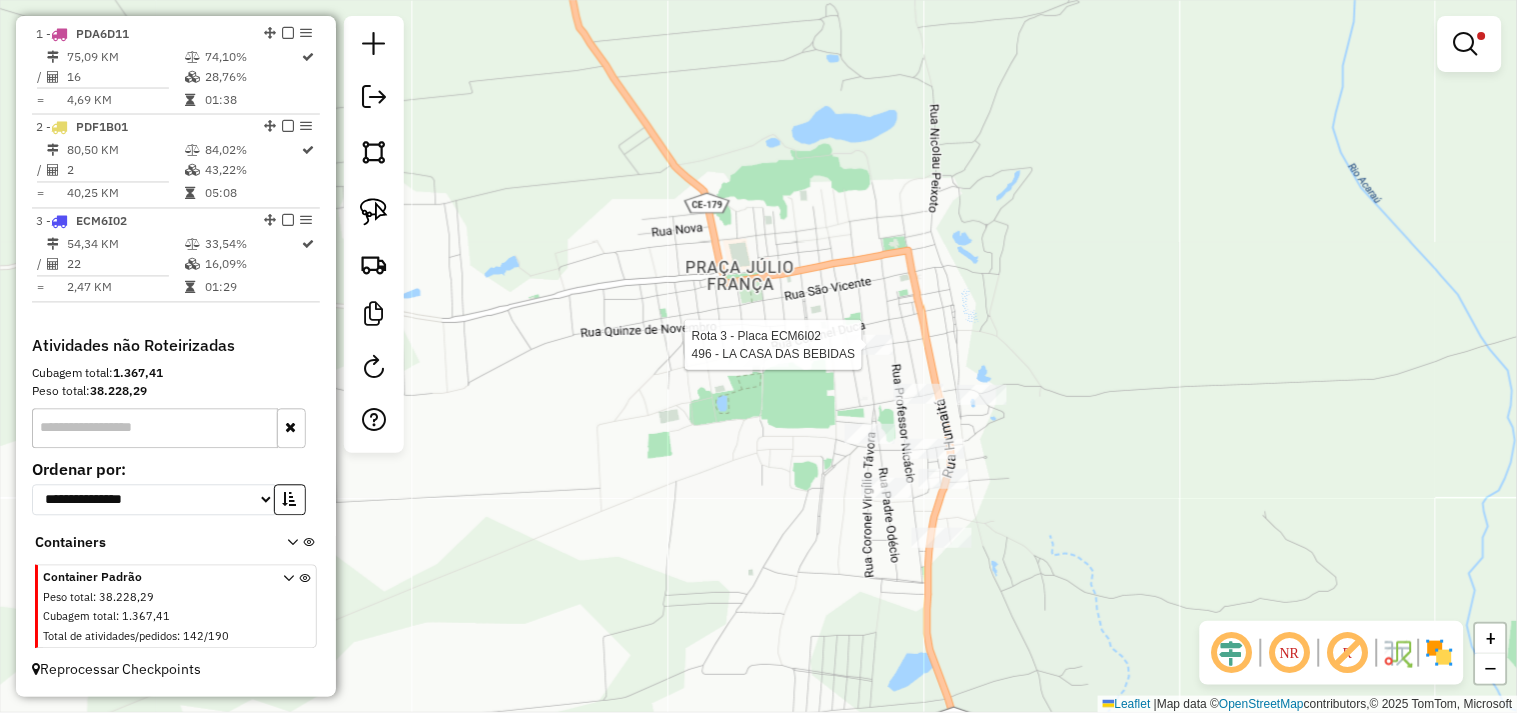 select on "**********" 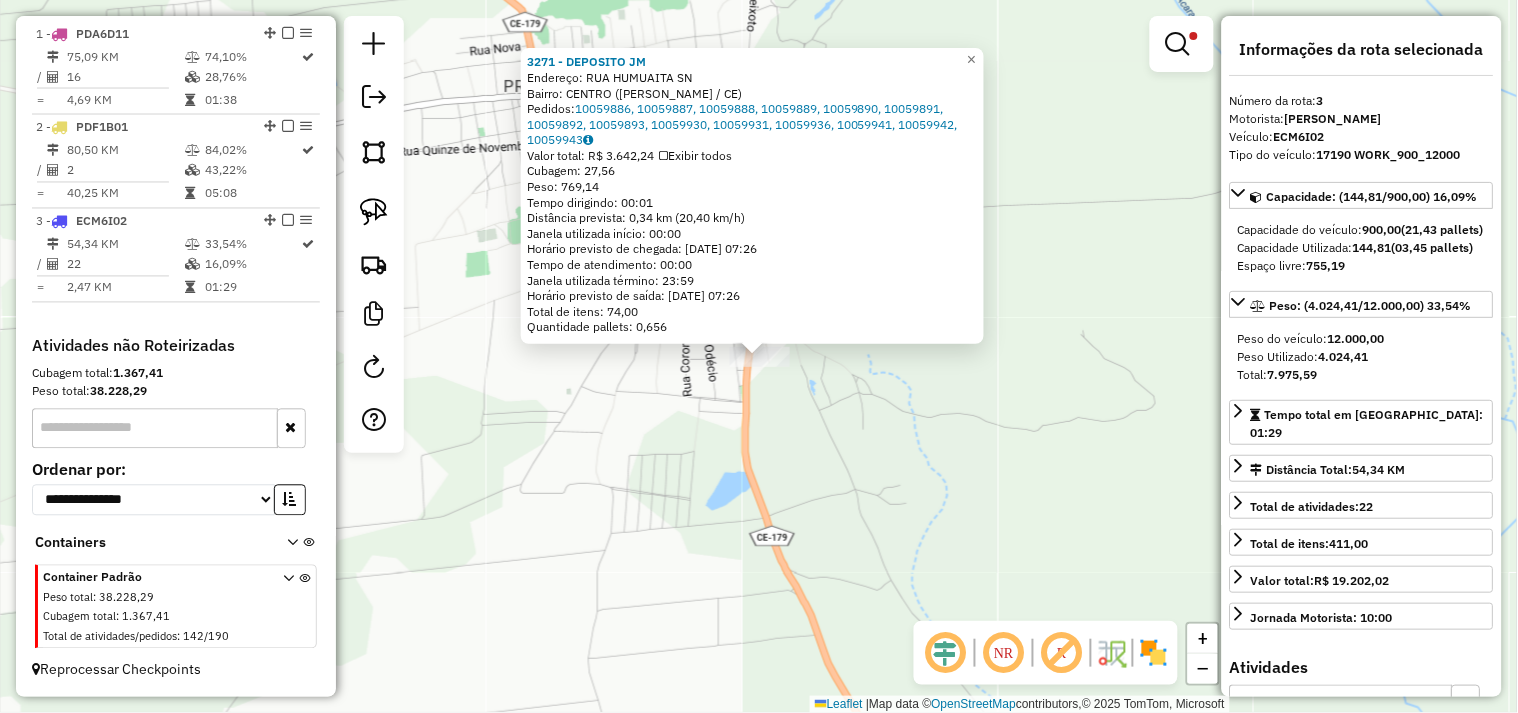 click on "3271 - DEPOSITO JM  Endereço:  RUA HUMUAITA SN   Bairro: CENTRO (BELA CRUZ / CE)   Pedidos:  10059886, 10059887, 10059888, 10059889, 10059890, 10059891, 10059892, 10059893, 10059930, 10059931, 10059936, 10059941, 10059942, 10059943   Valor total: R$ 3.642,24   Exibir todos   Cubagem: 27,56  Peso: 769,14  Tempo dirigindo: 00:01   Distância prevista: 0,34 km (20,40 km/h)   [GEOGRAPHIC_DATA] utilizada início: 00:00   Horário previsto de chegada: [DATE] 07:26   Tempo de atendimento: 00:00   Janela utilizada término: 23:59   Horário previsto de saída: [DATE] 07:26   Total de itens: 74,00   Quantidade pallets: 0,656  × Limpar filtros Janela de atendimento Grade de atendimento Capacidade Transportadoras Veículos Cliente Pedidos  Rotas Selecione os dias de semana para filtrar as janelas de atendimento  Seg   Ter   Qua   Qui   Sex   Sáb   Dom  Informe o período da janela de atendimento: De: Até:  Filtrar exatamente a janela do cliente  Considerar janela de atendimento padrão   Seg   Ter   Qua   Qui   Sex  +" 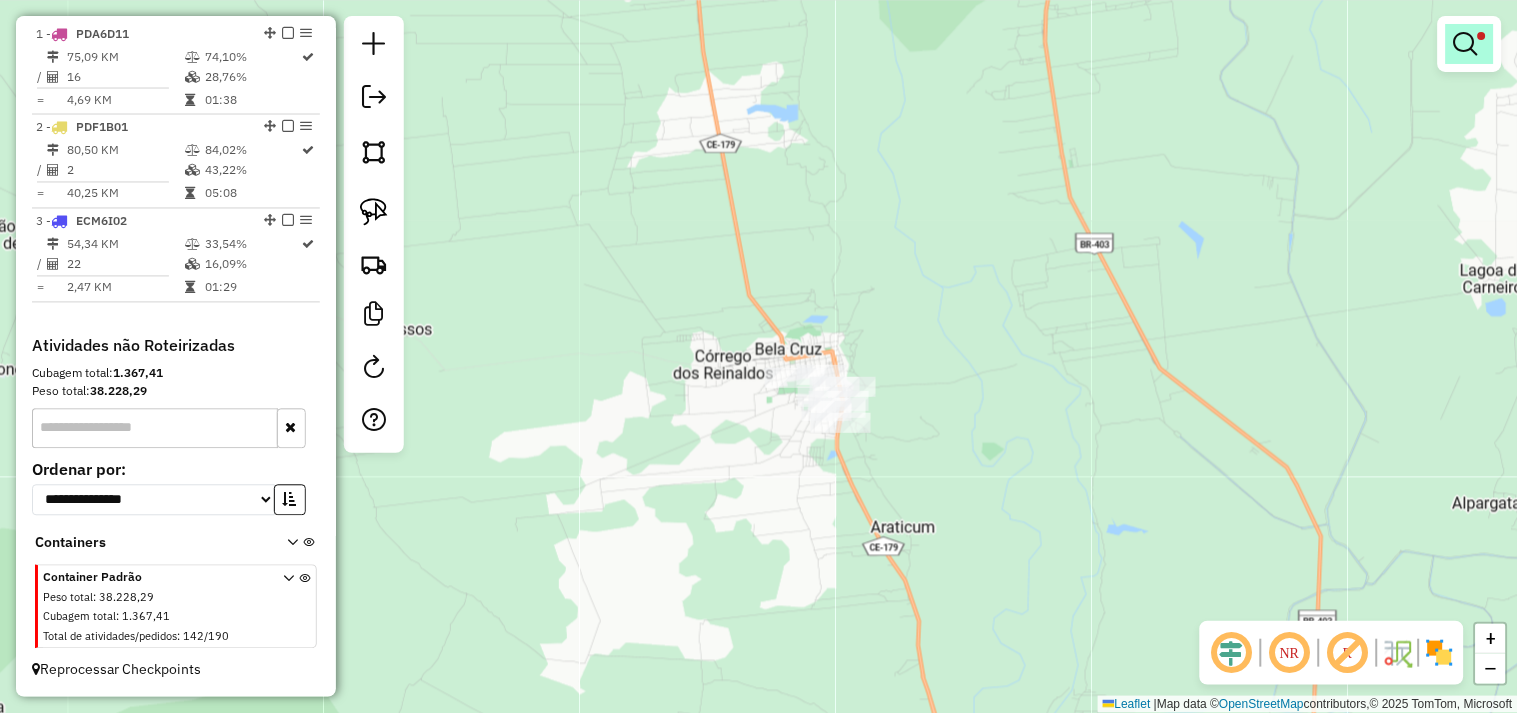 click at bounding box center (1466, 44) 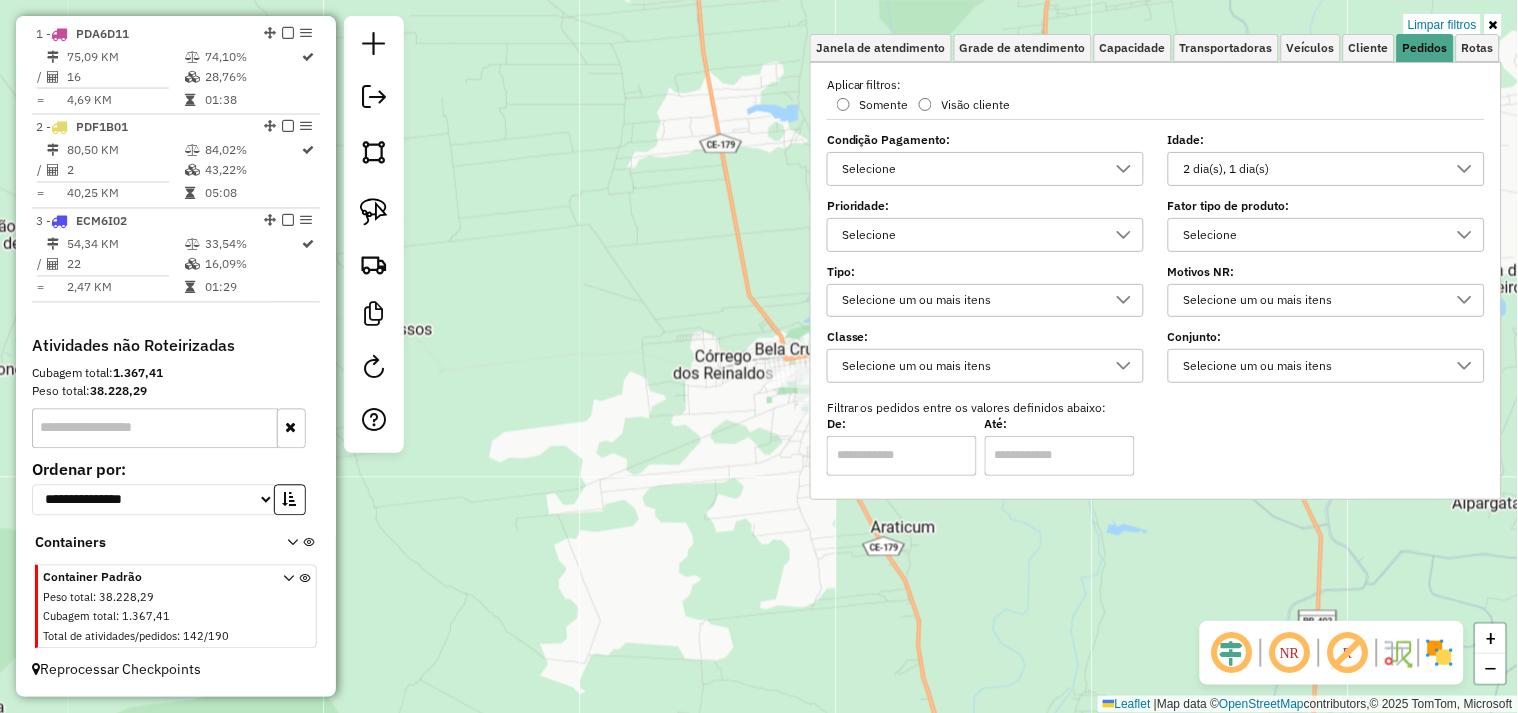 click on "2 dia(s), 1 dia(s)" at bounding box center [1311, 169] 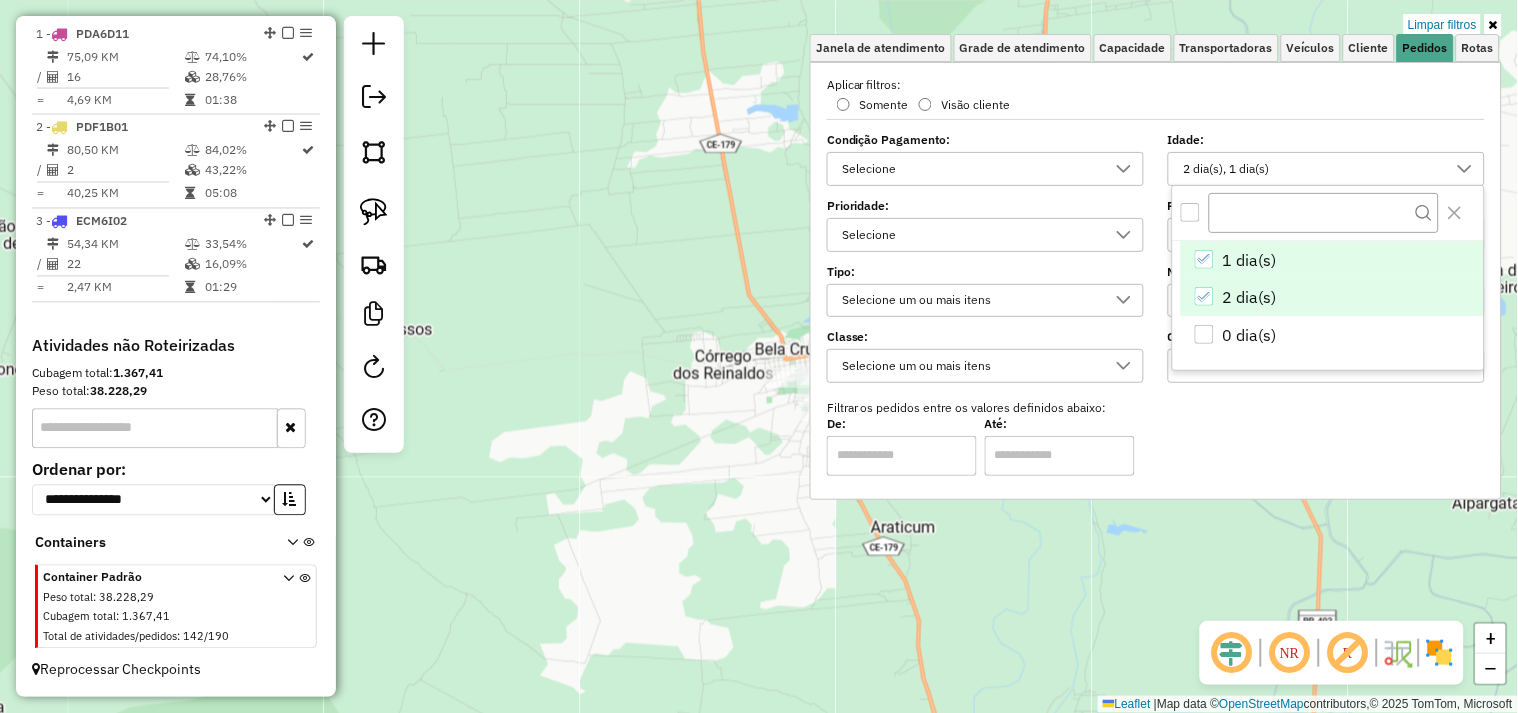 scroll, scrollTop: 11, scrollLeft: 67, axis: both 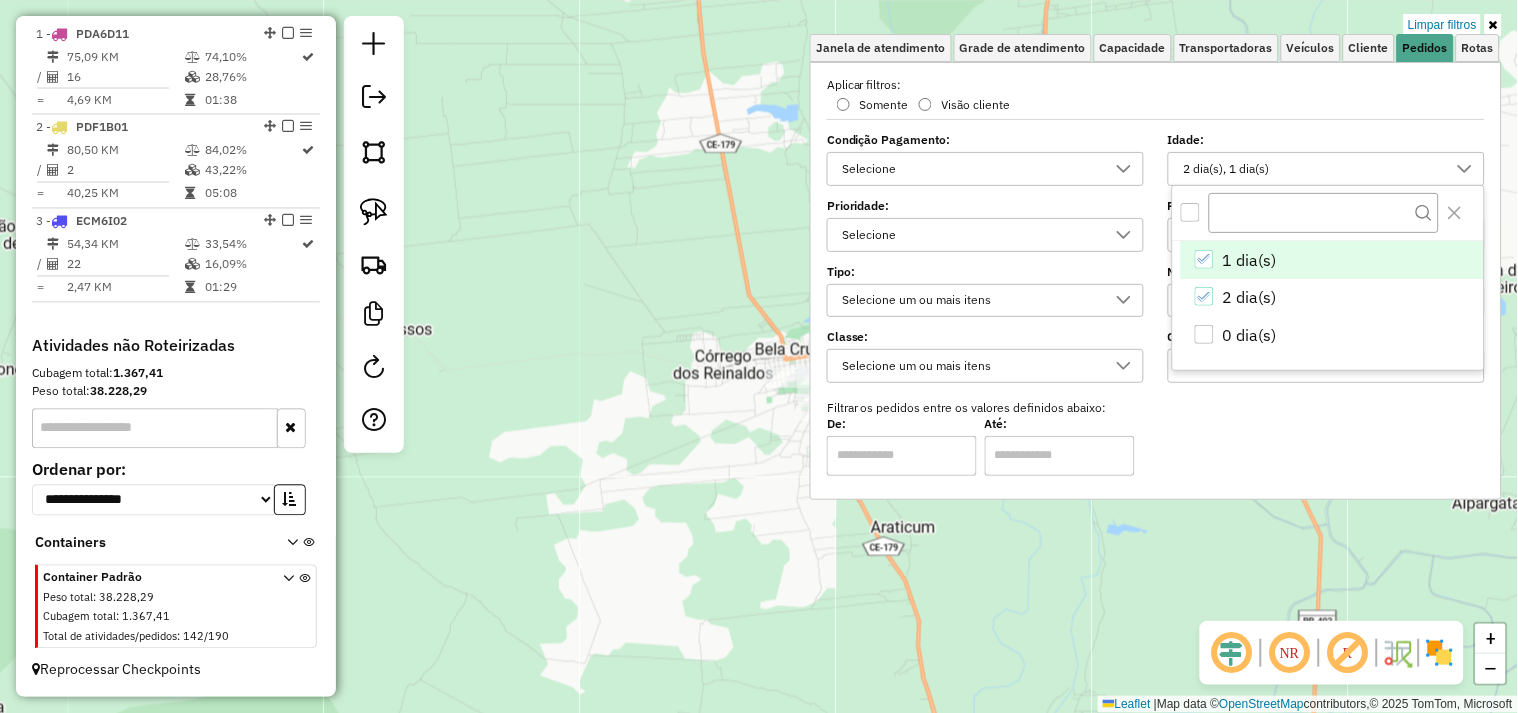 click on "Limpar filtros Janela de atendimento Grade de atendimento Capacidade Transportadoras Veículos Cliente Pedidos  Rotas Selecione os dias de semana para filtrar as janelas de atendimento  Seg   Ter   Qua   Qui   Sex   Sáb   Dom  Informe o período da janela de atendimento: De: Até:  Filtrar exatamente a janela do cliente  Considerar janela de atendimento padrão  Selecione os dias de semana para filtrar as grades de atendimento  Seg   Ter   Qua   Qui   Sex   Sáb   Dom   Considerar clientes sem dia de atendimento cadastrado  Clientes fora do dia de atendimento selecionado Filtrar as atividades entre os valores definidos abaixo:  Peso mínimo:   Peso máximo:   Cubagem mínima:   Cubagem máxima:   De:   Até:  Filtrar as atividades entre o tempo de atendimento definido abaixo:  De:   Até:   Considerar capacidade total dos clientes não roteirizados Transportadora: Selecione um ou mais itens Tipo de veículo: Selecione um ou mais itens Veículo: Selecione um ou mais itens Motorista: Selecione um ou mais itens" 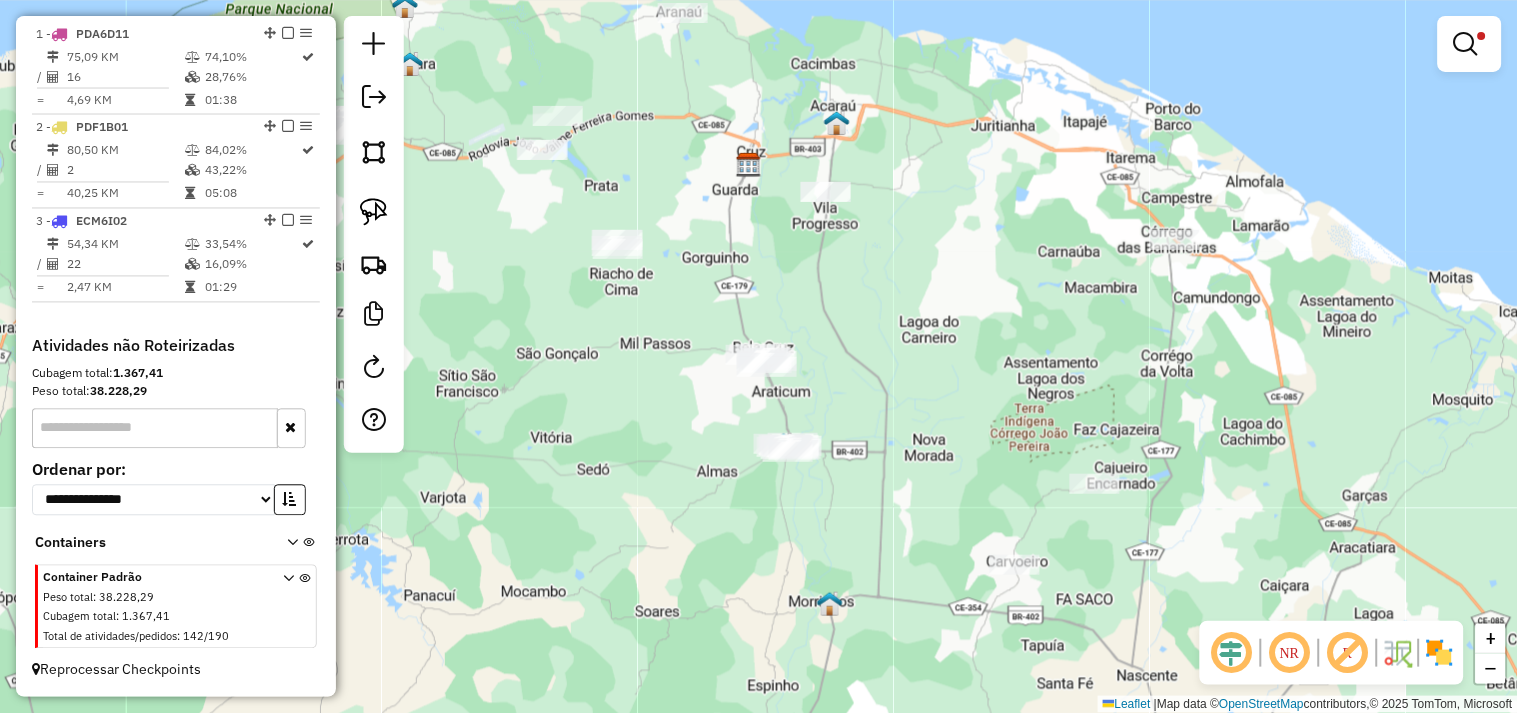 drag, startPoint x: 947, startPoint y: 288, endPoint x: 952, endPoint y: 302, distance: 14.866069 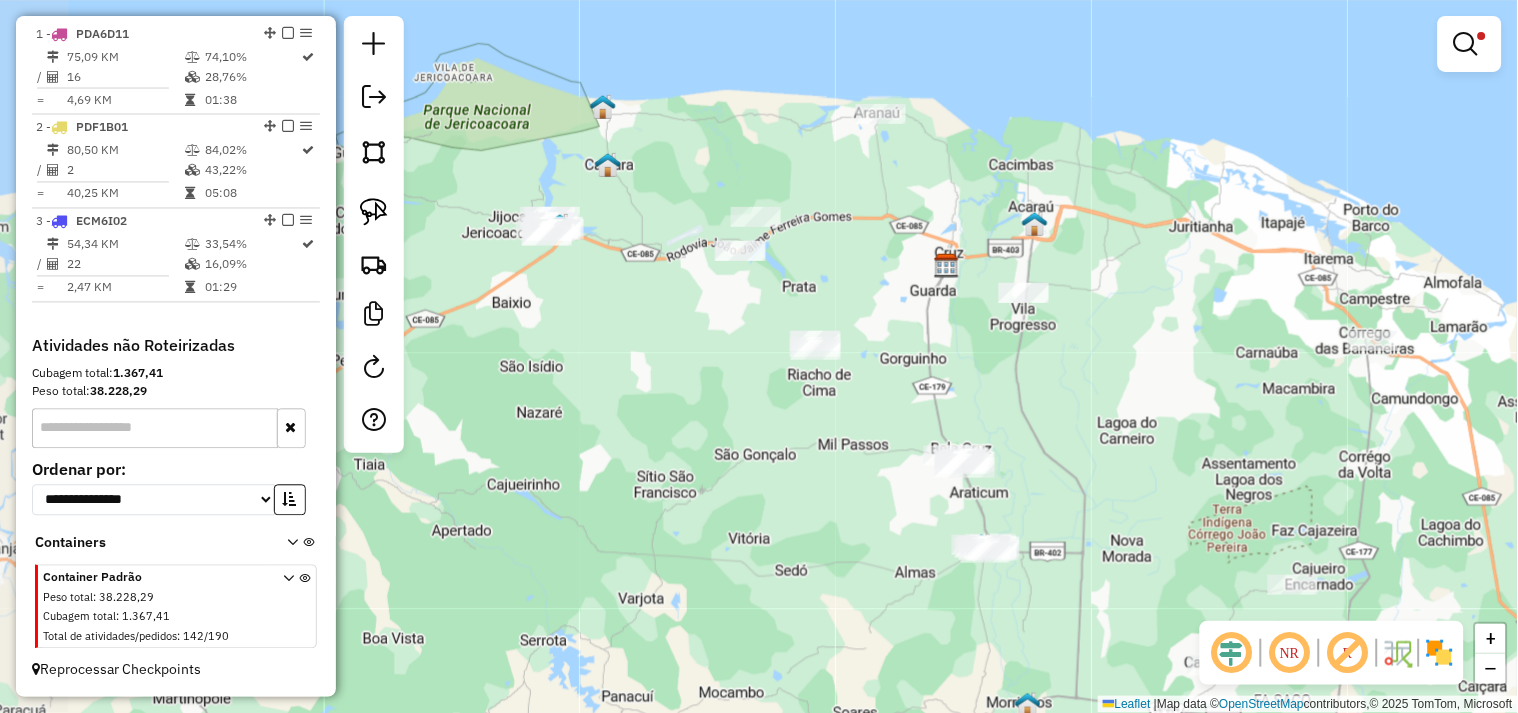 drag, startPoint x: 951, startPoint y: 325, endPoint x: 1078, endPoint y: 387, distance: 141.32587 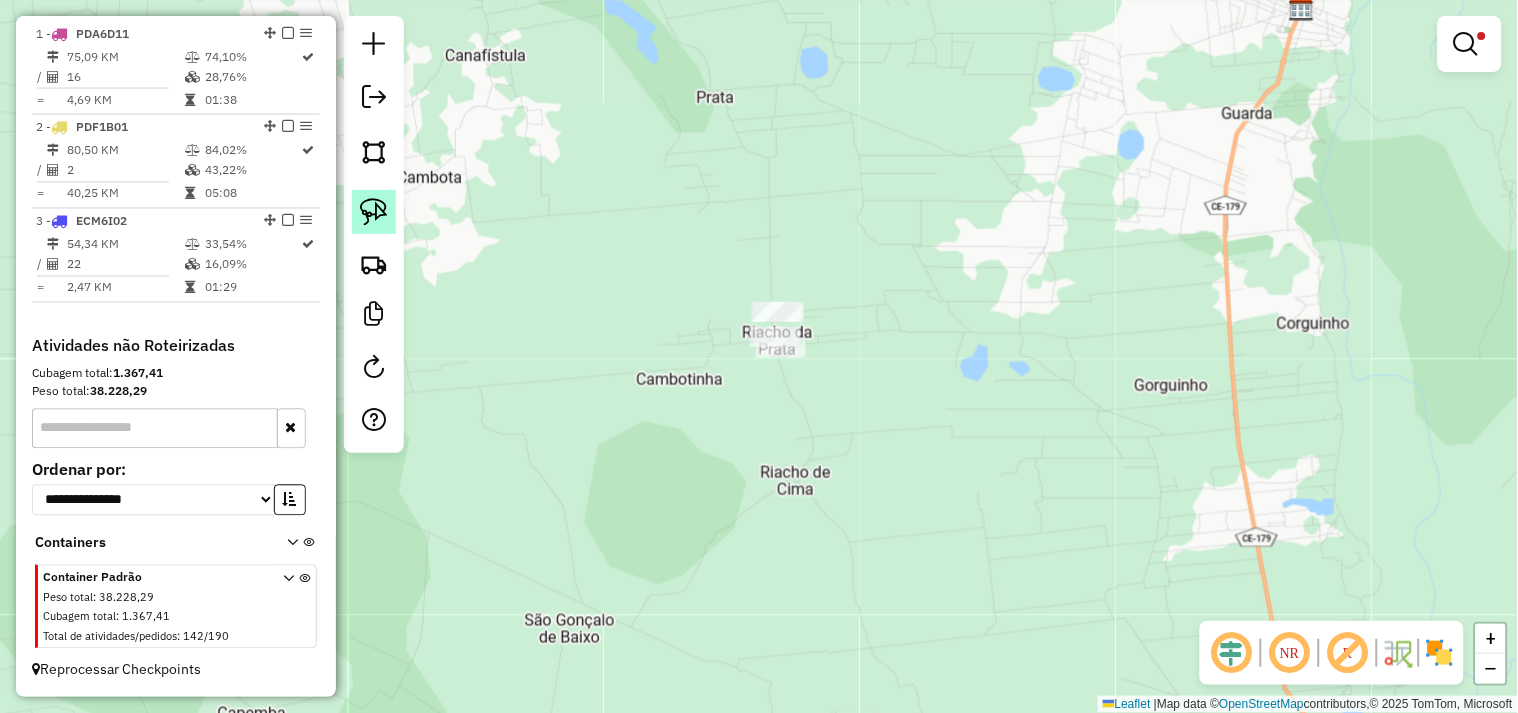 click 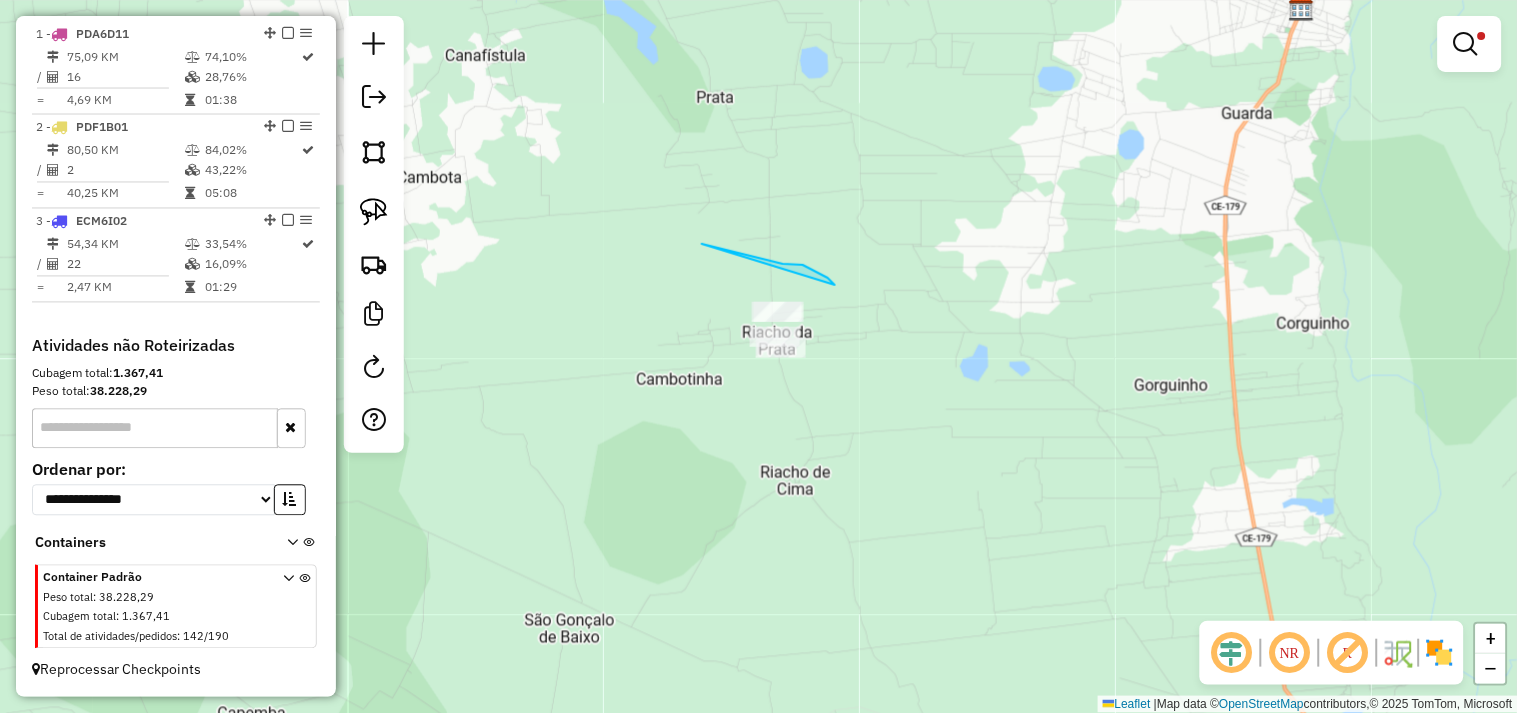 drag, startPoint x: 810, startPoint y: 268, endPoint x: 752, endPoint y: 413, distance: 156.16978 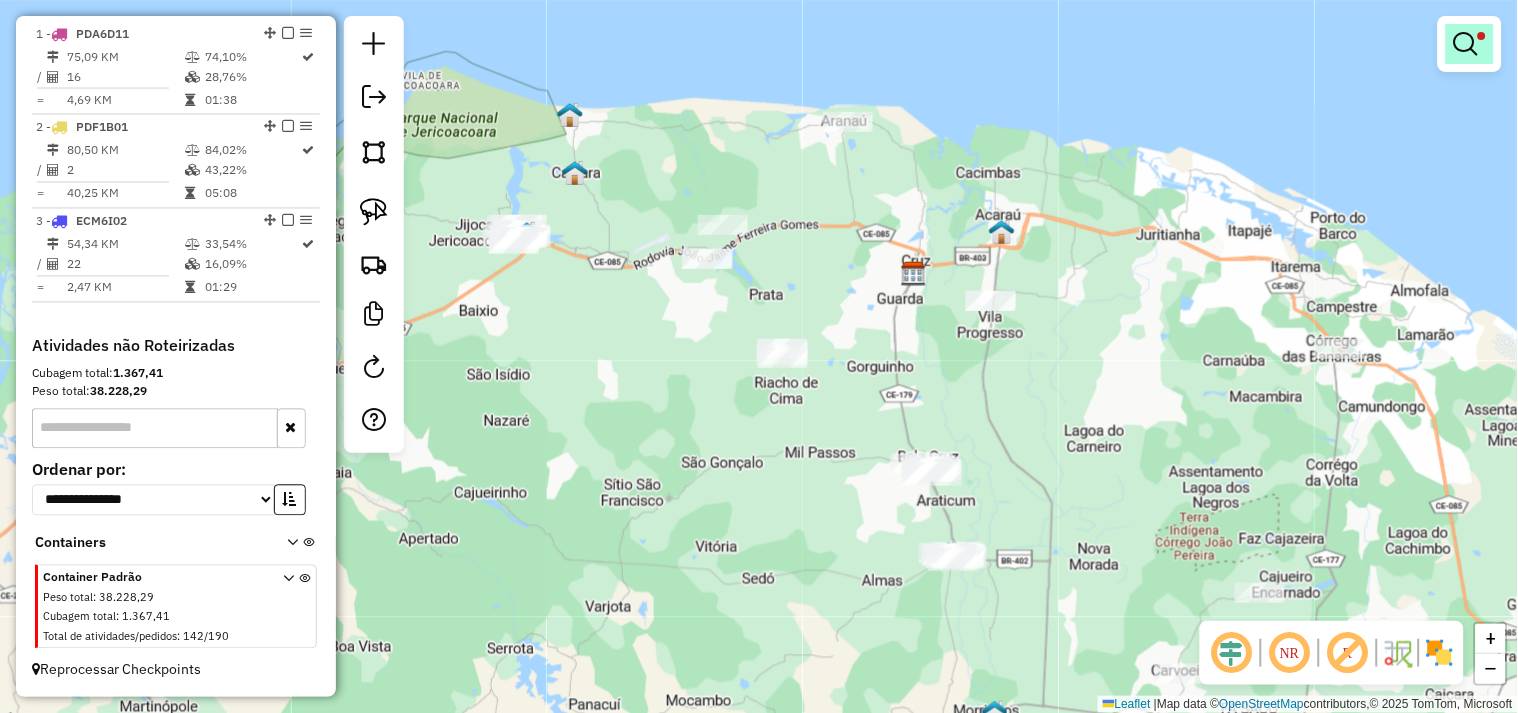 drag, startPoint x: 1460, startPoint y: 57, endPoint x: 1373, endPoint y: 97, distance: 95.7549 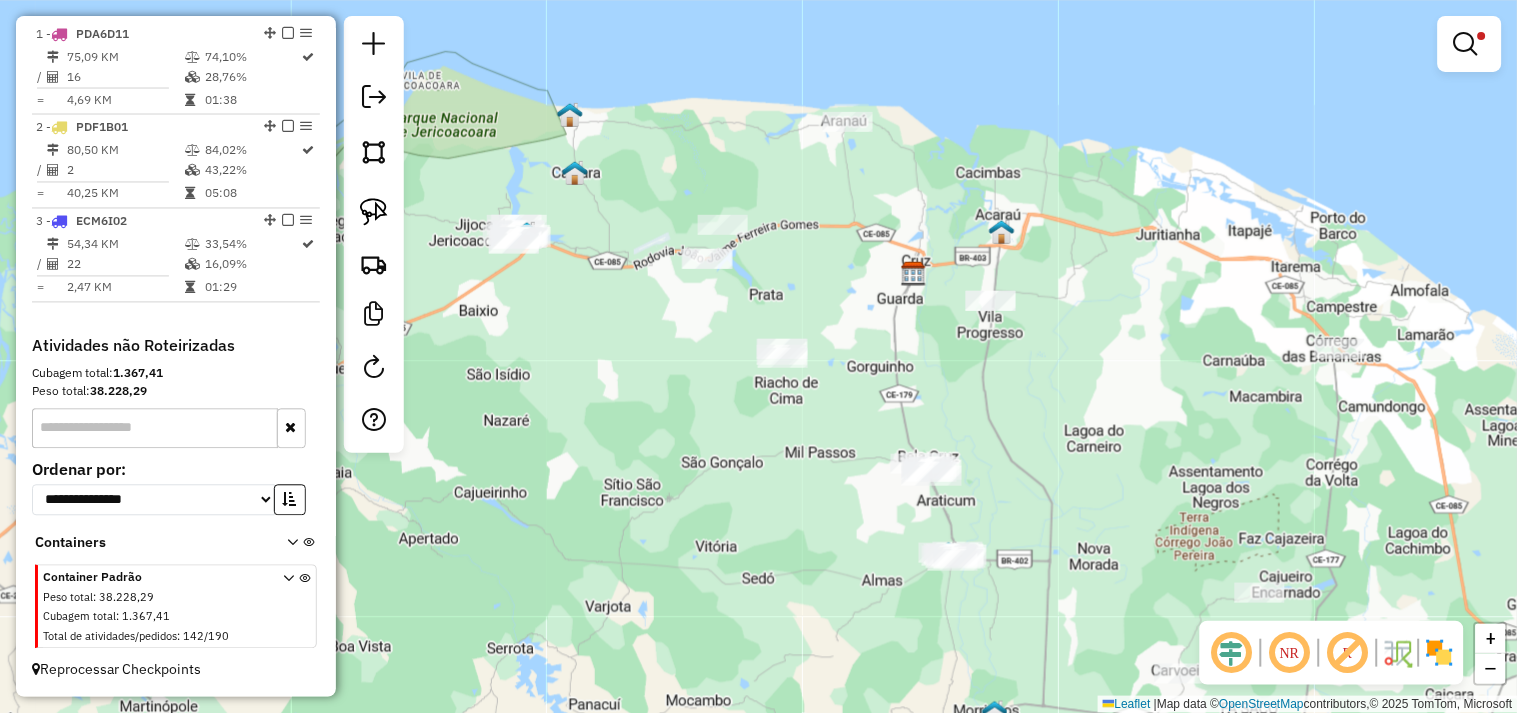 click at bounding box center [1470, 44] 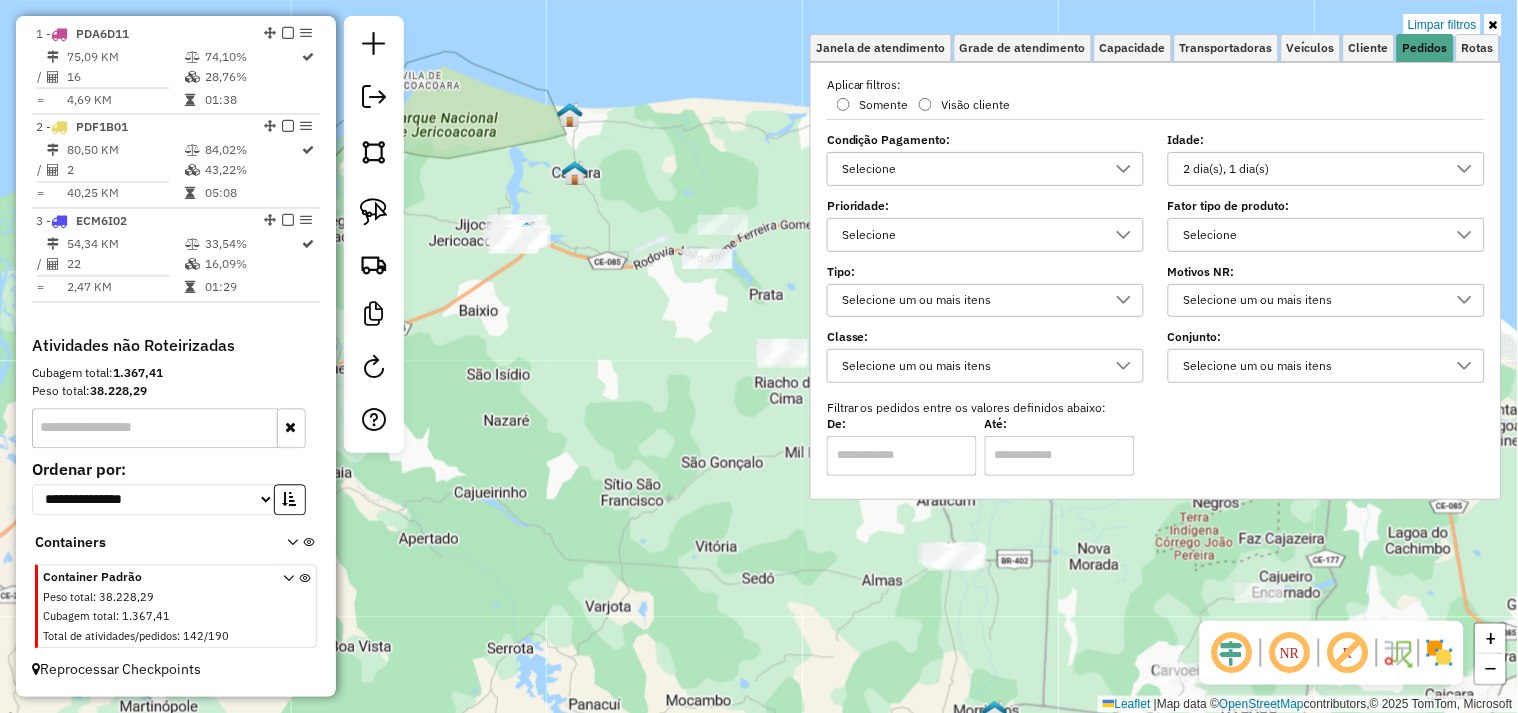 click on "2 dia(s), 1 dia(s)" at bounding box center (1311, 169) 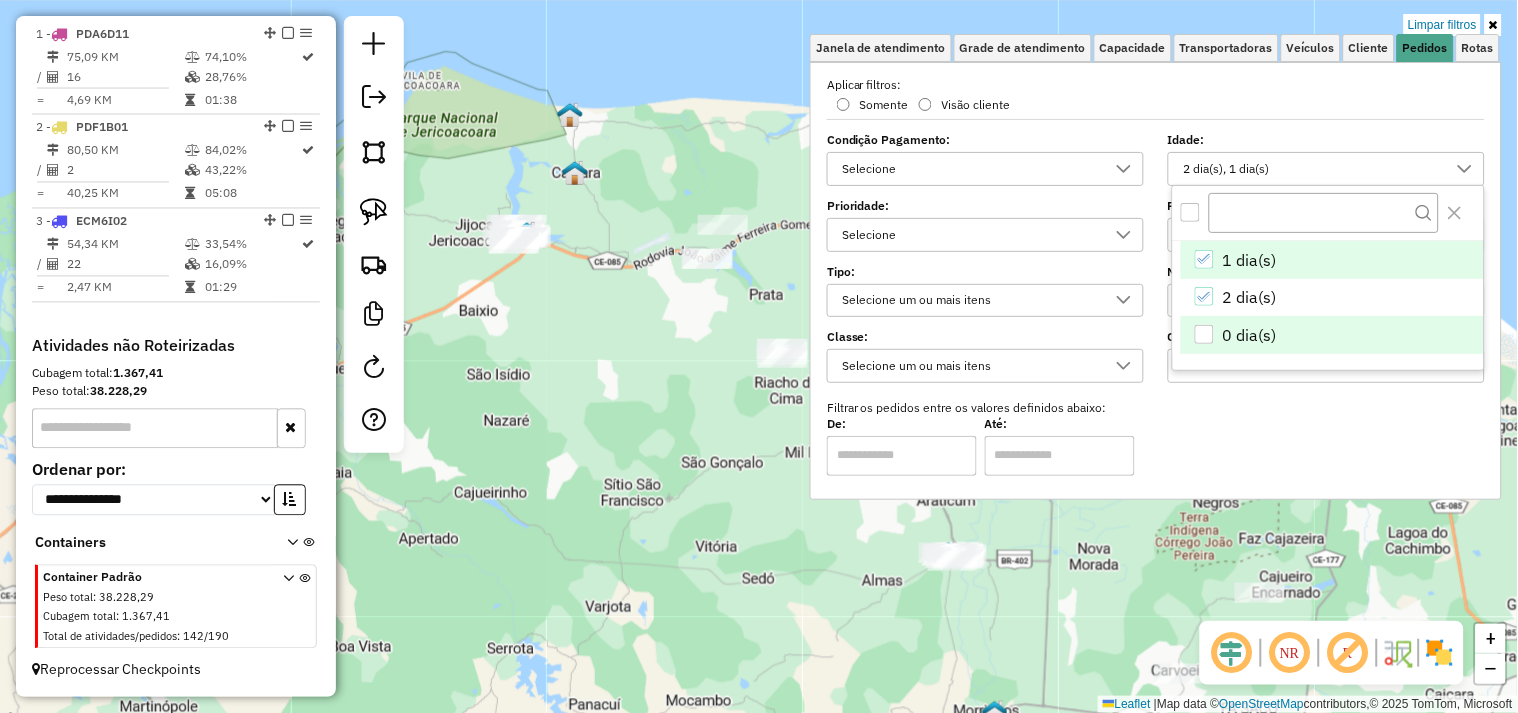 click at bounding box center [1204, 334] 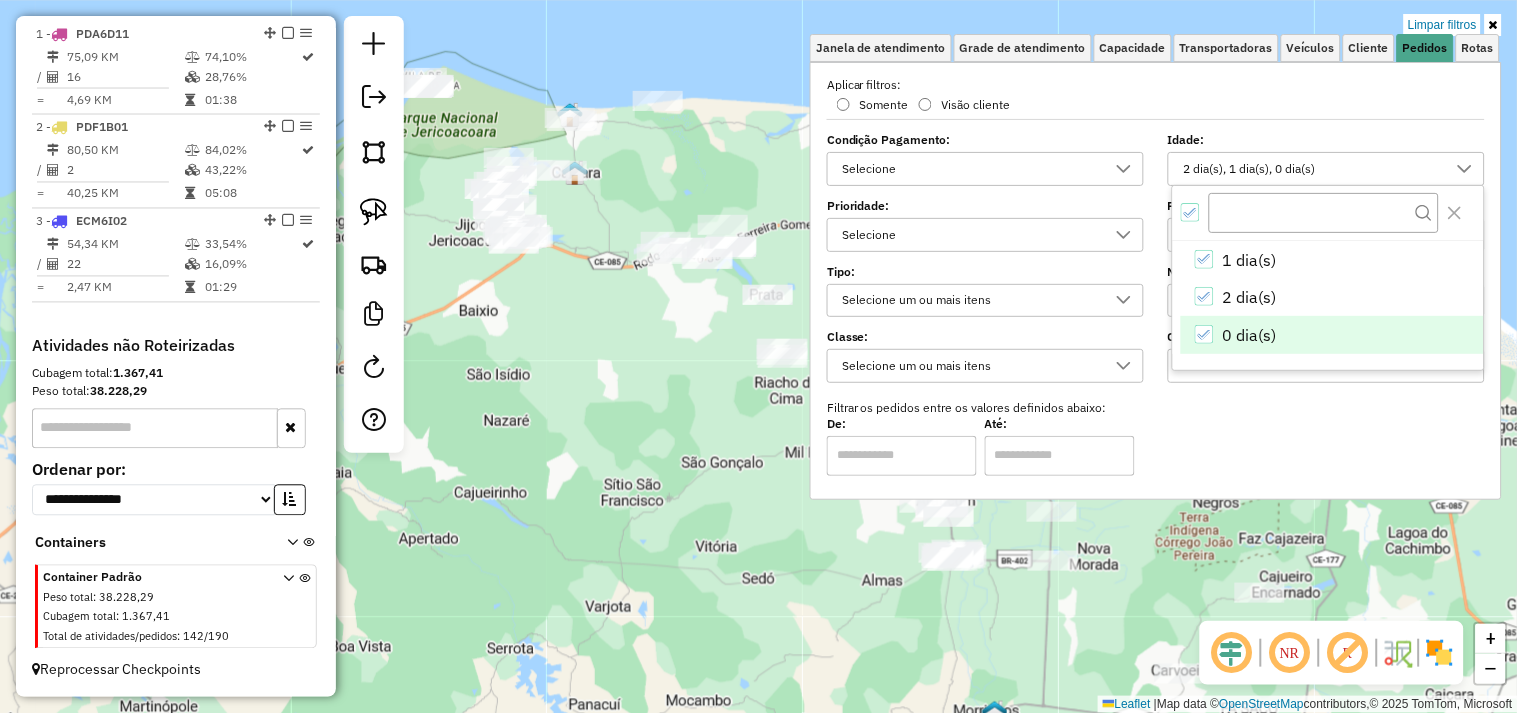 click on "Limpar filtros Janela de atendimento Grade de atendimento Capacidade Transportadoras Veículos Cliente Pedidos  Rotas Selecione os dias de semana para filtrar as janelas de atendimento  Seg   Ter   Qua   Qui   Sex   Sáb   Dom  Informe o período da janela de atendimento: De: Até:  Filtrar exatamente a janela do cliente  Considerar janela de atendimento padrão  Selecione os dias de semana para filtrar as grades de atendimento  Seg   Ter   Qua   Qui   Sex   Sáb   Dom   Considerar clientes sem dia de atendimento cadastrado  Clientes fora do dia de atendimento selecionado Filtrar as atividades entre os valores definidos abaixo:  Peso mínimo:   Peso máximo:   Cubagem mínima:   Cubagem máxima:   De:   Até:  Filtrar as atividades entre o tempo de atendimento definido abaixo:  De:   Até:   Considerar capacidade total dos clientes não roteirizados Transportadora: Selecione um ou mais itens Tipo de veículo: Selecione um ou mais itens Veículo: Selecione um ou mais itens Motorista: Selecione um ou mais itens" 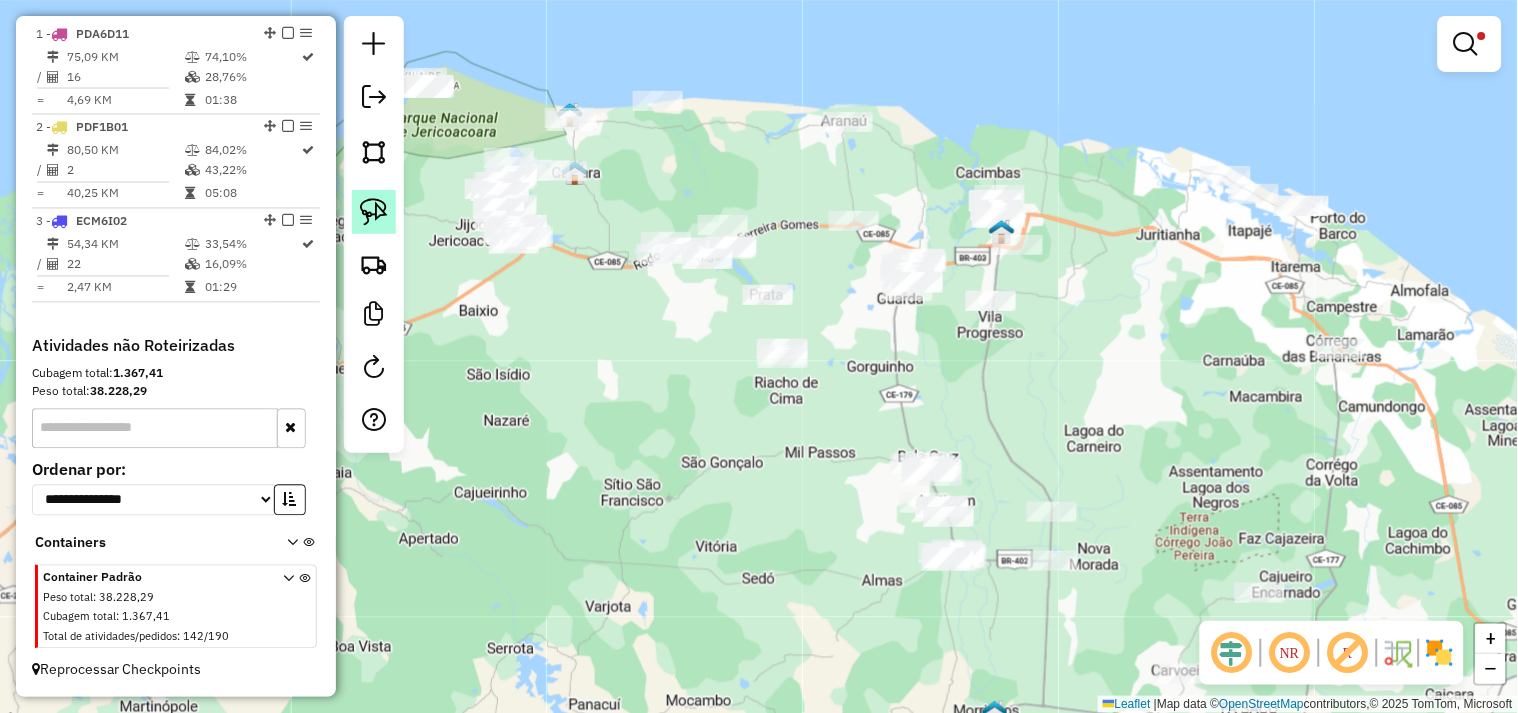 click 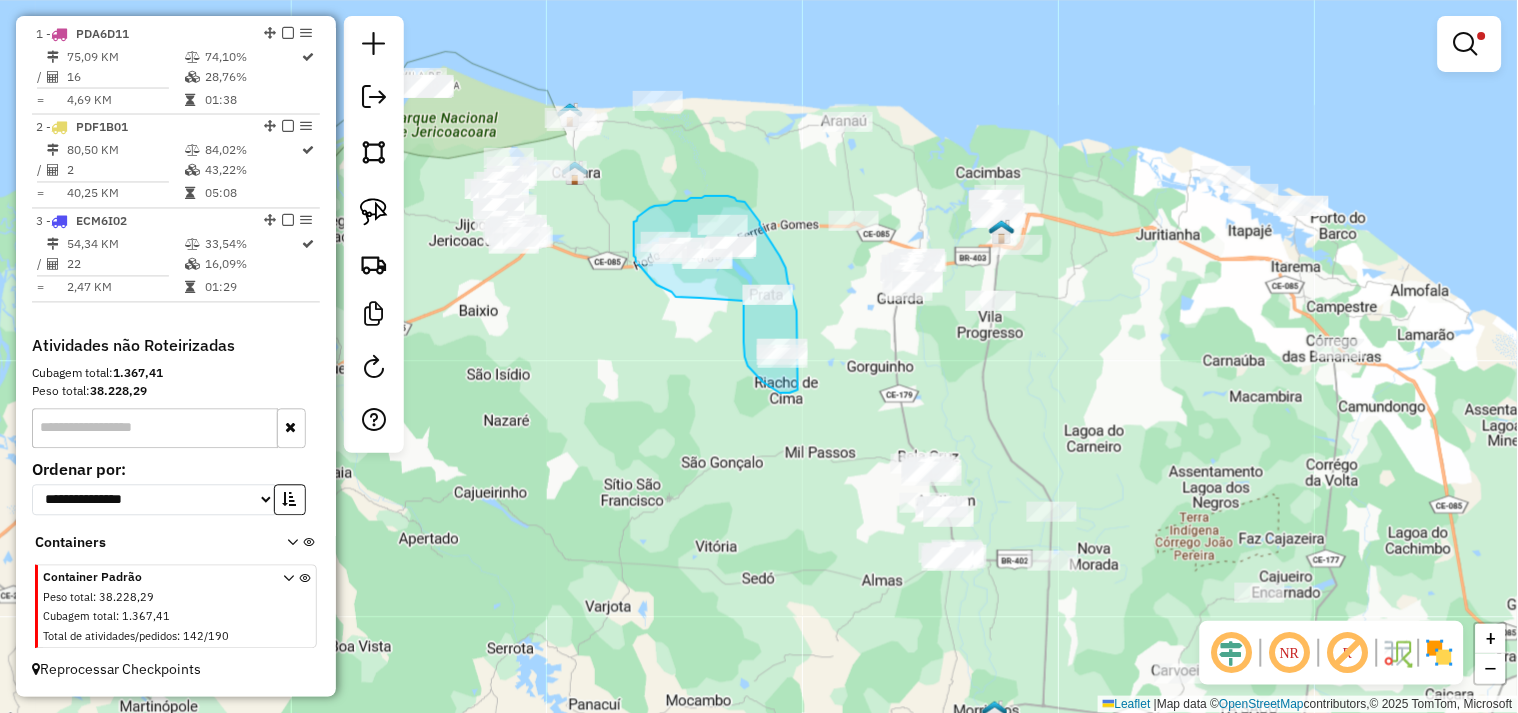 click on "Limpar filtros Janela de atendimento Grade de atendimento Capacidade Transportadoras Veículos Cliente Pedidos  Rotas Selecione os dias de semana para filtrar as janelas de atendimento  Seg   Ter   Qua   Qui   Sex   Sáb   Dom  Informe o período da janela de atendimento: De: Até:  Filtrar exatamente a janela do cliente  Considerar janela de atendimento padrão  Selecione os dias de semana para filtrar as grades de atendimento  Seg   Ter   Qua   Qui   Sex   Sáb   Dom   Considerar clientes sem dia de atendimento cadastrado  Clientes fora do dia de atendimento selecionado Filtrar as atividades entre os valores definidos abaixo:  Peso mínimo:   Peso máximo:   Cubagem mínima:   Cubagem máxima:   De:   Até:  Filtrar as atividades entre o tempo de atendimento definido abaixo:  De:   Até:   Considerar capacidade total dos clientes não roteirizados Transportadora: Selecione um ou mais itens Tipo de veículo: Selecione um ou mais itens Veículo: Selecione um ou mais itens Motorista: Selecione um ou mais itens" 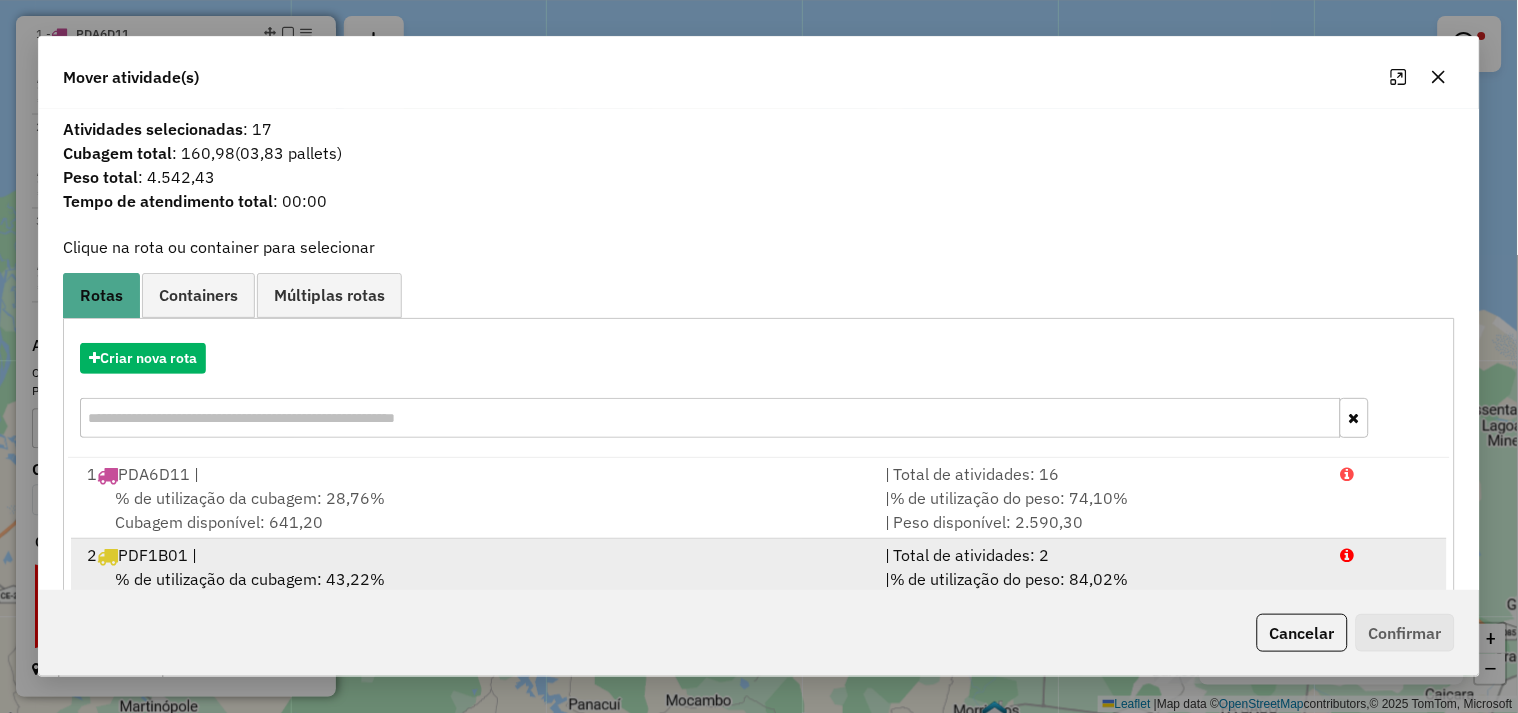 scroll, scrollTop: 145, scrollLeft: 0, axis: vertical 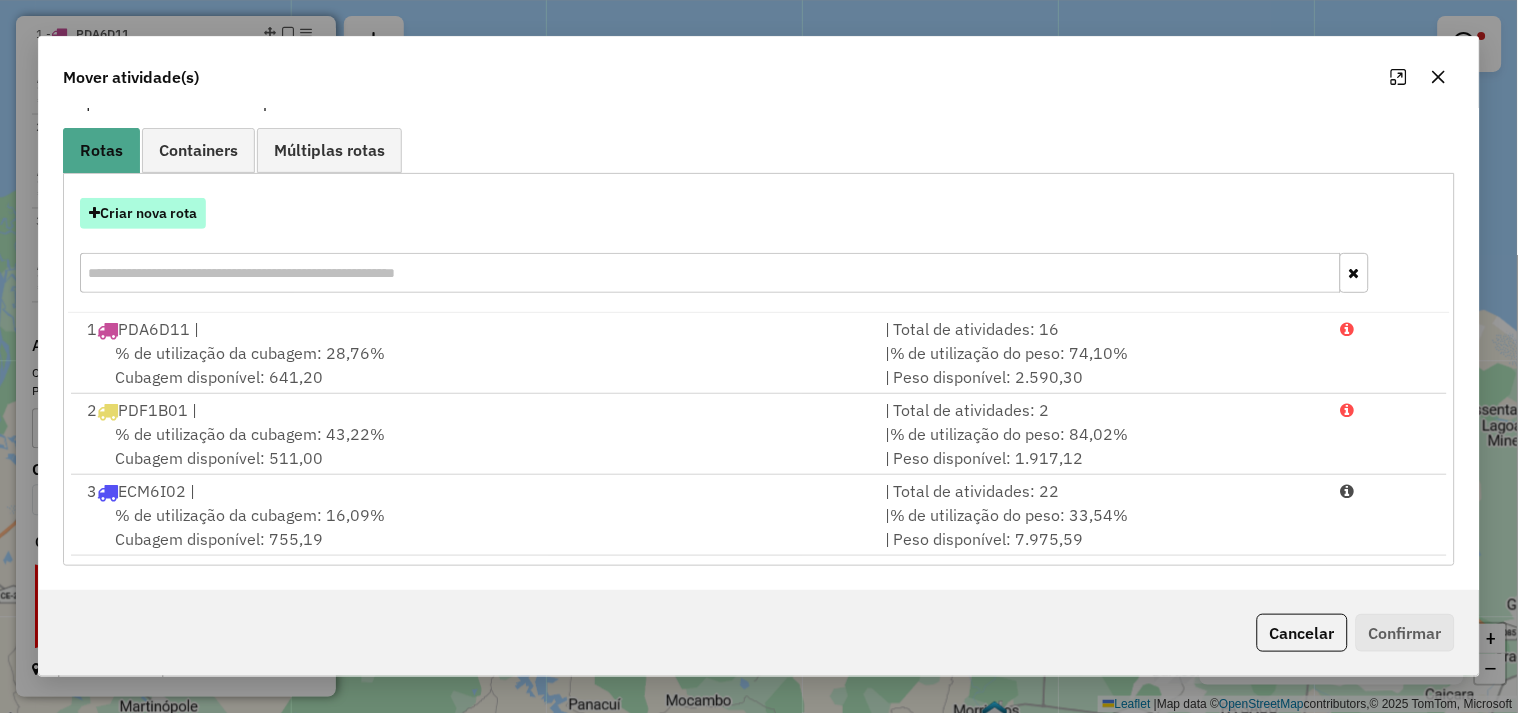 click on "Criar nova rota" at bounding box center (143, 213) 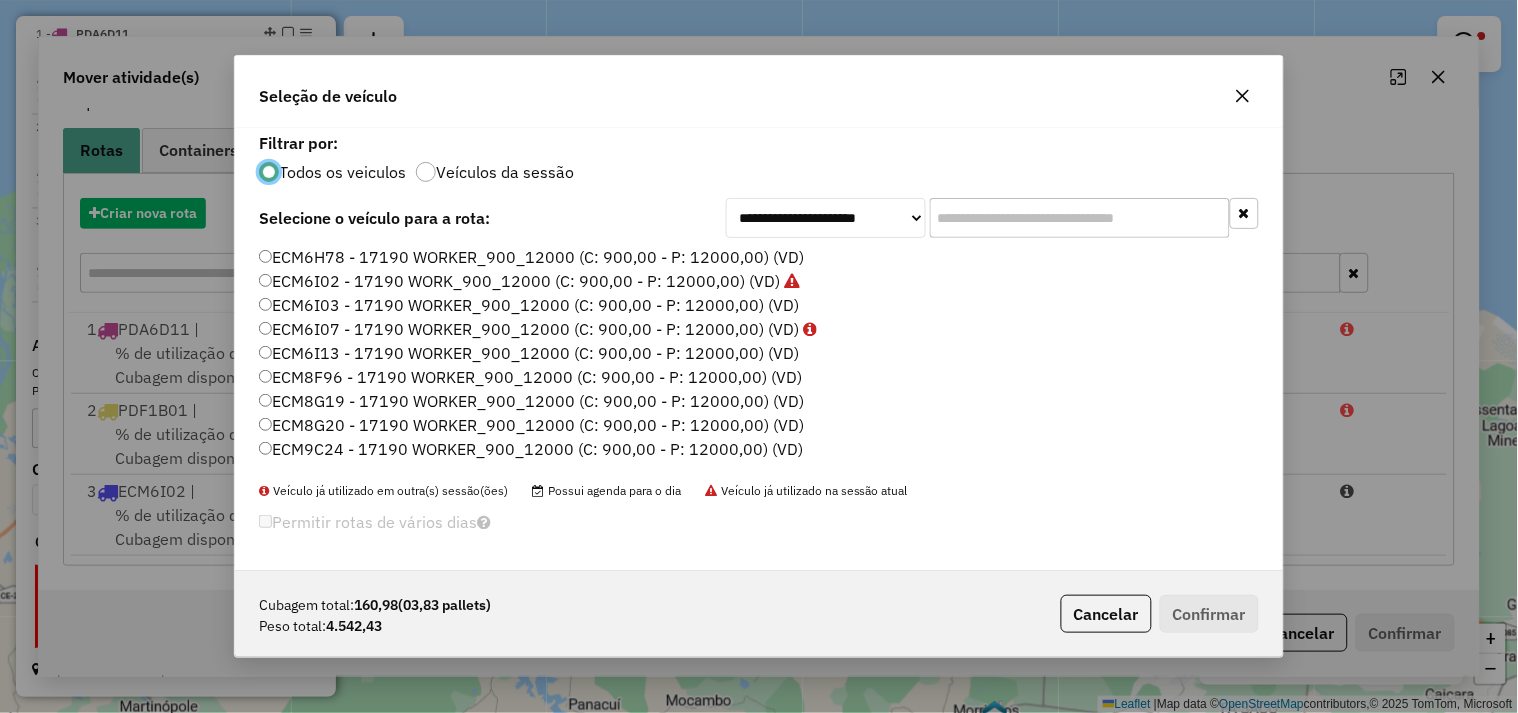 scroll, scrollTop: 11, scrollLeft: 5, axis: both 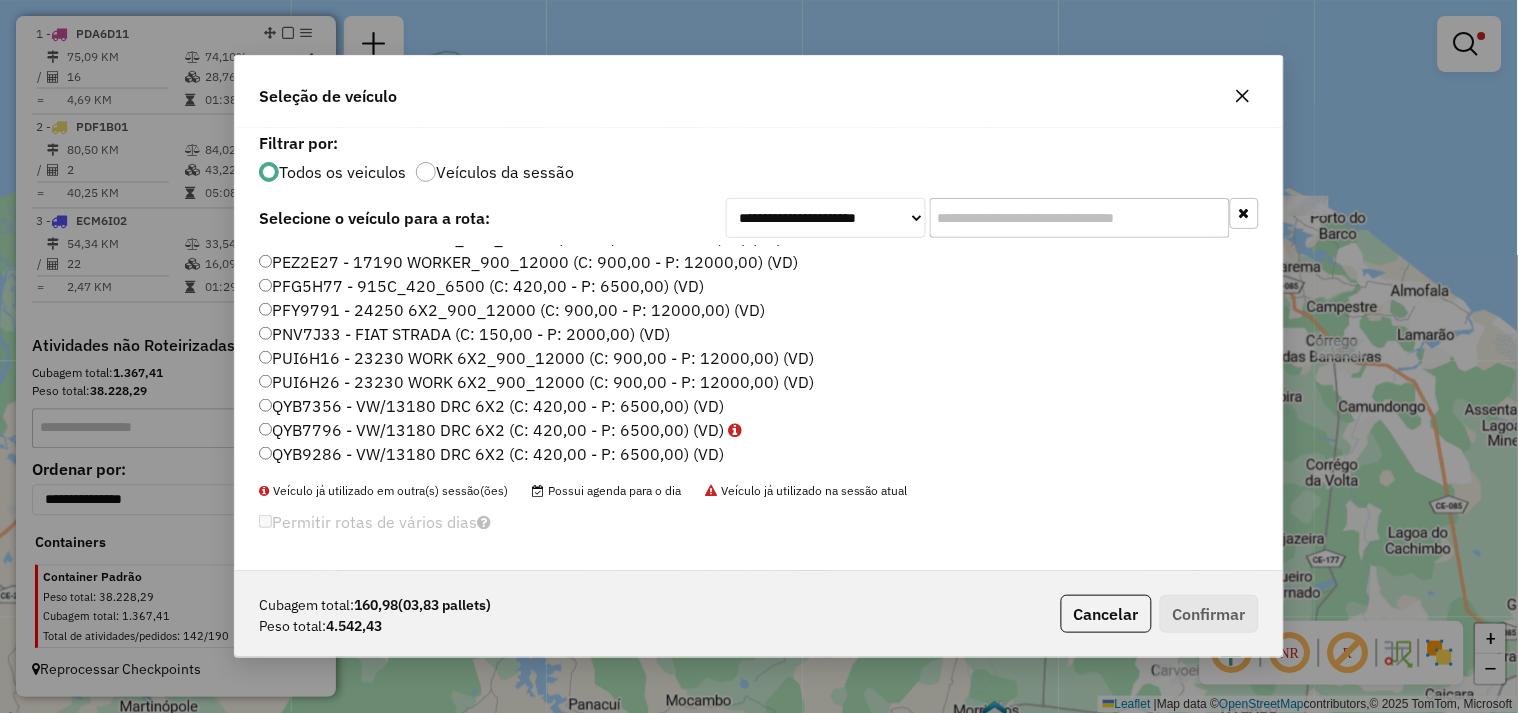 click on "QYB7796 - VW/13180 DRC 6X2 (C: 420,00 - P: 6500,00) (VD)" 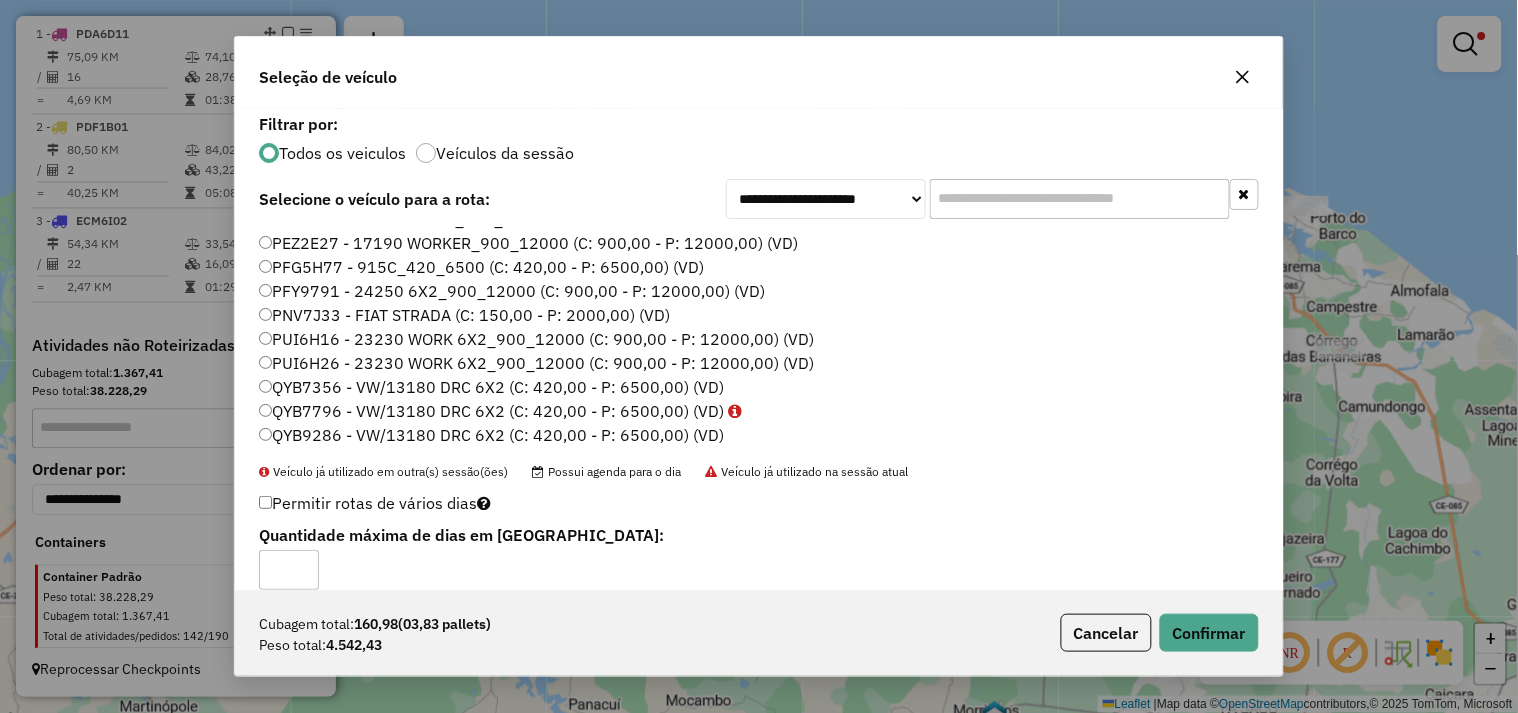 click on "QYB9286 - VW/13180 DRC 6X2 (C: 420,00 - P: 6500,00) (VD)" 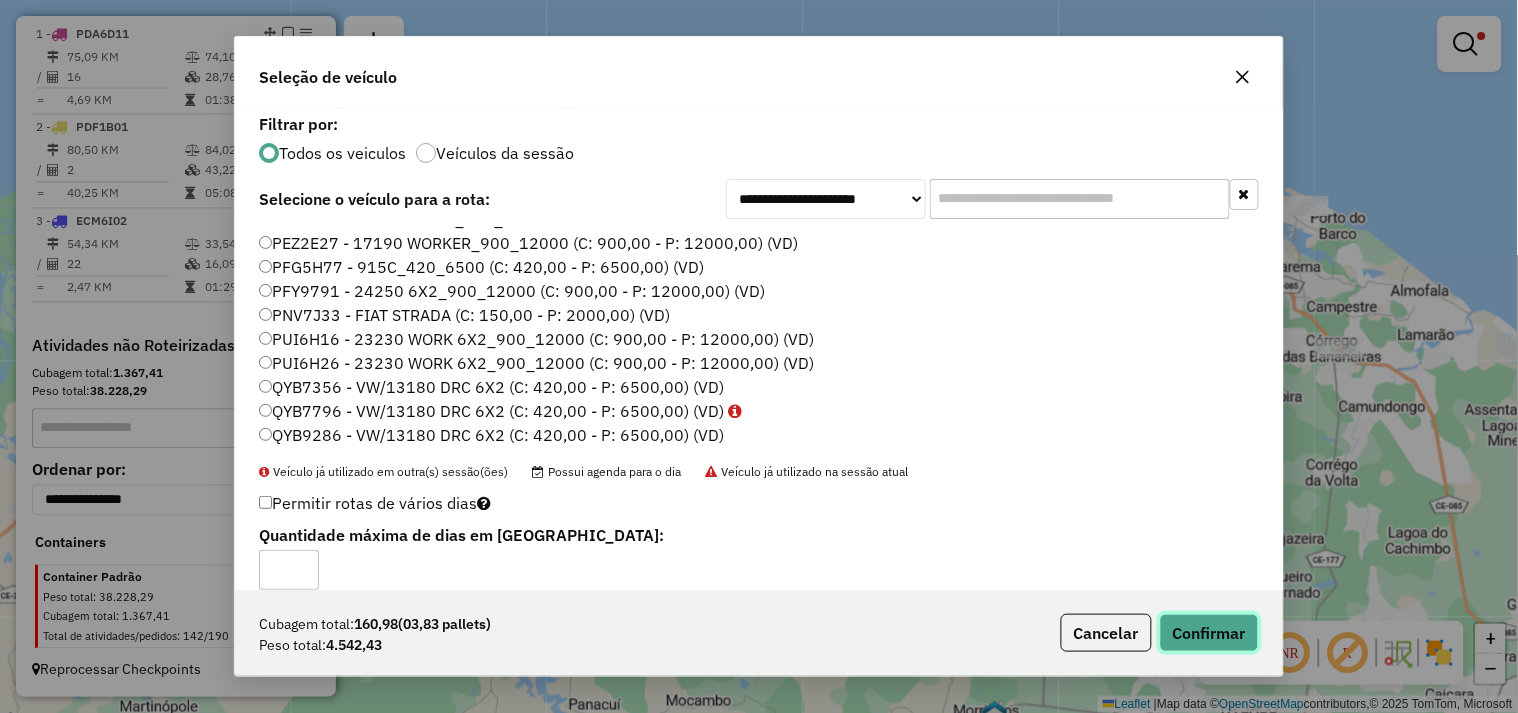 click on "Confirmar" 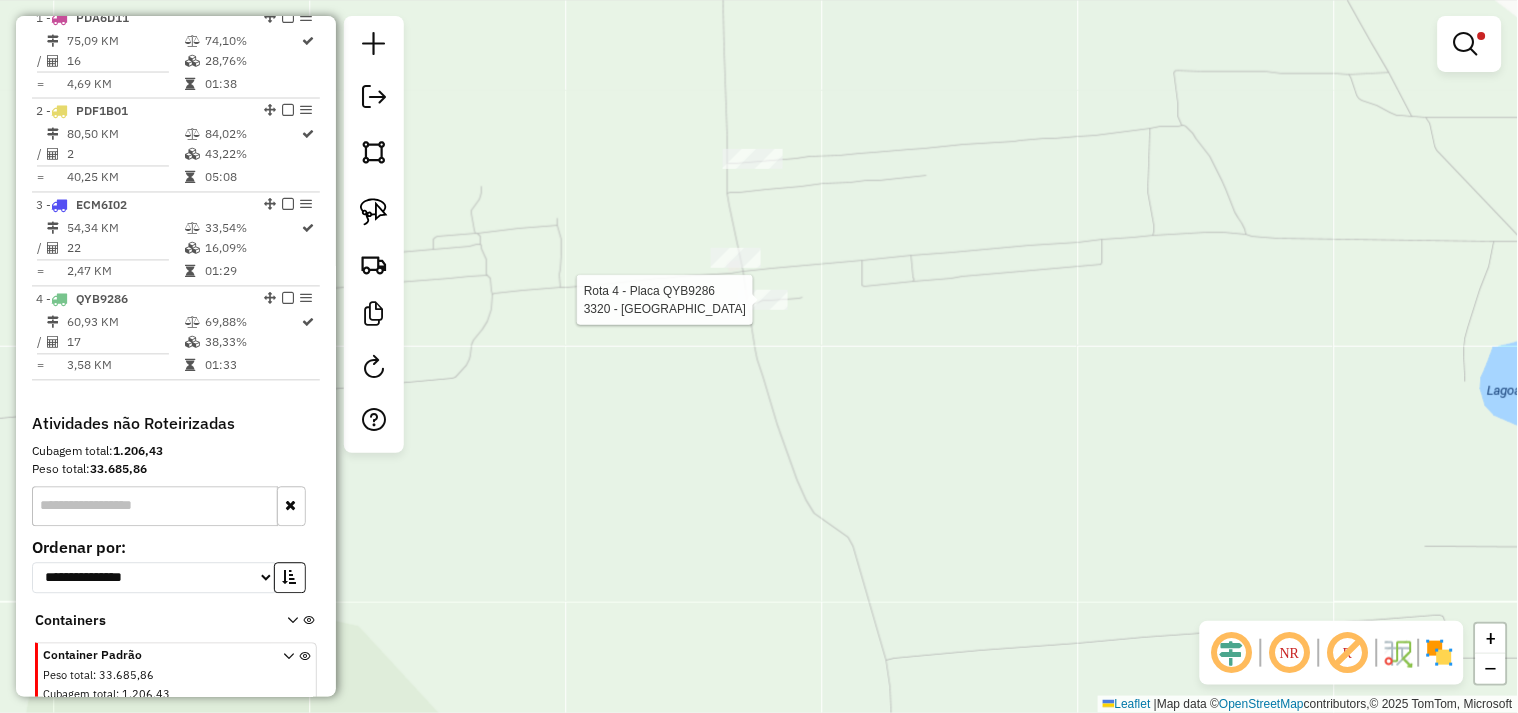 scroll, scrollTop: 862, scrollLeft: 0, axis: vertical 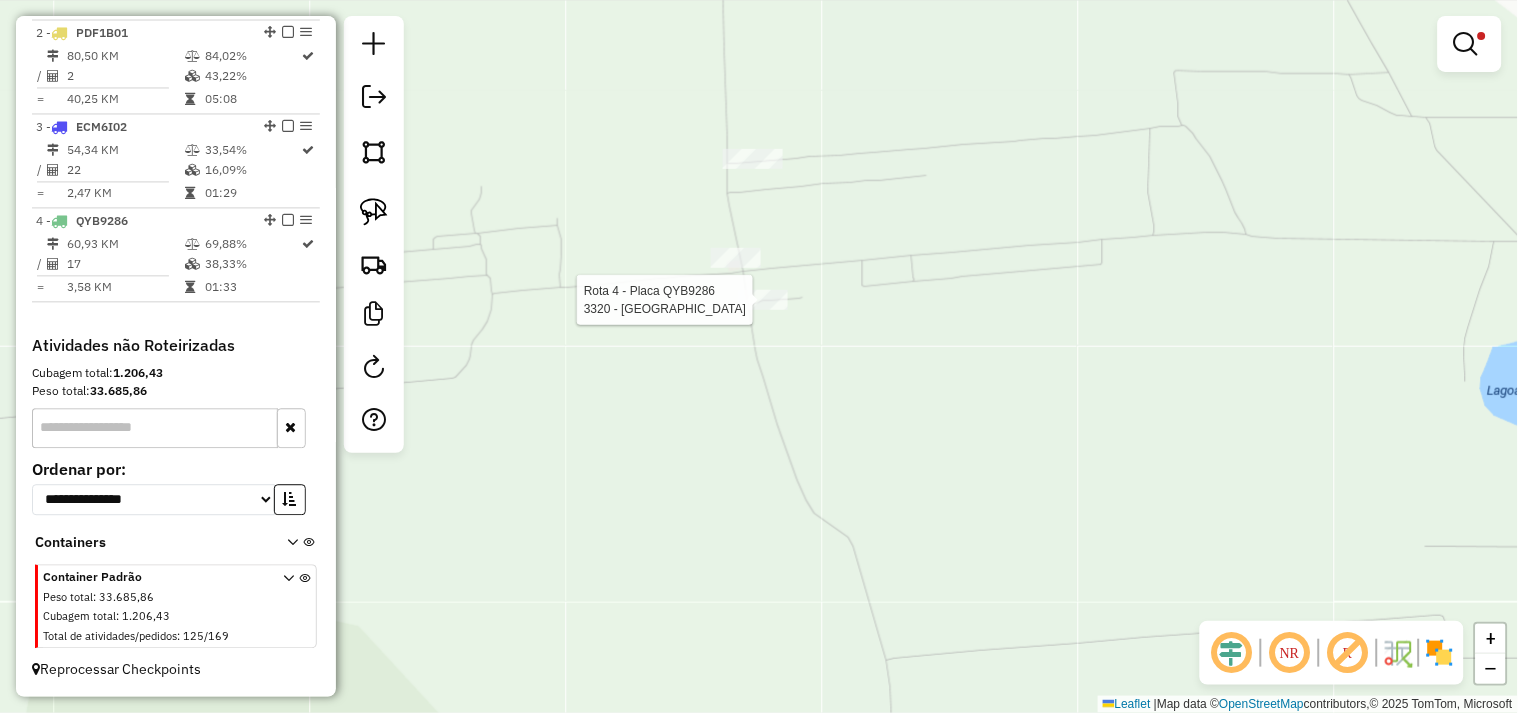 select on "**********" 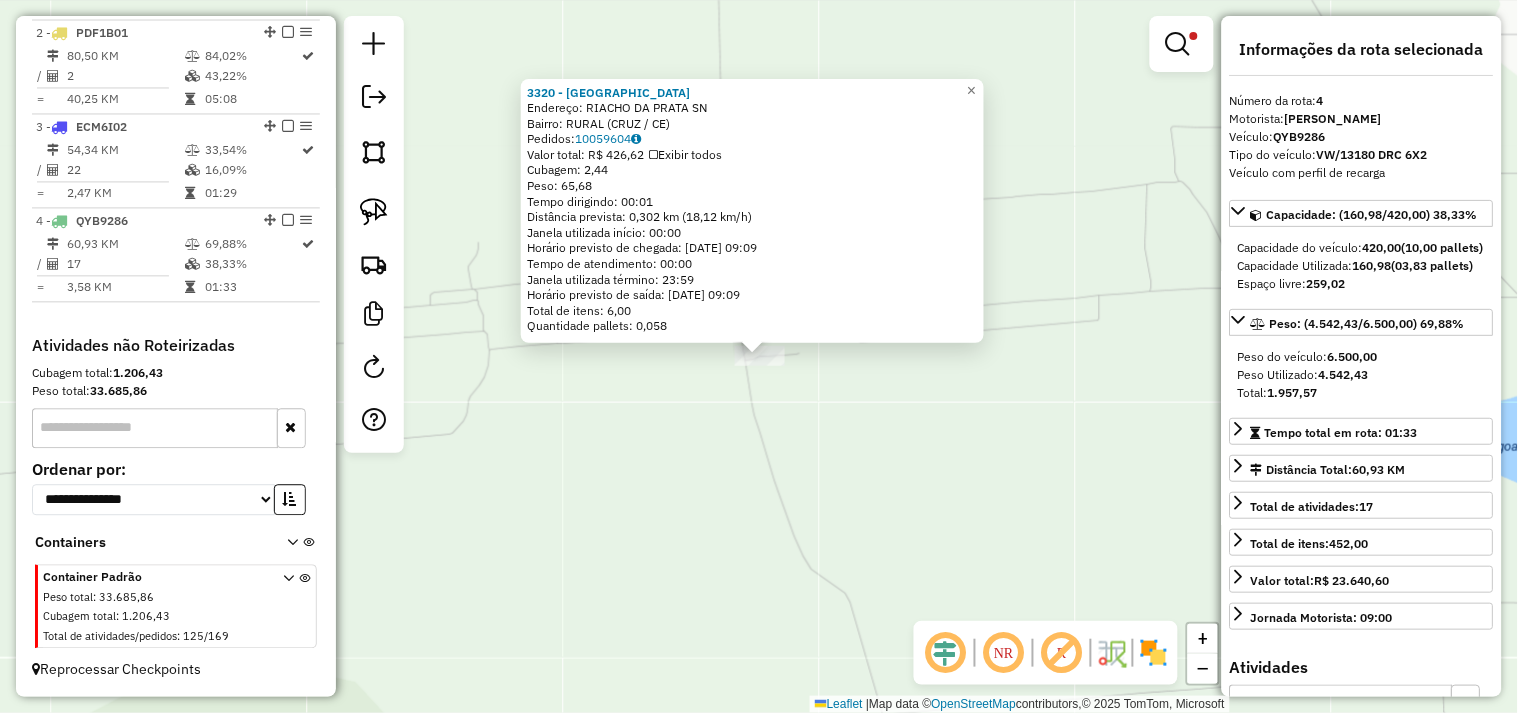 click on "3320 - BAR DO [GEOGRAPHIC_DATA]  Endereço:  RIACHO DA PRATA SN   Bairro: RURAL (CRUZ / [GEOGRAPHIC_DATA])   Pedidos:  10059604   Valor total: R$ 426,62   Exibir todos   Cubagem: 2,44  Peso: 65,68  Tempo dirigindo: 00:01   Distância prevista: 0,302 km (18,12 km/h)   [GEOGRAPHIC_DATA] utilizada início: 00:00   Horário previsto de chegada: [DATE] 09:09   Tempo de atendimento: 00:00   Janela utilizada término: 23:59   Horário previsto de saída: [DATE] 09:09   Total de itens: 6,00   Quantidade pallets: 0,058  × Limpar filtros Janela de atendimento Grade de atendimento Capacidade Transportadoras Veículos Cliente Pedidos  Rotas Selecione os dias de semana para filtrar as janelas de atendimento  Seg   Ter   Qua   Qui   Sex   Sáb   Dom  Informe o período da janela de atendimento: De: Até:  Filtrar exatamente a janela do cliente  Considerar janela de atendimento padrão  Selecione os dias de semana para filtrar as grades de atendimento  Seg   Ter   Qua   Qui   Sex   Sáb   Dom   Considerar clientes sem dia de atendimento cadastrado" 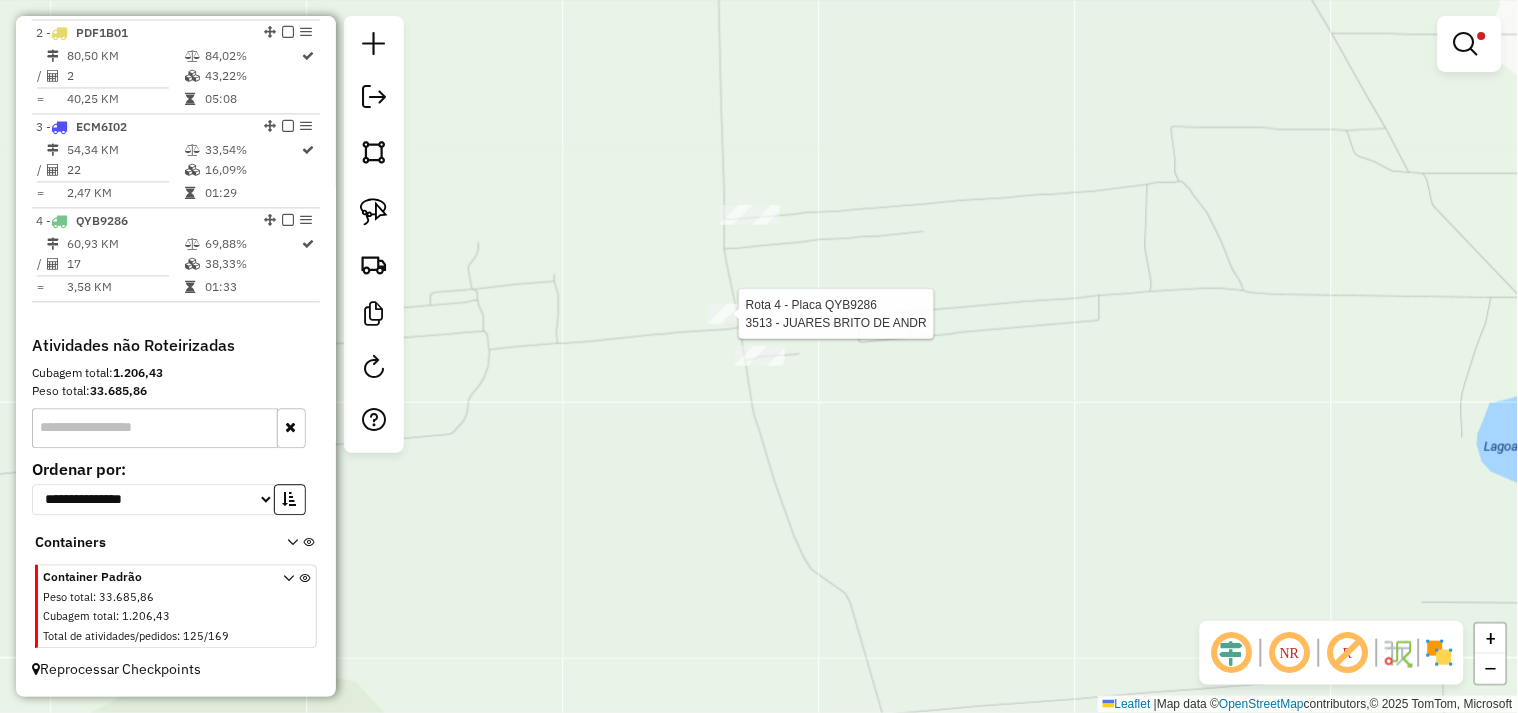 select on "**********" 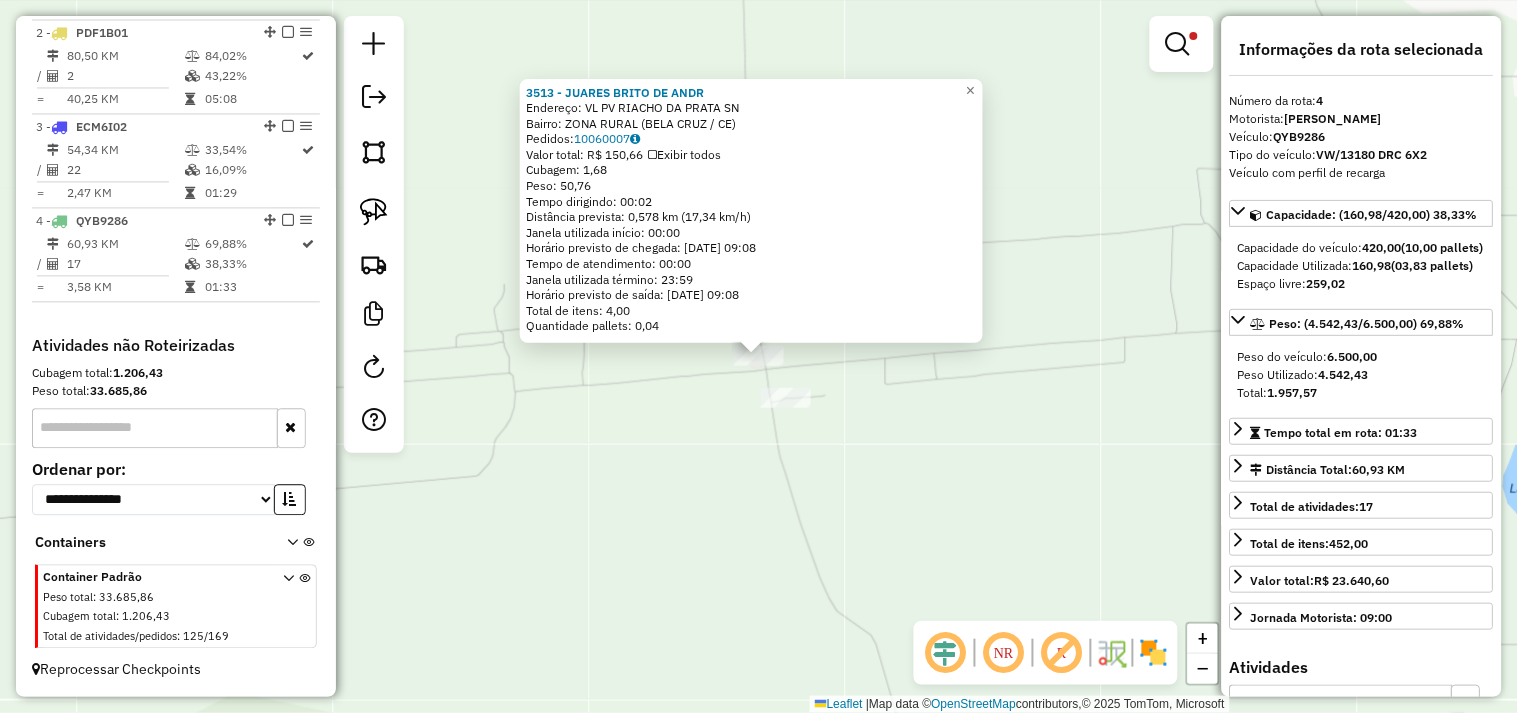 click on "3513 - JUARES BRITO DE ANDR  Endereço: VL  PV RIACHO DA PRATA            SN   Bairro: ZONA RURAL (BELA CRUZ / CE)   Pedidos:  10060007   Valor total: R$ 150,66   Exibir todos   Cubagem: 1,68  Peso: 50,76  Tempo dirigindo: 00:02   Distância prevista: 0,578 km (17,34 km/h)   Janela utilizada início: 00:00   Horário previsto de chegada: 11/07/2025 09:08   Tempo de atendimento: 00:00   Janela utilizada término: 23:59   Horário previsto de saída: 11/07/2025 09:08   Total de itens: 4,00   Quantidade pallets: 0,04  × Limpar filtros Janela de atendimento Grade de atendimento Capacidade Transportadoras Veículos Cliente Pedidos  Rotas Selecione os dias de semana para filtrar as janelas de atendimento  Seg   Ter   Qua   Qui   Sex   Sáb   Dom  Informe o período da janela de atendimento: De: Até:  Filtrar exatamente a janela do cliente  Considerar janela de atendimento padrão  Selecione os dias de semana para filtrar as grades de atendimento  Seg   Ter   Qua   Qui   Sex   Sáb   Dom   Peso mínimo:   De:  De:" 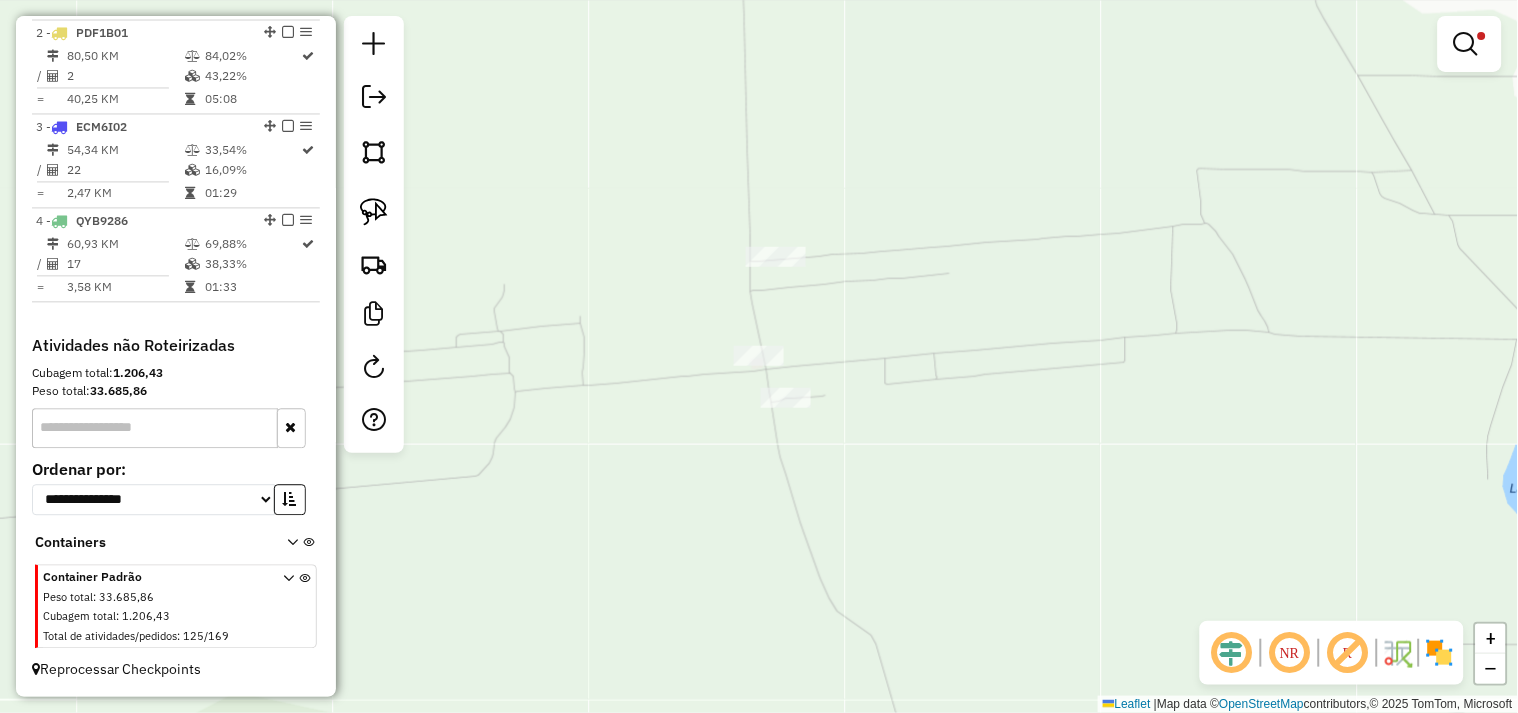 click 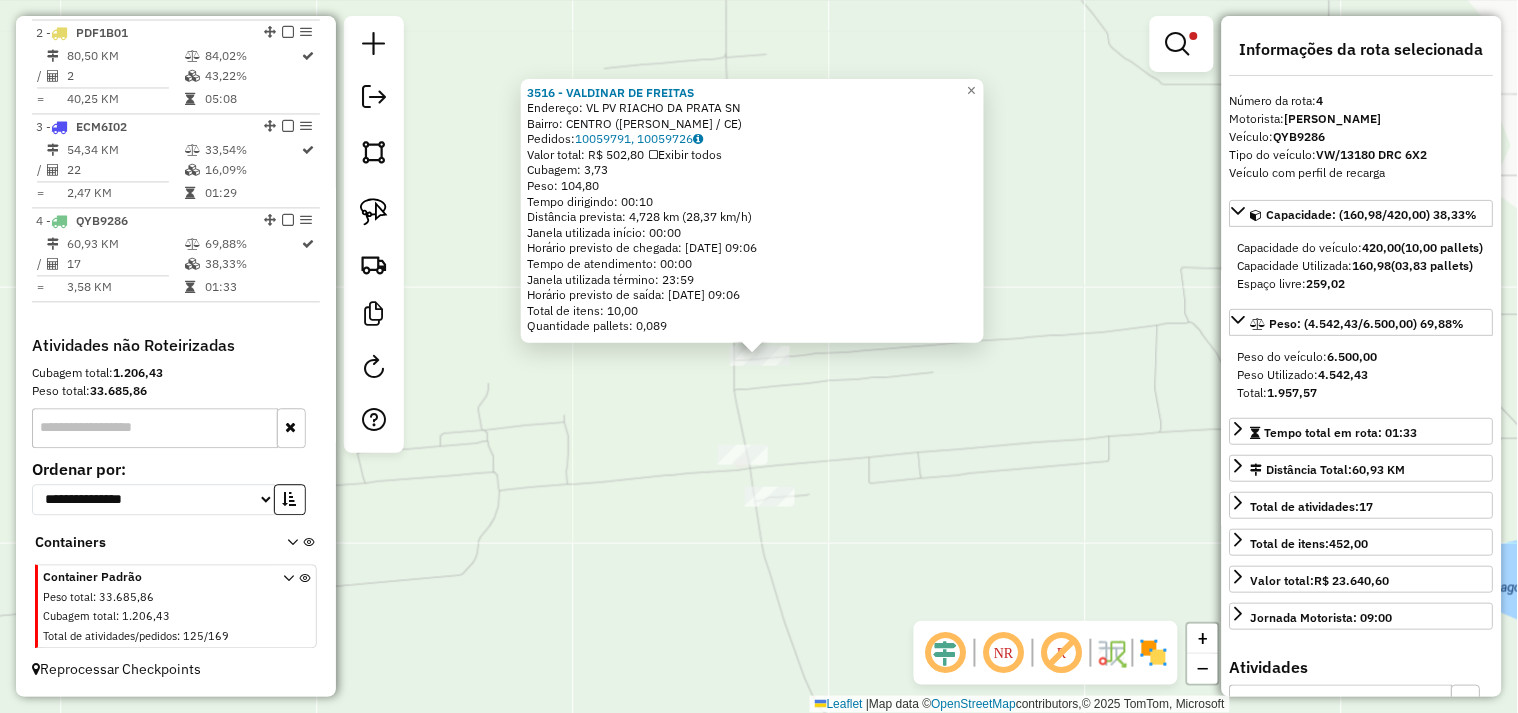 click on "3516 - VALDINAR DE FREITAS  Endereço: VL  PV RIACHO DA PRATA            SN   Bairro: CENTRO (BELA CRUZ / CE)   Pedidos:  10059791, 10059726   Valor total: R$ 502,80   Exibir todos   Cubagem: 3,73  Peso: 104,80  Tempo dirigindo: 00:10   Distância prevista: 4,728 km (28,37 km/h)   Janela utilizada início: 00:00   Horário previsto de chegada: 11/07/2025 09:06   Tempo de atendimento: 00:00   Janela utilizada término: 23:59   Horário previsto de saída: 11/07/2025 09:06   Total de itens: 10,00   Quantidade pallets: 0,089  × Limpar filtros Janela de atendimento Grade de atendimento Capacidade Transportadoras Veículos Cliente Pedidos  Rotas Selecione os dias de semana para filtrar as janelas de atendimento  Seg   Ter   Qua   Qui   Sex   Sáb   Dom  Informe o período da janela de atendimento: De: Até:  Filtrar exatamente a janela do cliente  Considerar janela de atendimento padrão  Selecione os dias de semana para filtrar as grades de atendimento  Seg   Ter   Qua   Qui   Sex   Sáb   Dom   Peso mínimo:  +" 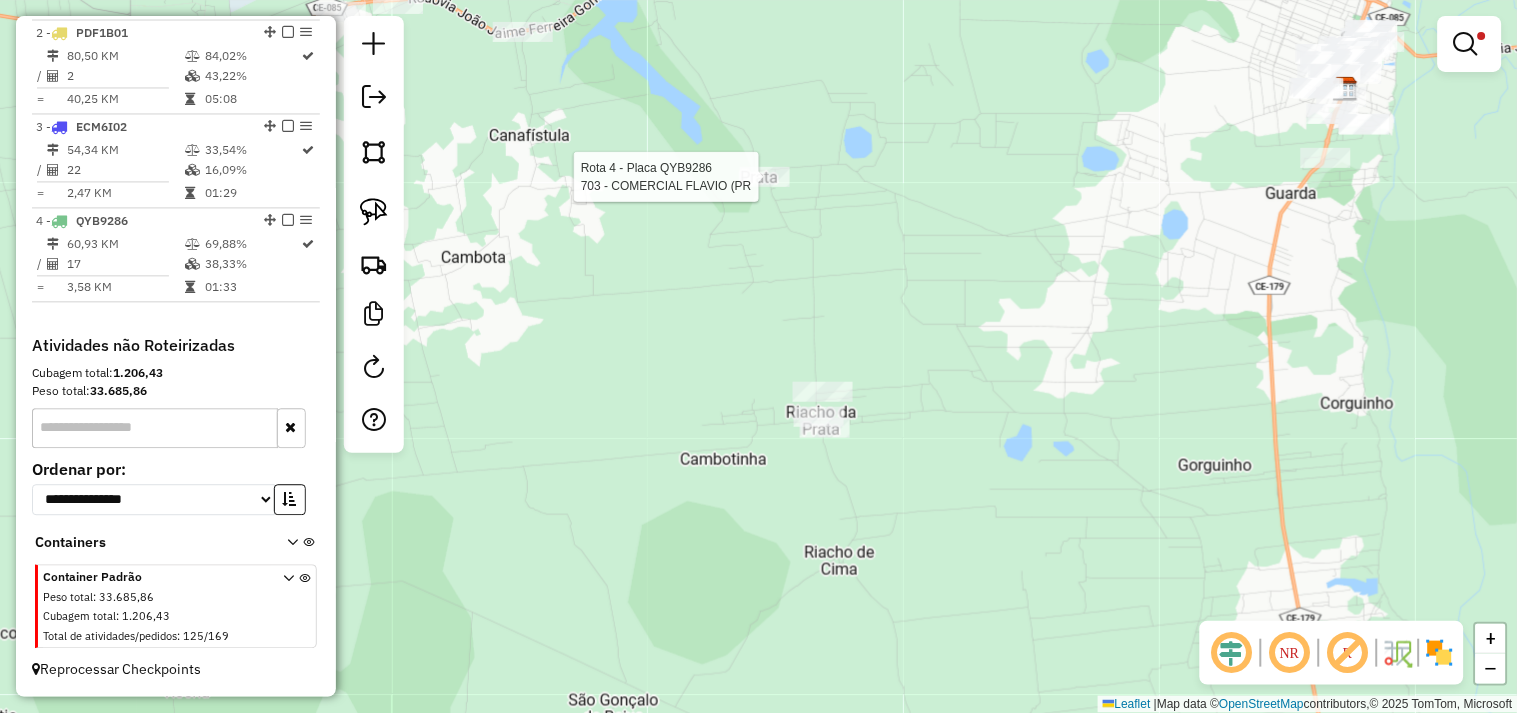 select on "**********" 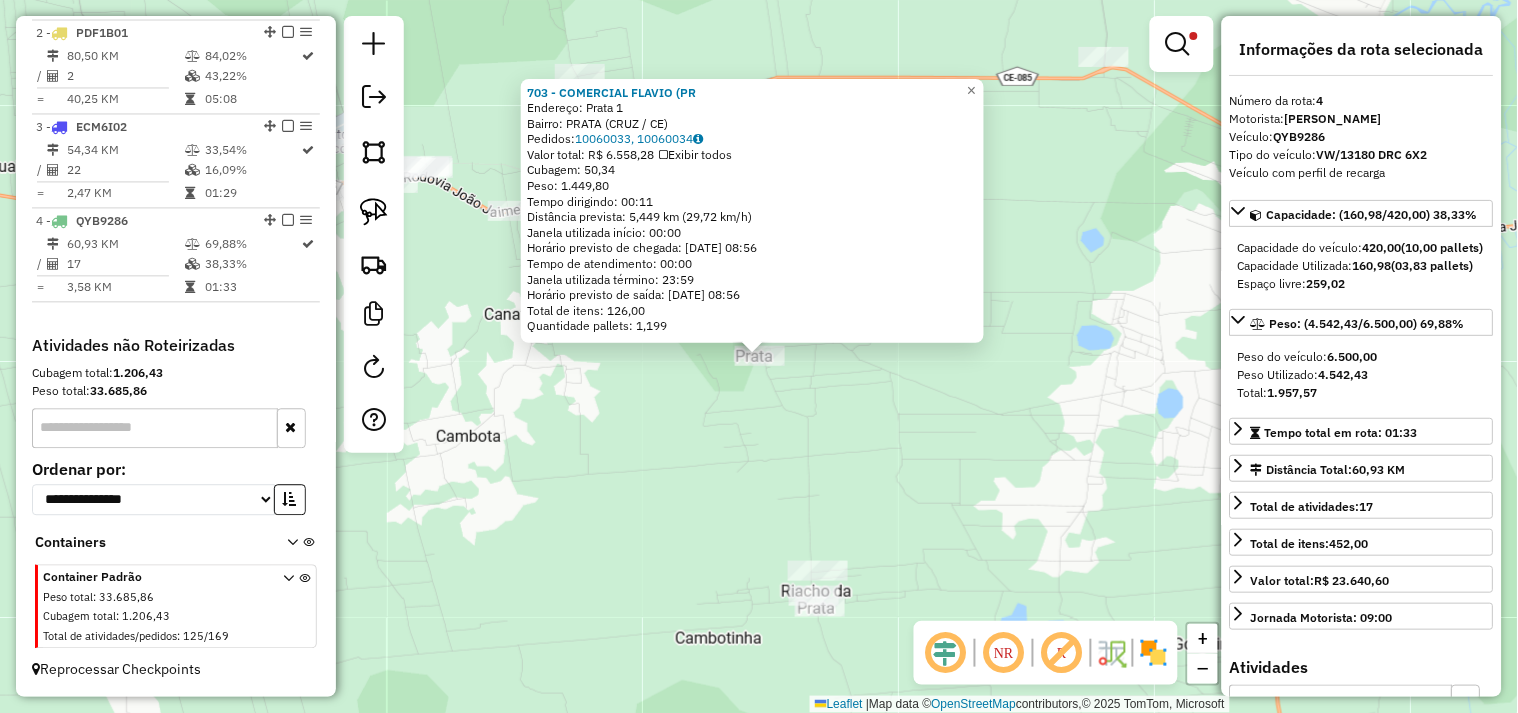 click on "703 - COMERCIAL FLAVIO (PR  Endereço:  Prata 1   Bairro: PRATA (CRUZ / CE)   Pedidos:  10060033, 10060034   Valor total: R$ 6.558,28   Exibir todos   Cubagem: 50,34  Peso: 1.449,80  Tempo dirigindo: 00:11   Distância prevista: 5,449 km (29,72 km/h)   Janela utilizada início: 00:00   Horário previsto de chegada: 11/07/2025 08:56   Tempo de atendimento: 00:00   Janela utilizada término: 23:59   Horário previsto de saída: 11/07/2025 08:56   Total de itens: 126,00   Quantidade pallets: 1,199  × Limpar filtros Janela de atendimento Grade de atendimento Capacidade Transportadoras Veículos Cliente Pedidos  Rotas Selecione os dias de semana para filtrar as janelas de atendimento  Seg   Ter   Qua   Qui   Sex   Sáb   Dom  Informe o período da janela de atendimento: De: Até:  Filtrar exatamente a janela do cliente  Considerar janela de atendimento padrão  Selecione os dias de semana para filtrar as grades de atendimento  Seg   Ter   Qua   Qui   Sex   Sáb   Dom   Peso mínimo:   Peso máximo:   De:   Até:" 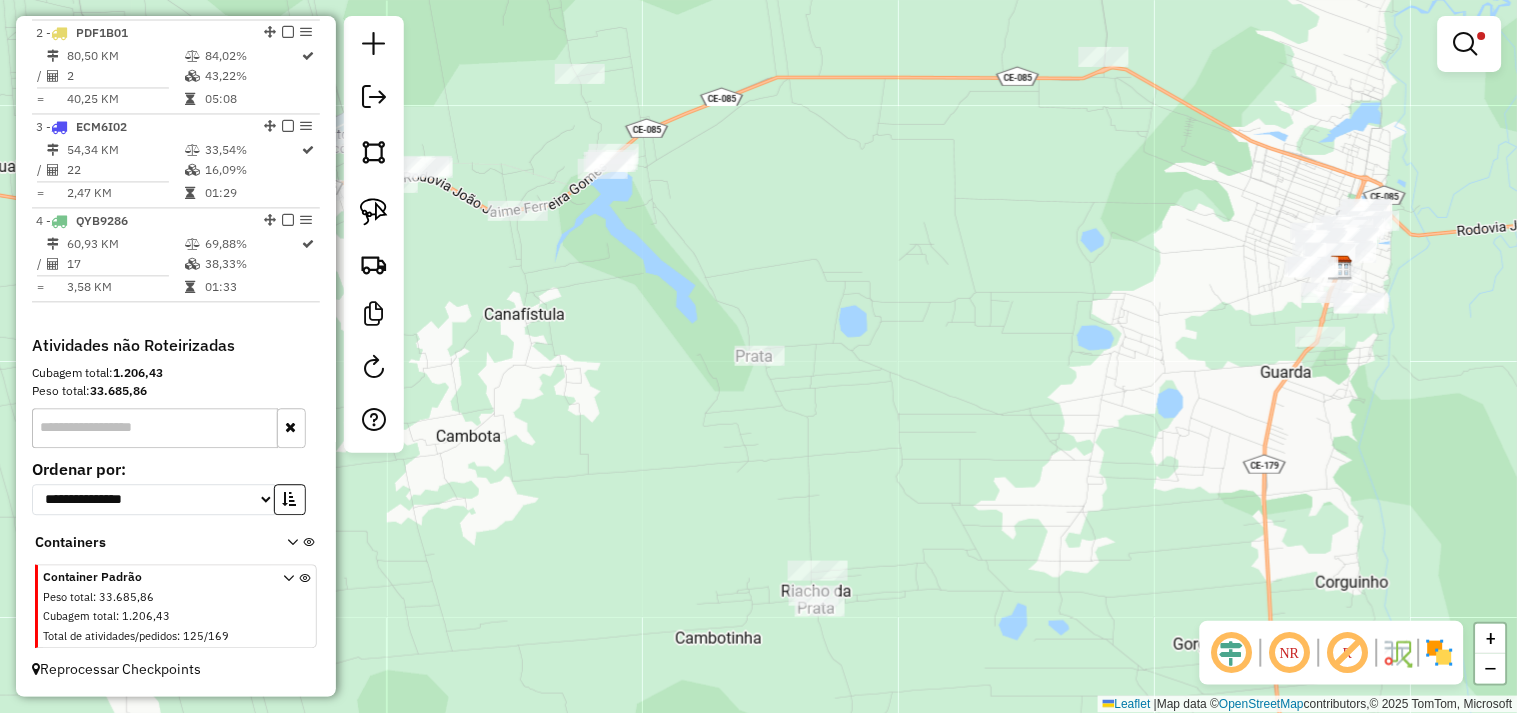 drag, startPoint x: 657, startPoint y: 384, endPoint x: 753, endPoint y: 505, distance: 154.4571 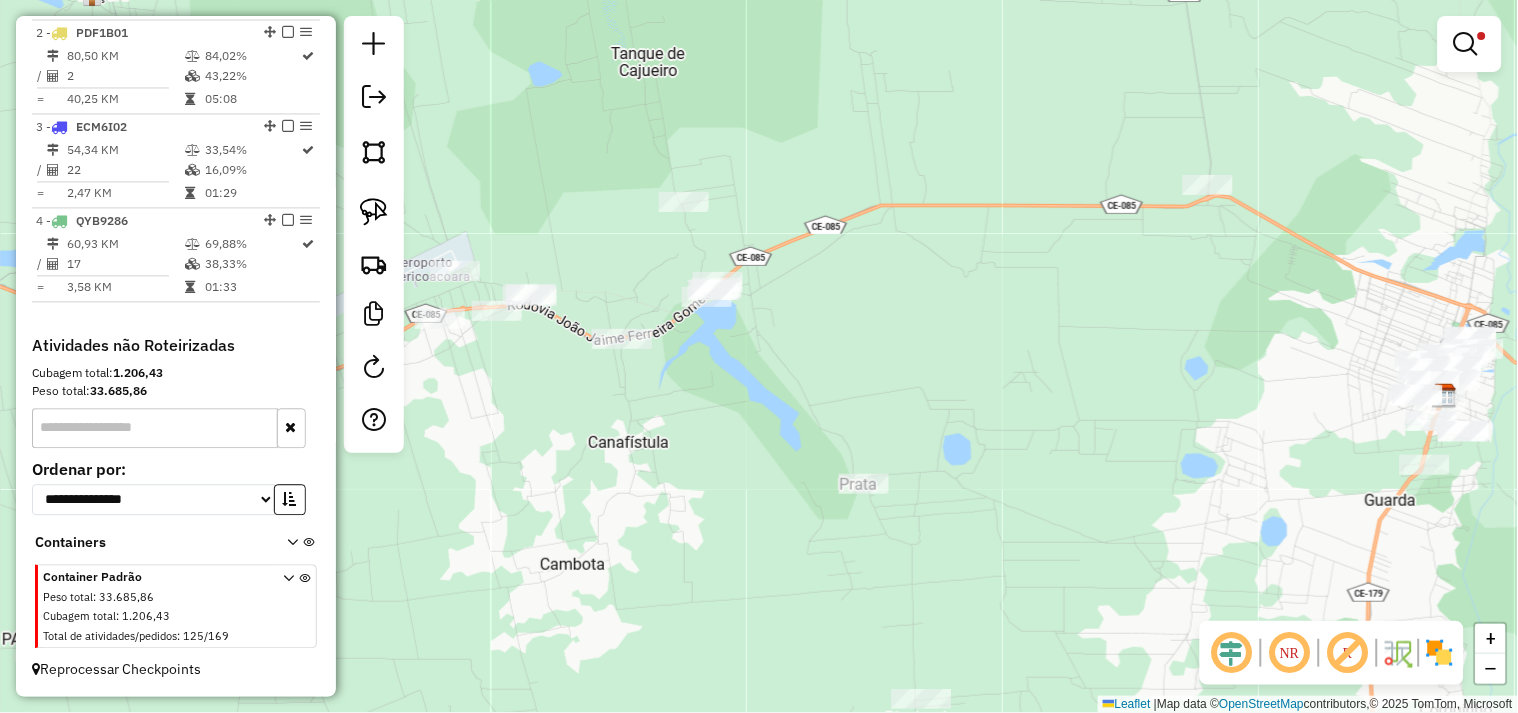 drag, startPoint x: 842, startPoint y: 451, endPoint x: 882, endPoint y: 457, distance: 40.4475 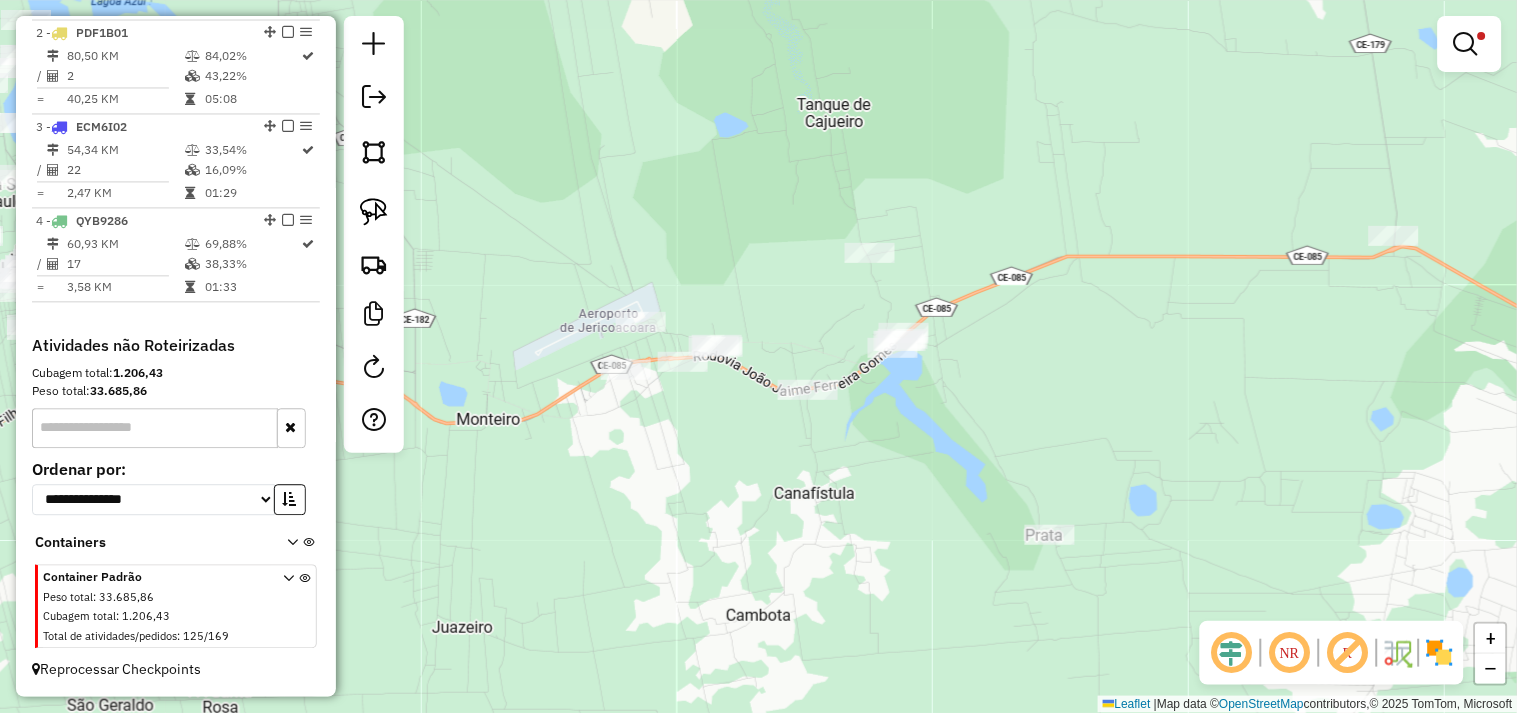 drag, startPoint x: 848, startPoint y: 445, endPoint x: 912, endPoint y: 454, distance: 64.629715 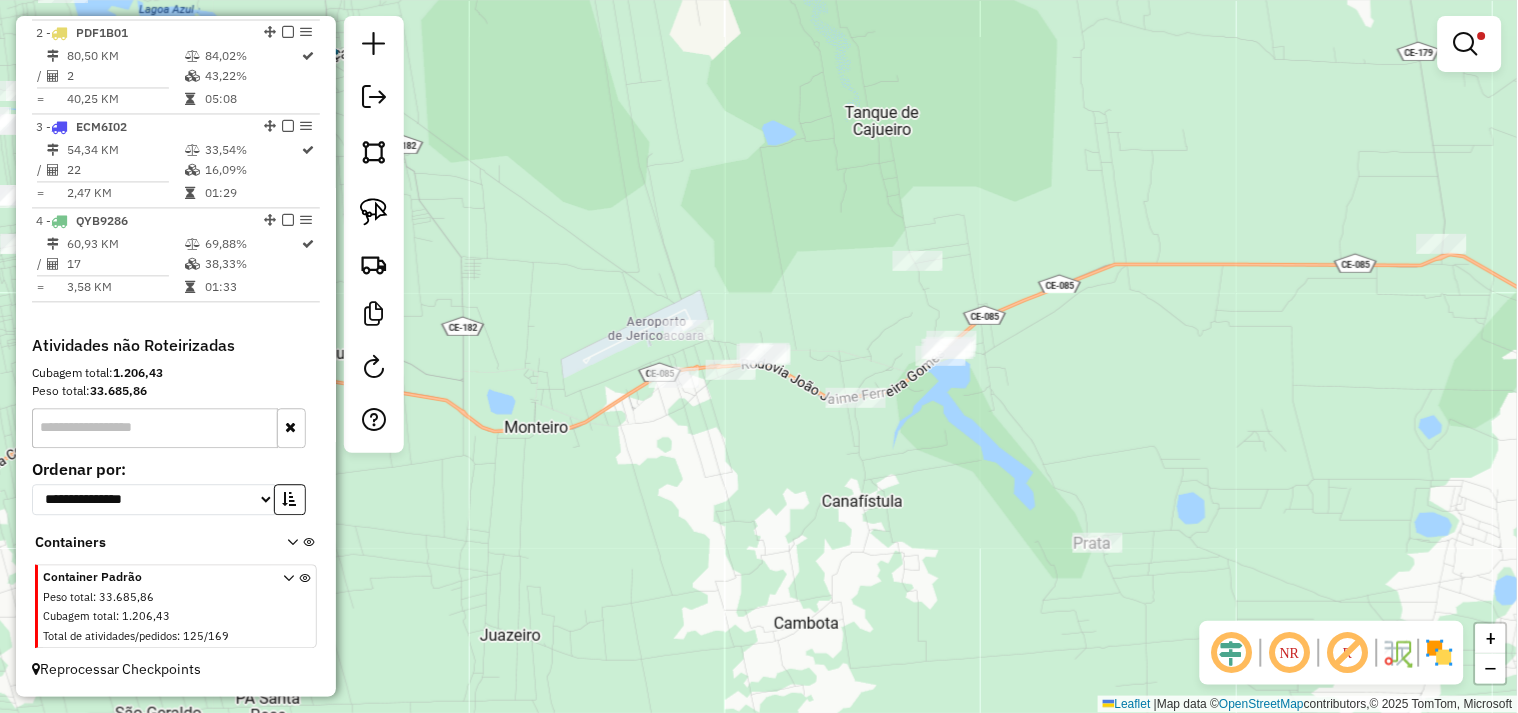 click on "Rota 4 - Placa QYB9286  2835 - DOLCISSIMO Limpar filtros Janela de atendimento Grade de atendimento Capacidade Transportadoras Veículos Cliente Pedidos  Rotas Selecione os dias de semana para filtrar as janelas de atendimento  Seg   Ter   Qua   Qui   Sex   Sáb   Dom  Informe o período da janela de atendimento: De: Até:  Filtrar exatamente a janela do cliente  Considerar janela de atendimento padrão  Selecione os dias de semana para filtrar as grades de atendimento  Seg   Ter   Qua   Qui   Sex   Sáb   Dom   Considerar clientes sem dia de atendimento cadastrado  Clientes fora do dia de atendimento selecionado Filtrar as atividades entre os valores definidos abaixo:  Peso mínimo:   Peso máximo:   Cubagem mínima:   Cubagem máxima:   De:   Até:  Filtrar as atividades entre o tempo de atendimento definido abaixo:  De:   Até:   Considerar capacidade total dos clientes não roteirizados Transportadora: Selecione um ou mais itens Tipo de veículo: Selecione um ou mais itens Veículo: Motorista: Nome: Tipo:" 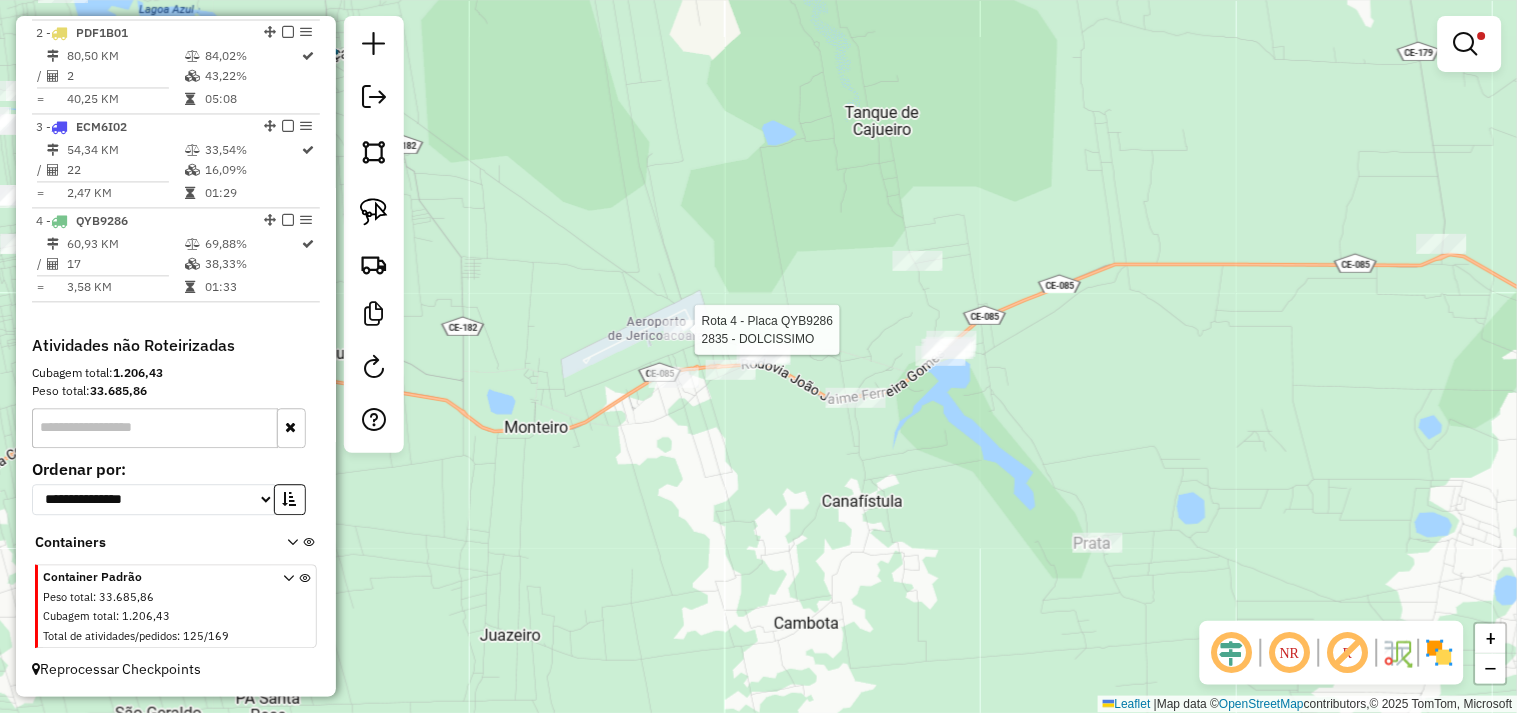 select on "**********" 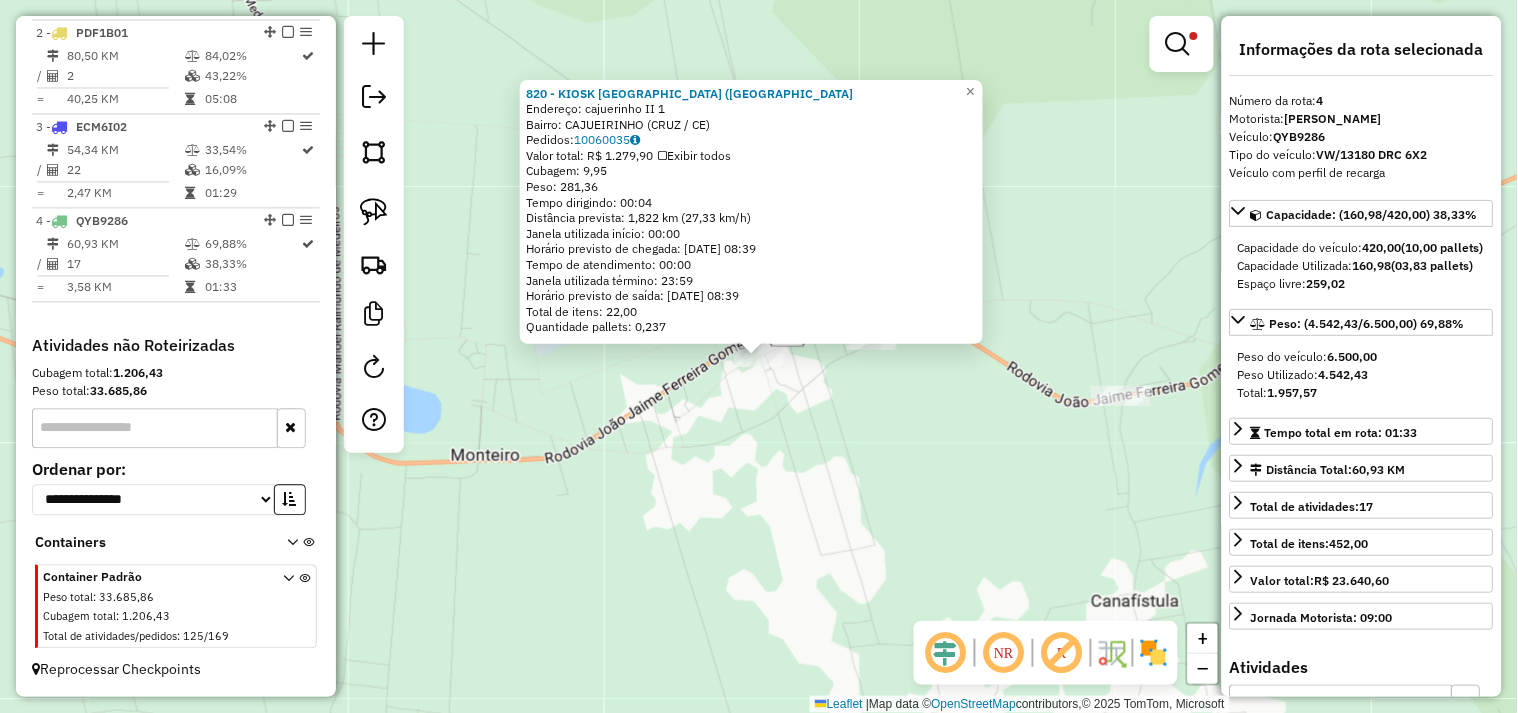 click on "820 - KIOSK JERI POINT (CA  Endereço:  cajuerinho II 1   Bairro: CAJUEIRINHO (CRUZ / CE)   Pedidos:  10060035   Valor total: R$ 1.279,90   Exibir todos   Cubagem: 9,95  Peso: 281,36  Tempo dirigindo: 00:04   Distância prevista: 1,822 km (27,33 km/h)   Janela utilizada início: 00:00   Horário previsto de chegada: 11/07/2025 08:39   Tempo de atendimento: 00:00   Janela utilizada término: 23:59   Horário previsto de saída: 11/07/2025 08:39   Total de itens: 22,00   Quantidade pallets: 0,237  × Limpar filtros Janela de atendimento Grade de atendimento Capacidade Transportadoras Veículos Cliente Pedidos  Rotas Selecione os dias de semana para filtrar as janelas de atendimento  Seg   Ter   Qua   Qui   Sex   Sáb   Dom  Informe o período da janela de atendimento: De: Até:  Filtrar exatamente a janela do cliente  Considerar janela de atendimento padrão  Selecione os dias de semana para filtrar as grades de atendimento  Seg   Ter   Qua   Qui   Sex   Sáb   Dom   Peso mínimo:   Peso máximo:   De:   Até:" 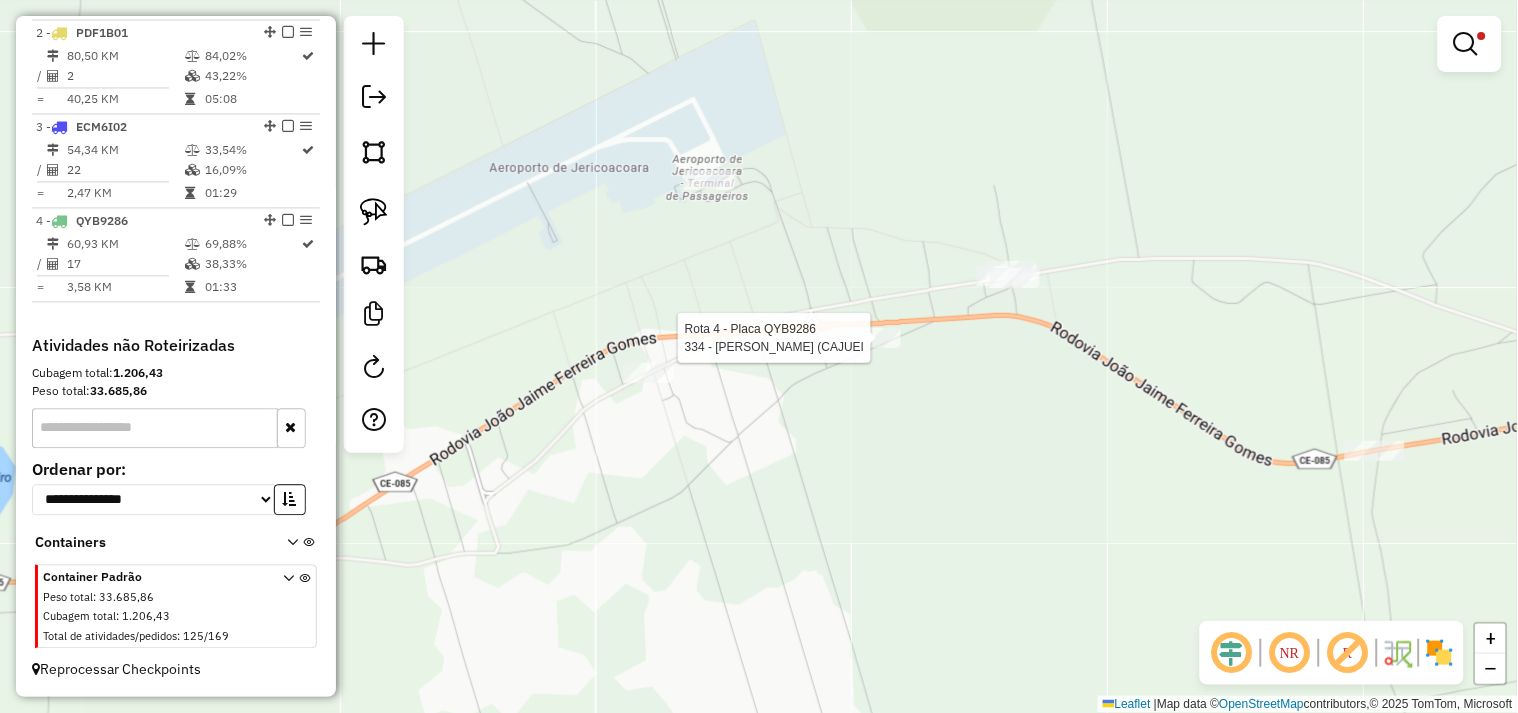 select on "**********" 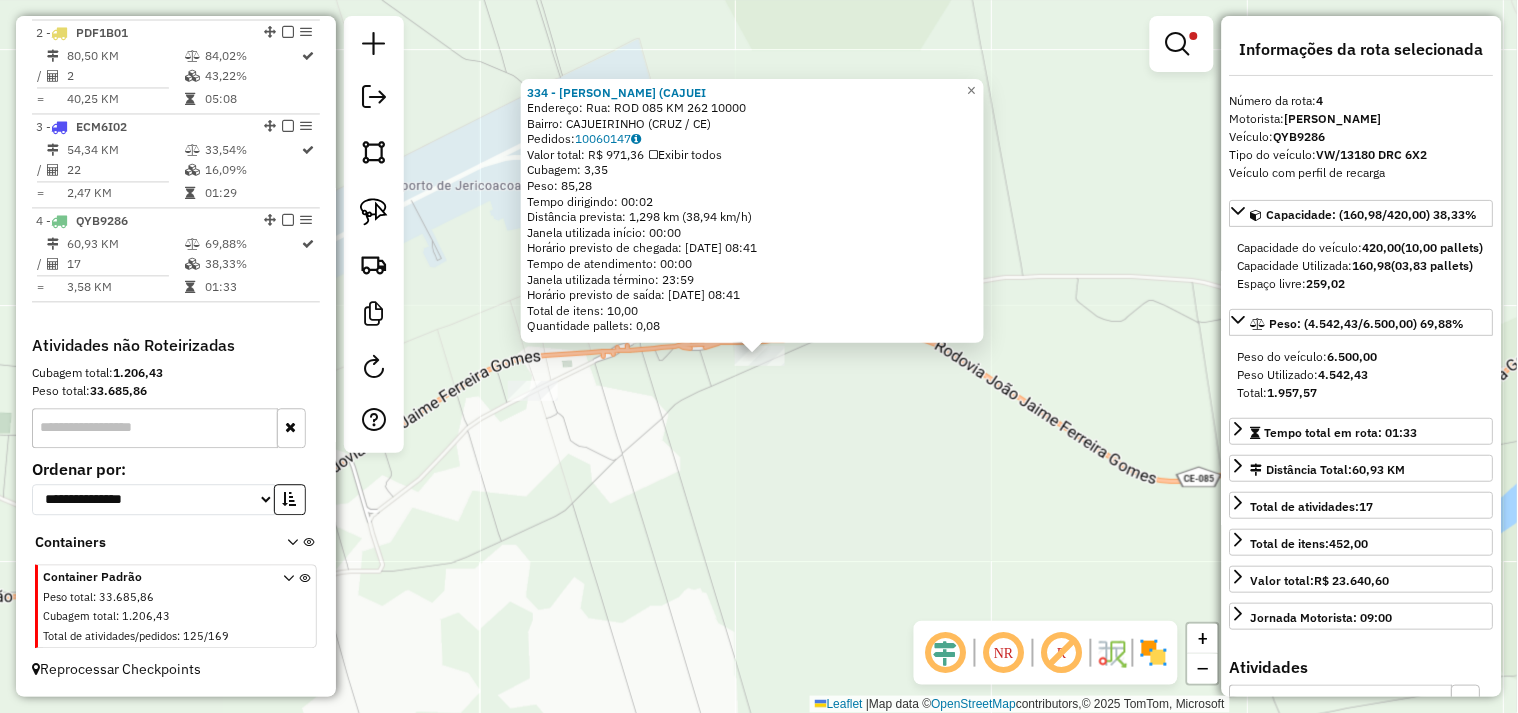 click on "334 - POSTO MORAES (CAJUEI  Endereço:  Rua: ROD 085 KM 262 10000   Bairro: CAJUEIRINHO (CRUZ / CE)   Pedidos:  10060147   Valor total: R$ 971,36   Exibir todos   Cubagem: 3,35  Peso: 85,28  Tempo dirigindo: 00:02   Distância prevista: 1,298 km (38,94 km/h)   Janela utilizada início: 00:00   Horário previsto de chegada: 11/07/2025 08:41   Tempo de atendimento: 00:00   Janela utilizada término: 23:59   Horário previsto de saída: 11/07/2025 08:41   Total de itens: 10,00   Quantidade pallets: 0,08  × Limpar filtros Janela de atendimento Grade de atendimento Capacidade Transportadoras Veículos Cliente Pedidos  Rotas Selecione os dias de semana para filtrar as janelas de atendimento  Seg   Ter   Qua   Qui   Sex   Sáb   Dom  Informe o período da janela de atendimento: De: Até:  Filtrar exatamente a janela do cliente  Considerar janela de atendimento padrão  Selecione os dias de semana para filtrar as grades de atendimento  Seg   Ter   Qua   Qui   Sex   Sáb   Dom   Peso mínimo:   Peso máximo:   De:  +" 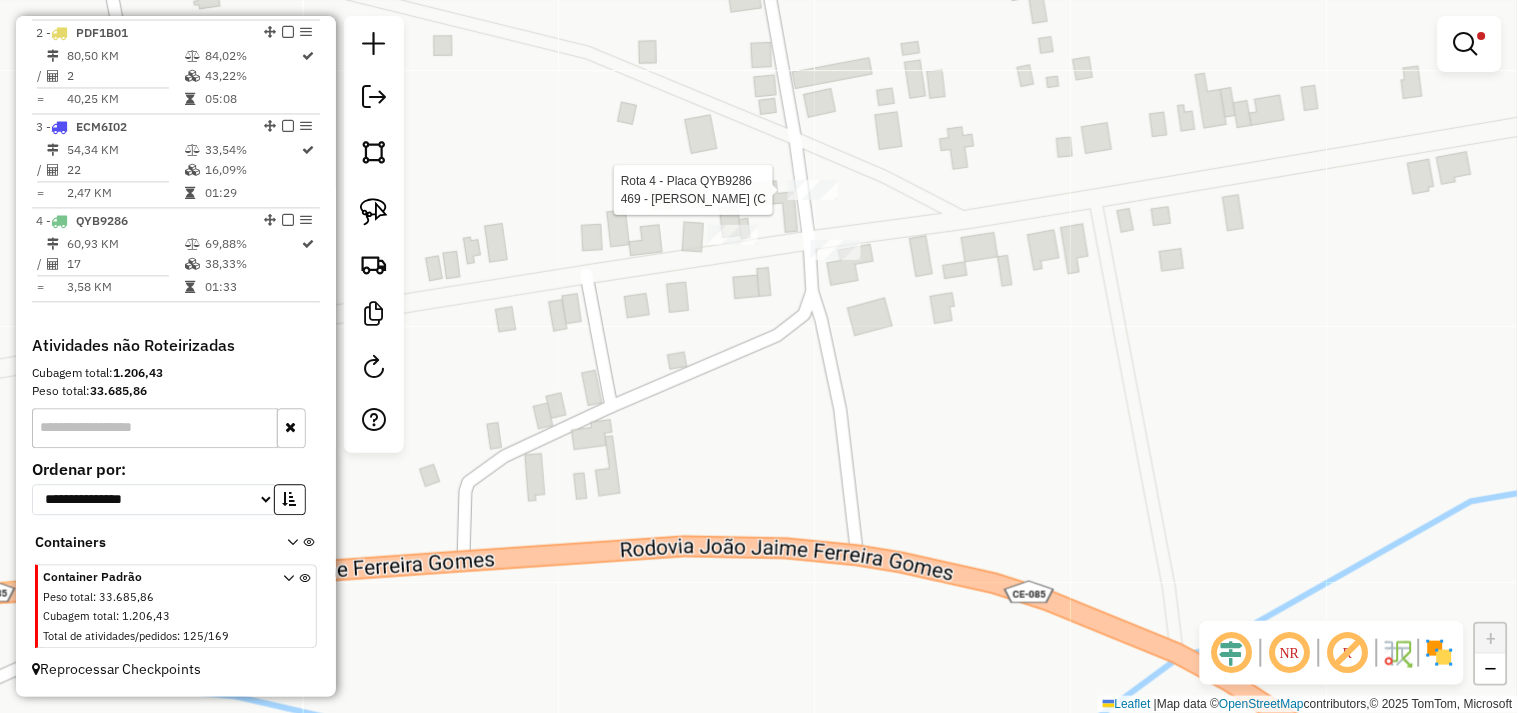 click 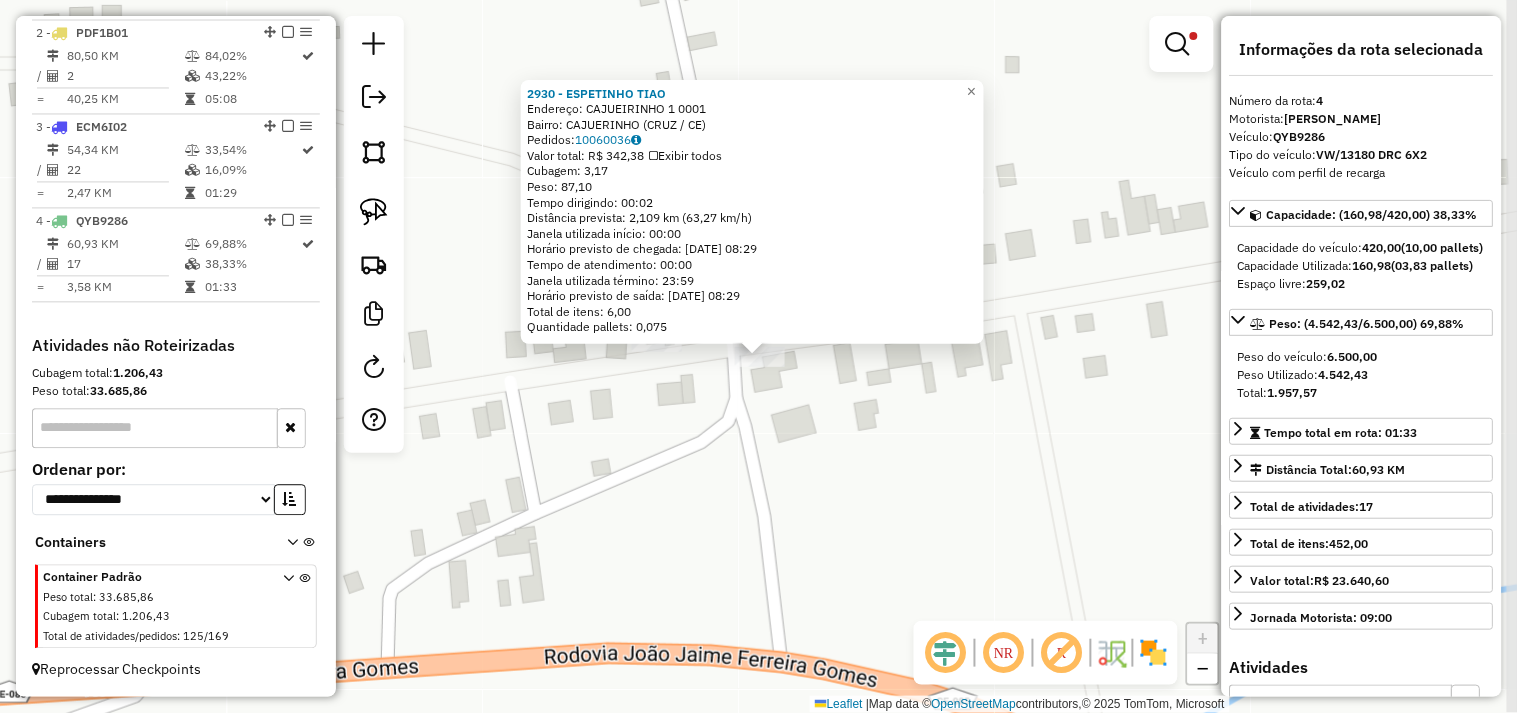 click on "2930 - ESPETINHO TIAO  Endereço:  CAJUEIRINHO 1 0001   Bairro: CAJUERINHO (CRUZ / CE)   Pedidos:  10060036   Valor total: R$ 342,38   Exibir todos   Cubagem: 3,17  Peso: 87,10  Tempo dirigindo: 00:02   Distância prevista: 2,109 km (63,27 km/h)   Janela utilizada início: 00:00   Horário previsto de chegada: 11/07/2025 08:29   Tempo de atendimento: 00:00   Janela utilizada término: 23:59   Horário previsto de saída: 11/07/2025 08:29   Total de itens: 6,00   Quantidade pallets: 0,075  × Limpar filtros Janela de atendimento Grade de atendimento Capacidade Transportadoras Veículos Cliente Pedidos  Rotas Selecione os dias de semana para filtrar as janelas de atendimento  Seg   Ter   Qua   Qui   Sex   Sáb   Dom  Informe o período da janela de atendimento: De: Até:  Filtrar exatamente a janela do cliente  Considerar janela de atendimento padrão  Selecione os dias de semana para filtrar as grades de atendimento  Seg   Ter   Qua   Qui   Sex   Sáb   Dom   Clientes fora do dia de atendimento selecionado De:" 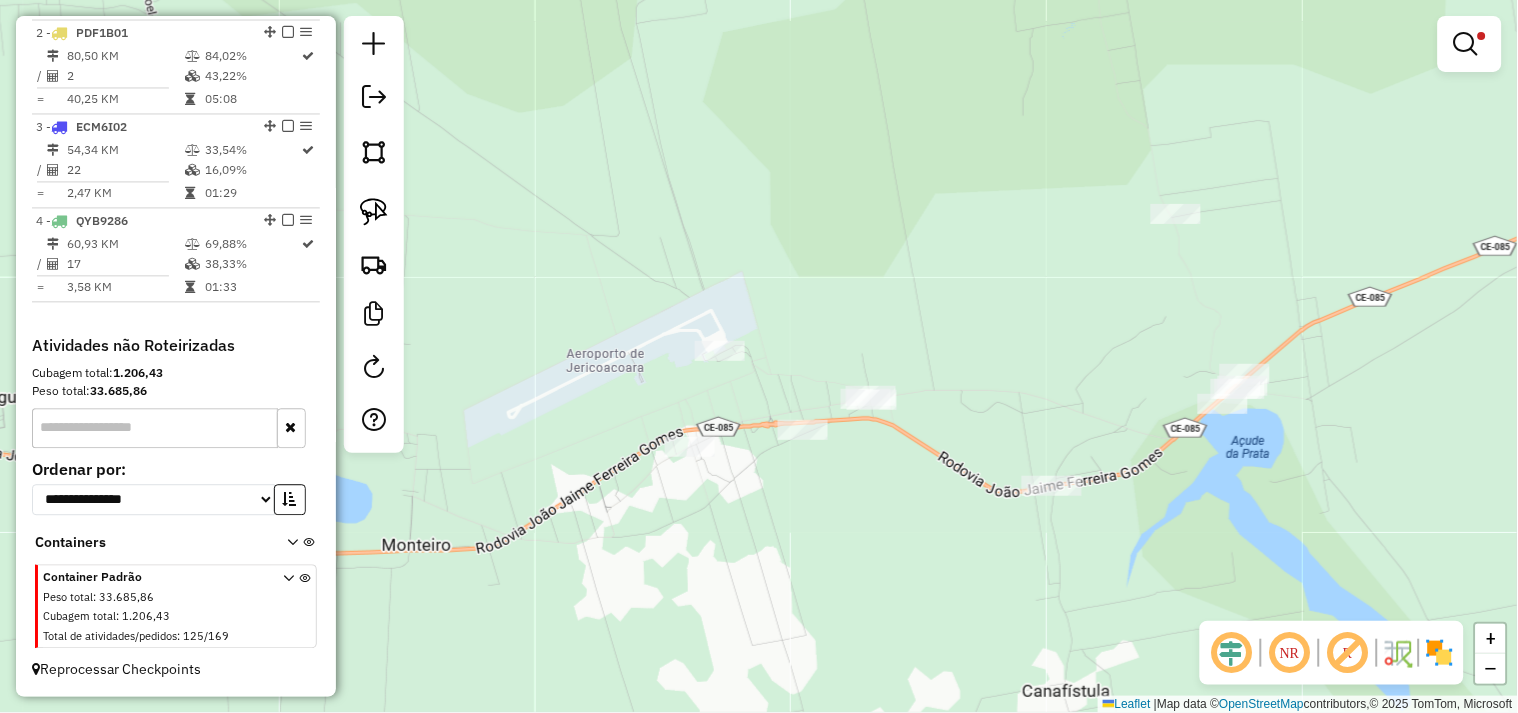 drag, startPoint x: 1002, startPoint y: 452, endPoint x: 846, endPoint y: 378, distance: 172.66151 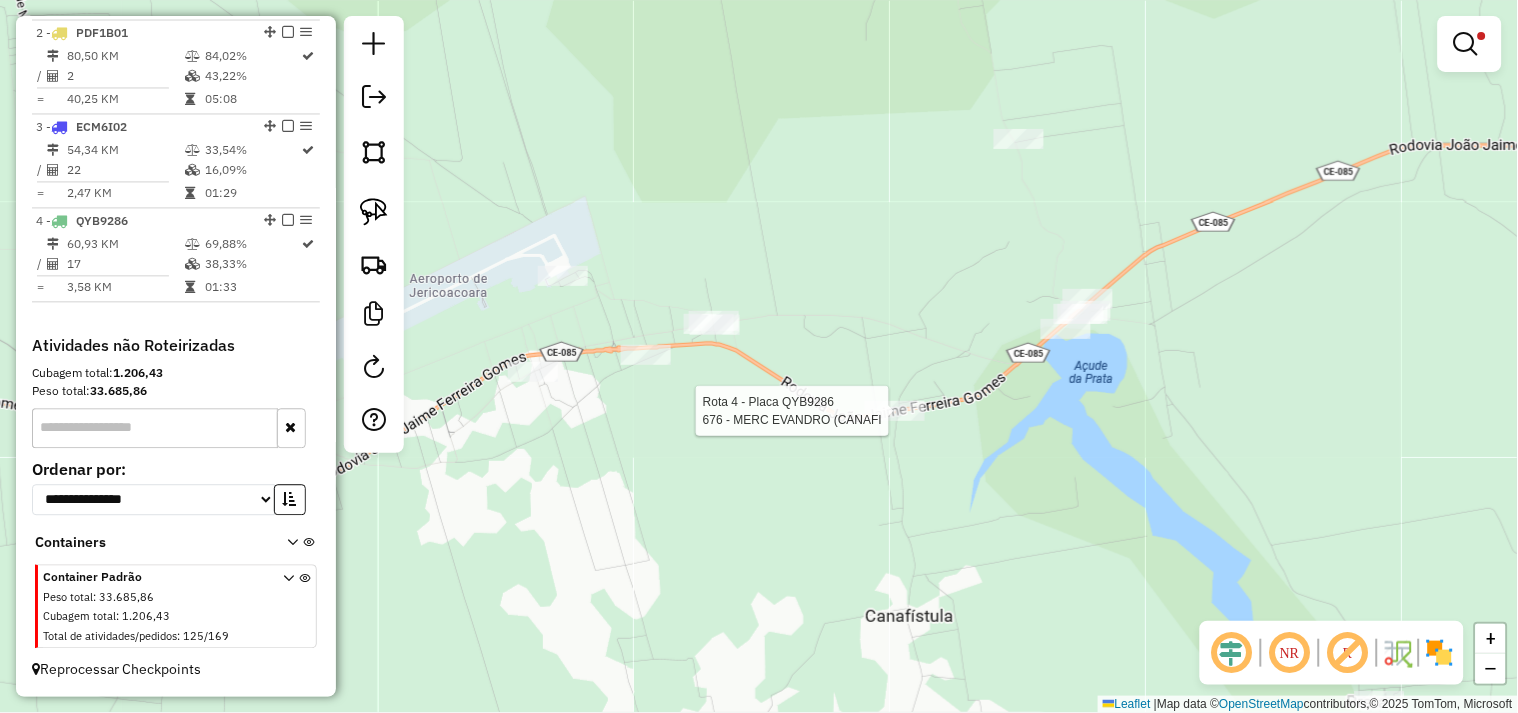 select on "**********" 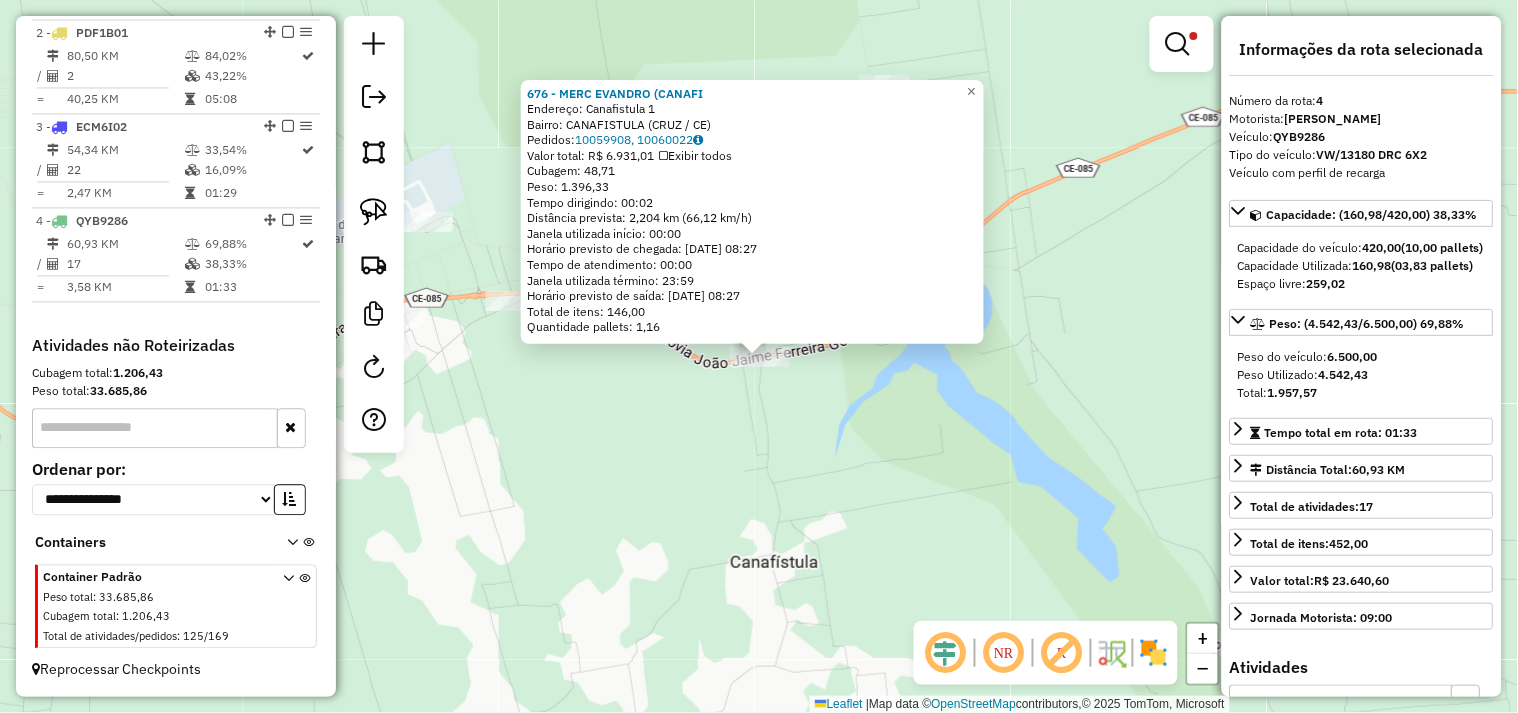 click on "676 - MERC EVANDRO (CANAFI  Endereço:  Canafistula 1   Bairro: CANAFISTULA (CRUZ / CE)   Pedidos:  10059908, 10060022   Valor total: R$ 6.931,01   Exibir todos   Cubagem: 48,71  Peso: 1.396,33  Tempo dirigindo: 00:02   Distância prevista: 2,204 km (66,12 km/h)   Janela utilizada início: 00:00   Horário previsto de chegada: 11/07/2025 08:27   Tempo de atendimento: 00:00   Janela utilizada término: 23:59   Horário previsto de saída: 11/07/2025 08:27   Total de itens: 146,00   Quantidade pallets: 1,16  × Limpar filtros Janela de atendimento Grade de atendimento Capacidade Transportadoras Veículos Cliente Pedidos  Rotas Selecione os dias de semana para filtrar as janelas de atendimento  Seg   Ter   Qua   Qui   Sex   Sáb   Dom  Informe o período da janela de atendimento: De: Até:  Filtrar exatamente a janela do cliente  Considerar janela de atendimento padrão  Selecione os dias de semana para filtrar as grades de atendimento  Seg   Ter   Qua   Qui   Sex   Sáb   Dom   Peso mínimo:   Peso máximo:  +" 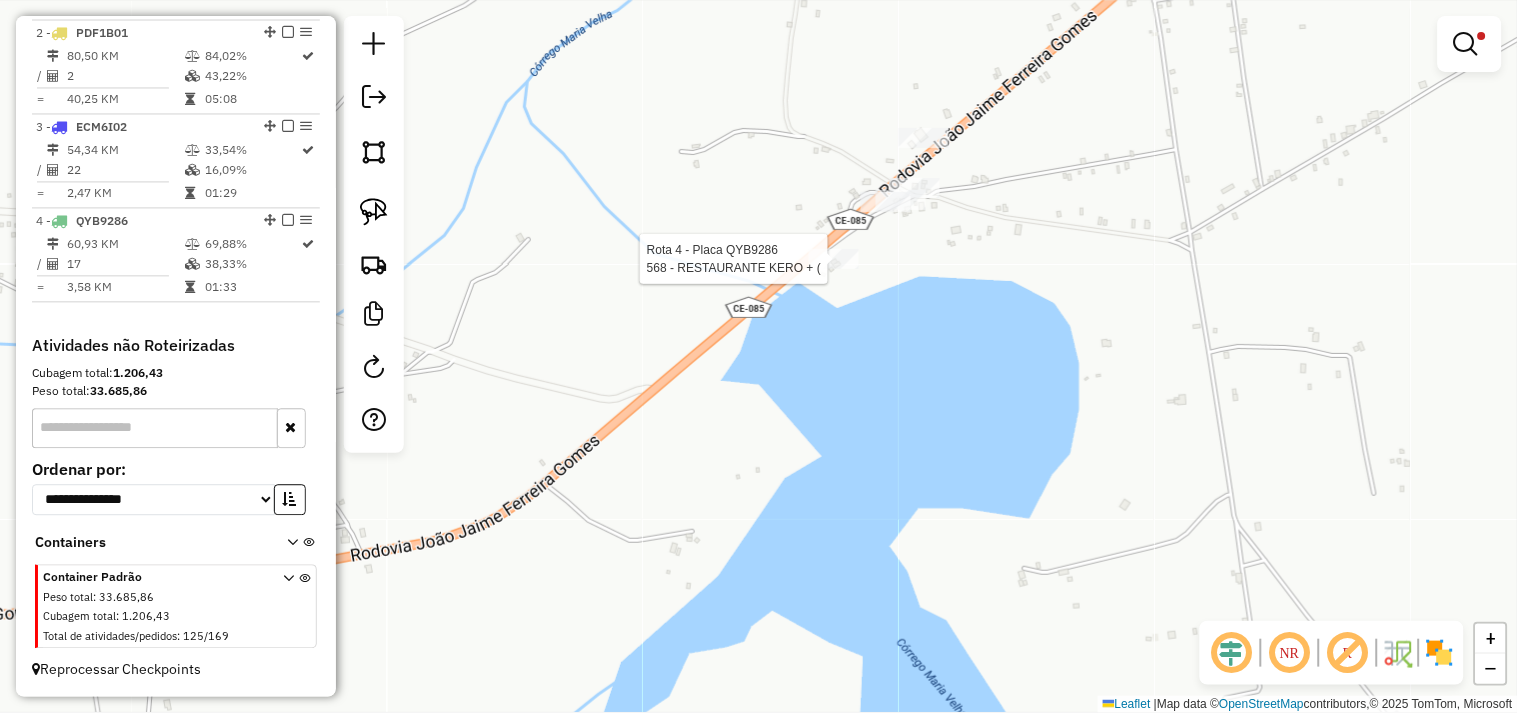click 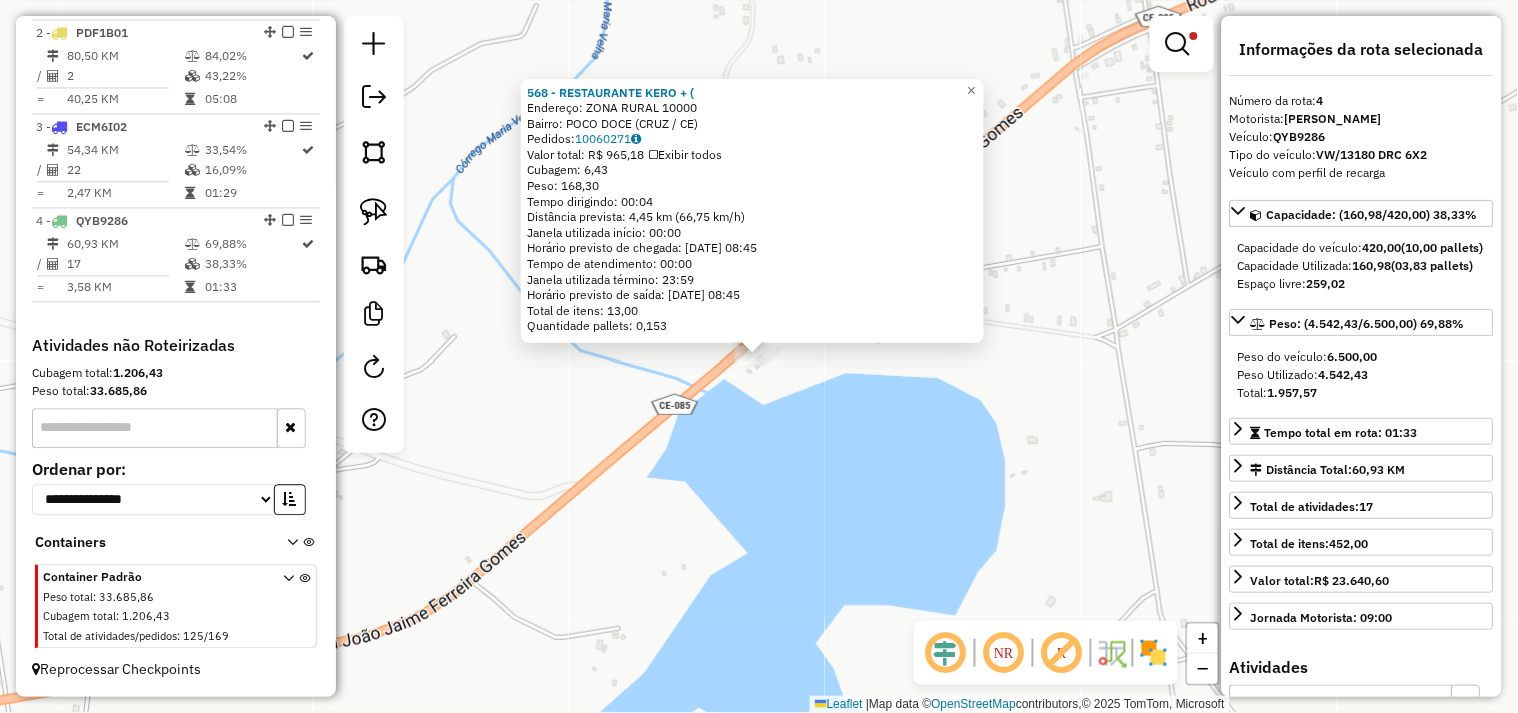 click on "568 - RESTAURANTE KERO + (  Endereço:  ZONA RURAL 10000   Bairro: POCO DOCE (CRUZ / CE)   Pedidos:  10060271   Valor total: R$ 965,18   Exibir todos   Cubagem: 6,43  Peso: 168,30  Tempo dirigindo: 00:04   Distância prevista: 4,45 km (66,75 km/h)   Janela utilizada início: 00:00   Horário previsto de chegada: 11/07/2025 08:45   Tempo de atendimento: 00:00   Janela utilizada término: 23:59   Horário previsto de saída: 11/07/2025 08:45   Total de itens: 13,00   Quantidade pallets: 0,153  × Limpar filtros Janela de atendimento Grade de atendimento Capacidade Transportadoras Veículos Cliente Pedidos  Rotas Selecione os dias de semana para filtrar as janelas de atendimento  Seg   Ter   Qua   Qui   Sex   Sáb   Dom  Informe o período da janela de atendimento: De: Até:  Filtrar exatamente a janela do cliente  Considerar janela de atendimento padrão  Selecione os dias de semana para filtrar as grades de atendimento  Seg   Ter   Qua   Qui   Sex   Sáb   Dom   Clientes fora do dia de atendimento selecionado" 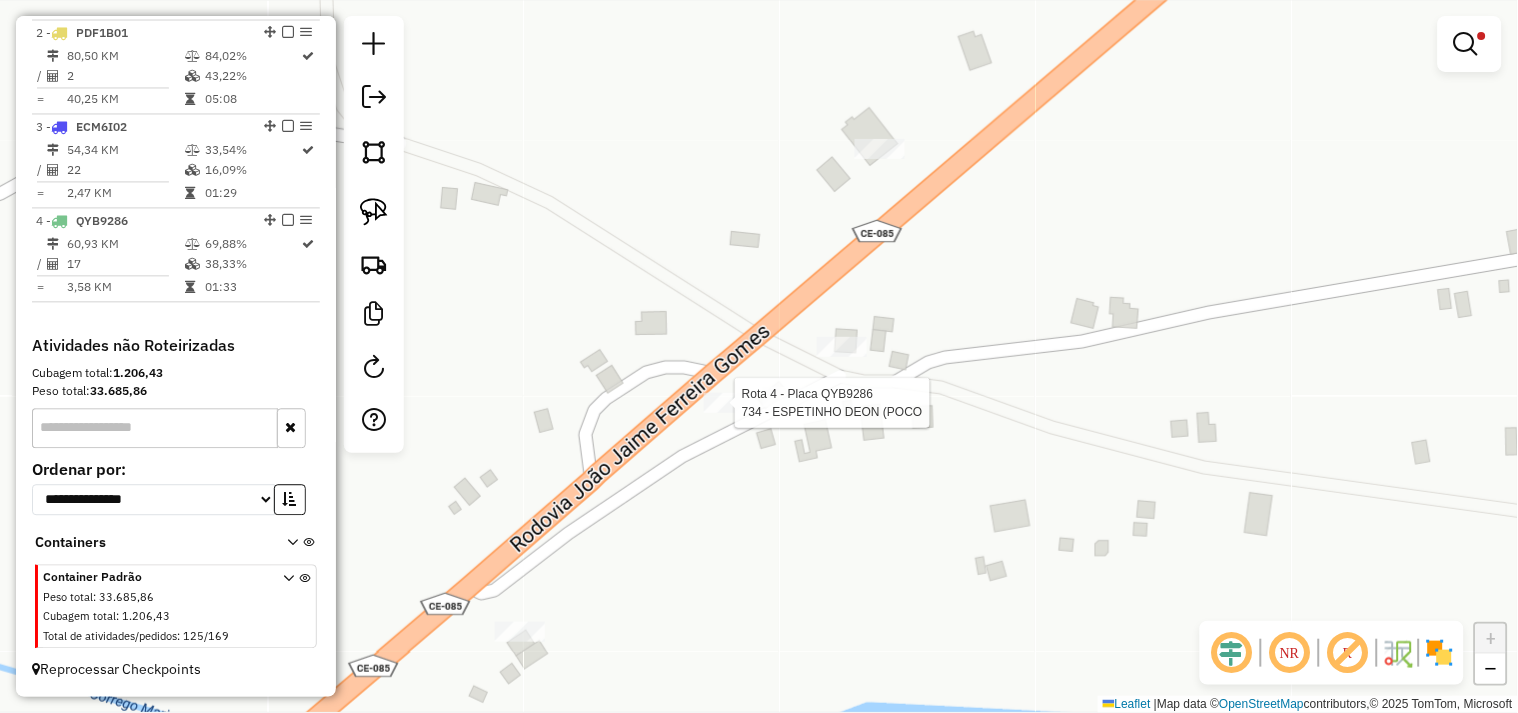 select on "**********" 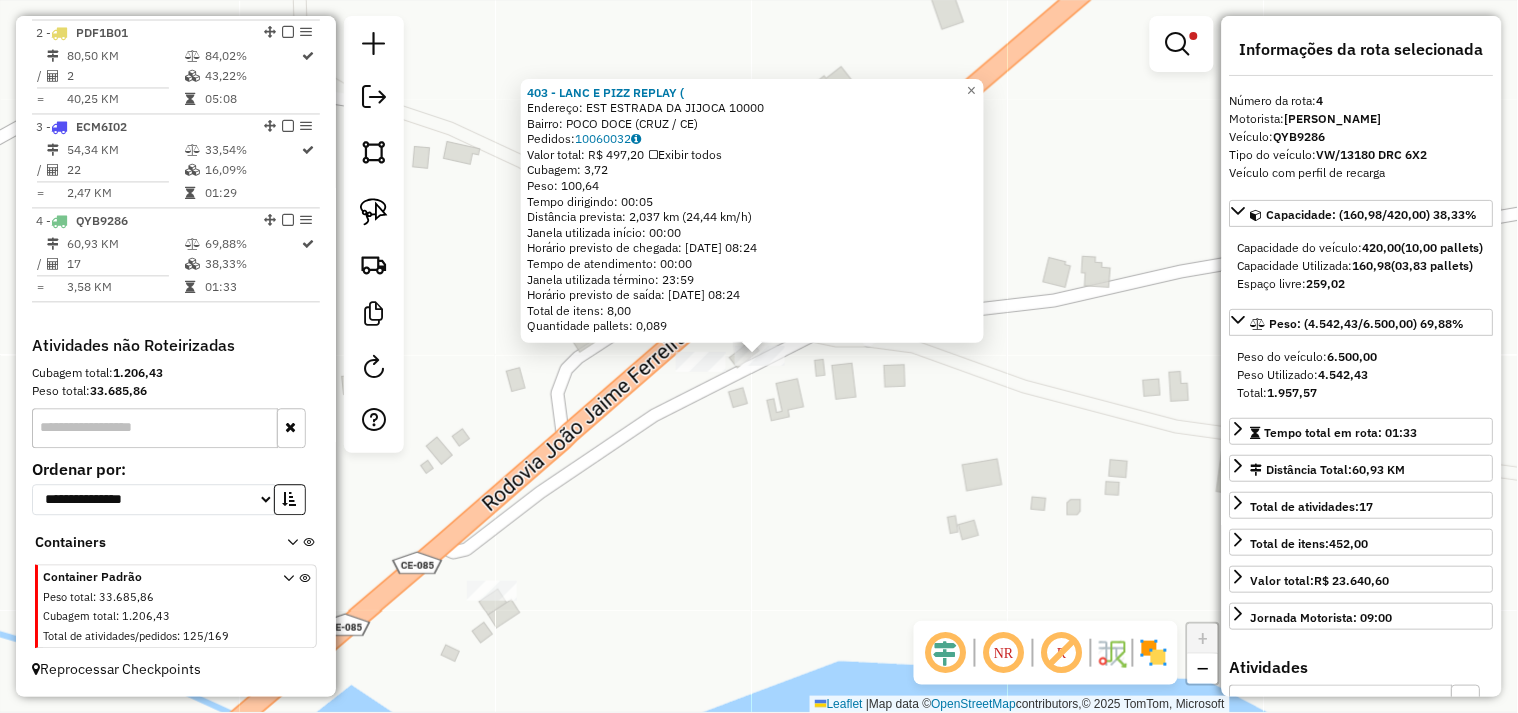 click on "403 - LANC E PIZZ REPLAY (  Endereço:  EST ESTRADA DA JIJOCA 10000   Bairro: POCO DOCE (CRUZ / CE)   Pedidos:  10060032   Valor total: R$ 497,20   Exibir todos   Cubagem: 3,72  Peso: 100,64  Tempo dirigindo: 00:05   Distância prevista: 2,037 km (24,44 km/h)   Janela utilizada início: 00:00   Horário previsto de chegada: 11/07/2025 08:24   Tempo de atendimento: 00:00   Janela utilizada término: 23:59   Horário previsto de saída: 11/07/2025 08:24   Total de itens: 8,00   Quantidade pallets: 0,089  × Limpar filtros Janela de atendimento Grade de atendimento Capacidade Transportadoras Veículos Cliente Pedidos  Rotas Selecione os dias de semana para filtrar as janelas de atendimento  Seg   Ter   Qua   Qui   Sex   Sáb   Dom  Informe o período da janela de atendimento: De: Até:  Filtrar exatamente a janela do cliente  Considerar janela de atendimento padrão  Selecione os dias de semana para filtrar as grades de atendimento  Seg   Ter   Qua   Qui   Sex   Sáb   Dom   Peso mínimo:   Peso máximo:   De:" 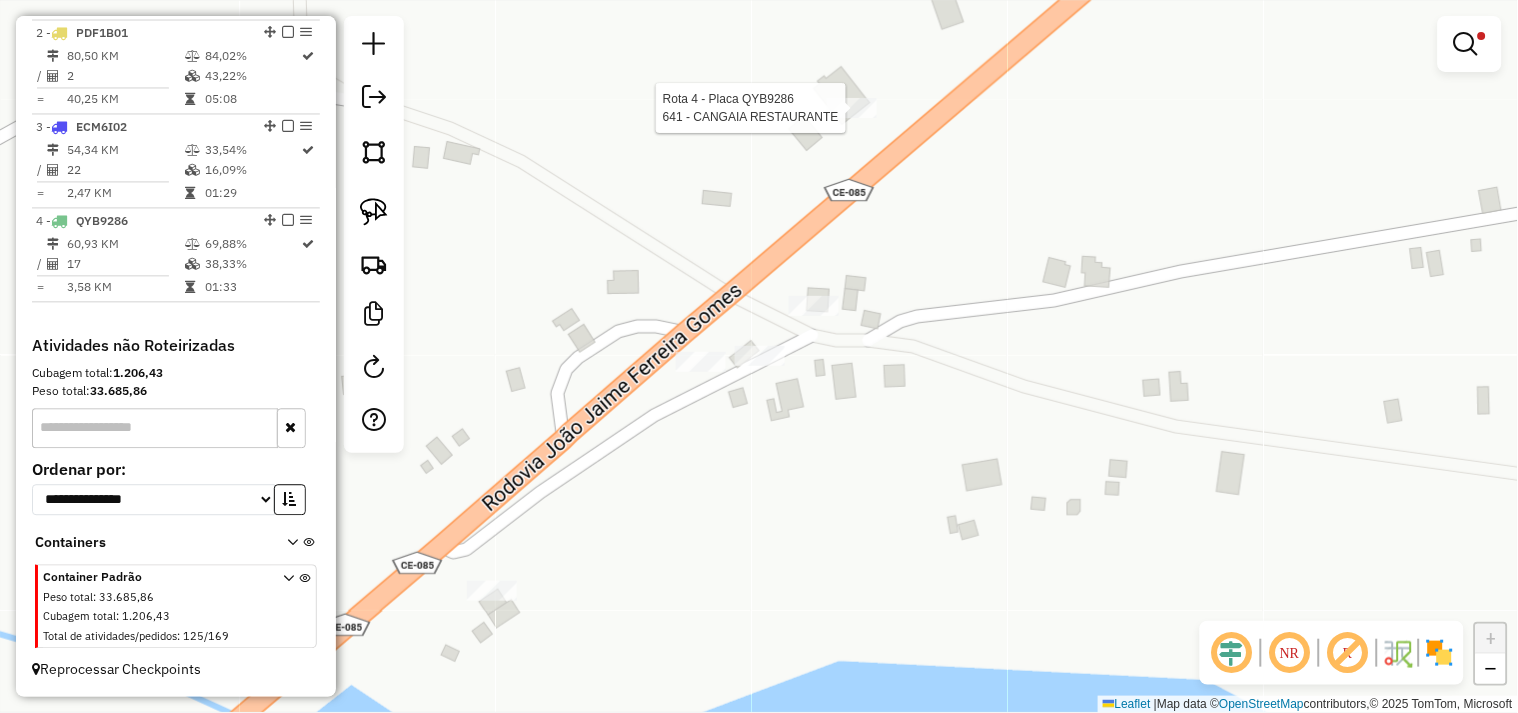 select on "**********" 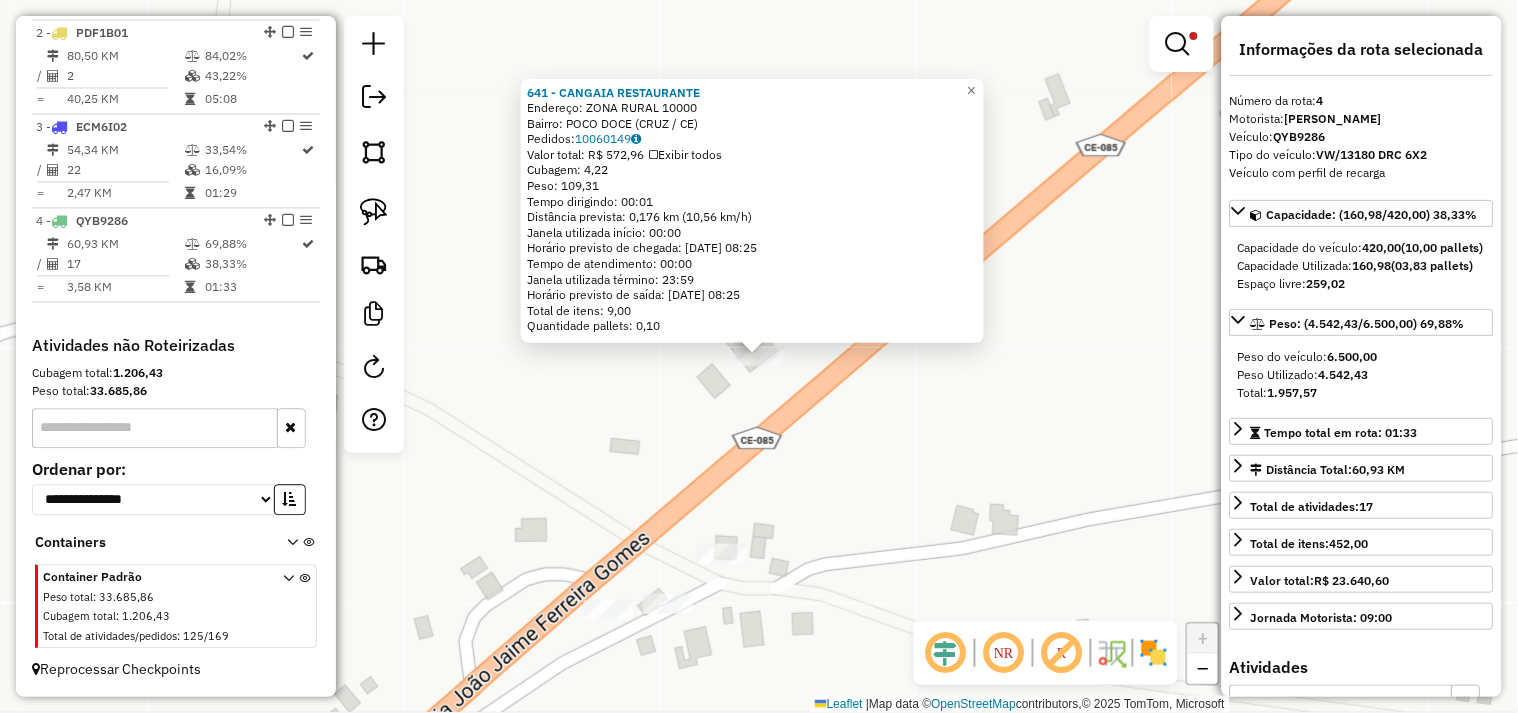 click on "641 - CANGAIA RESTAURANTE  Endereço:  ZONA RURAL 10000   Bairro: POCO DOCE (CRUZ / CE)   Pedidos:  10060149   Valor total: R$ 572,96   Exibir todos   Cubagem: 4,22  Peso: 109,31  Tempo dirigindo: 00:01   Distância prevista: 0,176 km (10,56 km/h)   Janela utilizada início: 00:00   Horário previsto de chegada: 11/07/2025 08:25   Tempo de atendimento: 00:00   Janela utilizada término: 23:59   Horário previsto de saída: 11/07/2025 08:25   Total de itens: 9,00   Quantidade pallets: 0,10  × Limpar filtros Janela de atendimento Grade de atendimento Capacidade Transportadoras Veículos Cliente Pedidos  Rotas Selecione os dias de semana para filtrar as janelas de atendimento  Seg   Ter   Qua   Qui   Sex   Sáb   Dom  Informe o período da janela de atendimento: De: Até:  Filtrar exatamente a janela do cliente  Considerar janela de atendimento padrão  Selecione os dias de semana para filtrar as grades de atendimento  Seg   Ter   Qua   Qui   Sex   Sáb   Dom   Clientes fora do dia de atendimento selecionado +" 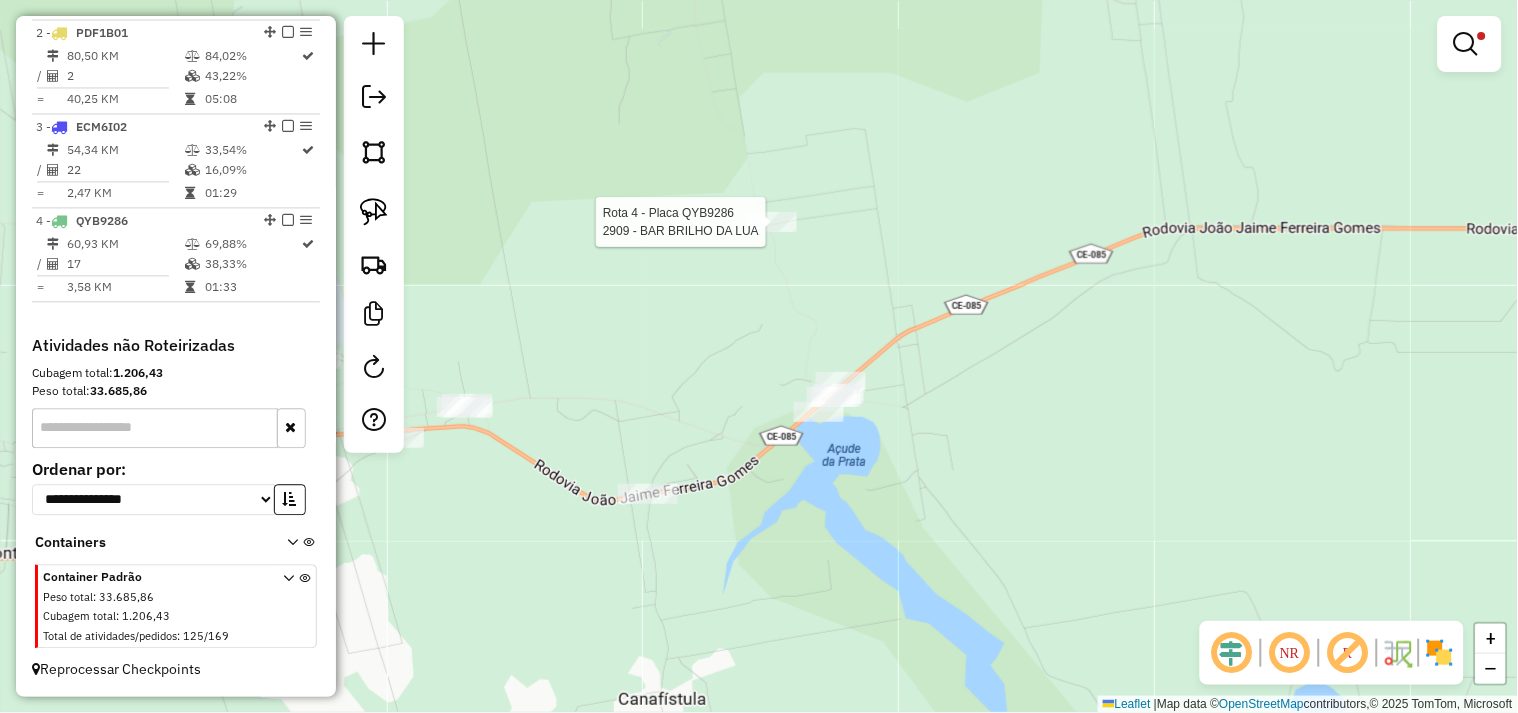 select on "**********" 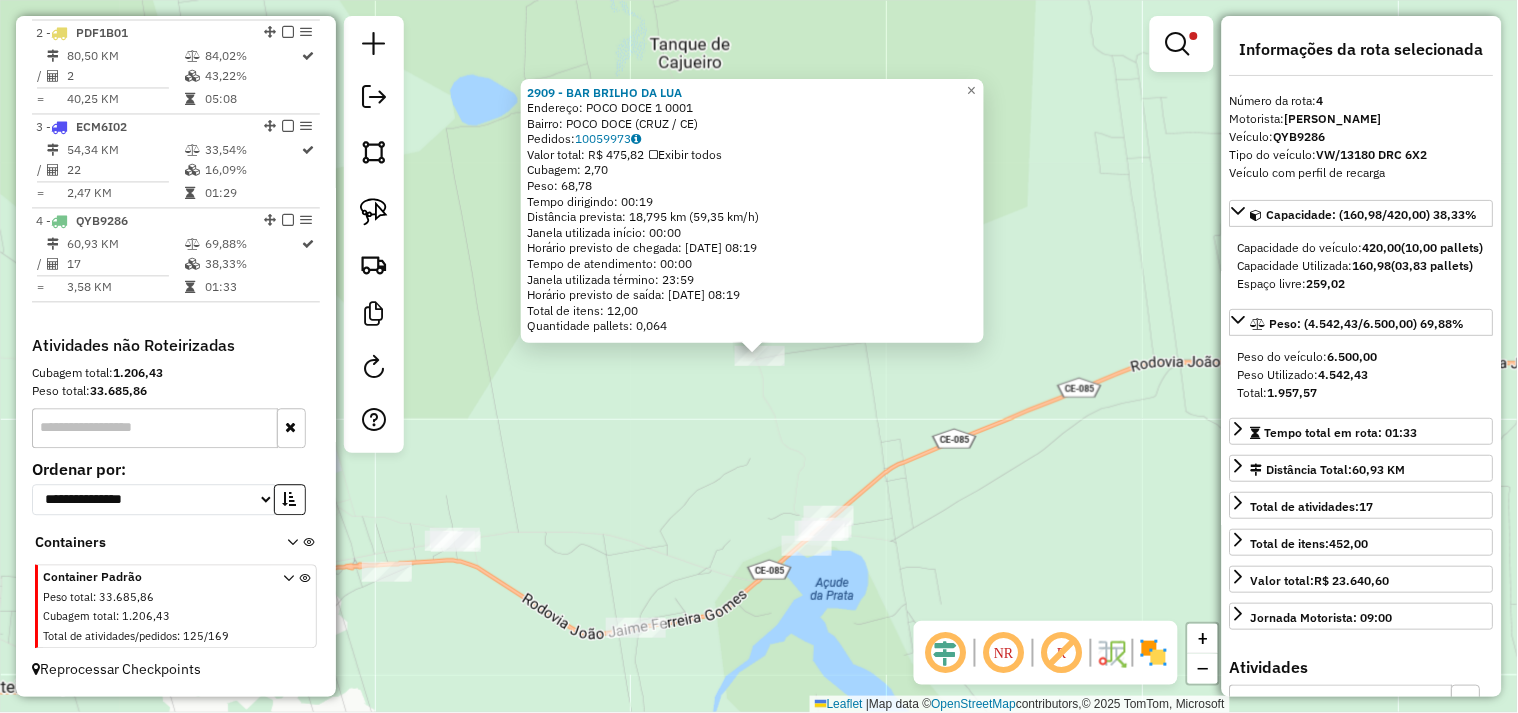 click on "2909 - BAR BRILHO DA LUA  Endereço:  POCO DOCE 1 0001   Bairro: POCO DOCE (CRUZ / CE)   Pedidos:  10059973   Valor total: R$ 475,82   Exibir todos   Cubagem: 2,70  Peso: 68,78  Tempo dirigindo: 00:19   Distância prevista: 18,795 km (59,35 km/h)   Janela utilizada início: 00:00   Horário previsto de chegada: 11/07/2025 08:19   Tempo de atendimento: 00:00   Janela utilizada término: 23:59   Horário previsto de saída: 11/07/2025 08:19   Total de itens: 12,00   Quantidade pallets: 0,064  × Limpar filtros Janela de atendimento Grade de atendimento Capacidade Transportadoras Veículos Cliente Pedidos  Rotas Selecione os dias de semana para filtrar as janelas de atendimento  Seg   Ter   Qua   Qui   Sex   Sáb   Dom  Informe o período da janela de atendimento: De: Até:  Filtrar exatamente a janela do cliente  Considerar janela de atendimento padrão  Selecione os dias de semana para filtrar as grades de atendimento  Seg   Ter   Qua   Qui   Sex   Sáb   Dom   Clientes fora do dia de atendimento selecionado +" 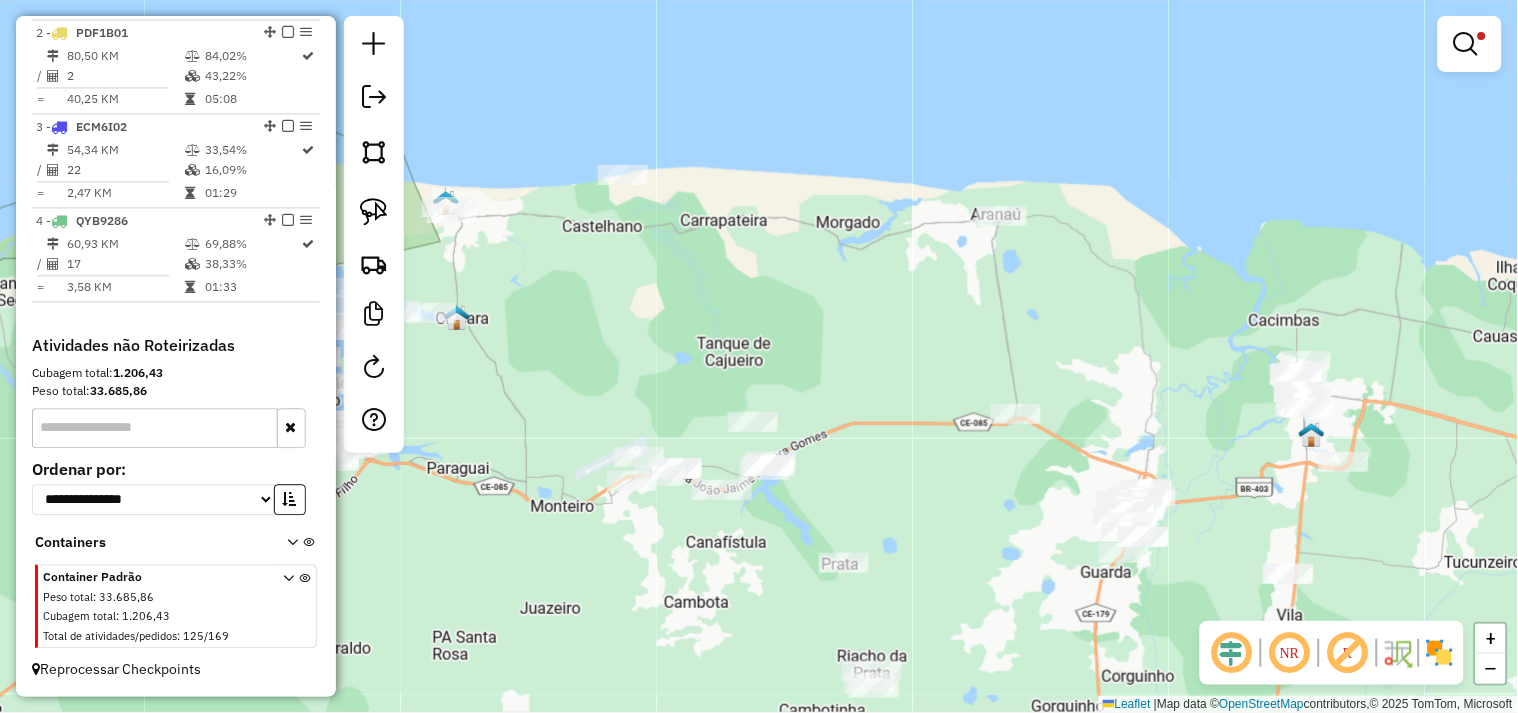drag, startPoint x: 875, startPoint y: 480, endPoint x: 852, endPoint y: 382, distance: 100.6628 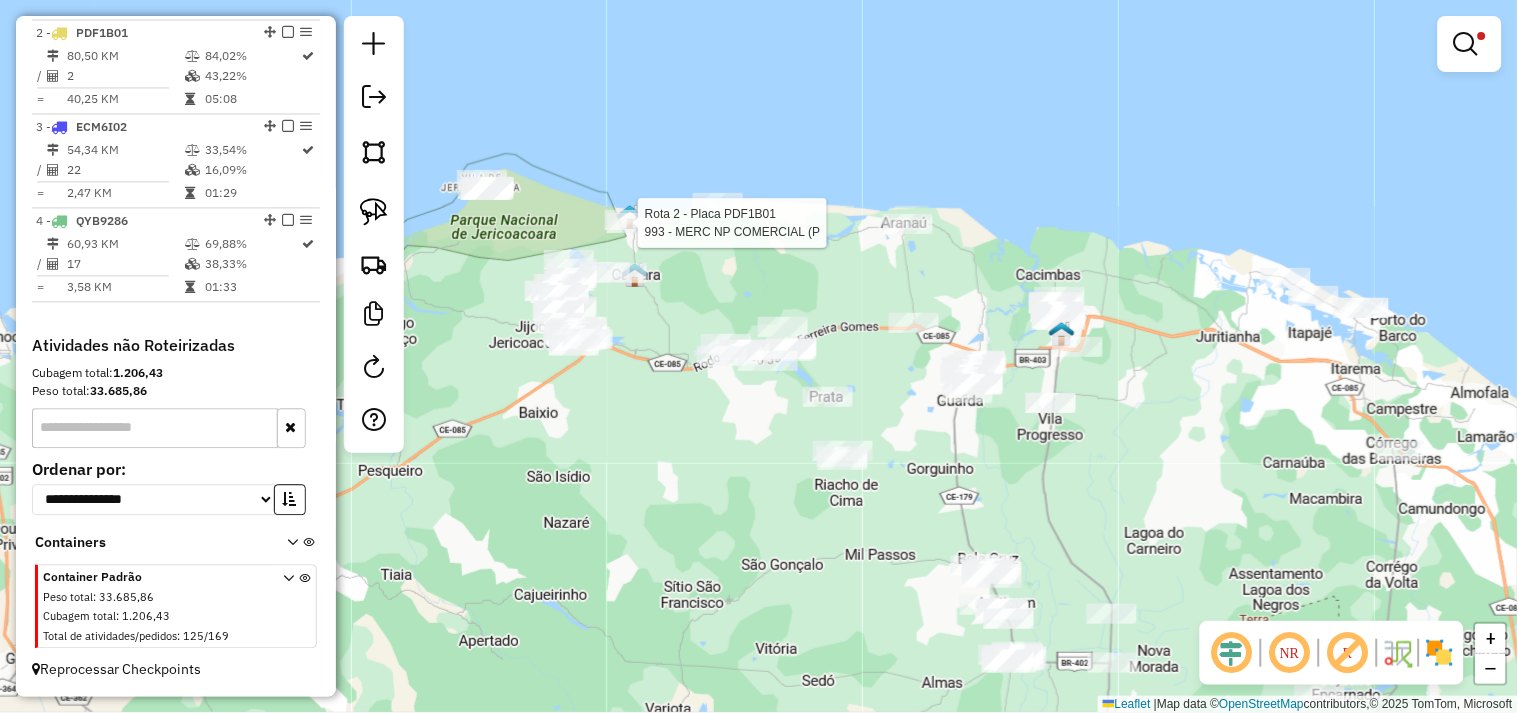 select on "**********" 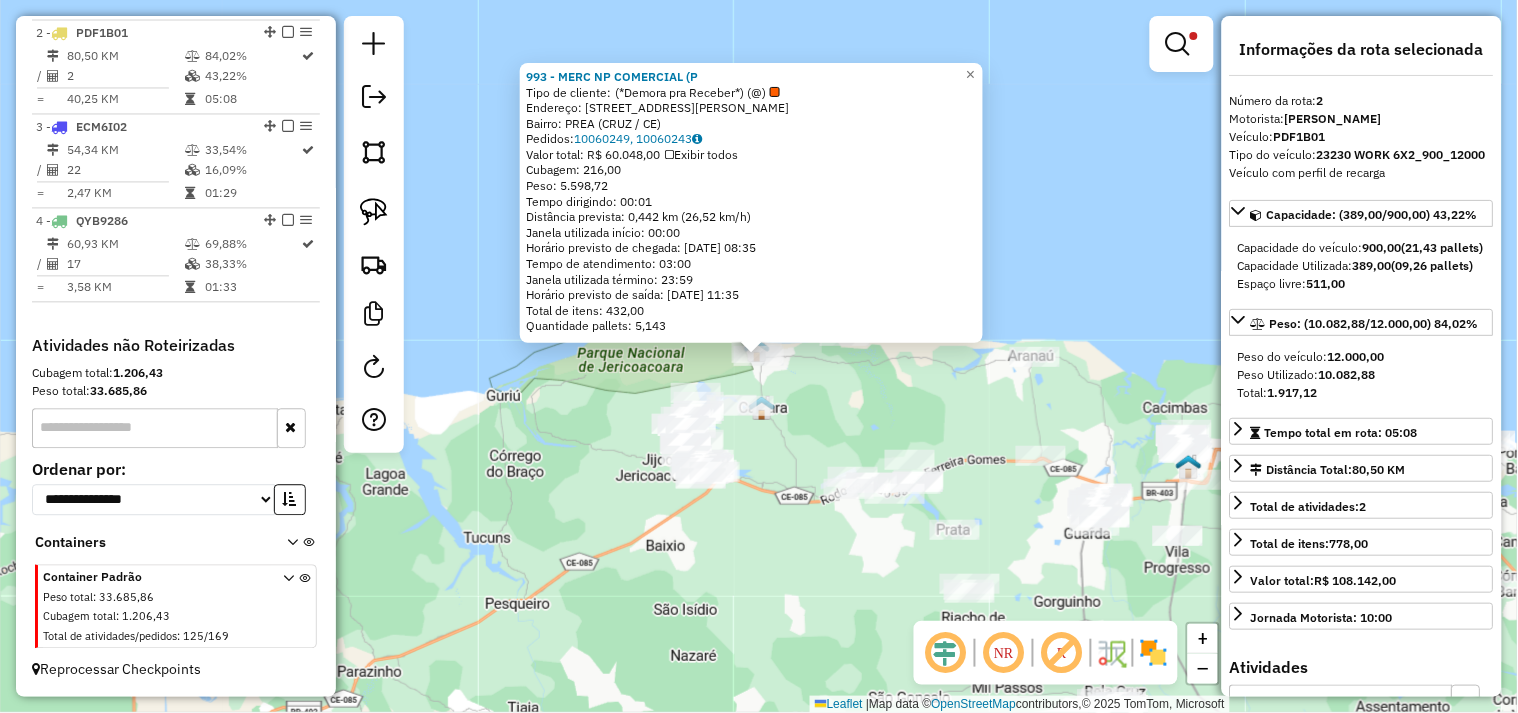 click on "993 - MERC NP COMERCIAL (P  Tipo de cliente:   (*Demora pra Receber*)  (@)   Endereço:  RUA FRANCISCO XAVIER 1   Bairro: PREA (CRUZ / CE)   Pedidos:  10060249, 10060243   Valor total: R$ 60.048,00   Exibir todos   Cubagem: 216,00  Peso: 5.598,72  Tempo dirigindo: 00:01   Distância prevista: 0,442 km (26,52 km/h)   Janela utilizada início: 00:00   Horário previsto de chegada: 11/07/2025 08:35   Tempo de atendimento: 03:00   Janela utilizada término: 23:59   Horário previsto de saída: 11/07/2025 11:35   Total de itens: 432,00   Quantidade pallets: 5,143  × Limpar filtros Janela de atendimento Grade de atendimento Capacidade Transportadoras Veículos Cliente Pedidos  Rotas Selecione os dias de semana para filtrar as janelas de atendimento  Seg   Ter   Qua   Qui   Sex   Sáb   Dom  Informe o período da janela de atendimento: De: Até:  Filtrar exatamente a janela do cliente  Considerar janela de atendimento padrão  Selecione os dias de semana para filtrar as grades de atendimento  Seg   Ter   Qua   Qui" 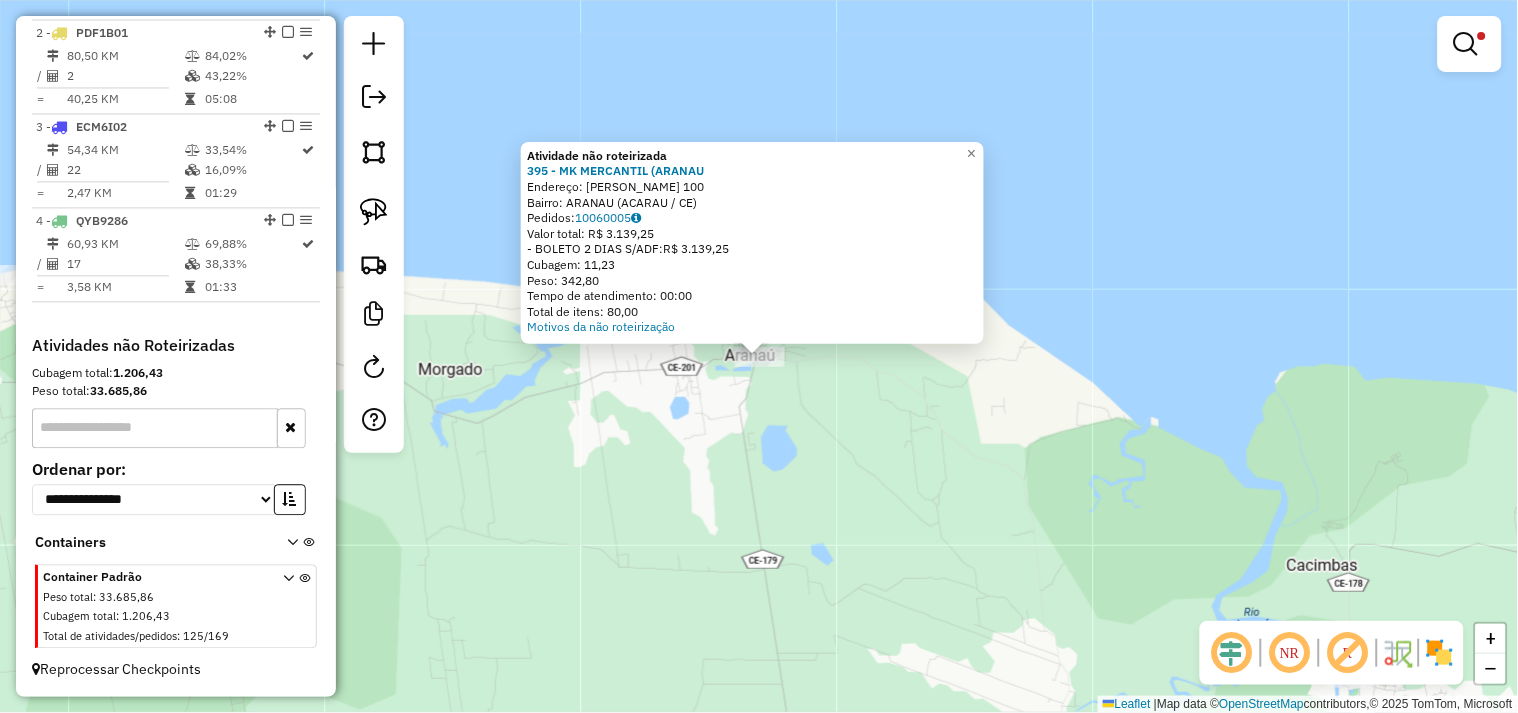 click on "Atividade não roteirizada 395 - MK MERCANTIL (ARANAU  Endereço:  FRANCISCO SALGUEIRO FILHO 100   Bairro: ARANAU (ACARAU / CE)   Pedidos:  10060005   Valor total: R$ 3.139,25   - BOLETO 2 DIAS S/ADF:  R$ 3.139,25   Cubagem: 11,23   Peso: 342,80   Tempo de atendimento: 00:00   Total de itens: 80,00  Motivos da não roteirização × Limpar filtros Janela de atendimento Grade de atendimento Capacidade Transportadoras Veículos Cliente Pedidos  Rotas Selecione os dias de semana para filtrar as janelas de atendimento  Seg   Ter   Qua   Qui   Sex   Sáb   Dom  Informe o período da janela de atendimento: De: Até:  Filtrar exatamente a janela do cliente  Considerar janela de atendimento padrão  Selecione os dias de semana para filtrar as grades de atendimento  Seg   Ter   Qua   Qui   Sex   Sáb   Dom   Considerar clientes sem dia de atendimento cadastrado  Clientes fora do dia de atendimento selecionado Filtrar as atividades entre os valores definidos abaixo:  Peso mínimo:   Peso máximo:   Cubagem mínima:  +" 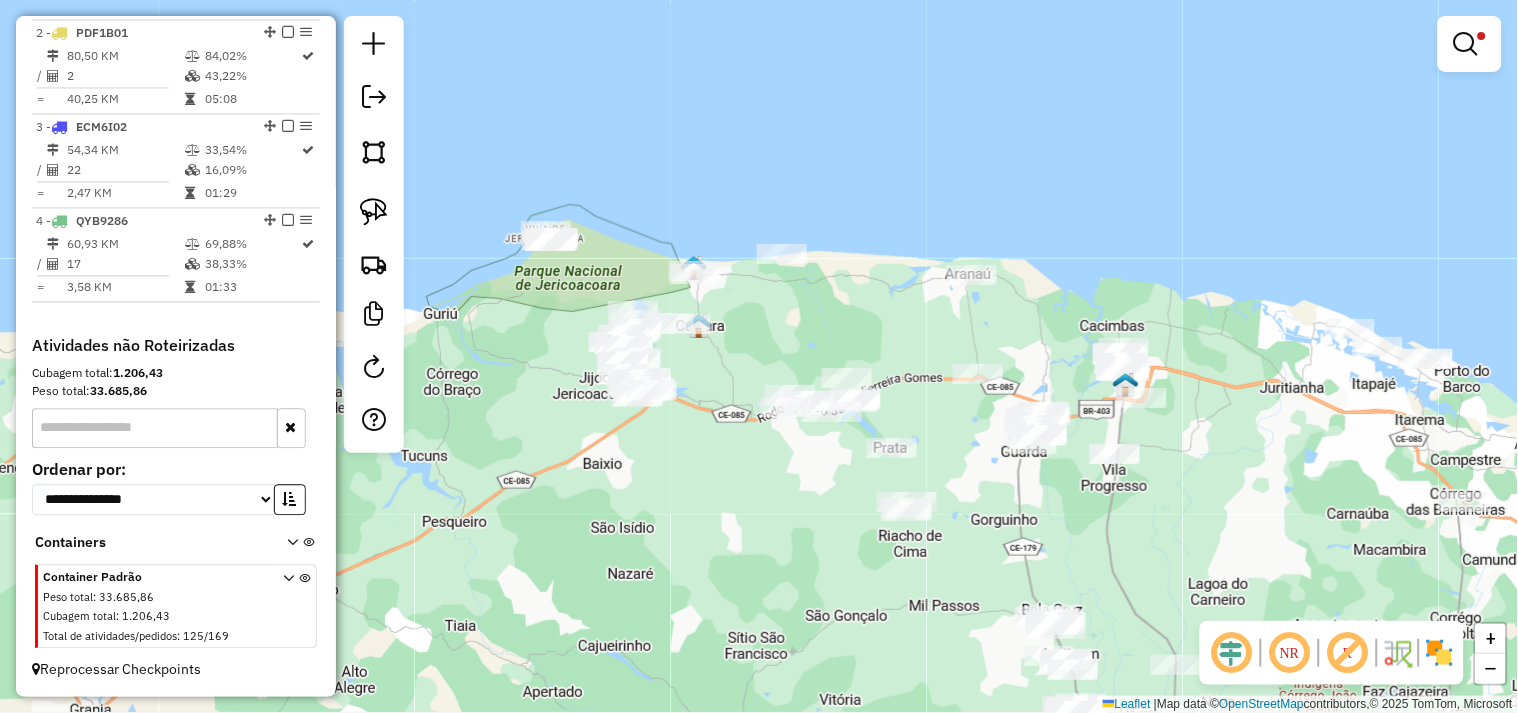 drag, startPoint x: 633, startPoint y: 486, endPoint x: 933, endPoint y: 335, distance: 335.8586 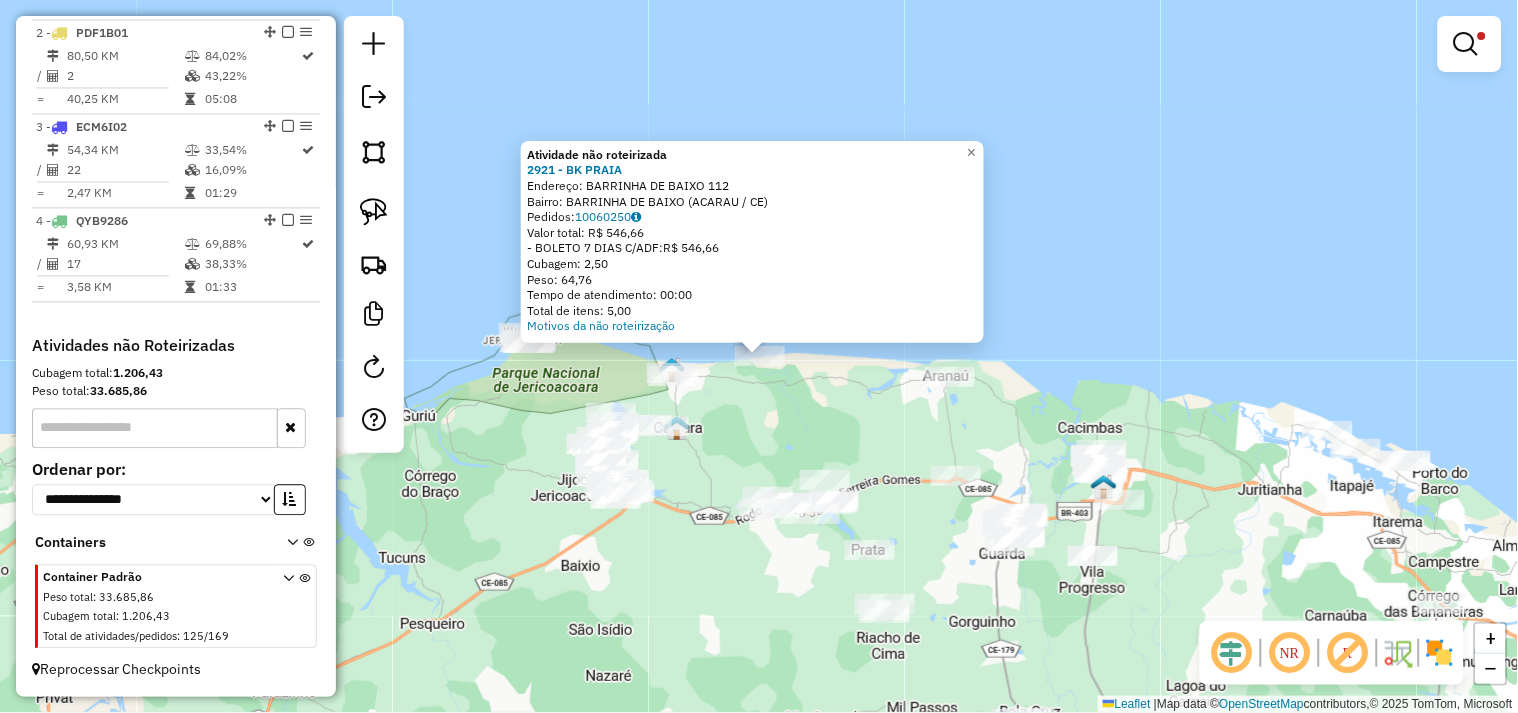 click on "Atividade não roteirizada 2921 - BK PRAIA  Endereço:  BARRINHA DE BAIXO 112   Bairro: BARRINHA DE BAIXO (ACARAU / CE)   Pedidos:  10060250   Valor total: R$ 546,66   - BOLETO 7 DIAS C/ADF:  R$ 546,66   Cubagem: 2,50   Peso: 64,76   Tempo de atendimento: 00:00   Total de itens: 5,00  Motivos da não roteirização × Limpar filtros Janela de atendimento Grade de atendimento Capacidade Transportadoras Veículos Cliente Pedidos  Rotas Selecione os dias de semana para filtrar as janelas de atendimento  Seg   Ter   Qua   Qui   Sex   Sáb   Dom  Informe o período da janela de atendimento: De: Até:  Filtrar exatamente a janela do cliente  Considerar janela de atendimento padrão  Selecione os dias de semana para filtrar as grades de atendimento  Seg   Ter   Qua   Qui   Sex   Sáb   Dom   Considerar clientes sem dia de atendimento cadastrado  Clientes fora do dia de atendimento selecionado Filtrar as atividades entre os valores definidos abaixo:  Peso mínimo:   Peso máximo:   Cubagem mínima:   De:   Até:  De:" 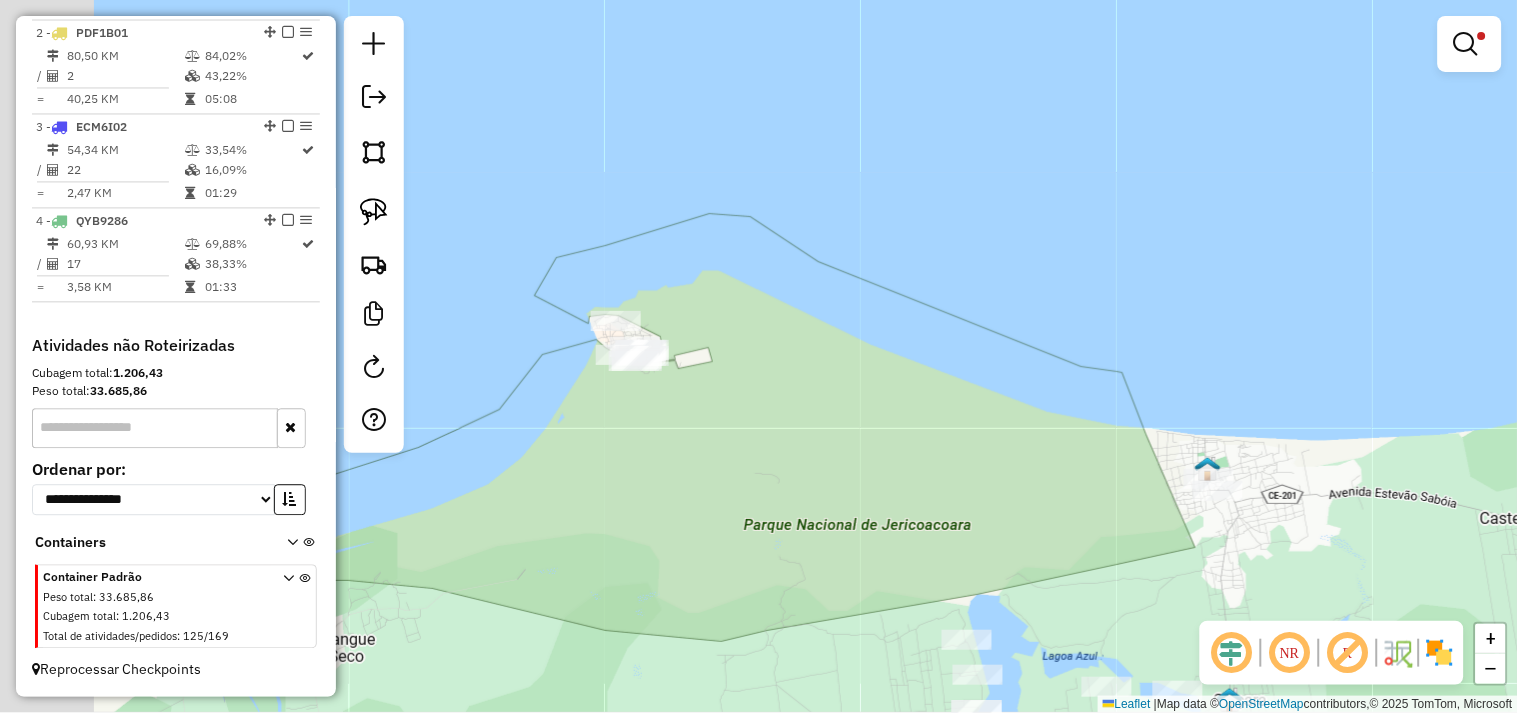 drag, startPoint x: 675, startPoint y: 413, endPoint x: 697, endPoint y: 407, distance: 22.803509 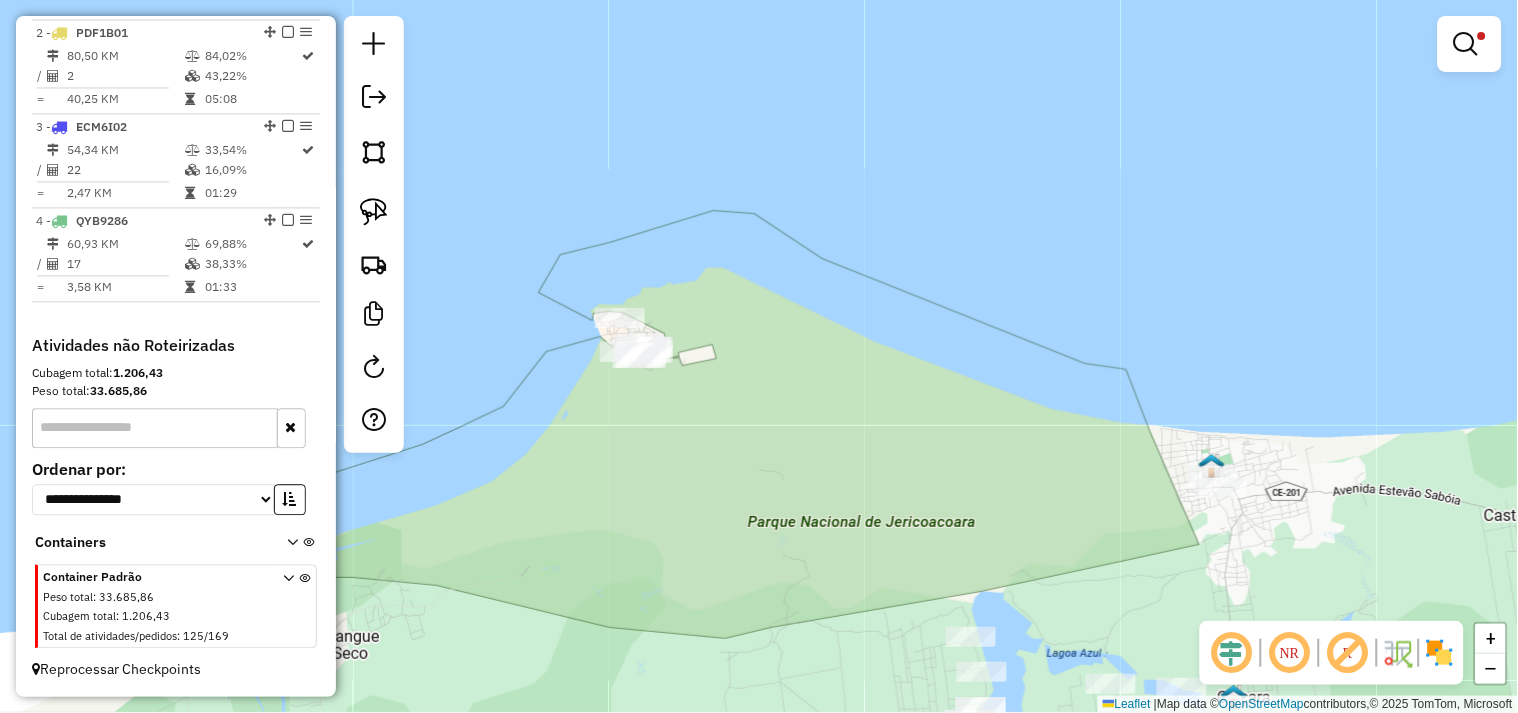drag, startPoint x: 377, startPoint y: 215, endPoint x: 520, endPoint y: 294, distance: 163.37074 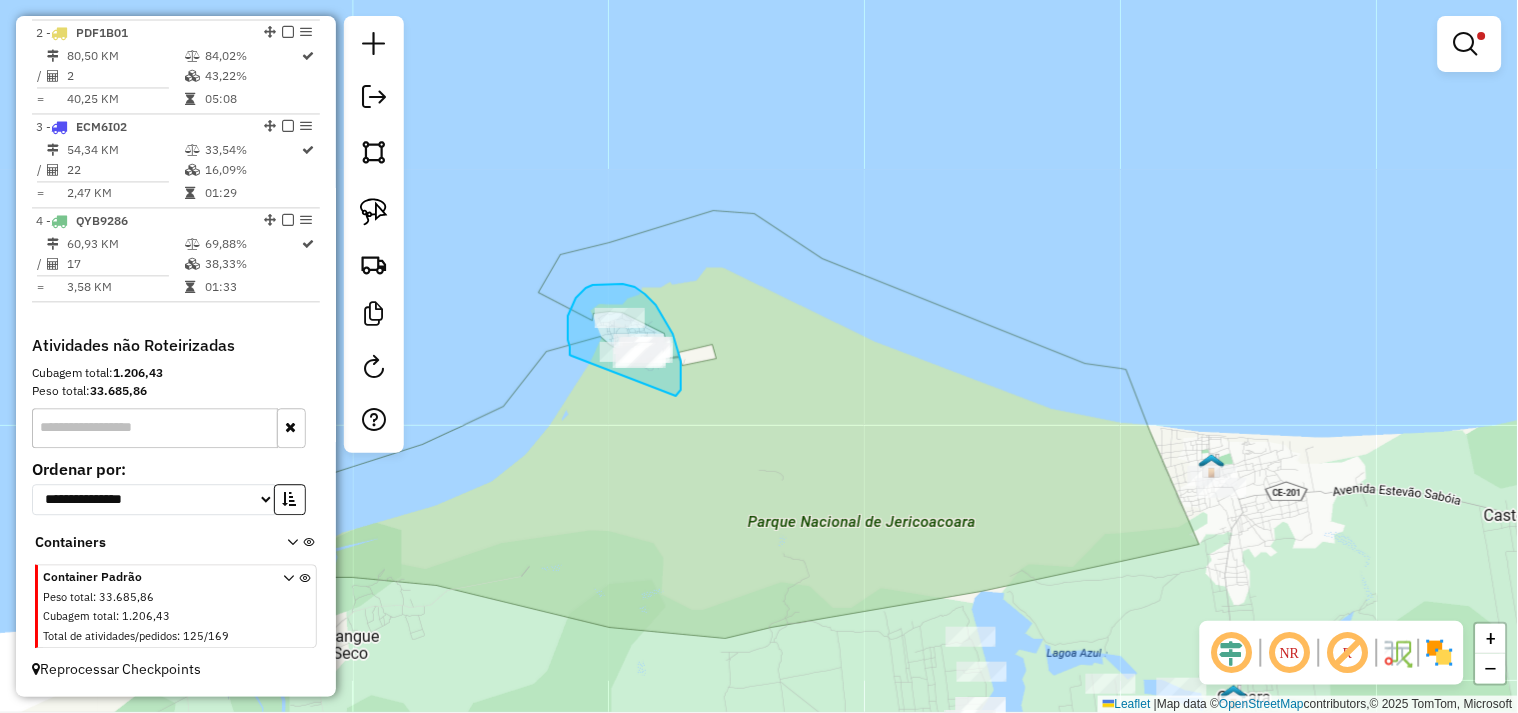 drag, startPoint x: 572, startPoint y: 356, endPoint x: 625, endPoint y: 405, distance: 72.18033 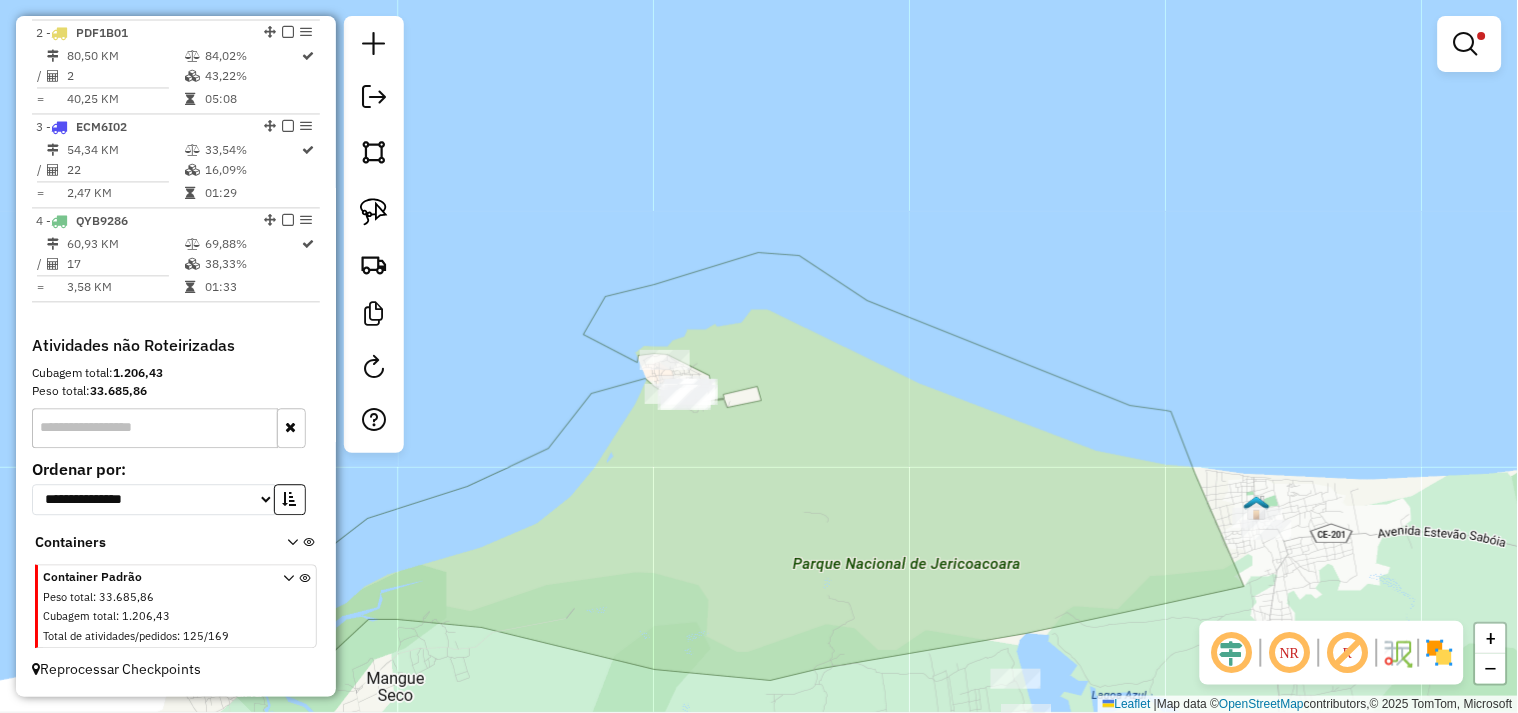 drag, startPoint x: 372, startPoint y: 200, endPoint x: 512, endPoint y: 282, distance: 162.24672 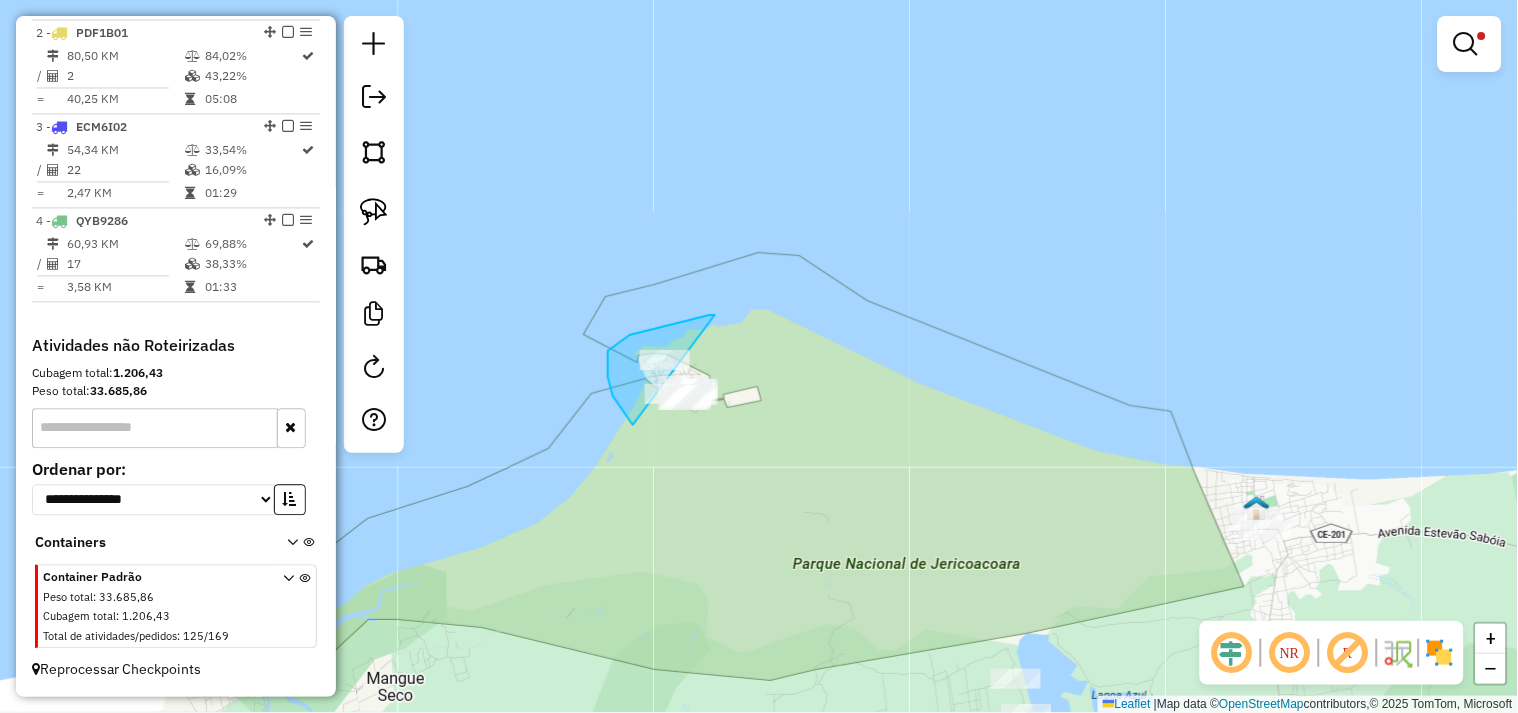 drag, startPoint x: 633, startPoint y: 425, endPoint x: 684, endPoint y: 465, distance: 64.815125 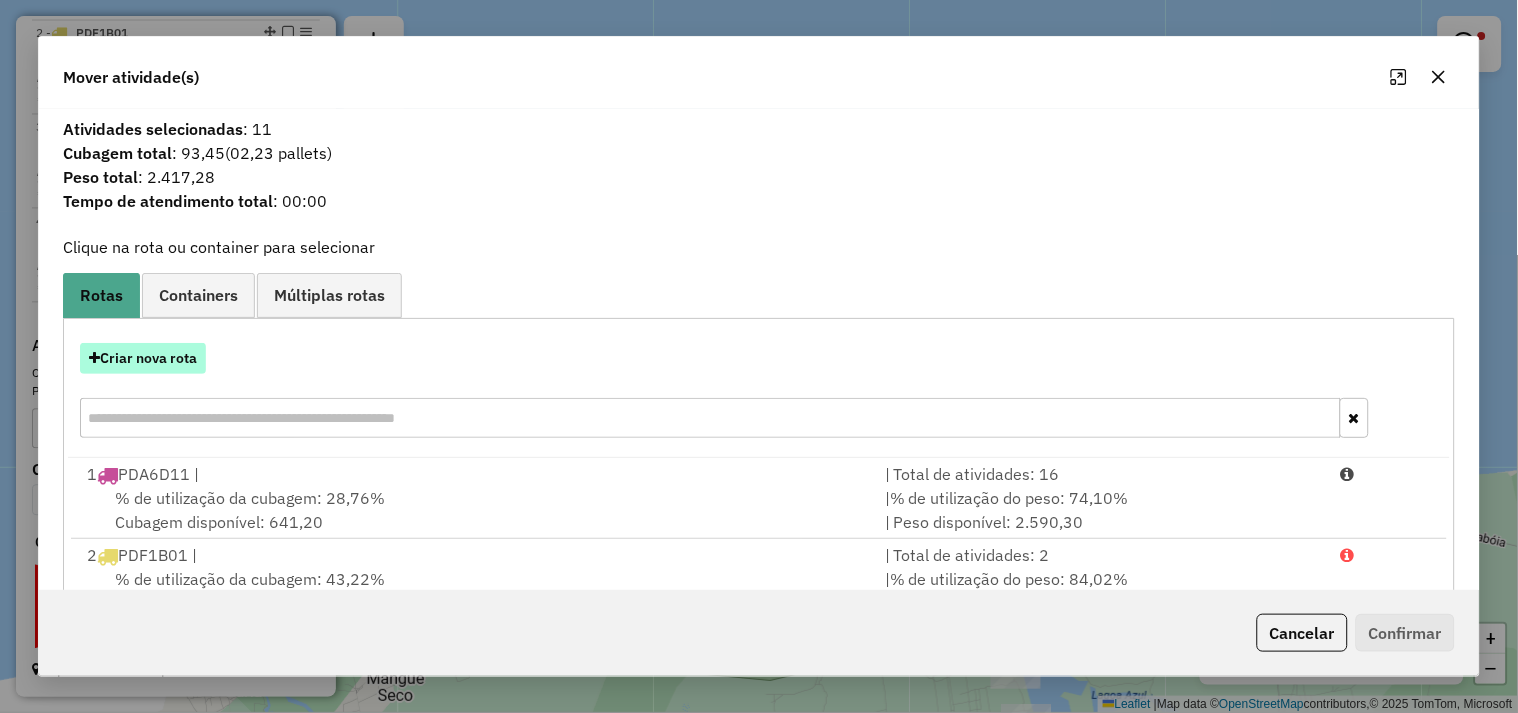 click on "Criar nova rota" at bounding box center [143, 358] 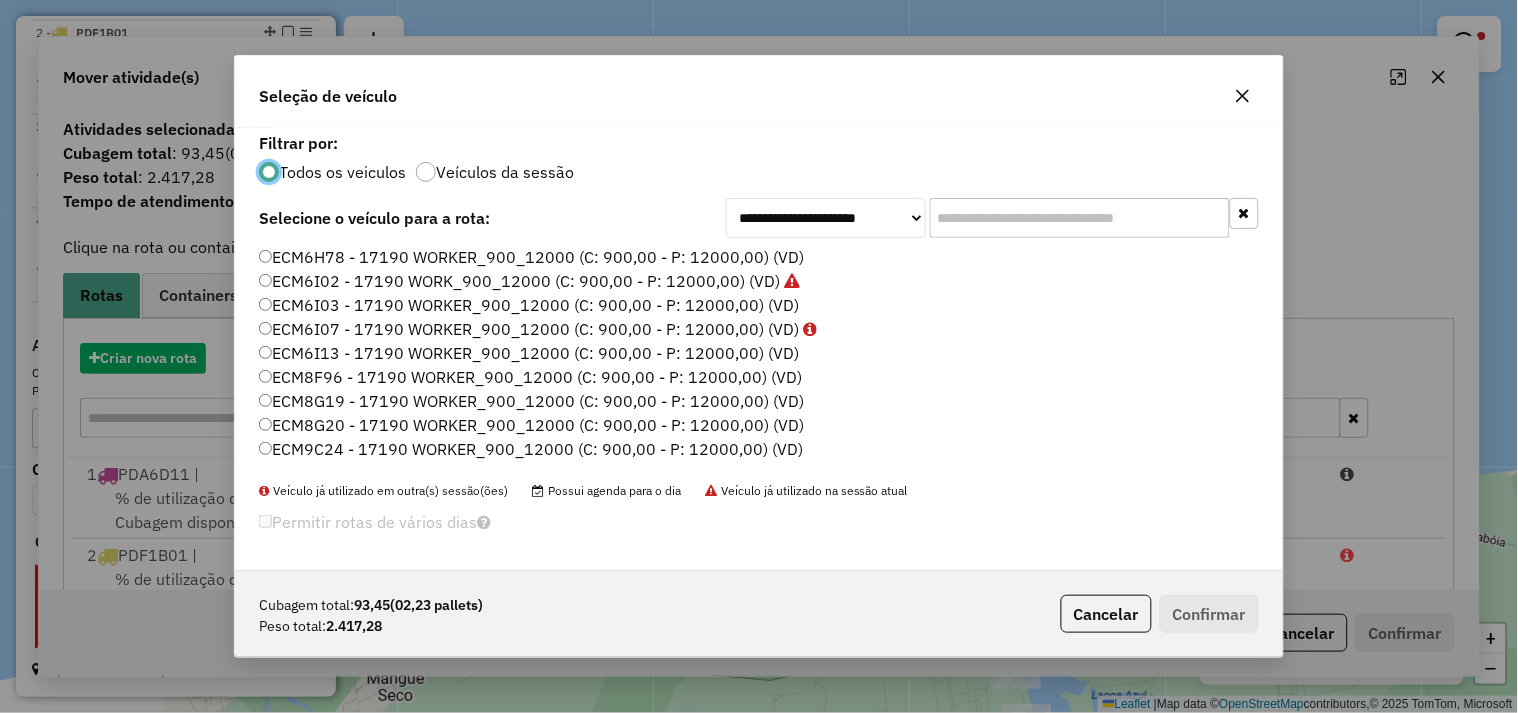 scroll, scrollTop: 11, scrollLeft: 5, axis: both 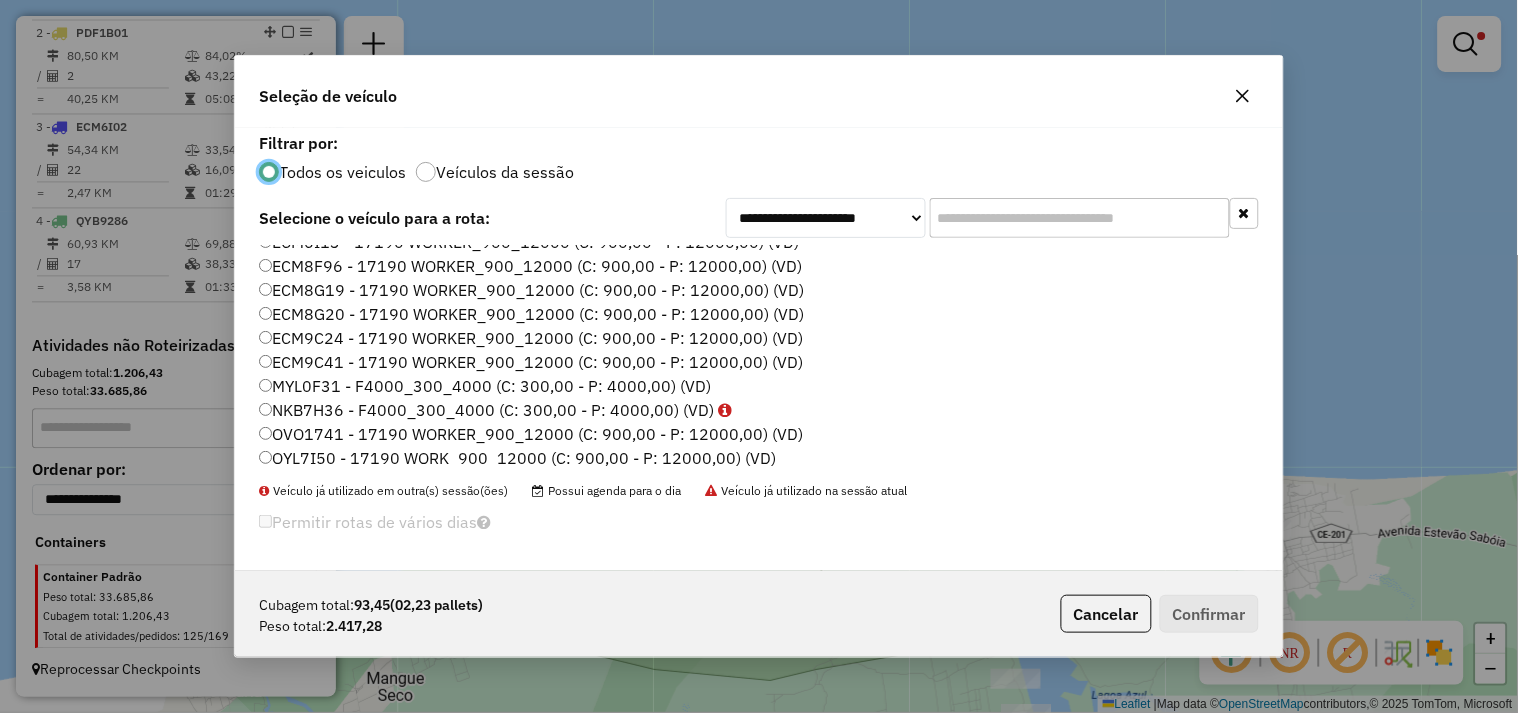 click on "MYL0F31 - F4000_300_4000 (C: 300,00 - P: 4000,00) (VD)" 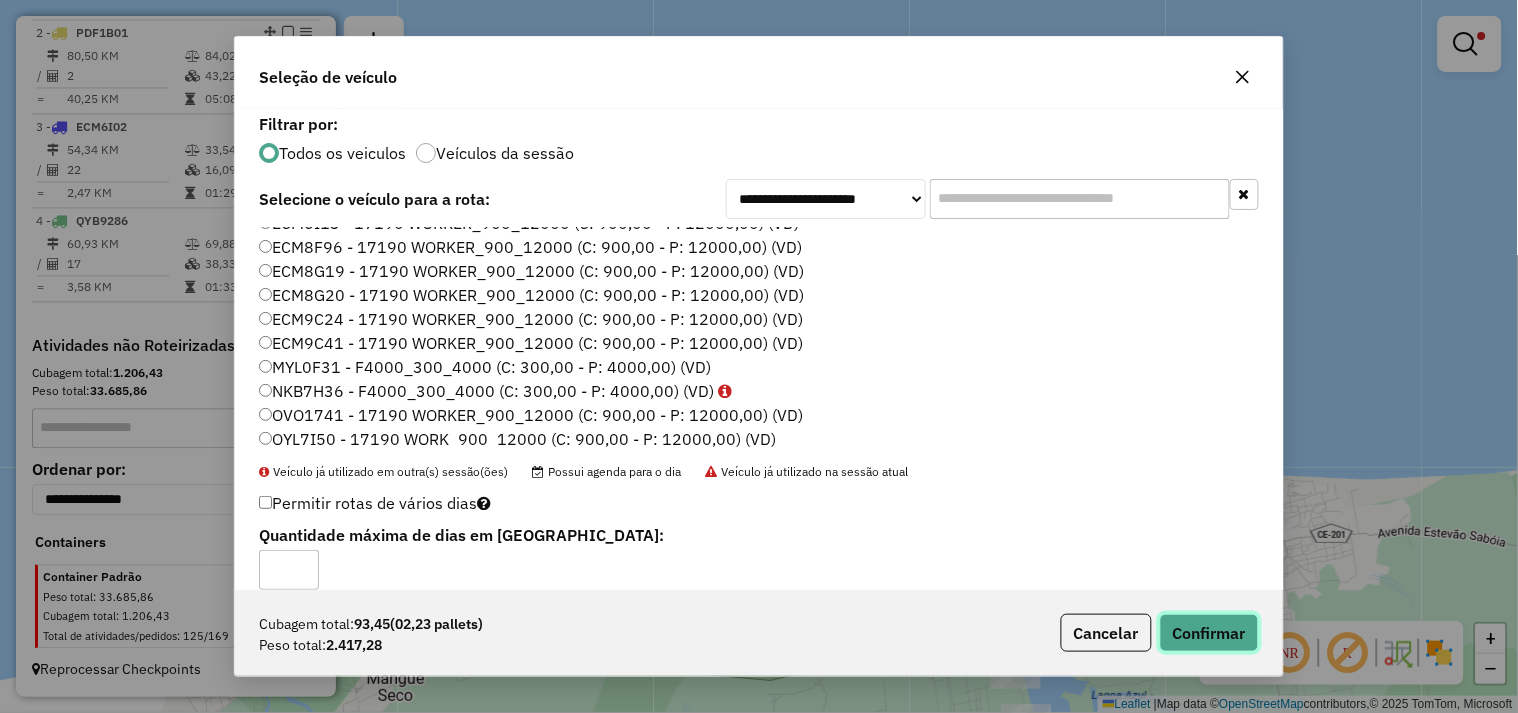 click on "Confirmar" 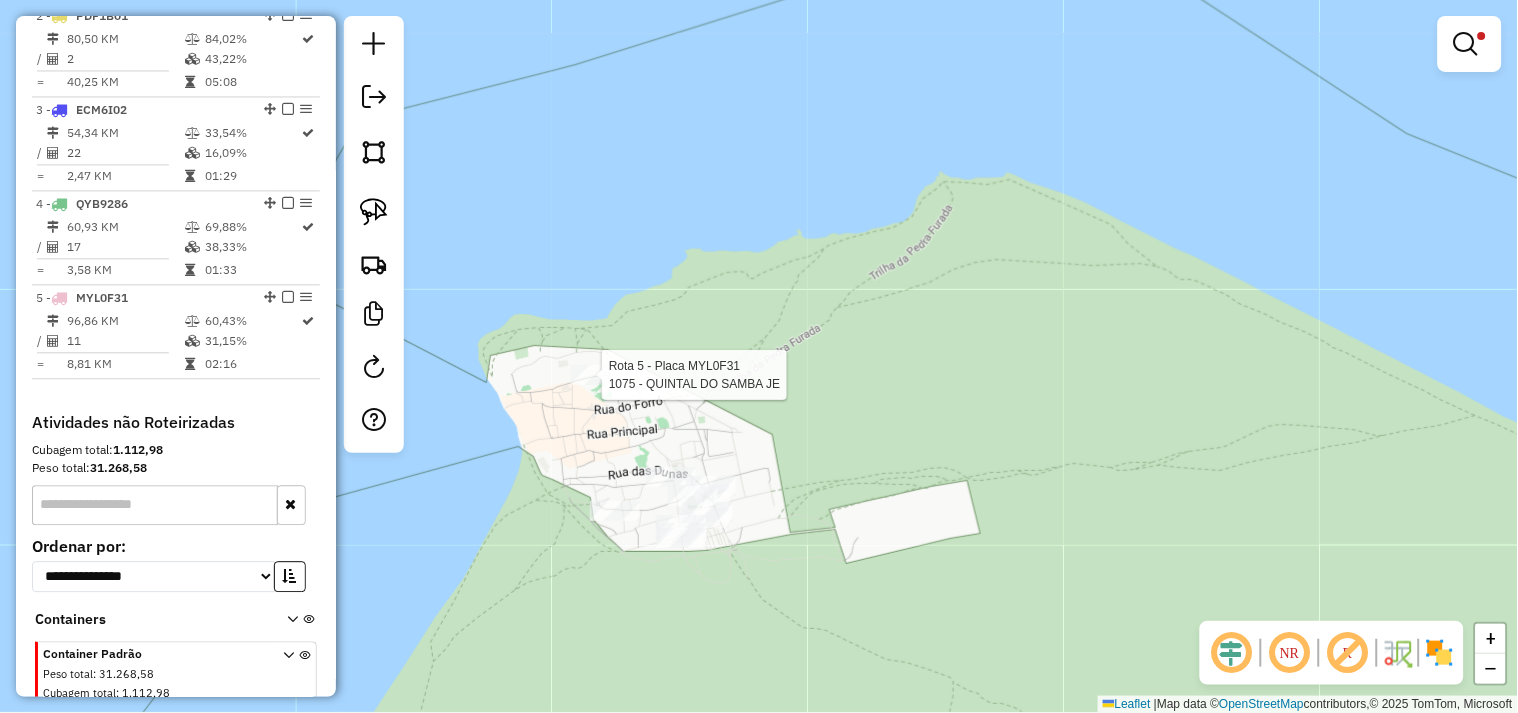 scroll, scrollTop: 955, scrollLeft: 0, axis: vertical 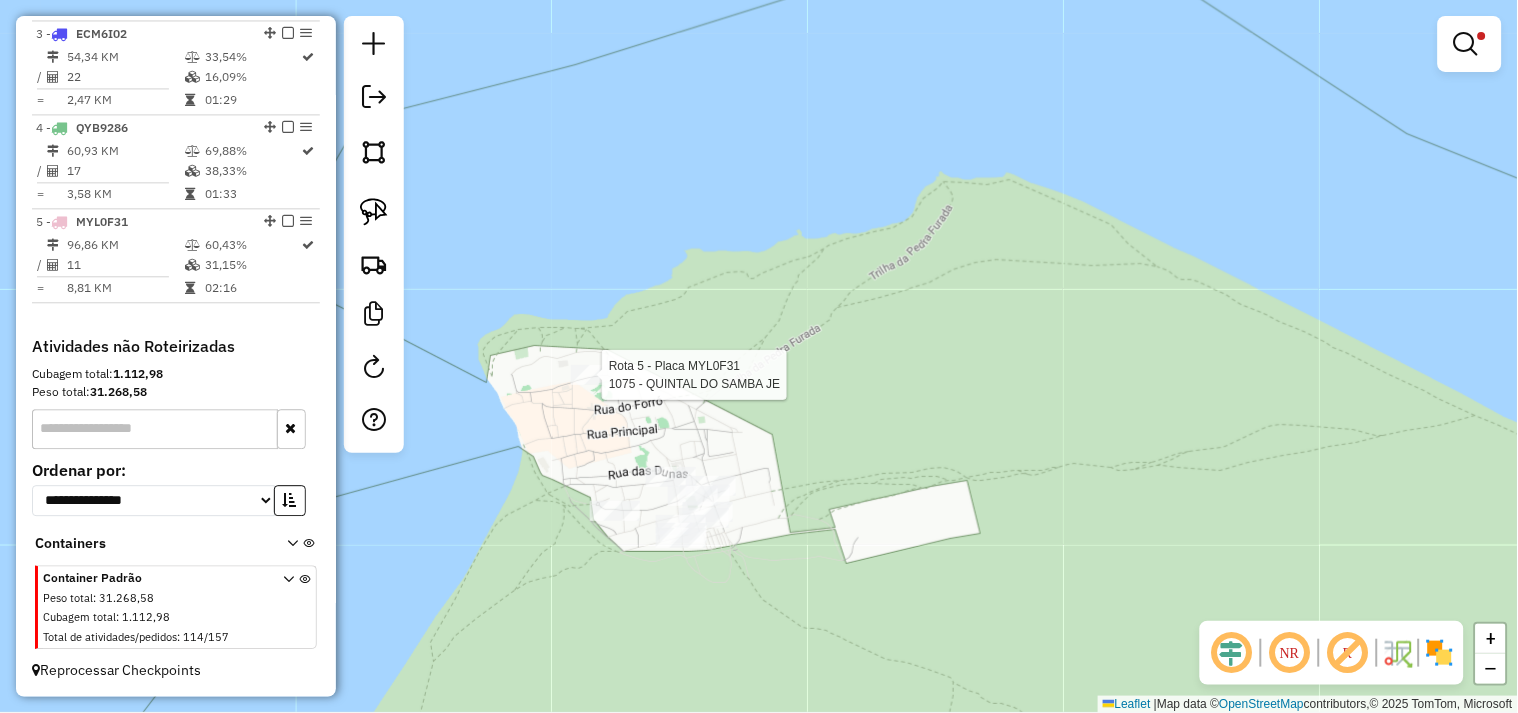select on "**********" 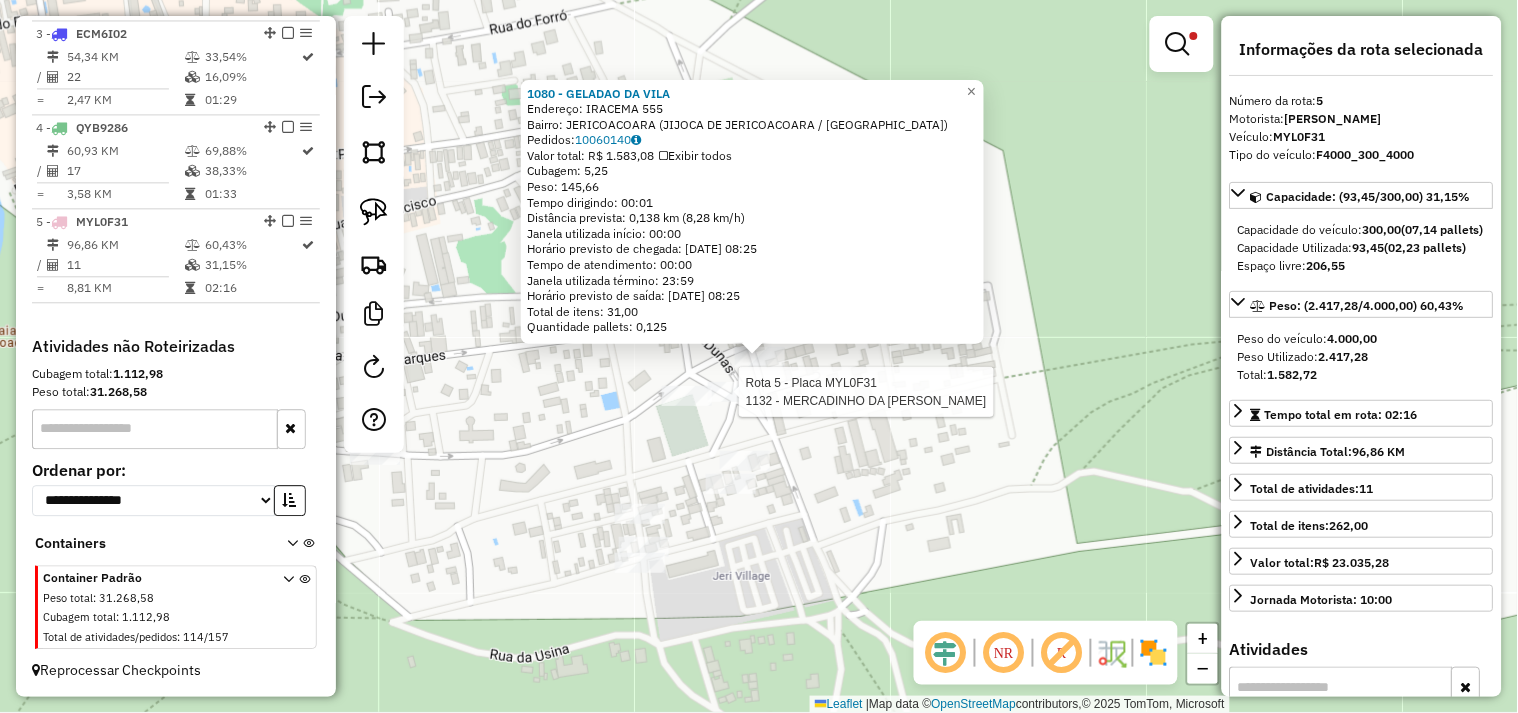 click 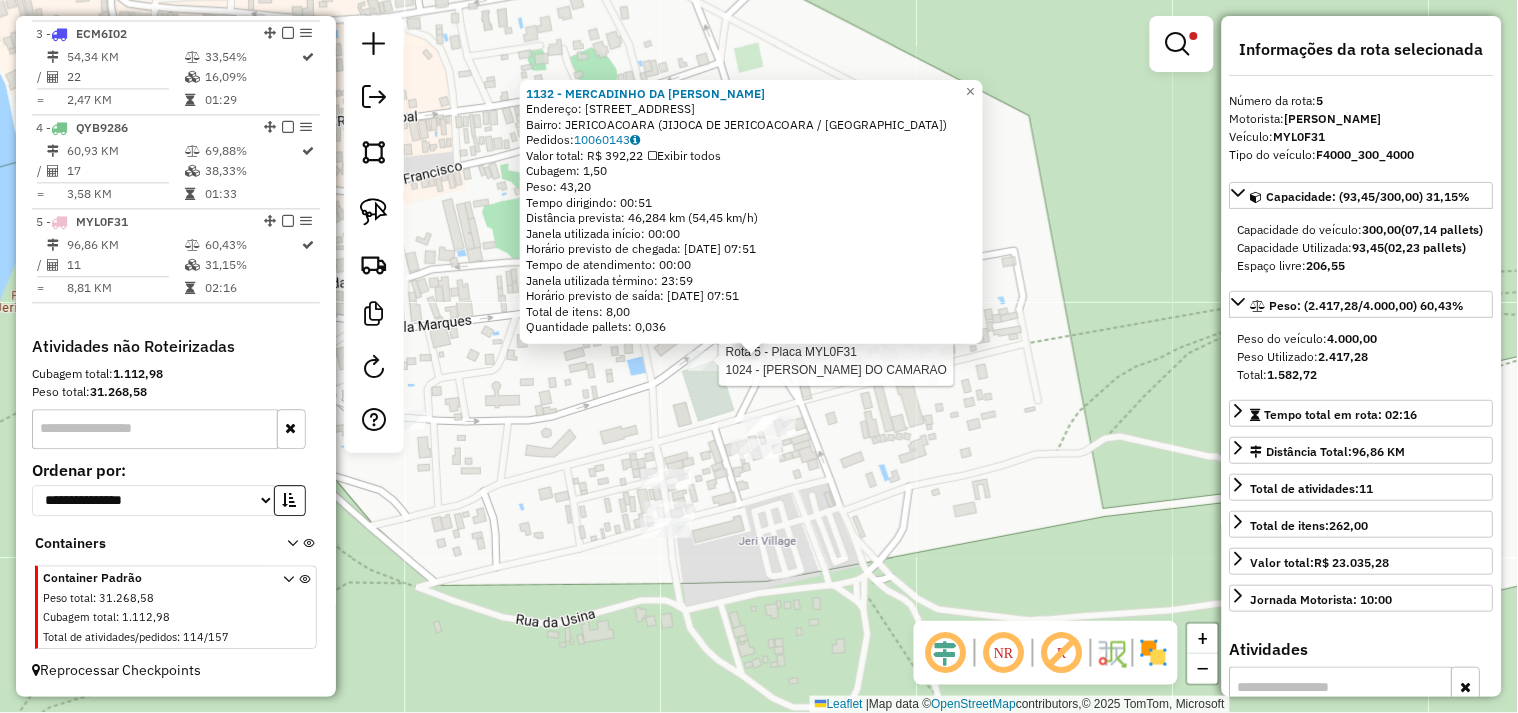 drag, startPoint x: 702, startPoint y: 373, endPoint x: 723, endPoint y: 386, distance: 24.698177 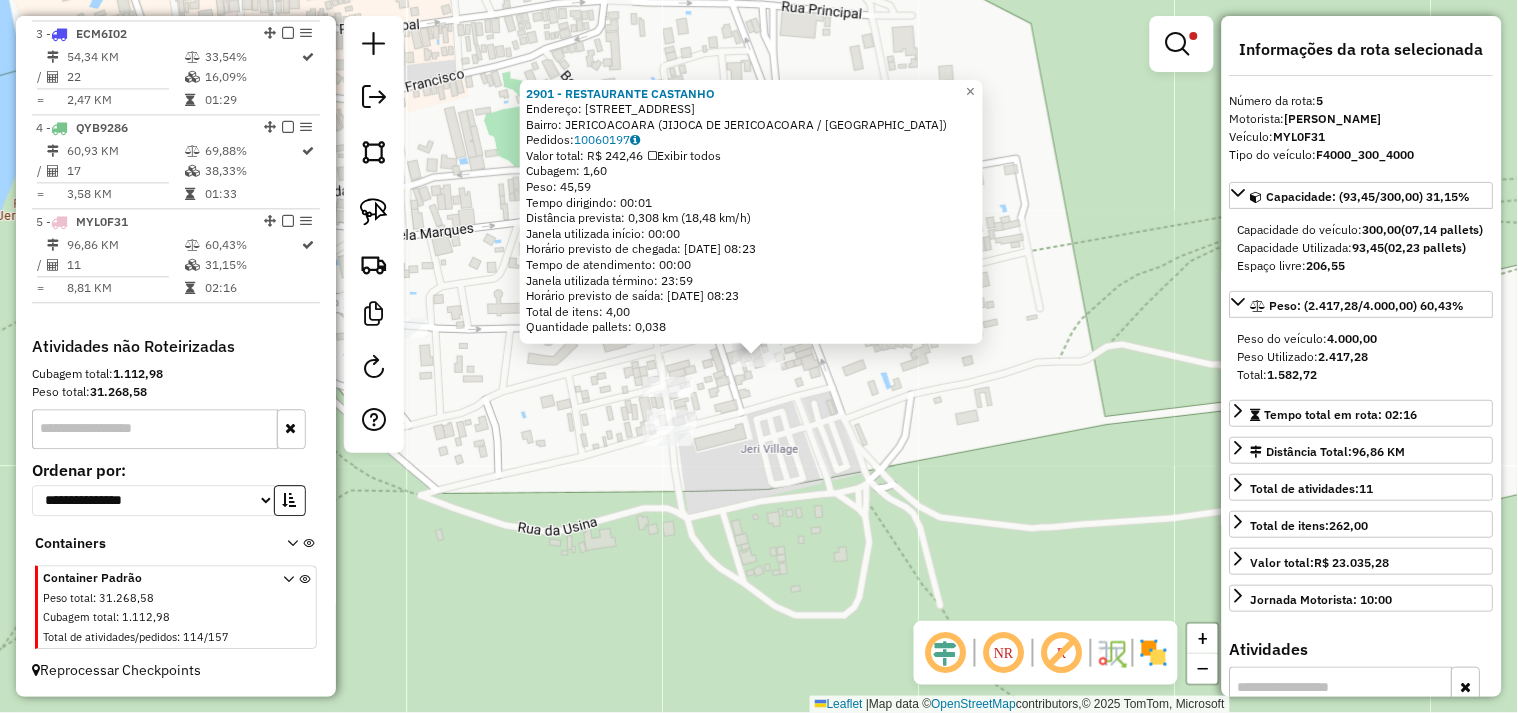 click on "2901 - RESTAURANTE CASTANHO  Endereço:  RUA ISABELA 0006   Bairro: JERICOACOARA (JIJOCA DE JERICOACOARA / CE)   Pedidos:  10060197   Valor total: R$ 242,46   Exibir todos   Cubagem: 1,60  Peso: 45,59  Tempo dirigindo: 00:01   Distância prevista: 0,308 km (18,48 km/h)   Janela utilizada início: 00:00   Horário previsto de chegada: 11/07/2025 08:23   Tempo de atendimento: 00:00   Janela utilizada término: 23:59   Horário previsto de saída: 11/07/2025 08:23   Total de itens: 4,00   Quantidade pallets: 0,038  × Limpar filtros Janela de atendimento Grade de atendimento Capacidade Transportadoras Veículos Cliente Pedidos  Rotas Selecione os dias de semana para filtrar as janelas de atendimento  Seg   Ter   Qua   Qui   Sex   Sáb   Dom  Informe o período da janela de atendimento: De: Até:  Filtrar exatamente a janela do cliente  Considerar janela de atendimento padrão  Selecione os dias de semana para filtrar as grades de atendimento  Seg   Ter   Qua   Qui   Sex   Sáb   Dom   Peso mínimo:   De:   De:" 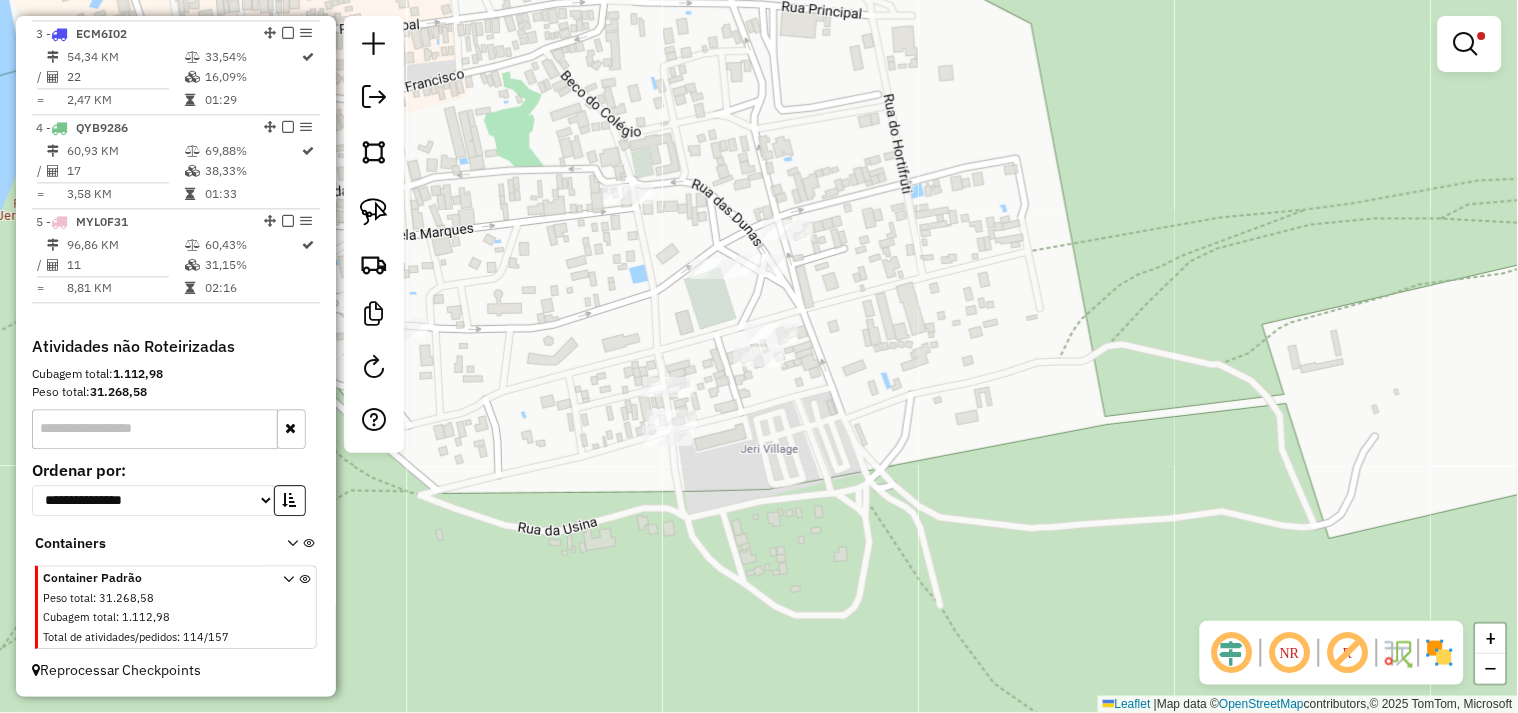 select on "**********" 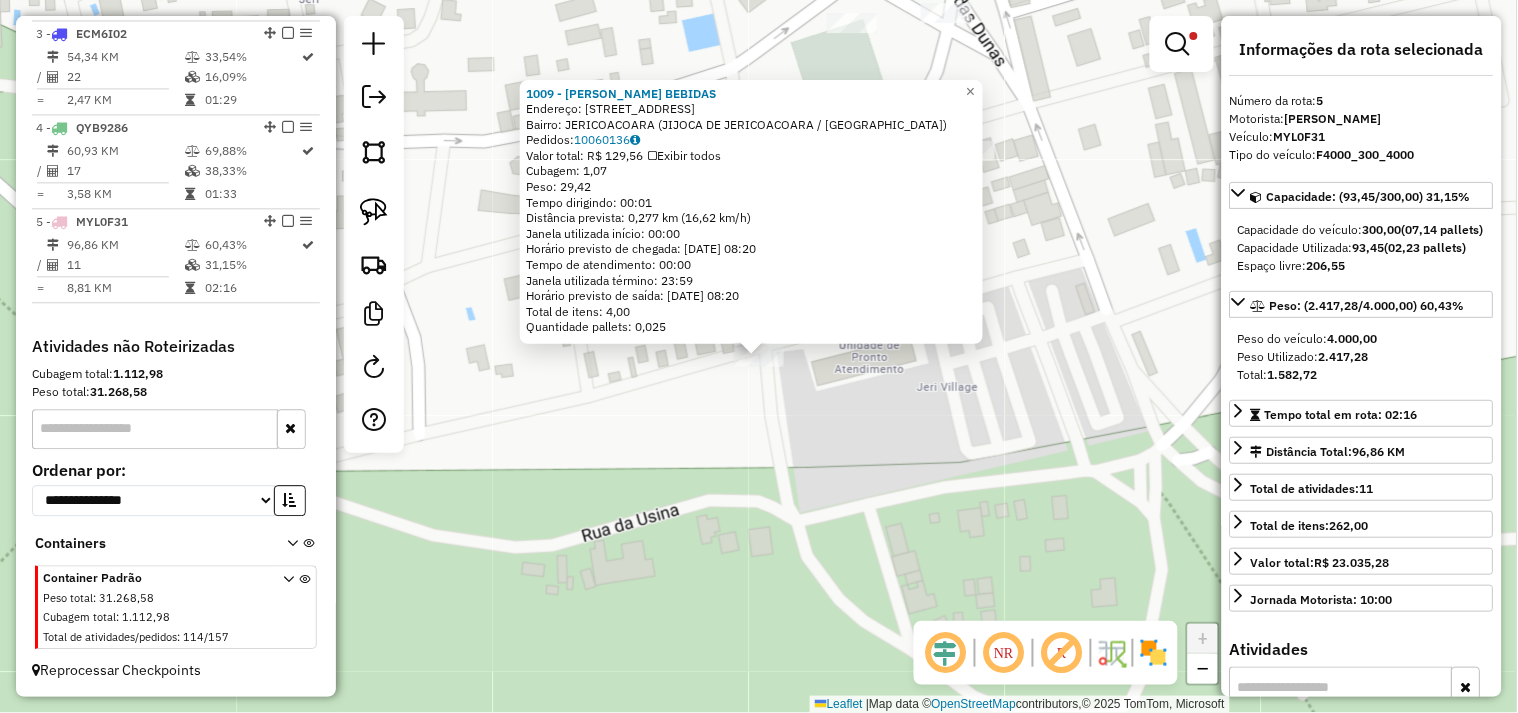 click on "1009 - BAR ANDERSON BEBIDAS  Endereço:  Rua Isabele 2222   Bairro: JERICOACOARA (JIJOCA DE JERICOACOARA / CE)   Pedidos:  10060136   Valor total: R$ 129,56   Exibir todos   Cubagem: 1,07  Peso: 29,42  Tempo dirigindo: 00:01   Distância prevista: 0,277 km (16,62 km/h)   Janela utilizada início: 00:00   Horário previsto de chegada: 11/07/2025 08:20   Tempo de atendimento: 00:00   Janela utilizada término: 23:59   Horário previsto de saída: 11/07/2025 08:20   Total de itens: 4,00   Quantidade pallets: 0,025  × Limpar filtros Janela de atendimento Grade de atendimento Capacidade Transportadoras Veículos Cliente Pedidos  Rotas Selecione os dias de semana para filtrar as janelas de atendimento  Seg   Ter   Qua   Qui   Sex   Sáb   Dom  Informe o período da janela de atendimento: De: Até:  Filtrar exatamente a janela do cliente  Considerar janela de atendimento padrão  Selecione os dias de semana para filtrar as grades de atendimento  Seg   Ter   Qua   Qui   Sex   Sáb   Dom   Peso mínimo:   De:   De:" 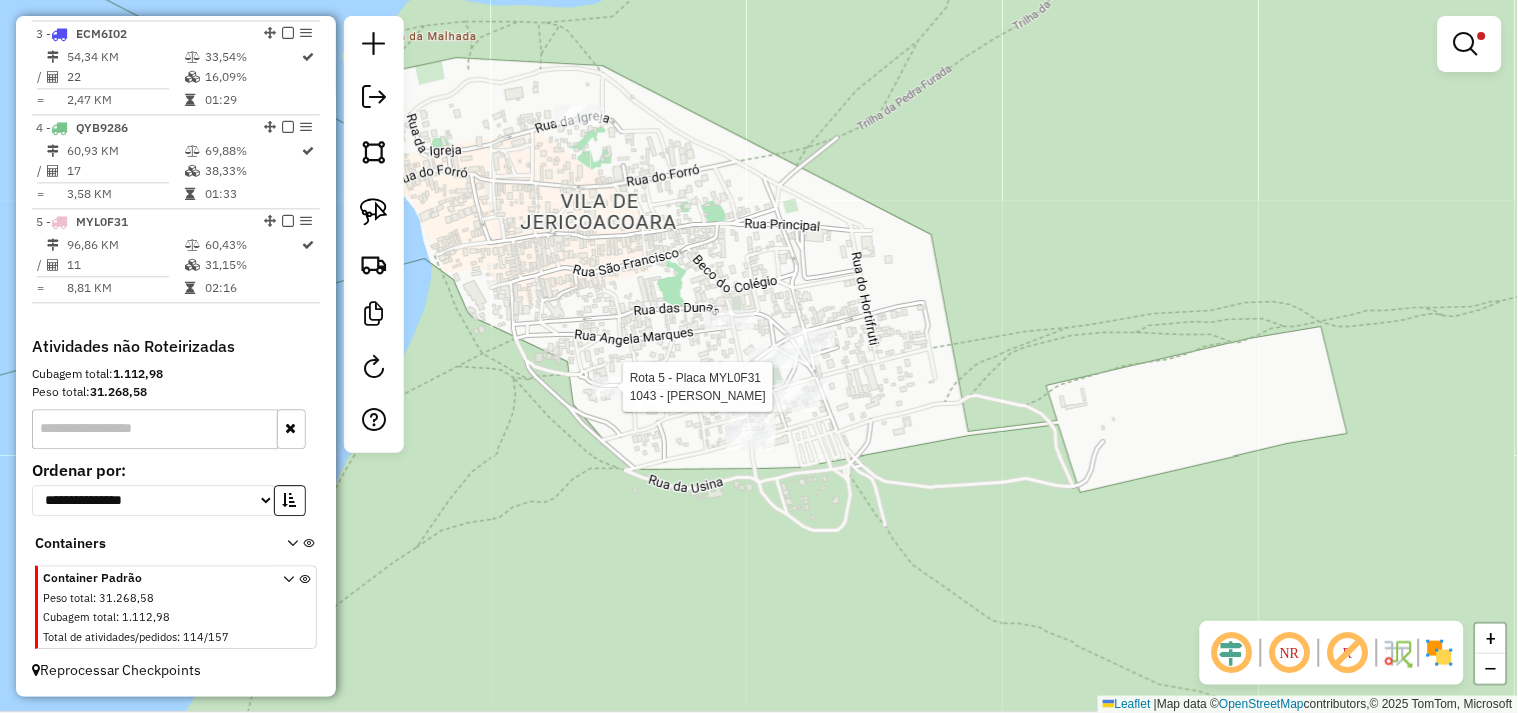 select on "**********" 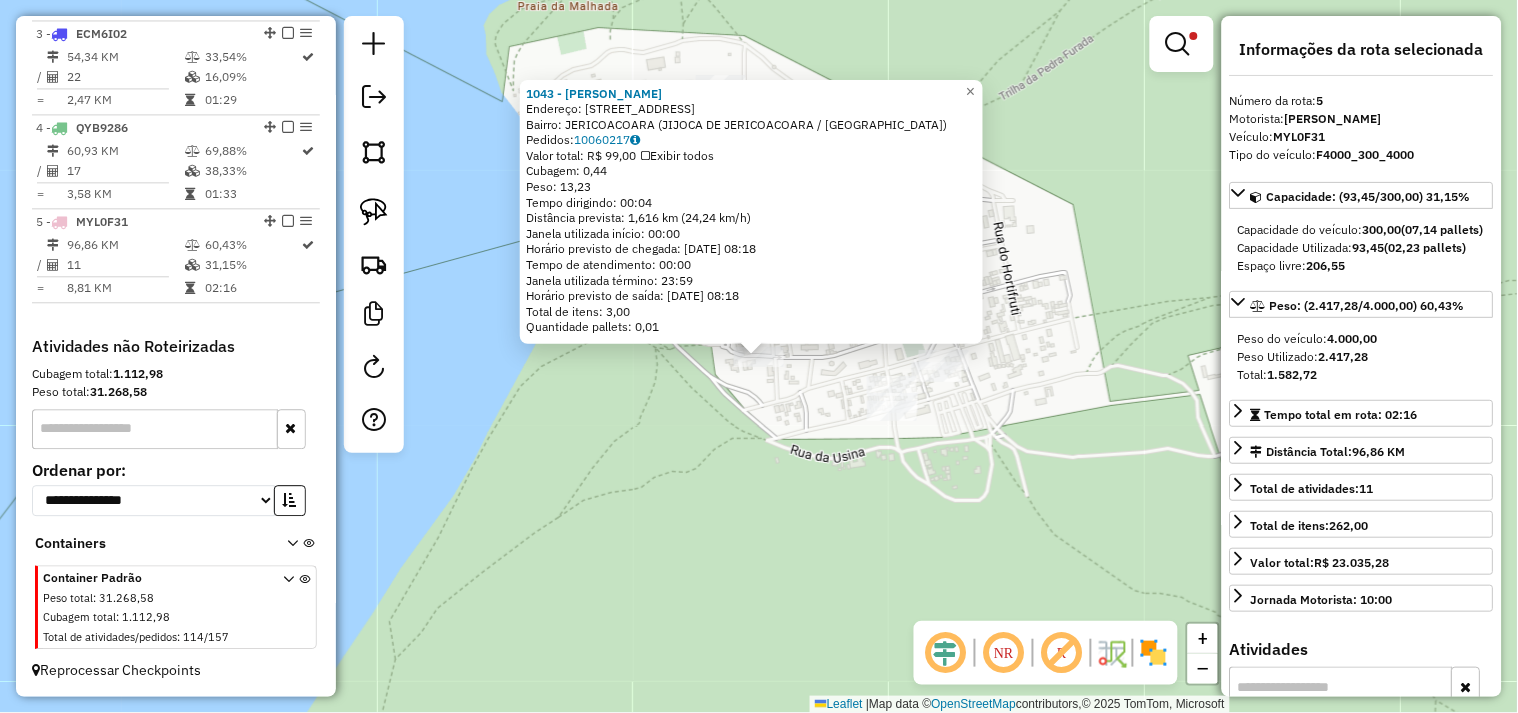 click on "1043 - Mercadinho Dunas  Endereço:  Rua Isabele 17   Bairro: JERICOACOARA (JIJOCA DE JERICOACOARA / CE)   Pedidos:  10060217   Valor total: R$ 99,00   Exibir todos   Cubagem: 0,44  Peso: 13,23  Tempo dirigindo: 00:04   Distância prevista: 1,616 km (24,24 km/h)   Janela utilizada início: 00:00   Horário previsto de chegada: 11/07/2025 08:18   Tempo de atendimento: 00:00   Janela utilizada término: 23:59   Horário previsto de saída: 11/07/2025 08:18   Total de itens: 3,00   Quantidade pallets: 0,01  × Limpar filtros Janela de atendimento Grade de atendimento Capacidade Transportadoras Veículos Cliente Pedidos  Rotas Selecione os dias de semana para filtrar as janelas de atendimento  Seg   Ter   Qua   Qui   Sex   Sáb   Dom  Informe o período da janela de atendimento: De: Até:  Filtrar exatamente a janela do cliente  Considerar janela de atendimento padrão  Selecione os dias de semana para filtrar as grades de atendimento  Seg   Ter   Qua   Qui   Sex   Sáb   Dom   Peso mínimo:   Peso máximo:  De:" 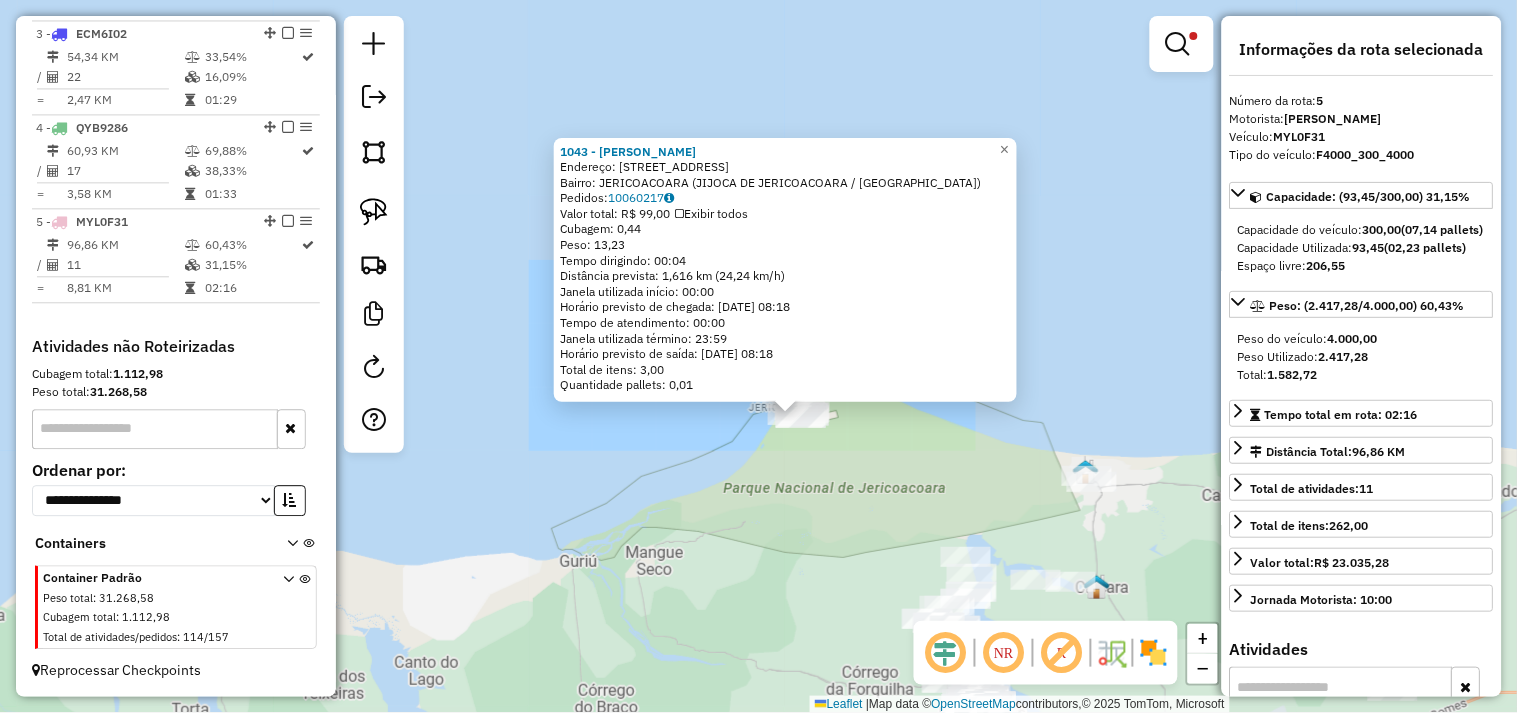 click on "1043 - Mercadinho Dunas  Endereço:  Rua Isabele 17   Bairro: JERICOACOARA (JIJOCA DE JERICOACOARA / CE)   Pedidos:  10060217   Valor total: R$ 99,00   Exibir todos   Cubagem: 0,44  Peso: 13,23  Tempo dirigindo: 00:04   Distância prevista: 1,616 km (24,24 km/h)   Janela utilizada início: 00:00   Horário previsto de chegada: 11/07/2025 08:18   Tempo de atendimento: 00:00   Janela utilizada término: 23:59   Horário previsto de saída: 11/07/2025 08:18   Total de itens: 3,00   Quantidade pallets: 0,01  × Limpar filtros Janela de atendimento Grade de atendimento Capacidade Transportadoras Veículos Cliente Pedidos  Rotas Selecione os dias de semana para filtrar as janelas de atendimento  Seg   Ter   Qua   Qui   Sex   Sáb   Dom  Informe o período da janela de atendimento: De: Até:  Filtrar exatamente a janela do cliente  Considerar janela de atendimento padrão  Selecione os dias de semana para filtrar as grades de atendimento  Seg   Ter   Qua   Qui   Sex   Sáb   Dom   Peso mínimo:   Peso máximo:  De:" 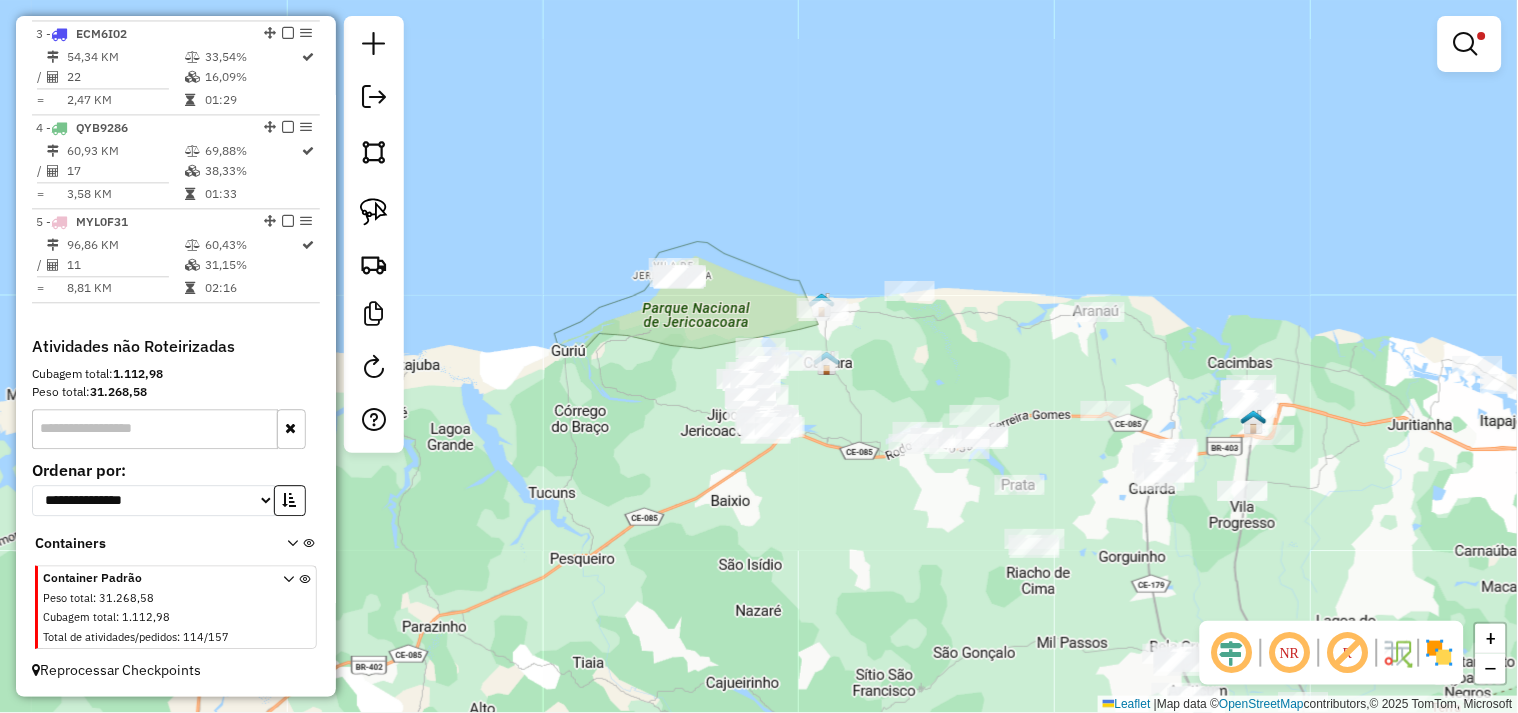 drag, startPoint x: 872, startPoint y: 441, endPoint x: 696, endPoint y: 267, distance: 247.49141 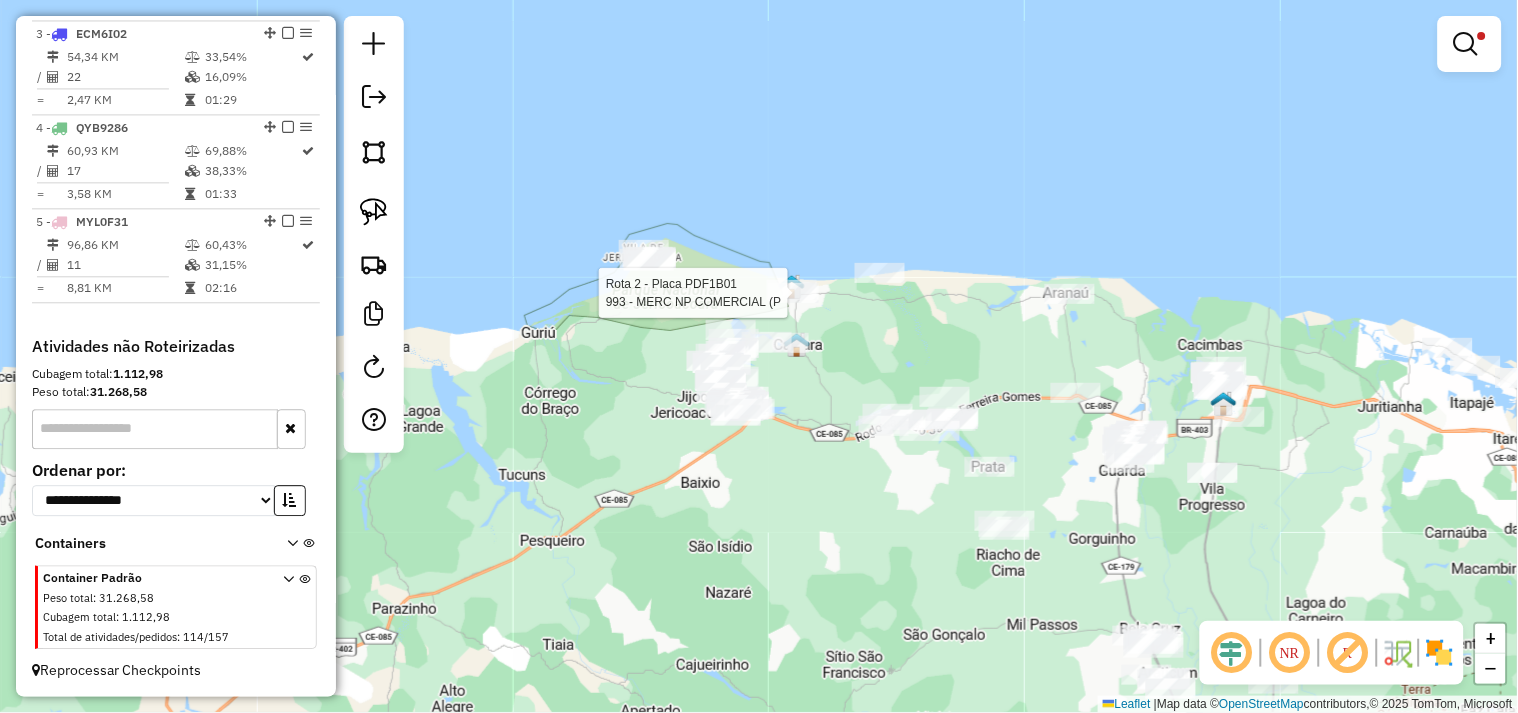 select on "**********" 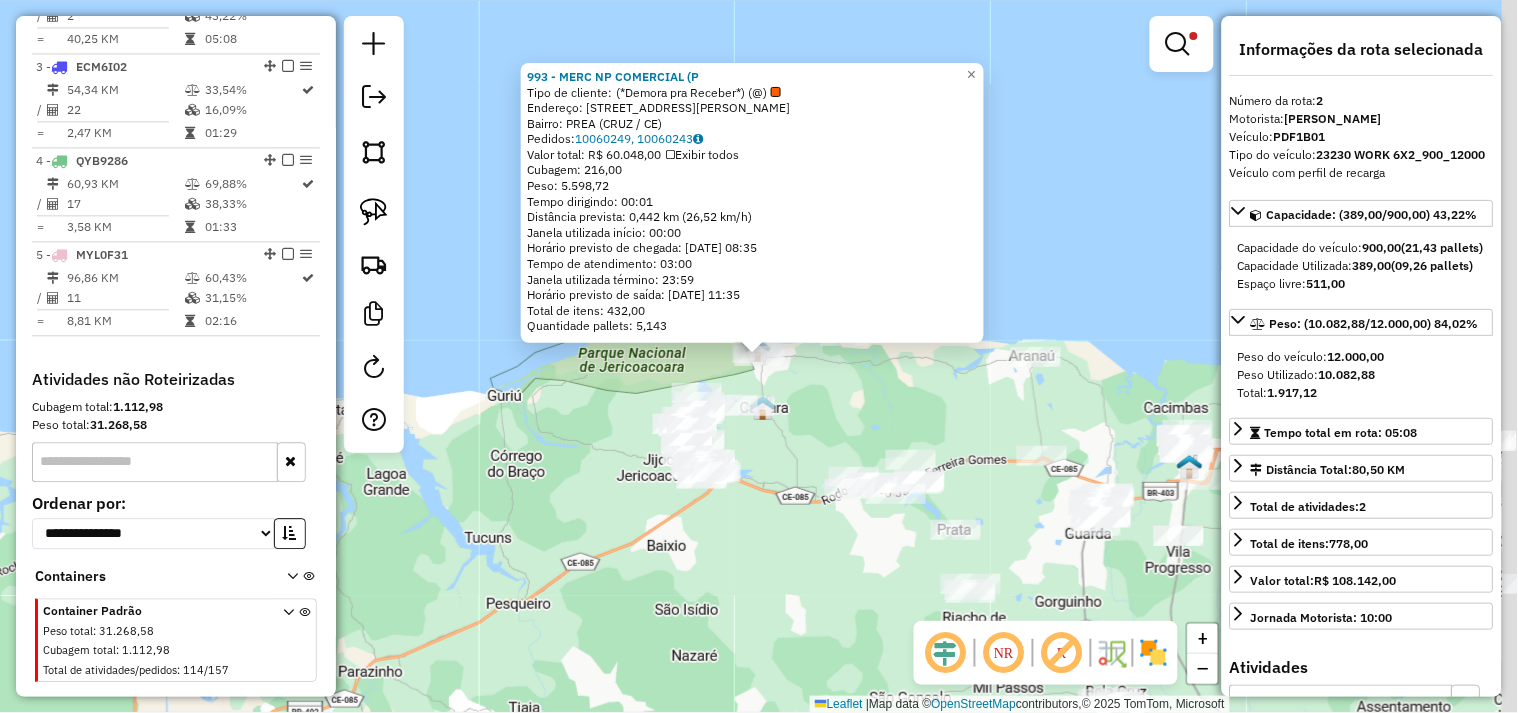 scroll, scrollTop: 866, scrollLeft: 0, axis: vertical 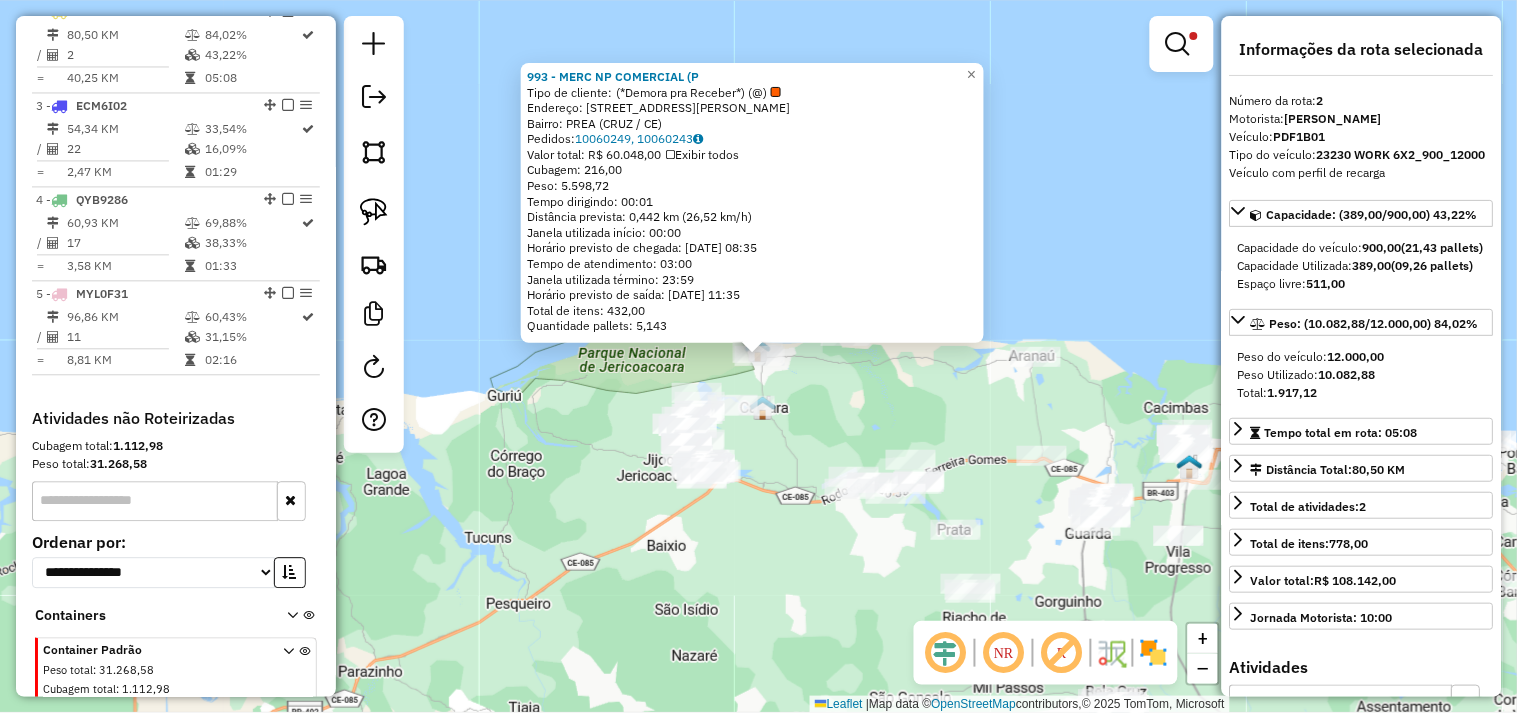 click on "993 - MERC NP COMERCIAL (P  Tipo de cliente:   (*Demora pra Receber*)  (@)   Endereço:  RUA FRANCISCO XAVIER 1   Bairro: PREA (CRUZ / CE)   Pedidos:  10060249, 10060243   Valor total: R$ 60.048,00   Exibir todos   Cubagem: 216,00  Peso: 5.598,72  Tempo dirigindo: 00:01   Distância prevista: 0,442 km (26,52 km/h)   Janela utilizada início: 00:00   Horário previsto de chegada: 11/07/2025 08:35   Tempo de atendimento: 03:00   Janela utilizada término: 23:59   Horário previsto de saída: 11/07/2025 11:35   Total de itens: 432,00   Quantidade pallets: 5,143  × Limpar filtros Janela de atendimento Grade de atendimento Capacidade Transportadoras Veículos Cliente Pedidos  Rotas Selecione os dias de semana para filtrar as janelas de atendimento  Seg   Ter   Qua   Qui   Sex   Sáb   Dom  Informe o período da janela de atendimento: De: Até:  Filtrar exatamente a janela do cliente  Considerar janela de atendimento padrão  Selecione os dias de semana para filtrar as grades de atendimento  Seg   Ter   Qua   Qui" 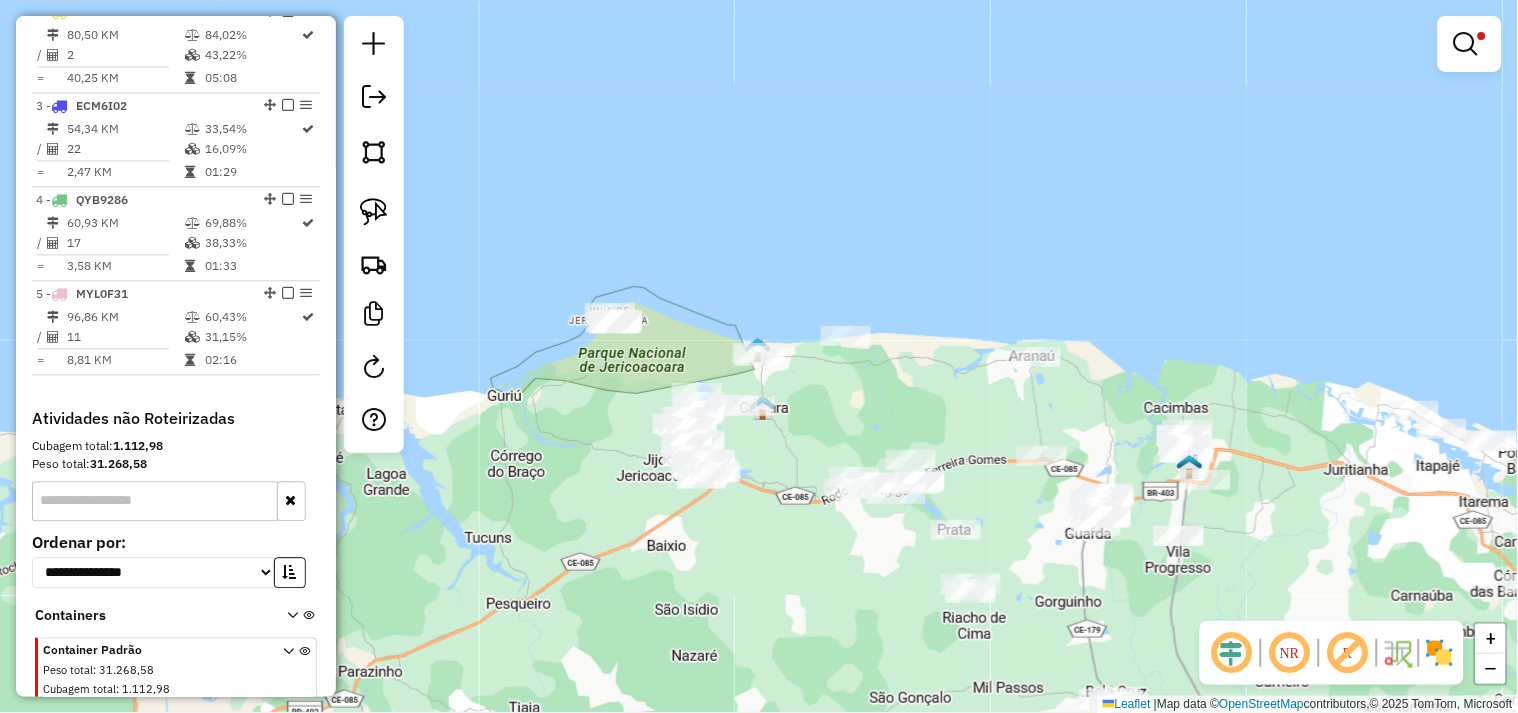 click on "Limpar filtros Janela de atendimento Grade de atendimento Capacidade Transportadoras Veículos Cliente Pedidos  Rotas Selecione os dias de semana para filtrar as janelas de atendimento  Seg   Ter   Qua   Qui   Sex   Sáb   Dom  Informe o período da janela de atendimento: De: Até:  Filtrar exatamente a janela do cliente  Considerar janela de atendimento padrão  Selecione os dias de semana para filtrar as grades de atendimento  Seg   Ter   Qua   Qui   Sex   Sáb   Dom   Considerar clientes sem dia de atendimento cadastrado  Clientes fora do dia de atendimento selecionado Filtrar as atividades entre os valores definidos abaixo:  Peso mínimo:   Peso máximo:   Cubagem mínima:   Cubagem máxima:   De:   Até:  Filtrar as atividades entre o tempo de atendimento definido abaixo:  De:   Até:   Considerar capacidade total dos clientes não roteirizados Transportadora: Selecione um ou mais itens Tipo de veículo: Selecione um ou mais itens Veículo: Selecione um ou mais itens Motorista: Selecione um ou mais itens" 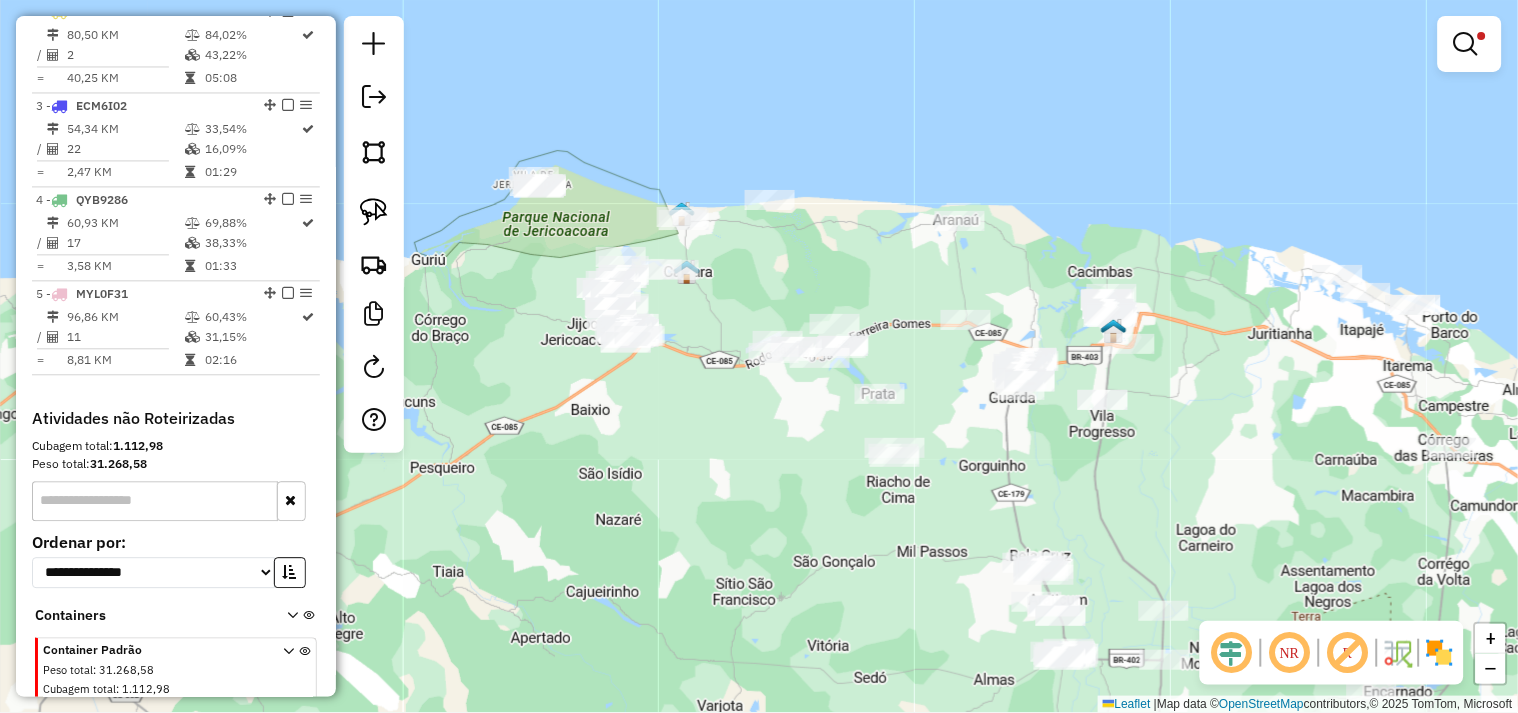 drag, startPoint x: 786, startPoint y: 581, endPoint x: 710, endPoint y: 445, distance: 155.79474 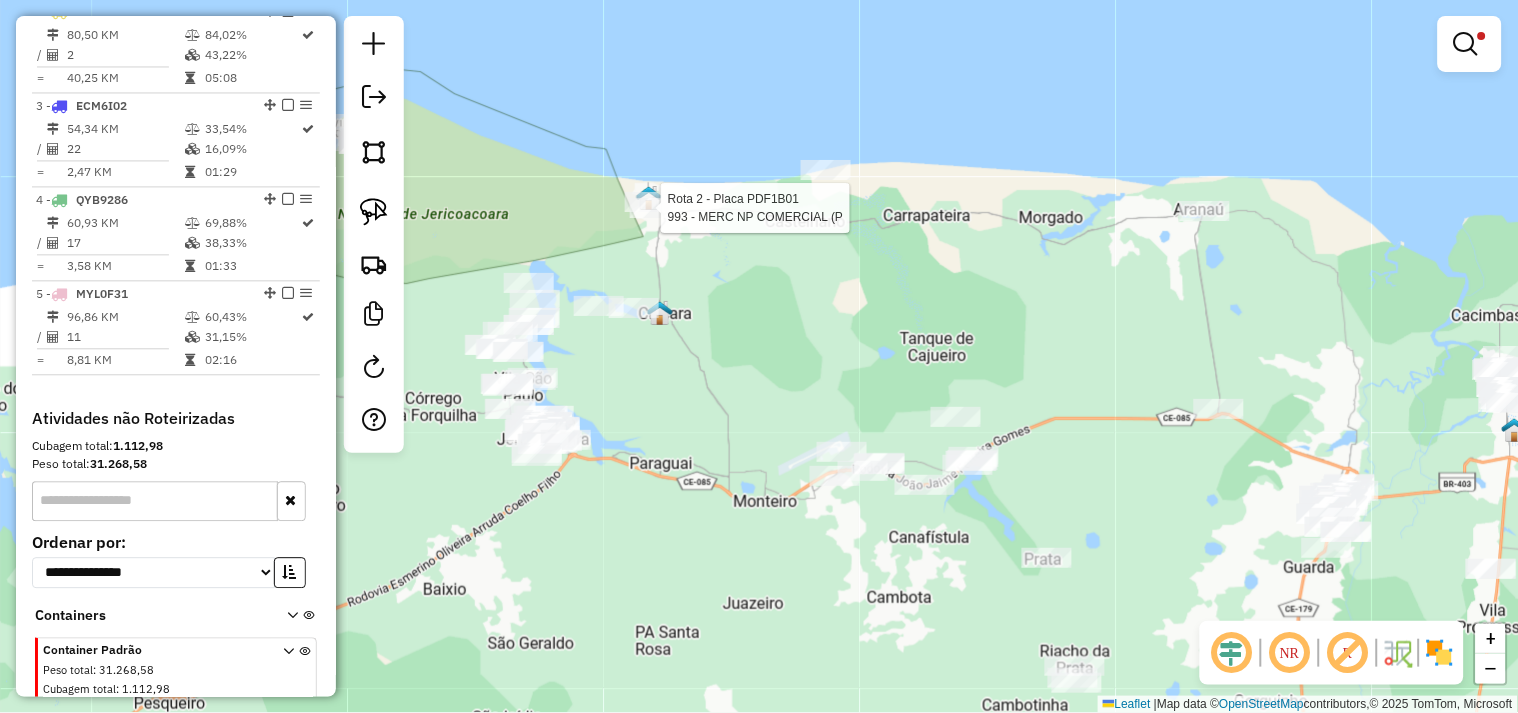 select on "**********" 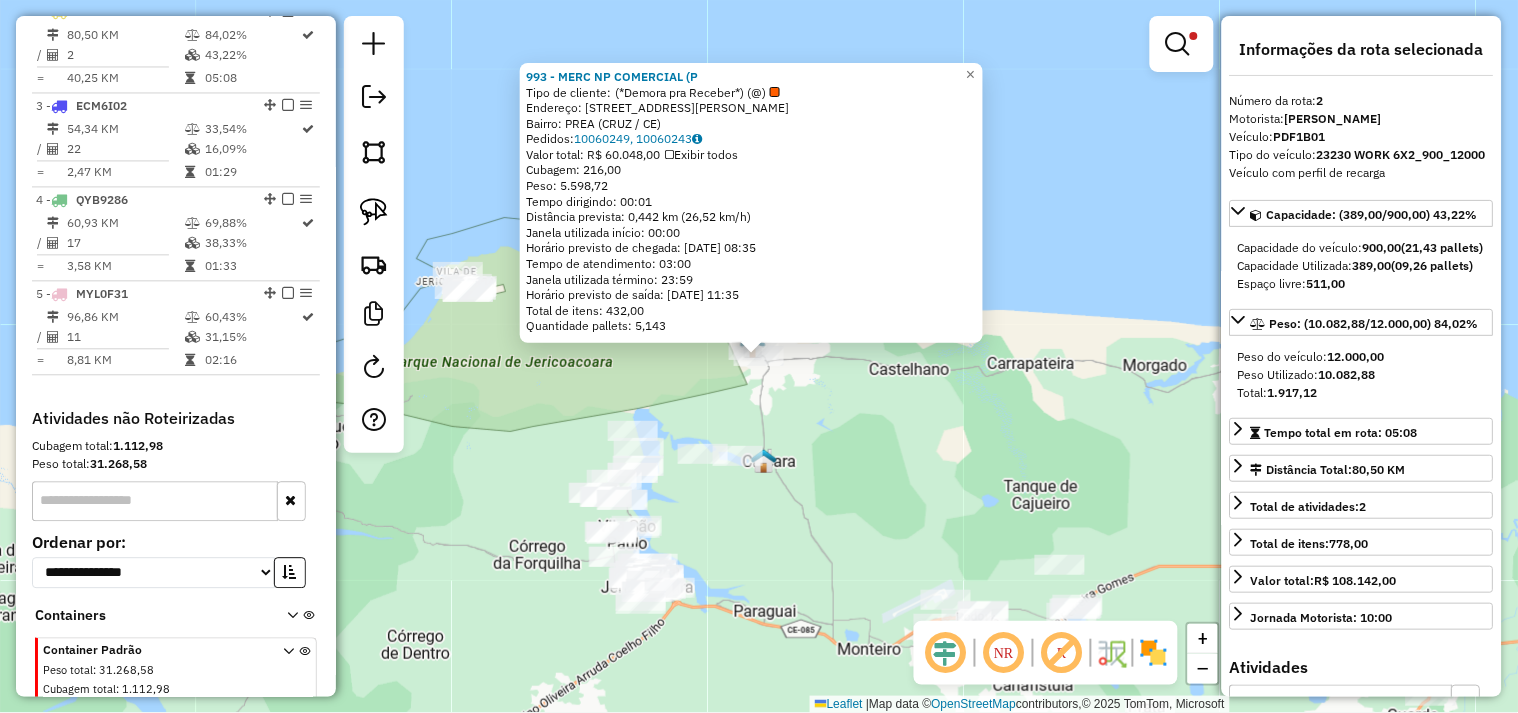 click on "993 - MERC NP COMERCIAL (P  Tipo de cliente:   (*Demora pra Receber*)  (@)   Endereço:  RUA FRANCISCO XAVIER 1   Bairro: PREA (CRUZ / CE)   Pedidos:  10060249, 10060243   Valor total: R$ 60.048,00   Exibir todos   Cubagem: 216,00  Peso: 5.598,72  Tempo dirigindo: 00:01   Distância prevista: 0,442 km (26,52 km/h)   Janela utilizada início: 00:00   Horário previsto de chegada: 11/07/2025 08:35   Tempo de atendimento: 03:00   Janela utilizada término: 23:59   Horário previsto de saída: 11/07/2025 11:35   Total de itens: 432,00   Quantidade pallets: 5,143  × Limpar filtros Janela de atendimento Grade de atendimento Capacidade Transportadoras Veículos Cliente Pedidos  Rotas Selecione os dias de semana para filtrar as janelas de atendimento  Seg   Ter   Qua   Qui   Sex   Sáb   Dom  Informe o período da janela de atendimento: De: Até:  Filtrar exatamente a janela do cliente  Considerar janela de atendimento padrão  Selecione os dias de semana para filtrar as grades de atendimento  Seg   Ter   Qua   Qui" 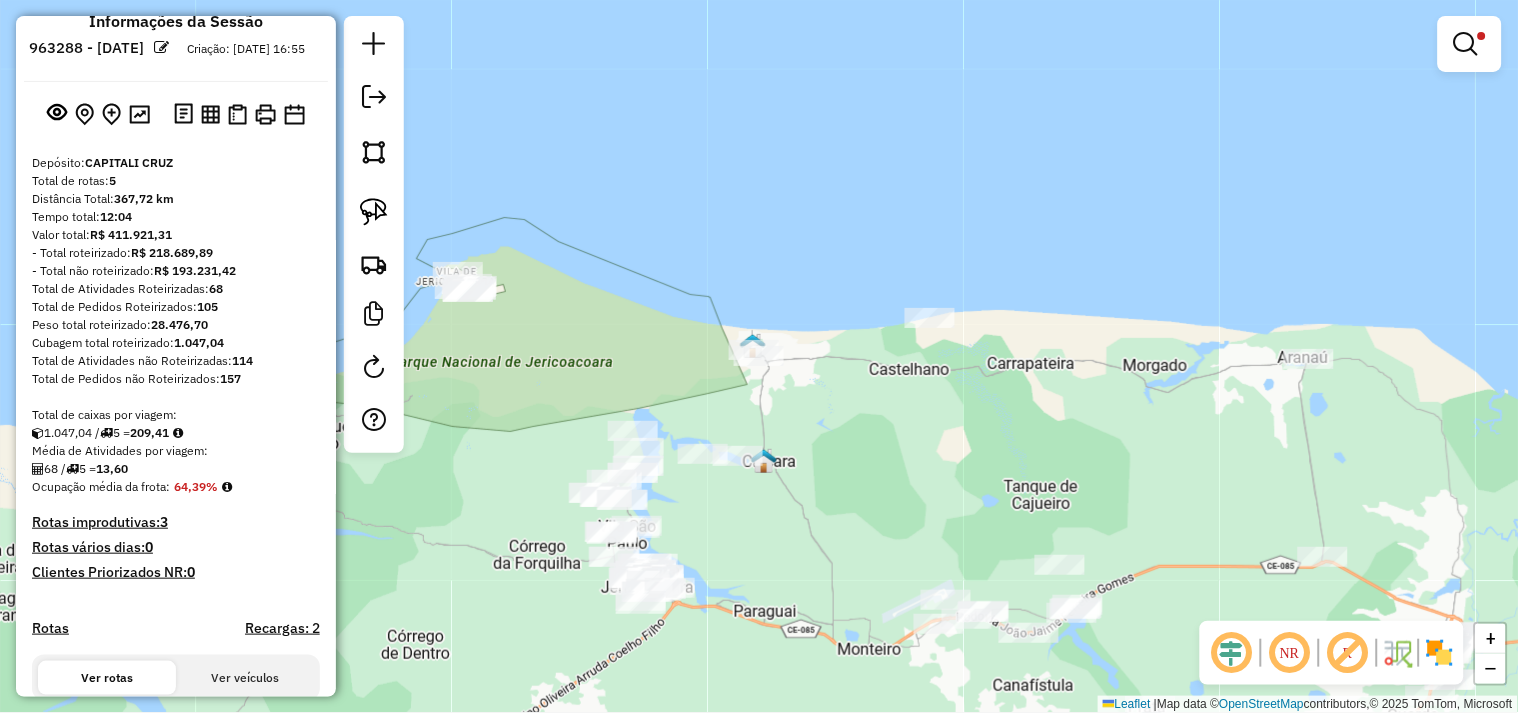 scroll, scrollTop: 0, scrollLeft: 0, axis: both 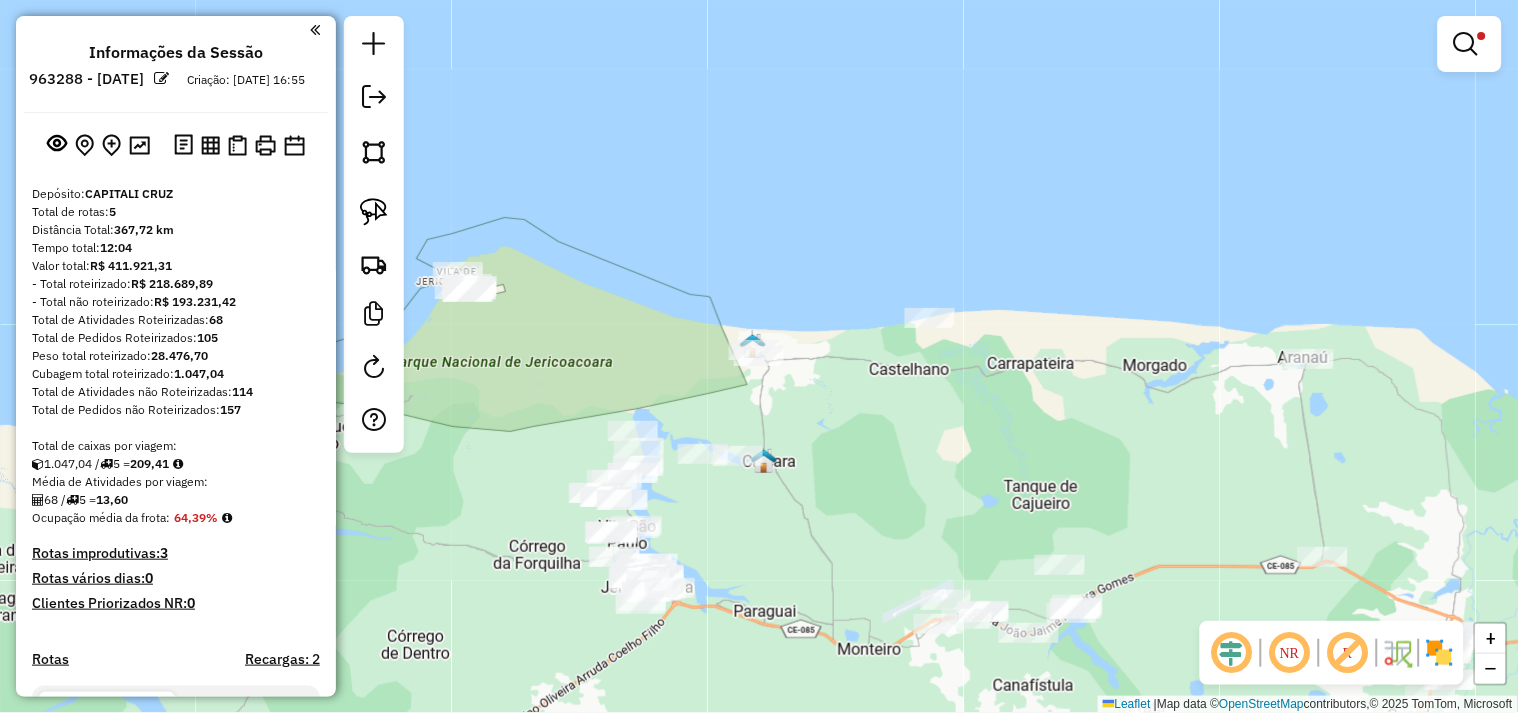click on "Limpar filtros Janela de atendimento Grade de atendimento Capacidade Transportadoras Veículos Cliente Pedidos  Rotas Selecione os dias de semana para filtrar as janelas de atendimento  Seg   Ter   Qua   Qui   Sex   Sáb   Dom  Informe o período da janela de atendimento: De: Até:  Filtrar exatamente a janela do cliente  Considerar janela de atendimento padrão  Selecione os dias de semana para filtrar as grades de atendimento  Seg   Ter   Qua   Qui   Sex   Sáb   Dom   Considerar clientes sem dia de atendimento cadastrado  Clientes fora do dia de atendimento selecionado Filtrar as atividades entre os valores definidos abaixo:  Peso mínimo:   Peso máximo:   Cubagem mínima:   Cubagem máxima:   De:   Até:  Filtrar as atividades entre o tempo de atendimento definido abaixo:  De:   Até:   Considerar capacidade total dos clientes não roteirizados Transportadora: Selecione um ou mais itens Tipo de veículo: Selecione um ou mais itens Veículo: Selecione um ou mais itens Motorista: Selecione um ou mais itens" 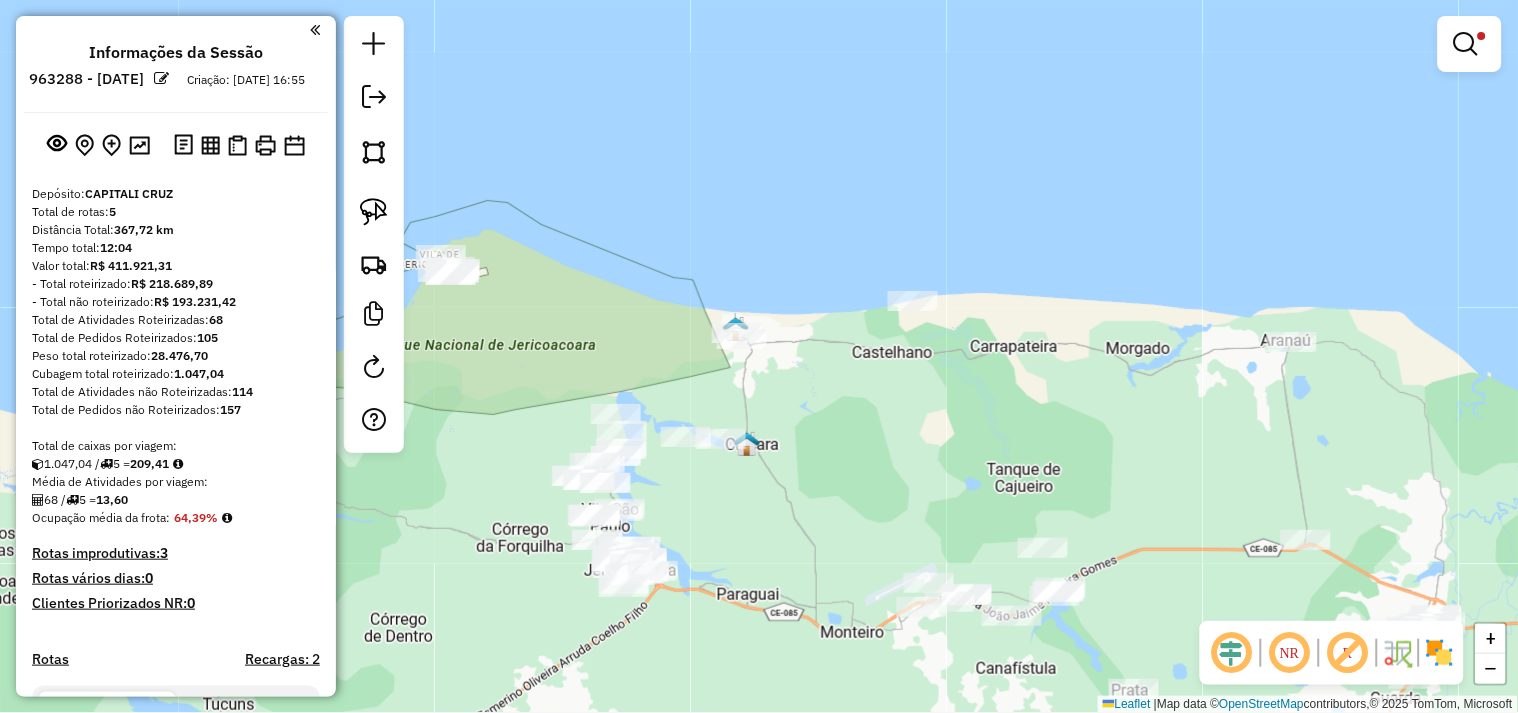 drag, startPoint x: 935, startPoint y: 468, endPoint x: 794, endPoint y: 270, distance: 243.07407 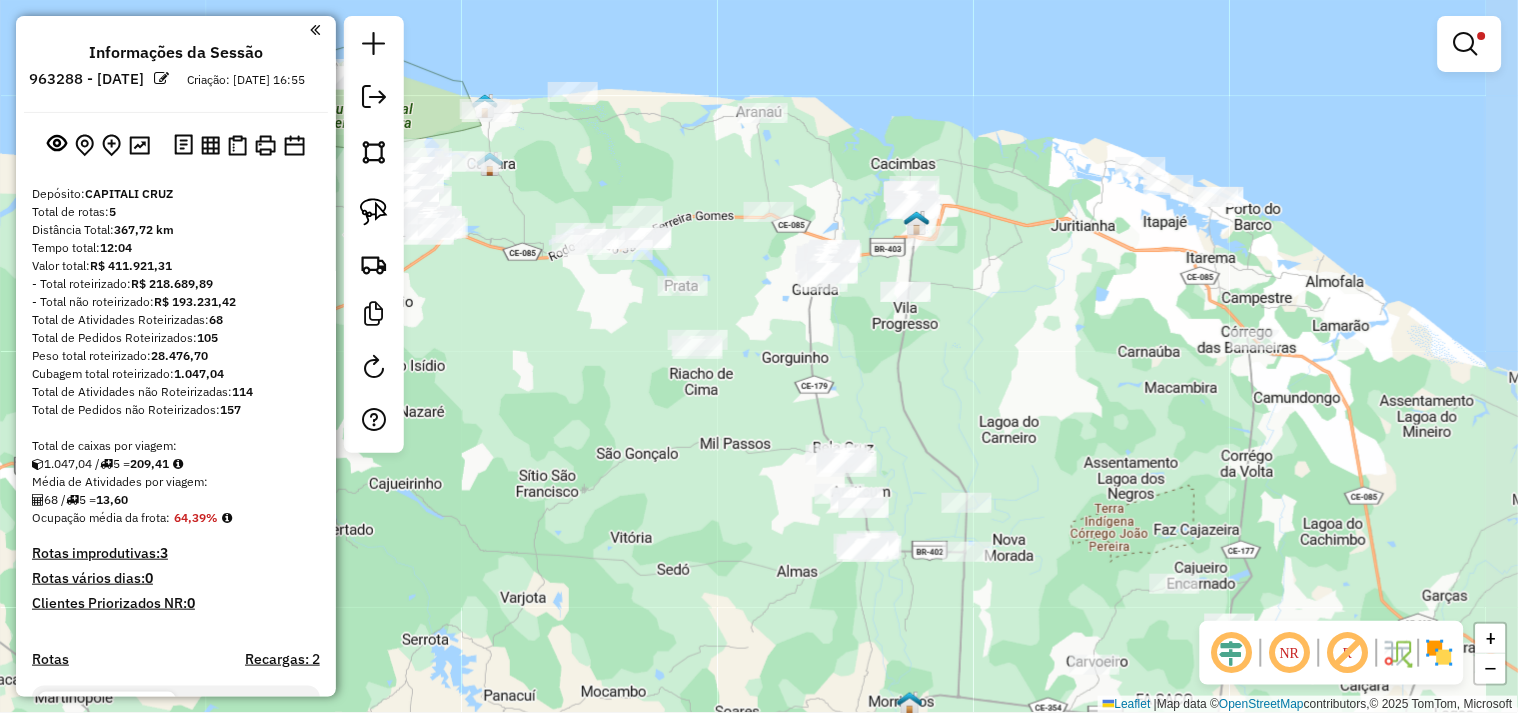 drag, startPoint x: 844, startPoint y: 548, endPoint x: 663, endPoint y: 503, distance: 186.51006 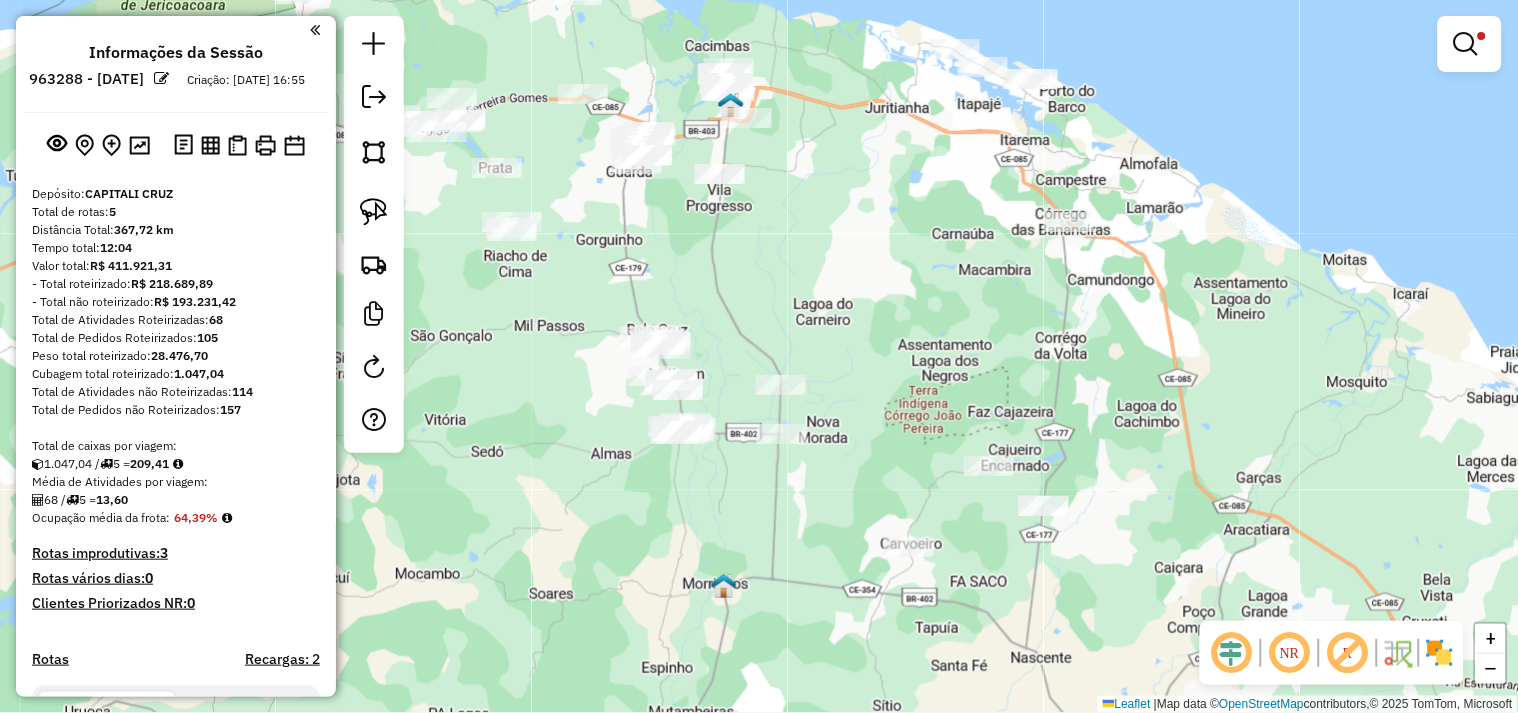 drag, startPoint x: 1064, startPoint y: 421, endPoint x: 881, endPoint y: 303, distance: 217.74527 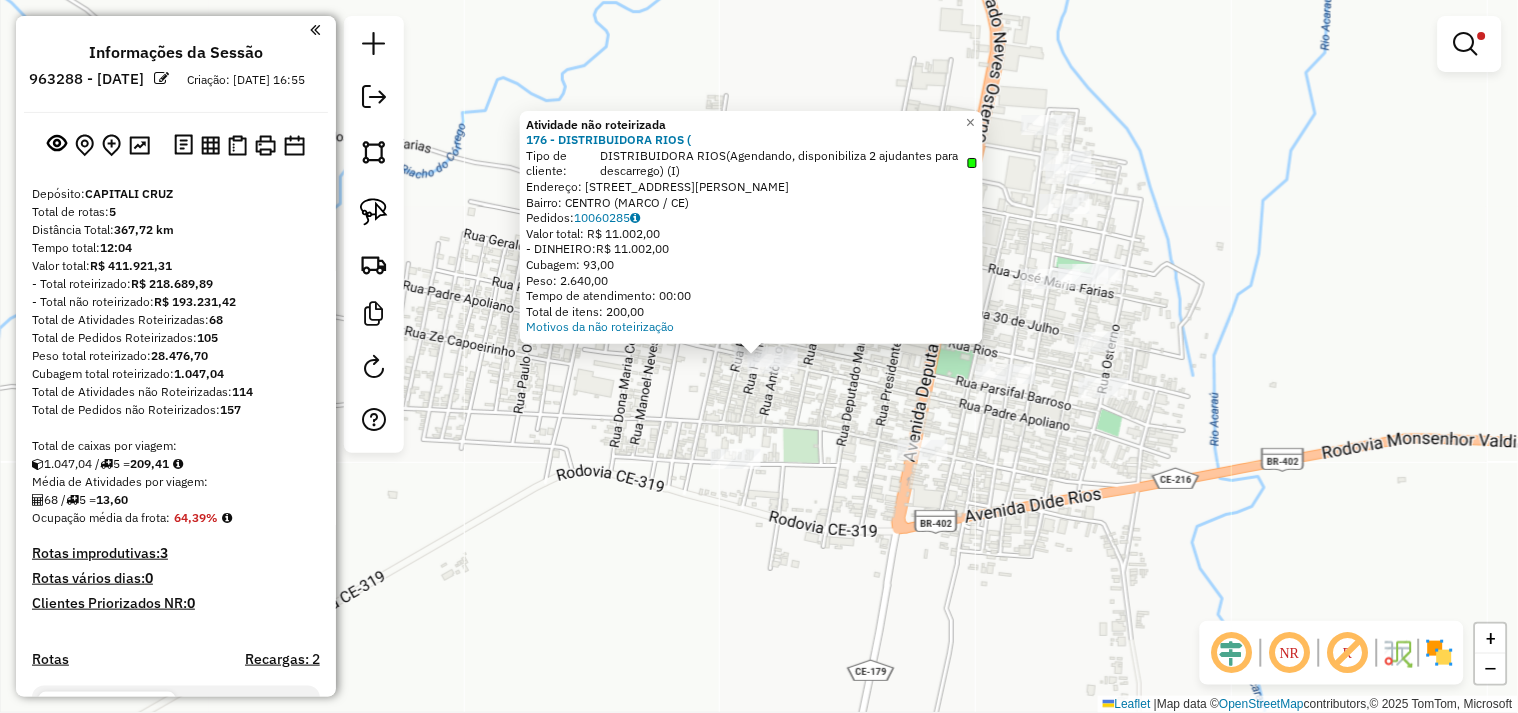 click on "Atividade não roteirizada 176 - DISTRIBUIDORA RIOS (  Tipo de cliente:   DISTRIBUIDORA RIOS(Agendando, disponibiliza 2 ajudantes para descarrego)   (I)   Endereço:  RUA ANTONIO MIRNEVINO VASCONCE LOS 56   Bairro: CENTRO (MARCO / CE)   Pedidos:  10060285   Valor total: R$ 11.002,00   - DINHEIRO:  R$ 11.002,00   Cubagem: 93,00   Peso: 2.640,00   Tempo de atendimento: 00:00   Total de itens: 200,00  Motivos da não roteirização × Limpar filtros Janela de atendimento Grade de atendimento Capacidade Transportadoras Veículos Cliente Pedidos  Rotas Selecione os dias de semana para filtrar as janelas de atendimento  Seg   Ter   Qua   Qui   Sex   Sáb   Dom  Informe o período da janela de atendimento: De: Até:  Filtrar exatamente a janela do cliente  Considerar janela de atendimento padrão  Selecione os dias de semana para filtrar as grades de atendimento  Seg   Ter   Qua   Qui   Sex   Sáb   Dom   Considerar clientes sem dia de atendimento cadastrado  Clientes fora do dia de atendimento selecionado  De:  De:" 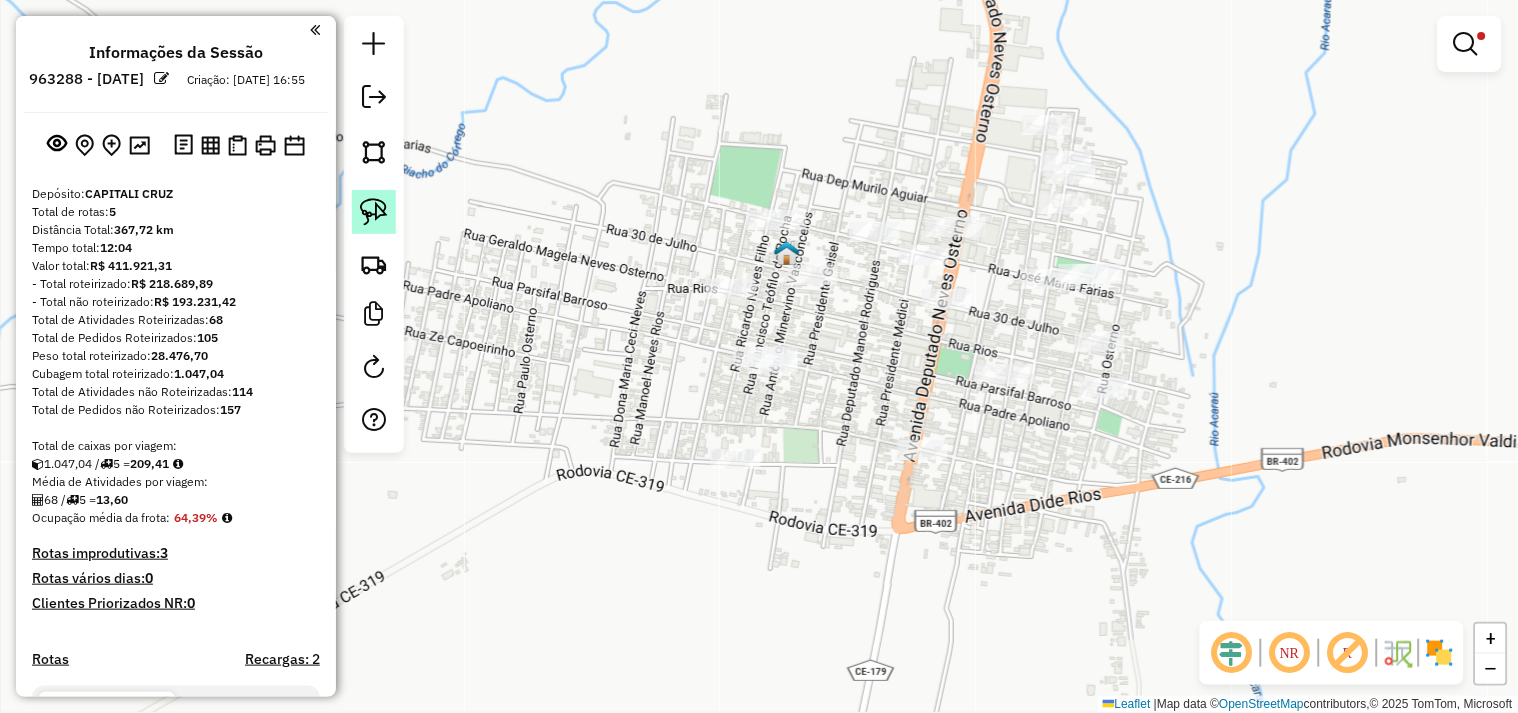 click 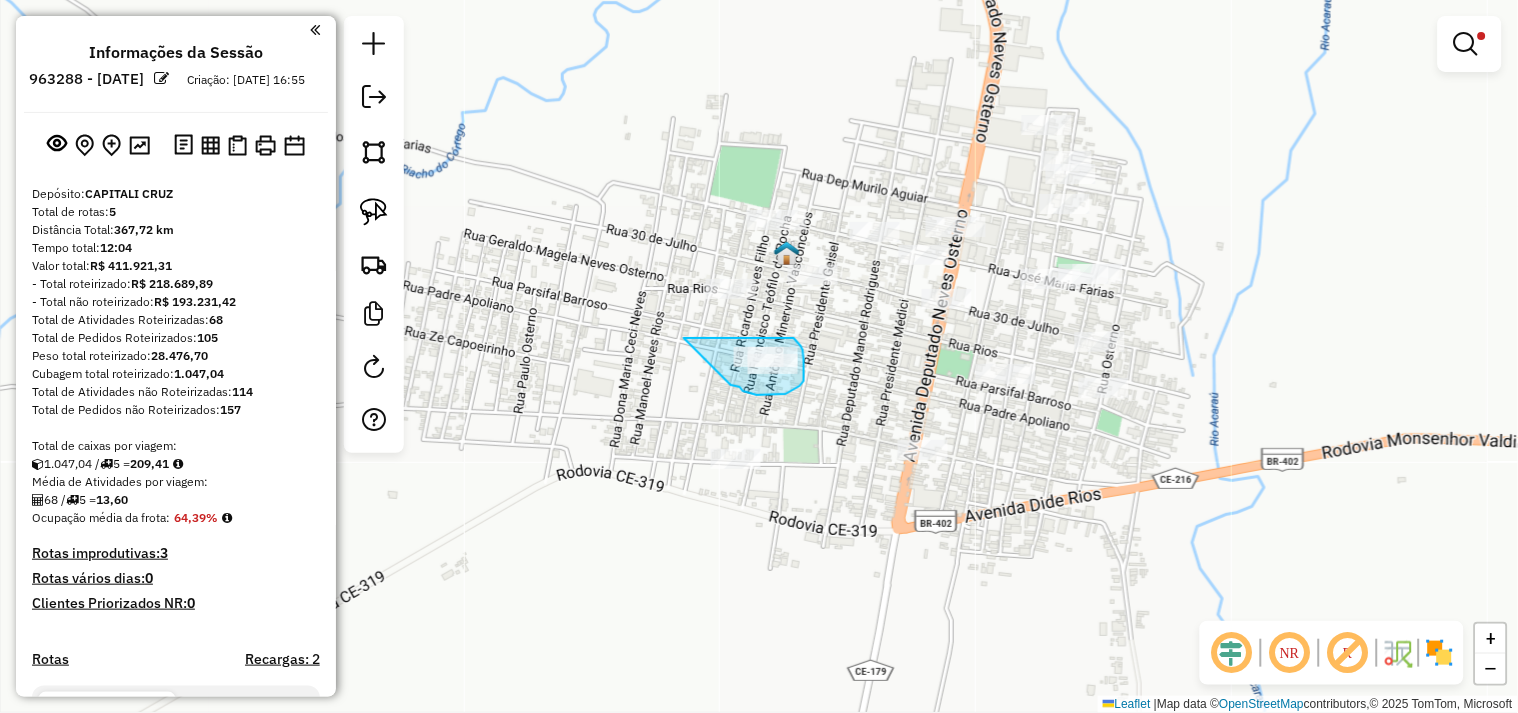 drag, startPoint x: 691, startPoint y: 338, endPoint x: 720, endPoint y: 386, distance: 56.0803 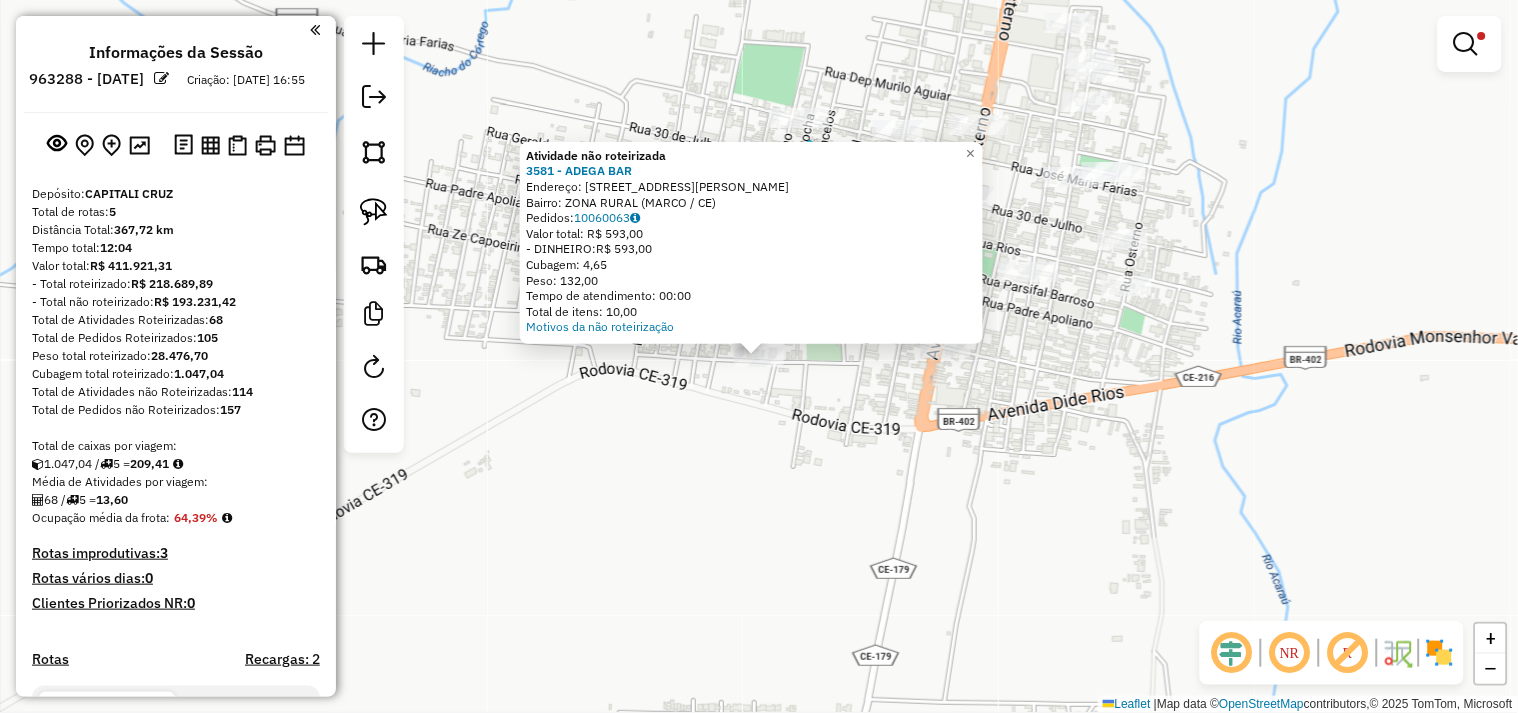 click on "Atividade não roteirizada 3581 - ADEGA BAR  Endereço:  RUA JOSE LEORNE RIOS 1023   Bairro: ZONA RURAL (MARCO / CE)   Pedidos:  10060063   Valor total: R$ 593,00   - DINHEIRO:  R$ 593,00   Cubagem: 4,65   Peso: 132,00   Tempo de atendimento: 00:00   Total de itens: 10,00  Motivos da não roteirização × Limpar filtros Janela de atendimento Grade de atendimento Capacidade Transportadoras Veículos Cliente Pedidos  Rotas Selecione os dias de semana para filtrar as janelas de atendimento  Seg   Ter   Qua   Qui   Sex   Sáb   Dom  Informe o período da janela de atendimento: De: Até:  Filtrar exatamente a janela do cliente  Considerar janela de atendimento padrão  Selecione os dias de semana para filtrar as grades de atendimento  Seg   Ter   Qua   Qui   Sex   Sáb   Dom   Considerar clientes sem dia de atendimento cadastrado  Clientes fora do dia de atendimento selecionado Filtrar as atividades entre os valores definidos abaixo:  Peso mínimo:   Peso máximo:   Cubagem mínima:   Cubagem máxima:   De:  De:" 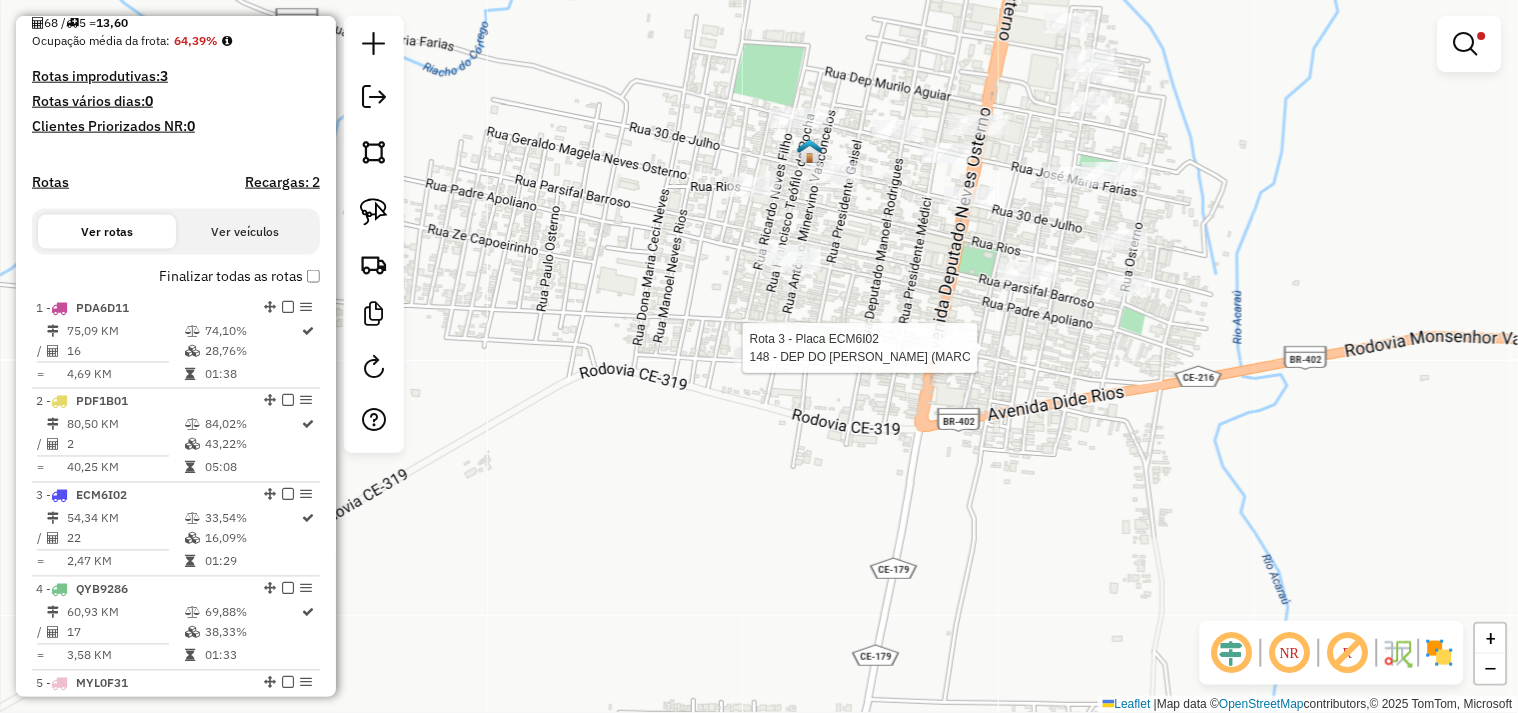 select on "**********" 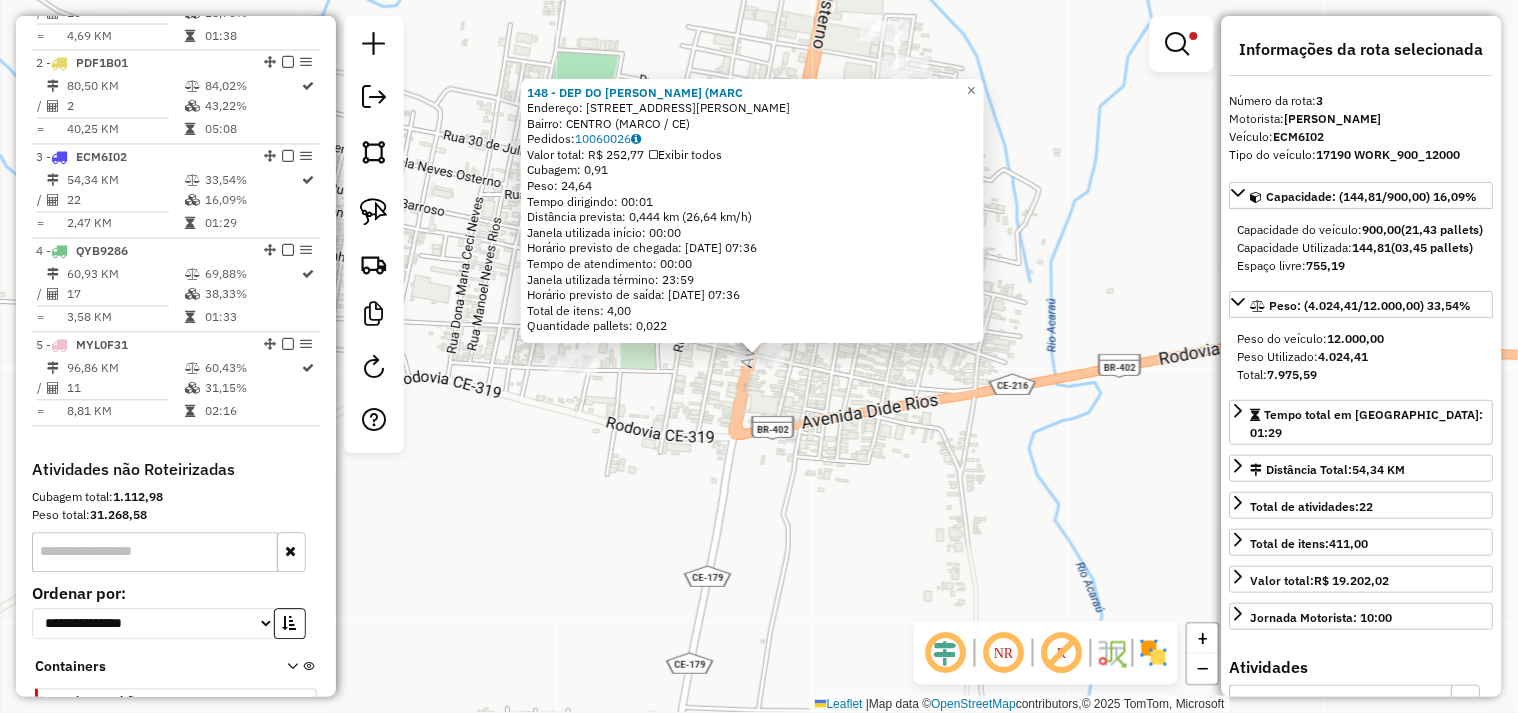scroll, scrollTop: 955, scrollLeft: 0, axis: vertical 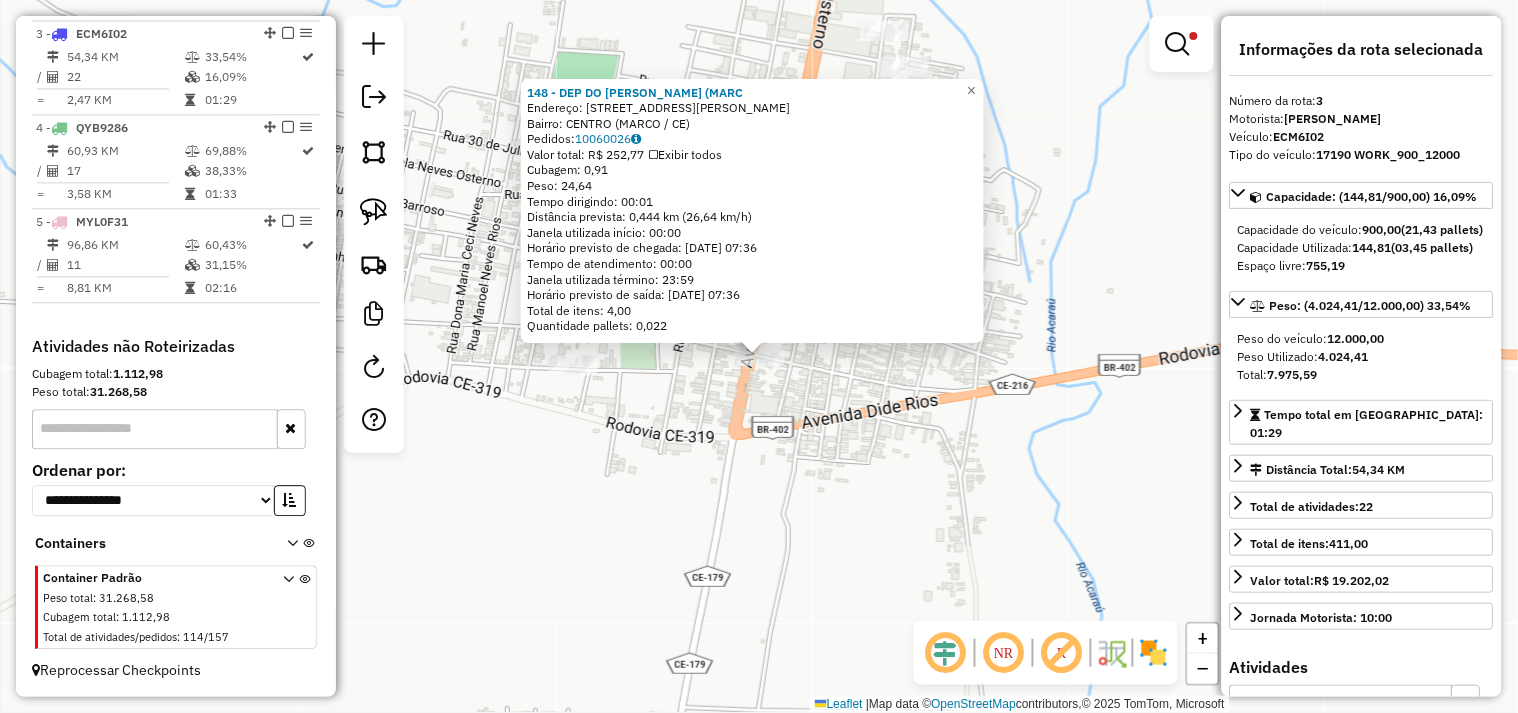 click on "148 - DEP DO EDUARDO (MARC  Endereço:  RUA GOVER CESAR CALS 423   Bairro: CENTRO (MARCO / CE)   Pedidos:  10060026   Valor total: R$ 252,77   Exibir todos   Cubagem: 0,91  Peso: 24,64  Tempo dirigindo: 00:01   Distância prevista: 0,444 km (26,64 km/h)   Janela utilizada início: 00:00   Horário previsto de chegada: 11/07/2025 07:36   Tempo de atendimento: 00:00   Janela utilizada término: 23:59   Horário previsto de saída: 11/07/2025 07:36   Total de itens: 4,00   Quantidade pallets: 0,022  × Limpar filtros Janela de atendimento Grade de atendimento Capacidade Transportadoras Veículos Cliente Pedidos  Rotas Selecione os dias de semana para filtrar as janelas de atendimento  Seg   Ter   Qua   Qui   Sex   Sáb   Dom  Informe o período da janela de atendimento: De: Até:  Filtrar exatamente a janela do cliente  Considerar janela de atendimento padrão  Selecione os dias de semana para filtrar as grades de atendimento  Seg   Ter   Qua   Qui   Sex   Sáb   Dom   Peso mínimo:   Peso máximo:   De:   De:" 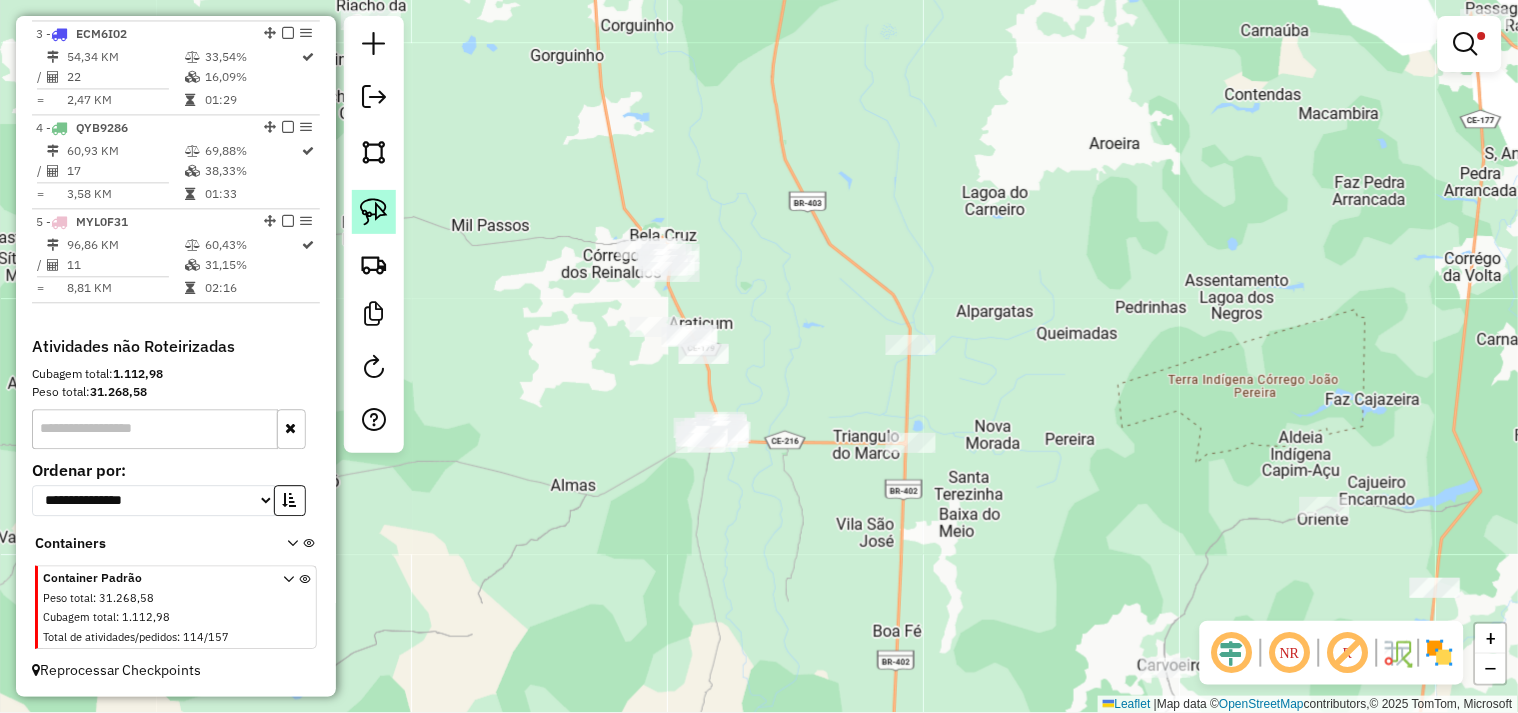 click 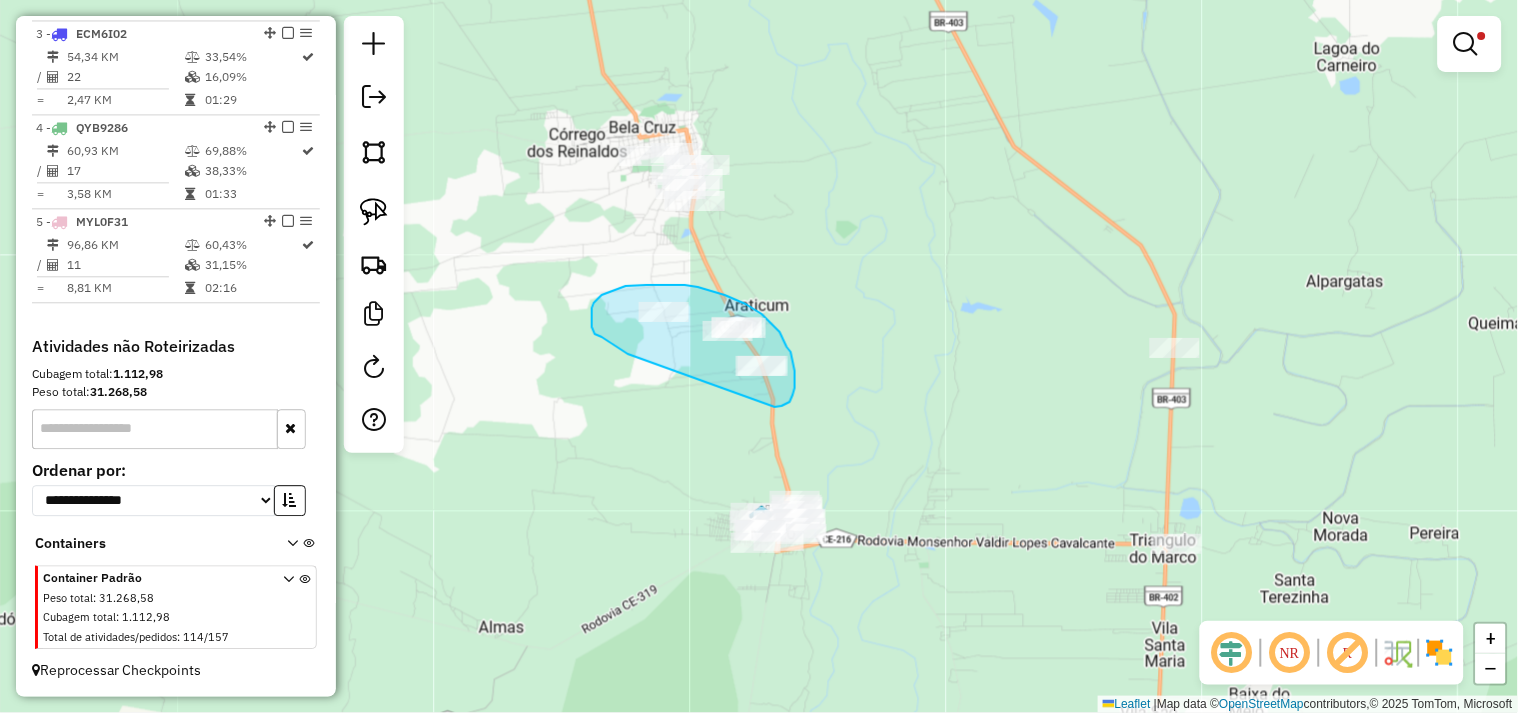 drag, startPoint x: 592, startPoint y: 327, endPoint x: 765, endPoint y: 407, distance: 190.60168 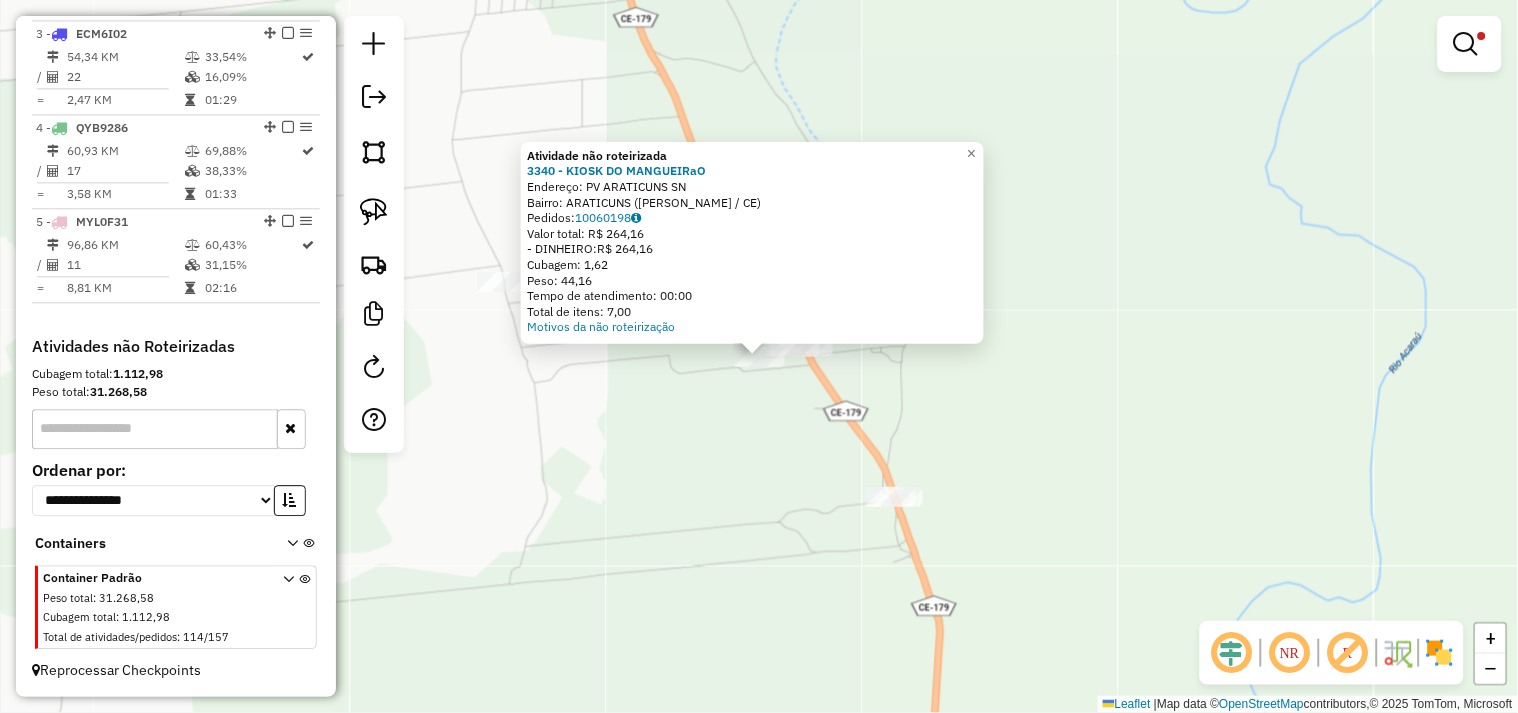 click on "Atividade não roteirizada 3340 - KIOSK DO MANGUEIRaO  Endereço:  PV ARATICUNS SN   Bairro: ARATICUNS (BELA CRUZ / CE)   Pedidos:  10060198   Valor total: R$ 264,16   - DINHEIRO:  R$ 264,16   Cubagem: 1,62   Peso: 44,16   Tempo de atendimento: 00:00   Total de itens: 7,00  Motivos da não roteirização × Limpar filtros Janela de atendimento Grade de atendimento Capacidade Transportadoras Veículos Cliente Pedidos  Rotas Selecione os dias de semana para filtrar as janelas de atendimento  Seg   Ter   Qua   Qui   Sex   Sáb   Dom  Informe o período da janela de atendimento: De: Até:  Filtrar exatamente a janela do cliente  Considerar janela de atendimento padrão  Selecione os dias de semana para filtrar as grades de atendimento  Seg   Ter   Qua   Qui   Sex   Sáb   Dom   Considerar clientes sem dia de atendimento cadastrado  Clientes fora do dia de atendimento selecionado Filtrar as atividades entre os valores definidos abaixo:  Peso mínimo:   Peso máximo:   Cubagem mínima:   Cubagem máxima:   De:  De:" 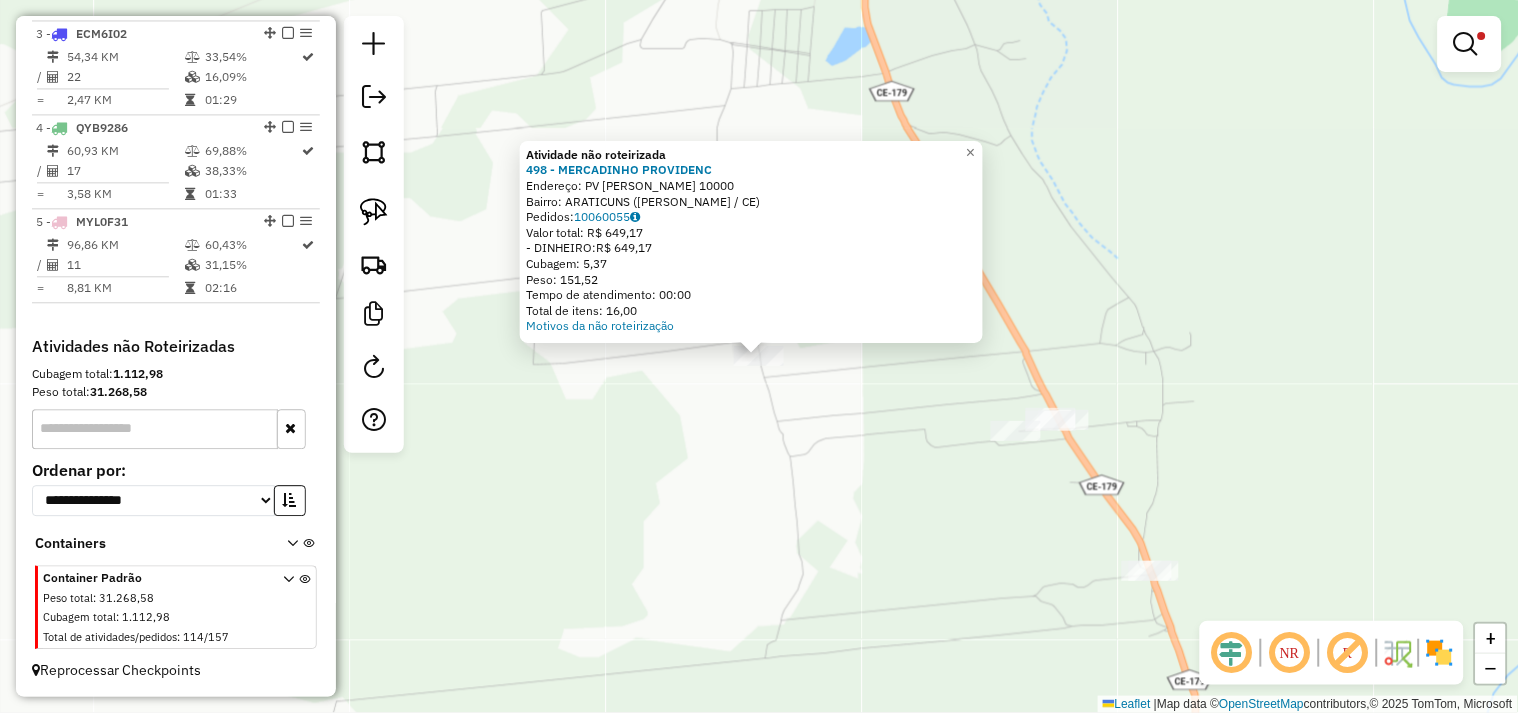 click on "Atividade não roteirizada 498 - MERCADINHO PROVIDENC  Endereço:  PV PAU BRANCO 10000   Bairro: ARATICUNS (BELA CRUZ / CE)   Pedidos:  10060055   Valor total: R$ 649,17   - DINHEIRO:  R$ 649,17   Cubagem: 5,37   Peso: 151,52   Tempo de atendimento: 00:00   Total de itens: 16,00  Motivos da não roteirização × Limpar filtros Janela de atendimento Grade de atendimento Capacidade Transportadoras Veículos Cliente Pedidos  Rotas Selecione os dias de semana para filtrar as janelas de atendimento  Seg   Ter   Qua   Qui   Sex   Sáb   Dom  Informe o período da janela de atendimento: De: Até:  Filtrar exatamente a janela do cliente  Considerar janela de atendimento padrão  Selecione os dias de semana para filtrar as grades de atendimento  Seg   Ter   Qua   Qui   Sex   Sáb   Dom   Considerar clientes sem dia de atendimento cadastrado  Clientes fora do dia de atendimento selecionado Filtrar as atividades entre os valores definidos abaixo:  Peso mínimo:   Peso máximo:   Cubagem mínima:   Cubagem máxima:  De:" 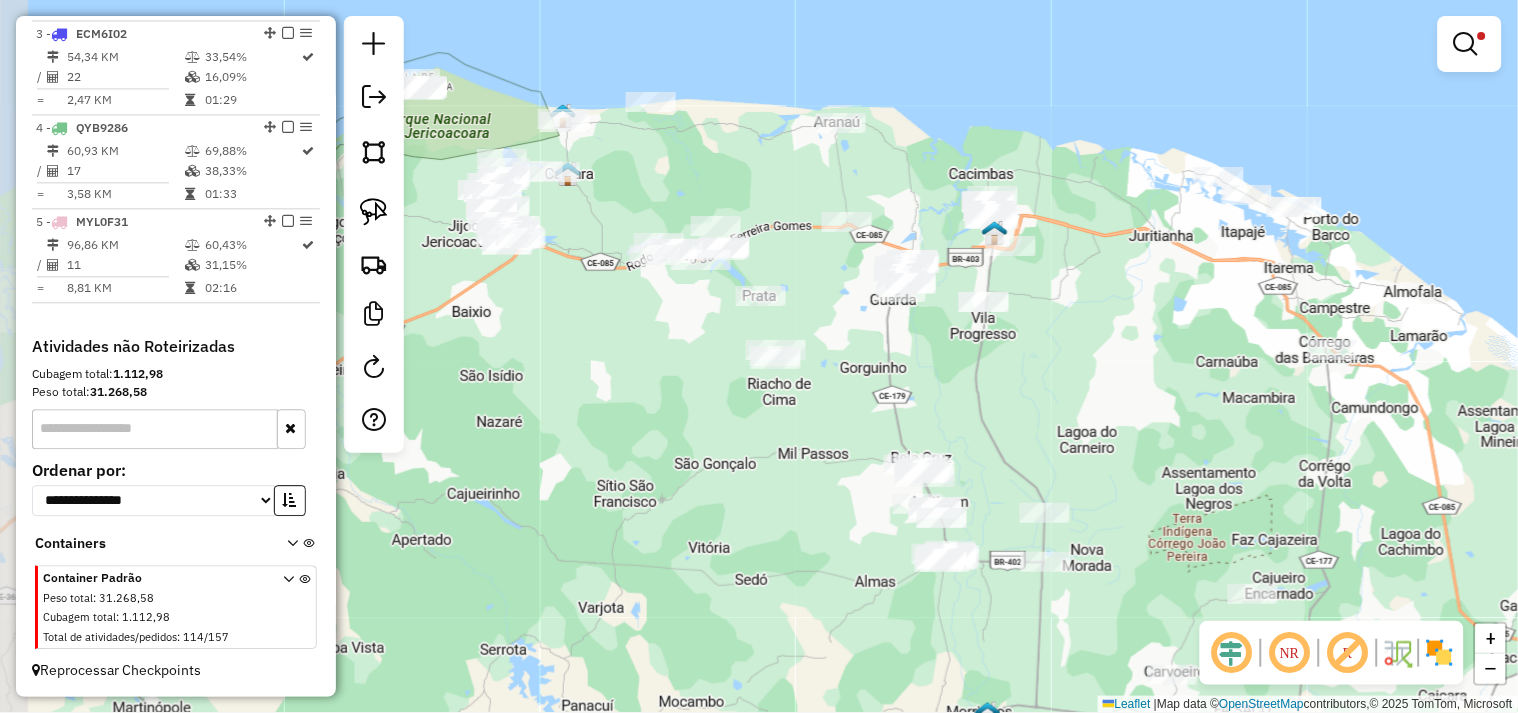 drag, startPoint x: 670, startPoint y: 417, endPoint x: 780, endPoint y: 488, distance: 130.92365 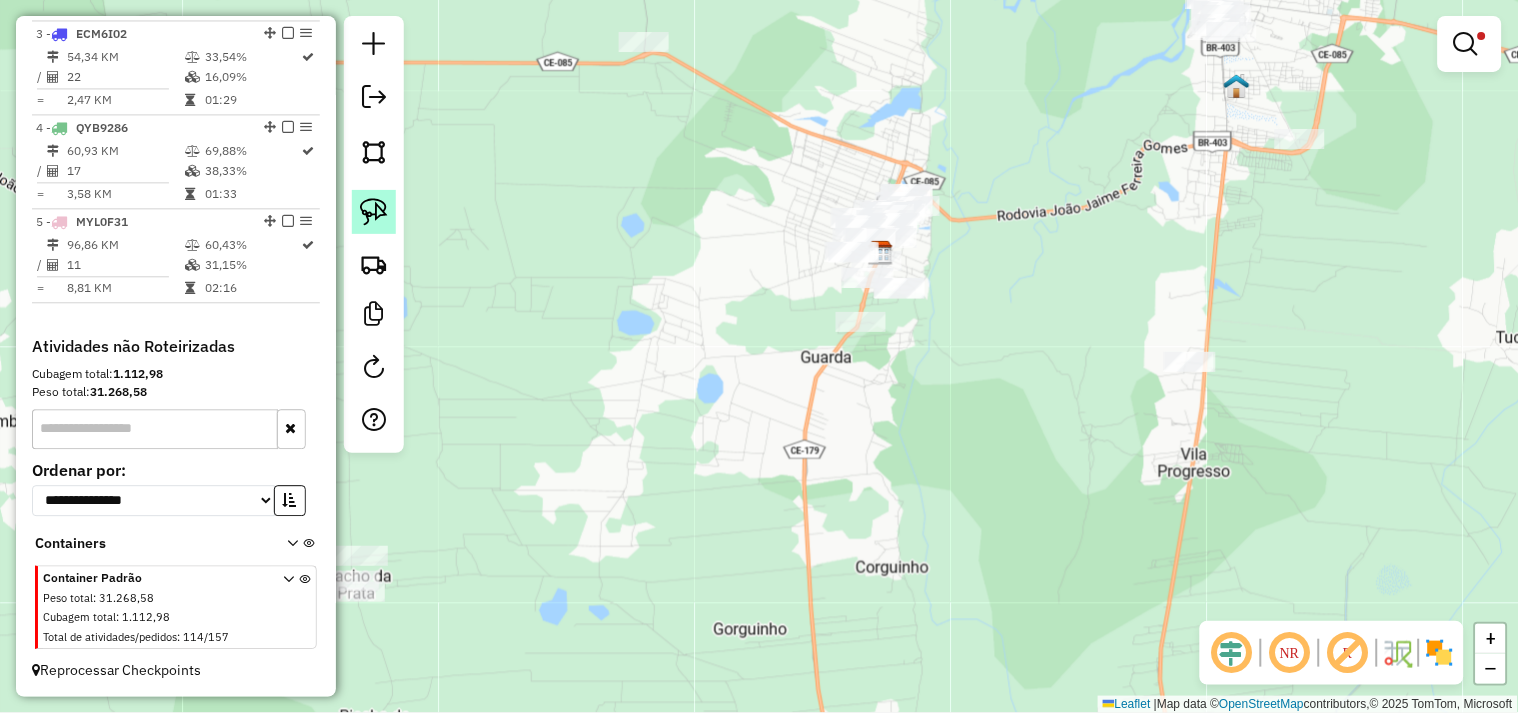 click 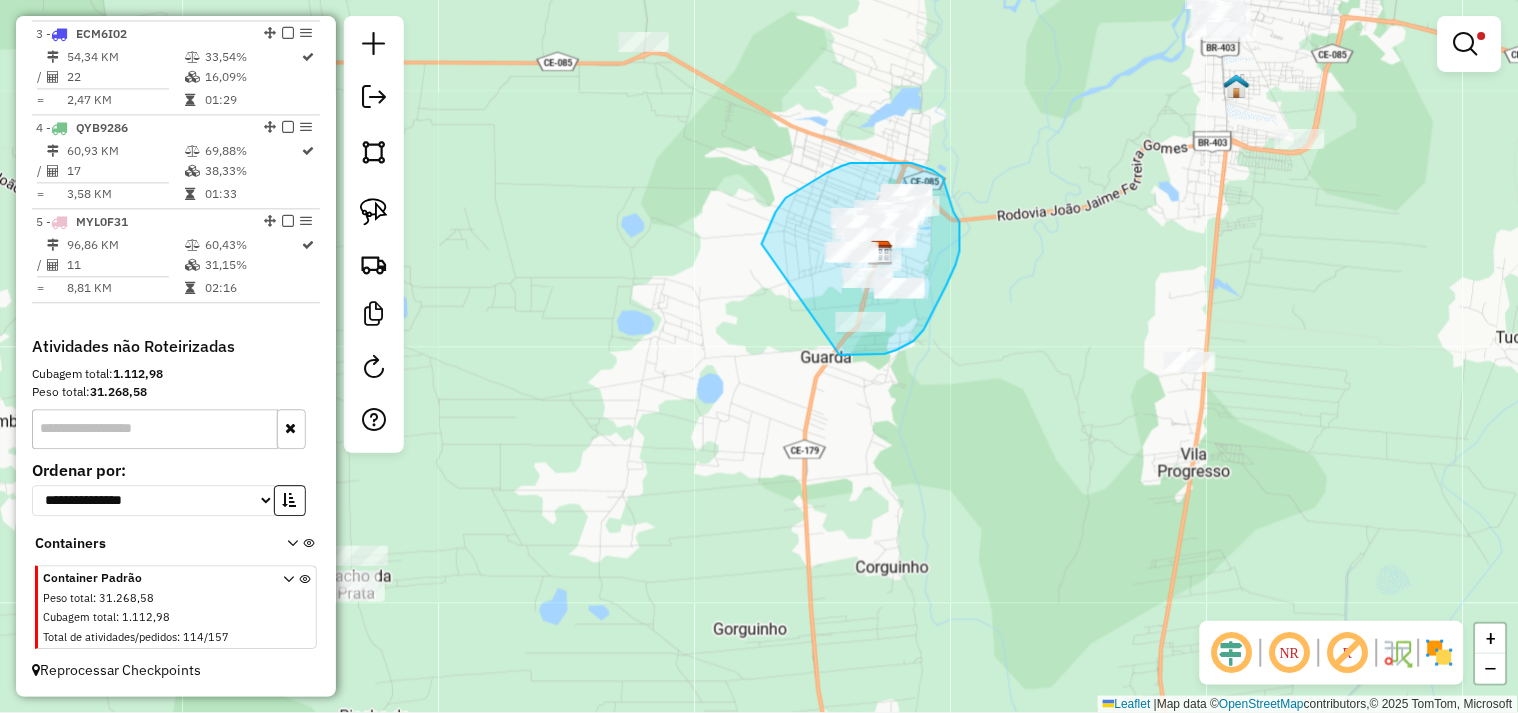 drag, startPoint x: 762, startPoint y: 244, endPoint x: 794, endPoint y: 360, distance: 120.33287 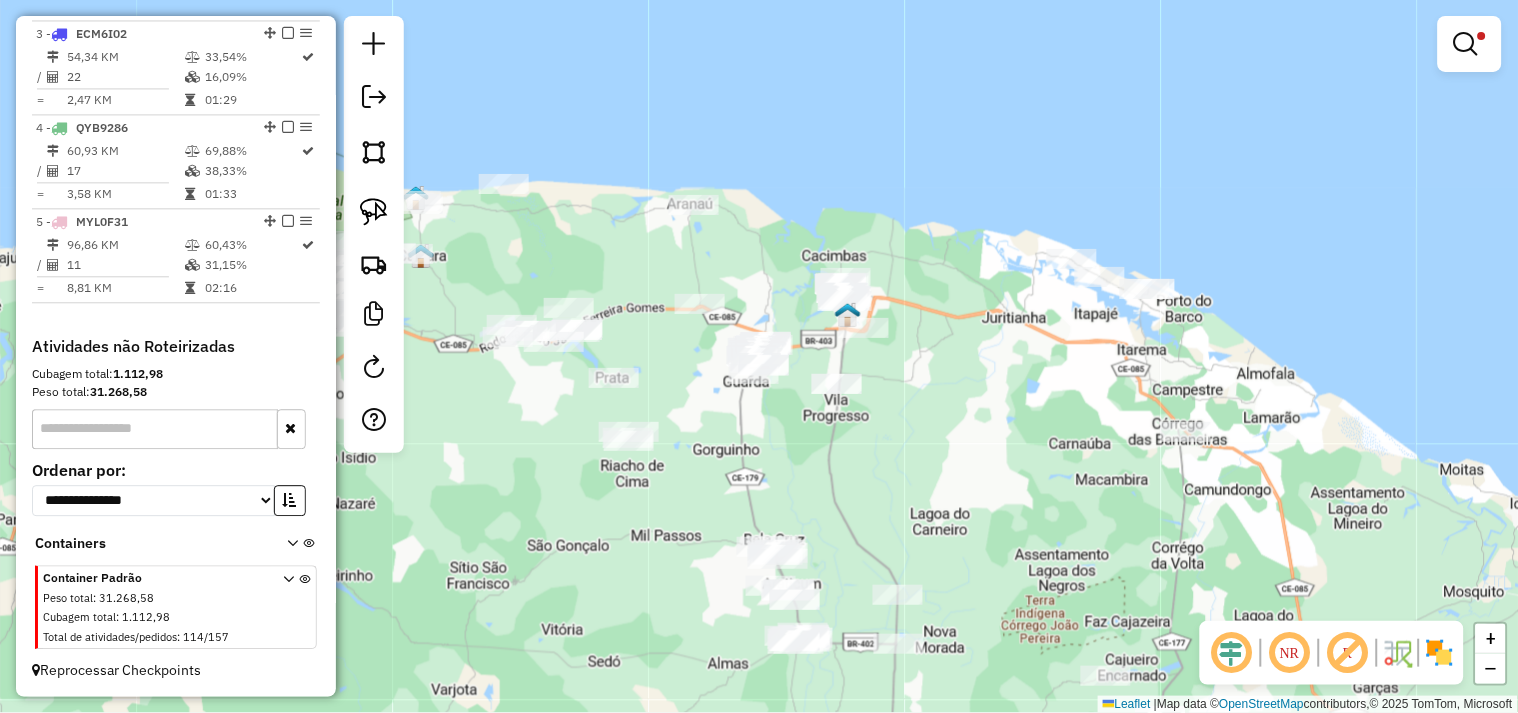 drag, startPoint x: 1143, startPoint y: 414, endPoint x: 867, endPoint y: 370, distance: 279.48523 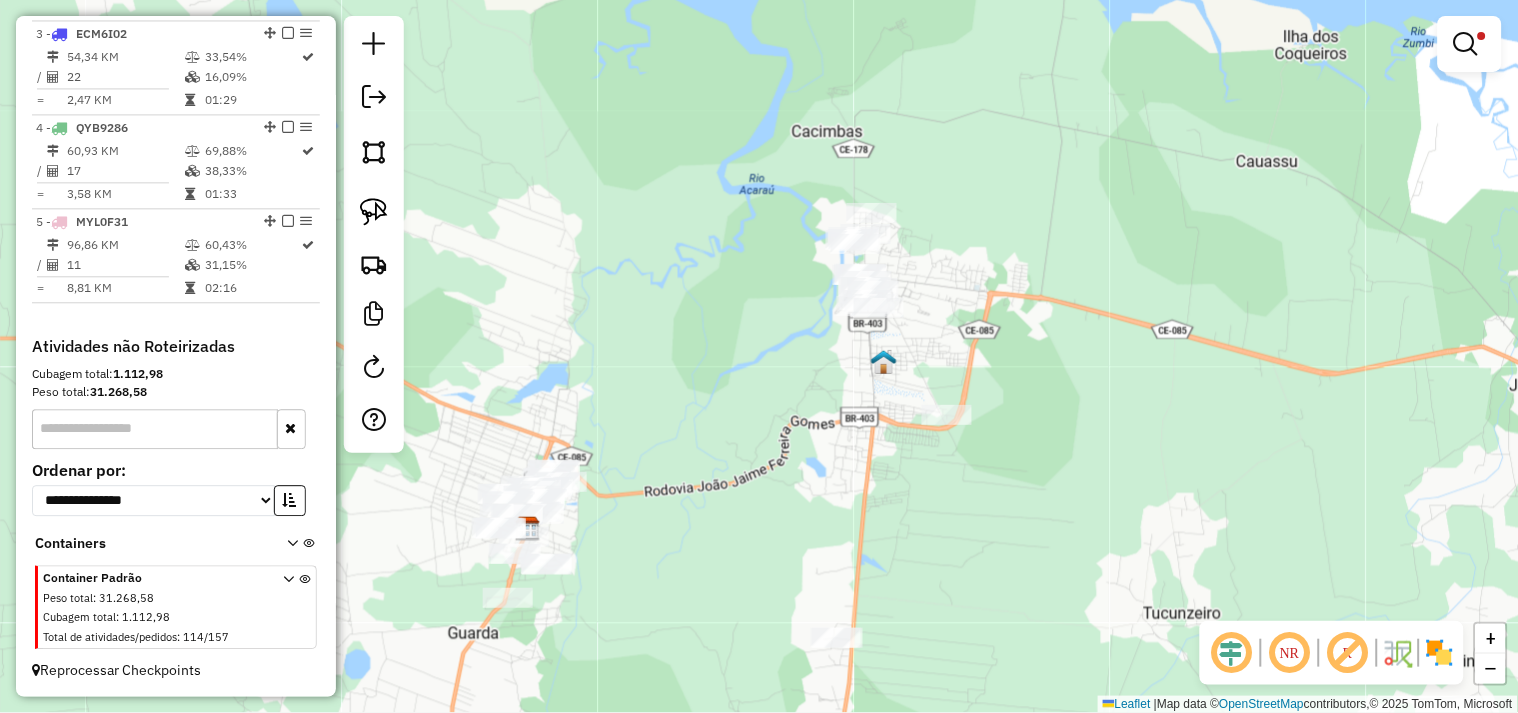drag, startPoint x: 383, startPoint y: 226, endPoint x: 607, endPoint y: 280, distance: 230.417 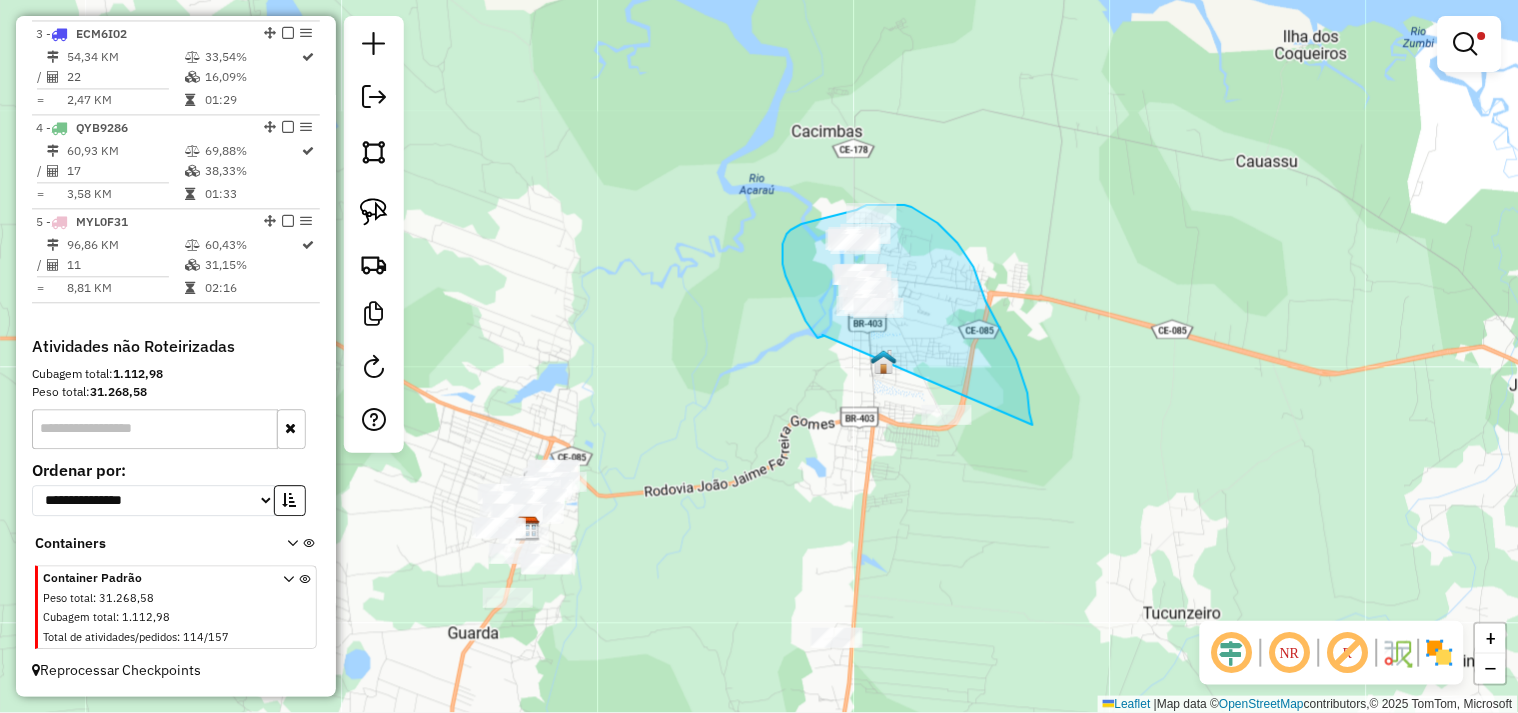 drag, startPoint x: 823, startPoint y: 335, endPoint x: 1022, endPoint y: 448, distance: 228.84492 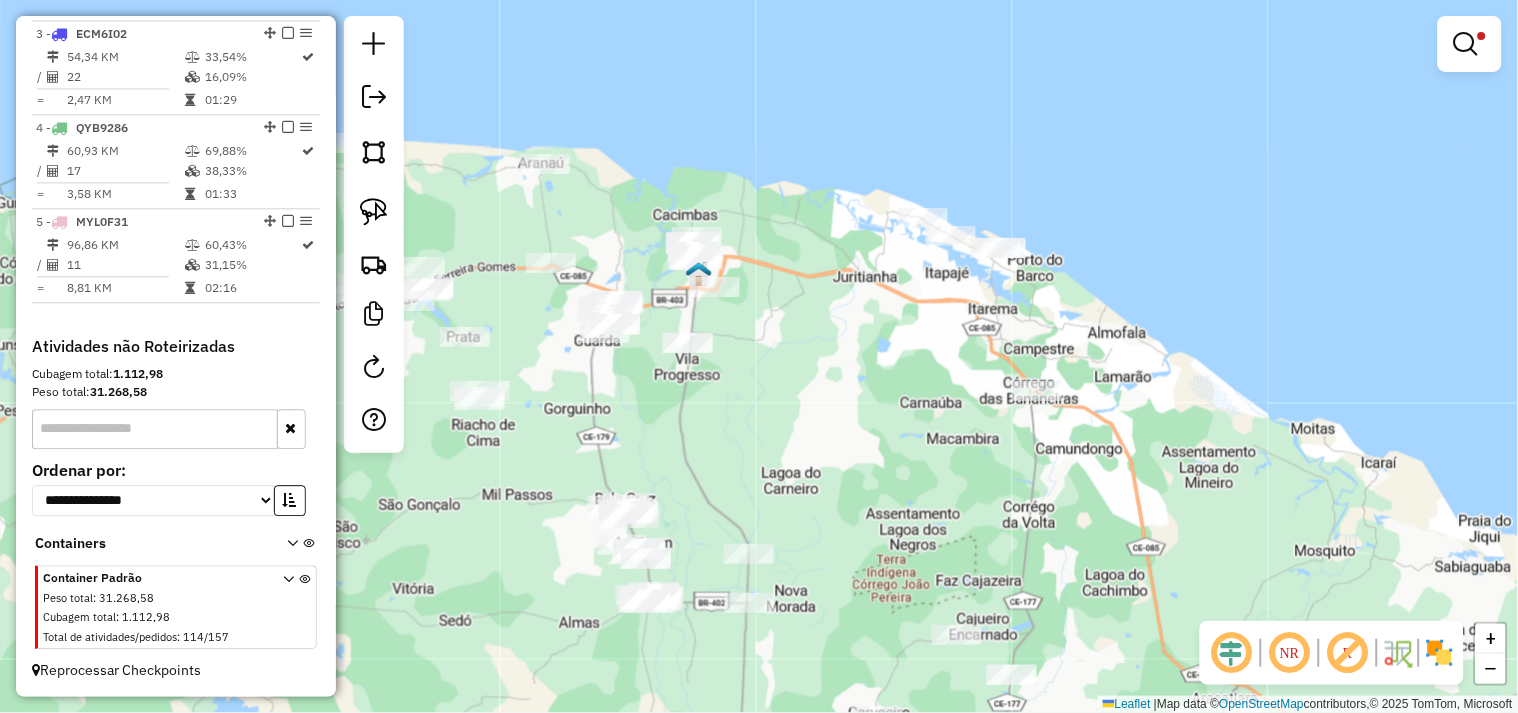 drag, startPoint x: 1118, startPoint y: 398, endPoint x: 851, endPoint y: 371, distance: 268.3617 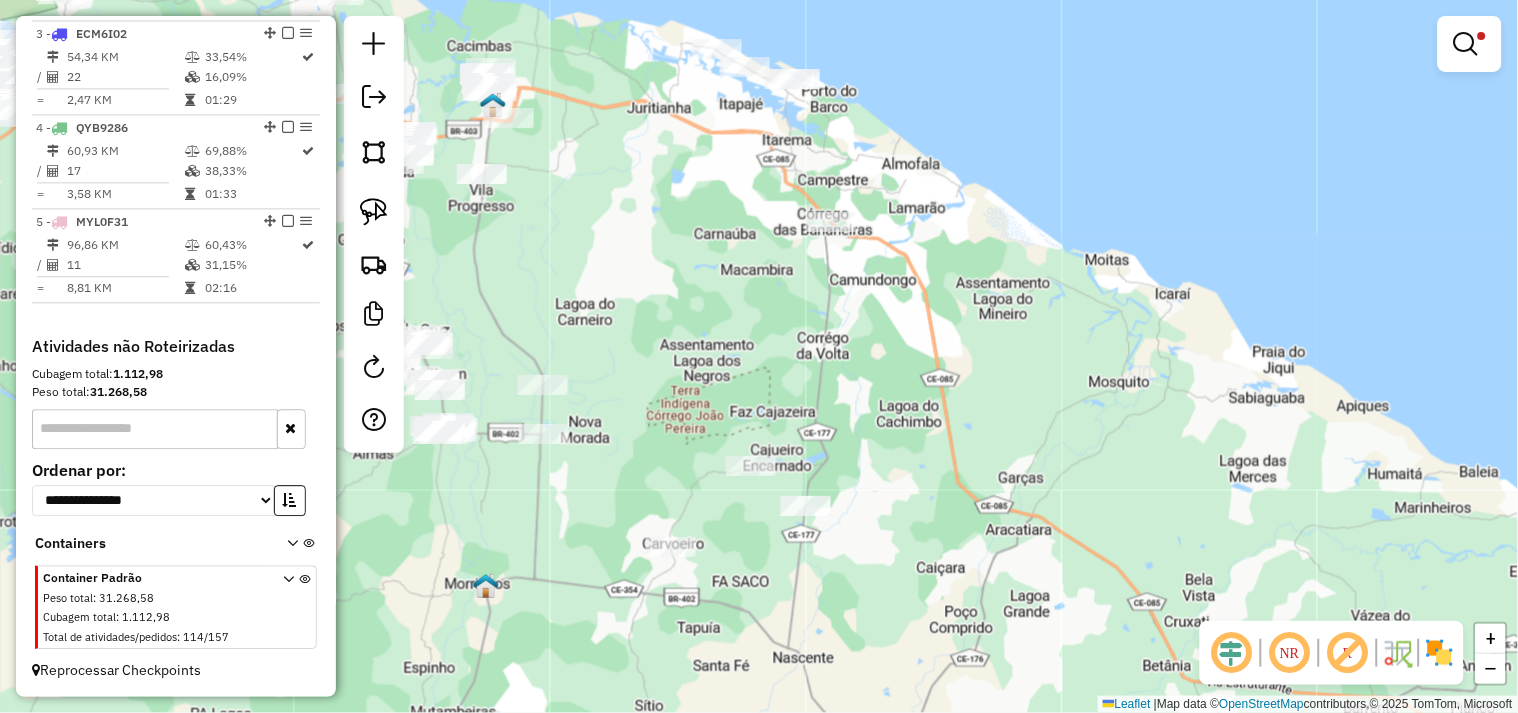 drag, startPoint x: 972, startPoint y: 363, endPoint x: 804, endPoint y: 314, distance: 175 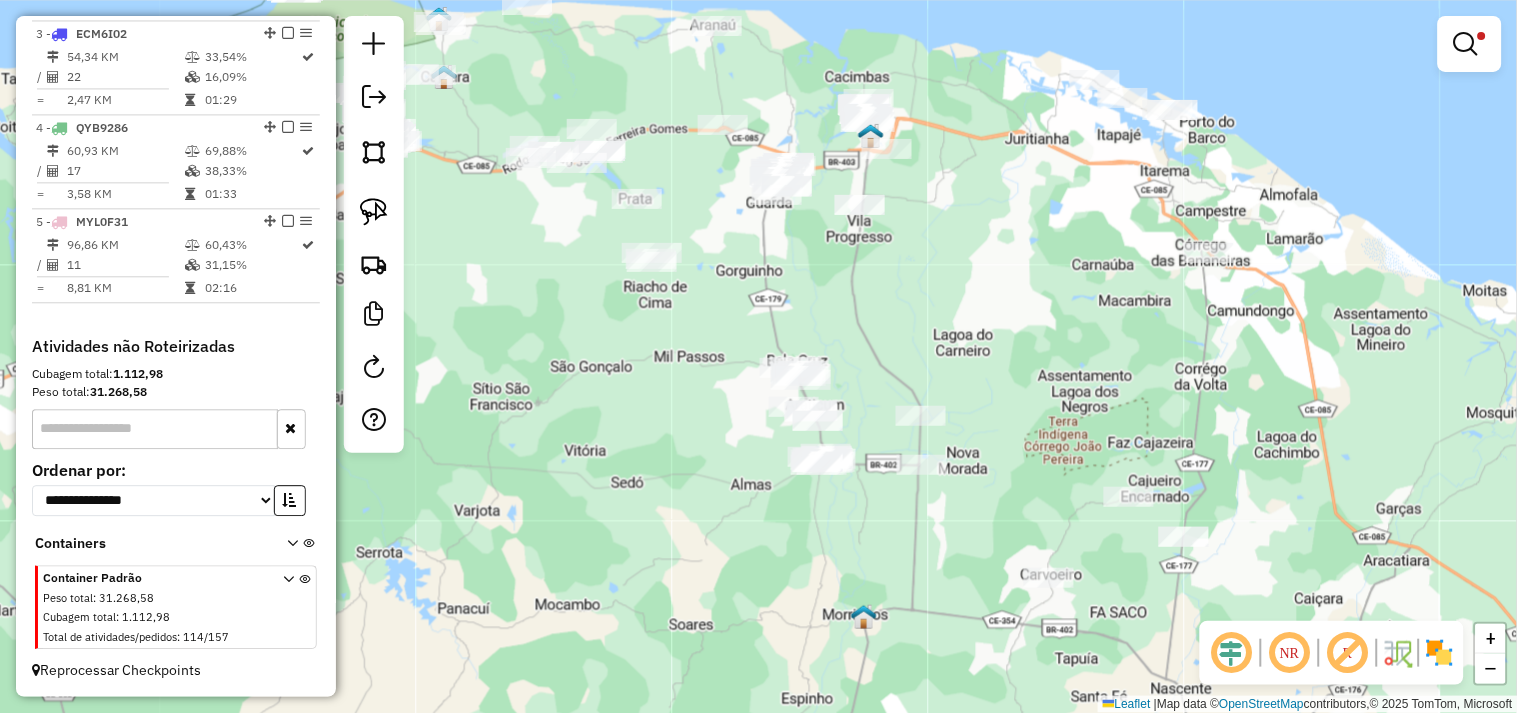 drag, startPoint x: 827, startPoint y: 375, endPoint x: 1136, endPoint y: 417, distance: 311.8413 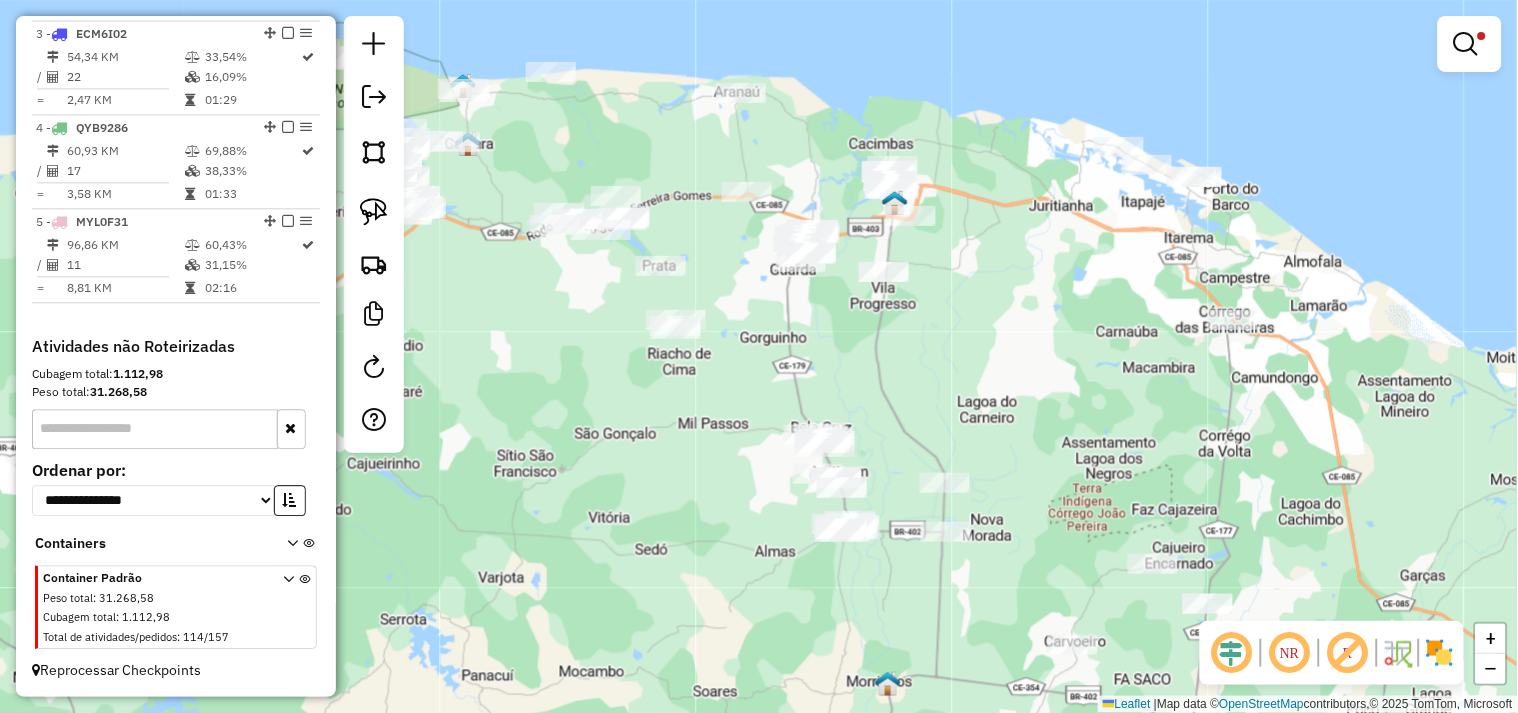 drag, startPoint x: 1140, startPoint y: 420, endPoint x: 1130, endPoint y: 475, distance: 55.9017 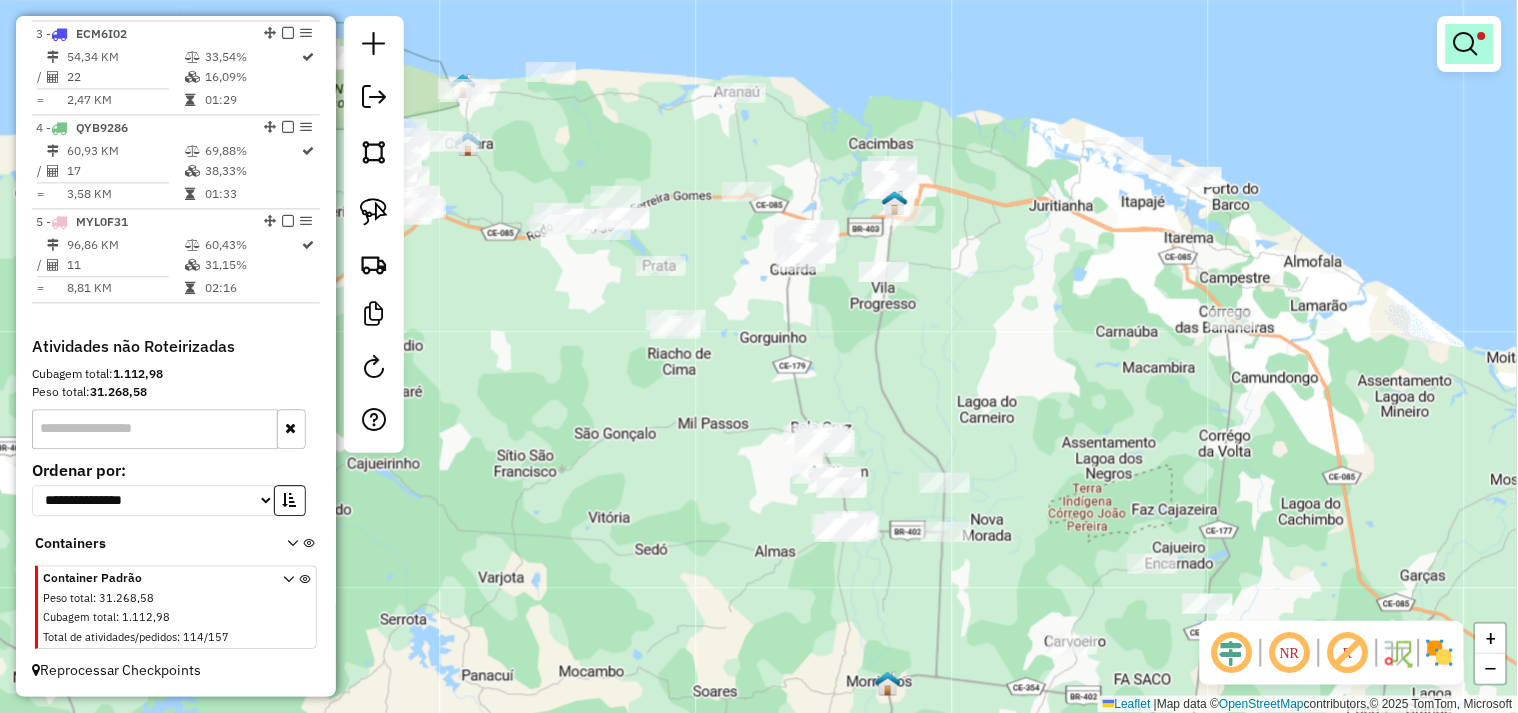 click at bounding box center (1470, 44) 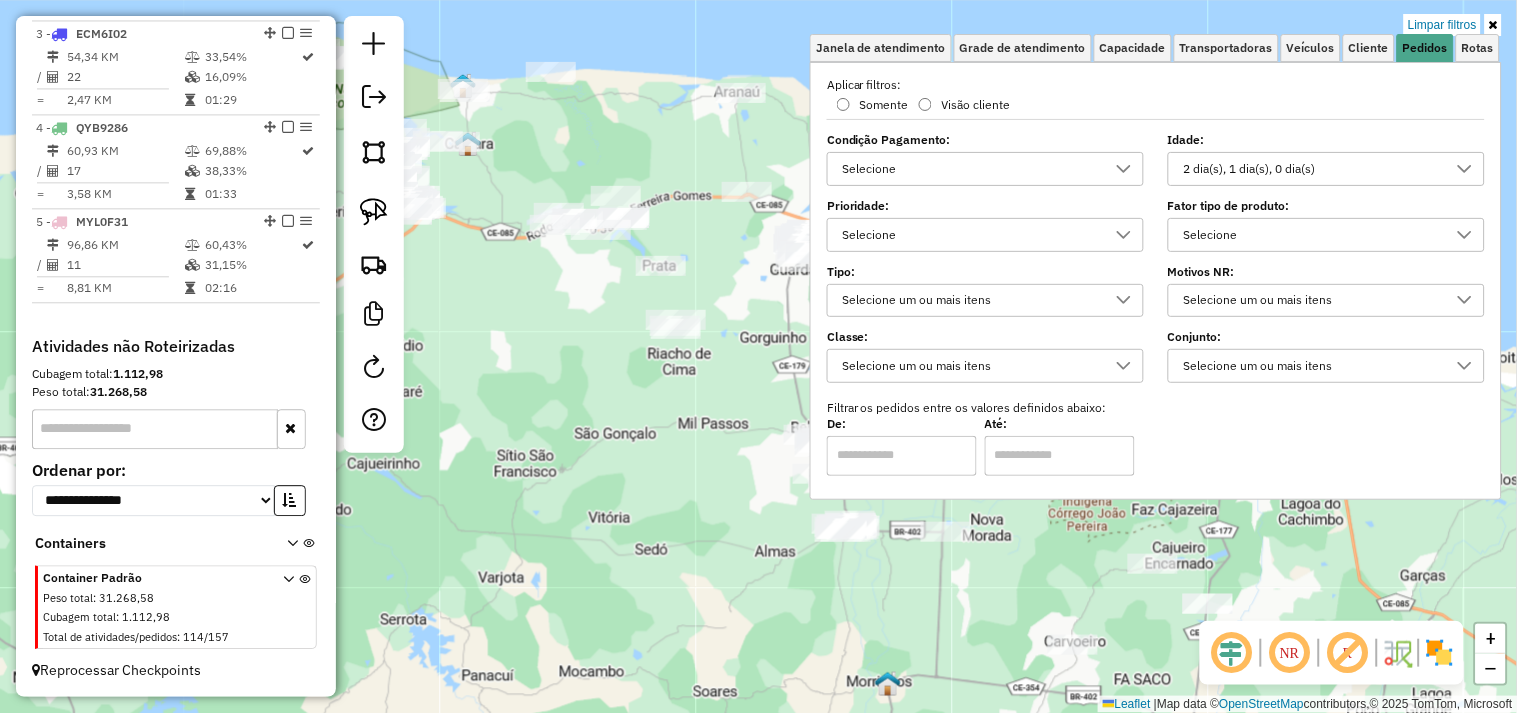 click on "2 dia(s), 1 dia(s), 0 dia(s)" at bounding box center [1311, 169] 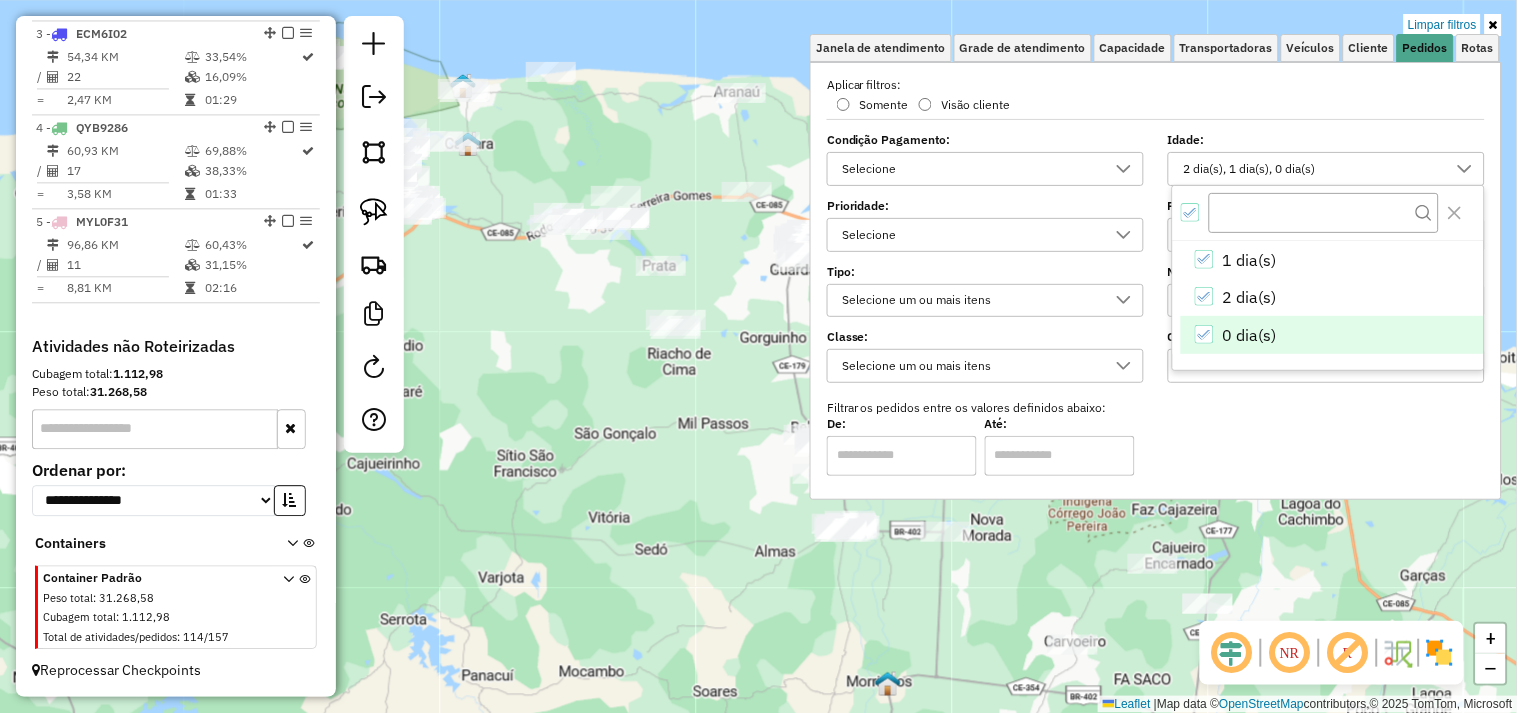 click on "0 dia(s)" at bounding box center (1332, 335) 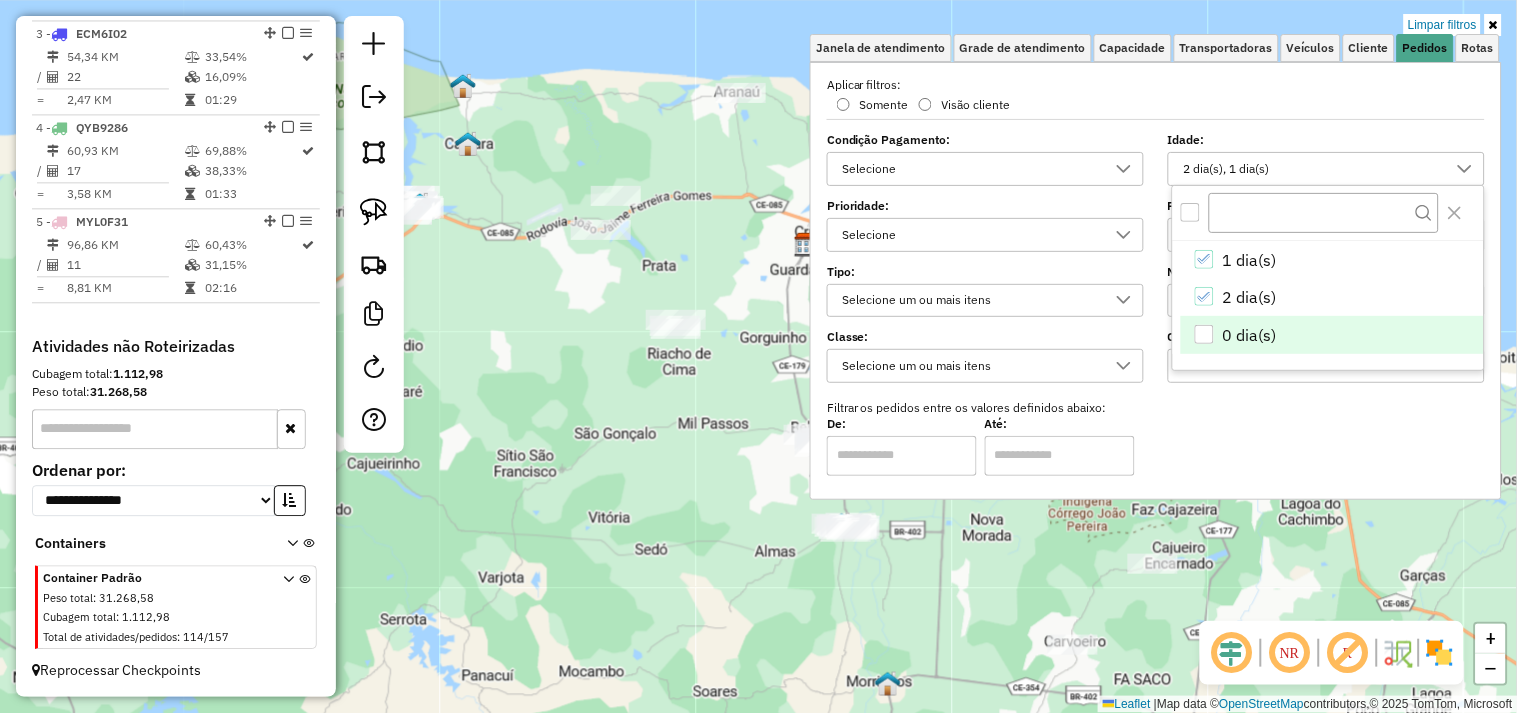 click on "Limpar filtros Janela de atendimento Grade de atendimento Capacidade Transportadoras Veículos Cliente Pedidos  Rotas Selecione os dias de semana para filtrar as janelas de atendimento  Seg   Ter   Qua   Qui   Sex   Sáb   Dom  Informe o período da janela de atendimento: De: Até:  Filtrar exatamente a janela do cliente  Considerar janela de atendimento padrão  Selecione os dias de semana para filtrar as grades de atendimento  Seg   Ter   Qua   Qui   Sex   Sáb   Dom   Considerar clientes sem dia de atendimento cadastrado  Clientes fora do dia de atendimento selecionado Filtrar as atividades entre os valores definidos abaixo:  Peso mínimo:   Peso máximo:   Cubagem mínima:   Cubagem máxima:   De:   Até:  Filtrar as atividades entre o tempo de atendimento definido abaixo:  De:   Até:   Considerar capacidade total dos clientes não roteirizados Transportadora: Selecione um ou mais itens Tipo de veículo: Selecione um ou mais itens Veículo: Selecione um ou mais itens Motorista: Selecione um ou mais itens" 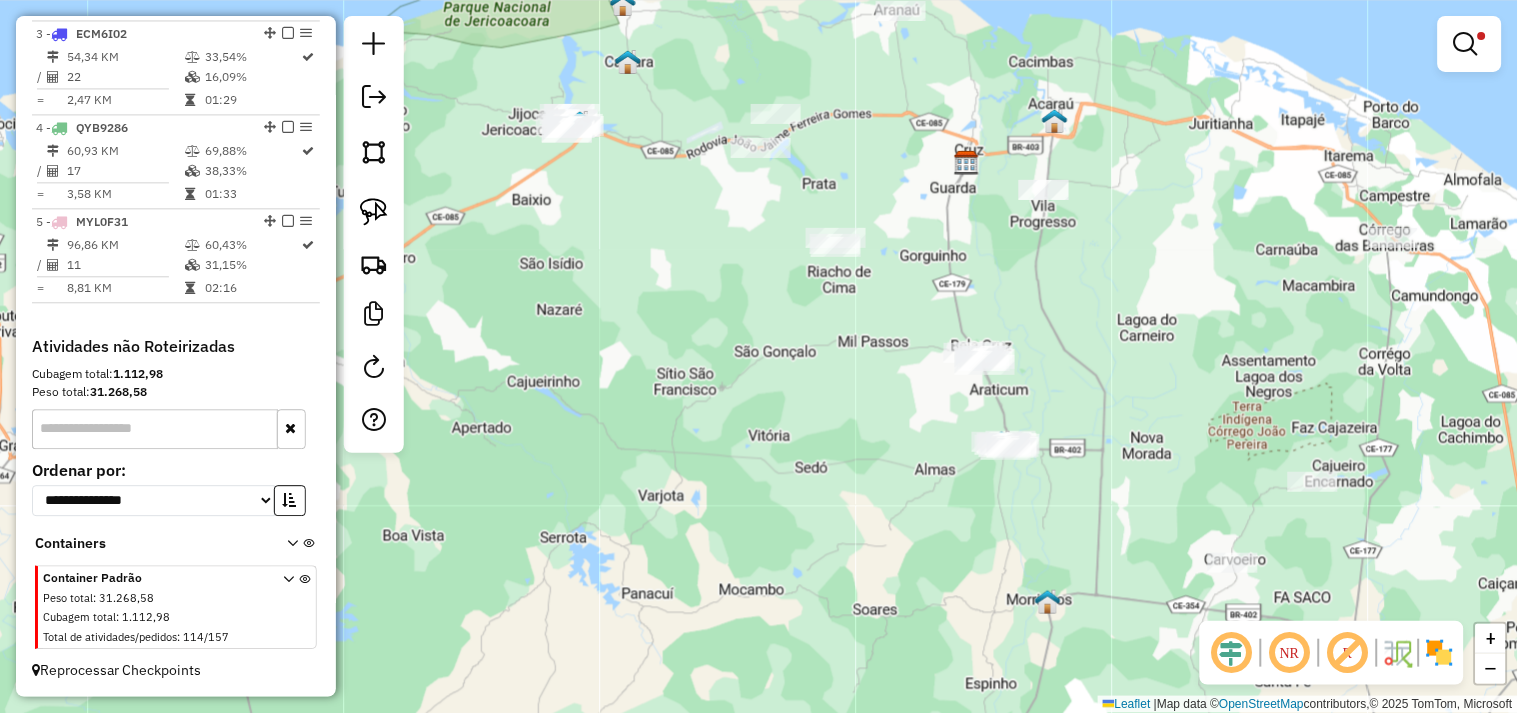 drag, startPoint x: 618, startPoint y: 495, endPoint x: 621, endPoint y: 351, distance: 144.03125 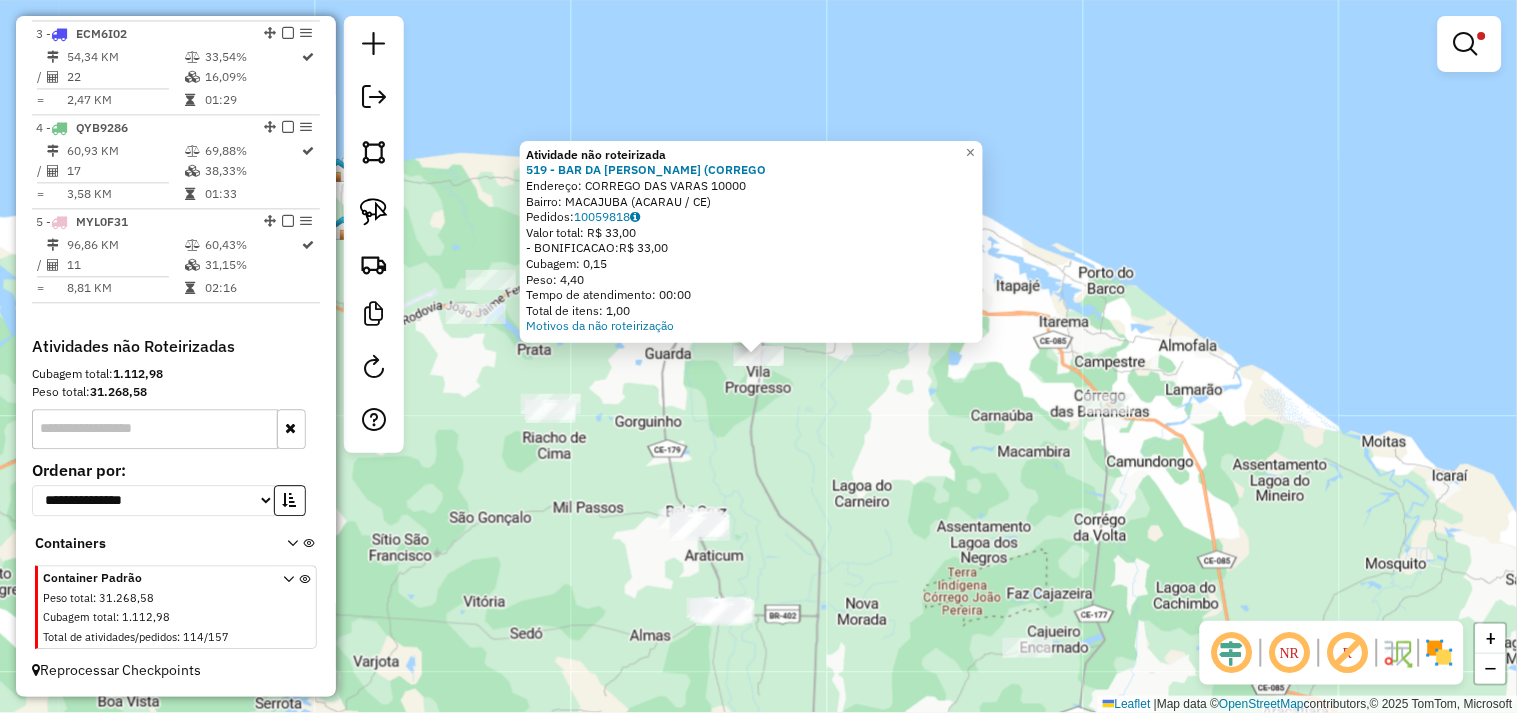 click on "Atividade não roteirizada 519 - BAR DA LULU (CORREGO  Endereço:  CORREGO DAS VARAS 10000   Bairro: MACAJUBA (ACARAU / CE)   Pedidos:  10059818   Valor total: R$ 33,00   - BONIFICACAO:  R$ 33,00   Cubagem: 0,15   Peso: 4,40   Tempo de atendimento: 00:00   Total de itens: 1,00  Motivos da não roteirização × Limpar filtros Janela de atendimento Grade de atendimento Capacidade Transportadoras Veículos Cliente Pedidos  Rotas Selecione os dias de semana para filtrar as janelas de atendimento  Seg   Ter   Qua   Qui   Sex   Sáb   Dom  Informe o período da janela de atendimento: De: Até:  Filtrar exatamente a janela do cliente  Considerar janela de atendimento padrão  Selecione os dias de semana para filtrar as grades de atendimento  Seg   Ter   Qua   Qui   Sex   Sáb   Dom   Considerar clientes sem dia de atendimento cadastrado  Clientes fora do dia de atendimento selecionado Filtrar as atividades entre os valores definidos abaixo:  Peso mínimo:   Peso máximo:   Cubagem mínima:   Cubagem máxima:   De:" 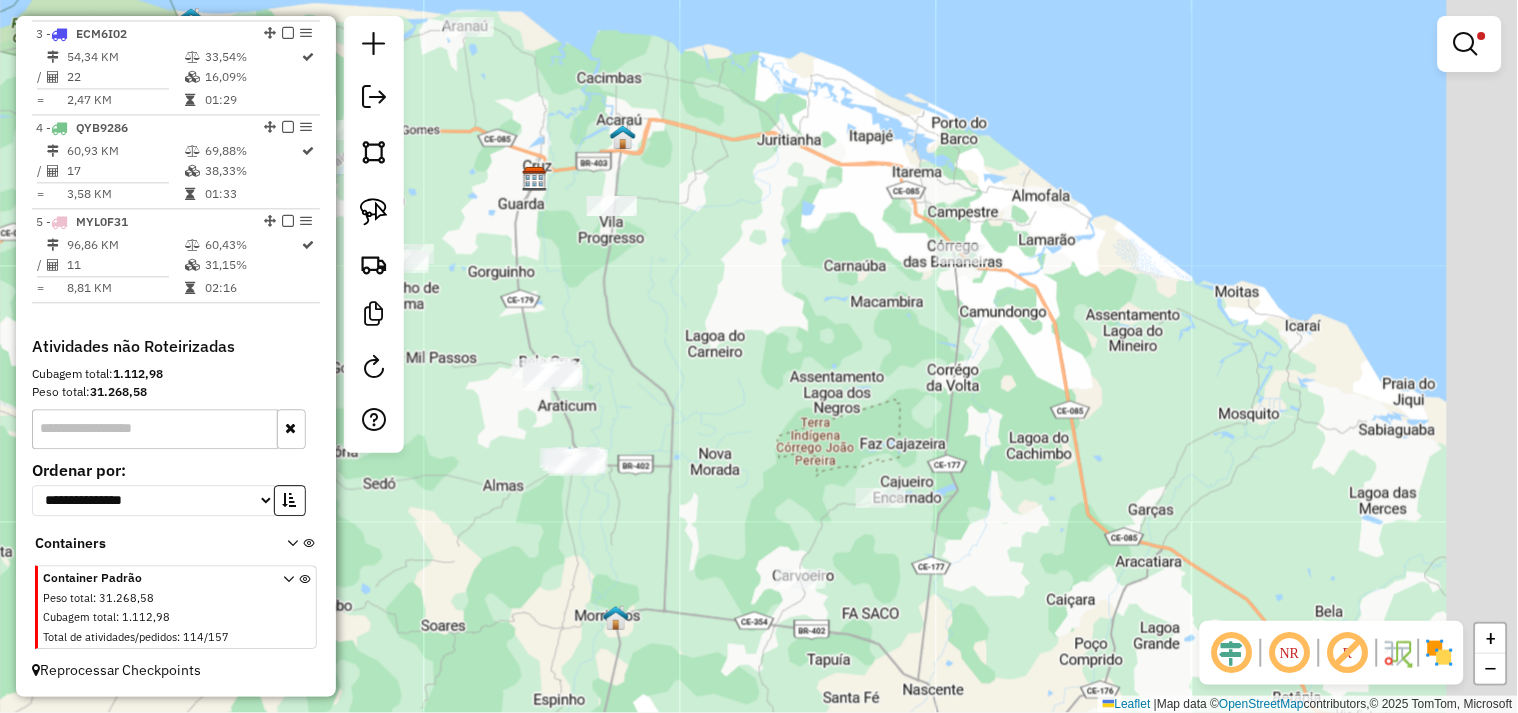 drag, startPoint x: 955, startPoint y: 493, endPoint x: 792, endPoint y: 328, distance: 231.93533 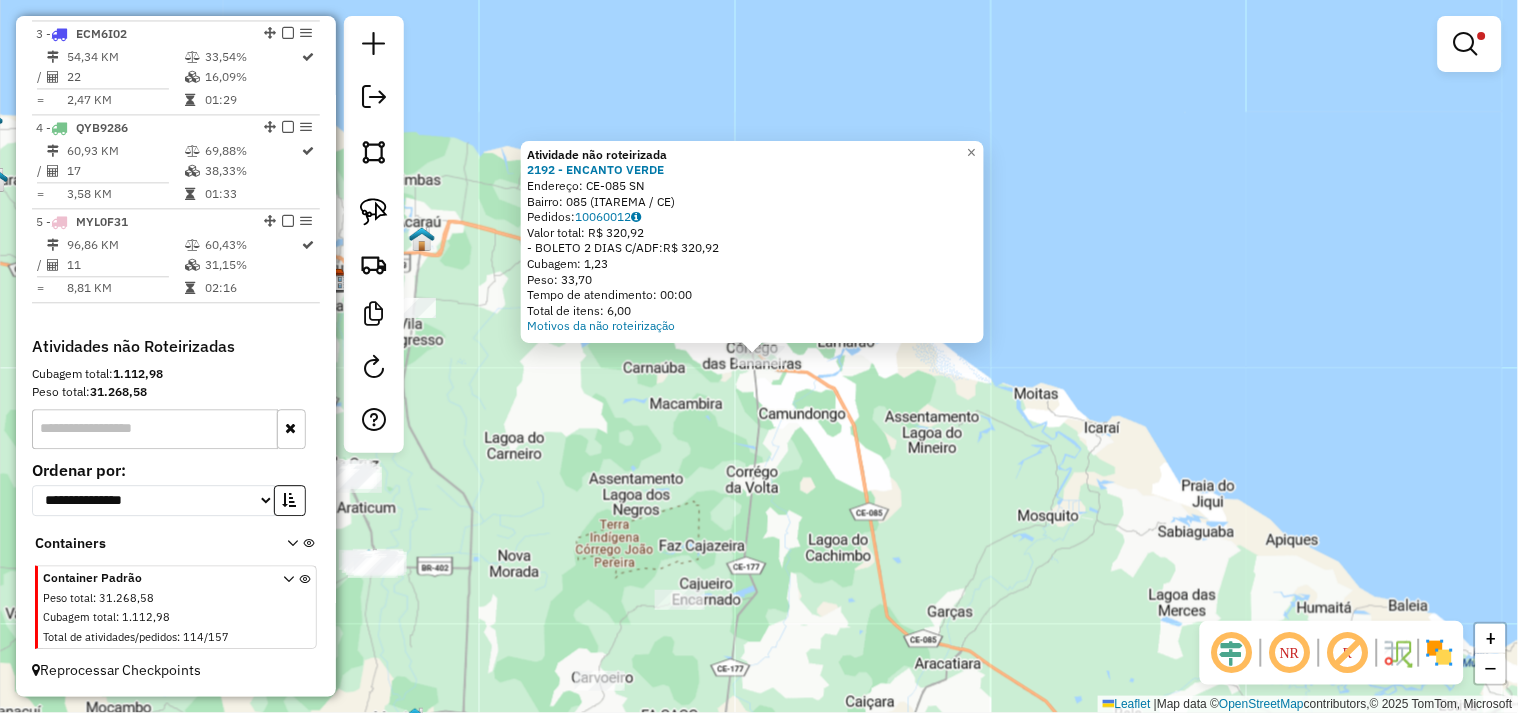 click on "Atividade não roteirizada 2192 - ENCANTO VERDE  Endereço:  CE-085 SN   Bairro: 085 (ITAREMA / CE)   Pedidos:  10060012   Valor total: R$ 320,92   - BOLETO 2 DIAS C/ADF:  R$ 320,92   Cubagem: 1,23   Peso: 33,70   Tempo de atendimento: 00:00   Total de itens: 6,00  Motivos da não roteirização × Limpar filtros Janela de atendimento Grade de atendimento Capacidade Transportadoras Veículos Cliente Pedidos  Rotas Selecione os dias de semana para filtrar as janelas de atendimento  Seg   Ter   Qua   Qui   Sex   Sáb   Dom  Informe o período da janela de atendimento: De: Até:  Filtrar exatamente a janela do cliente  Considerar janela de atendimento padrão  Selecione os dias de semana para filtrar as grades de atendimento  Seg   Ter   Qua   Qui   Sex   Sáb   Dom   Considerar clientes sem dia de atendimento cadastrado  Clientes fora do dia de atendimento selecionado Filtrar as atividades entre os valores definidos abaixo:  Peso mínimo:   Peso máximo:   Cubagem mínima:   Cubagem máxima:   De:   Até:  De:" 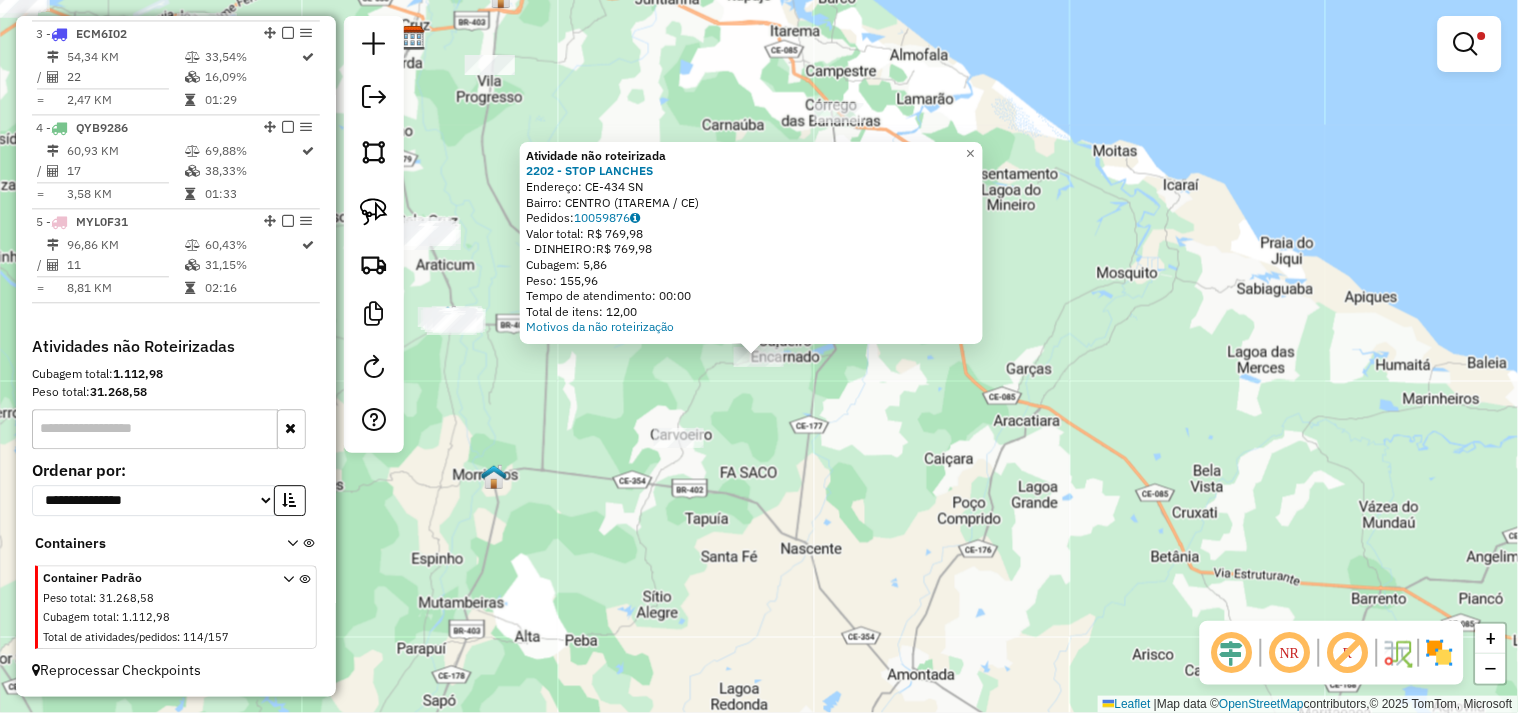 click on "Atividade não roteirizada 2202 - STOP LANCHES  Endereço:  CE-434 SN   Bairro: CENTRO (ITAREMA / CE)   Pedidos:  10059876   Valor total: R$ 769,98   - DINHEIRO:  R$ 769,98   Cubagem: 5,86   Peso: 155,96   Tempo de atendimento: 00:00   Total de itens: 12,00  Motivos da não roteirização × Limpar filtros Janela de atendimento Grade de atendimento Capacidade Transportadoras Veículos Cliente Pedidos  Rotas Selecione os dias de semana para filtrar as janelas de atendimento  Seg   Ter   Qua   Qui   Sex   Sáb   Dom  Informe o período da janela de atendimento: De: Até:  Filtrar exatamente a janela do cliente  Considerar janela de atendimento padrão  Selecione os dias de semana para filtrar as grades de atendimento  Seg   Ter   Qua   Qui   Sex   Sáb   Dom   Considerar clientes sem dia de atendimento cadastrado  Clientes fora do dia de atendimento selecionado Filtrar as atividades entre os valores definidos abaixo:  Peso mínimo:   Peso máximo:   Cubagem mínima:   Cubagem máxima:   De:   Até:   De:  Nome:" 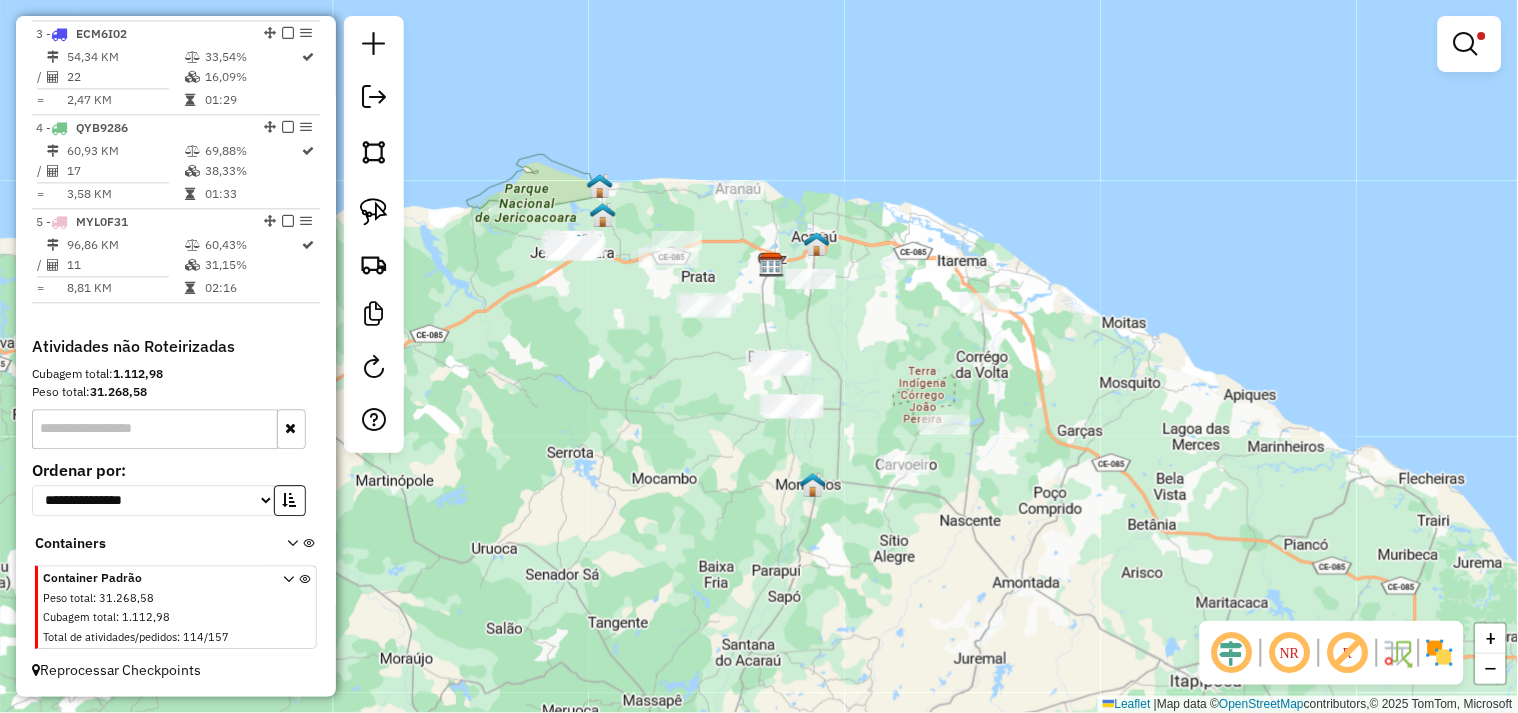 drag, startPoint x: 602, startPoint y: 410, endPoint x: 773, endPoint y: 457, distance: 177.34148 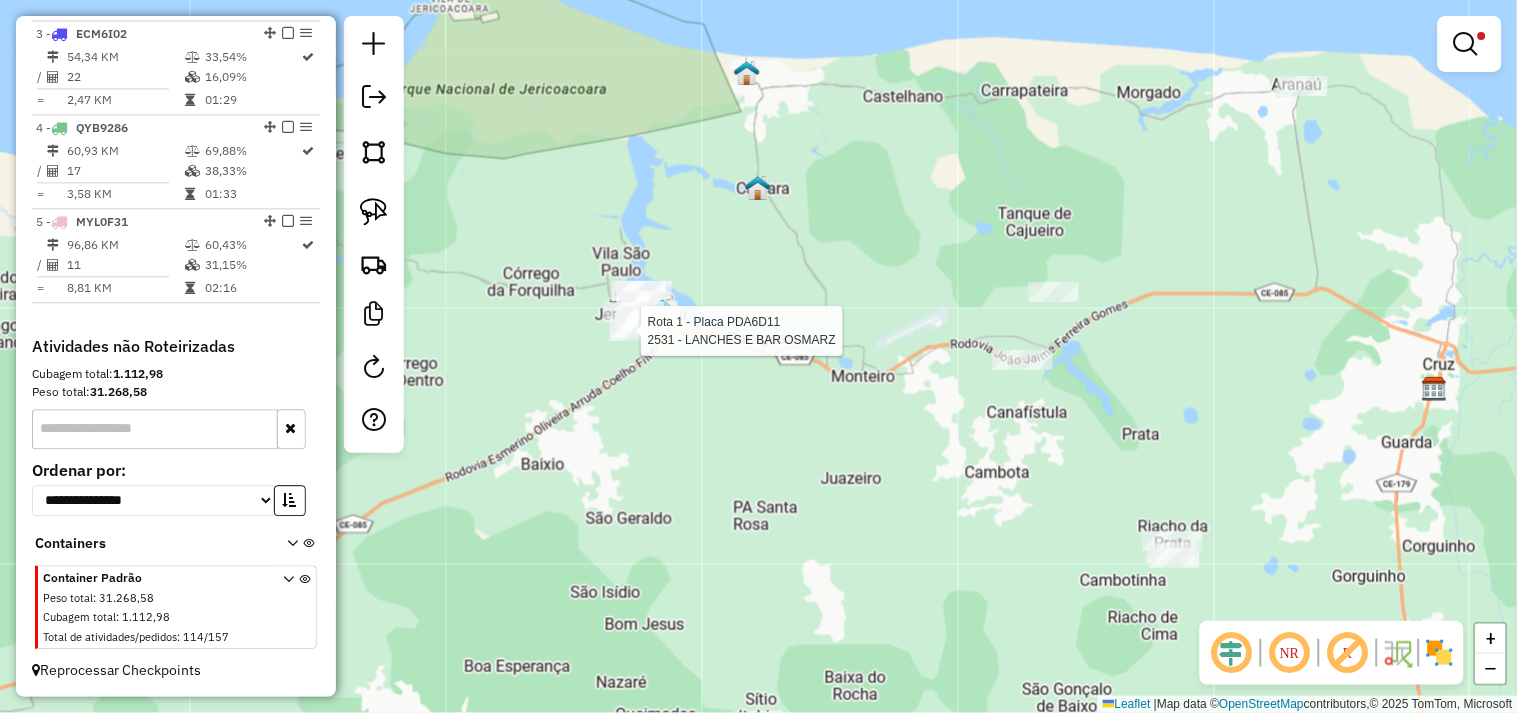 select on "**********" 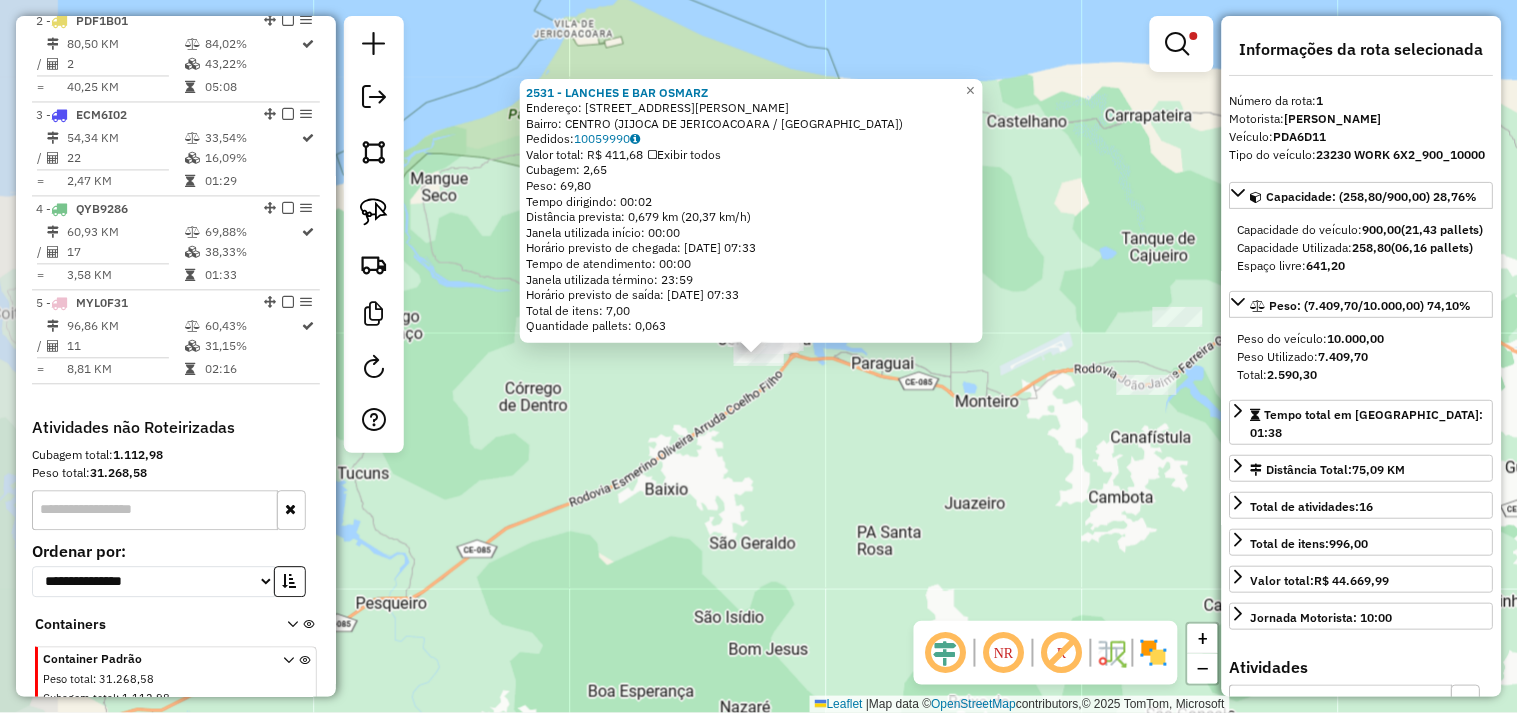 scroll, scrollTop: 773, scrollLeft: 0, axis: vertical 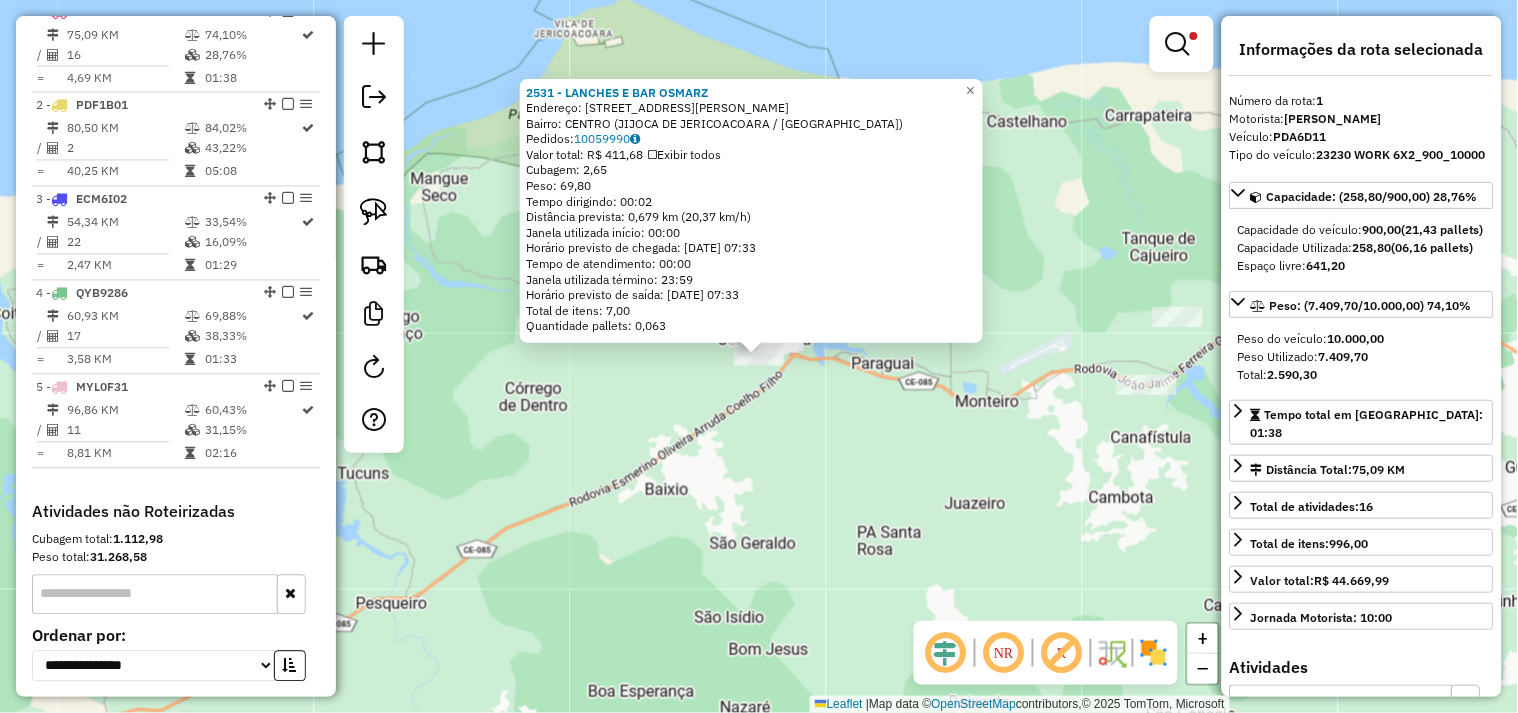 click on "2531 - LANCHES E BAR OSMARZ  Endereço:  RUA JOaO PESSOA 2748   Bairro: CENTRO (JIJOCA DE JERICOACOARA / CE)   Pedidos:  10059990   Valor total: R$ 411,68   Exibir todos   Cubagem: 2,65  Peso: 69,80  Tempo dirigindo: 00:02   Distância prevista: 0,679 km (20,37 km/h)   Janela utilizada início: 00:00   Horário previsto de chegada: 11/07/2025 07:33   Tempo de atendimento: 00:00   Janela utilizada término: 23:59   Horário previsto de saída: 11/07/2025 07:33   Total de itens: 7,00   Quantidade pallets: 0,063  × Limpar filtros Janela de atendimento Grade de atendimento Capacidade Transportadoras Veículos Cliente Pedidos  Rotas Selecione os dias de semana para filtrar as janelas de atendimento  Seg   Ter   Qua   Qui   Sex   Sáb   Dom  Informe o período da janela de atendimento: De: Até:  Filtrar exatamente a janela do cliente  Considerar janela de atendimento padrão  Selecione os dias de semana para filtrar as grades de atendimento  Seg   Ter   Qua   Qui   Sex   Sáb   Dom   Peso mínimo:   De:   Até:" 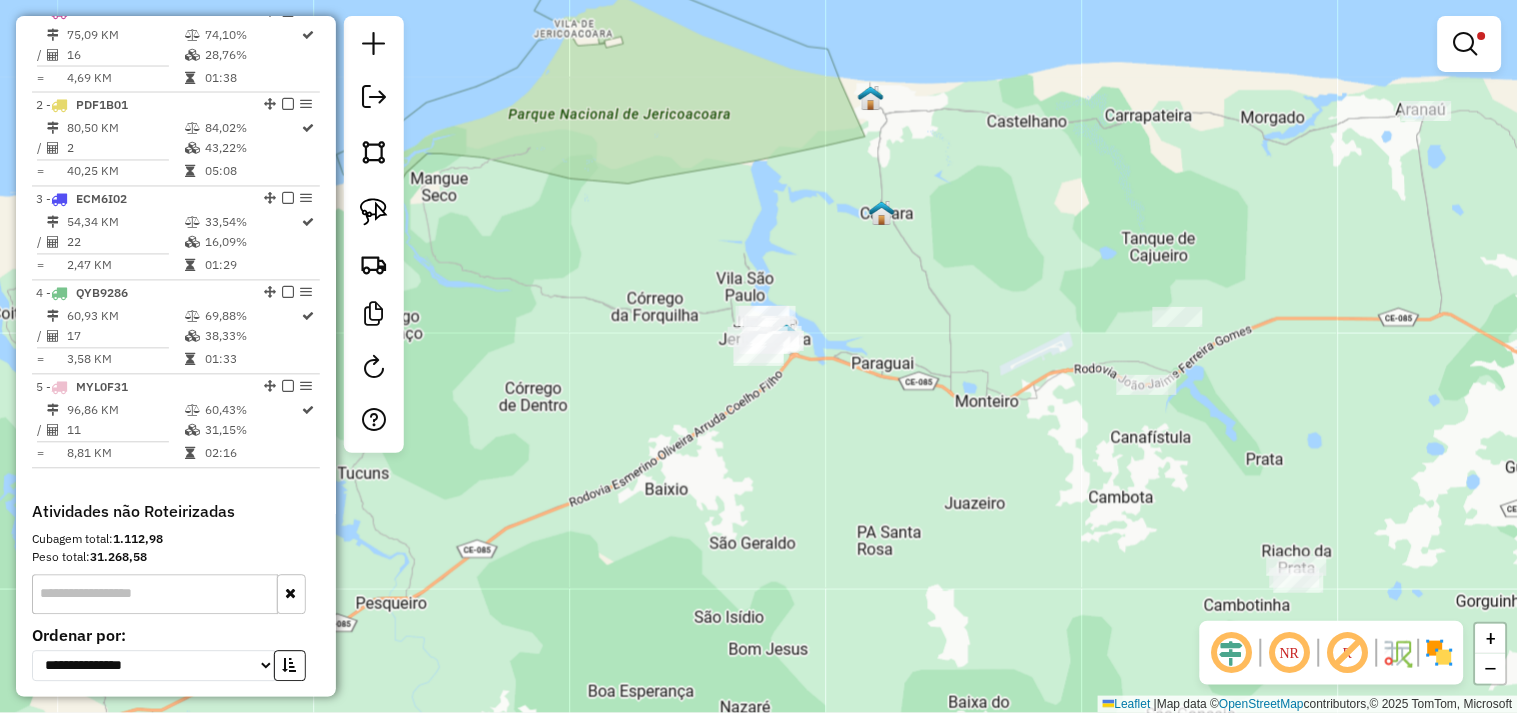 drag, startPoint x: 908, startPoint y: 445, endPoint x: 637, endPoint y: 382, distance: 278.22653 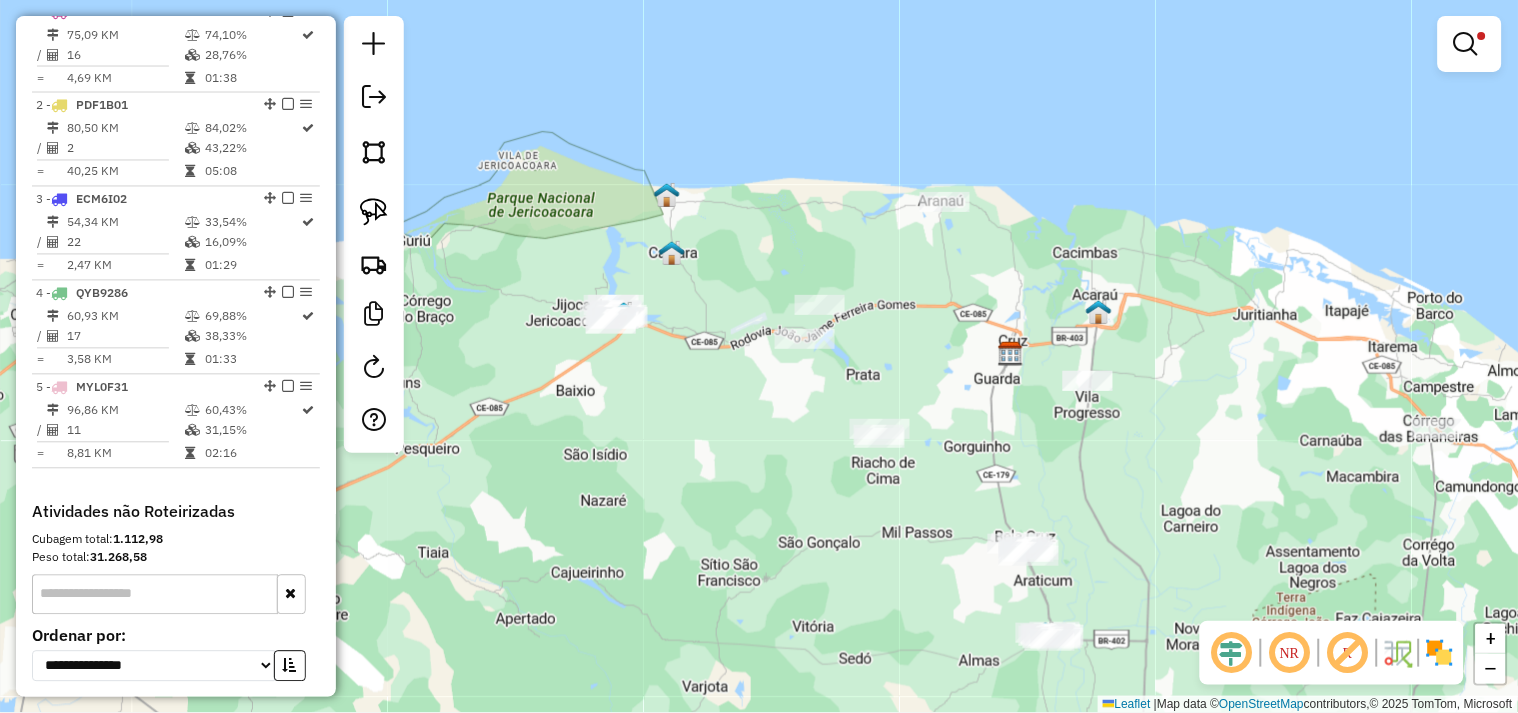 drag, startPoint x: 910, startPoint y: 352, endPoint x: 792, endPoint y: 332, distance: 119.682915 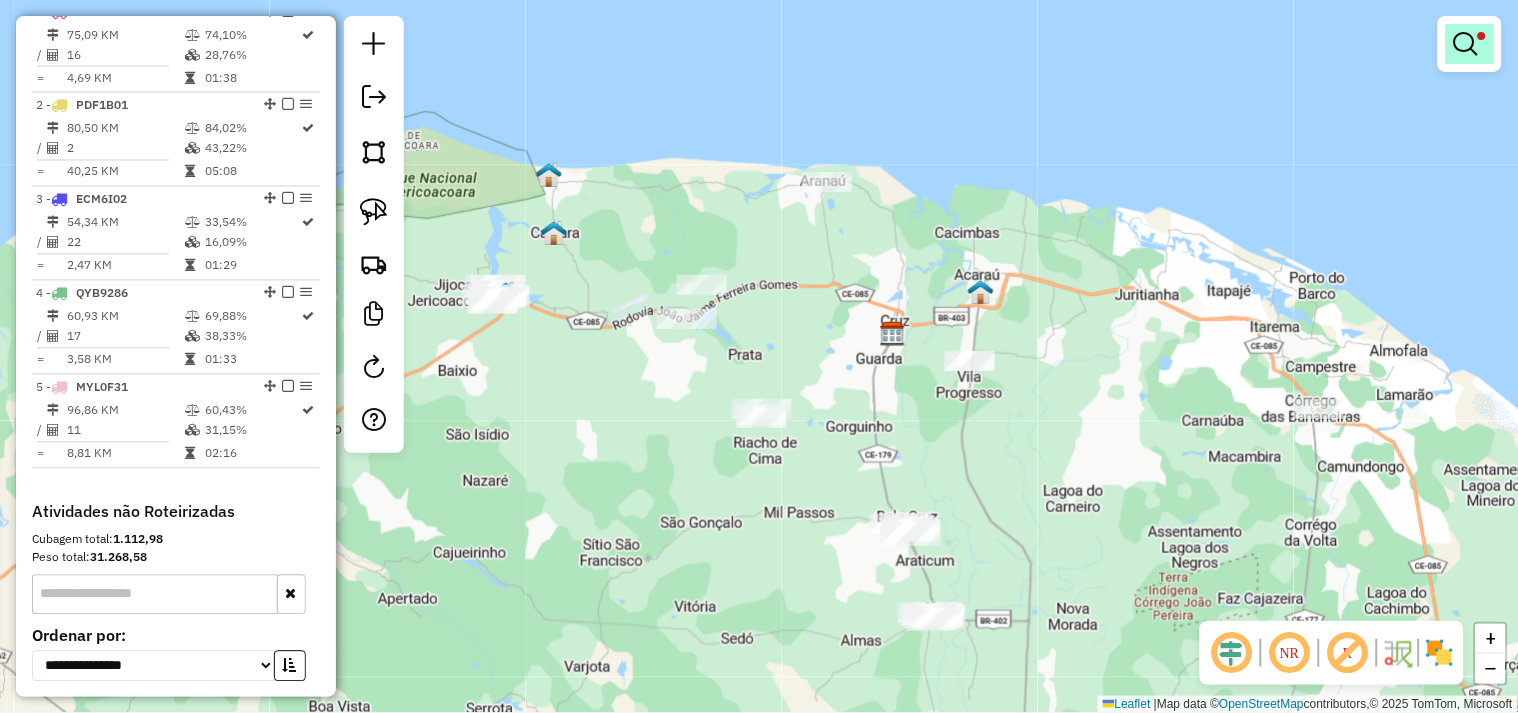 click at bounding box center (1466, 44) 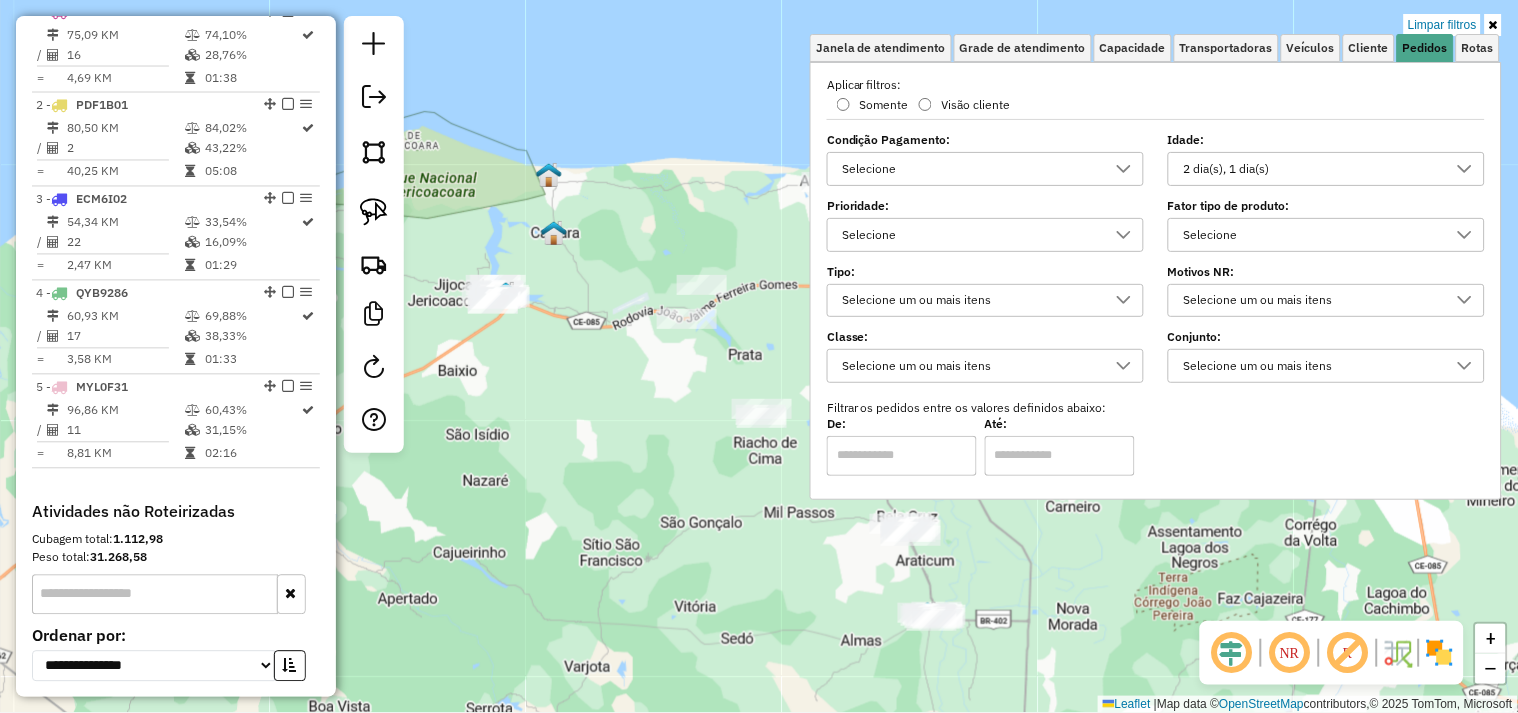 drag, startPoint x: 1234, startPoint y: 171, endPoint x: 1232, endPoint y: 183, distance: 12.165525 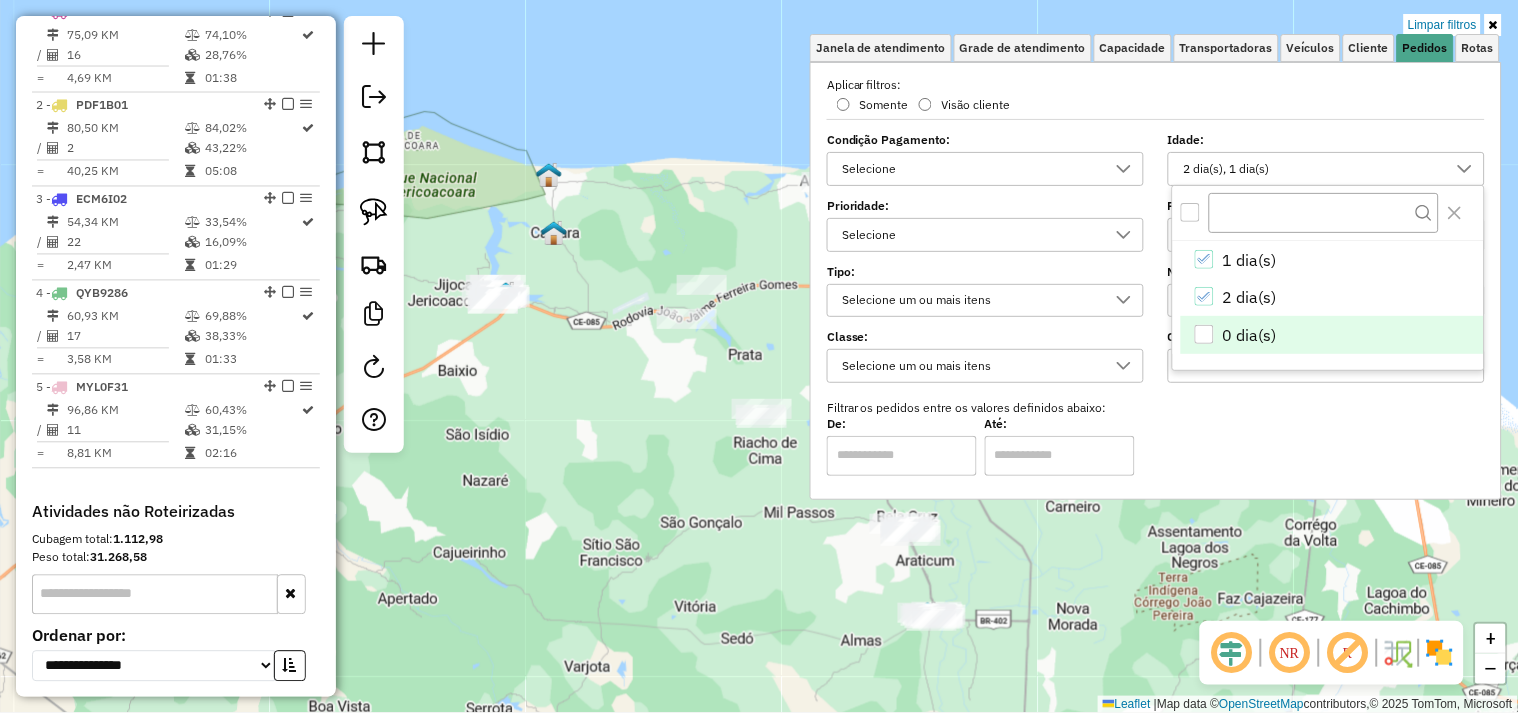 click at bounding box center [1204, 334] 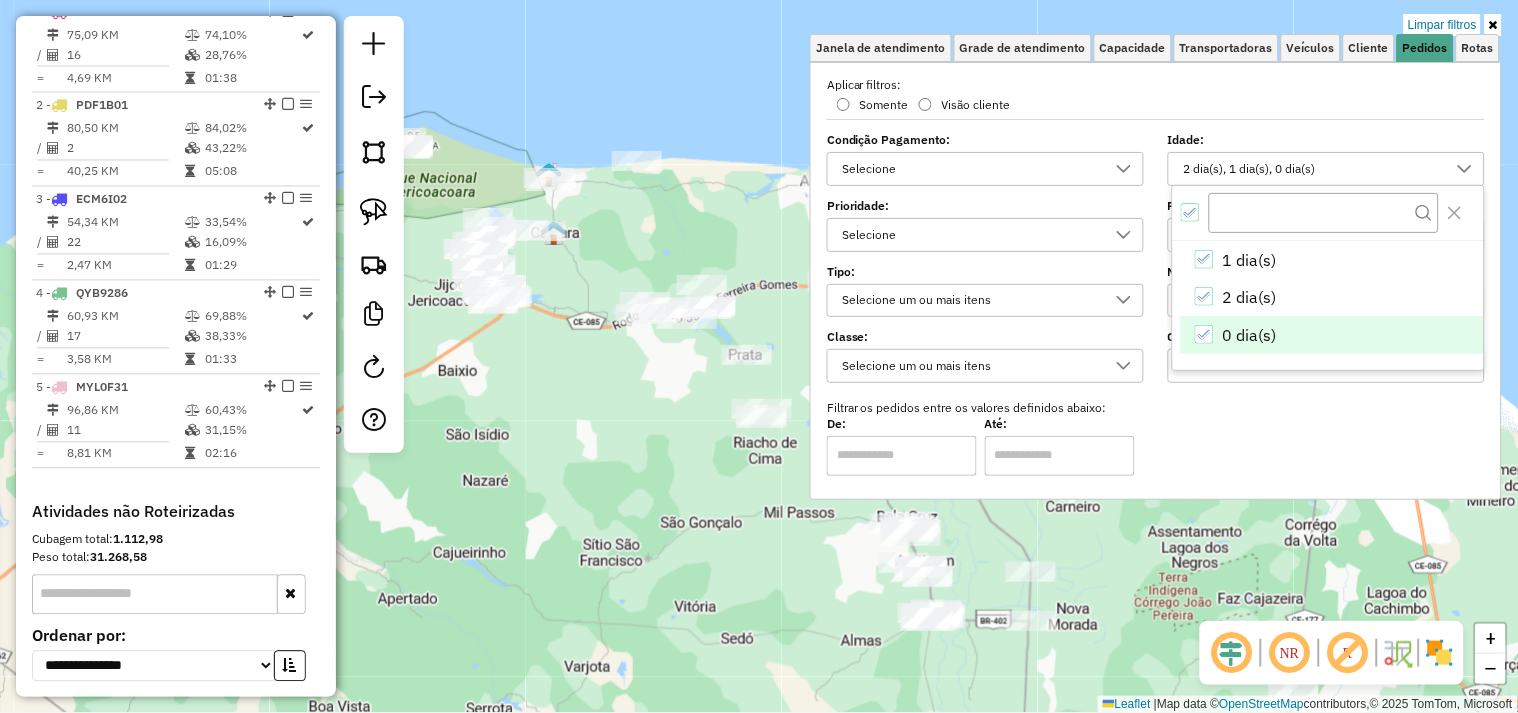 click on "Limpar filtros Janela de atendimento Grade de atendimento Capacidade Transportadoras Veículos Cliente Pedidos  Rotas Selecione os dias de semana para filtrar as janelas de atendimento  Seg   Ter   Qua   Qui   Sex   Sáb   Dom  Informe o período da janela de atendimento: De: Até:  Filtrar exatamente a janela do cliente  Considerar janela de atendimento padrão  Selecione os dias de semana para filtrar as grades de atendimento  Seg   Ter   Qua   Qui   Sex   Sáb   Dom   Considerar clientes sem dia de atendimento cadastrado  Clientes fora do dia de atendimento selecionado Filtrar as atividades entre os valores definidos abaixo:  Peso mínimo:   Peso máximo:   Cubagem mínima:   Cubagem máxima:   De:   Até:  Filtrar as atividades entre o tempo de atendimento definido abaixo:  De:   Até:   Considerar capacidade total dos clientes não roteirizados Transportadora: Selecione um ou mais itens Tipo de veículo: Selecione um ou mais itens Veículo: Selecione um ou mais itens Motorista: Selecione um ou mais itens" 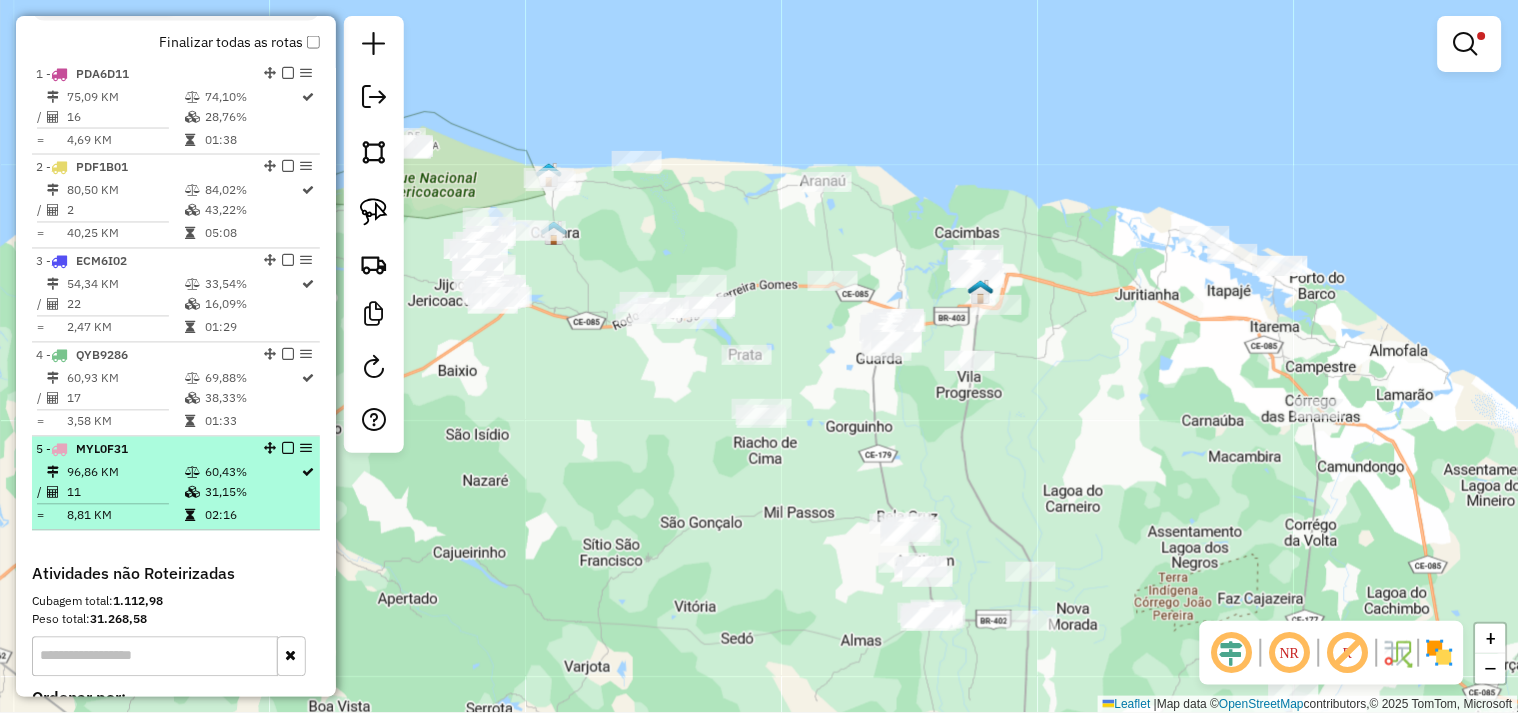 scroll, scrollTop: 662, scrollLeft: 0, axis: vertical 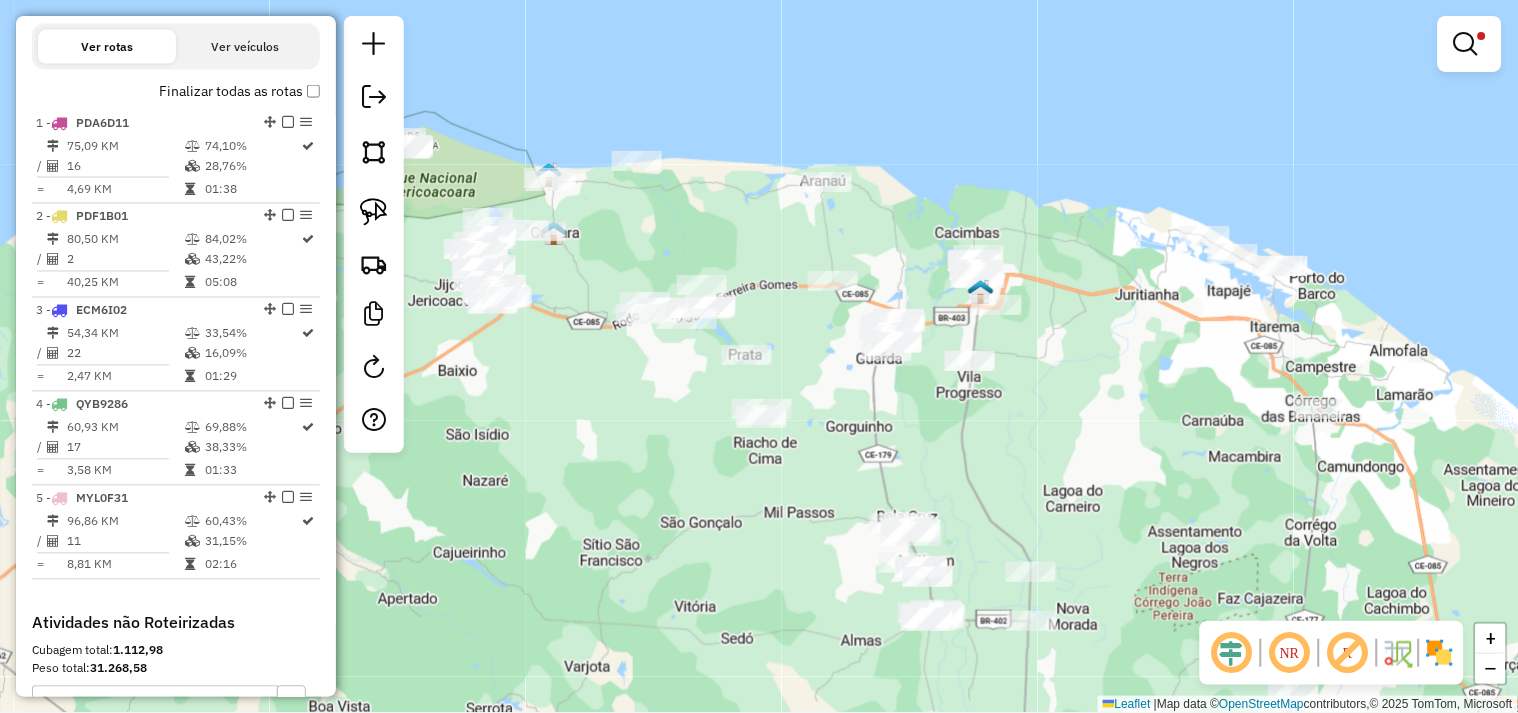click on "Limpar filtros Janela de atendimento Grade de atendimento Capacidade Transportadoras Veículos Cliente Pedidos  Rotas Selecione os dias de semana para filtrar as janelas de atendimento  Seg   Ter   Qua   Qui   Sex   Sáb   Dom  Informe o período da janela de atendimento: De: Até:  Filtrar exatamente a janela do cliente  Considerar janela de atendimento padrão  Selecione os dias de semana para filtrar as grades de atendimento  Seg   Ter   Qua   Qui   Sex   Sáb   Dom   Considerar clientes sem dia de atendimento cadastrado  Clientes fora do dia de atendimento selecionado Filtrar as atividades entre os valores definidos abaixo:  Peso mínimo:   Peso máximo:   Cubagem mínima:   Cubagem máxima:   De:   Até:  Filtrar as atividades entre o tempo de atendimento definido abaixo:  De:   Até:   Considerar capacidade total dos clientes não roteirizados Transportadora: Selecione um ou mais itens Tipo de veículo: Selecione um ou mais itens Veículo: Selecione um ou mais itens Motorista: Selecione um ou mais itens" 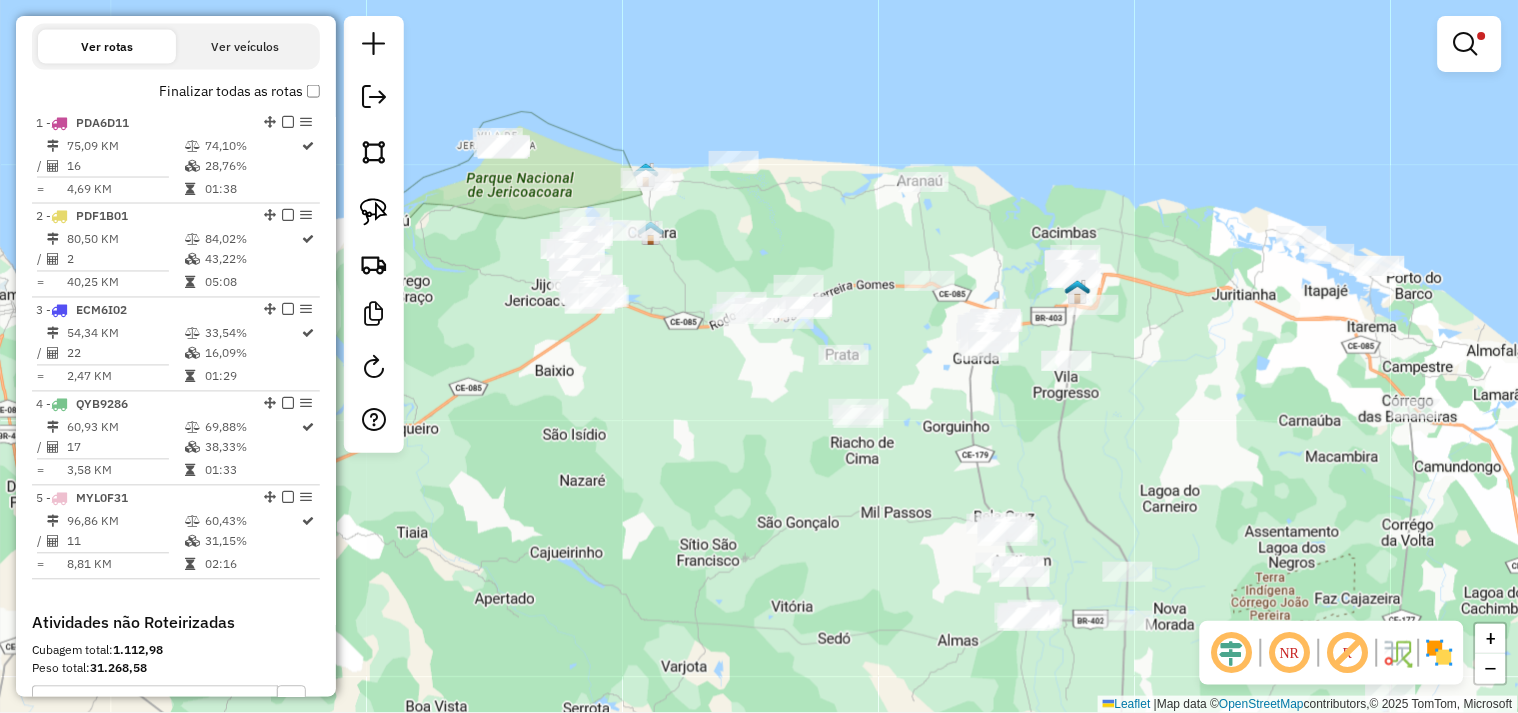 drag, startPoint x: 504, startPoint y: 374, endPoint x: 604, endPoint y: 374, distance: 100 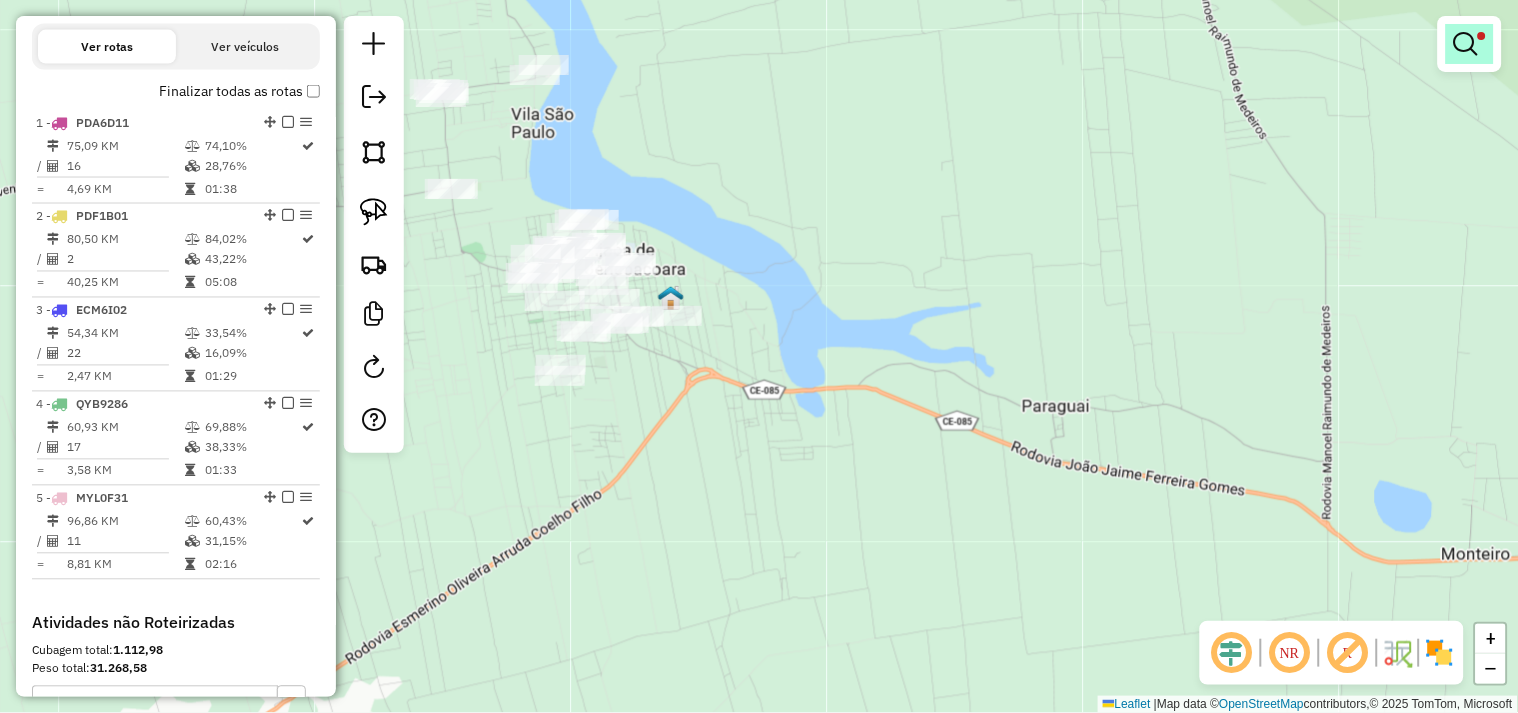 click at bounding box center [1470, 44] 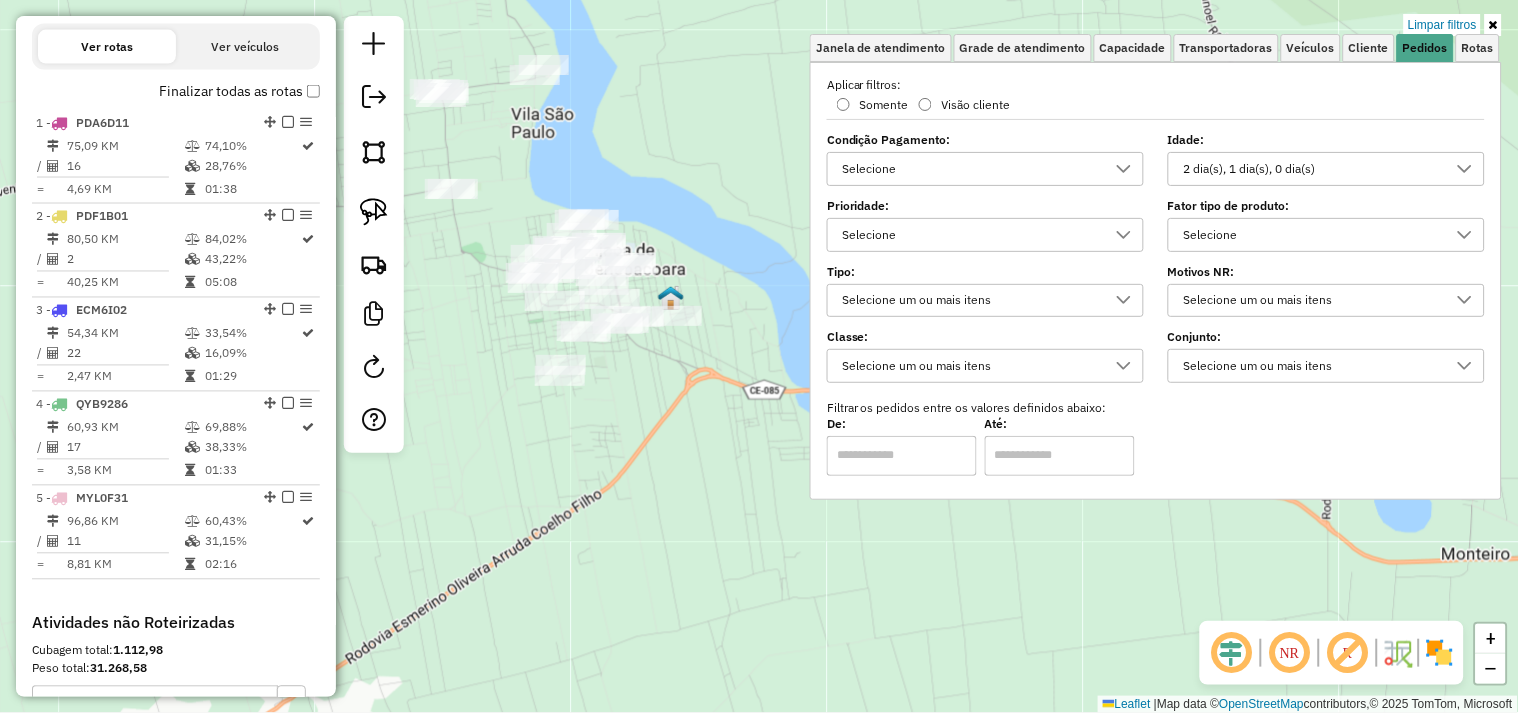 click on "2 dia(s), 1 dia(s), 0 dia(s)" at bounding box center [1311, 169] 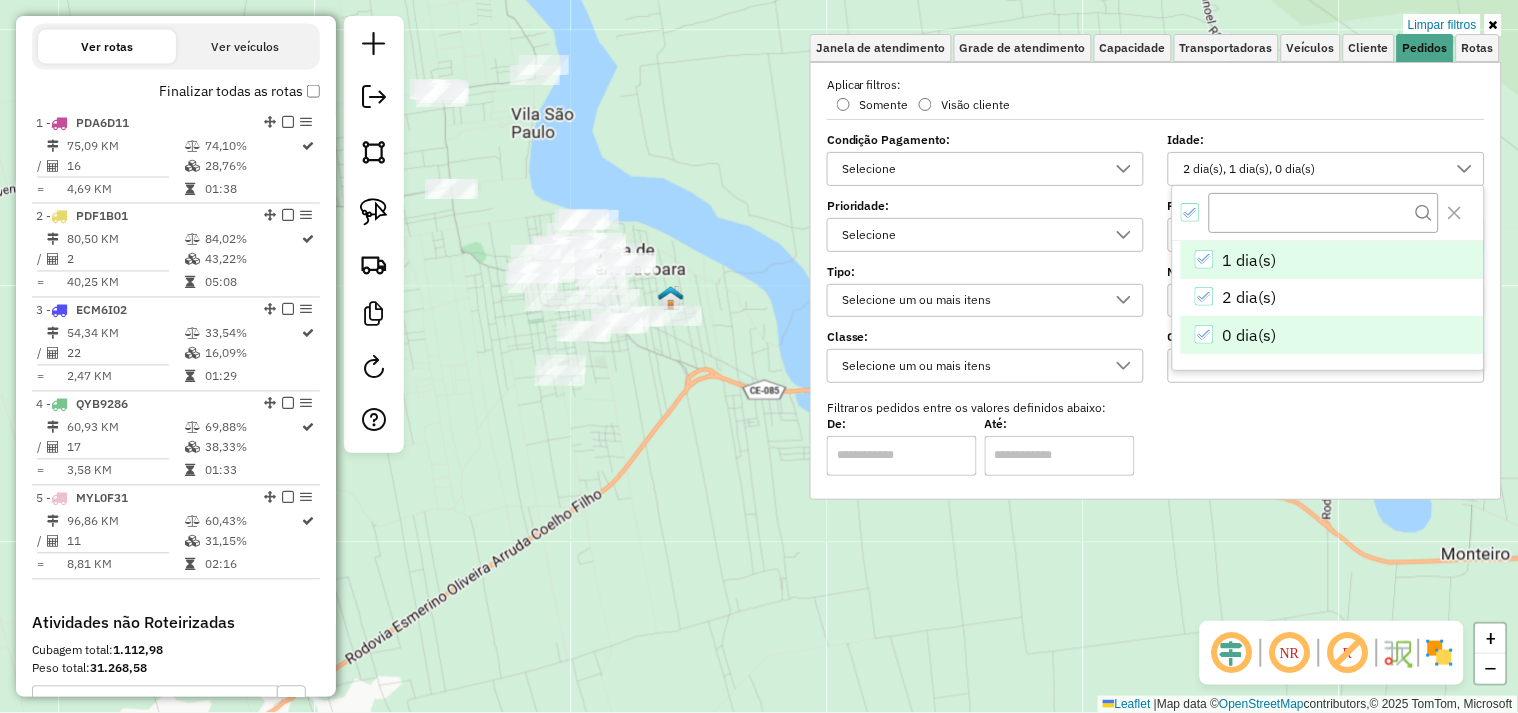 click 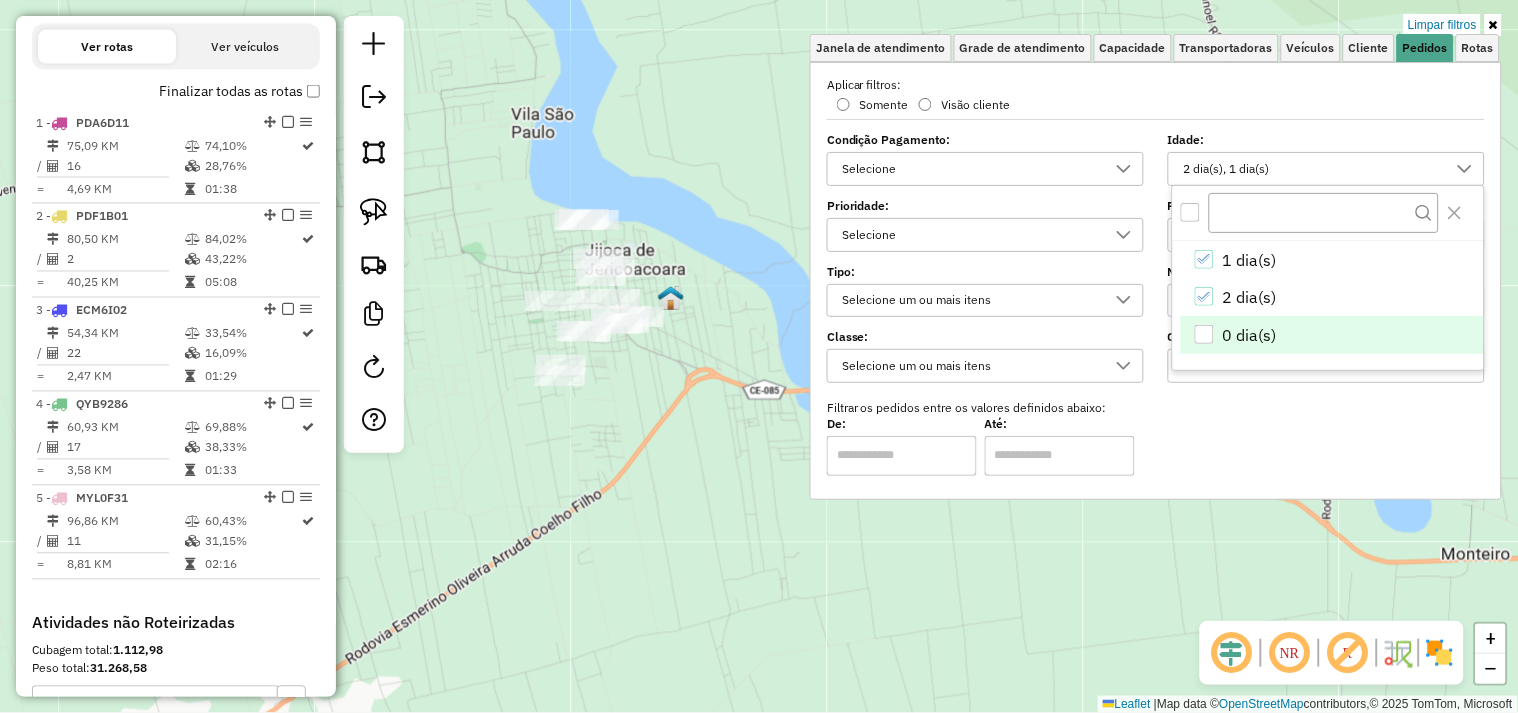 click on "Limpar filtros Janela de atendimento Grade de atendimento Capacidade Transportadoras Veículos Cliente Pedidos  Rotas Selecione os dias de semana para filtrar as janelas de atendimento  Seg   Ter   Qua   Qui   Sex   Sáb   Dom  Informe o período da janela de atendimento: De: Até:  Filtrar exatamente a janela do cliente  Considerar janela de atendimento padrão  Selecione os dias de semana para filtrar as grades de atendimento  Seg   Ter   Qua   Qui   Sex   Sáb   Dom   Considerar clientes sem dia de atendimento cadastrado  Clientes fora do dia de atendimento selecionado Filtrar as atividades entre os valores definidos abaixo:  Peso mínimo:   Peso máximo:   Cubagem mínima:   Cubagem máxima:   De:   Até:  Filtrar as atividades entre o tempo de atendimento definido abaixo:  De:   Até:   Considerar capacidade total dos clientes não roteirizados Transportadora: Selecione um ou mais itens Tipo de veículo: Selecione um ou mais itens Veículo: Selecione um ou mais itens Motorista: Selecione um ou mais itens" 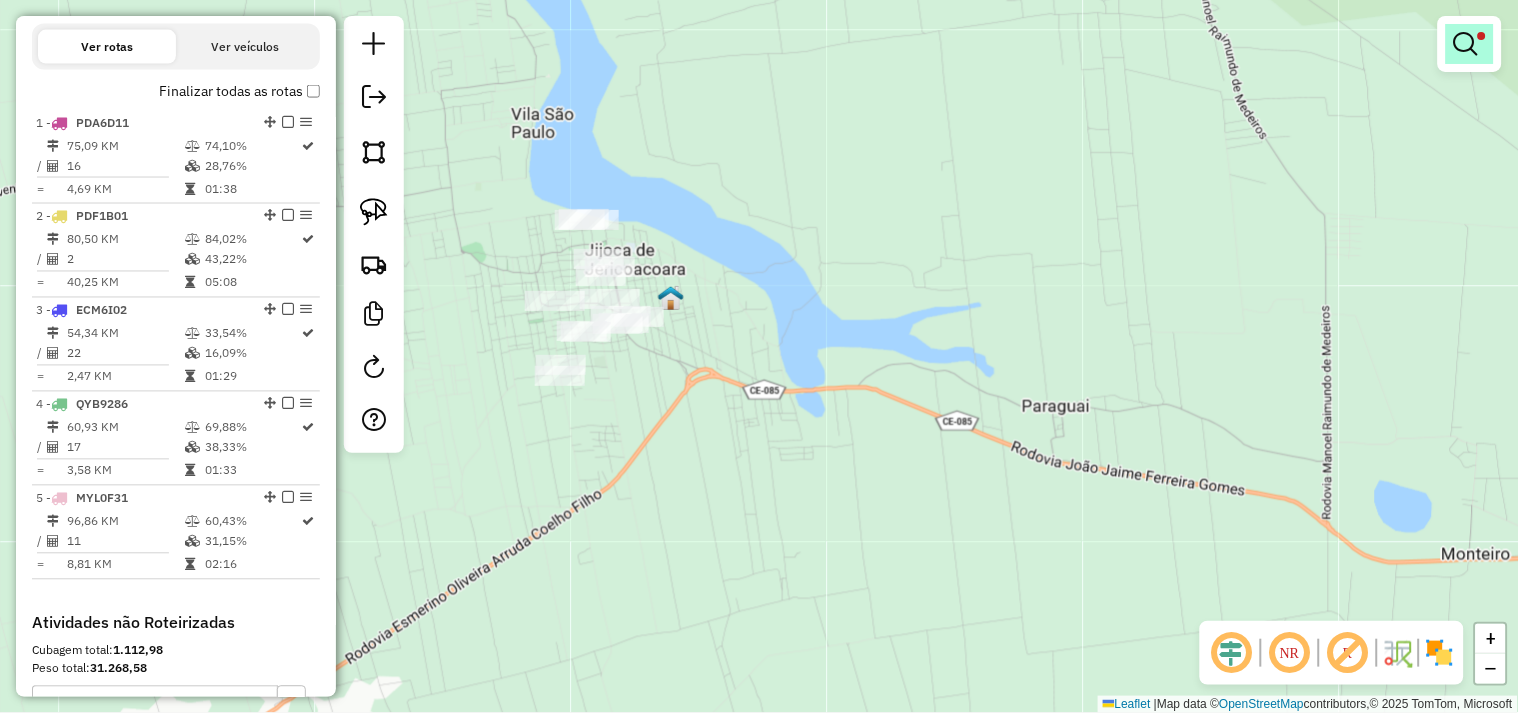 click at bounding box center (1466, 44) 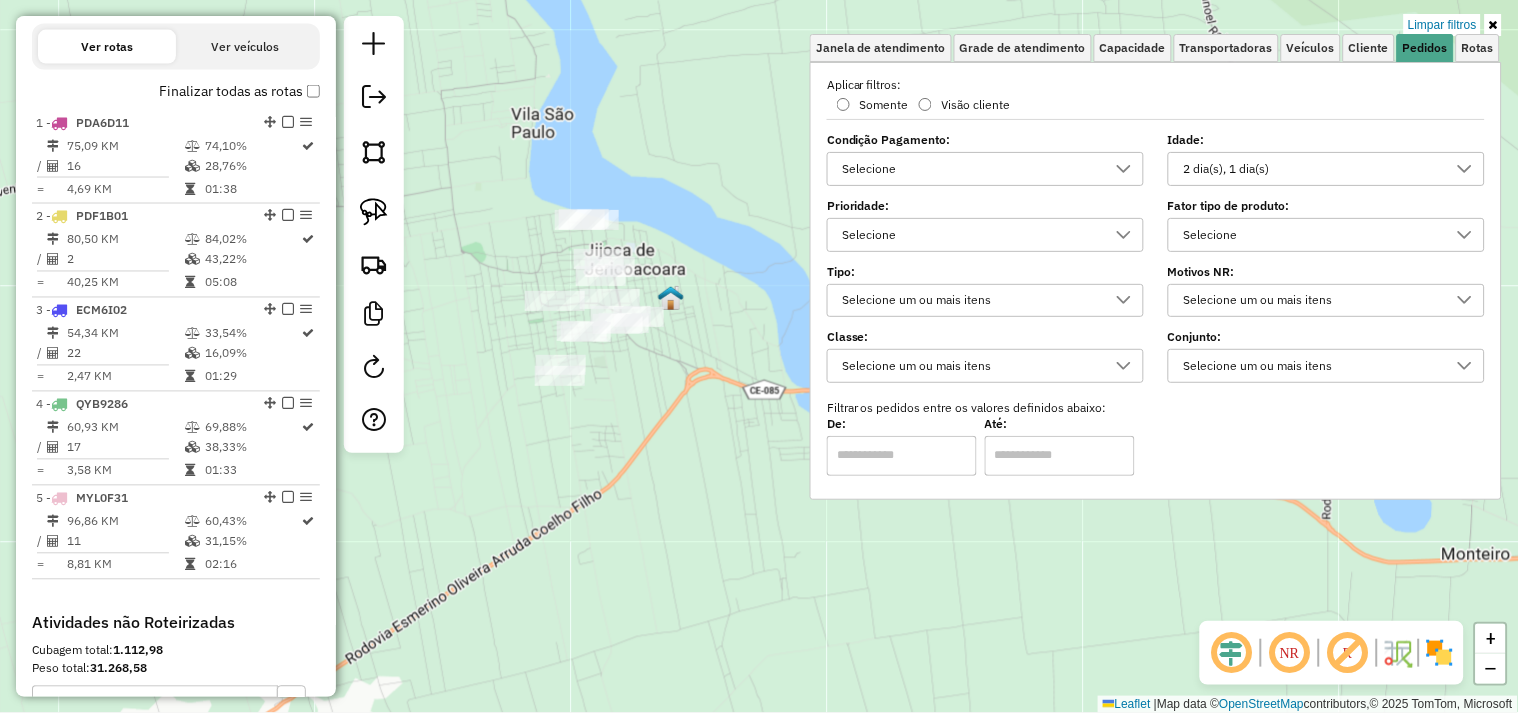 click on "2 dia(s), 1 dia(s)" at bounding box center [1311, 169] 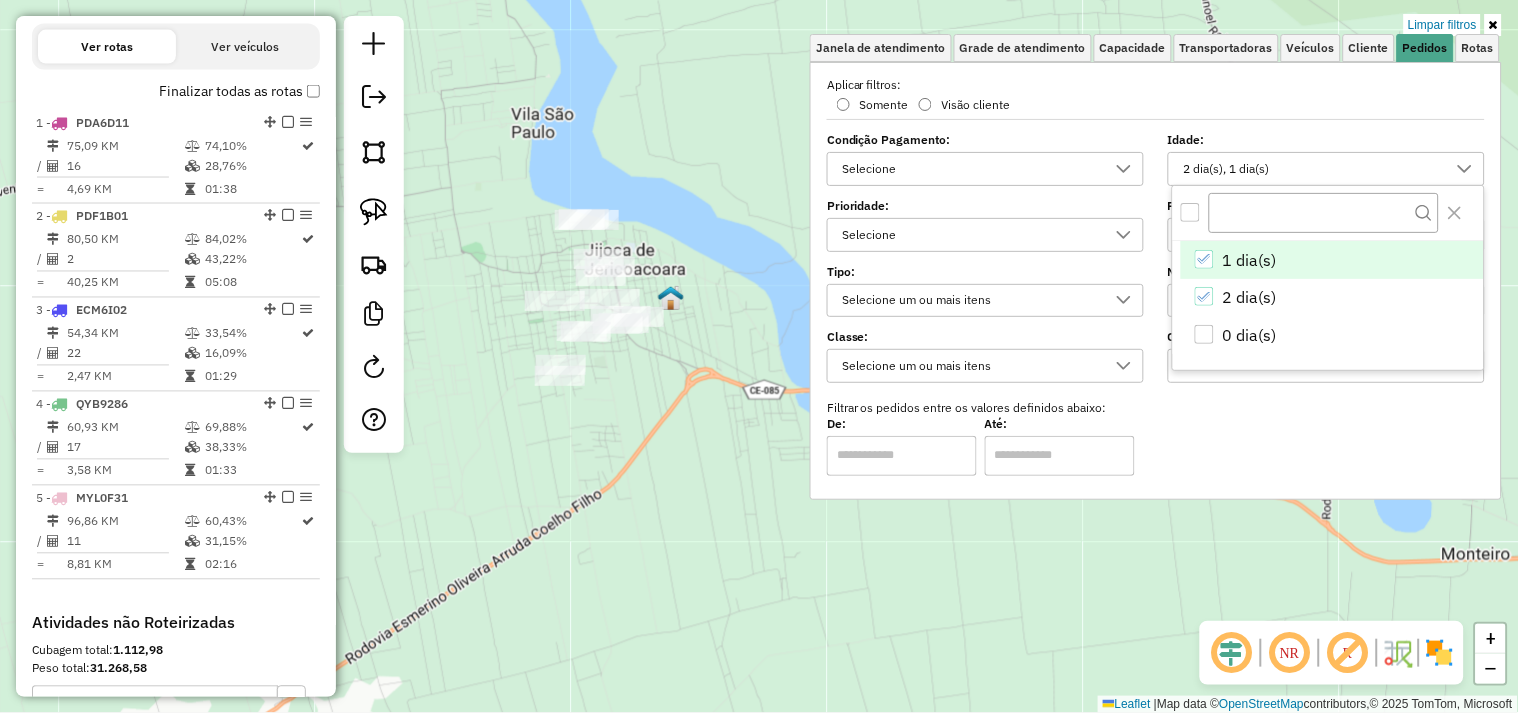 click 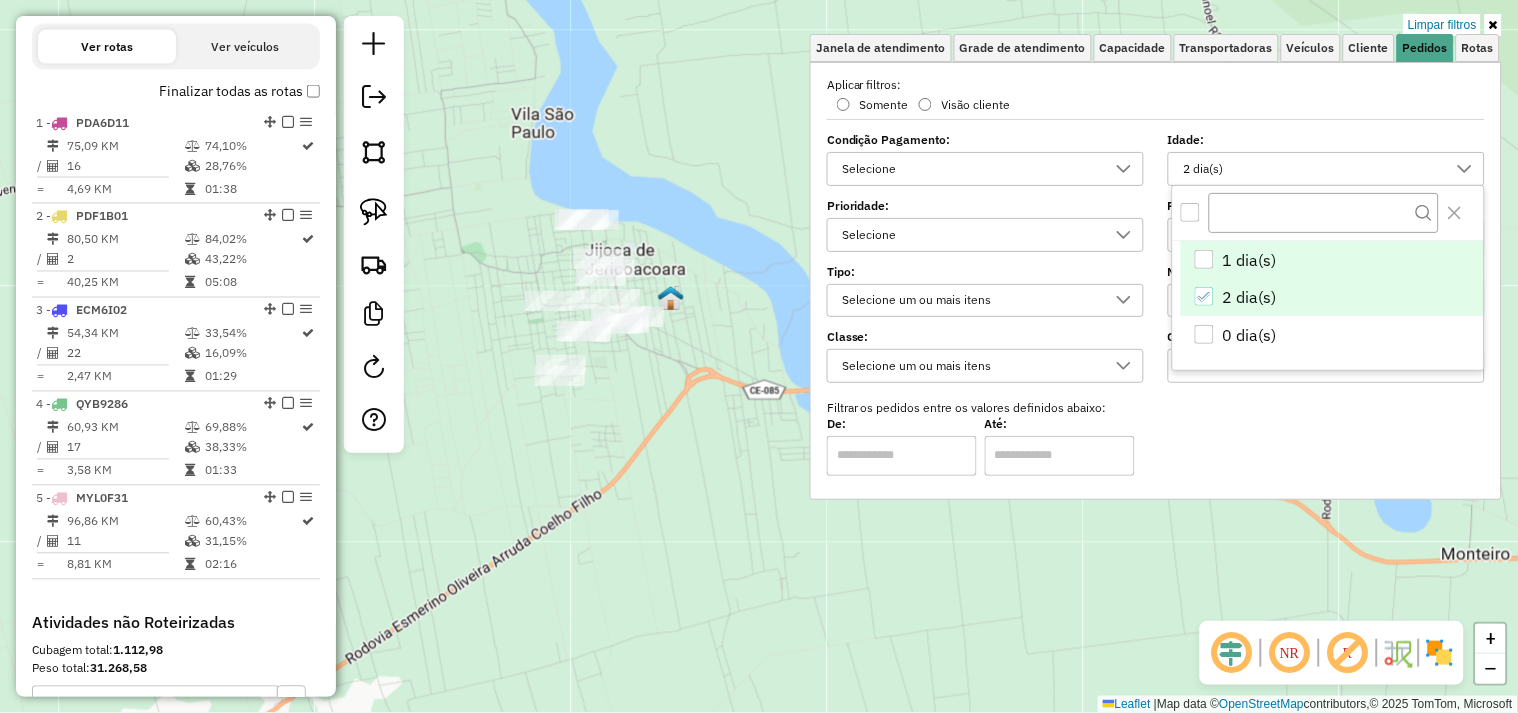 click at bounding box center (1204, 296) 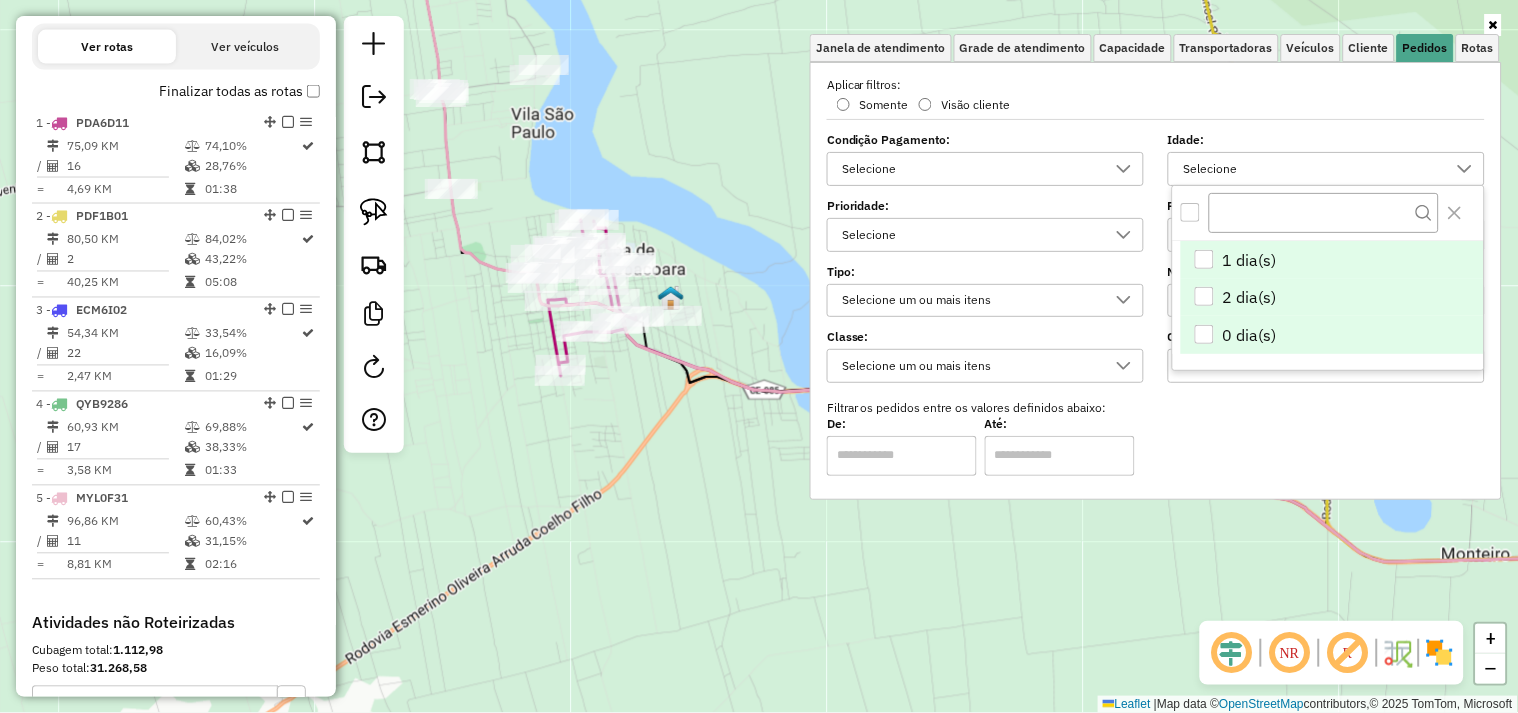 click at bounding box center (1204, 334) 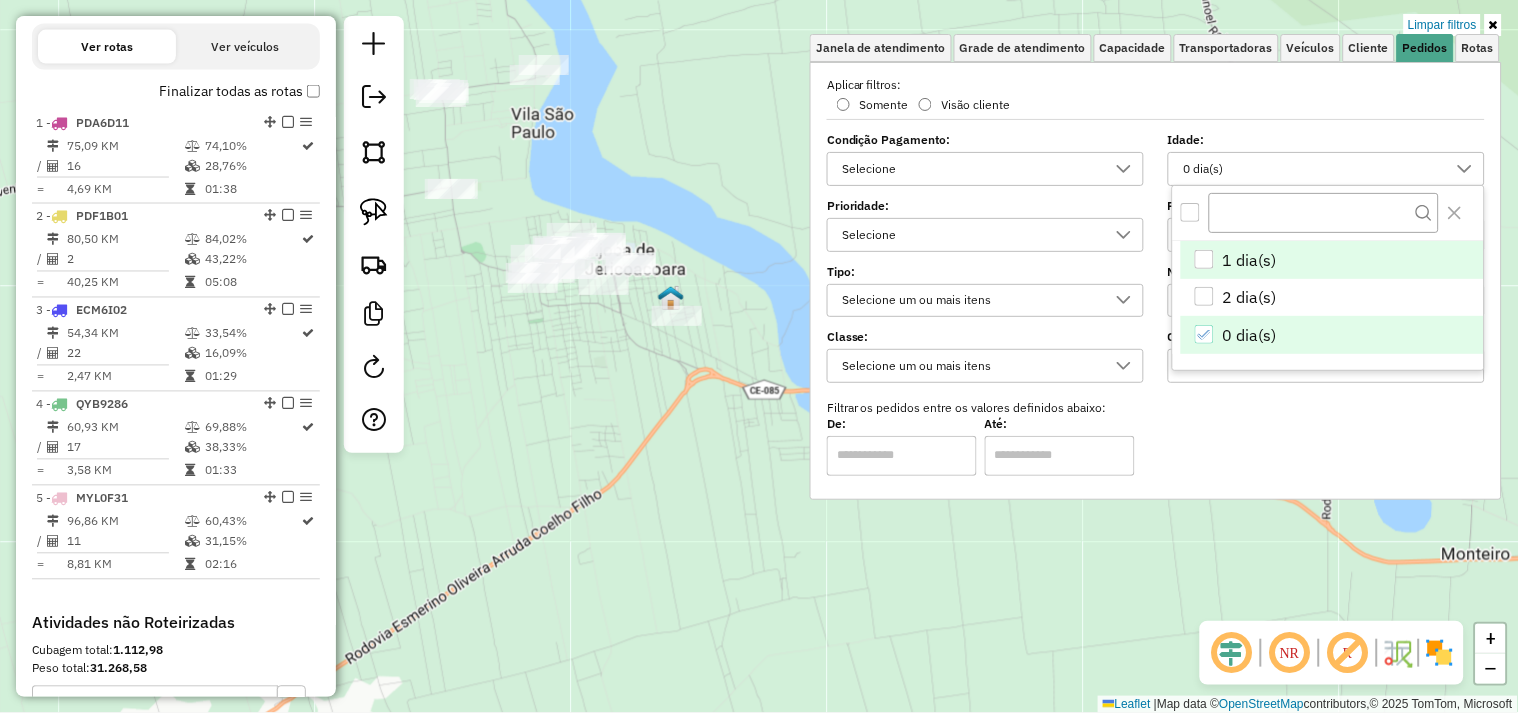 click on "Limpar filtros Janela de atendimento Grade de atendimento Capacidade Transportadoras Veículos Cliente Pedidos  Rotas Selecione os dias de semana para filtrar as janelas de atendimento  Seg   Ter   Qua   Qui   Sex   Sáb   Dom  Informe o período da janela de atendimento: De: Até:  Filtrar exatamente a janela do cliente  Considerar janela de atendimento padrão  Selecione os dias de semana para filtrar as grades de atendimento  Seg   Ter   Qua   Qui   Sex   Sáb   Dom   Considerar clientes sem dia de atendimento cadastrado  Clientes fora do dia de atendimento selecionado Filtrar as atividades entre os valores definidos abaixo:  Peso mínimo:   Peso máximo:   Cubagem mínima:   Cubagem máxima:   De:   Até:  Filtrar as atividades entre o tempo de atendimento definido abaixo:  De:   Até:   Considerar capacidade total dos clientes não roteirizados Transportadora: Selecione um ou mais itens Tipo de veículo: Selecione um ou mais itens Veículo: Selecione um ou mais itens Motorista: Selecione um ou mais itens" 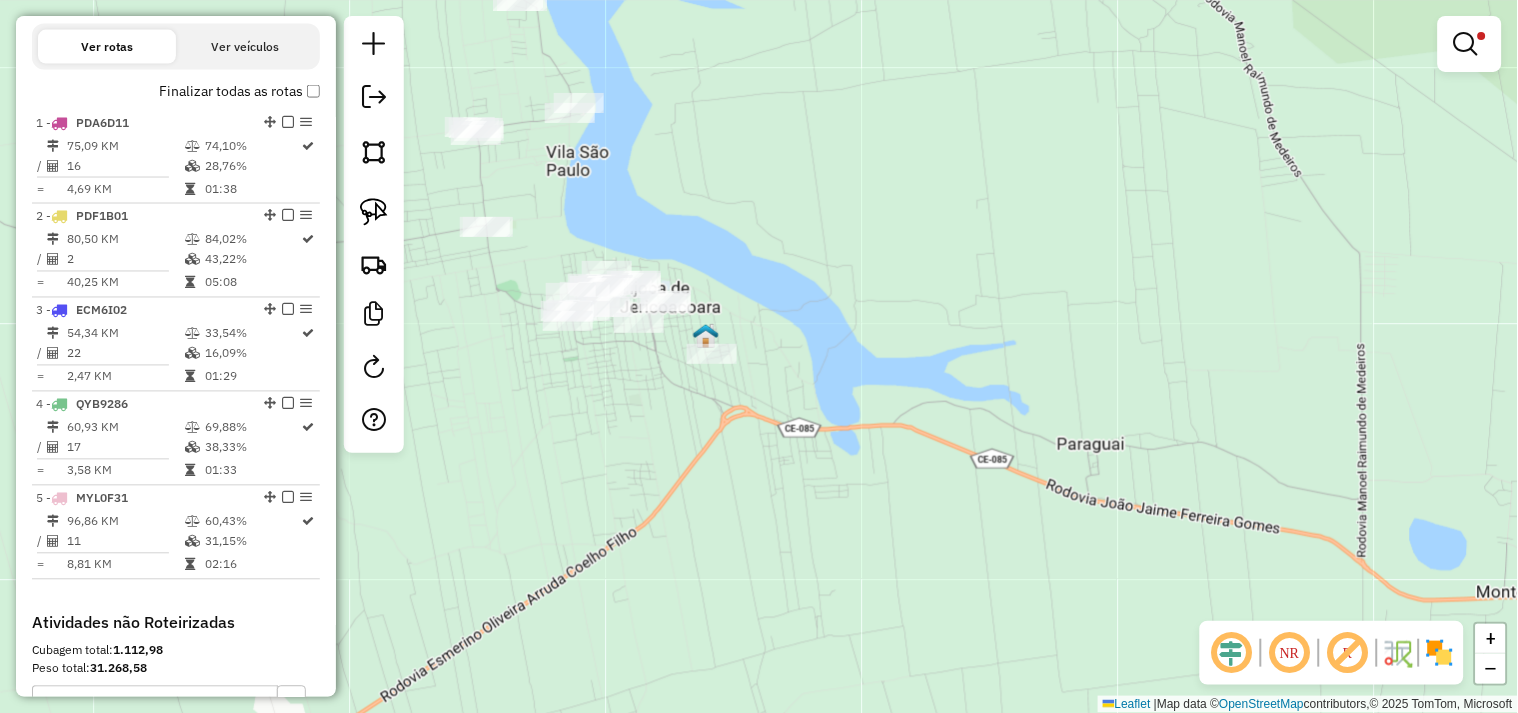 drag, startPoint x: 641, startPoint y: 422, endPoint x: 846, endPoint y: 502, distance: 220.05681 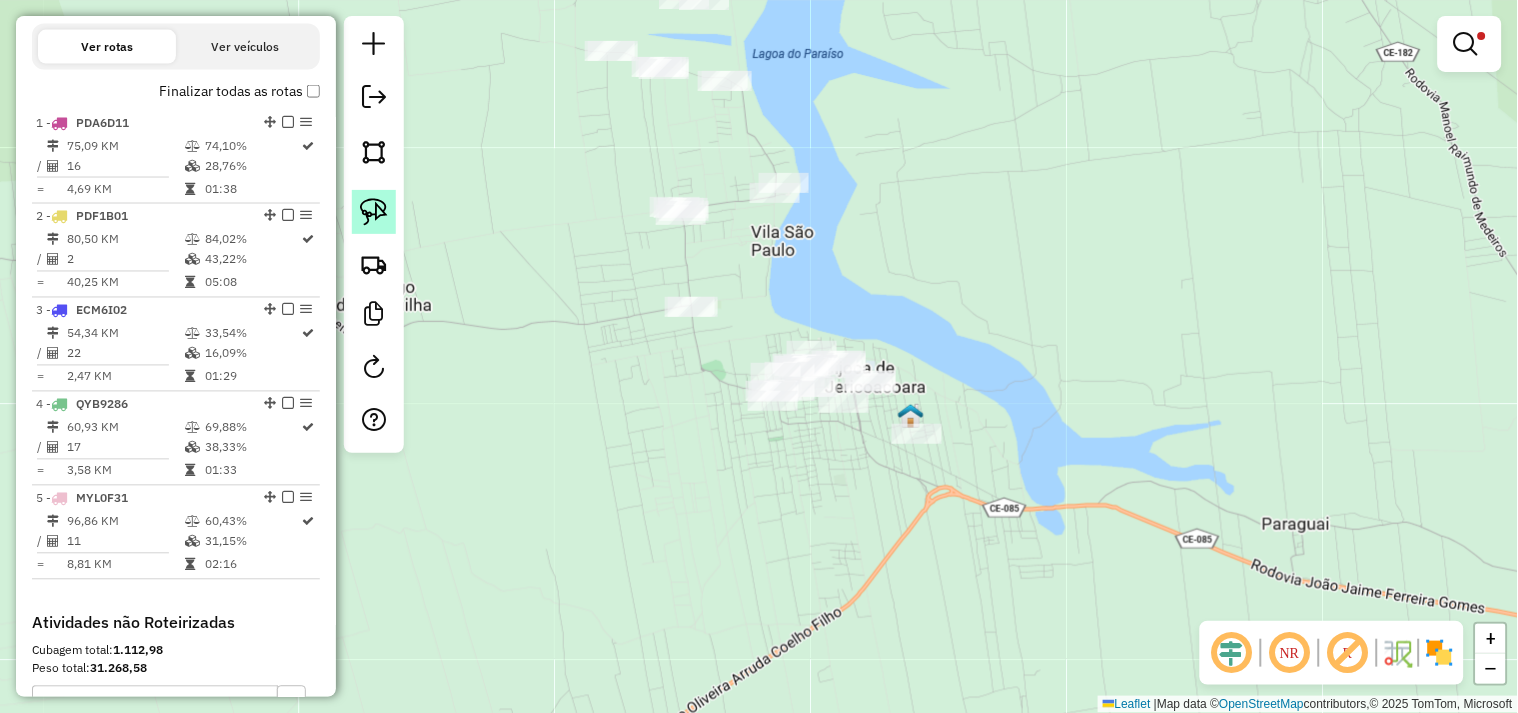 click 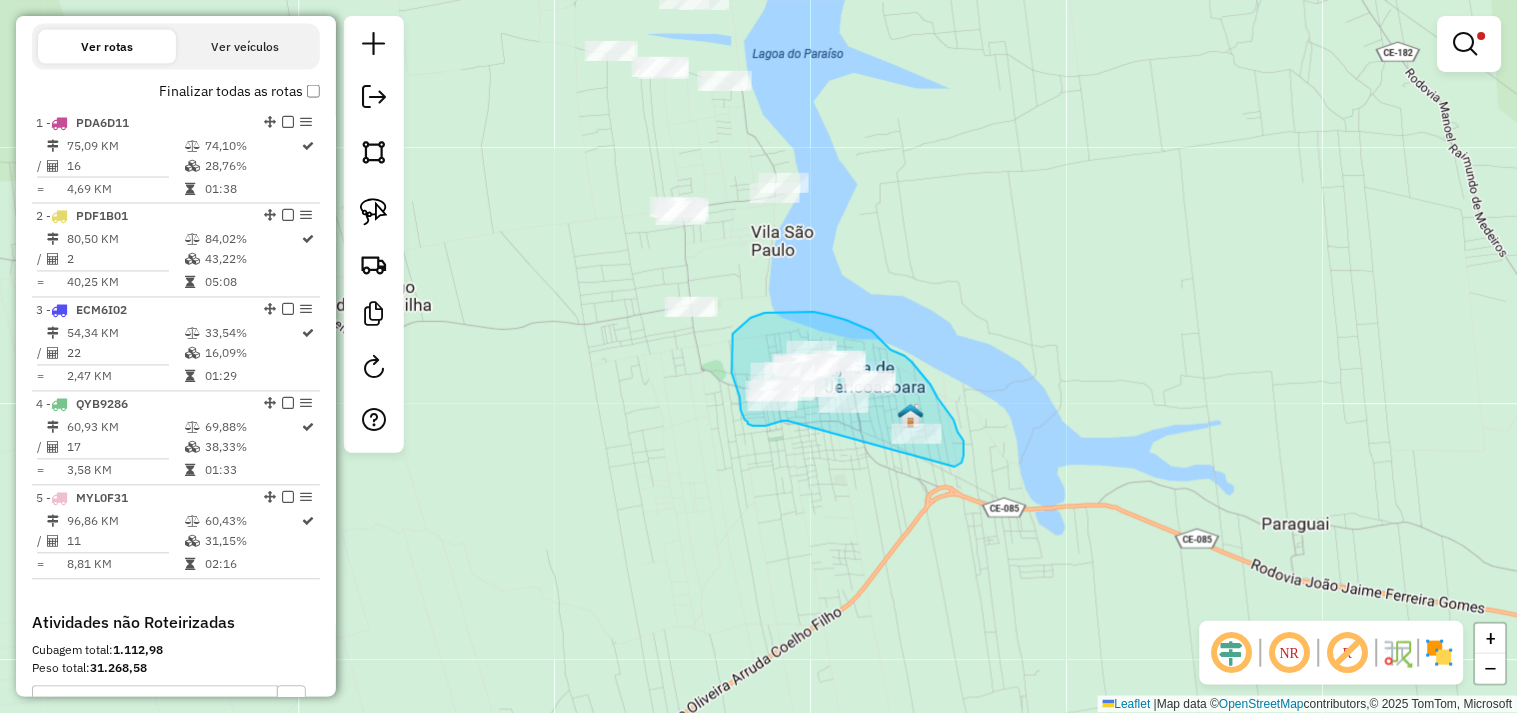 drag, startPoint x: 788, startPoint y: 421, endPoint x: 896, endPoint y: 474, distance: 120.30378 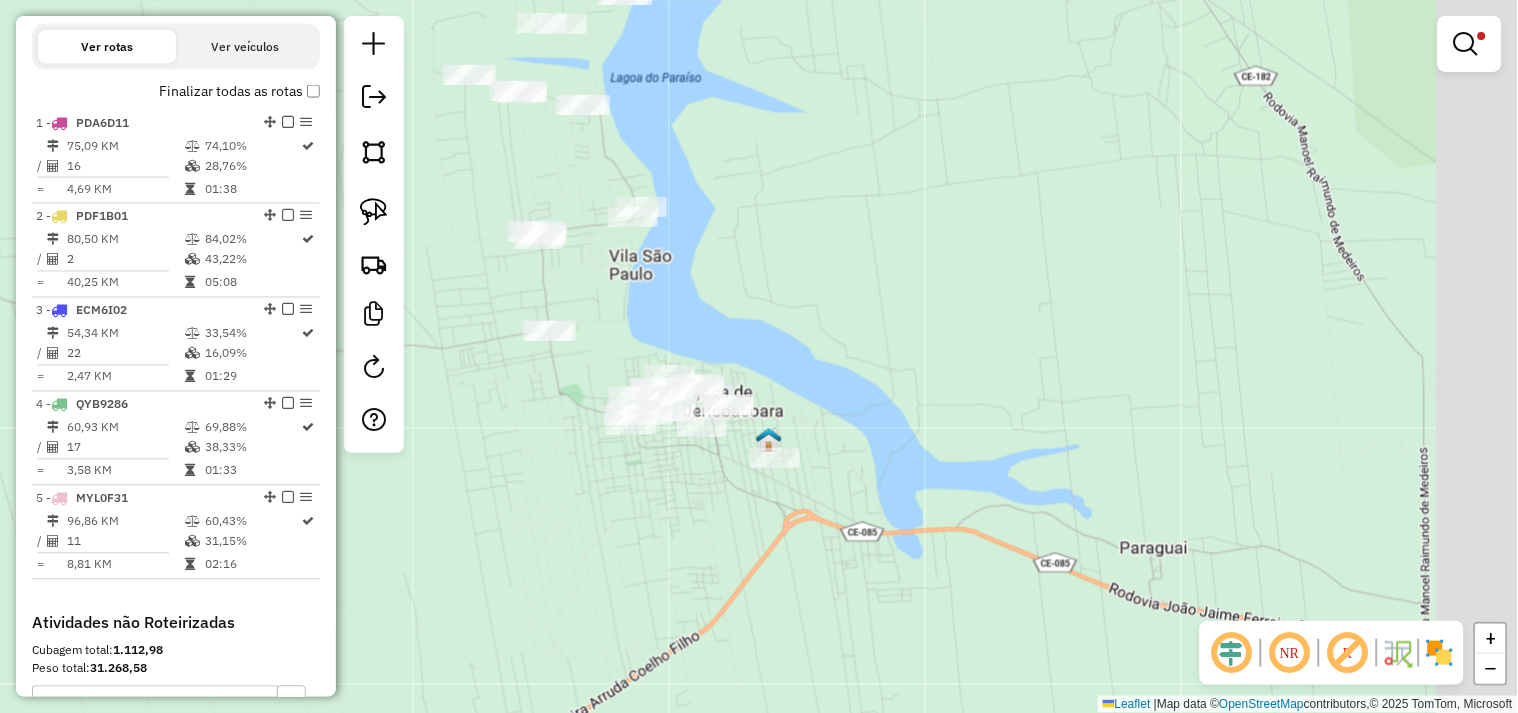 drag, startPoint x: 1051, startPoint y: 356, endPoint x: 853, endPoint y: 310, distance: 203.27321 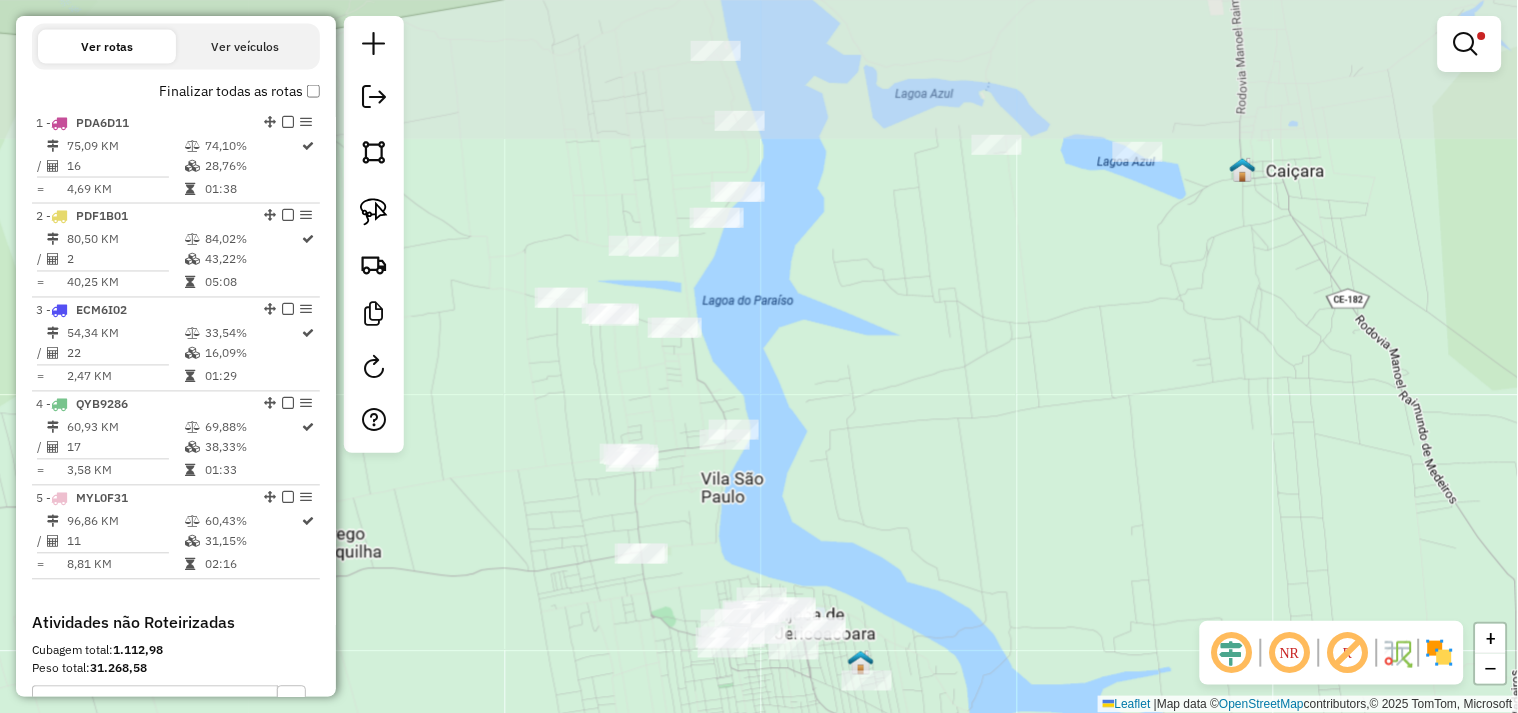 drag, startPoint x: 776, startPoint y: 392, endPoint x: 887, endPoint y: 570, distance: 209.77368 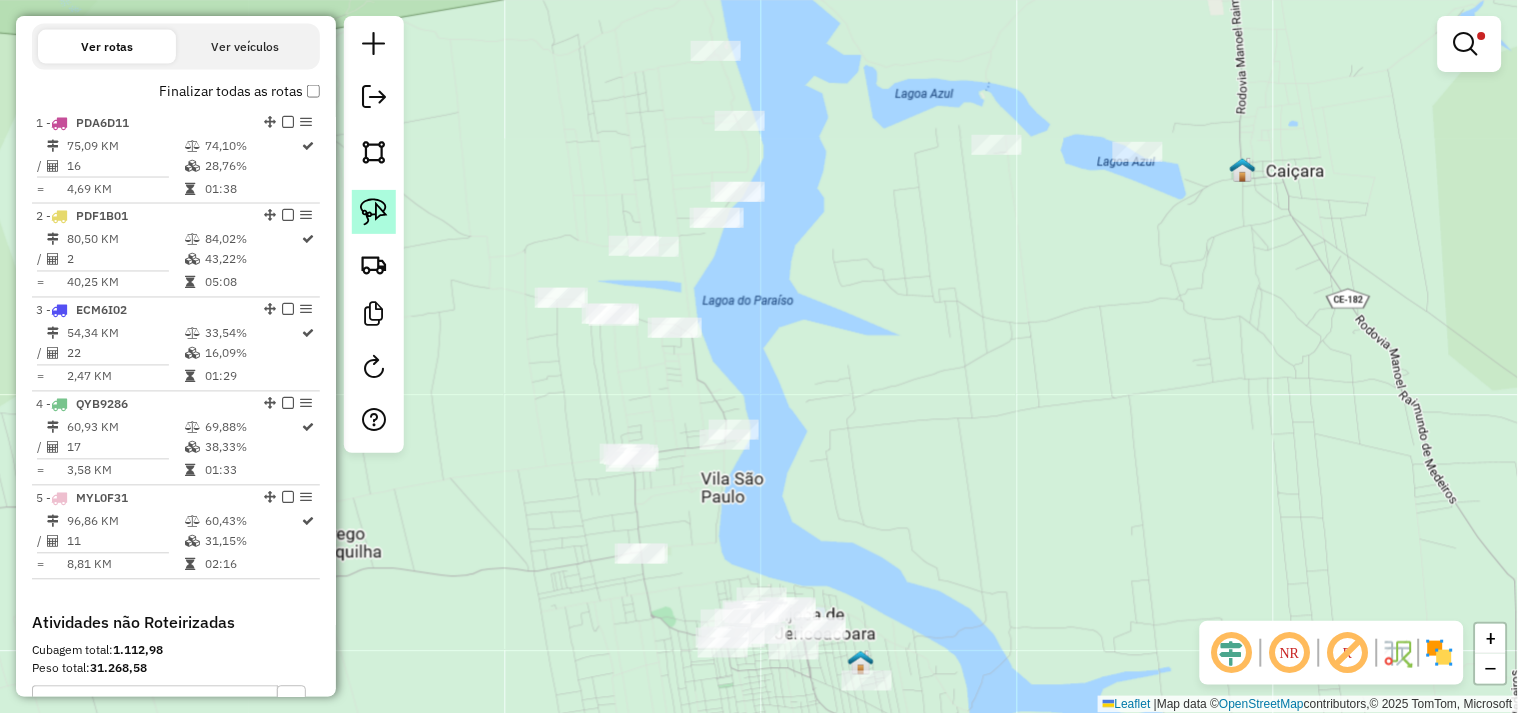 click 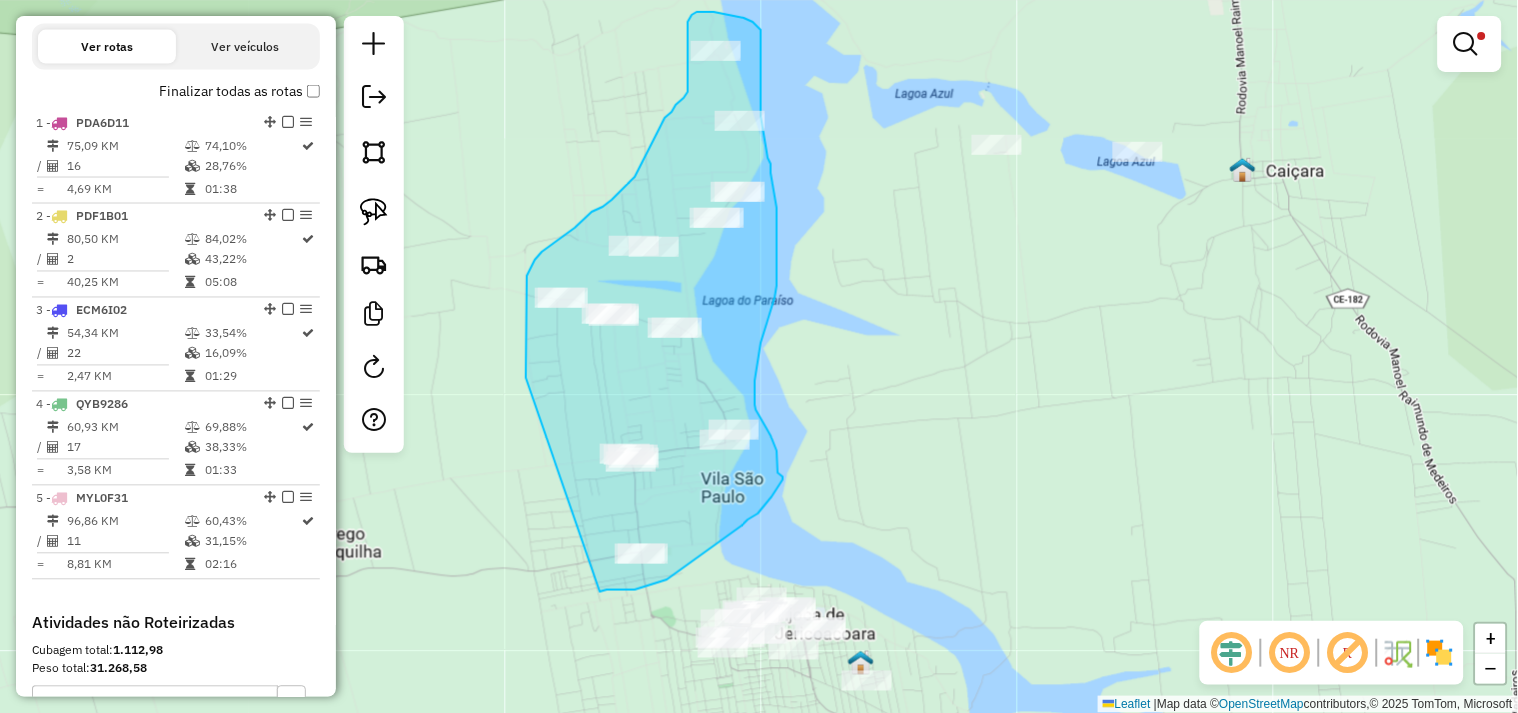 drag, startPoint x: 526, startPoint y: 378, endPoint x: 591, endPoint y: 595, distance: 226.52594 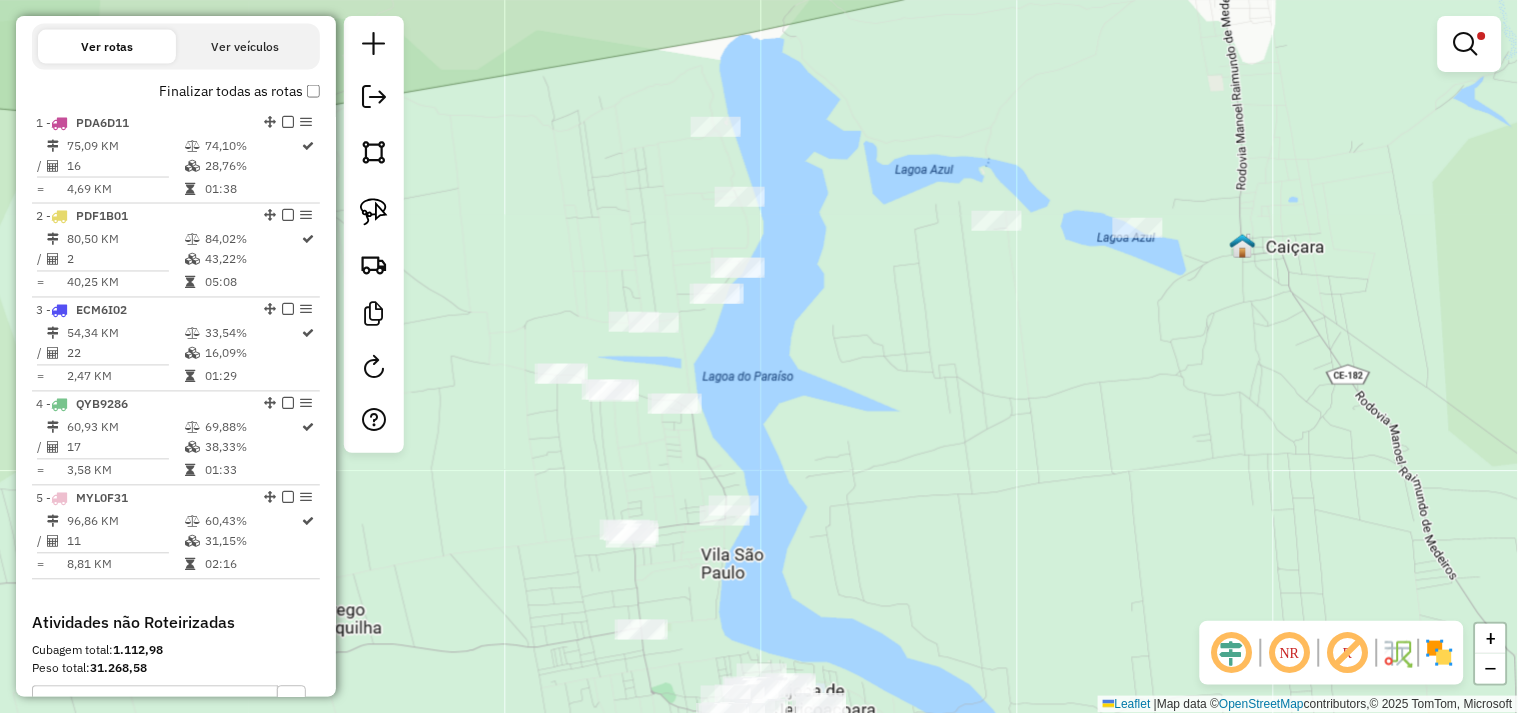 drag, startPoint x: 787, startPoint y: 384, endPoint x: 761, endPoint y: 326, distance: 63.560993 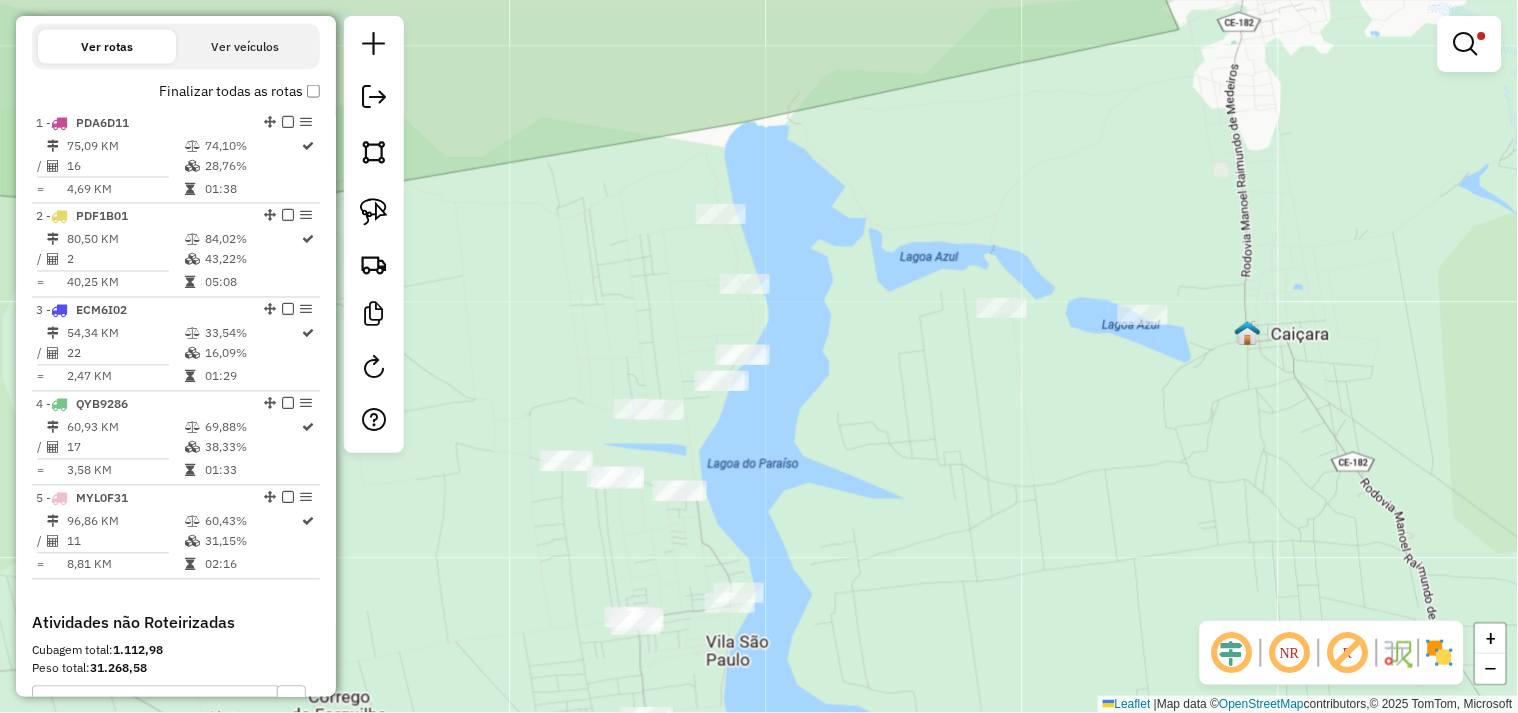 click 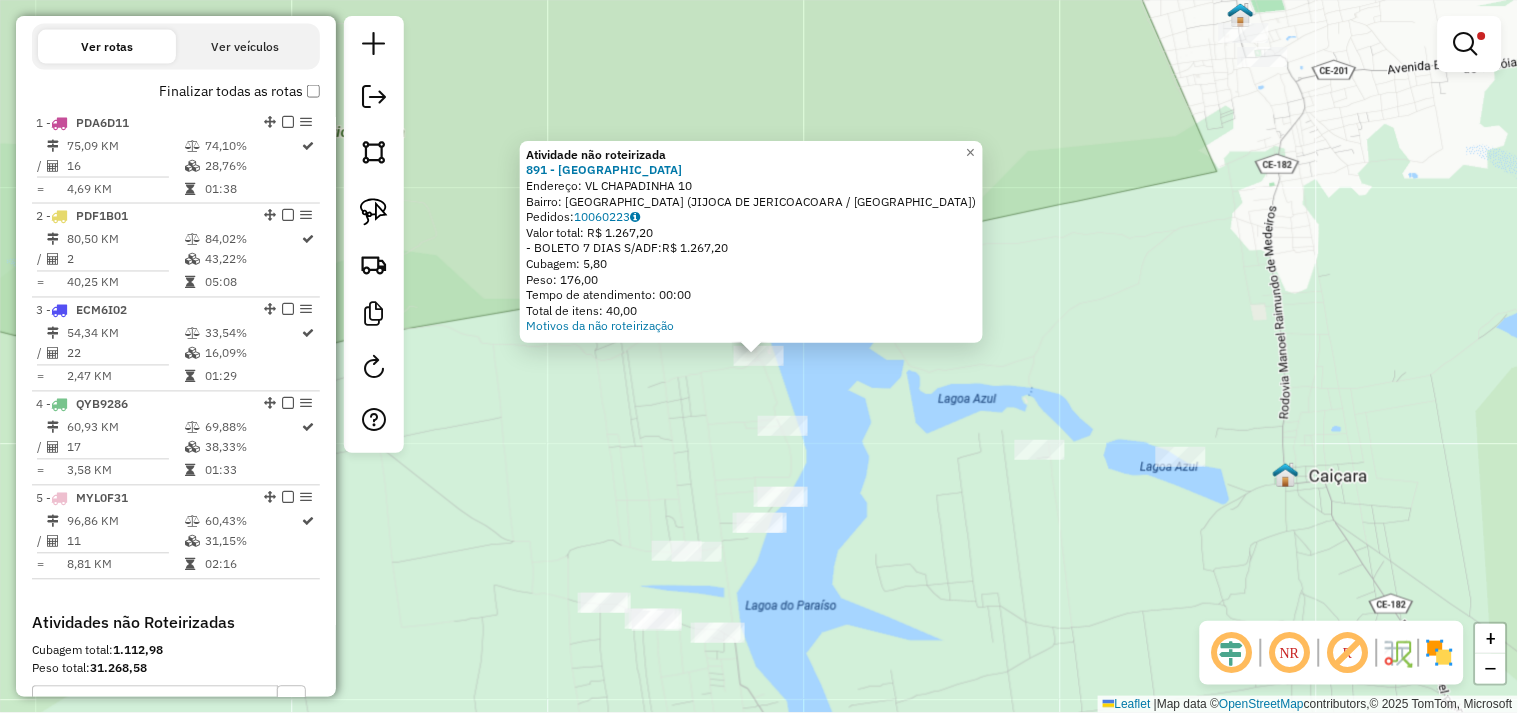 click on "Atividade não roteirizada 891 - ALCHYMIST BEACH CLUB  Endereço:  VL CHAPADINHA 10   Bairro: LAGOA JIJOCA (JIJOCA DE JERICOACOARA / CE)   Pedidos:  10060223   Valor total: R$ 1.267,20   - BOLETO 7 DIAS S/ADF:  R$ 1.267,20   Cubagem: 5,80   Peso: 176,00   Tempo de atendimento: 00:00   Total de itens: 40,00  Motivos da não roteirização × Limpar filtros Janela de atendimento Grade de atendimento Capacidade Transportadoras Veículos Cliente Pedidos  Rotas Selecione os dias de semana para filtrar as janelas de atendimento  Seg   Ter   Qua   Qui   Sex   Sáb   Dom  Informe o período da janela de atendimento: De: Até:  Filtrar exatamente a janela do cliente  Considerar janela de atendimento padrão  Selecione os dias de semana para filtrar as grades de atendimento  Seg   Ter   Qua   Qui   Sex   Sáb   Dom   Considerar clientes sem dia de atendimento cadastrado  Clientes fora do dia de atendimento selecionado Filtrar as atividades entre os valores definidos abaixo:  Peso mínimo:   Peso máximo:   De:   Até:" 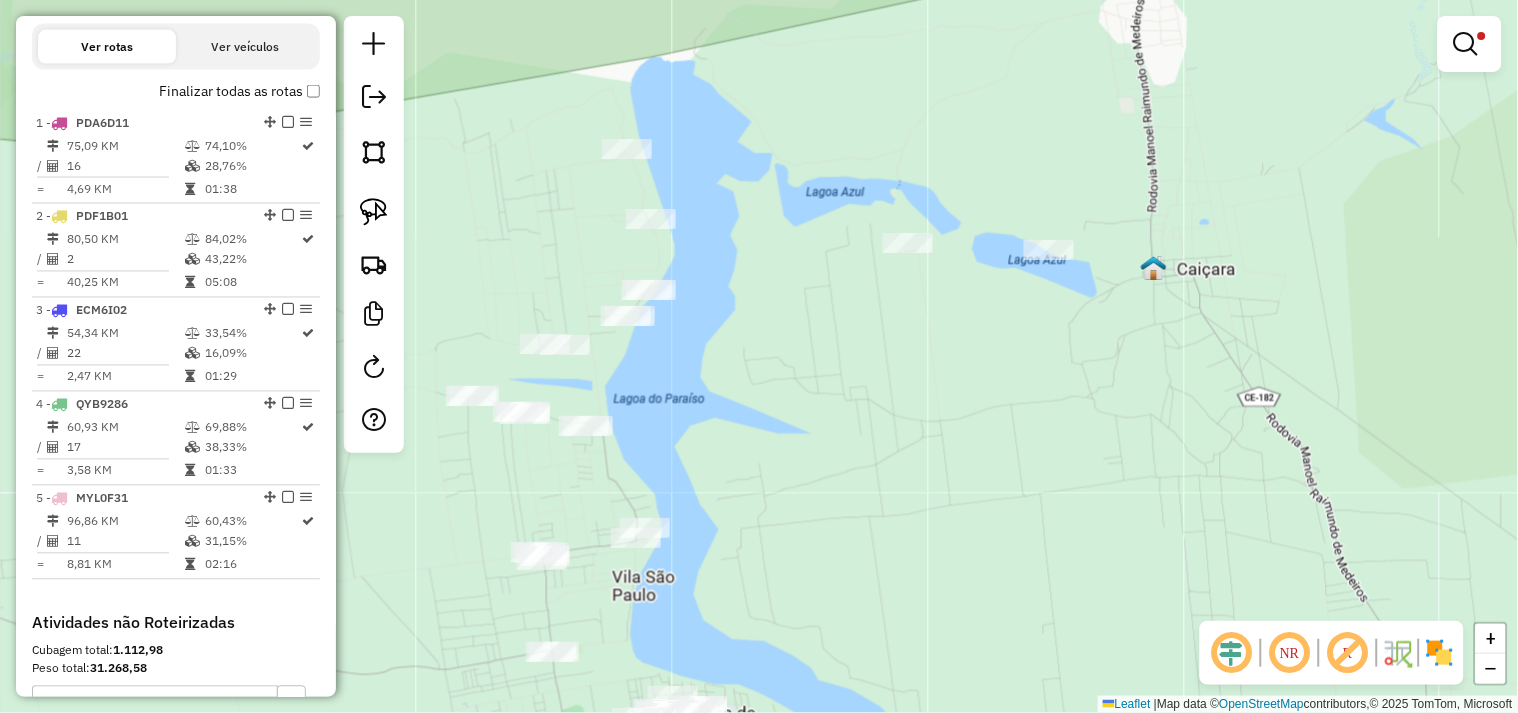 drag, startPoint x: 904, startPoint y: 562, endPoint x: 772, endPoint y: 355, distance: 245.5056 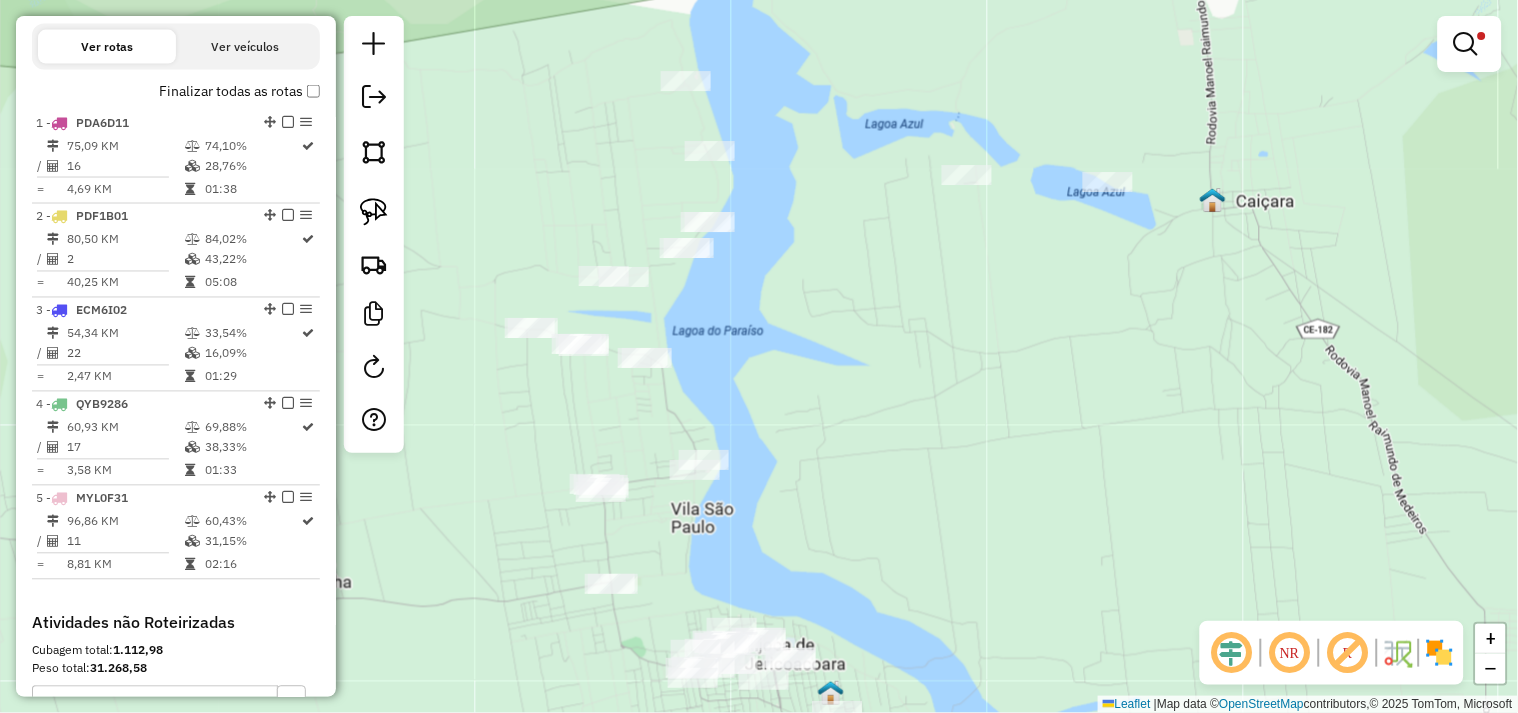 drag, startPoint x: 810, startPoint y: 393, endPoint x: 834, endPoint y: 424, distance: 39.20459 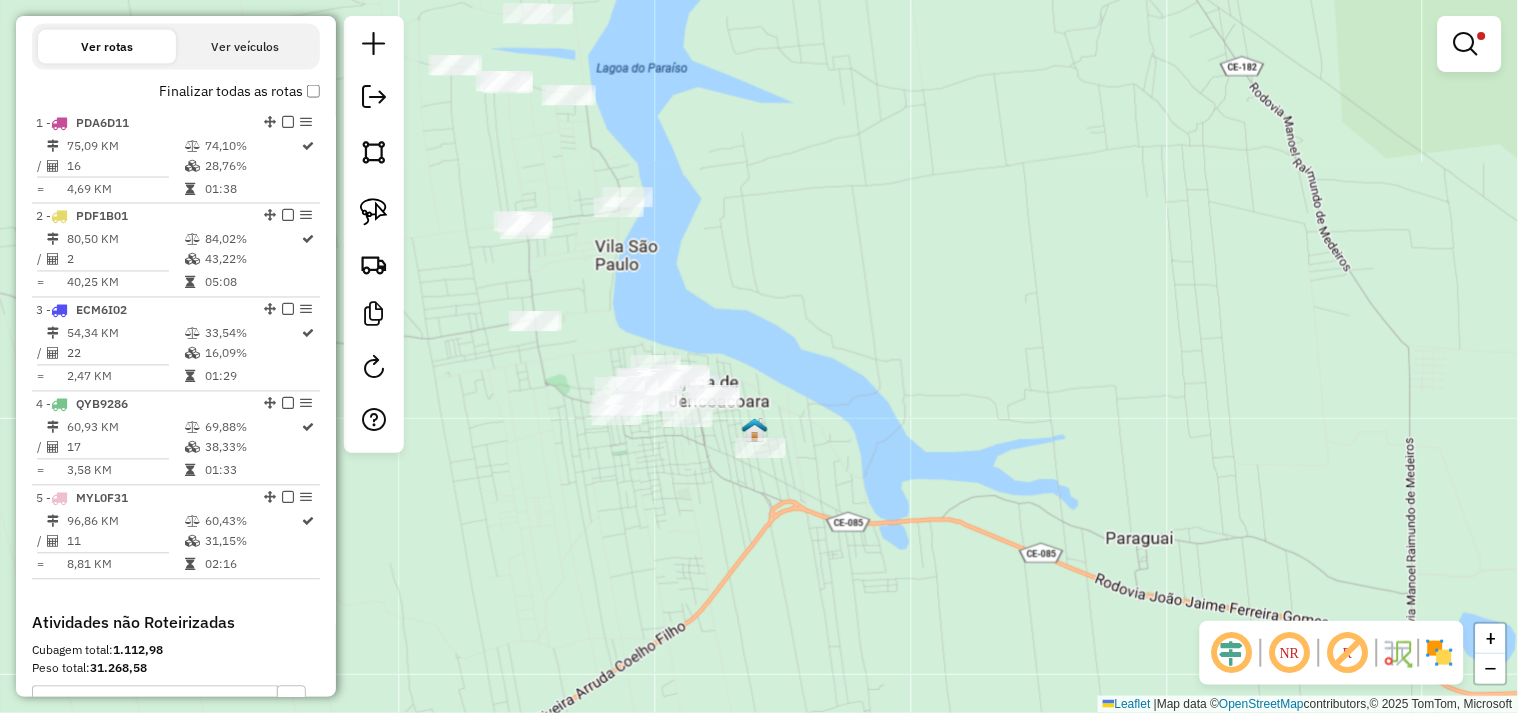 drag, startPoint x: 870, startPoint y: 555, endPoint x: 711, endPoint y: 326, distance: 278.78665 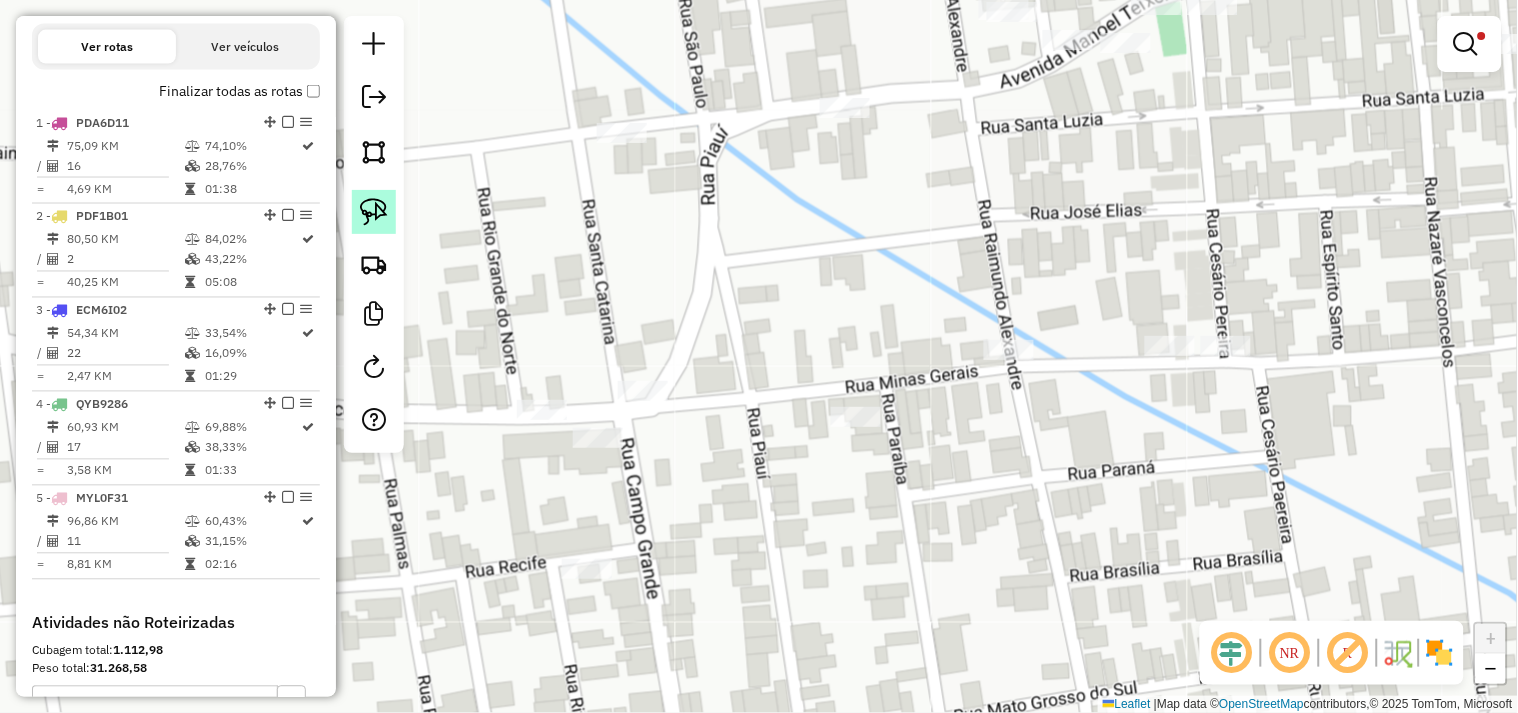 click 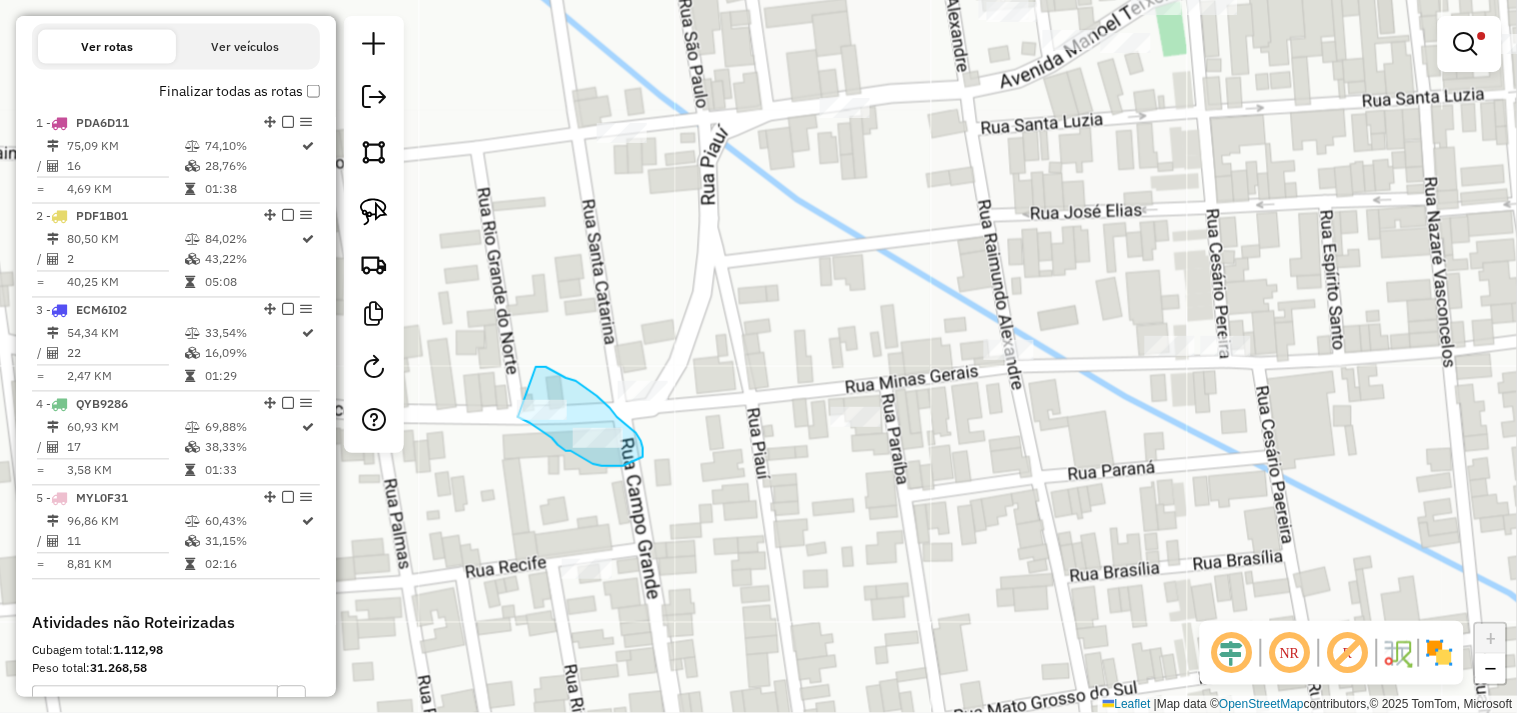 drag, startPoint x: 546, startPoint y: 367, endPoint x: 498, endPoint y: 402, distance: 59.405388 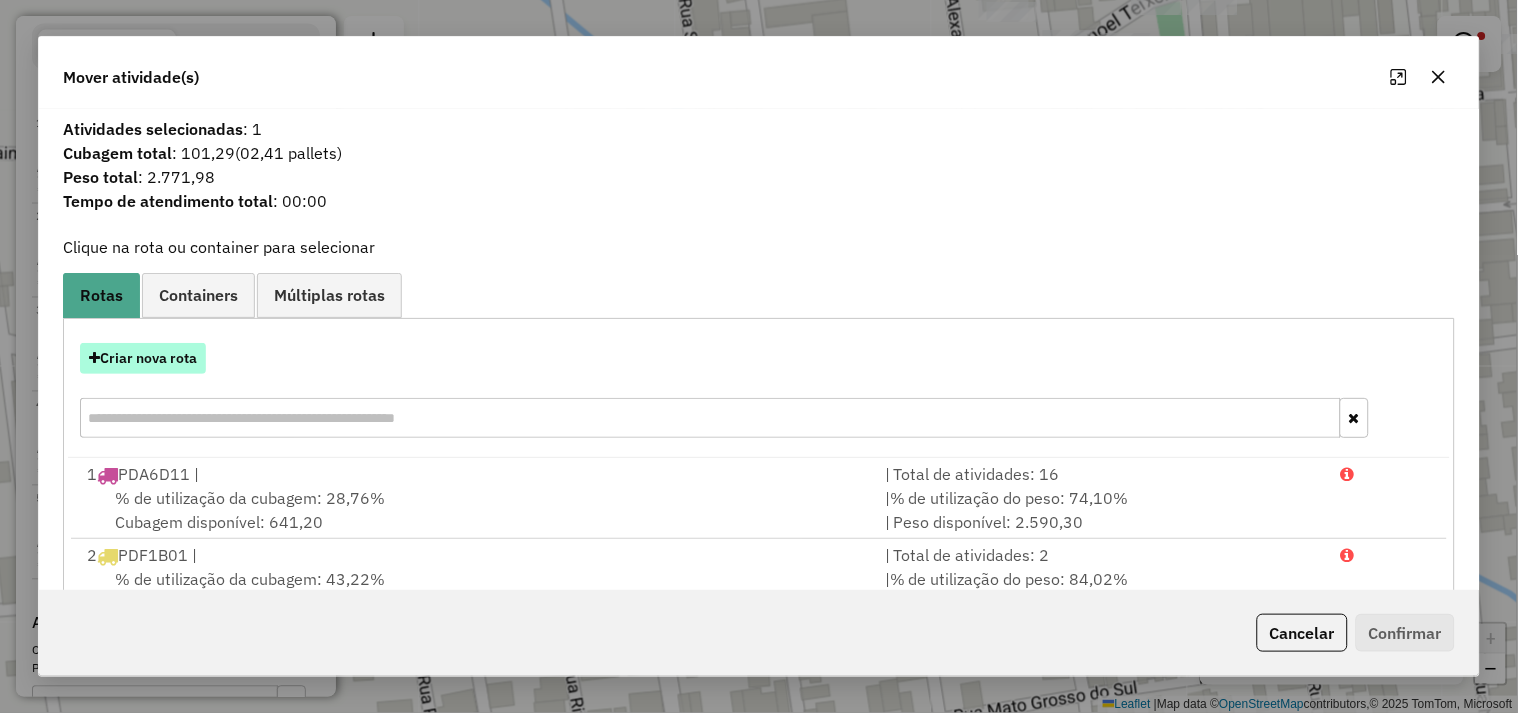 click on "Criar nova rota" at bounding box center (143, 358) 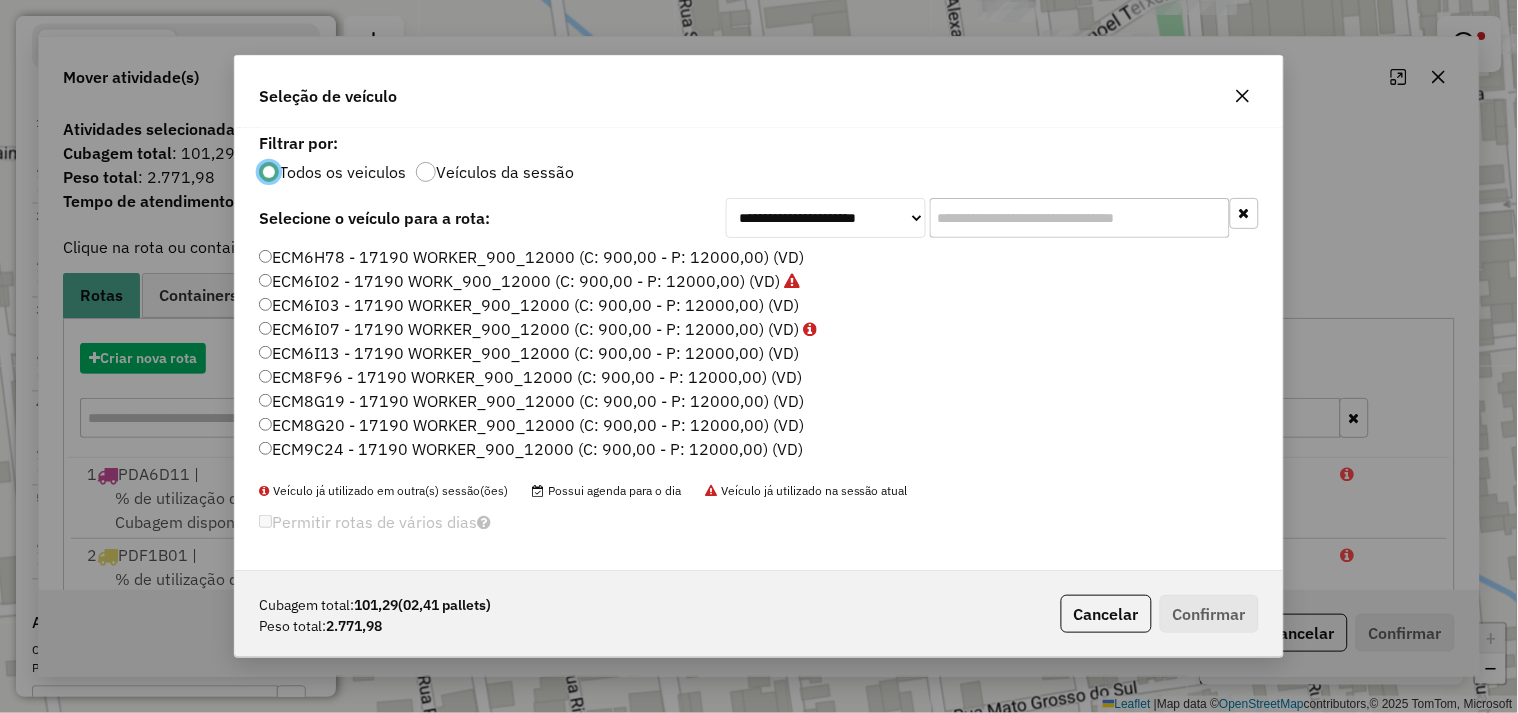 scroll, scrollTop: 11, scrollLeft: 5, axis: both 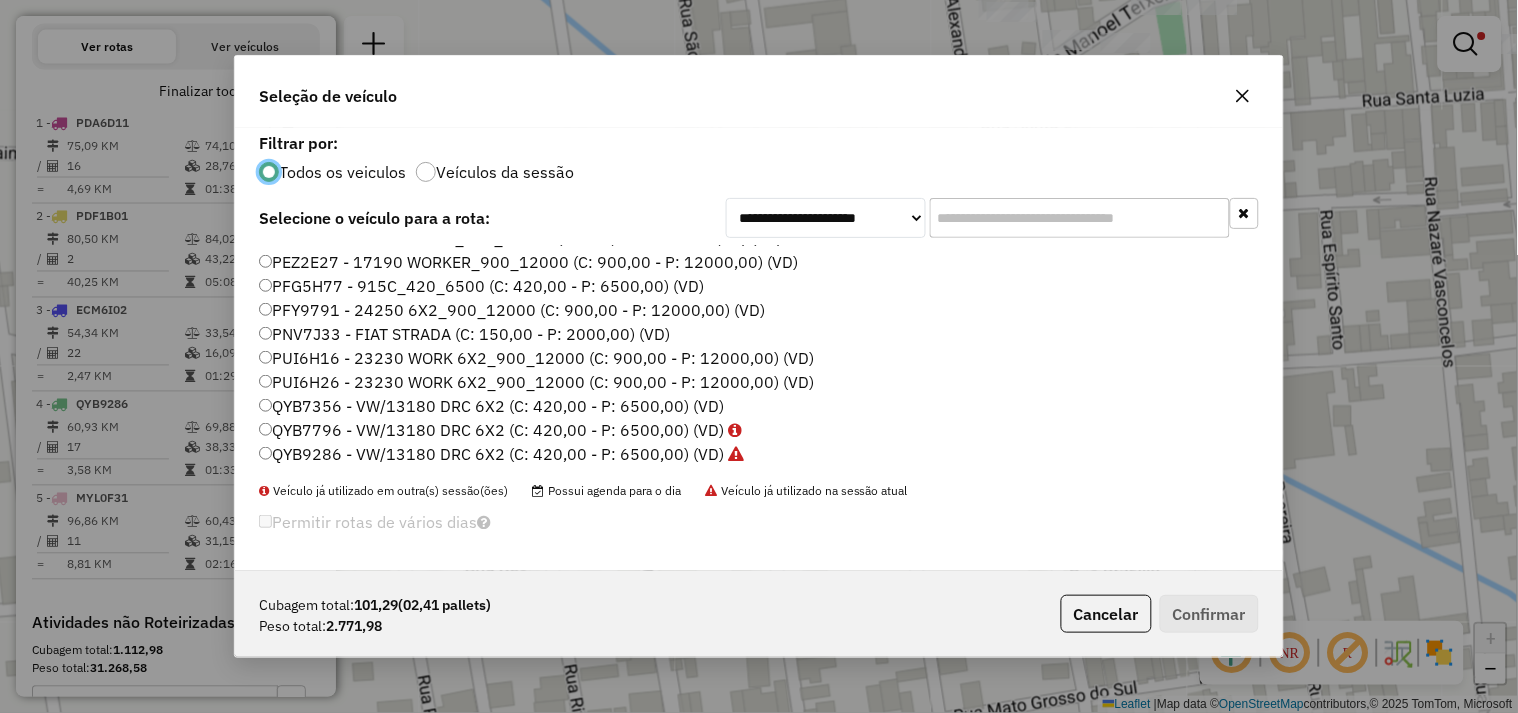 click on "QYB7356 - VW/13180 DRC 6X2 (C: 420,00 - P: 6500,00) (VD)" 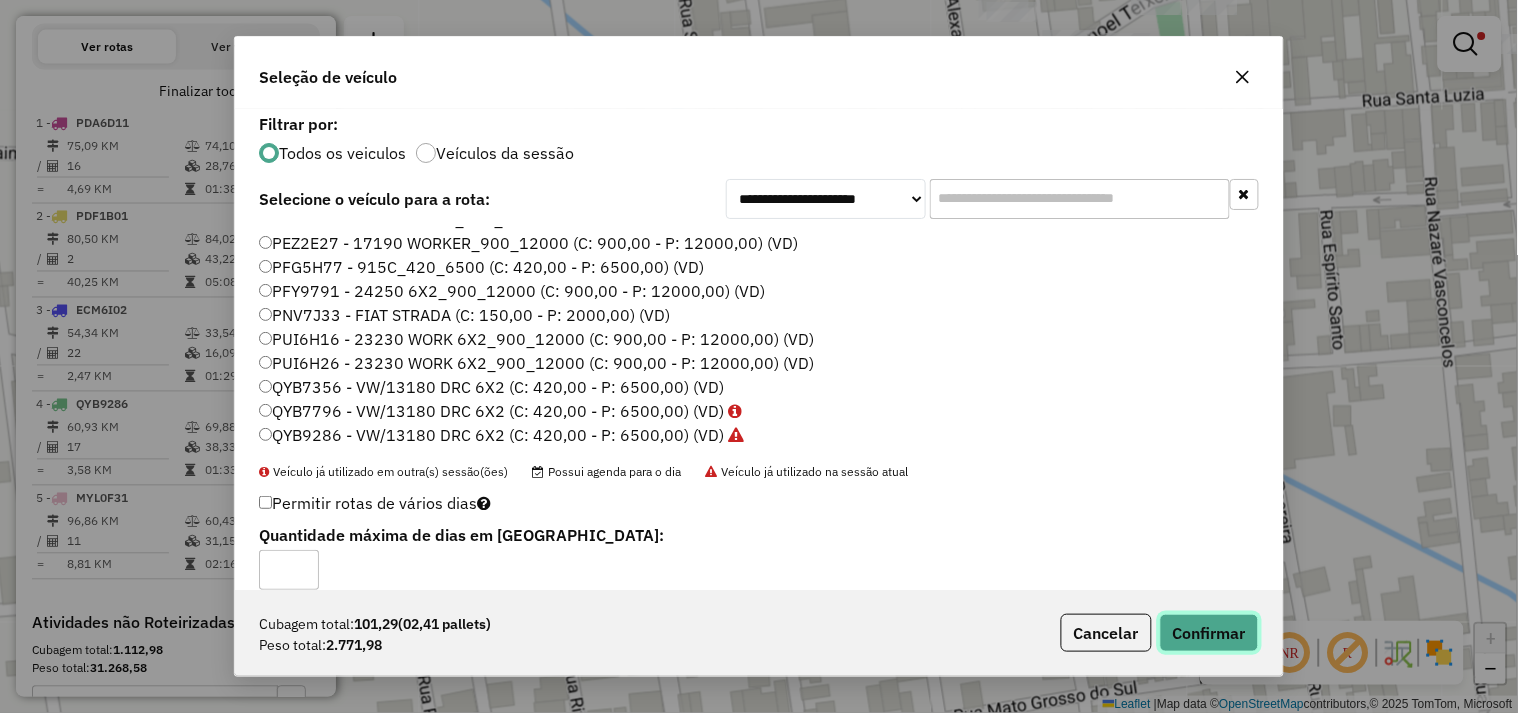click on "Confirmar" 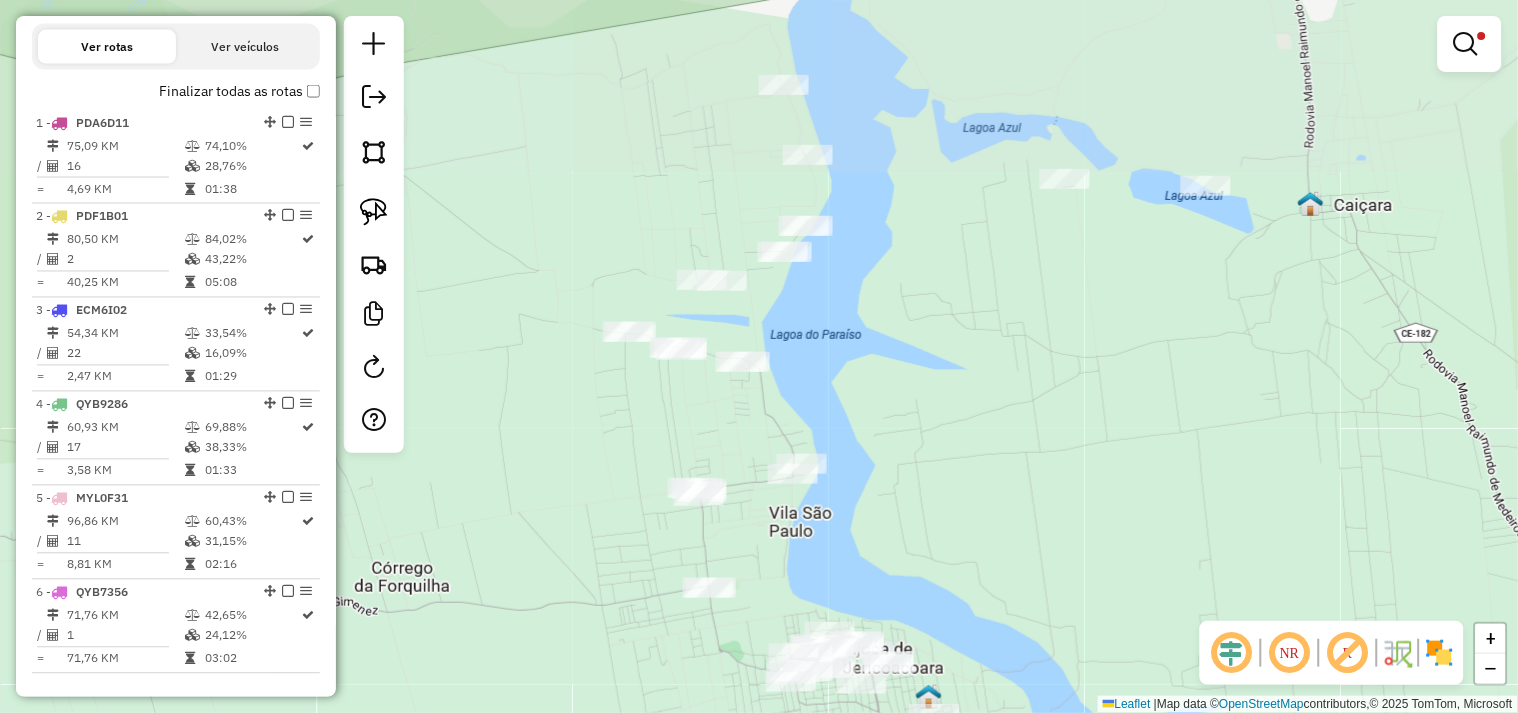 drag, startPoint x: 864, startPoint y: 468, endPoint x: 854, endPoint y: 565, distance: 97.5141 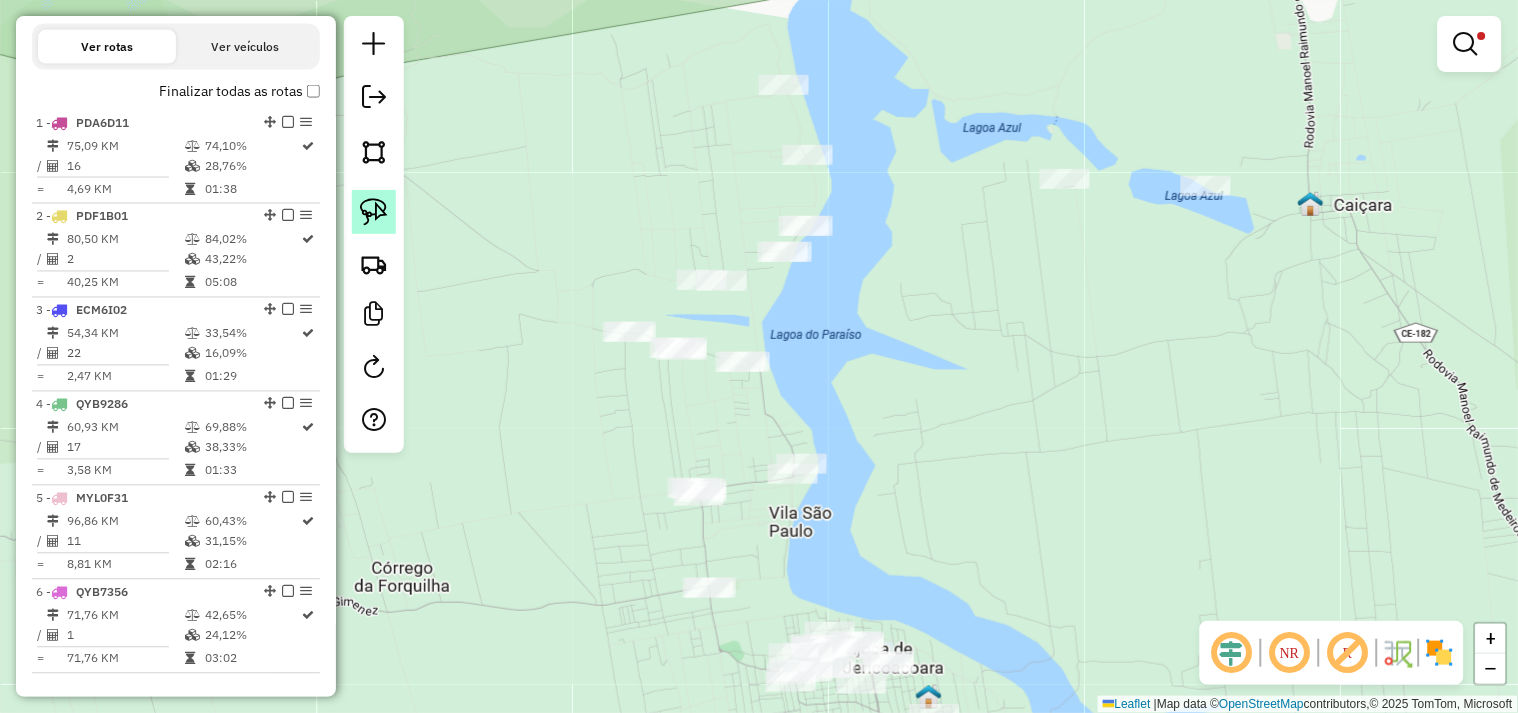 click 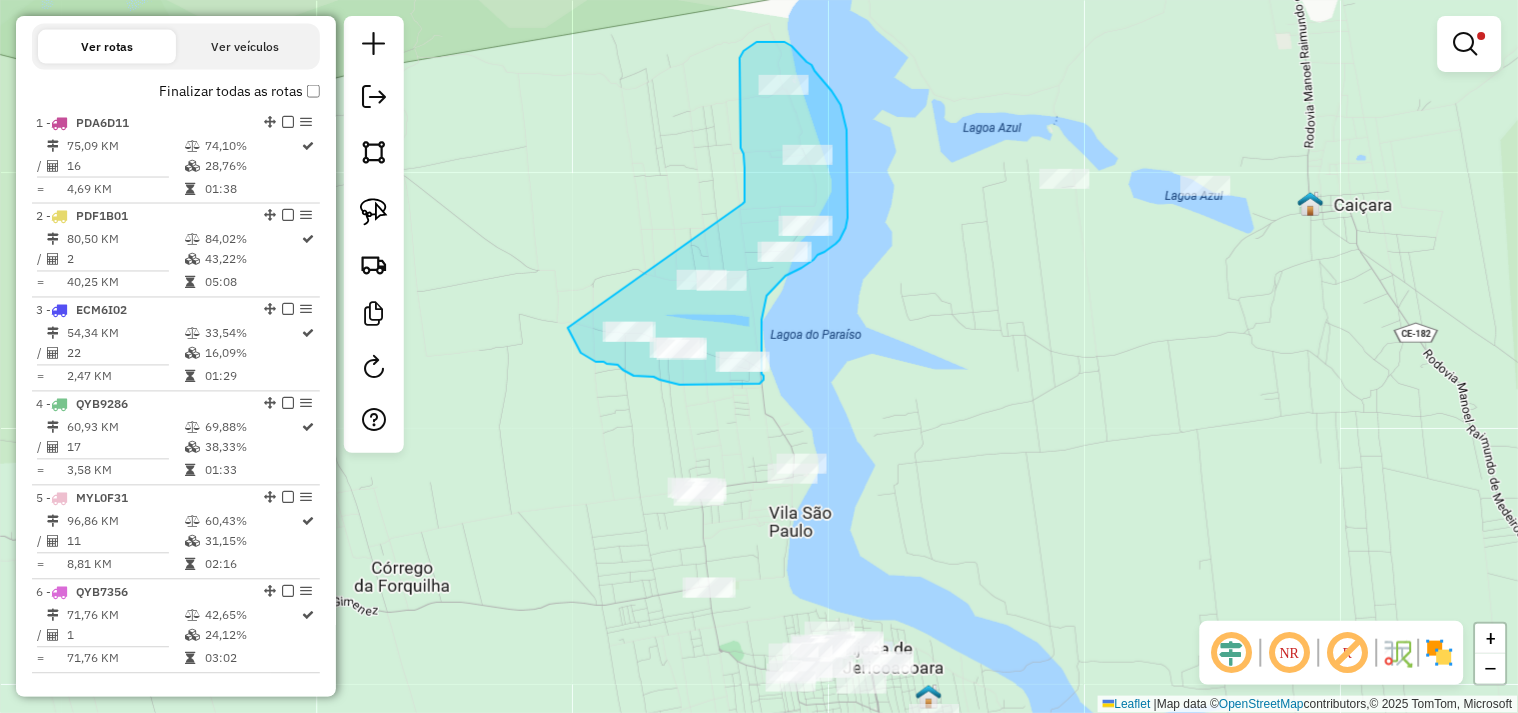 drag, startPoint x: 745, startPoint y: 202, endPoint x: 568, endPoint y: 328, distance: 217.26712 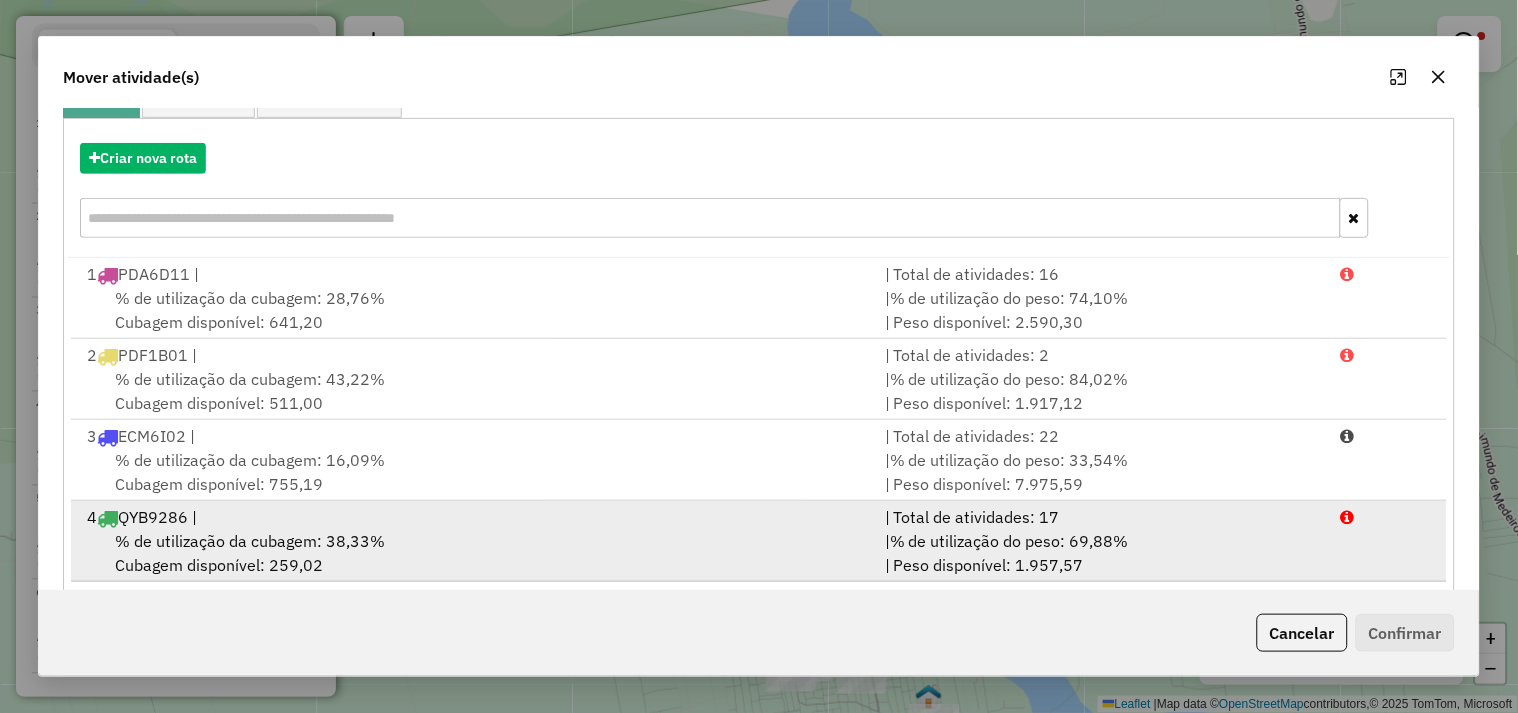 scroll, scrollTop: 302, scrollLeft: 0, axis: vertical 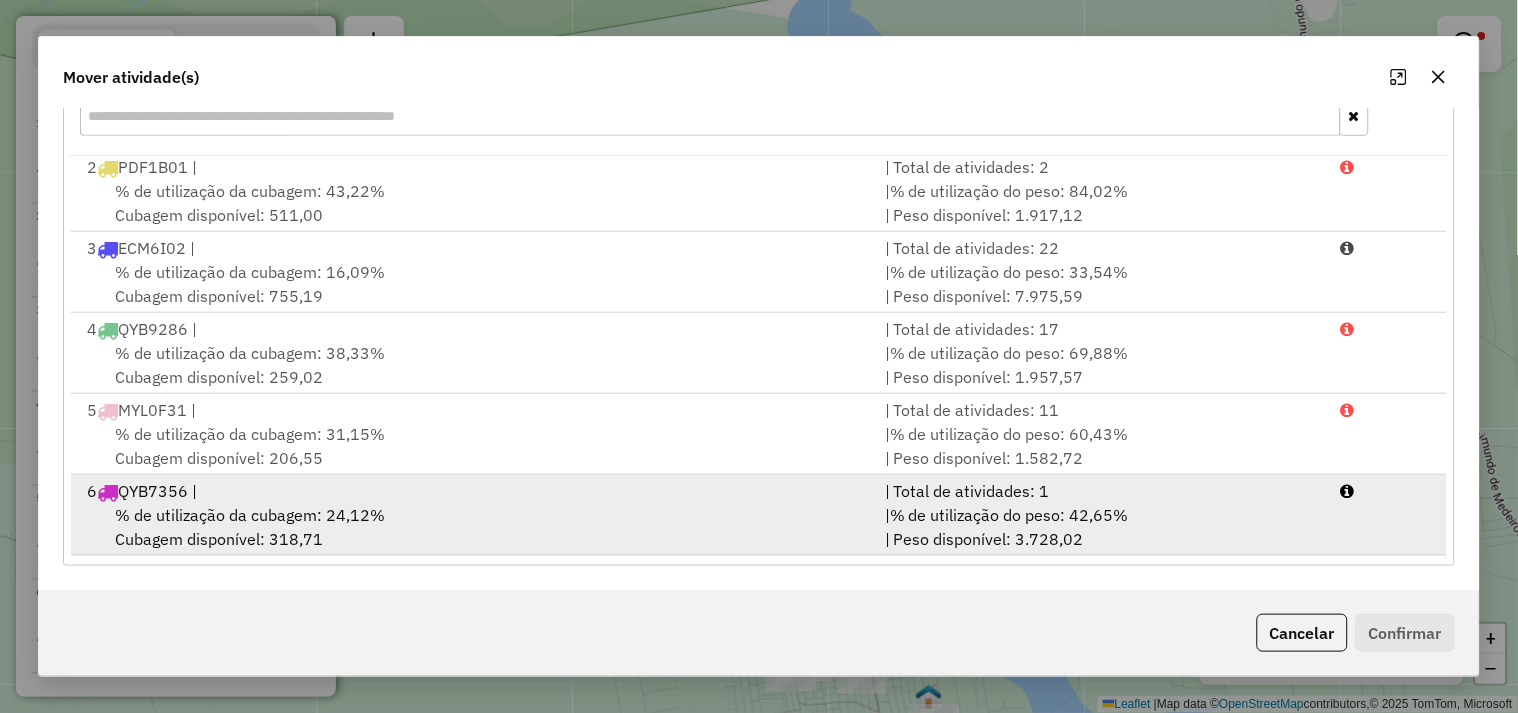 click on "% de utilização da cubagem: 24,12%" at bounding box center (250, 515) 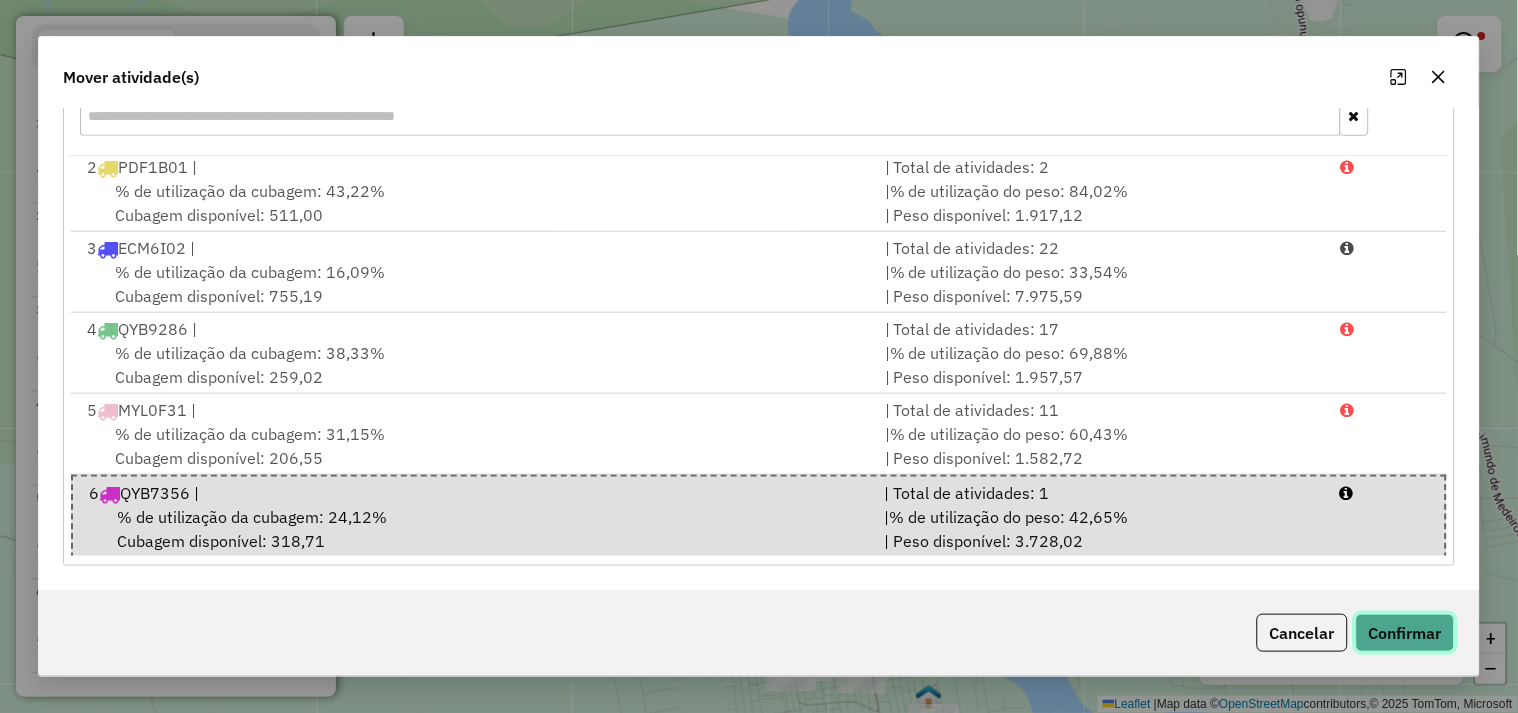 click on "Confirmar" 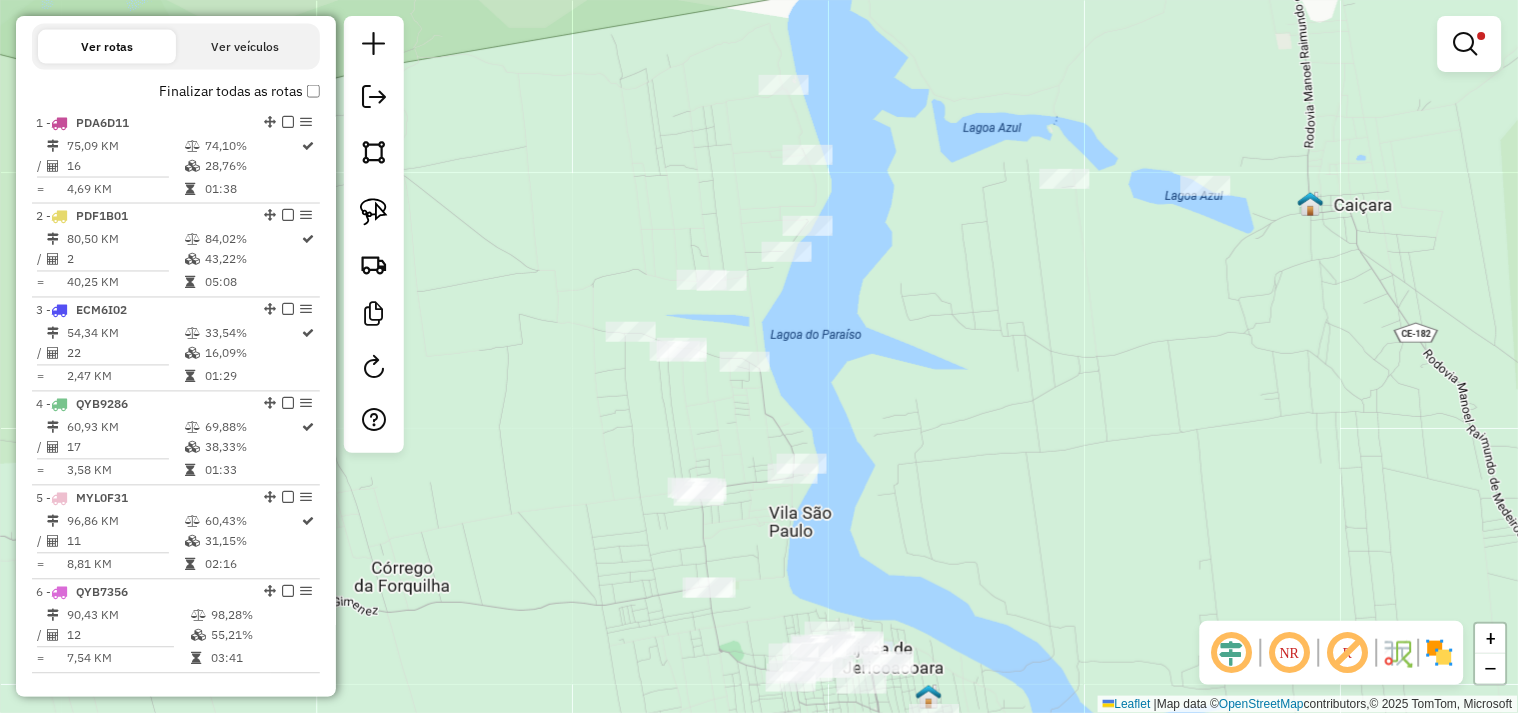 scroll, scrollTop: 0, scrollLeft: 0, axis: both 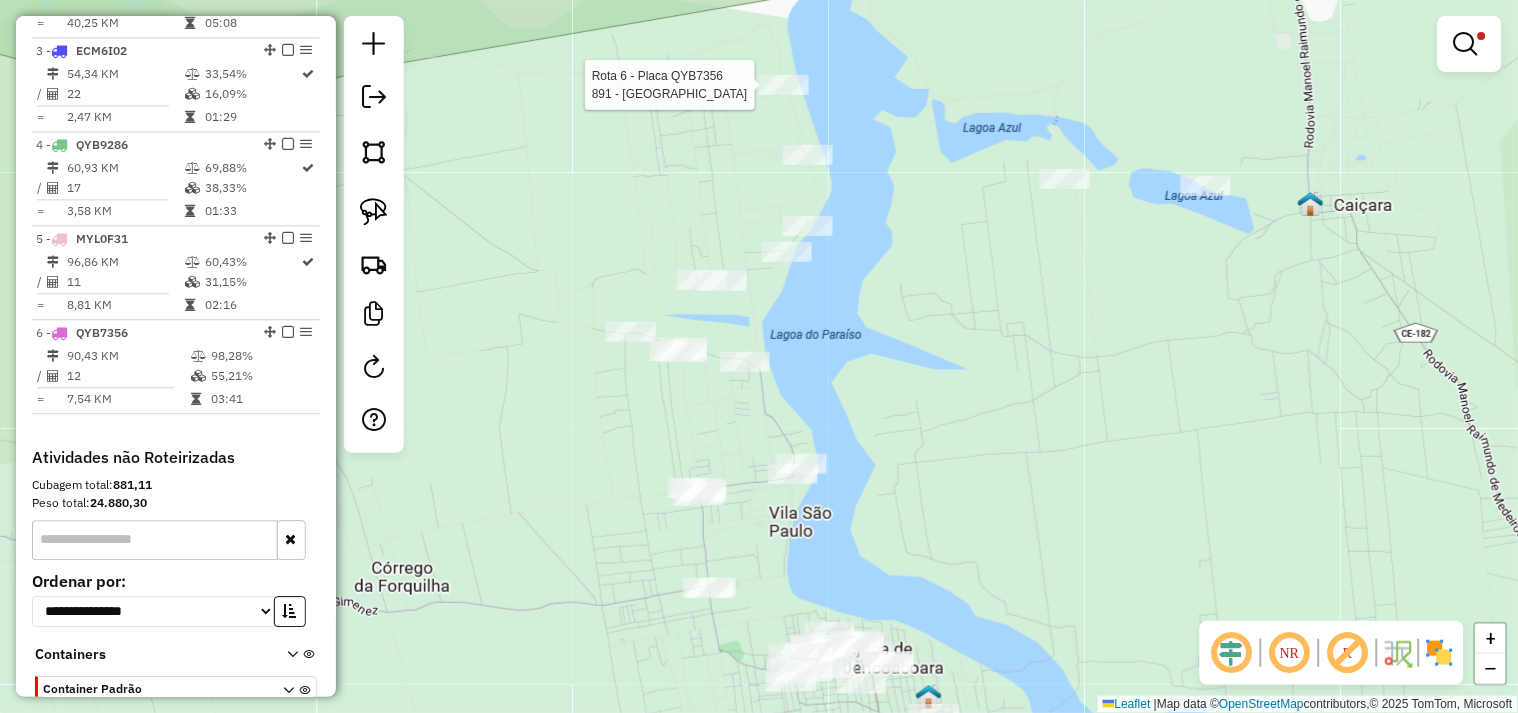 select on "**********" 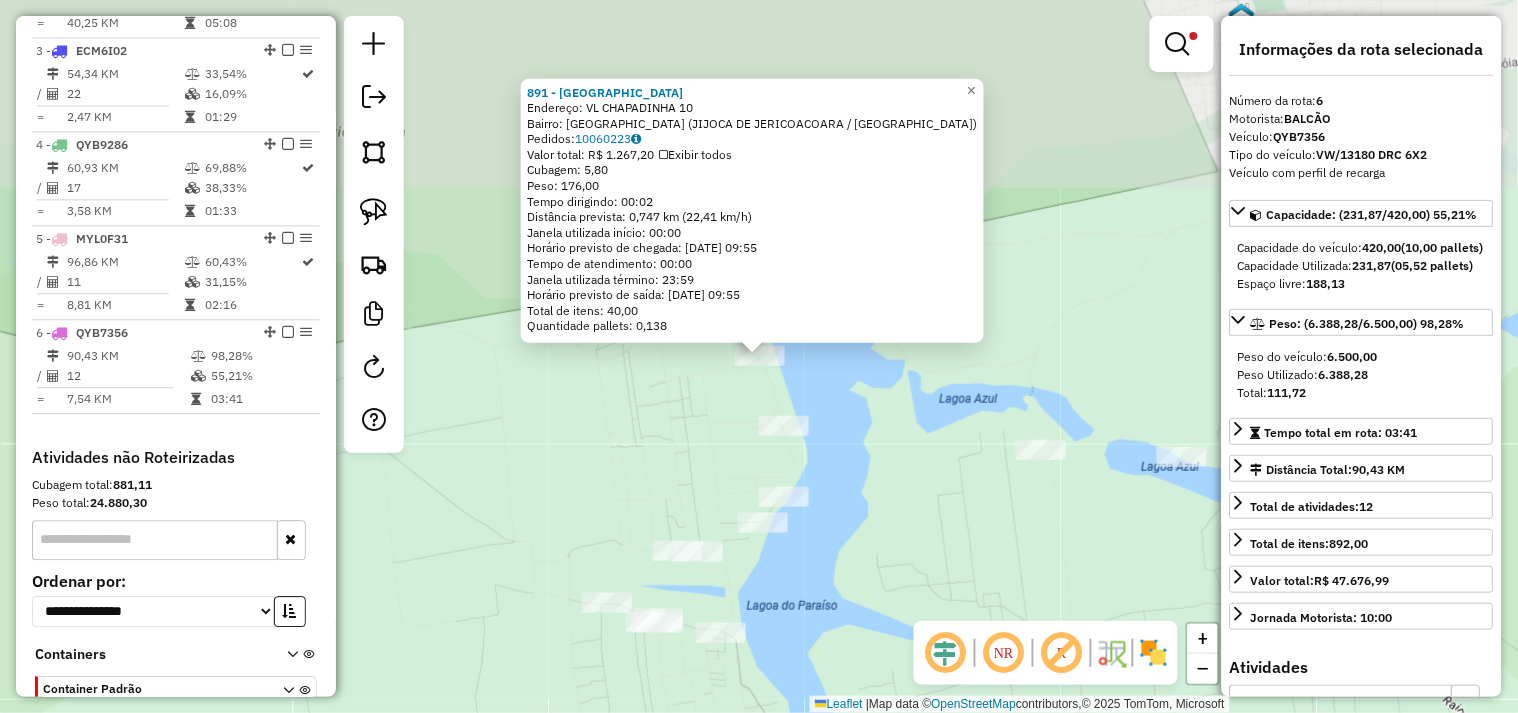 scroll, scrollTop: 1050, scrollLeft: 0, axis: vertical 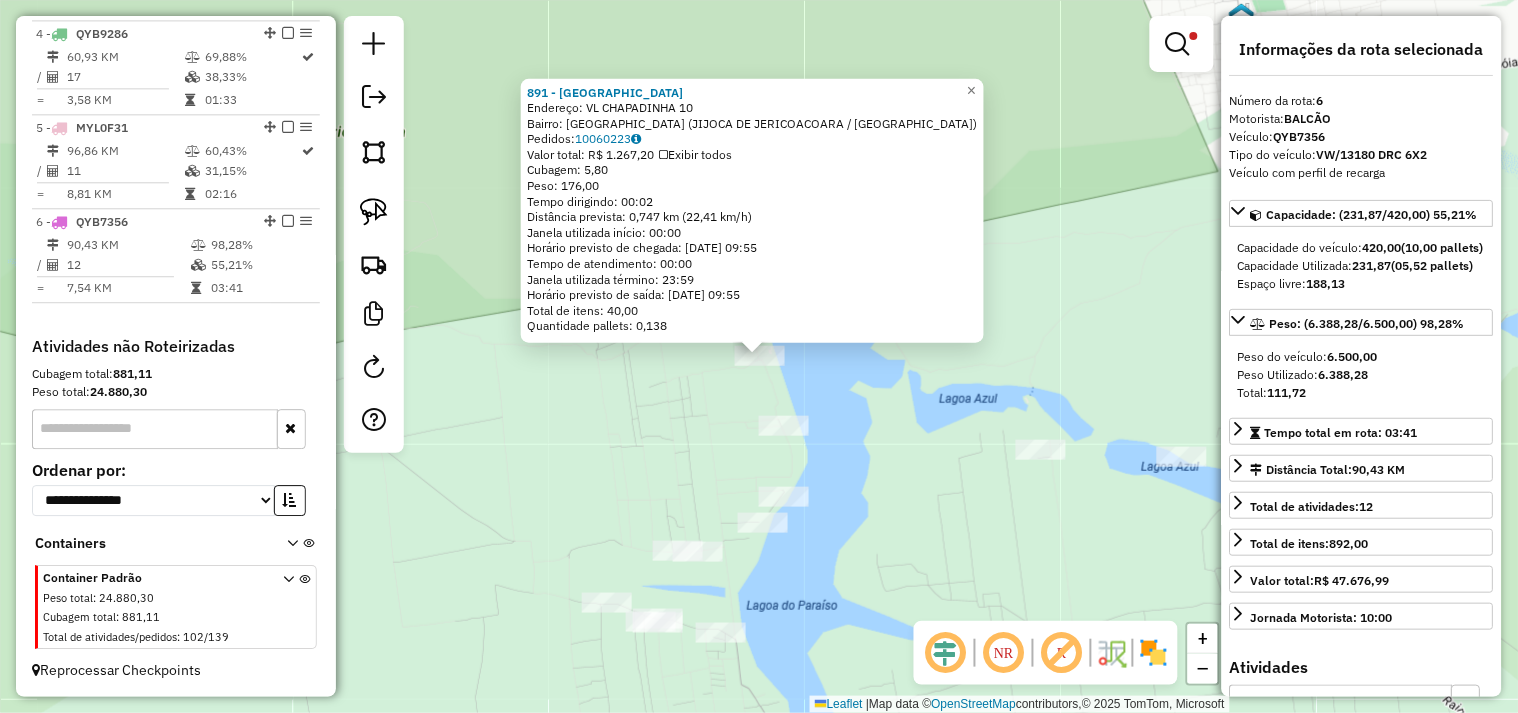 click on "891 - [GEOGRAPHIC_DATA]  Endereço:  VL CHAPADINHA 10   Bairro: [GEOGRAPHIC_DATA] (JIJOCA DE JERICOACOARA / [GEOGRAPHIC_DATA])   Pedidos:  10060223   Valor total: R$ 1.267,20   Exibir todos   Cubagem: 5,80  Peso: 176,00  Tempo dirigindo: 00:02   Distância prevista: 0,747 km (22,41 km/h)   [GEOGRAPHIC_DATA] utilizada início: 00:00   Horário previsto de chegada: [DATE] 09:55   Tempo de atendimento: 00:00   Janela utilizada término: 23:59   Horário previsto de saída: [DATE] 09:55   Total de itens: 40,00   Quantidade pallets: 0,138  × Limpar filtros Janela de atendimento Grade de atendimento Capacidade Transportadoras Veículos Cliente Pedidos  Rotas Selecione os dias de semana para filtrar as janelas de atendimento  Seg   Ter   Qua   Qui   Sex   Sáb   Dom  Informe o período da janela de atendimento: De: Até:  Filtrar exatamente a janela do cliente  Considerar janela de atendimento padrão  Selecione os dias de semana para filtrar as grades de atendimento  Seg   Ter   Qua   Qui   Sex   Sáb   Dom   Peso mínimo:   De:  De:" 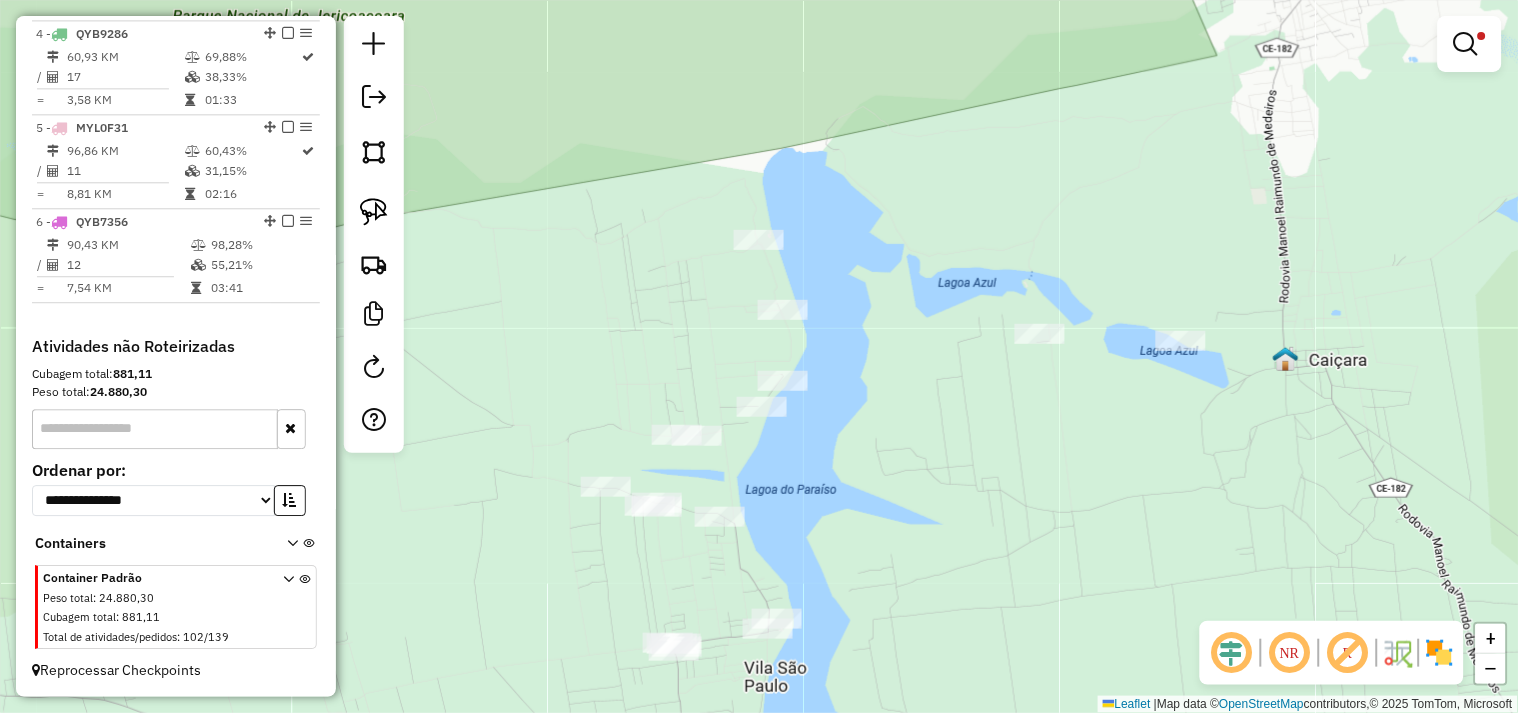 drag, startPoint x: 822, startPoint y: 442, endPoint x: 836, endPoint y: 324, distance: 118.82761 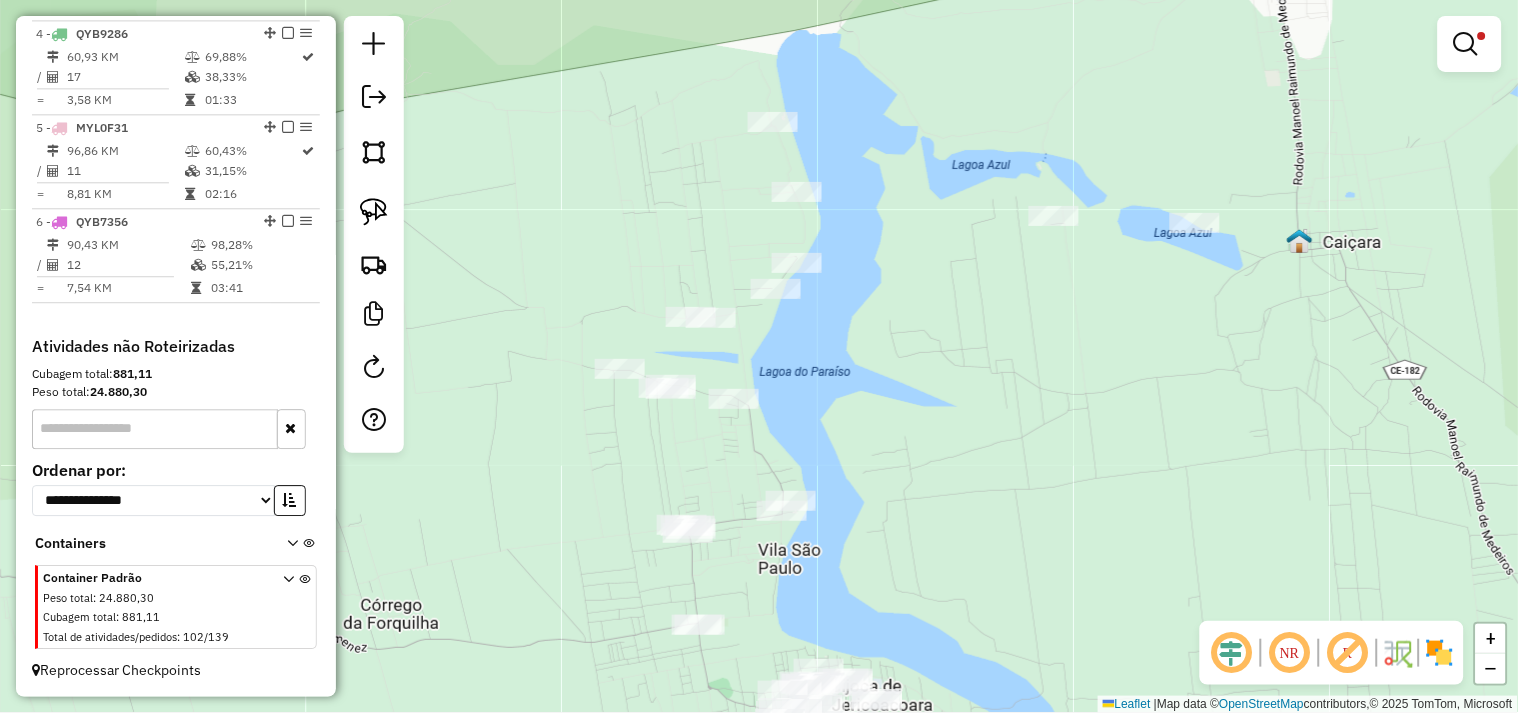 click on "Limpar filtros Janela de atendimento Grade de atendimento Capacidade Transportadoras Veículos Cliente Pedidos  Rotas Selecione os dias de semana para filtrar as janelas de atendimento  Seg   Ter   Qua   Qui   Sex   Sáb   Dom  Informe o período da janela de atendimento: De: Até:  Filtrar exatamente a janela do cliente  Considerar janela de atendimento padrão  Selecione os dias de semana para filtrar as grades de atendimento  Seg   Ter   Qua   Qui   Sex   Sáb   Dom   Considerar clientes sem dia de atendimento cadastrado  Clientes fora do dia de atendimento selecionado Filtrar as atividades entre os valores definidos abaixo:  Peso mínimo:   Peso máximo:   Cubagem mínima:   Cubagem máxima:   De:   Até:  Filtrar as atividades entre o tempo de atendimento definido abaixo:  De:   Até:   Considerar capacidade total dos clientes não roteirizados Transportadora: Selecione um ou mais itens Tipo de veículo: Selecione um ou mais itens Veículo: Selecione um ou mais itens Motorista: Selecione um ou mais itens" 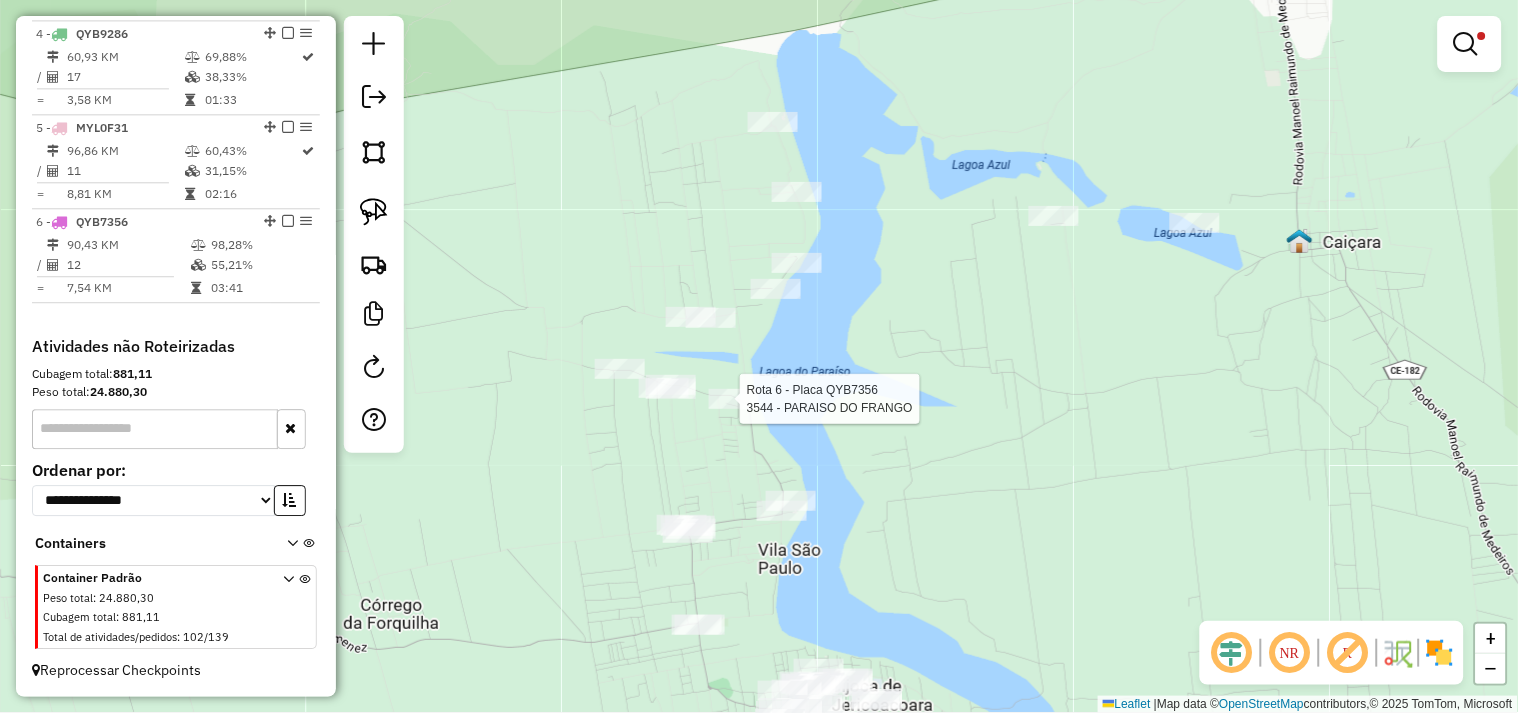 select on "**********" 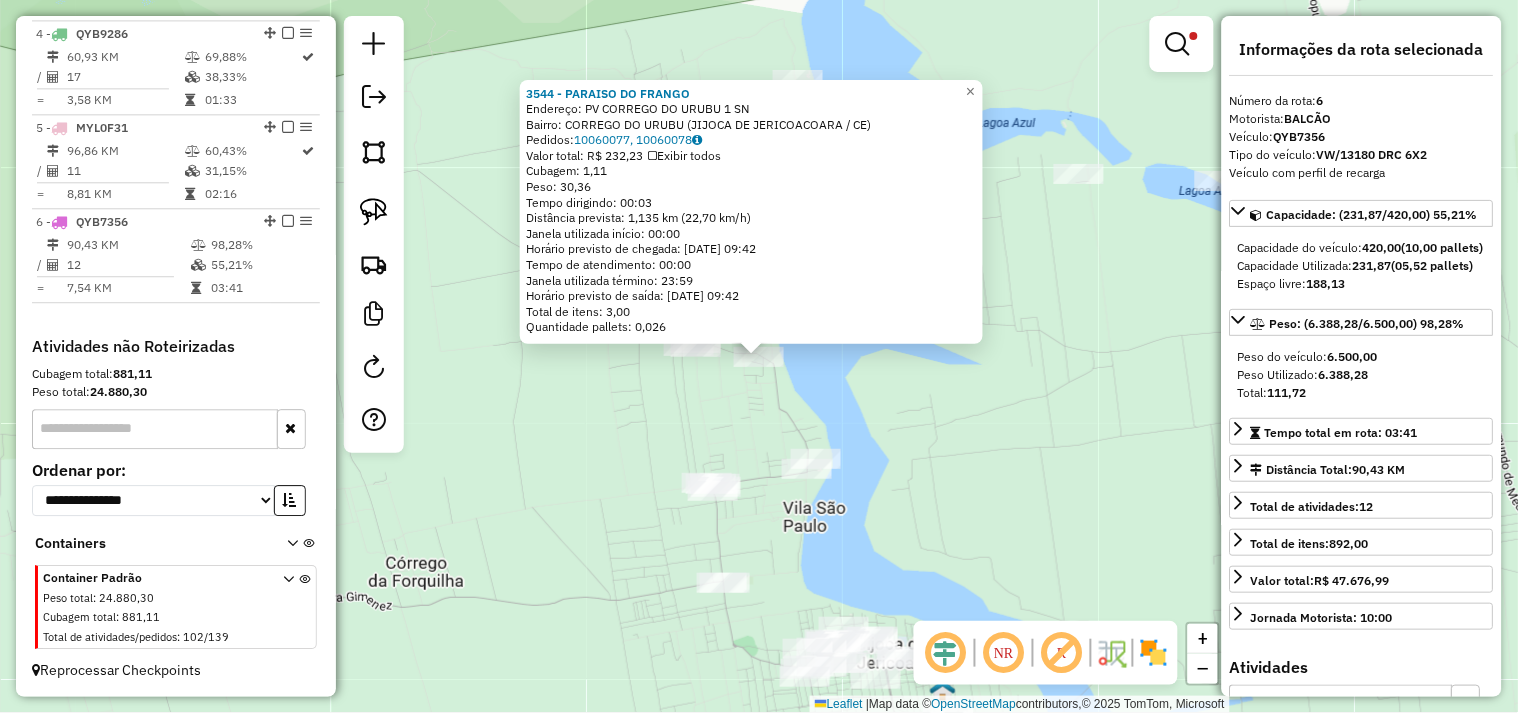 click on "3544 - PARAISO DO FRANGO  Endereço:  PV CORREGO DO URUBU 1 SN   Bairro: CORREGO DO URUBU (JIJOCA DE JERICOACOARA / CE)   Pedidos:  10060077, 10060078   Valor total: R$ 232,23   Exibir todos   Cubagem: 1,11  Peso: 30,36  Tempo dirigindo: 00:03   Distância prevista: 1,135 km (22,70 km/h)   [GEOGRAPHIC_DATA] utilizada início: 00:00   Horário previsto de chegada: [DATE] 09:42   Tempo de atendimento: 00:00   Janela utilizada término: 23:59   Horário previsto de saída: [DATE] 09:42   Total de itens: 3,00   Quantidade pallets: 0,026  × Limpar filtros Janela de atendimento Grade de atendimento Capacidade Transportadoras Veículos Cliente Pedidos  Rotas Selecione os dias de semana para filtrar as janelas de atendimento  Seg   Ter   Qua   Qui   Sex   Sáb   Dom  Informe o período da janela de atendimento: De: Até:  Filtrar exatamente a janela do cliente  Considerar janela de atendimento padrão  Selecione os dias de semana para filtrar as grades de atendimento  Seg   Ter   Qua   Qui   Sex   Sáb   Dom   De:  De:" 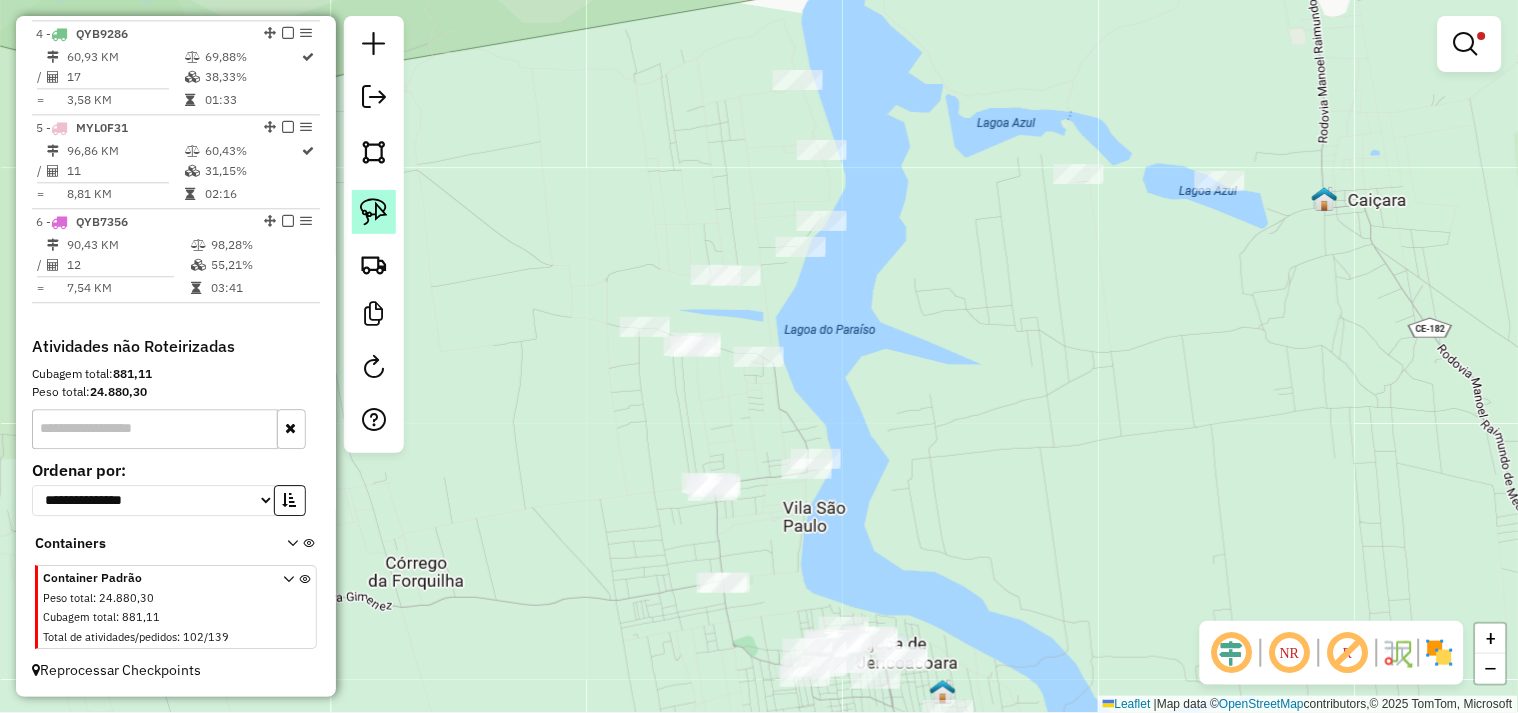 click 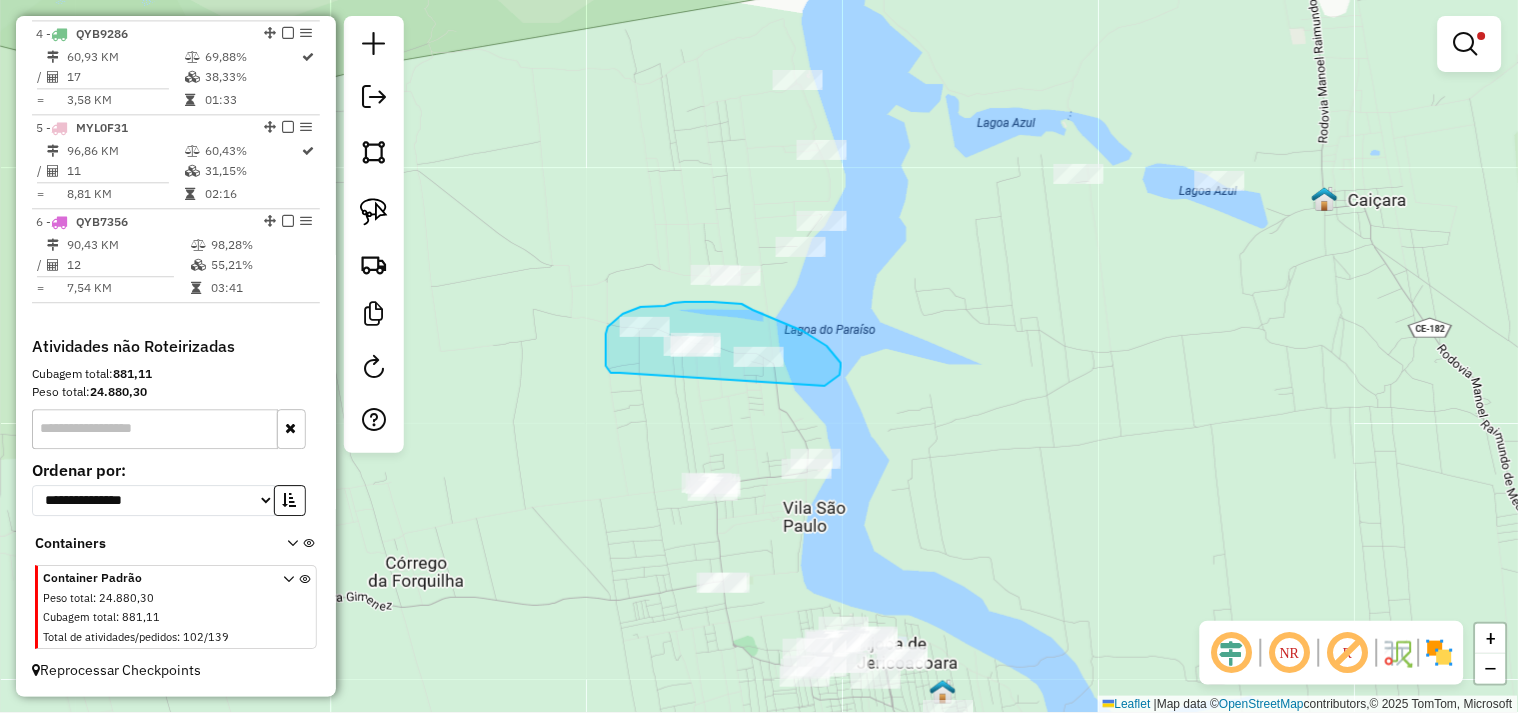drag, startPoint x: 618, startPoint y: 373, endPoint x: 822, endPoint y: 387, distance: 204.47983 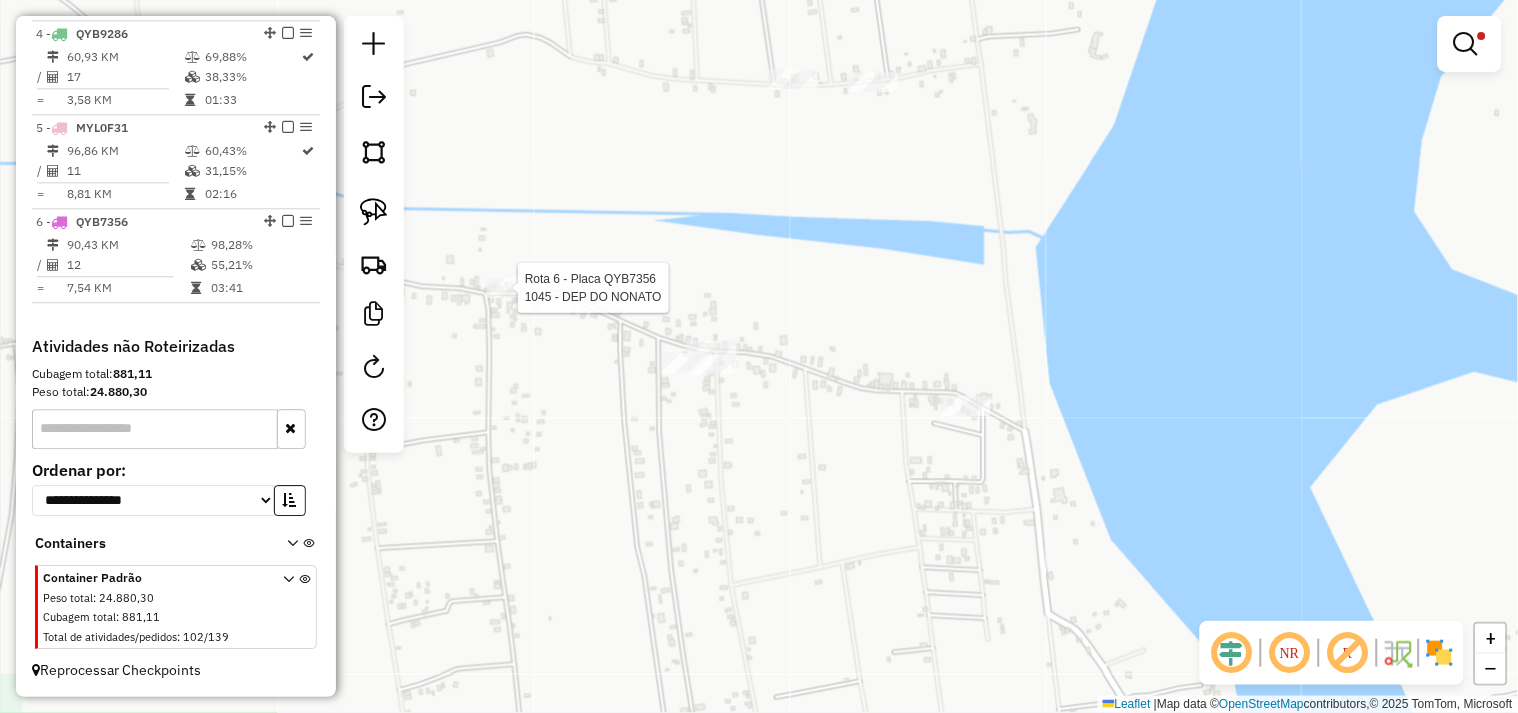 click 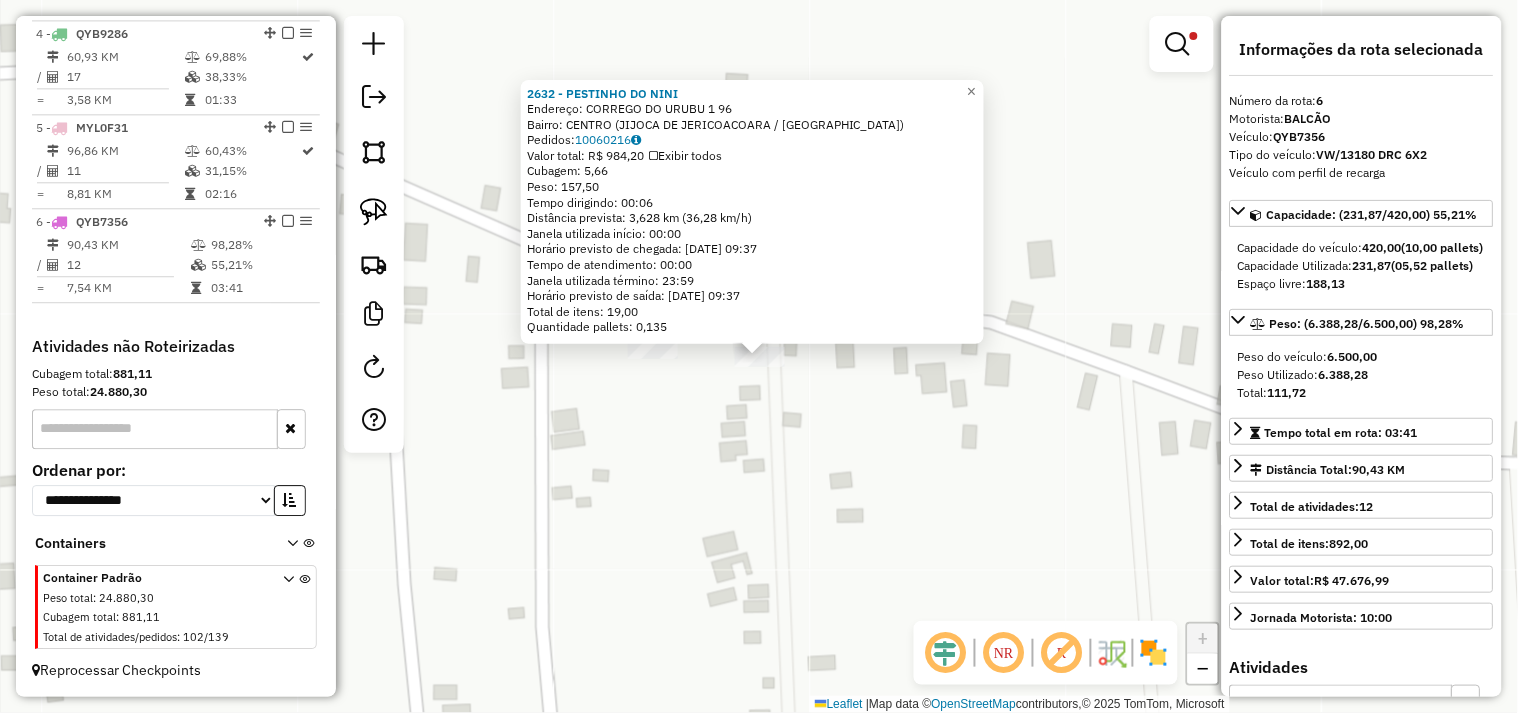 click on "2632 - PESTINHO DO NINI  Endereço:  CORREGO DO URUBU 1 96   Bairro: [GEOGRAPHIC_DATA] (JIJOCA DE JERICOACOARA / [GEOGRAPHIC_DATA])   Pedidos:  10060216   Valor total: R$ 984,20   Exibir todos   Cubagem: 5,66  Peso: 157,50  Tempo dirigindo: 00:06   Distância prevista: 3,628 km (36,28 km/h)   Janela utilizada início: 00:00   Horário previsto de chegada: [DATE] 09:37   Tempo de atendimento: 00:00   Janela utilizada término: 23:59   Horário previsto de saída: [DATE] 09:37   Total de itens: 19,00   Quantidade pallets: 0,135  × Limpar filtros Janela de atendimento Grade de atendimento Capacidade Transportadoras Veículos Cliente Pedidos  Rotas Selecione os dias de semana para filtrar as janelas de atendimento  Seg   Ter   Qua   Qui   Sex   Sáb   Dom  Informe o período da janela de atendimento: De: Até:  Filtrar exatamente a janela do cliente  Considerar janela de atendimento padrão  Selecione os dias de semana para filtrar as grades de atendimento  Seg   Ter   Qua   Qui   Sex   Sáb   Dom   Peso mínimo:   Peso máximo:" 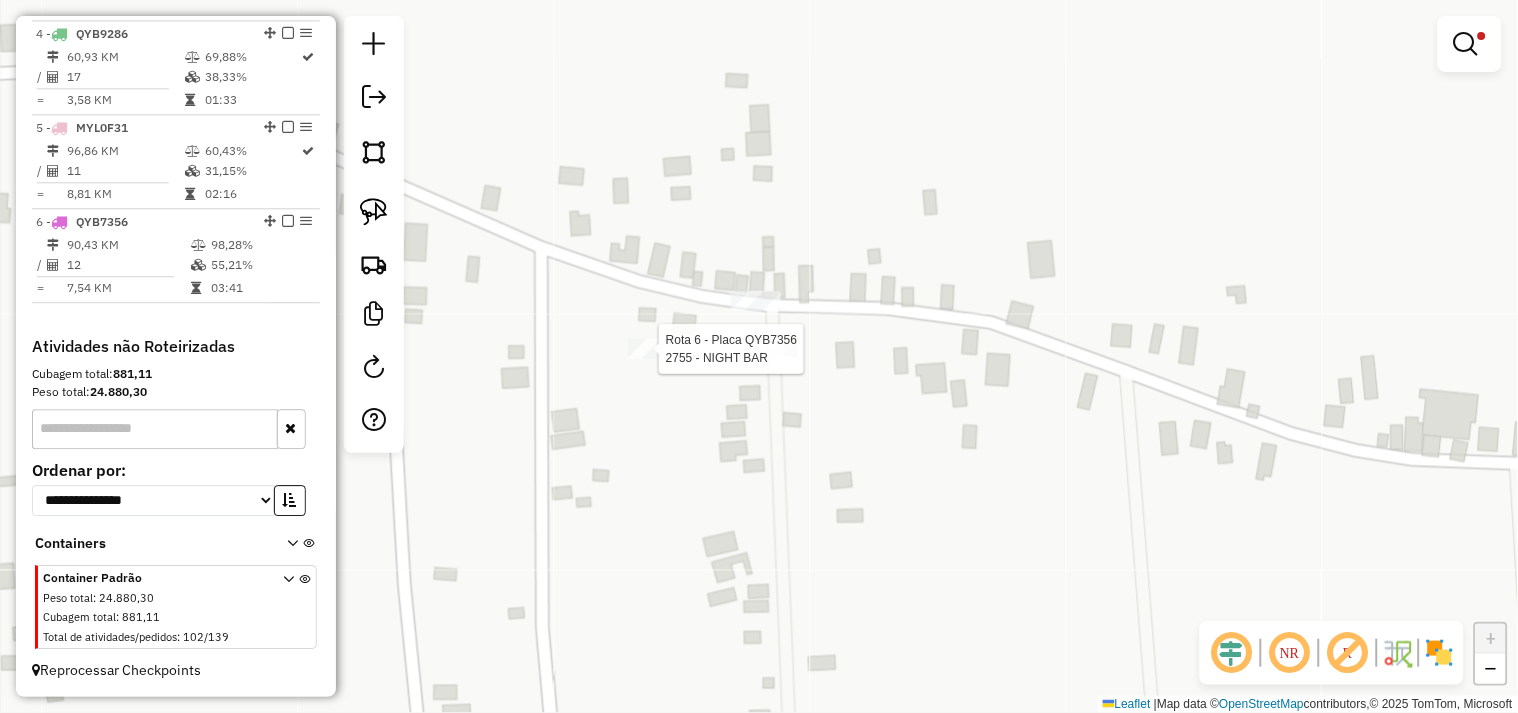 select on "**********" 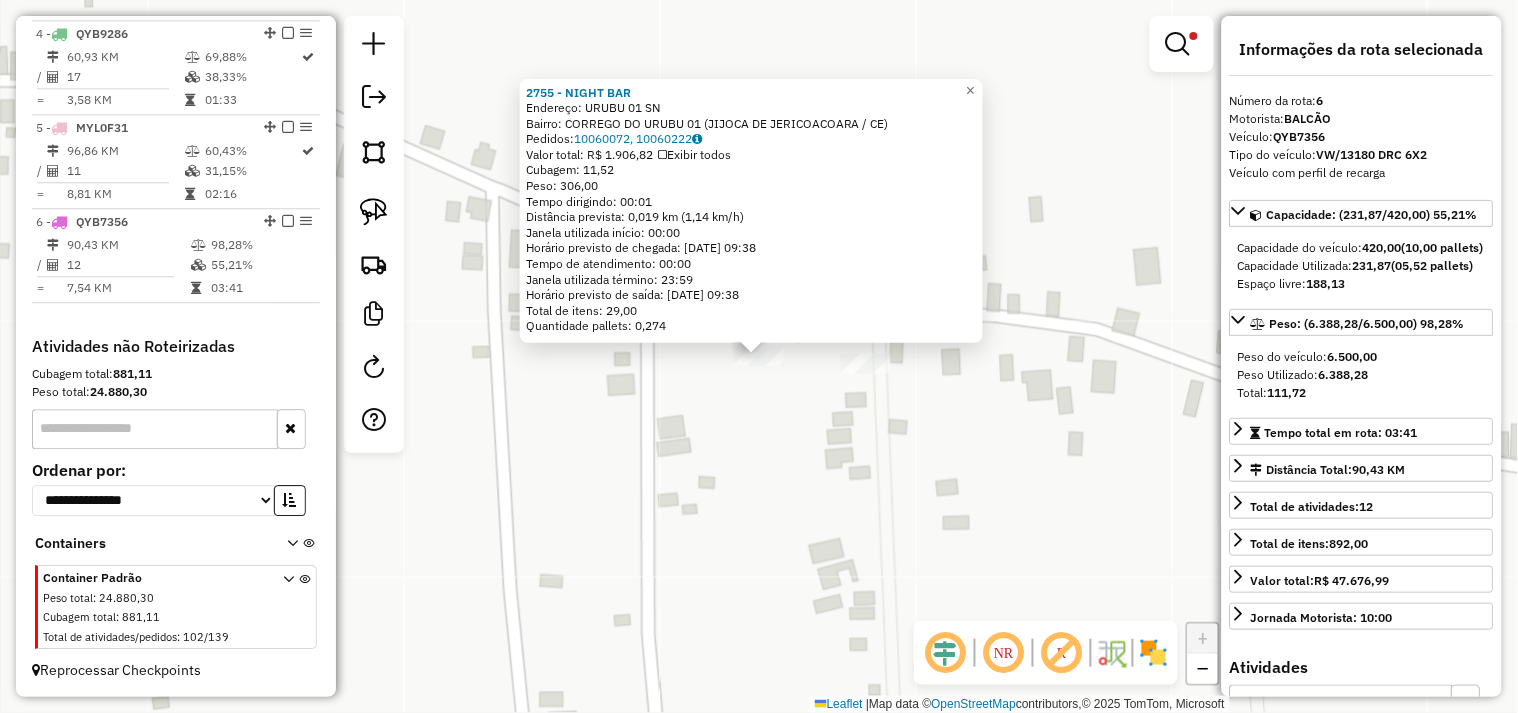 click on "2755 - NIGHT BAR  Endereço:  URUBU 01 SN   Bairro: CORREGO DO URUBU 01 (JIJOCA DE JERICOACOARA / [GEOGRAPHIC_DATA])   Pedidos:  10060072, 10060222   Valor total: R$ 1.906,82   Exibir todos   Cubagem: 11,52  Peso: 306,00  Tempo dirigindo: 00:01   Distância prevista: 0,019 km (1,14 km/h)   Janela utilizada início: 00:00   Horário previsto de chegada: [DATE] 09:38   Tempo de atendimento: 00:00   Janela utilizada término: 23:59   Horário previsto de saída: [DATE] 09:38   Total de itens: 29,00   Quantidade pallets: 0,274  × Limpar filtros Janela de atendimento Grade de atendimento Capacidade Transportadoras Veículos Cliente Pedidos  Rotas Selecione os dias de semana para filtrar as janelas de atendimento  Seg   Ter   Qua   Qui   Sex   Sáb   Dom  Informe o período da janela de atendimento: De: Até:  Filtrar exatamente a janela do cliente  Considerar janela de atendimento padrão  Selecione os dias de semana para filtrar as grades de atendimento  Seg   Ter   Qua   Qui   Sex   Sáb   Dom   Peso mínimo:   De:  +" 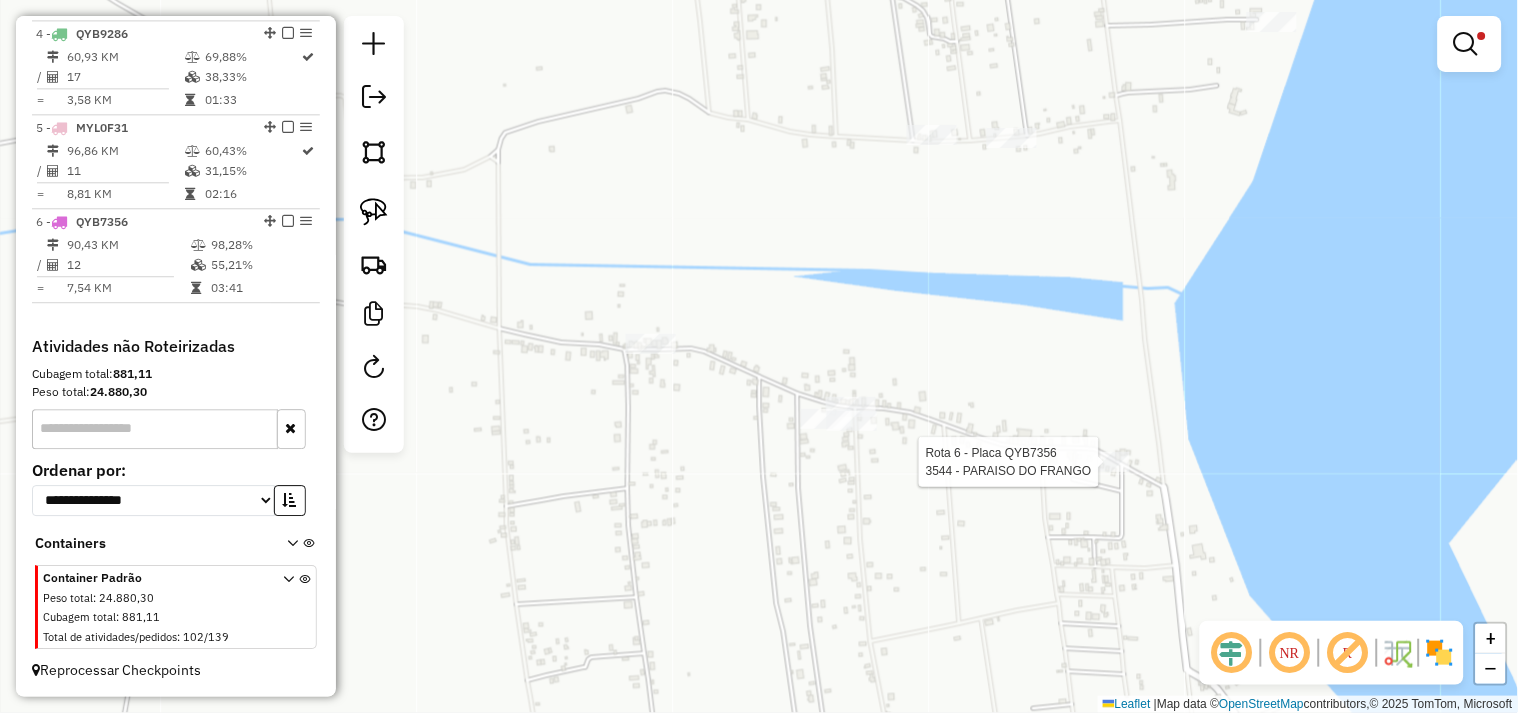 select on "**********" 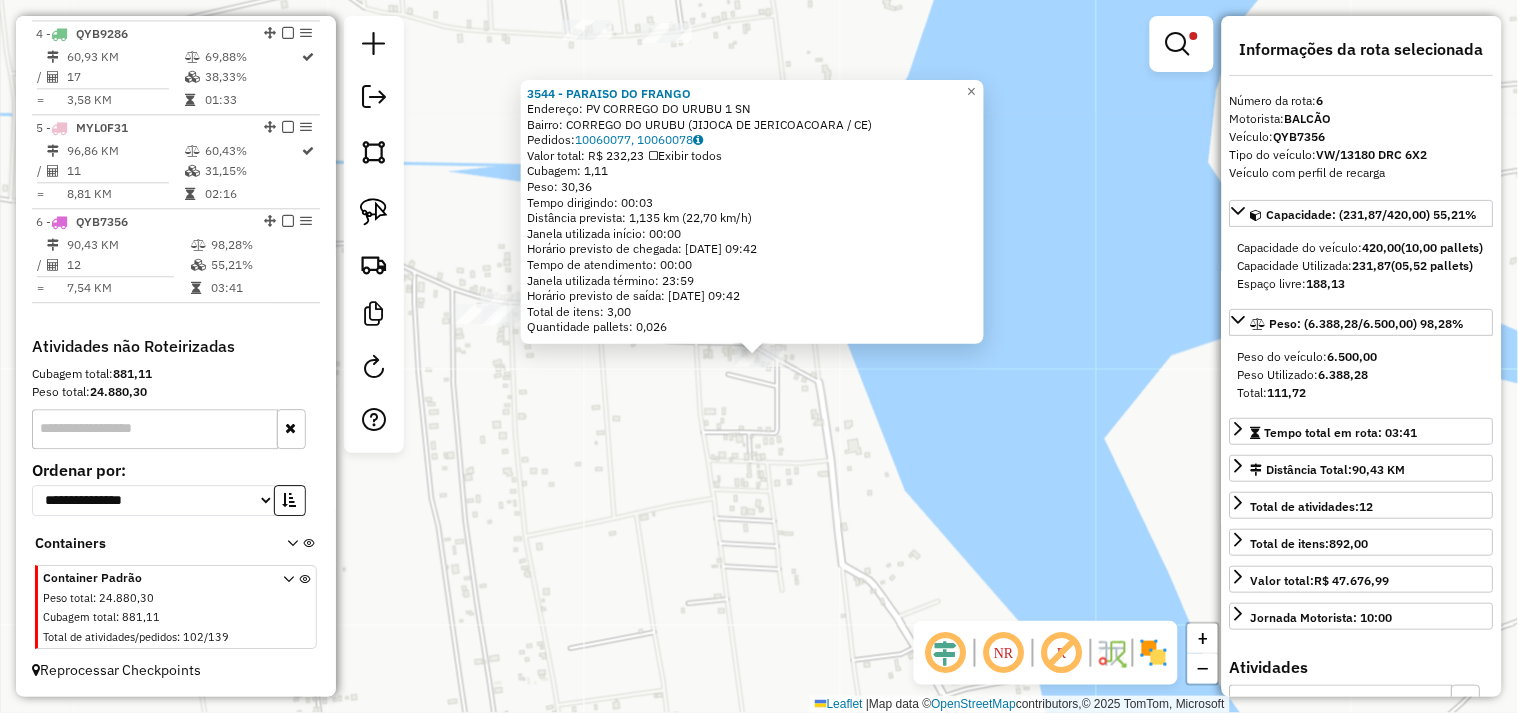 click on "3544 - PARAISO DO FRANGO  Endereço:  PV CORREGO DO URUBU 1 SN   Bairro: CORREGO DO URUBU (JIJOCA DE JERICOACOARA / CE)   Pedidos:  10060077, 10060078   Valor total: R$ 232,23   Exibir todos   Cubagem: 1,11  Peso: 30,36  Tempo dirigindo: 00:03   Distância prevista: 1,135 km (22,70 km/h)   [GEOGRAPHIC_DATA] utilizada início: 00:00   Horário previsto de chegada: [DATE] 09:42   Tempo de atendimento: 00:00   Janela utilizada término: 23:59   Horário previsto de saída: [DATE] 09:42   Total de itens: 3,00   Quantidade pallets: 0,026  × Limpar filtros Janela de atendimento Grade de atendimento Capacidade Transportadoras Veículos Cliente Pedidos  Rotas Selecione os dias de semana para filtrar as janelas de atendimento  Seg   Ter   Qua   Qui   Sex   Sáb   Dom  Informe o período da janela de atendimento: De: Até:  Filtrar exatamente a janela do cliente  Considerar janela de atendimento padrão  Selecione os dias de semana para filtrar as grades de atendimento  Seg   Ter   Qua   Qui   Sex   Sáb   Dom   De:  De:" 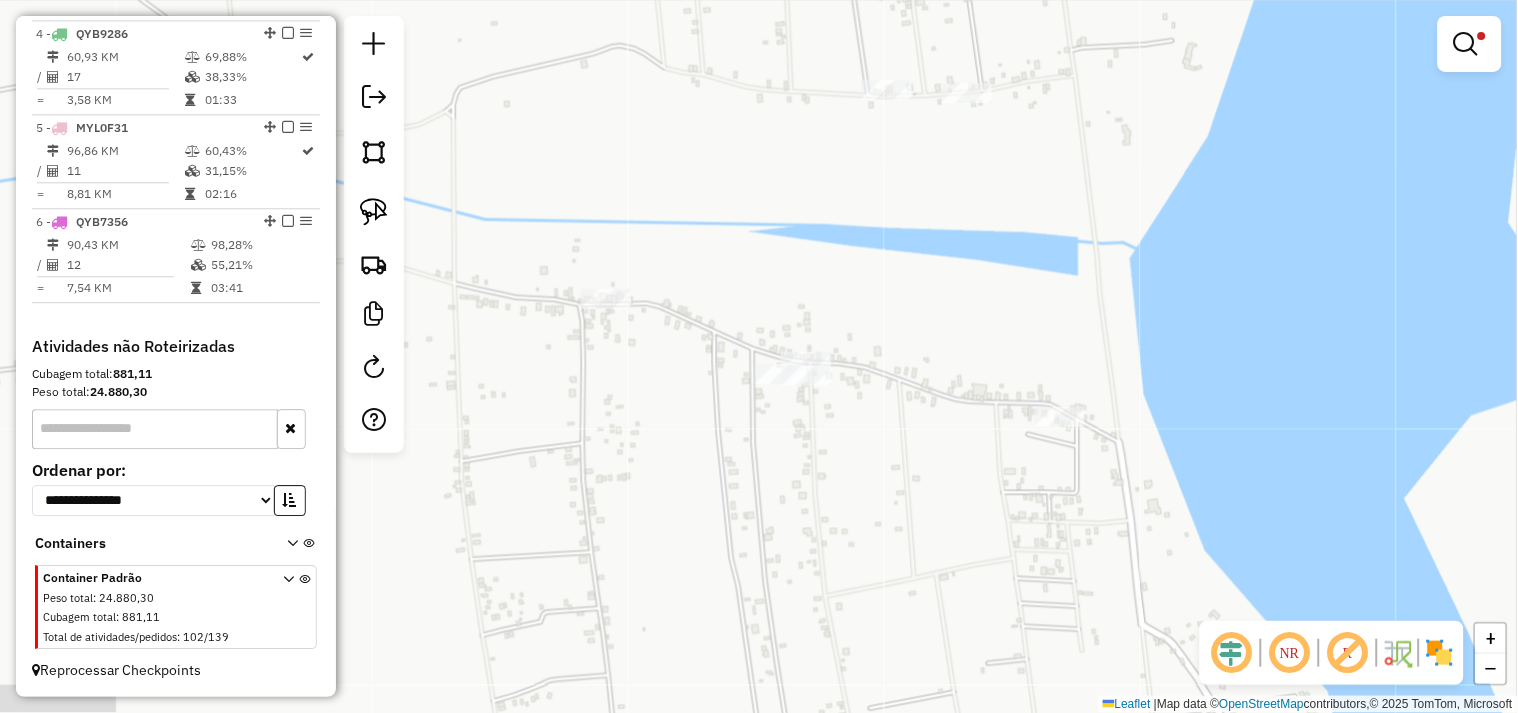drag, startPoint x: 858, startPoint y: 497, endPoint x: 898, endPoint y: 515, distance: 43.863426 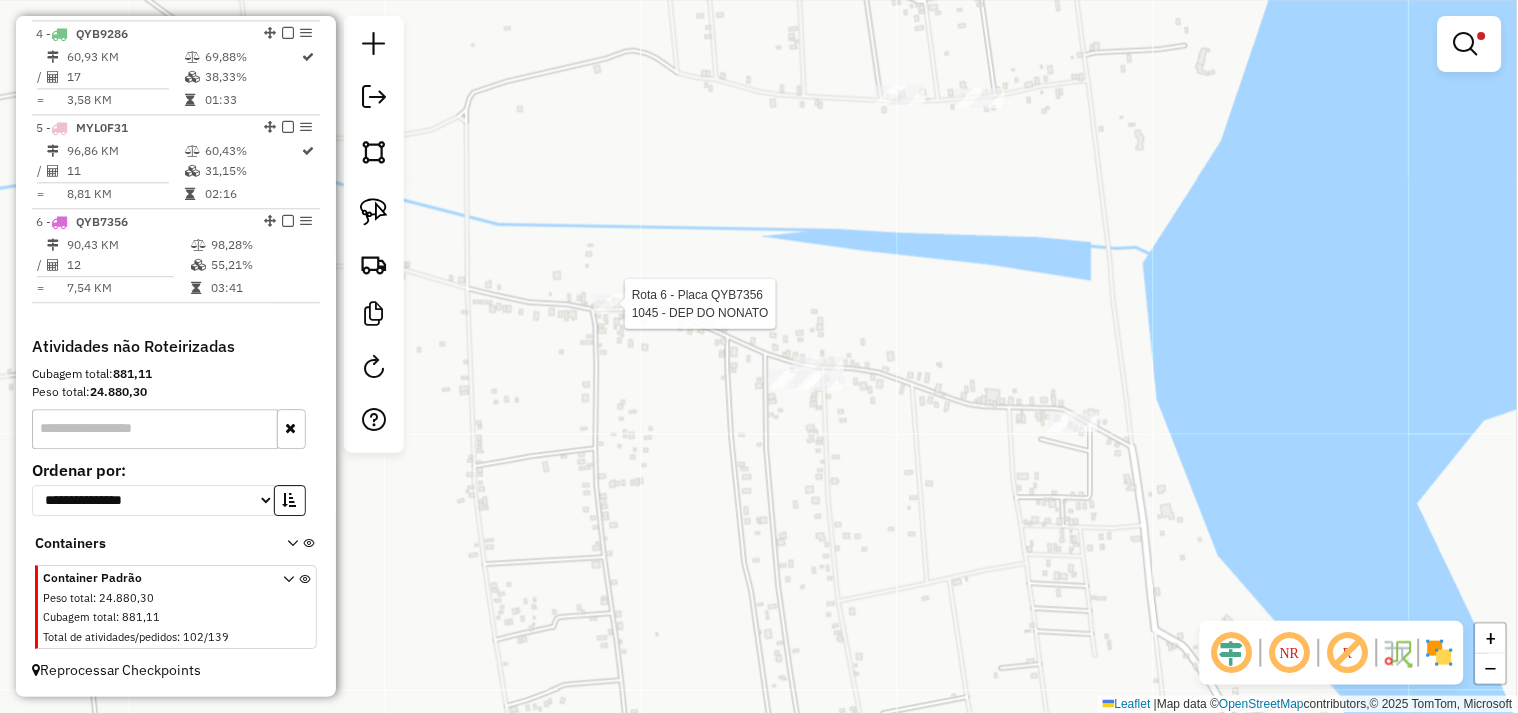 select on "**********" 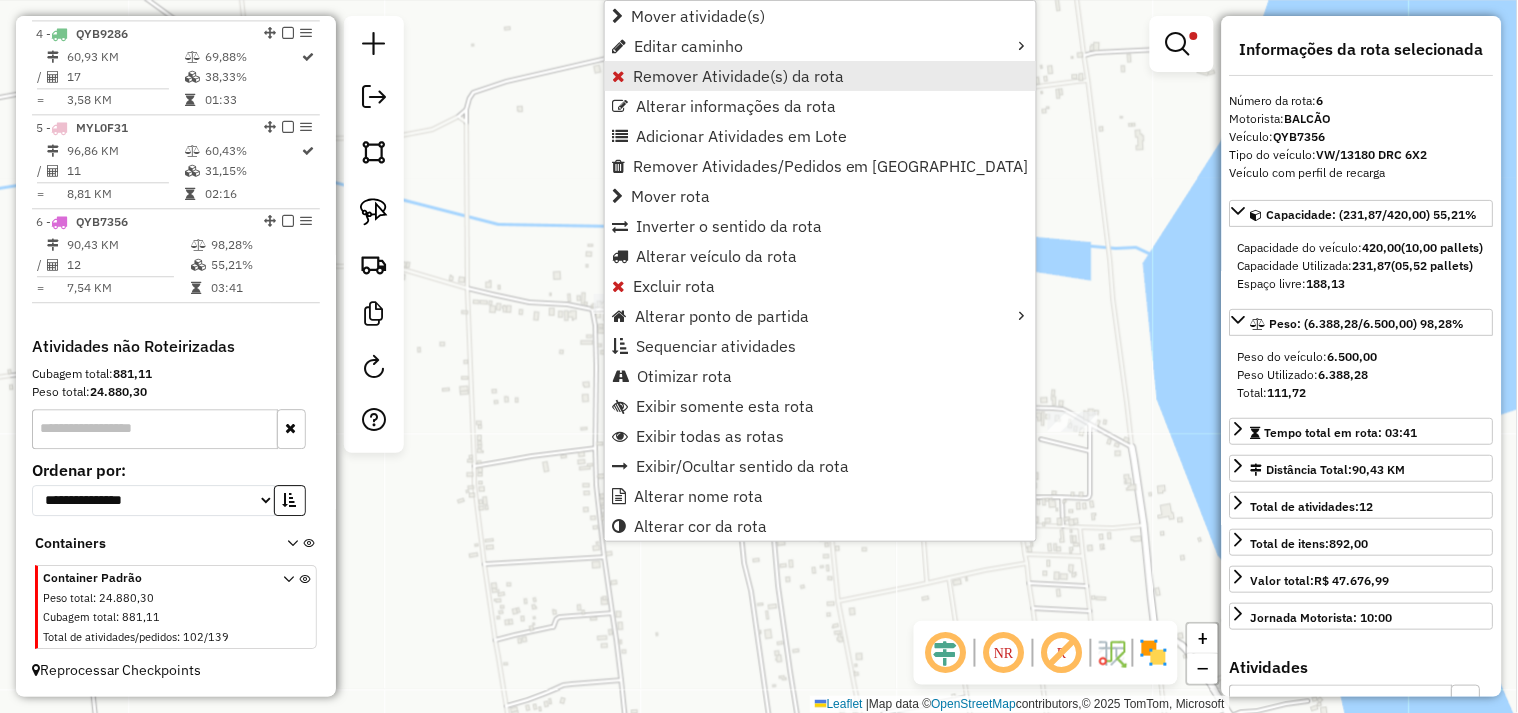 click on "Remover Atividade(s) da rota" at bounding box center (738, 76) 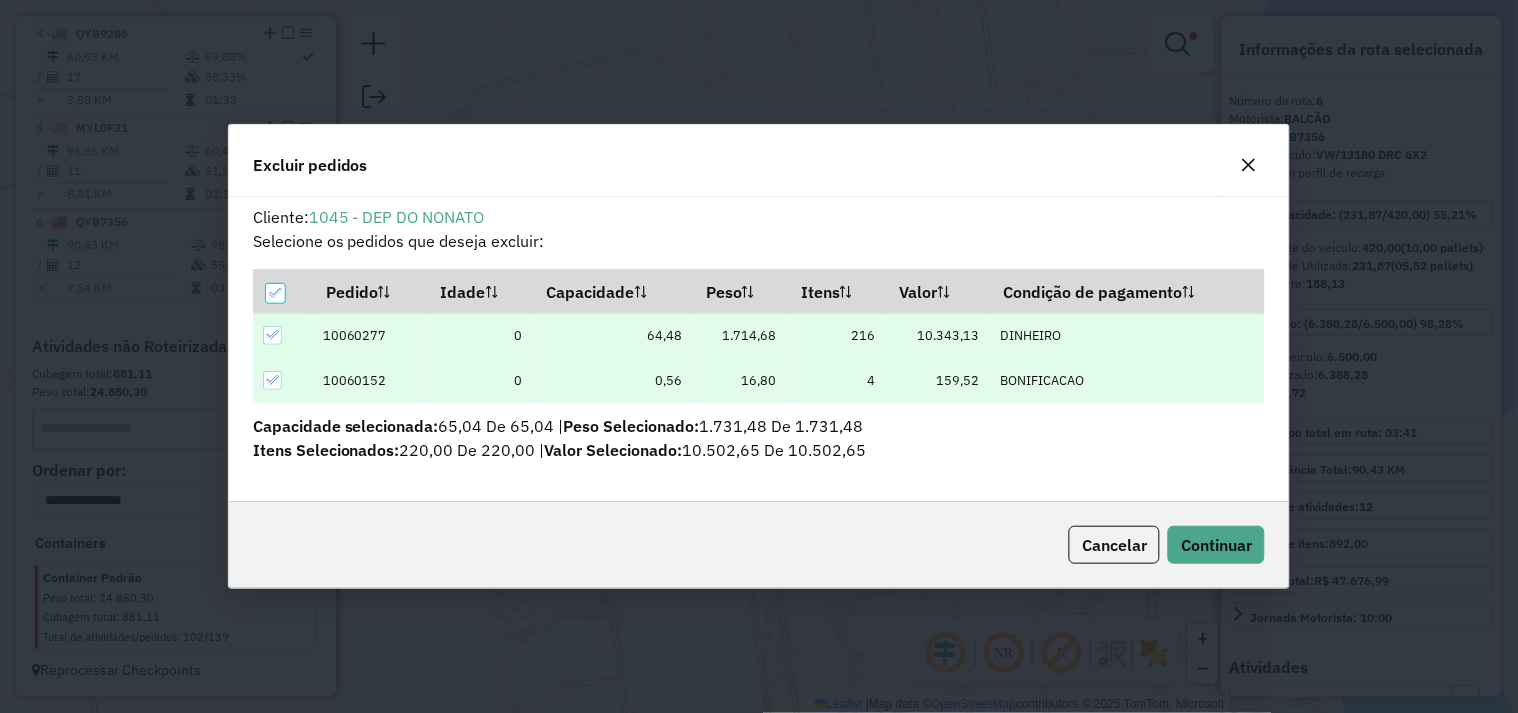 scroll, scrollTop: 0, scrollLeft: 0, axis: both 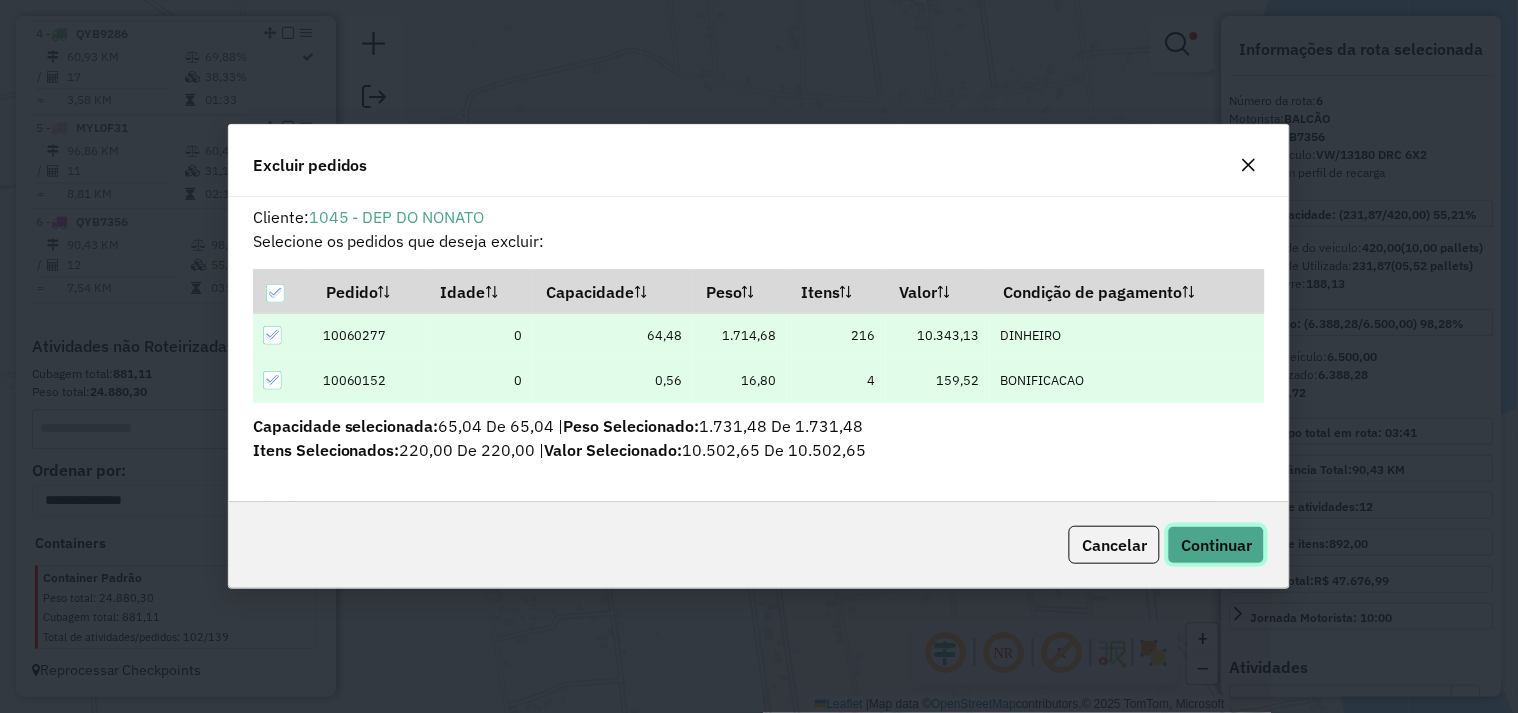 click on "Continuar" 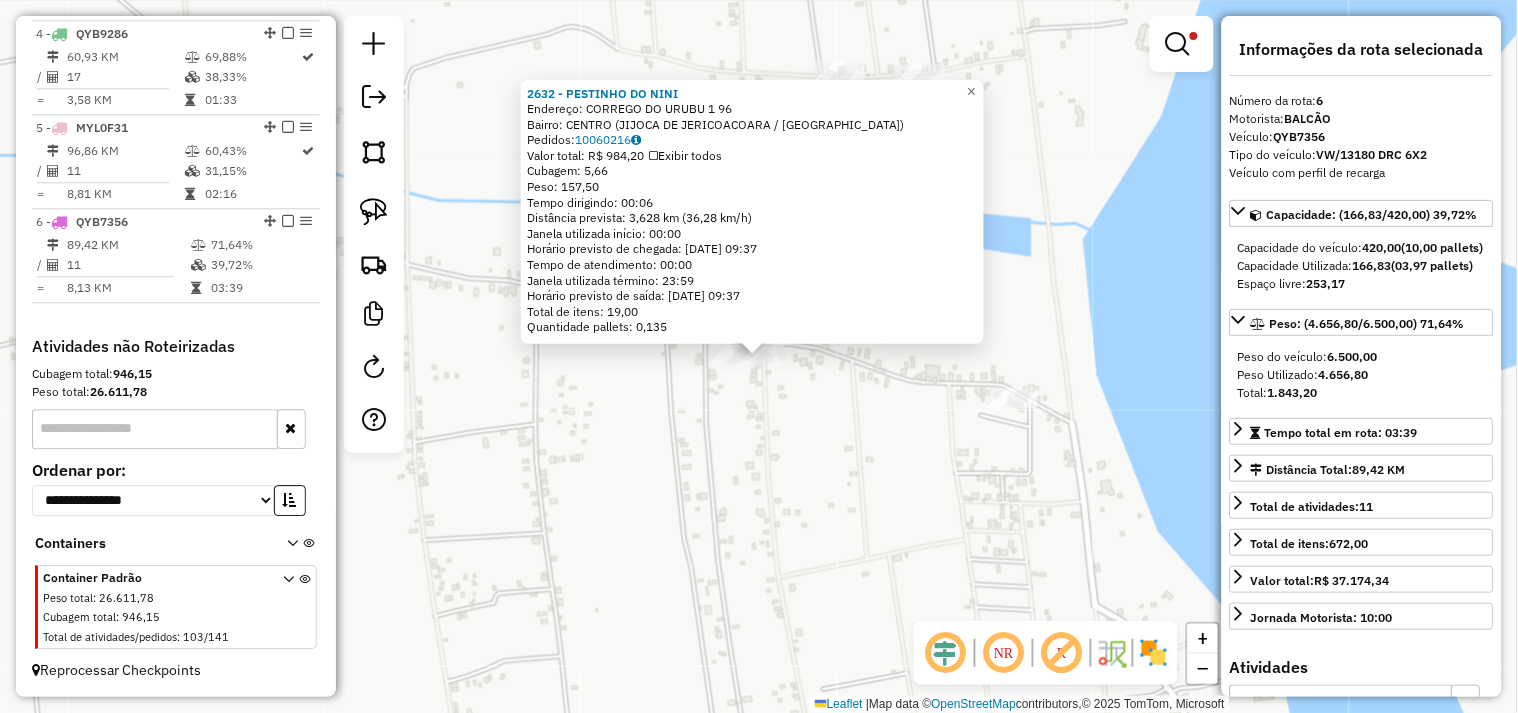 click on "2632 - PESTINHO DO NINI  Endereço:  CORREGO DO URUBU 1 96   Bairro: [GEOGRAPHIC_DATA] (JIJOCA DE JERICOACOARA / [GEOGRAPHIC_DATA])   Pedidos:  10060216   Valor total: R$ 984,20   Exibir todos   Cubagem: 5,66  Peso: 157,50  Tempo dirigindo: 00:06   Distância prevista: 3,628 km (36,28 km/h)   Janela utilizada início: 00:00   Horário previsto de chegada: [DATE] 09:37   Tempo de atendimento: 00:00   Janela utilizada término: 23:59   Horário previsto de saída: [DATE] 09:37   Total de itens: 19,00   Quantidade pallets: 0,135  × Limpar filtros Janela de atendimento Grade de atendimento Capacidade Transportadoras Veículos Cliente Pedidos  Rotas Selecione os dias de semana para filtrar as janelas de atendimento  Seg   Ter   Qua   Qui   Sex   Sáb   Dom  Informe o período da janela de atendimento: De: Até:  Filtrar exatamente a janela do cliente  Considerar janela de atendimento padrão  Selecione os dias de semana para filtrar as grades de atendimento  Seg   Ter   Qua   Qui   Sex   Sáb   Dom   Peso mínimo:   Peso máximo:" 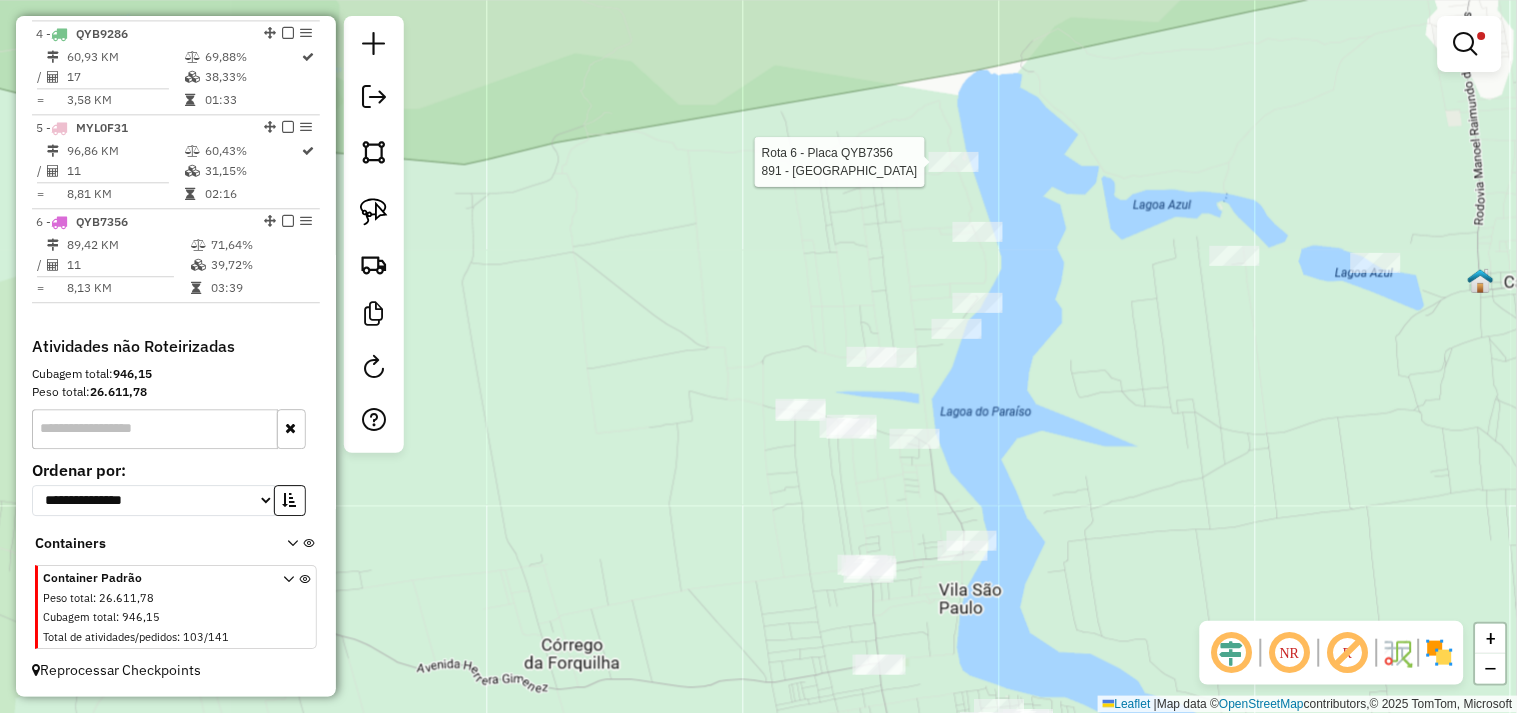 select on "**********" 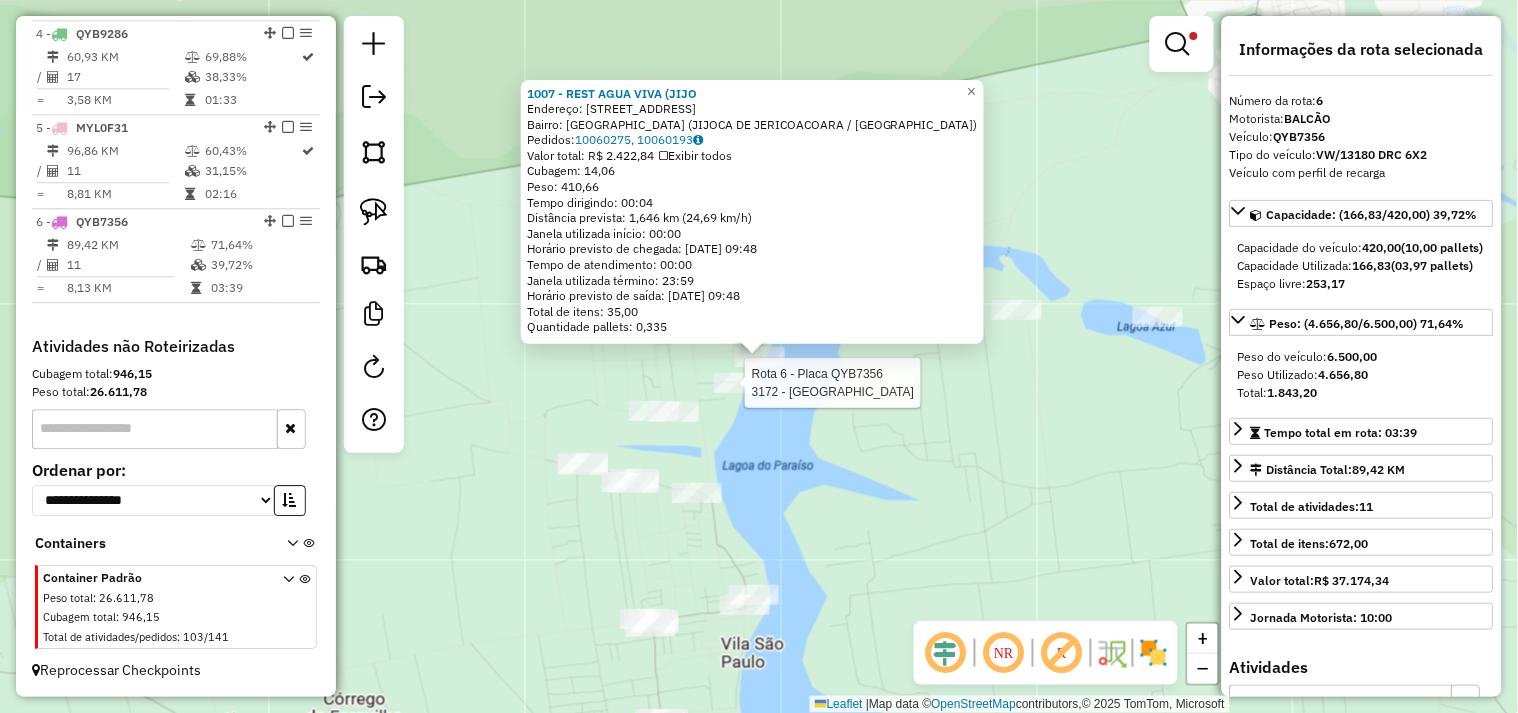 click 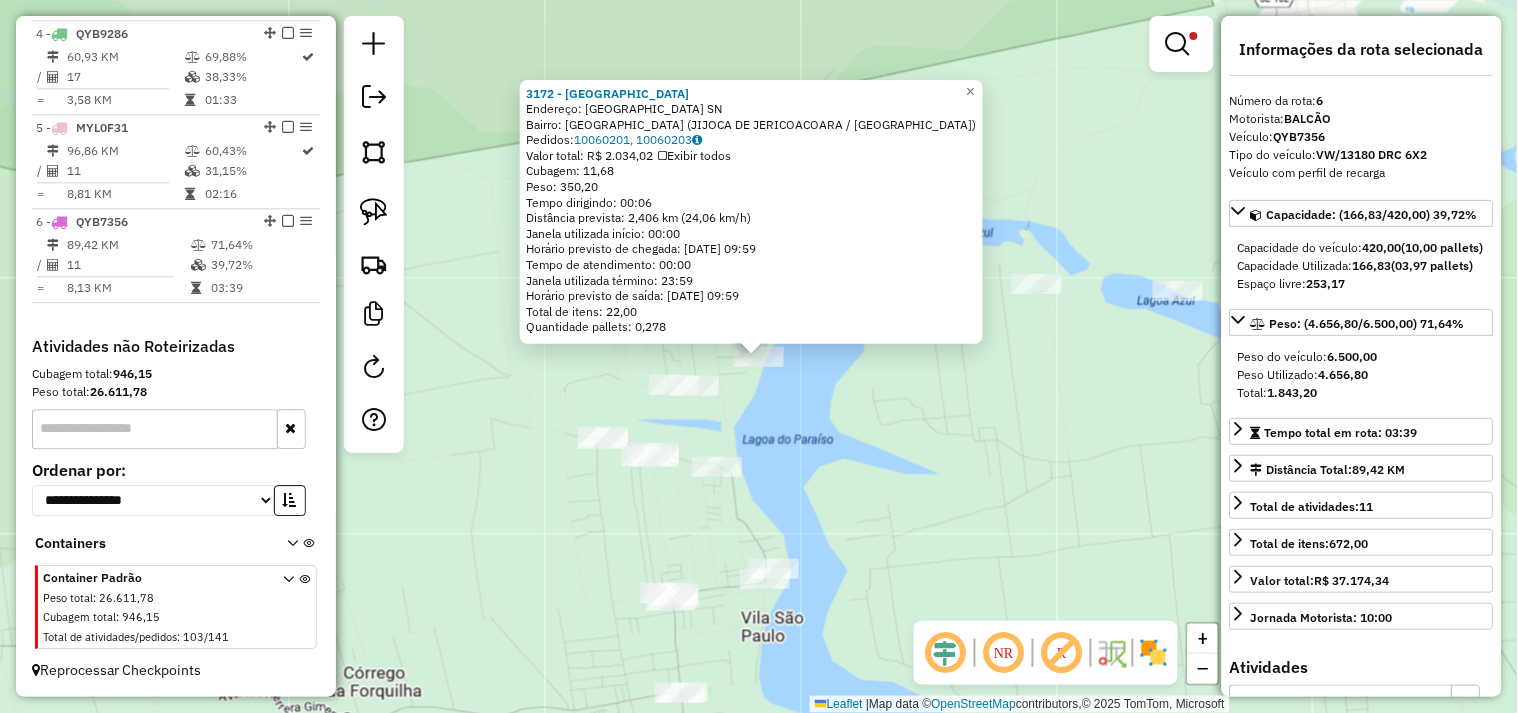 click on "3172 - NOMAD [GEOGRAPHIC_DATA]:  [GEOGRAPHIC_DATA] SN   Bairro: [GEOGRAPHIC_DATA] ([GEOGRAPHIC_DATA] / [GEOGRAPHIC_DATA])   Pedidos:  10060201, 10060203   Valor total: R$ 2.034,02   Exibir todos   Cubagem: 11,68  Peso: 350,20  Tempo dirigindo: 00:06   Distância prevista: 2,406 km (24,06 km/h)   [GEOGRAPHIC_DATA] utilizada início: 00:00   Horário previsto de chegada: [DATE] 09:59   Tempo de atendimento: 00:00   Janela utilizada término: 23:59   Horário previsto de saída: [DATE] 09:59   Total de itens: 22,00   Quantidade pallets: 0,278  × Limpar filtros Janela de atendimento Grade de atendimento Capacidade Transportadoras Veículos Cliente Pedidos  Rotas Selecione os dias de semana para filtrar as janelas de atendimento  Seg   Ter   Qua   Qui   Sex   Sáb   Dom  Informe o período da janela de atendimento: De: Até:  Filtrar exatamente a janela do cliente  Considerar janela de atendimento padrão  Selecione os dias de semana para filtrar as grades de atendimento  Seg   Ter   Qua   Qui   Sex   Sáb   Dom   De:   De:" 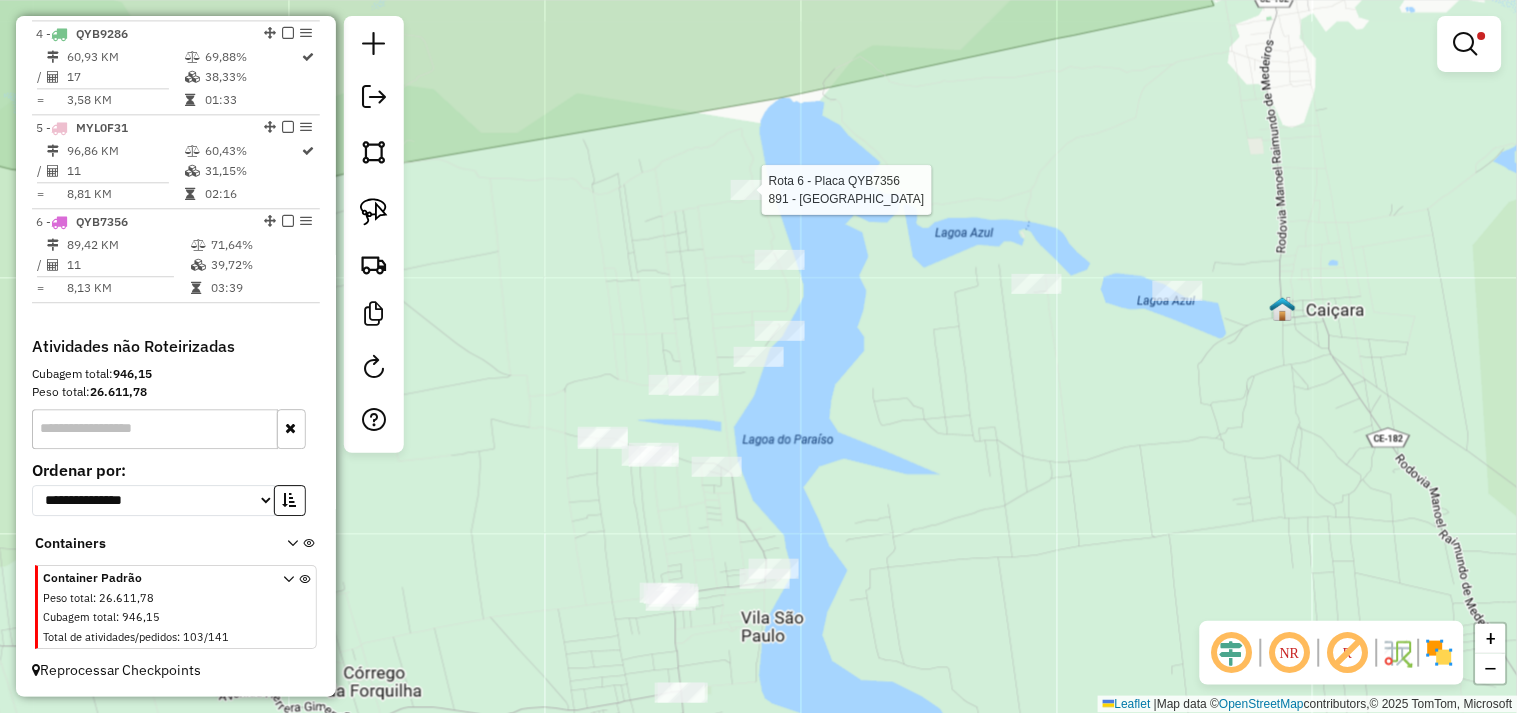 select on "**********" 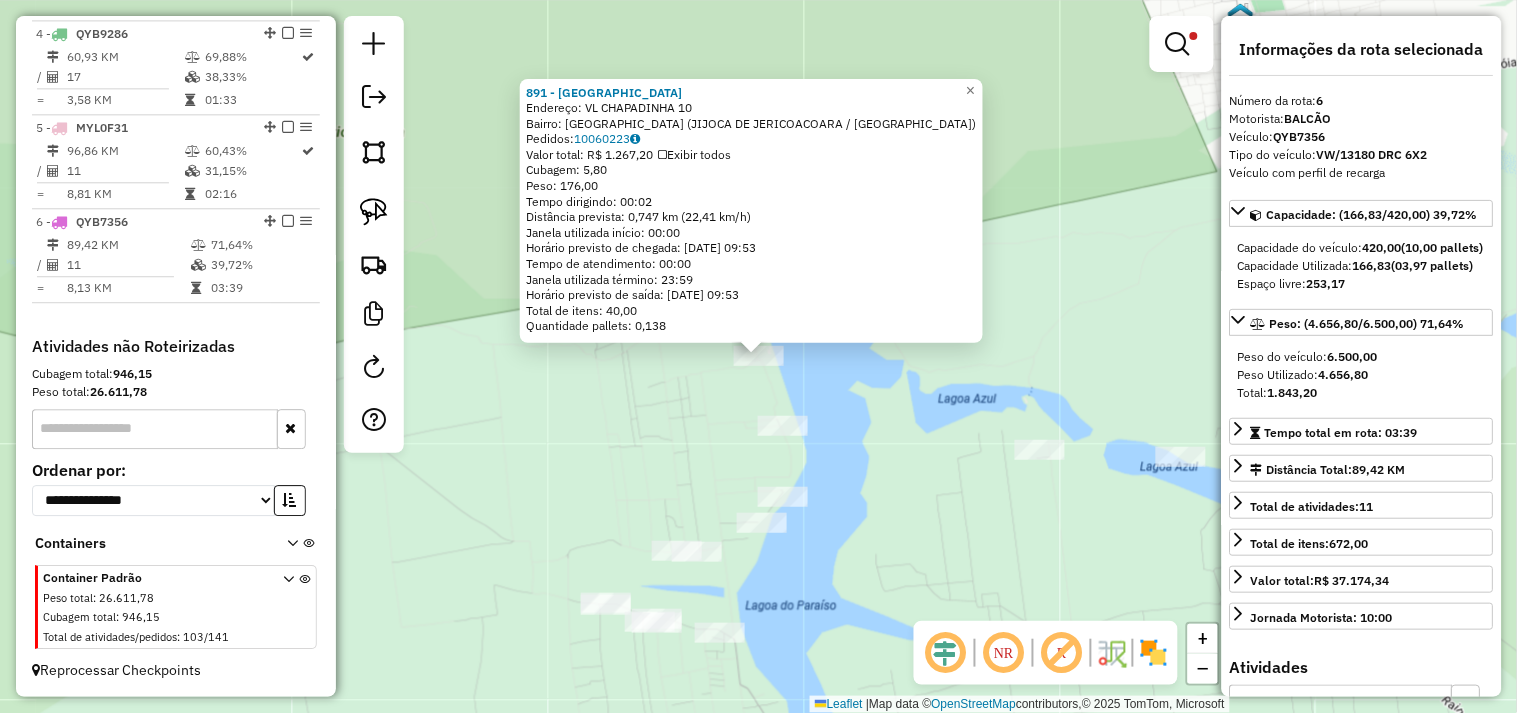 click on "891 - [GEOGRAPHIC_DATA]  Endereço:  VL CHAPADINHA 10   Bairro: [GEOGRAPHIC_DATA] (JIJOCA DE JERICOACOARA / [GEOGRAPHIC_DATA])   Pedidos:  10060223   Valor total: R$ 1.267,20   Exibir todos   Cubagem: 5,80  Peso: 176,00  Tempo dirigindo: 00:02   Distância prevista: 0,747 km (22,41 km/h)   [GEOGRAPHIC_DATA] utilizada início: 00:00   Horário previsto de chegada: [DATE] 09:53   Tempo de atendimento: 00:00   Janela utilizada término: 23:59   Horário previsto de saída: [DATE] 09:53   Total de itens: 40,00   Quantidade pallets: 0,138  × Limpar filtros Janela de atendimento Grade de atendimento Capacidade Transportadoras Veículos Cliente Pedidos  Rotas Selecione os dias de semana para filtrar as janelas de atendimento  Seg   Ter   Qua   Qui   Sex   Sáb   Dom  Informe o período da janela de atendimento: De: Até:  Filtrar exatamente a janela do cliente  Considerar janela de atendimento padrão  Selecione os dias de semana para filtrar as grades de atendimento  Seg   Ter   Qua   Qui   Sex   Sáb   Dom   Peso mínimo:   De:  De:" 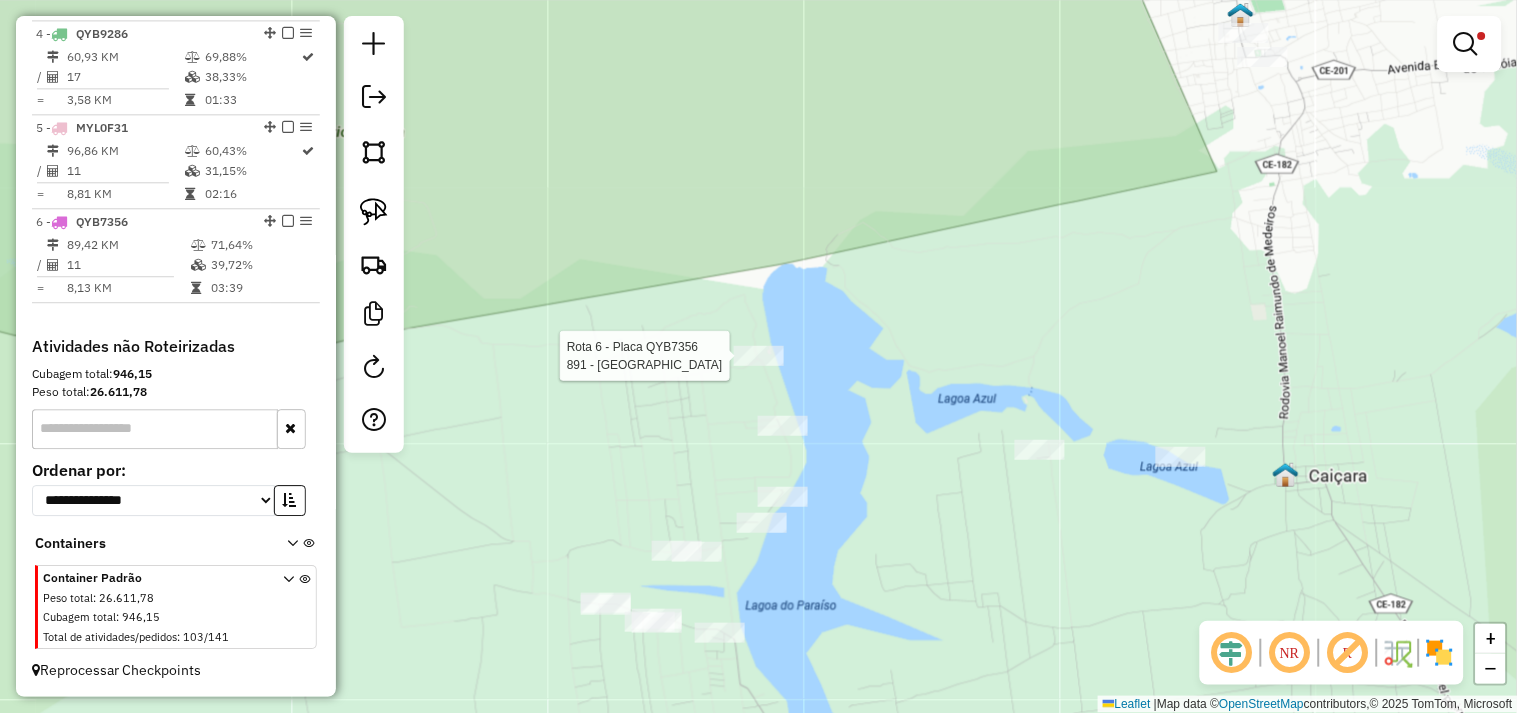 select on "**********" 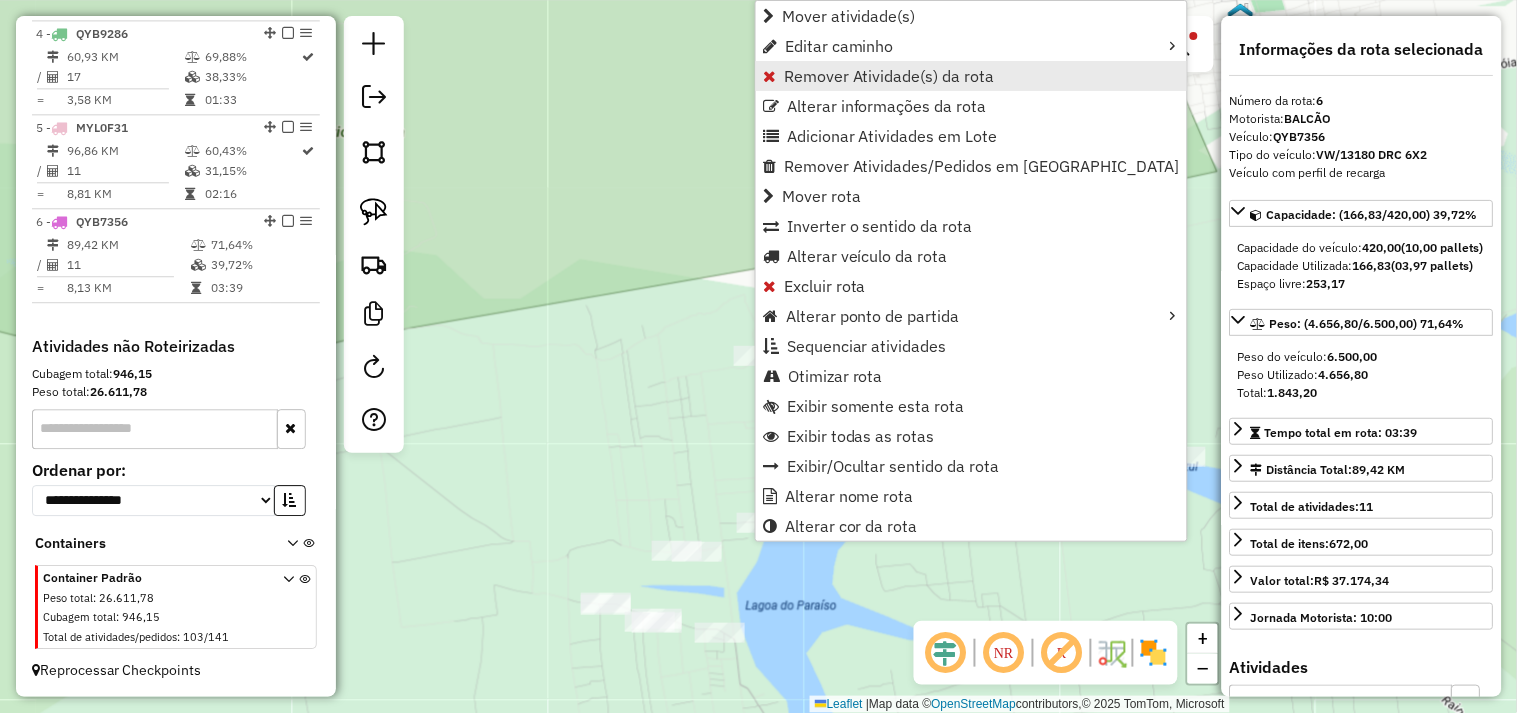 click on "Remover Atividade(s) da rota" at bounding box center [889, 76] 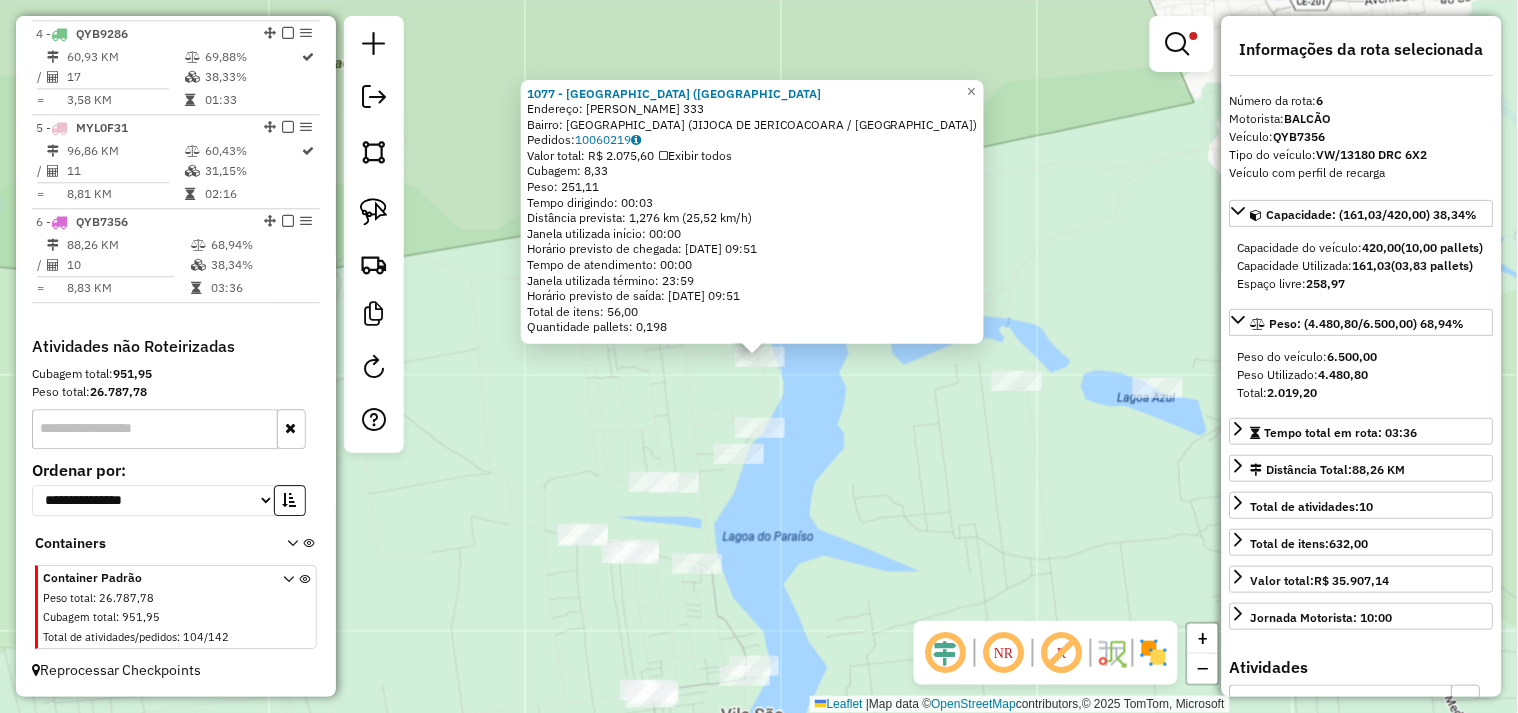 click on "1077 - [GEOGRAPHIC_DATA] (JIJOC  Endereço:  [PERSON_NAME][STREET_ADDRESS]   Bairro: [GEOGRAPHIC_DATA] (JIJOCA DE JERICOACOARA / CE)   Pedidos:  10060219   Valor total: R$ 2.075,60   Exibir todos   Cubagem: 8,33  Peso: 251,11  Tempo dirigindo: 00:03   Distância prevista: 1,276 km (25,52 km/h)   [GEOGRAPHIC_DATA] utilizada início: 00:00   Horário previsto de chegada: [DATE] 09:51   Tempo de atendimento: 00:00   Janela utilizada término: 23:59   Horário previsto de saída: [DATE] 09:51   Total de itens: 56,00   Quantidade pallets: 0,198  × Limpar filtros Janela de atendimento Grade de atendimento Capacidade Transportadoras Veículos Cliente Pedidos  Rotas Selecione os dias de semana para filtrar as janelas de atendimento  Seg   Ter   Qua   Qui   Sex   Sáb   Dom  Informe o período da janela de atendimento: De: Até:  Filtrar exatamente a janela do cliente  Considerar janela de atendimento padrão  Selecione os dias de semana para filtrar as grades de atendimento  Seg   Ter   Qua   Qui   Sex   Sáb   Dom   Peso mínimo:" 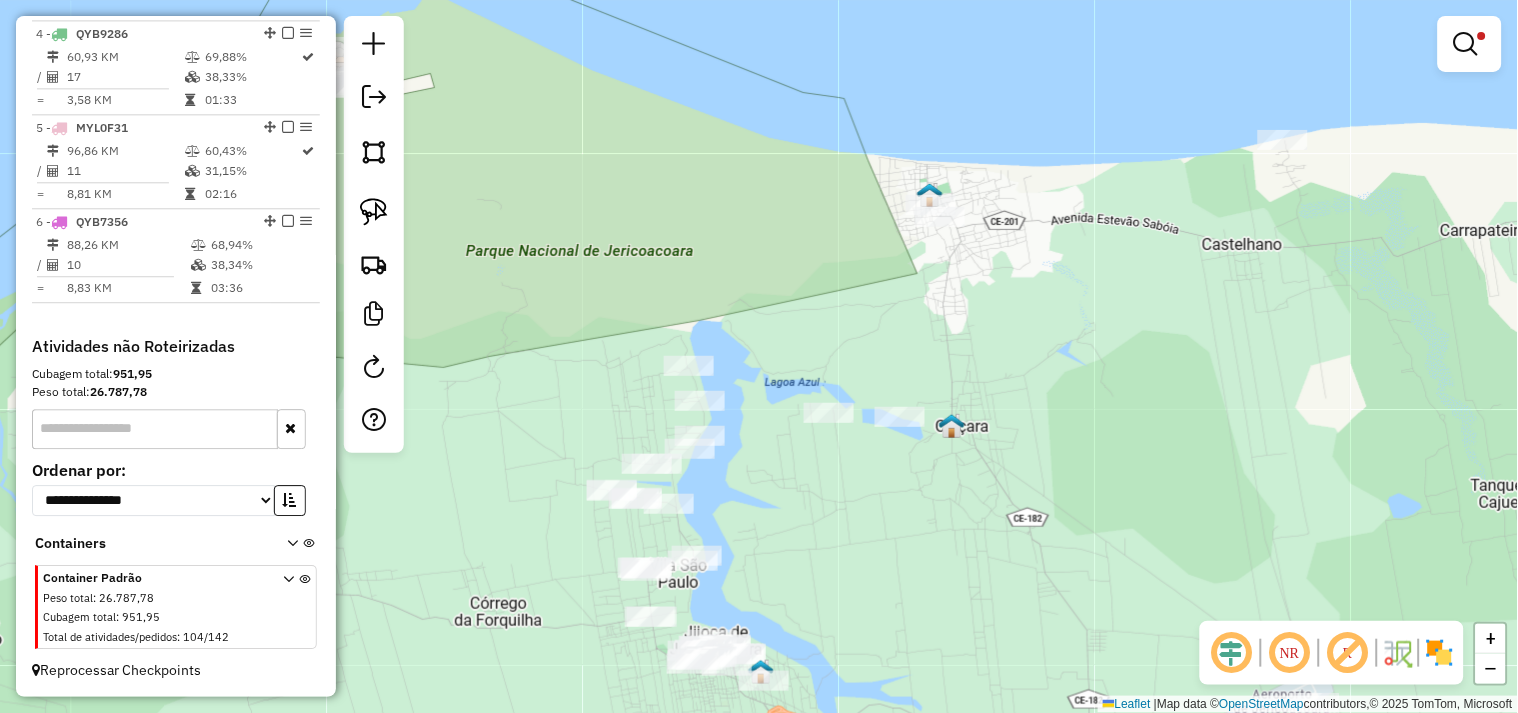 drag, startPoint x: 1004, startPoint y: 507, endPoint x: 896, endPoint y: 474, distance: 112.929184 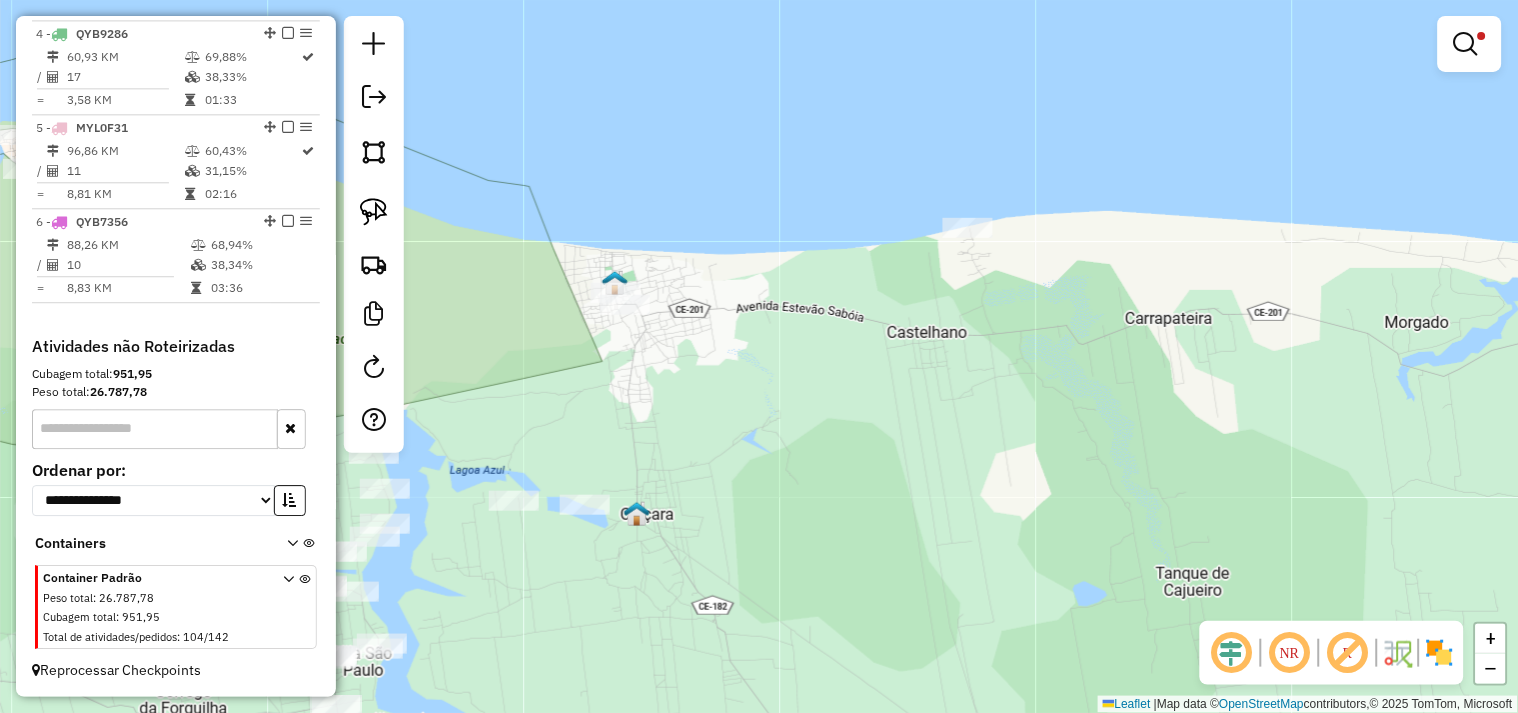 drag, startPoint x: 987, startPoint y: 304, endPoint x: 696, endPoint y: 417, distance: 312.16983 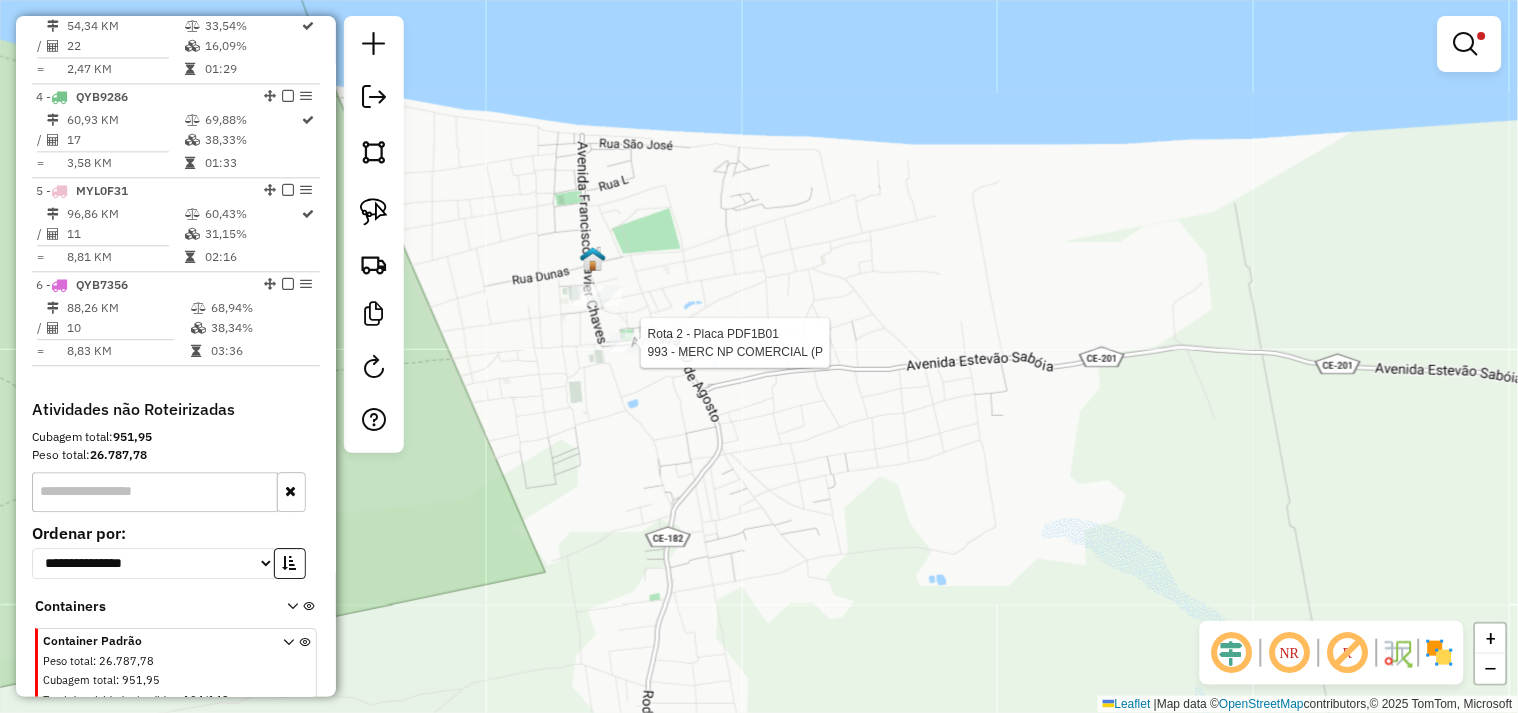 select on "**********" 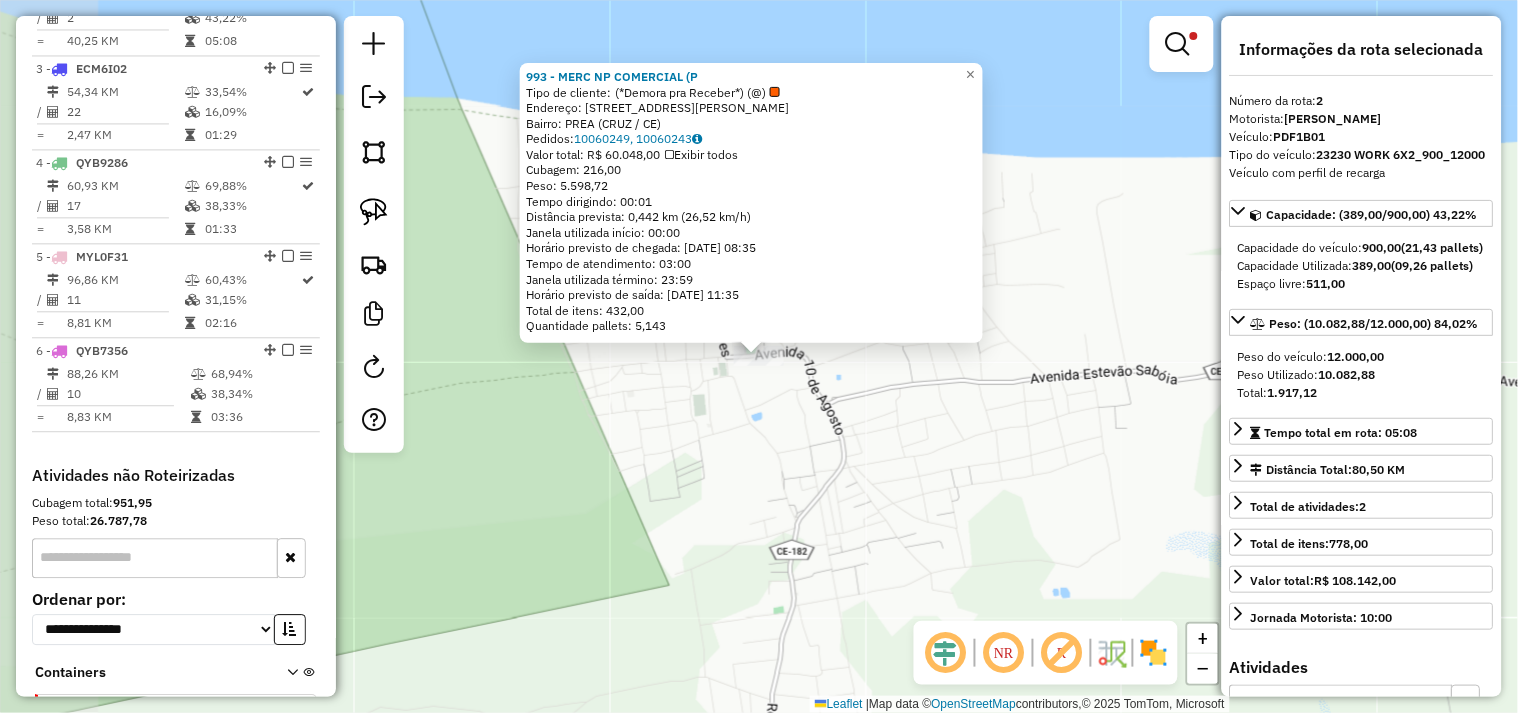 scroll, scrollTop: 866, scrollLeft: 0, axis: vertical 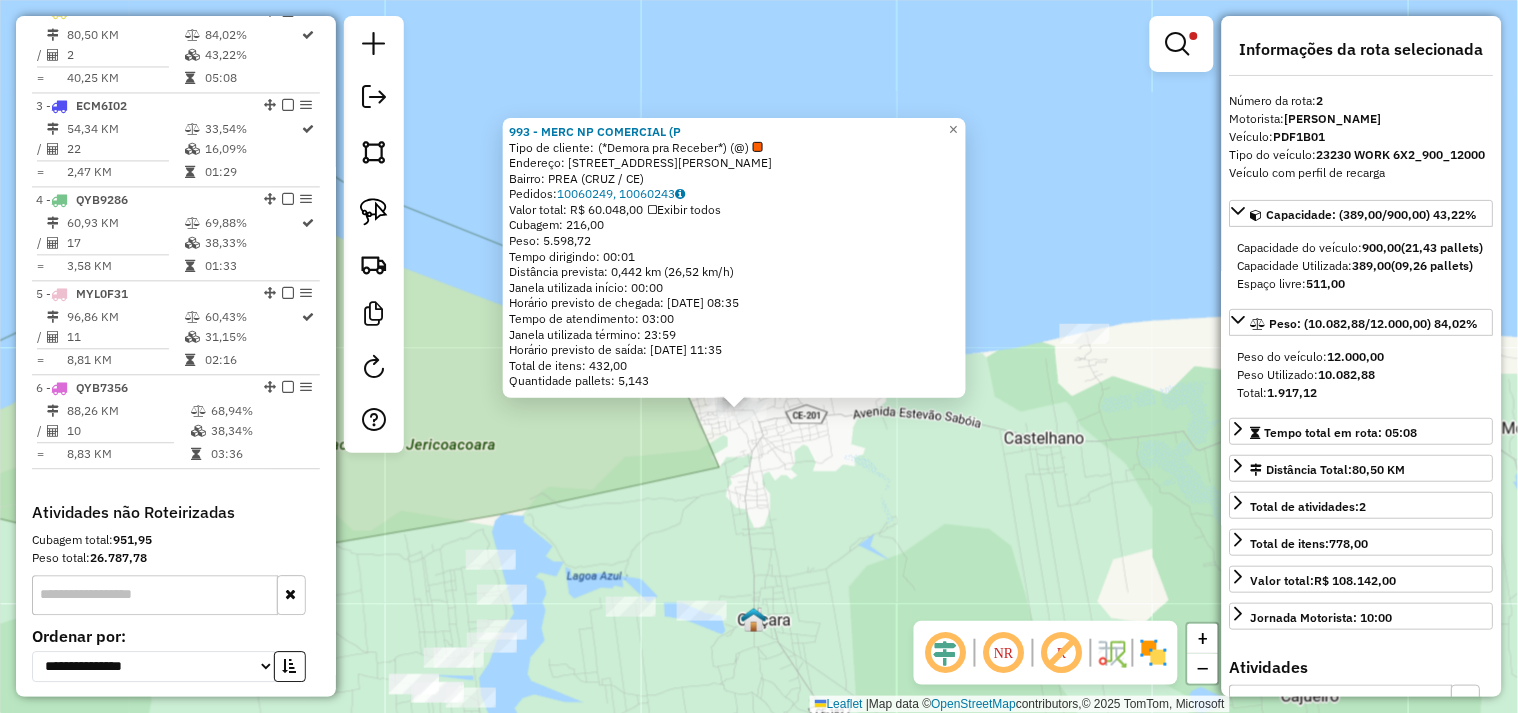 drag, startPoint x: 853, startPoint y: 542, endPoint x: 775, endPoint y: 403, distance: 159.38947 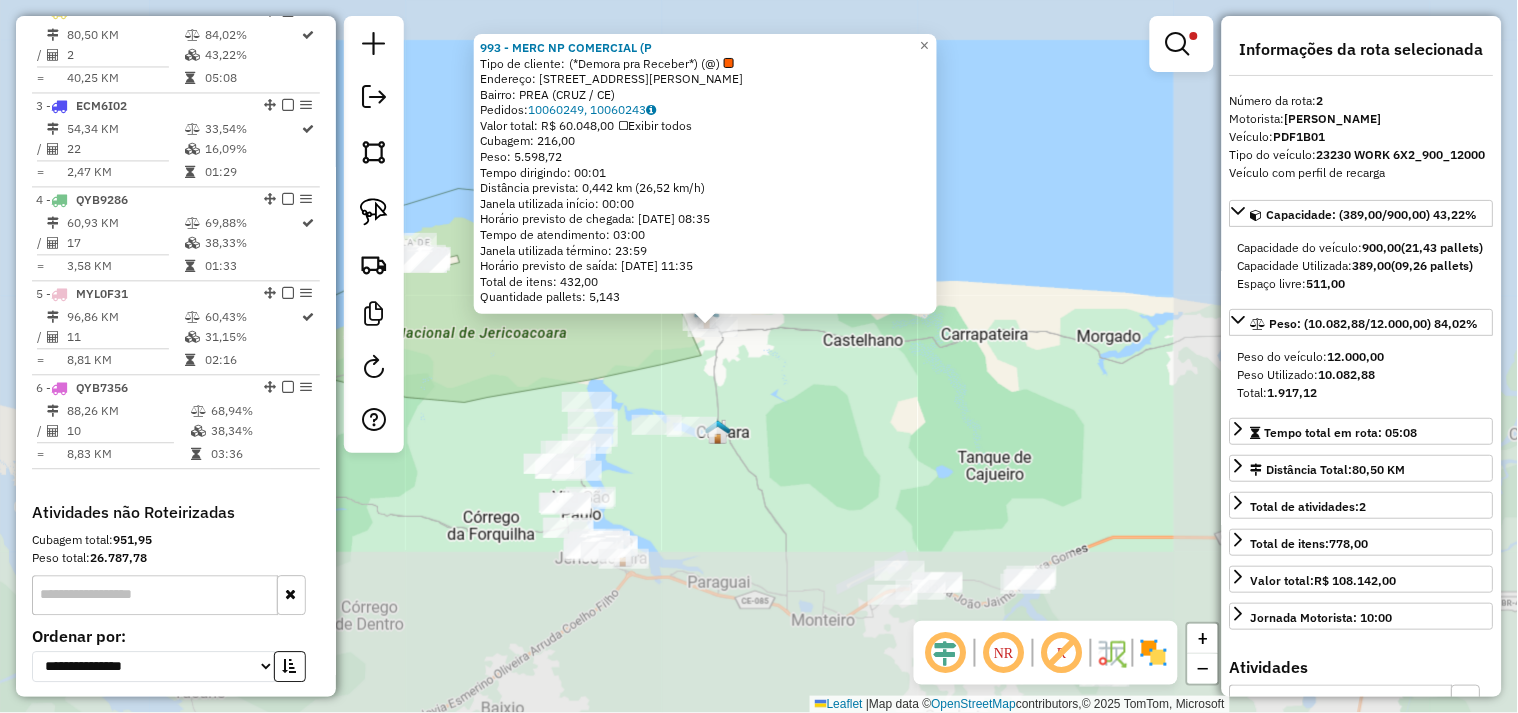 click on "993 - MERC NP COMERCIAL (P  Tipo de cliente:   (*Demora pra Receber*)  (@)   Endereço:  [STREET_ADDRESS]   Pedidos:  10060249, 10060243   Valor total: R$ 60.048,00   Exibir todos   Cubagem: 216,00  Peso: 5.598,72  Tempo dirigindo: 00:01   Distância prevista: 0,442 km (26,52 km/h)   Janela utilizada início: 00:00   Horário previsto de chegada: [DATE] 08:35   Tempo de atendimento: 03:00   Janela utilizada término: 23:59   Horário previsto de saída: [DATE] 11:35   Total de itens: 432,00   Quantidade pallets: 5,143  × Limpar filtros Janela de atendimento Grade de atendimento Capacidade Transportadoras Veículos Cliente Pedidos  Rotas Selecione os dias de semana para filtrar as janelas de atendimento  Seg   Ter   Qua   Qui   Sex   Sáb   Dom  Informe o período da janela de atendimento: De: Até:  Filtrar exatamente a janela do cliente  Considerar janela de atendimento padrão  Selecione os dias de semana para filtrar as grades de atendimento  Seg   Ter   Qua   Qui" 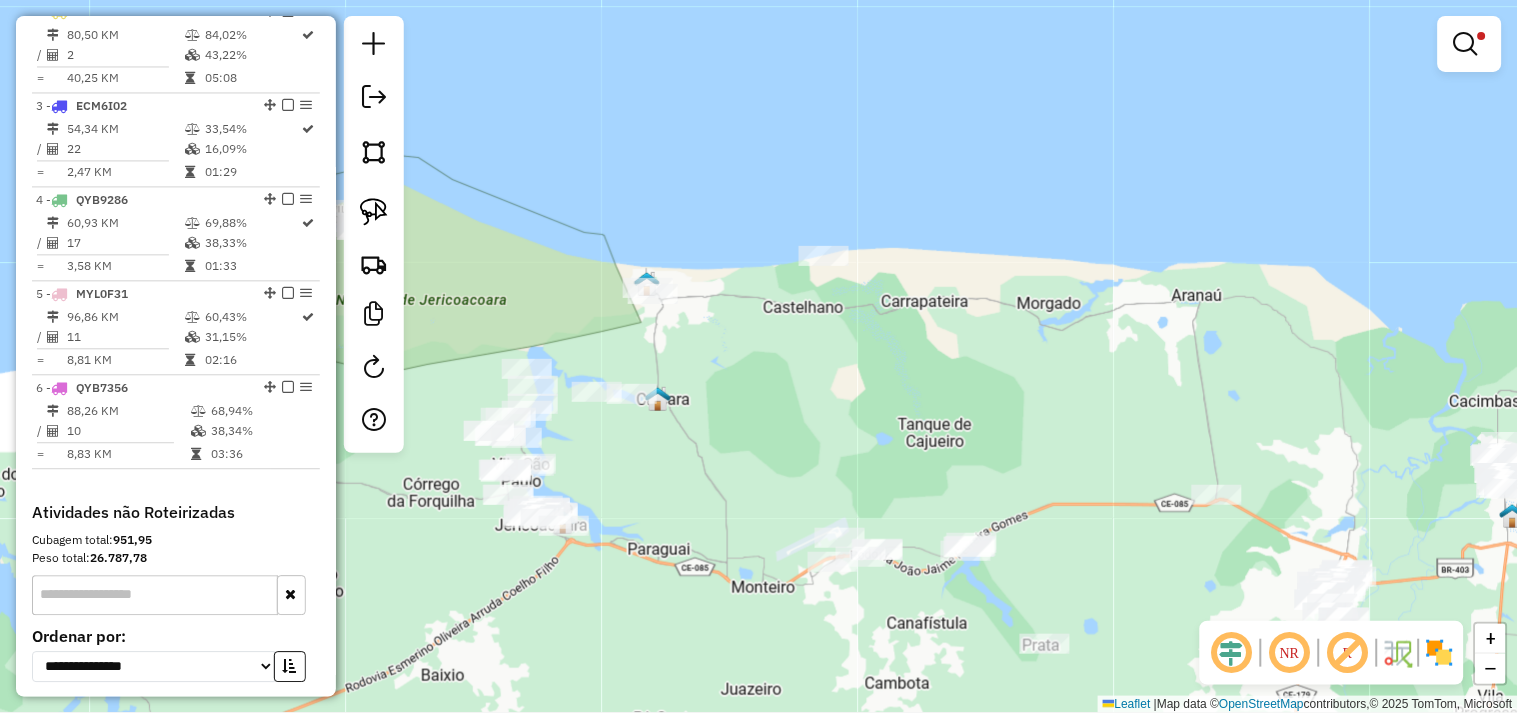 drag, startPoint x: 972, startPoint y: 445, endPoint x: 764, endPoint y: 304, distance: 251.28668 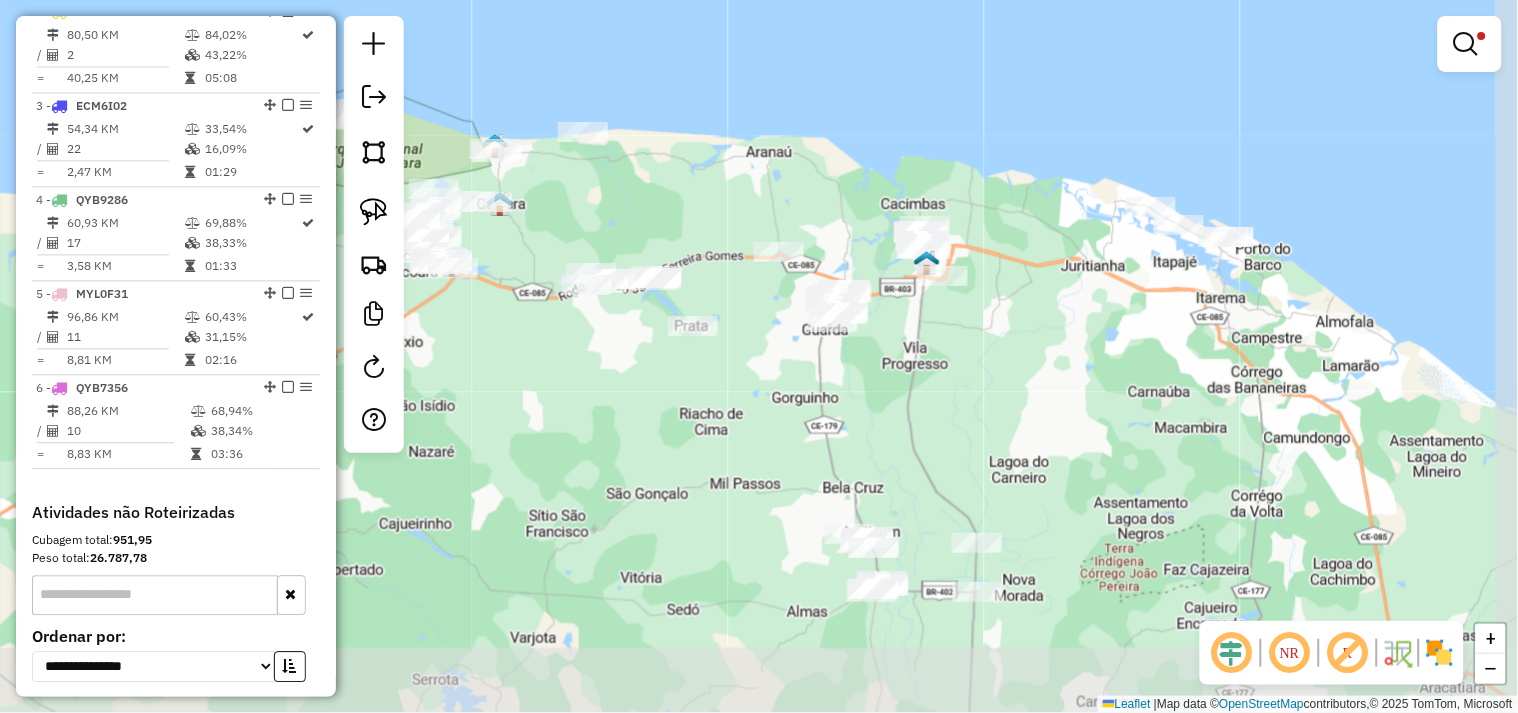 drag, startPoint x: 1001, startPoint y: 526, endPoint x: 931, endPoint y: 444, distance: 107.81466 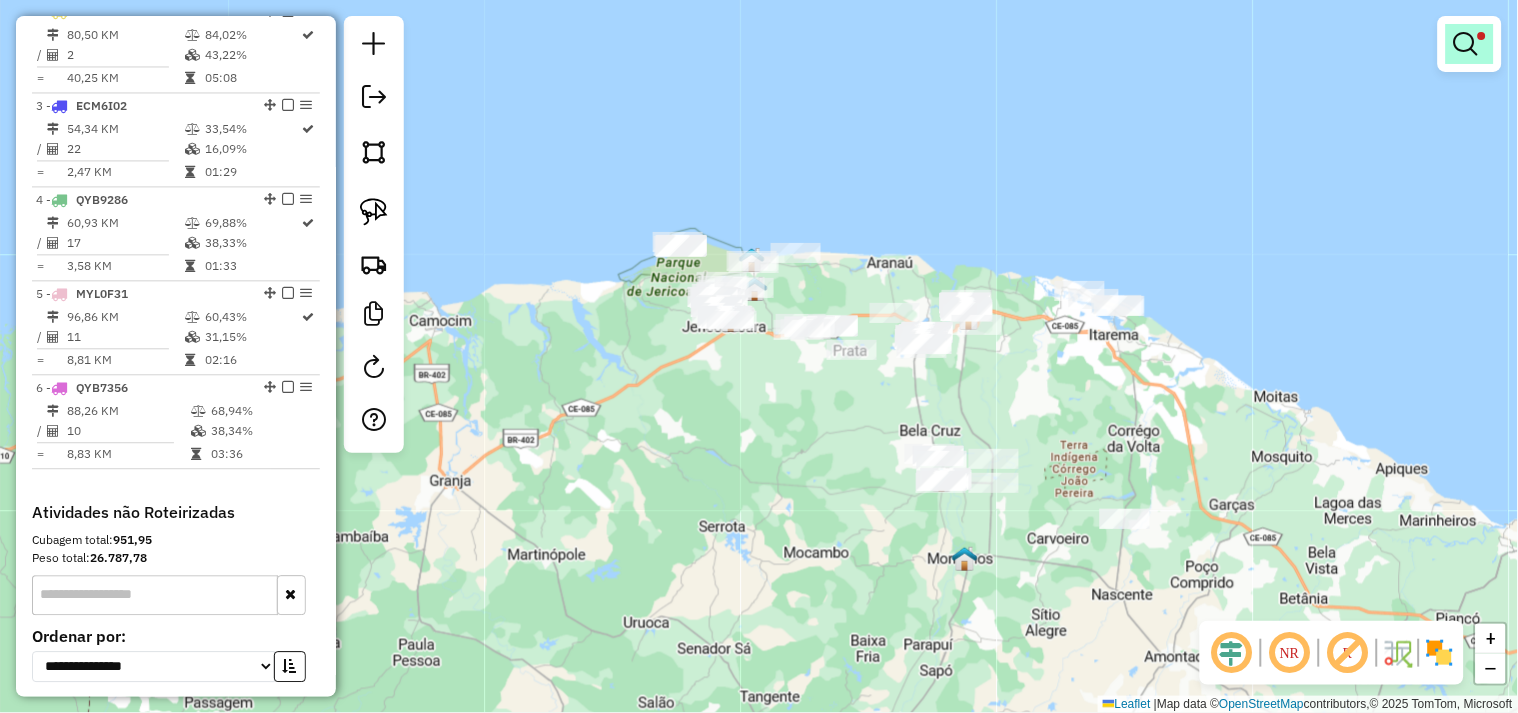 click at bounding box center (1466, 44) 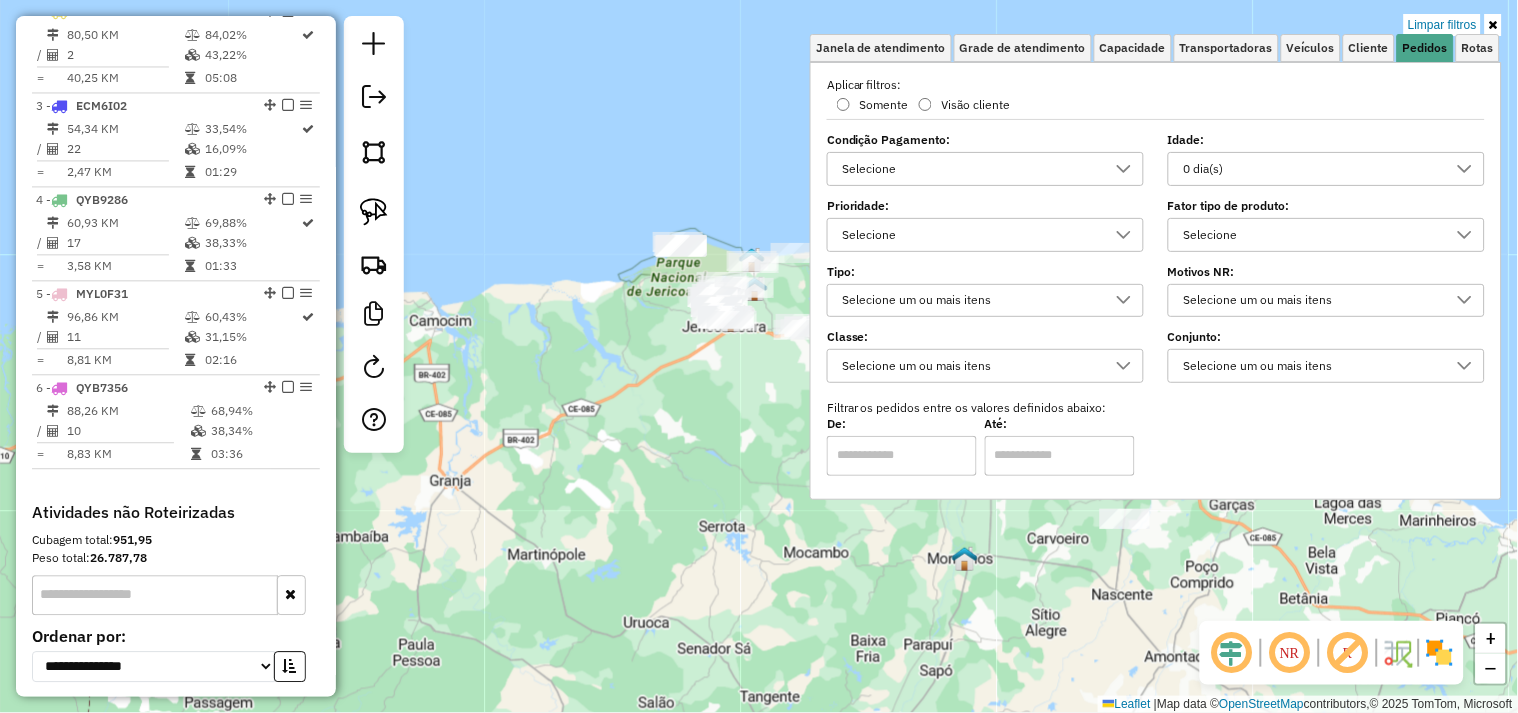 click on "0 dia(s)" at bounding box center (1311, 169) 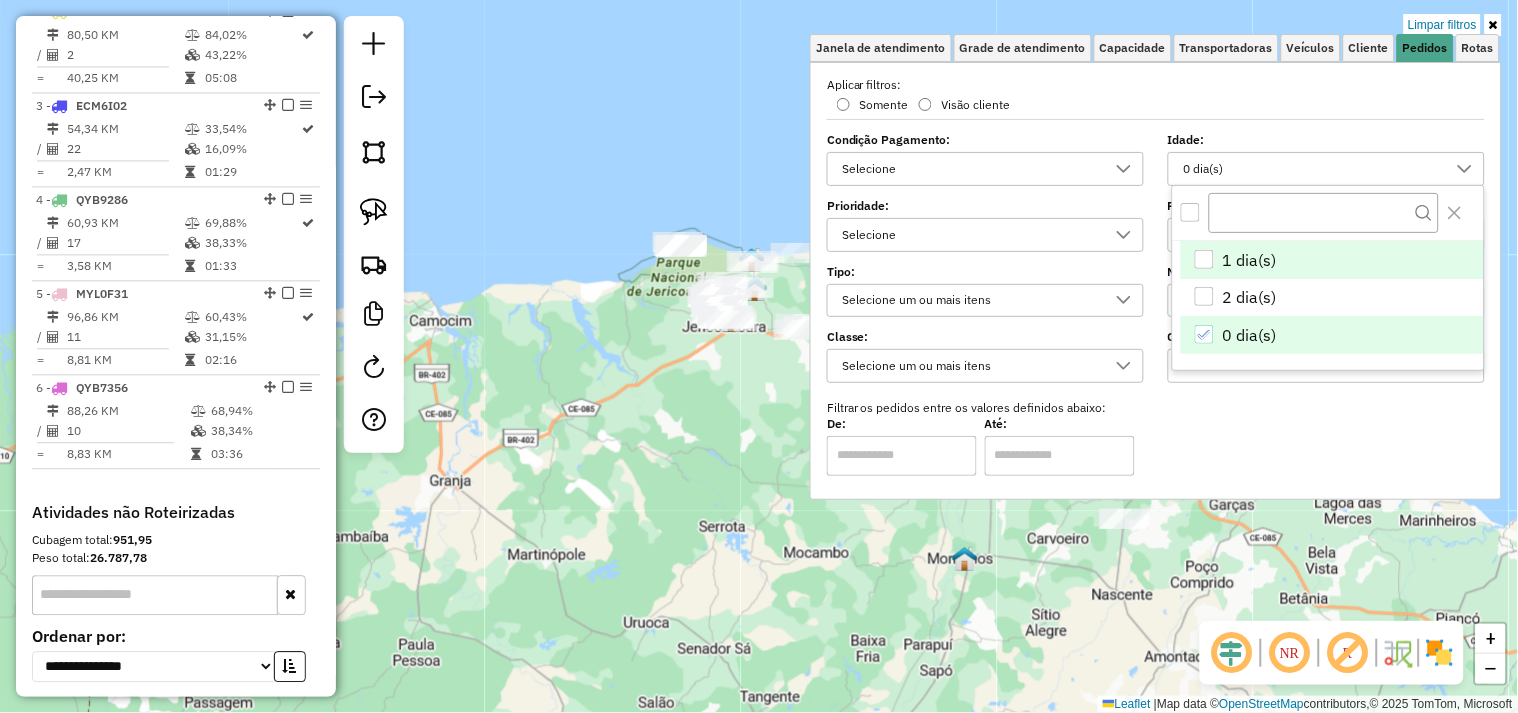scroll, scrollTop: 11, scrollLeft: 67, axis: both 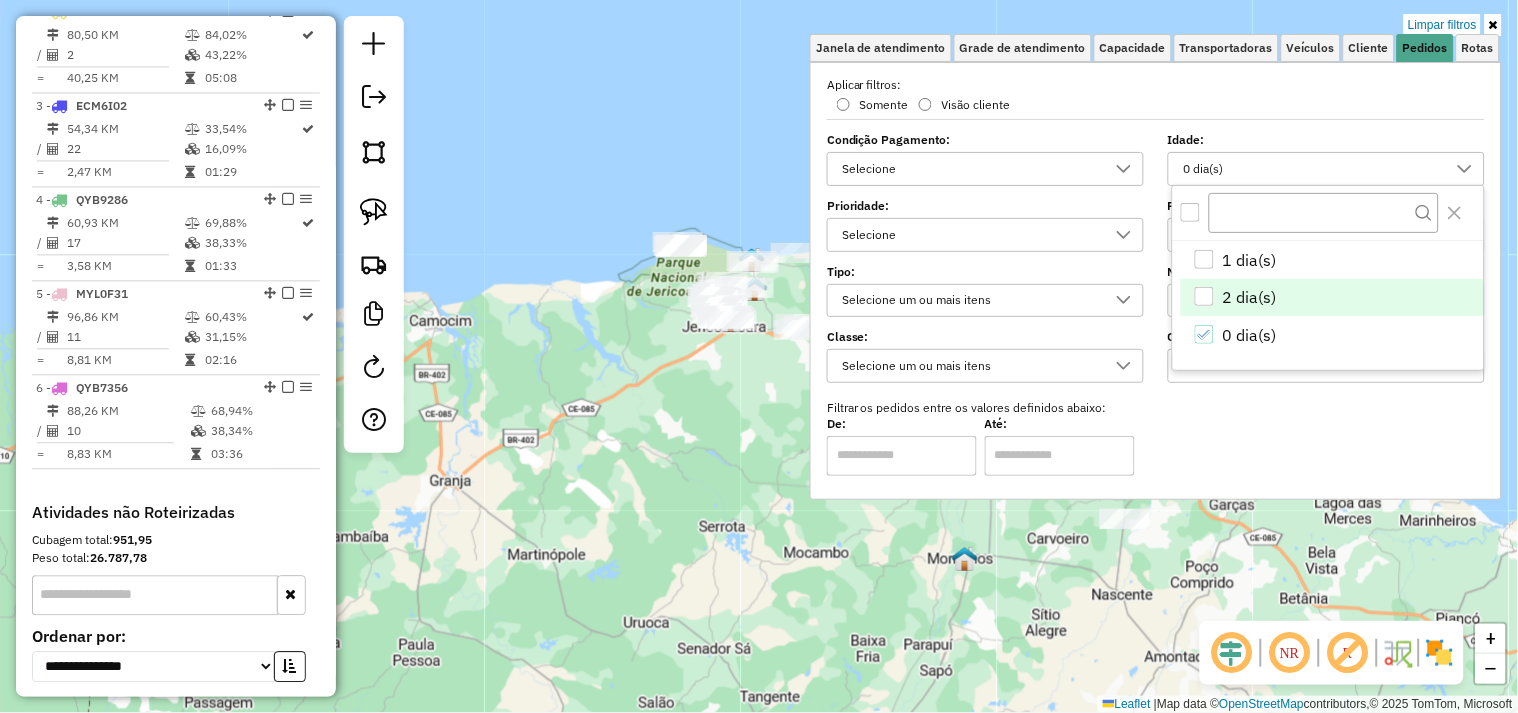 click at bounding box center [1205, 297] 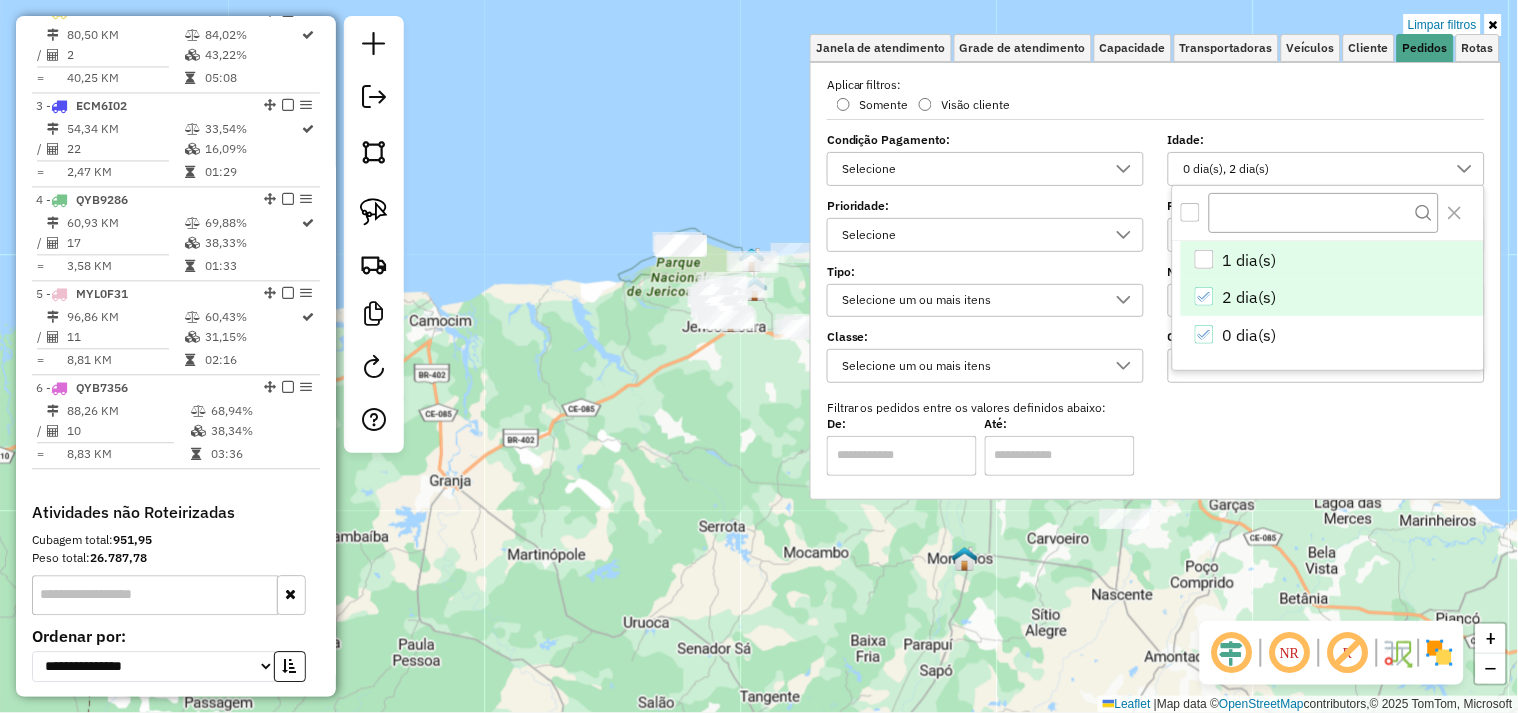 click at bounding box center [1204, 259] 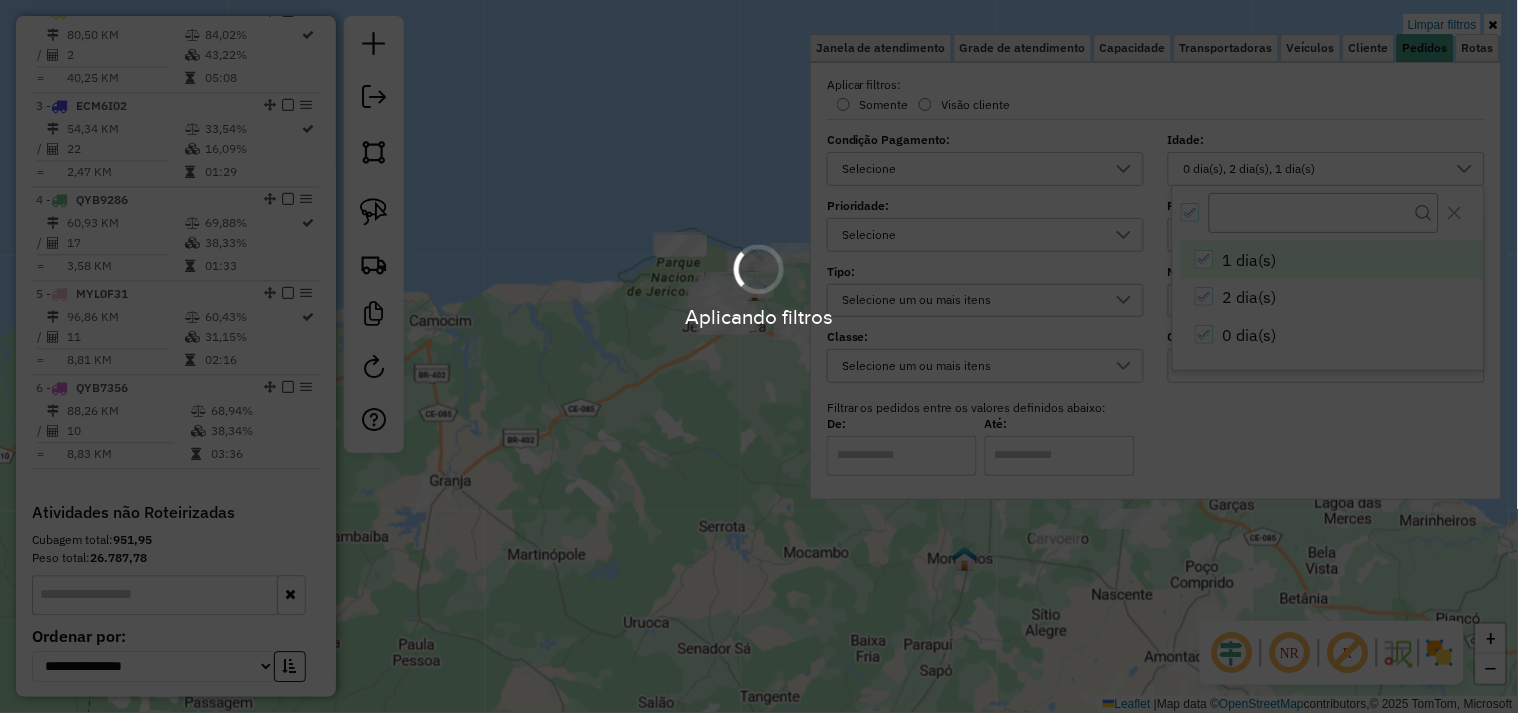 click on "Limpar filtros Janela de atendimento Grade de atendimento Capacidade Transportadoras Veículos Cliente Pedidos  Rotas Selecione os dias de semana para filtrar as janelas de atendimento  Seg   Ter   Qua   Qui   Sex   Sáb   Dom  Informe o período da janela de atendimento: De: Até:  Filtrar exatamente a janela do cliente  Considerar janela de atendimento padrão  Selecione os dias de semana para filtrar as grades de atendimento  Seg   Ter   Qua   Qui   Sex   Sáb   Dom   Considerar clientes sem dia de atendimento cadastrado  Clientes fora do dia de atendimento selecionado Filtrar as atividades entre os valores definidos abaixo:  Peso mínimo:   Peso máximo:   Cubagem mínima:   Cubagem máxima:   De:   Até:  Filtrar as atividades entre o tempo de atendimento definido abaixo:  De:   Até:   Considerar capacidade total dos clientes não roteirizados Transportadora: Selecione um ou mais itens Tipo de veículo: Selecione um ou mais itens Veículo: Selecione um ou mais itens Motorista: Selecione um ou mais itens" 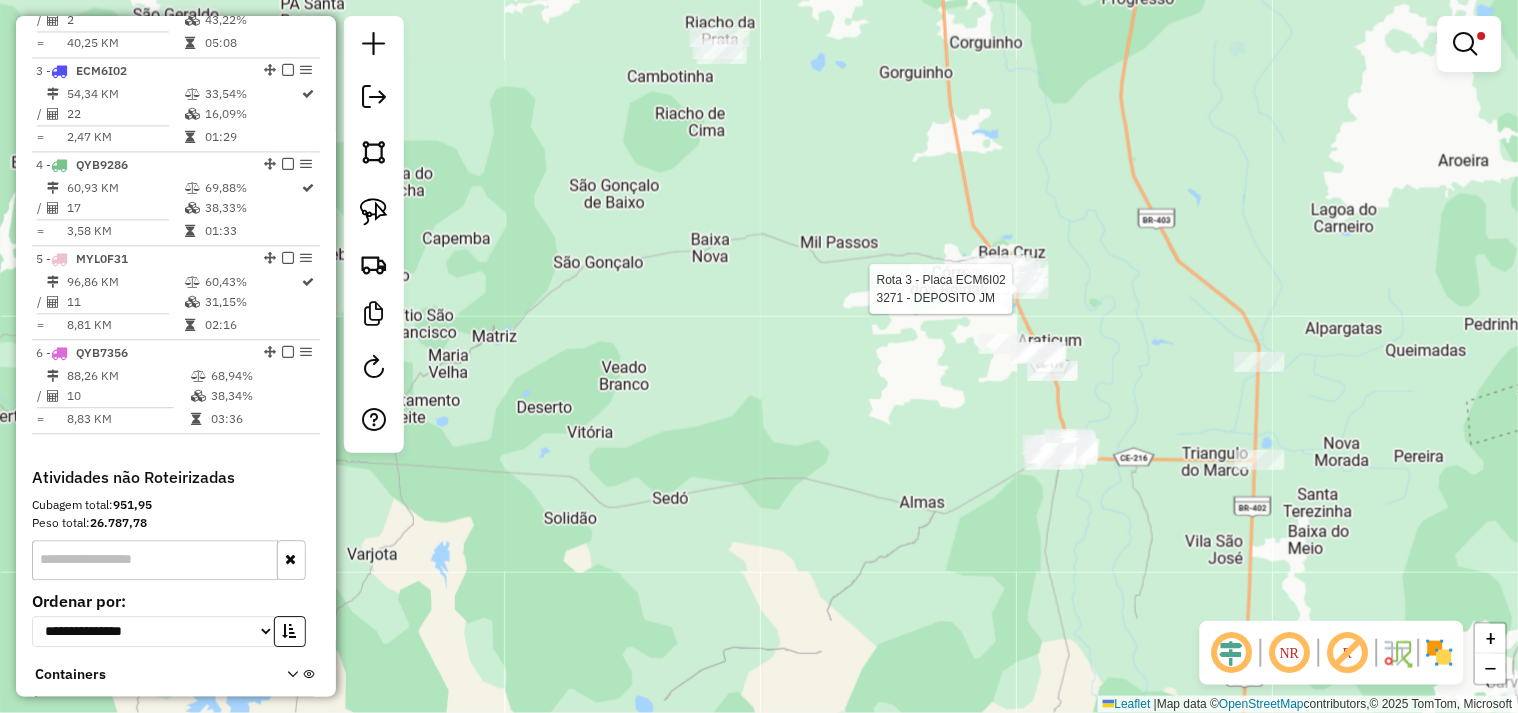 select on "**********" 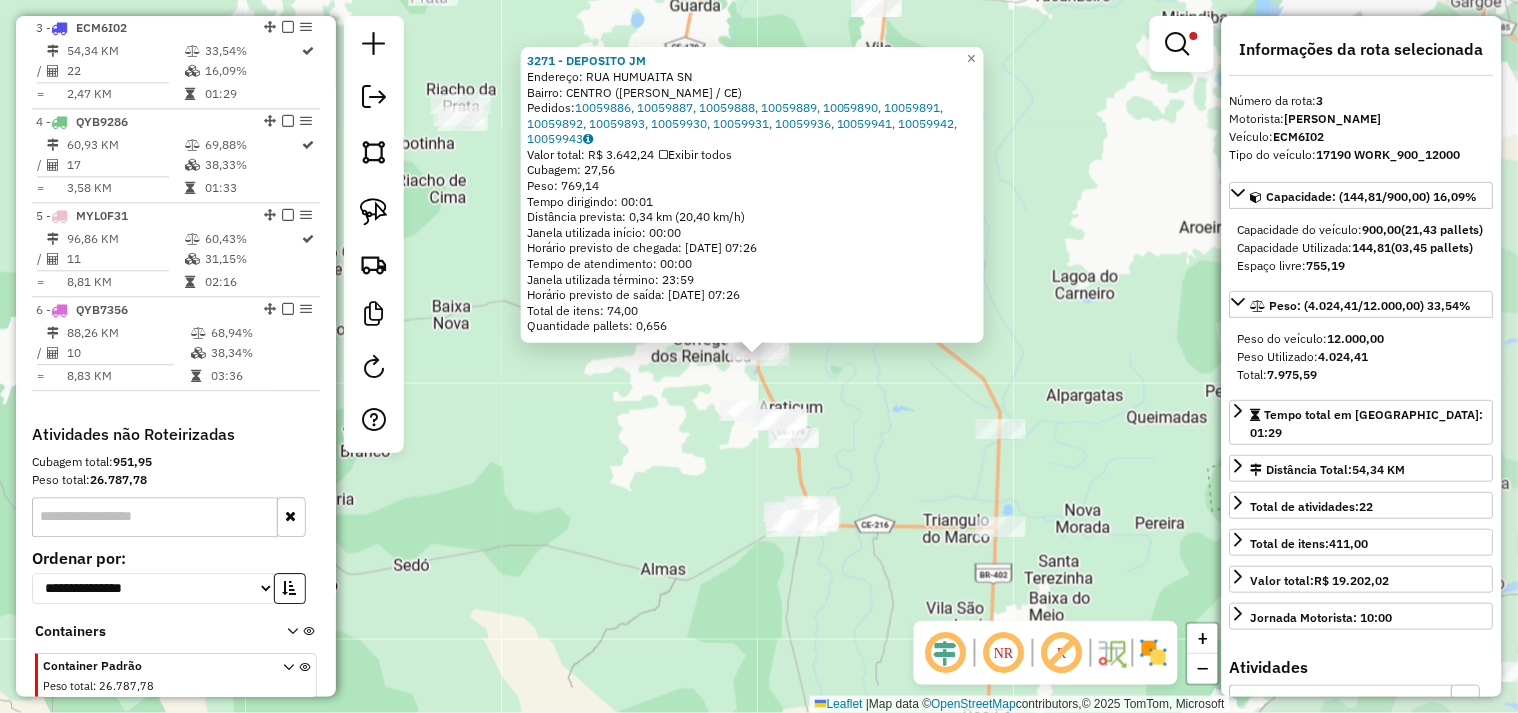 scroll, scrollTop: 961, scrollLeft: 0, axis: vertical 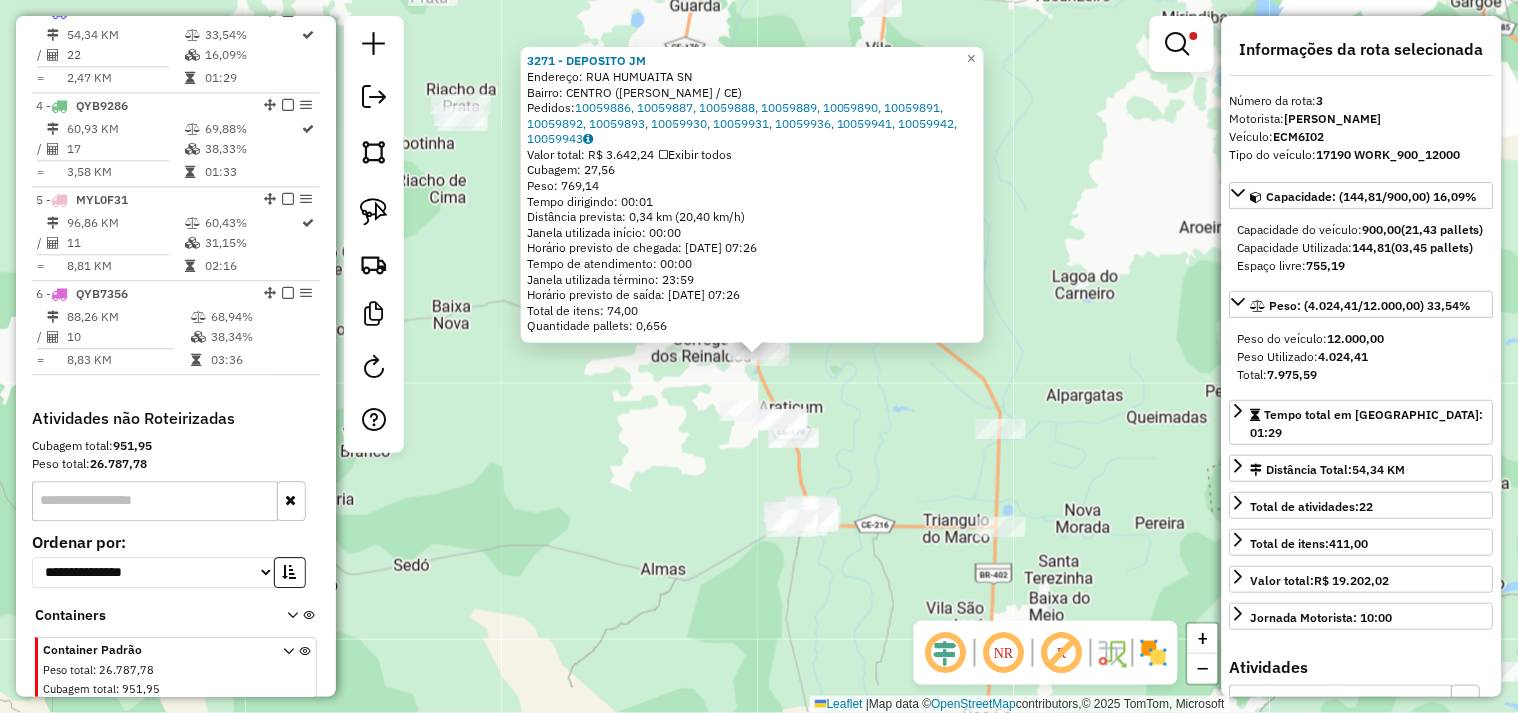 click on "3271 - DEPOSITO JM  Endereço:  RUA HUMUAITA SN   Bairro: CENTRO (BELA CRUZ / CE)   Pedidos:  10059886, 10059887, 10059888, 10059889, 10059890, 10059891, 10059892, 10059893, 10059930, 10059931, 10059936, 10059941, 10059942, 10059943   Valor total: R$ 3.642,24   Exibir todos   Cubagem: 27,56  Peso: 769,14  Tempo dirigindo: 00:01   Distância prevista: 0,34 km (20,40 km/h)   [GEOGRAPHIC_DATA] utilizada início: 00:00   Horário previsto de chegada: [DATE] 07:26   Tempo de atendimento: 00:00   Janela utilizada término: 23:59   Horário previsto de saída: [DATE] 07:26   Total de itens: 74,00   Quantidade pallets: 0,656  × Limpar filtros Janela de atendimento Grade de atendimento Capacidade Transportadoras Veículos Cliente Pedidos  Rotas Selecione os dias de semana para filtrar as janelas de atendimento  Seg   Ter   Qua   Qui   Sex   Sáb   Dom  Informe o período da janela de atendimento: De: Até:  Filtrar exatamente a janela do cliente  Considerar janela de atendimento padrão   Seg   Ter   Qua   Qui   Sex  +" 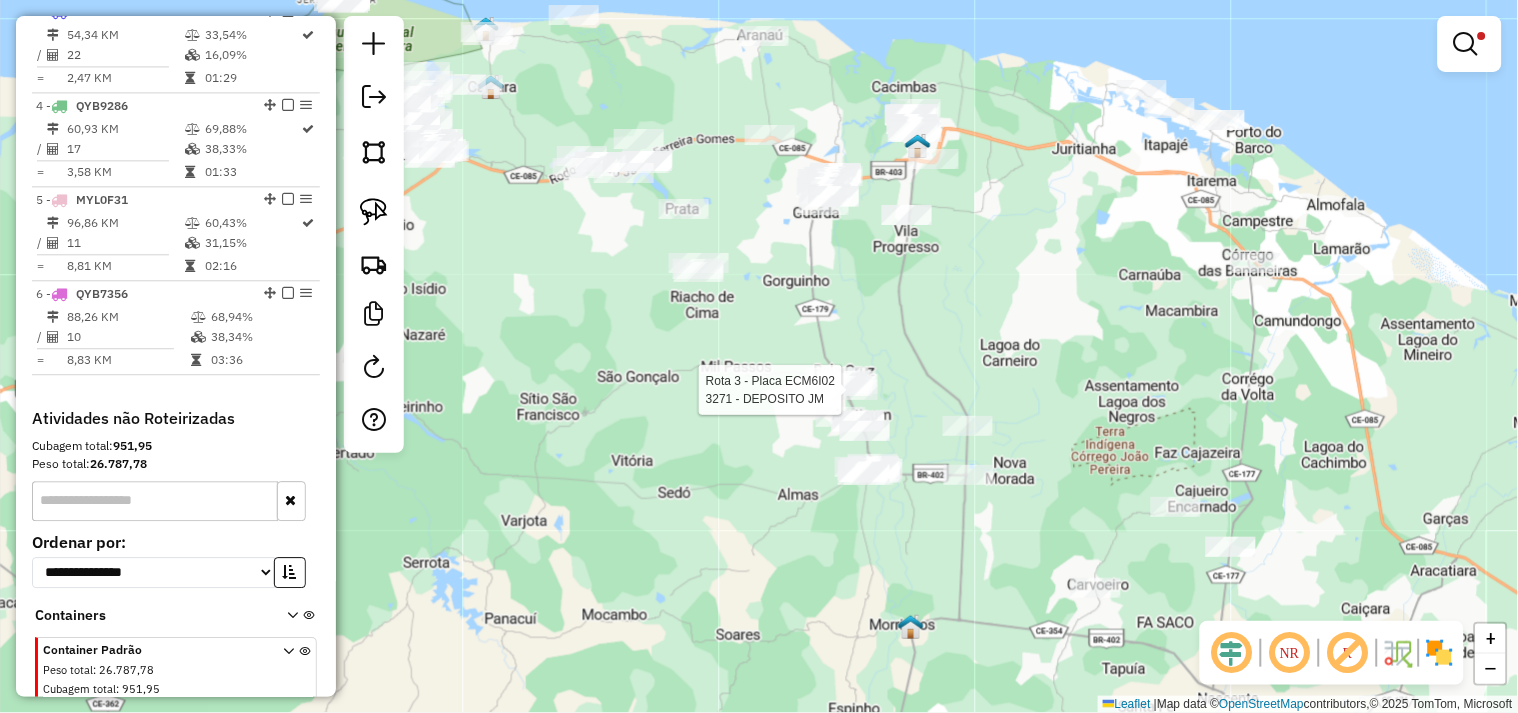 select on "**********" 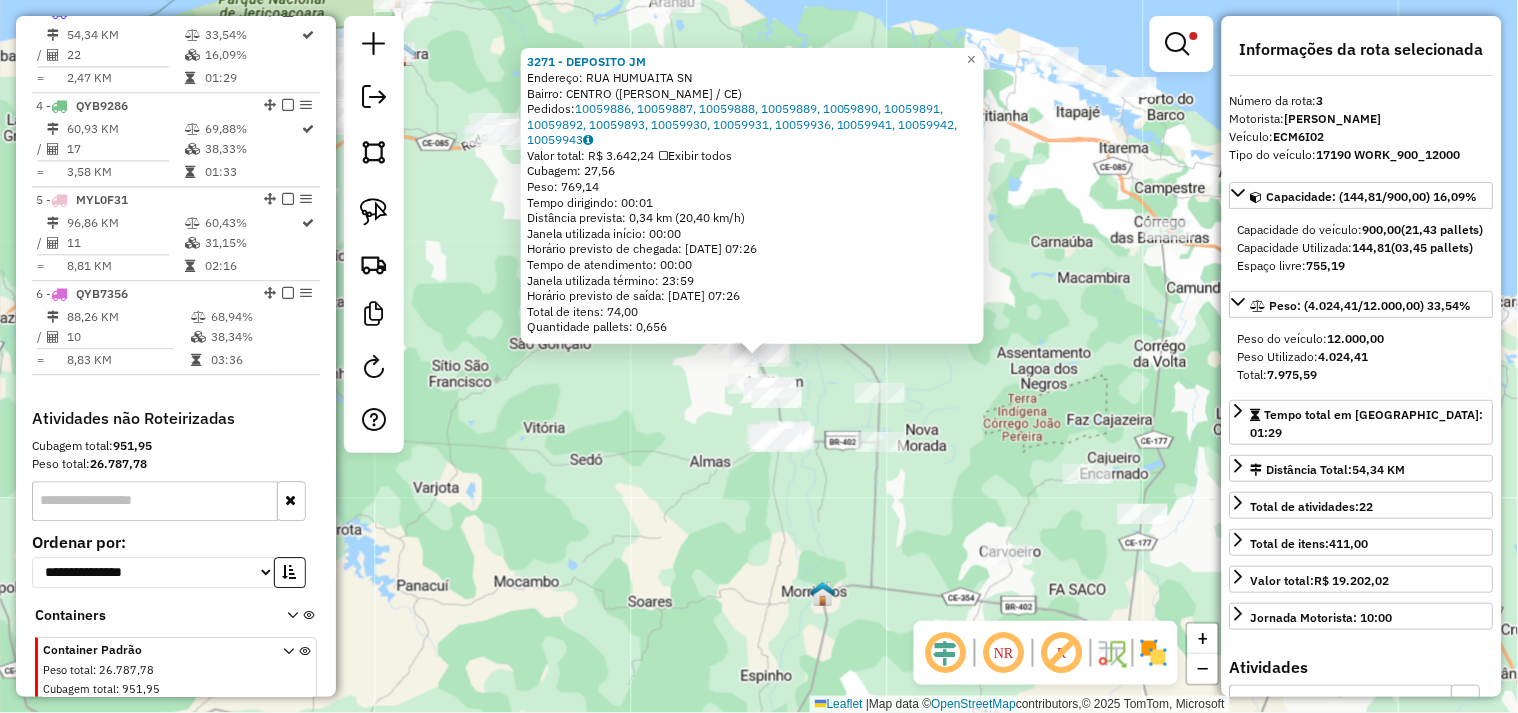 click on "3271 - DEPOSITO JM  Endereço:  RUA HUMUAITA SN   Bairro: CENTRO (BELA CRUZ / CE)   Pedidos:  10059886, 10059887, 10059888, 10059889, 10059890, 10059891, 10059892, 10059893, 10059930, 10059931, 10059936, 10059941, 10059942, 10059943   Valor total: R$ 3.642,24   Exibir todos   Cubagem: 27,56  Peso: 769,14  Tempo dirigindo: 00:01   Distância prevista: 0,34 km (20,40 km/h)   [GEOGRAPHIC_DATA] utilizada início: 00:00   Horário previsto de chegada: [DATE] 07:26   Tempo de atendimento: 00:00   Janela utilizada término: 23:59   Horário previsto de saída: [DATE] 07:26   Total de itens: 74,00   Quantidade pallets: 0,656  × Limpar filtros Janela de atendimento Grade de atendimento Capacidade Transportadoras Veículos Cliente Pedidos  Rotas Selecione os dias de semana para filtrar as janelas de atendimento  Seg   Ter   Qua   Qui   Sex   Sáb   Dom  Informe o período da janela de atendimento: De: Até:  Filtrar exatamente a janela do cliente  Considerar janela de atendimento padrão   Seg   Ter   Qua   Qui   Sex  +" 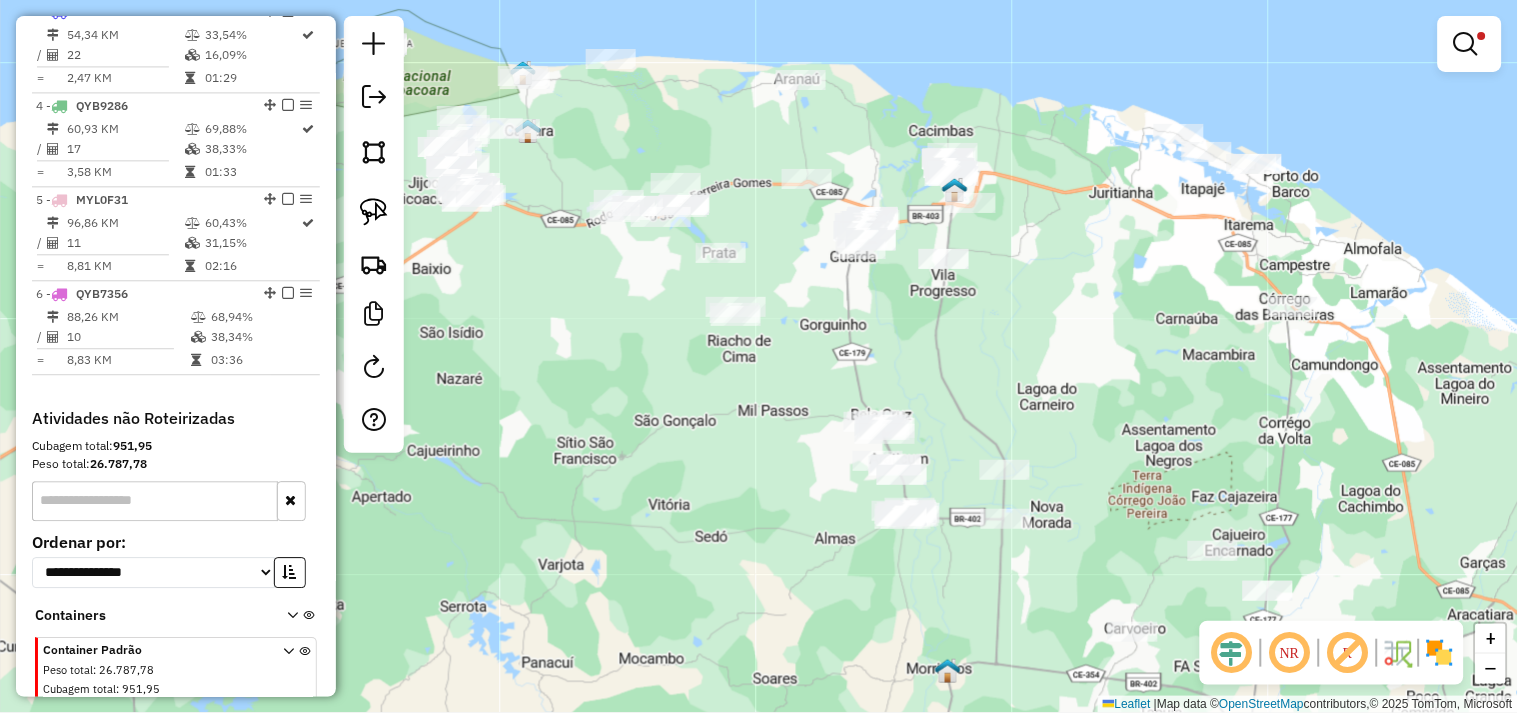 drag, startPoint x: 733, startPoint y: 495, endPoint x: 804, endPoint y: 534, distance: 81.00617 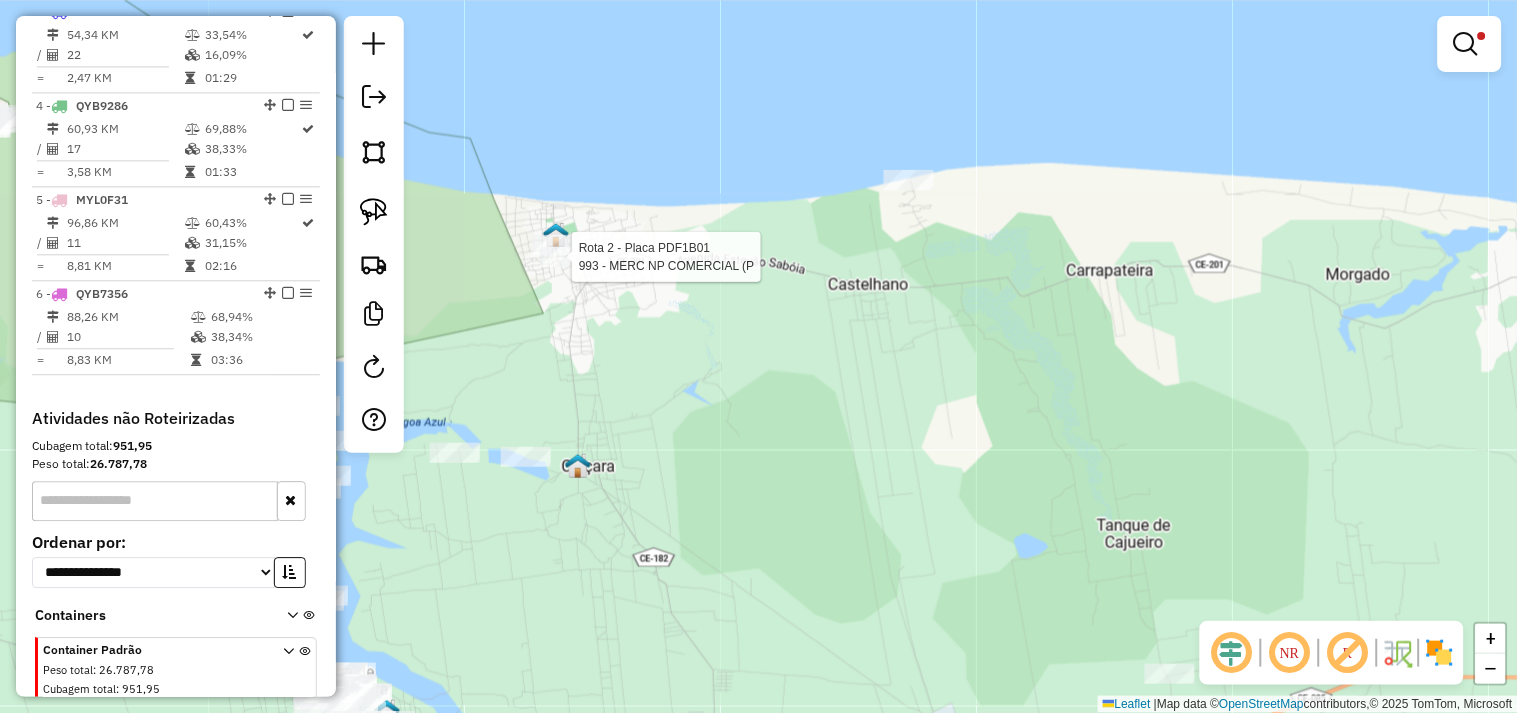 select on "**********" 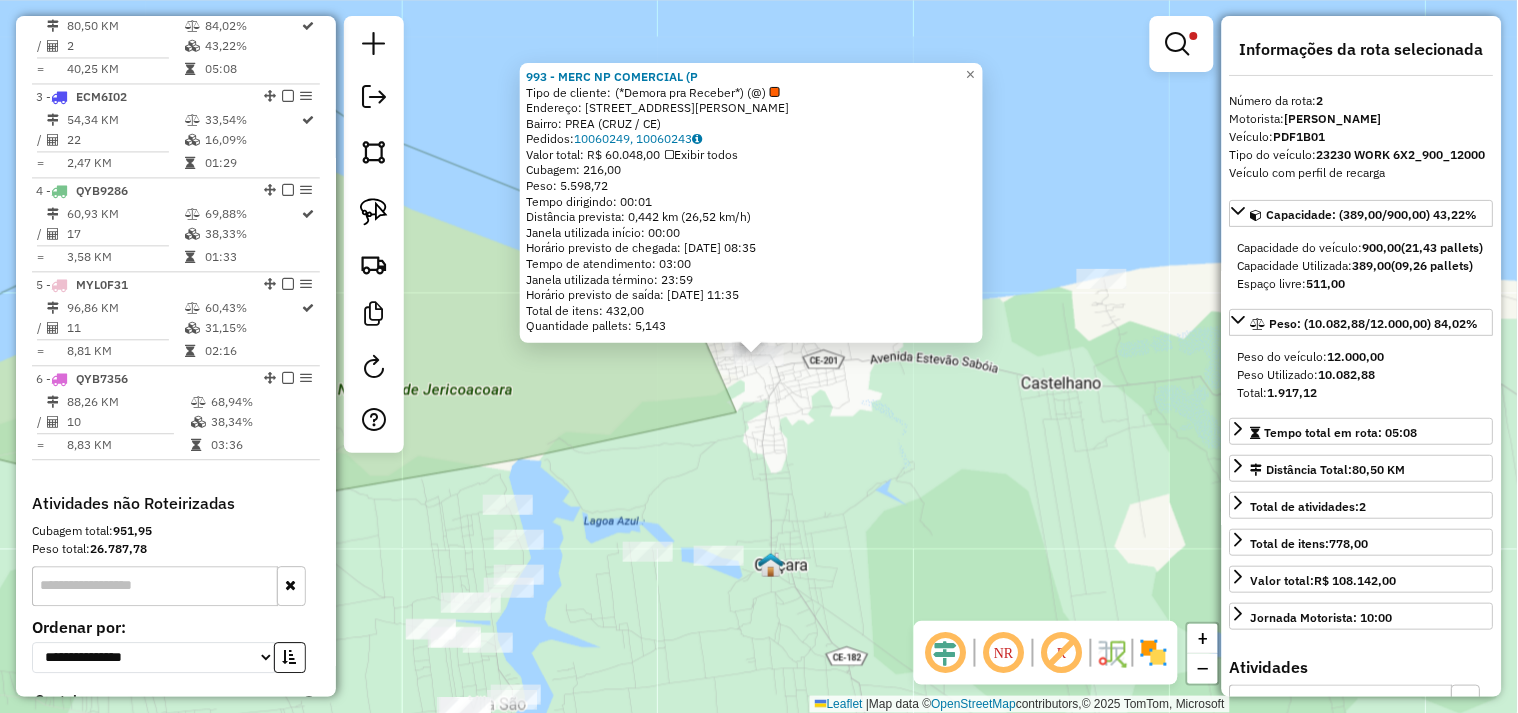 scroll, scrollTop: 866, scrollLeft: 0, axis: vertical 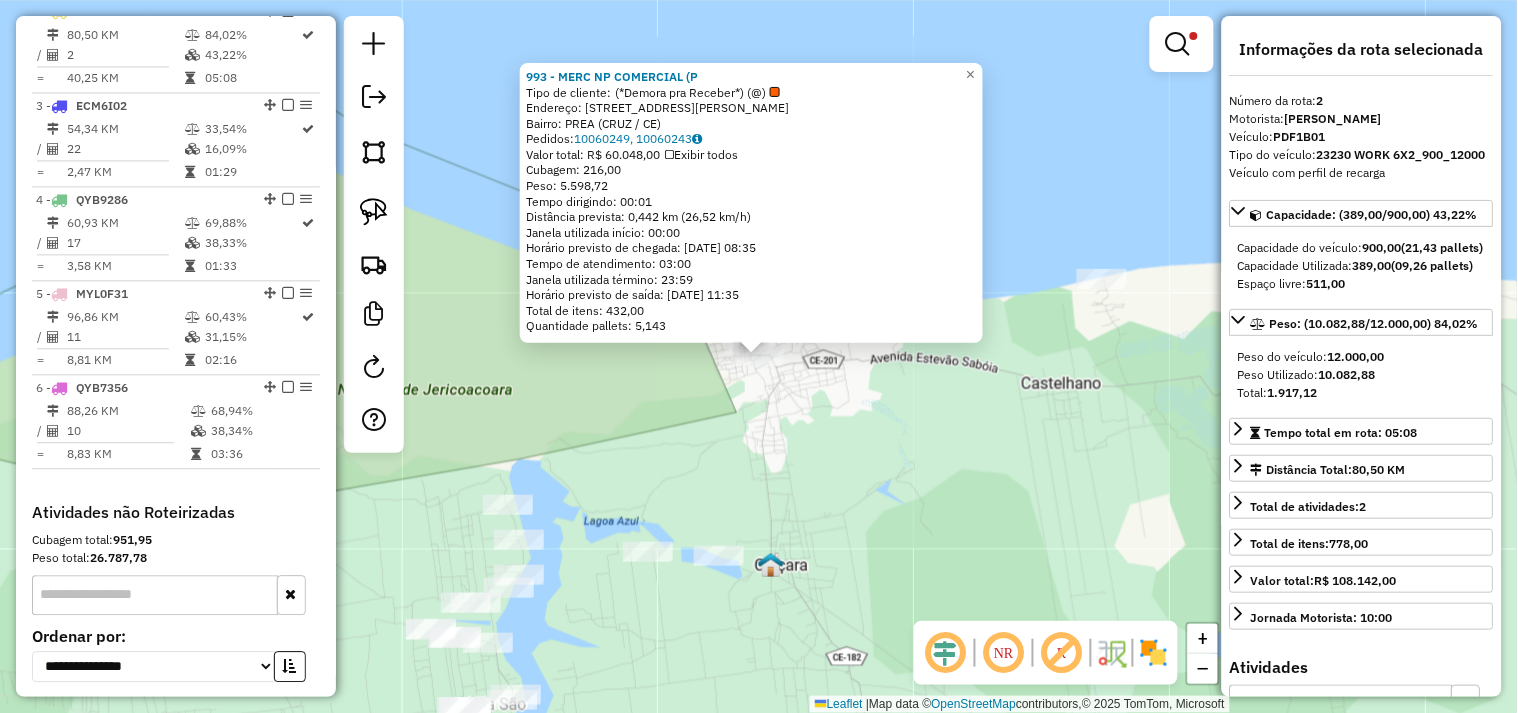 click on "993 - MERC NP COMERCIAL (P  Tipo de cliente:   (*Demora pra Receber*)  (@)   Endereço:  [STREET_ADDRESS]   Pedidos:  10060249, 10060243   Valor total: R$ 60.048,00   Exibir todos   Cubagem: 216,00  Peso: 5.598,72  Tempo dirigindo: 00:01   Distância prevista: 0,442 km (26,52 km/h)   Janela utilizada início: 00:00   Horário previsto de chegada: [DATE] 08:35   Tempo de atendimento: 03:00   Janela utilizada término: 23:59   Horário previsto de saída: [DATE] 11:35   Total de itens: 432,00   Quantidade pallets: 5,143  × Limpar filtros Janela de atendimento Grade de atendimento Capacidade Transportadoras Veículos Cliente Pedidos  Rotas Selecione os dias de semana para filtrar as janelas de atendimento  Seg   Ter   Qua   Qui   Sex   Sáb   Dom  Informe o período da janela de atendimento: De: Até:  Filtrar exatamente a janela do cliente  Considerar janela de atendimento padrão  Selecione os dias de semana para filtrar as grades de atendimento  Seg   Ter   Qua   Qui" 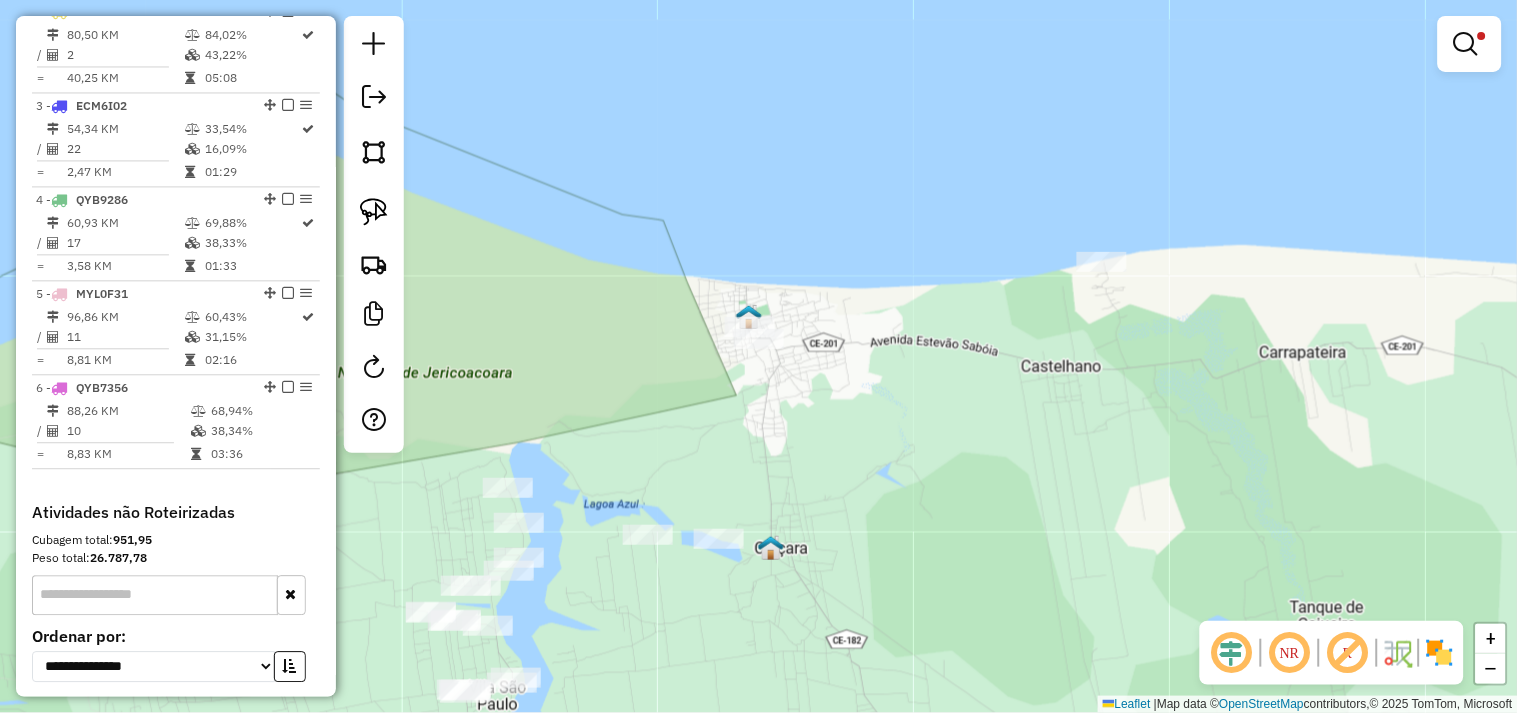 drag, startPoint x: 902, startPoint y: 496, endPoint x: 871, endPoint y: 378, distance: 122.0041 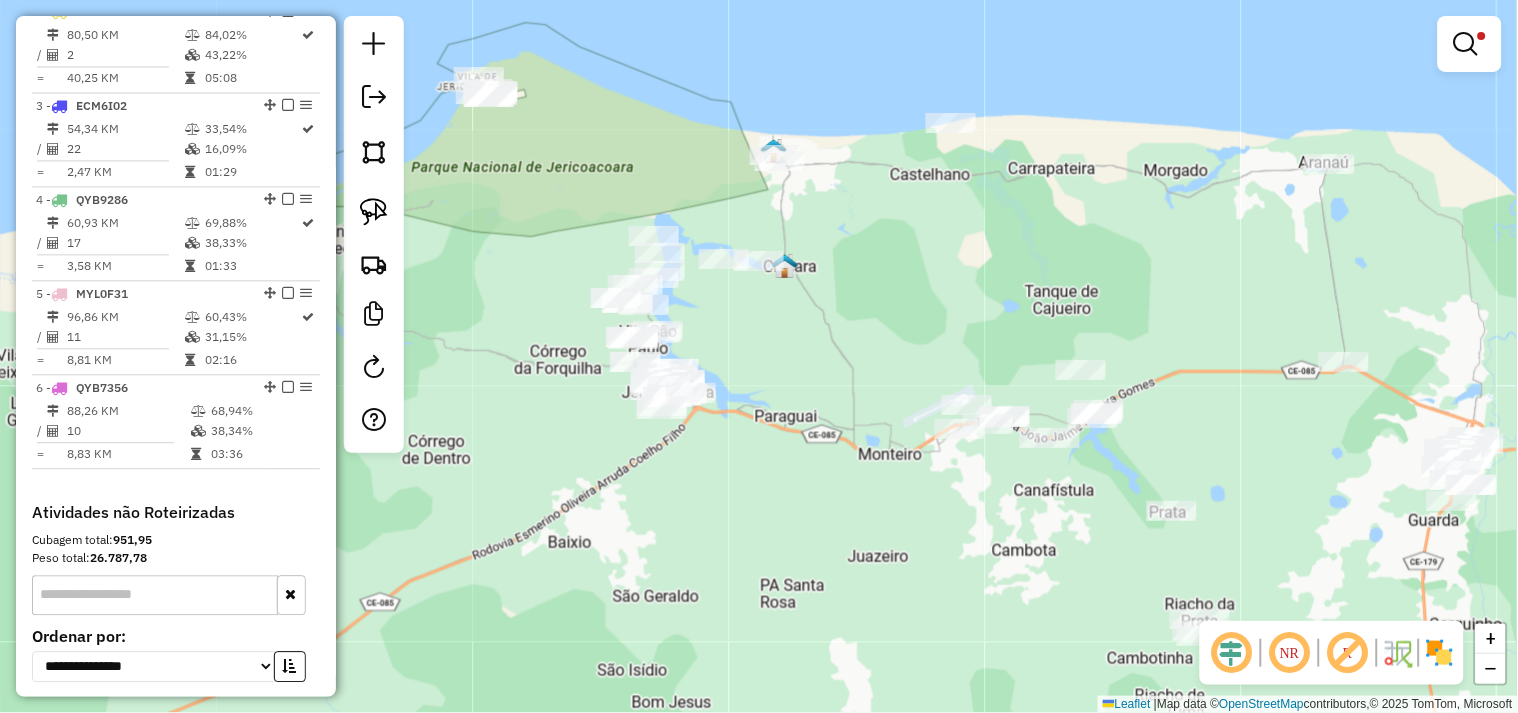 drag, startPoint x: 935, startPoint y: 421, endPoint x: 912, endPoint y: 285, distance: 137.93114 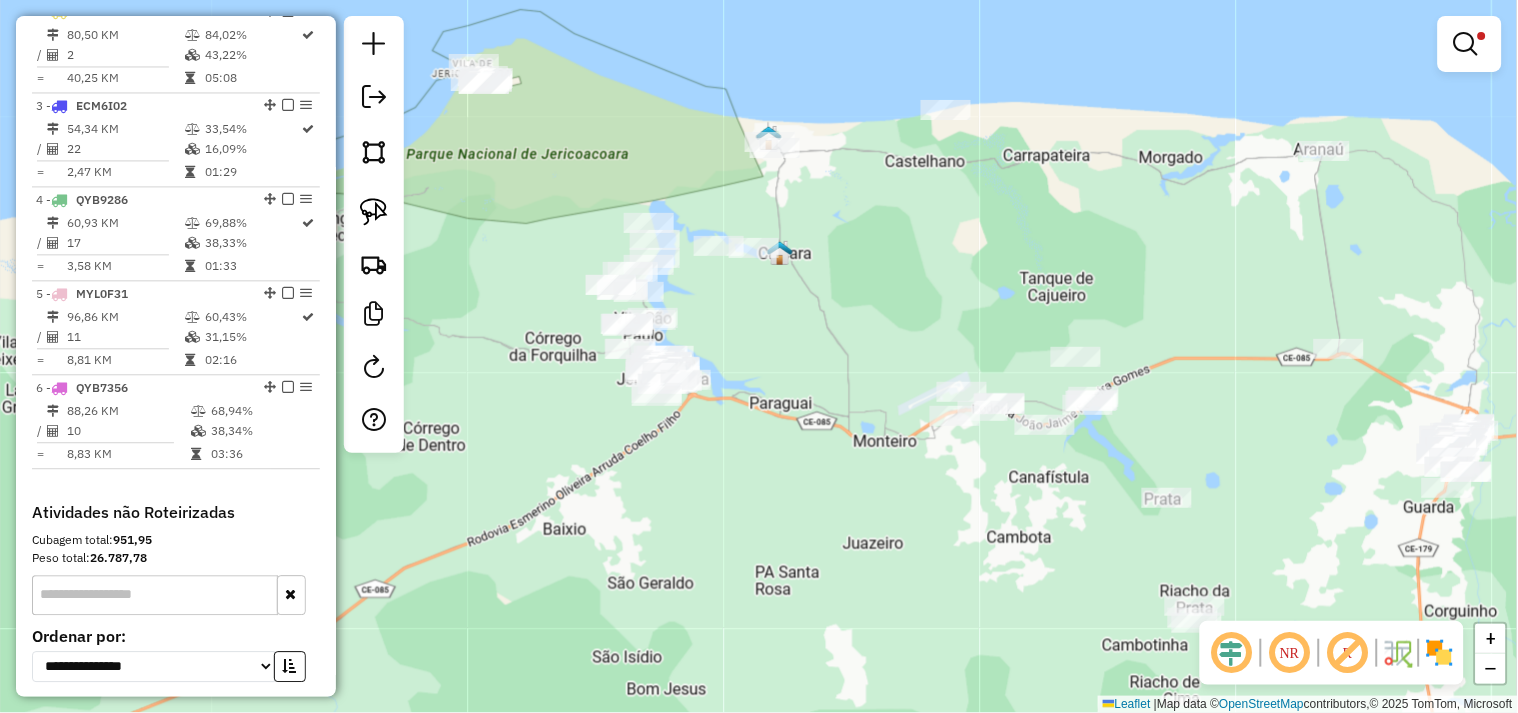 drag, startPoint x: 824, startPoint y: 530, endPoint x: 812, endPoint y: 478, distance: 53.366657 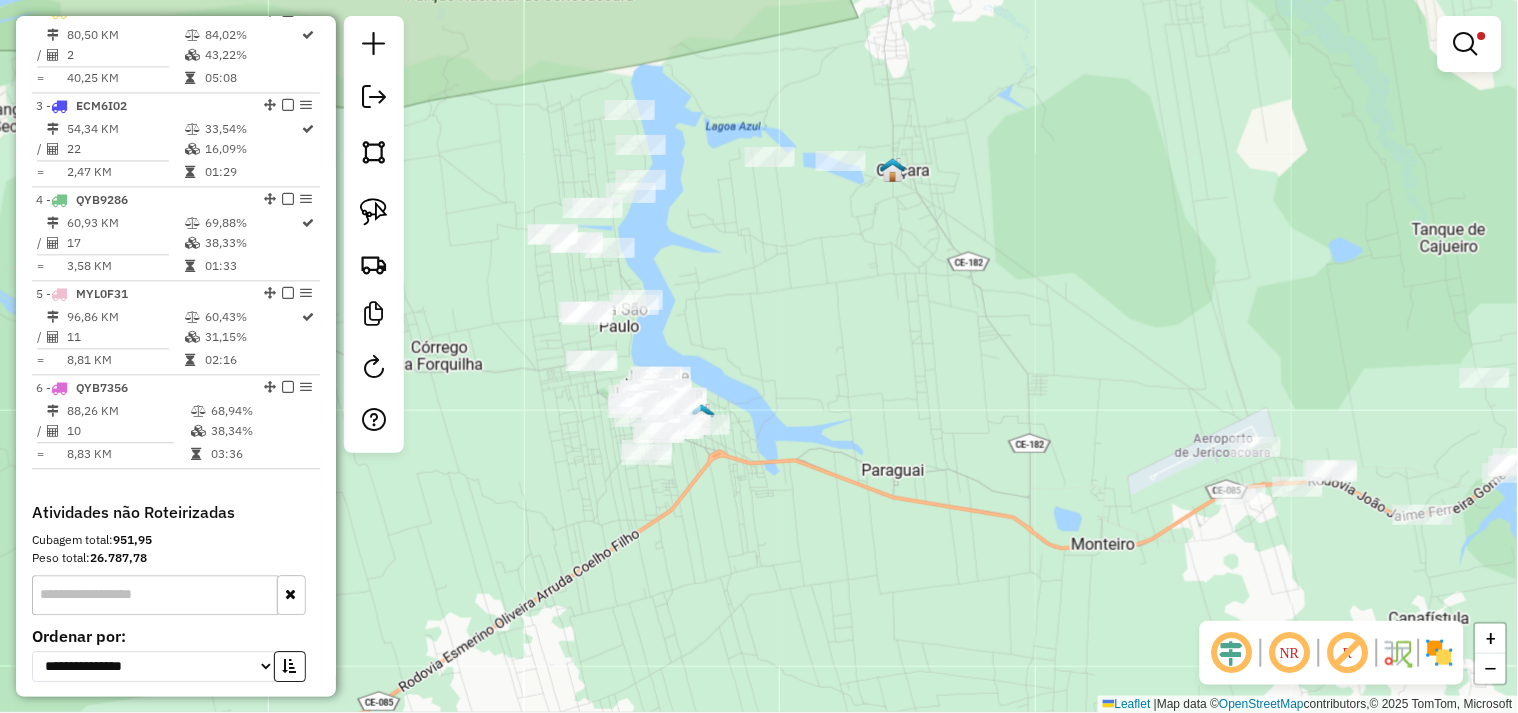 select on "**********" 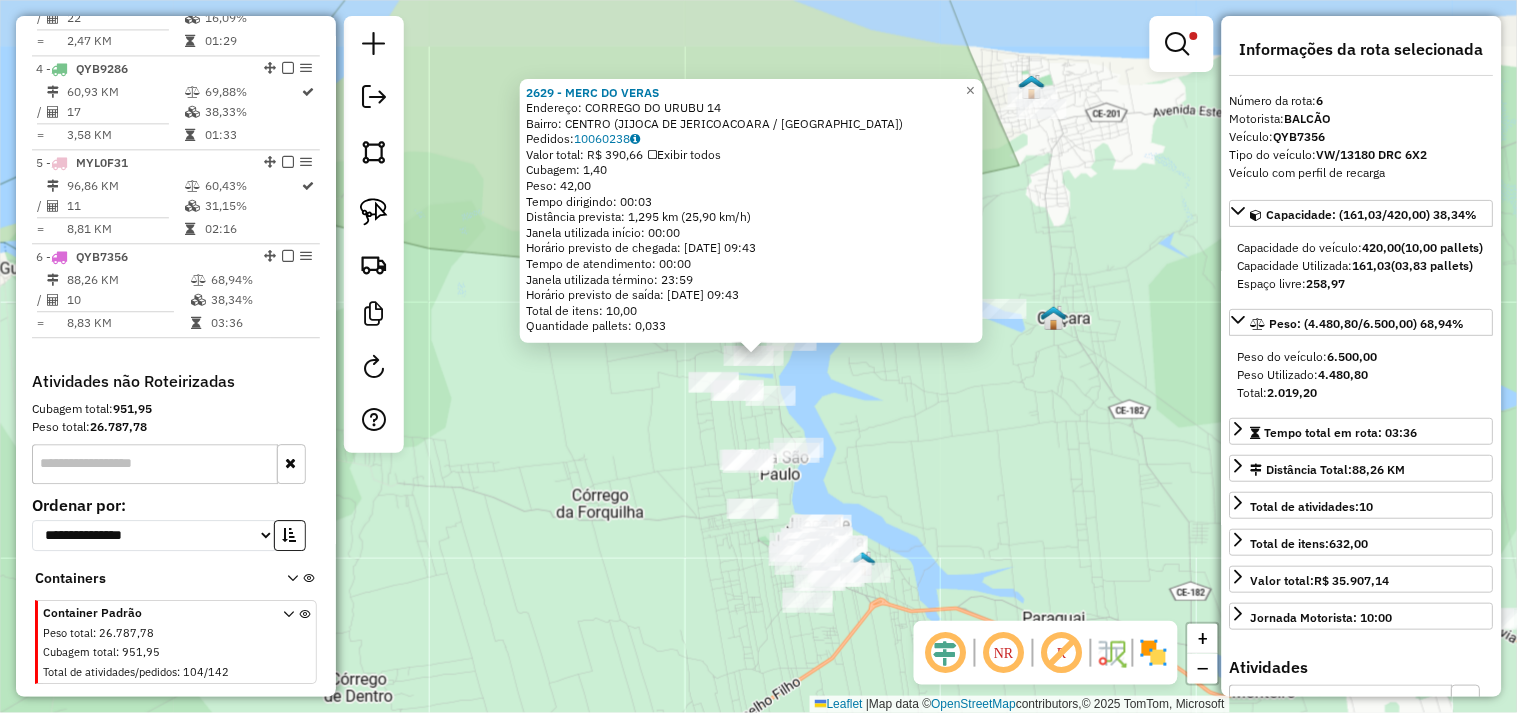 scroll, scrollTop: 1050, scrollLeft: 0, axis: vertical 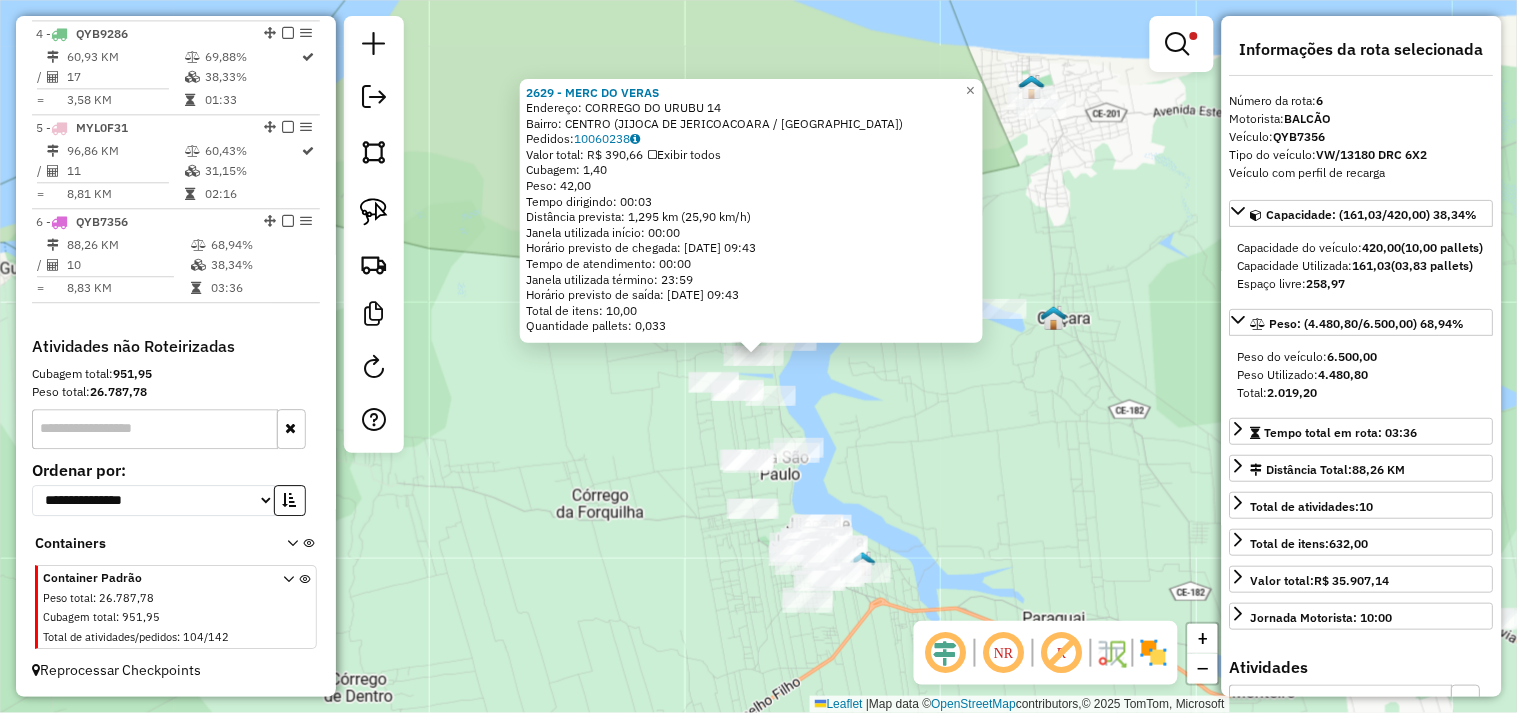 click on "2629 - MERC DO VERAS  Endereço:  CORREGO DO URUBU 14   Bairro: CENTRO (JIJOCA DE JERICOACOARA / [GEOGRAPHIC_DATA])   Pedidos:  10060238   Valor total: R$ 390,66   Exibir todos   Cubagem: 1,40  Peso: 42,00  Tempo dirigindo: 00:03   Distância prevista: 1,295 km (25,90 km/h)   [GEOGRAPHIC_DATA] utilizada início: 00:00   Horário previsto de chegada: [DATE] 09:43   Tempo de atendimento: 00:00   Janela utilizada término: 23:59   Horário previsto de saída: [DATE] 09:43   Total de itens: 10,00   Quantidade pallets: 0,033  × Limpar filtros Janela de atendimento Grade de atendimento Capacidade Transportadoras Veículos Cliente Pedidos  Rotas Selecione os dias de semana para filtrar as janelas de atendimento  Seg   Ter   Qua   Qui   Sex   Sáb   Dom  Informe o período da janela de atendimento: De: Até:  Filtrar exatamente a janela do cliente  Considerar janela de atendimento padrão  Selecione os dias de semana para filtrar as grades de atendimento  Seg   Ter   Qua   Qui   Sex   Sáb   Dom   Peso mínimo:   Peso máximo:   De:" 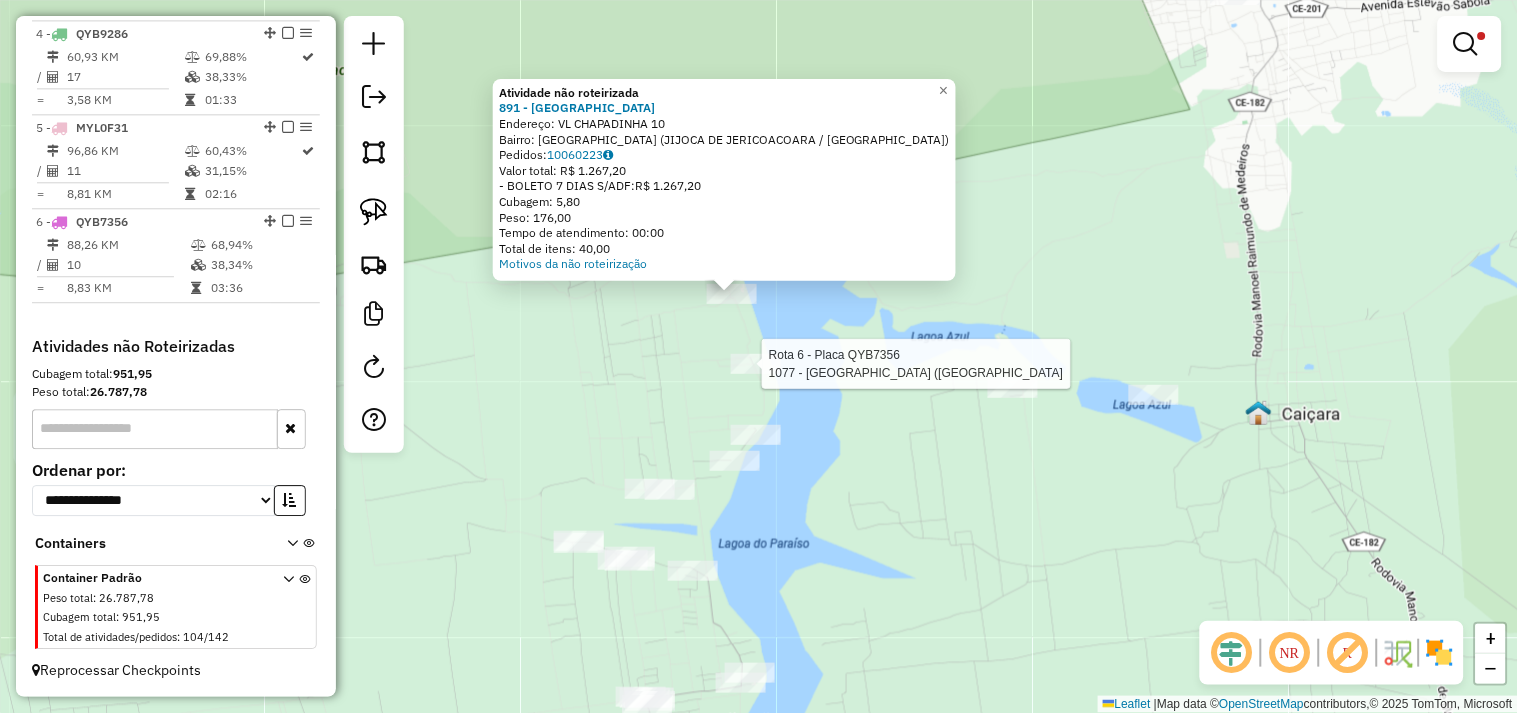 select on "**********" 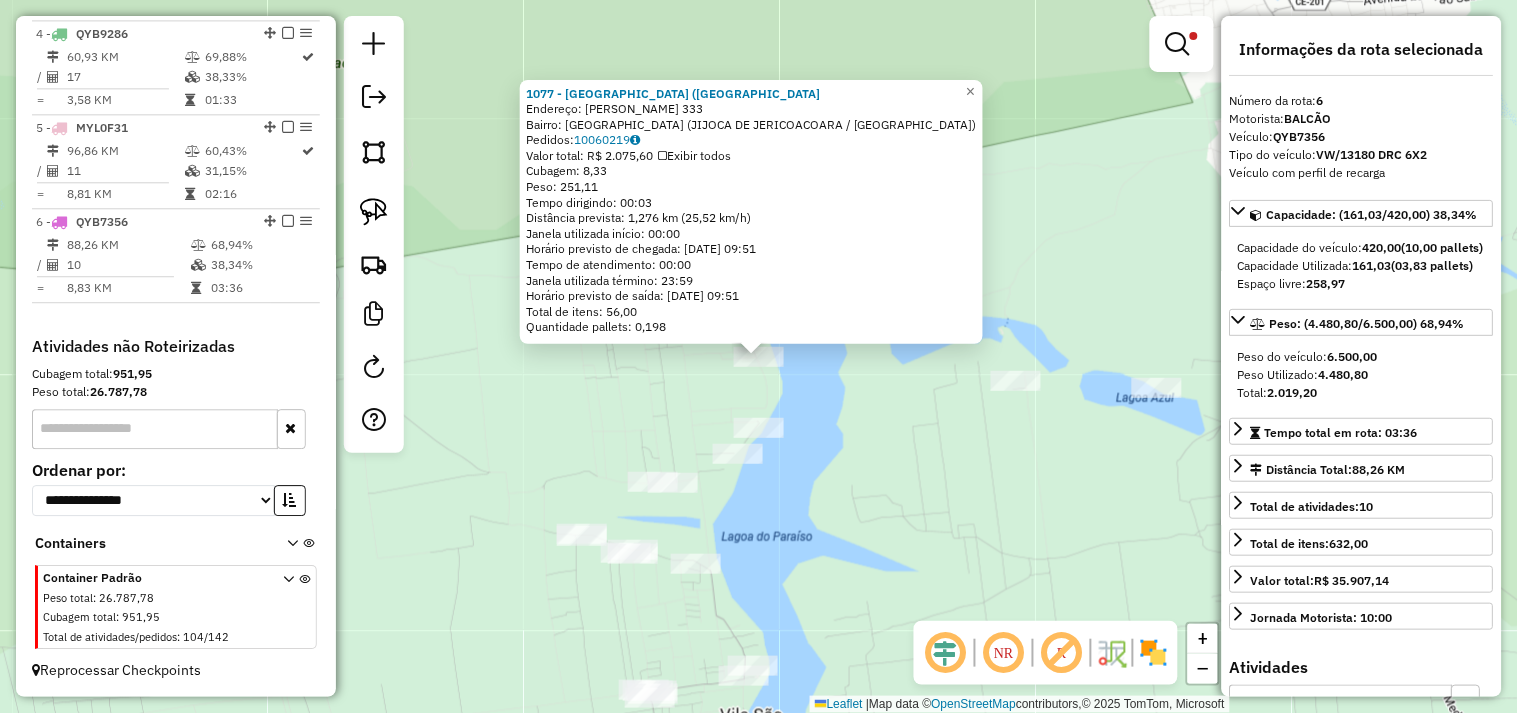 click on "1077 - [GEOGRAPHIC_DATA] (JIJOC  Endereço:  [PERSON_NAME][STREET_ADDRESS]   Bairro: [GEOGRAPHIC_DATA] (JIJOCA DE JERICOACOARA / CE)   Pedidos:  10060219   Valor total: R$ 2.075,60   Exibir todos   Cubagem: 8,33  Peso: 251,11  Tempo dirigindo: 00:03   Distância prevista: 1,276 km (25,52 km/h)   [GEOGRAPHIC_DATA] utilizada início: 00:00   Horário previsto de chegada: [DATE] 09:51   Tempo de atendimento: 00:00   Janela utilizada término: 23:59   Horário previsto de saída: [DATE] 09:51   Total de itens: 56,00   Quantidade pallets: 0,198  × Limpar filtros Janela de atendimento Grade de atendimento Capacidade Transportadoras Veículos Cliente Pedidos  Rotas Selecione os dias de semana para filtrar as janelas de atendimento  Seg   Ter   Qua   Qui   Sex   Sáb   Dom  Informe o período da janela de atendimento: De: Até:  Filtrar exatamente a janela do cliente  Considerar janela de atendimento padrão  Selecione os dias de semana para filtrar as grades de atendimento  Seg   Ter   Qua   Qui   Sex   Sáb   Dom   Peso mínimo:" 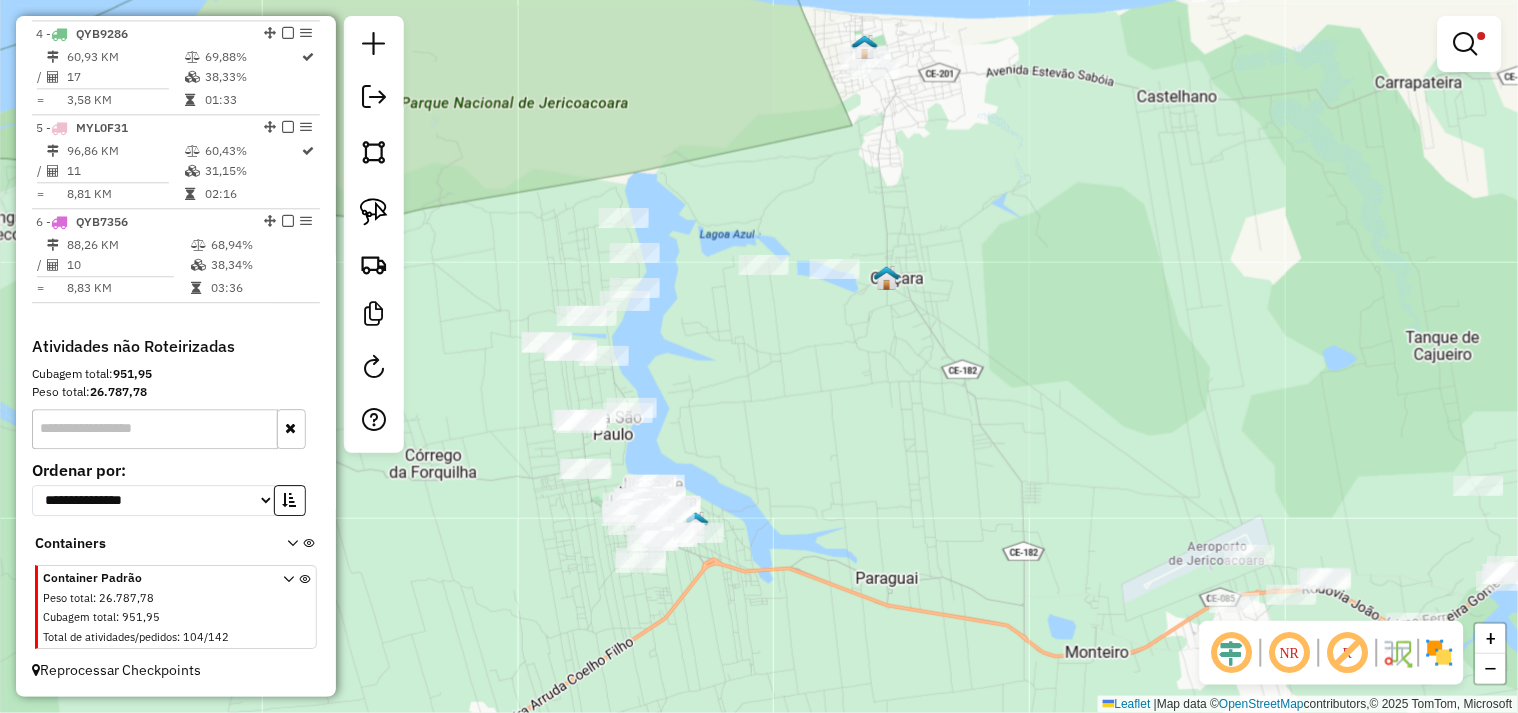 drag, startPoint x: 974, startPoint y: 520, endPoint x: 783, endPoint y: 364, distance: 246.61102 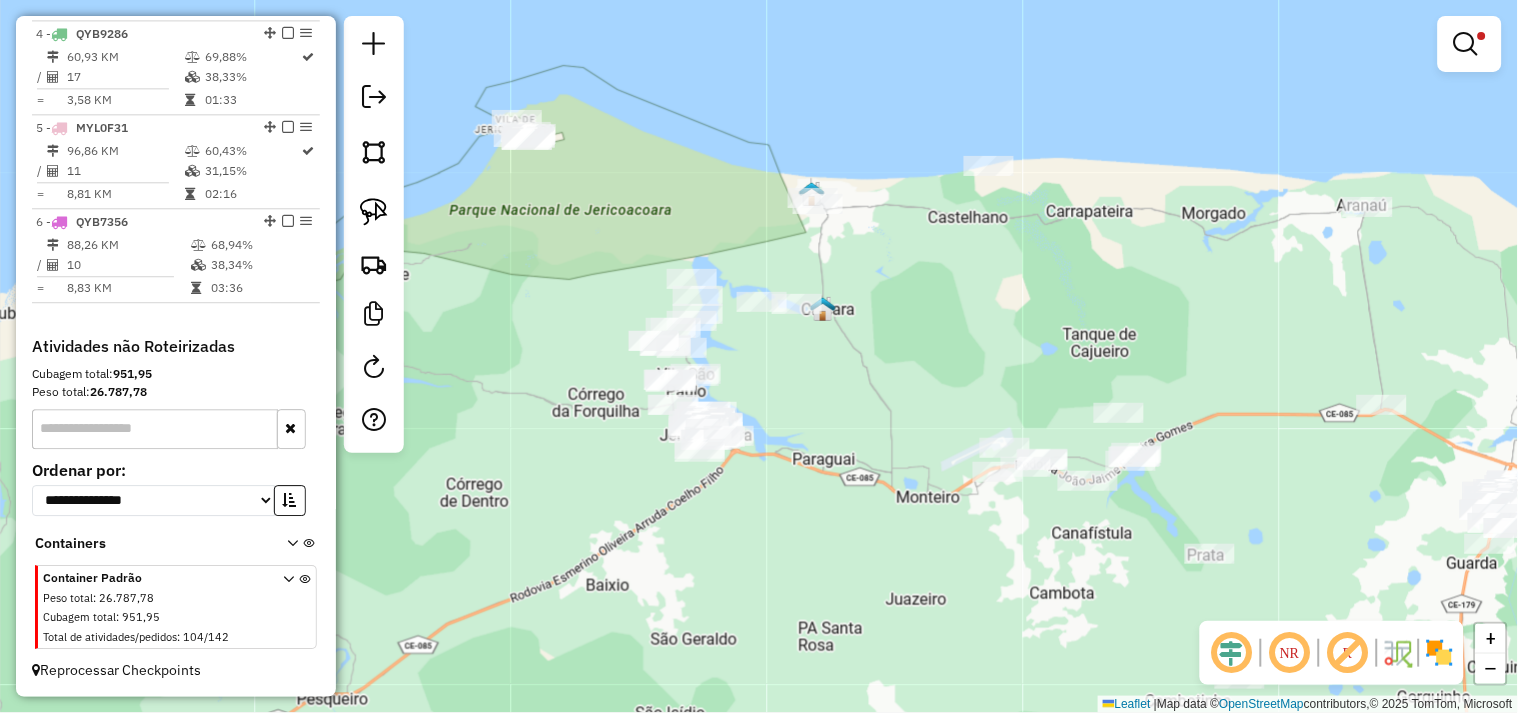 drag, startPoint x: 1072, startPoint y: 344, endPoint x: 853, endPoint y: 235, distance: 244.62625 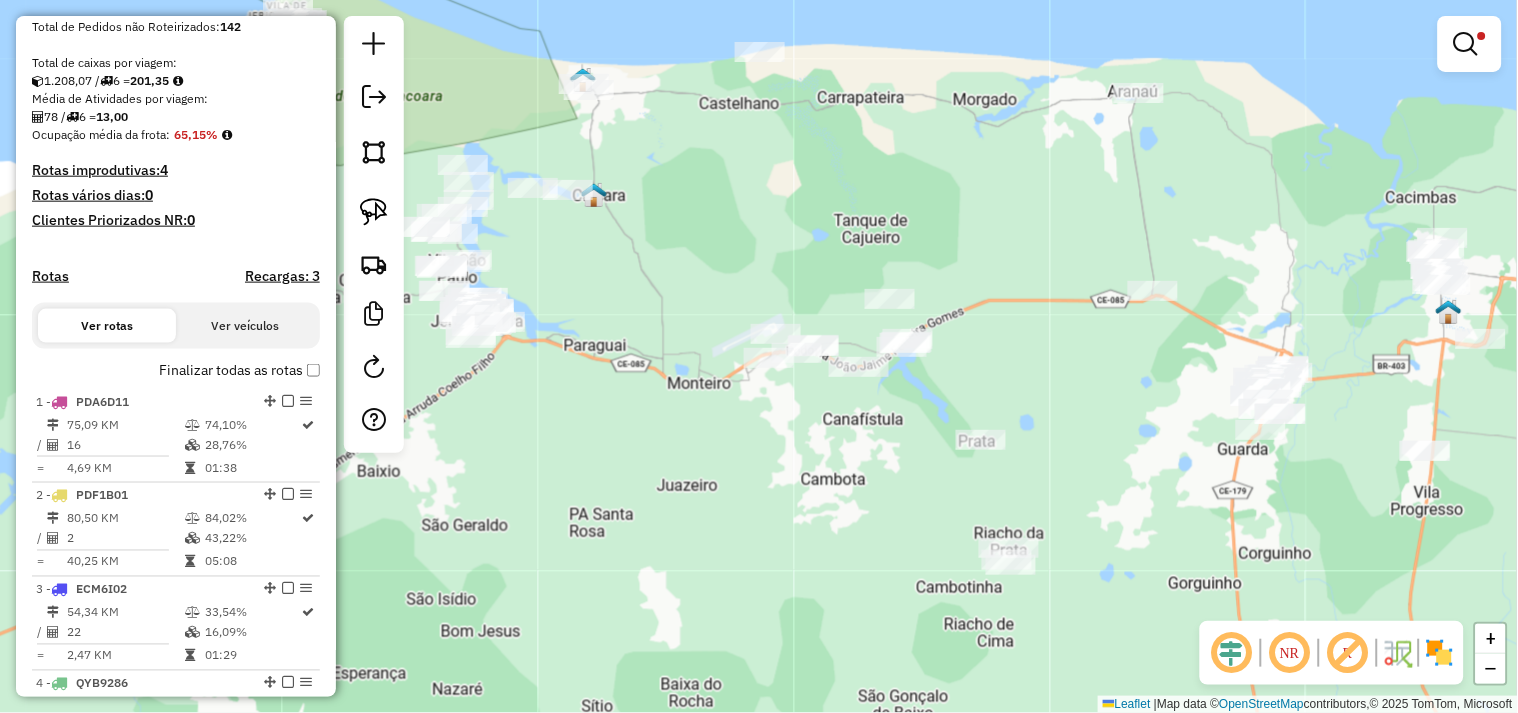 scroll, scrollTop: 0, scrollLeft: 0, axis: both 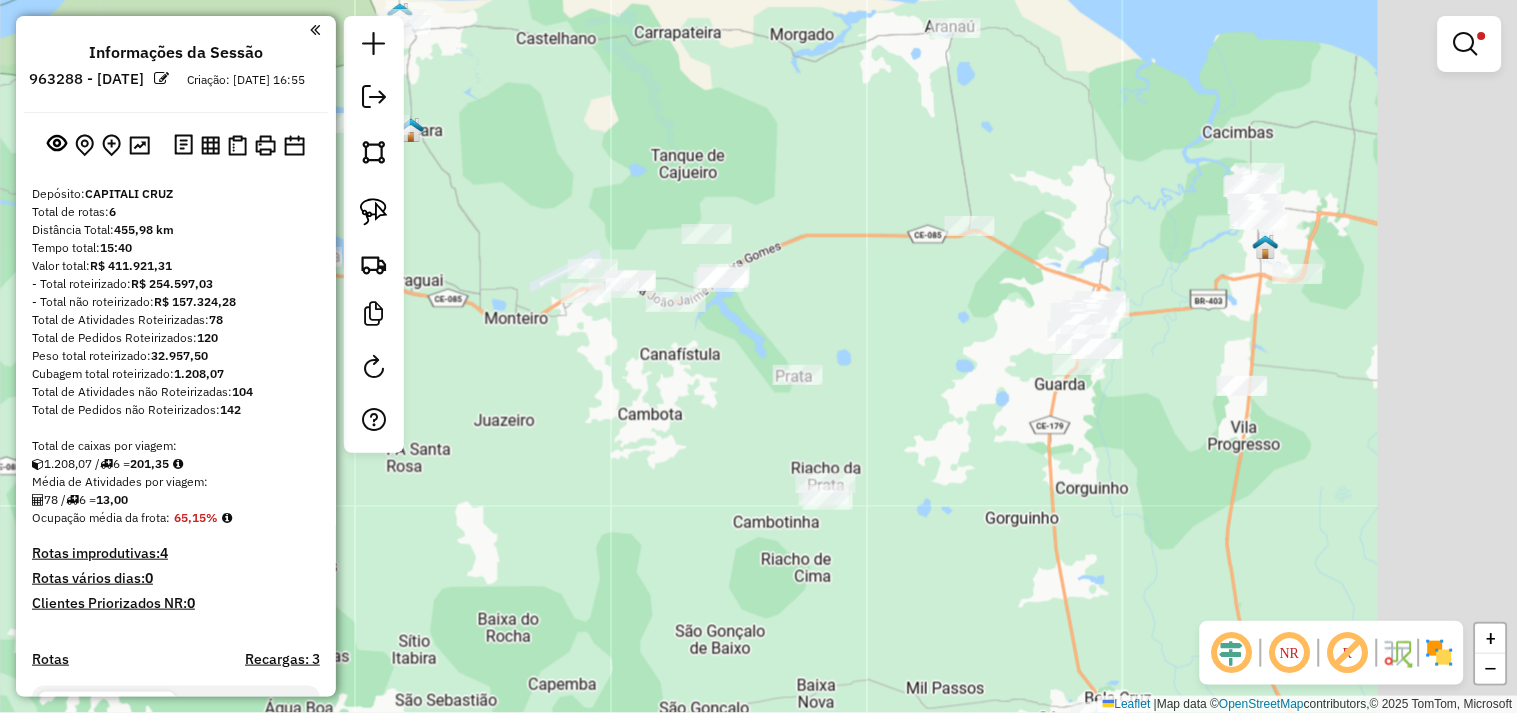 drag, startPoint x: 858, startPoint y: 176, endPoint x: 763, endPoint y: 150, distance: 98.49365 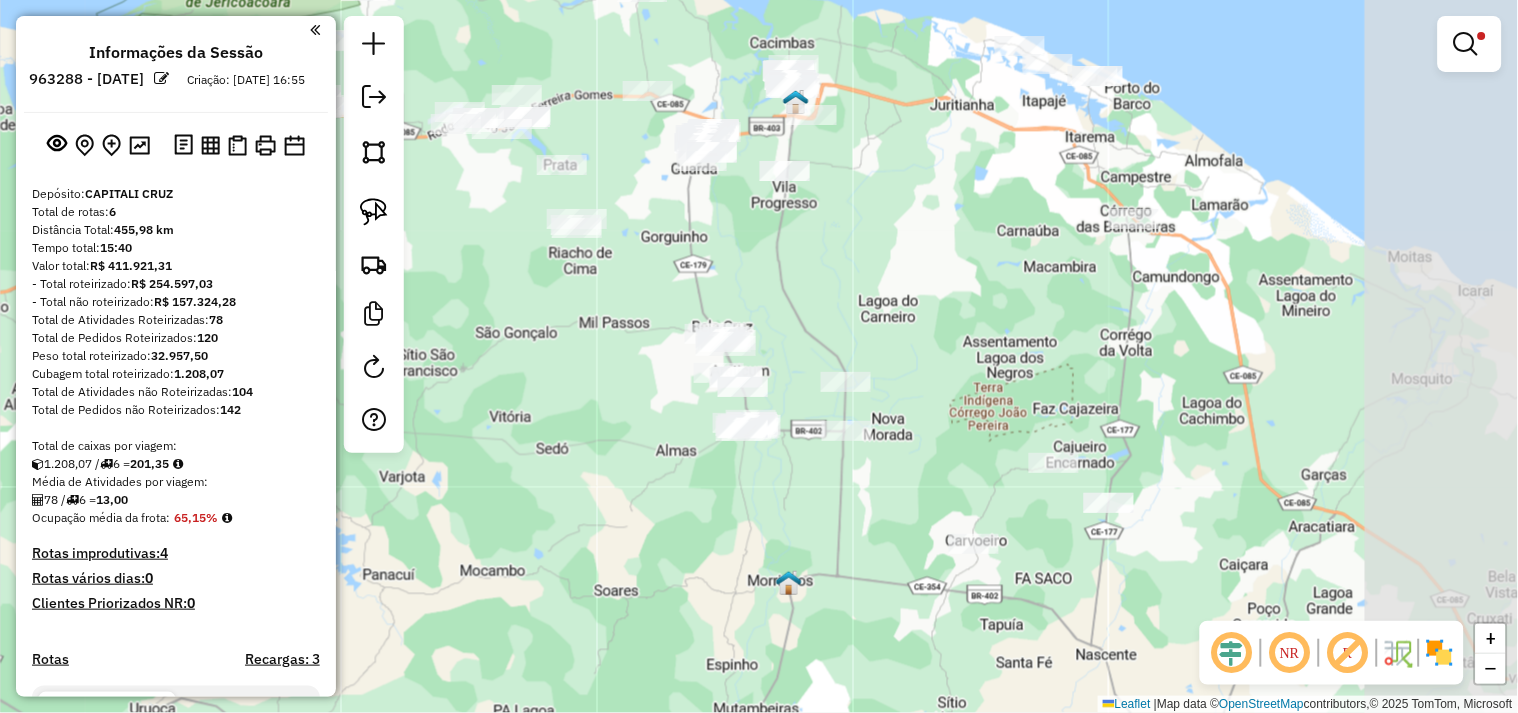 drag, startPoint x: 943, startPoint y: 351, endPoint x: 762, endPoint y: 234, distance: 215.52261 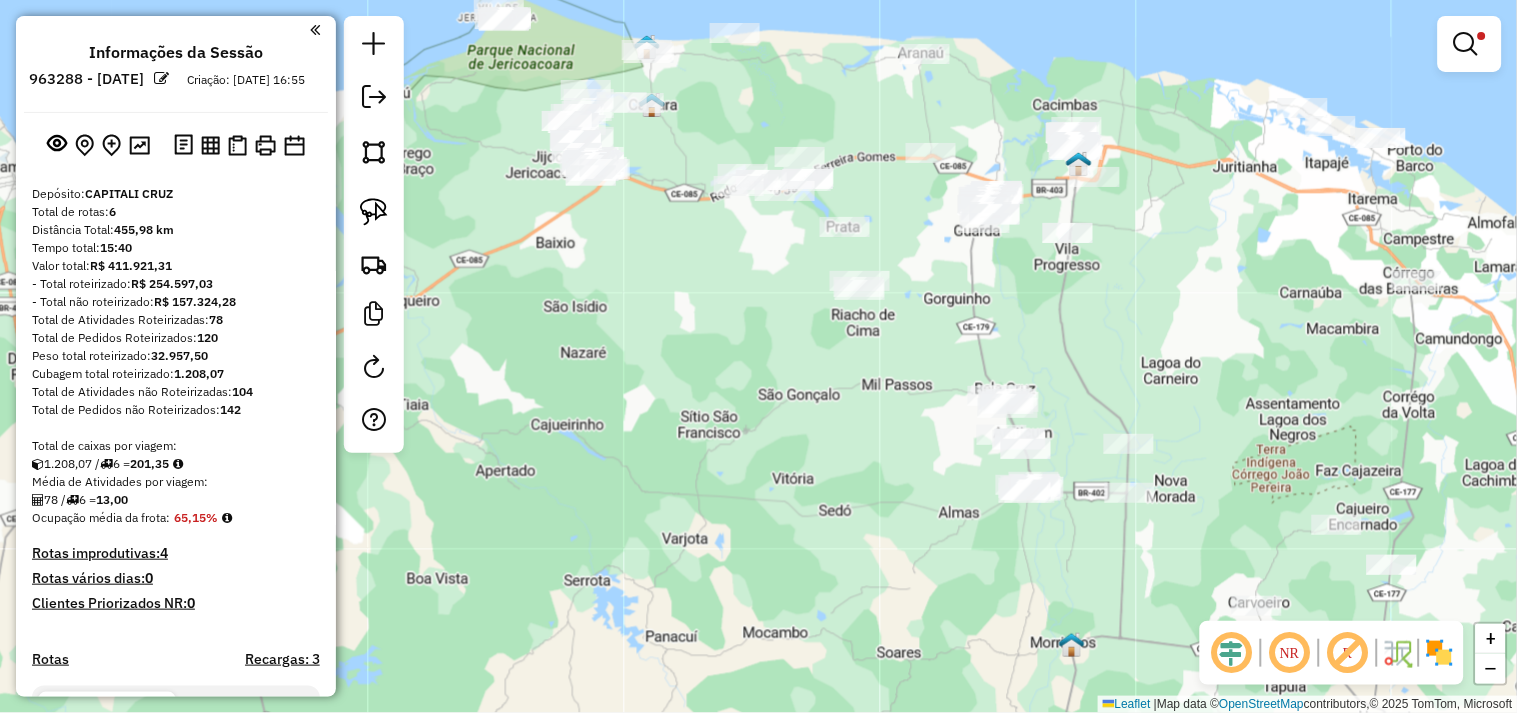 drag, startPoint x: 591, startPoint y: 352, endPoint x: 954, endPoint y: 454, distance: 377.05835 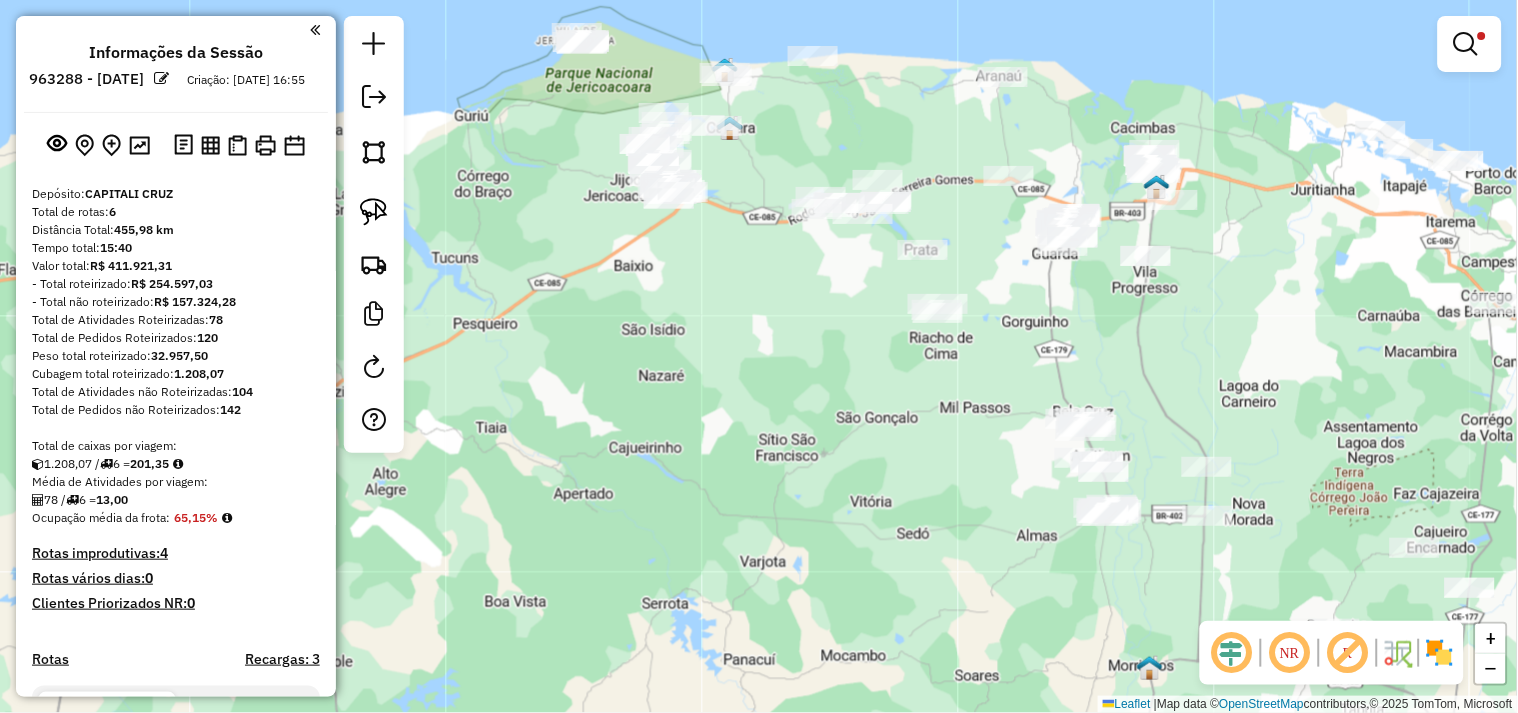 drag, startPoint x: 758, startPoint y: 356, endPoint x: 793, endPoint y: 390, distance: 48.79549 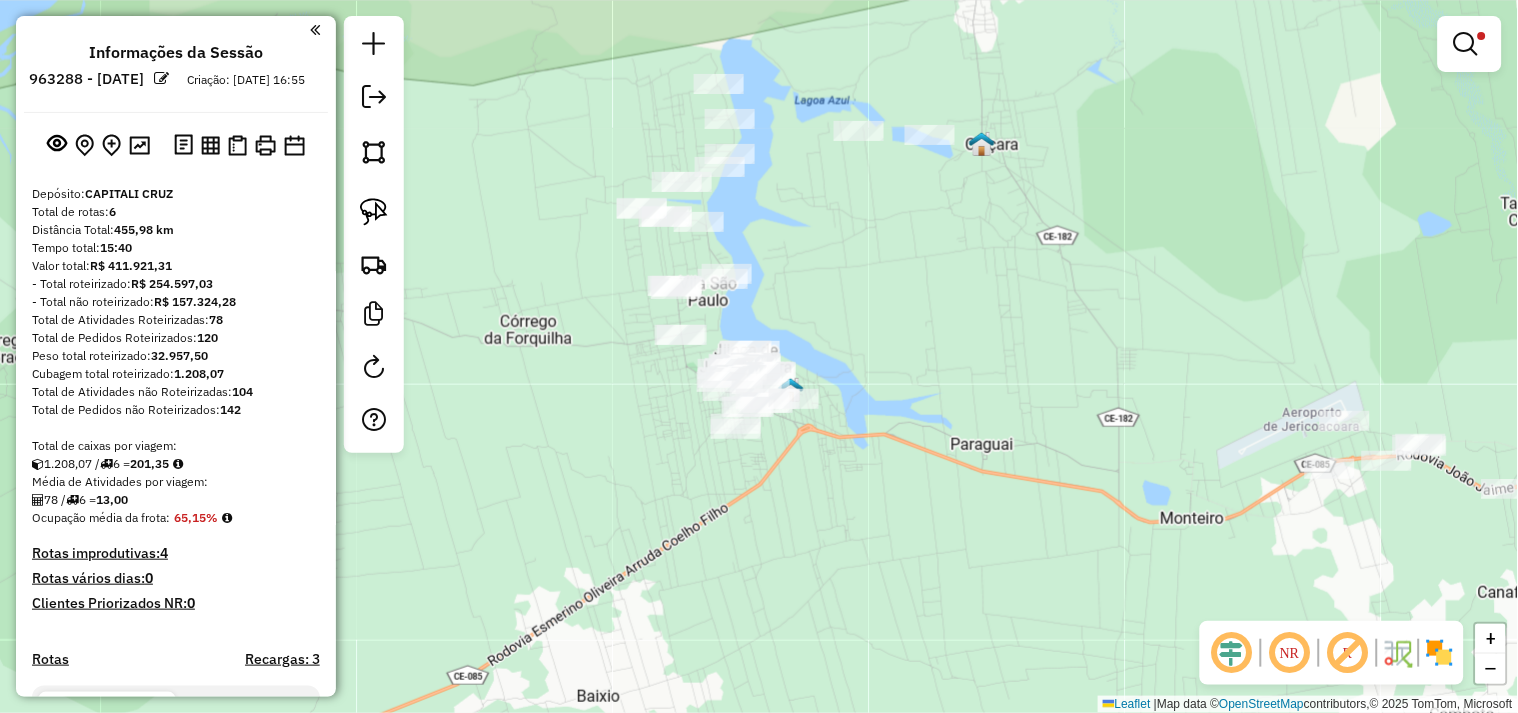 click on "Limpar filtros Janela de atendimento Grade de atendimento Capacidade Transportadoras Veículos Cliente Pedidos  Rotas Selecione os dias de semana para filtrar as janelas de atendimento  Seg   Ter   Qua   Qui   Sex   Sáb   Dom  Informe o período da janela de atendimento: De: Até:  Filtrar exatamente a janela do cliente  Considerar janela de atendimento padrão  Selecione os dias de semana para filtrar as grades de atendimento  Seg   Ter   Qua   Qui   Sex   Sáb   Dom   Considerar clientes sem dia de atendimento cadastrado  Clientes fora do dia de atendimento selecionado Filtrar as atividades entre os valores definidos abaixo:  Peso mínimo:   Peso máximo:   Cubagem mínima:   Cubagem máxima:   De:   Até:  Filtrar as atividades entre o tempo de atendimento definido abaixo:  De:   Até:   Considerar capacidade total dos clientes não roteirizados Transportadora: Selecione um ou mais itens Tipo de veículo: Selecione um ou mais itens Veículo: Selecione um ou mais itens Motorista: Selecione um ou mais itens" 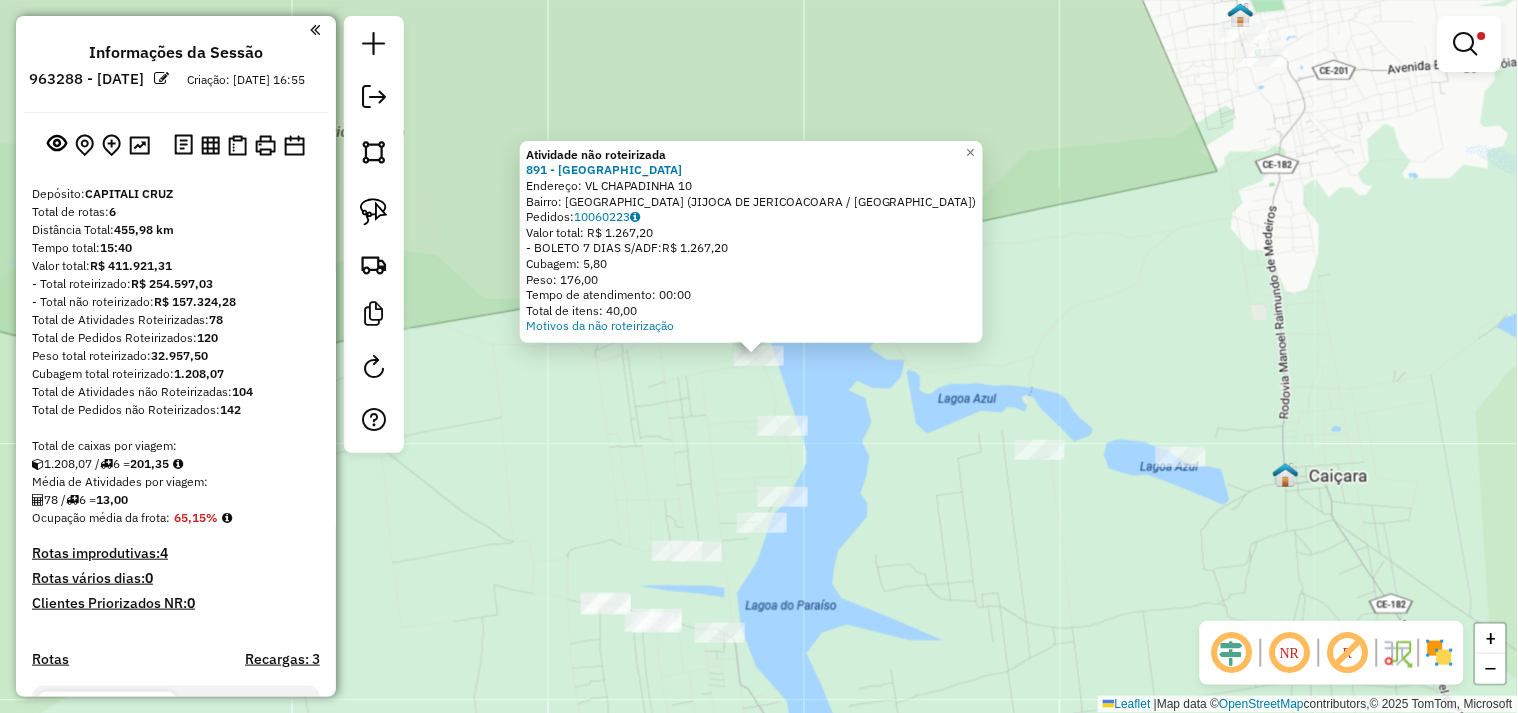 click on "Atividade não roteirizada 891 - ALCHYMIST BEACH CLUB  Endereço:  VL CHAPADINHA 10   Bairro: [GEOGRAPHIC_DATA] (JIJOCA DE JERICOACOARA / CE)   Pedidos:  10060223   Valor total: R$ 1.267,20   - BOLETO 7 DIAS S/ADF:  R$ 1.267,20   Cubagem: 5,80   Peso: 176,00   Tempo de atendimento: 00:00   Total de itens: 40,00  Motivos da não roteirização × Limpar filtros Janela de atendimento Grade de atendimento Capacidade Transportadoras Veículos Cliente Pedidos  Rotas Selecione os dias de semana para filtrar as janelas de atendimento  Seg   Ter   Qua   Qui   Sex   Sáb   Dom  Informe o período da janela de atendimento: De: Até:  Filtrar exatamente a janela do cliente  Considerar janela de atendimento padrão  Selecione os dias de semana para filtrar as grades de atendimento  Seg   Ter   Qua   Qui   Sex   Sáb   Dom   Considerar clientes sem dia de atendimento cadastrado  Clientes fora do dia de atendimento selecionado Filtrar as atividades entre os valores definidos abaixo:  Peso mínimo:   Peso máximo:   De:   Até:" 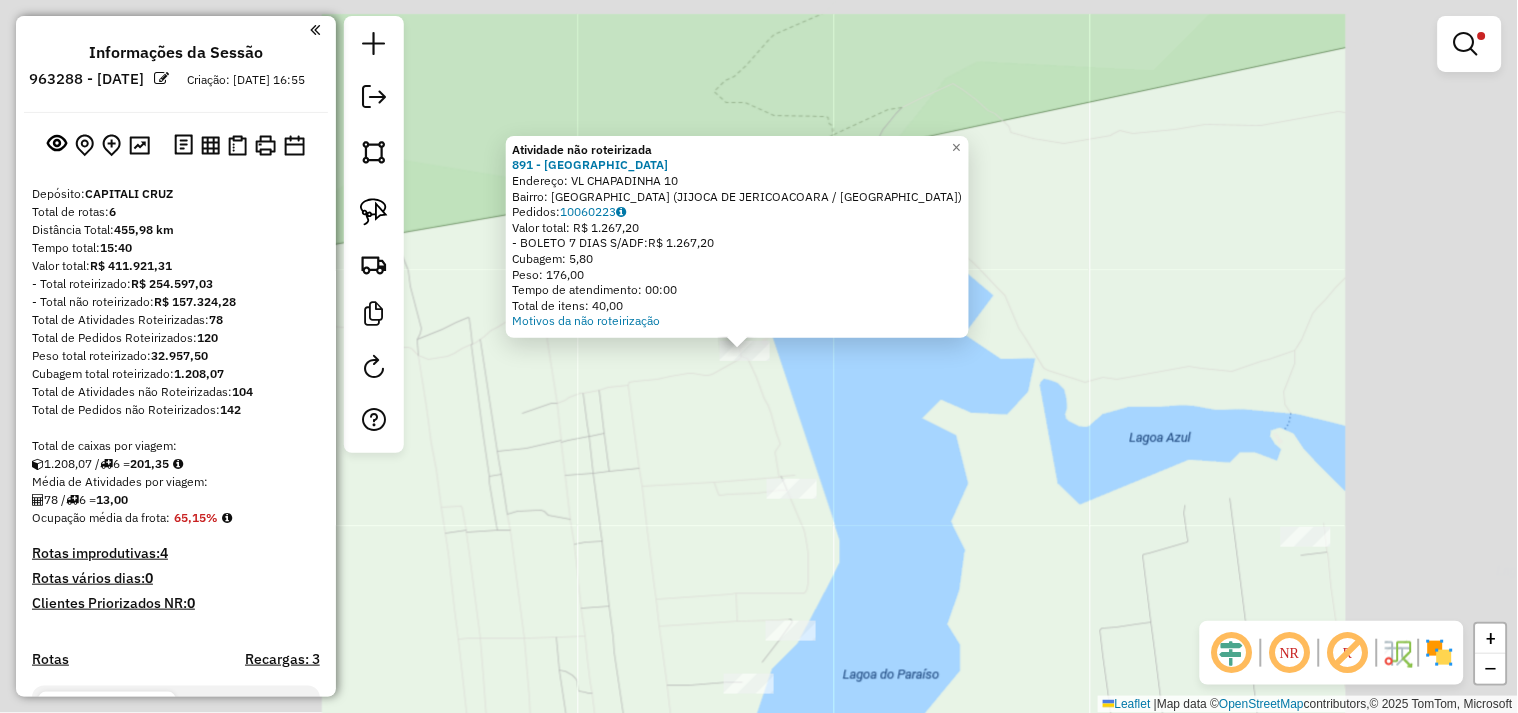 click on "Atividade não roteirizada 891 - ALCHYMIST BEACH CLUB  Endereço:  VL CHAPADINHA 10   Bairro: [GEOGRAPHIC_DATA] (JIJOCA DE JERICOACOARA / CE)   Pedidos:  10060223   Valor total: R$ 1.267,20   - BOLETO 7 DIAS S/ADF:  R$ 1.267,20   Cubagem: 5,80   Peso: 176,00   Tempo de atendimento: 00:00   Total de itens: 40,00  Motivos da não roteirização × Limpar filtros Janela de atendimento Grade de atendimento Capacidade Transportadoras Veículos Cliente Pedidos  Rotas Selecione os dias de semana para filtrar as janelas de atendimento  Seg   Ter   Qua   Qui   Sex   Sáb   Dom  Informe o período da janela de atendimento: De: Até:  Filtrar exatamente a janela do cliente  Considerar janela de atendimento padrão  Selecione os dias de semana para filtrar as grades de atendimento  Seg   Ter   Qua   Qui   Sex   Sáb   Dom   Considerar clientes sem dia de atendimento cadastrado  Clientes fora do dia de atendimento selecionado Filtrar as atividades entre os valores definidos abaixo:  Peso mínimo:   Peso máximo:   De:   Até:" 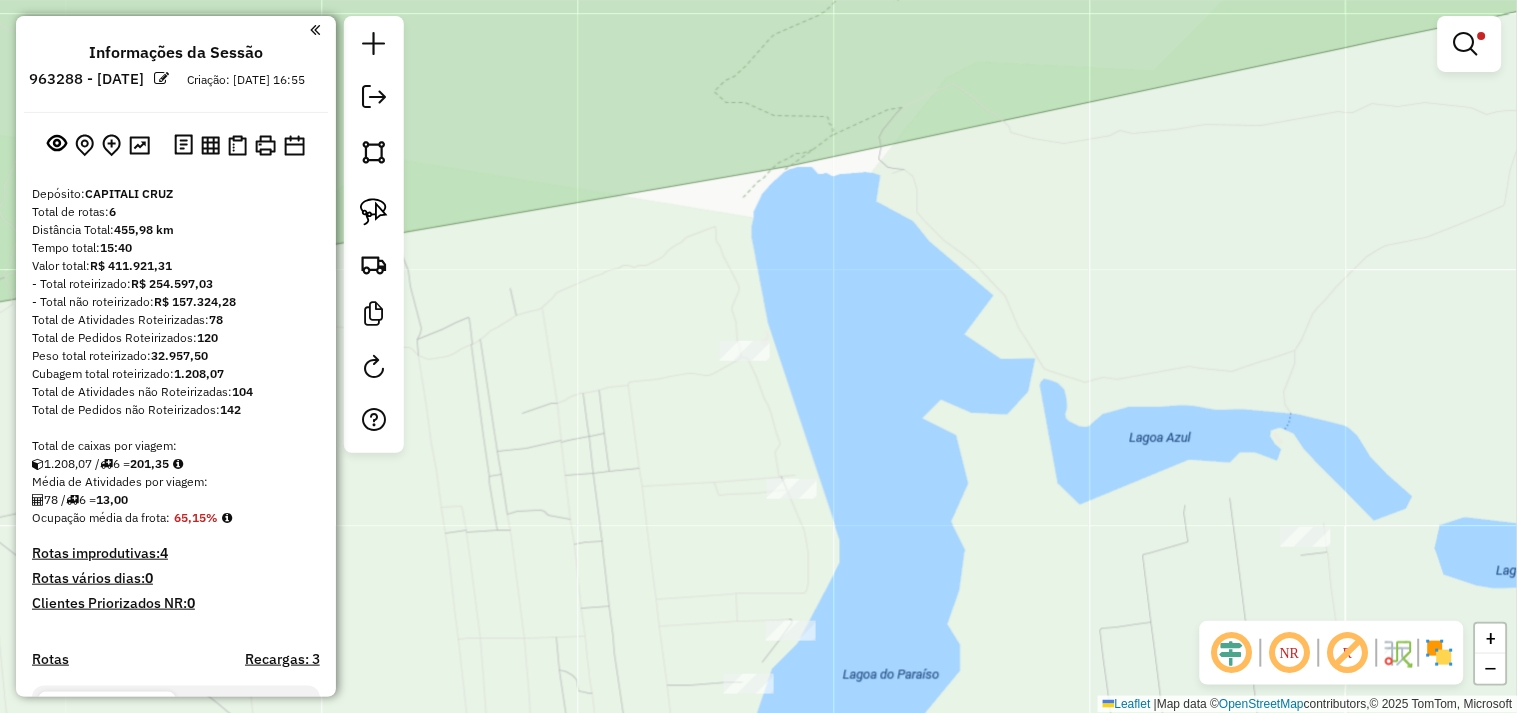 click on "Limpar filtros Janela de atendimento Grade de atendimento Capacidade Transportadoras Veículos Cliente Pedidos  Rotas Selecione os dias de semana para filtrar as janelas de atendimento  Seg   Ter   Qua   Qui   Sex   Sáb   Dom  Informe o período da janela de atendimento: De: Até:  Filtrar exatamente a janela do cliente  Considerar janela de atendimento padrão  Selecione os dias de semana para filtrar as grades de atendimento  Seg   Ter   Qua   Qui   Sex   Sáb   Dom   Considerar clientes sem dia de atendimento cadastrado  Clientes fora do dia de atendimento selecionado Filtrar as atividades entre os valores definidos abaixo:  Peso mínimo:   Peso máximo:   Cubagem mínima:   Cubagem máxima:   De:   Até:  Filtrar as atividades entre o tempo de atendimento definido abaixo:  De:   Até:   Considerar capacidade total dos clientes não roteirizados Transportadora: Selecione um ou mais itens Tipo de veículo: Selecione um ou mais itens Veículo: Selecione um ou mais itens Motorista: Selecione um ou mais itens" 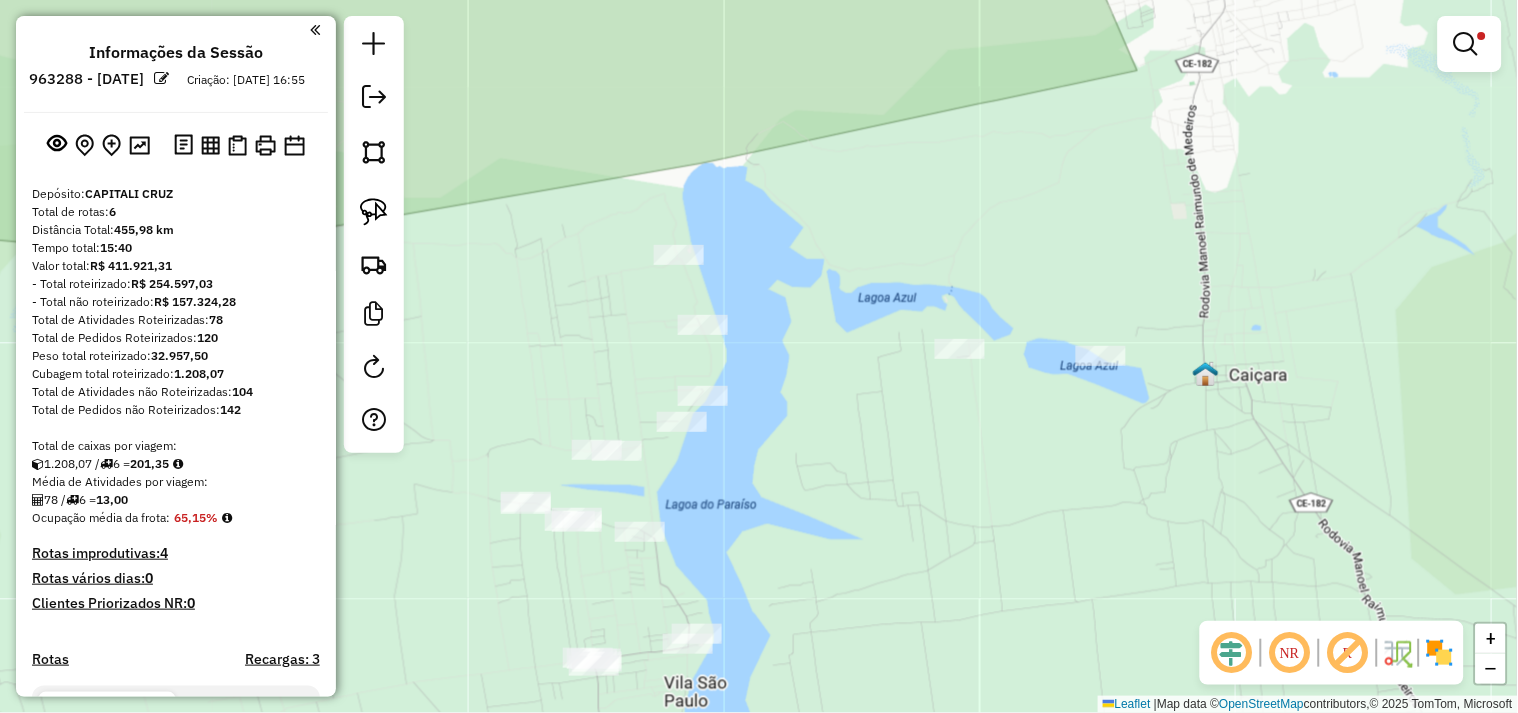 click on "Limpar filtros Janela de atendimento Grade de atendimento Capacidade Transportadoras Veículos Cliente Pedidos  Rotas Selecione os dias de semana para filtrar as janelas de atendimento  Seg   Ter   Qua   Qui   Sex   Sáb   Dom  Informe o período da janela de atendimento: De: Até:  Filtrar exatamente a janela do cliente  Considerar janela de atendimento padrão  Selecione os dias de semana para filtrar as grades de atendimento  Seg   Ter   Qua   Qui   Sex   Sáb   Dom   Considerar clientes sem dia de atendimento cadastrado  Clientes fora do dia de atendimento selecionado Filtrar as atividades entre os valores definidos abaixo:  Peso mínimo:   Peso máximo:   Cubagem mínima:   Cubagem máxima:   De:   Até:  Filtrar as atividades entre o tempo de atendimento definido abaixo:  De:   Até:   Considerar capacidade total dos clientes não roteirizados Transportadora: Selecione um ou mais itens Tipo de veículo: Selecione um ou mais itens Veículo: Selecione um ou mais itens Motorista: Selecione um ou mais itens" 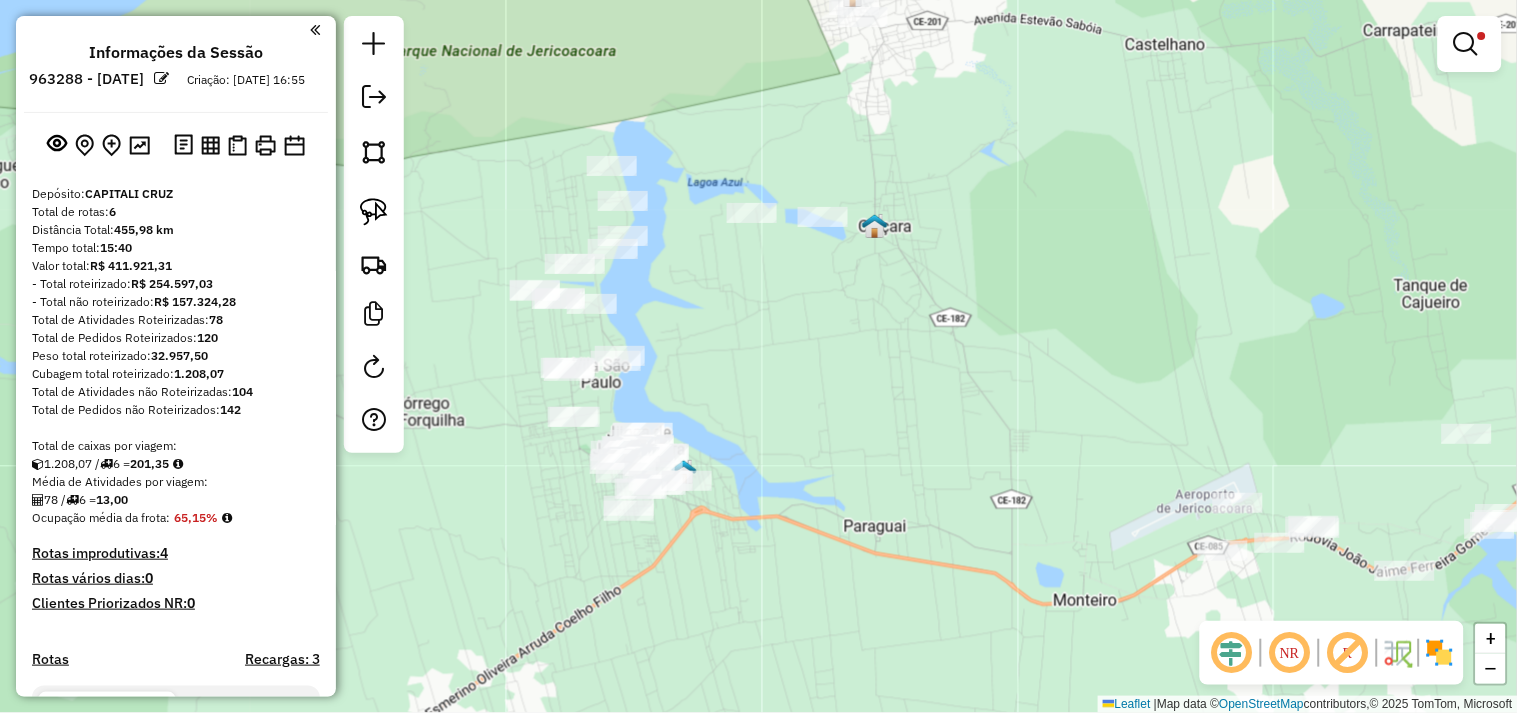 drag, startPoint x: 870, startPoint y: 401, endPoint x: 785, endPoint y: 321, distance: 116.72617 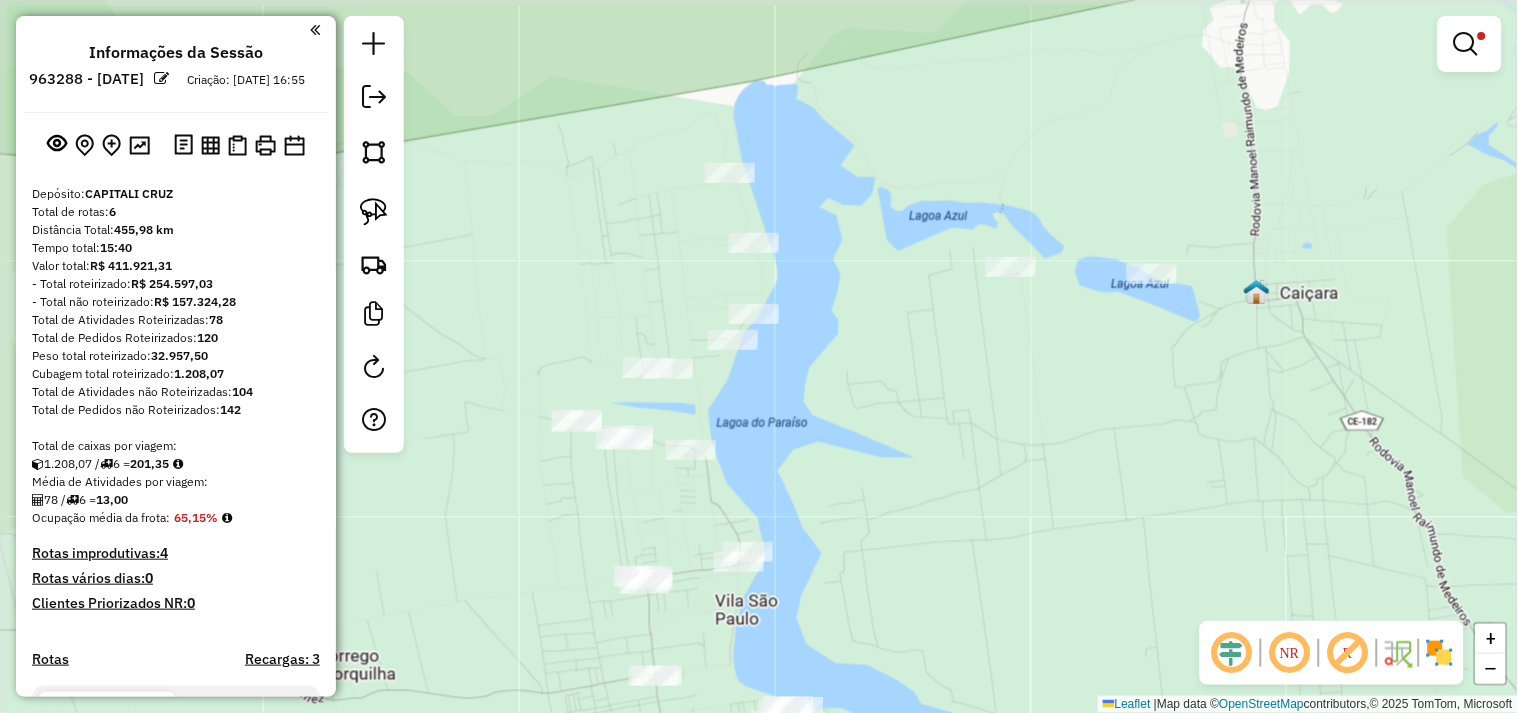 drag, startPoint x: 687, startPoint y: 261, endPoint x: 856, endPoint y: 383, distance: 208.43465 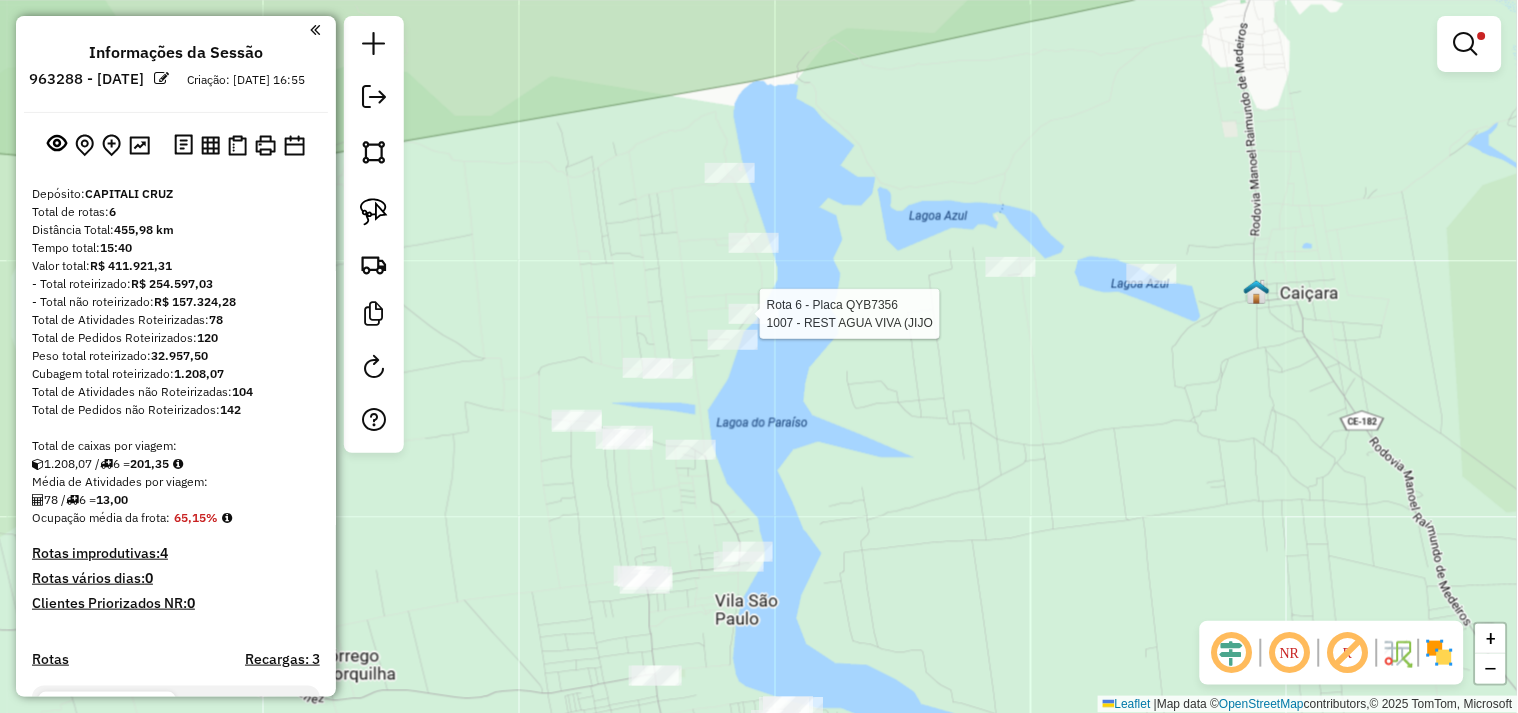 select on "**********" 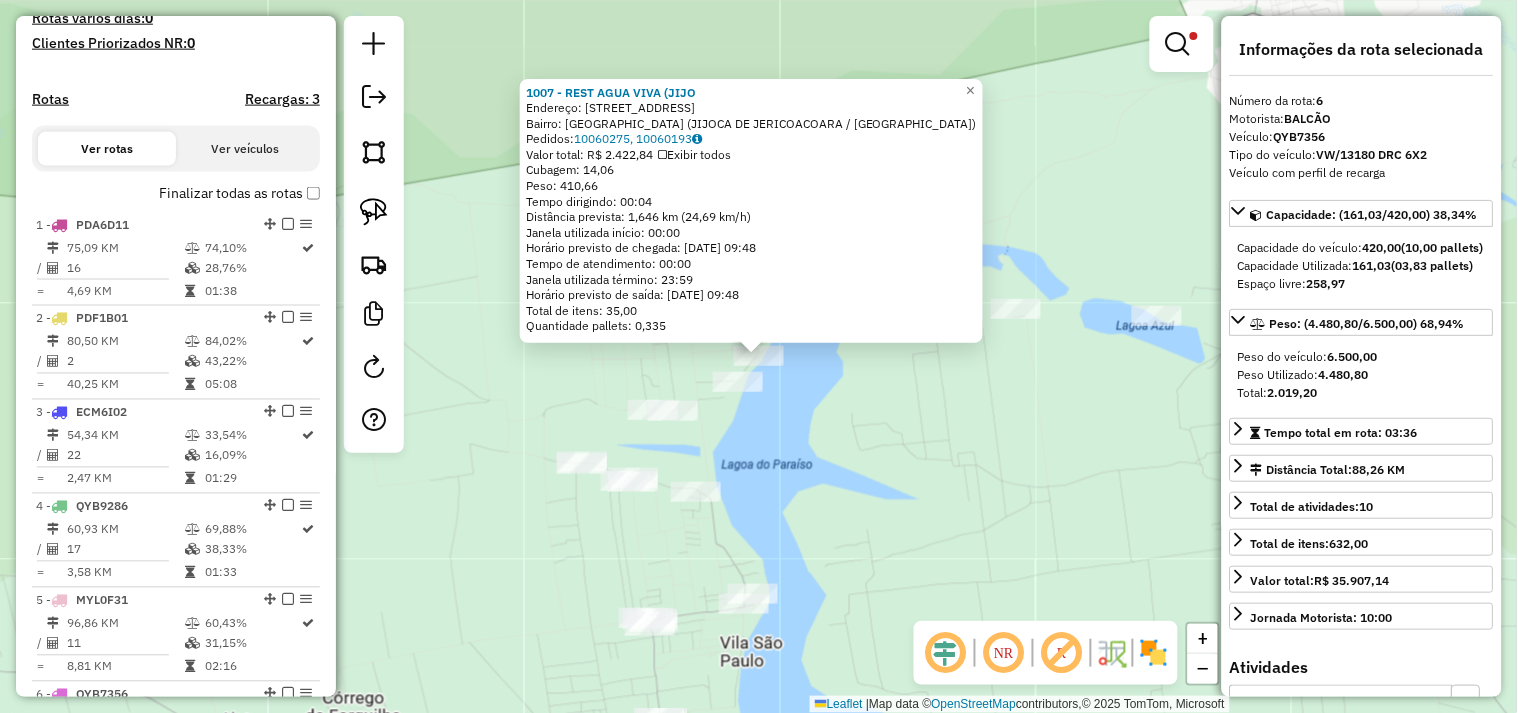 scroll, scrollTop: 1050, scrollLeft: 0, axis: vertical 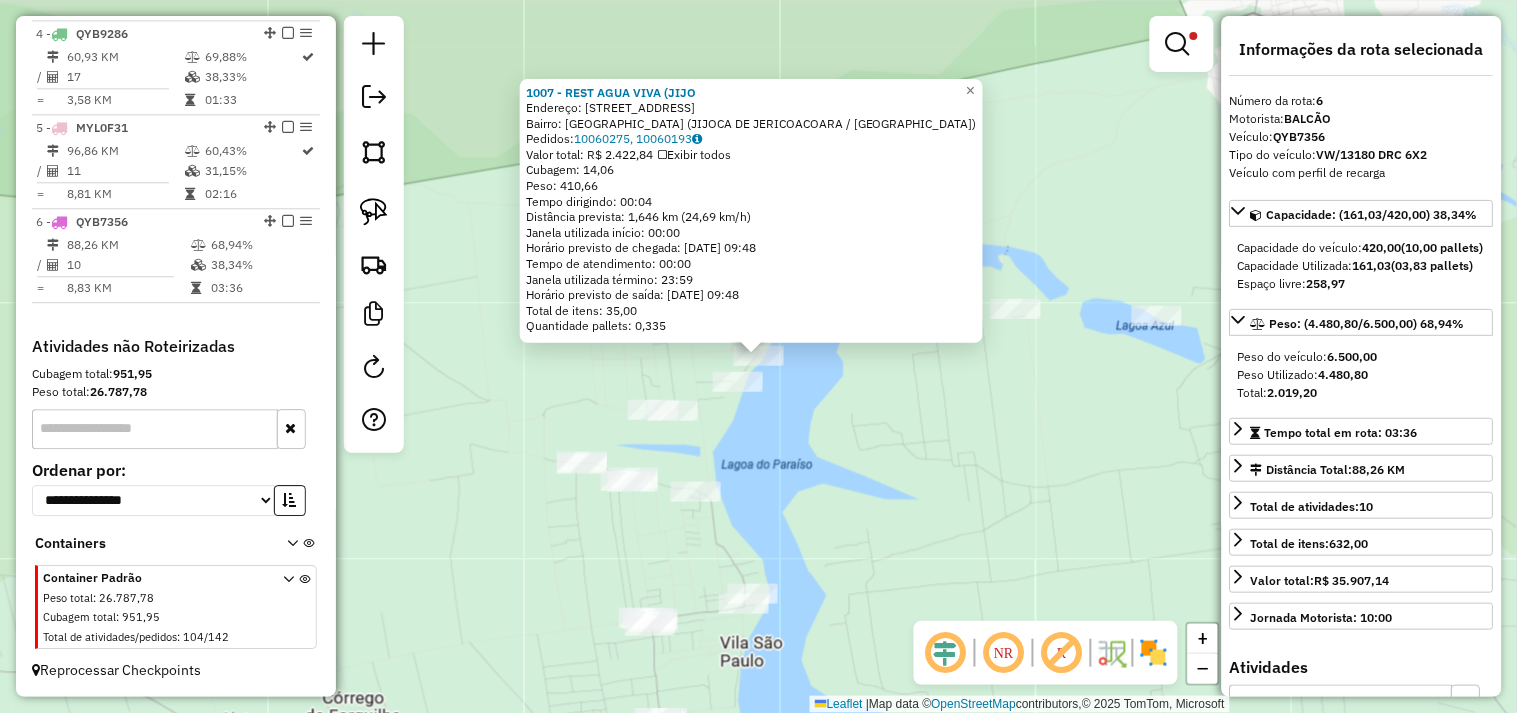 click on "1007 - REST AGUA VIVA ([PERSON_NAME]:  [STREET_ADDRESS]   Bairro: [GEOGRAPHIC_DATA] ([GEOGRAPHIC_DATA] / [GEOGRAPHIC_DATA])   Pedidos:  10060275, 10060193   Valor total: R$ 2.422,84   Exibir todos   Cubagem: 14,06  Peso: 410,66  Tempo dirigindo: 00:04   Distância prevista: 1,646 km (24,69 km/h)   [GEOGRAPHIC_DATA] utilizada início: 00:00   Horário previsto de chegada: [DATE] 09:48   Tempo de atendimento: 00:00   Janela utilizada término: 23:59   Horário previsto de saída: [DATE] 09:48   Total de itens: 35,00   Quantidade pallets: 0,335  × Limpar filtros Janela de atendimento Grade de atendimento Capacidade Transportadoras Veículos Cliente Pedidos  Rotas Selecione os dias de semana para filtrar as janelas de atendimento  Seg   Ter   Qua   Qui   Sex   Sáb   Dom  Informe o período da janela de atendimento: De: Até:  Filtrar exatamente a janela do cliente  Considerar janela de atendimento padrão  Selecione os dias de semana para filtrar as grades de atendimento  Seg   Ter   Qua   Qui   Sex   Sáb   Dom   De:   De:" 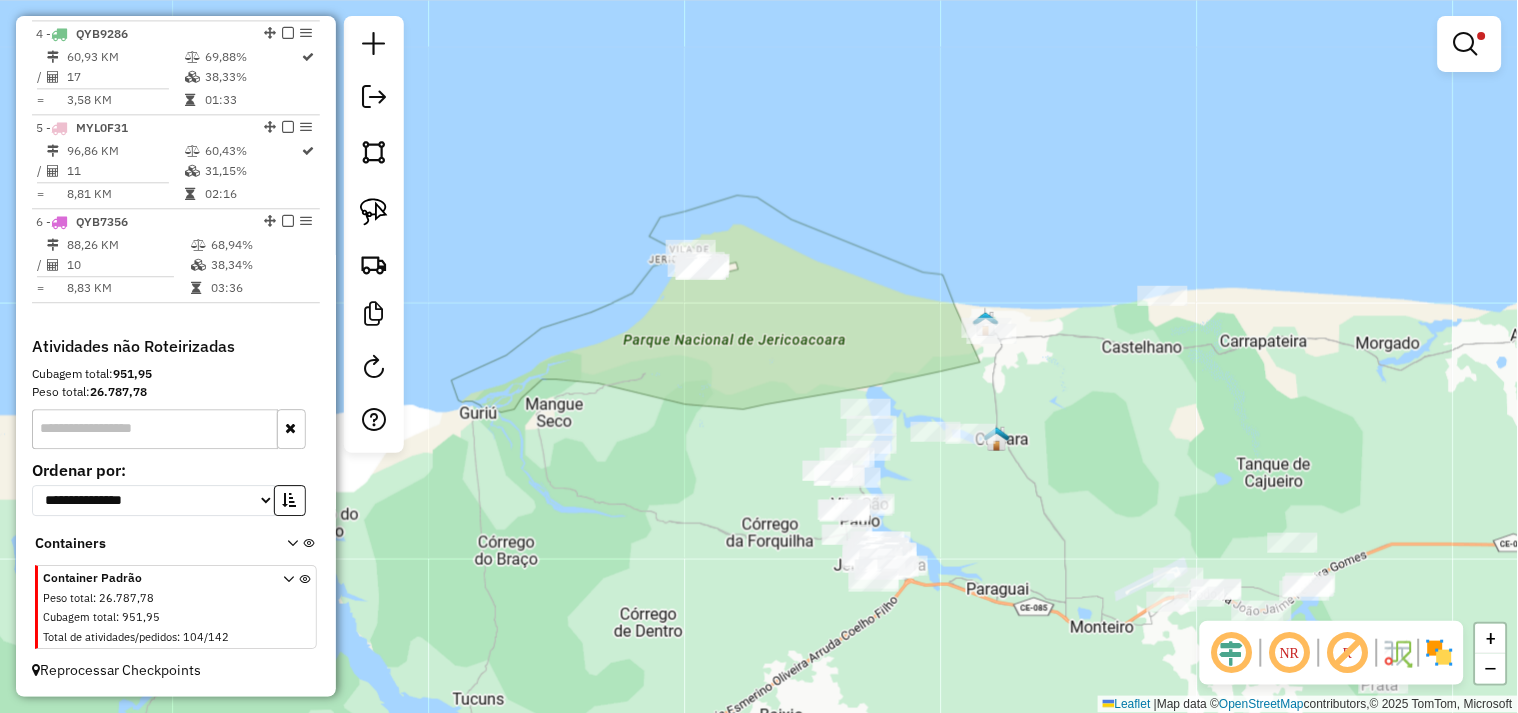 drag, startPoint x: 1026, startPoint y: 510, endPoint x: 990, endPoint y: 450, distance: 69.97142 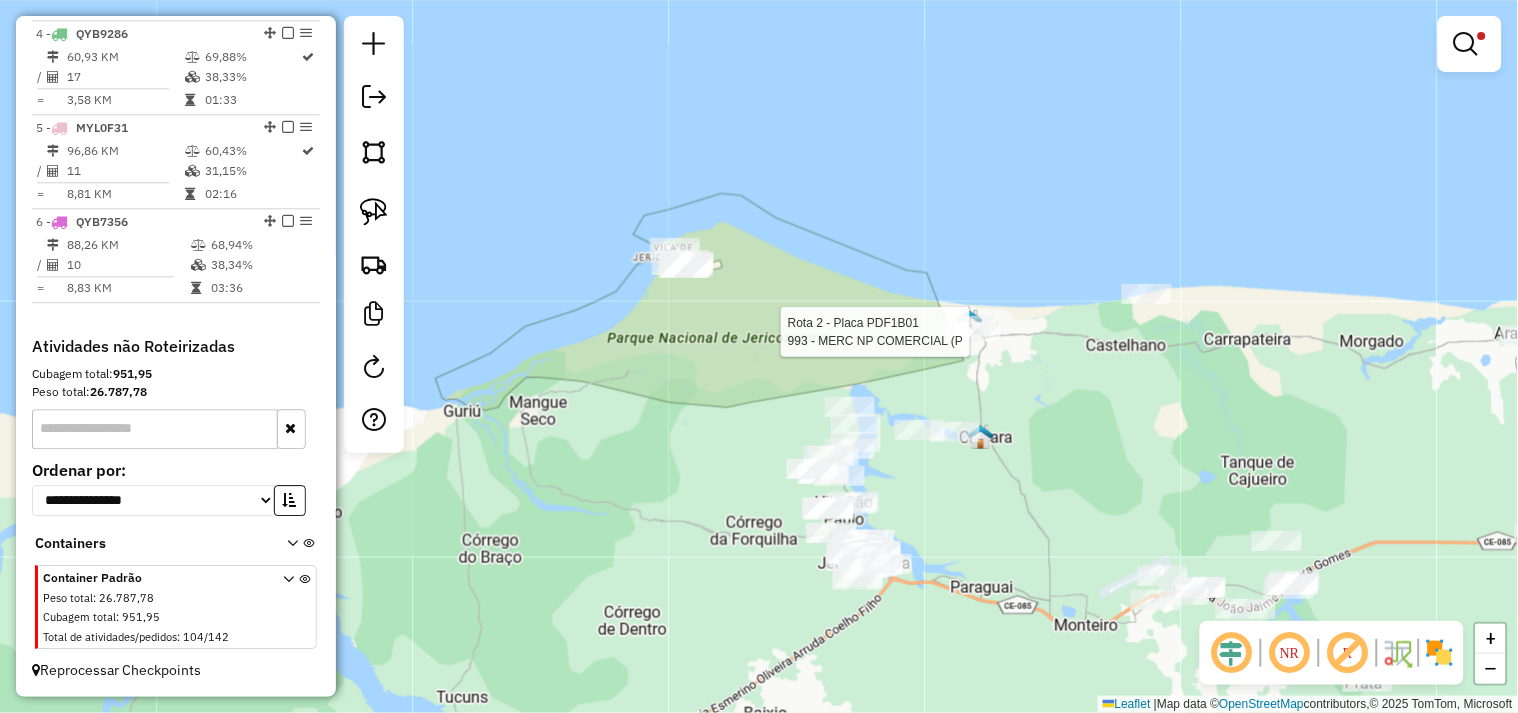 select on "**********" 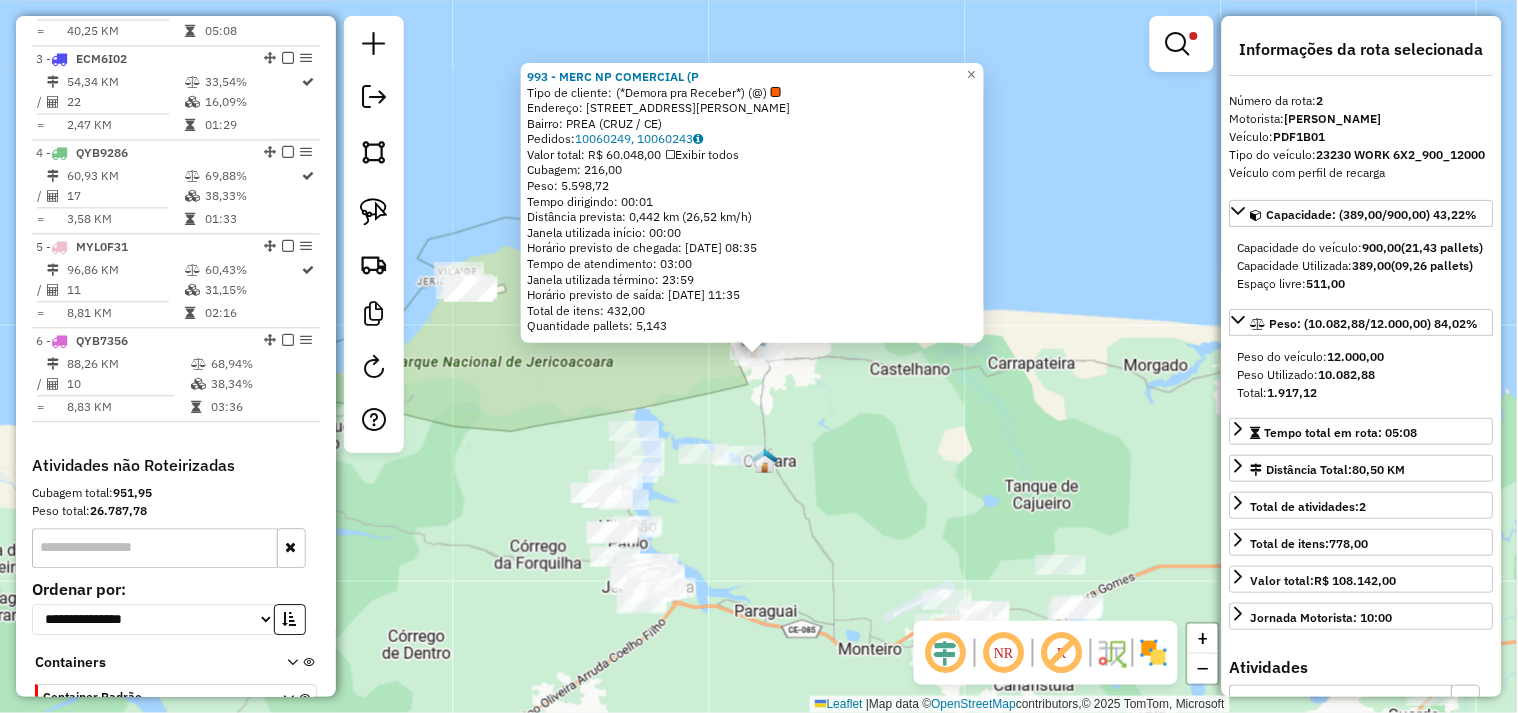 scroll, scrollTop: 866, scrollLeft: 0, axis: vertical 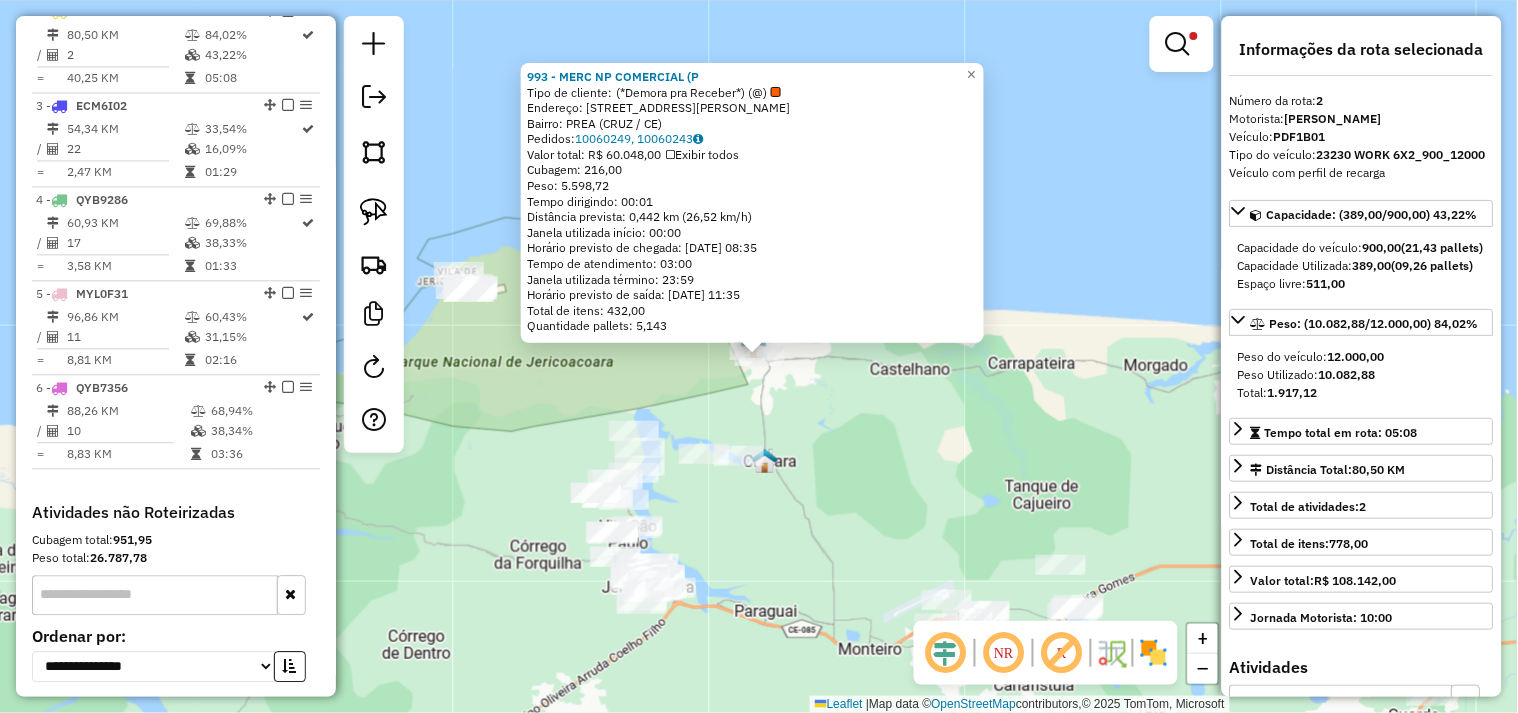 click on "993 - MERC NP COMERCIAL (P  Tipo de cliente:   (*Demora pra Receber*)  (@)   Endereço:  [STREET_ADDRESS]   Pedidos:  10060249, 10060243   Valor total: R$ 60.048,00   Exibir todos   Cubagem: 216,00  Peso: 5.598,72  Tempo dirigindo: 00:01   Distância prevista: 0,442 km (26,52 km/h)   Janela utilizada início: 00:00   Horário previsto de chegada: [DATE] 08:35   Tempo de atendimento: 03:00   Janela utilizada término: 23:59   Horário previsto de saída: [DATE] 11:35   Total de itens: 432,00   Quantidade pallets: 5,143  × Limpar filtros Janela de atendimento Grade de atendimento Capacidade Transportadoras Veículos Cliente Pedidos  Rotas Selecione os dias de semana para filtrar as janelas de atendimento  Seg   Ter   Qua   Qui   Sex   Sáb   Dom  Informe o período da janela de atendimento: De: Até:  Filtrar exatamente a janela do cliente  Considerar janela de atendimento padrão  Selecione os dias de semana para filtrar as grades de atendimento  Seg   Ter   Qua   Qui" 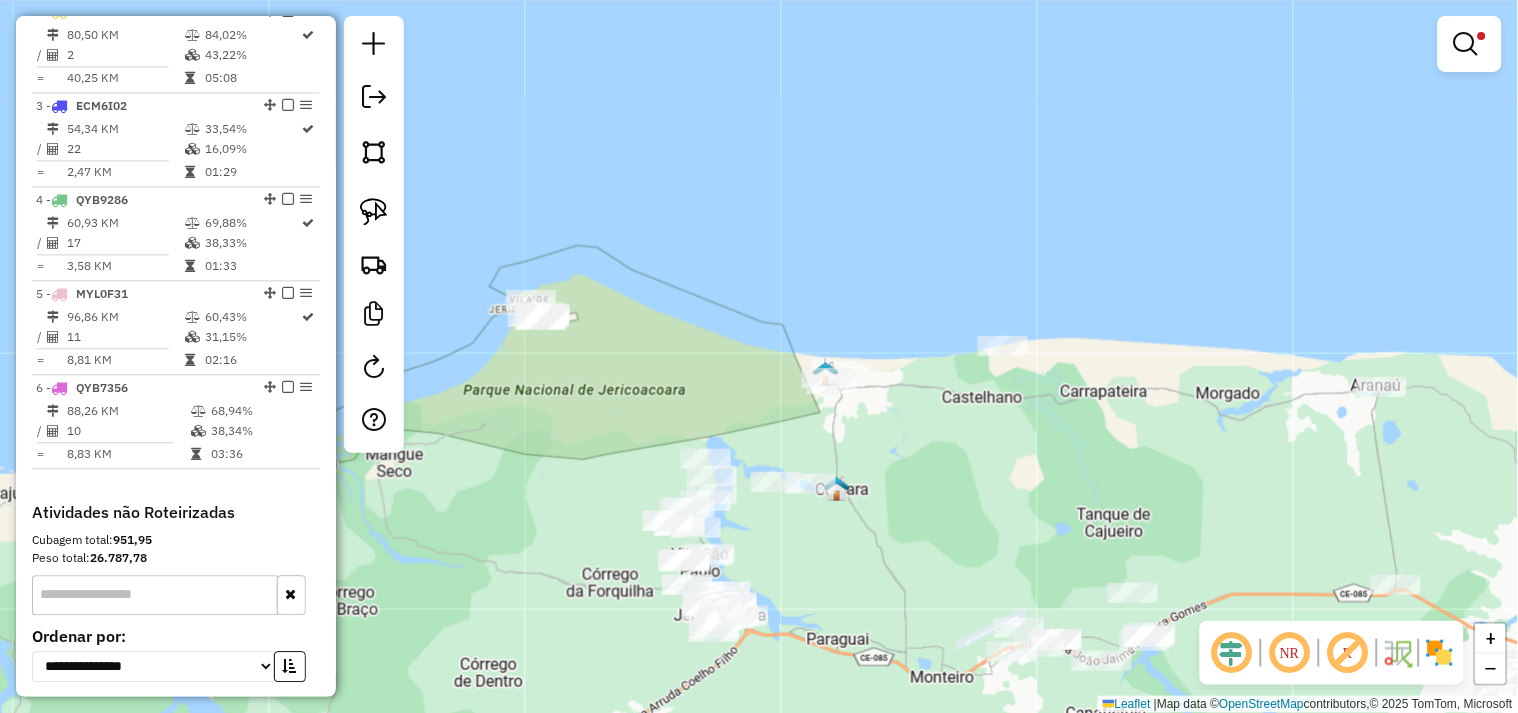 drag, startPoint x: 643, startPoint y: 344, endPoint x: 656, endPoint y: 344, distance: 13 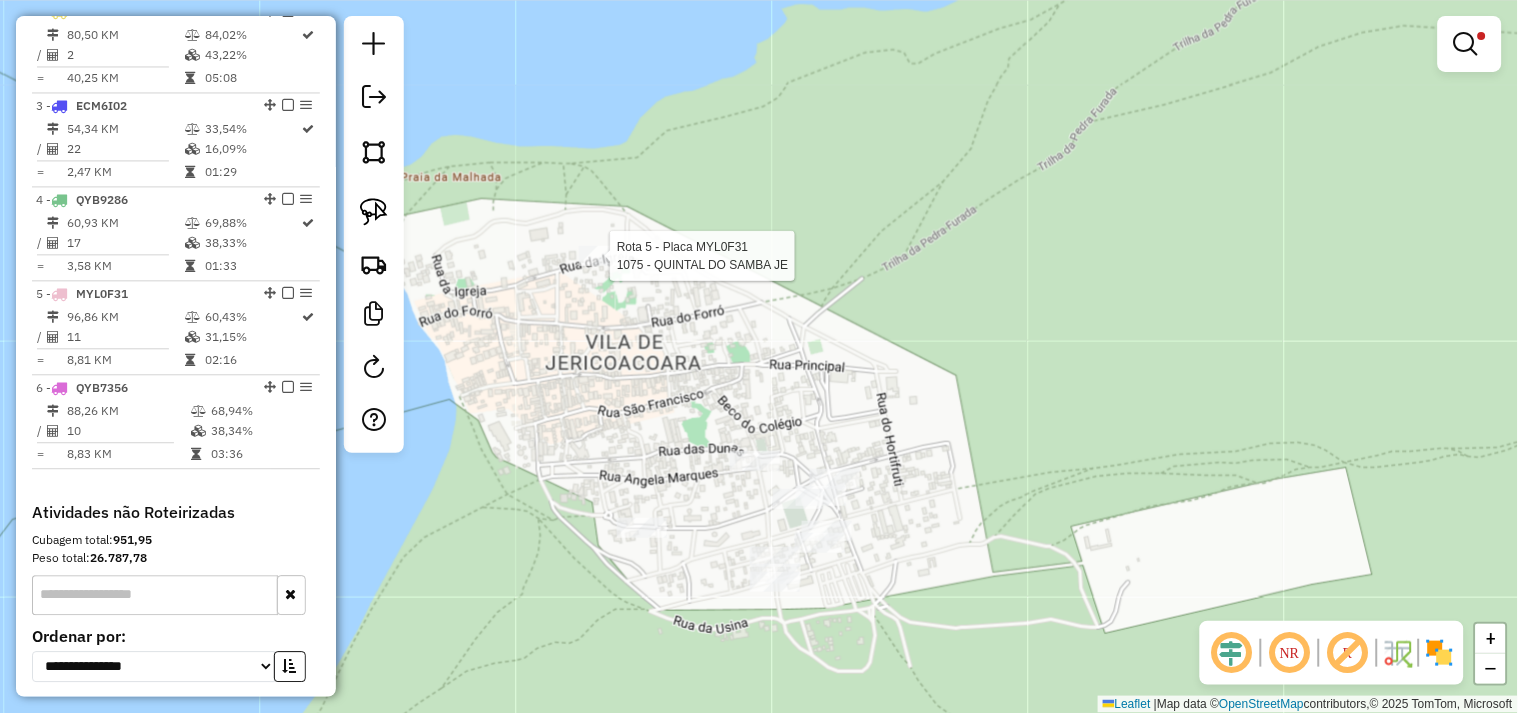 select on "**********" 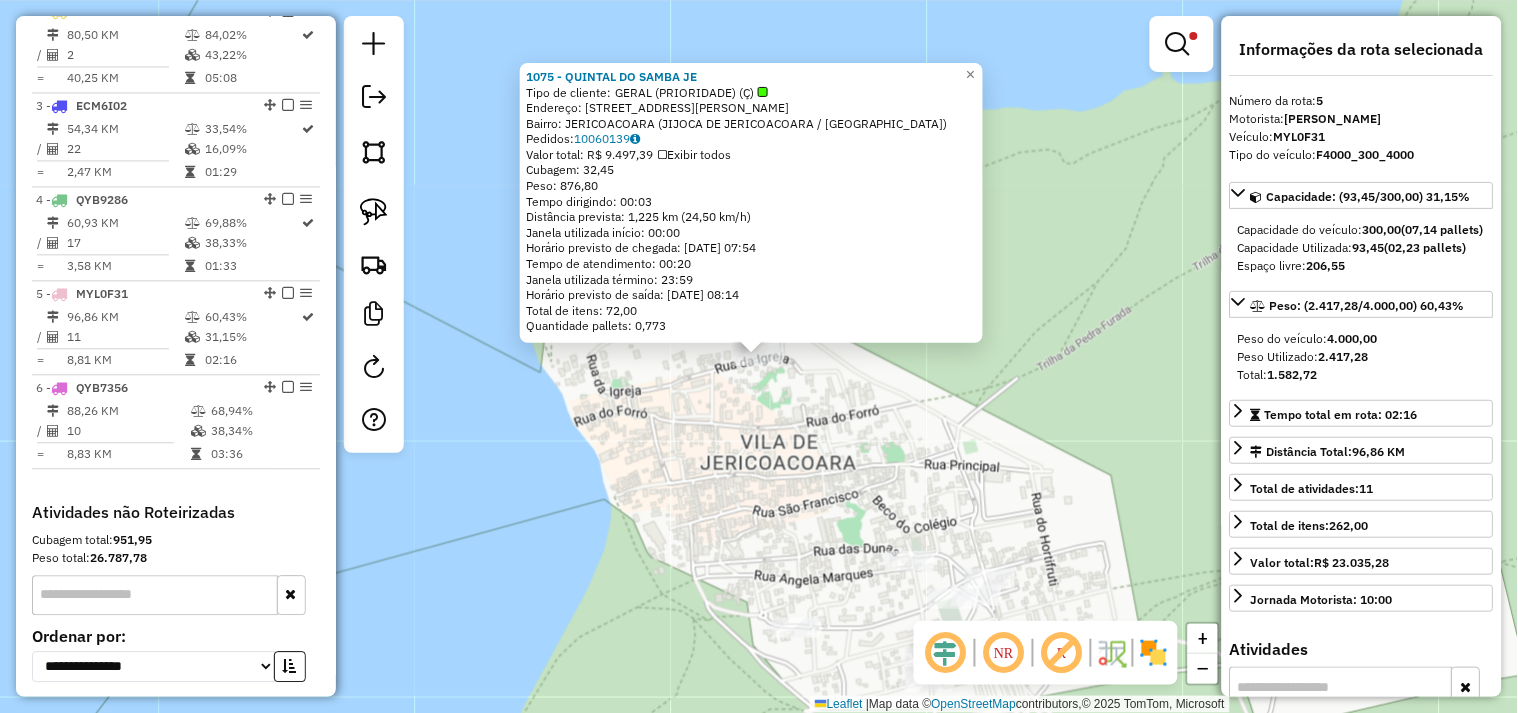 scroll, scrollTop: 1050, scrollLeft: 0, axis: vertical 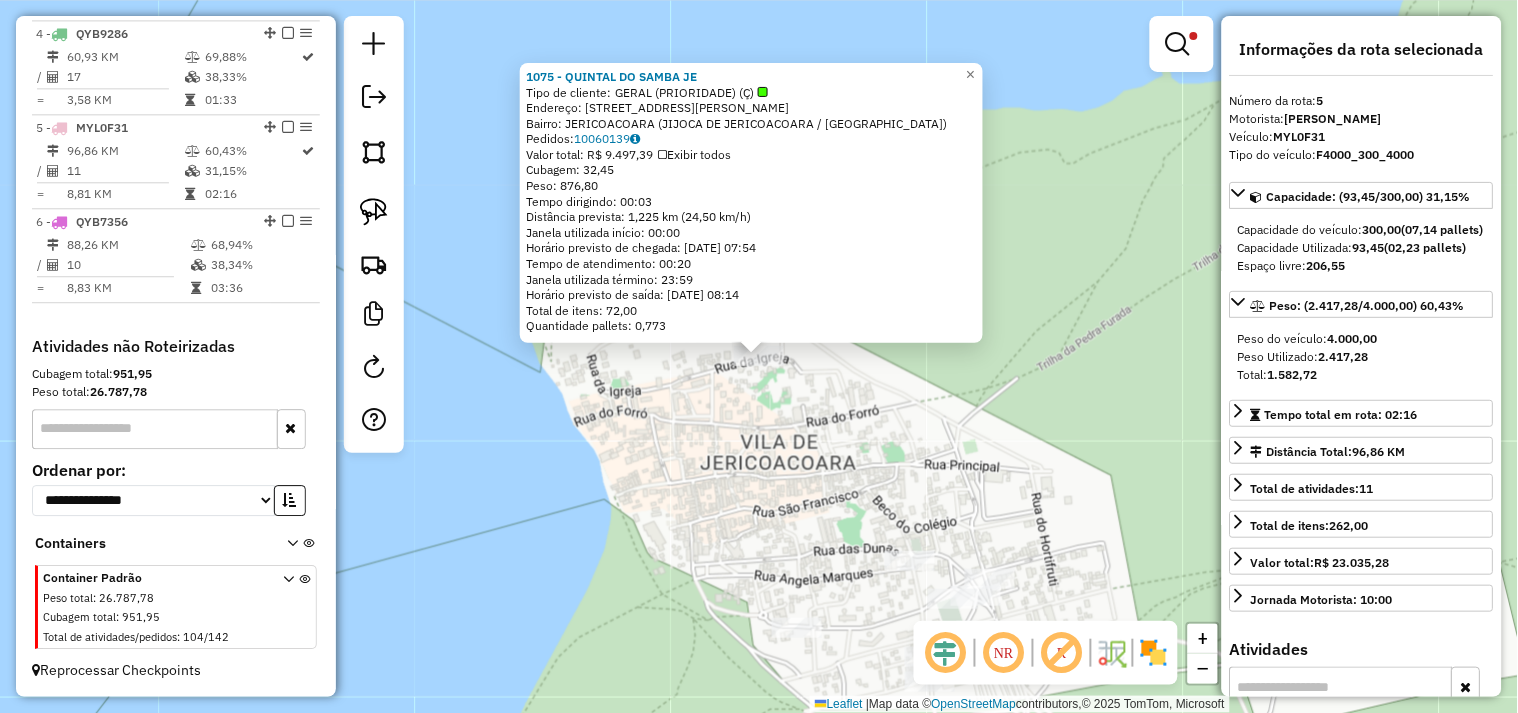 click on "1075 - QUINTAL DO SAMBA  JE  Tipo de cliente:   GERAL (PRIORIDADE) (Ç)   Endereço:  [STREET_ADDRESS][PERSON_NAME]   Bairro: JERICOACOARA (JIJOCA DE JERICOACOARA / CE)   Pedidos:  10060139   Valor total: R$ 9.497,39   Exibir todos   Cubagem: 32,45  Peso: 876,80  Tempo dirigindo: 00:03   Distância prevista: 1,225 km (24,50 km/h)   Janela utilizada início: 00:00   Horário previsto de chegada: [DATE] 07:54   Tempo de atendimento: 00:20   Janela utilizada término: 23:59   Horário previsto de saída: [DATE] 08:14   Total de itens: 72,00   Quantidade pallets: 0,773  × Limpar filtros Janela de atendimento Grade de atendimento Capacidade Transportadoras Veículos Cliente Pedidos  Rotas Selecione os dias de semana para filtrar as janelas de atendimento  Seg   Ter   Qua   Qui   Sex   Sáb   Dom  Informe o período da janela de atendimento: De: Até:  Filtrar exatamente a janela do cliente  Considerar janela de atendimento padrão  Selecione os dias de semana para filtrar as grades de atendimento  Seg  +" 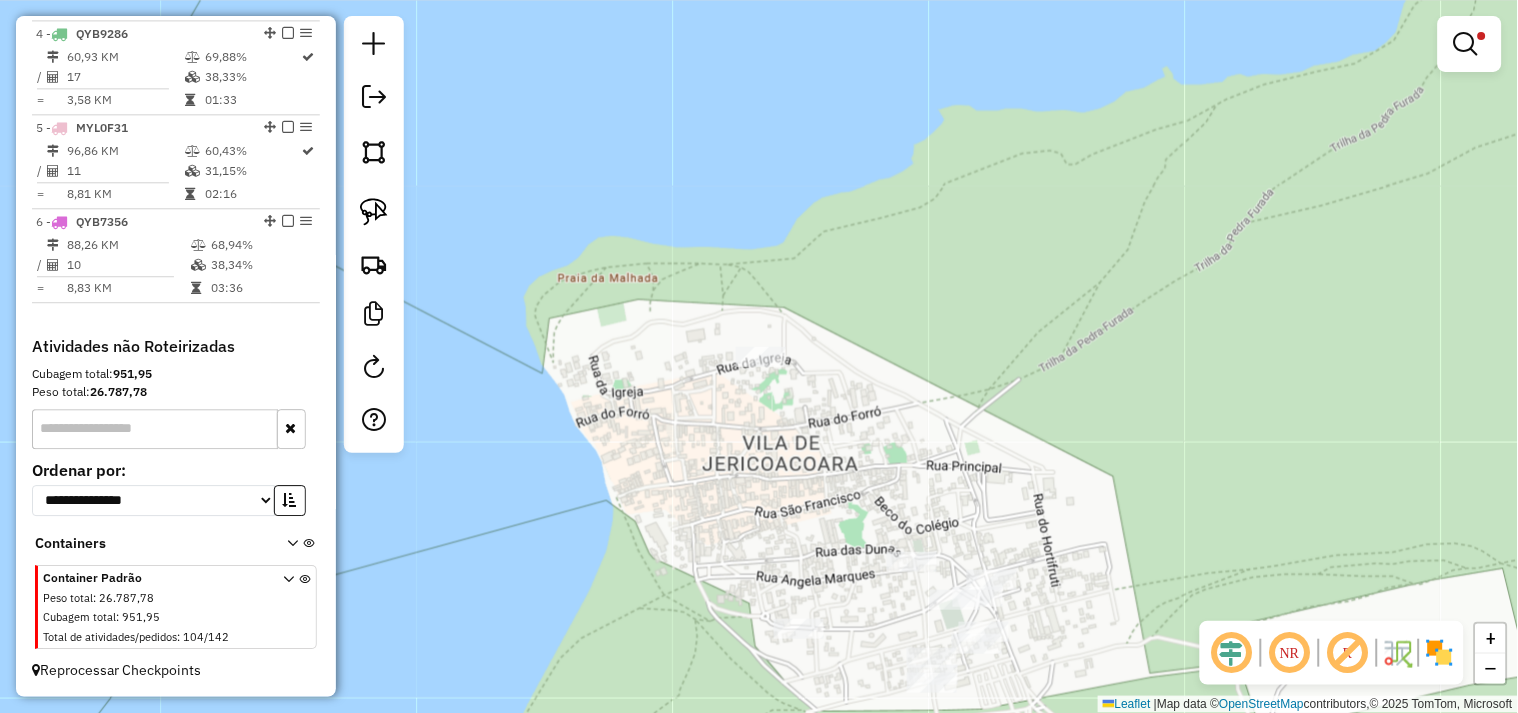 drag, startPoint x: 918, startPoint y: 527, endPoint x: 650, endPoint y: 243, distance: 390.48688 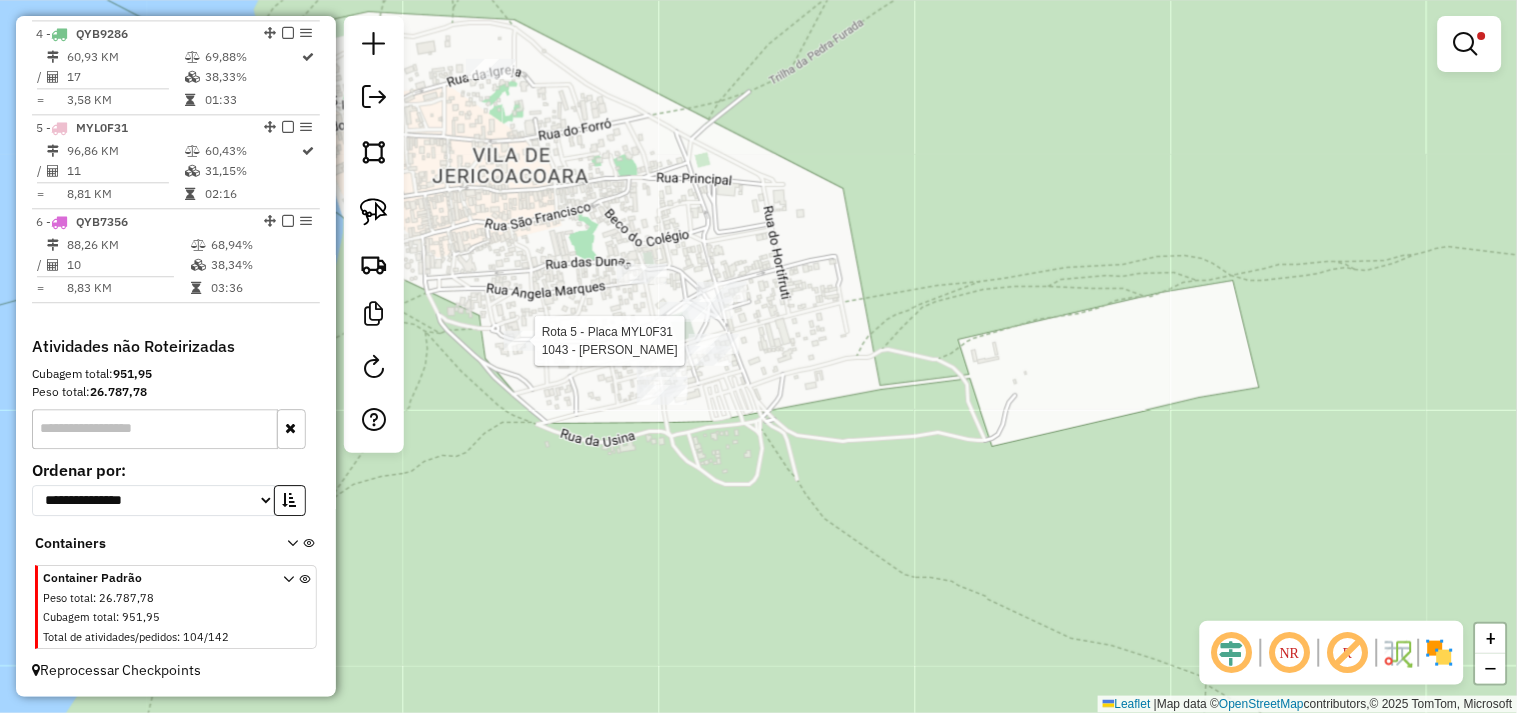 select on "**********" 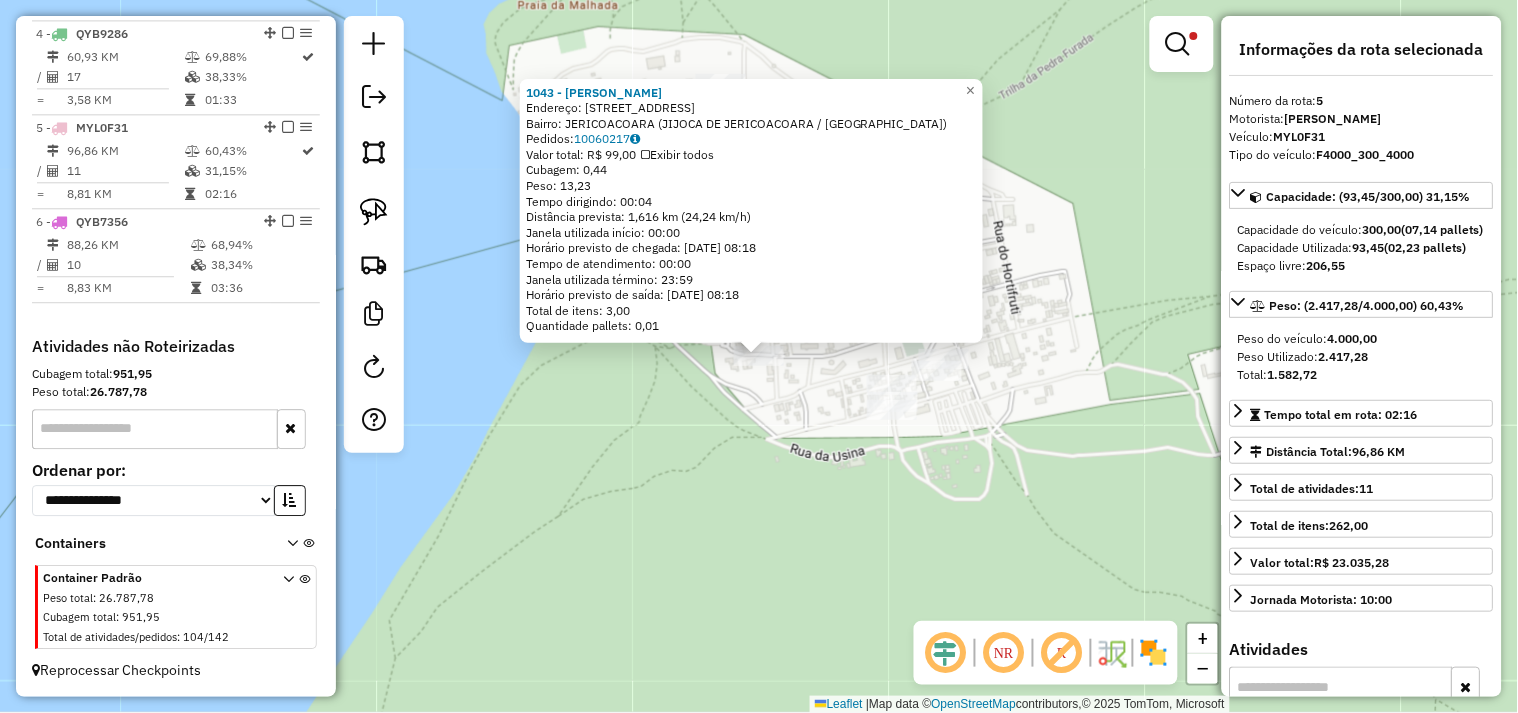 click on "1043 - [PERSON_NAME]  Endereço:  [STREET_ADDRESS]   Bairro: JERICOACOARA (JIJOCA DE JERICOACOARA / [GEOGRAPHIC_DATA])   Pedidos:  10060217   Valor total: R$ 99,00   Exibir todos   Cubagem: 0,44  Peso: 13,23  Tempo dirigindo: 00:04   Distância prevista: 1,616 km (24,24 km/h)   [GEOGRAPHIC_DATA] utilizada início: 00:00   Horário previsto de chegada: [DATE] 08:18   Tempo de atendimento: 00:00   Janela utilizada término: 23:59   Horário previsto de saída: [DATE] 08:18   Total de itens: 3,00   Quantidade pallets: 0,01  × Limpar filtros Janela de atendimento Grade de atendimento Capacidade Transportadoras Veículos Cliente Pedidos  Rotas Selecione os dias de semana para filtrar as janelas de atendimento  Seg   Ter   Qua   Qui   Sex   Sáb   Dom  Informe o período da janela de atendimento: De: Até:  Filtrar exatamente a janela do cliente  Considerar janela de atendimento padrão  Selecione os dias de semana para filtrar as grades de atendimento  Seg   Ter   Qua   Qui   Sex   Sáb   Dom   Peso mínimo:   Peso máximo:  De:" 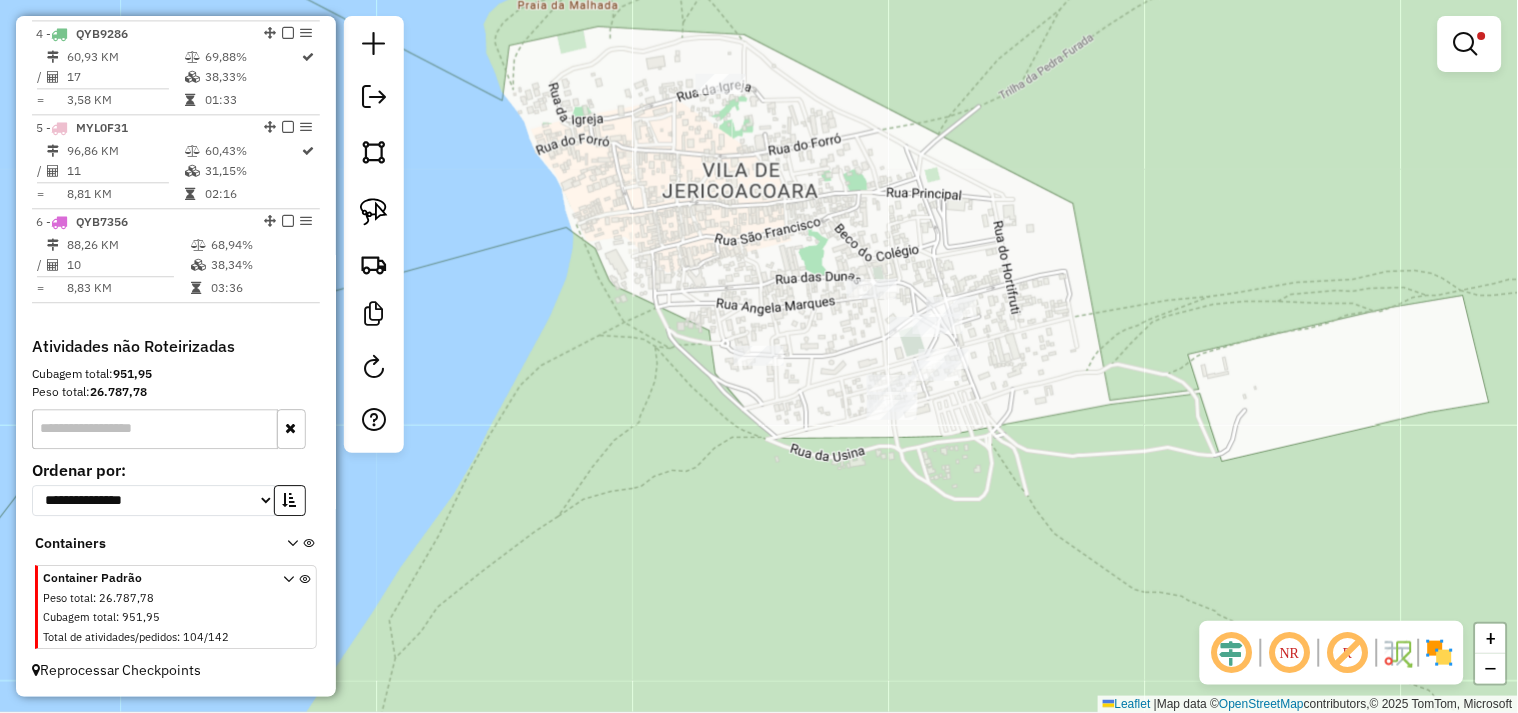 click on "Limpar filtros Janela de atendimento Grade de atendimento Capacidade Transportadoras Veículos Cliente Pedidos  Rotas Selecione os dias de semana para filtrar as janelas de atendimento  Seg   Ter   Qua   Qui   Sex   Sáb   Dom  Informe o período da janela de atendimento: De: Até:  Filtrar exatamente a janela do cliente  Considerar janela de atendimento padrão  Selecione os dias de semana para filtrar as grades de atendimento  Seg   Ter   Qua   Qui   Sex   Sáb   Dom   Considerar clientes sem dia de atendimento cadastrado  Clientes fora do dia de atendimento selecionado Filtrar as atividades entre os valores definidos abaixo:  Peso mínimo:   Peso máximo:   Cubagem mínima:   Cubagem máxima:   De:   Até:  Filtrar as atividades entre o tempo de atendimento definido abaixo:  De:   Até:   Considerar capacidade total dos clientes não roteirizados Transportadora: Selecione um ou mais itens Tipo de veículo: Selecione um ou mais itens Veículo: Selecione um ou mais itens Motorista: Selecione um ou mais itens" 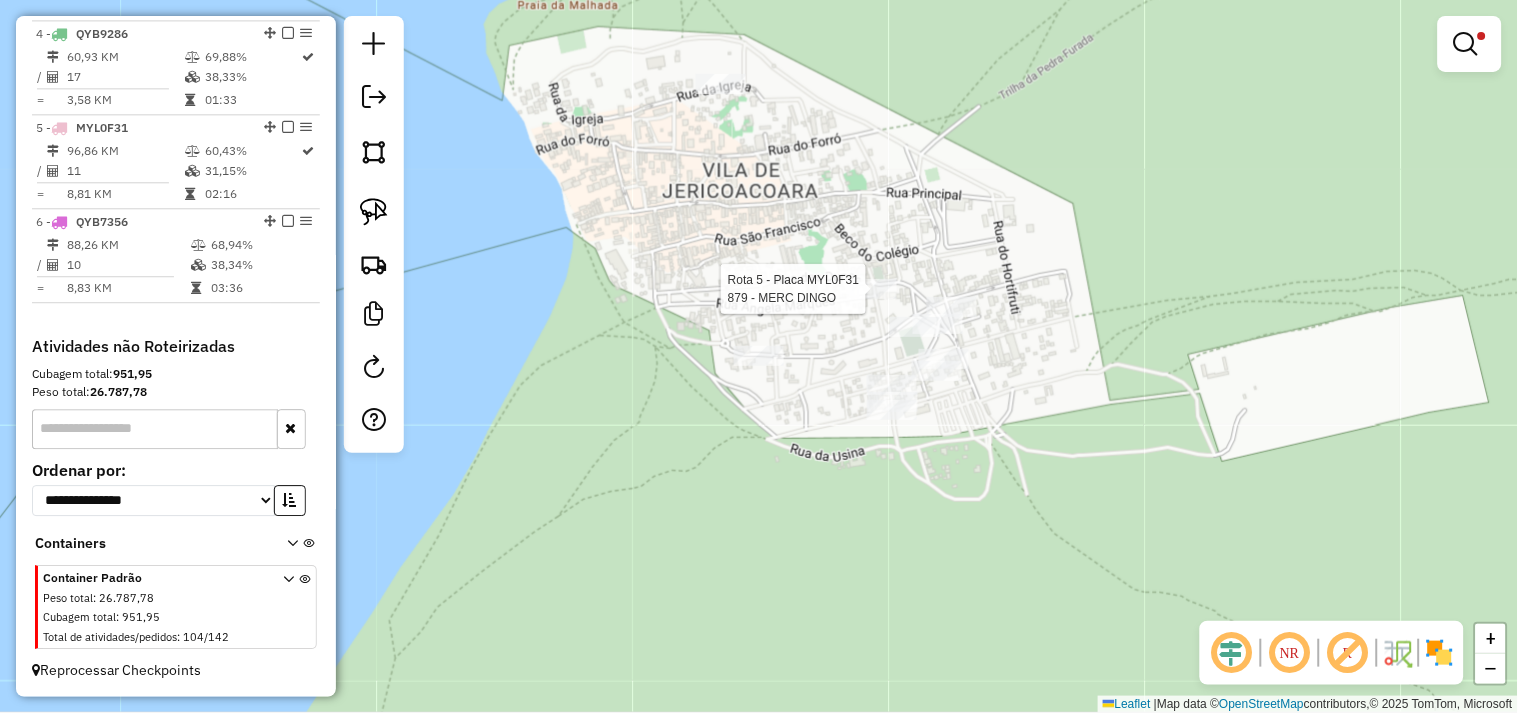 select on "**********" 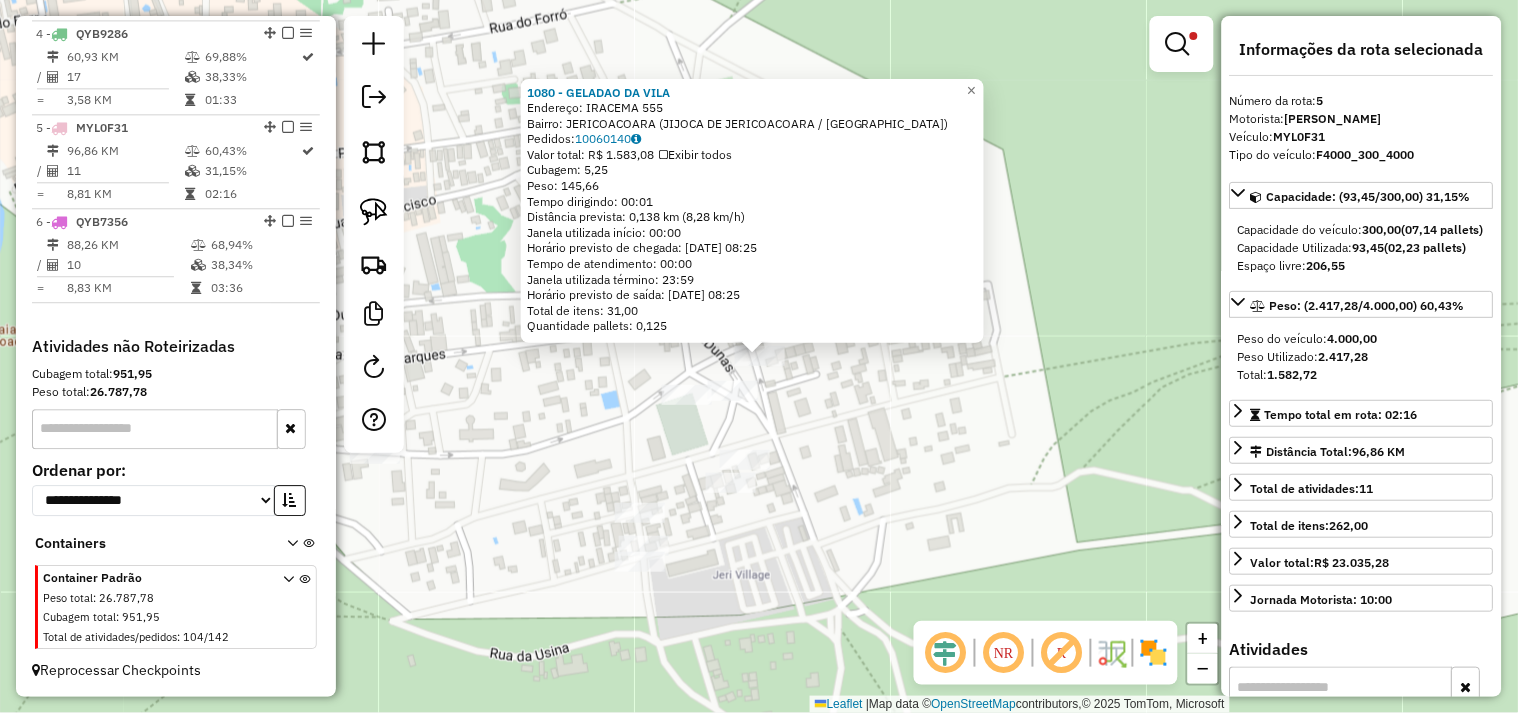 click on "1080 - GELADAO DA [GEOGRAPHIC_DATA]:  IRACEMA 555   Bairro: JERICOACOARA (JIJOCA DE JERICOACOARA / [GEOGRAPHIC_DATA])   Pedidos:  10060140   Valor total: R$ 1.583,08   Exibir todos   Cubagem: 5,25  Peso: 145,66  Tempo dirigindo: 00:01   Distância prevista: 0,138 km (8,28 km/h)   Janela utilizada início: 00:00   Horário previsto de chegada: [DATE] 08:25   Tempo de atendimento: 00:00   Janela utilizada término: 23:59   Horário previsto de saída: [DATE] 08:25   Total de itens: 31,00   Quantidade pallets: 0,125  × Limpar filtros Janela de atendimento Grade de atendimento Capacidade Transportadoras Veículos Cliente Pedidos  Rotas Selecione os dias de semana para filtrar as janelas de atendimento  Seg   Ter   Qua   Qui   Sex   Sáb   Dom  Informe o período da janela de atendimento: De: Até:  Filtrar exatamente a janela do cliente  Considerar janela de atendimento padrão  Selecione os dias de semana para filtrar as grades de atendimento  Seg   Ter   Qua   Qui   Sex   Sáb   Dom   Peso mínimo:   Peso máximo:  De:" 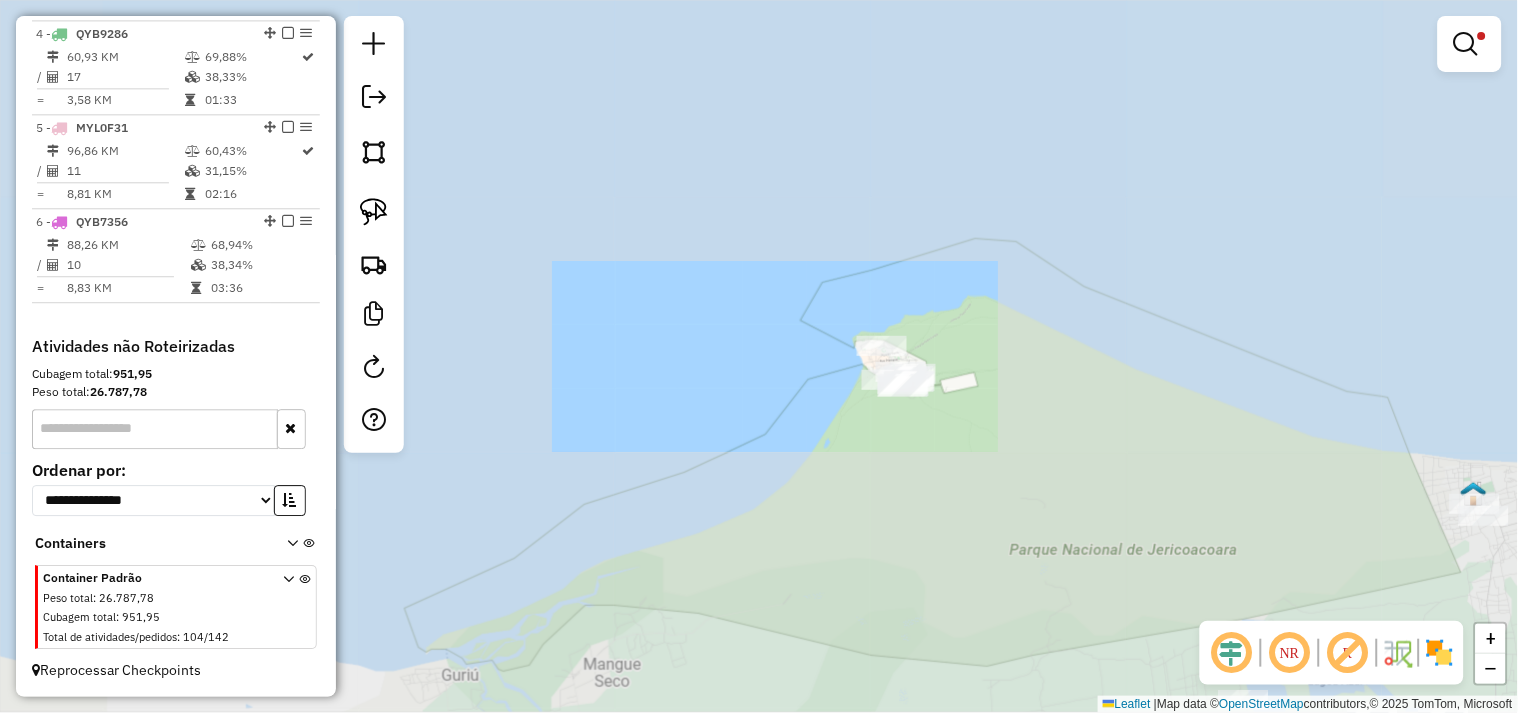 drag, startPoint x: 1011, startPoint y: 368, endPoint x: 601, endPoint y: 273, distance: 420.8622 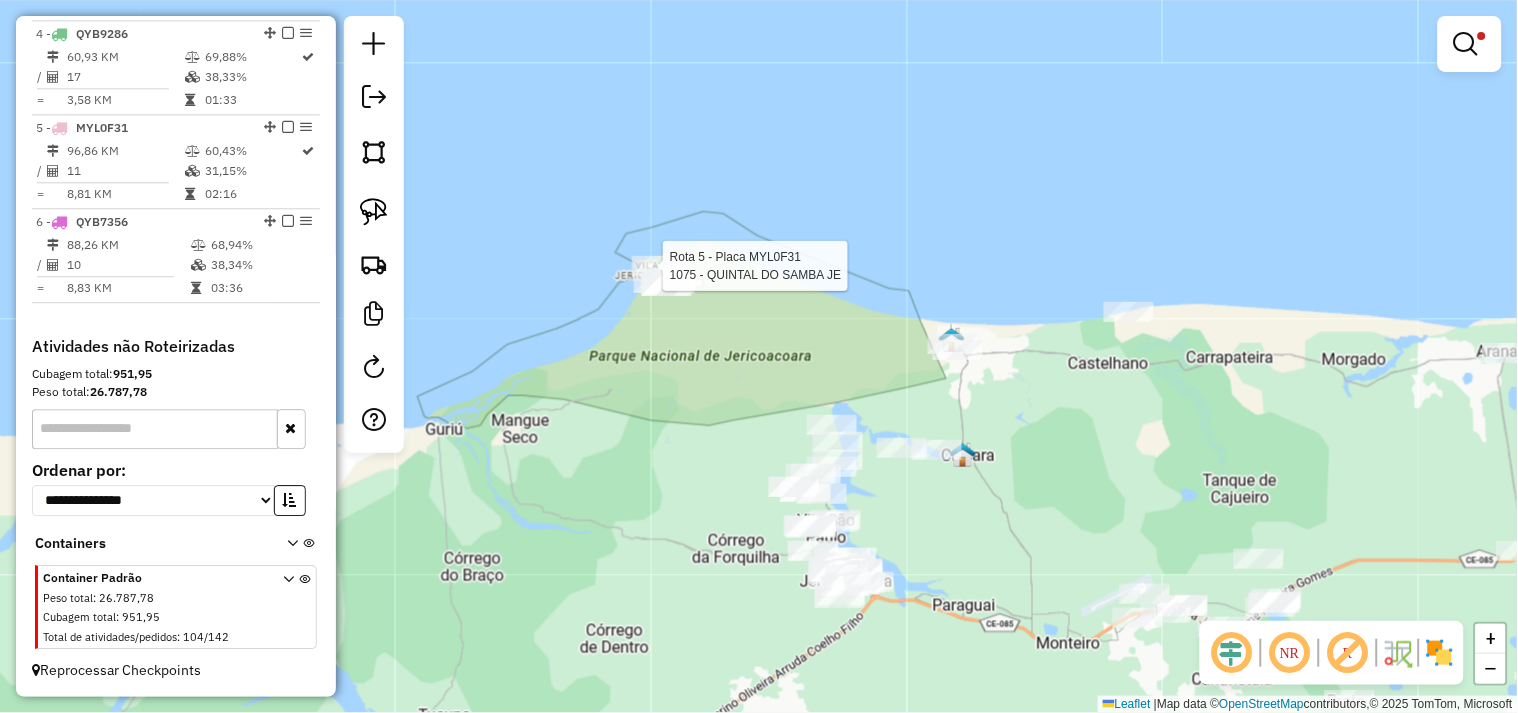 click on "Rota 5 - Placa MYL0F31  1075 - QUINTAL DO SAMBA  JE Limpar filtros Janela de atendimento Grade de atendimento Capacidade Transportadoras Veículos Cliente Pedidos  Rotas Selecione os dias de semana para filtrar as janelas de atendimento  Seg   Ter   Qua   Qui   Sex   Sáb   Dom  Informe o período da janela de atendimento: De: Até:  Filtrar exatamente a janela do cliente  Considerar janela de atendimento padrão  Selecione os dias de semana para filtrar as grades de atendimento  Seg   Ter   Qua   Qui   Sex   Sáb   Dom   Considerar clientes sem dia de atendimento cadastrado  Clientes fora do dia de atendimento selecionado Filtrar as atividades entre os valores definidos abaixo:  Peso mínimo:   Peso máximo:   Cubagem mínima:   Cubagem máxima:   De:   Até:  Filtrar as atividades entre o tempo de atendimento definido abaixo:  De:   Até:   Considerar capacidade total dos clientes não roteirizados Transportadora: Selecione um ou mais itens Tipo de veículo: Selecione um ou mais itens Veículo: Motorista: +" 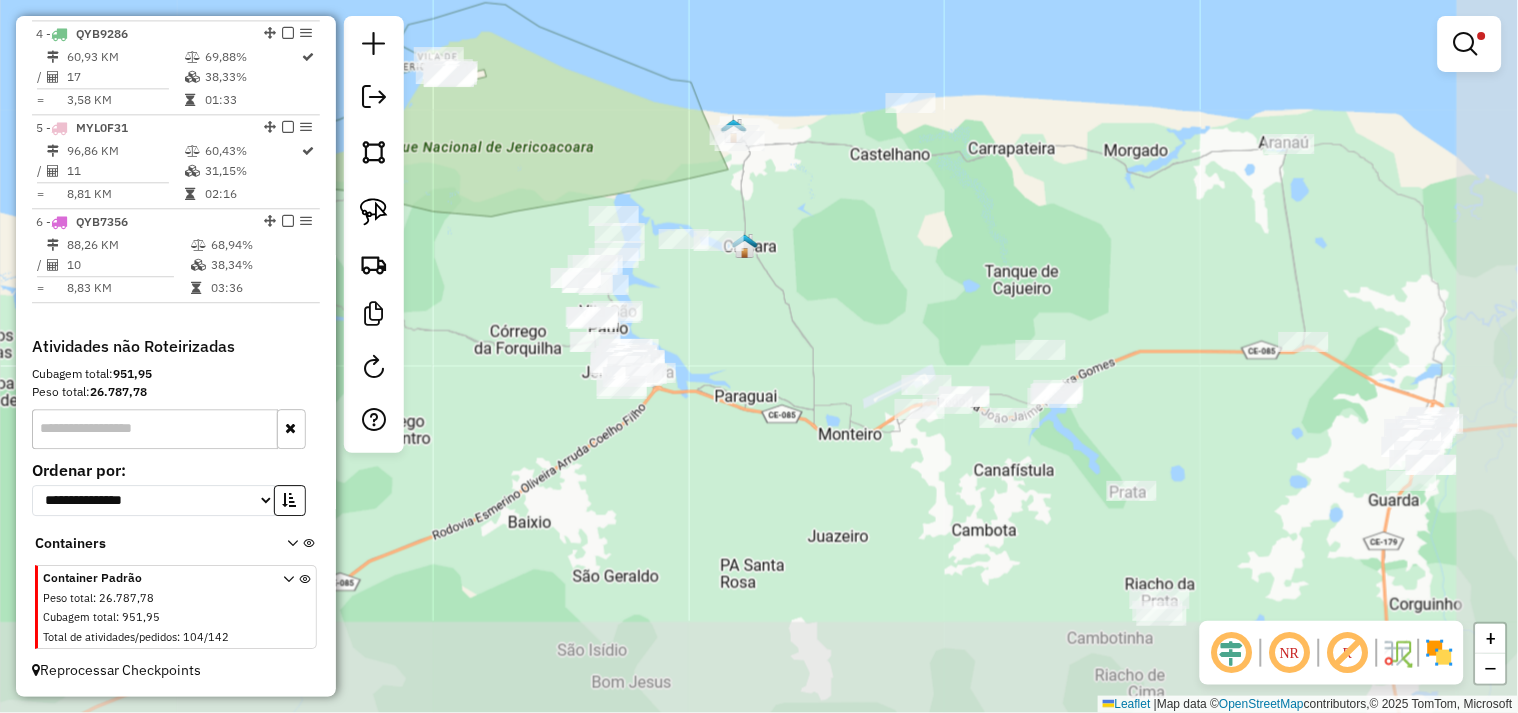 drag, startPoint x: 1071, startPoint y: 403, endPoint x: 802, endPoint y: 176, distance: 351.9801 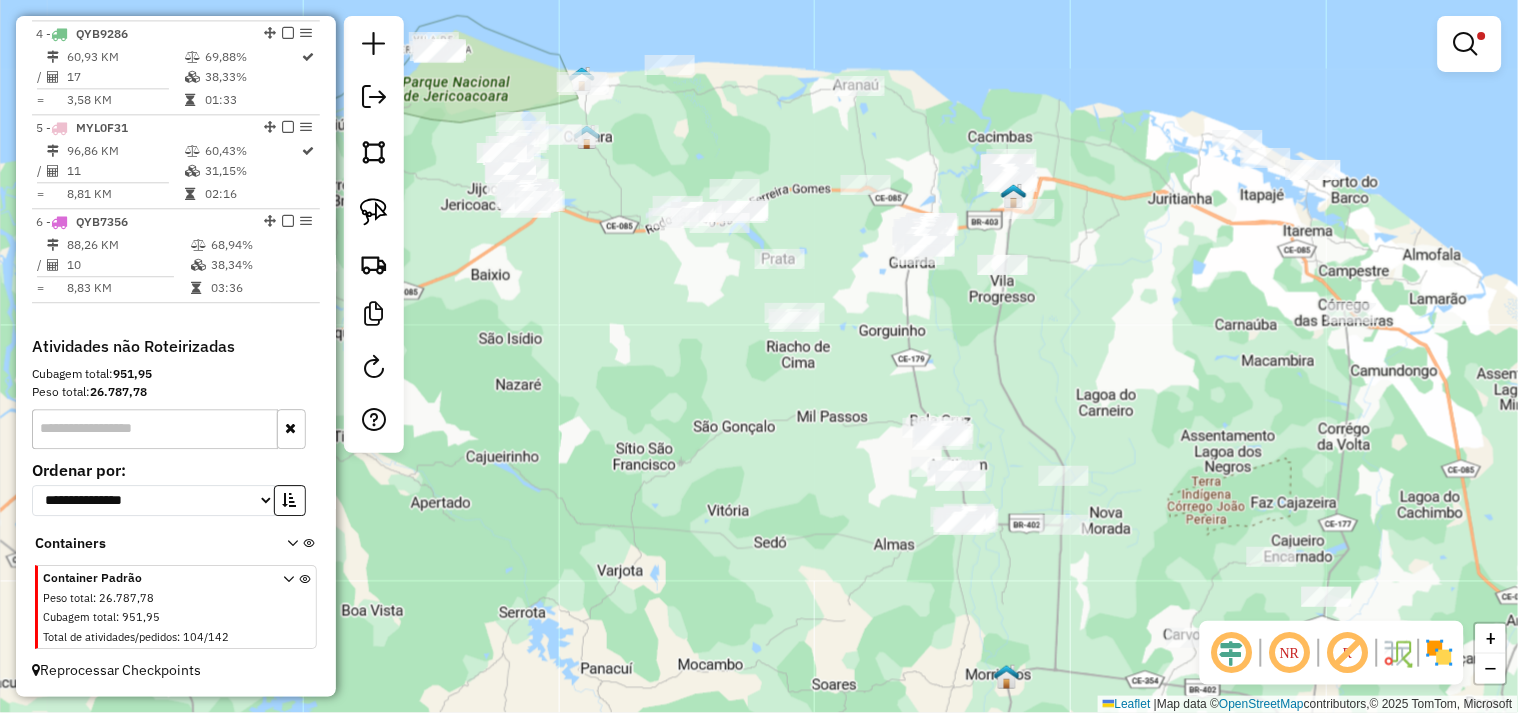drag, startPoint x: 801, startPoint y: 403, endPoint x: 598, endPoint y: 296, distance: 229.47331 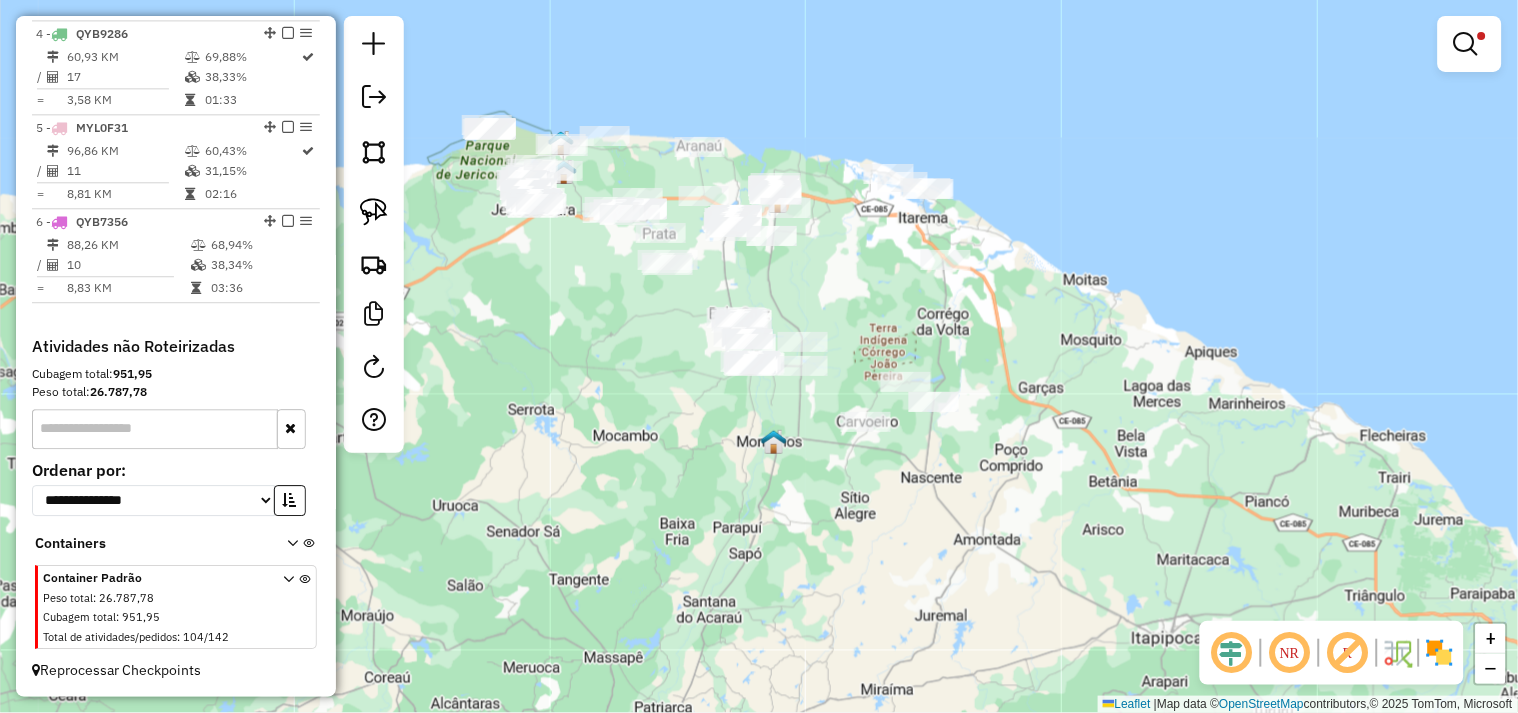 drag, startPoint x: 638, startPoint y: 390, endPoint x: 621, endPoint y: 354, distance: 39.812057 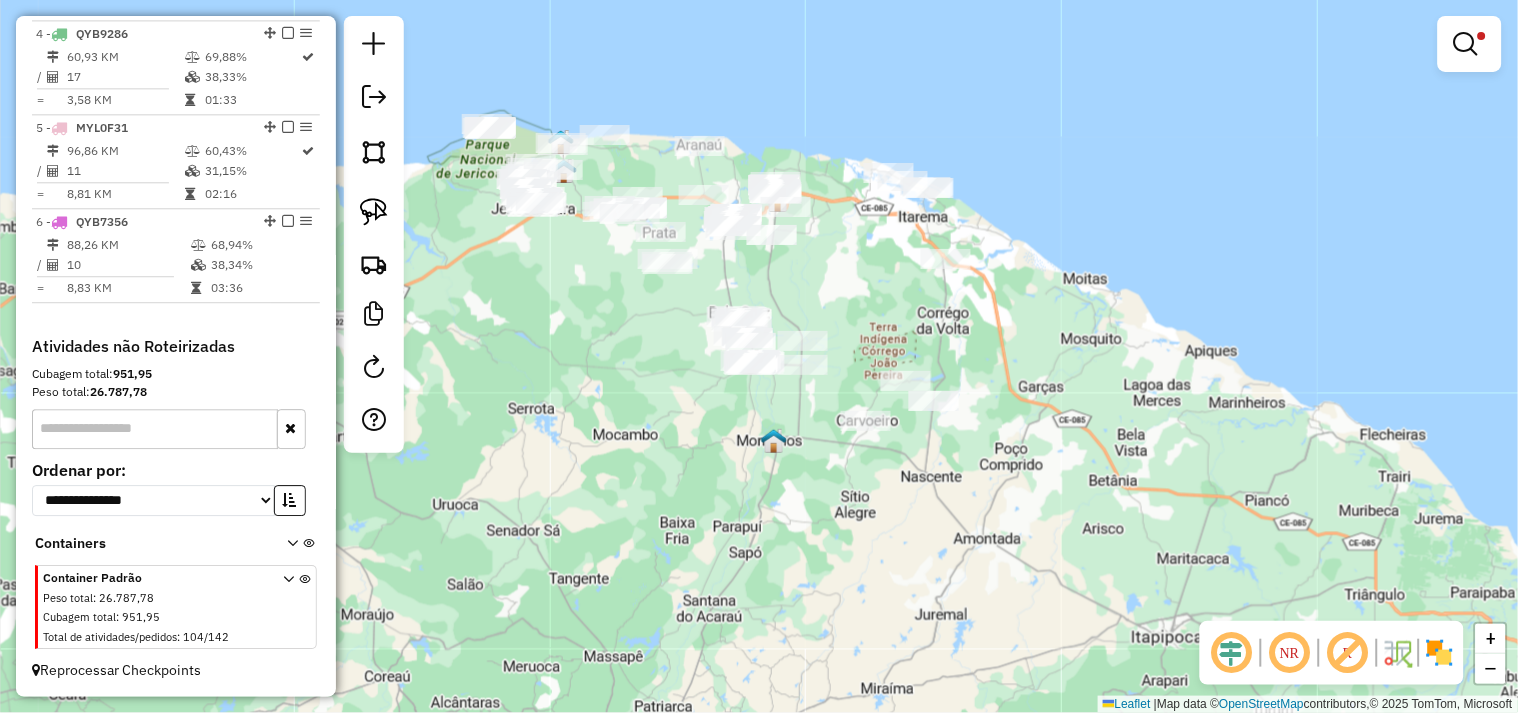 click at bounding box center (1470, 44) 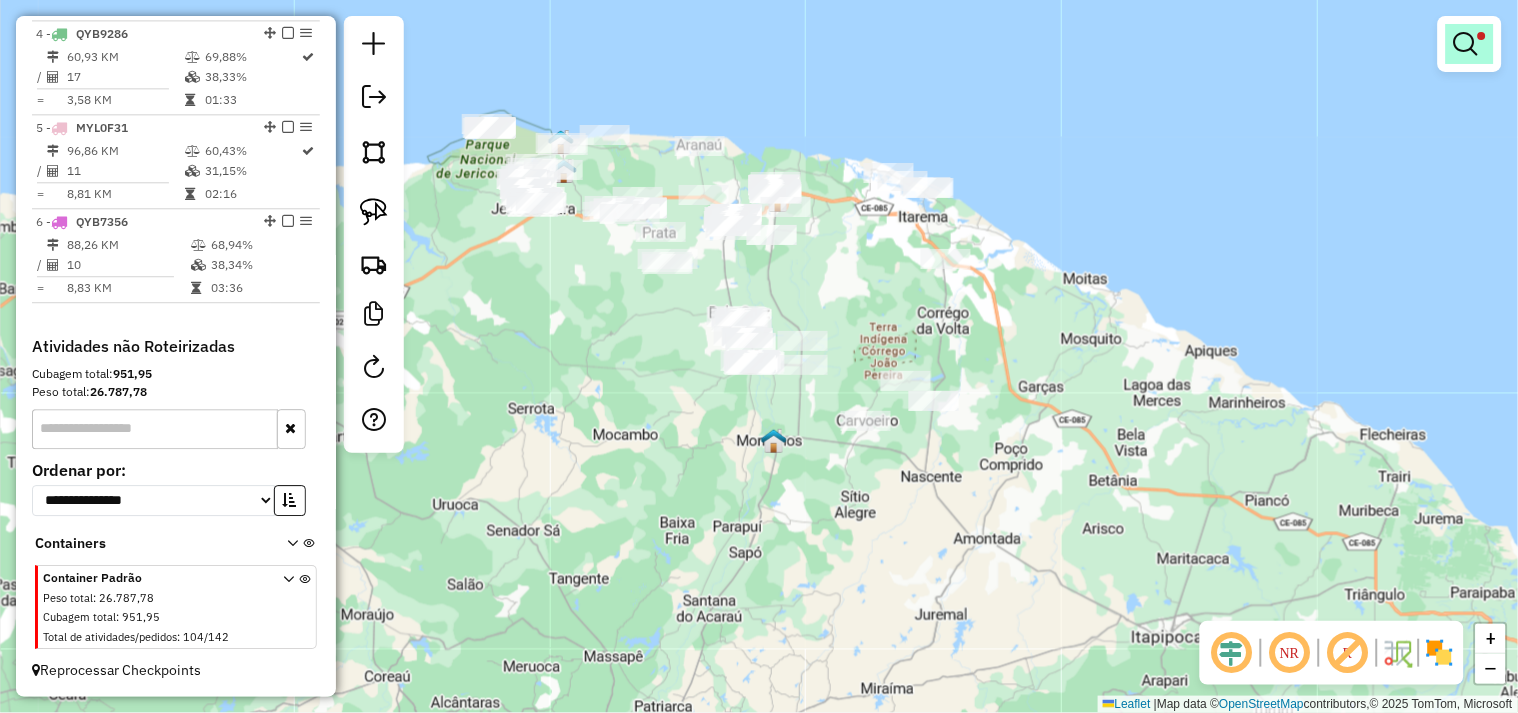 click at bounding box center [1466, 44] 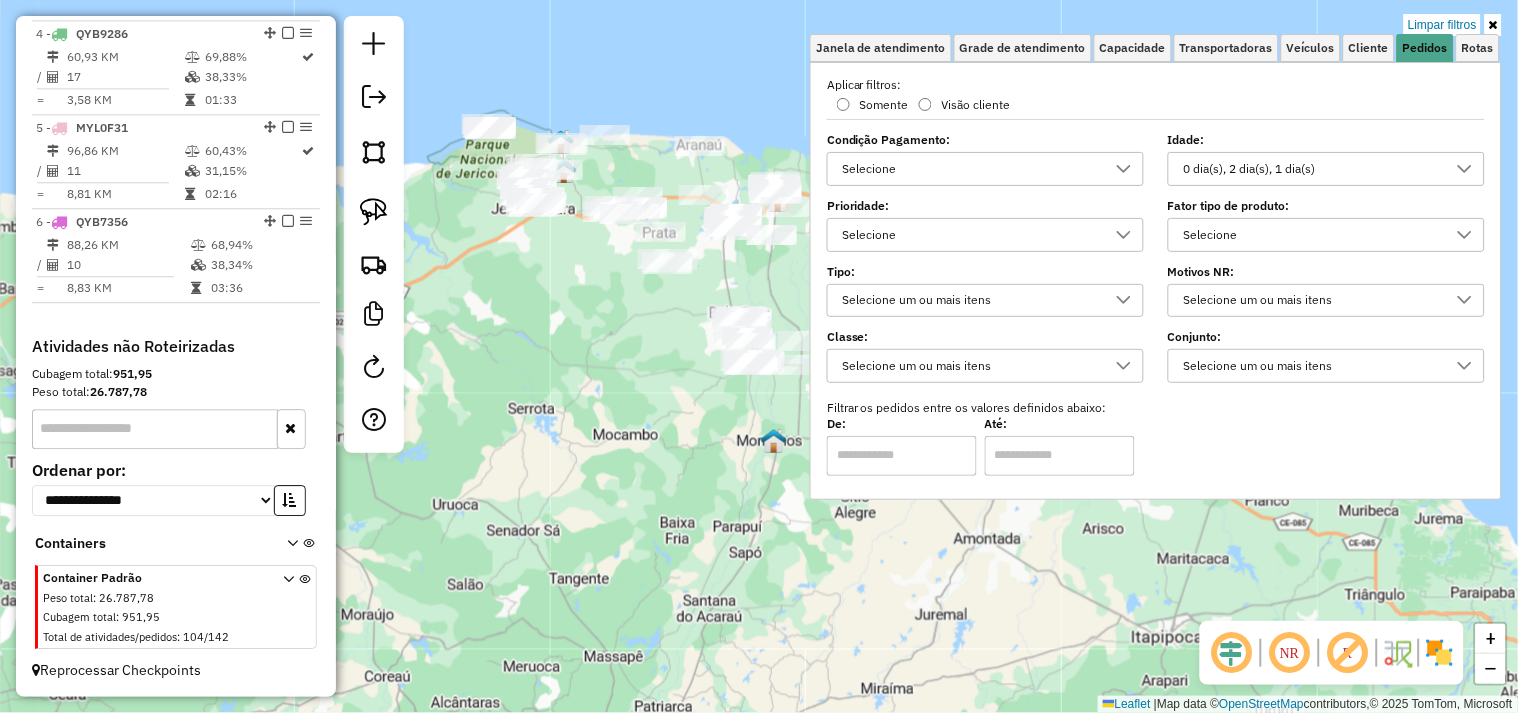 click on "0 dia(s), 2 dia(s), 1 dia(s)" at bounding box center [1311, 169] 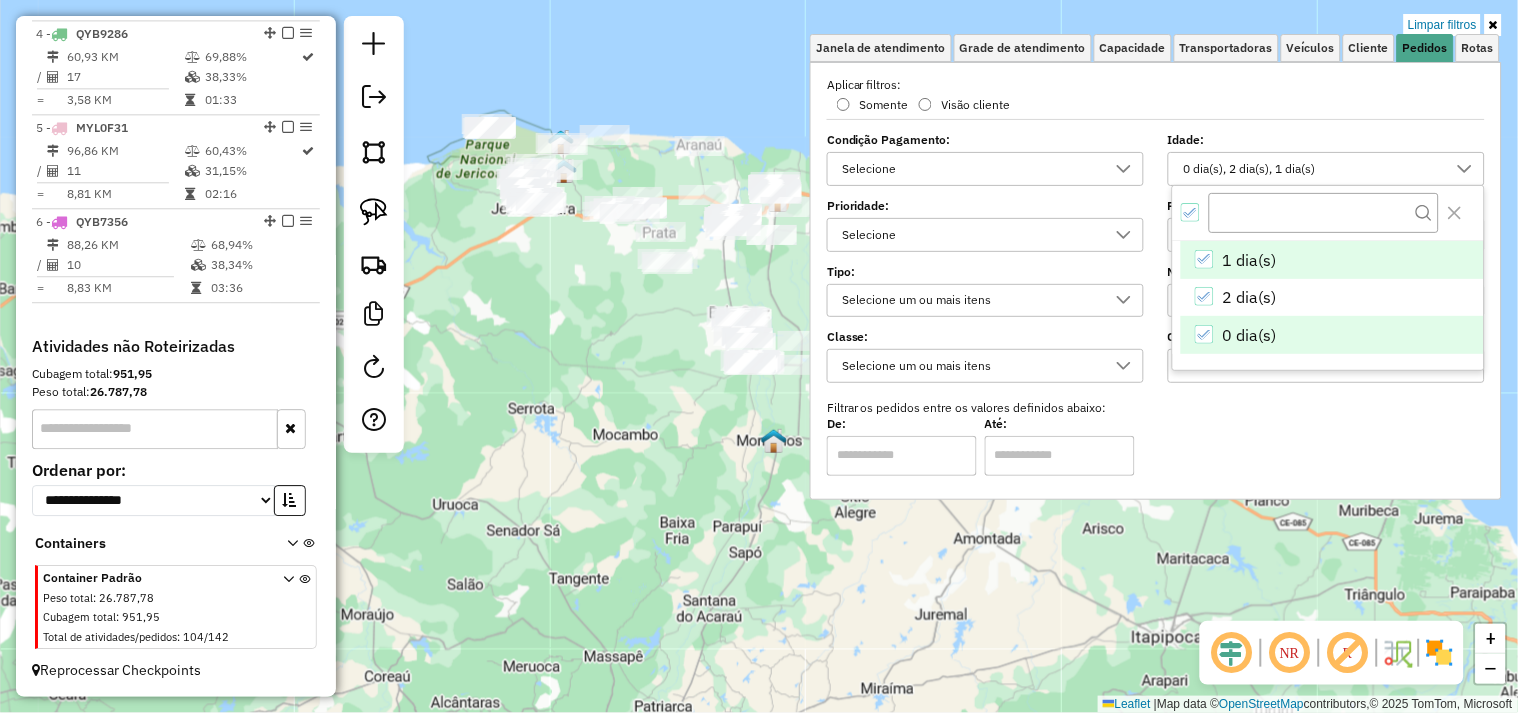 click 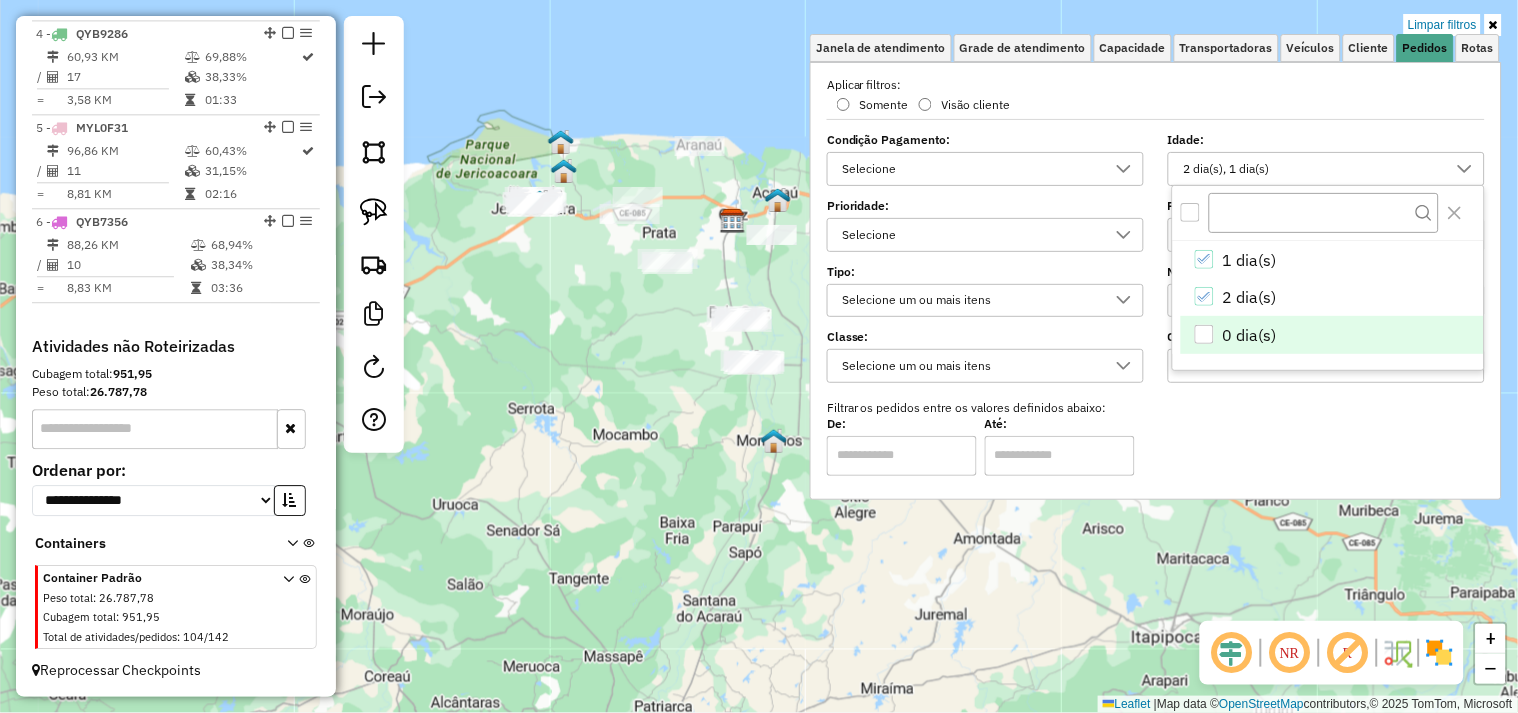 click on "Limpar filtros Janela de atendimento Grade de atendimento Capacidade Transportadoras Veículos Cliente Pedidos  Rotas Selecione os dias de semana para filtrar as janelas de atendimento  Seg   Ter   Qua   Qui   Sex   Sáb   Dom  Informe o período da janela de atendimento: De: Até:  Filtrar exatamente a janela do cliente  Considerar janela de atendimento padrão  Selecione os dias de semana para filtrar as grades de atendimento  Seg   Ter   Qua   Qui   Sex   Sáb   Dom   Considerar clientes sem dia de atendimento cadastrado  Clientes fora do dia de atendimento selecionado Filtrar as atividades entre os valores definidos abaixo:  Peso mínimo:   Peso máximo:   Cubagem mínima:   Cubagem máxima:   De:   Até:  Filtrar as atividades entre o tempo de atendimento definido abaixo:  De:   Até:   Considerar capacidade total dos clientes não roteirizados Transportadora: Selecione um ou mais itens Tipo de veículo: Selecione um ou mais itens Veículo: Selecione um ou mais itens Motorista: Selecione um ou mais itens" 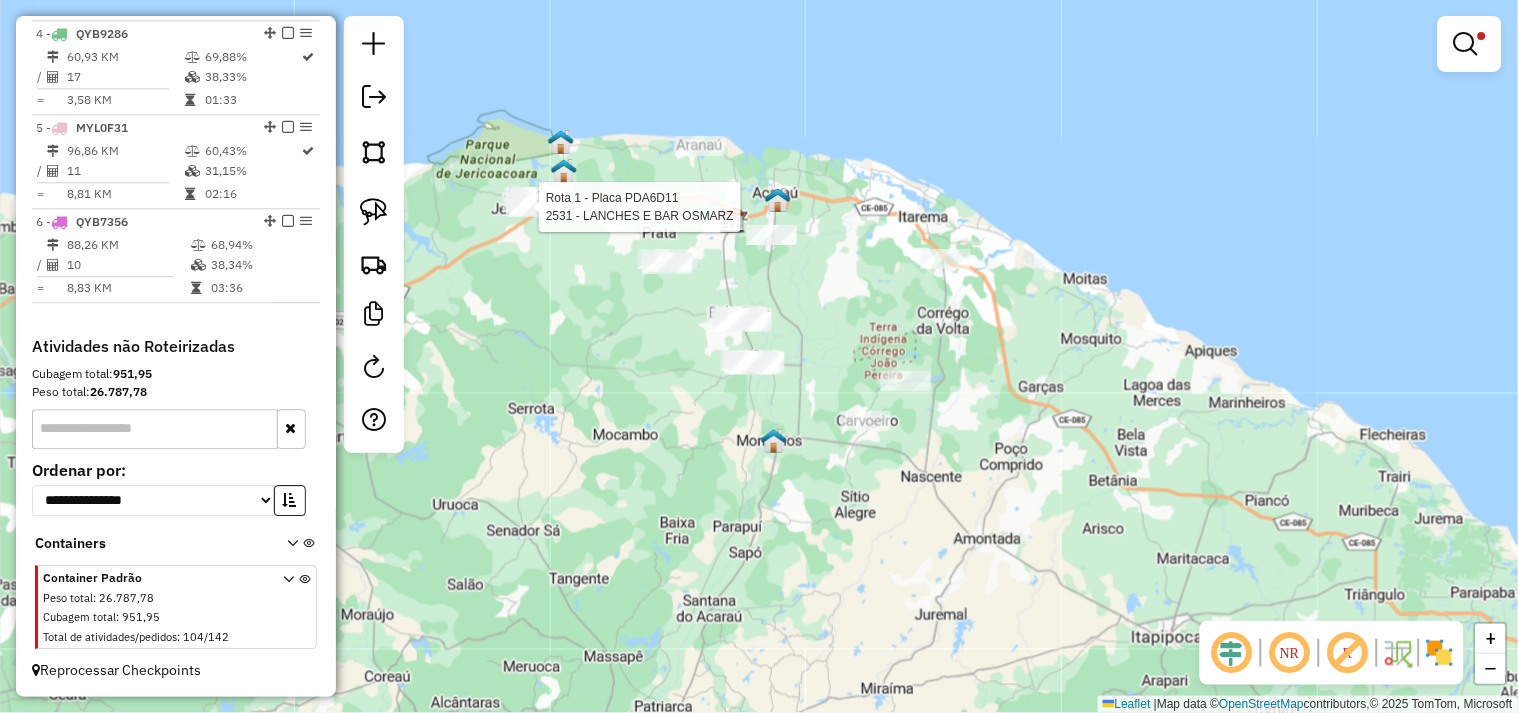 select on "**********" 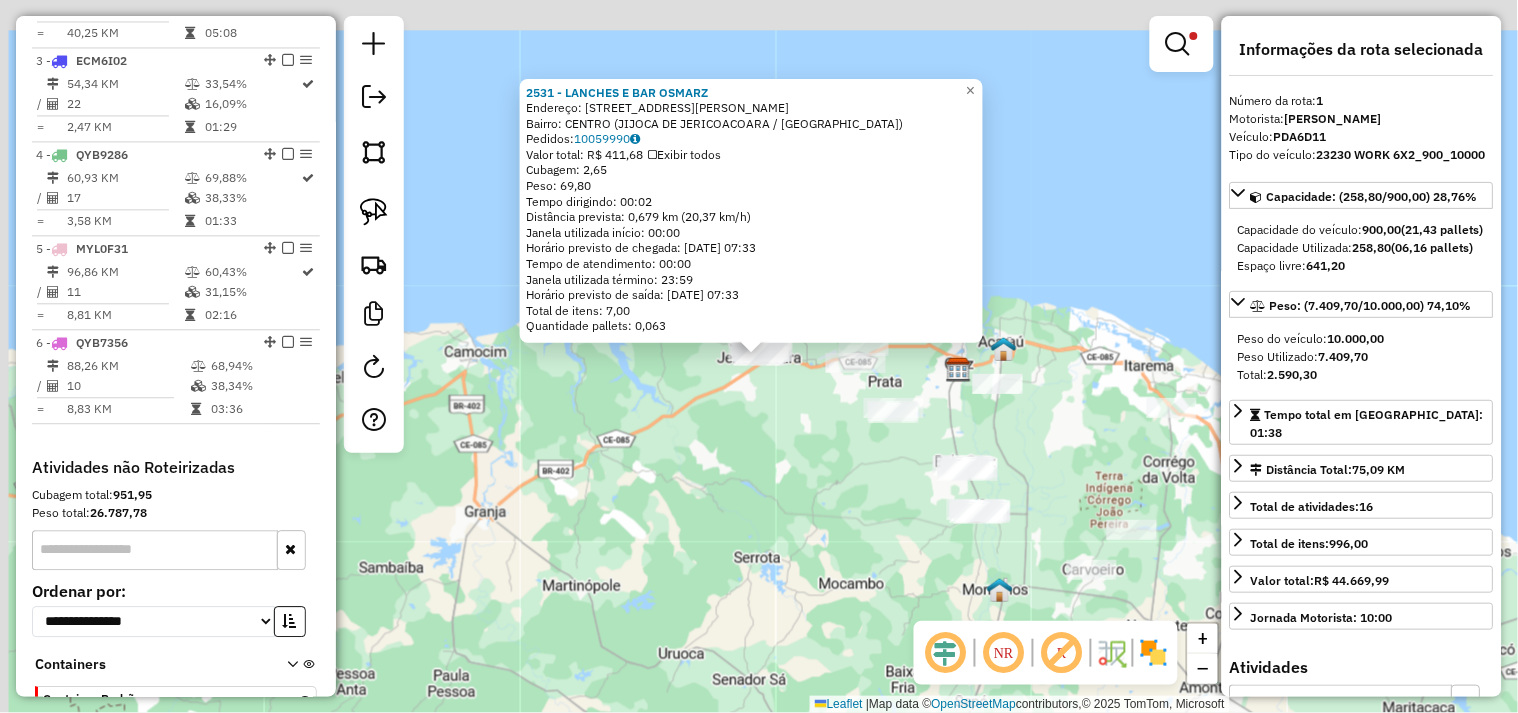 scroll, scrollTop: 773, scrollLeft: 0, axis: vertical 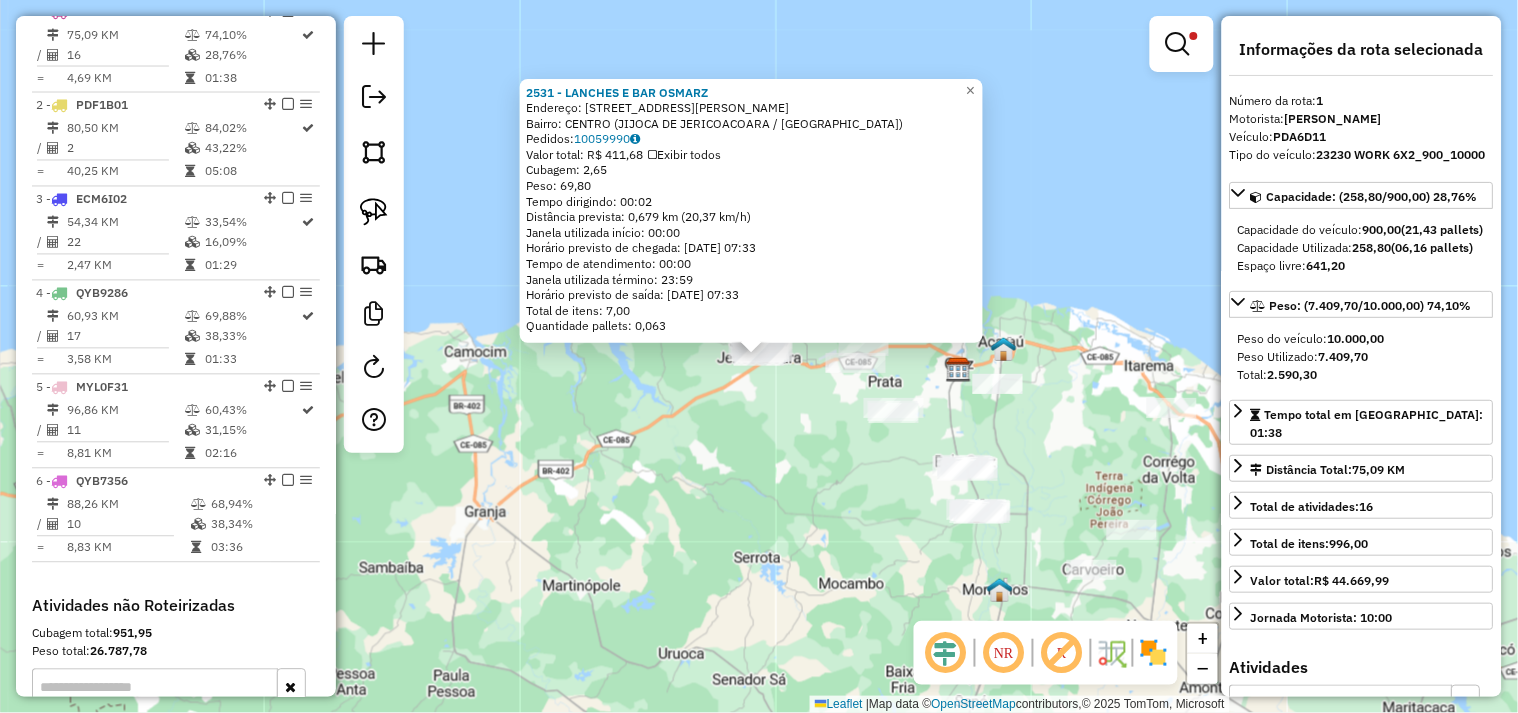 click on "2531 - LANCHES E BAR OSMARZ  Endereço:  RUA JOaO PESSOA 2748   Bairro: CENTRO (JIJOCA DE JERICOACOARA / CE)   Pedidos:  10059990   Valor total: R$ 411,68   Exibir todos   Cubagem: 2,65  Peso: 69,80  Tempo dirigindo: 00:02   Distância prevista: 0,679 km (20,37 km/h)   Janela utilizada início: 00:00   Horário previsto de chegada: 11/07/2025 07:33   Tempo de atendimento: 00:00   Janela utilizada término: 23:59   Horário previsto de saída: 11/07/2025 07:33   Total de itens: 7,00   Quantidade pallets: 0,063  × Limpar filtros Janela de atendimento Grade de atendimento Capacidade Transportadoras Veículos Cliente Pedidos  Rotas Selecione os dias de semana para filtrar as janelas de atendimento  Seg   Ter   Qua   Qui   Sex   Sáb   Dom  Informe o período da janela de atendimento: De: Até:  Filtrar exatamente a janela do cliente  Considerar janela de atendimento padrão  Selecione os dias de semana para filtrar as grades de atendimento  Seg   Ter   Qua   Qui   Sex   Sáb   Dom   Peso mínimo:   De:   Até:" 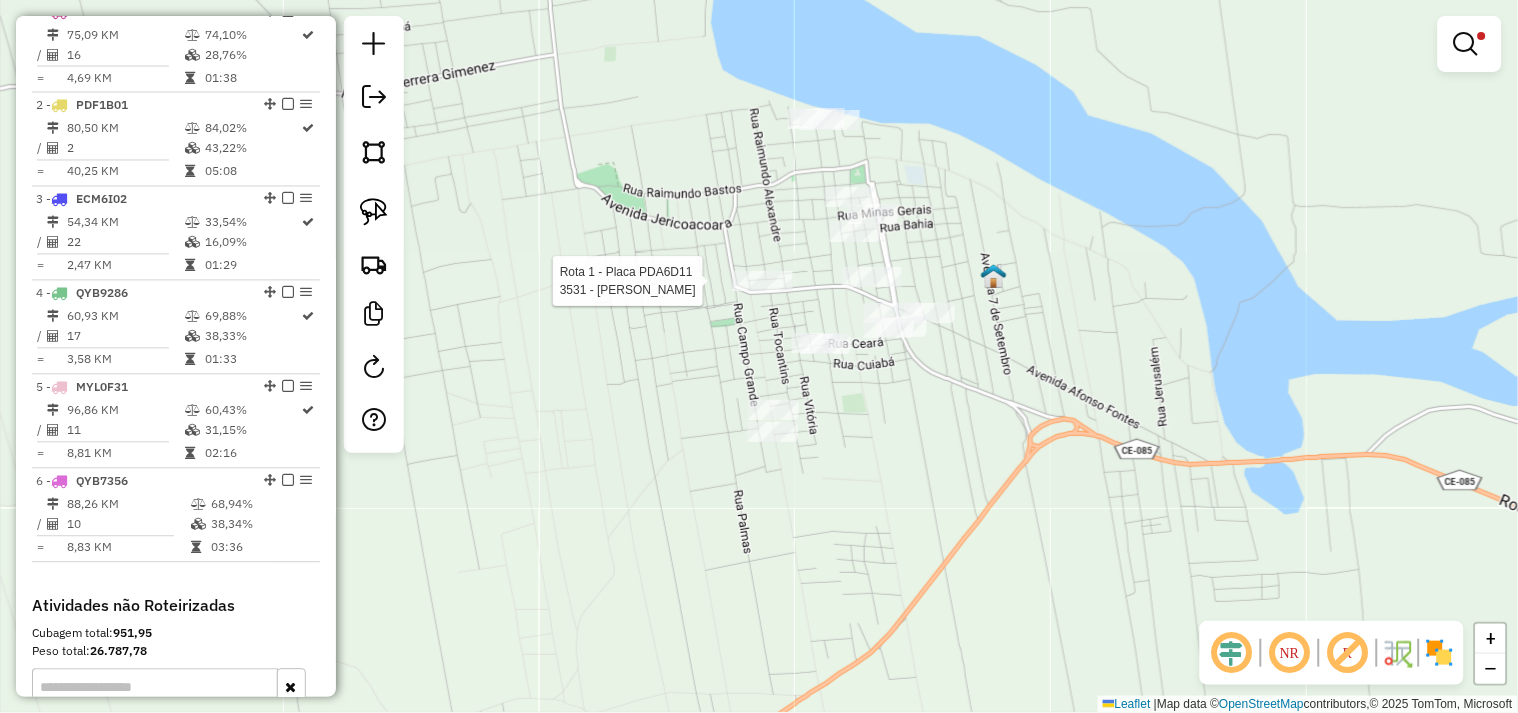 select on "**********" 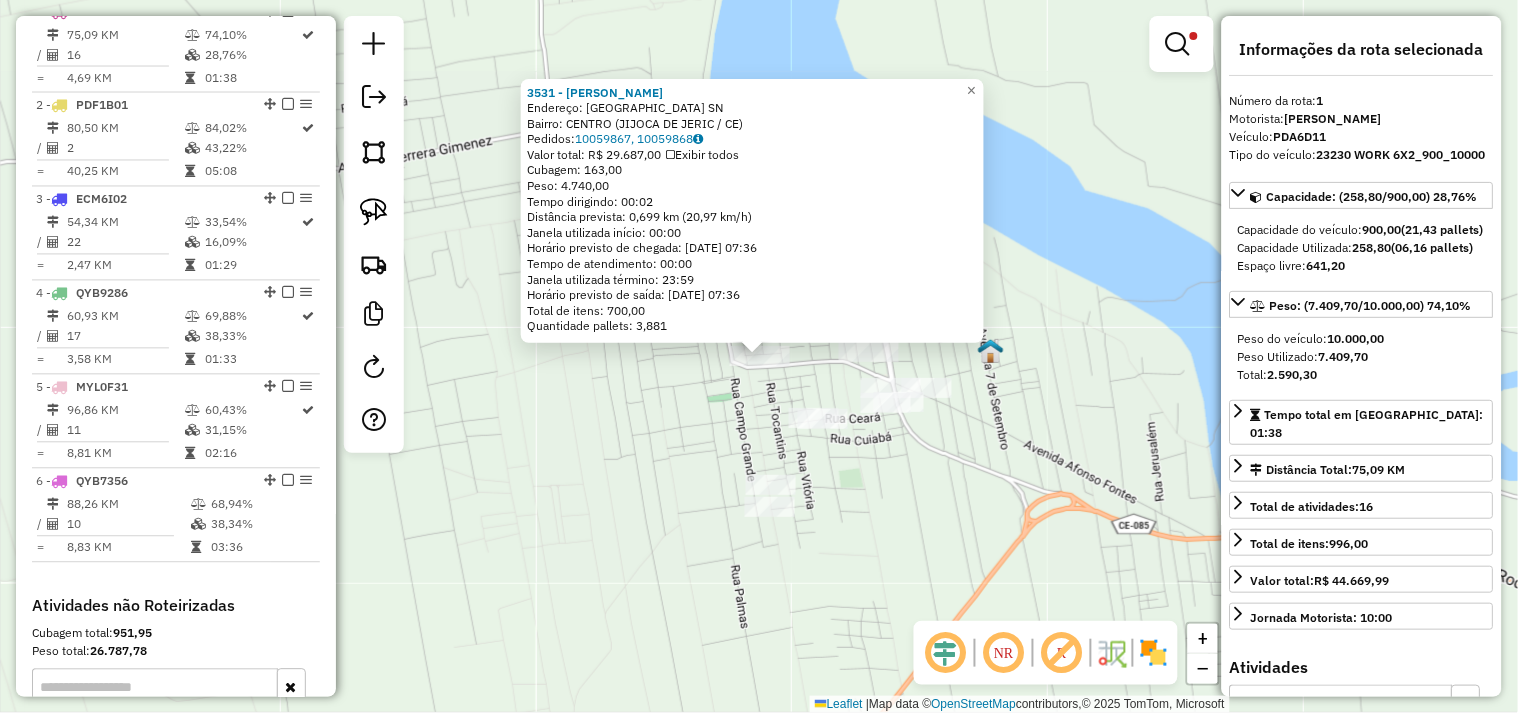 click on "3531 - MANOEL ERINALDO CAMP  Endereço: R   RUA PERNAMBUCO                SN   Bairro: CENTRO (JIJOCA DE JERIC / CE)   Pedidos:  10059867, 10059868   Valor total: R$ 29.687,00   Exibir todos   Cubagem: 163,00  Peso: 4.740,00  Tempo dirigindo: 00:02   Distância prevista: 0,699 km (20,97 km/h)   Janela utilizada início: 00:00   Horário previsto de chegada: 11/07/2025 07:36   Tempo de atendimento: 00:00   Janela utilizada término: 23:59   Horário previsto de saída: 11/07/2025 07:36   Total de itens: 700,00   Quantidade pallets: 3,881  × Limpar filtros Janela de atendimento Grade de atendimento Capacidade Transportadoras Veículos Cliente Pedidos  Rotas Selecione os dias de semana para filtrar as janelas de atendimento  Seg   Ter   Qua   Qui   Sex   Sáb   Dom  Informe o período da janela de atendimento: De: Até:  Filtrar exatamente a janela do cliente  Considerar janela de atendimento padrão  Selecione os dias de semana para filtrar as grades de atendimento  Seg   Ter   Qua   Qui   Sex   Sáb   Dom  +" 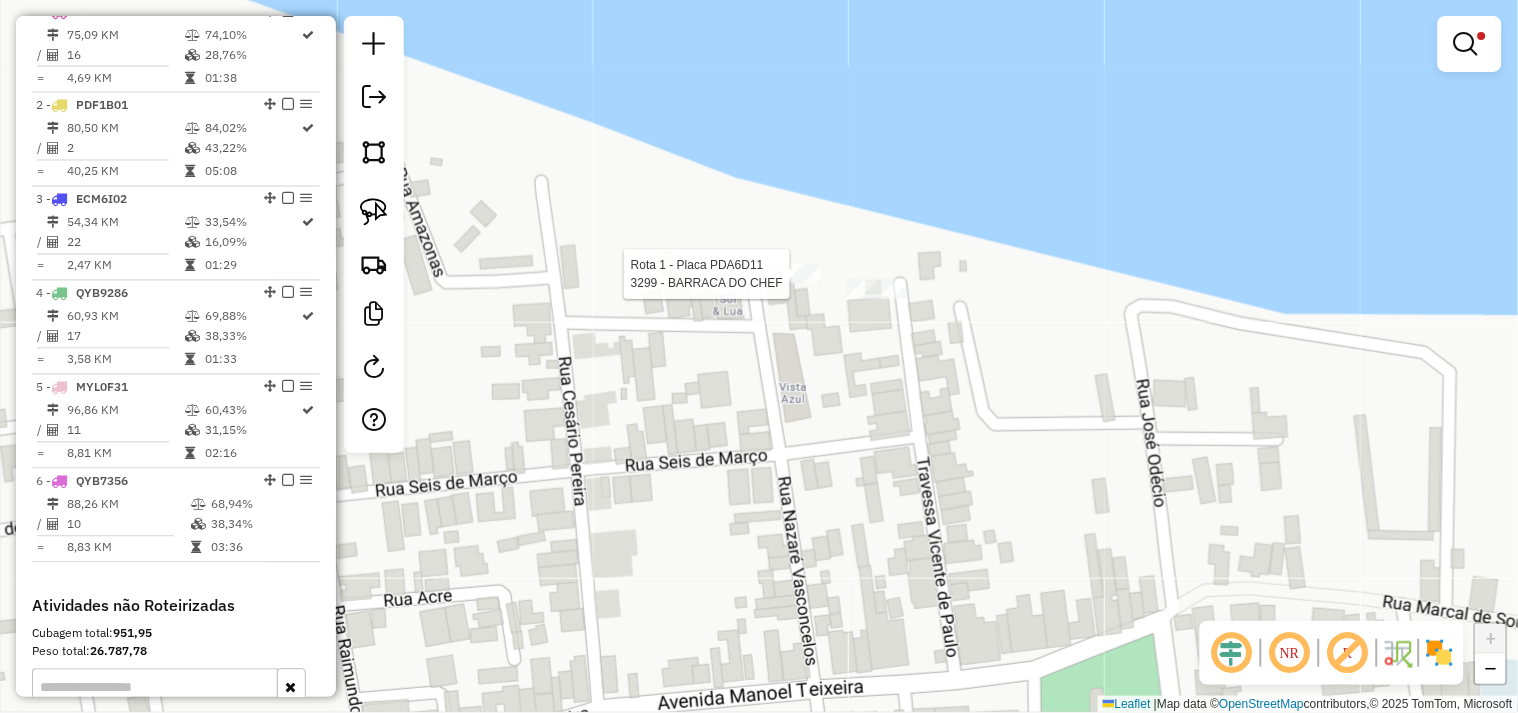 select on "**********" 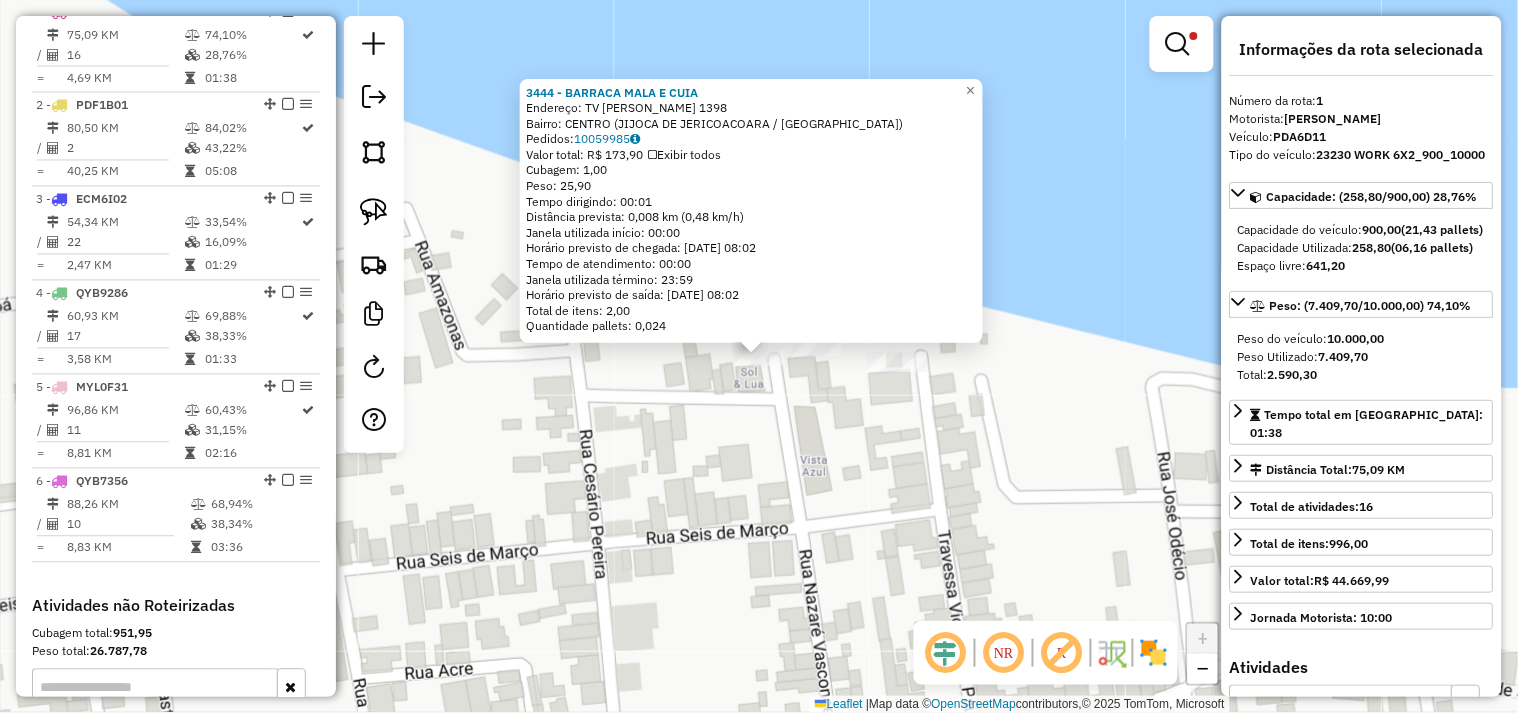 click on "3444 - BARRACA MALA E CUIA  Endereço:  TV VICENTE DE PAULA 1398   Bairro: CENTRO (JIJOCA DE JERICOACOARA / CE)   Pedidos:  10059985   Valor total: R$ 173,90   Exibir todos   Cubagem: 1,00  Peso: 25,90  Tempo dirigindo: 00:01   Distância prevista: 0,008 km (0,48 km/h)   Janela utilizada início: 00:00   Horário previsto de chegada: 11/07/2025 08:02   Tempo de atendimento: 00:00   Janela utilizada término: 23:59   Horário previsto de saída: 11/07/2025 08:02   Total de itens: 2,00   Quantidade pallets: 0,024  × Limpar filtros Janela de atendimento Grade de atendimento Capacidade Transportadoras Veículos Cliente Pedidos  Rotas Selecione os dias de semana para filtrar as janelas de atendimento  Seg   Ter   Qua   Qui   Sex   Sáb   Dom  Informe o período da janela de atendimento: De: Até:  Filtrar exatamente a janela do cliente  Considerar janela de atendimento padrão  Selecione os dias de semana para filtrar as grades de atendimento  Seg   Ter   Qua   Qui   Sex   Sáb   Dom   Peso mínimo:   De:   De:" 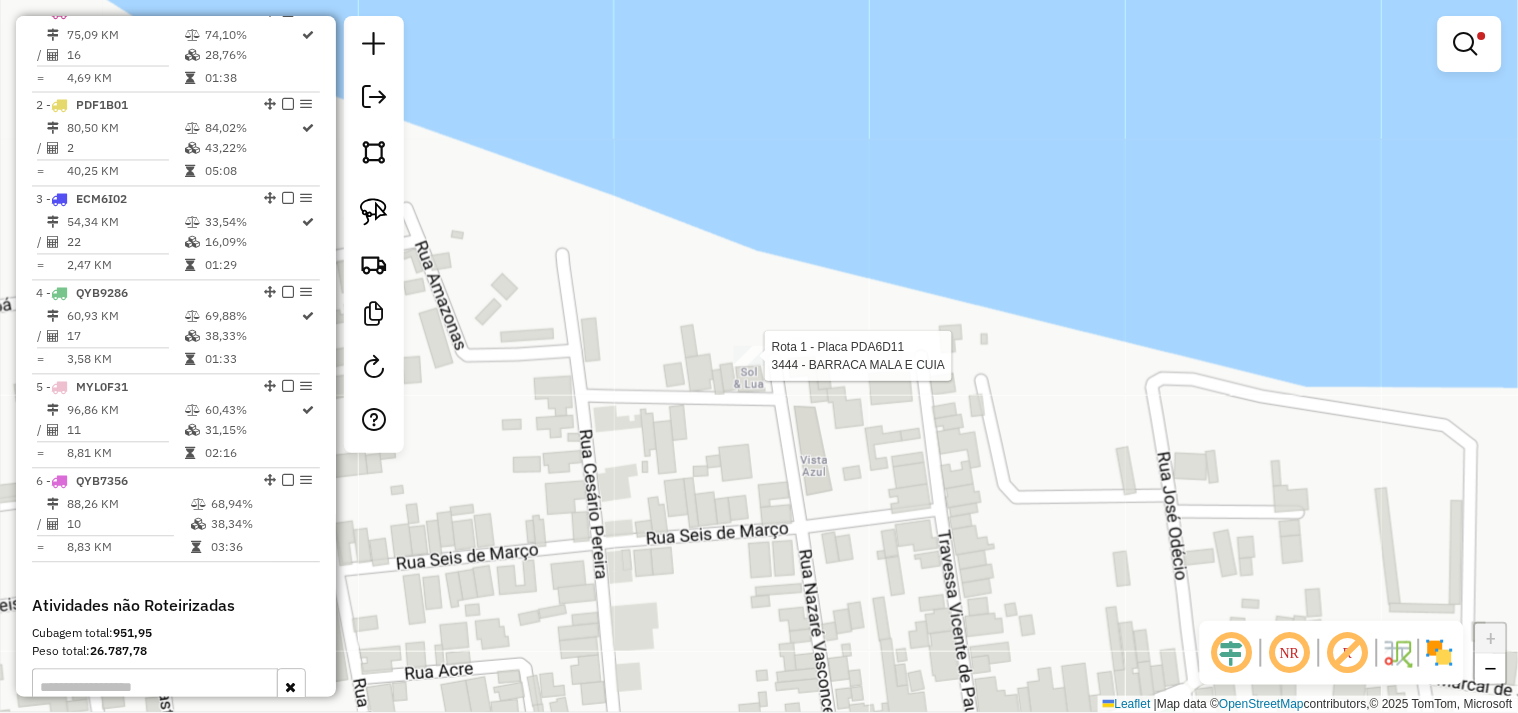 select on "**********" 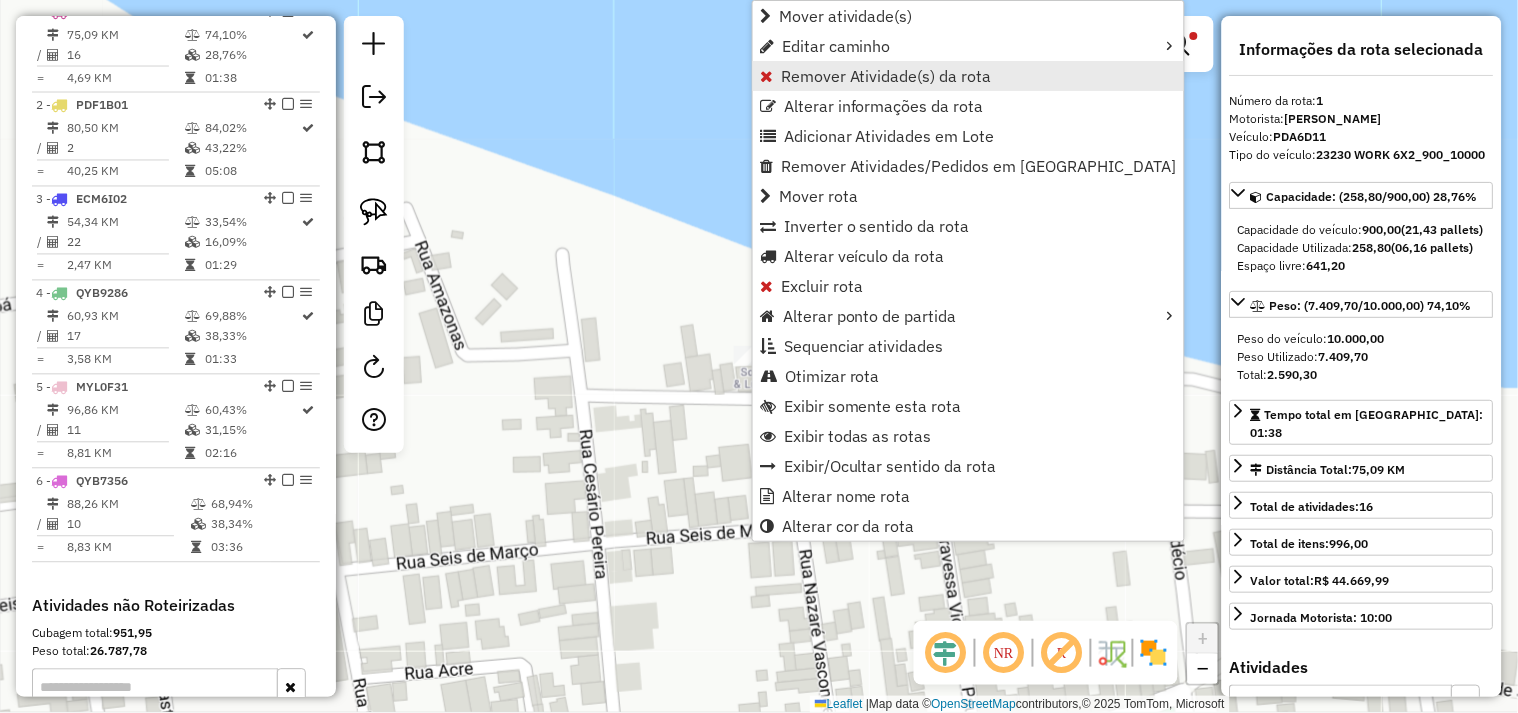 click on "Remover Atividade(s) da rota" at bounding box center (886, 76) 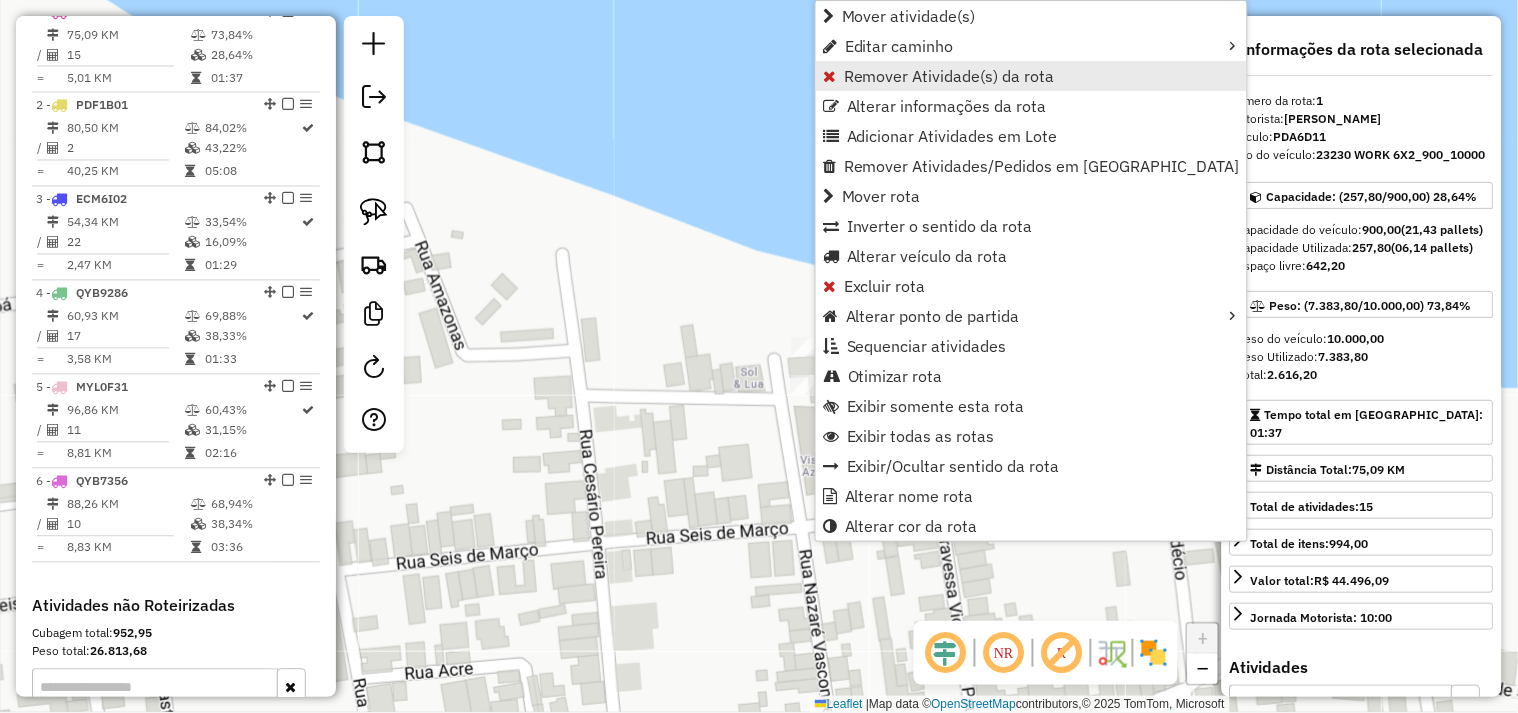 click on "Remover Atividade(s) da rota" at bounding box center (949, 76) 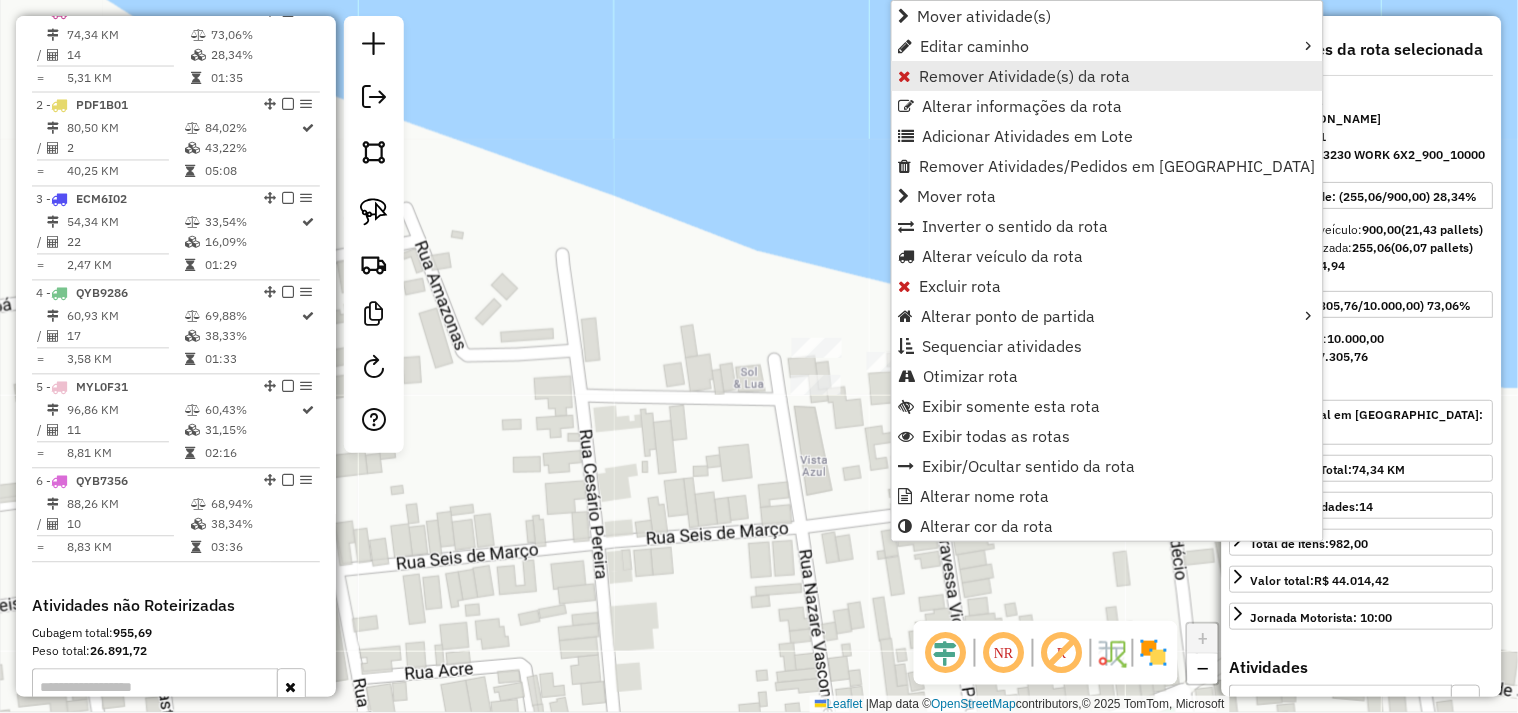click on "Remover Atividade(s) da rota" at bounding box center [1107, 76] 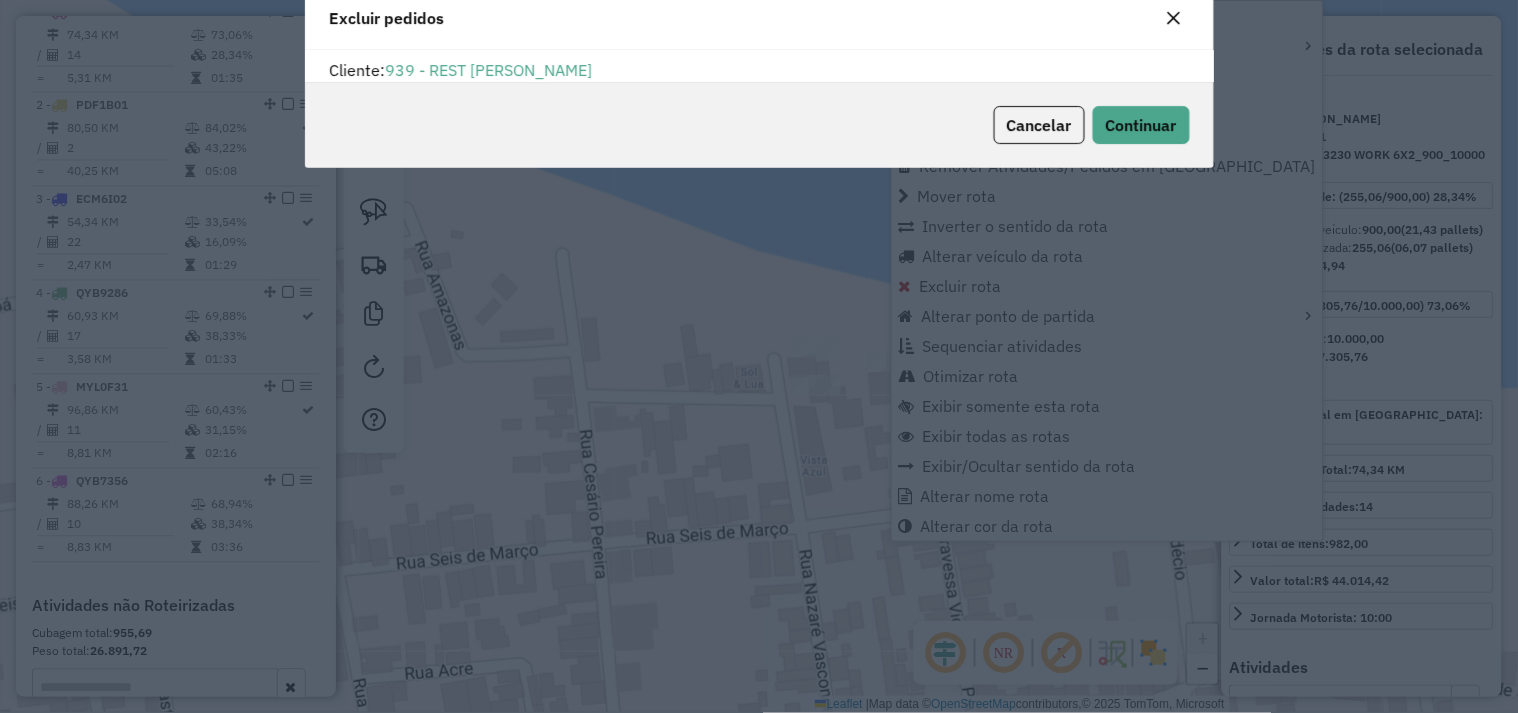 scroll, scrollTop: 11, scrollLeft: 5, axis: both 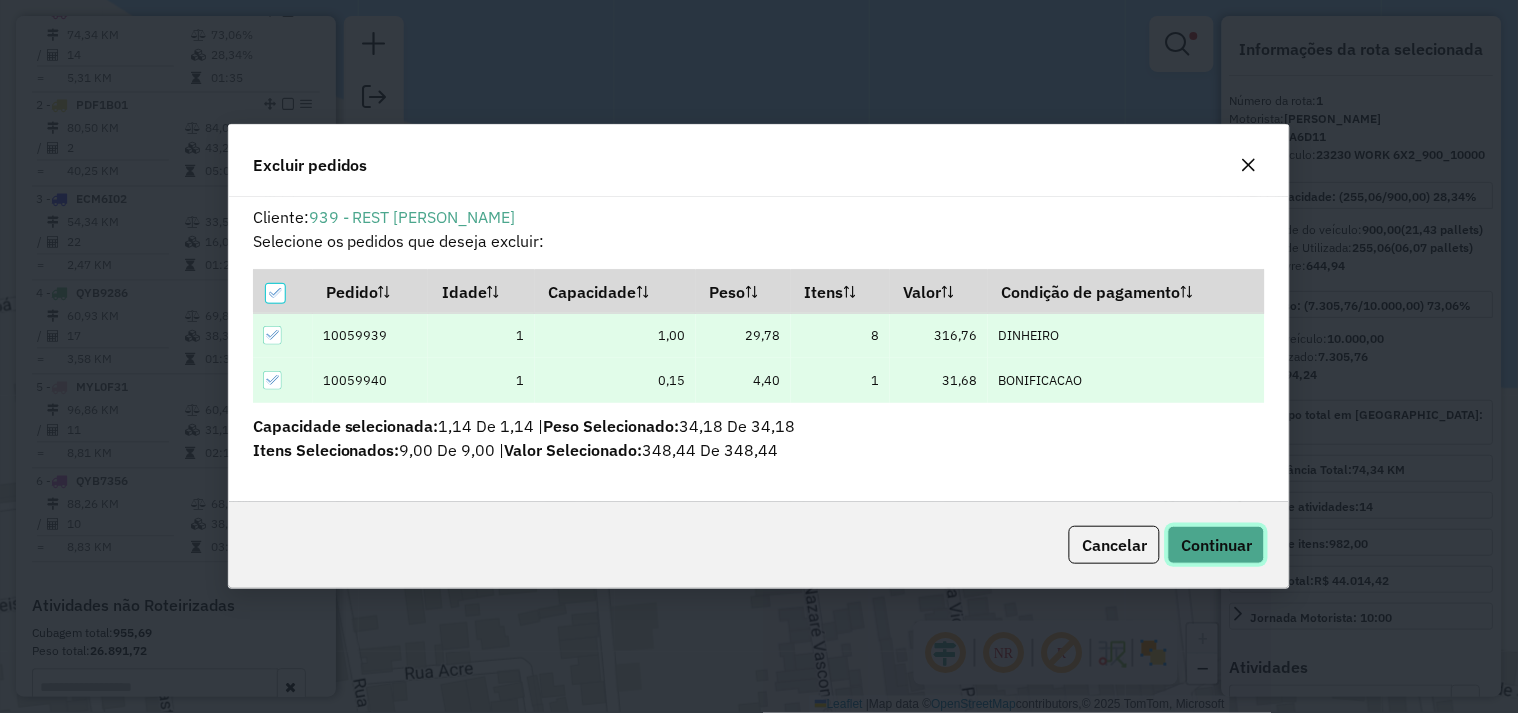 click on "Continuar" 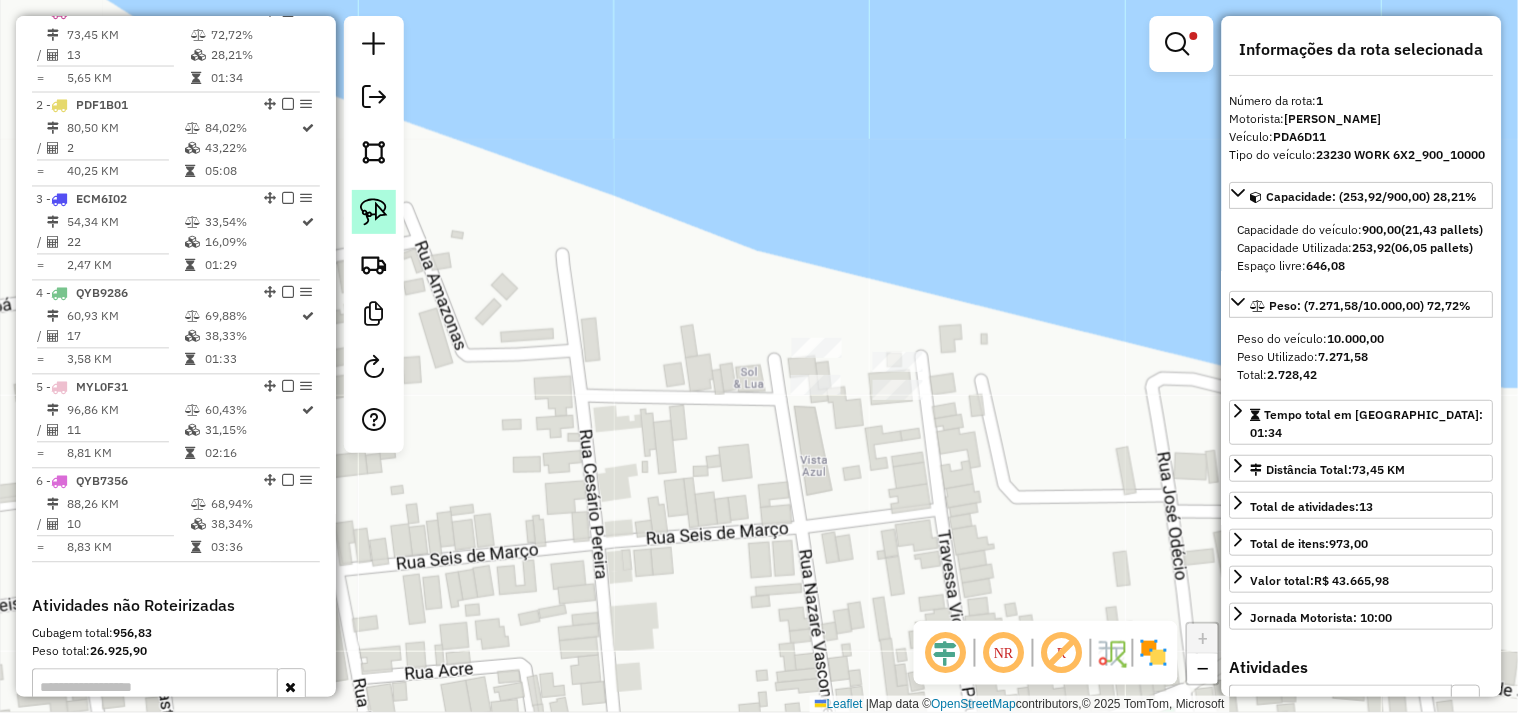 click 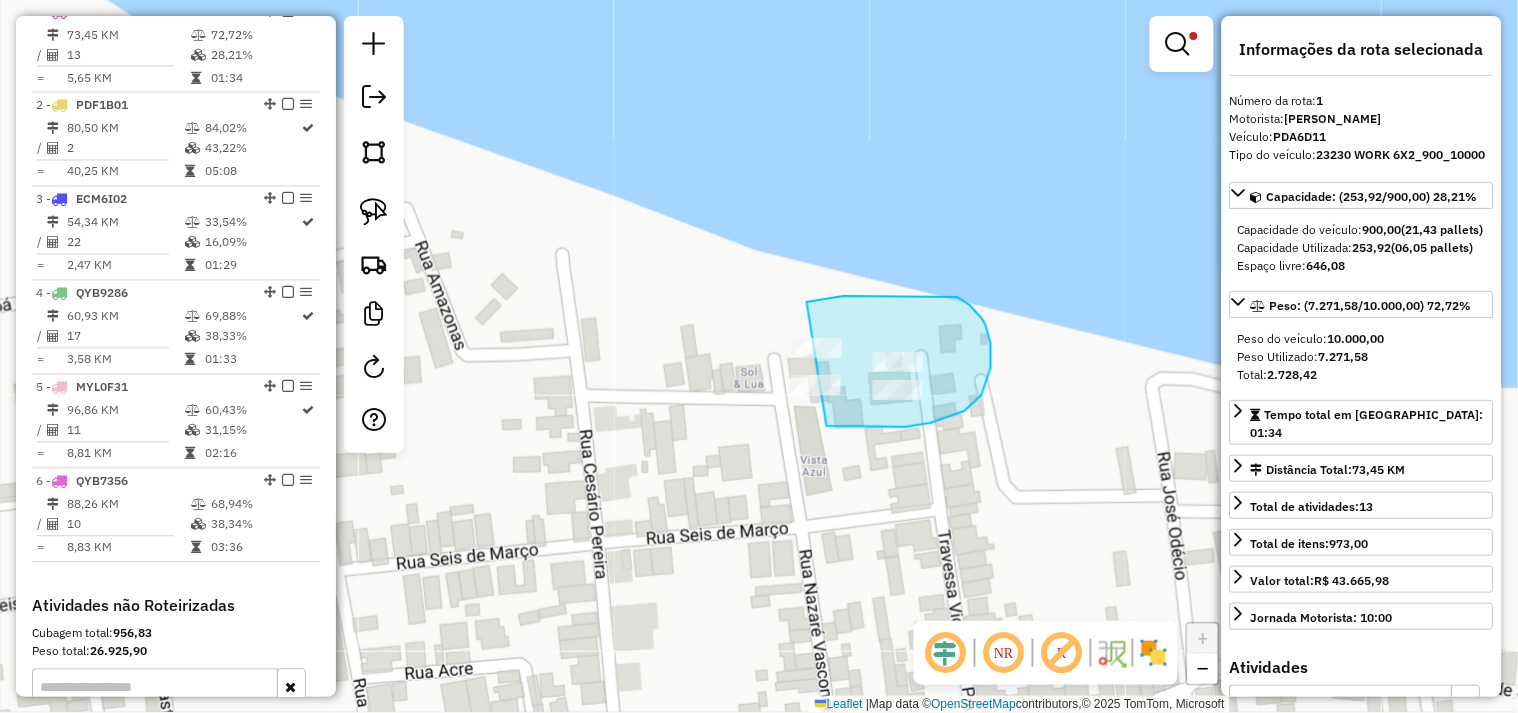 drag, startPoint x: 872, startPoint y: 296, endPoint x: 745, endPoint y: 378, distance: 151.17209 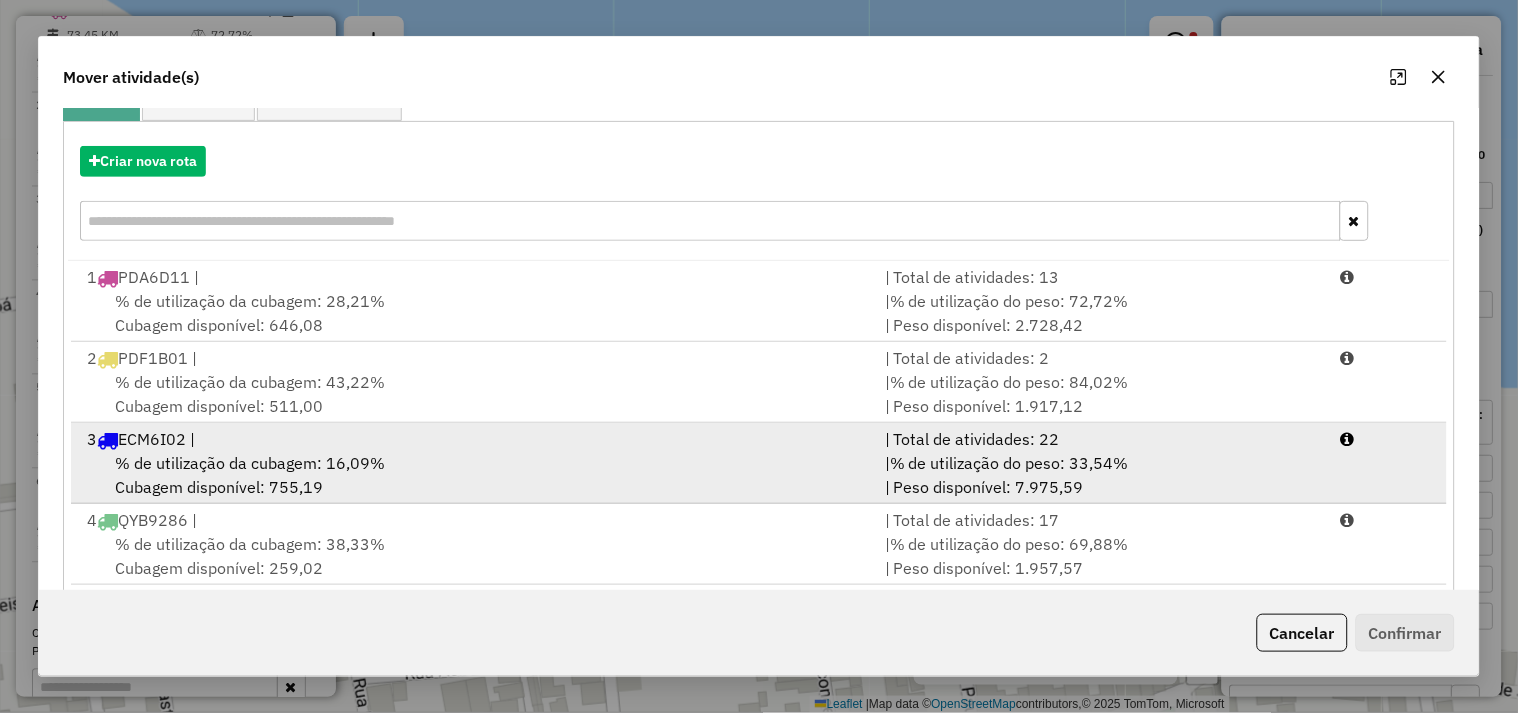 scroll, scrollTop: 302, scrollLeft: 0, axis: vertical 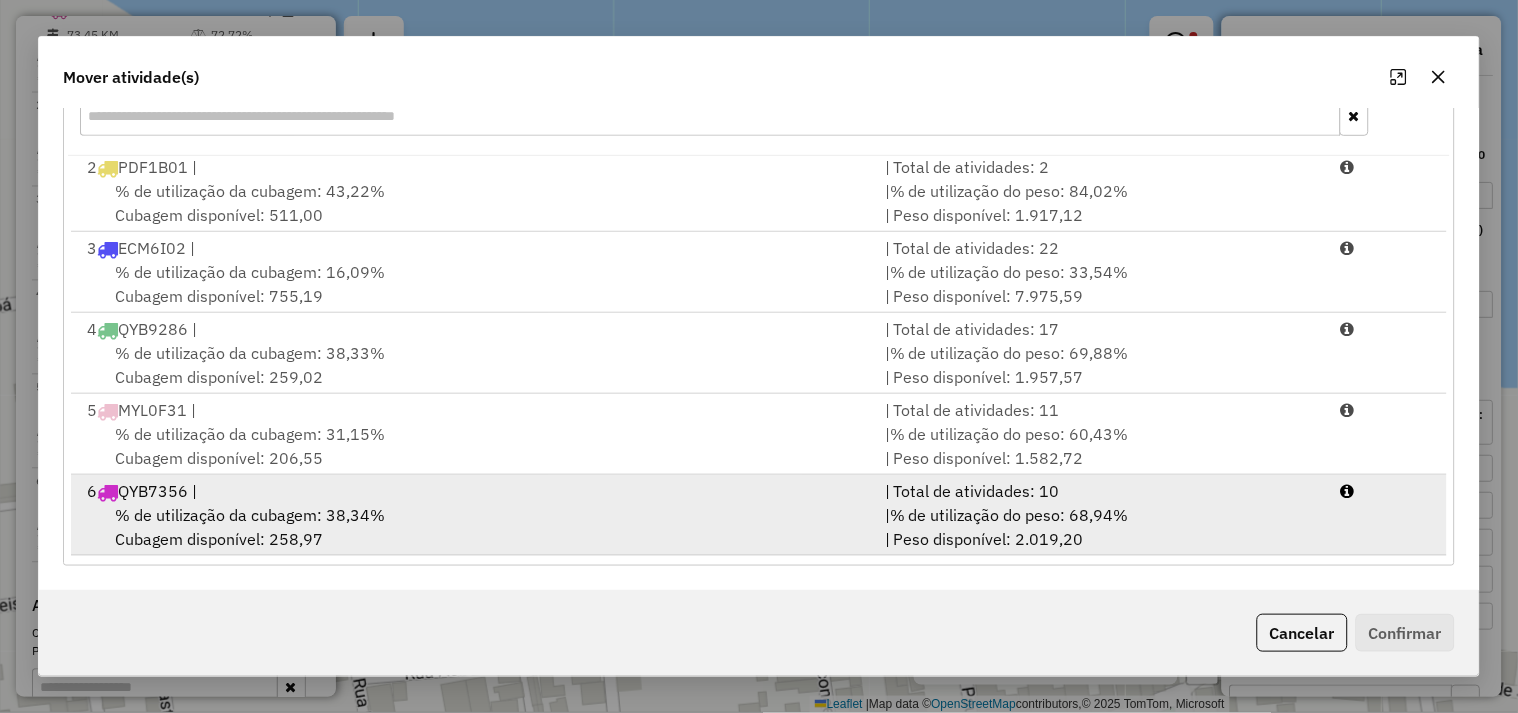 click on "% de utilização da cubagem: 38,34%" at bounding box center (250, 515) 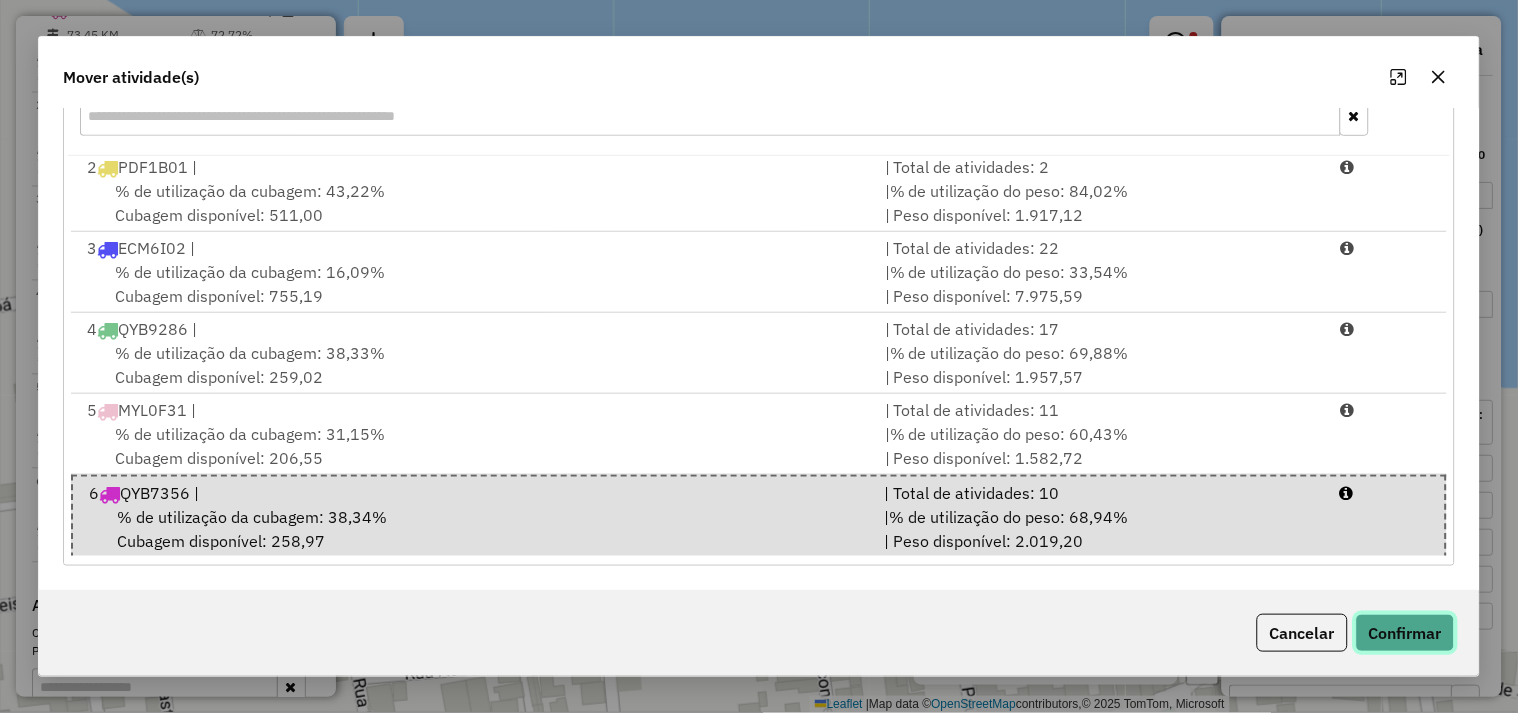click on "Confirmar" 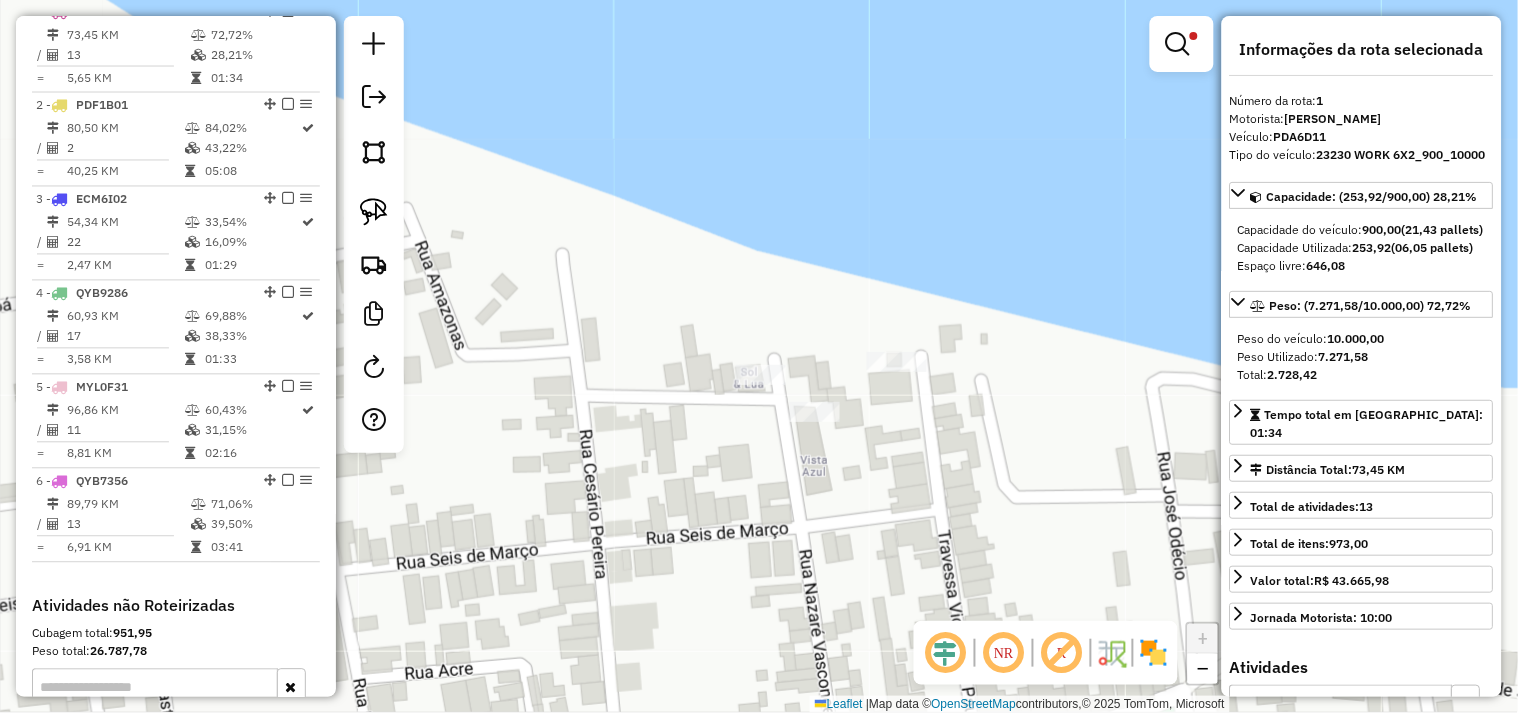 scroll, scrollTop: 0, scrollLeft: 0, axis: both 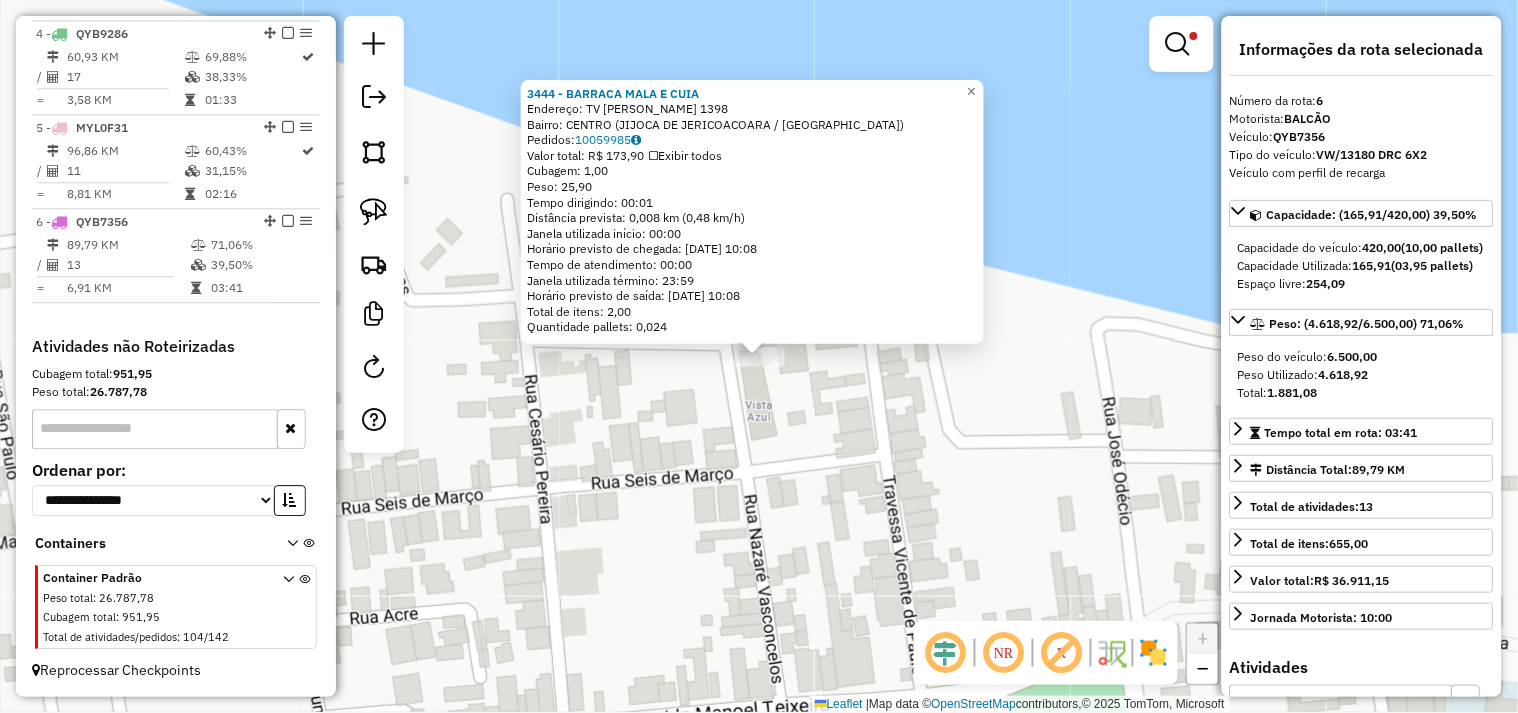 click on "3444 - BARRACA MALA E CUIA  Endereço:  TV VICENTE DE PAULA 1398   Bairro: CENTRO (JIJOCA DE JERICOACOARA / CE)   Pedidos:  10059985   Valor total: R$ 173,90   Exibir todos   Cubagem: 1,00  Peso: 25,90  Tempo dirigindo: 00:01   Distância prevista: 0,008 km (0,48 km/h)   Janela utilizada início: 00:00   Horário previsto de chegada: 11/07/2025 10:08   Tempo de atendimento: 00:00   Janela utilizada término: 23:59   Horário previsto de saída: 11/07/2025 10:08   Total de itens: 2,00   Quantidade pallets: 0,024  × Limpar filtros Janela de atendimento Grade de atendimento Capacidade Transportadoras Veículos Cliente Pedidos  Rotas Selecione os dias de semana para filtrar as janelas de atendimento  Seg   Ter   Qua   Qui   Sex   Sáb   Dom  Informe o período da janela de atendimento: De: Até:  Filtrar exatamente a janela do cliente  Considerar janela de atendimento padrão  Selecione os dias de semana para filtrar as grades de atendimento  Seg   Ter   Qua   Qui   Sex   Sáb   Dom   Peso mínimo:   De:   De:" 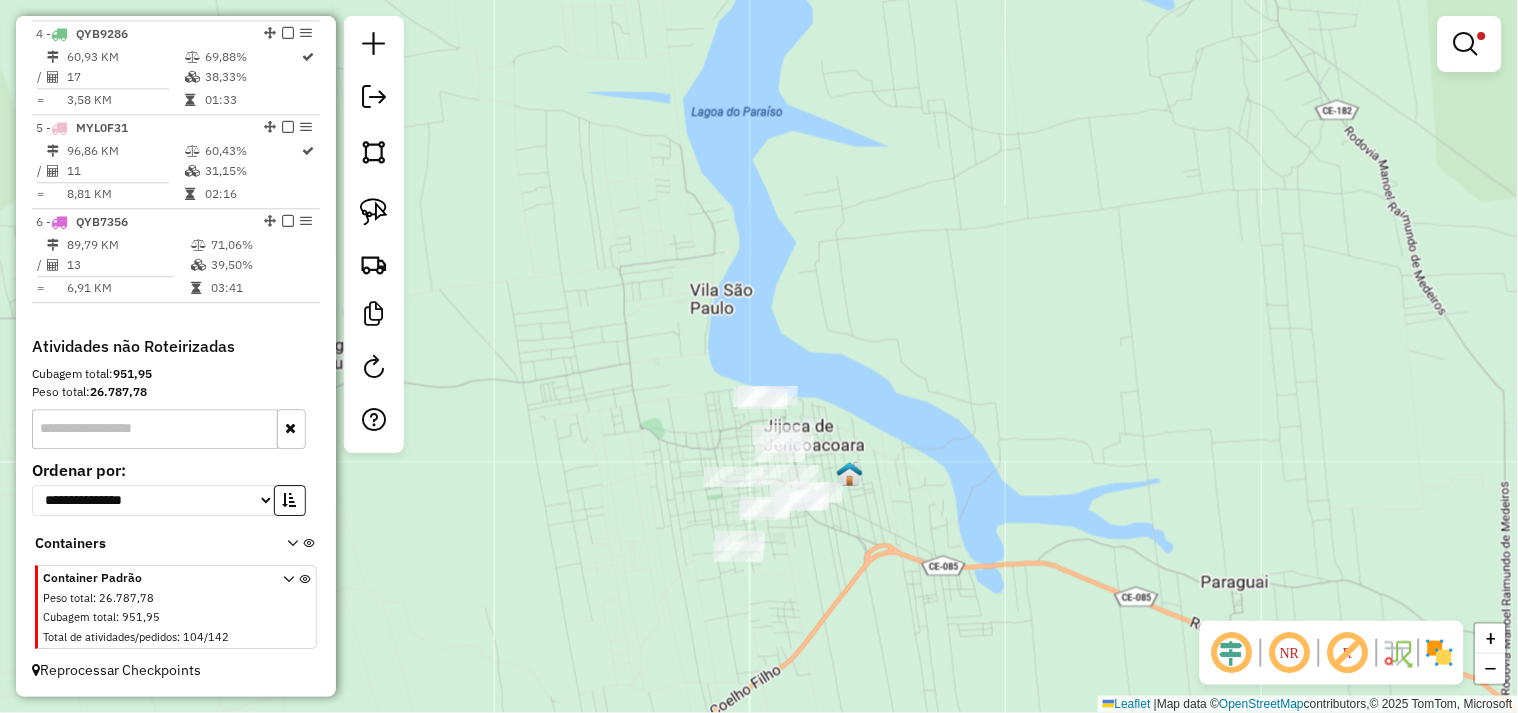 drag, startPoint x: 886, startPoint y: 391, endPoint x: 852, endPoint y: 375, distance: 37.576588 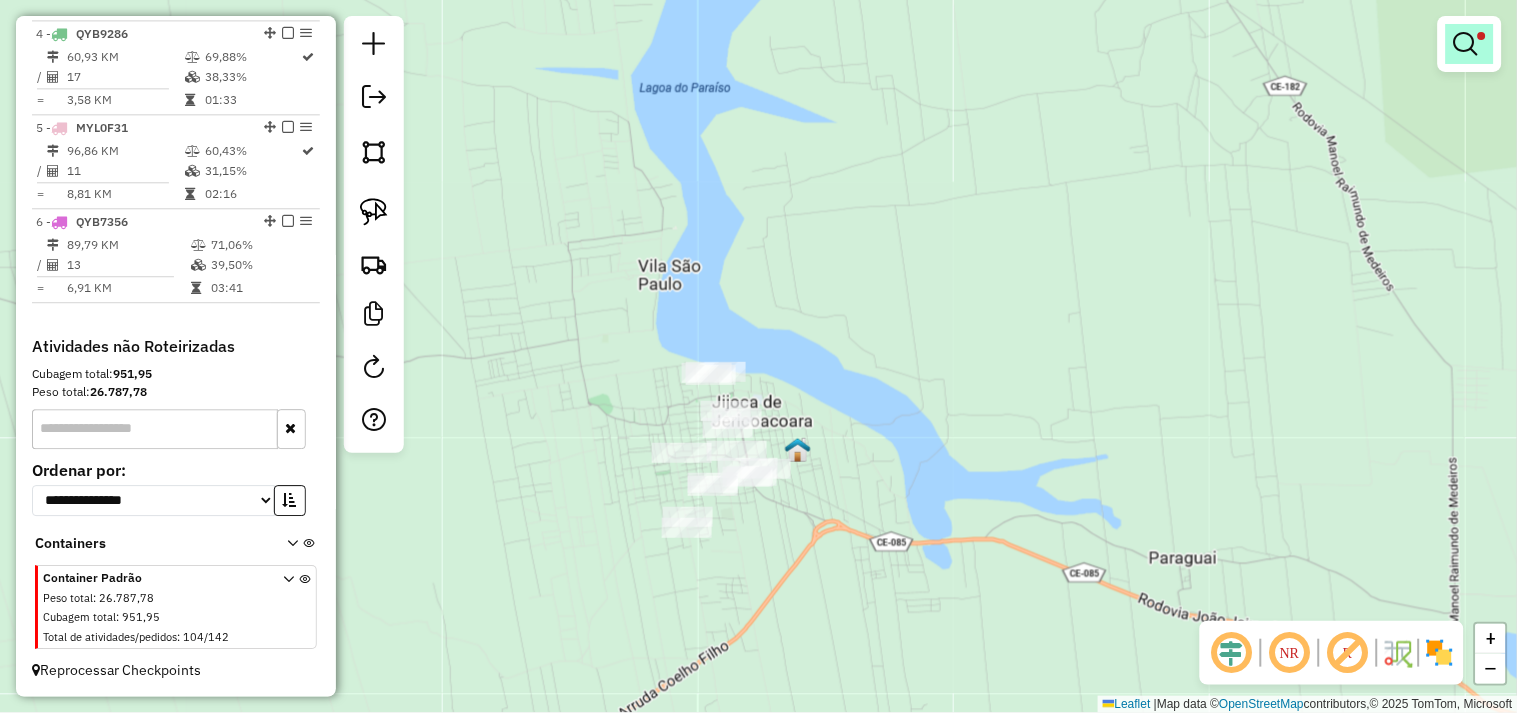 click at bounding box center (1466, 44) 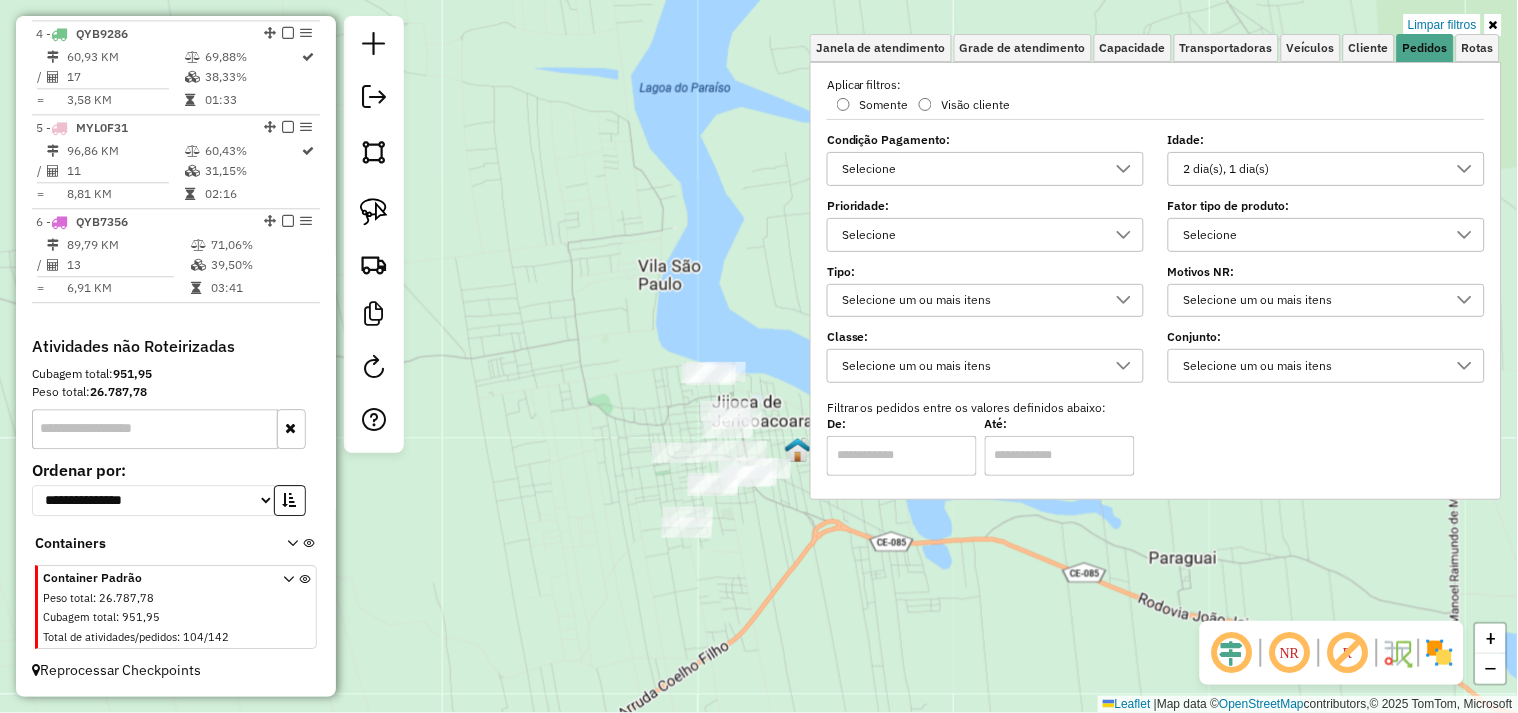 click on "2 dia(s), 1 dia(s)" at bounding box center [1311, 169] 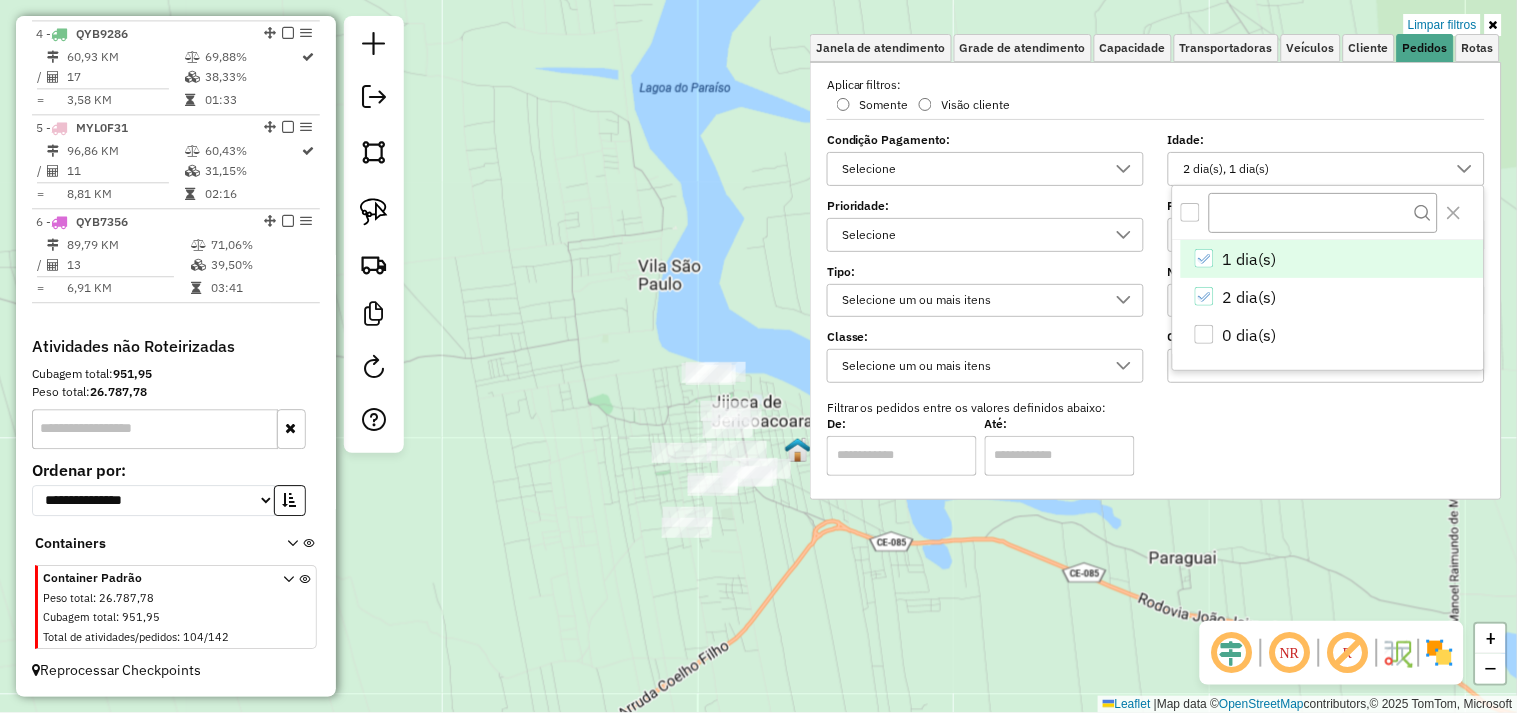 scroll, scrollTop: 11, scrollLeft: 67, axis: both 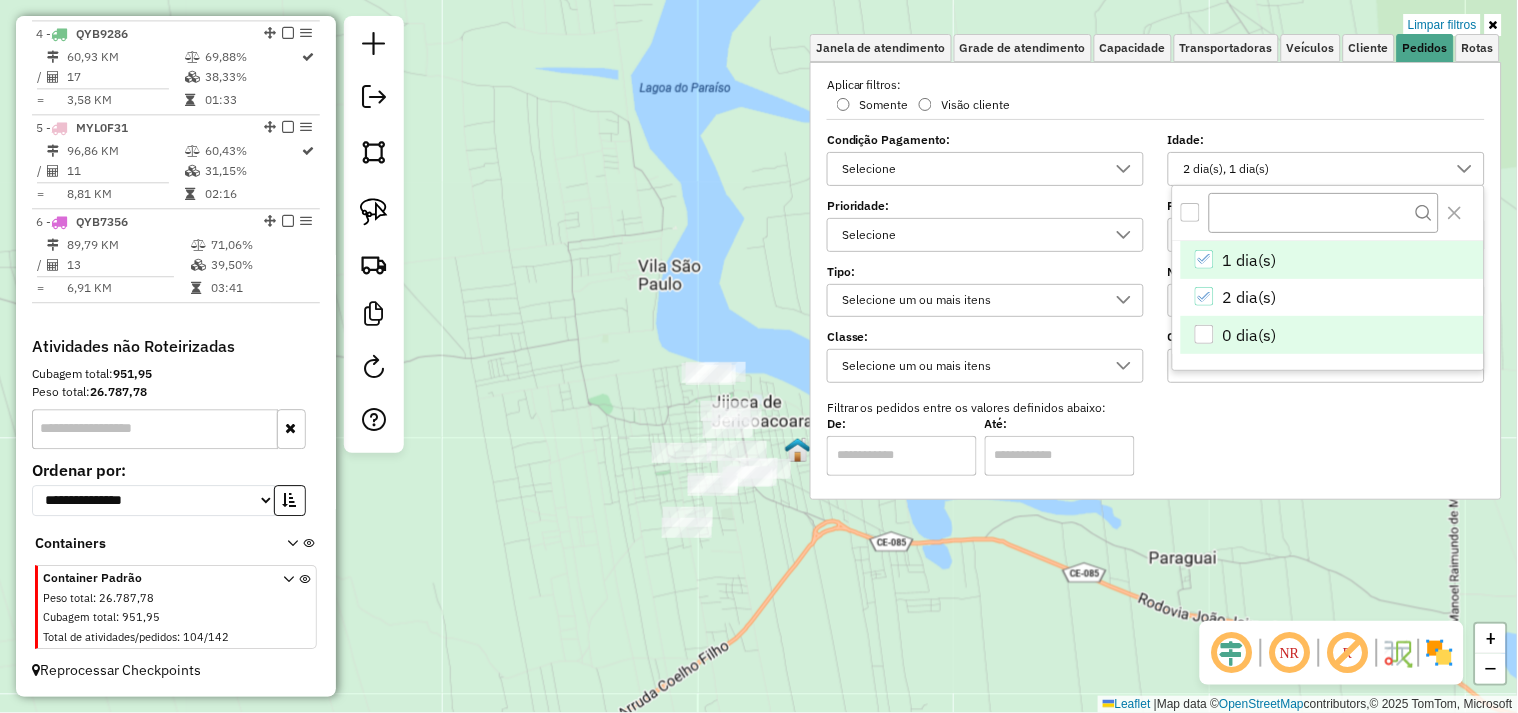 click at bounding box center [1204, 334] 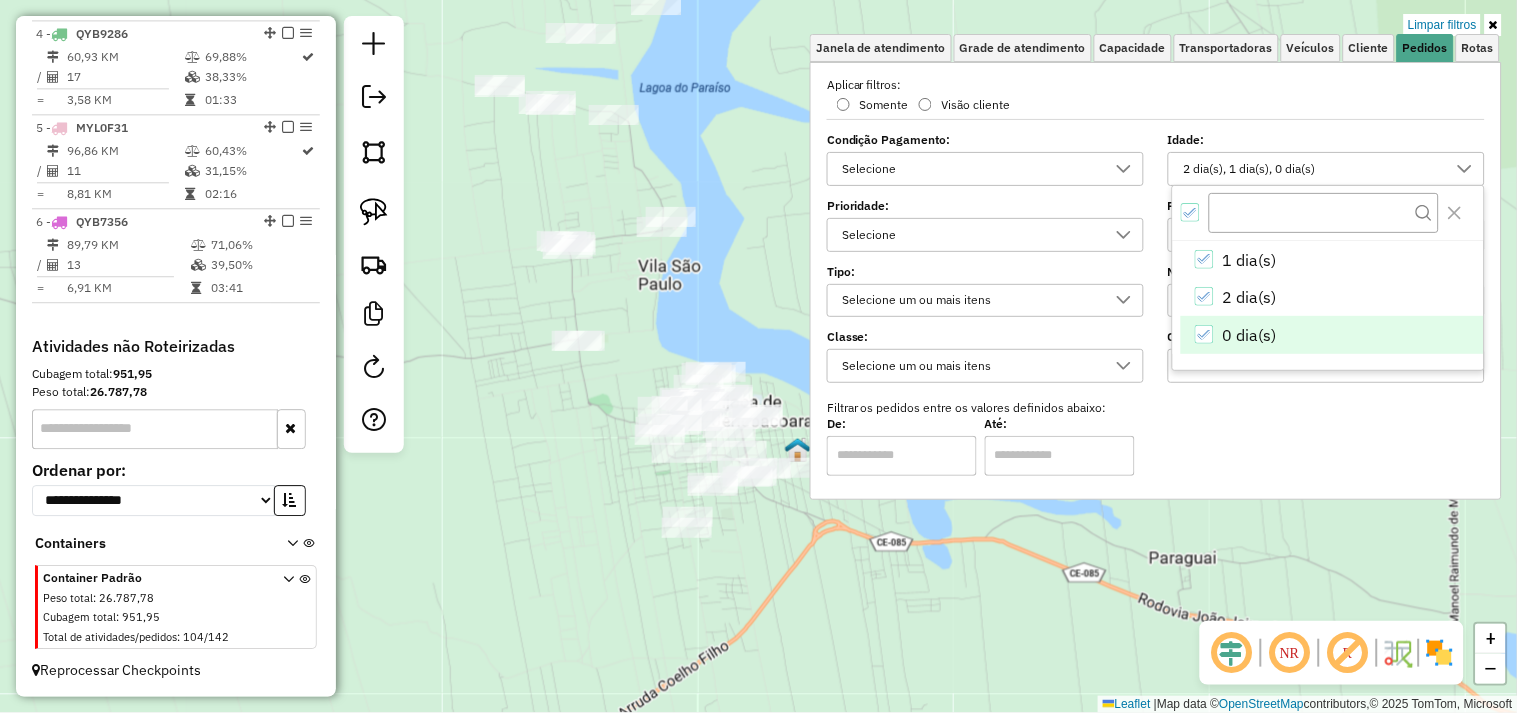 click on "Limpar filtros Janela de atendimento Grade de atendimento Capacidade Transportadoras Veículos Cliente Pedidos  Rotas Selecione os dias de semana para filtrar as janelas de atendimento  Seg   Ter   Qua   Qui   Sex   Sáb   Dom  Informe o período da janela de atendimento: De: Até:  Filtrar exatamente a janela do cliente  Considerar janela de atendimento padrão  Selecione os dias de semana para filtrar as grades de atendimento  Seg   Ter   Qua   Qui   Sex   Sáb   Dom   Considerar clientes sem dia de atendimento cadastrado  Clientes fora do dia de atendimento selecionado Filtrar as atividades entre os valores definidos abaixo:  Peso mínimo:   Peso máximo:   Cubagem mínima:   Cubagem máxima:   De:   Até:  Filtrar as atividades entre o tempo de atendimento definido abaixo:  De:   Até:   Considerar capacidade total dos clientes não roteirizados Transportadora: Selecione um ou mais itens Tipo de veículo: Selecione um ou mais itens Veículo: Selecione um ou mais itens Motorista: Selecione um ou mais itens" 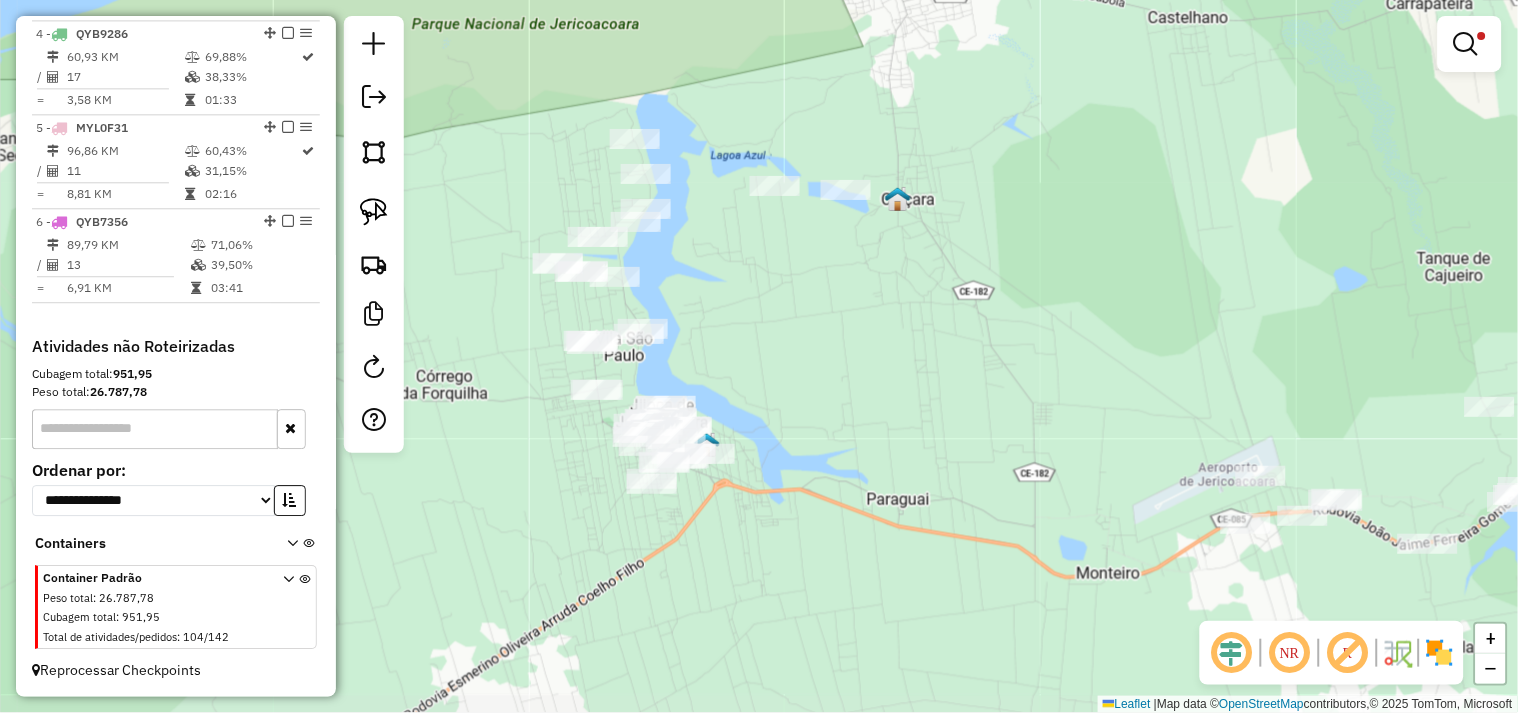 drag, startPoint x: 946, startPoint y: 426, endPoint x: 855, endPoint y: 380, distance: 101.96568 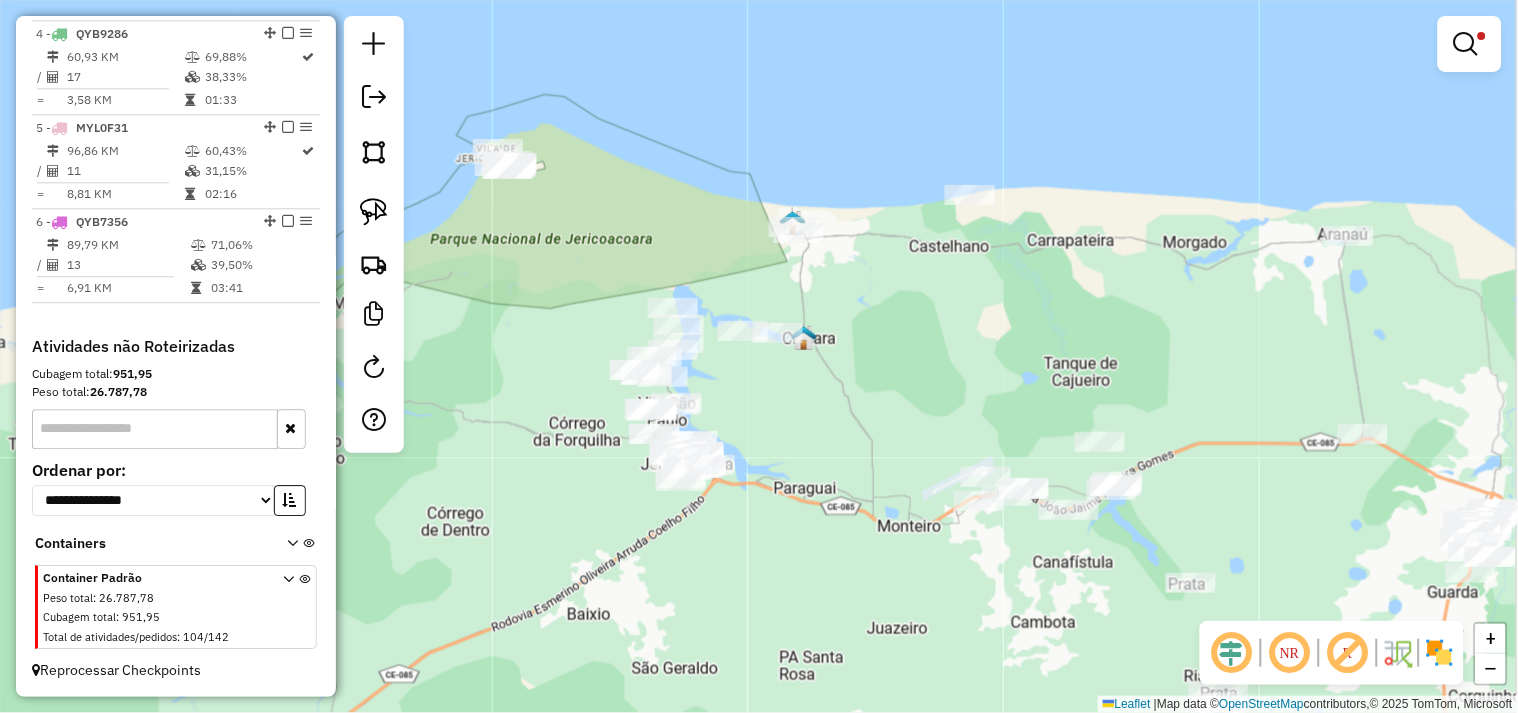 drag, startPoint x: 917, startPoint y: 375, endPoint x: 848, endPoint y: 424, distance: 84.6286 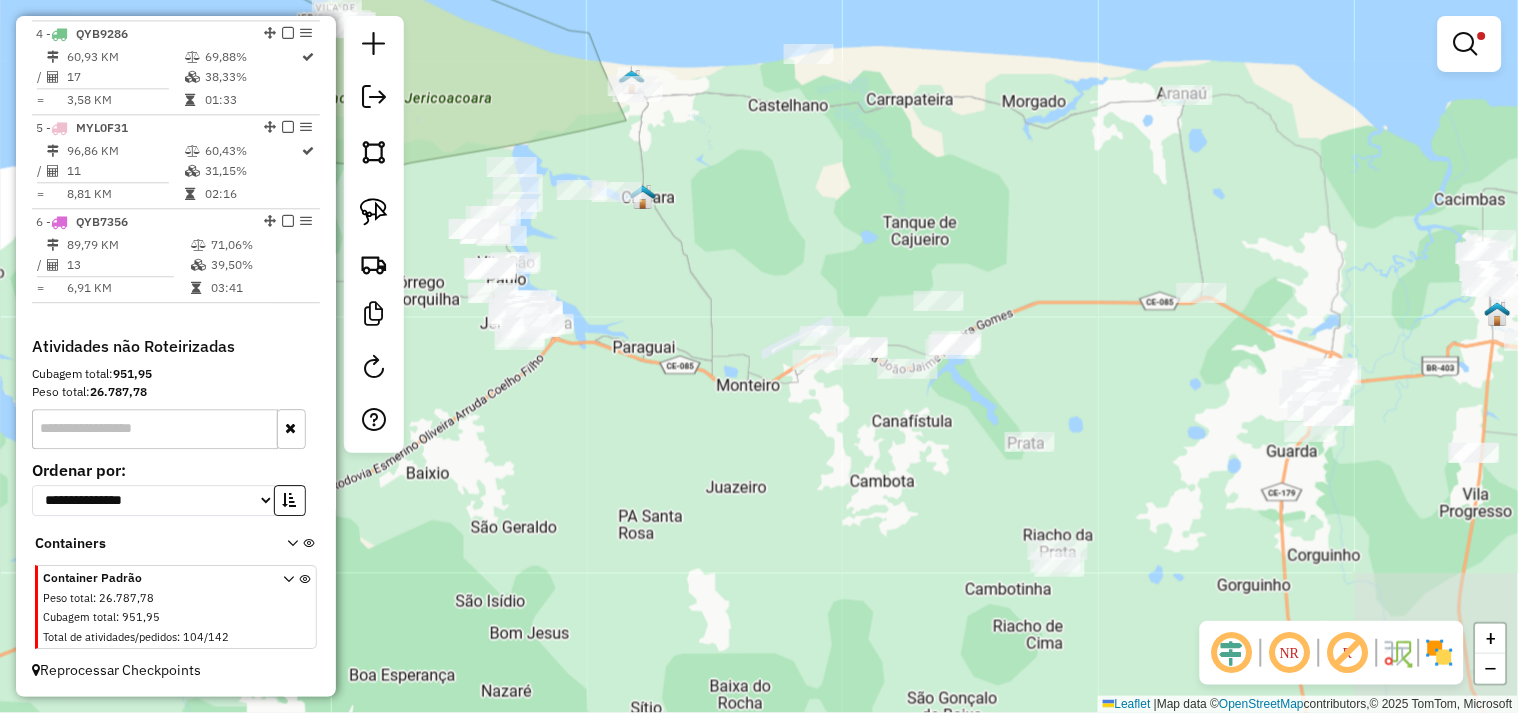 drag, startPoint x: 988, startPoint y: 382, endPoint x: 781, endPoint y: 203, distance: 273.66037 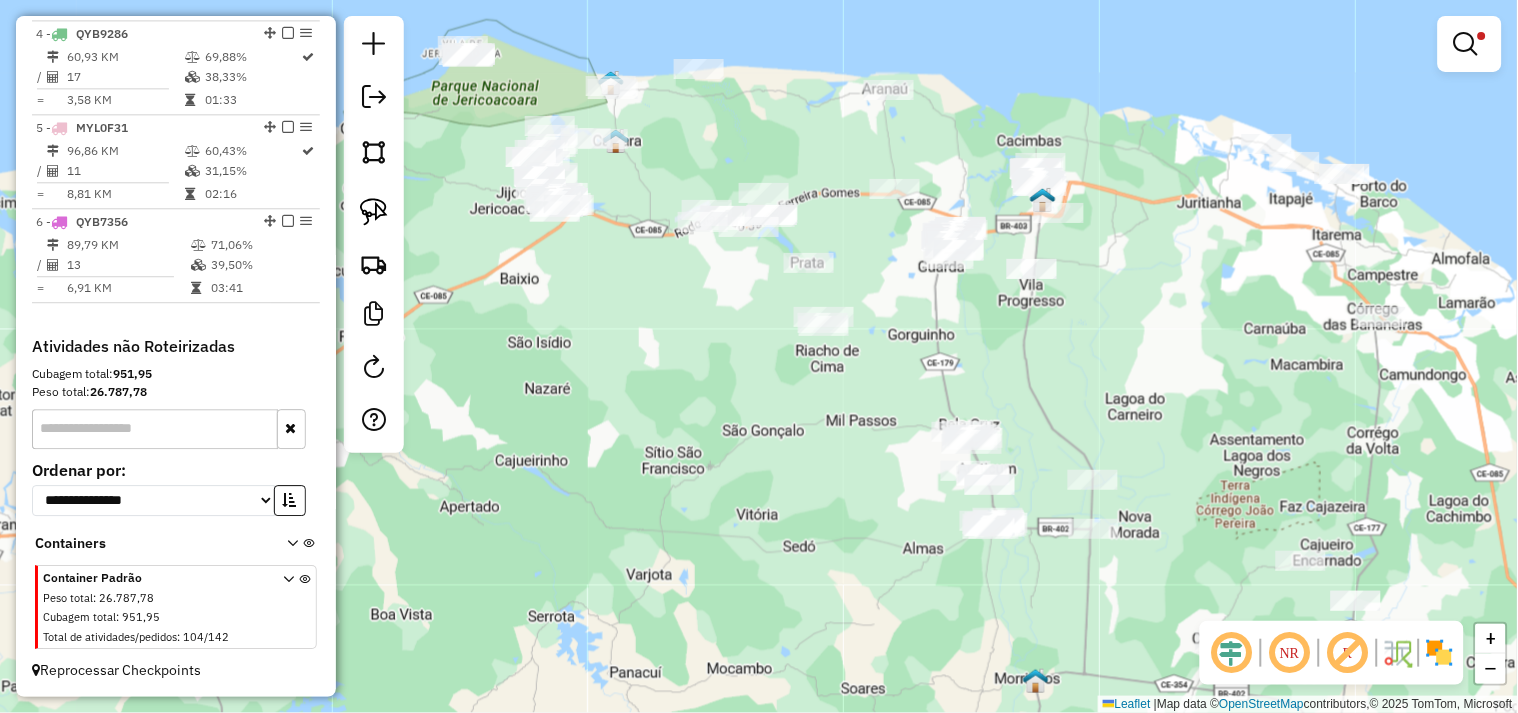 drag, startPoint x: 842, startPoint y: 423, endPoint x: 826, endPoint y: 407, distance: 22.627417 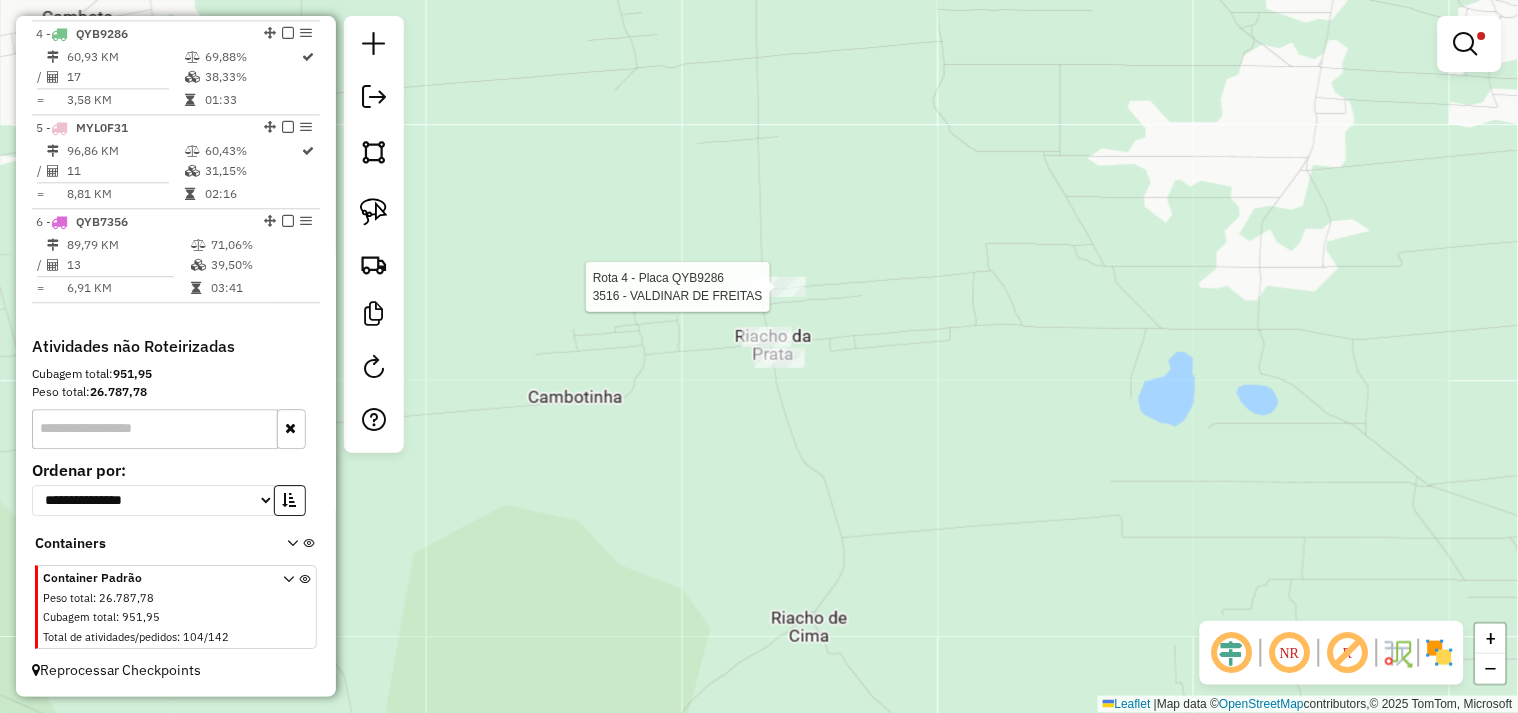 select on "**********" 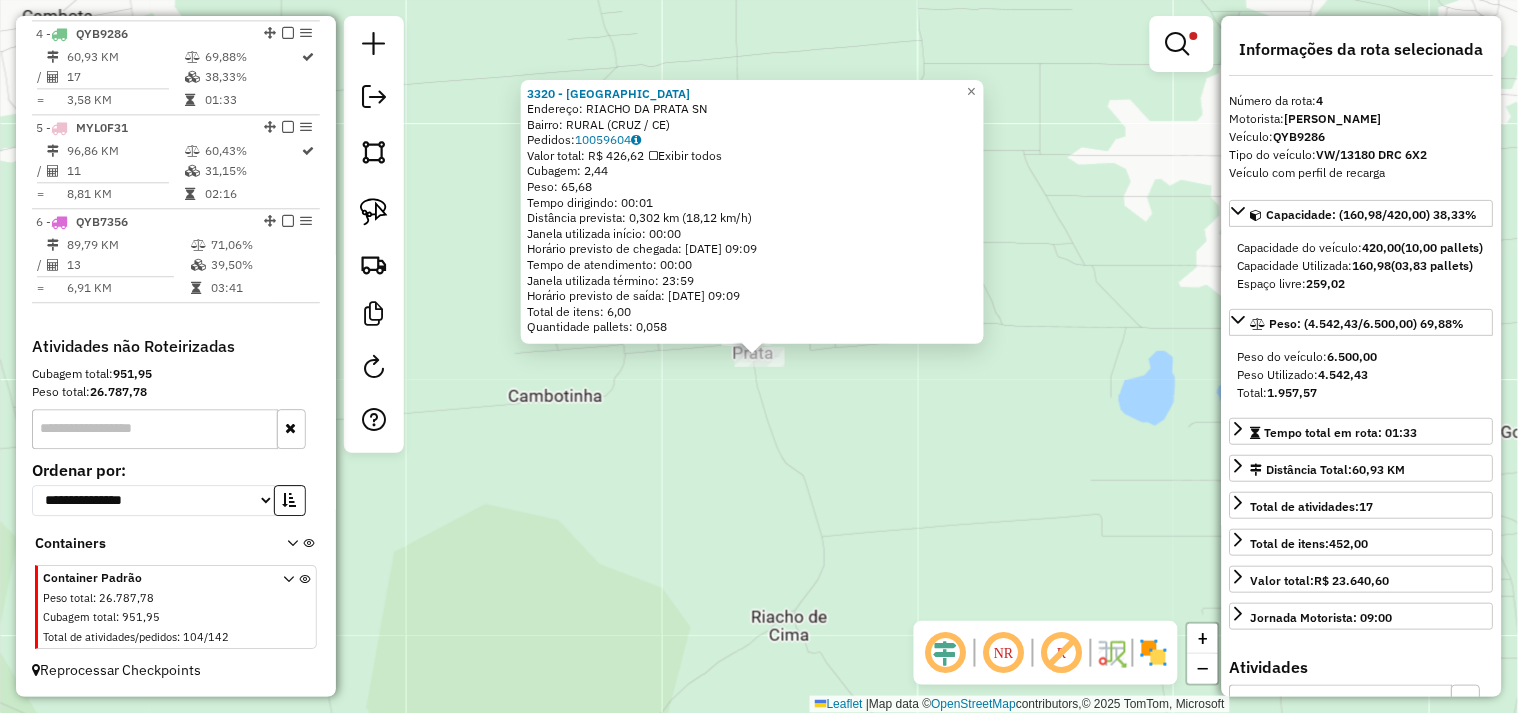 click on "3320 - BAR DO WELLINGTON  Endereço:  RIACHO DA PRATA SN   Bairro: RURAL (CRUZ / CE)   Pedidos:  10059604   Valor total: R$ 426,62   Exibir todos   Cubagem: 2,44  Peso: 65,68  Tempo dirigindo: 00:01   Distância prevista: 0,302 km (18,12 km/h)   Janela utilizada início: 00:00   Horário previsto de chegada: 11/07/2025 09:09   Tempo de atendimento: 00:00   Janela utilizada término: 23:59   Horário previsto de saída: 11/07/2025 09:09   Total de itens: 6,00   Quantidade pallets: 0,058  × Limpar filtros Janela de atendimento Grade de atendimento Capacidade Transportadoras Veículos Cliente Pedidos  Rotas Selecione os dias de semana para filtrar as janelas de atendimento  Seg   Ter   Qua   Qui   Sex   Sáb   Dom  Informe o período da janela de atendimento: De: Até:  Filtrar exatamente a janela do cliente  Considerar janela de atendimento padrão  Selecione os dias de semana para filtrar as grades de atendimento  Seg   Ter   Qua   Qui   Sex   Sáb   Dom   Considerar clientes sem dia de atendimento cadastrado" 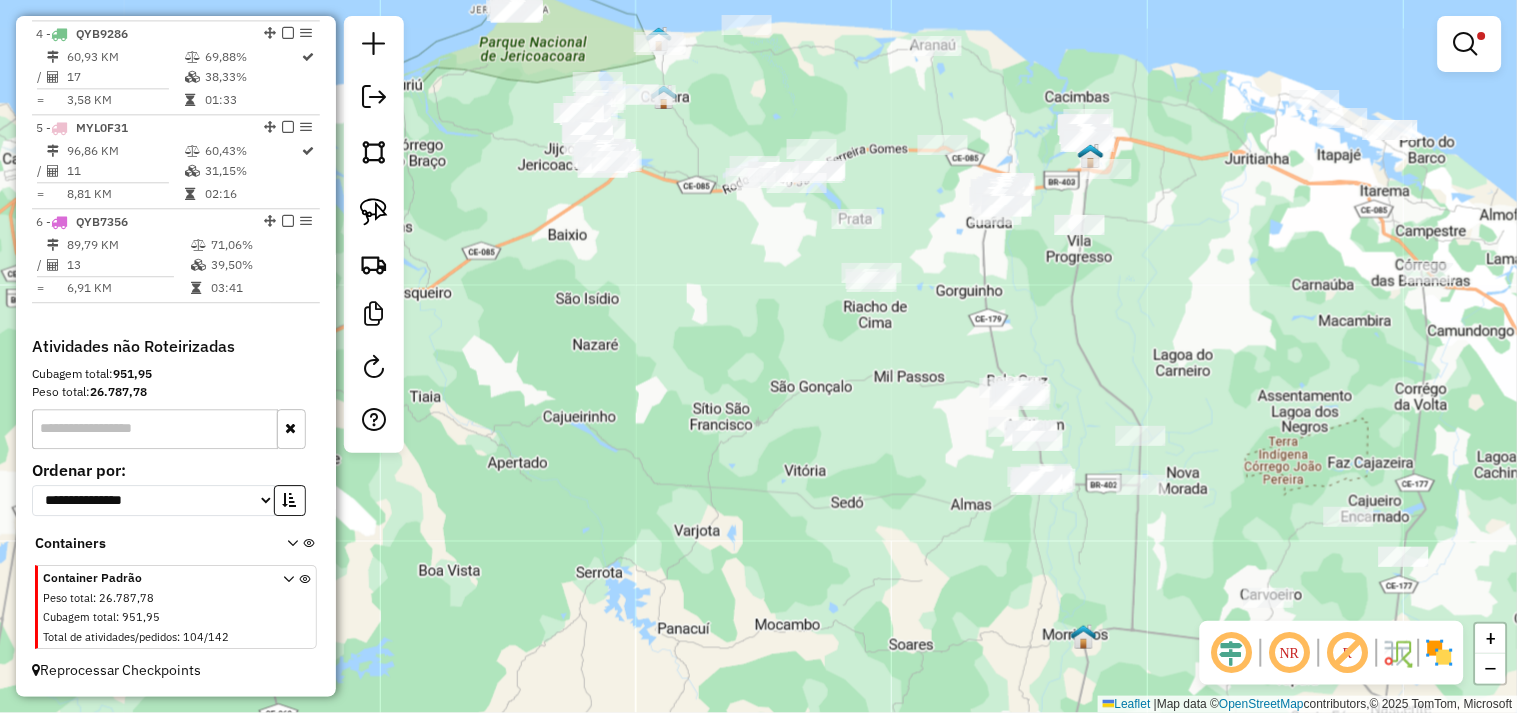 drag, startPoint x: 763, startPoint y: 463, endPoint x: 730, endPoint y: 307, distance: 159.4522 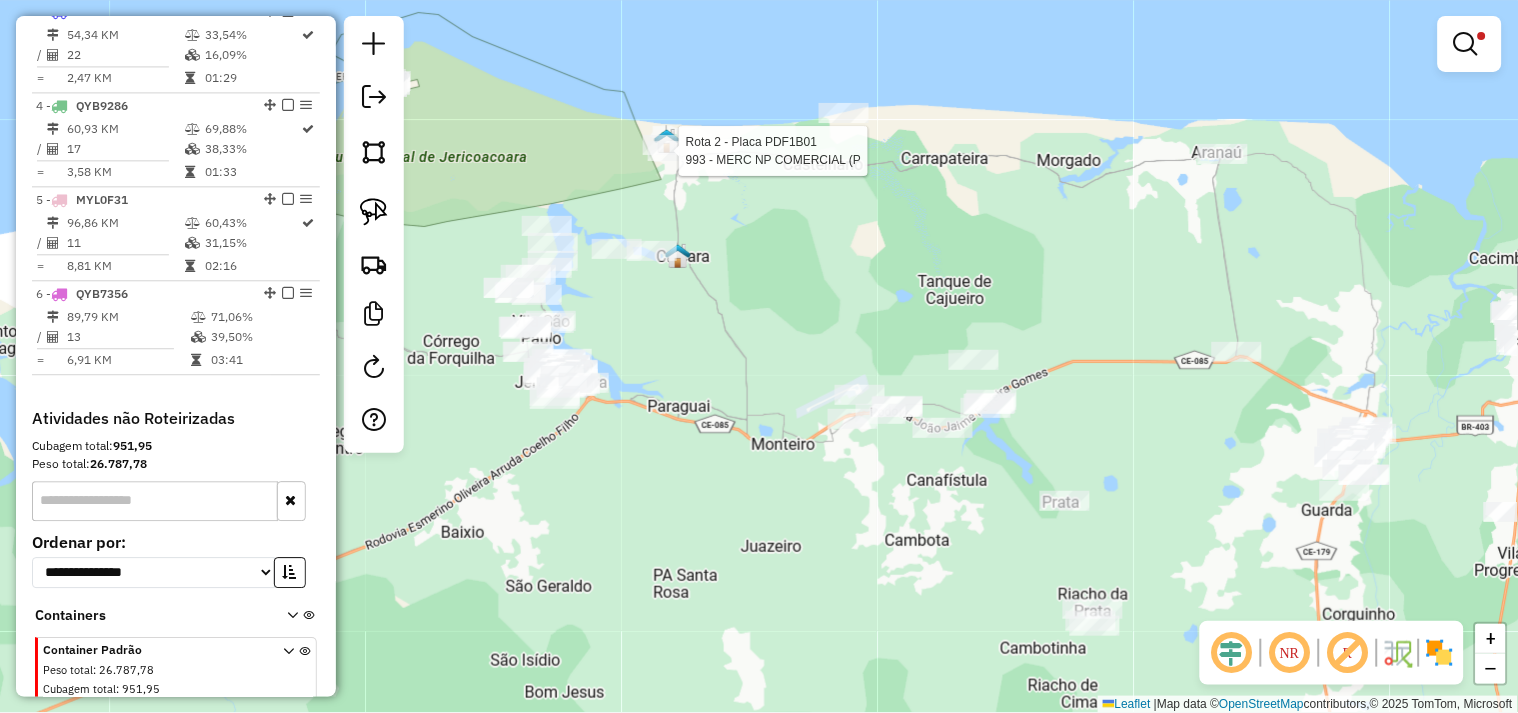 select on "**********" 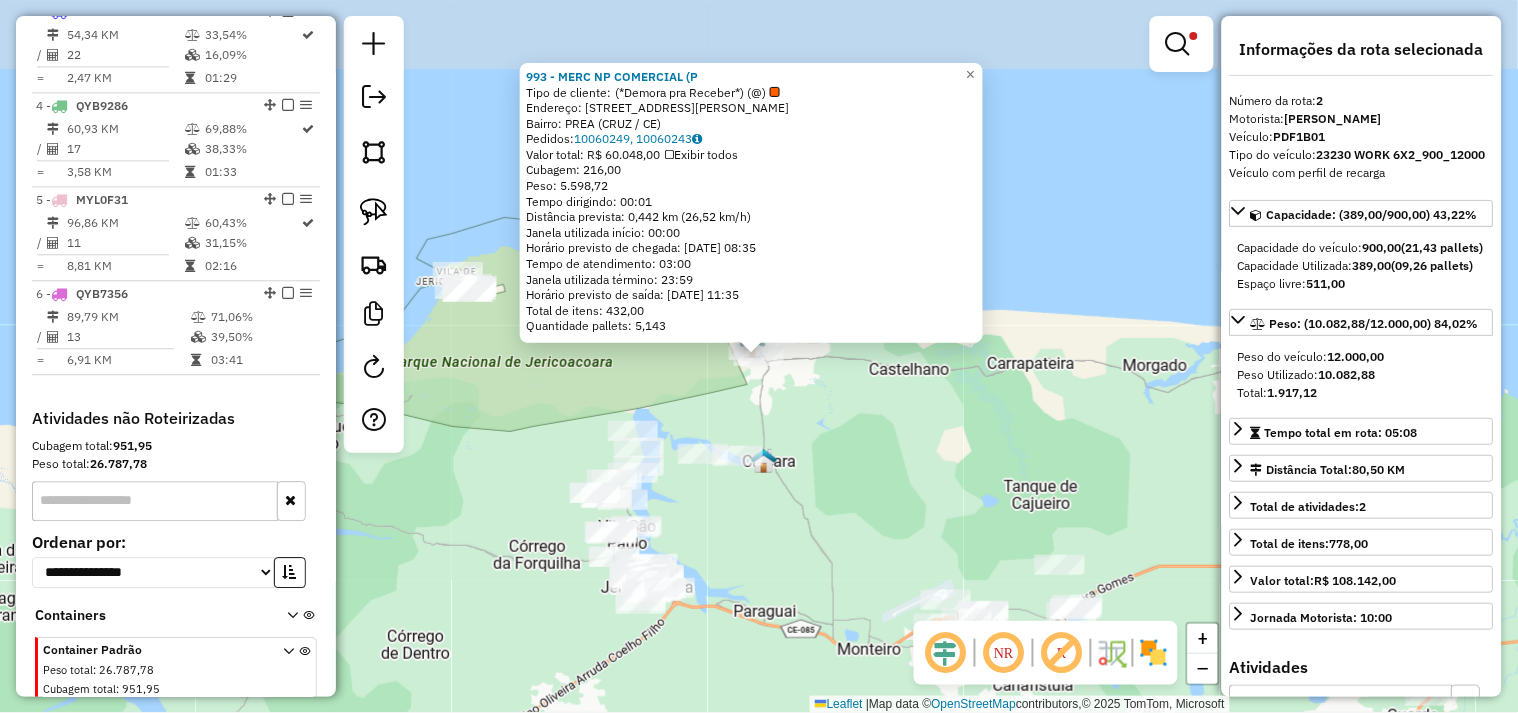 scroll, scrollTop: 866, scrollLeft: 0, axis: vertical 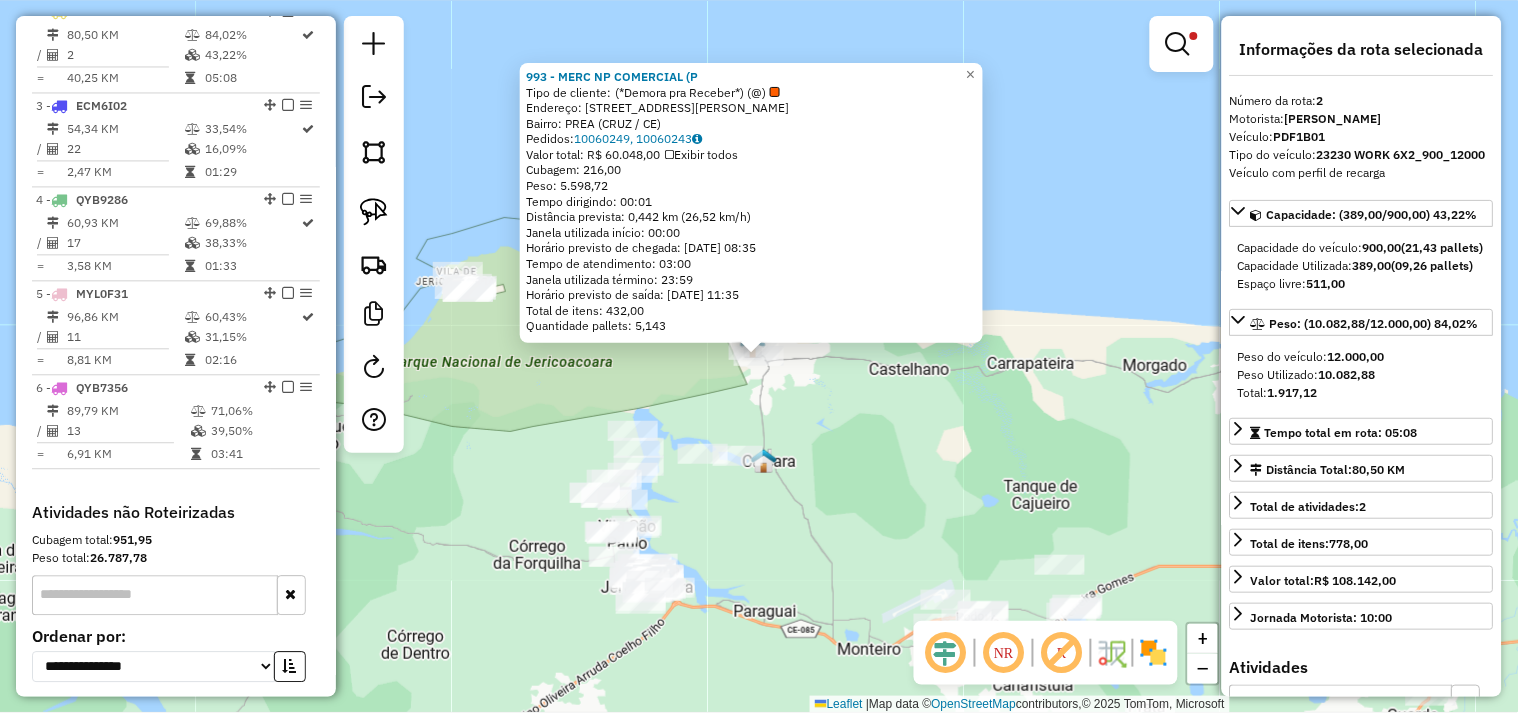 click on "993 - MERC NP COMERCIAL (P  Tipo de cliente:   (*Demora pra Receber*)  (@)   Endereço:  RUA FRANCISCO XAVIER 1   Bairro: PREA (CRUZ / CE)   Pedidos:  10060249, 10060243   Valor total: R$ 60.048,00   Exibir todos   Cubagem: 216,00  Peso: 5.598,72  Tempo dirigindo: 00:01   Distância prevista: 0,442 km (26,52 km/h)   Janela utilizada início: 00:00   Horário previsto de chegada: 11/07/2025 08:35   Tempo de atendimento: 03:00   Janela utilizada término: 23:59   Horário previsto de saída: 11/07/2025 11:35   Total de itens: 432,00   Quantidade pallets: 5,143  × Limpar filtros Janela de atendimento Grade de atendimento Capacidade Transportadoras Veículos Cliente Pedidos  Rotas Selecione os dias de semana para filtrar as janelas de atendimento  Seg   Ter   Qua   Qui   Sex   Sáb   Dom  Informe o período da janela de atendimento: De: Até:  Filtrar exatamente a janela do cliente  Considerar janela de atendimento padrão  Selecione os dias de semana para filtrar as grades de atendimento  Seg   Ter   Qua   Qui" 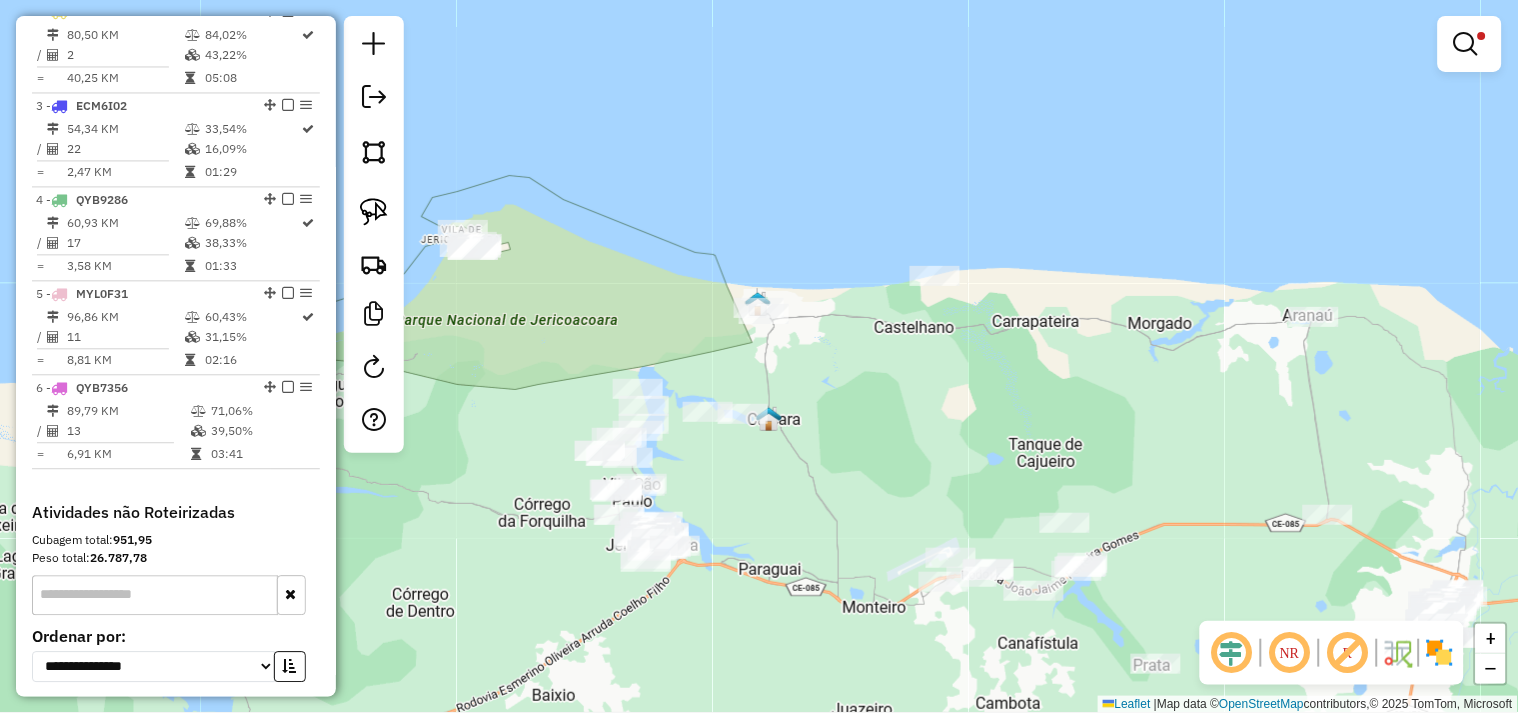 drag, startPoint x: 848, startPoint y: 510, endPoint x: 858, endPoint y: 416, distance: 94.53042 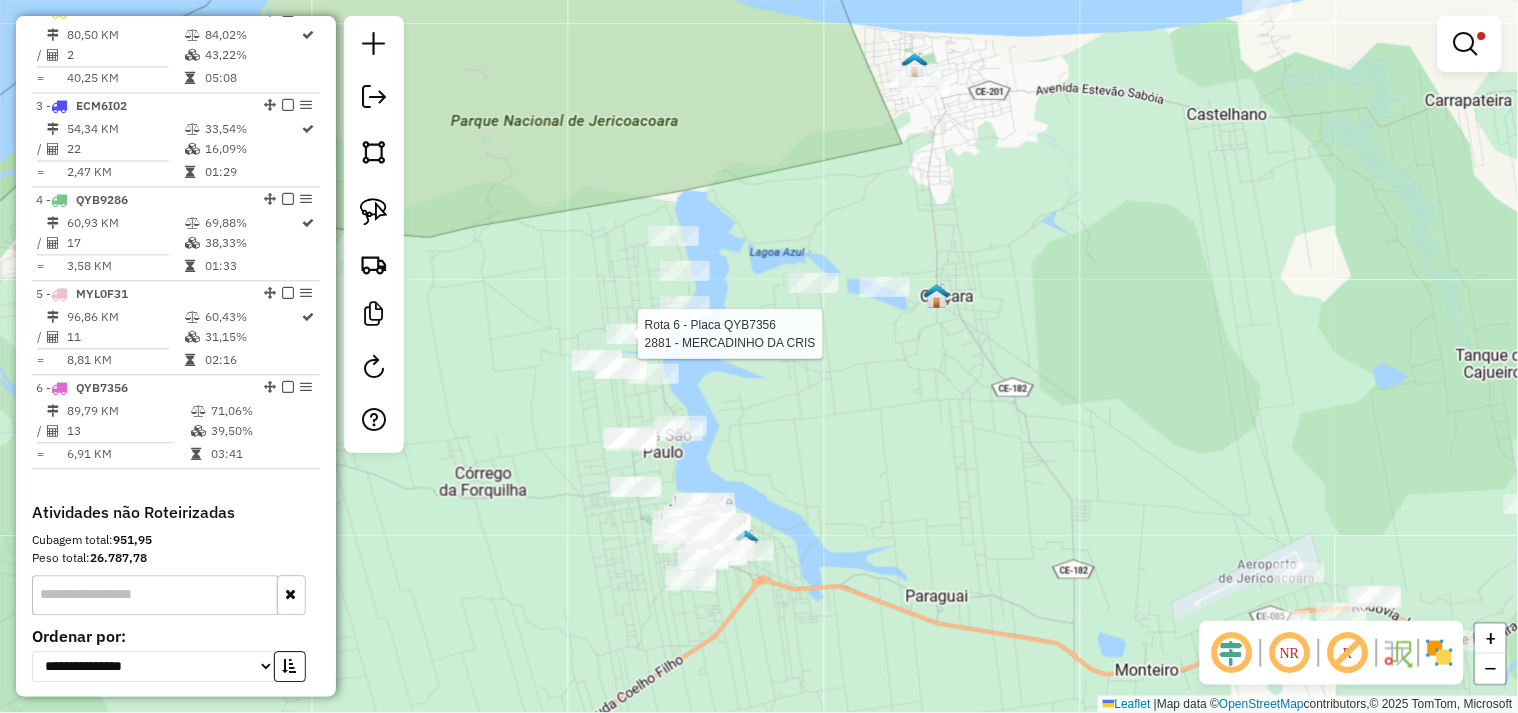 select on "**********" 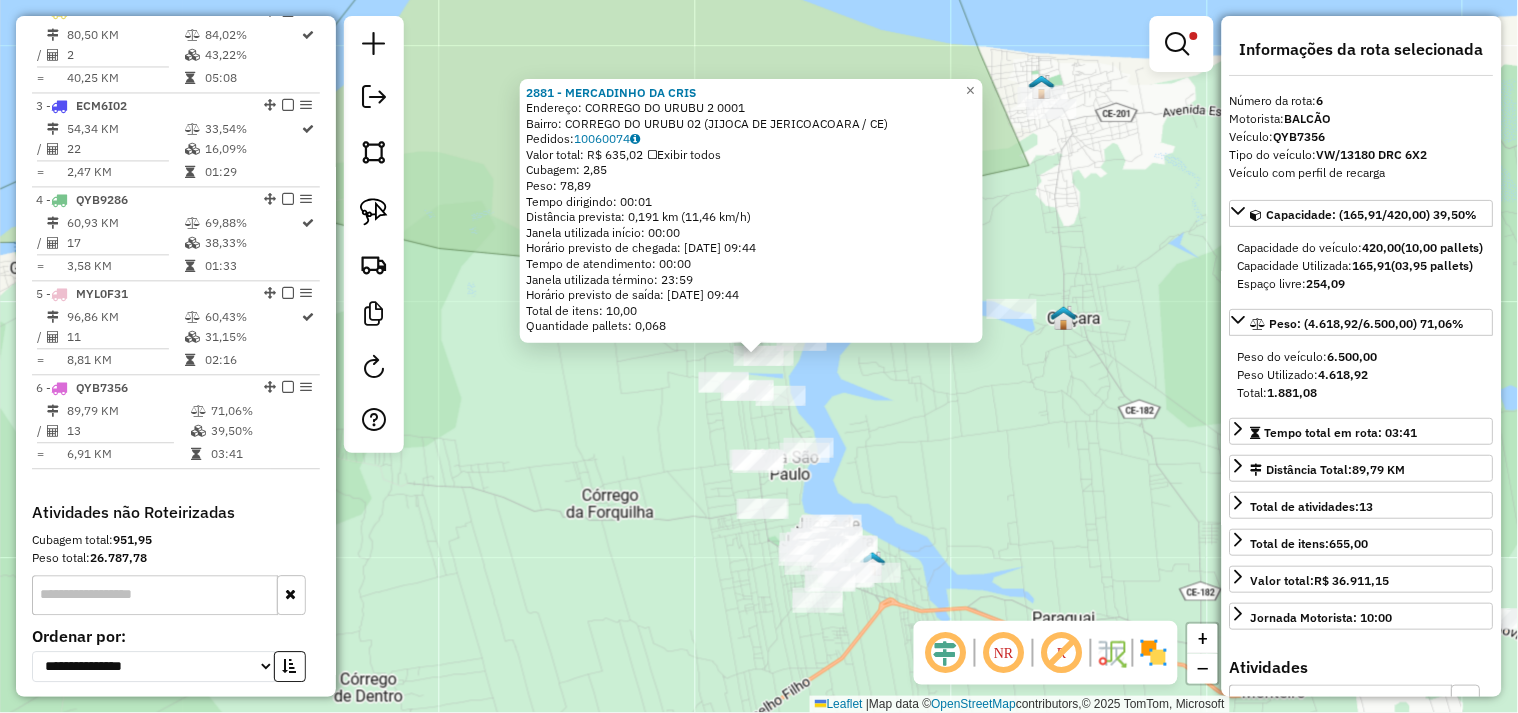 scroll, scrollTop: 1050, scrollLeft: 0, axis: vertical 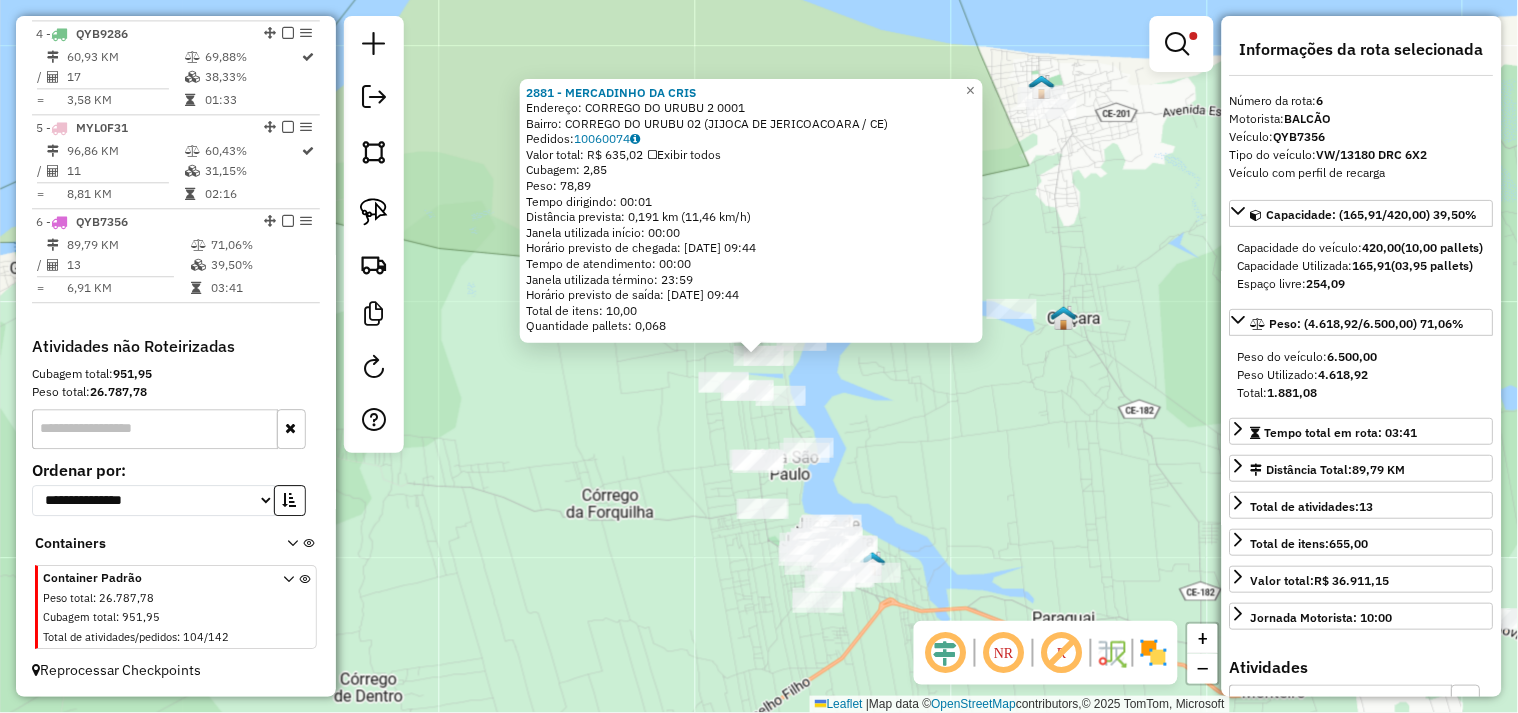 click on "2881 - MERCADINHO DA CRIS  Endereço:  CORREGO DO URUBU 2 0001   Bairro: CORREGO DO URUBU 02 (JIJOCA DE JERICOACOARA / CE)   Pedidos:  10060074   Valor total: R$ 635,02   Exibir todos   Cubagem: 2,85  Peso: 78,89  Tempo dirigindo: 00:01   Distância prevista: 0,191 km (11,46 km/h)   Janela utilizada início: 00:00   Horário previsto de chegada: 11/07/2025 09:44   Tempo de atendimento: 00:00   Janela utilizada término: 23:59   Horário previsto de saída: 11/07/2025 09:44   Total de itens: 10,00   Quantidade pallets: 0,068  × Limpar filtros Janela de atendimento Grade de atendimento Capacidade Transportadoras Veículos Cliente Pedidos  Rotas Selecione os dias de semana para filtrar as janelas de atendimento  Seg   Ter   Qua   Qui   Sex   Sáb   Dom  Informe o período da janela de atendimento: De: Até:  Filtrar exatamente a janela do cliente  Considerar janela de atendimento padrão  Selecione os dias de semana para filtrar as grades de atendimento  Seg   Ter   Qua   Qui   Sex   Sáb   Dom   Peso mínimo:" 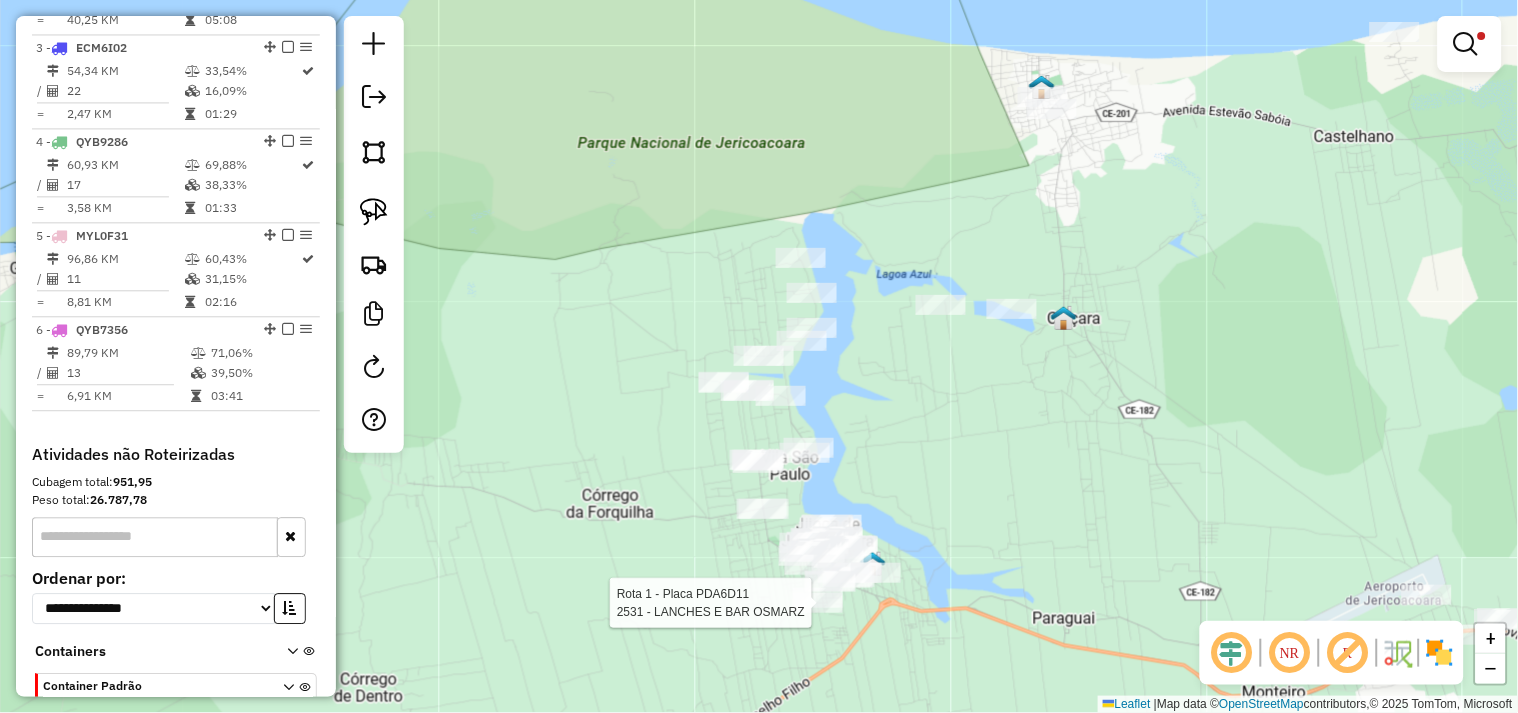 select on "**********" 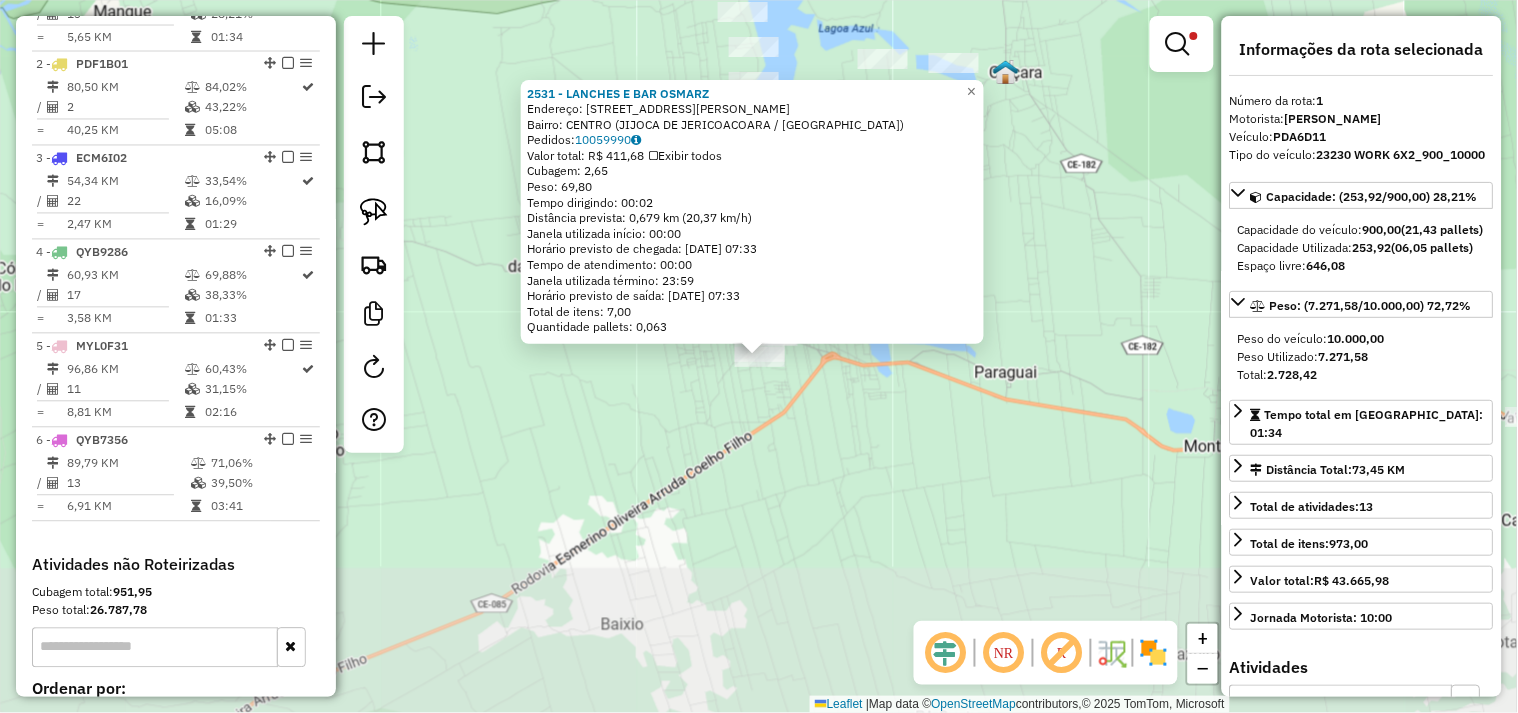 scroll, scrollTop: 773, scrollLeft: 0, axis: vertical 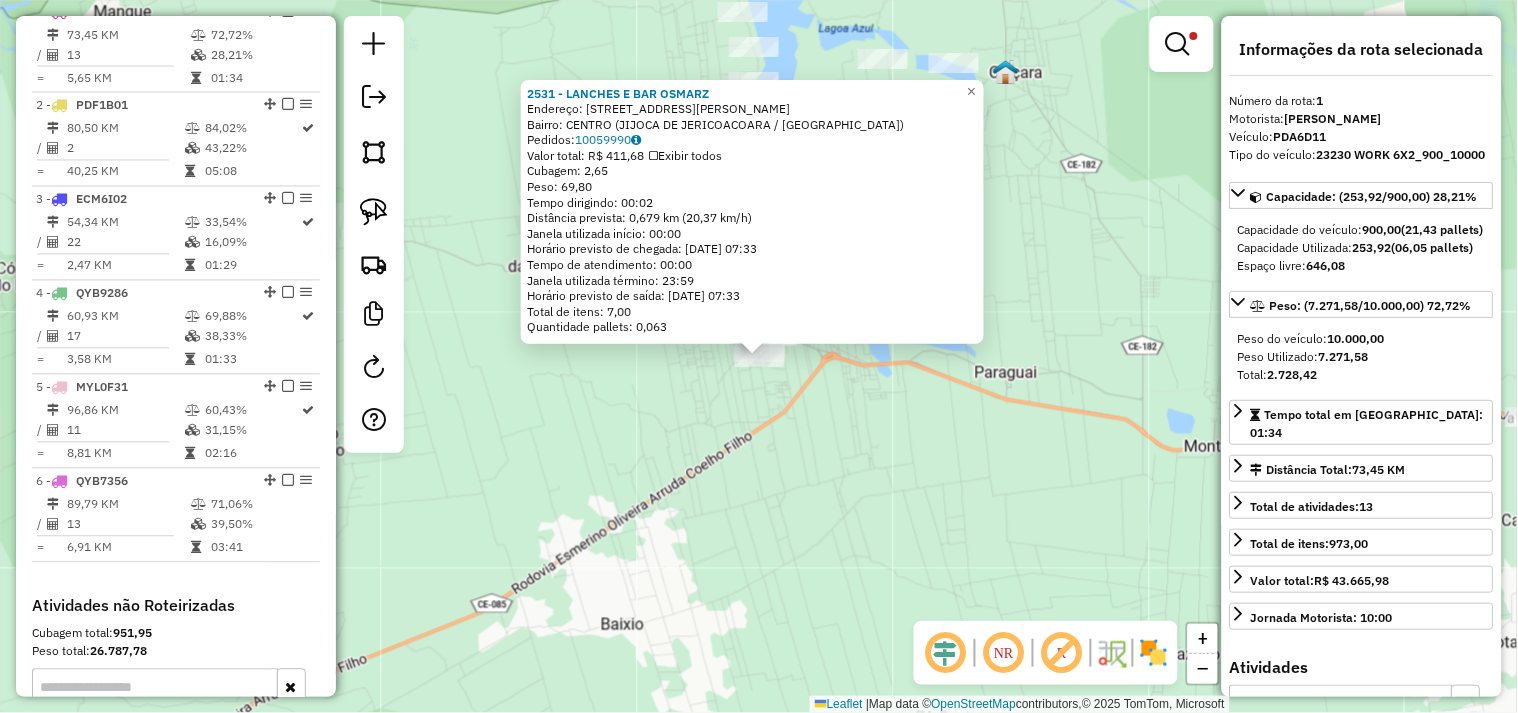 click on "2531 - LANCHES E BAR OSMARZ  Endereço:  RUA JOaO PESSOA 2748   Bairro: CENTRO (JIJOCA DE JERICOACOARA / CE)   Pedidos:  10059990   Valor total: R$ 411,68   Exibir todos   Cubagem: 2,65  Peso: 69,80  Tempo dirigindo: 00:02   Distância prevista: 0,679 km (20,37 km/h)   Janela utilizada início: 00:00   Horário previsto de chegada: 11/07/2025 07:33   Tempo de atendimento: 00:00   Janela utilizada término: 23:59   Horário previsto de saída: 11/07/2025 07:33   Total de itens: 7,00   Quantidade pallets: 0,063  × Limpar filtros Janela de atendimento Grade de atendimento Capacidade Transportadoras Veículos Cliente Pedidos  Rotas Selecione os dias de semana para filtrar as janelas de atendimento  Seg   Ter   Qua   Qui   Sex   Sáb   Dom  Informe o período da janela de atendimento: De: Até:  Filtrar exatamente a janela do cliente  Considerar janela de atendimento padrão  Selecione os dias de semana para filtrar as grades de atendimento  Seg   Ter   Qua   Qui   Sex   Sáb   Dom   Peso mínimo:   De:   Até:" 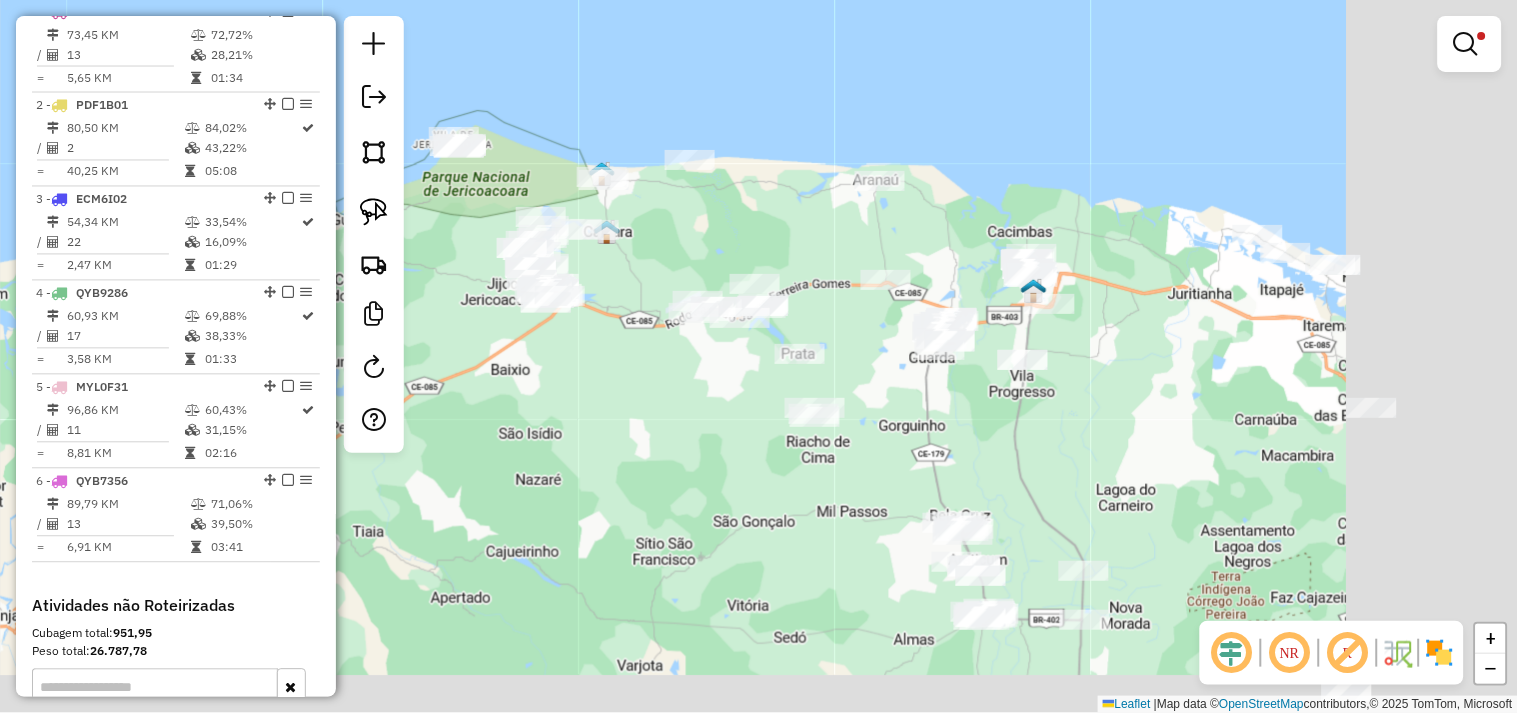 drag, startPoint x: 1058, startPoint y: 476, endPoint x: 650, endPoint y: 426, distance: 411.0523 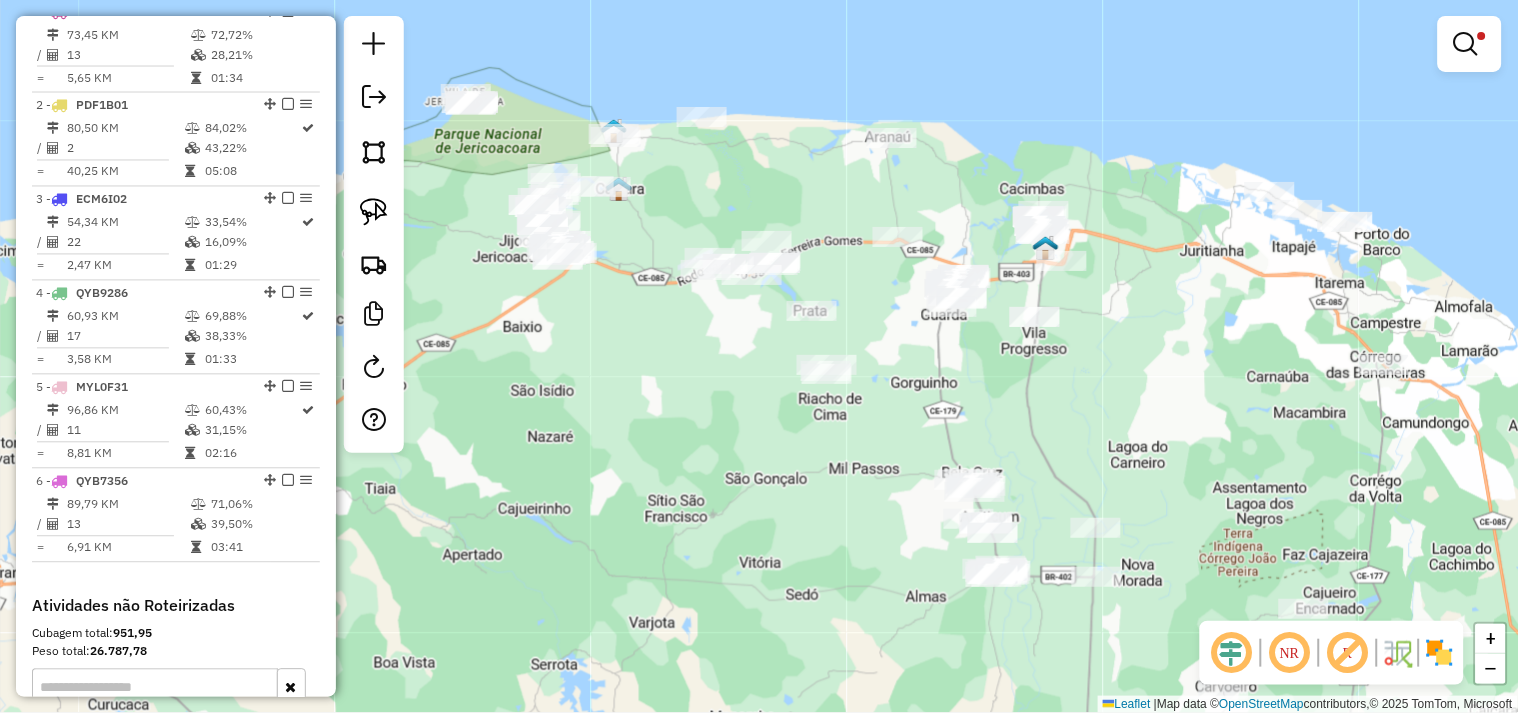 drag, startPoint x: 1107, startPoint y: 461, endPoint x: 1116, endPoint y: 416, distance: 45.891174 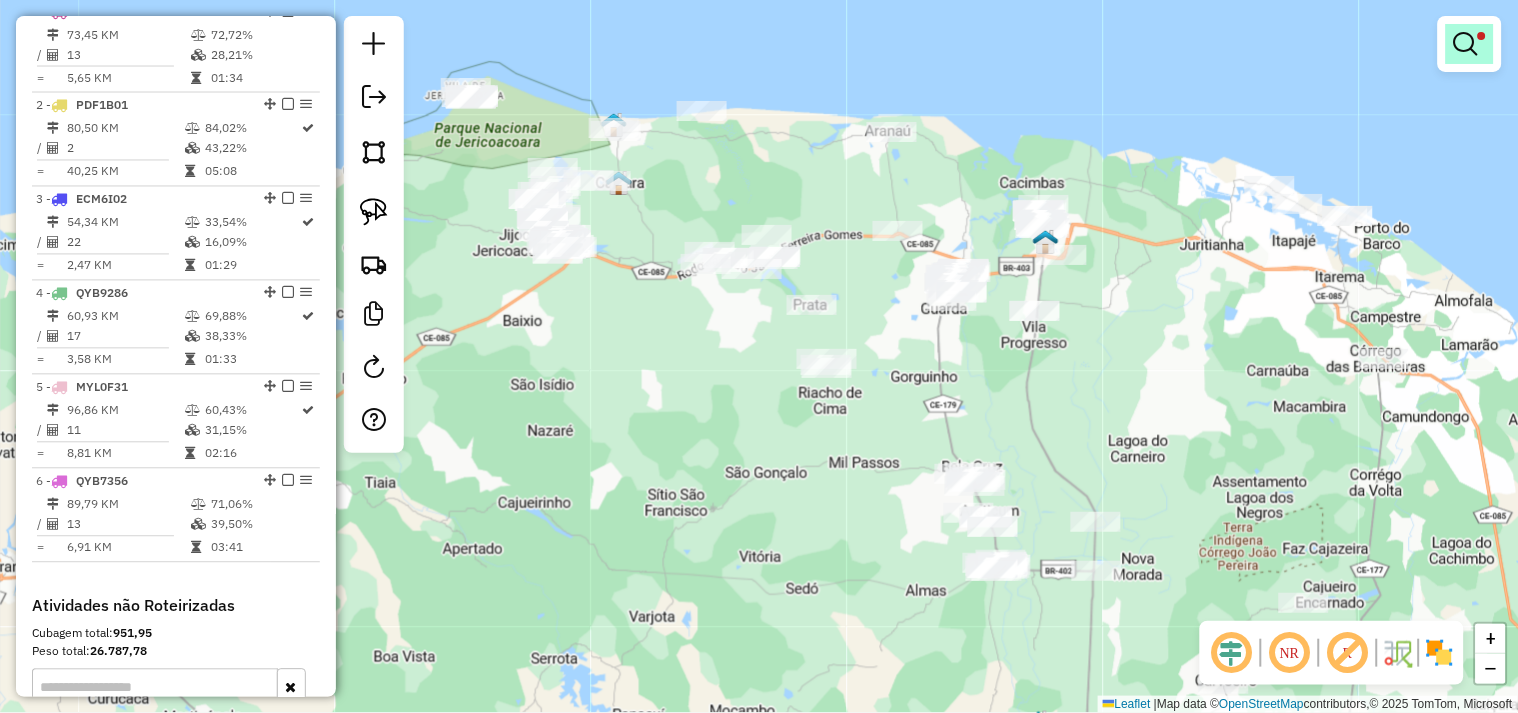 click at bounding box center [1470, 44] 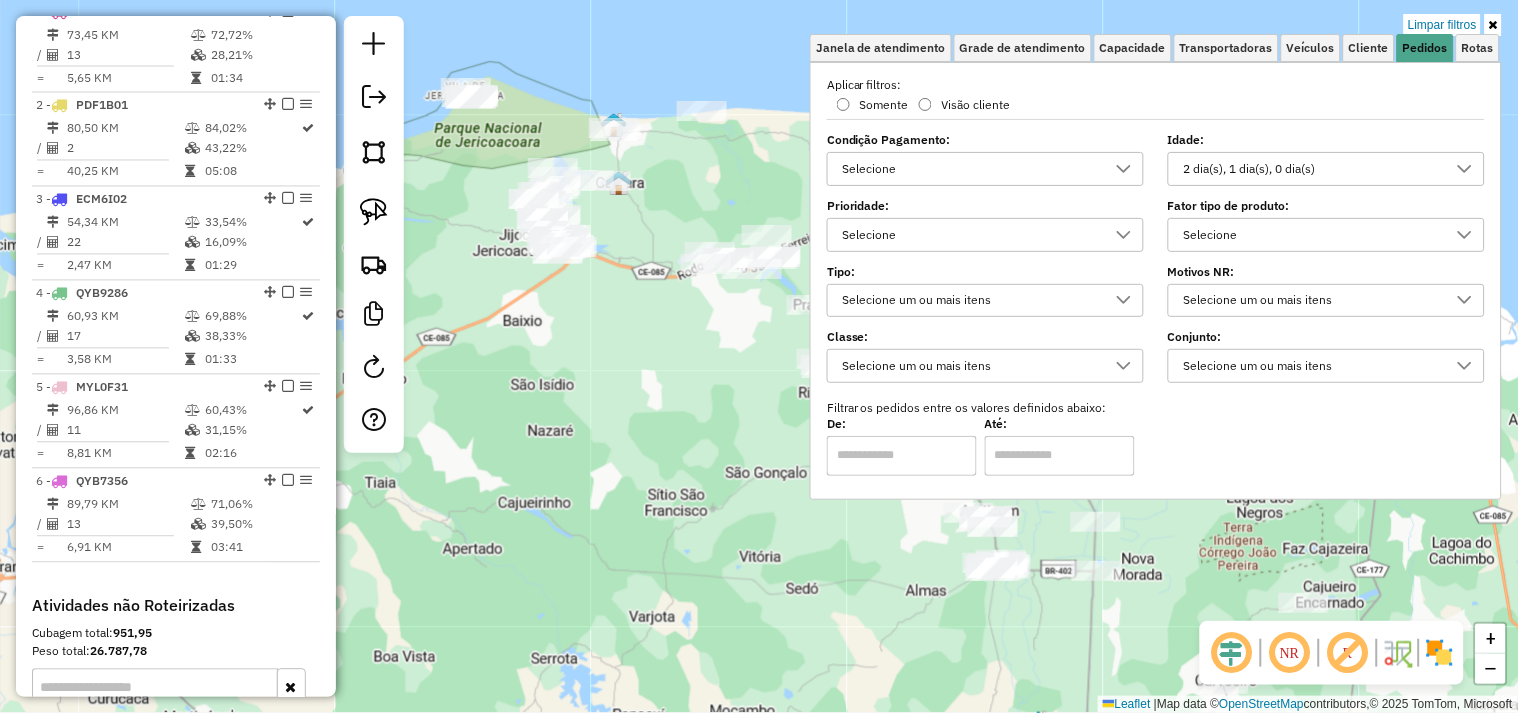 click on "2 dia(s), 1 dia(s), 0 dia(s)" at bounding box center [1311, 169] 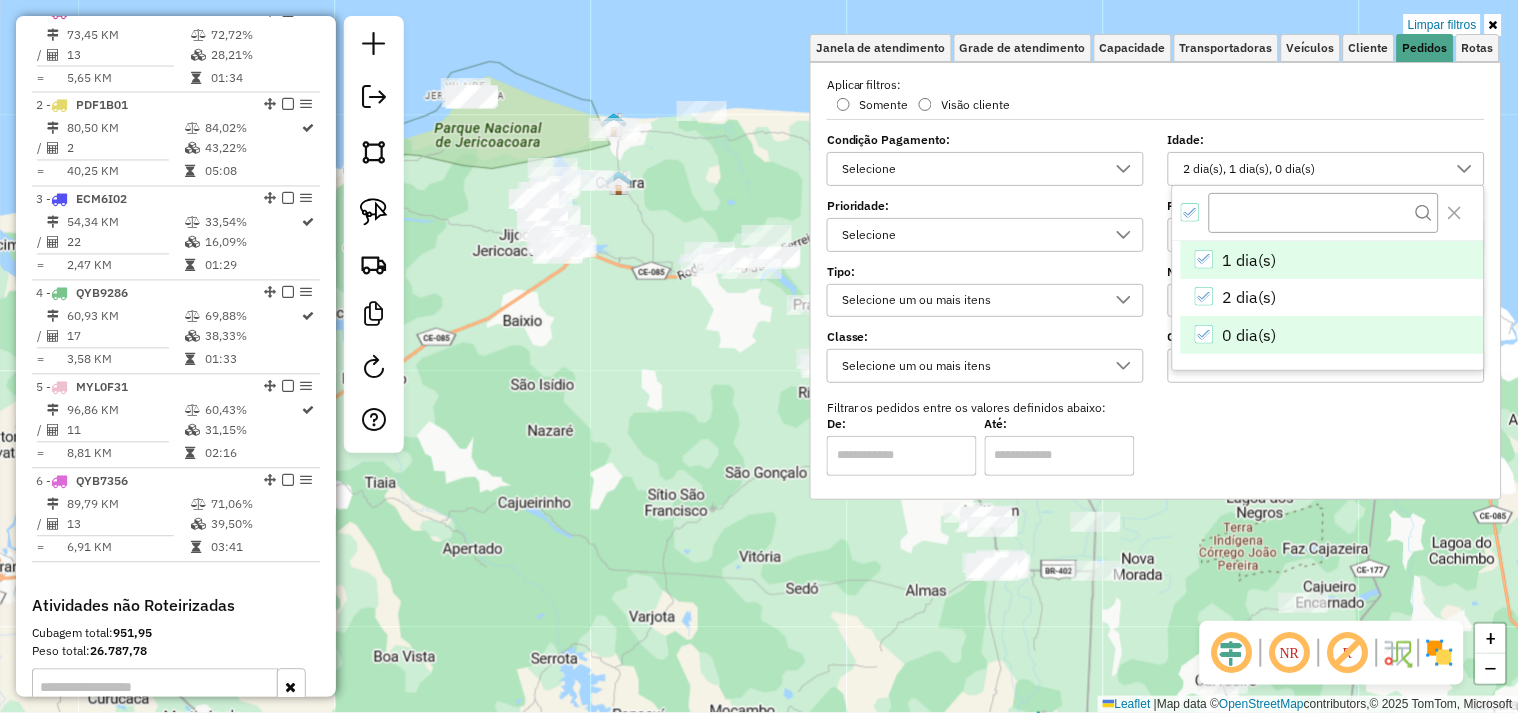click 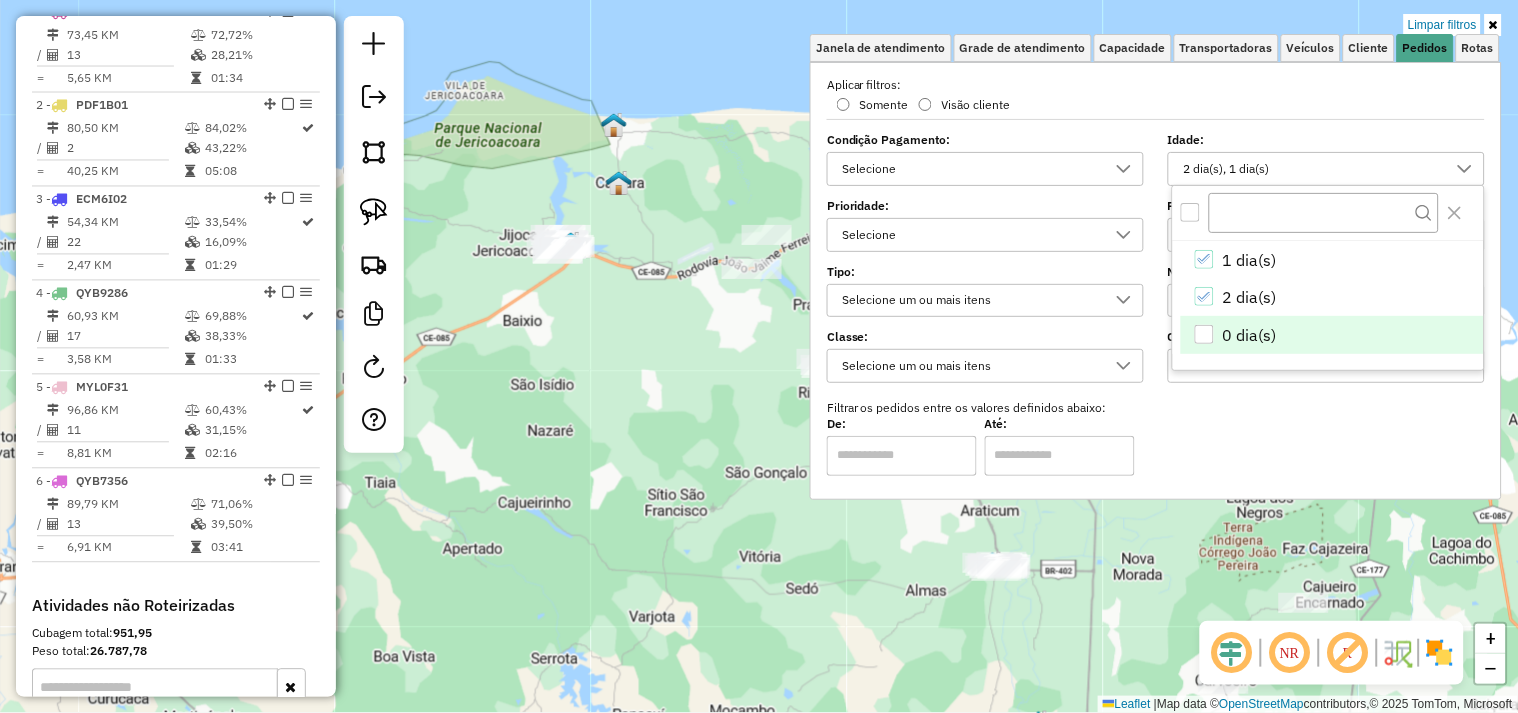 click on "Limpar filtros Janela de atendimento Grade de atendimento Capacidade Transportadoras Veículos Cliente Pedidos  Rotas Selecione os dias de semana para filtrar as janelas de atendimento  Seg   Ter   Qua   Qui   Sex   Sáb   Dom  Informe o período da janela de atendimento: De: Até:  Filtrar exatamente a janela do cliente  Considerar janela de atendimento padrão  Selecione os dias de semana para filtrar as grades de atendimento  Seg   Ter   Qua   Qui   Sex   Sáb   Dom   Considerar clientes sem dia de atendimento cadastrado  Clientes fora do dia de atendimento selecionado Filtrar as atividades entre os valores definidos abaixo:  Peso mínimo:   Peso máximo:   Cubagem mínima:   Cubagem máxima:   De:   Até:  Filtrar as atividades entre o tempo de atendimento definido abaixo:  De:   Até:   Considerar capacidade total dos clientes não roteirizados Transportadora: Selecione um ou mais itens Tipo de veículo: Selecione um ou mais itens Veículo: Selecione um ou mais itens Motorista: Selecione um ou mais itens" 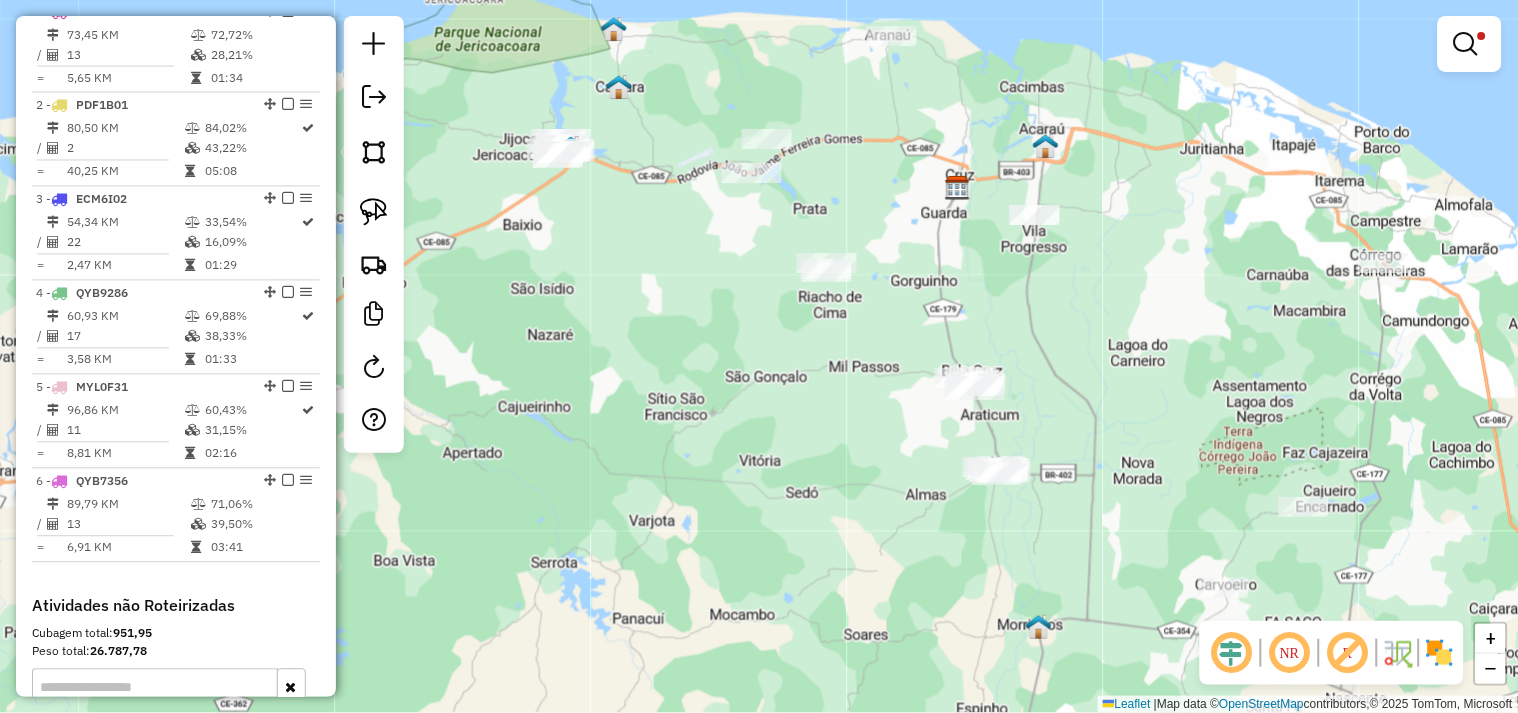 drag, startPoint x: 750, startPoint y: 504, endPoint x: 750, endPoint y: 407, distance: 97 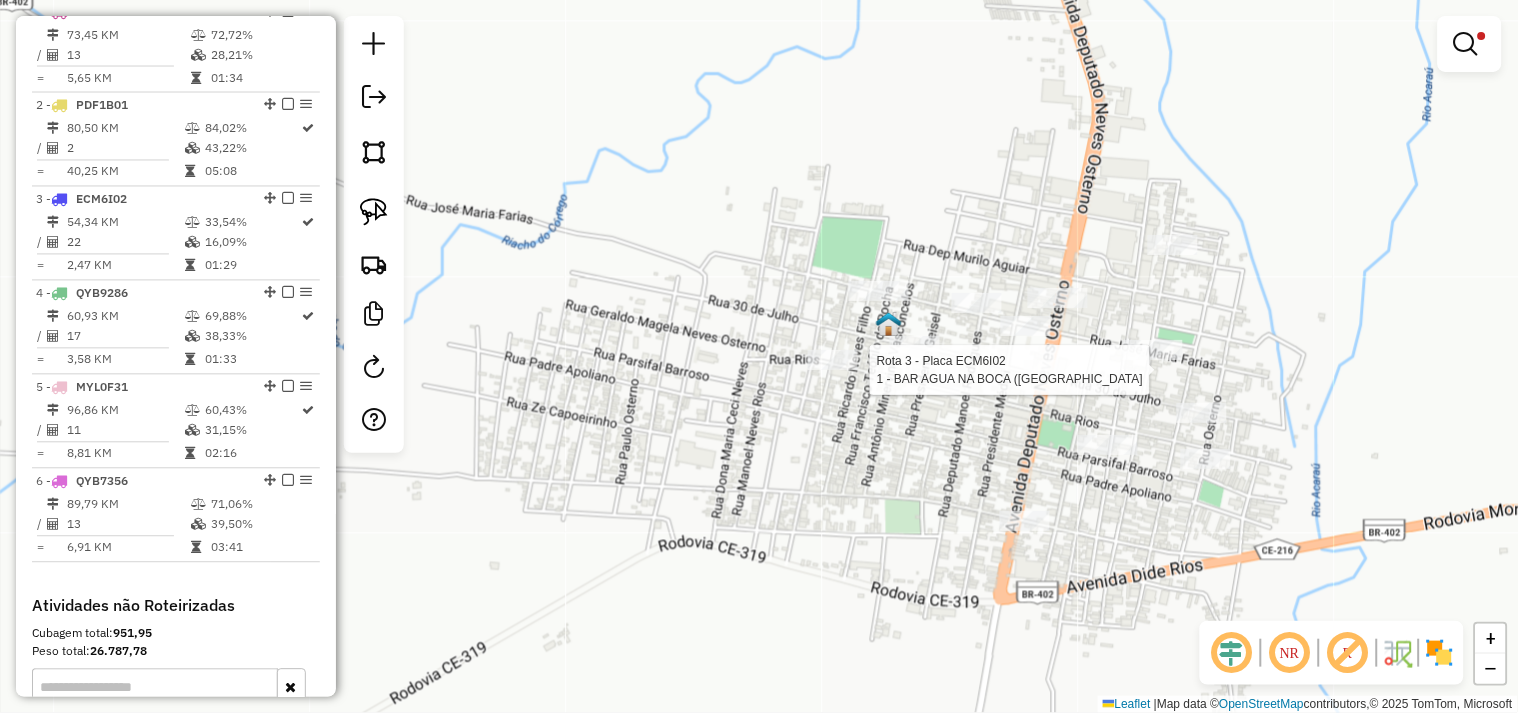select on "**********" 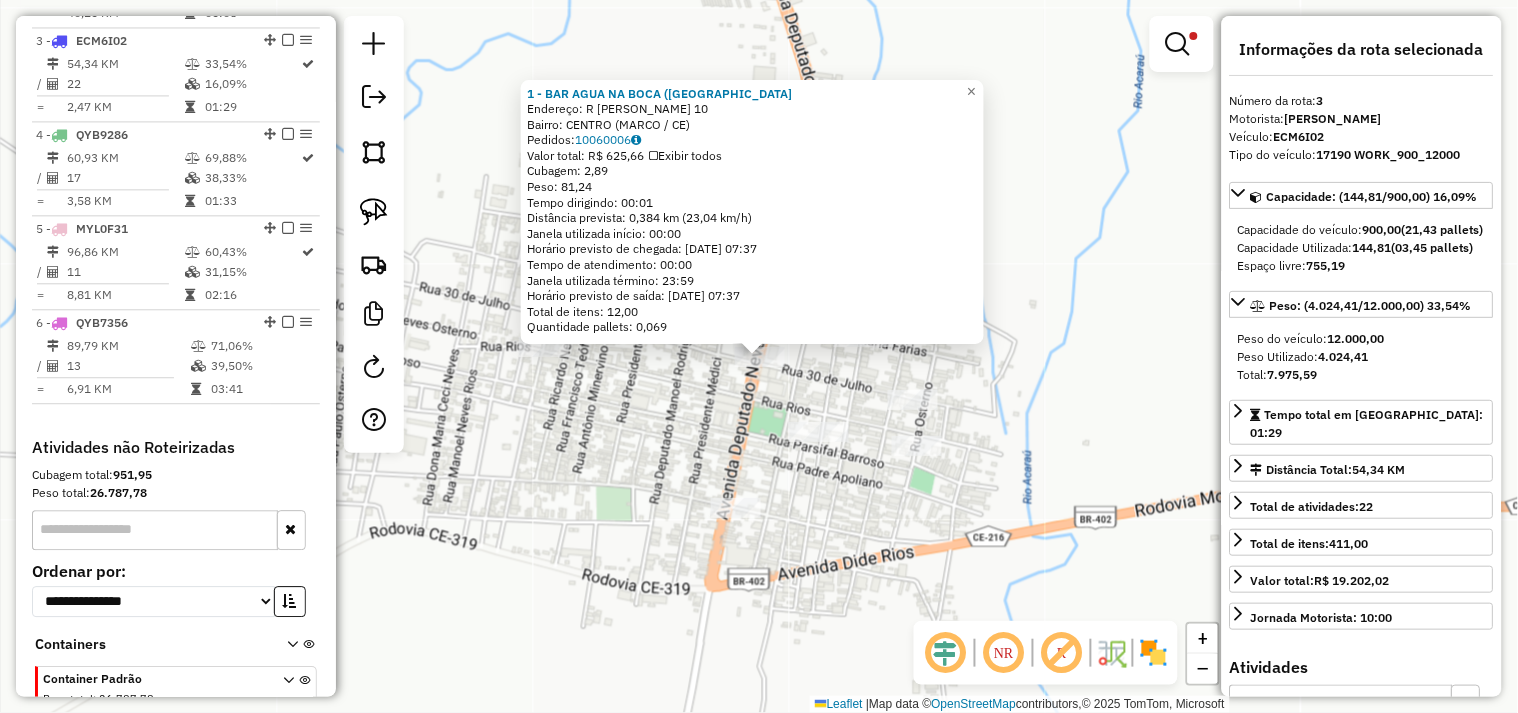 scroll, scrollTop: 961, scrollLeft: 0, axis: vertical 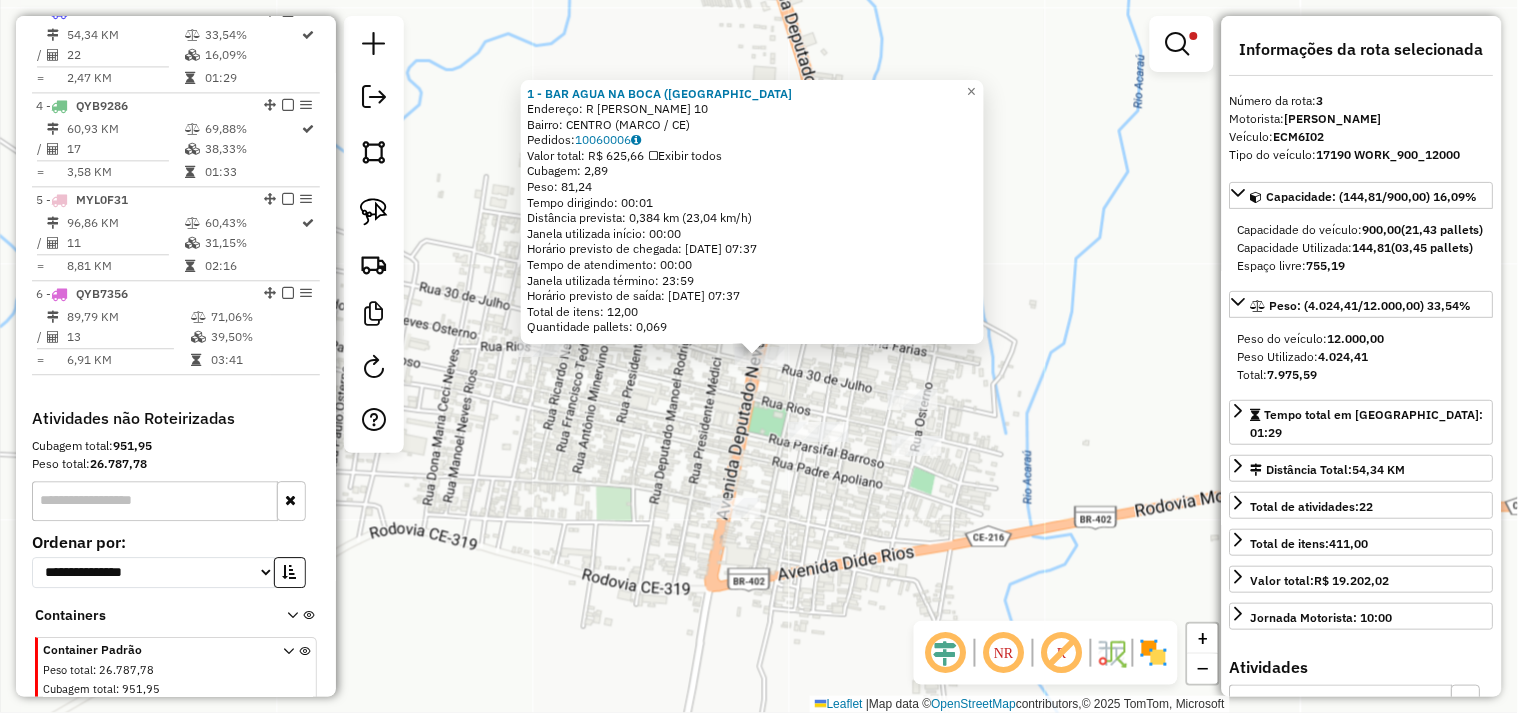 click on "1 - BAR AGUA NA BOCA (MA  Endereço:  R GUIDO OSTERNUO 10   Bairro: CENTRO (MARCO / CE)   Pedidos:  10060006   Valor total: R$ 625,66   Exibir todos   Cubagem: 2,89  Peso: 81,24  Tempo dirigindo: 00:01   Distância prevista: 0,384 km (23,04 km/h)   Janela utilizada início: 00:00   Horário previsto de chegada: 11/07/2025 07:37   Tempo de atendimento: 00:00   Janela utilizada término: 23:59   Horário previsto de saída: 11/07/2025 07:37   Total de itens: 12,00   Quantidade pallets: 0,069  × Limpar filtros Janela de atendimento Grade de atendimento Capacidade Transportadoras Veículos Cliente Pedidos  Rotas Selecione os dias de semana para filtrar as janelas de atendimento  Seg   Ter   Qua   Qui   Sex   Sáb   Dom  Informe o período da janela de atendimento: De: Até:  Filtrar exatamente a janela do cliente  Considerar janela de atendimento padrão  Selecione os dias de semana para filtrar as grades de atendimento  Seg   Ter   Qua   Qui   Sex   Sáb   Dom   Clientes fora do dia de atendimento selecionado +" 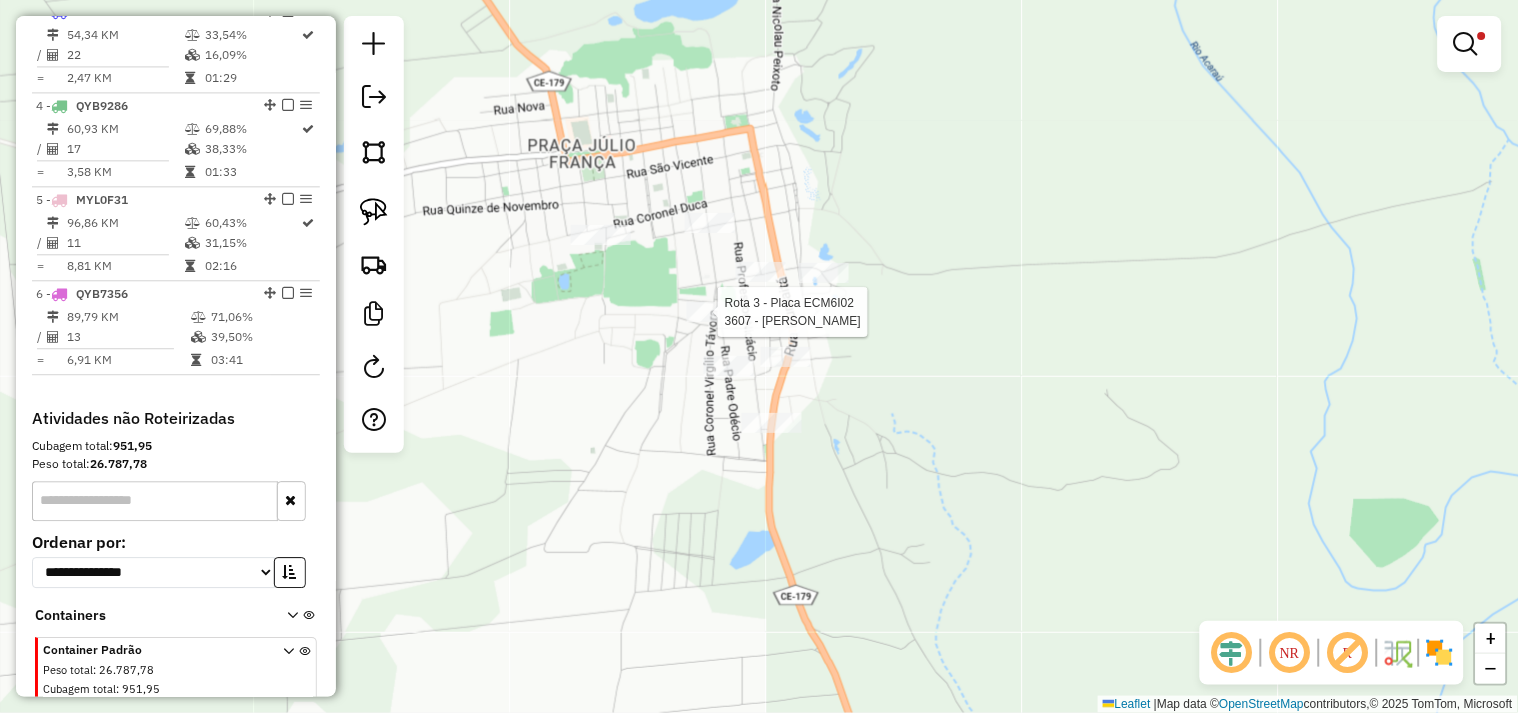 select on "**********" 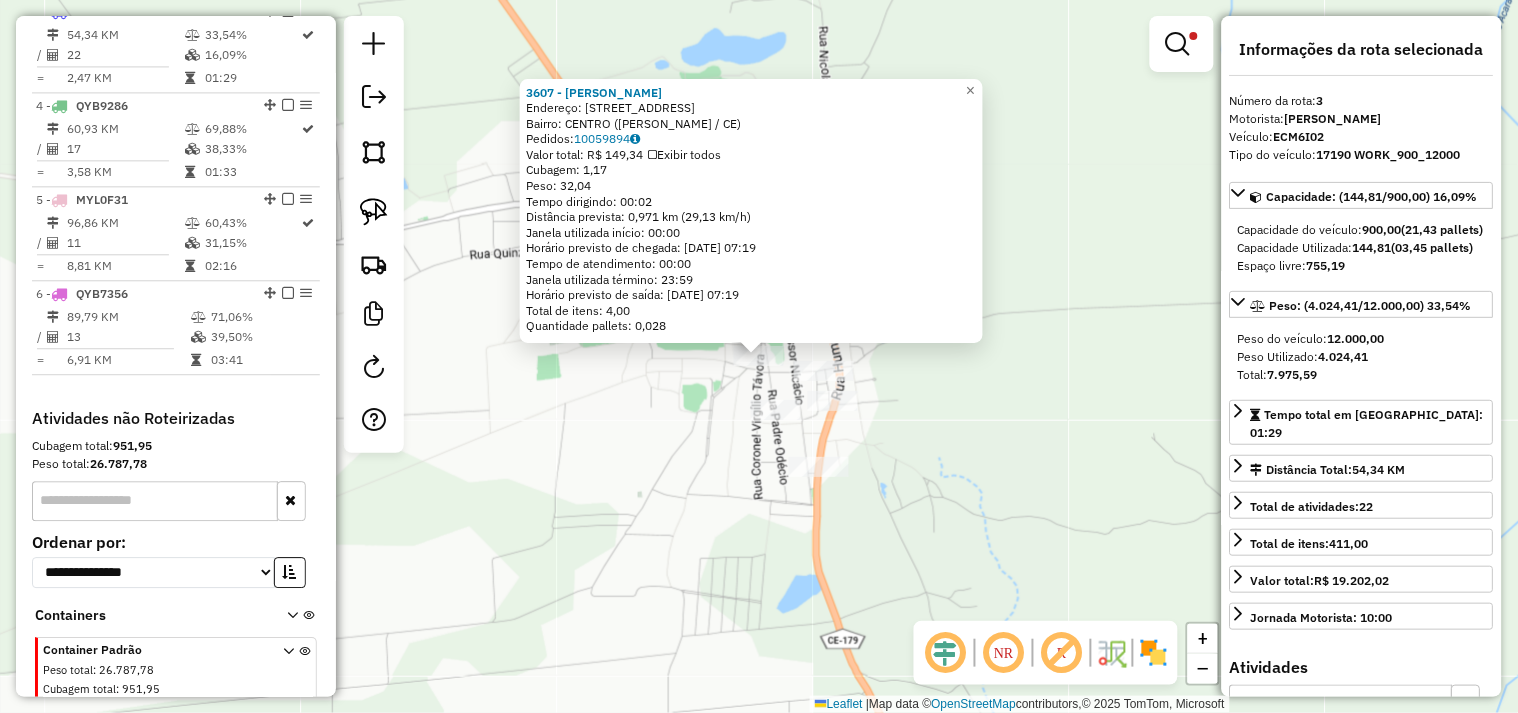 click on "3607 - JP MERCADINHO  Endereço:  Rua Coronel Virgilio Tavora 142   Bairro: CENTRO (BELA CRUZ / CE)   Pedidos:  10059894   Valor total: R$ 149,34   Exibir todos   Cubagem: 1,17  Peso: 32,04  Tempo dirigindo: 00:02   Distância prevista: 0,971 km (29,13 km/h)   Janela utilizada início: 00:00   Horário previsto de chegada: 11/07/2025 07:19   Tempo de atendimento: 00:00   Janela utilizada término: 23:59   Horário previsto de saída: 11/07/2025 07:19   Total de itens: 4,00   Quantidade pallets: 0,028  × Limpar filtros Janela de atendimento Grade de atendimento Capacidade Transportadoras Veículos Cliente Pedidos  Rotas Selecione os dias de semana para filtrar as janelas de atendimento  Seg   Ter   Qua   Qui   Sex   Sáb   Dom  Informe o período da janela de atendimento: De: Até:  Filtrar exatamente a janela do cliente  Considerar janela de atendimento padrão  Selecione os dias de semana para filtrar as grades de atendimento  Seg   Ter   Qua   Qui   Sex   Sáb   Dom   Peso mínimo:   Peso máximo:   De:  +" 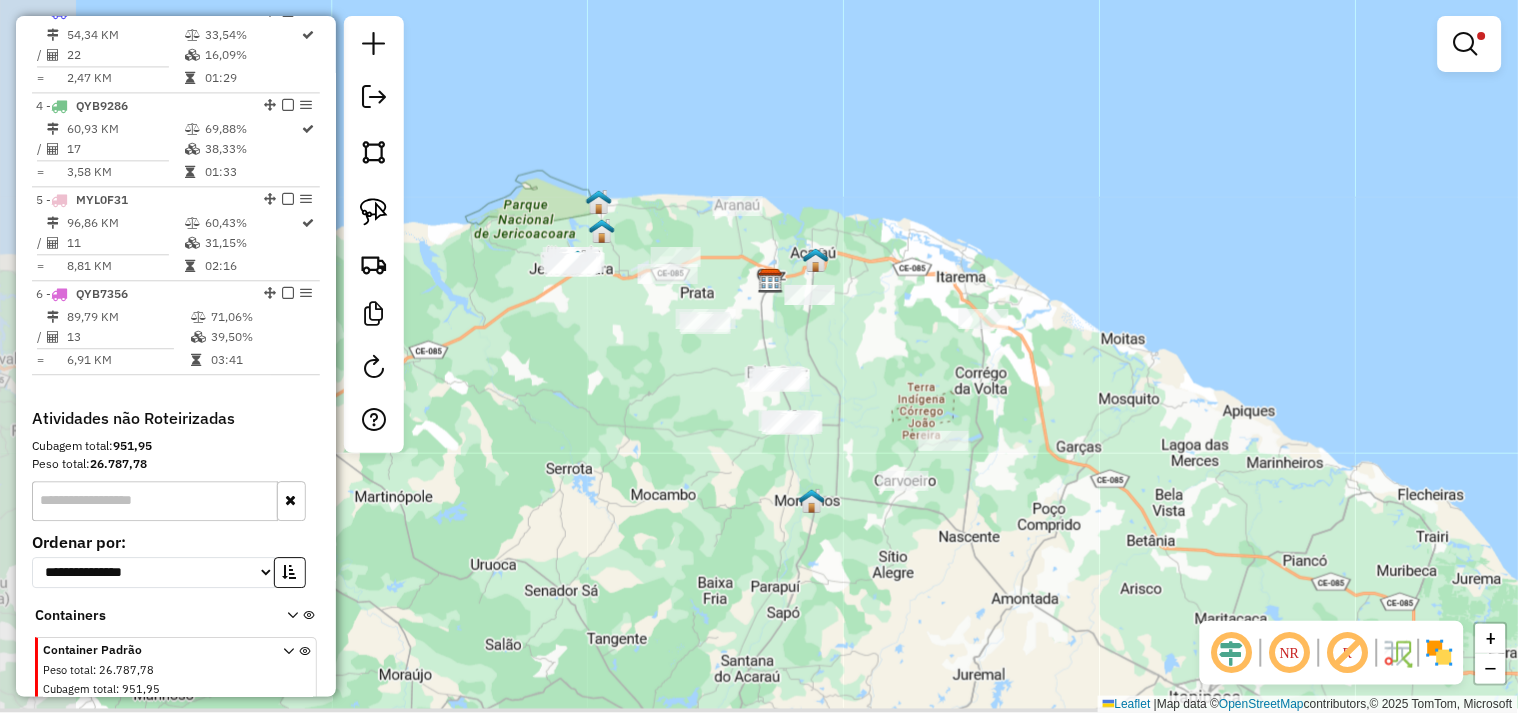 drag, startPoint x: 612, startPoint y: 453, endPoint x: 713, endPoint y: 396, distance: 115.97414 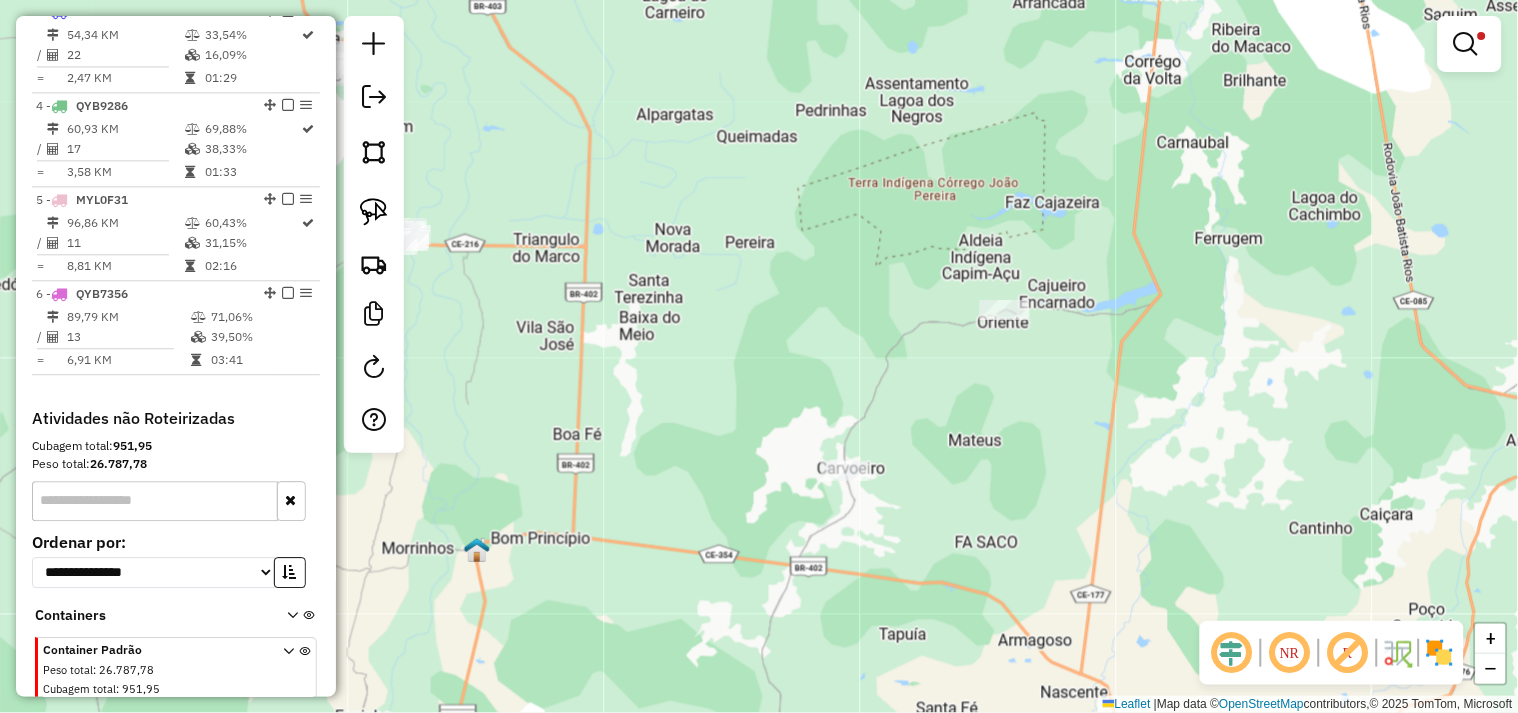 drag, startPoint x: 974, startPoint y: 416, endPoint x: 896, endPoint y: 693, distance: 287.7725 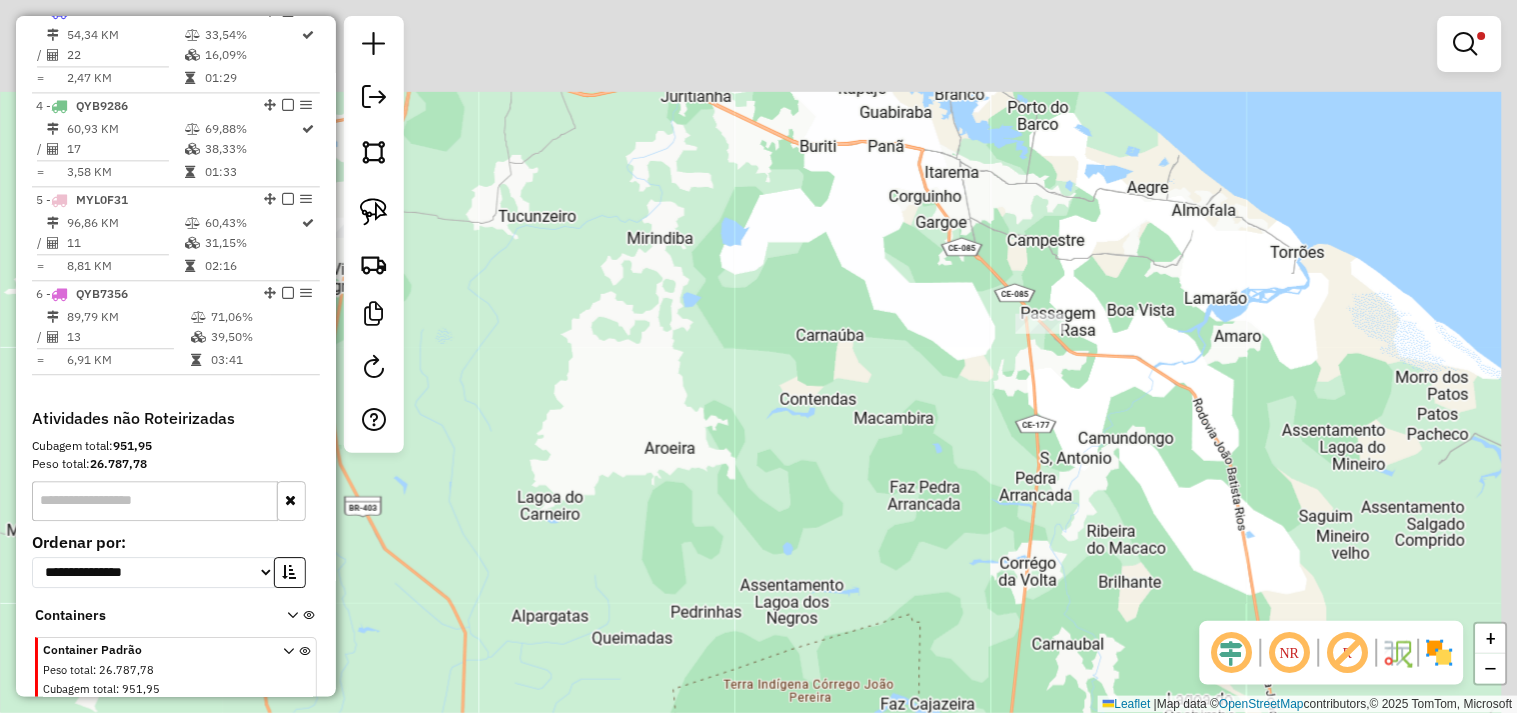 drag, startPoint x: 906, startPoint y: 360, endPoint x: 866, endPoint y: 552, distance: 196.1224 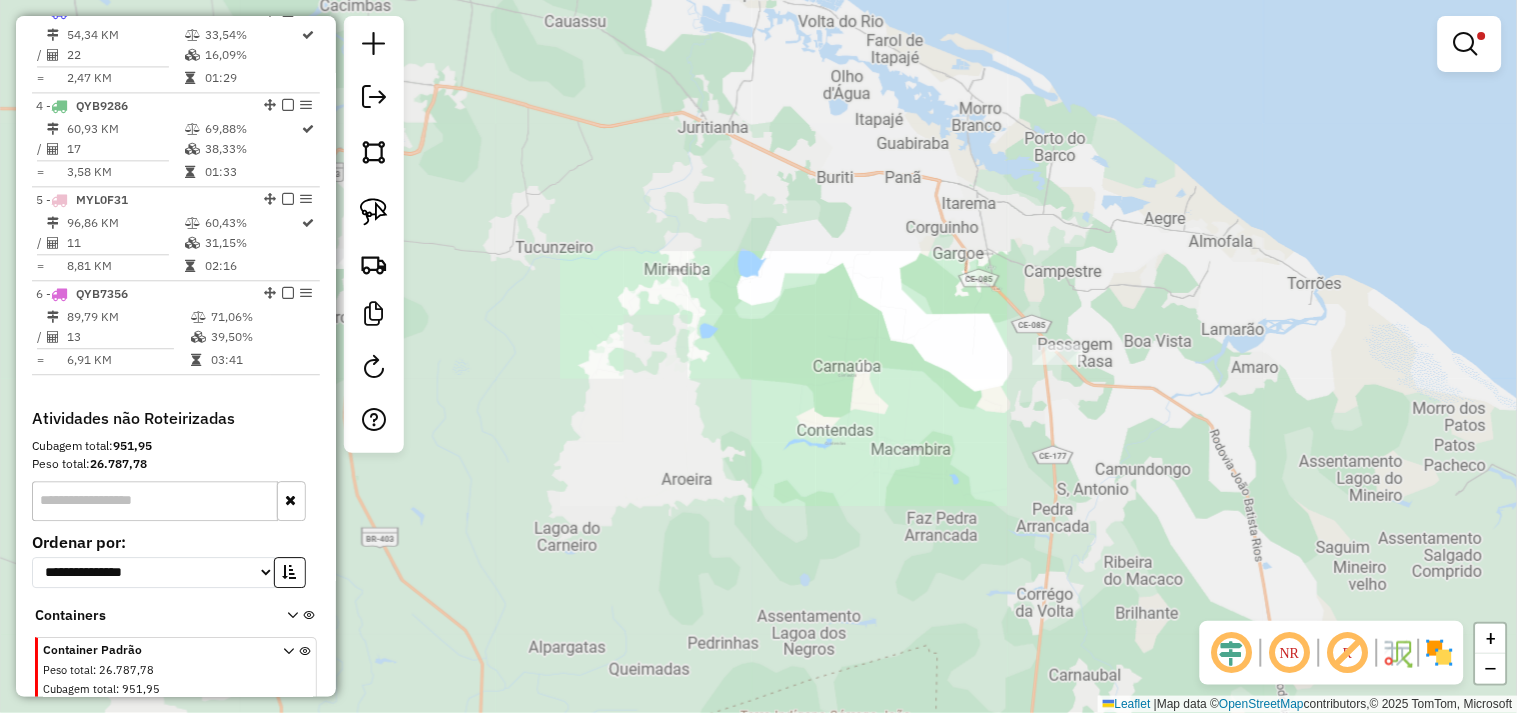 drag, startPoint x: 812, startPoint y: 406, endPoint x: 1216, endPoint y: 577, distance: 438.69922 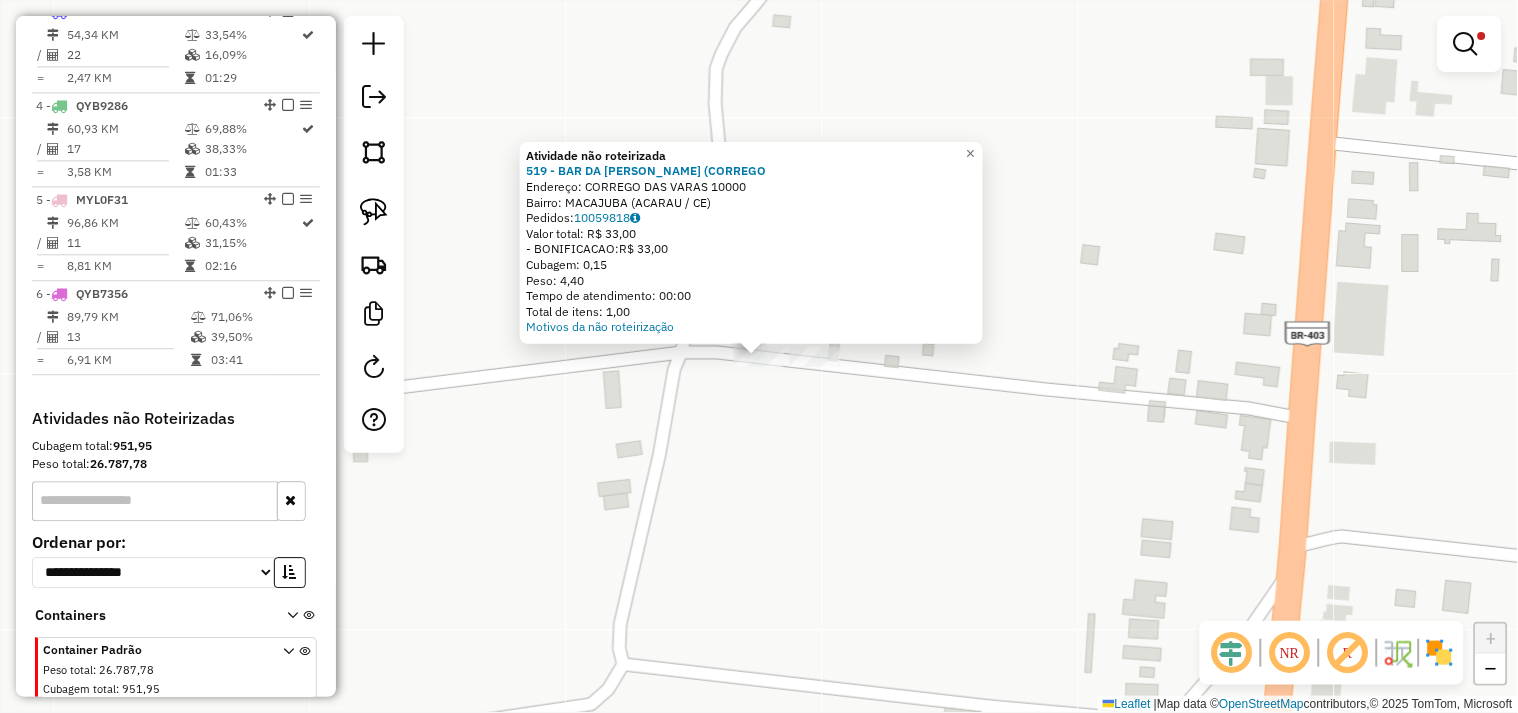 click on "Atividade não roteirizada 519 - BAR DA LULU (CORREGO  Endereço:  CORREGO DAS VARAS 10000   Bairro: MACAJUBA (ACARAU / CE)   Pedidos:  10059818   Valor total: R$ 33,00   - BONIFICACAO:  R$ 33,00   Cubagem: 0,15   Peso: 4,40   Tempo de atendimento: 00:00   Total de itens: 1,00  Motivos da não roteirização × Limpar filtros Janela de atendimento Grade de atendimento Capacidade Transportadoras Veículos Cliente Pedidos  Rotas Selecione os dias de semana para filtrar as janelas de atendimento  Seg   Ter   Qua   Qui   Sex   Sáb   Dom  Informe o período da janela de atendimento: De: Até:  Filtrar exatamente a janela do cliente  Considerar janela de atendimento padrão  Selecione os dias de semana para filtrar as grades de atendimento  Seg   Ter   Qua   Qui   Sex   Sáb   Dom   Considerar clientes sem dia de atendimento cadastrado  Clientes fora do dia de atendimento selecionado Filtrar as atividades entre os valores definidos abaixo:  Peso mínimo:   Peso máximo:   Cubagem mínima:   Cubagem máxima:   De:" 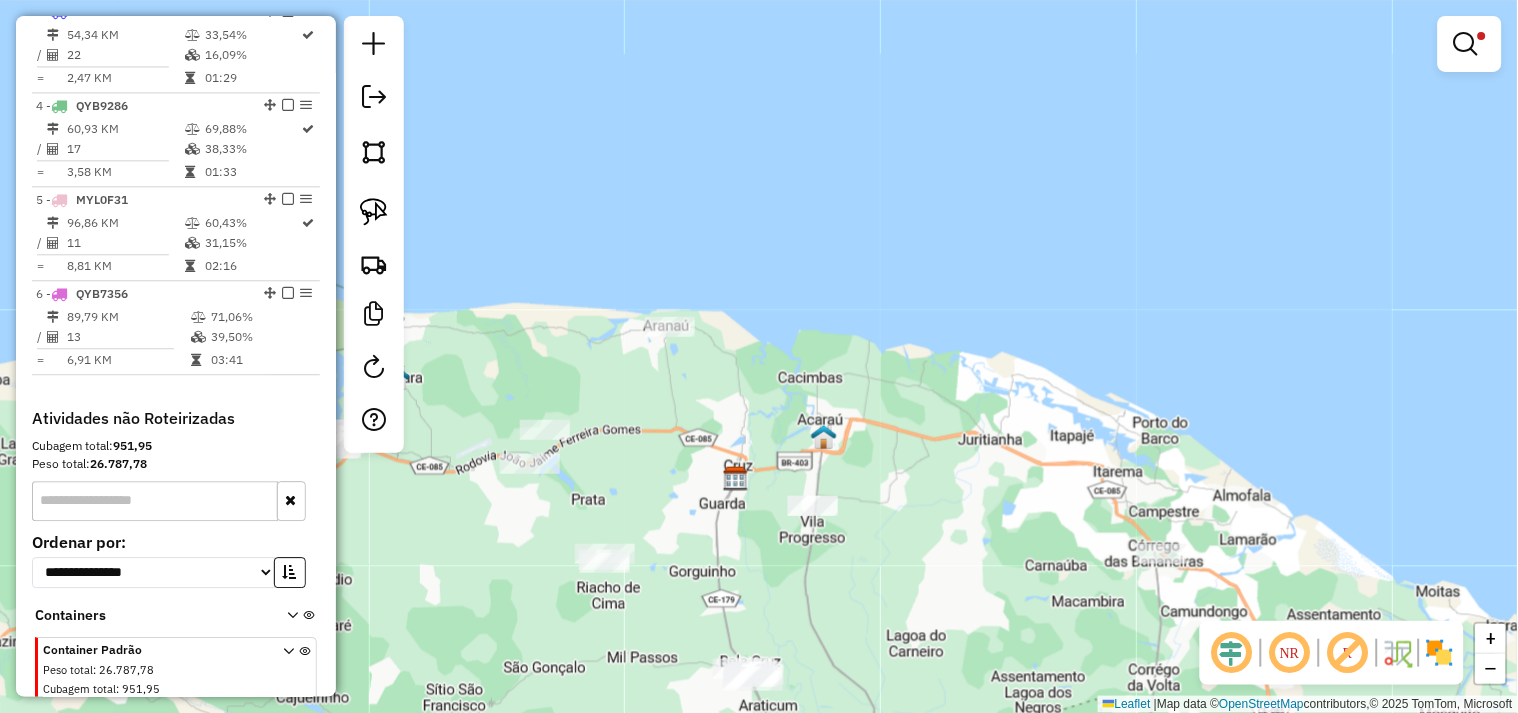 drag, startPoint x: 705, startPoint y: 362, endPoint x: 738, endPoint y: 391, distance: 43.931767 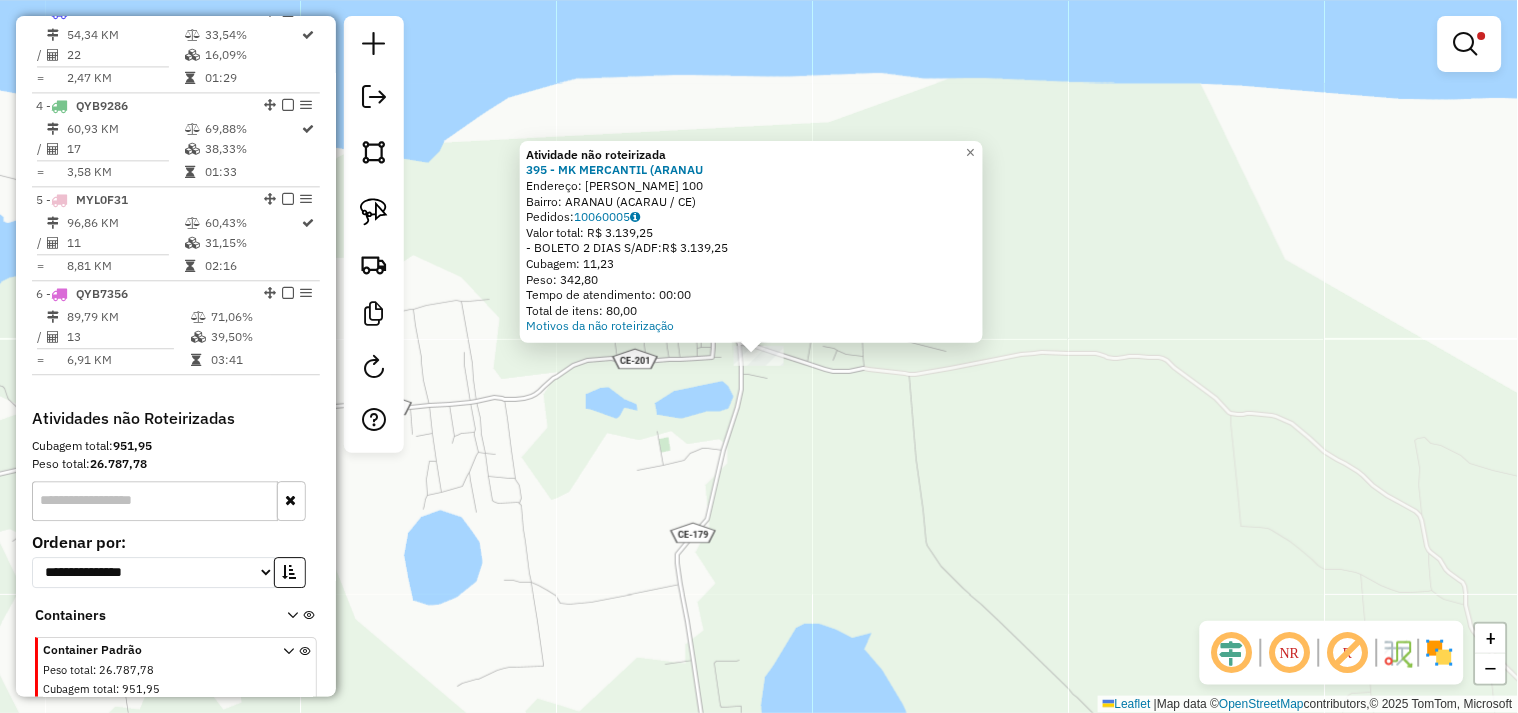 click on "Atividade não roteirizada 395 - MK MERCANTIL (ARANAU  Endereço:  FRANCISCO SALGUEIRO FILHO 100   Bairro: ARANAU (ACARAU / CE)   Pedidos:  10060005   Valor total: R$ 3.139,25   - BOLETO 2 DIAS S/ADF:  R$ 3.139,25   Cubagem: 11,23   Peso: 342,80   Tempo de atendimento: 00:00   Total de itens: 80,00  Motivos da não roteirização × Limpar filtros Janela de atendimento Grade de atendimento Capacidade Transportadoras Veículos Cliente Pedidos  Rotas Selecione os dias de semana para filtrar as janelas de atendimento  Seg   Ter   Qua   Qui   Sex   Sáb   Dom  Informe o período da janela de atendimento: De: Até:  Filtrar exatamente a janela do cliente  Considerar janela de atendimento padrão  Selecione os dias de semana para filtrar as grades de atendimento  Seg   Ter   Qua   Qui   Sex   Sáb   Dom   Considerar clientes sem dia de atendimento cadastrado  Clientes fora do dia de atendimento selecionado Filtrar as atividades entre os valores definidos abaixo:  Peso mínimo:   Peso máximo:   Cubagem mínima:  +" 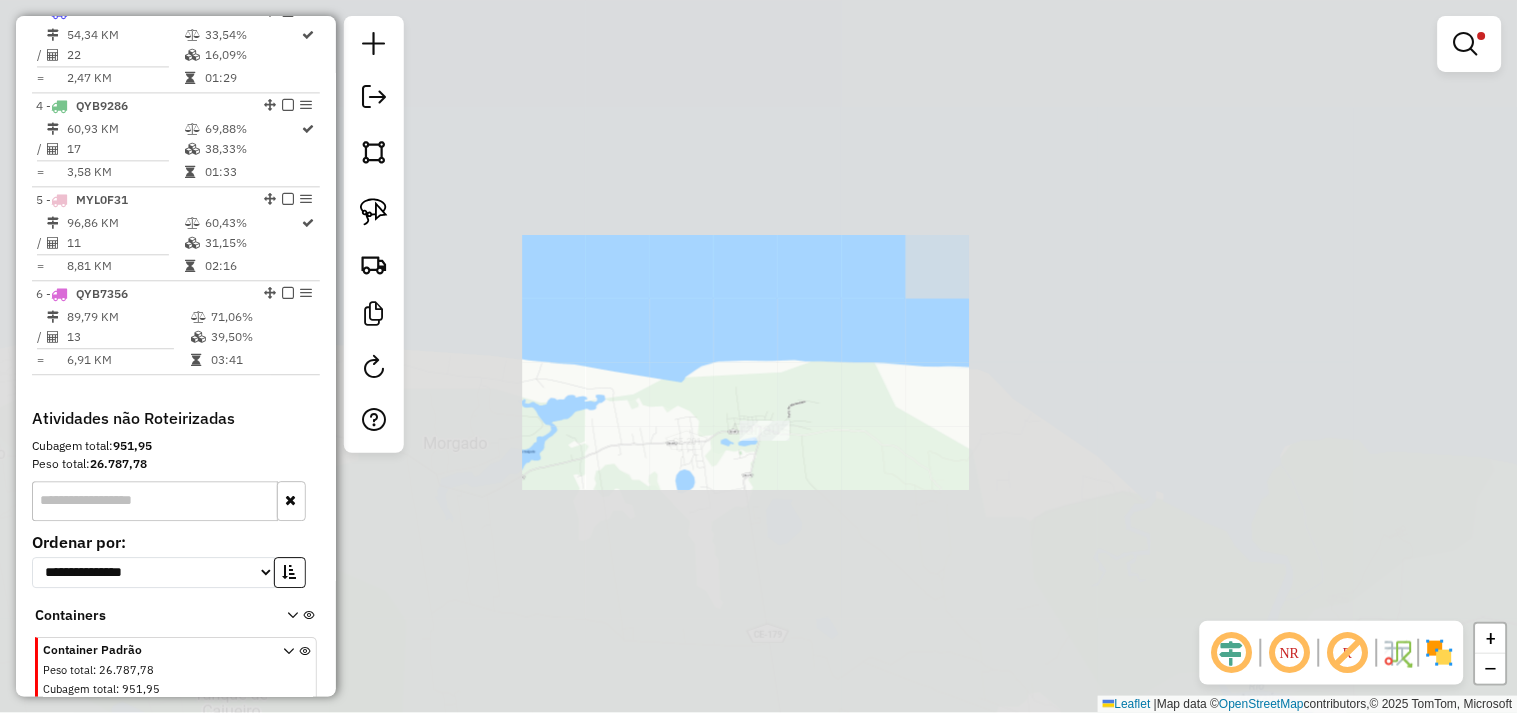 drag, startPoint x: 877, startPoint y: 525, endPoint x: 836, endPoint y: 371, distance: 159.36436 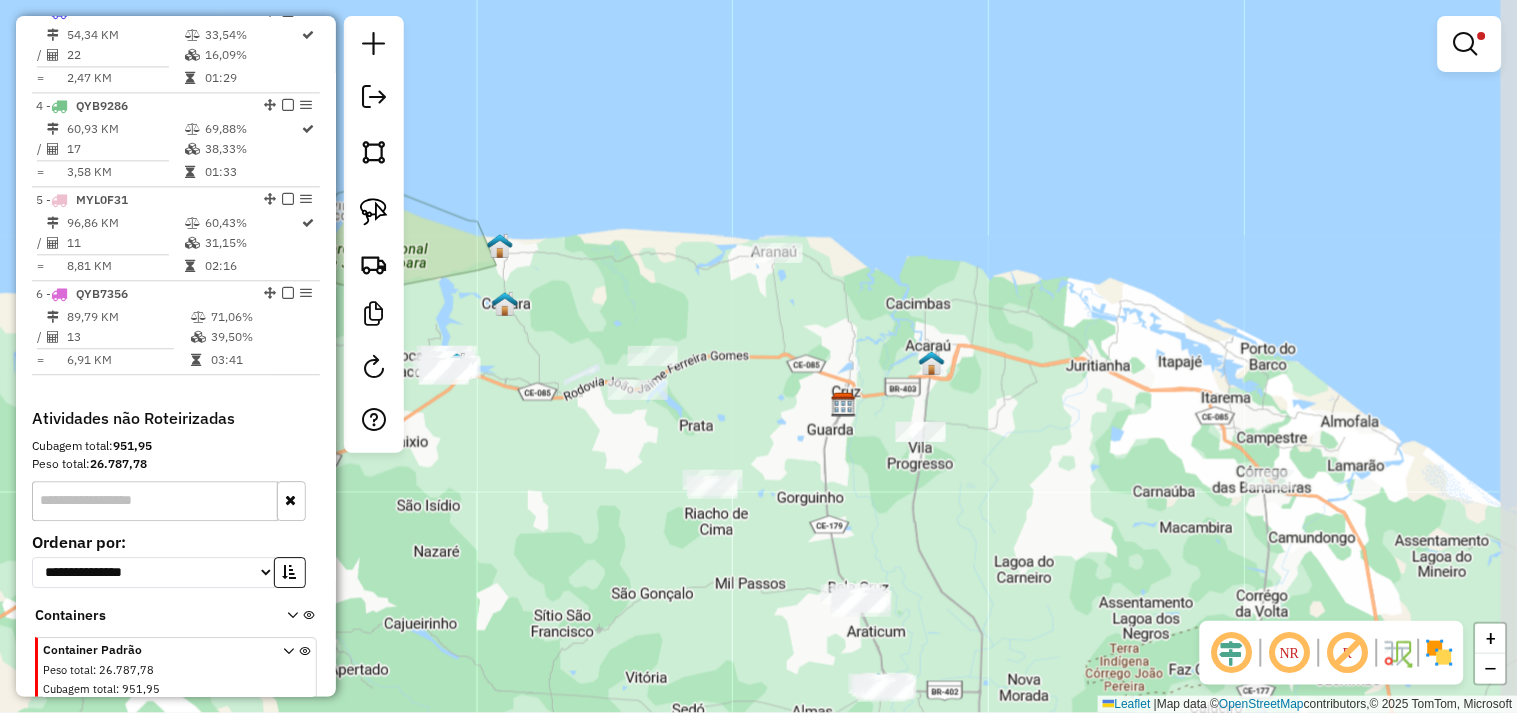 drag, startPoint x: 794, startPoint y: 450, endPoint x: 775, endPoint y: 405, distance: 48.8467 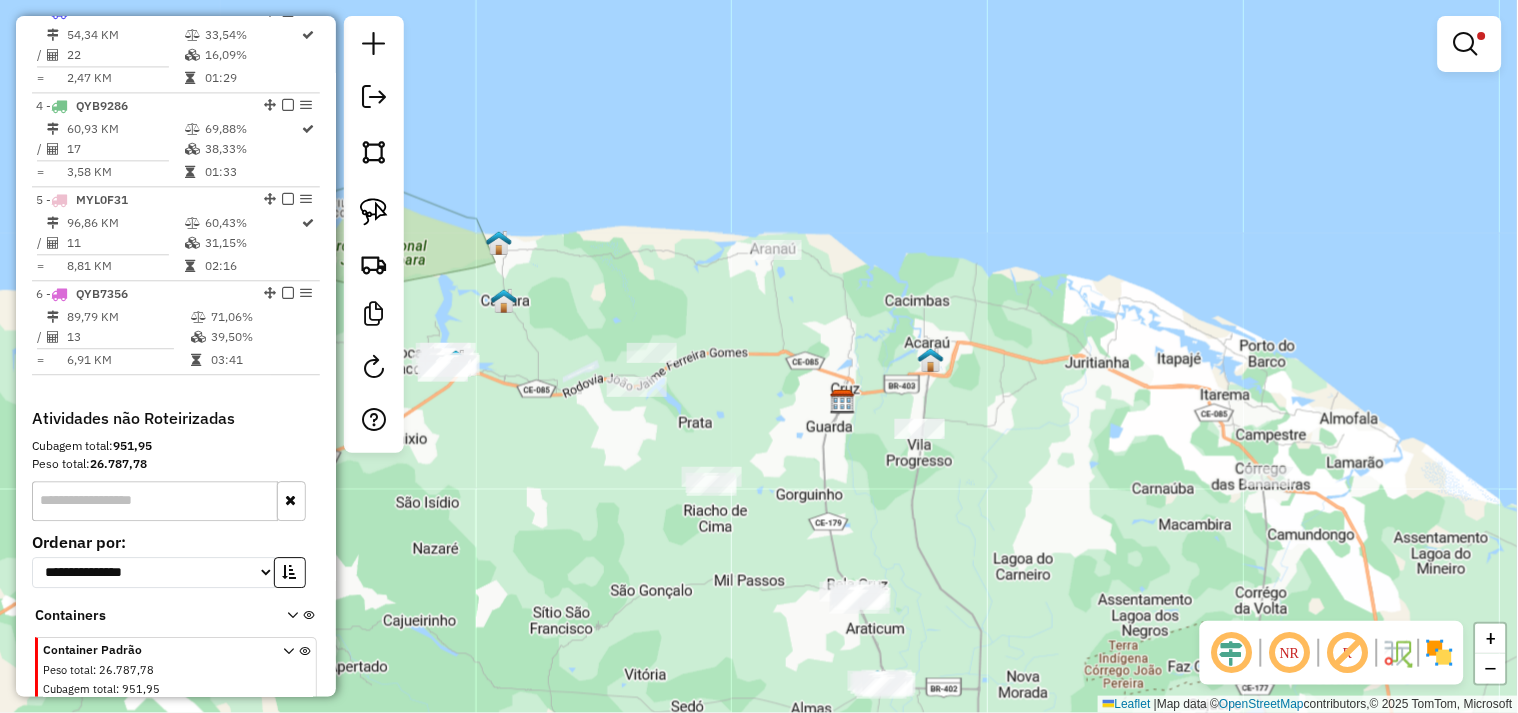 click on "Limpar filtros Janela de atendimento Grade de atendimento Capacidade Transportadoras Veículos Cliente Pedidos  Rotas Selecione os dias de semana para filtrar as janelas de atendimento  Seg   Ter   Qua   Qui   Sex   Sáb   Dom  Informe o período da janela de atendimento: De: Até:  Filtrar exatamente a janela do cliente  Considerar janela de atendimento padrão  Selecione os dias de semana para filtrar as grades de atendimento  Seg   Ter   Qua   Qui   Sex   Sáb   Dom   Considerar clientes sem dia de atendimento cadastrado  Clientes fora do dia de atendimento selecionado Filtrar as atividades entre os valores definidos abaixo:  Peso mínimo:   Peso máximo:   Cubagem mínima:   Cubagem máxima:   De:   Até:  Filtrar as atividades entre o tempo de atendimento definido abaixo:  De:   Até:   Considerar capacidade total dos clientes não roteirizados Transportadora: Selecione um ou mais itens Tipo de veículo: Selecione um ou mais itens Veículo: Selecione um ou mais itens Motorista: Selecione um ou mais itens" 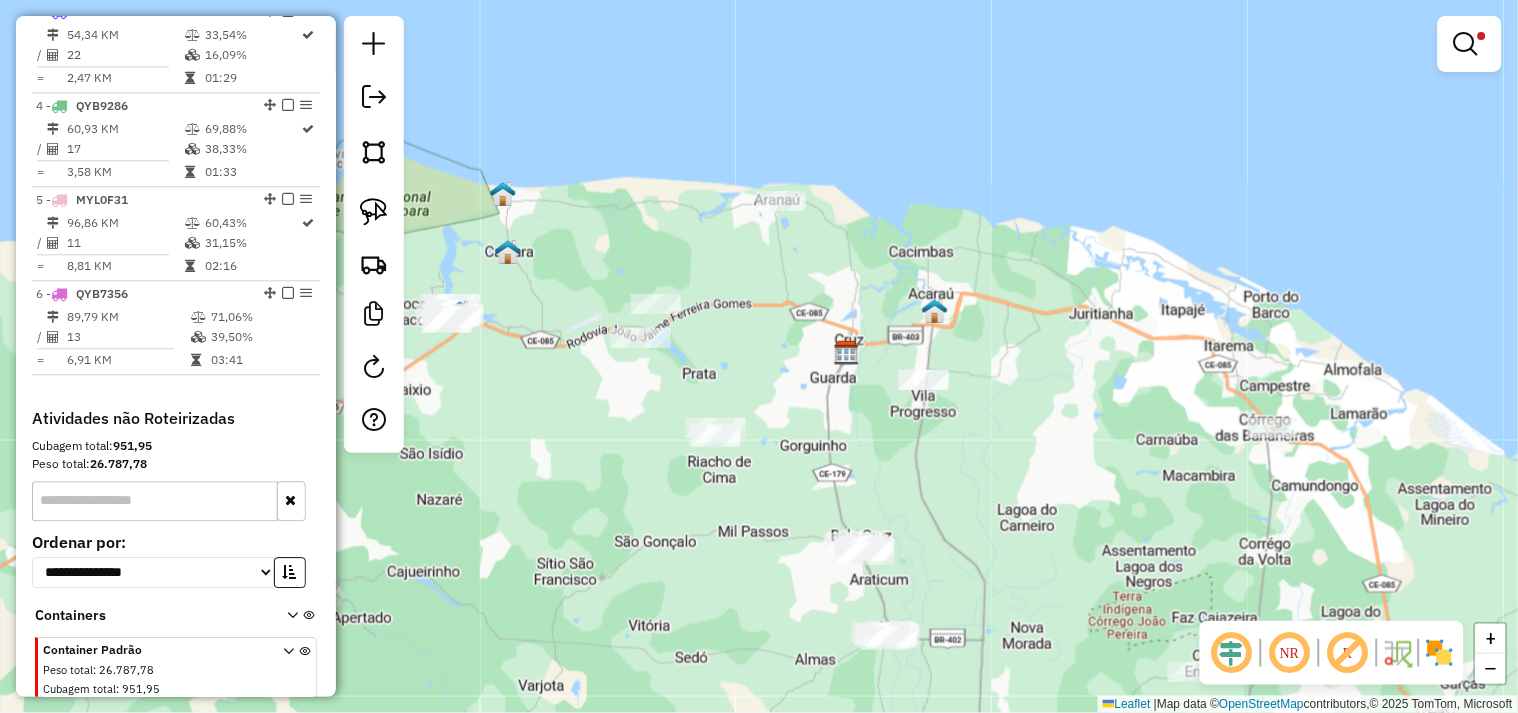click on "Limpar filtros Janela de atendimento Grade de atendimento Capacidade Transportadoras Veículos Cliente Pedidos  Rotas Selecione os dias de semana para filtrar as janelas de atendimento  Seg   Ter   Qua   Qui   Sex   Sáb   Dom  Informe o período da janela de atendimento: De: Até:  Filtrar exatamente a janela do cliente  Considerar janela de atendimento padrão  Selecione os dias de semana para filtrar as grades de atendimento  Seg   Ter   Qua   Qui   Sex   Sáb   Dom   Considerar clientes sem dia de atendimento cadastrado  Clientes fora do dia de atendimento selecionado Filtrar as atividades entre os valores definidos abaixo:  Peso mínimo:   Peso máximo:   Cubagem mínima:   Cubagem máxima:   De:   Até:  Filtrar as atividades entre o tempo de atendimento definido abaixo:  De:   Até:   Considerar capacidade total dos clientes não roteirizados Transportadora: Selecione um ou mais itens Tipo de veículo: Selecione um ou mais itens Veículo: Selecione um ou mais itens Motorista: Selecione um ou mais itens" 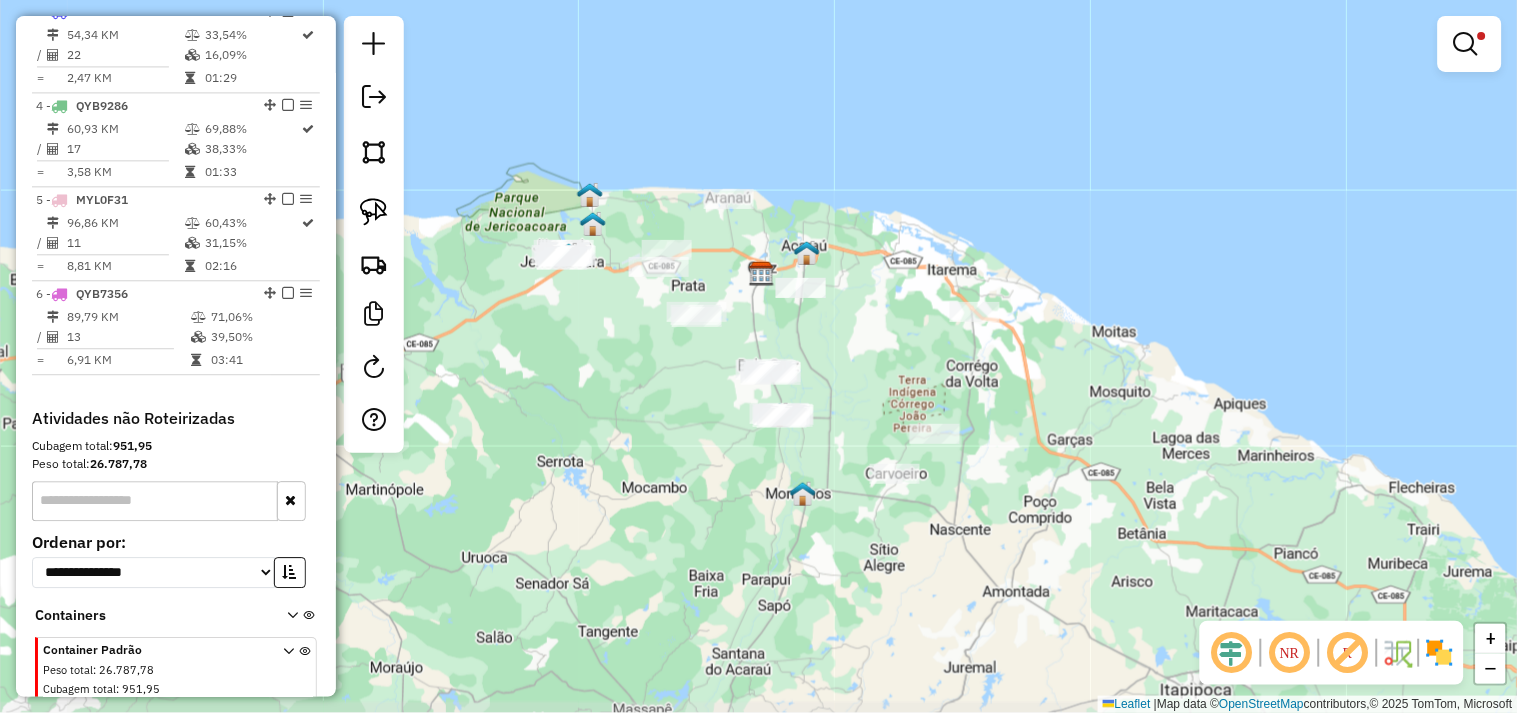 drag, startPoint x: 641, startPoint y: 438, endPoint x: 658, endPoint y: 420, distance: 24.758837 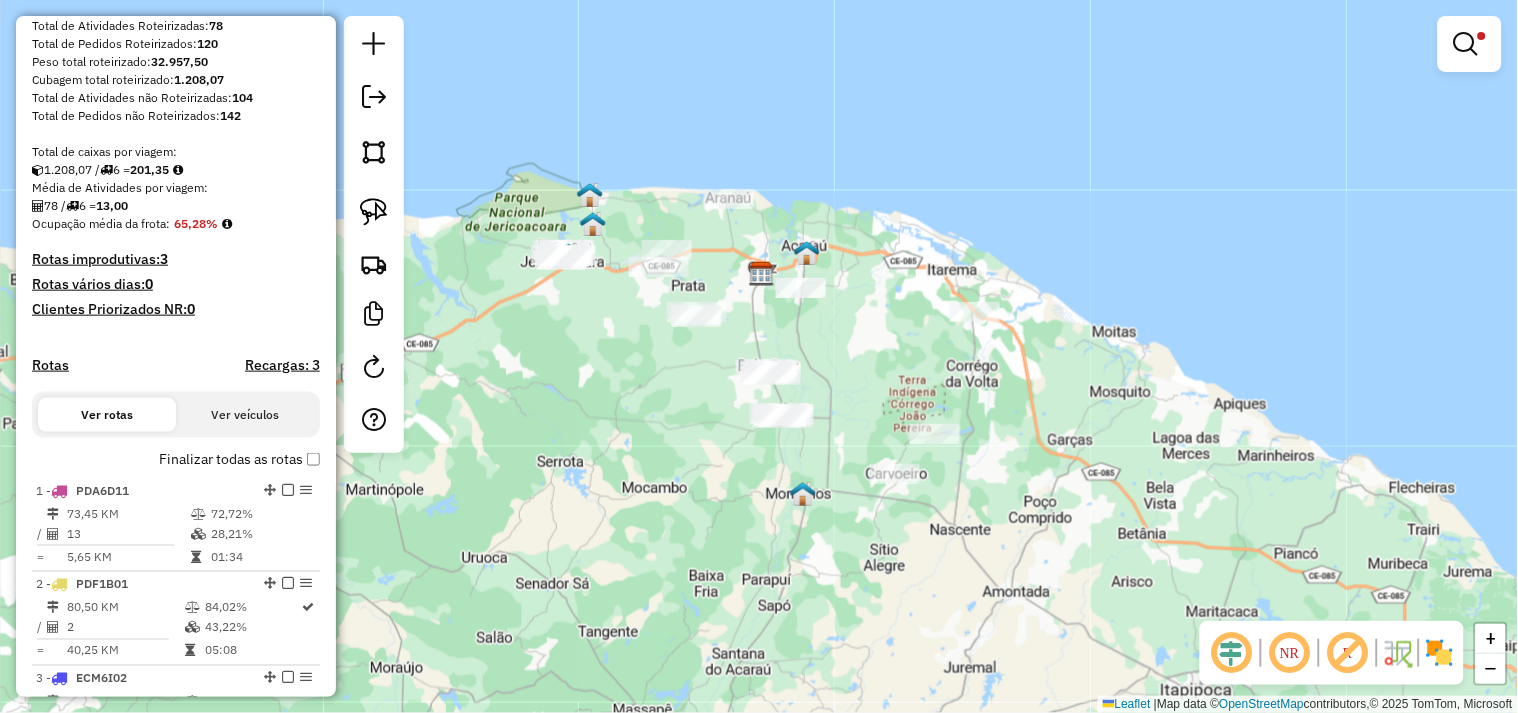 scroll, scrollTop: 0, scrollLeft: 0, axis: both 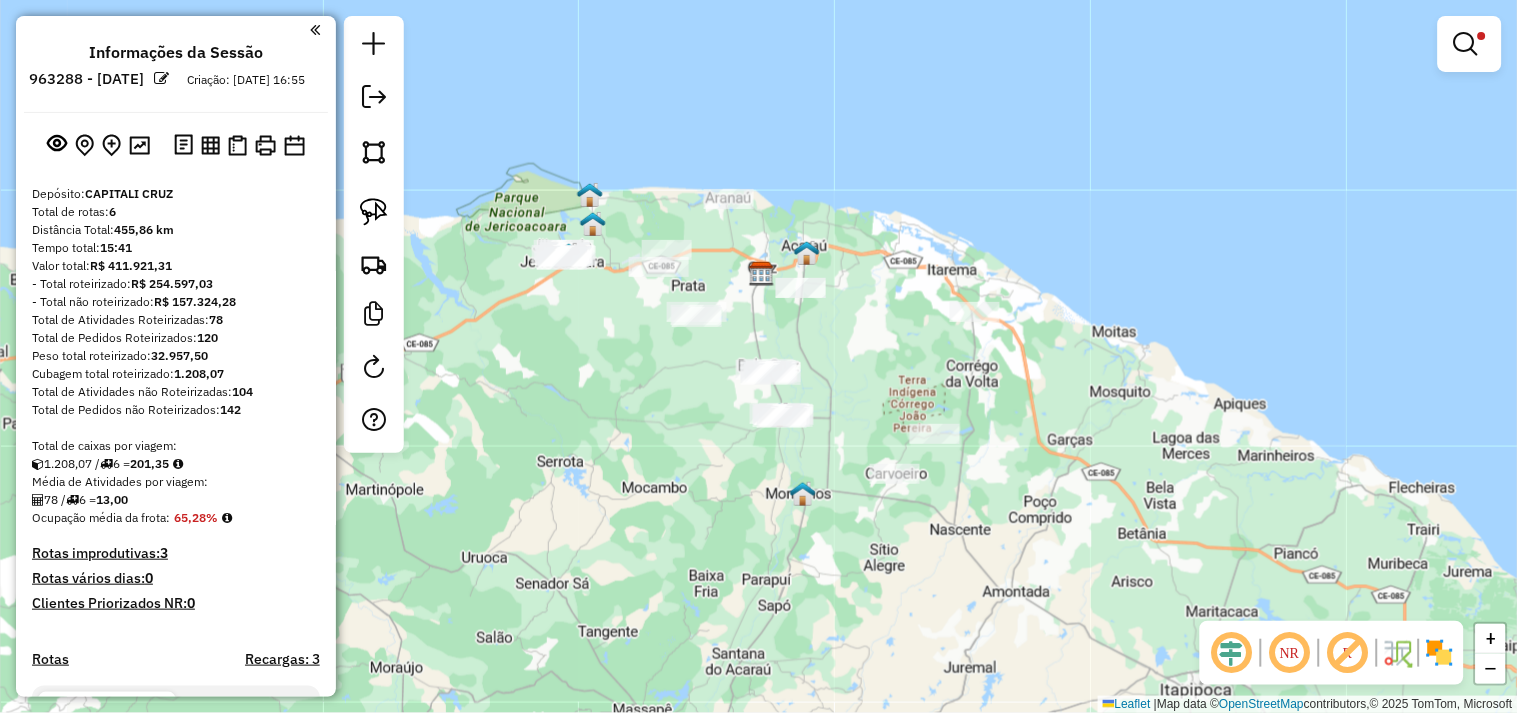 click on "Rota 3 - Placa ECM6I02  3271 - DEPOSITO JM Limpar filtros Janela de atendimento Grade de atendimento Capacidade Transportadoras Veículos Cliente Pedidos  Rotas Selecione os dias de semana para filtrar as janelas de atendimento  Seg   Ter   Qua   Qui   Sex   Sáb   Dom  Informe o período da janela de atendimento: De: Até:  Filtrar exatamente a janela do cliente  Considerar janela de atendimento padrão  Selecione os dias de semana para filtrar as grades de atendimento  Seg   Ter   Qua   Qui   Sex   Sáb   Dom   Considerar clientes sem dia de atendimento cadastrado  Clientes fora do dia de atendimento selecionado Filtrar as atividades entre os valores definidos abaixo:  Peso mínimo:   Peso máximo:   Cubagem mínima:   Cubagem máxima:   De:   Até:  Filtrar as atividades entre o tempo de atendimento definido abaixo:  De:   Até:   Considerar capacidade total dos clientes não roteirizados Transportadora: Selecione um ou mais itens Tipo de veículo: Selecione um ou mais itens Veículo: Motorista: Nome: De:" 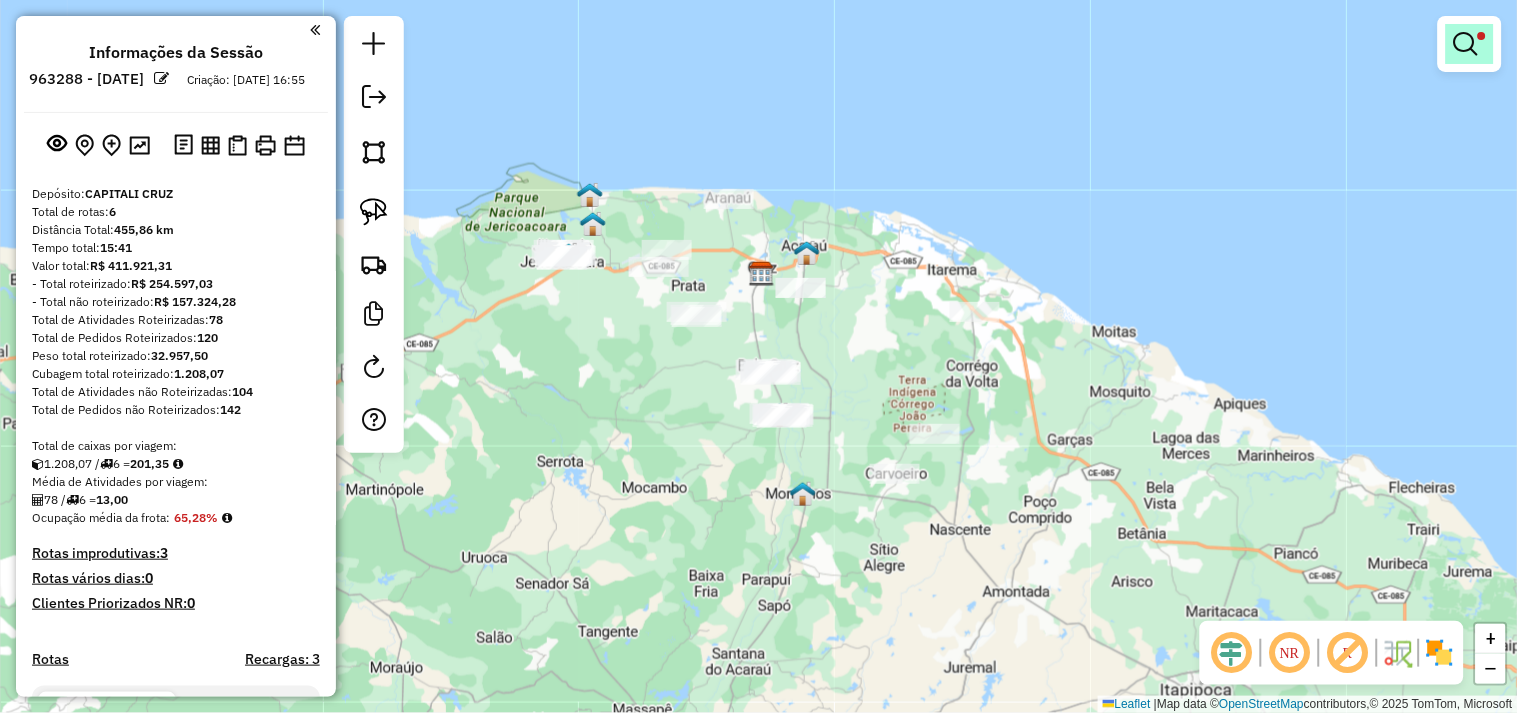 click at bounding box center (1470, 44) 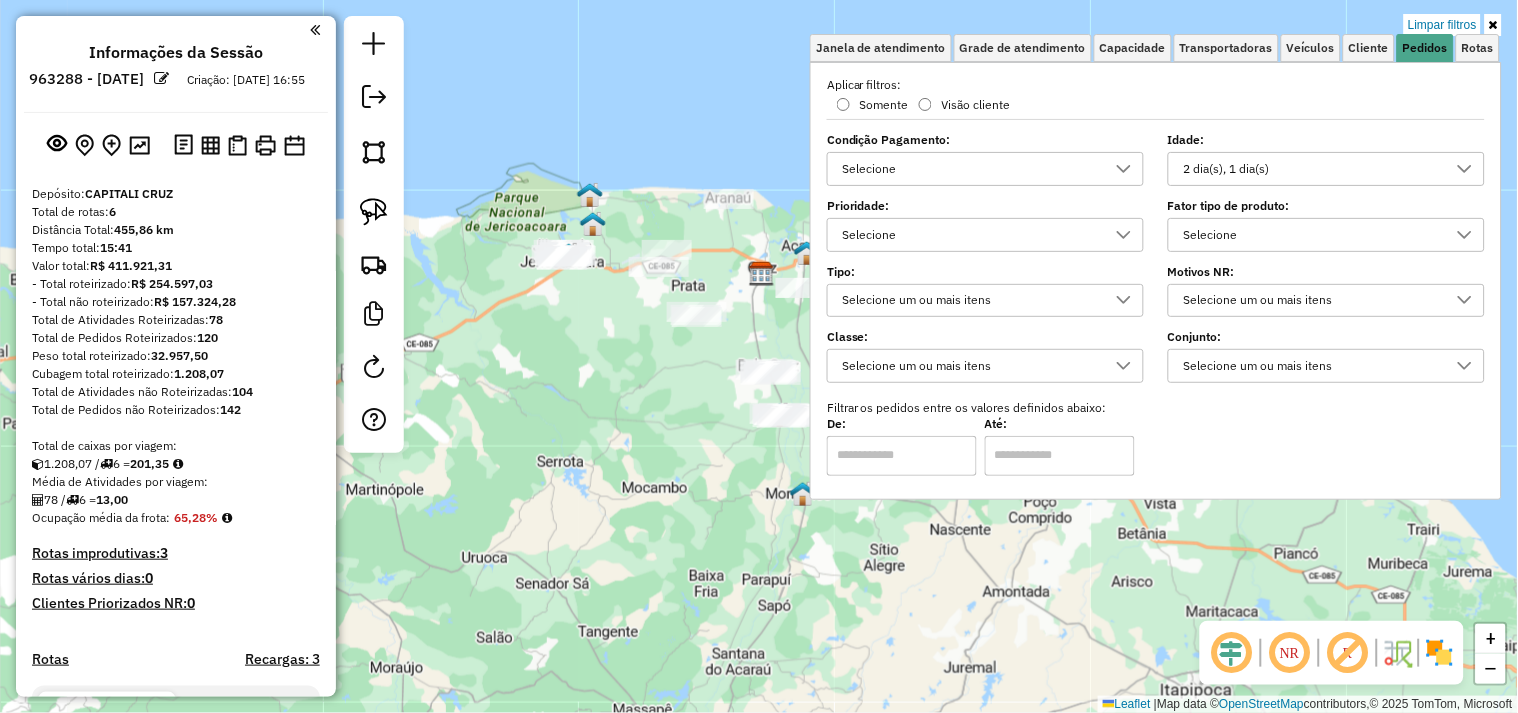click on "Selecione os dias de semana para filtrar as janelas de atendimento  Seg   Ter   Qua   Qui   Sex   Sáb   Dom  Informe o período da janela de atendimento: De: Até:  Filtrar exatamente a janela do cliente  Considerar janela de atendimento padrão  Selecione os dias de semana para filtrar as grades de atendimento  Seg   Ter   Qua   Qui   Sex   Sáb   Dom   Considerar clientes sem dia de atendimento cadastrado  Clientes fora do dia de atendimento selecionado Filtrar as atividades entre os valores definidos abaixo:  Peso mínimo:   Peso máximo:   Cubagem mínima:   Cubagem máxima:   De:   Até:  Filtrar as atividades entre o tempo de atendimento definido abaixo:  De:   Até:   Considerar capacidade total dos clientes não roteirizados Transportadora: Selecione um ou mais itens Tipo de veículo: Selecione um ou mais itens Veículo: Selecione um ou mais itens Motorista: Selecione um ou mais itens Nome: Tipo de cliente: Selecione um ou mais itens Rótulo: Selecione um ou mais itens Setor: Grupo de Setor: Somente" at bounding box center [1156, 281] 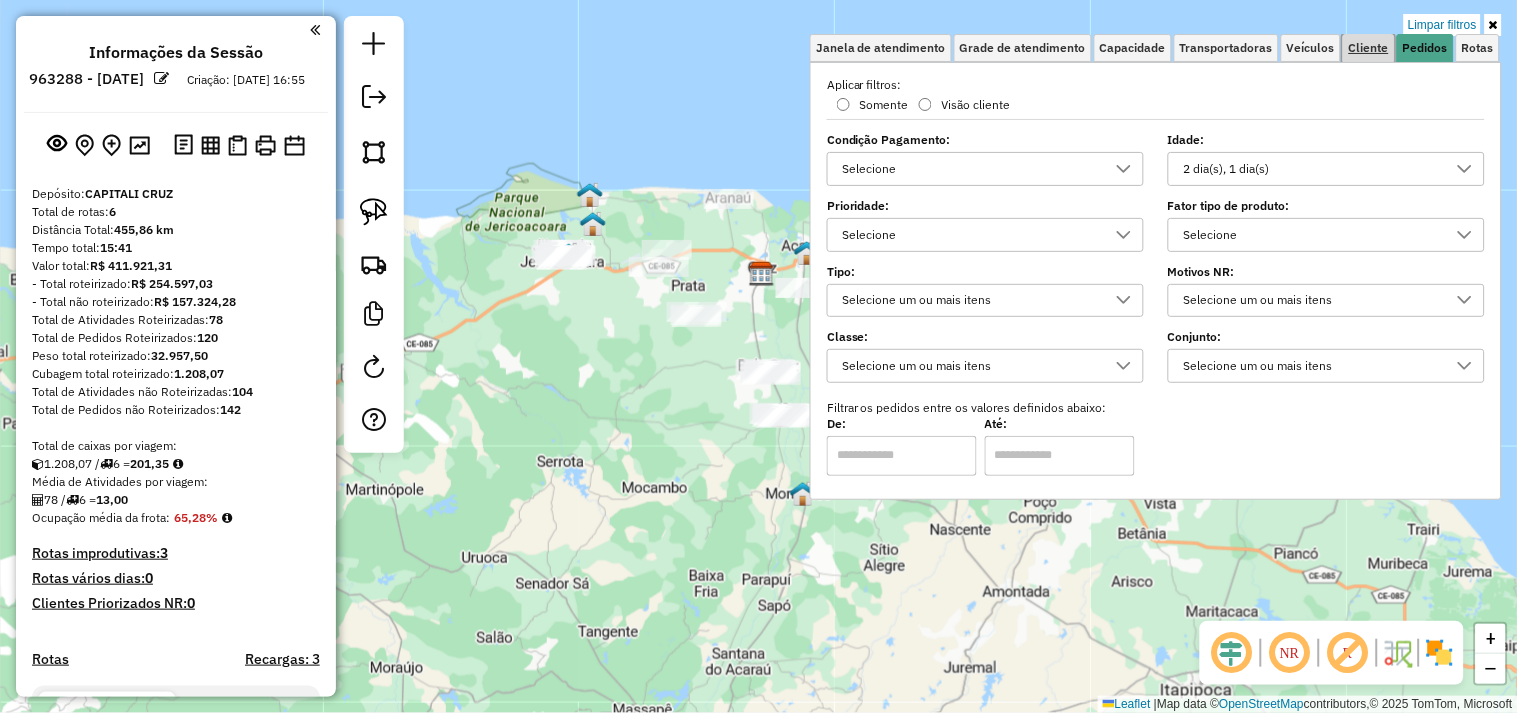 click on "Cliente" at bounding box center [1369, 48] 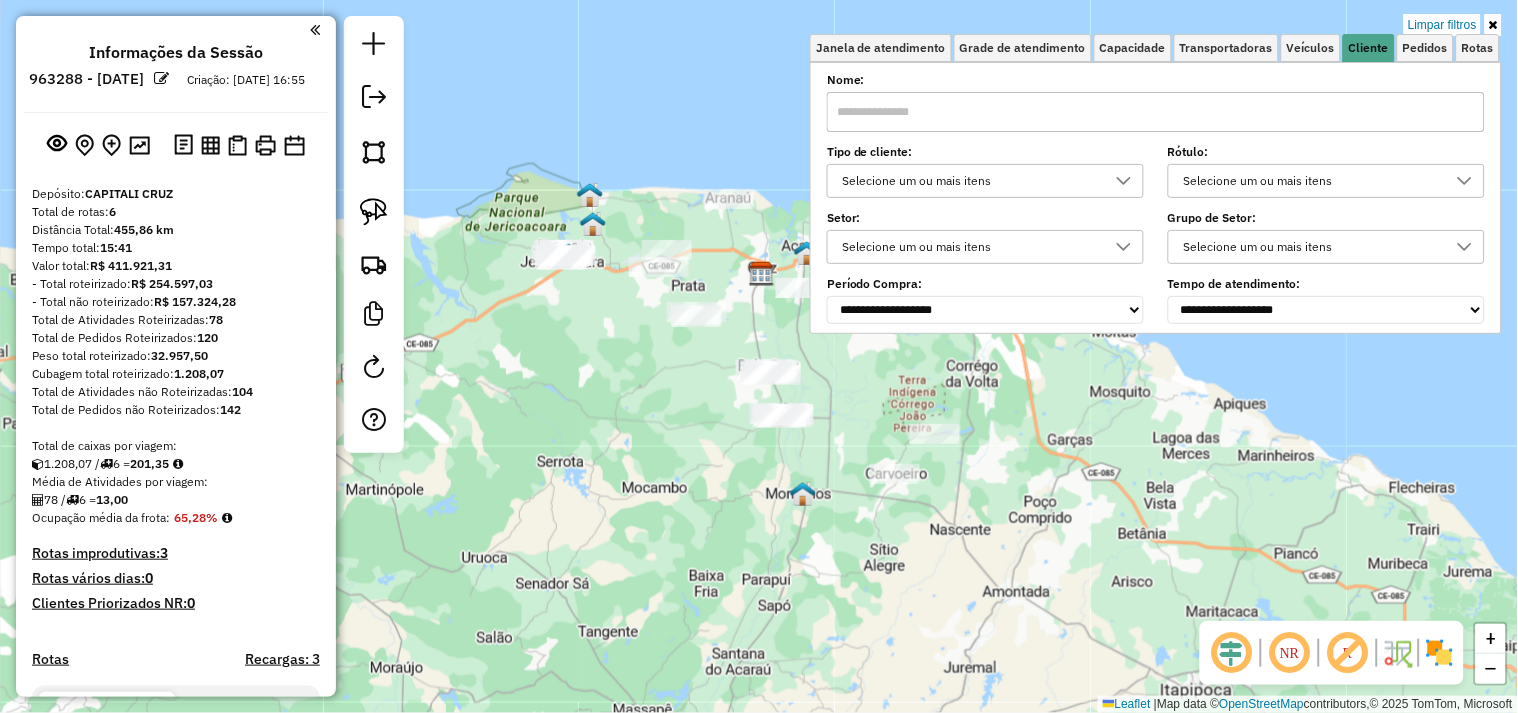 click at bounding box center [1156, 112] 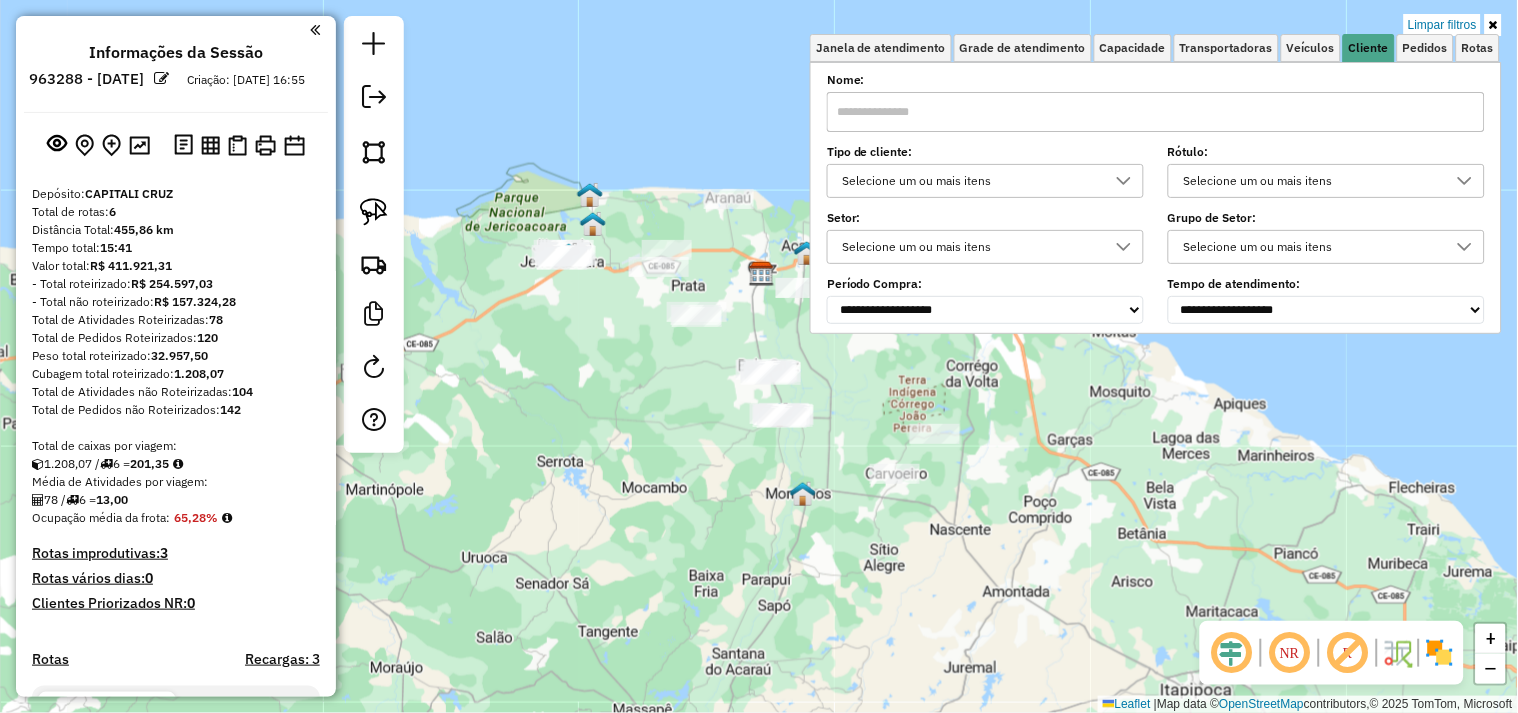 click on "Rota 3 - Placa ECM6I02  444 - MERC NOSSA SENHORA ( Rota 3 - Placa ECM6I02  3271 - DEPOSITO JM Limpar filtros Janela de atendimento Grade de atendimento Capacidade Transportadoras Veículos Cliente Pedidos  Rotas Selecione os dias de semana para filtrar as janelas de atendimento  Seg   Ter   Qua   Qui   Sex   Sáb   Dom  Informe o período da janela de atendimento: De: Até:  Filtrar exatamente a janela do cliente  Considerar janela de atendimento padrão  Selecione os dias de semana para filtrar as grades de atendimento  Seg   Ter   Qua   Qui   Sex   Sáb   Dom   Considerar clientes sem dia de atendimento cadastrado  Clientes fora do dia de atendimento selecionado Filtrar as atividades entre os valores definidos abaixo:  Peso mínimo:   Peso máximo:   Cubagem mínima:   Cubagem máxima:   De:   Até:  Filtrar as atividades entre o tempo de atendimento definido abaixo:  De:   Até:   Considerar capacidade total dos clientes não roteirizados Transportadora: Selecione um ou mais itens Tipo de veículo: Nome: +" 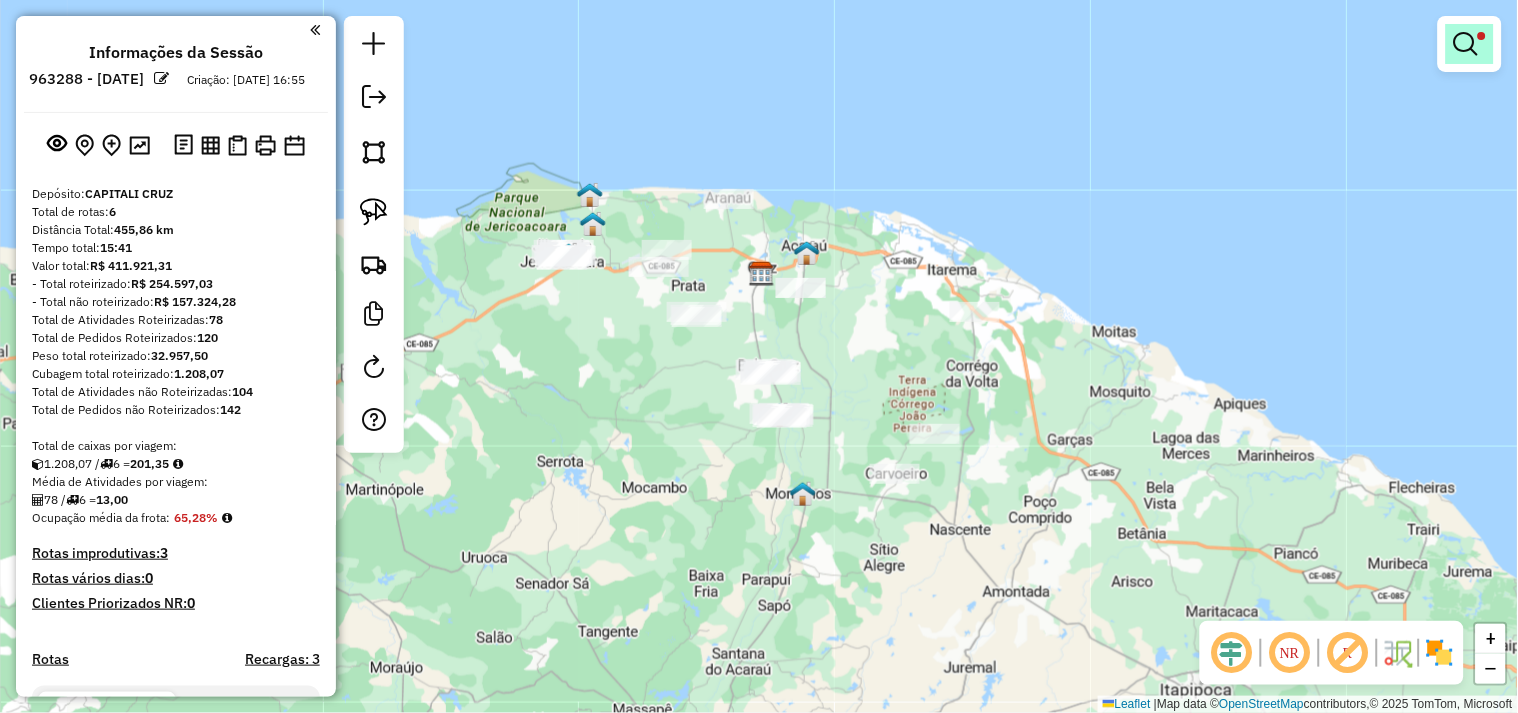 click at bounding box center [1466, 44] 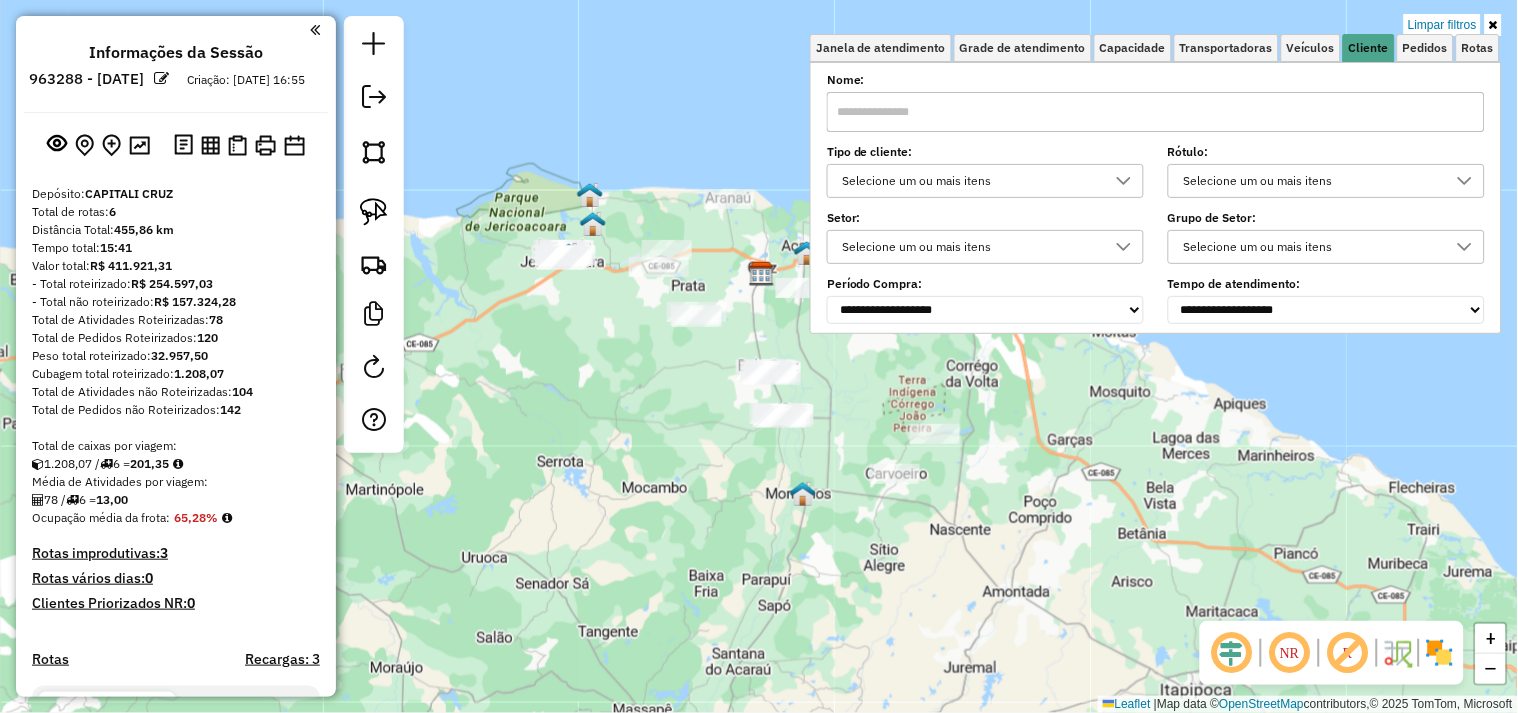 drag, startPoint x: 1278, startPoint y: 108, endPoint x: 1257, endPoint y: 120, distance: 24.186773 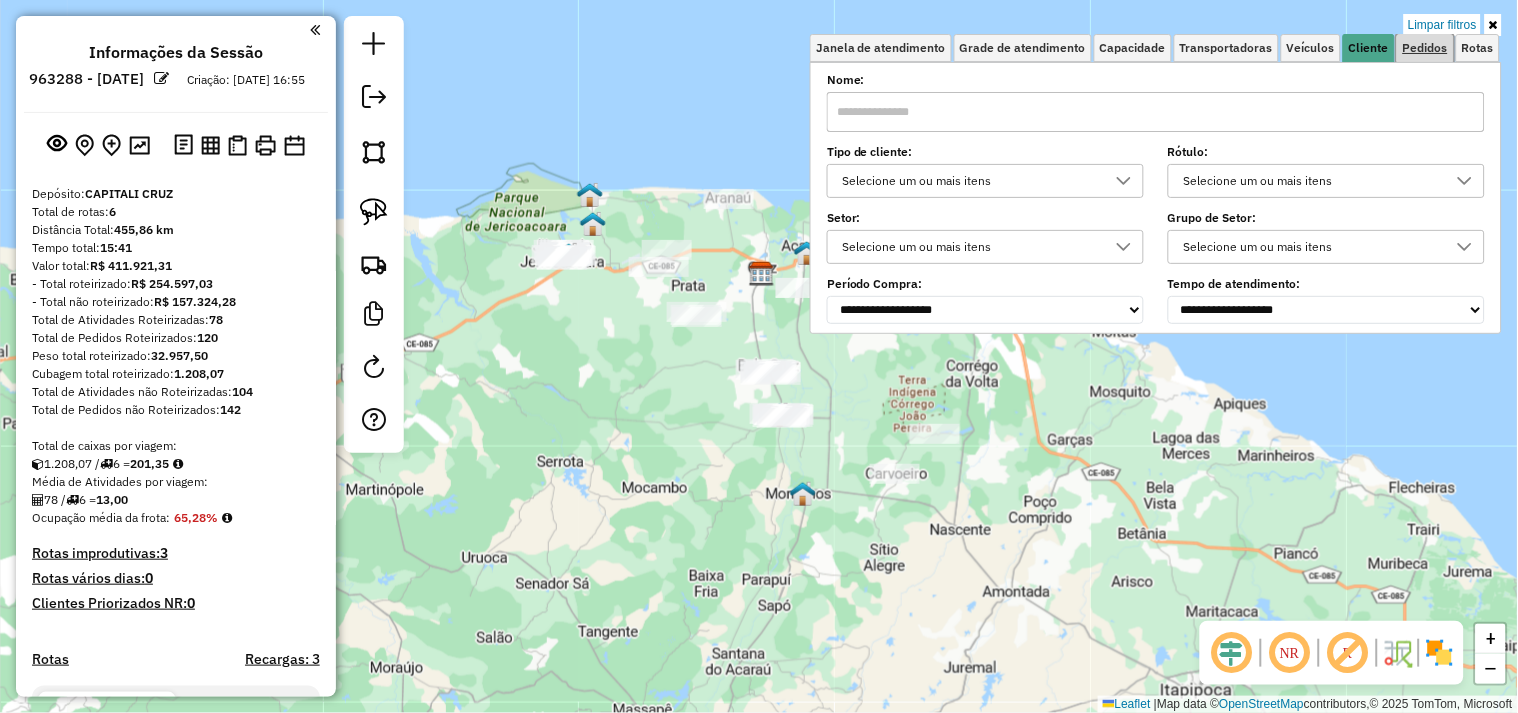 click on "Pedidos" at bounding box center (1425, 48) 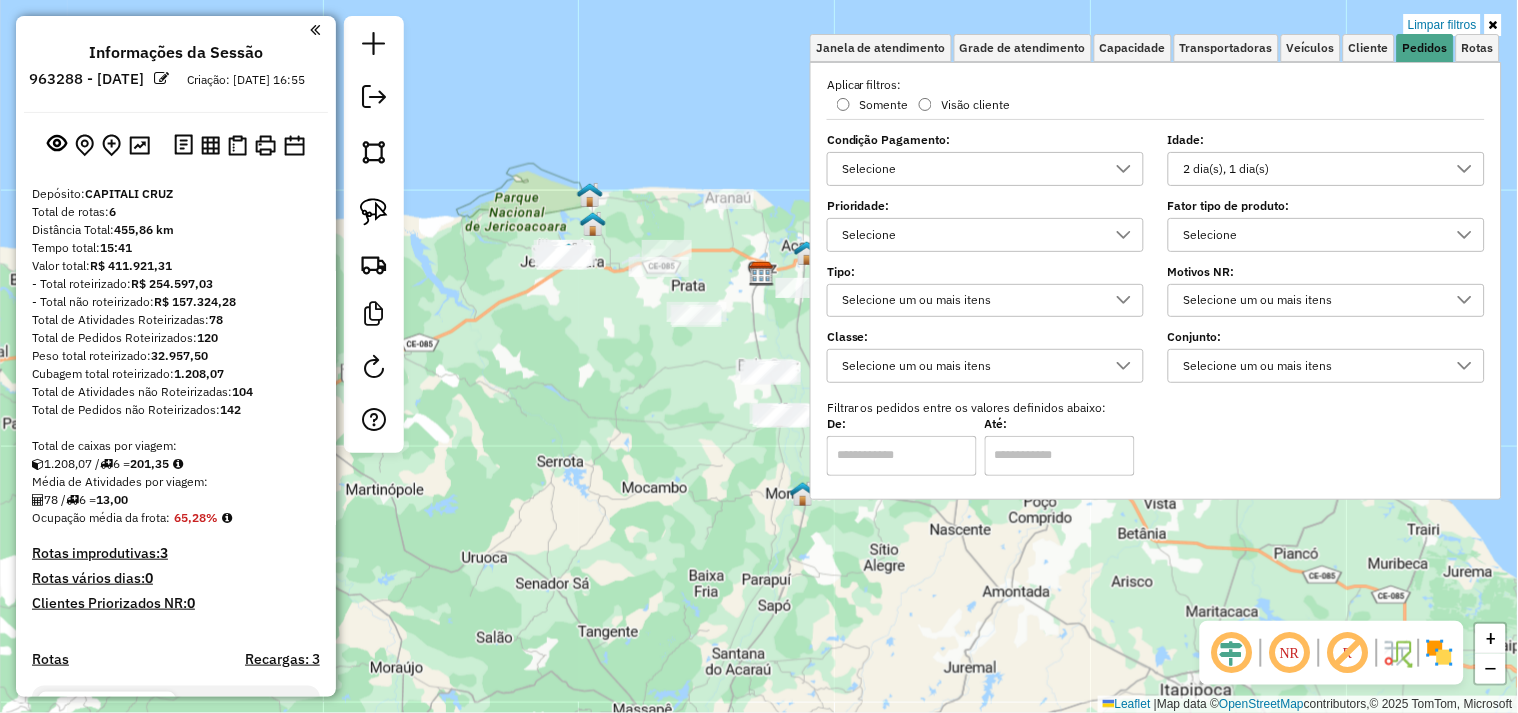 click on "2 dia(s), 1 dia(s)" at bounding box center (1311, 169) 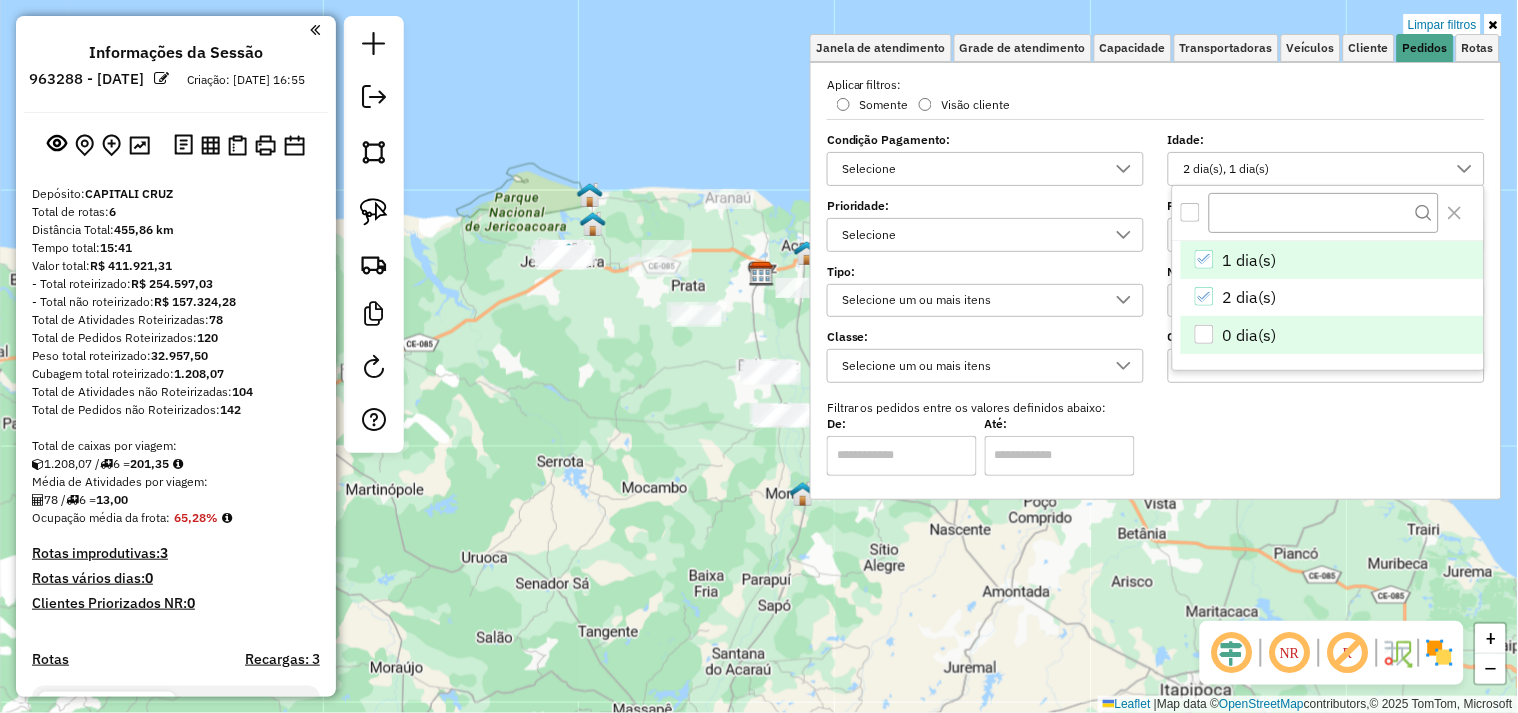 click at bounding box center [1204, 334] 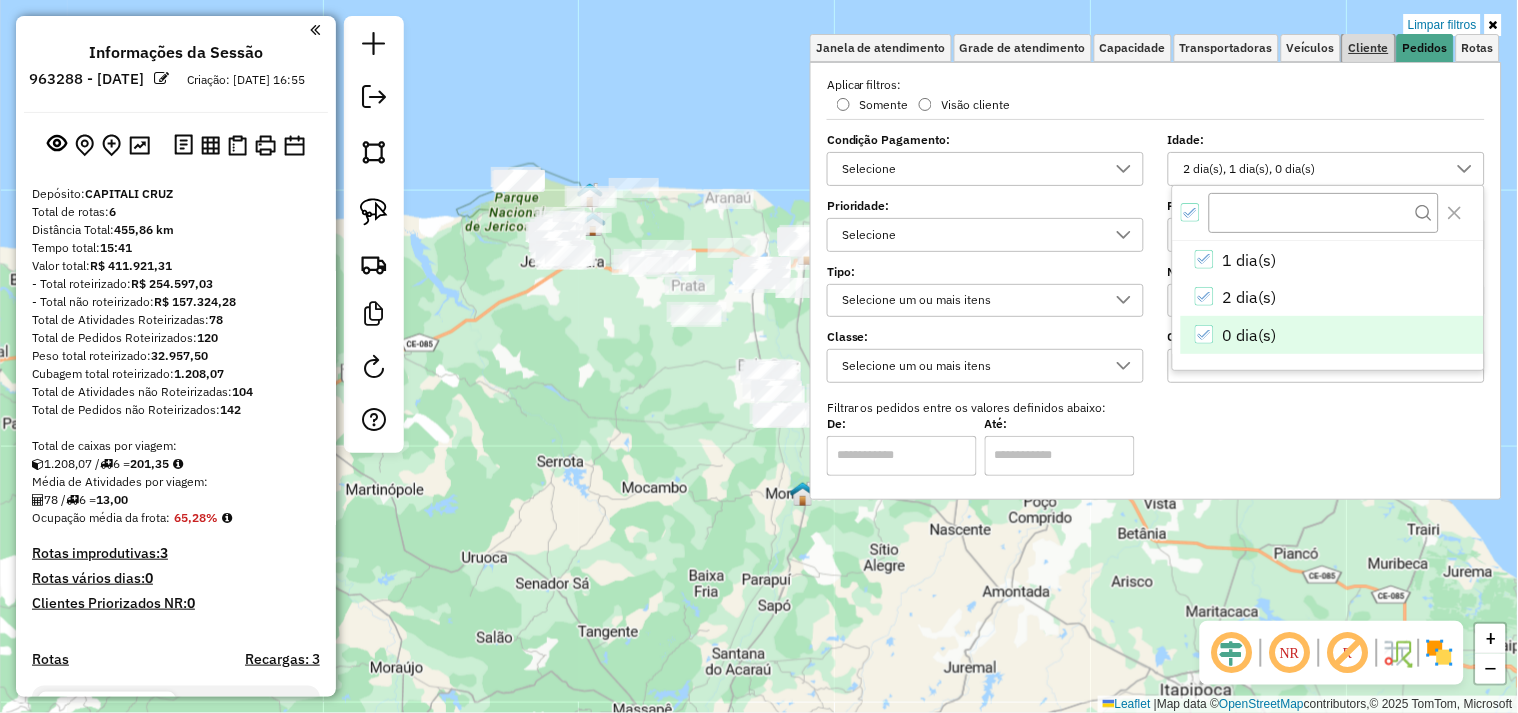 click on "Cliente" at bounding box center (1369, 48) 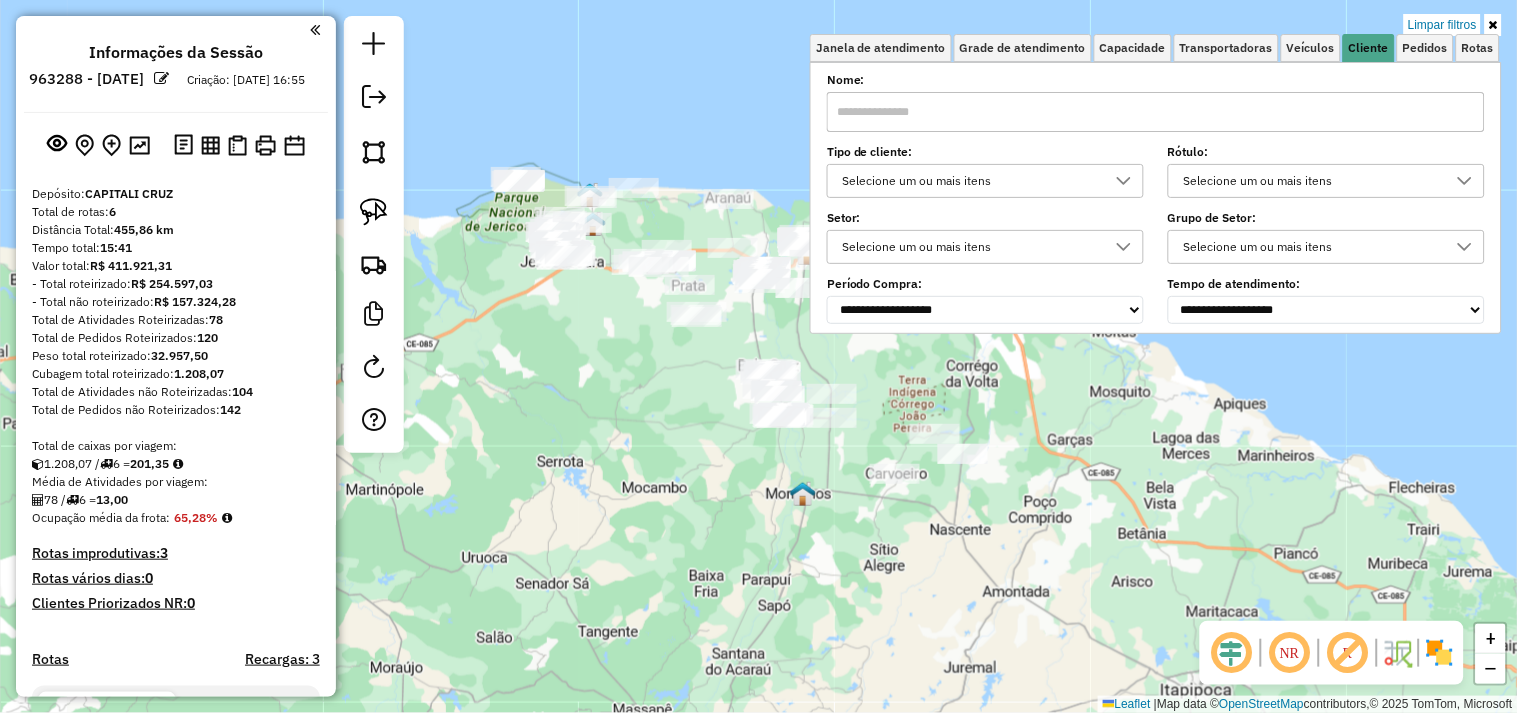 click at bounding box center [1156, 112] 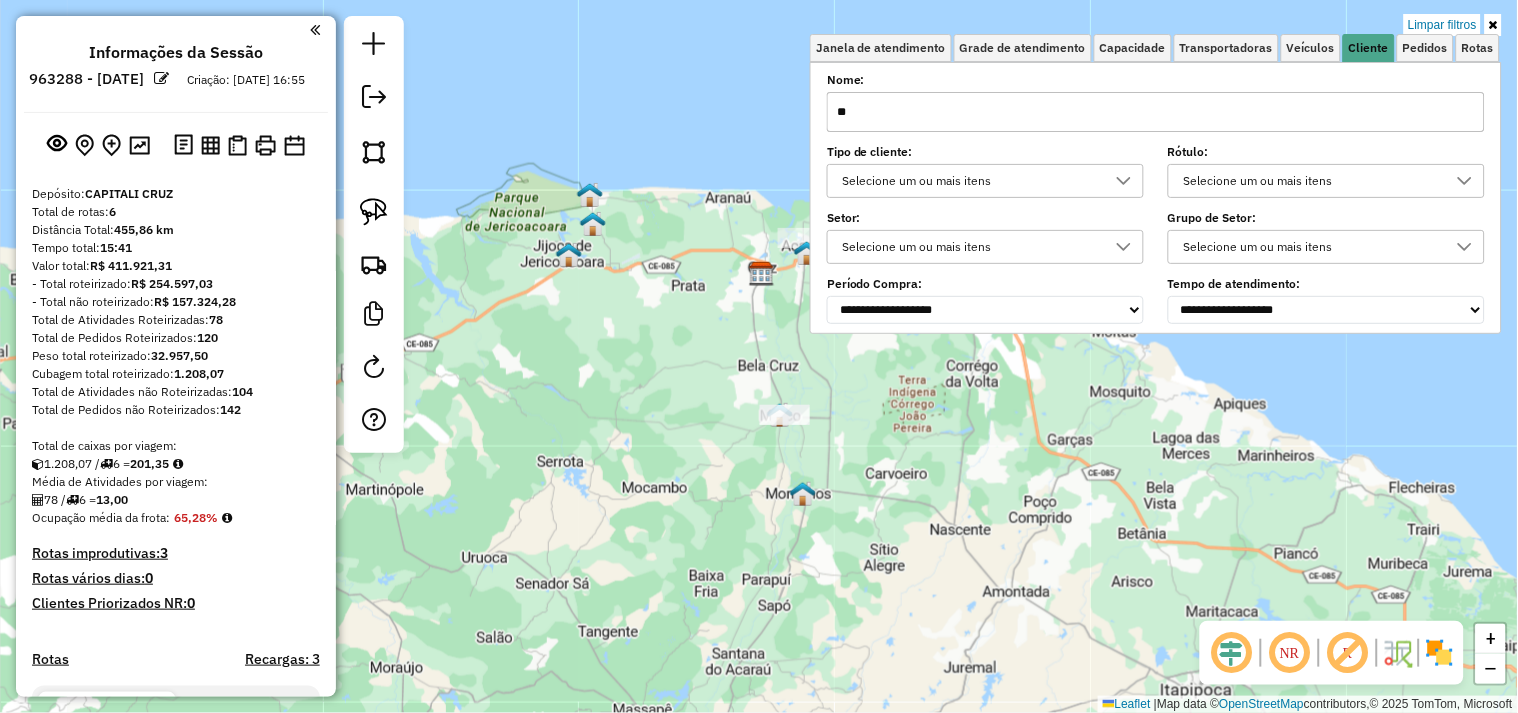 type on "*" 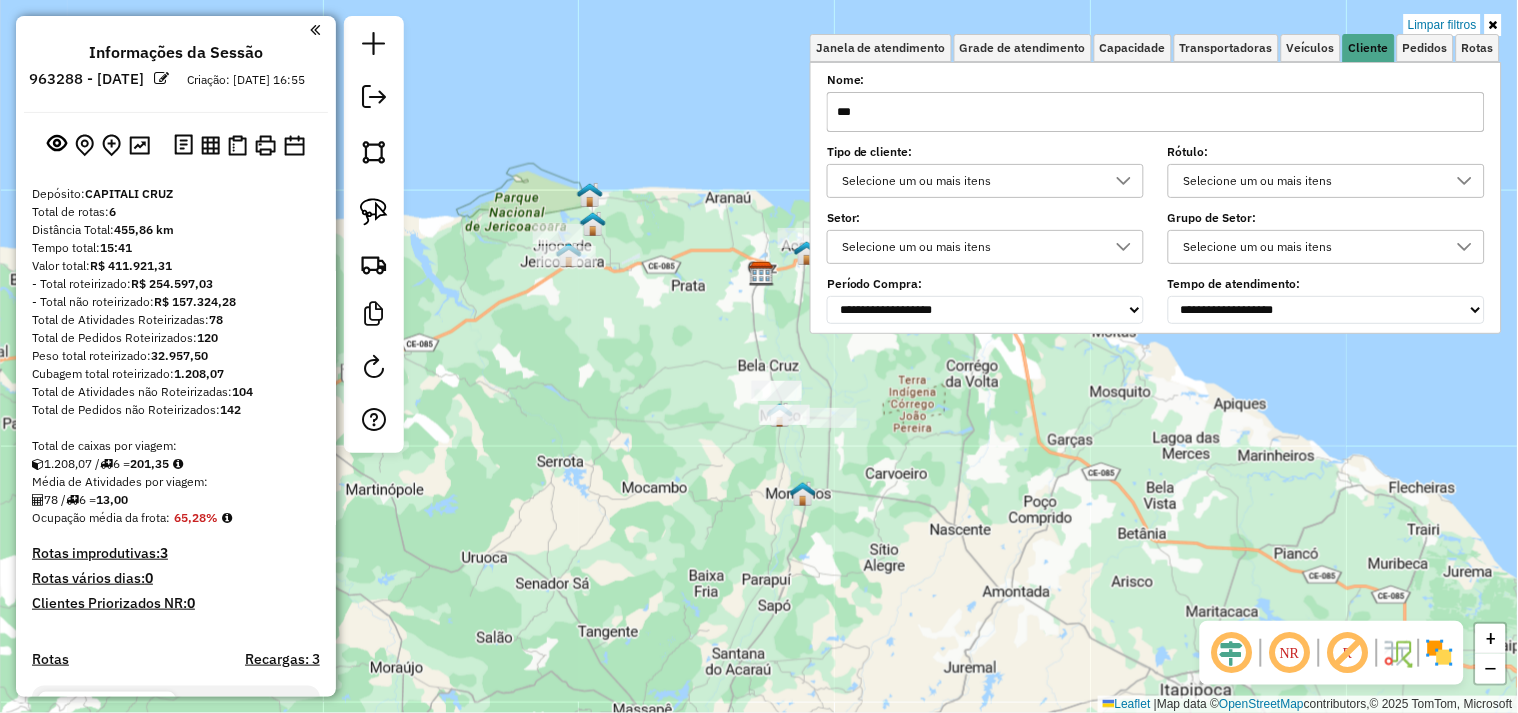 type on "***" 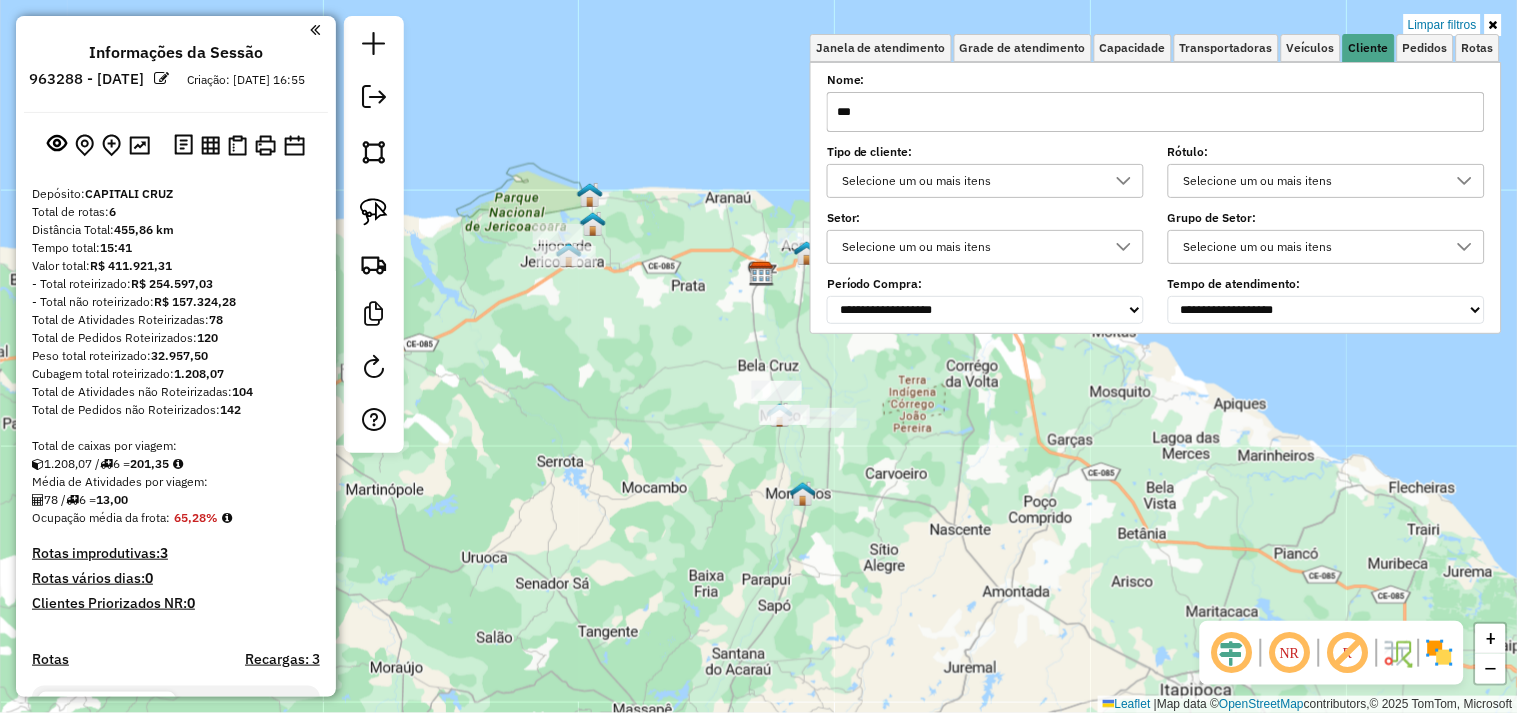 click on "Limpar filtros Janela de atendimento Grade de atendimento Capacidade Transportadoras Veículos Cliente Pedidos  Rotas Selecione os dias de semana para filtrar as janelas de atendimento  Seg   Ter   Qua   Qui   Sex   Sáb   Dom  Informe o período da janela de atendimento: De: Até:  Filtrar exatamente a janela do cliente  Considerar janela de atendimento padrão  Selecione os dias de semana para filtrar as grades de atendimento  Seg   Ter   Qua   Qui   Sex   Sáb   Dom   Considerar clientes sem dia de atendimento cadastrado  Clientes fora do dia de atendimento selecionado Filtrar as atividades entre os valores definidos abaixo:  Peso mínimo:   Peso máximo:   Cubagem mínima:   Cubagem máxima:   De:   Até:  Filtrar as atividades entre o tempo de atendimento definido abaixo:  De:   Até:   Considerar capacidade total dos clientes não roteirizados Transportadora: Selecione um ou mais itens Tipo de veículo: Selecione um ou mais itens Veículo: Selecione um ou mais itens Motorista: Selecione um ou mais itens" 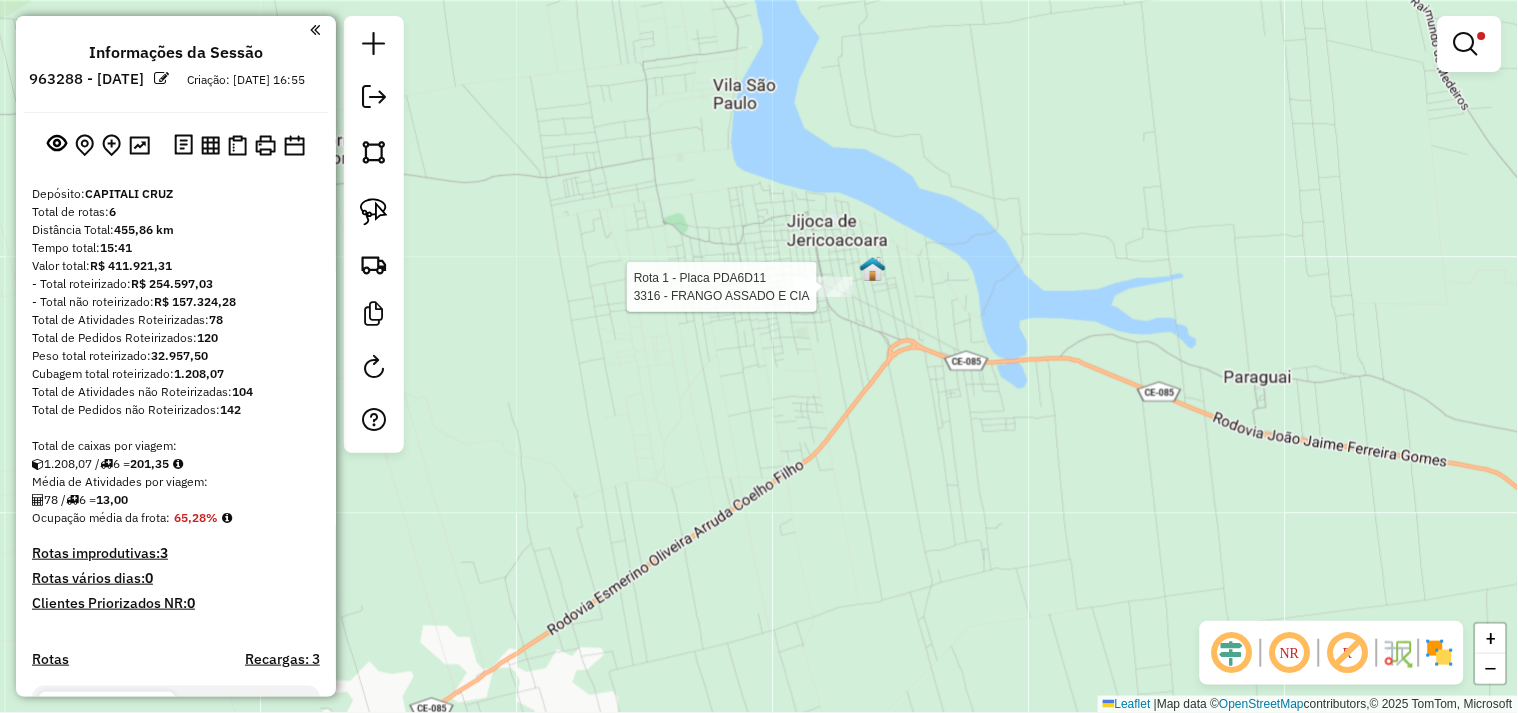 select on "**********" 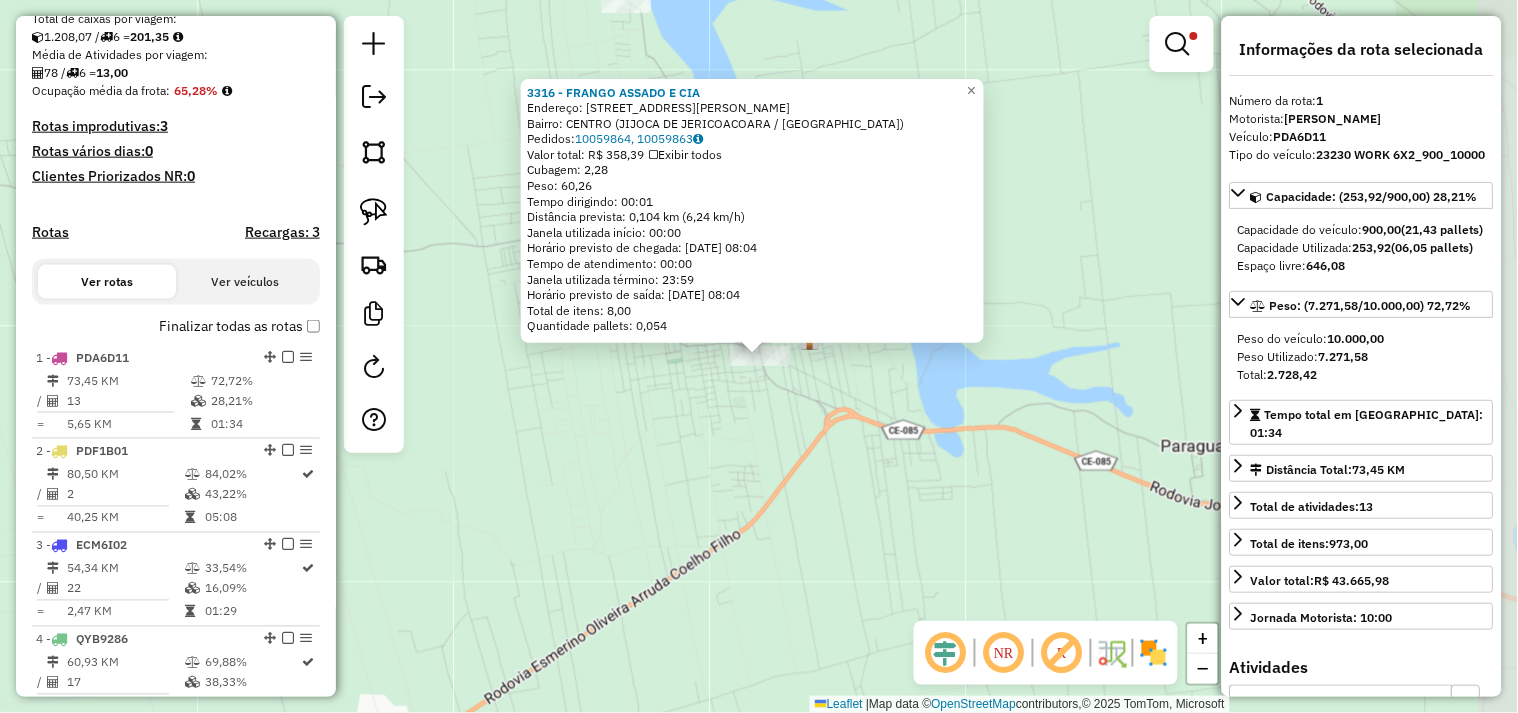 scroll, scrollTop: 773, scrollLeft: 0, axis: vertical 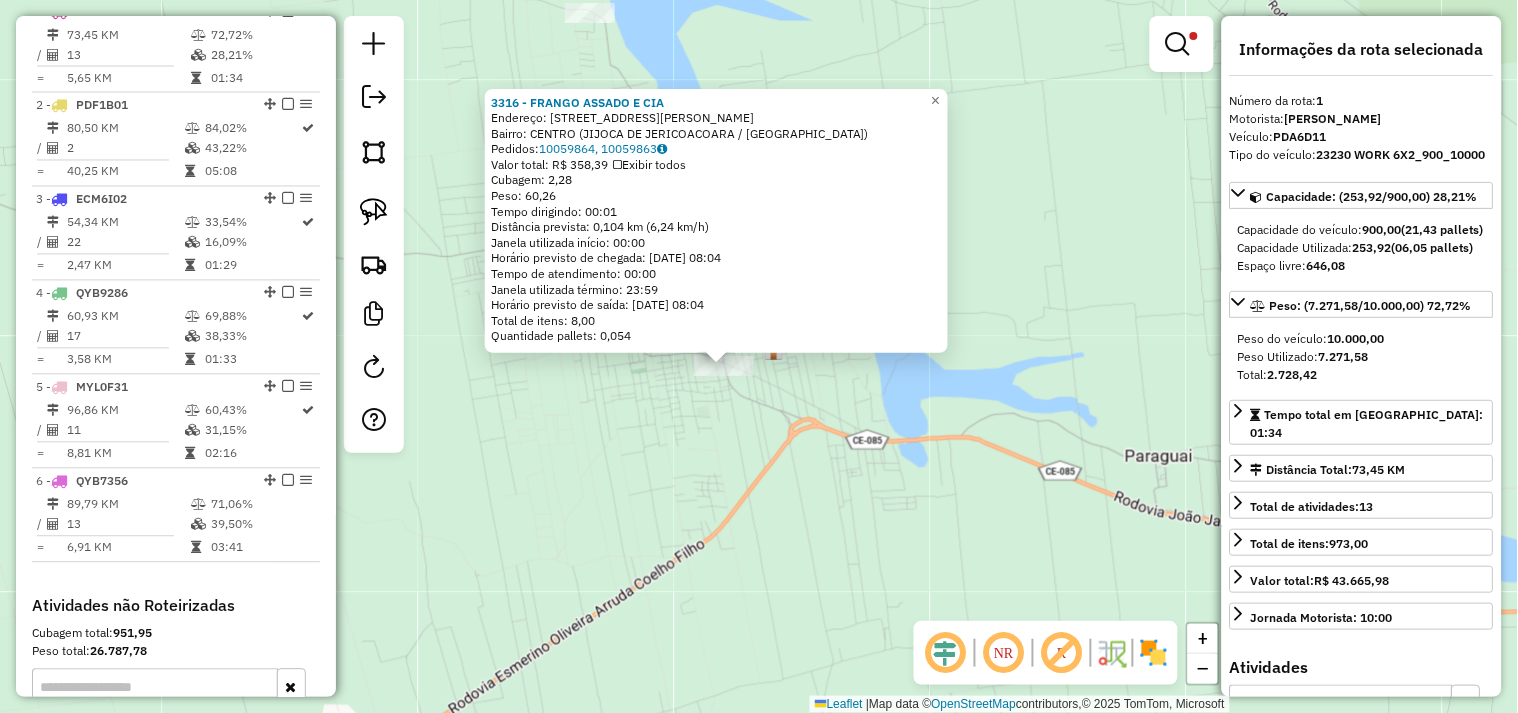 drag, startPoint x: 764, startPoint y: 445, endPoint x: 741, endPoint y: 450, distance: 23.537205 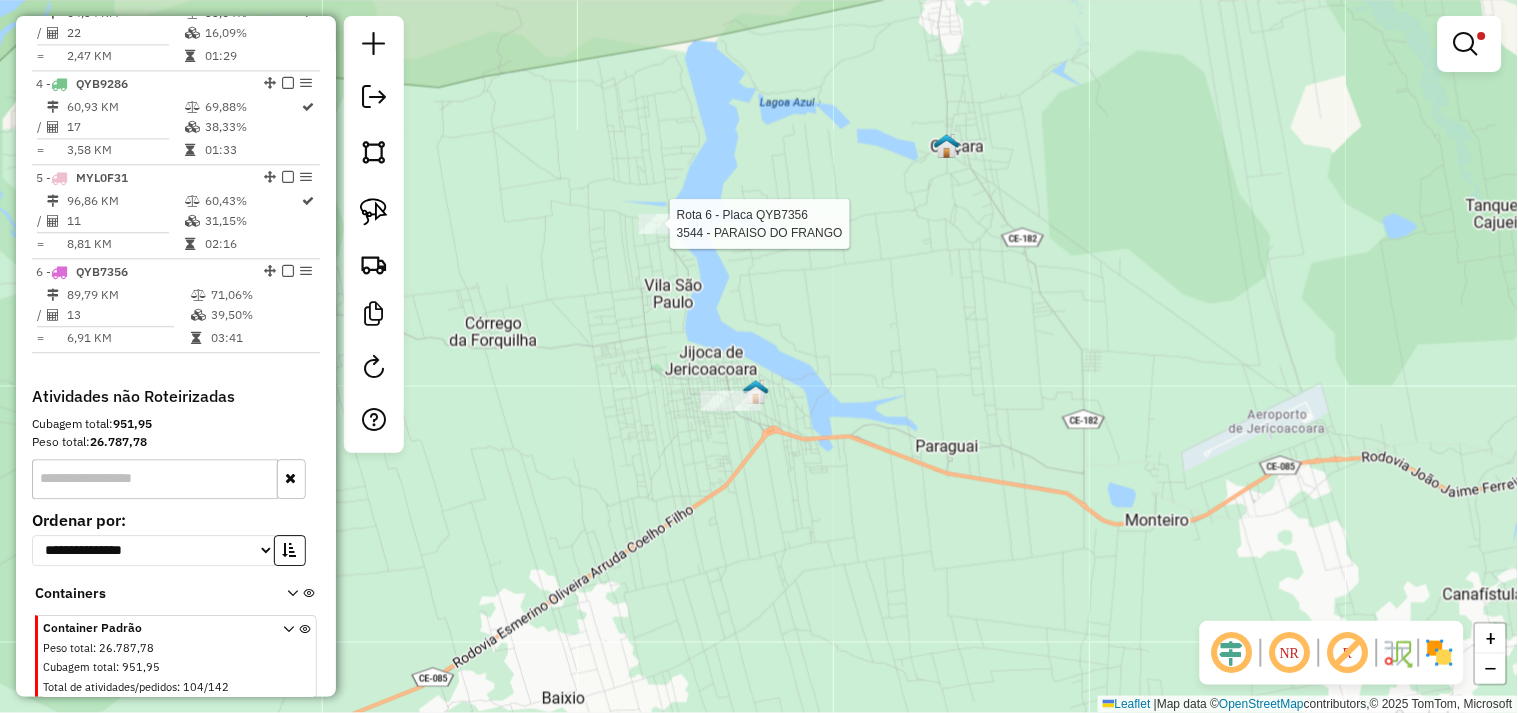 select on "**********" 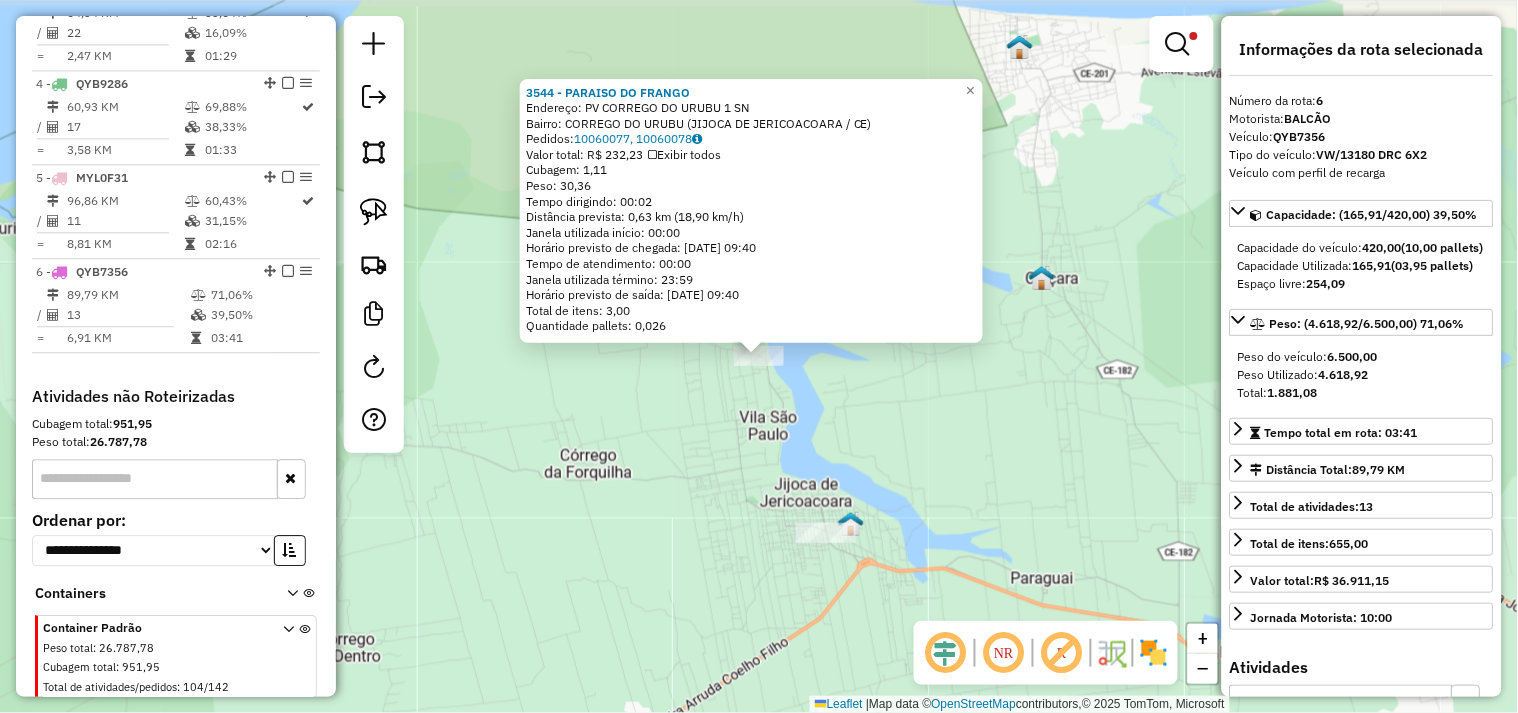 scroll, scrollTop: 1050, scrollLeft: 0, axis: vertical 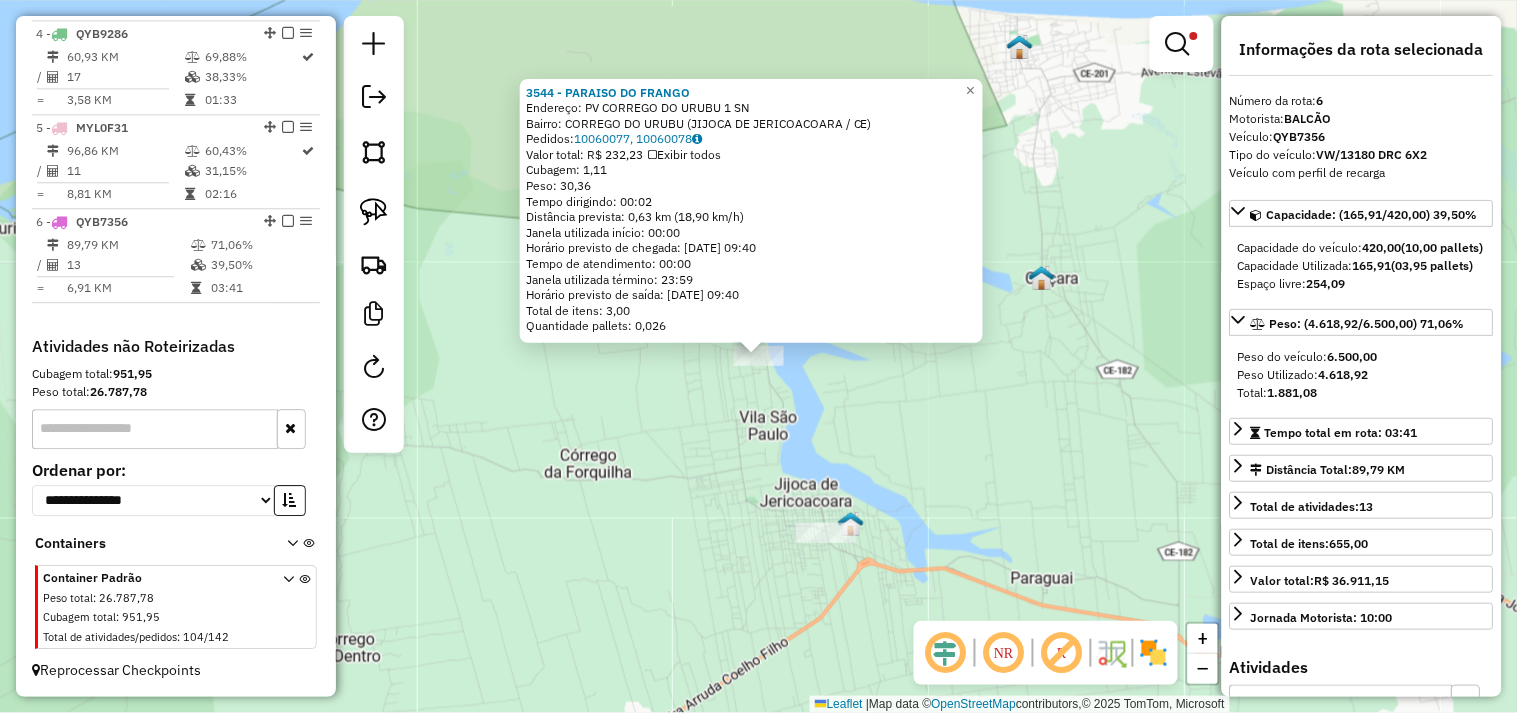 click on "3544 - PARAISO DO FRANGO  Endereço:  PV CORREGO DO URUBU 1 SN   Bairro: CORREGO DO URUBU (JIJOCA DE JERICOACOARA / CE)   Pedidos:  10060077, 10060078   Valor total: R$ 232,23   Exibir todos   Cubagem: 1,11  Peso: 30,36  Tempo dirigindo: 00:02   Distância prevista: 0,63 km (18,90 km/h)   Janela utilizada início: 00:00   Horário previsto de chegada: 11/07/2025 09:40   Tempo de atendimento: 00:00   Janela utilizada término: 23:59   Horário previsto de saída: 11/07/2025 09:40   Total de itens: 3,00   Quantidade pallets: 0,026  × Limpar filtros Janela de atendimento Grade de atendimento Capacidade Transportadoras Veículos Cliente Pedidos  Rotas Selecione os dias de semana para filtrar as janelas de atendimento  Seg   Ter   Qua   Qui   Sex   Sáb   Dom  Informe o período da janela de atendimento: De: Até:  Filtrar exatamente a janela do cliente  Considerar janela de atendimento padrão  Selecione os dias de semana para filtrar as grades de atendimento  Seg   Ter   Qua   Qui   Sex   Sáb   Dom   De:  ***" 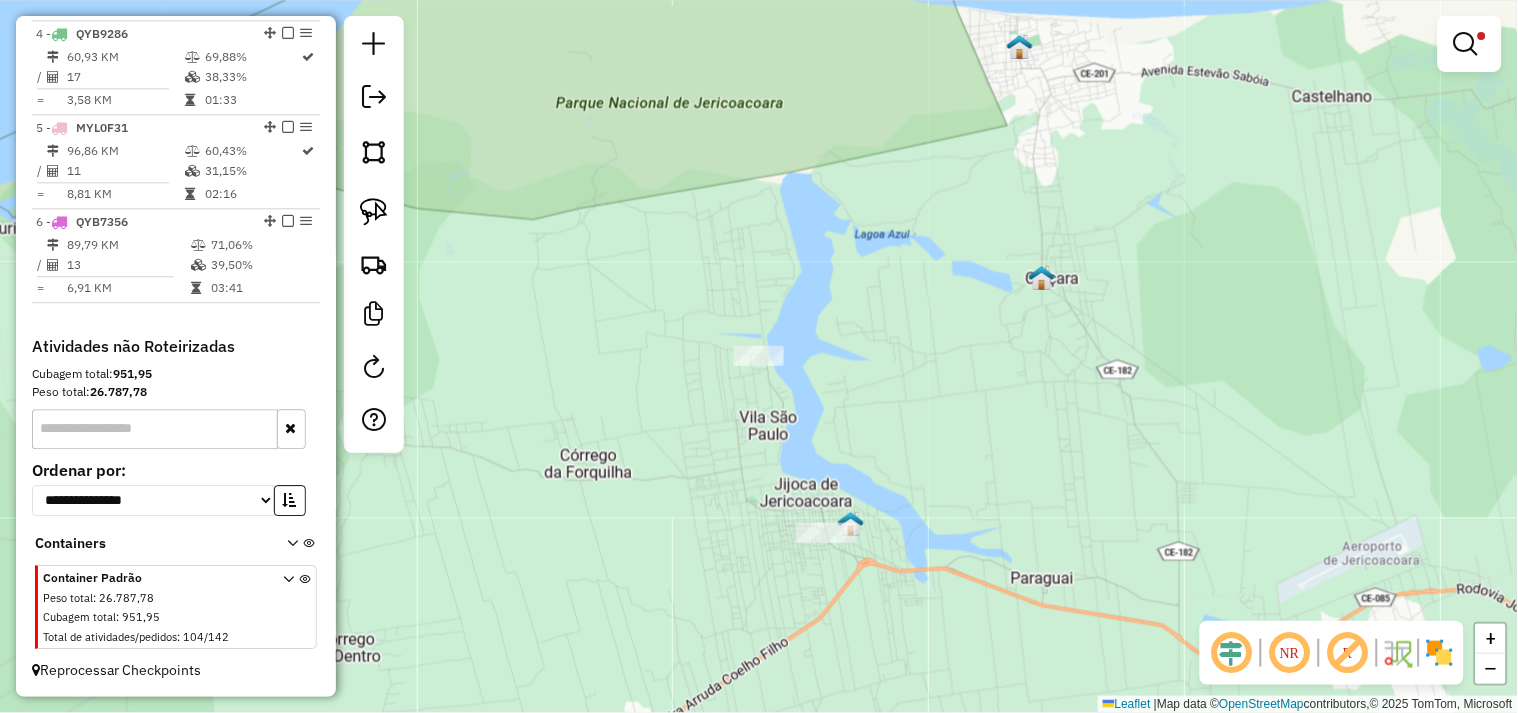 click on "Limpar filtros Janela de atendimento Grade de atendimento Capacidade Transportadoras Veículos Cliente Pedidos  Rotas Selecione os dias de semana para filtrar as janelas de atendimento  Seg   Ter   Qua   Qui   Sex   Sáb   Dom  Informe o período da janela de atendimento: De: Até:  Filtrar exatamente a janela do cliente  Considerar janela de atendimento padrão  Selecione os dias de semana para filtrar as grades de atendimento  Seg   Ter   Qua   Qui   Sex   Sáb   Dom   Considerar clientes sem dia de atendimento cadastrado  Clientes fora do dia de atendimento selecionado Filtrar as atividades entre os valores definidos abaixo:  Peso mínimo:   Peso máximo:   Cubagem mínima:   Cubagem máxima:   De:   Até:  Filtrar as atividades entre o tempo de atendimento definido abaixo:  De:   Até:   Considerar capacidade total dos clientes não roteirizados Transportadora: Selecione um ou mais itens Tipo de veículo: Selecione um ou mais itens Veículo: Selecione um ou mais itens Motorista: Selecione um ou mais itens" 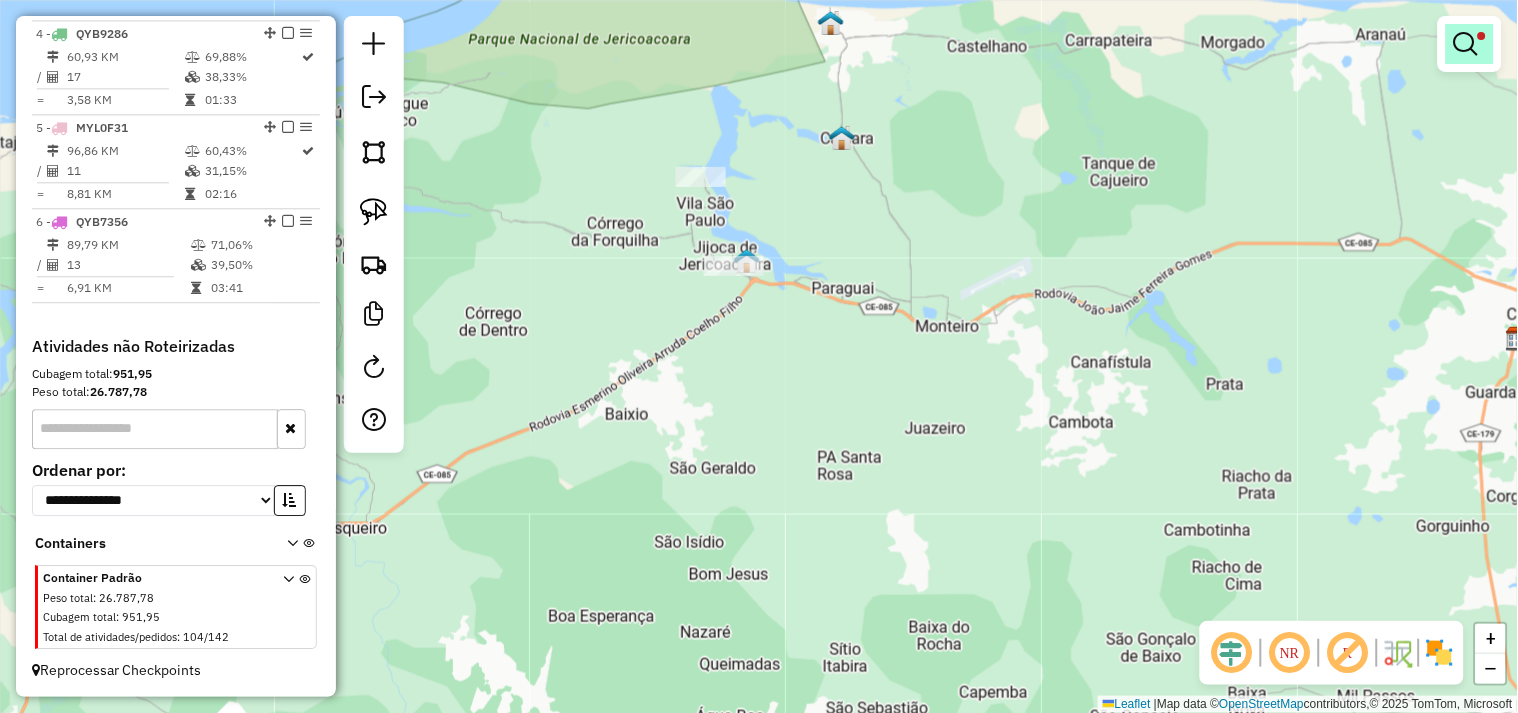 click at bounding box center (1466, 44) 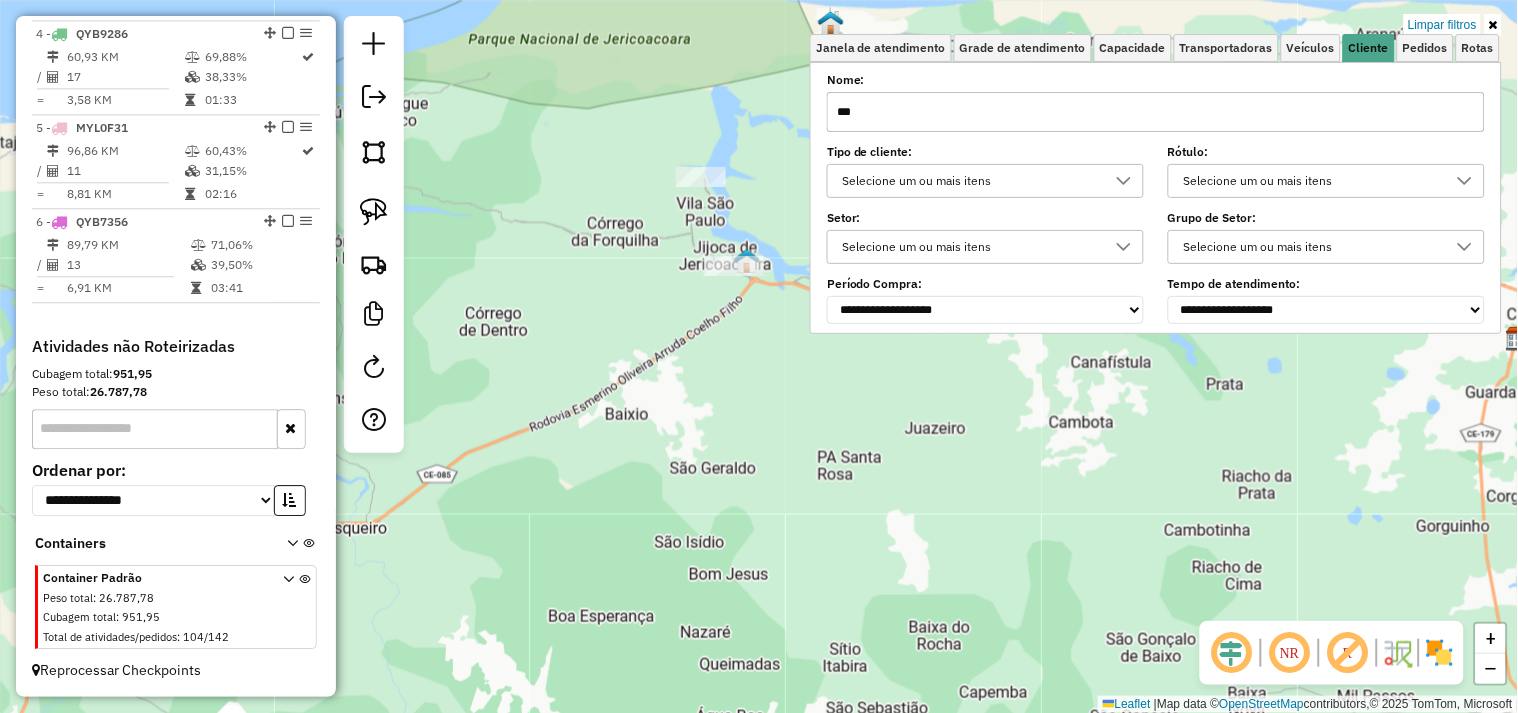 click on "***" at bounding box center [1156, 112] 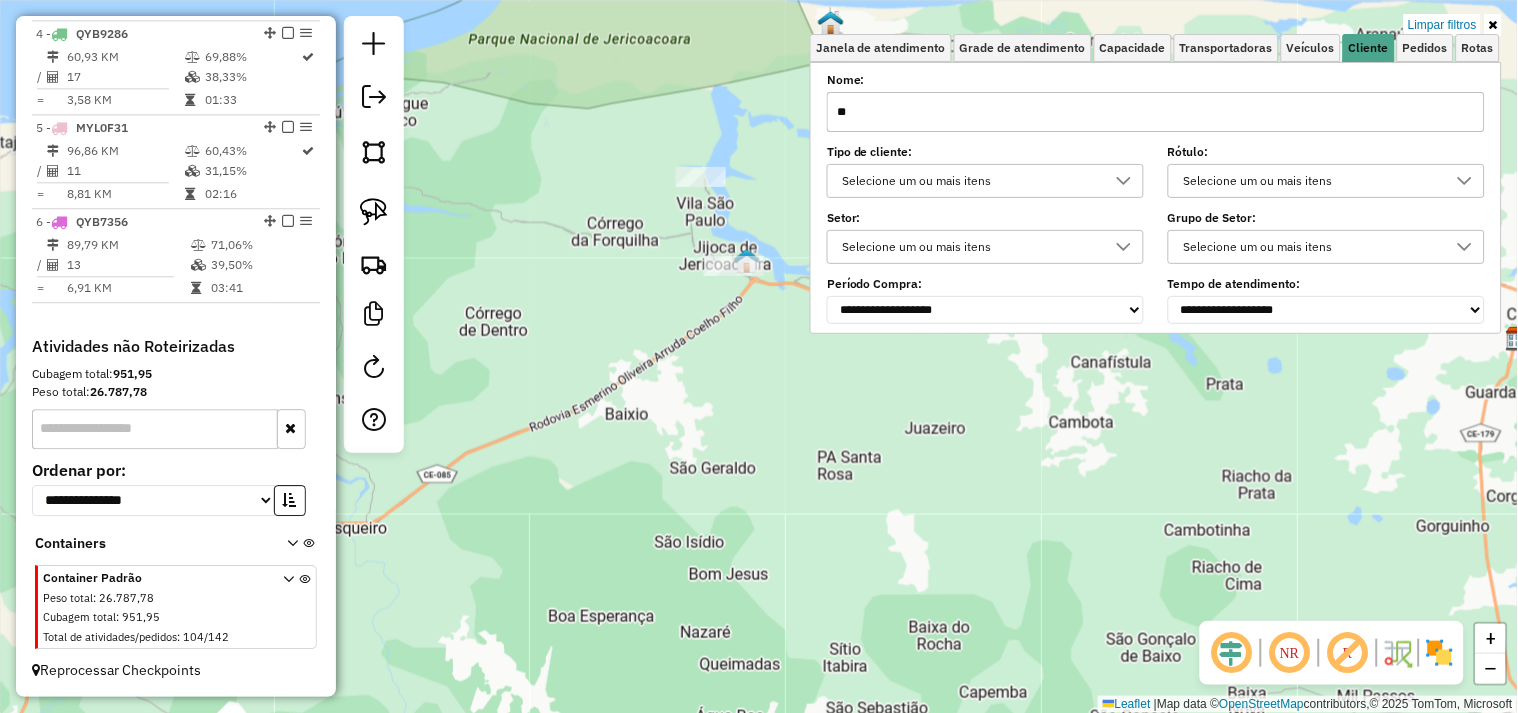 type on "*" 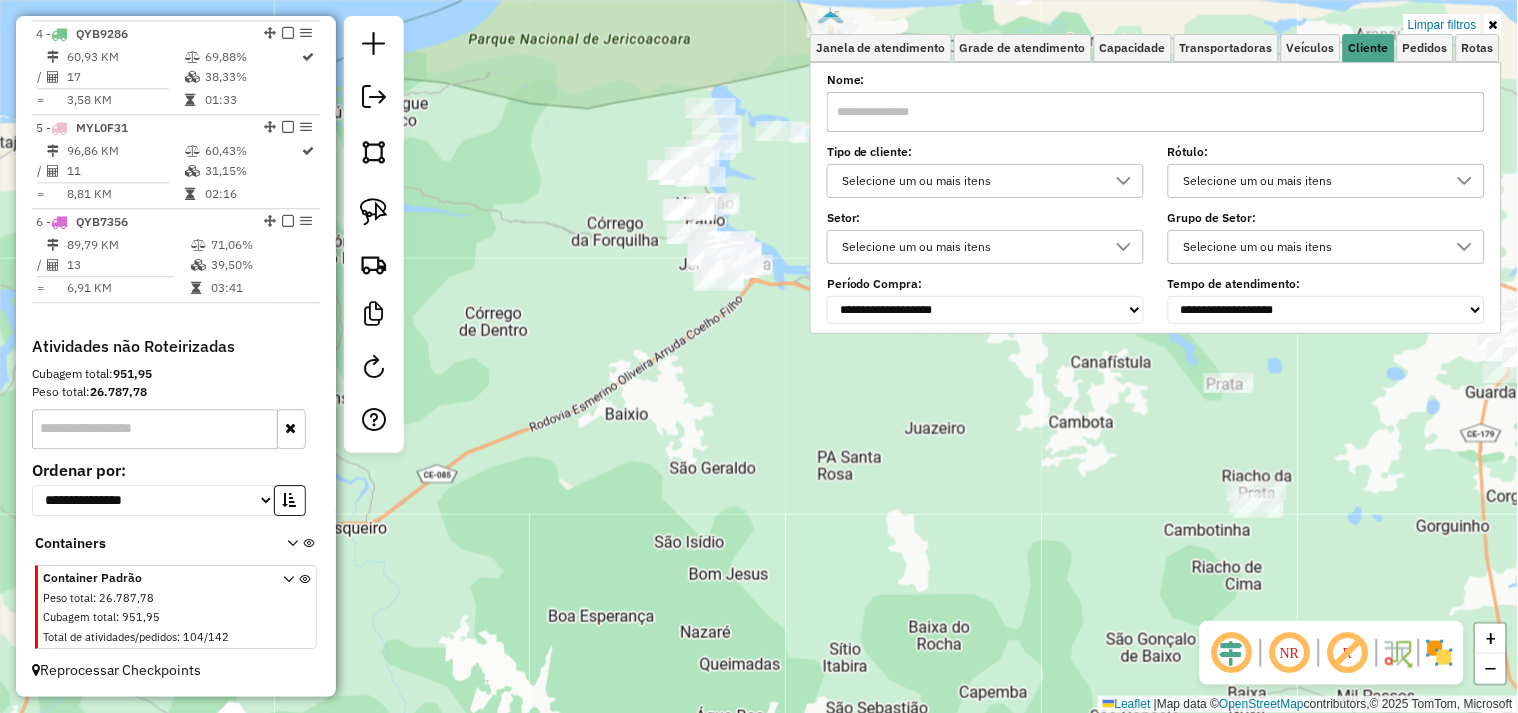 type 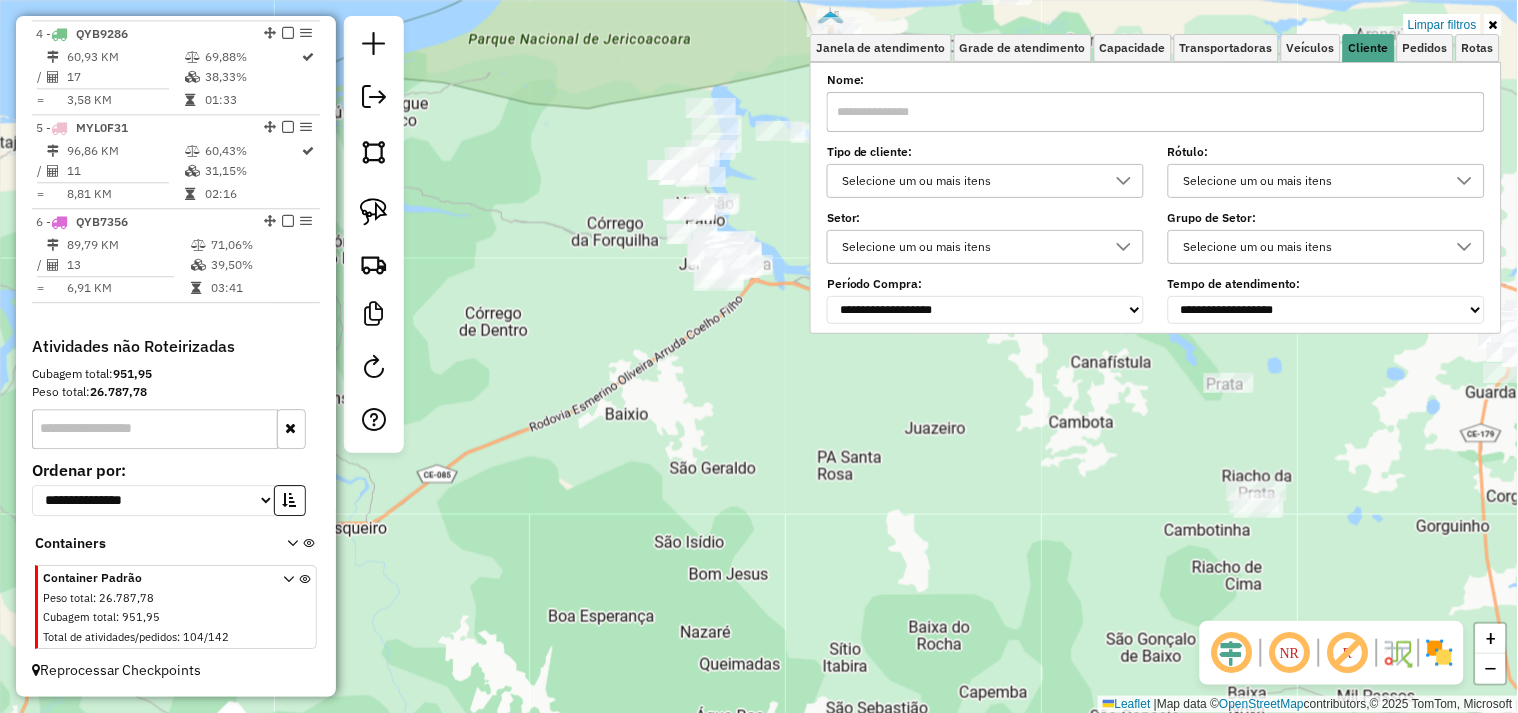 click on "Limpar filtros Janela de atendimento Grade de atendimento Capacidade Transportadoras Veículos Cliente Pedidos  Rotas Selecione os dias de semana para filtrar as janelas de atendimento  Seg   Ter   Qua   Qui   Sex   Sáb   Dom  Informe o período da janela de atendimento: De: Até:  Filtrar exatamente a janela do cliente  Considerar janela de atendimento padrão  Selecione os dias de semana para filtrar as grades de atendimento  Seg   Ter   Qua   Qui   Sex   Sáb   Dom   Considerar clientes sem dia de atendimento cadastrado  Clientes fora do dia de atendimento selecionado Filtrar as atividades entre os valores definidos abaixo:  Peso mínimo:   Peso máximo:   Cubagem mínima:   Cubagem máxima:   De:   Até:  Filtrar as atividades entre o tempo de atendimento definido abaixo:  De:   Até:   Considerar capacidade total dos clientes não roteirizados Transportadora: Selecione um ou mais itens Tipo de veículo: Selecione um ou mais itens Veículo: Selecione um ou mais itens Motorista: Selecione um ou mais itens" 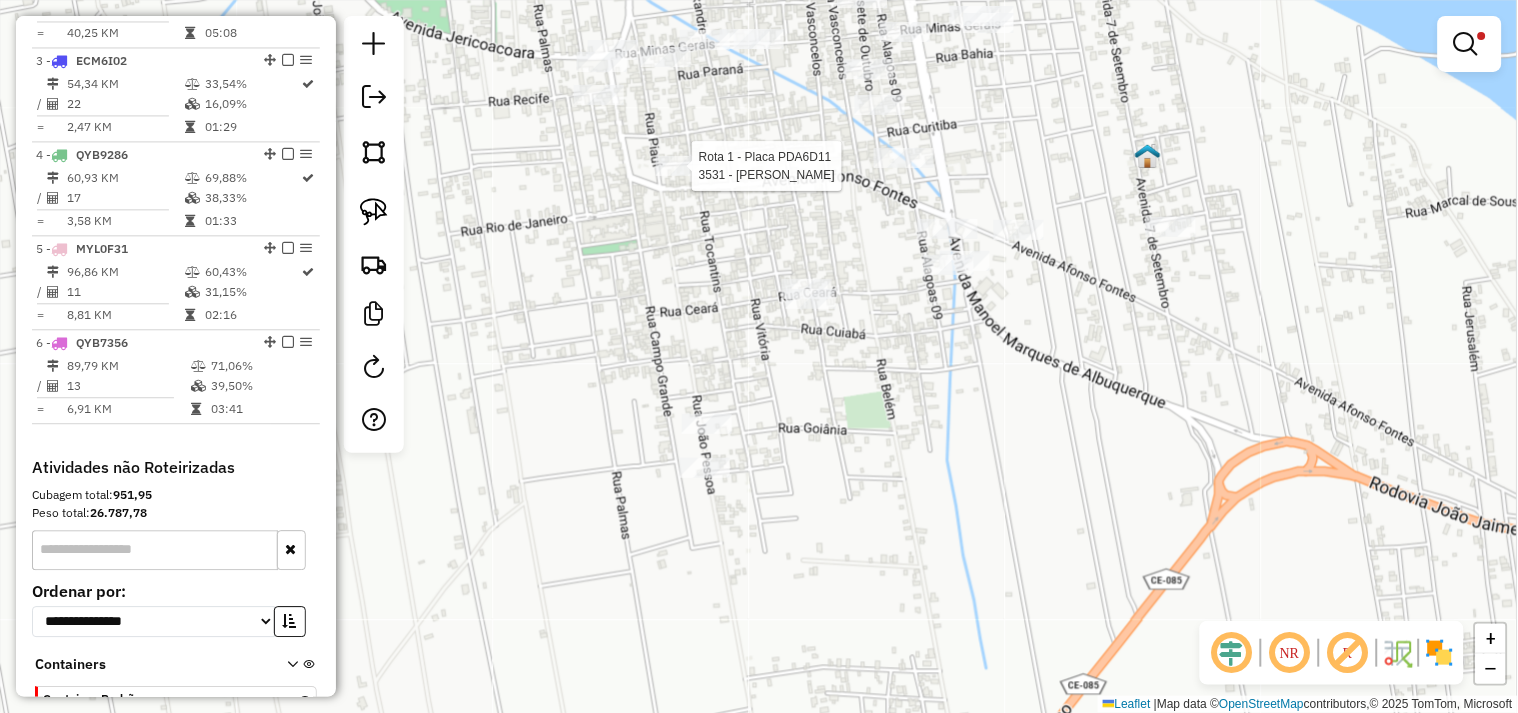 select on "**********" 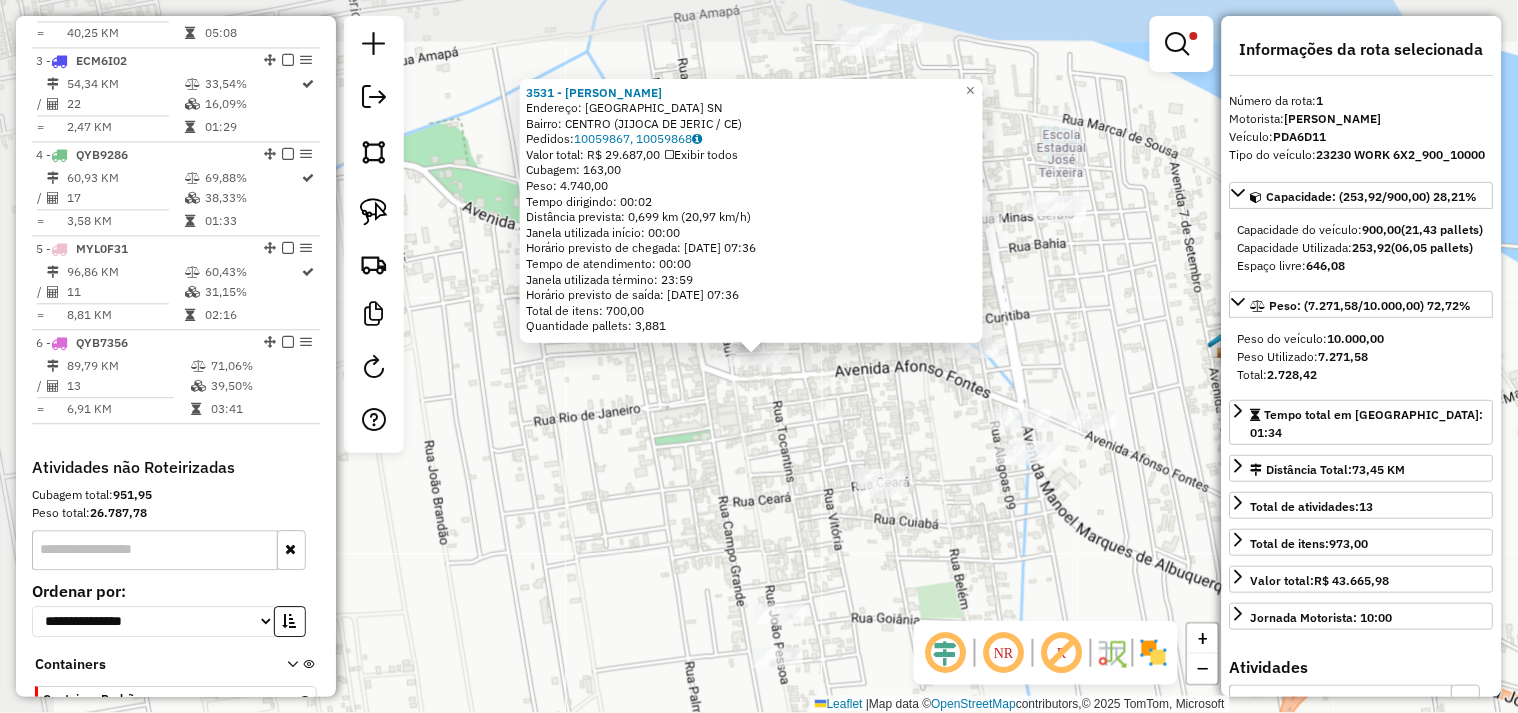 scroll, scrollTop: 773, scrollLeft: 0, axis: vertical 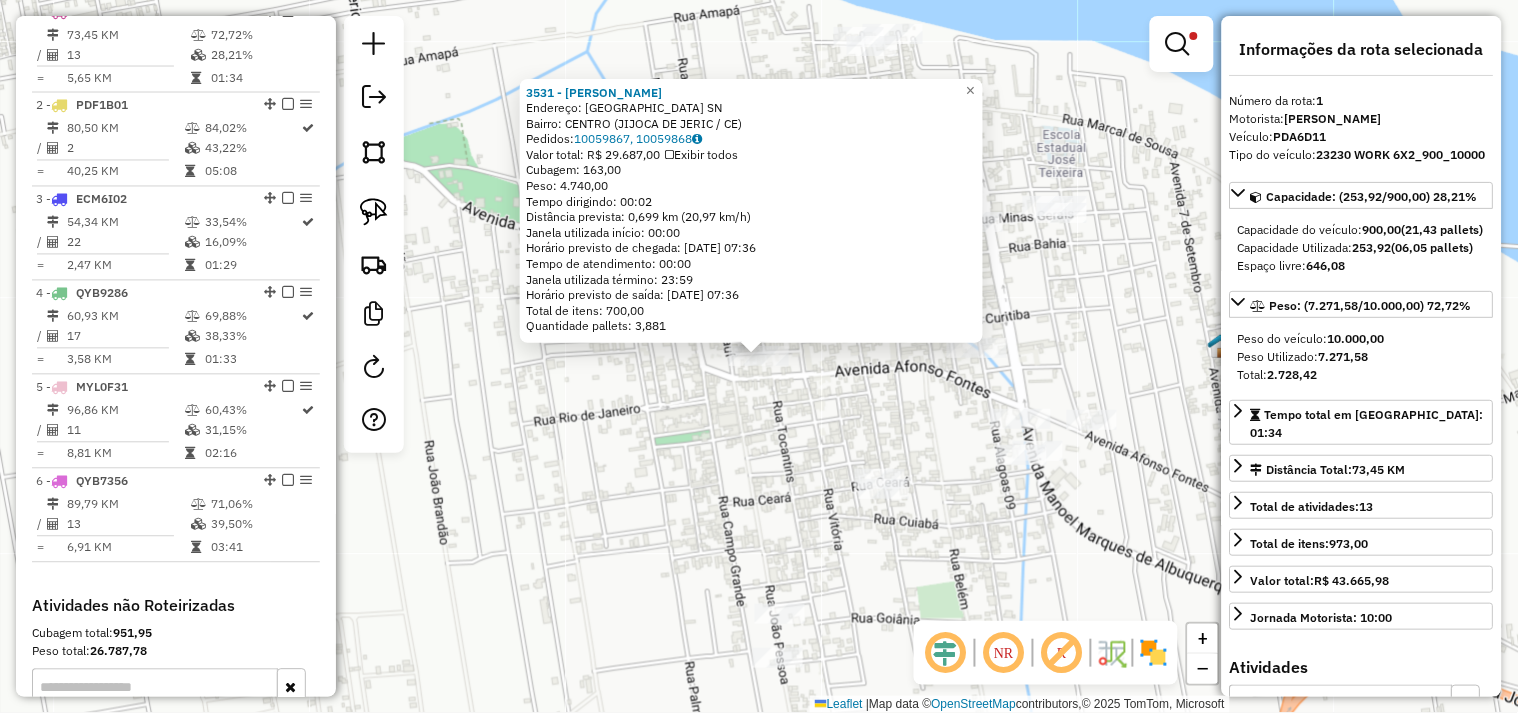 click on "3531 - MANOEL ERINALDO CAMP  Endereço: R   RUA PERNAMBUCO                SN   Bairro: CENTRO (JIJOCA DE JERIC / CE)   Pedidos:  10059867, 10059868   Valor total: R$ 29.687,00   Exibir todos   Cubagem: 163,00  Peso: 4.740,00  Tempo dirigindo: 00:02   Distância prevista: 0,699 km (20,97 km/h)   Janela utilizada início: 00:00   Horário previsto de chegada: 11/07/2025 07:36   Tempo de atendimento: 00:00   Janela utilizada término: 23:59   Horário previsto de saída: 11/07/2025 07:36   Total de itens: 700,00   Quantidade pallets: 3,881  × Limpar filtros Janela de atendimento Grade de atendimento Capacidade Transportadoras Veículos Cliente Pedidos  Rotas Selecione os dias de semana para filtrar as janelas de atendimento  Seg   Ter   Qua   Qui   Sex   Sáb   Dom  Informe o período da janela de atendimento: De: Até:  Filtrar exatamente a janela do cliente  Considerar janela de atendimento padrão  Selecione os dias de semana para filtrar as grades de atendimento  Seg   Ter   Qua   Qui   Sex   Sáb   Dom  +" 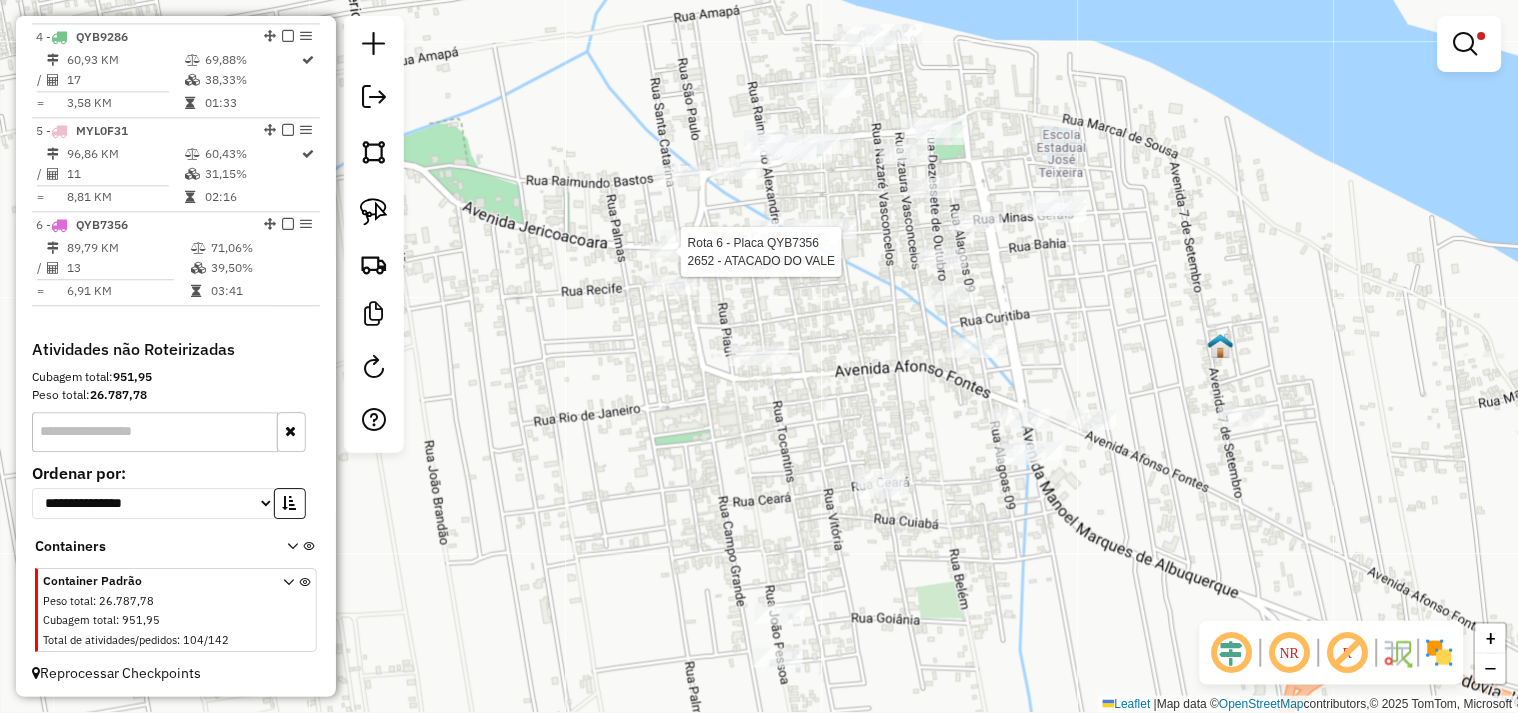 select on "**********" 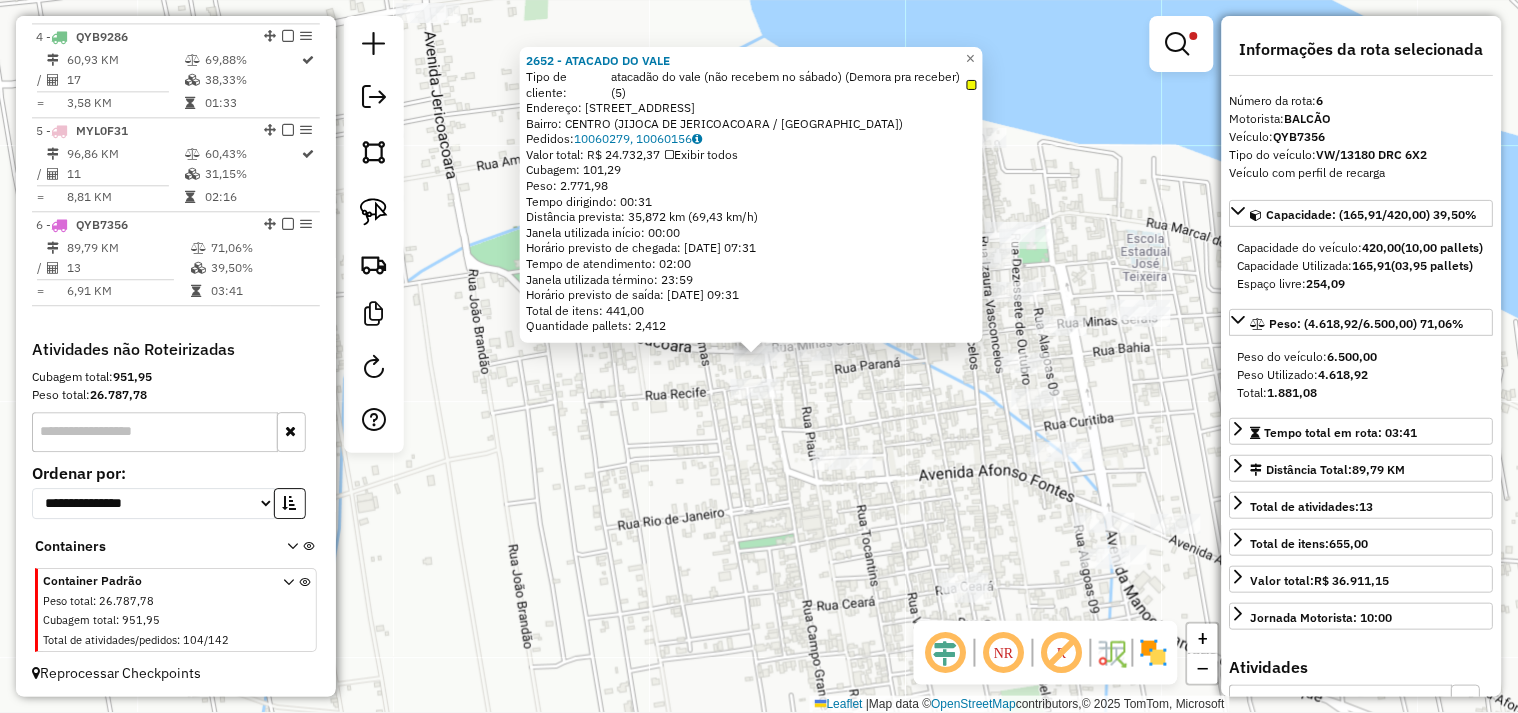 scroll, scrollTop: 1050, scrollLeft: 0, axis: vertical 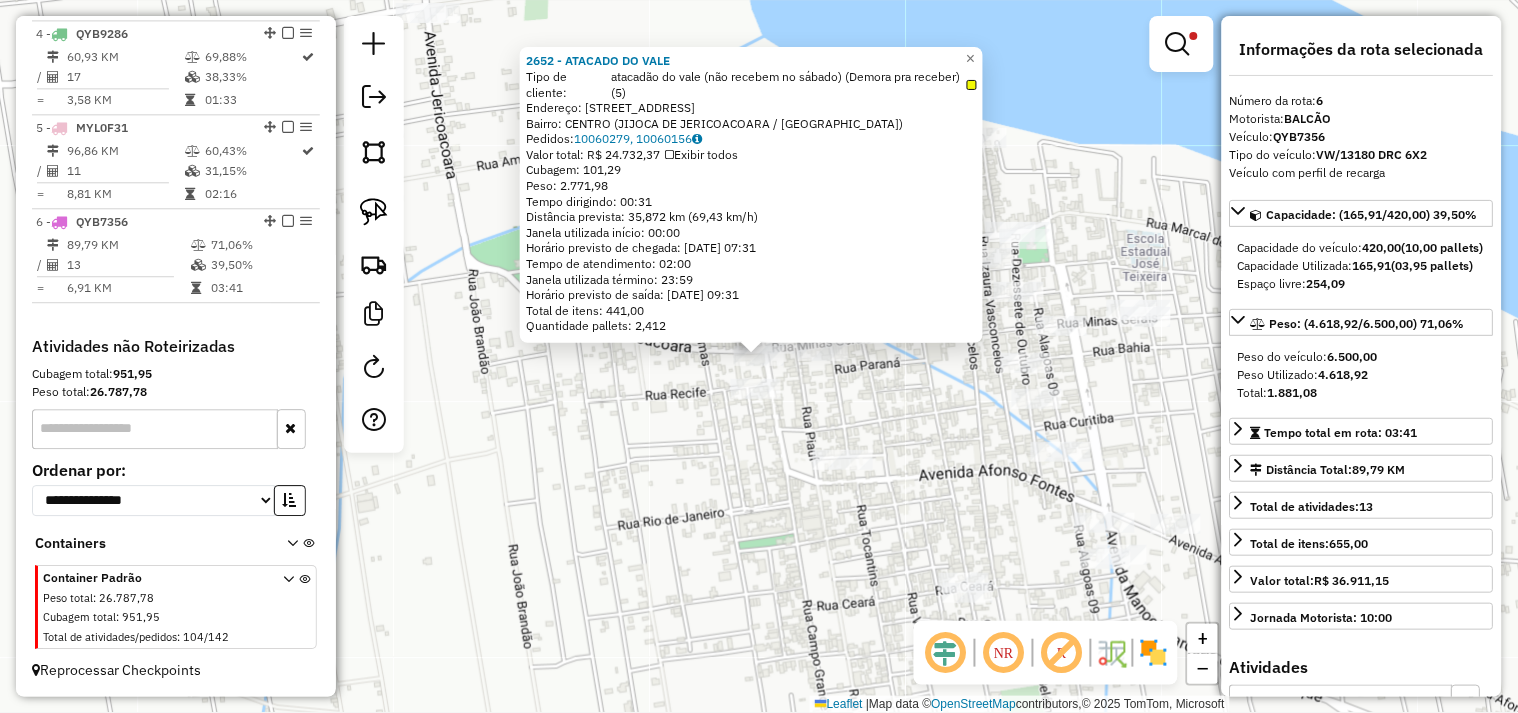 click on "2652 - ATACADO DO VALE  Tipo de cliente:   atacadão do vale (não recebem no sábado) (Demora pra receber) (5)   Endereço:  AVENIDA JERICOACOARA 450   Bairro: CENTRO (JIJOCA DE JERICOACOARA / CE)   Pedidos:  10060279, 10060156   Valor total: R$ 24.732,37   Exibir todos   Cubagem: 101,29  Peso: 2.771,98  Tempo dirigindo: 00:31   Distância prevista: 35,872 km (69,43 km/h)   Janela utilizada início: 00:00   Horário previsto de chegada: 11/07/2025 07:31   Tempo de atendimento: 02:00   Janela utilizada término: 23:59   Horário previsto de saída: 11/07/2025 09:31   Total de itens: 441,00   Quantidade pallets: 2,412  × Limpar filtros Janela de atendimento Grade de atendimento Capacidade Transportadoras Veículos Cliente Pedidos  Rotas Selecione os dias de semana para filtrar as janelas de atendimento  Seg   Ter   Qua   Qui   Sex   Sáb   Dom  Informe o período da janela de atendimento: De: Até:  Filtrar exatamente a janela do cliente  Considerar janela de atendimento padrão   Seg   Ter   Qua   Qui   Sex" 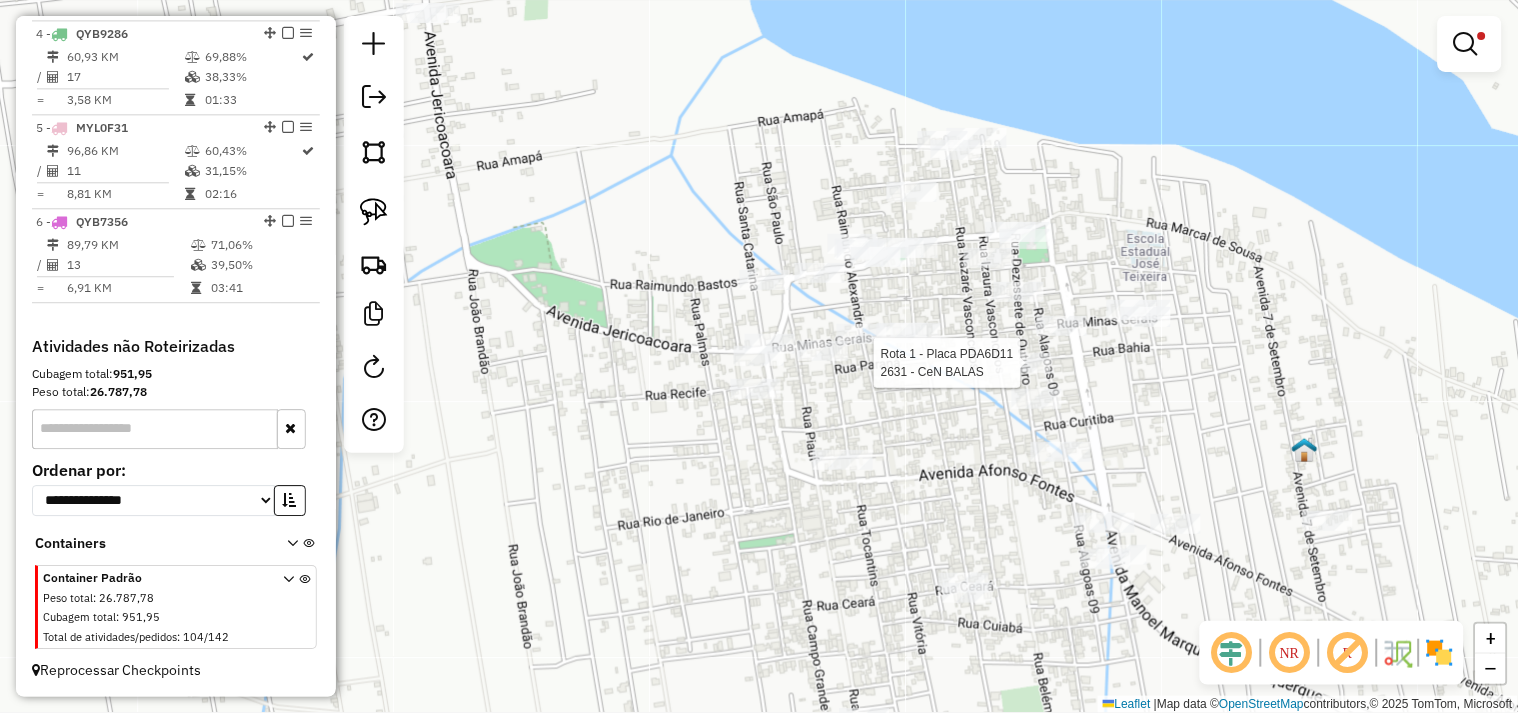 select on "**********" 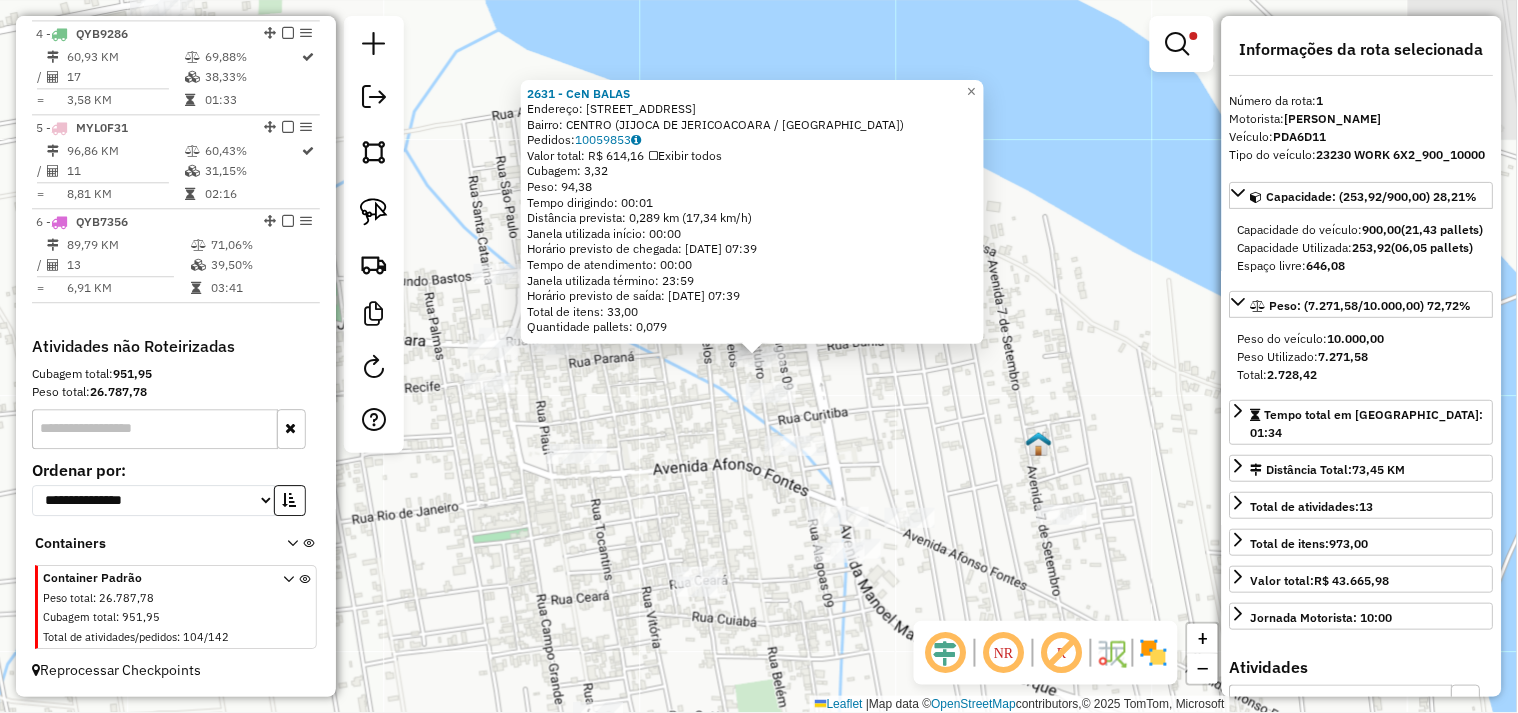 scroll, scrollTop: 773, scrollLeft: 0, axis: vertical 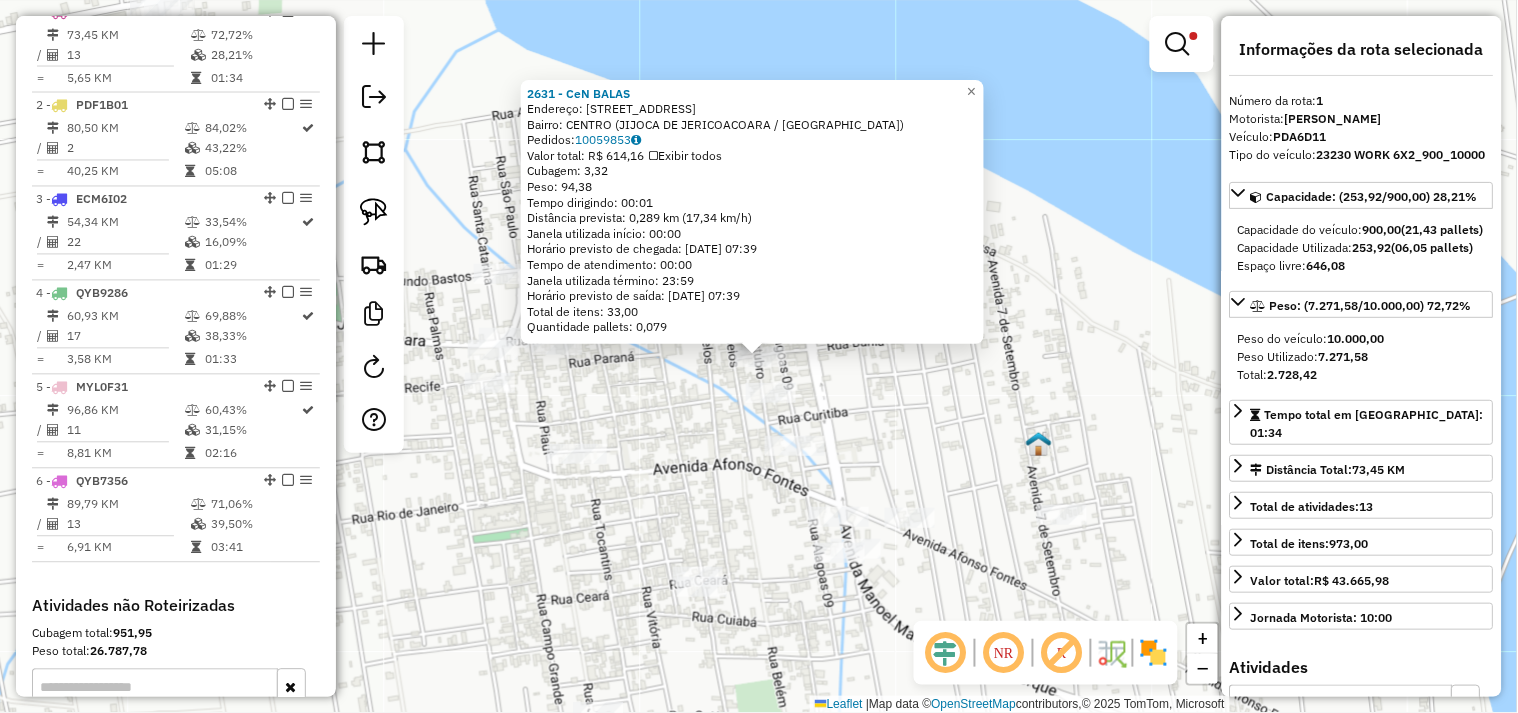 click on "2631 - CeN BALAS  Endereço:  RUA BAHIA 1537   Bairro: CENTRO (JIJOCA DE JERICOACOARA / CE)   Pedidos:  10059853   Valor total: R$ 614,16   Exibir todos   Cubagem: 3,32  Peso: 94,38  Tempo dirigindo: 00:01   Distância prevista: 0,289 km (17,34 km/h)   Janela utilizada início: 00:00   Horário previsto de chegada: 11/07/2025 07:39   Tempo de atendimento: 00:00   Janela utilizada término: 23:59   Horário previsto de saída: 11/07/2025 07:39   Total de itens: 33,00   Quantidade pallets: 0,079  × Limpar filtros Janela de atendimento Grade de atendimento Capacidade Transportadoras Veículos Cliente Pedidos  Rotas Selecione os dias de semana para filtrar as janelas de atendimento  Seg   Ter   Qua   Qui   Sex   Sáb   Dom  Informe o período da janela de atendimento: De: Até:  Filtrar exatamente a janela do cliente  Considerar janela de atendimento padrão  Selecione os dias de semana para filtrar as grades de atendimento  Seg   Ter   Qua   Qui   Sex   Sáb   Dom   Peso mínimo:   Peso máximo:   De:   Até:" 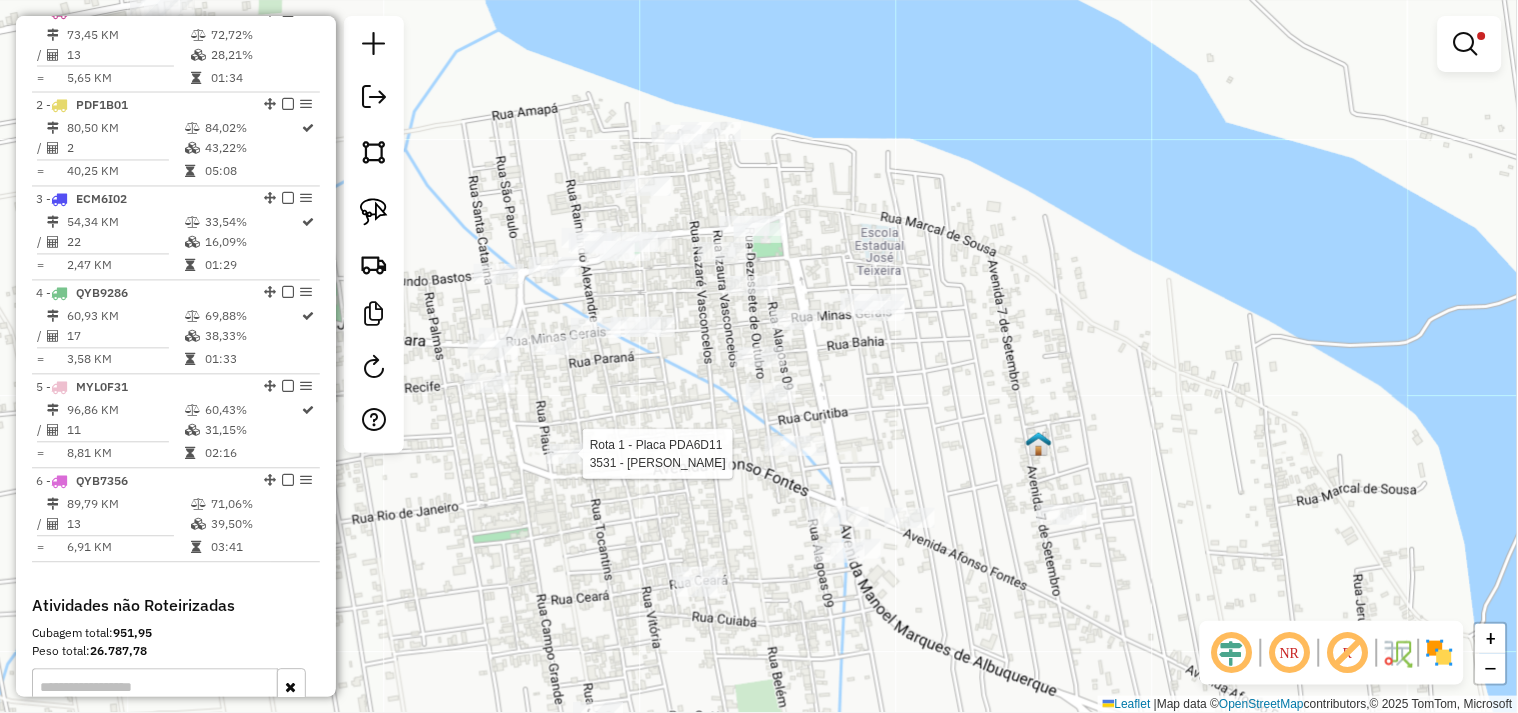 select on "**********" 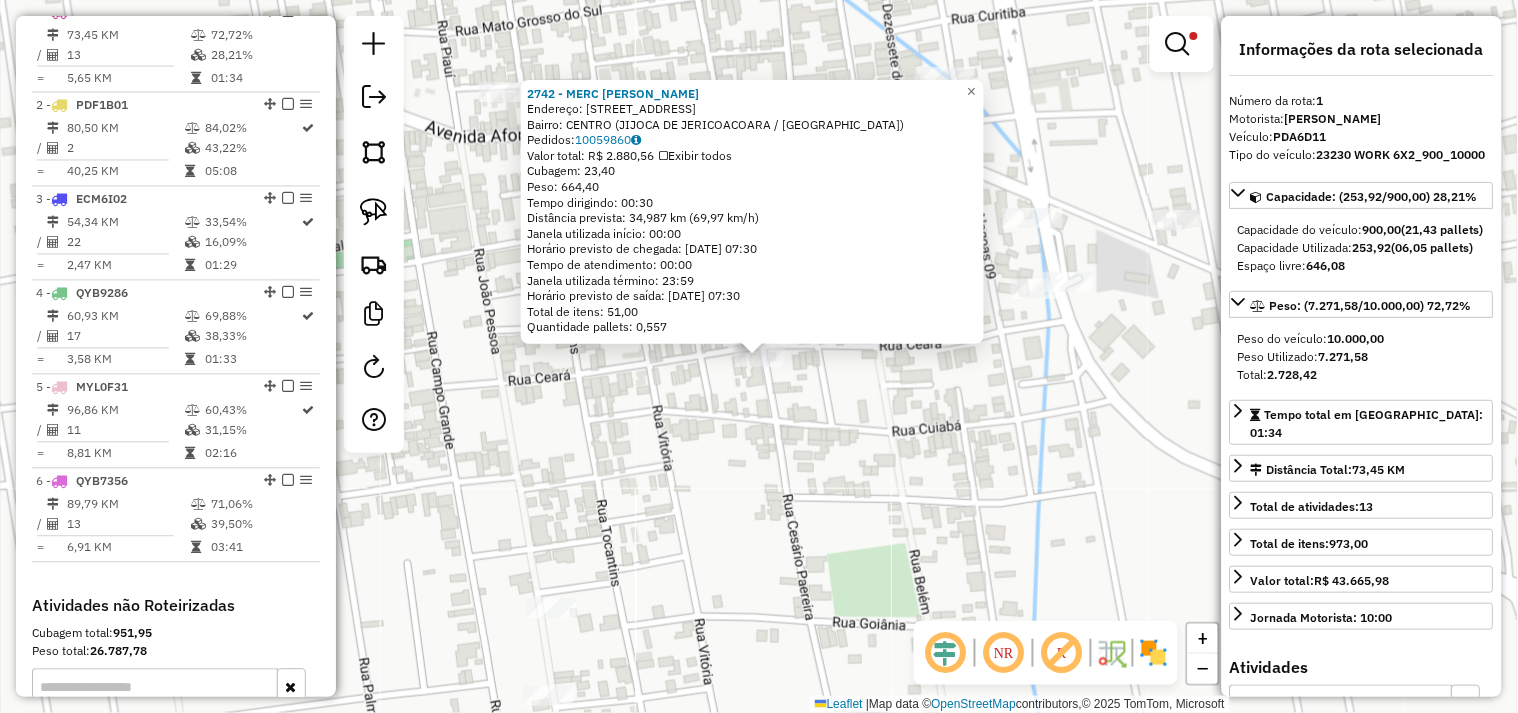 click on "2742 - MERC ANTONIA  Endereço:  Rua Ceara 2270   Bairro: CENTRO (JIJOCA DE JERICOACOARA / CE)   Pedidos:  10059860   Valor total: R$ 2.880,56   Exibir todos   Cubagem: 23,40  Peso: 664,40  Tempo dirigindo: 00:30   Distância prevista: 34,987 km (69,97 km/h)   Janela utilizada início: 00:00   Horário previsto de chegada: 11/07/2025 07:30   Tempo de atendimento: 00:00   Janela utilizada término: 23:59   Horário previsto de saída: 11/07/2025 07:30   Total de itens: 51,00   Quantidade pallets: 0,557  × Limpar filtros Janela de atendimento Grade de atendimento Capacidade Transportadoras Veículos Cliente Pedidos  Rotas Selecione os dias de semana para filtrar as janelas de atendimento  Seg   Ter   Qua   Qui   Sex   Sáb   Dom  Informe o período da janela de atendimento: De: Até:  Filtrar exatamente a janela do cliente  Considerar janela de atendimento padrão  Selecione os dias de semana para filtrar as grades de atendimento  Seg   Ter   Qua   Qui   Sex   Sáb   Dom   Peso mínimo:   Peso máximo:   De:" 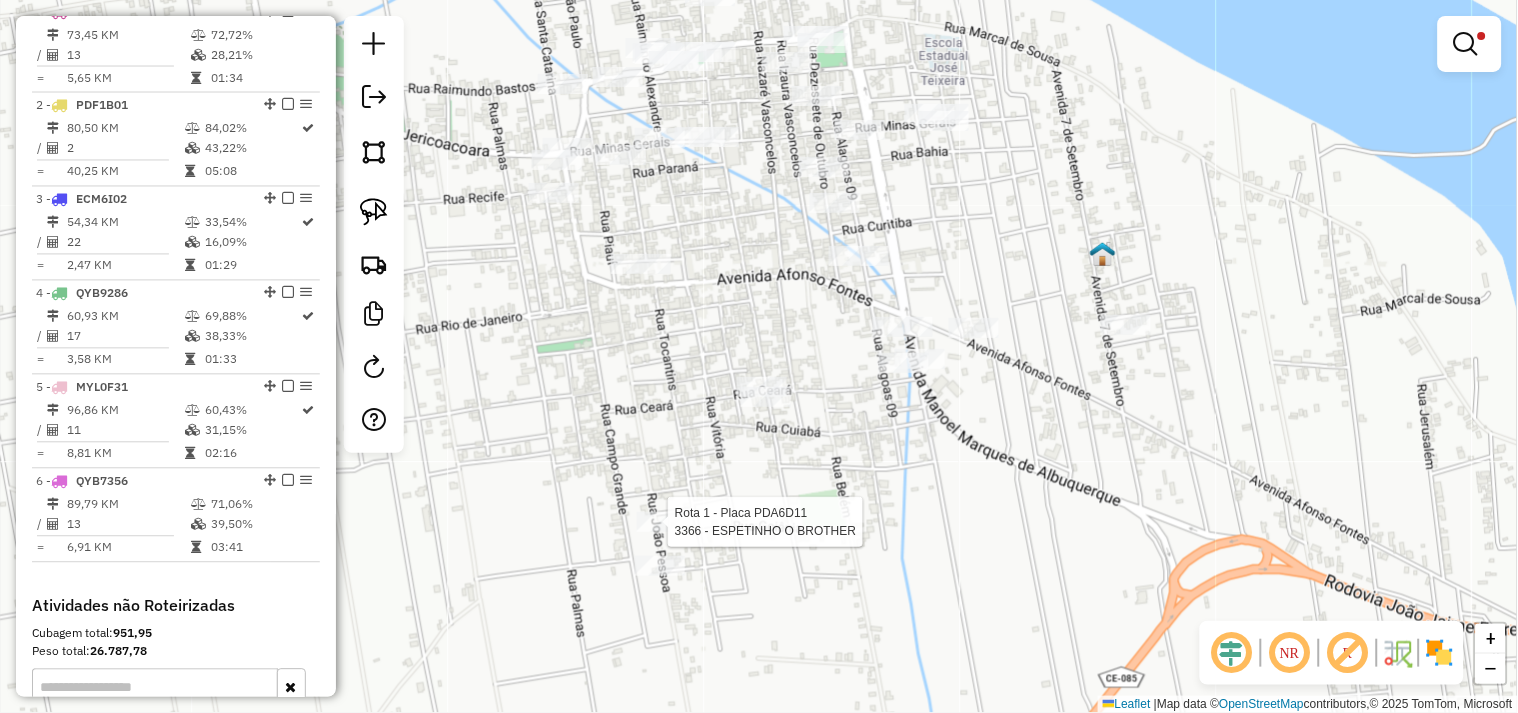select on "**********" 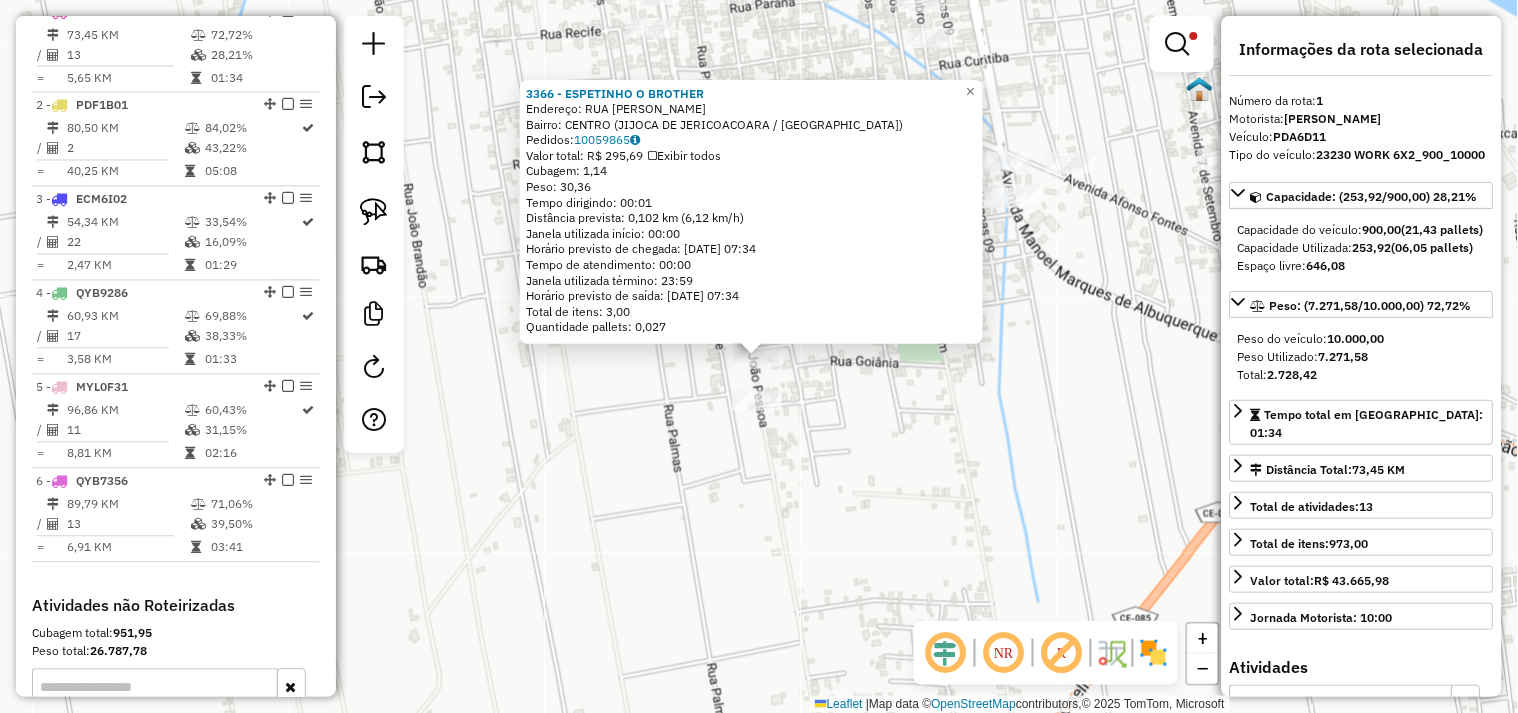 click on "3366 - ESPETINHO O BROTHER  Endereço:  RUA JOaO PESSOA SN   Bairro: CENTRO (JIJOCA DE JERICOACOARA / CE)   Pedidos:  10059865   Valor total: R$ 295,69   Exibir todos   Cubagem: 1,14  Peso: 30,36  Tempo dirigindo: 00:01   Distância prevista: 0,102 km (6,12 km/h)   Janela utilizada início: 00:00   Horário previsto de chegada: 11/07/2025 07:34   Tempo de atendimento: 00:00   Janela utilizada término: 23:59   Horário previsto de saída: 11/07/2025 07:34   Total de itens: 3,00   Quantidade pallets: 0,027  × Limpar filtros Janela de atendimento Grade de atendimento Capacidade Transportadoras Veículos Cliente Pedidos  Rotas Selecione os dias de semana para filtrar as janelas de atendimento  Seg   Ter   Qua   Qui   Sex   Sáb   Dom  Informe o período da janela de atendimento: De: Até:  Filtrar exatamente a janela do cliente  Considerar janela de atendimento padrão  Selecione os dias de semana para filtrar as grades de atendimento  Seg   Ter   Qua   Qui   Sex   Sáb   Dom   Peso mínimo:   Peso máximo:  +" 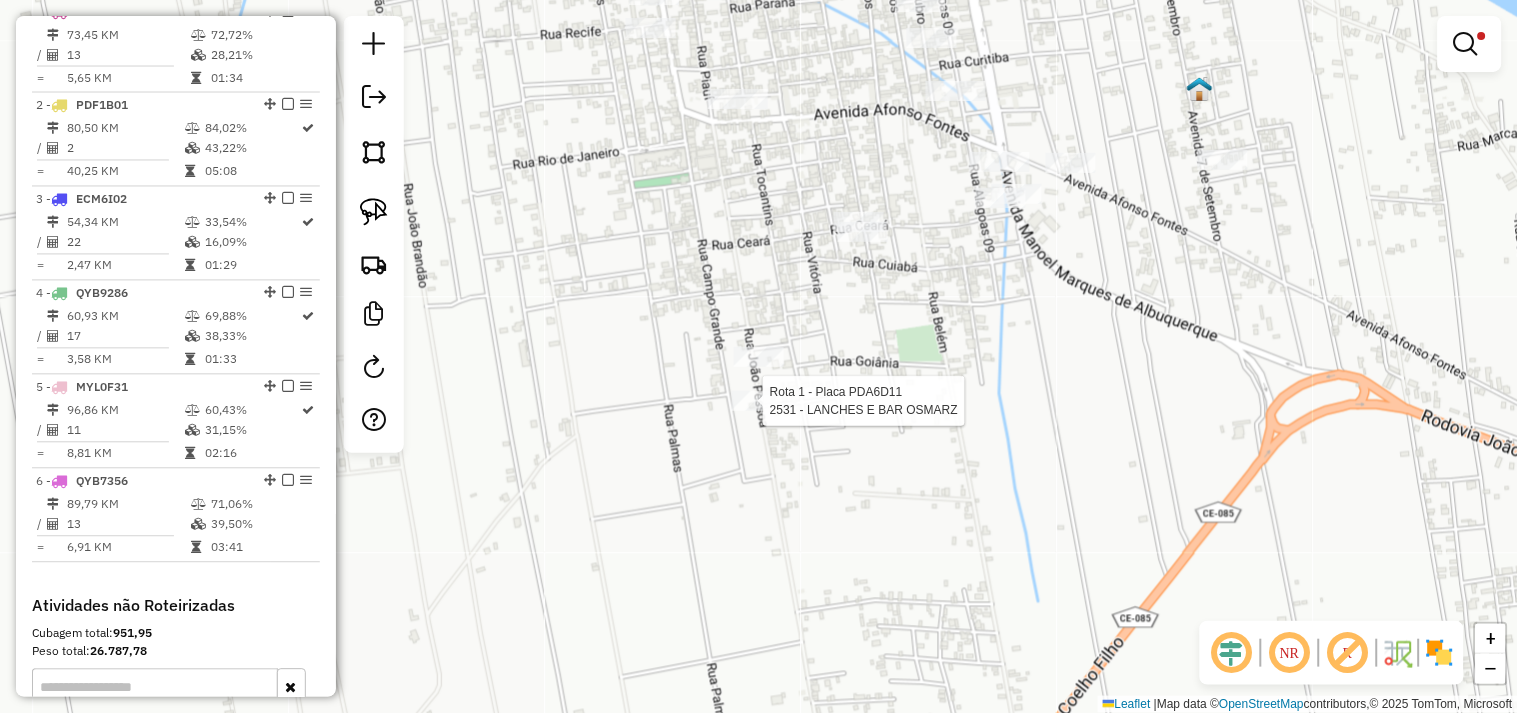 select on "**********" 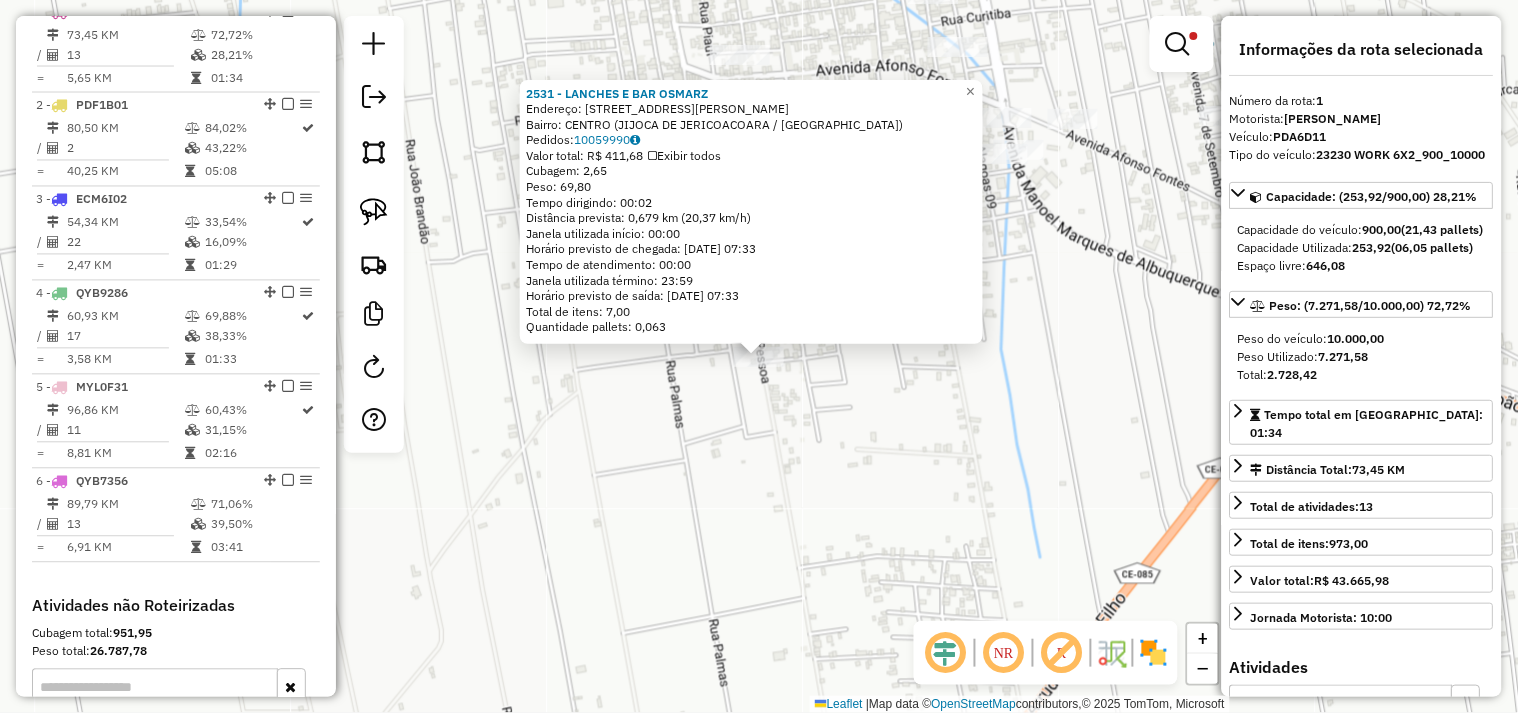 click on "2531 - LANCHES E BAR OSMARZ  Endereço:  RUA JOaO PESSOA 2748   Bairro: CENTRO (JIJOCA DE JERICOACOARA / CE)   Pedidos:  10059990   Valor total: R$ 411,68   Exibir todos   Cubagem: 2,65  Peso: 69,80  Tempo dirigindo: 00:02   Distância prevista: 0,679 km (20,37 km/h)   Janela utilizada início: 00:00   Horário previsto de chegada: 11/07/2025 07:33   Tempo de atendimento: 00:00   Janela utilizada término: 23:59   Horário previsto de saída: 11/07/2025 07:33   Total de itens: 7,00   Quantidade pallets: 0,063  × Limpar filtros Janela de atendimento Grade de atendimento Capacidade Transportadoras Veículos Cliente Pedidos  Rotas Selecione os dias de semana para filtrar as janelas de atendimento  Seg   Ter   Qua   Qui   Sex   Sáb   Dom  Informe o período da janela de atendimento: De: Até:  Filtrar exatamente a janela do cliente  Considerar janela de atendimento padrão  Selecione os dias de semana para filtrar as grades de atendimento  Seg   Ter   Qua   Qui   Sex   Sáb   Dom   Peso mínimo:   De:   Até:" 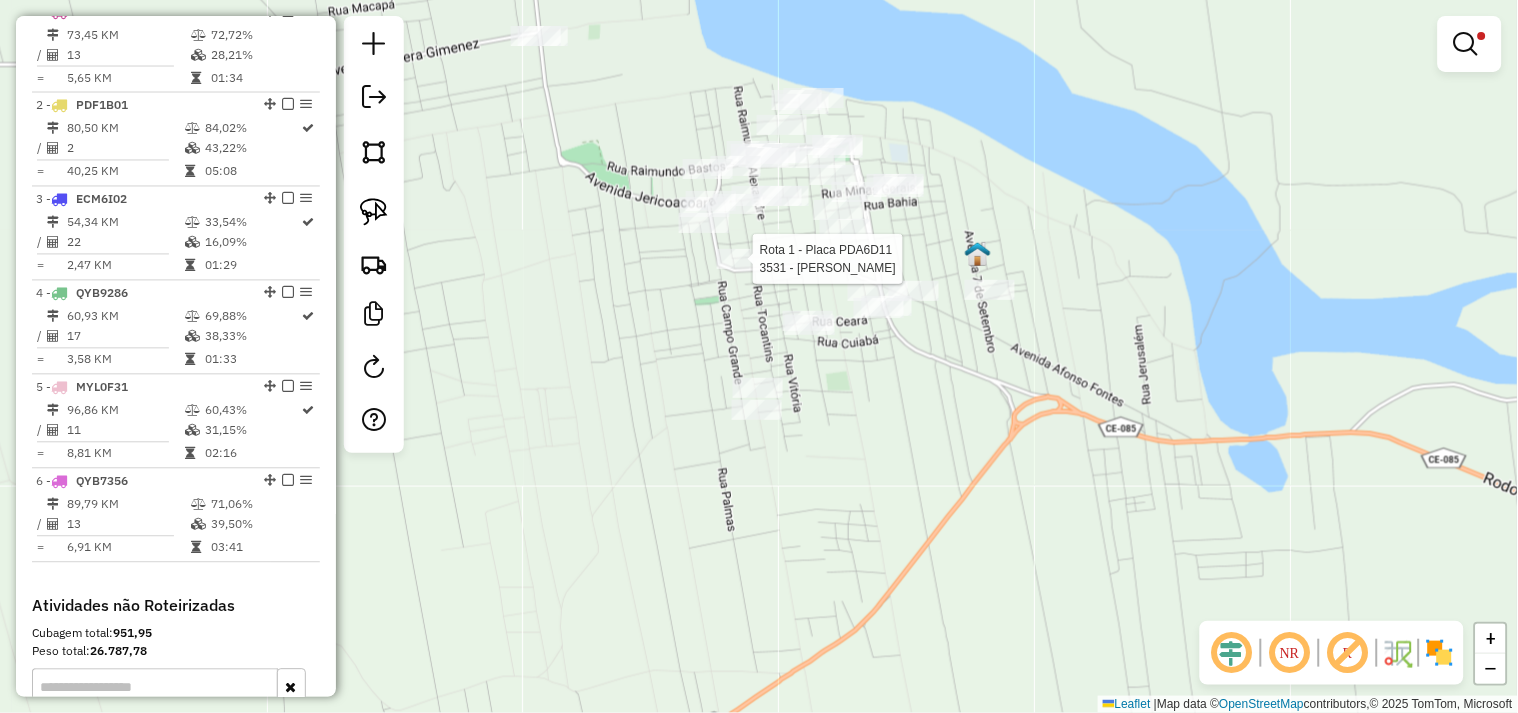 select on "**********" 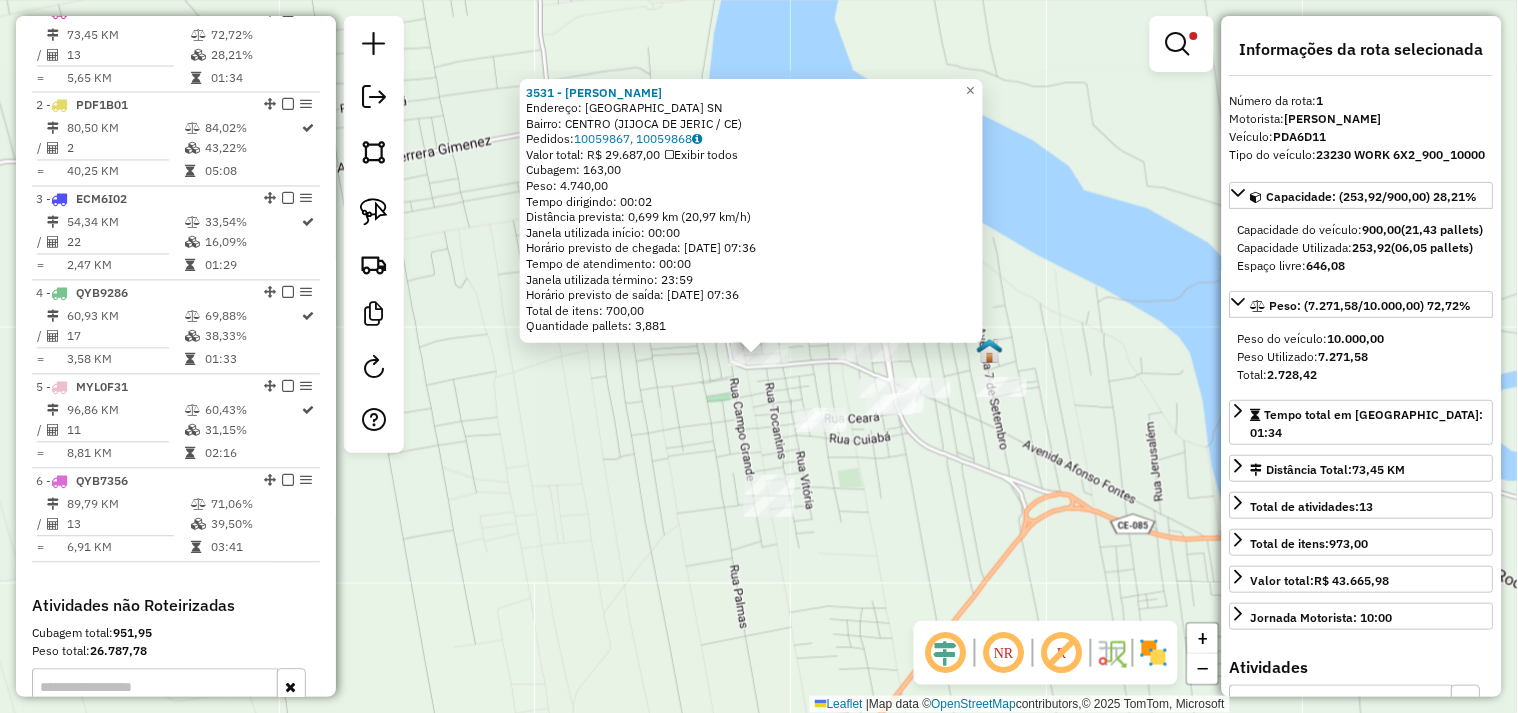 click on "3531 - MANOEL ERINALDO CAMP  Endereço: R   RUA PERNAMBUCO                SN   Bairro: CENTRO (JIJOCA DE JERIC / CE)   Pedidos:  10059867, 10059868   Valor total: R$ 29.687,00   Exibir todos   Cubagem: 163,00  Peso: 4.740,00  Tempo dirigindo: 00:02   Distância prevista: 0,699 km (20,97 km/h)   Janela utilizada início: 00:00   Horário previsto de chegada: 11/07/2025 07:36   Tempo de atendimento: 00:00   Janela utilizada término: 23:59   Horário previsto de saída: 11/07/2025 07:36   Total de itens: 700,00   Quantidade pallets: 3,881  × Limpar filtros Janela de atendimento Grade de atendimento Capacidade Transportadoras Veículos Cliente Pedidos  Rotas Selecione os dias de semana para filtrar as janelas de atendimento  Seg   Ter   Qua   Qui   Sex   Sáb   Dom  Informe o período da janela de atendimento: De: Até:  Filtrar exatamente a janela do cliente  Considerar janela de atendimento padrão  Selecione os dias de semana para filtrar as grades de atendimento  Seg   Ter   Qua   Qui   Sex   Sáb   Dom  +" 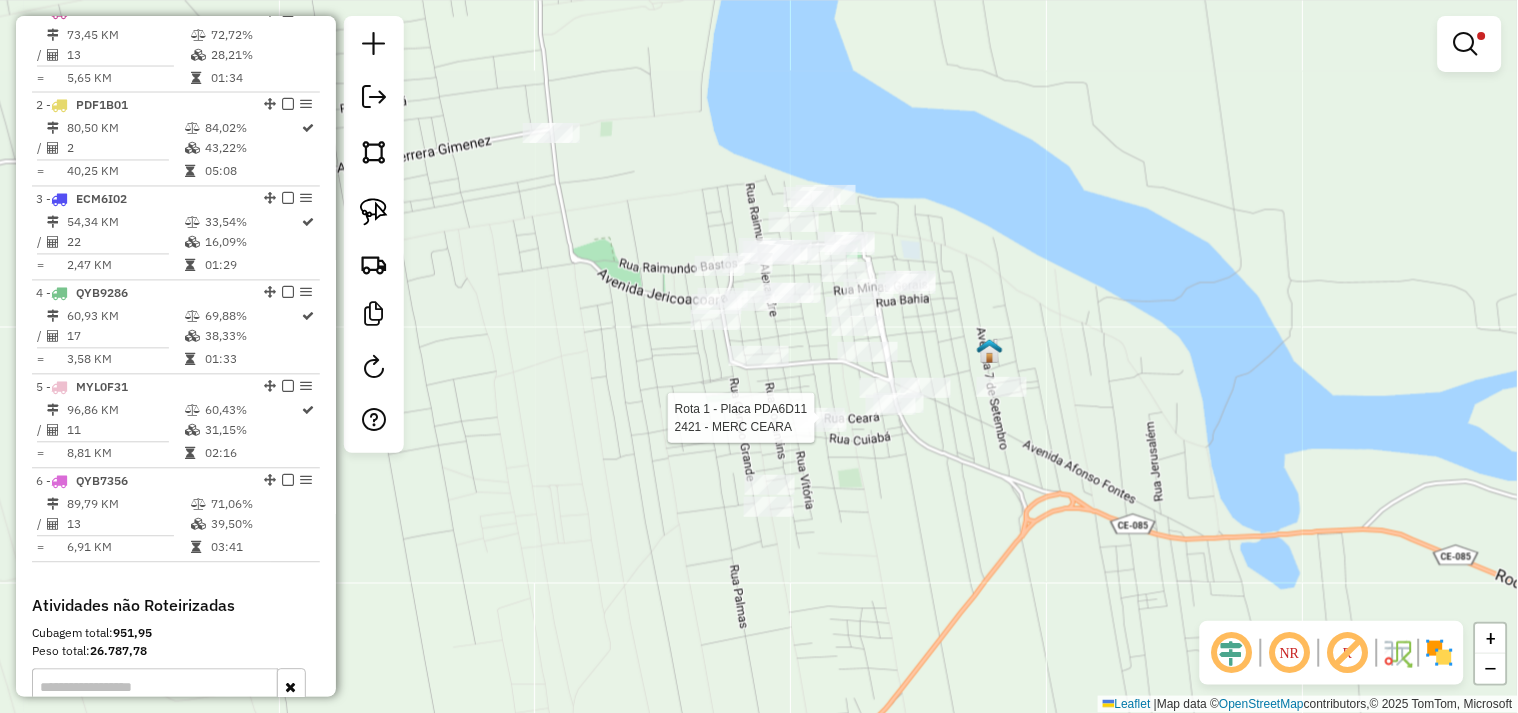 select on "**********" 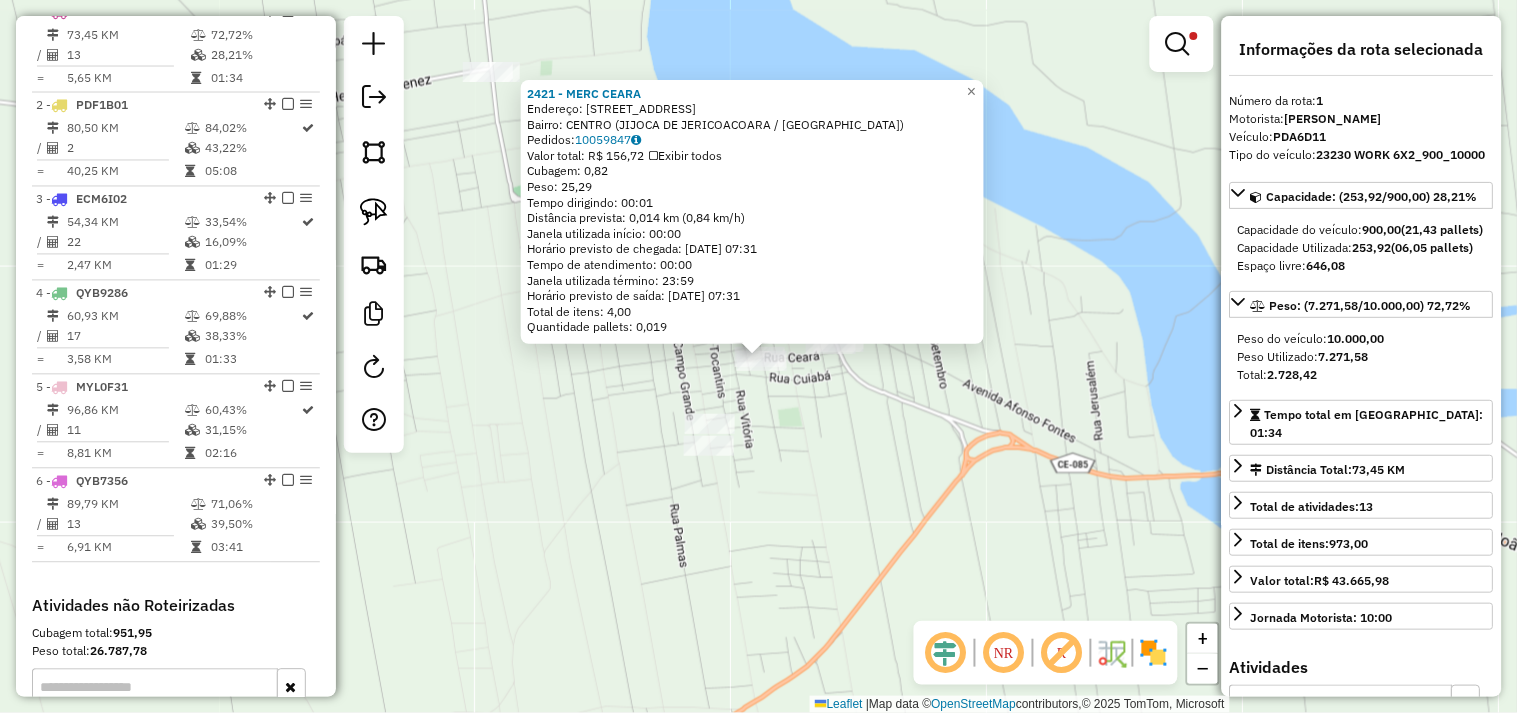 click on "2421 - MERC CEARA  Endereço:  RUA CEARA 2275   Bairro: CENTRO (JIJOCA DE JERICOACOARA / CE)   Pedidos:  10059847   Valor total: R$ 156,72   Exibir todos   Cubagem: 0,82  Peso: 25,29  Tempo dirigindo: 00:01   Distância prevista: 0,014 km (0,84 km/h)   Janela utilizada início: 00:00   Horário previsto de chegada: 11/07/2025 07:31   Tempo de atendimento: 00:00   Janela utilizada término: 23:59   Horário previsto de saída: 11/07/2025 07:31   Total de itens: 4,00   Quantidade pallets: 0,019  × Limpar filtros Janela de atendimento Grade de atendimento Capacidade Transportadoras Veículos Cliente Pedidos  Rotas Selecione os dias de semana para filtrar as janelas de atendimento  Seg   Ter   Qua   Qui   Sex   Sáb   Dom  Informe o período da janela de atendimento: De: Até:  Filtrar exatamente a janela do cliente  Considerar janela de atendimento padrão  Selecione os dias de semana para filtrar as grades de atendimento  Seg   Ter   Qua   Qui   Sex   Sáb   Dom   Peso mínimo:   Peso máximo:   De:   Até:  +" 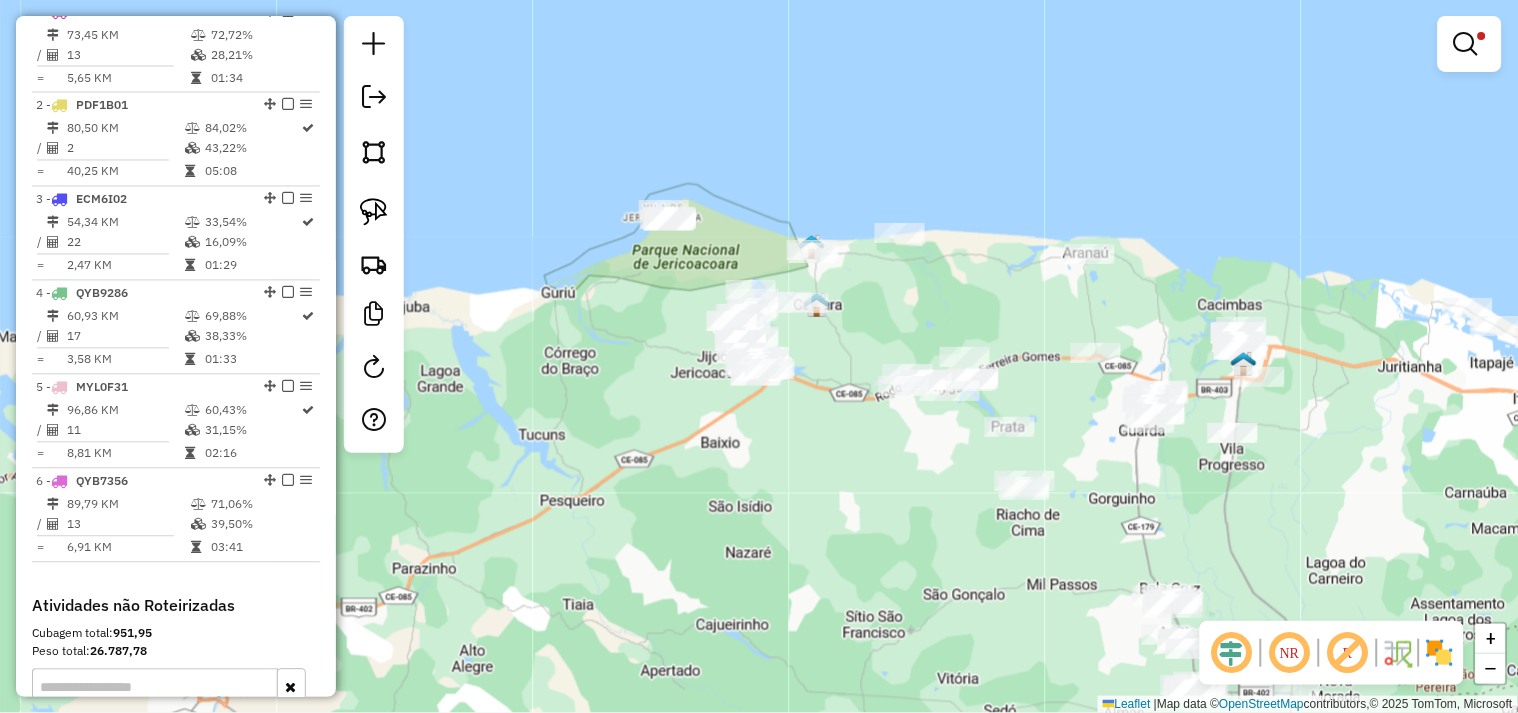 drag, startPoint x: 937, startPoint y: 517, endPoint x: 748, endPoint y: 408, distance: 218.17883 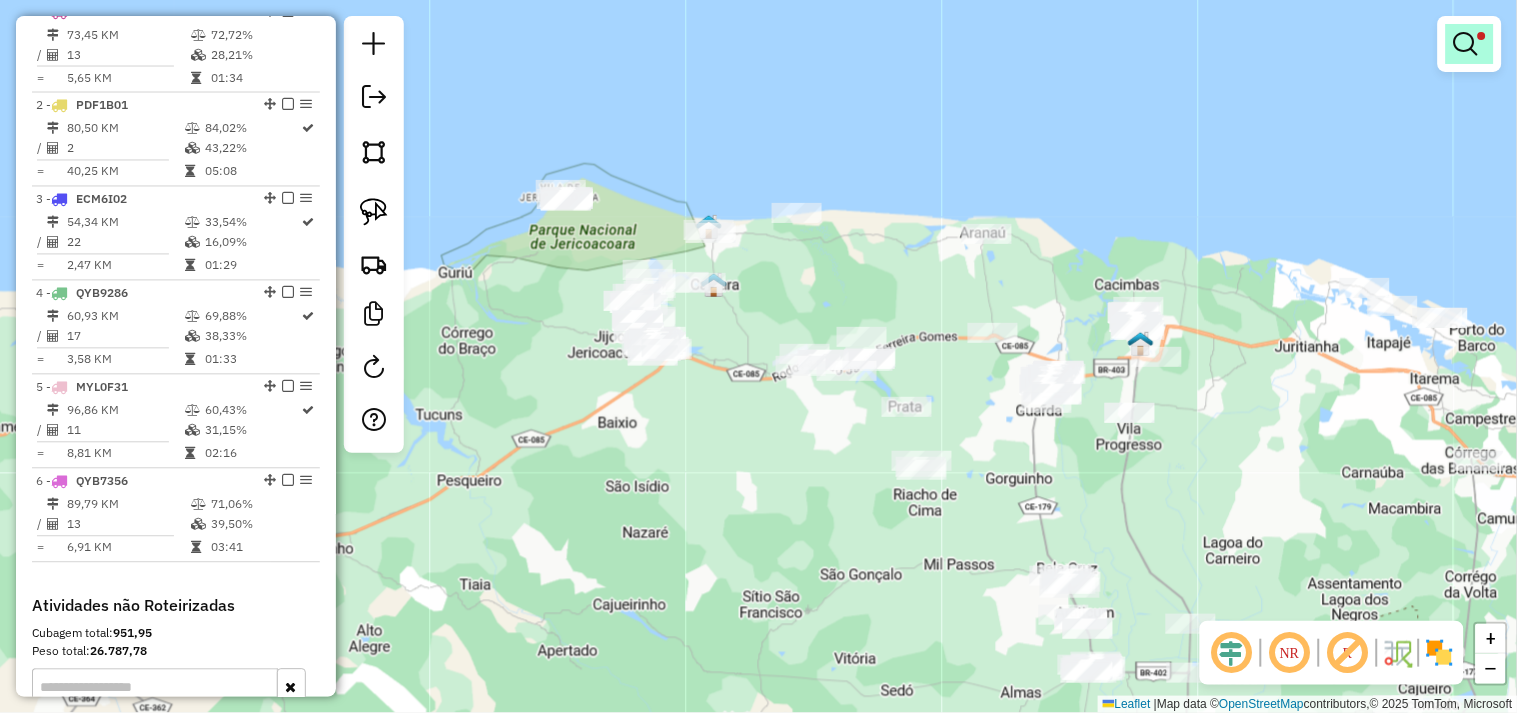 click at bounding box center (1470, 44) 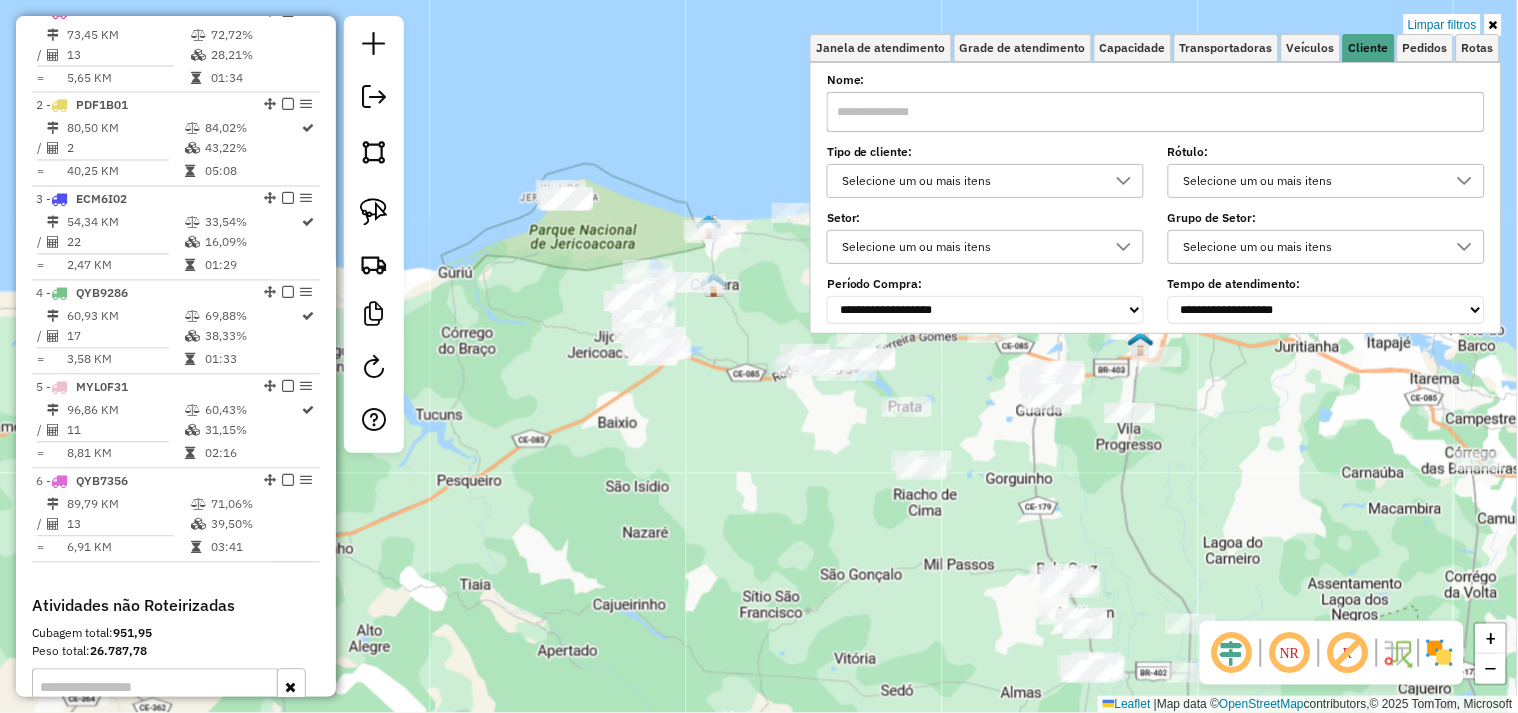 click on "Selecione um ou mais itens" at bounding box center (1311, 181) 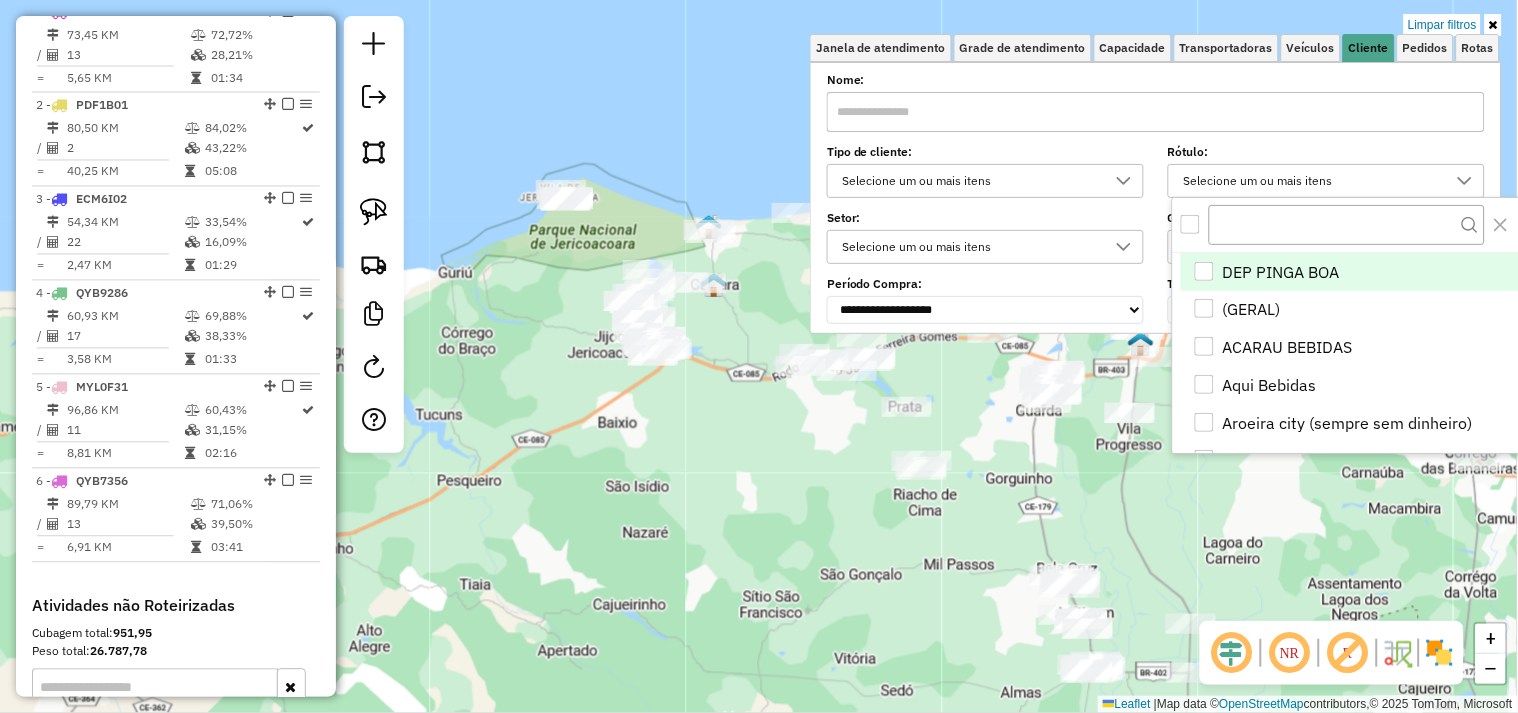 click on "Selecione um ou mais itens" at bounding box center (1311, 181) 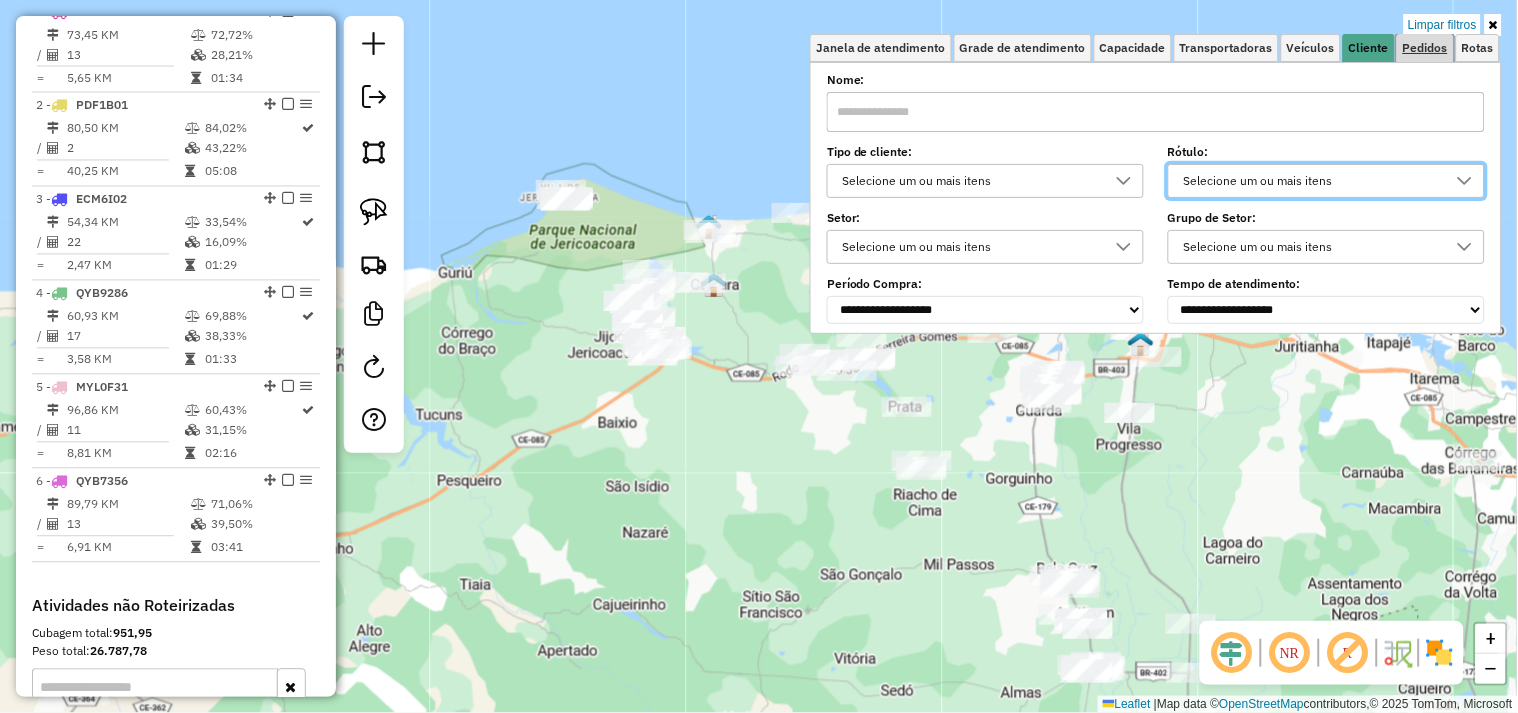 click on "Pedidos" at bounding box center [1425, 48] 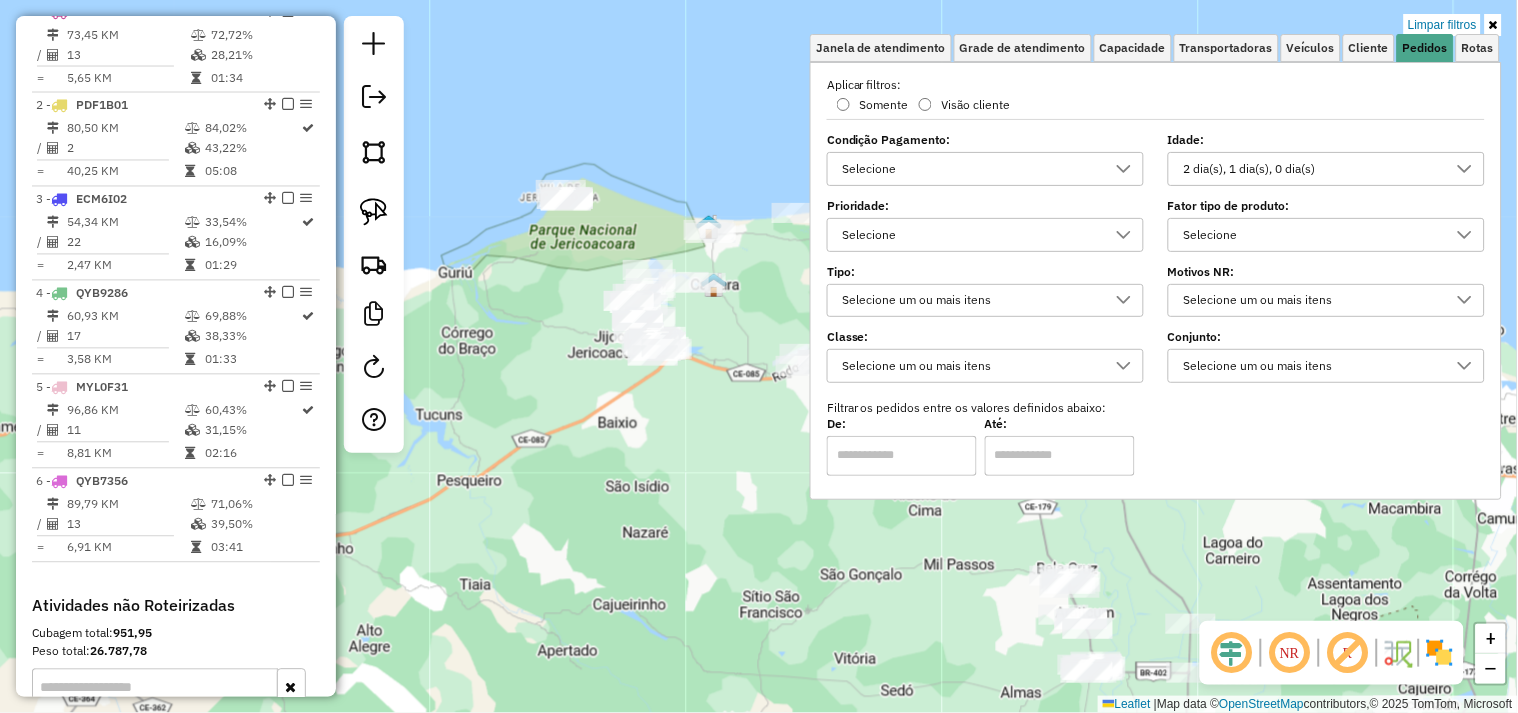 click on "2 dia(s), 1 dia(s), 0 dia(s)" at bounding box center [1311, 169] 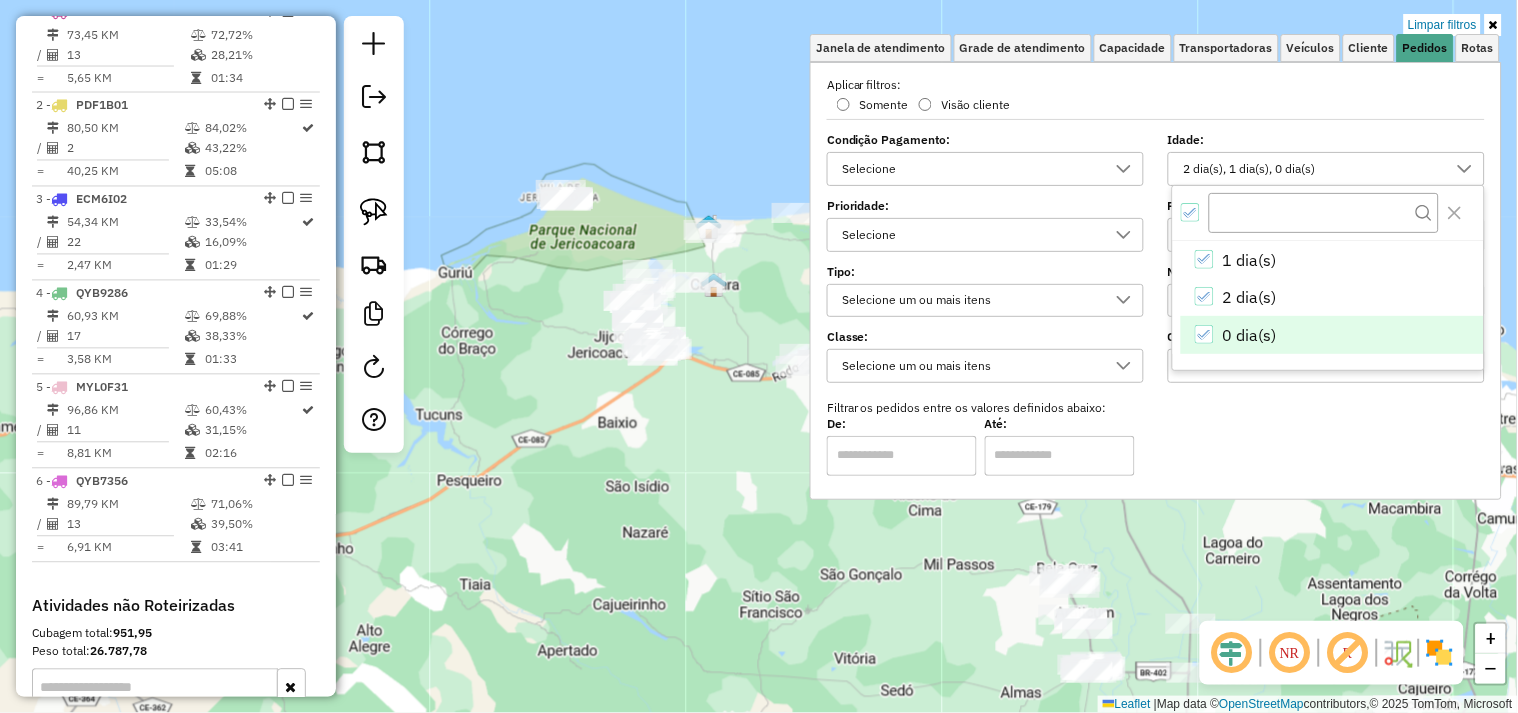 click 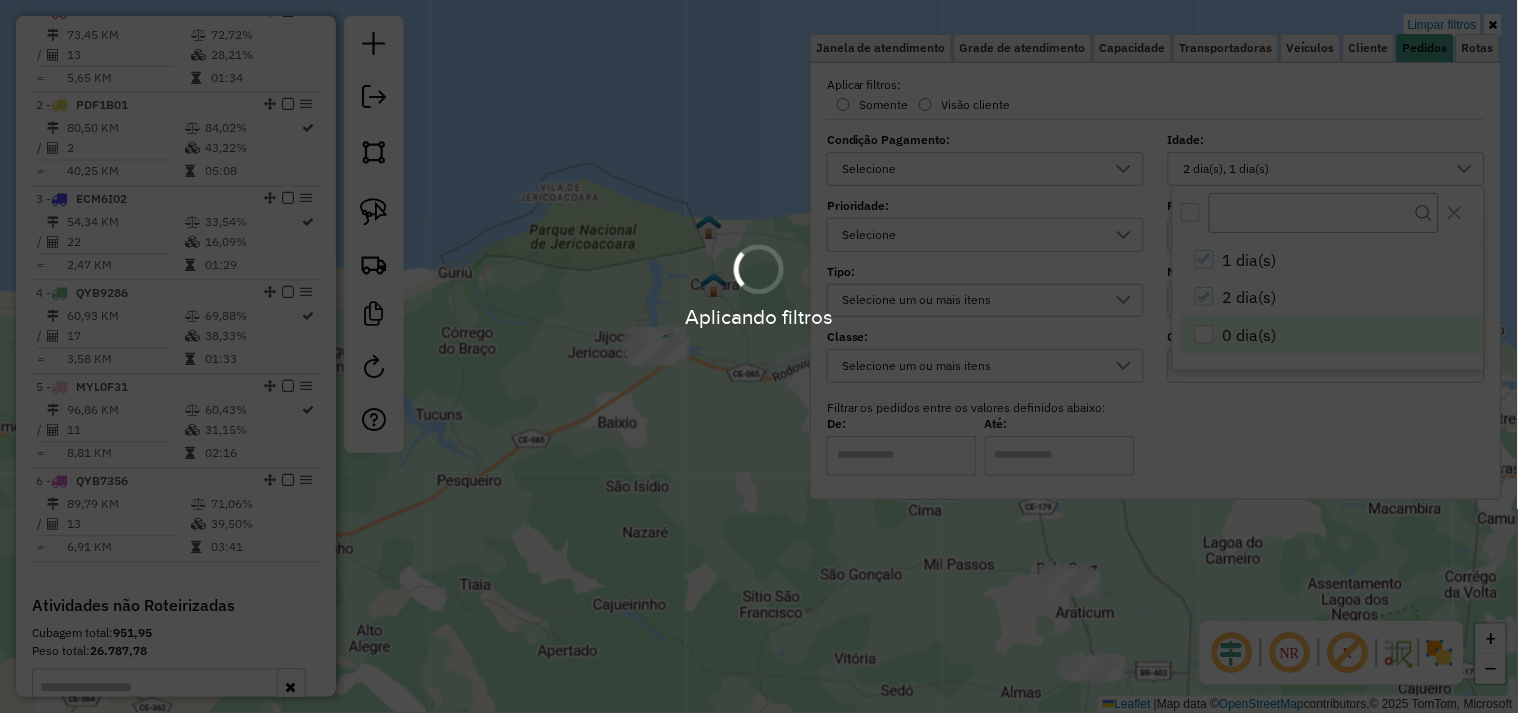 click on "Limpar filtros Janela de atendimento Grade de atendimento Capacidade Transportadoras Veículos Cliente Pedidos  Rotas Selecione os dias de semana para filtrar as janelas de atendimento  Seg   Ter   Qua   Qui   Sex   Sáb   Dom  Informe o período da janela de atendimento: De: Até:  Filtrar exatamente a janela do cliente  Considerar janela de atendimento padrão  Selecione os dias de semana para filtrar as grades de atendimento  Seg   Ter   Qua   Qui   Sex   Sáb   Dom   Considerar clientes sem dia de atendimento cadastrado  Clientes fora do dia de atendimento selecionado Filtrar as atividades entre os valores definidos abaixo:  Peso mínimo:   Peso máximo:   Cubagem mínima:   Cubagem máxima:   De:   Até:  Filtrar as atividades entre o tempo de atendimento definido abaixo:  De:   Até:   Considerar capacidade total dos clientes não roteirizados Transportadora: Selecione um ou mais itens Tipo de veículo: Selecione um ou mais itens Veículo: Selecione um ou mais itens Motorista: Selecione um ou mais itens" 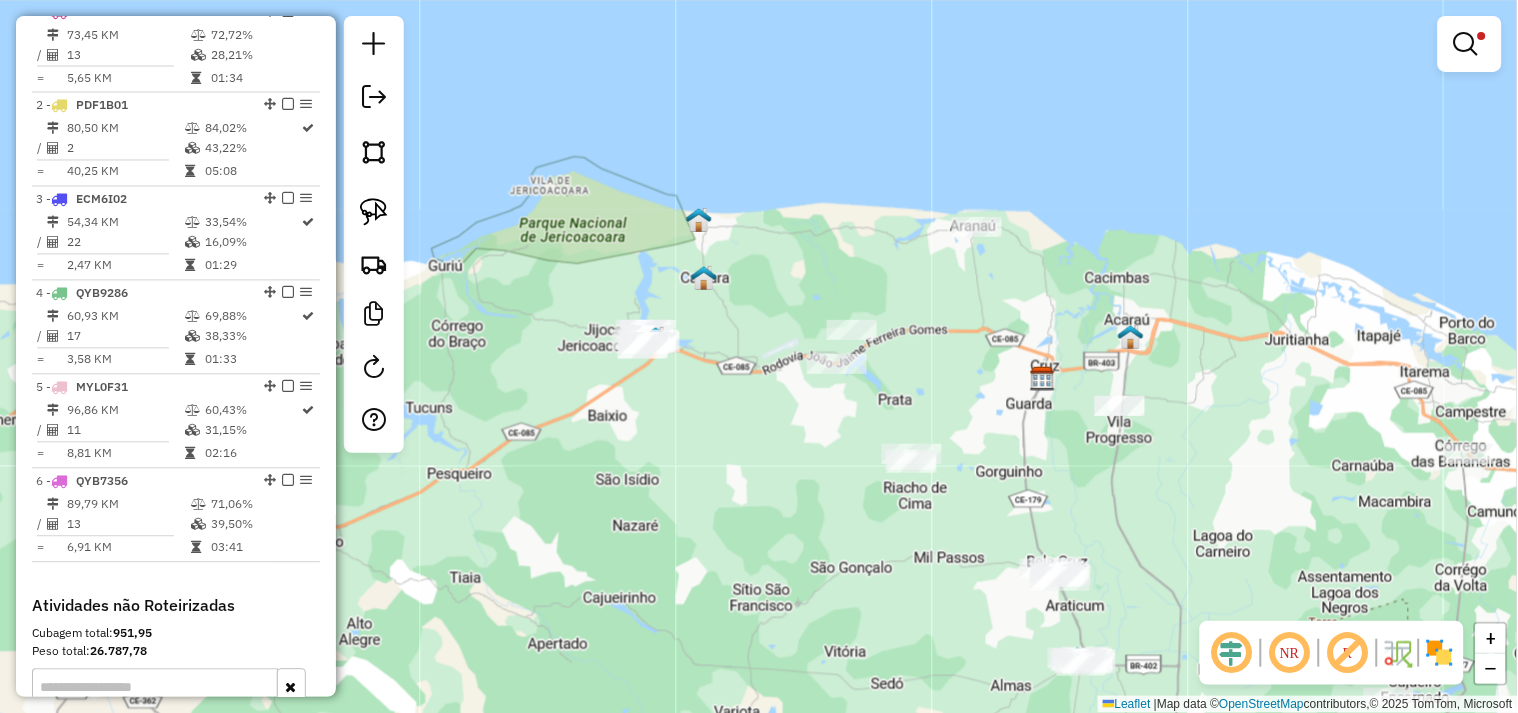 drag, startPoint x: 766, startPoint y: 501, endPoint x: 713, endPoint y: 396, distance: 117.61803 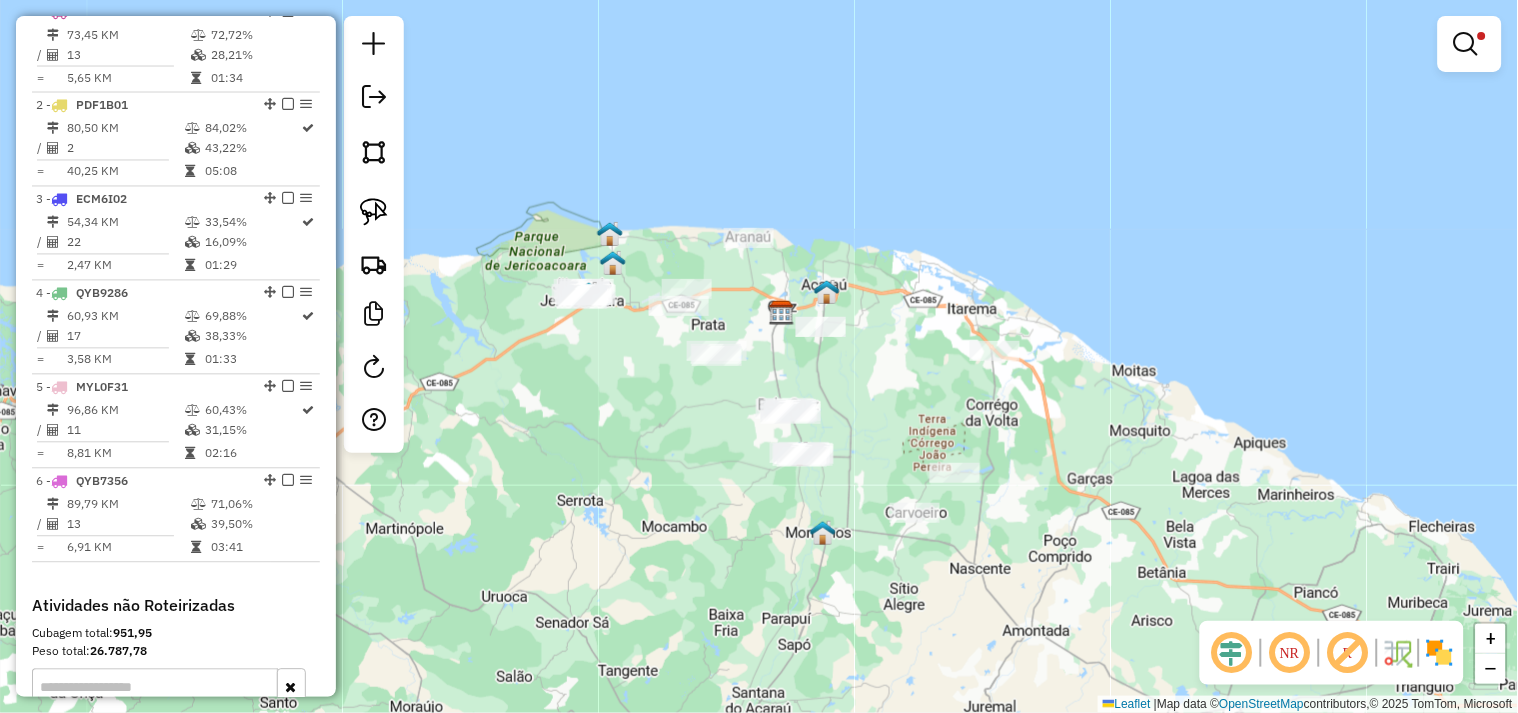 drag, startPoint x: 724, startPoint y: 453, endPoint x: 658, endPoint y: 437, distance: 67.911705 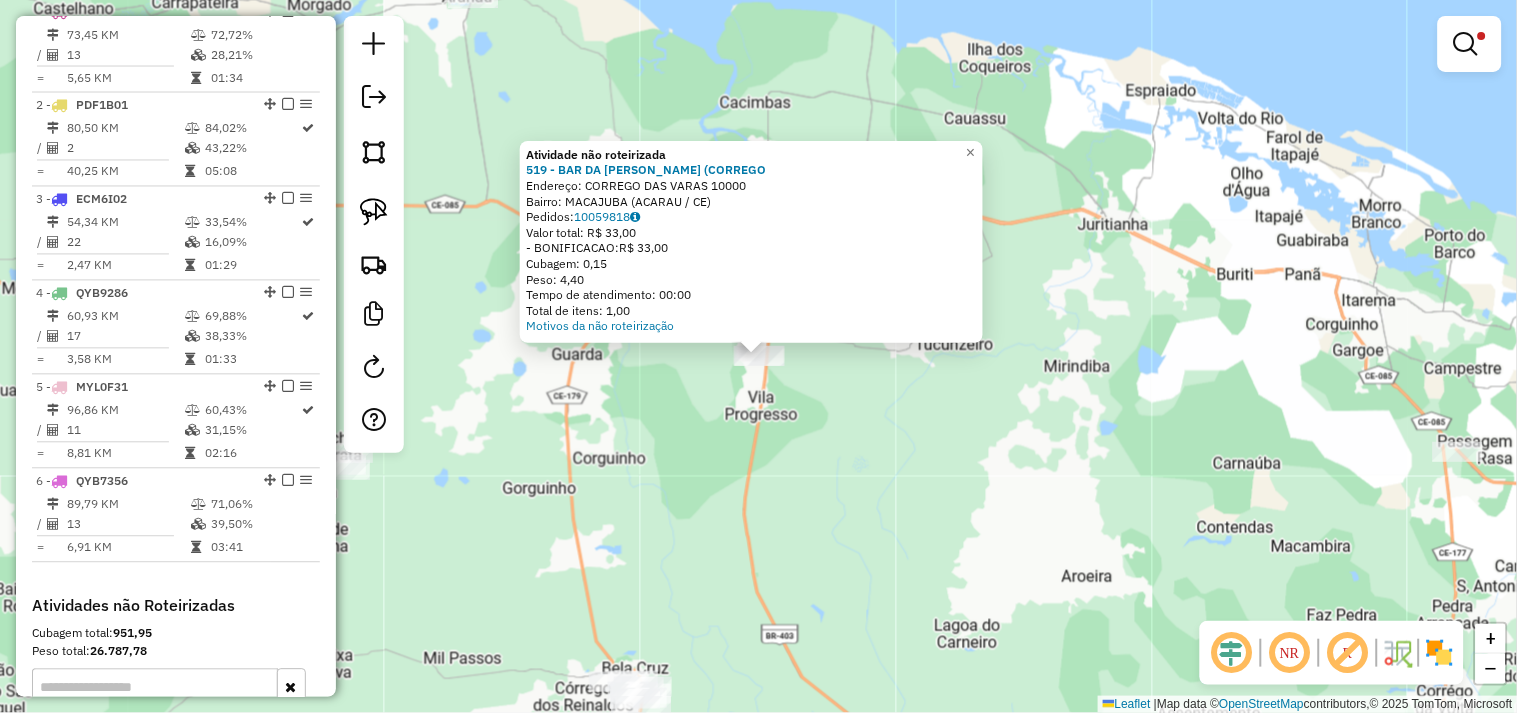click on "Atividade não roteirizada 519 - BAR DA LULU (CORREGO  Endereço:  CORREGO DAS VARAS 10000   Bairro: MACAJUBA (ACARAU / CE)   Pedidos:  10059818   Valor total: R$ 33,00   - BONIFICACAO:  R$ 33,00   Cubagem: 0,15   Peso: 4,40   Tempo de atendimento: 00:00   Total de itens: 1,00  Motivos da não roteirização × Limpar filtros Janela de atendimento Grade de atendimento Capacidade Transportadoras Veículos Cliente Pedidos  Rotas Selecione os dias de semana para filtrar as janelas de atendimento  Seg   Ter   Qua   Qui   Sex   Sáb   Dom  Informe o período da janela de atendimento: De: Até:  Filtrar exatamente a janela do cliente  Considerar janela de atendimento padrão  Selecione os dias de semana para filtrar as grades de atendimento  Seg   Ter   Qua   Qui   Sex   Sáb   Dom   Considerar clientes sem dia de atendimento cadastrado  Clientes fora do dia de atendimento selecionado Filtrar as atividades entre os valores definidos abaixo:  Peso mínimo:   Peso máximo:   Cubagem mínima:   Cubagem máxima:   De:" 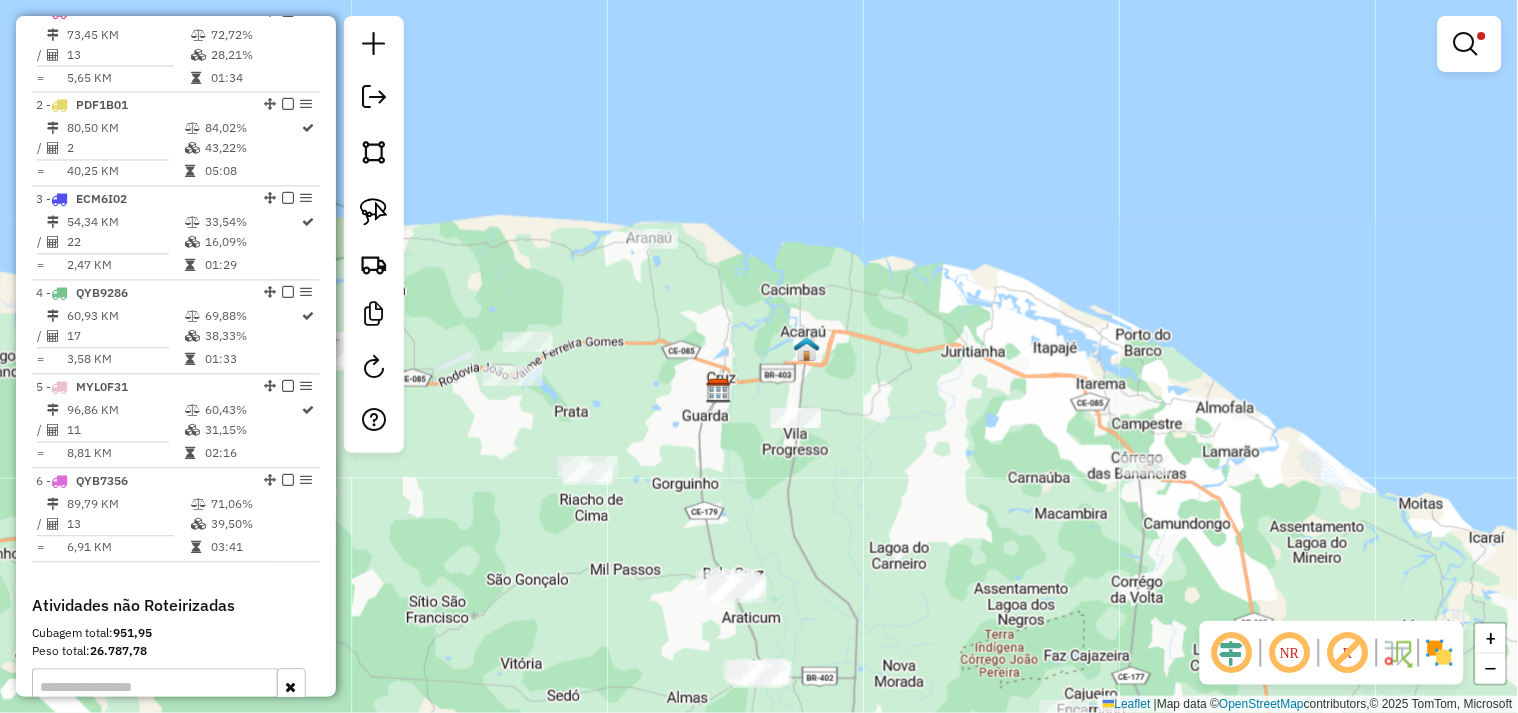 drag, startPoint x: 874, startPoint y: 535, endPoint x: 915, endPoint y: 450, distance: 94.371605 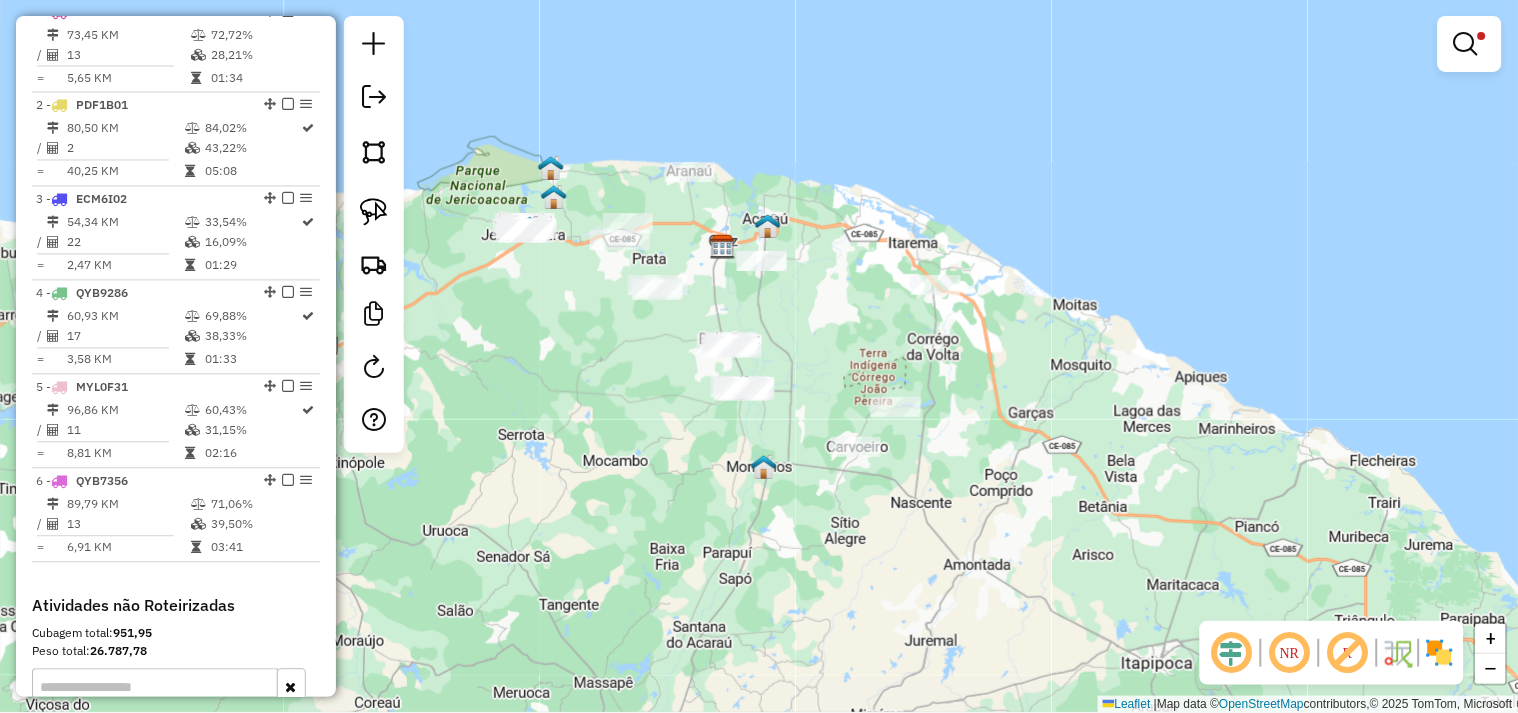 drag, startPoint x: 927, startPoint y: 470, endPoint x: 820, endPoint y: 283, distance: 215.44836 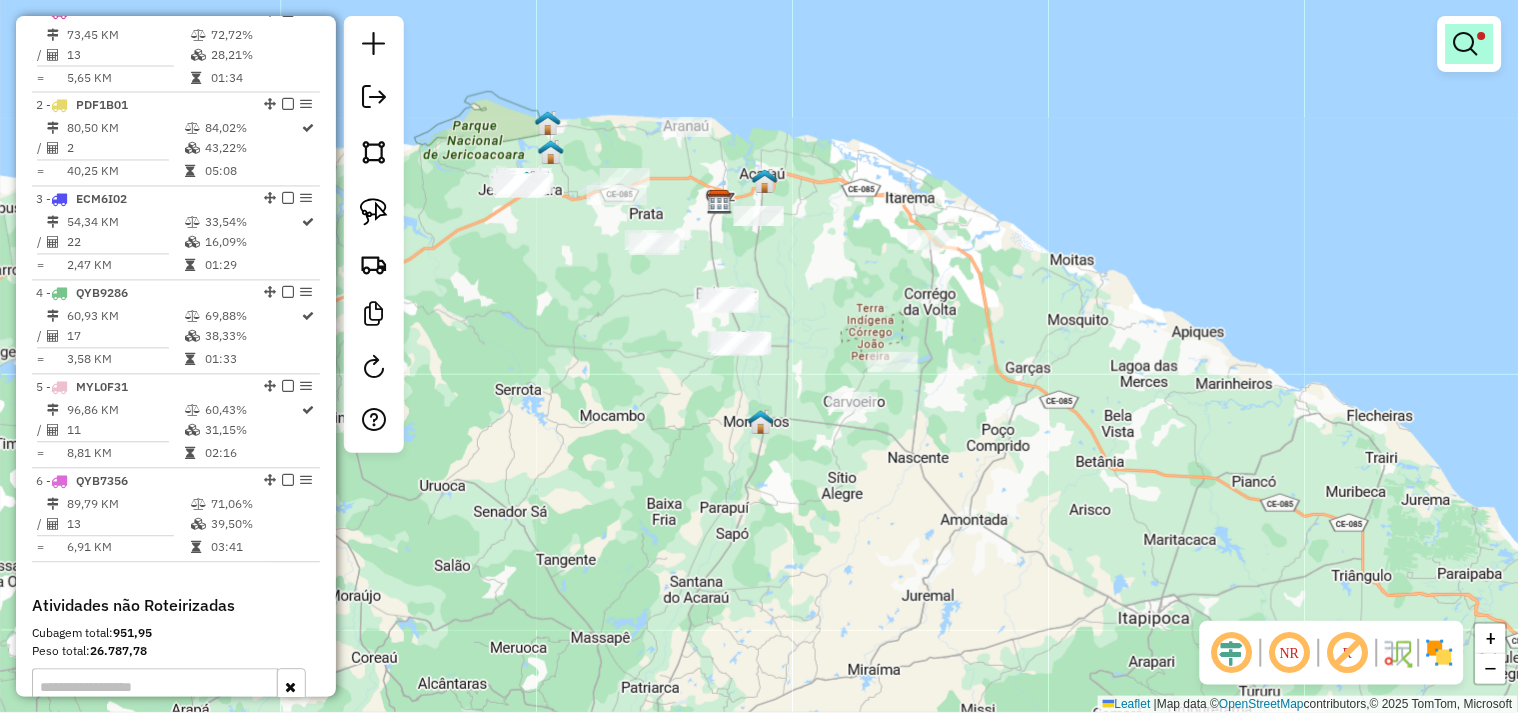click at bounding box center [1466, 44] 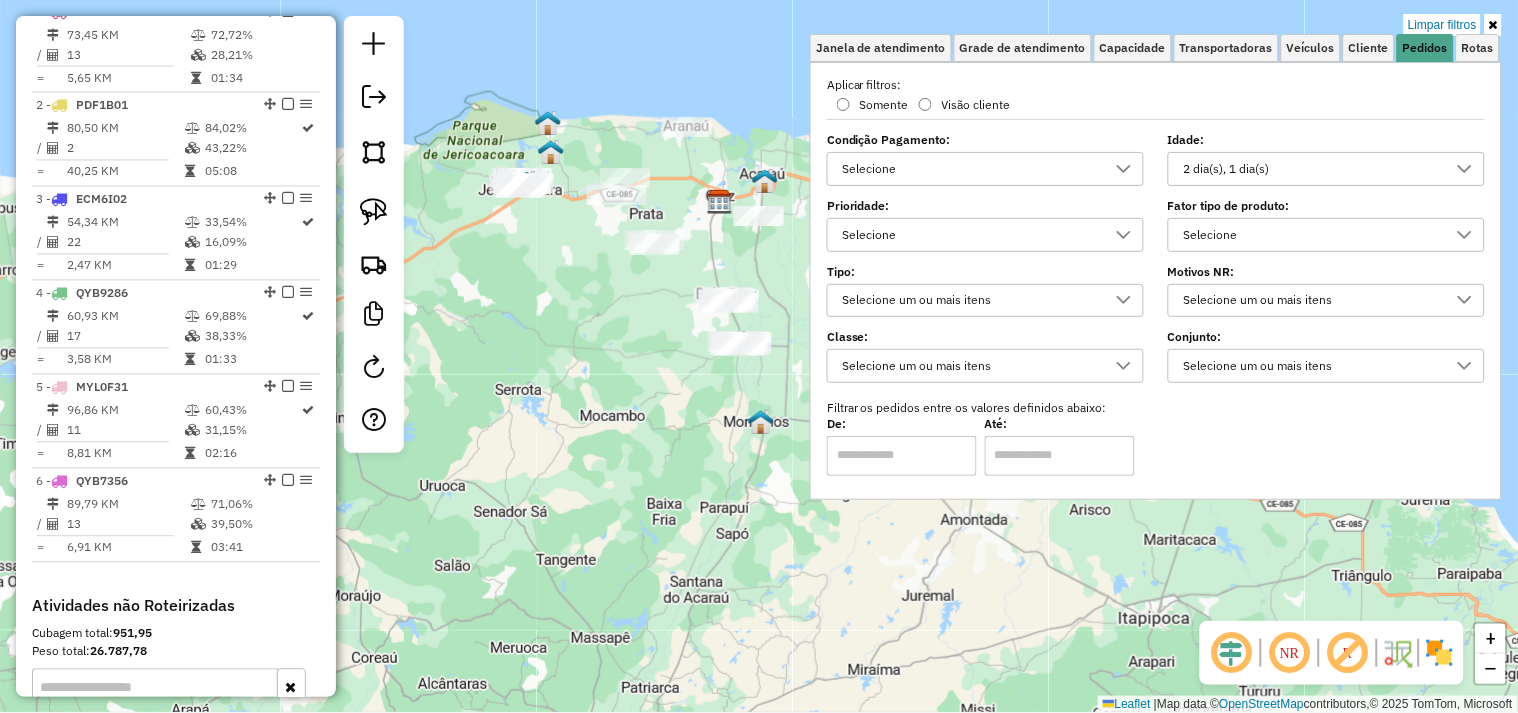 click on "2 dia(s), 1 dia(s)" at bounding box center (1311, 169) 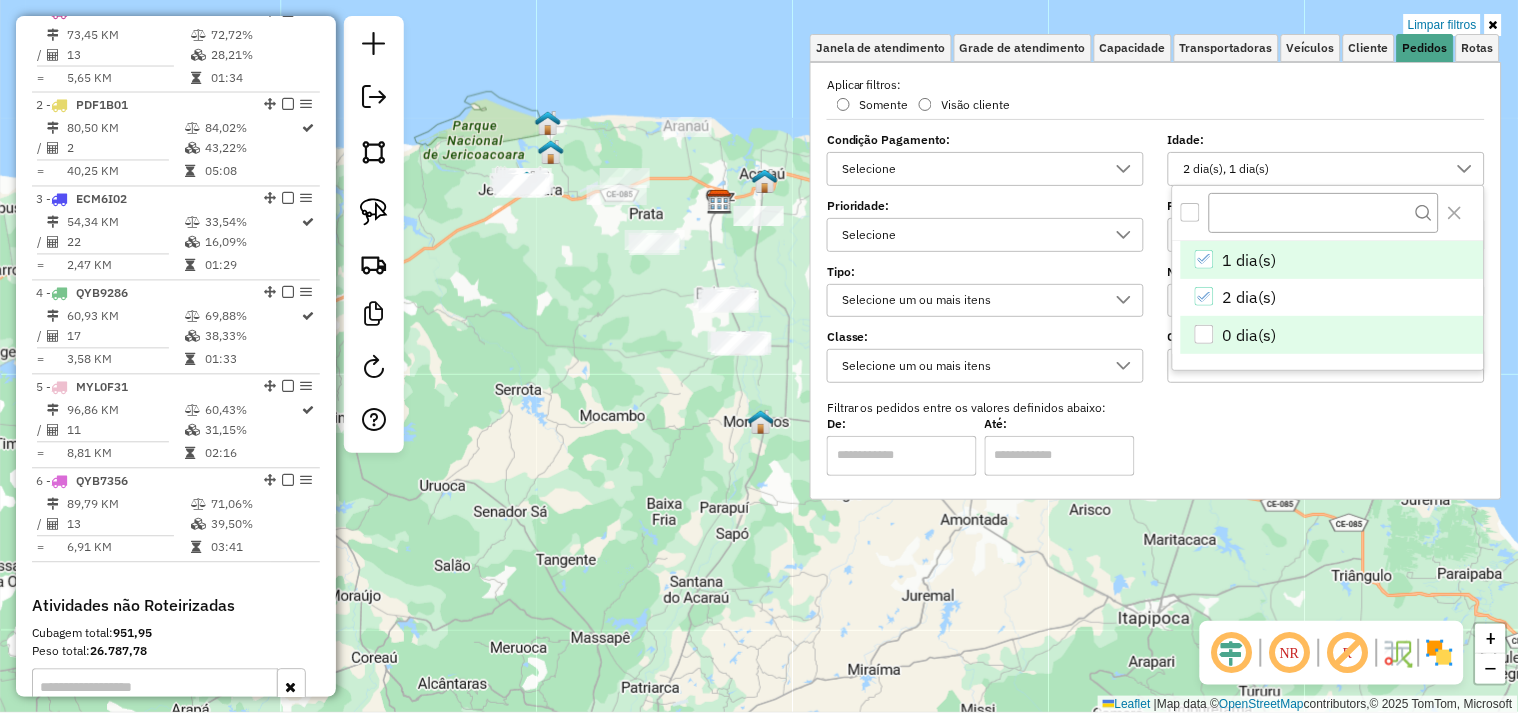 click on "0 dia(s)" at bounding box center [1332, 335] 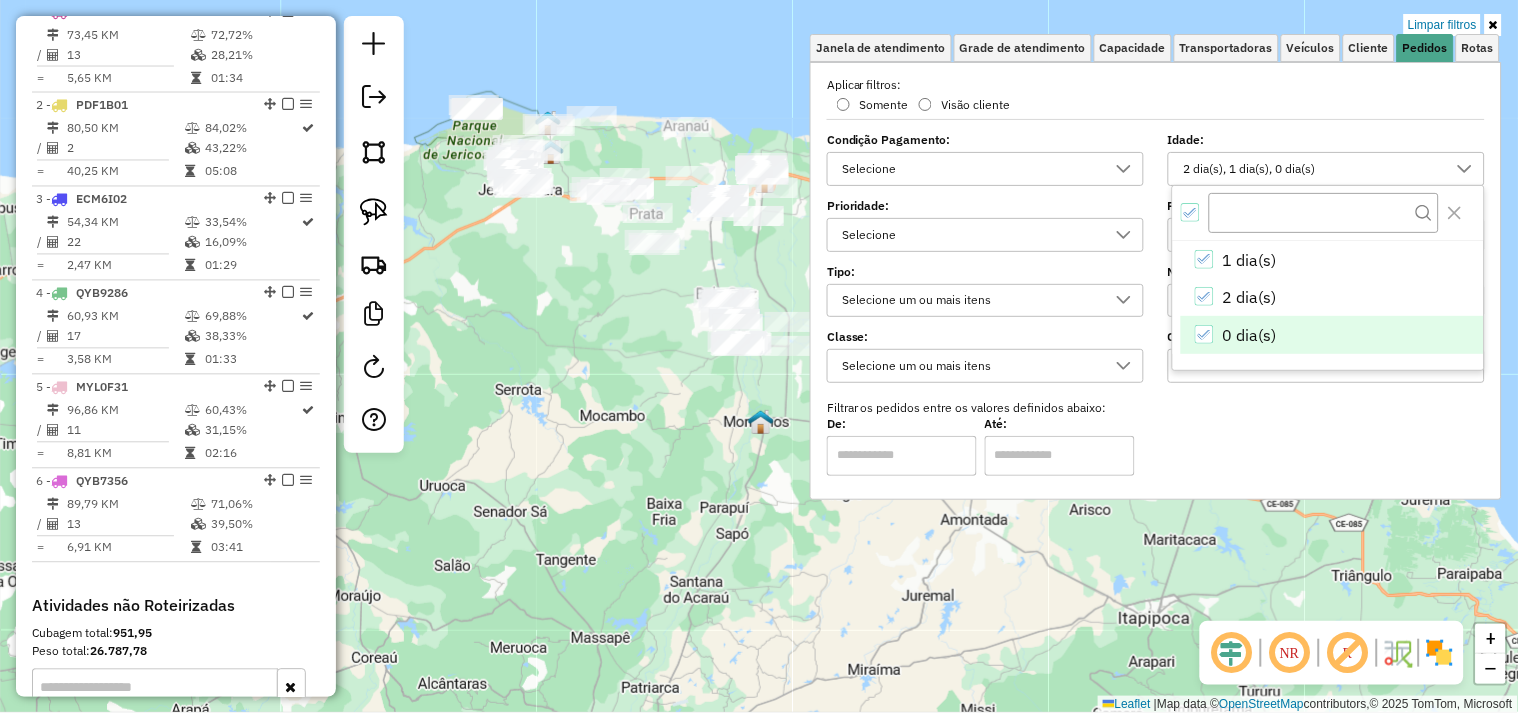 click on "Limpar filtros Janela de atendimento Grade de atendimento Capacidade Transportadoras Veículos Cliente Pedidos  Rotas Selecione os dias de semana para filtrar as janelas de atendimento  Seg   Ter   Qua   Qui   Sex   Sáb   Dom  Informe o período da janela de atendimento: De: Até:  Filtrar exatamente a janela do cliente  Considerar janela de atendimento padrão  Selecione os dias de semana para filtrar as grades de atendimento  Seg   Ter   Qua   Qui   Sex   Sáb   Dom   Considerar clientes sem dia de atendimento cadastrado  Clientes fora do dia de atendimento selecionado Filtrar as atividades entre os valores definidos abaixo:  Peso mínimo:   Peso máximo:   Cubagem mínima:   Cubagem máxima:   De:   Até:  Filtrar as atividades entre o tempo de atendimento definido abaixo:  De:   Até:   Considerar capacidade total dos clientes não roteirizados Transportadora: Selecione um ou mais itens Tipo de veículo: Selecione um ou mais itens Veículo: Selecione um ou mais itens Motorista: Selecione um ou mais itens" 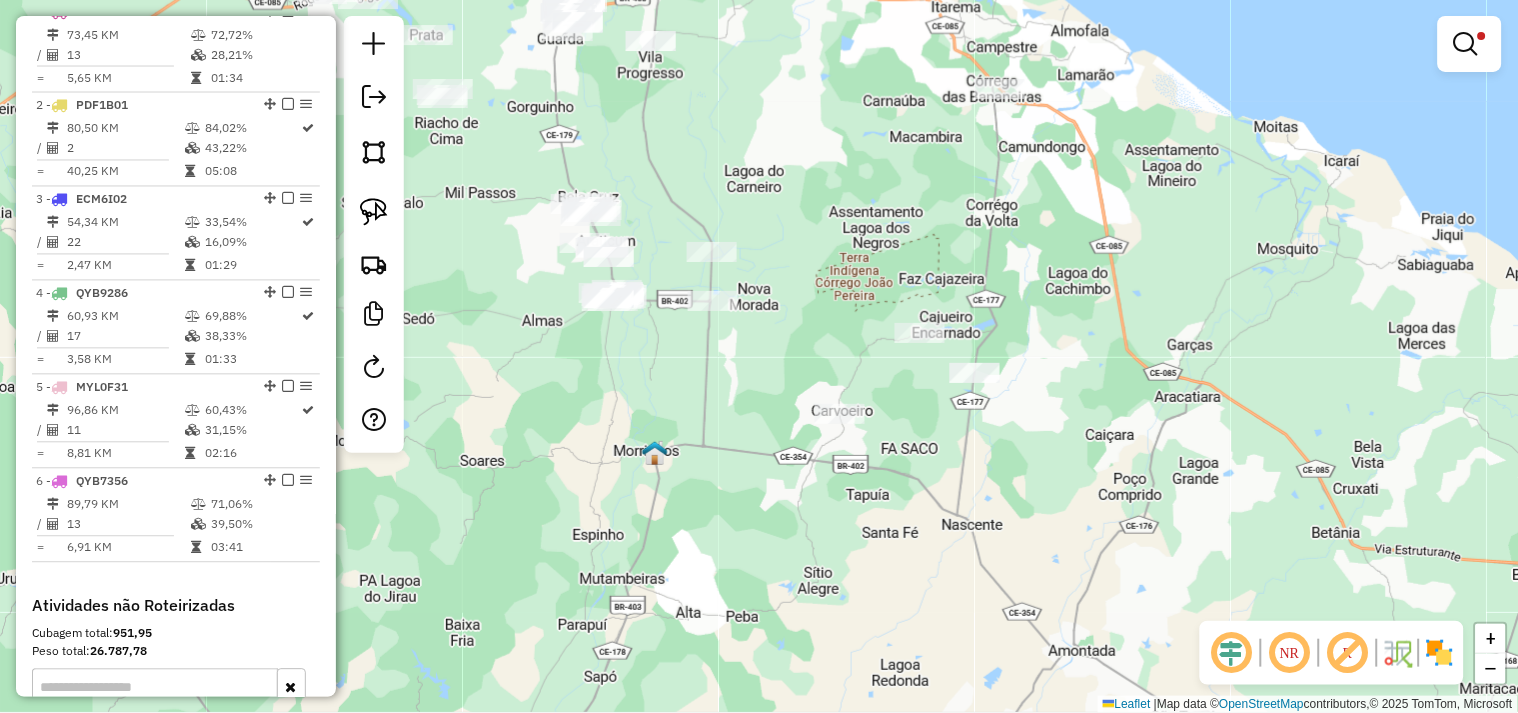 click on "Limpar filtros Janela de atendimento Grade de atendimento Capacidade Transportadoras Veículos Cliente Pedidos  Rotas Selecione os dias de semana para filtrar as janelas de atendimento  Seg   Ter   Qua   Qui   Sex   Sáb   Dom  Informe o período da janela de atendimento: De: Até:  Filtrar exatamente a janela do cliente  Considerar janela de atendimento padrão  Selecione os dias de semana para filtrar as grades de atendimento  Seg   Ter   Qua   Qui   Sex   Sáb   Dom   Considerar clientes sem dia de atendimento cadastrado  Clientes fora do dia de atendimento selecionado Filtrar as atividades entre os valores definidos abaixo:  Peso mínimo:   Peso máximo:   Cubagem mínima:   Cubagem máxima:   De:   Até:  Filtrar as atividades entre o tempo de atendimento definido abaixo:  De:   Até:   Considerar capacidade total dos clientes não roteirizados Transportadora: Selecione um ou mais itens Tipo de veículo: Selecione um ou mais itens Veículo: Selecione um ou mais itens Motorista: Selecione um ou mais itens" 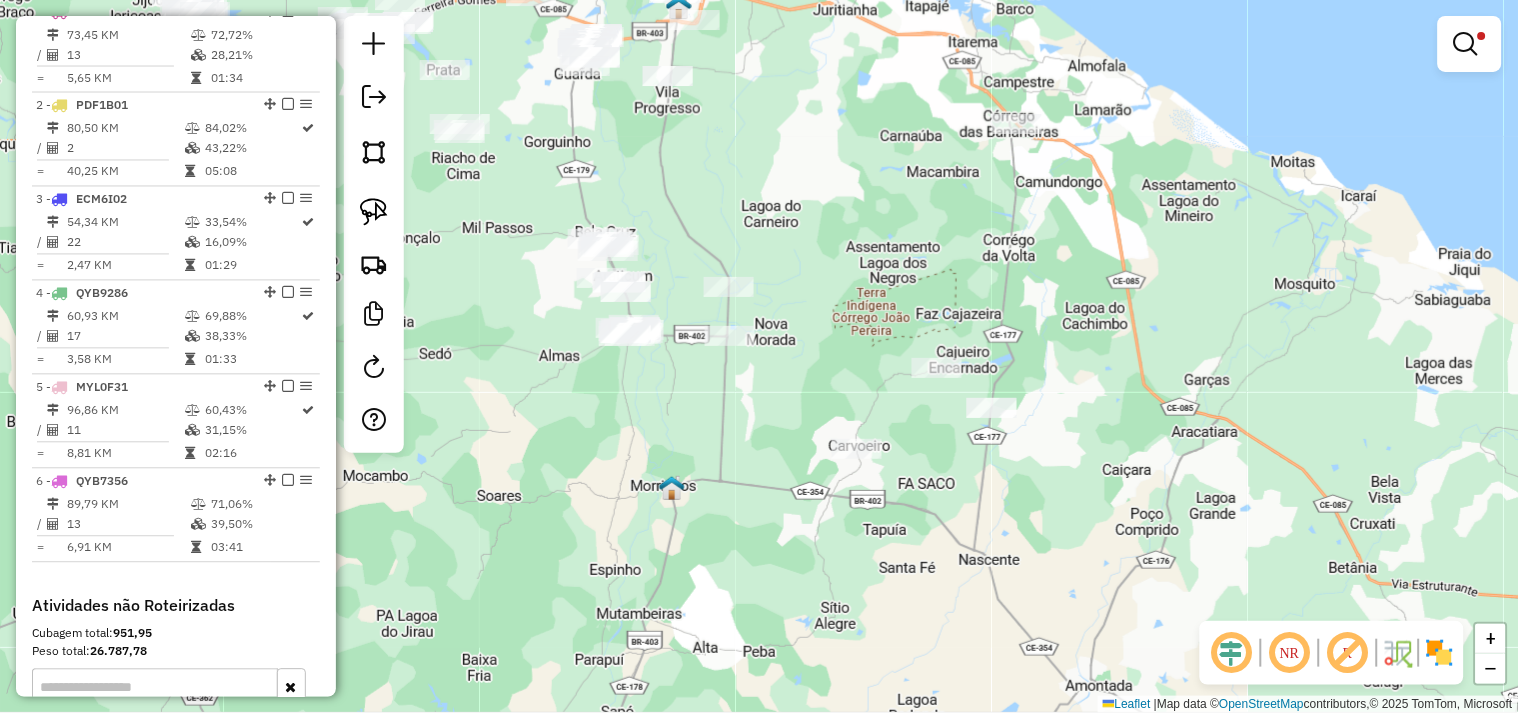 drag, startPoint x: 966, startPoint y: 291, endPoint x: 1021, endPoint y: 393, distance: 115.88356 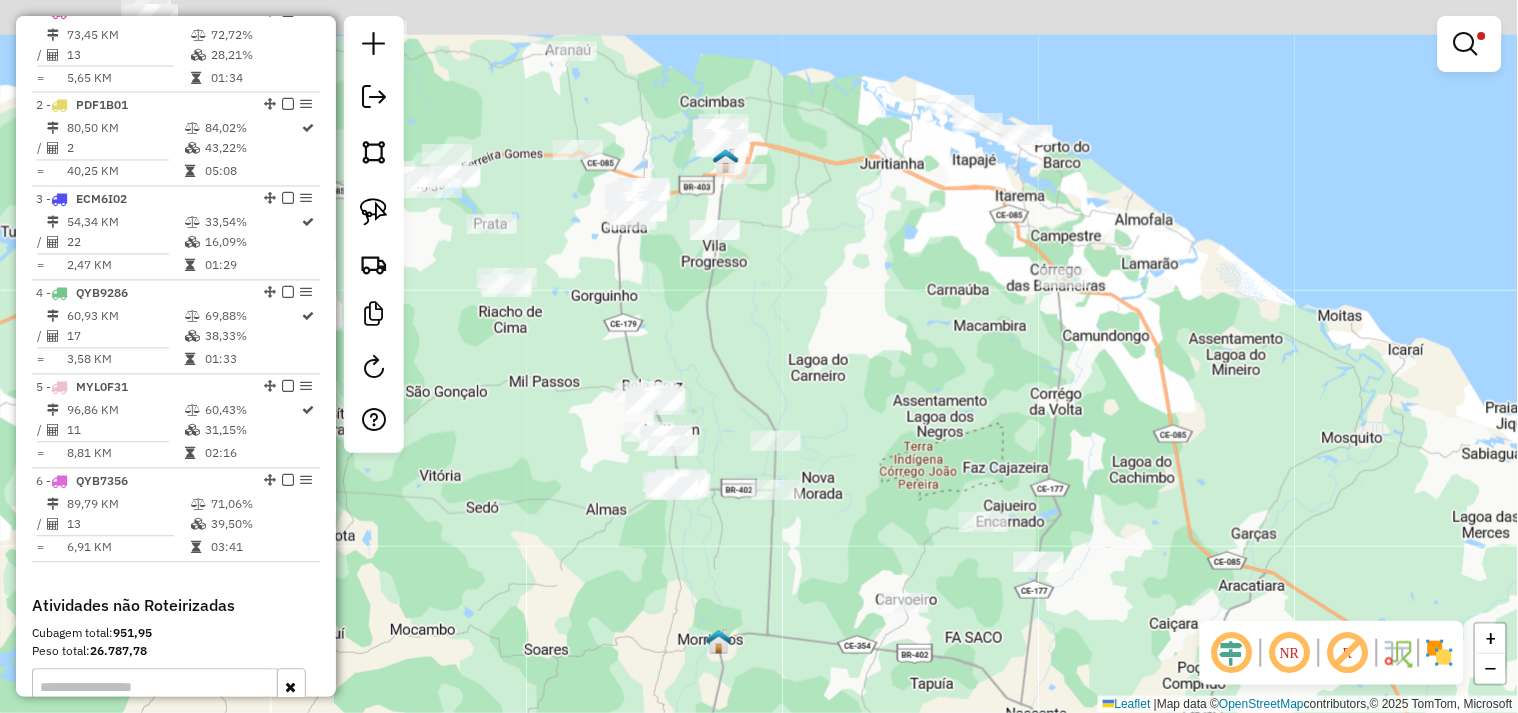 drag, startPoint x: 958, startPoint y: 278, endPoint x: 967, endPoint y: 365, distance: 87.46428 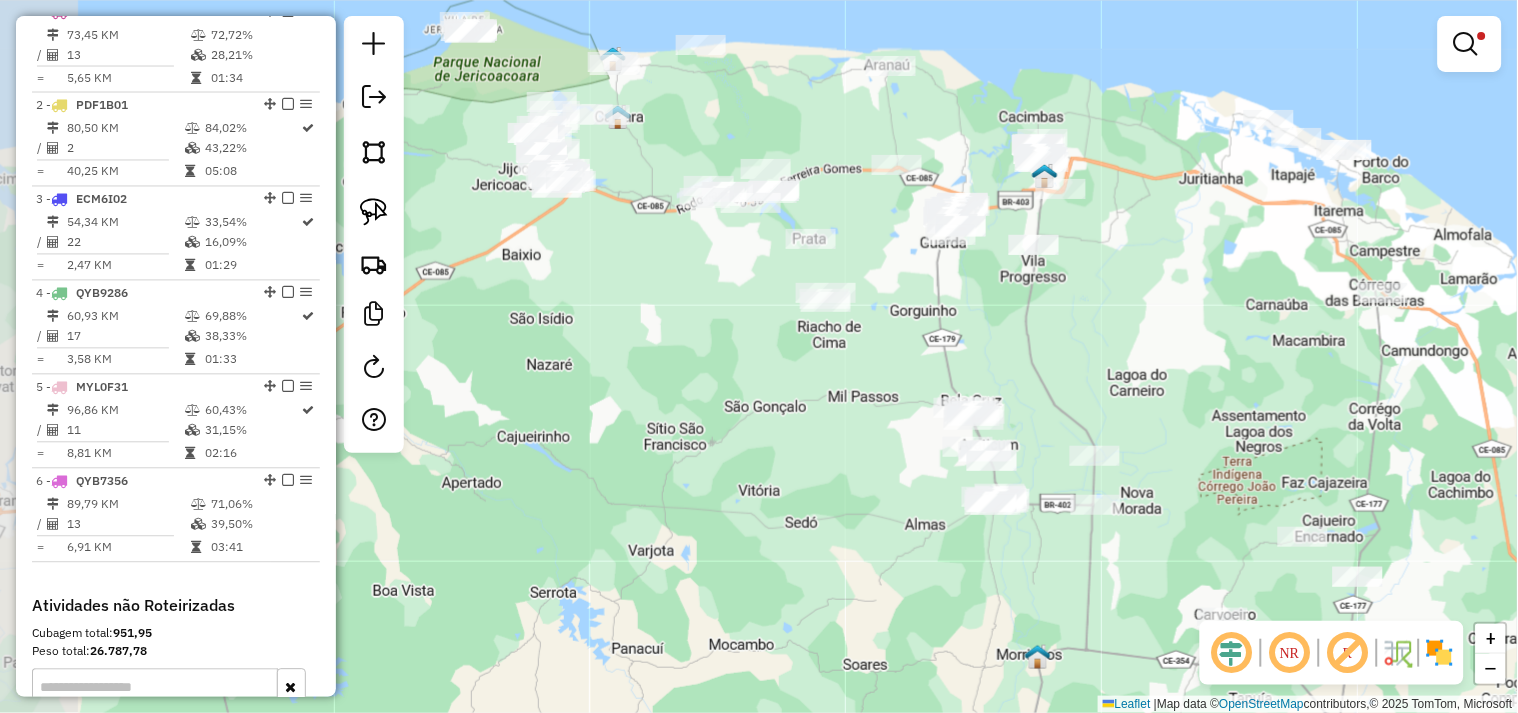 drag, startPoint x: 888, startPoint y: 330, endPoint x: 1255, endPoint y: 403, distance: 374.1898 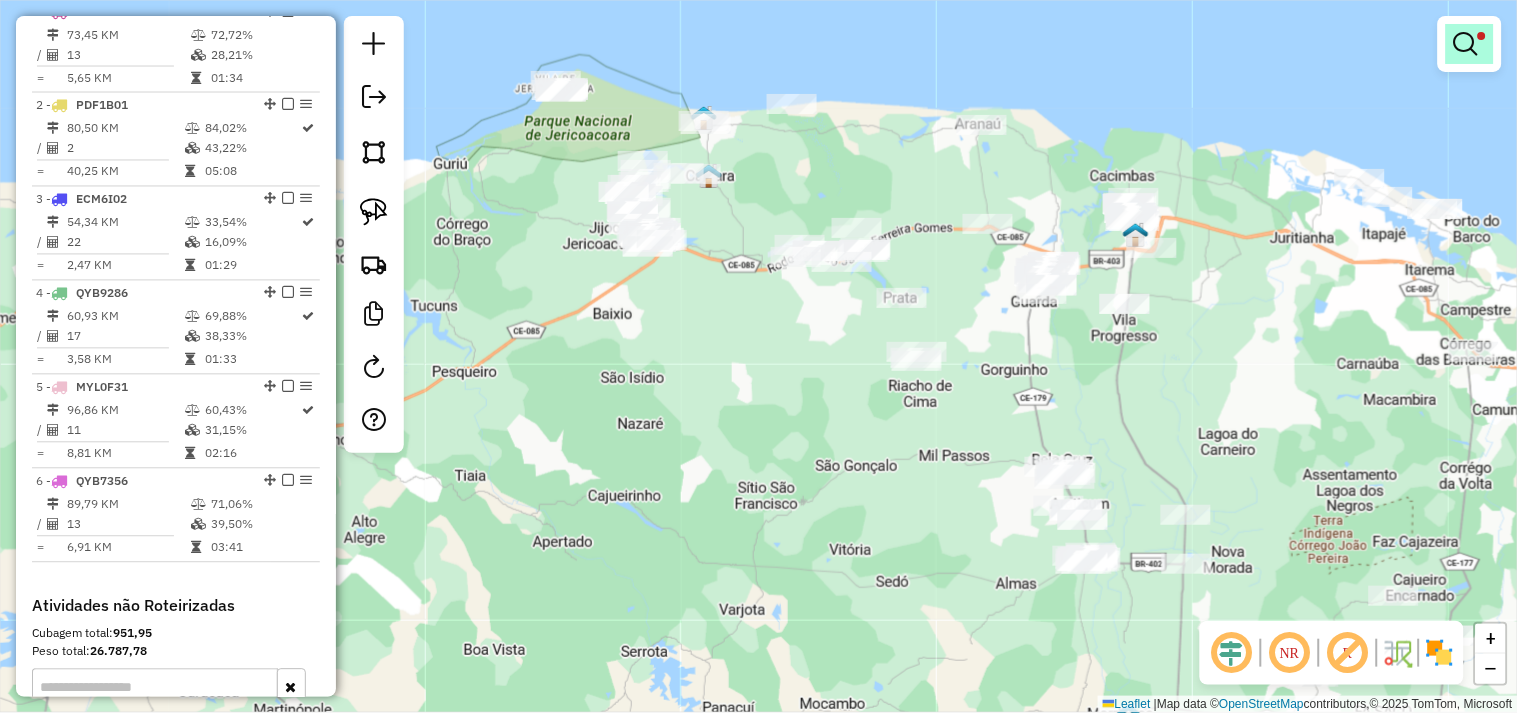 click at bounding box center [1466, 44] 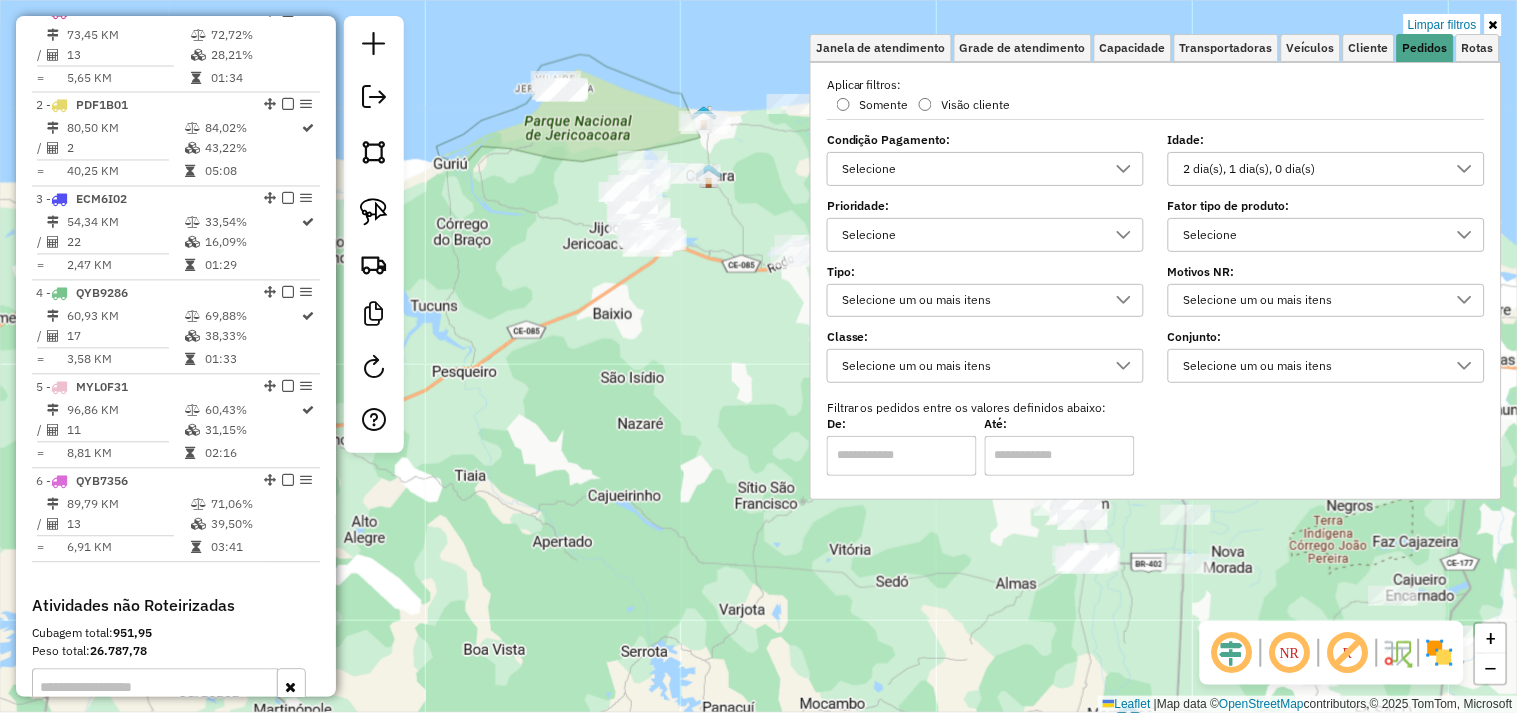 click on "2 dia(s), 1 dia(s), 0 dia(s)" at bounding box center (1311, 169) 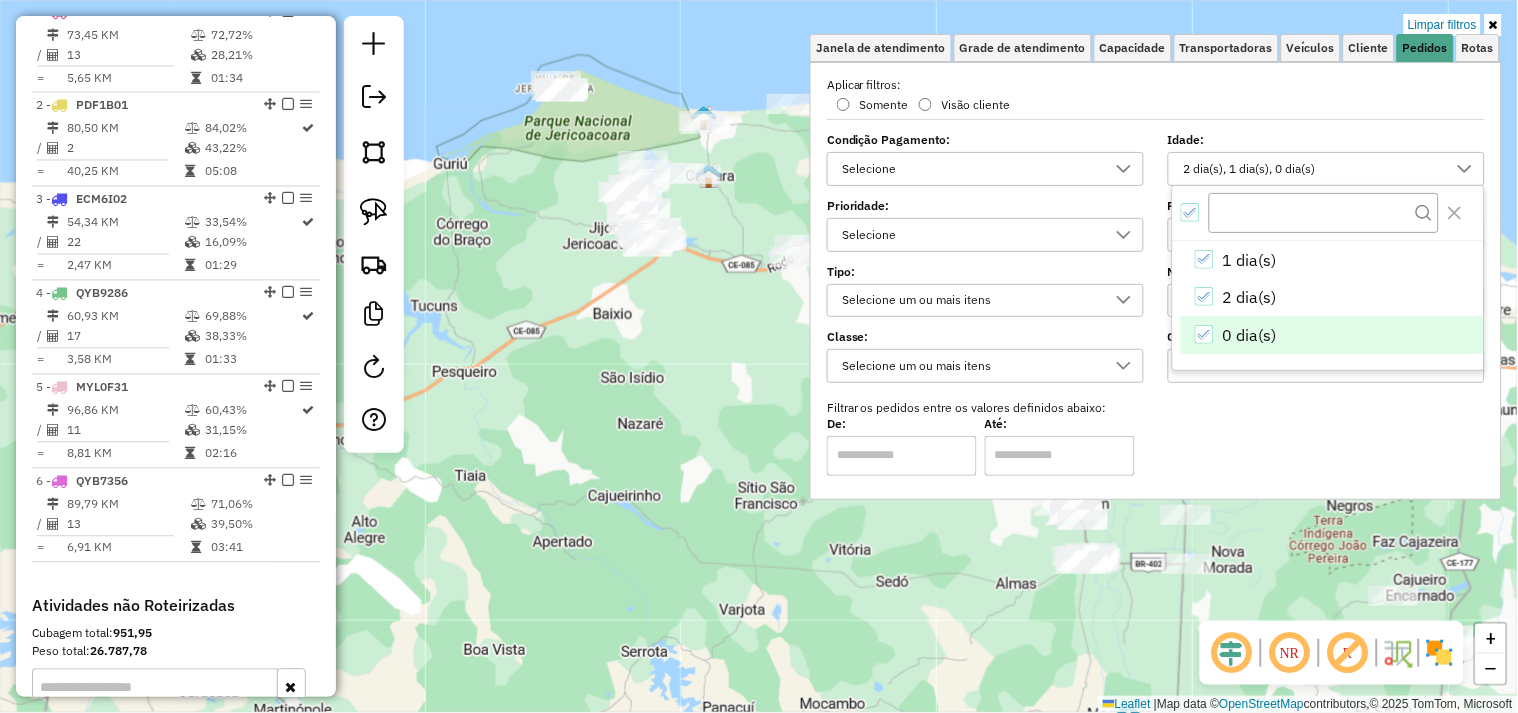 click 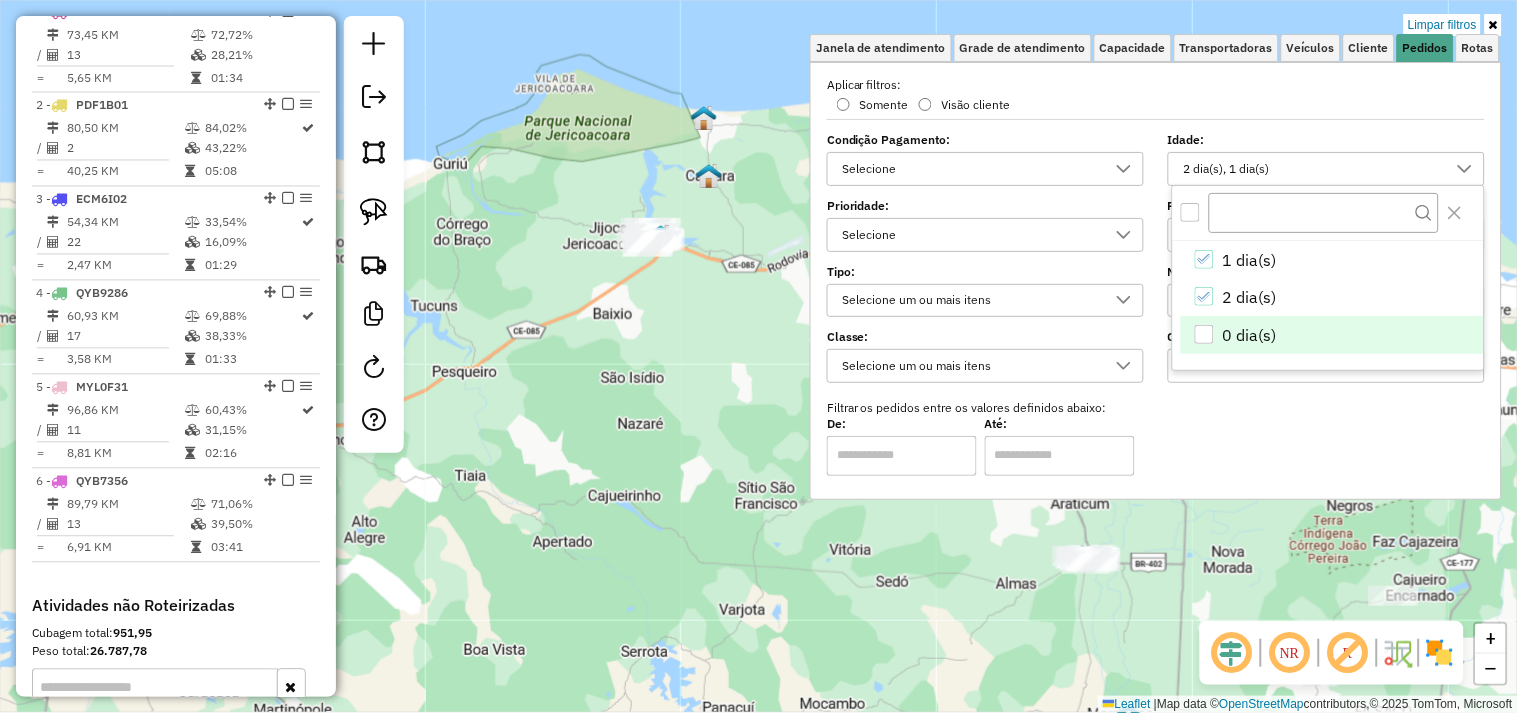 click on "0 dia(s)" at bounding box center [1332, 335] 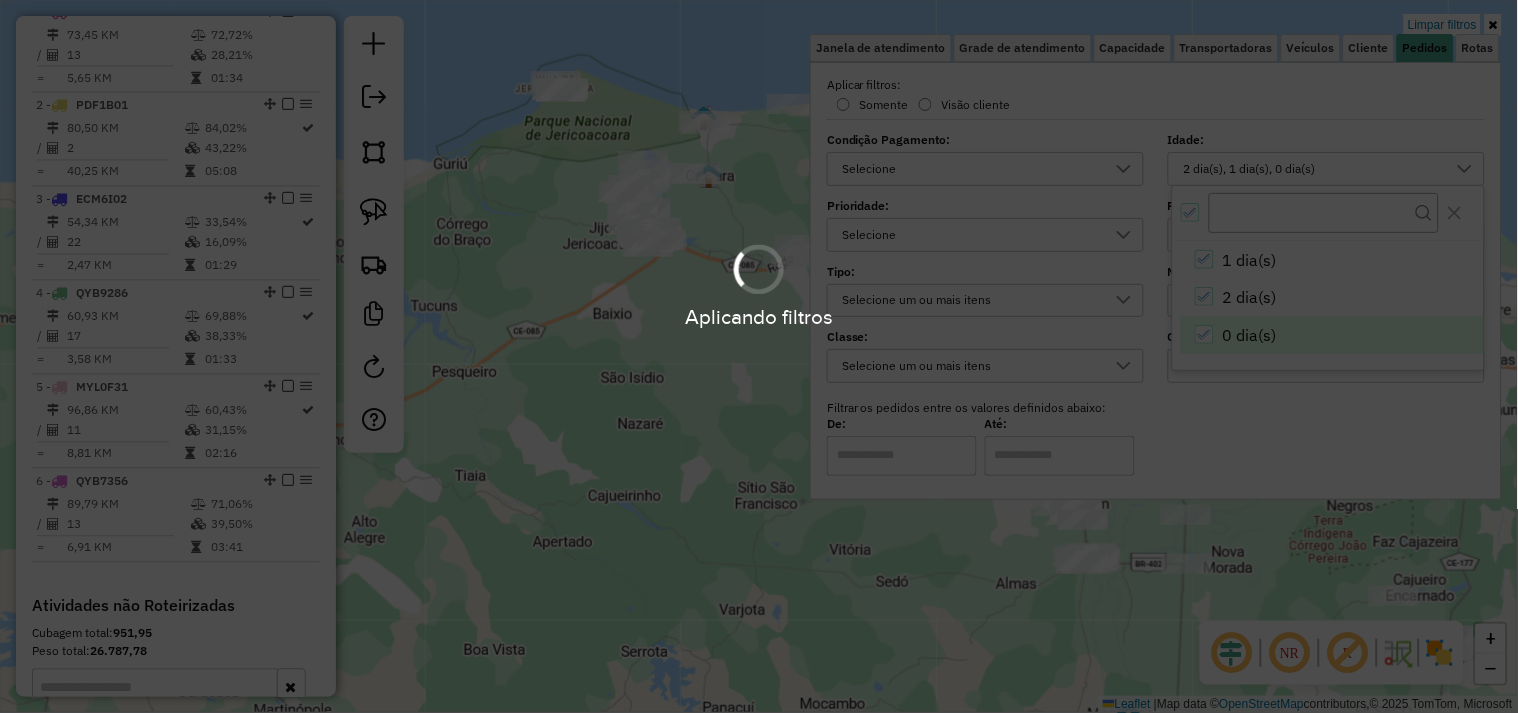 click on "Aplicando filtros" at bounding box center [759, 356] 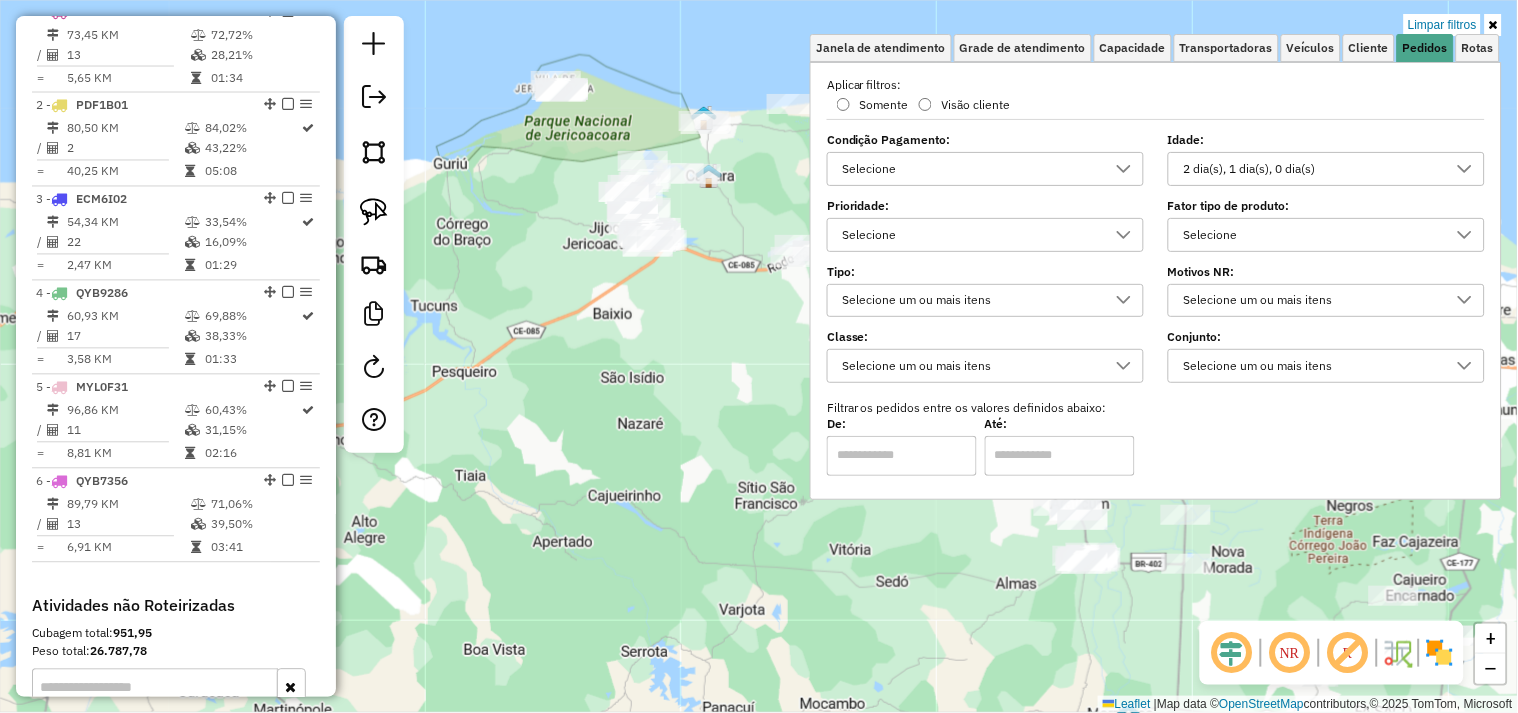 click on "Limpar filtros Janela de atendimento Grade de atendimento Capacidade Transportadoras Veículos Cliente Pedidos  Rotas Selecione os dias de semana para filtrar as janelas de atendimento  Seg   Ter   Qua   Qui   Sex   Sáb   Dom  Informe o período da janela de atendimento: De: Até:  Filtrar exatamente a janela do cliente  Considerar janela de atendimento padrão  Selecione os dias de semana para filtrar as grades de atendimento  Seg   Ter   Qua   Qui   Sex   Sáb   Dom   Considerar clientes sem dia de atendimento cadastrado  Clientes fora do dia de atendimento selecionado Filtrar as atividades entre os valores definidos abaixo:  Peso mínimo:   Peso máximo:   Cubagem mínima:   Cubagem máxima:   De:   Até:  Filtrar as atividades entre o tempo de atendimento definido abaixo:  De:   Até:   Considerar capacidade total dos clientes não roteirizados Transportadora: Selecione um ou mais itens Tipo de veículo: Selecione um ou mais itens Veículo: Selecione um ou mais itens Motorista: Selecione um ou mais itens" 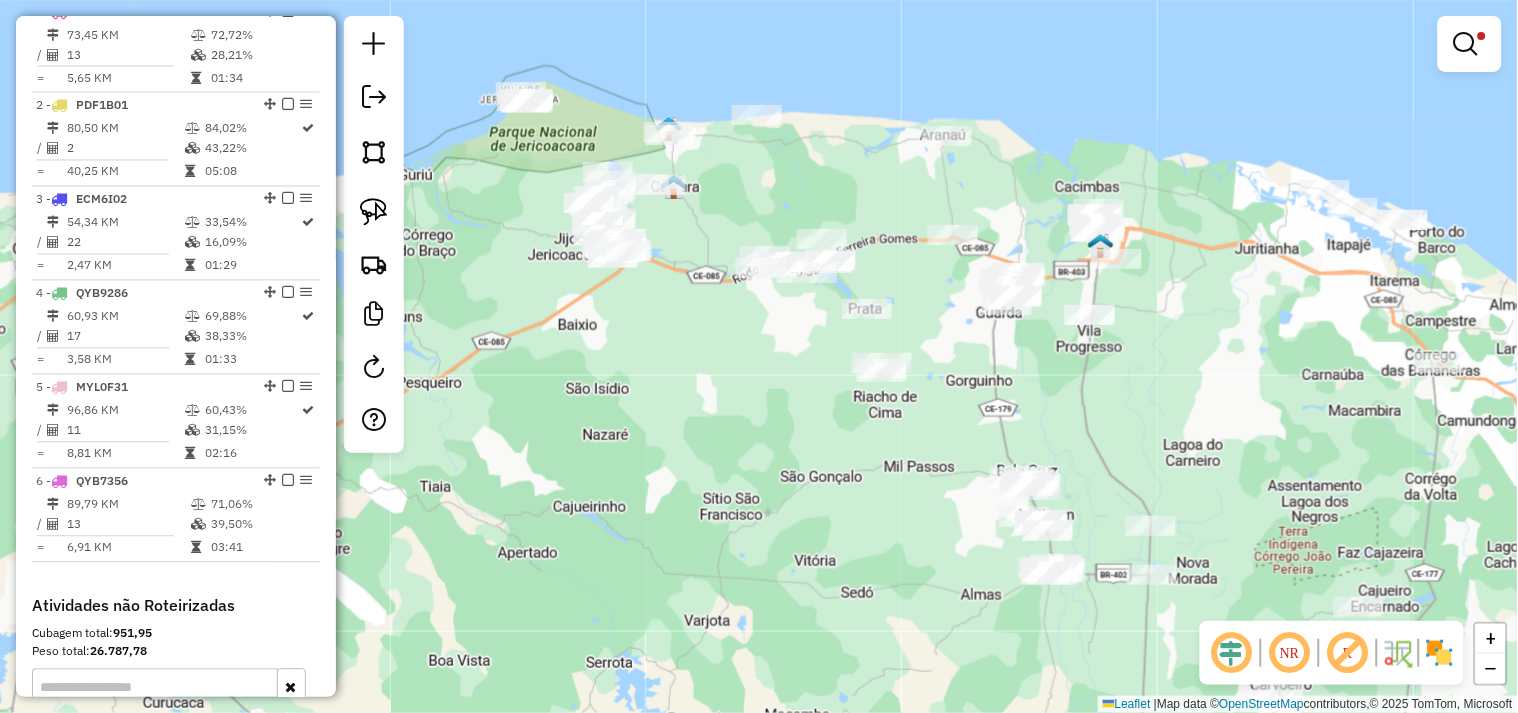 drag, startPoint x: 782, startPoint y: 423, endPoint x: 751, endPoint y: 420, distance: 31.144823 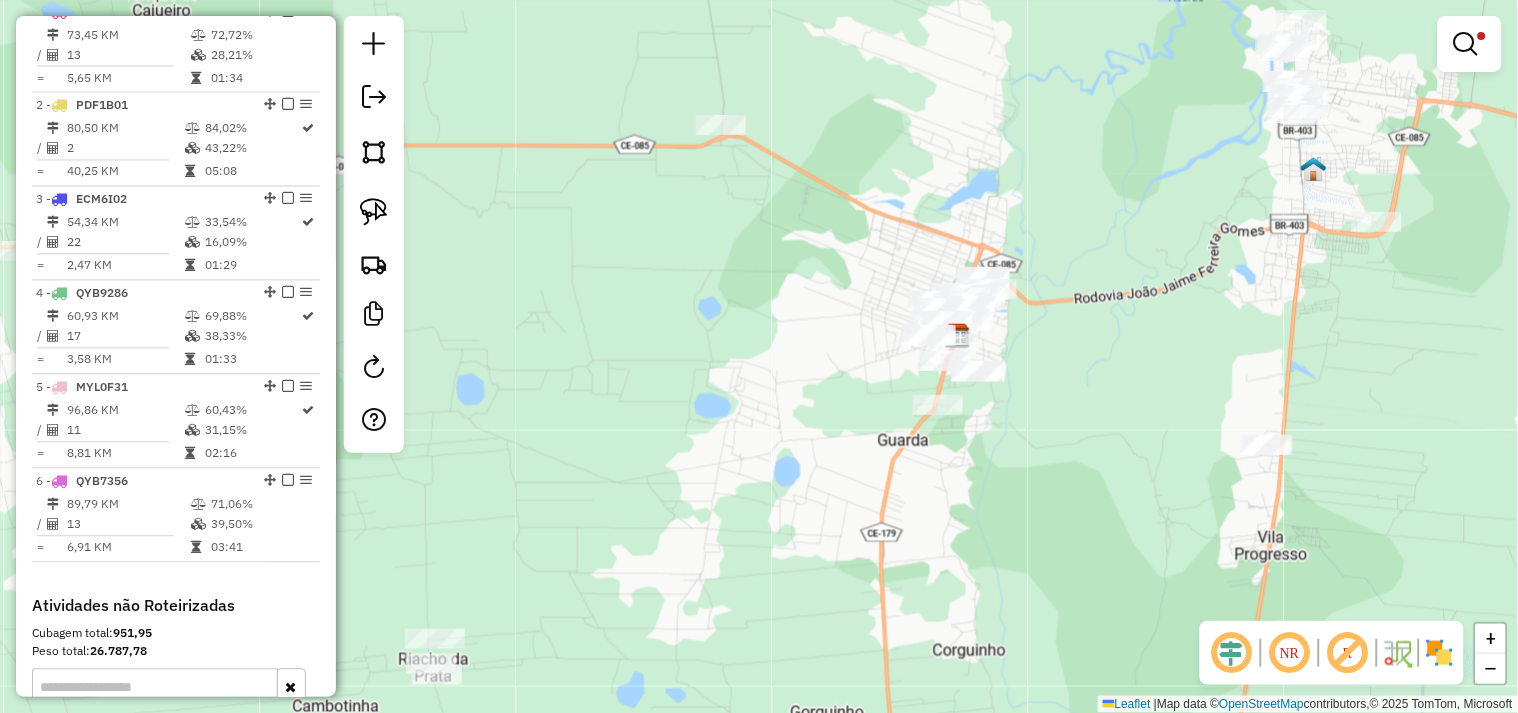 drag, startPoint x: 370, startPoint y: 196, endPoint x: 566, endPoint y: 240, distance: 200.87807 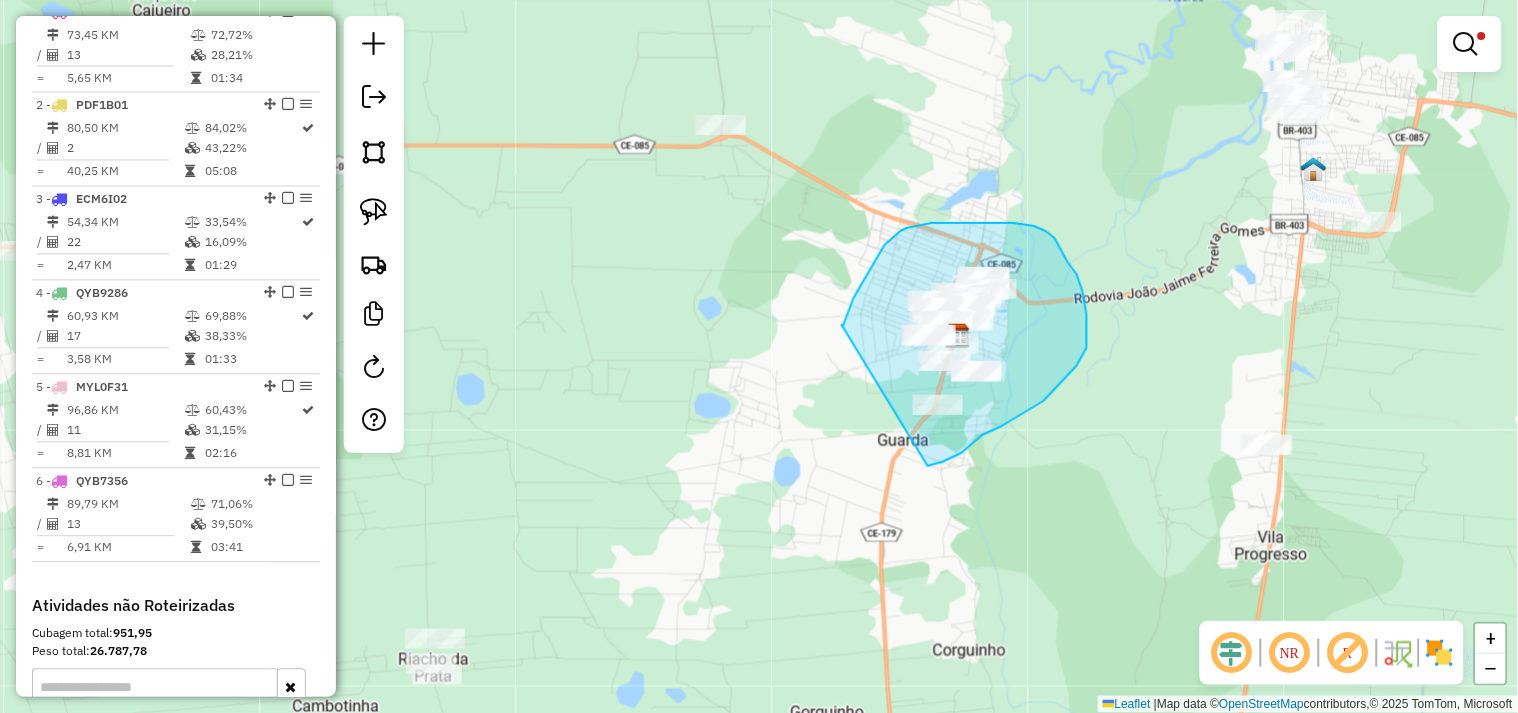 drag, startPoint x: 843, startPoint y: 327, endPoint x: 891, endPoint y: 458, distance: 139.51703 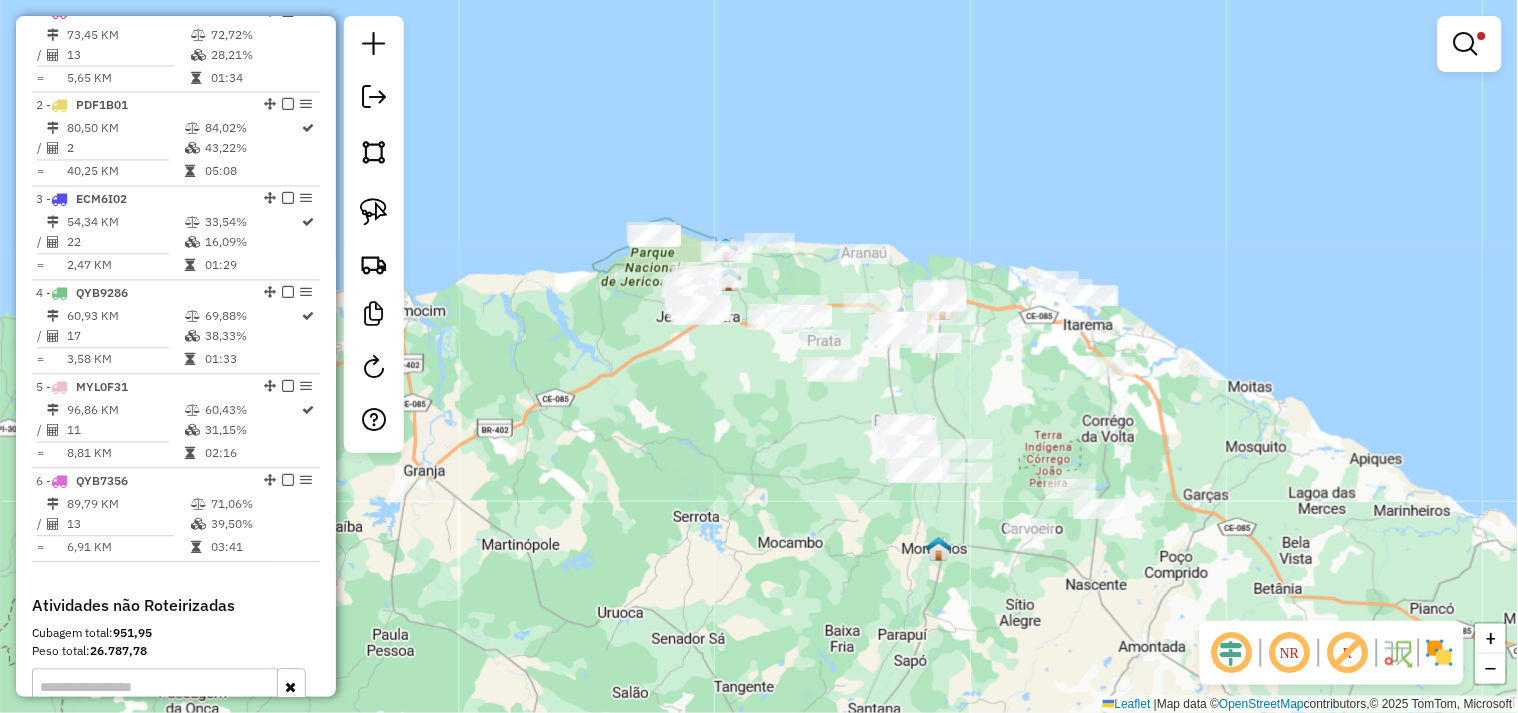 drag, startPoint x: 780, startPoint y: 531, endPoint x: 778, endPoint y: 461, distance: 70.028564 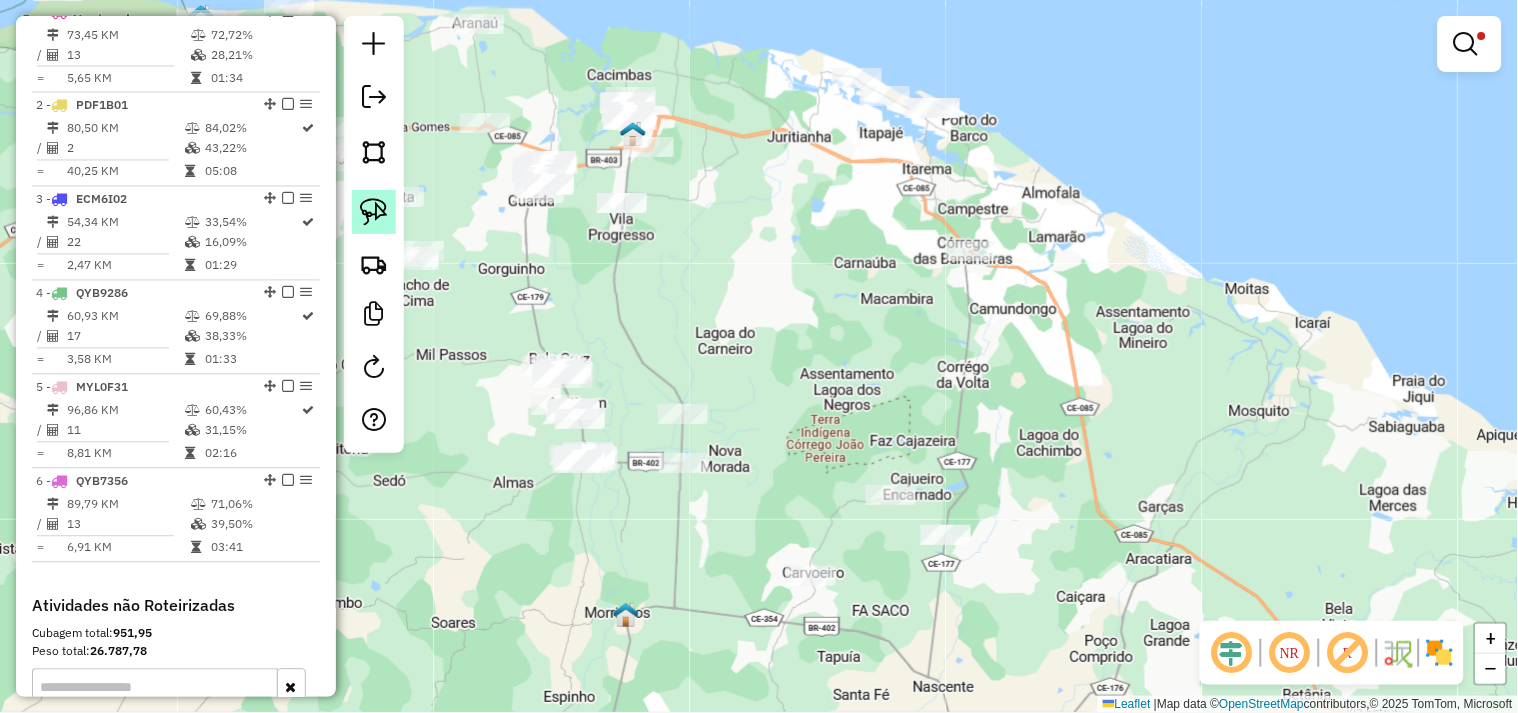 click 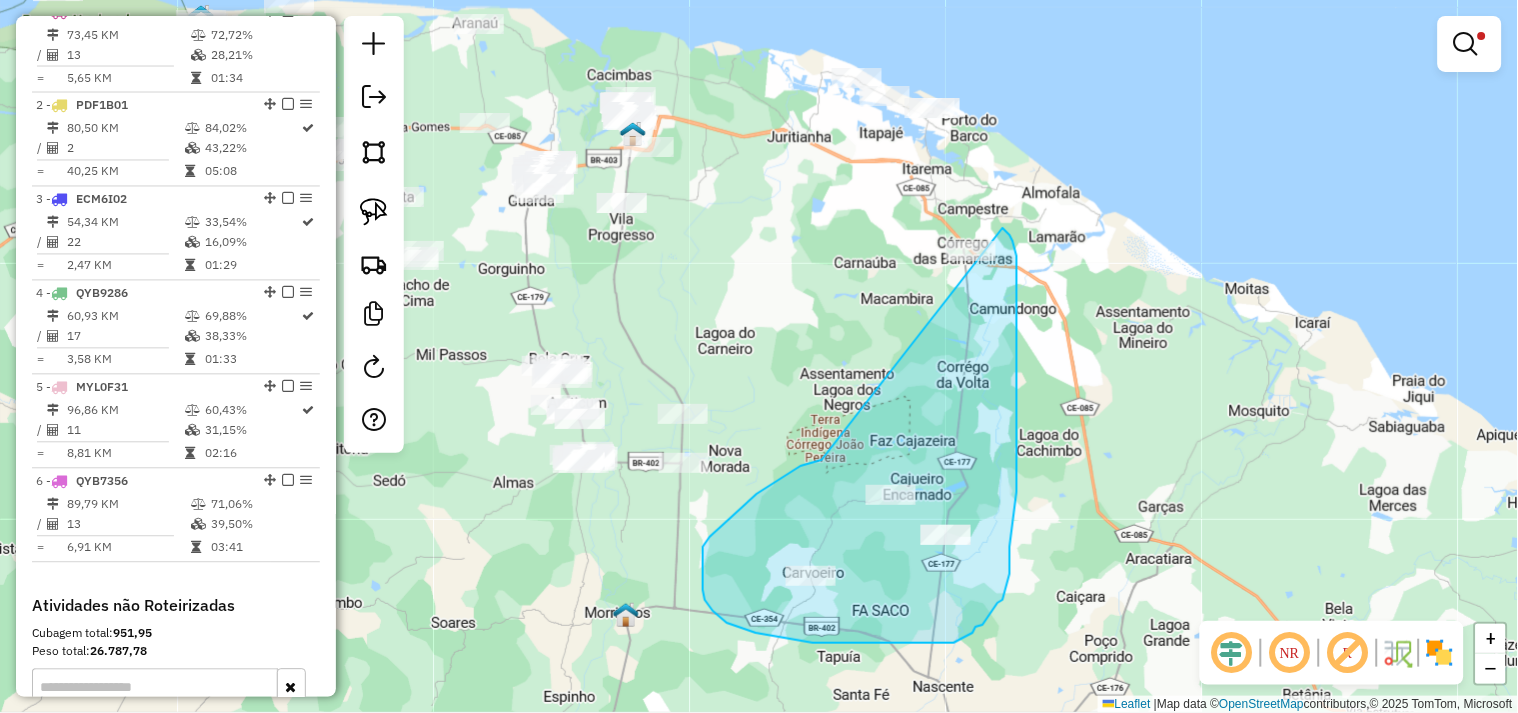 drag, startPoint x: 801, startPoint y: 466, endPoint x: 923, endPoint y: 363, distance: 159.66527 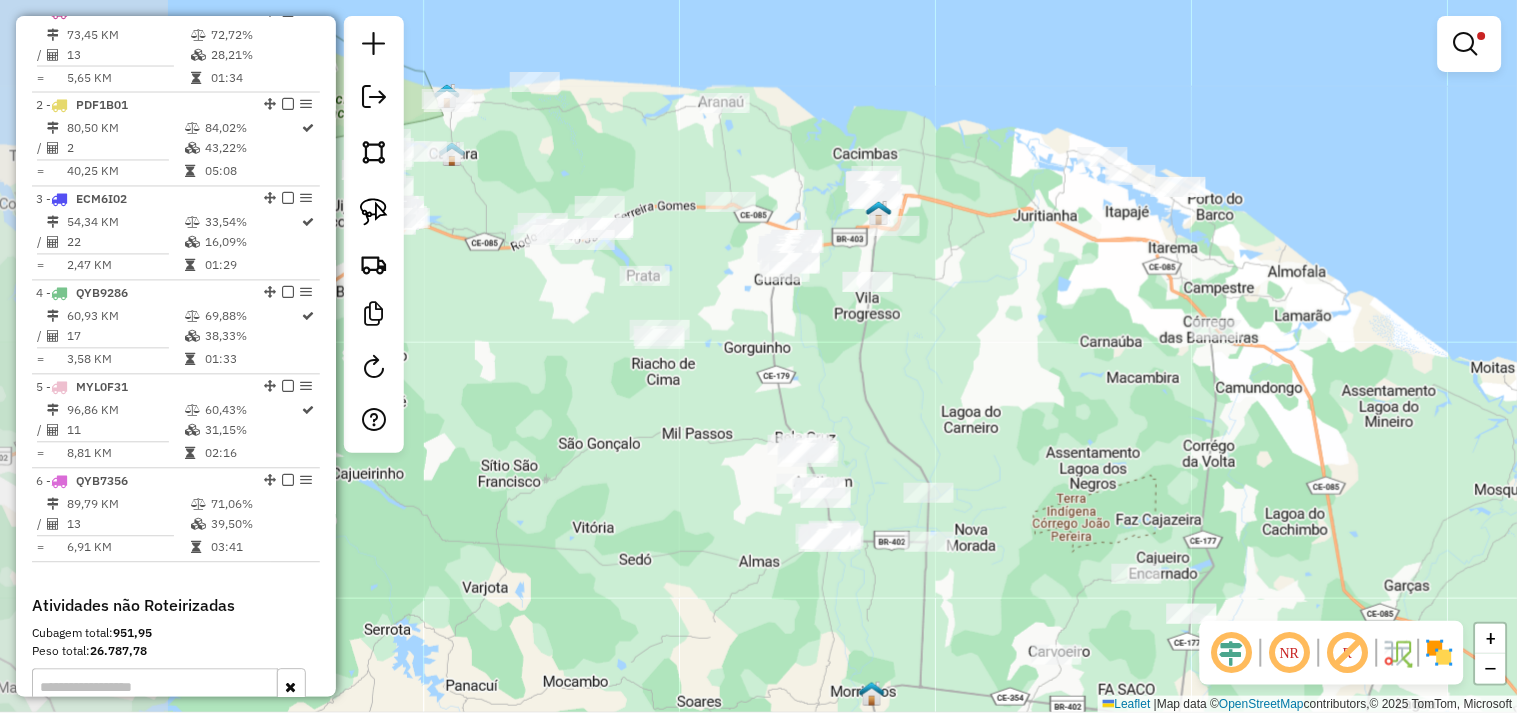 drag, startPoint x: 742, startPoint y: 296, endPoint x: 1021, endPoint y: 375, distance: 289.96896 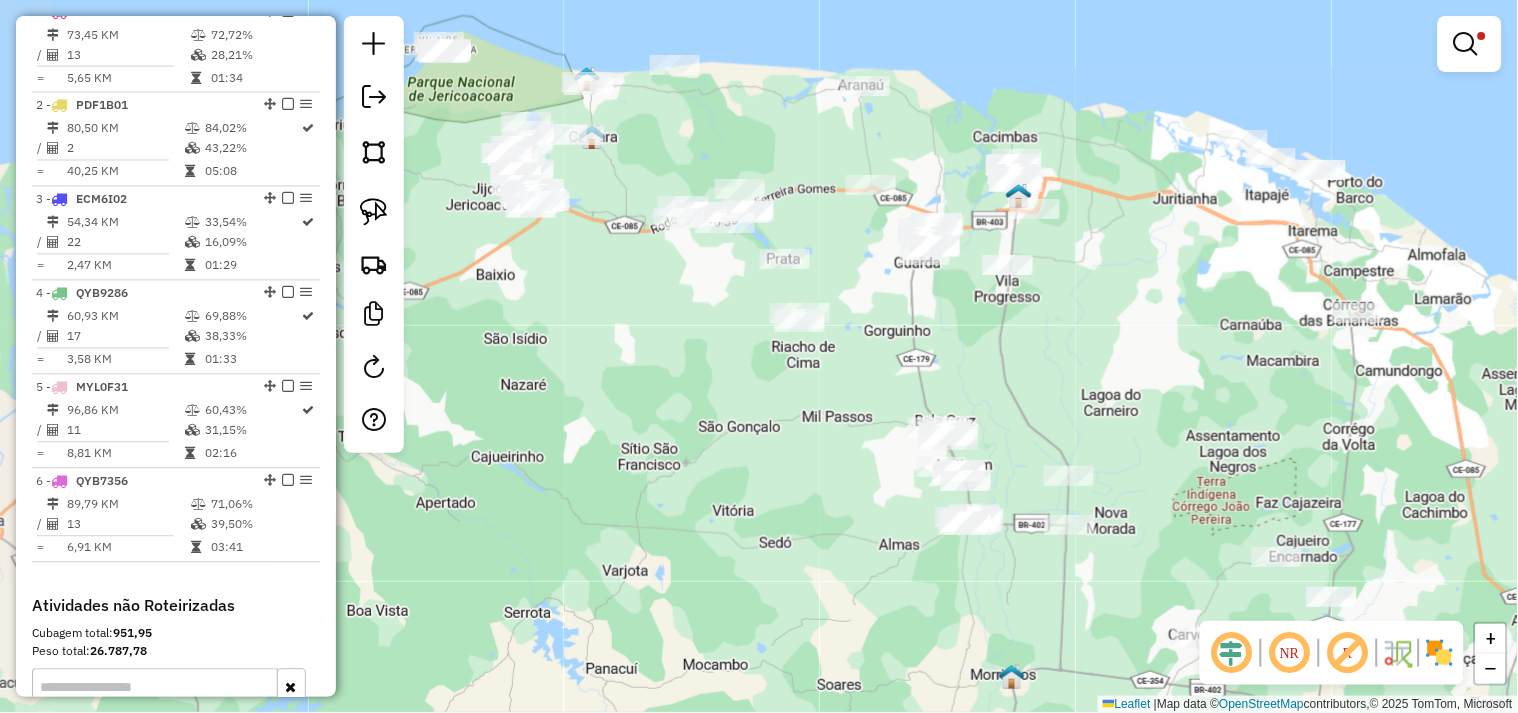drag, startPoint x: 715, startPoint y: 414, endPoint x: 795, endPoint y: 391, distance: 83.240616 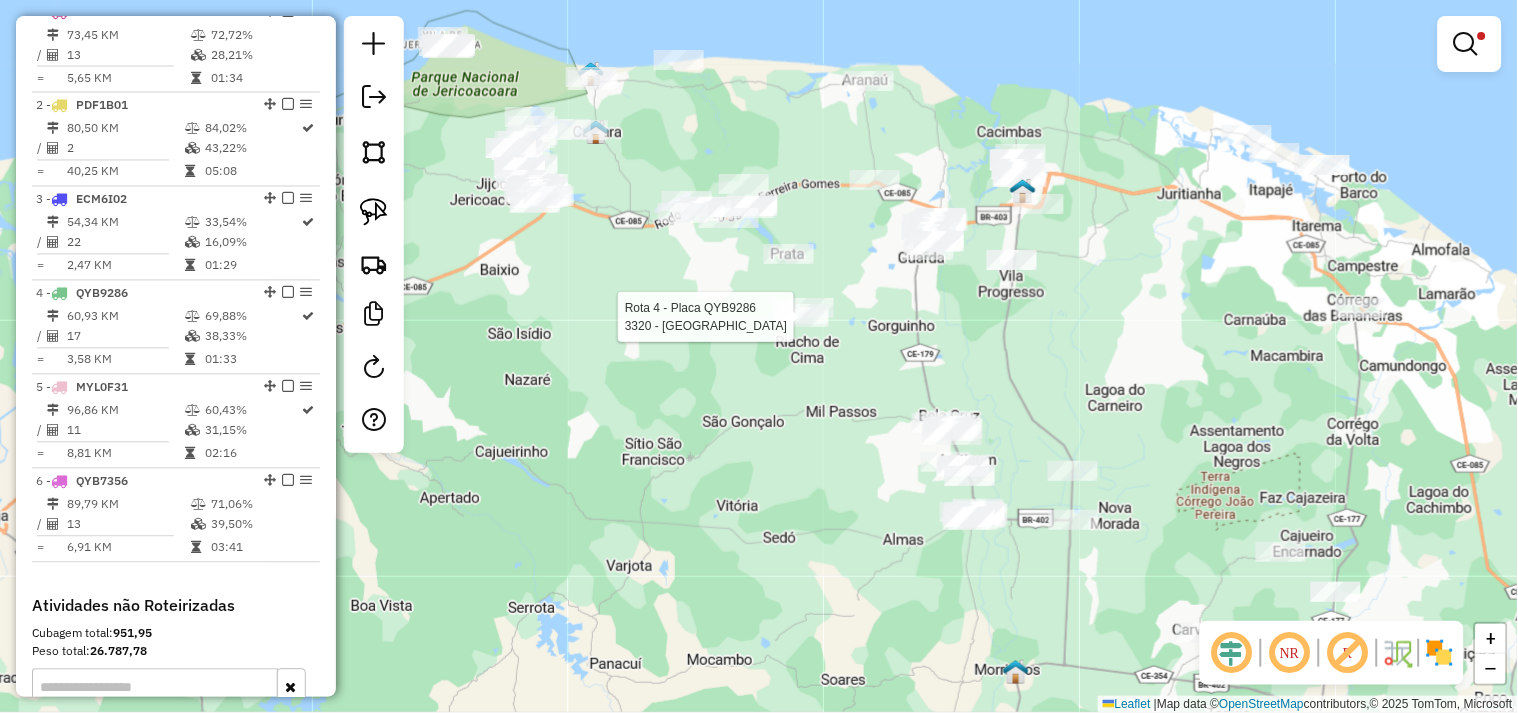 select on "**********" 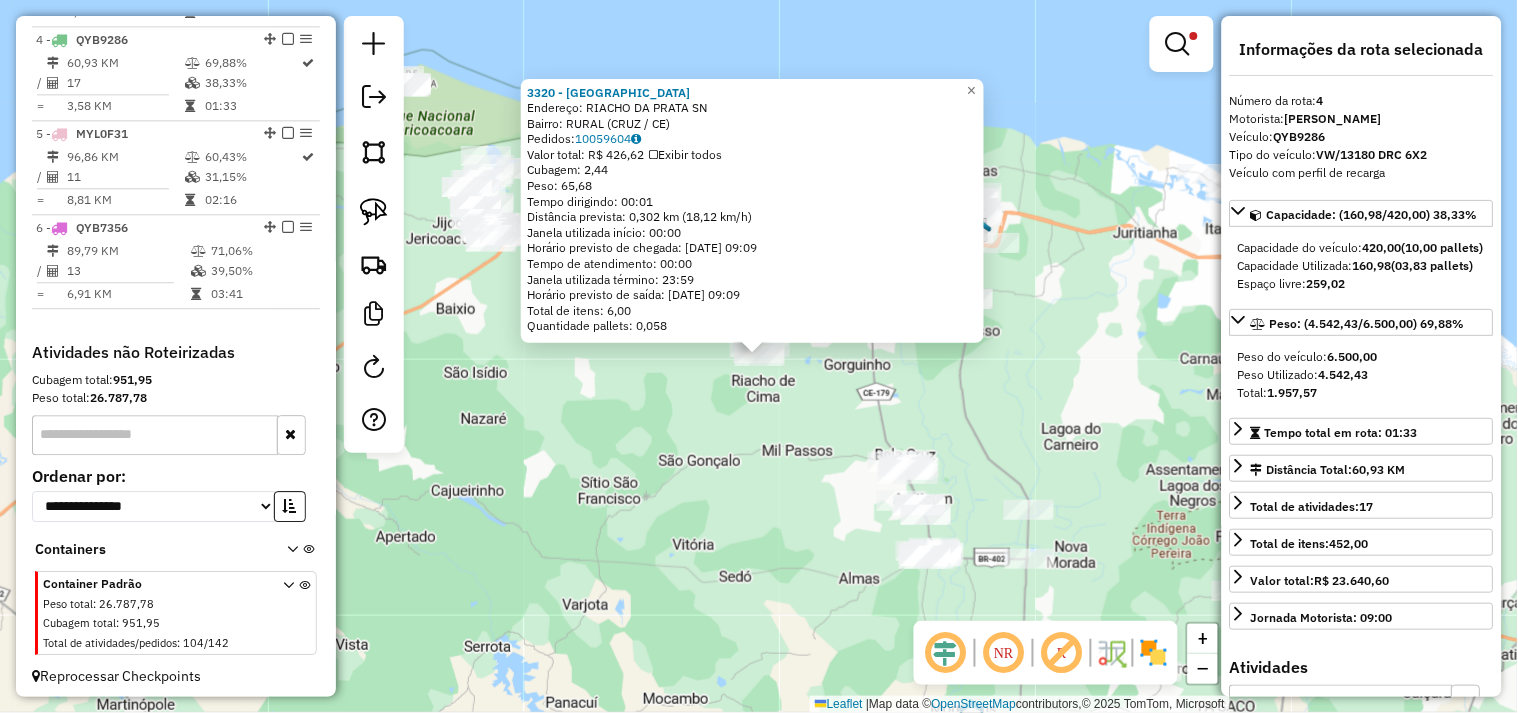 scroll, scrollTop: 1050, scrollLeft: 0, axis: vertical 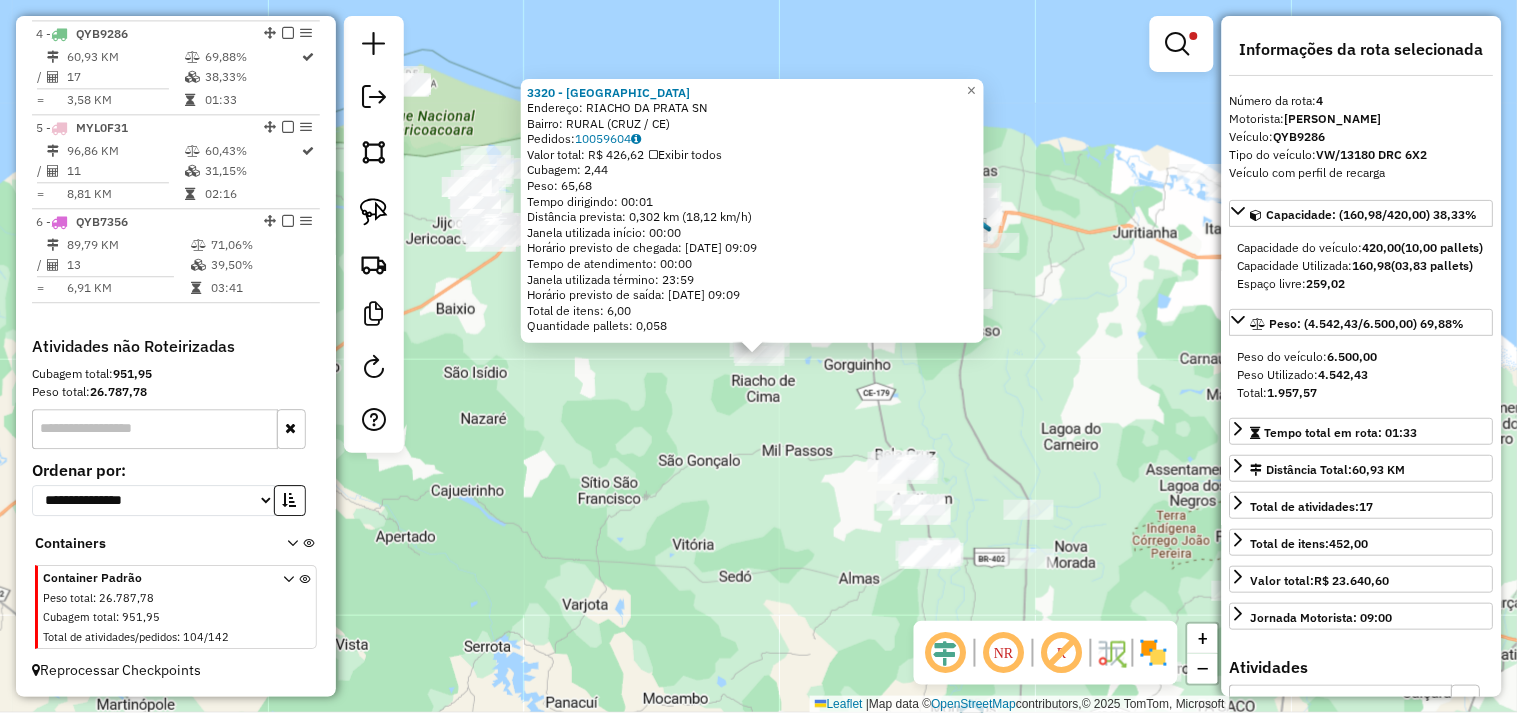 click on "3320 - BAR DO WELLINGTON  Endereço:  RIACHO DA PRATA SN   Bairro: RURAL (CRUZ / CE)   Pedidos:  10059604   Valor total: R$ 426,62   Exibir todos   Cubagem: 2,44  Peso: 65,68  Tempo dirigindo: 00:01   Distância prevista: 0,302 km (18,12 km/h)   Janela utilizada início: 00:00   Horário previsto de chegada: 11/07/2025 09:09   Tempo de atendimento: 00:00   Janela utilizada término: 23:59   Horário previsto de saída: 11/07/2025 09:09   Total de itens: 6,00   Quantidade pallets: 0,058  × Limpar filtros Janela de atendimento Grade de atendimento Capacidade Transportadoras Veículos Cliente Pedidos  Rotas Selecione os dias de semana para filtrar as janelas de atendimento  Seg   Ter   Qua   Qui   Sex   Sáb   Dom  Informe o período da janela de atendimento: De: Até:  Filtrar exatamente a janela do cliente  Considerar janela de atendimento padrão  Selecione os dias de semana para filtrar as grades de atendimento  Seg   Ter   Qua   Qui   Sex   Sáb   Dom   Considerar clientes sem dia de atendimento cadastrado" 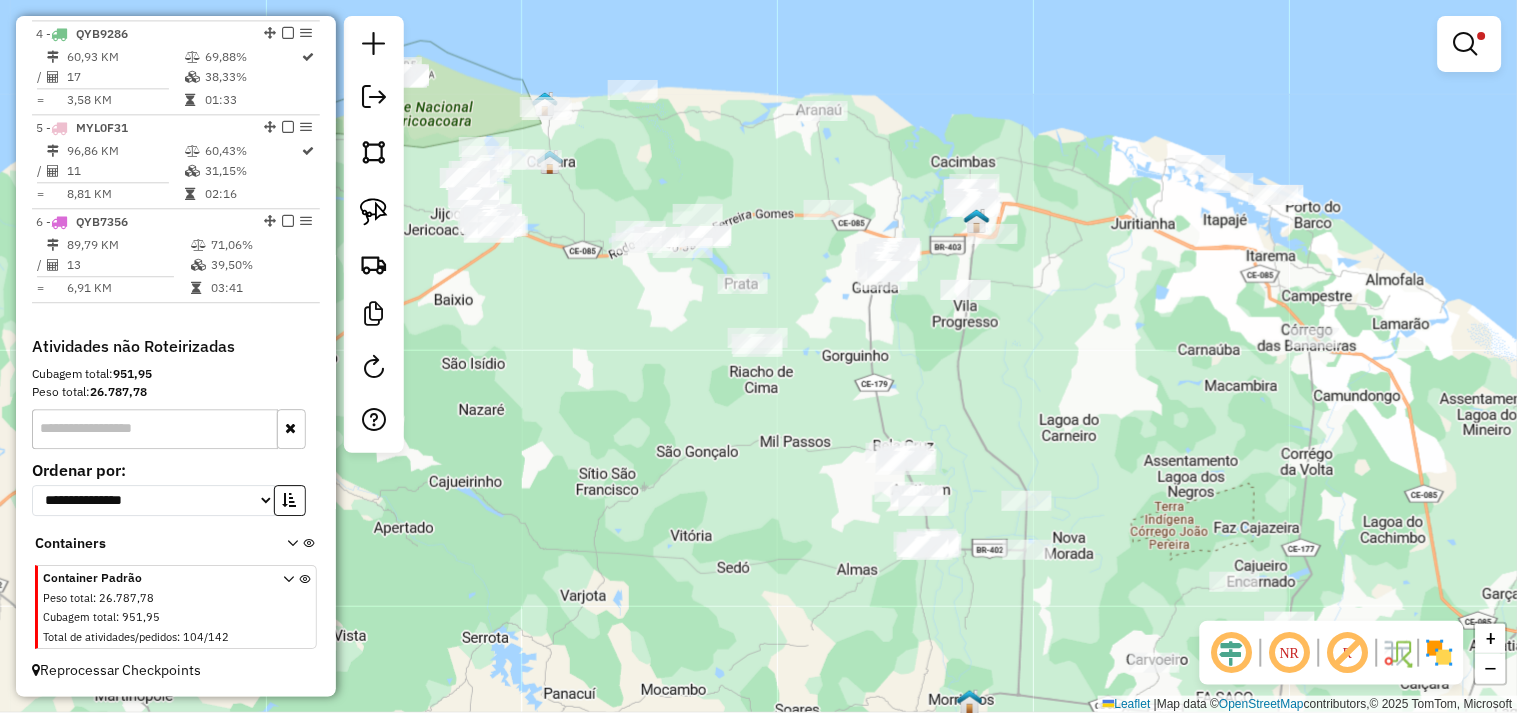 drag, startPoint x: 765, startPoint y: 526, endPoint x: 697, endPoint y: 362, distance: 177.53873 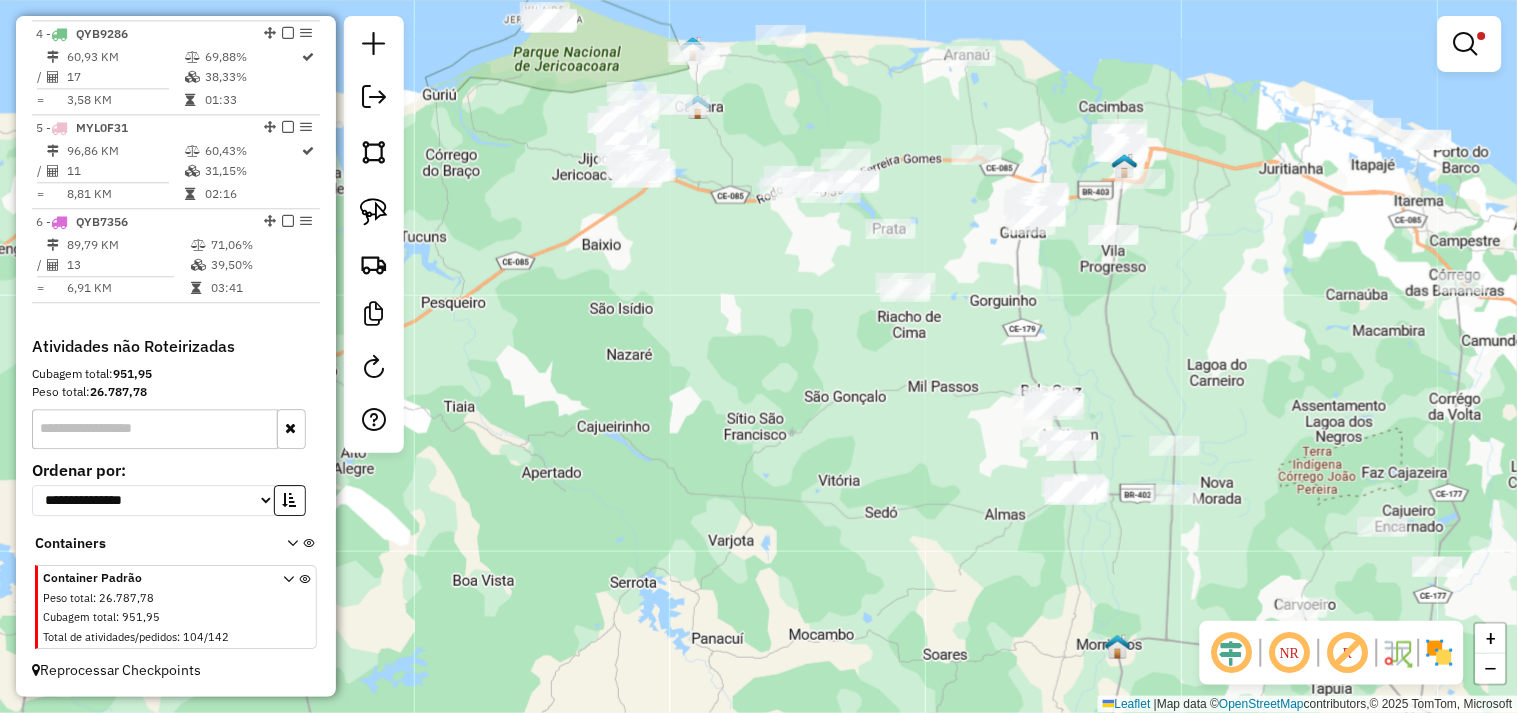 drag, startPoint x: 852, startPoint y: 460, endPoint x: 868, endPoint y: 468, distance: 17.888544 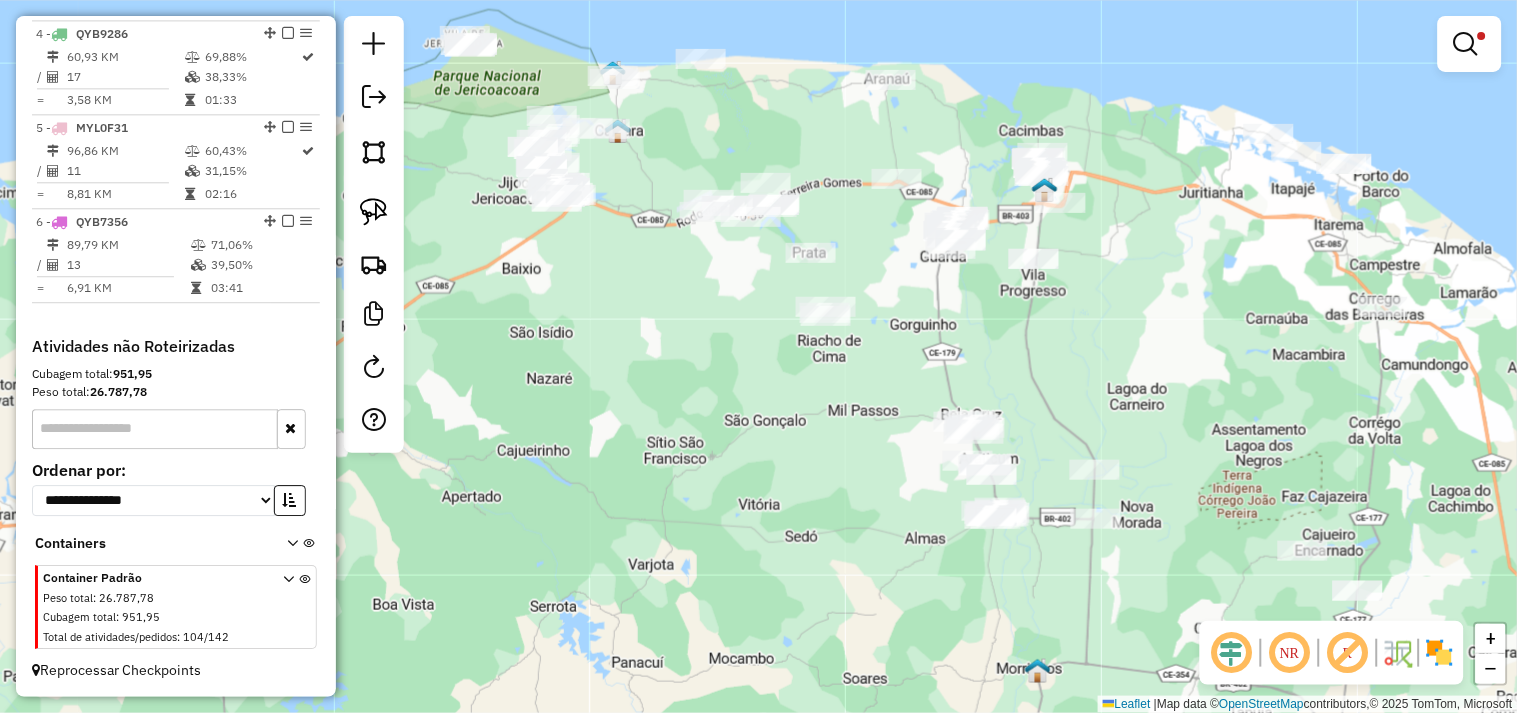 drag, startPoint x: 846, startPoint y: 388, endPoint x: 756, endPoint y: 423, distance: 96.56604 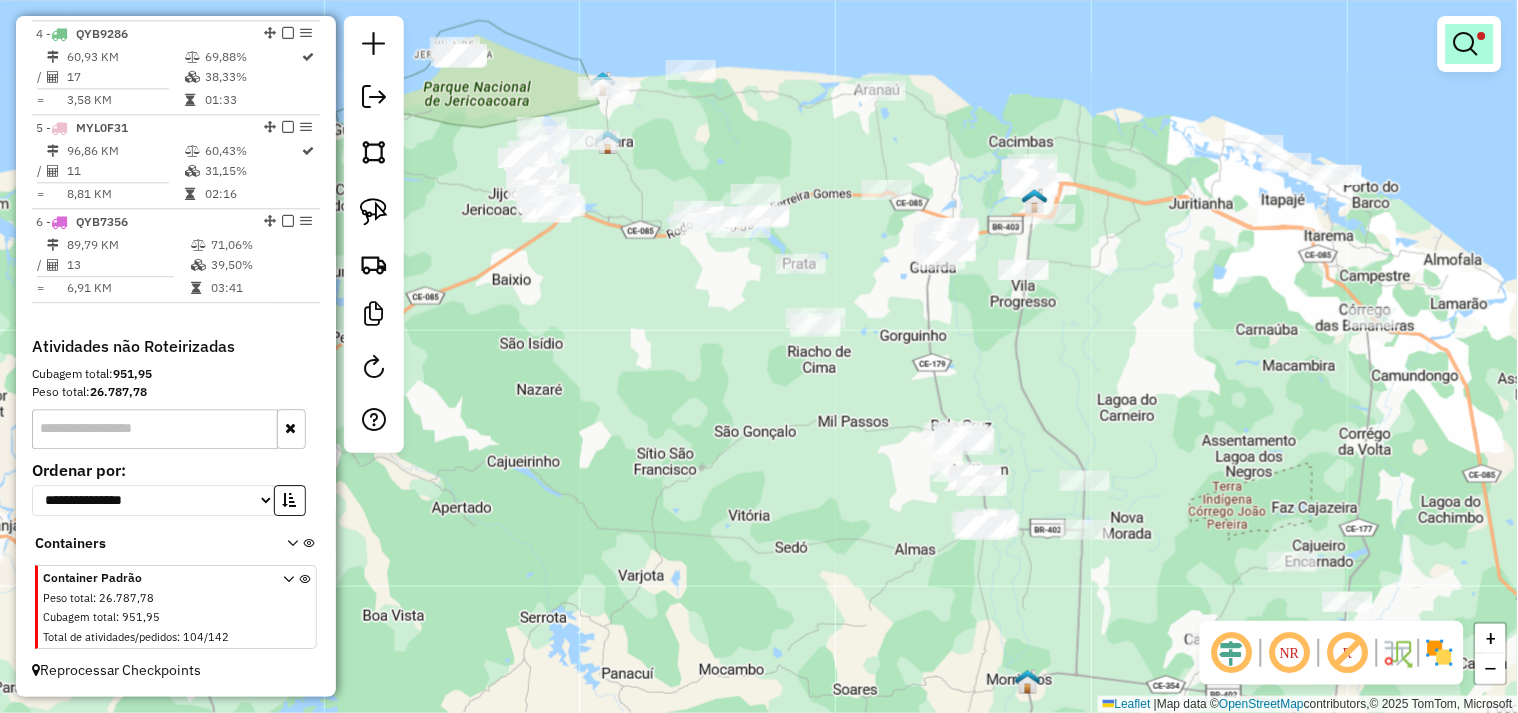 click at bounding box center (1466, 44) 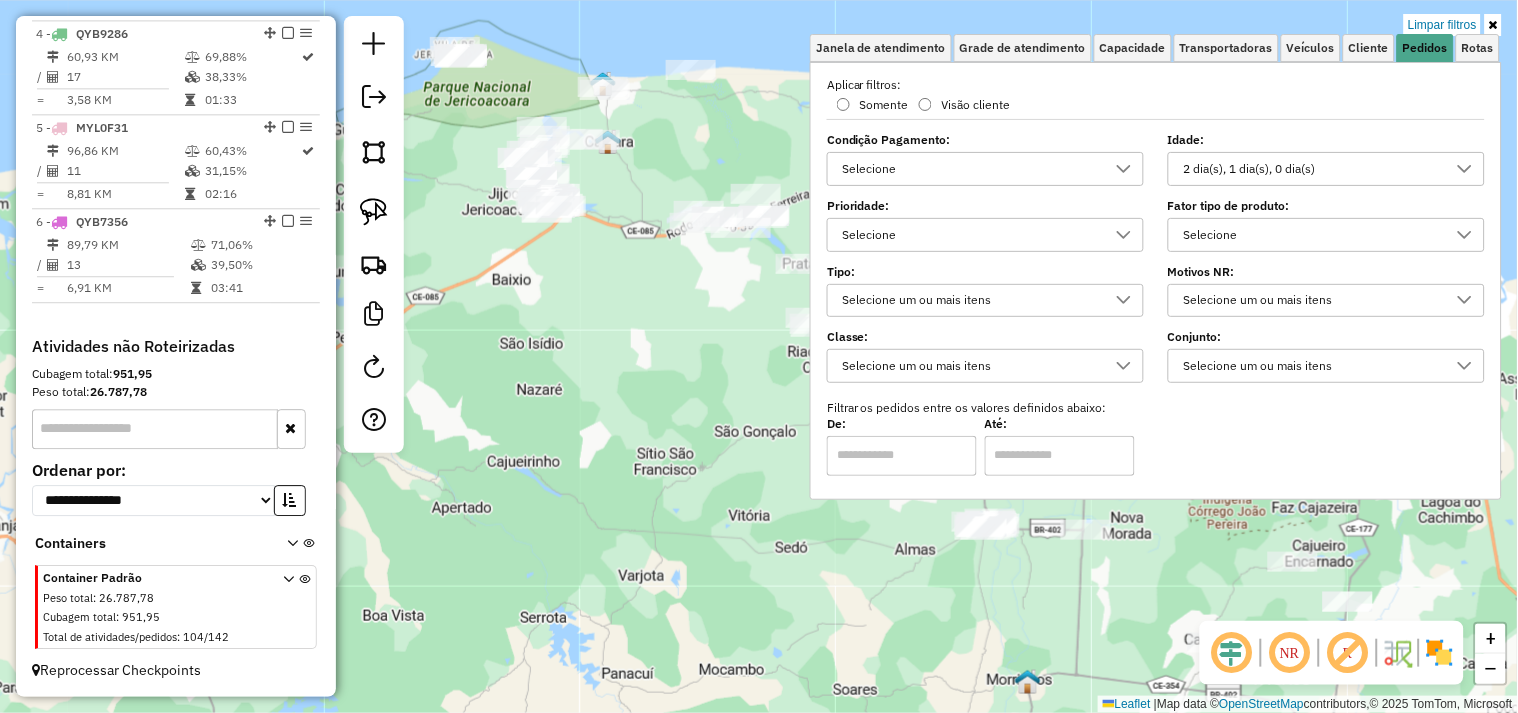 click on "2 dia(s), 1 dia(s), 0 dia(s)" at bounding box center [1311, 169] 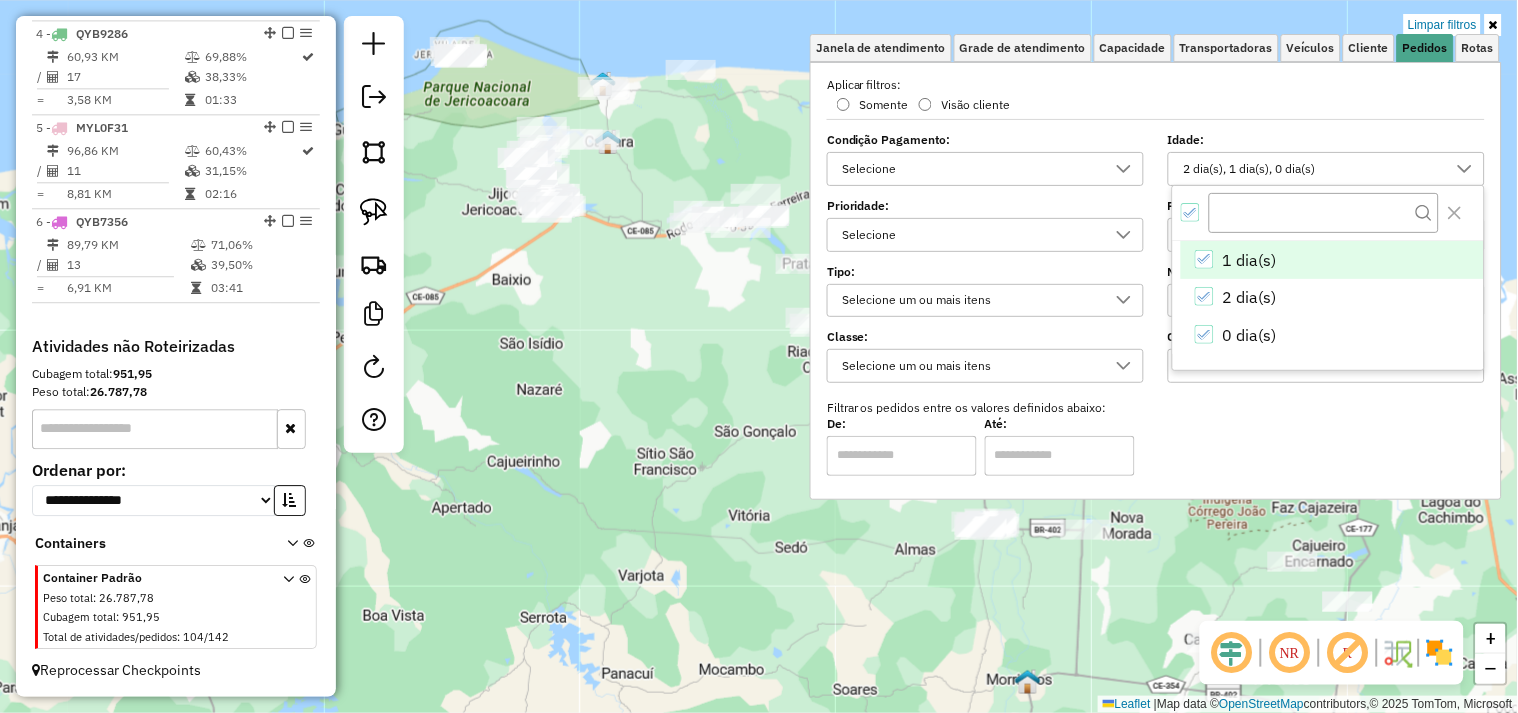 click on "Limpar filtros Janela de atendimento Grade de atendimento Capacidade Transportadoras Veículos Cliente Pedidos  Rotas Selecione os dias de semana para filtrar as janelas de atendimento  Seg   Ter   Qua   Qui   Sex   Sáb   Dom  Informe o período da janela de atendimento: De: Até:  Filtrar exatamente a janela do cliente  Considerar janela de atendimento padrão  Selecione os dias de semana para filtrar as grades de atendimento  Seg   Ter   Qua   Qui   Sex   Sáb   Dom   Considerar clientes sem dia de atendimento cadastrado  Clientes fora do dia de atendimento selecionado Filtrar as atividades entre os valores definidos abaixo:  Peso mínimo:   Peso máximo:   Cubagem mínima:   Cubagem máxima:   De:   Até:  Filtrar as atividades entre o tempo de atendimento definido abaixo:  De:   Até:   Considerar capacidade total dos clientes não roteirizados Transportadora: Selecione um ou mais itens Tipo de veículo: Selecione um ou mais itens Veículo: Selecione um ou mais itens Motorista: Selecione um ou mais itens" 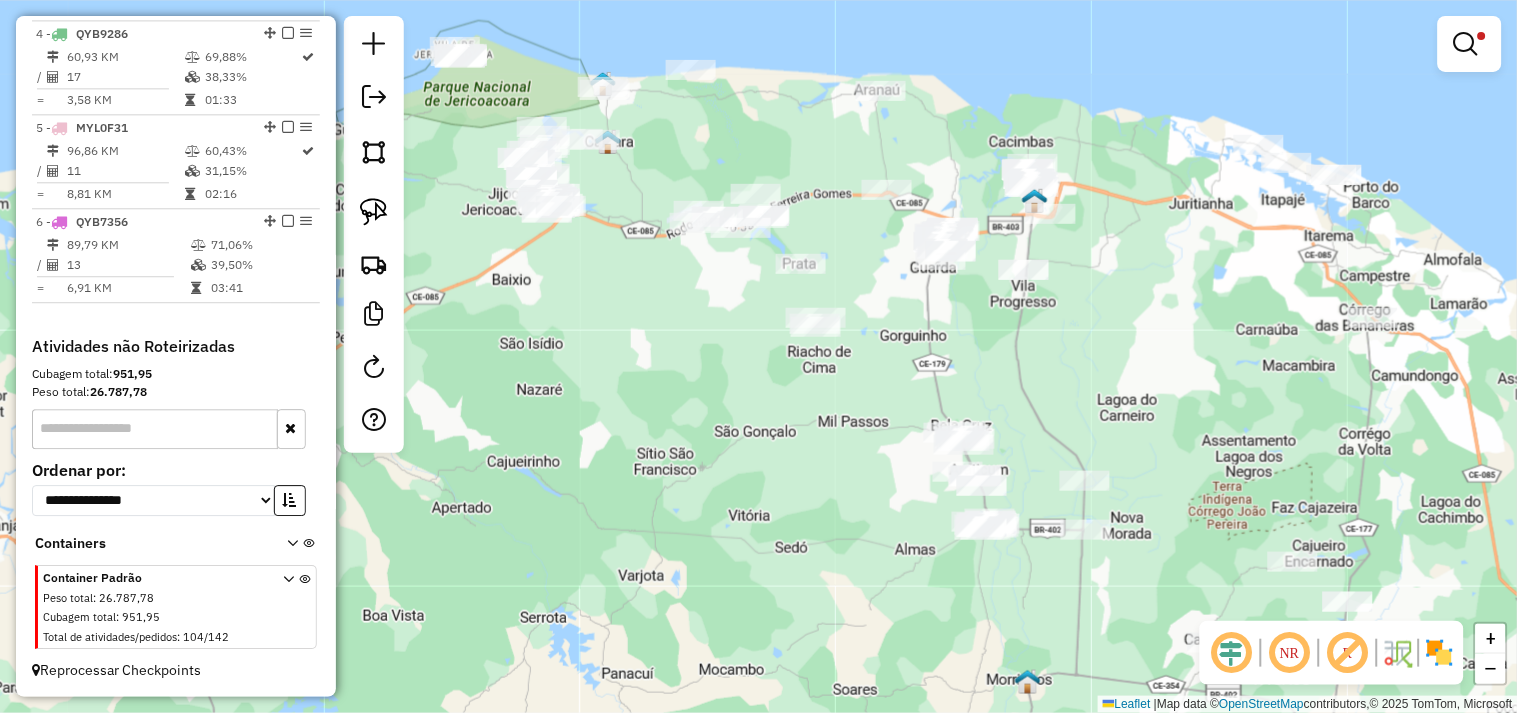 drag, startPoint x: 716, startPoint y: 424, endPoint x: 717, endPoint y: 381, distance: 43.011627 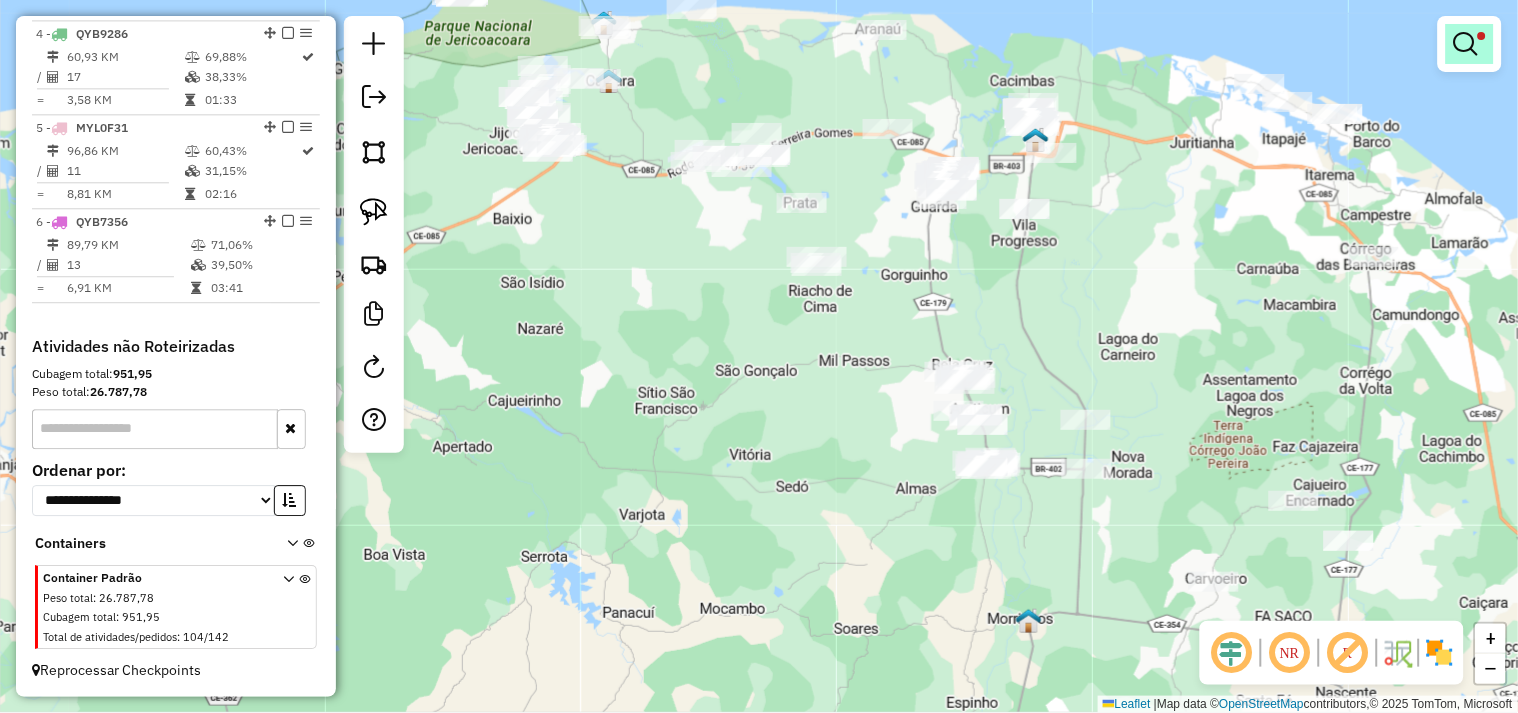 click at bounding box center (1466, 44) 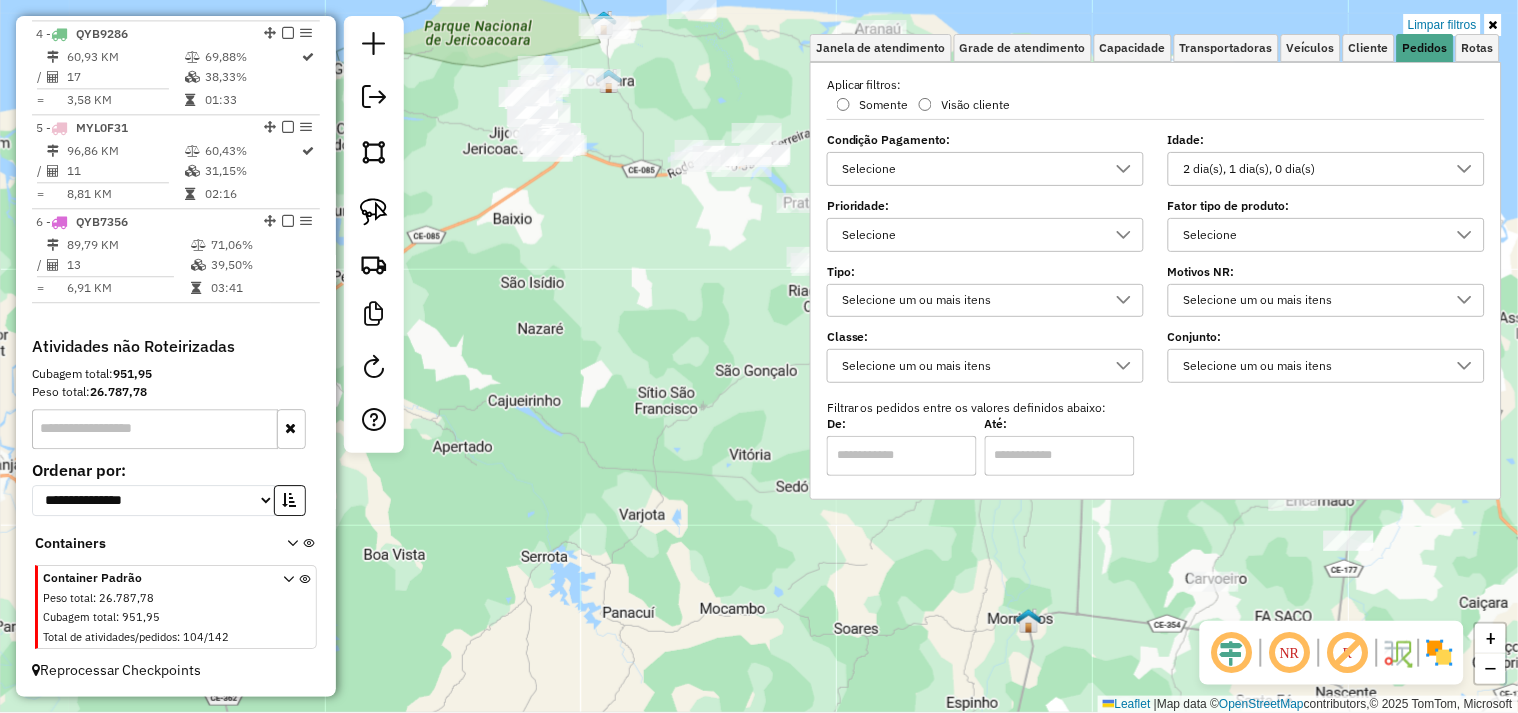 click on "2 dia(s), 1 dia(s), 0 dia(s)" at bounding box center (1311, 169) 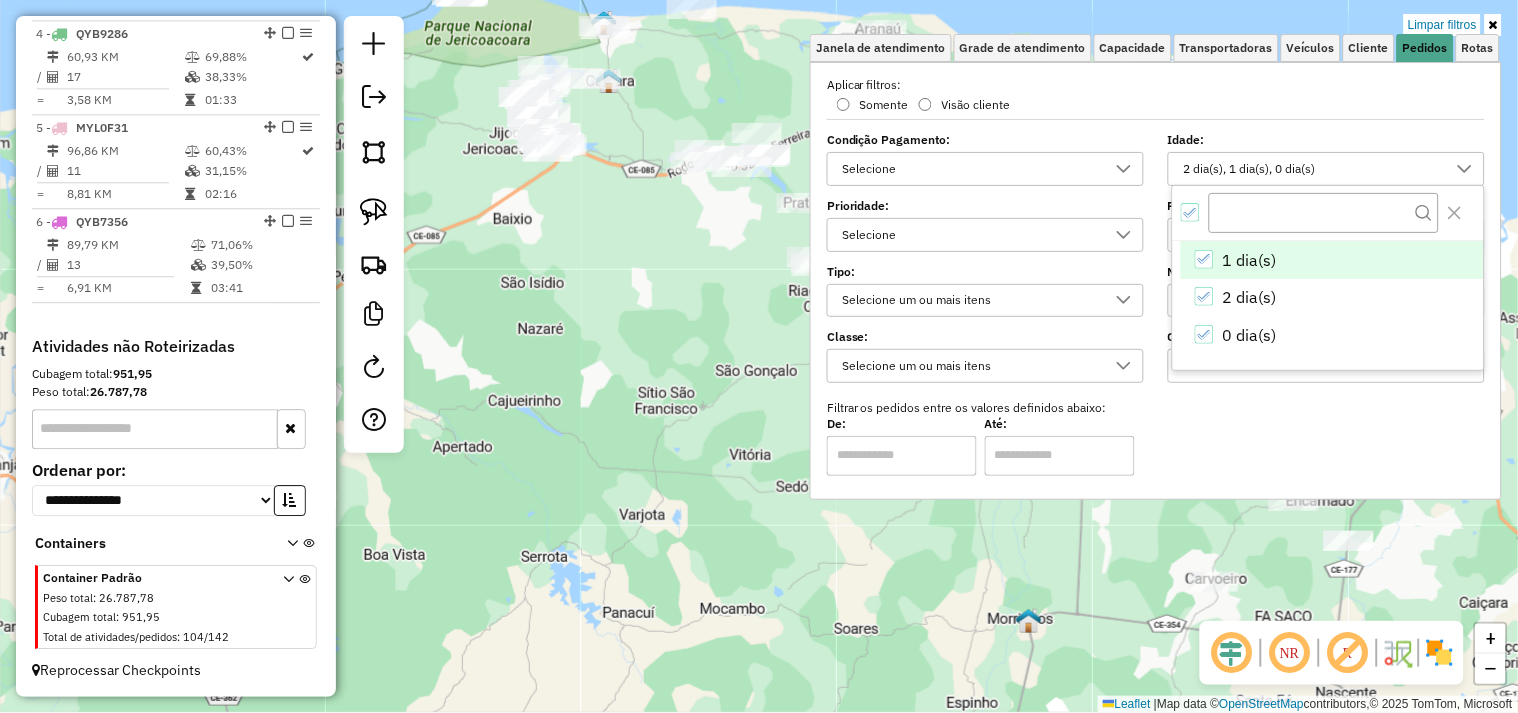 click on "Limpar filtros Janela de atendimento Grade de atendimento Capacidade Transportadoras Veículos Cliente Pedidos  Rotas Selecione os dias de semana para filtrar as janelas de atendimento  Seg   Ter   Qua   Qui   Sex   Sáb   Dom  Informe o período da janela de atendimento: De: Até:  Filtrar exatamente a janela do cliente  Considerar janela de atendimento padrão  Selecione os dias de semana para filtrar as grades de atendimento  Seg   Ter   Qua   Qui   Sex   Sáb   Dom   Considerar clientes sem dia de atendimento cadastrado  Clientes fora do dia de atendimento selecionado Filtrar as atividades entre os valores definidos abaixo:  Peso mínimo:   Peso máximo:   Cubagem mínima:   Cubagem máxima:   De:   Até:  Filtrar as atividades entre o tempo de atendimento definido abaixo:  De:   Até:   Considerar capacidade total dos clientes não roteirizados Transportadora: Selecione um ou mais itens Tipo de veículo: Selecione um ou mais itens Veículo: Selecione um ou mais itens Motorista: Selecione um ou mais itens" 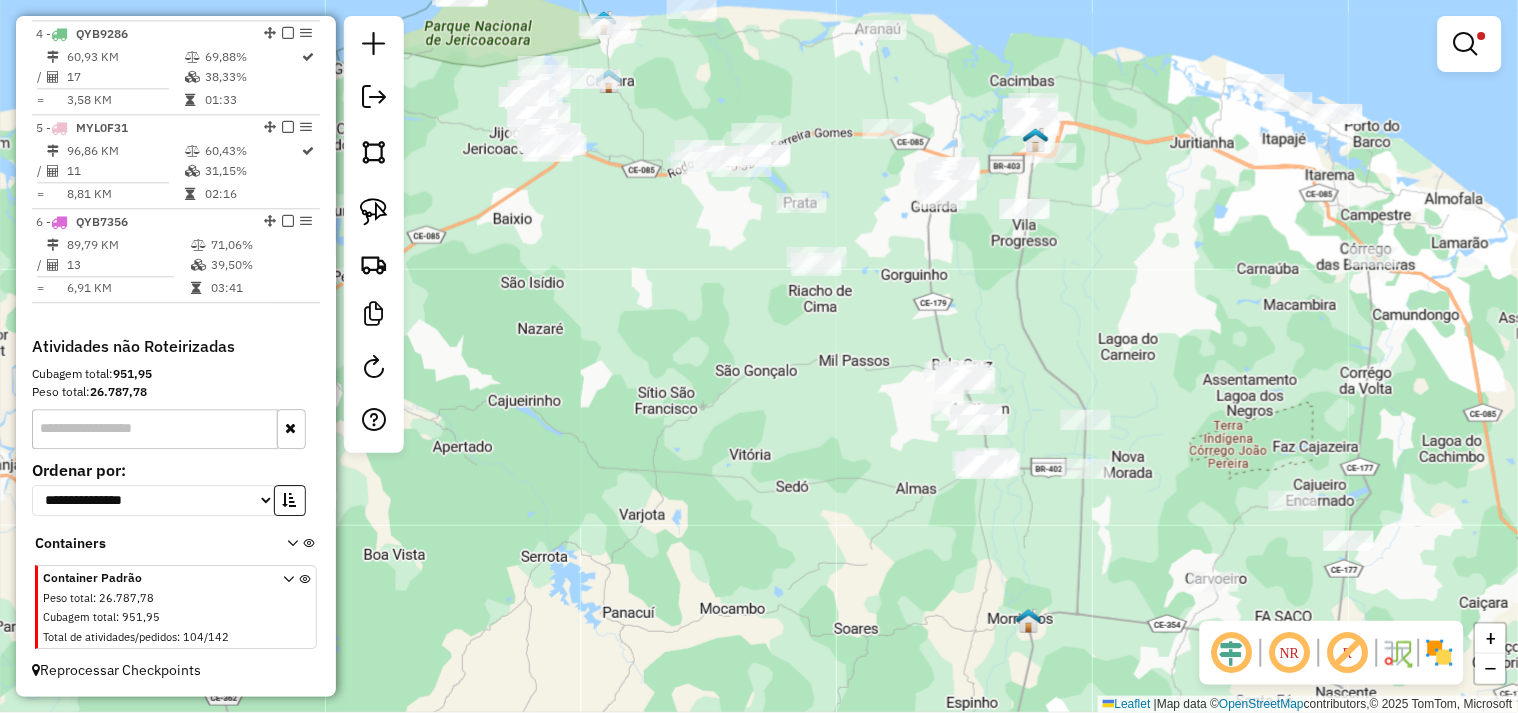 click 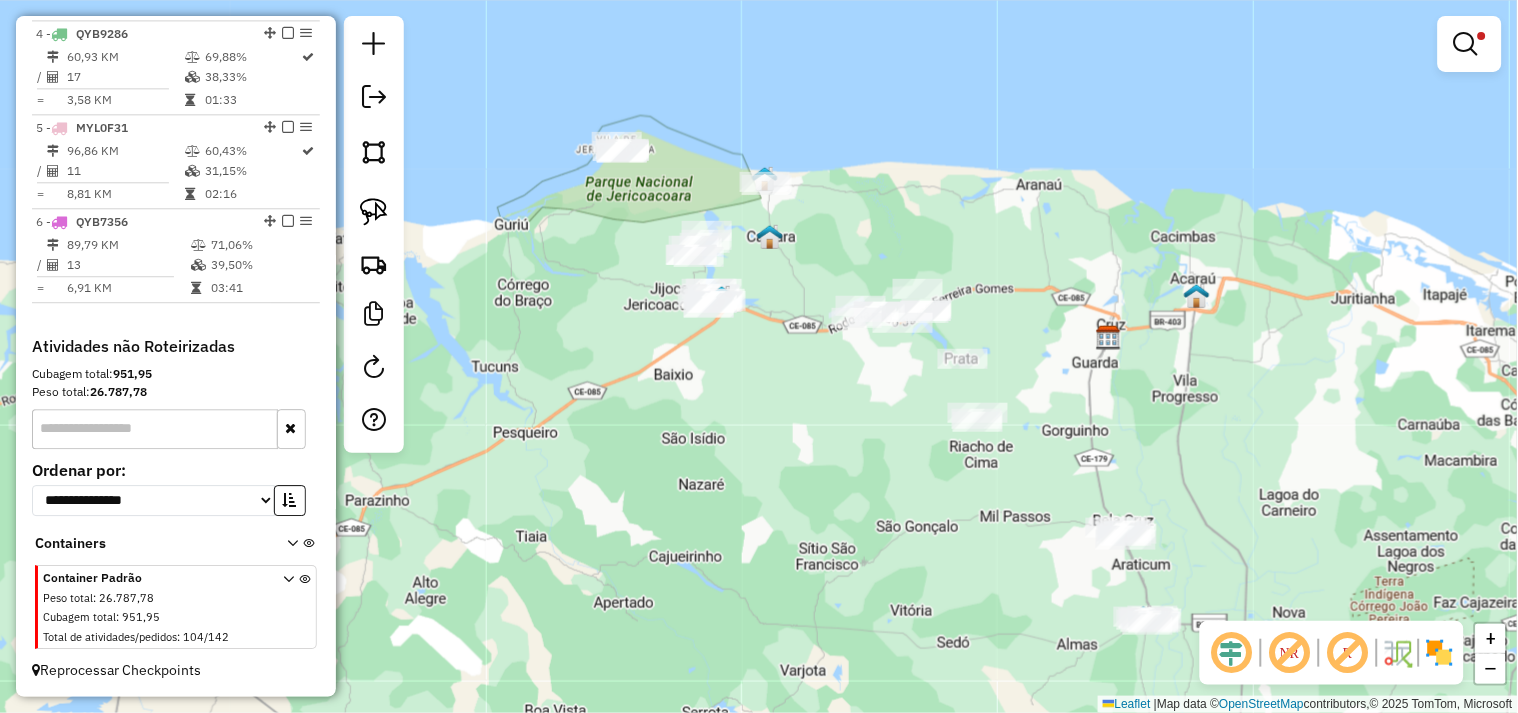 drag, startPoint x: 672, startPoint y: 448, endPoint x: 857, endPoint y: 582, distance: 228.43161 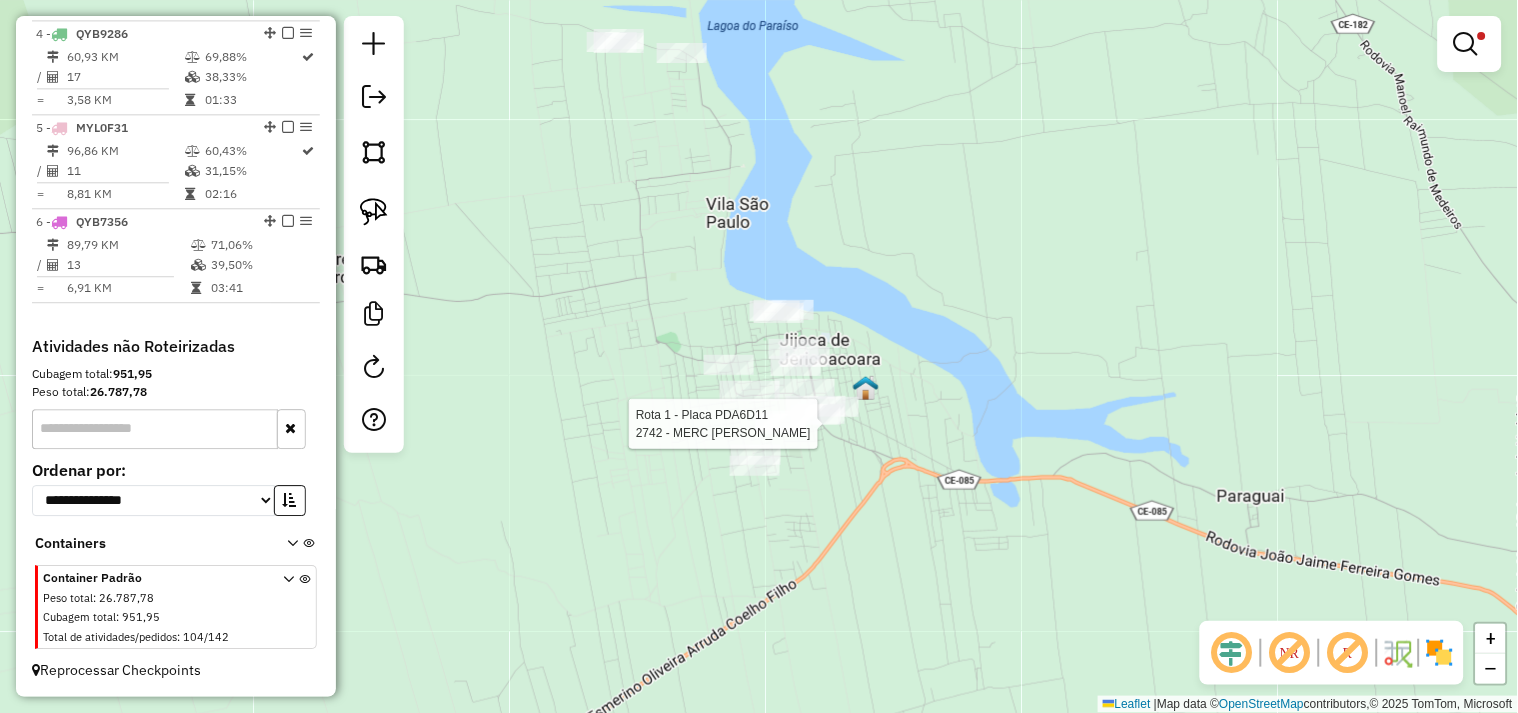 select on "**********" 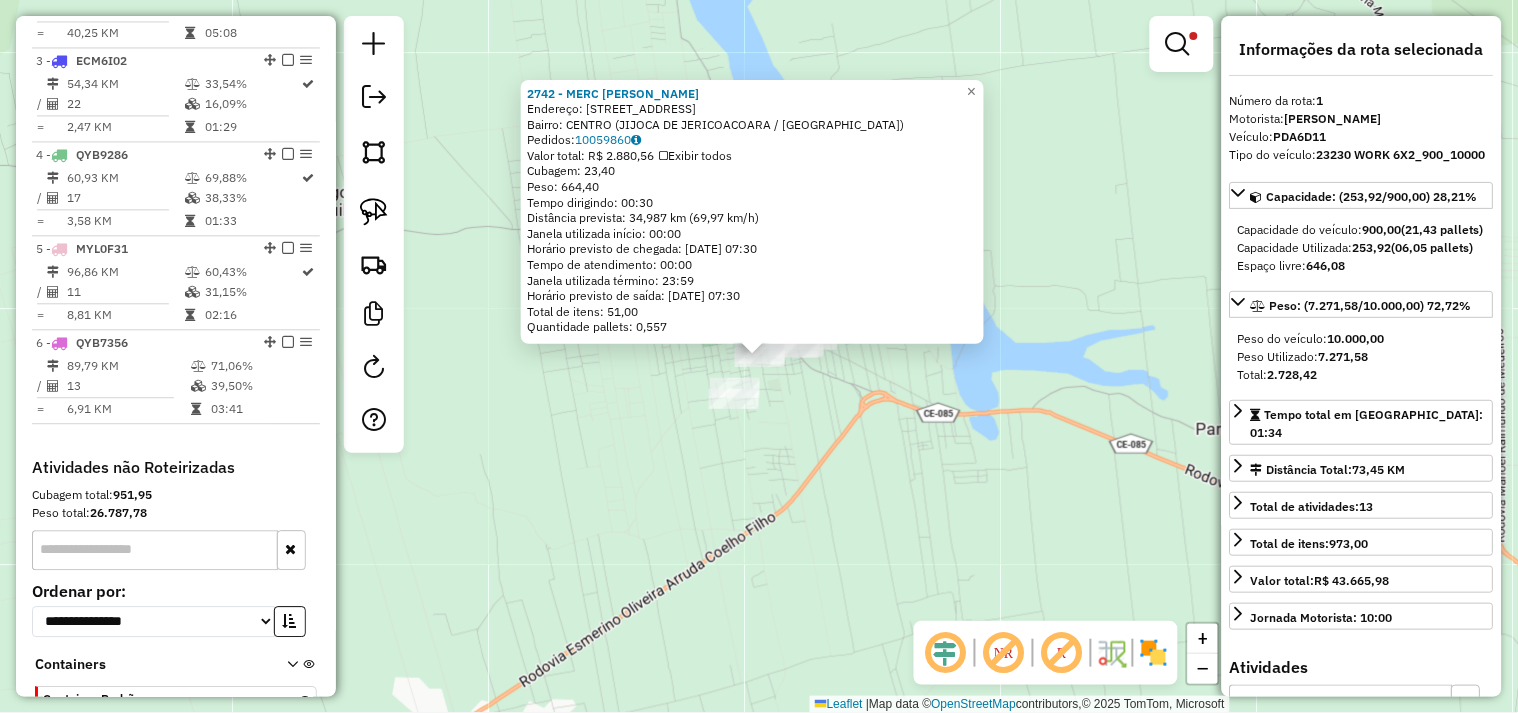 scroll, scrollTop: 773, scrollLeft: 0, axis: vertical 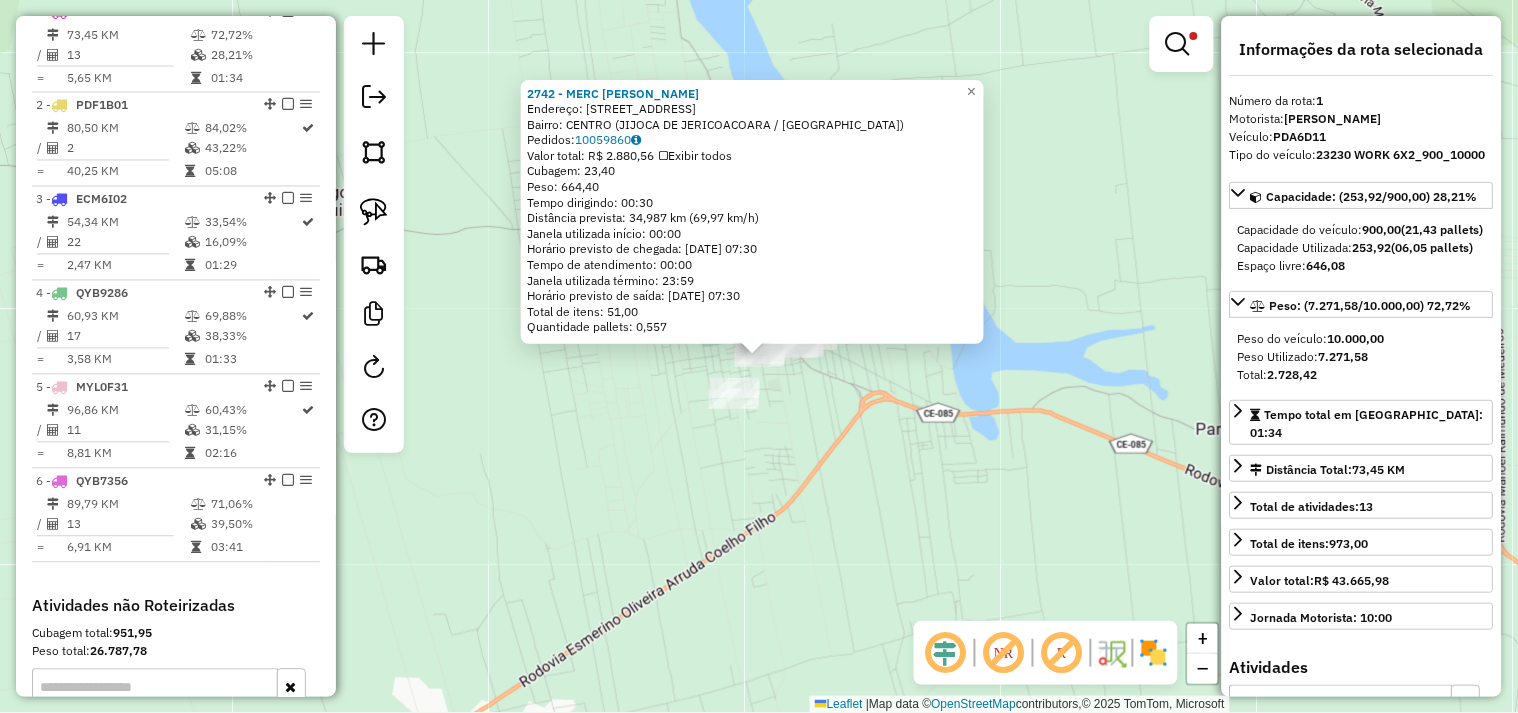 click on "2742 - MERC ANTONIA  Endereço:  Rua Ceara 2270   Bairro: CENTRO (JIJOCA DE JERICOACOARA / CE)   Pedidos:  10059860   Valor total: R$ 2.880,56   Exibir todos   Cubagem: 23,40  Peso: 664,40  Tempo dirigindo: 00:30   Distância prevista: 34,987 km (69,97 km/h)   Janela utilizada início: 00:00   Horário previsto de chegada: 11/07/2025 07:30   Tempo de atendimento: 00:00   Janela utilizada término: 23:59   Horário previsto de saída: 11/07/2025 07:30   Total de itens: 51,00   Quantidade pallets: 0,557  × Limpar filtros Janela de atendimento Grade de atendimento Capacidade Transportadoras Veículos Cliente Pedidos  Rotas Selecione os dias de semana para filtrar as janelas de atendimento  Seg   Ter   Qua   Qui   Sex   Sáb   Dom  Informe o período da janela de atendimento: De: Até:  Filtrar exatamente a janela do cliente  Considerar janela de atendimento padrão  Selecione os dias de semana para filtrar as grades de atendimento  Seg   Ter   Qua   Qui   Sex   Sáb   Dom   Peso mínimo:   Peso máximo:   De:" 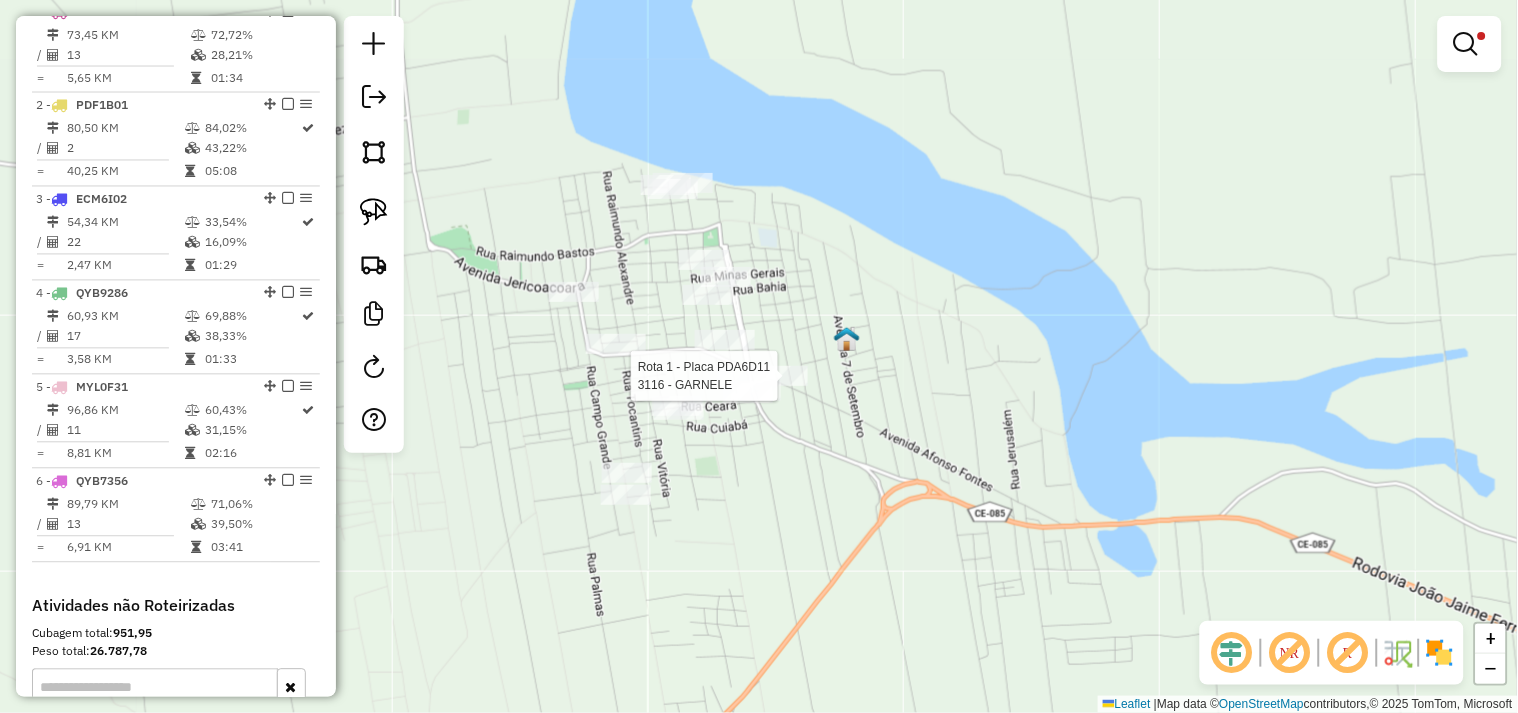 select on "**********" 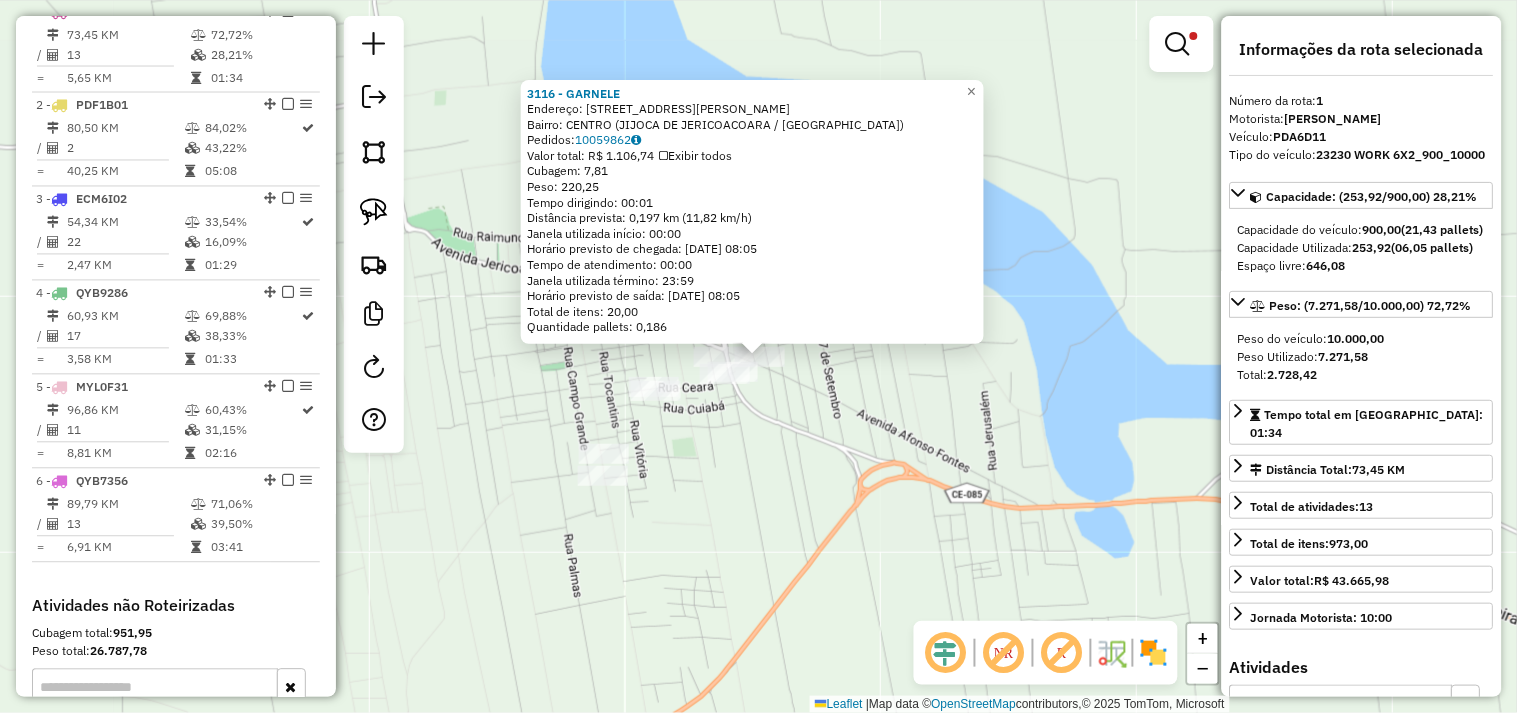 click on "3116 - GARNELE  Endereço:  AV AFONSO FONTES 525   Bairro: CENTRO (JIJOCA DE JERICOACOARA / CE)   Pedidos:  10059862   Valor total: R$ 1.106,74   Exibir todos   Cubagem: 7,81  Peso: 220,25  Tempo dirigindo: 00:01   Distância prevista: 0,197 km (11,82 km/h)   Janela utilizada início: 00:00   Horário previsto de chegada: 11/07/2025 08:05   Tempo de atendimento: 00:00   Janela utilizada término: 23:59   Horário previsto de saída: 11/07/2025 08:05   Total de itens: 20,00   Quantidade pallets: 0,186  × Limpar filtros Janela de atendimento Grade de atendimento Capacidade Transportadoras Veículos Cliente Pedidos  Rotas Selecione os dias de semana para filtrar as janelas de atendimento  Seg   Ter   Qua   Qui   Sex   Sáb   Dom  Informe o período da janela de atendimento: De: Até:  Filtrar exatamente a janela do cliente  Considerar janela de atendimento padrão  Selecione os dias de semana para filtrar as grades de atendimento  Seg   Ter   Qua   Qui   Sex   Sáb   Dom   Peso mínimo:   Peso máximo:   De:  +" 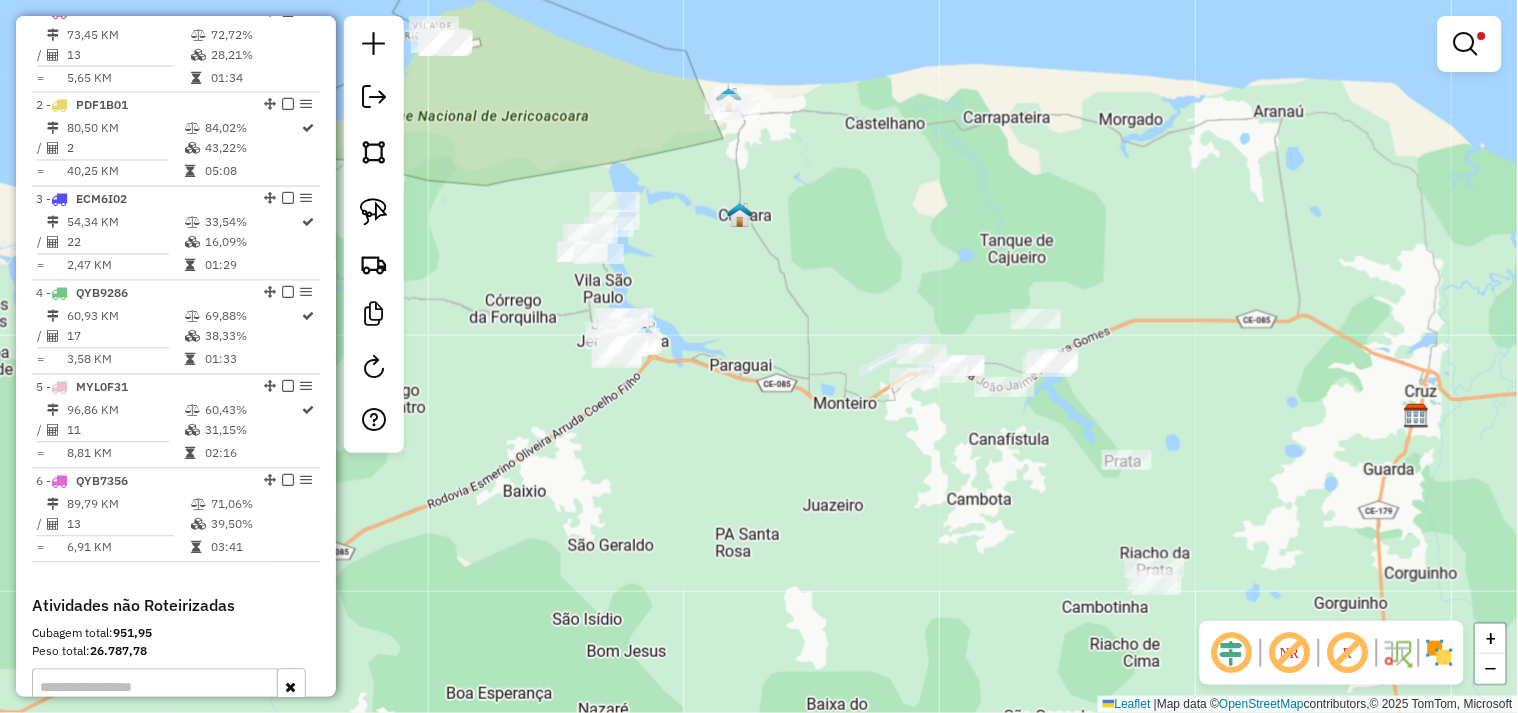 drag, startPoint x: 962, startPoint y: 523, endPoint x: 897, endPoint y: 481, distance: 77.388626 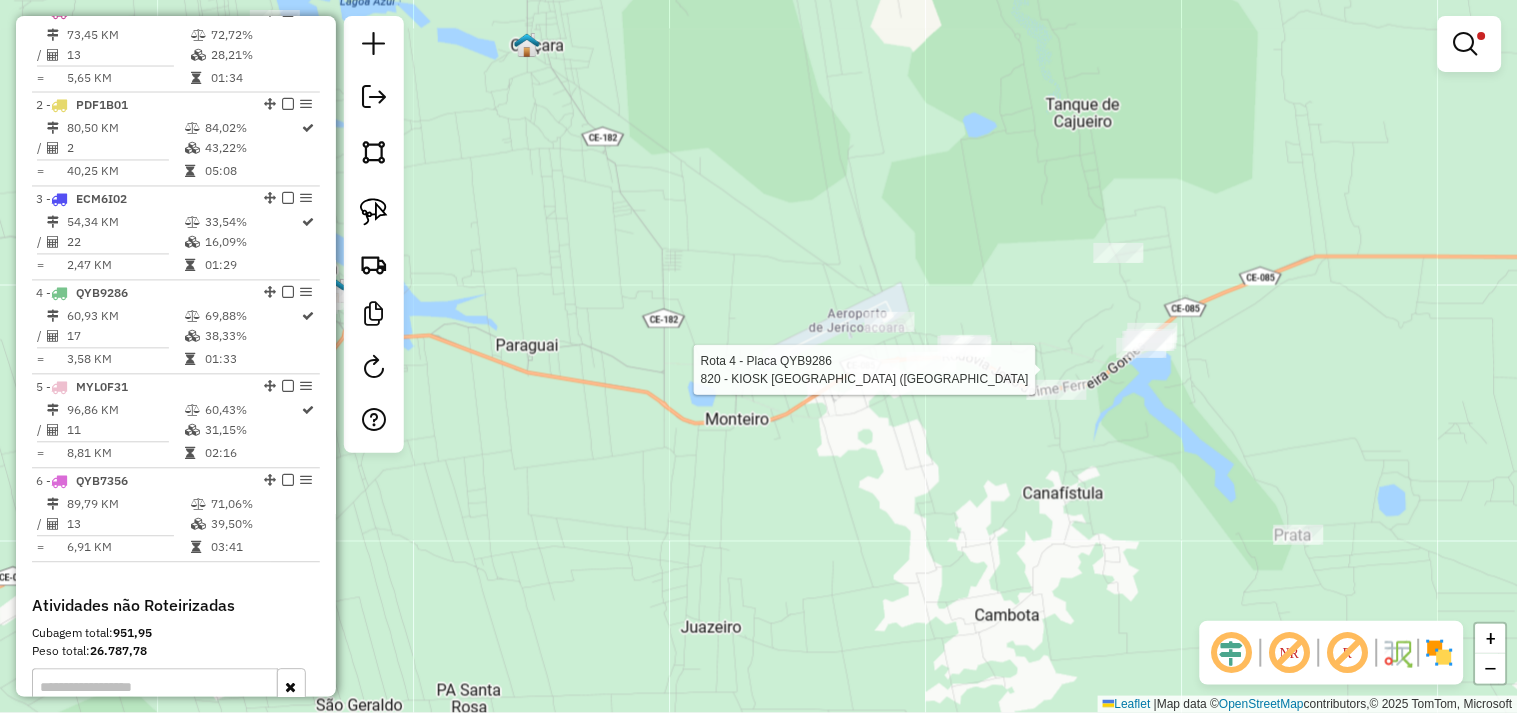 select on "**********" 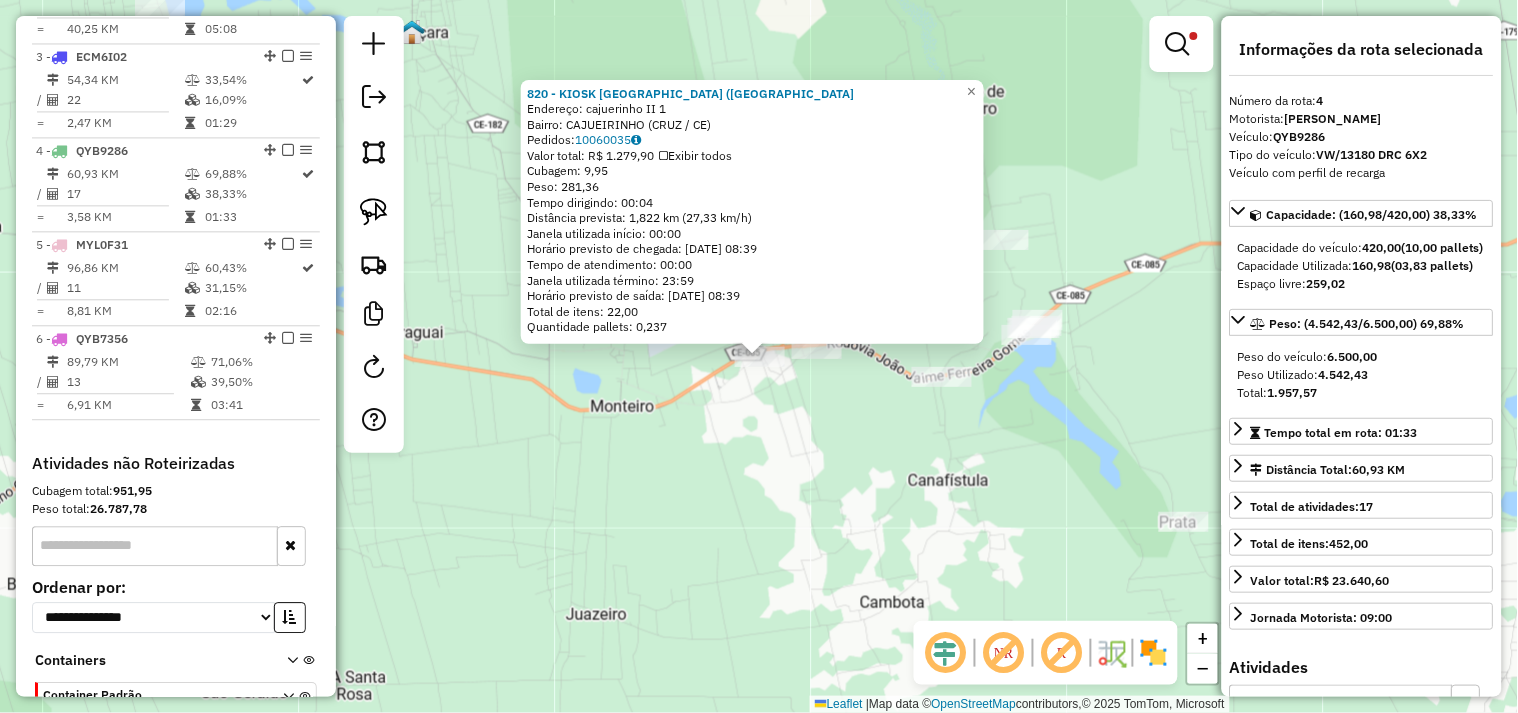 scroll, scrollTop: 1050, scrollLeft: 0, axis: vertical 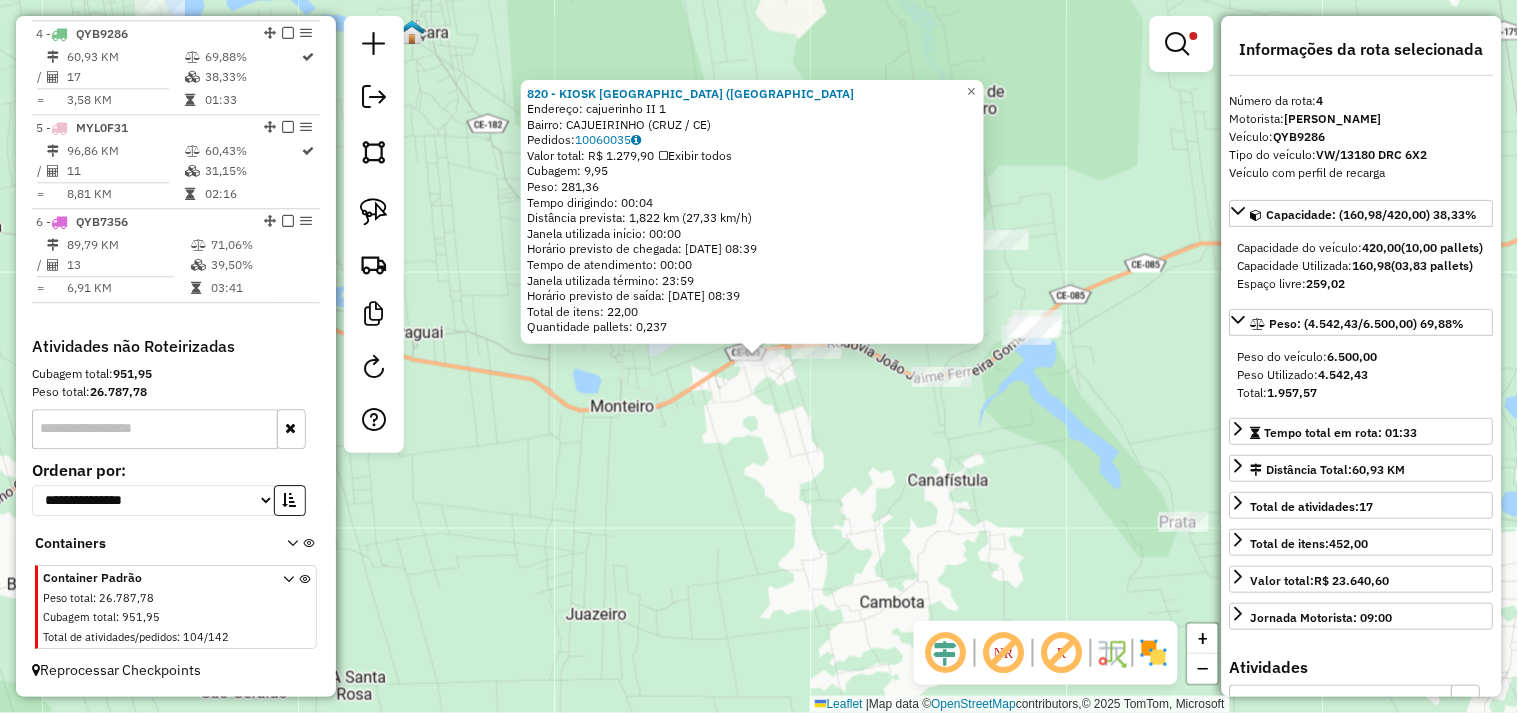 click on "820 - KIOSK JERI POINT (CA  Endereço:  cajuerinho II 1   Bairro: CAJUEIRINHO (CRUZ / CE)   Pedidos:  10060035   Valor total: R$ 1.279,90   Exibir todos   Cubagem: 9,95  Peso: 281,36  Tempo dirigindo: 00:04   Distância prevista: 1,822 km (27,33 km/h)   Janela utilizada início: 00:00   Horário previsto de chegada: 11/07/2025 08:39   Tempo de atendimento: 00:00   Janela utilizada término: 23:59   Horário previsto de saída: 11/07/2025 08:39   Total de itens: 22,00   Quantidade pallets: 0,237  × Limpar filtros Janela de atendimento Grade de atendimento Capacidade Transportadoras Veículos Cliente Pedidos  Rotas Selecione os dias de semana para filtrar as janelas de atendimento  Seg   Ter   Qua   Qui   Sex   Sáb   Dom  Informe o período da janela de atendimento: De: Até:  Filtrar exatamente a janela do cliente  Considerar janela de atendimento padrão  Selecione os dias de semana para filtrar as grades de atendimento  Seg   Ter   Qua   Qui   Sex   Sáb   Dom   Peso mínimo:   Peso máximo:   De:   Até:" 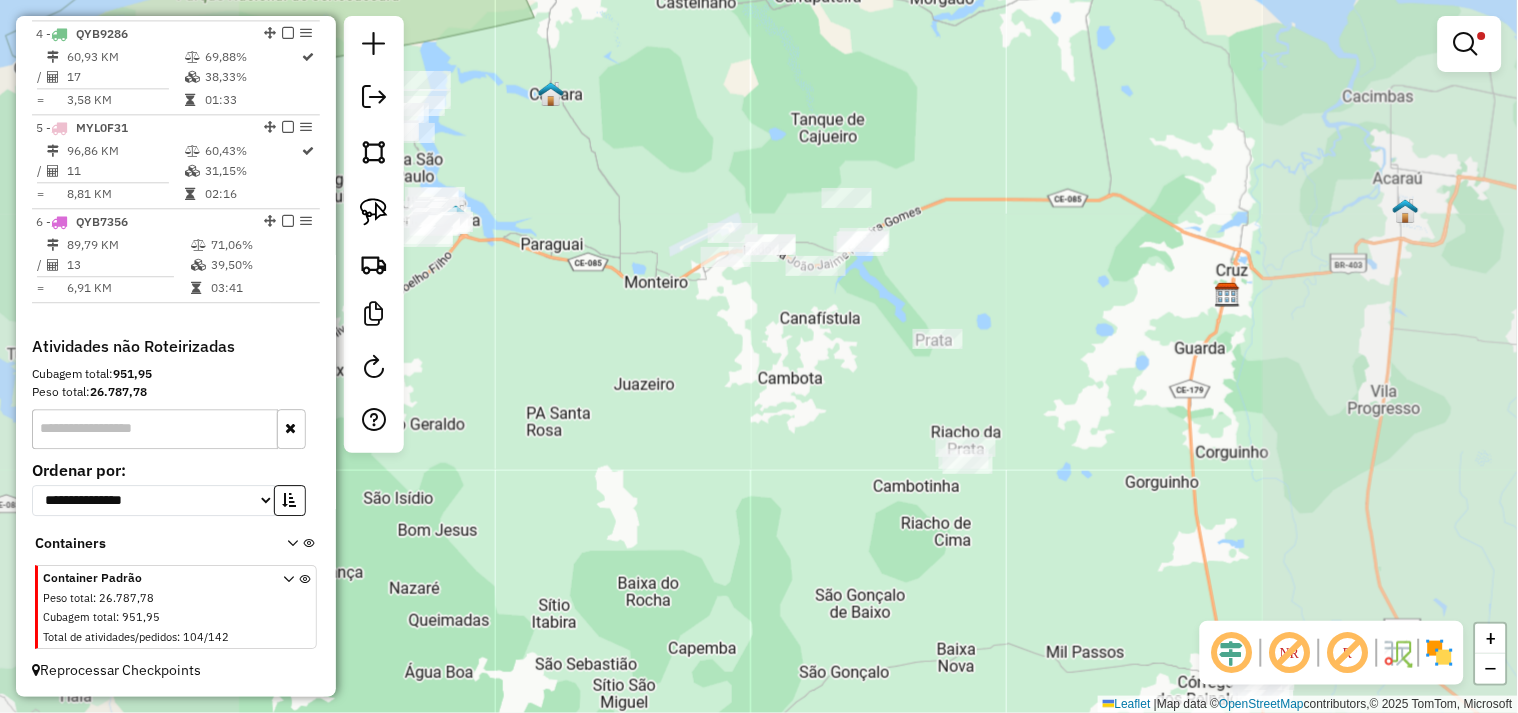 drag, startPoint x: 1097, startPoint y: 421, endPoint x: 1022, endPoint y: 365, distance: 93.60021 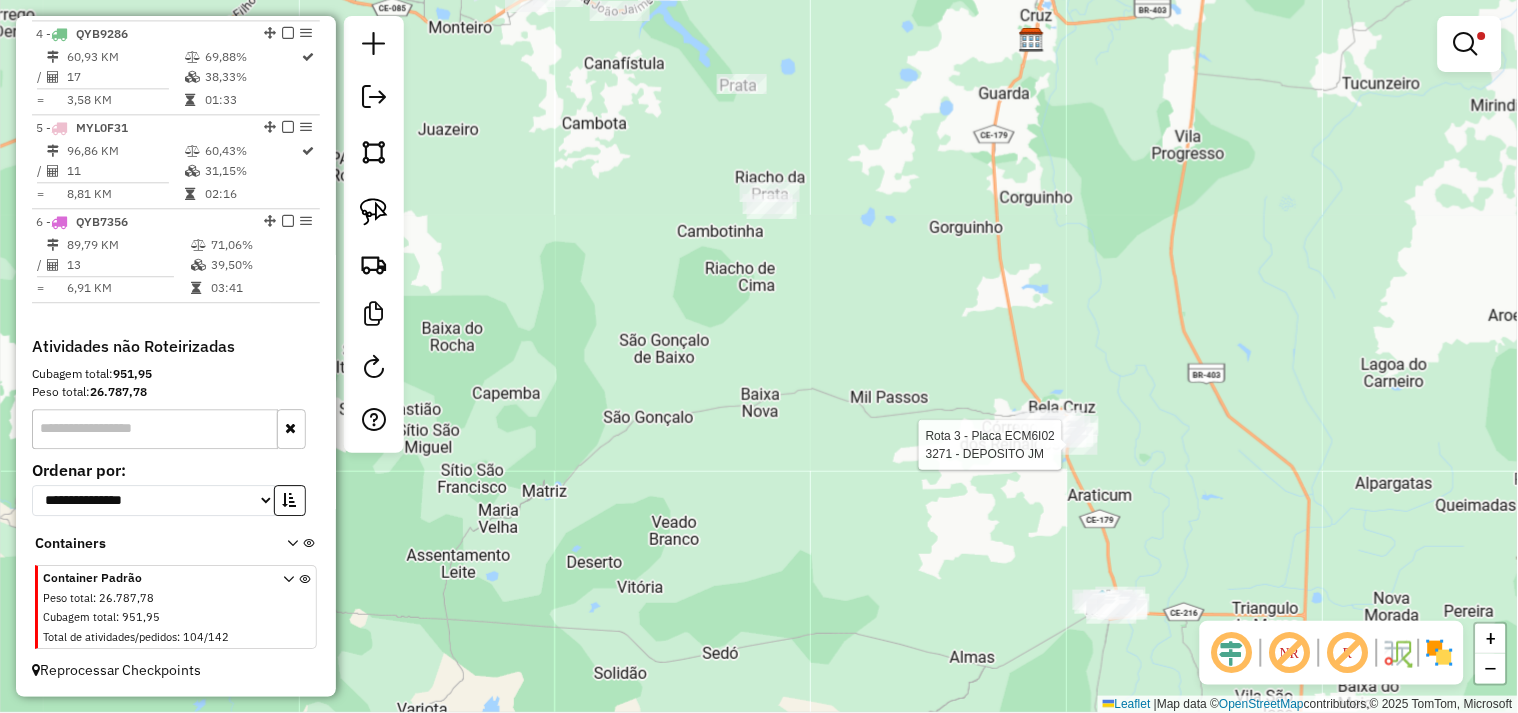click 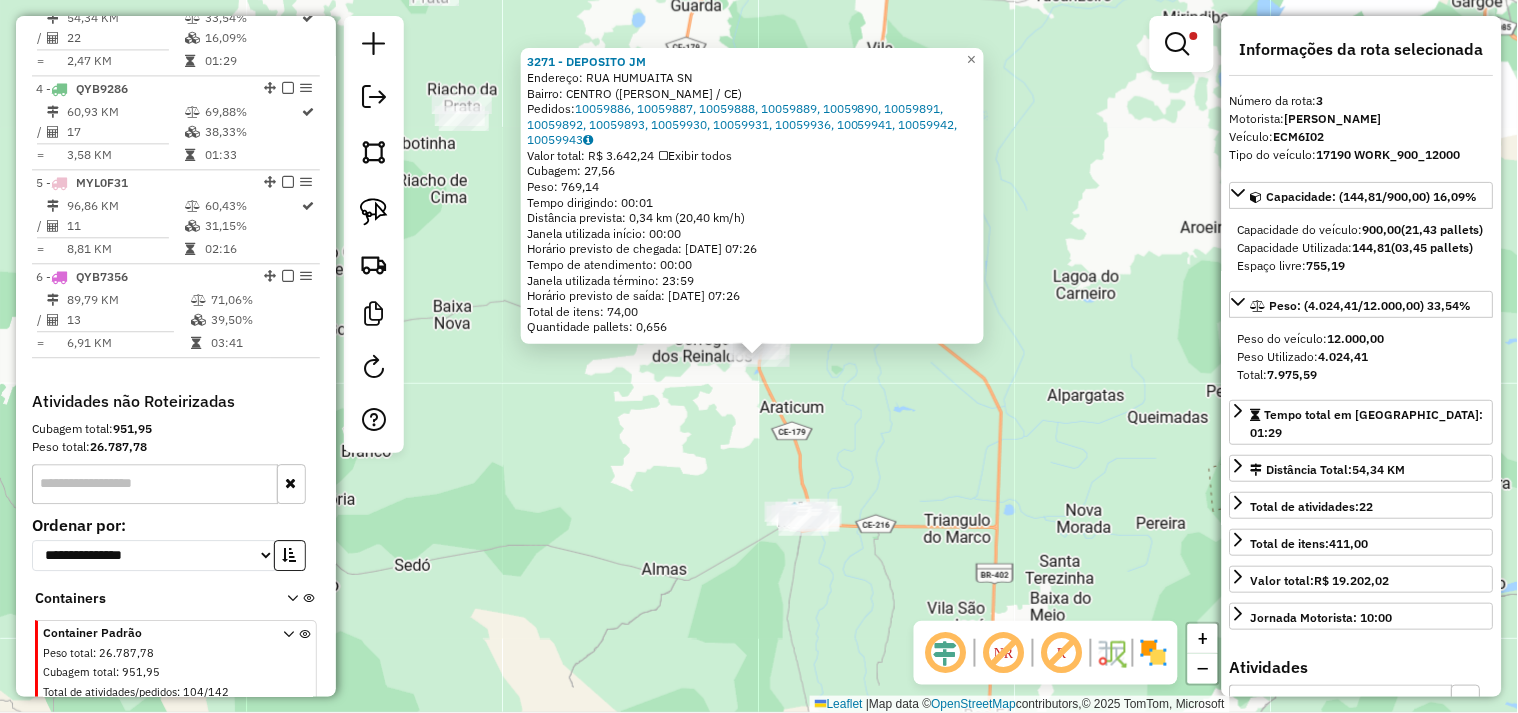 scroll, scrollTop: 961, scrollLeft: 0, axis: vertical 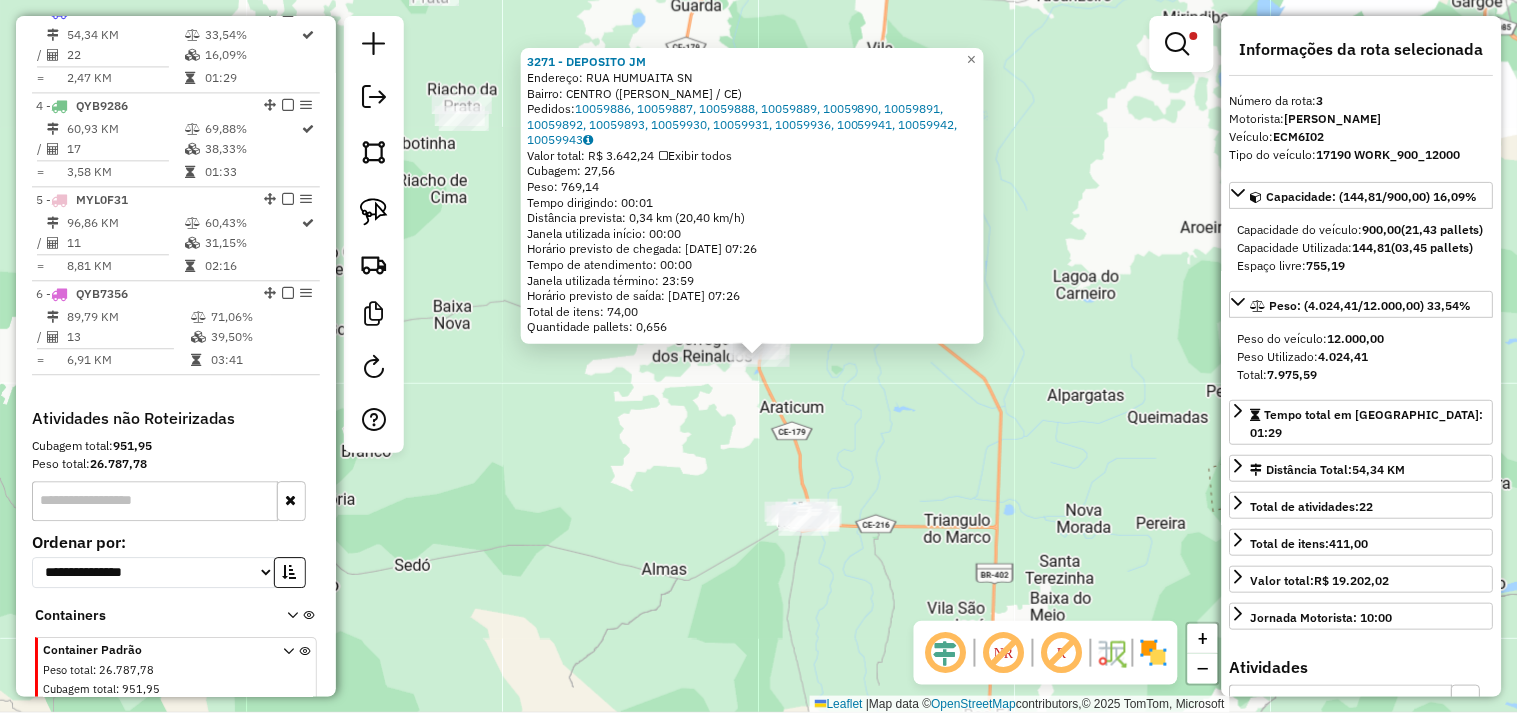 click on "3271 - DEPOSITO JM  Endereço:  RUA HUMUAITA SN   Bairro: CENTRO (BELA CRUZ / CE)   Pedidos:  10059886, 10059887, 10059888, 10059889, 10059890, 10059891, 10059892, 10059893, 10059930, 10059931, 10059936, 10059941, 10059942, 10059943   Valor total: R$ 3.642,24   Exibir todos   Cubagem: 27,56  Peso: 769,14  Tempo dirigindo: 00:01   Distância prevista: 0,34 km (20,40 km/h)   Janela utilizada início: 00:00   Horário previsto de chegada: 11/07/2025 07:26   Tempo de atendimento: 00:00   Janela utilizada término: 23:59   Horário previsto de saída: 11/07/2025 07:26   Total de itens: 74,00   Quantidade pallets: 0,656  × Limpar filtros Janela de atendimento Grade de atendimento Capacidade Transportadoras Veículos Cliente Pedidos  Rotas Selecione os dias de semana para filtrar as janelas de atendimento  Seg   Ter   Qua   Qui   Sex   Sáb   Dom  Informe o período da janela de atendimento: De: Até:  Filtrar exatamente a janela do cliente  Considerar janela de atendimento padrão   Seg   Ter   Qua   Qui   Sex  +" 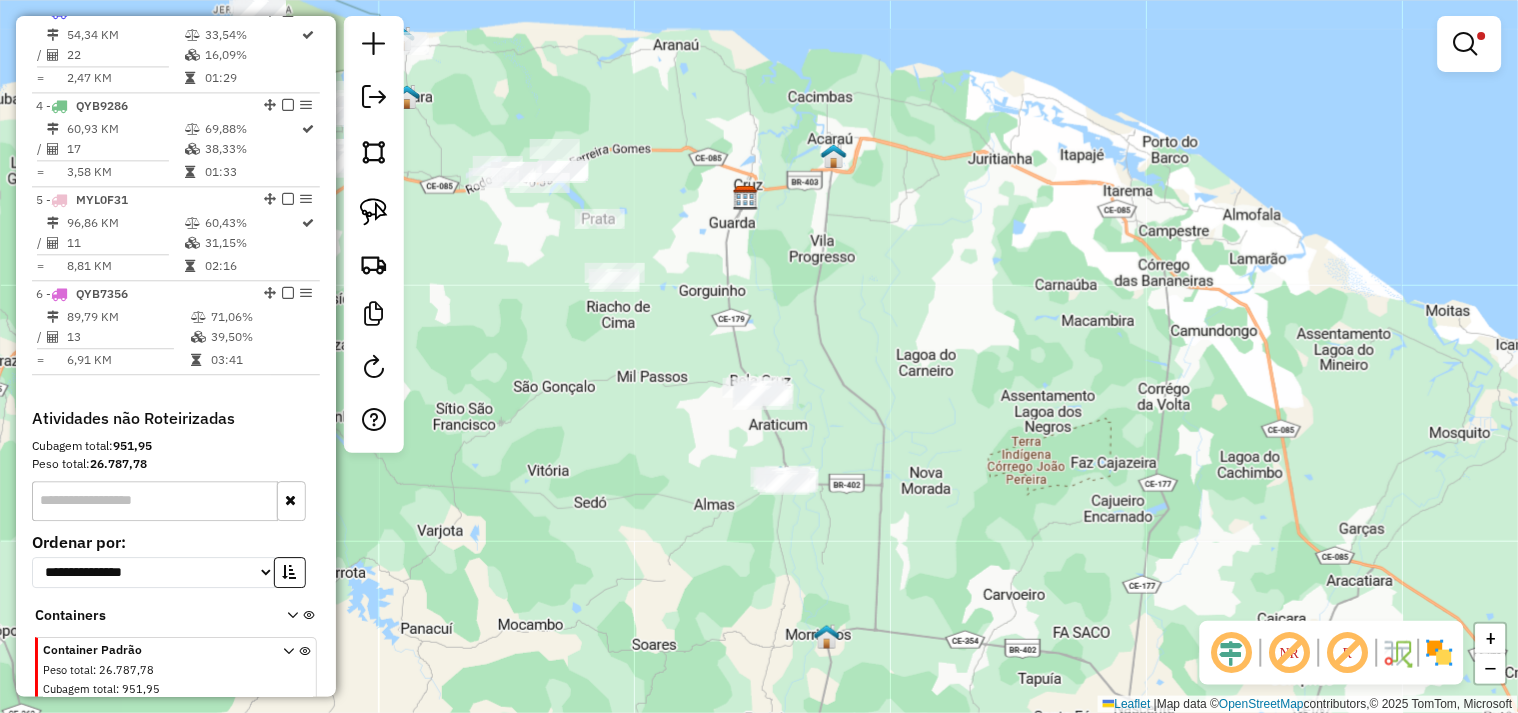 drag, startPoint x: 1065, startPoint y: 374, endPoint x: 943, endPoint y: 390, distance: 123.04471 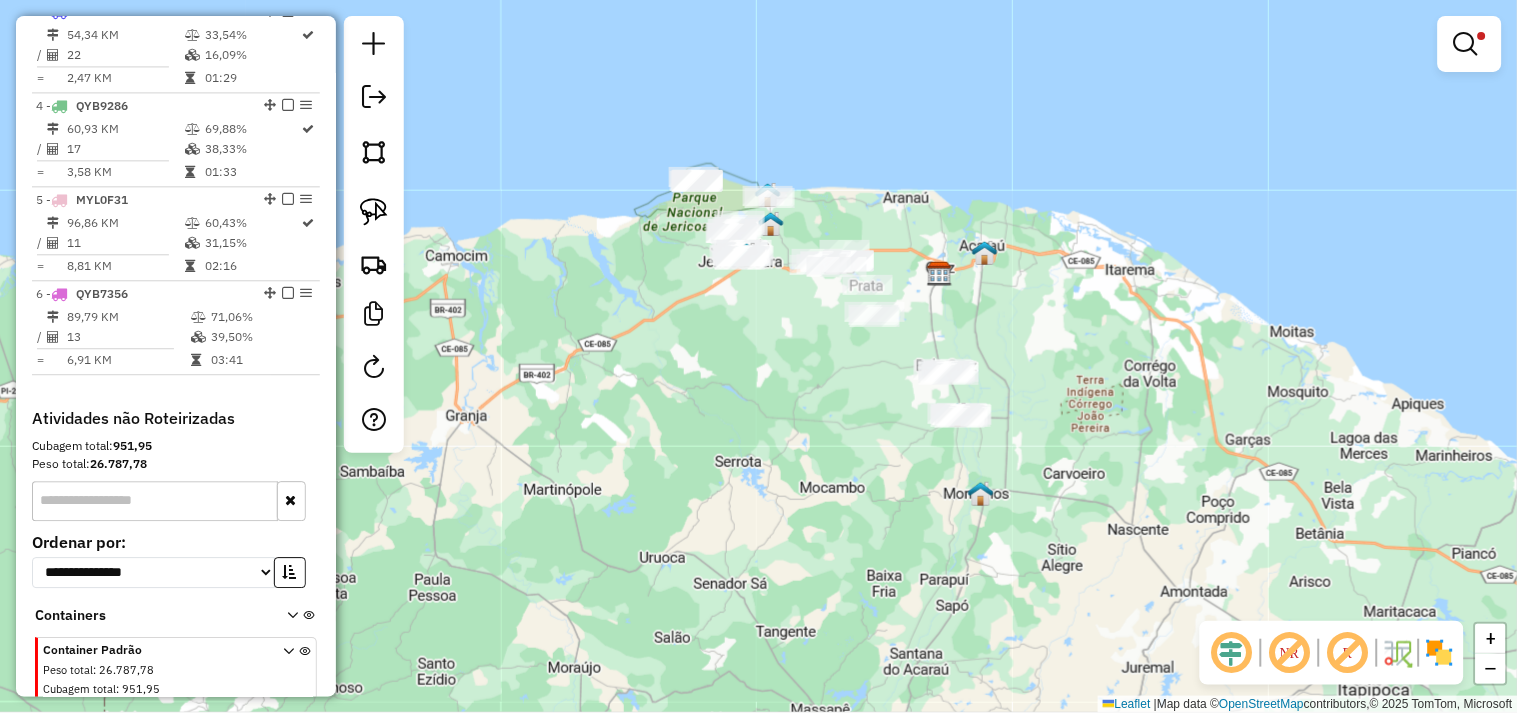 drag, startPoint x: 984, startPoint y: 347, endPoint x: 1078, endPoint y: 376, distance: 98.37174 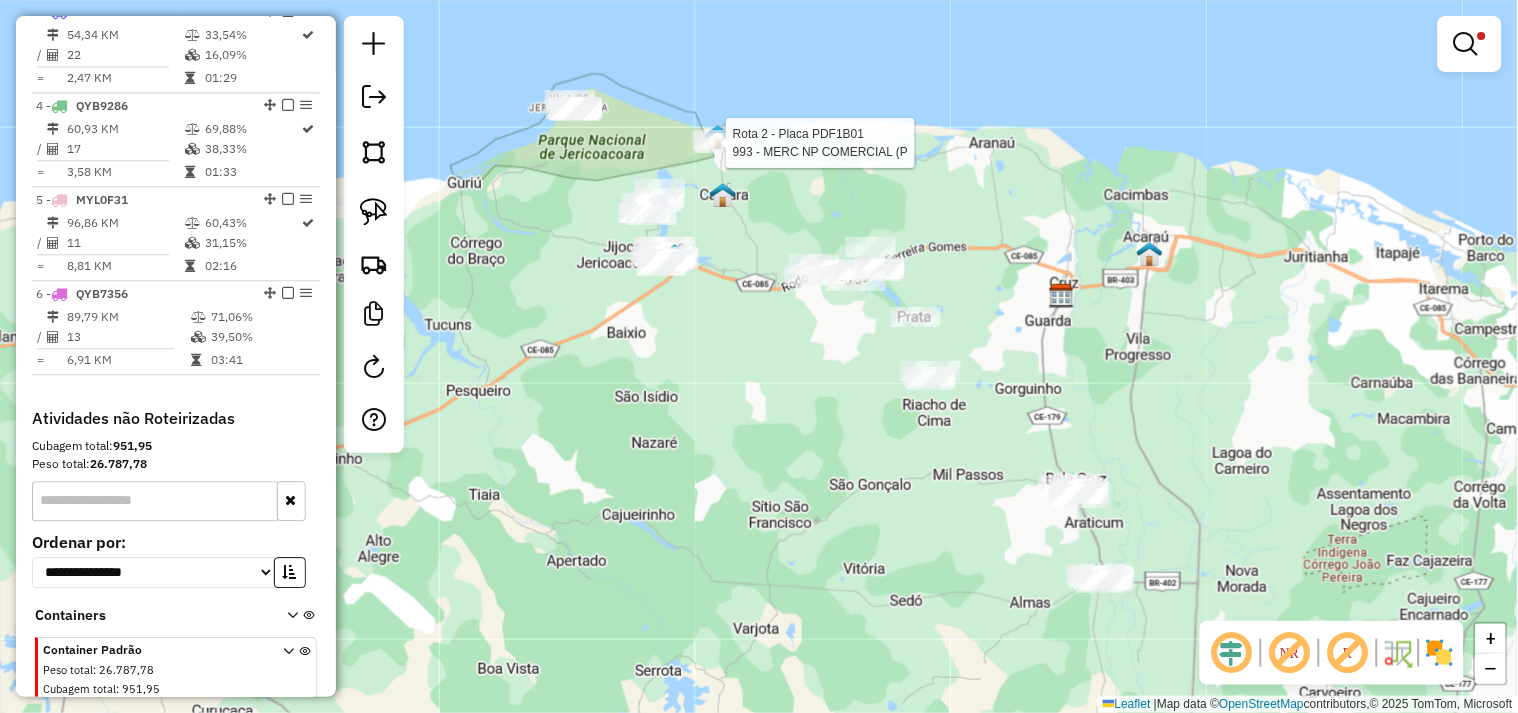 click 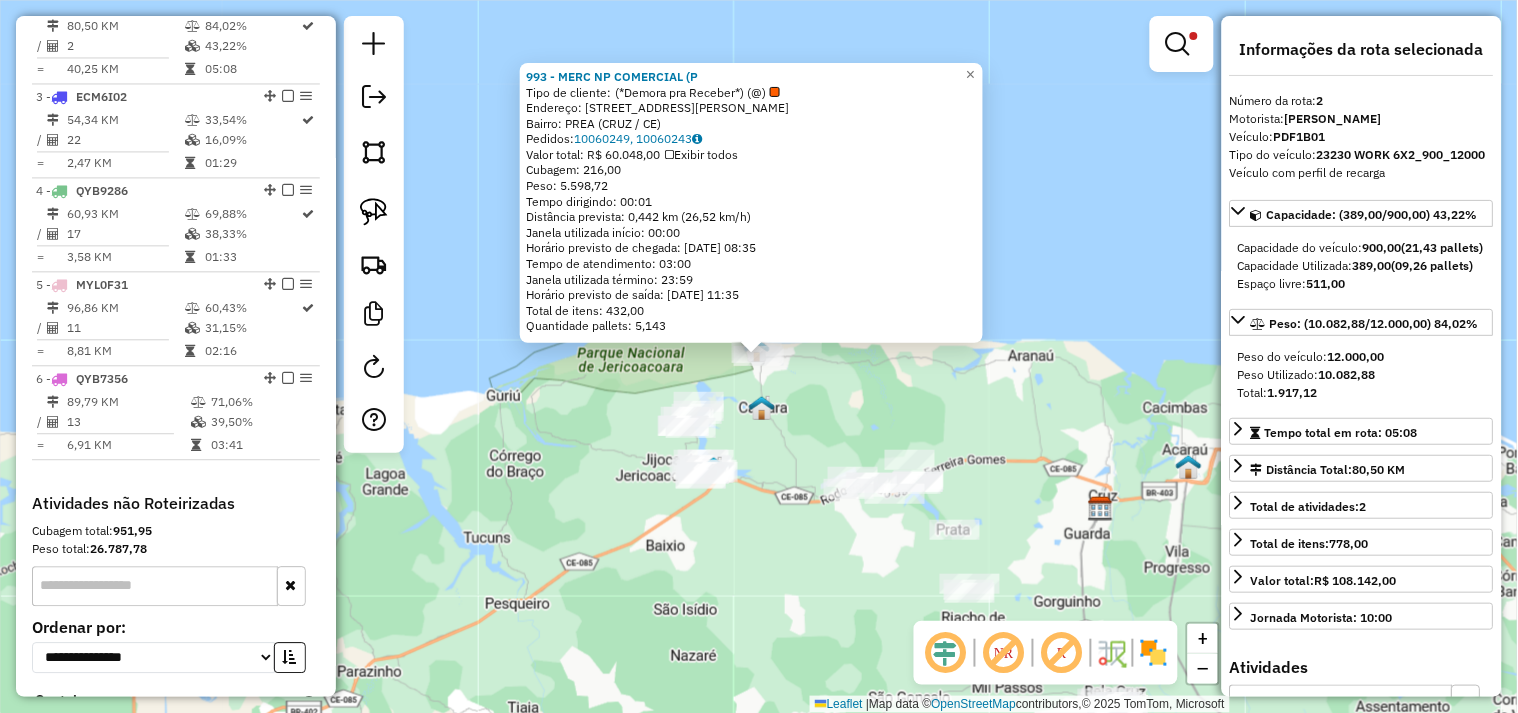 scroll, scrollTop: 866, scrollLeft: 0, axis: vertical 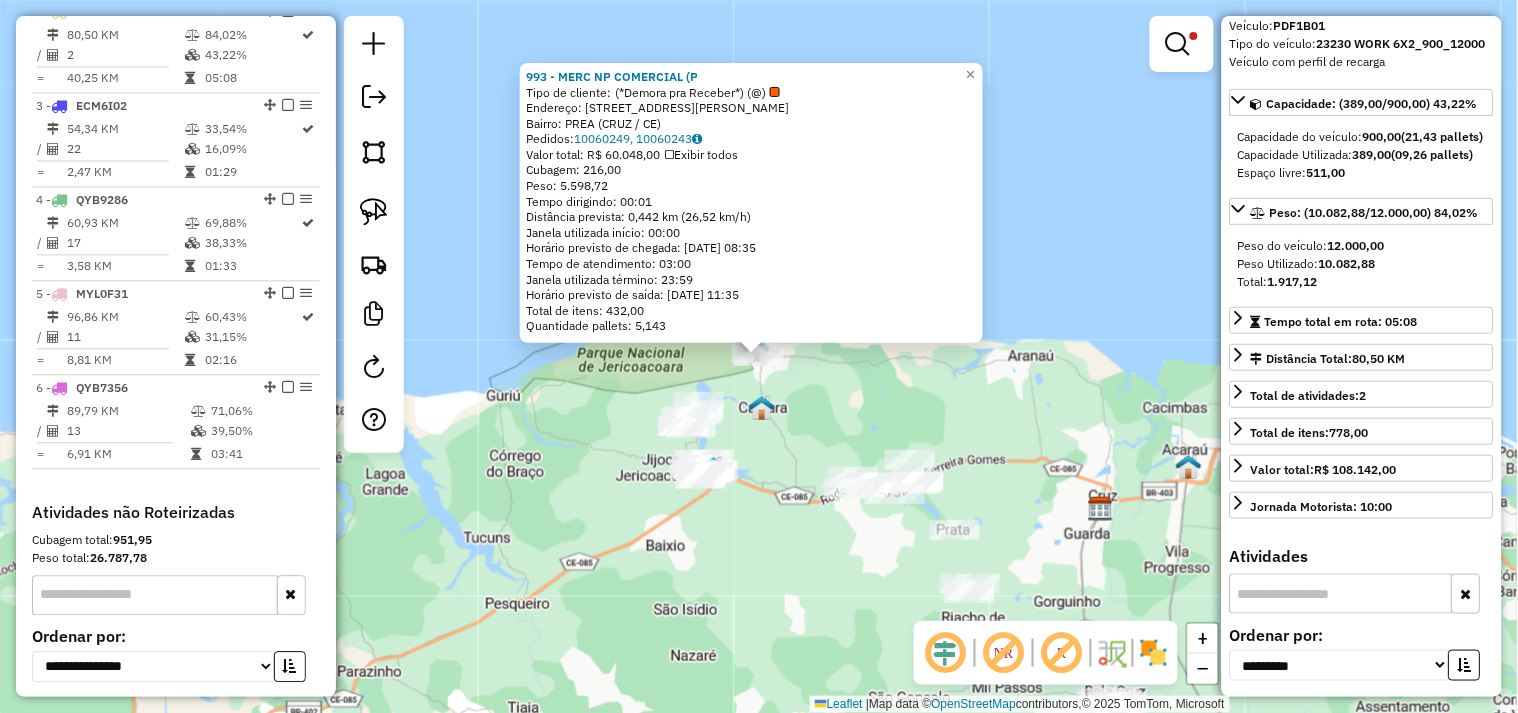 click on "993 - MERC NP COMERCIAL (P  Tipo de cliente:   (*Demora pra Receber*)  (@)   Endereço:  RUA FRANCISCO XAVIER 1   Bairro: PREA (CRUZ / CE)   Pedidos:  10060249, 10060243   Valor total: R$ 60.048,00   Exibir todos   Cubagem: 216,00  Peso: 5.598,72  Tempo dirigindo: 00:01   Distância prevista: 0,442 km (26,52 km/h)   Janela utilizada início: 00:00   Horário previsto de chegada: 11/07/2025 08:35   Tempo de atendimento: 03:00   Janela utilizada término: 23:59   Horário previsto de saída: 11/07/2025 11:35   Total de itens: 432,00   Quantidade pallets: 5,143  × Limpar filtros Janela de atendimento Grade de atendimento Capacidade Transportadoras Veículos Cliente Pedidos  Rotas Selecione os dias de semana para filtrar as janelas de atendimento  Seg   Ter   Qua   Qui   Sex   Sáb   Dom  Informe o período da janela de atendimento: De: Até:  Filtrar exatamente a janela do cliente  Considerar janela de atendimento padrão  Selecione os dias de semana para filtrar as grades de atendimento  Seg   Ter   Qua   Qui" 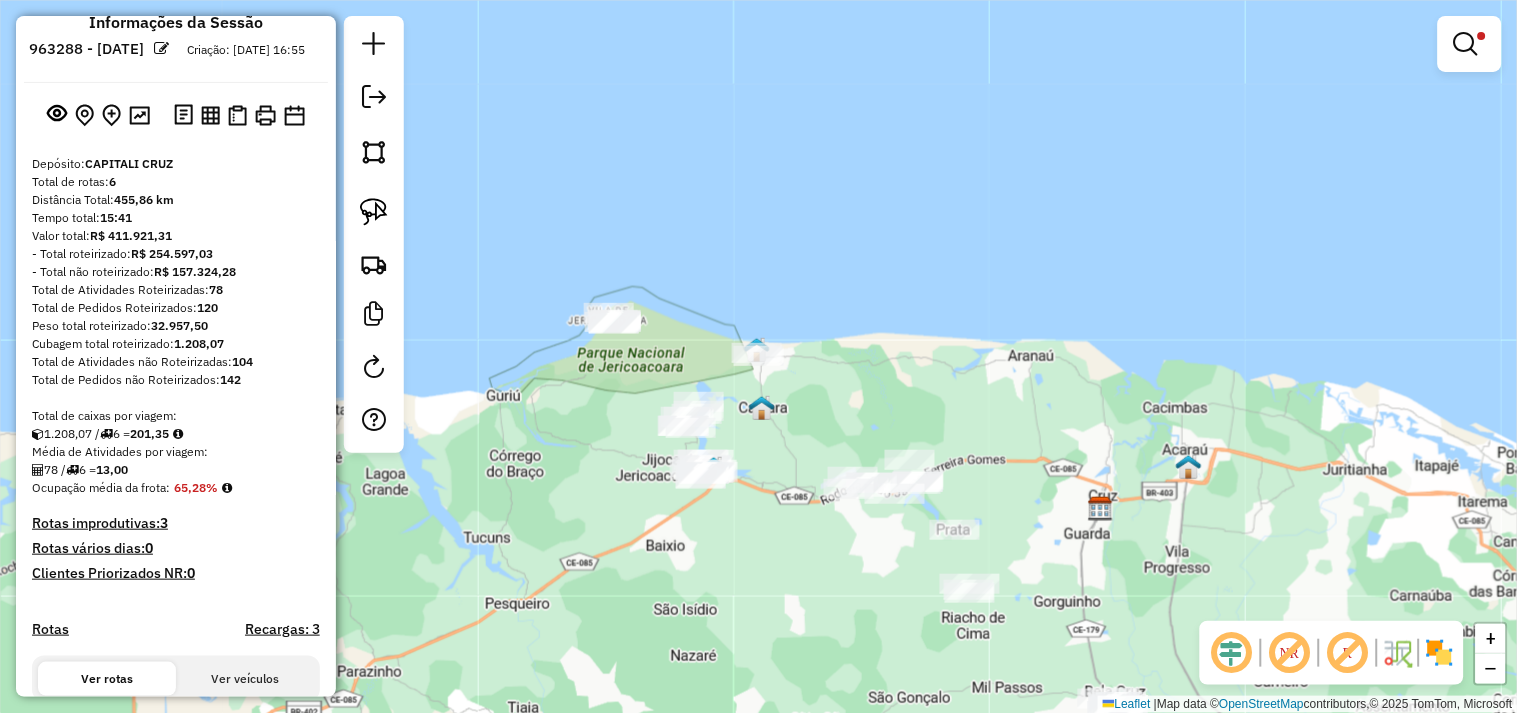 scroll, scrollTop: 0, scrollLeft: 0, axis: both 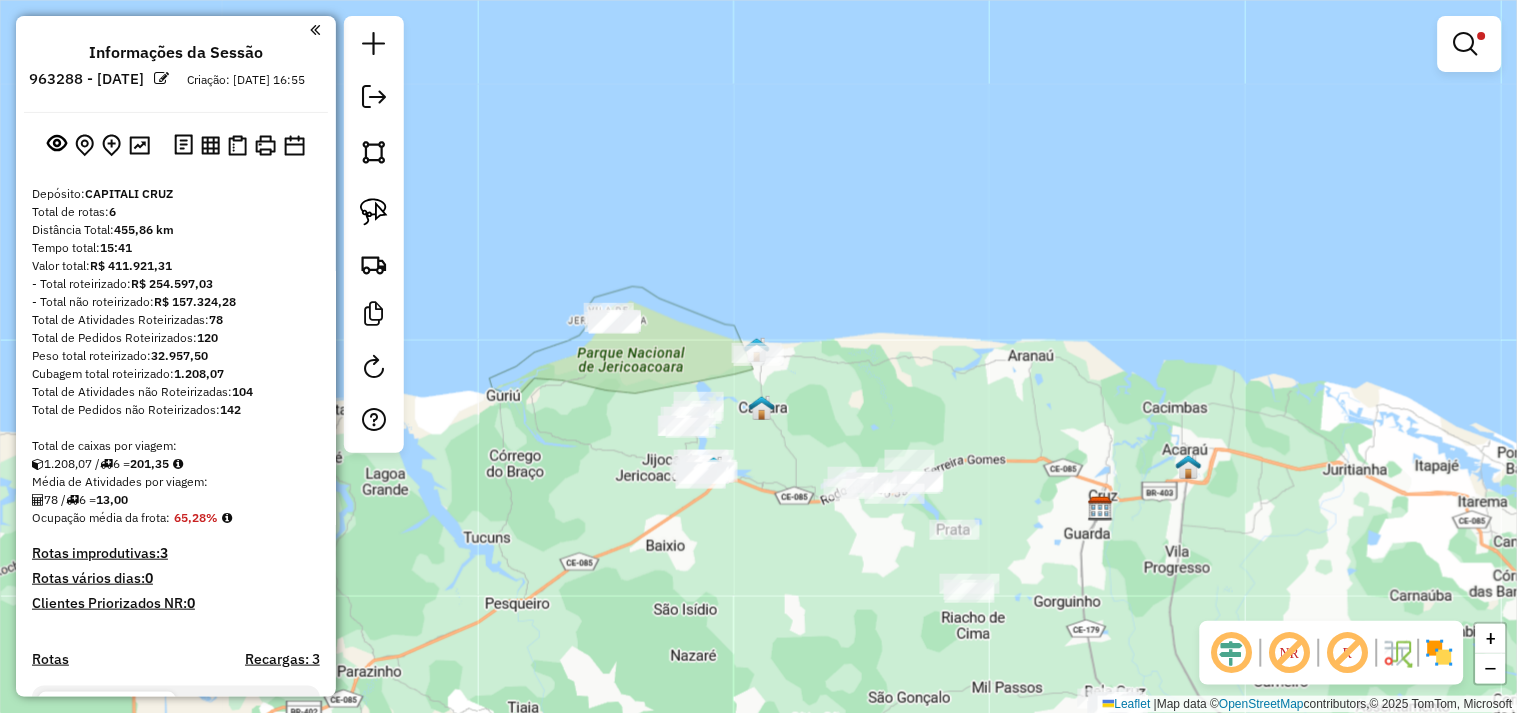 click on "Limpar filtros Janela de atendimento Grade de atendimento Capacidade Transportadoras Veículos Cliente Pedidos  Rotas Selecione os dias de semana para filtrar as janelas de atendimento  Seg   Ter   Qua   Qui   Sex   Sáb   Dom  Informe o período da janela de atendimento: De: Até:  Filtrar exatamente a janela do cliente  Considerar janela de atendimento padrão  Selecione os dias de semana para filtrar as grades de atendimento  Seg   Ter   Qua   Qui   Sex   Sáb   Dom   Considerar clientes sem dia de atendimento cadastrado  Clientes fora do dia de atendimento selecionado Filtrar as atividades entre os valores definidos abaixo:  Peso mínimo:   Peso máximo:   Cubagem mínima:   Cubagem máxima:   De:   Até:  Filtrar as atividades entre o tempo de atendimento definido abaixo:  De:   Até:   Considerar capacidade total dos clientes não roteirizados Transportadora: Selecione um ou mais itens Tipo de veículo: Selecione um ou mais itens Veículo: Selecione um ou mais itens Motorista: Selecione um ou mais itens" 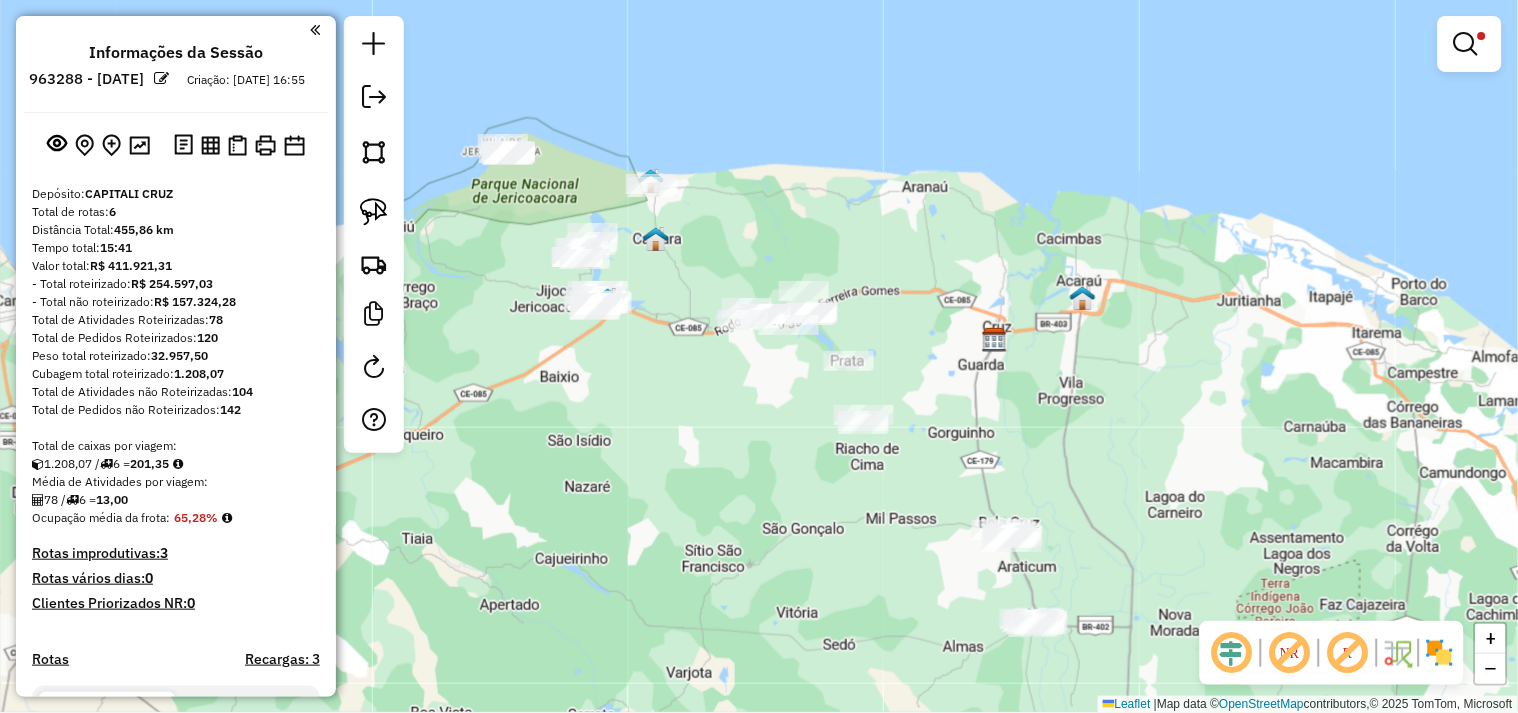 drag, startPoint x: 886, startPoint y: 384, endPoint x: 761, endPoint y: 172, distance: 246.1077 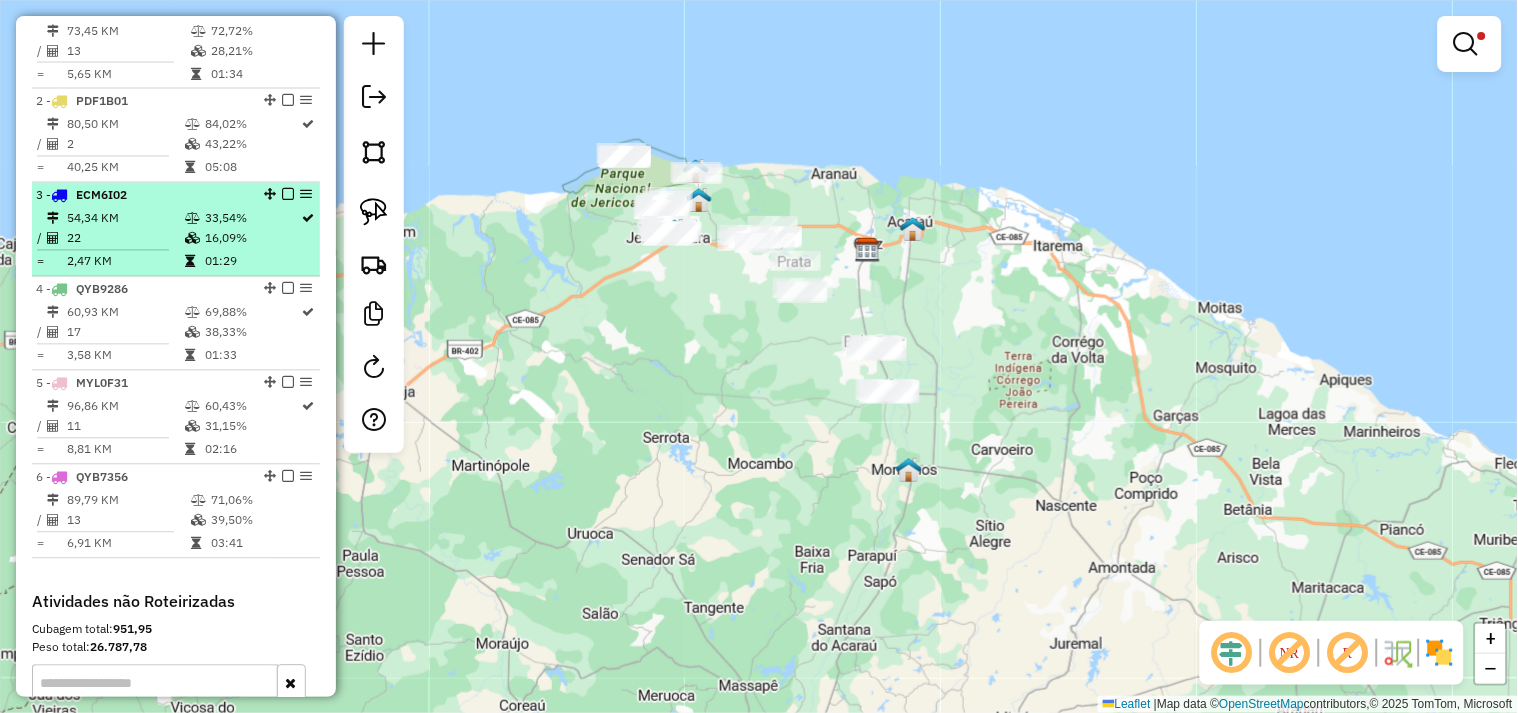 scroll, scrollTop: 666, scrollLeft: 0, axis: vertical 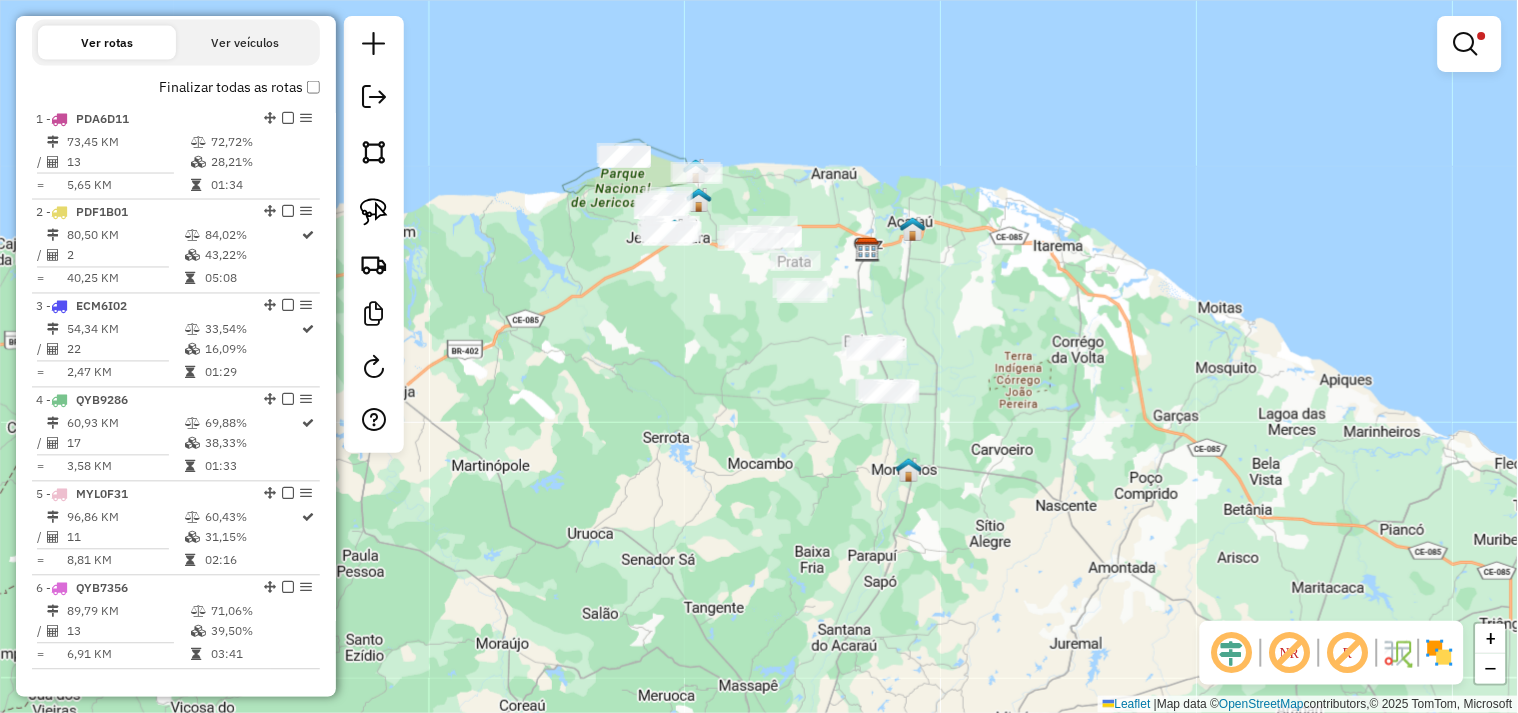 click on "Limpar filtros Janela de atendimento Grade de atendimento Capacidade Transportadoras Veículos Cliente Pedidos  Rotas Selecione os dias de semana para filtrar as janelas de atendimento  Seg   Ter   Qua   Qui   Sex   Sáb   Dom  Informe o período da janela de atendimento: De: Até:  Filtrar exatamente a janela do cliente  Considerar janela de atendimento padrão  Selecione os dias de semana para filtrar as grades de atendimento  Seg   Ter   Qua   Qui   Sex   Sáb   Dom   Considerar clientes sem dia de atendimento cadastrado  Clientes fora do dia de atendimento selecionado Filtrar as atividades entre os valores definidos abaixo:  Peso mínimo:   Peso máximo:   Cubagem mínima:   Cubagem máxima:   De:   Até:  Filtrar as atividades entre o tempo de atendimento definido abaixo:  De:   Até:   Considerar capacidade total dos clientes não roteirizados Transportadora: Selecione um ou mais itens Tipo de veículo: Selecione um ou mais itens Veículo: Selecione um ou mais itens Motorista: Selecione um ou mais itens" 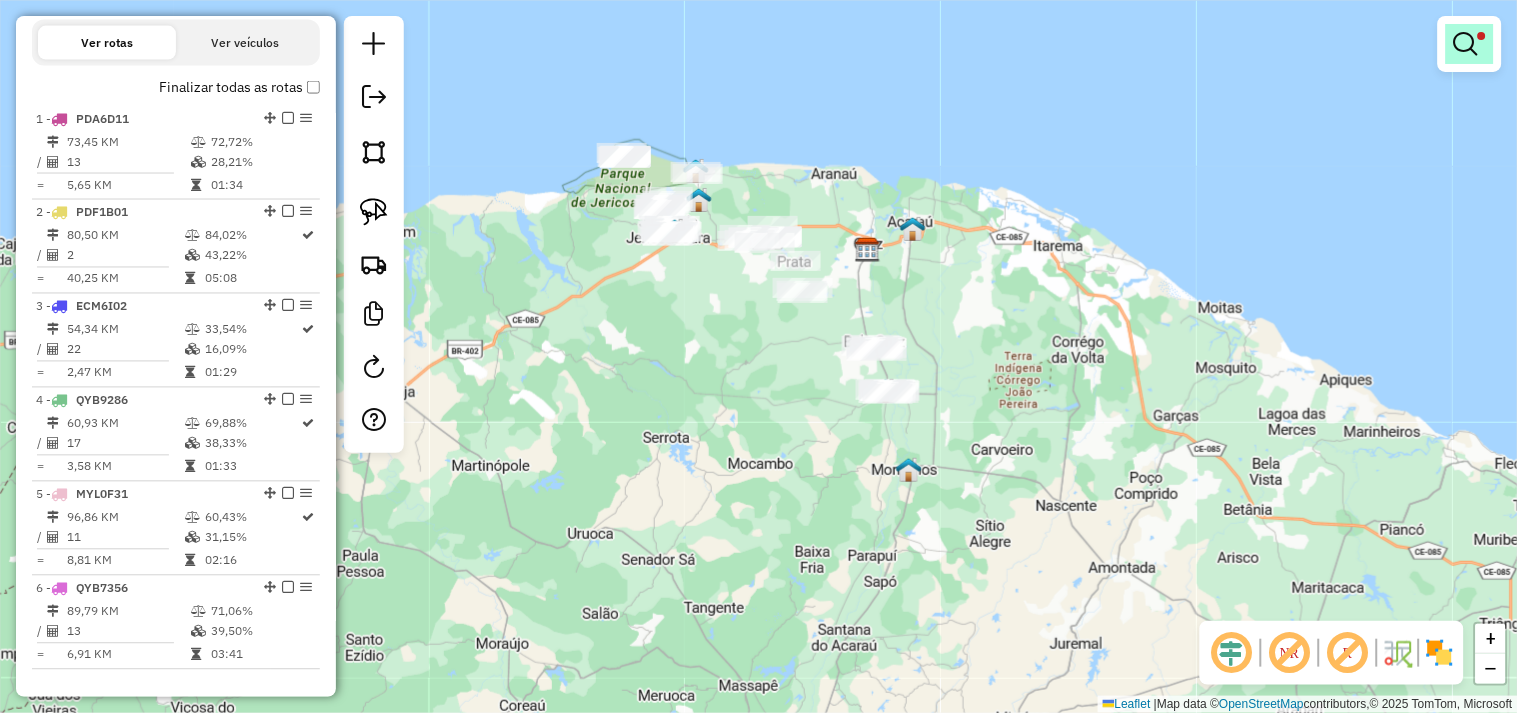 click at bounding box center (1470, 44) 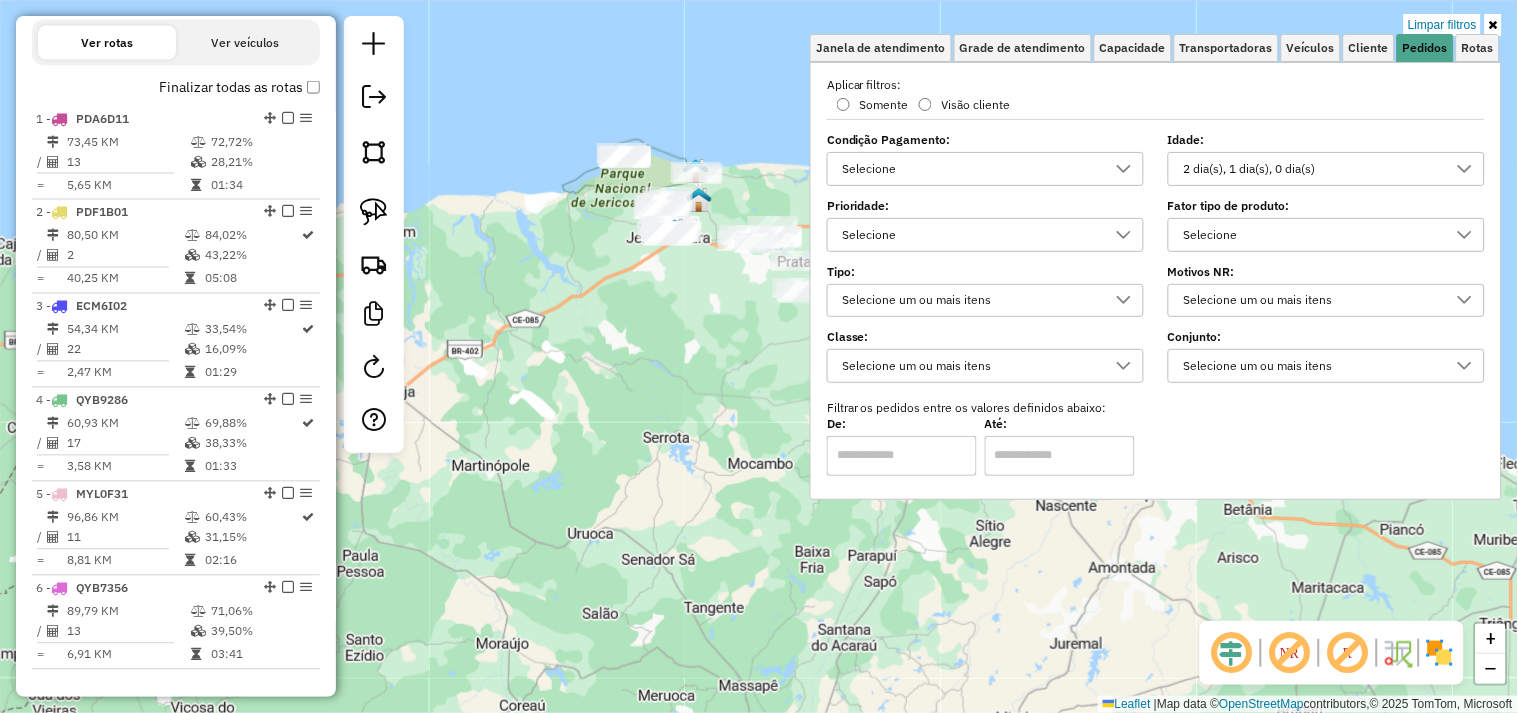 click on "2 dia(s), 1 dia(s), 0 dia(s)" at bounding box center (1311, 169) 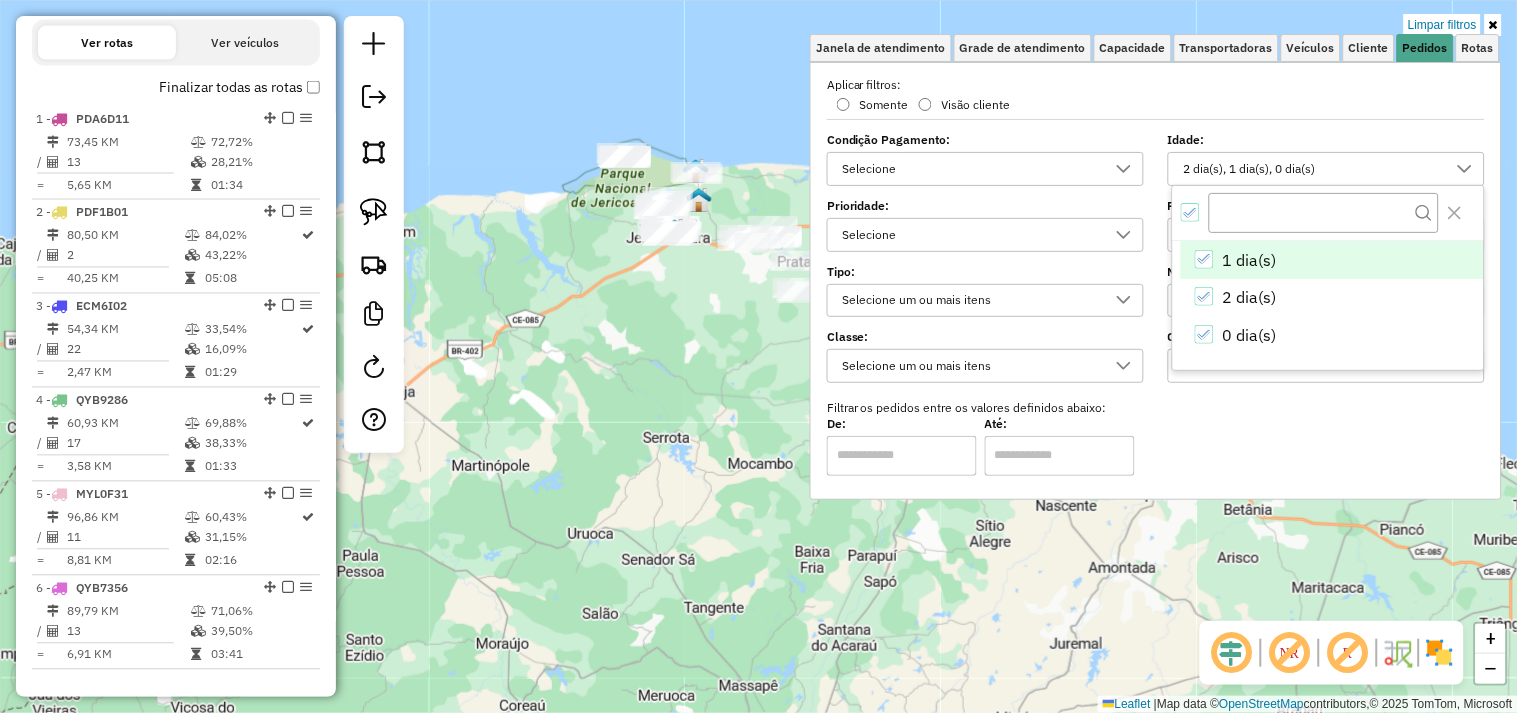 click on "Limpar filtros Janela de atendimento Grade de atendimento Capacidade Transportadoras Veículos Cliente Pedidos  Rotas Selecione os dias de semana para filtrar as janelas de atendimento  Seg   Ter   Qua   Qui   Sex   Sáb   Dom  Informe o período da janela de atendimento: De: Até:  Filtrar exatamente a janela do cliente  Considerar janela de atendimento padrão  Selecione os dias de semana para filtrar as grades de atendimento  Seg   Ter   Qua   Qui   Sex   Sáb   Dom   Considerar clientes sem dia de atendimento cadastrado  Clientes fora do dia de atendimento selecionado Filtrar as atividades entre os valores definidos abaixo:  Peso mínimo:   Peso máximo:   Cubagem mínima:   Cubagem máxima:   De:   Até:  Filtrar as atividades entre o tempo de atendimento definido abaixo:  De:   Até:   Considerar capacidade total dos clientes não roteirizados Transportadora: Selecione um ou mais itens Tipo de veículo: Selecione um ou mais itens Veículo: Selecione um ou mais itens Motorista: Selecione um ou mais itens" 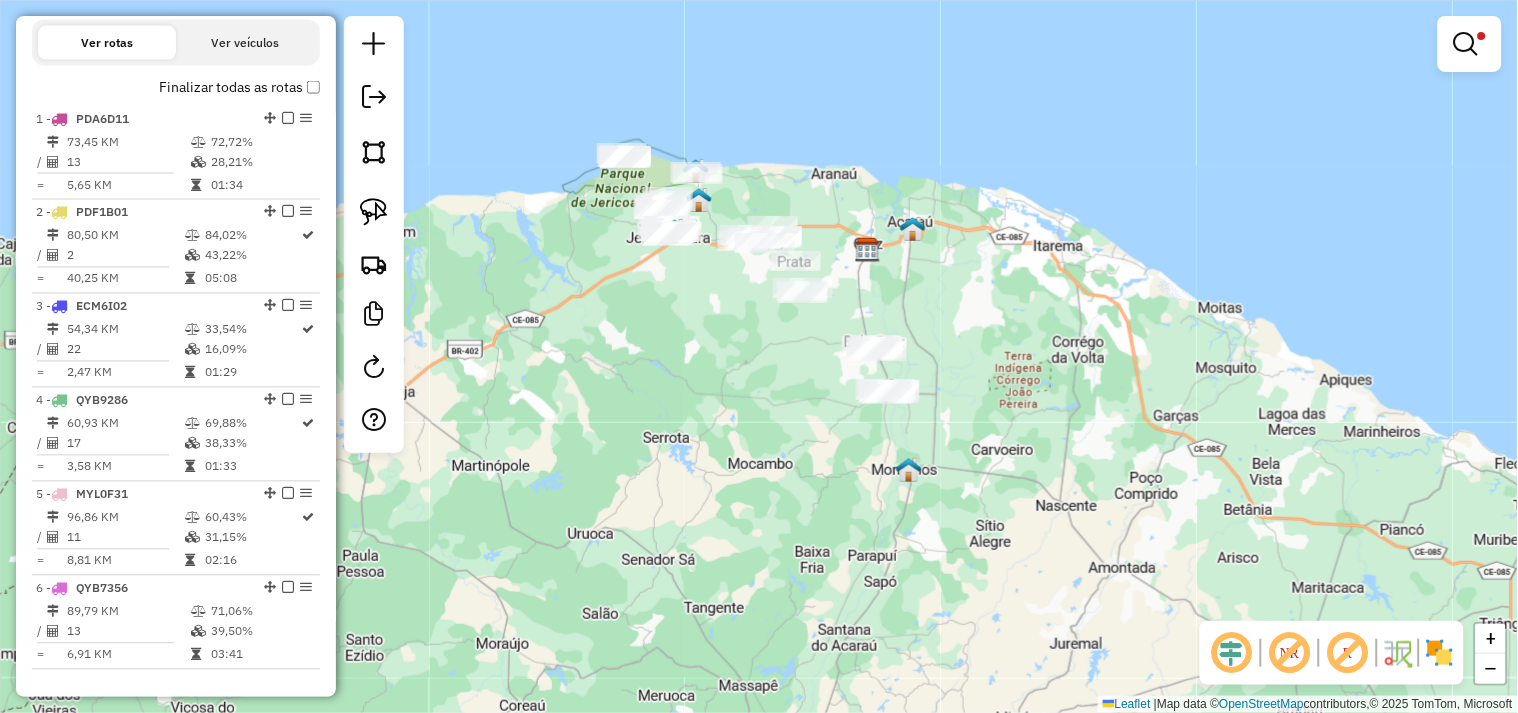 click 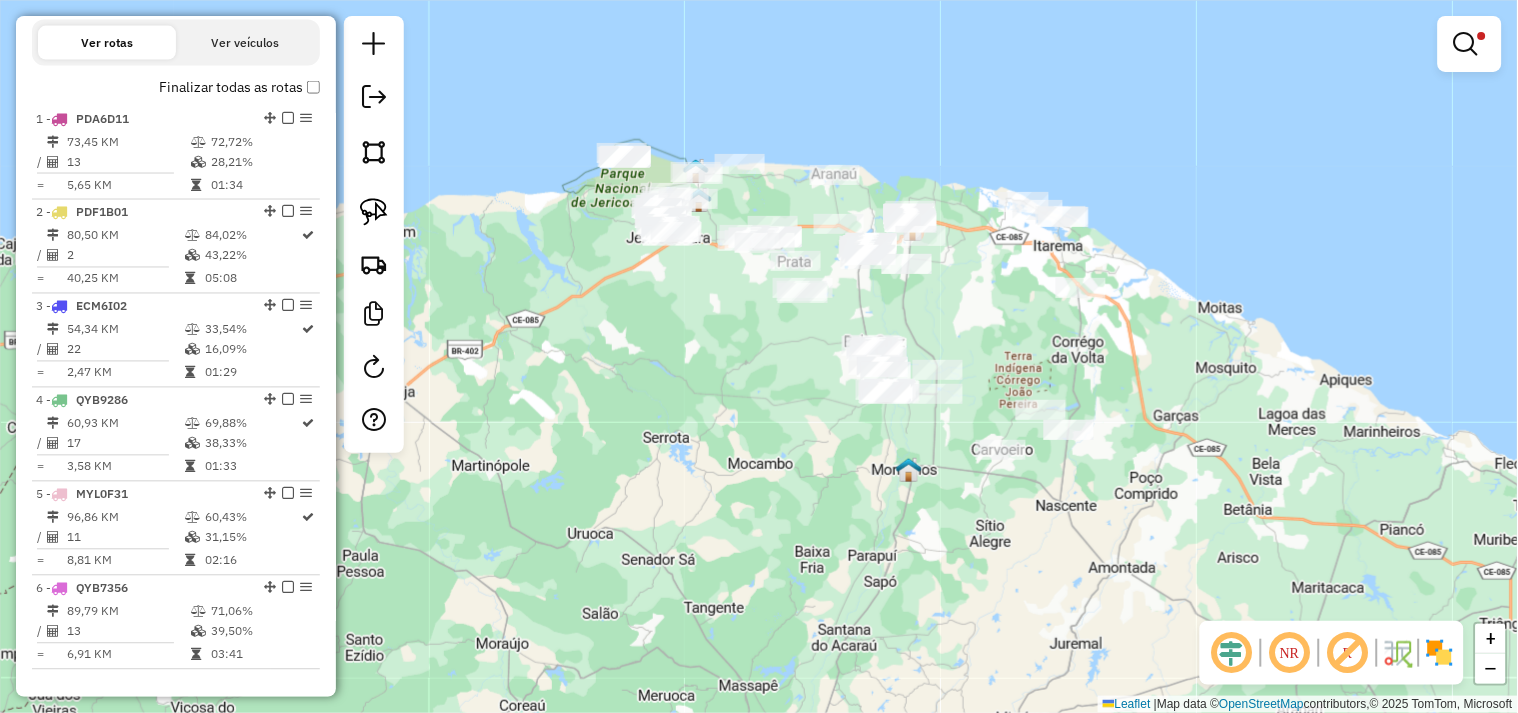 click on "Limpar filtros Janela de atendimento Grade de atendimento Capacidade Transportadoras Veículos Cliente Pedidos  Rotas Selecione os dias de semana para filtrar as janelas de atendimento  Seg   Ter   Qua   Qui   Sex   Sáb   Dom  Informe o período da janela de atendimento: De: Até:  Filtrar exatamente a janela do cliente  Considerar janela de atendimento padrão  Selecione os dias de semana para filtrar as grades de atendimento  Seg   Ter   Qua   Qui   Sex   Sáb   Dom   Considerar clientes sem dia de atendimento cadastrado  Clientes fora do dia de atendimento selecionado Filtrar as atividades entre os valores definidos abaixo:  Peso mínimo:   Peso máximo:   Cubagem mínima:   Cubagem máxima:   De:   Até:  Filtrar as atividades entre o tempo de atendimento definido abaixo:  De:   Até:   Considerar capacidade total dos clientes não roteirizados Transportadora: Selecione um ou mais itens Tipo de veículo: Selecione um ou mais itens Veículo: Selecione um ou mais itens Motorista: Selecione um ou mais itens" 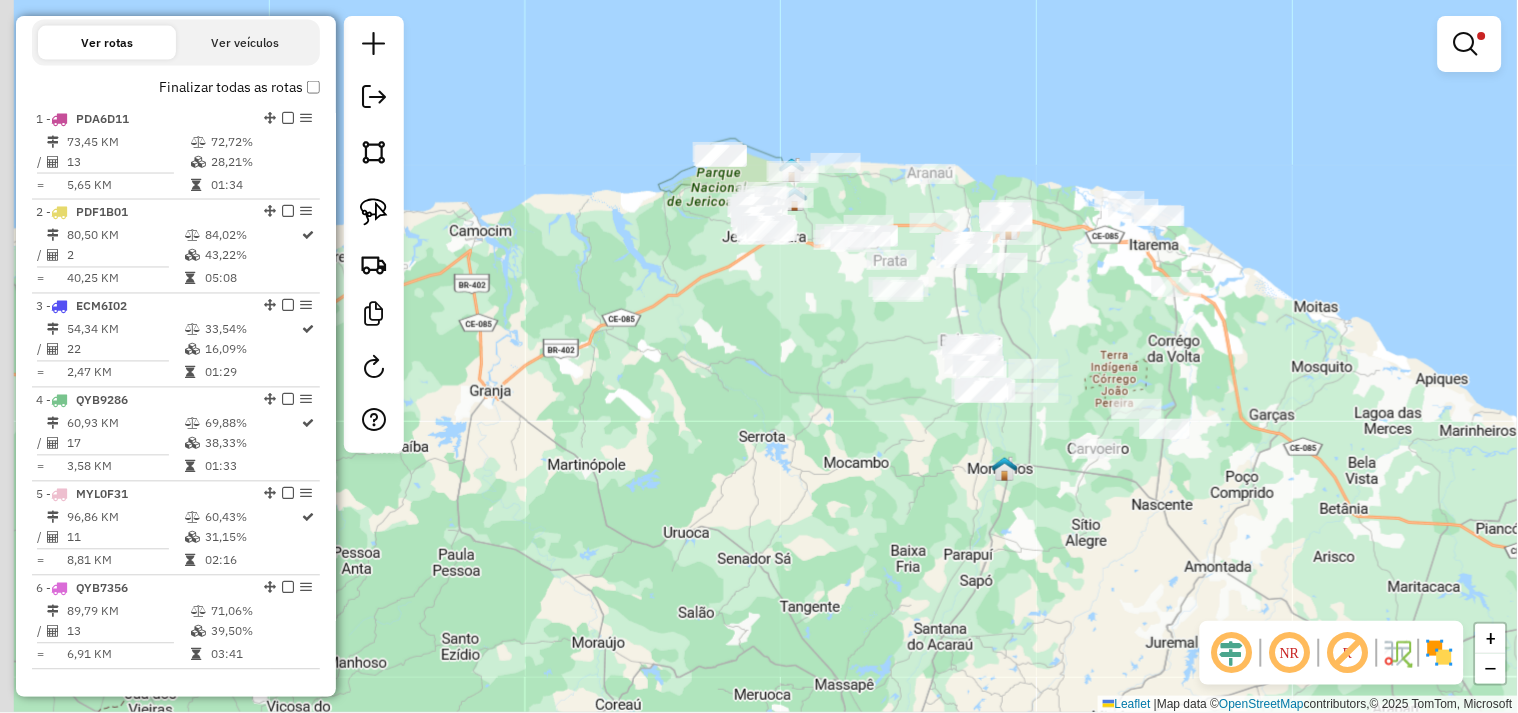 drag, startPoint x: 630, startPoint y: 392, endPoint x: 765, endPoint y: 365, distance: 137.67352 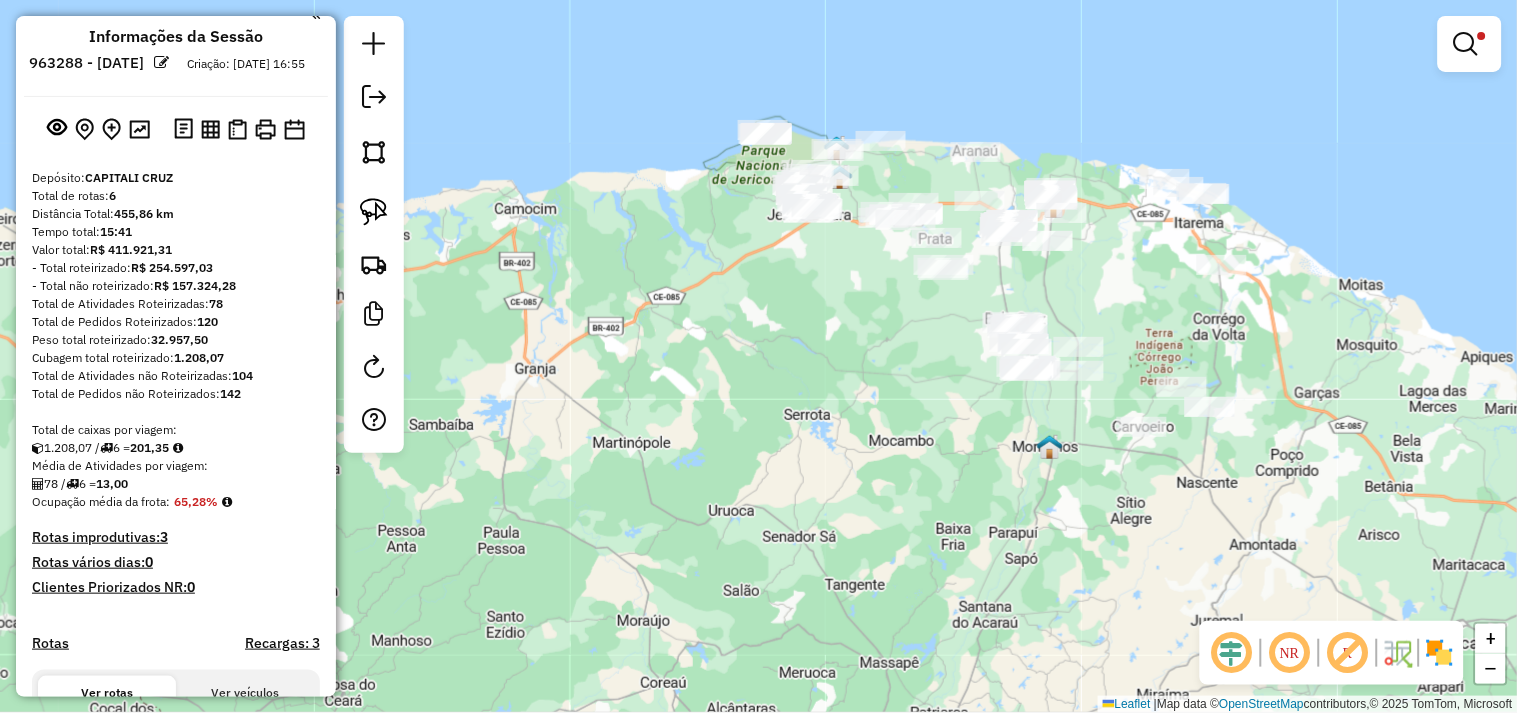 scroll, scrollTop: 0, scrollLeft: 0, axis: both 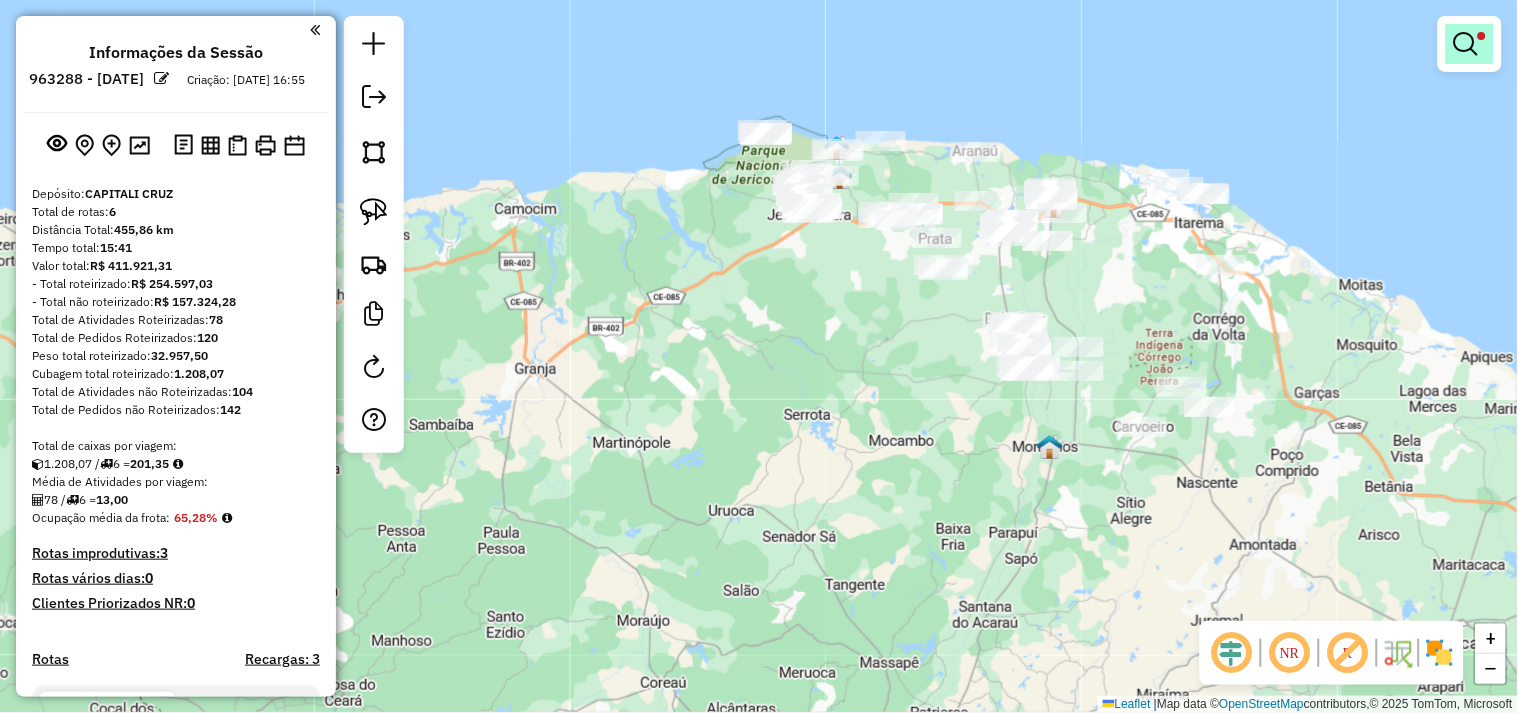 click at bounding box center (1470, 44) 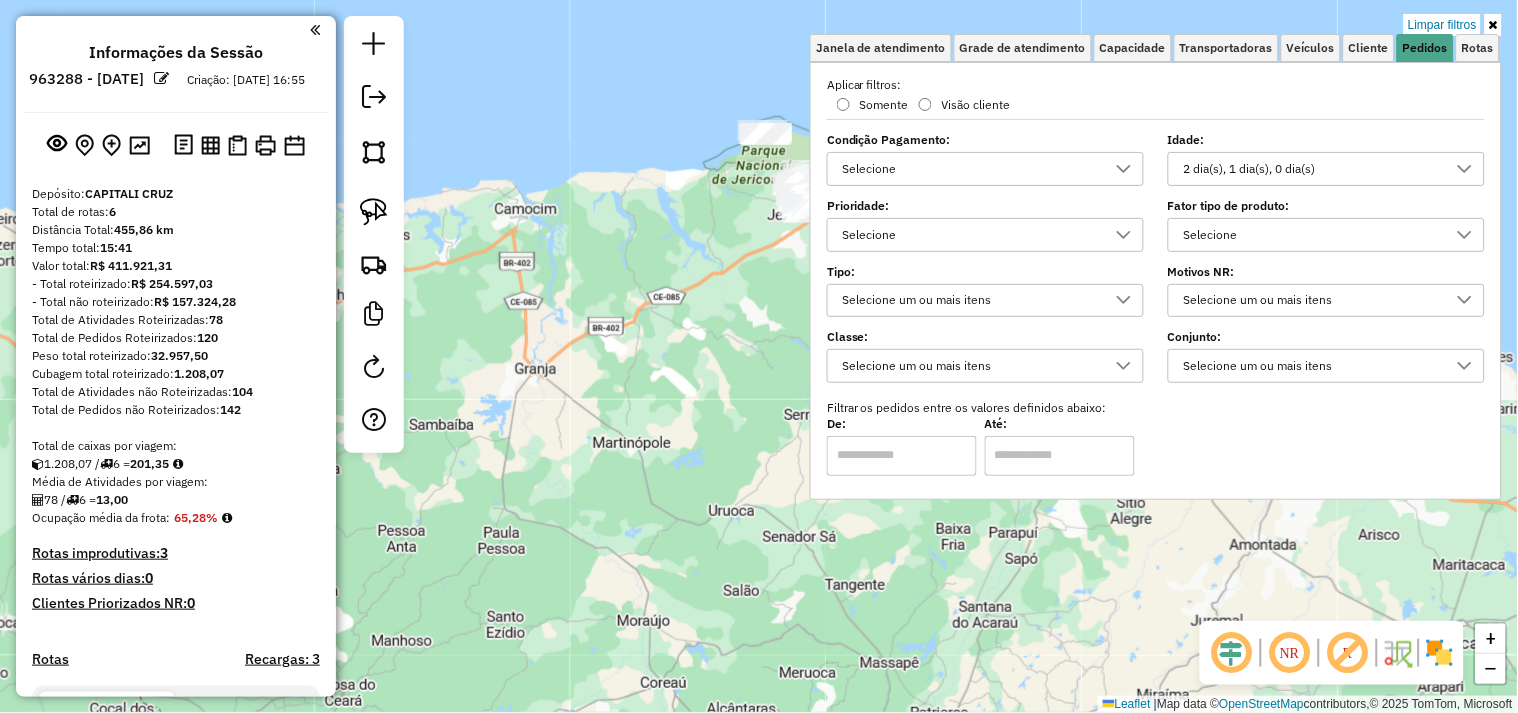 click on "2 dia(s), 1 dia(s), 0 dia(s)" at bounding box center [1311, 169] 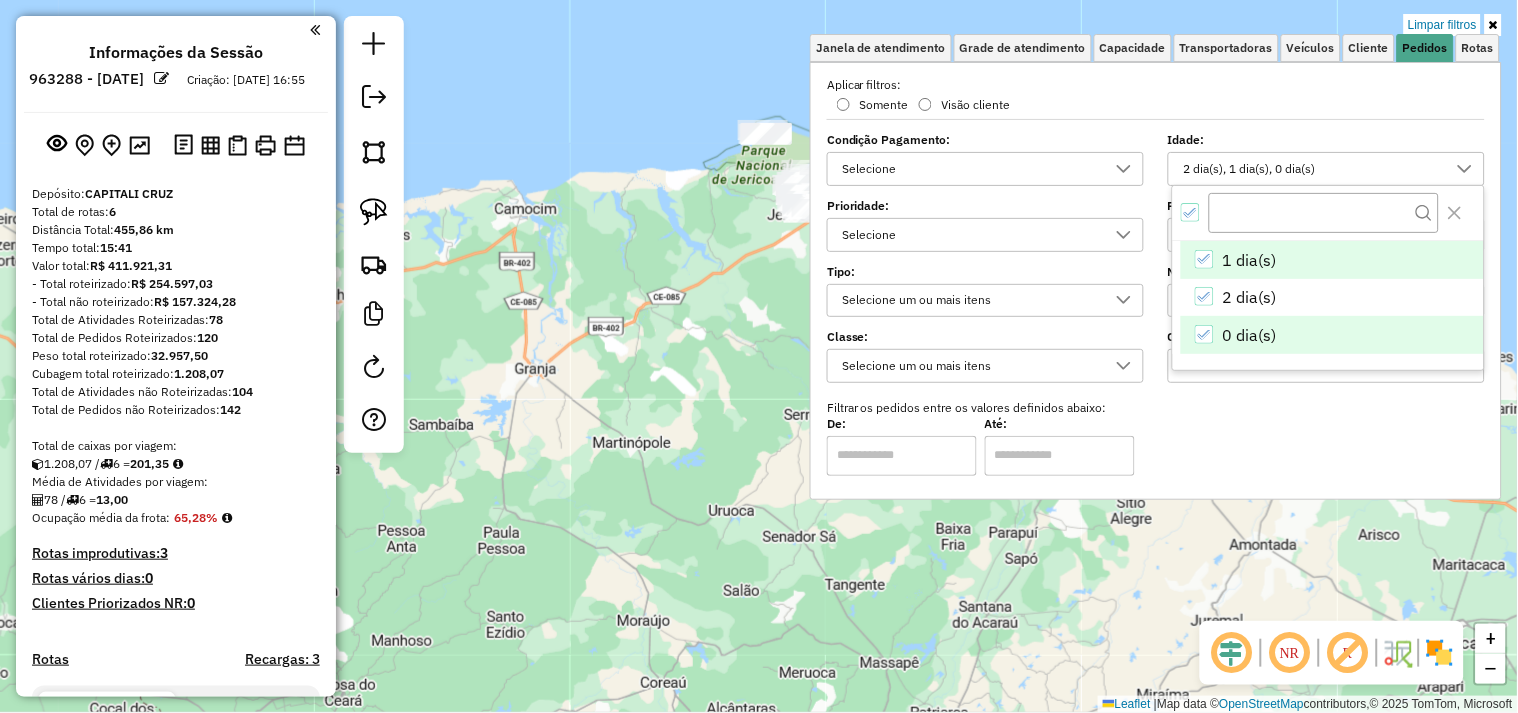 click on "0 dia(s)" at bounding box center [1332, 335] 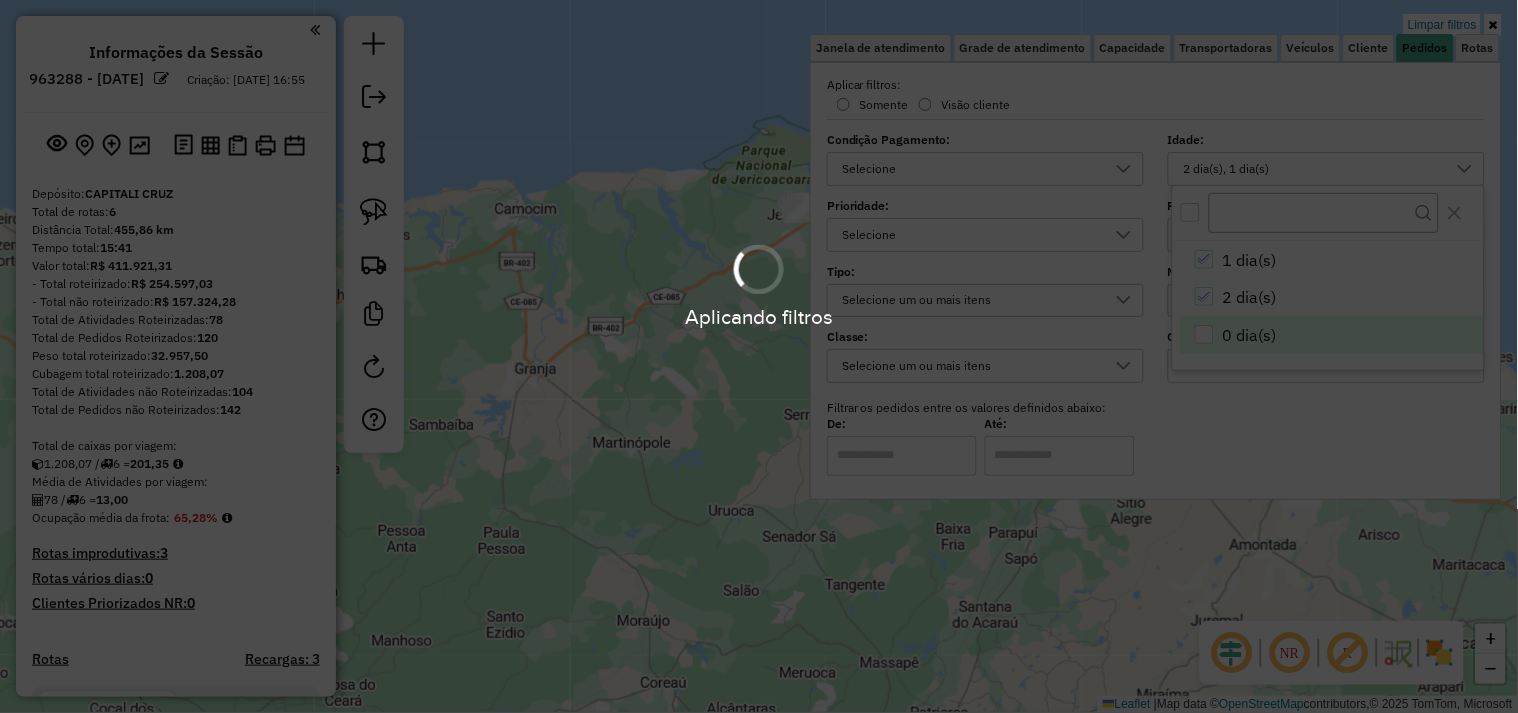 click on "Aplicando filtros  Pop-up bloqueado!  Seu navegador bloqueou automáticamente a abertura de uma nova janela.   Acesse as configurações e adicione o endereço do sistema a lista de permissão.   Fechar  Informações da Sessão 963288 - 11/07/2025     Criação: 10/07/2025 16:55   Depósito:  CAPITALI CRUZ  Total de rotas:  6  Distância Total:  455,86 km  Tempo total:  15:41  Valor total:  R$ 411.921,31  - Total roteirizado:  R$ 254.597,03  - Total não roteirizado:  R$ 157.324,28  Total de Atividades Roteirizadas:  78  Total de Pedidos Roteirizados:  120  Peso total roteirizado:  32.957,50  Cubagem total roteirizado:  1.208,07  Total de Atividades não Roteirizadas:  104  Total de Pedidos não Roteirizados:  142 Total de caixas por viagem:  1.208,07 /   6 =  201,35 Média de Atividades por viagem:  78 /   6 =  13,00 Ocupação média da frota:  65,28%   Rotas improdutivas:  3  Rotas vários dias:  0  Clientes Priorizados NR:  0 Rotas  Recargas: 3   Ver rotas   Ver veículos  Finalizar todas as rotas" at bounding box center (759, 356) 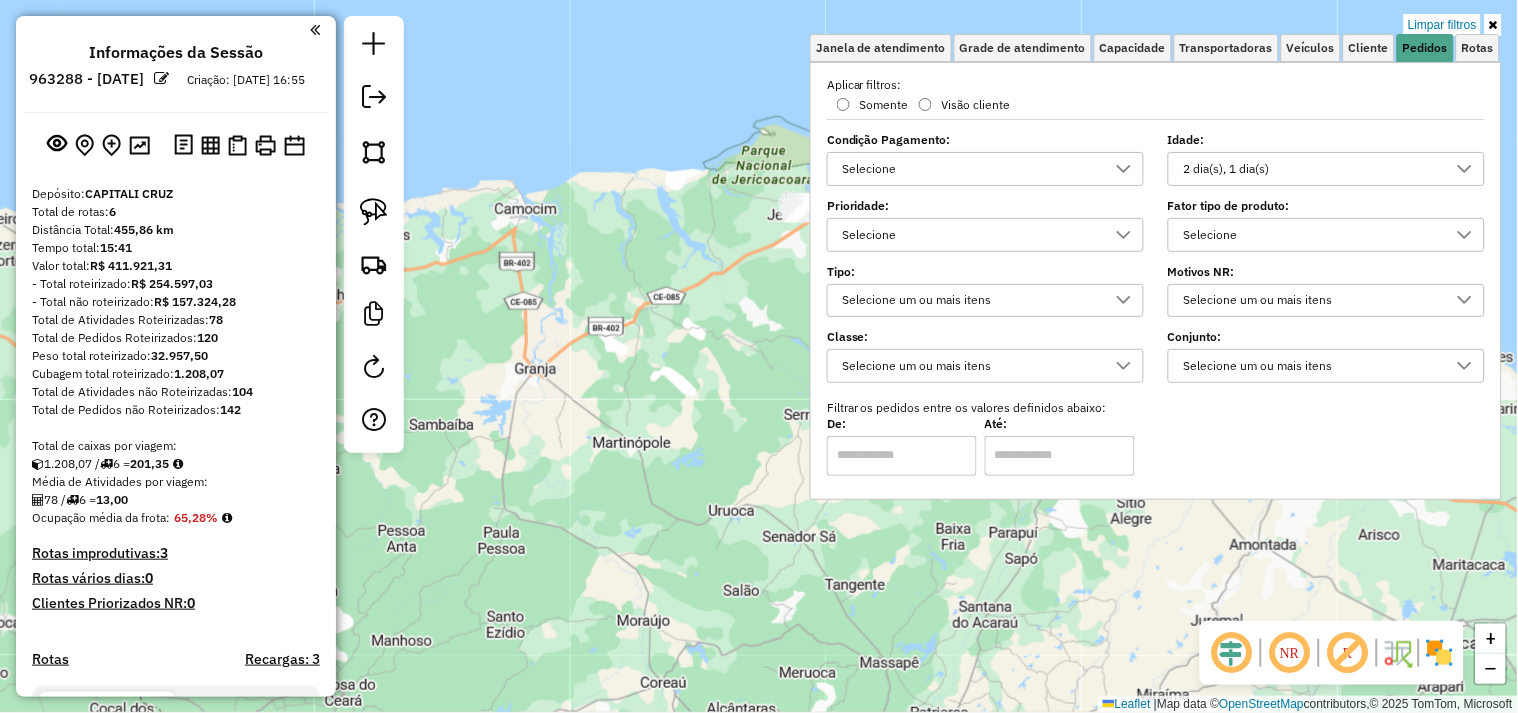 click on "Limpar filtros Janela de atendimento Grade de atendimento Capacidade Transportadoras Veículos Cliente Pedidos  Rotas Selecione os dias de semana para filtrar as janelas de atendimento  Seg   Ter   Qua   Qui   Sex   Sáb   Dom  Informe o período da janela de atendimento: De: Até:  Filtrar exatamente a janela do cliente  Considerar janela de atendimento padrão  Selecione os dias de semana para filtrar as grades de atendimento  Seg   Ter   Qua   Qui   Sex   Sáb   Dom   Considerar clientes sem dia de atendimento cadastrado  Clientes fora do dia de atendimento selecionado Filtrar as atividades entre os valores definidos abaixo:  Peso mínimo:   Peso máximo:   Cubagem mínima:   Cubagem máxima:   De:   Até:  Filtrar as atividades entre o tempo de atendimento definido abaixo:  De:   Até:   Considerar capacidade total dos clientes não roteirizados Transportadora: Selecione um ou mais itens Tipo de veículo: Selecione um ou mais itens Veículo: Selecione um ou mais itens Motorista: Selecione um ou mais itens" 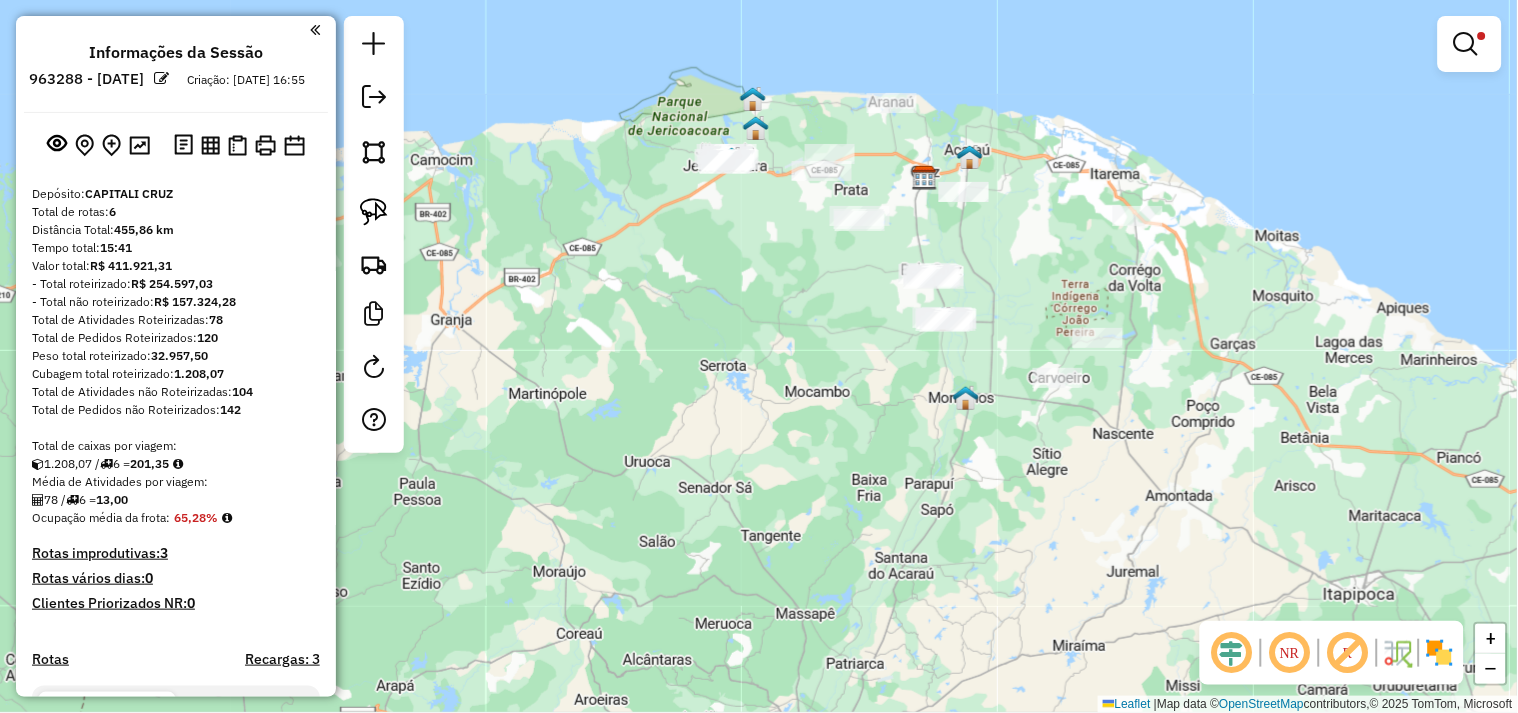 drag, startPoint x: 832, startPoint y: 367, endPoint x: 734, endPoint y: 307, distance: 114.90866 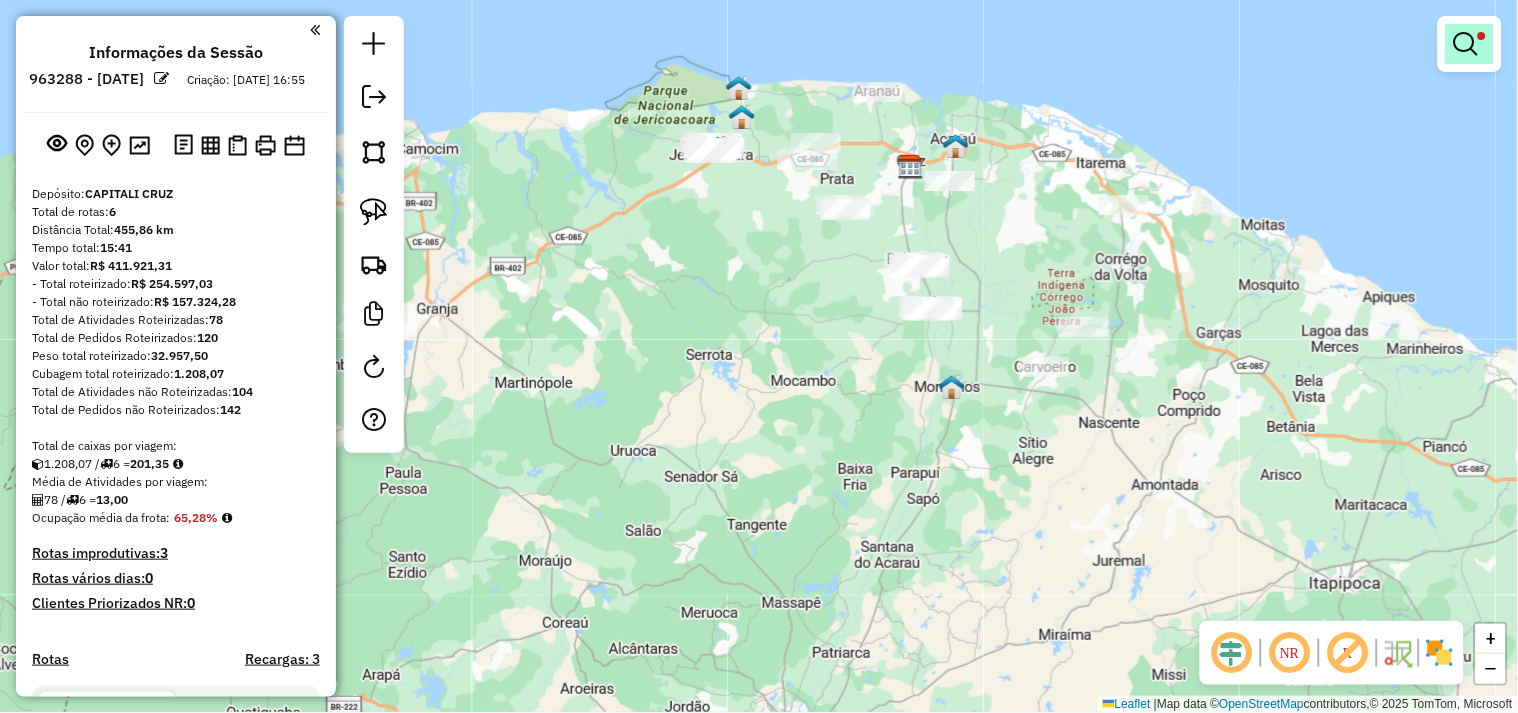 click at bounding box center [1470, 44] 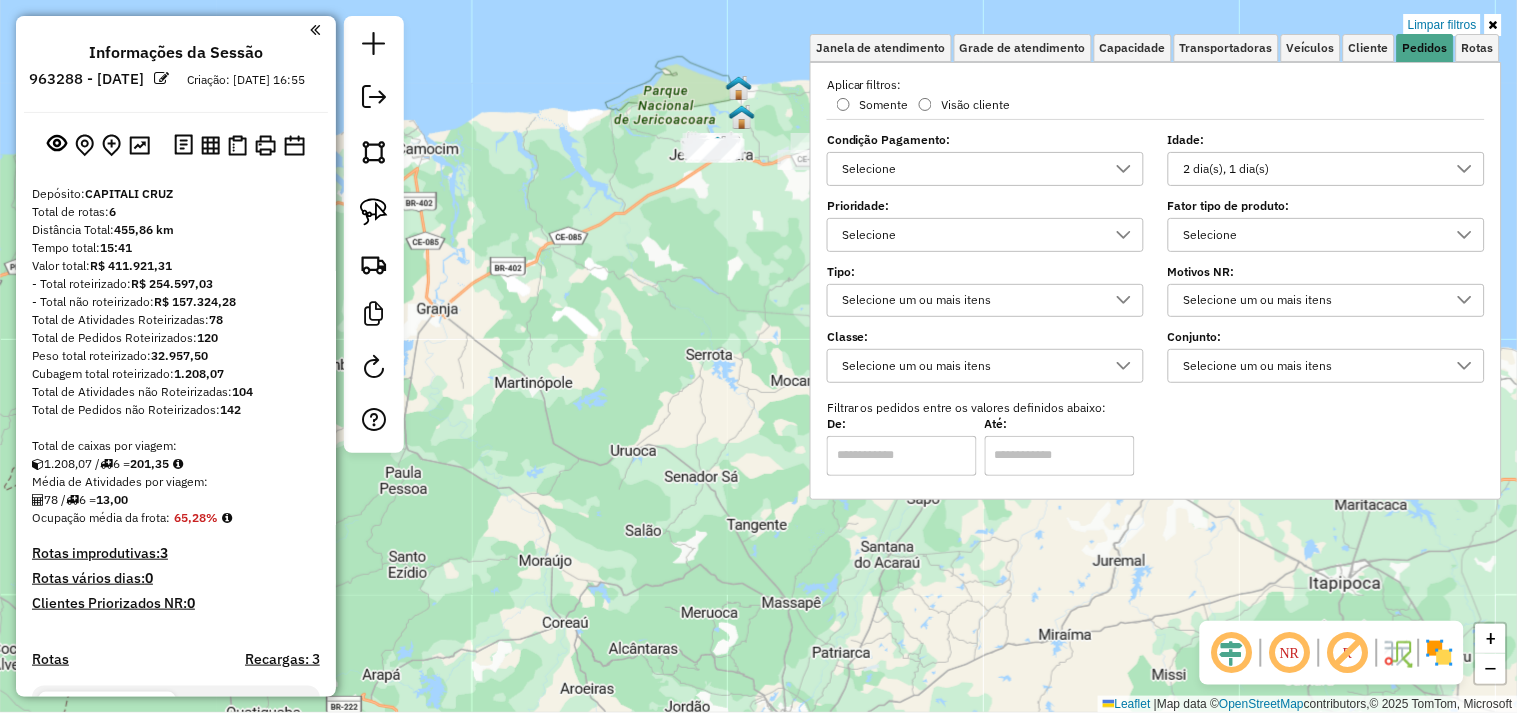 click on "2 dia(s), 1 dia(s)" at bounding box center [1311, 169] 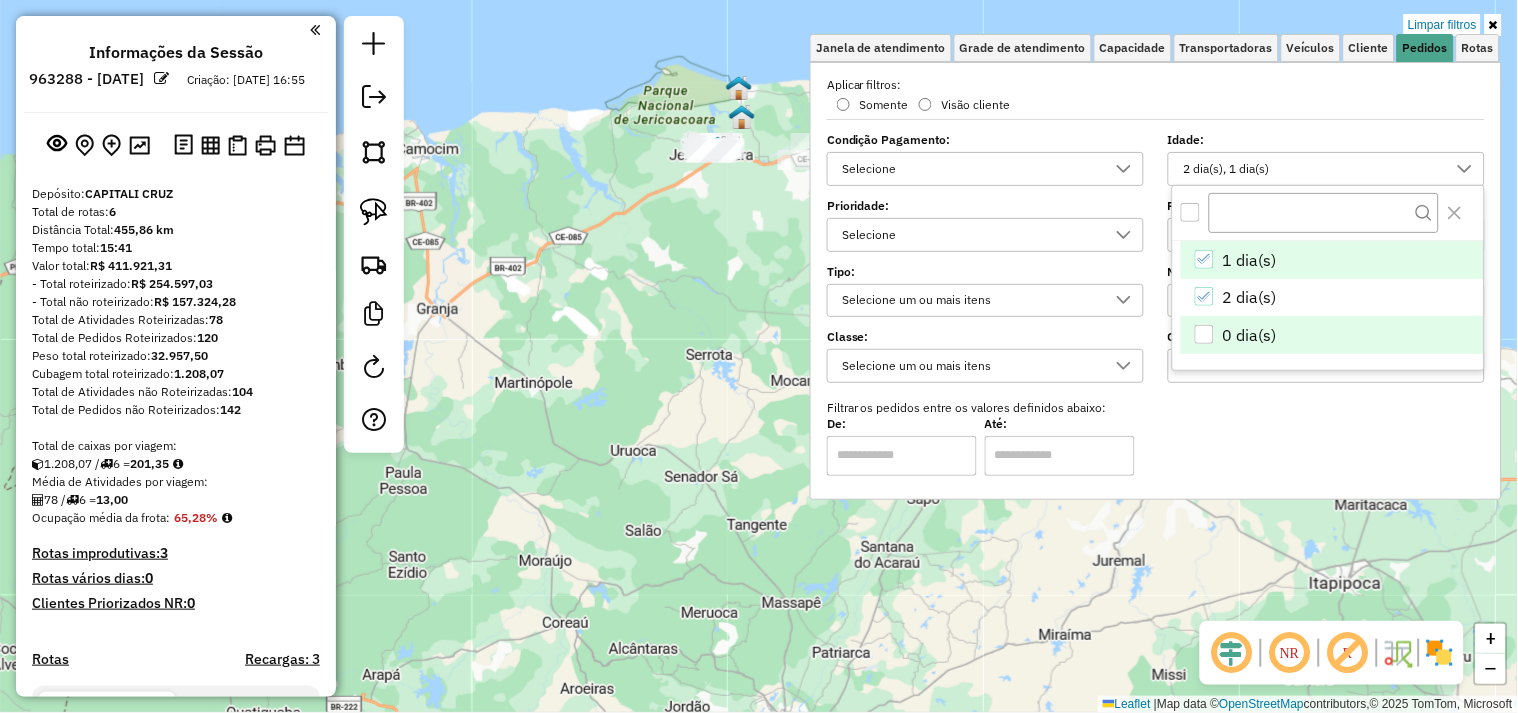click at bounding box center (1204, 334) 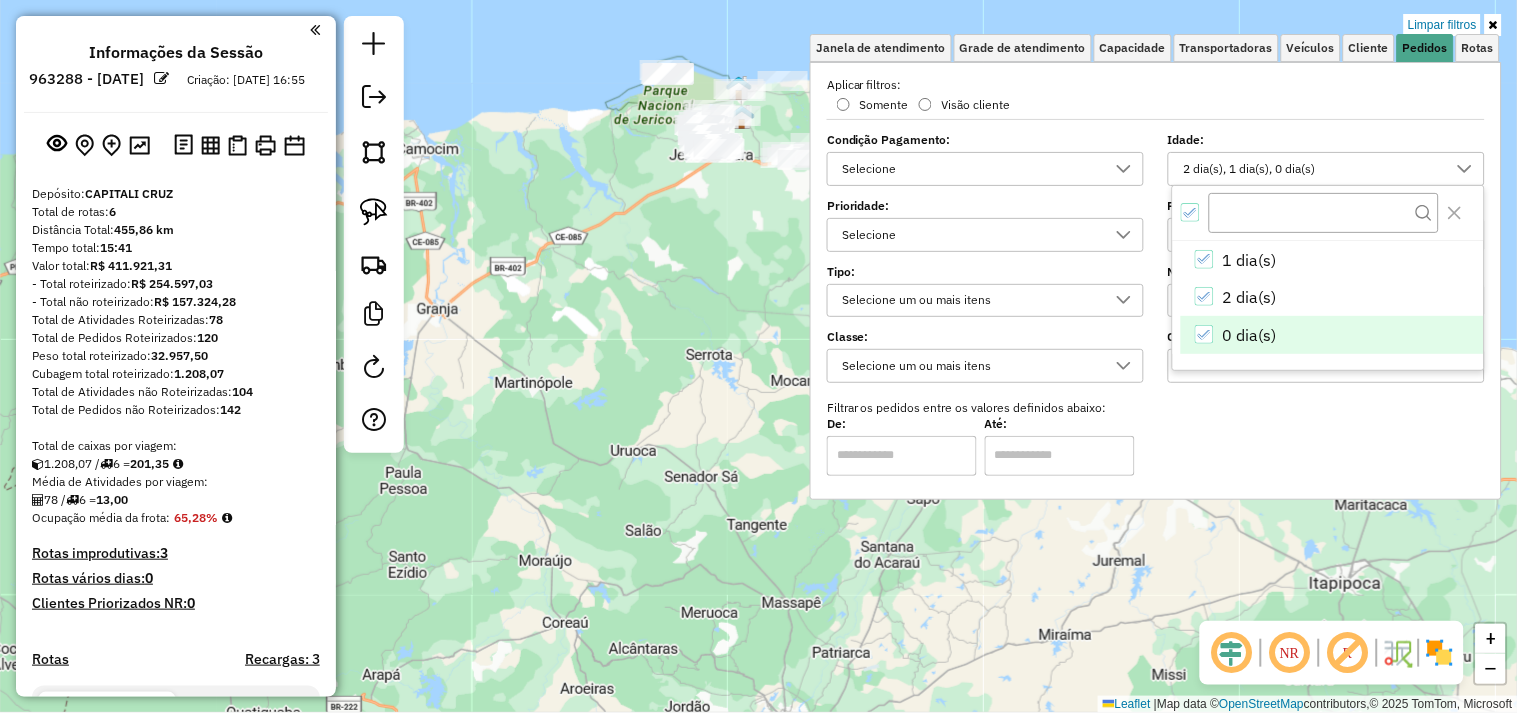 click on "Limpar filtros Janela de atendimento Grade de atendimento Capacidade Transportadoras Veículos Cliente Pedidos  Rotas Selecione os dias de semana para filtrar as janelas de atendimento  Seg   Ter   Qua   Qui   Sex   Sáb   Dom  Informe o período da janela de atendimento: De: Até:  Filtrar exatamente a janela do cliente  Considerar janela de atendimento padrão  Selecione os dias de semana para filtrar as grades de atendimento  Seg   Ter   Qua   Qui   Sex   Sáb   Dom   Considerar clientes sem dia de atendimento cadastrado  Clientes fora do dia de atendimento selecionado Filtrar as atividades entre os valores definidos abaixo:  Peso mínimo:   Peso máximo:   Cubagem mínima:   Cubagem máxima:   De:   Até:  Filtrar as atividades entre o tempo de atendimento definido abaixo:  De:   Até:   Considerar capacidade total dos clientes não roteirizados Transportadora: Selecione um ou mais itens Tipo de veículo: Selecione um ou mais itens Veículo: Selecione um ou mais itens Motorista: Selecione um ou mais itens" 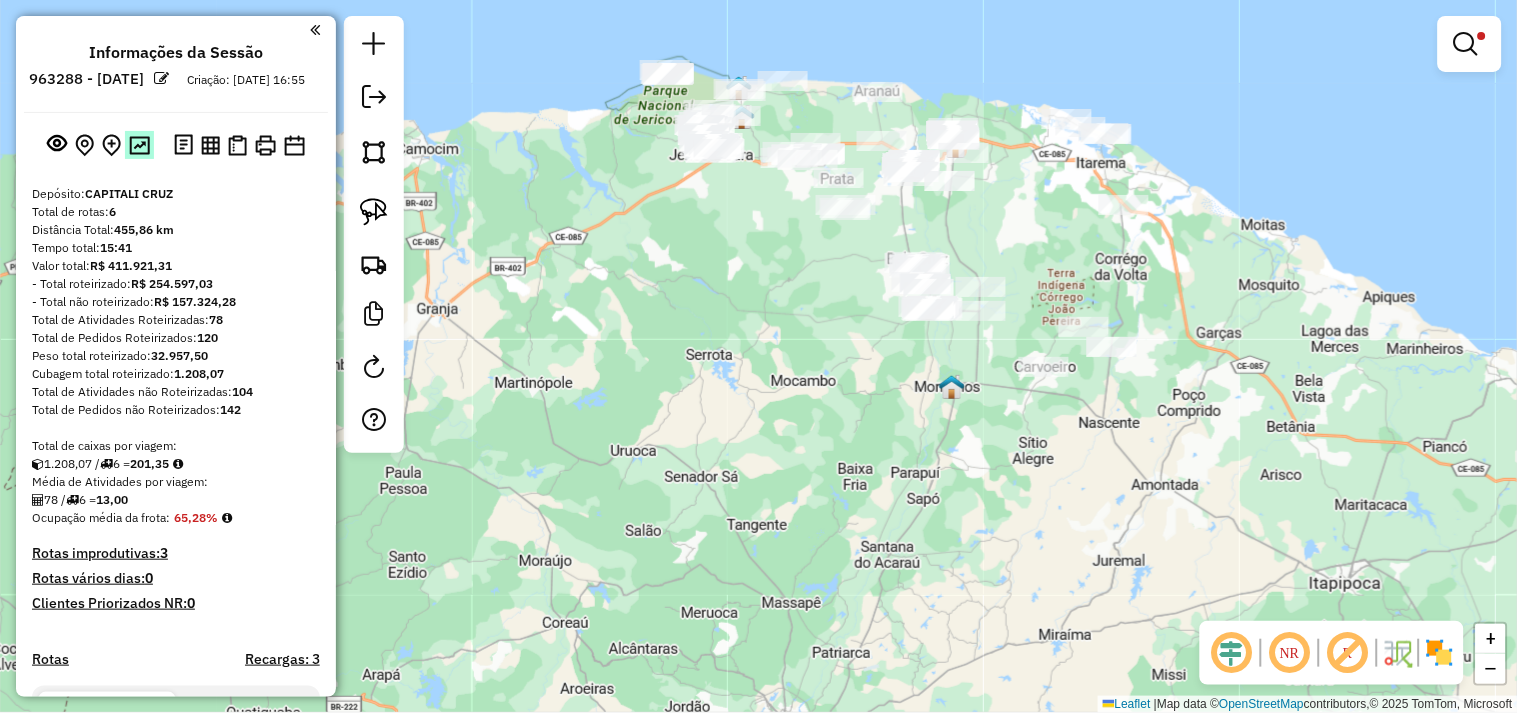 click at bounding box center (139, 145) 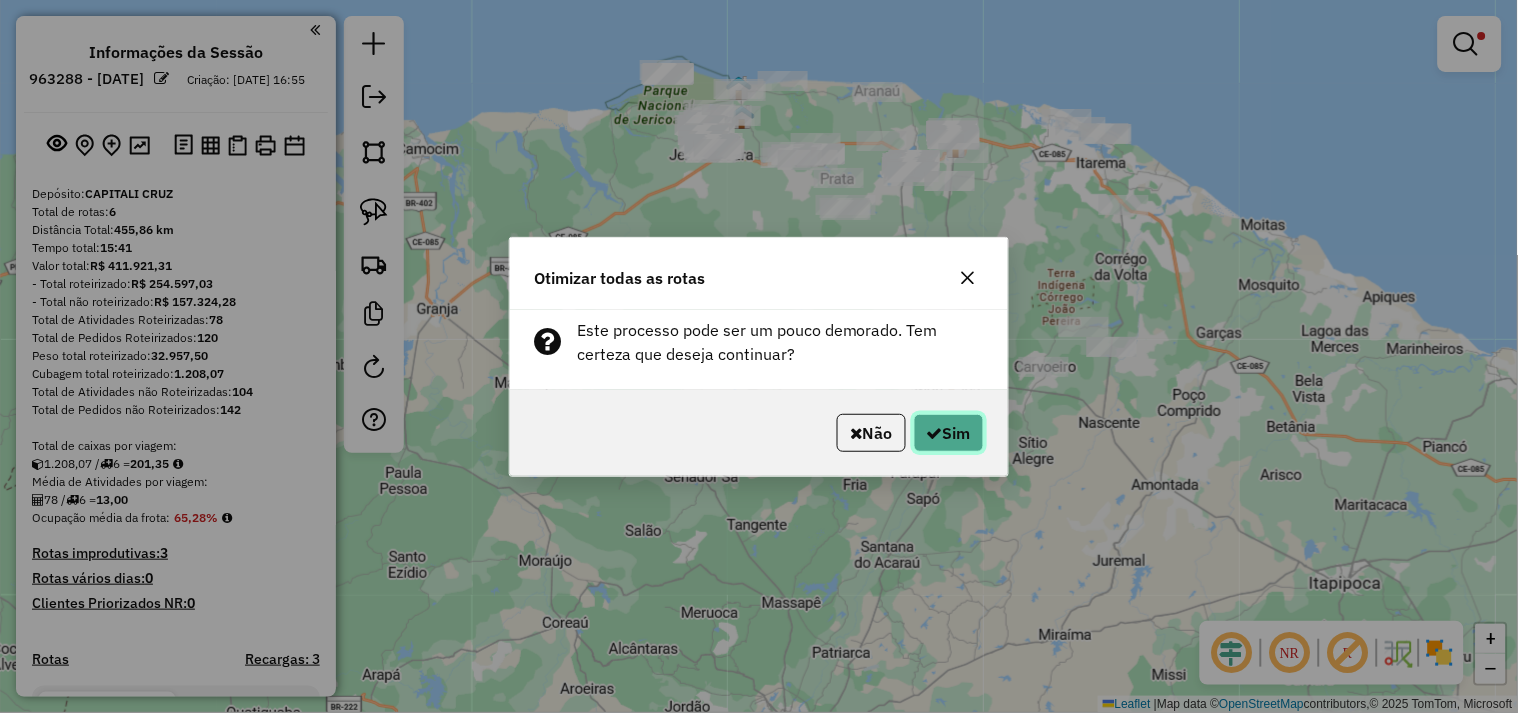 click on "Sim" 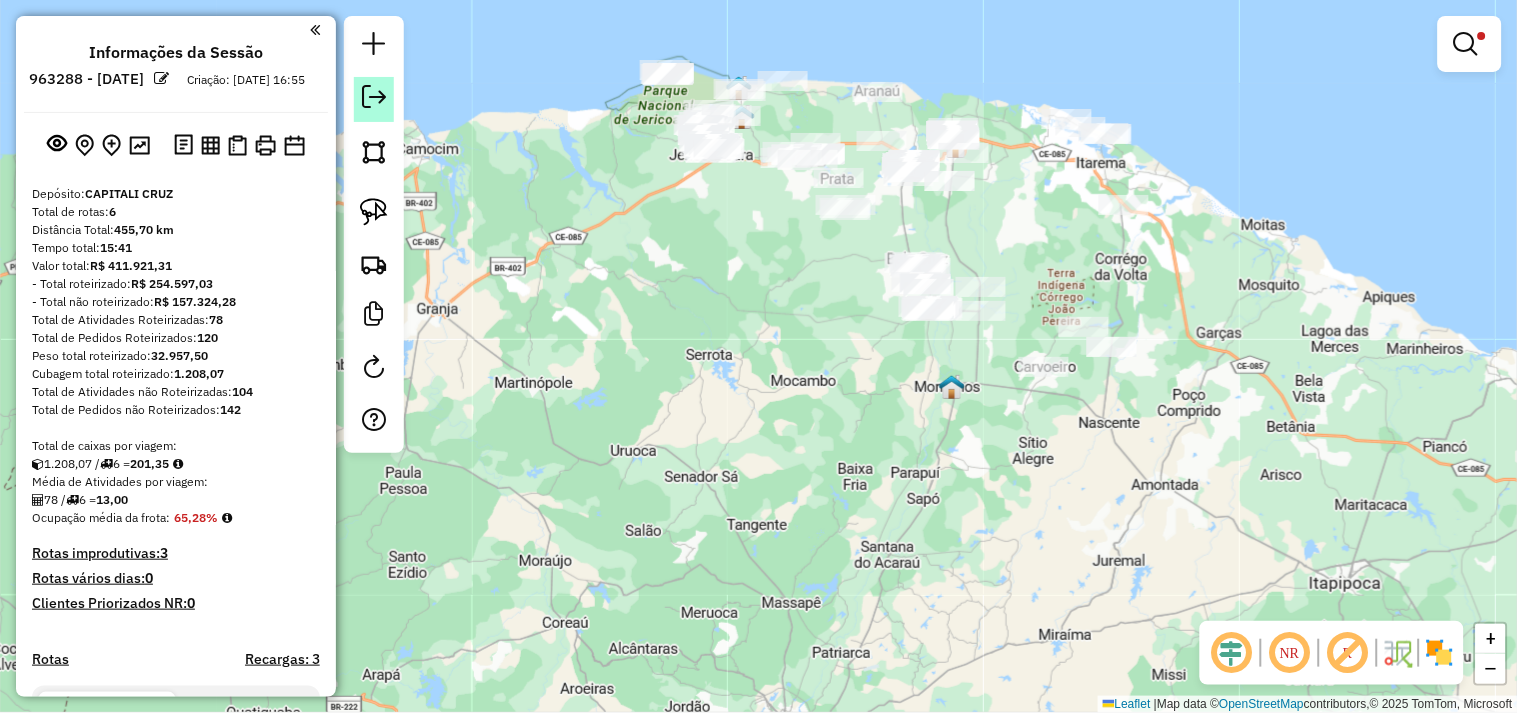 click 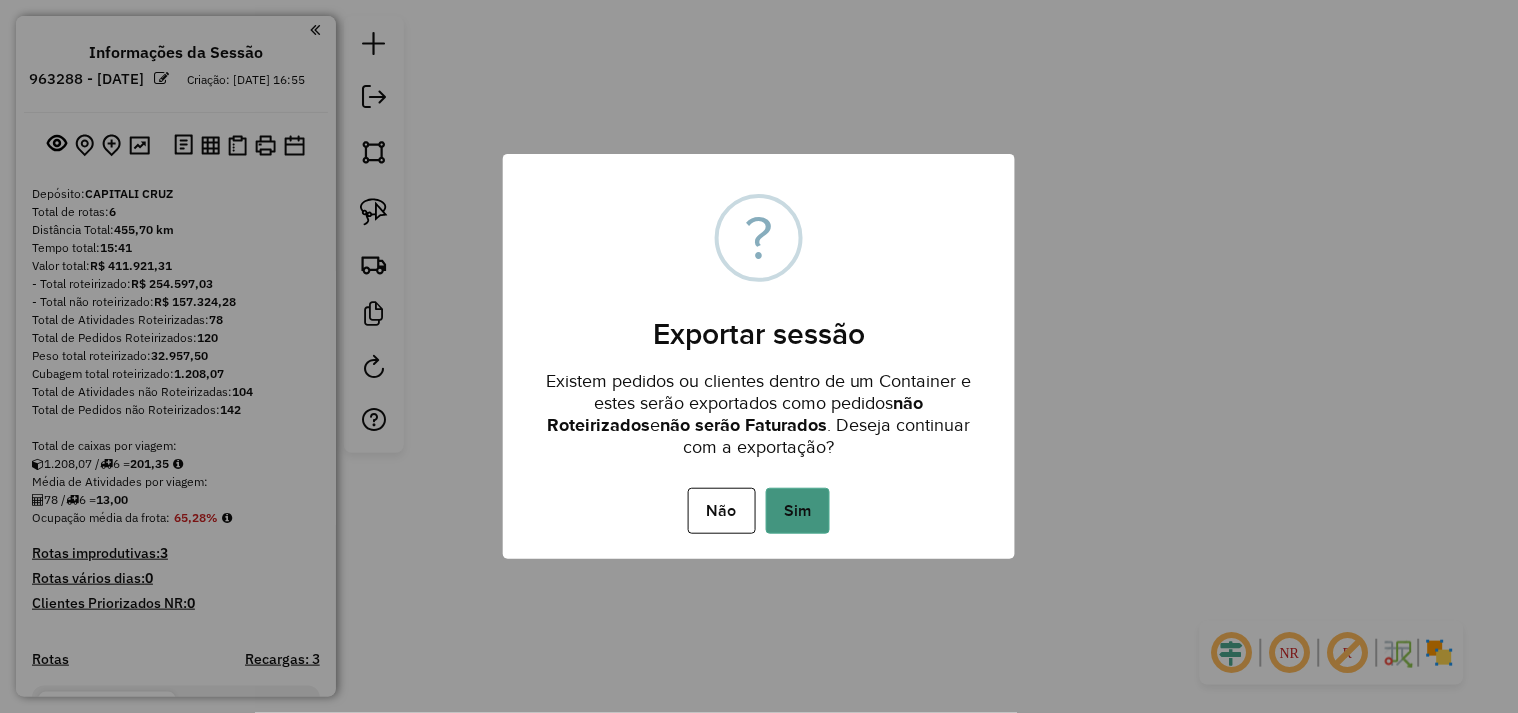 click on "Sim" at bounding box center [798, 511] 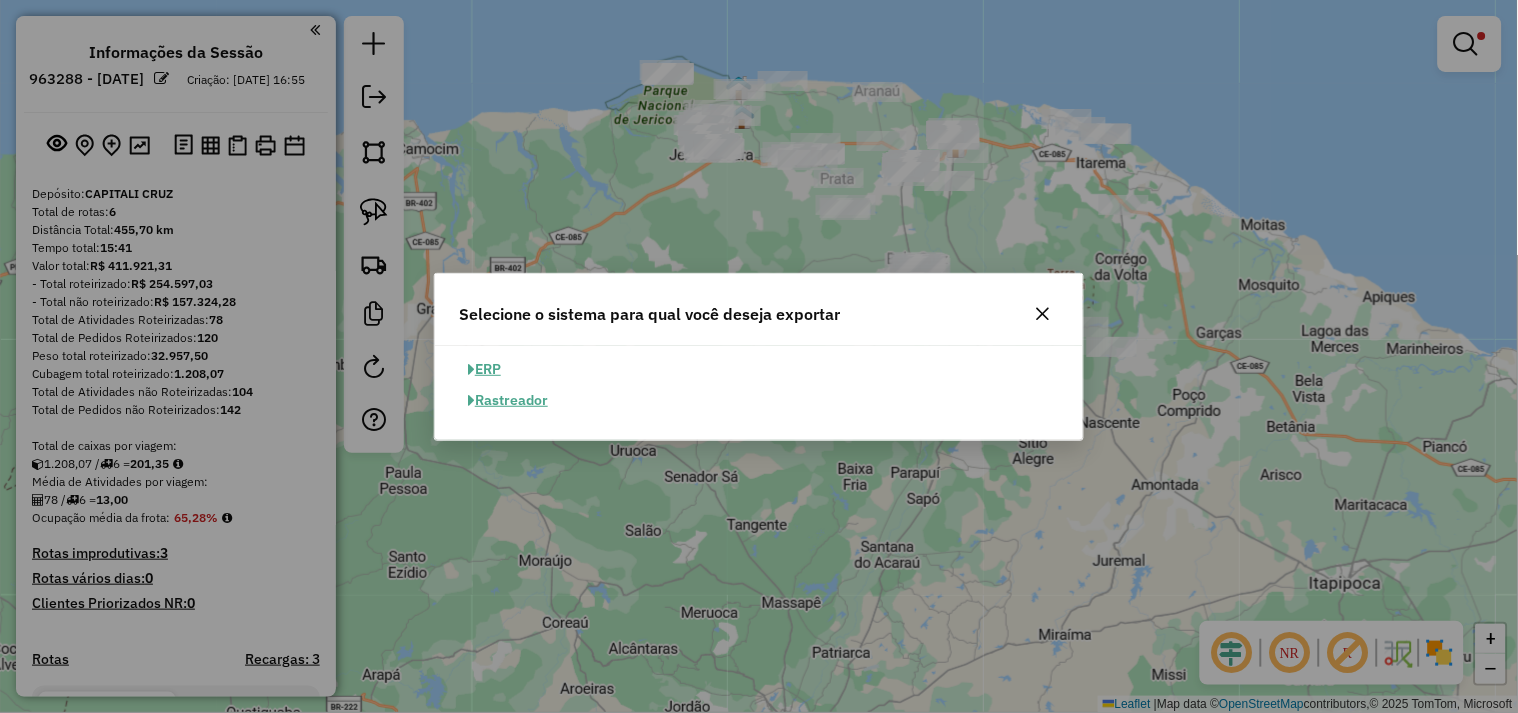 click on "ERP" 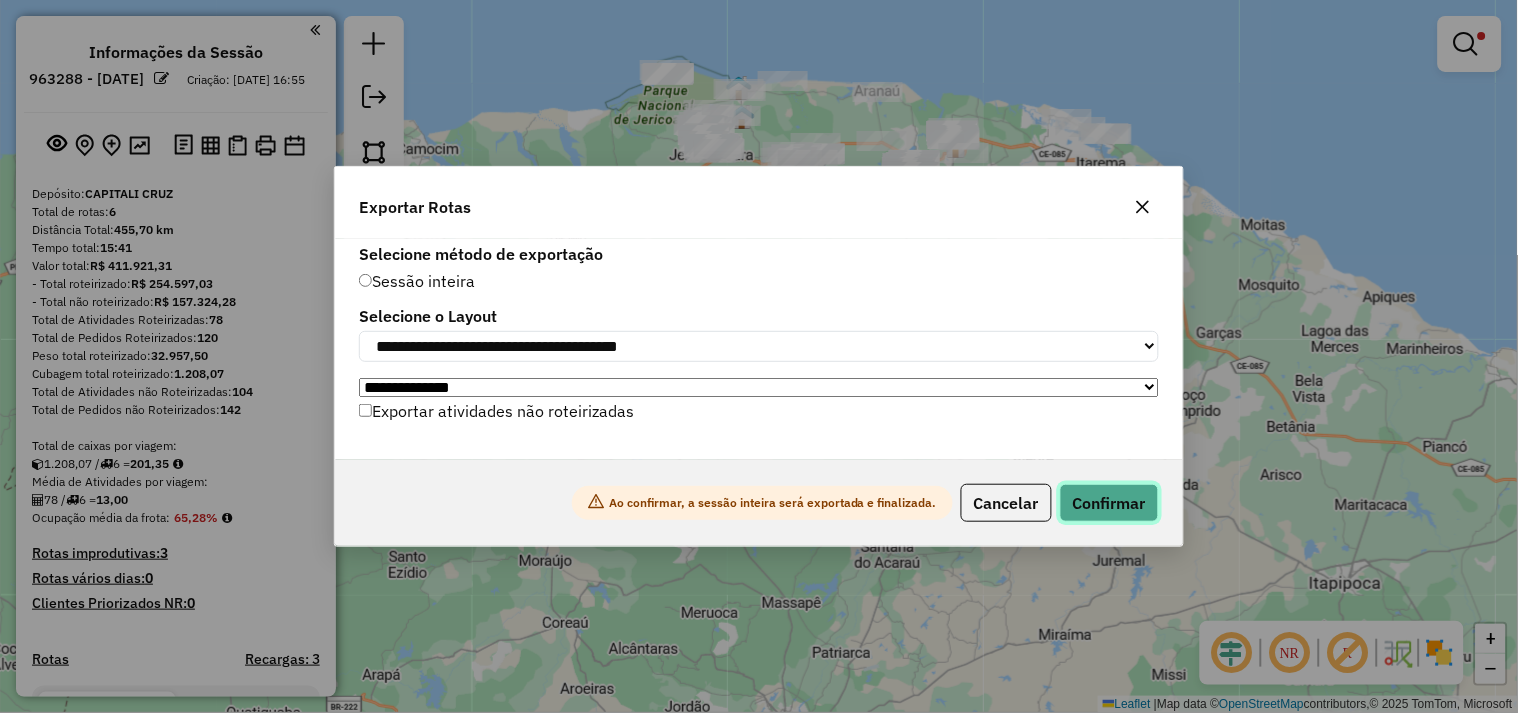 click on "Confirmar" 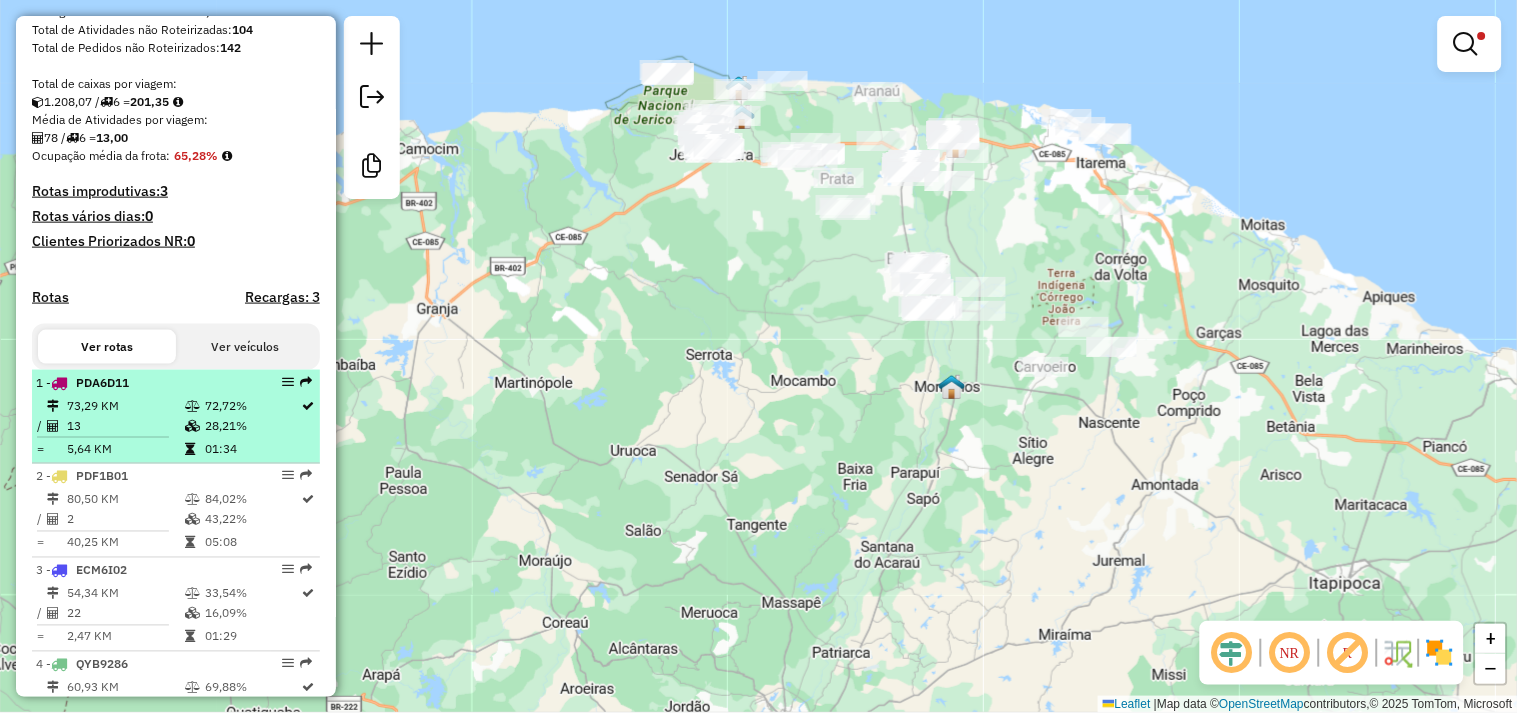 scroll, scrollTop: 0, scrollLeft: 0, axis: both 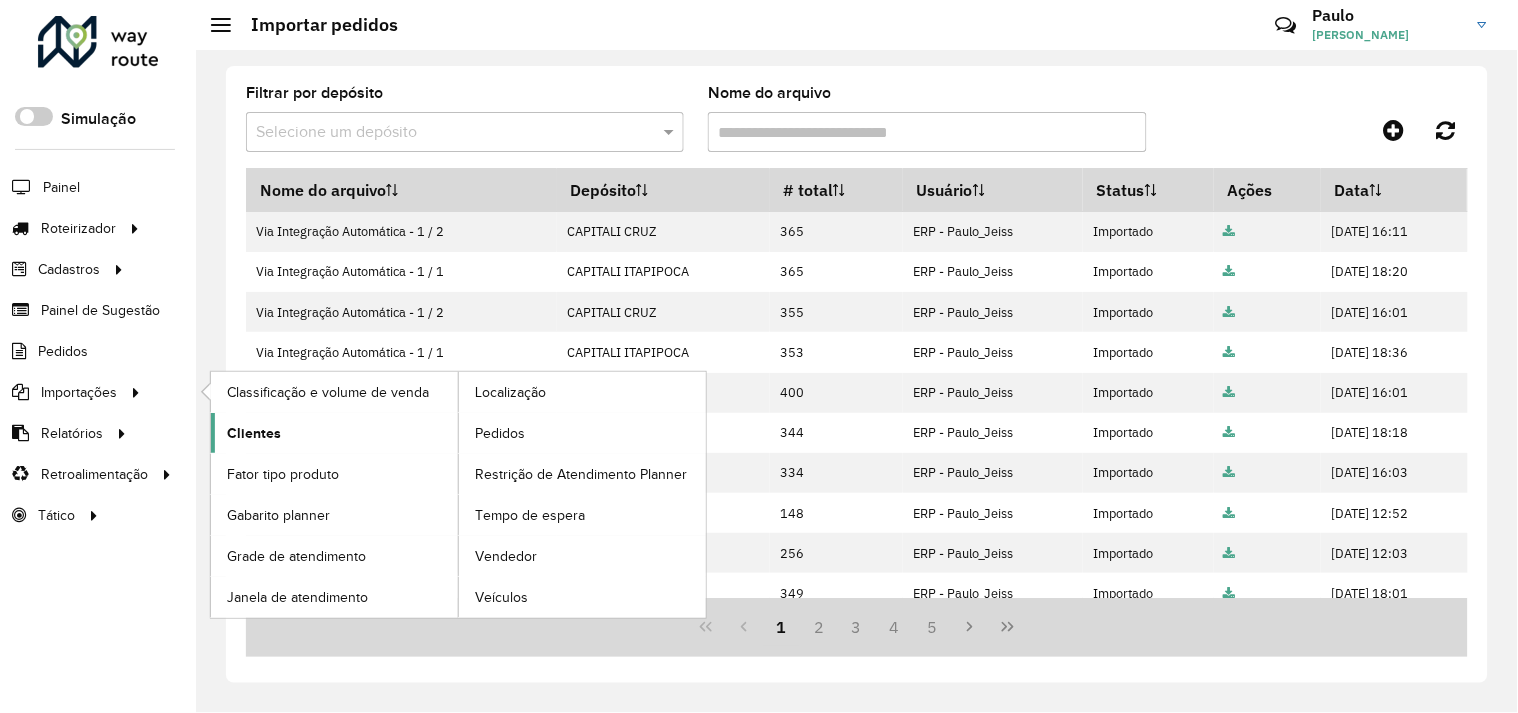 click on "Clientes" 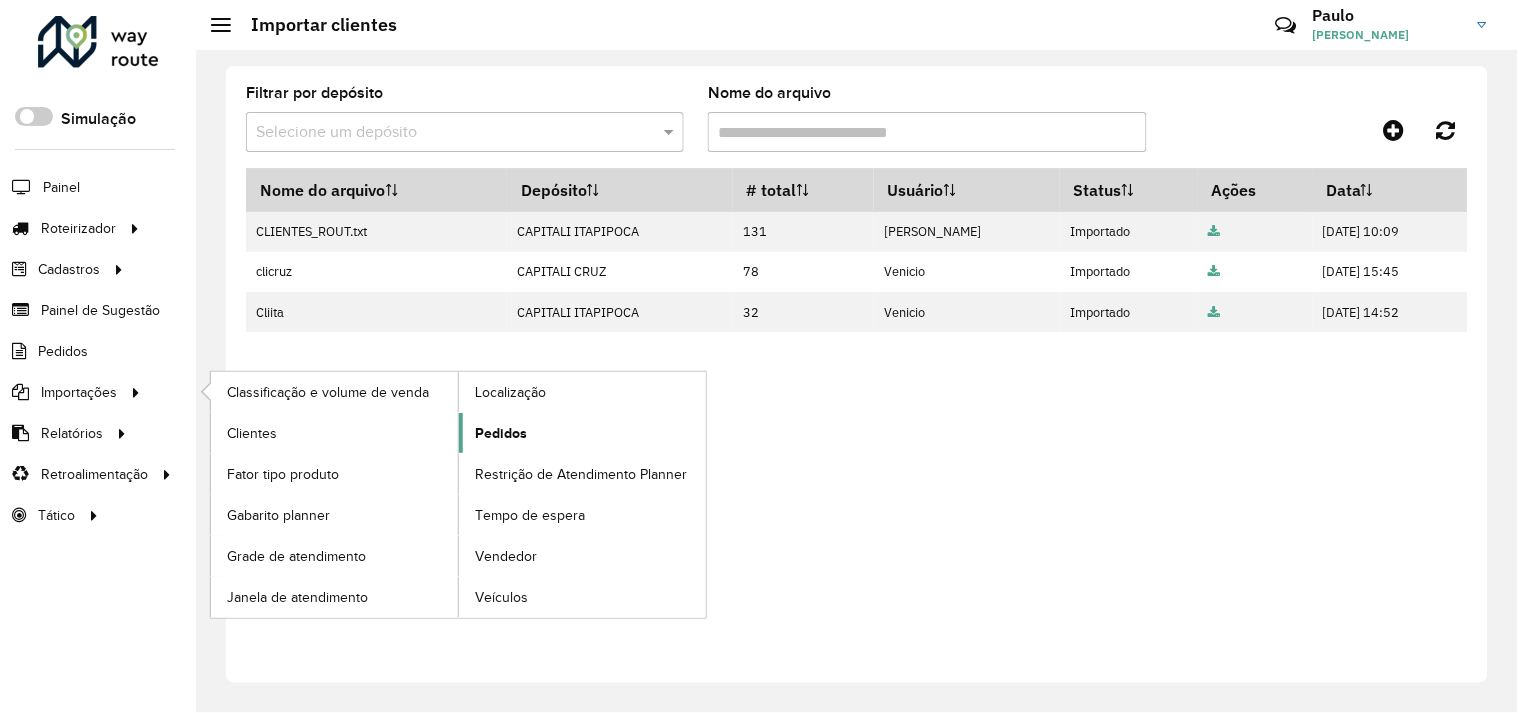 click on "Pedidos" 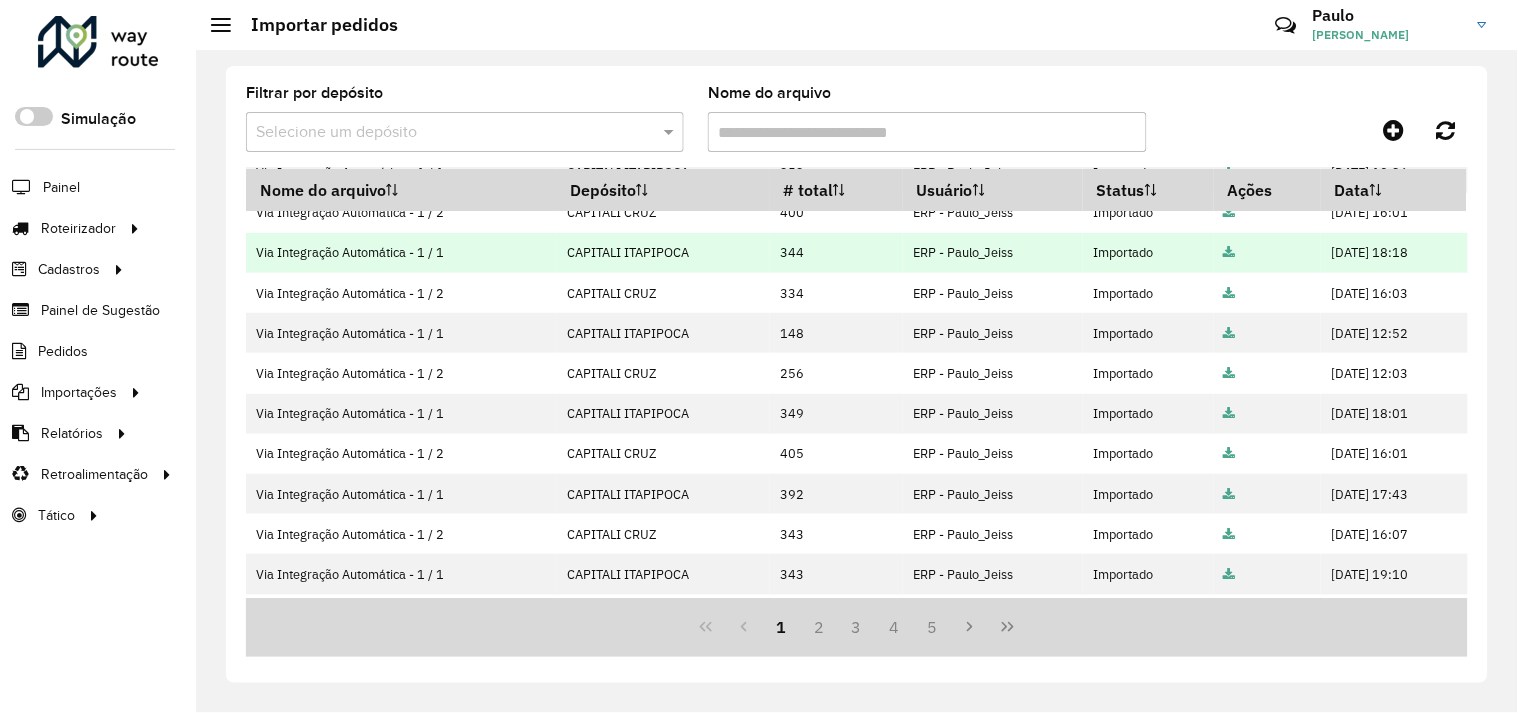 scroll, scrollTop: 0, scrollLeft: 0, axis: both 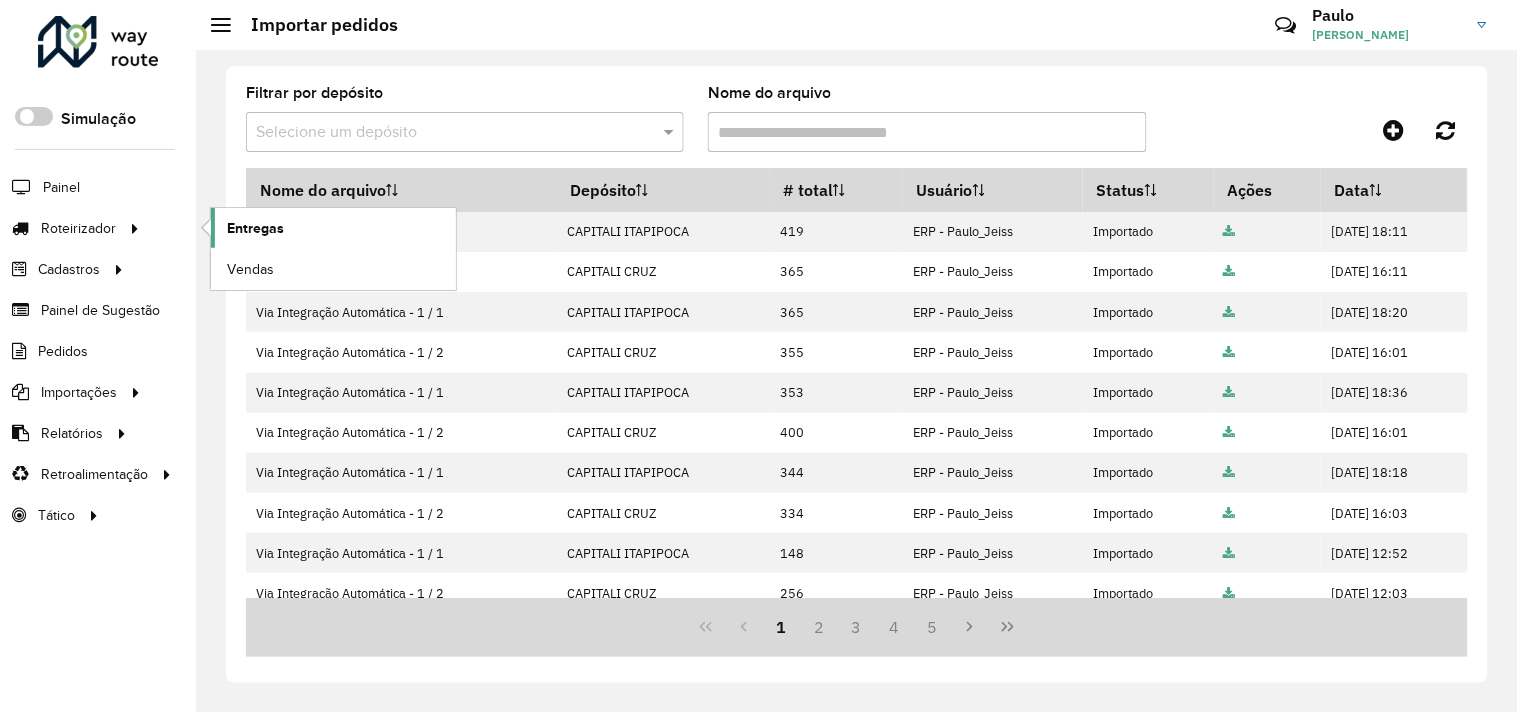 click on "Entregas" 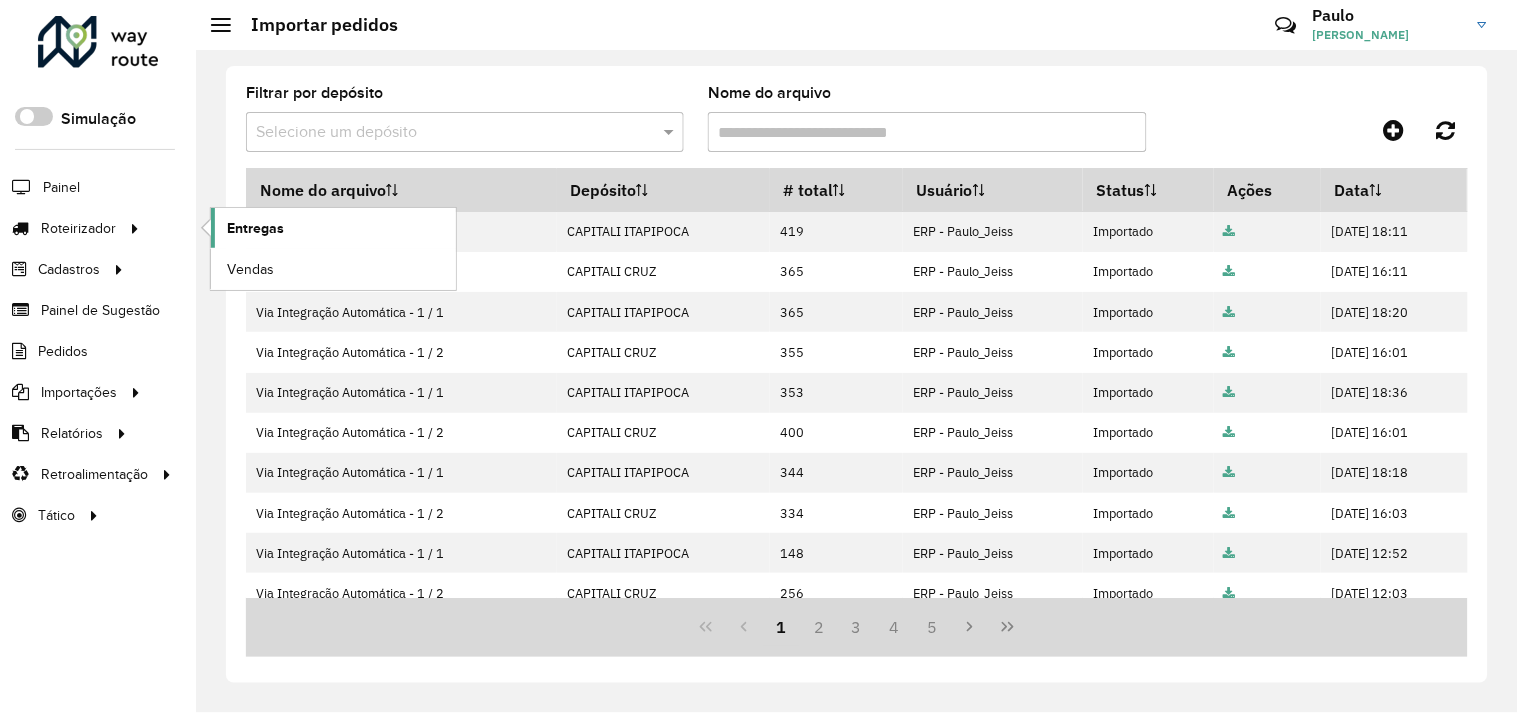 click on "Entregas" 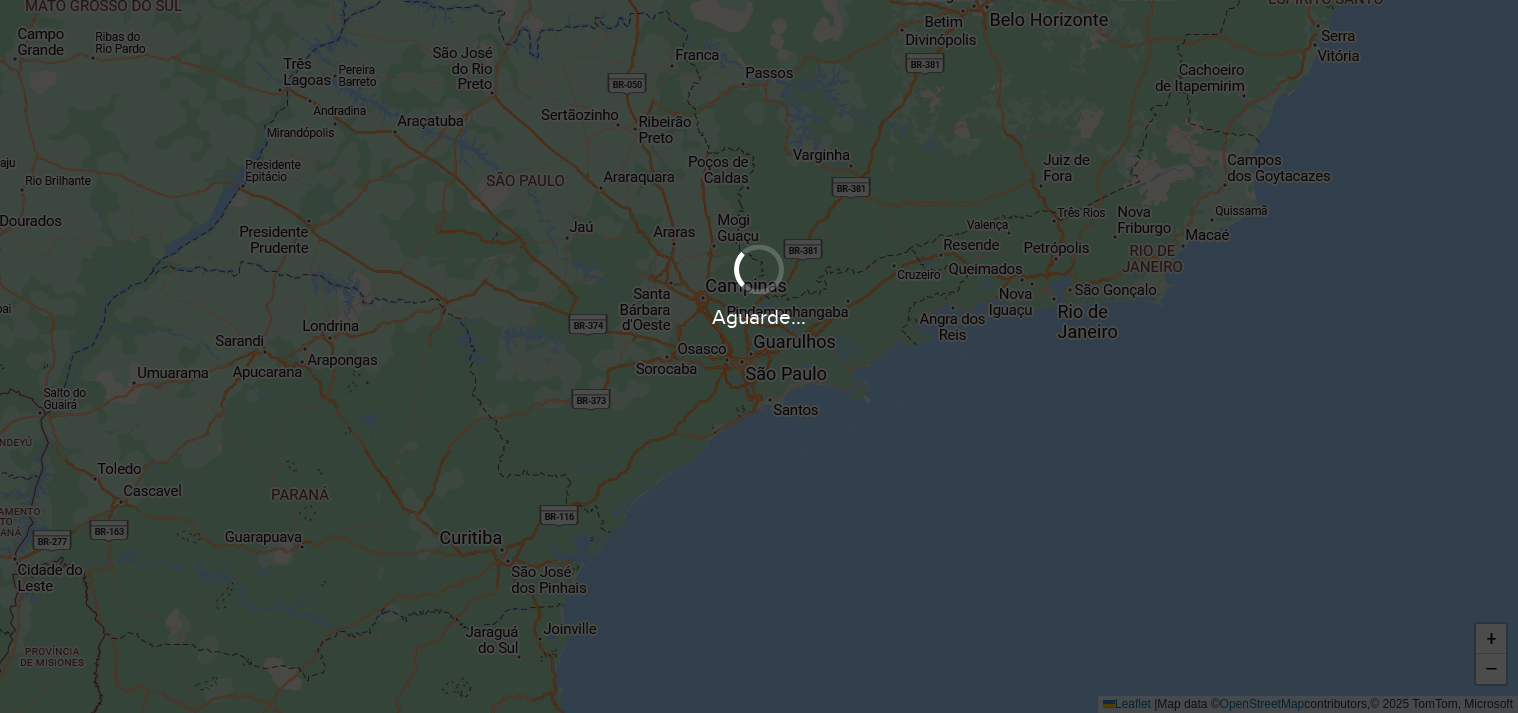 scroll, scrollTop: 0, scrollLeft: 0, axis: both 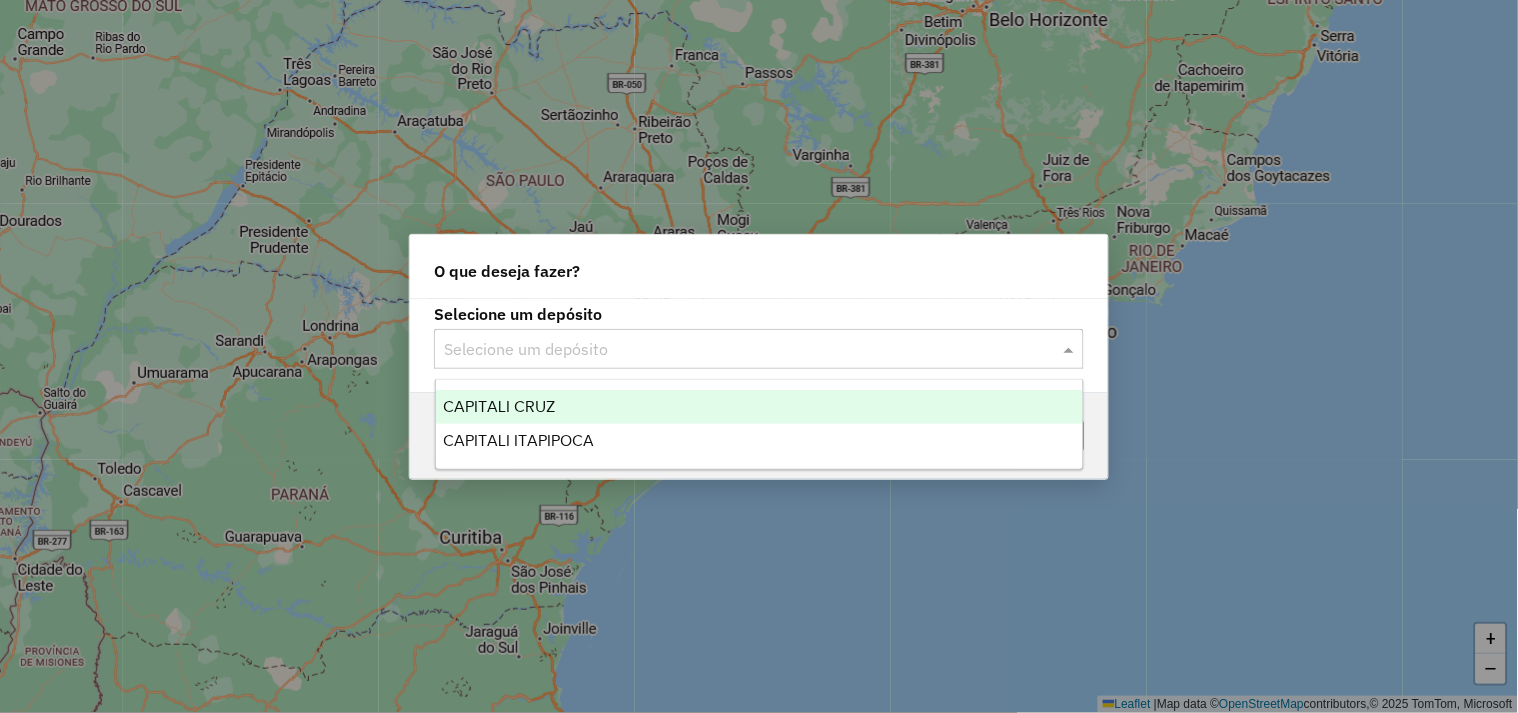 click 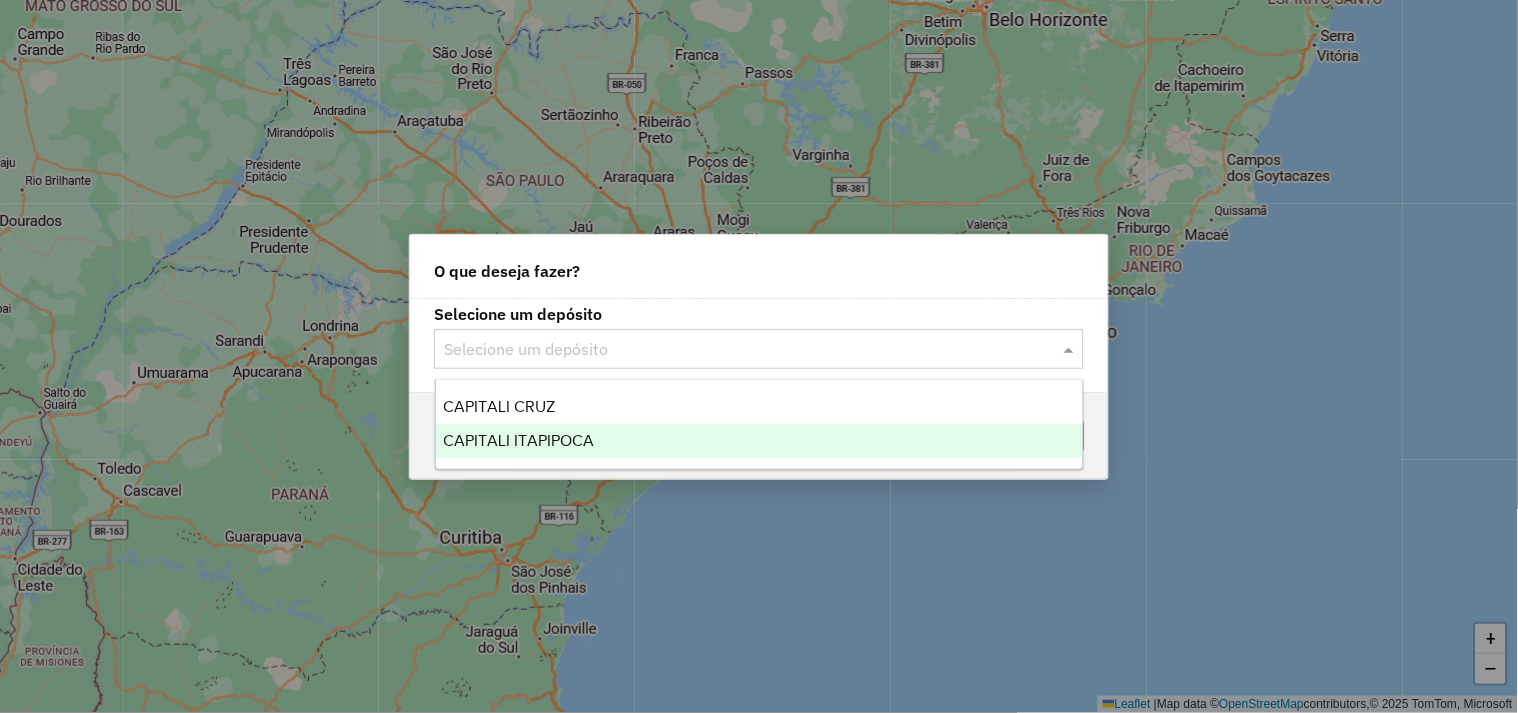click on "CAPITALI ITAPIPOCA" at bounding box center [519, 440] 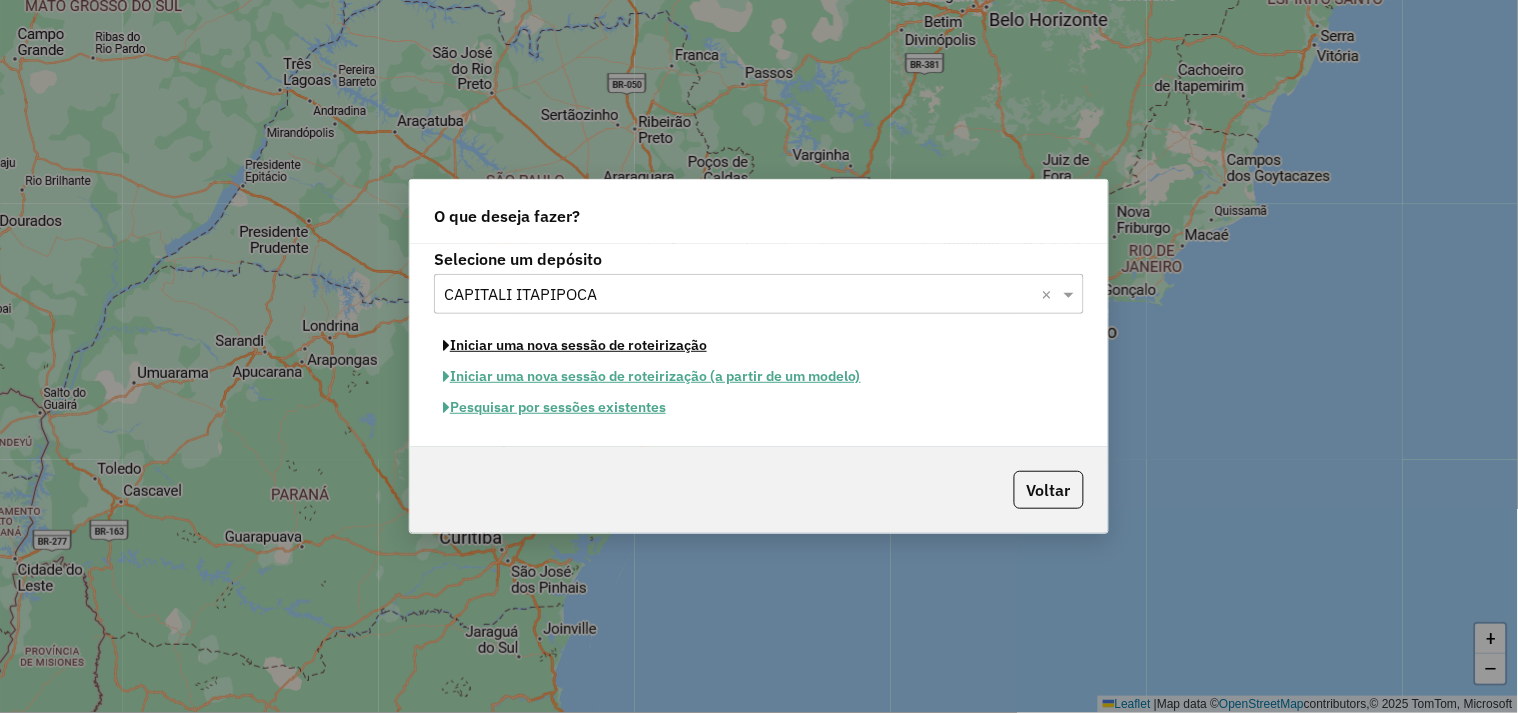 click on "Iniciar uma nova sessão de roteirização" 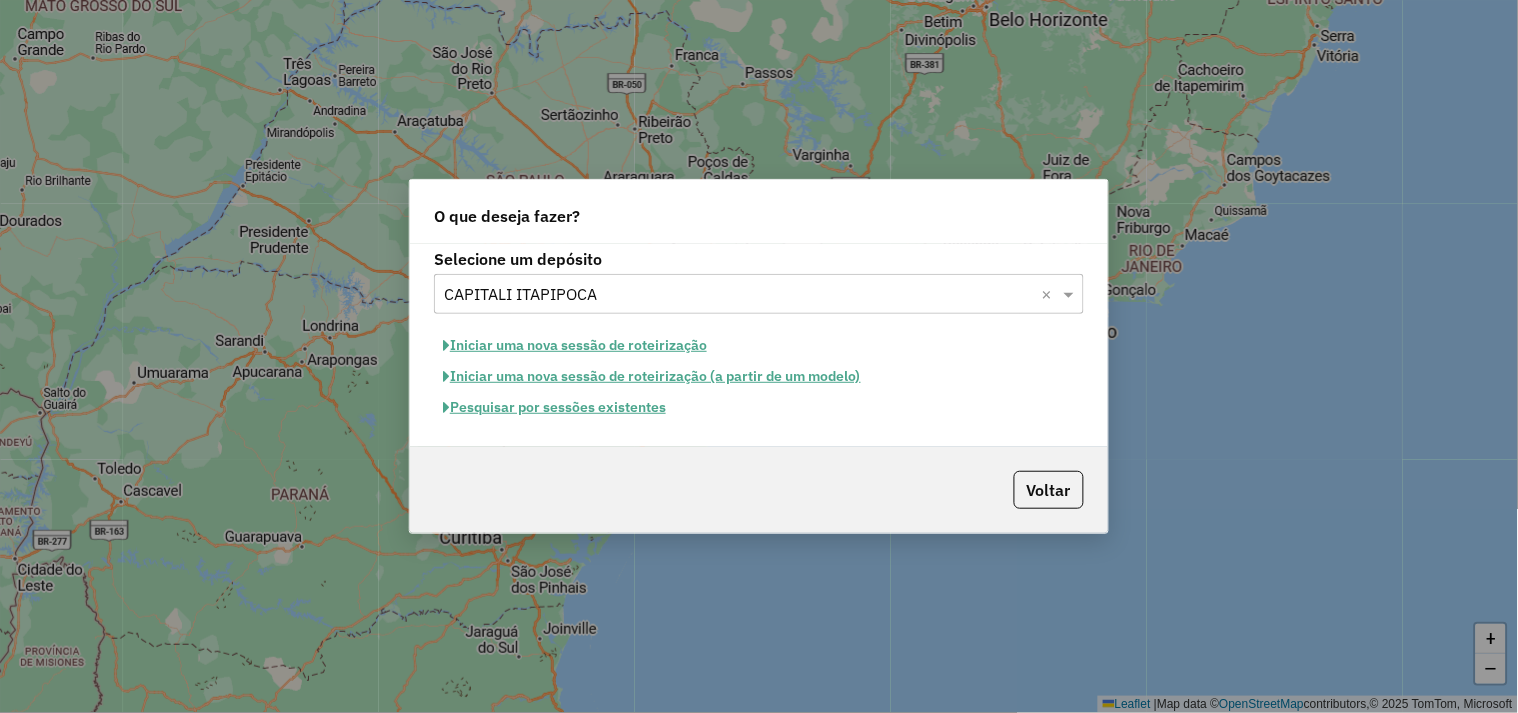 select on "*" 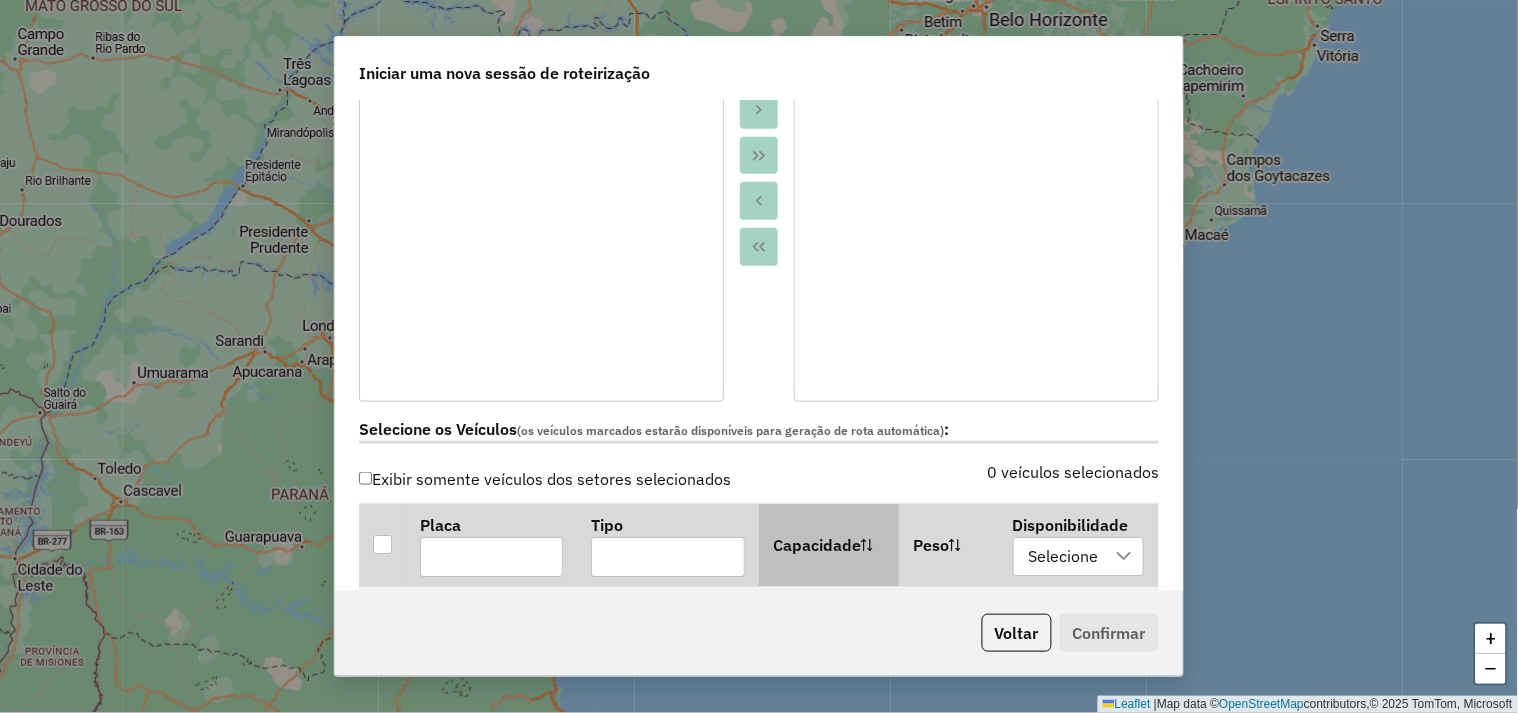 scroll, scrollTop: 555, scrollLeft: 0, axis: vertical 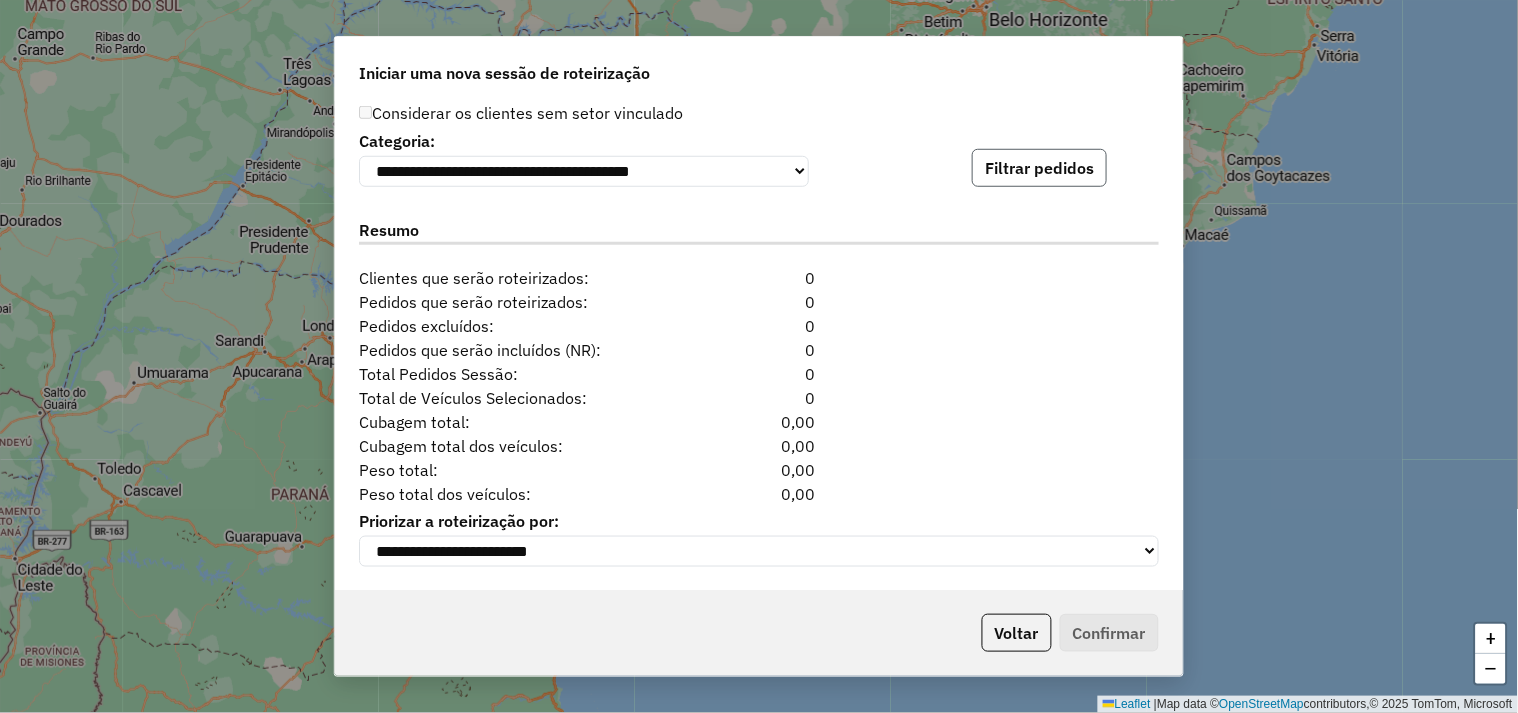 click on "Filtrar pedidos" 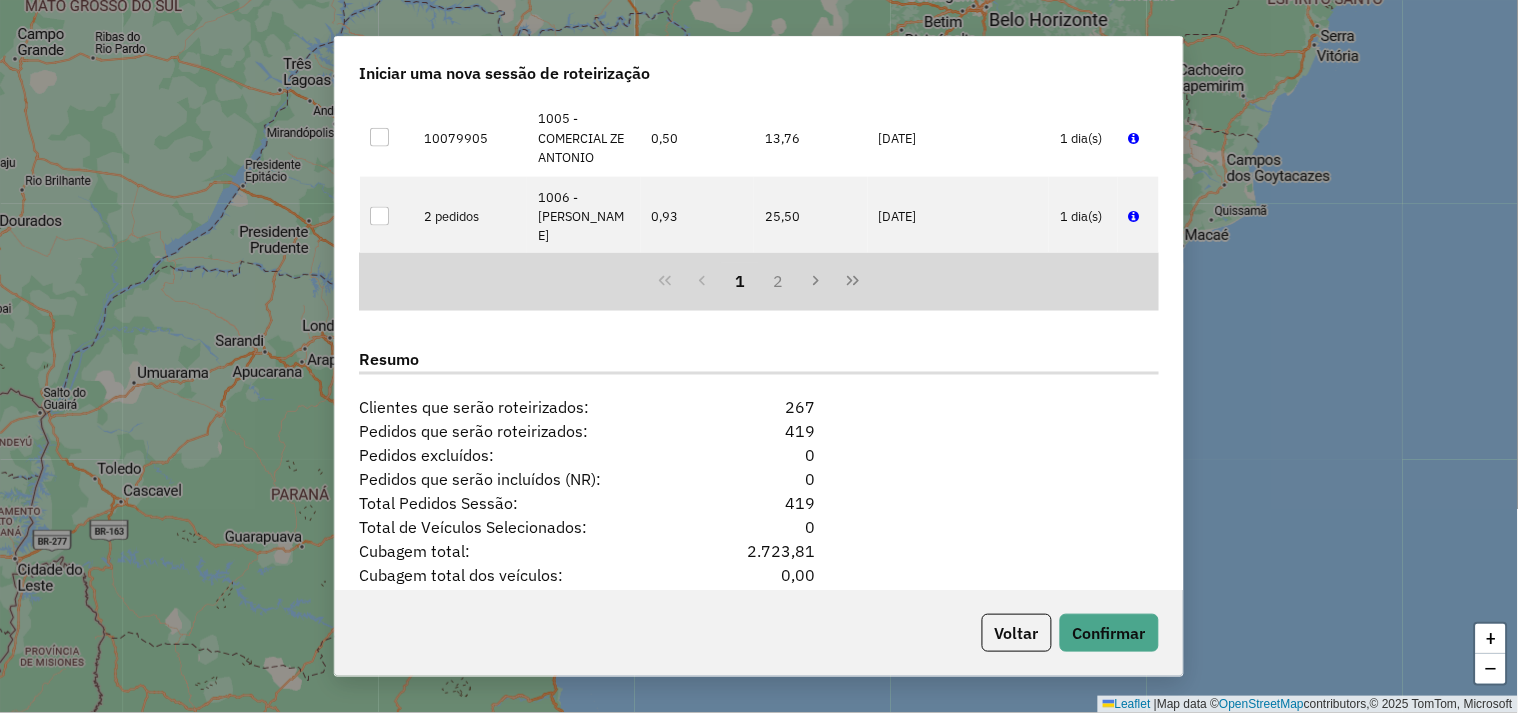 scroll, scrollTop: 2455, scrollLeft: 0, axis: vertical 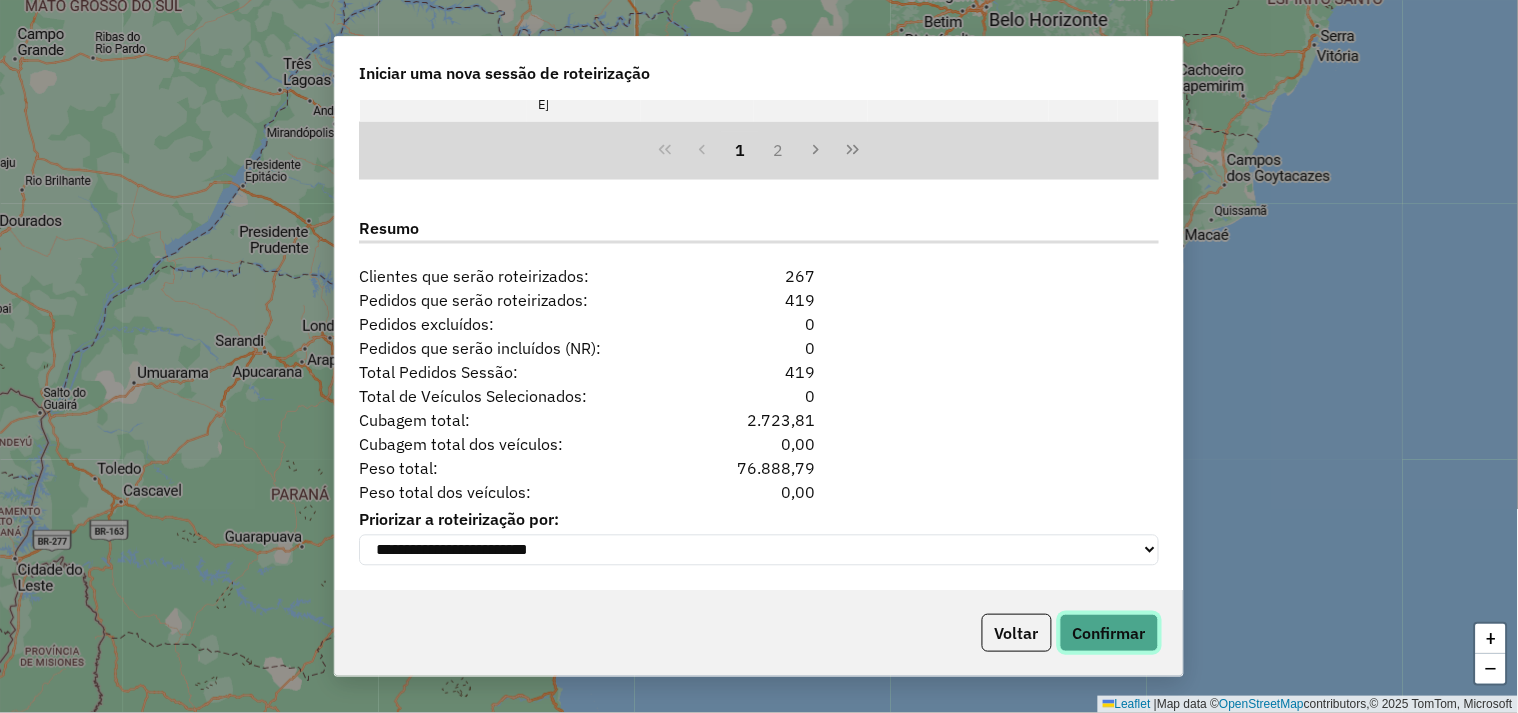 click on "Confirmar" 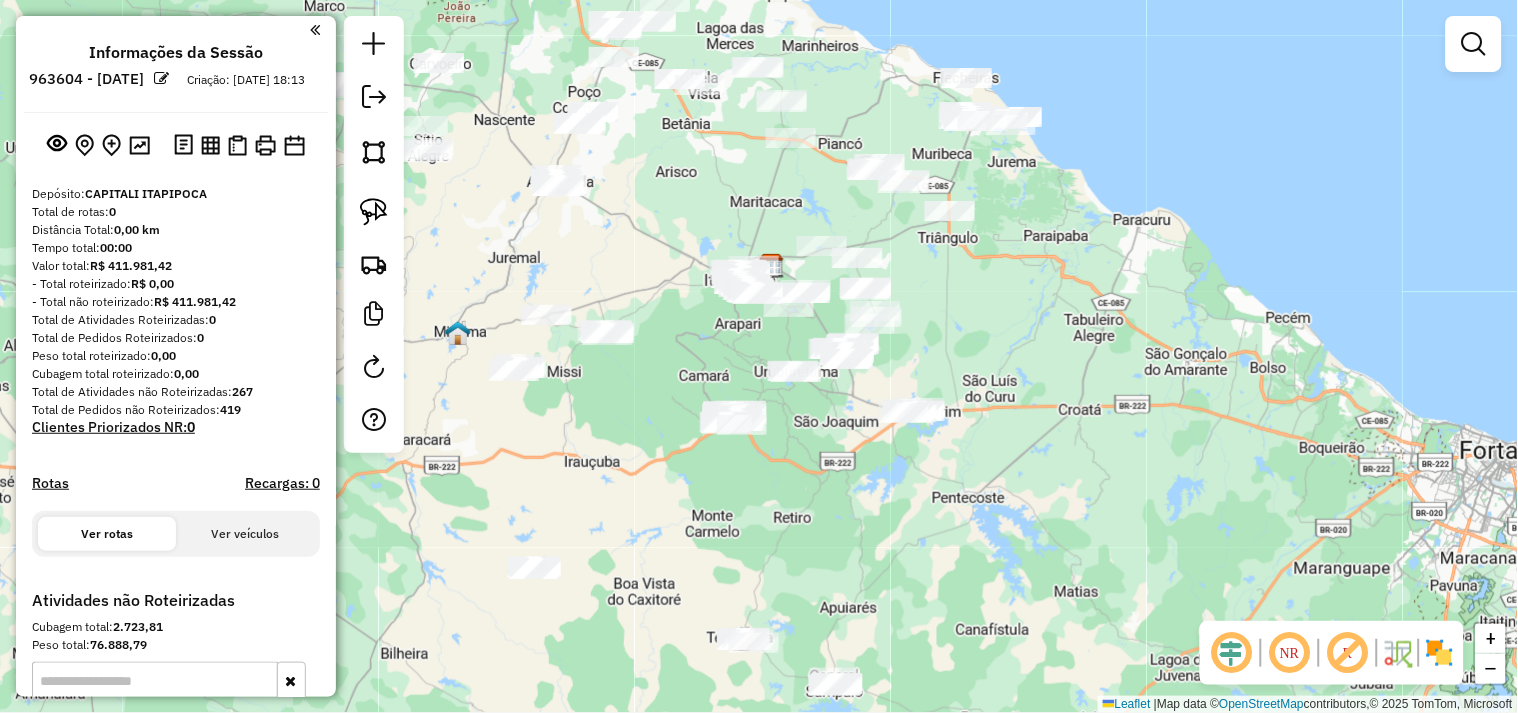 drag, startPoint x: 983, startPoint y: 367, endPoint x: 991, endPoint y: 320, distance: 47.67599 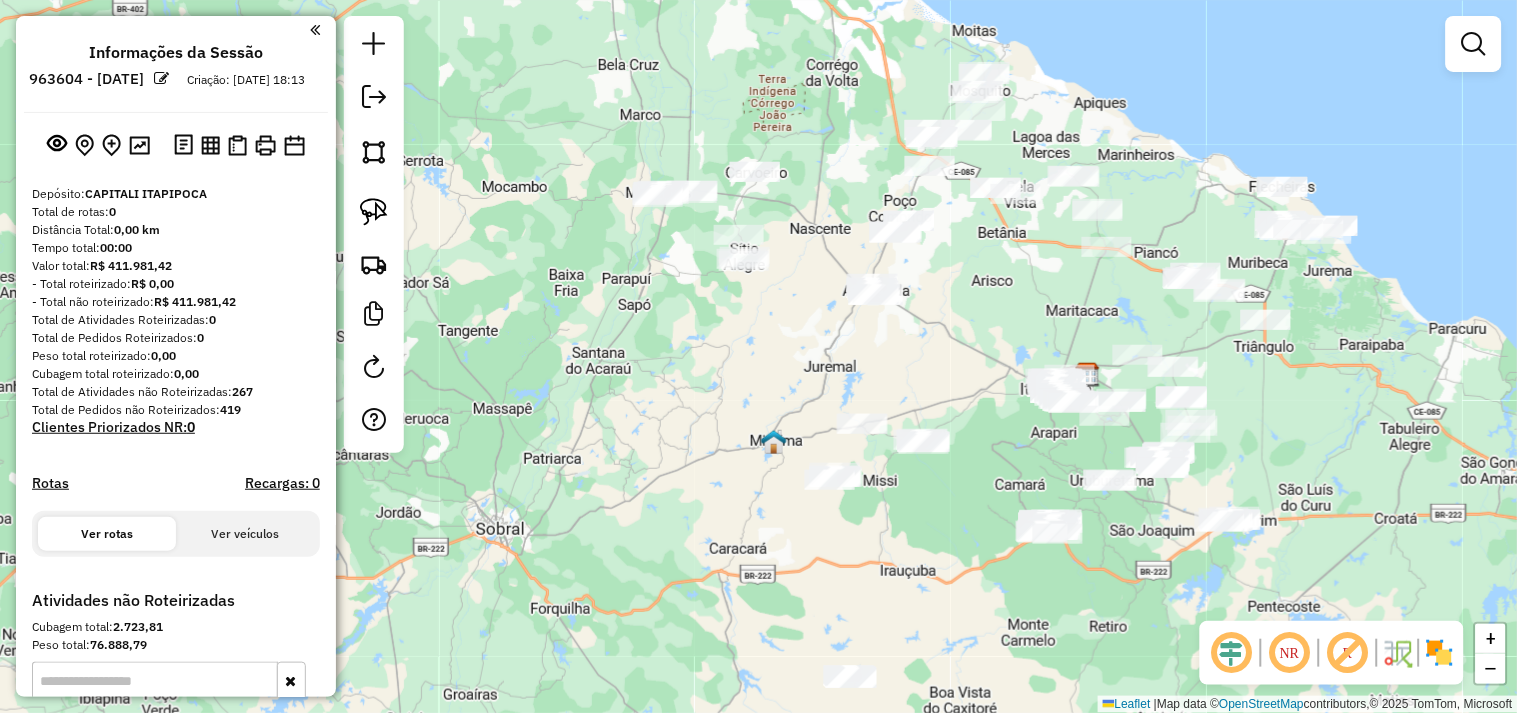 drag, startPoint x: 780, startPoint y: 492, endPoint x: 1096, endPoint y: 621, distance: 341.31656 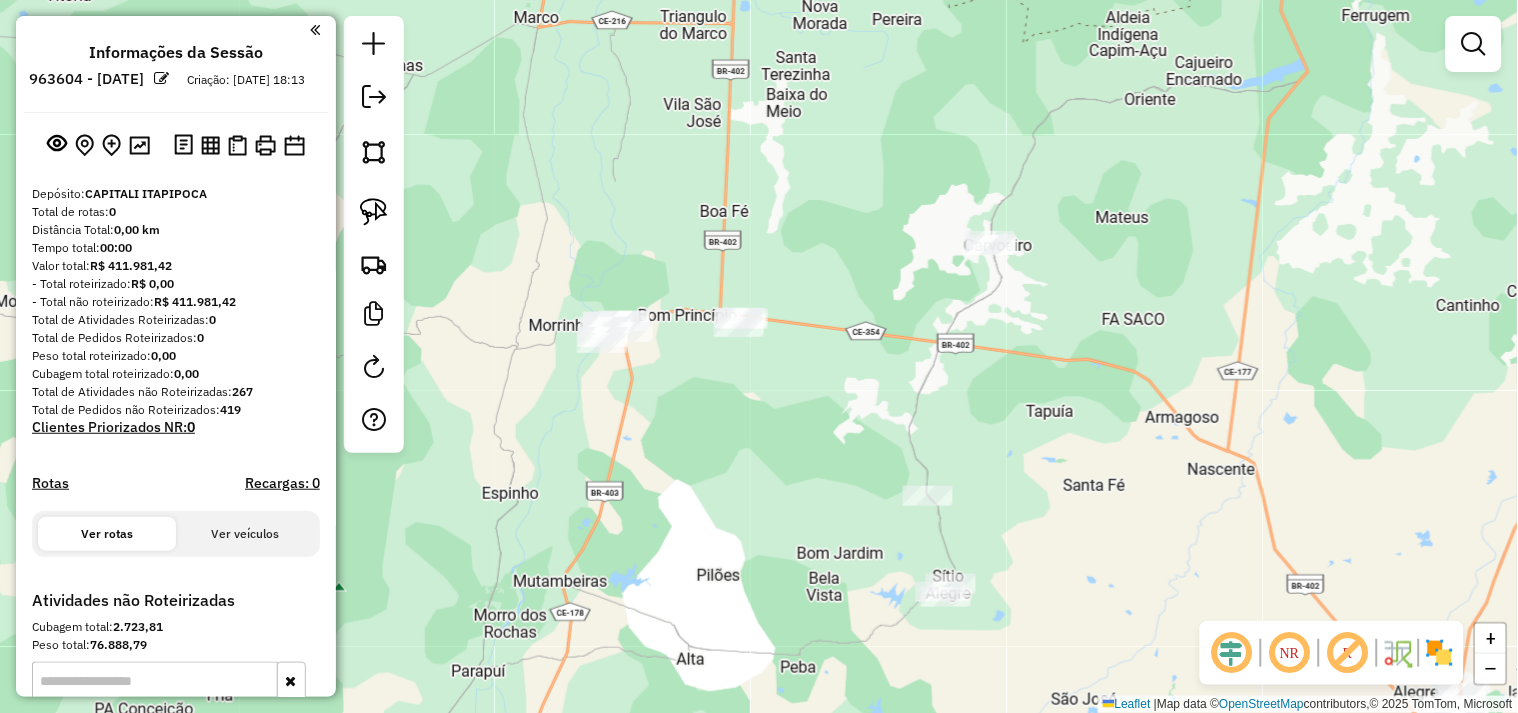 drag, startPoint x: 787, startPoint y: 428, endPoint x: 758, endPoint y: 397, distance: 42.44997 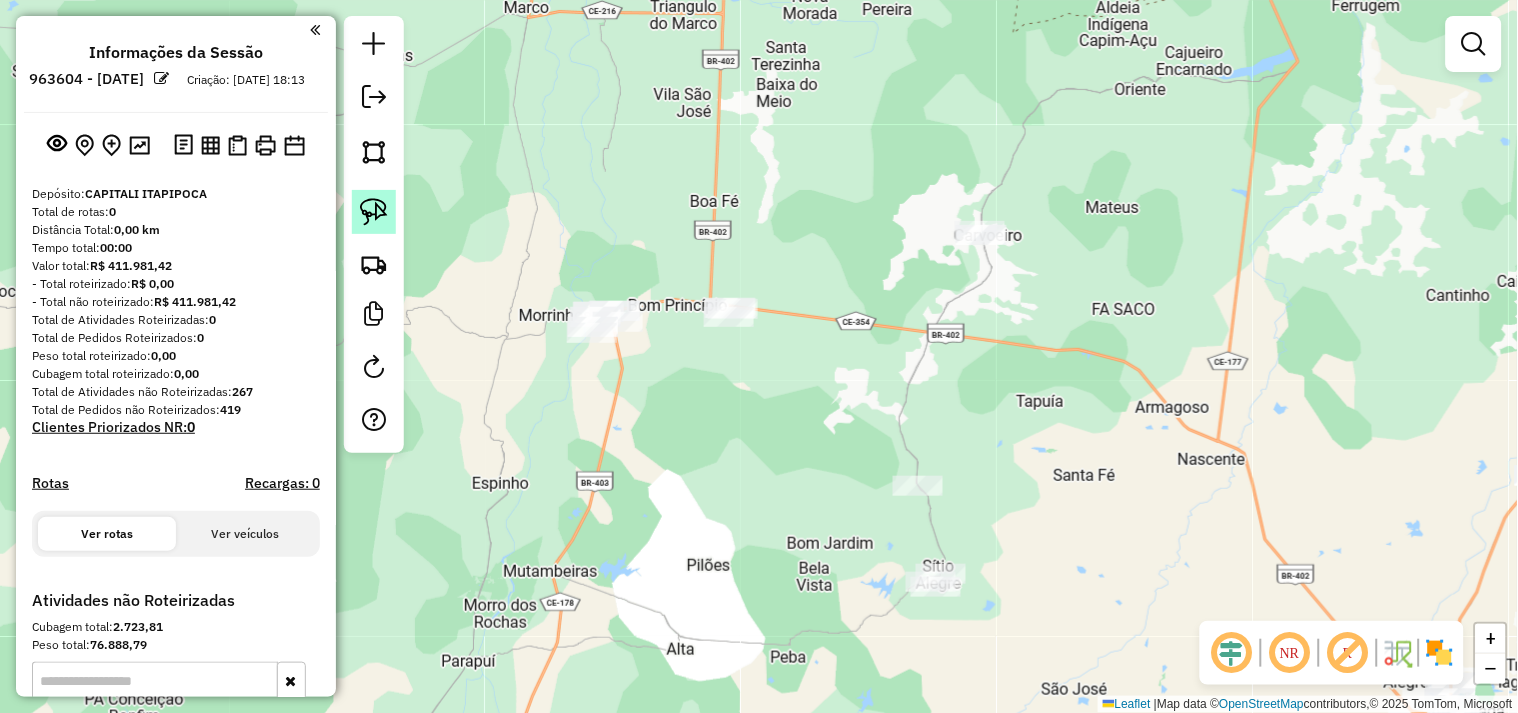 click on "Aguarde..." at bounding box center (0, 0) 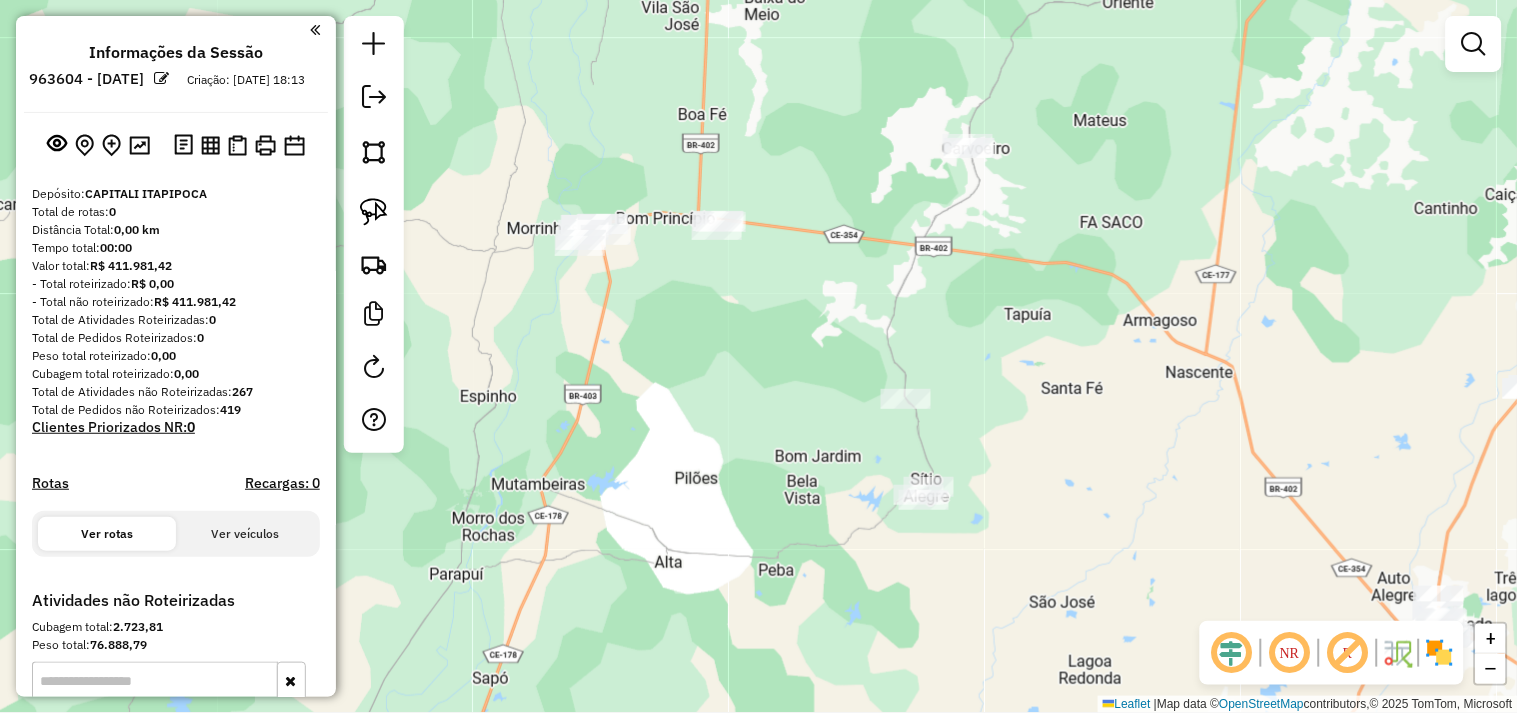 drag, startPoint x: 815, startPoint y: 484, endPoint x: 797, endPoint y: 382, distance: 103.57606 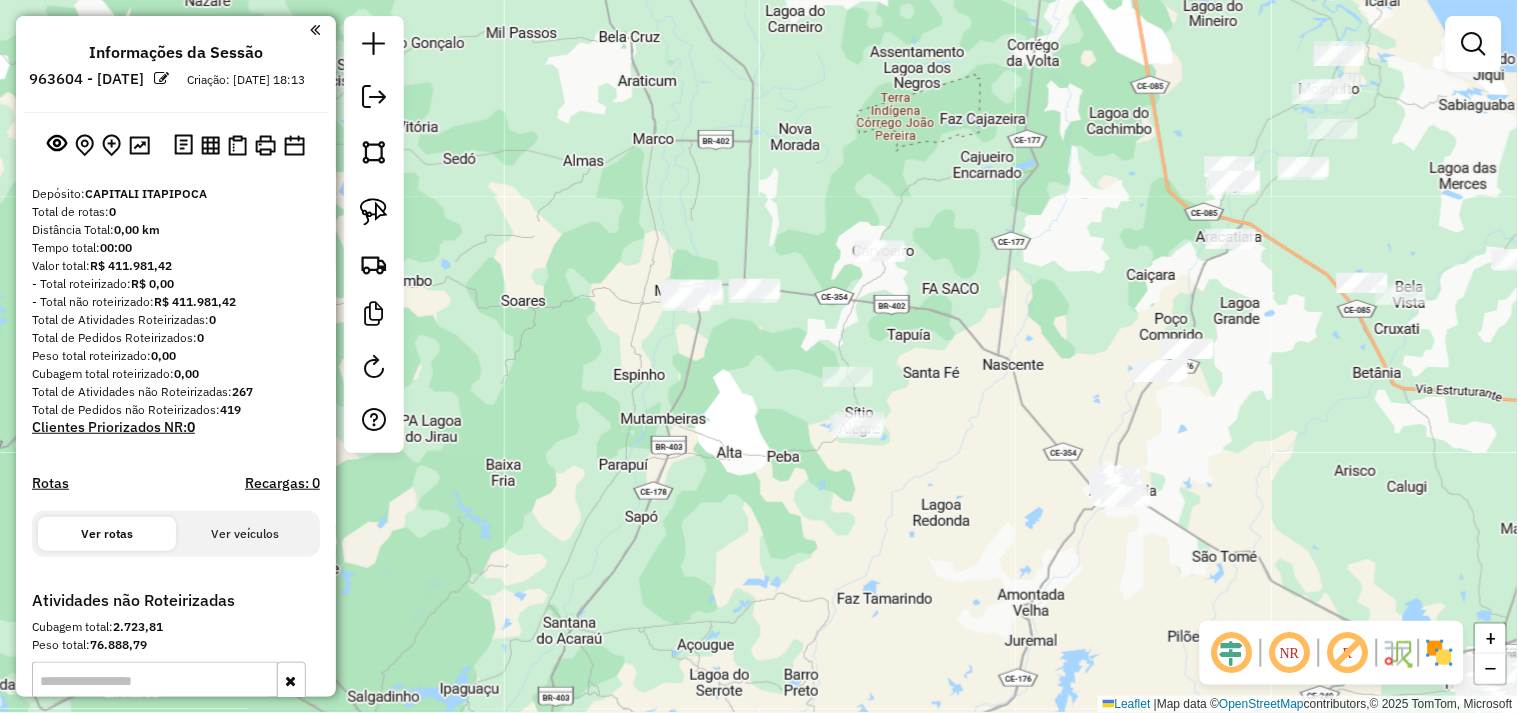 drag, startPoint x: 392, startPoint y: 217, endPoint x: 578, endPoint y: 337, distance: 221.3504 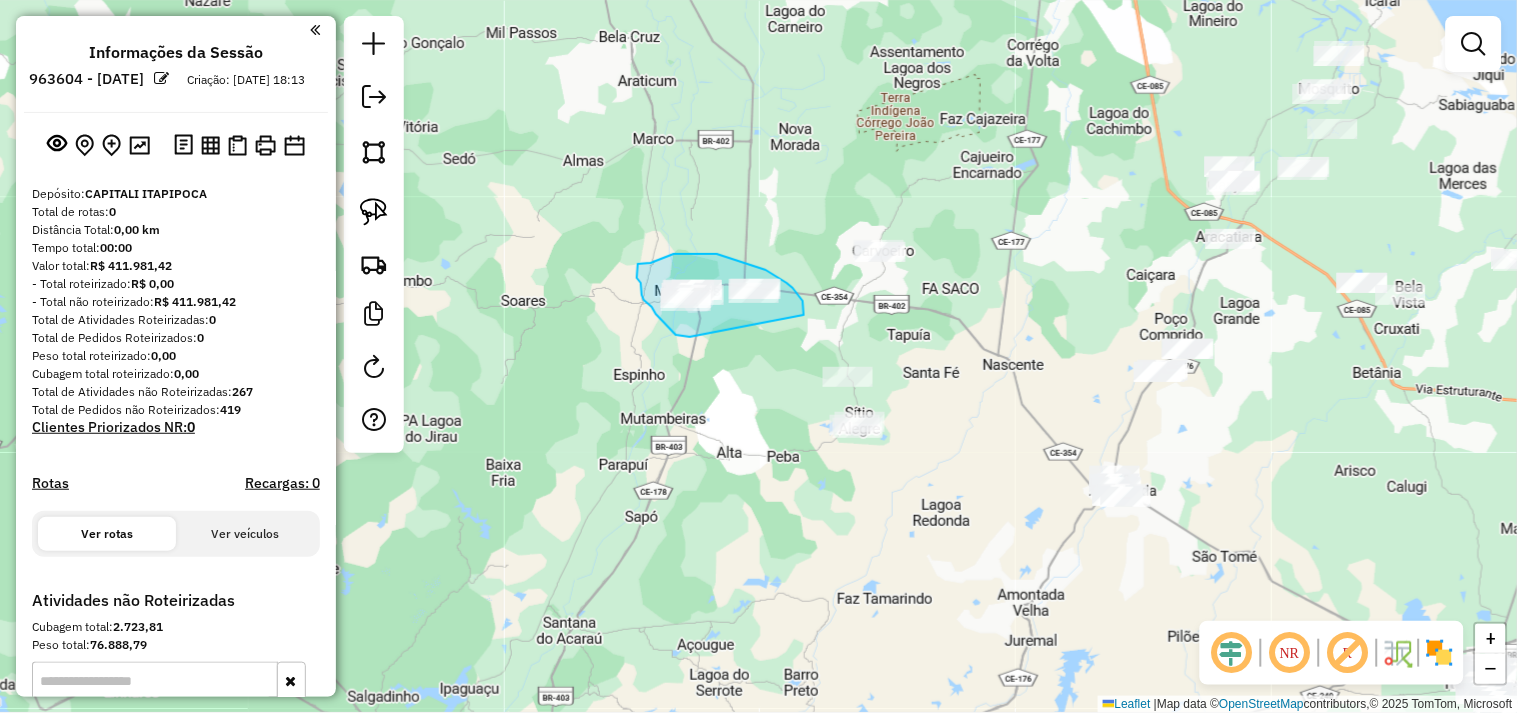 drag, startPoint x: 690, startPoint y: 337, endPoint x: 793, endPoint y: 322, distance: 104.0865 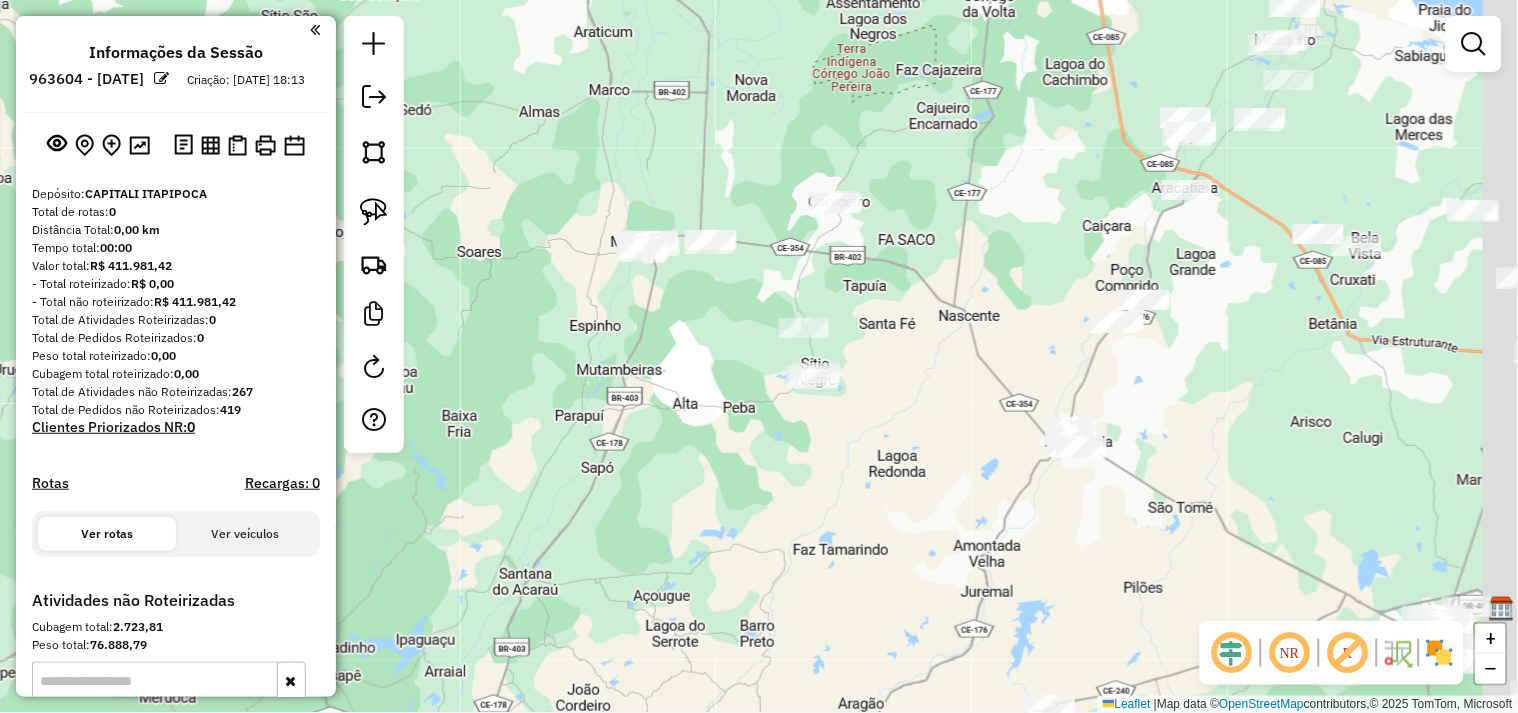 drag, startPoint x: 760, startPoint y: 354, endPoint x: 685, endPoint y: 260, distance: 120.2539 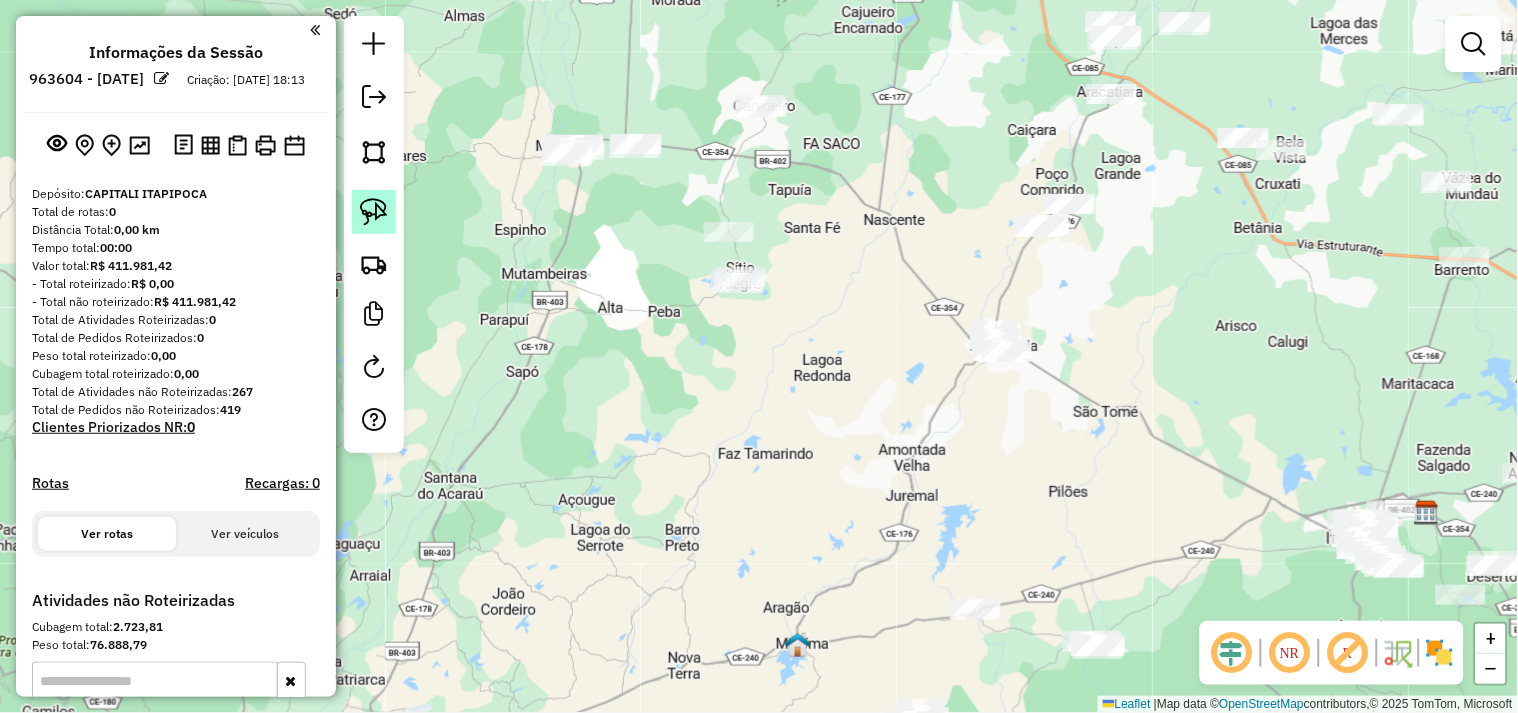 click 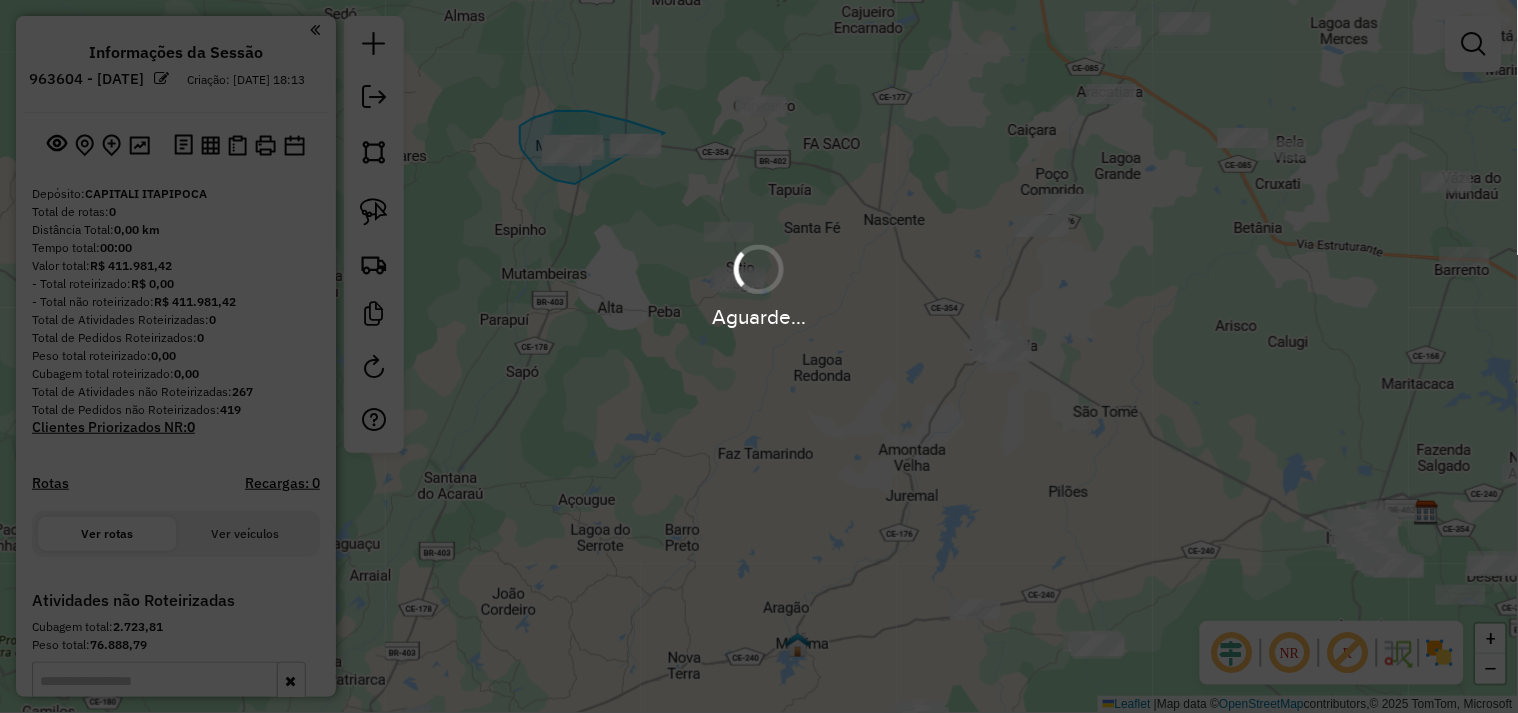 drag, startPoint x: 564, startPoint y: 181, endPoint x: 700, endPoint y: 293, distance: 176.18172 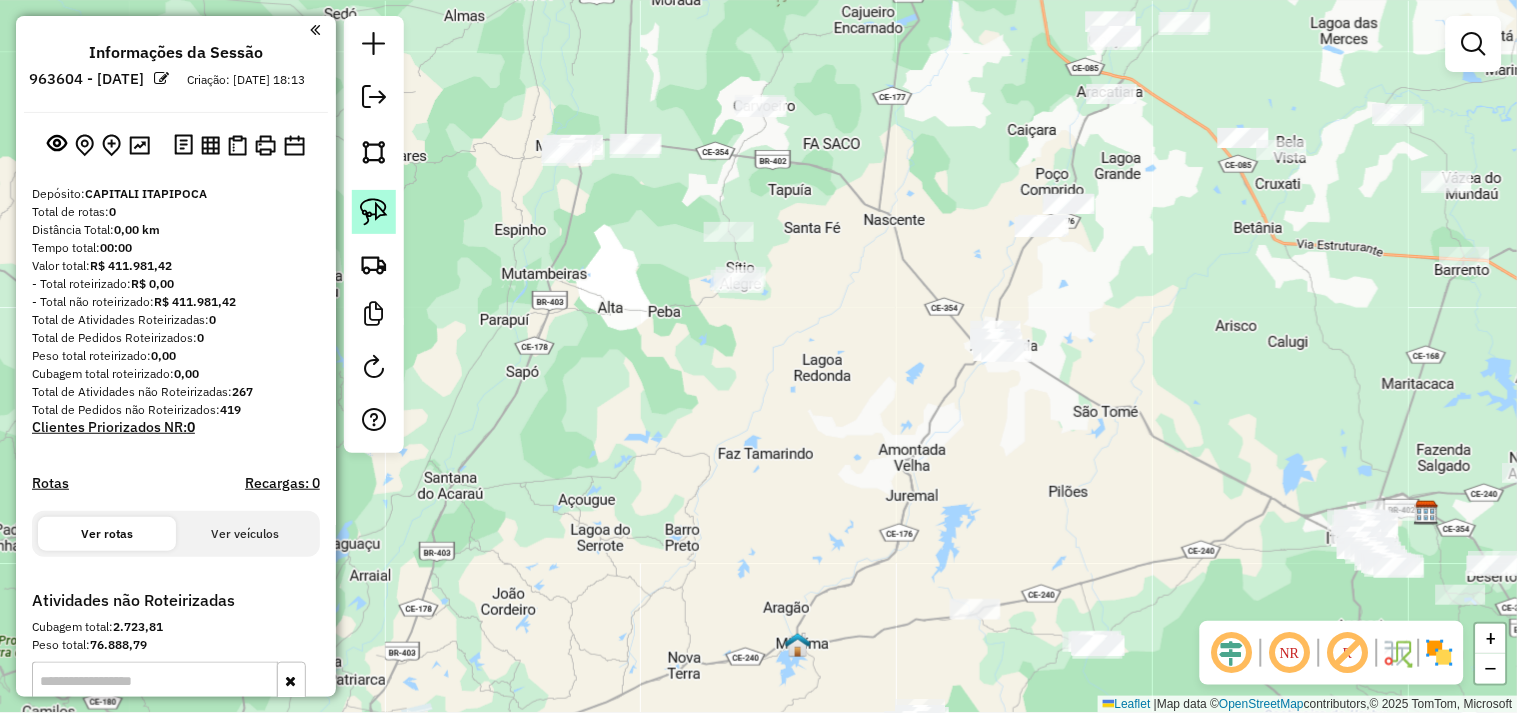 click 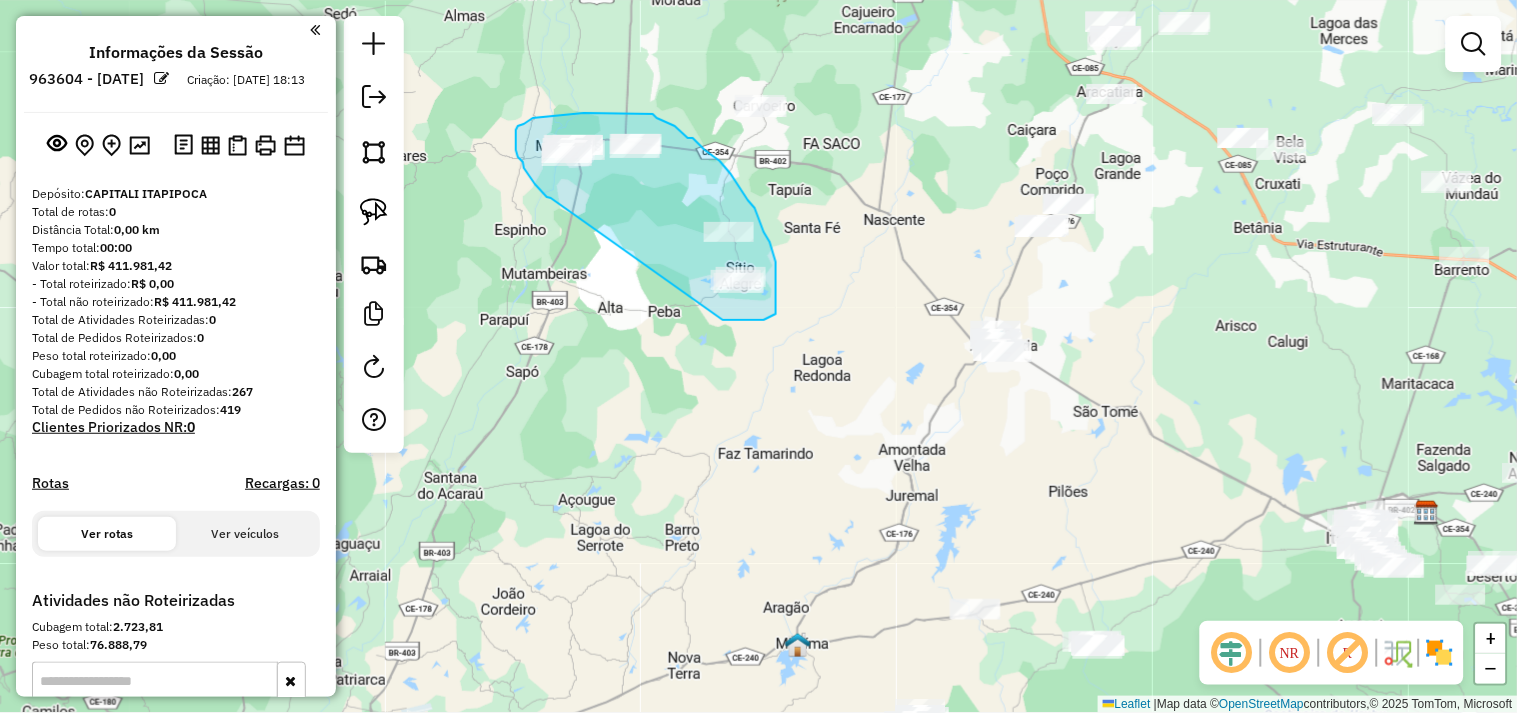 drag, startPoint x: 547, startPoint y: 197, endPoint x: 698, endPoint y: 320, distance: 194.75626 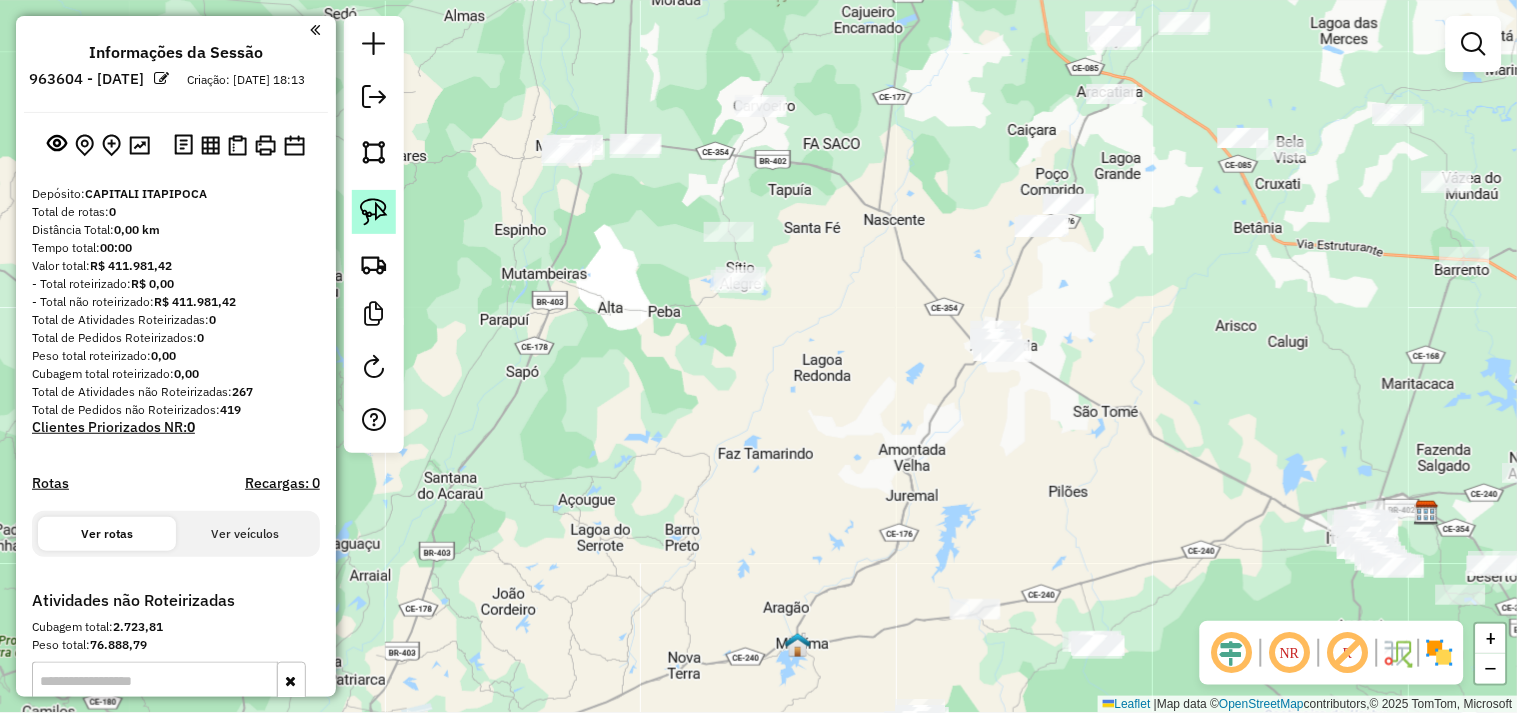 click 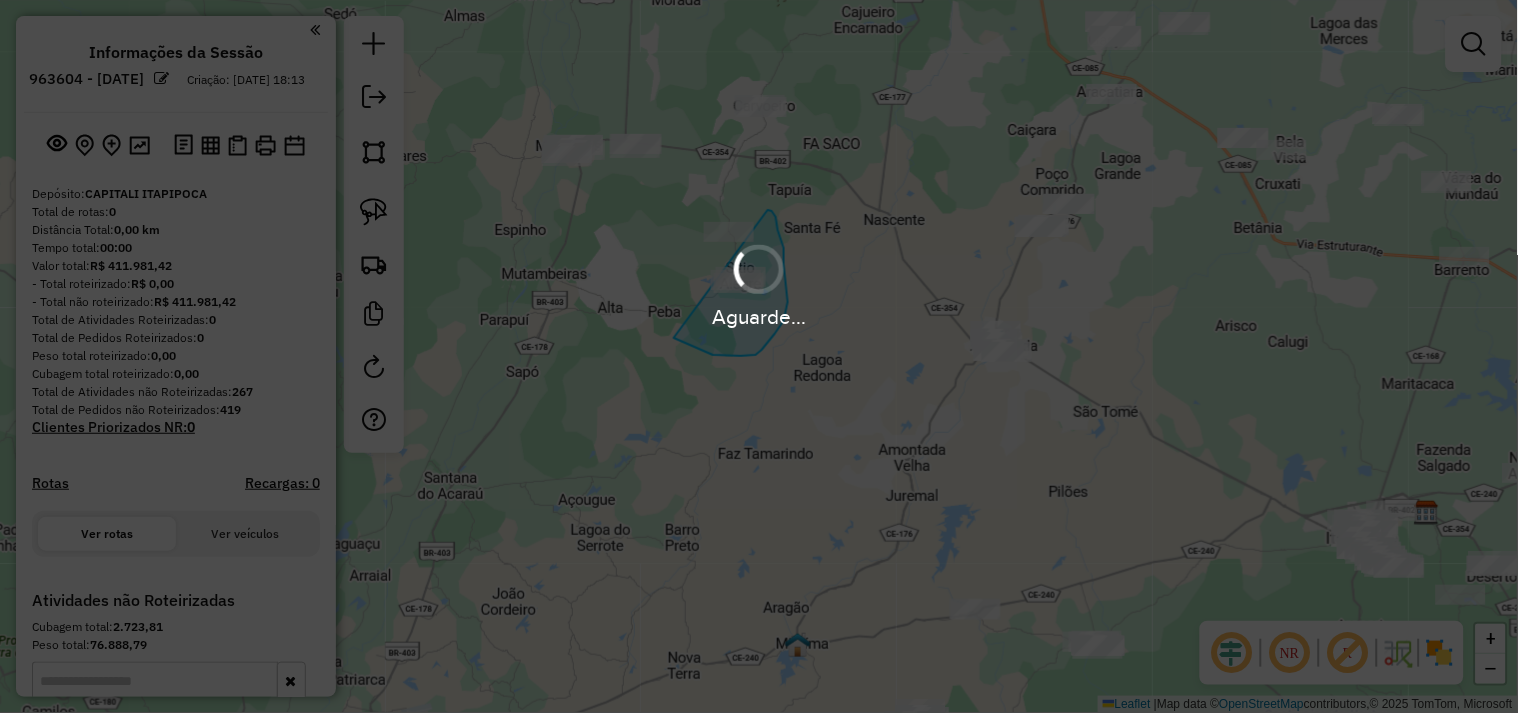 drag, startPoint x: 768, startPoint y: 210, endPoint x: 565, endPoint y: 116, distance: 223.7074 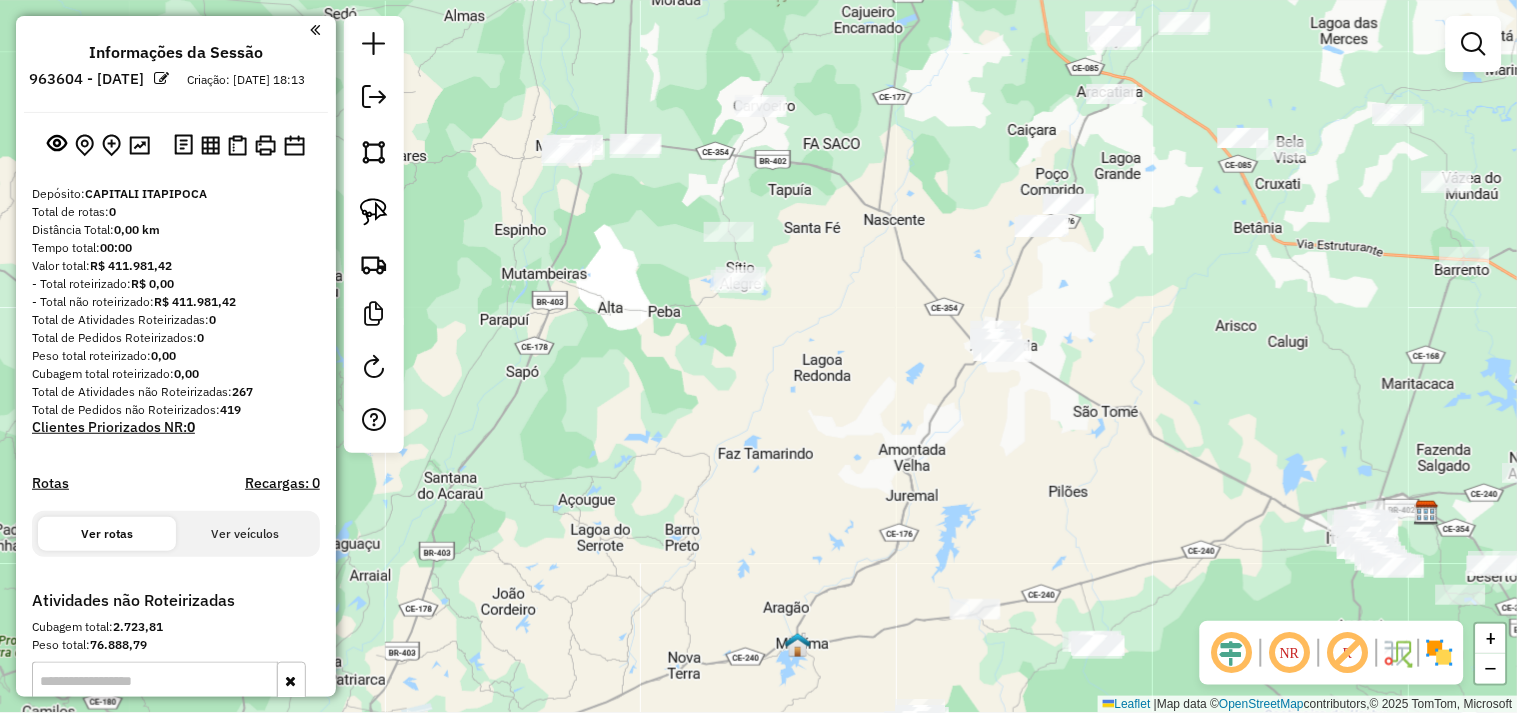 drag, startPoint x: 610, startPoint y: 358, endPoint x: 565, endPoint y: 360, distance: 45.044422 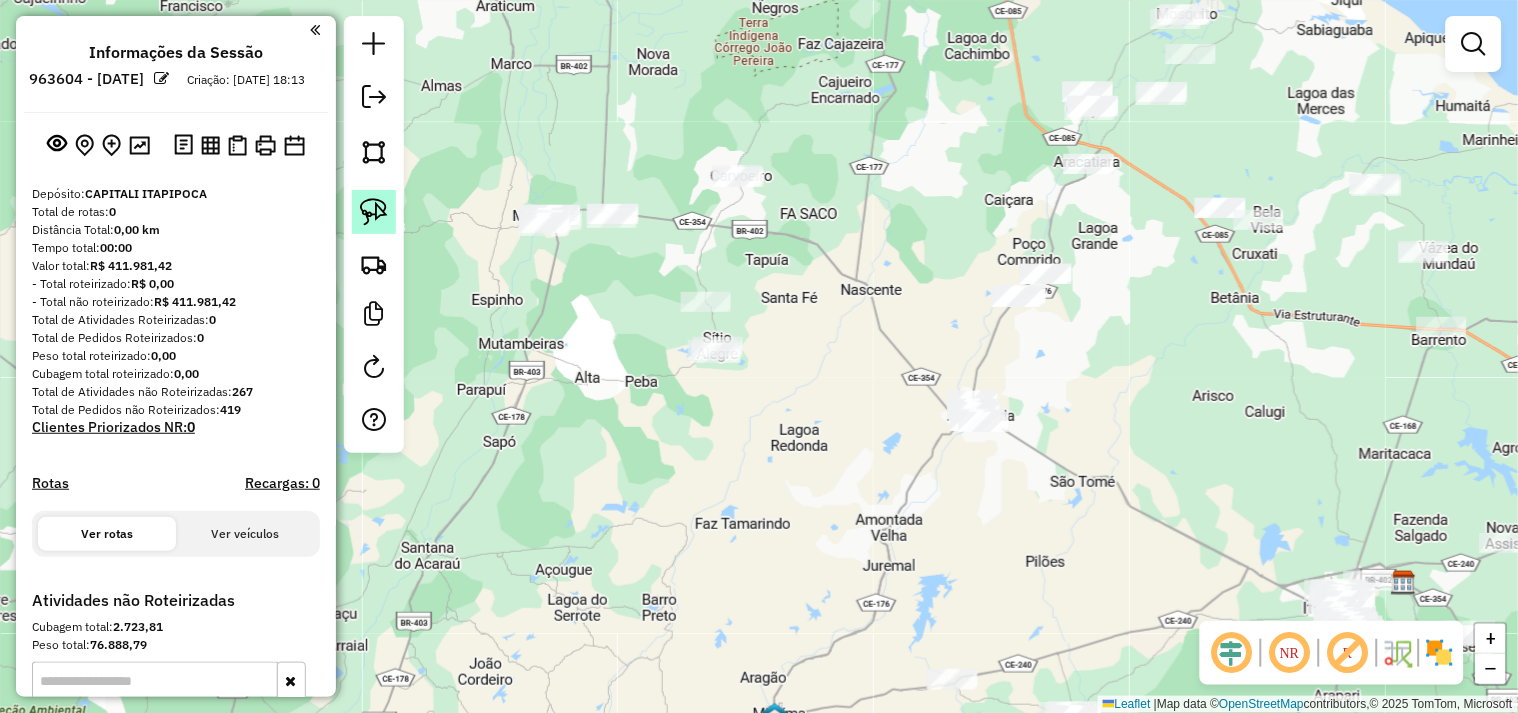 click 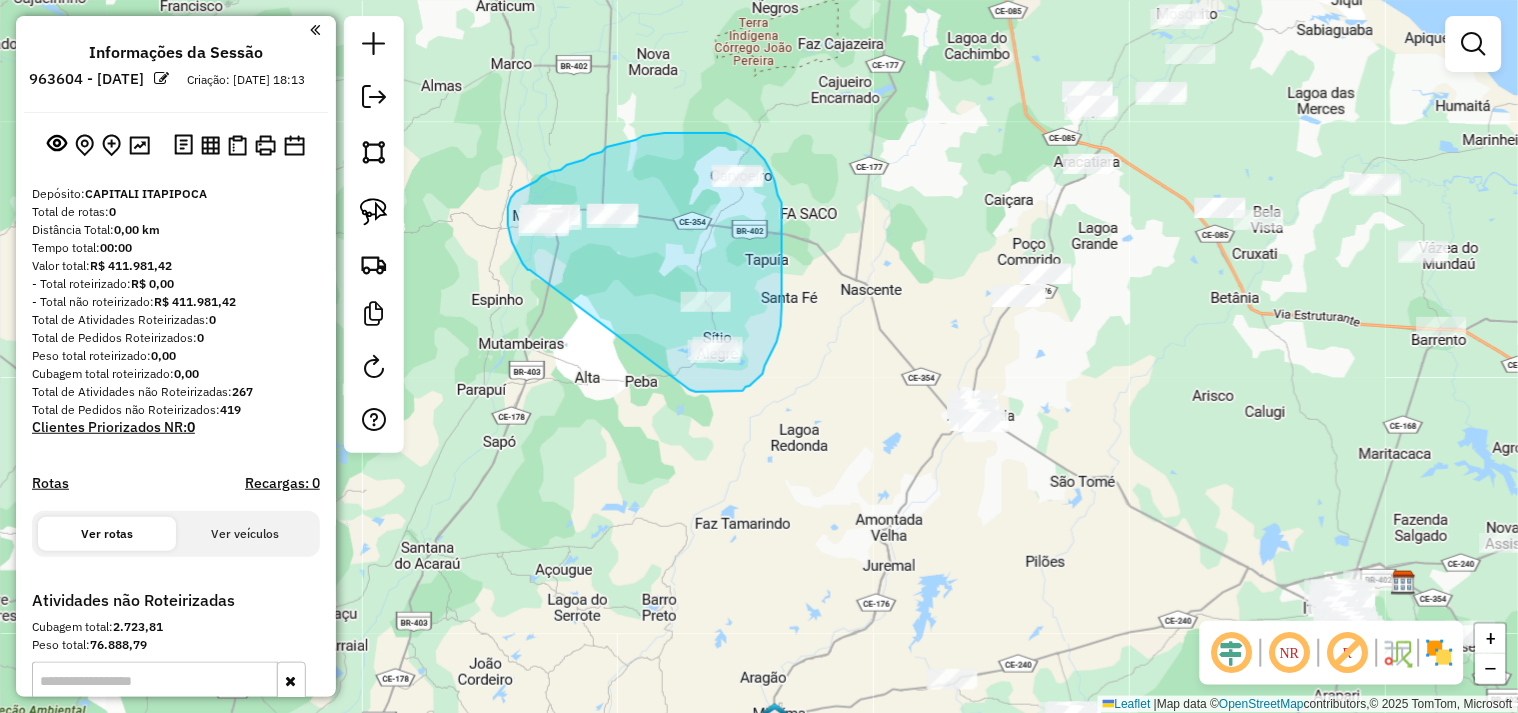 drag, startPoint x: 530, startPoint y: 270, endPoint x: 690, endPoint y: 390, distance: 200 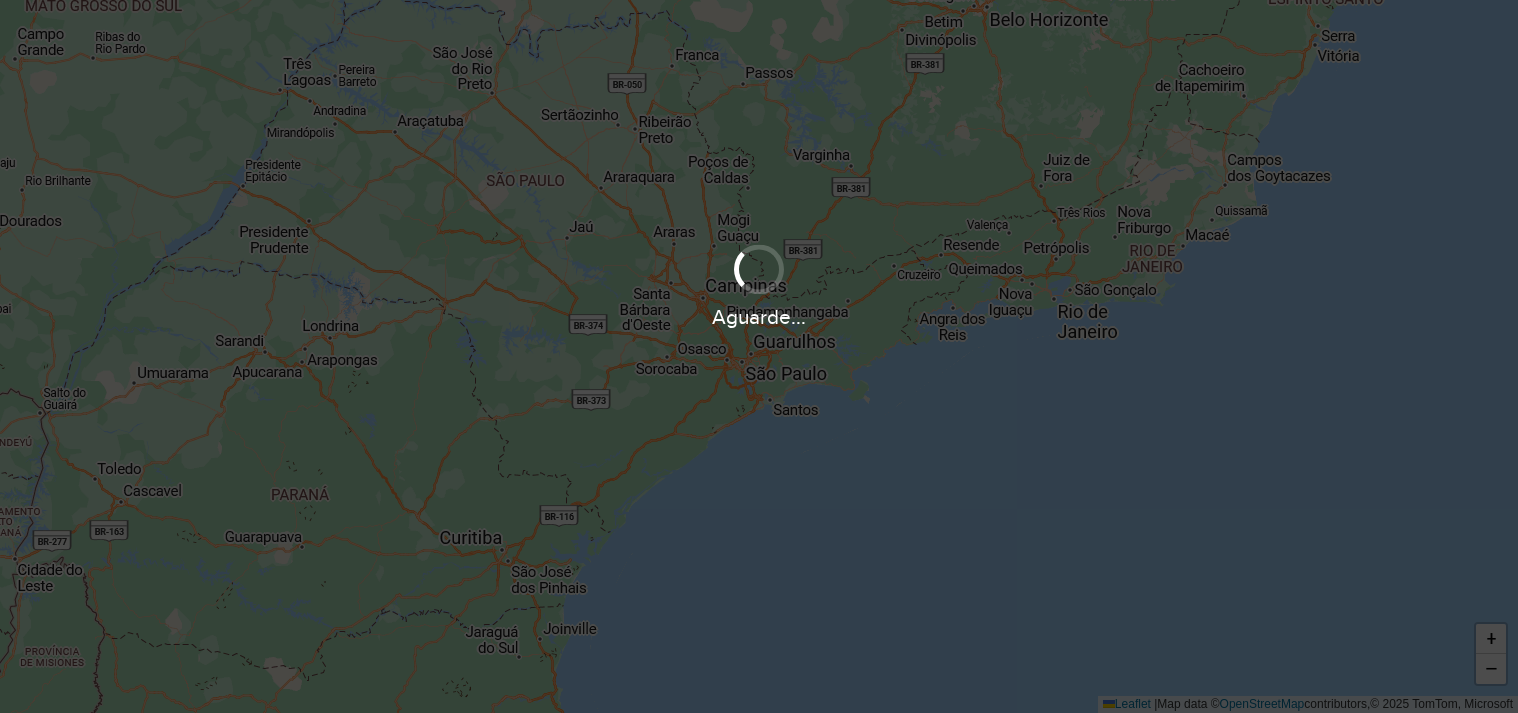scroll, scrollTop: 0, scrollLeft: 0, axis: both 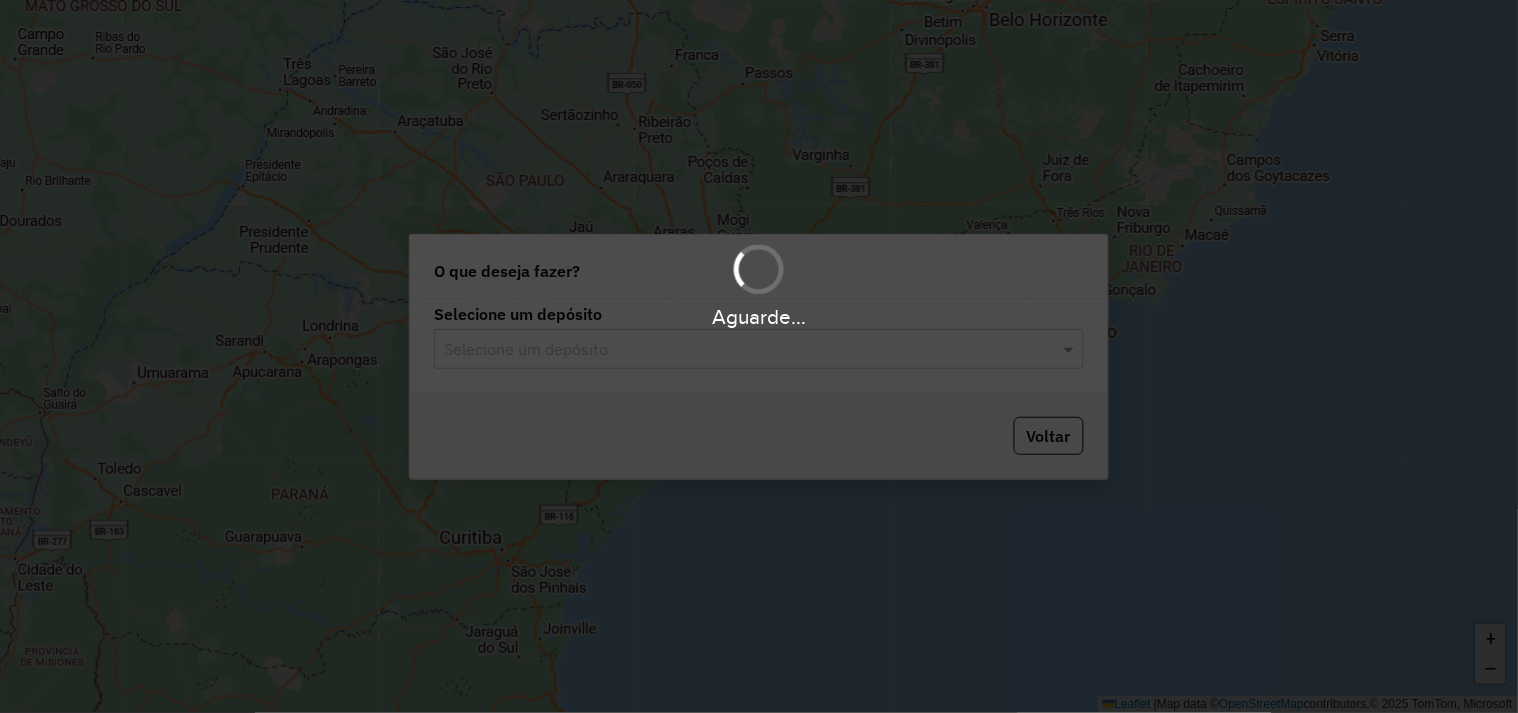 click at bounding box center [758, 269] 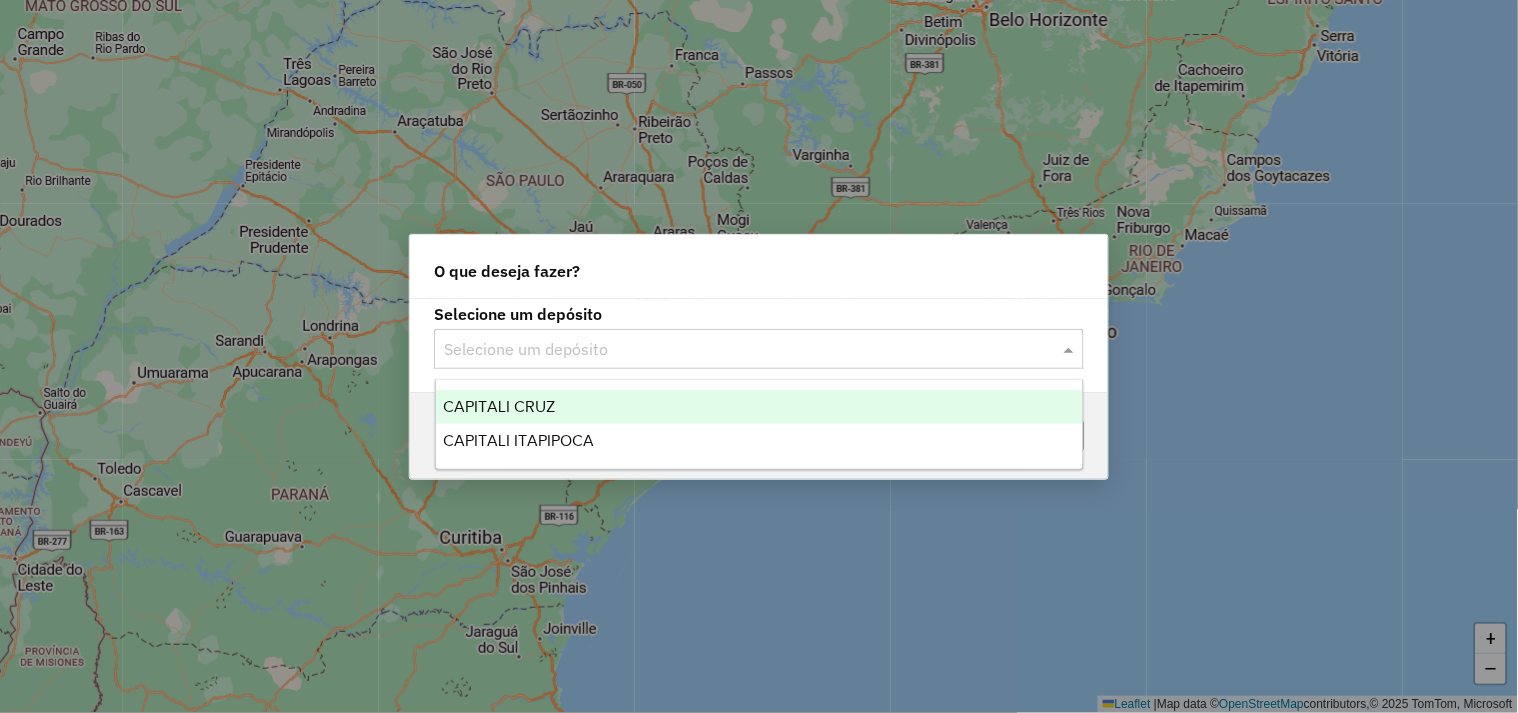click 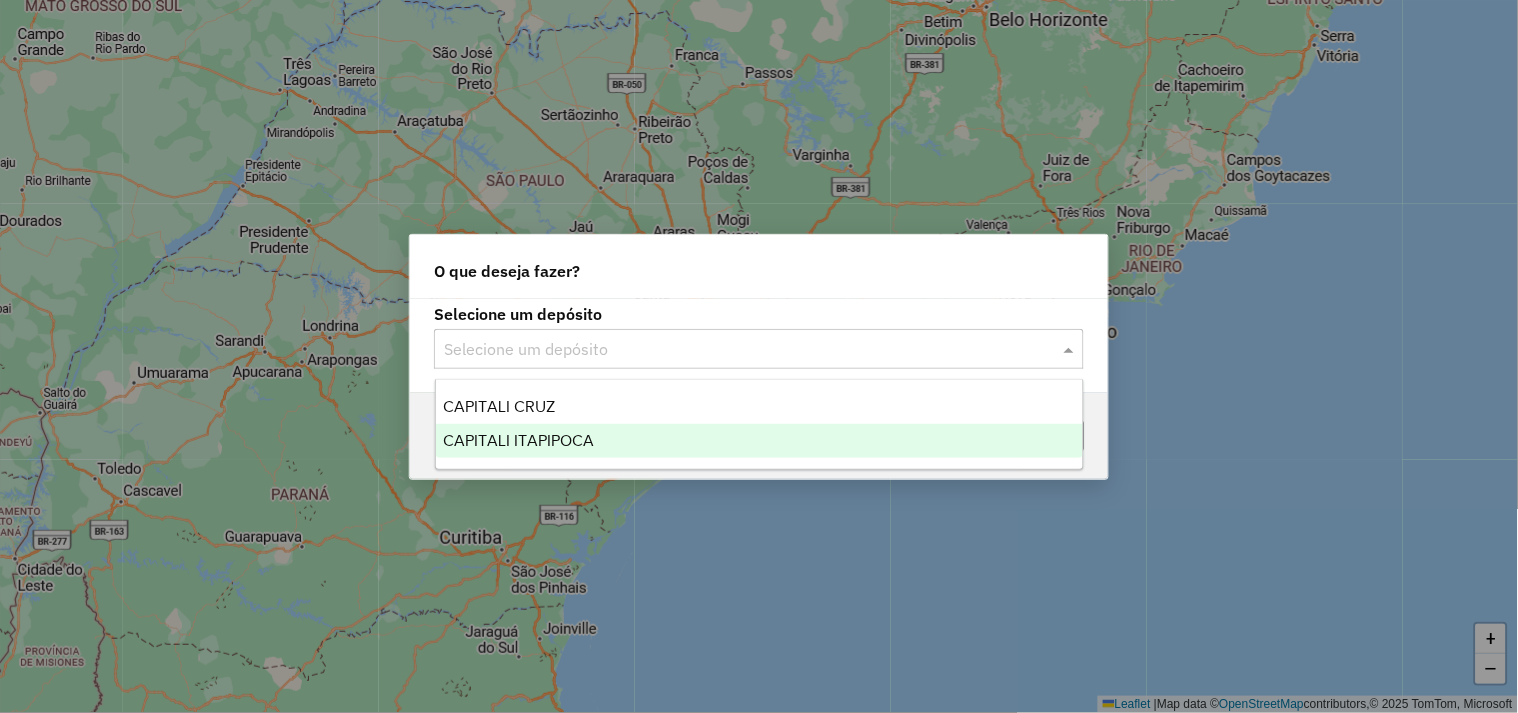 click on "CAPITALI ITAPIPOCA" at bounding box center (519, 440) 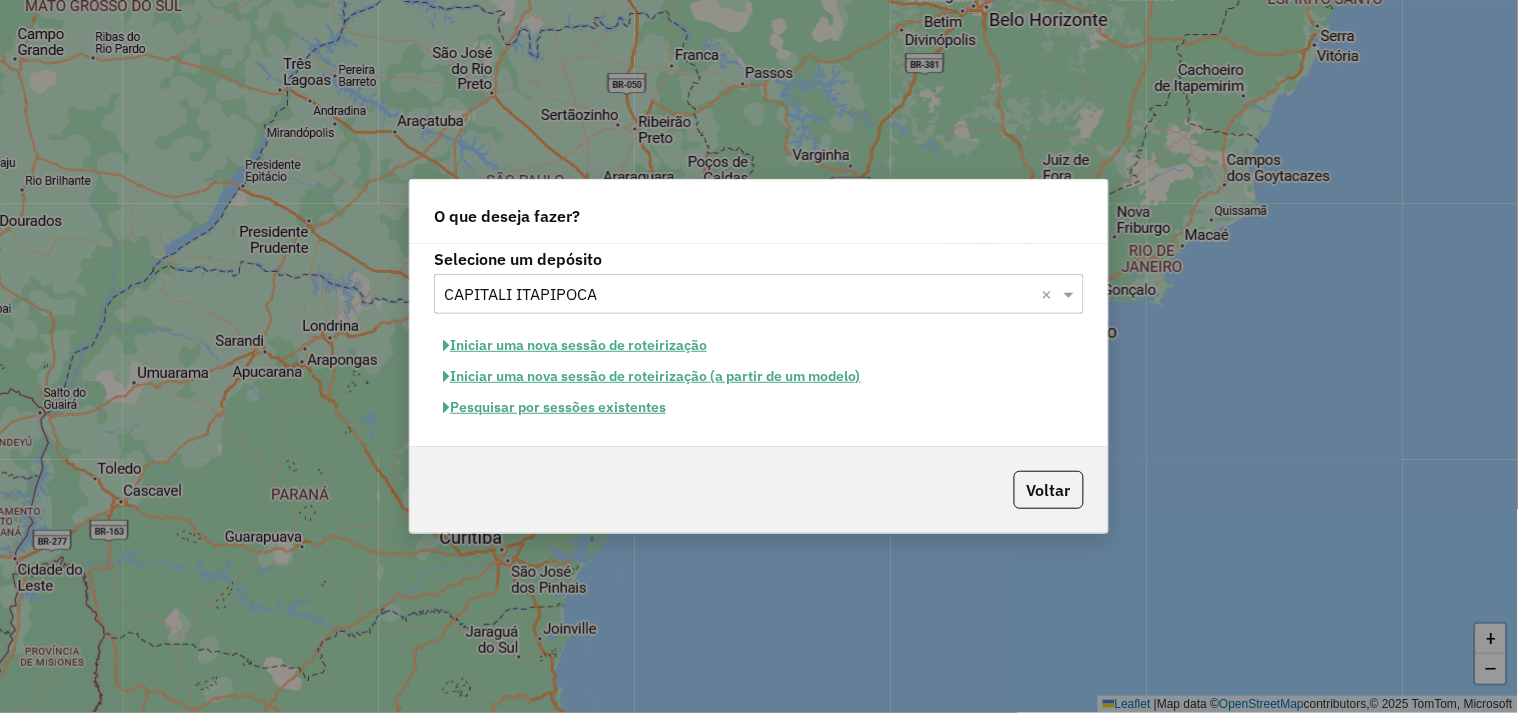 click on "Pesquisar por sessões existentes" 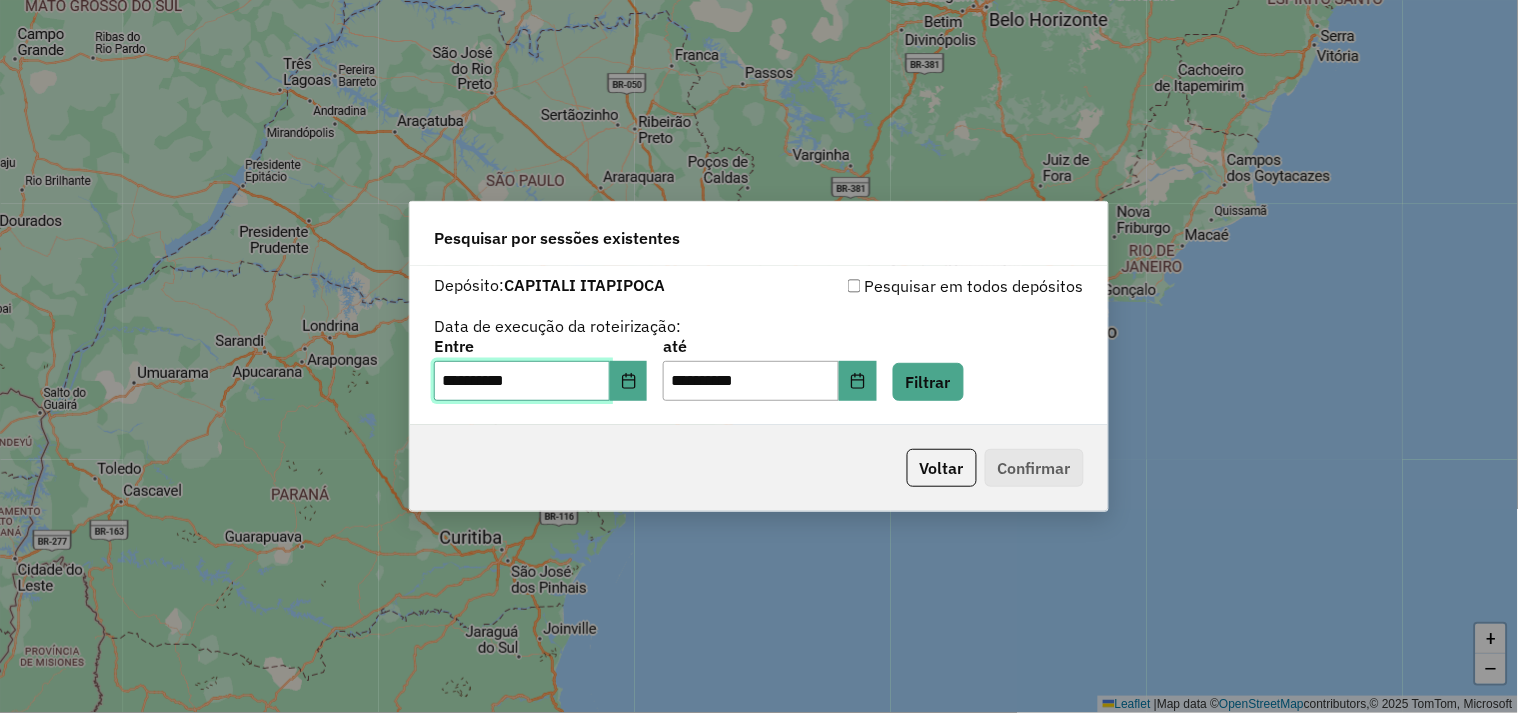 click on "**********" at bounding box center (522, 381) 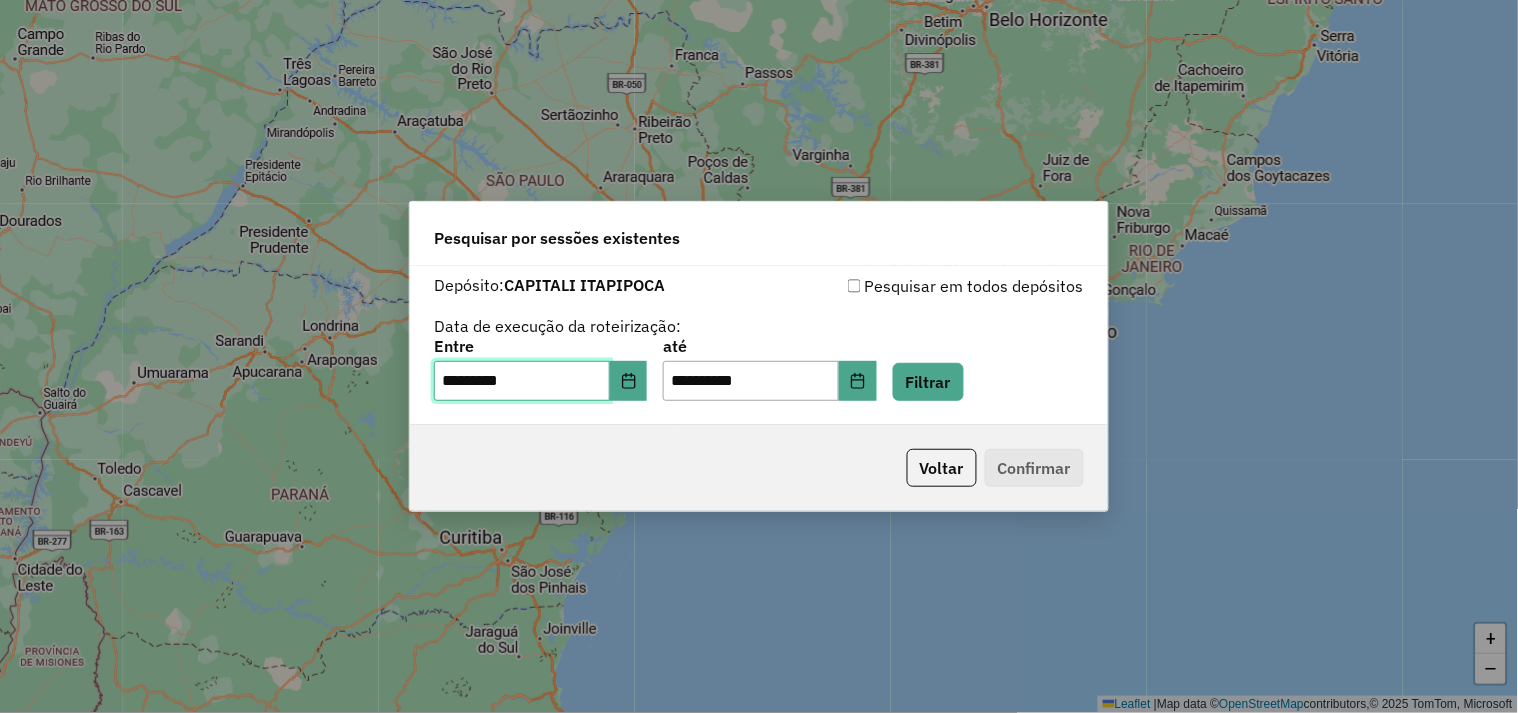 type on "**********" 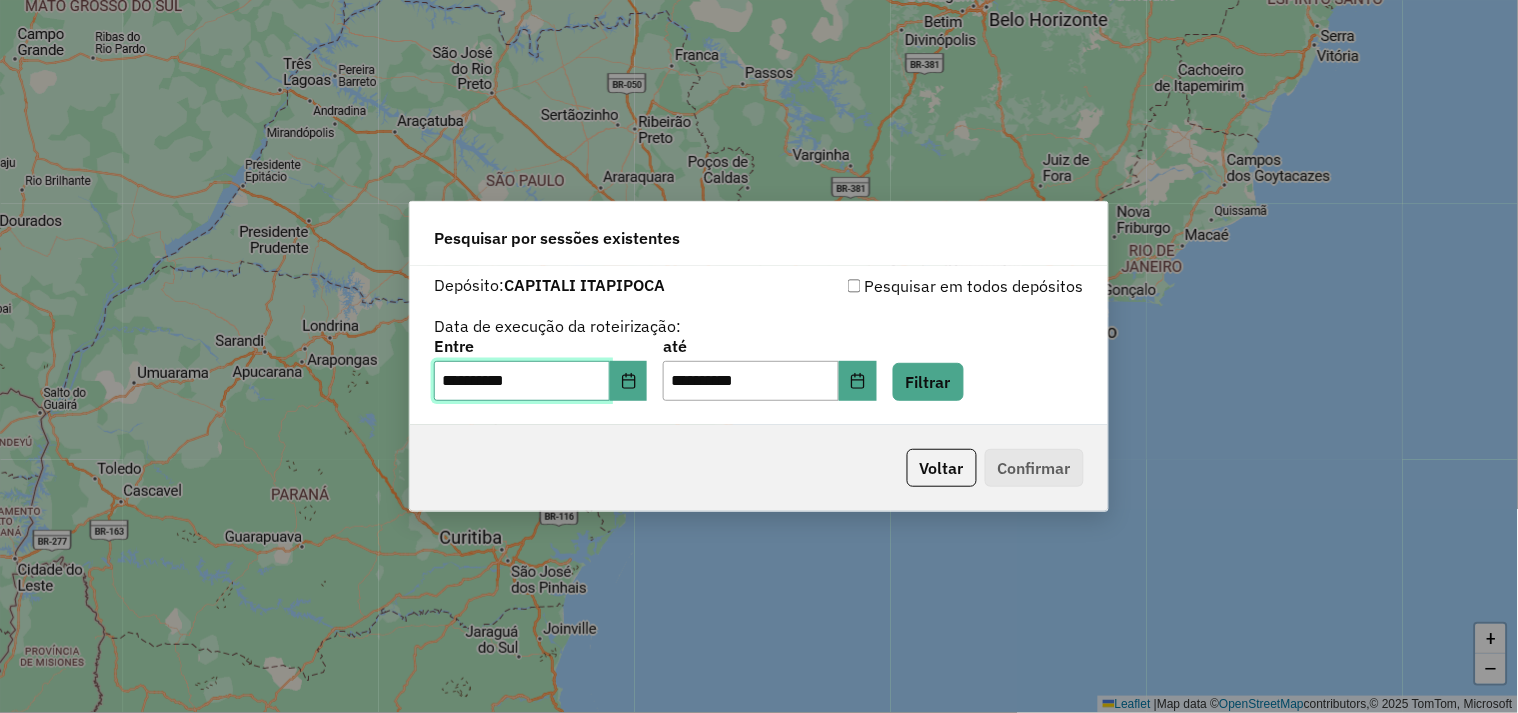 type on "**********" 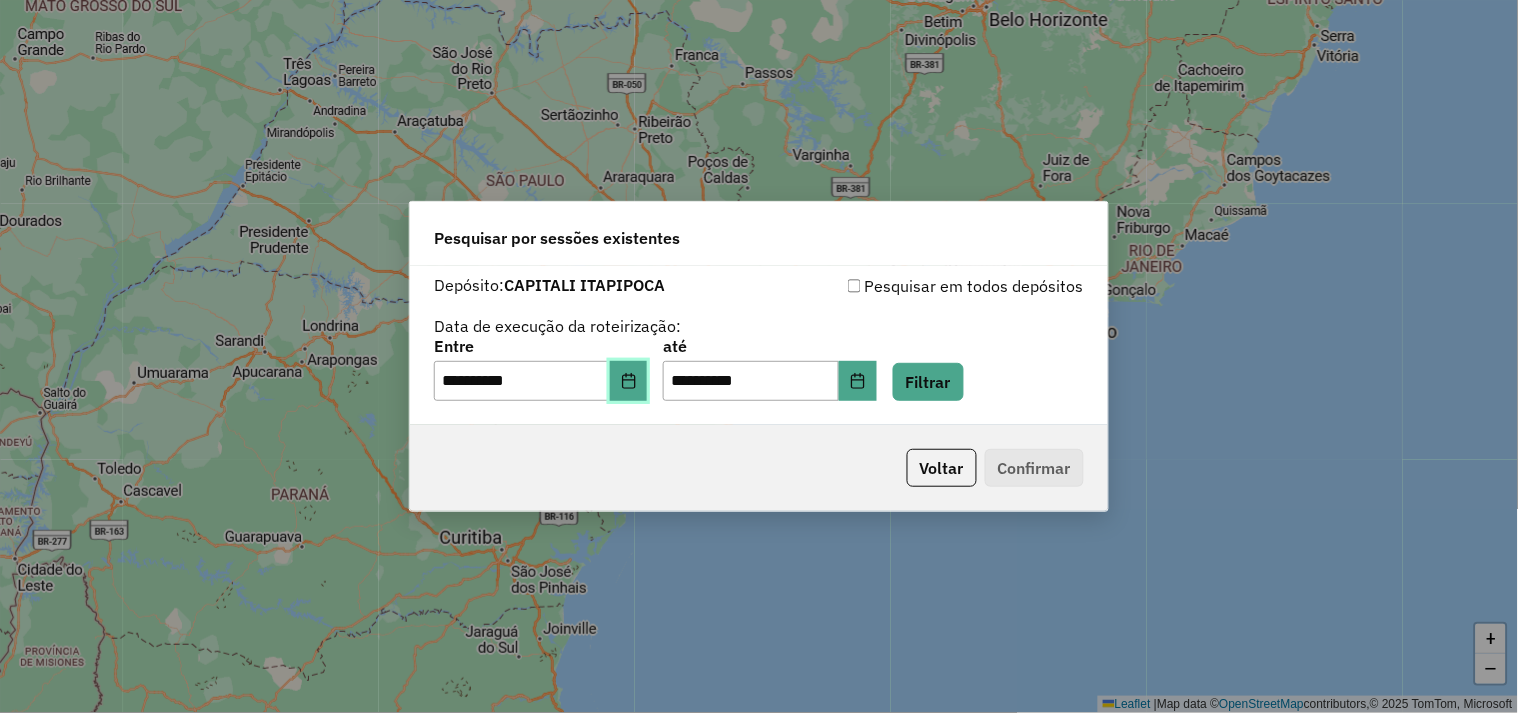 type 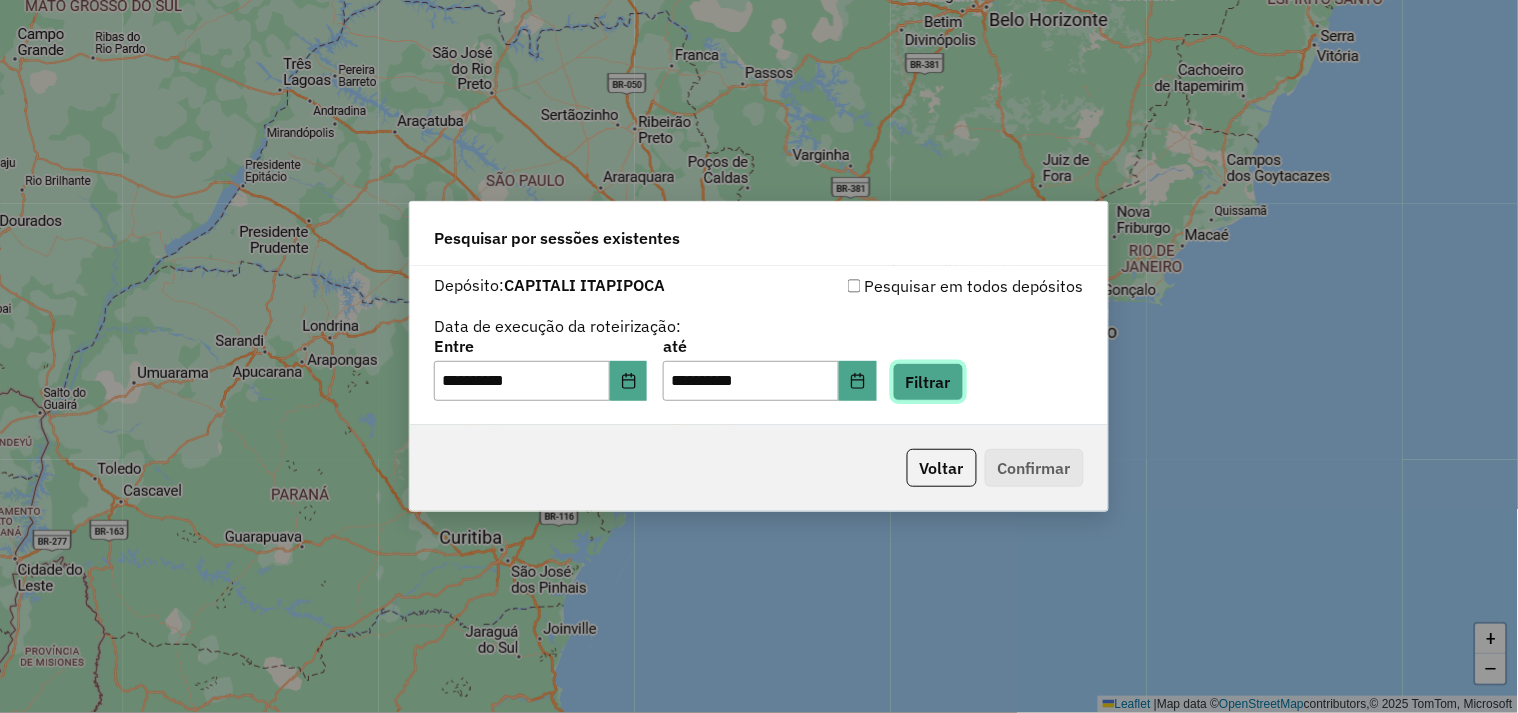 click on "Filtrar" 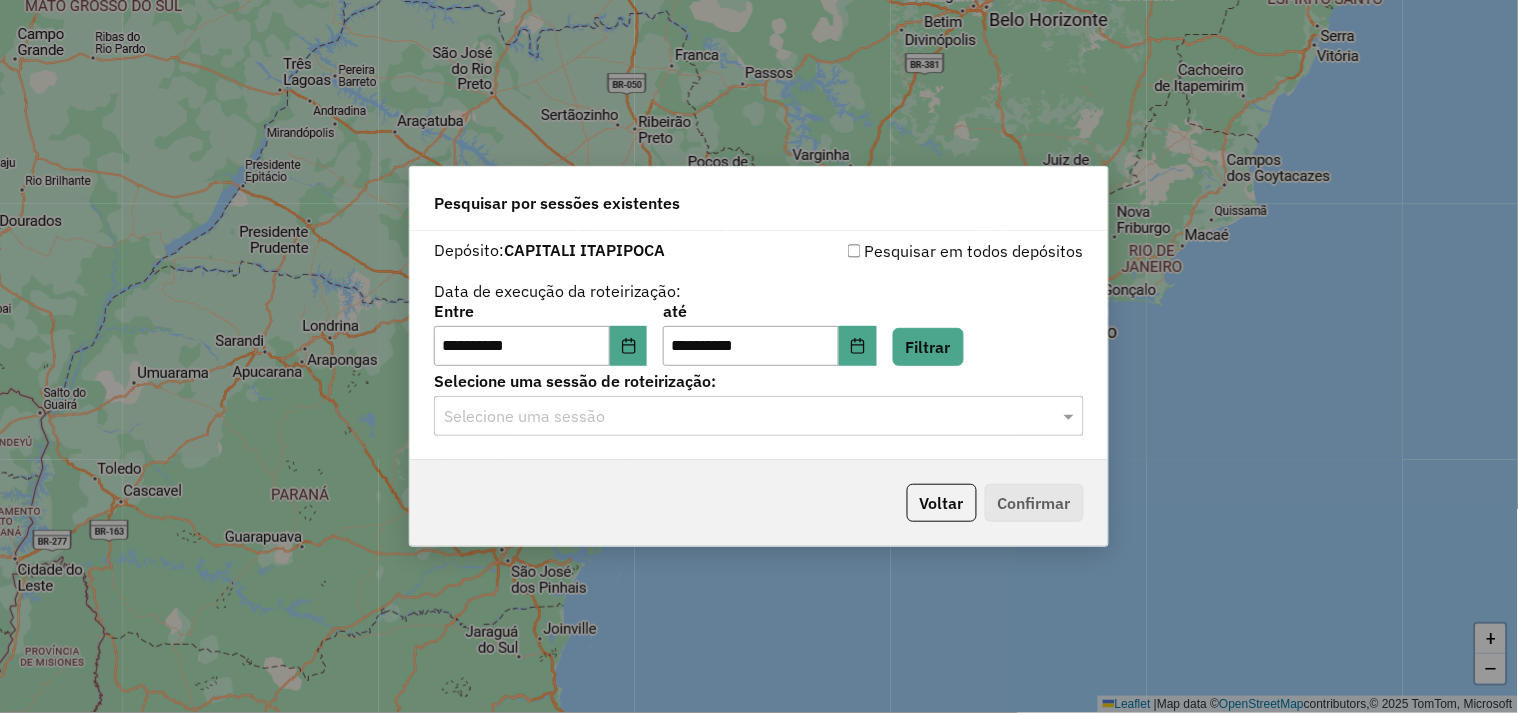 click 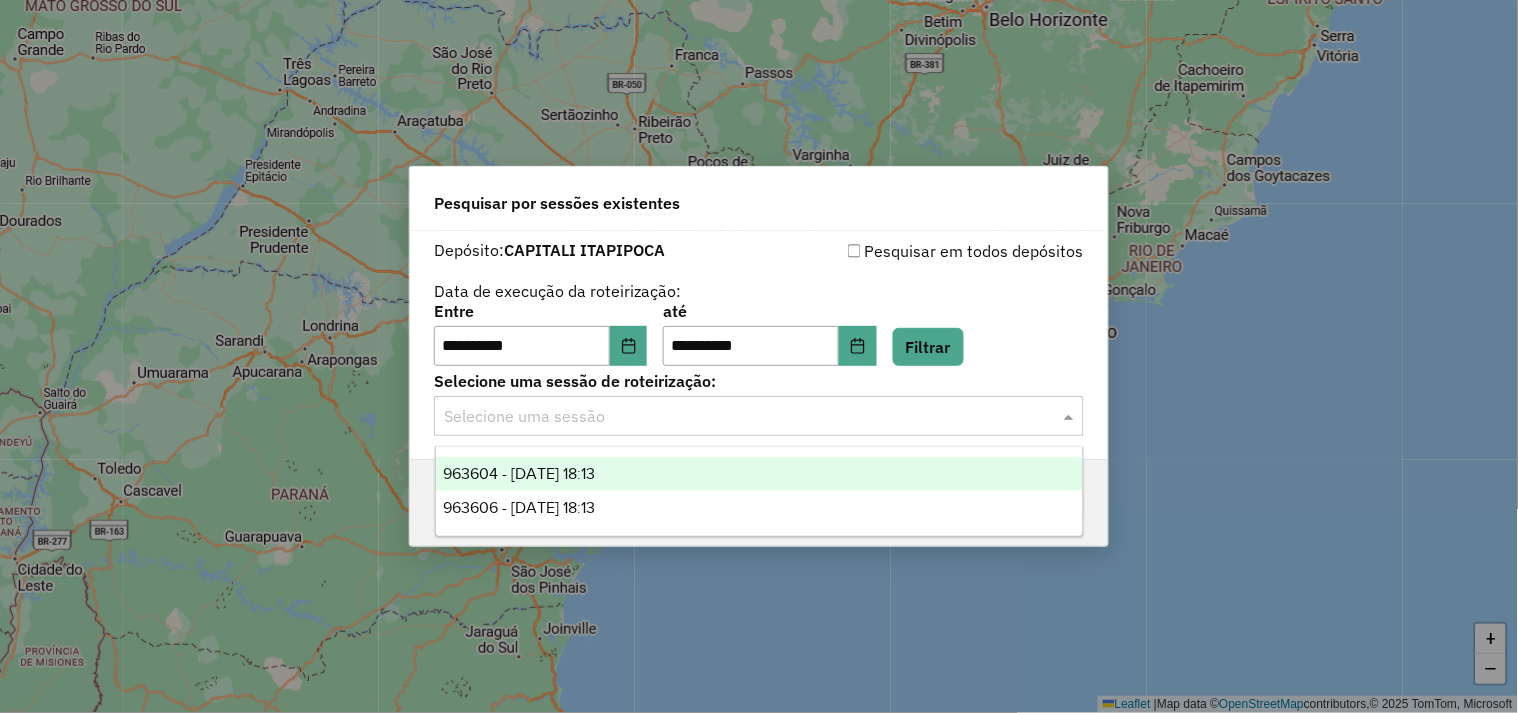 click on "963604 - [DATE] 18:13" at bounding box center [760, 474] 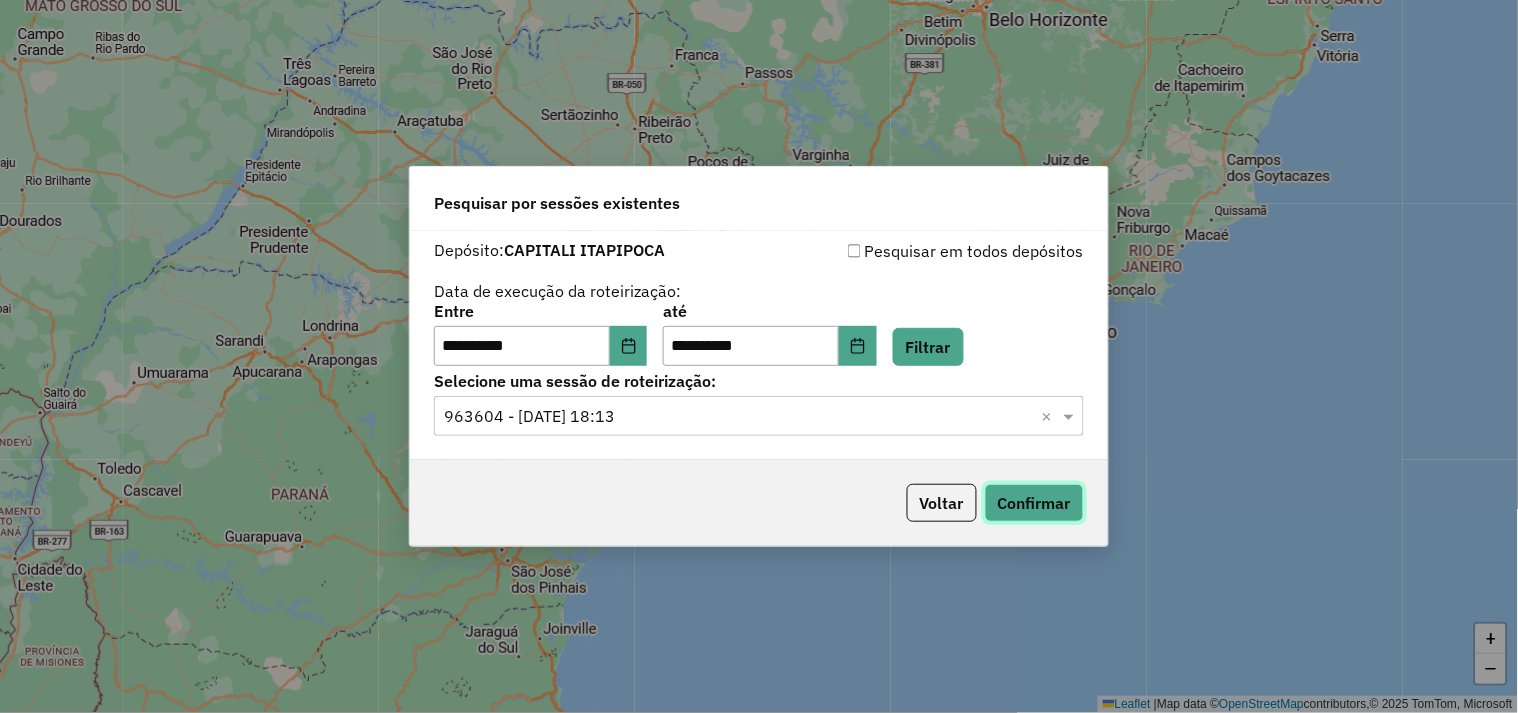 click on "Confirmar" 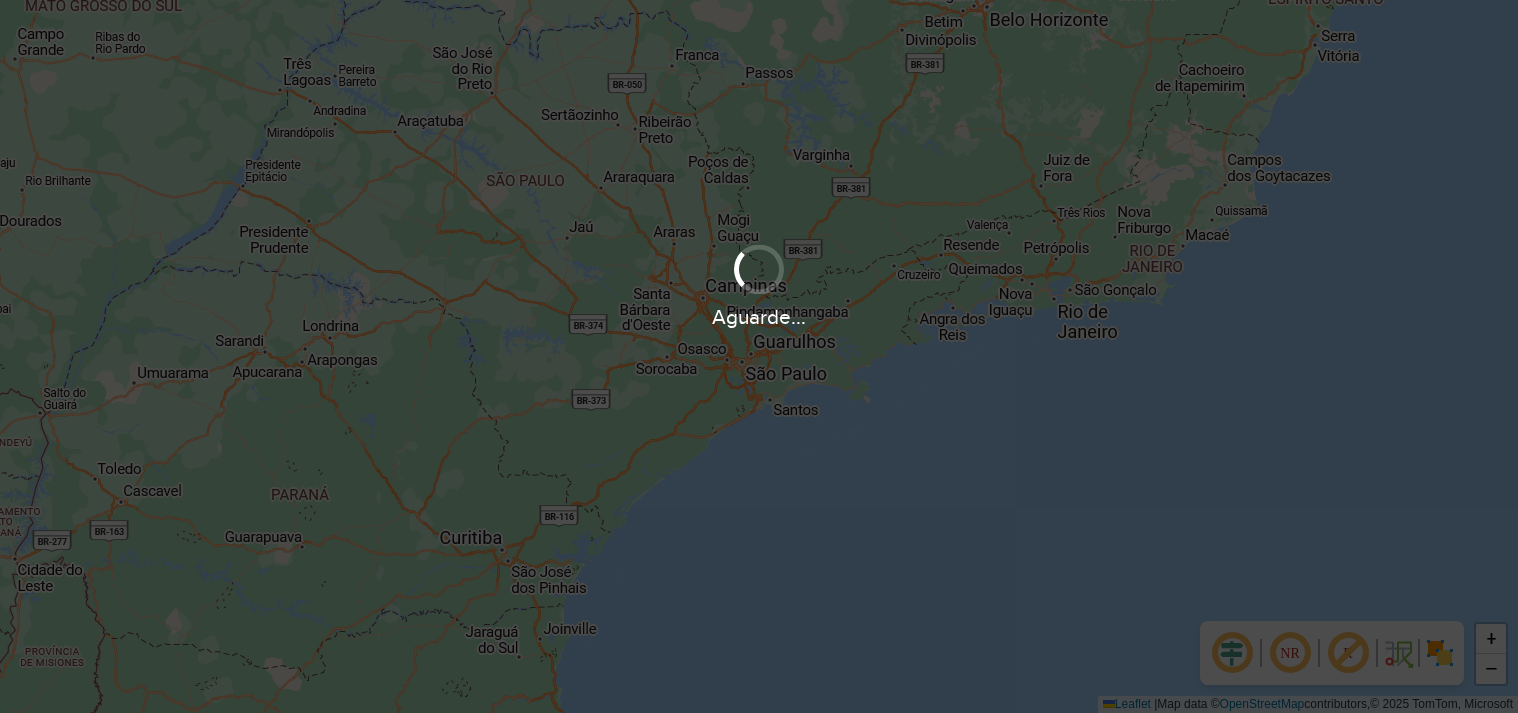 scroll, scrollTop: 0, scrollLeft: 0, axis: both 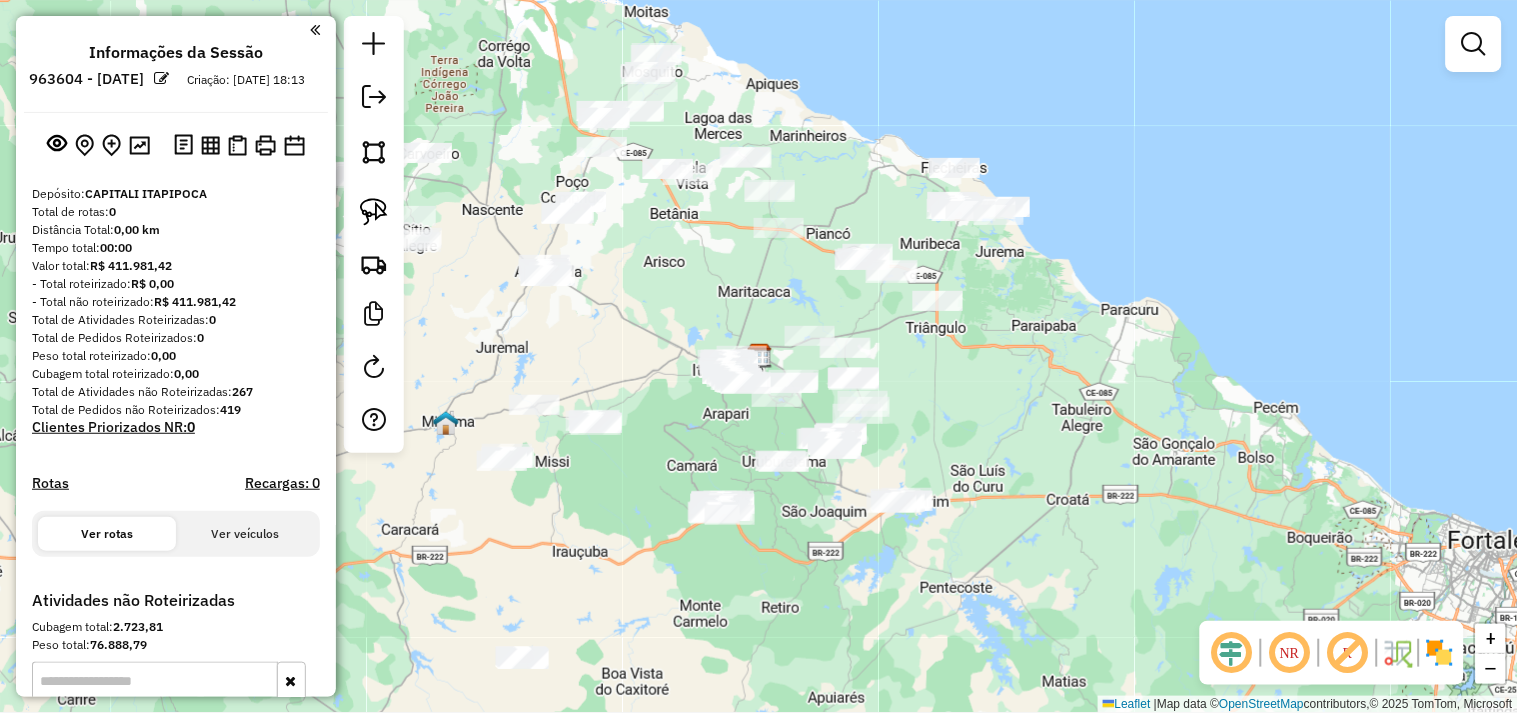 click on "Janela de atendimento Grade de atendimento Capacidade Transportadoras Veículos Cliente Pedidos  Rotas Selecione os dias de semana para filtrar as janelas de atendimento  Seg   Ter   Qua   Qui   Sex   Sáb   Dom  Informe o período da janela de atendimento: De: Até:  Filtrar exatamente a janela do cliente  Considerar janela de atendimento padrão  Selecione os dias de semana para filtrar as grades de atendimento  Seg   Ter   Qua   Qui   Sex   Sáb   Dom   Considerar clientes sem dia de atendimento cadastrado  Clientes fora do dia de atendimento selecionado Filtrar as atividades entre os valores definidos abaixo:  Peso mínimo:   Peso máximo:   Cubagem mínima:   Cubagem máxima:   De:   Até:  Filtrar as atividades entre o tempo de atendimento definido abaixo:  De:   Até:   Considerar capacidade total dos clientes não roteirizados Transportadora: Selecione um ou mais itens Tipo de veículo: Selecione um ou mais itens Veículo: Selecione um ou mais itens Motorista: Selecione um ou mais itens Nome: Rótulo:" 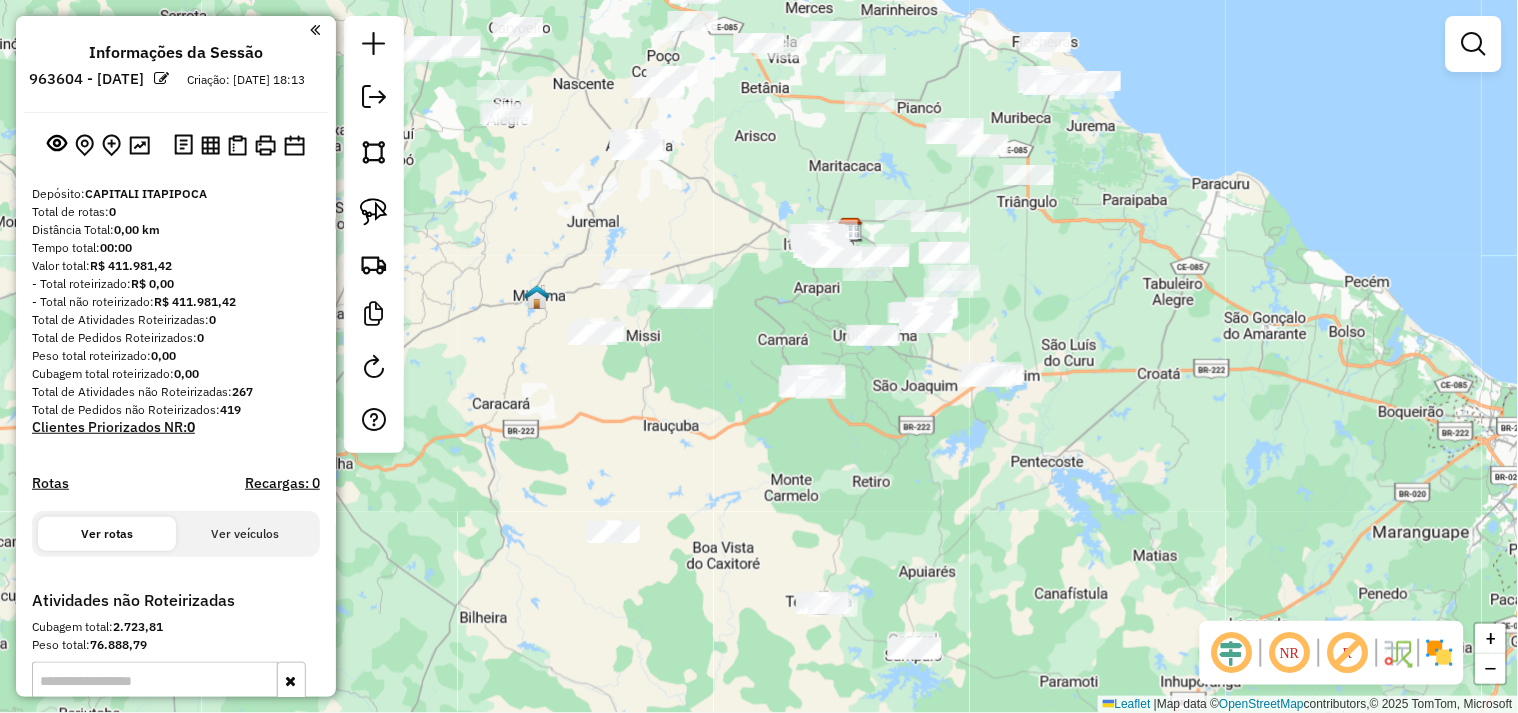 drag, startPoint x: 728, startPoint y: 235, endPoint x: 731, endPoint y: 181, distance: 54.08327 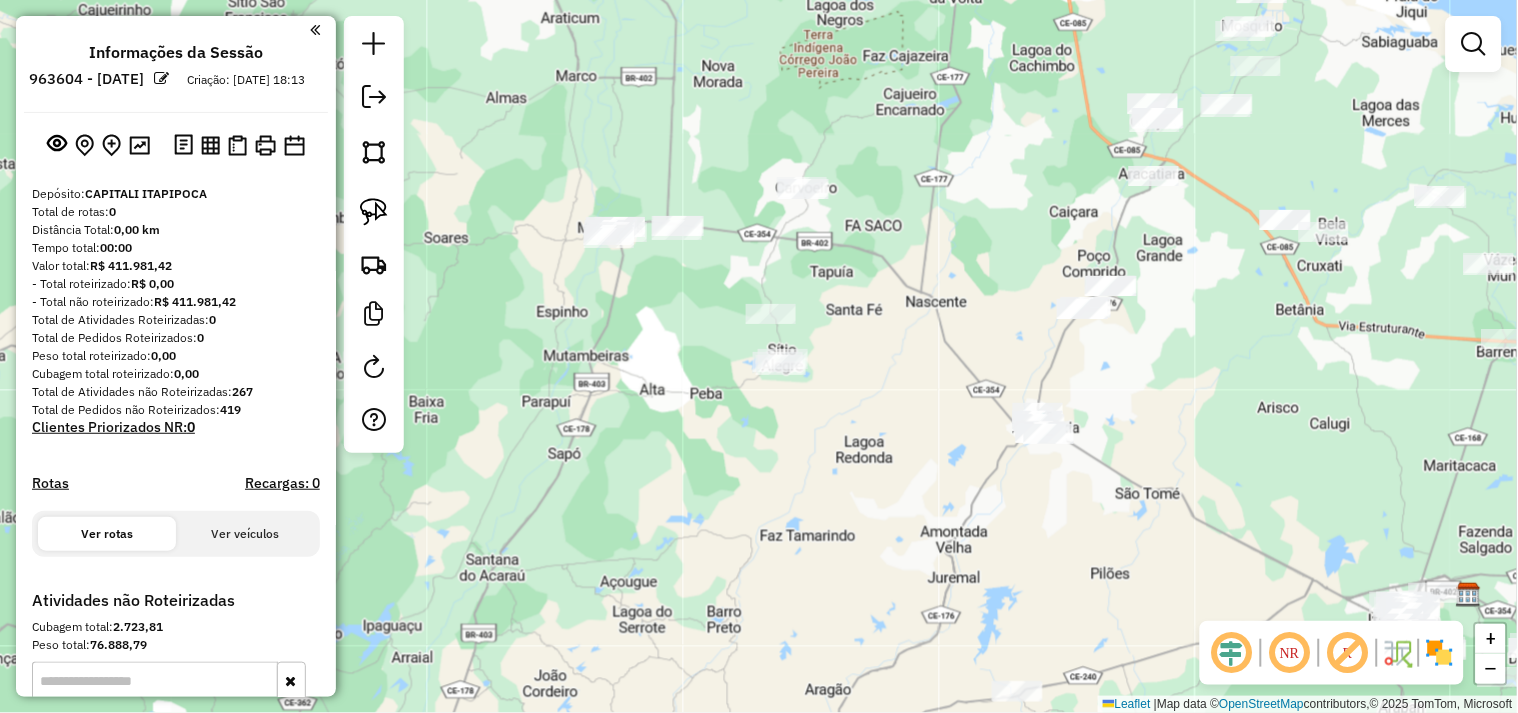 drag, startPoint x: 691, startPoint y: 330, endPoint x: 633, endPoint y: 314, distance: 60.166435 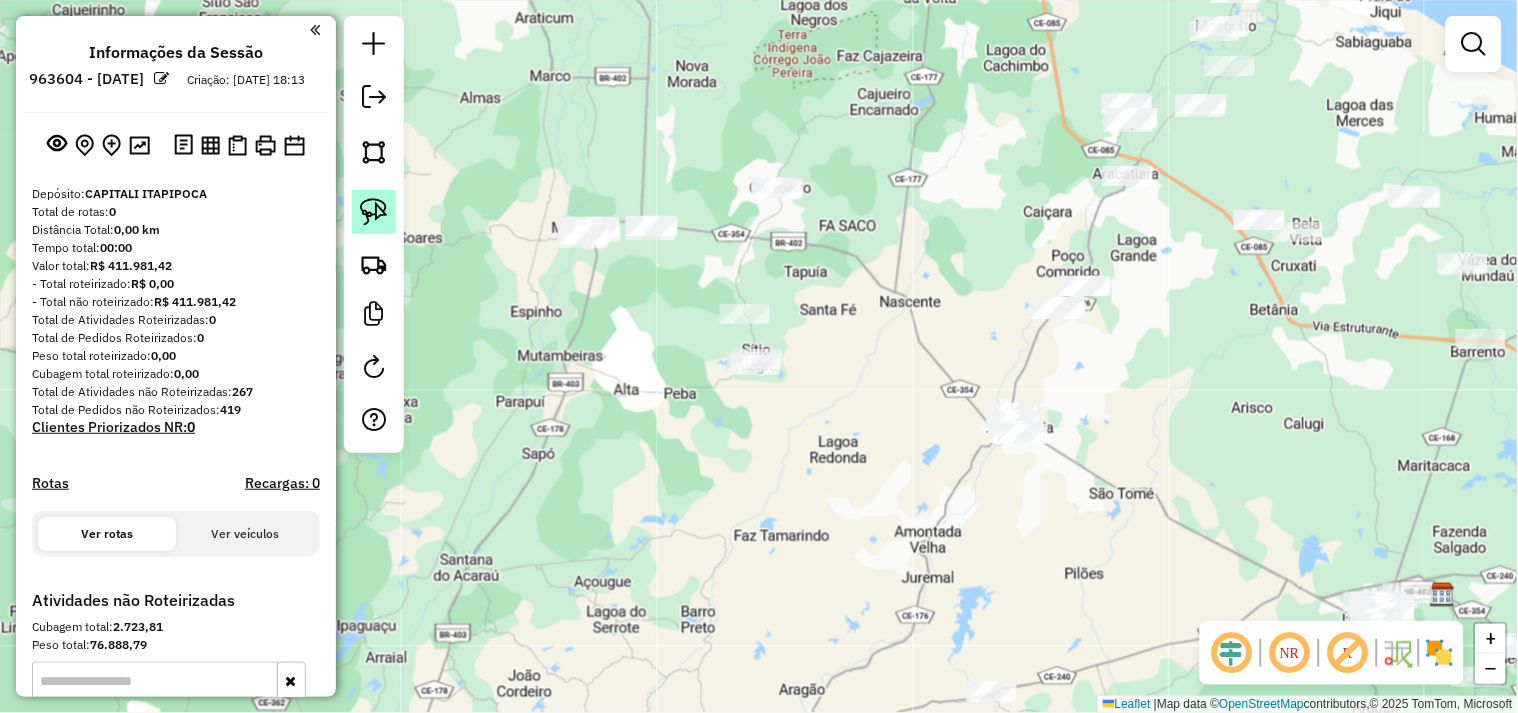 click 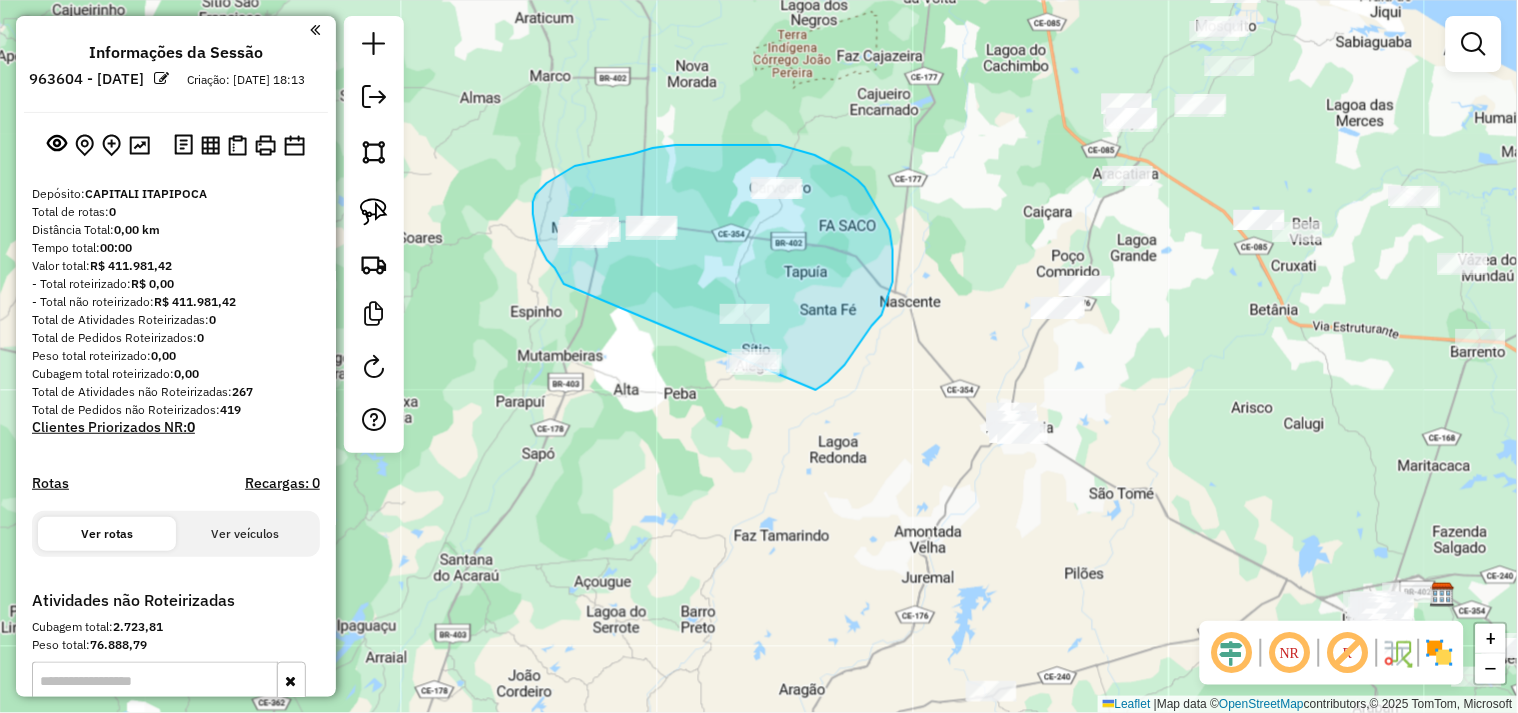 drag, startPoint x: 564, startPoint y: 284, endPoint x: 715, endPoint y: 378, distance: 177.86794 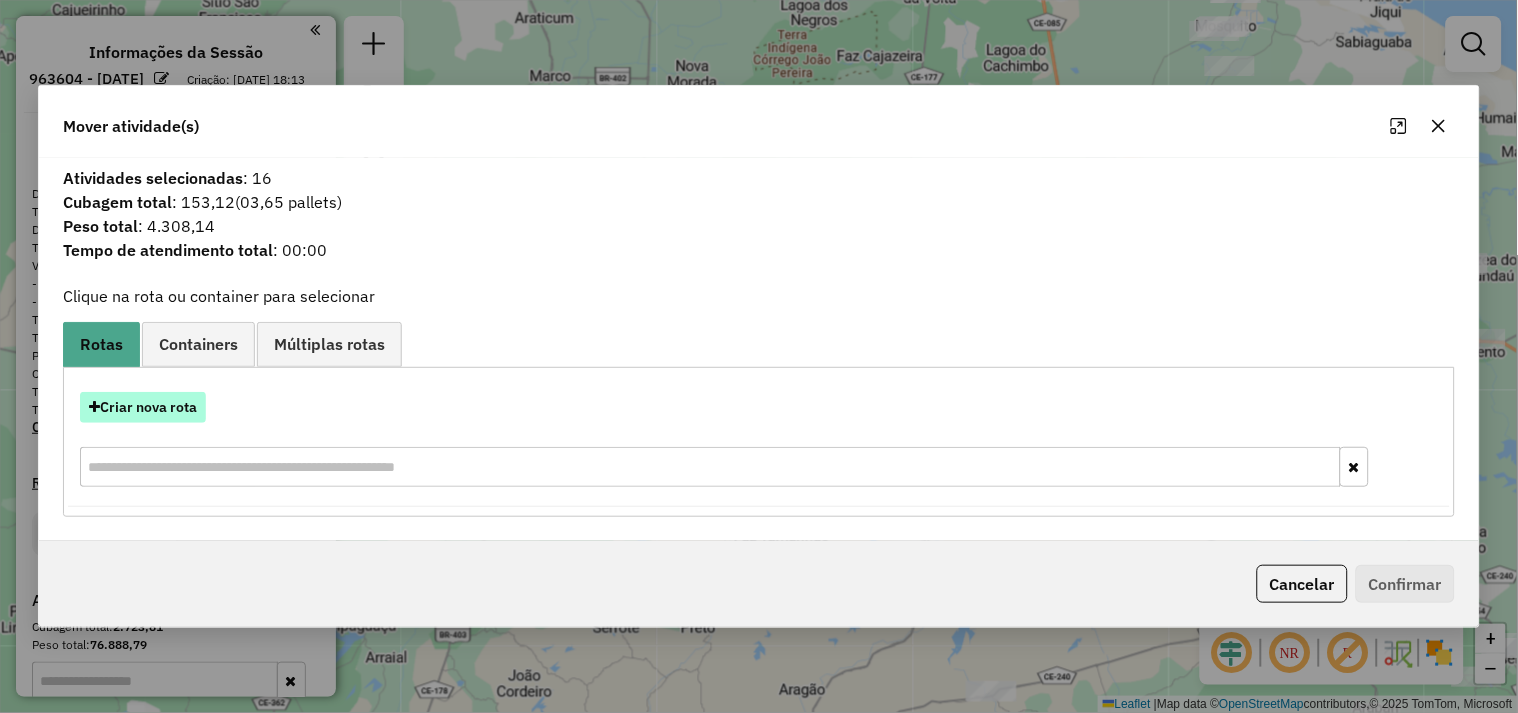 click on "Criar nova rota" at bounding box center (143, 407) 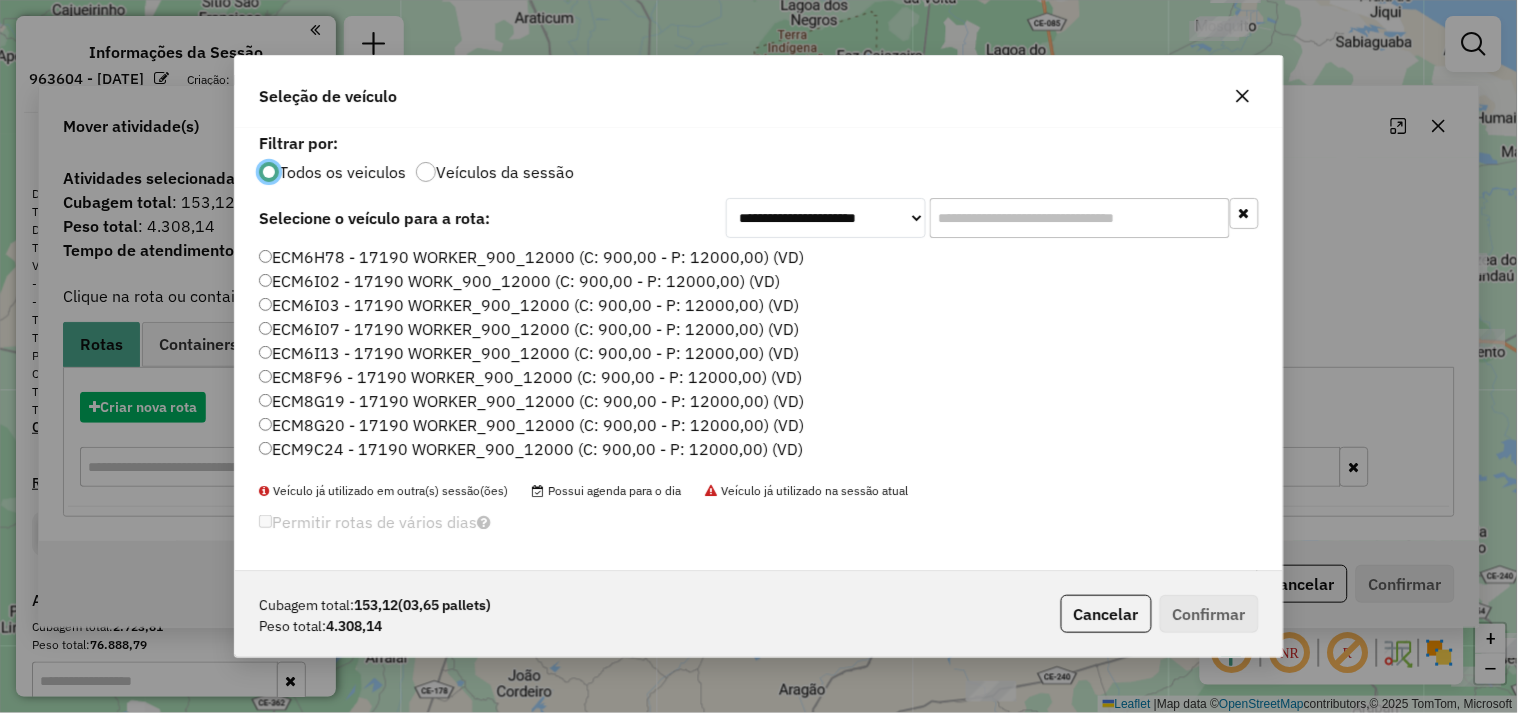 scroll, scrollTop: 11, scrollLeft: 5, axis: both 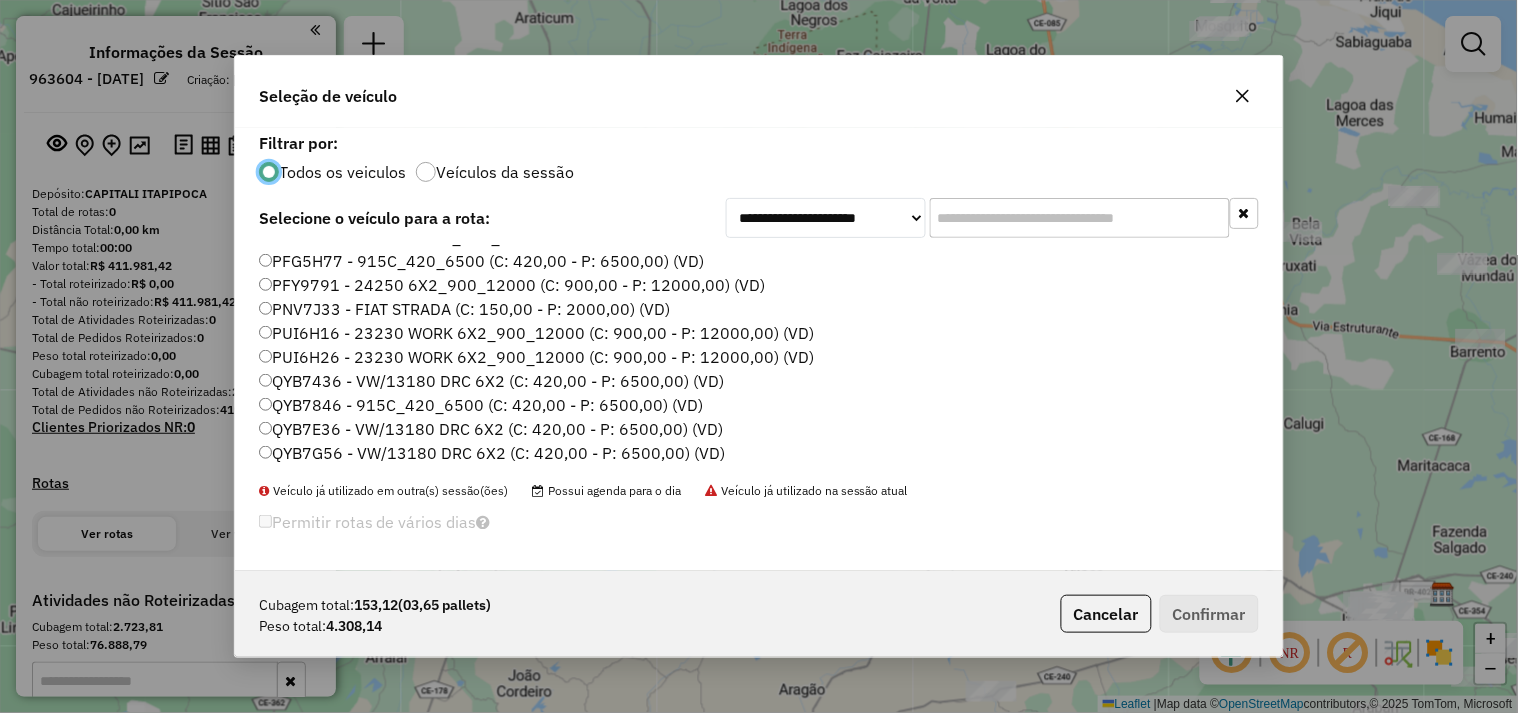 click on "QYB7G56 - VW/13180 DRC 6X2 (C: 420,00 - P: 6500,00) (VD)" 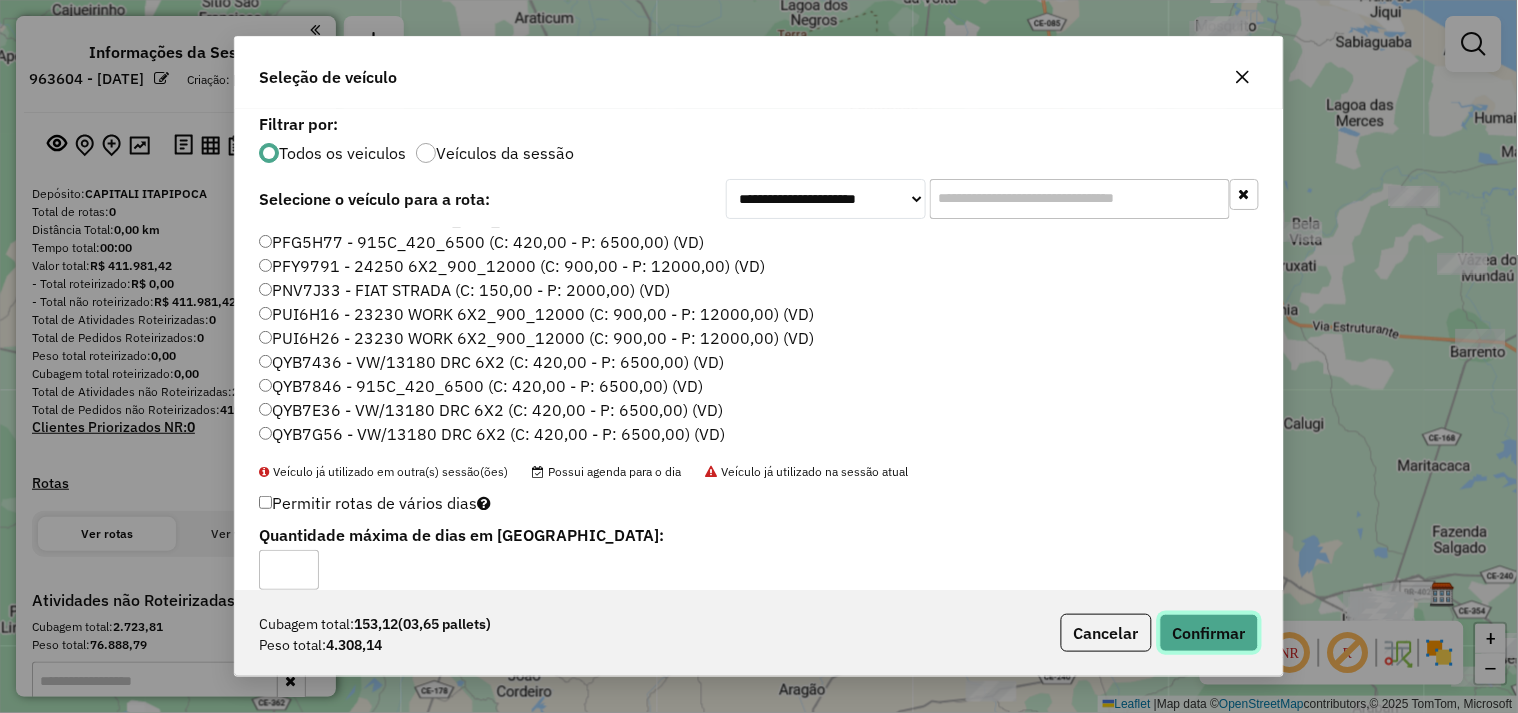 click on "Confirmar" 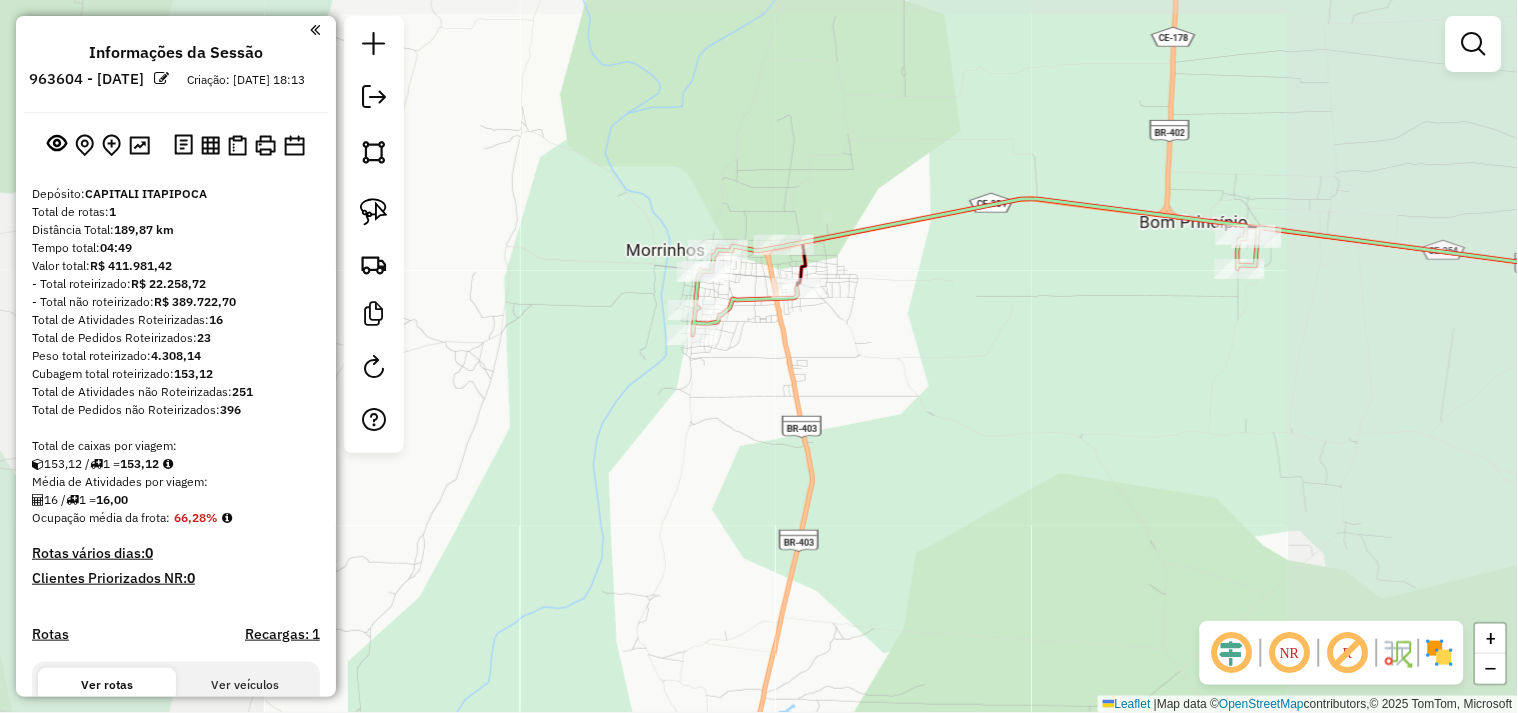 select on "**********" 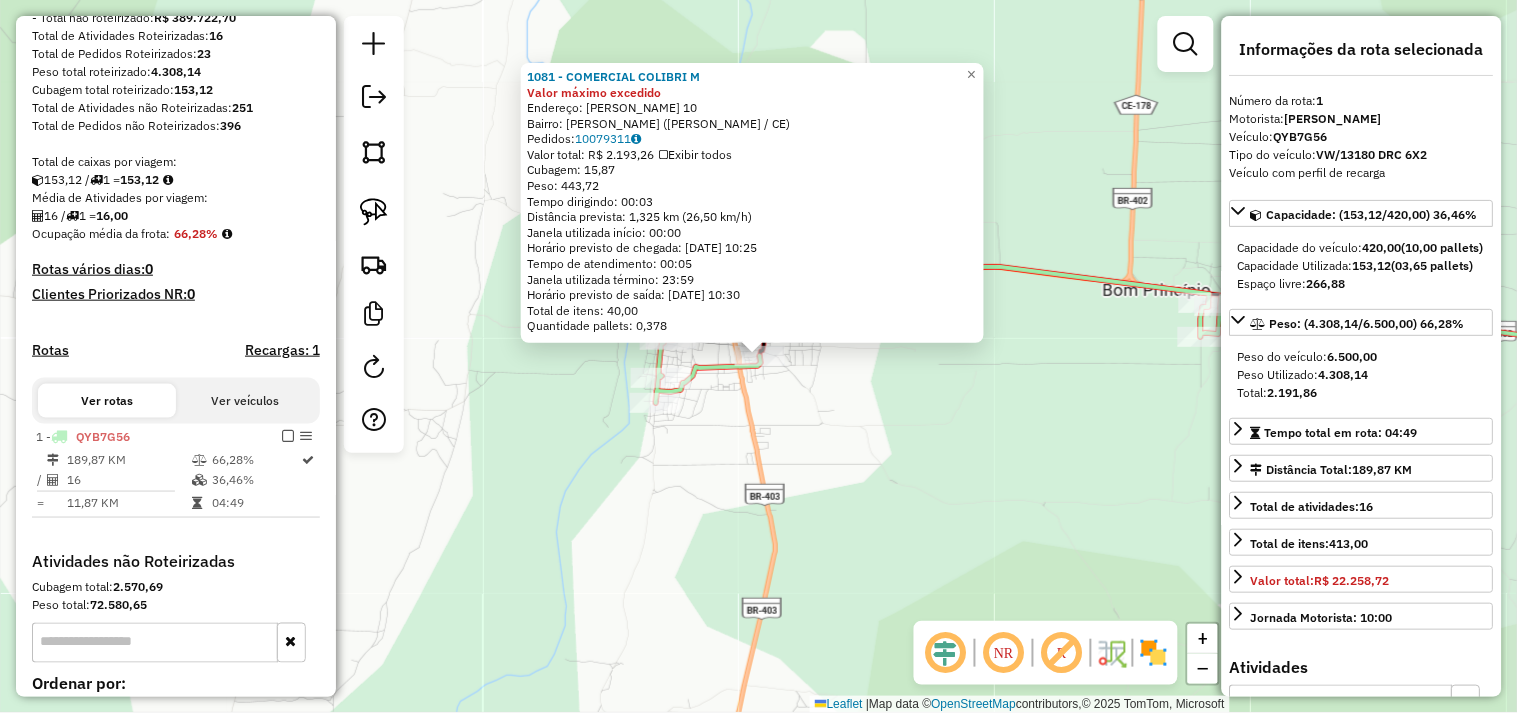 scroll, scrollTop: 515, scrollLeft: 0, axis: vertical 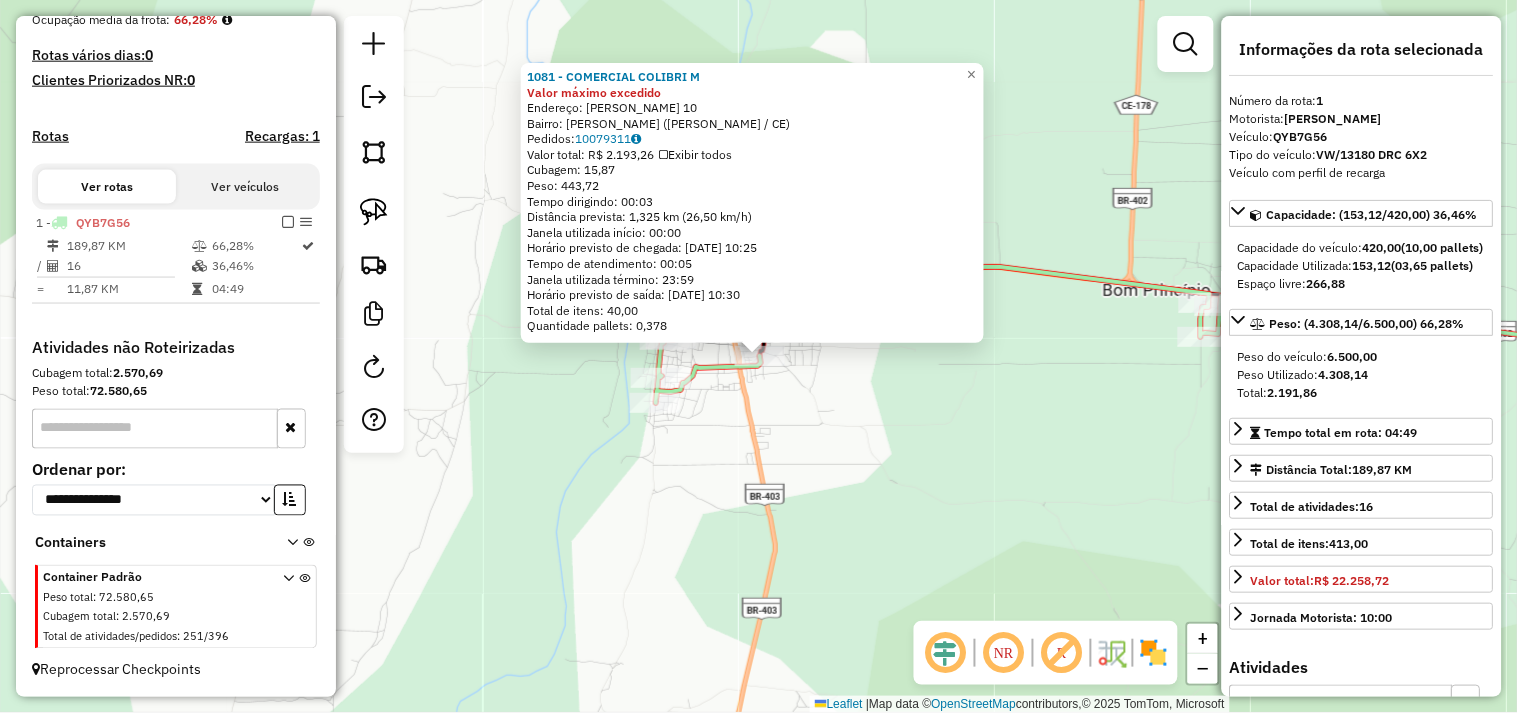 click on "1081 - COMERCIAL COLIBRI  M Valor máximo excedido  Endereço:  MANOEL PEREGRINO ROCHA 10   Bairro: SAO LUIZ (MORRINHOS / CE)   Pedidos:  10079311   Valor total: R$ 2.193,26   Exibir todos   Cubagem: 15,87  Peso: 443,72  Tempo dirigindo: 00:03   Distância prevista: 1,325 km (26,50 km/h)   Janela utilizada início: 00:00   Horário previsto de chegada: 11/07/2025 10:25   Tempo de atendimento: 00:05   Janela utilizada término: 23:59   Horário previsto de saída: 11/07/2025 10:30   Total de itens: 40,00   Quantidade pallets: 0,378  × Janela de atendimento Grade de atendimento Capacidade Transportadoras Veículos Cliente Pedidos  Rotas Selecione os dias de semana para filtrar as janelas de atendimento  Seg   Ter   Qua   Qui   Sex   Sáb   Dom  Informe o período da janela de atendimento: De: Até:  Filtrar exatamente a janela do cliente  Considerar janela de atendimento padrão  Selecione os dias de semana para filtrar as grades de atendimento  Seg   Ter   Qua   Qui   Sex   Sáb   Dom   Peso mínimo:   De:  +" 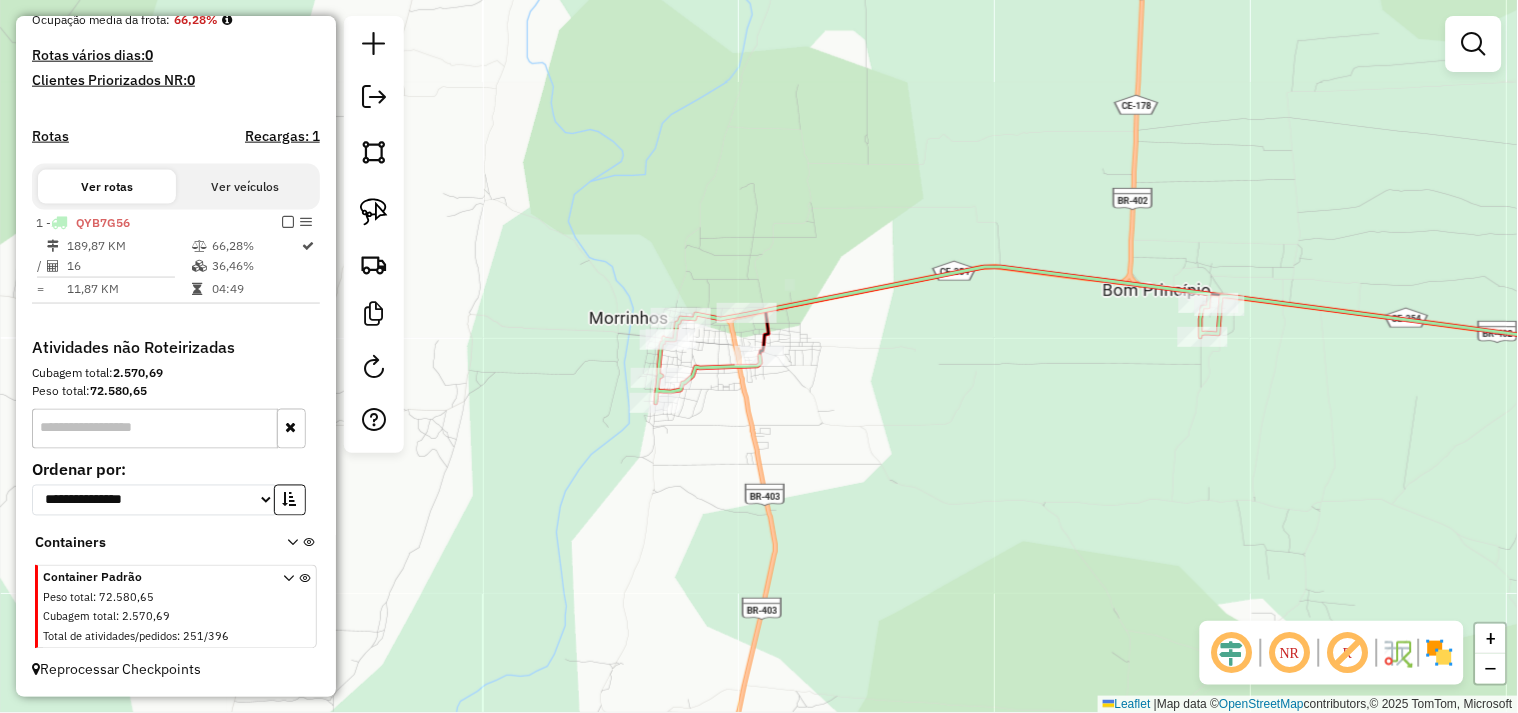 drag, startPoint x: 1002, startPoint y: 418, endPoint x: 751, endPoint y: 275, distance: 288.87714 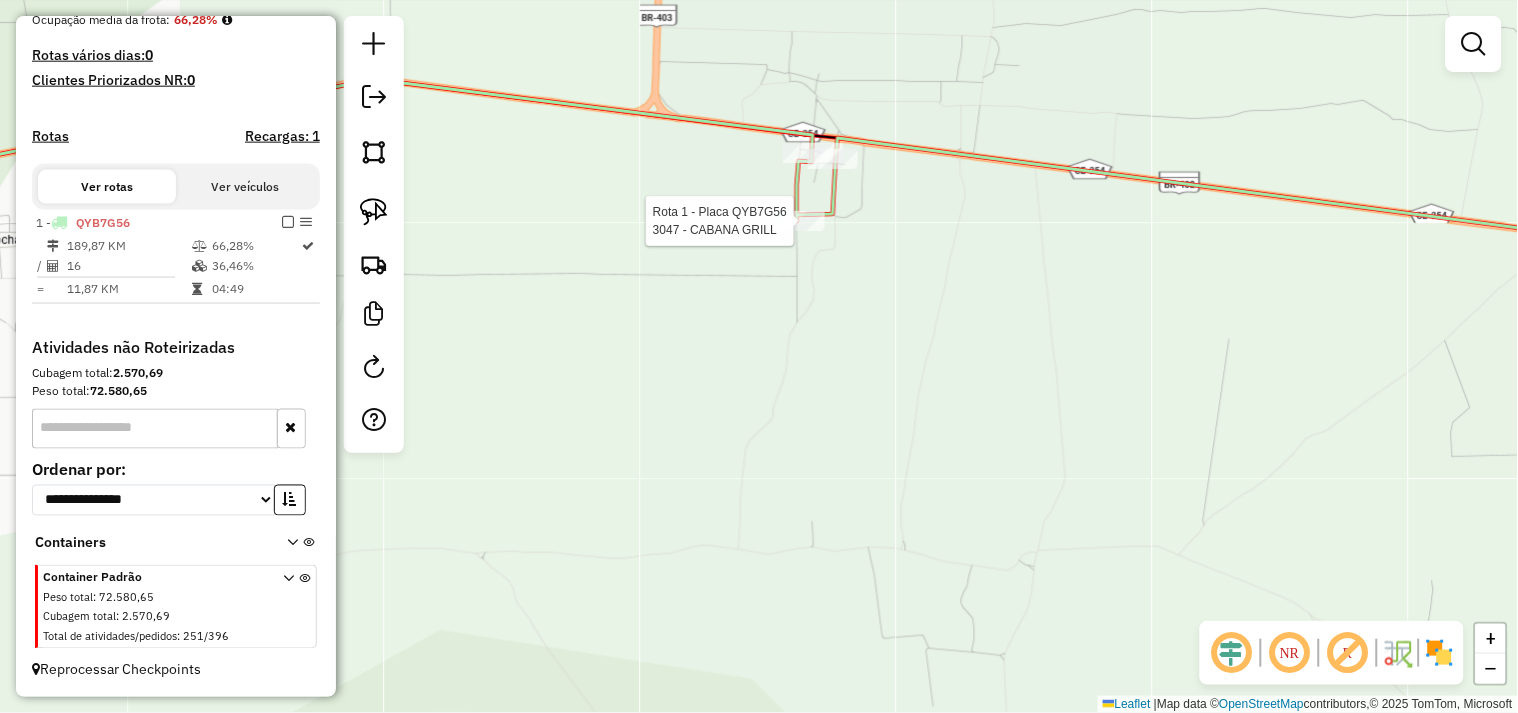 select on "**********" 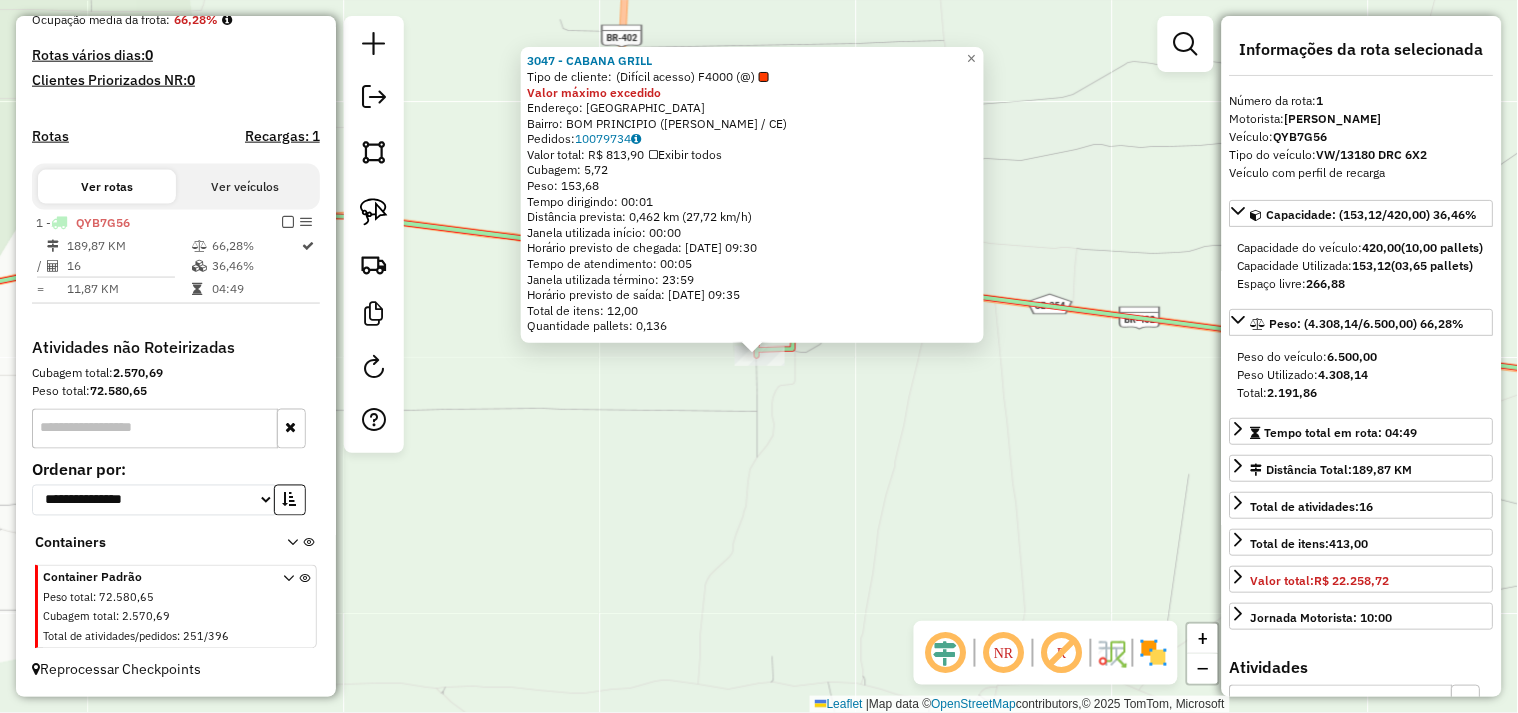 click on "3047 - CABANA GRILL  Tipo de cliente:   (Difícil acesso) F4000 (@)  Valor máximo excedido  Endereço: RUA DA ESPERANCA   Bairro: BOM PRINCIPIO (MORRINHOS / CE)   Pedidos:  10079734   Valor total: R$ 813,90   Exibir todos   Cubagem: 5,72  Peso: 153,68  Tempo dirigindo: 00:01   Distância prevista: 0,462 km (27,72 km/h)   Janela utilizada início: 00:00   Horário previsto de chegada: 11/07/2025 09:30   Tempo de atendimento: 00:05   Janela utilizada término: 23:59   Horário previsto de saída: 11/07/2025 09:35   Total de itens: 12,00   Quantidade pallets: 0,136  × Janela de atendimento Grade de atendimento Capacidade Transportadoras Veículos Cliente Pedidos  Rotas Selecione os dias de semana para filtrar as janelas de atendimento  Seg   Ter   Qua   Qui   Sex   Sáb   Dom  Informe o período da janela de atendimento: De: Até:  Filtrar exatamente a janela do cliente  Considerar janela de atendimento padrão  Selecione os dias de semana para filtrar as grades de atendimento  Seg   Ter   Qua   Qui   Sex  De:" 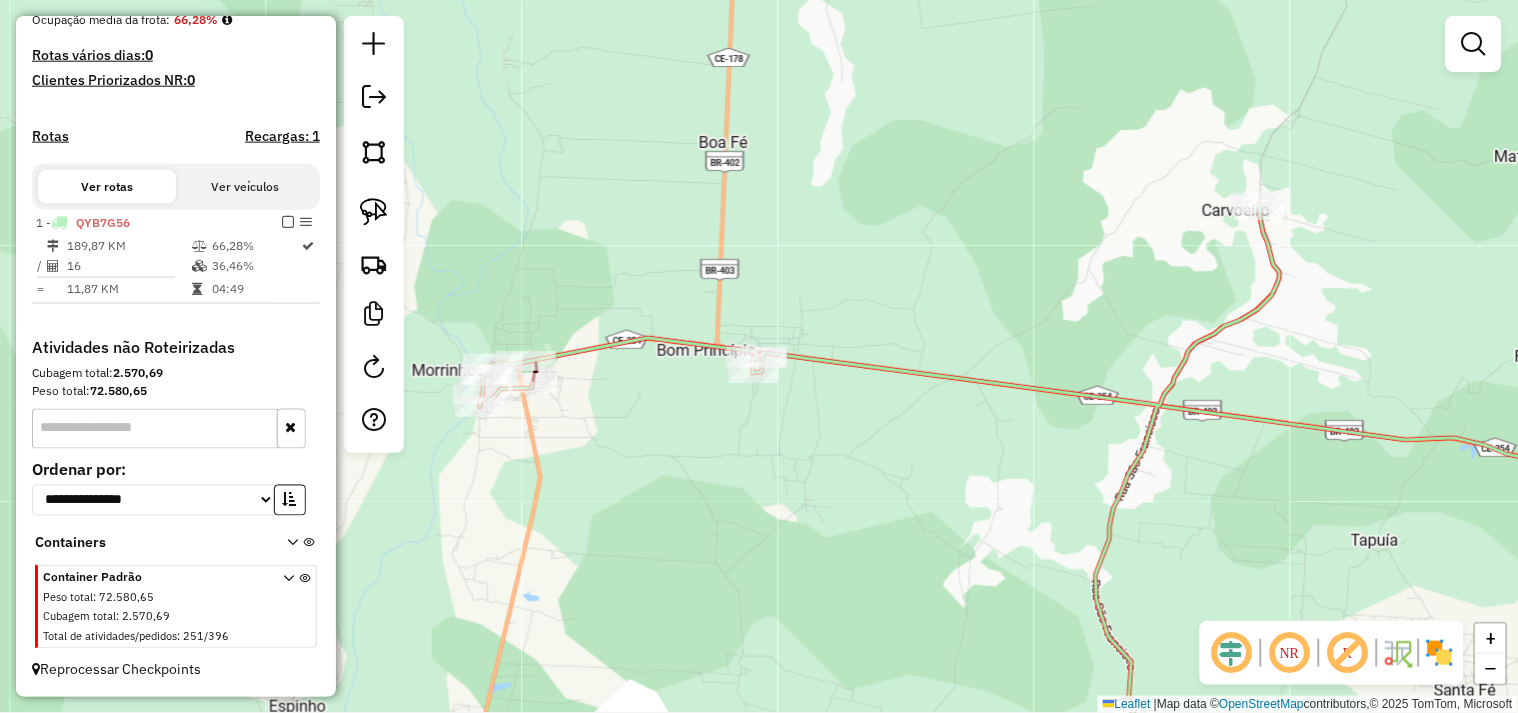 drag, startPoint x: 932, startPoint y: 445, endPoint x: 733, endPoint y: 242, distance: 284.271 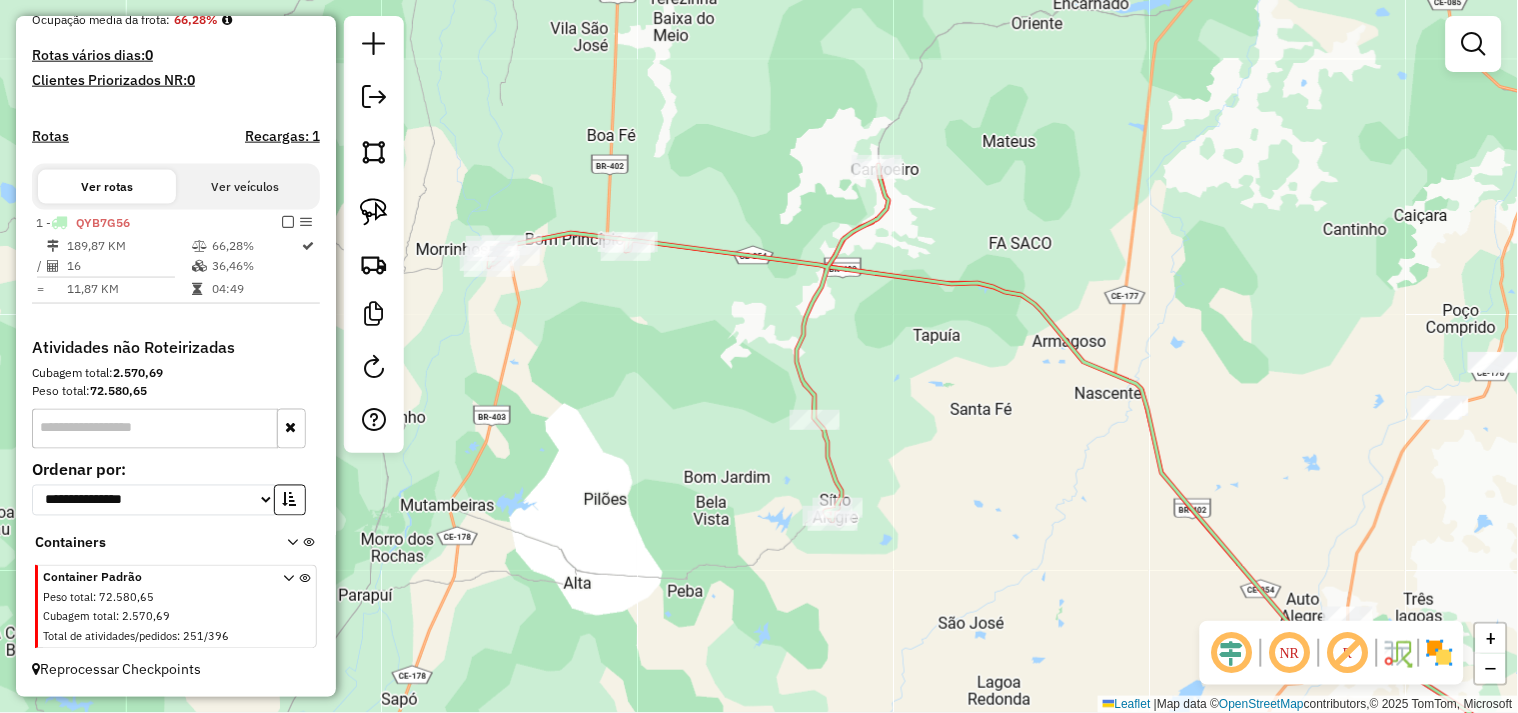 drag, startPoint x: 647, startPoint y: 326, endPoint x: 753, endPoint y: 335, distance: 106.381386 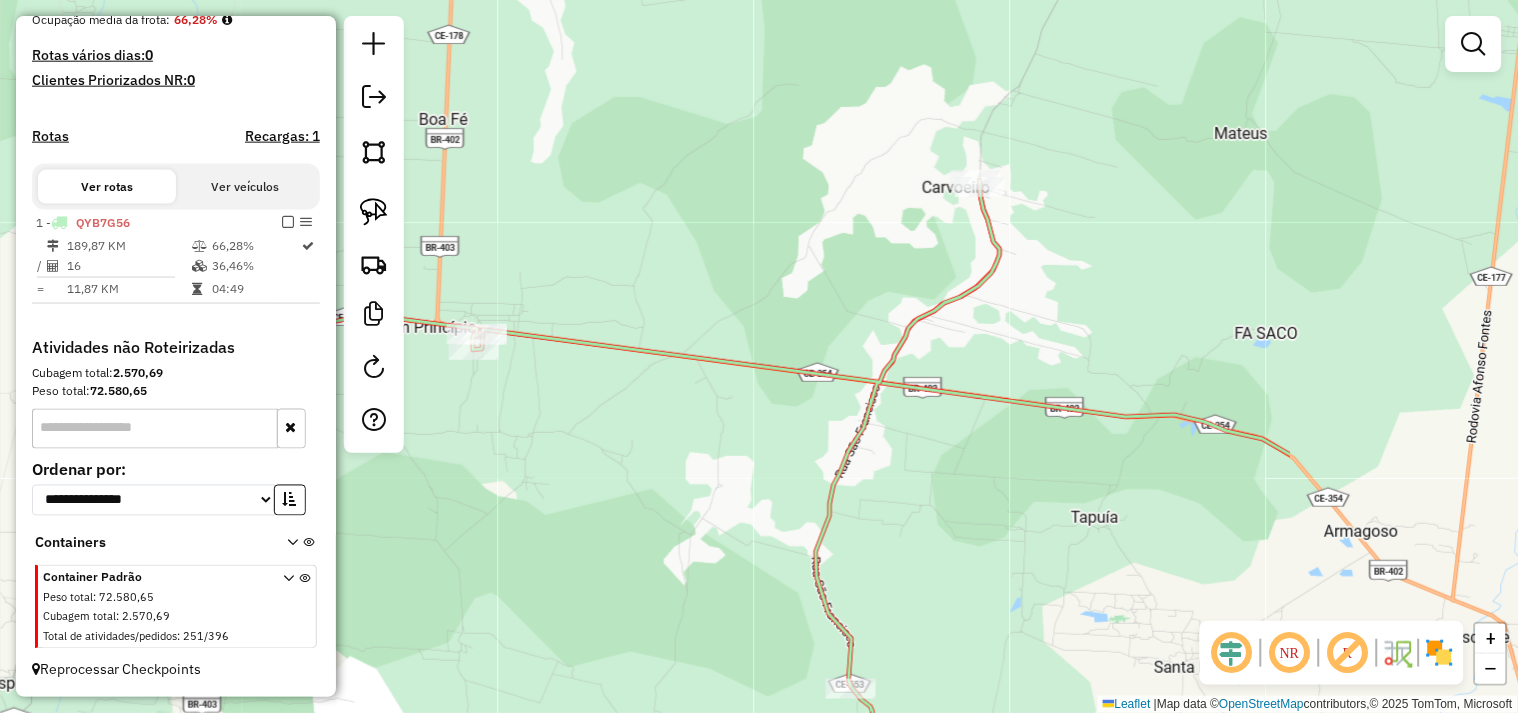 drag, startPoint x: 1077, startPoint y: 348, endPoint x: 721, endPoint y: 428, distance: 364.87805 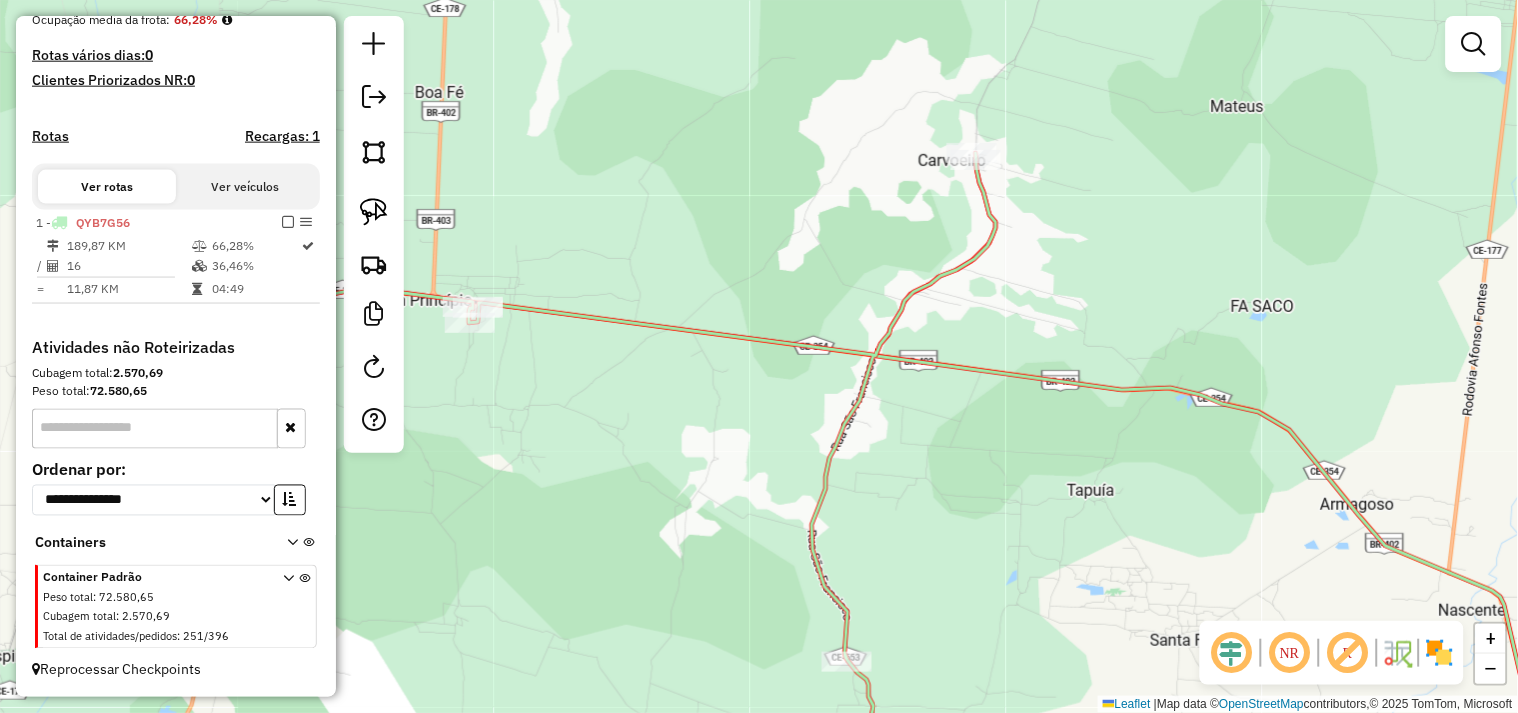 drag, startPoint x: 893, startPoint y: 525, endPoint x: 974, endPoint y: 304, distance: 235.3763 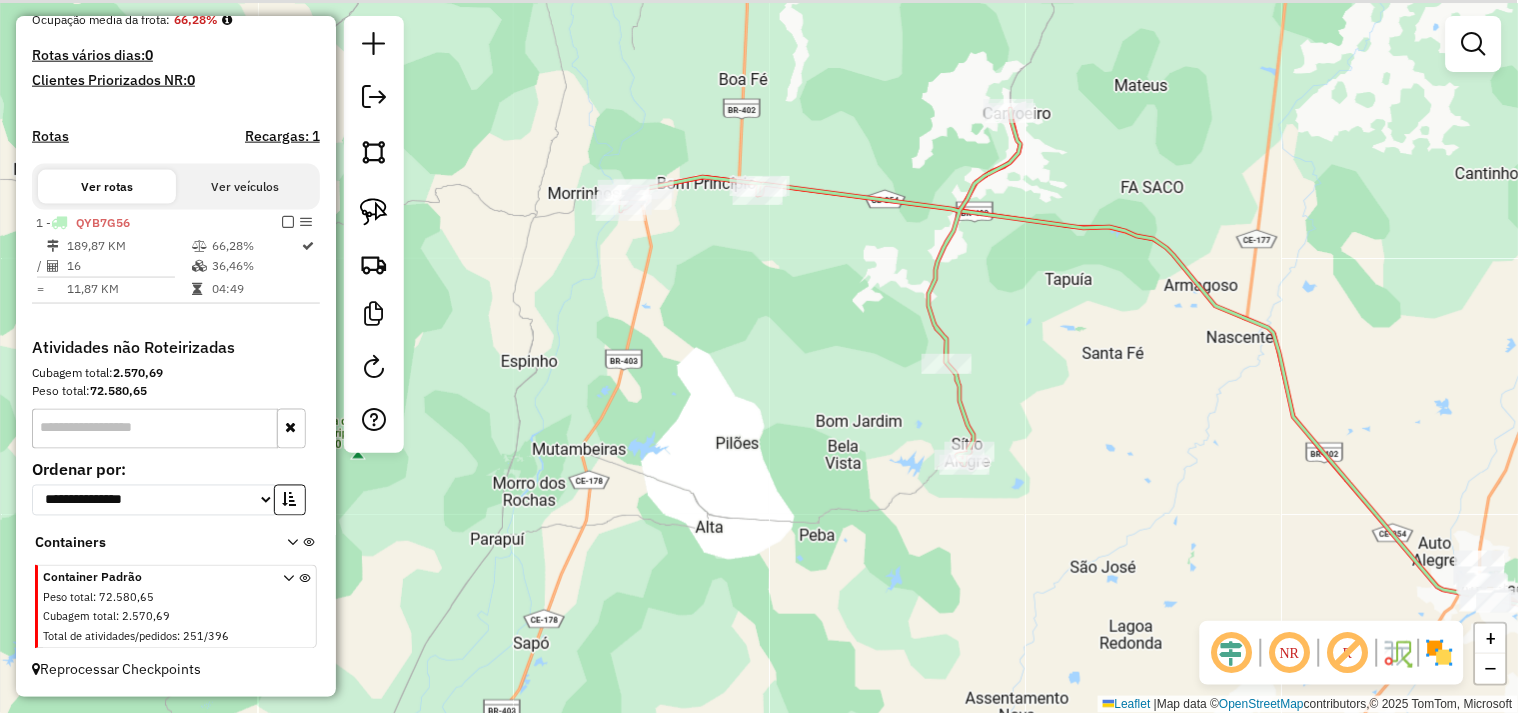 drag, startPoint x: 1024, startPoint y: 266, endPoint x: 1012, endPoint y: 320, distance: 55.31727 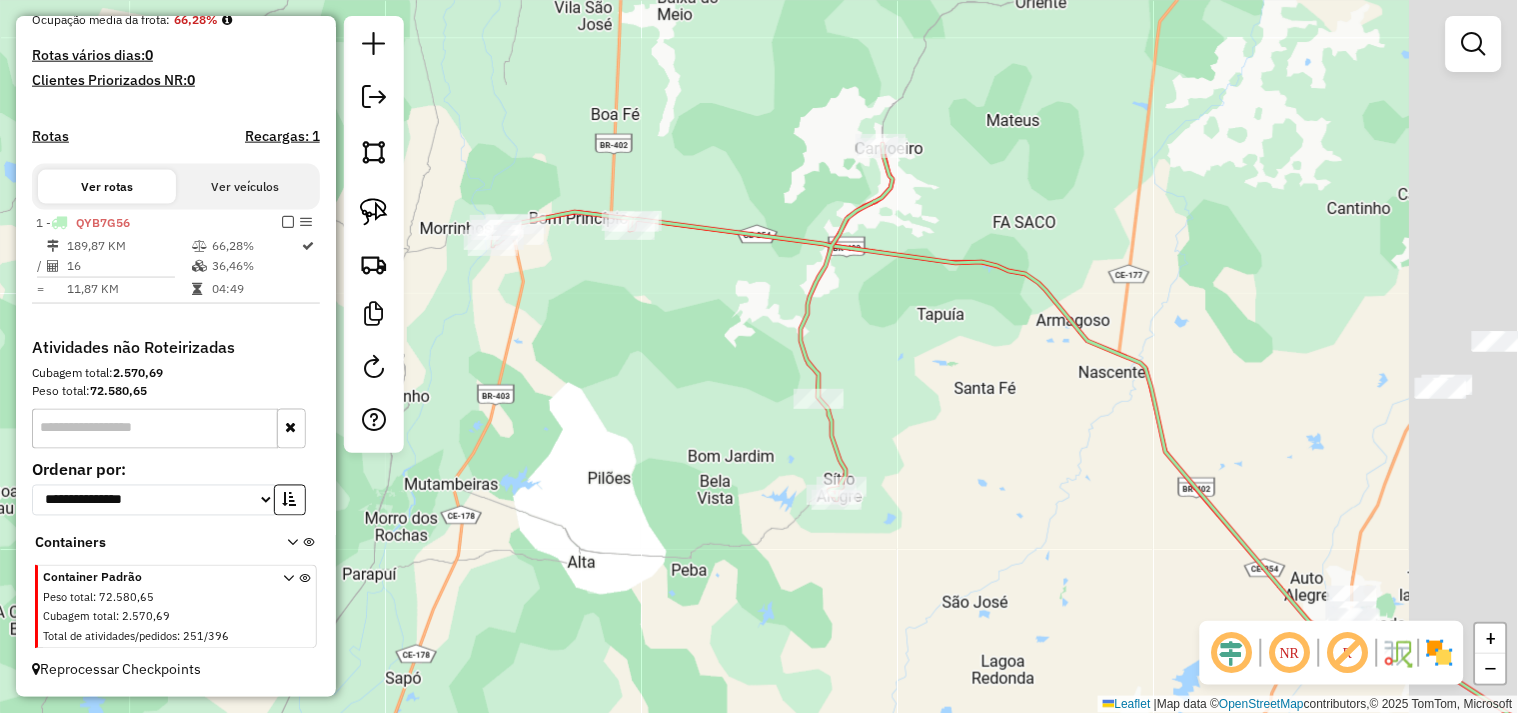 drag, startPoint x: 811, startPoint y: 303, endPoint x: 546, endPoint y: 297, distance: 265.0679 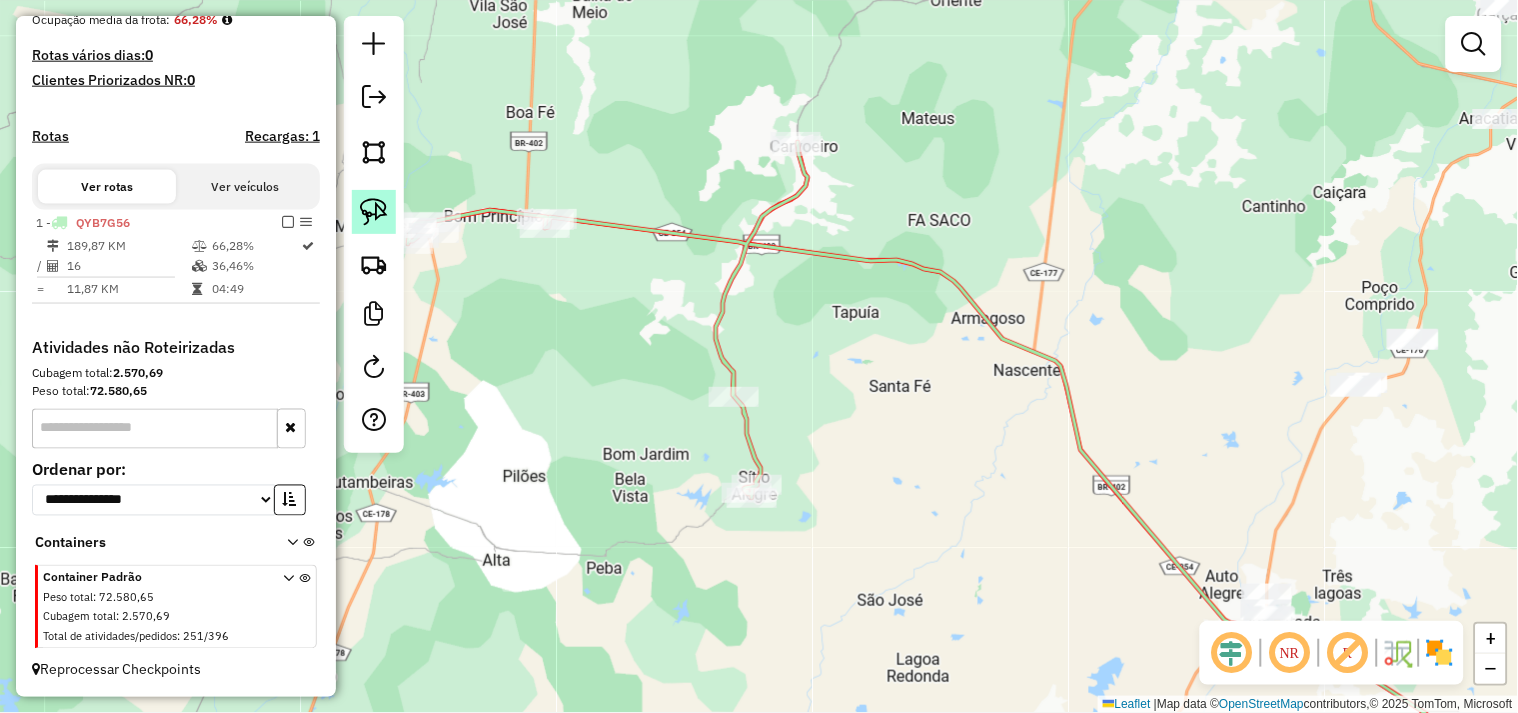 click 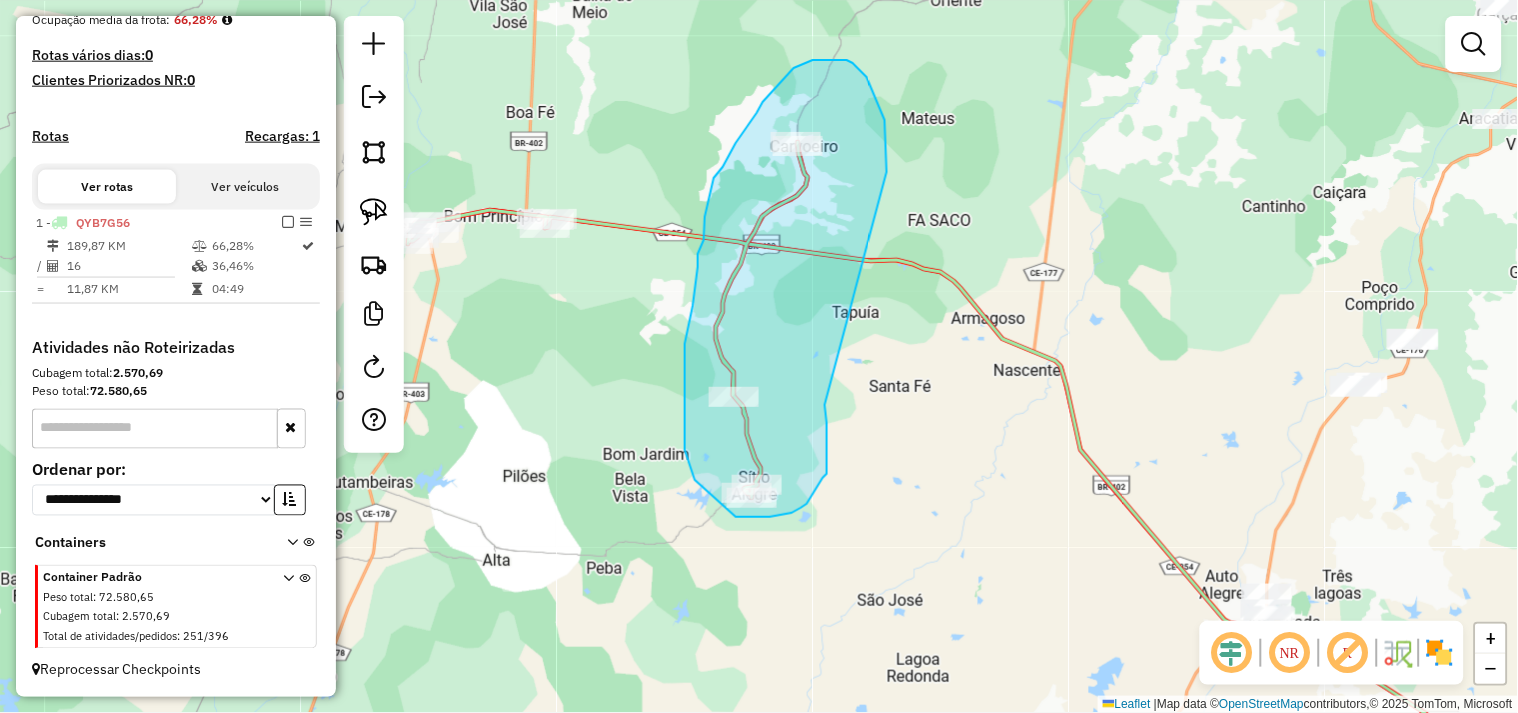 drag, startPoint x: 827, startPoint y: 452, endPoint x: 875, endPoint y: 192, distance: 264.39365 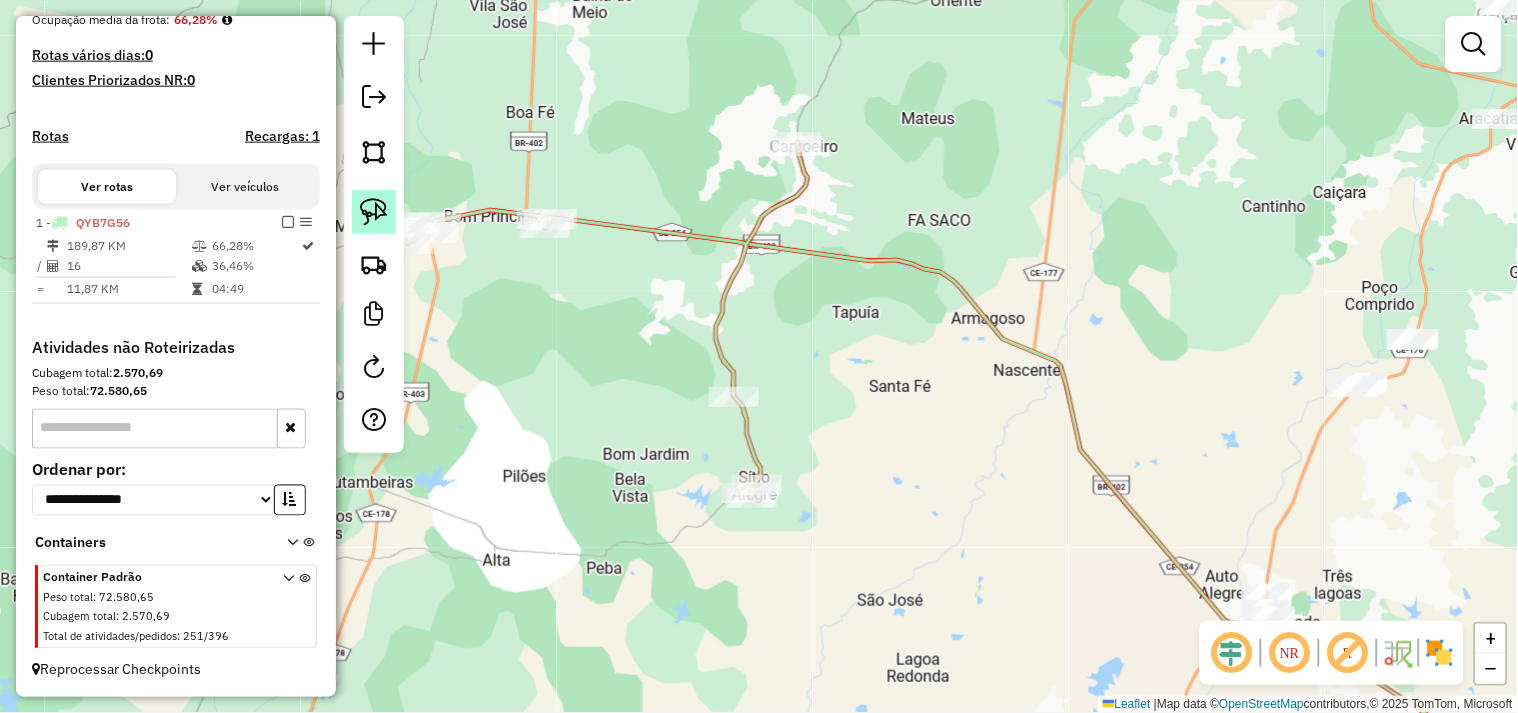 click 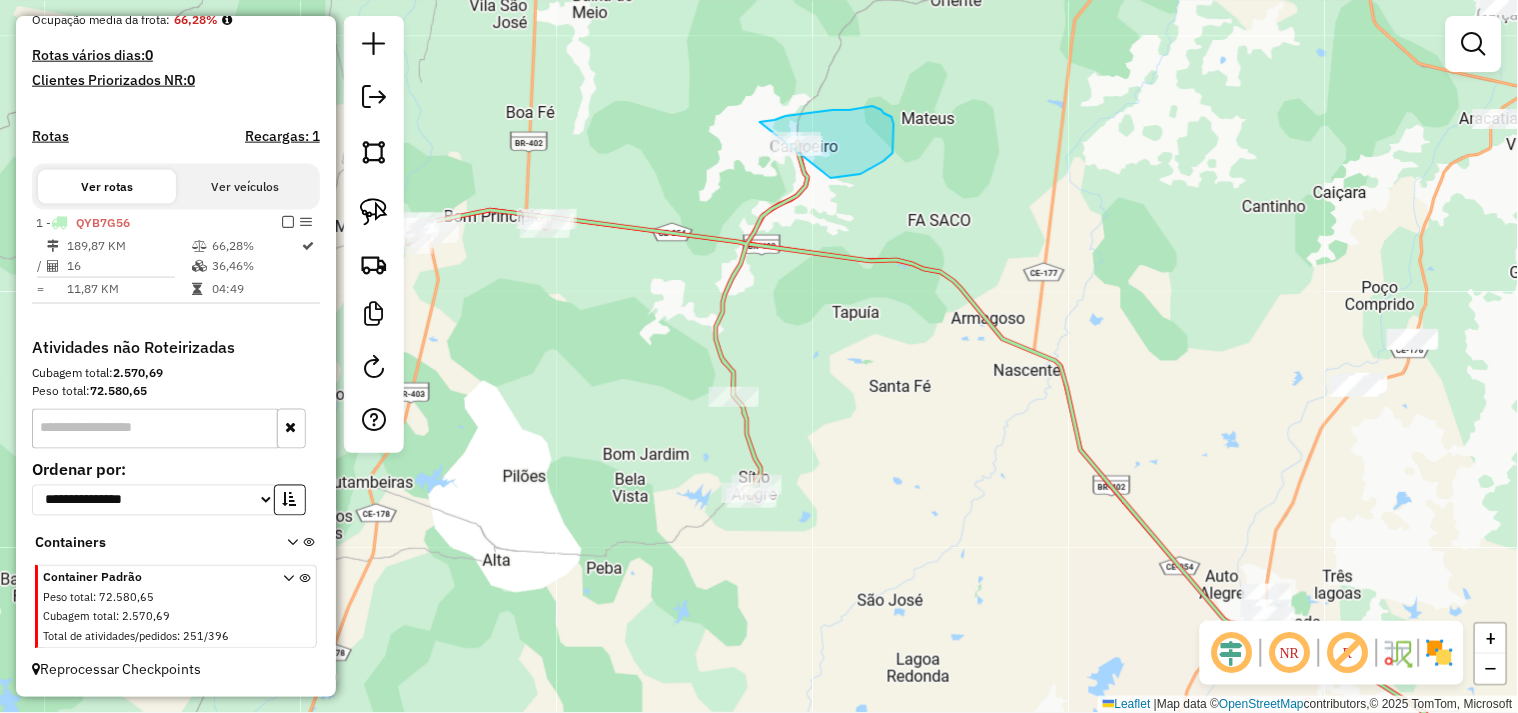 drag, startPoint x: 873, startPoint y: 106, endPoint x: 728, endPoint y: 181, distance: 163.24828 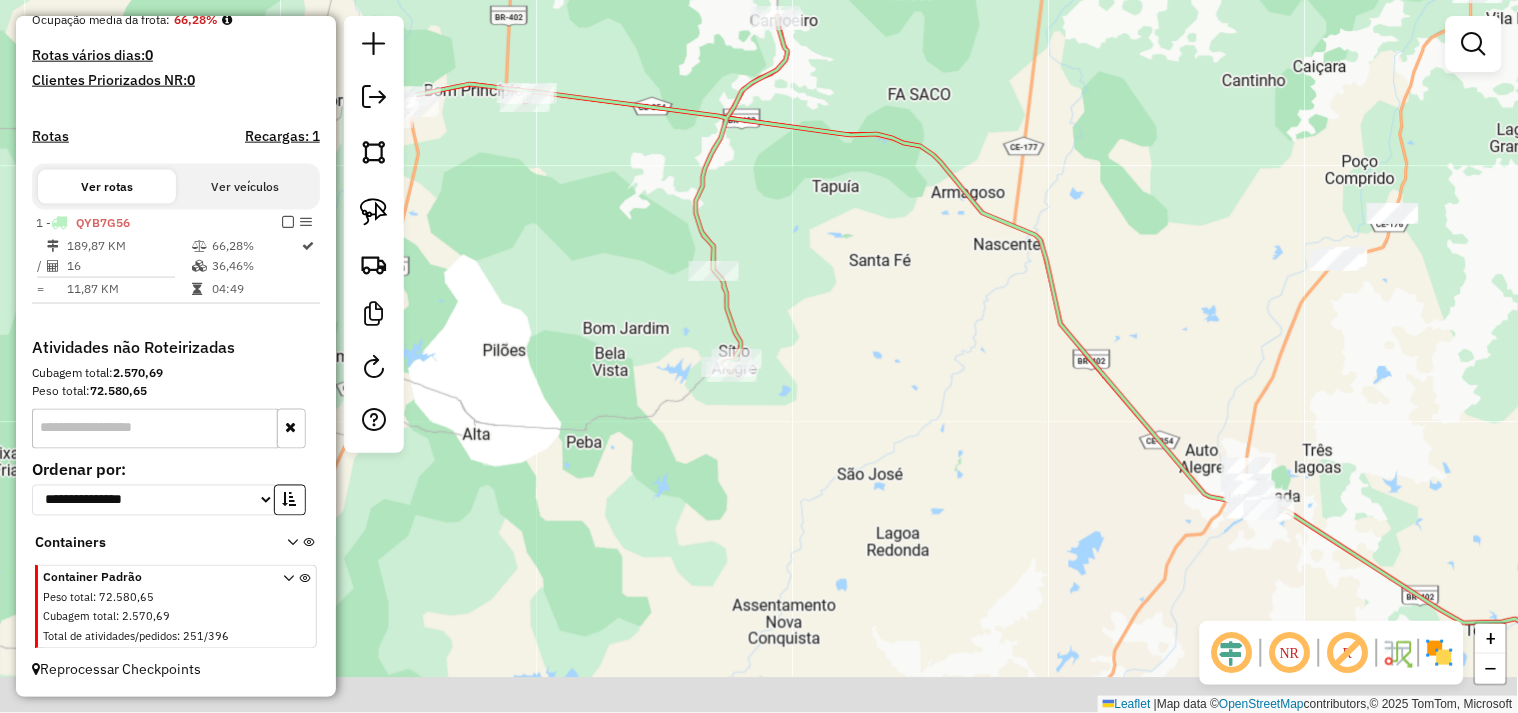 drag, startPoint x: 792, startPoint y: 337, endPoint x: 756, endPoint y: 295, distance: 55.31727 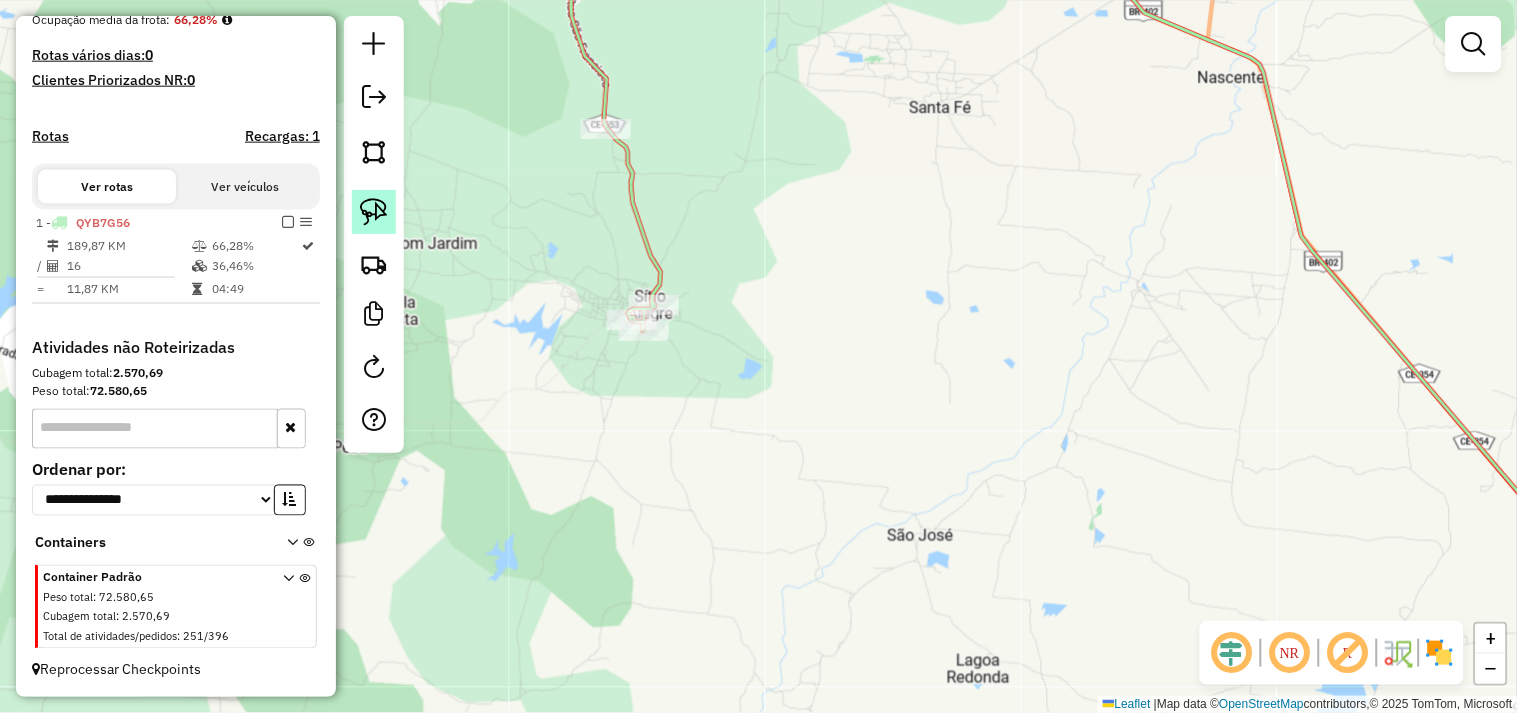 click 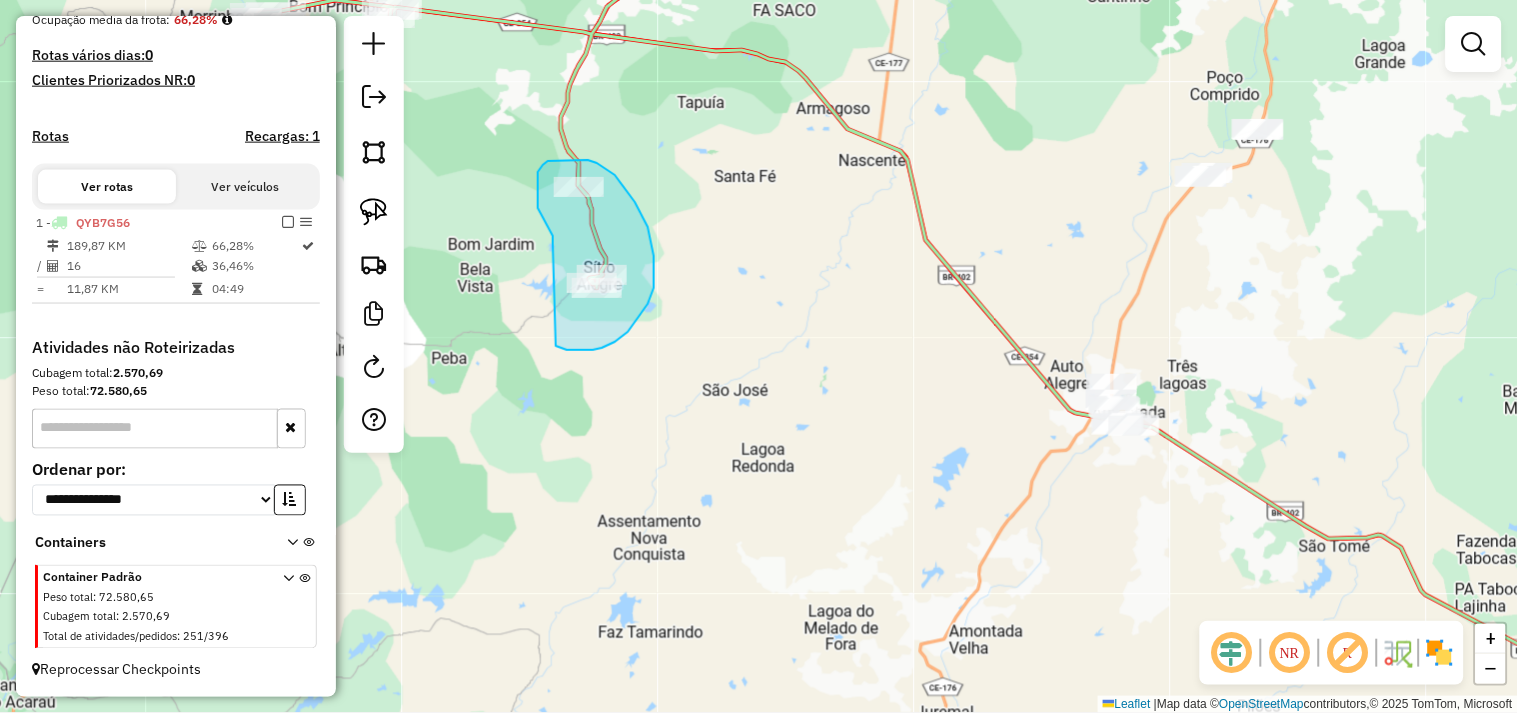 drag, startPoint x: 553, startPoint y: 236, endPoint x: 545, endPoint y: 338, distance: 102.31325 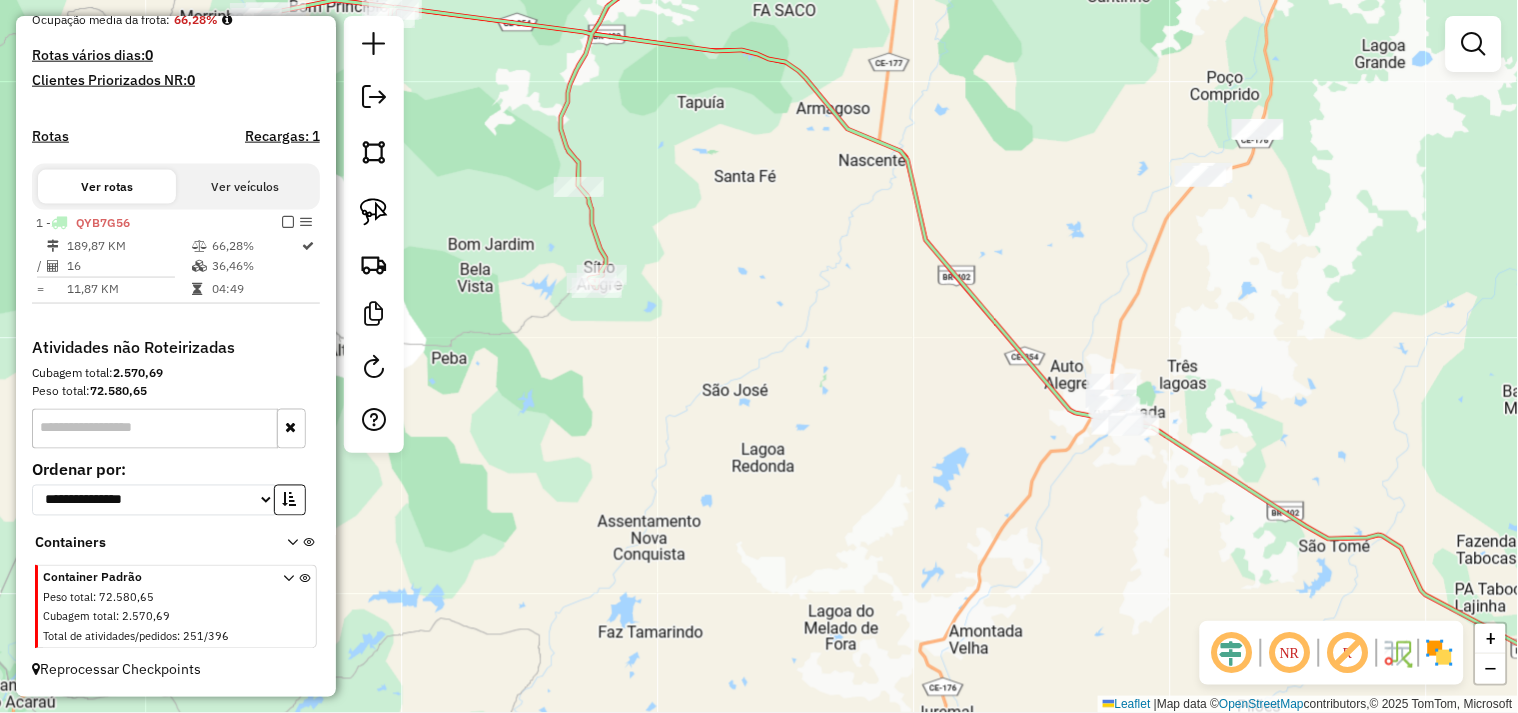 drag, startPoint x: 678, startPoint y: 446, endPoint x: 747, endPoint y: 490, distance: 81.8352 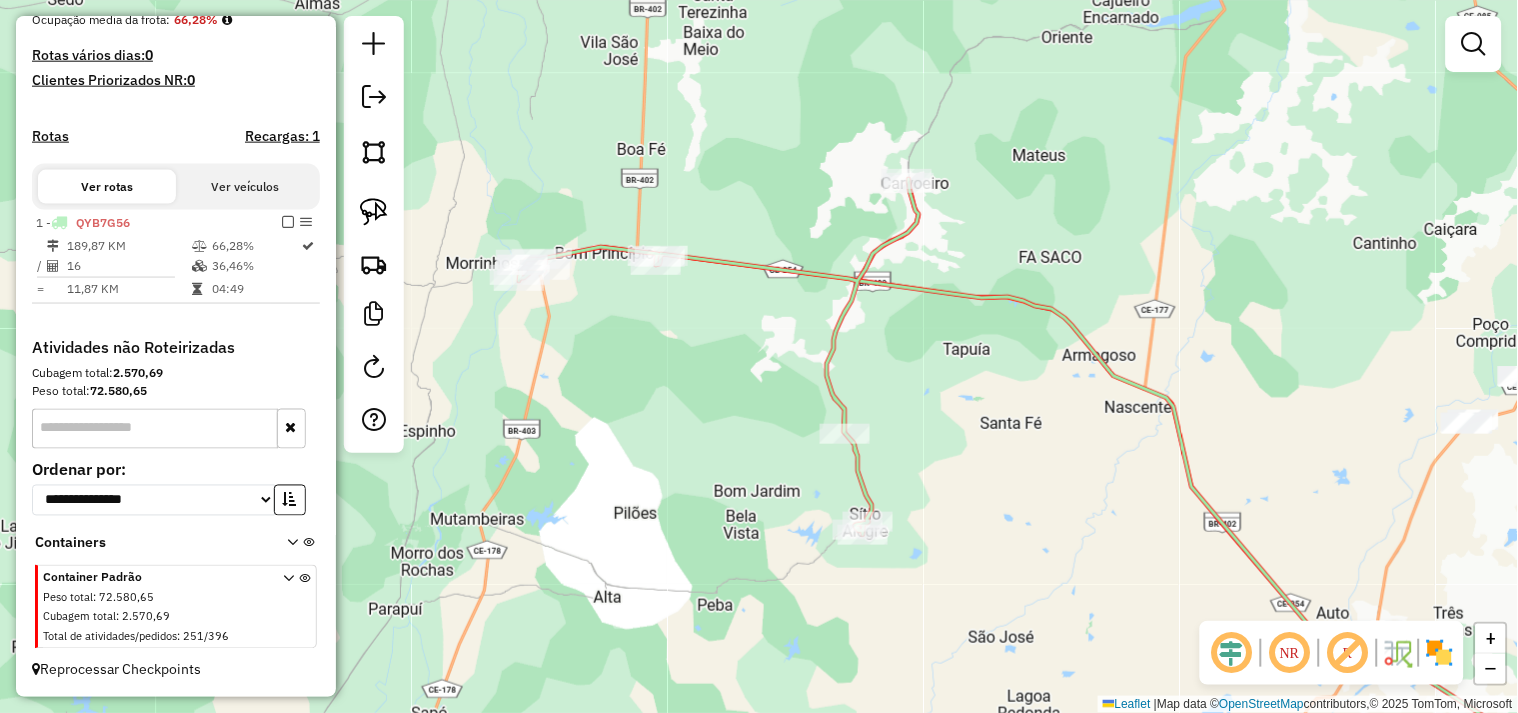 drag, startPoint x: 714, startPoint y: 457, endPoint x: 738, endPoint y: 487, distance: 38.418747 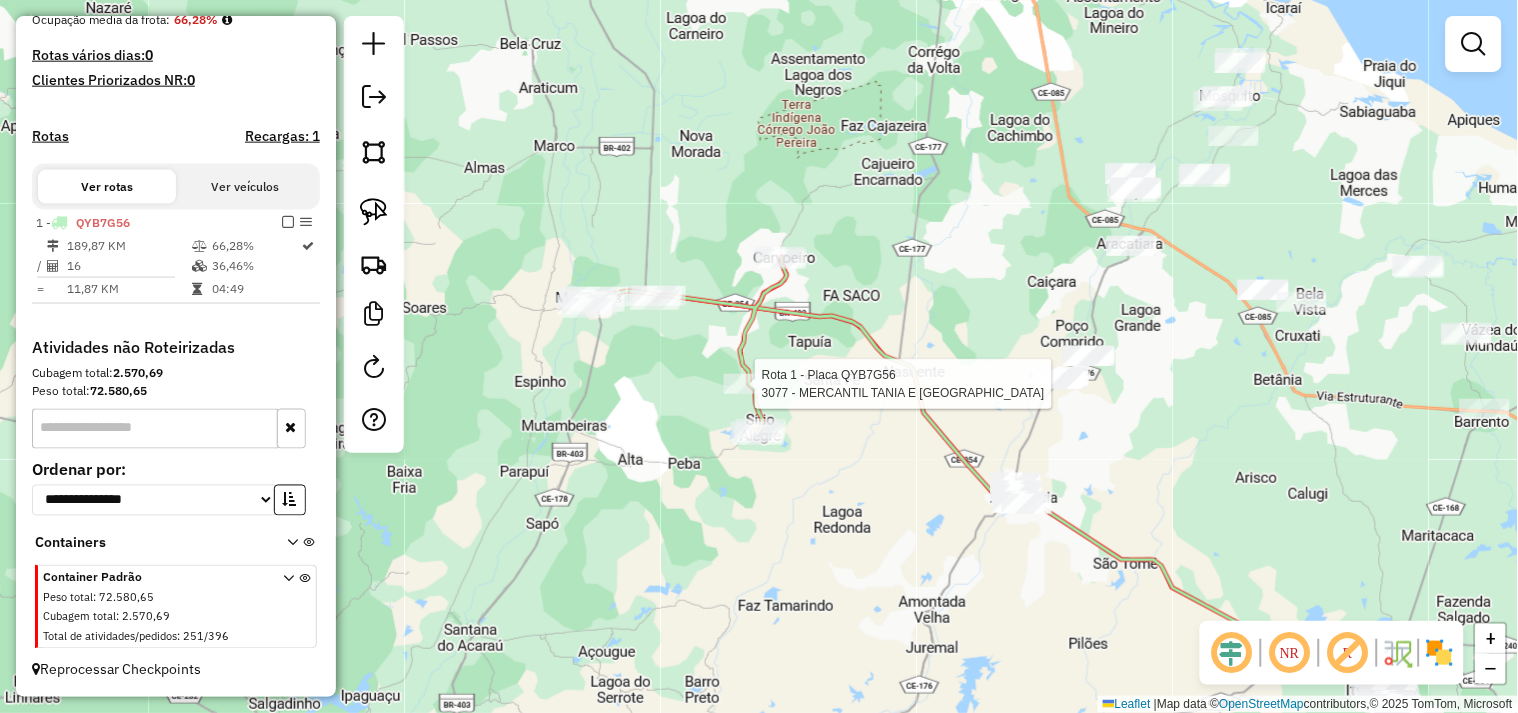 select on "**********" 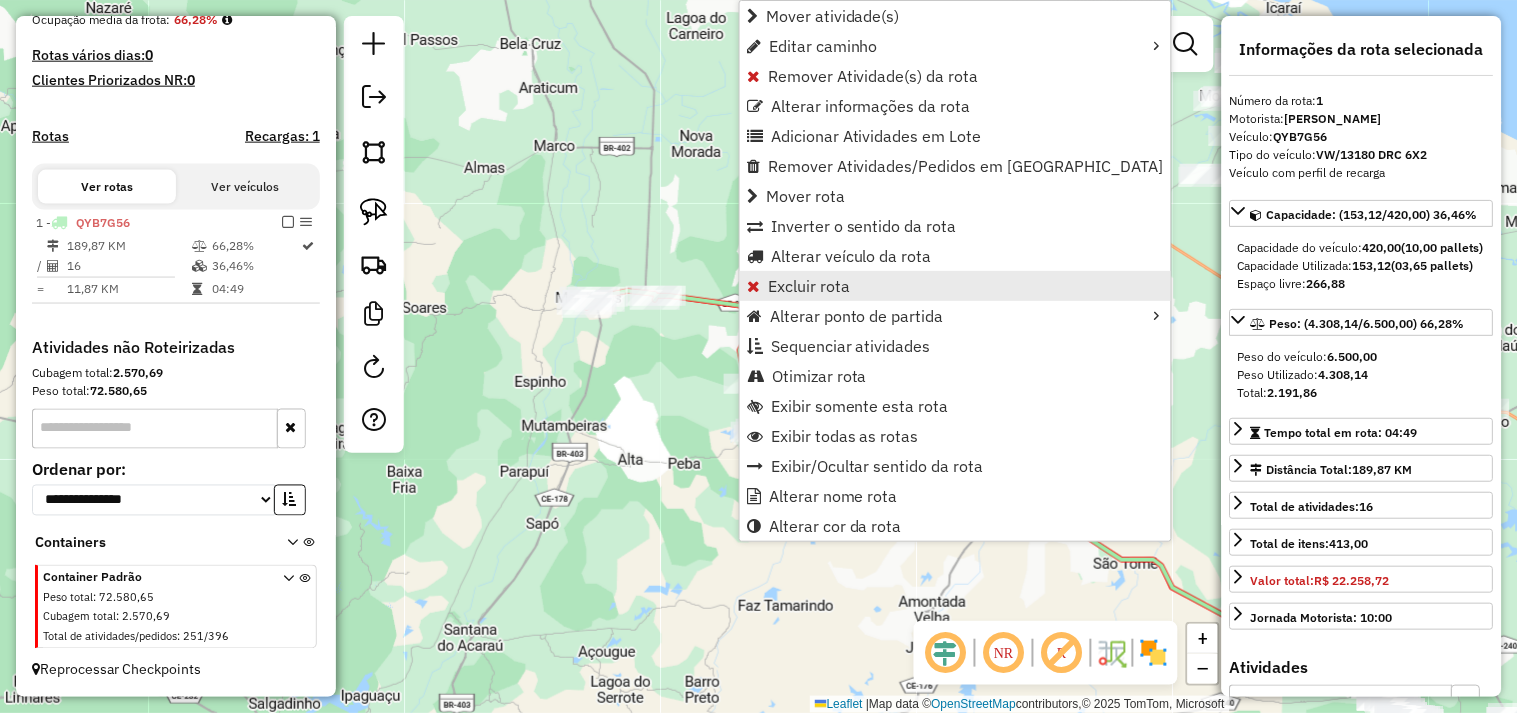 click on "Excluir rota" at bounding box center [809, 286] 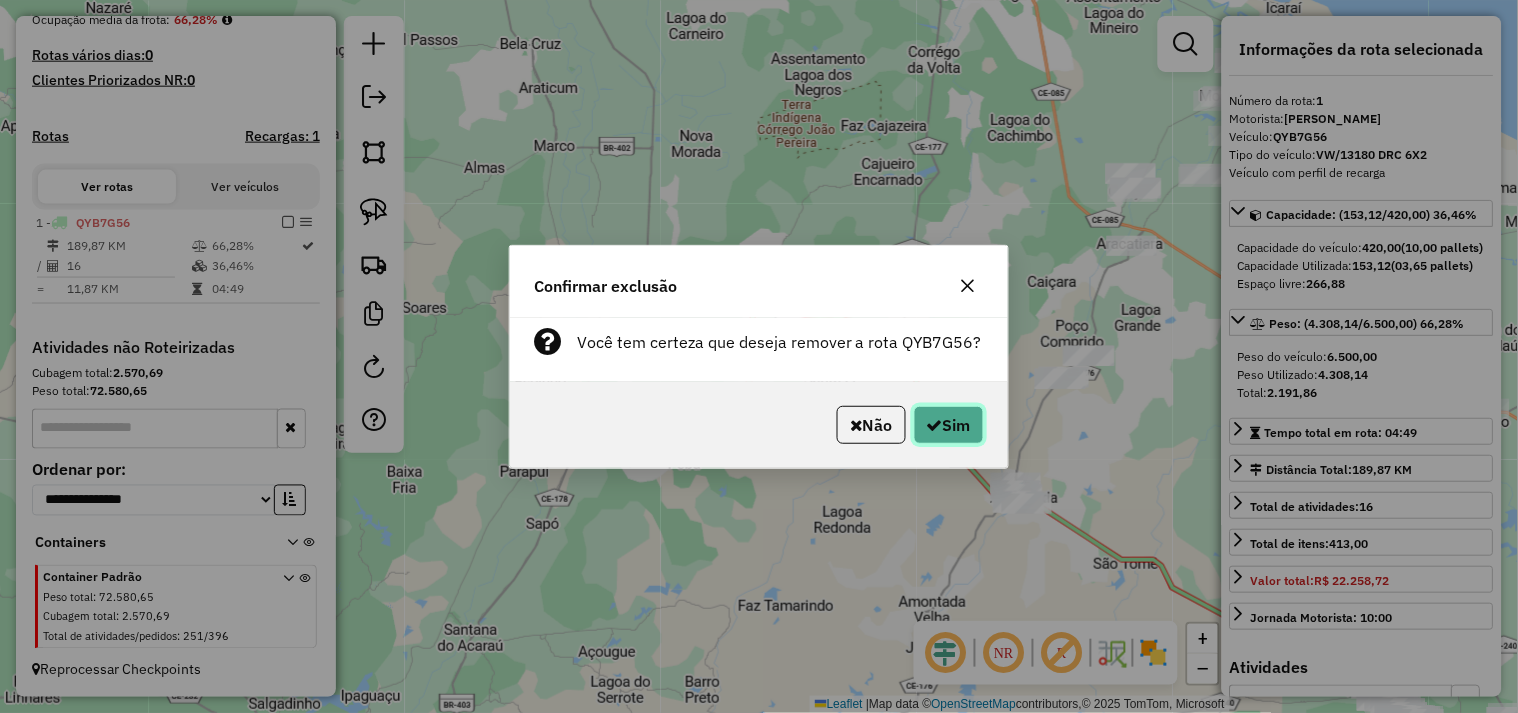click 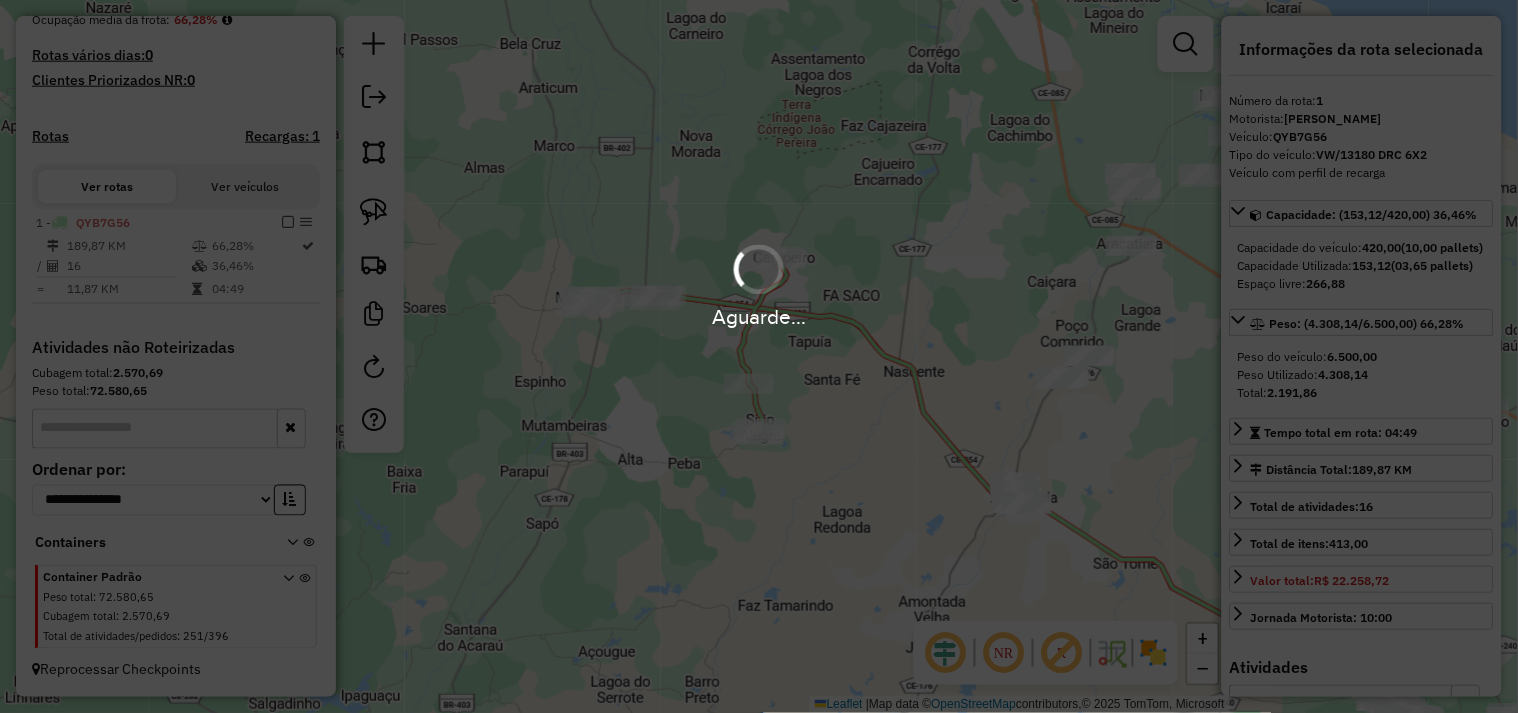 click on "Aguarde..." at bounding box center [759, 356] 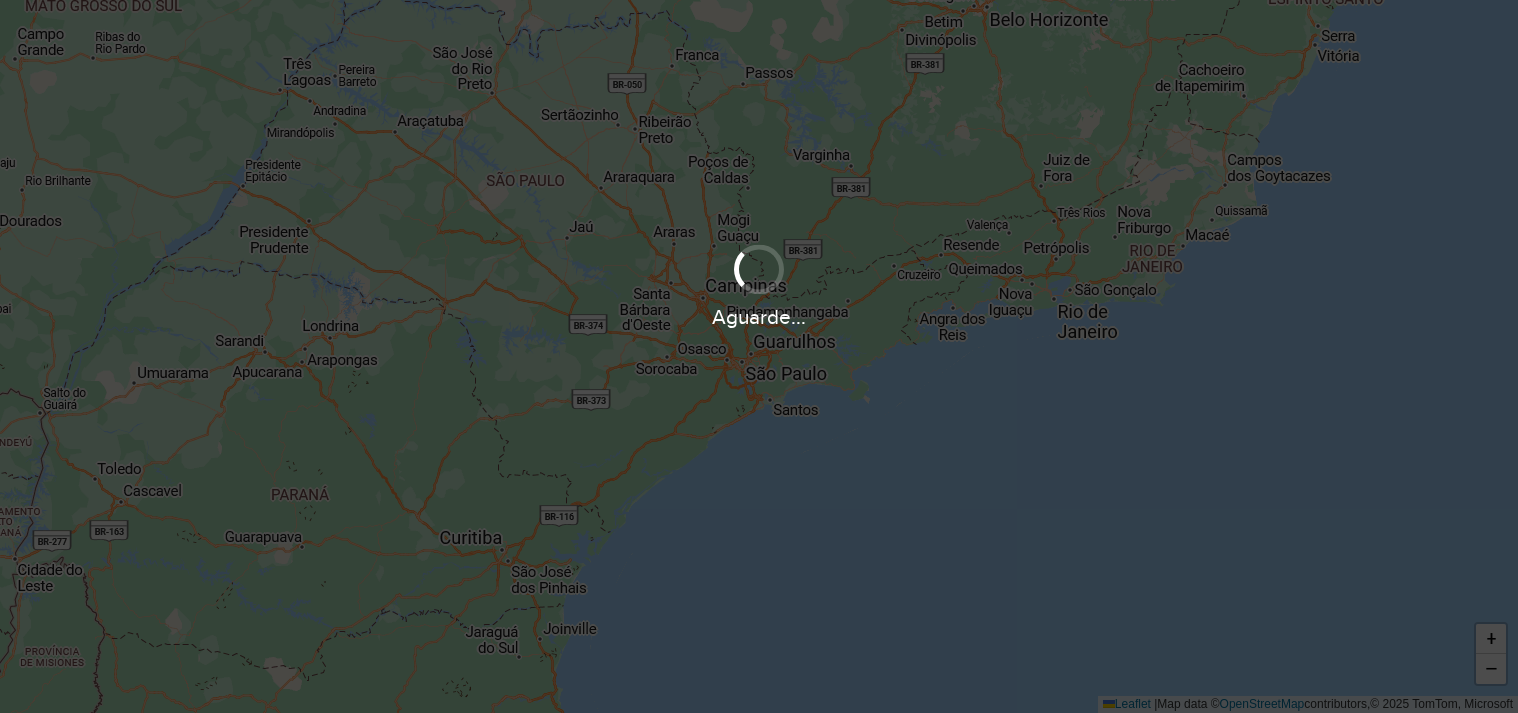 scroll, scrollTop: 0, scrollLeft: 0, axis: both 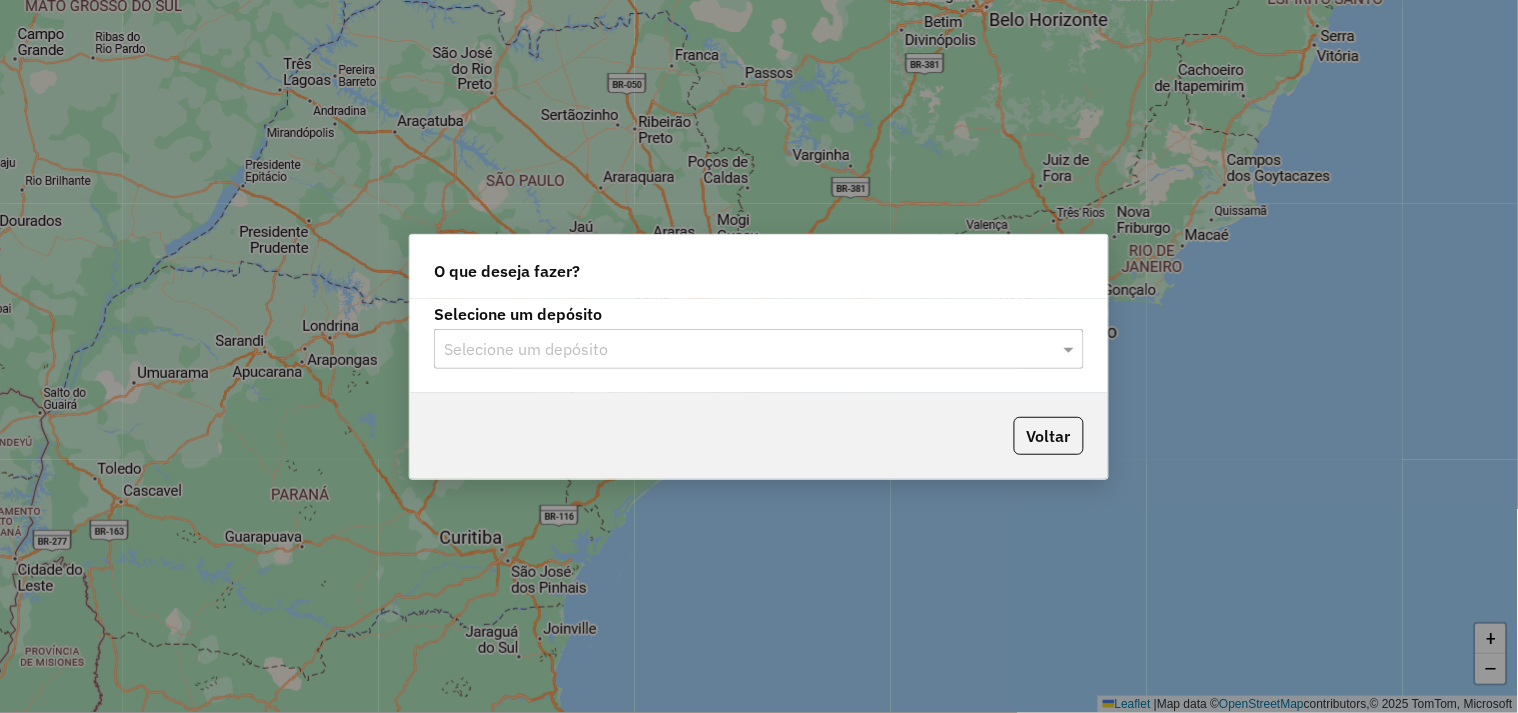 click 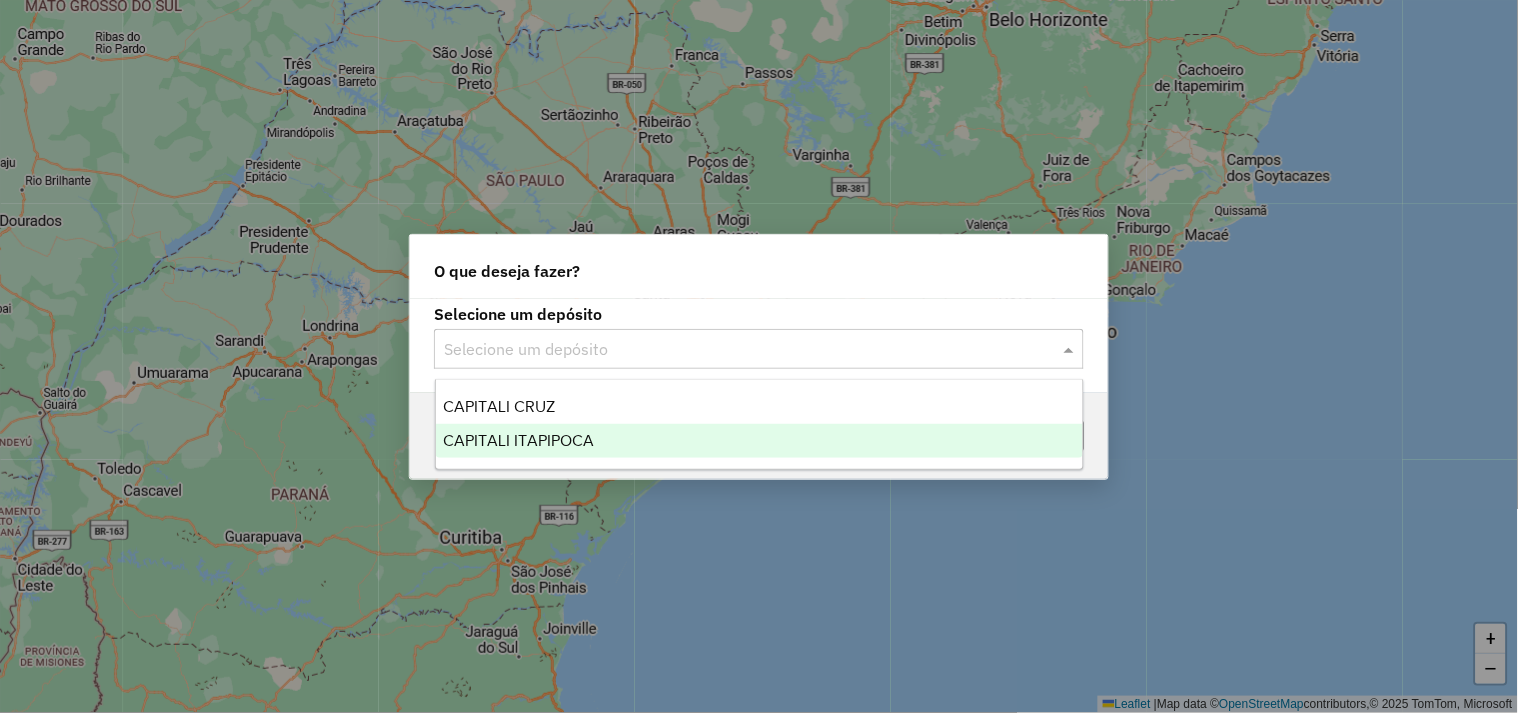 click on "CAPITALI ITAPIPOCA" at bounding box center (519, 440) 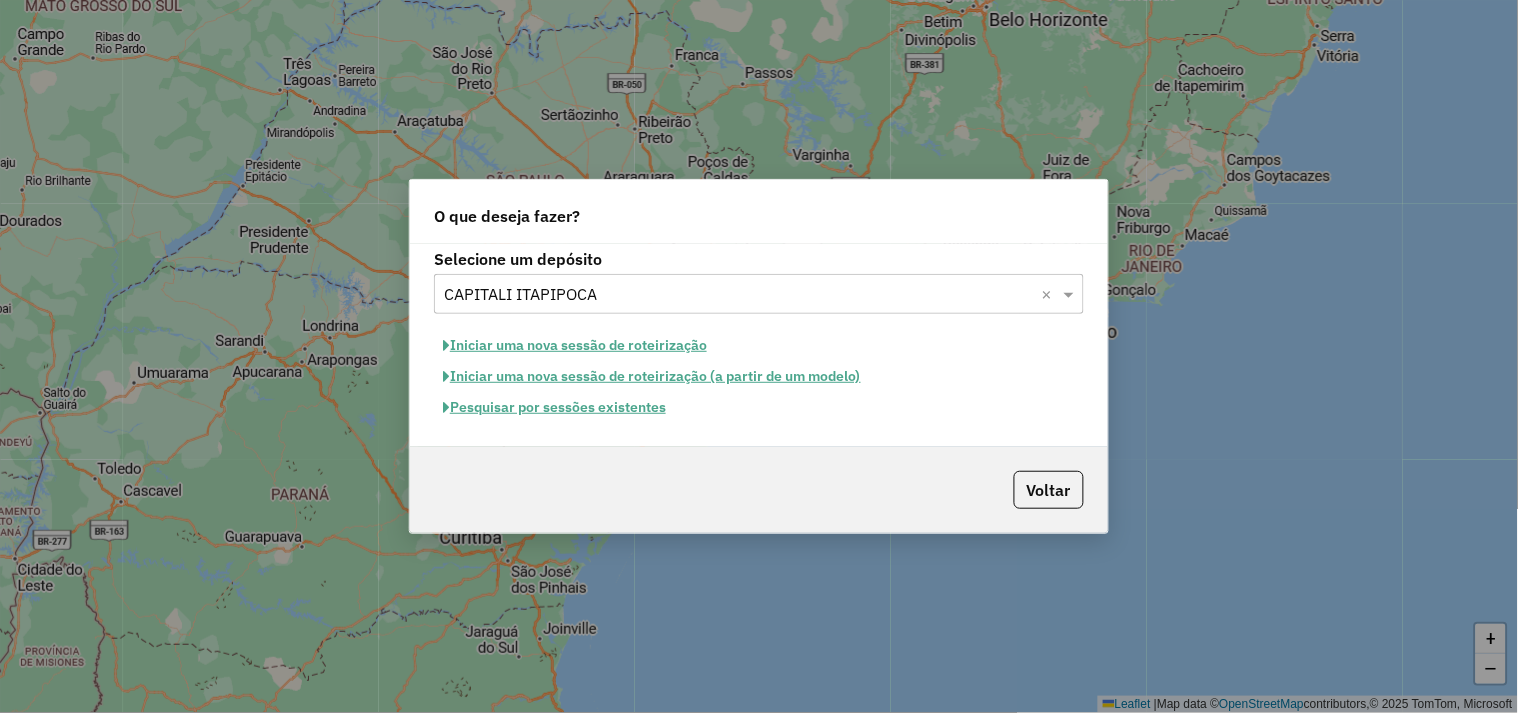 click on "Pesquisar por sessões existentes" 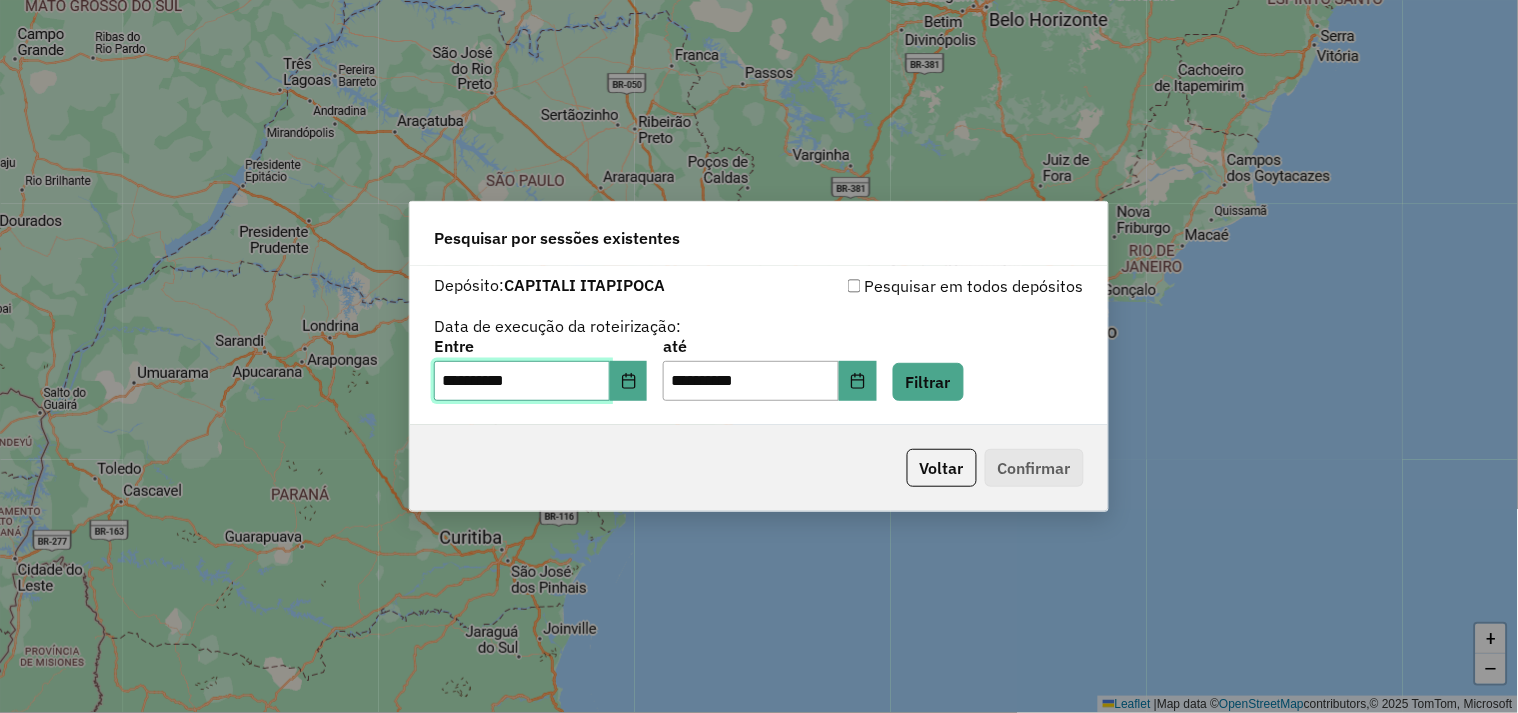 drag, startPoint x: 456, startPoint y: 378, endPoint x: 493, endPoint y: 391, distance: 39.217342 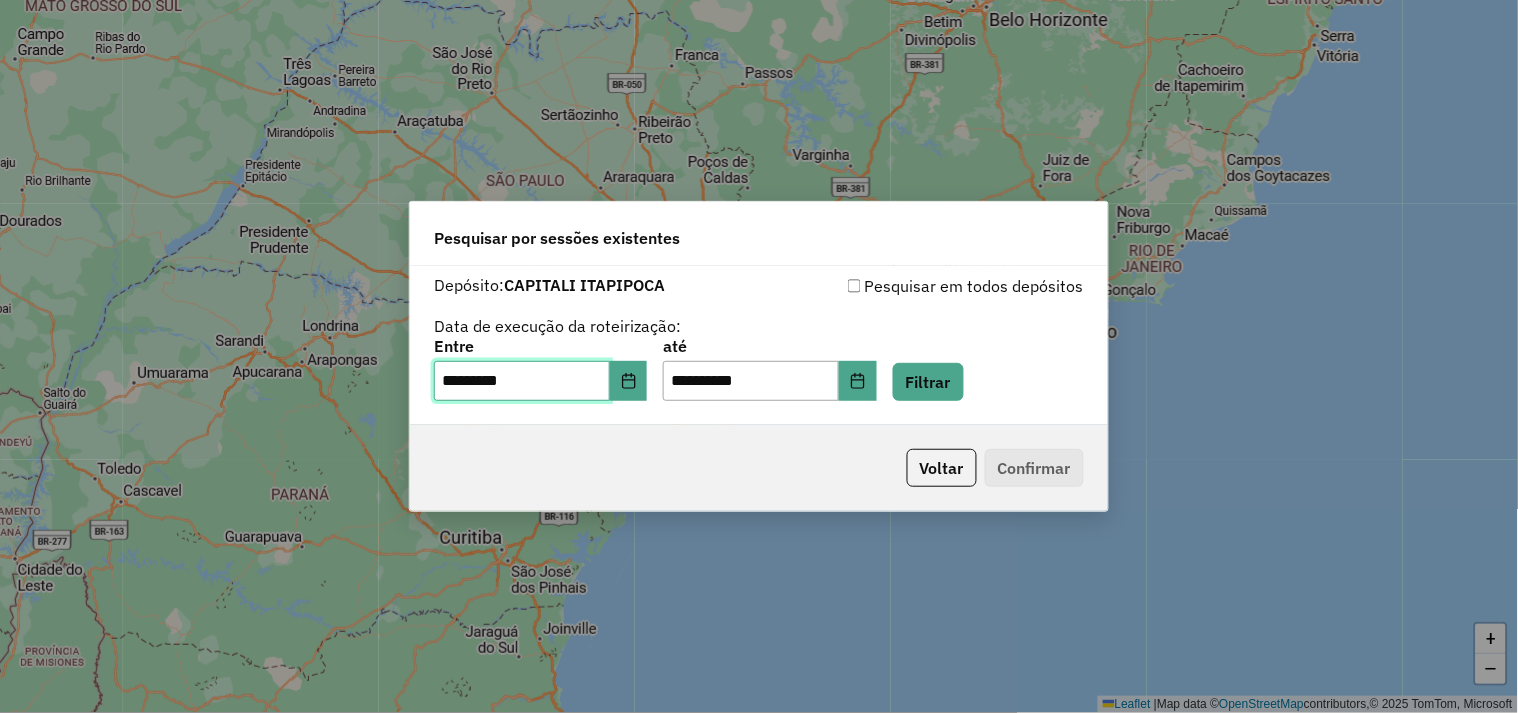 type on "**********" 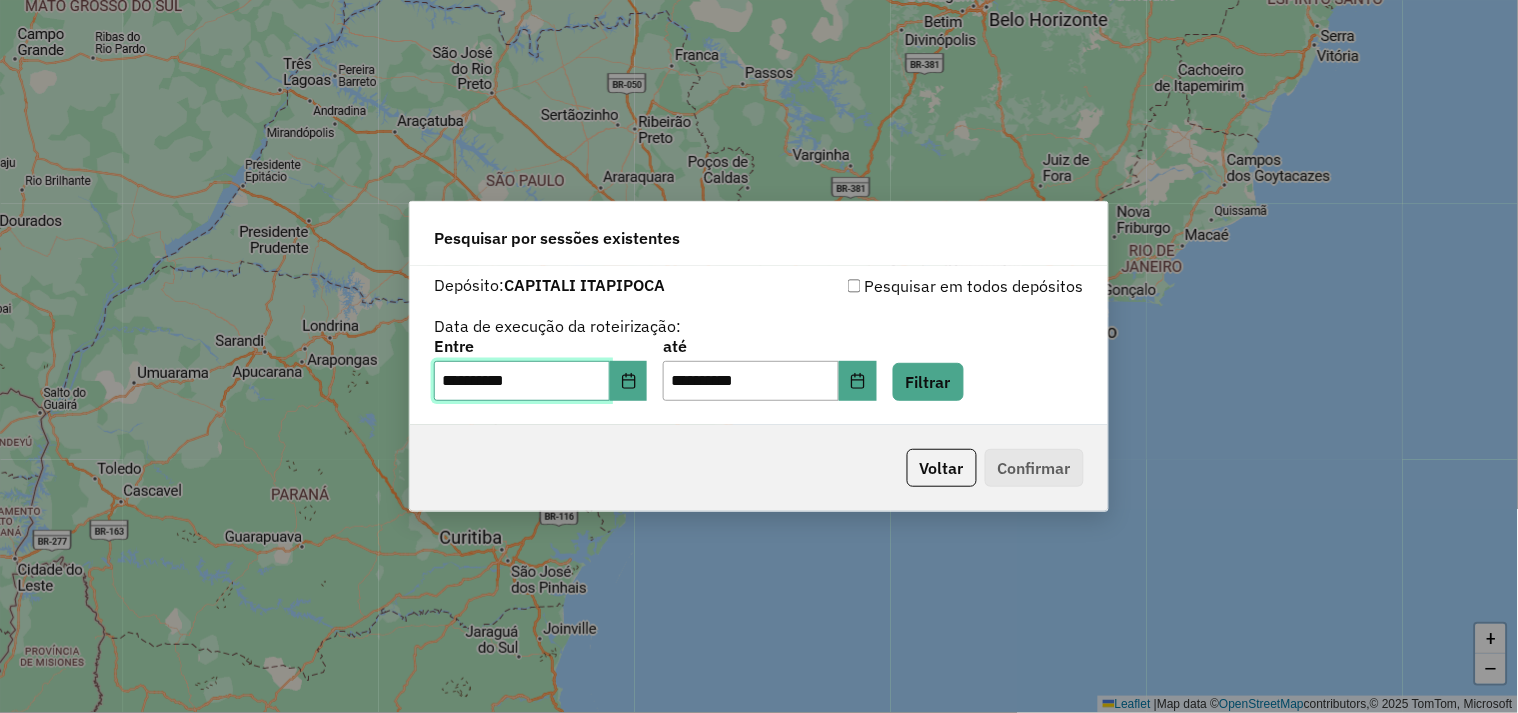 type on "**********" 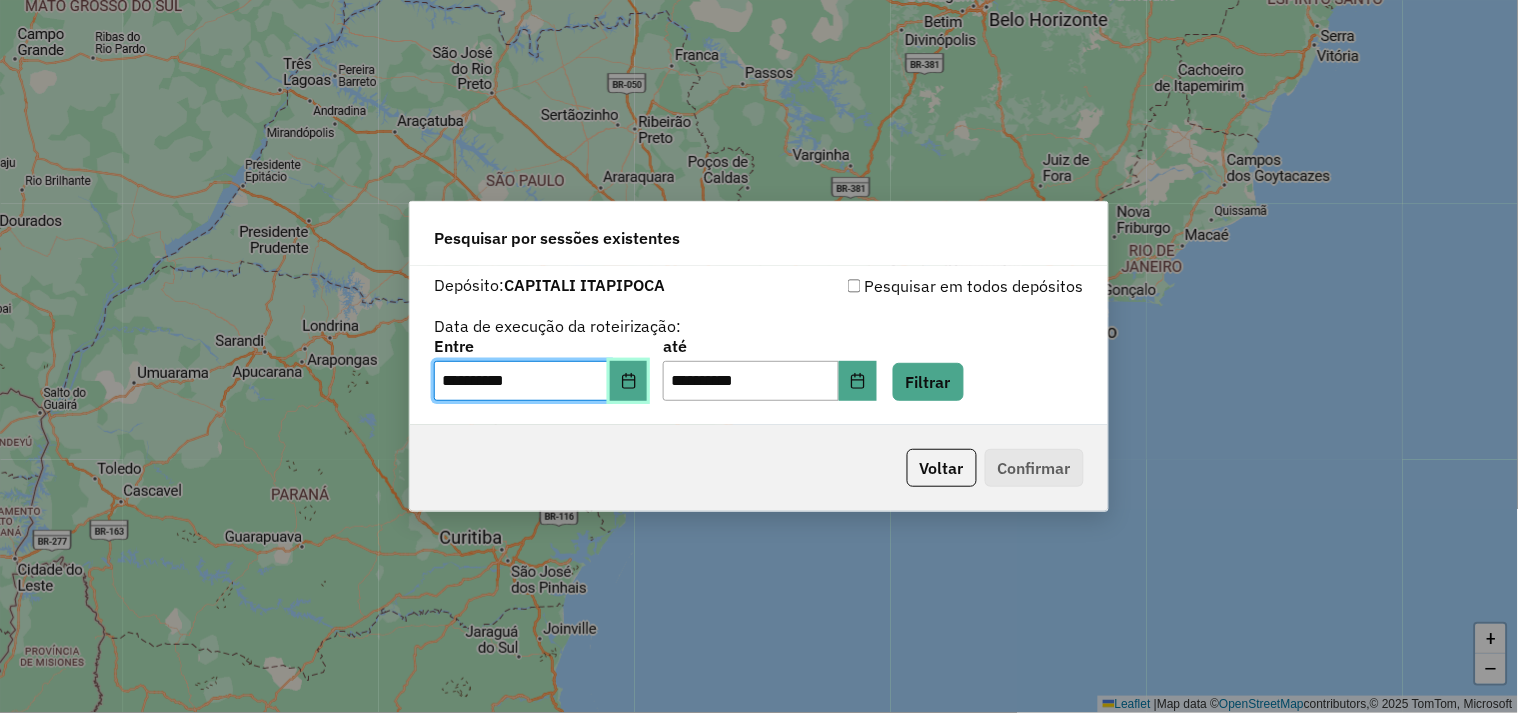 type 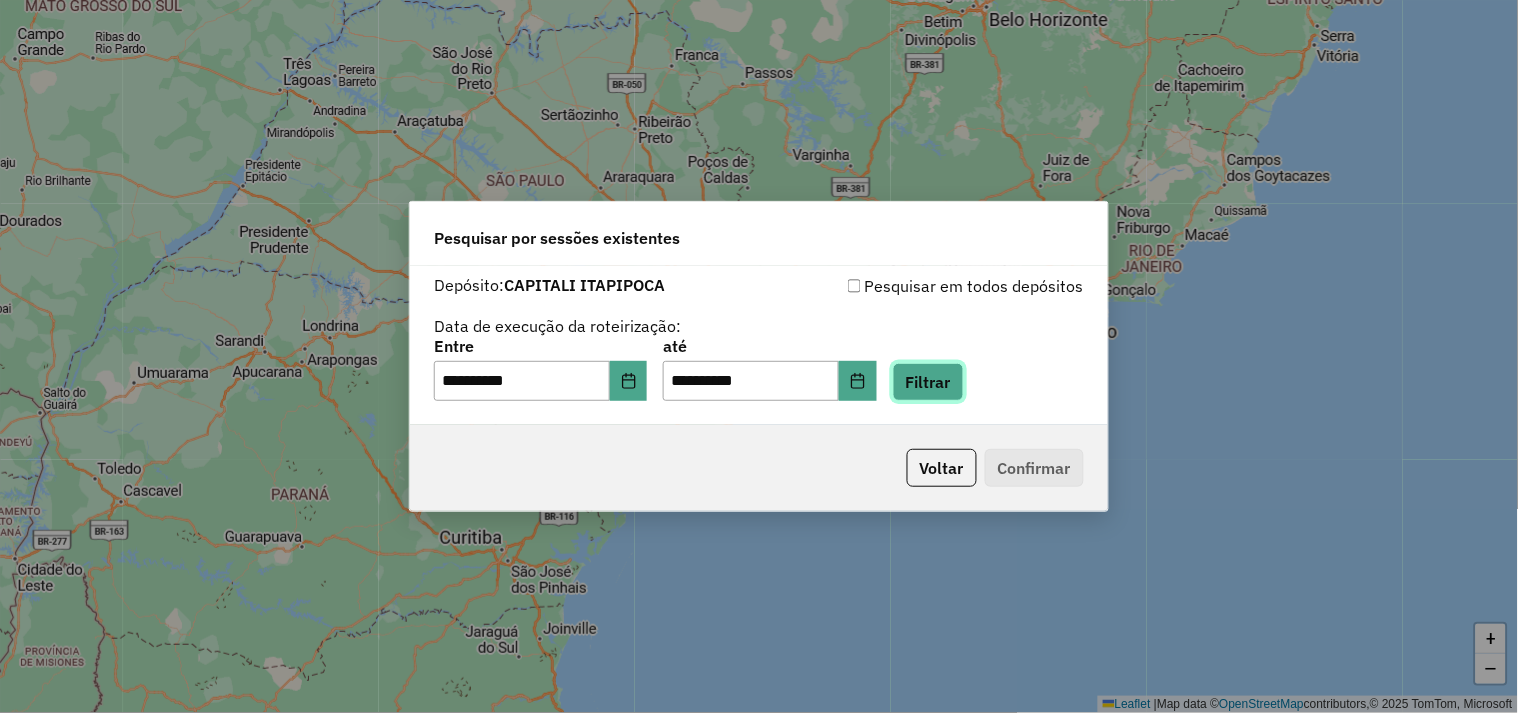 click on "Filtrar" 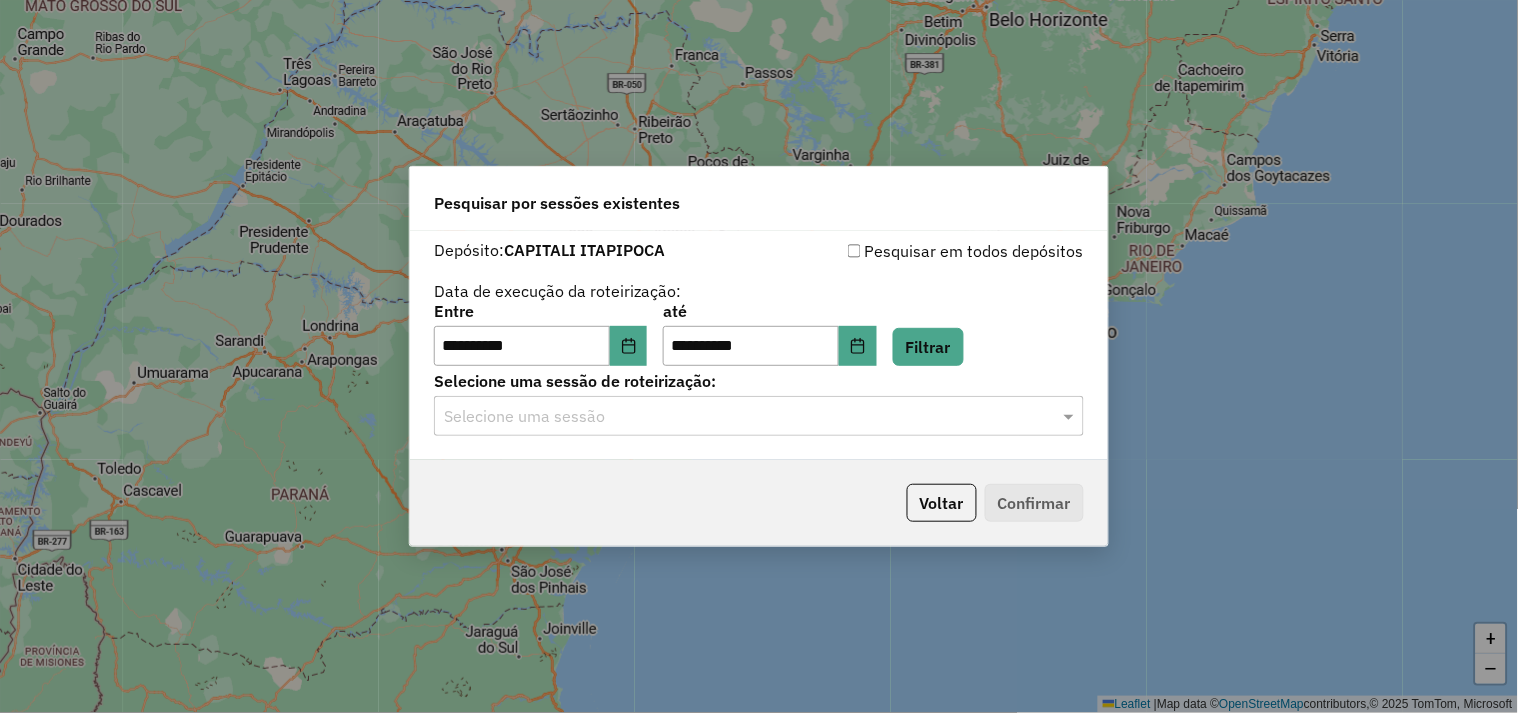 click 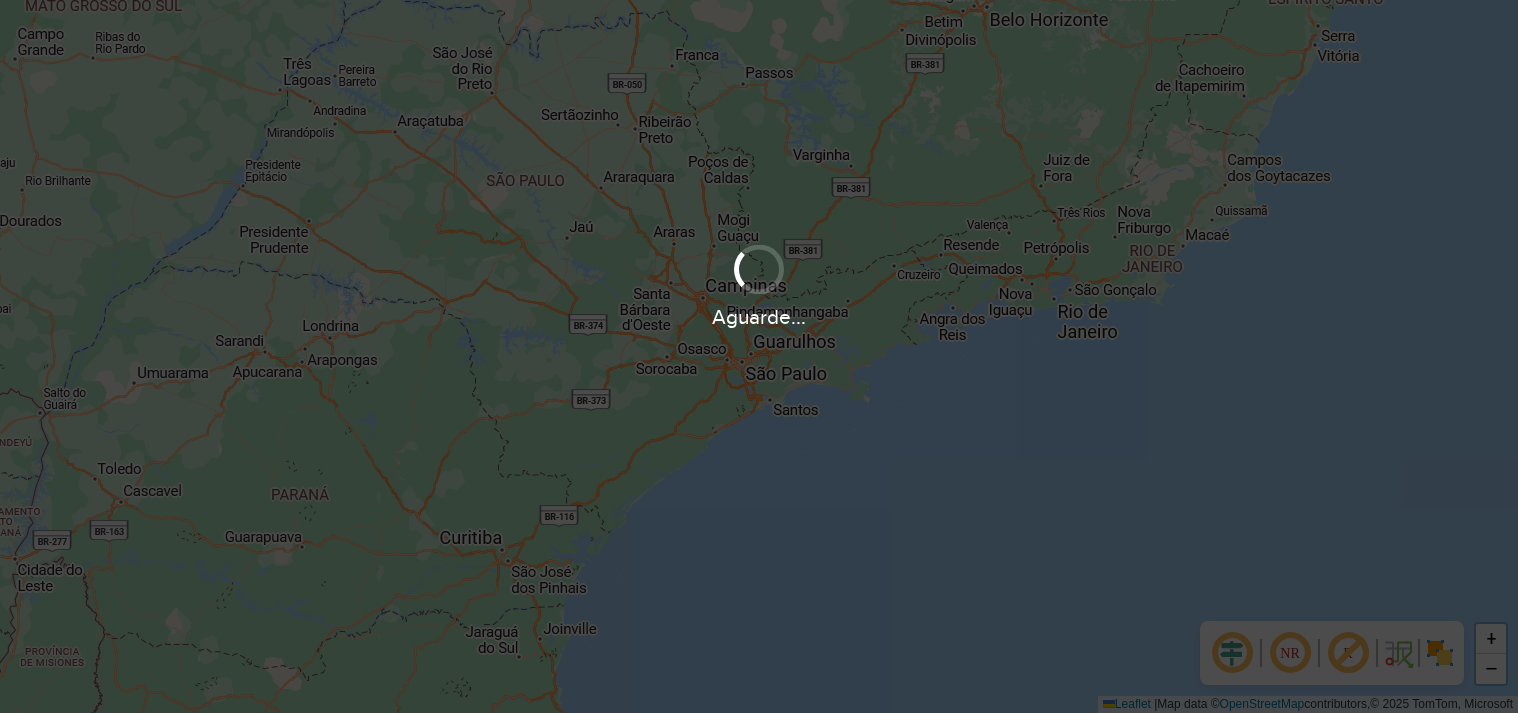 scroll, scrollTop: 0, scrollLeft: 0, axis: both 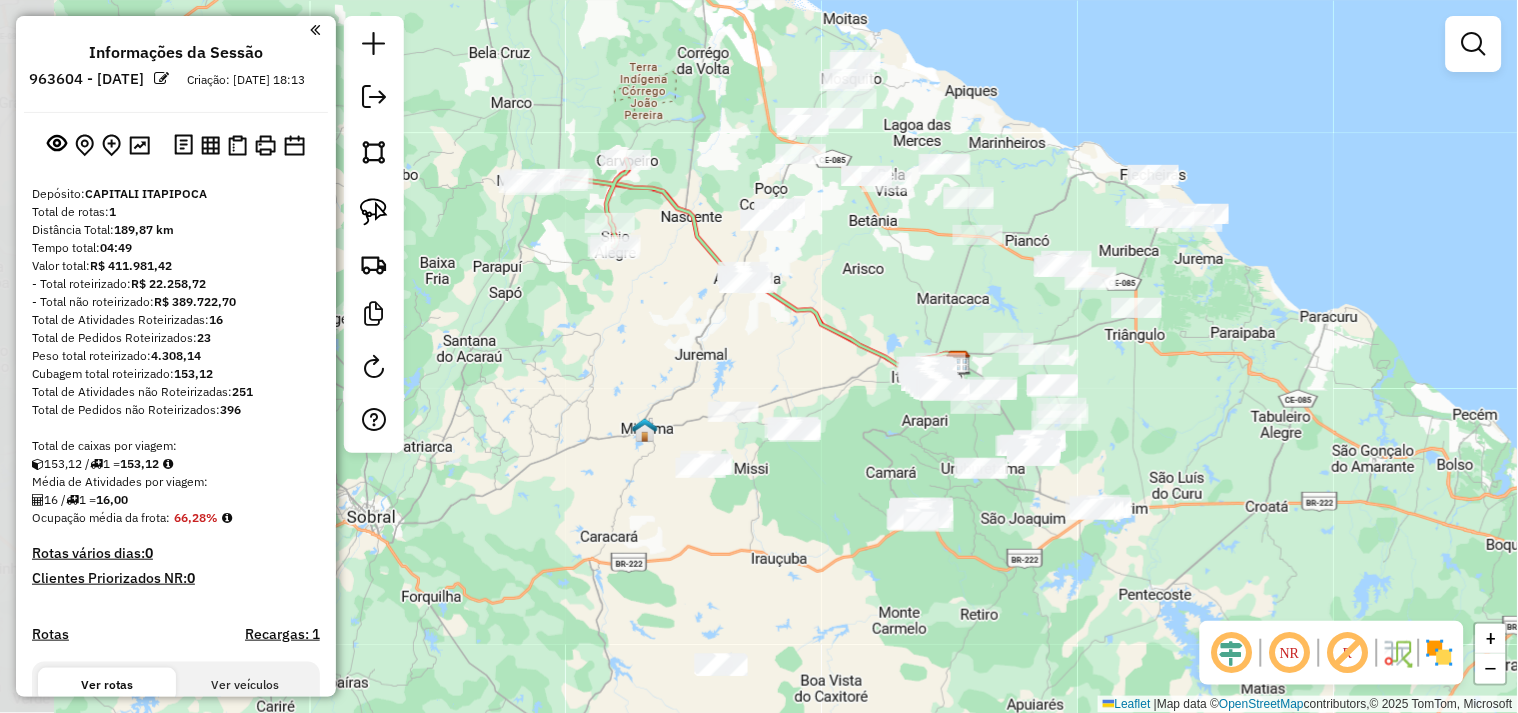 drag, startPoint x: 661, startPoint y: 348, endPoint x: 887, endPoint y: 374, distance: 227.49066 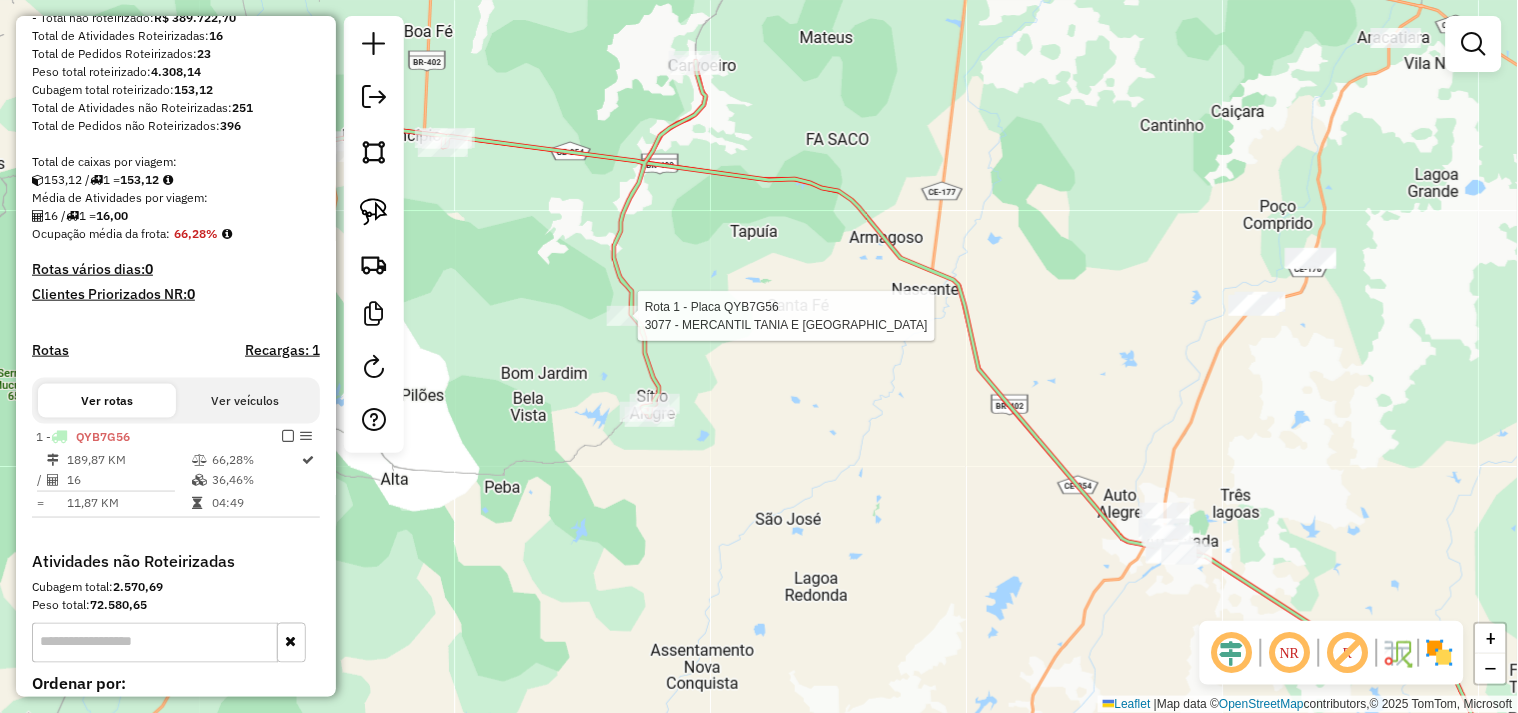 select on "**********" 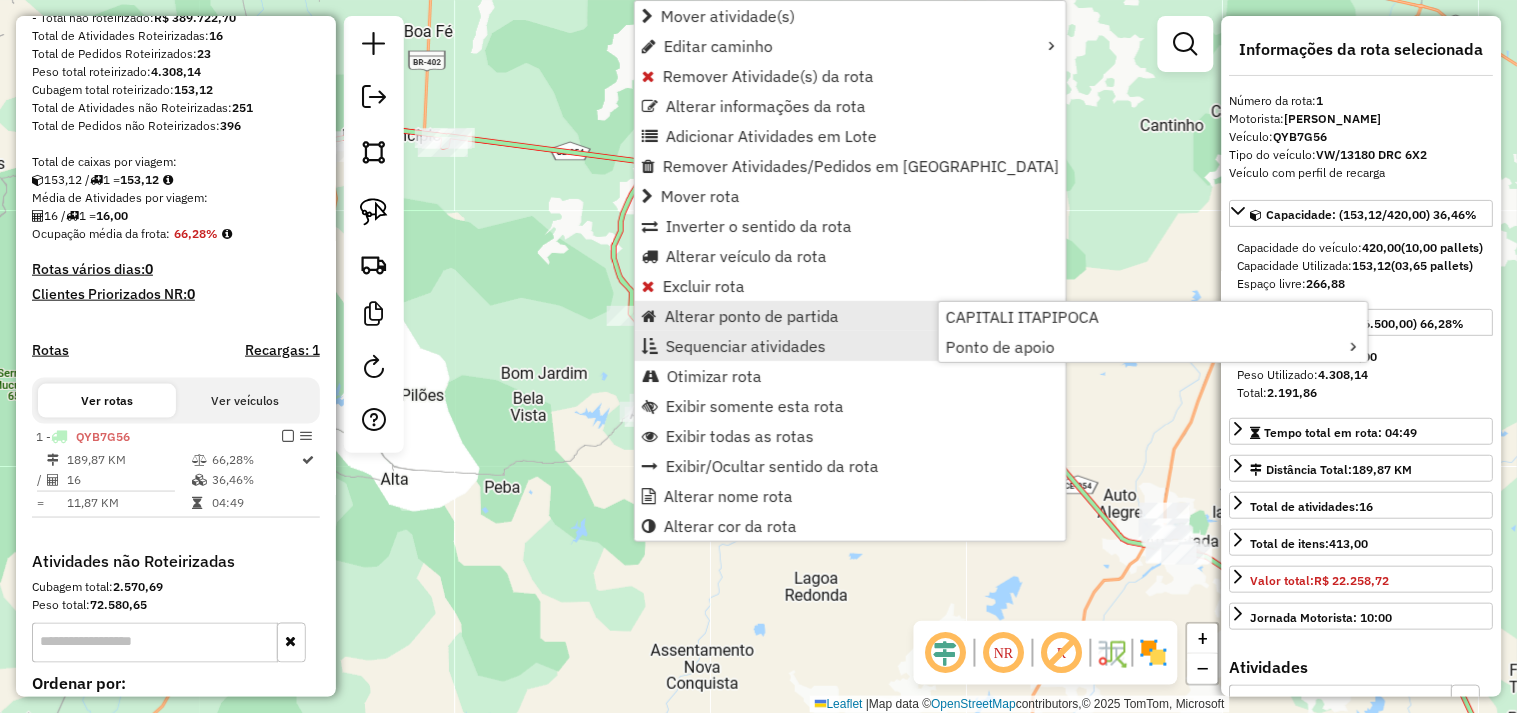 scroll, scrollTop: 515, scrollLeft: 0, axis: vertical 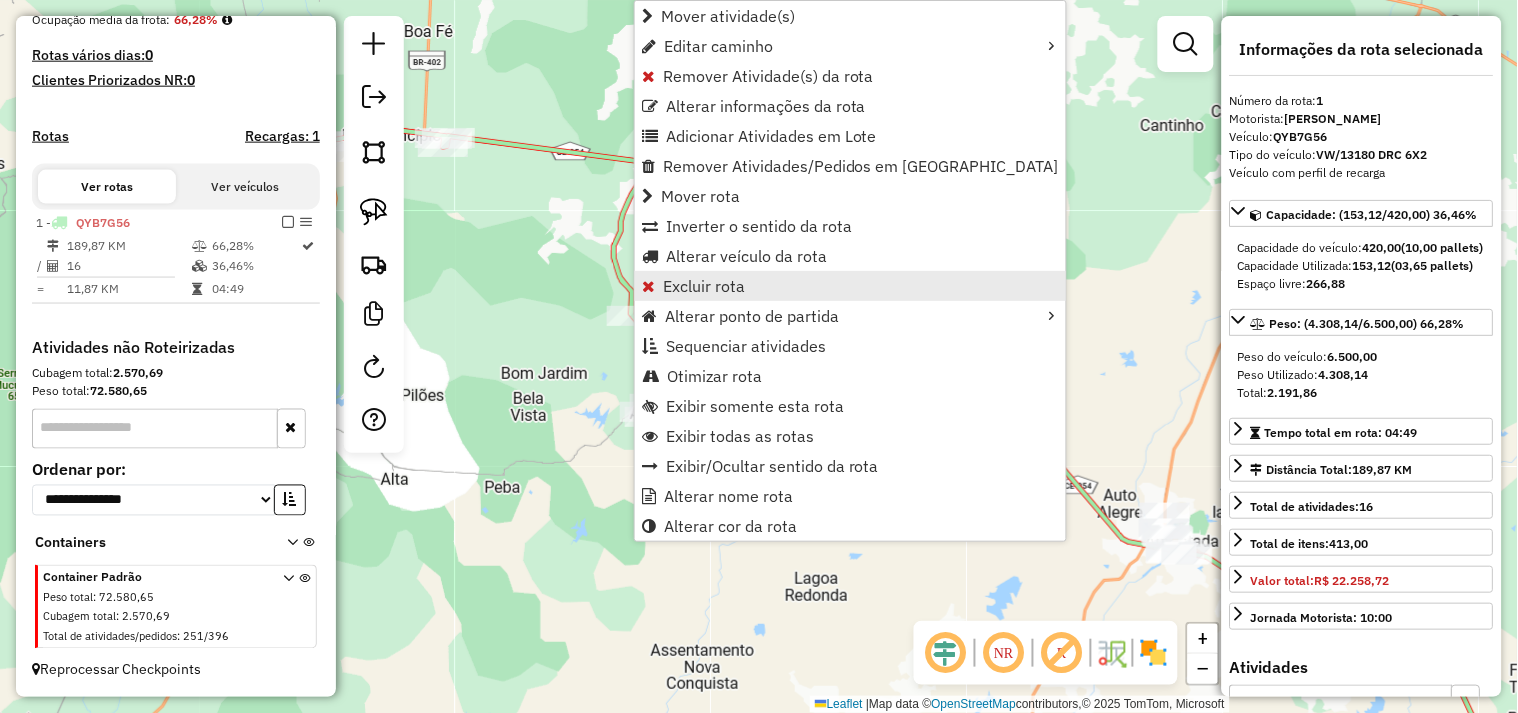 click on "Excluir rota" at bounding box center (850, 286) 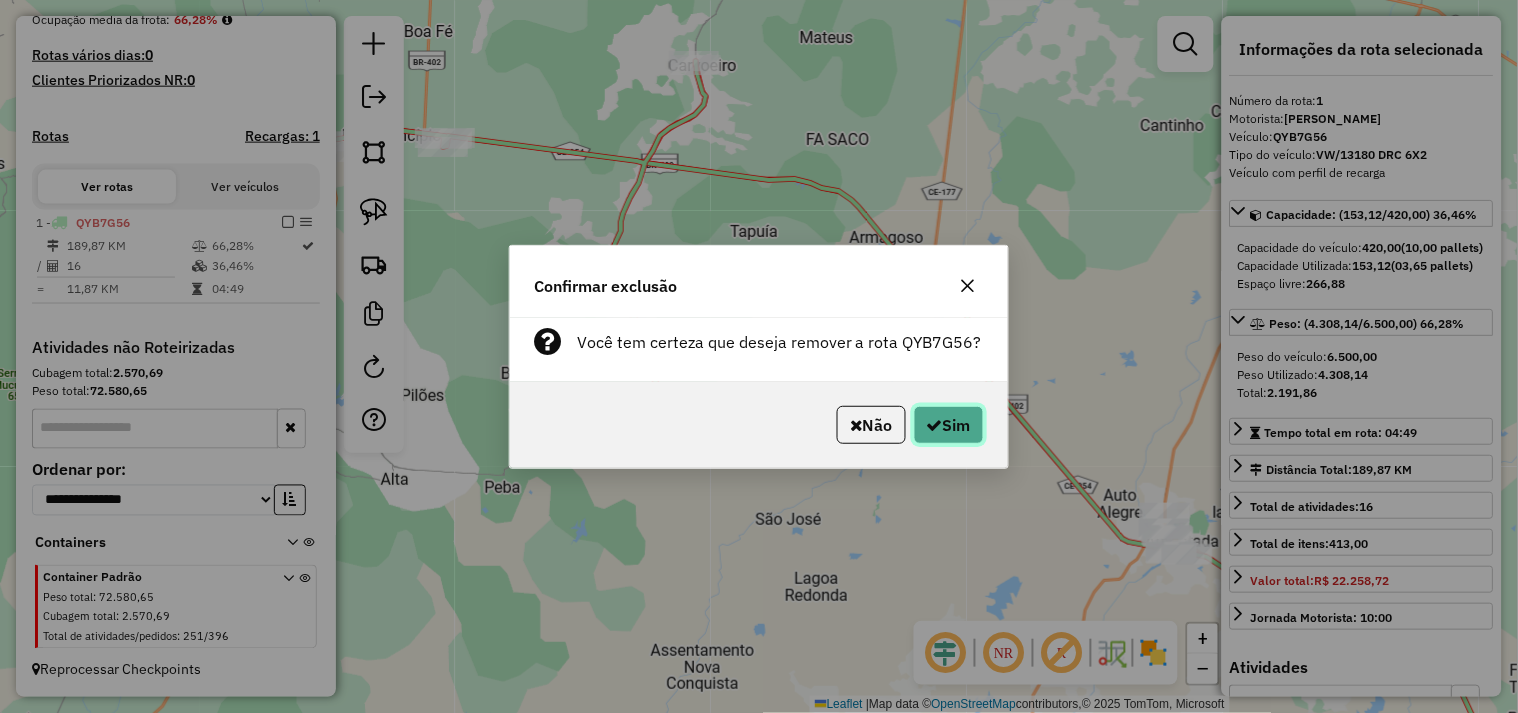 click 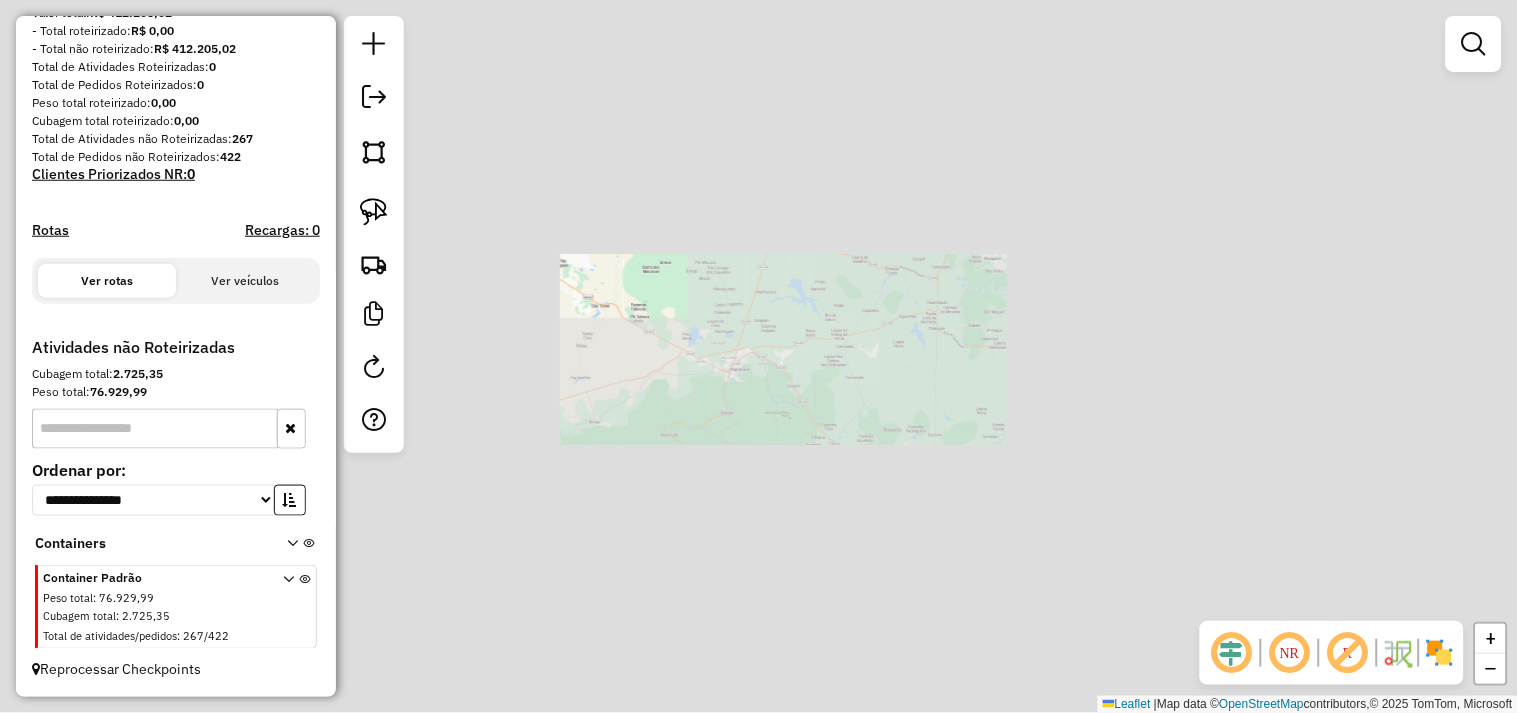 scroll, scrollTop: 271, scrollLeft: 0, axis: vertical 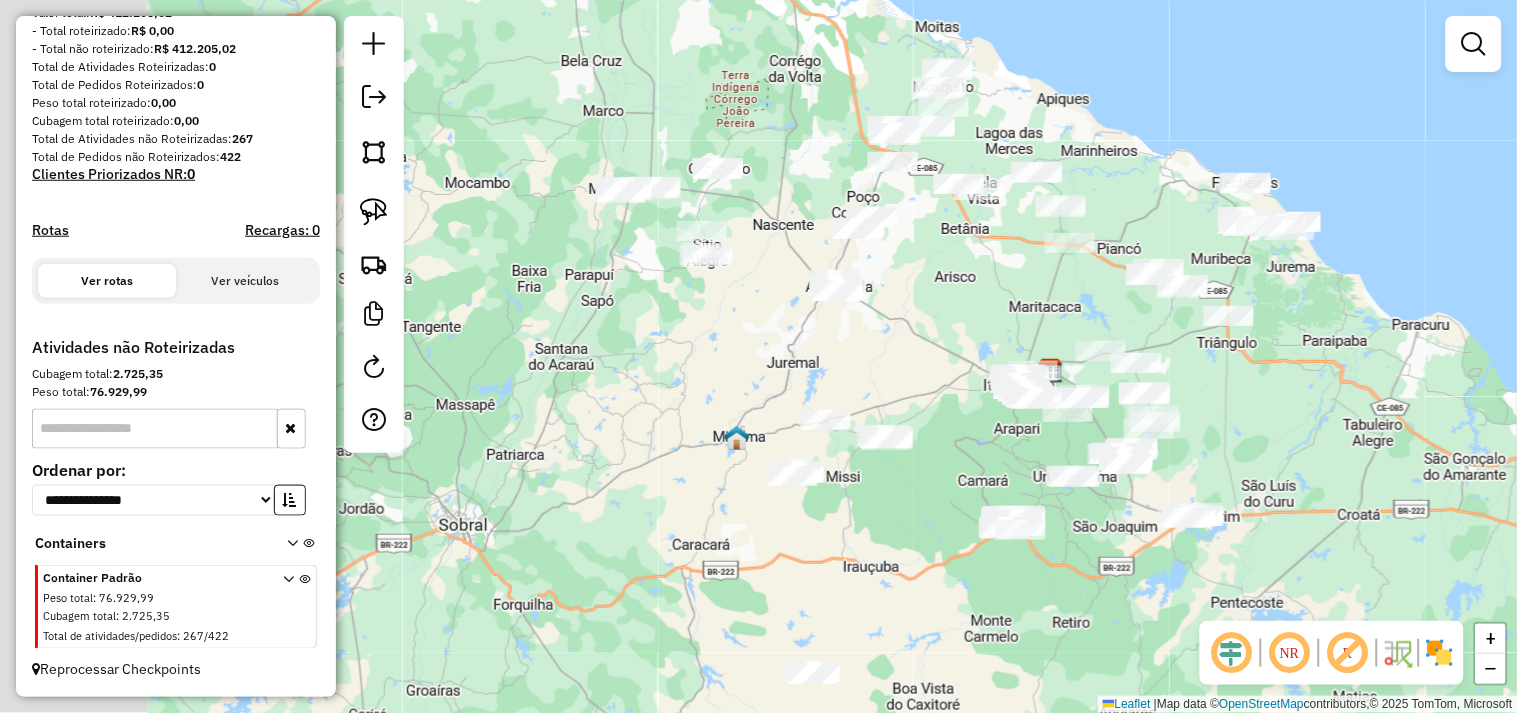 drag, startPoint x: 883, startPoint y: 353, endPoint x: 752, endPoint y: 295, distance: 143.26549 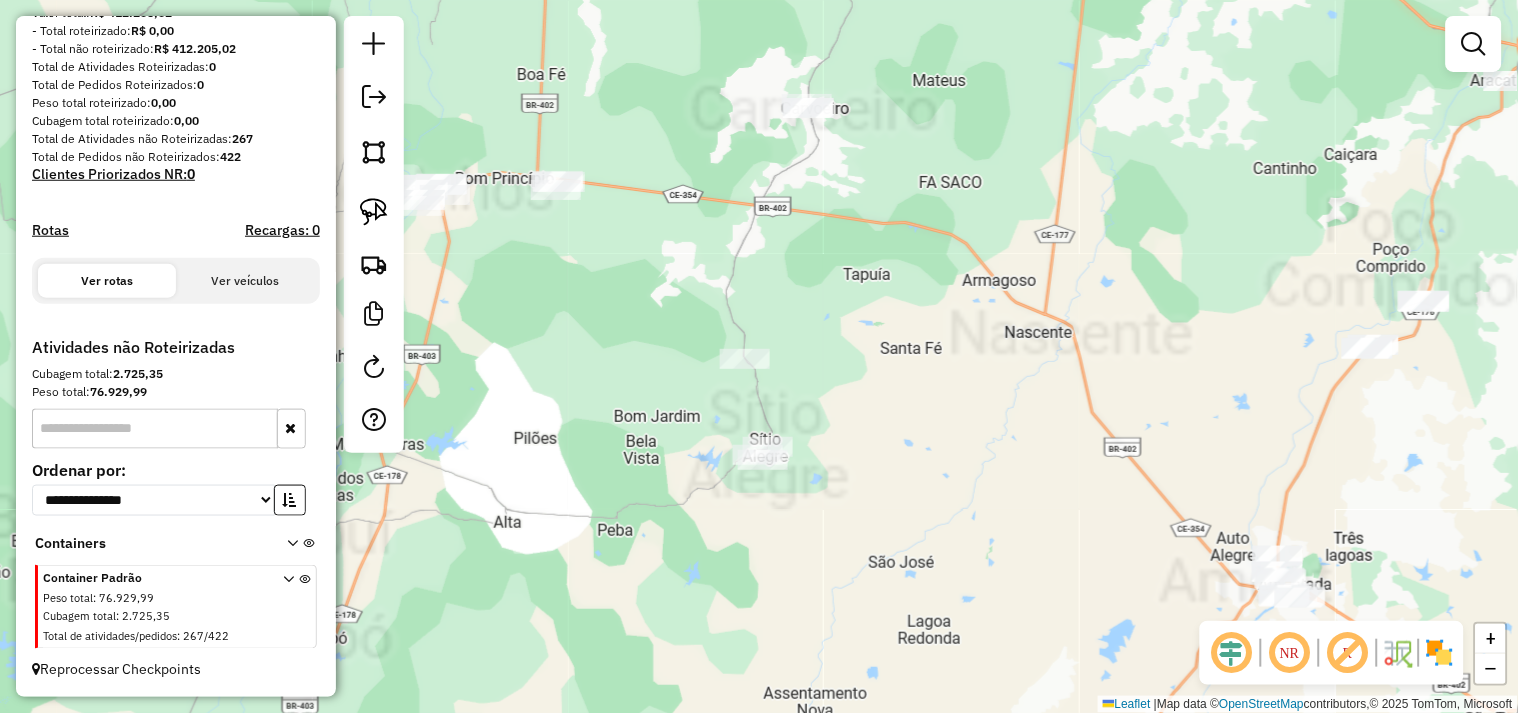drag, startPoint x: 683, startPoint y: 335, endPoint x: 697, endPoint y: 305, distance: 33.105892 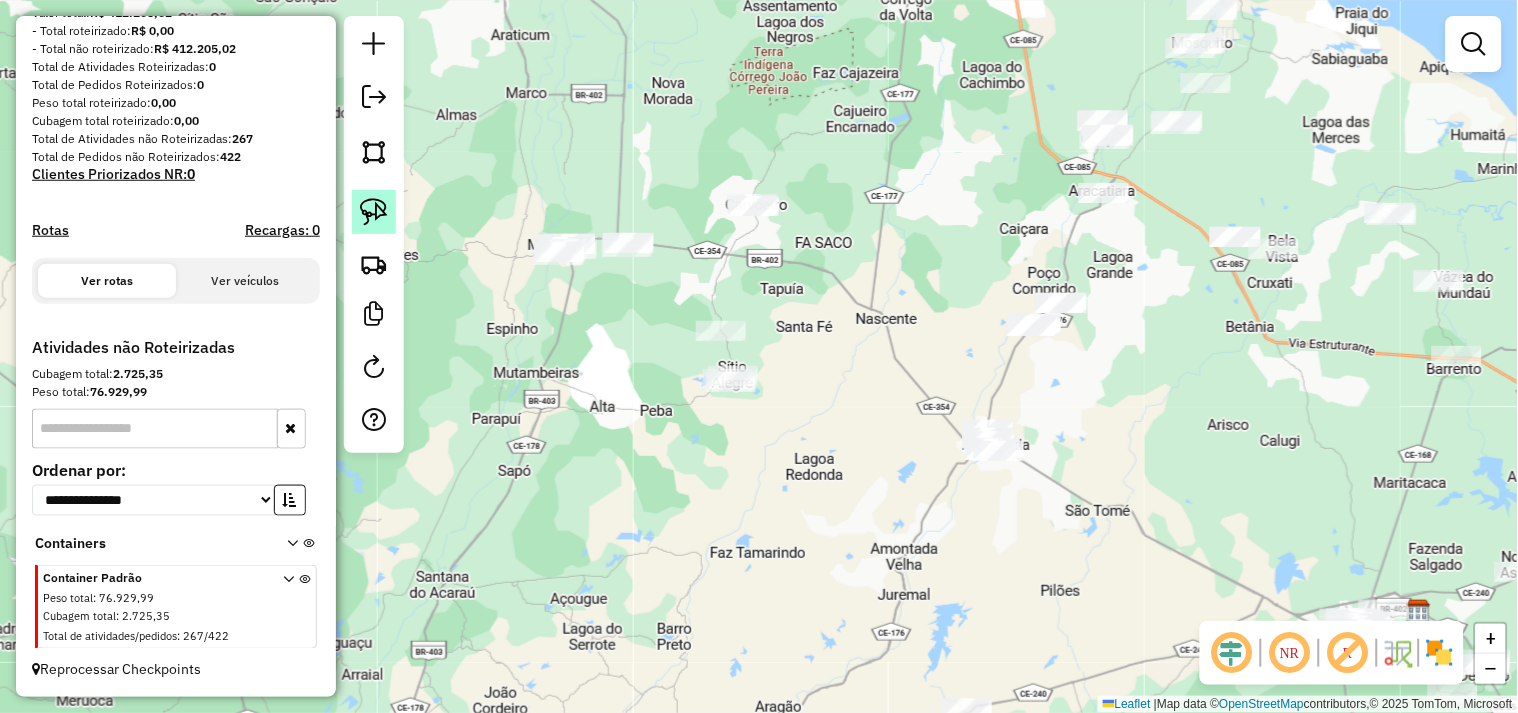 click 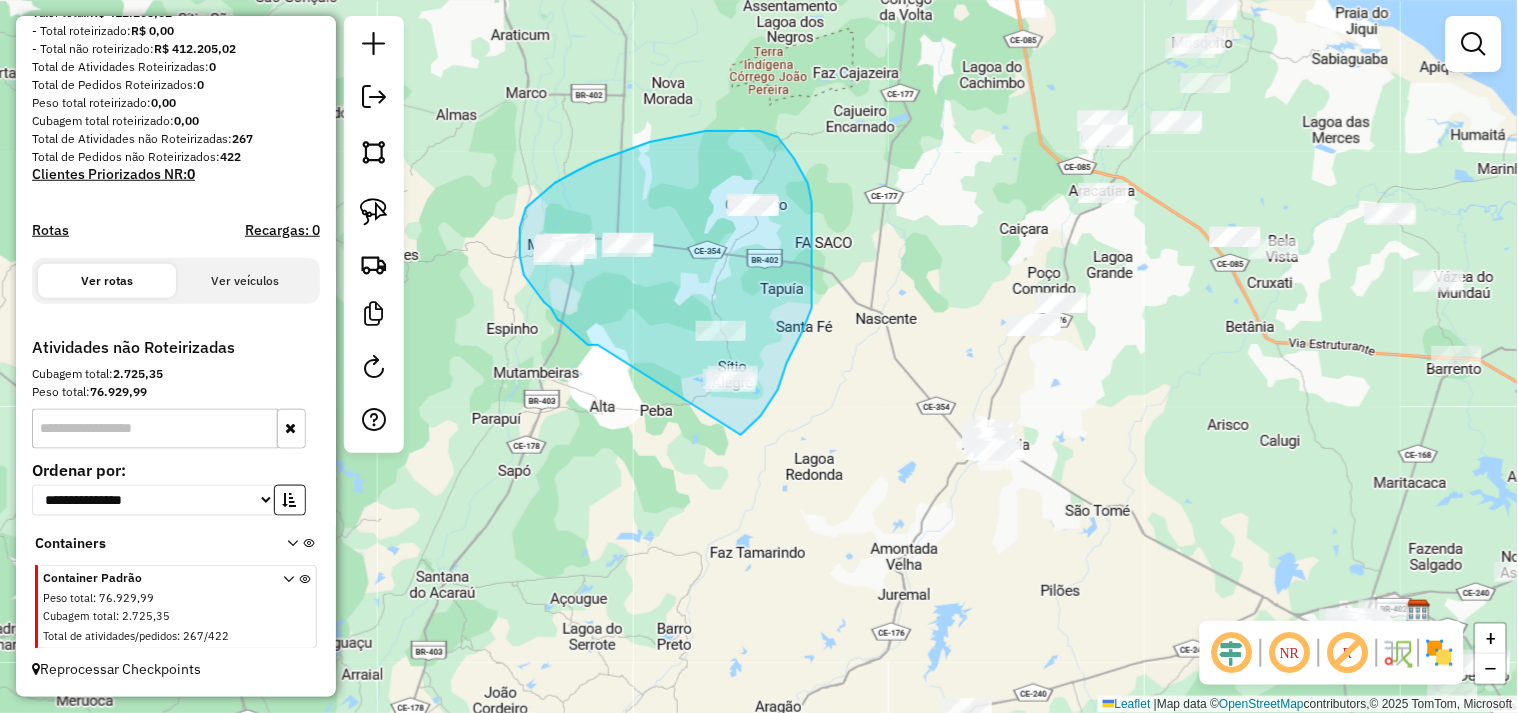 drag, startPoint x: 598, startPoint y: 345, endPoint x: 732, endPoint y: 437, distance: 162.5423 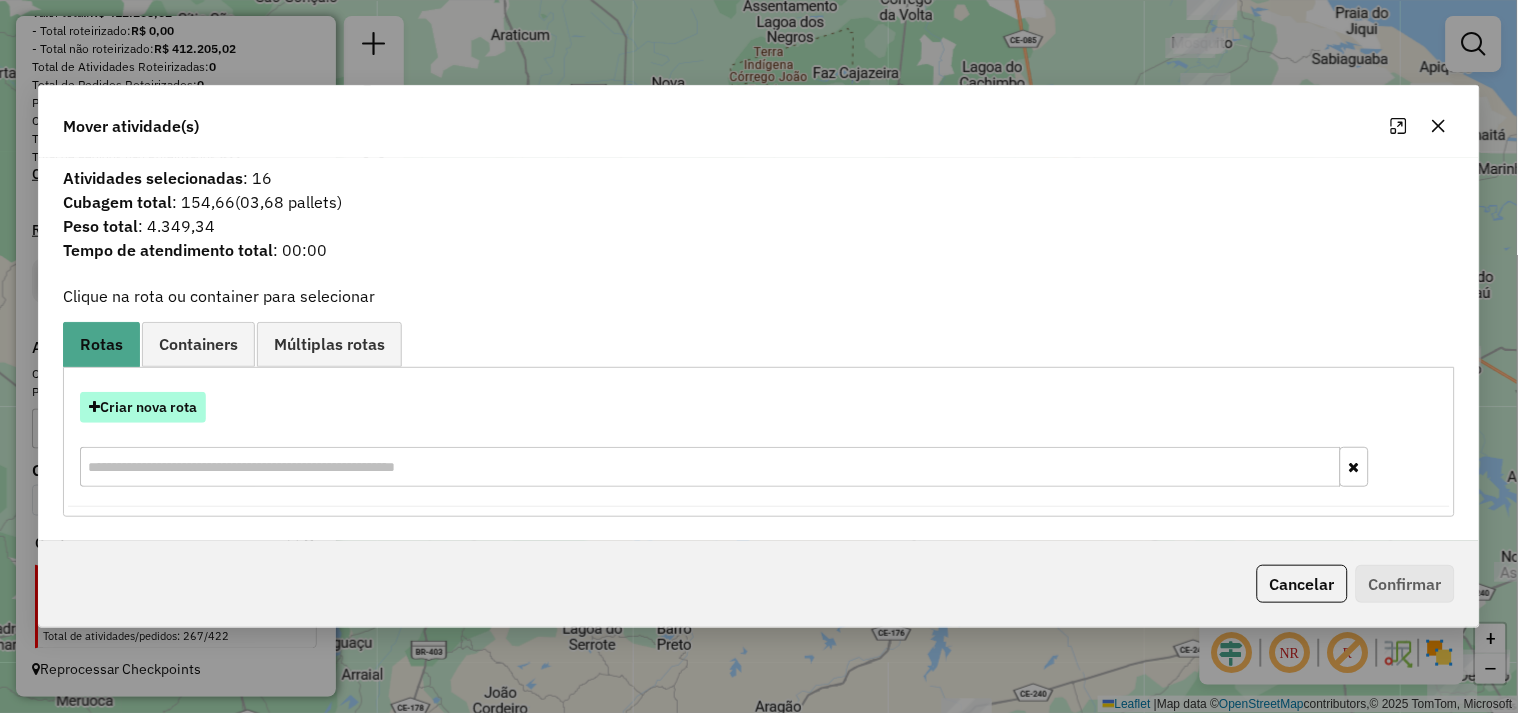 click on "Criar nova rota" at bounding box center (143, 407) 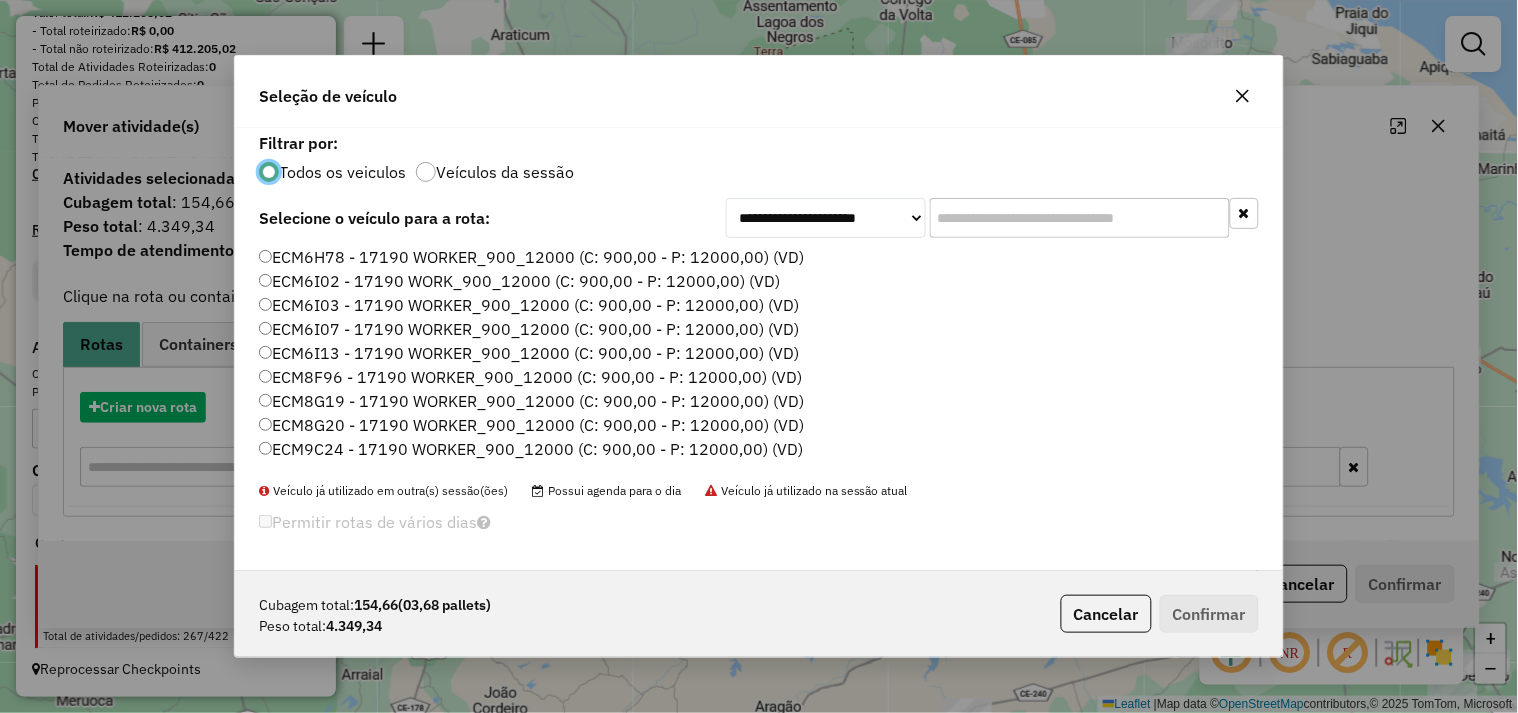 scroll, scrollTop: 11, scrollLeft: 5, axis: both 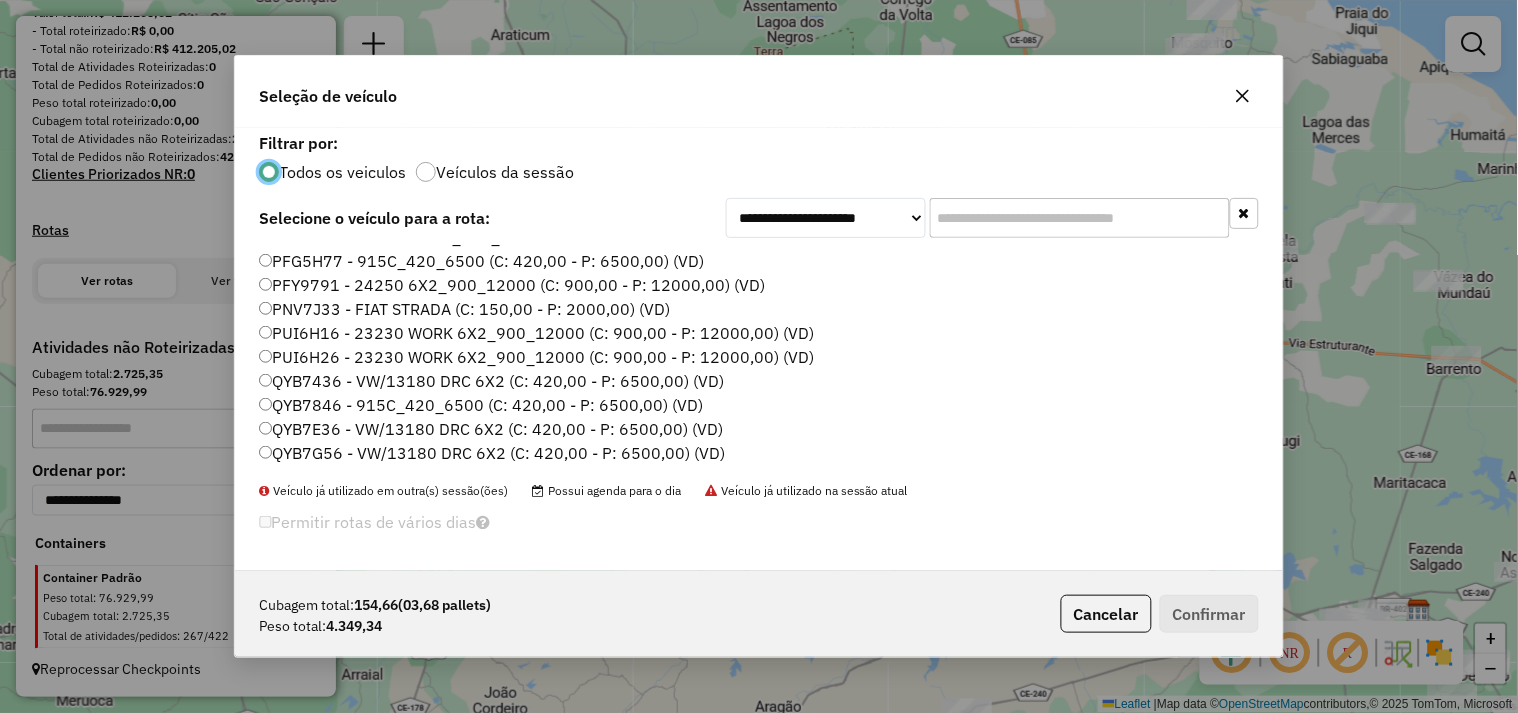 click on "QYB7E36 - VW/13180 DRC 6X2 (C: 420,00 - P: 6500,00) (VD)" 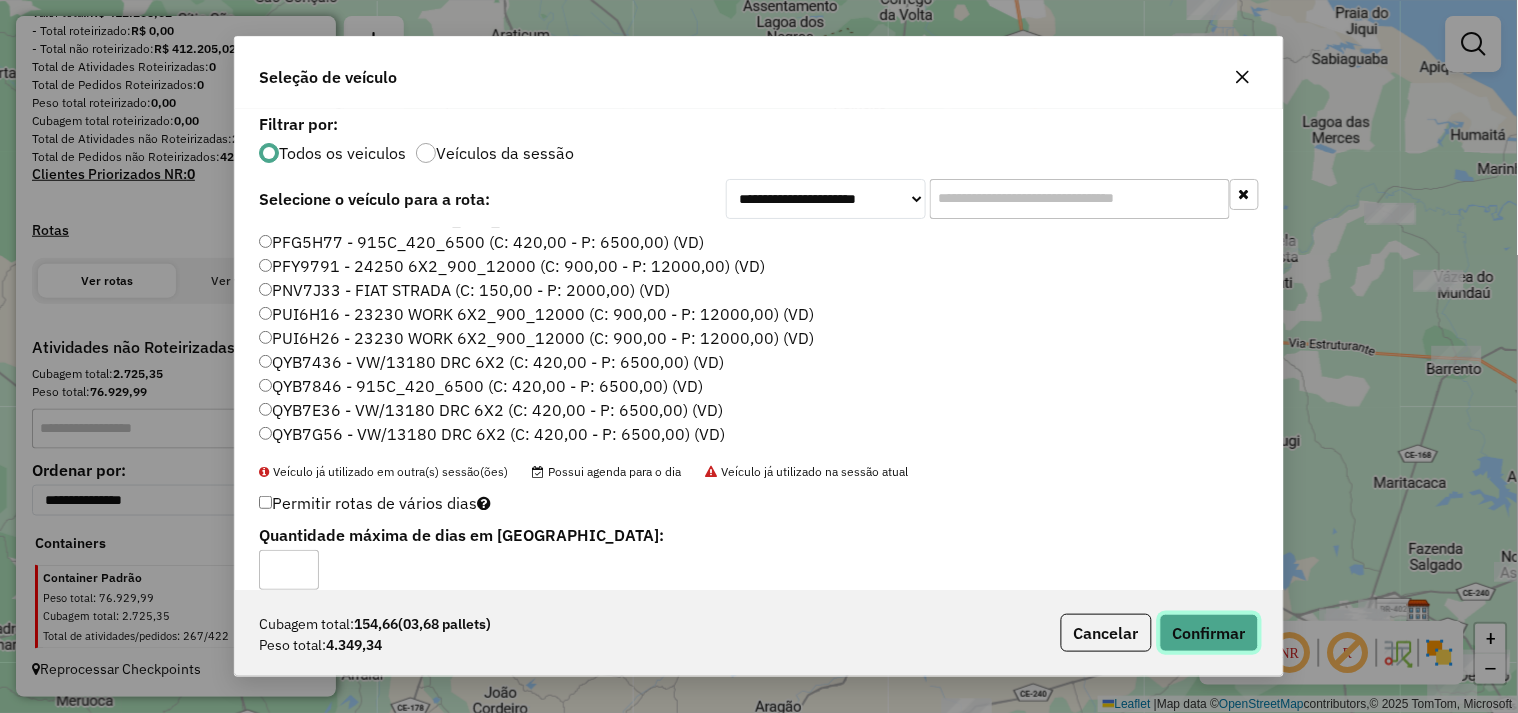 click on "Confirmar" 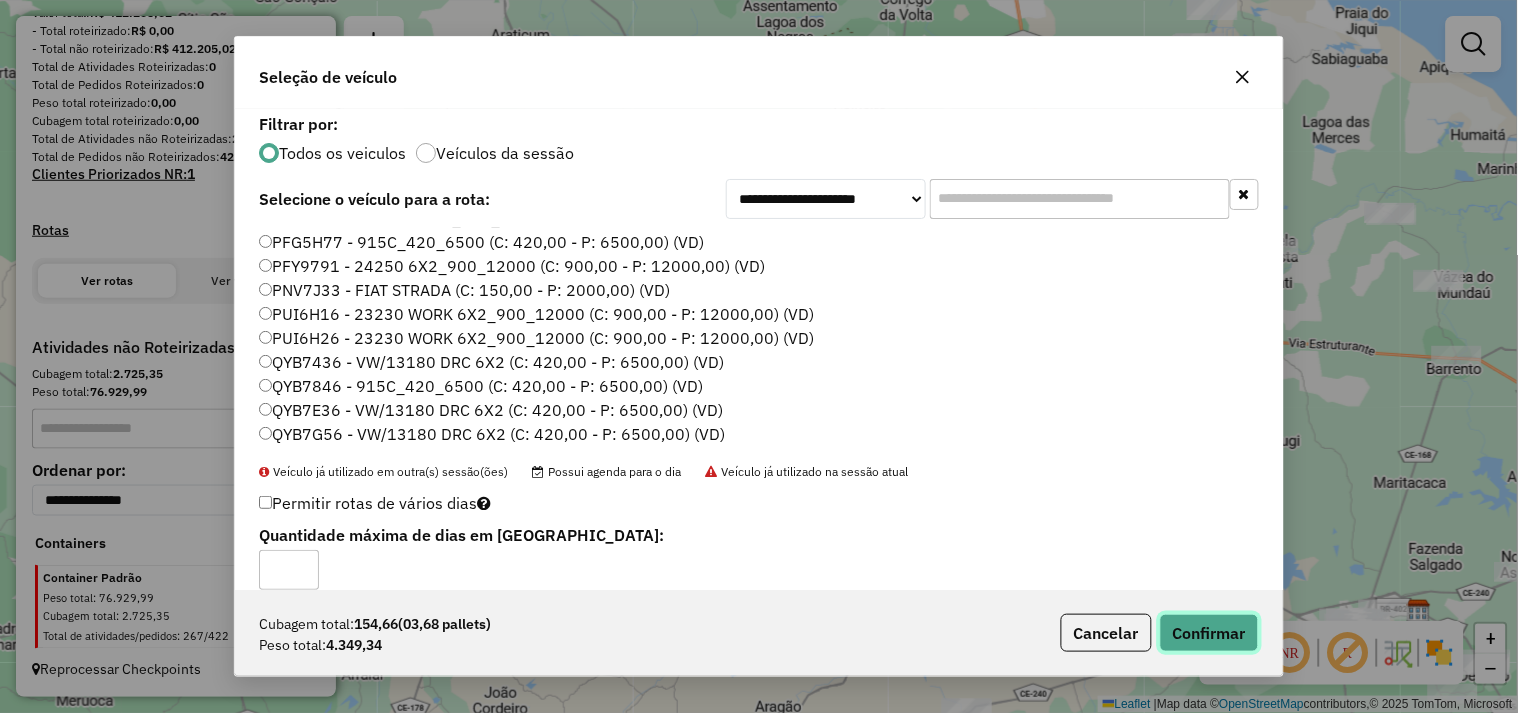 click on "Confirmar" 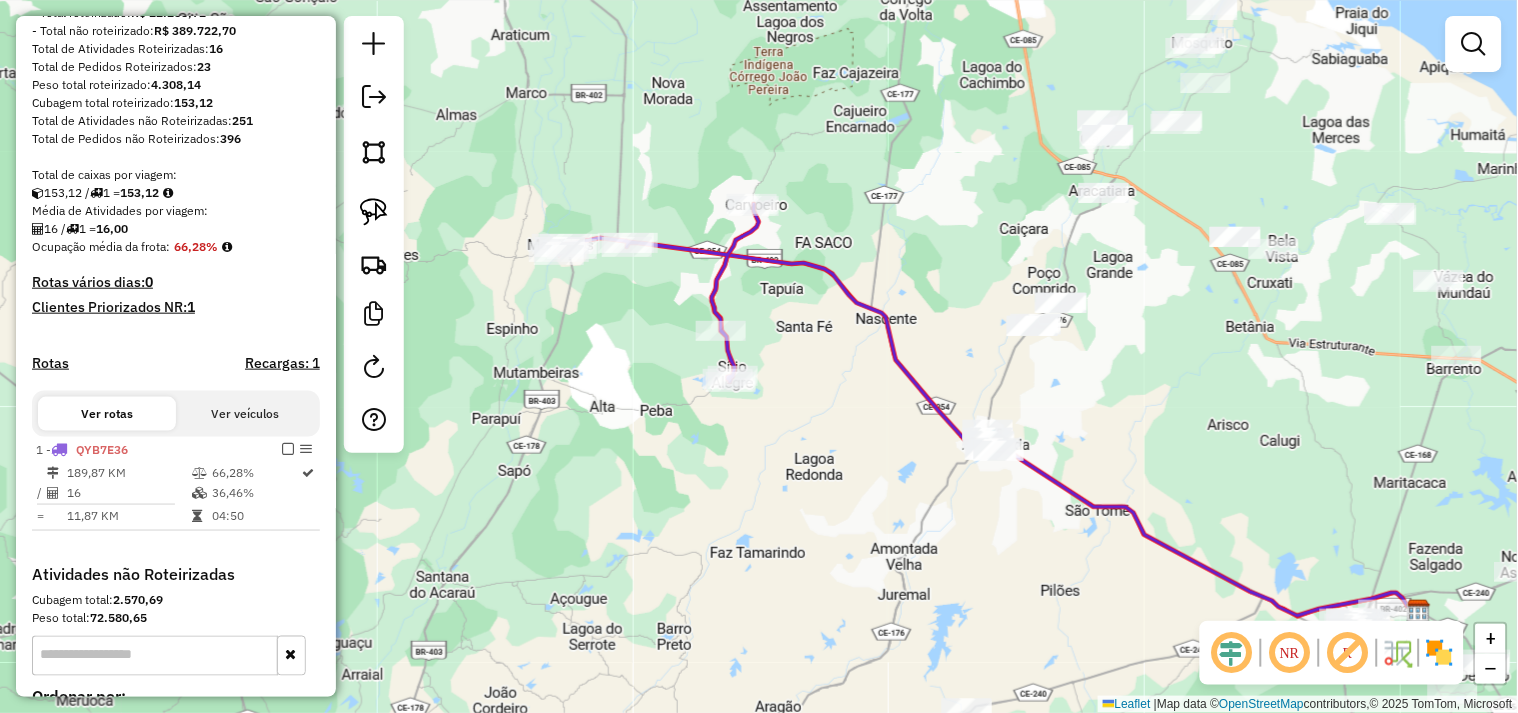scroll, scrollTop: 515, scrollLeft: 0, axis: vertical 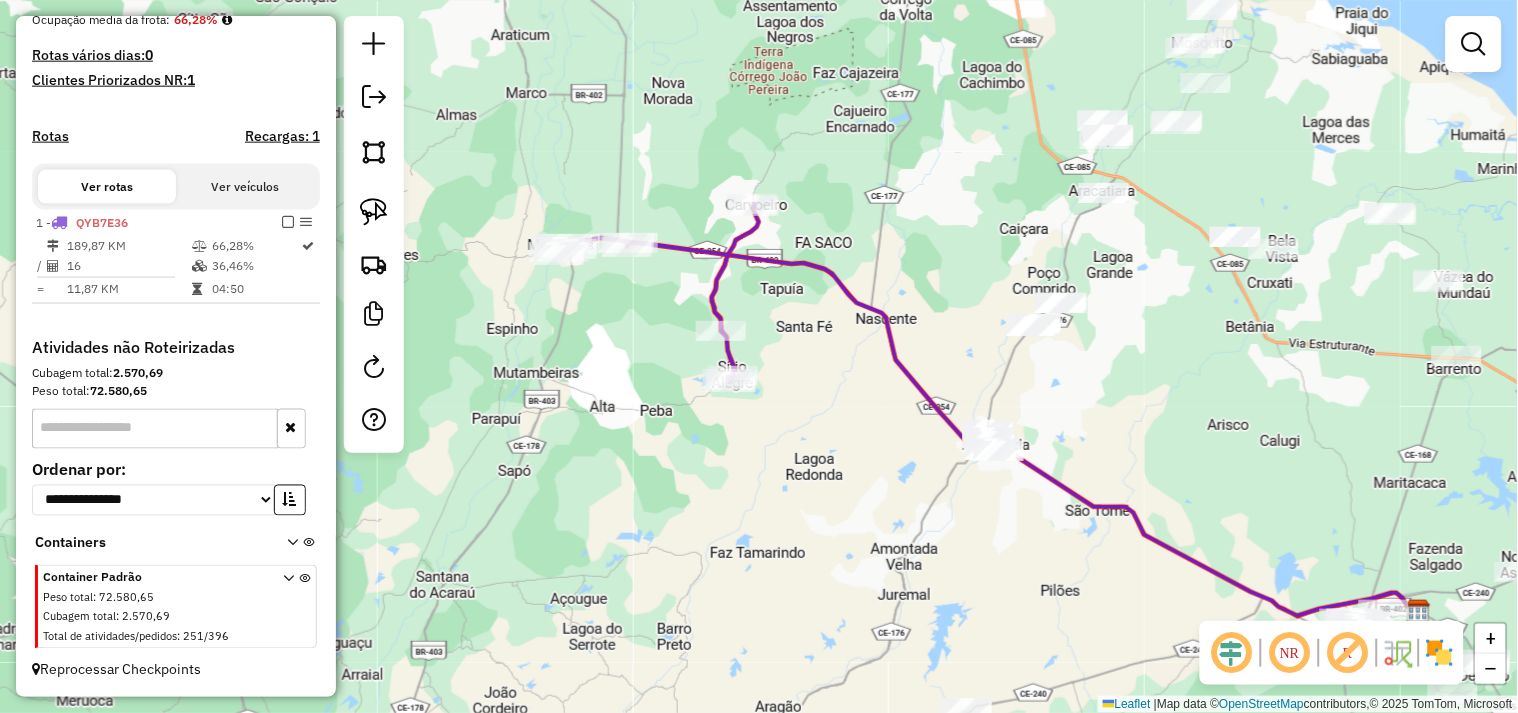 click on "Janela de atendimento Grade de atendimento Capacidade Transportadoras Veículos Cliente Pedidos  Rotas Selecione os dias de semana para filtrar as janelas de atendimento  Seg   Ter   Qua   Qui   Sex   Sáb   Dom  Informe o período da janela de atendimento: De: Até:  Filtrar exatamente a janela do cliente  Considerar janela de atendimento padrão  Selecione os dias de semana para filtrar as grades de atendimento  Seg   Ter   Qua   Qui   Sex   Sáb   Dom   Considerar clientes sem dia de atendimento cadastrado  Clientes fora do dia de atendimento selecionado Filtrar as atividades entre os valores definidos abaixo:  Peso mínimo:   Peso máximo:   Cubagem mínima:   Cubagem máxima:   De:   Até:  Filtrar as atividades entre o tempo de atendimento definido abaixo:  De:   Até:   Considerar capacidade total dos clientes não roteirizados Transportadora: Selecione um ou mais itens Tipo de veículo: Selecione um ou mais itens Veículo: Selecione um ou mais itens Motorista: Selecione um ou mais itens Nome: Rótulo:" 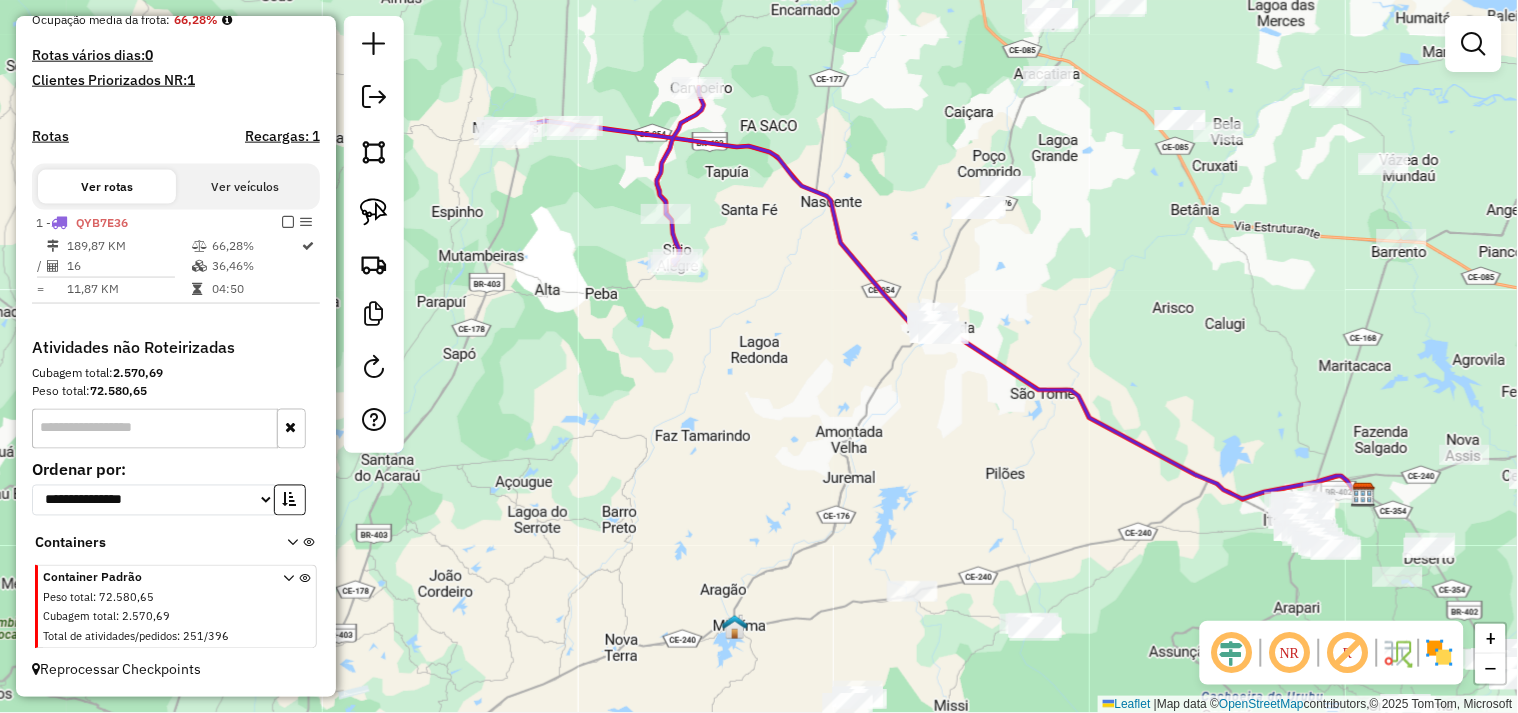 drag, startPoint x: 800, startPoint y: 475, endPoint x: 724, endPoint y: 312, distance: 179.84715 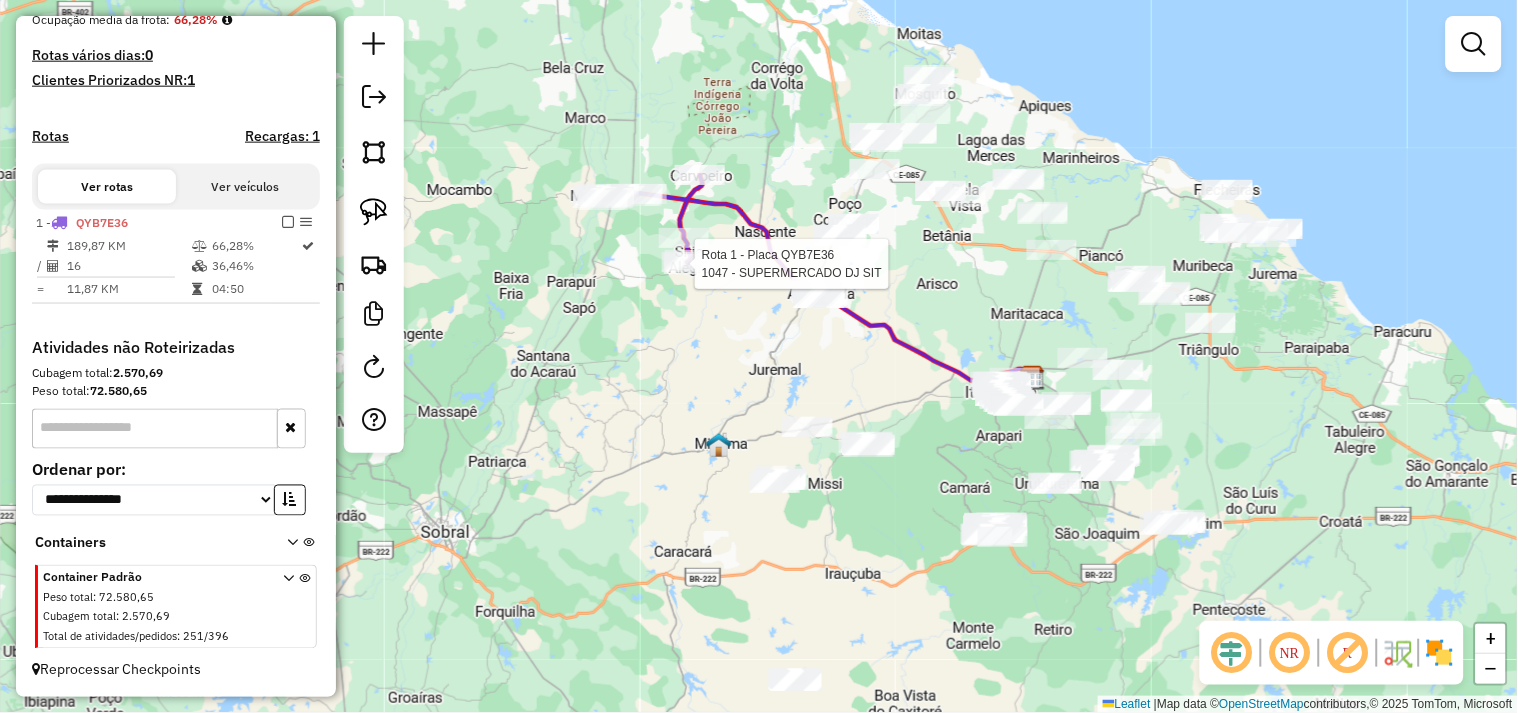 select on "**********" 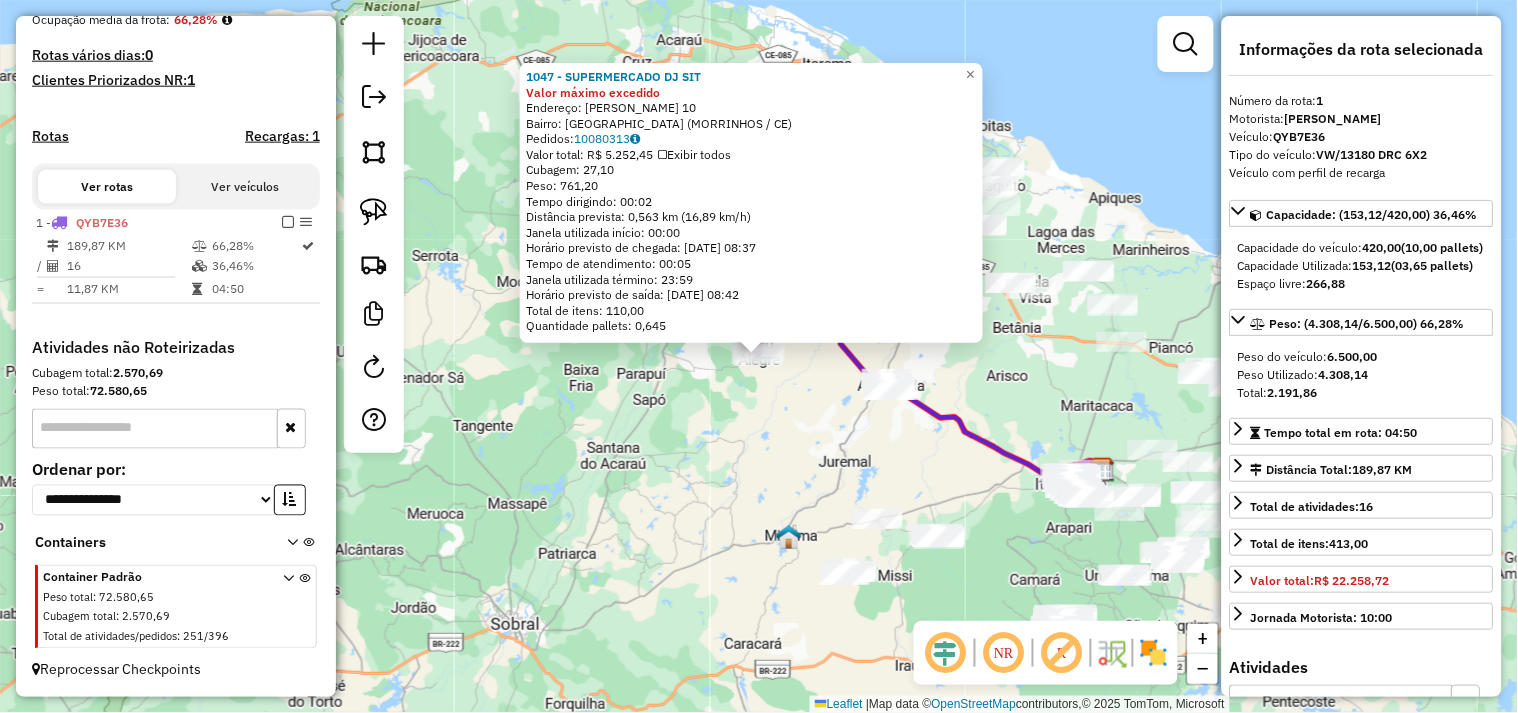 click on "1047 - SUPERMERCADO DJ  SIT Valor máximo excedido  Endereço:  JOSE DORACI DOS SANTOS 10   Bairro: SITIO ALEGRE (MORRINHOS / CE)   Pedidos:  10080313   Valor total: R$ 5.252,45   Exibir todos   Cubagem: 27,10  Peso: 761,20  Tempo dirigindo: 00:02   Distância prevista: 0,563 km (16,89 km/h)   Janela utilizada início: 00:00   Horário previsto de chegada: 11/07/2025 08:37   Tempo de atendimento: 00:05   Janela utilizada término: 23:59   Horário previsto de saída: 11/07/2025 08:42   Total de itens: 110,00   Quantidade pallets: 0,645  × Janela de atendimento Grade de atendimento Capacidade Transportadoras Veículos Cliente Pedidos  Rotas Selecione os dias de semana para filtrar as janelas de atendimento  Seg   Ter   Qua   Qui   Sex   Sáb   Dom  Informe o período da janela de atendimento: De: Até:  Filtrar exatamente a janela do cliente  Considerar janela de atendimento padrão  Selecione os dias de semana para filtrar as grades de atendimento  Seg   Ter   Qua   Qui   Sex   Sáb   Dom   Peso mínimo:  +" 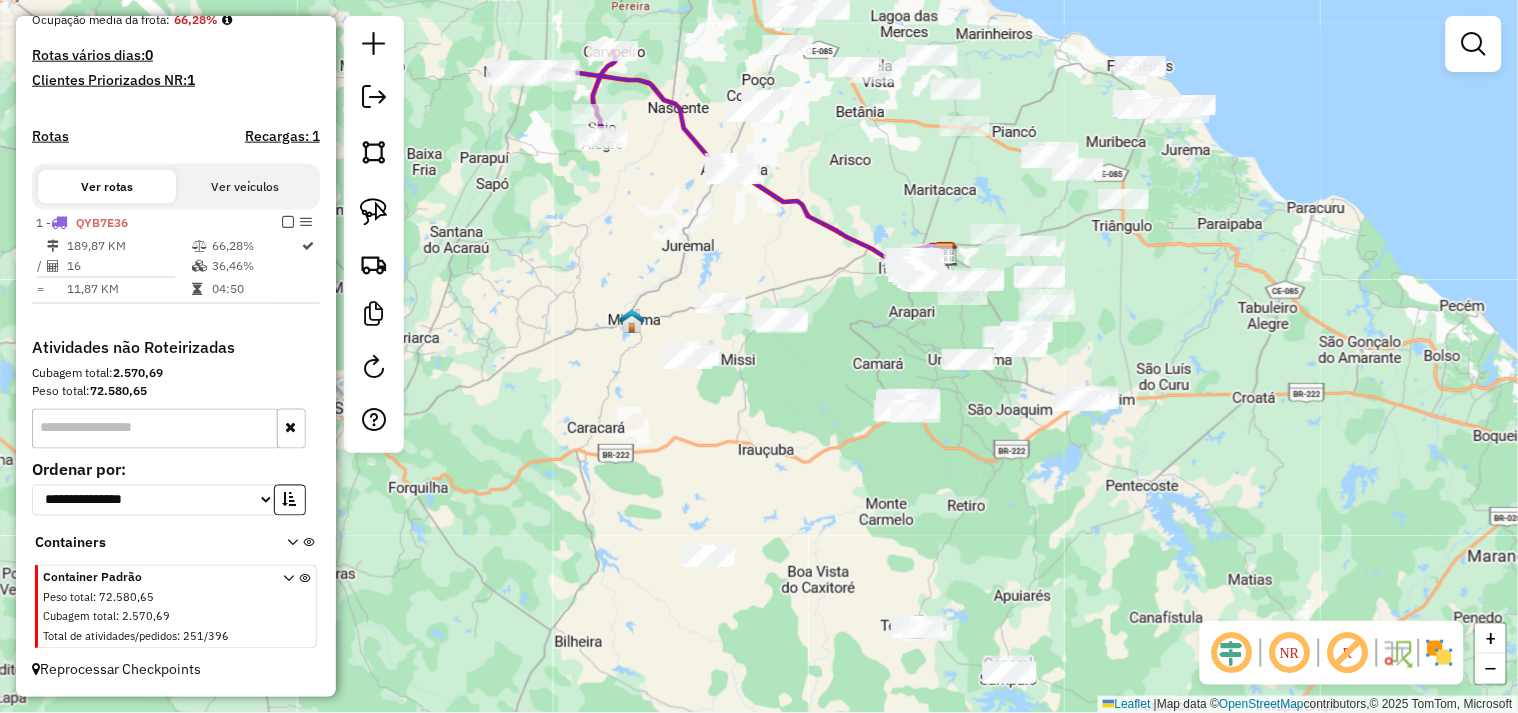 drag, startPoint x: 793, startPoint y: 472, endPoint x: 645, endPoint y: 215, distance: 296.56873 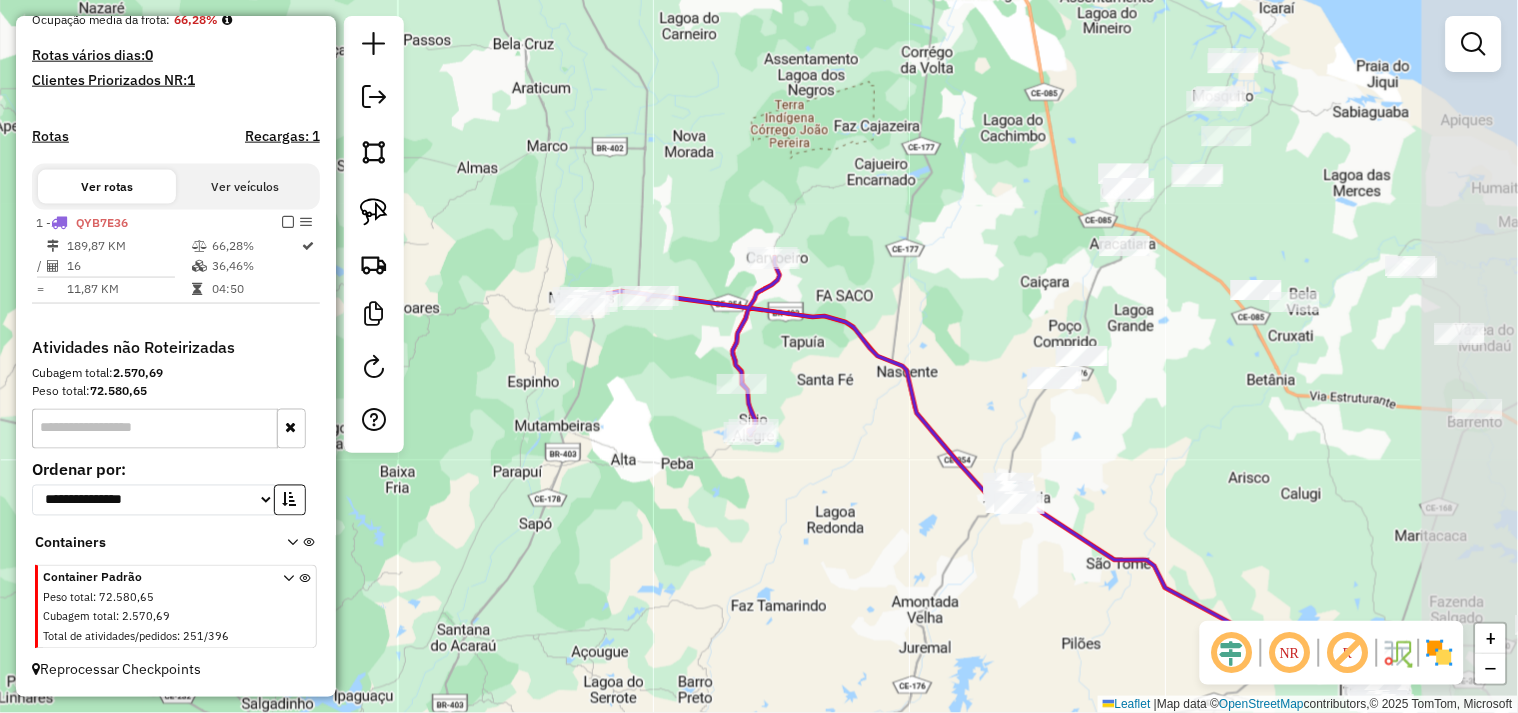 drag, startPoint x: 918, startPoint y: 478, endPoint x: 731, endPoint y: 321, distance: 244.16797 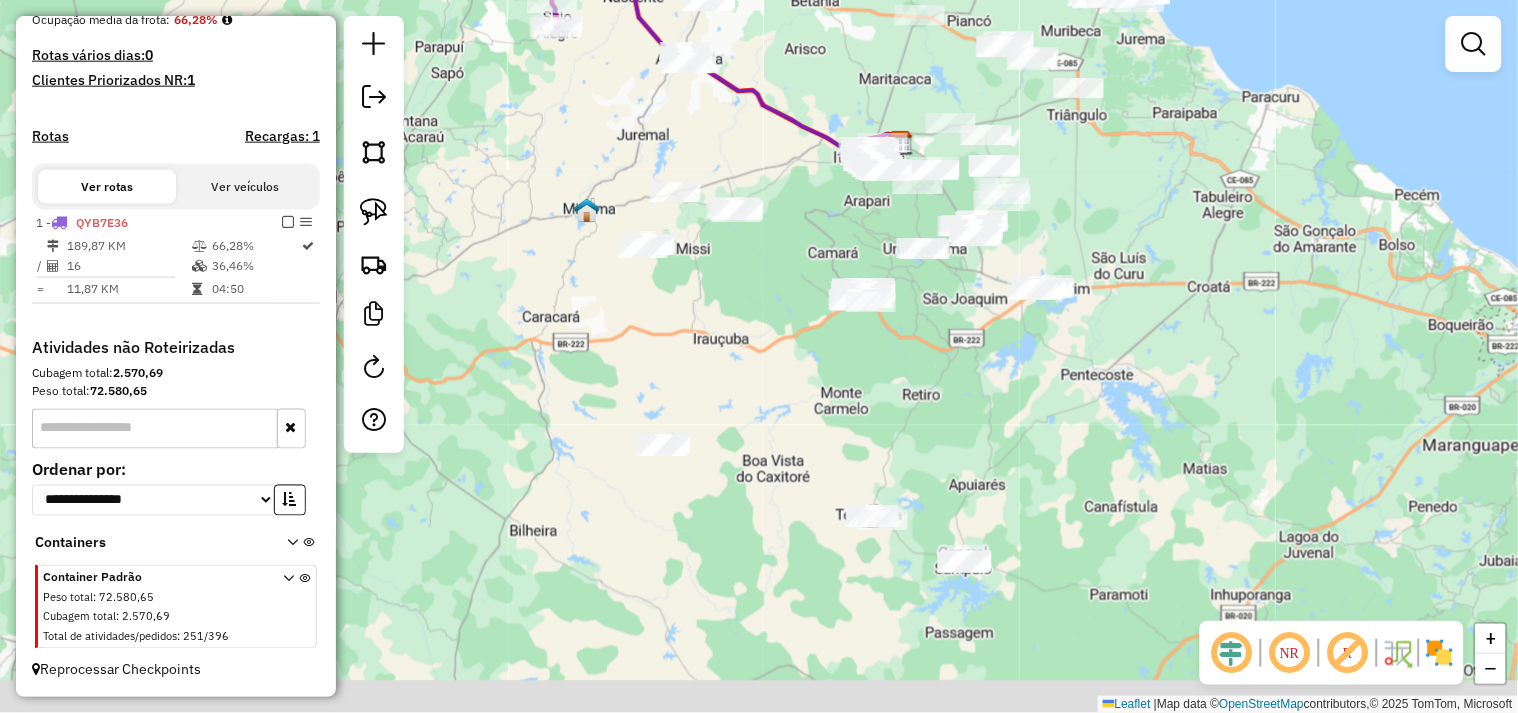 drag, startPoint x: 872, startPoint y: 446, endPoint x: 744, endPoint y: 142, distance: 329.84845 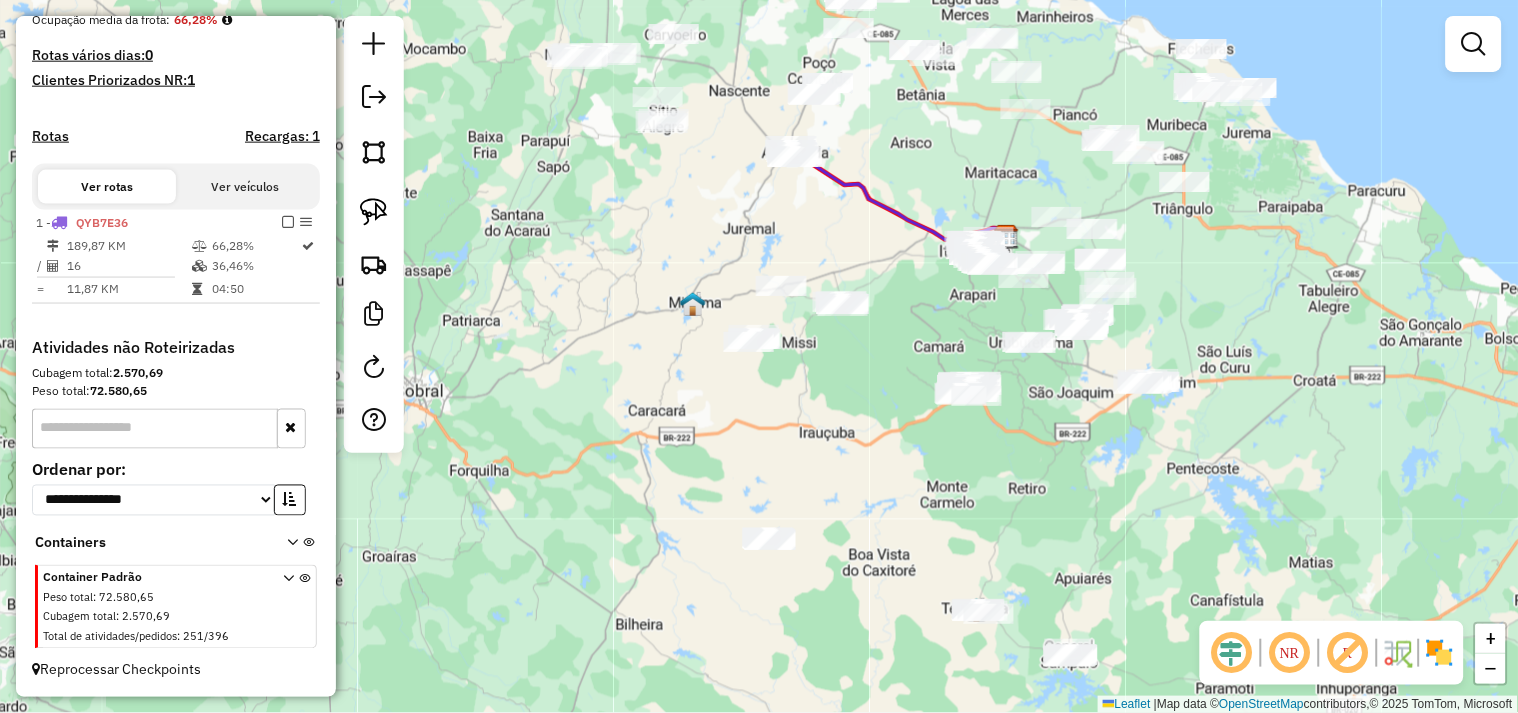 drag, startPoint x: 981, startPoint y: 277, endPoint x: 1032, endPoint y: 490, distance: 219.02055 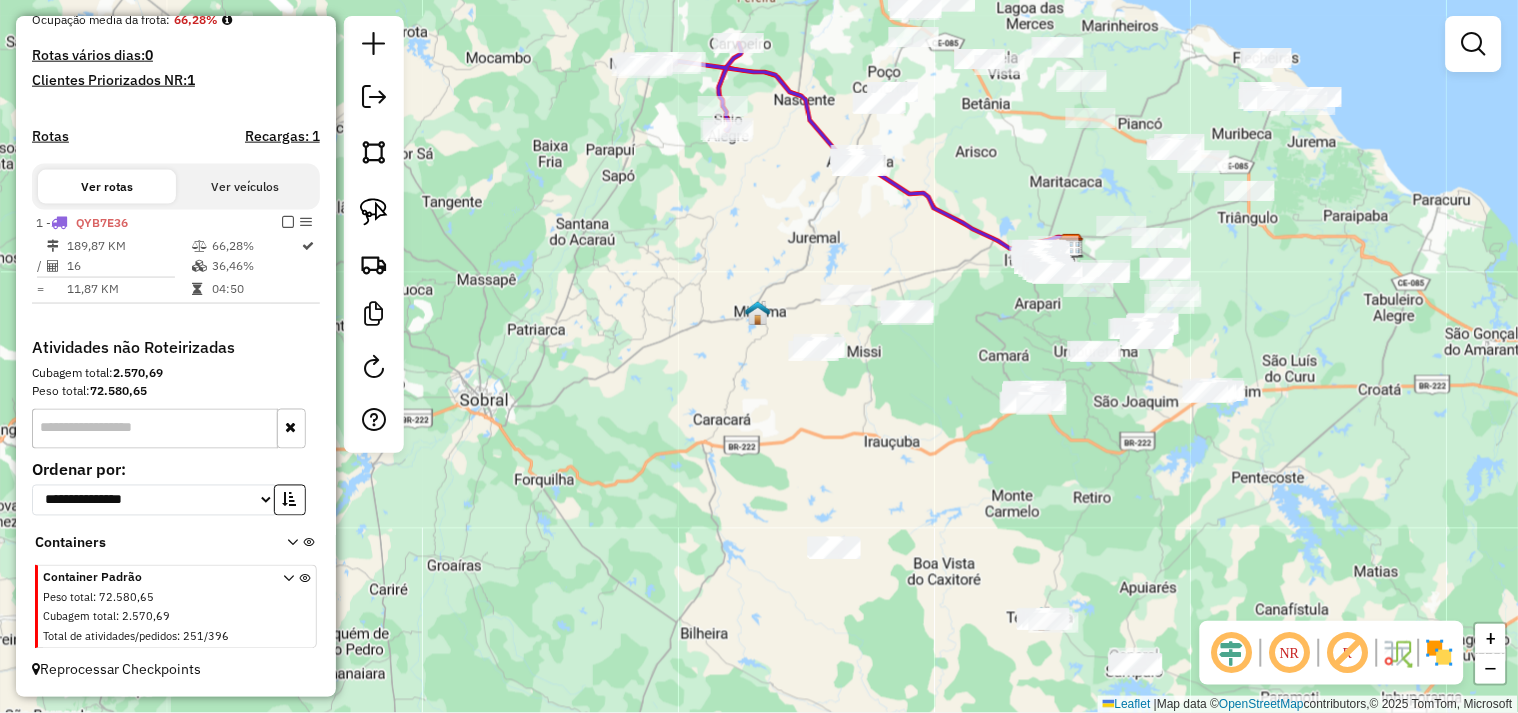 drag, startPoint x: 1077, startPoint y: 545, endPoint x: 1152, endPoint y: 542, distance: 75.059975 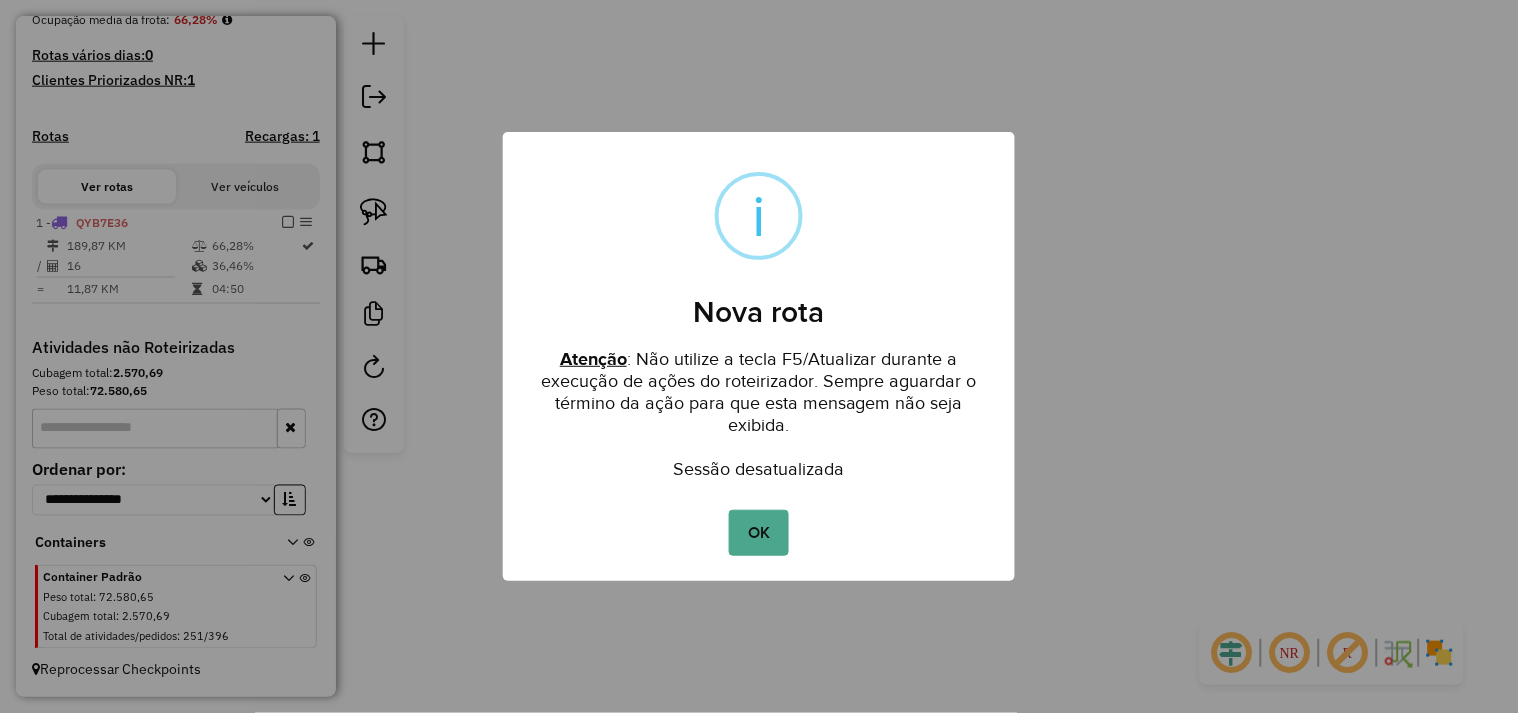 drag, startPoint x: 846, startPoint y: 190, endPoint x: 862, endPoint y: 268, distance: 79.624115 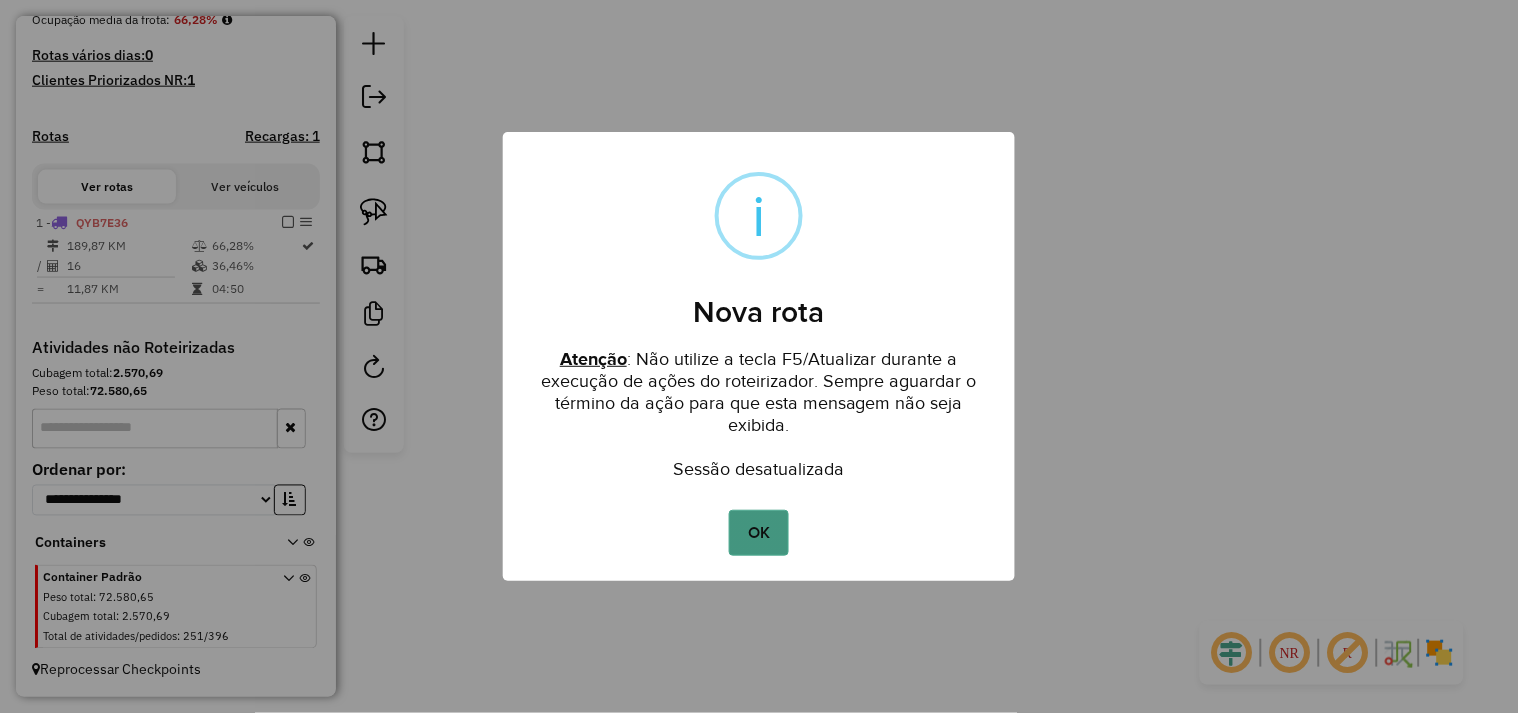 click on "OK" at bounding box center [758, 533] 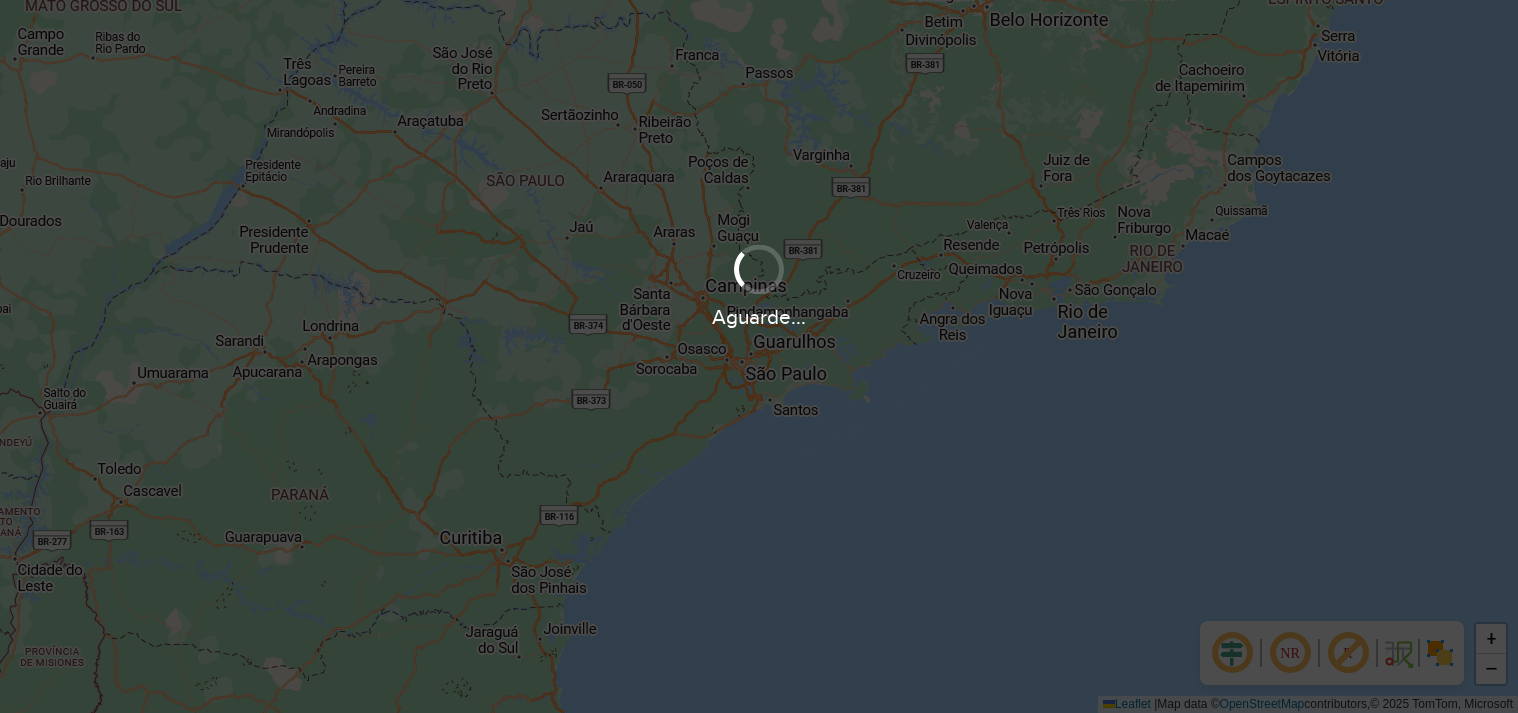 scroll, scrollTop: 0, scrollLeft: 0, axis: both 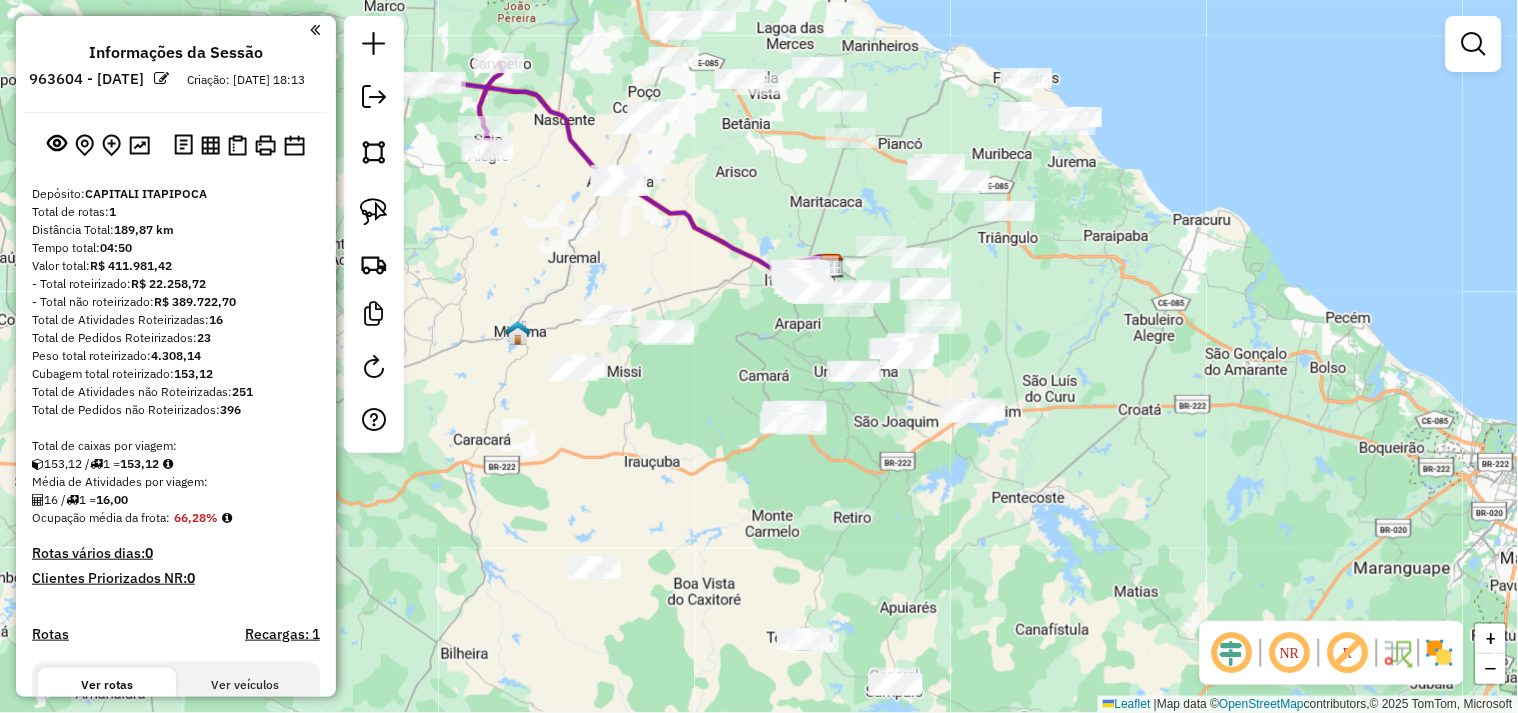 drag, startPoint x: 652, startPoint y: 442, endPoint x: 751, endPoint y: 213, distance: 249.48346 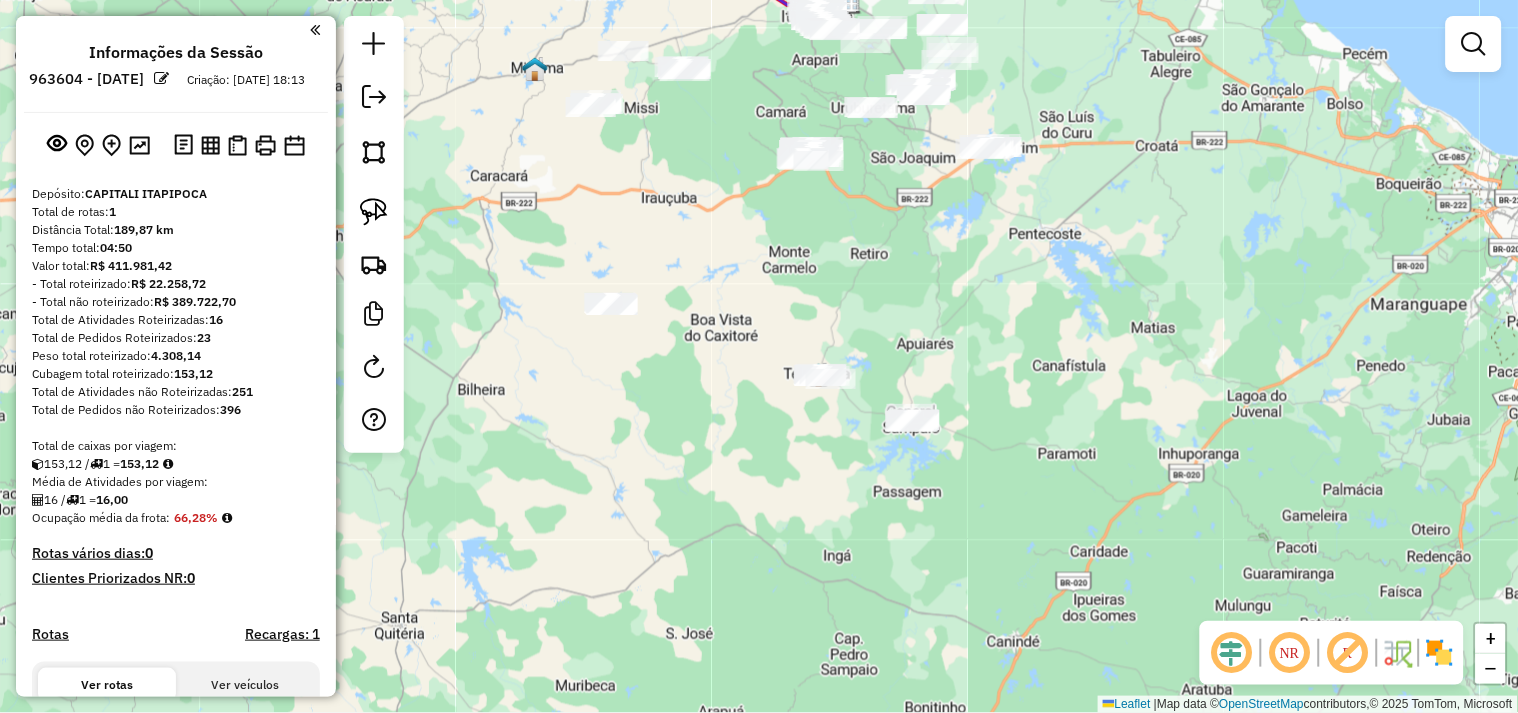 drag, startPoint x: 734, startPoint y: 463, endPoint x: 698, endPoint y: 285, distance: 181.60396 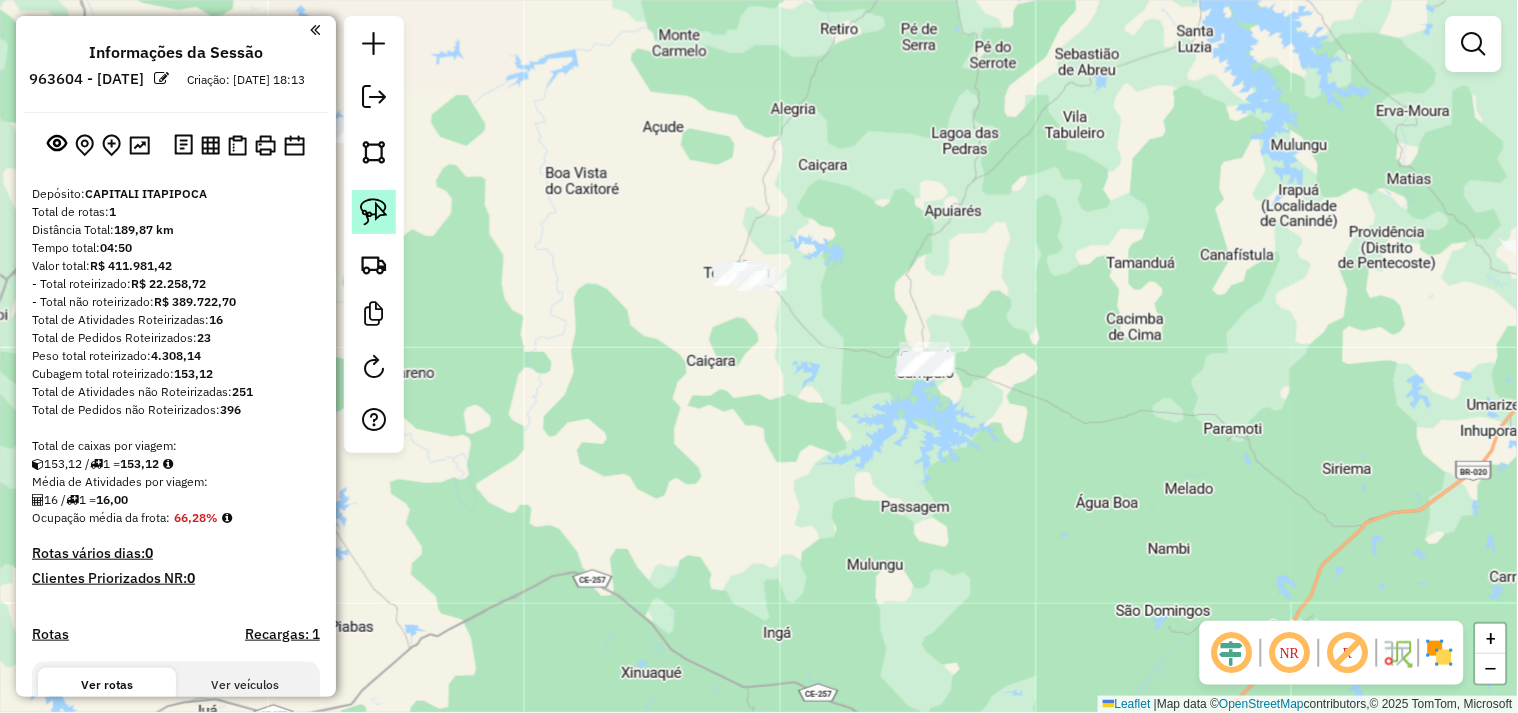 click 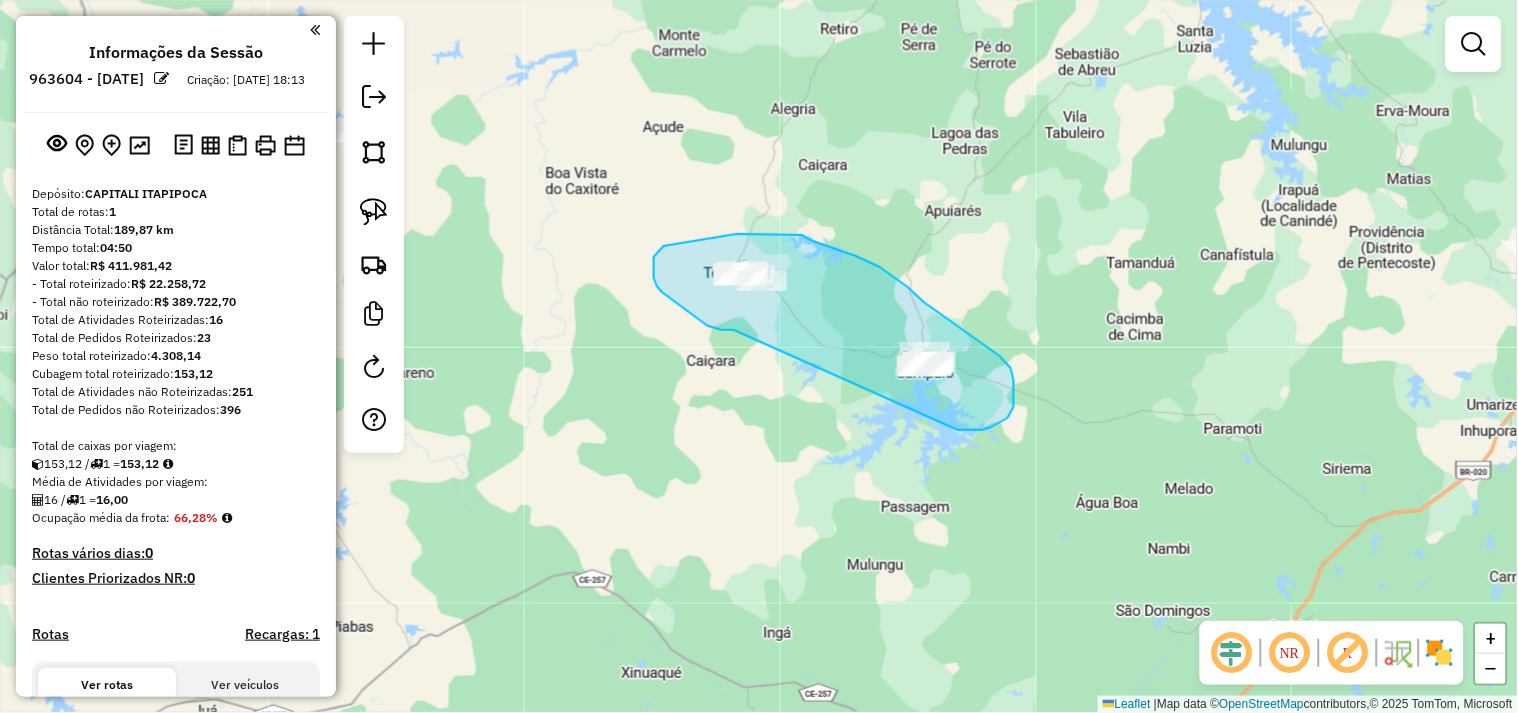 drag, startPoint x: 662, startPoint y: 292, endPoint x: 934, endPoint y: 422, distance: 301.46973 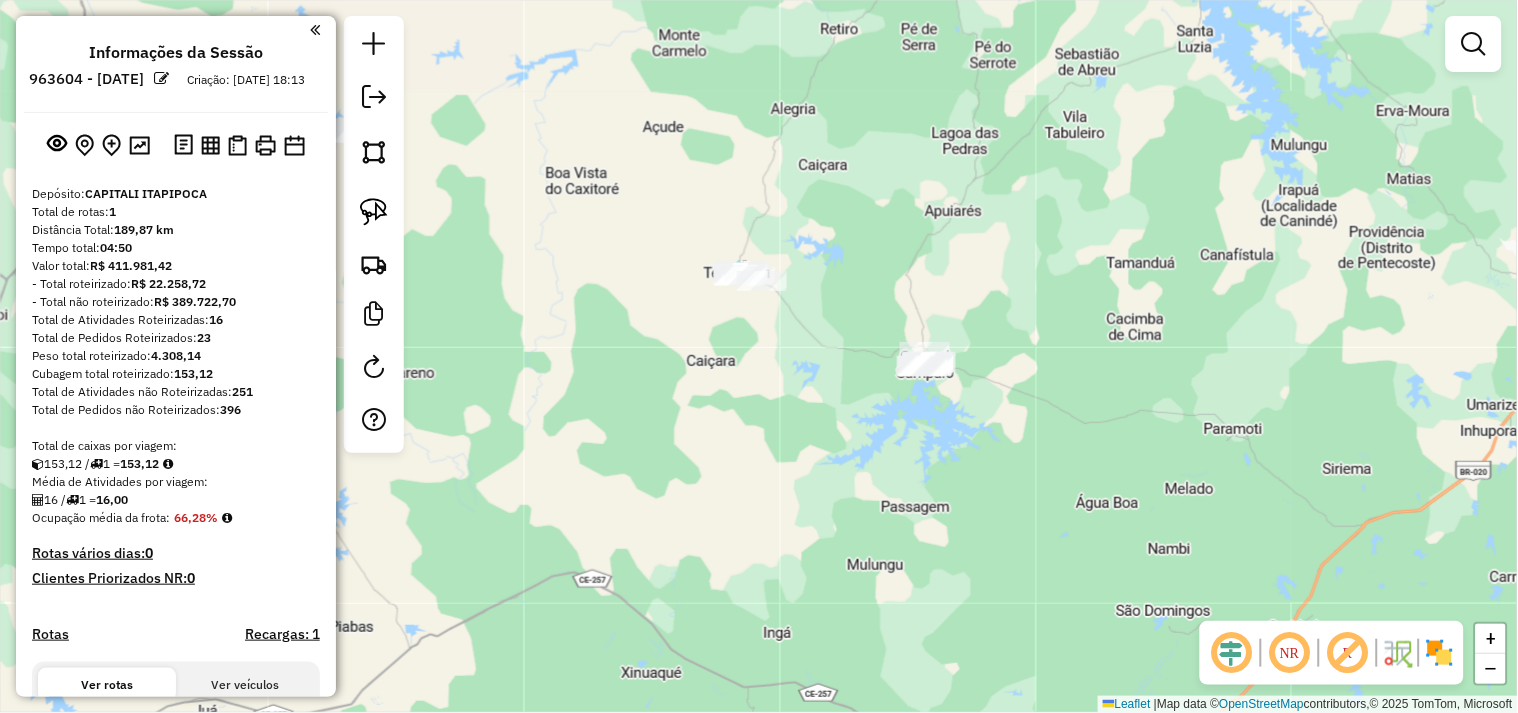 click on "Janela de atendimento Grade de atendimento Capacidade Transportadoras Veículos Cliente Pedidos  Rotas Selecione os dias de semana para filtrar as janelas de atendimento  Seg   Ter   Qua   Qui   Sex   Sáb   Dom  Informe o período da janela de atendimento: De: Até:  Filtrar exatamente a janela do cliente  Considerar janela de atendimento padrão  Selecione os dias de semana para filtrar as grades de atendimento  Seg   Ter   Qua   Qui   Sex   Sáb   Dom   Considerar clientes sem dia de atendimento cadastrado  Clientes fora do dia de atendimento selecionado Filtrar as atividades entre os valores definidos abaixo:  Peso mínimo:   Peso máximo:   Cubagem mínima:   Cubagem máxima:   De:   Até:  Filtrar as atividades entre o tempo de atendimento definido abaixo:  De:   Até:   Considerar capacidade total dos clientes não roteirizados Transportadora: Selecione um ou mais itens Tipo de veículo: Selecione um ou mais itens Veículo: Selecione um ou mais itens Motorista: Selecione um ou mais itens Nome: Rótulo:" 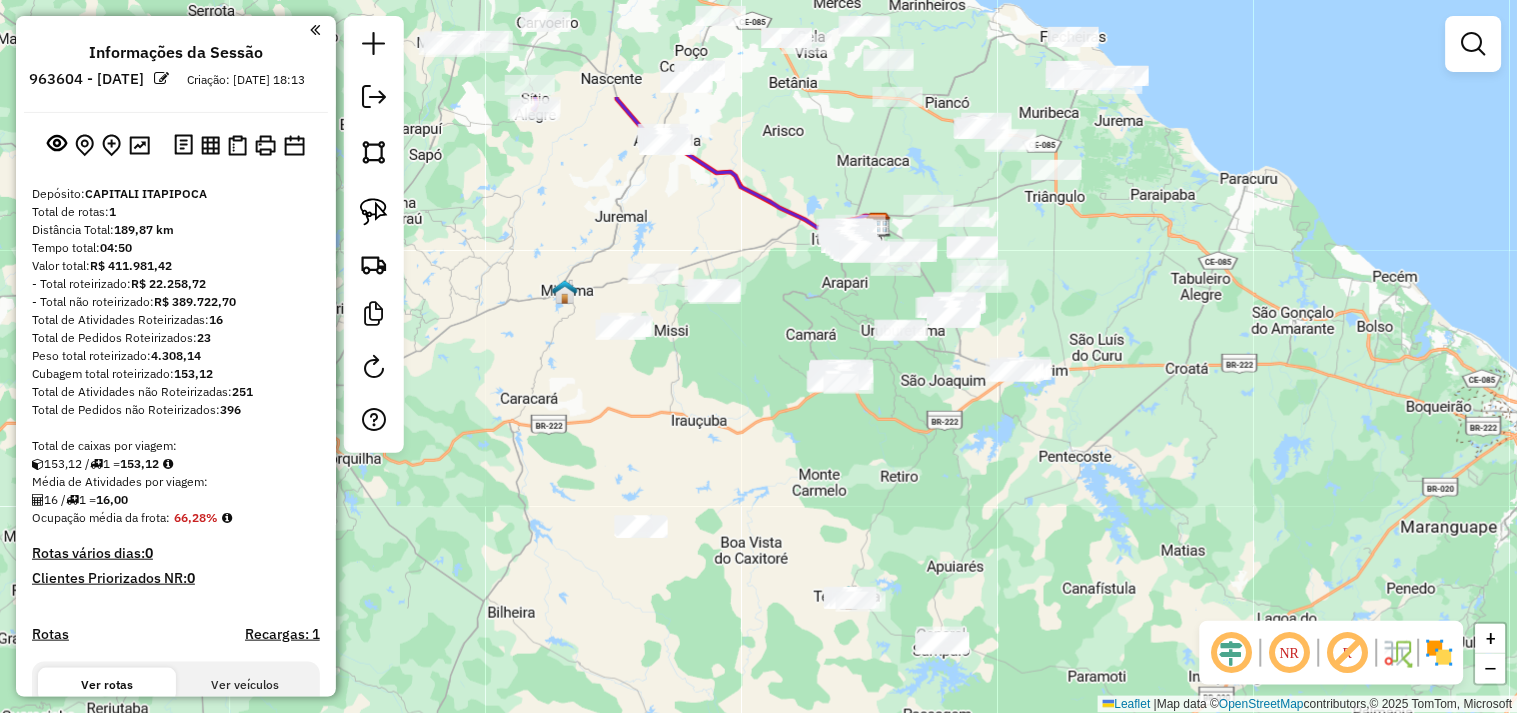 drag, startPoint x: 882, startPoint y: 377, endPoint x: 958, endPoint y: 513, distance: 155.79474 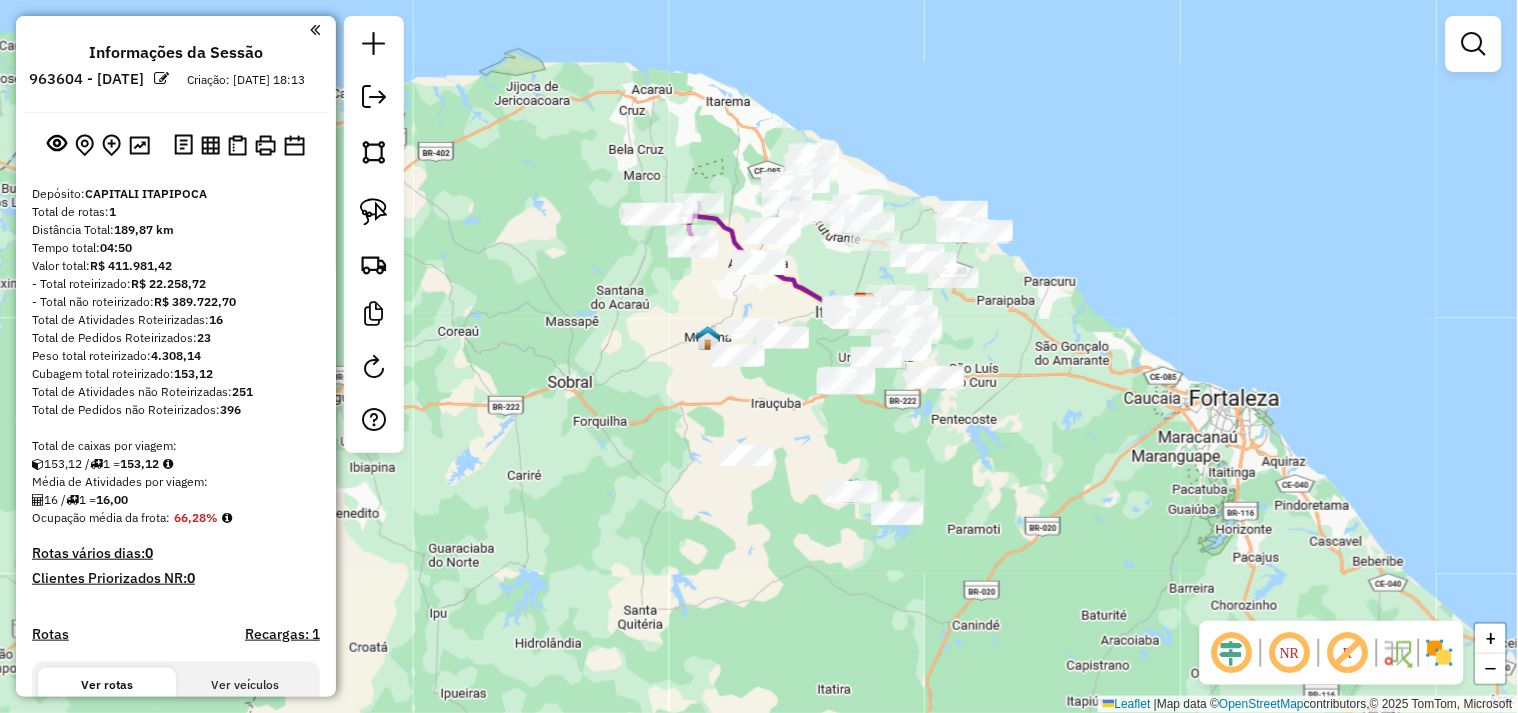 drag, startPoint x: 967, startPoint y: 502, endPoint x: 907, endPoint y: 446, distance: 82.073135 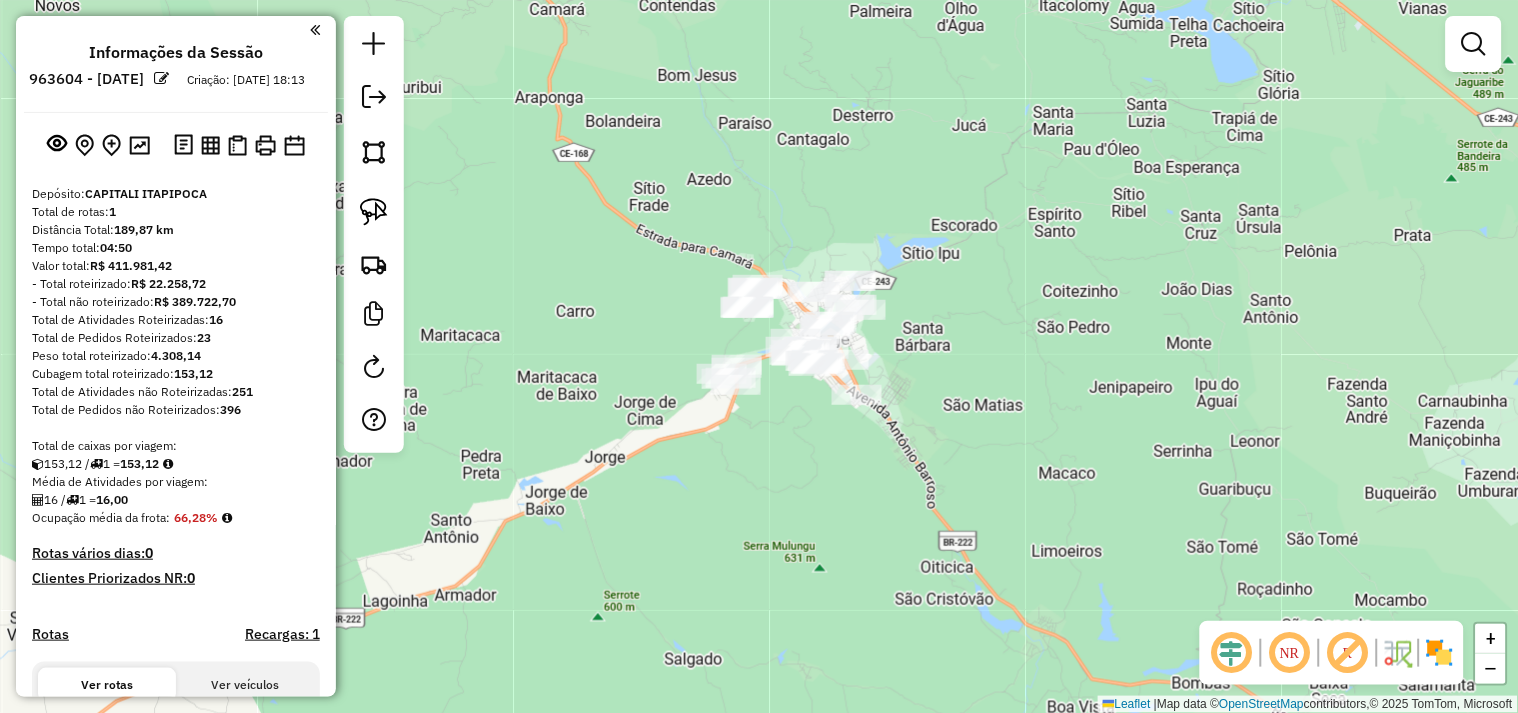 drag, startPoint x: 793, startPoint y: 483, endPoint x: 781, endPoint y: 484, distance: 12.0415945 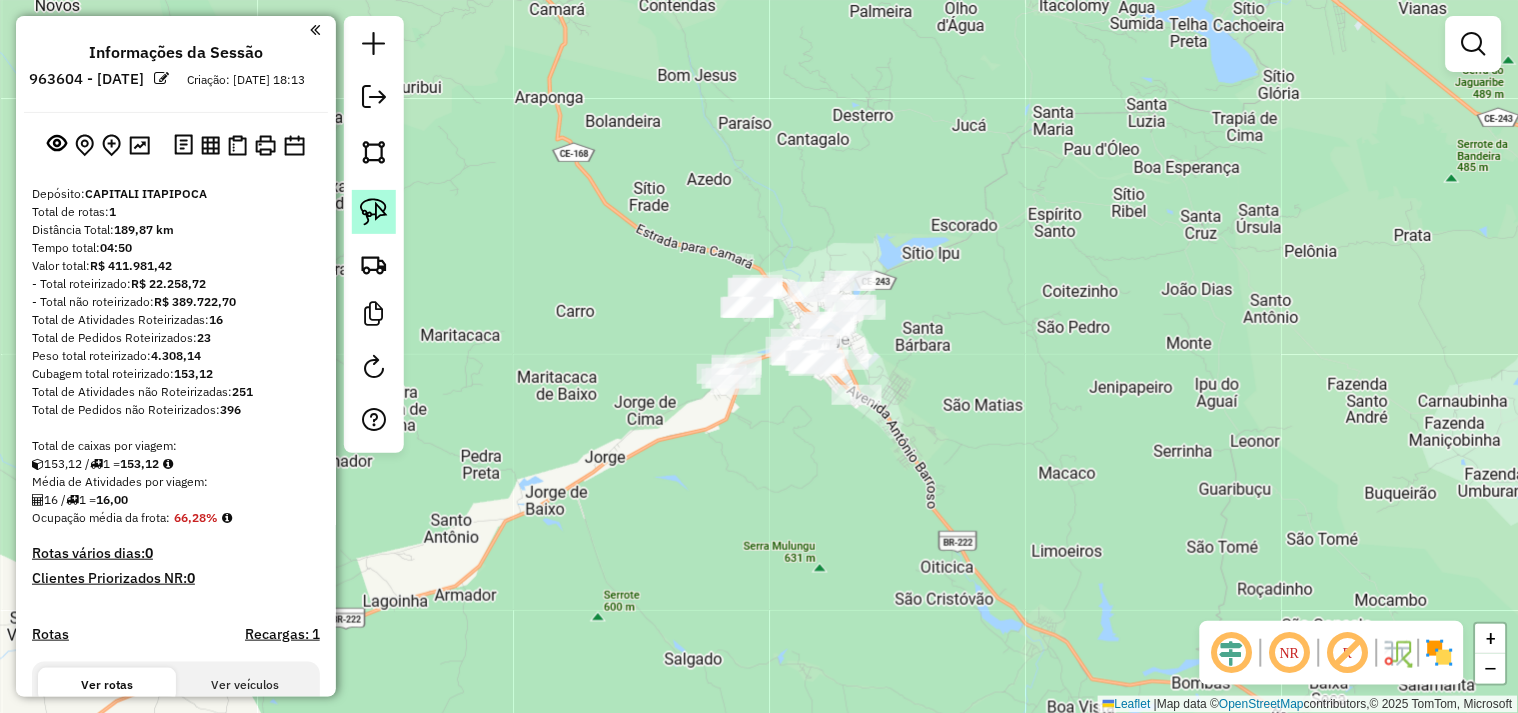 click 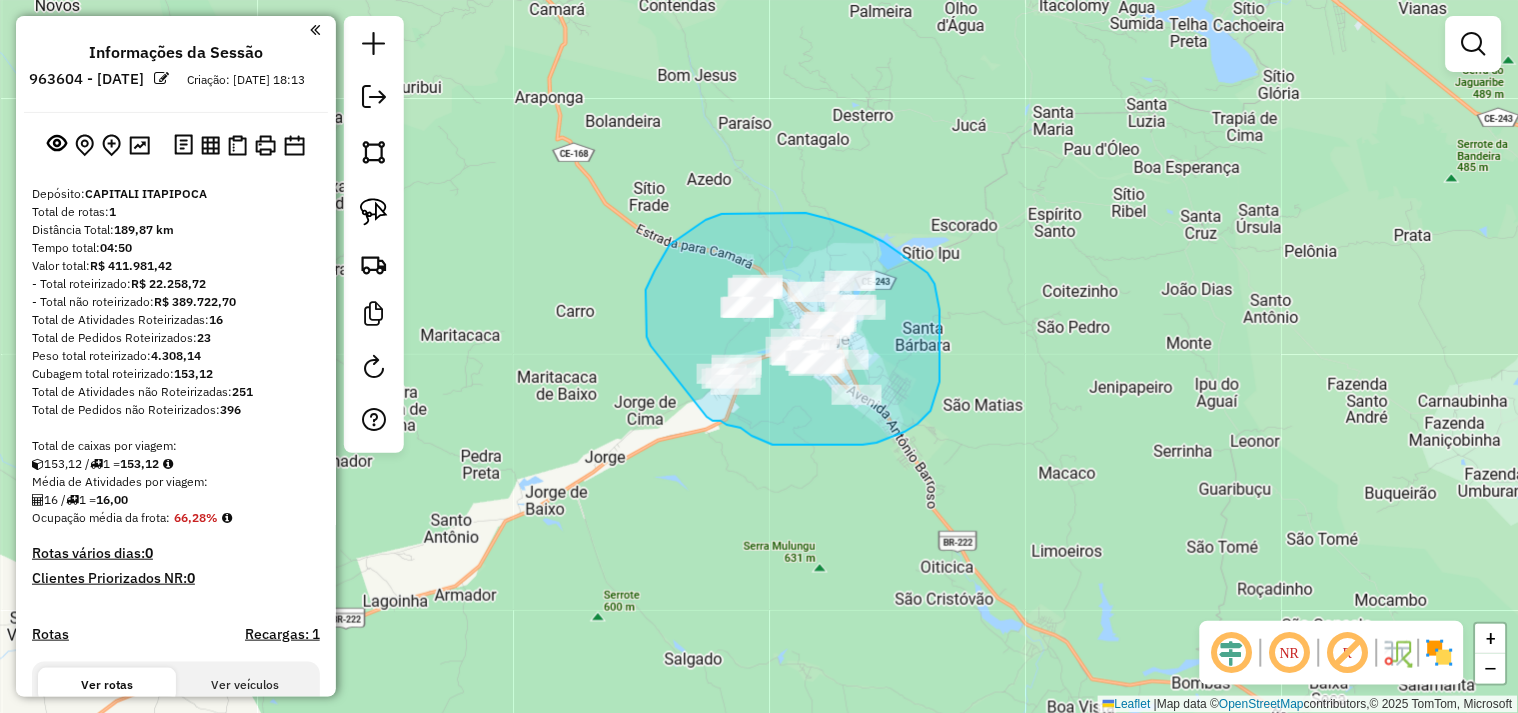 drag, startPoint x: 647, startPoint y: 337, endPoint x: 707, endPoint y: 417, distance: 100 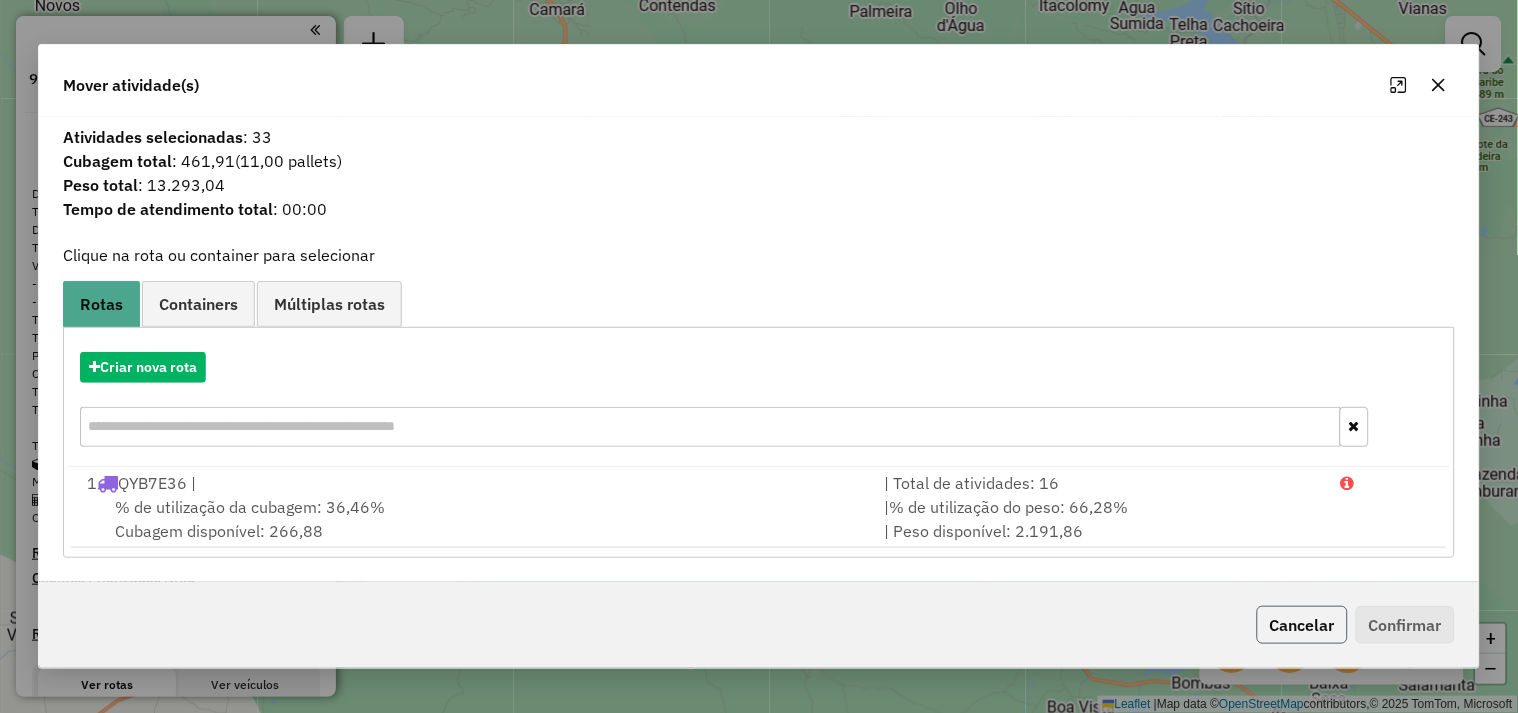 click on "Cancelar" 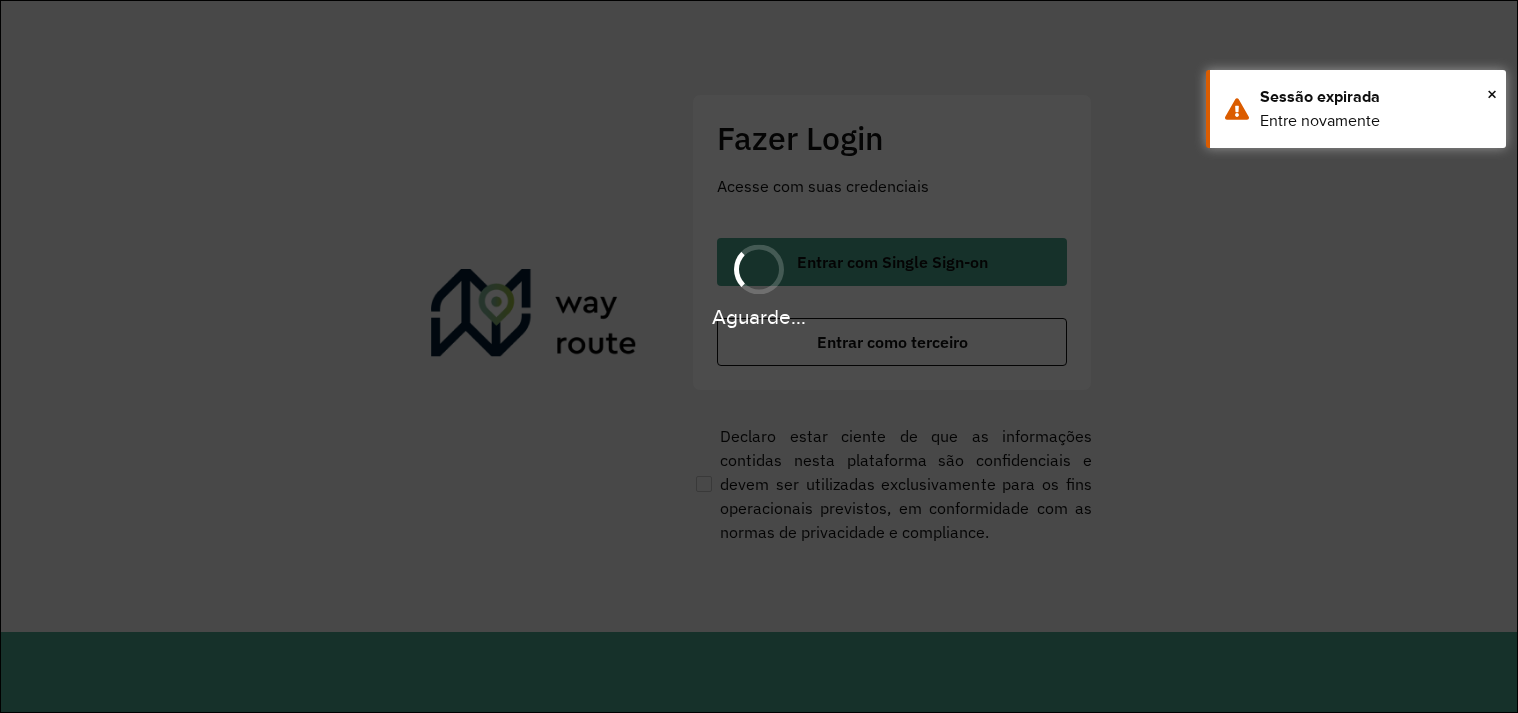 scroll, scrollTop: 0, scrollLeft: 0, axis: both 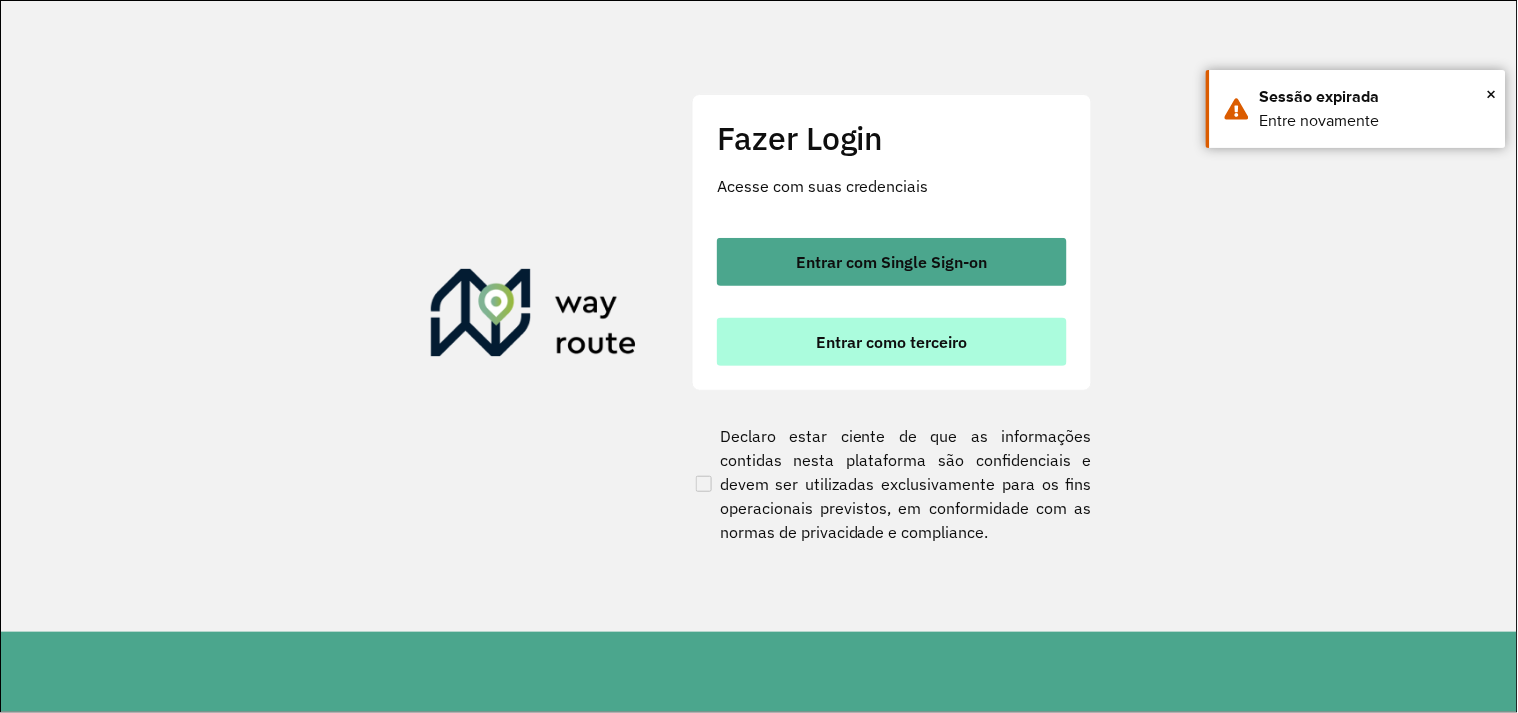 click on "Entrar como terceiro" at bounding box center [892, 342] 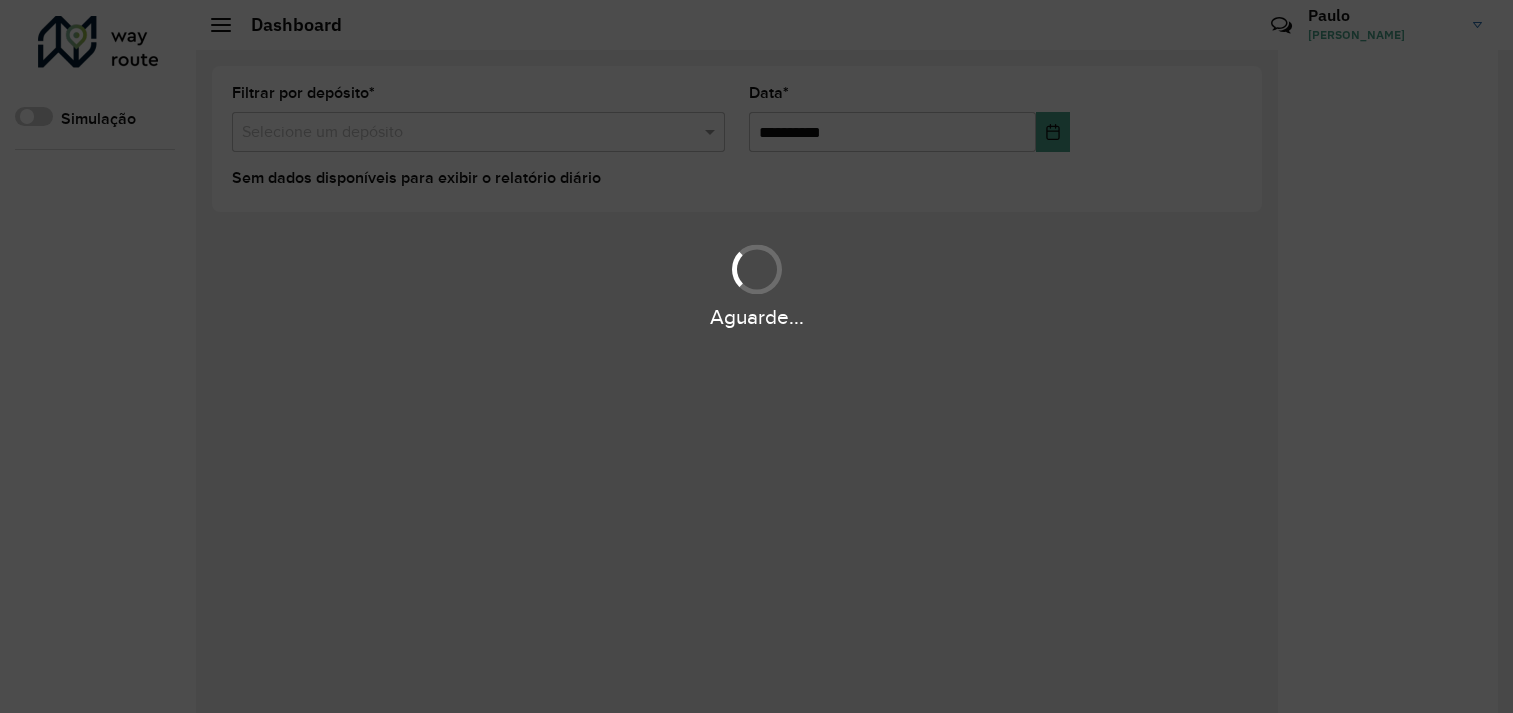 scroll, scrollTop: 0, scrollLeft: 0, axis: both 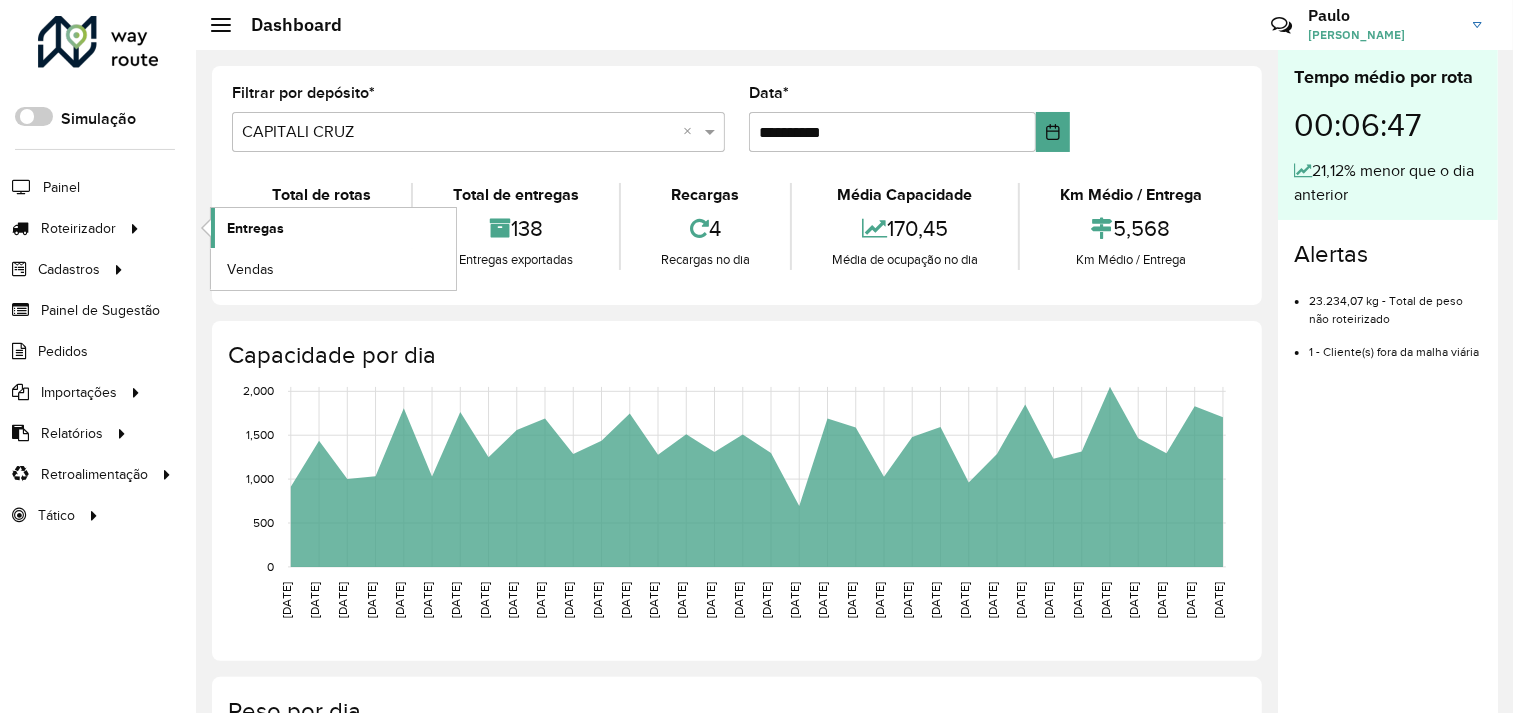 click on "Entregas" 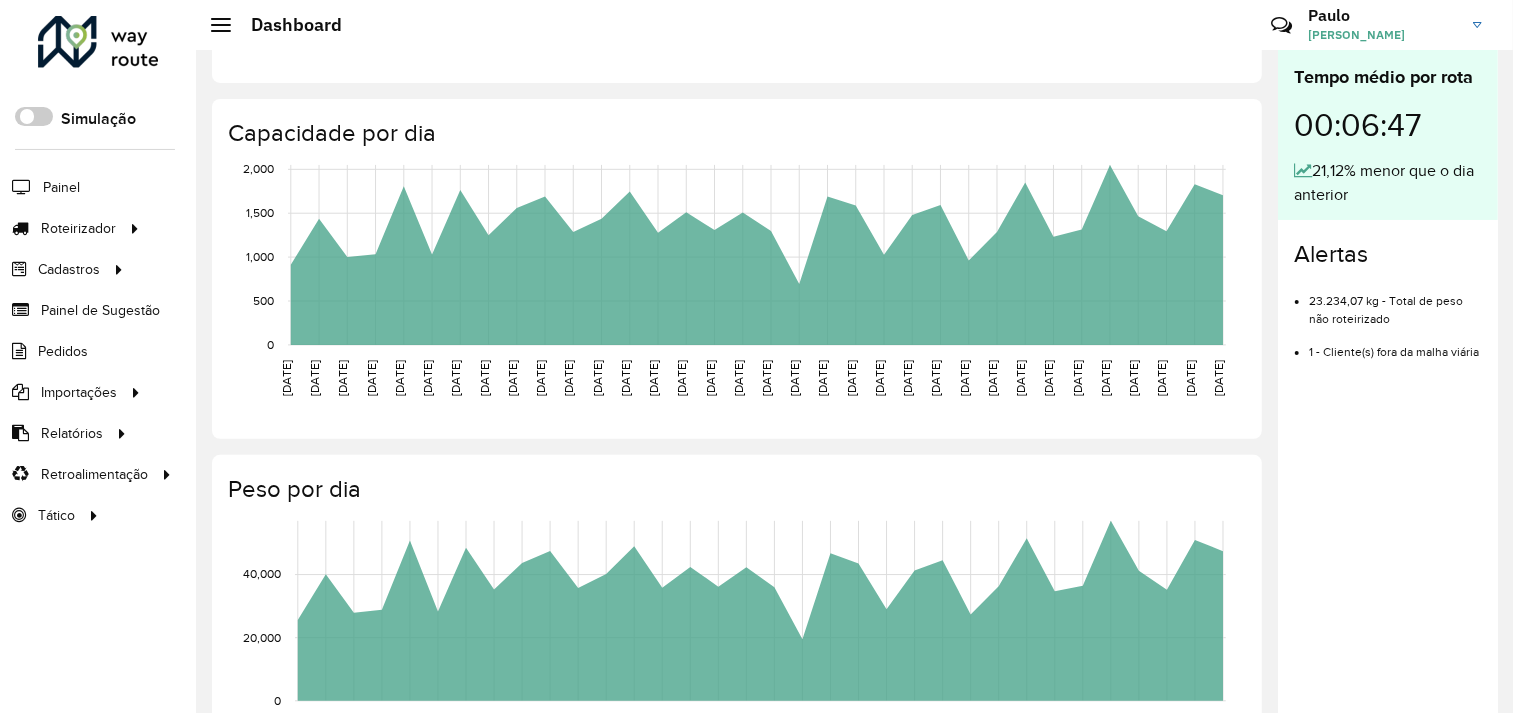 scroll, scrollTop: 0, scrollLeft: 0, axis: both 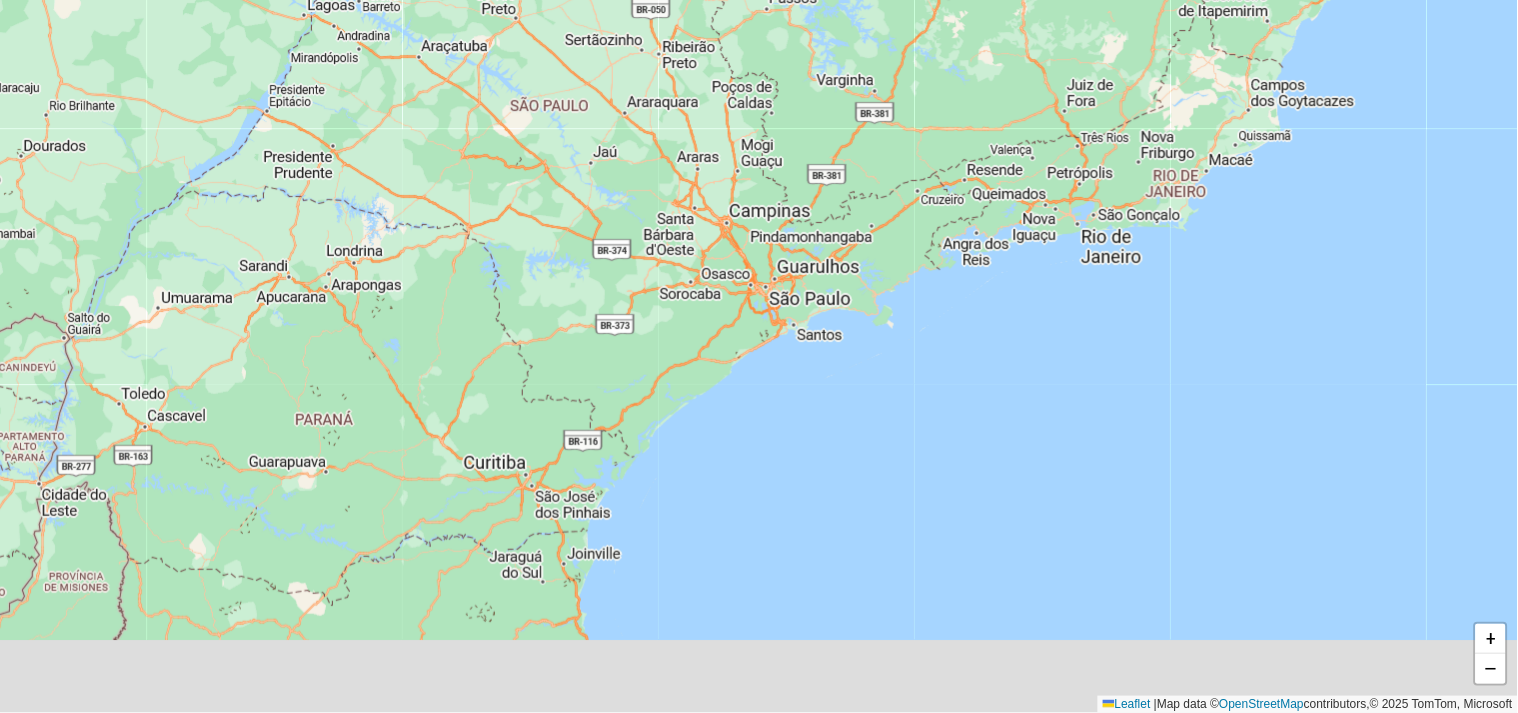 drag, startPoint x: 731, startPoint y: 340, endPoint x: 755, endPoint y: 263, distance: 80.65358 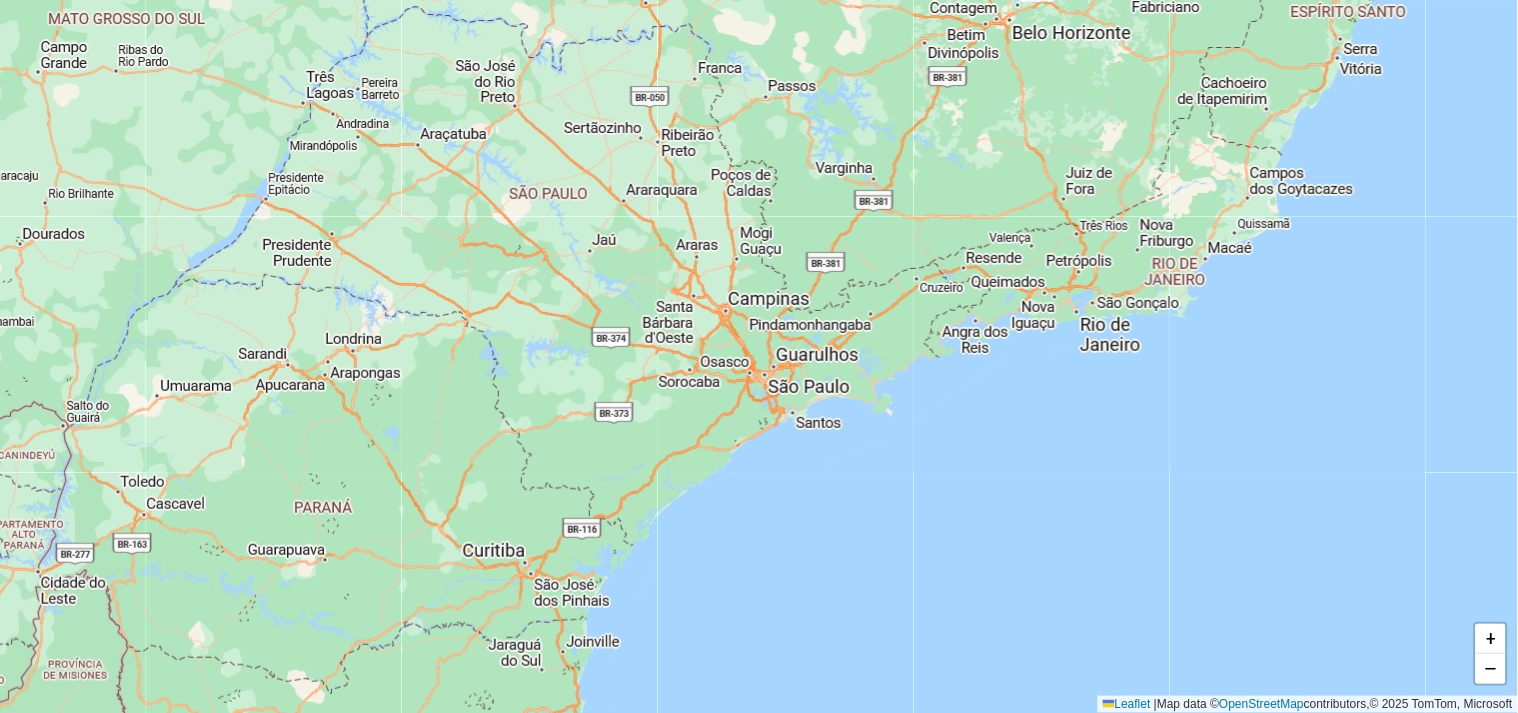 drag, startPoint x: 755, startPoint y: 284, endPoint x: 754, endPoint y: 352, distance: 68.007355 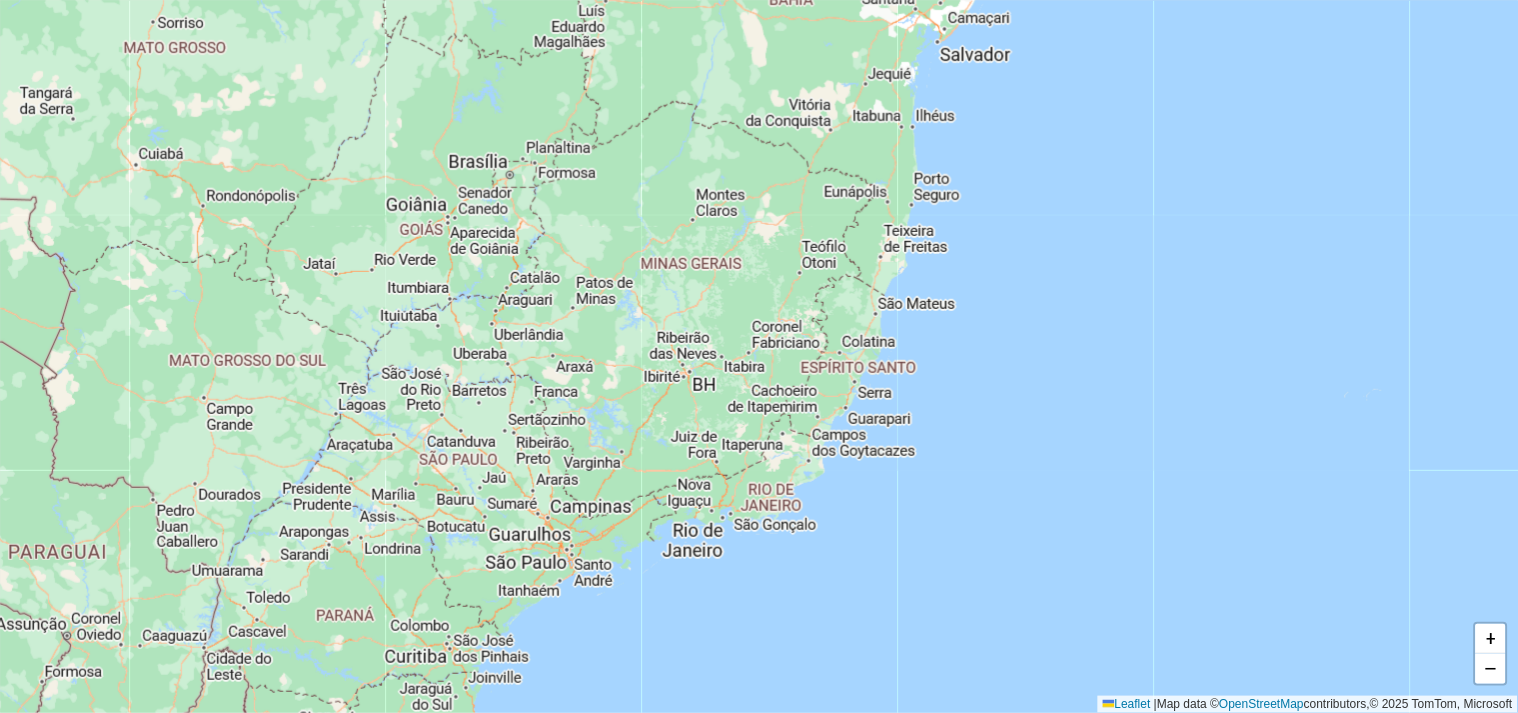drag, startPoint x: 762, startPoint y: 256, endPoint x: 566, endPoint y: 431, distance: 262.75653 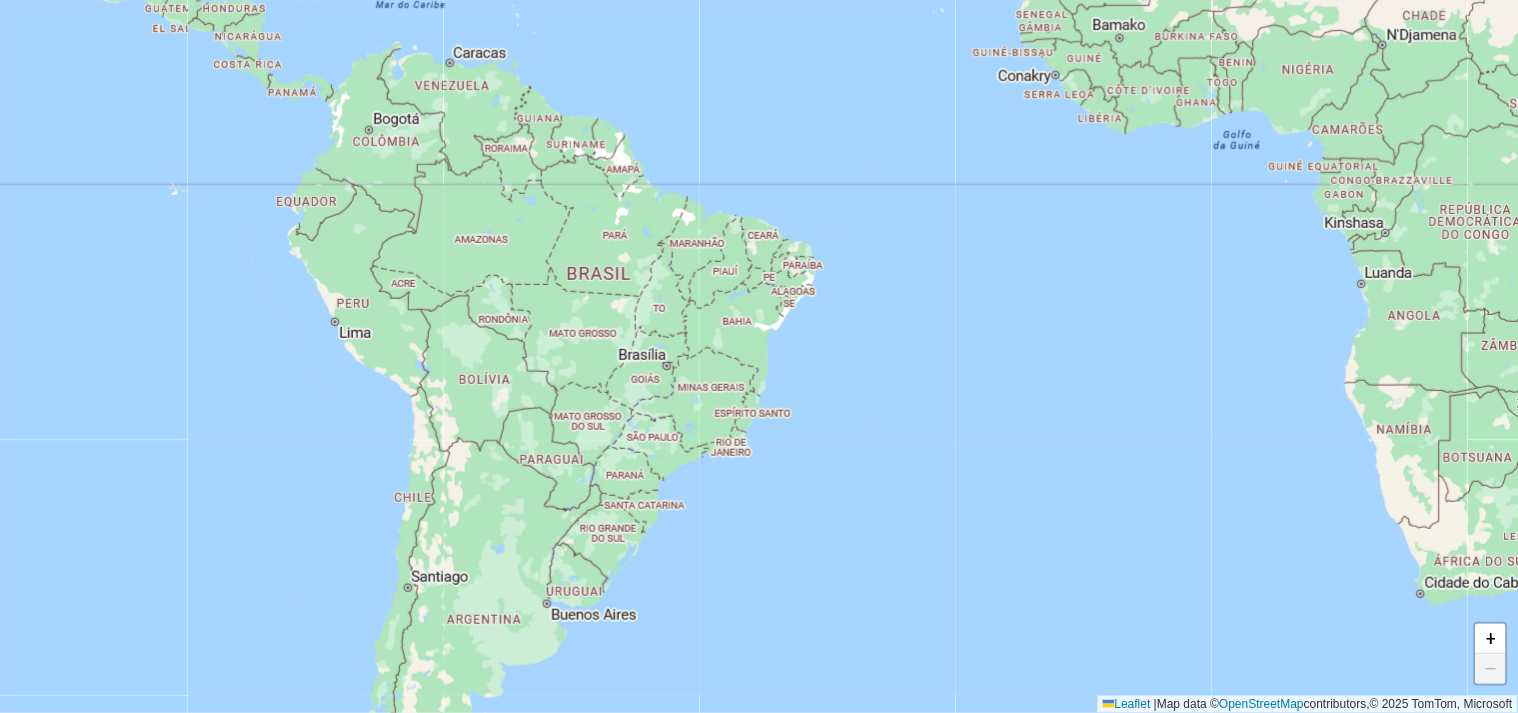 drag, startPoint x: 604, startPoint y: 344, endPoint x: 692, endPoint y: 365, distance: 90.47099 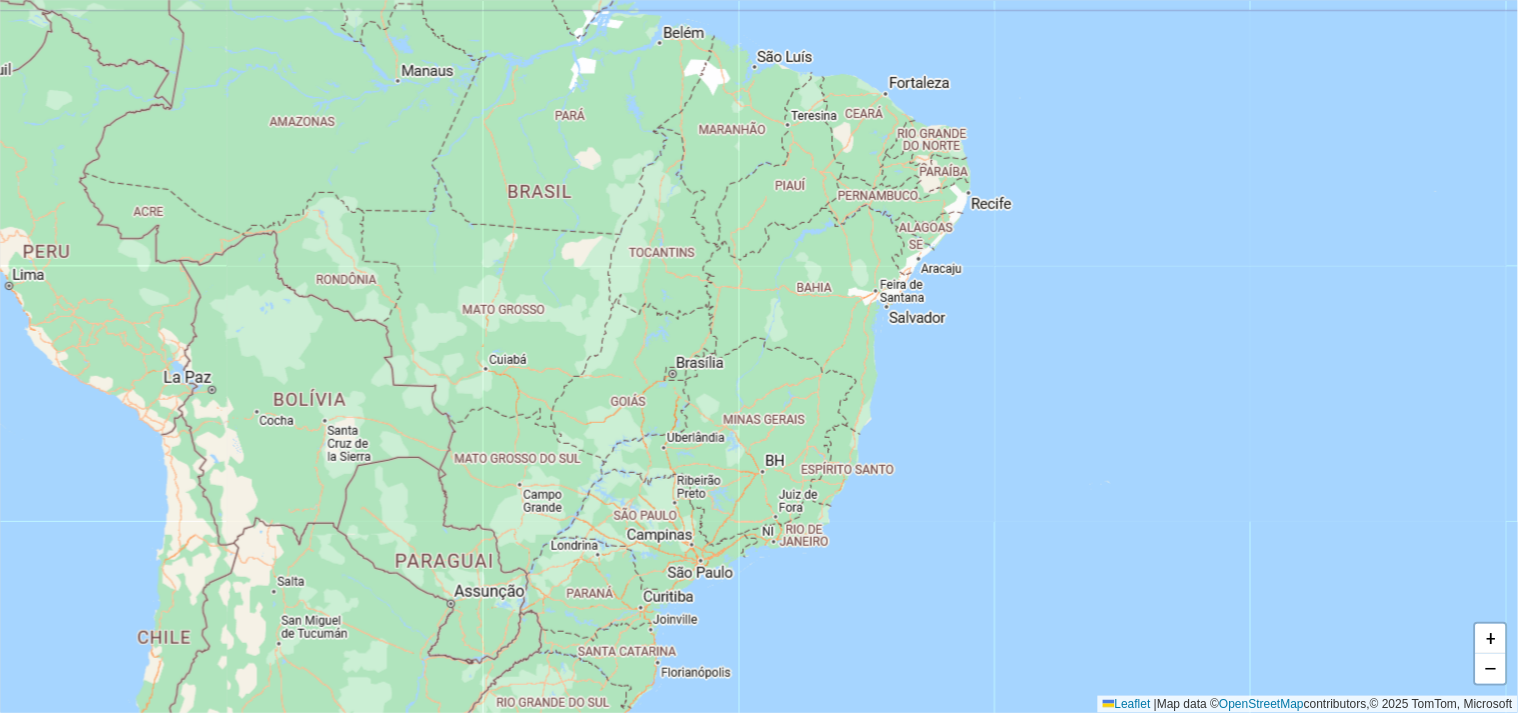 drag, startPoint x: 612, startPoint y: 427, endPoint x: 612, endPoint y: 393, distance: 34 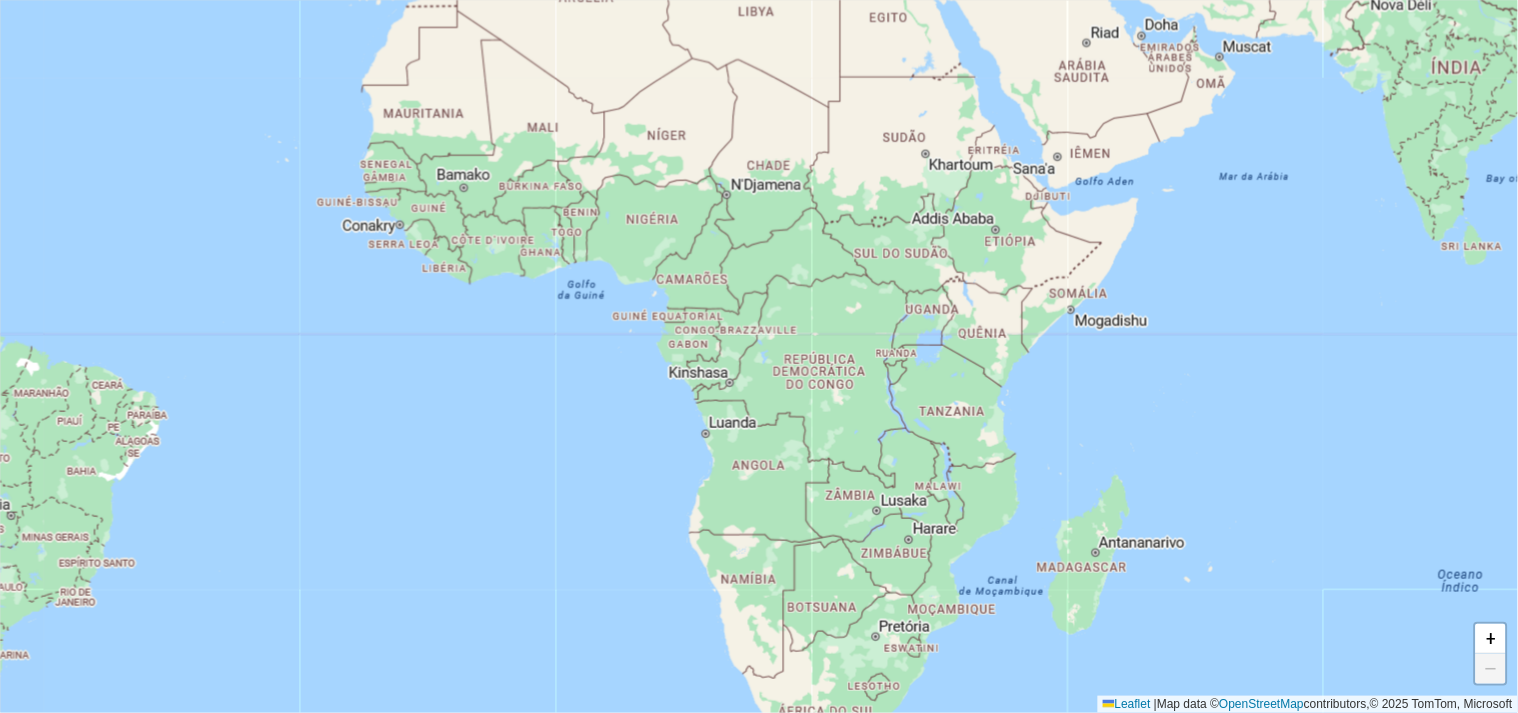 drag, startPoint x: 958, startPoint y: 351, endPoint x: 612, endPoint y: 462, distance: 363.36896 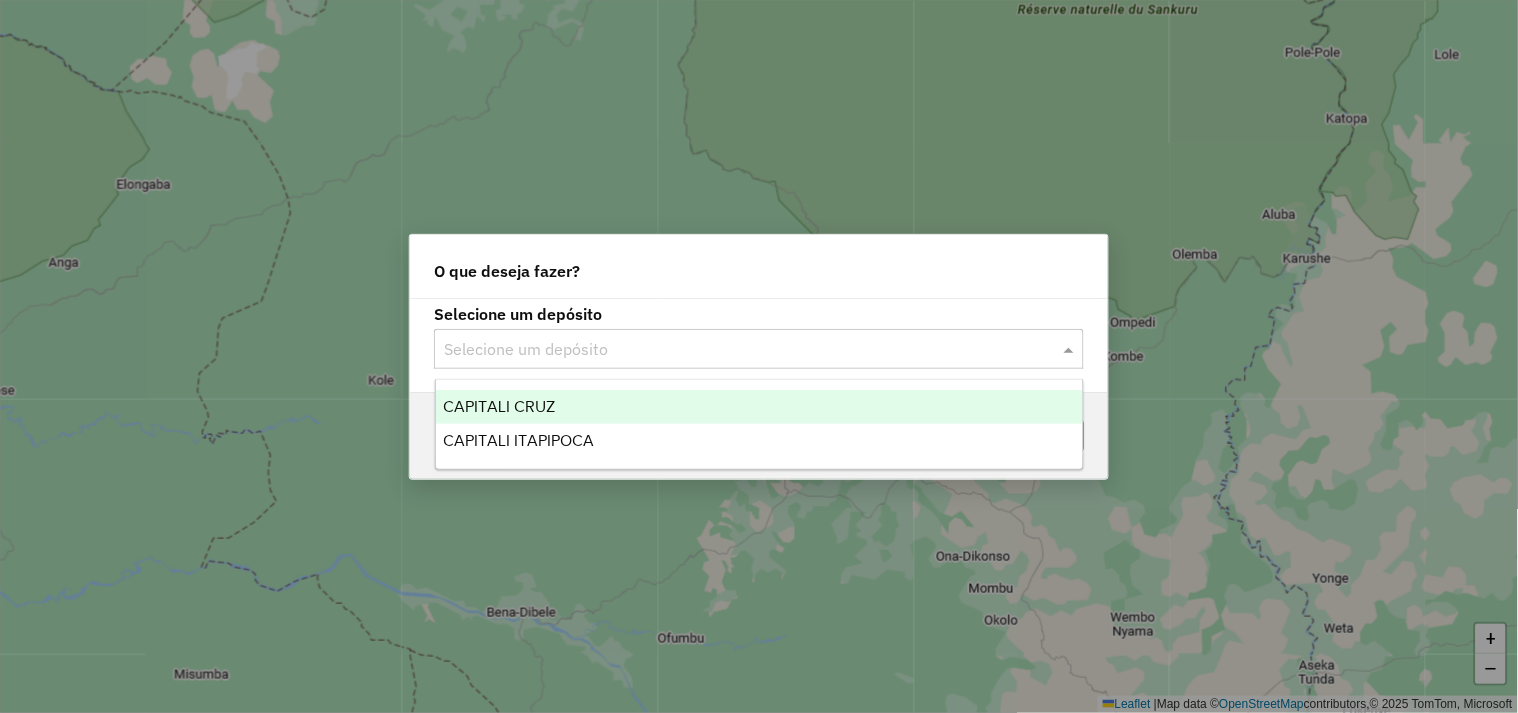 click 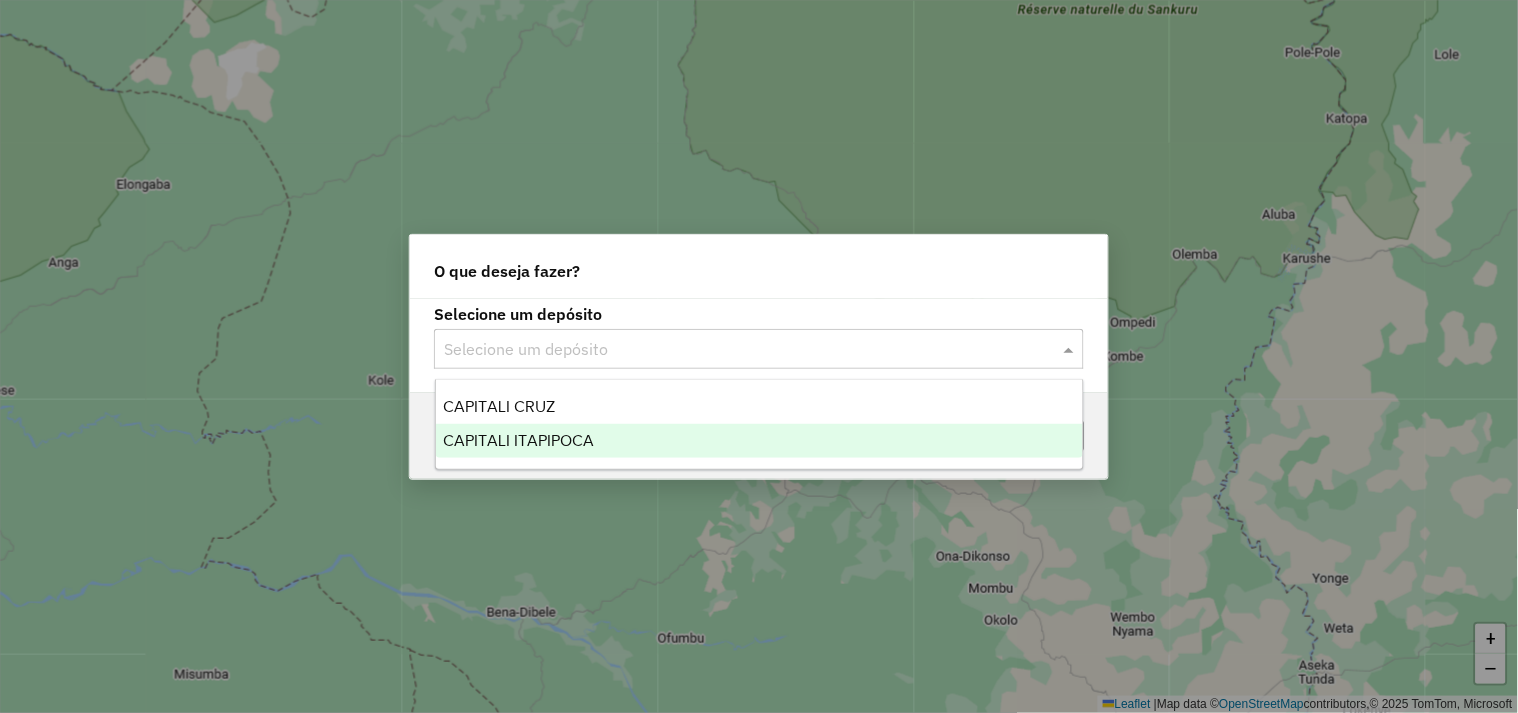 click on "CAPITALI ITAPIPOCA" at bounding box center (519, 440) 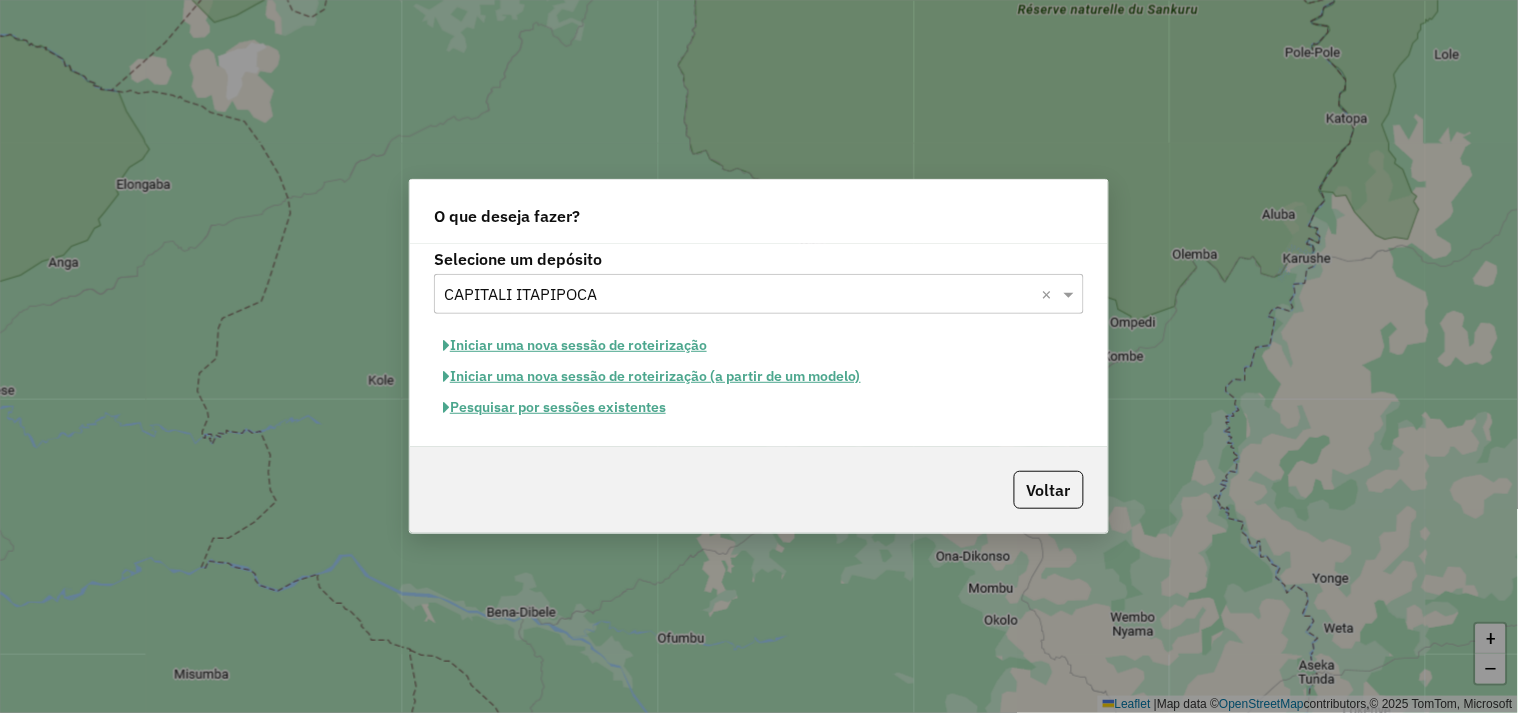 click on "Pesquisar por sessões existentes" 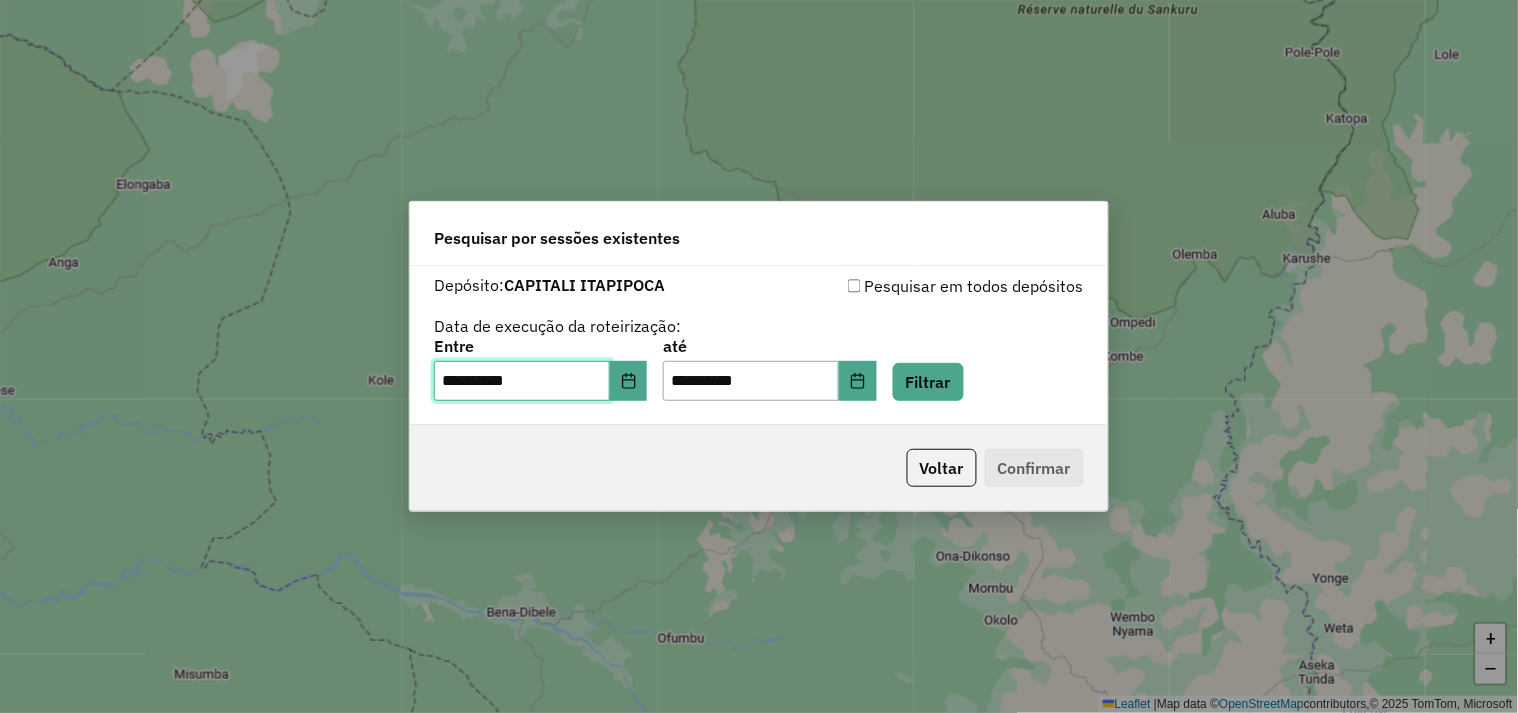 click on "**********" at bounding box center [522, 381] 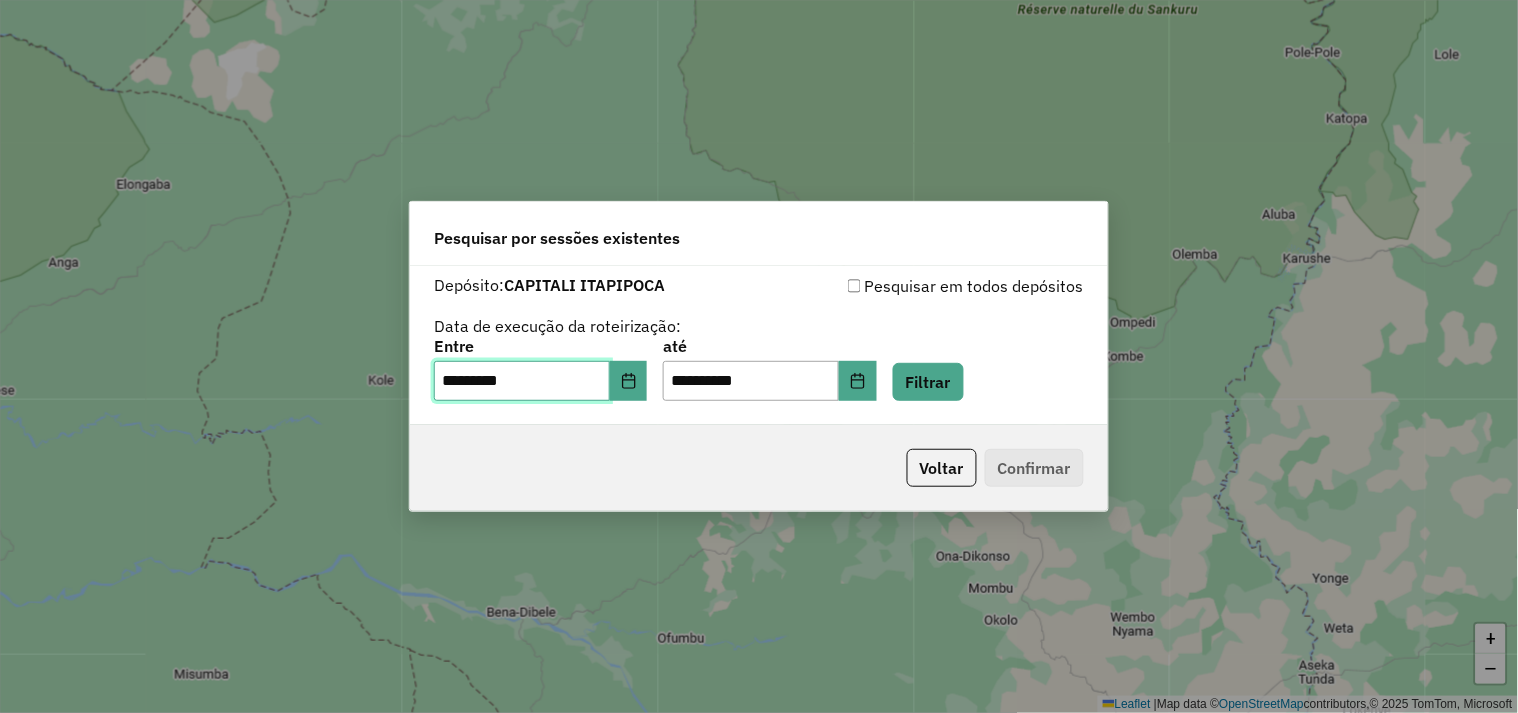 type on "**********" 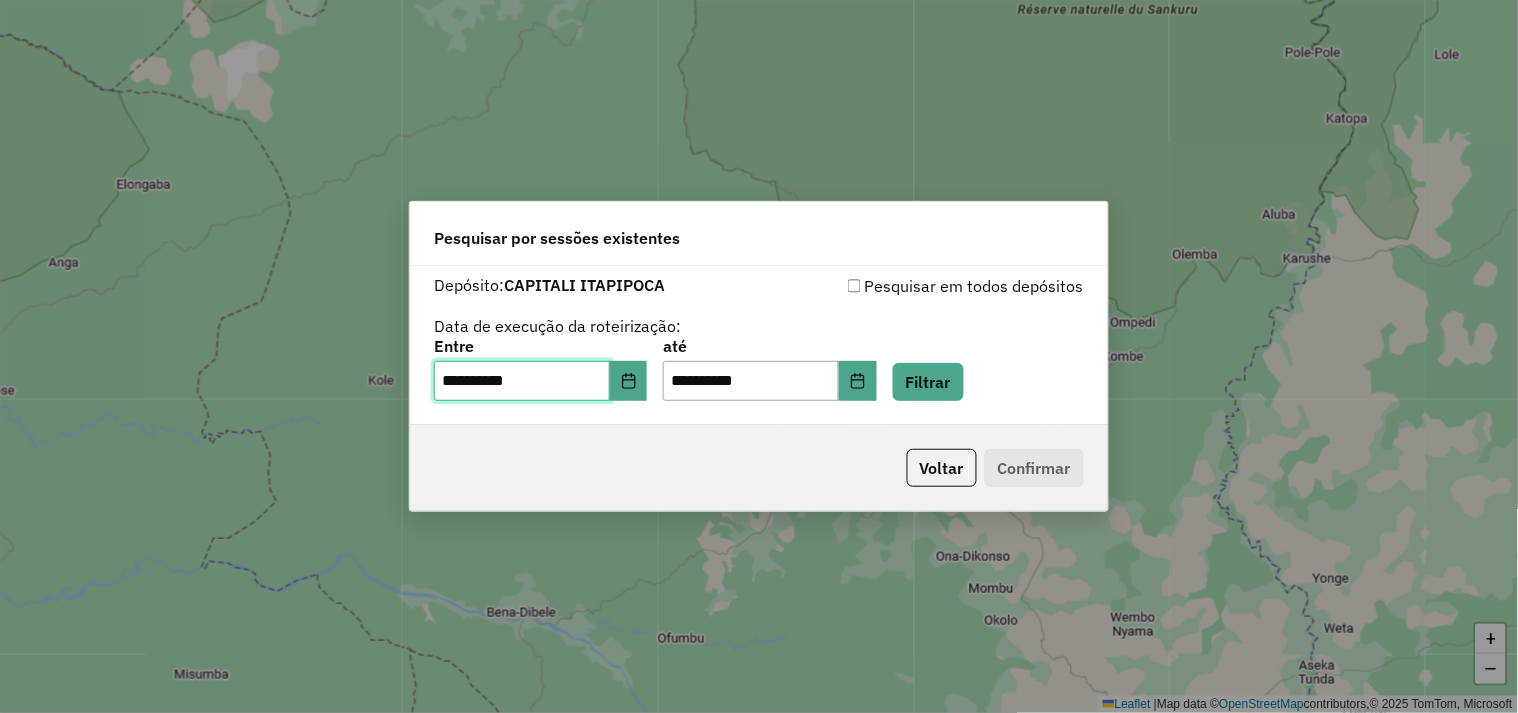 type on "**********" 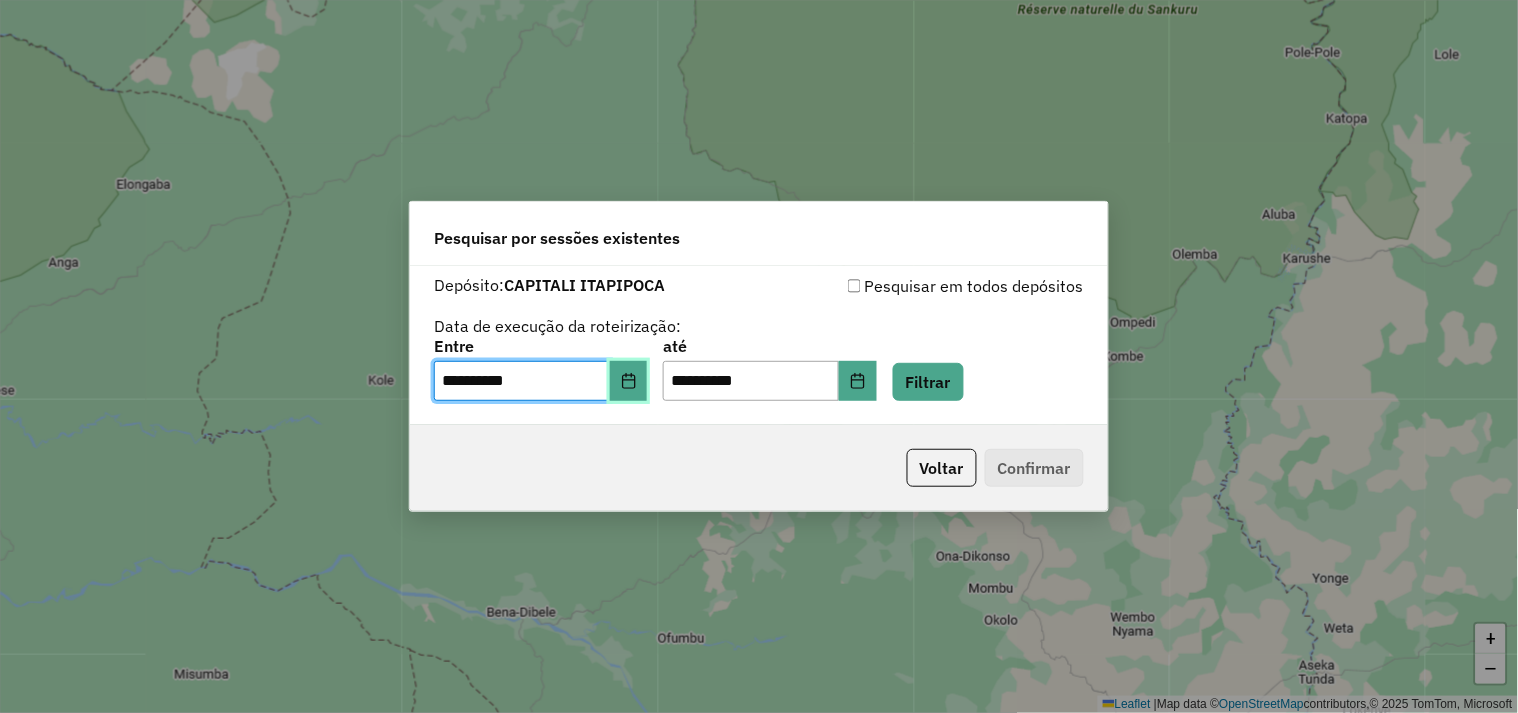type 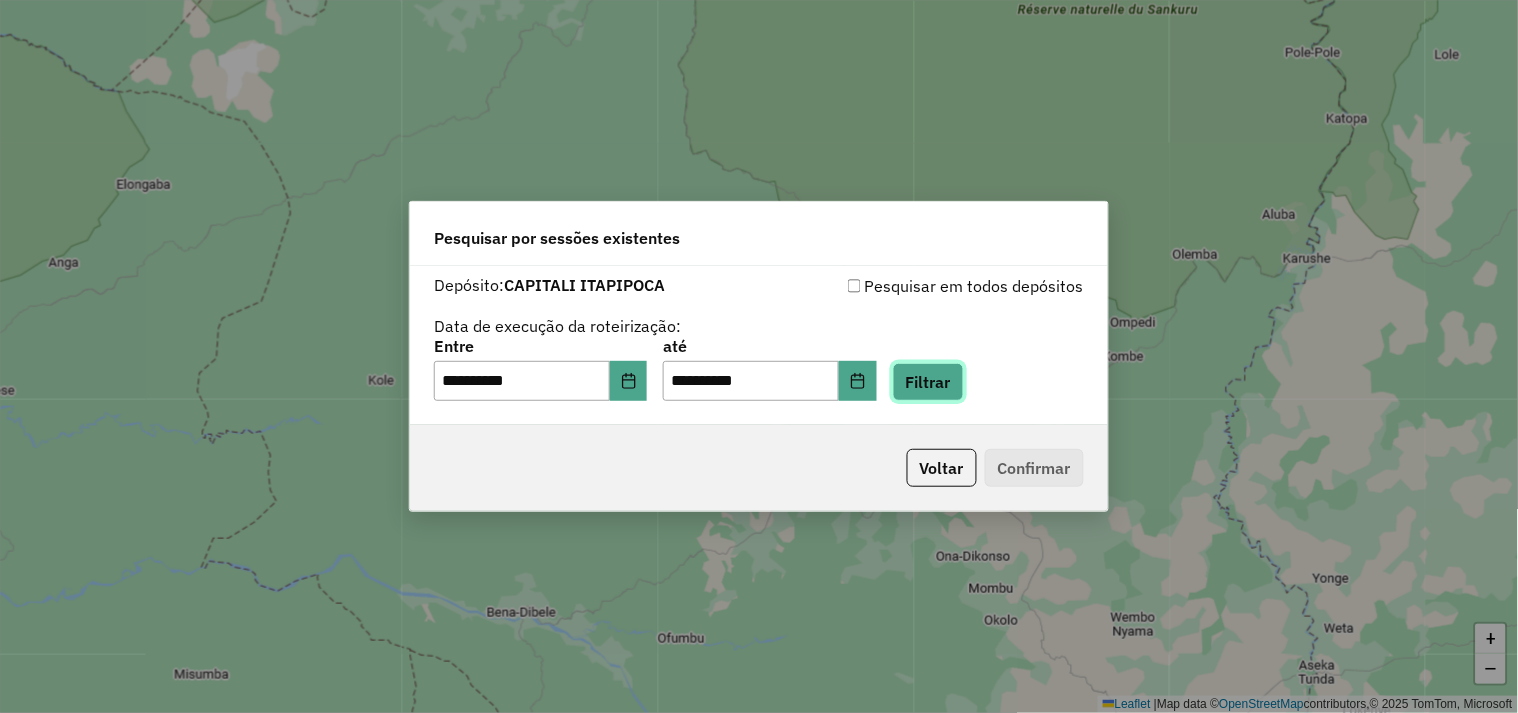 click on "Filtrar" 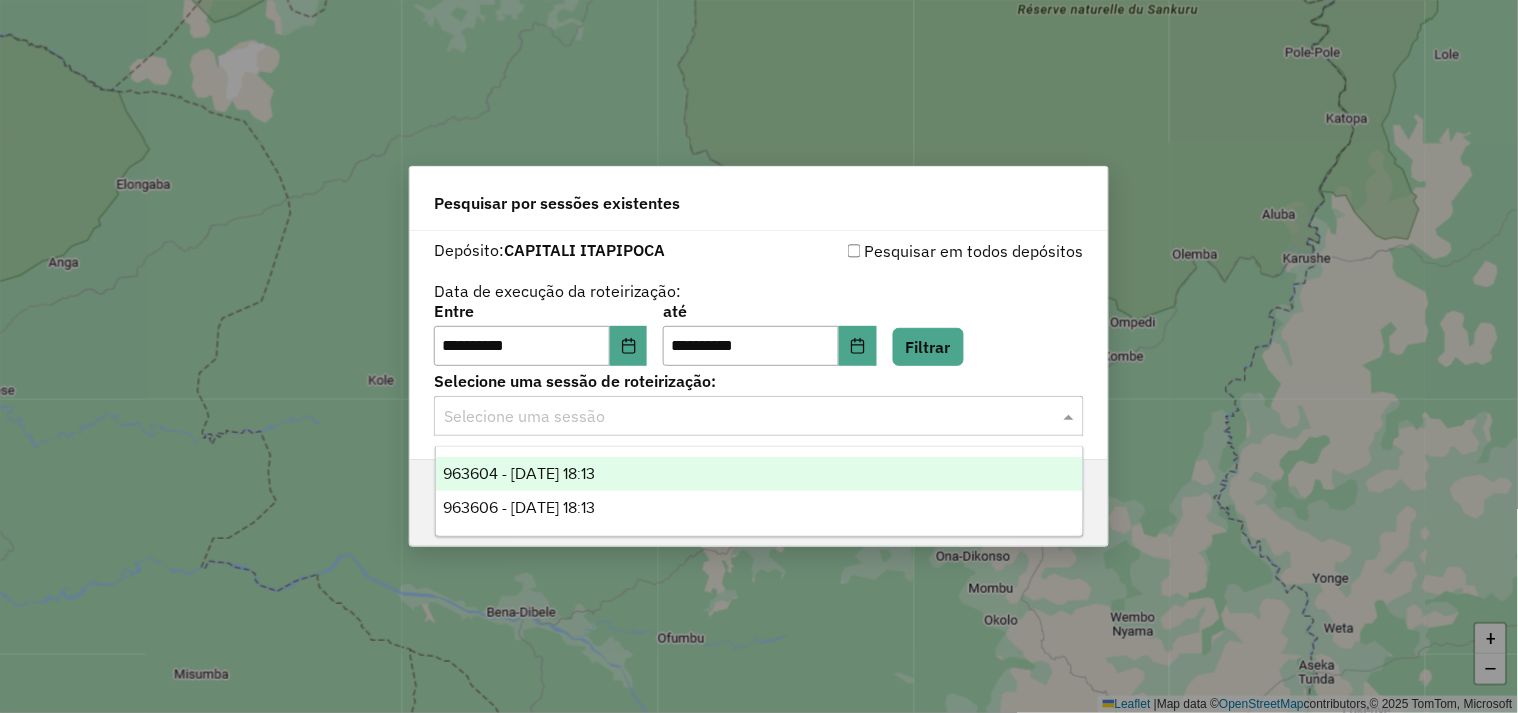 click 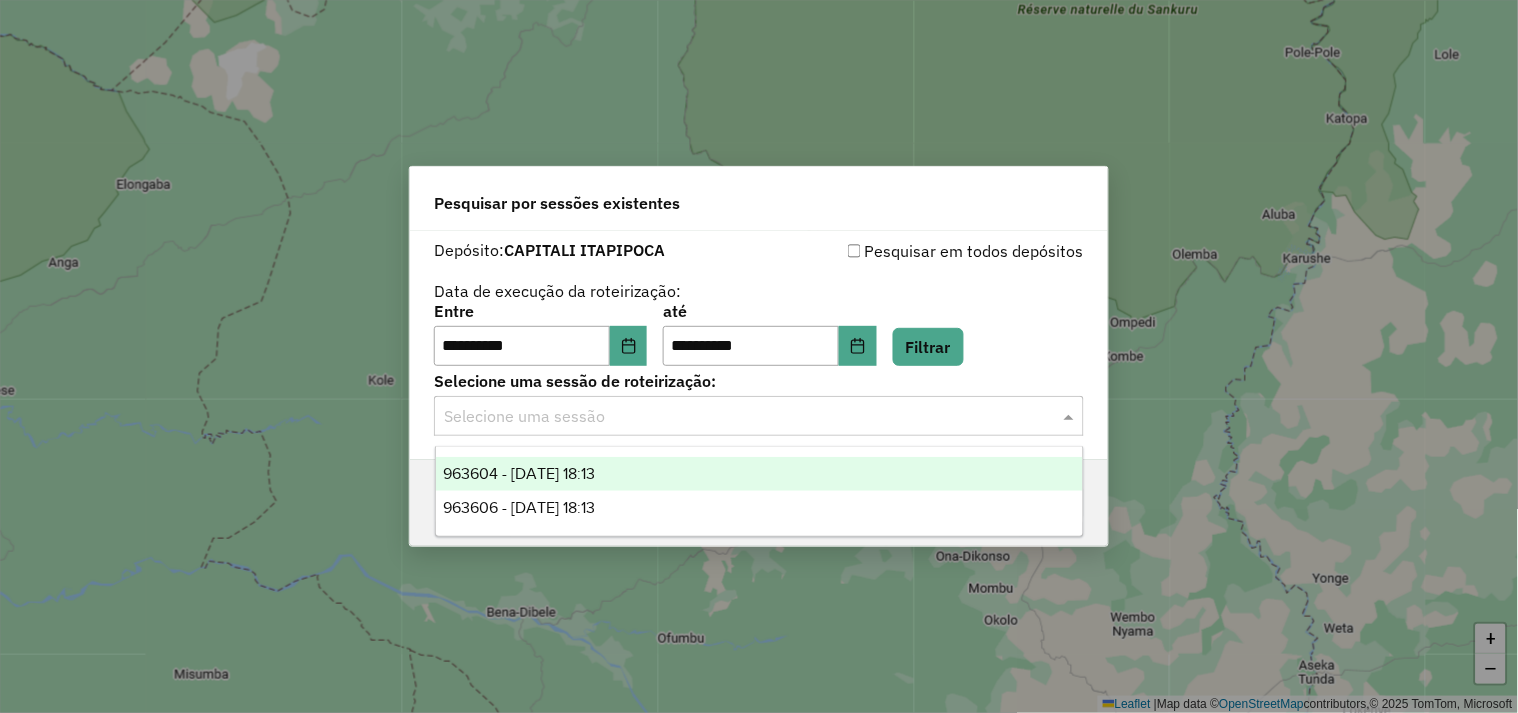 click on "963604 - [DATE] 18:13" at bounding box center (520, 473) 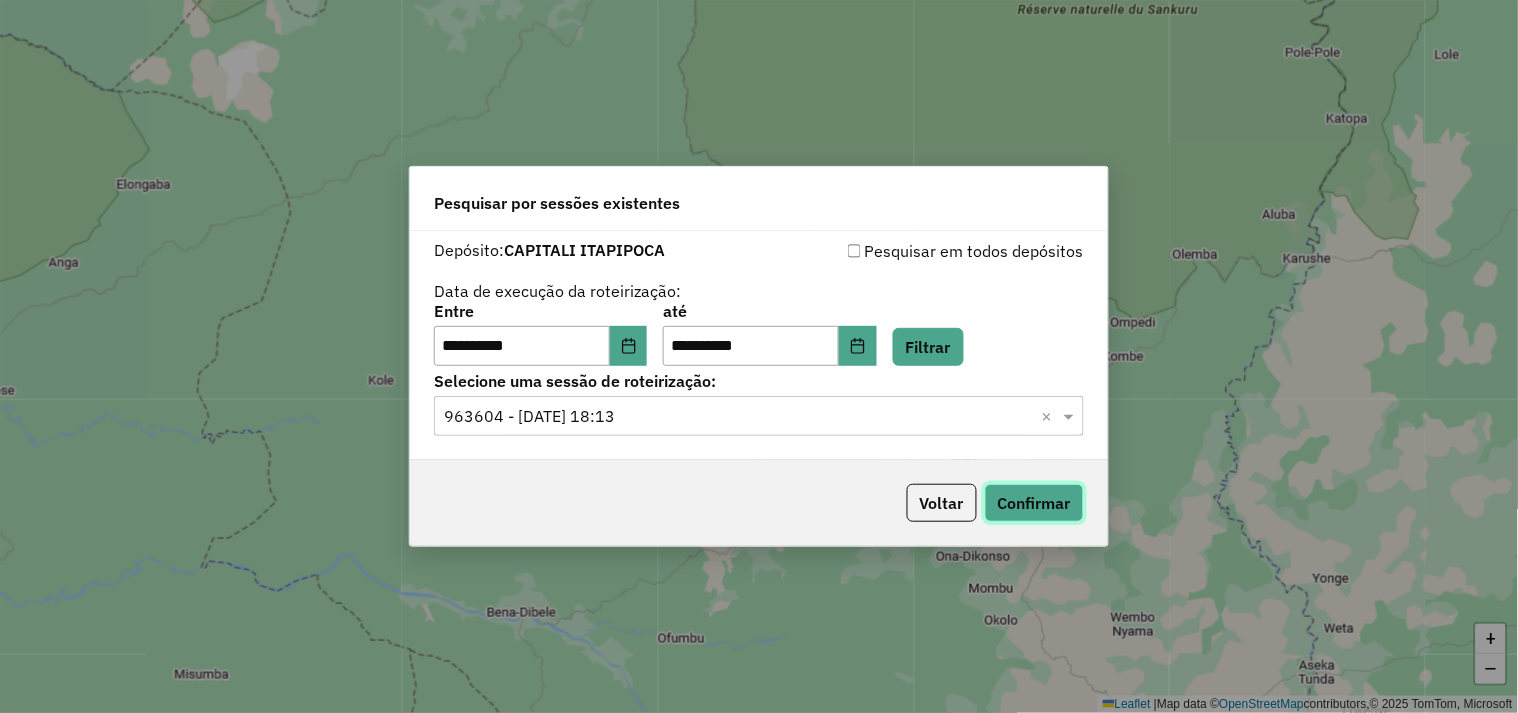 click on "Confirmar" 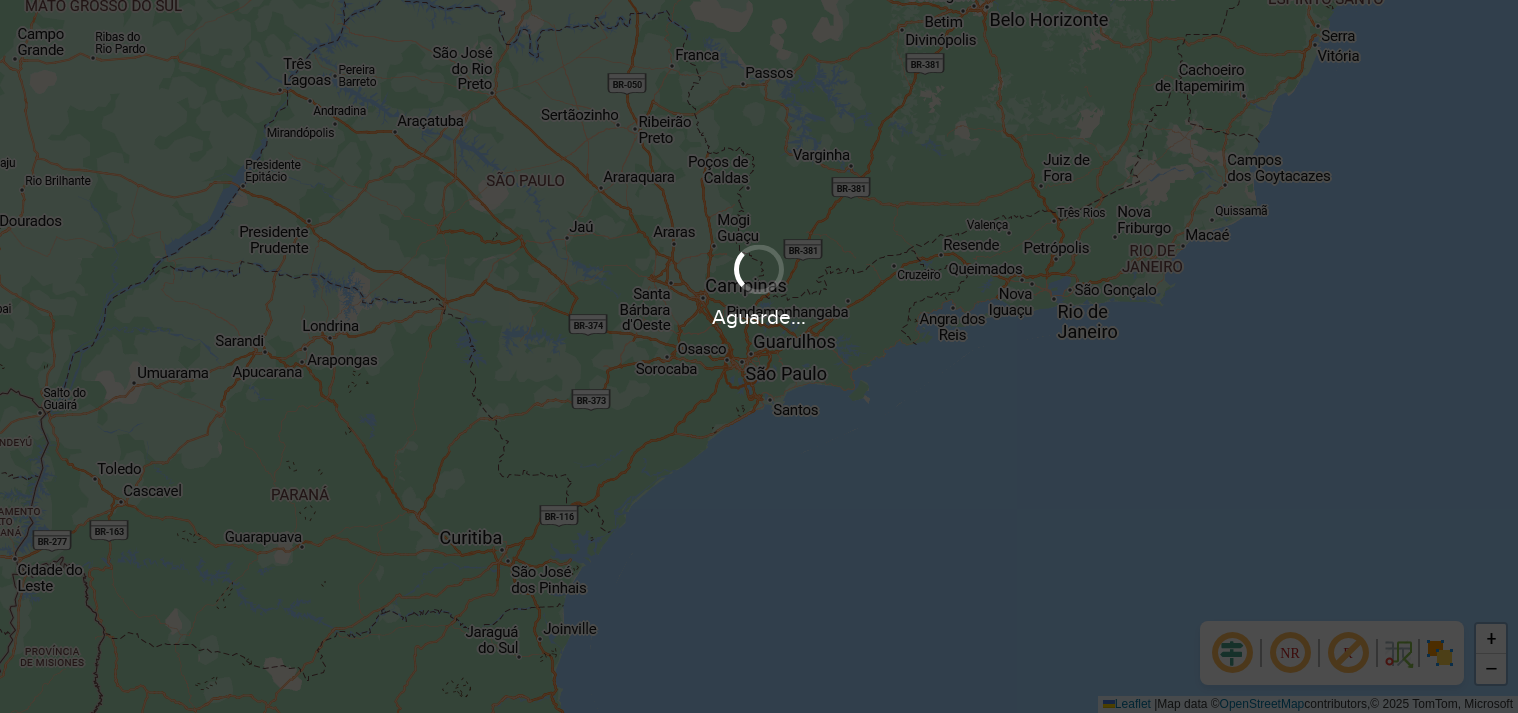 scroll, scrollTop: 0, scrollLeft: 0, axis: both 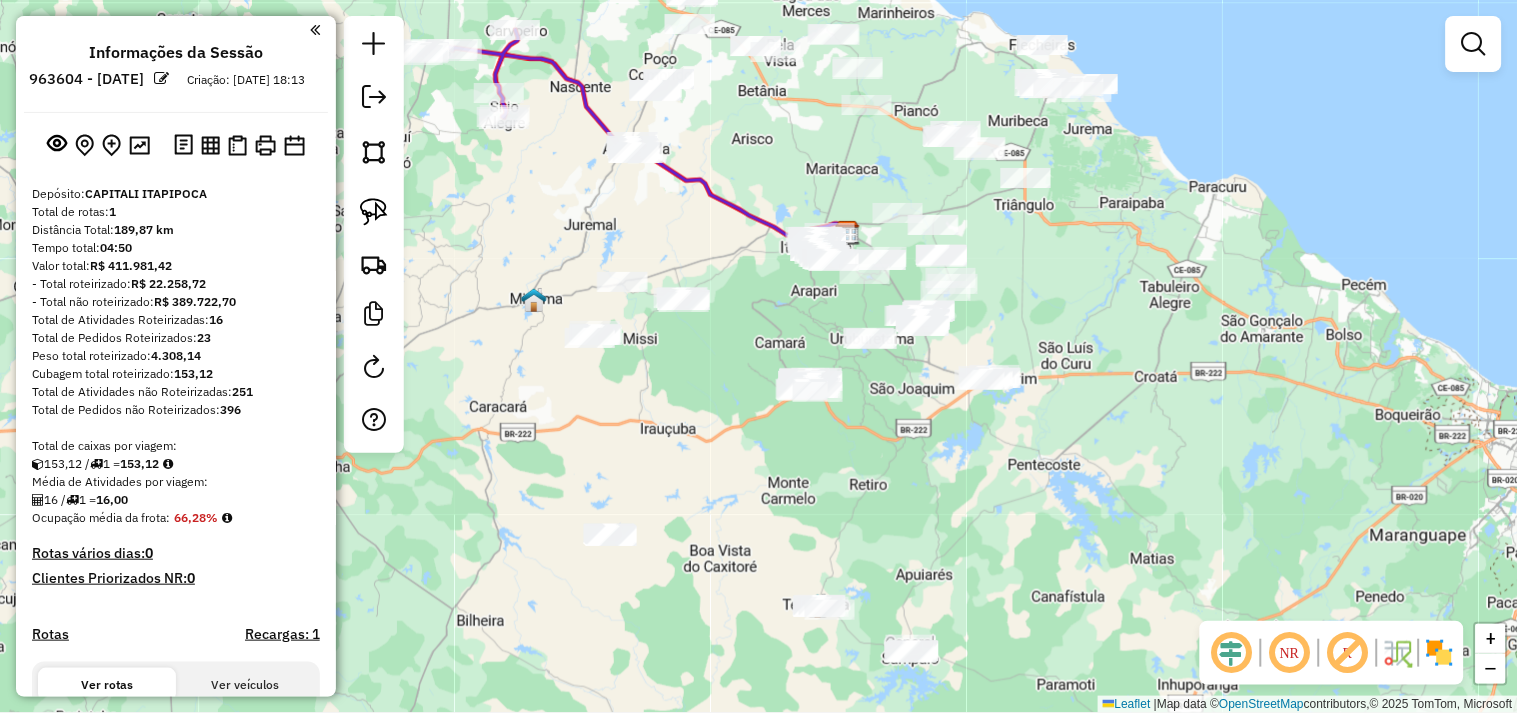 drag, startPoint x: 687, startPoint y: 441, endPoint x: 740, endPoint y: 307, distance: 144.10066 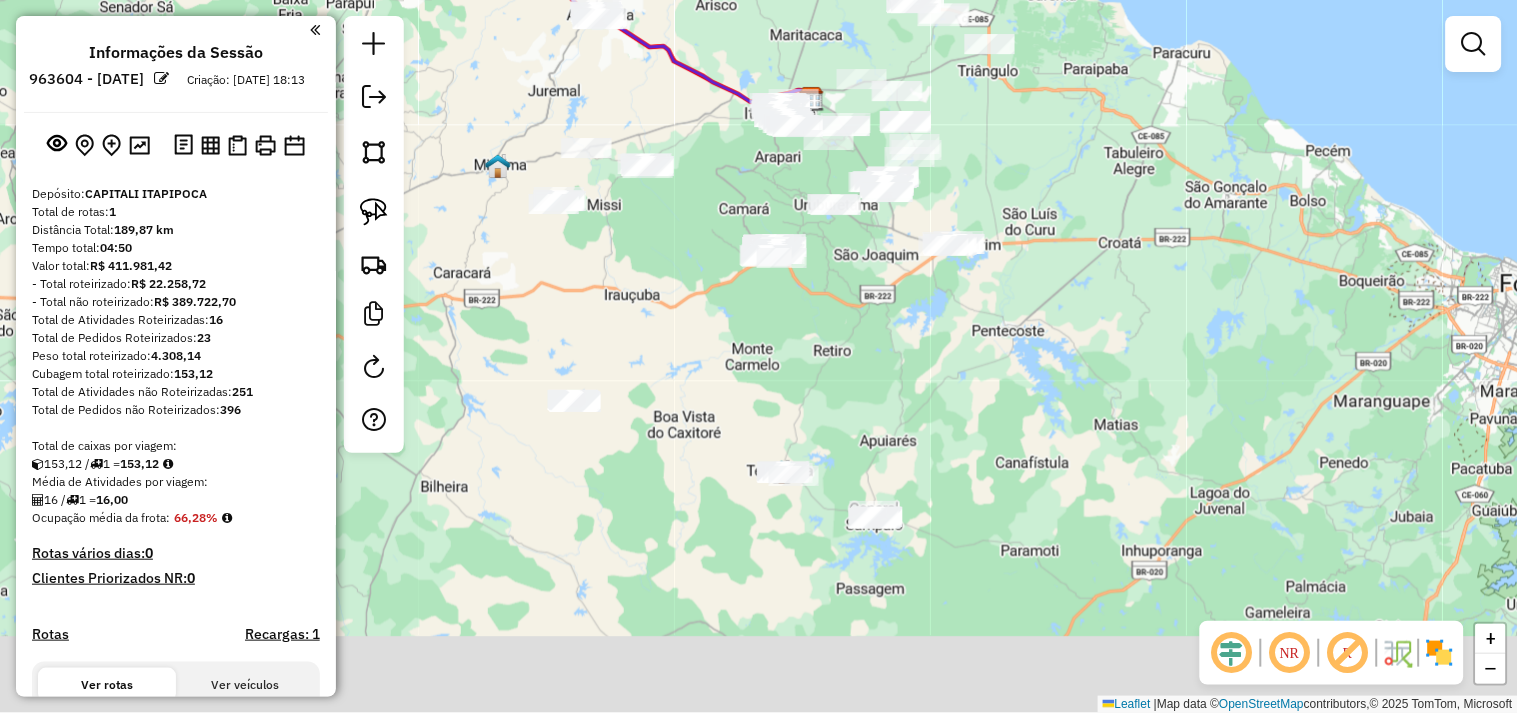 drag, startPoint x: 771, startPoint y: 493, endPoint x: 610, endPoint y: 178, distance: 353.7598 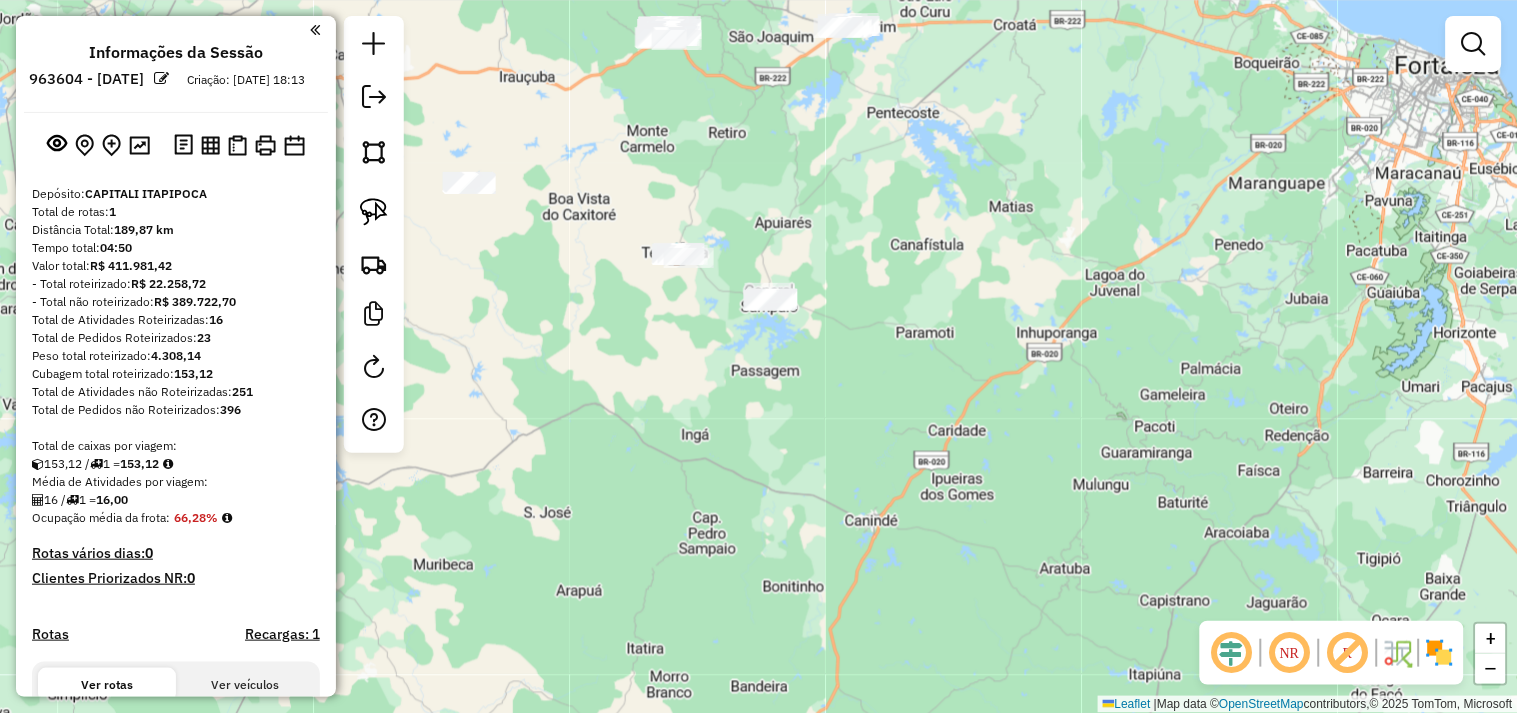 click on "Janela de atendimento Grade de atendimento Capacidade Transportadoras Veículos Cliente Pedidos  Rotas Selecione os dias de semana para filtrar as janelas de atendimento  Seg   Ter   Qua   Qui   Sex   Sáb   Dom  Informe o período da janela de atendimento: De: Até:  Filtrar exatamente a janela do cliente  Considerar janela de atendimento padrão  Selecione os dias de semana para filtrar as grades de atendimento  Seg   Ter   Qua   Qui   Sex   Sáb   Dom   Considerar clientes sem dia de atendimento cadastrado  Clientes fora do dia de atendimento selecionado Filtrar as atividades entre os valores definidos abaixo:  Peso mínimo:   Peso máximo:   Cubagem mínima:   Cubagem máxima:   De:   Até:  Filtrar as atividades entre o tempo de atendimento definido abaixo:  De:   Até:   Considerar capacidade total dos clientes não roteirizados Transportadora: Selecione um ou mais itens Tipo de veículo: Selecione um ou mais itens Veículo: Selecione um ou mais itens Motorista: Selecione um ou mais itens Nome: Rótulo:" 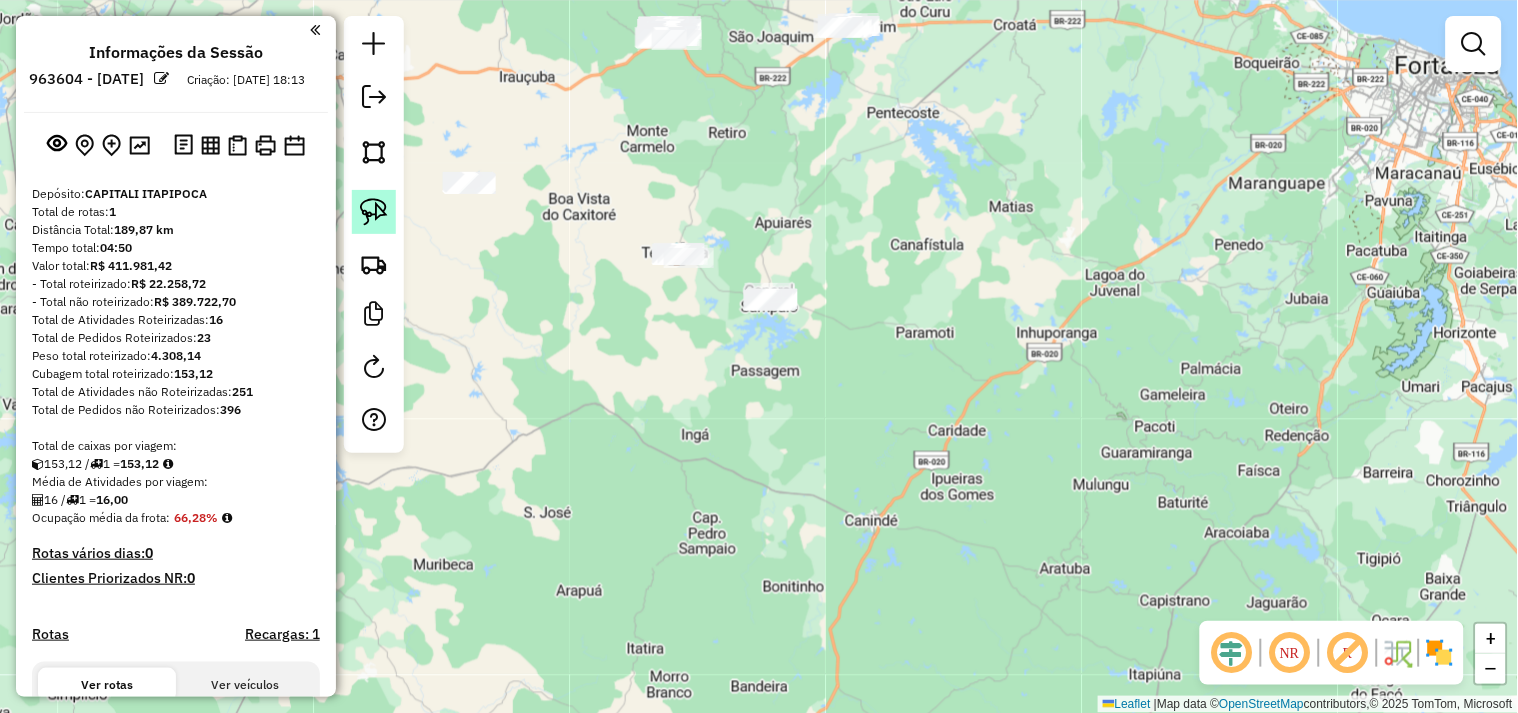 click 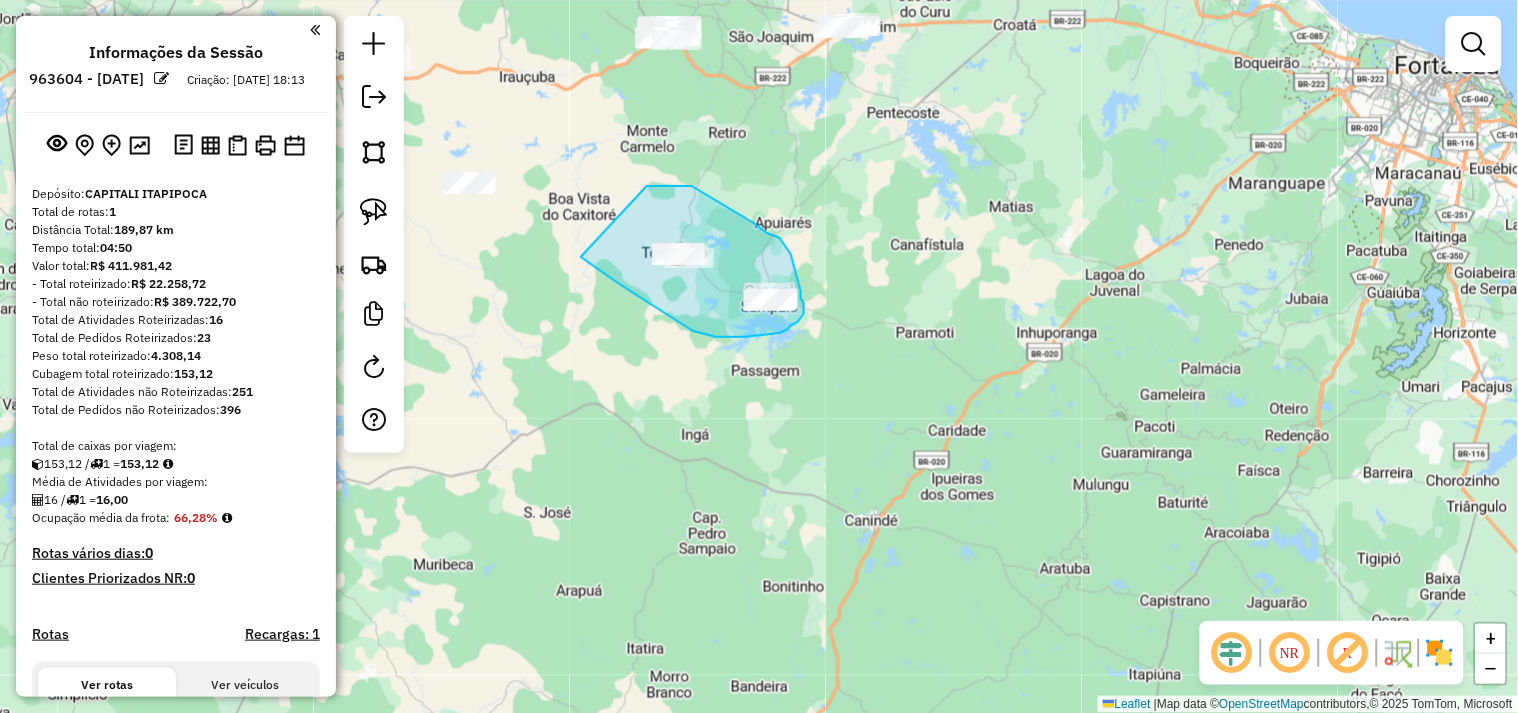 drag, startPoint x: 662, startPoint y: 186, endPoint x: 572, endPoint y: 252, distance: 111.60645 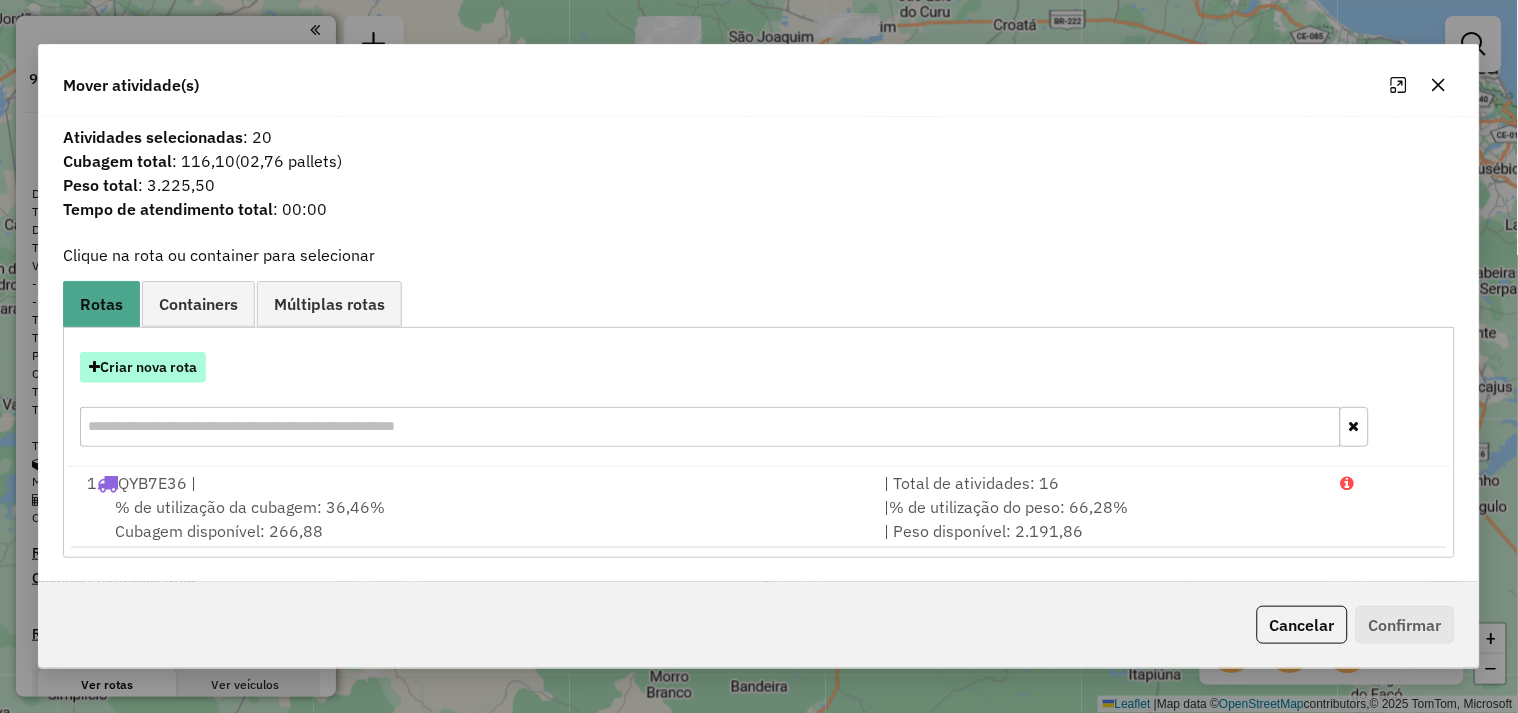 click on "Criar nova rota" at bounding box center (143, 367) 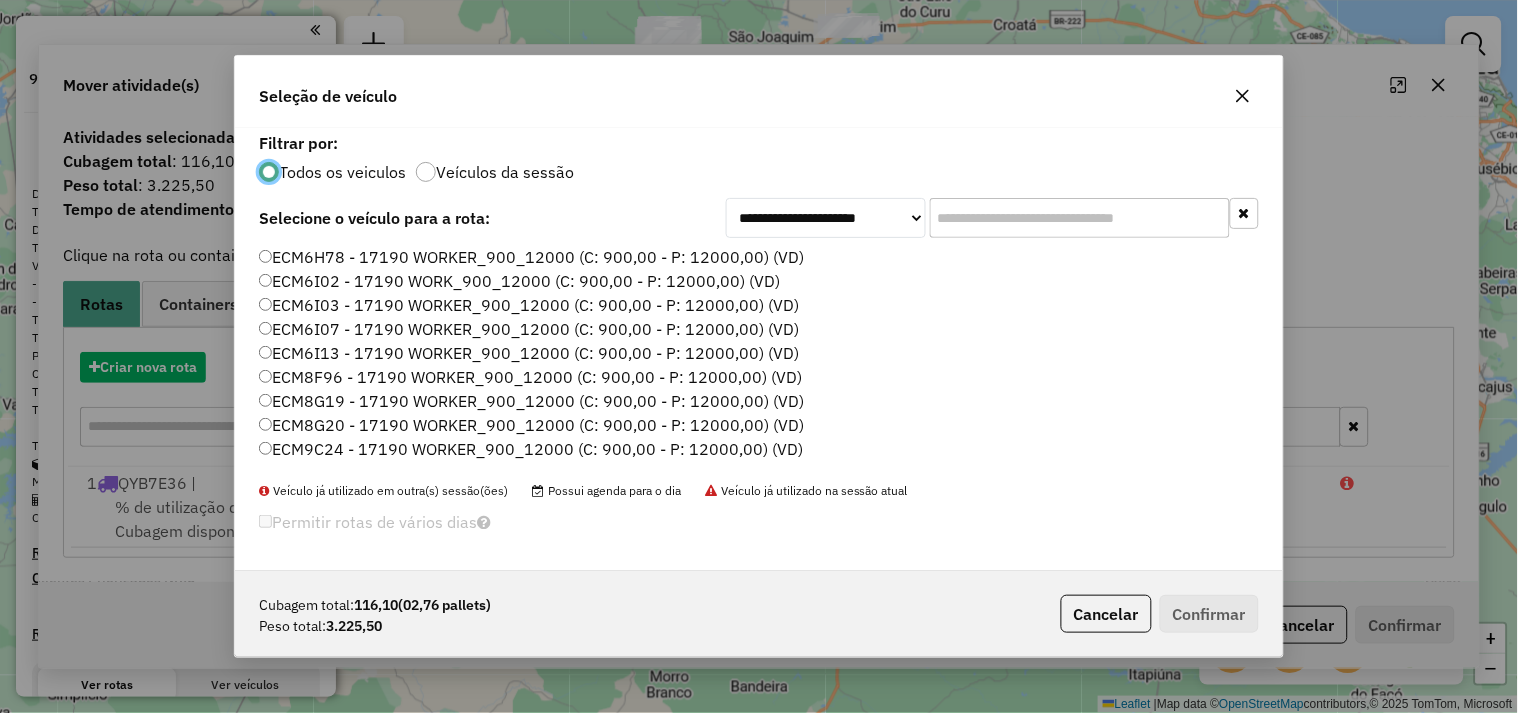 scroll, scrollTop: 11, scrollLeft: 5, axis: both 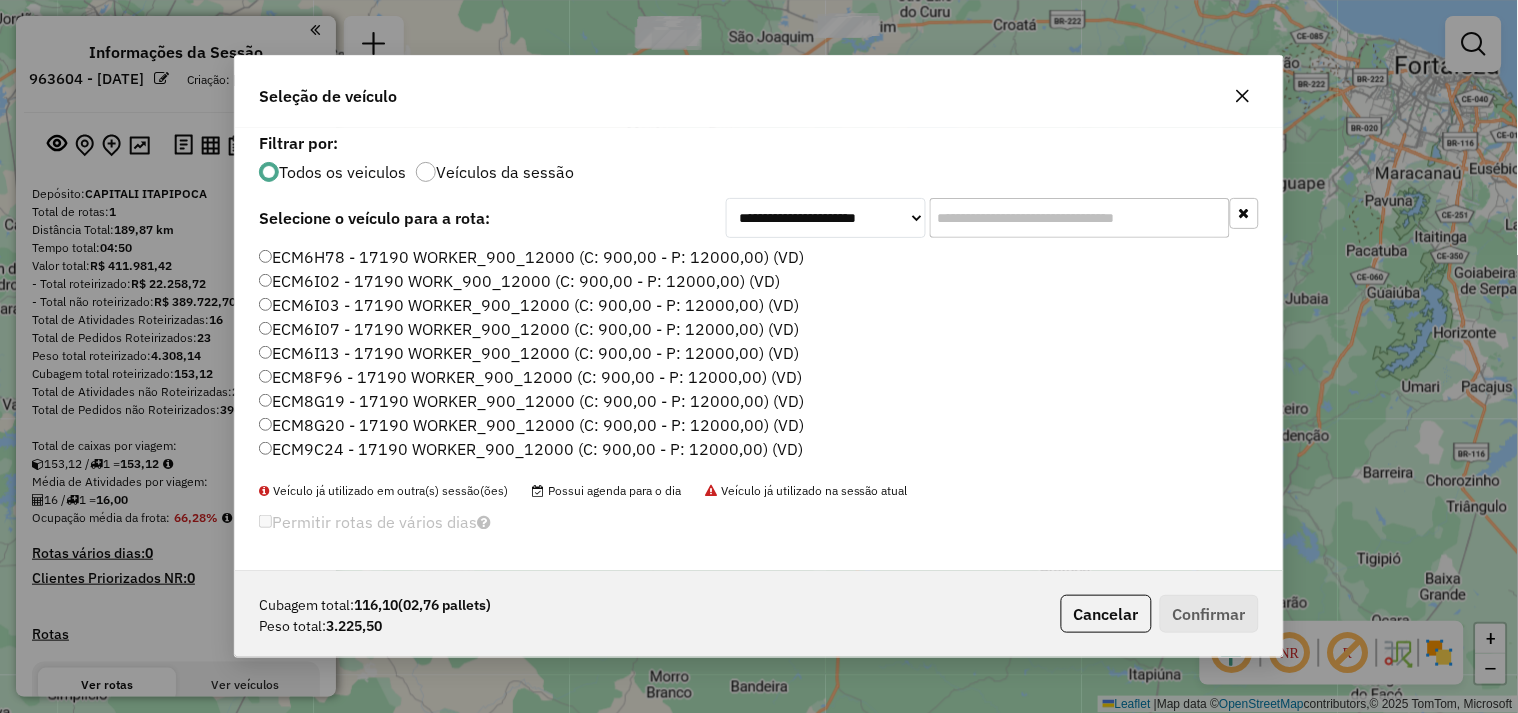 click on "ECM6H78 - 17190 WORKER_900_12000 (C: 900,00 - P: 12000,00) (VD)" 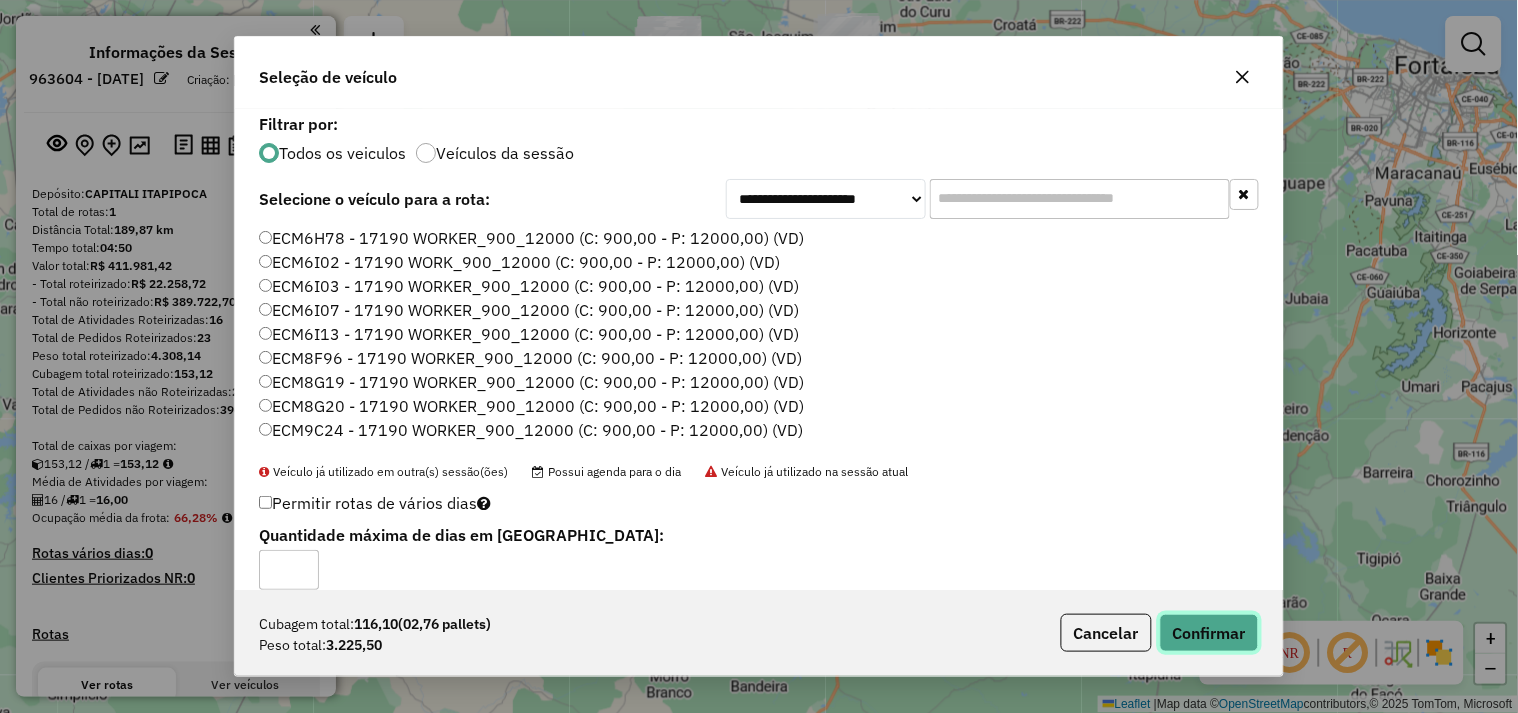 click on "Confirmar" 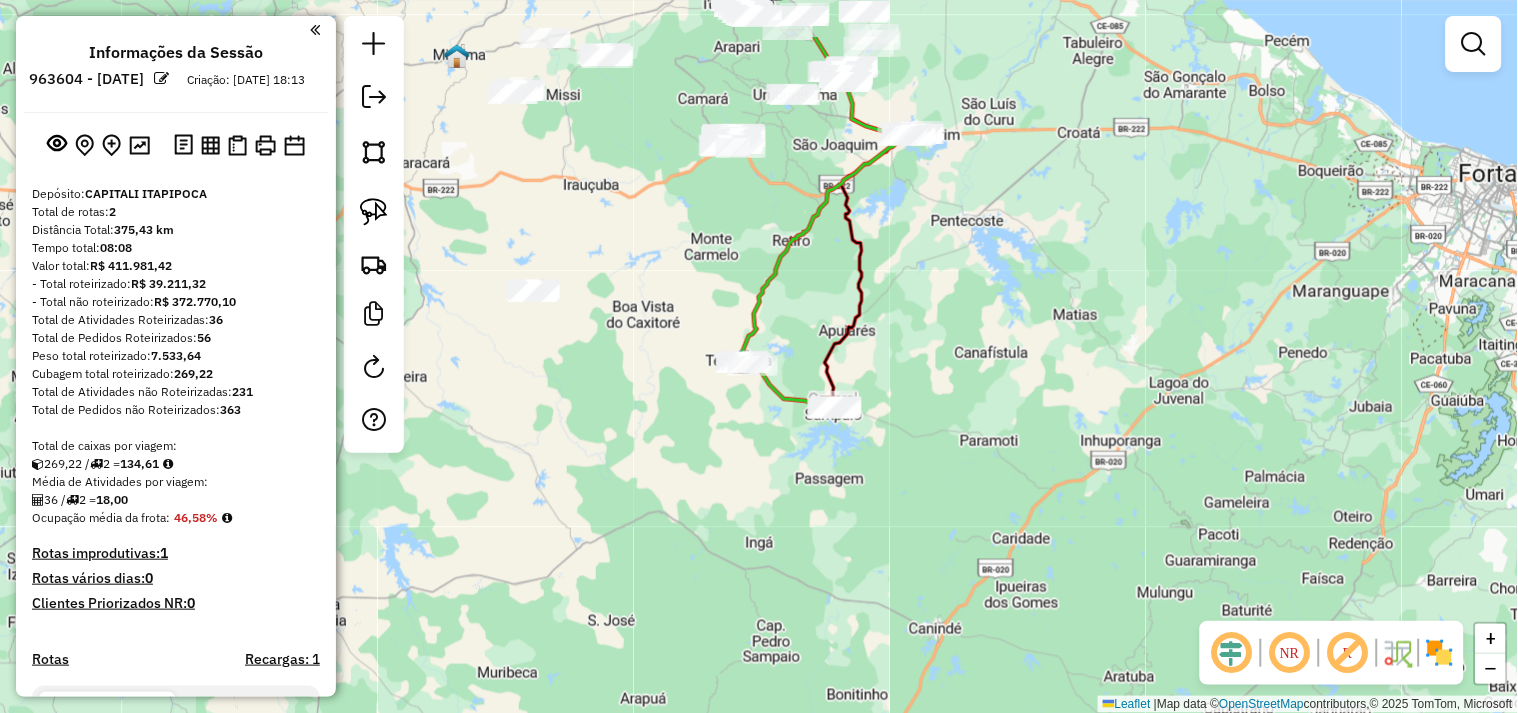 drag, startPoint x: 617, startPoint y: 162, endPoint x: 681, endPoint y: 270, distance: 125.53884 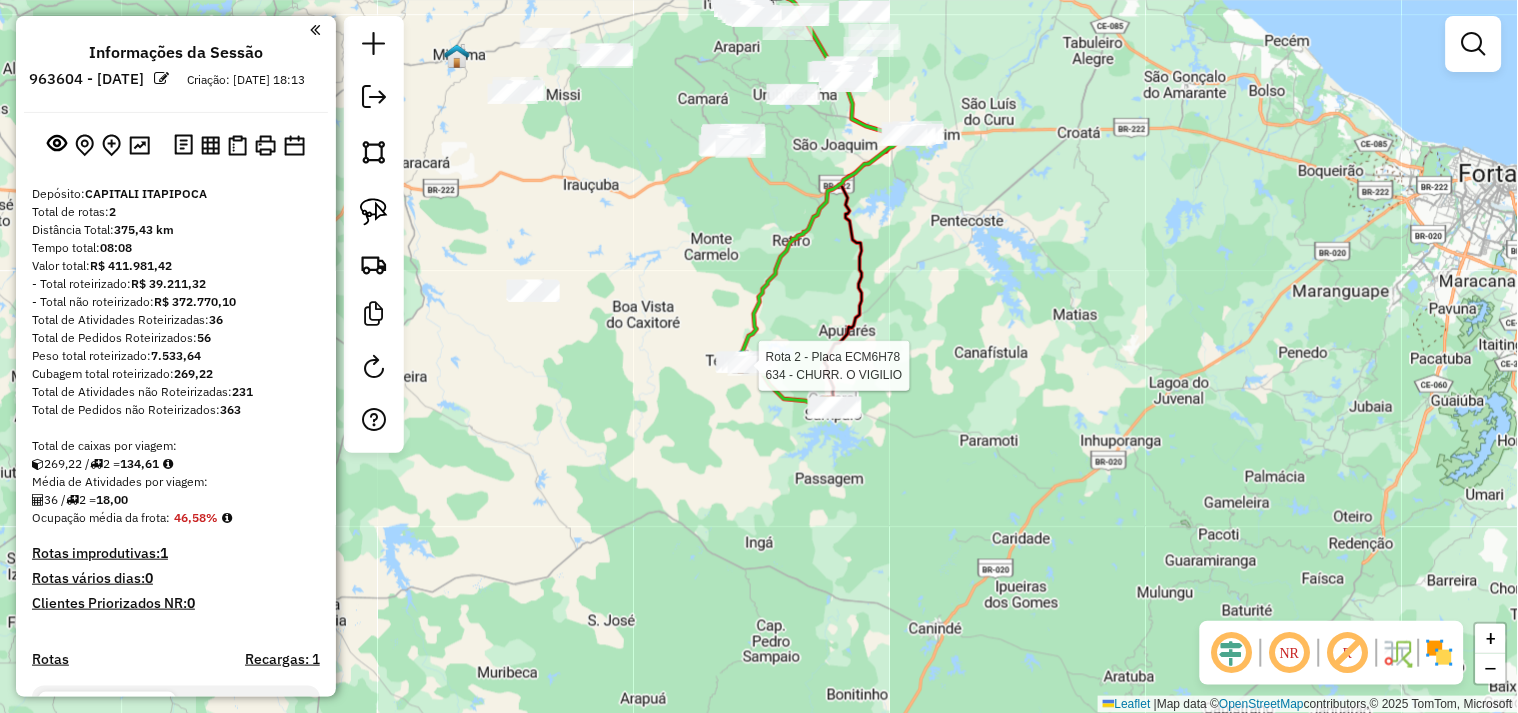 select on "**********" 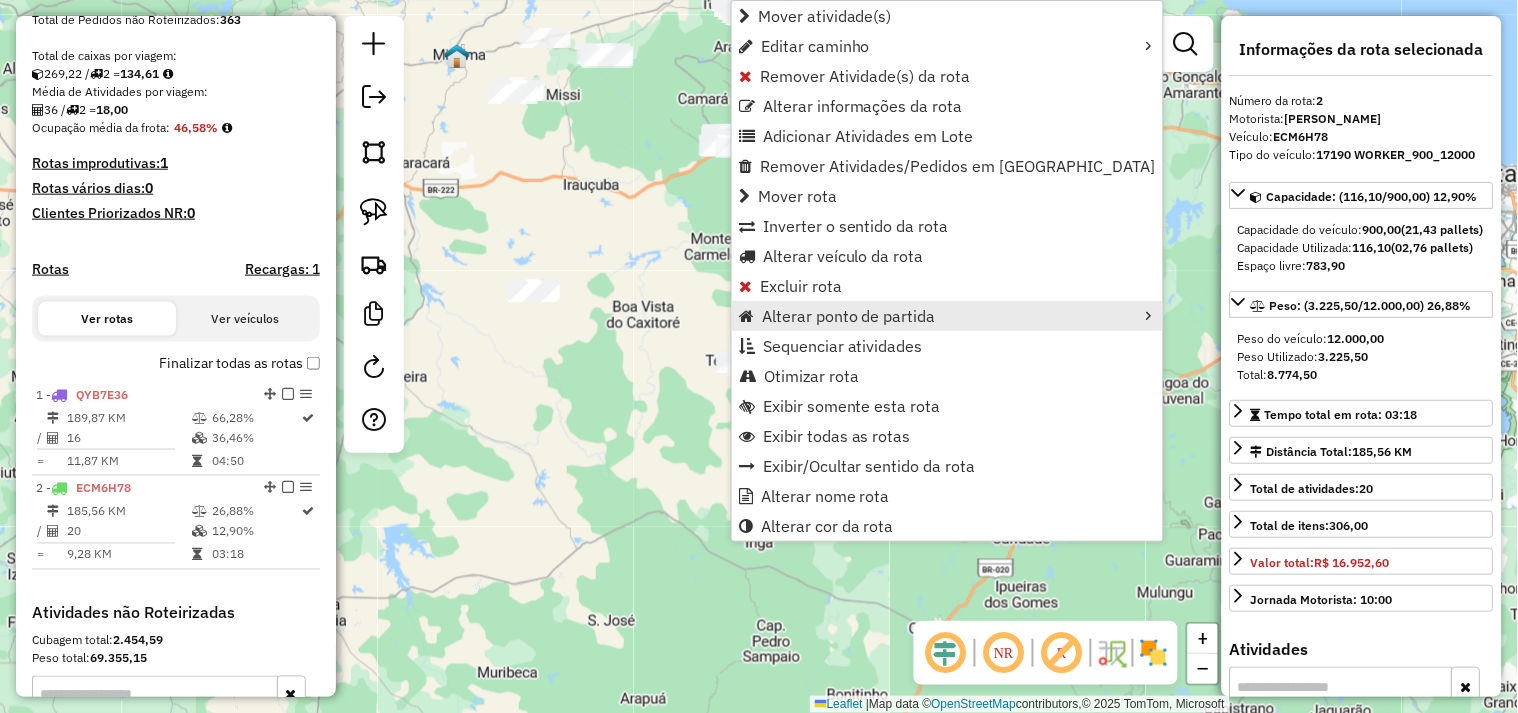 scroll, scrollTop: 674, scrollLeft: 0, axis: vertical 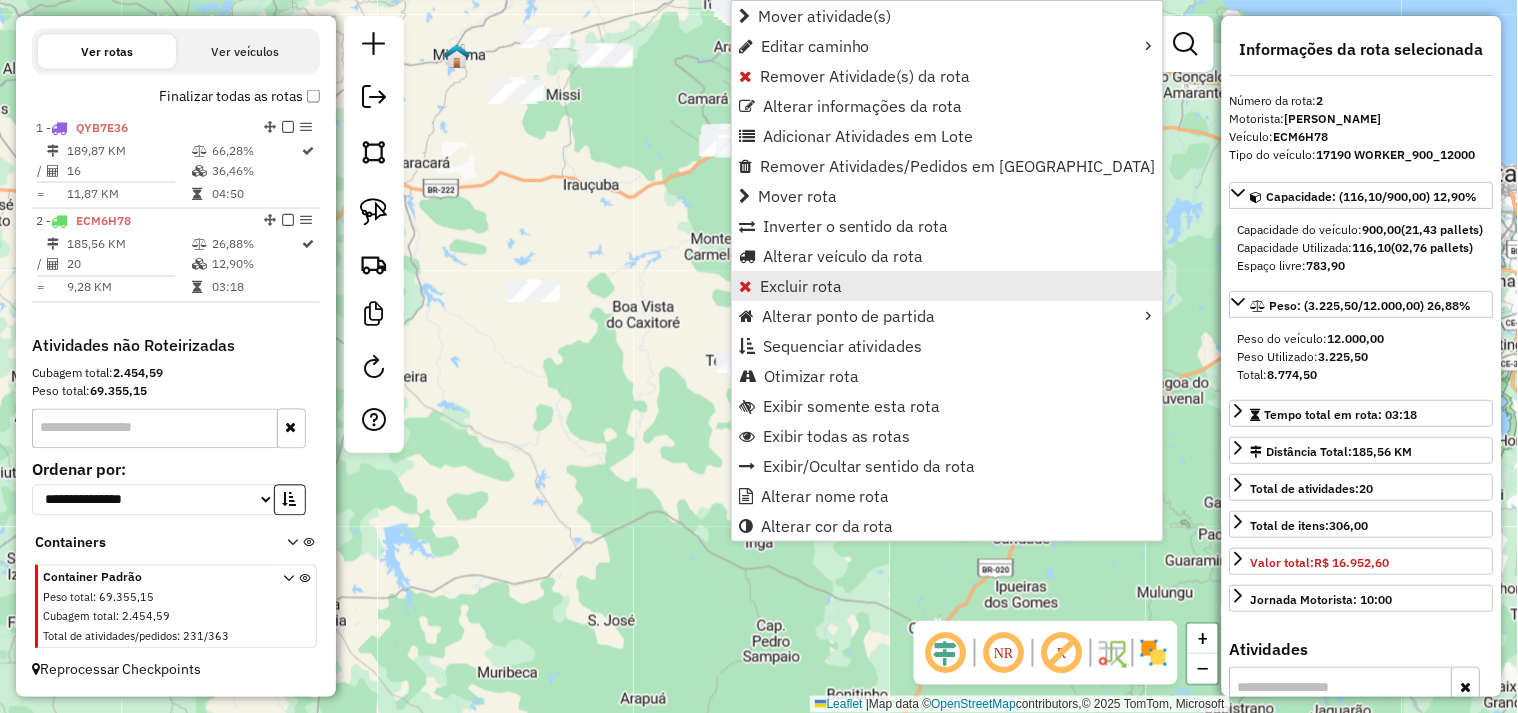 click on "Excluir rota" at bounding box center (801, 286) 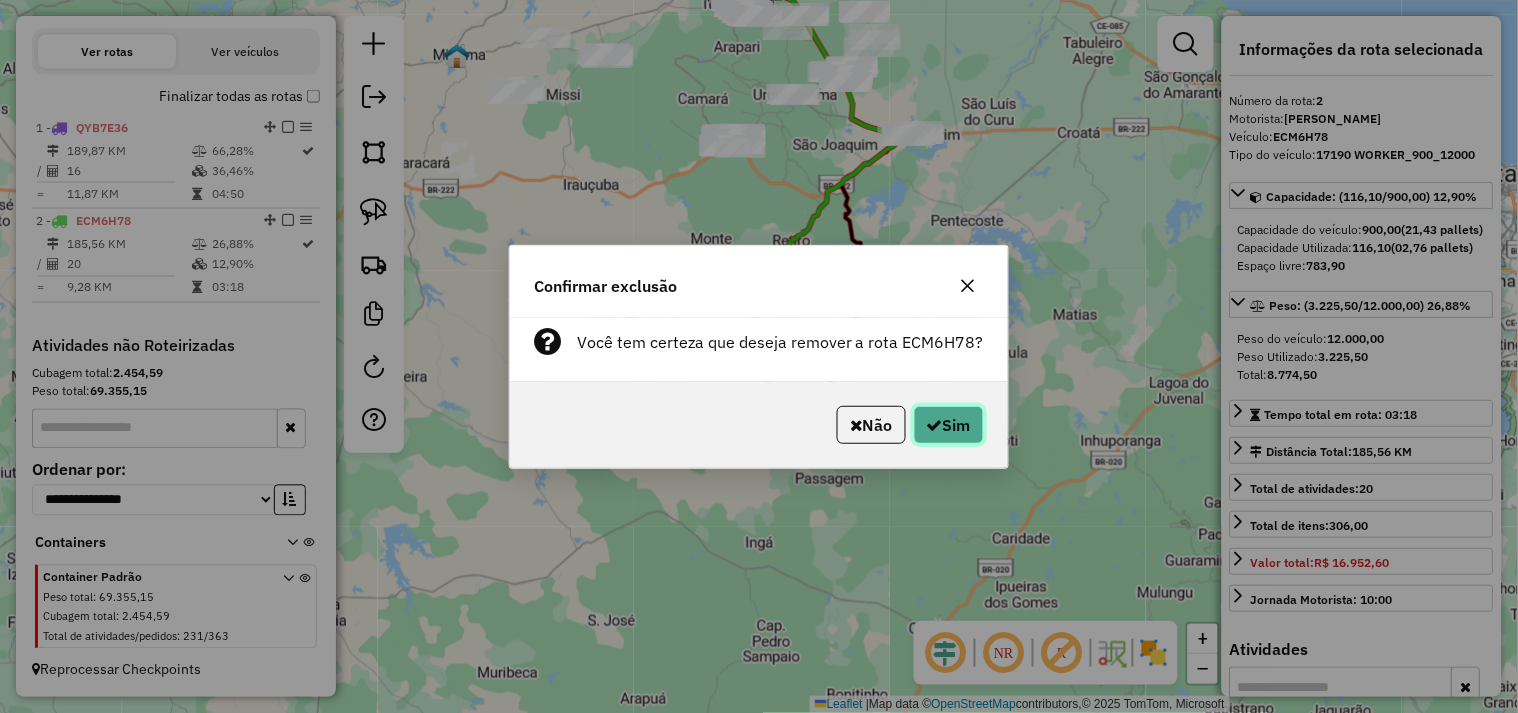 click on "Sim" 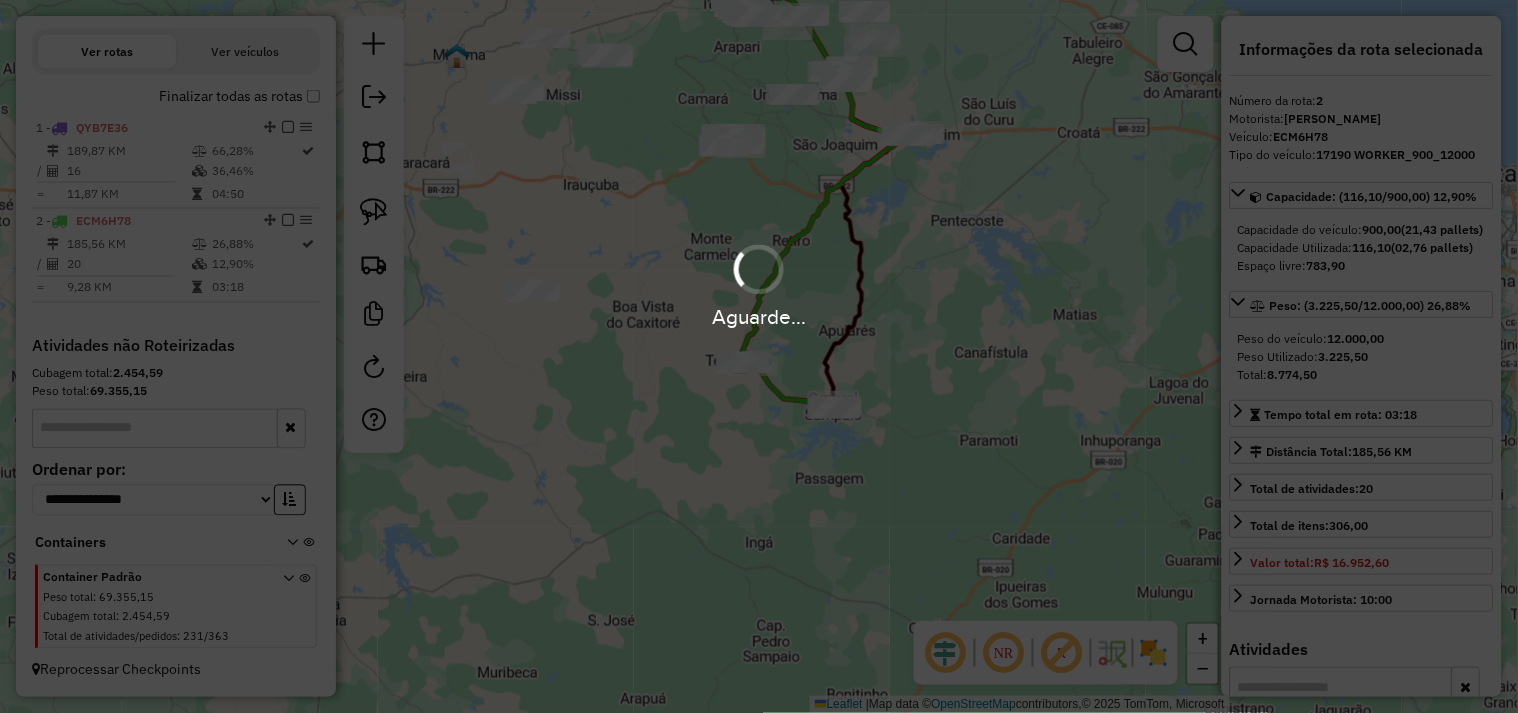 scroll, scrollTop: 515, scrollLeft: 0, axis: vertical 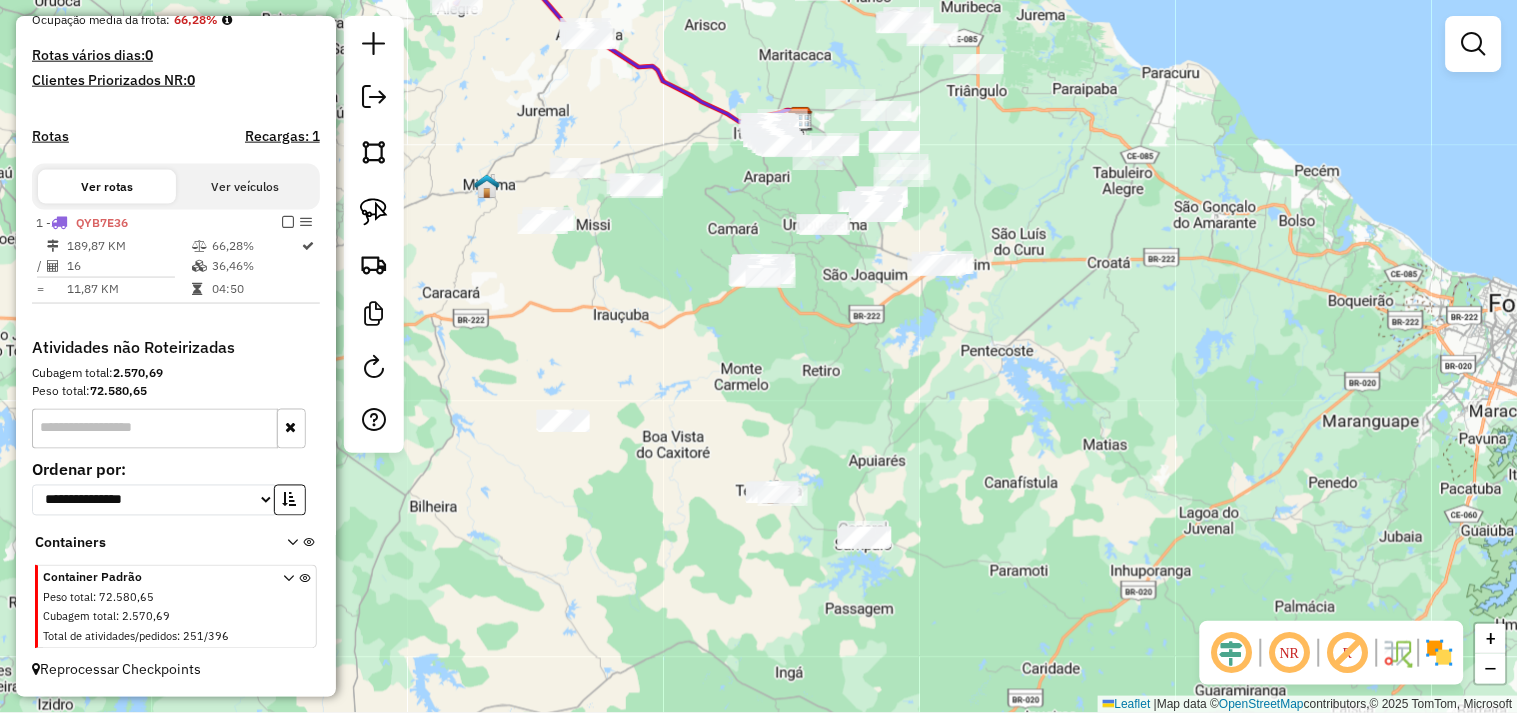 drag, startPoint x: 752, startPoint y: 580, endPoint x: 797, endPoint y: 215, distance: 367.76352 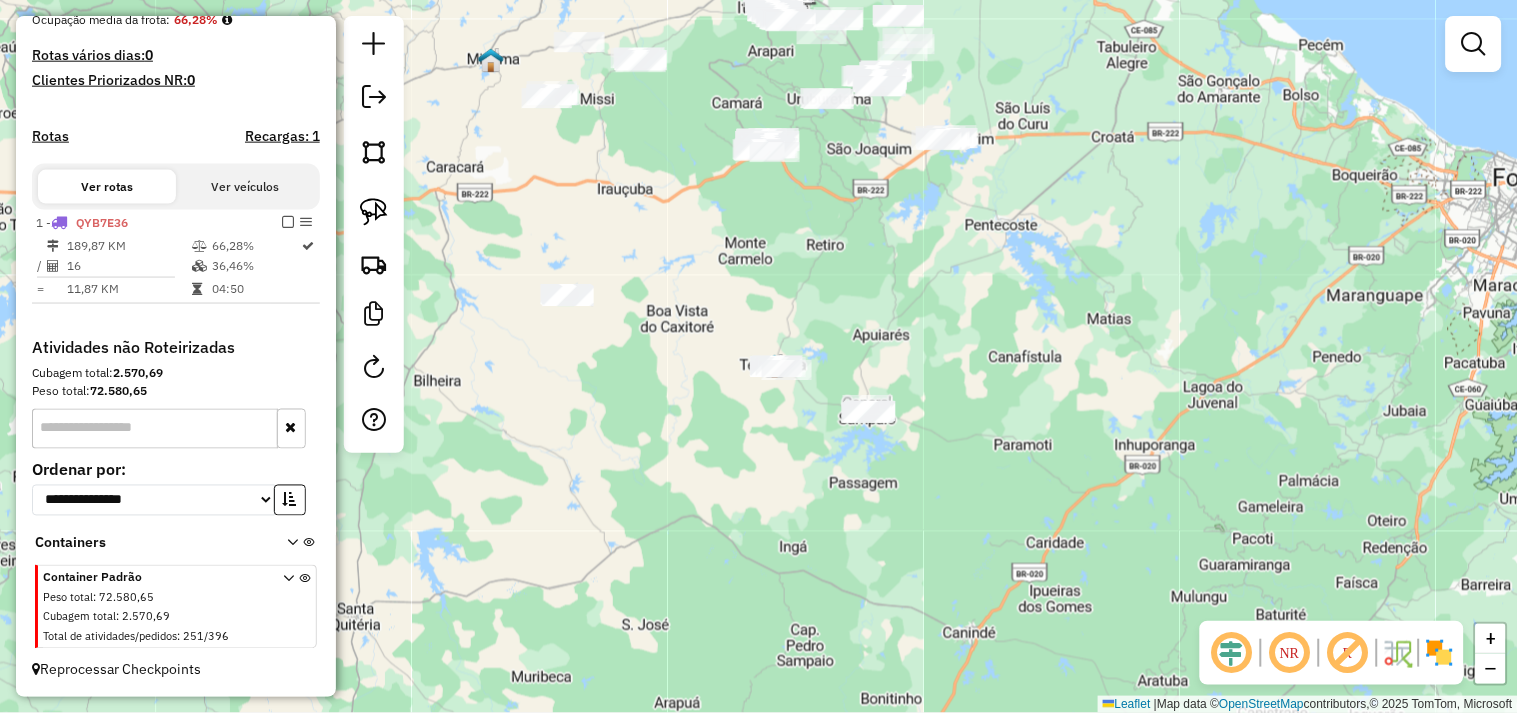 drag, startPoint x: 827, startPoint y: 290, endPoint x: 827, endPoint y: 392, distance: 102 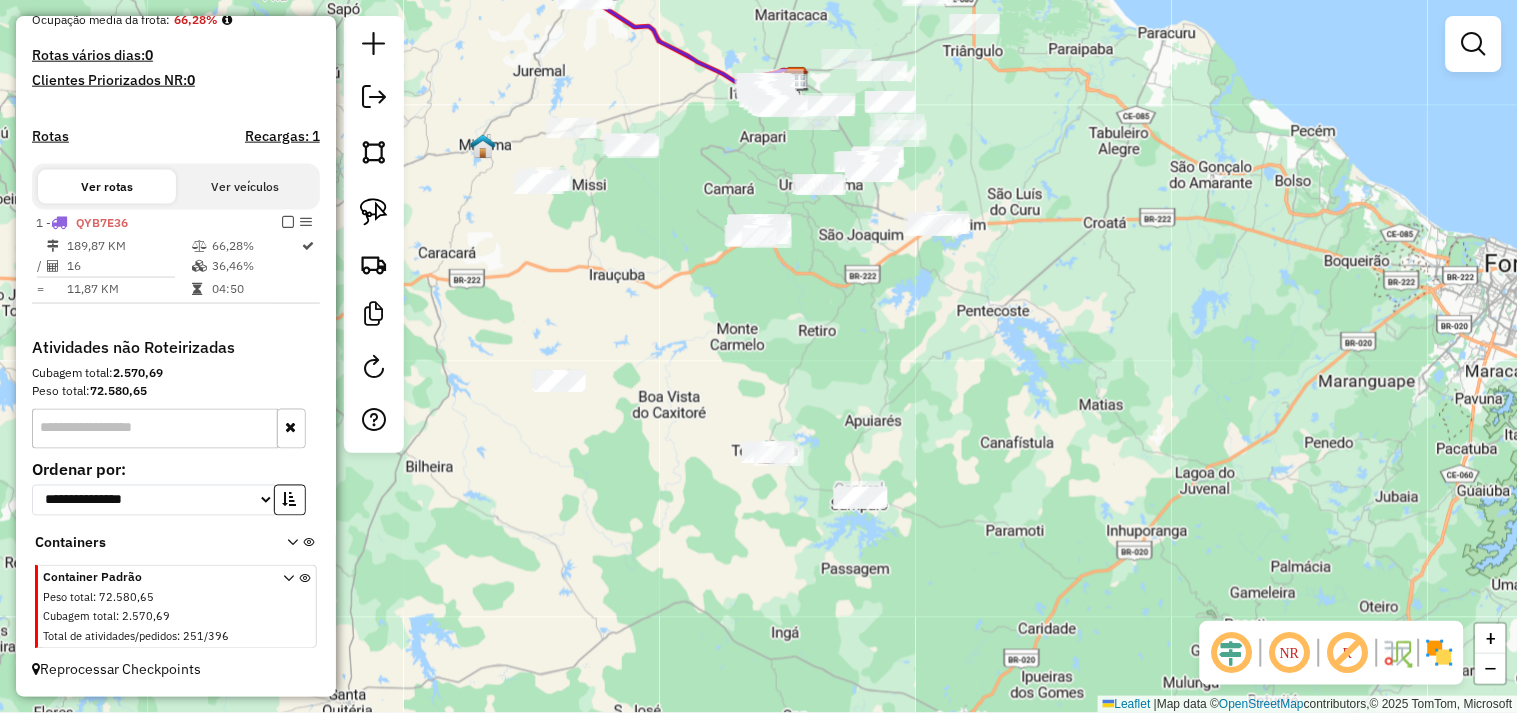 drag, startPoint x: 934, startPoint y: 354, endPoint x: 954, endPoint y: 351, distance: 20.22375 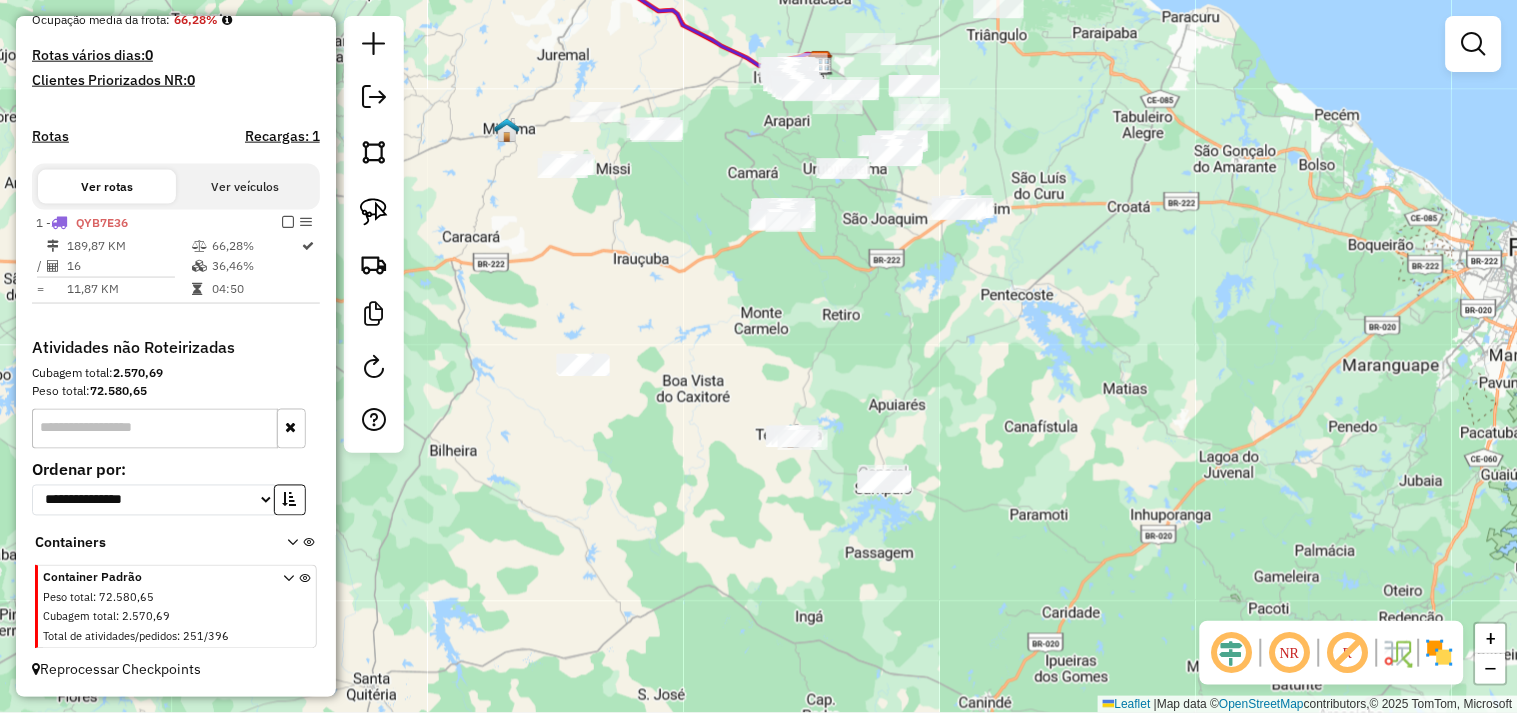 drag, startPoint x: 947, startPoint y: 370, endPoint x: 950, endPoint y: 356, distance: 14.3178215 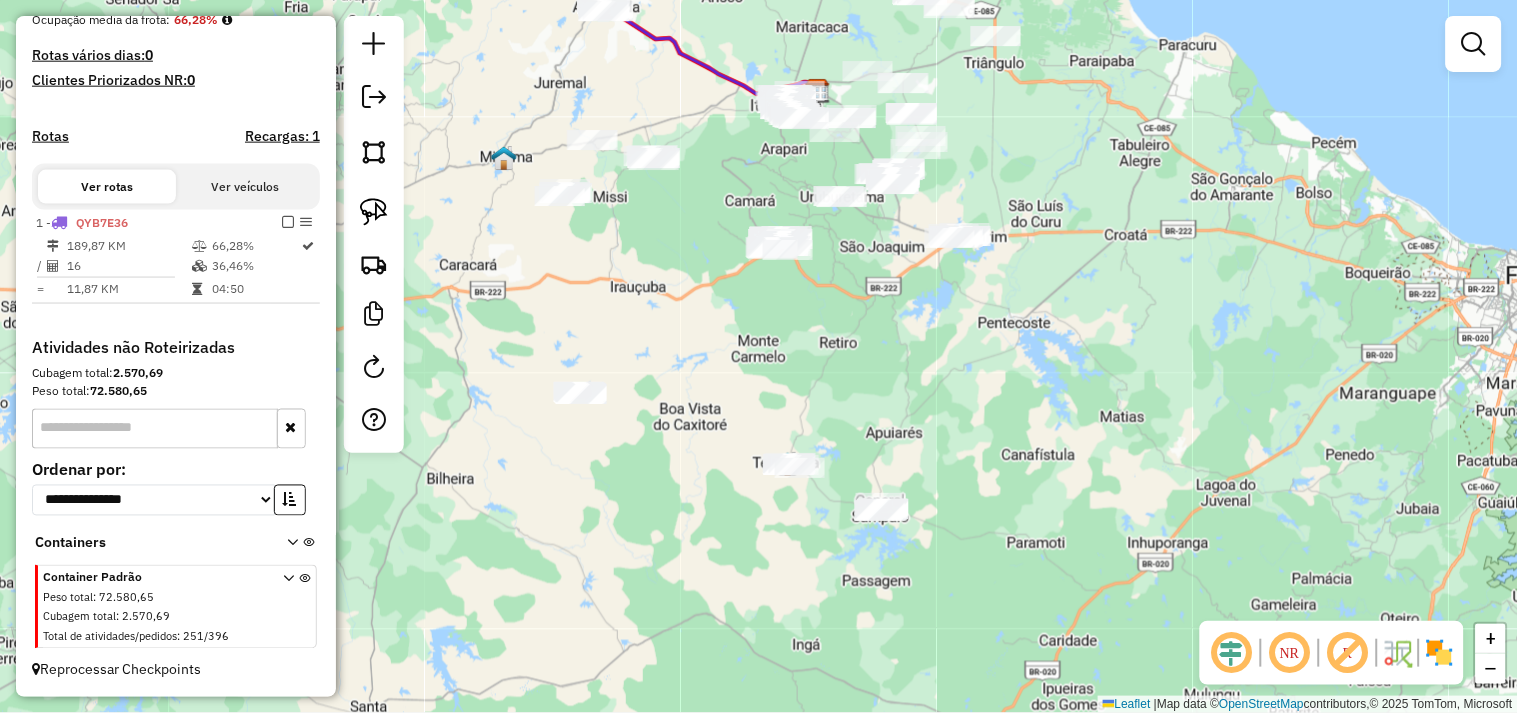 drag, startPoint x: 953, startPoint y: 352, endPoint x: 951, endPoint y: 381, distance: 29.068884 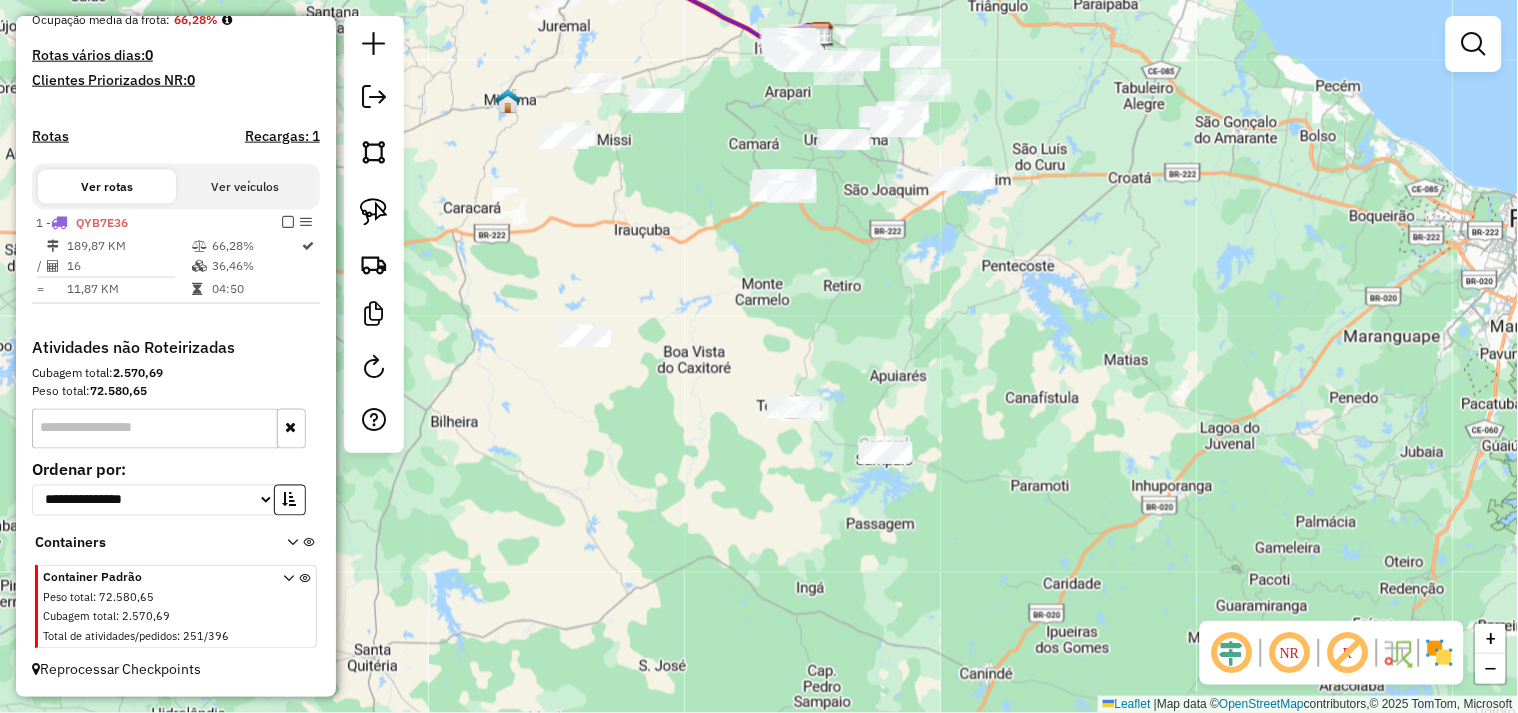 drag, startPoint x: 788, startPoint y: 384, endPoint x: 792, endPoint y: 315, distance: 69.115845 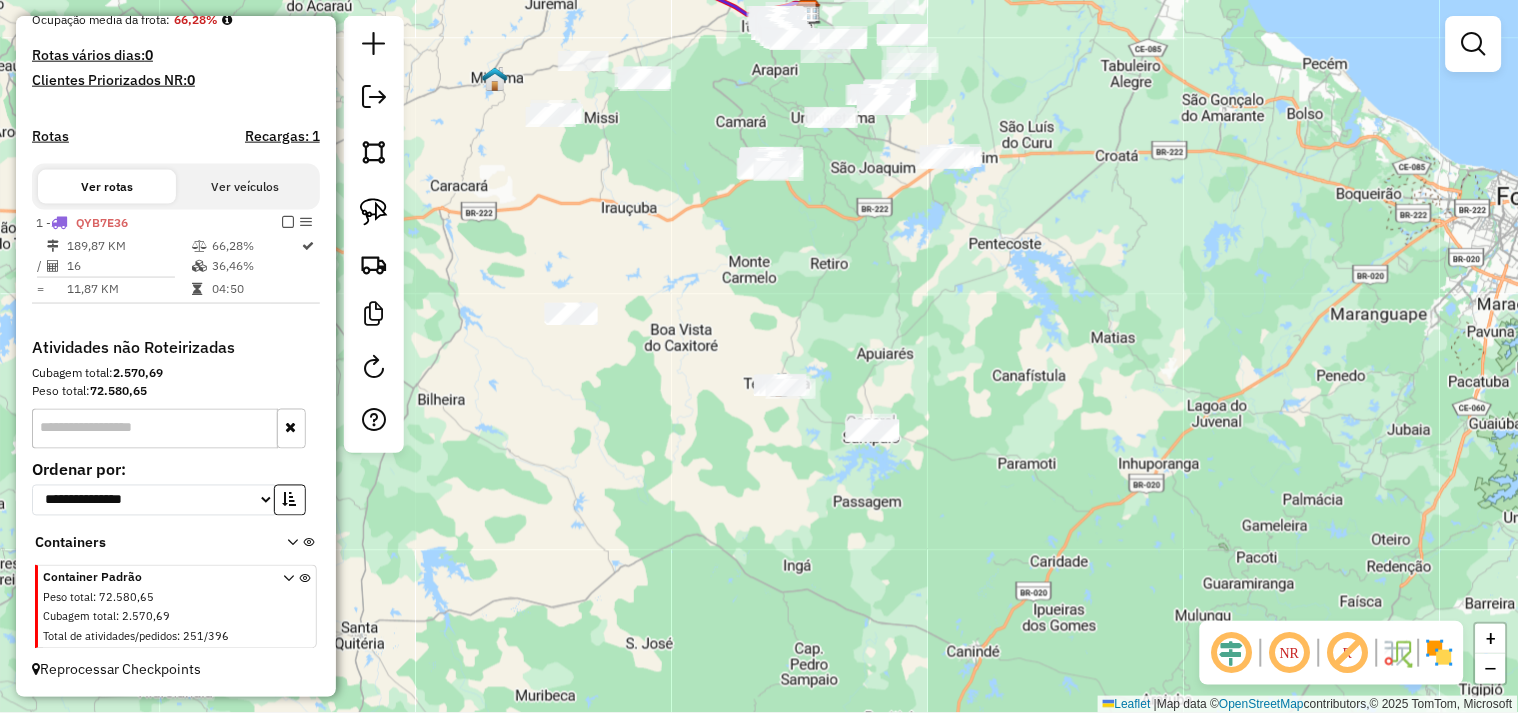 click on "Janela de atendimento Grade de atendimento Capacidade Transportadoras Veículos Cliente Pedidos  Rotas Selecione os dias de semana para filtrar as janelas de atendimento  Seg   Ter   Qua   Qui   Sex   Sáb   Dom  Informe o período da janela de atendimento: De: Até:  Filtrar exatamente a janela do cliente  Considerar janela de atendimento padrão  Selecione os dias de semana para filtrar as grades de atendimento  Seg   Ter   Qua   Qui   Sex   Sáb   Dom   Considerar clientes sem dia de atendimento cadastrado  Clientes fora do dia de atendimento selecionado Filtrar as atividades entre os valores definidos abaixo:  Peso mínimo:   Peso máximo:   Cubagem mínima:   Cubagem máxima:   De:   Até:  Filtrar as atividades entre o tempo de atendimento definido abaixo:  De:   Até:   Considerar capacidade total dos clientes não roteirizados Transportadora: Selecione um ou mais itens Tipo de veículo: Selecione um ou mais itens Veículo: Selecione um ou mais itens Motorista: Selecione um ou mais itens Nome: Rótulo:" 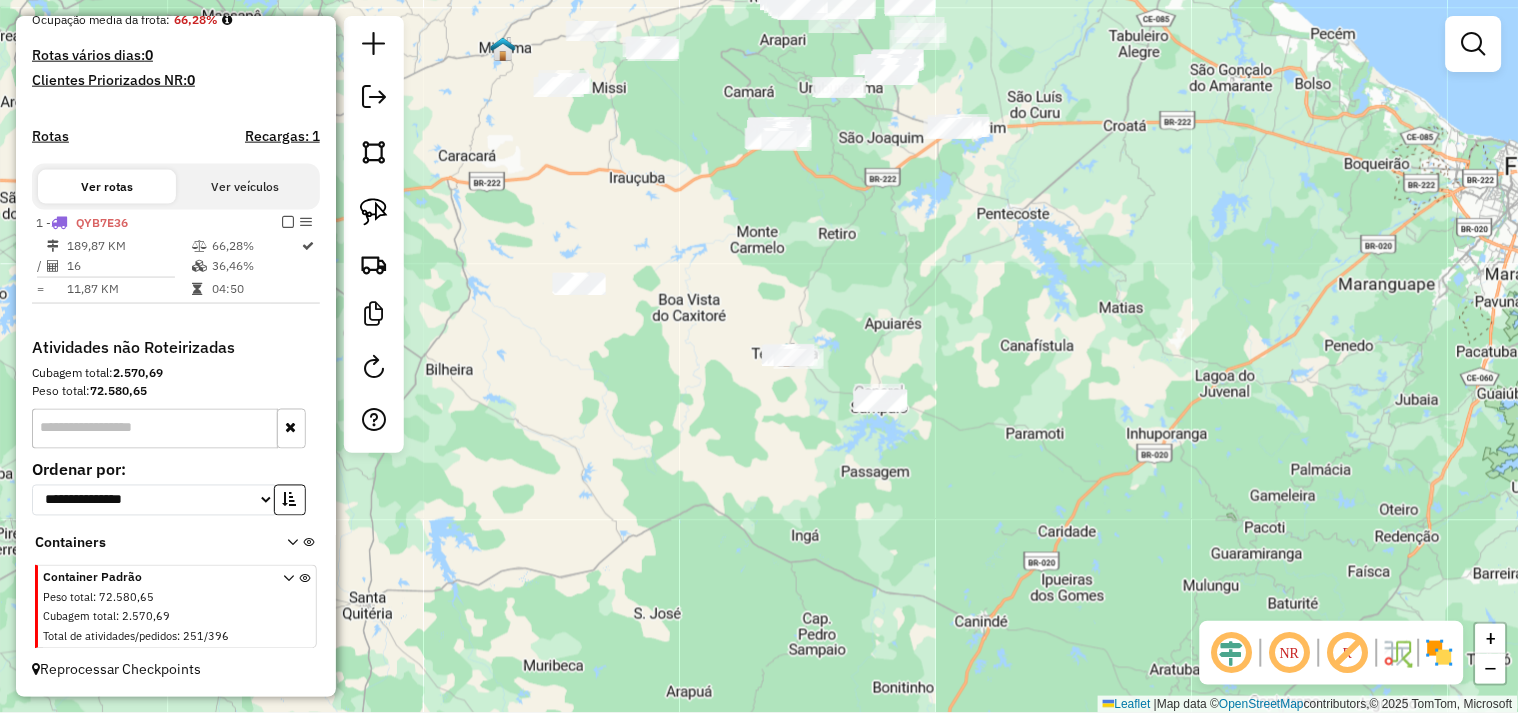 drag, startPoint x: 947, startPoint y: 301, endPoint x: 962, endPoint y: 198, distance: 104.0865 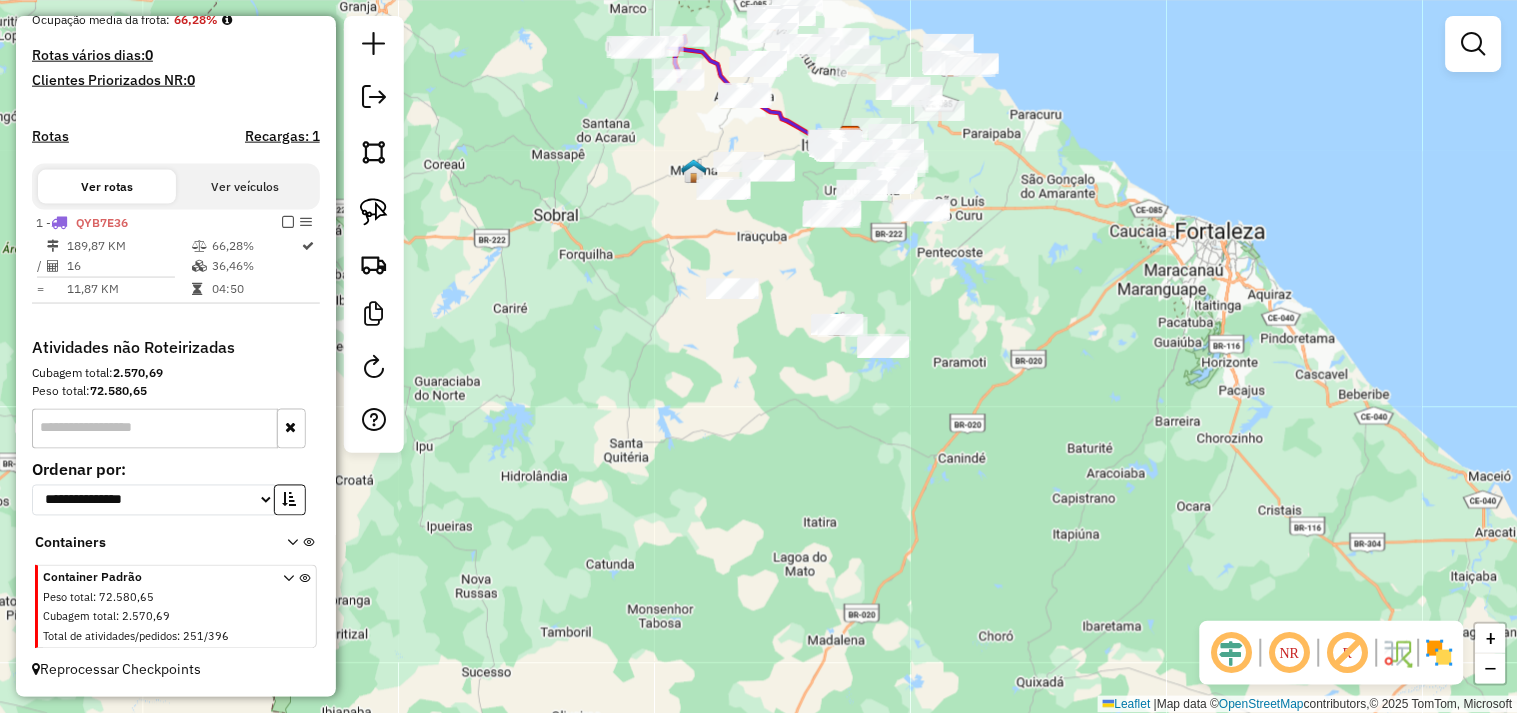 drag, startPoint x: 864, startPoint y: 252, endPoint x: 931, endPoint y: 385, distance: 148.9228 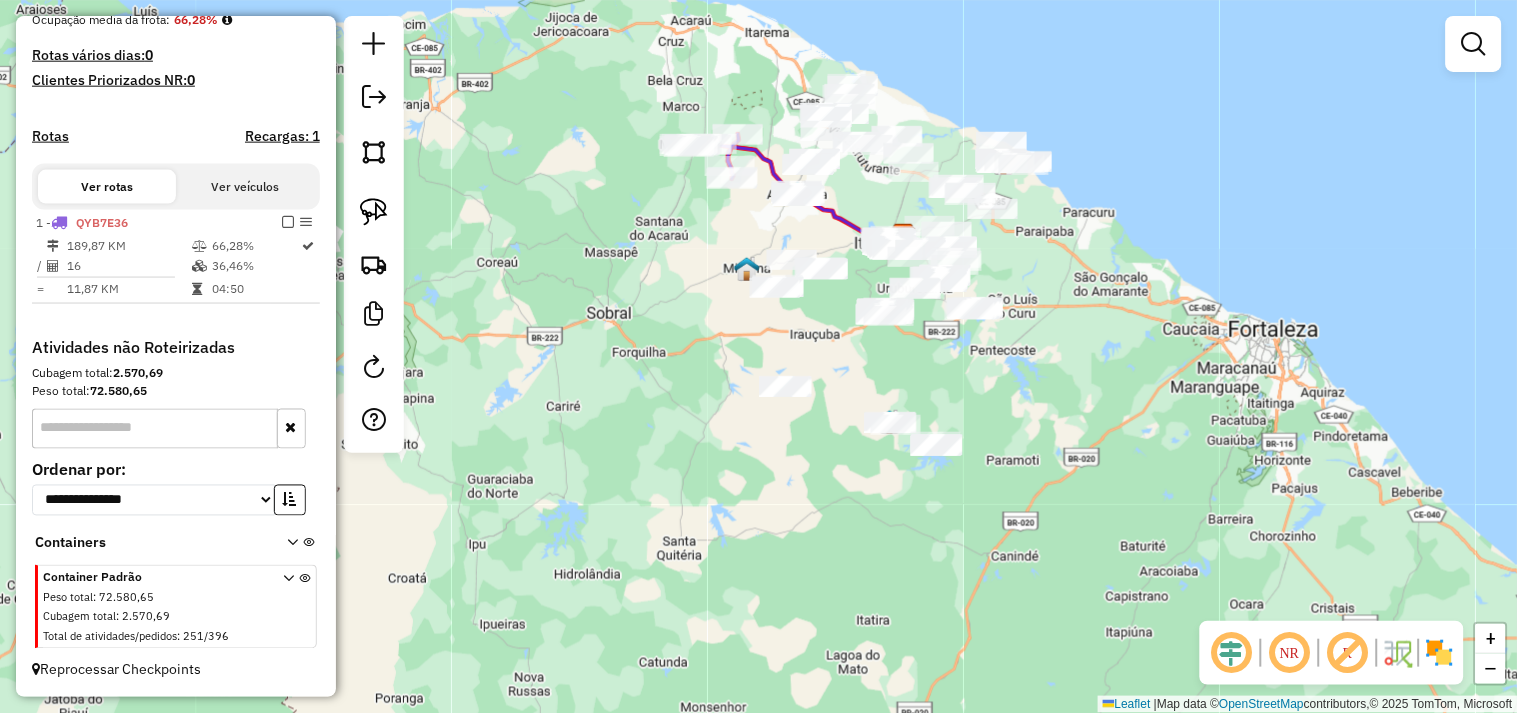 drag, startPoint x: 933, startPoint y: 376, endPoint x: 892, endPoint y: 427, distance: 65.43699 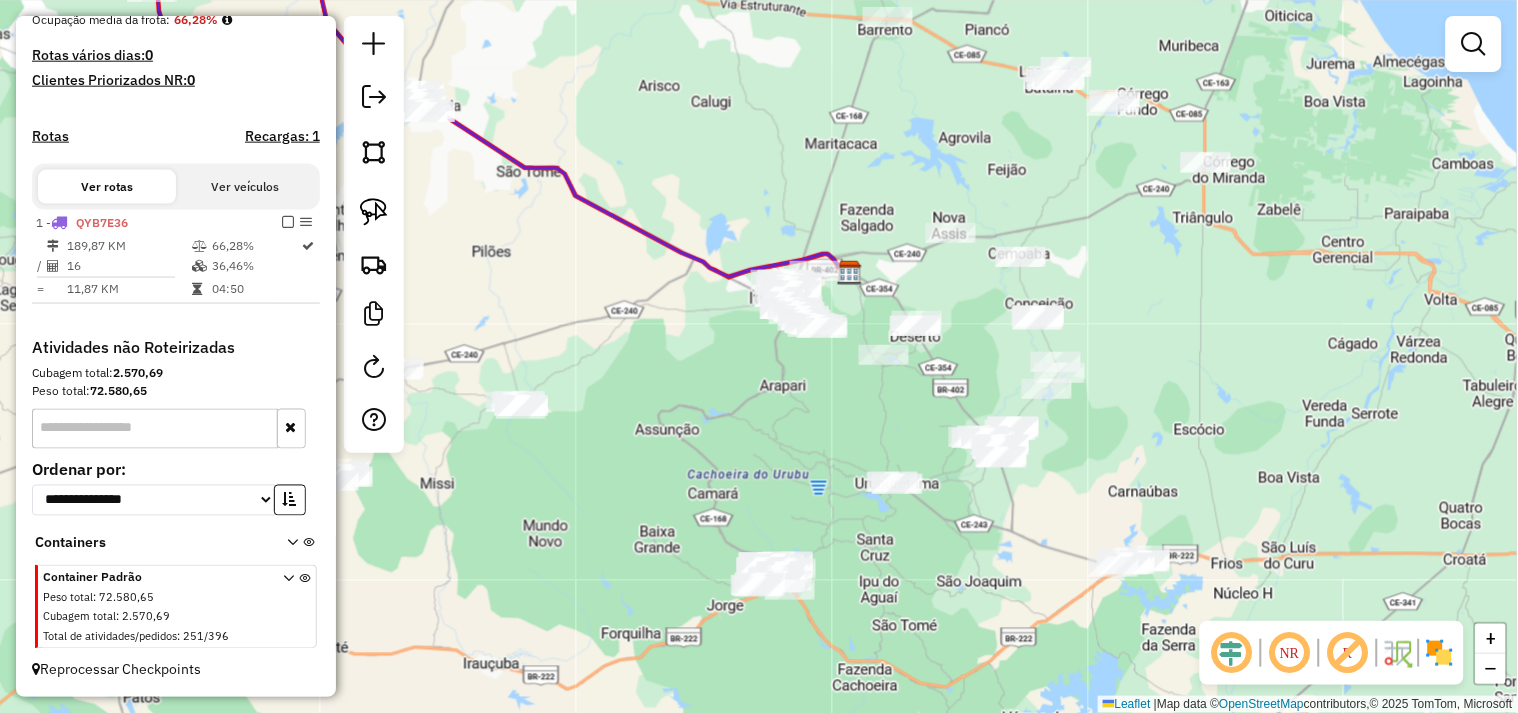 drag, startPoint x: 793, startPoint y: 445, endPoint x: 840, endPoint y: 196, distance: 253.39693 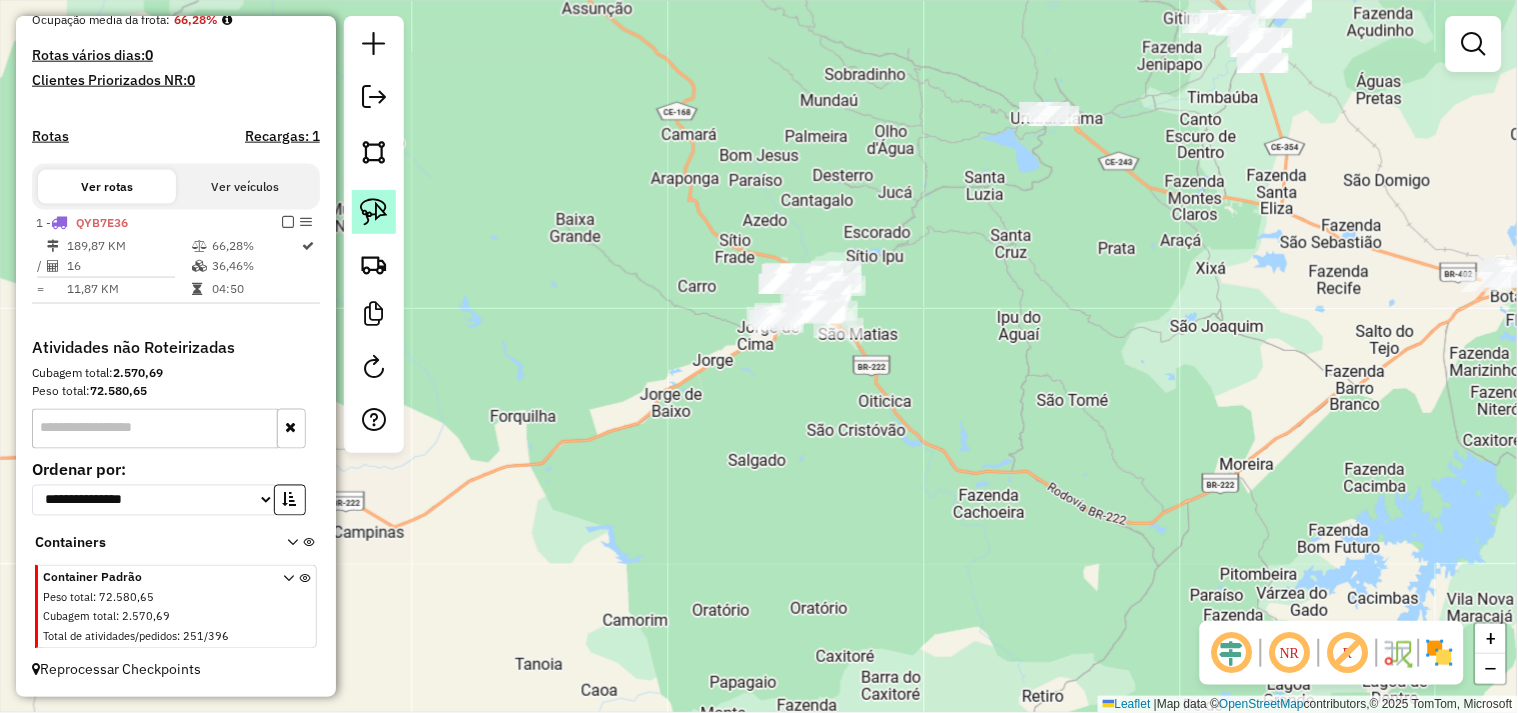 click 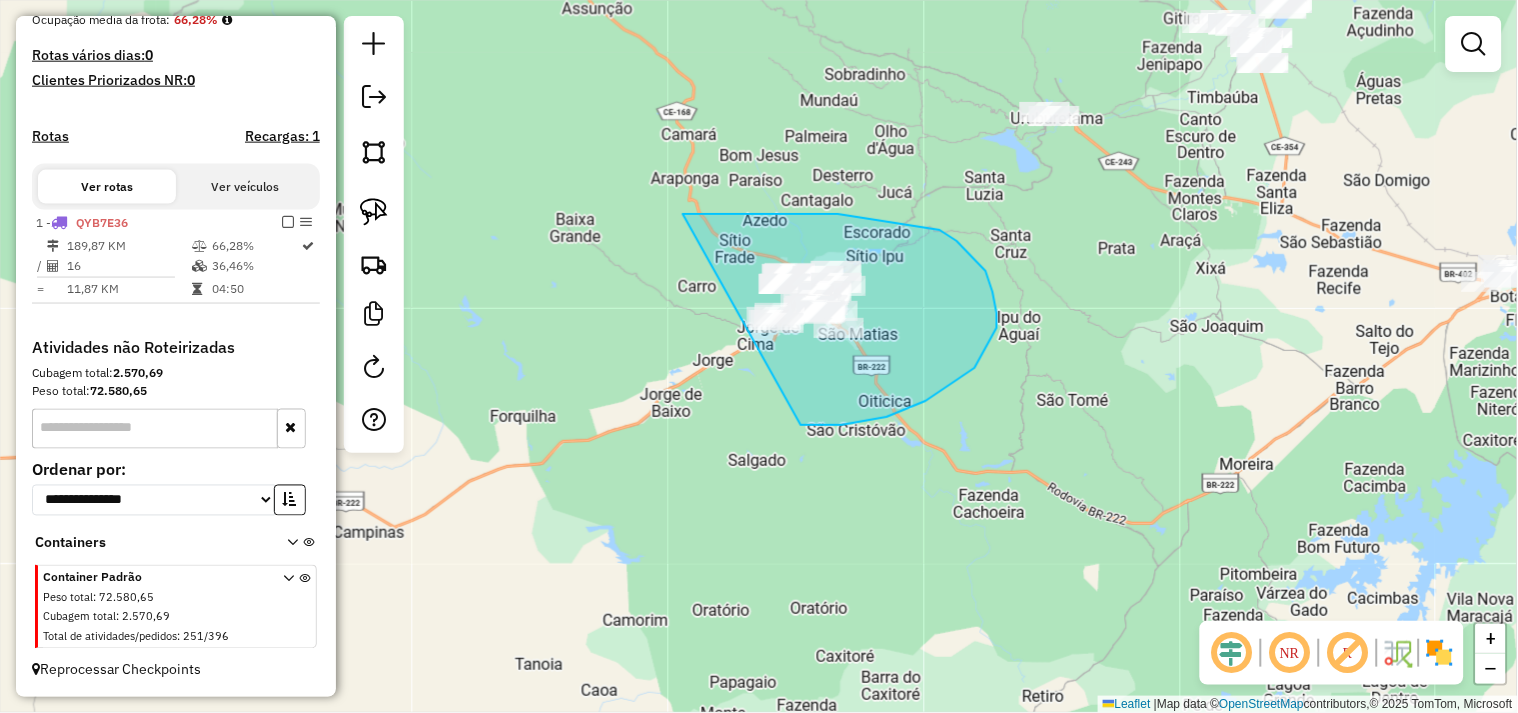 click on "Janela de atendimento Grade de atendimento Capacidade Transportadoras Veículos Cliente Pedidos  Rotas Selecione os dias de semana para filtrar as janelas de atendimento  Seg   Ter   Qua   Qui   Sex   Sáb   Dom  Informe o período da janela de atendimento: De: Até:  Filtrar exatamente a janela do cliente  Considerar janela de atendimento padrão  Selecione os dias de semana para filtrar as grades de atendimento  Seg   Ter   Qua   Qui   Sex   Sáb   Dom   Considerar clientes sem dia de atendimento cadastrado  Clientes fora do dia de atendimento selecionado Filtrar as atividades entre os valores definidos abaixo:  Peso mínimo:   Peso máximo:   Cubagem mínima:   Cubagem máxima:   De:   Até:  Filtrar as atividades entre o tempo de atendimento definido abaixo:  De:   Até:   Considerar capacidade total dos clientes não roteirizados Transportadora: Selecione um ou mais itens Tipo de veículo: Selecione um ou mais itens Veículo: Selecione um ou mais itens Motorista: Selecione um ou mais itens Nome: Rótulo:" 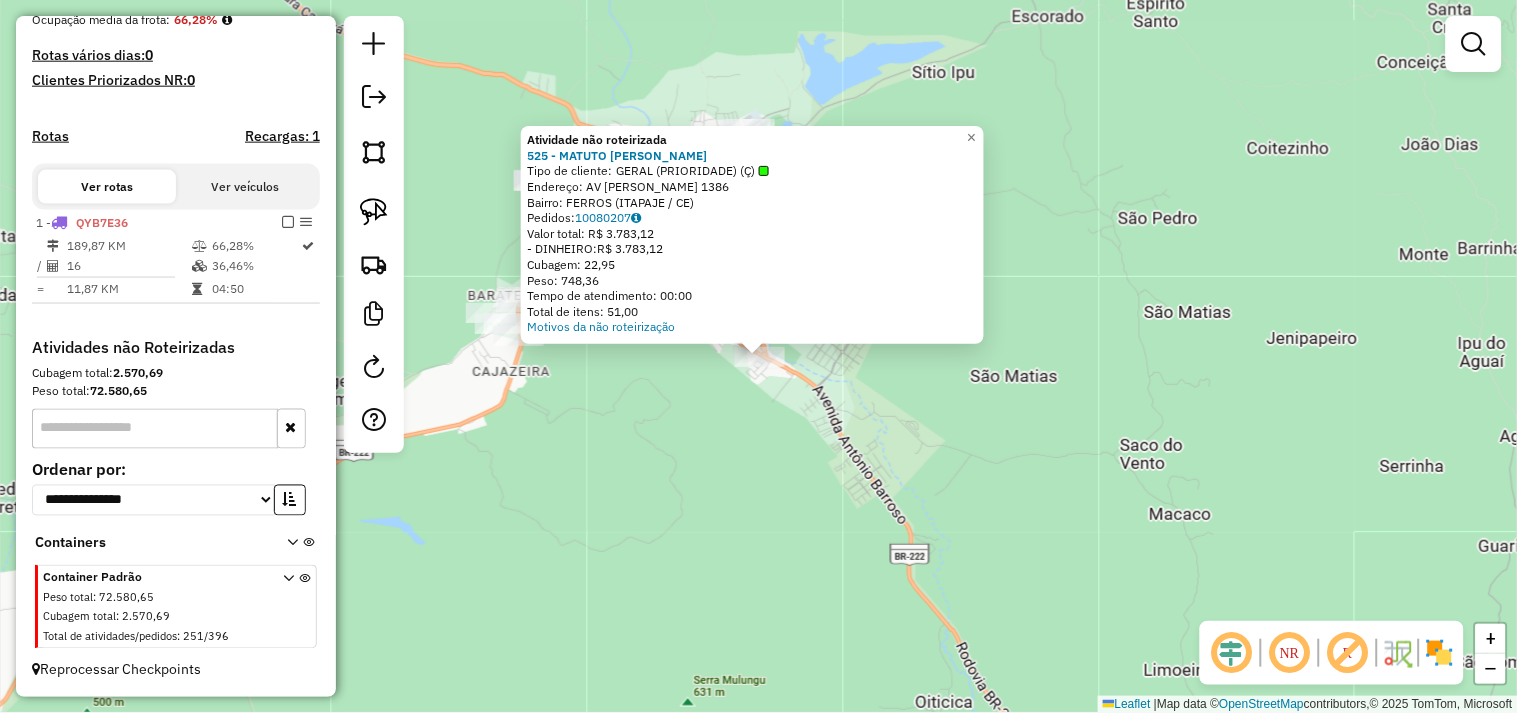 click on "Atividade não roteirizada 525 - MATUTO FERNANDO  Tipo de cliente:   GERAL (PRIORIDADE)  (Ç)   Endereço:  AV ANTONIO BARROSO BASTOS 1386   Bairro: FERROS (ITAPAJE / CE)   Pedidos:  10080207   Valor total: R$ 3.783,12   - DINHEIRO:  R$ 3.783,12   Cubagem: 22,95   Peso: 748,36   Tempo de atendimento: 00:00   Total de itens: 51,00  Motivos da não roteirização × Janela de atendimento Grade de atendimento Capacidade Transportadoras Veículos Cliente Pedidos  Rotas Selecione os dias de semana para filtrar as janelas de atendimento  Seg   Ter   Qua   Qui   Sex   Sáb   Dom  Informe o período da janela de atendimento: De: Até:  Filtrar exatamente a janela do cliente  Considerar janela de atendimento padrão  Selecione os dias de semana para filtrar as grades de atendimento  Seg   Ter   Qua   Qui   Sex   Sáb   Dom   Considerar clientes sem dia de atendimento cadastrado  Clientes fora do dia de atendimento selecionado Filtrar as atividades entre os valores definidos abaixo:  Peso mínimo:   Peso máximo:  De:" 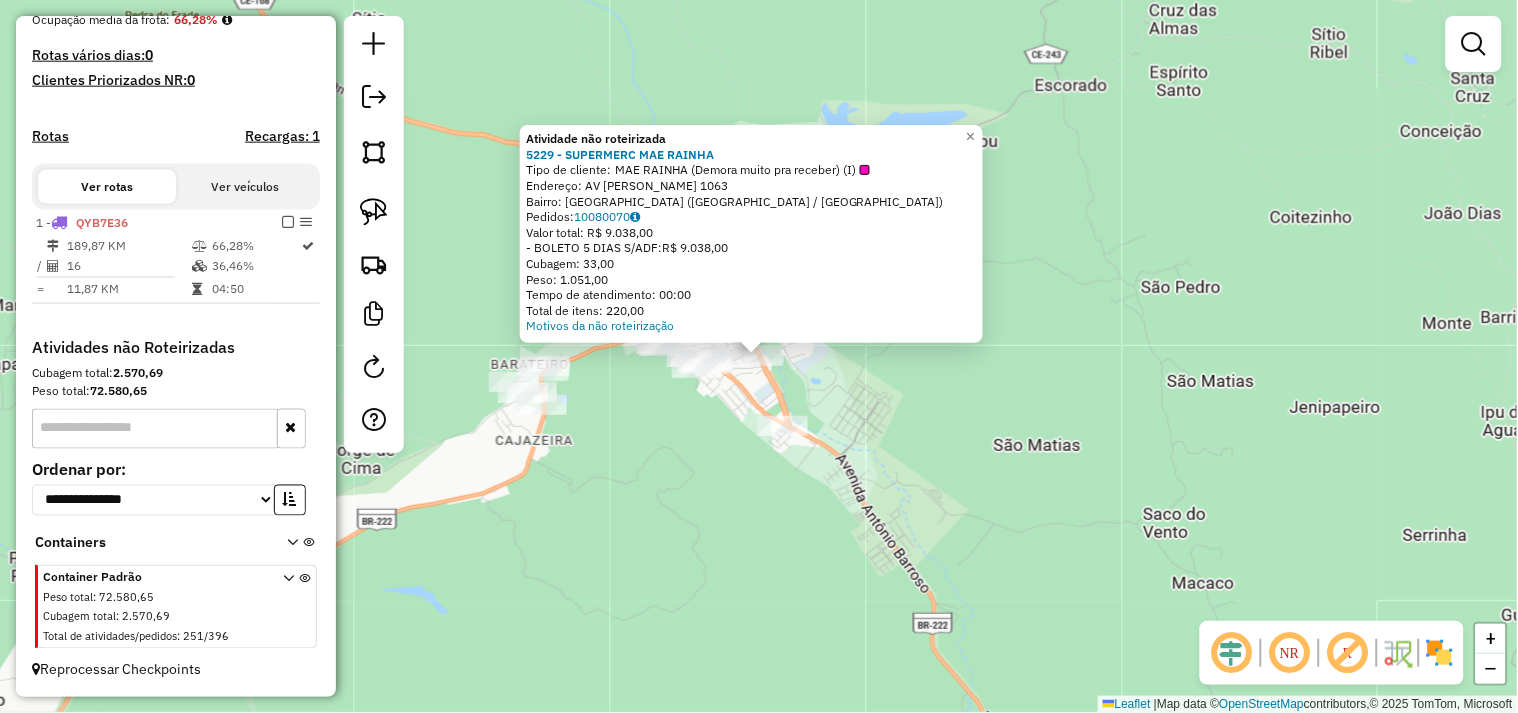 click on "Atividade não roteirizada 5229 - SUPERMERC MAE RAINHA  Tipo de cliente:   MAE RAINHA (Demora muito pra receber) (I)   Endereço:  AV OSMAR BASTOS 1063   Bairro: MONTE CASTELO (ITAPAJE / CE)   Pedidos:  10080070   Valor total: R$ 9.038,00   - BOLETO 5 DIAS S/ADF:  R$ 9.038,00   Cubagem: 33,00   Peso: 1.051,00   Tempo de atendimento: 00:00   Total de itens: 220,00  Motivos da não roteirização × Janela de atendimento Grade de atendimento Capacidade Transportadoras Veículos Cliente Pedidos  Rotas Selecione os dias de semana para filtrar as janelas de atendimento  Seg   Ter   Qua   Qui   Sex   Sáb   Dom  Informe o período da janela de atendimento: De: Até:  Filtrar exatamente a janela do cliente  Considerar janela de atendimento padrão  Selecione os dias de semana para filtrar as grades de atendimento  Seg   Ter   Qua   Qui   Sex   Sáb   Dom   Considerar clientes sem dia de atendimento cadastrado  Clientes fora do dia de atendimento selecionado Filtrar as atividades entre os valores definidos abaixo: +" 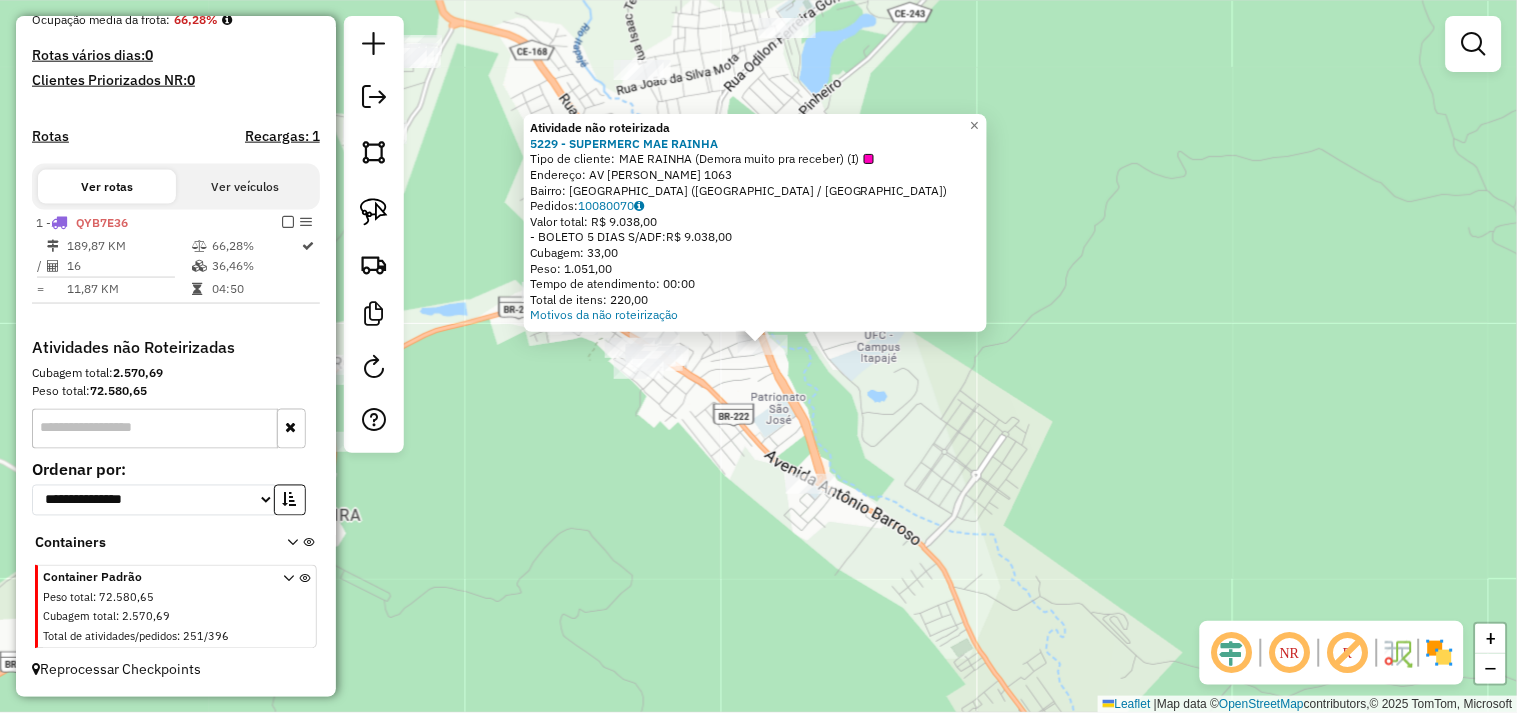 click on "Atividade não roteirizada 5229 - SUPERMERC MAE RAINHA  Tipo de cliente:   MAE RAINHA (Demora muito pra receber) (I)   Endereço:  AV OSMAR BASTOS 1063   Bairro: MONTE CASTELO (ITAPAJE / CE)   Pedidos:  10080070   Valor total: R$ 9.038,00   - BOLETO 5 DIAS S/ADF:  R$ 9.038,00   Cubagem: 33,00   Peso: 1.051,00   Tempo de atendimento: 00:00   Total de itens: 220,00  Motivos da não roteirização × Janela de atendimento Grade de atendimento Capacidade Transportadoras Veículos Cliente Pedidos  Rotas Selecione os dias de semana para filtrar as janelas de atendimento  Seg   Ter   Qua   Qui   Sex   Sáb   Dom  Informe o período da janela de atendimento: De: Até:  Filtrar exatamente a janela do cliente  Considerar janela de atendimento padrão  Selecione os dias de semana para filtrar as grades de atendimento  Seg   Ter   Qua   Qui   Sex   Sáb   Dom   Considerar clientes sem dia de atendimento cadastrado  Clientes fora do dia de atendimento selecionado Filtrar as atividades entre os valores definidos abaixo: +" 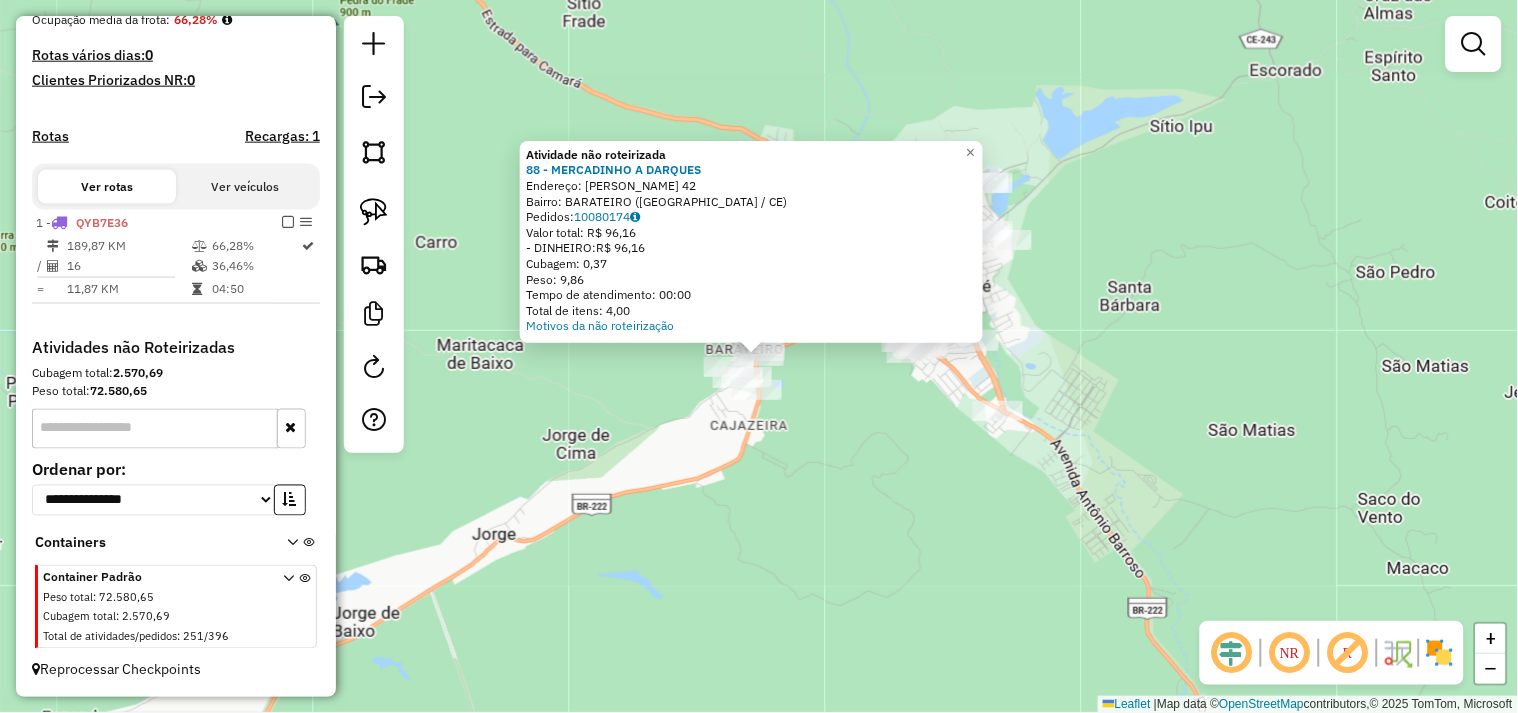 click on "Atividade não roteirizada 88 - MERCADINHO A DARQUES  Endereço:  BARTOLOMEU PINTO 42   Bairro: BARATEIRO (ITAPAJE / CE)   Pedidos:  10080174   Valor total: R$ 96,16   - DINHEIRO:  R$ 96,16   Cubagem: 0,37   Peso: 9,86   Tempo de atendimento: 00:00   Total de itens: 4,00  Motivos da não roteirização × Janela de atendimento Grade de atendimento Capacidade Transportadoras Veículos Cliente Pedidos  Rotas Selecione os dias de semana para filtrar as janelas de atendimento  Seg   Ter   Qua   Qui   Sex   Sáb   Dom  Informe o período da janela de atendimento: De: Até:  Filtrar exatamente a janela do cliente  Considerar janela de atendimento padrão  Selecione os dias de semana para filtrar as grades de atendimento  Seg   Ter   Qua   Qui   Sex   Sáb   Dom   Considerar clientes sem dia de atendimento cadastrado  Clientes fora do dia de atendimento selecionado Filtrar as atividades entre os valores definidos abaixo:  Peso mínimo:   Peso máximo:   Cubagem mínima:   Cubagem máxima:   De:   Até:   De:  Nome:" 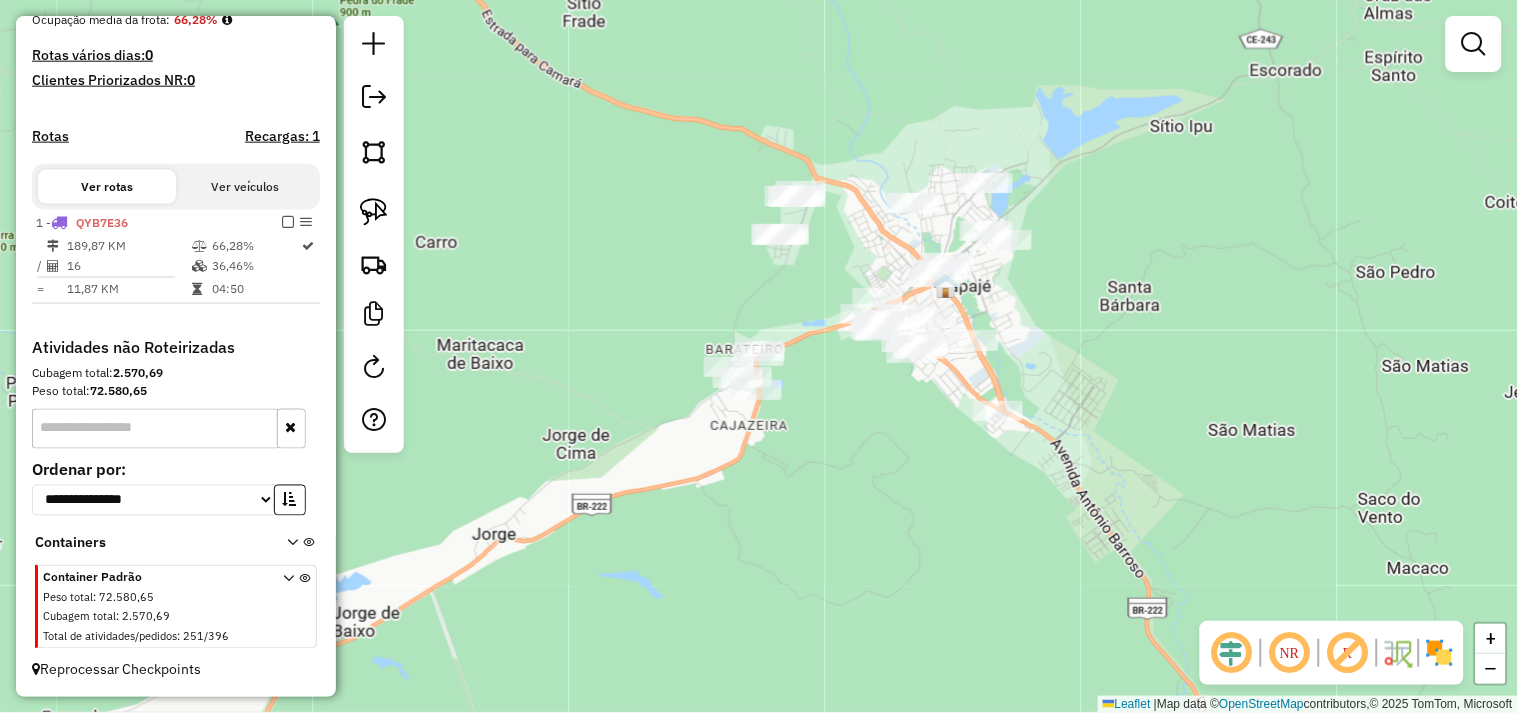 click 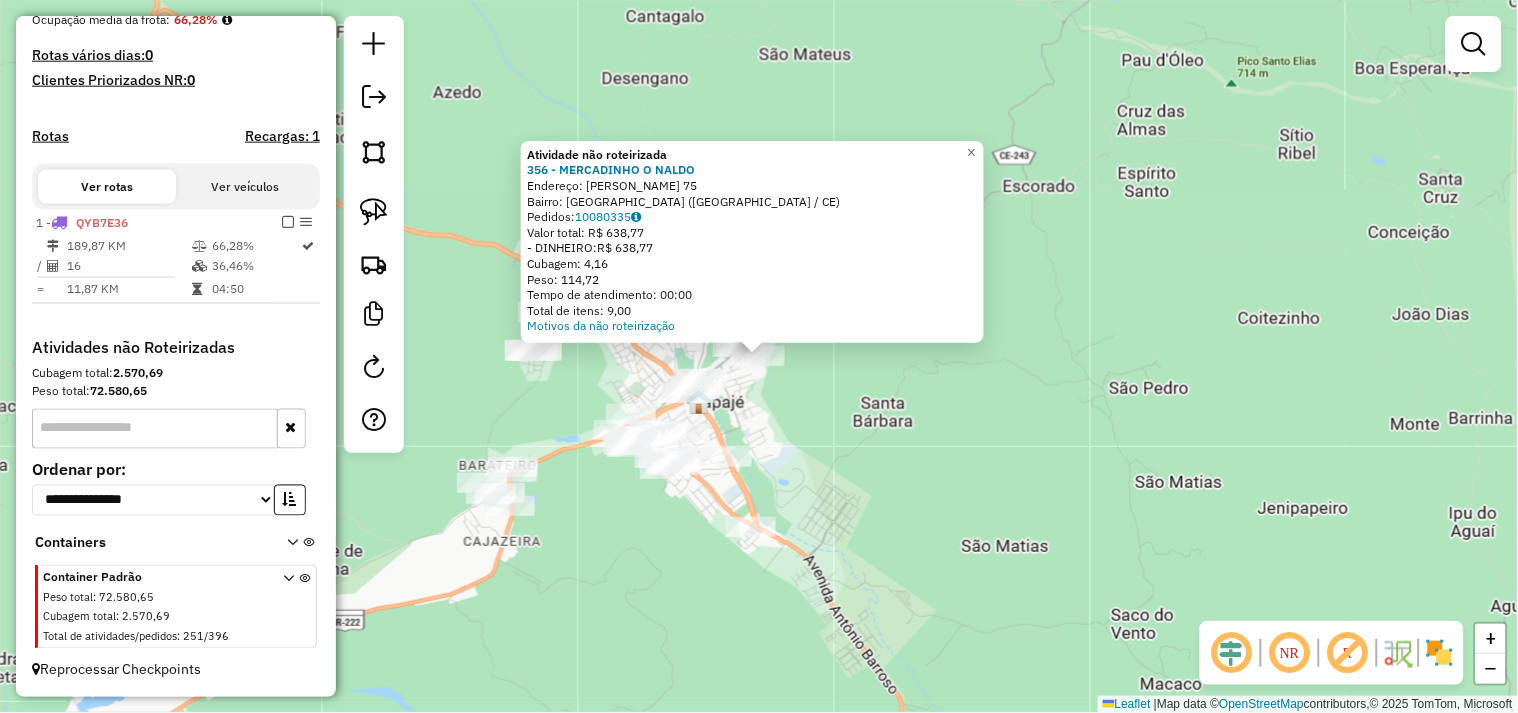 click on "Atividade não roteirizada 356 - MERCADINHO O NALDO  Endereço:  ROSA BADO 75   Bairro: BELA VISTA (ITAPAJE / CE)   Pedidos:  10080335   Valor total: R$ 638,77   - DINHEIRO:  R$ 638,77   Cubagem: 4,16   Peso: 114,72   Tempo de atendimento: 00:00   Total de itens: 9,00  Motivos da não roteirização × Janela de atendimento Grade de atendimento Capacidade Transportadoras Veículos Cliente Pedidos  Rotas Selecione os dias de semana para filtrar as janelas de atendimento  Seg   Ter   Qua   Qui   Sex   Sáb   Dom  Informe o período da janela de atendimento: De: Até:  Filtrar exatamente a janela do cliente  Considerar janela de atendimento padrão  Selecione os dias de semana para filtrar as grades de atendimento  Seg   Ter   Qua   Qui   Sex   Sáb   Dom   Considerar clientes sem dia de atendimento cadastrado  Clientes fora do dia de atendimento selecionado Filtrar as atividades entre os valores definidos abaixo:  Peso mínimo:   Peso máximo:   Cubagem mínima:   Cubagem máxima:   De:   Até:   De:   Até:  +" 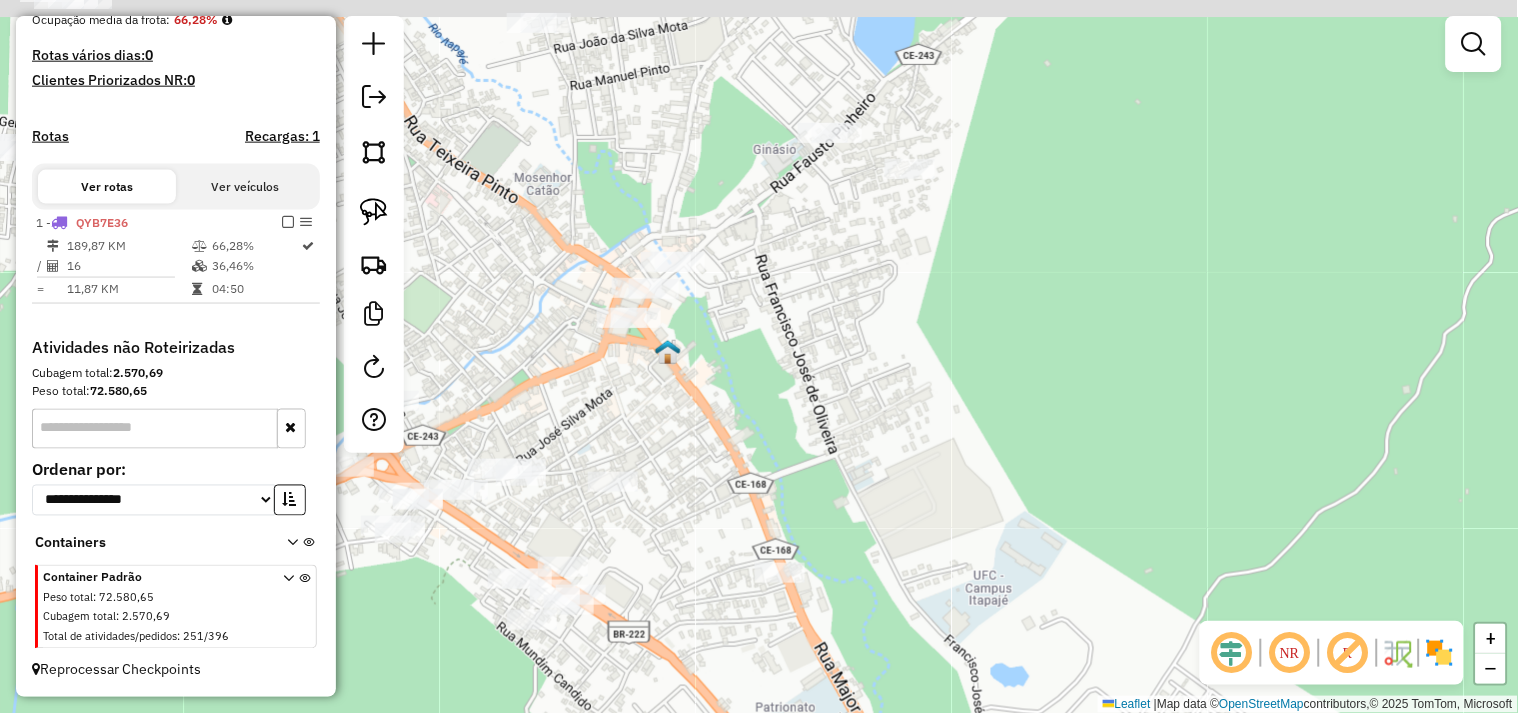 drag, startPoint x: 743, startPoint y: 253, endPoint x: 706, endPoint y: 392, distance: 143.8402 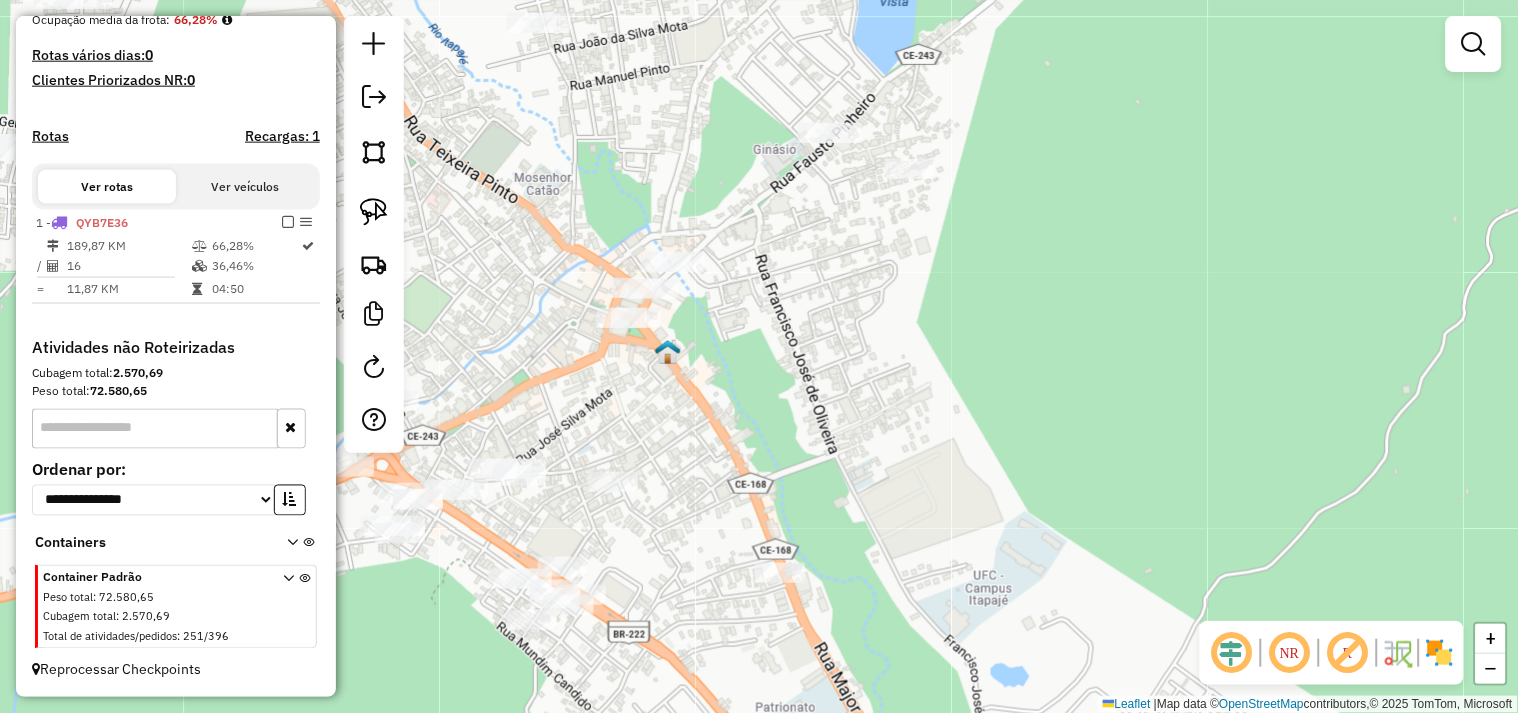 drag, startPoint x: 763, startPoint y: 370, endPoint x: 764, endPoint y: 394, distance: 24.020824 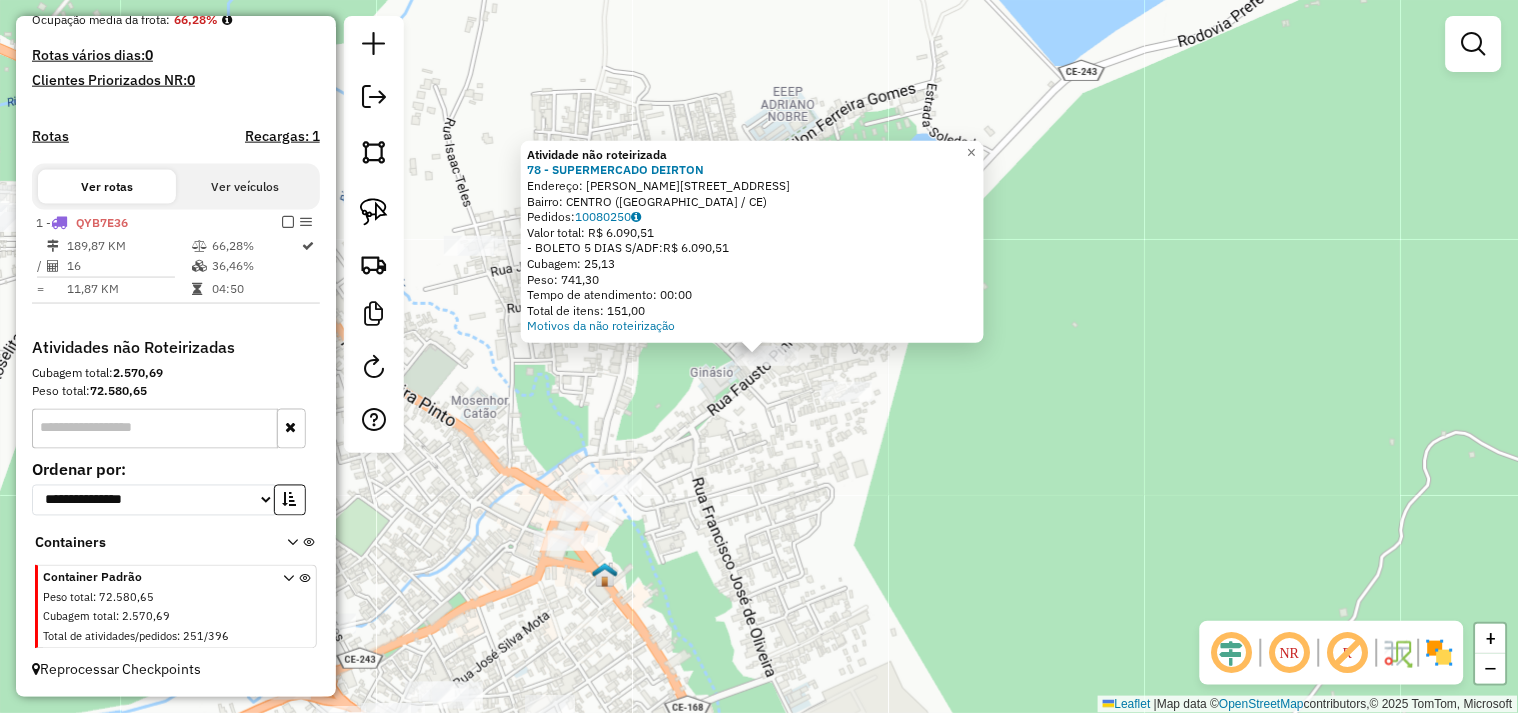 click 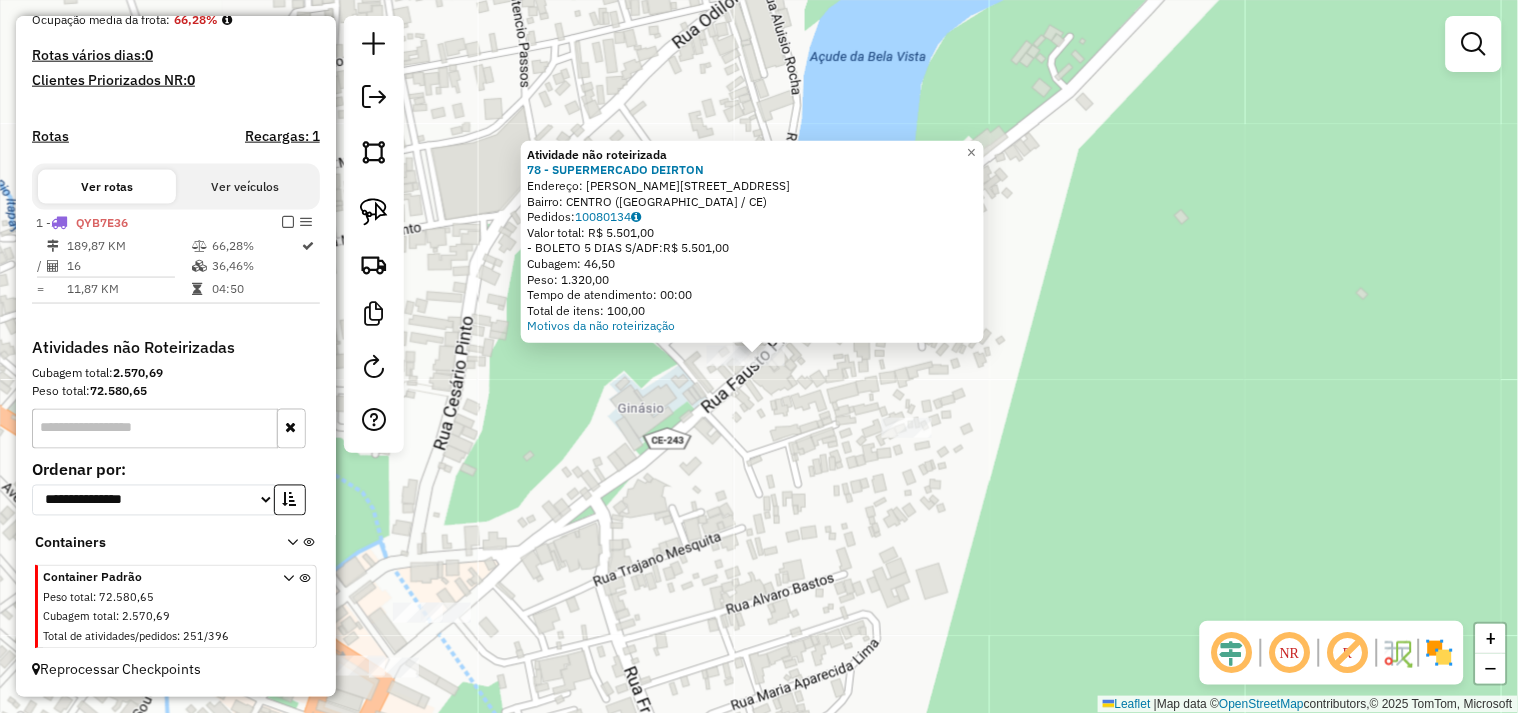 click on "Atividade não roteirizada 78 - SUPERMERCADO DEIRTON  Endereço:  PEDRO PEREIRA 316   Bairro: CENTRO (ITAPAJE / CE)   Pedidos:  10080134   Valor total: R$ 5.501,00   - BOLETO 5 DIAS S/ADF:  R$ 5.501,00   Cubagem: 46,50   Peso: 1.320,00   Tempo de atendimento: 00:00   Total de itens: 100,00  Motivos da não roteirização × Janela de atendimento Grade de atendimento Capacidade Transportadoras Veículos Cliente Pedidos  Rotas Selecione os dias de semana para filtrar as janelas de atendimento  Seg   Ter   Qua   Qui   Sex   Sáb   Dom  Informe o período da janela de atendimento: De: Até:  Filtrar exatamente a janela do cliente  Considerar janela de atendimento padrão  Selecione os dias de semana para filtrar as grades de atendimento  Seg   Ter   Qua   Qui   Sex   Sáb   Dom   Considerar clientes sem dia de atendimento cadastrado  Clientes fora do dia de atendimento selecionado Filtrar as atividades entre os valores definidos abaixo:  Peso mínimo:   Peso máximo:   Cubagem mínima:   Cubagem máxima:   De:  +" 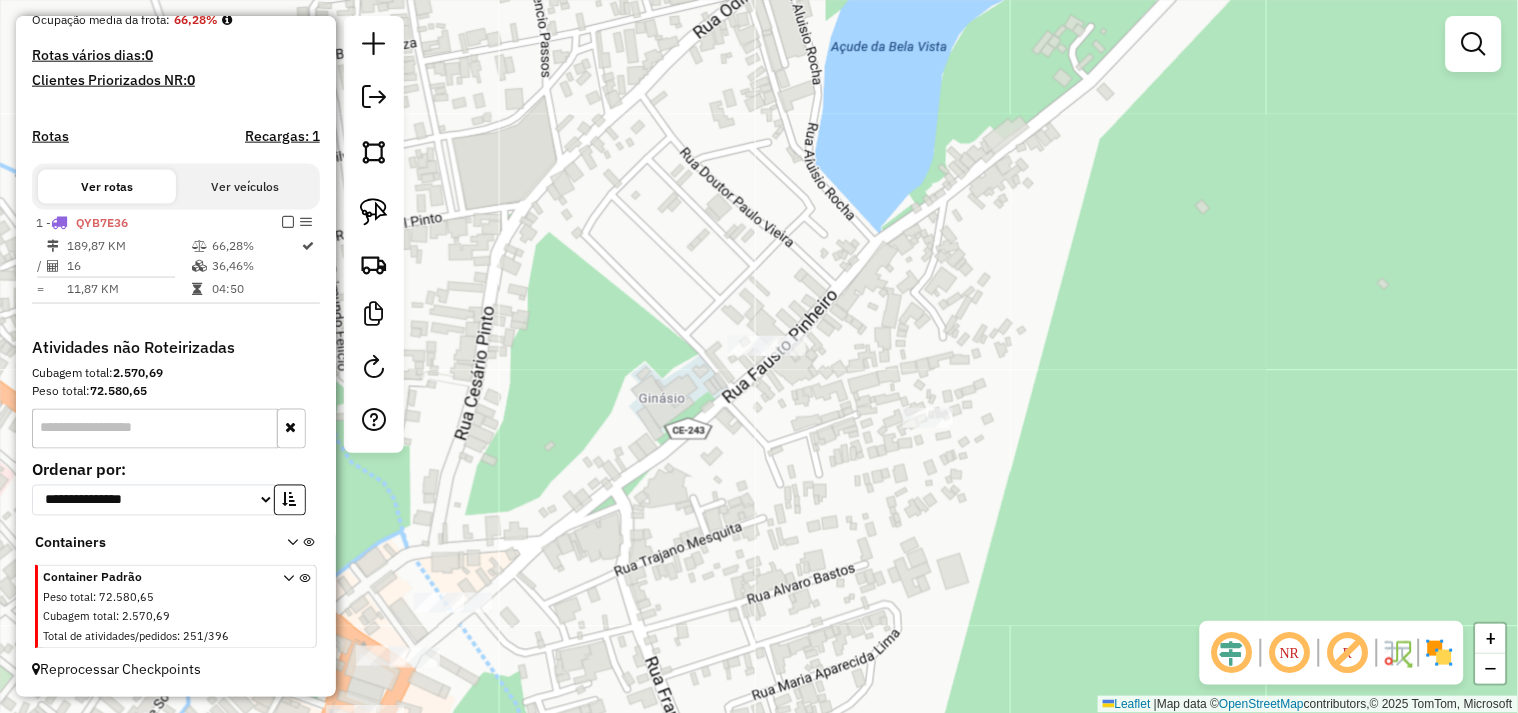 drag, startPoint x: 777, startPoint y: 311, endPoint x: 600, endPoint y: 238, distance: 191.46278 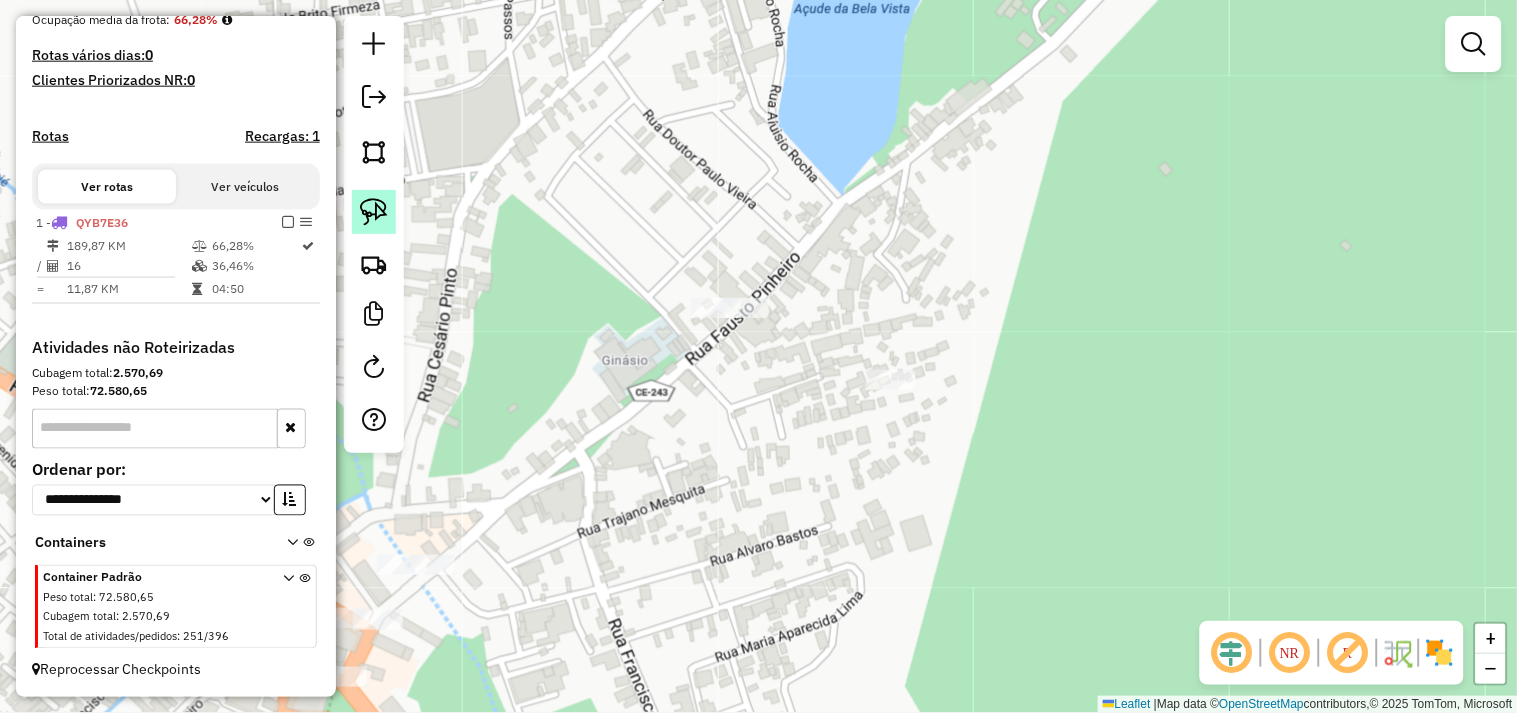 click 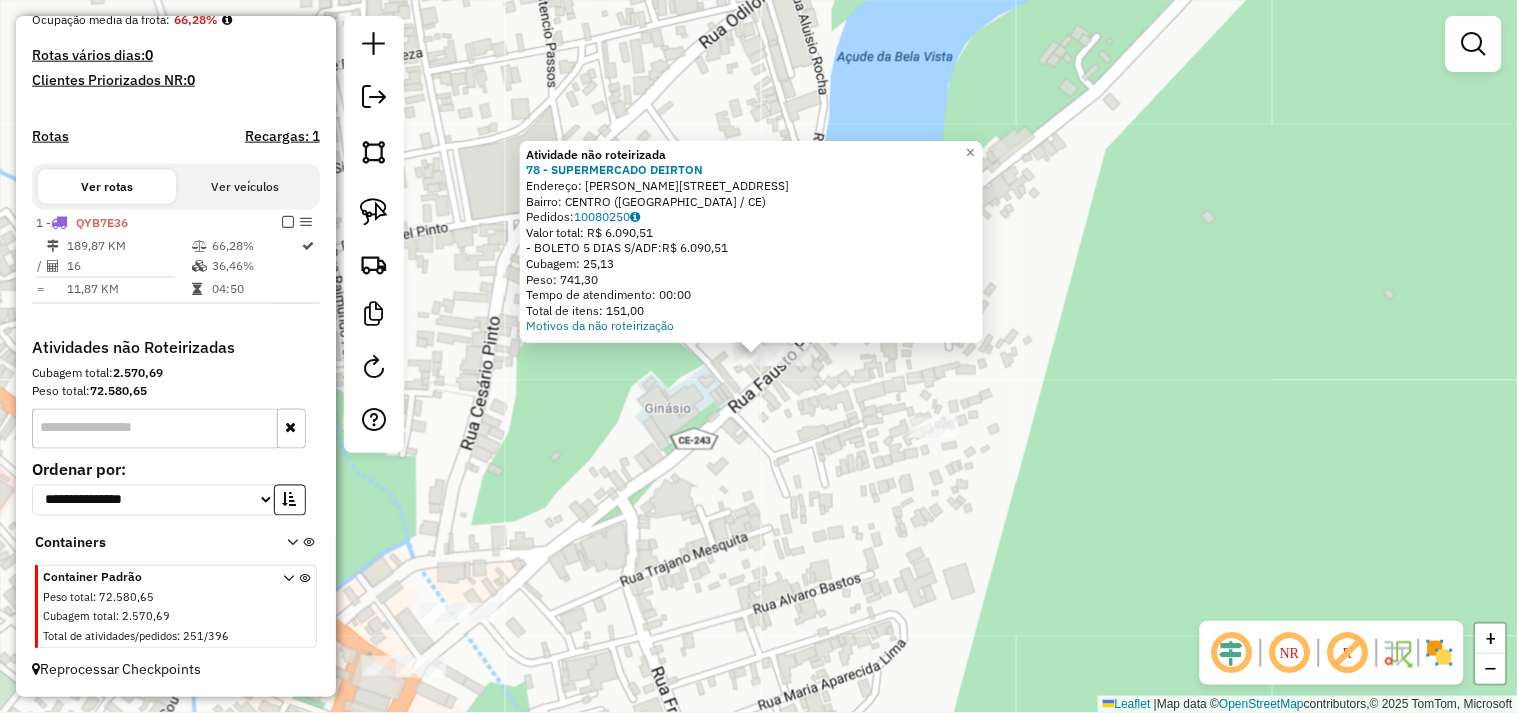click on "Atividade não roteirizada 78 - SUPERMERCADO DEIRTON  Endereço:  PEDRO PEREIRA 316   Bairro: CENTRO (ITAPAJE / CE)   Pedidos:  10080250   Valor total: R$ 6.090,51   - BOLETO 5 DIAS S/ADF:  R$ 6.090,51   Cubagem: 25,13   Peso: 741,30   Tempo de atendimento: 00:00   Total de itens: 151,00  Motivos da não roteirização × Janela de atendimento Grade de atendimento Capacidade Transportadoras Veículos Cliente Pedidos  Rotas Selecione os dias de semana para filtrar as janelas de atendimento  Seg   Ter   Qua   Qui   Sex   Sáb   Dom  Informe o período da janela de atendimento: De: Até:  Filtrar exatamente a janela do cliente  Considerar janela de atendimento padrão  Selecione os dias de semana para filtrar as grades de atendimento  Seg   Ter   Qua   Qui   Sex   Sáb   Dom   Considerar clientes sem dia de atendimento cadastrado  Clientes fora do dia de atendimento selecionado Filtrar as atividades entre os valores definidos abaixo:  Peso mínimo:   Peso máximo:   Cubagem mínima:   Cubagem máxima:   De:  De:" 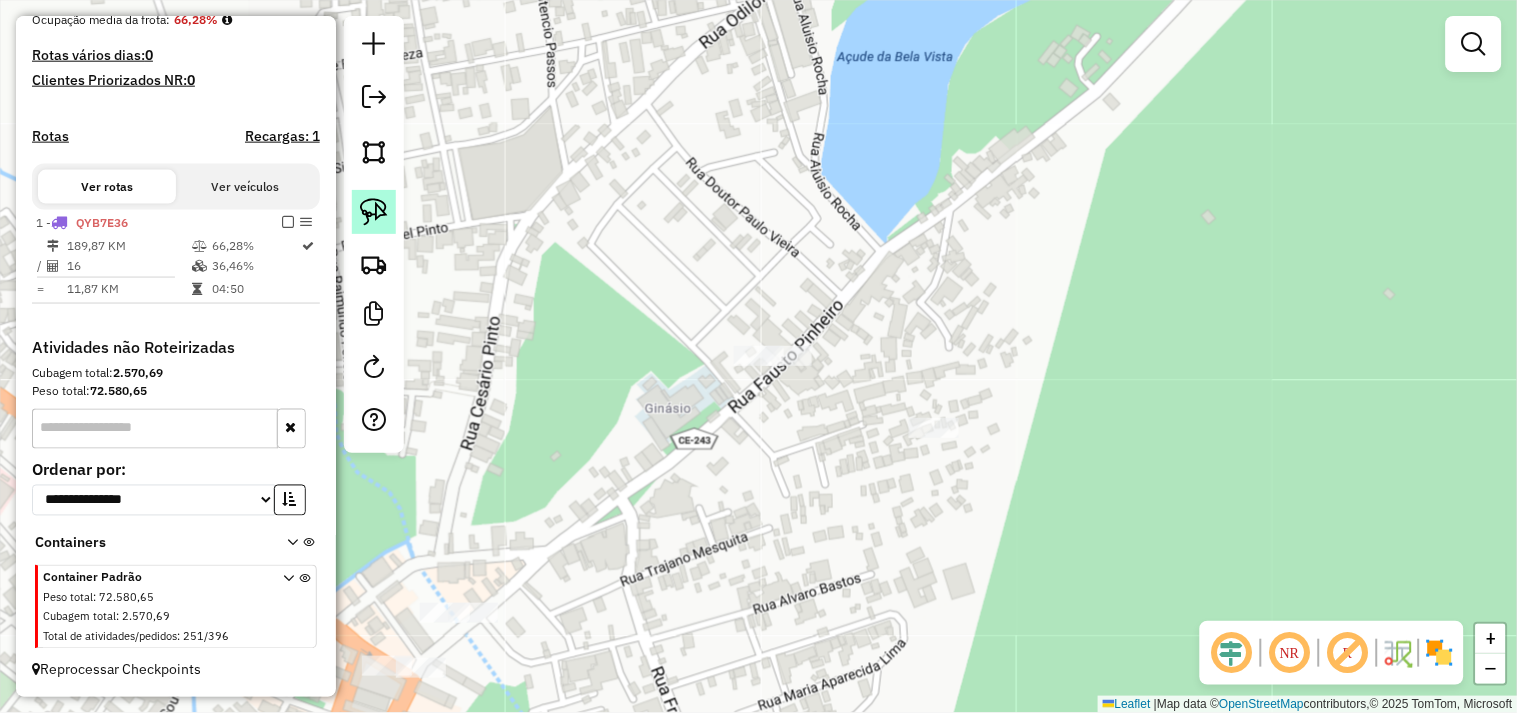 click 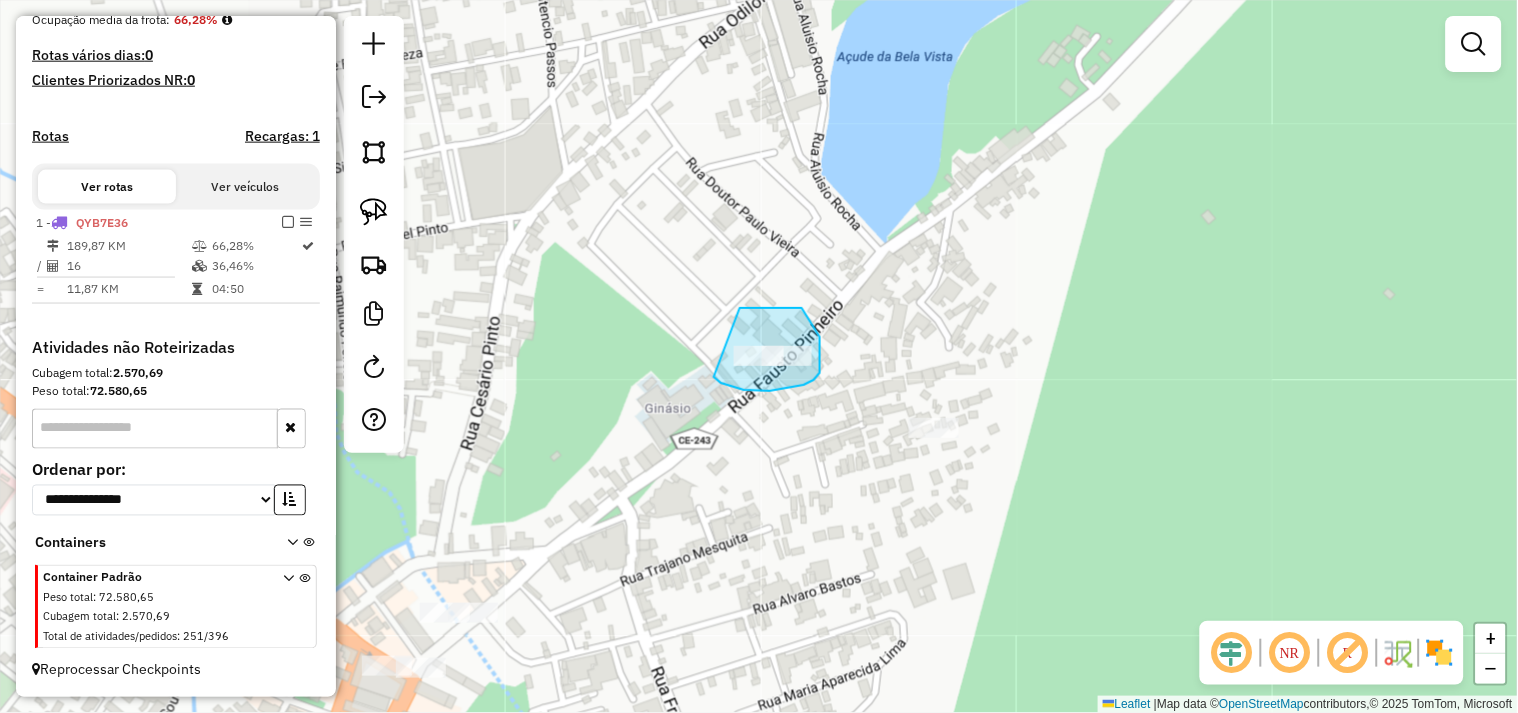 drag, startPoint x: 808, startPoint y: 316, endPoint x: 655, endPoint y: 332, distance: 153.83432 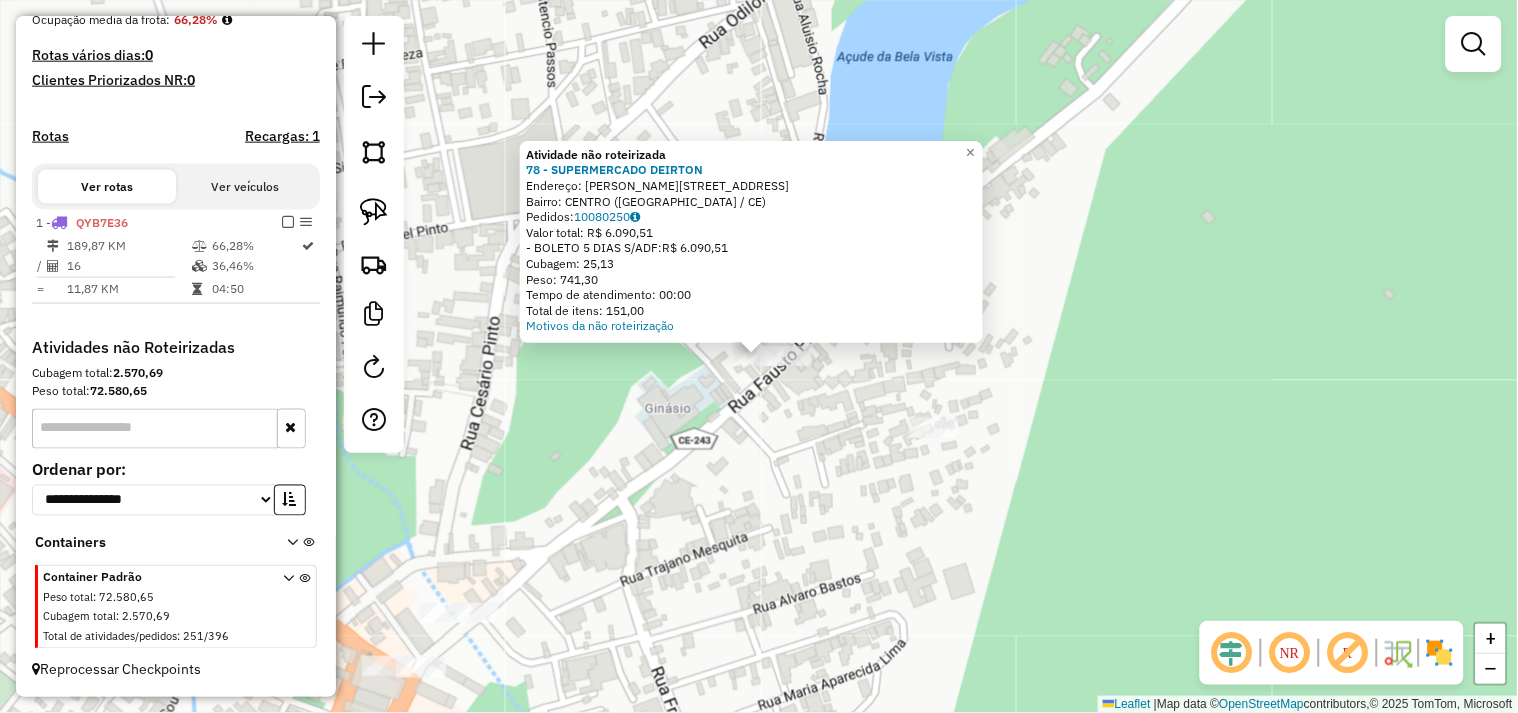 click on "Atividade não roteirizada 78 - SUPERMERCADO DEIRTON  Endereço:  PEDRO PEREIRA 316   Bairro: CENTRO (ITAPAJE / CE)   Pedidos:  10080250   Valor total: R$ 6.090,51   - BOLETO 5 DIAS S/ADF:  R$ 6.090,51   Cubagem: 25,13   Peso: 741,30   Tempo de atendimento: 00:00   Total de itens: 151,00  Motivos da não roteirização × Janela de atendimento Grade de atendimento Capacidade Transportadoras Veículos Cliente Pedidos  Rotas Selecione os dias de semana para filtrar as janelas de atendimento  Seg   Ter   Qua   Qui   Sex   Sáb   Dom  Informe o período da janela de atendimento: De: Até:  Filtrar exatamente a janela do cliente  Considerar janela de atendimento padrão  Selecione os dias de semana para filtrar as grades de atendimento  Seg   Ter   Qua   Qui   Sex   Sáb   Dom   Considerar clientes sem dia de atendimento cadastrado  Clientes fora do dia de atendimento selecionado Filtrar as atividades entre os valores definidos abaixo:  Peso mínimo:   Peso máximo:   Cubagem mínima:   Cubagem máxima:   De:  De:" 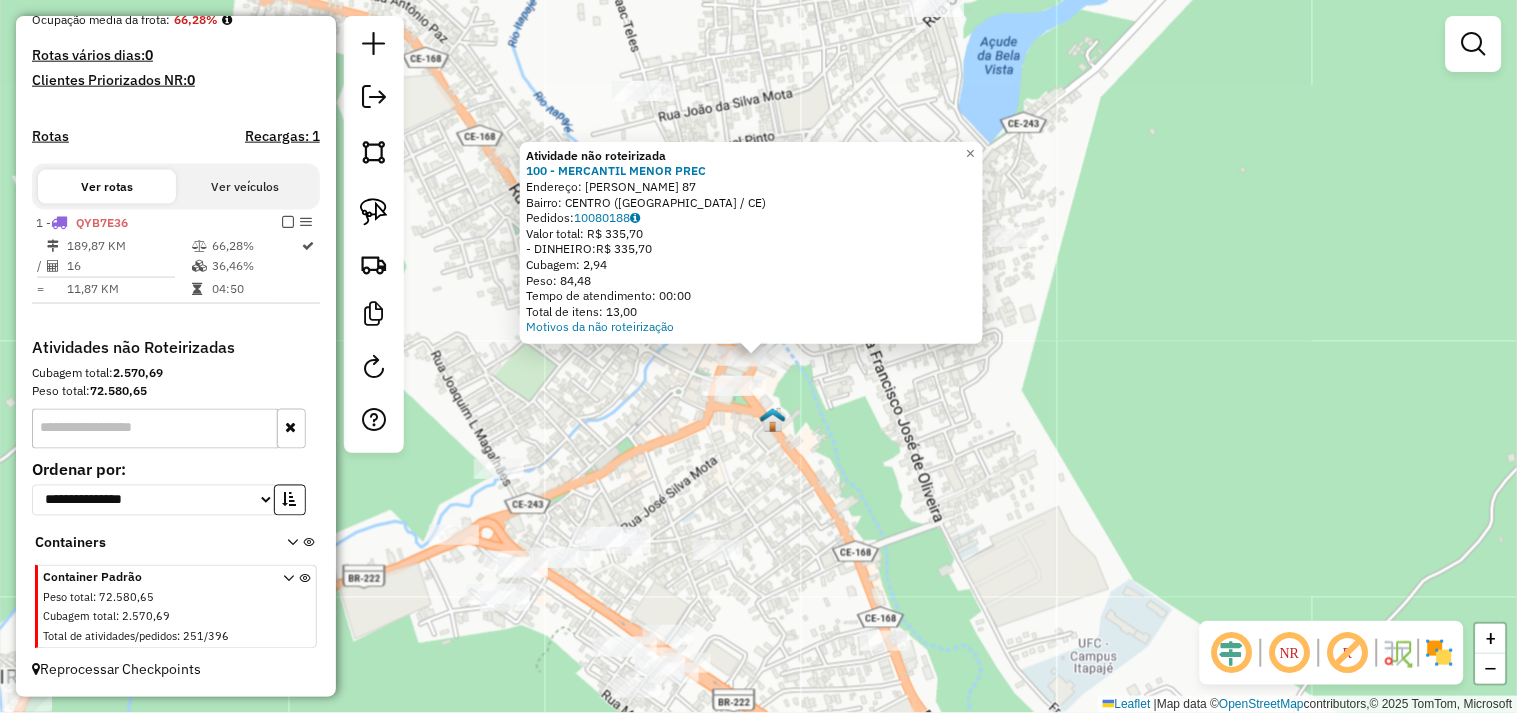 click on "Atividade não roteirizada 100 - MERCANTIL MENOR PREC  Endereço:  MANOEL LUIZ DA ROCHA 87   Bairro: CENTRO (ITAPAJE / CE)   Pedidos:  10080188   Valor total: R$ 335,70   - DINHEIRO:  R$ 335,70   Cubagem: 2,94   Peso: 84,48   Tempo de atendimento: 00:00   Total de itens: 13,00  Motivos da não roteirização × Janela de atendimento Grade de atendimento Capacidade Transportadoras Veículos Cliente Pedidos  Rotas Selecione os dias de semana para filtrar as janelas de atendimento  Seg   Ter   Qua   Qui   Sex   Sáb   Dom  Informe o período da janela de atendimento: De: Até:  Filtrar exatamente a janela do cliente  Considerar janela de atendimento padrão  Selecione os dias de semana para filtrar as grades de atendimento  Seg   Ter   Qua   Qui   Sex   Sáb   Dom   Considerar clientes sem dia de atendimento cadastrado  Clientes fora do dia de atendimento selecionado Filtrar as atividades entre os valores definidos abaixo:  Peso mínimo:   Peso máximo:   Cubagem mínima:   Cubagem máxima:   De:   Até:   De:" 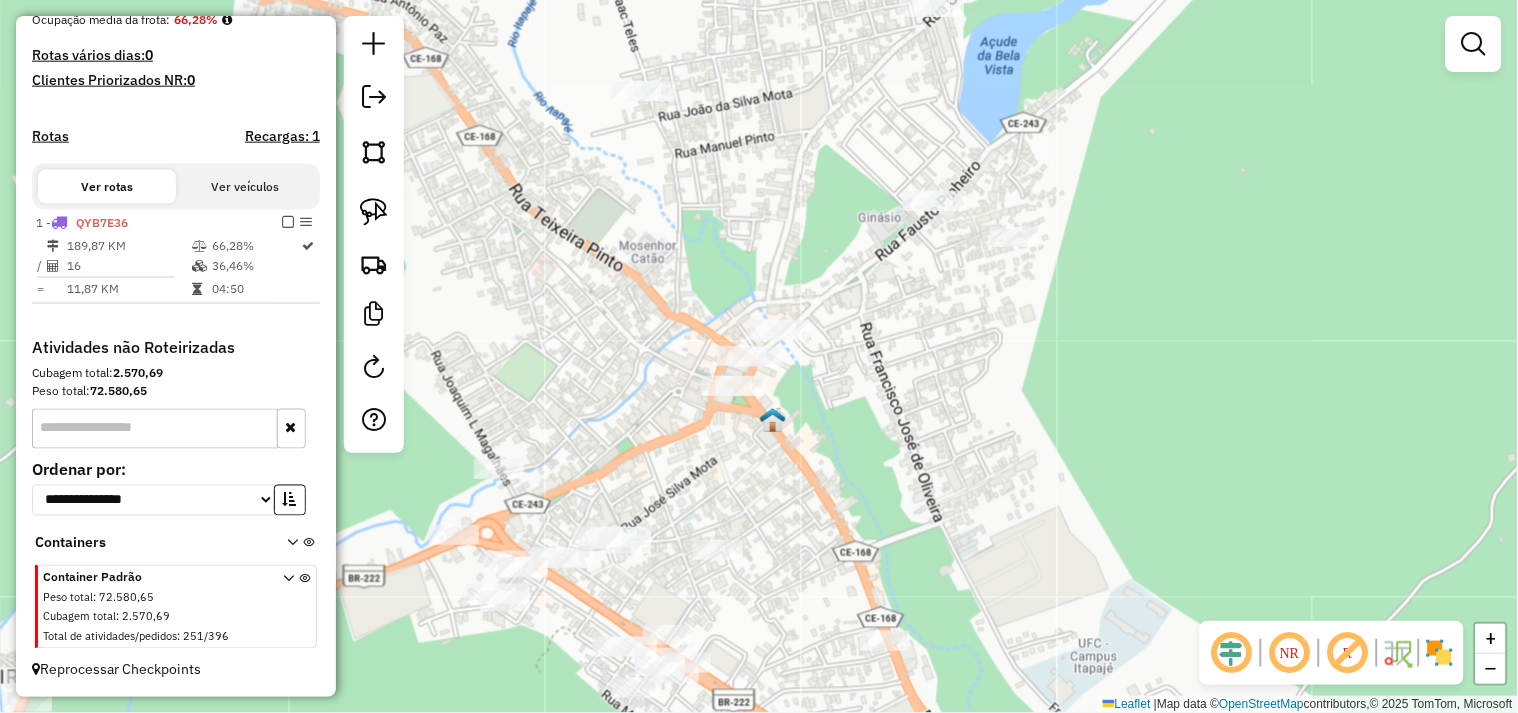 click on "Janela de atendimento Grade de atendimento Capacidade Transportadoras Veículos Cliente Pedidos  Rotas Selecione os dias de semana para filtrar as janelas de atendimento  Seg   Ter   Qua   Qui   Sex   Sáb   Dom  Informe o período da janela de atendimento: De: Até:  Filtrar exatamente a janela do cliente  Considerar janela de atendimento padrão  Selecione os dias de semana para filtrar as grades de atendimento  Seg   Ter   Qua   Qui   Sex   Sáb   Dom   Considerar clientes sem dia de atendimento cadastrado  Clientes fora do dia de atendimento selecionado Filtrar as atividades entre os valores definidos abaixo:  Peso mínimo:   Peso máximo:   Cubagem mínima:   Cubagem máxima:   De:   Até:  Filtrar as atividades entre o tempo de atendimento definido abaixo:  De:   Até:   Considerar capacidade total dos clientes não roteirizados Transportadora: Selecione um ou mais itens Tipo de veículo: Selecione um ou mais itens Veículo: Selecione um ou mais itens Motorista: Selecione um ou mais itens Nome: Rótulo:" 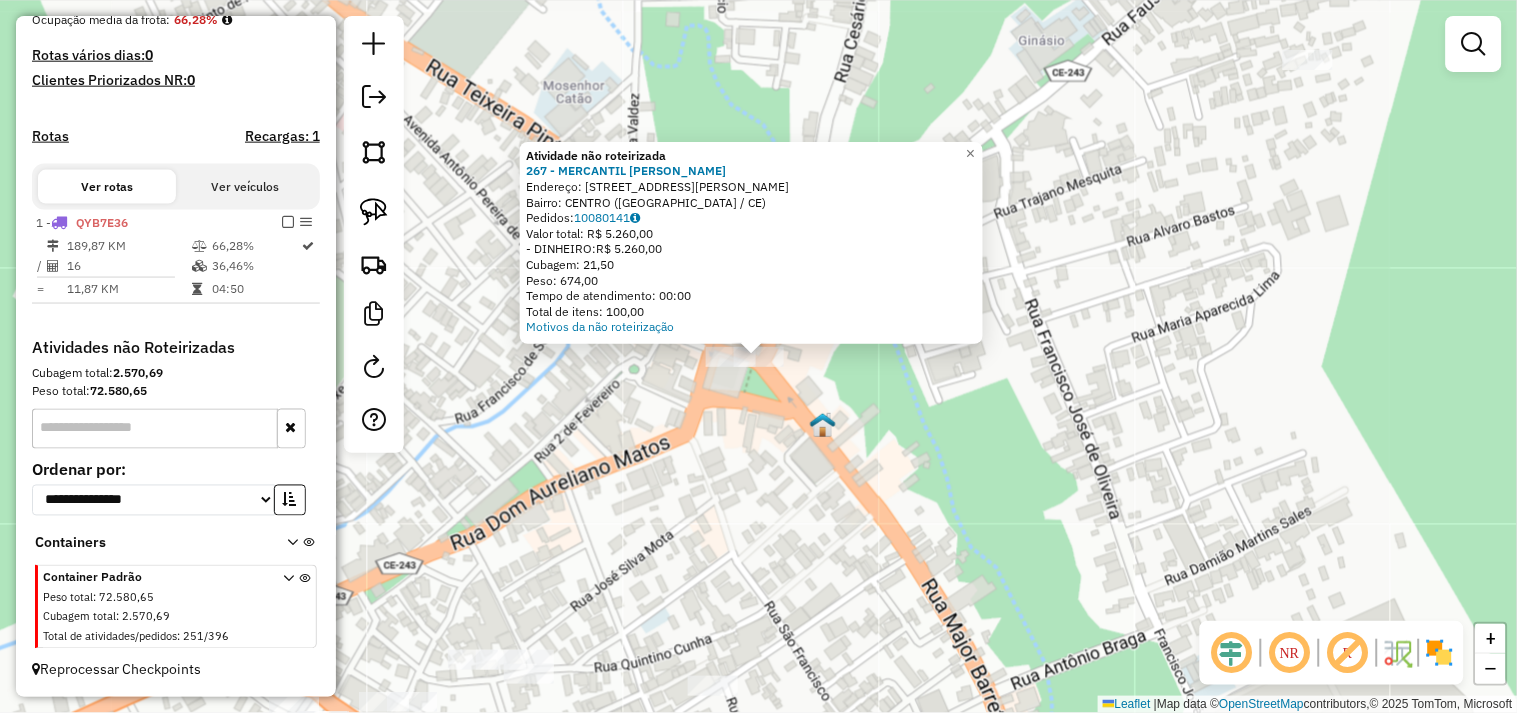 click 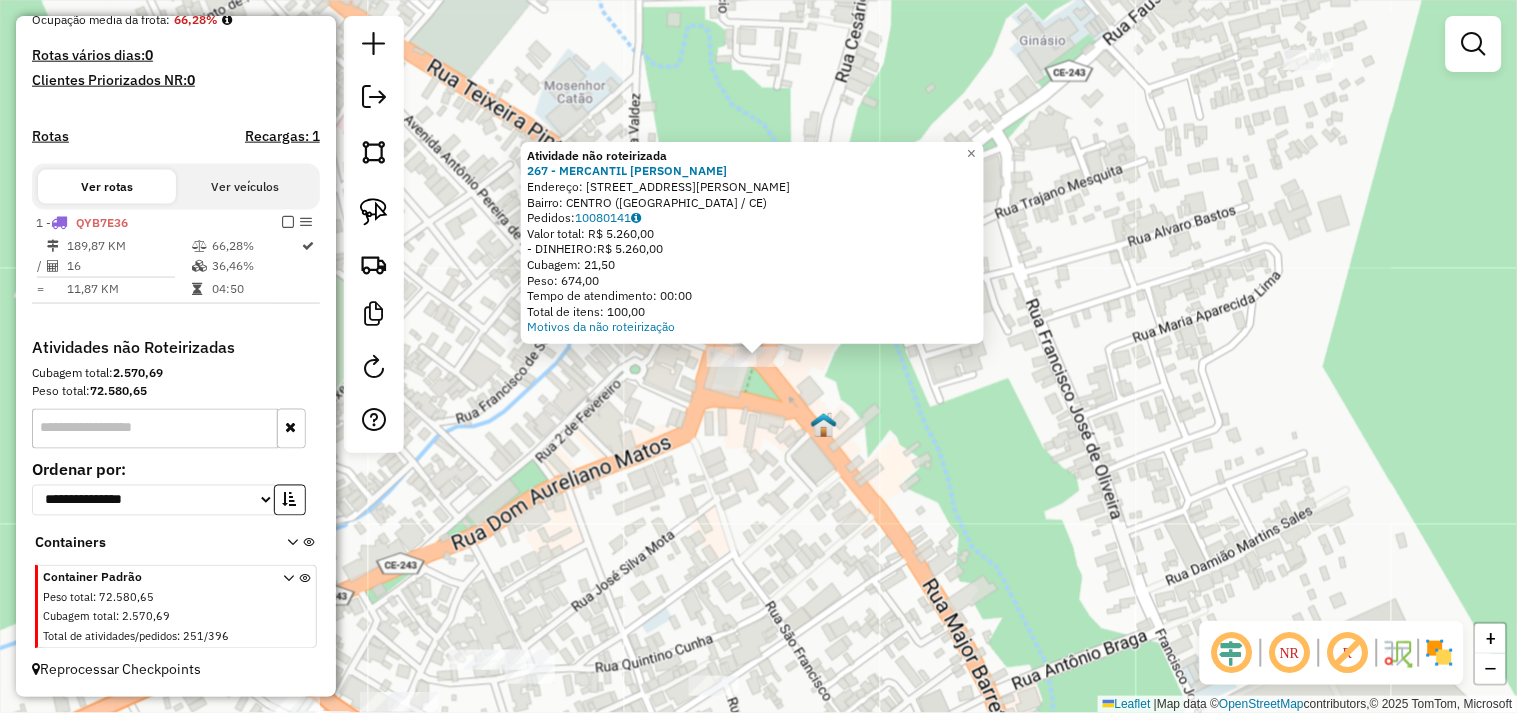 click on "Atividade não roteirizada 267 - MERCANTIL ZE GOMES  Endereço:  RUA MAJOR JOAO RIBEIRO 33   Bairro: CENTRO (ITAPAJE / CE)   Pedidos:  10080141   Valor total: R$ 5.260,00   - DINHEIRO:  R$ 5.260,00   Cubagem: 21,50   Peso: 674,00   Tempo de atendimento: 00:00   Total de itens: 100,00  Motivos da não roteirização × Janela de atendimento Grade de atendimento Capacidade Transportadoras Veículos Cliente Pedidos  Rotas Selecione os dias de semana para filtrar as janelas de atendimento  Seg   Ter   Qua   Qui   Sex   Sáb   Dom  Informe o período da janela de atendimento: De: Até:  Filtrar exatamente a janela do cliente  Considerar janela de atendimento padrão  Selecione os dias de semana para filtrar as grades de atendimento  Seg   Ter   Qua   Qui   Sex   Sáb   Dom   Considerar clientes sem dia de atendimento cadastrado  Clientes fora do dia de atendimento selecionado Filtrar as atividades entre os valores definidos abaixo:  Peso mínimo:   Peso máximo:   Cubagem mínima:   Cubagem máxima:   De:   Até:" 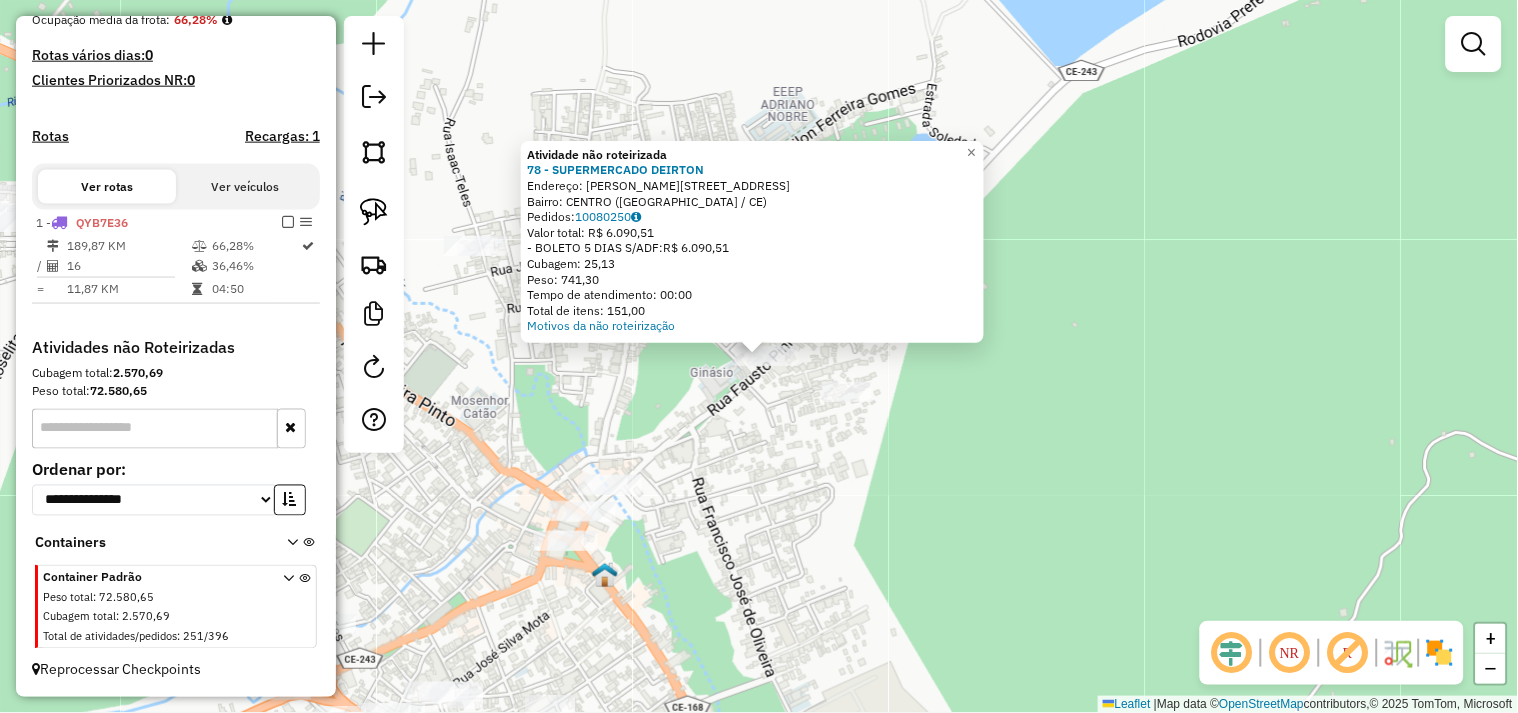 click on "Atividade não roteirizada 78 - SUPERMERCADO DEIRTON  Endereço:  PEDRO PEREIRA 316   Bairro: CENTRO (ITAPAJE / CE)   Pedidos:  10080250   Valor total: R$ 6.090,51   - BOLETO 5 DIAS S/ADF:  R$ 6.090,51   Cubagem: 25,13   Peso: 741,30   Tempo de atendimento: 00:00   Total de itens: 151,00  Motivos da não roteirização × Janela de atendimento Grade de atendimento Capacidade Transportadoras Veículos Cliente Pedidos  Rotas Selecione os dias de semana para filtrar as janelas de atendimento  Seg   Ter   Qua   Qui   Sex   Sáb   Dom  Informe o período da janela de atendimento: De: Até:  Filtrar exatamente a janela do cliente  Considerar janela de atendimento padrão  Selecione os dias de semana para filtrar as grades de atendimento  Seg   Ter   Qua   Qui   Sex   Sáb   Dom   Considerar clientes sem dia de atendimento cadastrado  Clientes fora do dia de atendimento selecionado Filtrar as atividades entre os valores definidos abaixo:  Peso mínimo:   Peso máximo:   Cubagem mínima:   Cubagem máxima:   De:  De:" 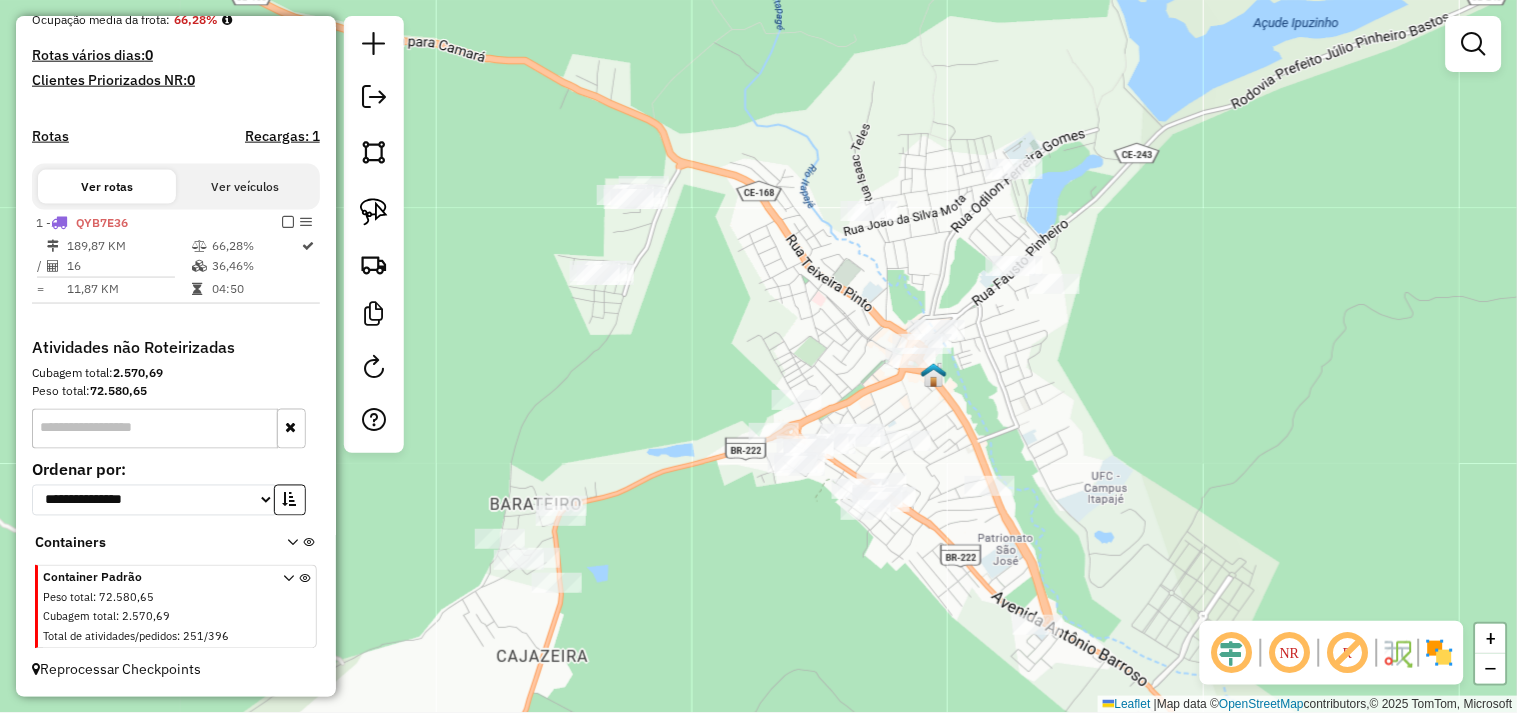 drag, startPoint x: 680, startPoint y: 375, endPoint x: 844, endPoint y: 256, distance: 202.62527 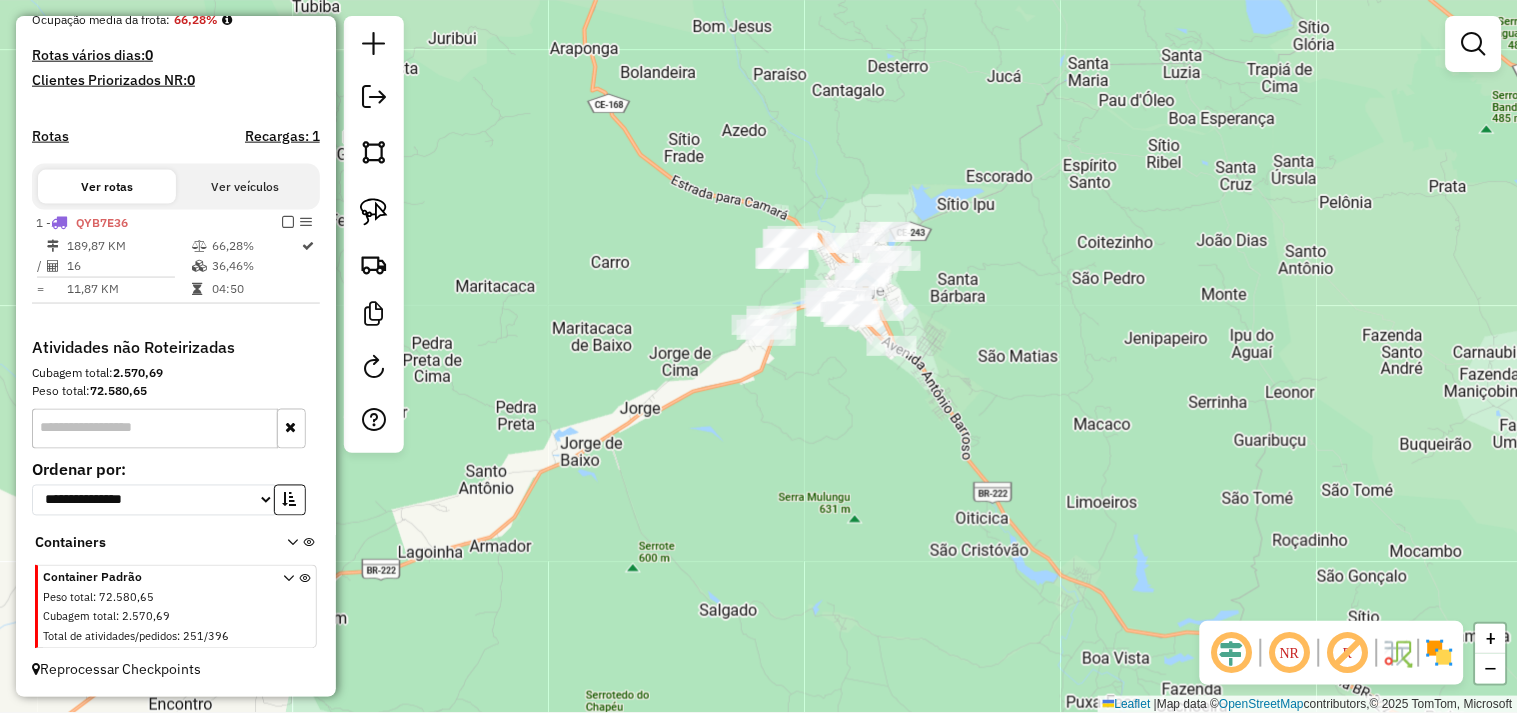 drag, startPoint x: 930, startPoint y: 323, endPoint x: 881, endPoint y: 328, distance: 49.25444 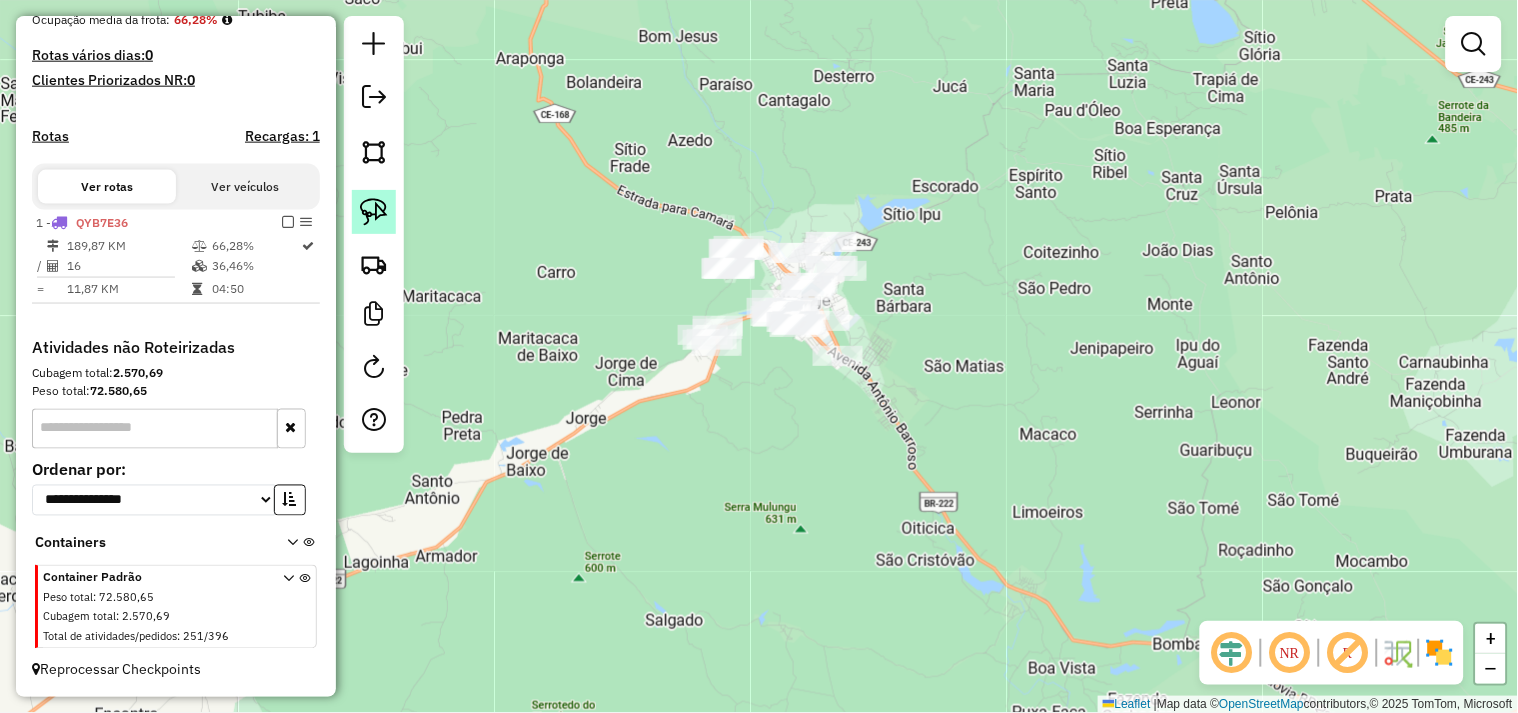 click 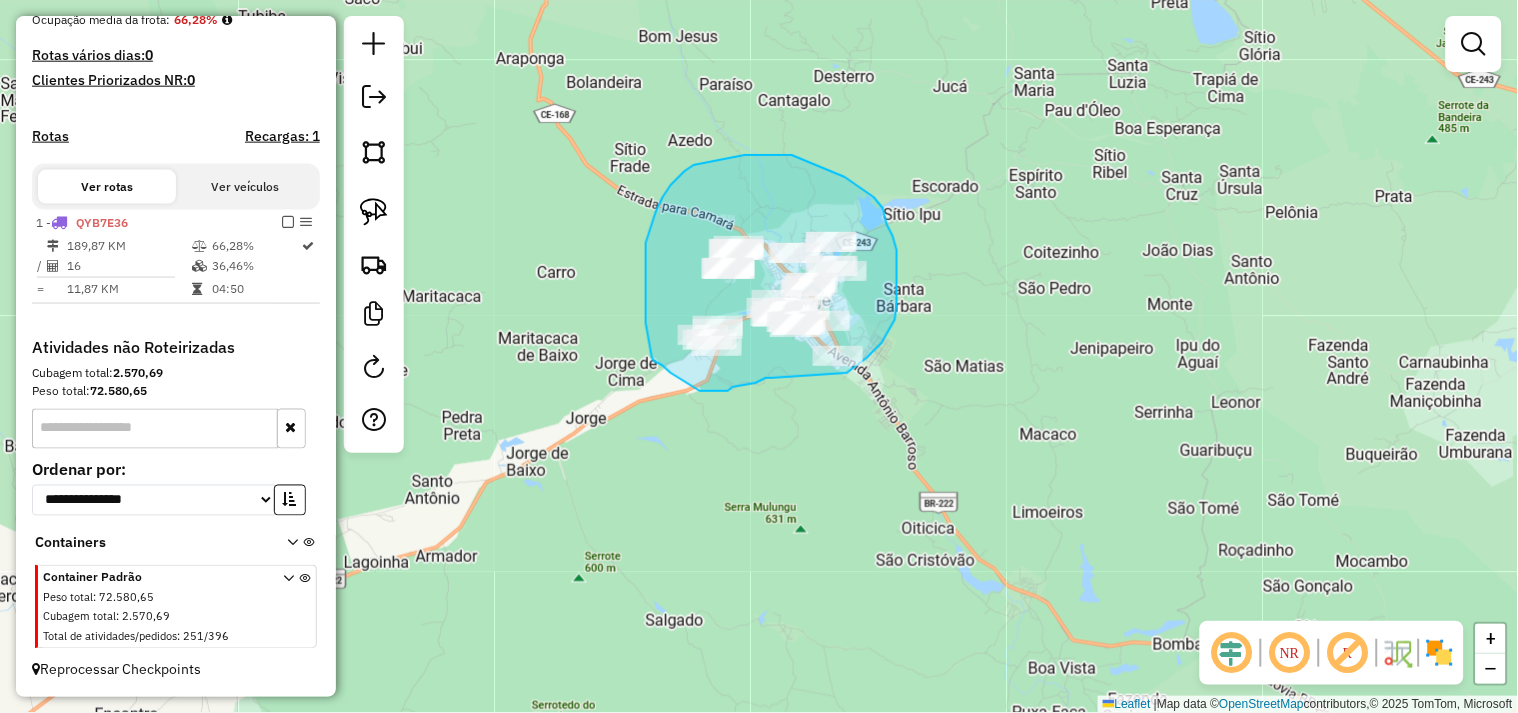 drag, startPoint x: 772, startPoint y: 378, endPoint x: 760, endPoint y: 403, distance: 27.730848 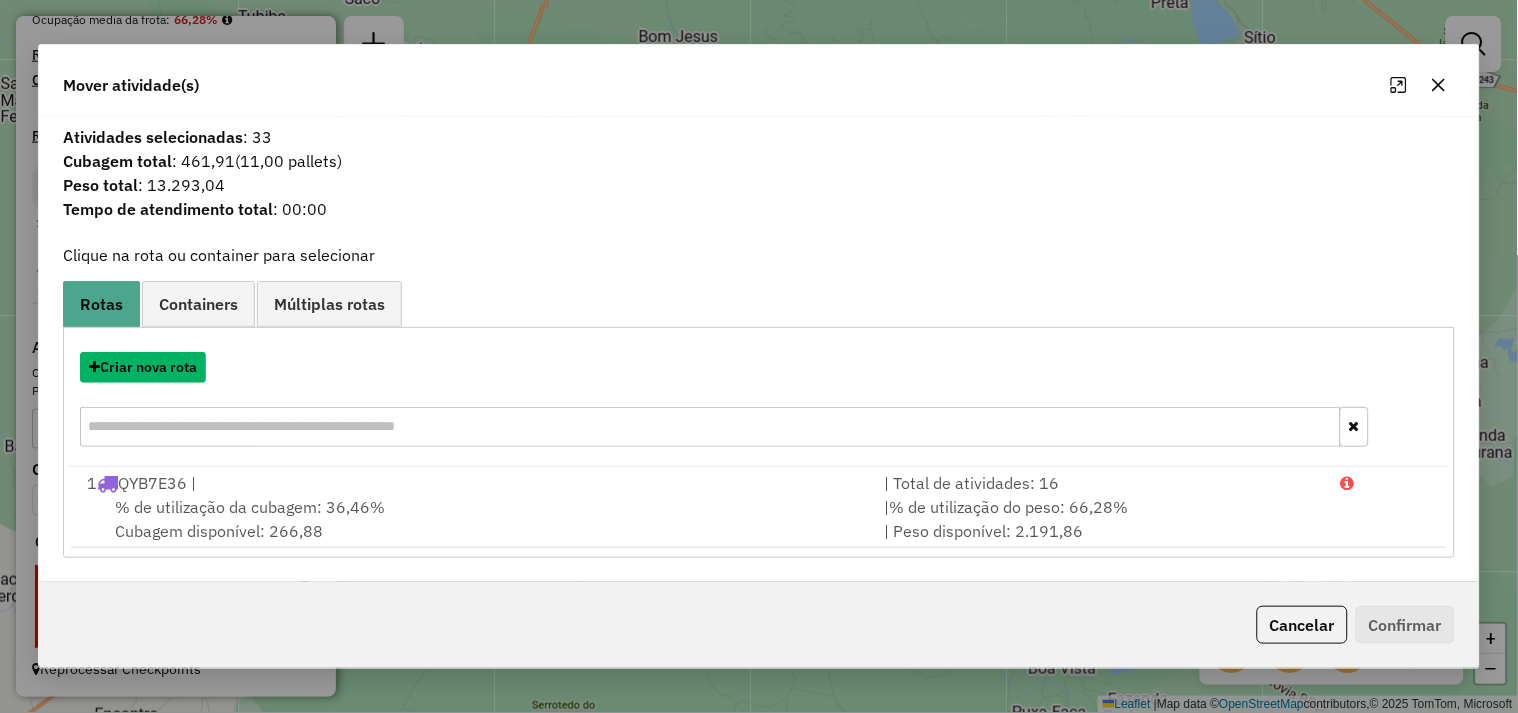 click on "Criar nova rota" at bounding box center (143, 367) 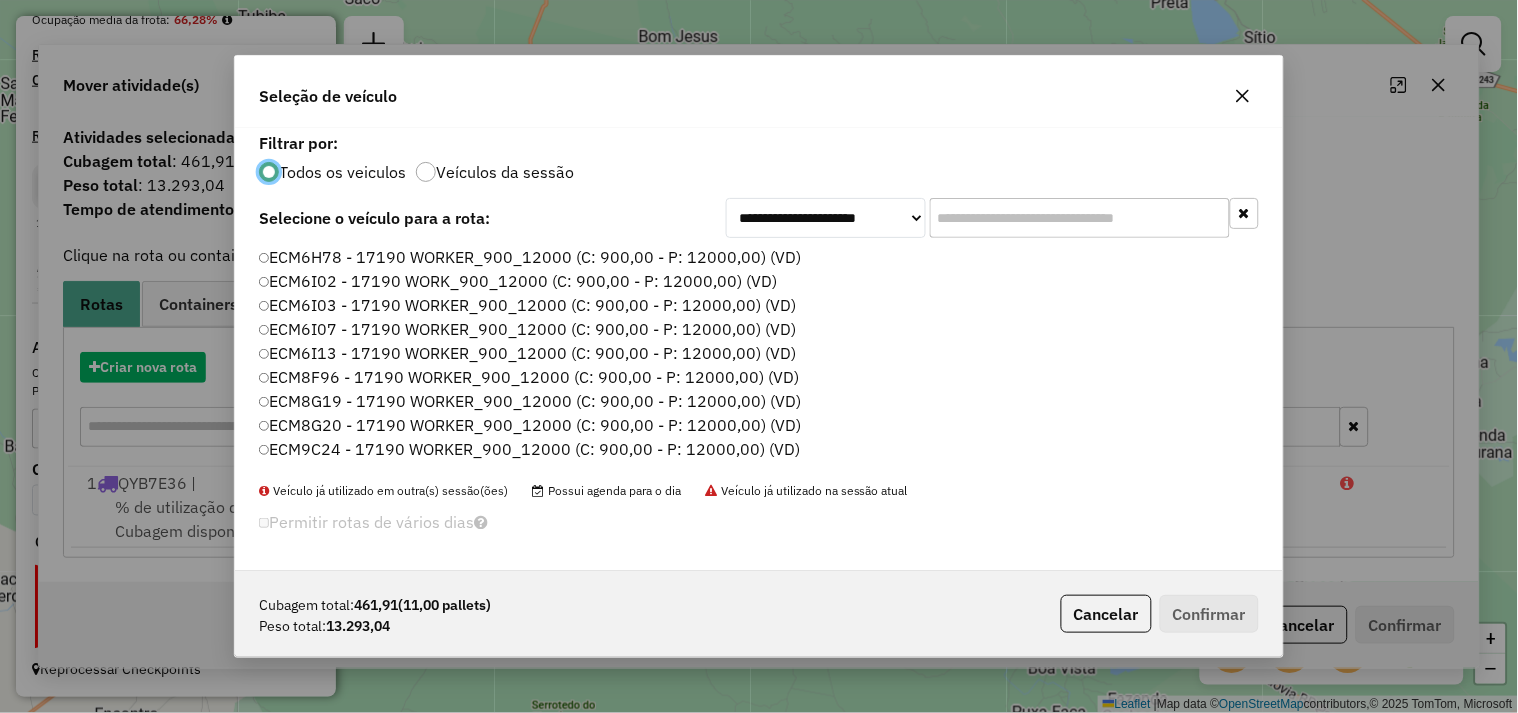 scroll, scrollTop: 11, scrollLeft: 5, axis: both 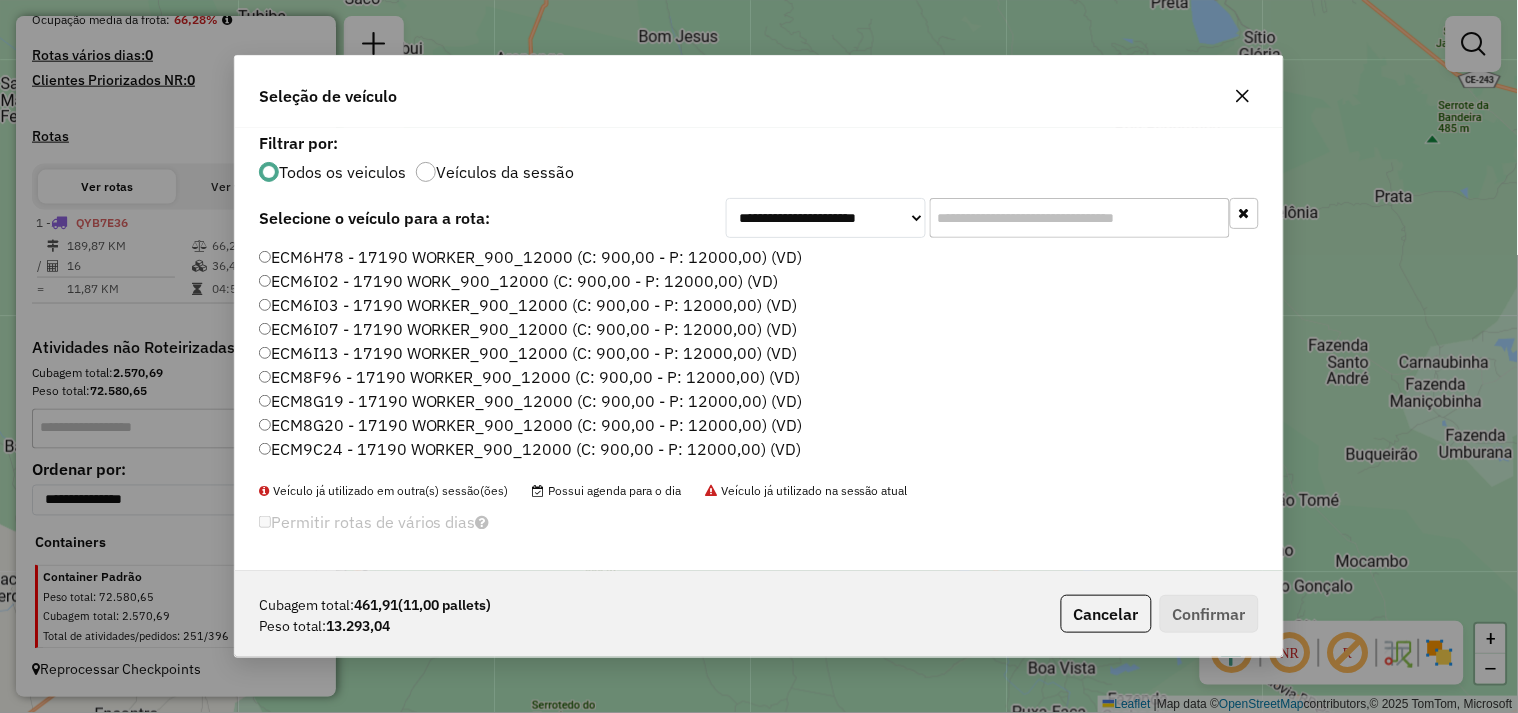 click on "ECM8F96 - 17190 WORKER_900_12000 (C: 900,00 - P: 12000,00) (VD)" 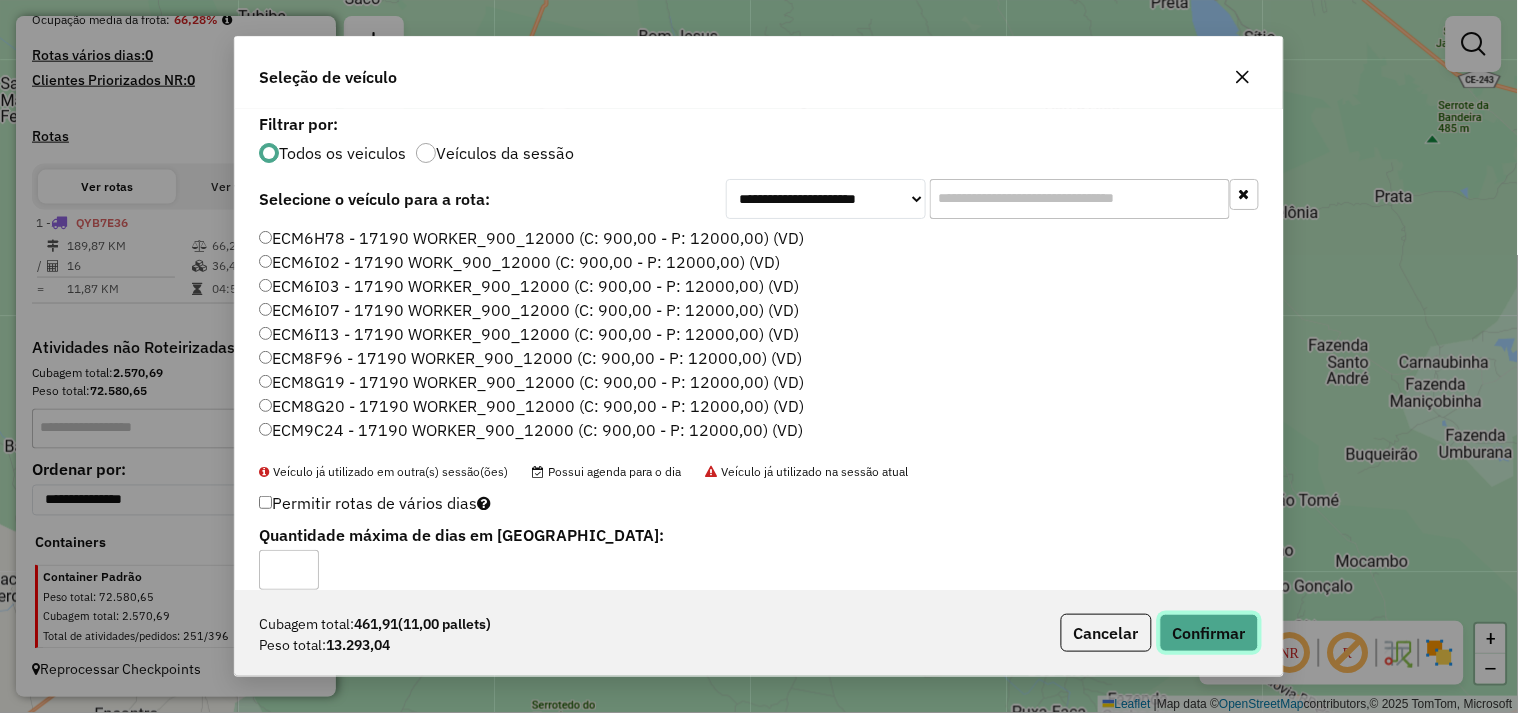click on "Confirmar" 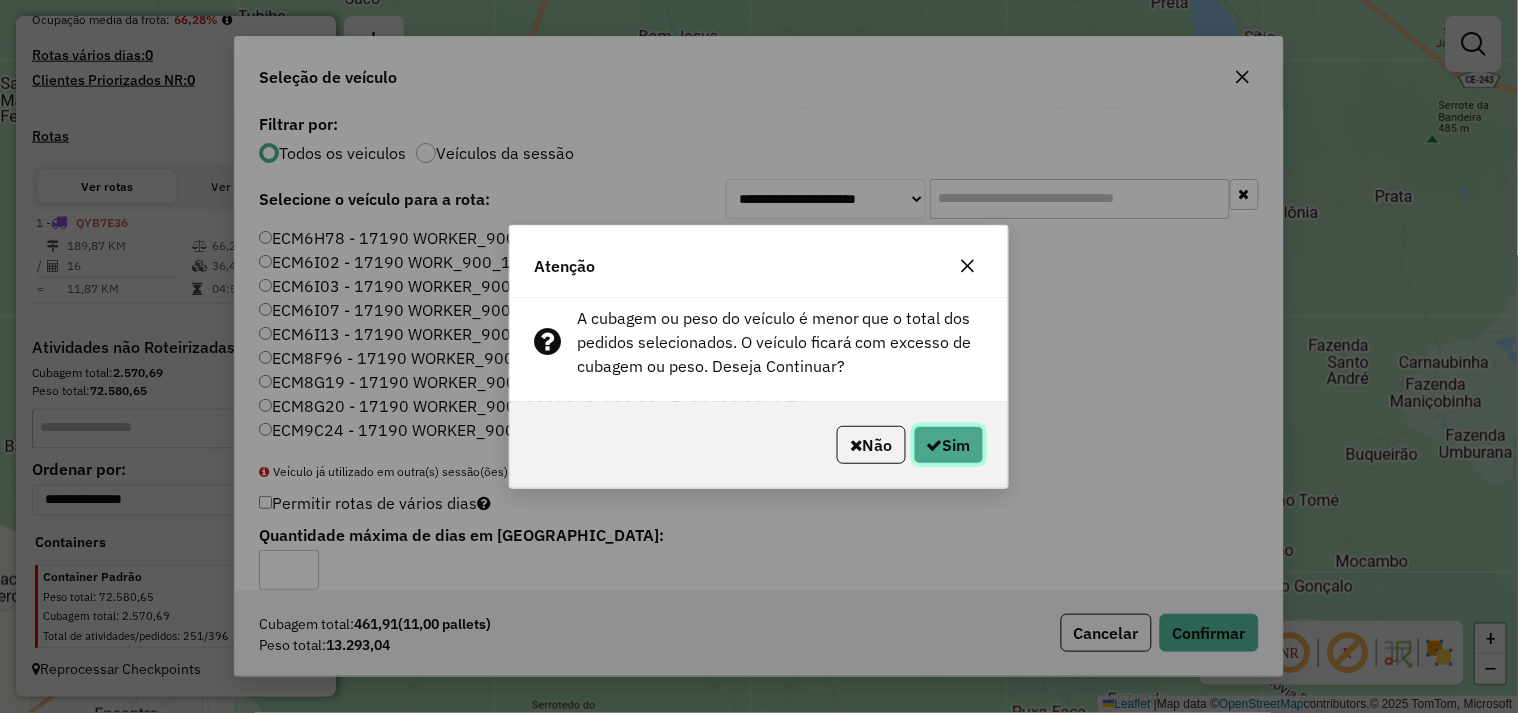 click 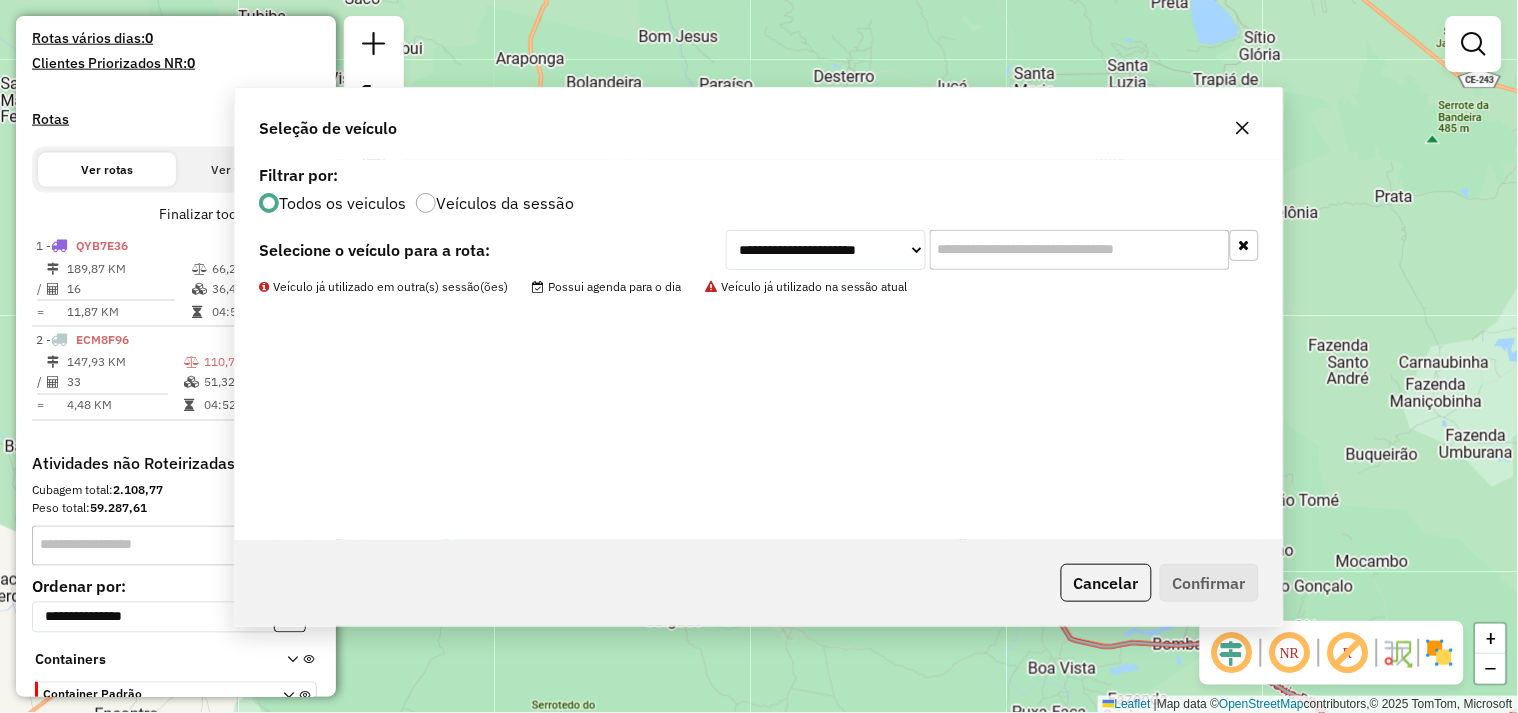 scroll, scrollTop: 648, scrollLeft: 0, axis: vertical 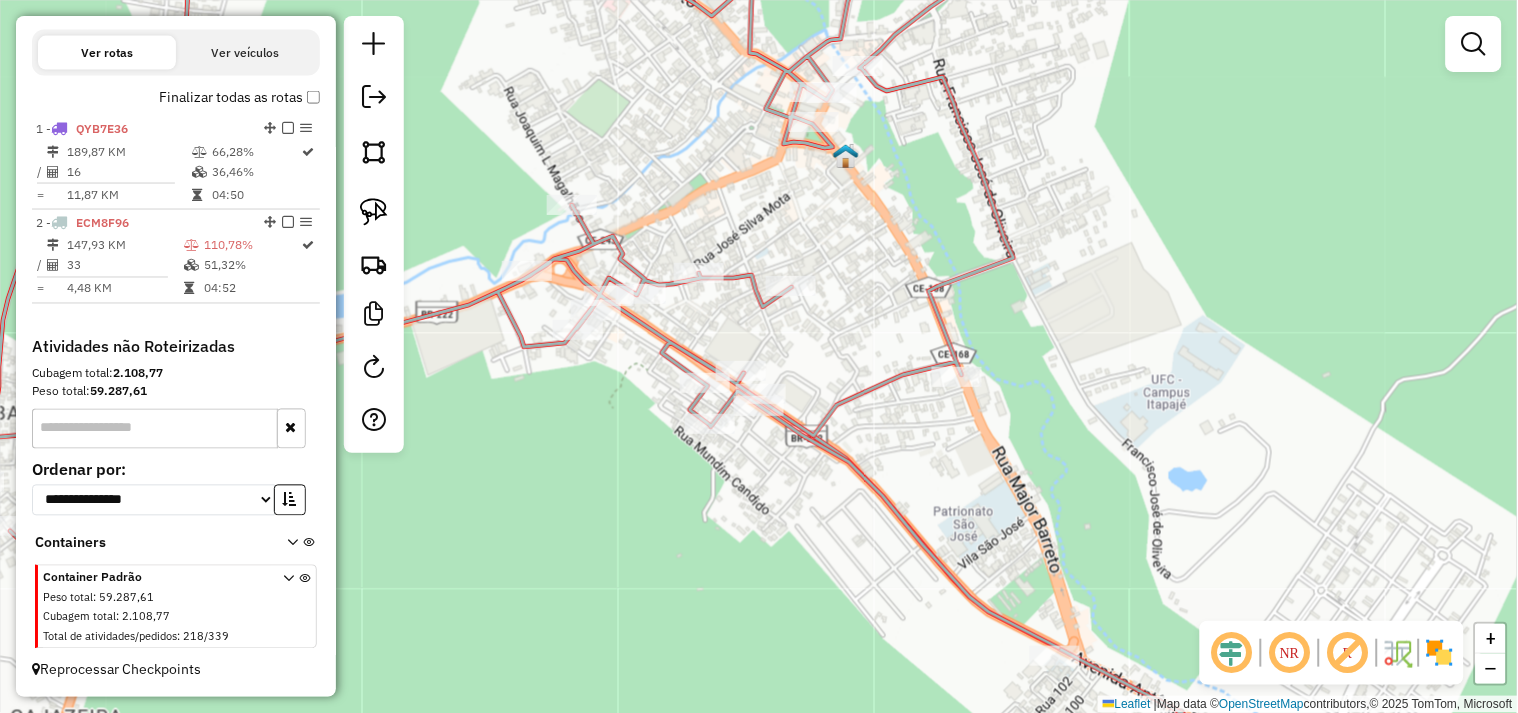 click on "Janela de atendimento Grade de atendimento Capacidade Transportadoras Veículos Cliente Pedidos  Rotas Selecione os dias de semana para filtrar as janelas de atendimento  Seg   Ter   Qua   Qui   Sex   Sáb   Dom  Informe o período da janela de atendimento: De: Até:  Filtrar exatamente a janela do cliente  Considerar janela de atendimento padrão  Selecione os dias de semana para filtrar as grades de atendimento  Seg   Ter   Qua   Qui   Sex   Sáb   Dom   Considerar clientes sem dia de atendimento cadastrado  Clientes fora do dia de atendimento selecionado Filtrar as atividades entre os valores definidos abaixo:  Peso mínimo:   Peso máximo:   Cubagem mínima:   Cubagem máxima:   De:   Até:  Filtrar as atividades entre o tempo de atendimento definido abaixo:  De:   Até:   Considerar capacidade total dos clientes não roteirizados Transportadora: Selecione um ou mais itens Tipo de veículo: Selecione um ou mais itens Veículo: Selecione um ou mais itens Motorista: Selecione um ou mais itens Nome: Rótulo:" 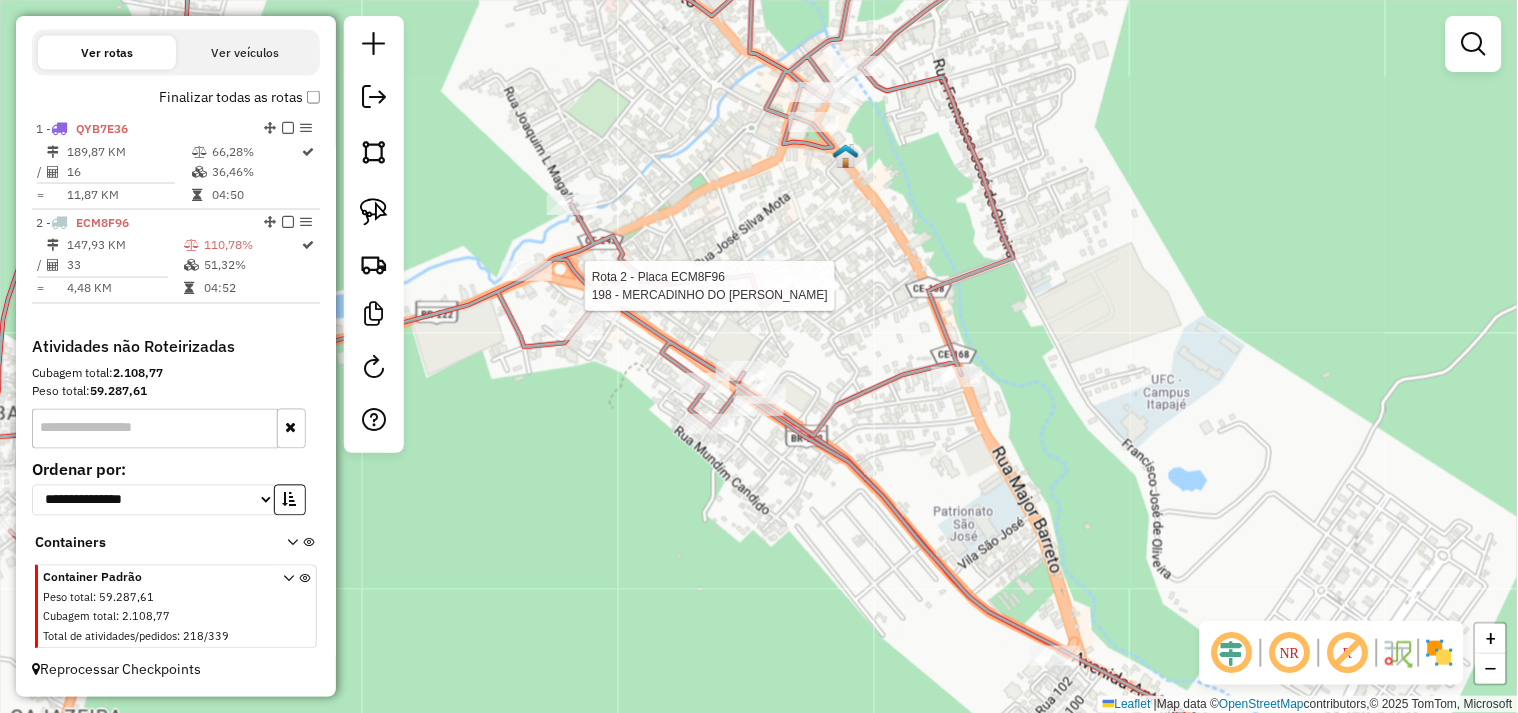 select on "**********" 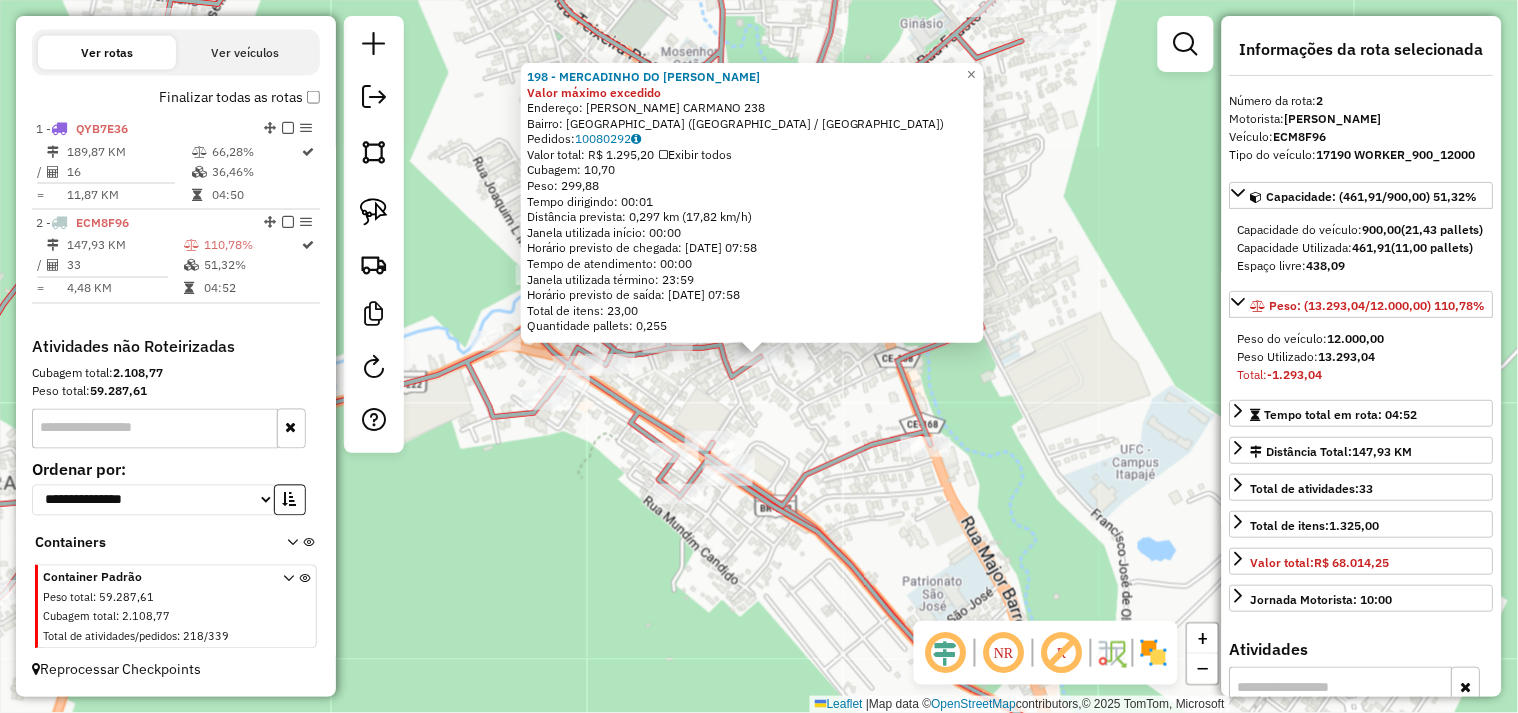 click on "198 - MERCADINHO DO RENATO Valor máximo excedido  Endereço:  MANOEL CAPELO CARMANO 238   Bairro: MONTE CASTELO (ITAPAJE / CE)   Pedidos:  10080292   Valor total: R$ 1.295,20   Exibir todos   Cubagem: 10,70  Peso: 299,88  Tempo dirigindo: 00:01   Distância prevista: 0,297 km (17,82 km/h)   Janela utilizada início: 00:00   Horário previsto de chegada: 11/07/2025 07:58   Tempo de atendimento: 00:00   Janela utilizada término: 23:59   Horário previsto de saída: 11/07/2025 07:58   Total de itens: 23,00   Quantidade pallets: 0,255  × Janela de atendimento Grade de atendimento Capacidade Transportadoras Veículos Cliente Pedidos  Rotas Selecione os dias de semana para filtrar as janelas de atendimento  Seg   Ter   Qua   Qui   Sex   Sáb   Dom  Informe o período da janela de atendimento: De: Até:  Filtrar exatamente a janela do cliente  Considerar janela de atendimento padrão  Selecione os dias de semana para filtrar as grades de atendimento  Seg   Ter   Qua   Qui   Sex   Sáb   Dom   Peso mínimo:   De:" 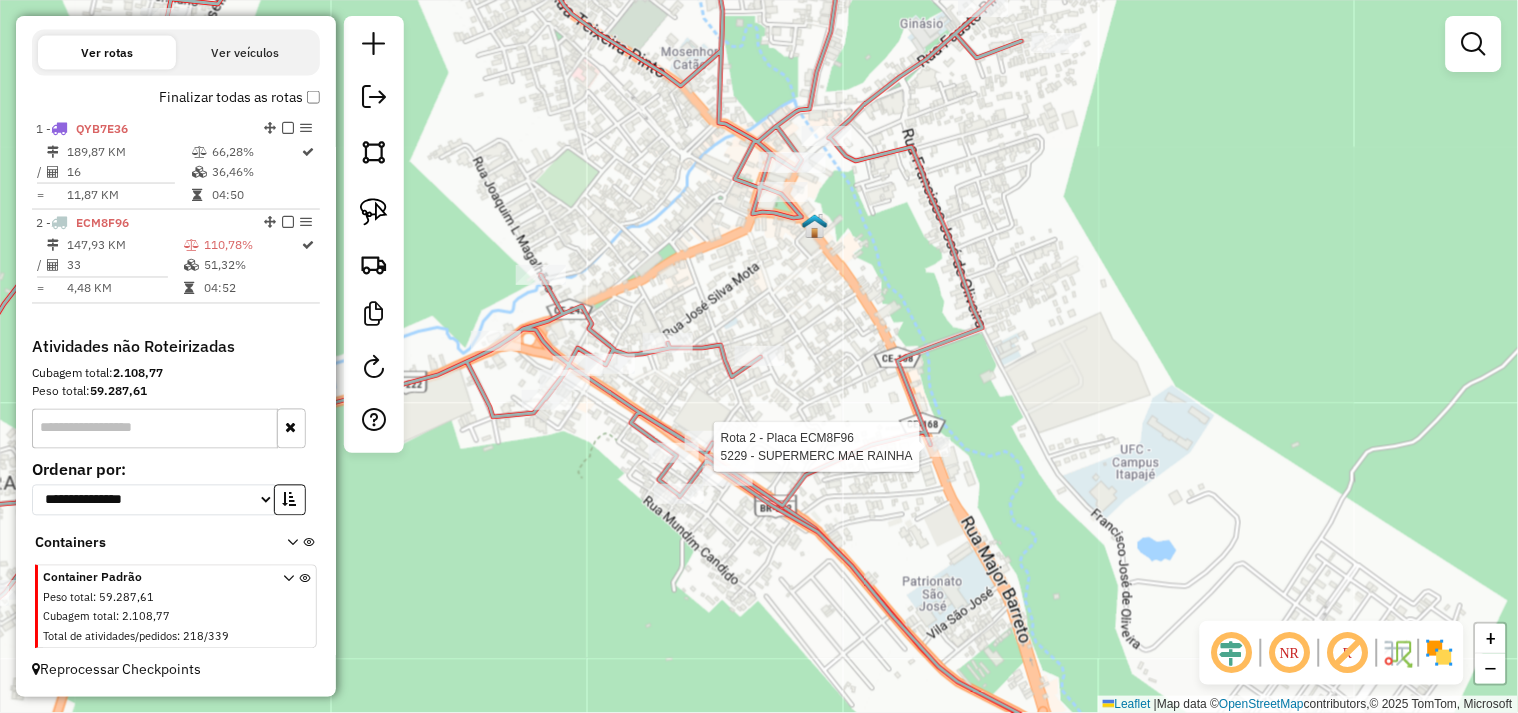 select on "**********" 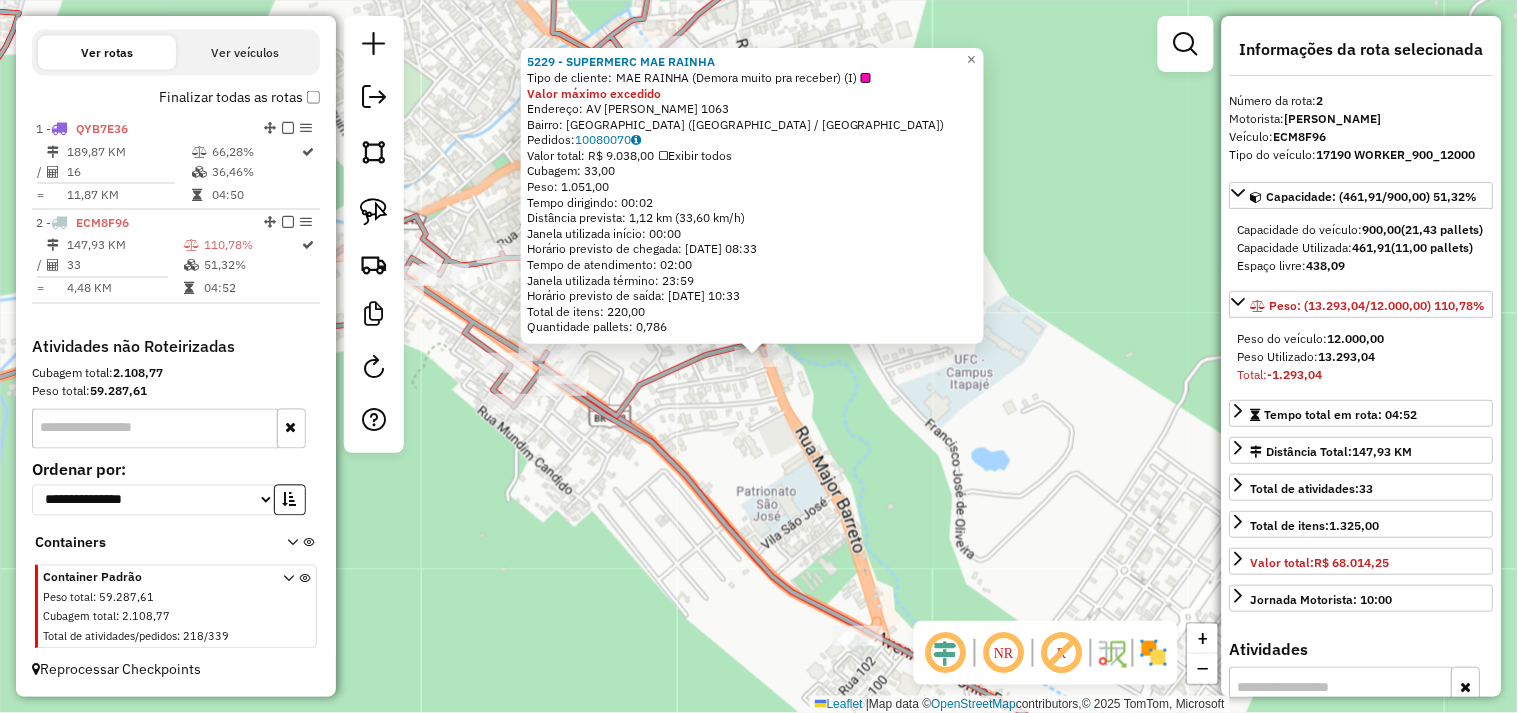 click on "5229 - SUPERMERC MAE RAINHA  Tipo de cliente:   MAE RAINHA (Demora muito pra receber) (I)  Valor máximo excedido  Endereço:  AV OSMAR BASTOS 1063   Bairro: MONTE CASTELO (ITAPAJE / CE)   Pedidos:  10080070   Valor total: R$ 9.038,00   Exibir todos   Cubagem: 33,00  Peso: 1.051,00  Tempo dirigindo: 00:02   Distância prevista: 1,12 km (33,60 km/h)   Janela utilizada início: 00:00   Horário previsto de chegada: 11/07/2025 08:33   Tempo de atendimento: 02:00   Janela utilizada término: 23:59   Horário previsto de saída: 11/07/2025 10:33   Total de itens: 220,00   Quantidade pallets: 0,786  × Janela de atendimento Grade de atendimento Capacidade Transportadoras Veículos Cliente Pedidos  Rotas Selecione os dias de semana para filtrar as janelas de atendimento  Seg   Ter   Qua   Qui   Sex   Sáb   Dom  Informe o período da janela de atendimento: De: Até:  Filtrar exatamente a janela do cliente  Considerar janela de atendimento padrão  Selecione os dias de semana para filtrar as grades de atendimento De:" 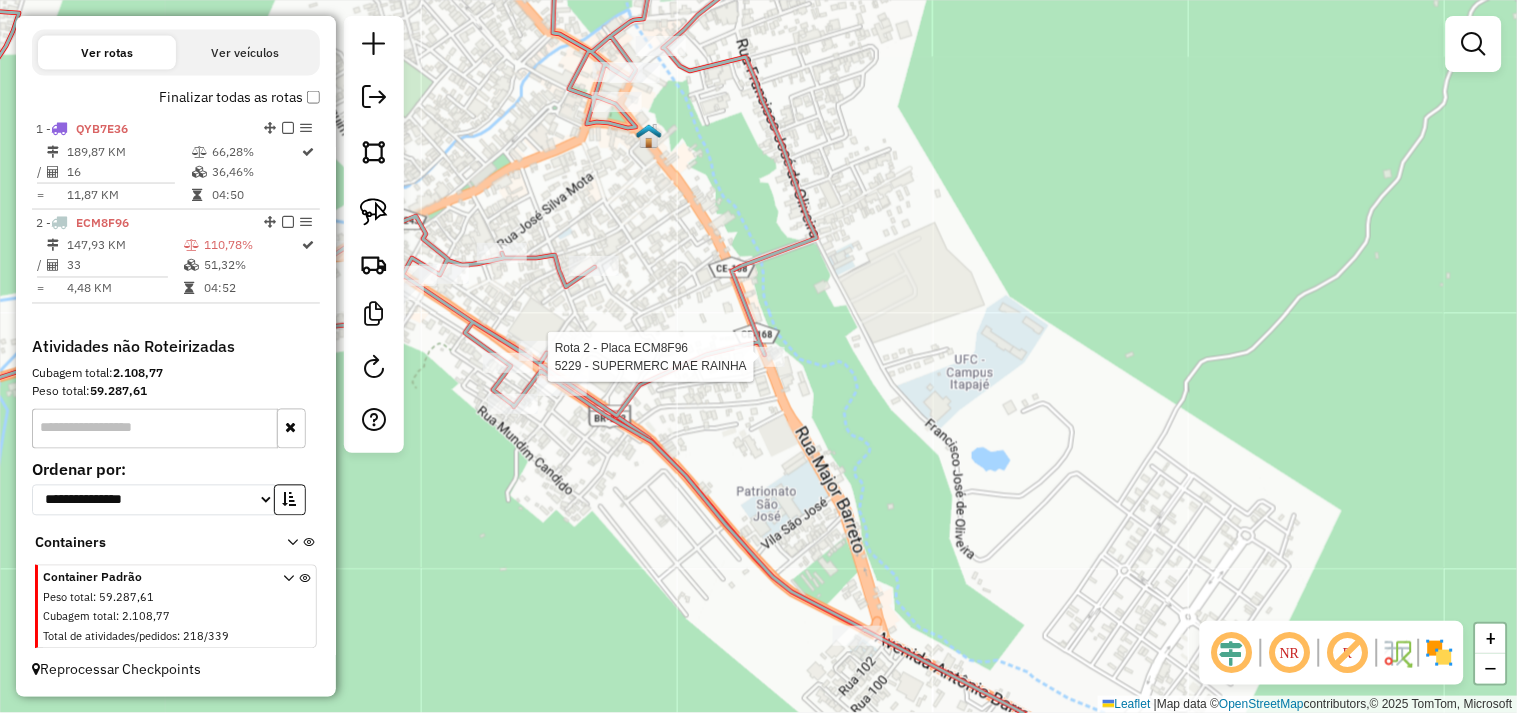 select on "**********" 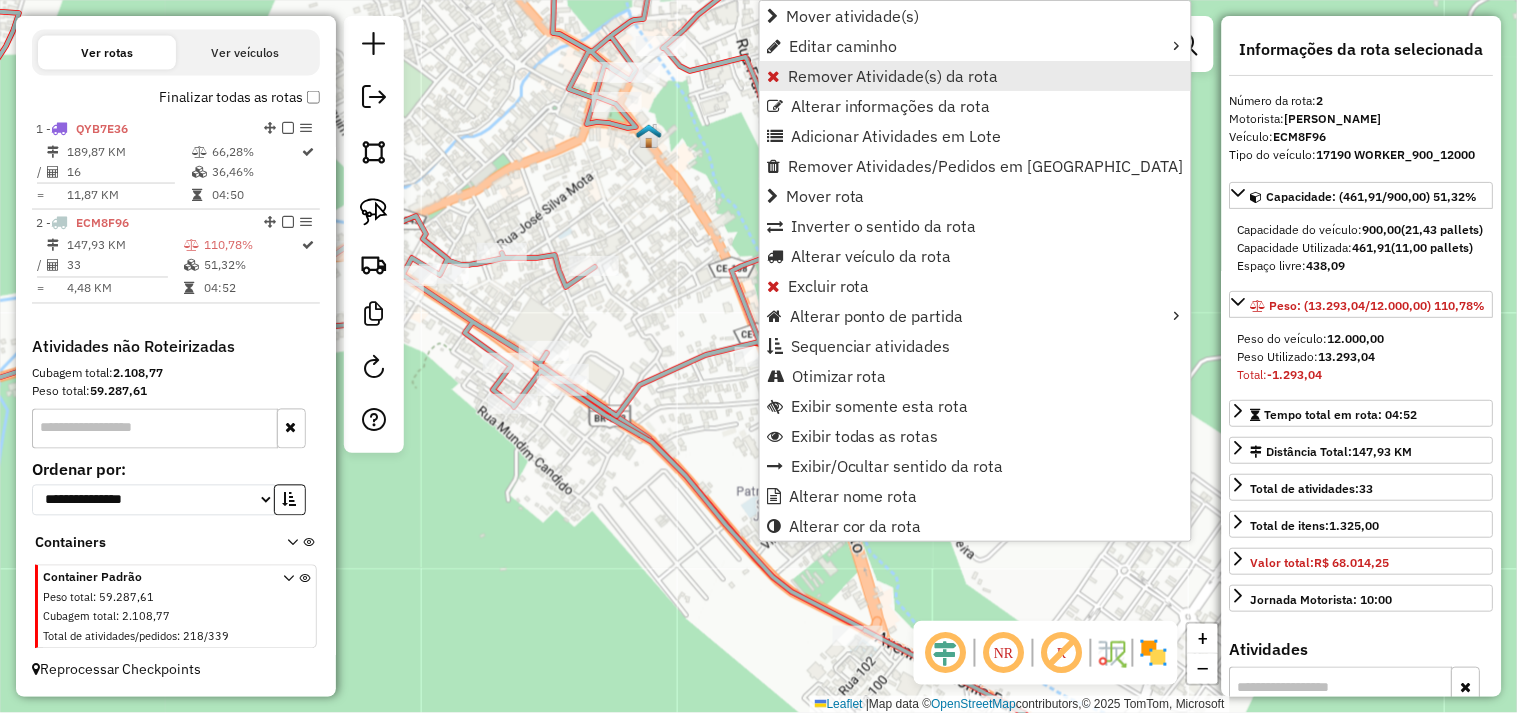 click on "Remover Atividade(s) da rota" at bounding box center [893, 76] 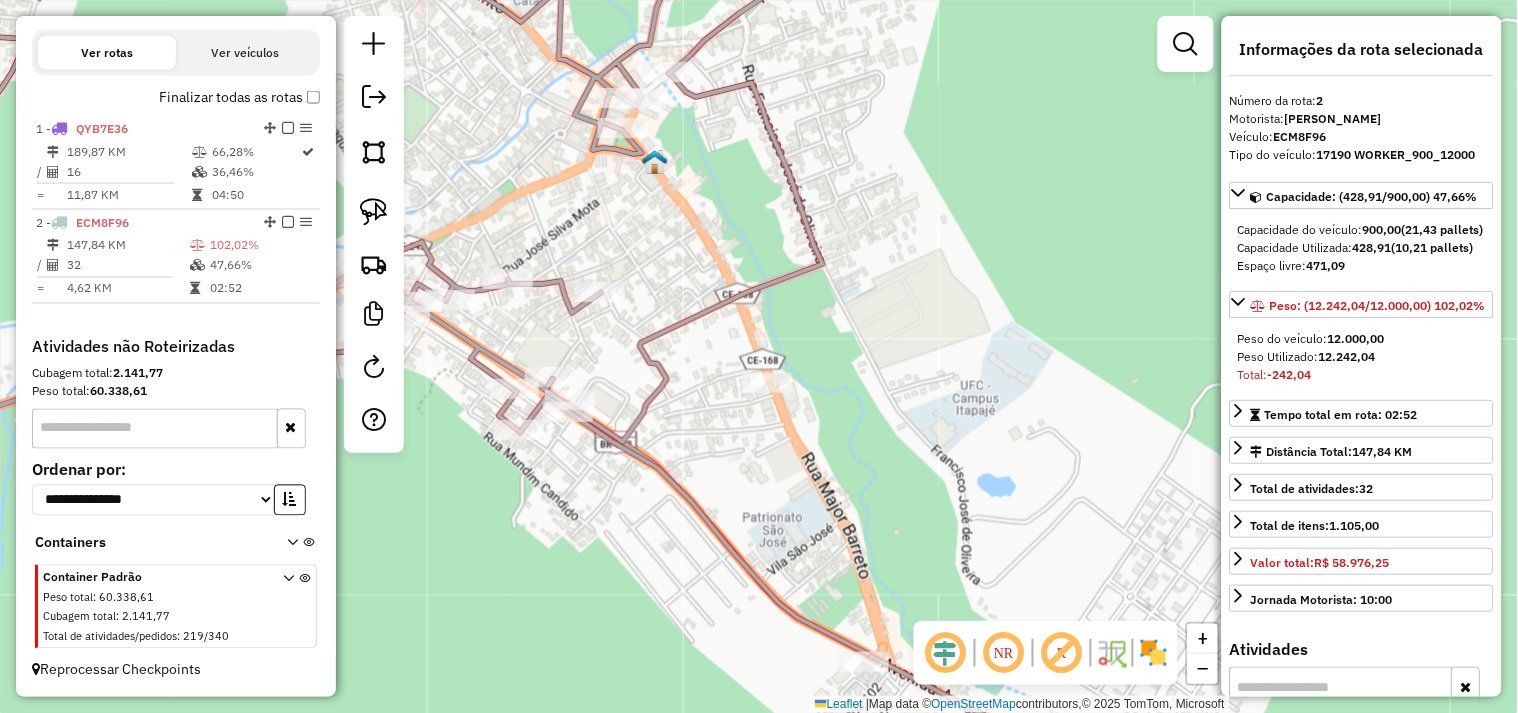 drag, startPoint x: 814, startPoint y: 331, endPoint x: 872, endPoint y: 467, distance: 147.85127 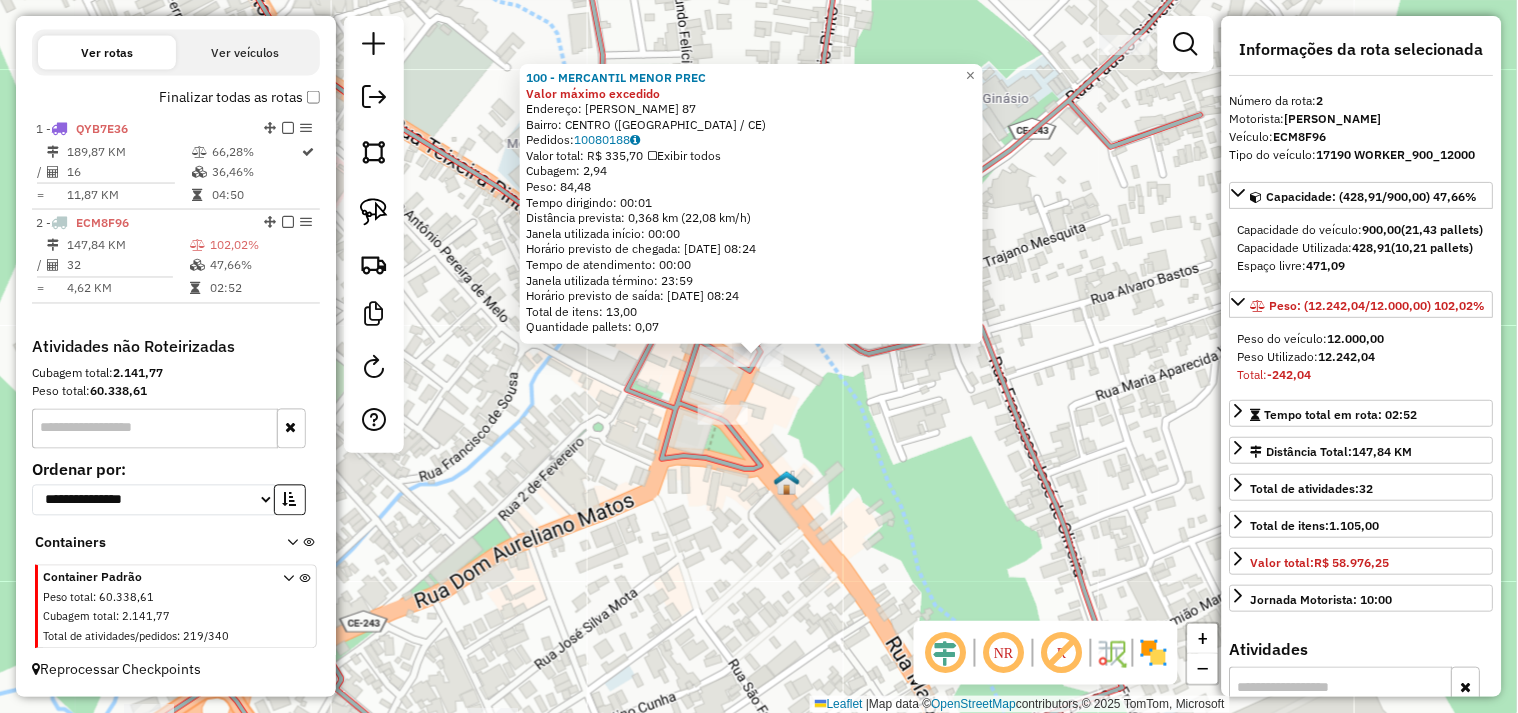 click on "100 - MERCANTIL MENOR PREC Valor máximo excedido  Endereço:  MANOEL LUIZ DA ROCHA 87   Bairro: CENTRO (ITAPAJE / CE)   Pedidos:  10080188   Valor total: R$ 335,70   Exibir todos   Cubagem: 2,94  Peso: 84,48  Tempo dirigindo: 00:01   Distância prevista: 0,368 km (22,08 km/h)   Janela utilizada início: 00:00   Horário previsto de chegada: 11/07/2025 08:24   Tempo de atendimento: 00:00   Janela utilizada término: 23:59   Horário previsto de saída: 11/07/2025 08:24   Total de itens: 13,00   Quantidade pallets: 0,07" 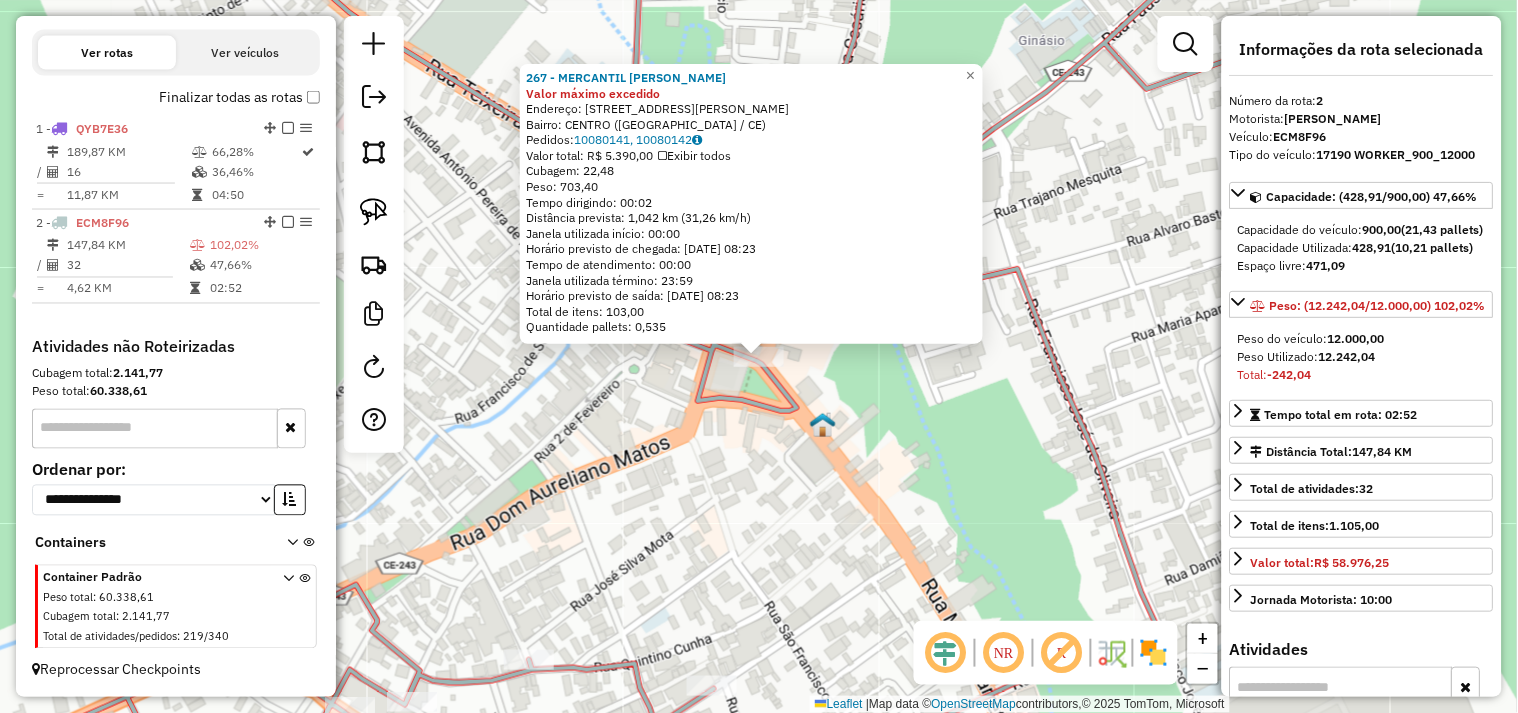 click on "267 - MERCANTIL ZE GOMES Valor máximo excedido  Endereço:  RUA MAJOR JOAO RIBEIRO 33   Bairro: CENTRO (ITAPAJE / CE)   Pedidos:  10080141, 10080142   Valor total: R$ 5.390,00   Exibir todos   Cubagem: 22,48  Peso: 703,40  Tempo dirigindo: 00:02   Distância prevista: 1,042 km (31,26 km/h)   Janela utilizada início: 00:00   Horário previsto de chegada: 11/07/2025 08:23   Tempo de atendimento: 00:00   Janela utilizada término: 23:59   Horário previsto de saída: 11/07/2025 08:23   Total de itens: 103,00   Quantidade pallets: 0,535  × Janela de atendimento Grade de atendimento Capacidade Transportadoras Veículos Cliente Pedidos  Rotas Selecione os dias de semana para filtrar as janelas de atendimento  Seg   Ter   Qua   Qui   Sex   Sáb   Dom  Informe o período da janela de atendimento: De: Até:  Filtrar exatamente a janela do cliente  Considerar janela de atendimento padrão  Selecione os dias de semana para filtrar as grades de atendimento  Seg   Ter   Qua   Qui   Sex   Sáb   Dom   Peso mínimo:  De:" 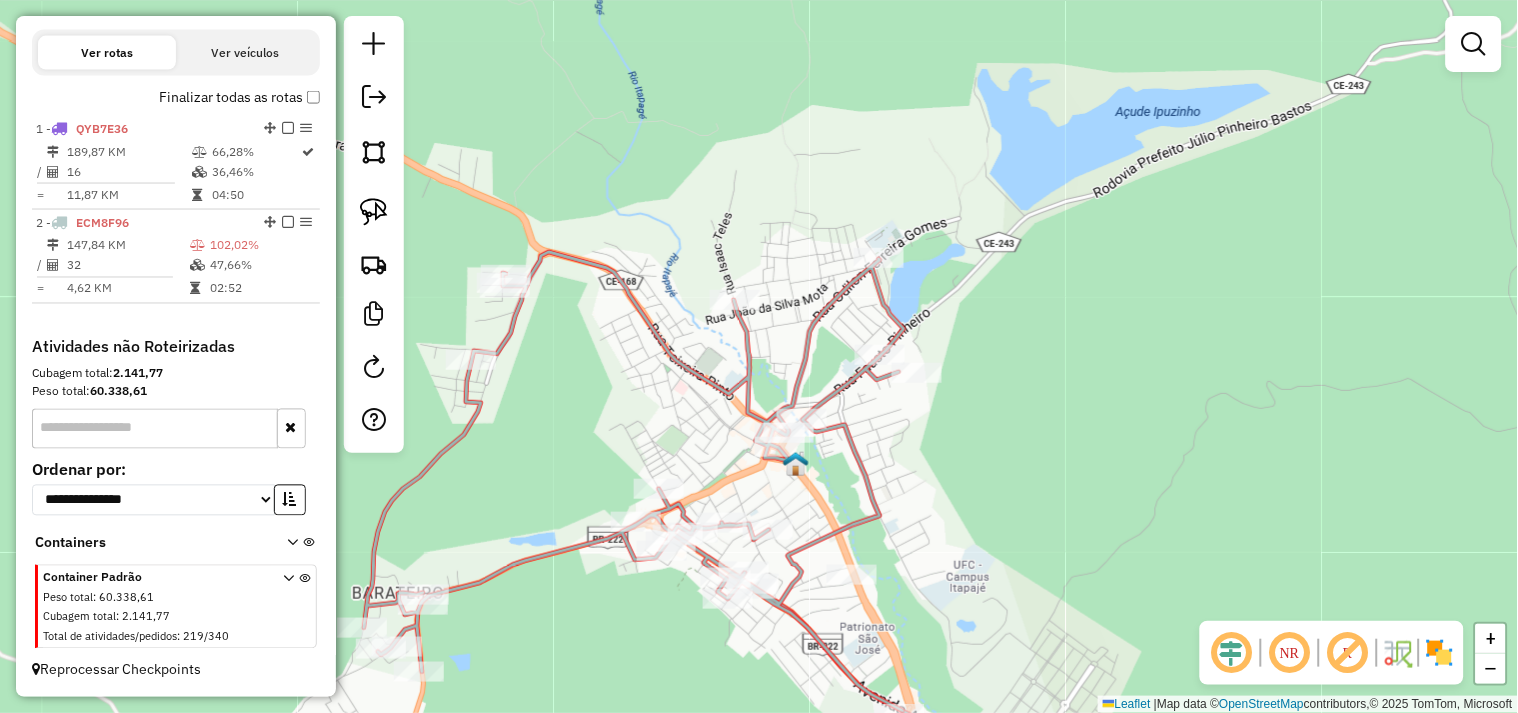click on "Janela de atendimento Grade de atendimento Capacidade Transportadoras Veículos Cliente Pedidos  Rotas Selecione os dias de semana para filtrar as janelas de atendimento  Seg   Ter   Qua   Qui   Sex   Sáb   Dom  Informe o período da janela de atendimento: De: Até:  Filtrar exatamente a janela do cliente  Considerar janela de atendimento padrão  Selecione os dias de semana para filtrar as grades de atendimento  Seg   Ter   Qua   Qui   Sex   Sáb   Dom   Considerar clientes sem dia de atendimento cadastrado  Clientes fora do dia de atendimento selecionado Filtrar as atividades entre os valores definidos abaixo:  Peso mínimo:   Peso máximo:   Cubagem mínima:   Cubagem máxima:   De:   Até:  Filtrar as atividades entre o tempo de atendimento definido abaixo:  De:   Até:   Considerar capacidade total dos clientes não roteirizados Transportadora: Selecione um ou mais itens Tipo de veículo: Selecione um ou mais itens Veículo: Selecione um ou mais itens Motorista: Selecione um ou mais itens Nome: Rótulo:" 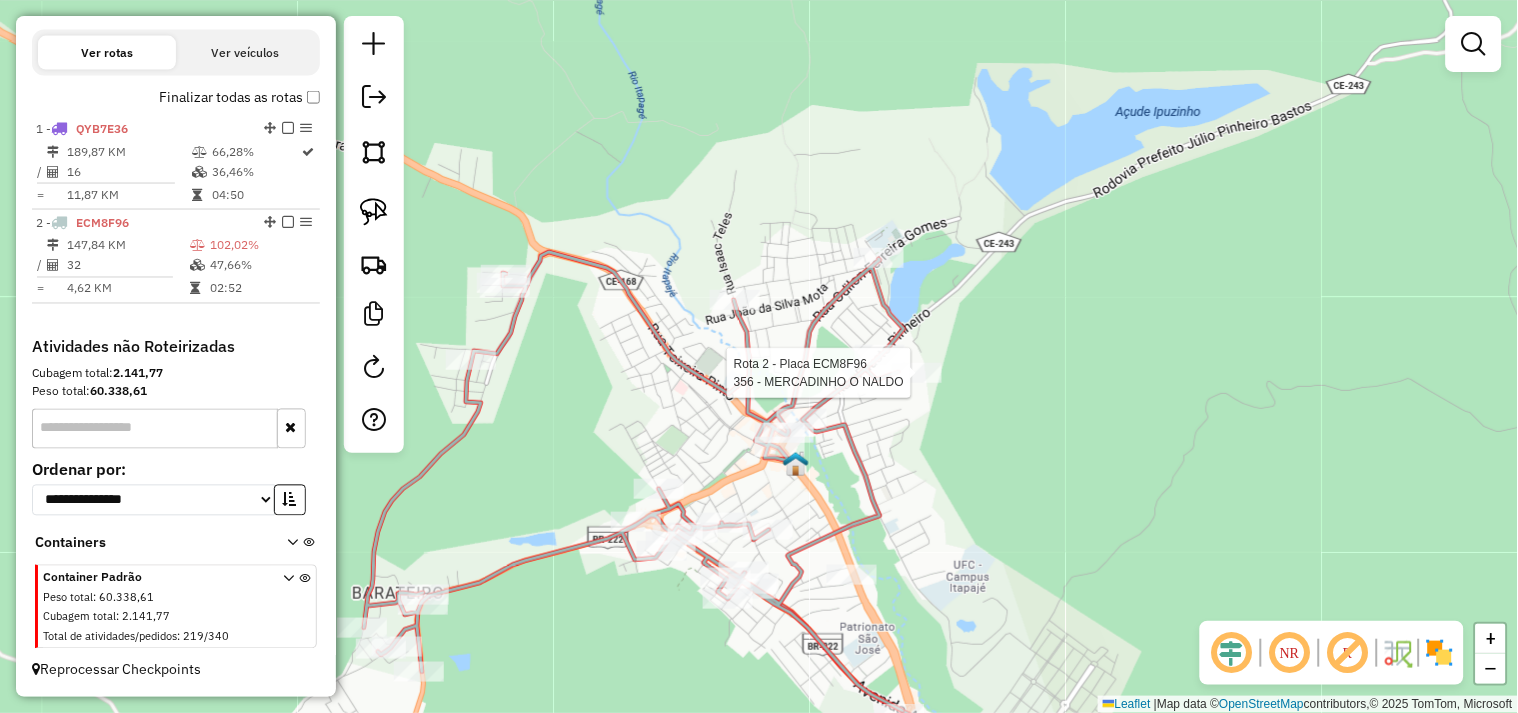 select on "**********" 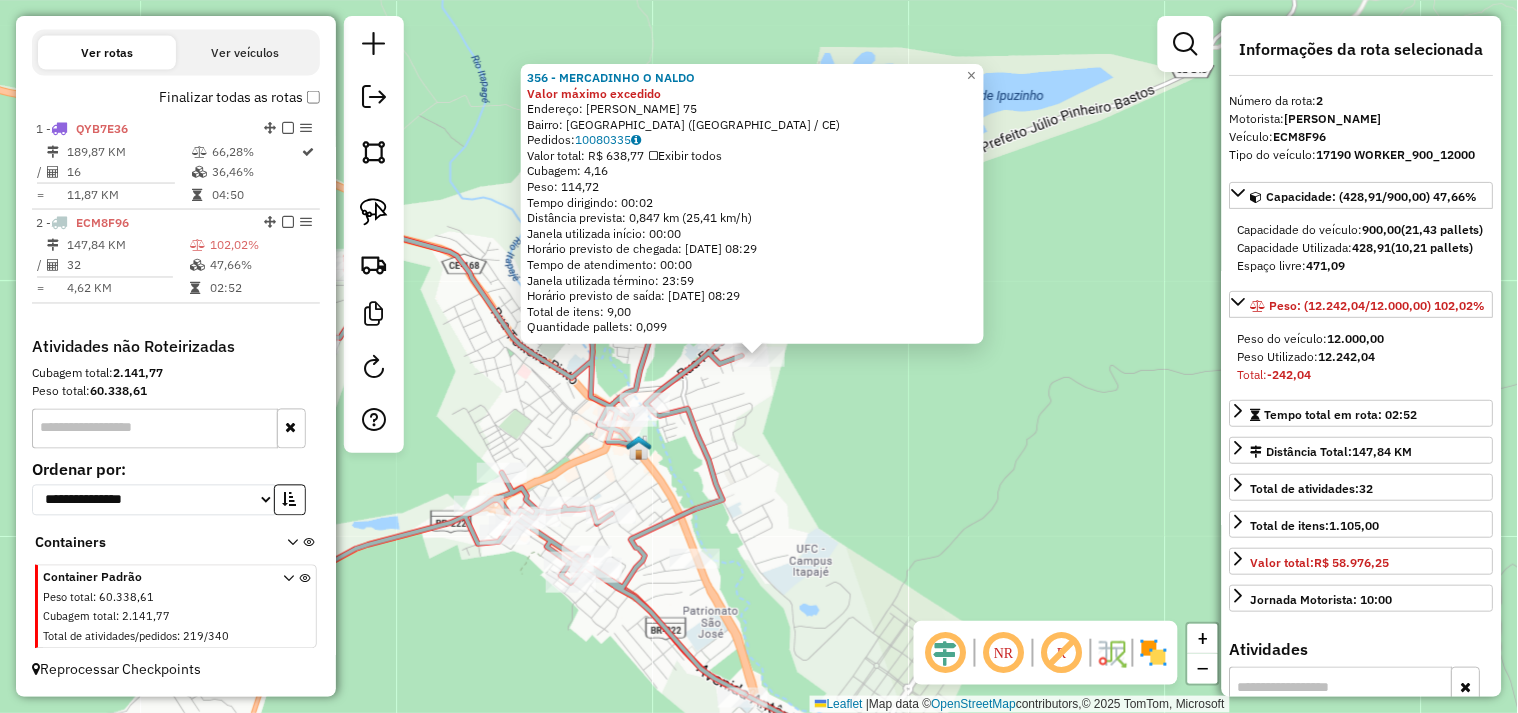 click on "356 - MERCADINHO O NALDO Valor máximo excedido  Endereço:  ROSA BADO 75   Bairro: BELA VISTA (ITAPAJE / CE)   Pedidos:  10080335   Valor total: R$ 638,77   Exibir todos   Cubagem: 4,16  Peso: 114,72  Tempo dirigindo: 00:02   Distância prevista: 0,847 km (25,41 km/h)   Janela utilizada início: 00:00   Horário previsto de chegada: 11/07/2025 08:29   Tempo de atendimento: 00:00   Janela utilizada término: 23:59   Horário previsto de saída: 11/07/2025 08:29   Total de itens: 9,00   Quantidade pallets: 0,099  × Janela de atendimento Grade de atendimento Capacidade Transportadoras Veículos Cliente Pedidos  Rotas Selecione os dias de semana para filtrar as janelas de atendimento  Seg   Ter   Qua   Qui   Sex   Sáb   Dom  Informe o período da janela de atendimento: De: Até:  Filtrar exatamente a janela do cliente  Considerar janela de atendimento padrão  Selecione os dias de semana para filtrar as grades de atendimento  Seg   Ter   Qua   Qui   Sex   Sáb   Dom   Peso mínimo:   Peso máximo:   De:   De:" 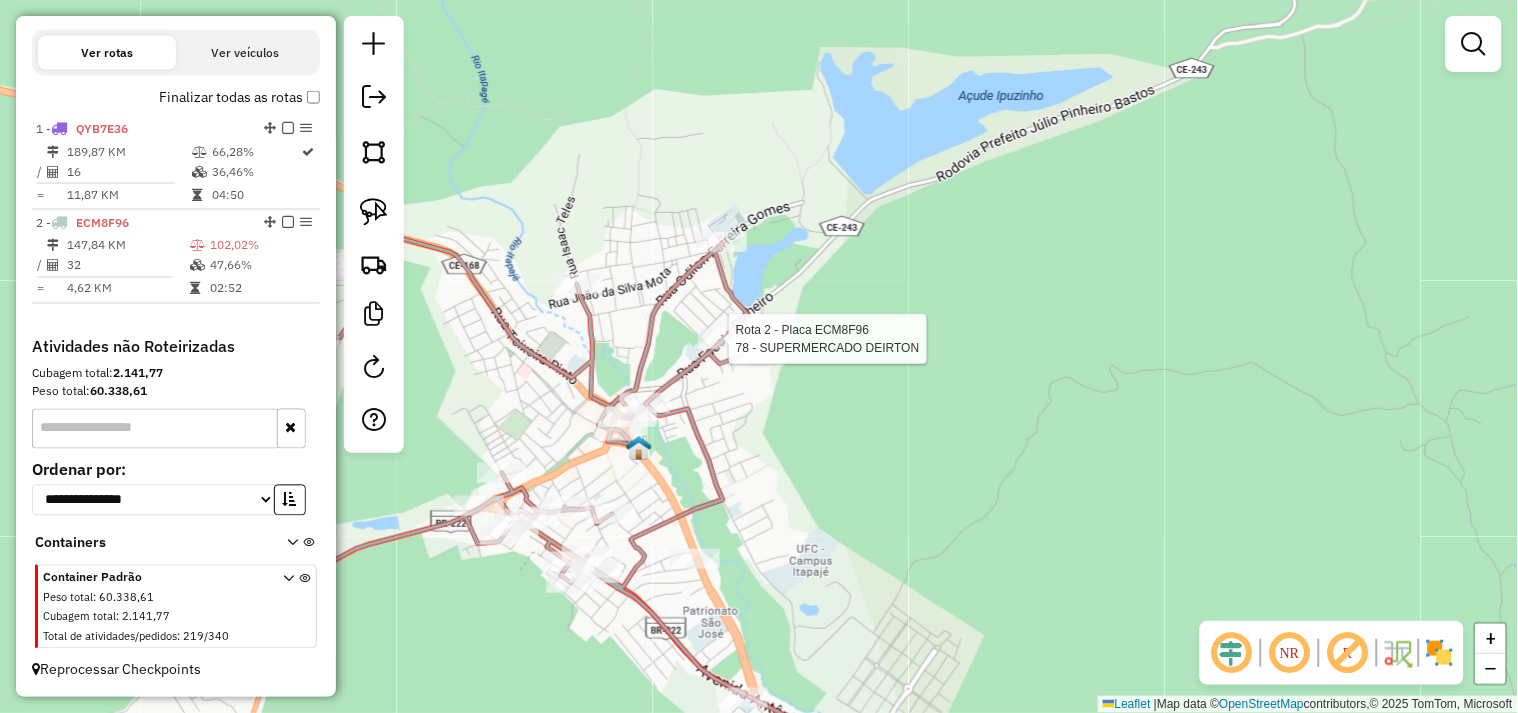 select on "**********" 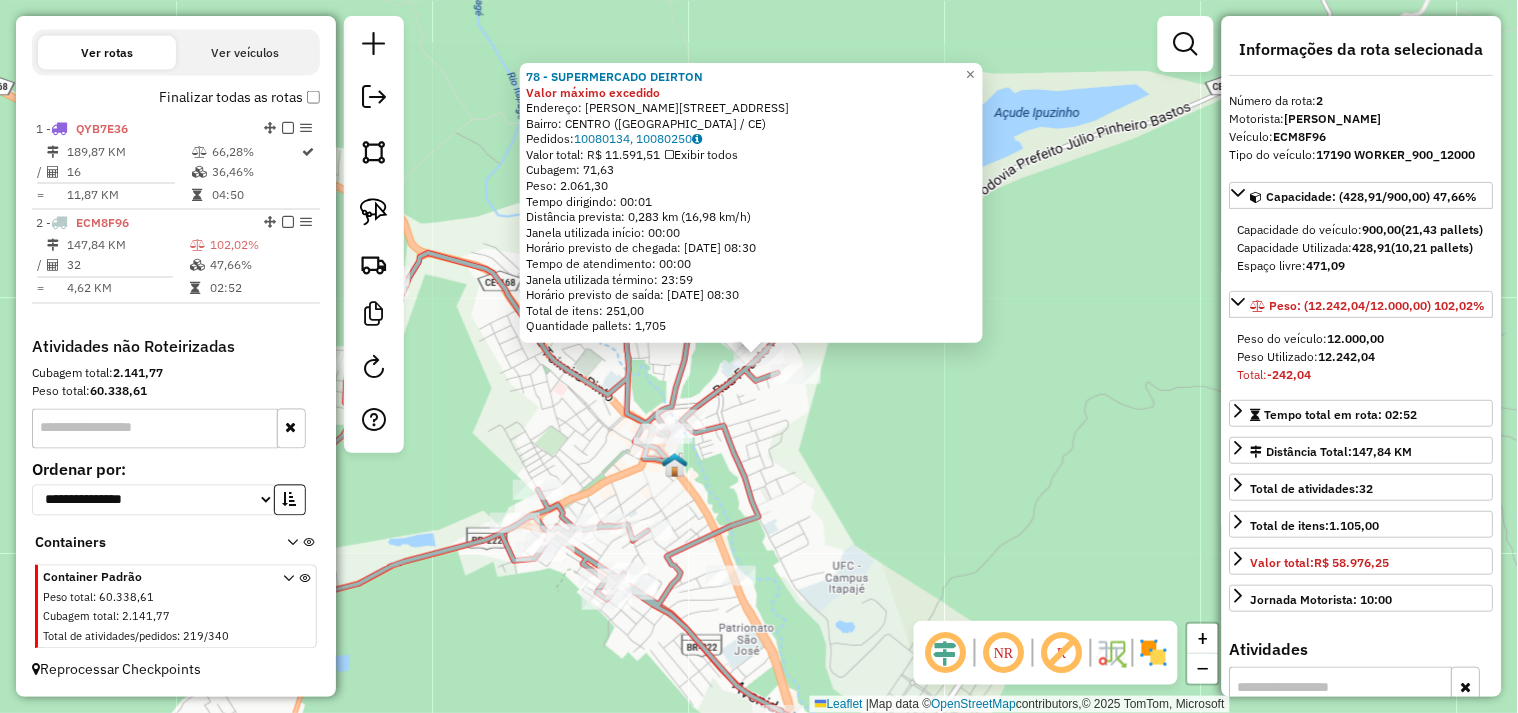 click 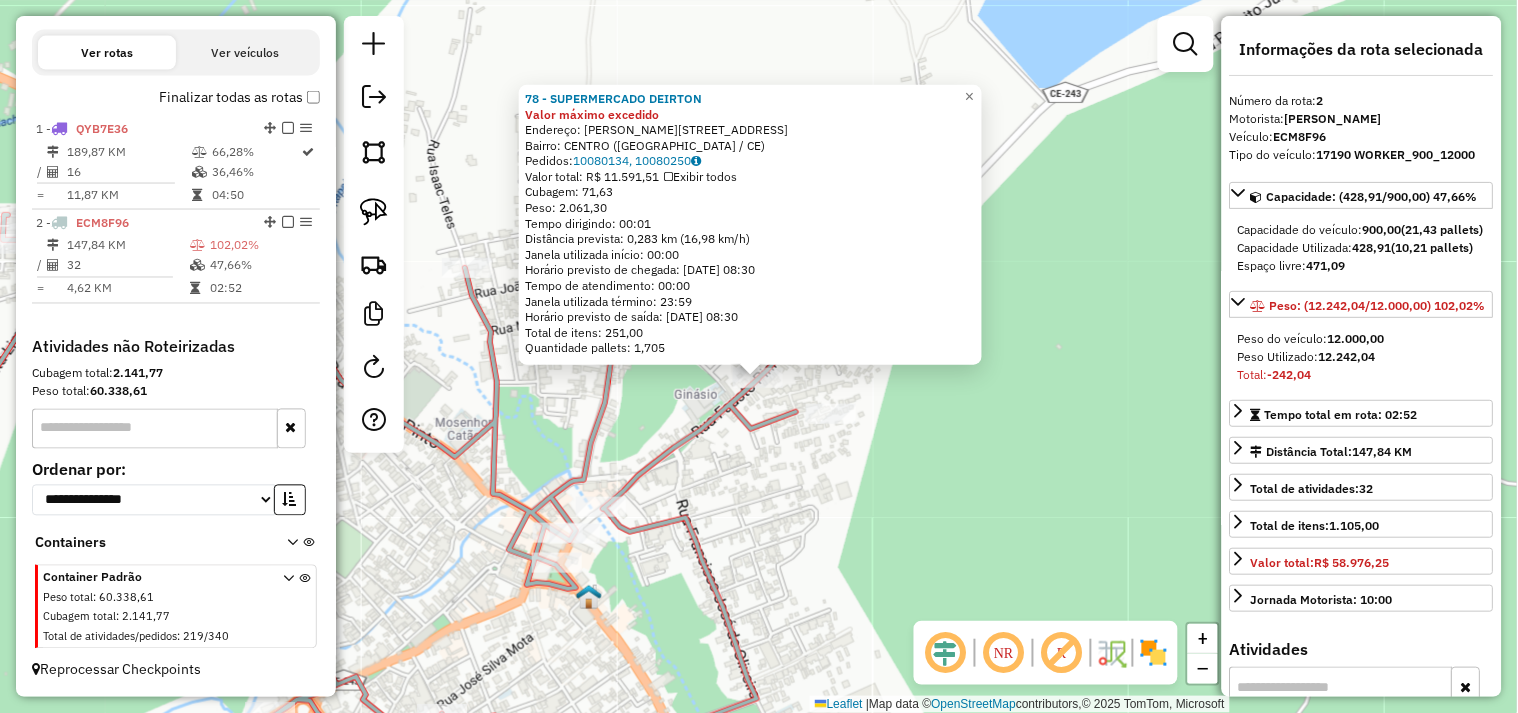 click on "78 - SUPERMERCADO DEIRTON Valor máximo excedido  Endereço:  PEDRO PEREIRA 316   Bairro: CENTRO (ITAPAJE / CE)   Pedidos:  10080134, 10080250   Valor total: R$ 11.591,51   Exibir todos   Cubagem: 71,63  Peso: 2.061,30  Tempo dirigindo: 00:01   Distância prevista: 0,283 km (16,98 km/h)   Janela utilizada início: 00:00   Horário previsto de chegada: 11/07/2025 08:30   Tempo de atendimento: 00:00   Janela utilizada término: 23:59   Horário previsto de saída: 11/07/2025 08:30   Total de itens: 251,00   Quantidade pallets: 1,705  × Janela de atendimento Grade de atendimento Capacidade Transportadoras Veículos Cliente Pedidos  Rotas Selecione os dias de semana para filtrar as janelas de atendimento  Seg   Ter   Qua   Qui   Sex   Sáb   Dom  Informe o período da janela de atendimento: De: Até:  Filtrar exatamente a janela do cliente  Considerar janela de atendimento padrão  Selecione os dias de semana para filtrar as grades de atendimento  Seg   Ter   Qua   Qui   Sex   Sáb   Dom   Peso mínimo:   De:  +" 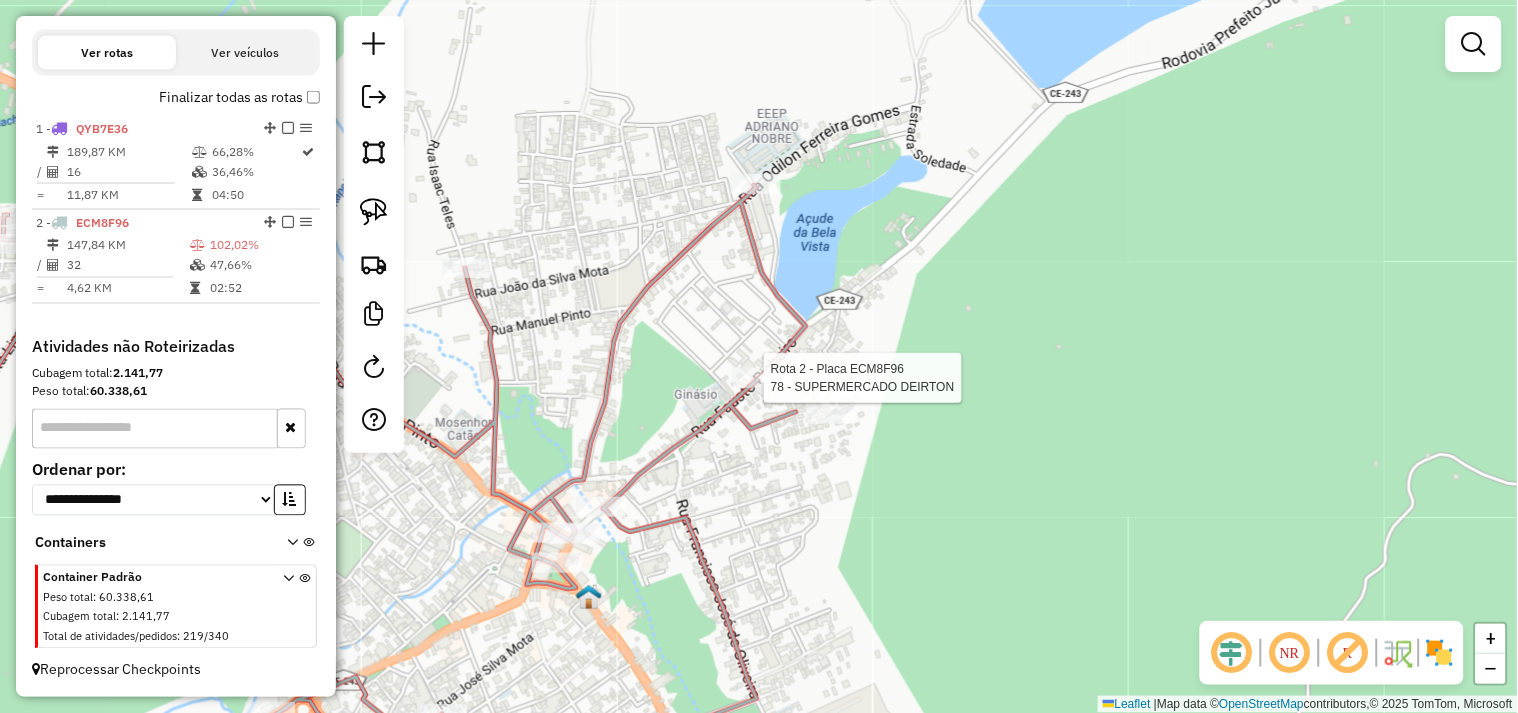 select on "**********" 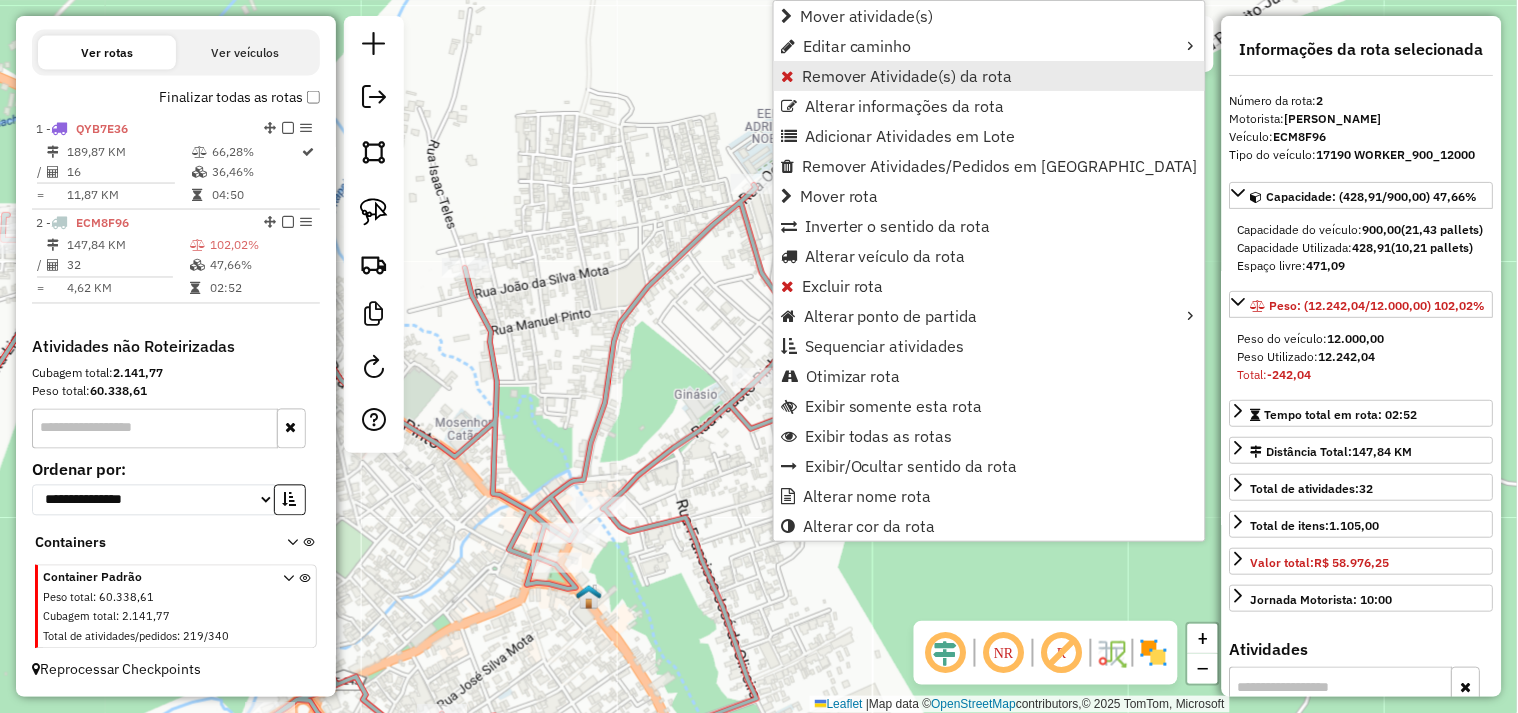 click on "Remover Atividade(s) da rota" at bounding box center [907, 76] 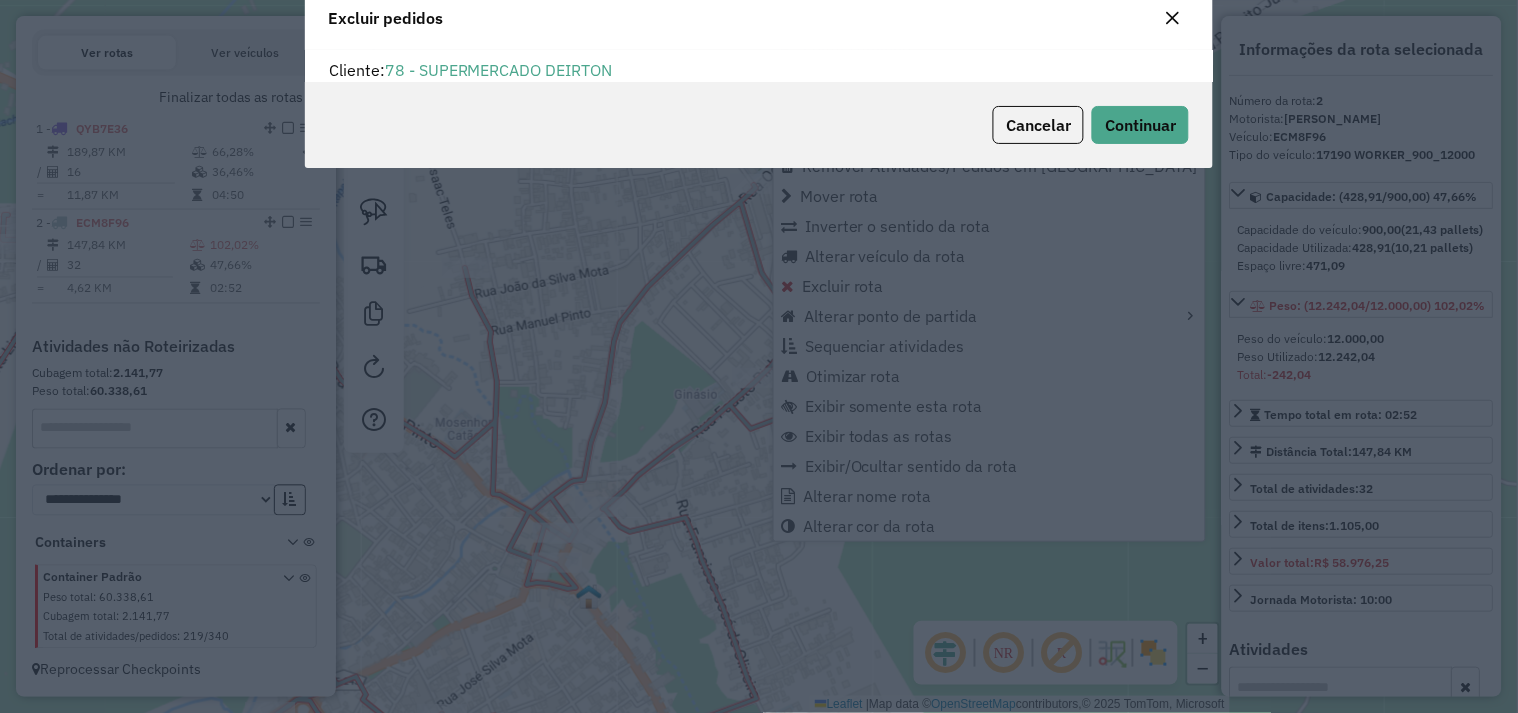 scroll, scrollTop: 11, scrollLeft: 5, axis: both 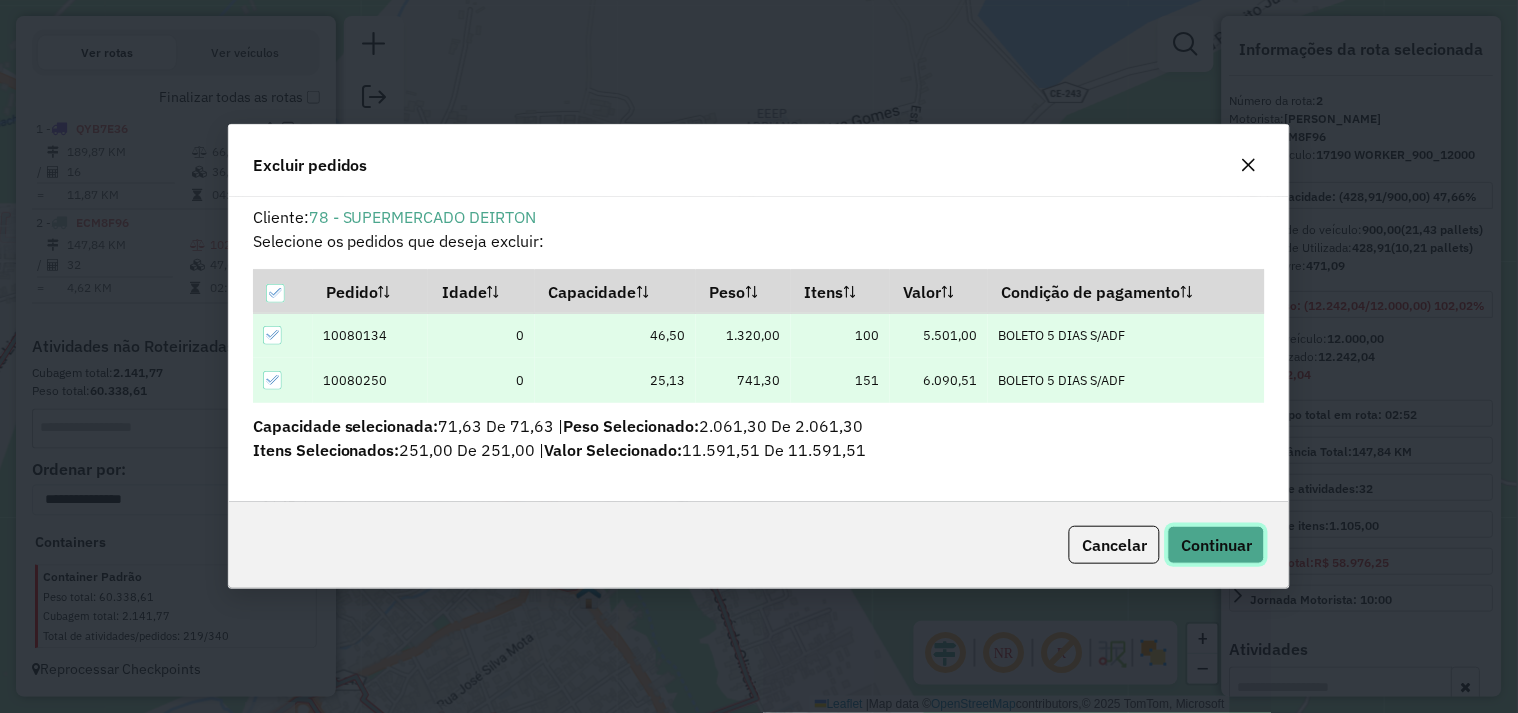 click on "Continuar" 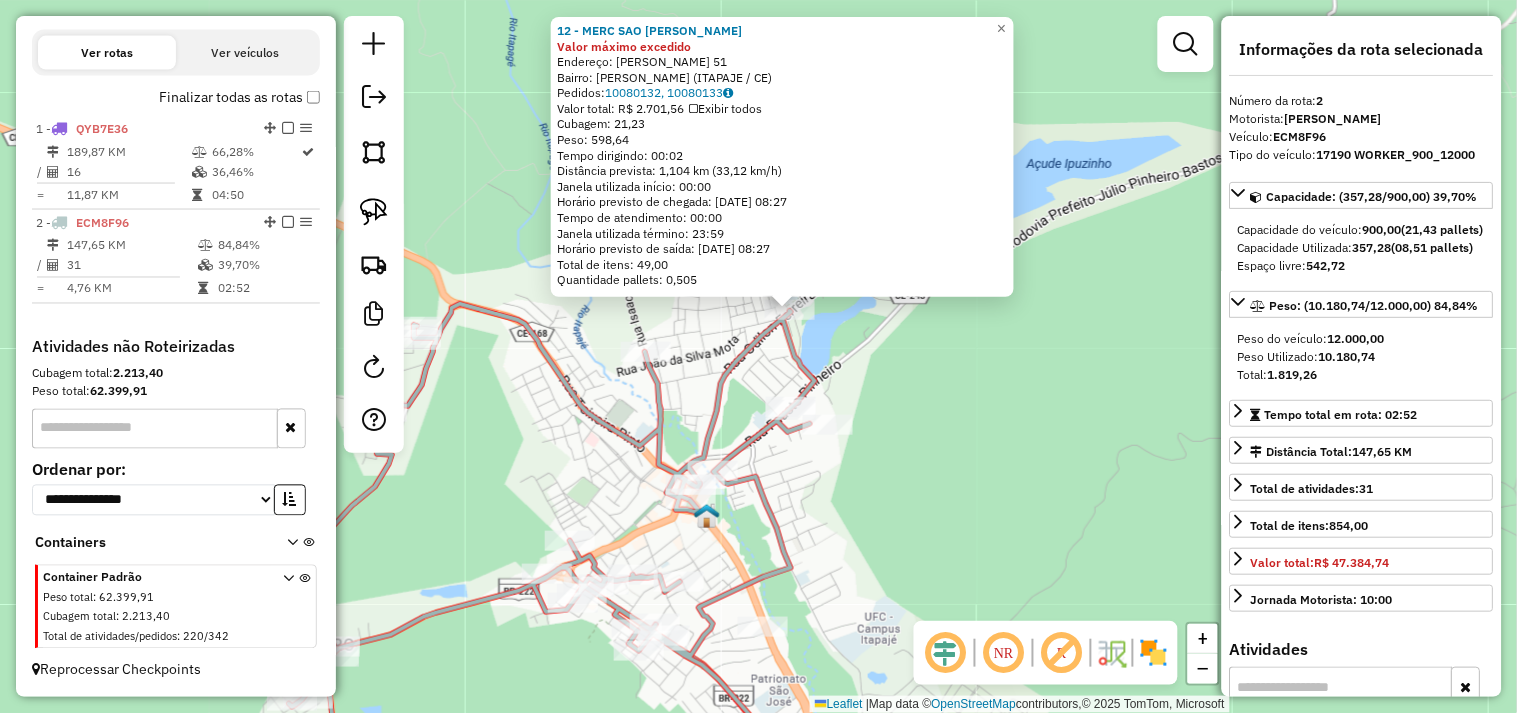 click on "12 - MERC SAO PEDRO ITAPA Valor máximo excedido  Endereço:  ALUISIO GUSMAO ROCHA 51   Bairro: ESMERINO GOMES (ITAPAJE / CE)   Pedidos:  10080132, 10080133   Valor total: R$ 2.701,56   Exibir todos   Cubagem: 21,23  Peso: 598,64  Tempo dirigindo: 00:02   Distância prevista: 1,104 km (33,12 km/h)   Janela utilizada início: 00:00   Horário previsto de chegada: 11/07/2025 08:27   Tempo de atendimento: 00:00   Janela utilizada término: 23:59   Horário previsto de saída: 11/07/2025 08:27   Total de itens: 49,00   Quantidade pallets: 0,505  × Janela de atendimento Grade de atendimento Capacidade Transportadoras Veículos Cliente Pedidos  Rotas Selecione os dias de semana para filtrar as janelas de atendimento  Seg   Ter   Qua   Qui   Sex   Sáb   Dom  Informe o período da janela de atendimento: De: Até:  Filtrar exatamente a janela do cliente  Considerar janela de atendimento padrão  Selecione os dias de semana para filtrar as grades de atendimento  Seg   Ter   Qua   Qui   Sex   Sáb   Dom   De:   Até:" 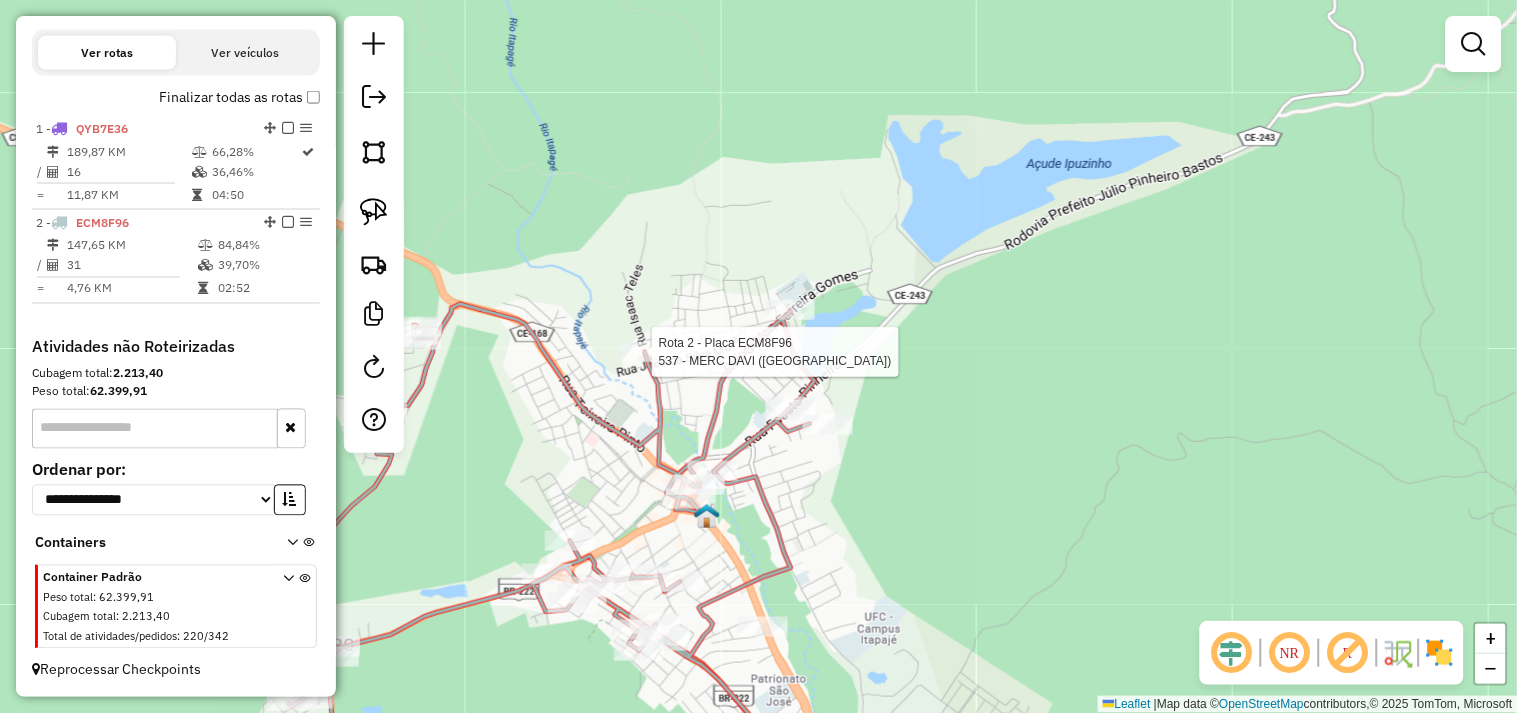 select on "**********" 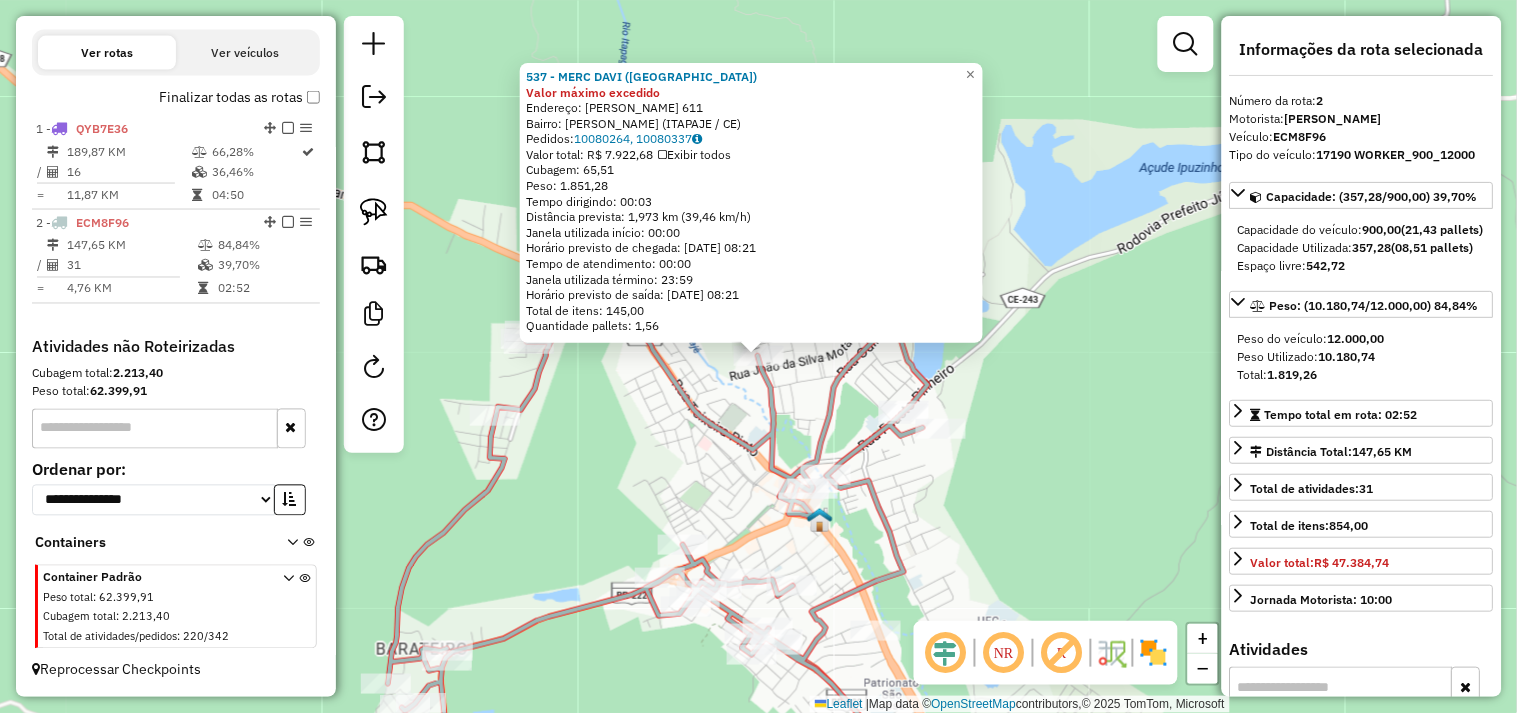 click on "537 - MERC DAVI (JHONY) Valor máximo excedido  Endereço:  ISAAC TELES 611   Bairro: ESMERINO GOMES (ITAPAJE / CE)   Pedidos:  10080264, 10080337   Valor total: R$ 7.922,68   Exibir todos   Cubagem: 65,51  Peso: 1.851,28  Tempo dirigindo: 00:03   Distância prevista: 1,973 km (39,46 km/h)   Janela utilizada início: 00:00   Horário previsto de chegada: 11/07/2025 08:21   Tempo de atendimento: 00:00   Janela utilizada término: 23:59   Horário previsto de saída: 11/07/2025 08:21   Total de itens: 145,00   Quantidade pallets: 1,56  × Janela de atendimento Grade de atendimento Capacidade Transportadoras Veículos Cliente Pedidos  Rotas Selecione os dias de semana para filtrar as janelas de atendimento  Seg   Ter   Qua   Qui   Sex   Sáb   Dom  Informe o período da janela de atendimento: De: Até:  Filtrar exatamente a janela do cliente  Considerar janela de atendimento padrão  Selecione os dias de semana para filtrar as grades de atendimento  Seg   Ter   Qua   Qui   Sex   Sáb   Dom   Peso mínimo:   De:" 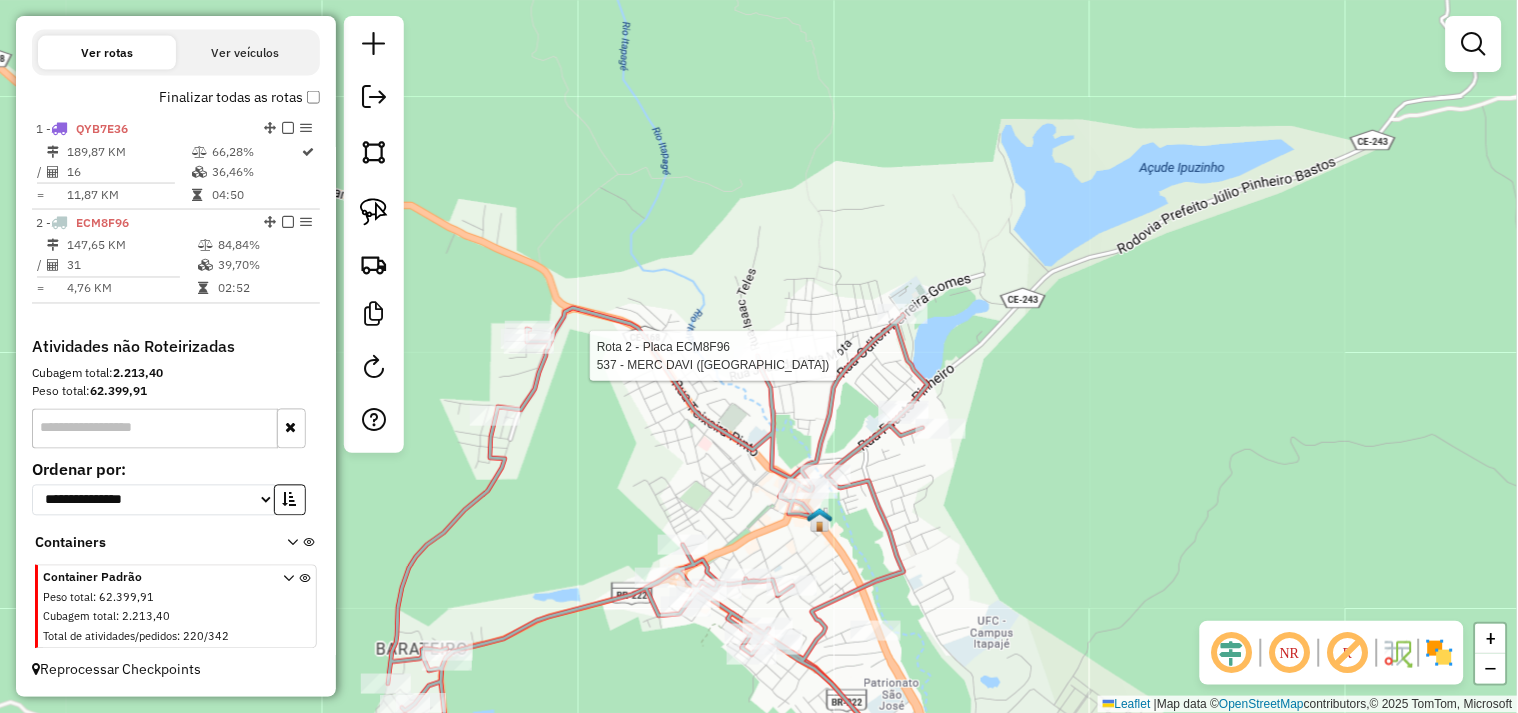 select on "**********" 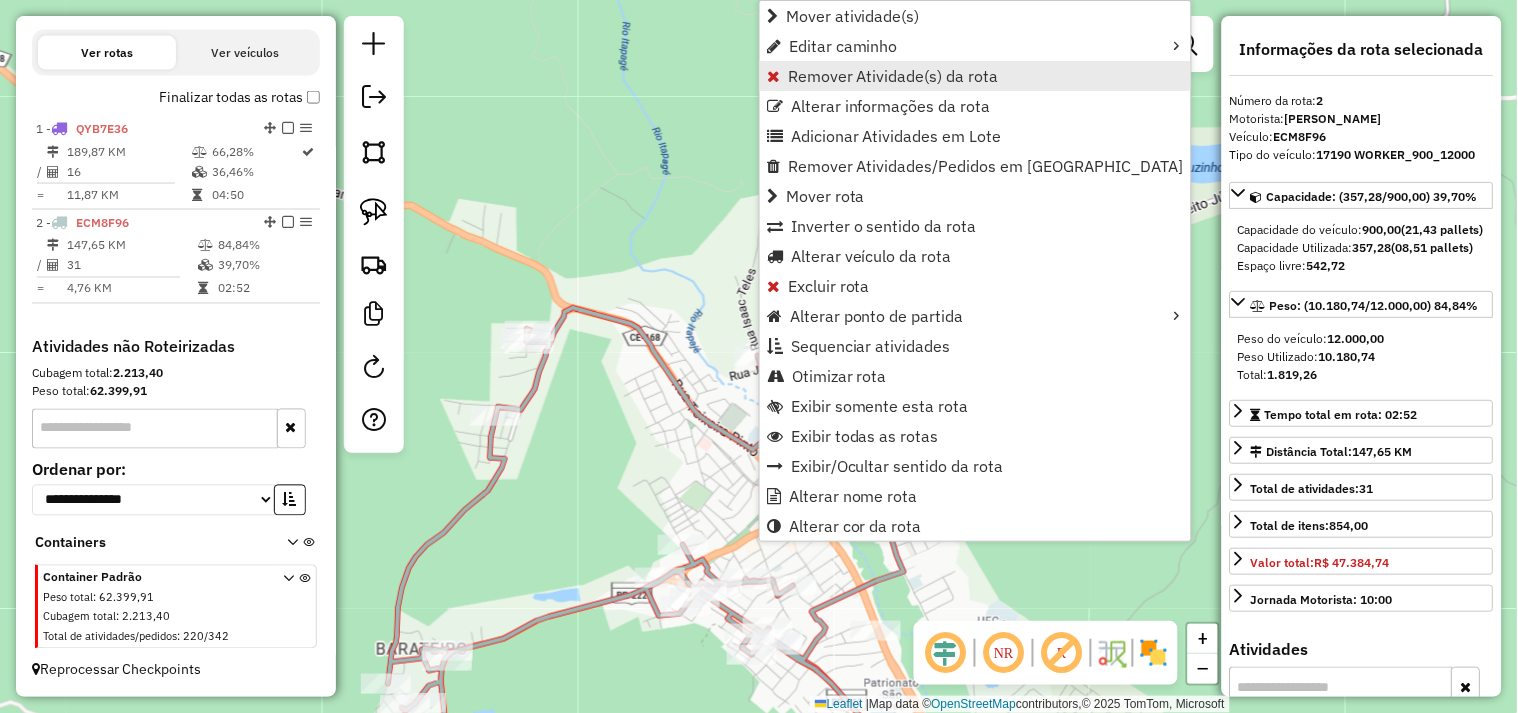 click on "Remover Atividade(s) da rota" at bounding box center (893, 76) 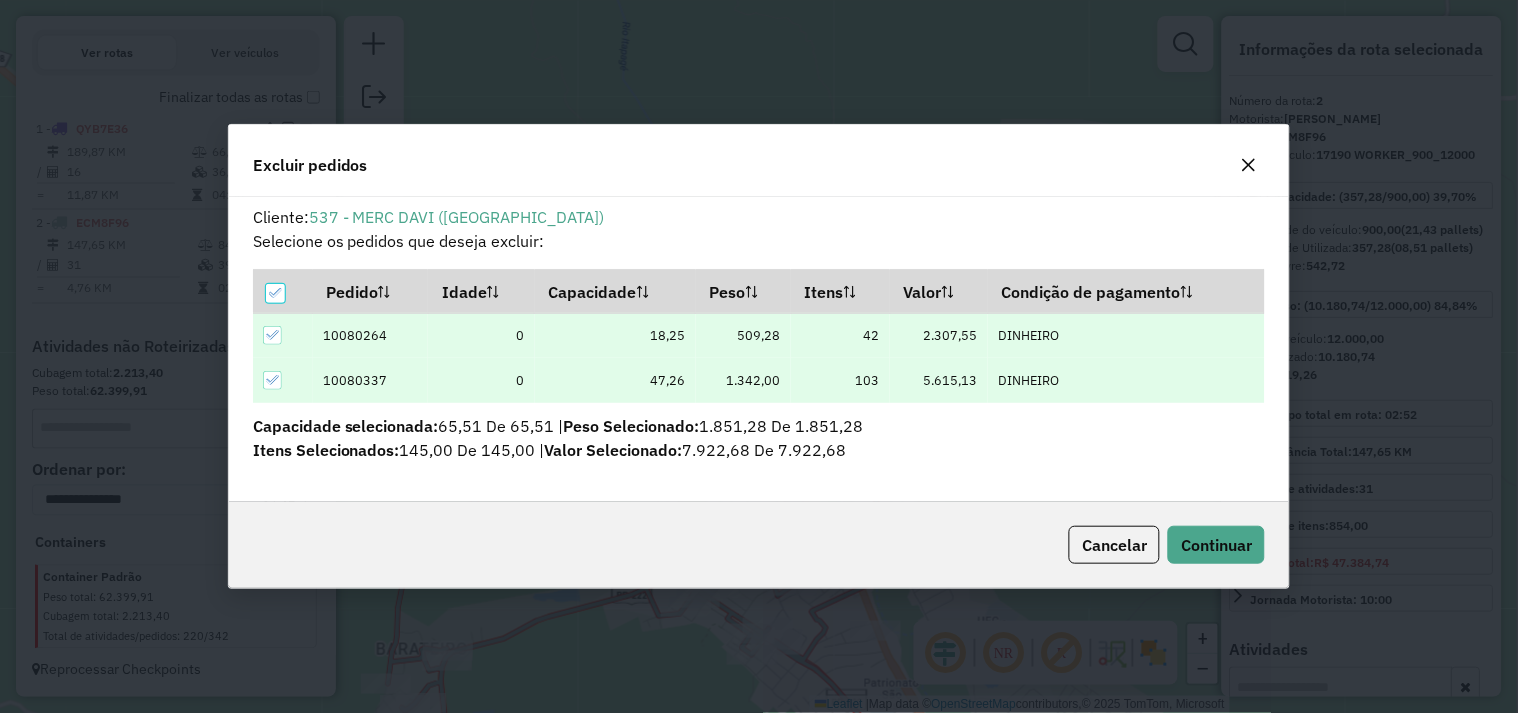 scroll, scrollTop: 0, scrollLeft: 0, axis: both 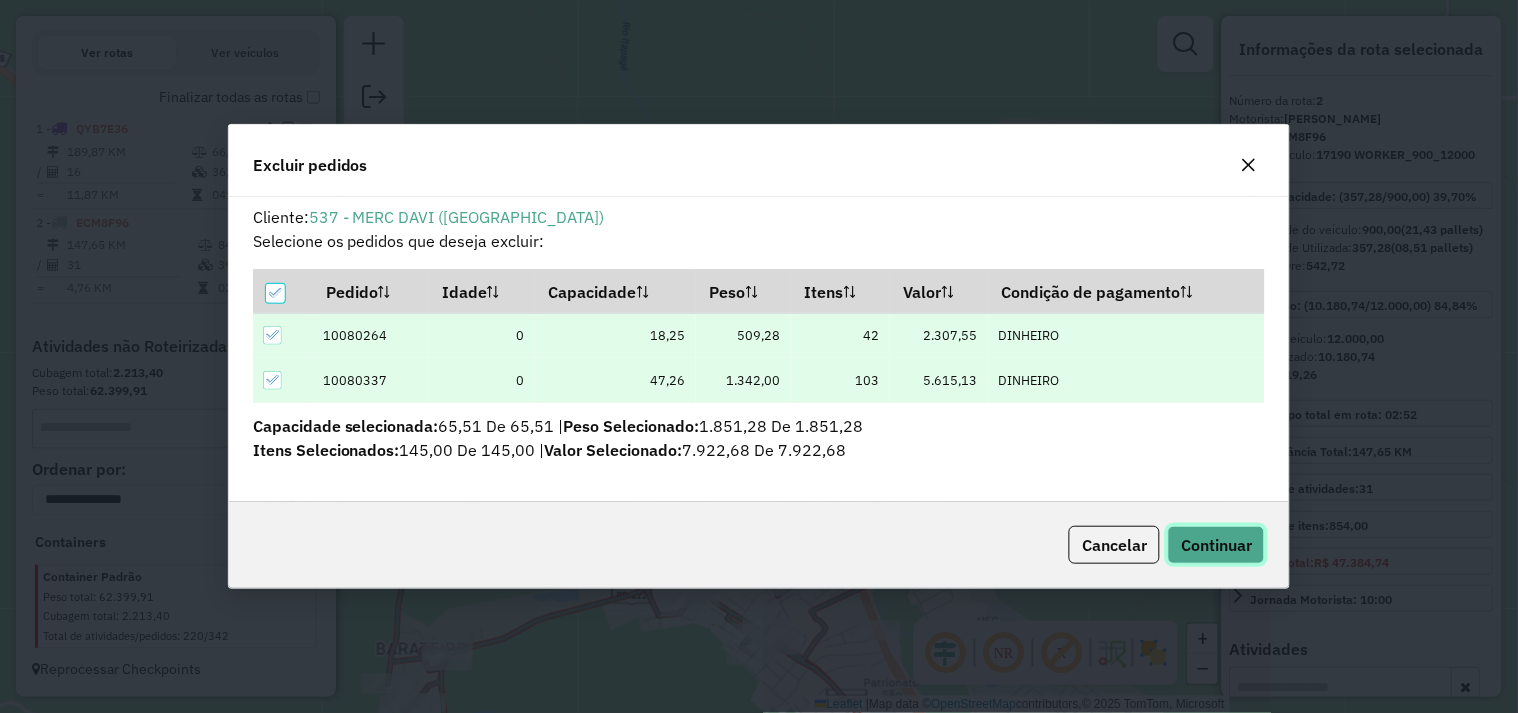 click on "Continuar" 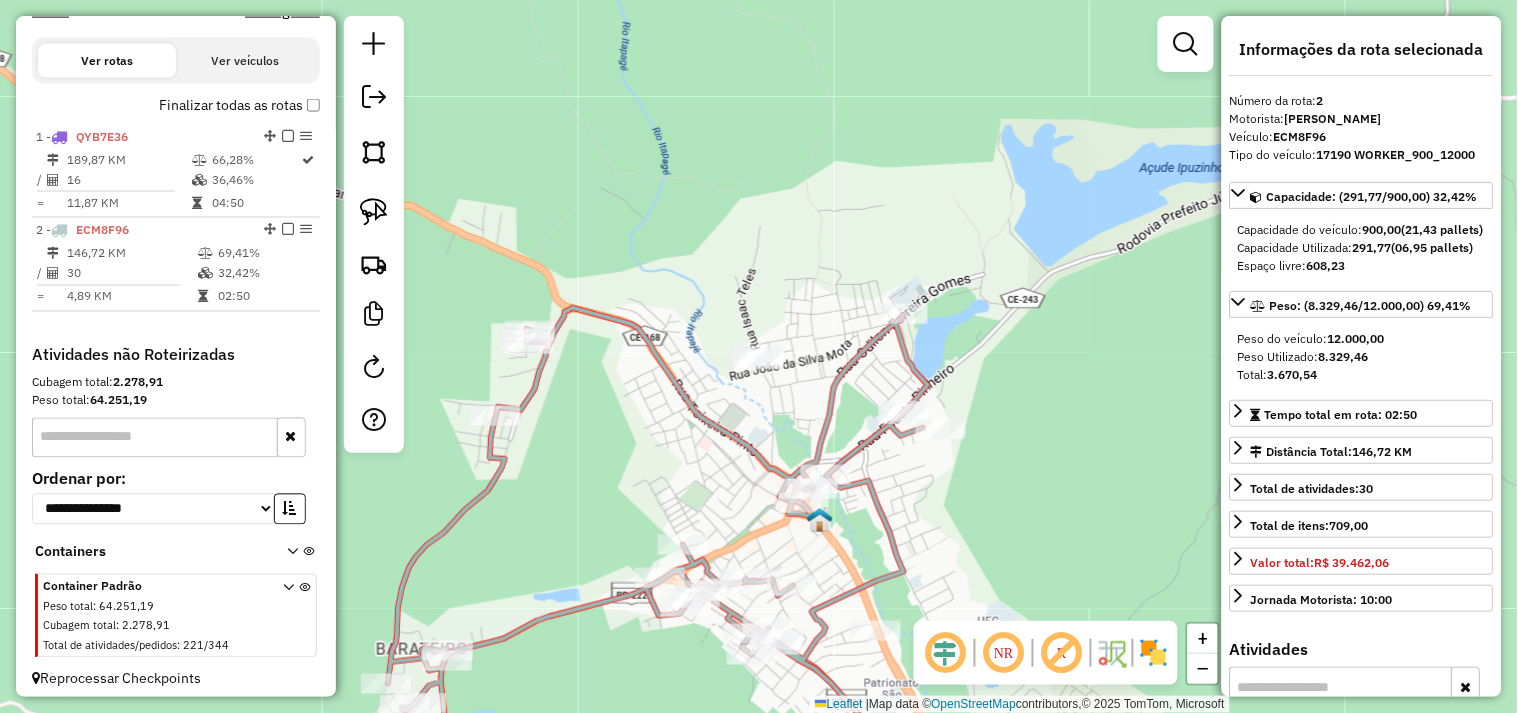 scroll, scrollTop: 674, scrollLeft: 0, axis: vertical 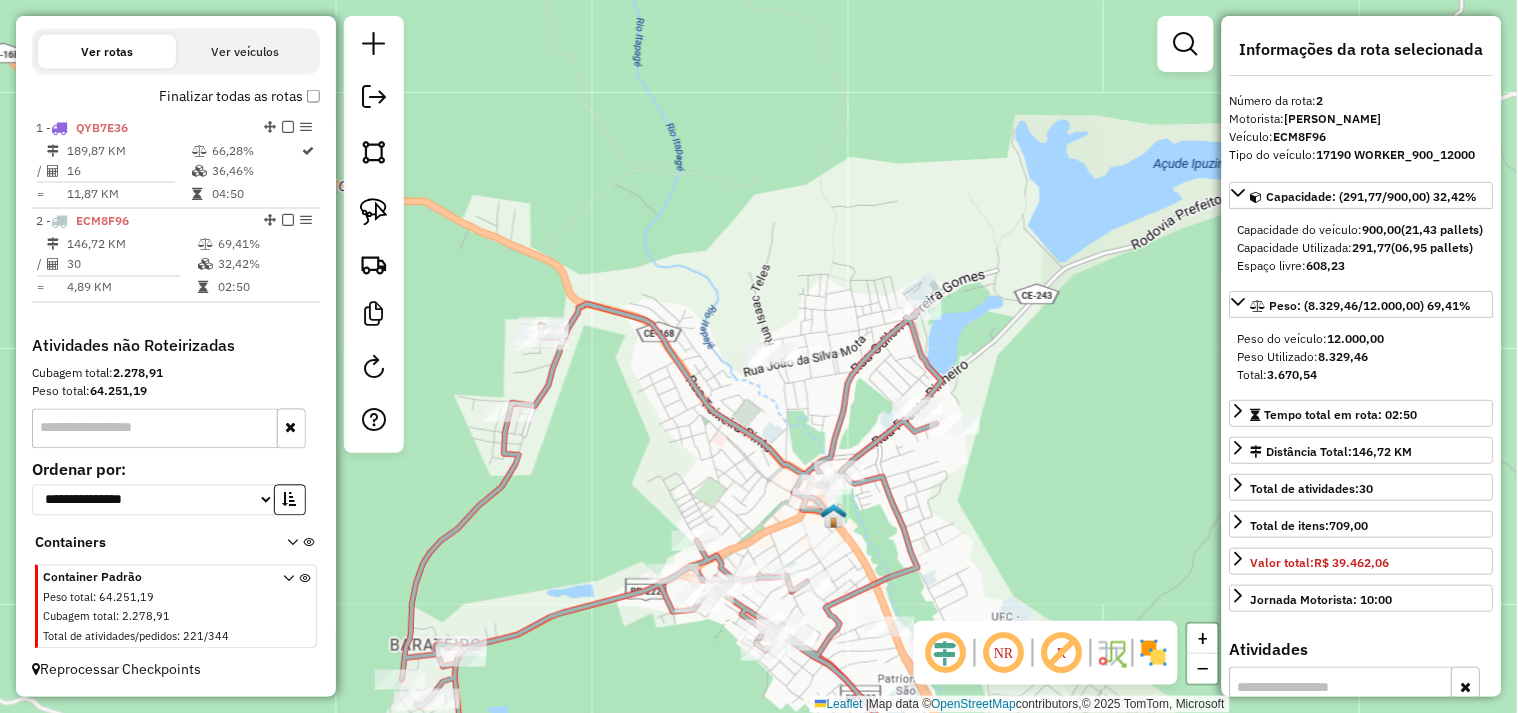 drag, startPoint x: 594, startPoint y: 378, endPoint x: 632, endPoint y: 355, distance: 44.418465 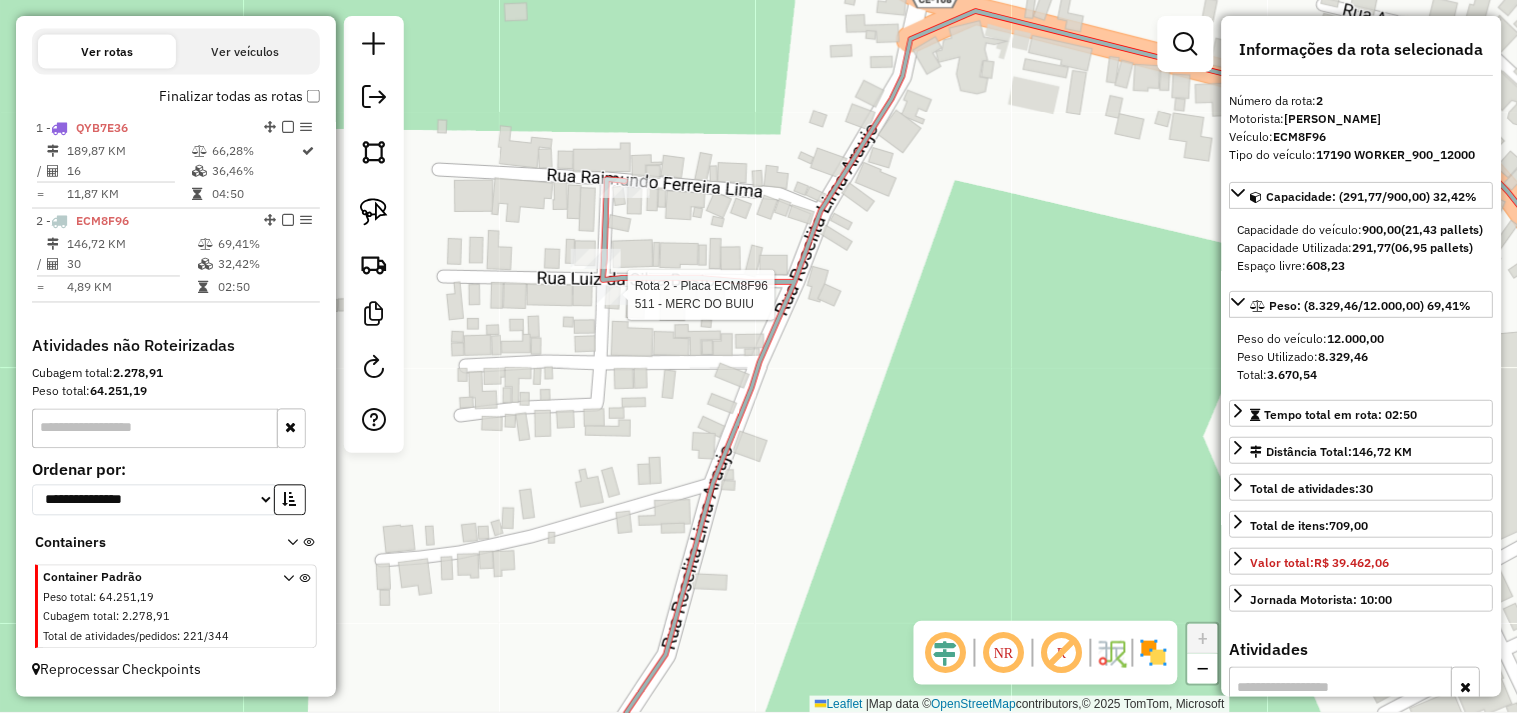 click 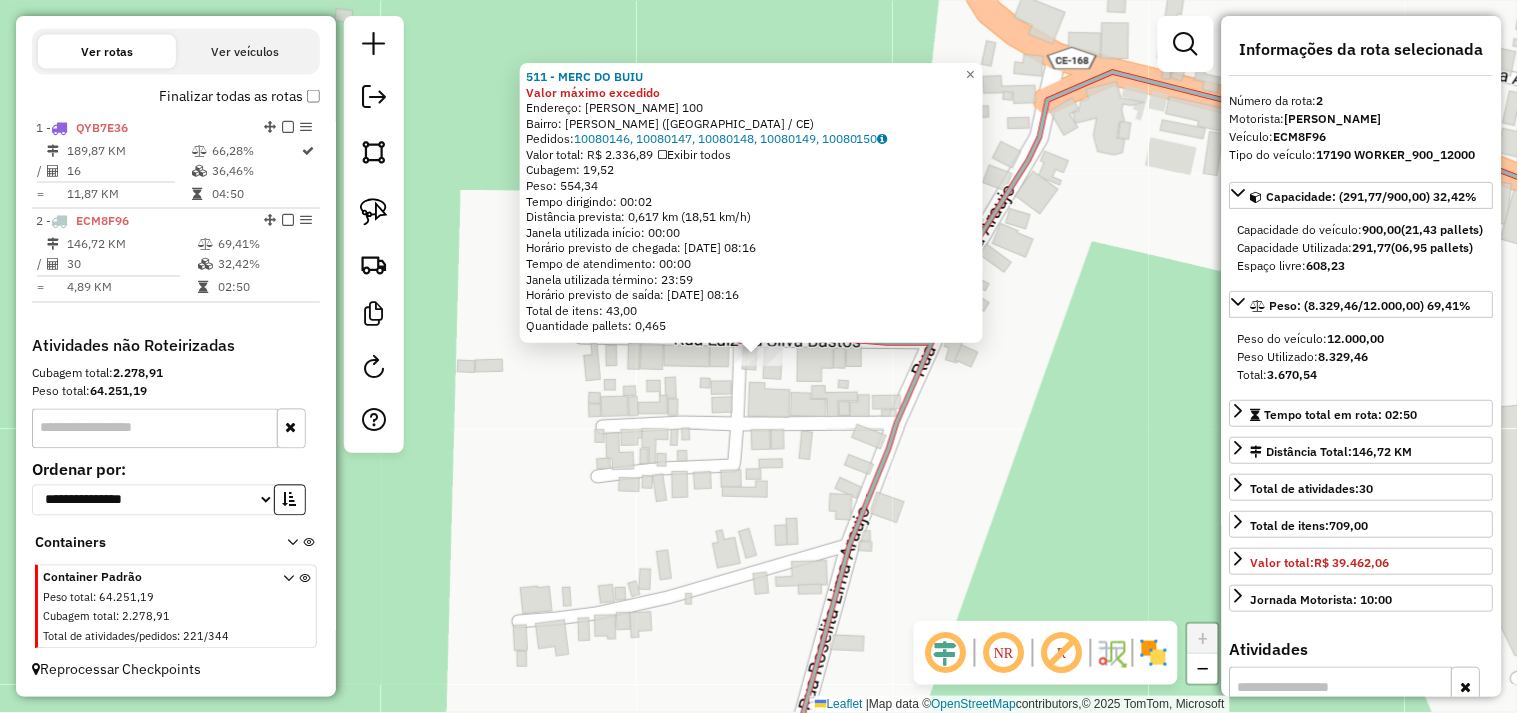 click on "511 - MERC DO BUIU Valor máximo excedido  Endereço:  LUIS DA SILVA BASTOS 100   Bairro: PAU FERRADO (ITAPAJE / CE)   Pedidos:  10080146, 10080147, 10080148, 10080149, 10080150   Valor total: R$ 2.336,89   Exibir todos   Cubagem: 19,52  Peso: 554,34  Tempo dirigindo: 00:02   Distância prevista: 0,617 km (18,51 km/h)   Janela utilizada início: 00:00   Horário previsto de chegada: 11/07/2025 08:16   Tempo de atendimento: 00:00   Janela utilizada término: 23:59   Horário previsto de saída: 11/07/2025 08:16   Total de itens: 43,00   Quantidade pallets: 0,465  × Janela de atendimento Grade de atendimento Capacidade Transportadoras Veículos Cliente Pedidos  Rotas Selecione os dias de semana para filtrar as janelas de atendimento  Seg   Ter   Qua   Qui   Sex   Sáb   Dom  Informe o período da janela de atendimento: De: Até:  Filtrar exatamente a janela do cliente  Considerar janela de atendimento padrão  Selecione os dias de semana para filtrar as grades de atendimento  Seg   Ter   Qua   Qui   Sex   Dom" 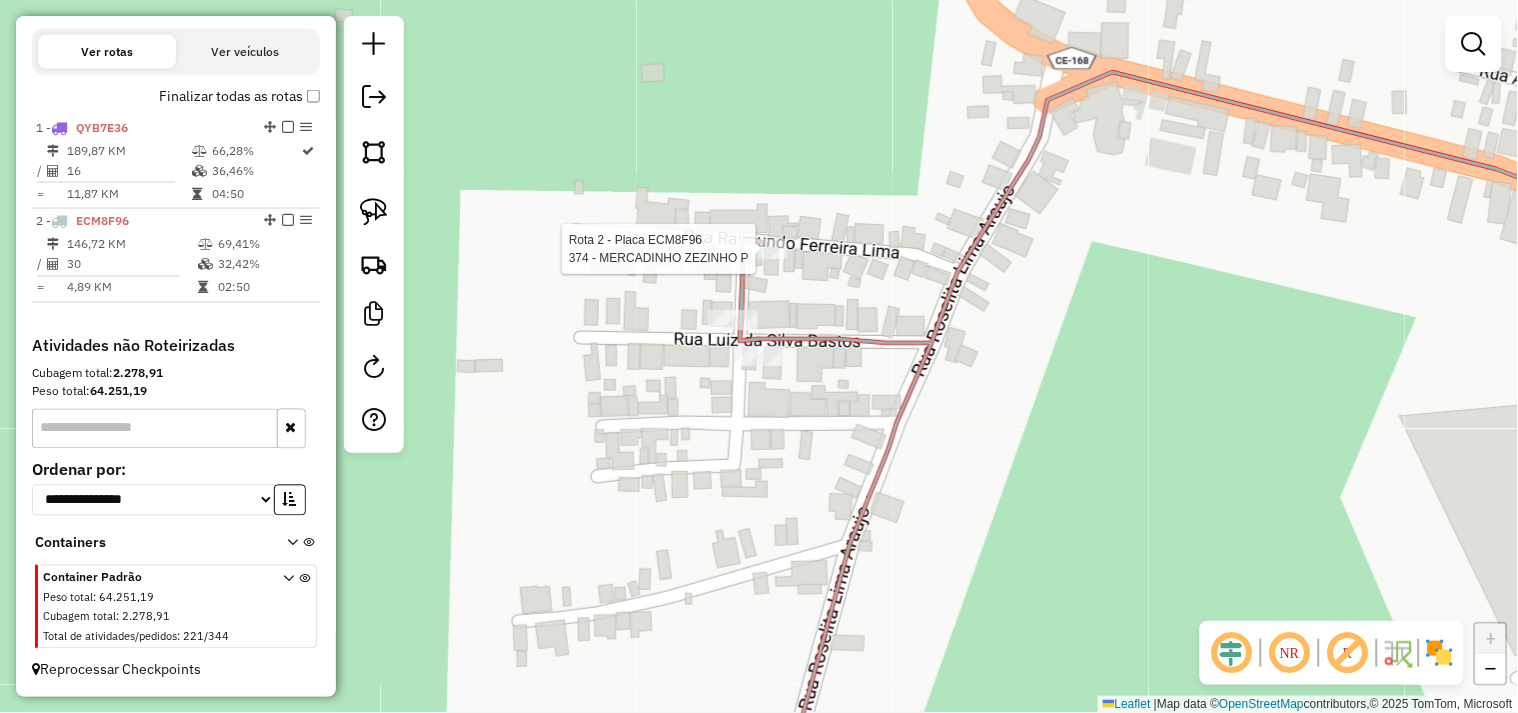 select on "**********" 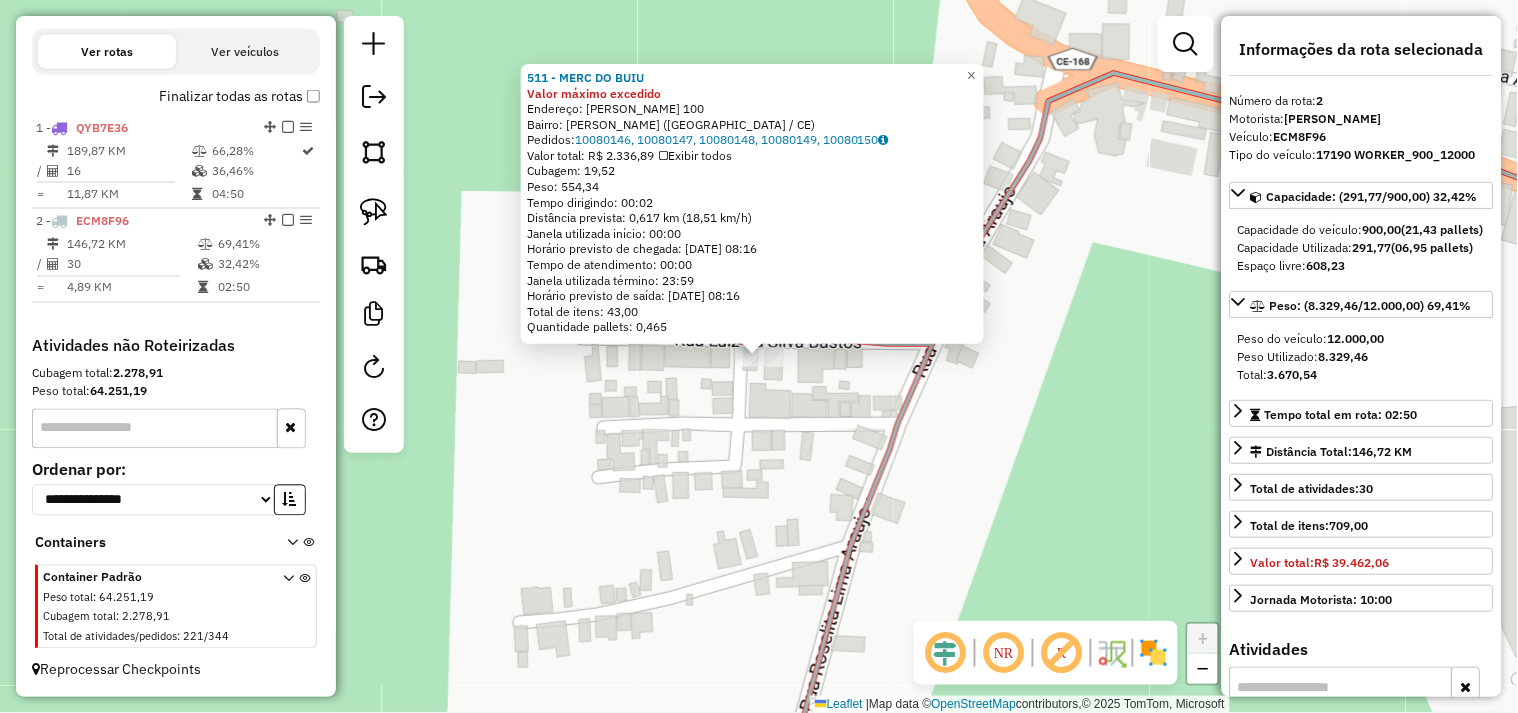 click on "511 - MERC DO BUIU Valor máximo excedido  Endereço:  LUIS DA SILVA BASTOS 100   Bairro: PAU FERRADO (ITAPAJE / CE)   Pedidos:  10080146, 10080147, 10080148, 10080149, 10080150   Valor total: R$ 2.336,89   Exibir todos   Cubagem: 19,52  Peso: 554,34  Tempo dirigindo: 00:02   Distância prevista: 0,617 km (18,51 km/h)   Janela utilizada início: 00:00   Horário previsto de chegada: 11/07/2025 08:16   Tempo de atendimento: 00:00   Janela utilizada término: 23:59   Horário previsto de saída: 11/07/2025 08:16   Total de itens: 43,00   Quantidade pallets: 0,465  × Janela de atendimento Grade de atendimento Capacidade Transportadoras Veículos Cliente Pedidos  Rotas Selecione os dias de semana para filtrar as janelas de atendimento  Seg   Ter   Qua   Qui   Sex   Sáb   Dom  Informe o período da janela de atendimento: De: Até:  Filtrar exatamente a janela do cliente  Considerar janela de atendimento padrão  Selecione os dias de semana para filtrar as grades de atendimento  Seg   Ter   Qua   Qui   Sex   Dom" 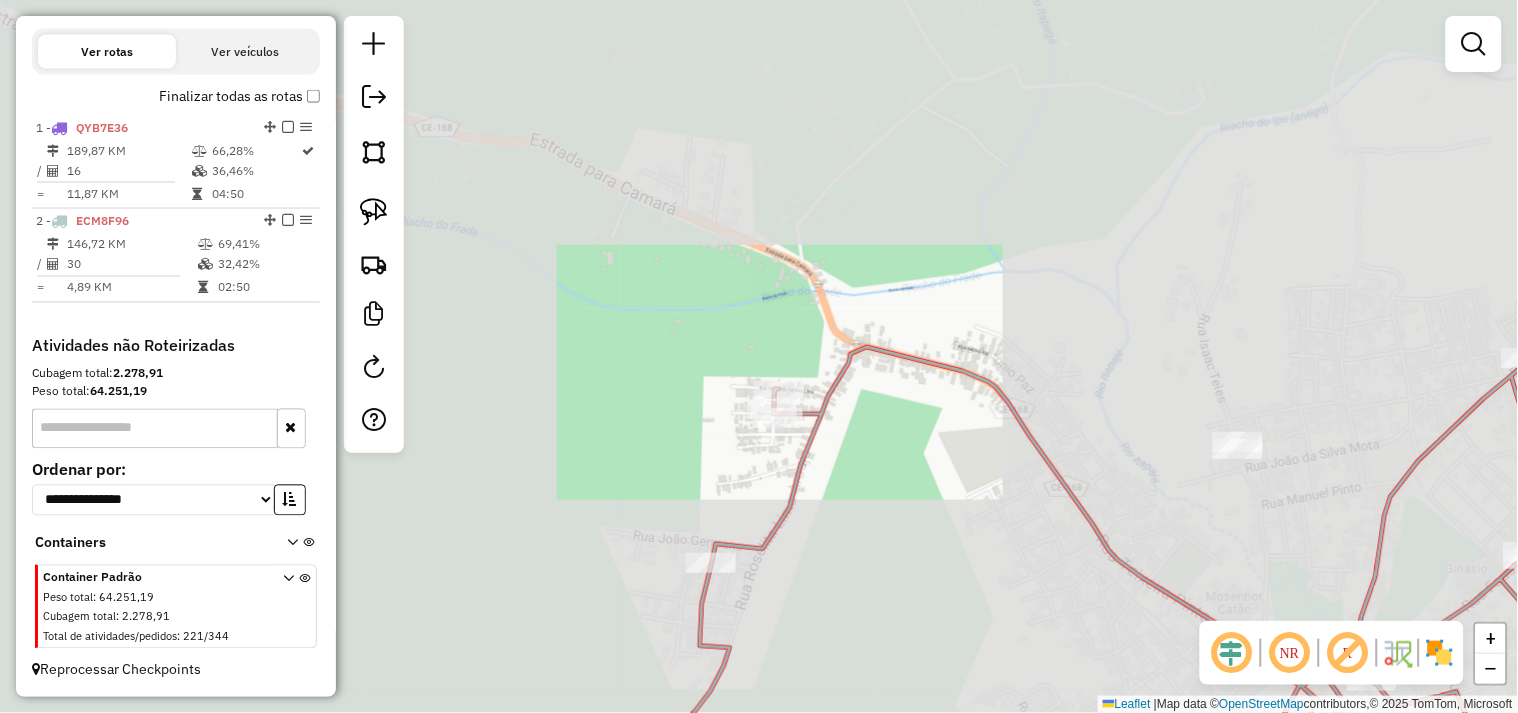 drag, startPoint x: 907, startPoint y: 540, endPoint x: 893, endPoint y: 362, distance: 178.54971 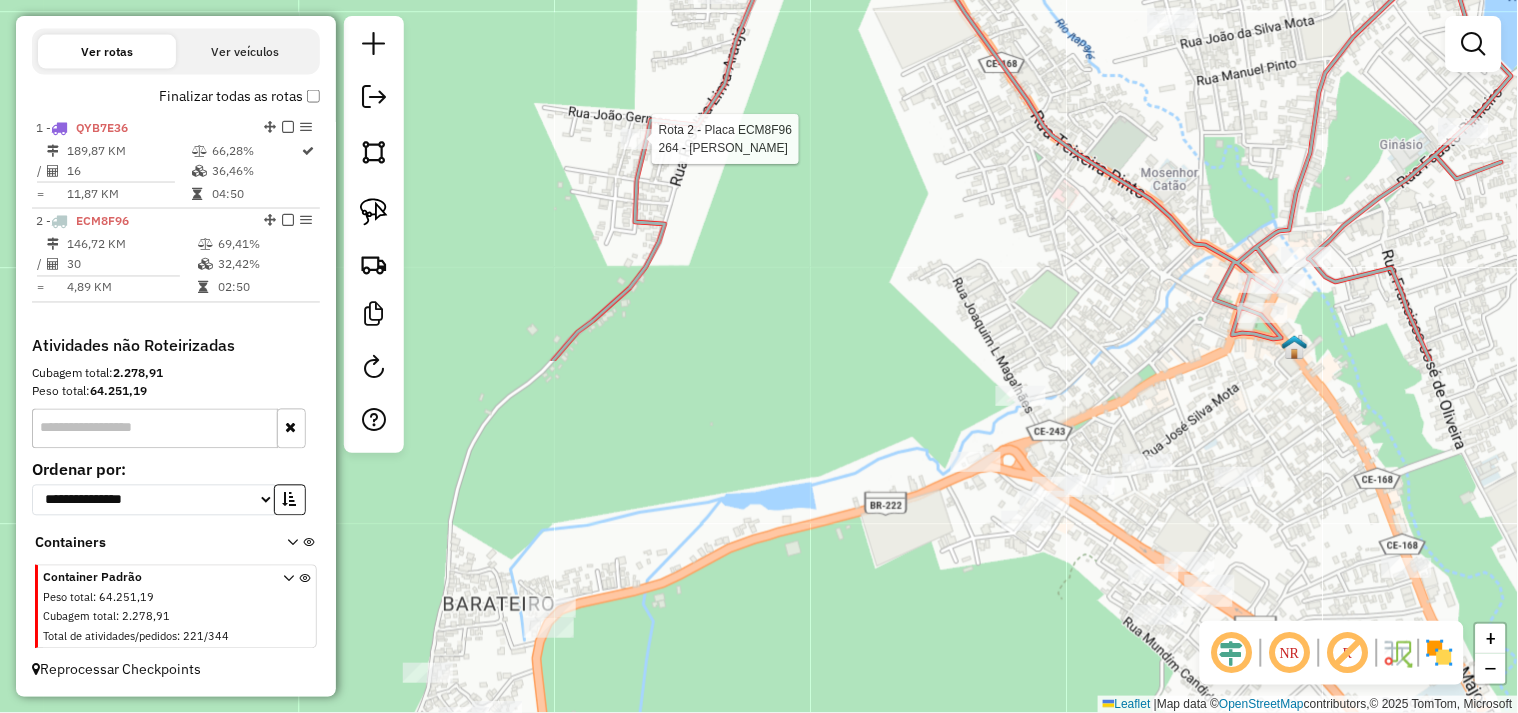 select on "**********" 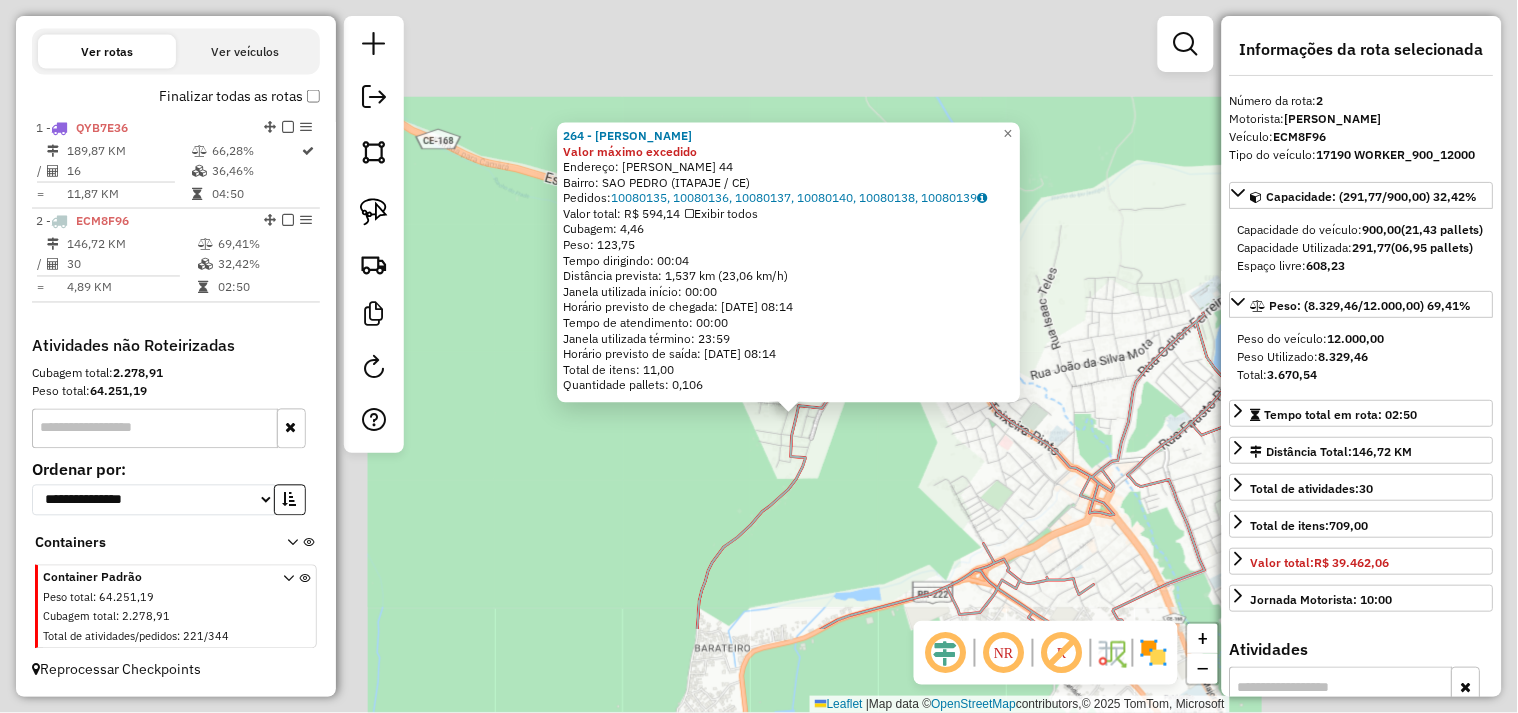 click on "264 - MERCADINHO PITBULL Valor máximo excedido  Endereço:  JUSTINO DE SOUSA 44   Bairro: SAO PEDRO (ITAPAJE / CE)   Pedidos:  10080135, 10080136, 10080137, 10080140, 10080138, 10080139   Valor total: R$ 594,14   Exibir todos   Cubagem: 4,46  Peso: 123,75  Tempo dirigindo: 00:04   Distância prevista: 1,537 km (23,06 km/h)   Janela utilizada início: 00:00   Horário previsto de chegada: 11/07/2025 08:14   Tempo de atendimento: 00:00   Janela utilizada término: 23:59   Horário previsto de saída: 11/07/2025 08:14   Total de itens: 11,00   Quantidade pallets: 0,106  × Janela de atendimento Grade de atendimento Capacidade Transportadoras Veículos Cliente Pedidos  Rotas Selecione os dias de semana para filtrar as janelas de atendimento  Seg   Ter   Qua   Qui   Sex   Sáb   Dom  Informe o período da janela de atendimento: De: Até:  Filtrar exatamente a janela do cliente  Considerar janela de atendimento padrão  Selecione os dias de semana para filtrar as grades de atendimento  Seg   Ter   Qua   Qui   Sex" 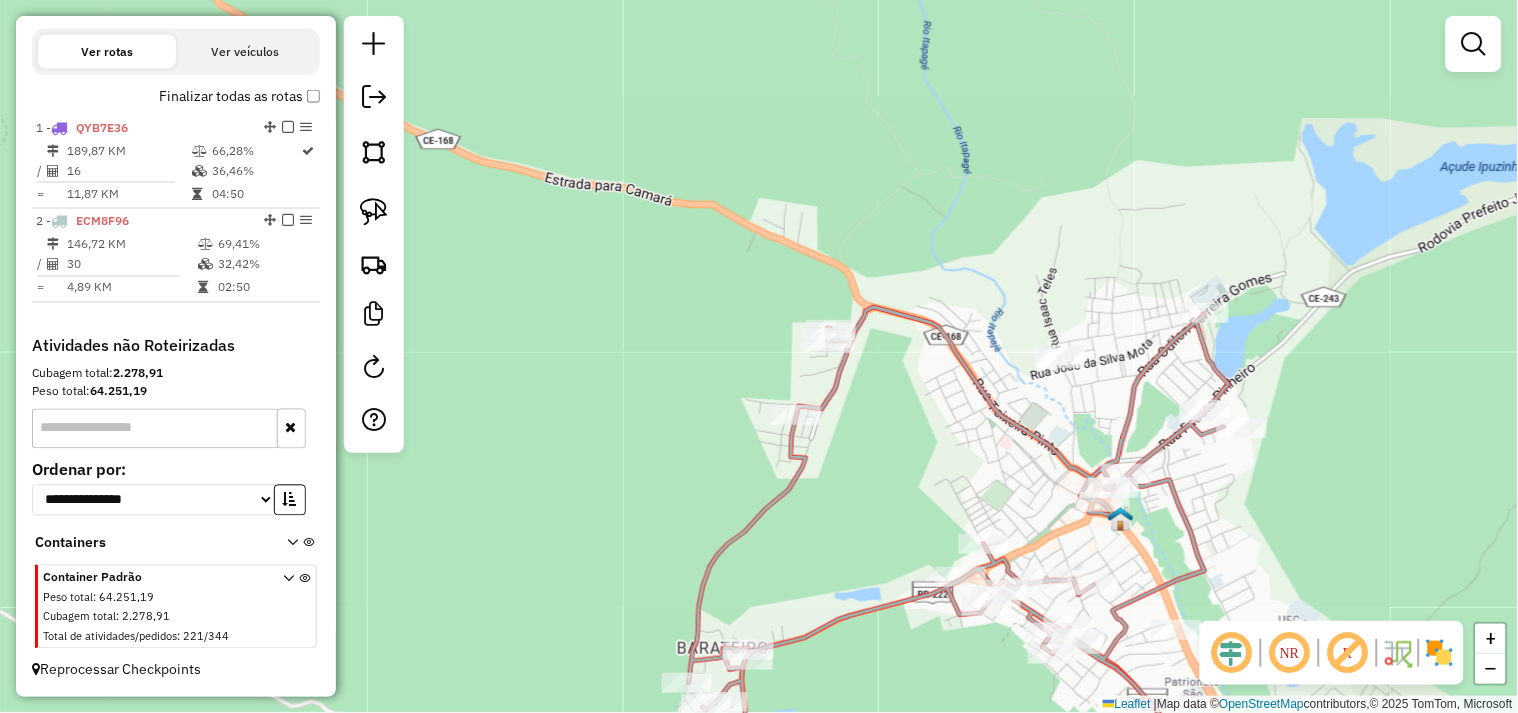 drag, startPoint x: 838, startPoint y: 557, endPoint x: 805, endPoint y: 347, distance: 212.57704 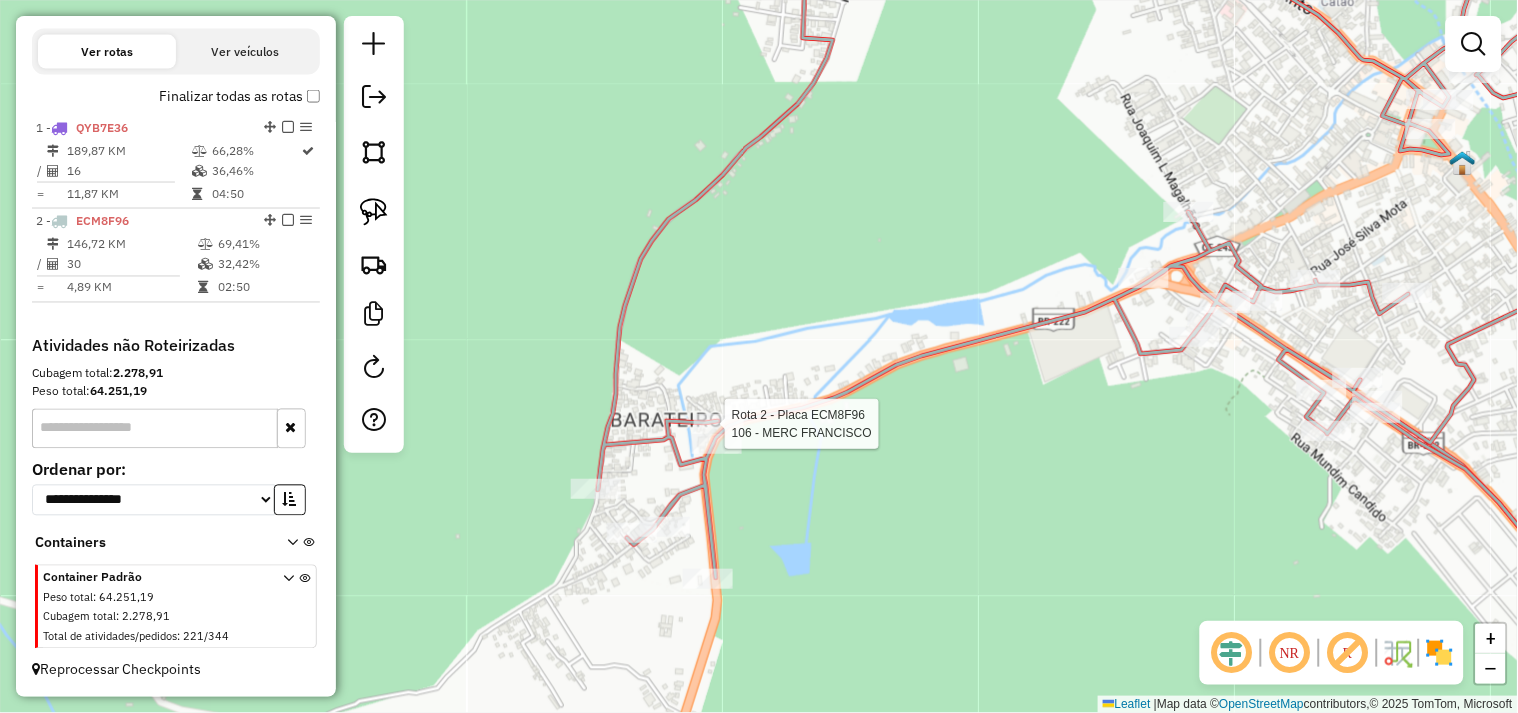 select on "**********" 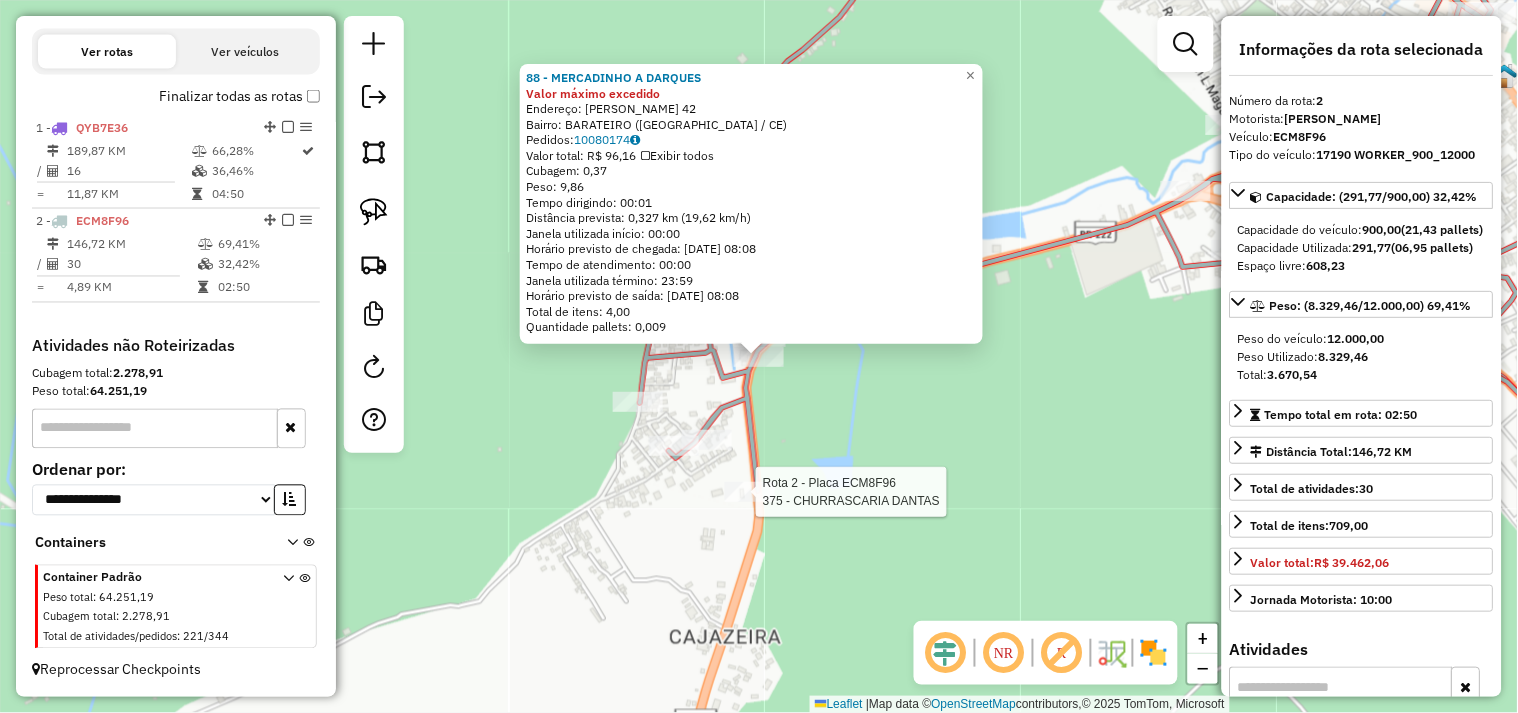 click 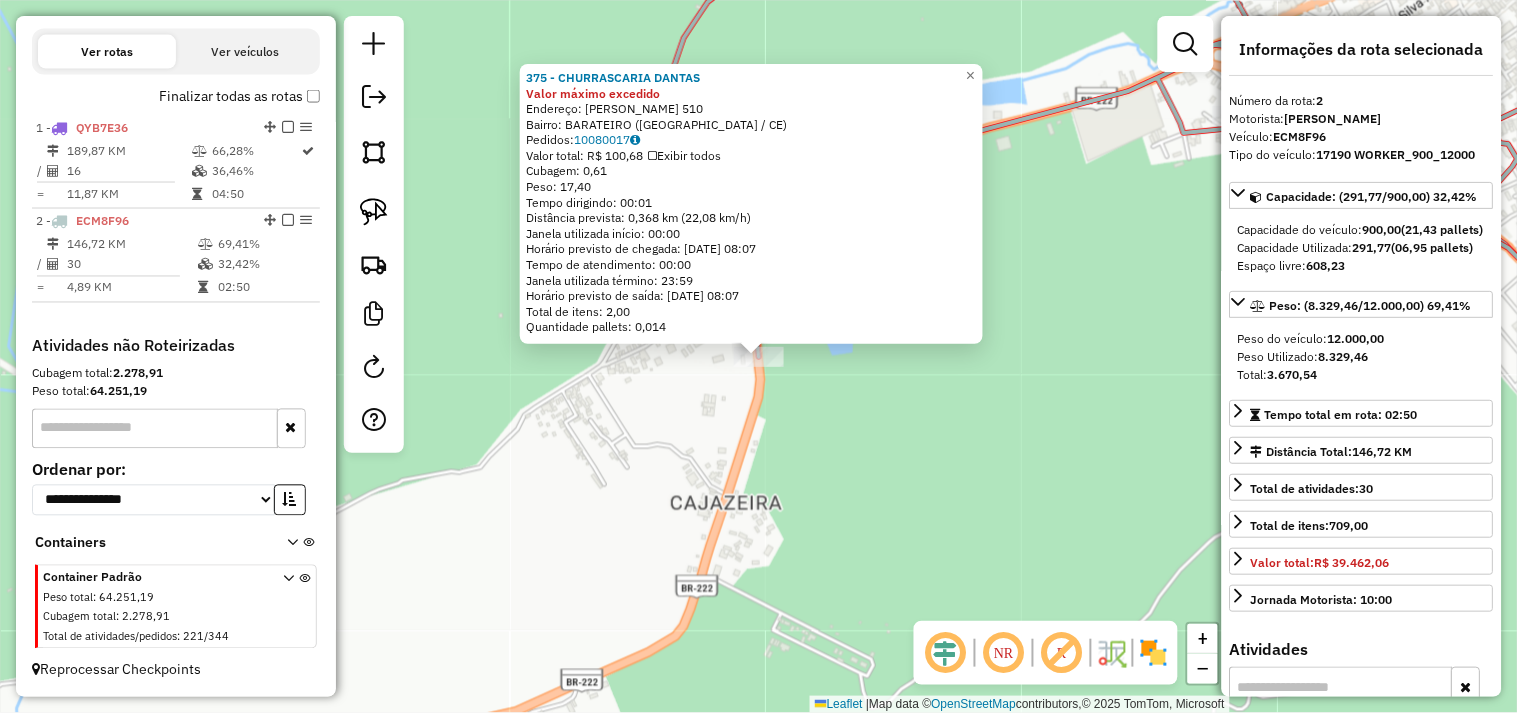 click on "375 - CHURRASCARIA DANTAS Valor máximo excedido  Endereço:  OSSIAN GOMES 510   Bairro: BARATEIRO (ITAPAJE / CE)   Pedidos:  10080017   Valor total: R$ 100,68   Exibir todos   Cubagem: 0,61  Peso: 17,40  Tempo dirigindo: 00:01   Distância prevista: 0,368 km (22,08 km/h)   Janela utilizada início: 00:00   Horário previsto de chegada: 11/07/2025 08:07   Tempo de atendimento: 00:00   Janela utilizada término: 23:59   Horário previsto de saída: 11/07/2025 08:07   Total de itens: 2,00   Quantidade pallets: 0,014  × Janela de atendimento Grade de atendimento Capacidade Transportadoras Veículos Cliente Pedidos  Rotas Selecione os dias de semana para filtrar as janelas de atendimento  Seg   Ter   Qua   Qui   Sex   Sáb   Dom  Informe o período da janela de atendimento: De: Até:  Filtrar exatamente a janela do cliente  Considerar janela de atendimento padrão  Selecione os dias de semana para filtrar as grades de atendimento  Seg   Ter   Qua   Qui   Sex   Sáb   Dom   Peso mínimo:   Peso máximo:   De:  +" 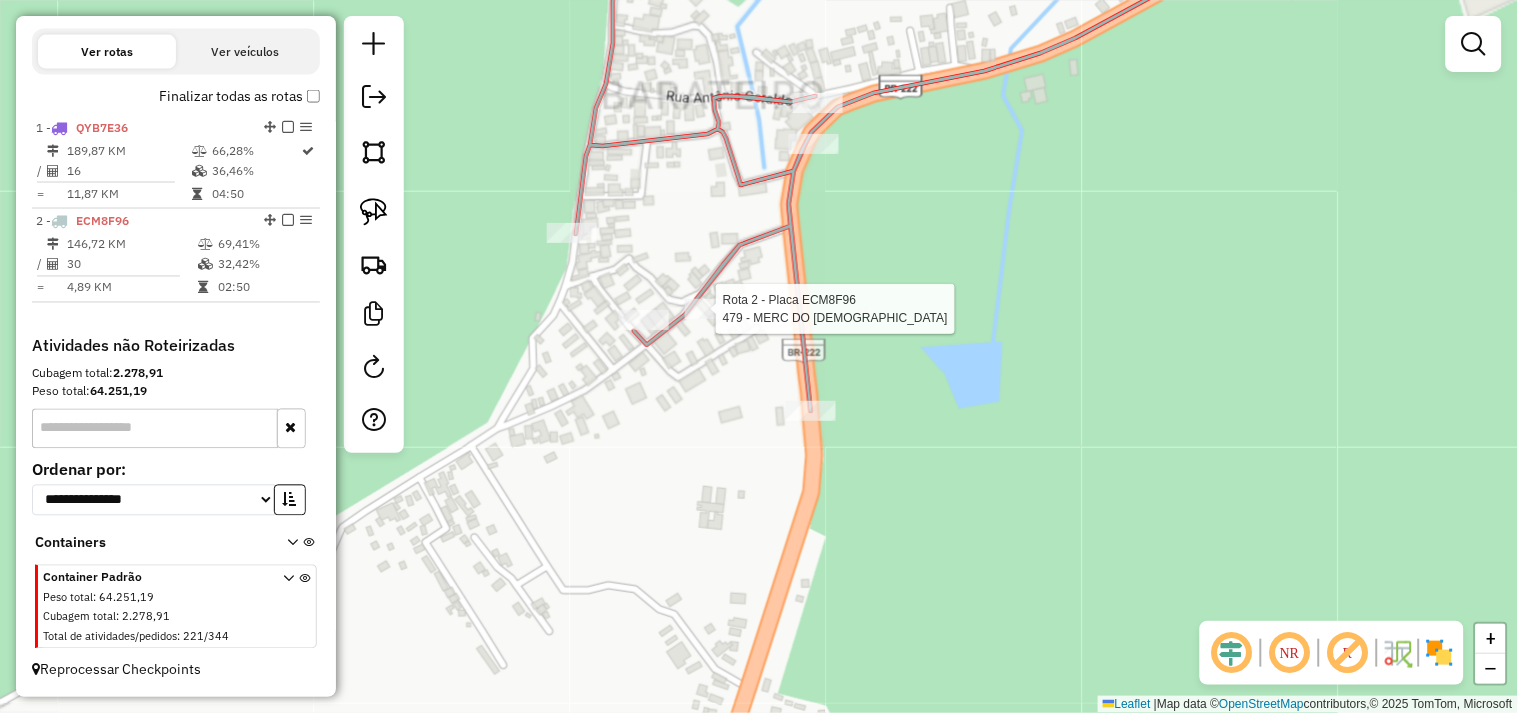 select on "**********" 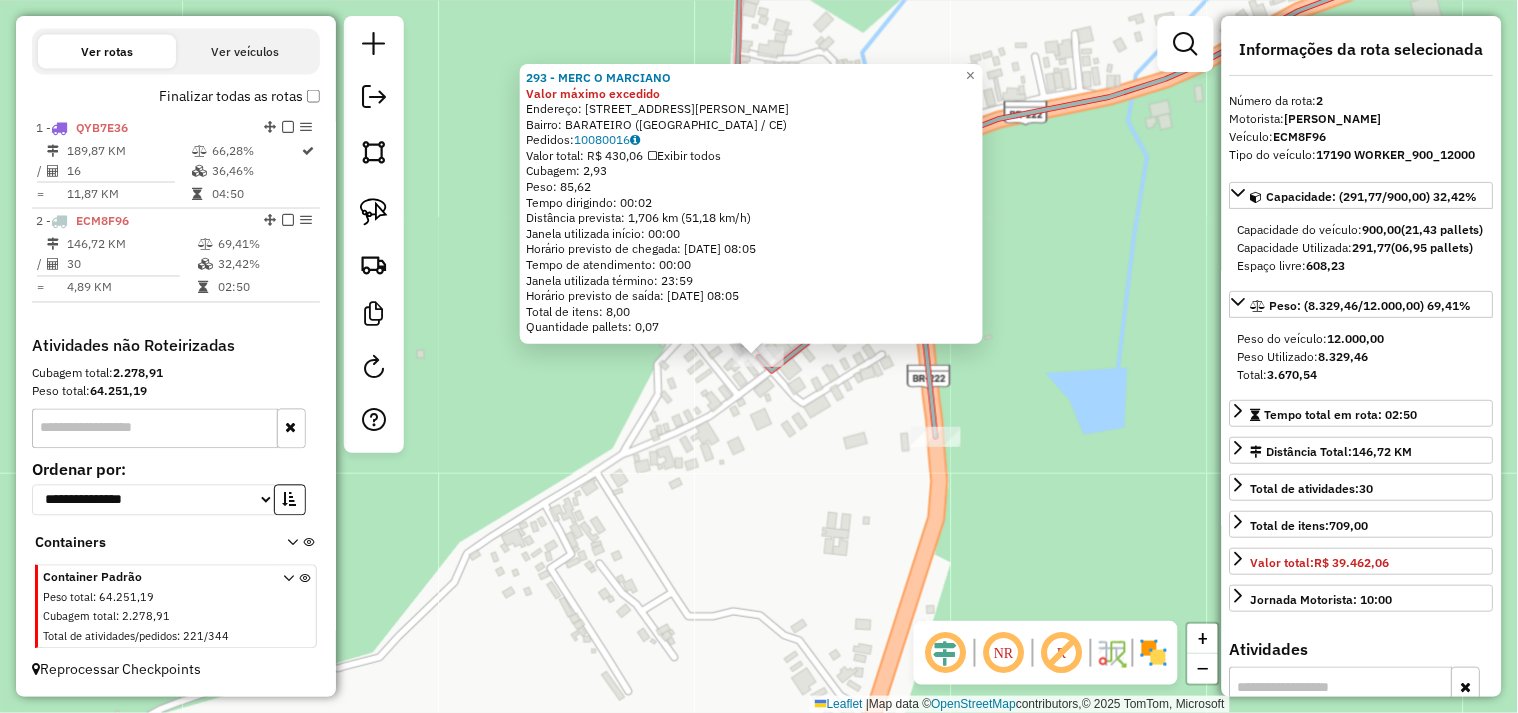 click on "293 - MERC O MARCIANO Valor máximo excedido  Endereço:  TR JOAO MARTINS TEIXEIRA 112   Bairro: BARATEIRO (ITAPAJE / CE)   Pedidos:  10080016   Valor total: R$ 430,06   Exibir todos   Cubagem: 2,93  Peso: 85,62  Tempo dirigindo: 00:02   Distância prevista: 1,706 km (51,18 km/h)   Janela utilizada início: 00:00   Horário previsto de chegada: 11/07/2025 08:05   Tempo de atendimento: 00:00   Janela utilizada término: 23:59   Horário previsto de saída: 11/07/2025 08:05   Total de itens: 8,00   Quantidade pallets: 0,07  × Janela de atendimento Grade de atendimento Capacidade Transportadoras Veículos Cliente Pedidos  Rotas Selecione os dias de semana para filtrar as janelas de atendimento  Seg   Ter   Qua   Qui   Sex   Sáb   Dom  Informe o período da janela de atendimento: De: Até:  Filtrar exatamente a janela do cliente  Considerar janela de atendimento padrão  Selecione os dias de semana para filtrar as grades de atendimento  Seg   Ter   Qua   Qui   Sex   Sáb   Dom   Peso mínimo:   Peso máximo:  +" 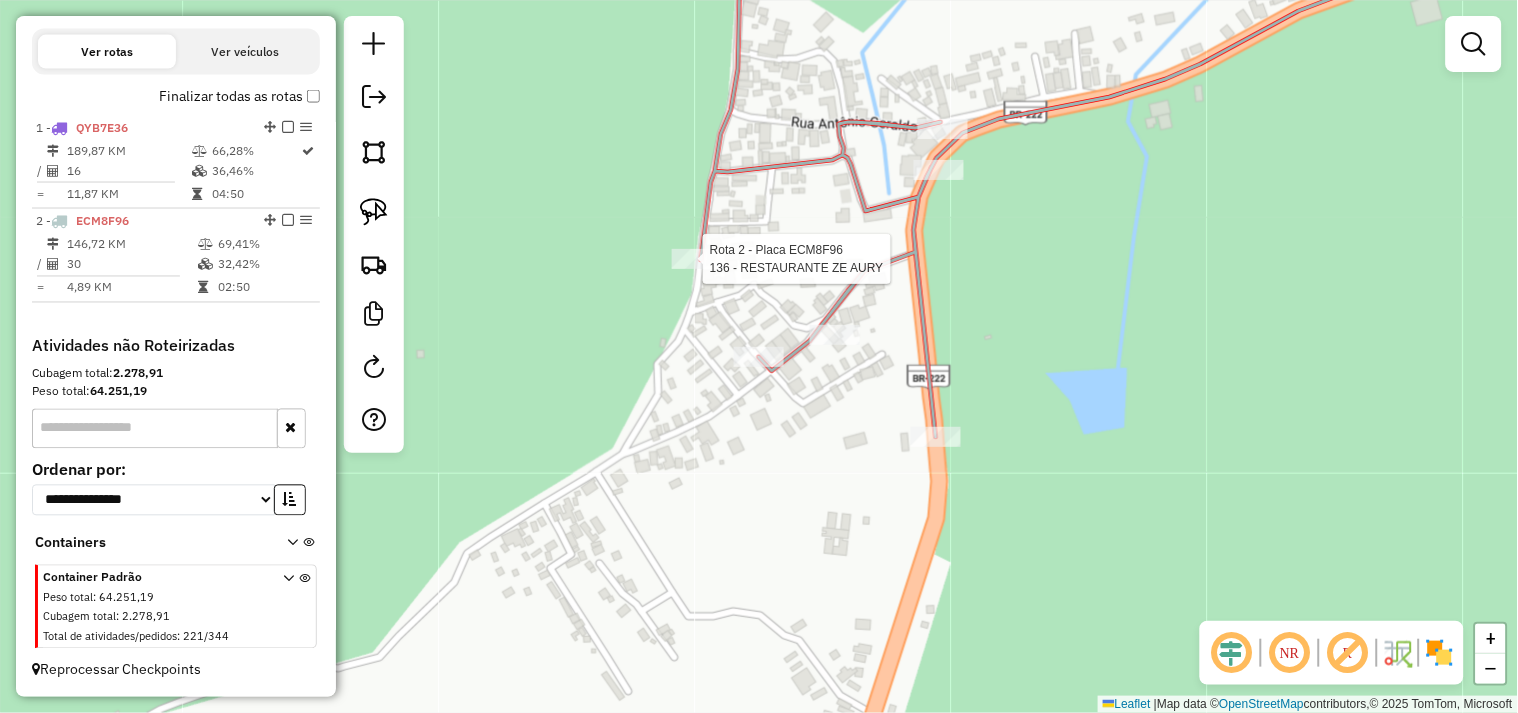 select on "**********" 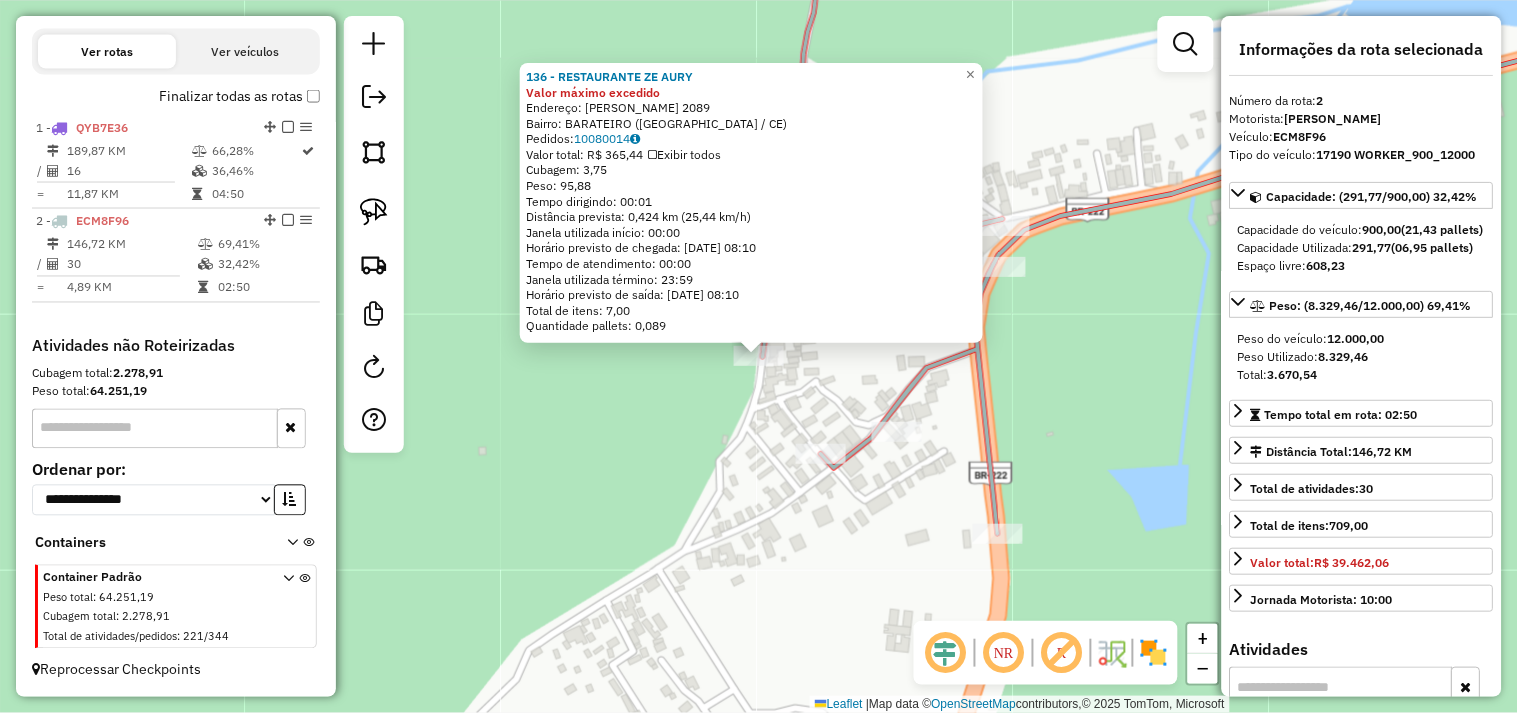 drag, startPoint x: 705, startPoint y: 480, endPoint x: 744, endPoint y: 440, distance: 55.86591 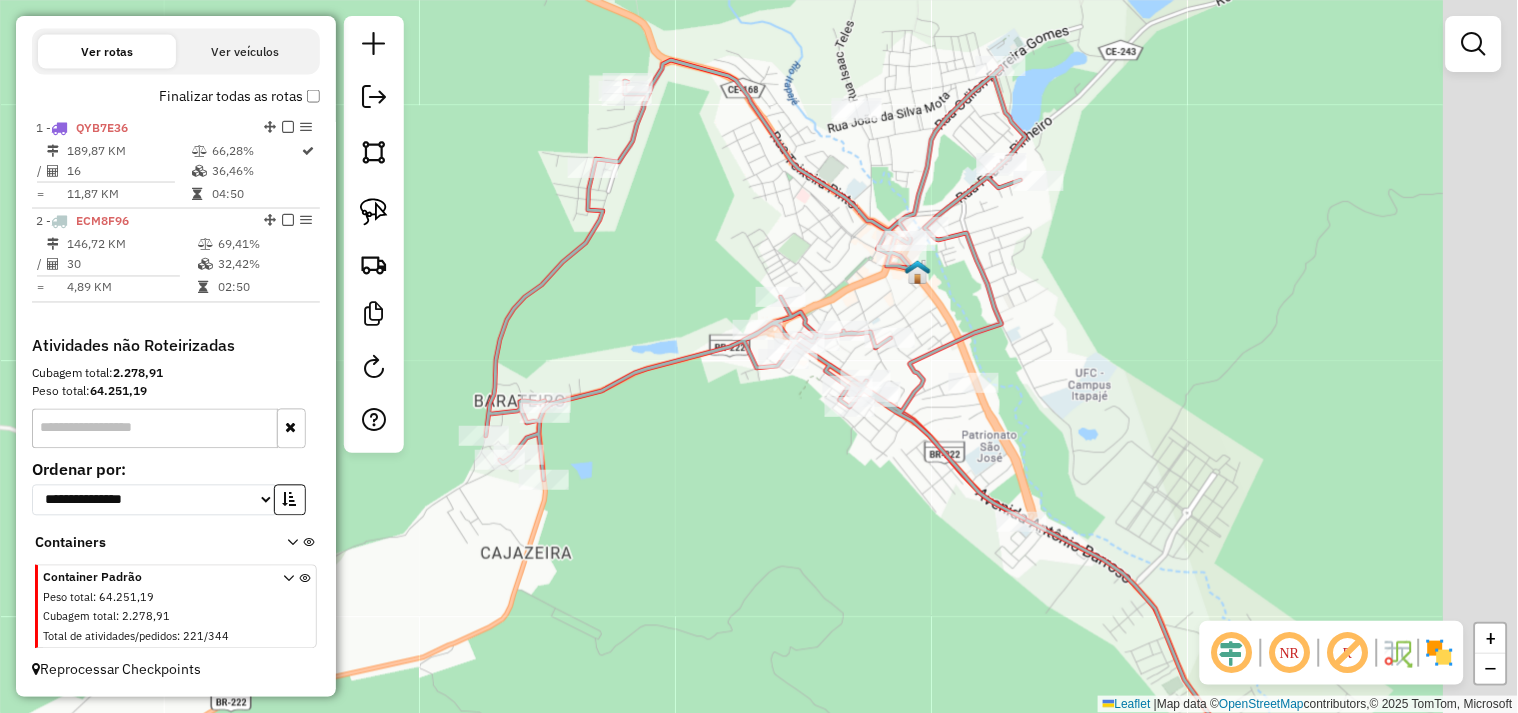drag, startPoint x: 992, startPoint y: 375, endPoint x: 724, endPoint y: 380, distance: 268.04663 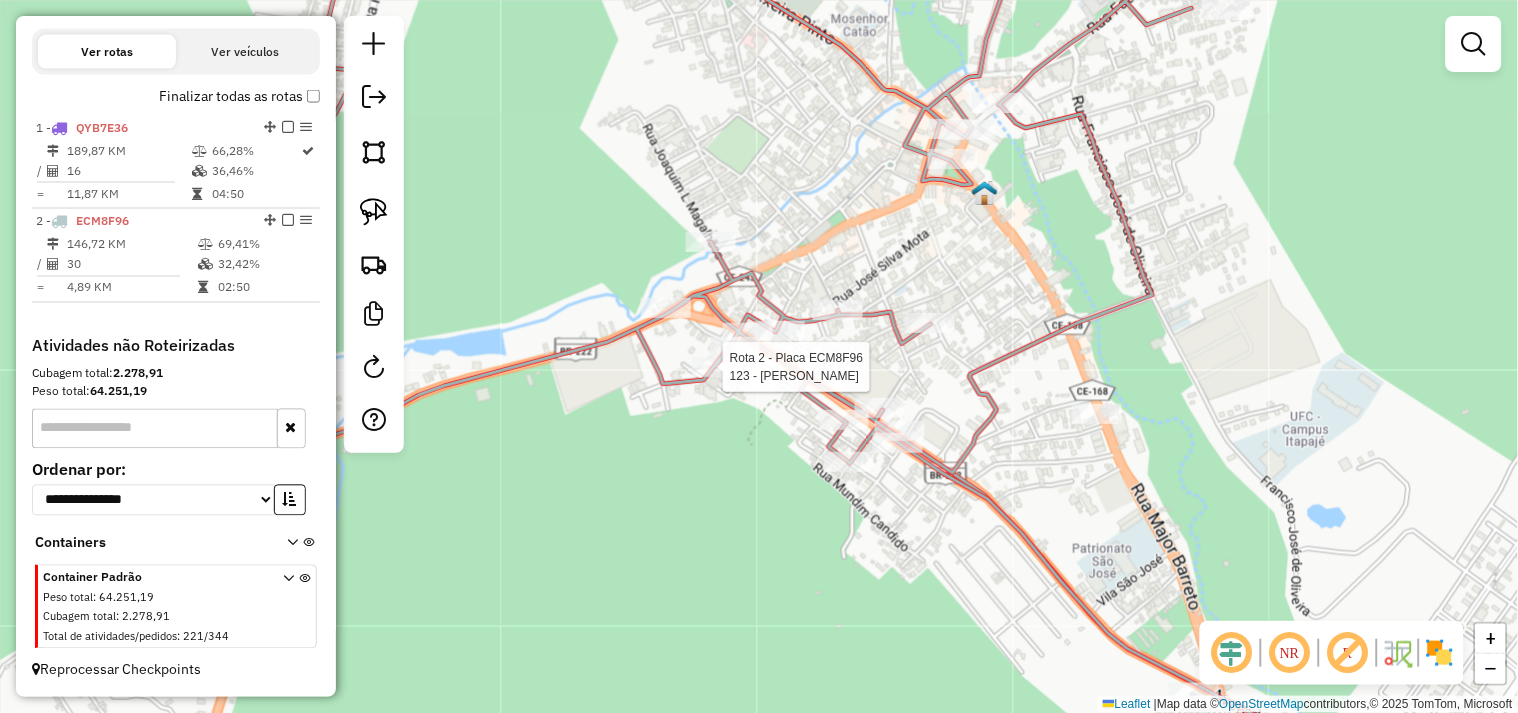 select on "**********" 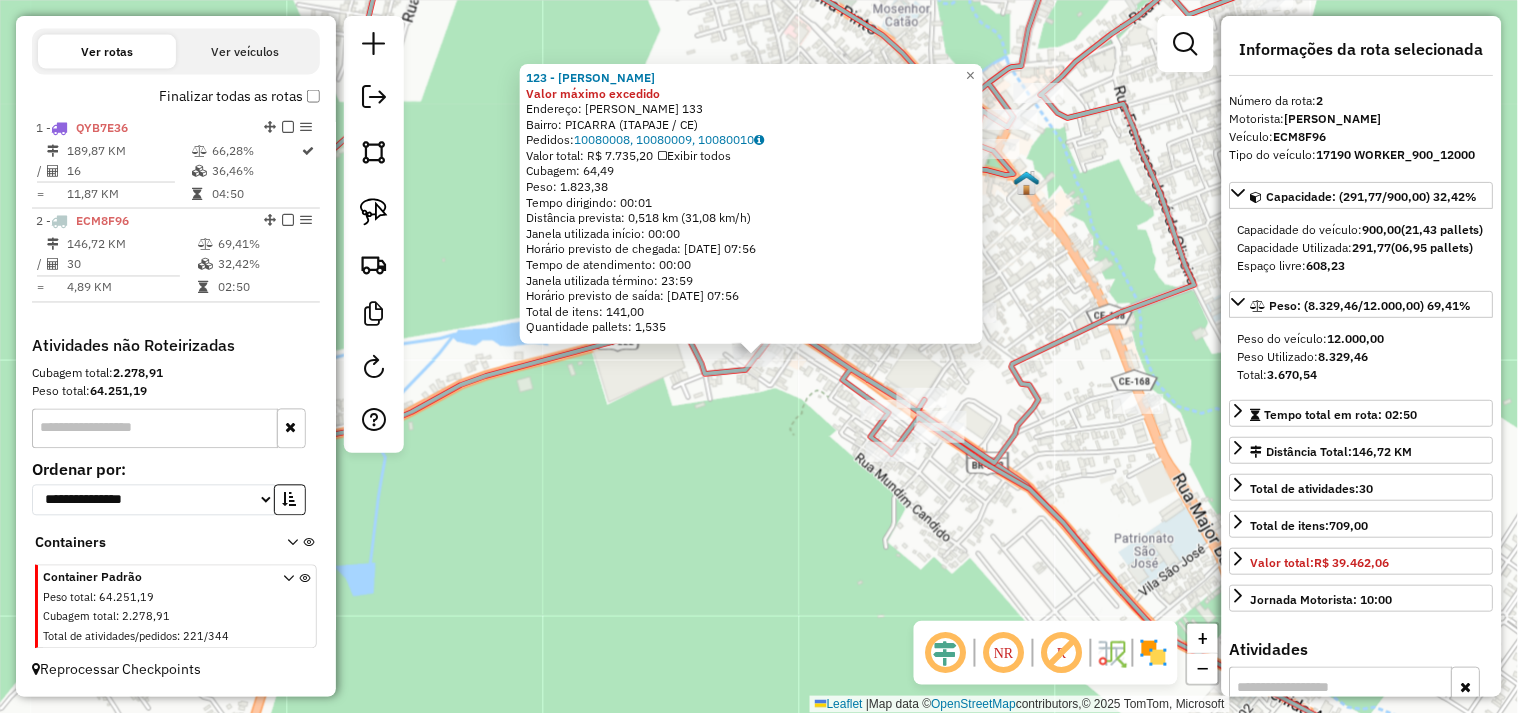 click on "123 - MERCEARIA O ALISSON Valor máximo excedido  Endereço:  JOAQUIM LIVINO 133   Bairro: PICARRA (ITAPAJE / CE)   Pedidos:  10080008, 10080009, 10080010   Valor total: R$ 7.735,20   Exibir todos   Cubagem: 64,49  Peso: 1.823,38  Tempo dirigindo: 00:01   Distância prevista: 0,518 km (31,08 km/h)   Janela utilizada início: 00:00   Horário previsto de chegada: 11/07/2025 07:56   Tempo de atendimento: 00:00   Janela utilizada término: 23:59   Horário previsto de saída: 11/07/2025 07:56   Total de itens: 141,00   Quantidade pallets: 1,535  × Janela de atendimento Grade de atendimento Capacidade Transportadoras Veículos Cliente Pedidos  Rotas Selecione os dias de semana para filtrar as janelas de atendimento  Seg   Ter   Qua   Qui   Sex   Sáb   Dom  Informe o período da janela de atendimento: De: Até:  Filtrar exatamente a janela do cliente  Considerar janela de atendimento padrão  Selecione os dias de semana para filtrar as grades de atendimento  Seg   Ter   Qua   Qui   Sex   Sáb   Dom   De:   De:" 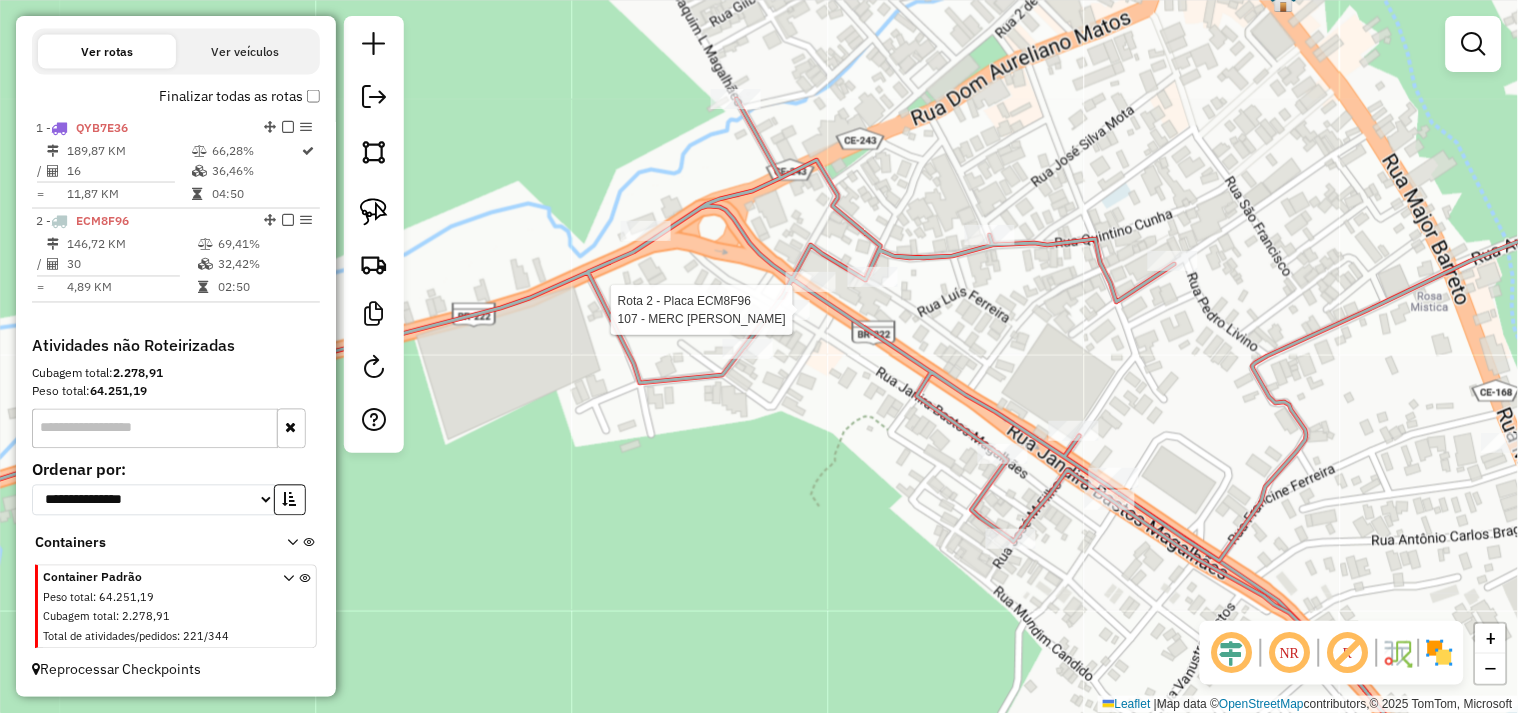 select on "**********" 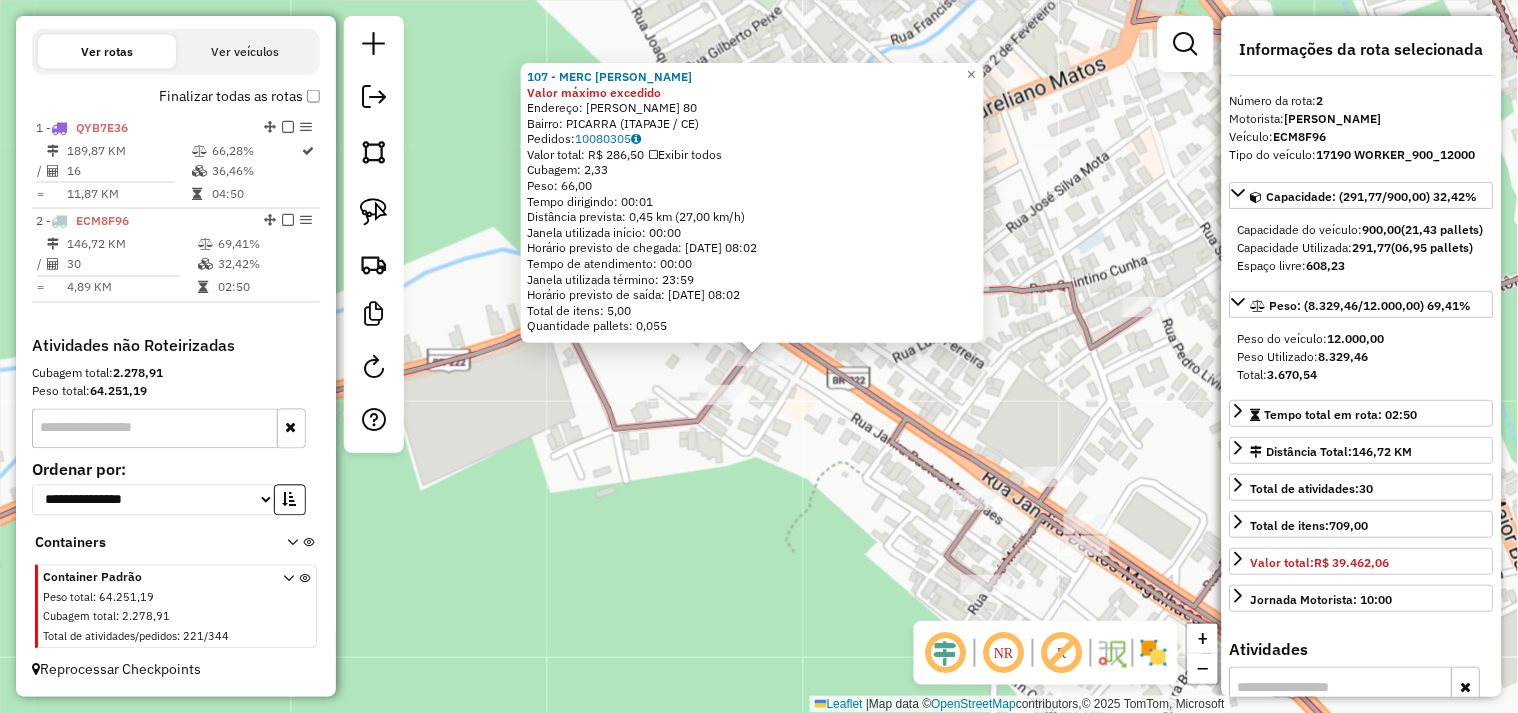 click on "107 - MERC EDVAN TREVO Valor máximo excedido  Endereço:  JANDIRA BASTOS MAGALHAES 80   Bairro: PICARRA (ITAPAJE / CE)   Pedidos:  10080305   Valor total: R$ 286,50   Exibir todos   Cubagem: 2,33  Peso: 66,00  Tempo dirigindo: 00:01   Distância prevista: 0,45 km (27,00 km/h)   Janela utilizada início: 00:00   Horário previsto de chegada: 11/07/2025 08:02   Tempo de atendimento: 00:00   Janela utilizada término: 23:59   Horário previsto de saída: 11/07/2025 08:02   Total de itens: 5,00   Quantidade pallets: 0,055  × Janela de atendimento Grade de atendimento Capacidade Transportadoras Veículos Cliente Pedidos  Rotas Selecione os dias de semana para filtrar as janelas de atendimento  Seg   Ter   Qua   Qui   Sex   Sáb   Dom  Informe o período da janela de atendimento: De: Até:  Filtrar exatamente a janela do cliente  Considerar janela de atendimento padrão  Selecione os dias de semana para filtrar as grades de atendimento  Seg   Ter   Qua   Qui   Sex   Sáb   Dom   Peso mínimo:   Peso máximo:  De:" 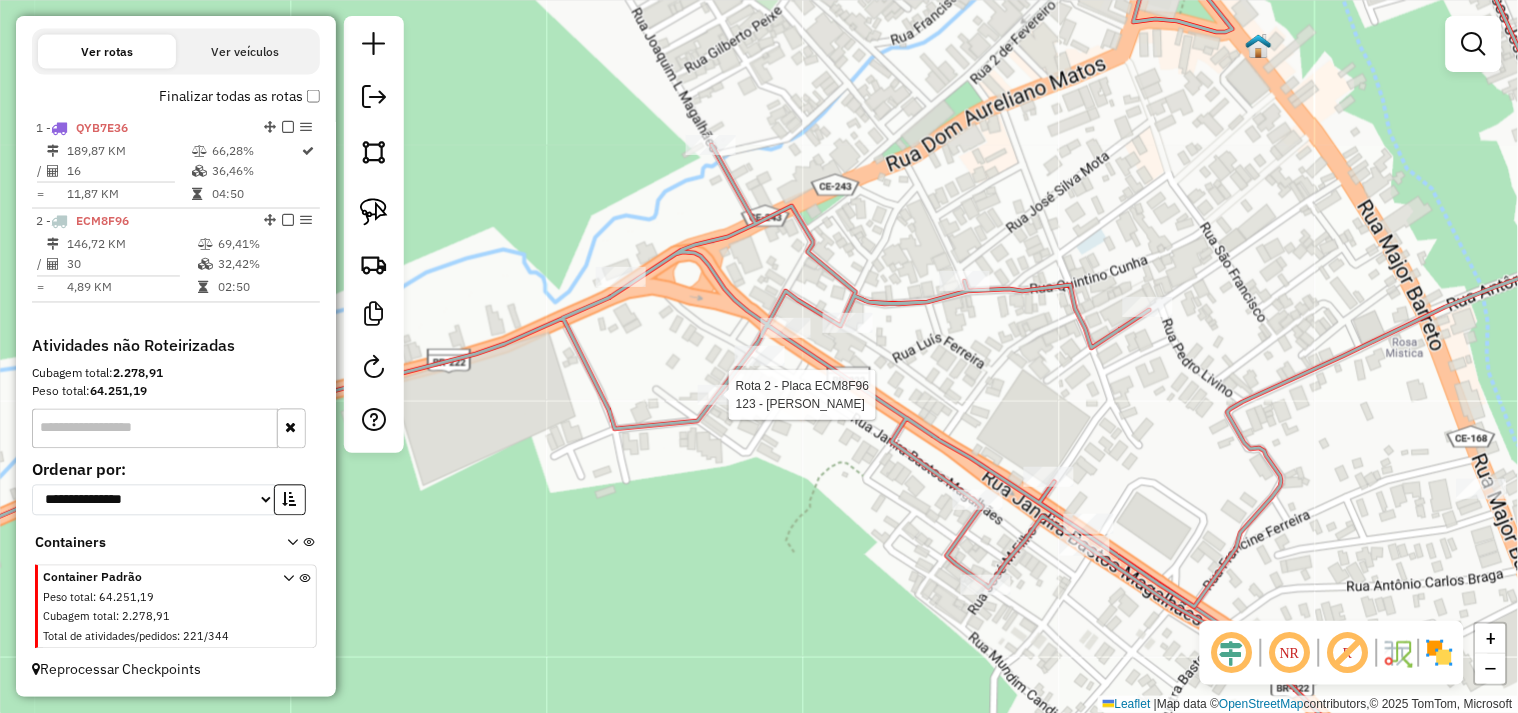 select on "**********" 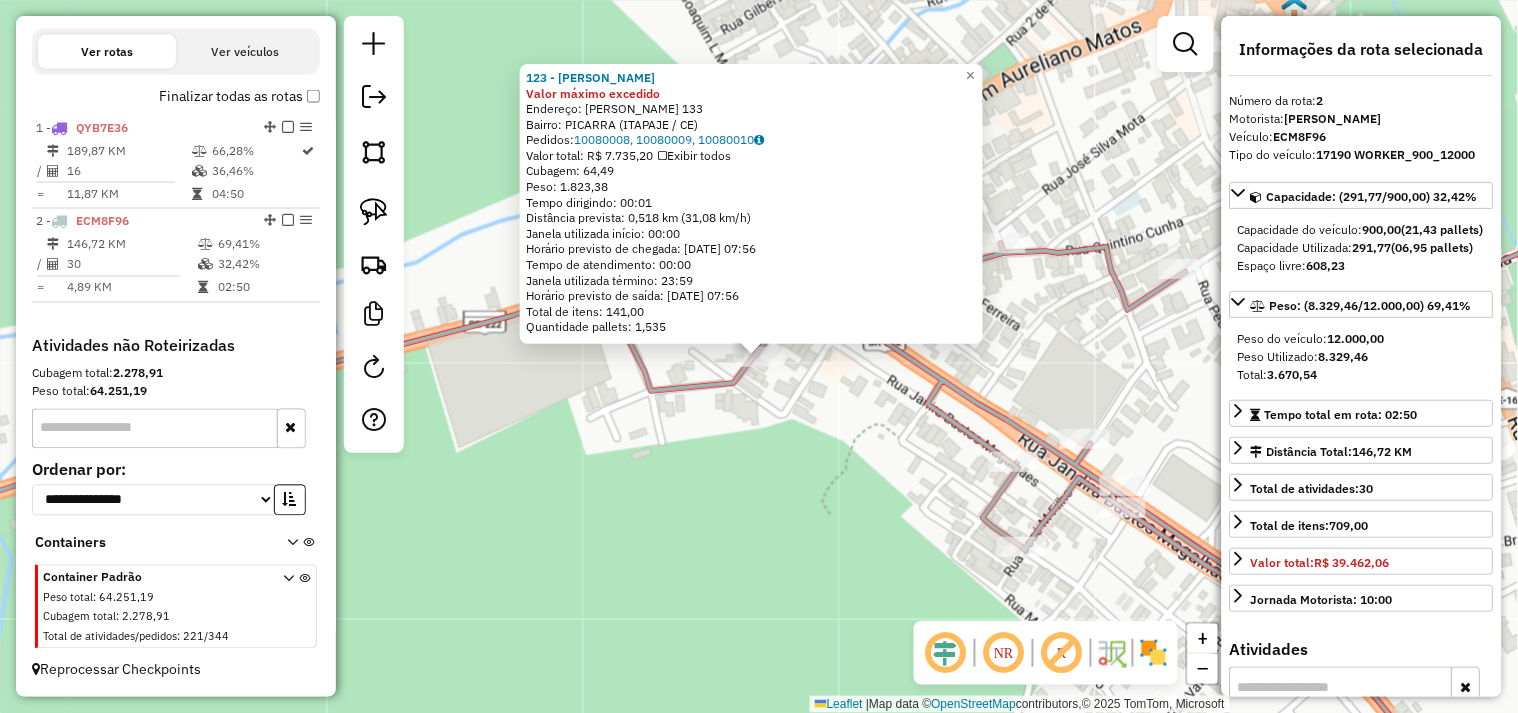 click on "123 - MERCEARIA O ALISSON Valor máximo excedido  Endereço:  JOAQUIM LIVINO 133   Bairro: PICARRA (ITAPAJE / CE)   Pedidos:  10080008, 10080009, 10080010   Valor total: R$ 7.735,20   Exibir todos   Cubagem: 64,49  Peso: 1.823,38  Tempo dirigindo: 00:01   Distância prevista: 0,518 km (31,08 km/h)   Janela utilizada início: 00:00   Horário previsto de chegada: 11/07/2025 07:56   Tempo de atendimento: 00:00   Janela utilizada término: 23:59   Horário previsto de saída: 11/07/2025 07:56   Total de itens: 141,00   Quantidade pallets: 1,535  × Janela de atendimento Grade de atendimento Capacidade Transportadoras Veículos Cliente Pedidos  Rotas Selecione os dias de semana para filtrar as janelas de atendimento  Seg   Ter   Qua   Qui   Sex   Sáb   Dom  Informe o período da janela de atendimento: De: Até:  Filtrar exatamente a janela do cliente  Considerar janela de atendimento padrão  Selecione os dias de semana para filtrar as grades de atendimento  Seg   Ter   Qua   Qui   Sex   Sáb   Dom   De:   De:" 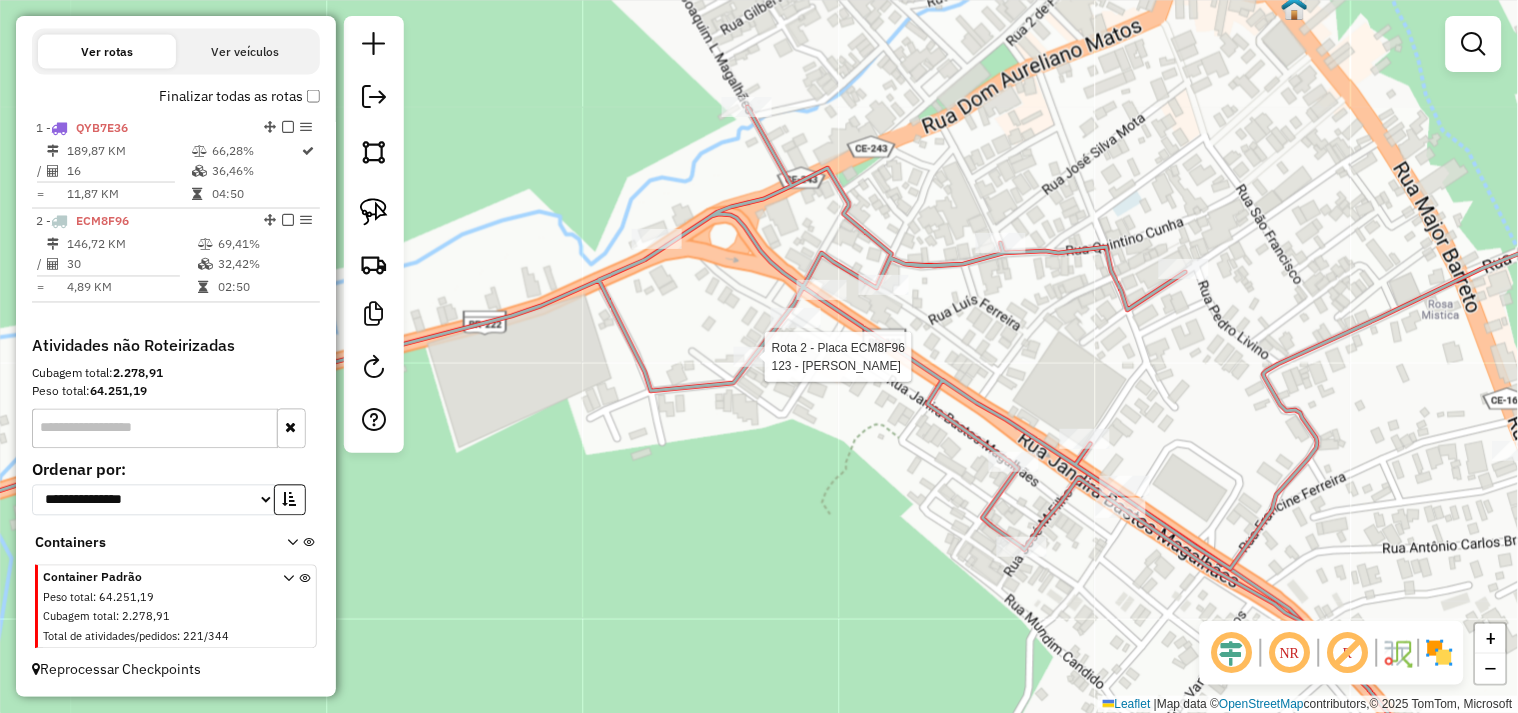 select on "**********" 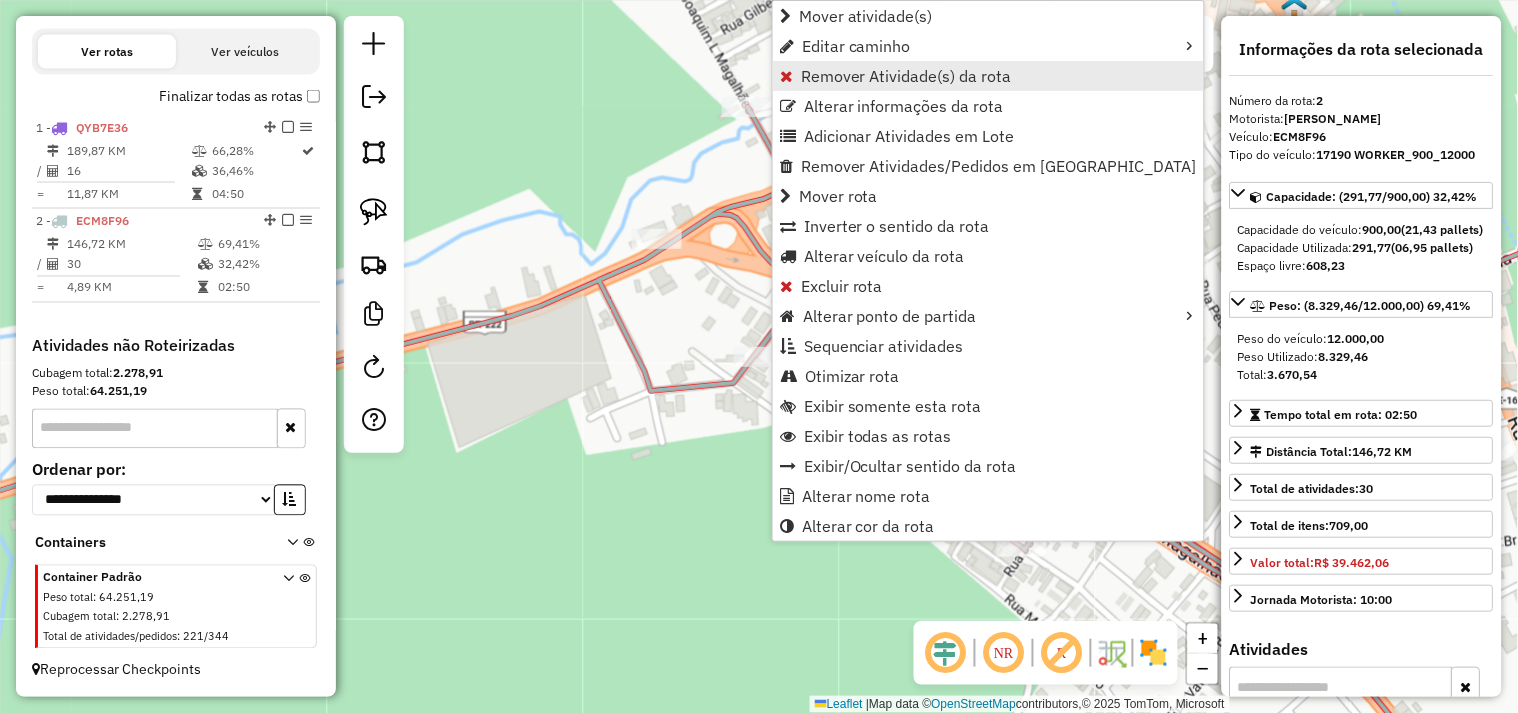 click on "Remover Atividade(s) da rota" at bounding box center [906, 76] 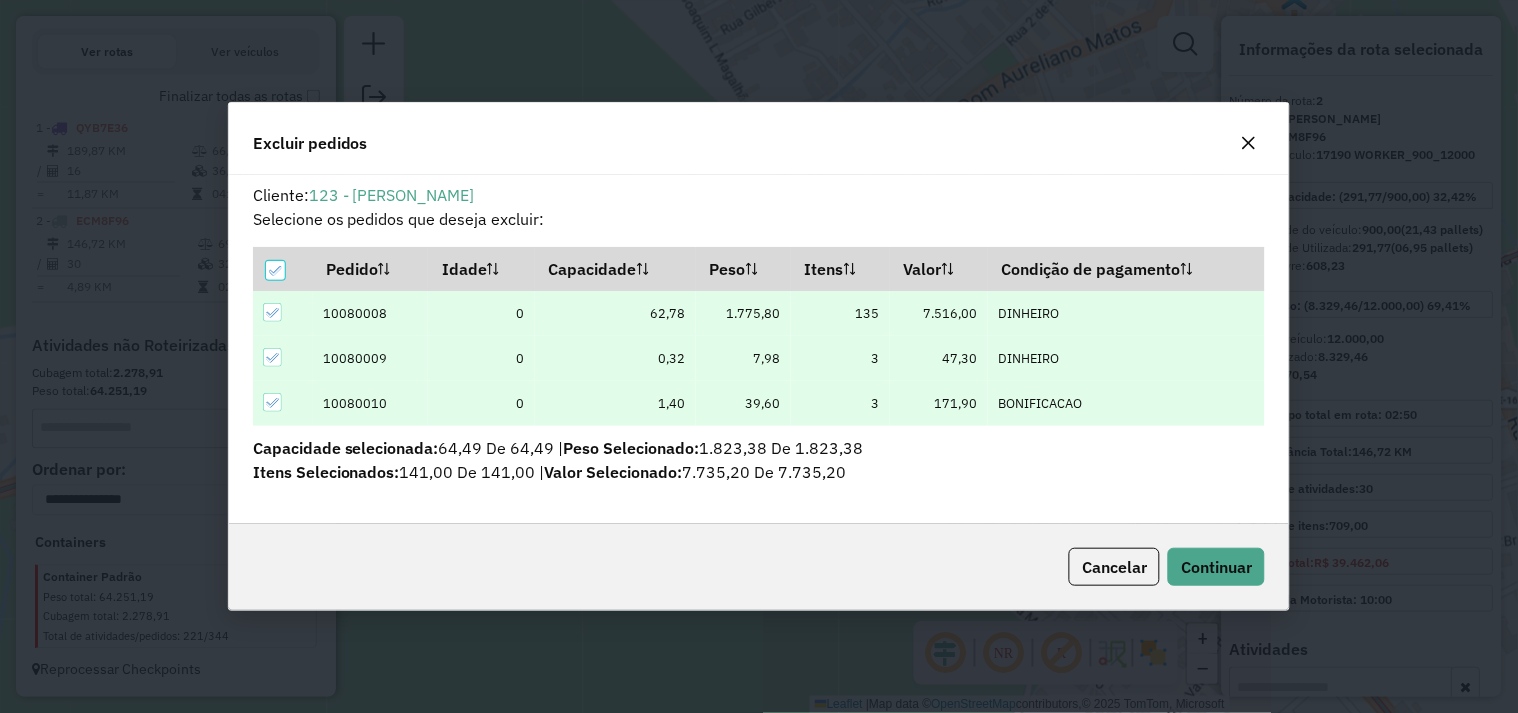 scroll, scrollTop: 0, scrollLeft: 0, axis: both 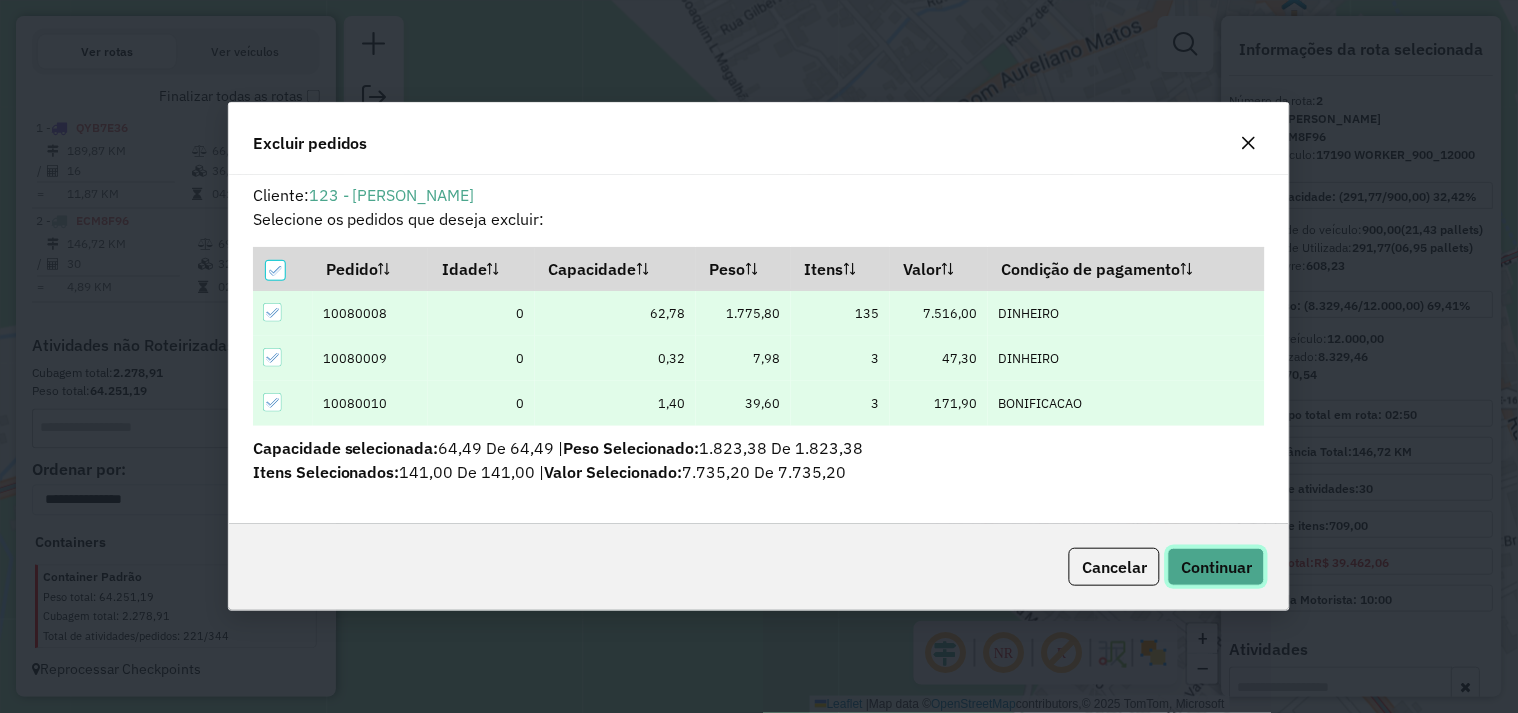 click on "Continuar" 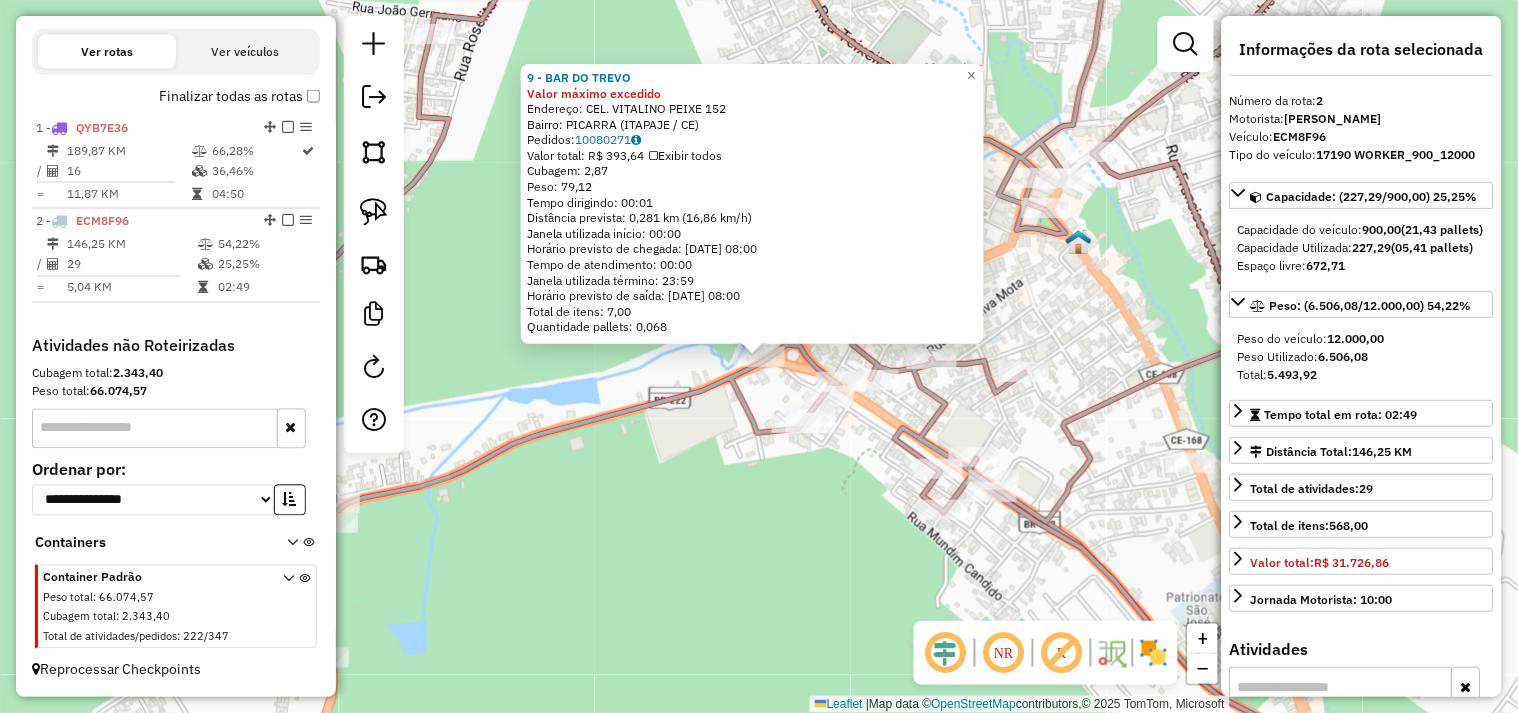 click on "9 - BAR DO TREVO Valor máximo excedido  Endereço:  CEL. VITALINO PEIXE 152   Bairro: PICARRA (ITAPAJE / CE)   Pedidos:  10080271   Valor total: R$ 393,64   Exibir todos   Cubagem: 2,87  Peso: 79,12  Tempo dirigindo: 00:01   Distância prevista: 0,281 km (16,86 km/h)   Janela utilizada início: 00:00   Horário previsto de chegada: 11/07/2025 08:00   Tempo de atendimento: 00:00   Janela utilizada término: 23:59   Horário previsto de saída: 11/07/2025 08:00   Total de itens: 7,00   Quantidade pallets: 0,068  × Janela de atendimento Grade de atendimento Capacidade Transportadoras Veículos Cliente Pedidos  Rotas Selecione os dias de semana para filtrar as janelas de atendimento  Seg   Ter   Qua   Qui   Sex   Sáb   Dom  Informe o período da janela de atendimento: De: Até:  Filtrar exatamente a janela do cliente  Considerar janela de atendimento padrão  Selecione os dias de semana para filtrar as grades de atendimento  Seg   Ter   Qua   Qui   Sex   Sáb   Dom   Peso mínimo:   Peso máximo:   De:   De:" 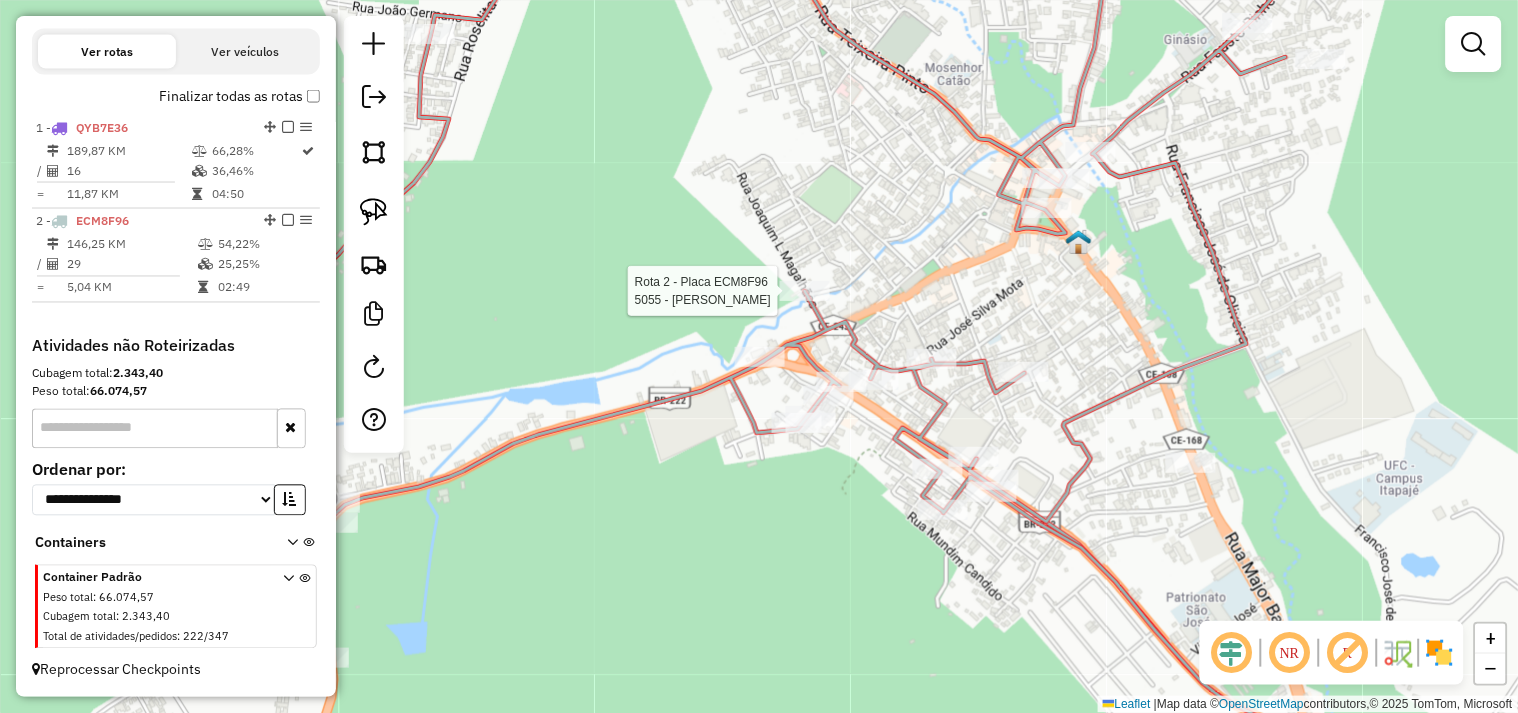 select on "**********" 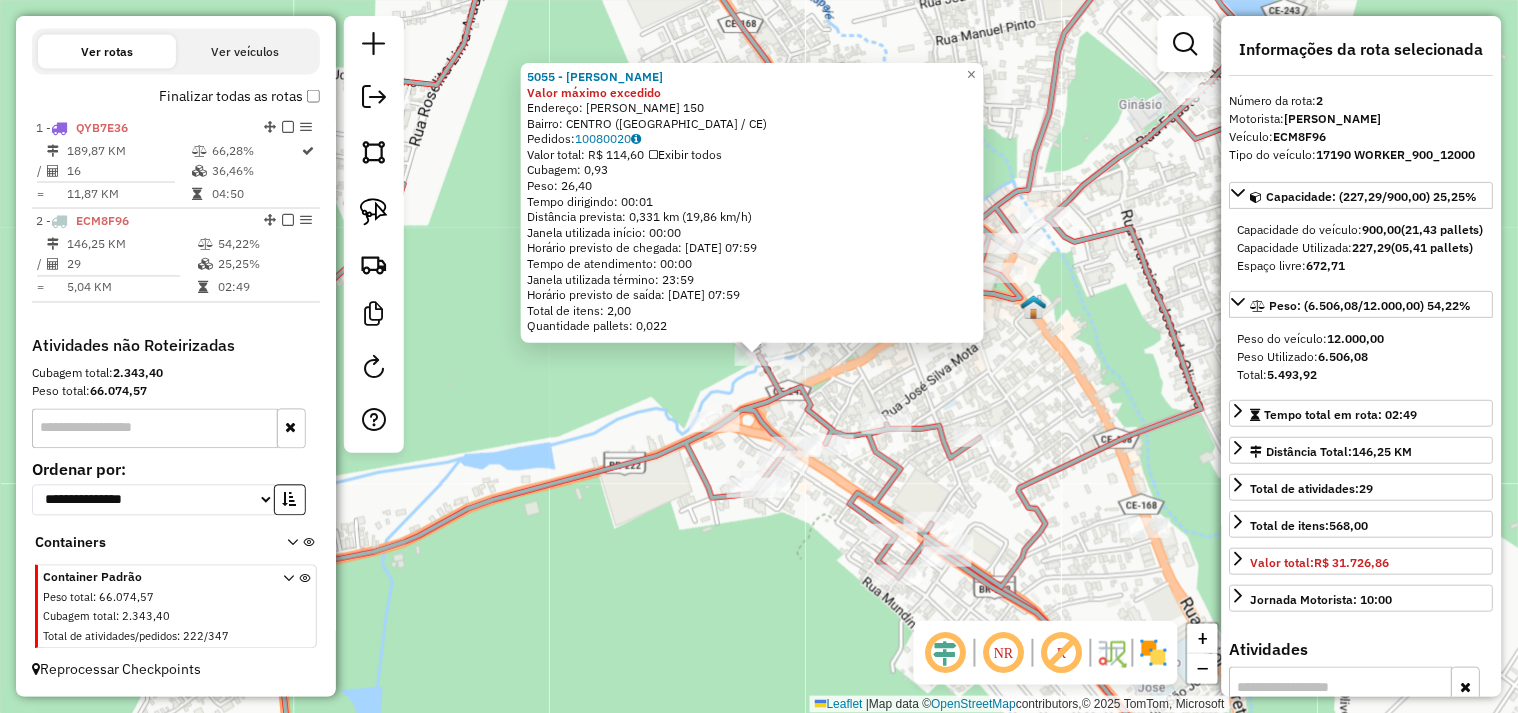 click on "5055 - MERCADINHO DUDU Valor máximo excedido  Endereço:  JOAQUIM LIRA MAGALHAES 150   Bairro: CENTRO (ITAPAJE / CE)   Pedidos:  10080020   Valor total: R$ 114,60   Exibir todos   Cubagem: 0,93  Peso: 26,40  Tempo dirigindo: 00:01   Distância prevista: 0,331 km (19,86 km/h)   Janela utilizada início: 00:00   Horário previsto de chegada: 11/07/2025 07:59   Tempo de atendimento: 00:00   Janela utilizada término: 23:59   Horário previsto de saída: 11/07/2025 07:59   Total de itens: 2,00   Quantidade pallets: 0,022  × Janela de atendimento Grade de atendimento Capacidade Transportadoras Veículos Cliente Pedidos  Rotas Selecione os dias de semana para filtrar as janelas de atendimento  Seg   Ter   Qua   Qui   Sex   Sáb   Dom  Informe o período da janela de atendimento: De: Até:  Filtrar exatamente a janela do cliente  Considerar janela de atendimento padrão  Selecione os dias de semana para filtrar as grades de atendimento  Seg   Ter   Qua   Qui   Sex   Sáb   Dom   Peso mínimo:   Peso máximo:  De:" 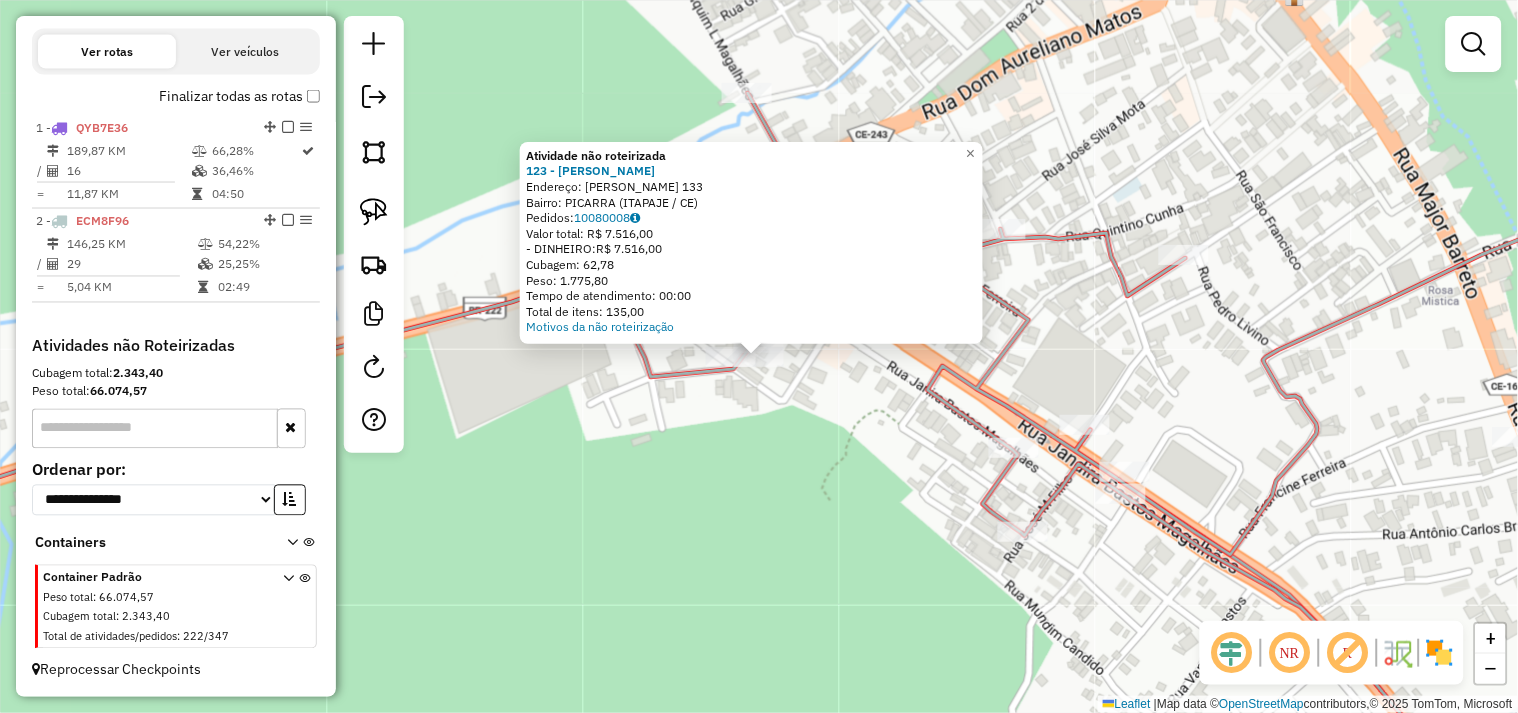 click on "Atividade não roteirizada 123 - MERCEARIA O ALISSON  Endereço:  JOAQUIM LIVINO 133   Bairro: PICARRA (ITAPAJE / CE)   Pedidos:  10080008   Valor total: R$ 7.516,00   - DINHEIRO:  R$ 7.516,00   Cubagem: 62,78   Peso: 1.775,80   Tempo de atendimento: 00:00   Total de itens: 135,00  Motivos da não roteirização × Janela de atendimento Grade de atendimento Capacidade Transportadoras Veículos Cliente Pedidos  Rotas Selecione os dias de semana para filtrar as janelas de atendimento  Seg   Ter   Qua   Qui   Sex   Sáb   Dom  Informe o período da janela de atendimento: De: Até:  Filtrar exatamente a janela do cliente  Considerar janela de atendimento padrão  Selecione os dias de semana para filtrar as grades de atendimento  Seg   Ter   Qua   Qui   Sex   Sáb   Dom   Considerar clientes sem dia de atendimento cadastrado  Clientes fora do dia de atendimento selecionado Filtrar as atividades entre os valores definidos abaixo:  Peso mínimo:   Peso máximo:   Cubagem mínima:   Cubagem máxima:   De:   Até:  +" 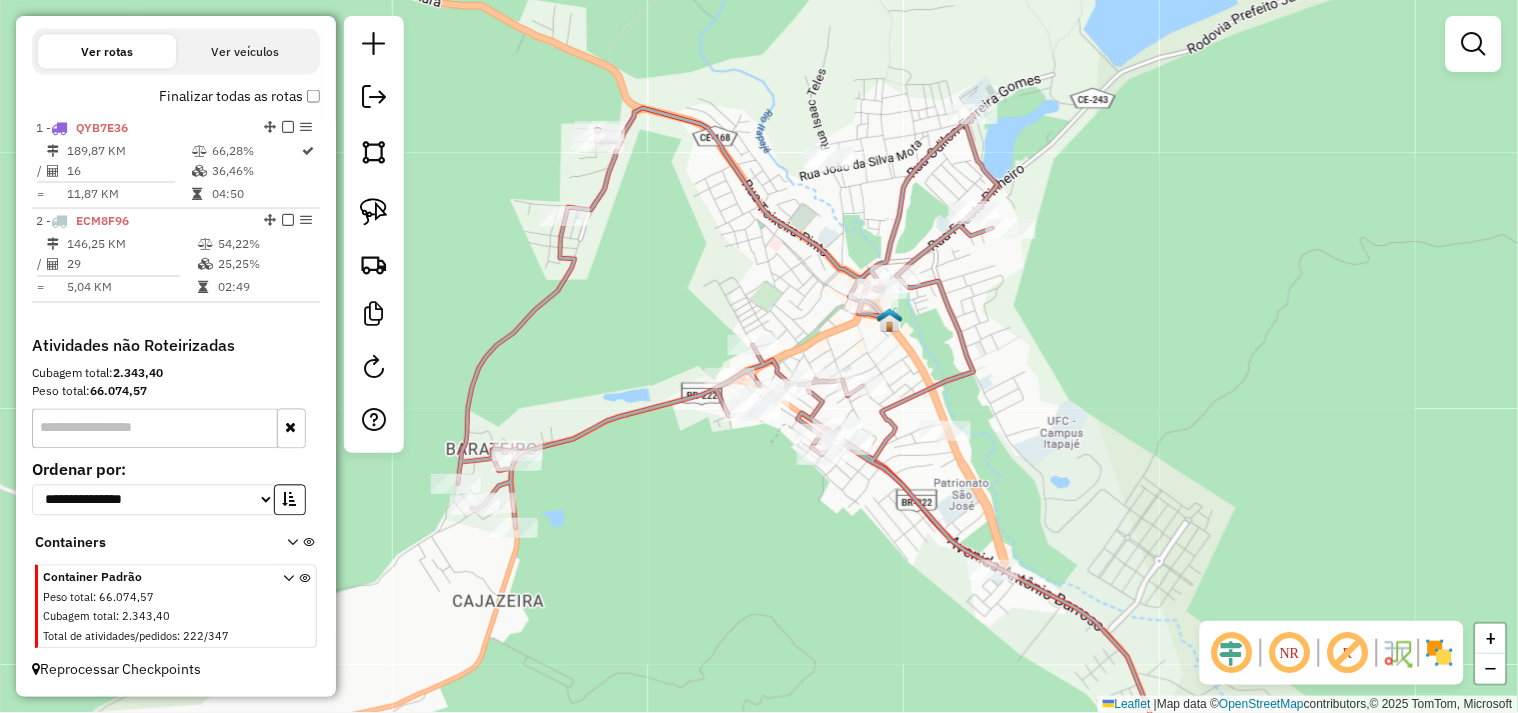 drag, startPoint x: 786, startPoint y: 575, endPoint x: 716, endPoint y: 413, distance: 176.47662 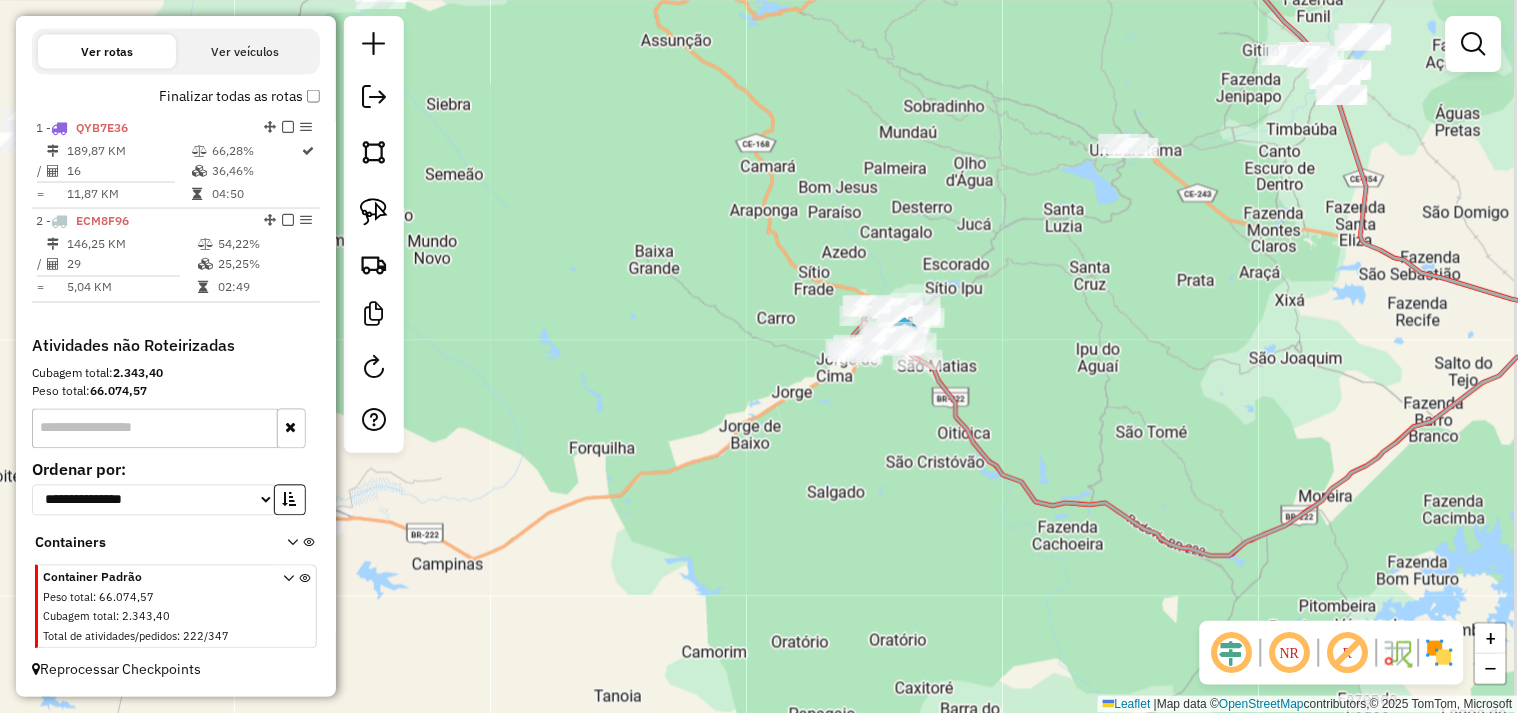drag, startPoint x: 1055, startPoint y: 293, endPoint x: 878, endPoint y: 356, distance: 187.87762 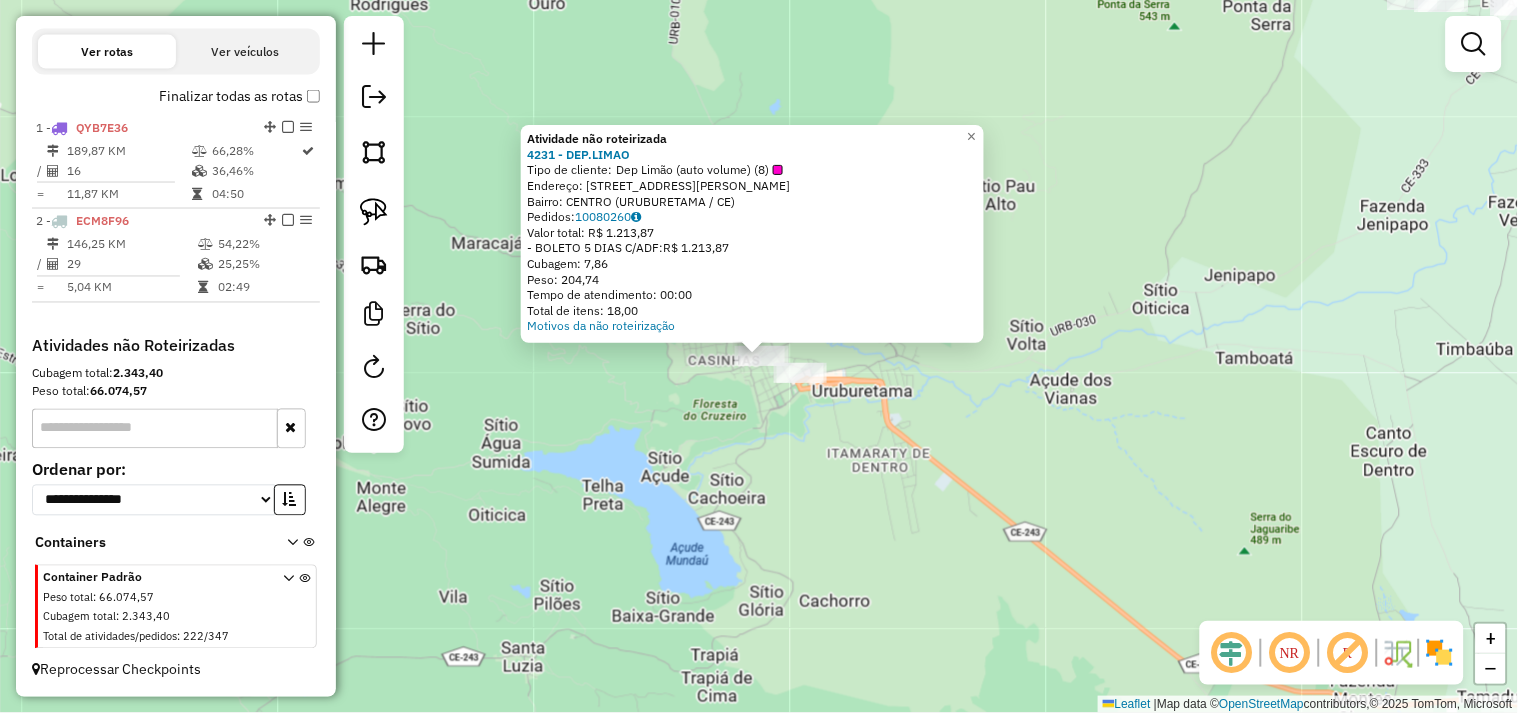 click on "Atividade não roteirizada 4231 - DEP.LIMAO  Tipo de cliente:   Dep Limão (auto volume) (8)   Endereço:  R   JOSE PIRES CHAVES 1201   Bairro: CENTRO (URUBURETAMA / CE)   Pedidos:  10080260   Valor total: R$ 1.213,87   - BOLETO 5 DIAS C/ADF:  R$ 1.213,87   Cubagem: 7,86   Peso: 204,74   Tempo de atendimento: 00:00   Total de itens: 18,00  Motivos da não roteirização × Janela de atendimento Grade de atendimento Capacidade Transportadoras Veículos Cliente Pedidos  Rotas Selecione os dias de semana para filtrar as janelas de atendimento  Seg   Ter   Qua   Qui   Sex   Sáb   Dom  Informe o período da janela de atendimento: De: Até:  Filtrar exatamente a janela do cliente  Considerar janela de atendimento padrão  Selecione os dias de semana para filtrar as grades de atendimento  Seg   Ter   Qua   Qui   Sex   Sáb   Dom   Considerar clientes sem dia de atendimento cadastrado  Clientes fora do dia de atendimento selecionado Filtrar as atividades entre os valores definidos abaixo:  Peso mínimo:   De:   De:" 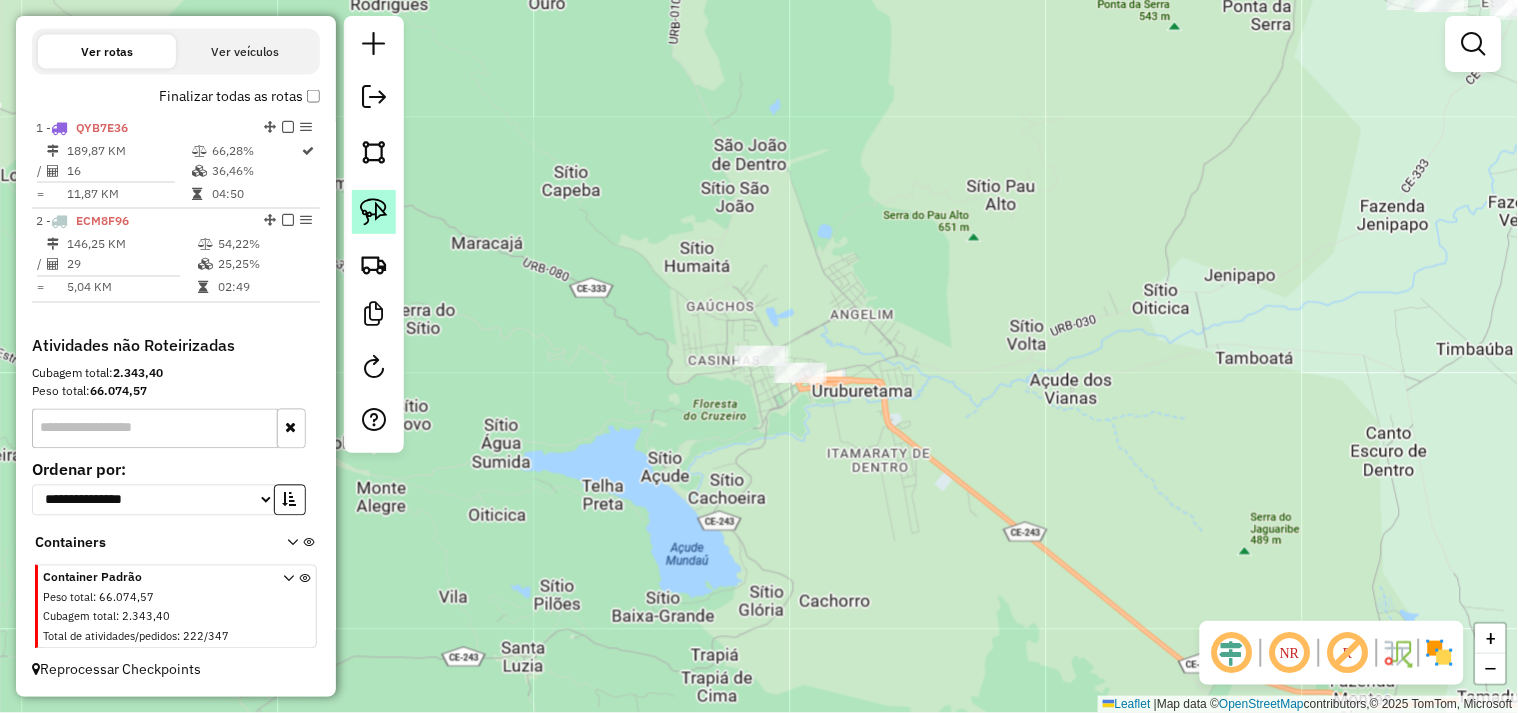 click 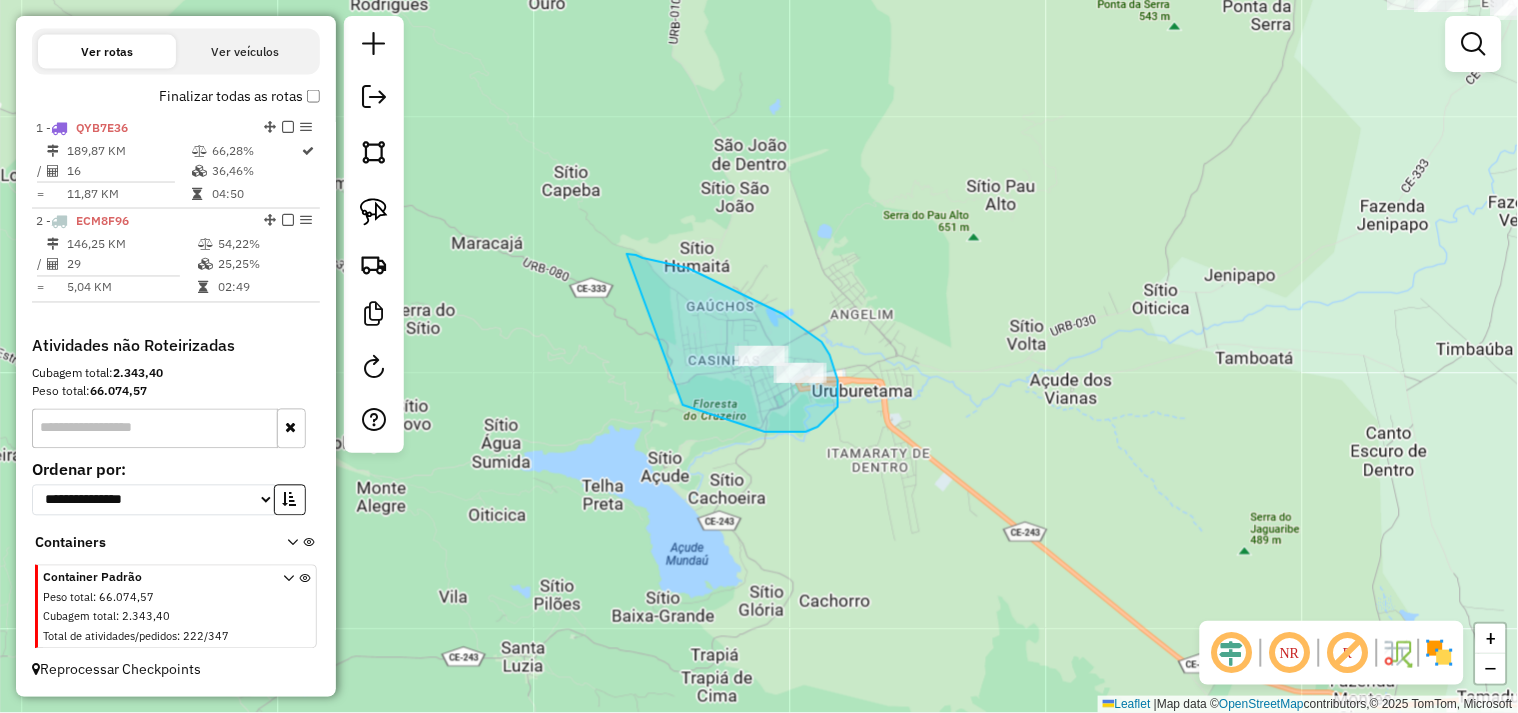 drag, startPoint x: 627, startPoint y: 254, endPoint x: 540, endPoint y: 320, distance: 109.201645 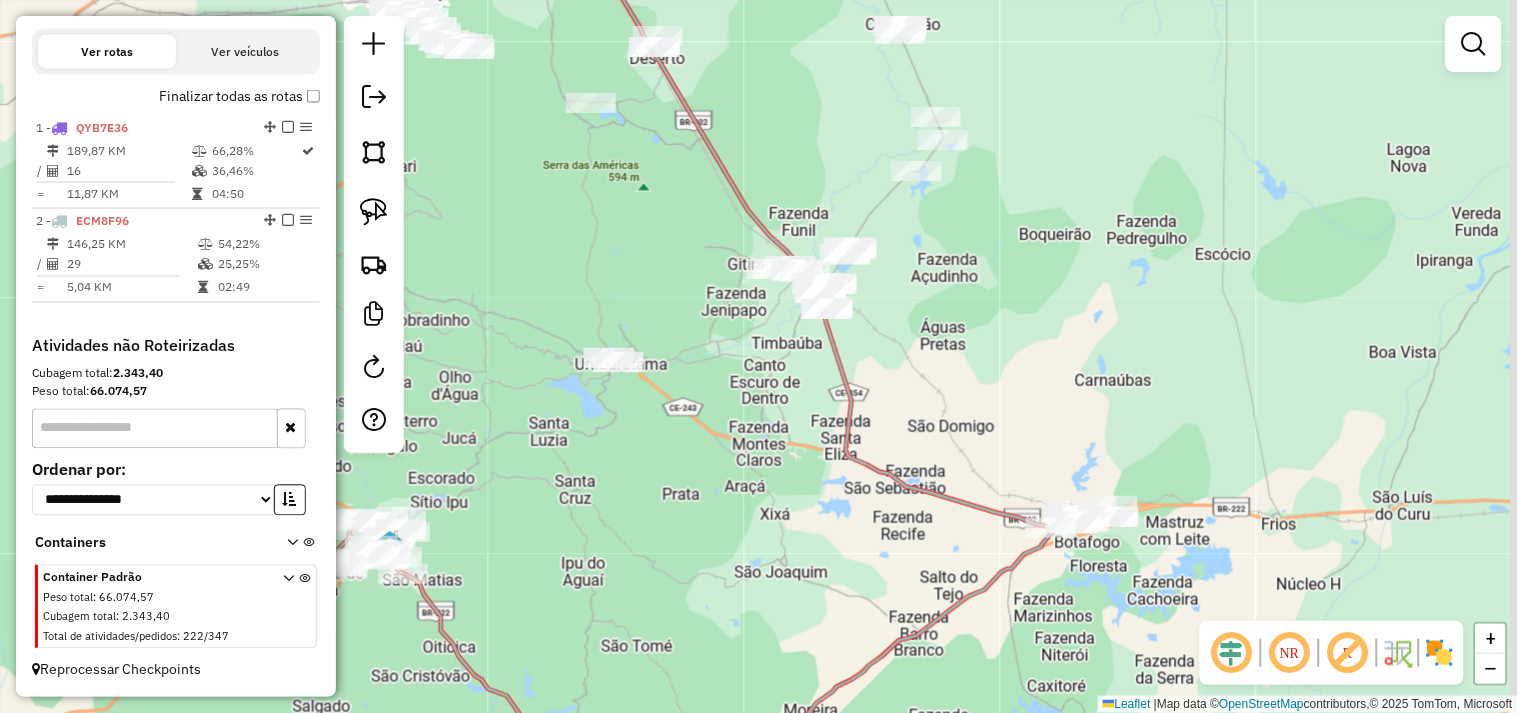 drag, startPoint x: 910, startPoint y: 325, endPoint x: 738, endPoint y: 362, distance: 175.93465 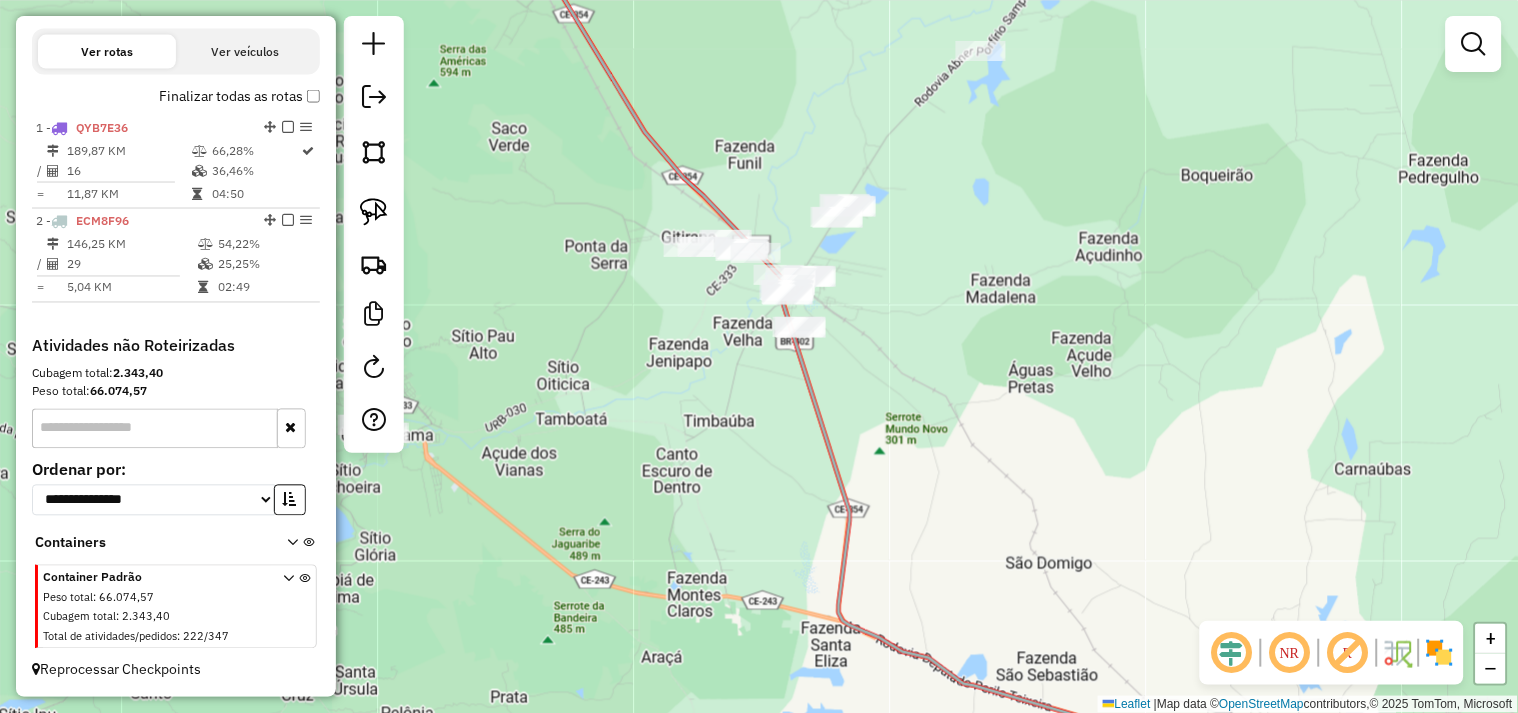 drag, startPoint x: 772, startPoint y: 433, endPoint x: 675, endPoint y: 238, distance: 217.79349 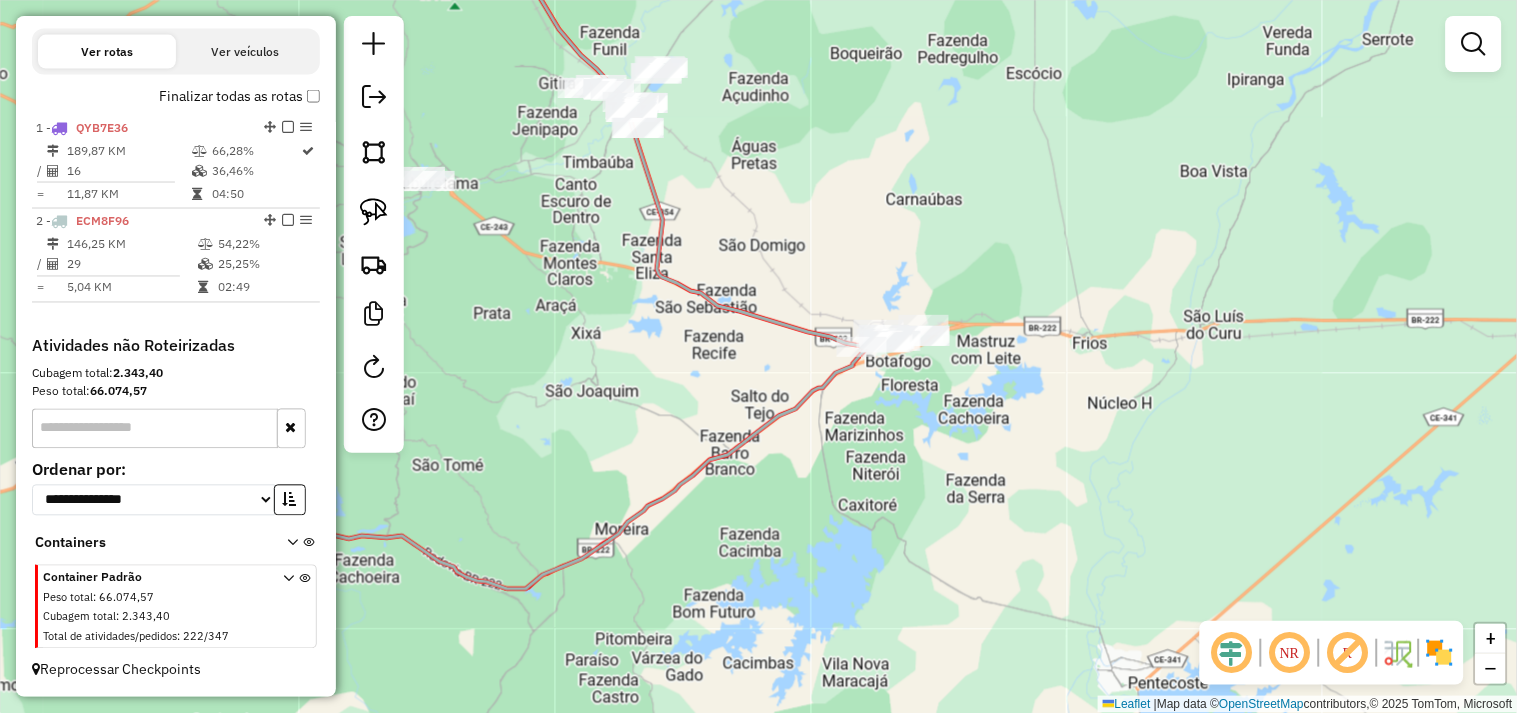 drag, startPoint x: 882, startPoint y: 391, endPoint x: 613, endPoint y: 303, distance: 283.02826 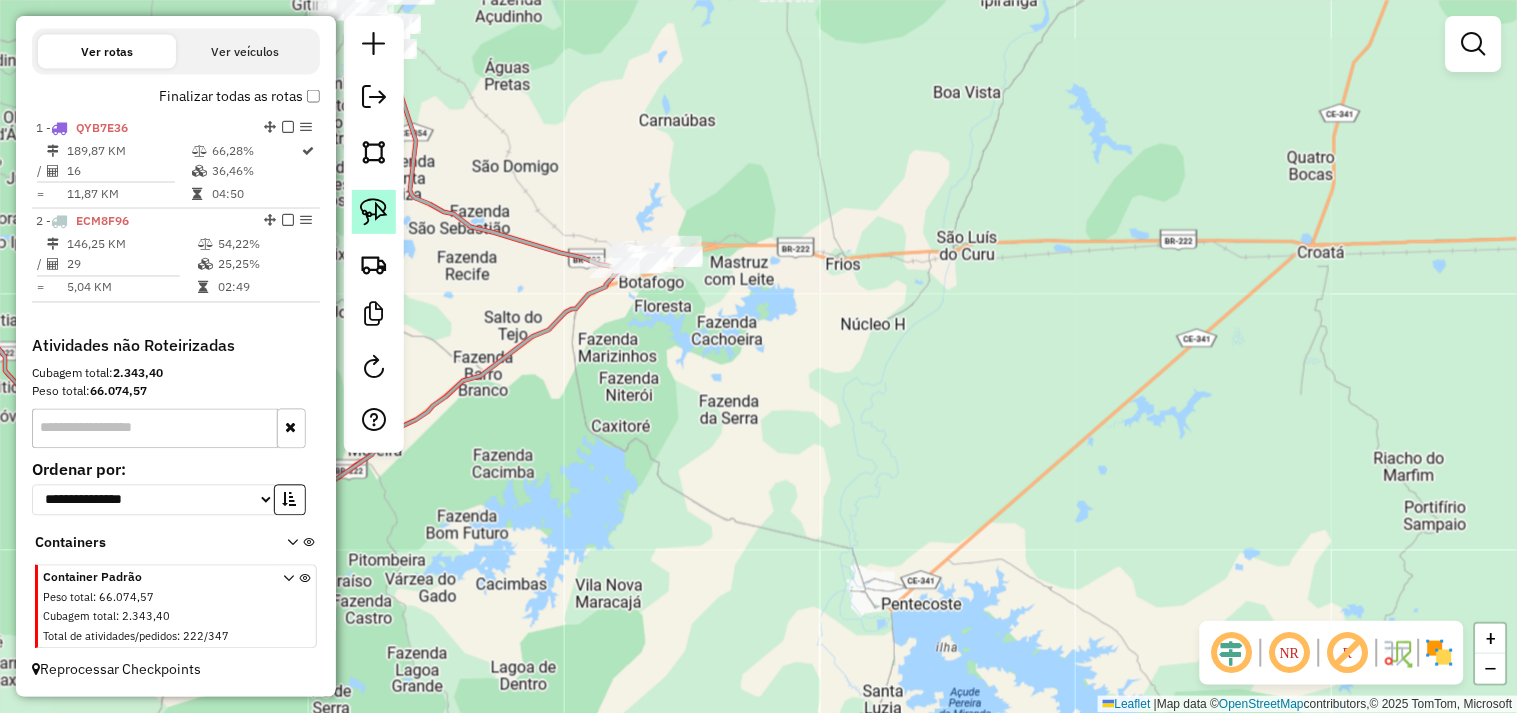 click 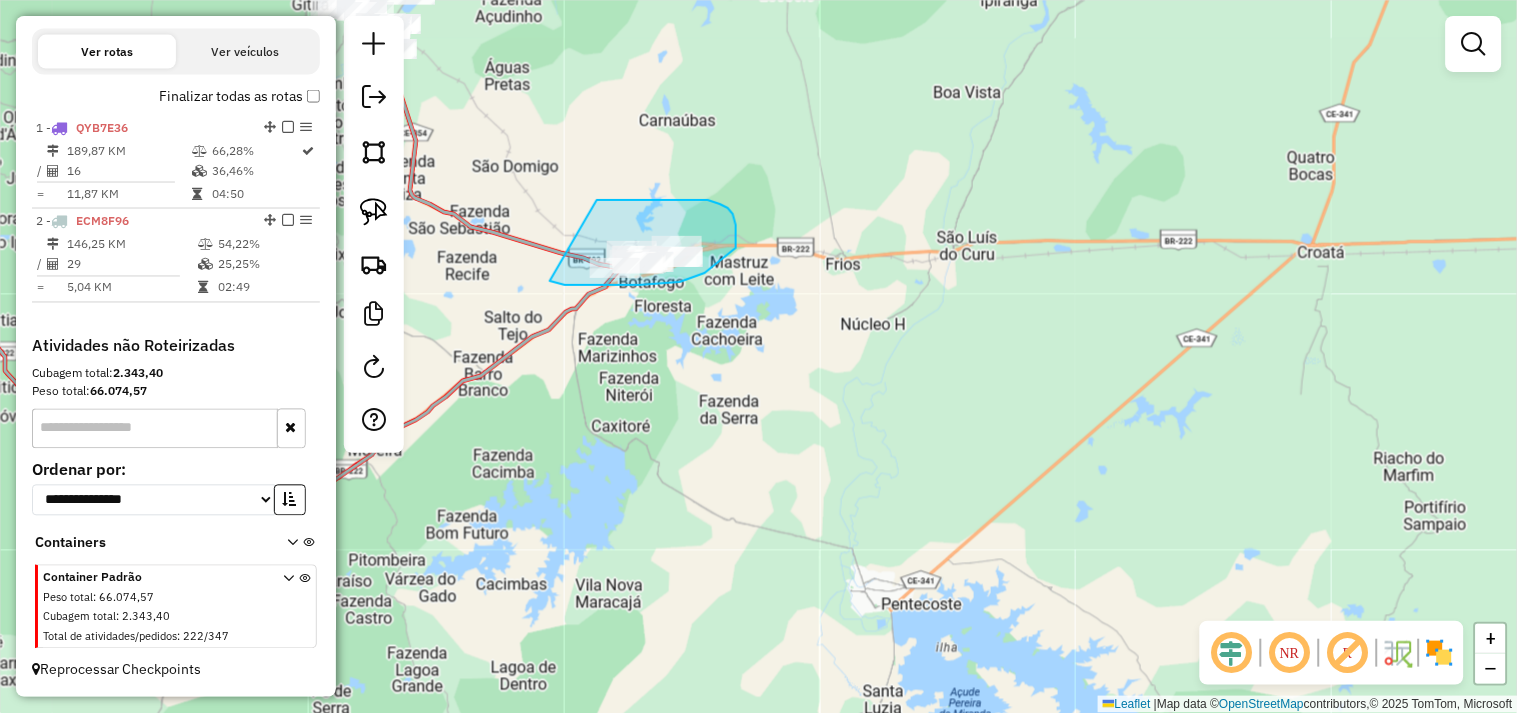drag, startPoint x: 693, startPoint y: 200, endPoint x: 537, endPoint y: 275, distance: 173.09247 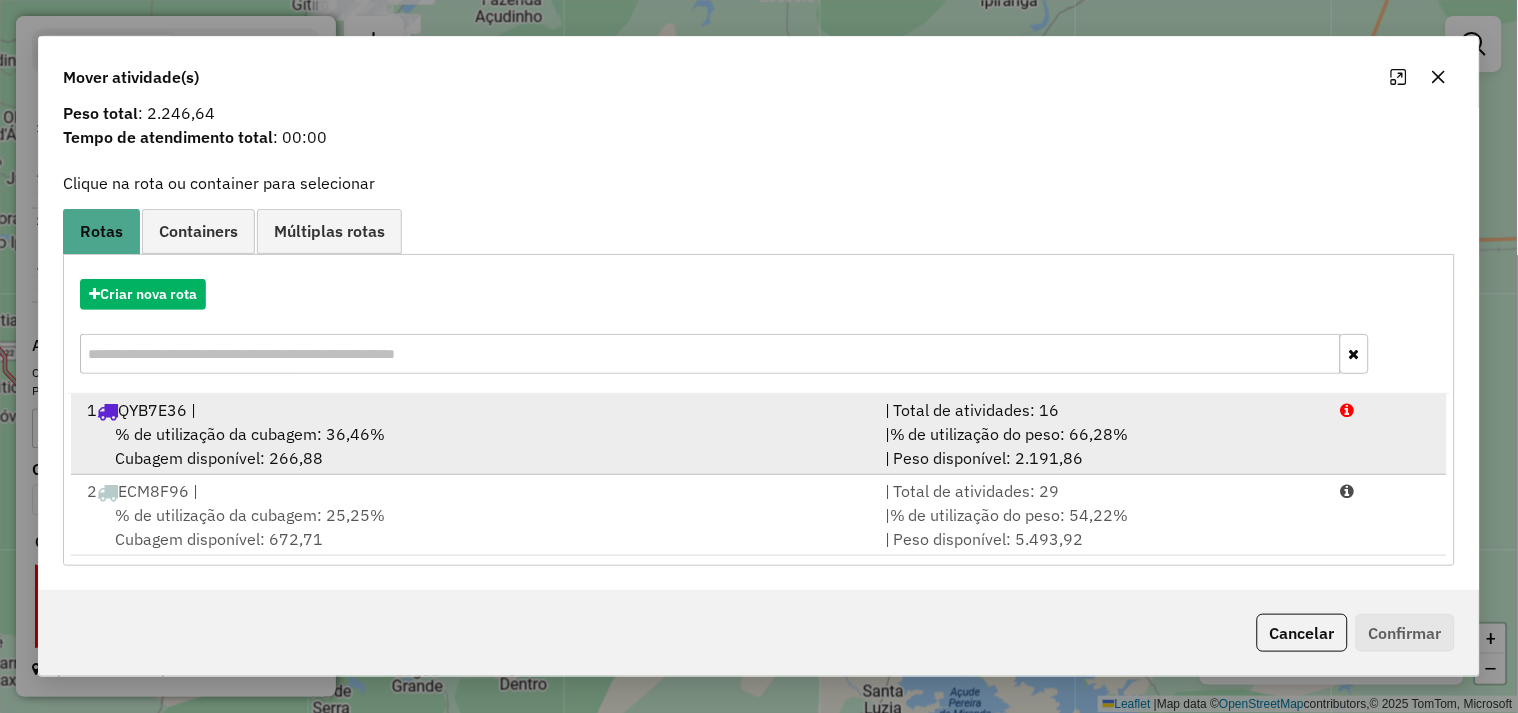 scroll, scrollTop: 0, scrollLeft: 0, axis: both 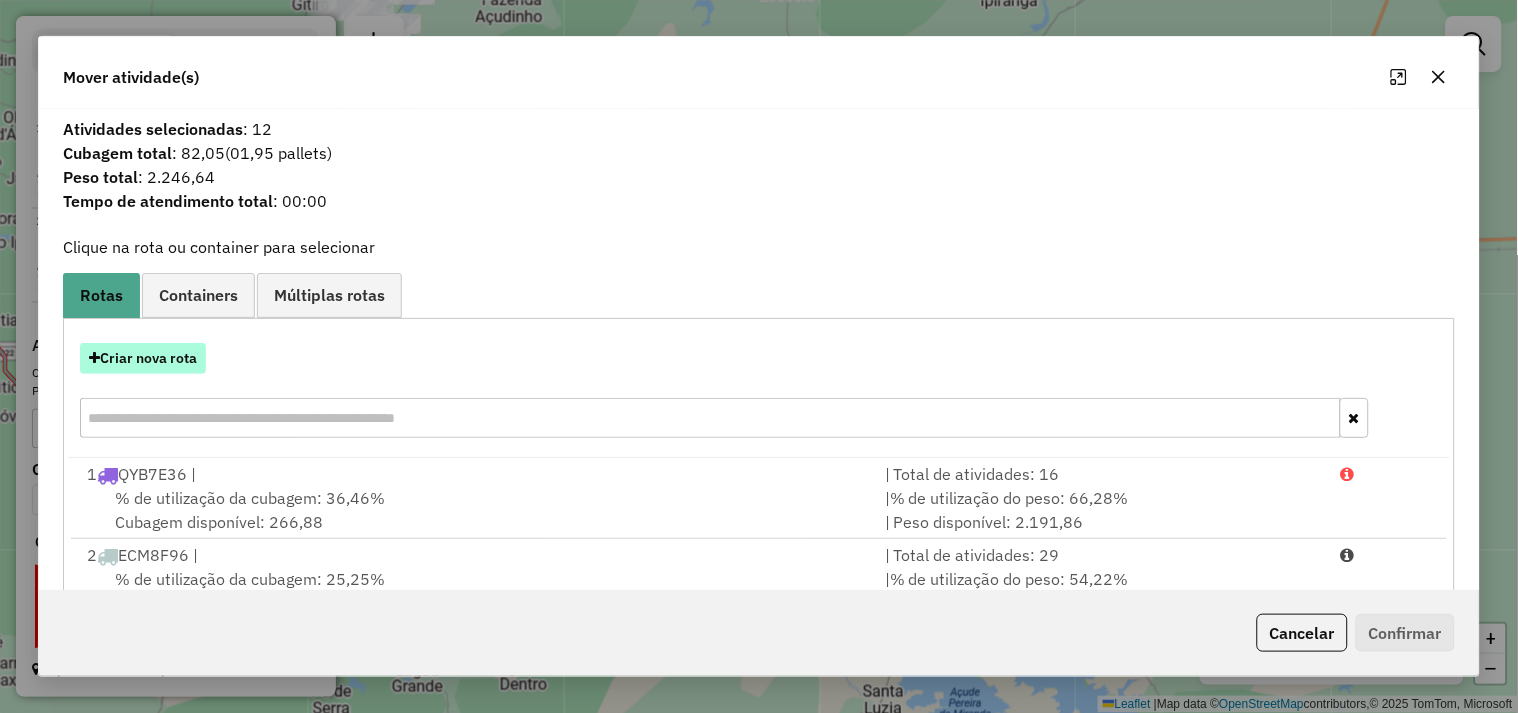 click on "Criar nova rota" at bounding box center [143, 358] 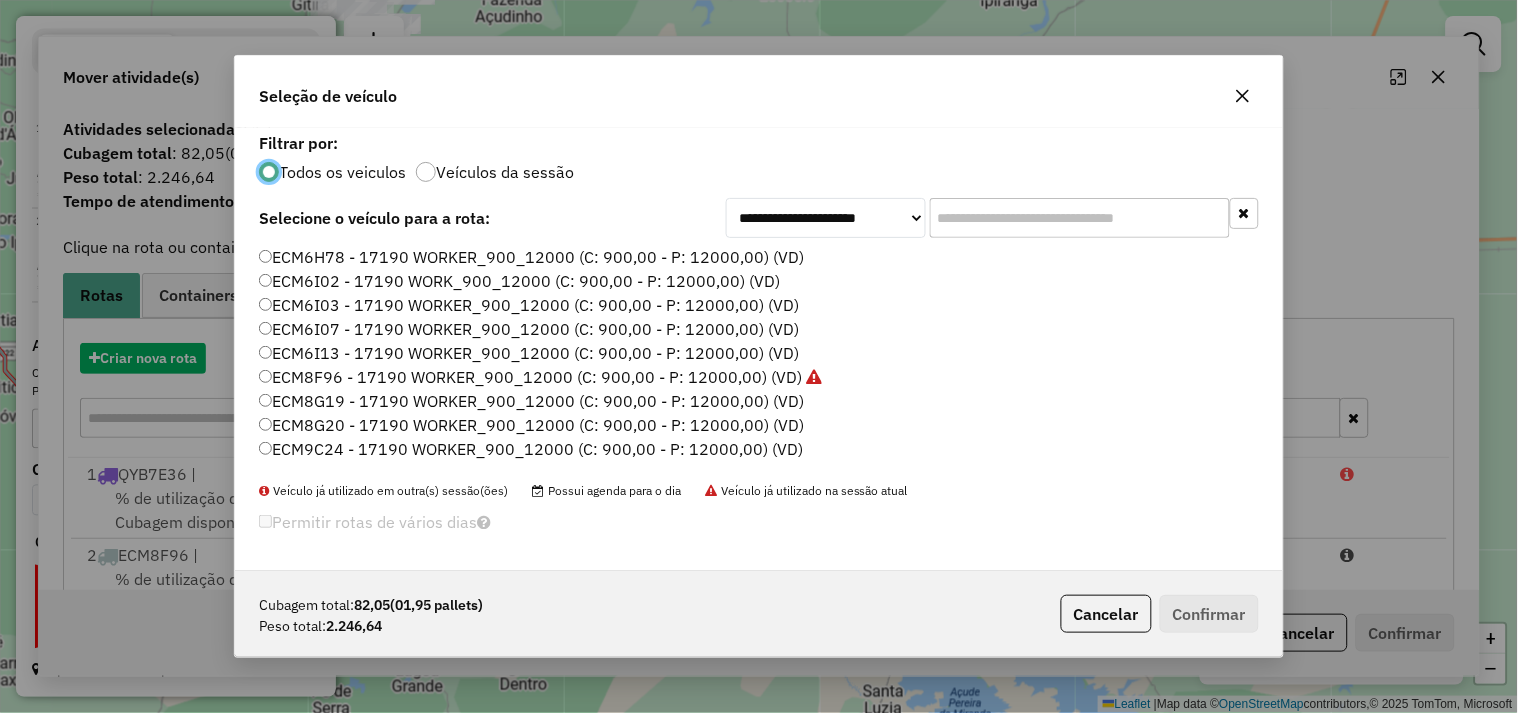 scroll, scrollTop: 11, scrollLeft: 5, axis: both 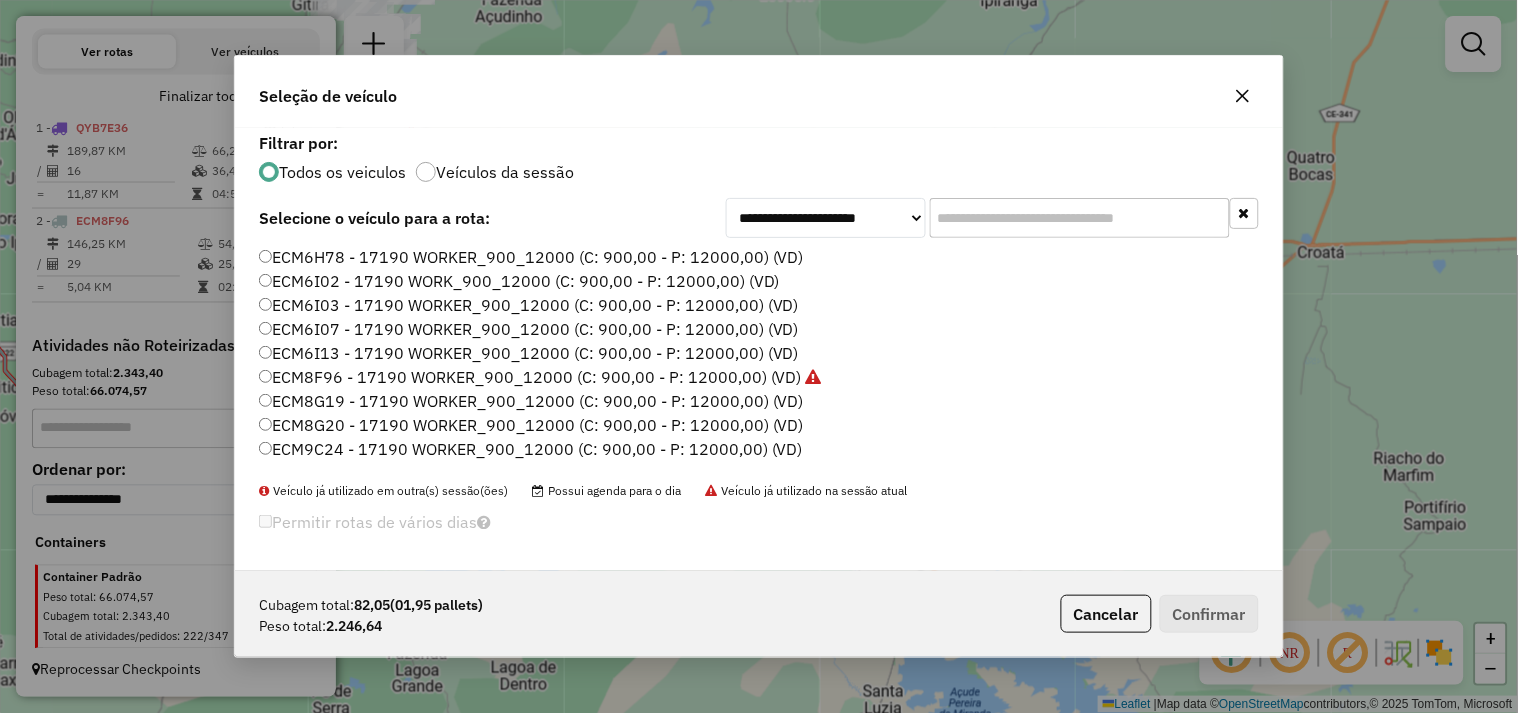 click on "ECM6I13 - 17190 WORKER_900_12000 (C: 900,00 - P: 12000,00) (VD)" 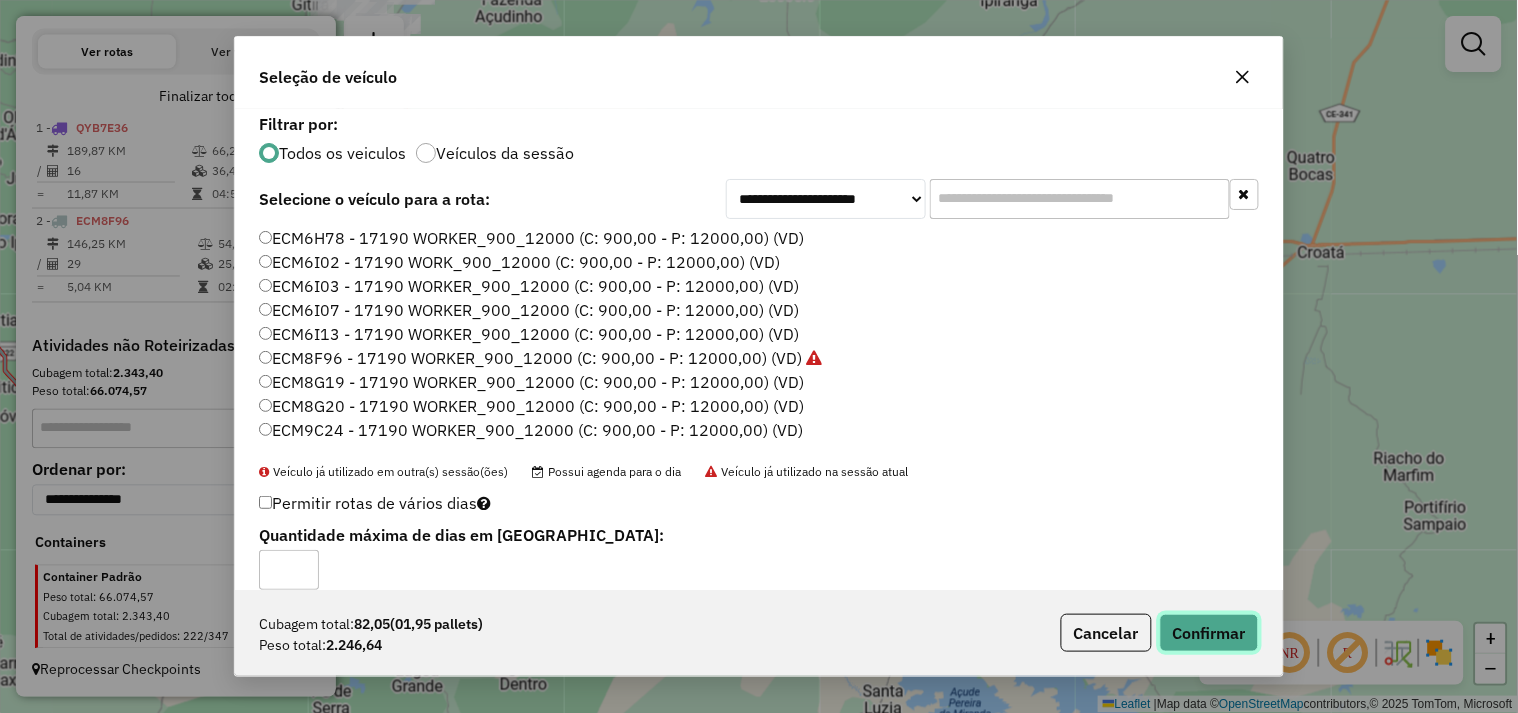 click on "Confirmar" 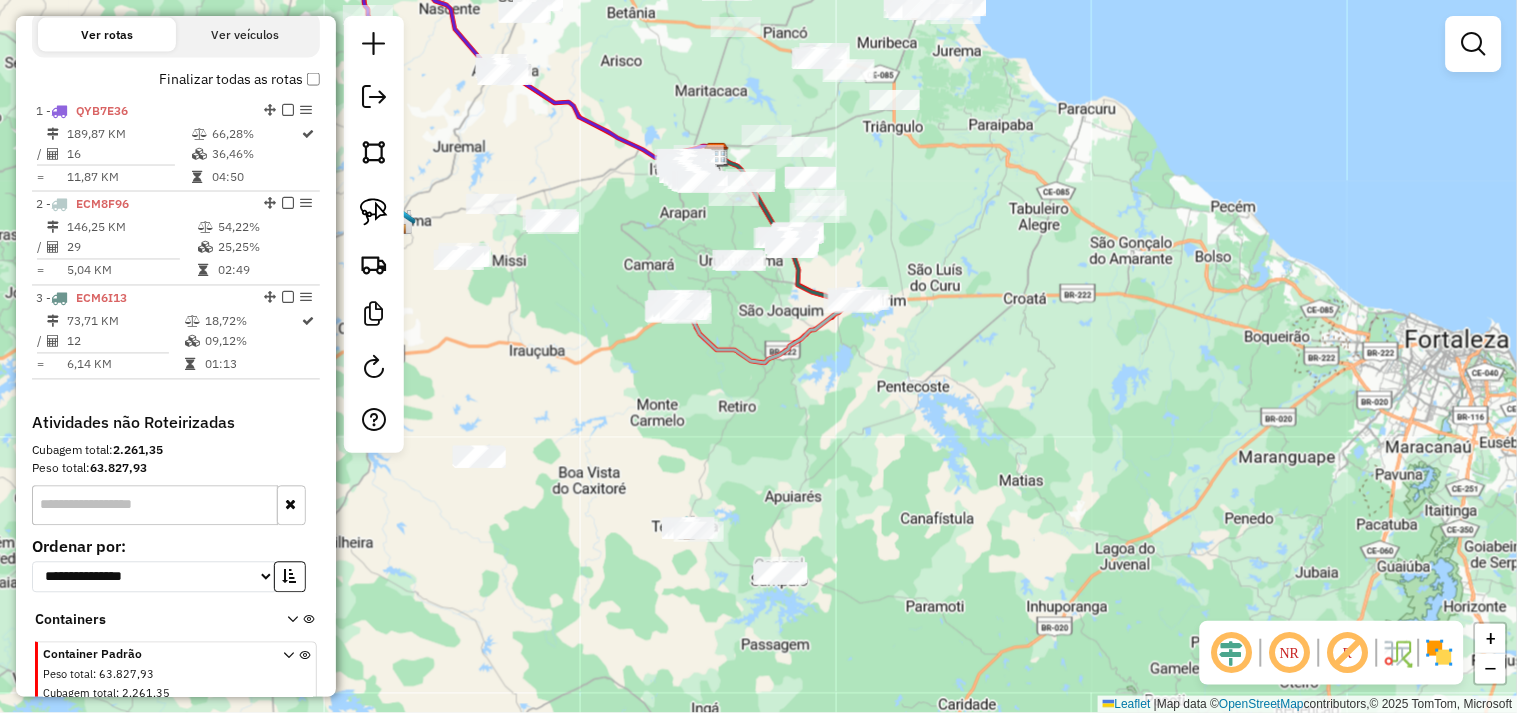 drag, startPoint x: 786, startPoint y: 408, endPoint x: 858, endPoint y: 381, distance: 76.896034 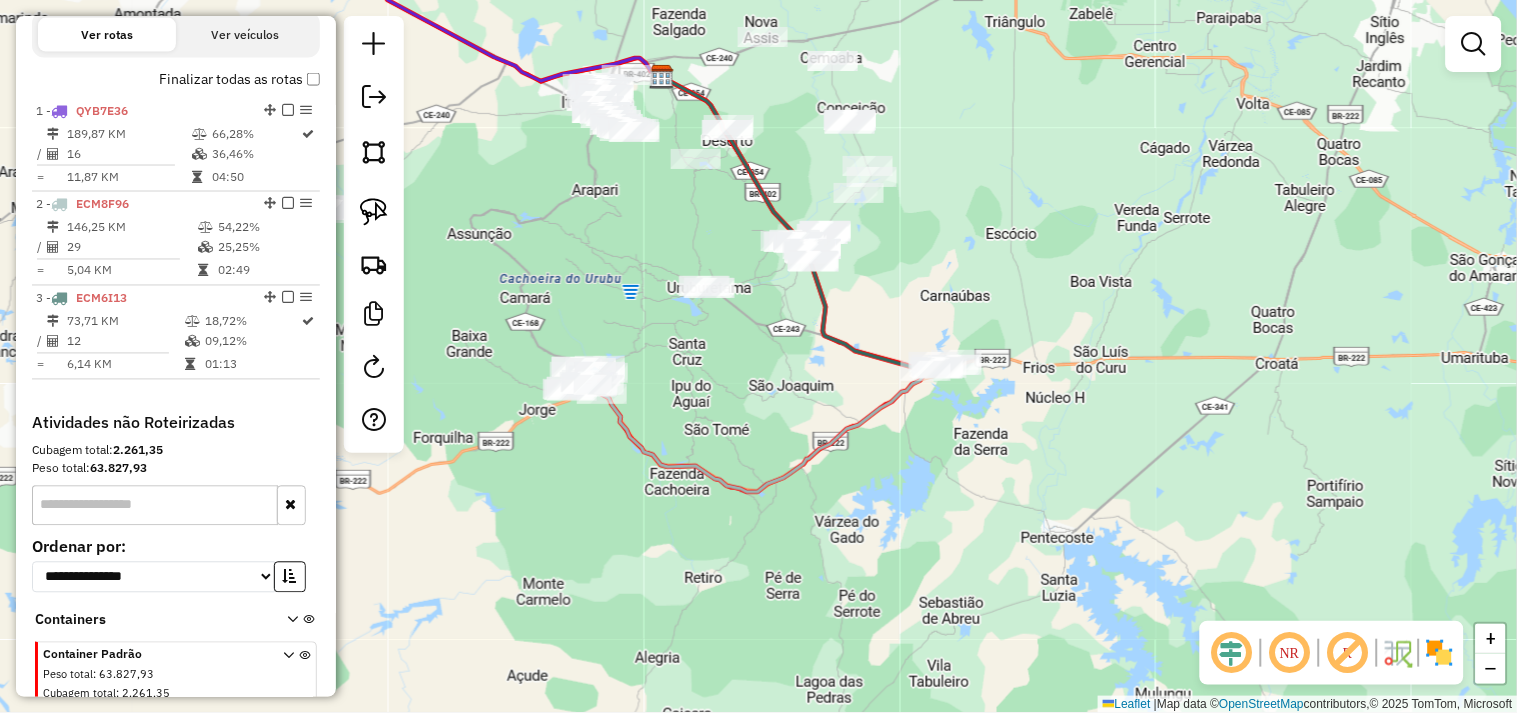 drag, startPoint x: 655, startPoint y: 414, endPoint x: 774, endPoint y: 326, distance: 148.00337 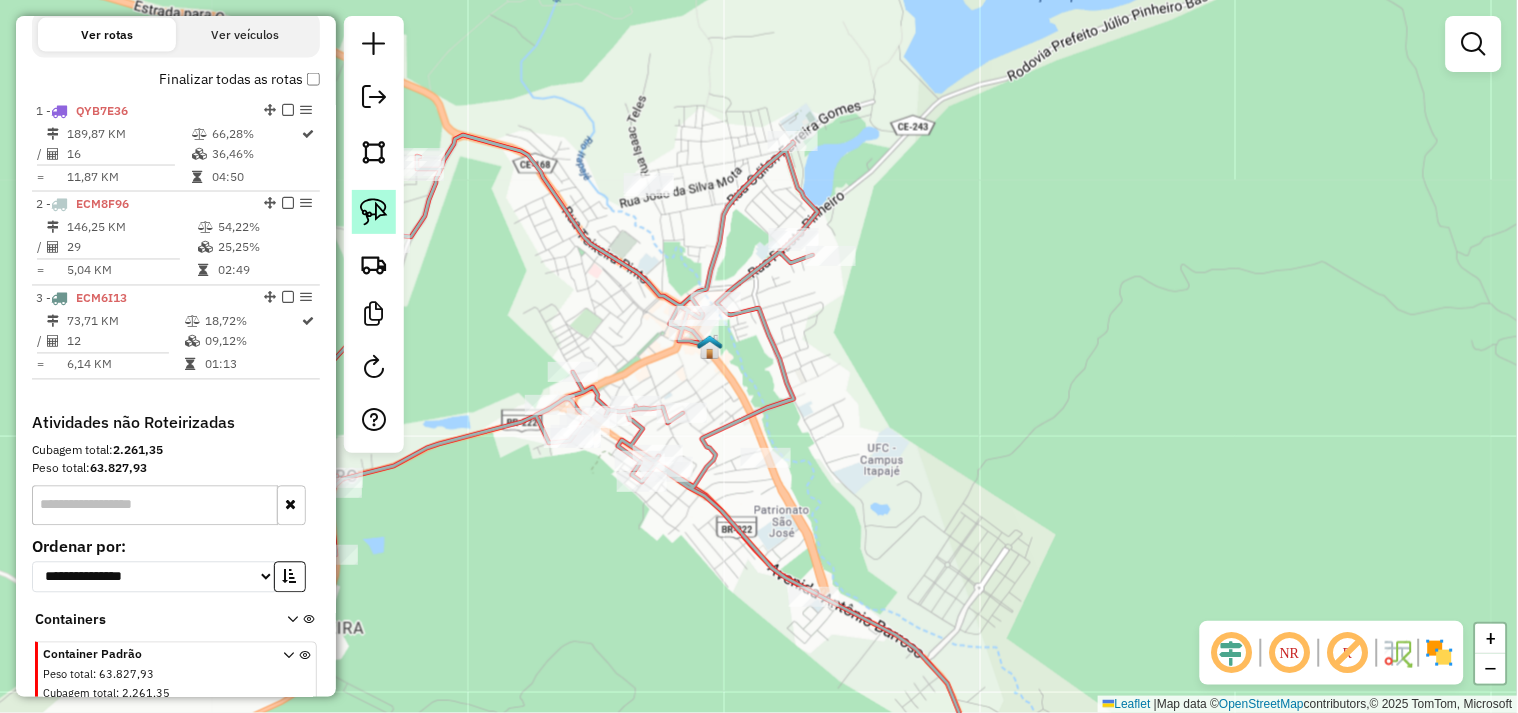 click 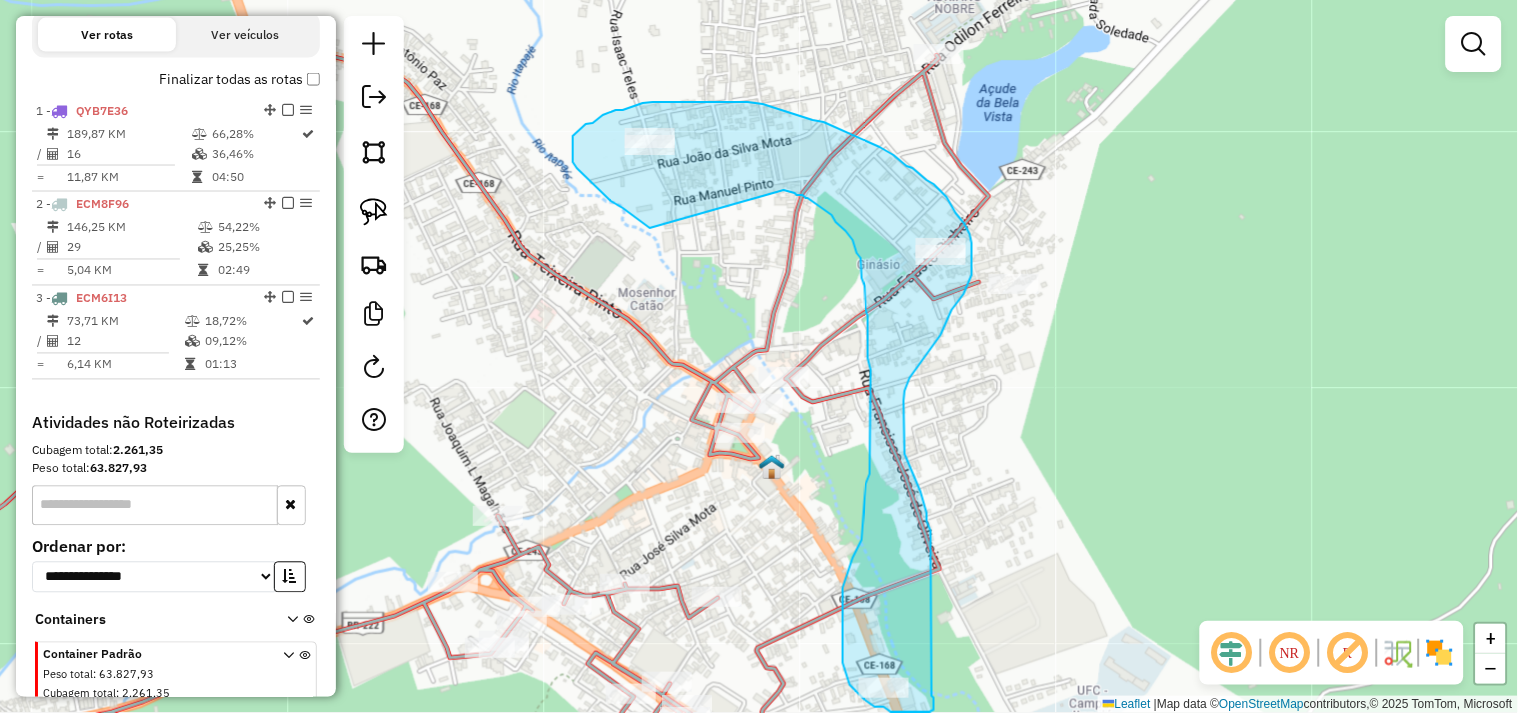 drag, startPoint x: 650, startPoint y: 228, endPoint x: 784, endPoint y: 190, distance: 139.28389 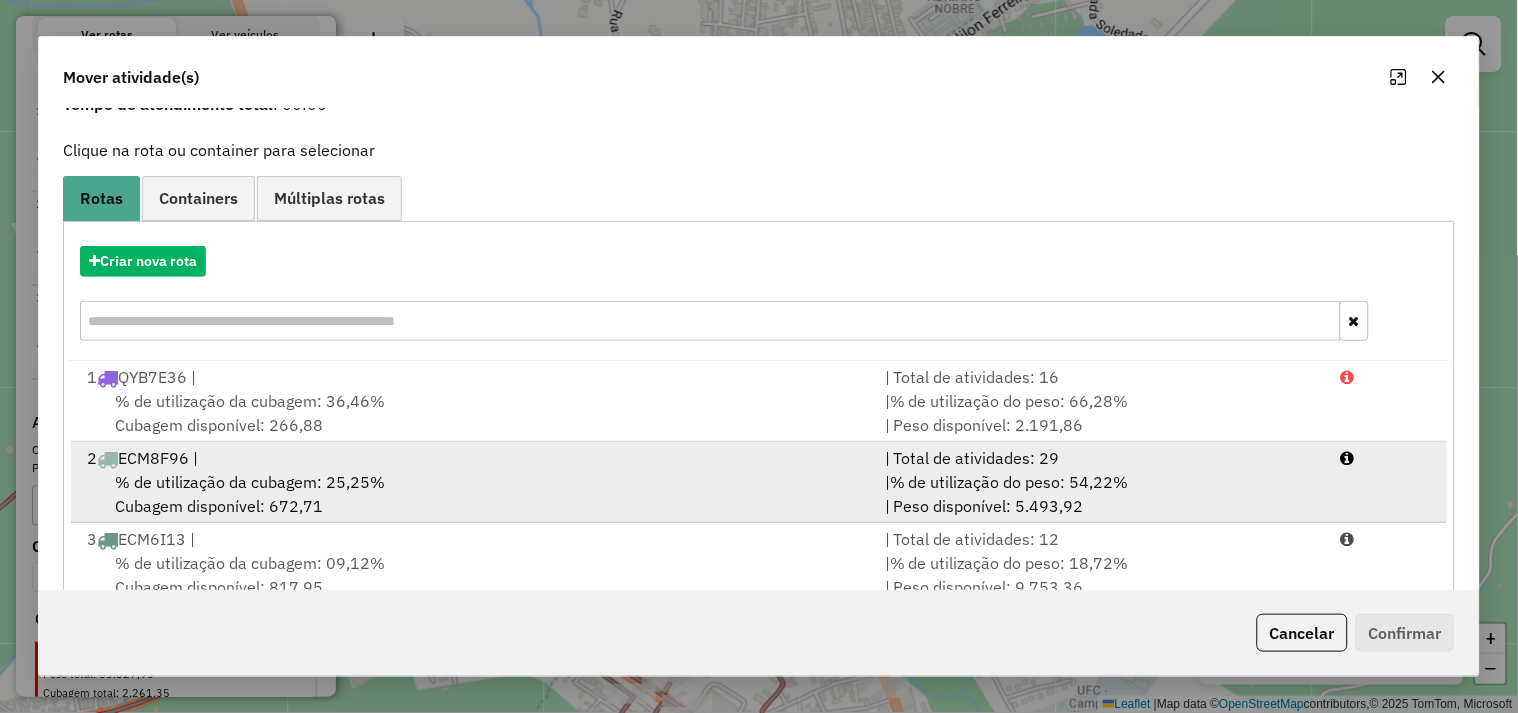 scroll, scrollTop: 145, scrollLeft: 0, axis: vertical 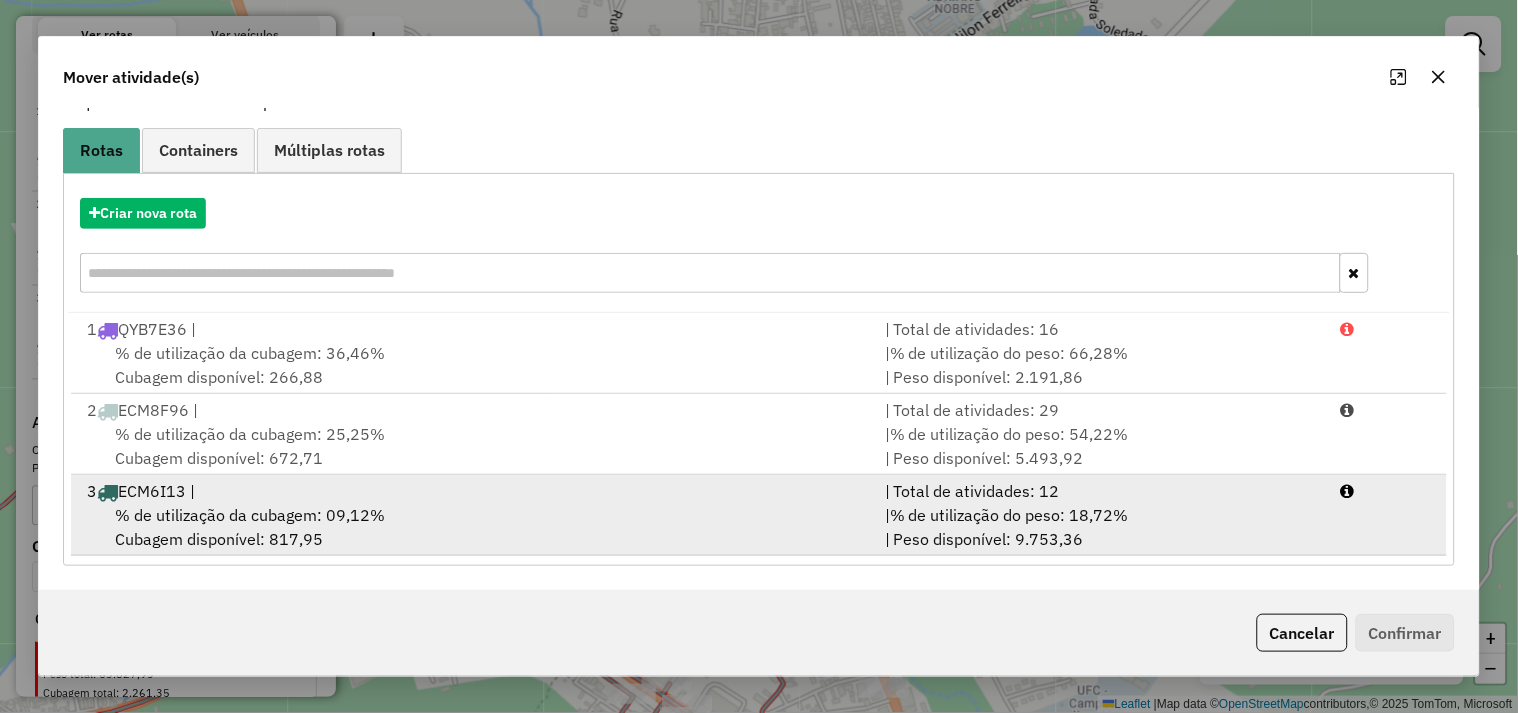 click on "% de utilização da cubagem: 09,12%" at bounding box center [250, 515] 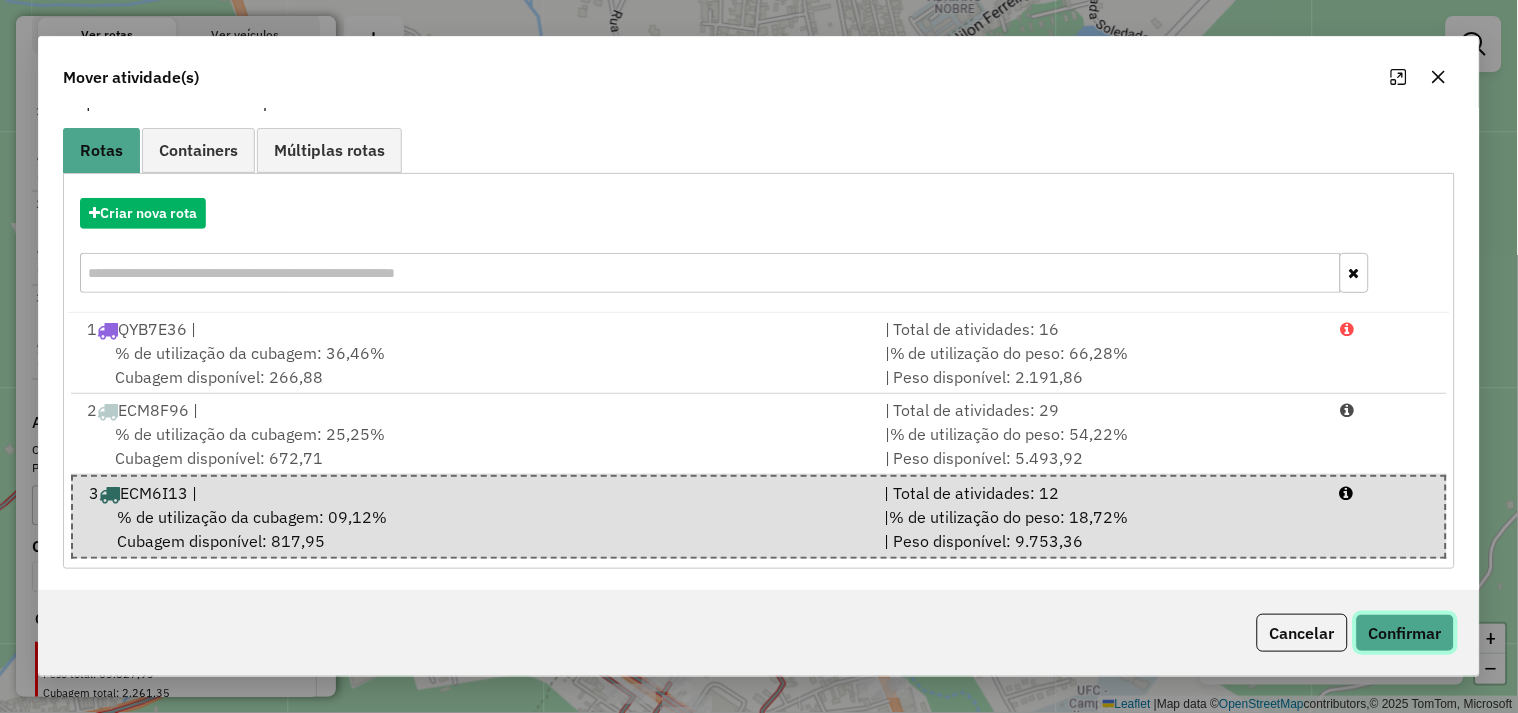 click on "Confirmar" 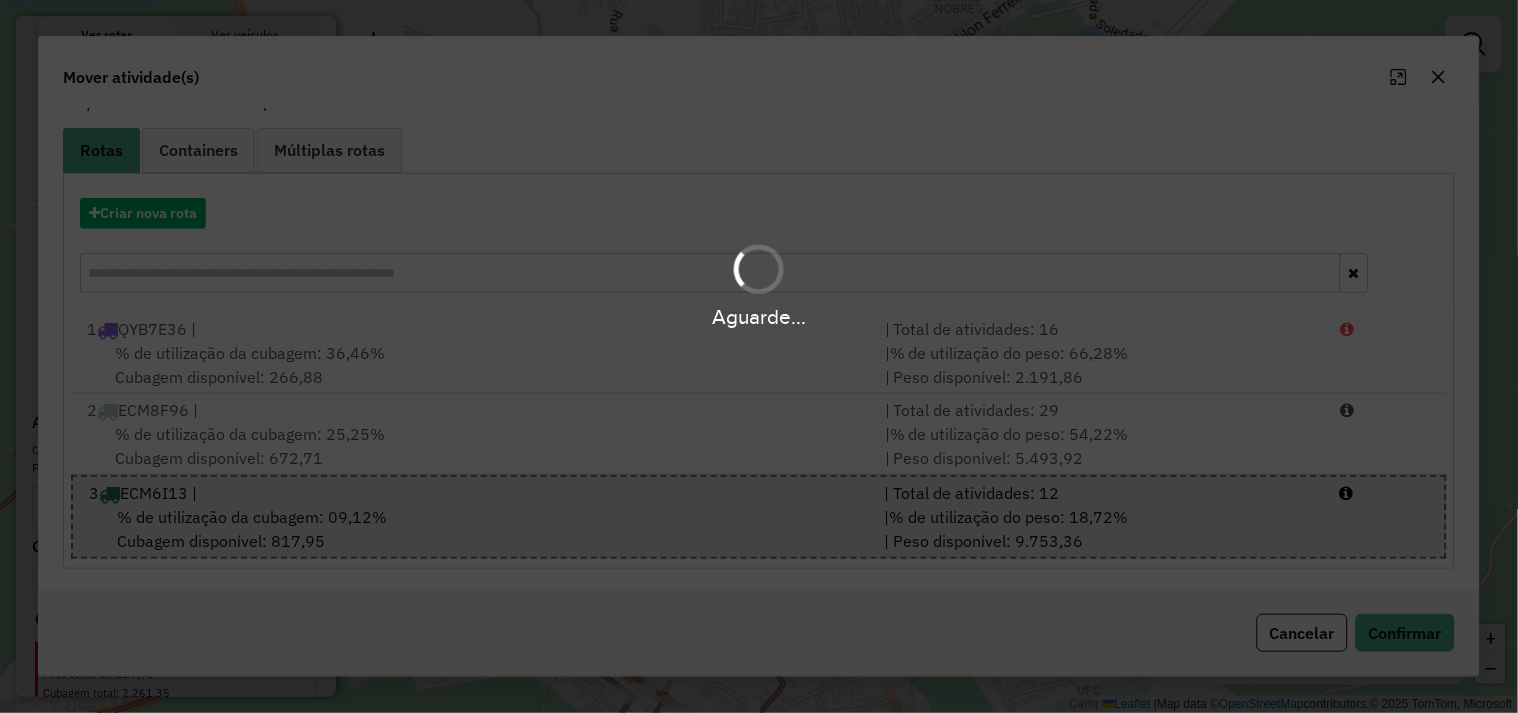 scroll, scrollTop: 0, scrollLeft: 0, axis: both 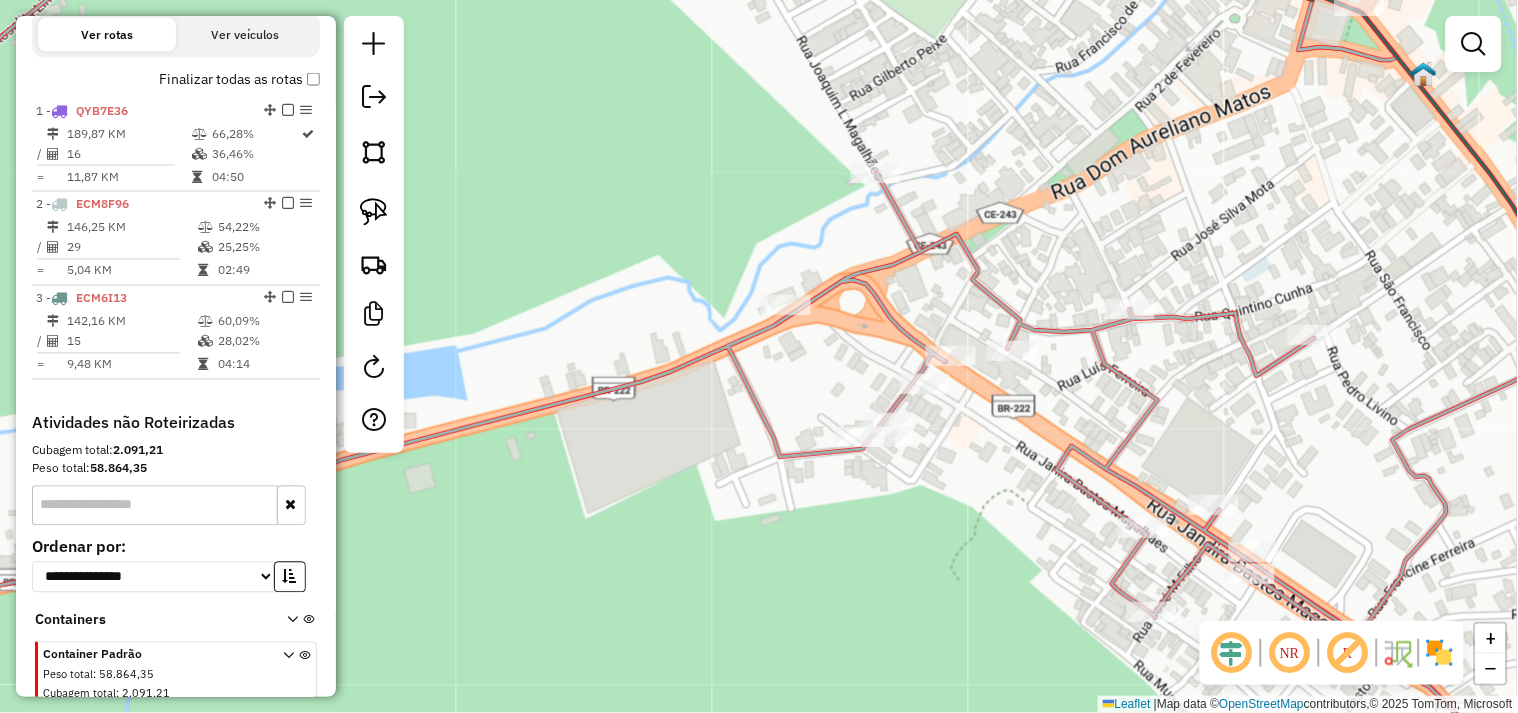 drag, startPoint x: 847, startPoint y: 532, endPoint x: 703, endPoint y: 456, distance: 162.82506 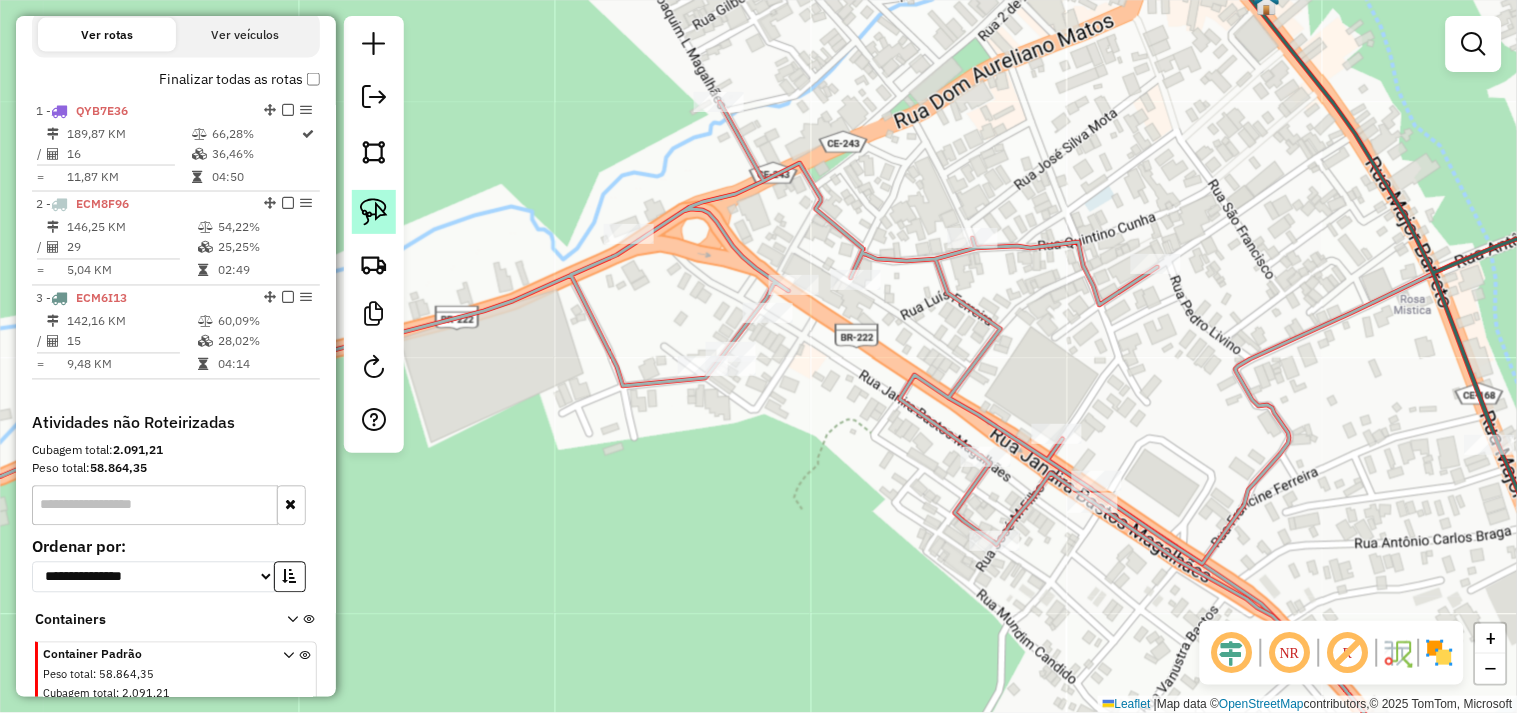 click 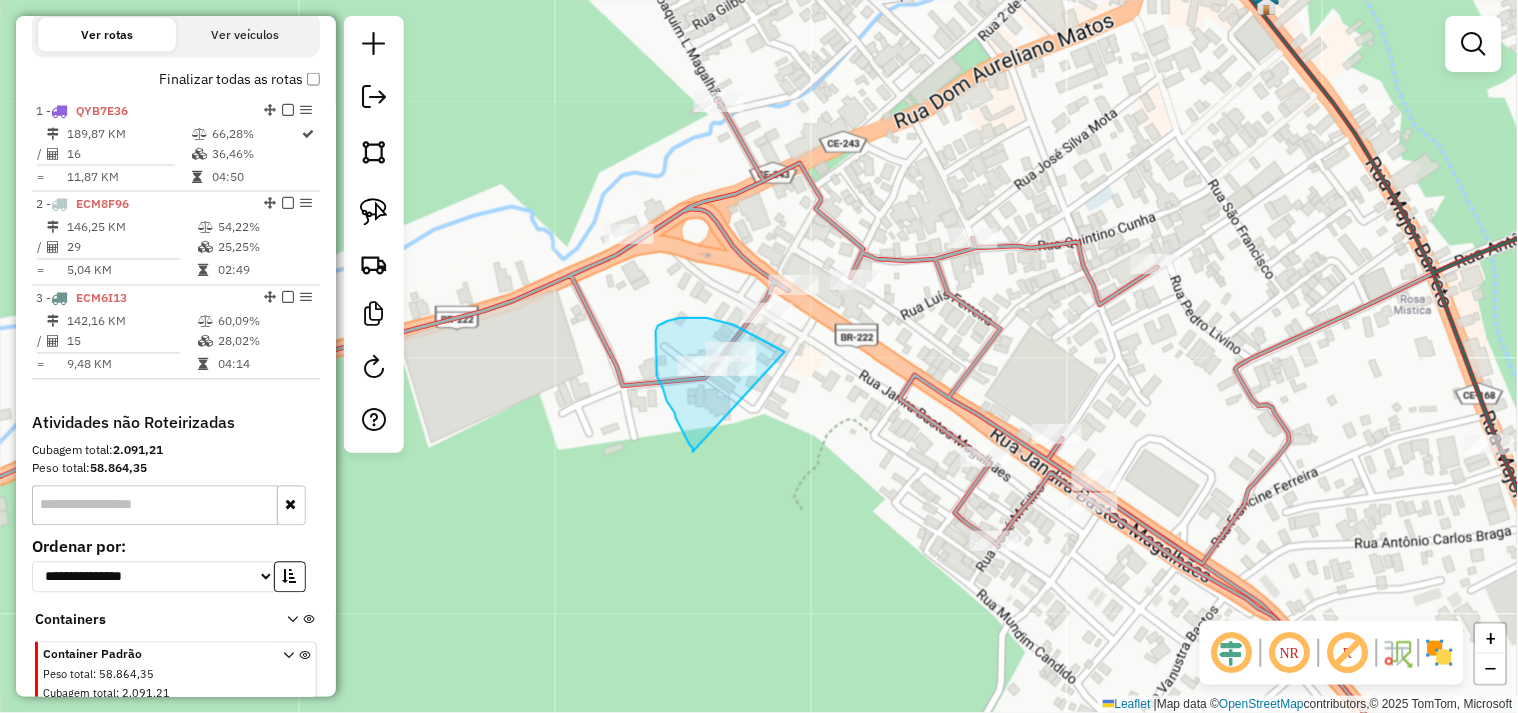 drag, startPoint x: 693, startPoint y: 452, endPoint x: 763, endPoint y: 447, distance: 70.178345 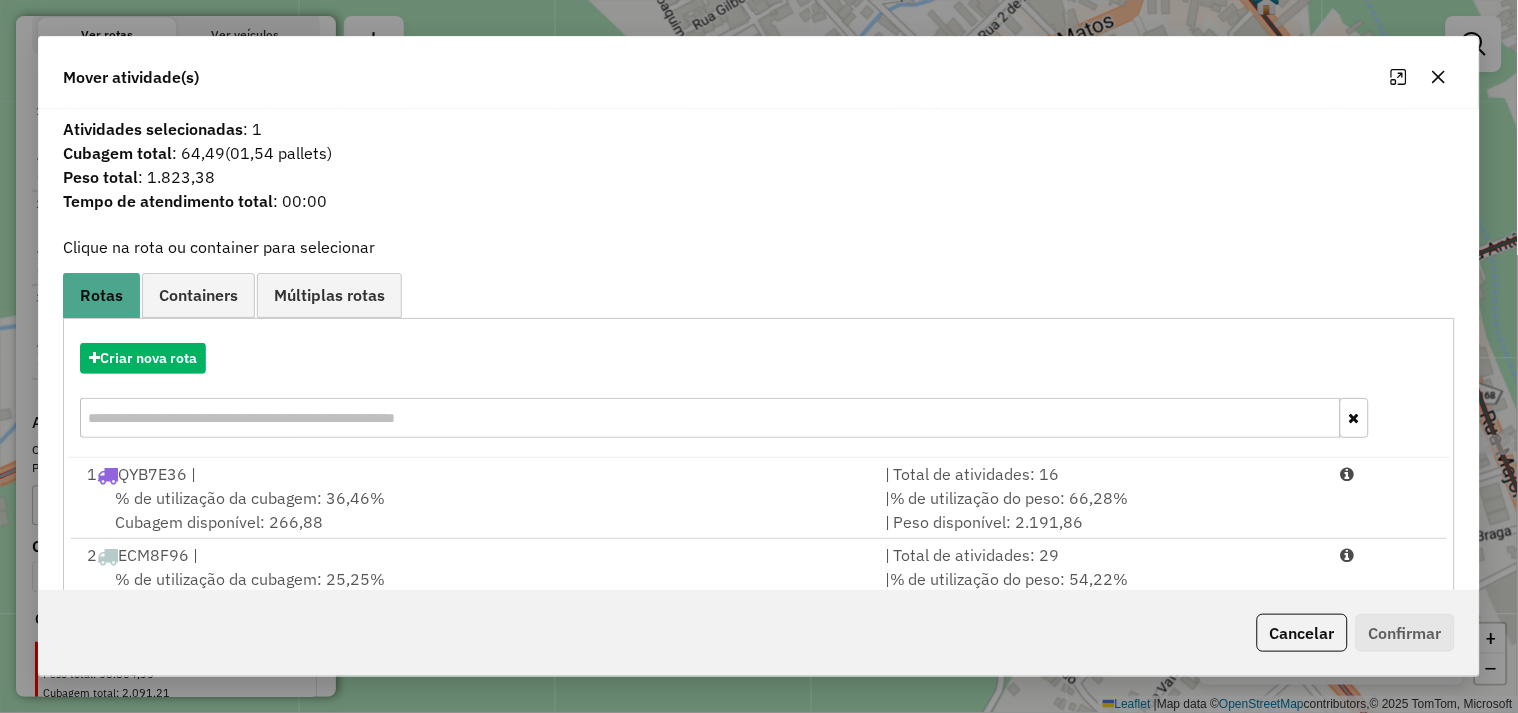 scroll, scrollTop: 145, scrollLeft: 0, axis: vertical 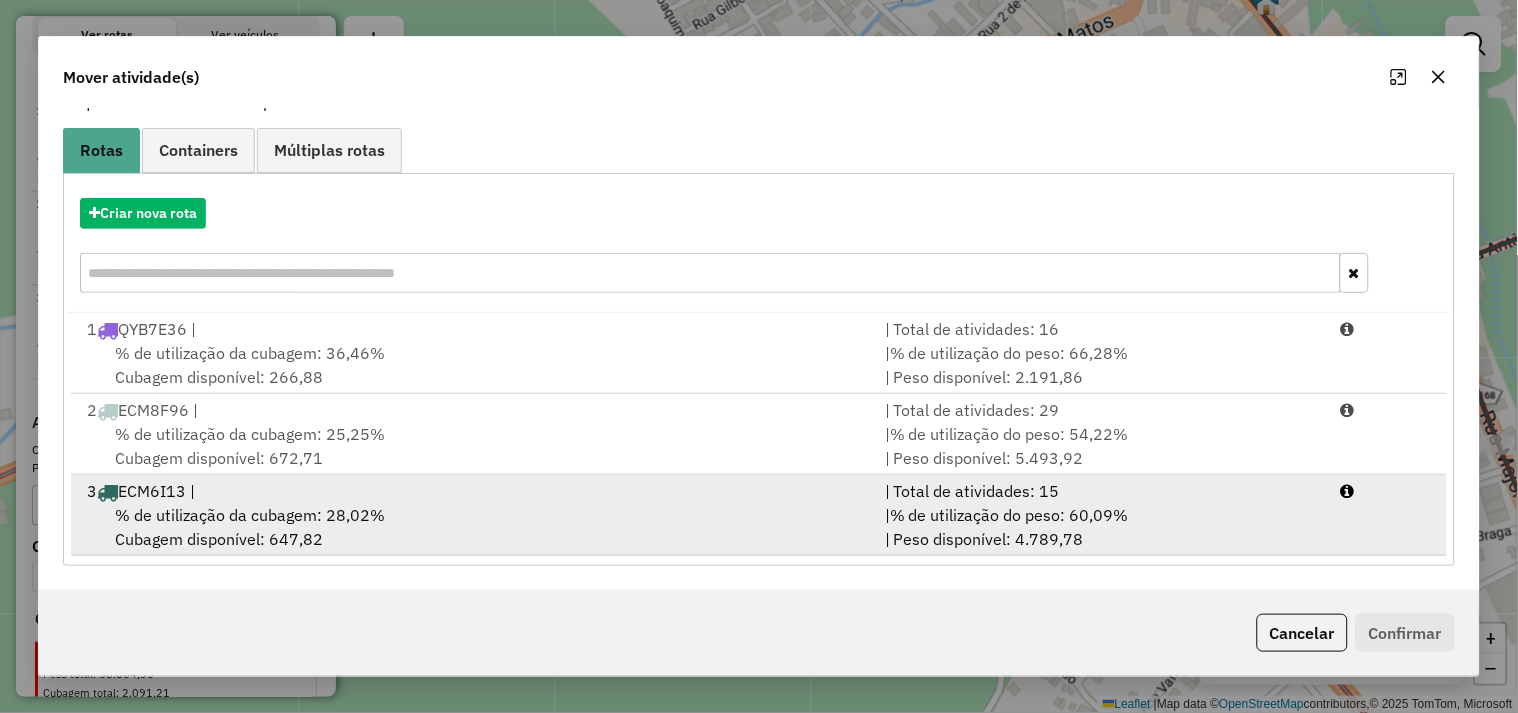click on "3  ECM6I13 |" at bounding box center (474, 491) 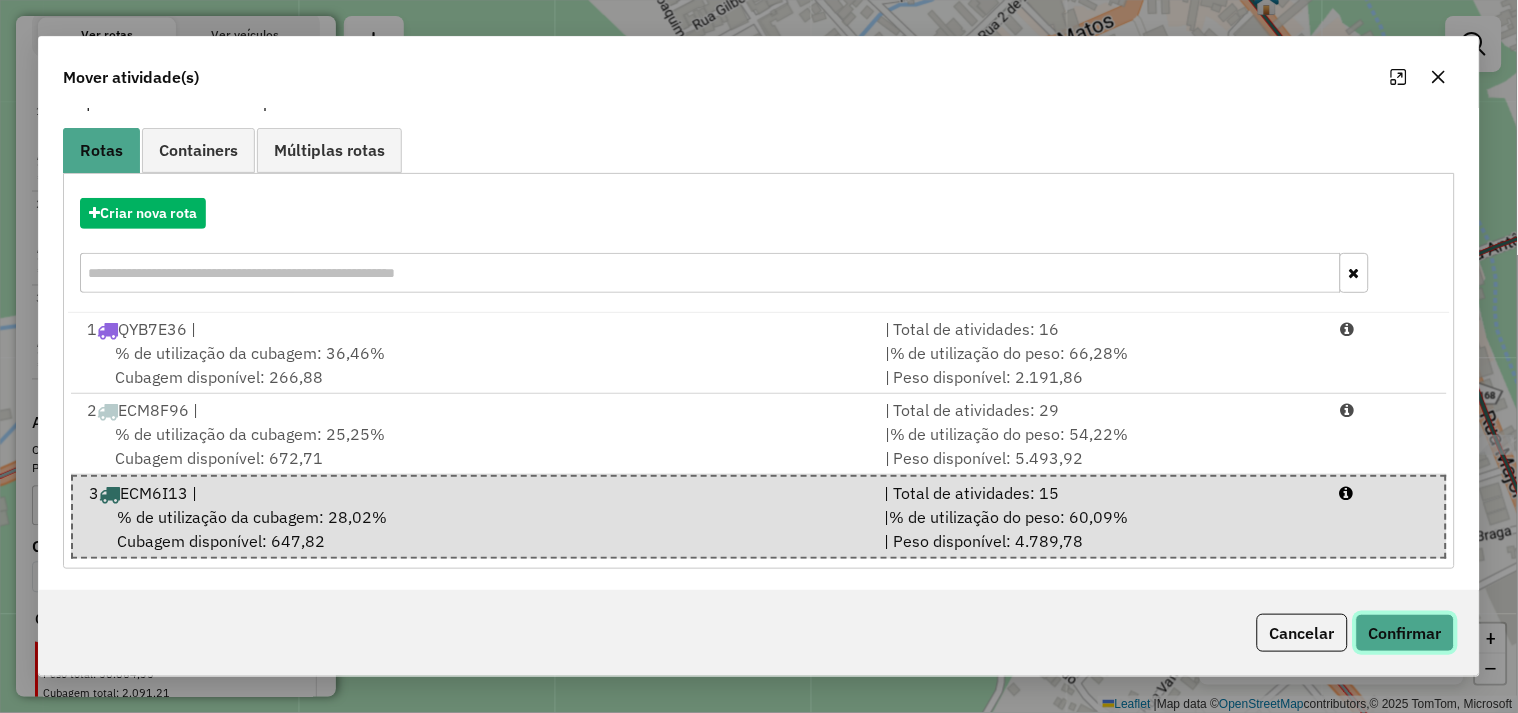 click on "Confirmar" 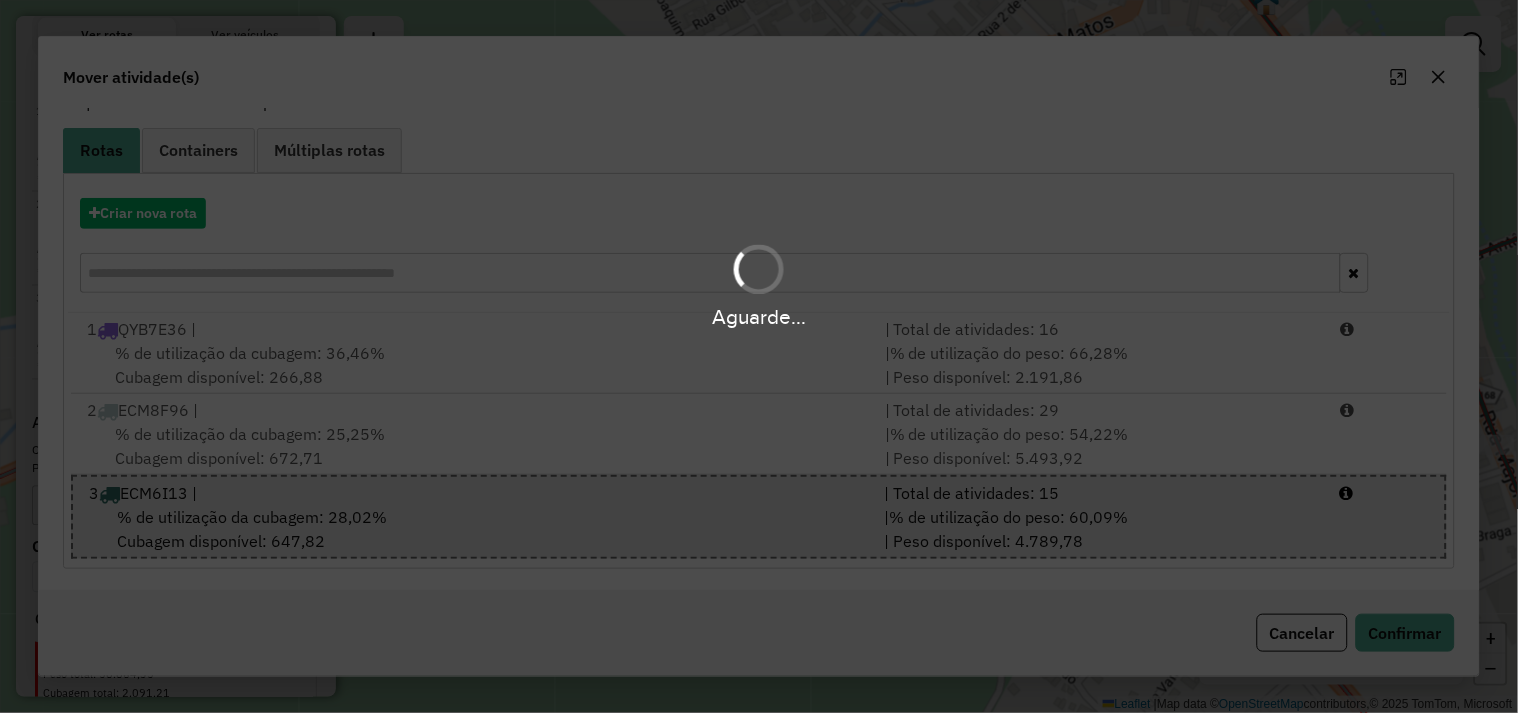 scroll, scrollTop: 0, scrollLeft: 0, axis: both 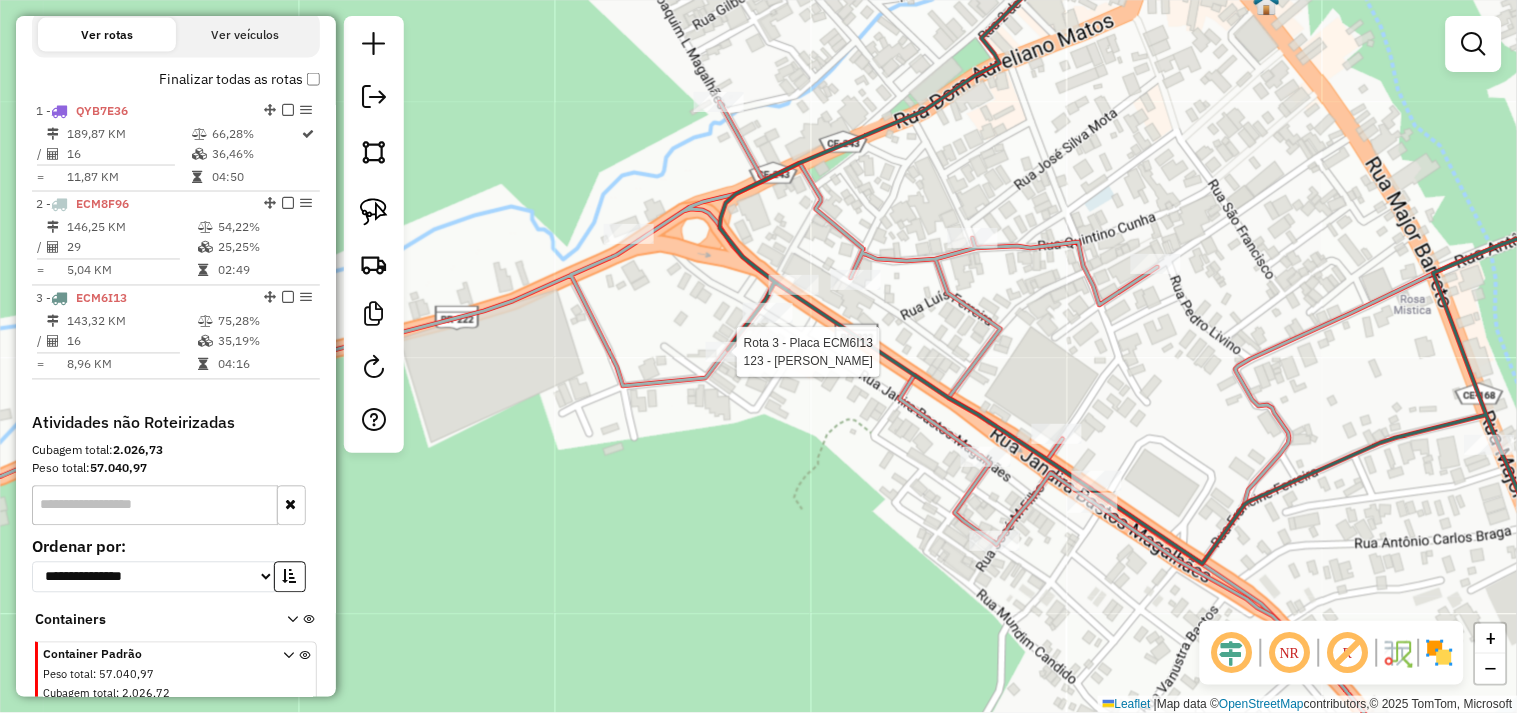 select on "**********" 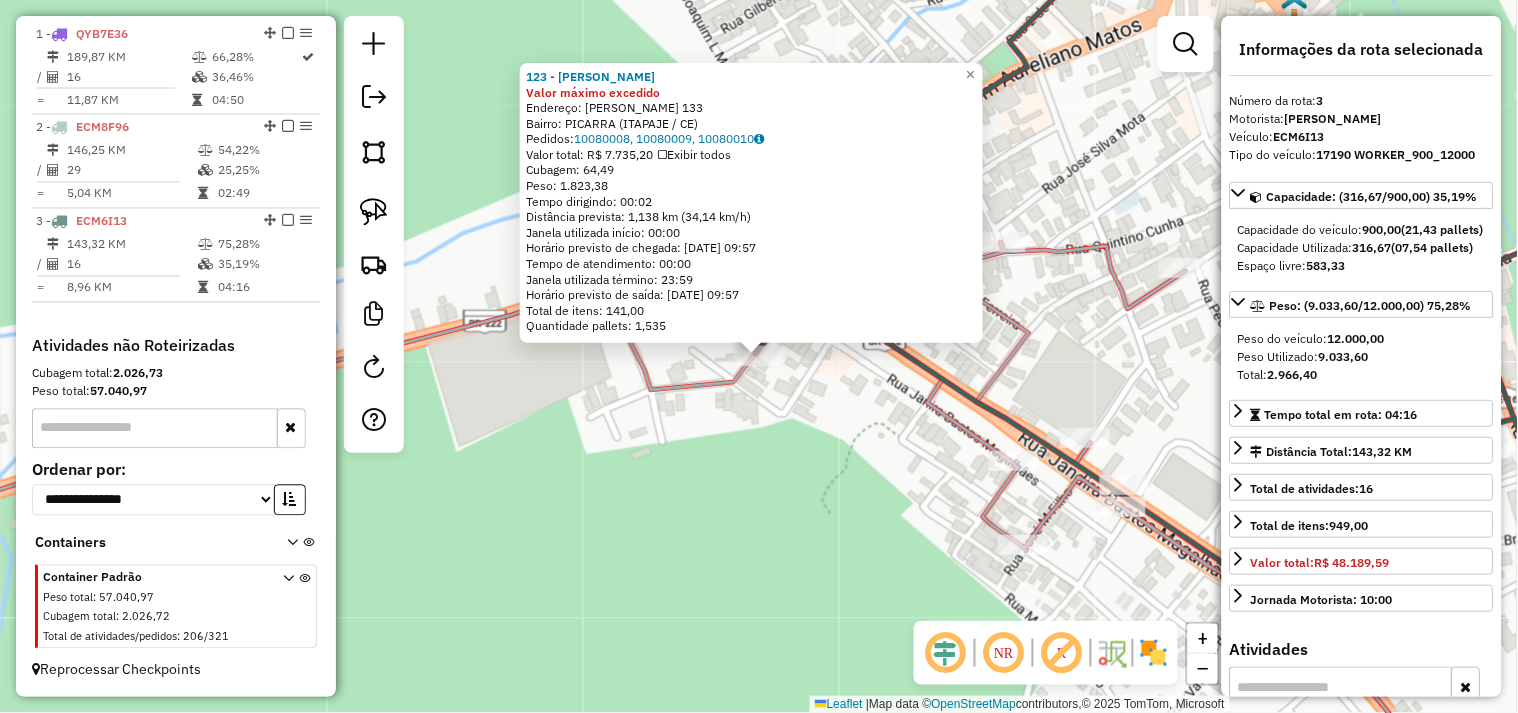 click on "123 - MERCEARIA O ALISSON Valor máximo excedido  Endereço:  JOAQUIM LIVINO 133   Bairro: PICARRA (ITAPAJE / CE)   Pedidos:  10080008, 10080009, 10080010   Valor total: R$ 7.735,20   Exibir todos   Cubagem: 64,49  Peso: 1.823,38  Tempo dirigindo: 00:02   Distância prevista: 1,138 km (34,14 km/h)   Janela utilizada início: 00:00   Horário previsto de chegada: 11/07/2025 09:57   Tempo de atendimento: 00:00   Janela utilizada término: 23:59   Horário previsto de saída: 11/07/2025 09:57   Total de itens: 141,00   Quantidade pallets: 1,535  × Janela de atendimento Grade de atendimento Capacidade Transportadoras Veículos Cliente Pedidos  Rotas Selecione os dias de semana para filtrar as janelas de atendimento  Seg   Ter   Qua   Qui   Sex   Sáb   Dom  Informe o período da janela de atendimento: De: Até:  Filtrar exatamente a janela do cliente  Considerar janela de atendimento padrão  Selecione os dias de semana para filtrar as grades de atendimento  Seg   Ter   Qua   Qui   Sex   Sáb   Dom   De:   De:" 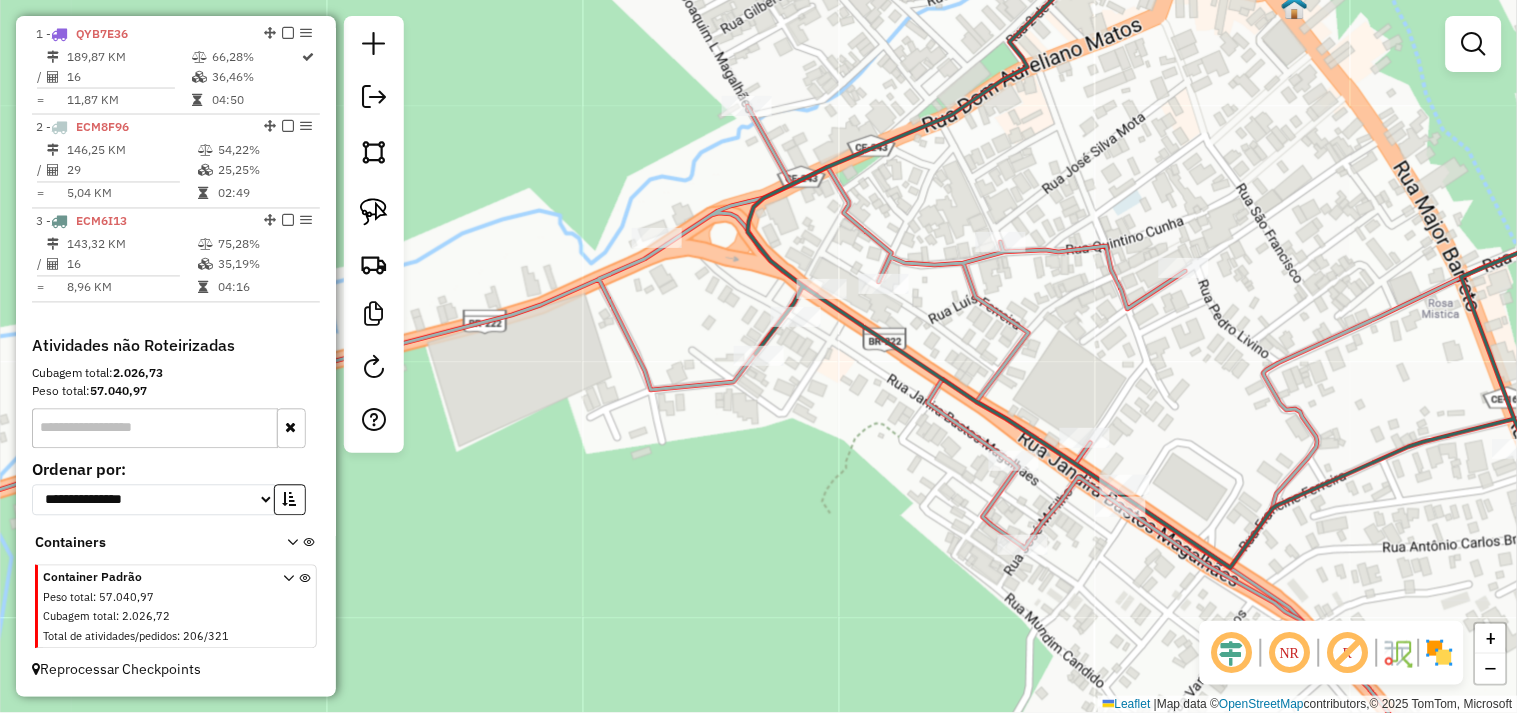 click on "Janela de atendimento Grade de atendimento Capacidade Transportadoras Veículos Cliente Pedidos  Rotas Selecione os dias de semana para filtrar as janelas de atendimento  Seg   Ter   Qua   Qui   Sex   Sáb   Dom  Informe o período da janela de atendimento: De: Até:  Filtrar exatamente a janela do cliente  Considerar janela de atendimento padrão  Selecione os dias de semana para filtrar as grades de atendimento  Seg   Ter   Qua   Qui   Sex   Sáb   Dom   Considerar clientes sem dia de atendimento cadastrado  Clientes fora do dia de atendimento selecionado Filtrar as atividades entre os valores definidos abaixo:  Peso mínimo:   Peso máximo:   Cubagem mínima:   Cubagem máxima:   De:   Até:  Filtrar as atividades entre o tempo de atendimento definido abaixo:  De:   Até:   Considerar capacidade total dos clientes não roteirizados Transportadora: Selecione um ou mais itens Tipo de veículo: Selecione um ou mais itens Veículo: Selecione um ou mais itens Motorista: Selecione um ou mais itens Nome: Rótulo:" 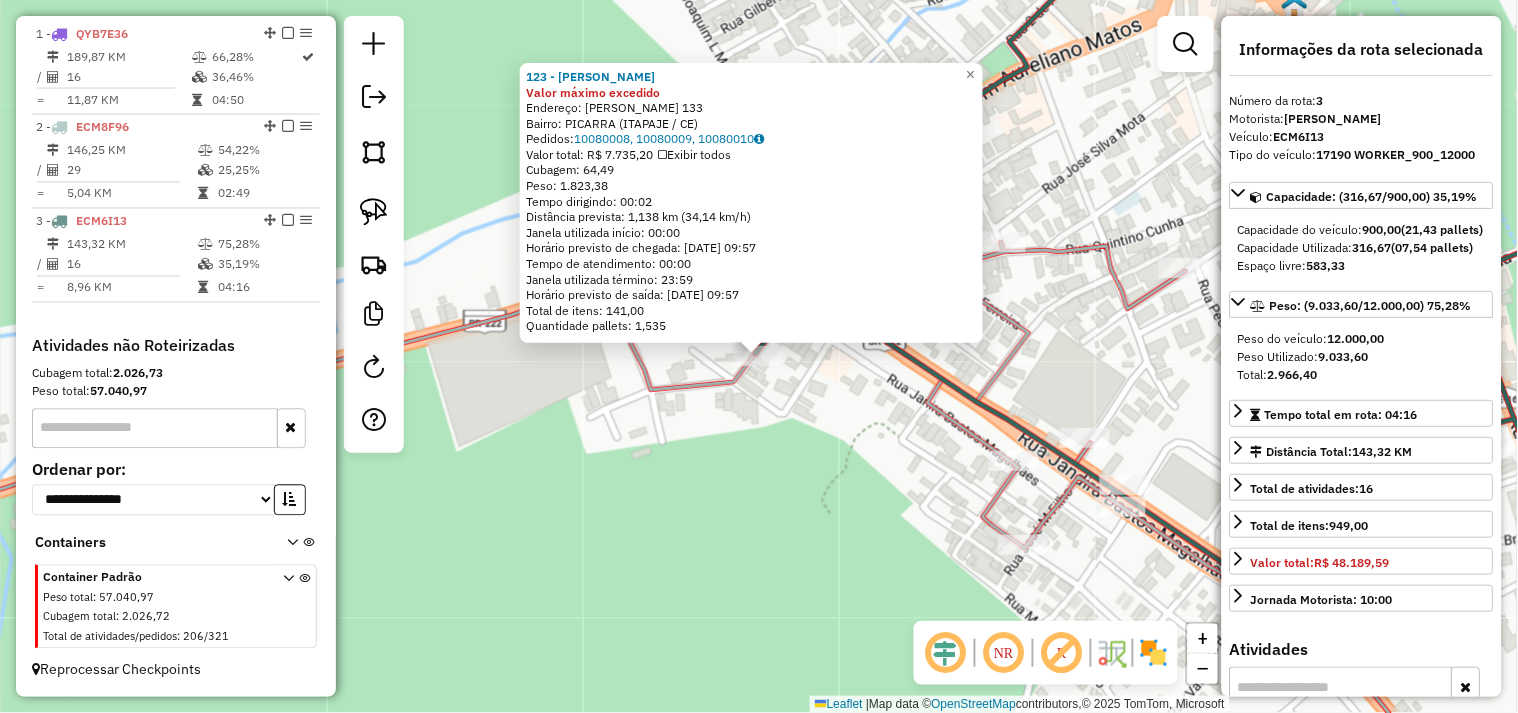 click on "123 - MERCEARIA O ALISSON Valor máximo excedido  Endereço:  JOAQUIM LIVINO 133   Bairro: PICARRA (ITAPAJE / CE)   Pedidos:  10080008, 10080009, 10080010   Valor total: R$ 7.735,20   Exibir todos   Cubagem: 64,49  Peso: 1.823,38  Tempo dirigindo: 00:02   Distância prevista: 1,138 km (34,14 km/h)   Janela utilizada início: 00:00   Horário previsto de chegada: 11/07/2025 09:57   Tempo de atendimento: 00:00   Janela utilizada término: 23:59   Horário previsto de saída: 11/07/2025 09:57   Total de itens: 141,00   Quantidade pallets: 1,535  × Janela de atendimento Grade de atendimento Capacidade Transportadoras Veículos Cliente Pedidos  Rotas Selecione os dias de semana para filtrar as janelas de atendimento  Seg   Ter   Qua   Qui   Sex   Sáb   Dom  Informe o período da janela de atendimento: De: Até:  Filtrar exatamente a janela do cliente  Considerar janela de atendimento padrão  Selecione os dias de semana para filtrar as grades de atendimento  Seg   Ter   Qua   Qui   Sex   Sáb   Dom   De:   De:" 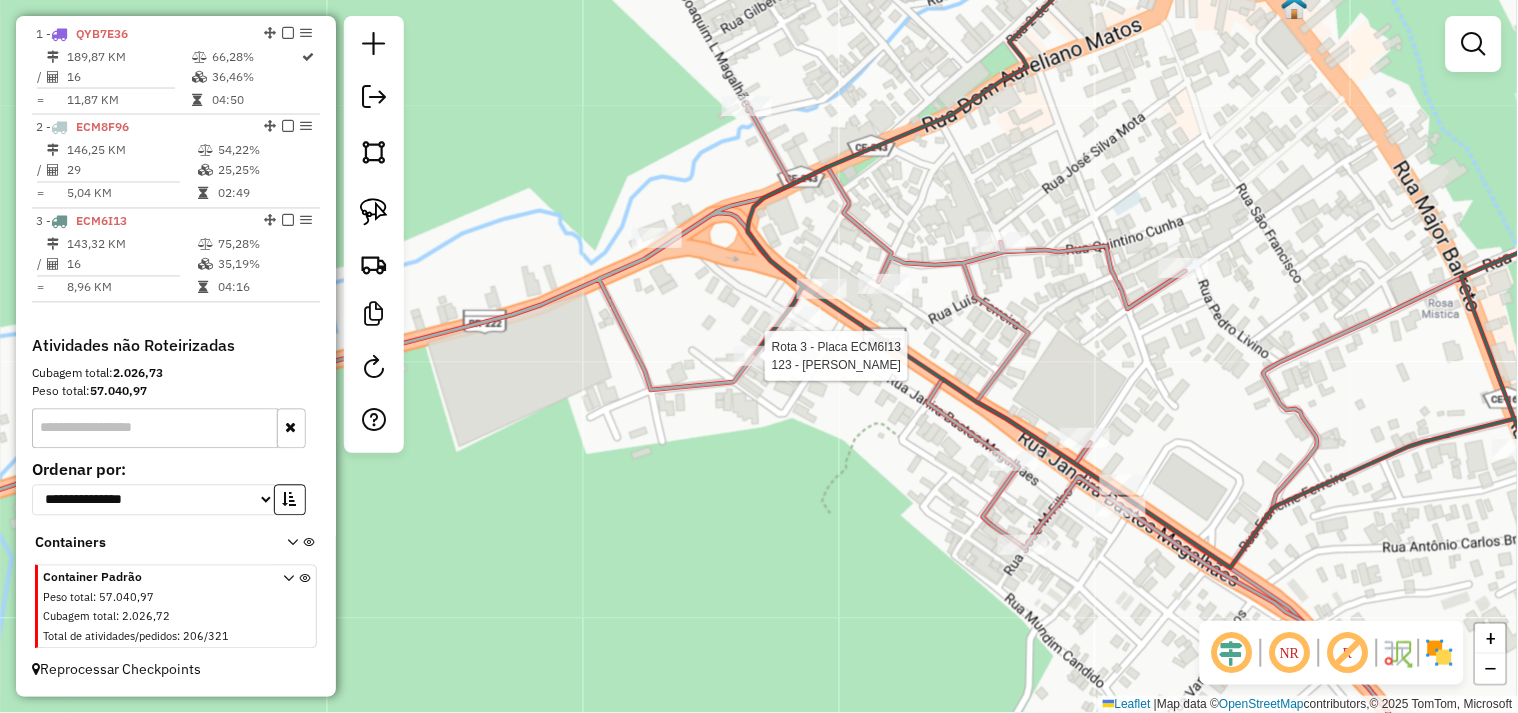 select on "**********" 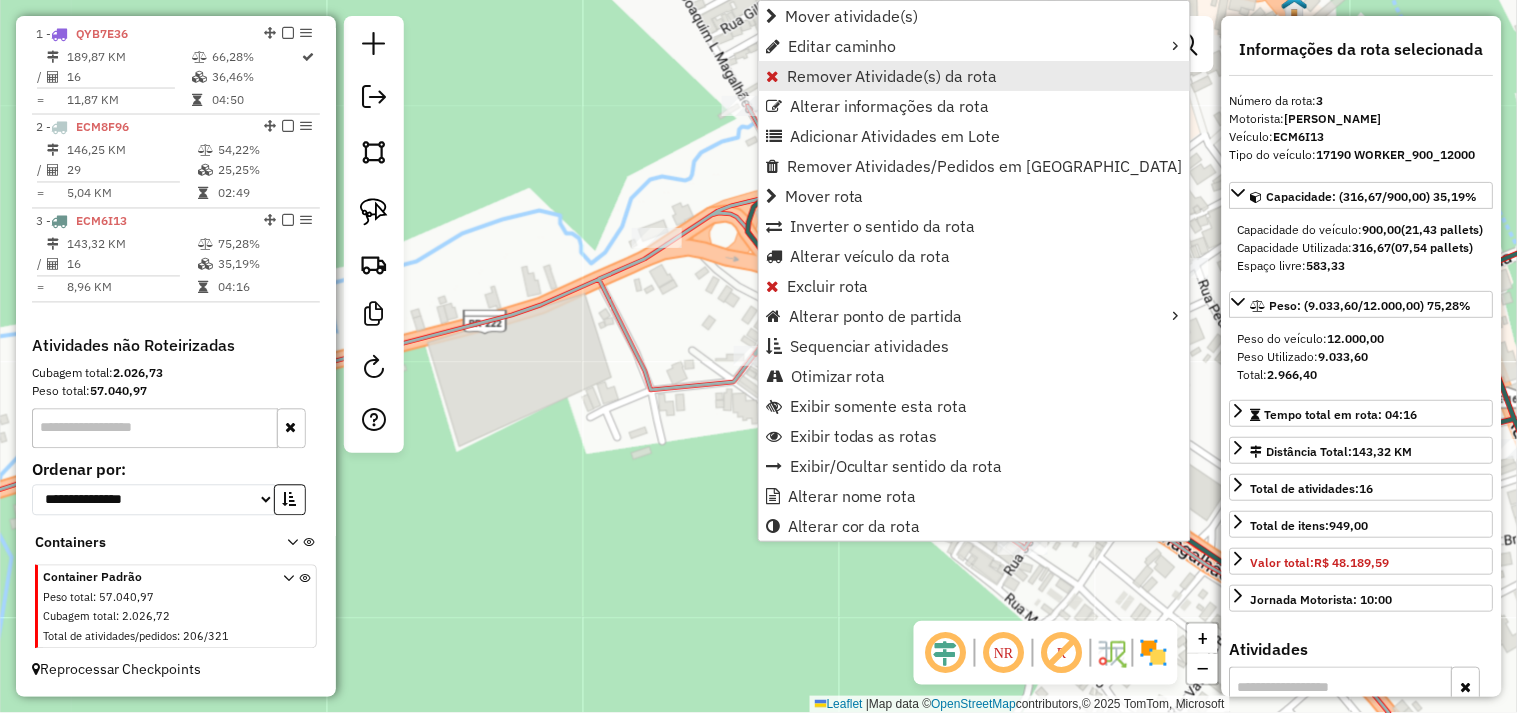 click on "Remover Atividade(s) da rota" at bounding box center (892, 76) 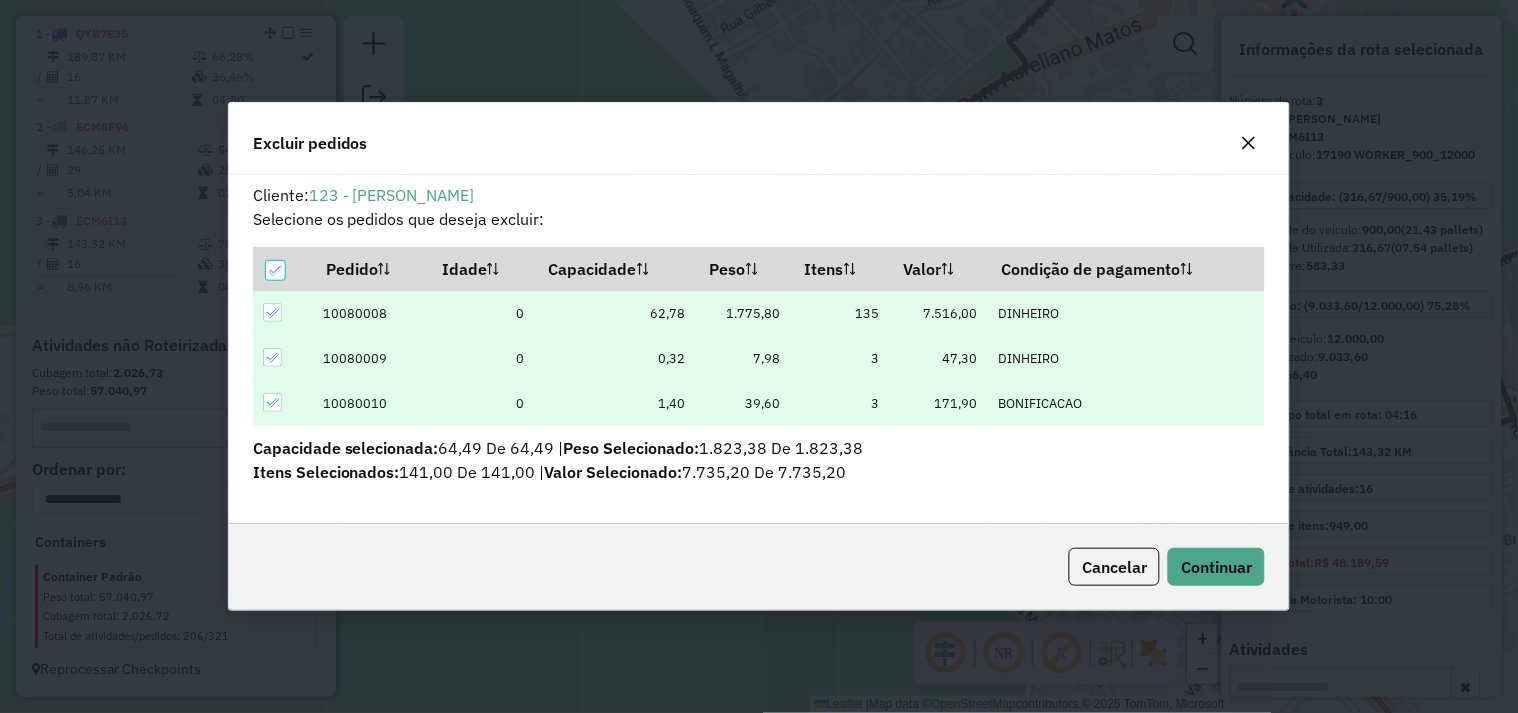 scroll, scrollTop: 0, scrollLeft: 0, axis: both 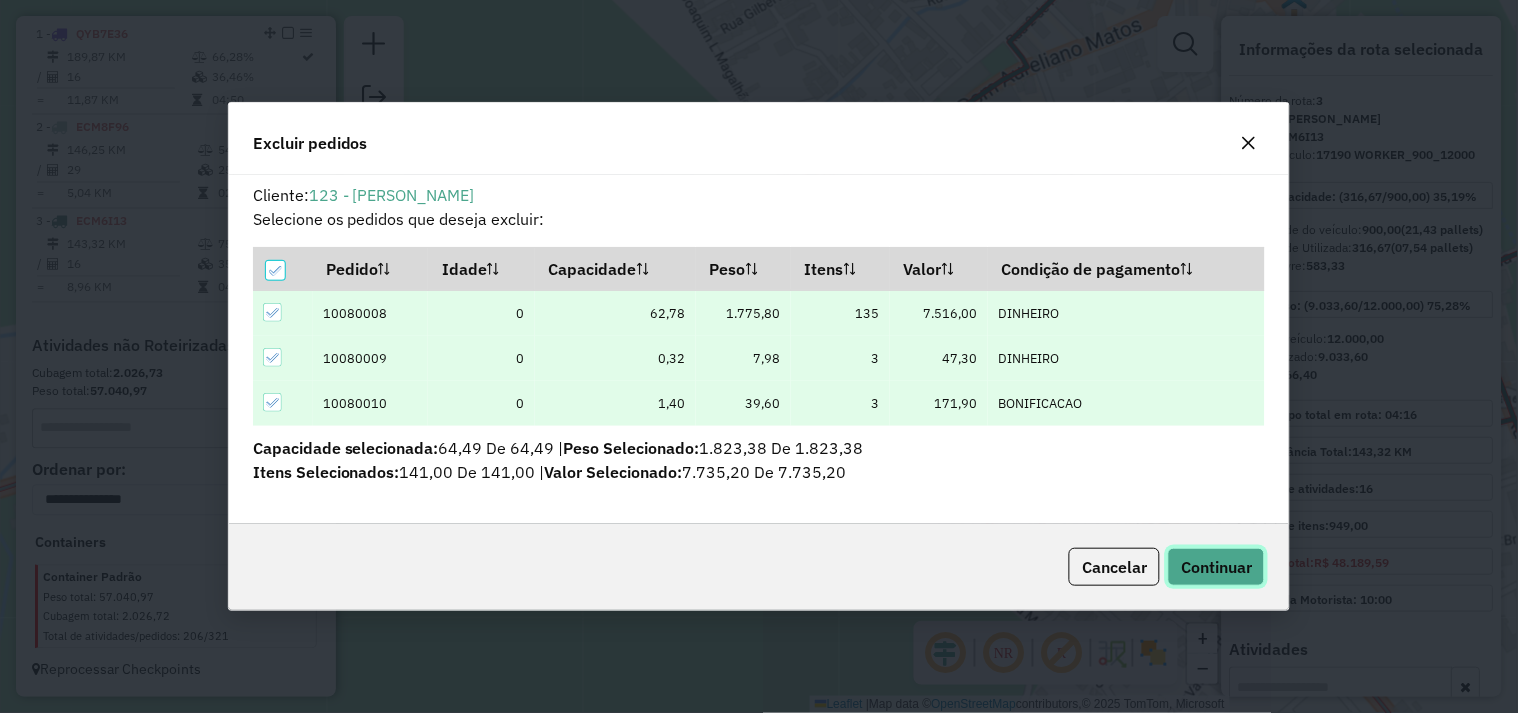 click on "Continuar" 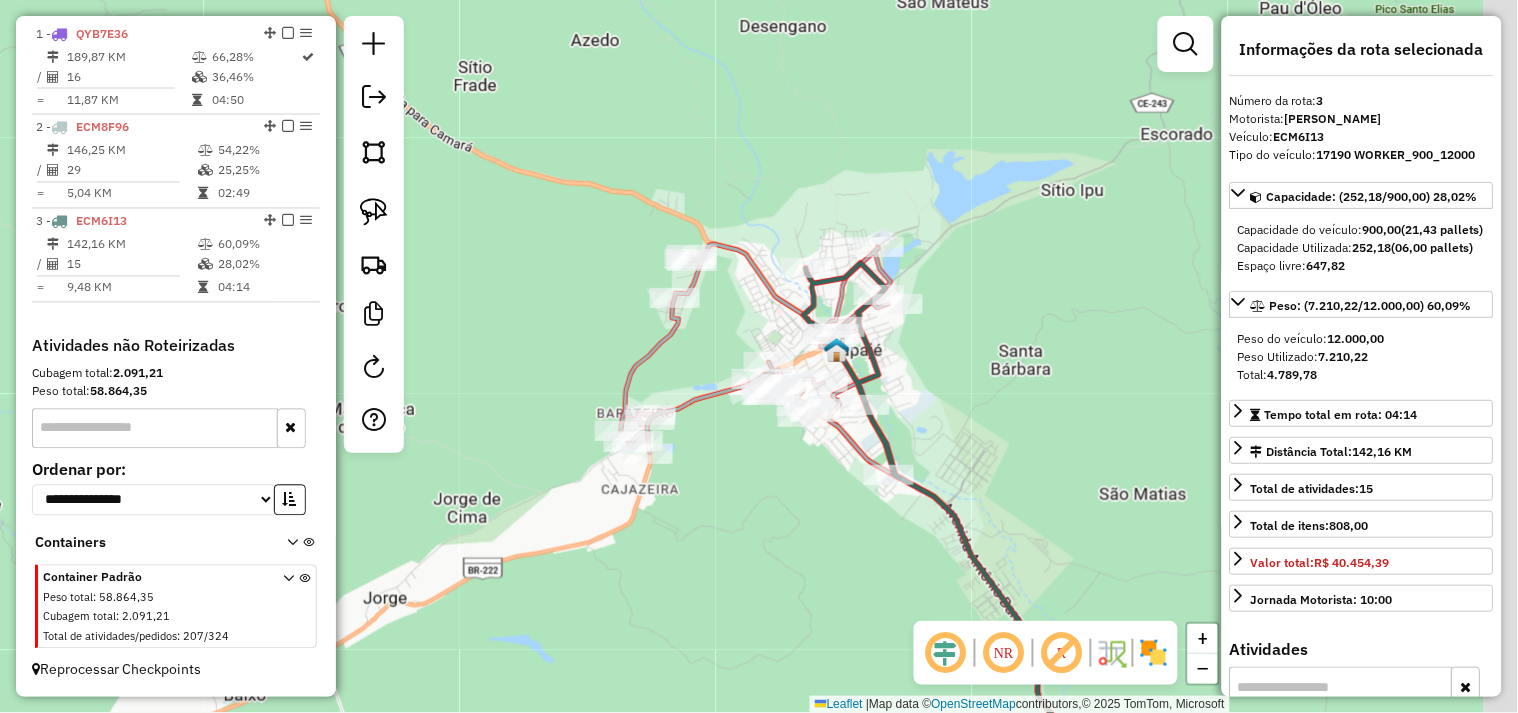 drag, startPoint x: 1004, startPoint y: 442, endPoint x: 774, endPoint y: 290, distance: 275.68823 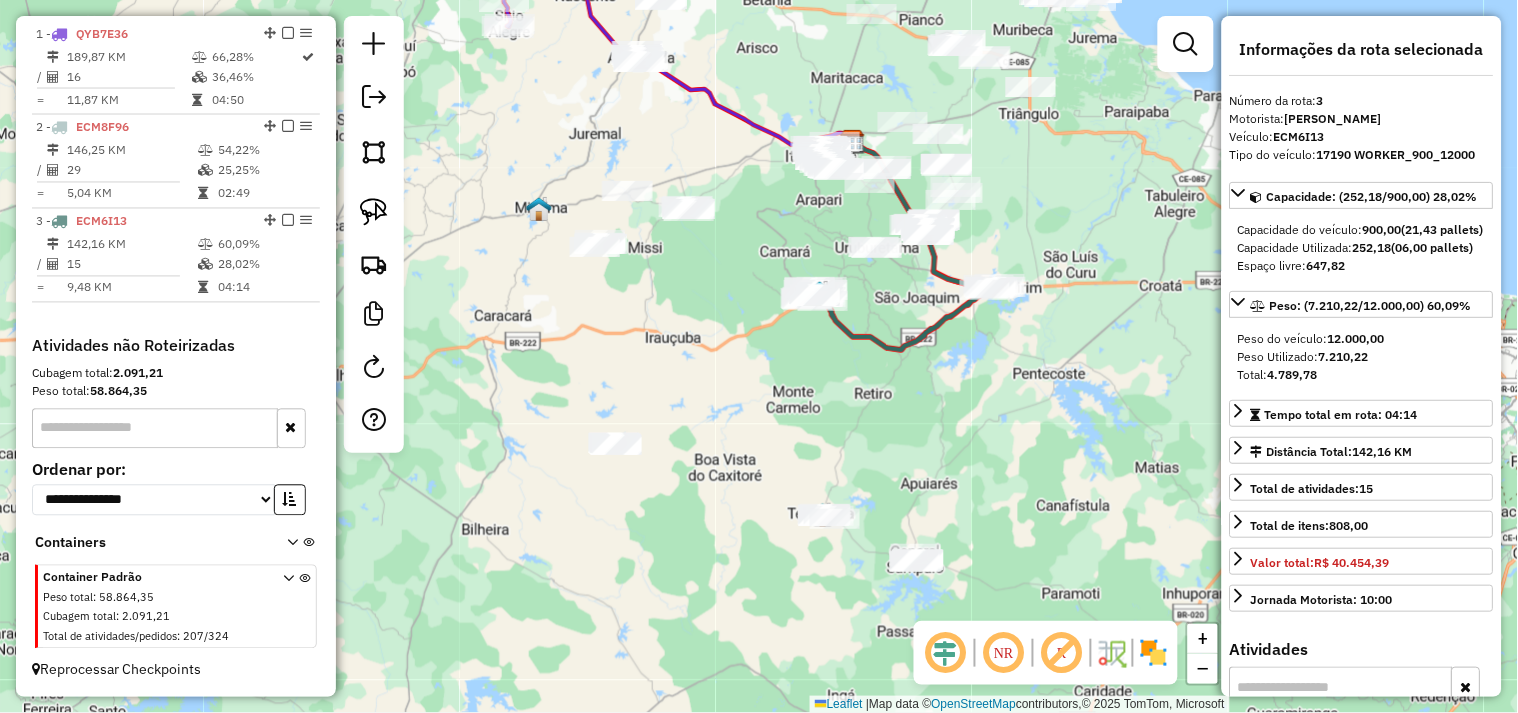 drag, startPoint x: 778, startPoint y: 440, endPoint x: 796, endPoint y: 420, distance: 26.907248 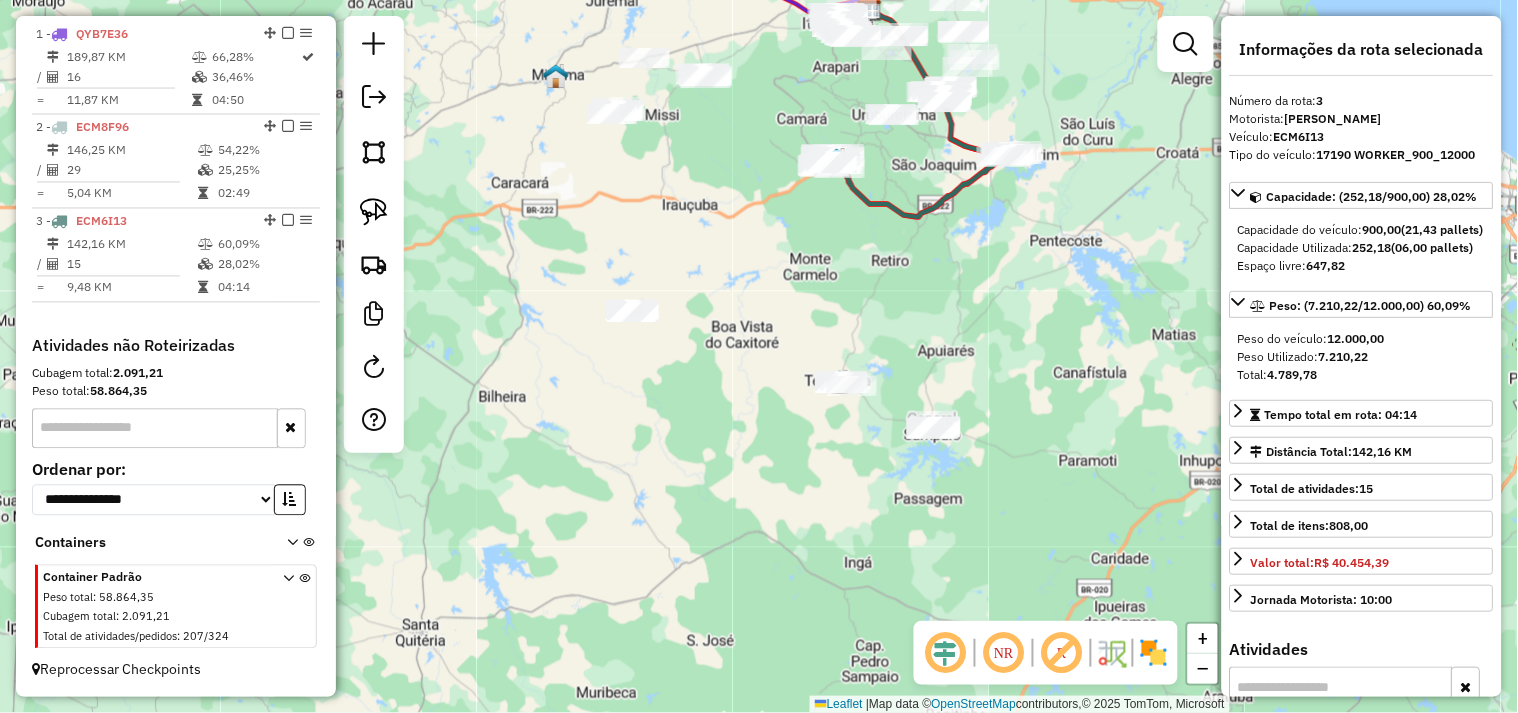 drag, startPoint x: 771, startPoint y: 345, endPoint x: 764, endPoint y: 321, distance: 25 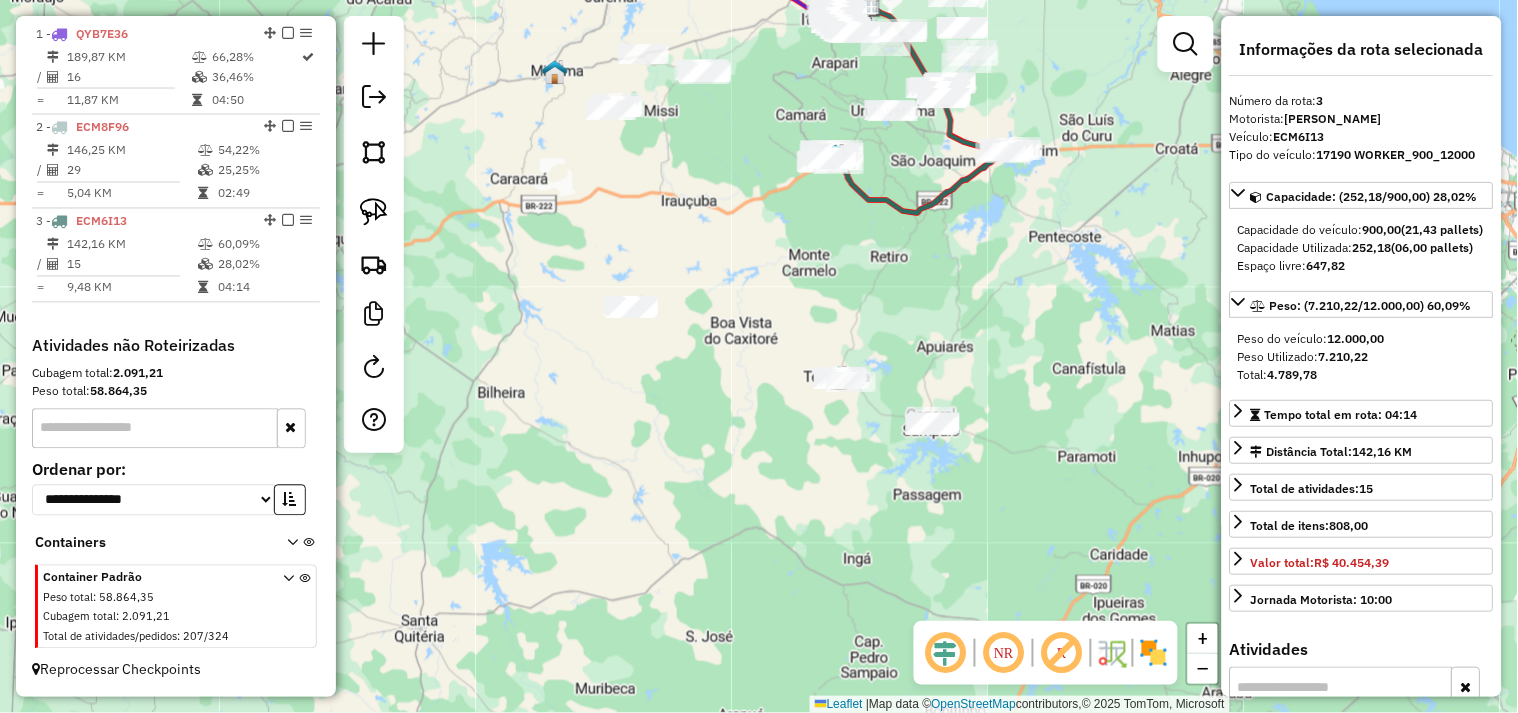 drag, startPoint x: 715, startPoint y: 324, endPoint x: 754, endPoint y: 327, distance: 39.115215 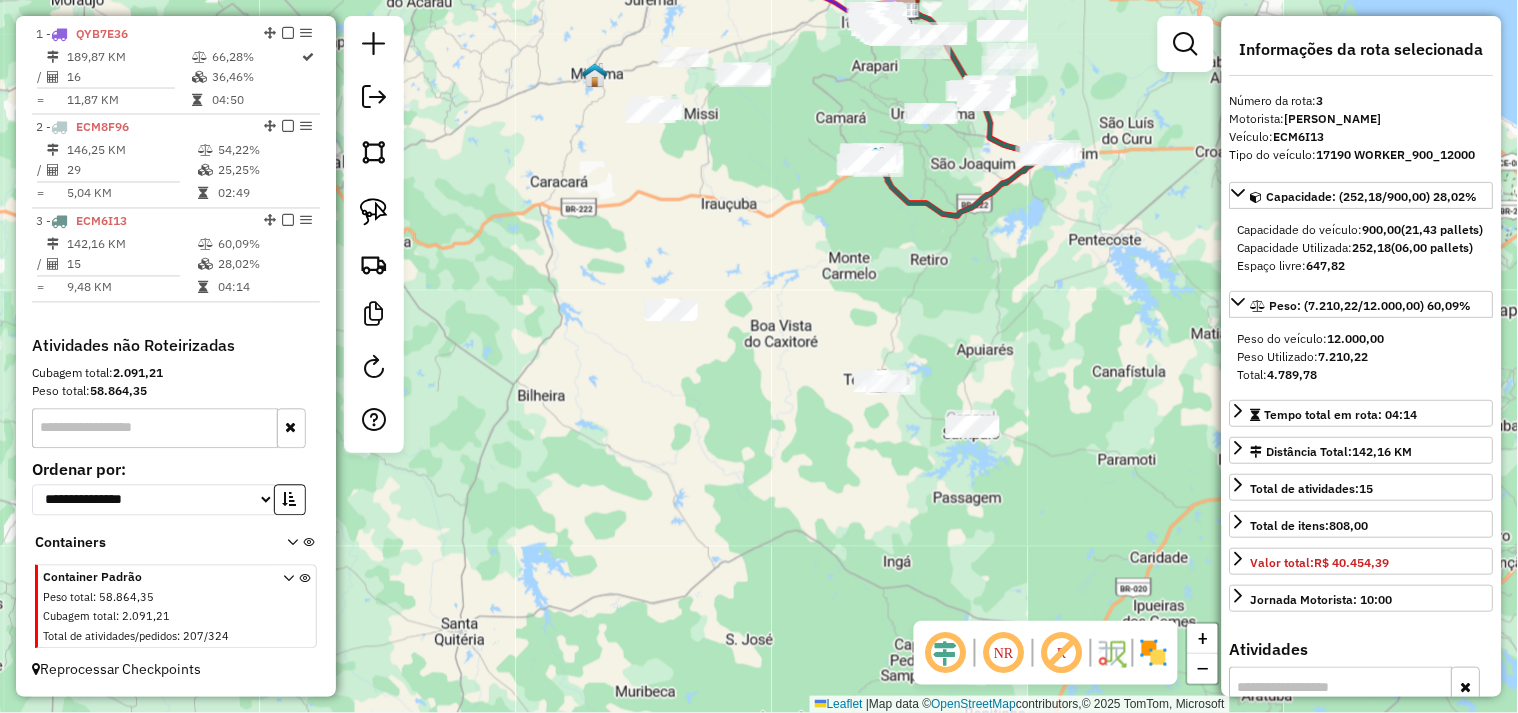 drag, startPoint x: 375, startPoint y: 212, endPoint x: 575, endPoint y: 266, distance: 207.16177 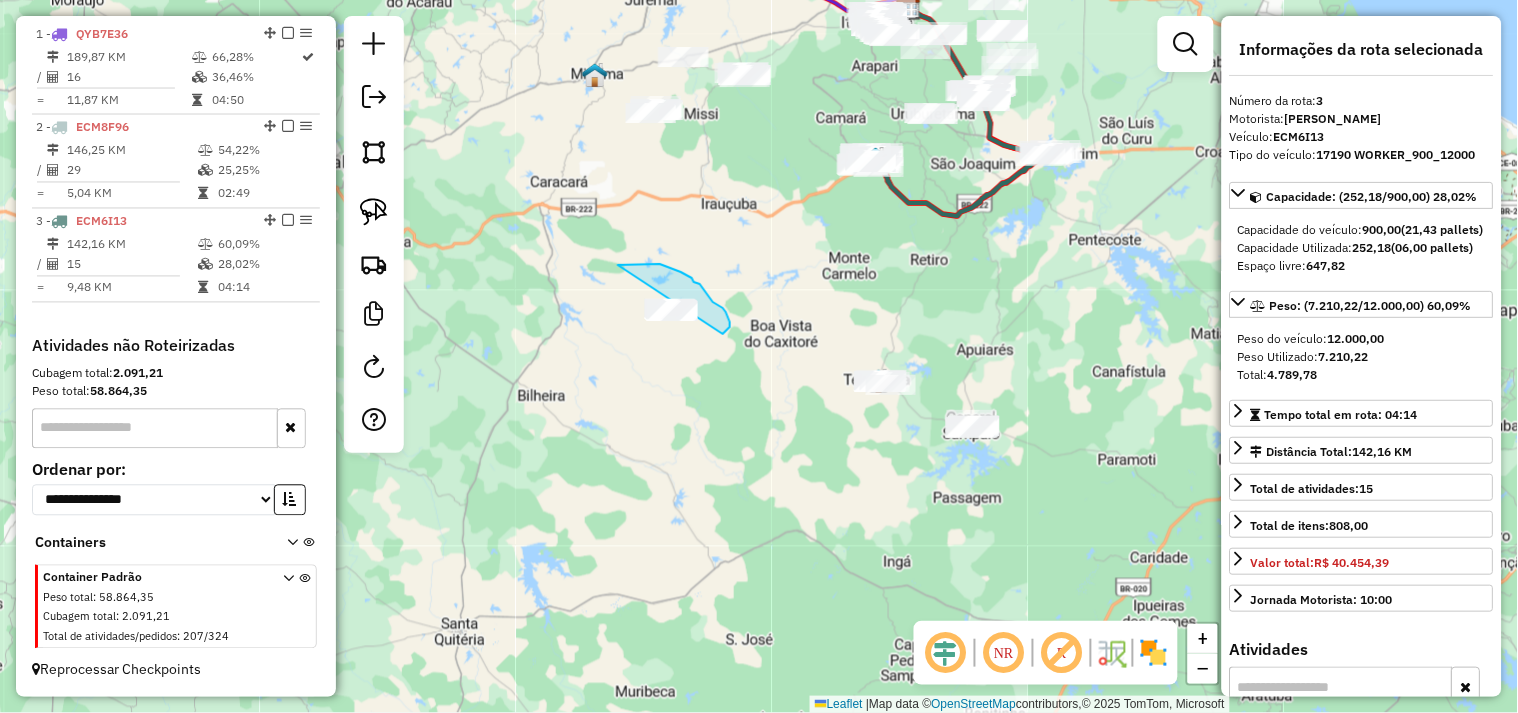 drag, startPoint x: 646, startPoint y: 264, endPoint x: 602, endPoint y: 327, distance: 76.843994 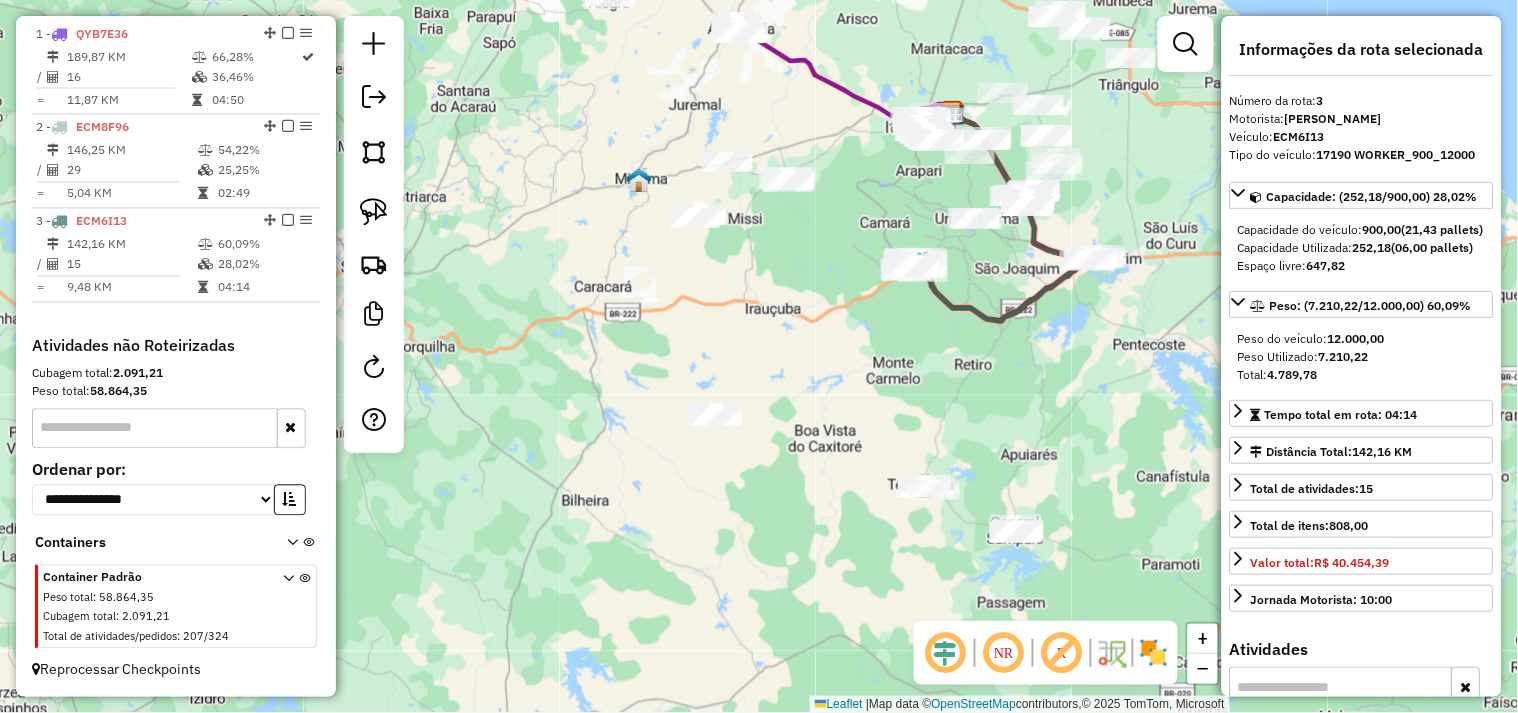 drag, startPoint x: 728, startPoint y: 253, endPoint x: 752, endPoint y: 306, distance: 58.18075 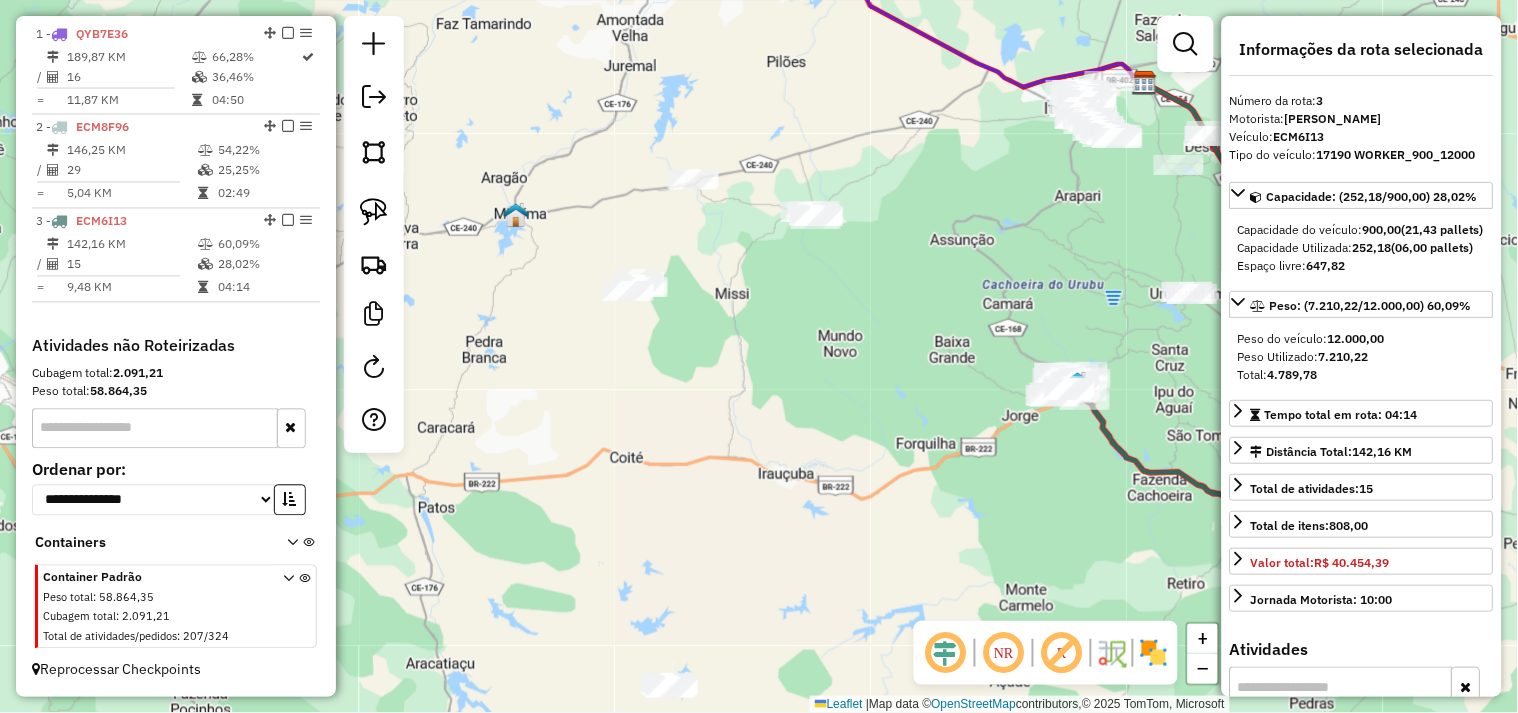 click 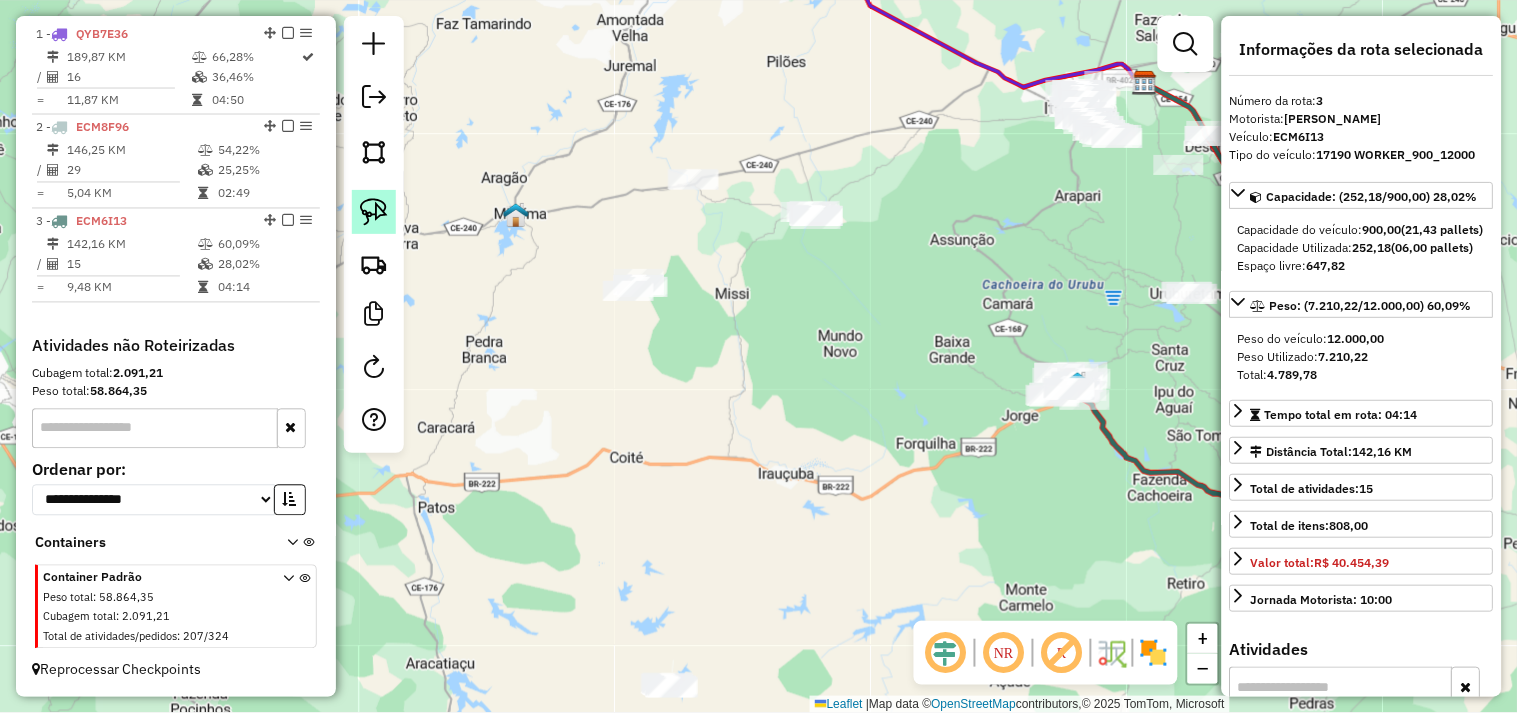 click 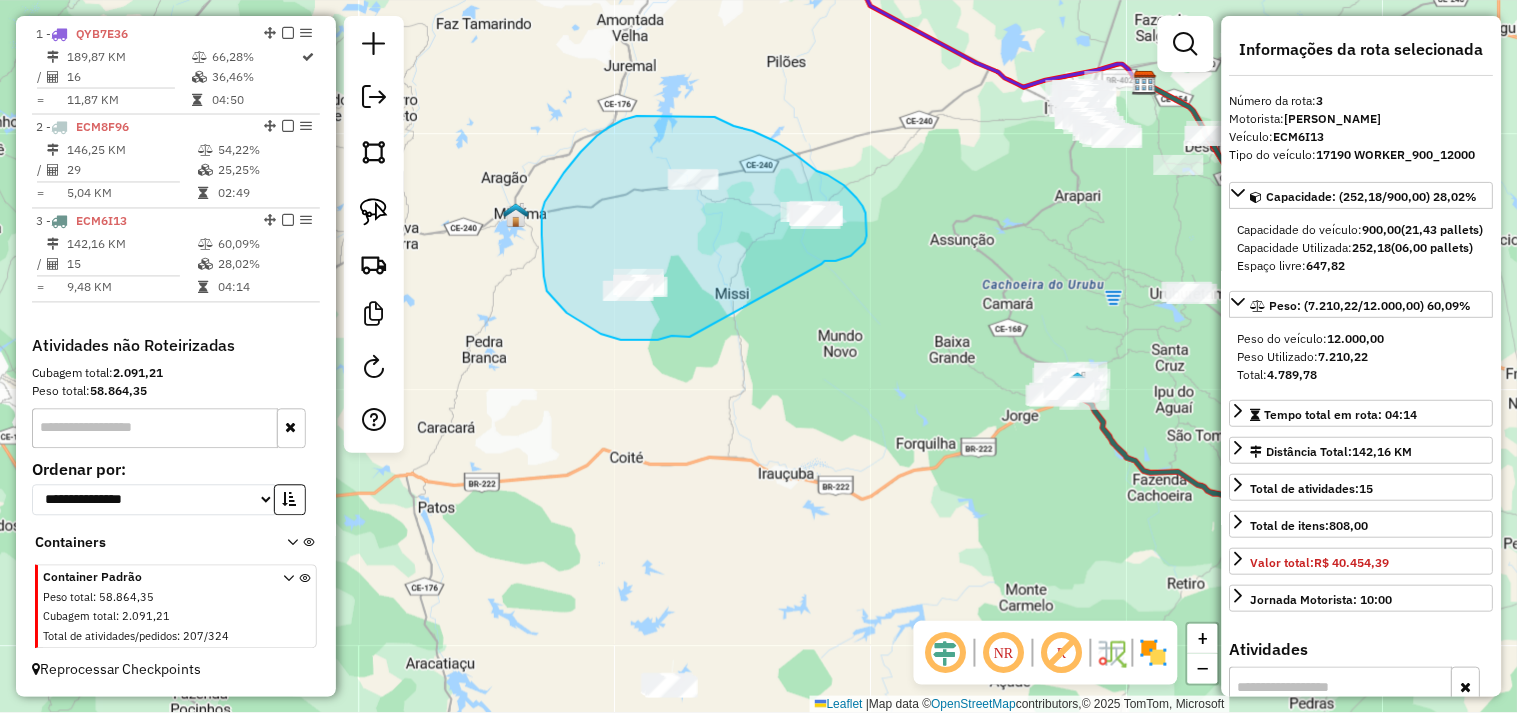 drag, startPoint x: 672, startPoint y: 336, endPoint x: 815, endPoint y: 264, distance: 160.10309 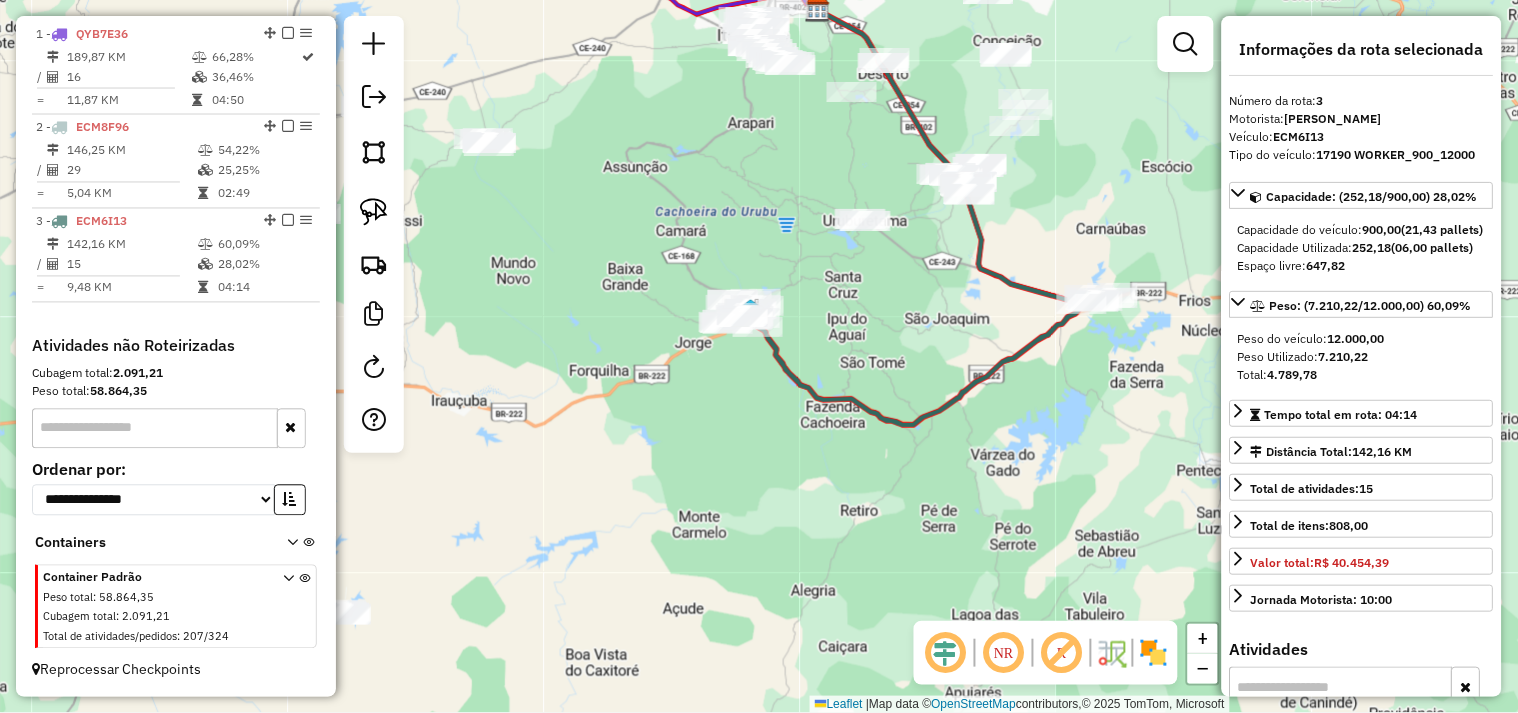 drag, startPoint x: 904, startPoint y: 282, endPoint x: 588, endPoint y: 186, distance: 330.2605 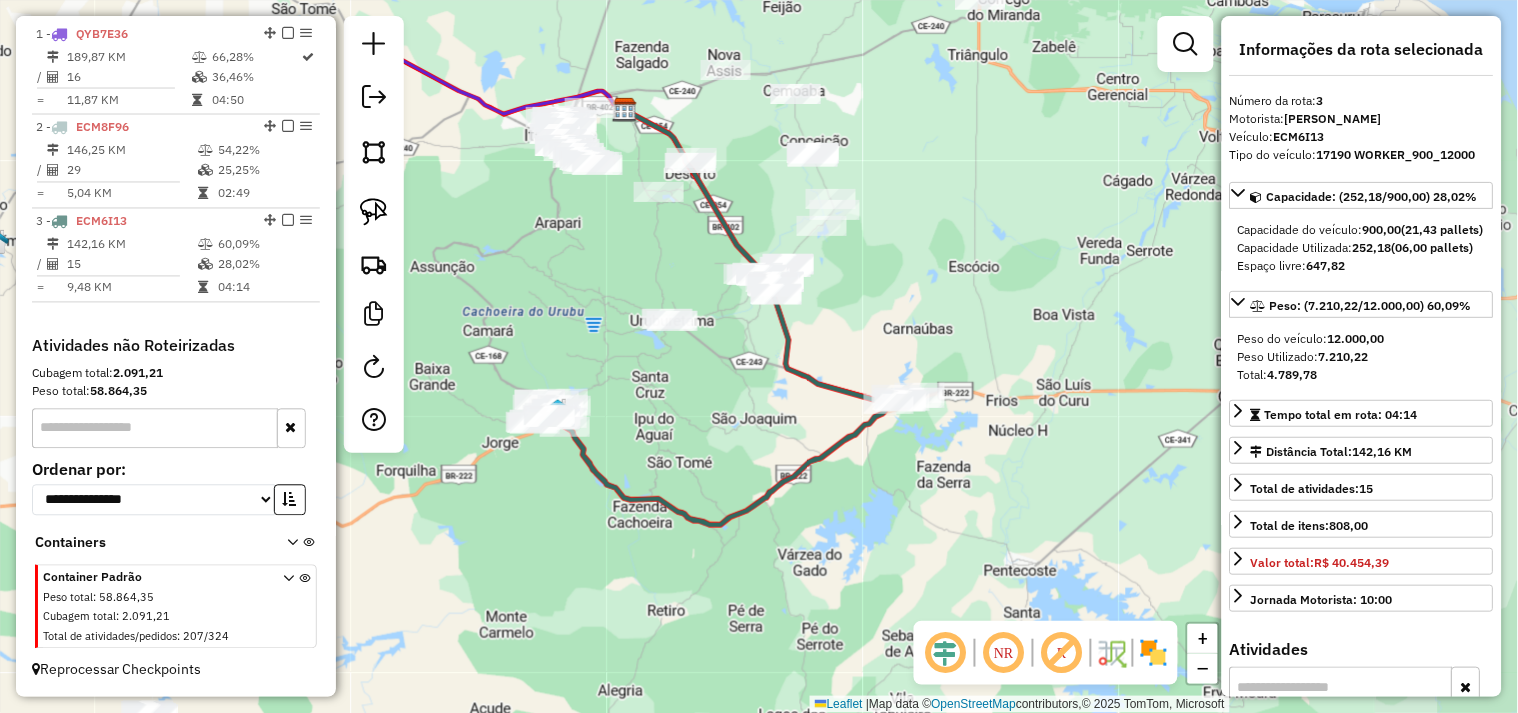 drag, startPoint x: 753, startPoint y: 196, endPoint x: 557, endPoint y: 297, distance: 220.49263 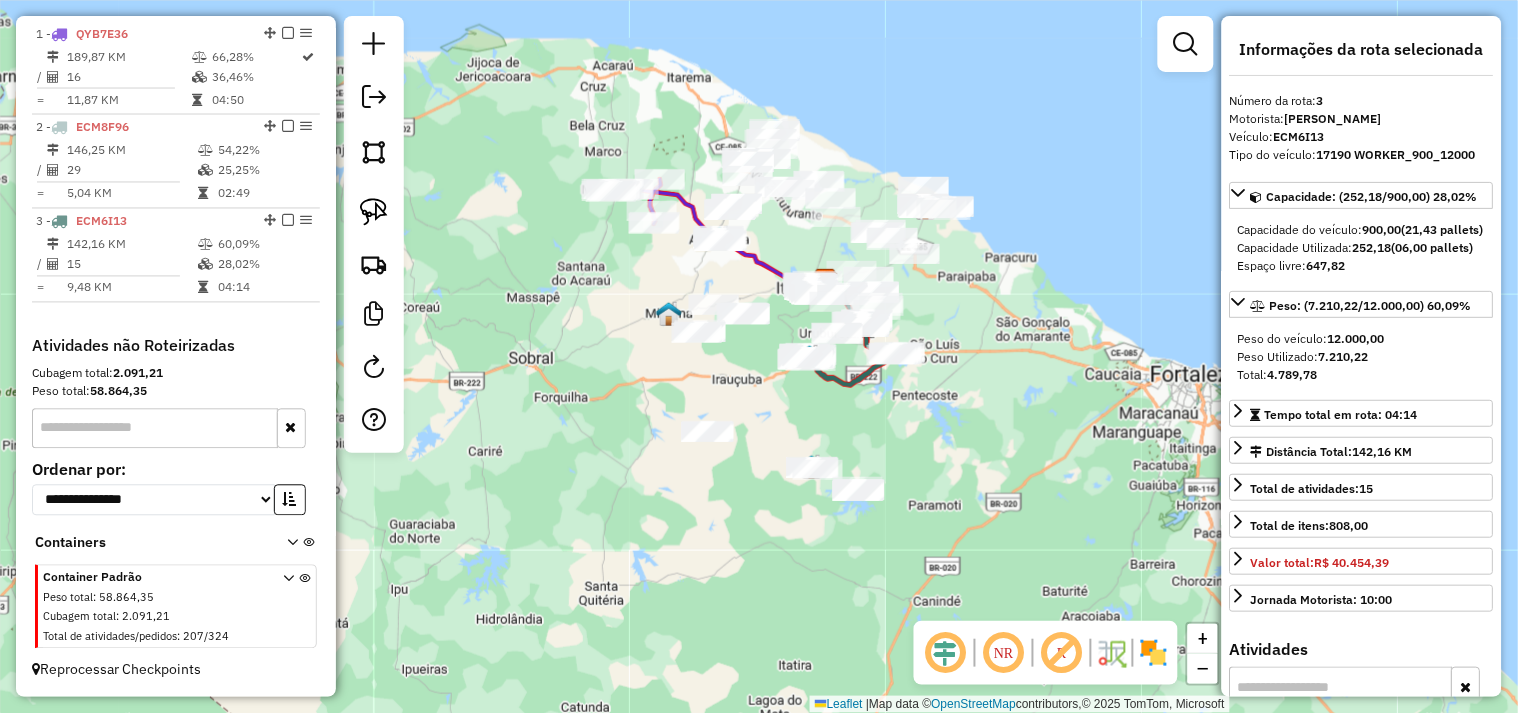 drag, startPoint x: 932, startPoint y: 281, endPoint x: 926, endPoint y: 295, distance: 15.231546 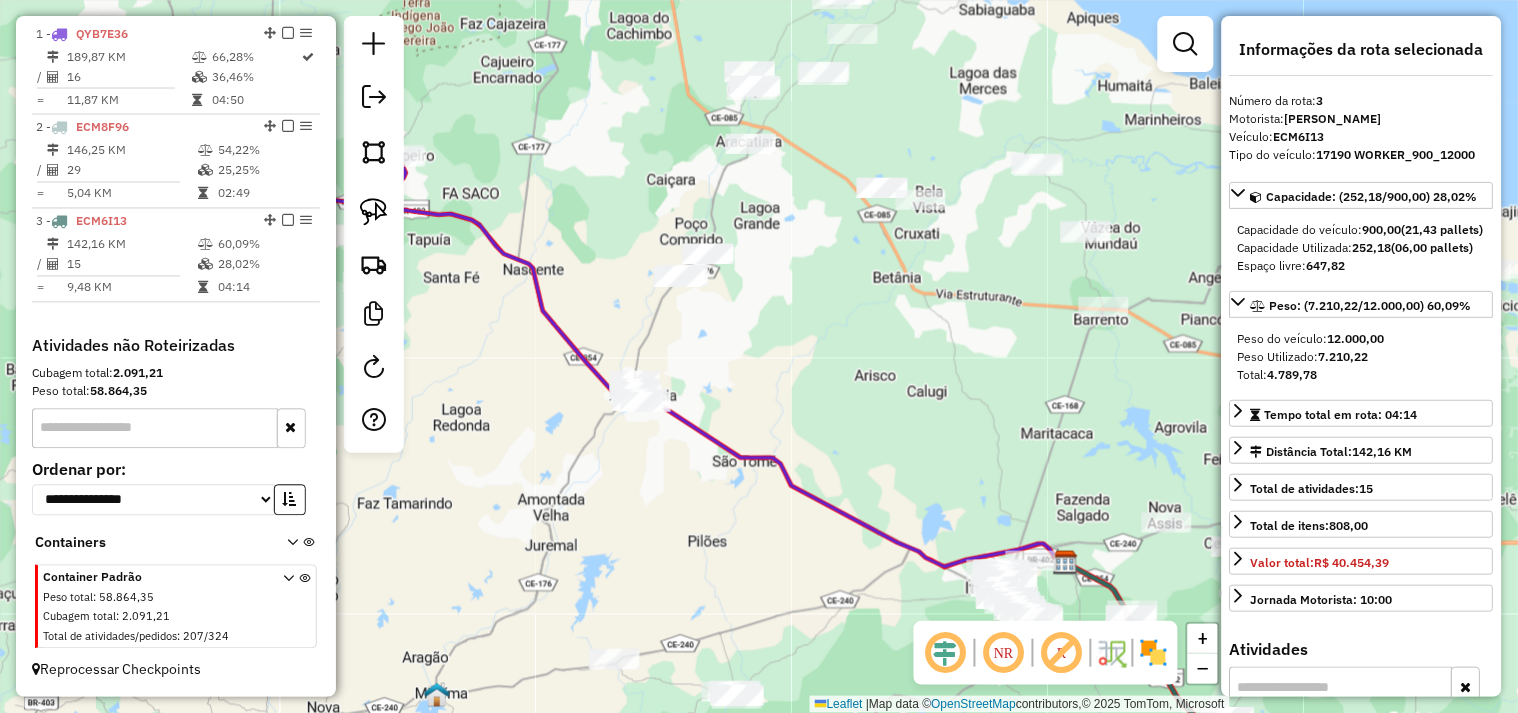 drag, startPoint x: 874, startPoint y: 230, endPoint x: 752, endPoint y: 393, distance: 203.6001 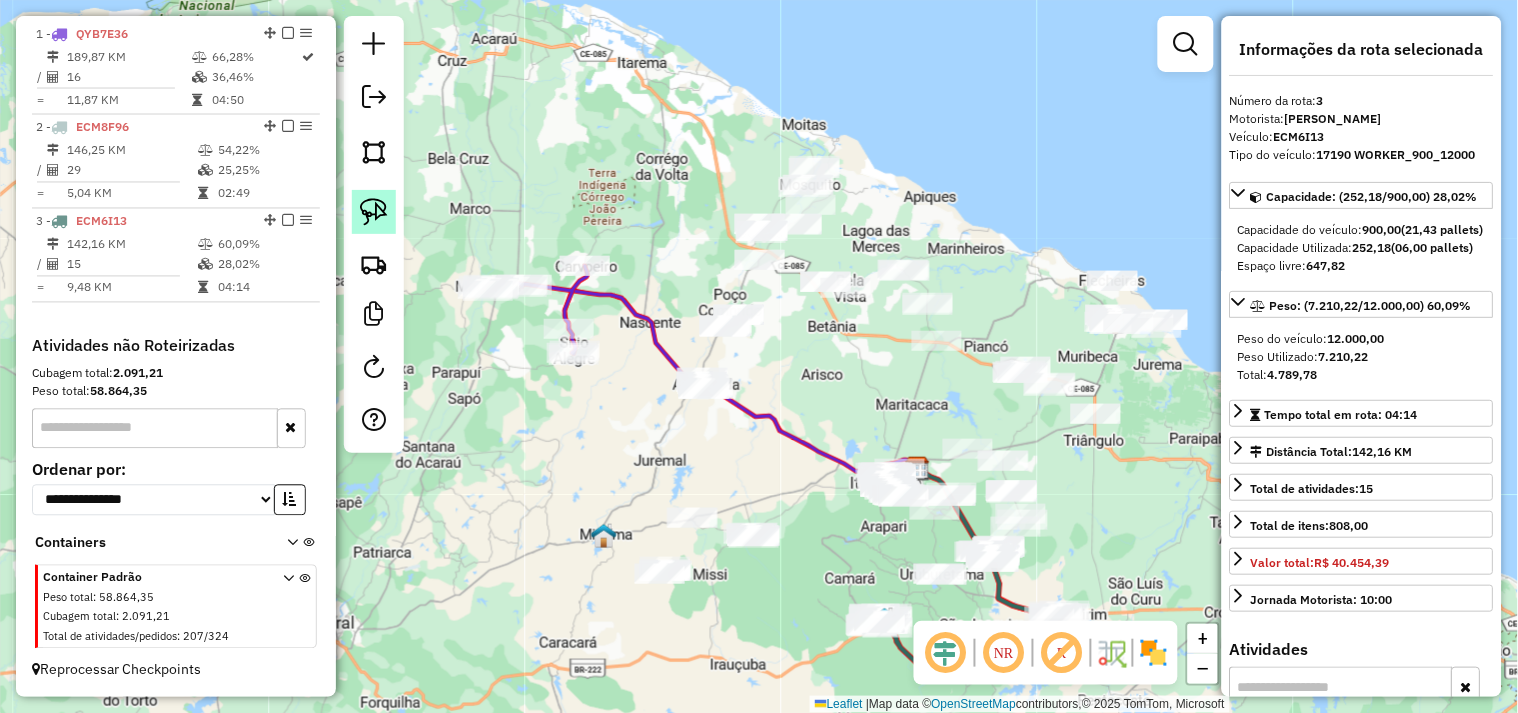 click 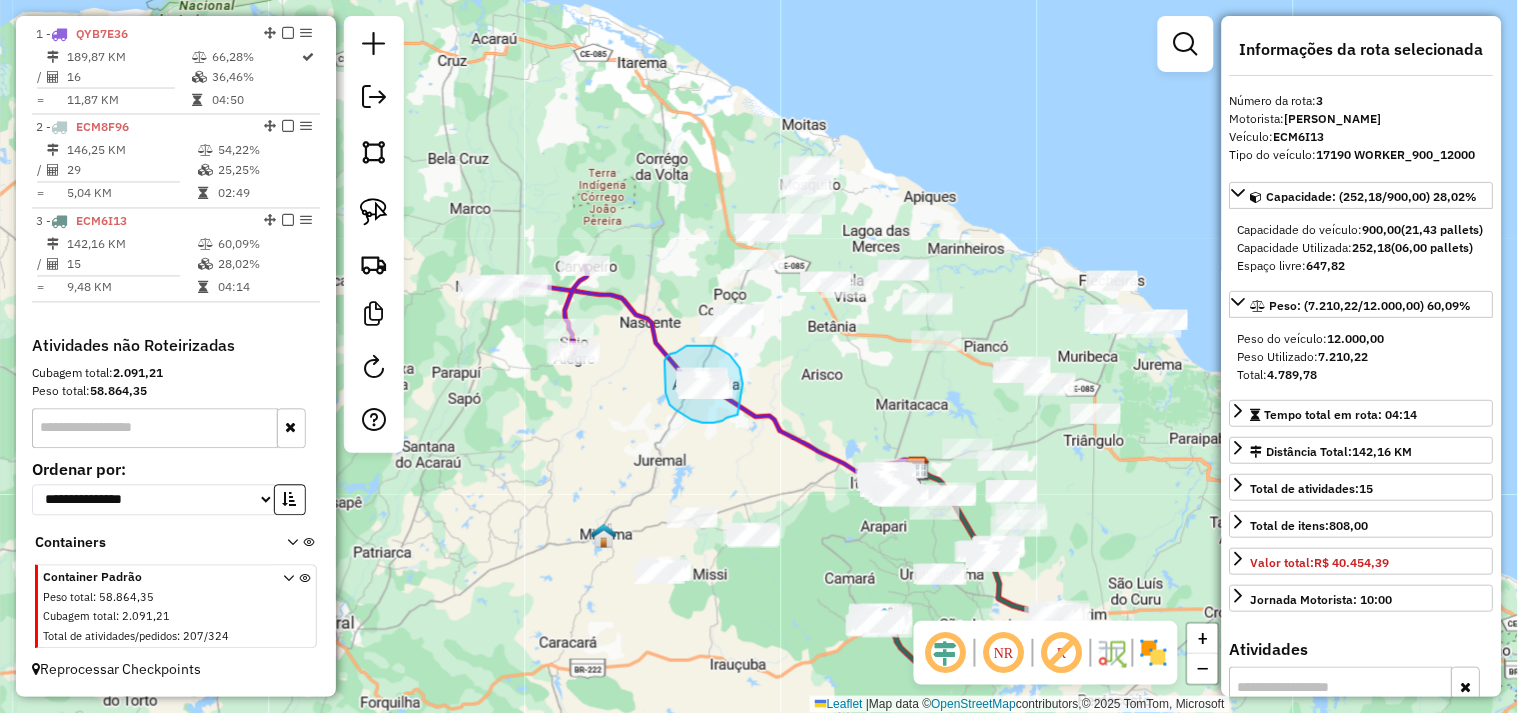 drag, startPoint x: 738, startPoint y: 415, endPoint x: 731, endPoint y: 403, distance: 13.892444 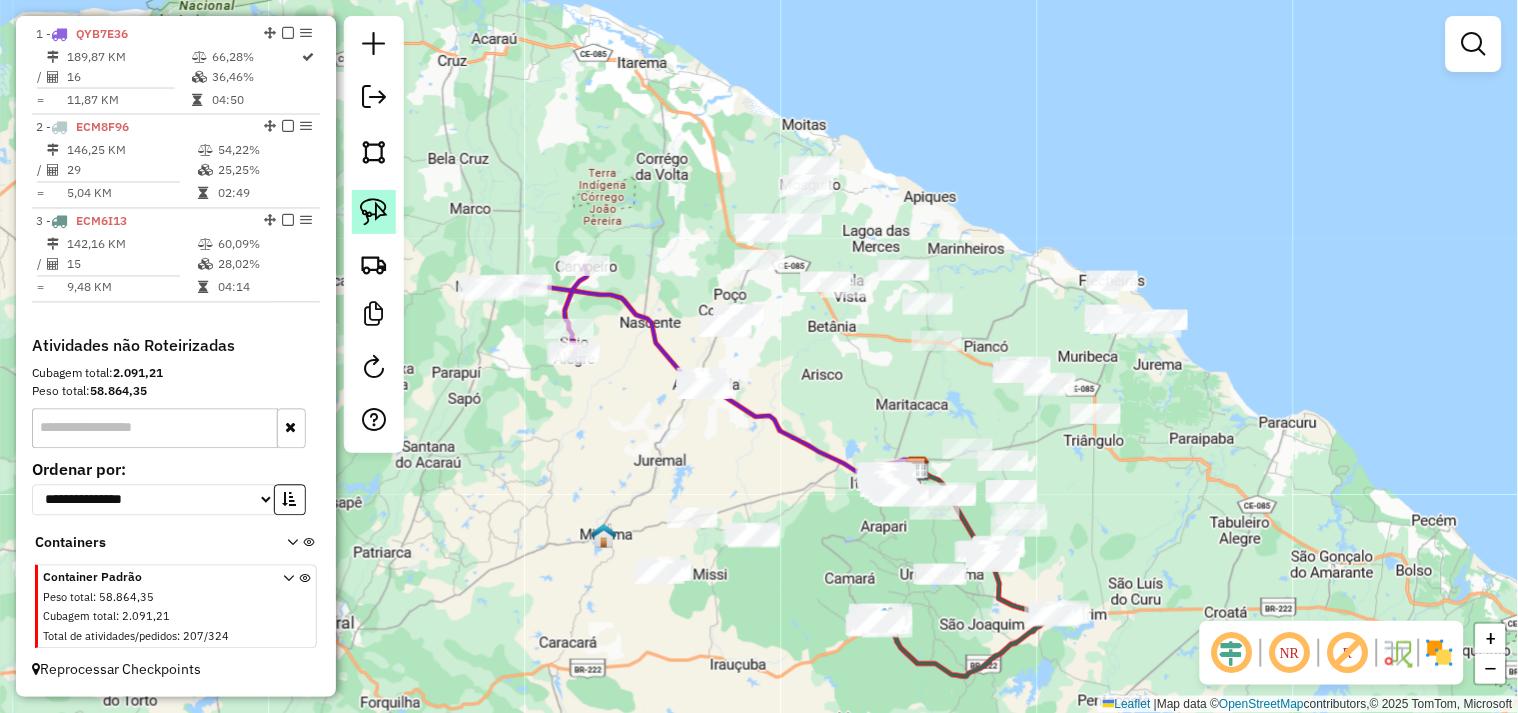 click 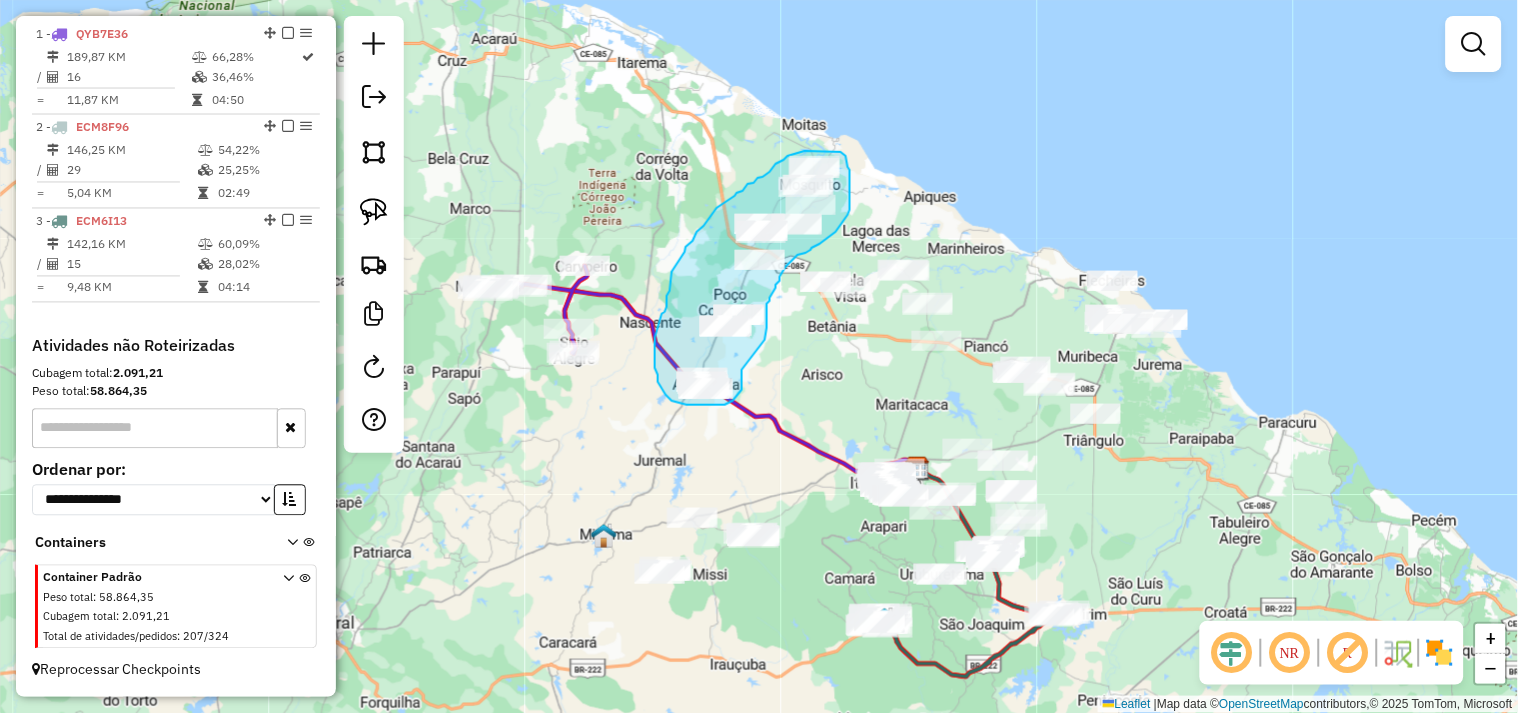 drag, startPoint x: 742, startPoint y: 374, endPoint x: 765, endPoint y: 340, distance: 41.04875 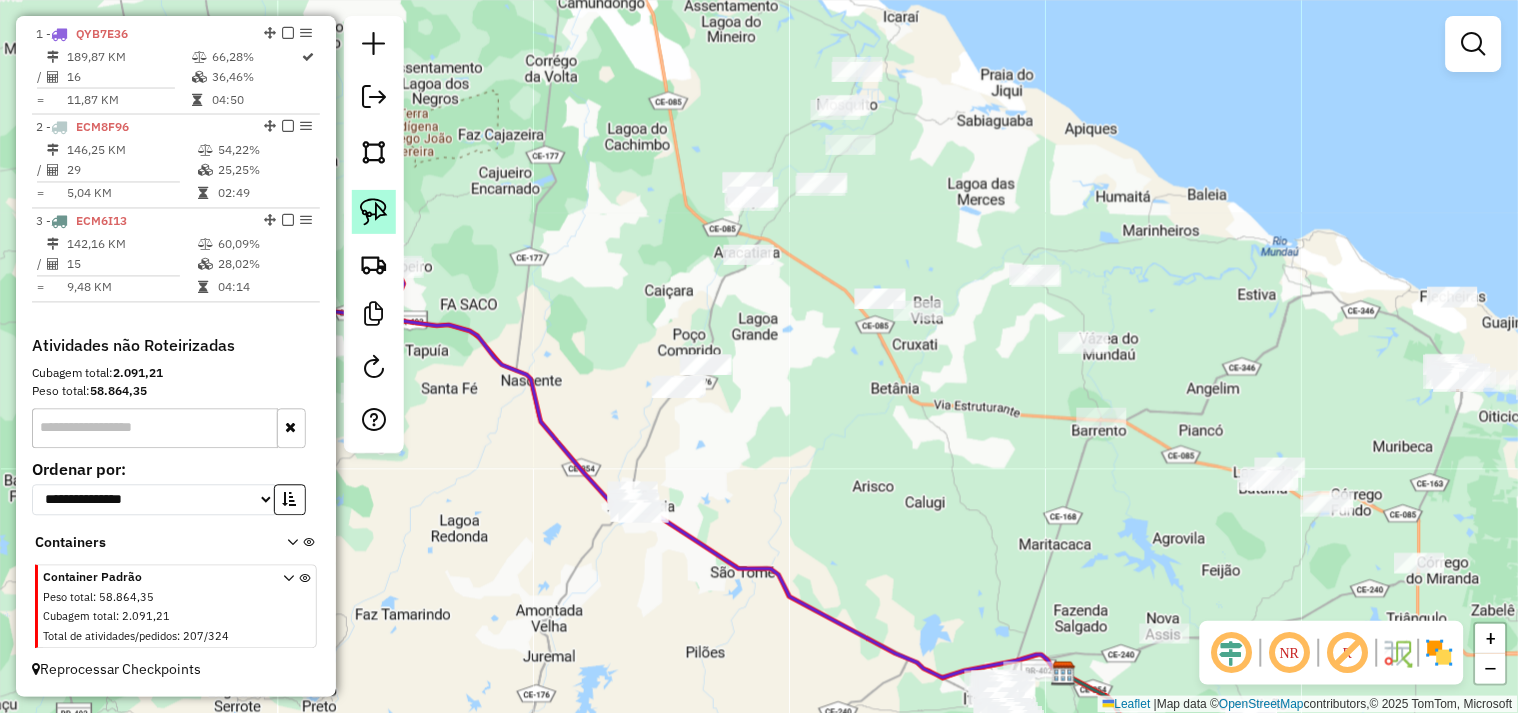 click 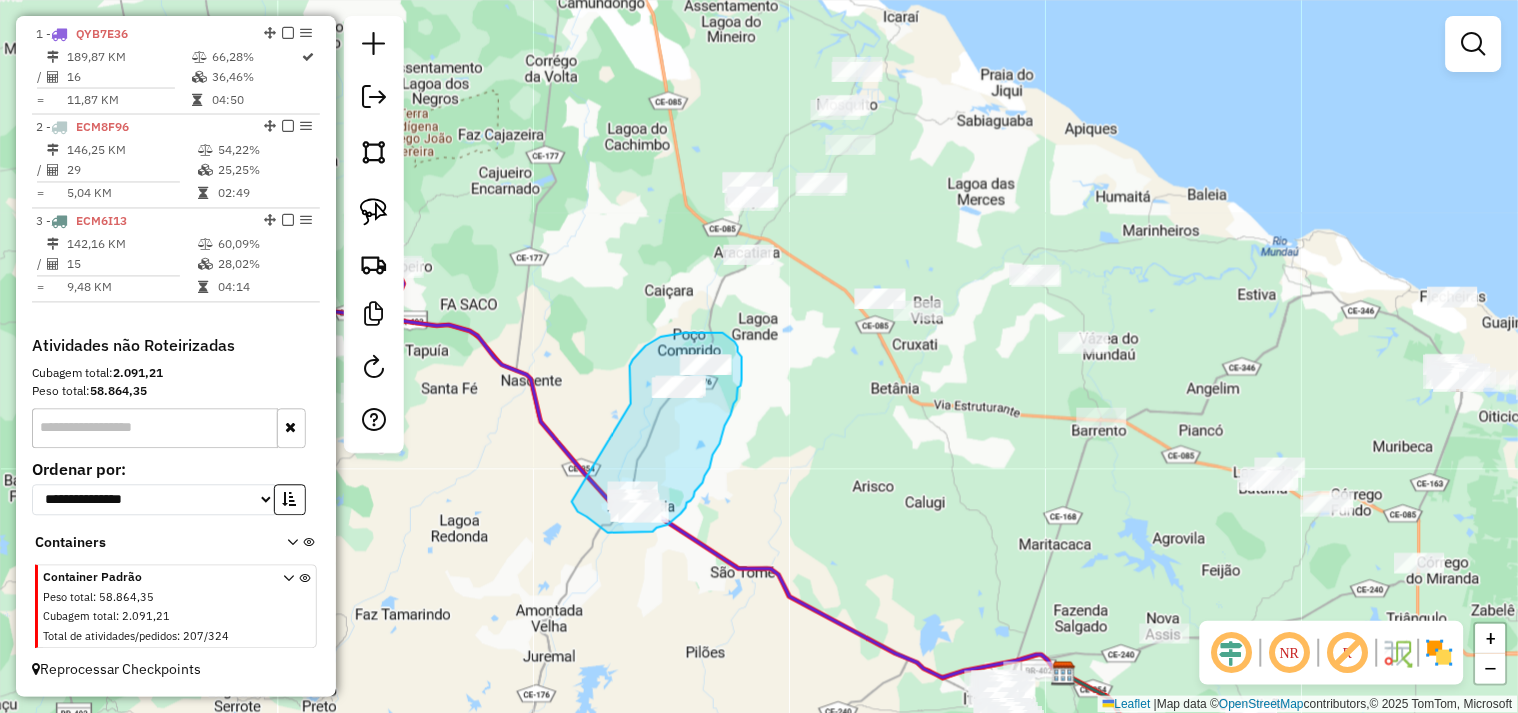 drag, startPoint x: 631, startPoint y: 404, endPoint x: 584, endPoint y: 441, distance: 59.816387 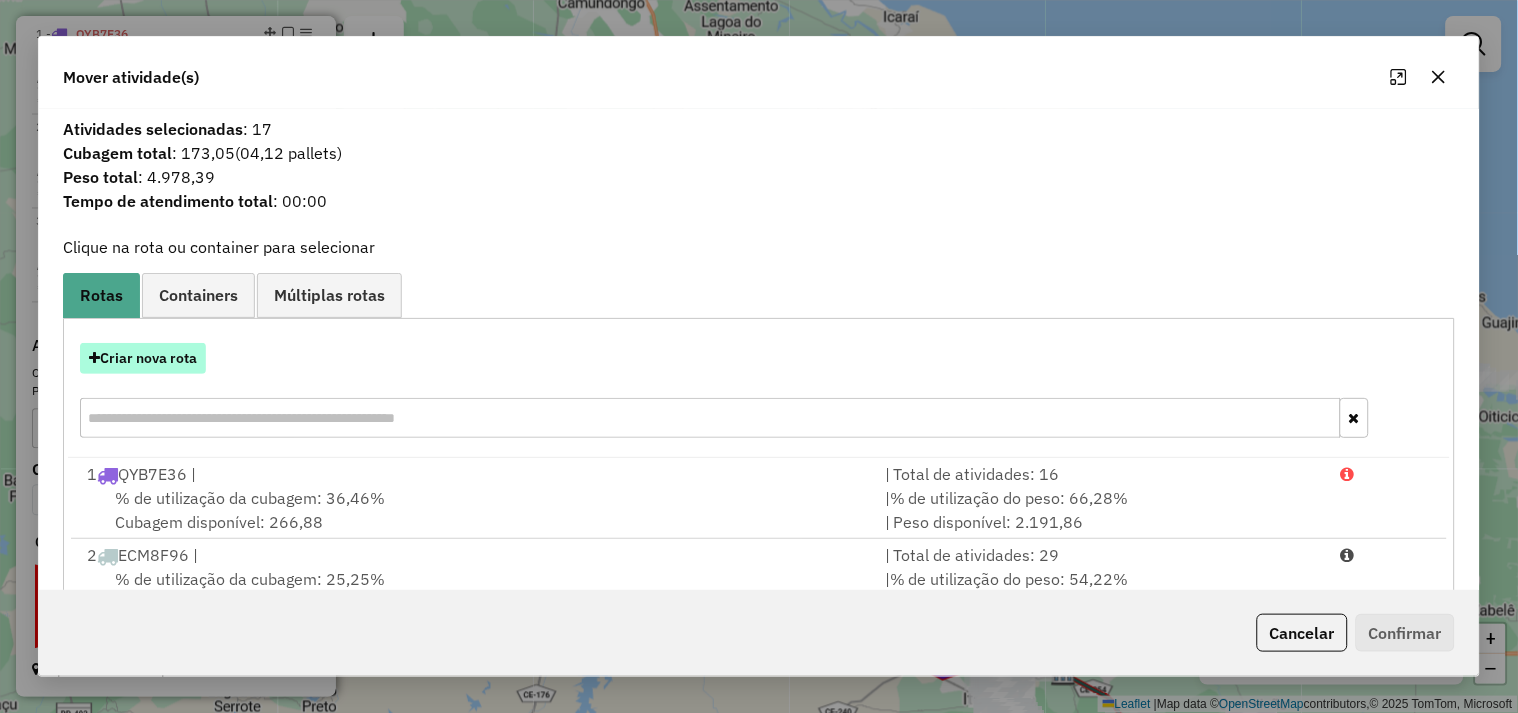 click on "Criar nova rota" at bounding box center (143, 358) 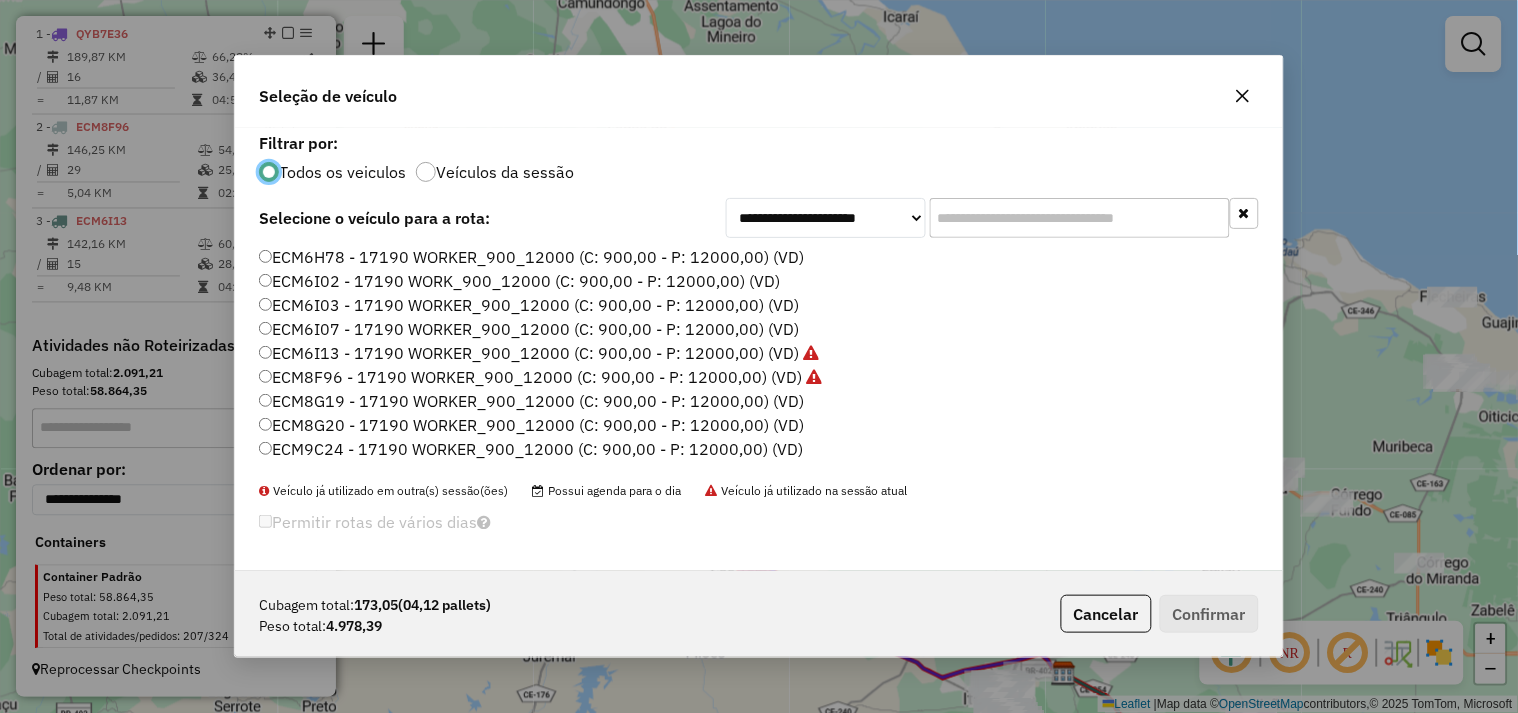 scroll, scrollTop: 11, scrollLeft: 5, axis: both 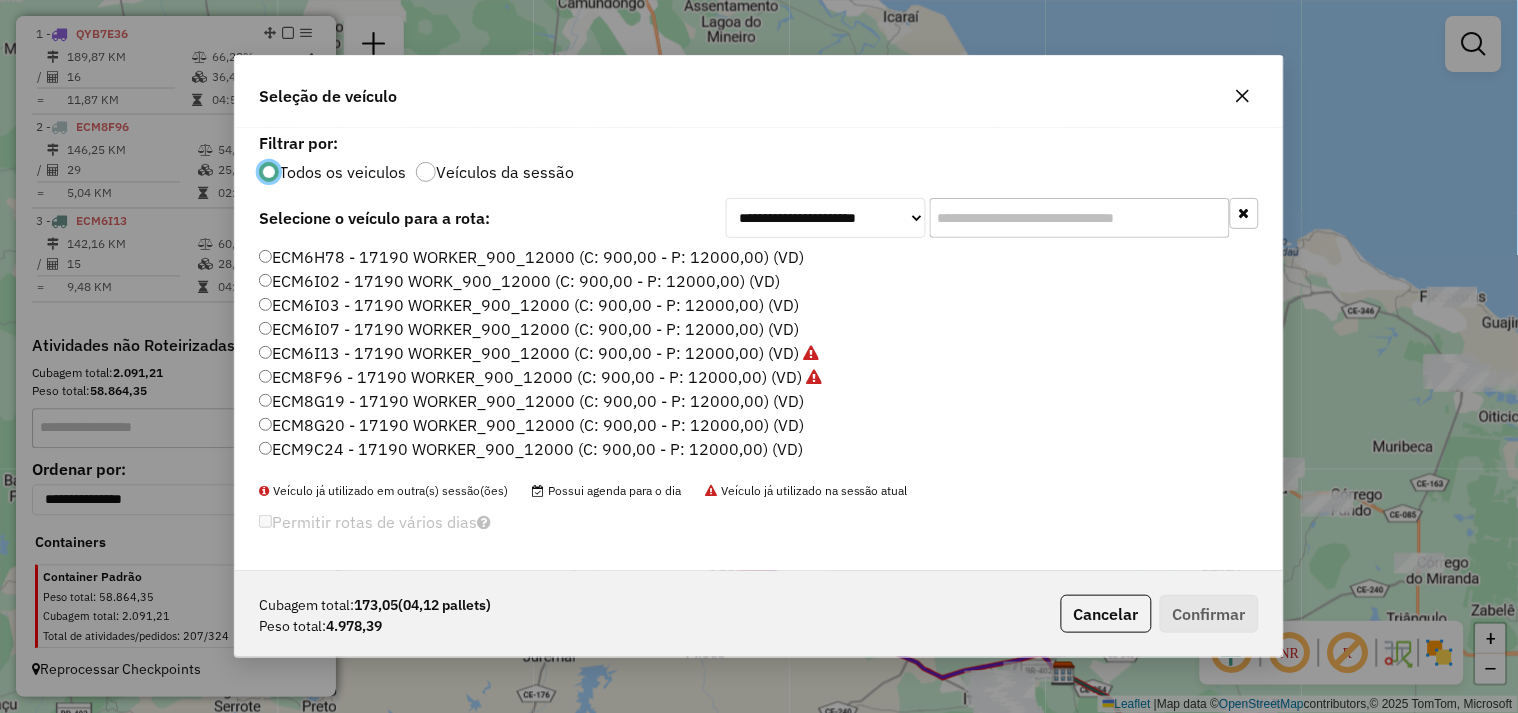 click on "ECM9C24 - 17190 WORKER_900_12000 (C: 900,00 - P: 12000,00) (VD)" 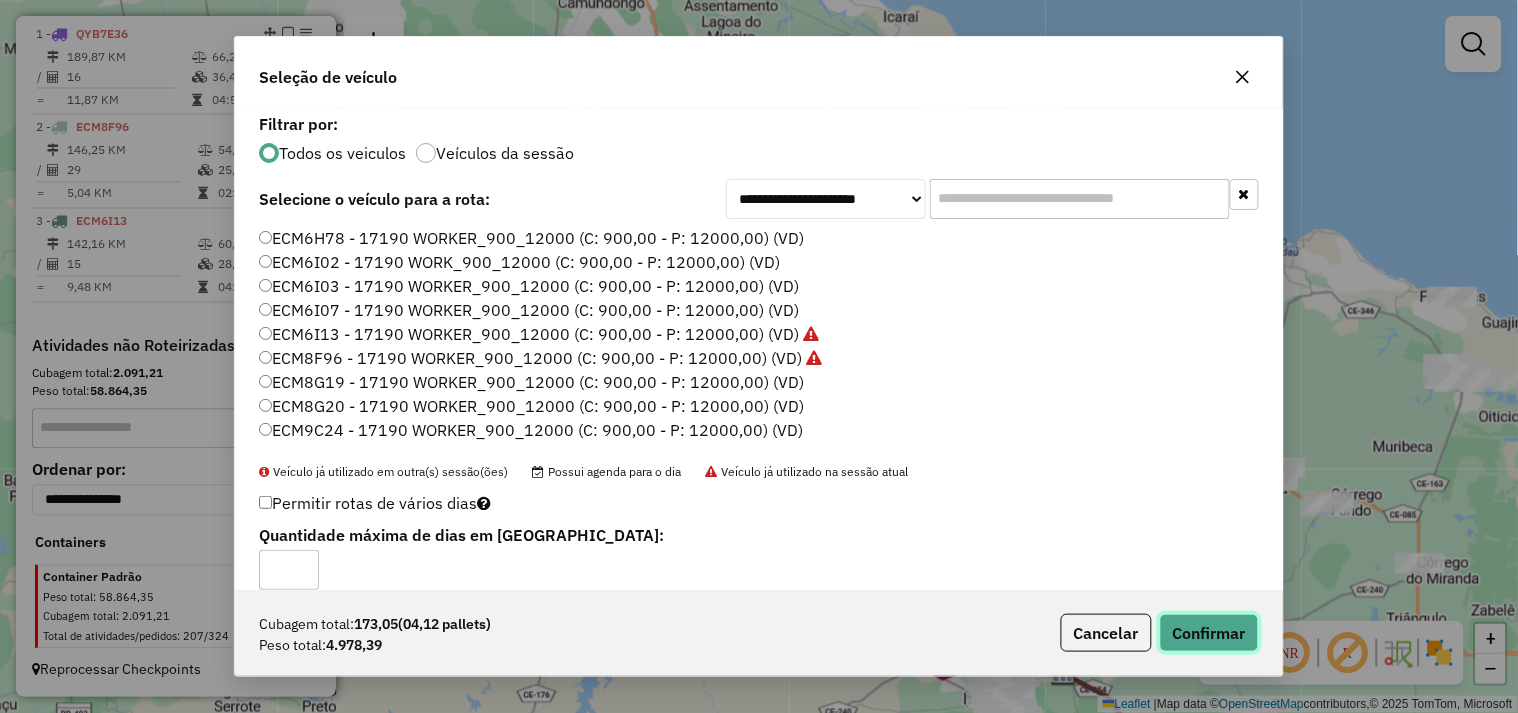 click on "Confirmar" 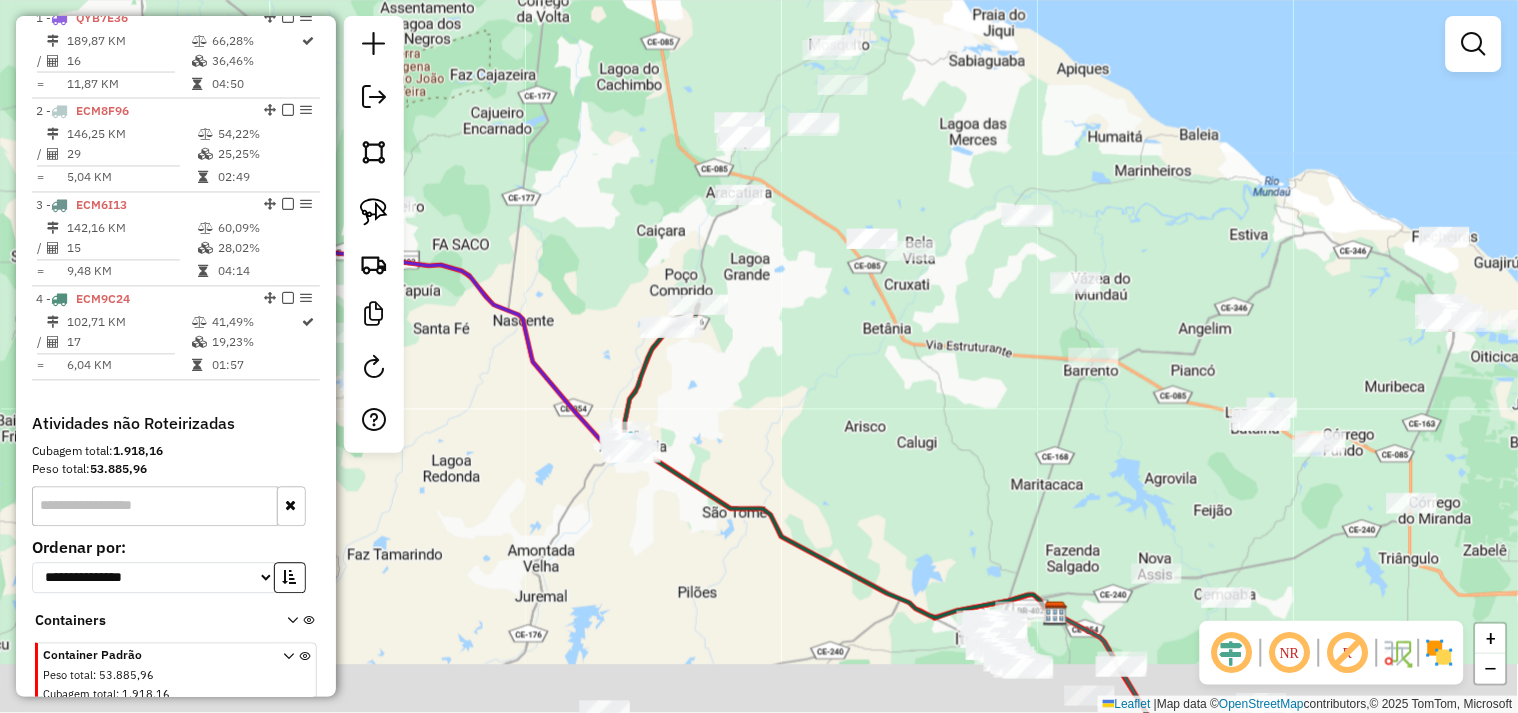 drag, startPoint x: 784, startPoint y: 442, endPoint x: 757, endPoint y: 348, distance: 97.80082 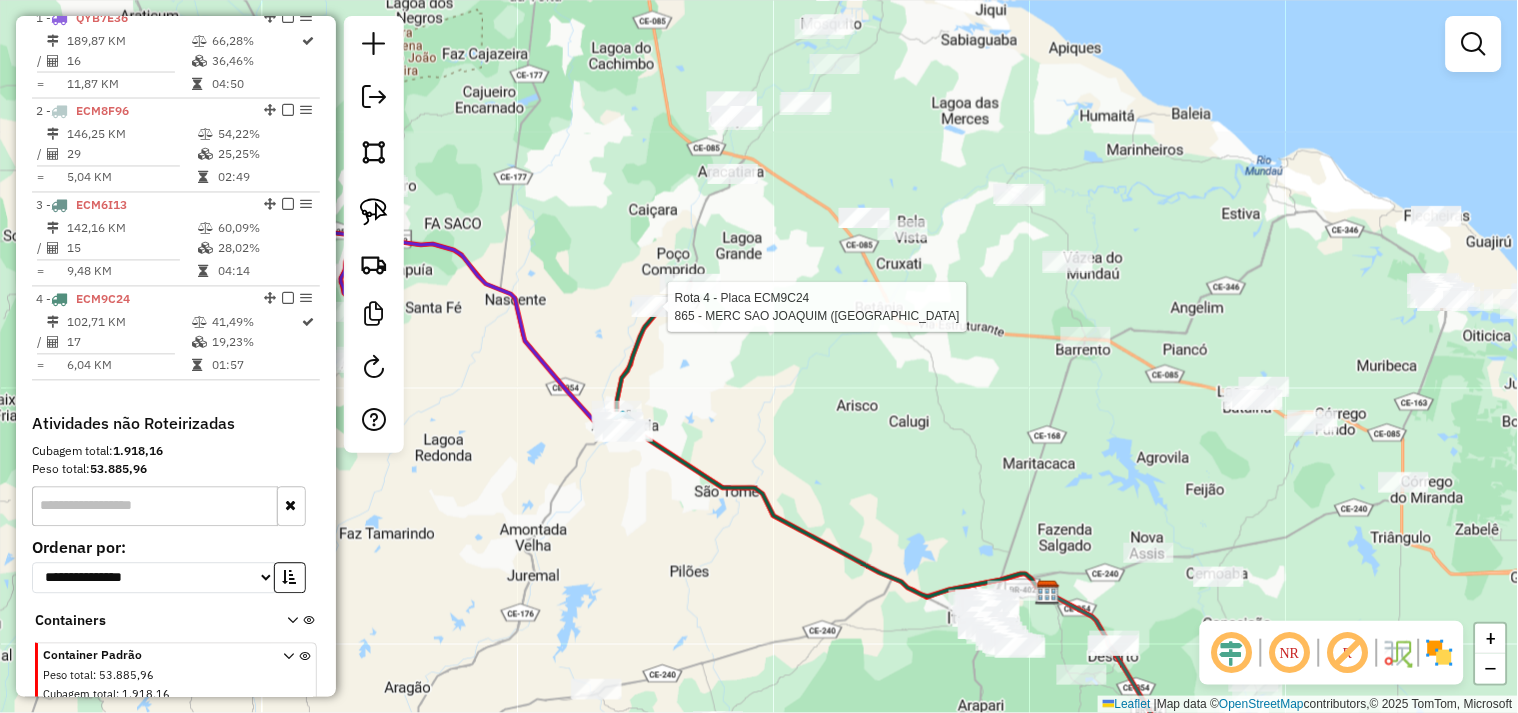 scroll, scrollTop: 862, scrollLeft: 0, axis: vertical 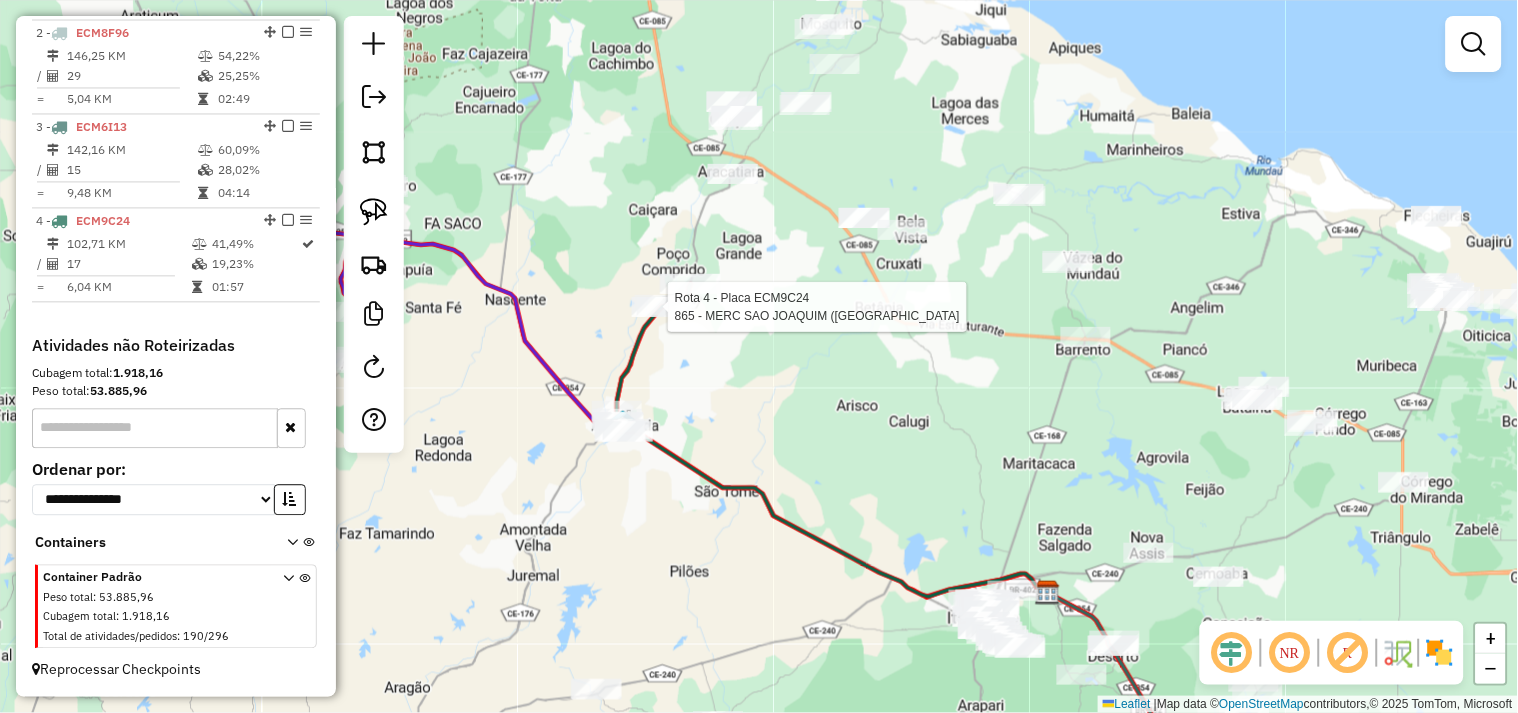 select on "**********" 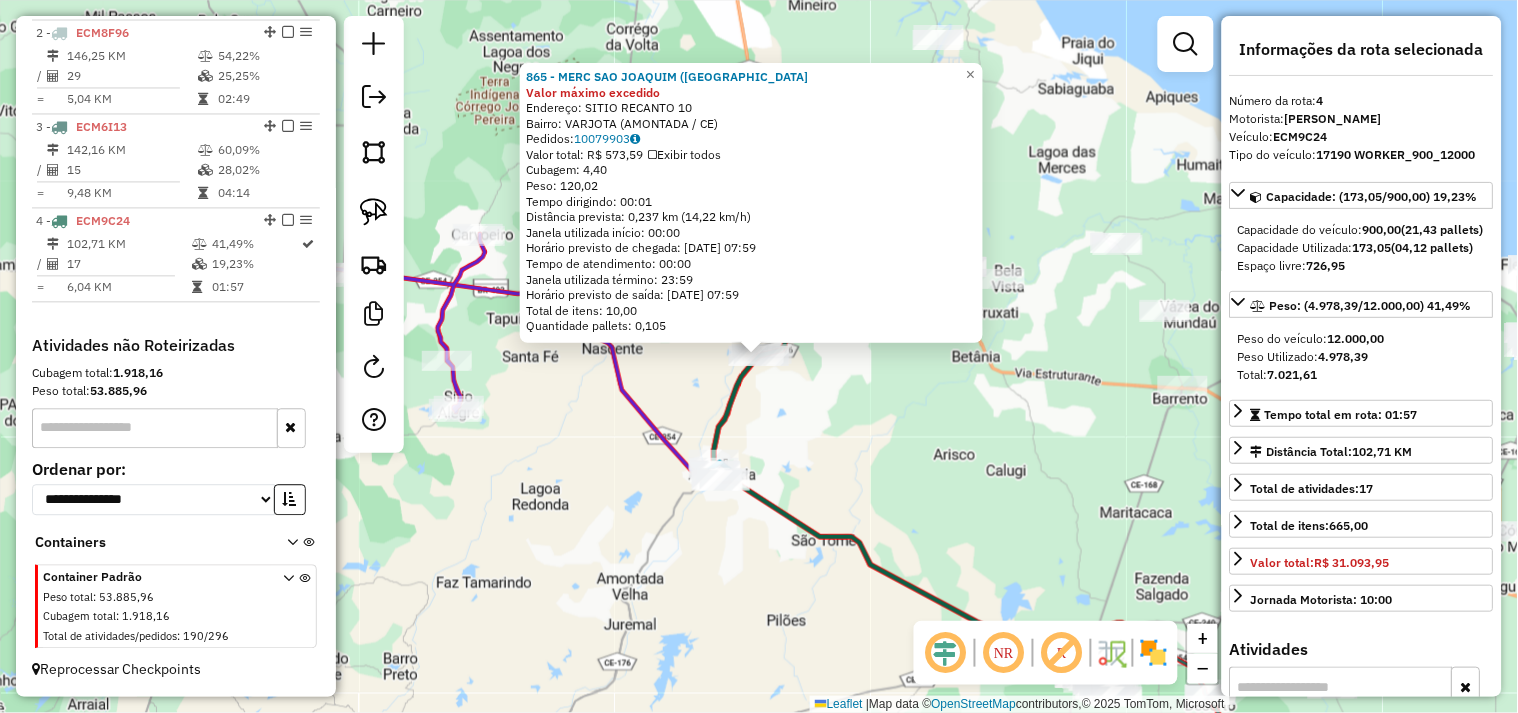click on "865 - MERC SAO JOAQUIM (VA Valor máximo excedido  Endereço:  SITIO RECANTO 10   Bairro: VARJOTA (AMONTADA / CE)   Pedidos:  10079903   Valor total: R$ 573,59   Exibir todos   Cubagem: 4,40  Peso: 120,02  Tempo dirigindo: 00:01   Distância prevista: 0,237 km (14,22 km/h)   Janela utilizada início: 00:00   Horário previsto de chegada: 11/07/2025 07:59   Tempo de atendimento: 00:00   Janela utilizada término: 23:59   Horário previsto de saída: 11/07/2025 07:59   Total de itens: 10,00   Quantidade pallets: 0,105  × Janela de atendimento Grade de atendimento Capacidade Transportadoras Veículos Cliente Pedidos  Rotas Selecione os dias de semana para filtrar as janelas de atendimento  Seg   Ter   Qua   Qui   Sex   Sáb   Dom  Informe o período da janela de atendimento: De: Até:  Filtrar exatamente a janela do cliente  Considerar janela de atendimento padrão  Selecione os dias de semana para filtrar as grades de atendimento  Seg   Ter   Qua   Qui   Sex   Sáb   Dom   Peso mínimo:   Peso máximo:   De:" 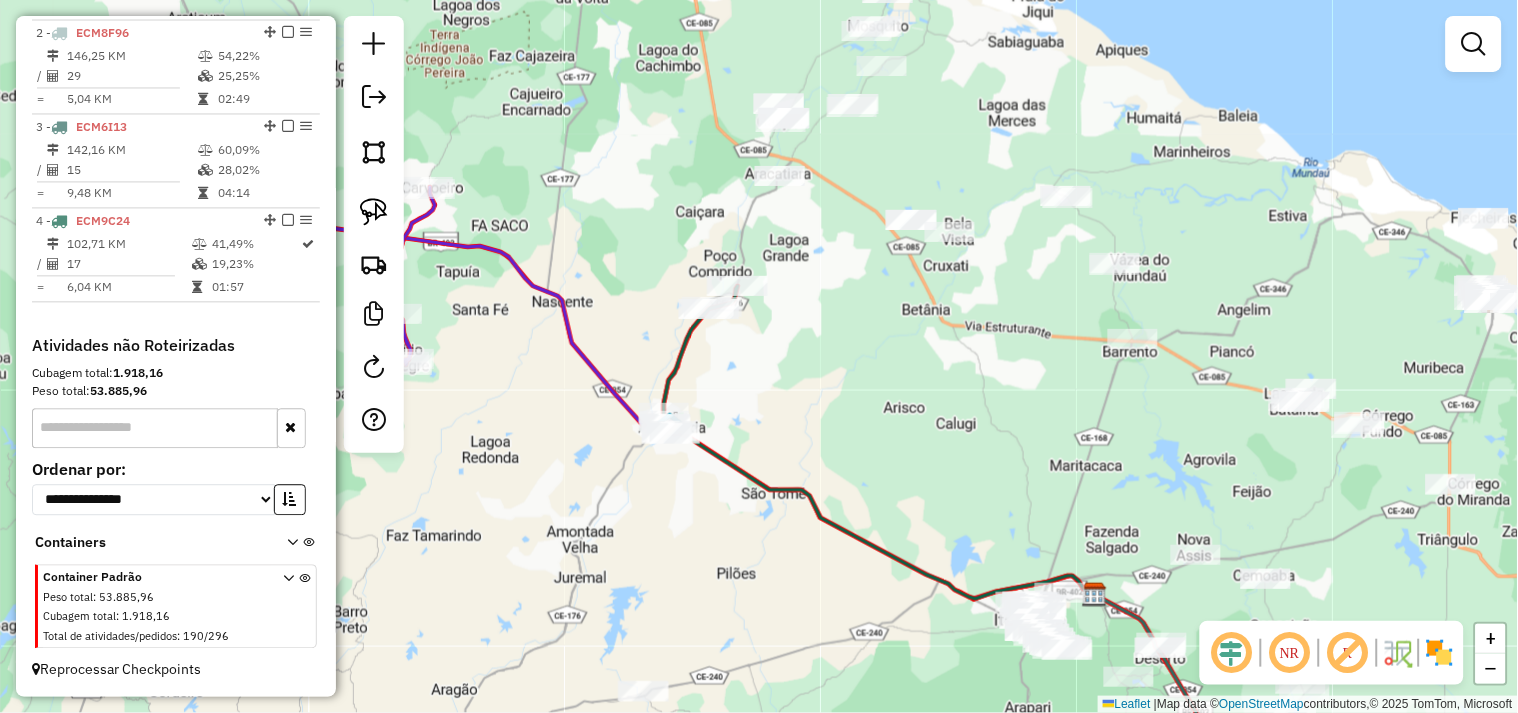 drag, startPoint x: 876, startPoint y: 474, endPoint x: 786, endPoint y: 357, distance: 147.61098 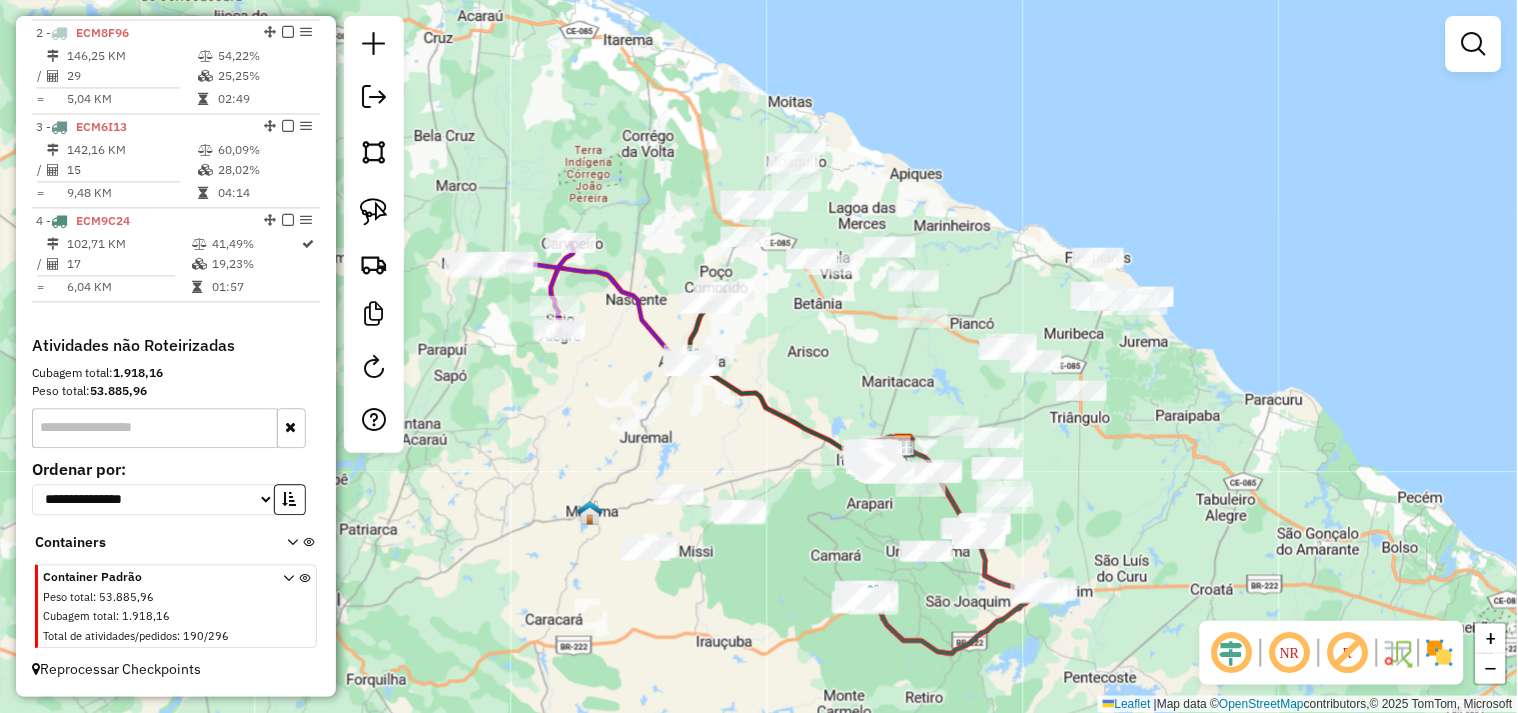 drag, startPoint x: 766, startPoint y: 295, endPoint x: 767, endPoint y: 355, distance: 60.00833 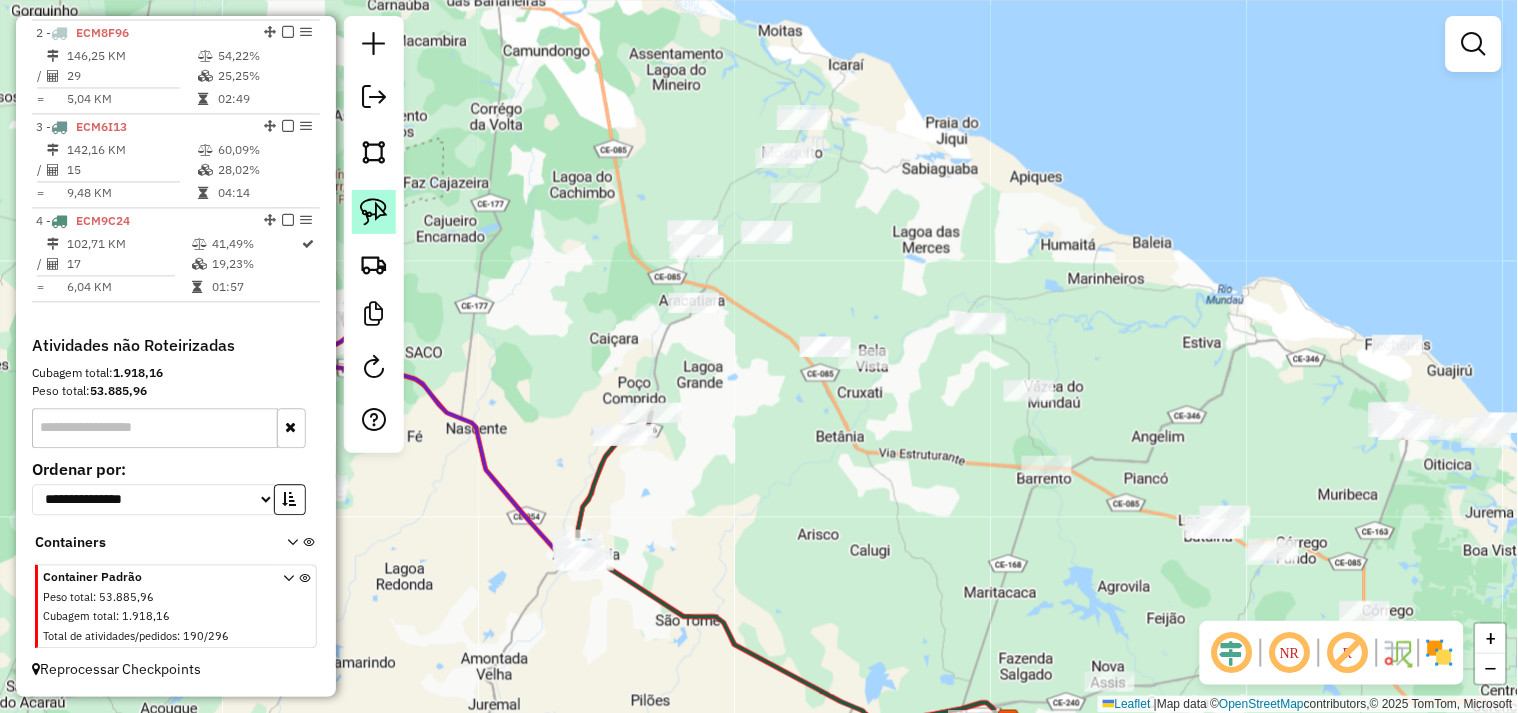 click 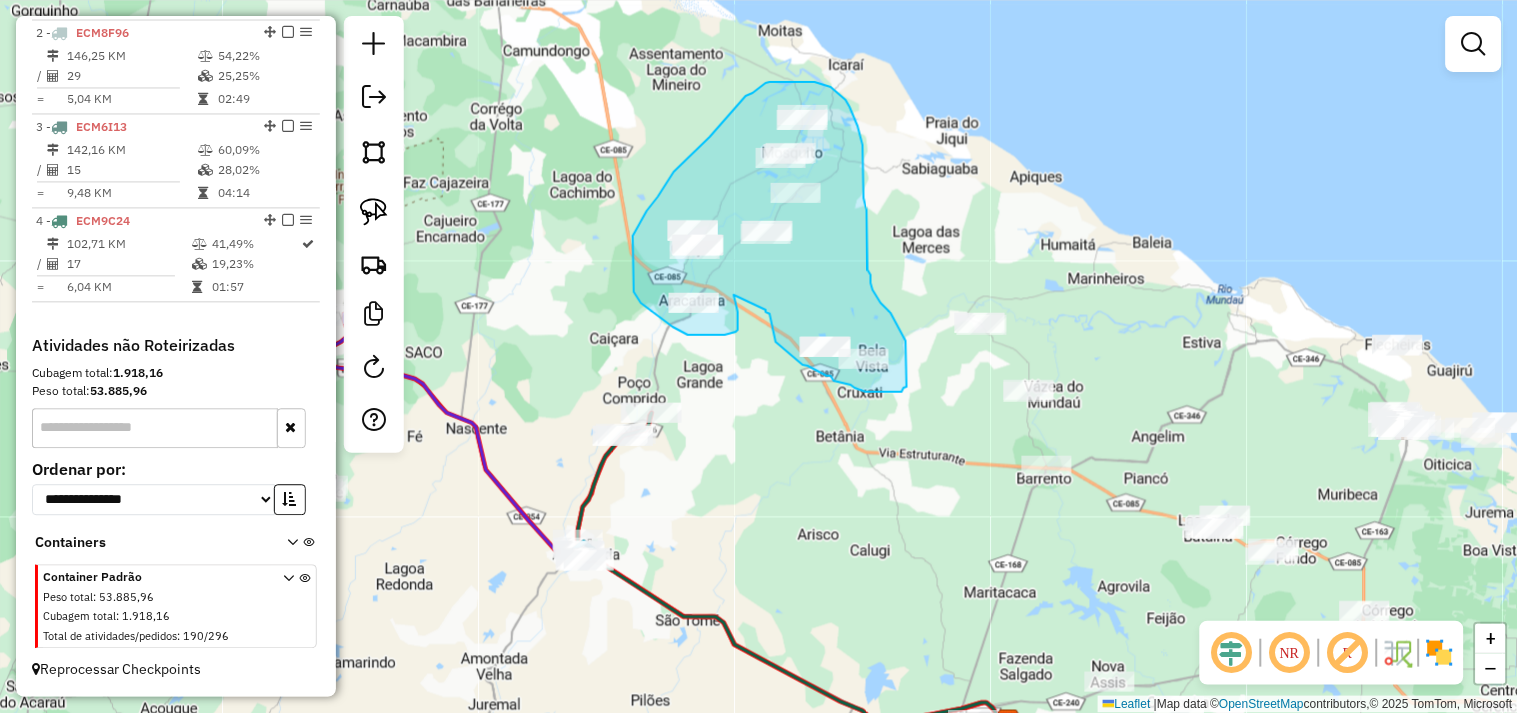 drag, startPoint x: 738, startPoint y: 324, endPoint x: 766, endPoint y: 310, distance: 31.304953 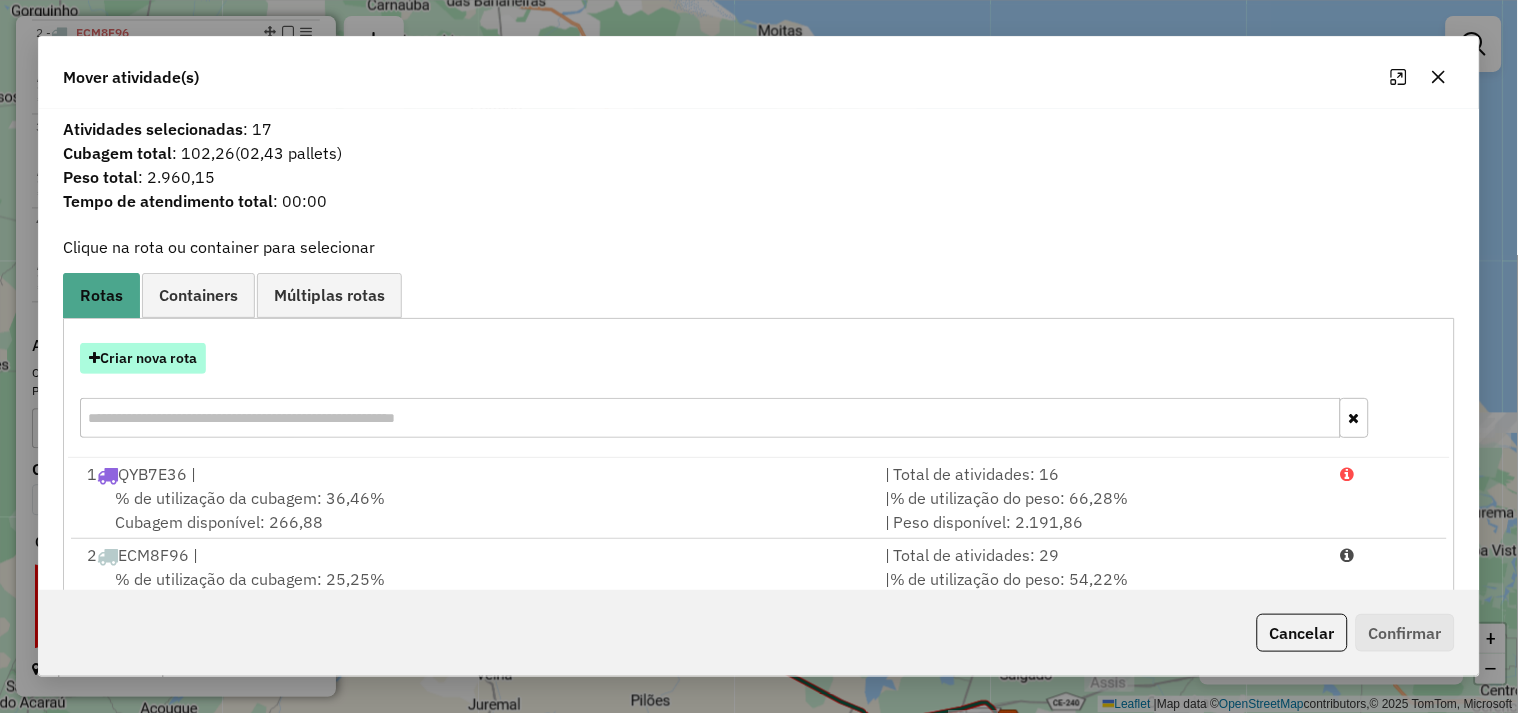 click on "Criar nova rota" at bounding box center (143, 358) 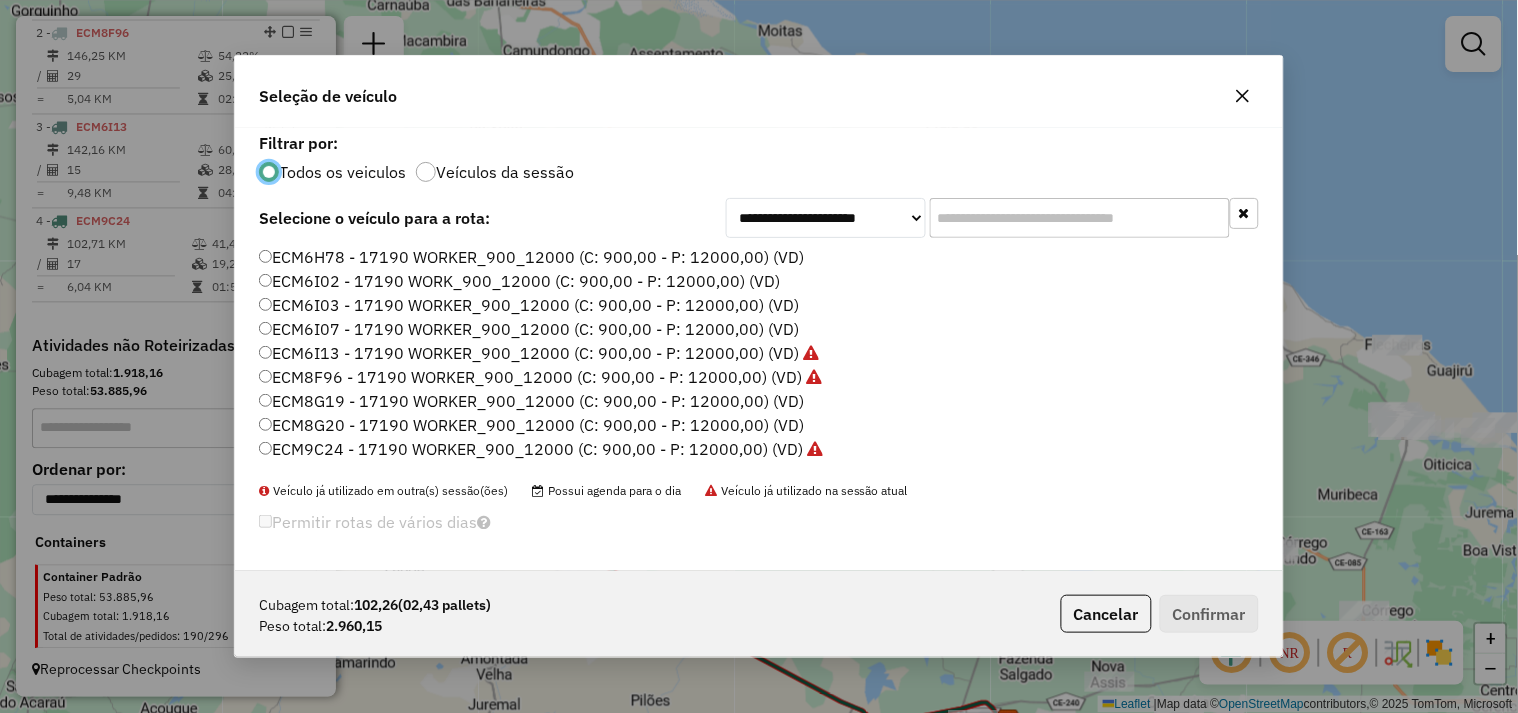 scroll, scrollTop: 11, scrollLeft: 5, axis: both 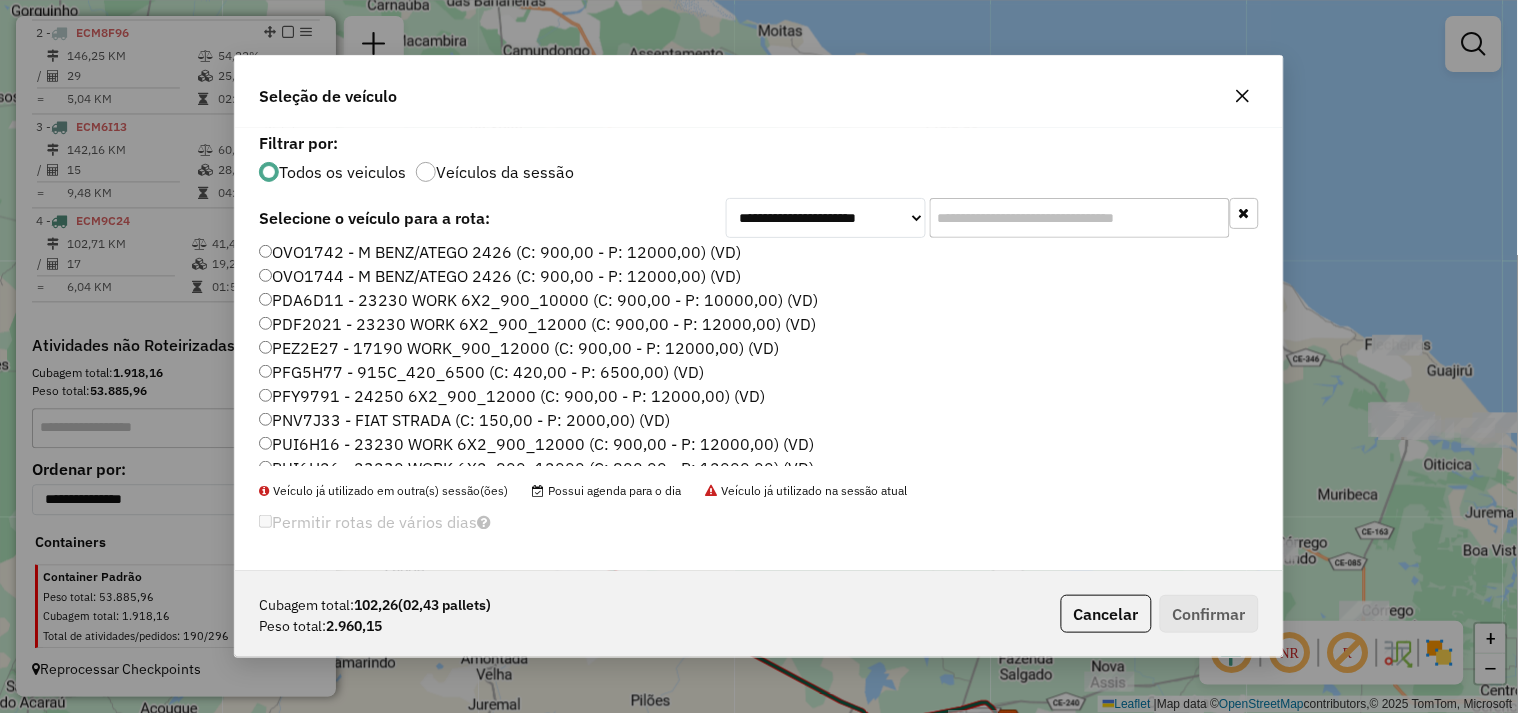 click on "PDF2021 - 23230 WORK 6X2_900_12000 (C: 900,00 - P: 12000,00) (VD)" 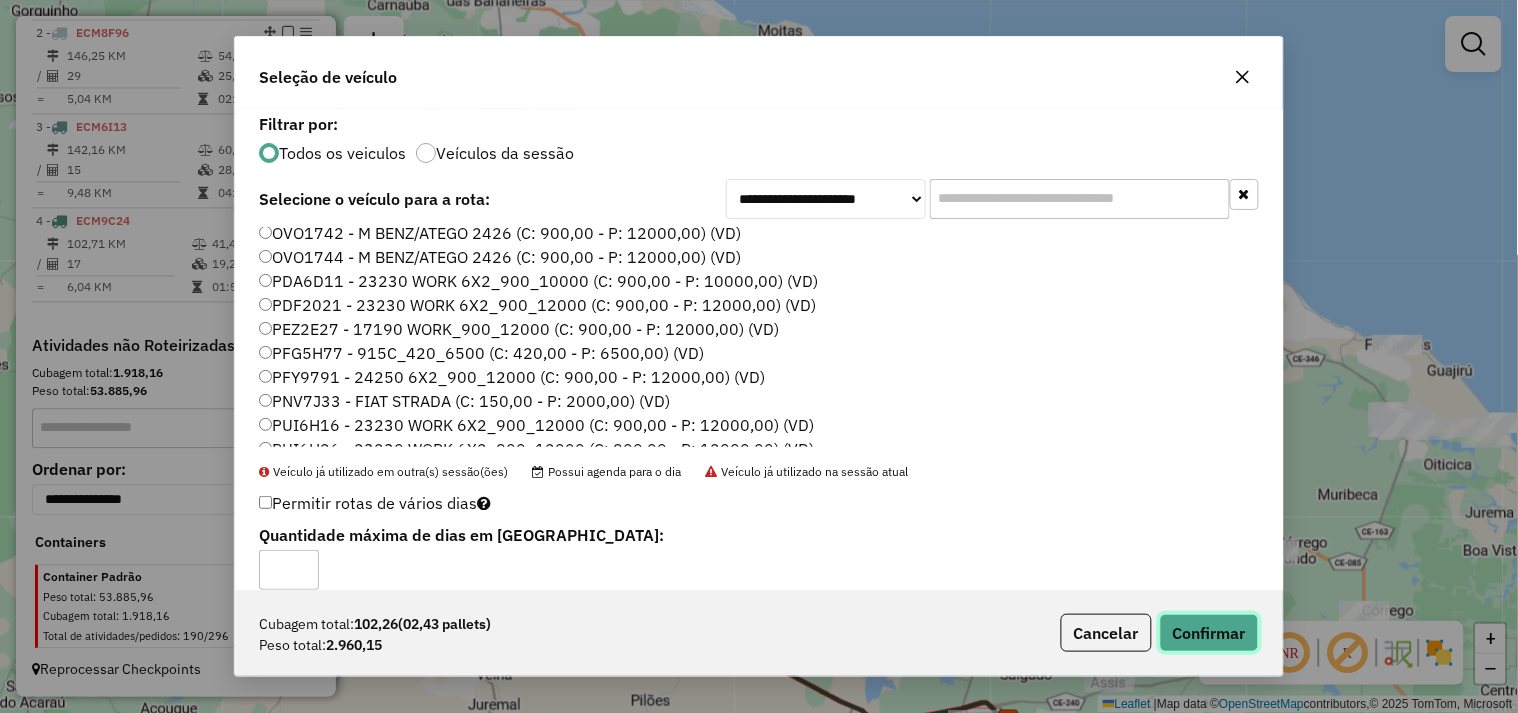 click on "Confirmar" 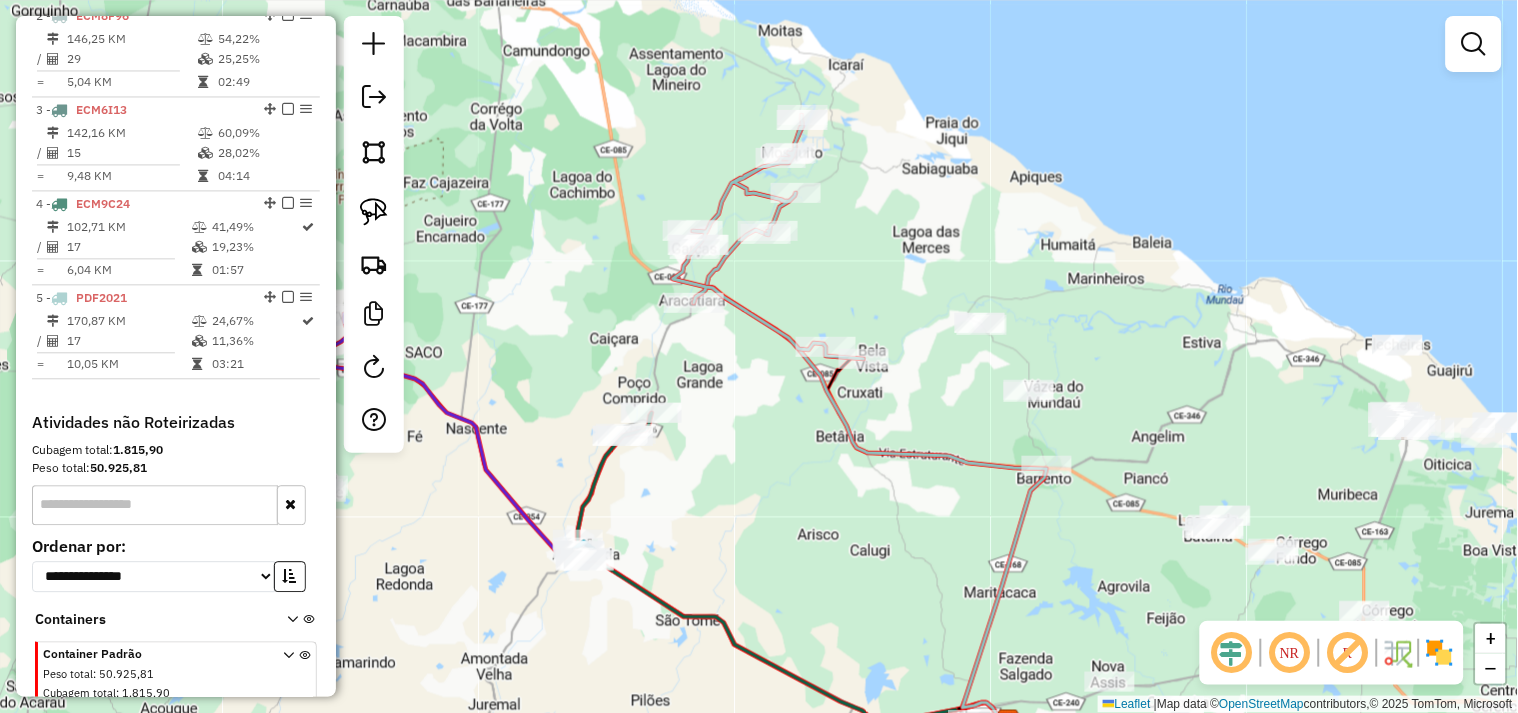 select on "**********" 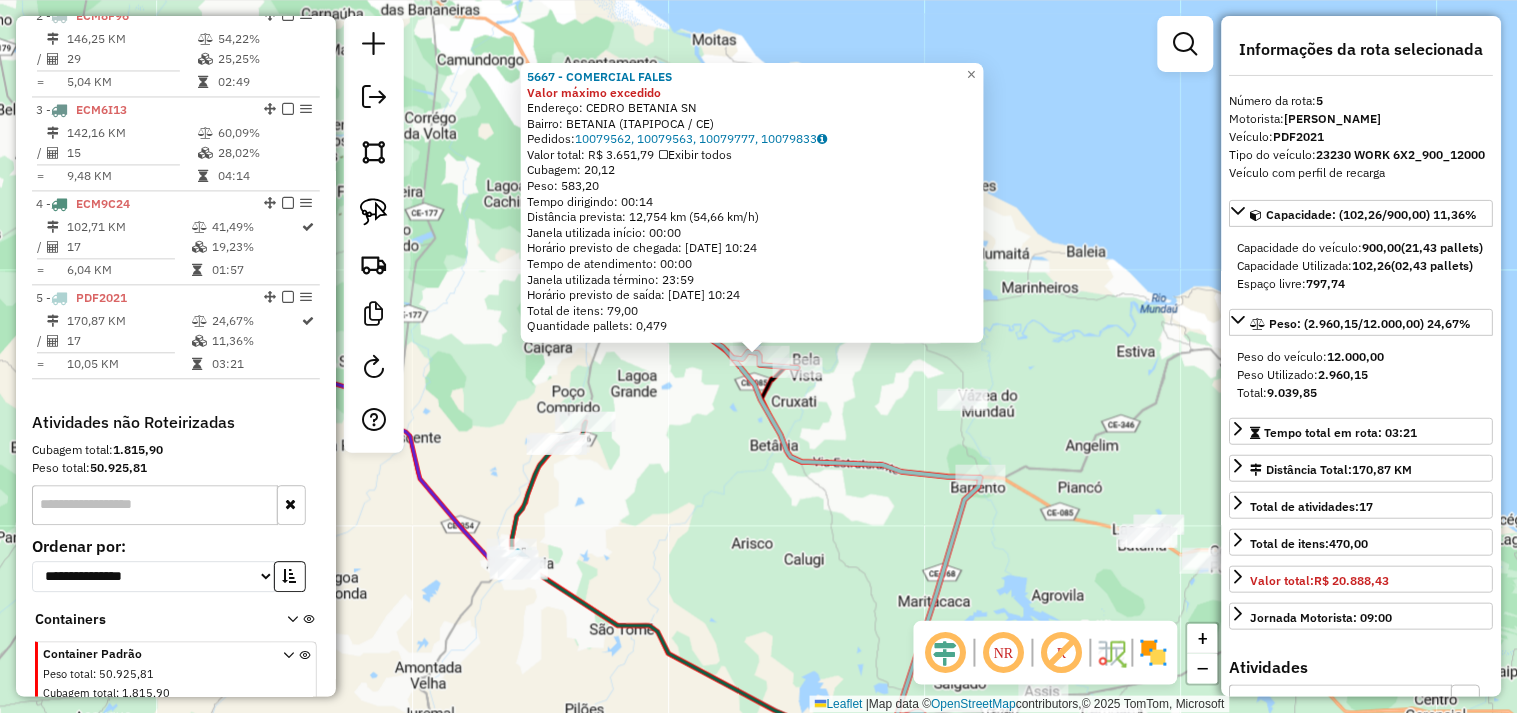 scroll, scrollTop: 955, scrollLeft: 0, axis: vertical 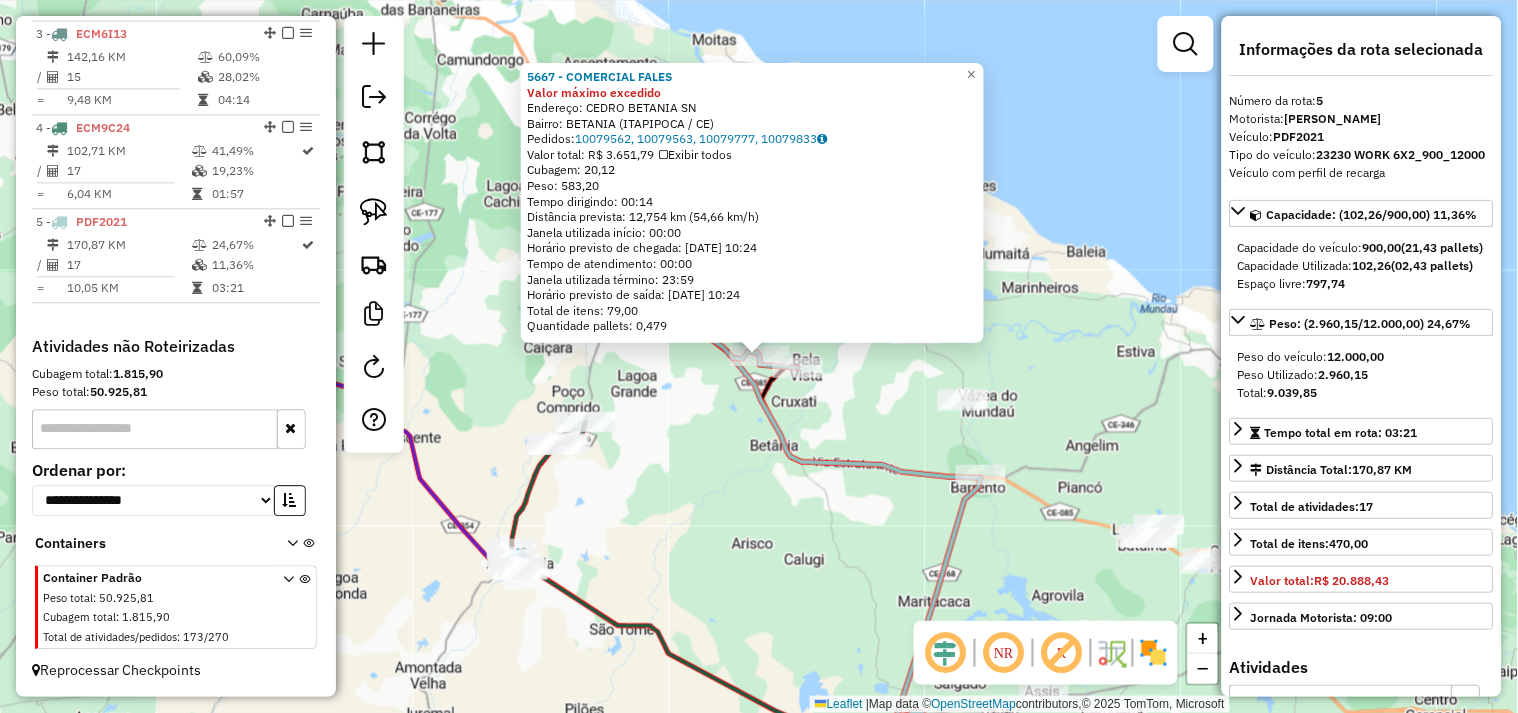 click on "5667 - COMERCIAL FALES Valor máximo excedido  Endereço:  CEDRO BETANIA SN   Bairro: BETANIA (ITAPIPOCA / CE)   Pedidos:  10079562, 10079563, 10079777, 10079833   Valor total: R$ 3.651,79   Exibir todos   Cubagem: 20,12  Peso: 583,20  Tempo dirigindo: 00:14   Distância prevista: 12,754 km (54,66 km/h)   Janela utilizada início: 00:00   Horário previsto de chegada: 11/07/2025 10:24   Tempo de atendimento: 00:00   Janela utilizada término: 23:59   Horário previsto de saída: 11/07/2025 10:24   Total de itens: 79,00   Quantidade pallets: 0,479  × Janela de atendimento Grade de atendimento Capacidade Transportadoras Veículos Cliente Pedidos  Rotas Selecione os dias de semana para filtrar as janelas de atendimento  Seg   Ter   Qua   Qui   Sex   Sáb   Dom  Informe o período da janela de atendimento: De: Até:  Filtrar exatamente a janela do cliente  Considerar janela de atendimento padrão  Selecione os dias de semana para filtrar as grades de atendimento  Seg   Ter   Qua   Qui   Sex   Sáb   Dom   De:  +" 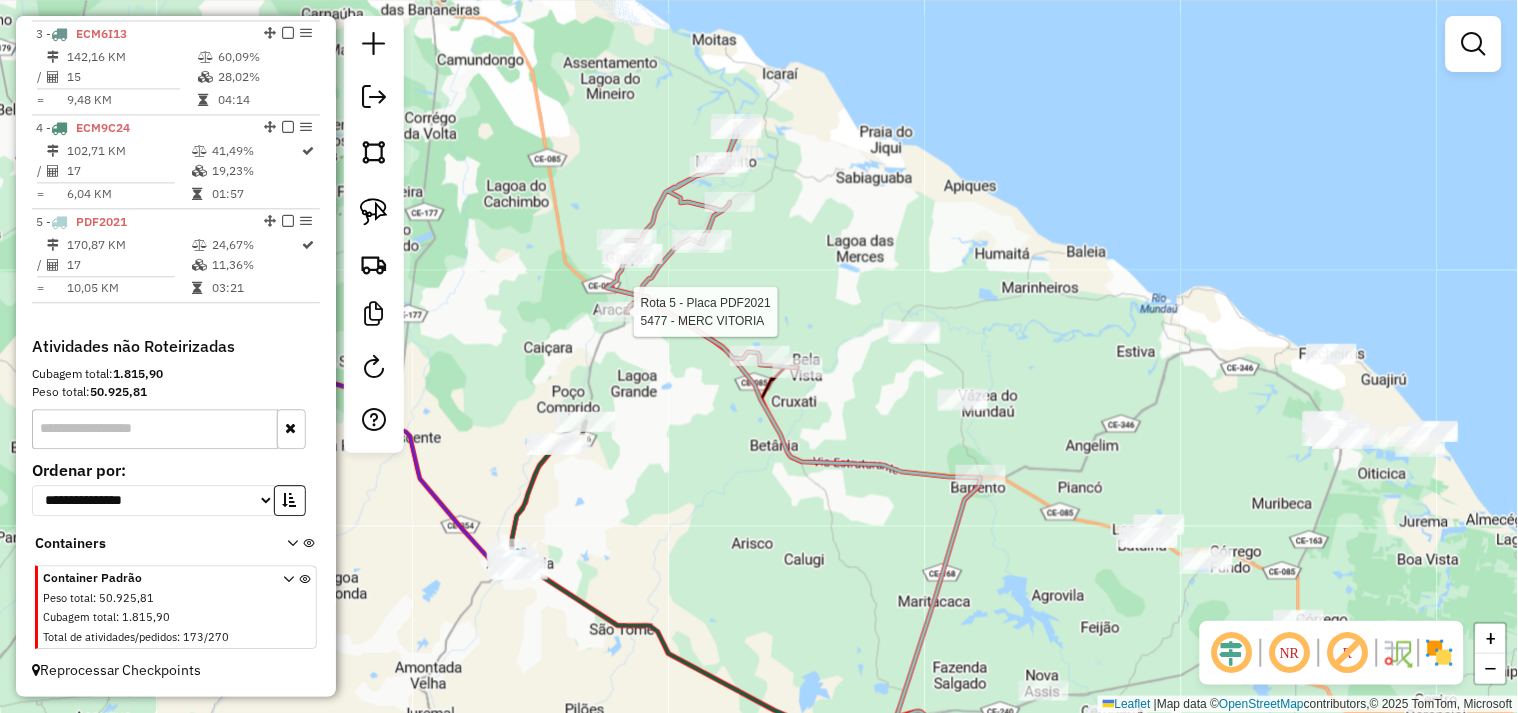select on "**********" 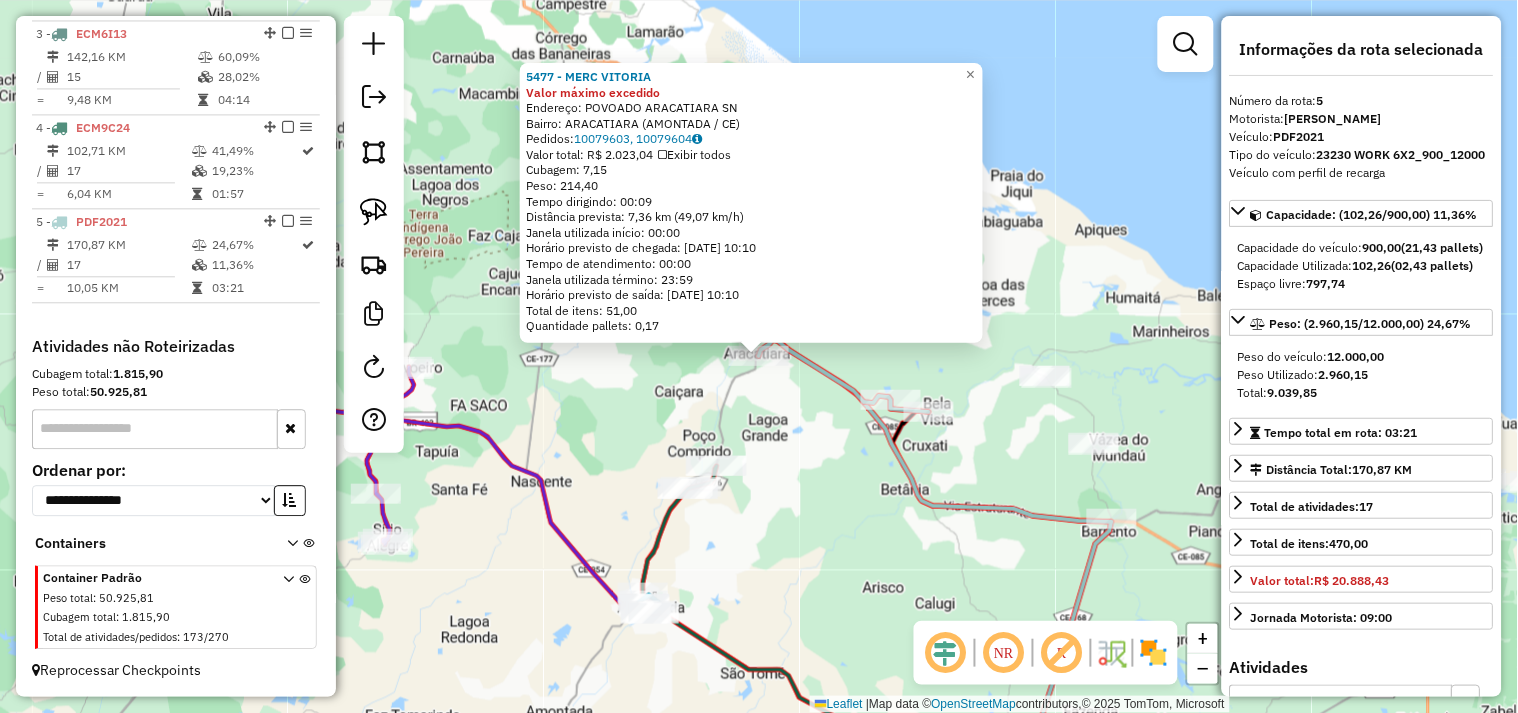 click on "5477 - MERC VITORIA Valor máximo excedido  Endereço:  POVOADO ARACATIARA SN   Bairro: ARACATIARA (AMONTADA / CE)   Pedidos:  10079603, 10079604   Valor total: R$ 2.023,04   Exibir todos   Cubagem: 7,15  Peso: 214,40  Tempo dirigindo: 00:09   Distância prevista: 7,36 km (49,07 km/h)   Janela utilizada início: 00:00   Horário previsto de chegada: 11/07/2025 10:10   Tempo de atendimento: 00:00   Janela utilizada término: 23:59   Horário previsto de saída: 11/07/2025 10:10   Total de itens: 51,00   Quantidade pallets: 0,17  × Janela de atendimento Grade de atendimento Capacidade Transportadoras Veículos Cliente Pedidos  Rotas Selecione os dias de semana para filtrar as janelas de atendimento  Seg   Ter   Qua   Qui   Sex   Sáb   Dom  Informe o período da janela de atendimento: De: Até:  Filtrar exatamente a janela do cliente  Considerar janela de atendimento padrão  Selecione os dias de semana para filtrar as grades de atendimento  Seg   Ter   Qua   Qui   Sex   Sáb   Dom   Peso mínimo:   De:   De:" 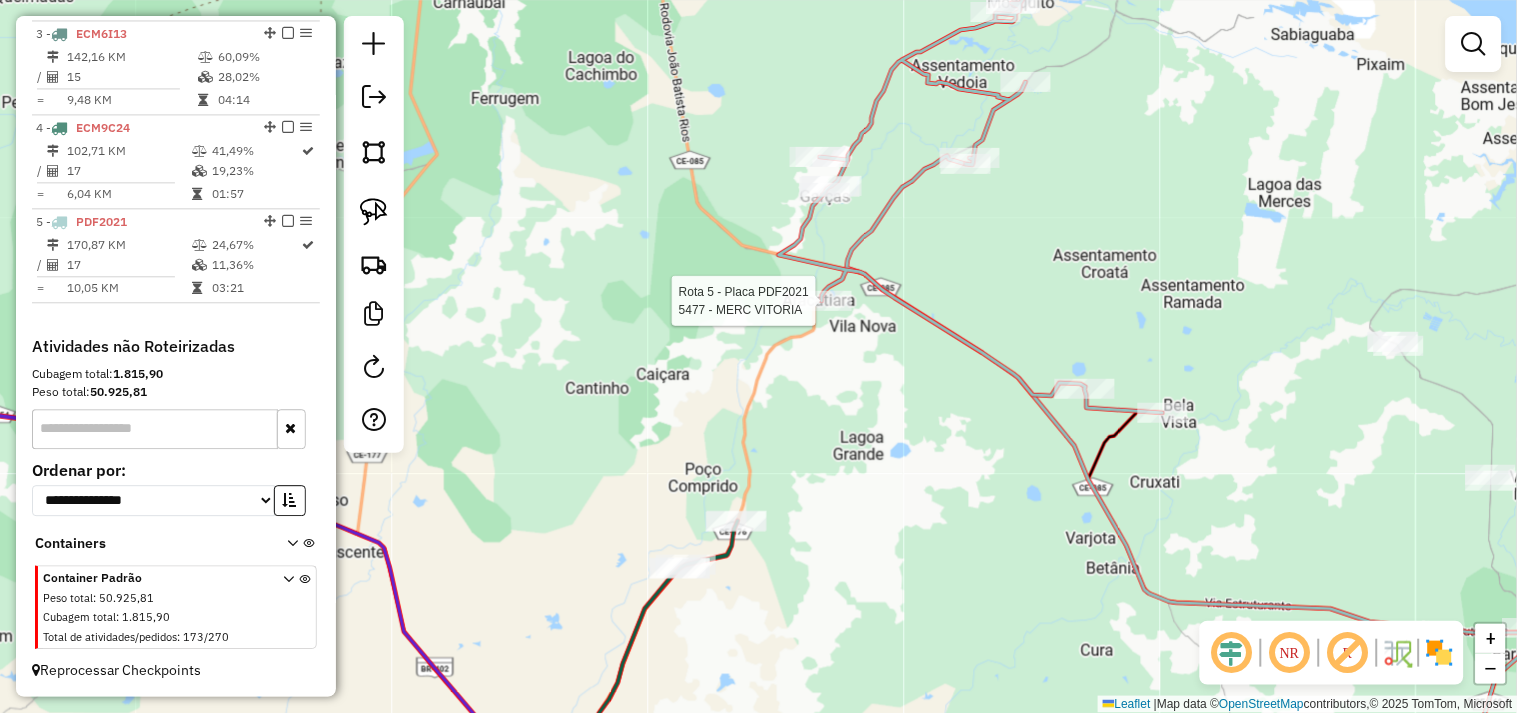 select on "**********" 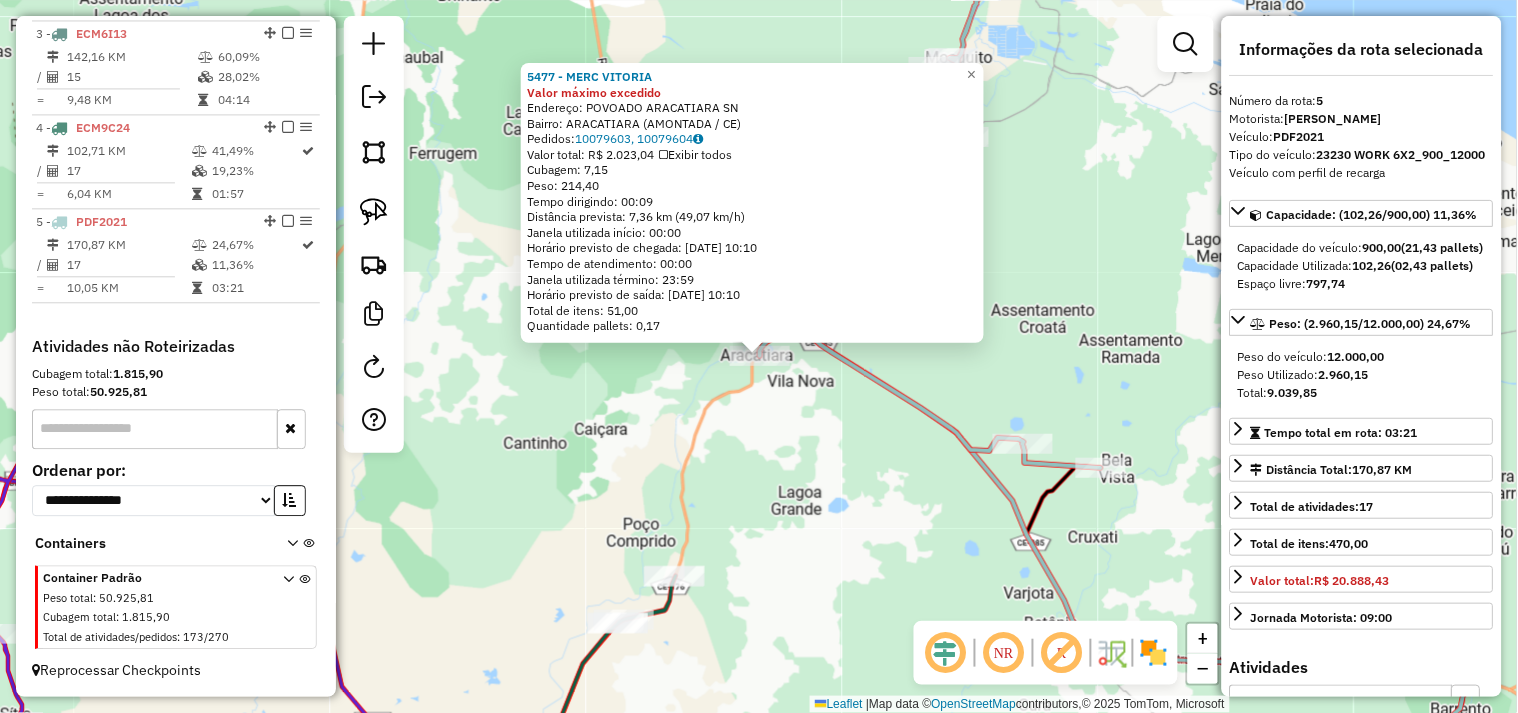 click on "5477 - MERC VITORIA Valor máximo excedido  Endereço:  POVOADO ARACATIARA SN   Bairro: ARACATIARA (AMONTADA / CE)   Pedidos:  10079603, 10079604   Valor total: R$ 2.023,04   Exibir todos   Cubagem: 7,15  Peso: 214,40  Tempo dirigindo: 00:09   Distância prevista: 7,36 km (49,07 km/h)   Janela utilizada início: 00:00   Horário previsto de chegada: 11/07/2025 10:10   Tempo de atendimento: 00:00   Janela utilizada término: 23:59   Horário previsto de saída: 11/07/2025 10:10   Total de itens: 51,00   Quantidade pallets: 0,17  × Janela de atendimento Grade de atendimento Capacidade Transportadoras Veículos Cliente Pedidos  Rotas Selecione os dias de semana para filtrar as janelas de atendimento  Seg   Ter   Qua   Qui   Sex   Sáb   Dom  Informe o período da janela de atendimento: De: Até:  Filtrar exatamente a janela do cliente  Considerar janela de atendimento padrão  Selecione os dias de semana para filtrar as grades de atendimento  Seg   Ter   Qua   Qui   Sex   Sáb   Dom   Peso mínimo:   De:   De:" 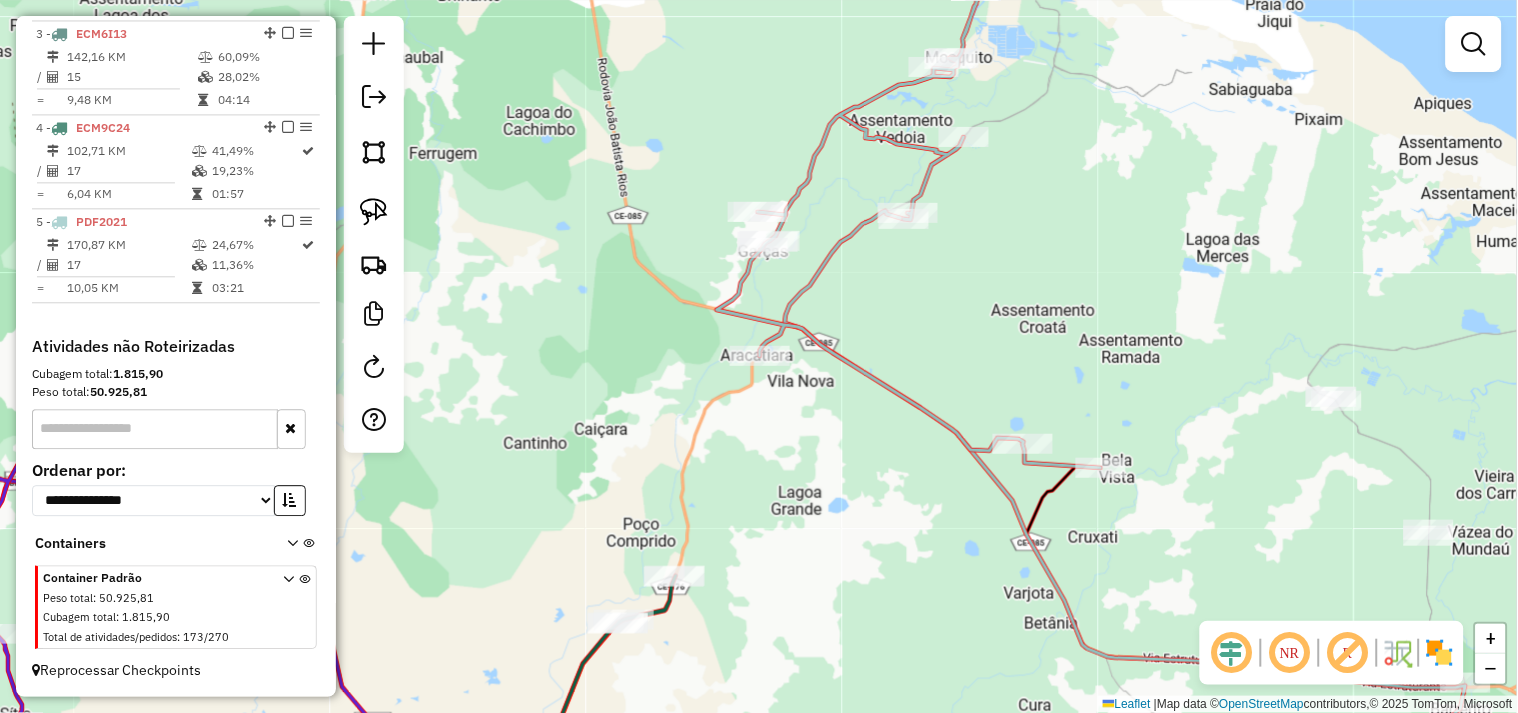 drag, startPoint x: 816, startPoint y: 482, endPoint x: 796, endPoint y: 514, distance: 37.735924 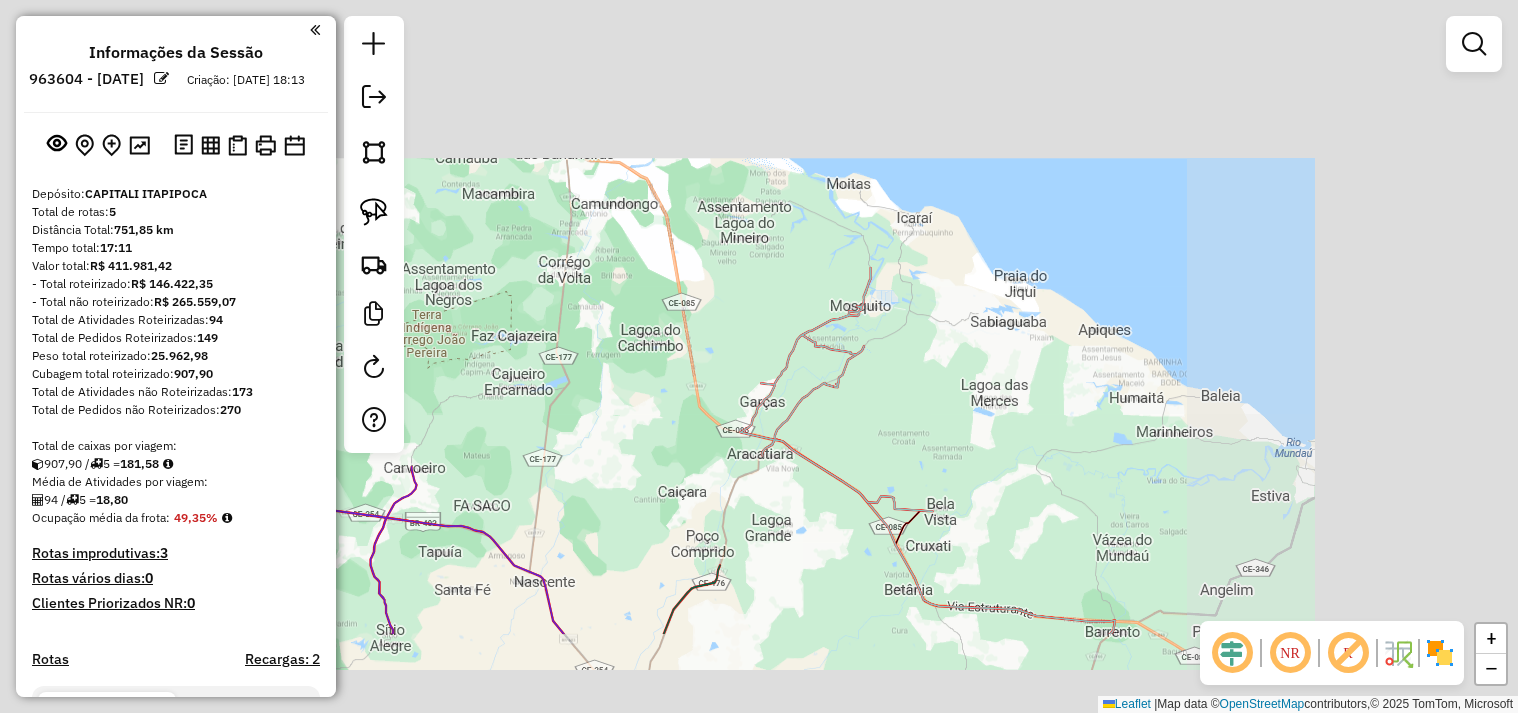 scroll, scrollTop: 0, scrollLeft: 0, axis: both 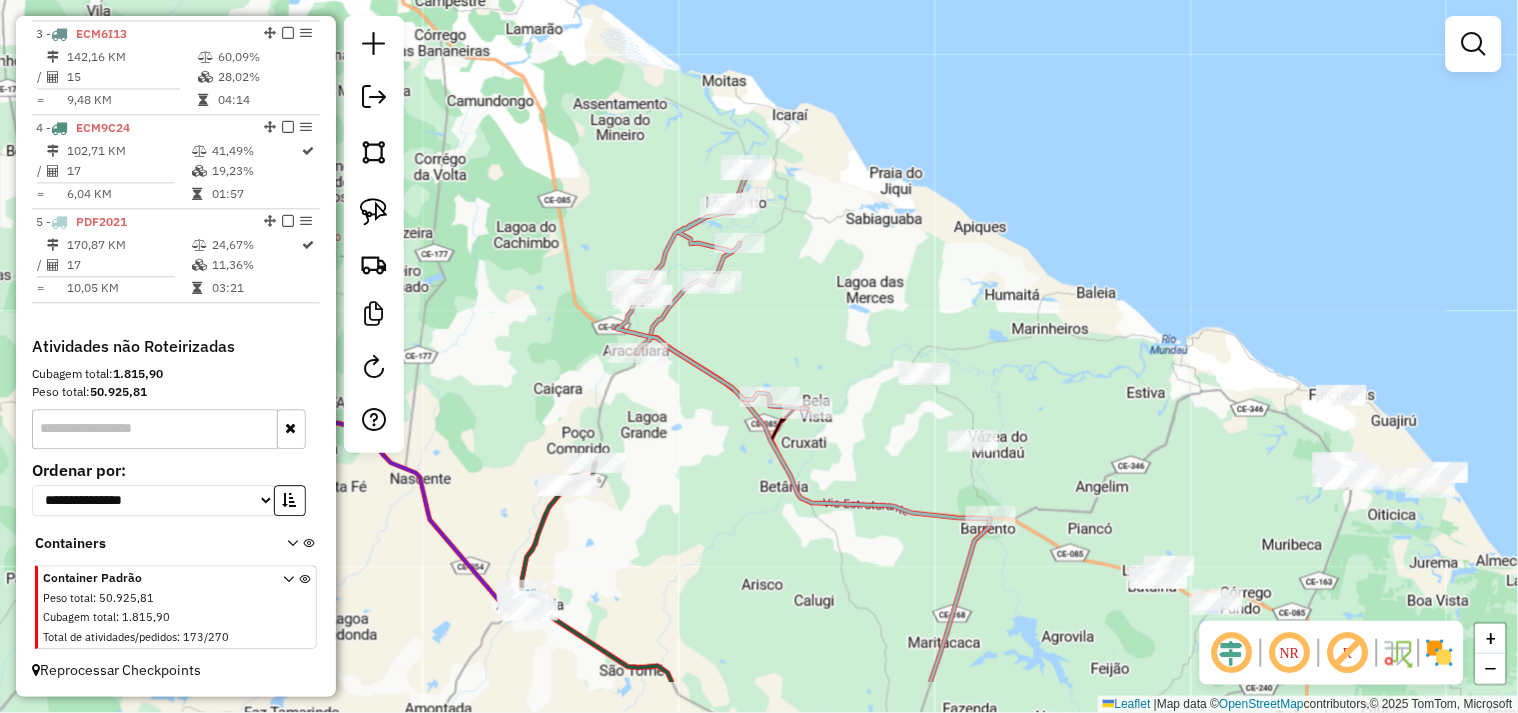 drag, startPoint x: 913, startPoint y: 441, endPoint x: 814, endPoint y: 358, distance: 129.18979 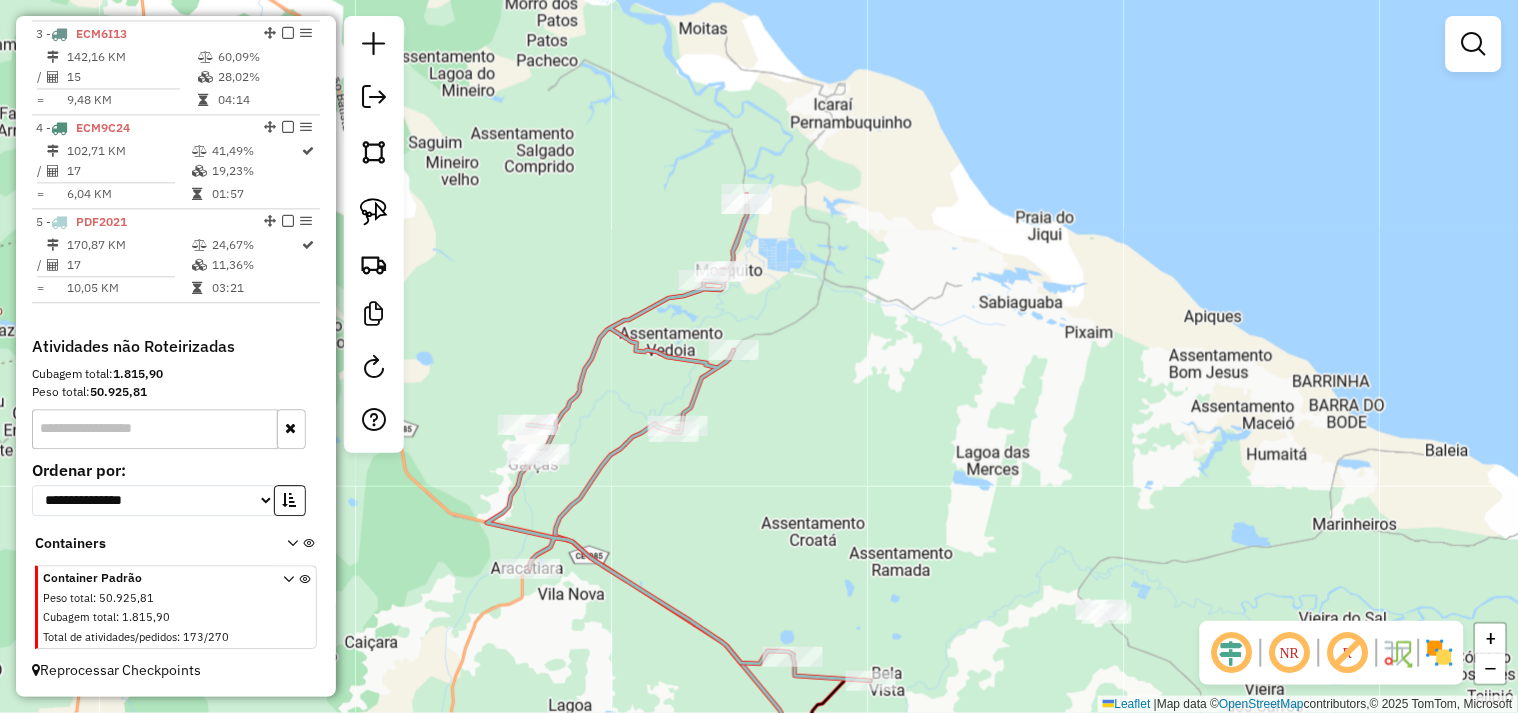 drag, startPoint x: 794, startPoint y: 365, endPoint x: 806, endPoint y: 303, distance: 63.15061 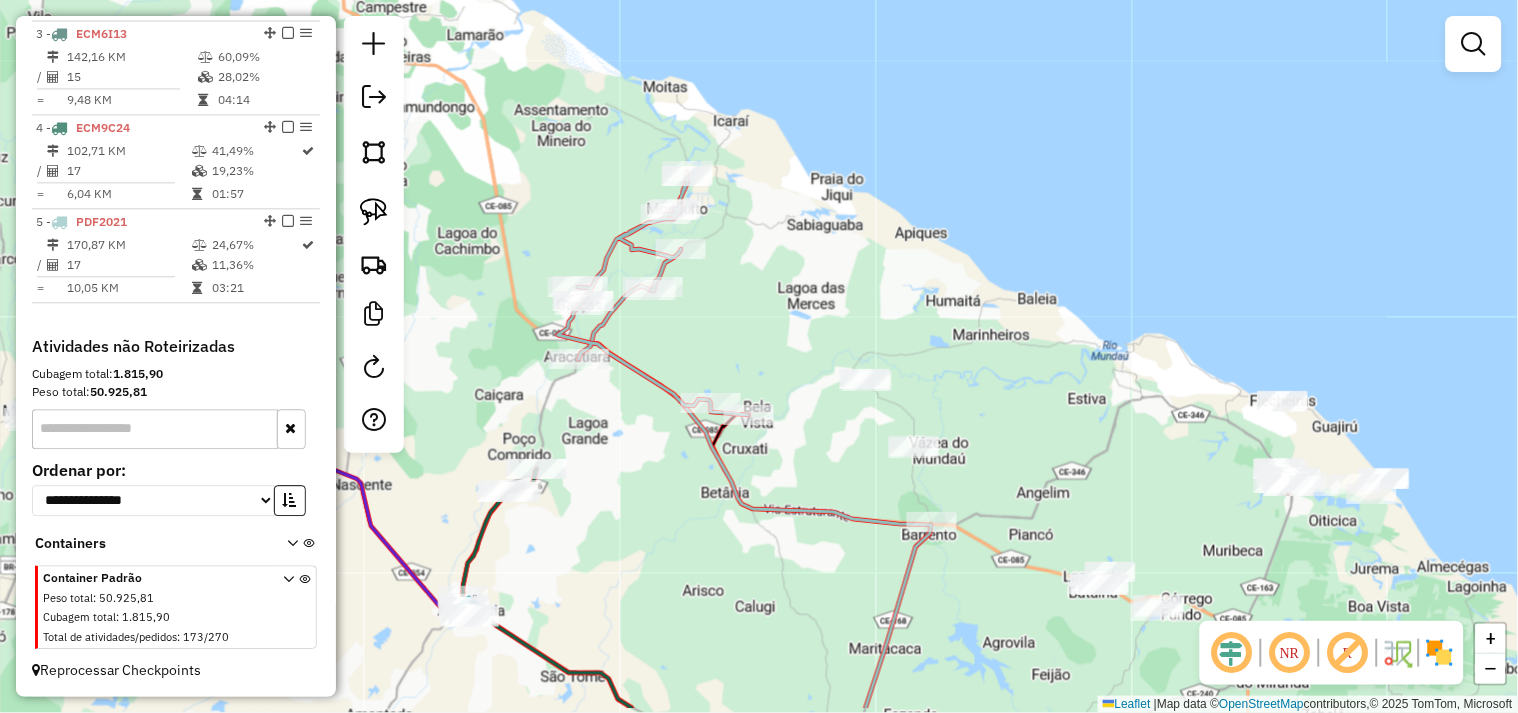 drag, startPoint x: 815, startPoint y: 432, endPoint x: 531, endPoint y: 281, distance: 321.6473 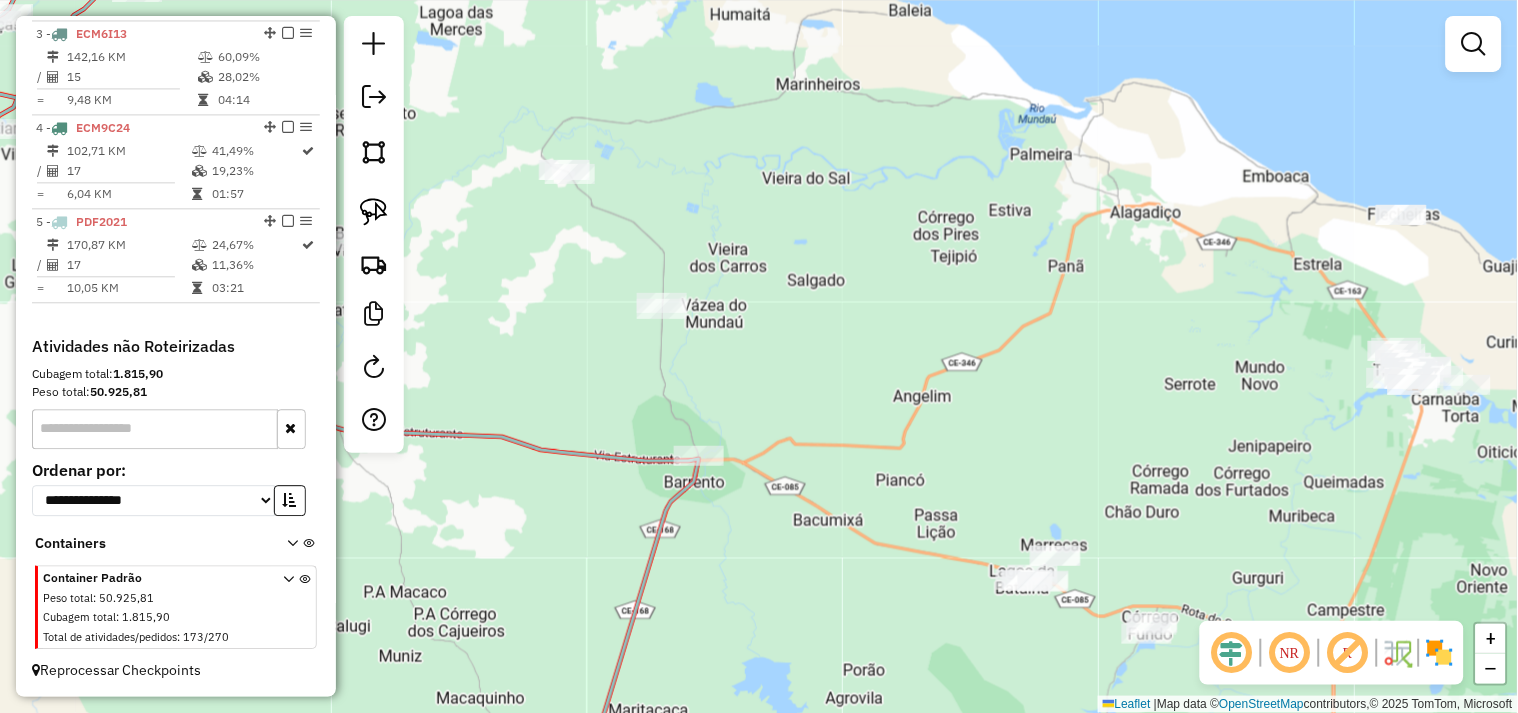 click on "Janela de atendimento Grade de atendimento Capacidade Transportadoras Veículos Cliente Pedidos  Rotas Selecione os dias de semana para filtrar as janelas de atendimento  Seg   Ter   Qua   Qui   Sex   Sáb   Dom  Informe o período da janela de atendimento: De: Até:  Filtrar exatamente a janela do cliente  Considerar janela de atendimento padrão  Selecione os dias de semana para filtrar as grades de atendimento  Seg   Ter   Qua   Qui   Sex   Sáb   Dom   Considerar clientes sem dia de atendimento cadastrado  Clientes fora do dia de atendimento selecionado Filtrar as atividades entre os valores definidos abaixo:  Peso mínimo:   Peso máximo:   Cubagem mínima:   Cubagem máxima:   De:   Até:  Filtrar as atividades entre o tempo de atendimento definido abaixo:  De:   Até:   Considerar capacidade total dos clientes não roteirizados Transportadora: Selecione um ou mais itens Tipo de veículo: Selecione um ou mais itens Veículo: Selecione um ou mais itens Motorista: Selecione um ou mais itens Nome: Rótulo:" 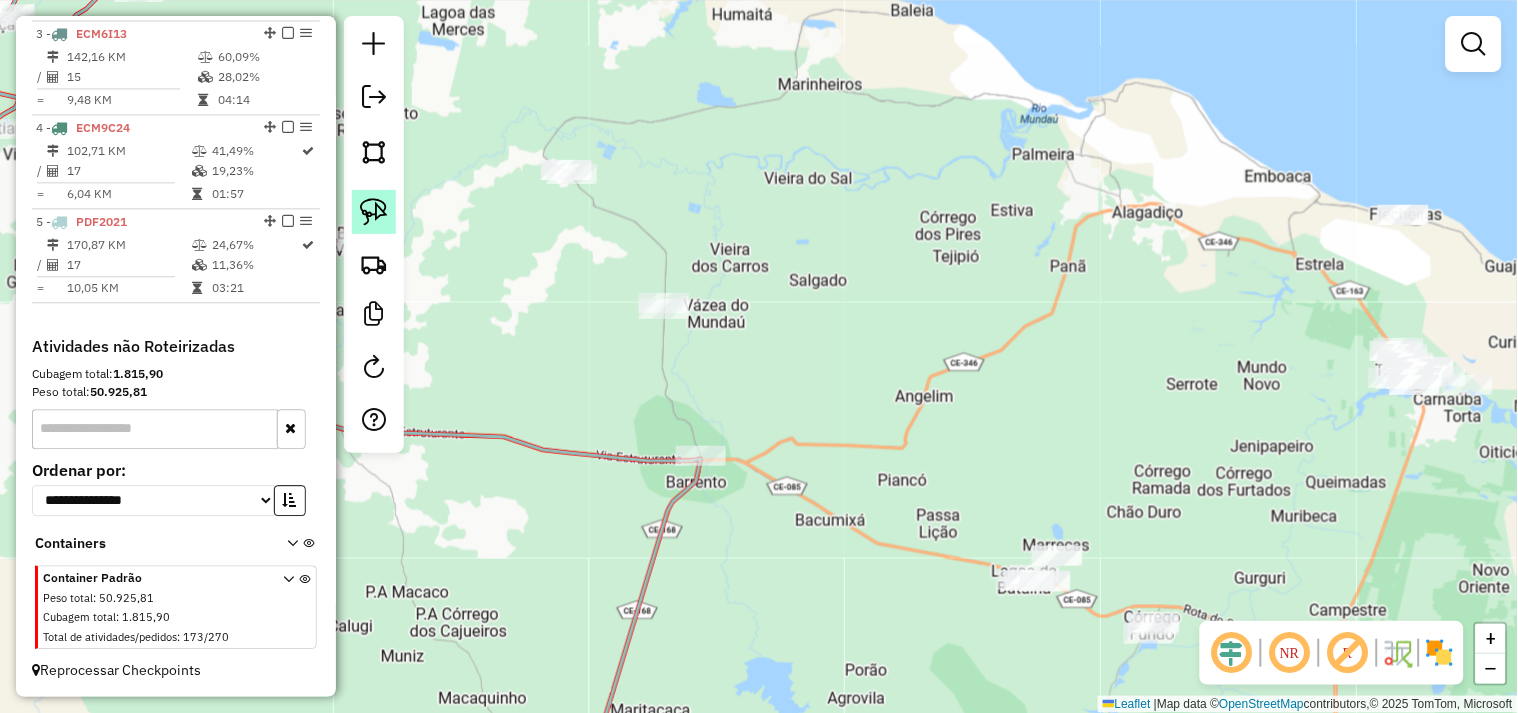 click 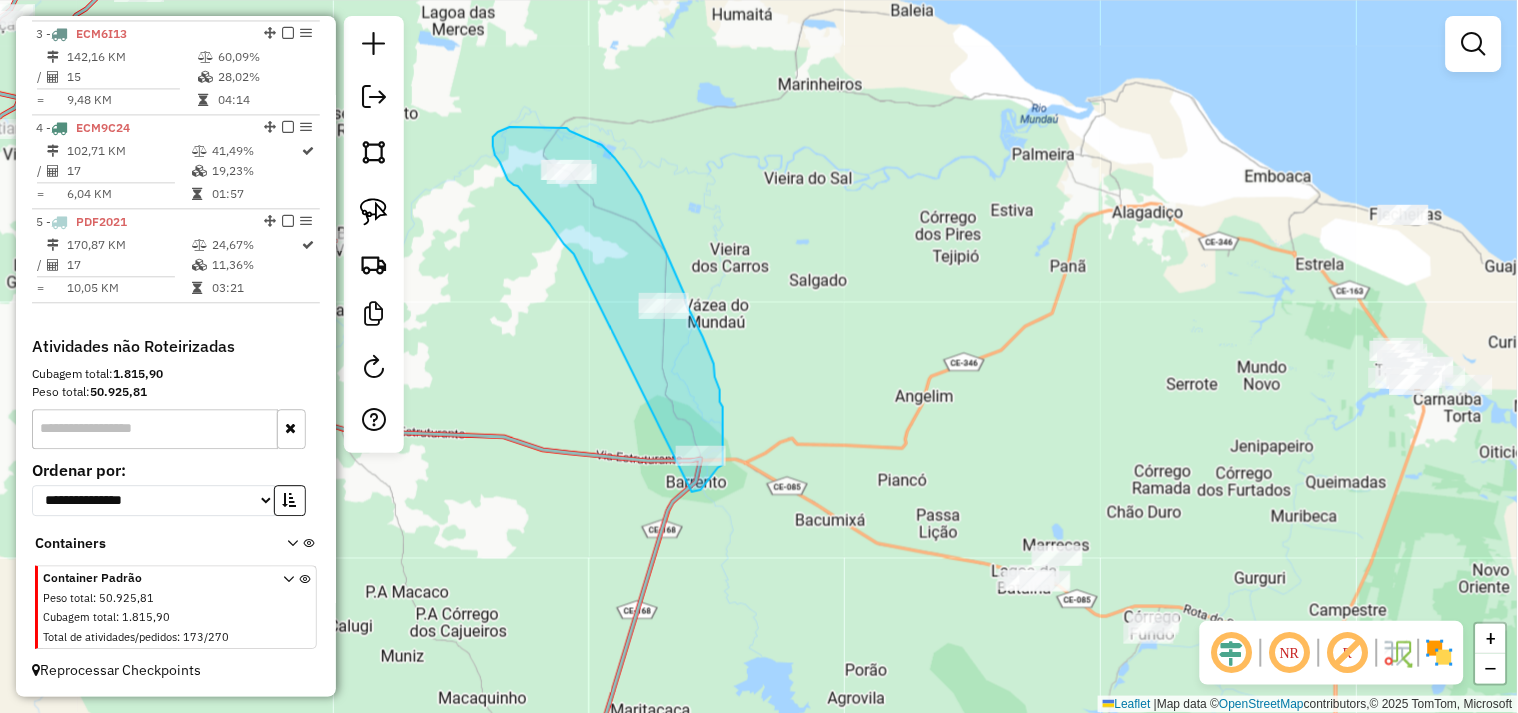 drag, startPoint x: 556, startPoint y: 232, endPoint x: 654, endPoint y: 486, distance: 272.24988 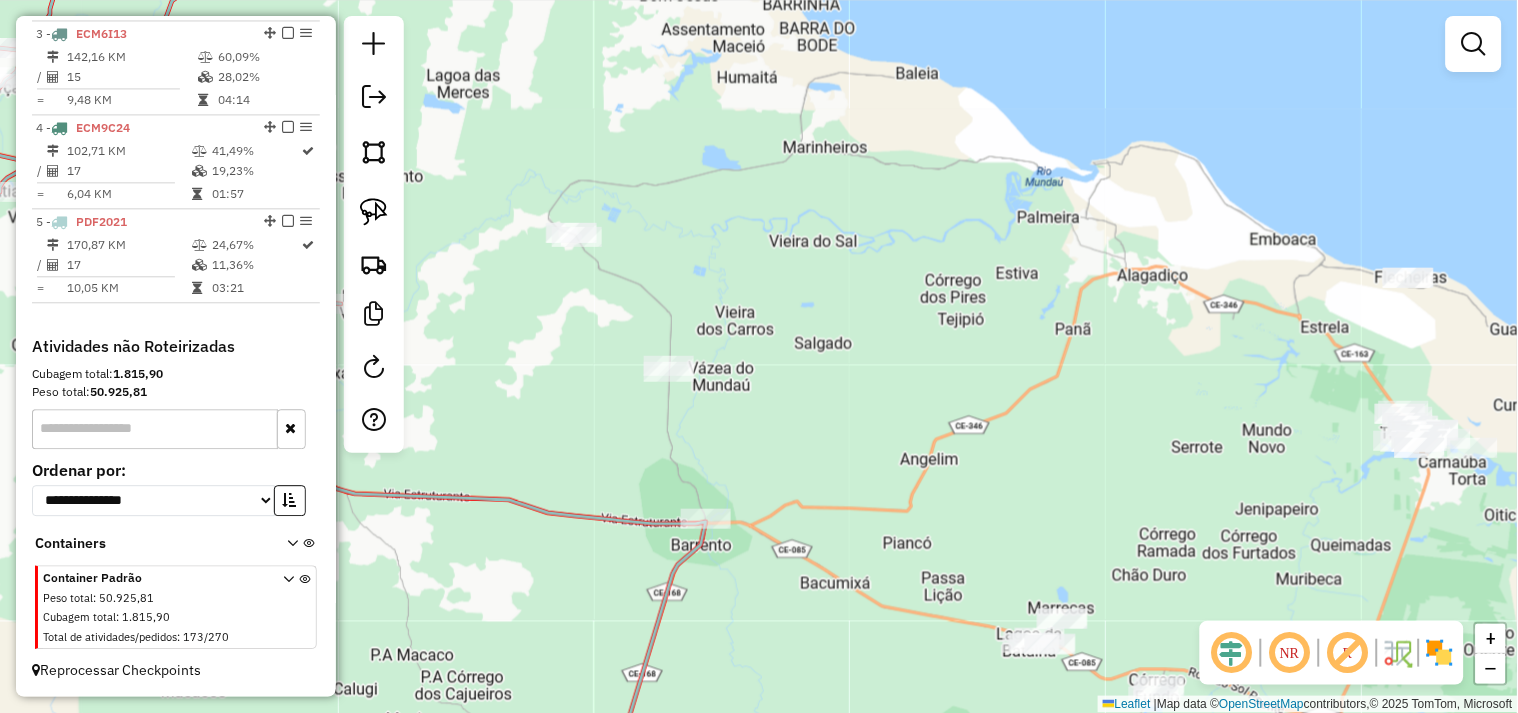 drag, startPoint x: 796, startPoint y: 408, endPoint x: 812, endPoint y: 480, distance: 73.756355 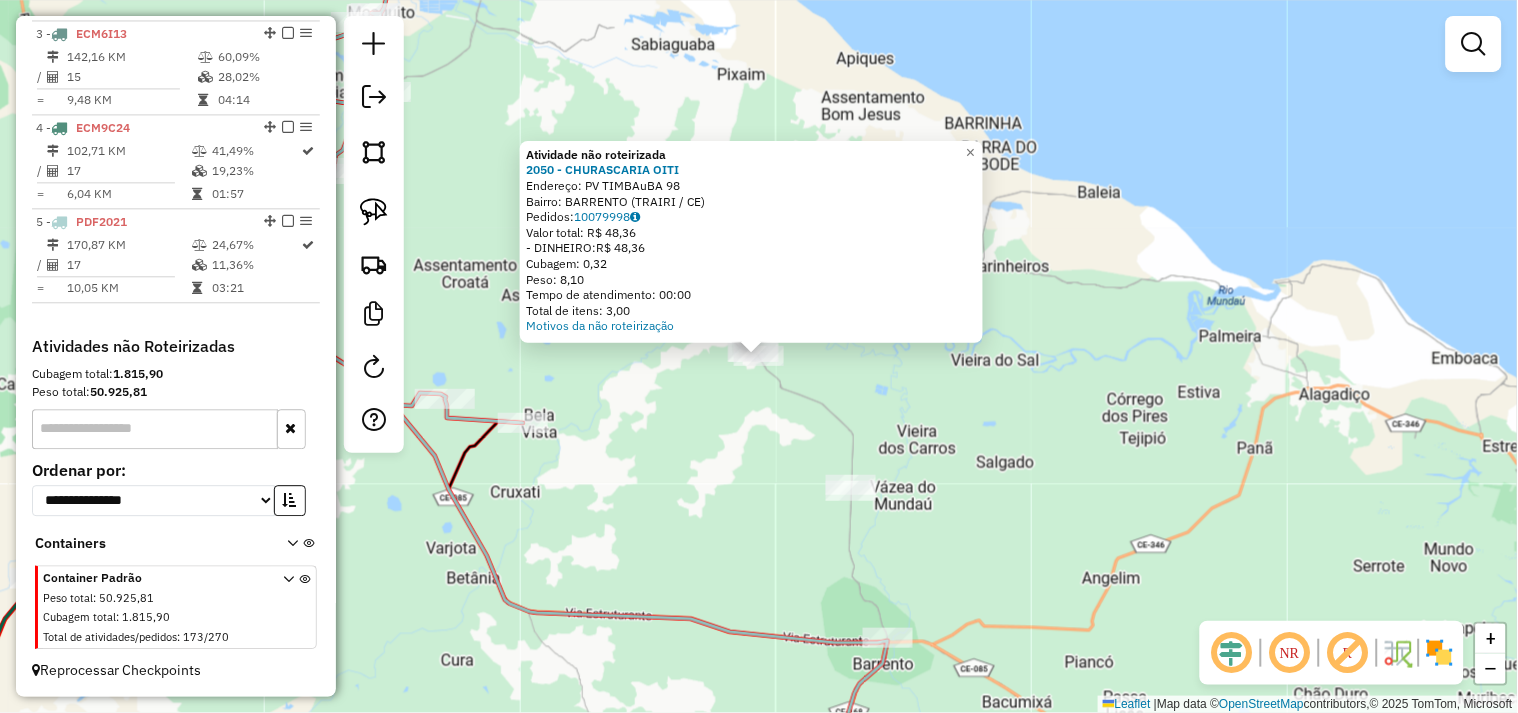 click on "Atividade não roteirizada 2050 - CHURASCARIA OITI  Endereço:  PV TIMBAuBA 98   Bairro: BARRENTO (TRAIRI / CE)   Pedidos:  10079998   Valor total: R$ 48,36   - DINHEIRO:  R$ 48,36   Cubagem: 0,32   Peso: 8,10   Tempo de atendimento: 00:00   Total de itens: 3,00  Motivos da não roteirização × Janela de atendimento Grade de atendimento Capacidade Transportadoras Veículos Cliente Pedidos  Rotas Selecione os dias de semana para filtrar as janelas de atendimento  Seg   Ter   Qua   Qui   Sex   Sáb   Dom  Informe o período da janela de atendimento: De: Até:  Filtrar exatamente a janela do cliente  Considerar janela de atendimento padrão  Selecione os dias de semana para filtrar as grades de atendimento  Seg   Ter   Qua   Qui   Sex   Sáb   Dom   Considerar clientes sem dia de atendimento cadastrado  Clientes fora do dia de atendimento selecionado Filtrar as atividades entre os valores definidos abaixo:  Peso mínimo:   Peso máximo:   Cubagem mínima:   Cubagem máxima:   De:   Até:   De:   Até:  Nome: +" 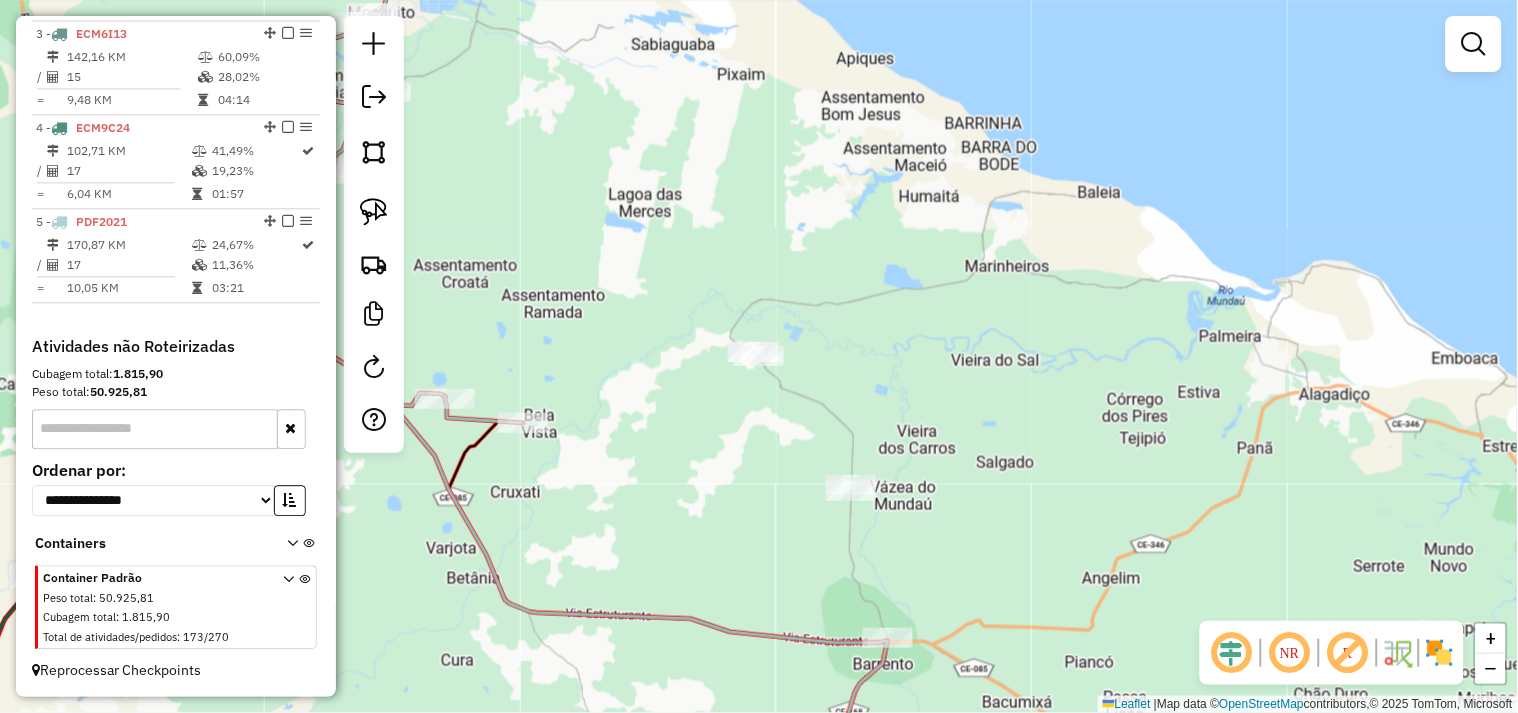 drag, startPoint x: 885, startPoint y: 444, endPoint x: 797, endPoint y: 397, distance: 99.764725 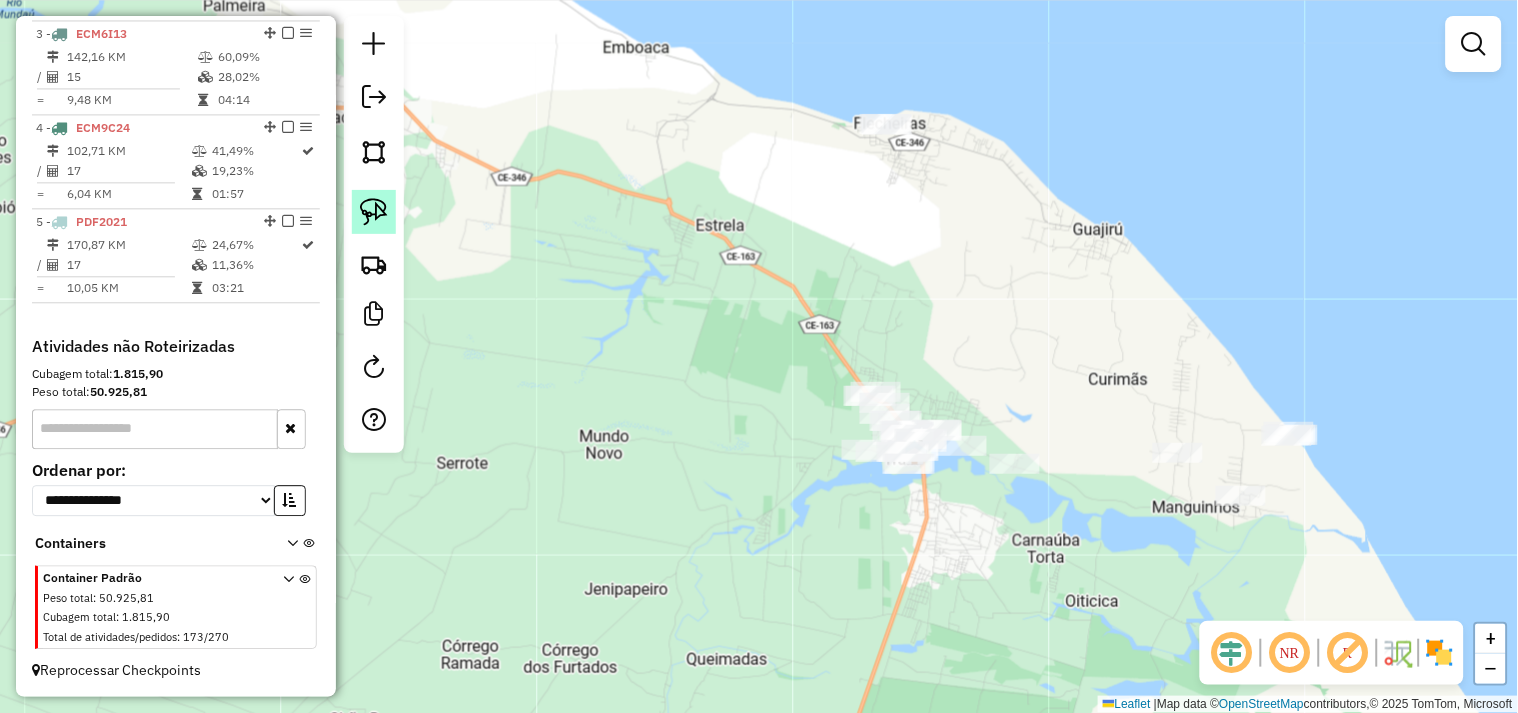 drag, startPoint x: 382, startPoint y: 222, endPoint x: 770, endPoint y: 427, distance: 438.82684 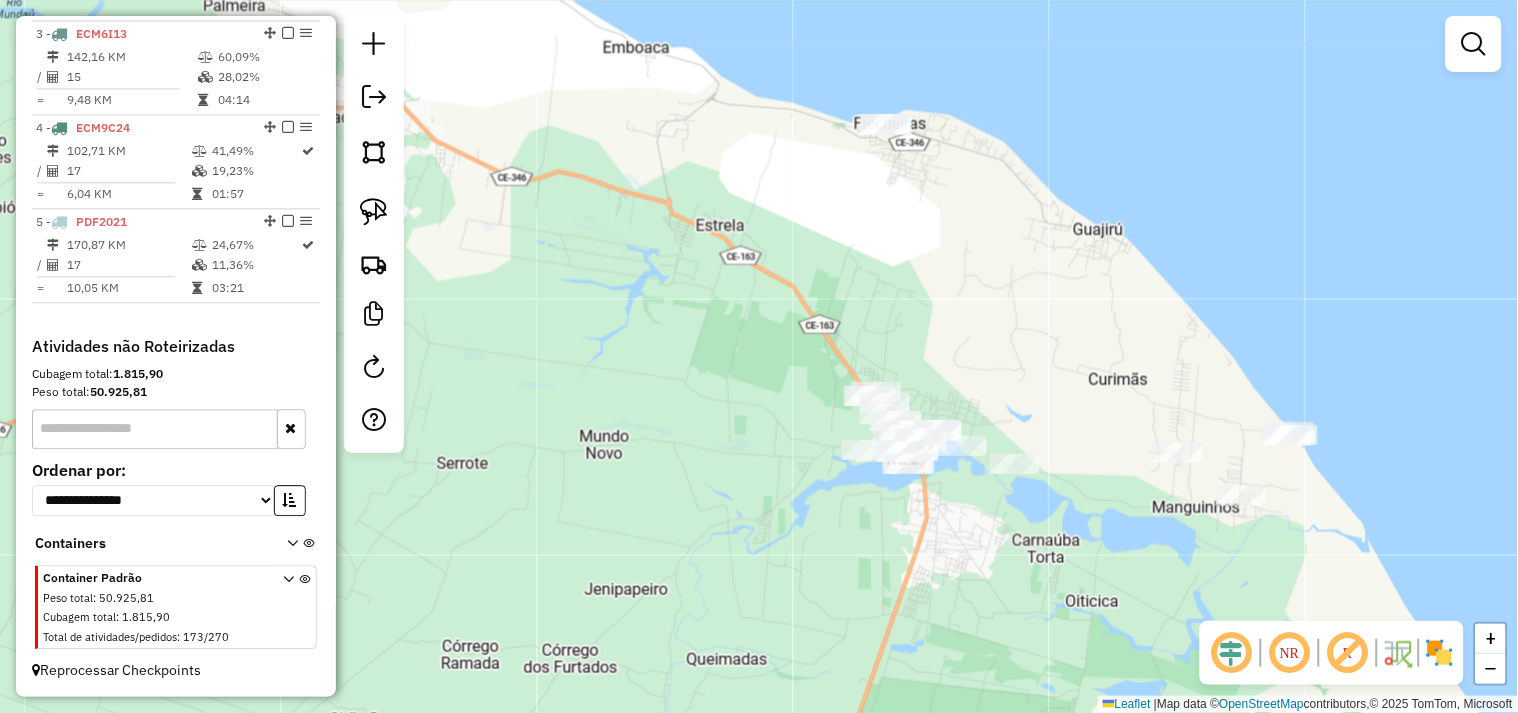 click 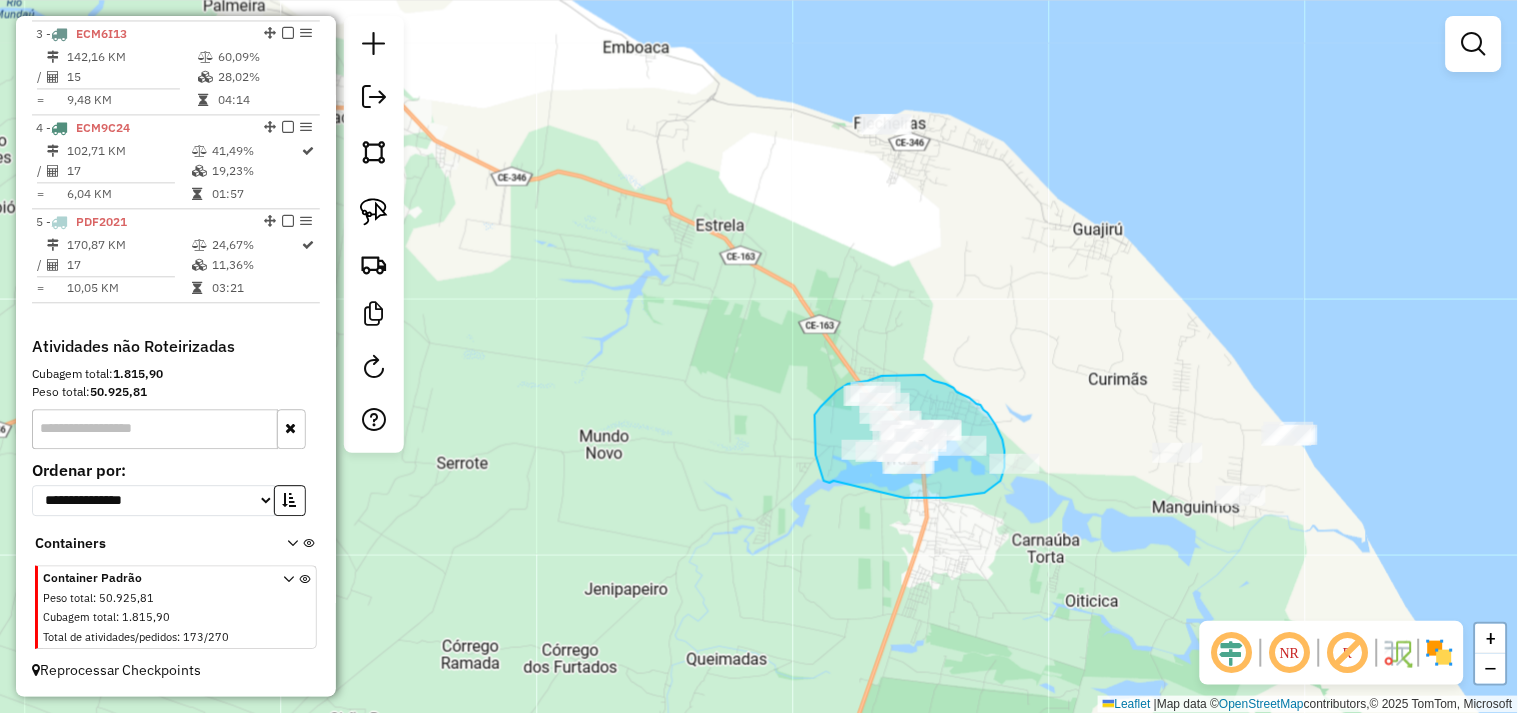 drag, startPoint x: 834, startPoint y: 481, endPoint x: 902, endPoint y: 498, distance: 70.0928 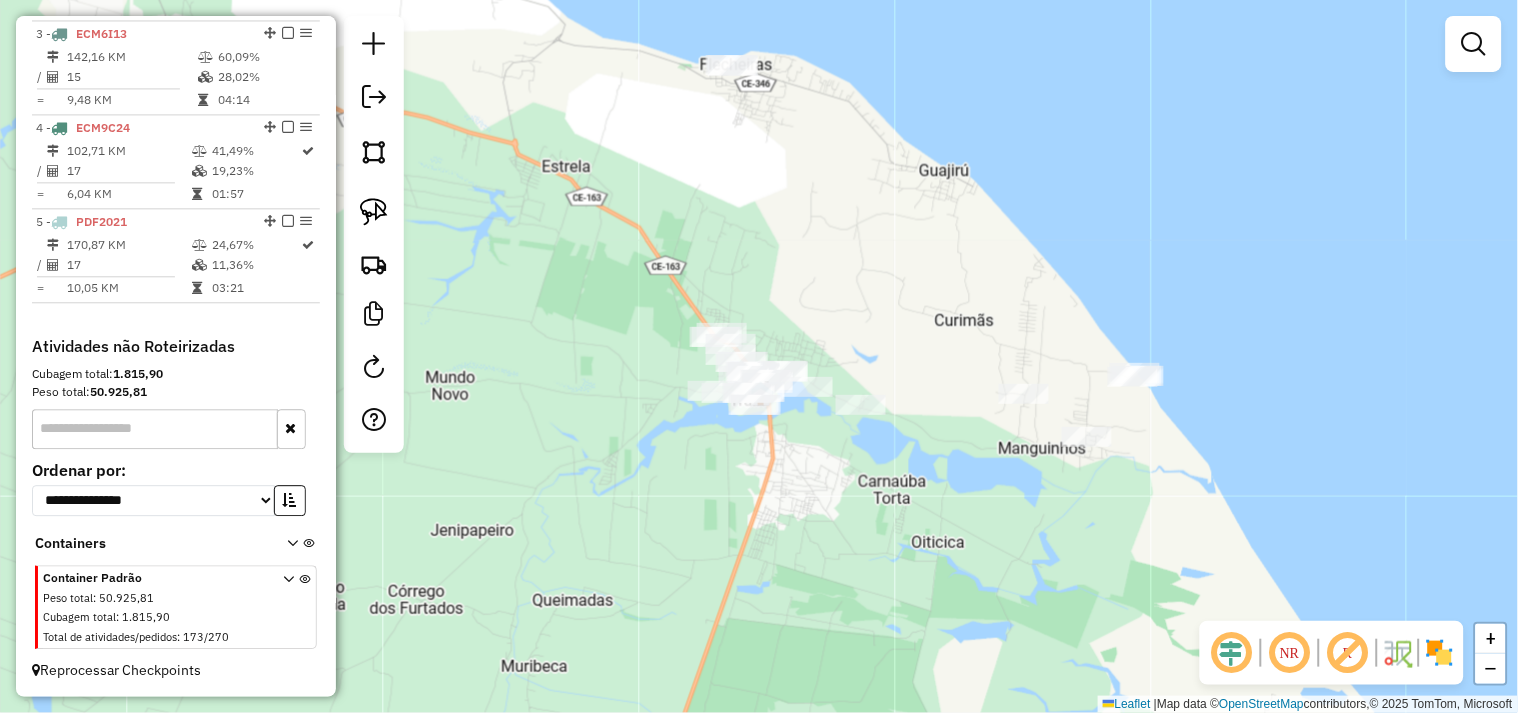drag, startPoint x: 1004, startPoint y: 314, endPoint x: 850, endPoint y: 255, distance: 164.91513 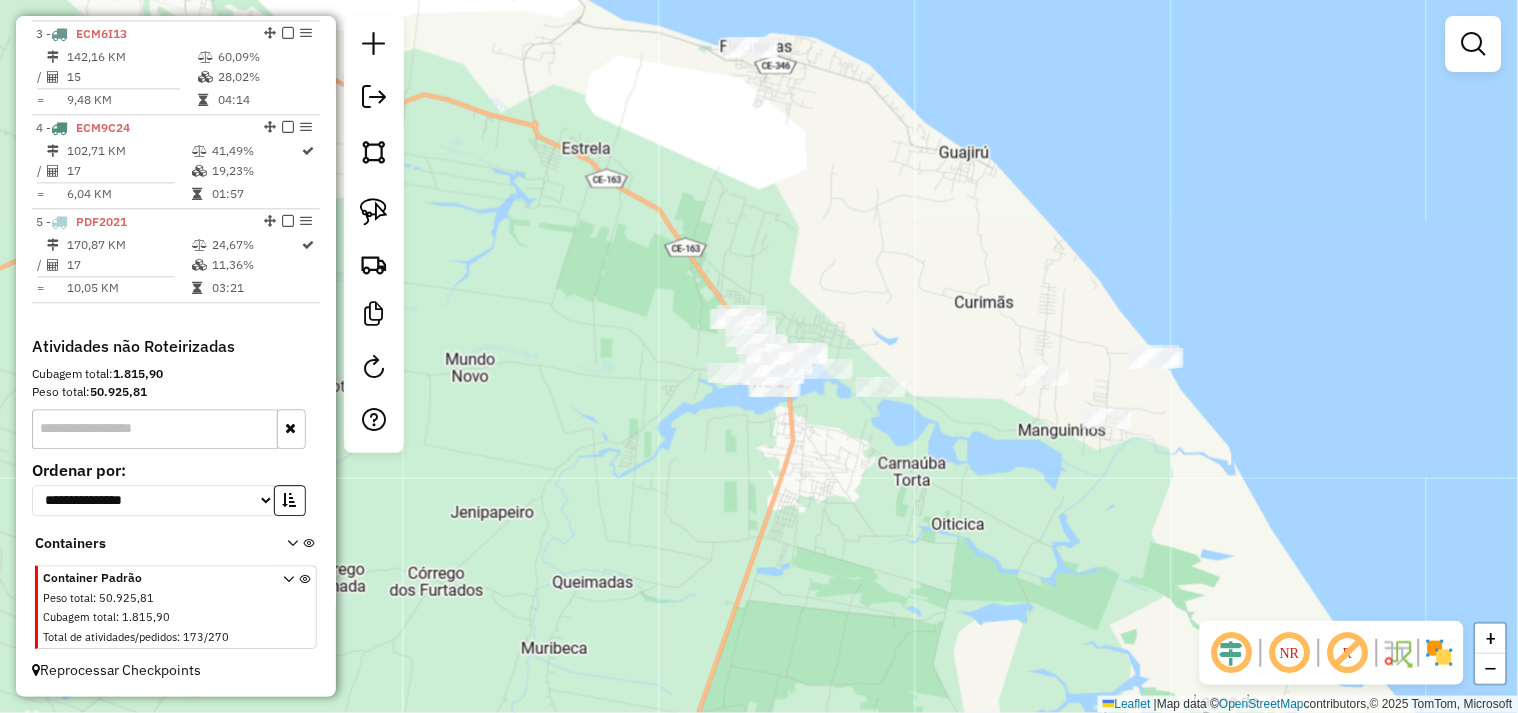 drag, startPoint x: 876, startPoint y: 265, endPoint x: 876, endPoint y: 233, distance: 32 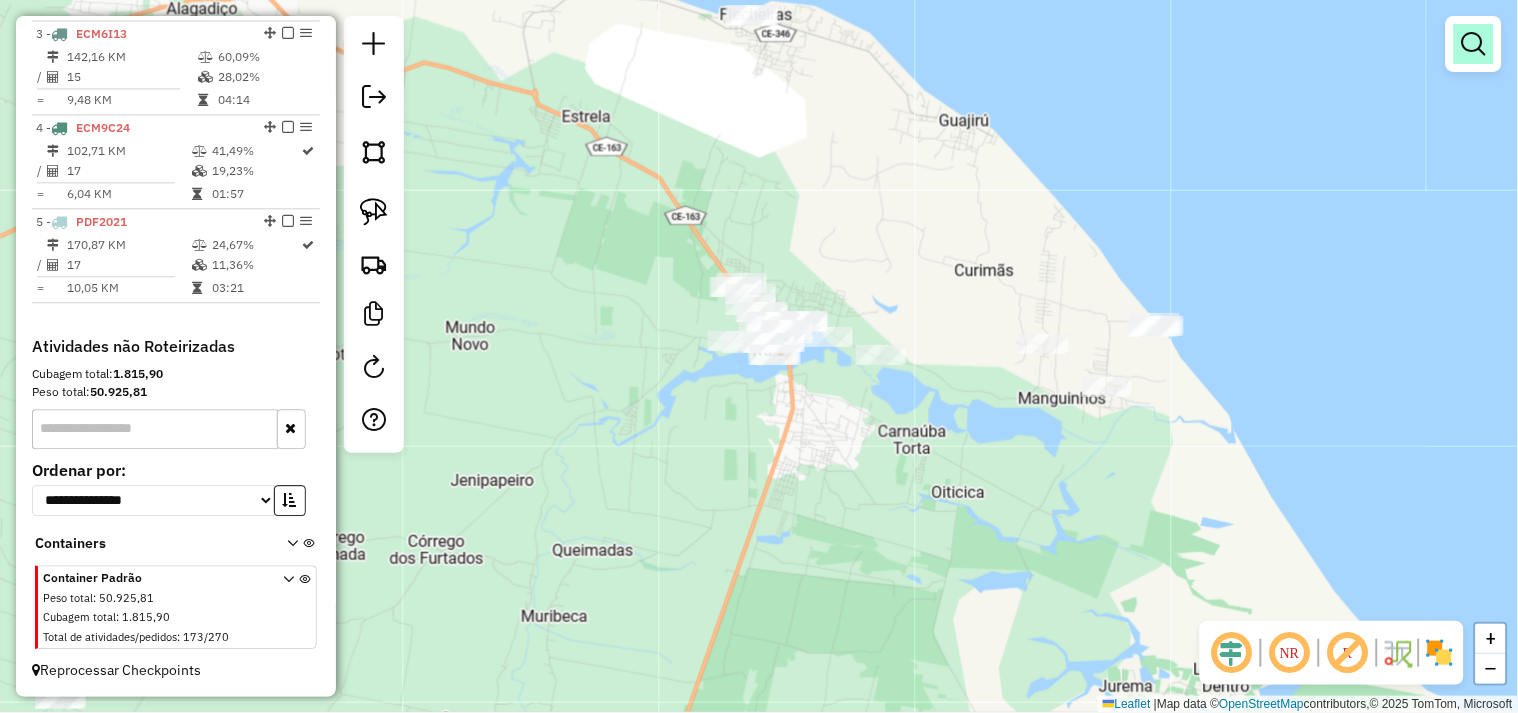 click at bounding box center [1474, 44] 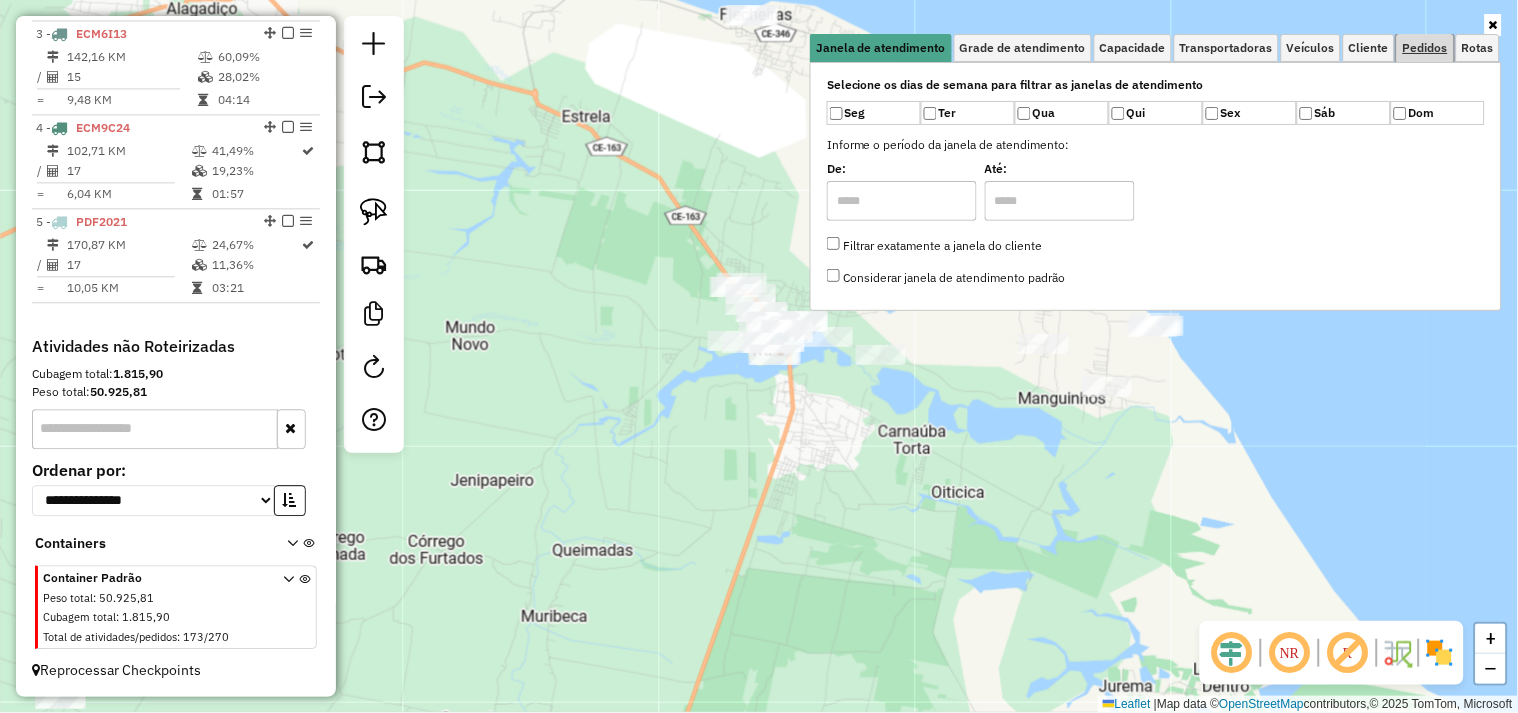 click on "Pedidos" at bounding box center (1425, 48) 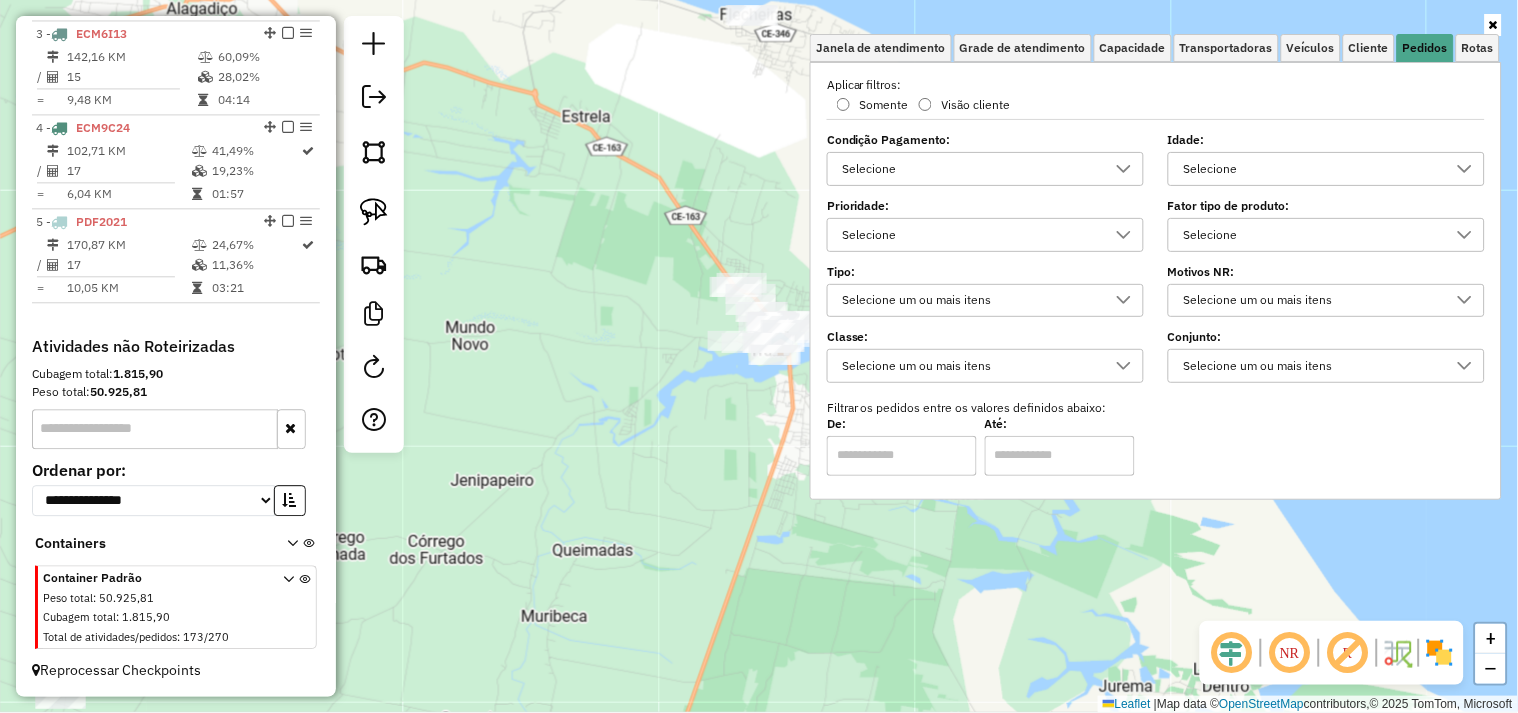 drag, startPoint x: 1197, startPoint y: 168, endPoint x: 1206, endPoint y: 181, distance: 15.811388 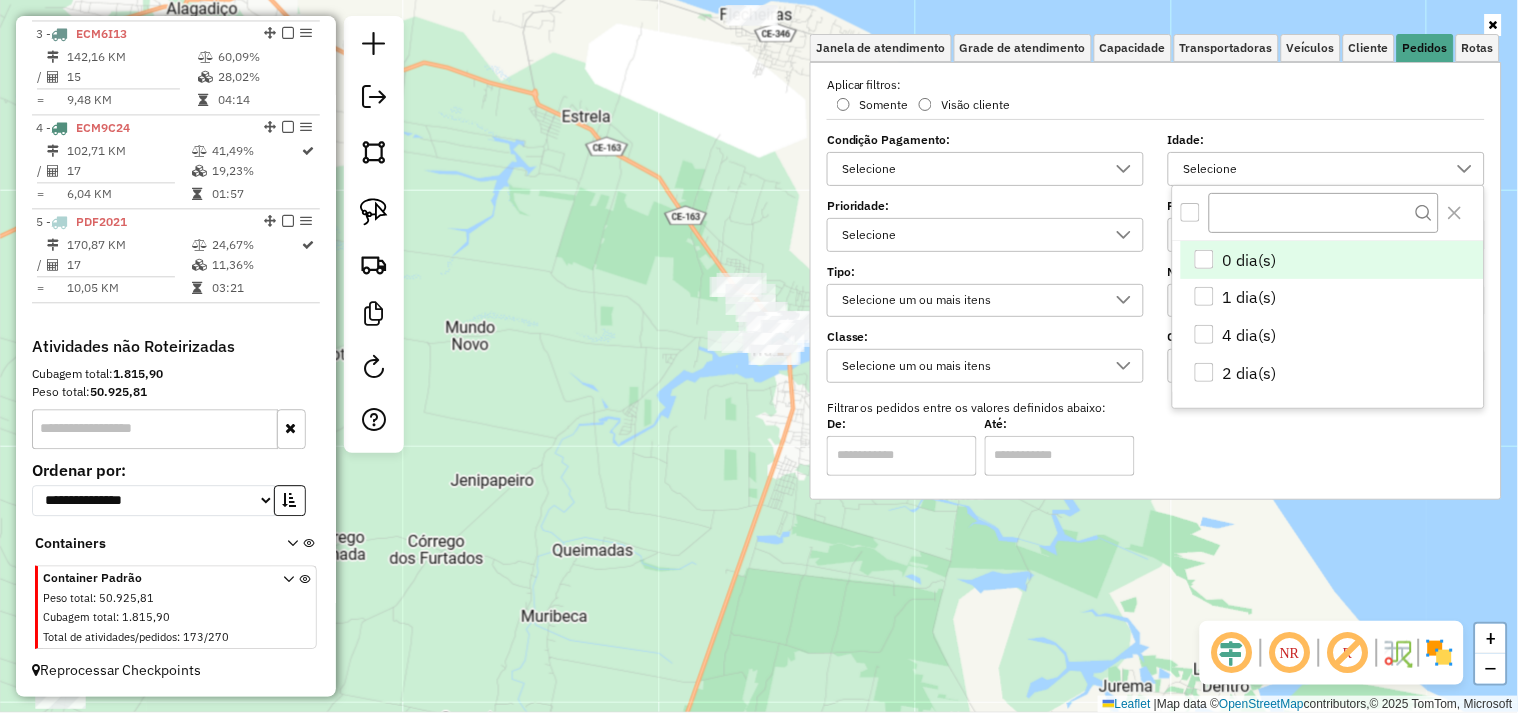 scroll, scrollTop: 11, scrollLeft: 67, axis: both 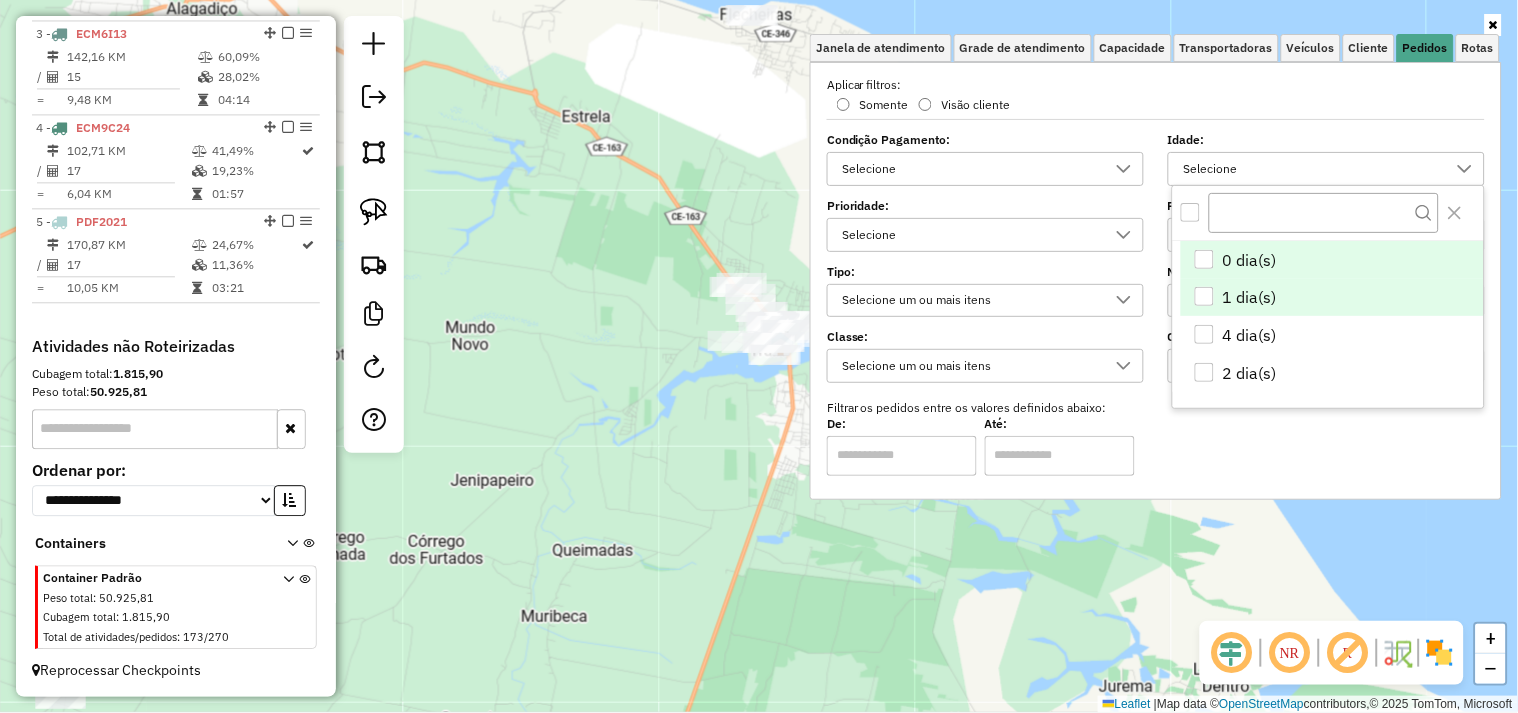 click at bounding box center (1204, 296) 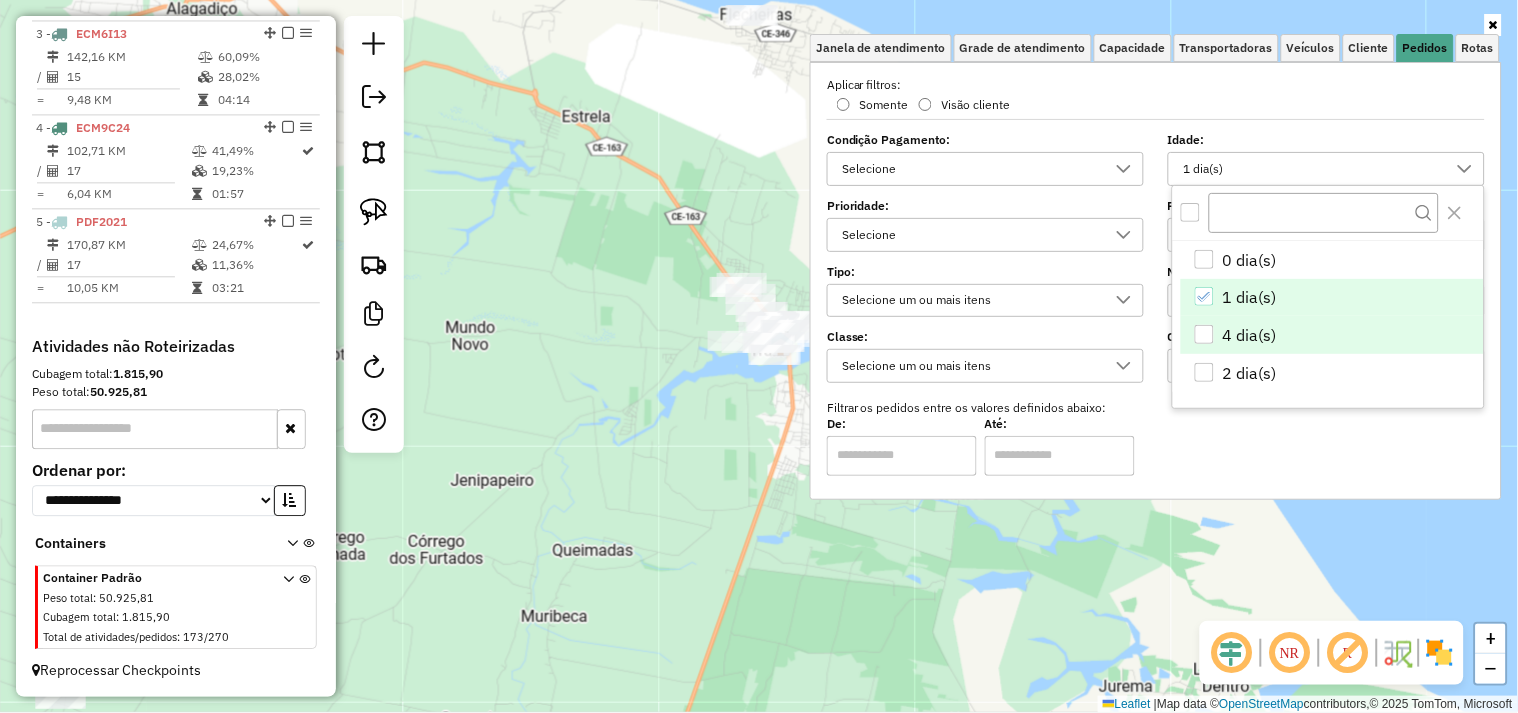 drag, startPoint x: 1204, startPoint y: 331, endPoint x: 1210, endPoint y: 377, distance: 46.389652 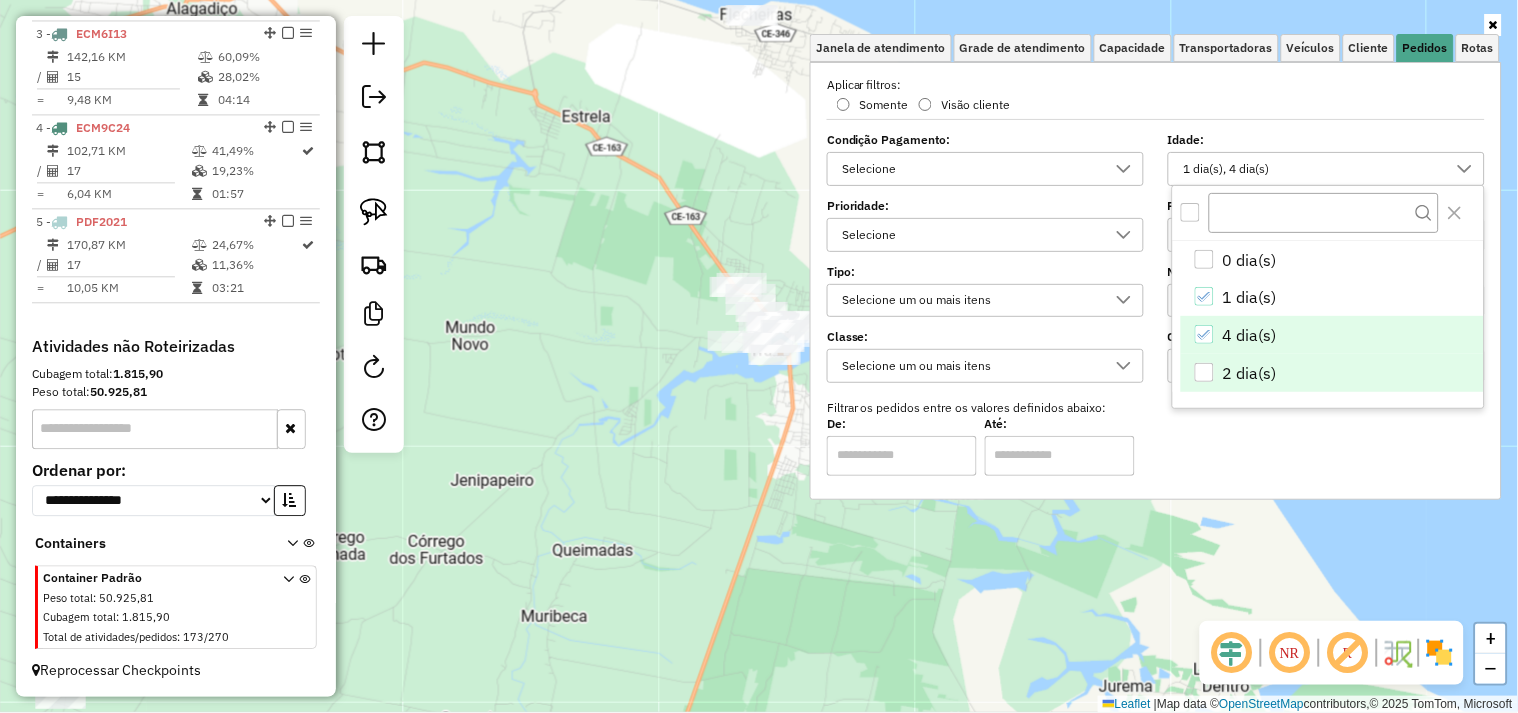 click at bounding box center [1204, 372] 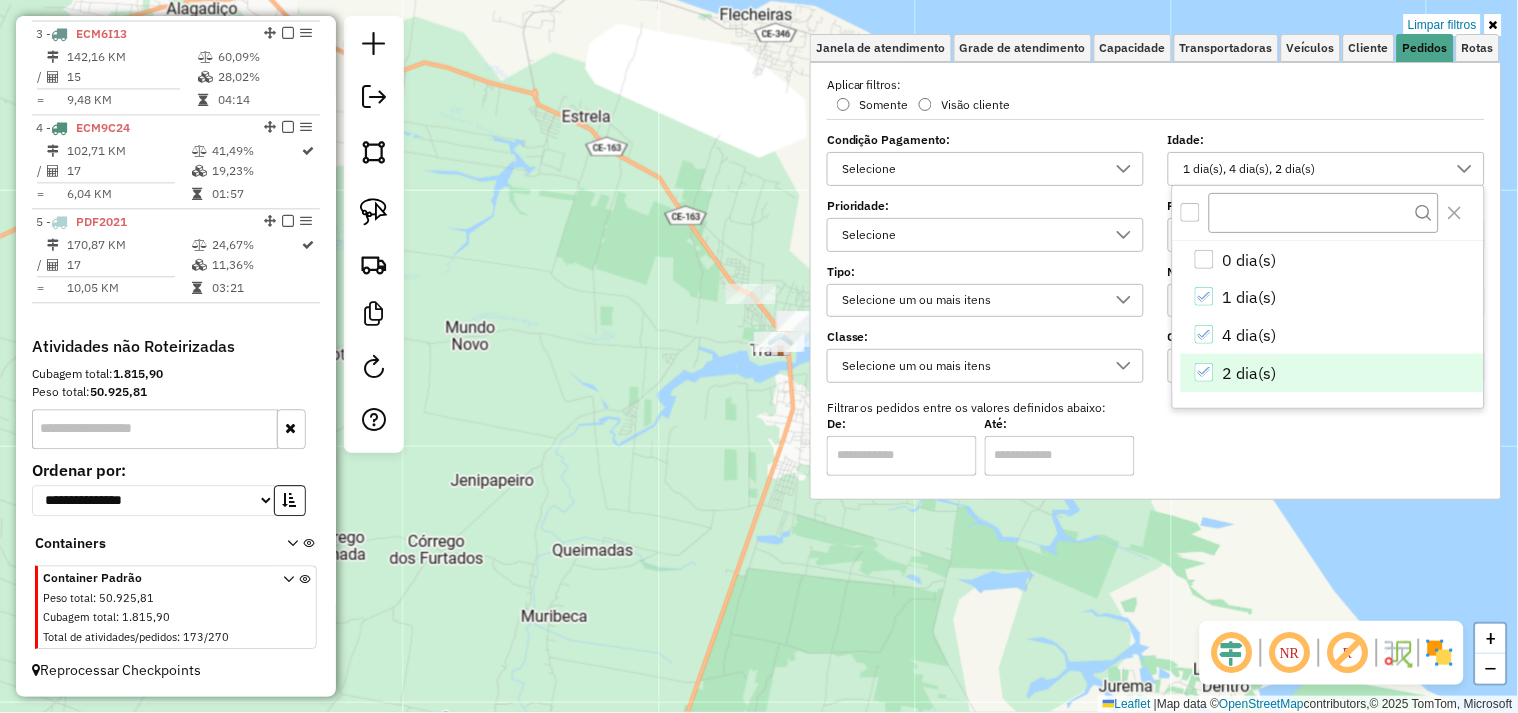click on "Limpar filtros Janela de atendimento Grade de atendimento Capacidade Transportadoras Veículos Cliente Pedidos  Rotas Selecione os dias de semana para filtrar as janelas de atendimento  Seg   Ter   Qua   Qui   Sex   Sáb   Dom  Informe o período da janela de atendimento: De: Até:  Filtrar exatamente a janela do cliente  Considerar janela de atendimento padrão  Selecione os dias de semana para filtrar as grades de atendimento  Seg   Ter   Qua   Qui   Sex   Sáb   Dom   Considerar clientes sem dia de atendimento cadastrado  Clientes fora do dia de atendimento selecionado Filtrar as atividades entre os valores definidos abaixo:  Peso mínimo:   Peso máximo:   Cubagem mínima:   Cubagem máxima:   De:   Até:  Filtrar as atividades entre o tempo de atendimento definido abaixo:  De:   Até:   Considerar capacidade total dos clientes não roteirizados Transportadora: Selecione um ou mais itens Tipo de veículo: Selecione um ou mais itens Veículo: Selecione um ou mais itens Motorista: Selecione um ou mais itens" 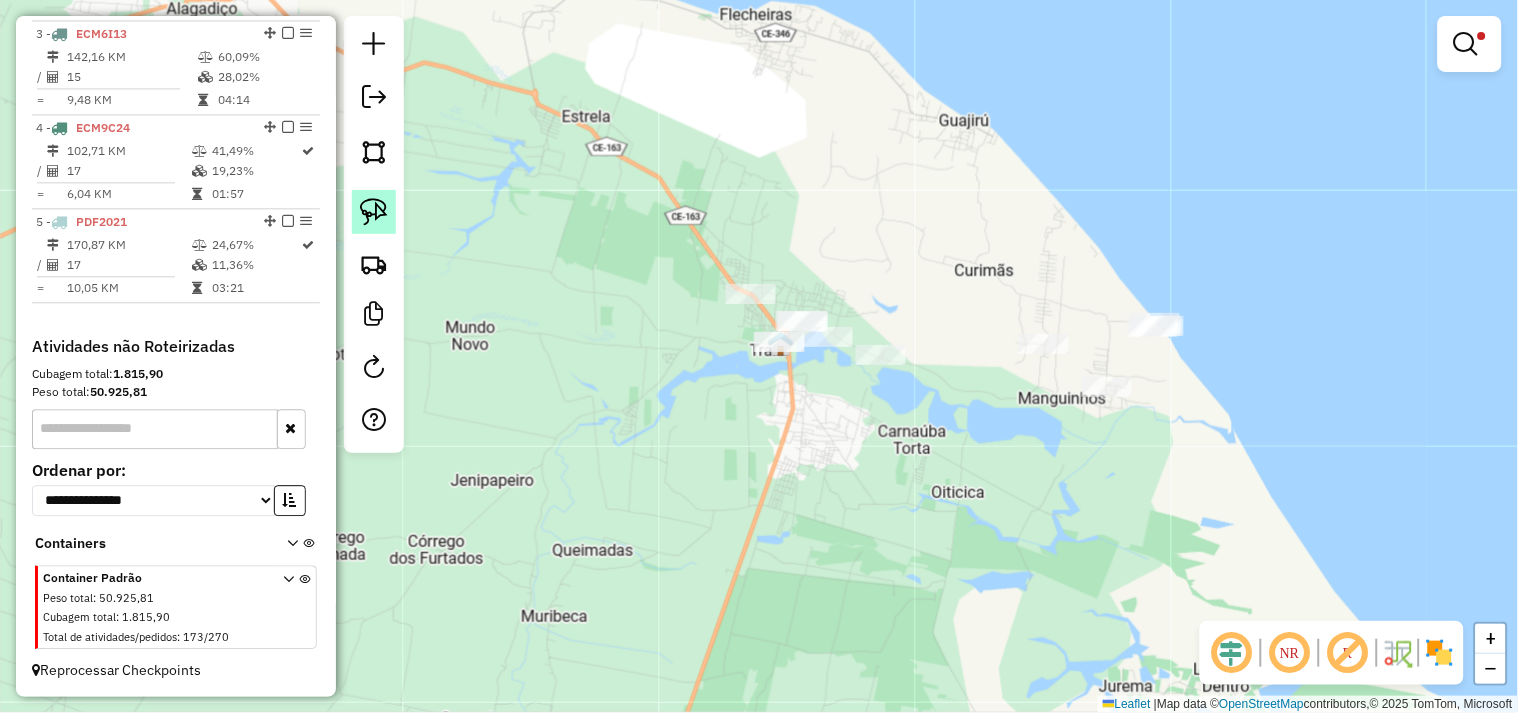 click 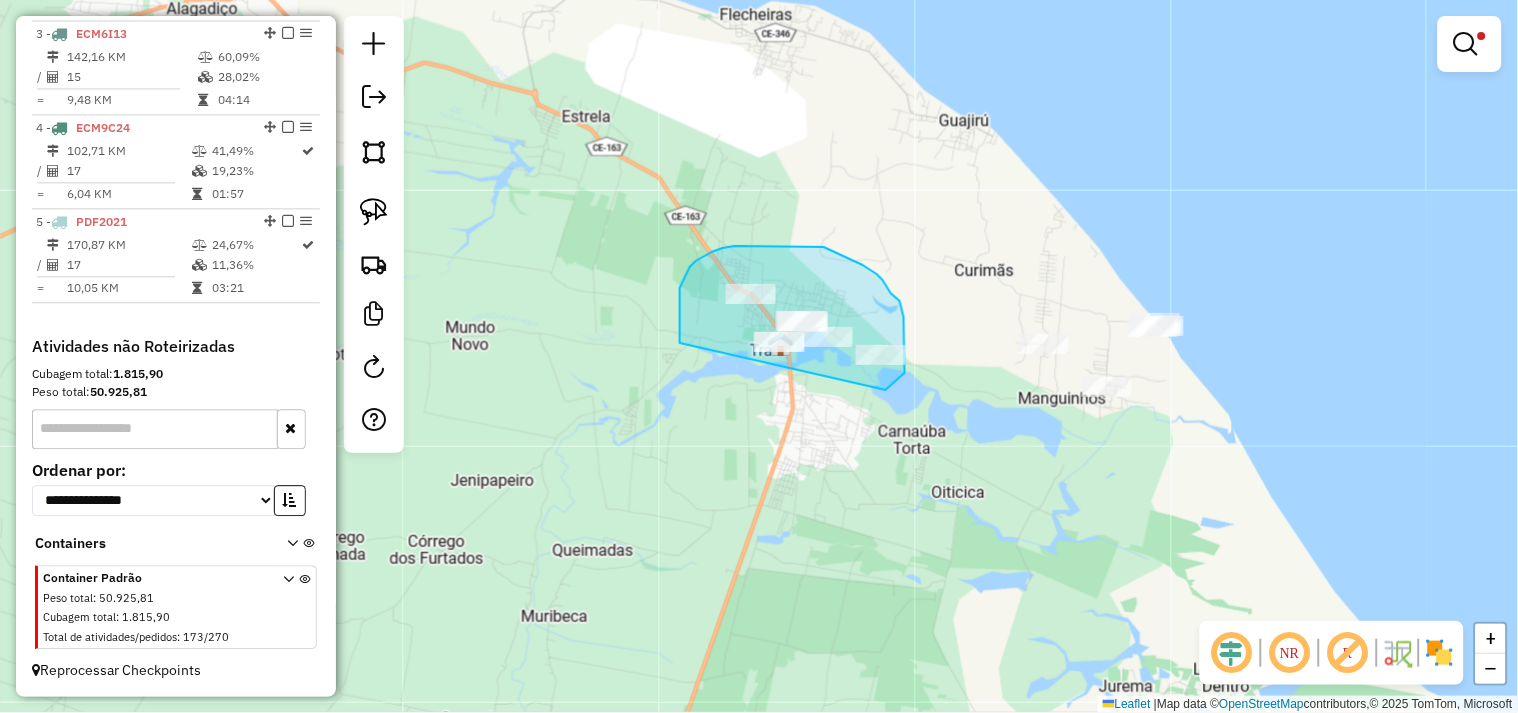 drag, startPoint x: 680, startPoint y: 343, endPoint x: 717, endPoint y: 421, distance: 86.33076 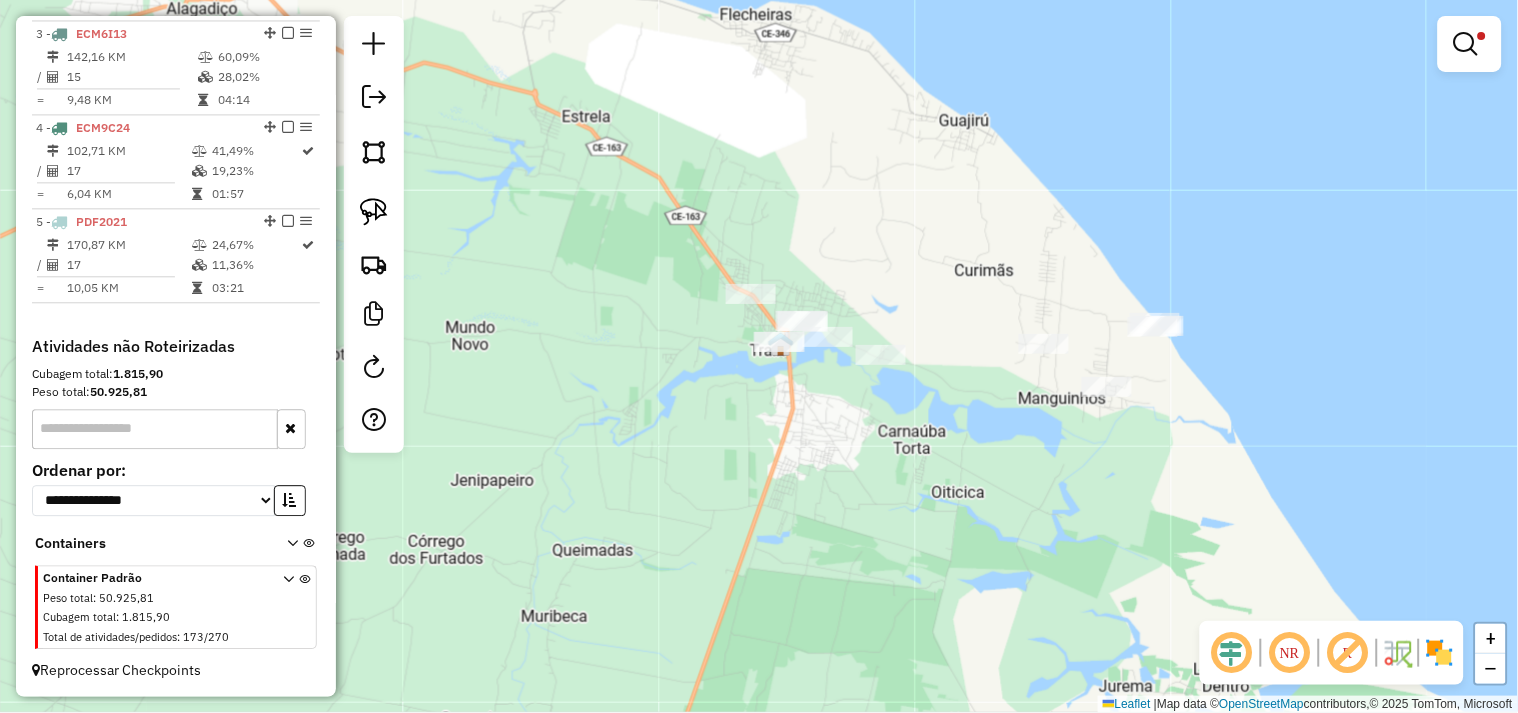 click 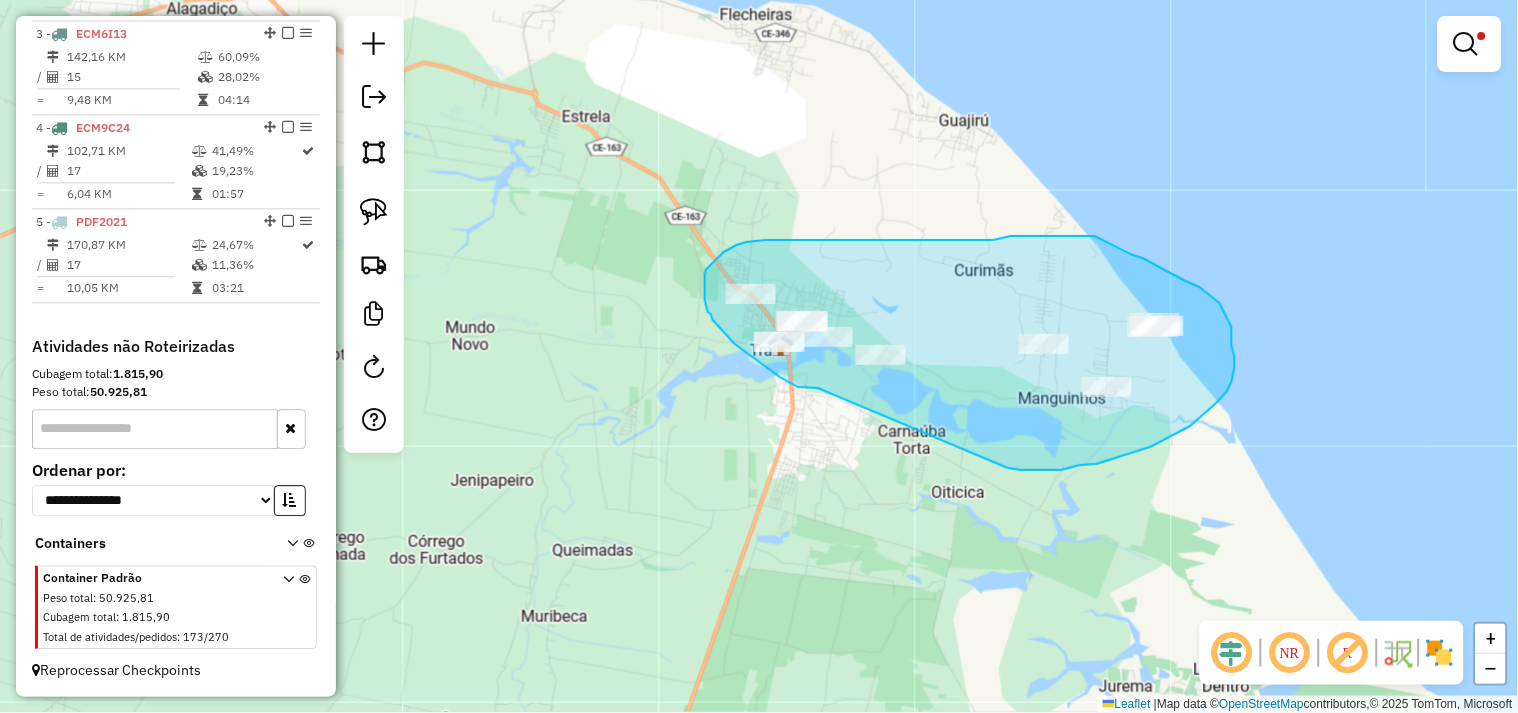drag, startPoint x: 818, startPoint y: 388, endPoint x: 1008, endPoint y: 468, distance: 206.15529 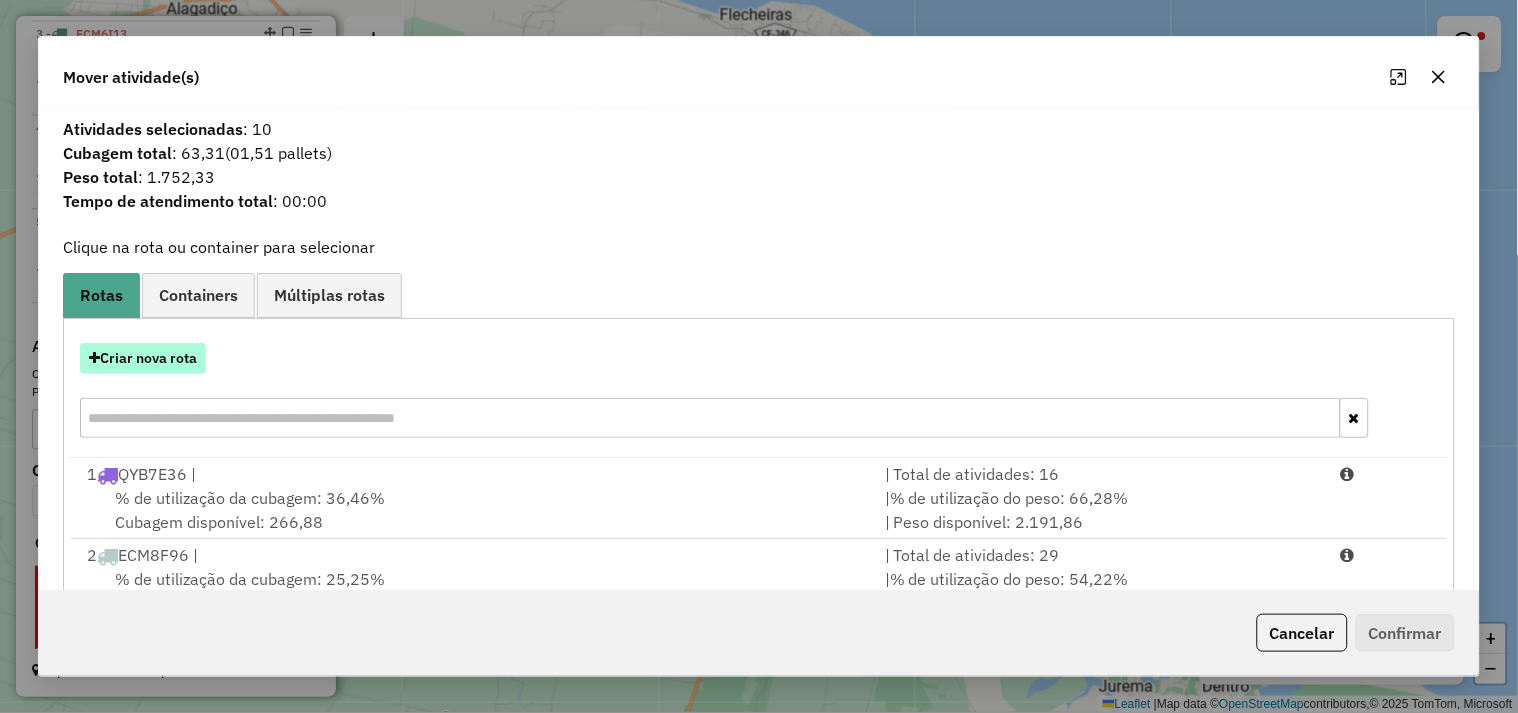 click on "Criar nova rota" at bounding box center [143, 358] 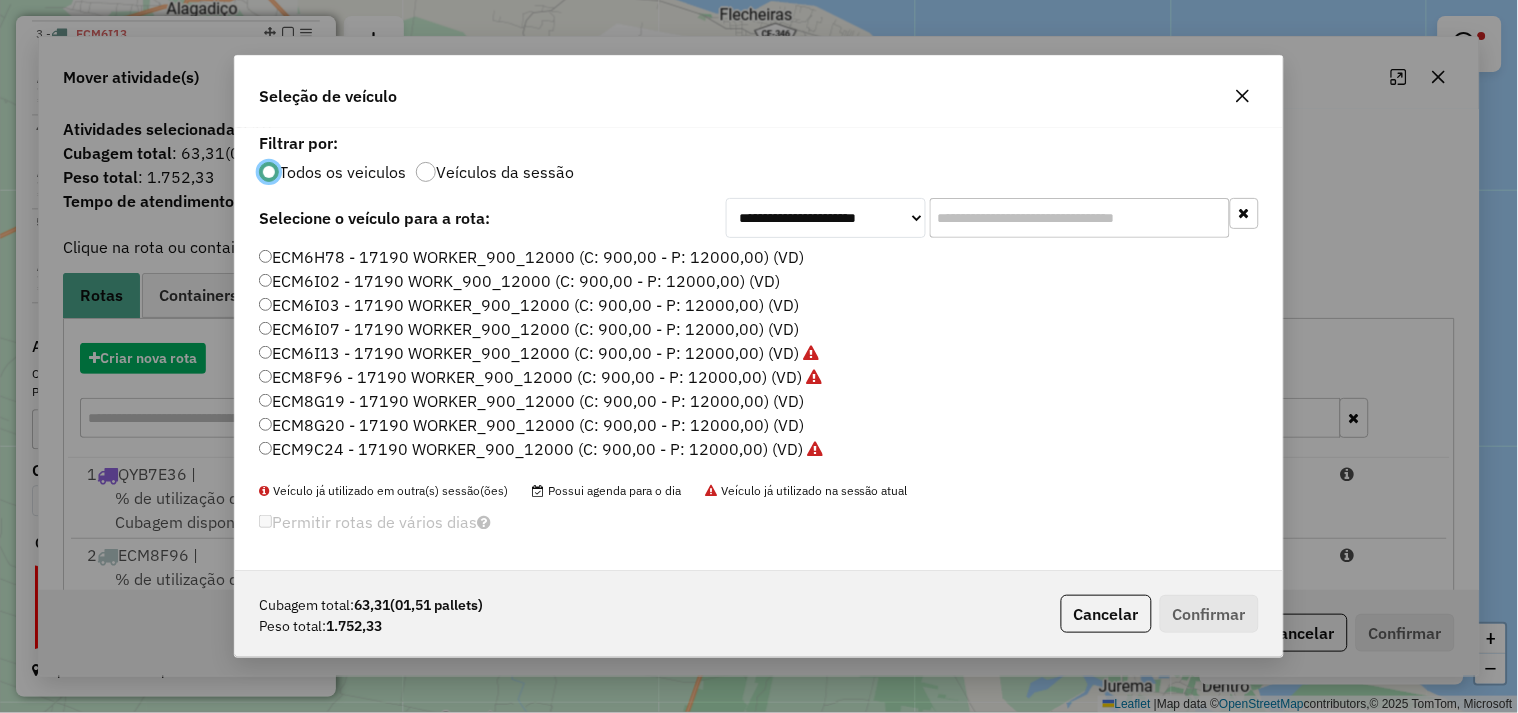 scroll, scrollTop: 11, scrollLeft: 5, axis: both 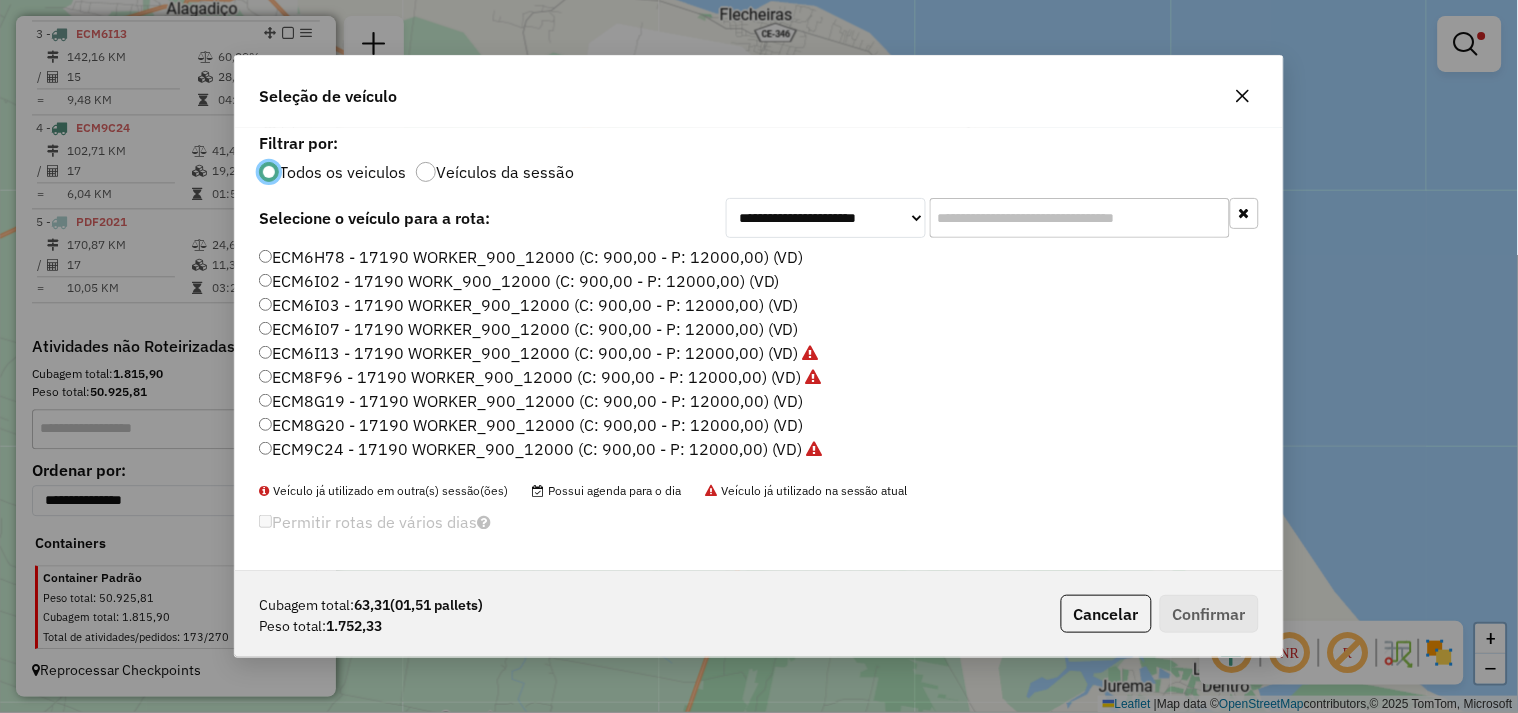 click on "ECM8G19 - 17190 WORKER_900_12000 (C: 900,00 - P: 12000,00) (VD)" 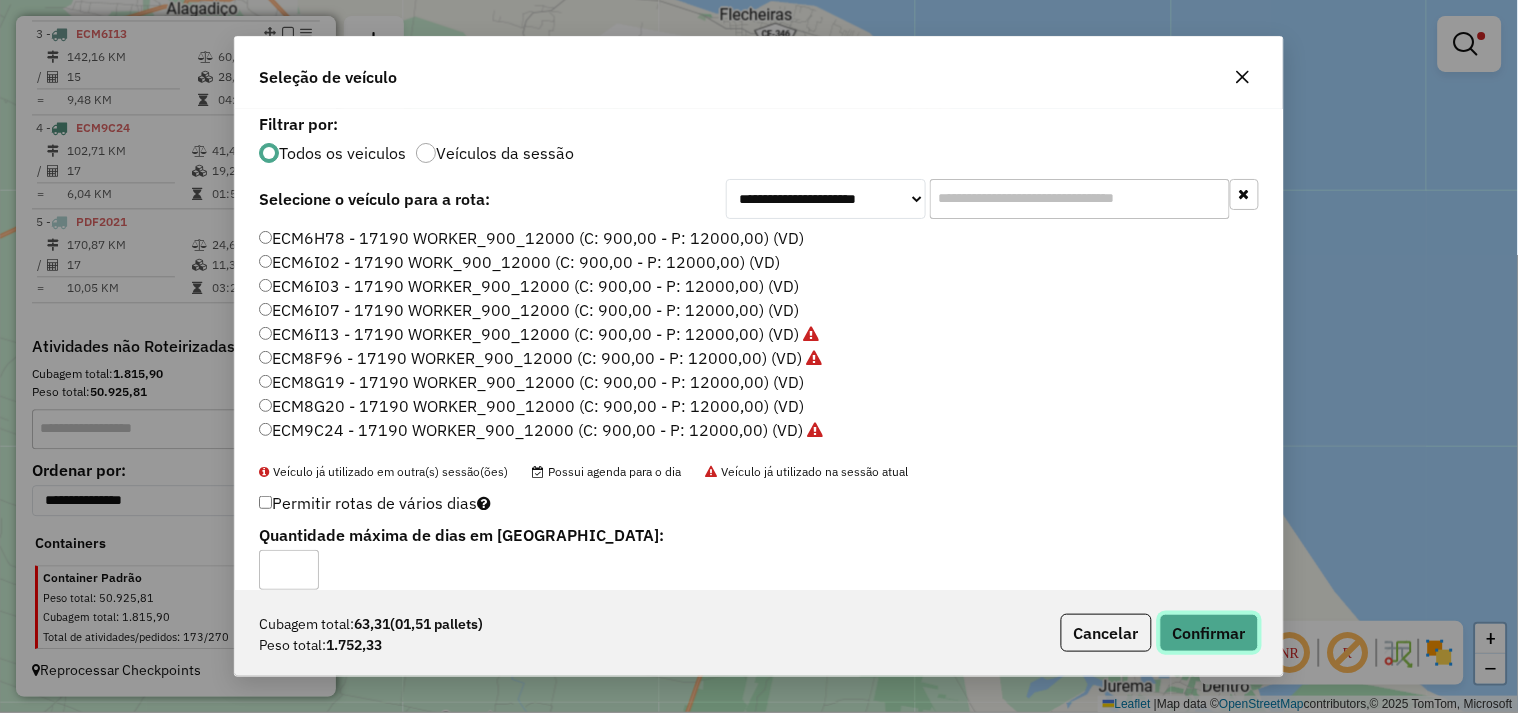 click on "Confirmar" 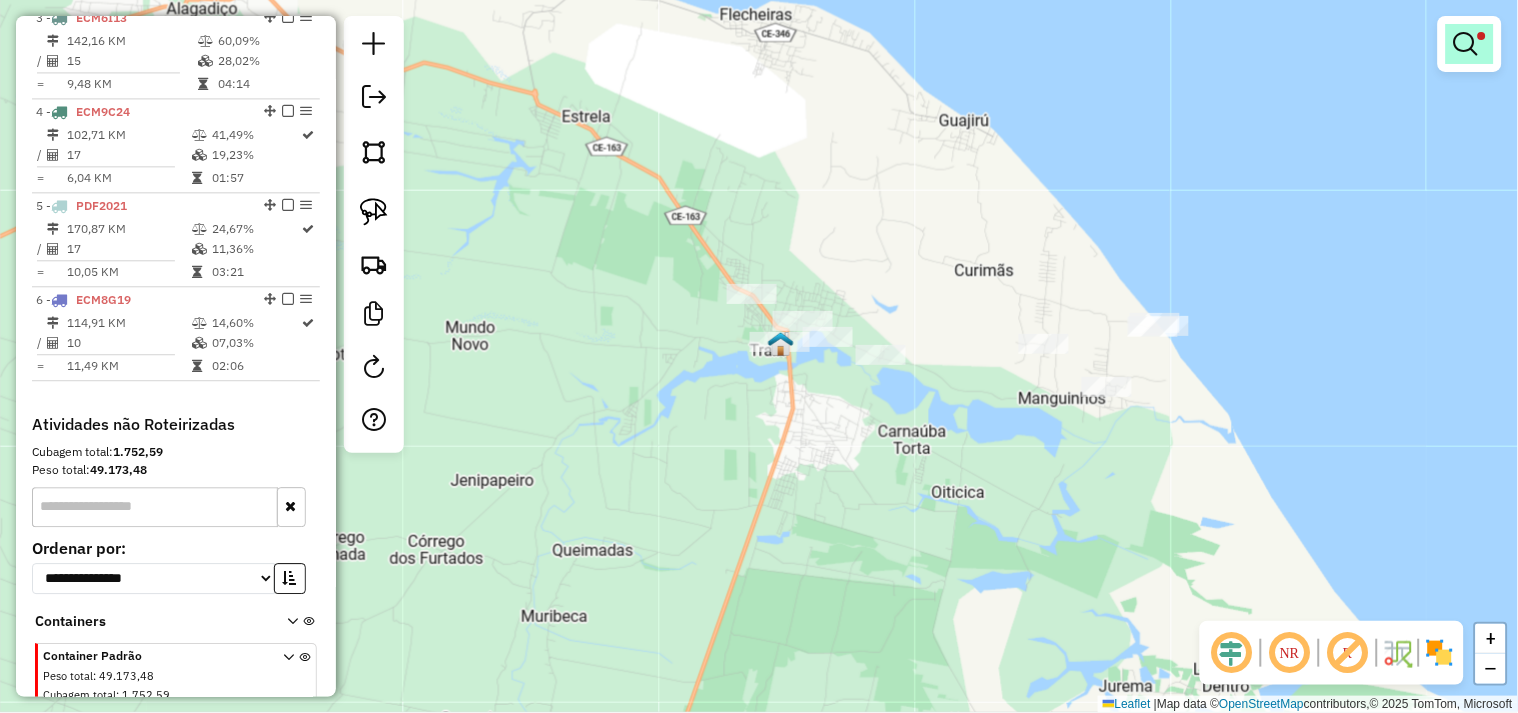 click at bounding box center (1470, 44) 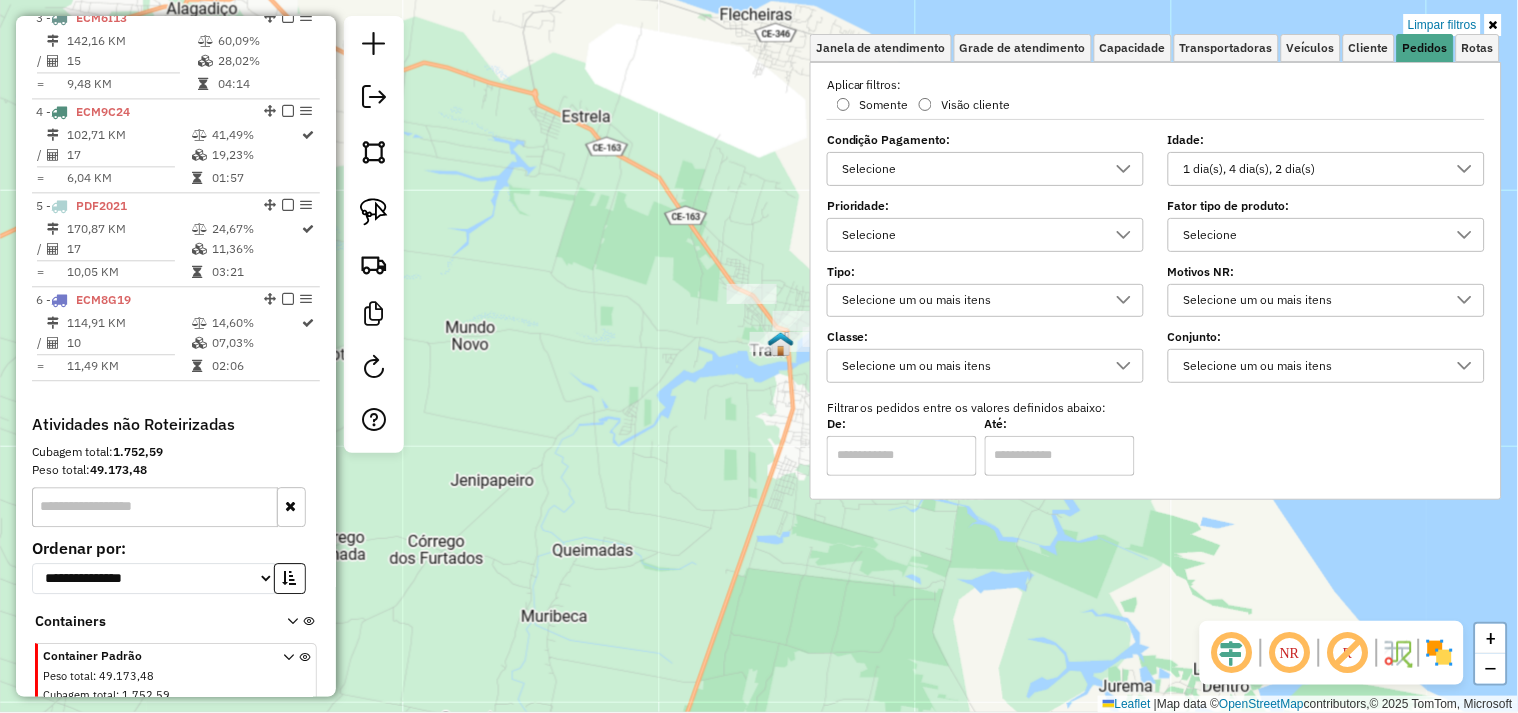 click on "1 dia(s), 4 dia(s), 2 dia(s)" at bounding box center (1311, 169) 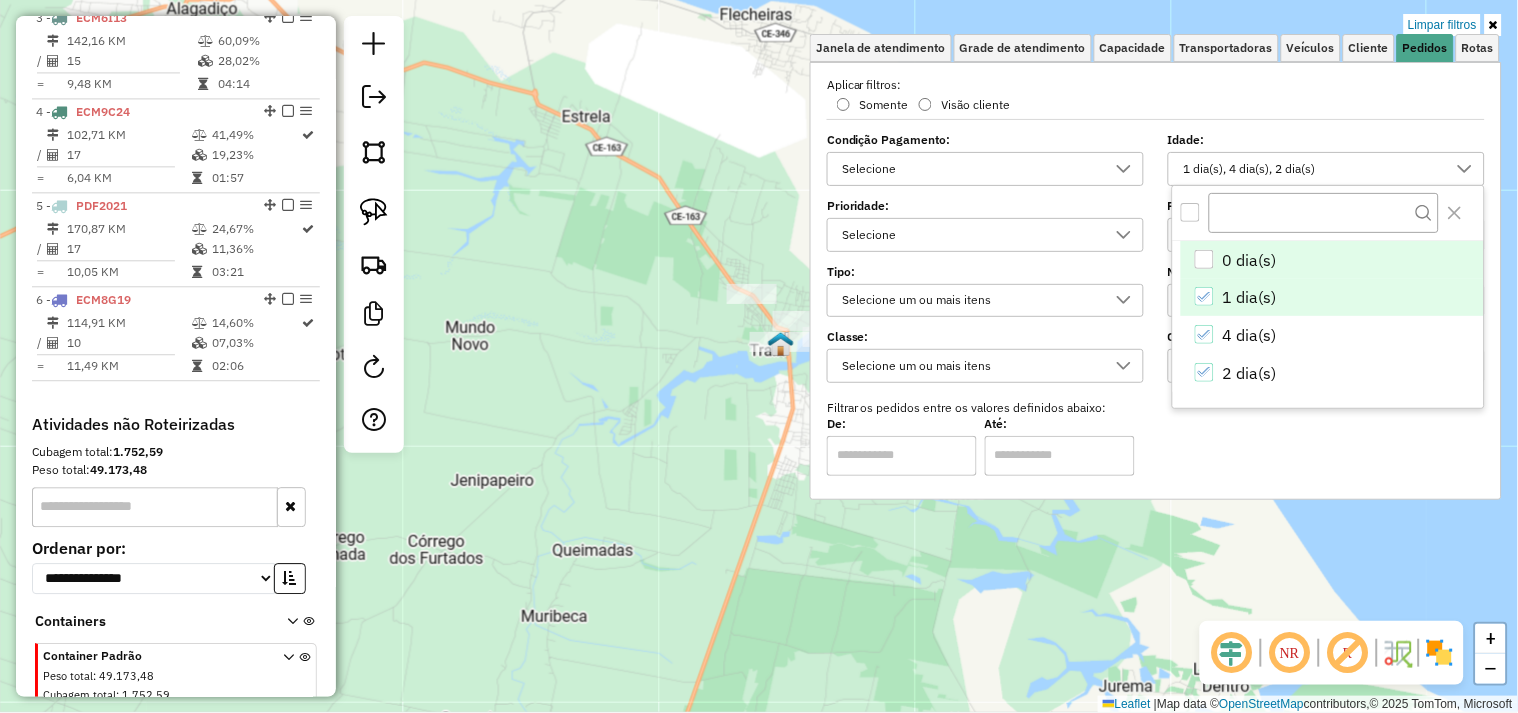 click at bounding box center (1204, 259) 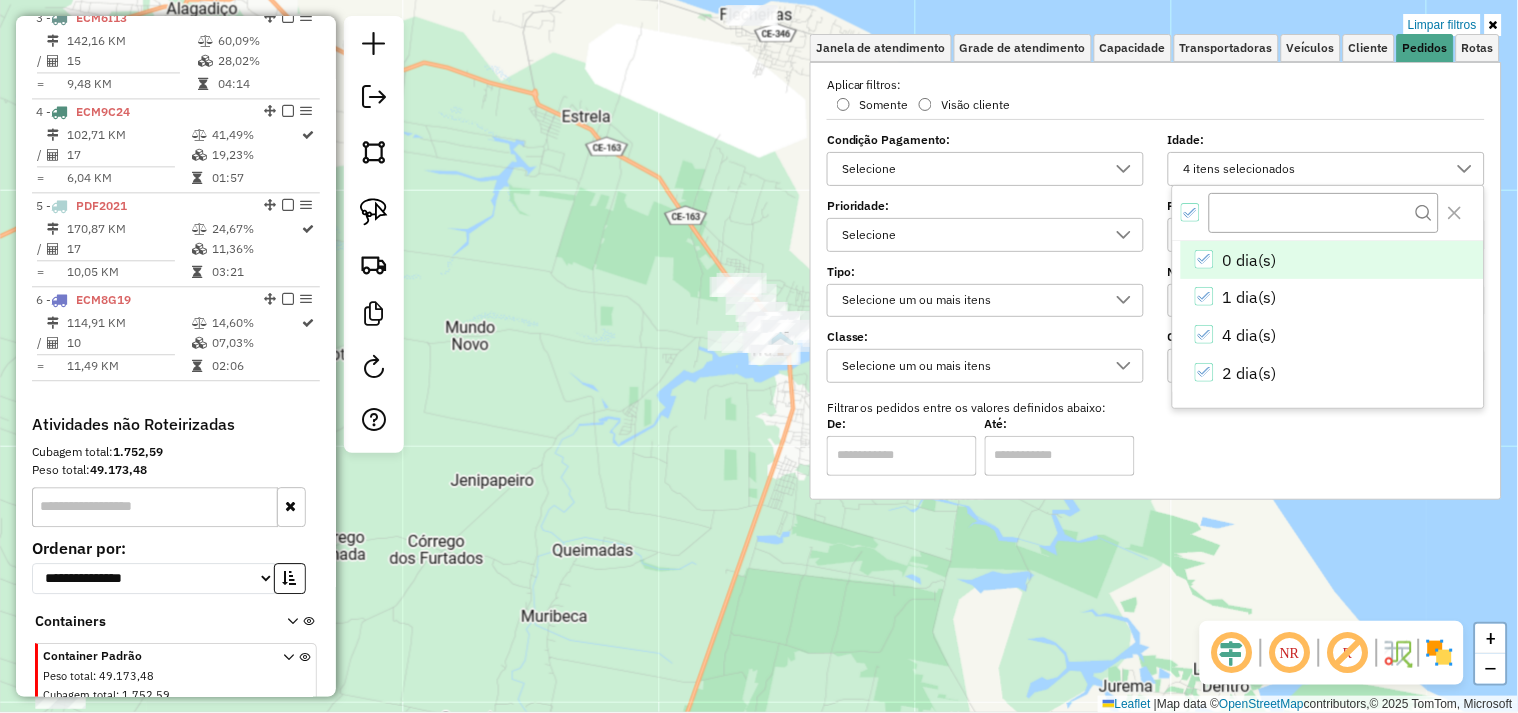 click on "Limpar filtros Janela de atendimento Grade de atendimento Capacidade Transportadoras Veículos Cliente Pedidos  Rotas Selecione os dias de semana para filtrar as janelas de atendimento  Seg   Ter   Qua   Qui   Sex   Sáb   Dom  Informe o período da janela de atendimento: De: Até:  Filtrar exatamente a janela do cliente  Considerar janela de atendimento padrão  Selecione os dias de semana para filtrar as grades de atendimento  Seg   Ter   Qua   Qui   Sex   Sáb   Dom   Considerar clientes sem dia de atendimento cadastrado  Clientes fora do dia de atendimento selecionado Filtrar as atividades entre os valores definidos abaixo:  Peso mínimo:   Peso máximo:   Cubagem mínima:   Cubagem máxima:   De:   Até:  Filtrar as atividades entre o tempo de atendimento definido abaixo:  De:   Até:   Considerar capacidade total dos clientes não roteirizados Transportadora: Selecione um ou mais itens Tipo de veículo: Selecione um ou mais itens Veículo: Selecione um ou mais itens Motorista: Selecione um ou mais itens" 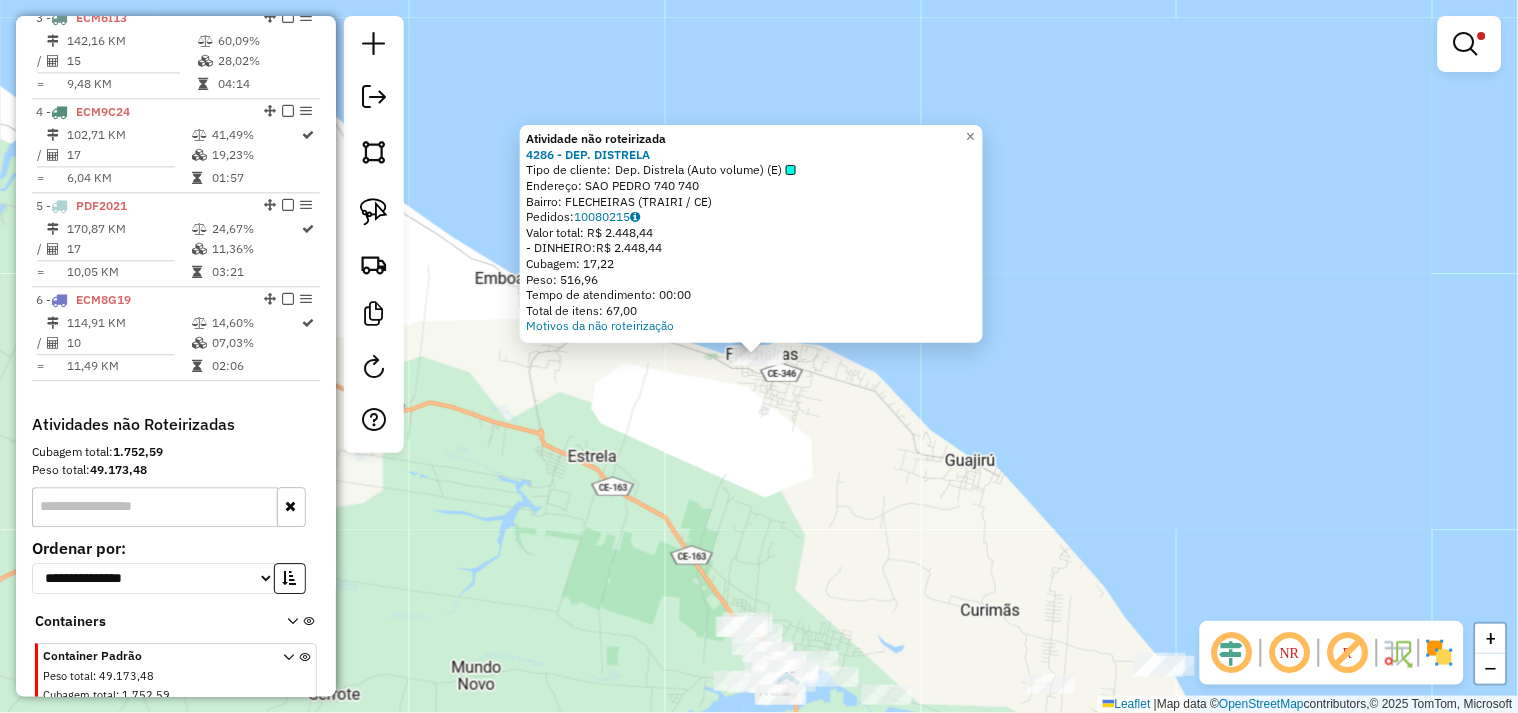 click on "Atividade não roteirizada 4286 - DEP. DISTRELA  Tipo de cliente:   Dep. Distrela (Auto volume) (E)   Endereço:  SAO PEDRO 740 740   Bairro: FLECHEIRAS (TRAIRI / CE)   Pedidos:  10080215   Valor total: R$ 2.448,44   - DINHEIRO:  R$ 2.448,44   Cubagem: 17,22   Peso: 516,96   Tempo de atendimento: 00:00   Total de itens: 67,00  Motivos da não roteirização × Limpar filtros Janela de atendimento Grade de atendimento Capacidade Transportadoras Veículos Cliente Pedidos  Rotas Selecione os dias de semana para filtrar as janelas de atendimento  Seg   Ter   Qua   Qui   Sex   Sáb   Dom  Informe o período da janela de atendimento: De: Até:  Filtrar exatamente a janela do cliente  Considerar janela de atendimento padrão  Selecione os dias de semana para filtrar as grades de atendimento  Seg   Ter   Qua   Qui   Sex   Sáb   Dom   Considerar clientes sem dia de atendimento cadastrado  Clientes fora do dia de atendimento selecionado Filtrar as atividades entre os valores definidos abaixo:  Peso mínimo:   De:  De:" 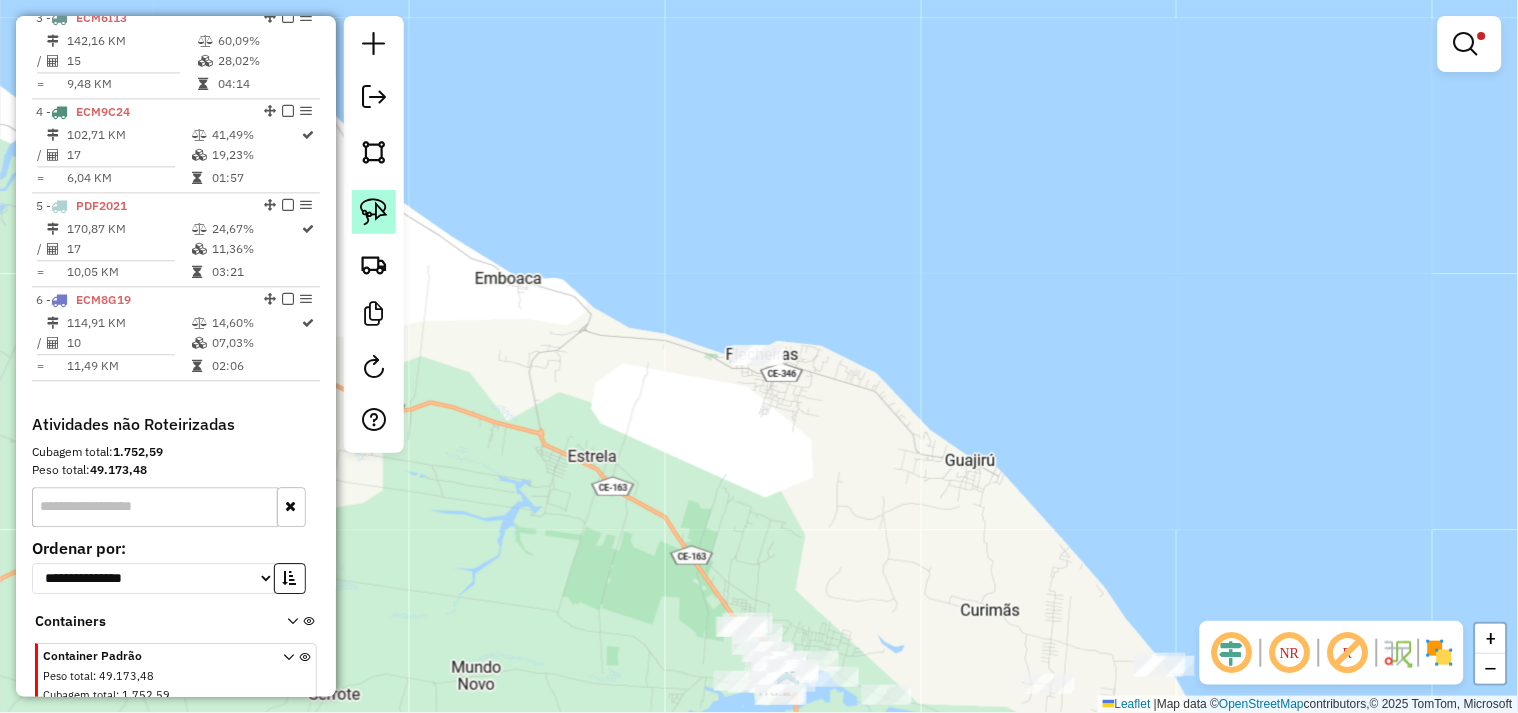 click 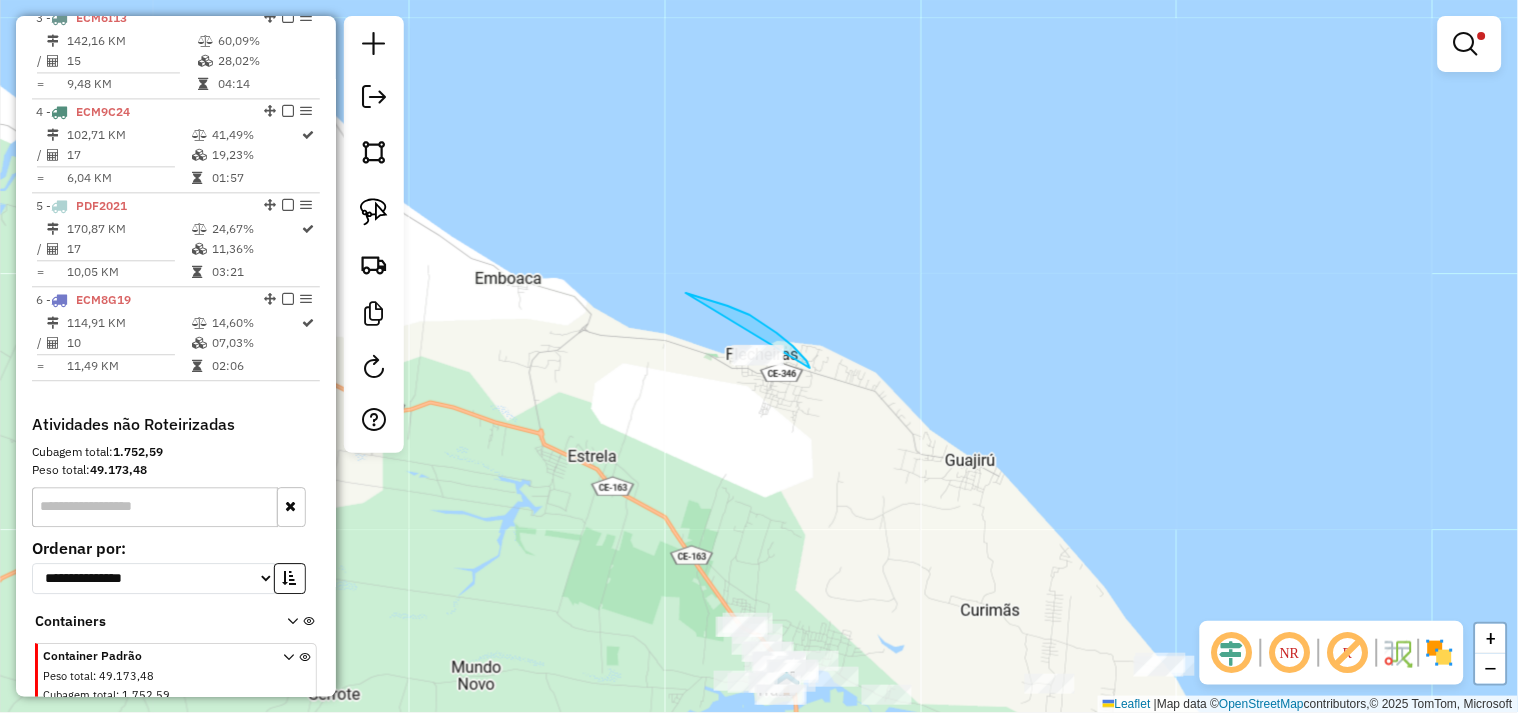 drag, startPoint x: 686, startPoint y: 293, endPoint x: 688, endPoint y: 380, distance: 87.02299 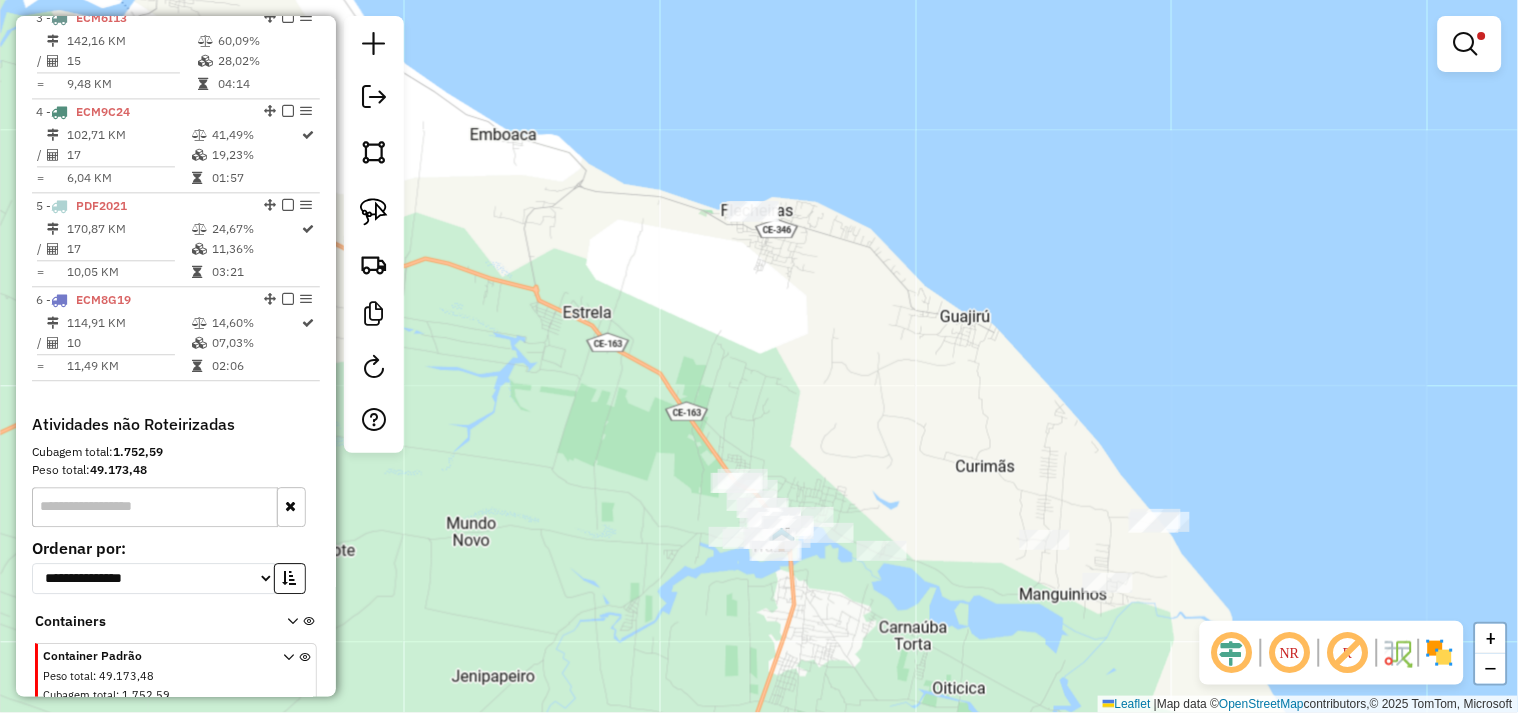 drag, startPoint x: 761, startPoint y: 484, endPoint x: 740, endPoint y: 222, distance: 262.84024 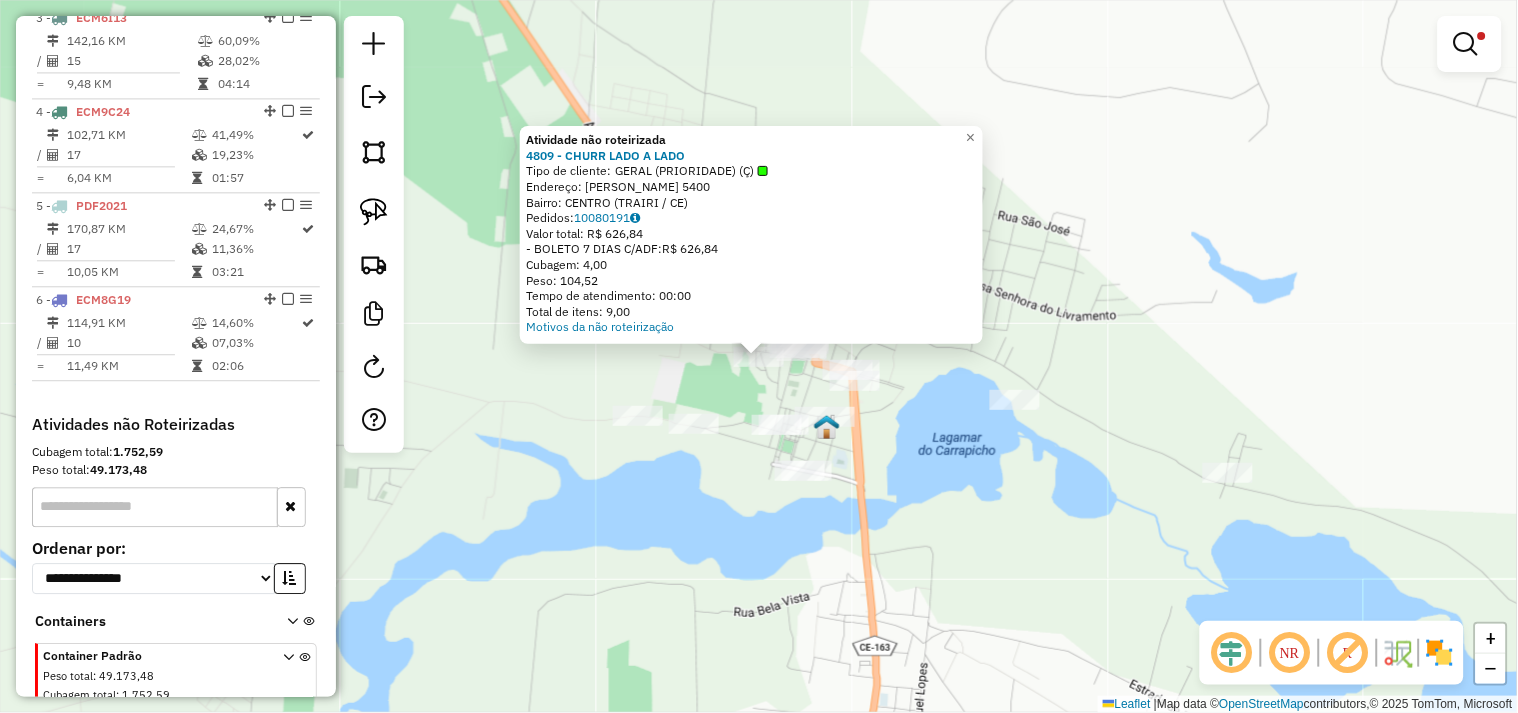 click on "Atividade não roteirizada 4809 - CHURR LADO A LADO  Tipo de cliente:   GERAL (PRIORIDADE)  (Ç)   Endereço:  SALVADOR MARTINS 5400   Bairro: CENTRO (TRAIRI / CE)   Pedidos:  10080191   Valor total: R$ 626,84   - BOLETO 7 DIAS C/ADF:  R$ 626,84   Cubagem: 4,00   Peso: 104,52   Tempo de atendimento: 00:00   Total de itens: 9,00  Motivos da não roteirização × Limpar filtros Janela de atendimento Grade de atendimento Capacidade Transportadoras Veículos Cliente Pedidos  Rotas Selecione os dias de semana para filtrar as janelas de atendimento  Seg   Ter   Qua   Qui   Sex   Sáb   Dom  Informe o período da janela de atendimento: De: Até:  Filtrar exatamente a janela do cliente  Considerar janela de atendimento padrão  Selecione os dias de semana para filtrar as grades de atendimento  Seg   Ter   Qua   Qui   Sex   Sáb   Dom   Considerar clientes sem dia de atendimento cadastrado  Clientes fora do dia de atendimento selecionado Filtrar as atividades entre os valores definidos abaixo:  Peso mínimo:   De:  +" 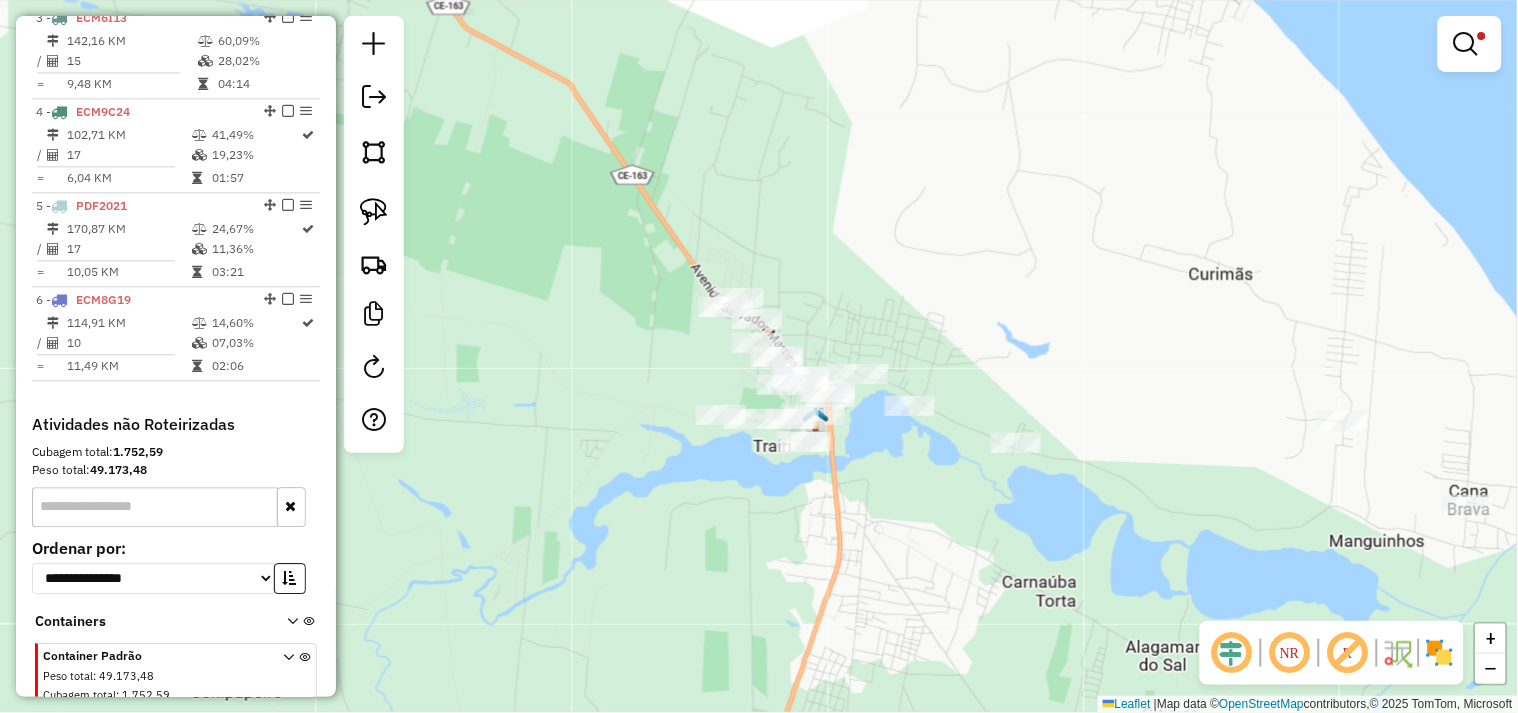 drag, startPoint x: 876, startPoint y: 222, endPoint x: 861, endPoint y: 346, distance: 124.90396 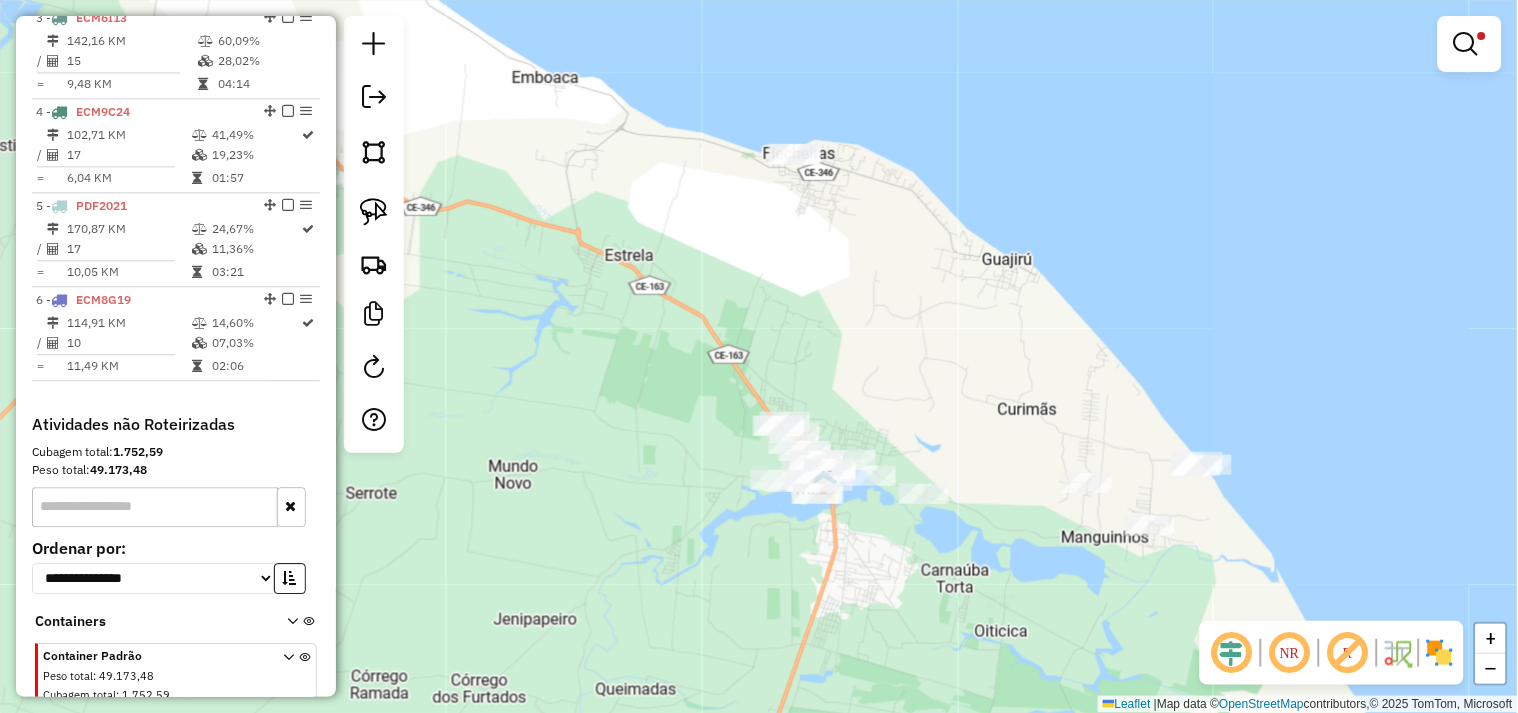 drag, startPoint x: 842, startPoint y: 261, endPoint x: 844, endPoint y: 380, distance: 119.01681 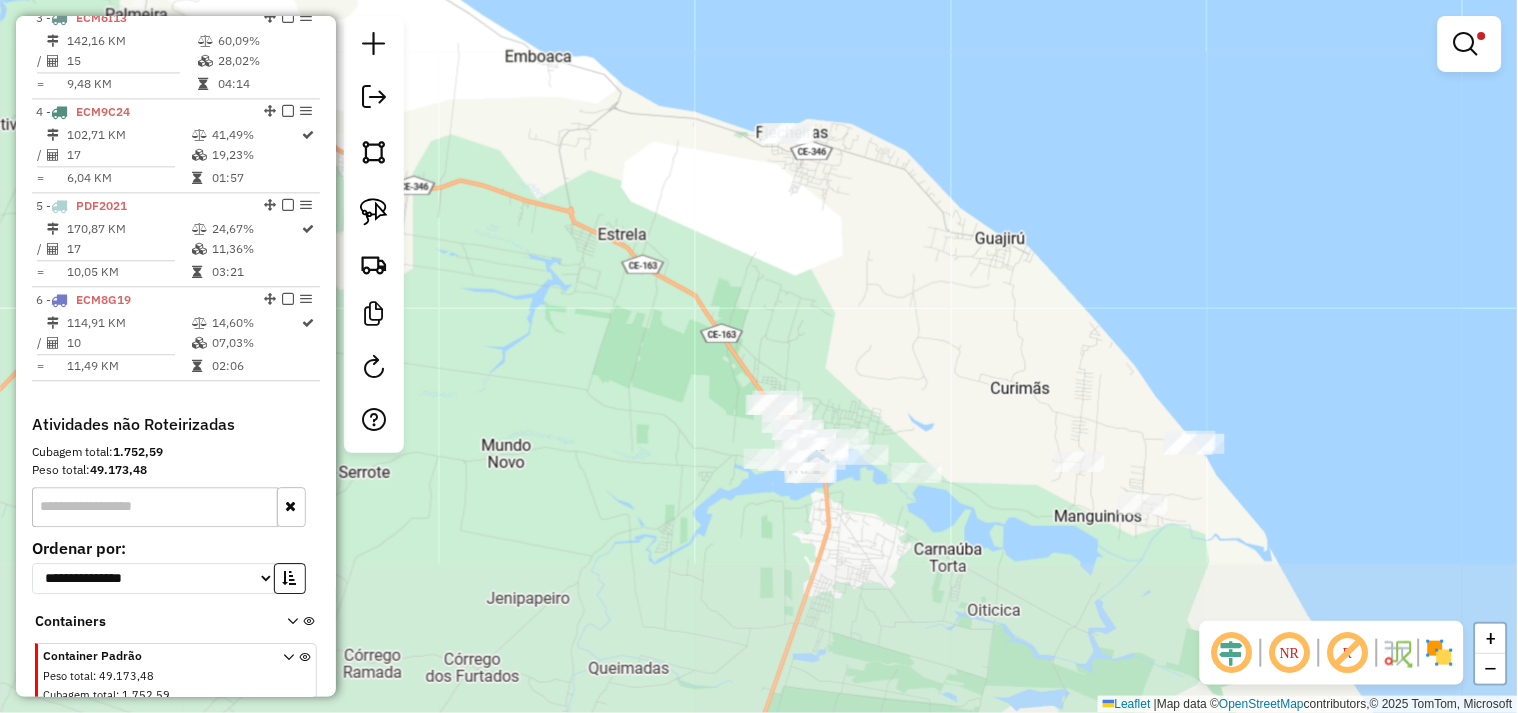 drag, startPoint x: 865, startPoint y: 451, endPoint x: 828, endPoint y: 218, distance: 235.91948 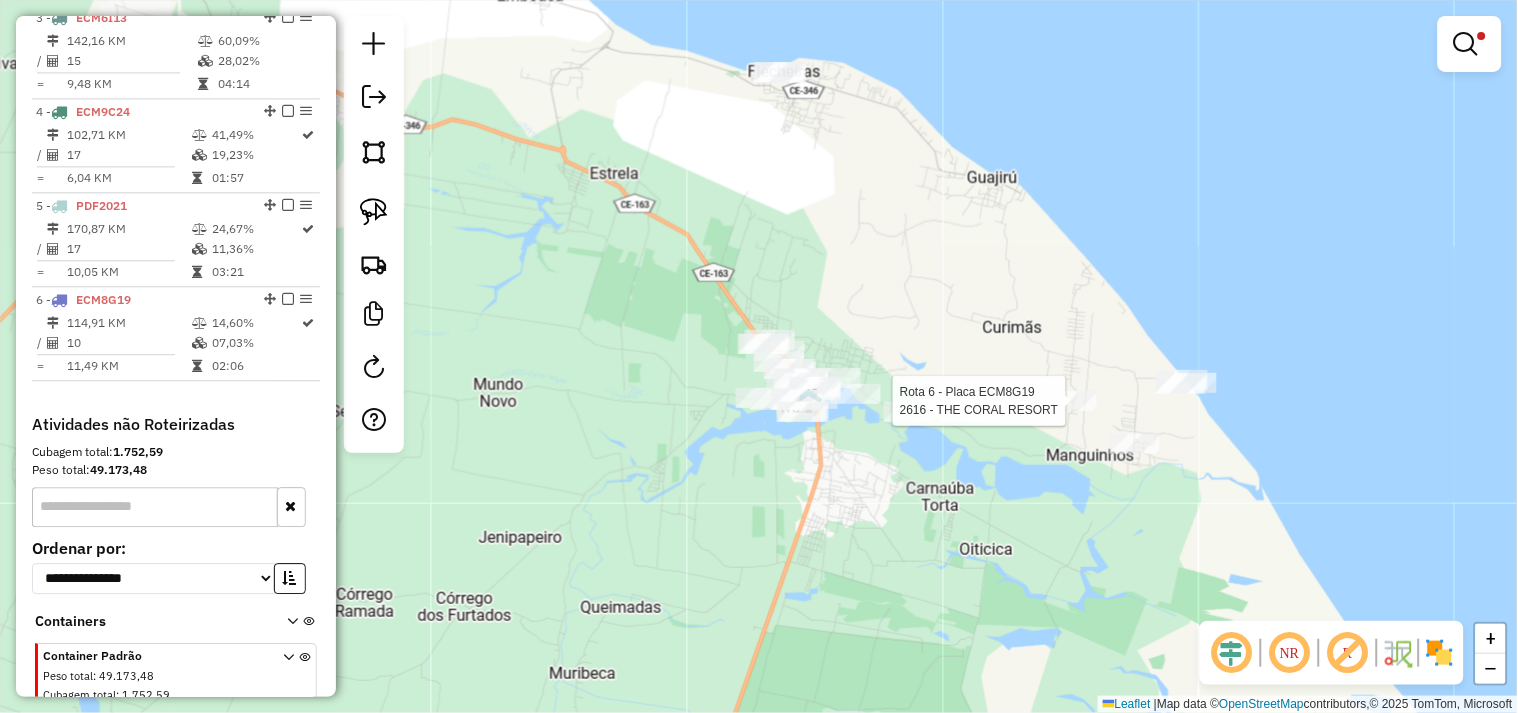 click 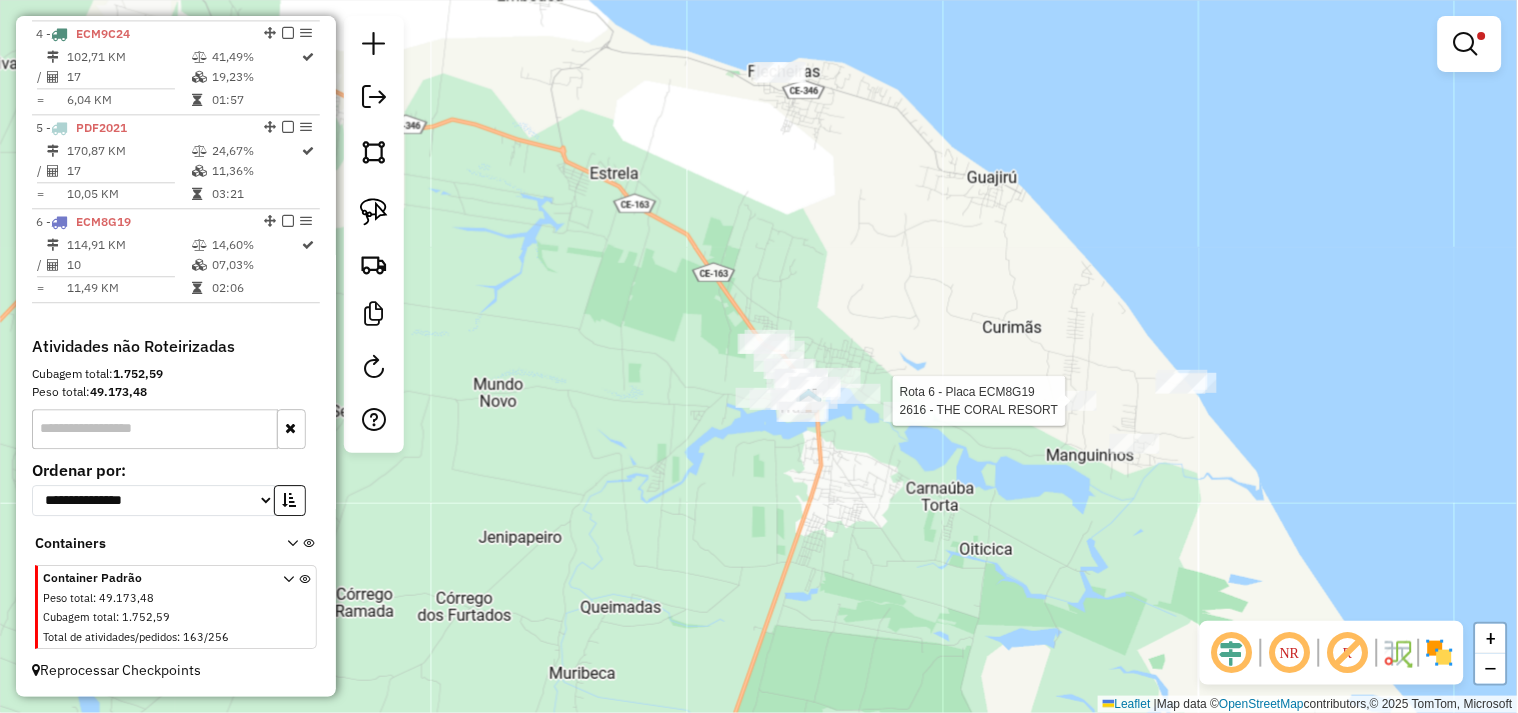 select on "**********" 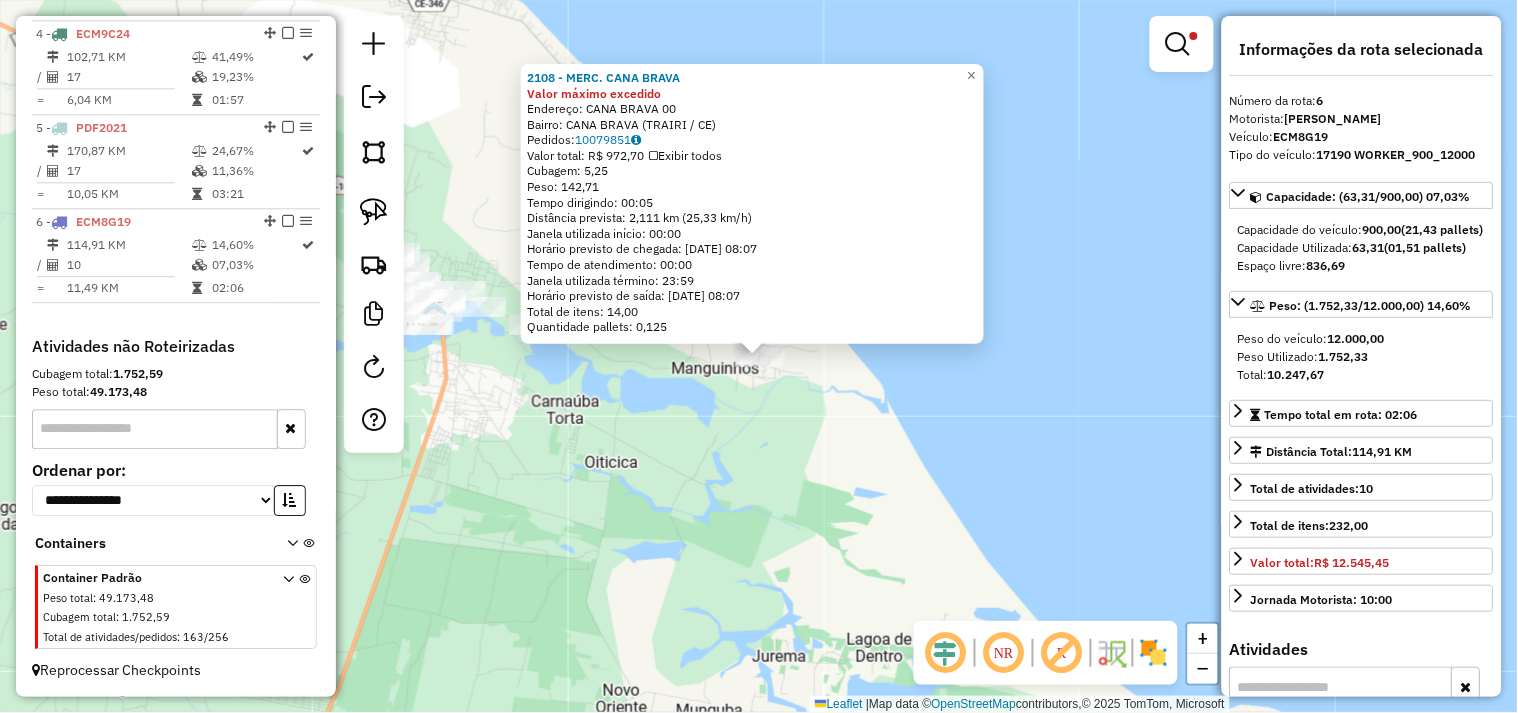 click on "2108 - MERC. CANA BRAVA Valor máximo excedido  Endereço:  CANA BRAVA 00   Bairro: CANA BRAVA (TRAIRI / CE)   Pedidos:  10079851   Valor total: R$ 972,70   Exibir todos   Cubagem: 5,25  Peso: 142,71  Tempo dirigindo: 00:05   Distância prevista: 2,111 km (25,33 km/h)   Janela utilizada início: 00:00   Horário previsto de chegada: 11/07/2025 08:07   Tempo de atendimento: 00:00   Janela utilizada término: 23:59   Horário previsto de saída: 11/07/2025 08:07   Total de itens: 14,00   Quantidade pallets: 0,125  × Limpar filtros Janela de atendimento Grade de atendimento Capacidade Transportadoras Veículos Cliente Pedidos  Rotas Selecione os dias de semana para filtrar as janelas de atendimento  Seg   Ter   Qua   Qui   Sex   Sáb   Dom  Informe o período da janela de atendimento: De: Até:  Filtrar exatamente a janela do cliente  Considerar janela de atendimento padrão  Selecione os dias de semana para filtrar as grades de atendimento  Seg   Ter   Qua   Qui   Sex   Sáb   Dom   Peso mínimo:   De:   De:" 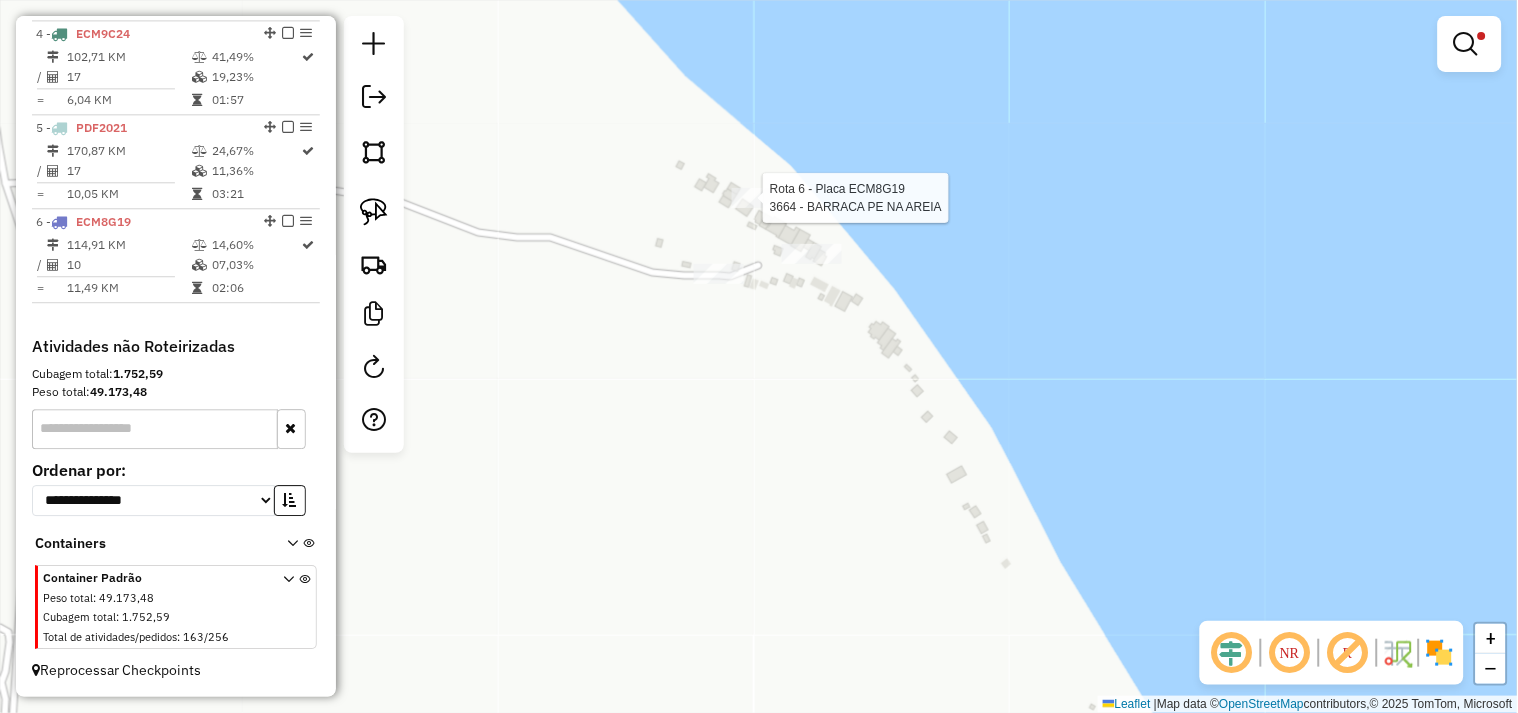 select on "**********" 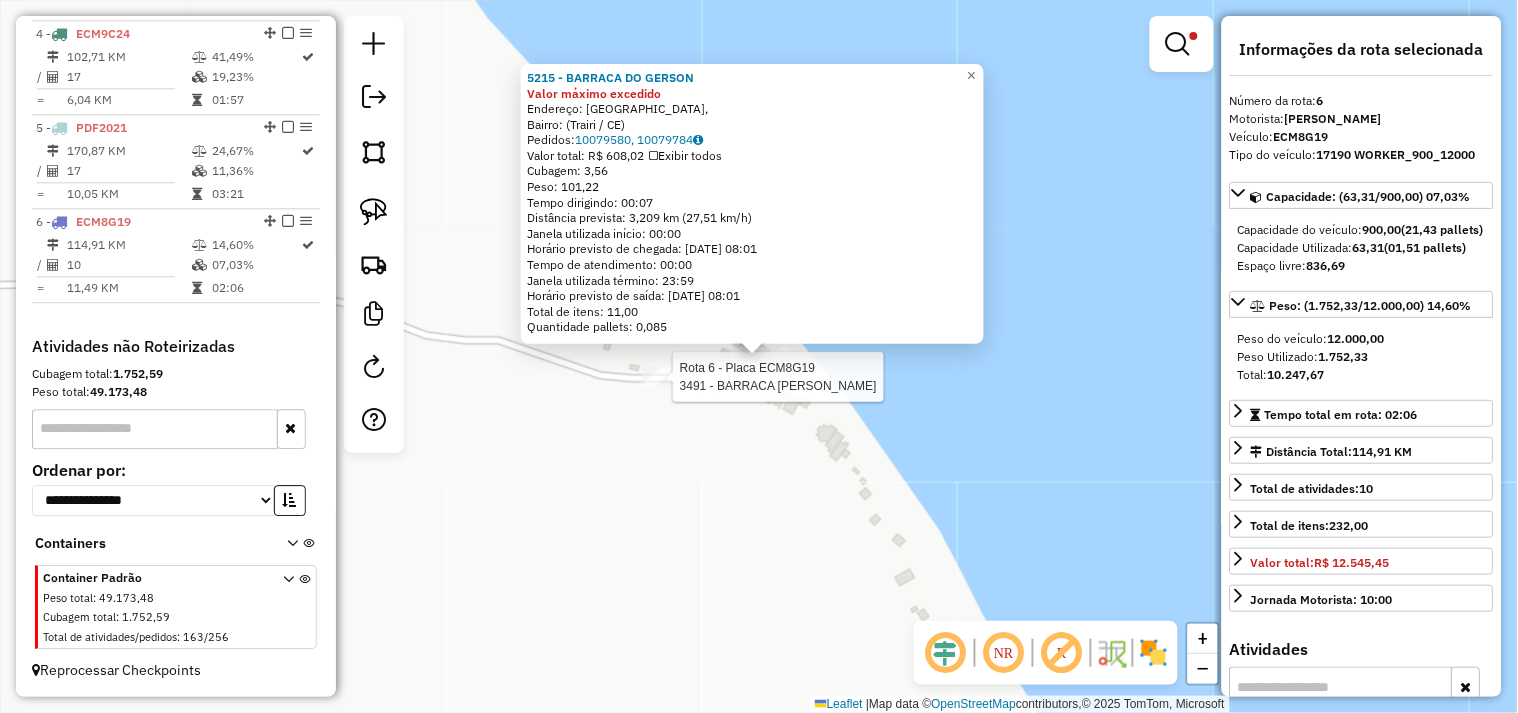 click 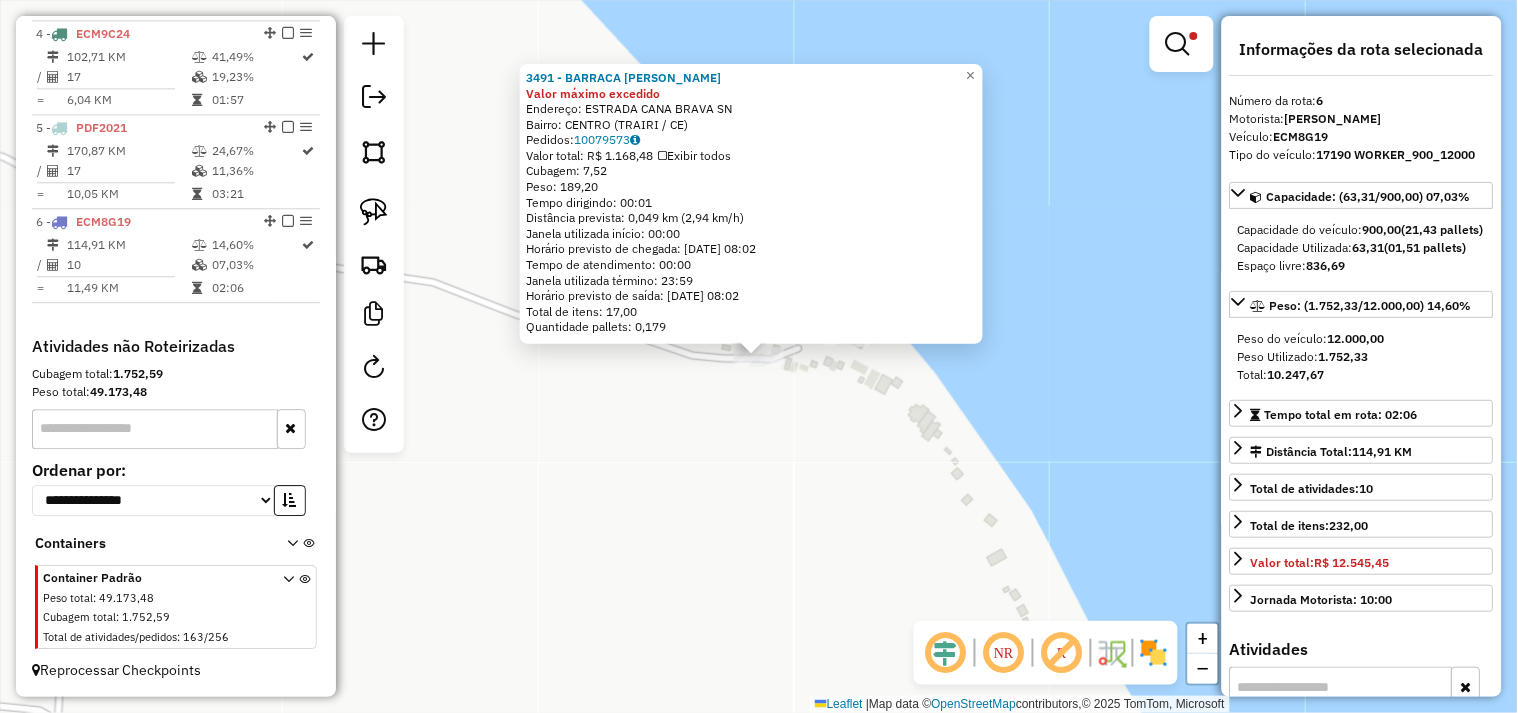click on "3491 - BARRACA CHICO LIPES Valor máximo excedido  Endereço:  ESTRADA CANA BRAVA SN   Bairro: CENTRO (TRAIRI / CE)   Pedidos:  10079573   Valor total: R$ 1.168,48   Exibir todos   Cubagem: 7,52  Peso: 189,20  Tempo dirigindo: 00:01   Distância prevista: 0,049 km (2,94 km/h)   Janela utilizada início: 00:00   Horário previsto de chegada: 11/07/2025 08:02   Tempo de atendimento: 00:00   Janela utilizada término: 23:59   Horário previsto de saída: 11/07/2025 08:02   Total de itens: 17,00   Quantidade pallets: 0,179  × Limpar filtros Janela de atendimento Grade de atendimento Capacidade Transportadoras Veículos Cliente Pedidos  Rotas Selecione os dias de semana para filtrar as janelas de atendimento  Seg   Ter   Qua   Qui   Sex   Sáb   Dom  Informe o período da janela de atendimento: De: Até:  Filtrar exatamente a janela do cliente  Considerar janela de atendimento padrão  Selecione os dias de semana para filtrar as grades de atendimento  Seg   Ter   Qua   Qui   Sex   Sáb   Dom   Peso mínimo:  De:" 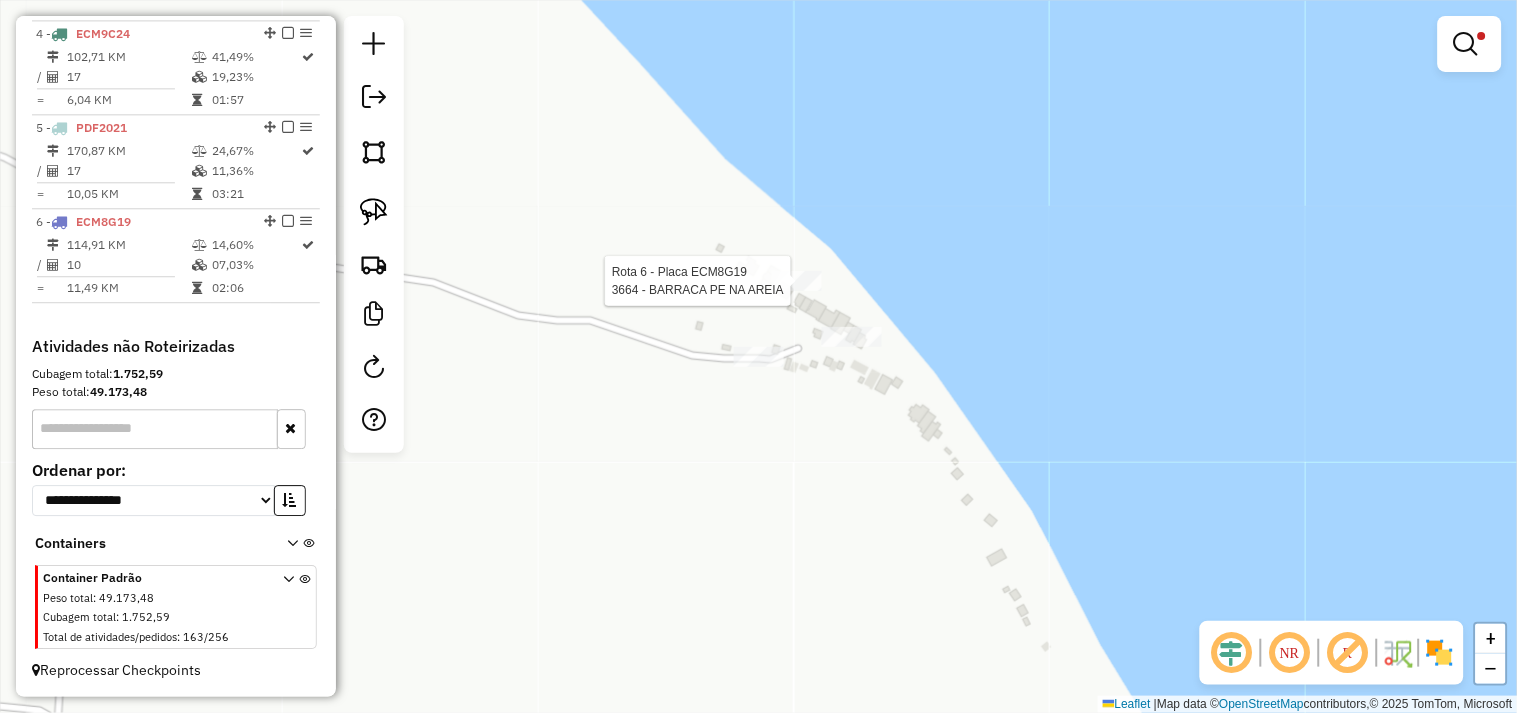 select on "**********" 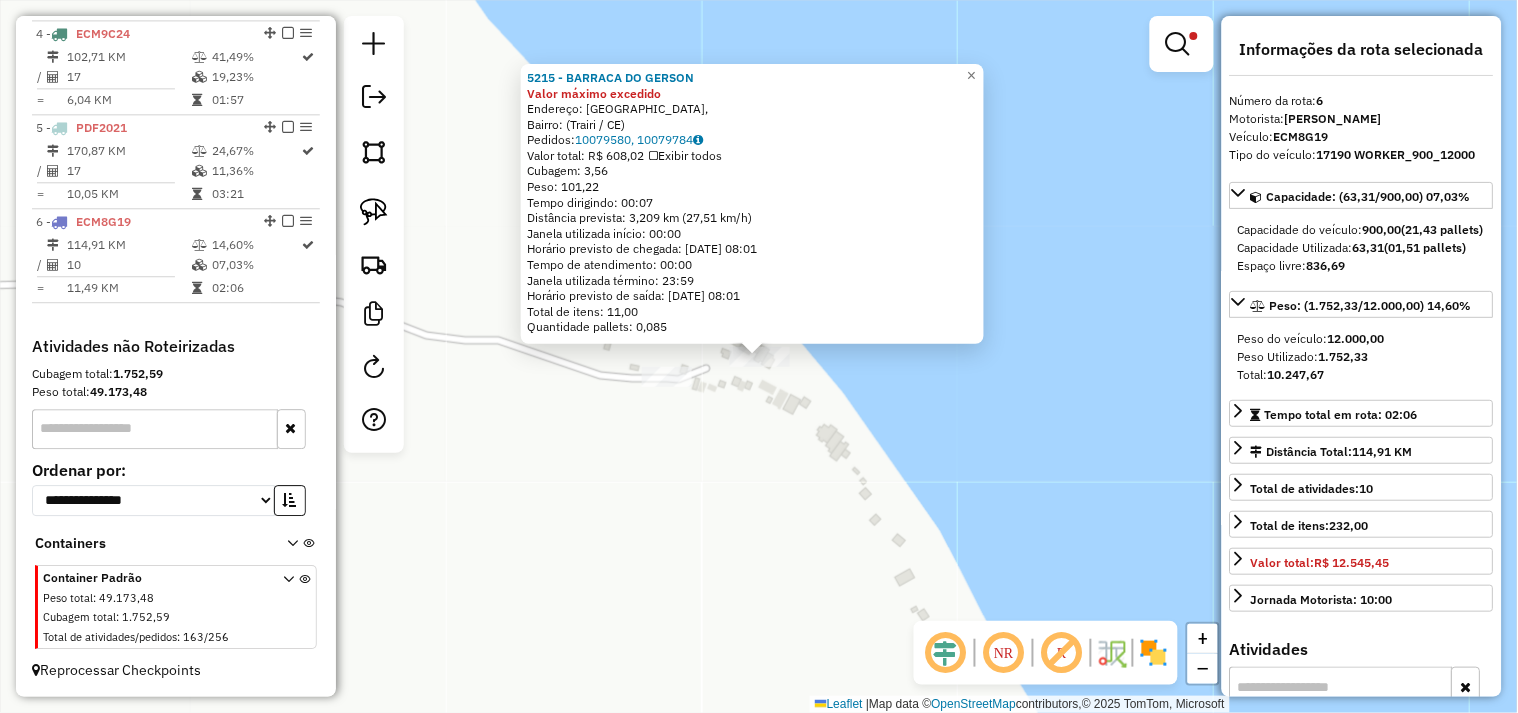 click on "5215 - BARRACA DO GERSON Valor máximo excedido  Endereço: Avenida Central,    Bairro:  (Trairi / CE)   Pedidos:  10079580, 10079784   Valor total: R$ 608,02   Exibir todos   Cubagem: 3,56  Peso: 101,22  Tempo dirigindo: 00:07   Distância prevista: 3,209 km (27,51 km/h)   Janela utilizada início: 00:00   Horário previsto de chegada: 11/07/2025 08:01   Tempo de atendimento: 00:00   Janela utilizada término: 23:59   Horário previsto de saída: 11/07/2025 08:01   Total de itens: 11,00   Quantidade pallets: 0,085  × Limpar filtros Janela de atendimento Grade de atendimento Capacidade Transportadoras Veículos Cliente Pedidos  Rotas Selecione os dias de semana para filtrar as janelas de atendimento  Seg   Ter   Qua   Qui   Sex   Sáb   Dom  Informe o período da janela de atendimento: De: Até:  Filtrar exatamente a janela do cliente  Considerar janela de atendimento padrão  Selecione os dias de semana para filtrar as grades de atendimento  Seg   Ter   Qua   Qui   Sex   Sáb   Dom   Peso mínimo:   De:  +" 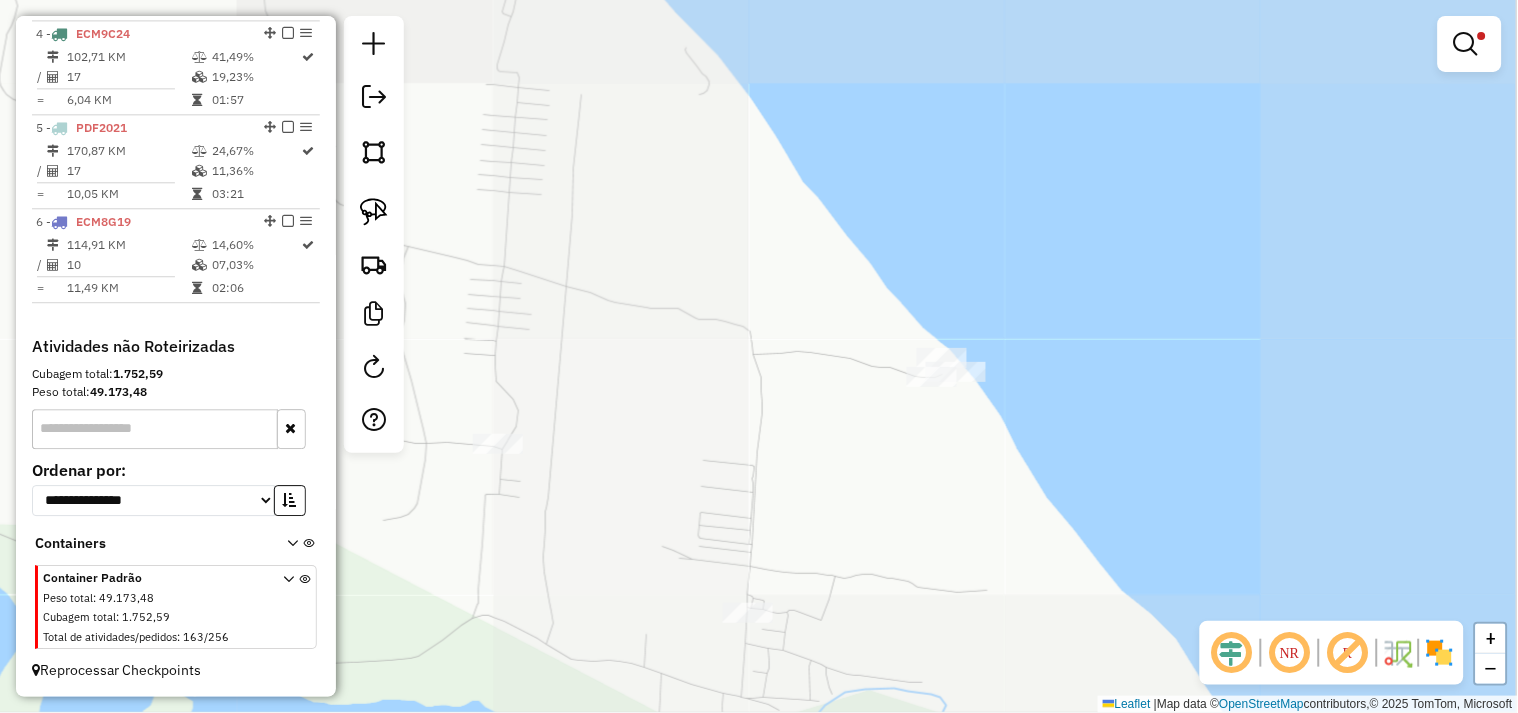 drag, startPoint x: 633, startPoint y: 552, endPoint x: 854, endPoint y: 397, distance: 269.93704 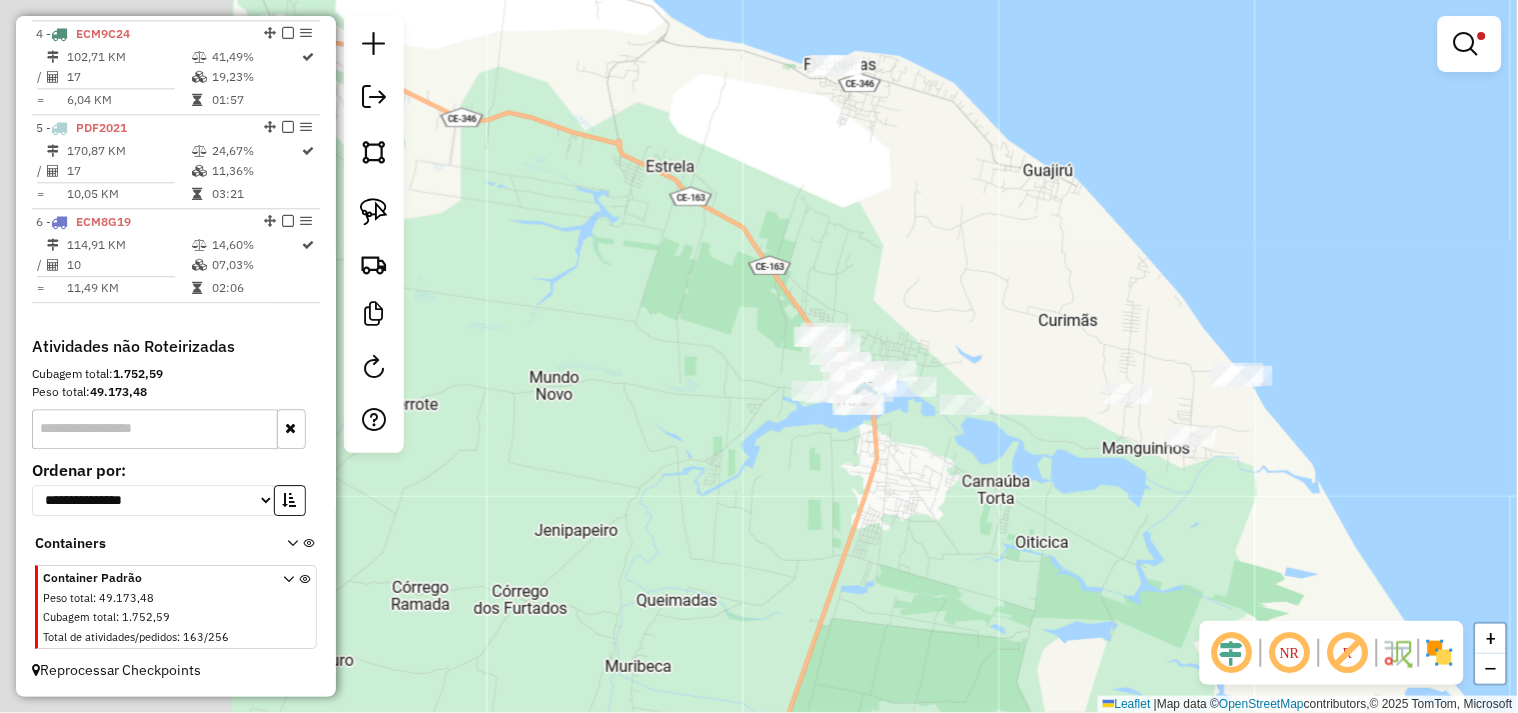 drag, startPoint x: 997, startPoint y: 470, endPoint x: 1058, endPoint y: 470, distance: 61 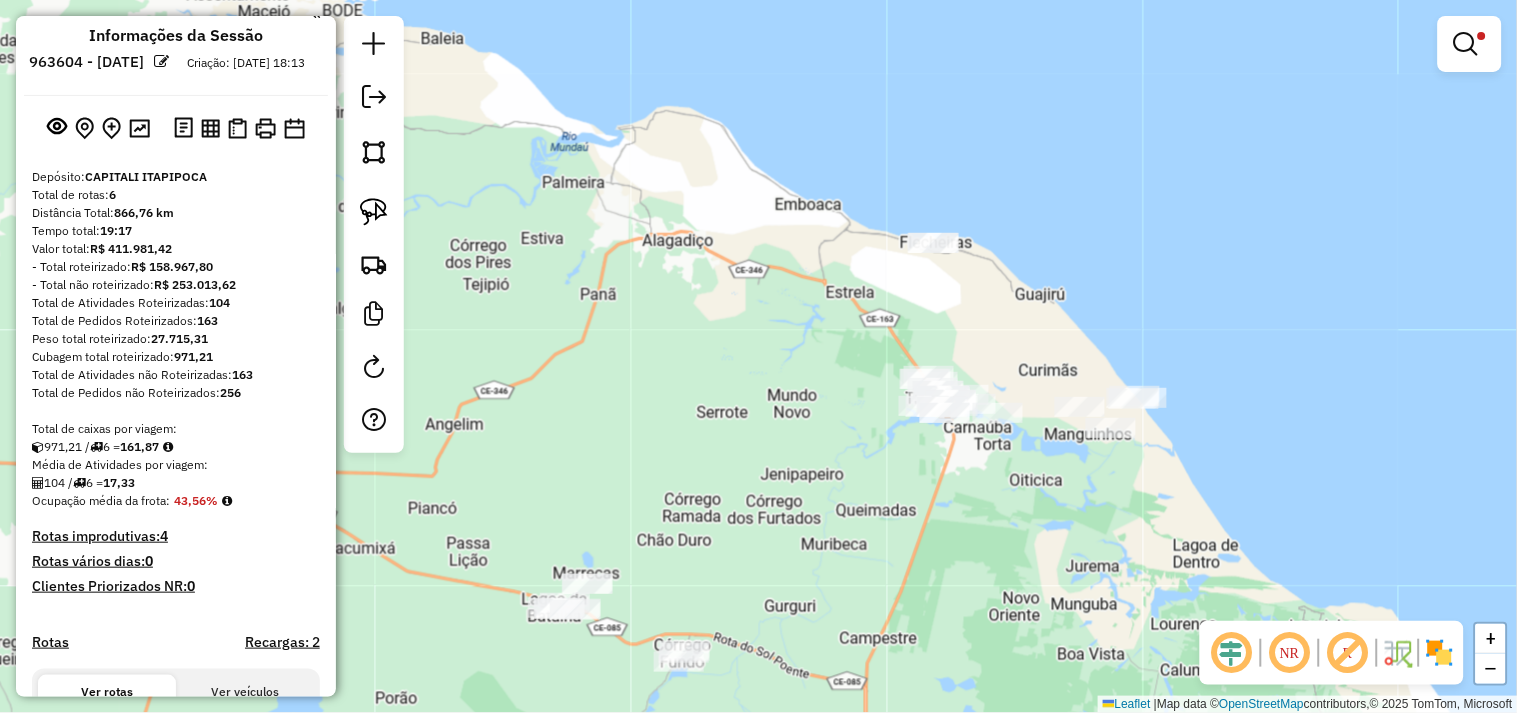 scroll, scrollTop: 0, scrollLeft: 0, axis: both 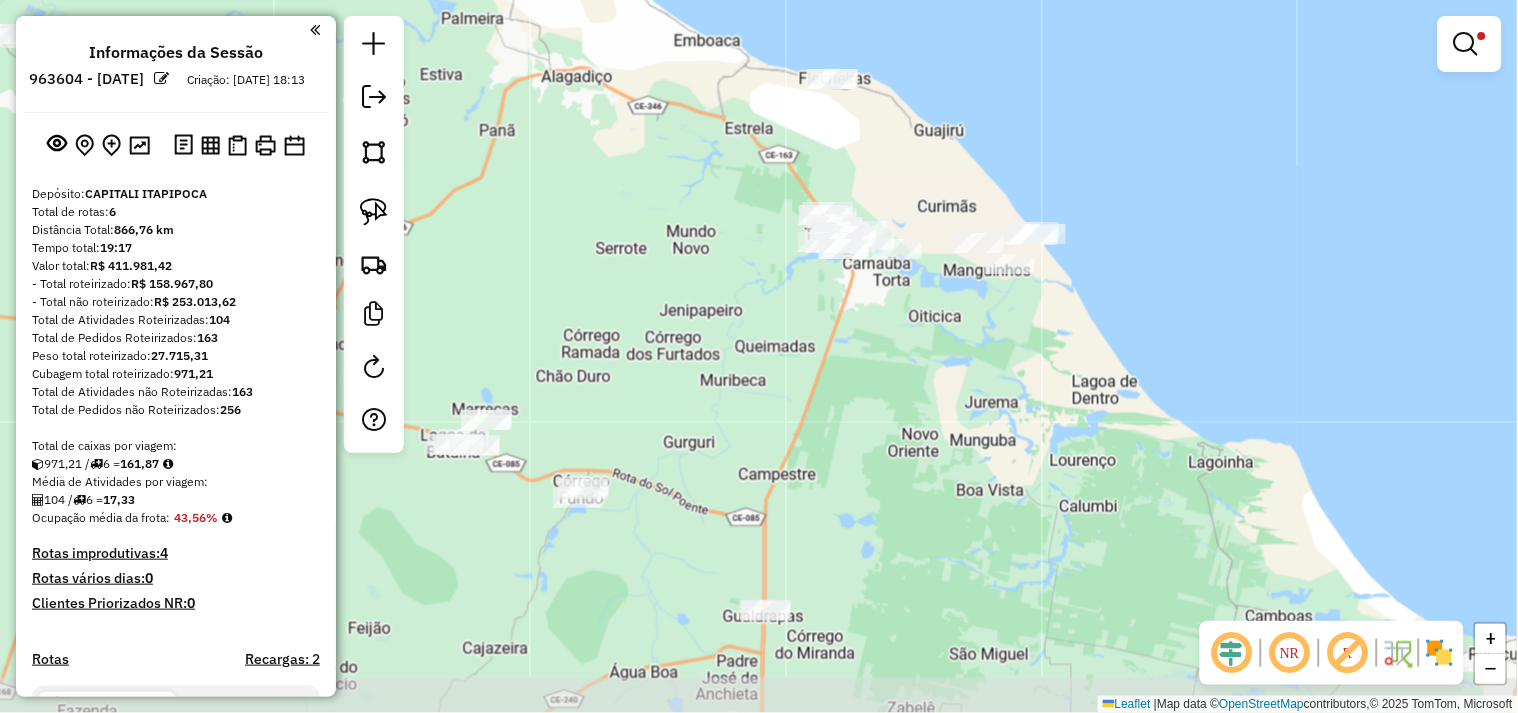 drag, startPoint x: 824, startPoint y: 442, endPoint x: 761, endPoint y: 334, distance: 125.032 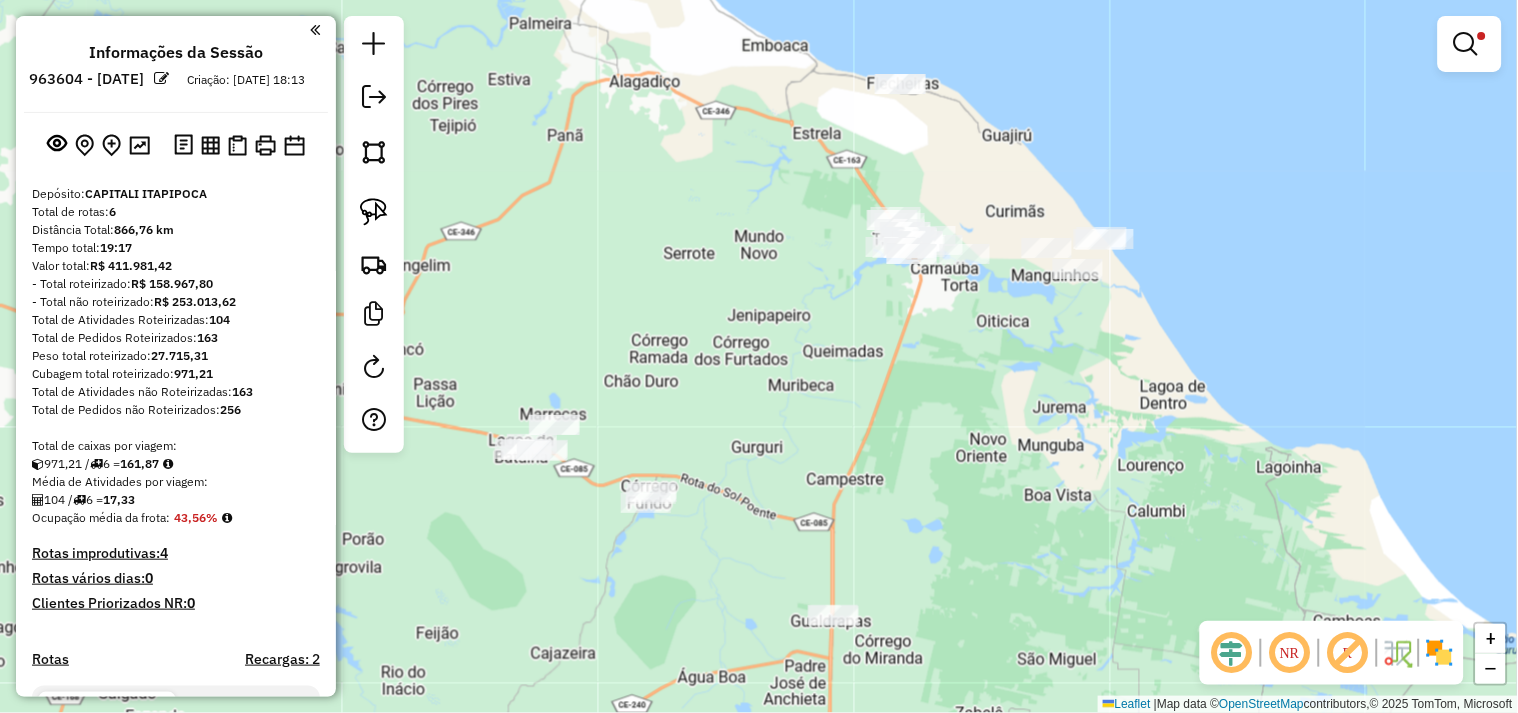 drag, startPoint x: 661, startPoint y: 344, endPoint x: 734, endPoint y: 360, distance: 74.73286 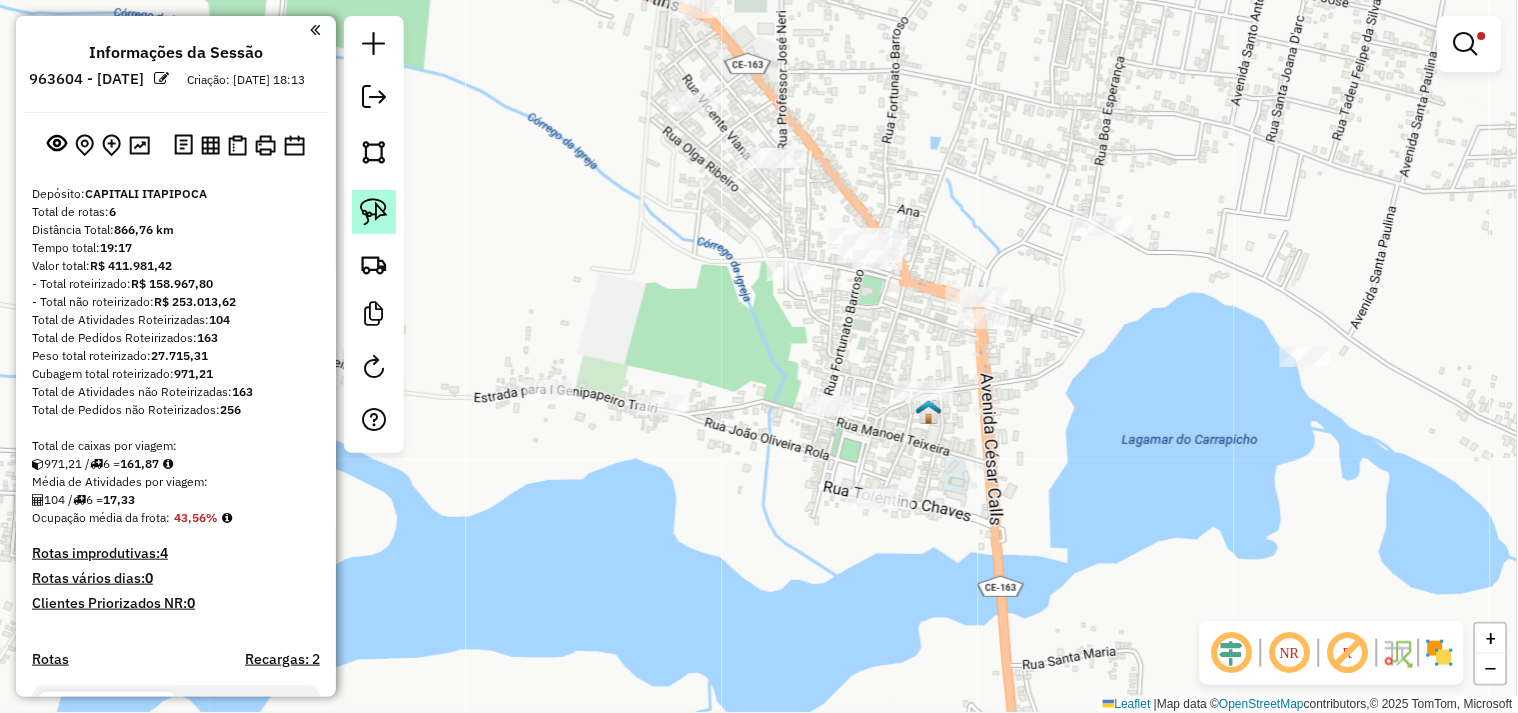 drag, startPoint x: 381, startPoint y: 208, endPoint x: 665, endPoint y: 275, distance: 291.79617 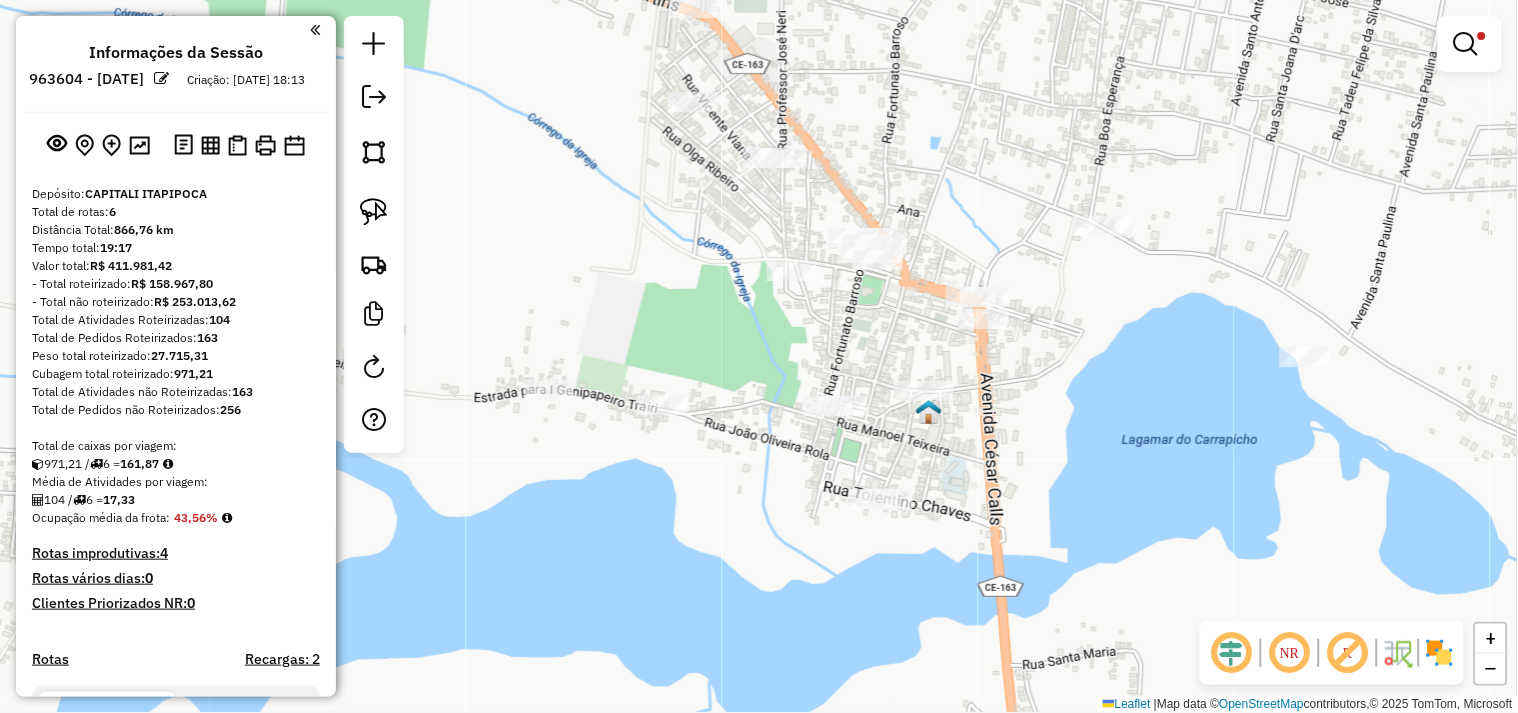 click 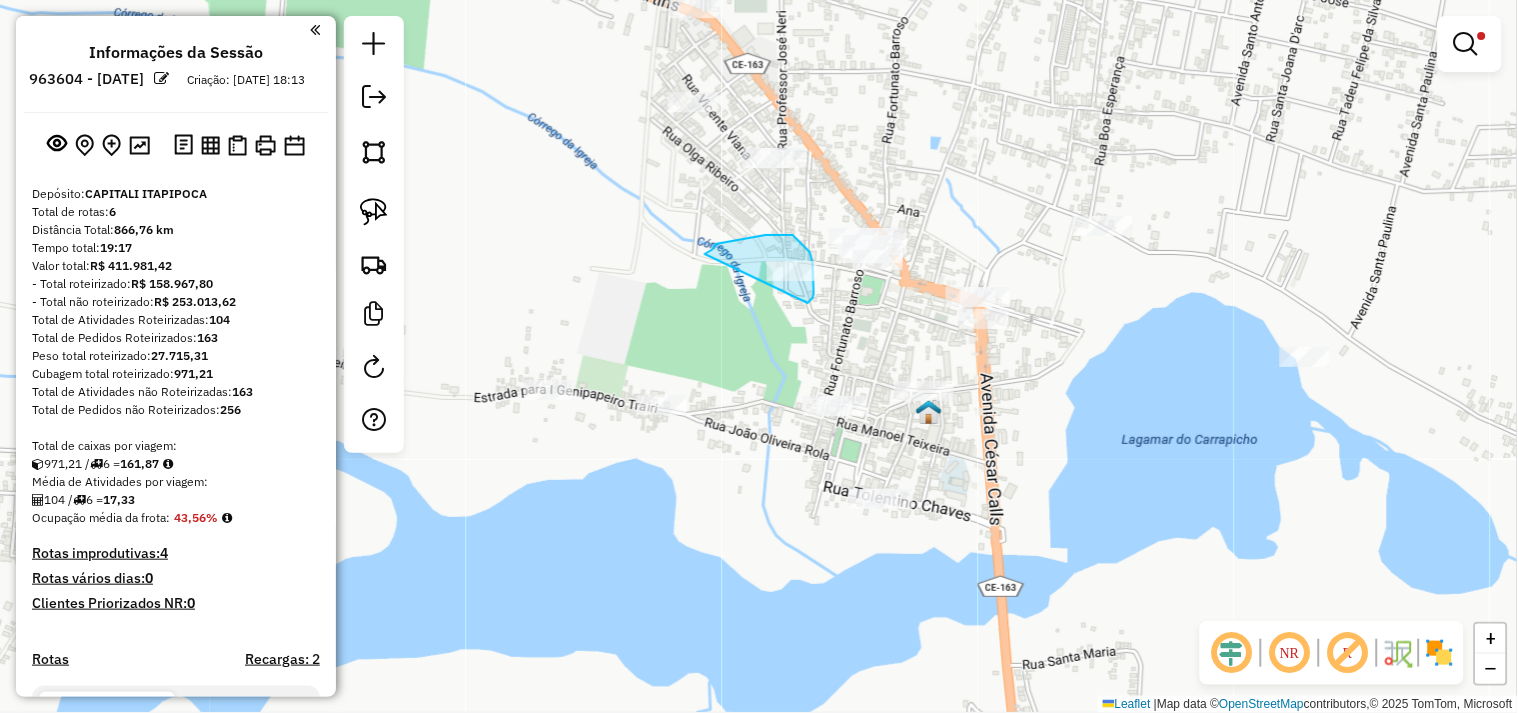 drag, startPoint x: 766, startPoint y: 235, endPoint x: 748, endPoint y: 314, distance: 81.02469 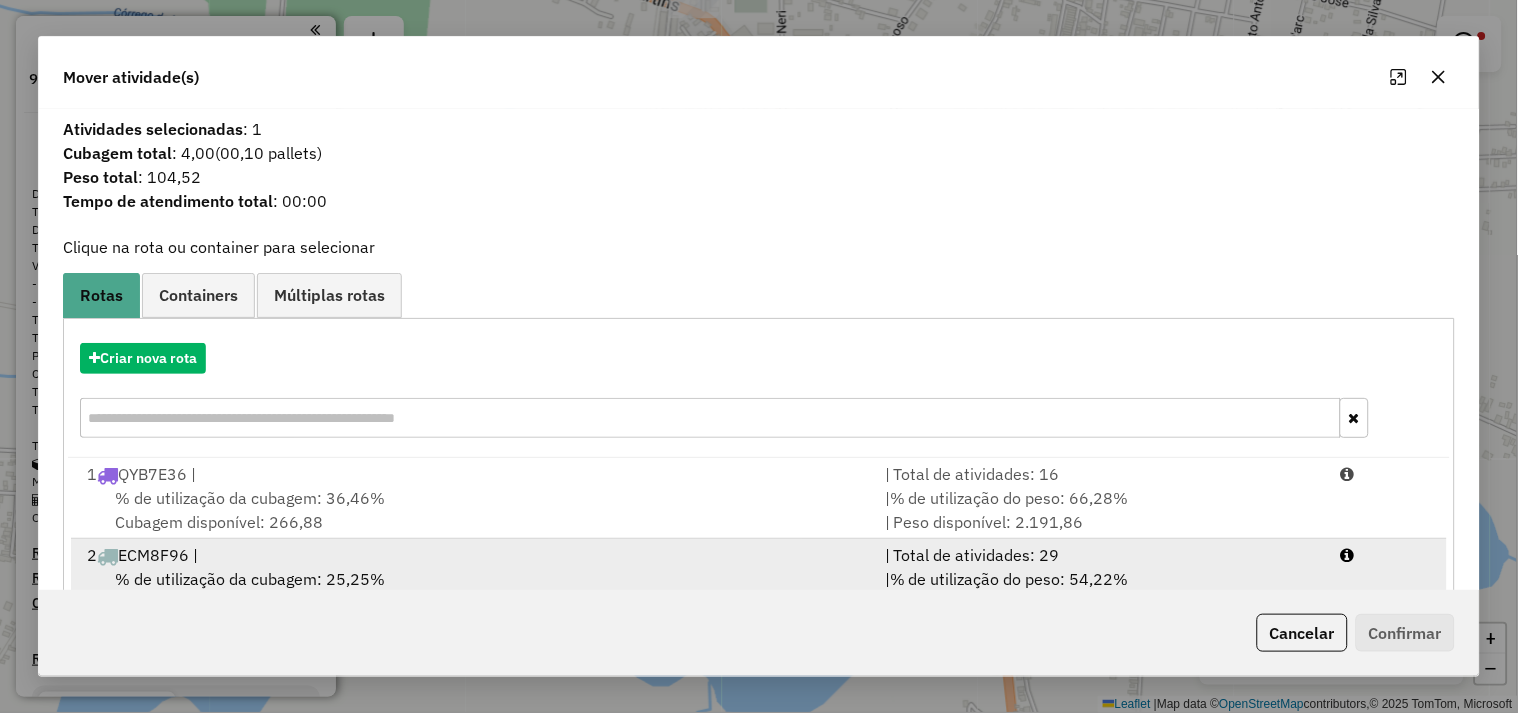scroll, scrollTop: 302, scrollLeft: 0, axis: vertical 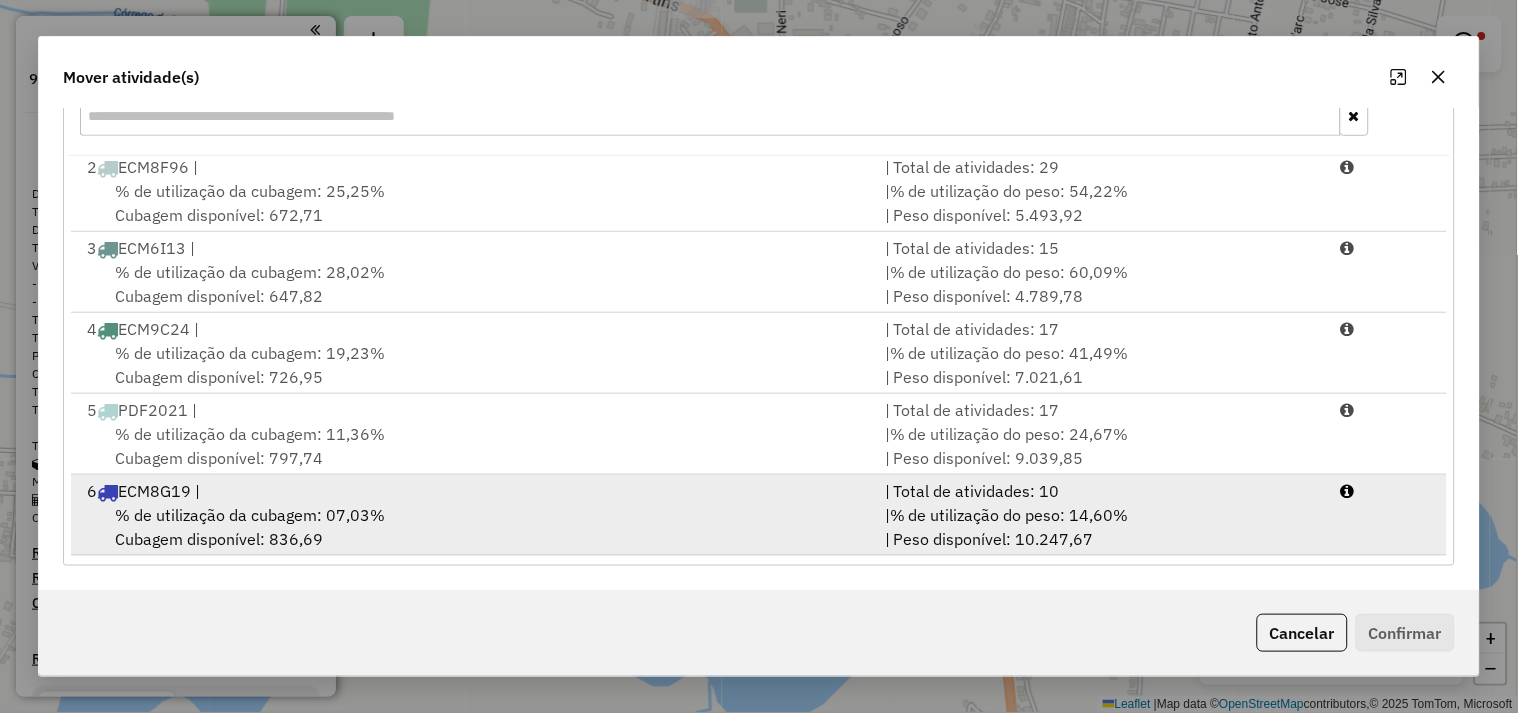 click on "6  ECM8G19 |" at bounding box center [474, 491] 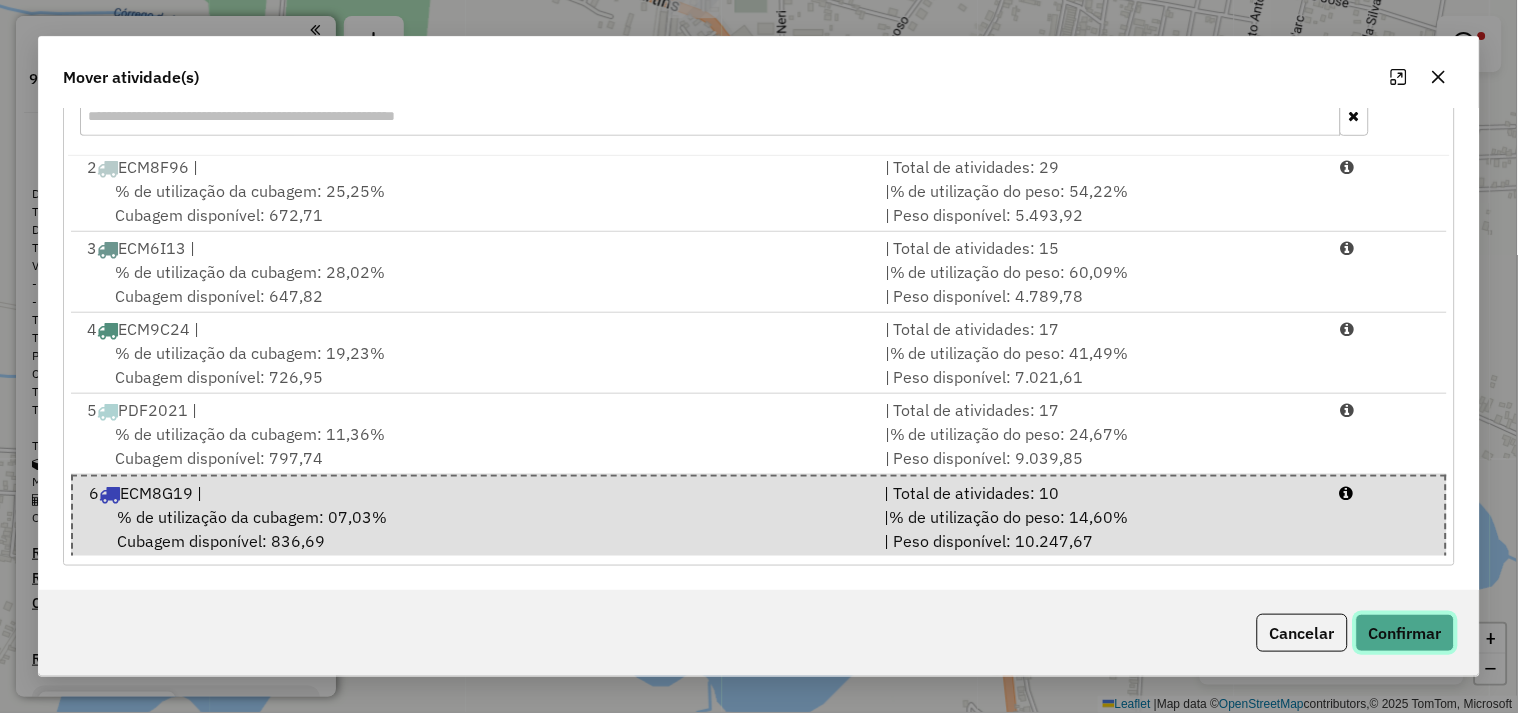 click on "Confirmar" 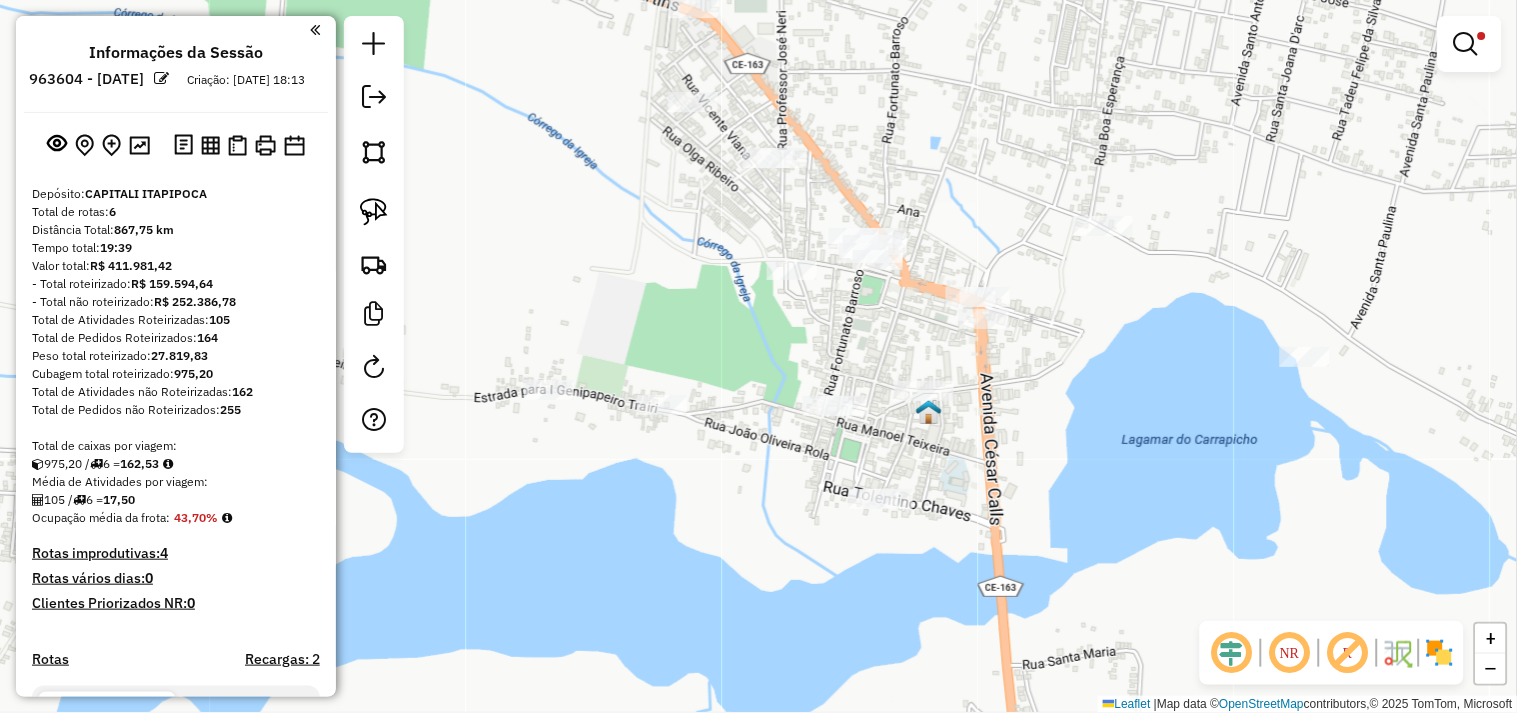 scroll, scrollTop: 0, scrollLeft: 0, axis: both 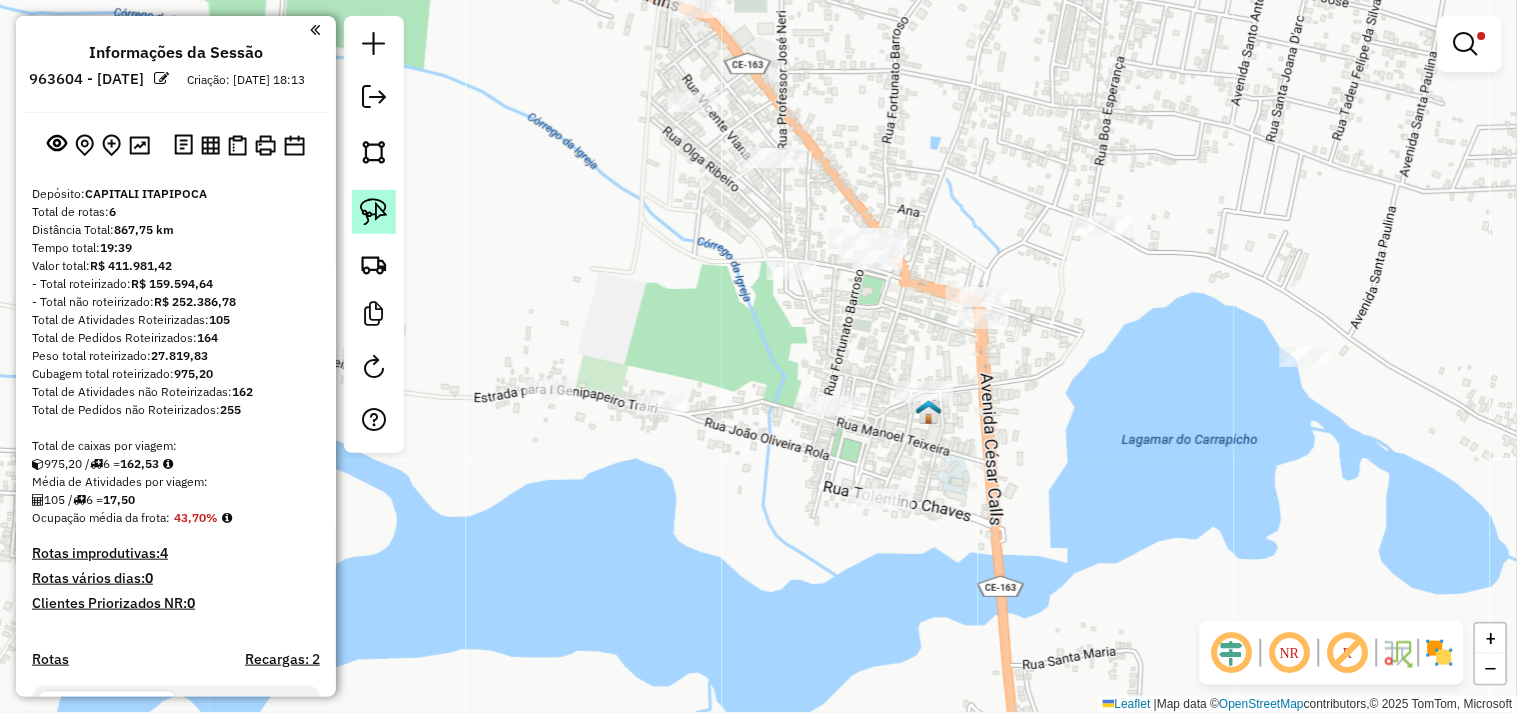 drag, startPoint x: 398, startPoint y: 214, endPoint x: 382, endPoint y: 214, distance: 16 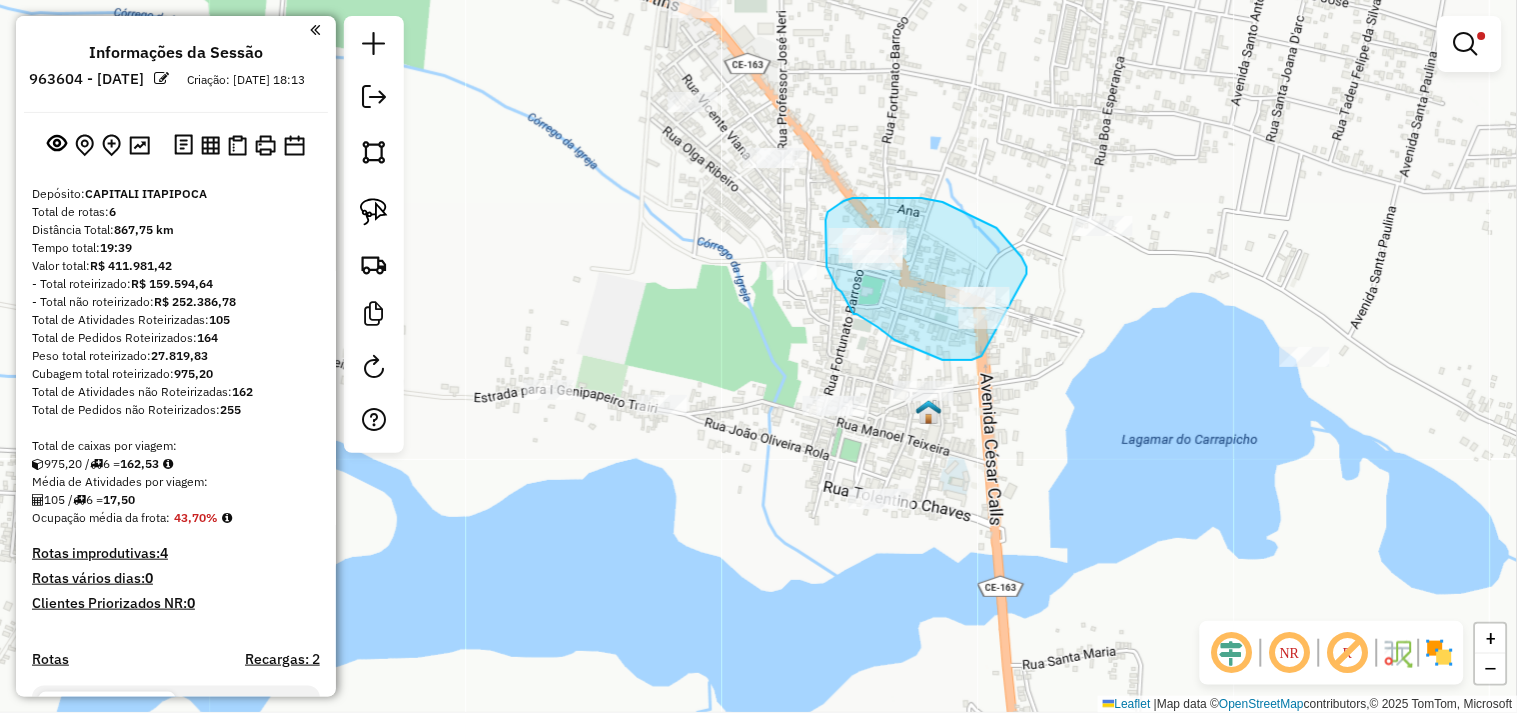 drag, startPoint x: 982, startPoint y: 356, endPoint x: 1027, endPoint y: 346, distance: 46.09772 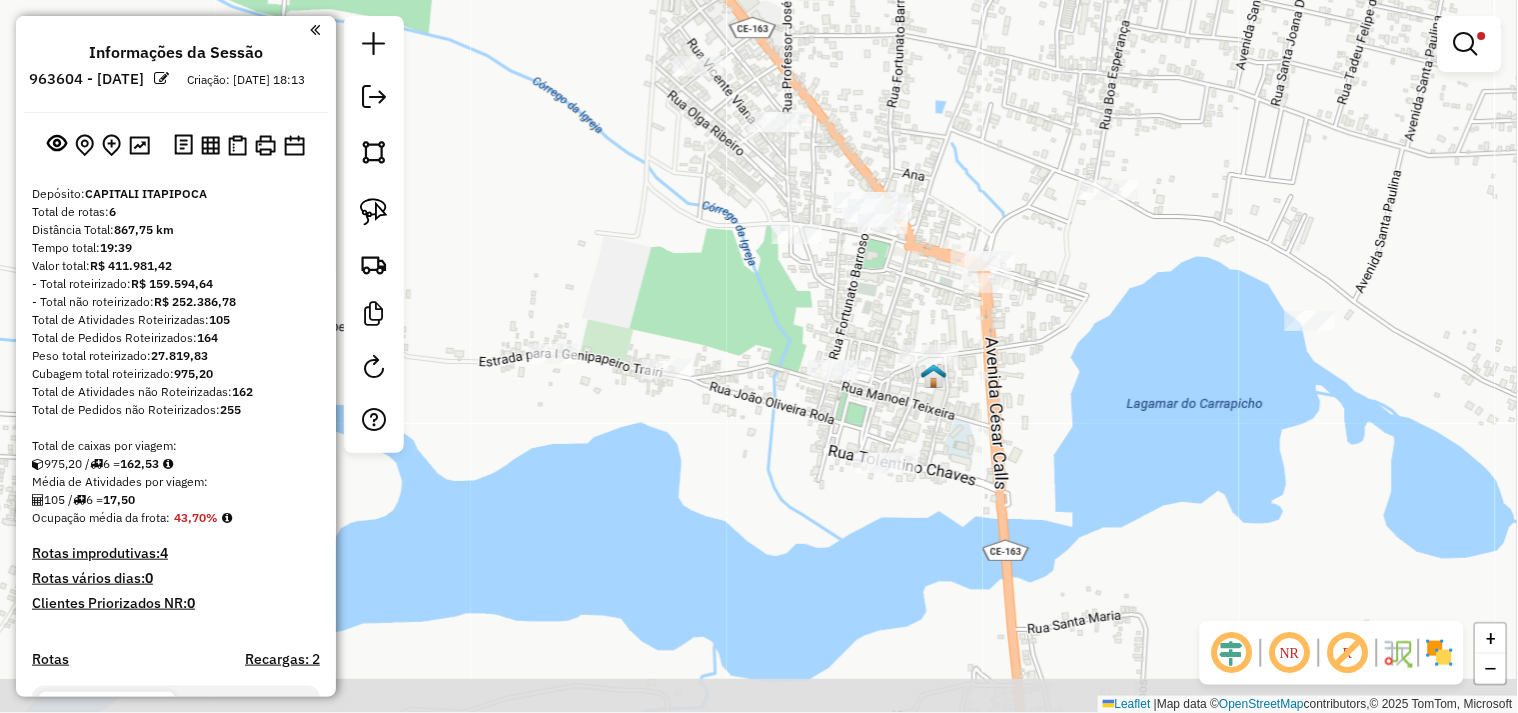 drag, startPoint x: 1003, startPoint y: 434, endPoint x: 890, endPoint y: 325, distance: 157.00319 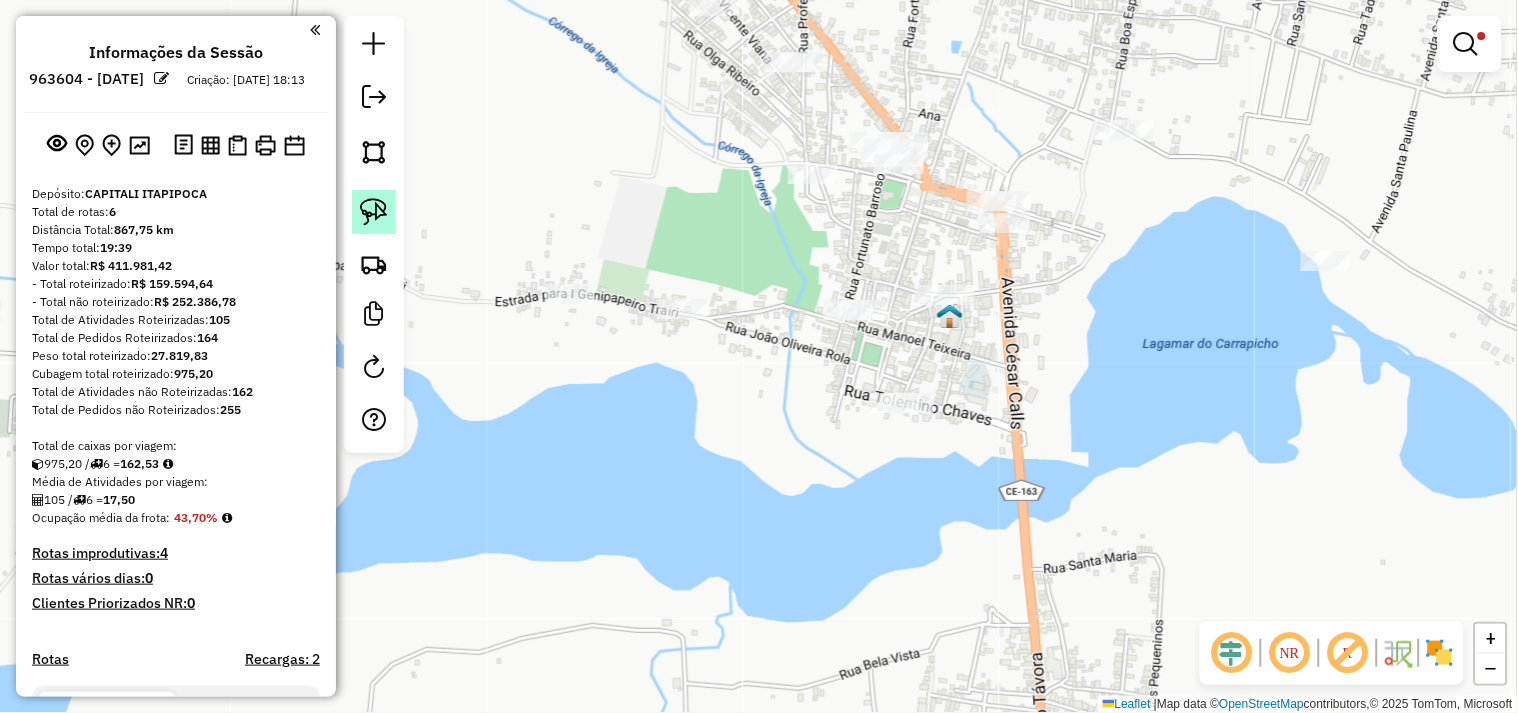 click 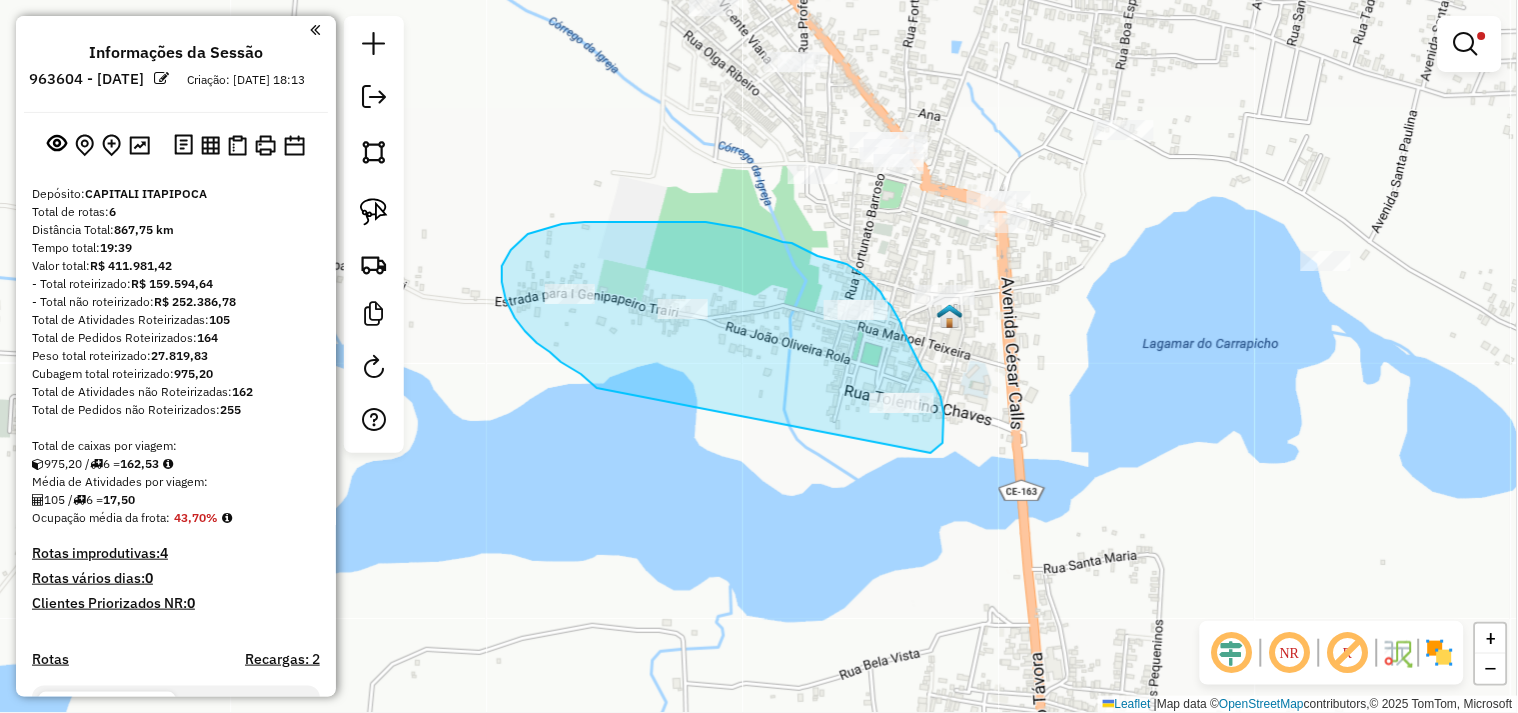 drag, startPoint x: 581, startPoint y: 374, endPoint x: 910, endPoint y: 465, distance: 341.35318 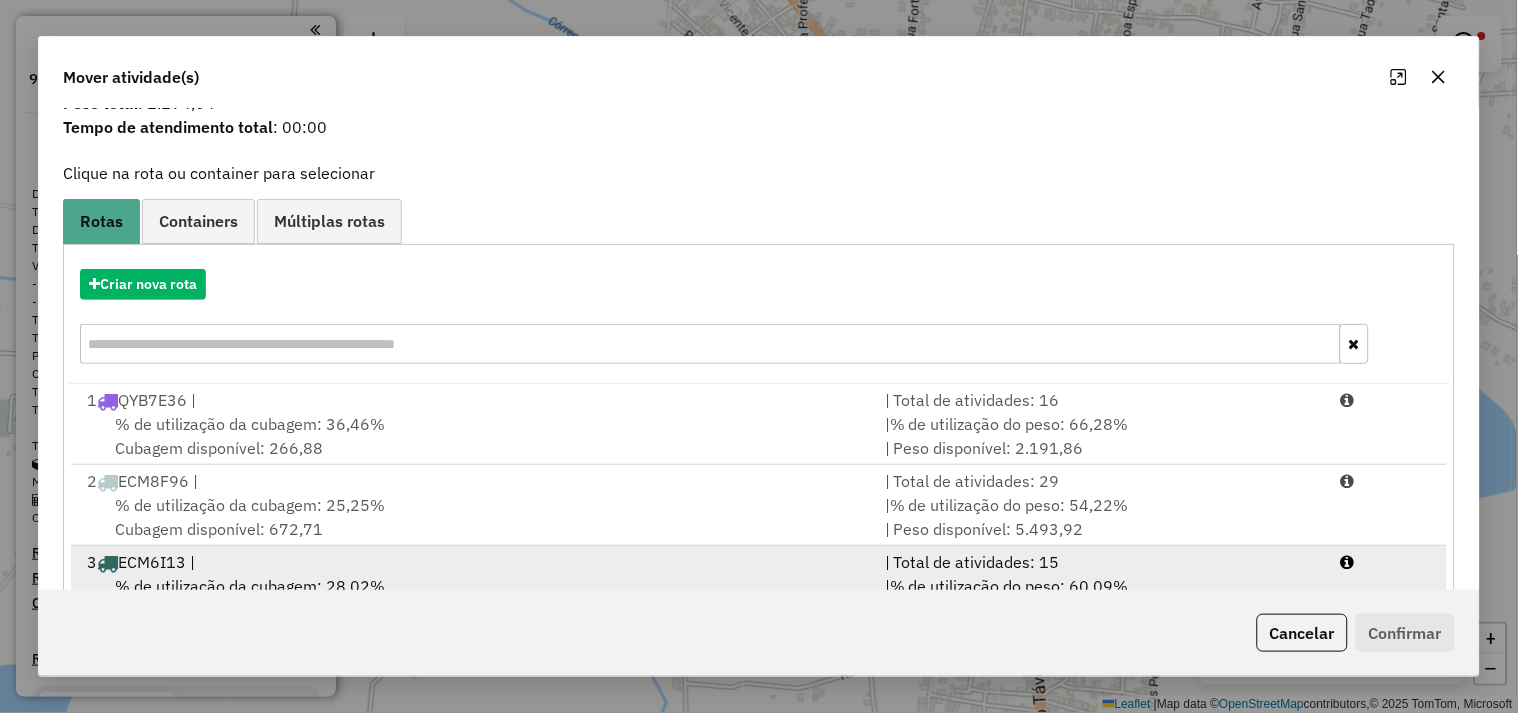 scroll, scrollTop: 302, scrollLeft: 0, axis: vertical 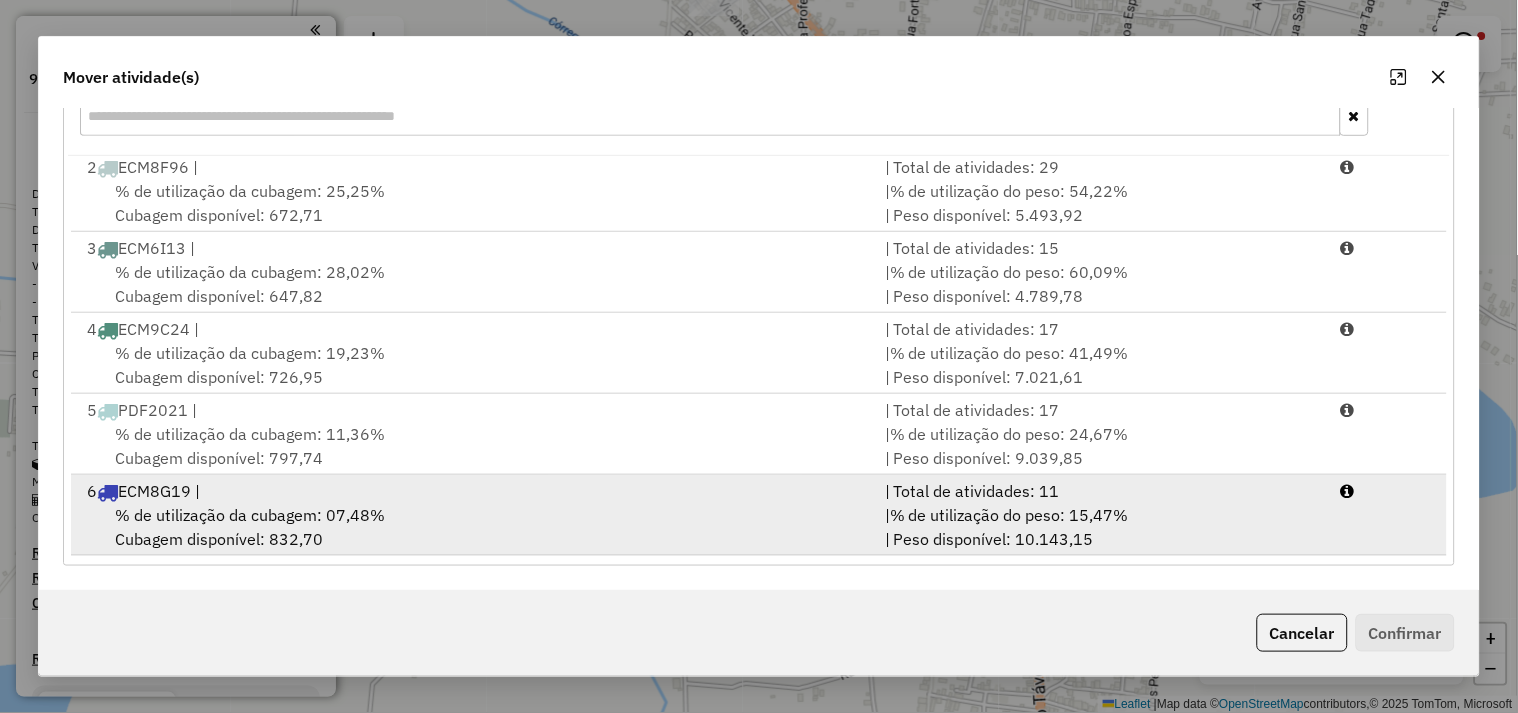 click on "% de utilização da cubagem: 07,48%  Cubagem disponível: 832,70" at bounding box center [474, 527] 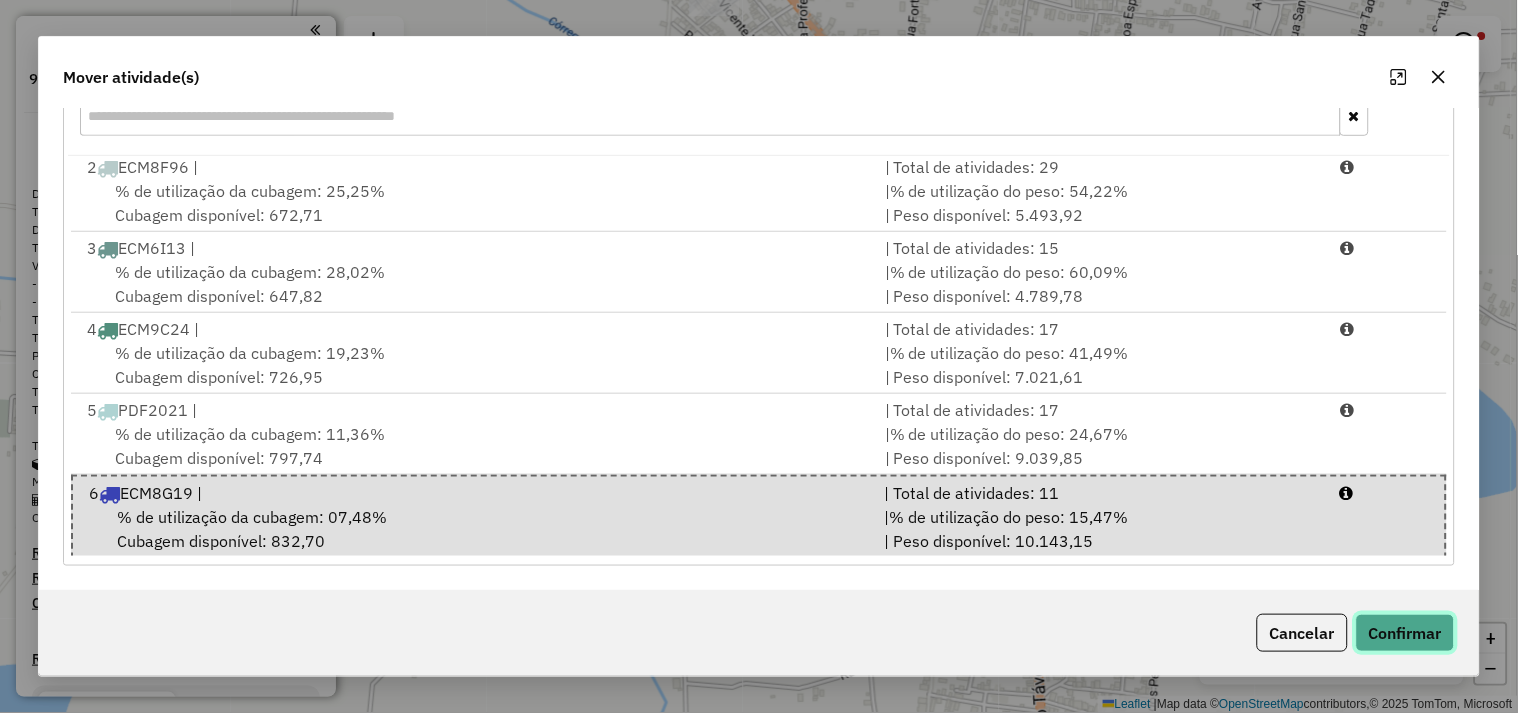 click on "Confirmar" 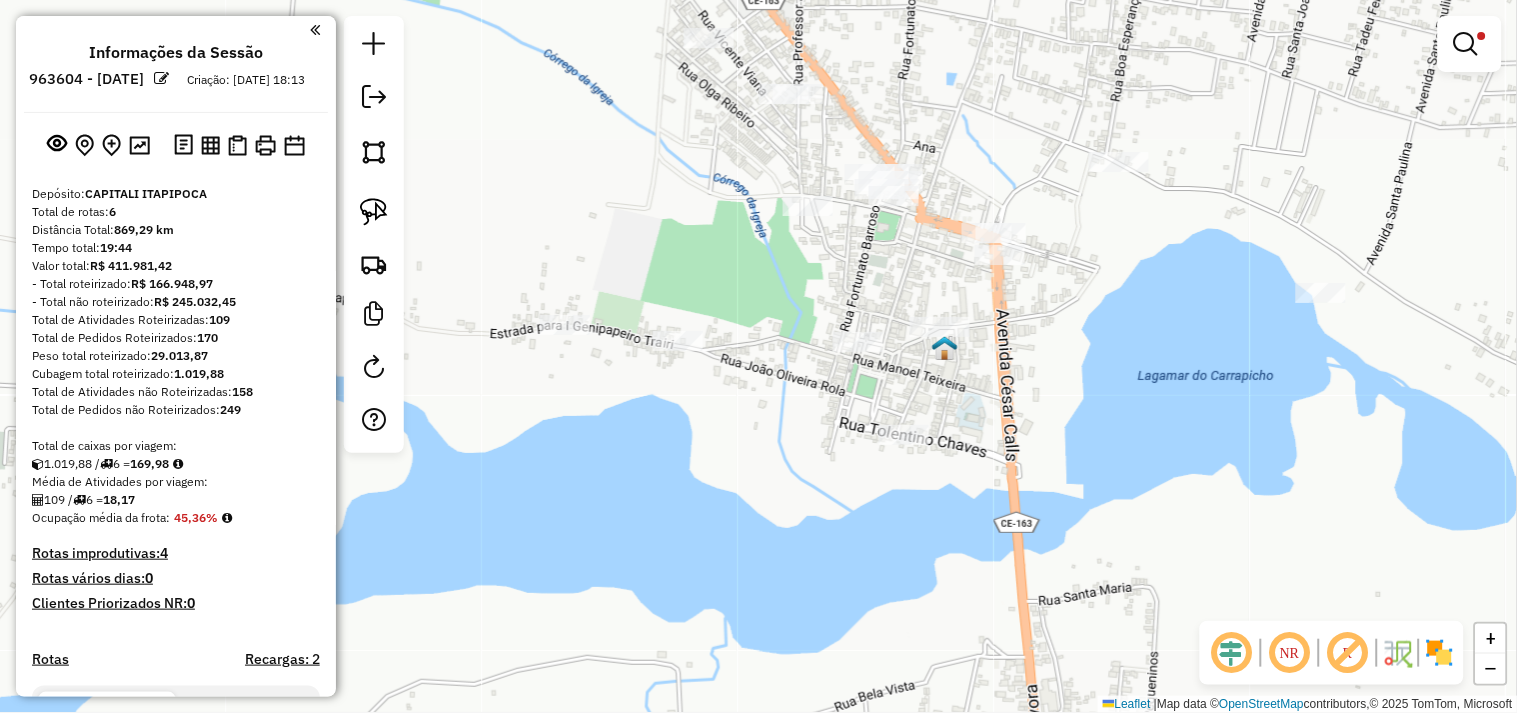 drag, startPoint x: 822, startPoint y: 428, endPoint x: 808, endPoint y: 470, distance: 44.27189 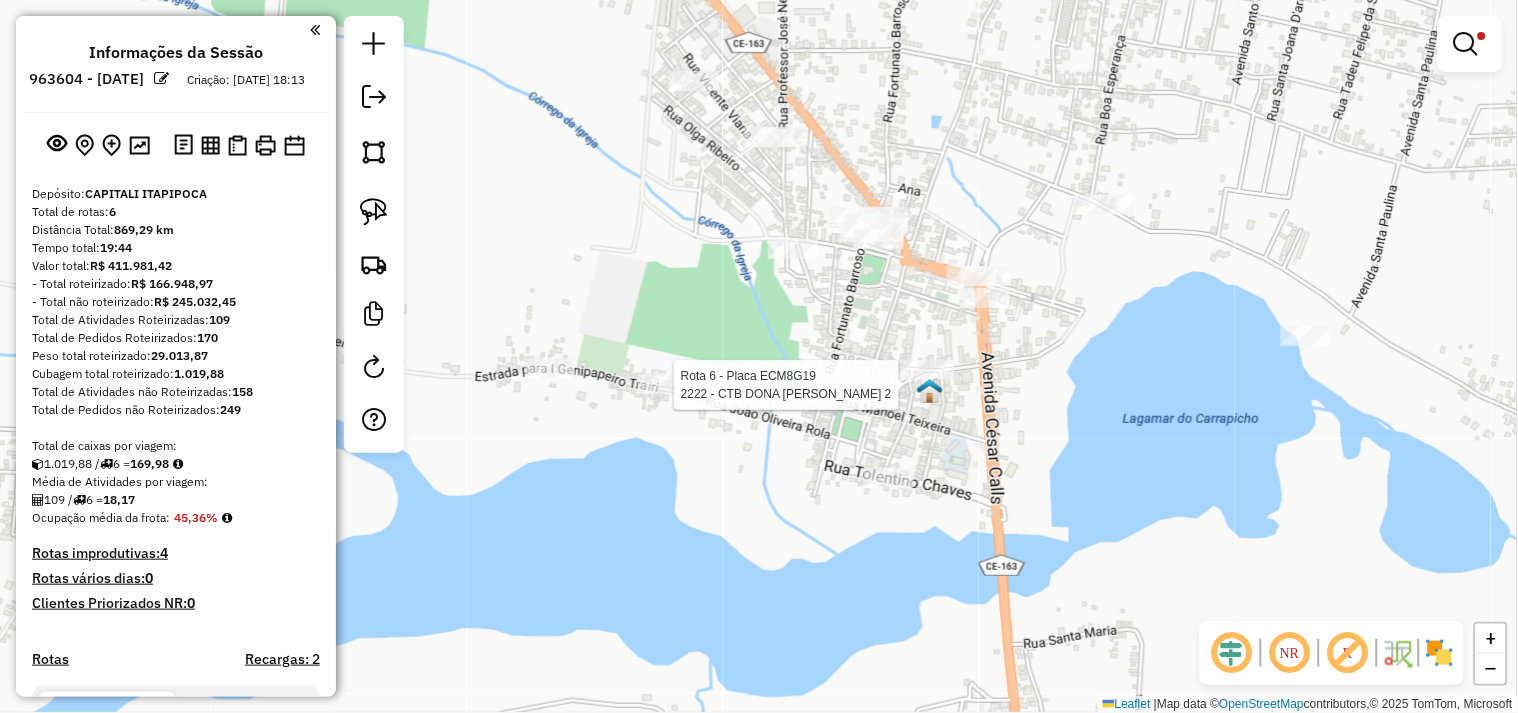 select on "**********" 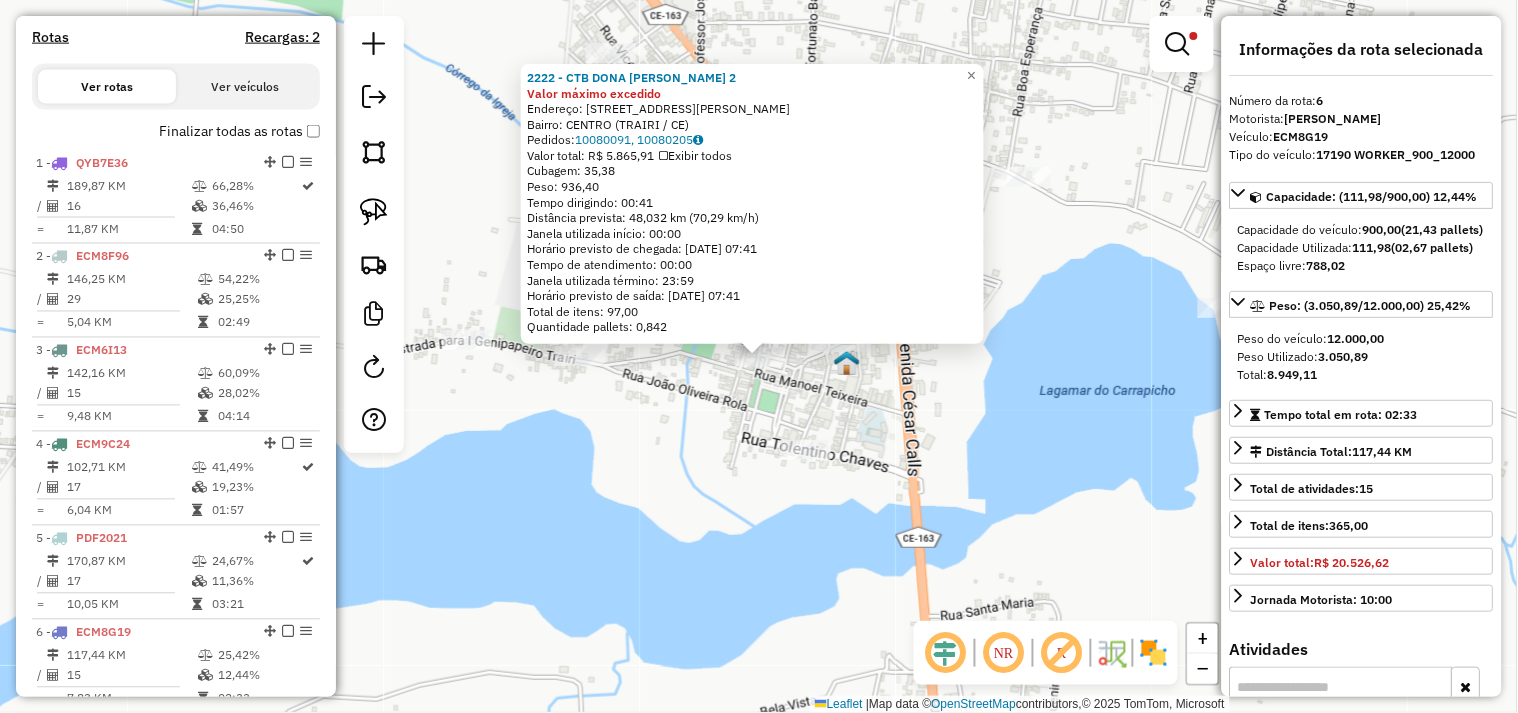 scroll, scrollTop: 1050, scrollLeft: 0, axis: vertical 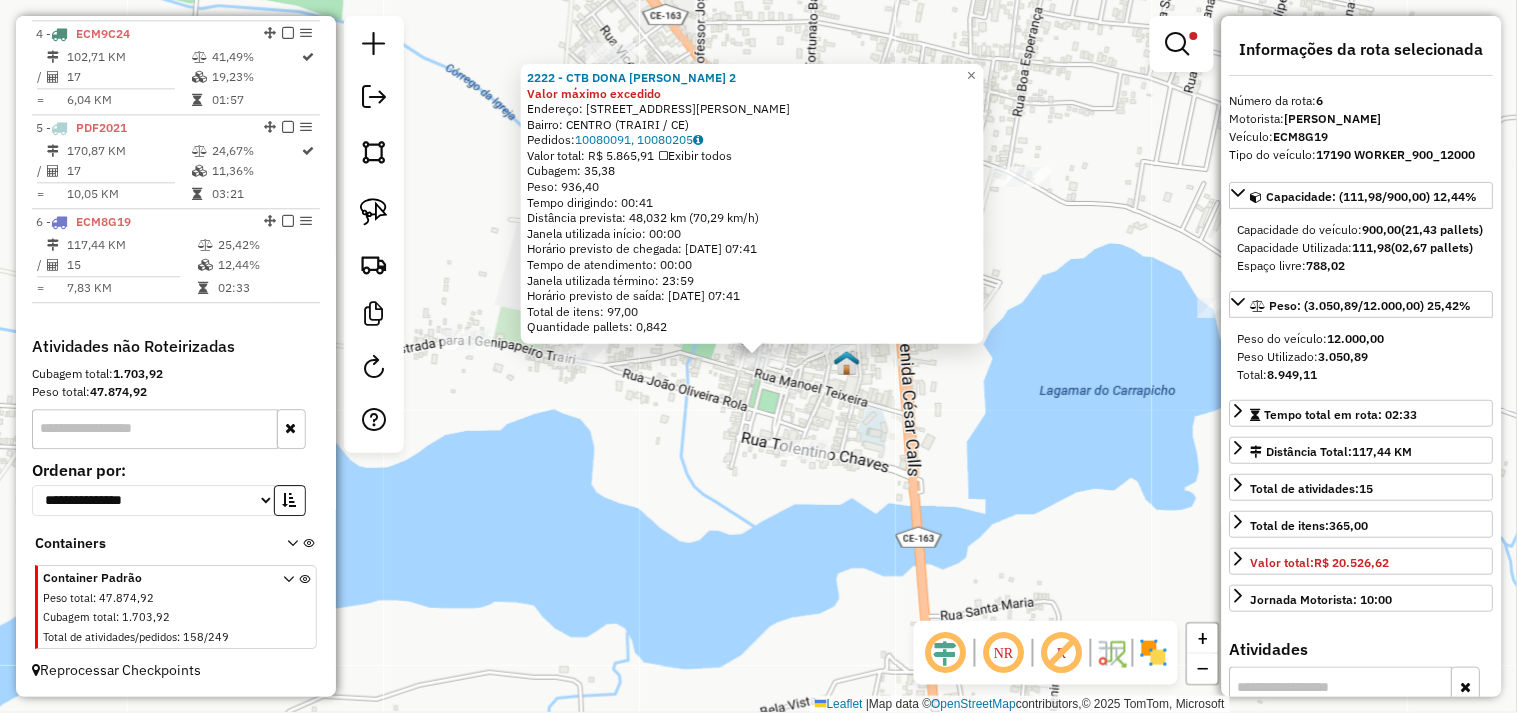 click on "2222 - CTB DONA MARIA 2 Valor máximo excedido  Endereço:  RUA RAIMUNDO NONATO 196   Bairro: CENTRO (TRAIRI / CE)   Pedidos:  10080091, 10080205   Valor total: R$ 5.865,91   Exibir todos   Cubagem: 35,38  Peso: 936,40  Tempo dirigindo: 00:41   Distância prevista: 48,032 km (70,29 km/h)   Janela utilizada início: 00:00   Horário previsto de chegada: 11/07/2025 07:41   Tempo de atendimento: 00:00   Janela utilizada término: 23:59   Horário previsto de saída: 11/07/2025 07:41   Total de itens: 97,00   Quantidade pallets: 0,842  × Limpar filtros Janela de atendimento Grade de atendimento Capacidade Transportadoras Veículos Cliente Pedidos  Rotas Selecione os dias de semana para filtrar as janelas de atendimento  Seg   Ter   Qua   Qui   Sex   Sáb   Dom  Informe o período da janela de atendimento: De: Até:  Filtrar exatamente a janela do cliente  Considerar janela de atendimento padrão  Selecione os dias de semana para filtrar as grades de atendimento  Seg   Ter   Qua   Qui   Sex   Sáb   Dom   De:  +" 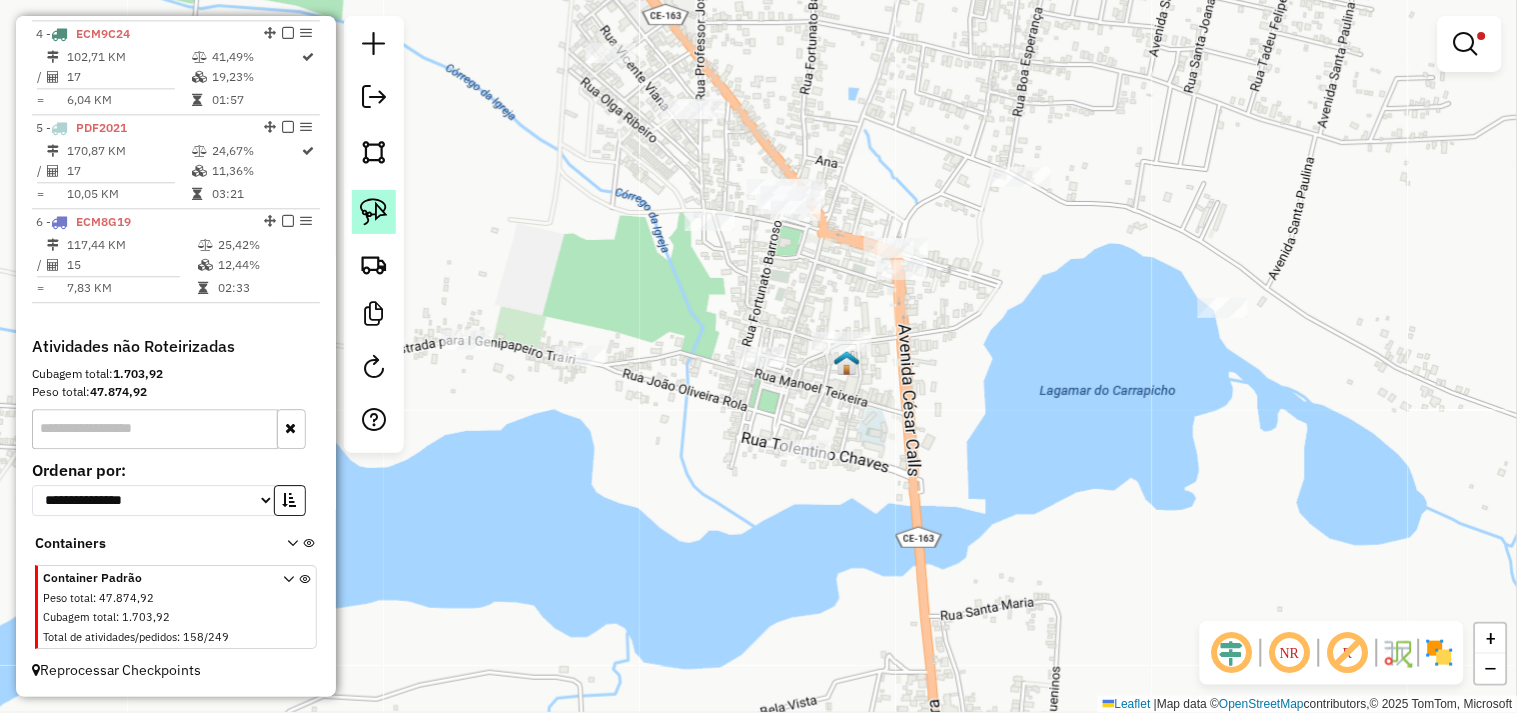 click 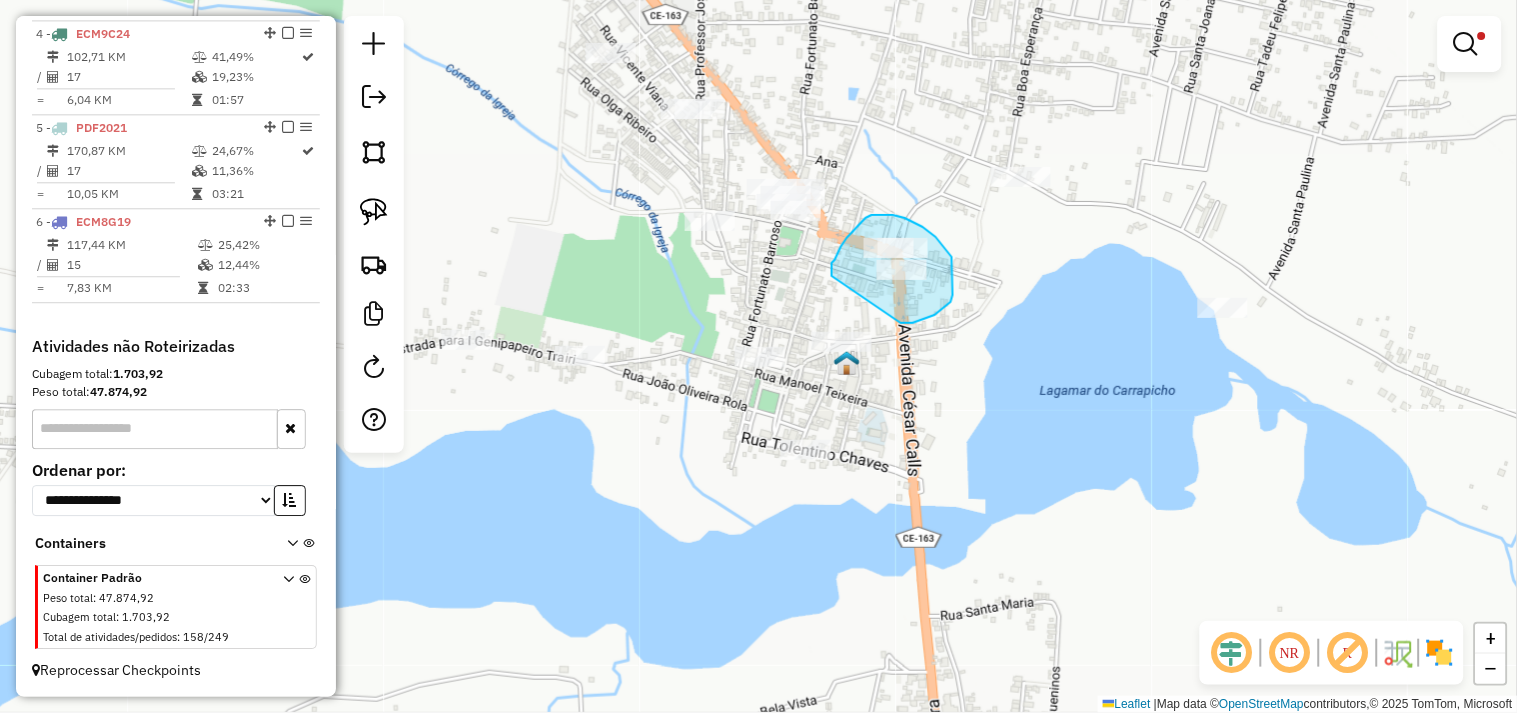drag, startPoint x: 832, startPoint y: 276, endPoint x: 892, endPoint y: 325, distance: 77.46612 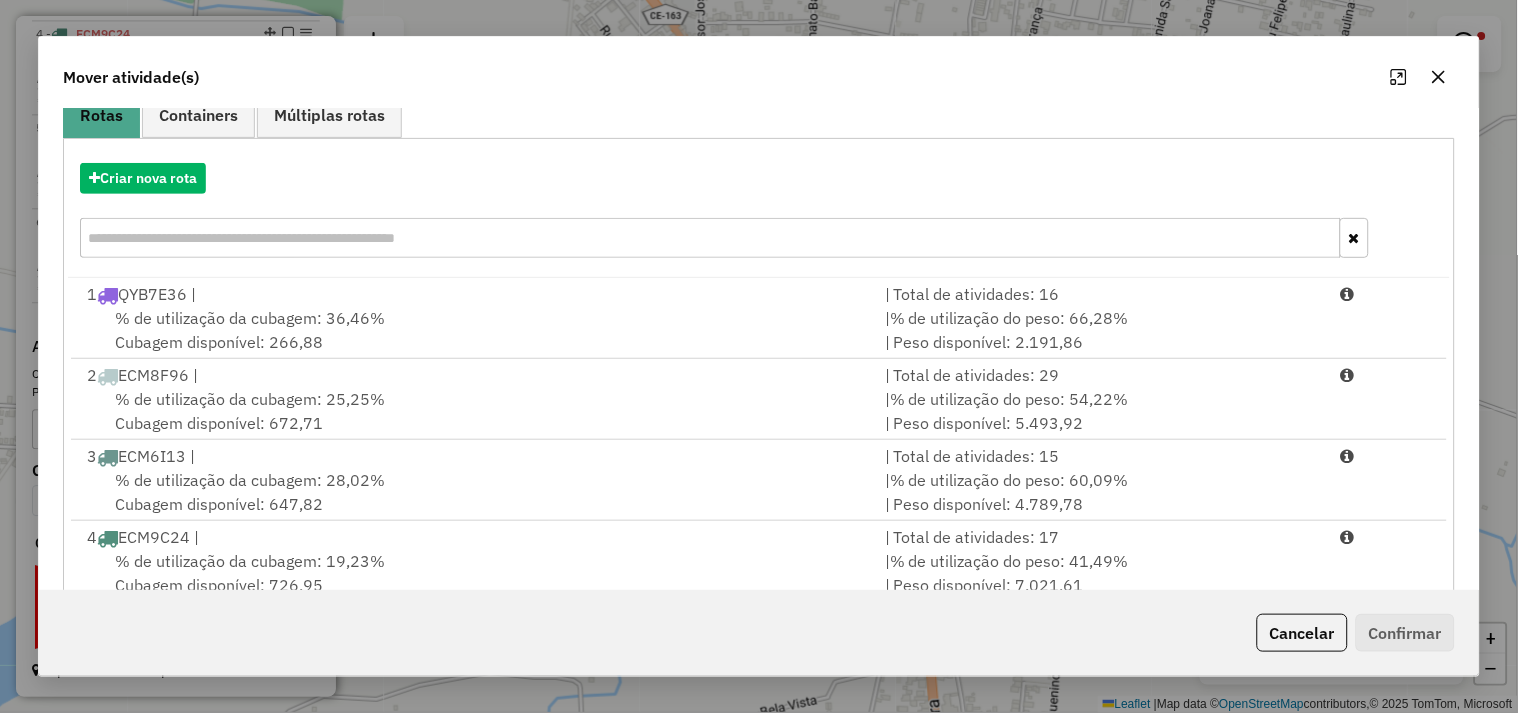 scroll, scrollTop: 302, scrollLeft: 0, axis: vertical 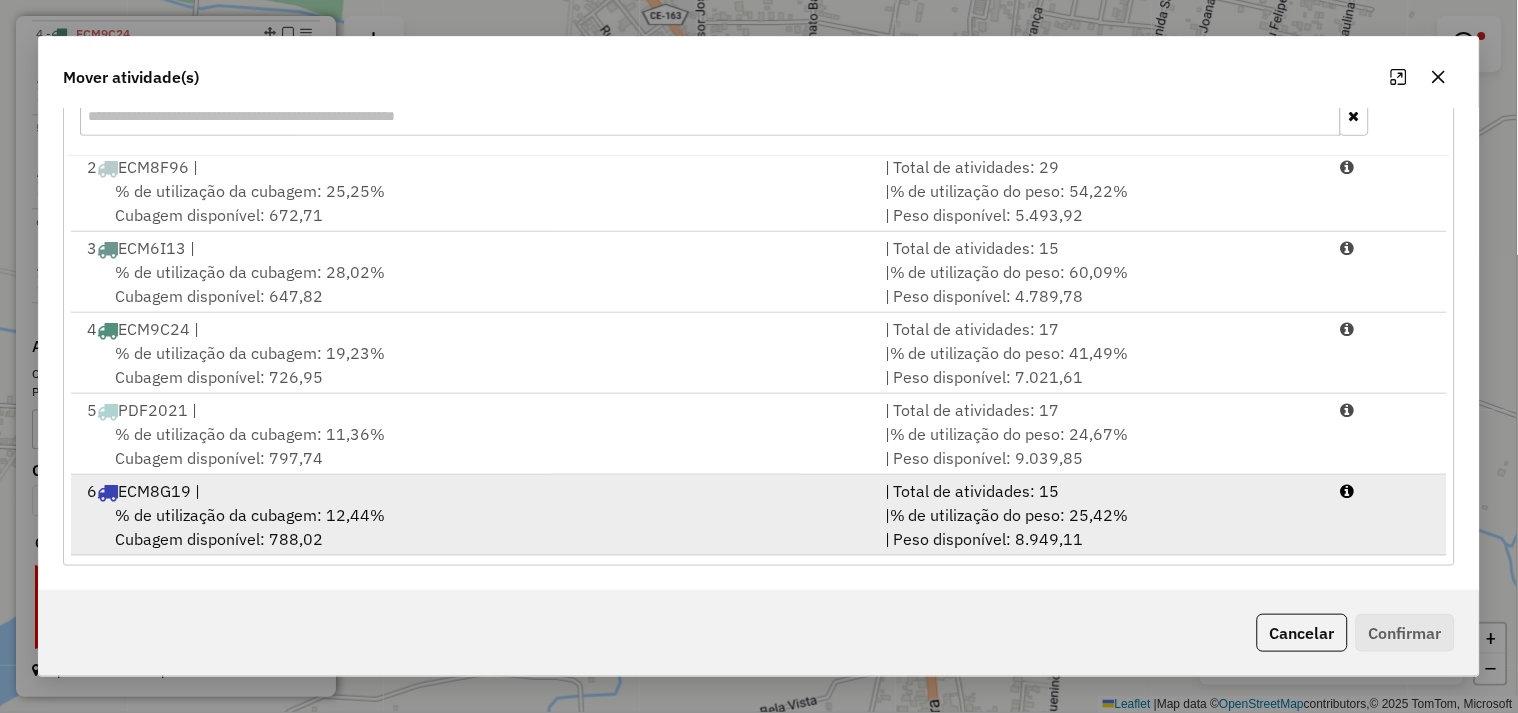 click on "% de utilização da cubagem: 12,44%" at bounding box center [250, 515] 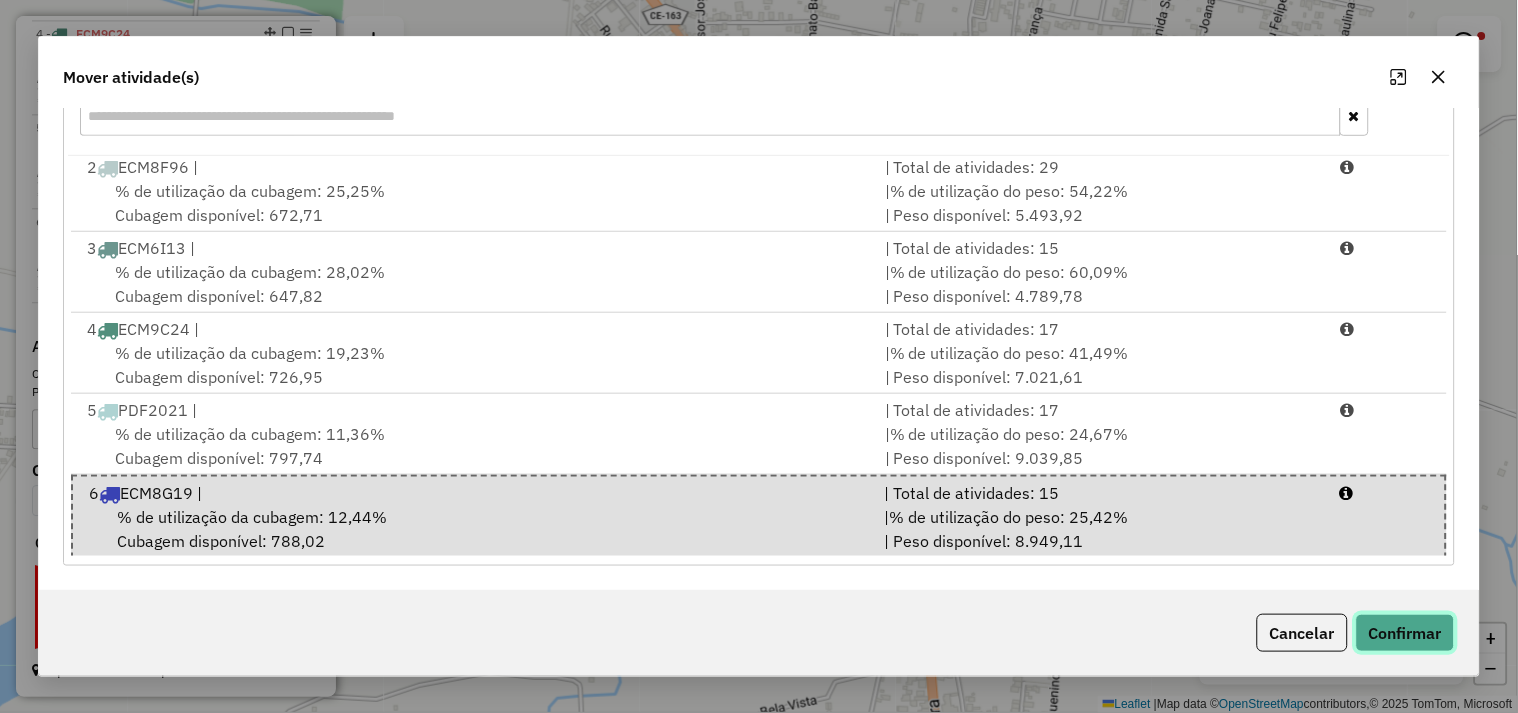 click on "Confirmar" 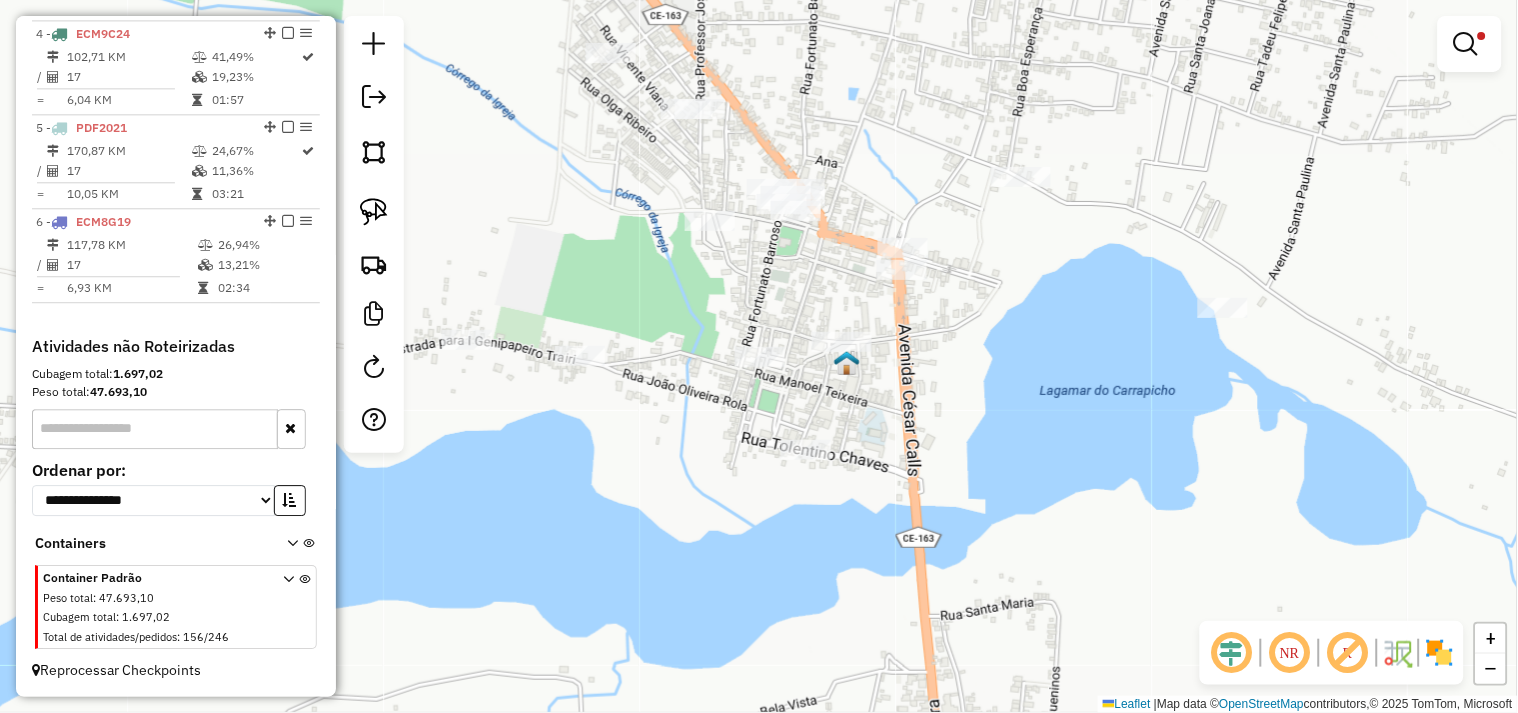 scroll, scrollTop: 0, scrollLeft: 0, axis: both 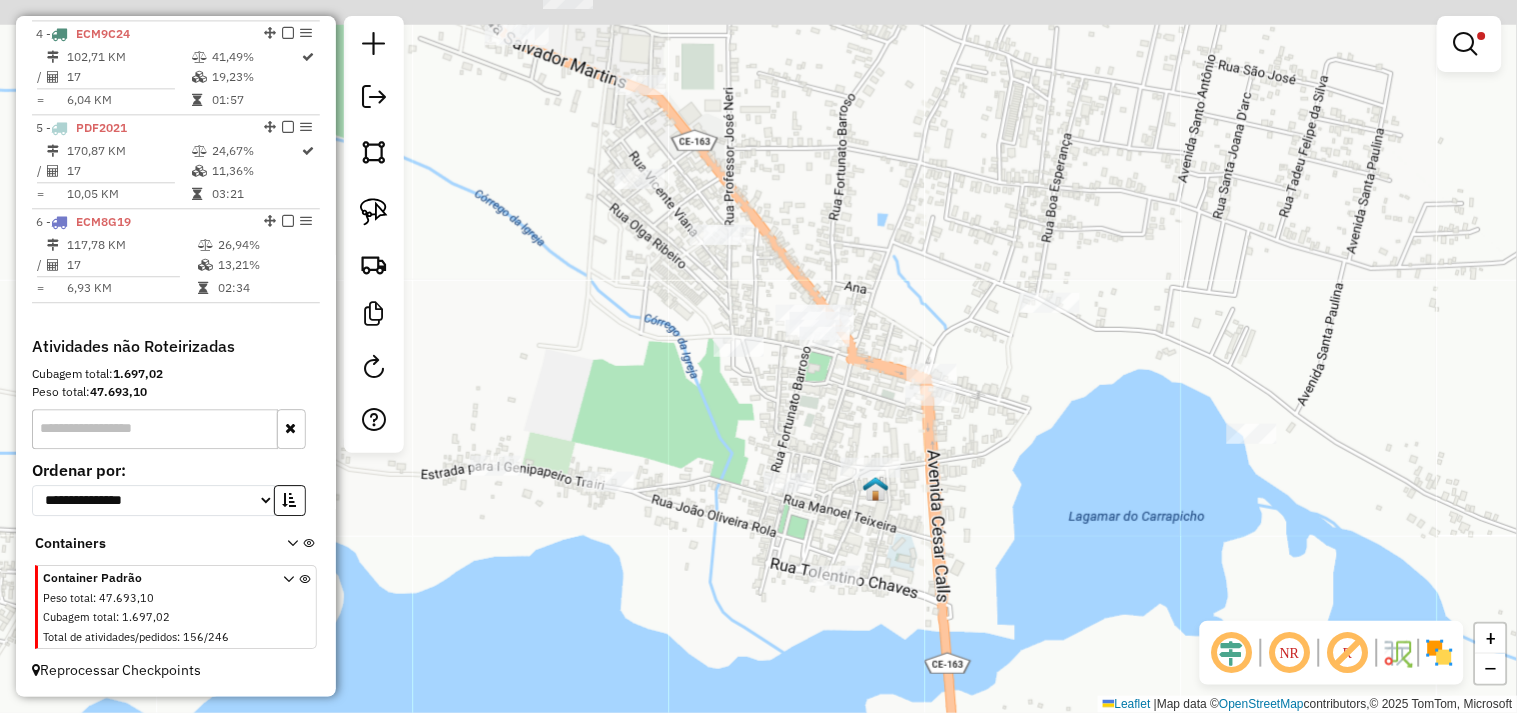 click on "Limpar filtros Janela de atendimento Grade de atendimento Capacidade Transportadoras Veículos Cliente Pedidos  Rotas Selecione os dias de semana para filtrar as janelas de atendimento  Seg   Ter   Qua   Qui   Sex   Sáb   Dom  Informe o período da janela de atendimento: De: Até:  Filtrar exatamente a janela do cliente  Considerar janela de atendimento padrão  Selecione os dias de semana para filtrar as grades de atendimento  Seg   Ter   Qua   Qui   Sex   Sáb   Dom   Considerar clientes sem dia de atendimento cadastrado  Clientes fora do dia de atendimento selecionado Filtrar as atividades entre os valores definidos abaixo:  Peso mínimo:   Peso máximo:   Cubagem mínima:   Cubagem máxima:   De:   Até:  Filtrar as atividades entre o tempo de atendimento definido abaixo:  De:   Até:   Considerar capacidade total dos clientes não roteirizados Transportadora: Selecione um ou mais itens Tipo de veículo: Selecione um ou mais itens Veículo: Selecione um ou mais itens Motorista: Selecione um ou mais itens" 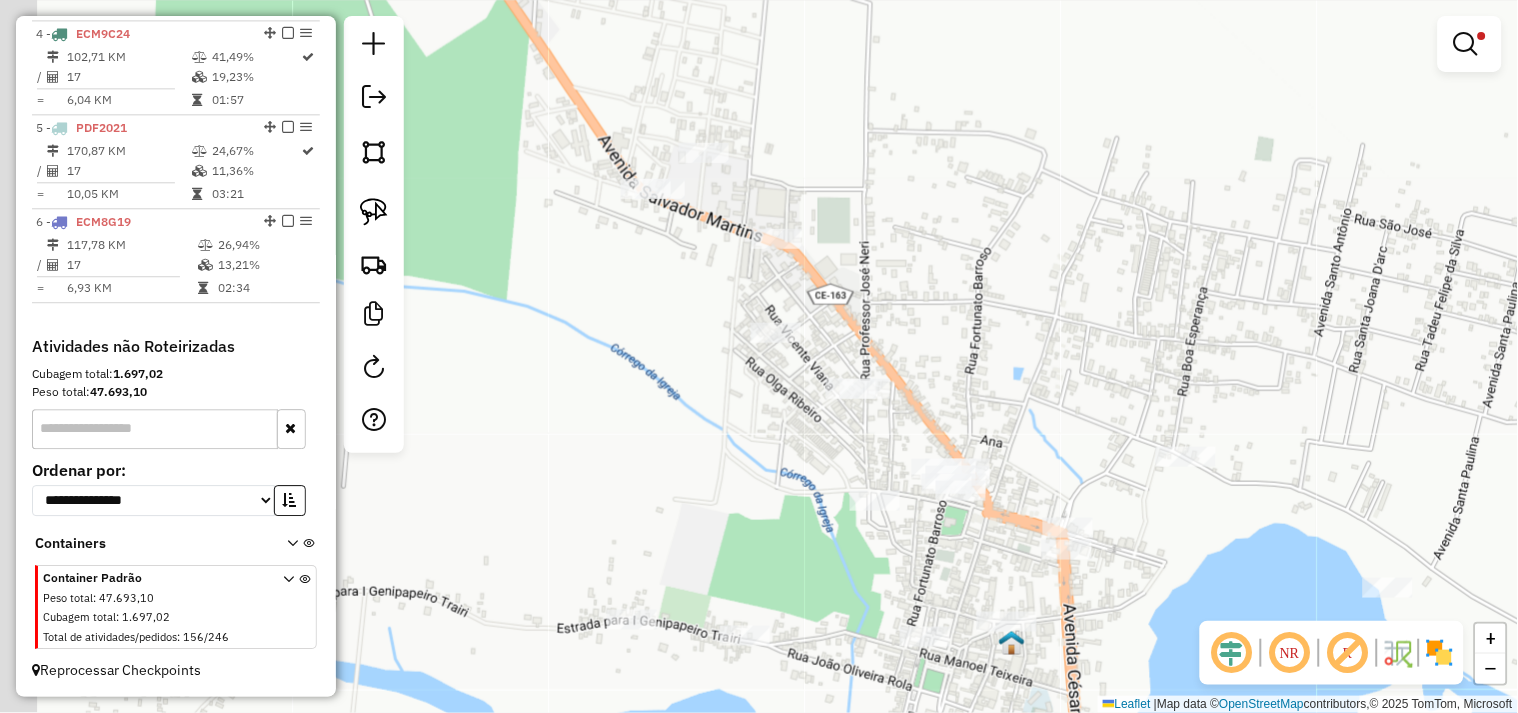 drag, startPoint x: 646, startPoint y: 395, endPoint x: 750, endPoint y: 448, distance: 116.72617 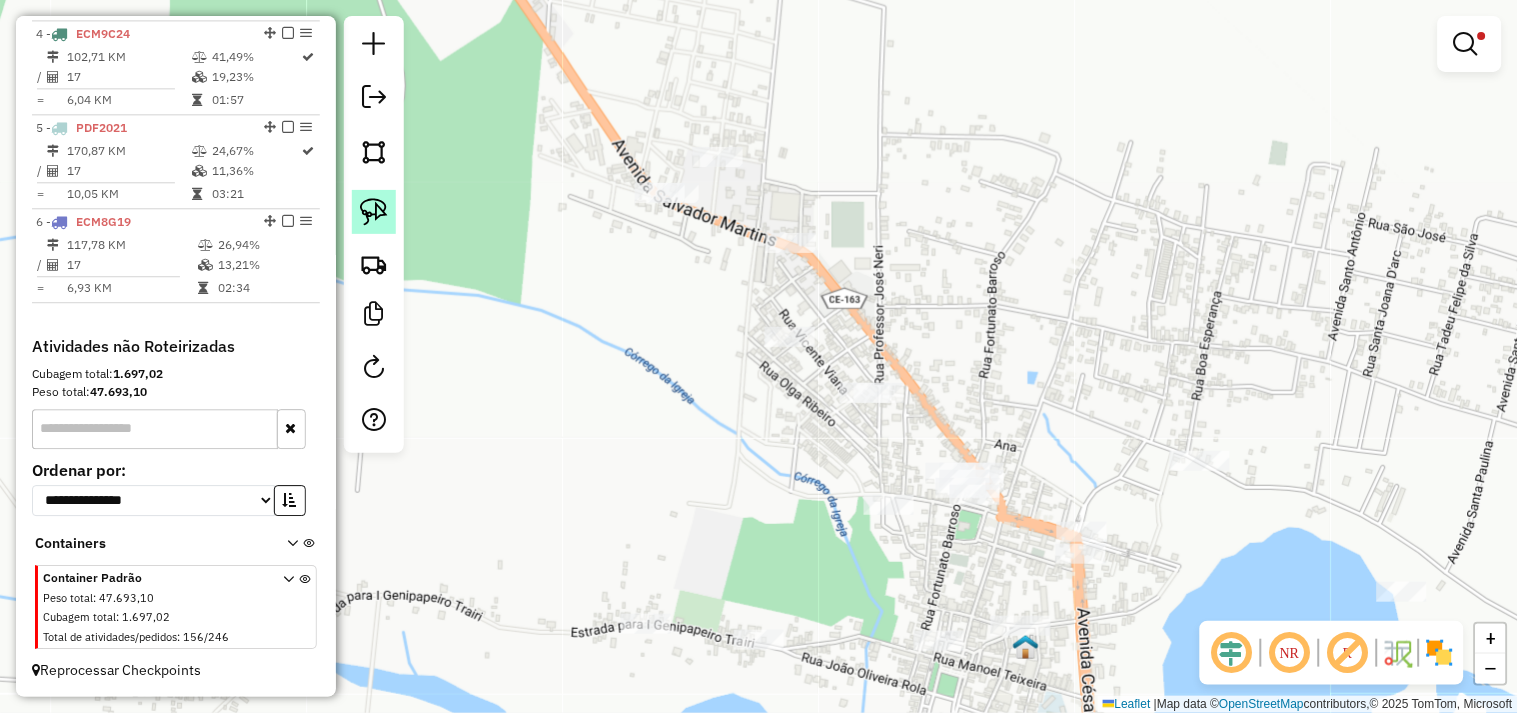 click 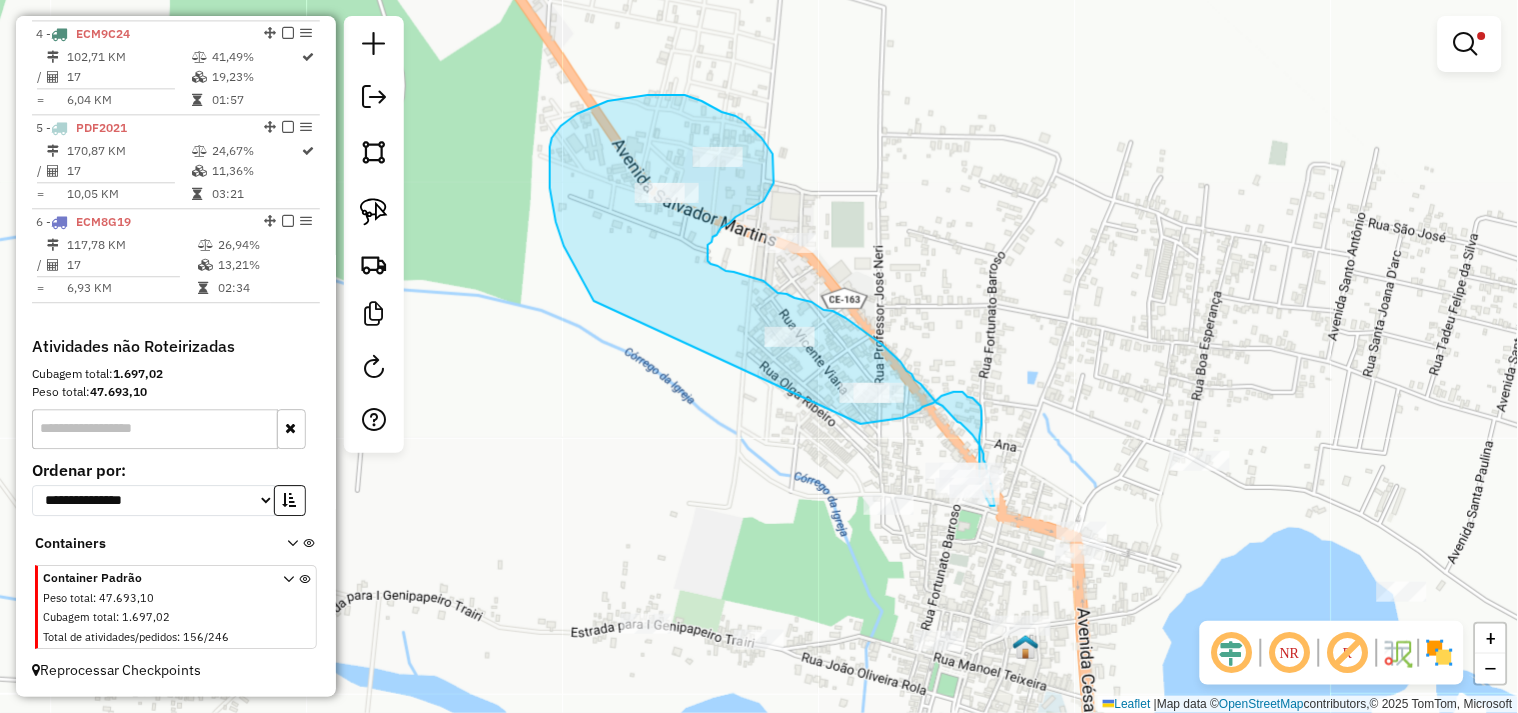 drag, startPoint x: 585, startPoint y: 286, endPoint x: 834, endPoint y: 424, distance: 284.68402 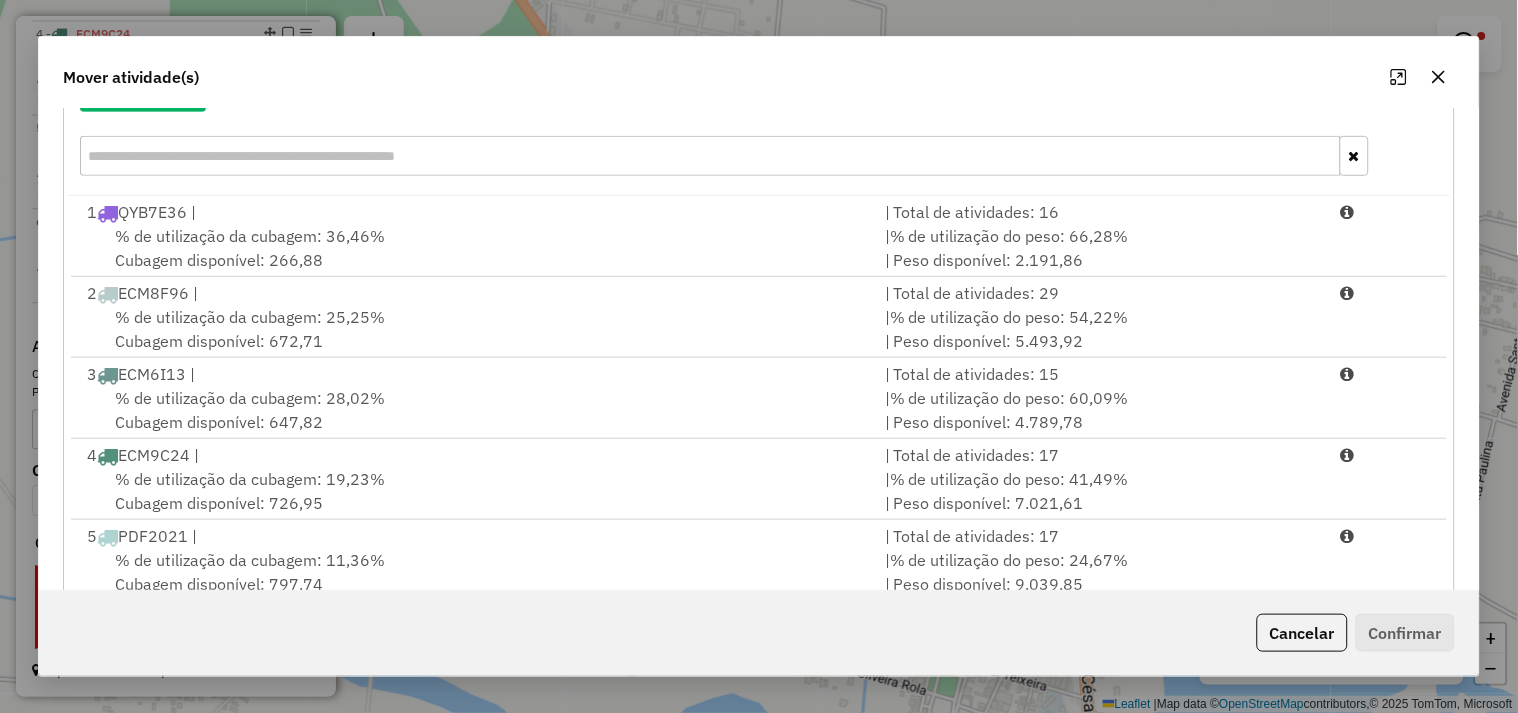 scroll, scrollTop: 302, scrollLeft: 0, axis: vertical 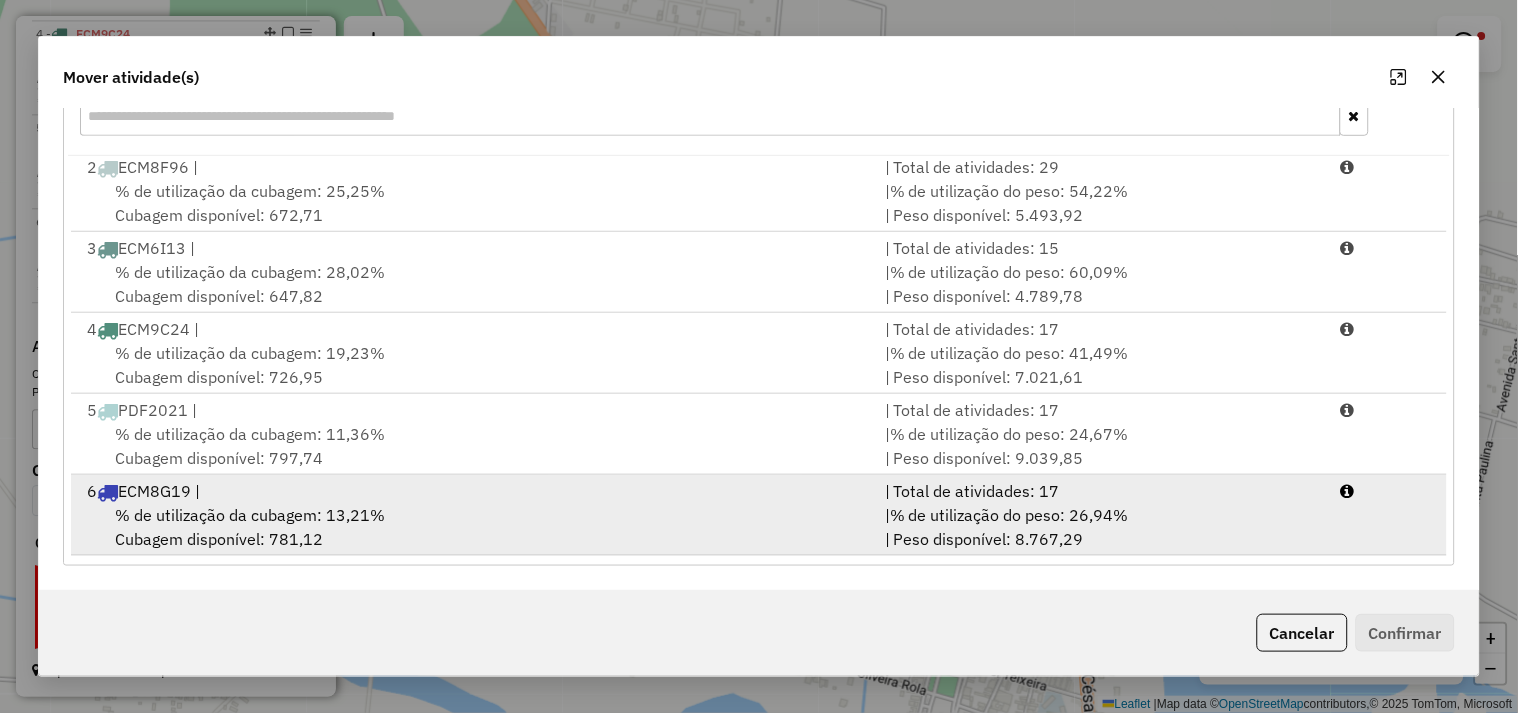 drag, startPoint x: 384, startPoint y: 518, endPoint x: 465, endPoint y: 518, distance: 81 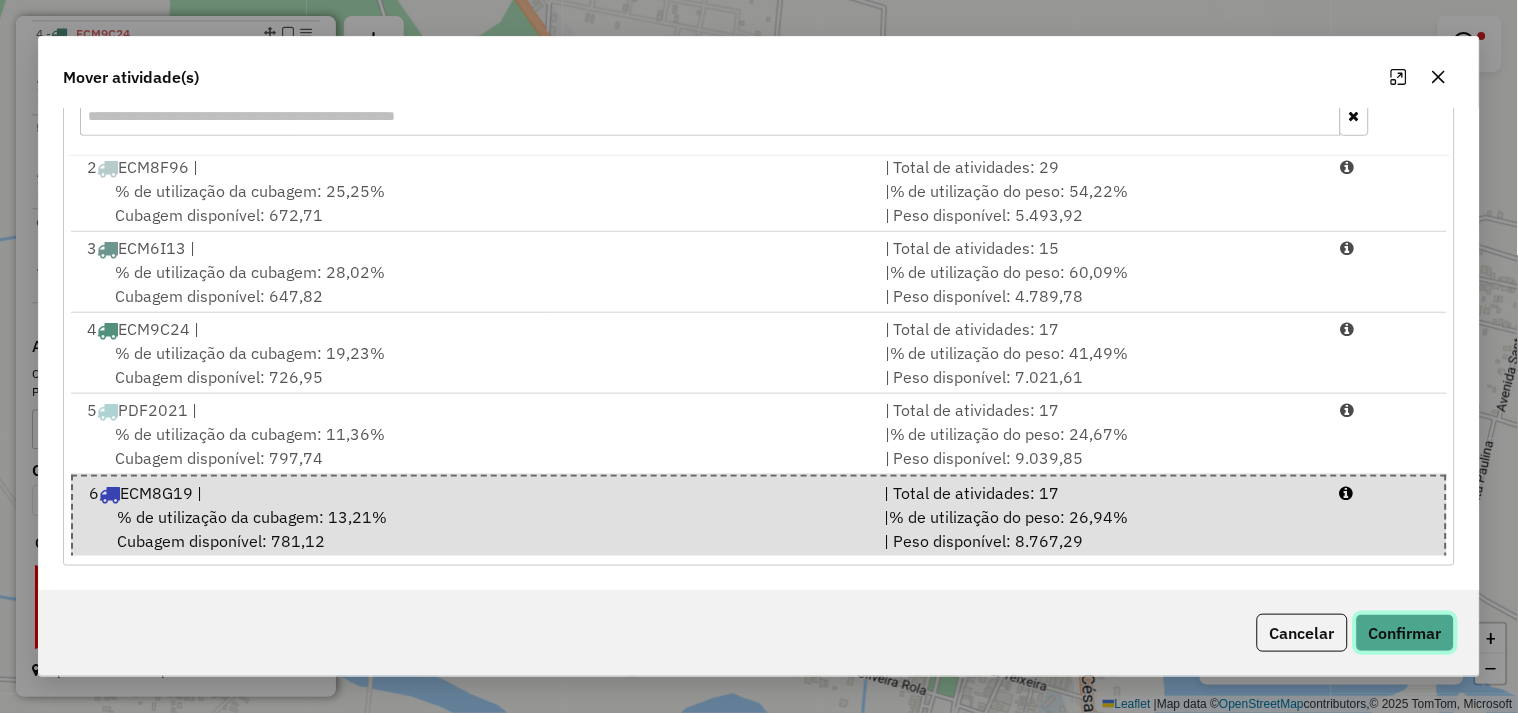 click on "Confirmar" 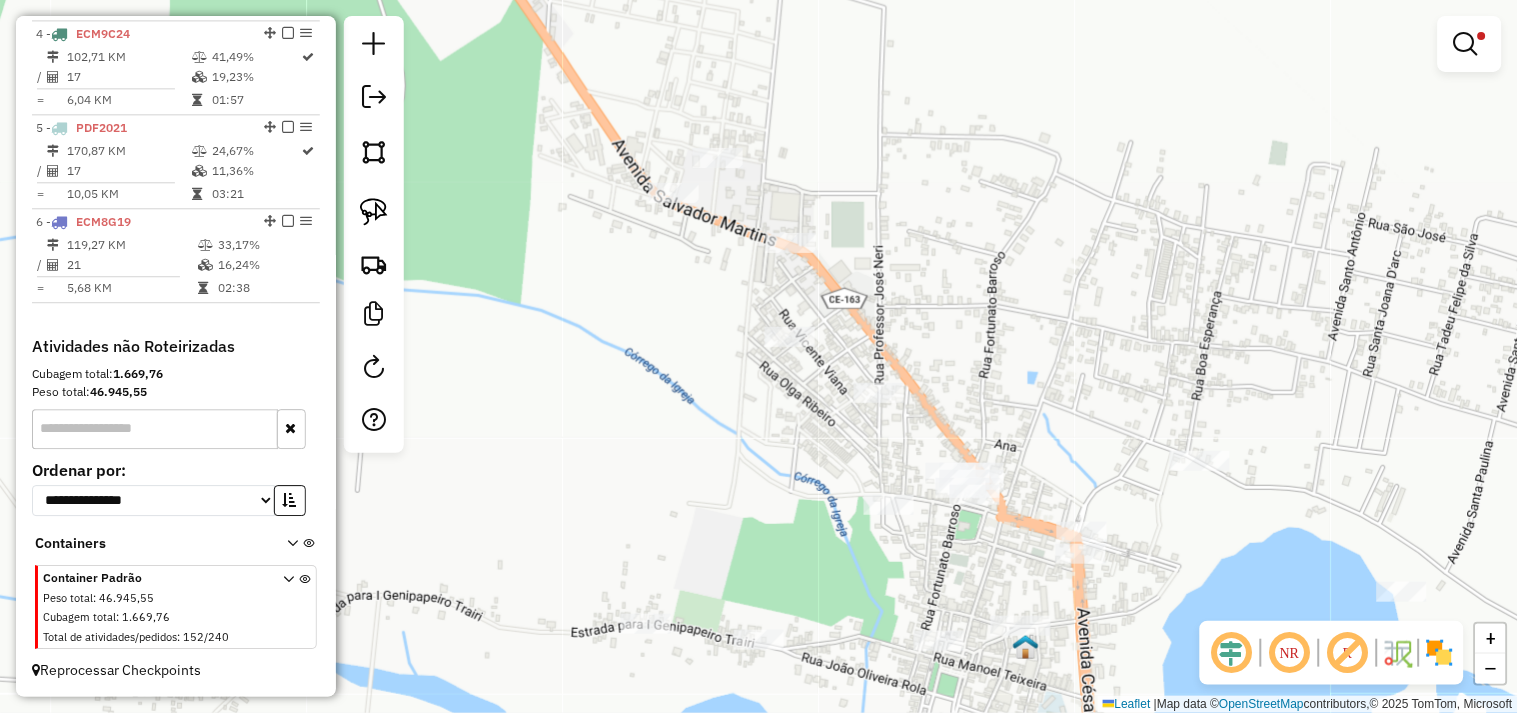 scroll, scrollTop: 0, scrollLeft: 0, axis: both 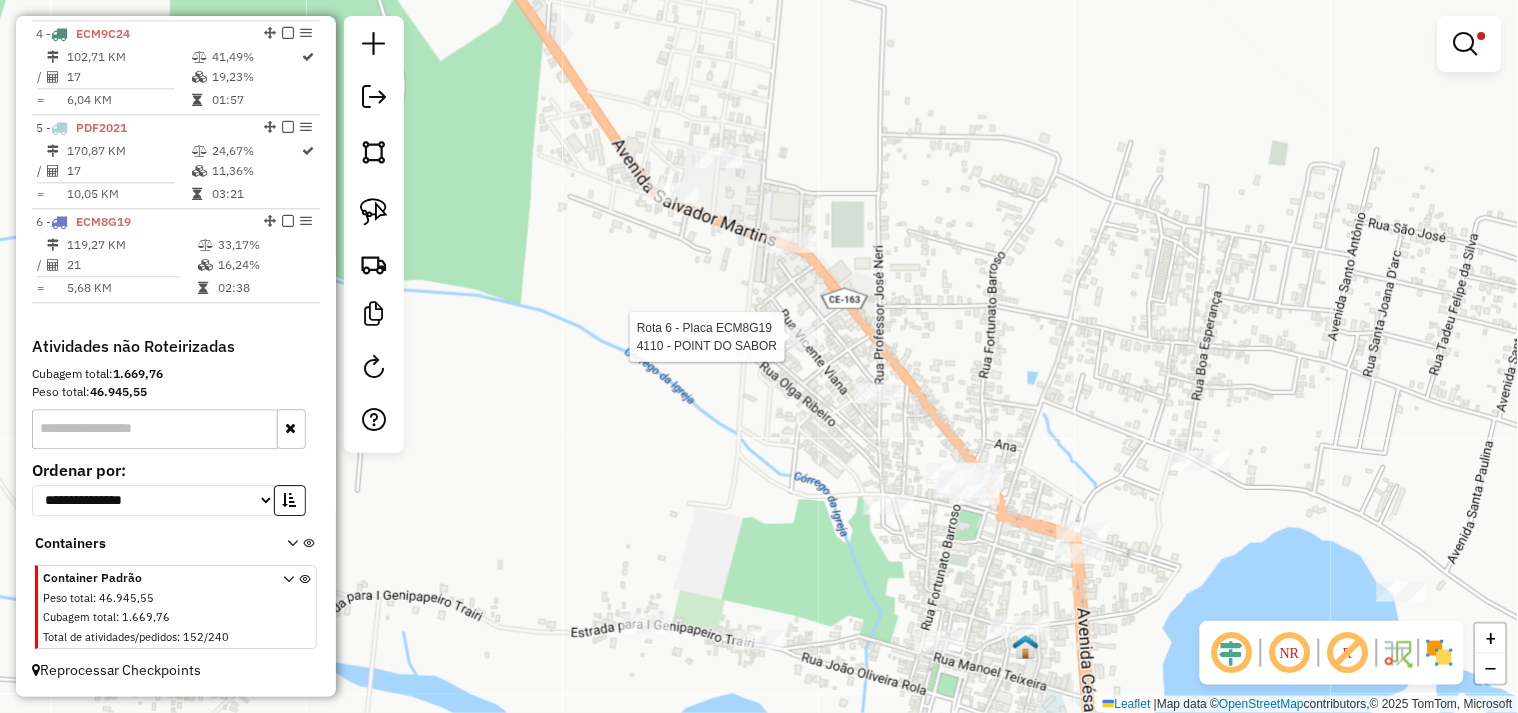 select on "**********" 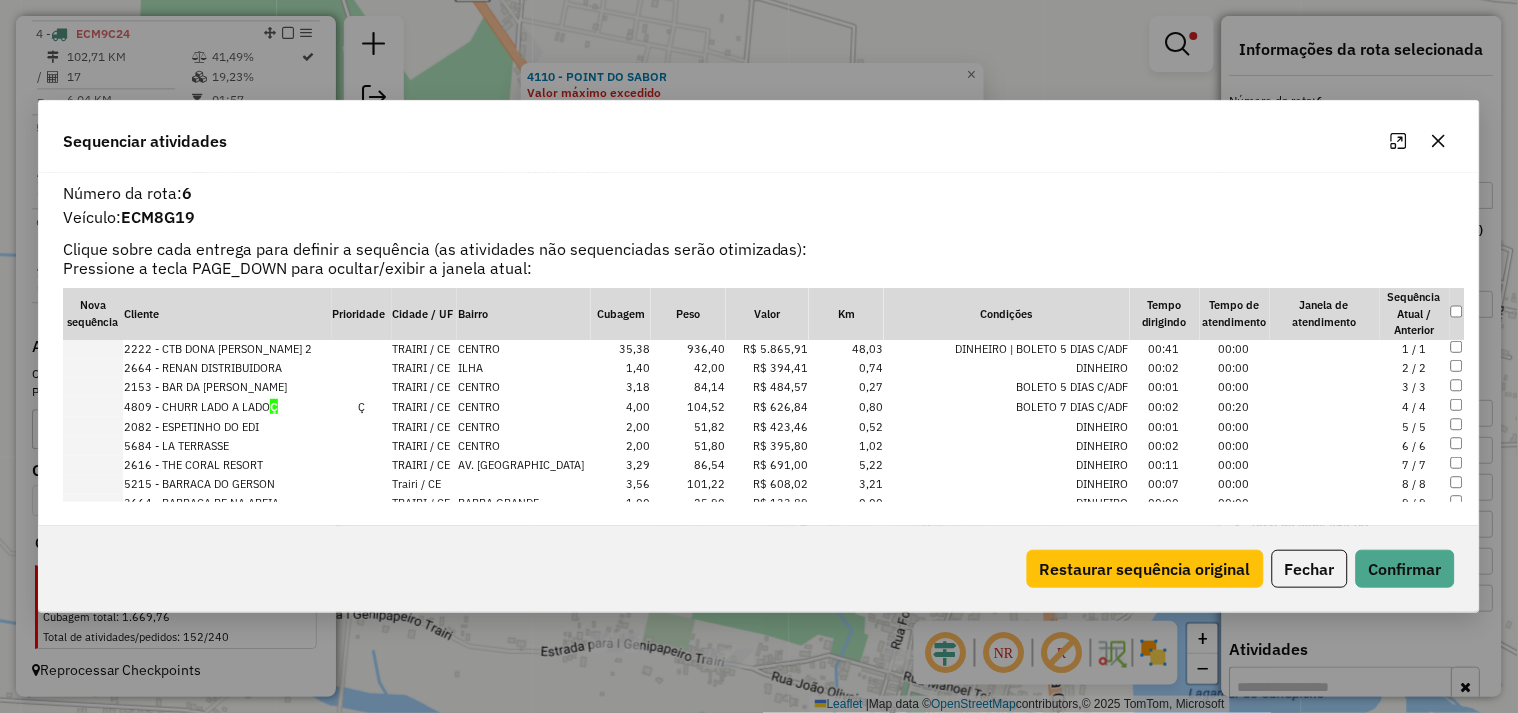 click on "Fechar" 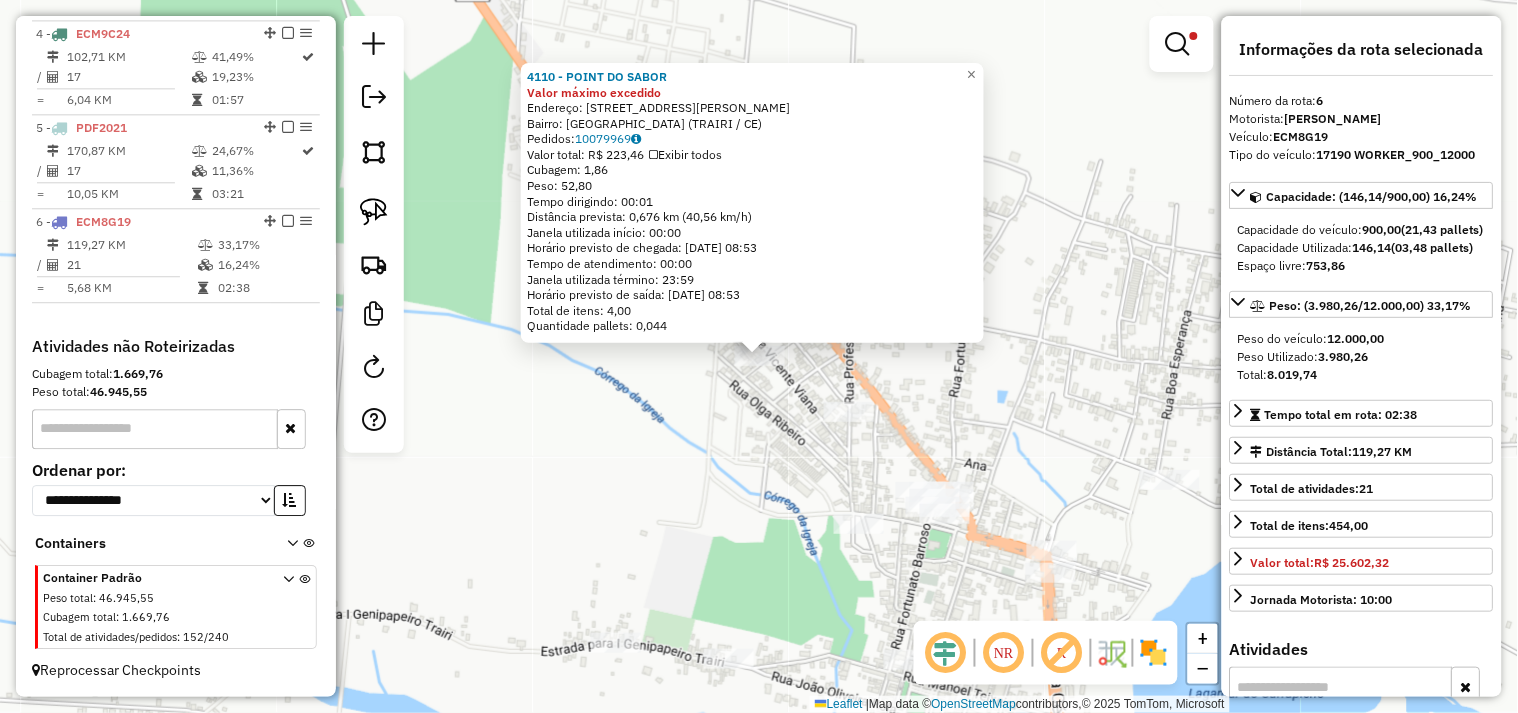 click on "4110 - POINT DO SABOR Valor máximo excedido  Endereço:  RUA MARIA SILVA SALES 104   Bairro: PLANALTO NORTE (TRAIRI / CE)   Pedidos:  10079969   Valor total: R$ 223,46   Exibir todos   Cubagem: 1,86  Peso: 52,80  Tempo dirigindo: 00:01   Distância prevista: 0,676 km (40,56 km/h)   Janela utilizada início: 00:00   Horário previsto de chegada: 11/07/2025 08:53   Tempo de atendimento: 00:00   Janela utilizada término: 23:59   Horário previsto de saída: 11/07/2025 08:53   Total de itens: 4,00   Quantidade pallets: 0,044  × Limpar filtros Janela de atendimento Grade de atendimento Capacidade Transportadoras Veículos Cliente Pedidos  Rotas Selecione os dias de semana para filtrar as janelas de atendimento  Seg   Ter   Qua   Qui   Sex   Sáb   Dom  Informe o período da janela de atendimento: De: Até:  Filtrar exatamente a janela do cliente  Considerar janela de atendimento padrão  Selecione os dias de semana para filtrar as grades de atendimento  Seg   Ter   Qua   Qui   Sex   Sáb   Dom   Peso mínimo:" 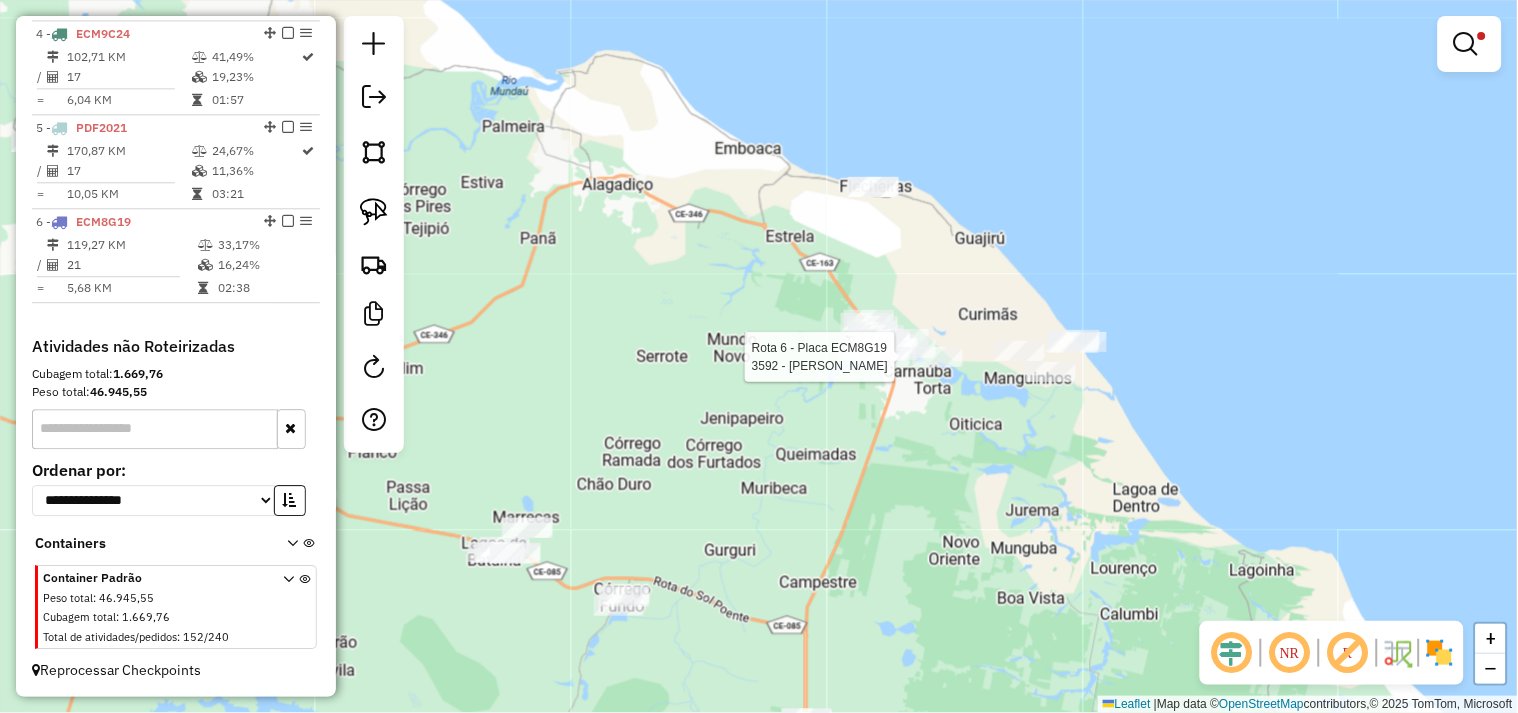 select on "**********" 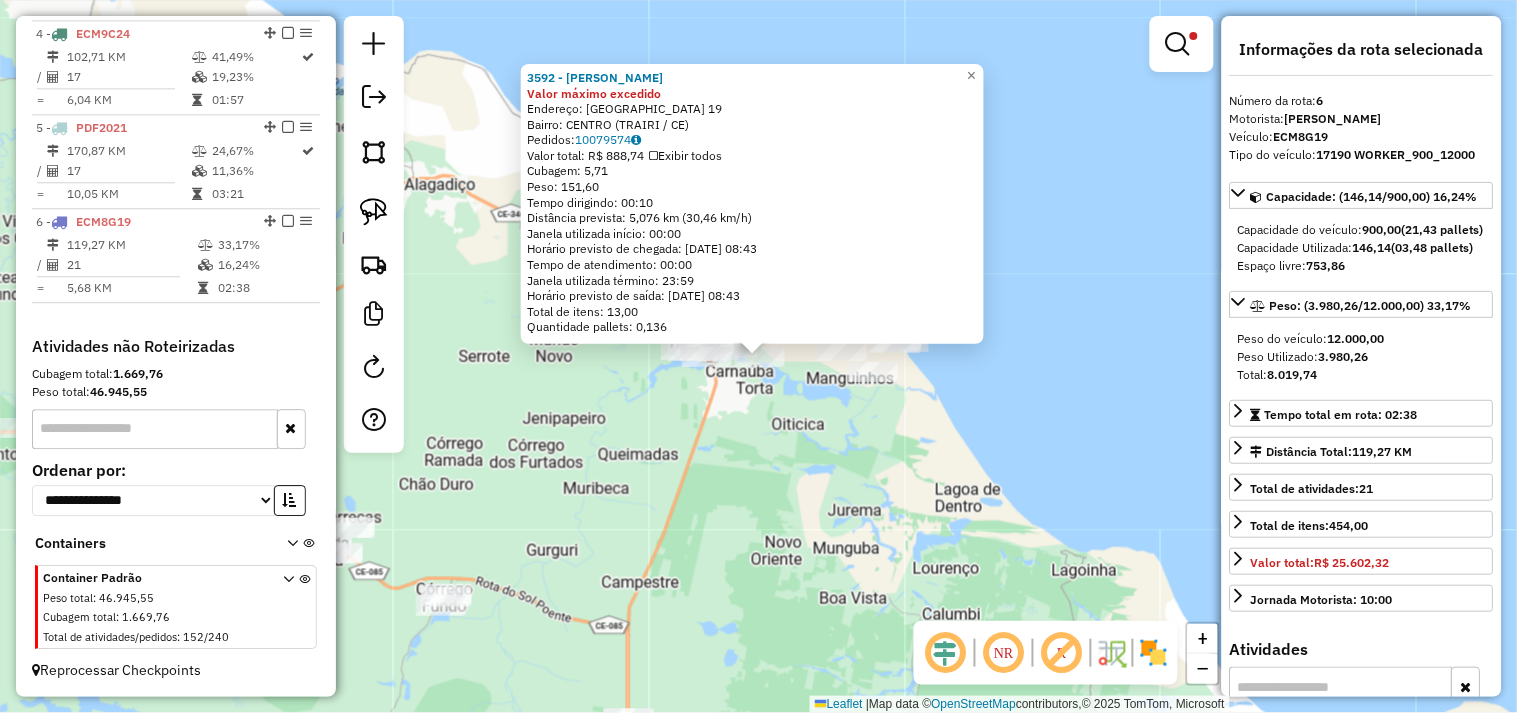 click on "3592 - MERCADINHO NONATO Valor máximo excedido  Endereço:  BARRINHA DO NORTE 19   Bairro: CENTRO (TRAIRI / CE)   Pedidos:  10079574   Valor total: R$ 888,74   Exibir todos   Cubagem: 5,71  Peso: 151,60  Tempo dirigindo: 00:10   Distância prevista: 5,076 km (30,46 km/h)   Janela utilizada início: 00:00   Horário previsto de chegada: 11/07/2025 08:43   Tempo de atendimento: 00:00   Janela utilizada término: 23:59   Horário previsto de saída: 11/07/2025 08:43   Total de itens: 13,00   Quantidade pallets: 0,136  × Limpar filtros Janela de atendimento Grade de atendimento Capacidade Transportadoras Veículos Cliente Pedidos  Rotas Selecione os dias de semana para filtrar as janelas de atendimento  Seg   Ter   Qua   Qui   Sex   Sáb   Dom  Informe o período da janela de atendimento: De: Até:  Filtrar exatamente a janela do cliente  Considerar janela de atendimento padrão  Selecione os dias de semana para filtrar as grades de atendimento  Seg   Ter   Qua   Qui   Sex   Sáb   Dom   Peso mínimo:   De:  +" 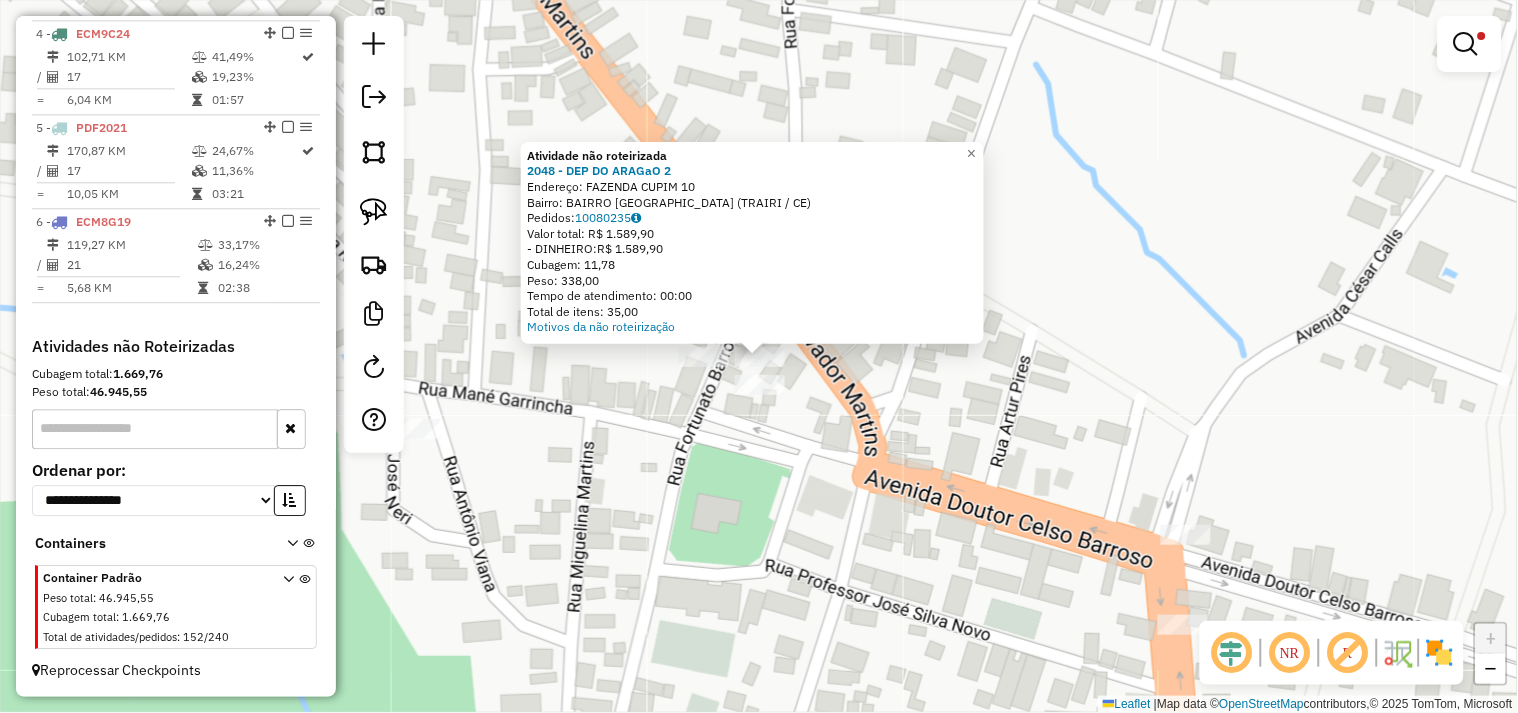 click on "Atividade não roteirizada 2048 - DEP DO ARAGaO 2  Endereço:  FAZENDA CUPIM 10   Bairro: BAIRRO DO PARUM (TRAIRI / CE)   Pedidos:  10080235   Valor total: R$ 1.589,90   - DINHEIRO:  R$ 1.589,90   Cubagem: 11,78   Peso: 338,00   Tempo de atendimento: 00:00   Total de itens: 35,00  Motivos da não roteirização × Limpar filtros Janela de atendimento Grade de atendimento Capacidade Transportadoras Veículos Cliente Pedidos  Rotas Selecione os dias de semana para filtrar as janelas de atendimento  Seg   Ter   Qua   Qui   Sex   Sáb   Dom  Informe o período da janela de atendimento: De: Até:  Filtrar exatamente a janela do cliente  Considerar janela de atendimento padrão  Selecione os dias de semana para filtrar as grades de atendimento  Seg   Ter   Qua   Qui   Sex   Sáb   Dom   Considerar clientes sem dia de atendimento cadastrado  Clientes fora do dia de atendimento selecionado Filtrar as atividades entre os valores definidos abaixo:  Peso mínimo:   Peso máximo:   Cubagem mínima:   Cubagem máxima:  +" 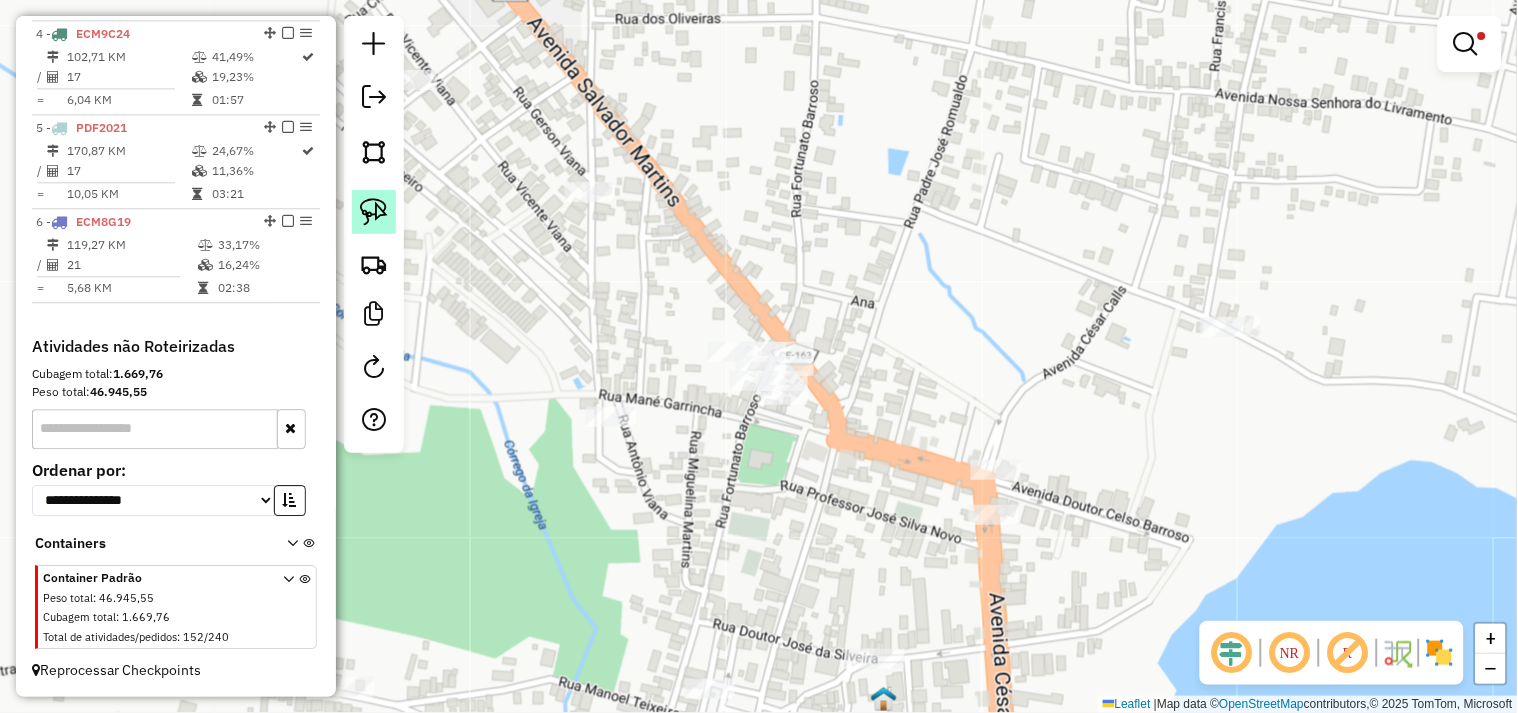 click 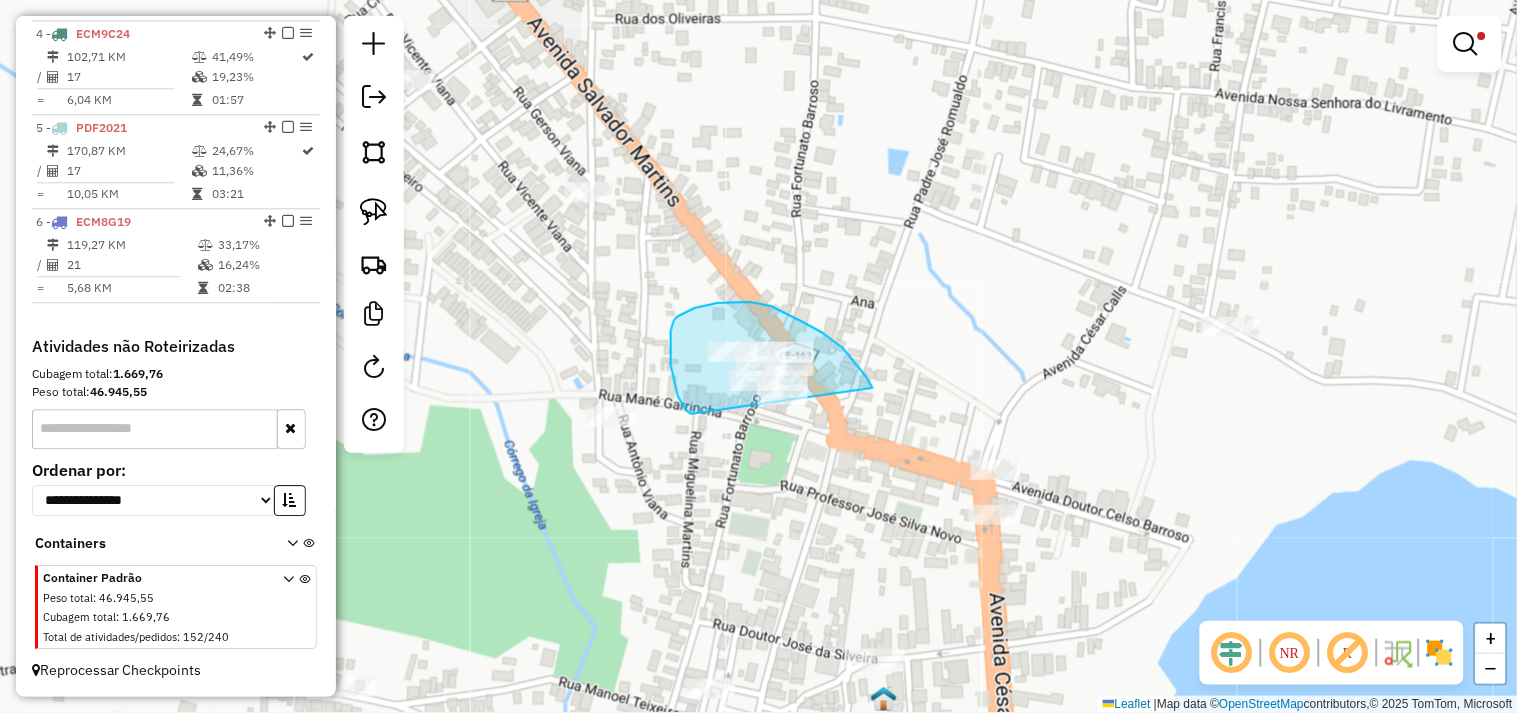 drag, startPoint x: 690, startPoint y: 413, endPoint x: 787, endPoint y: 462, distance: 108.67382 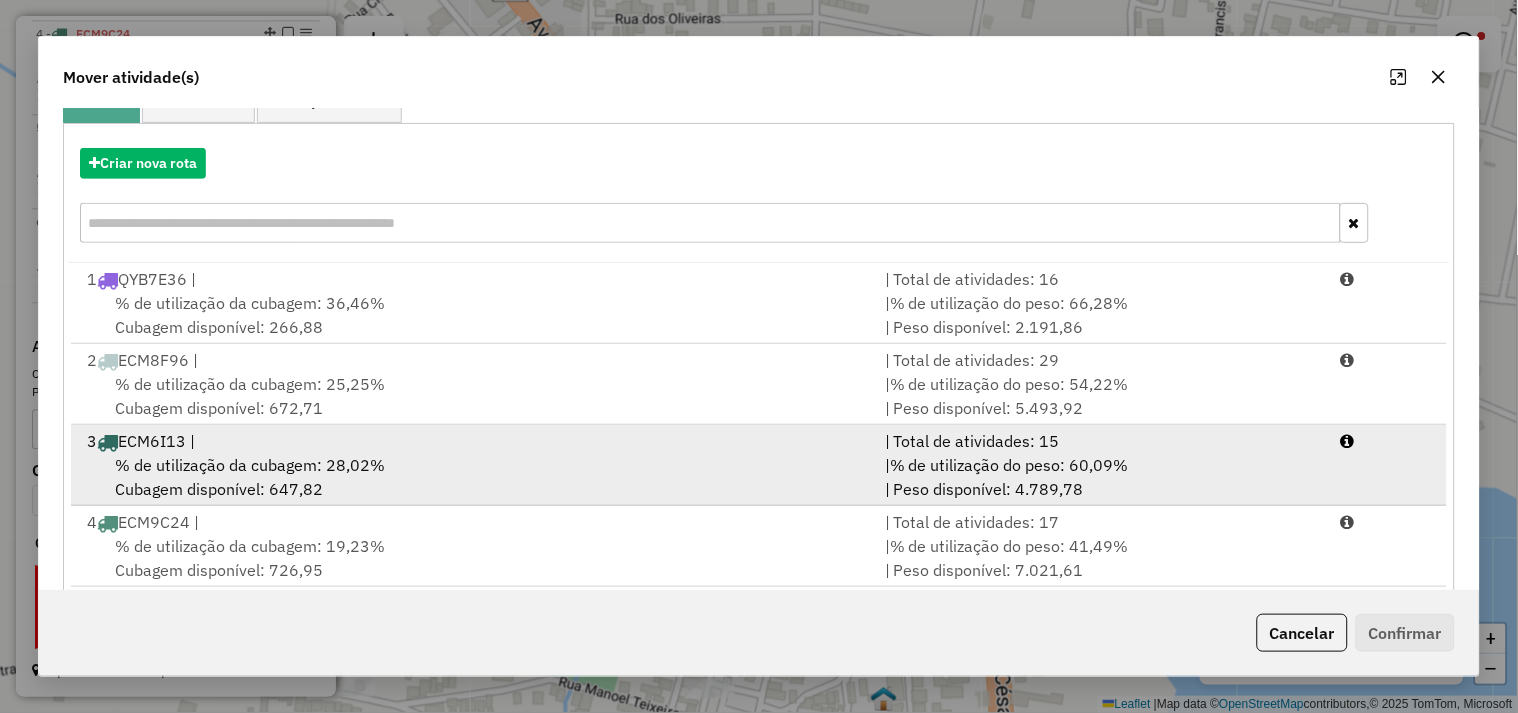 scroll, scrollTop: 302, scrollLeft: 0, axis: vertical 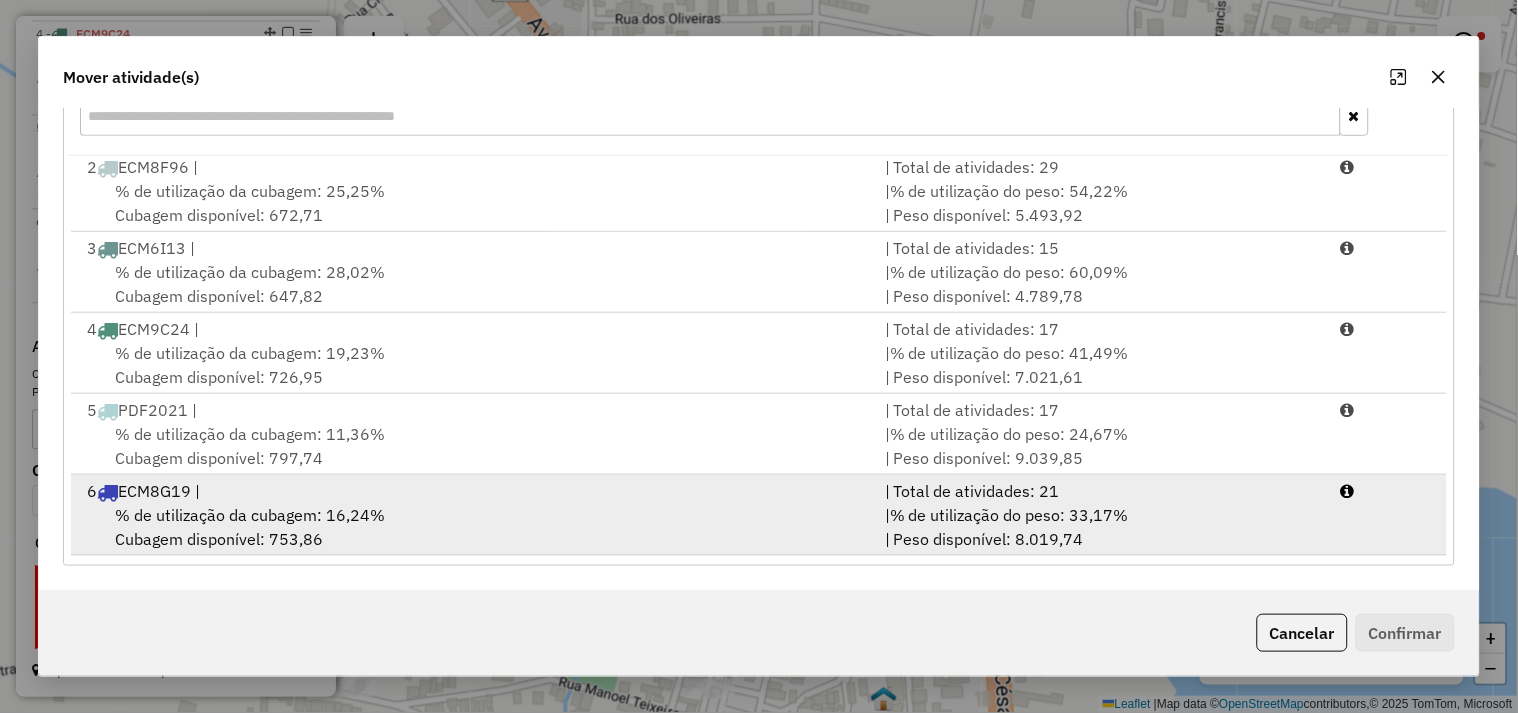click on "6  ECM8G19 |" at bounding box center (474, 491) 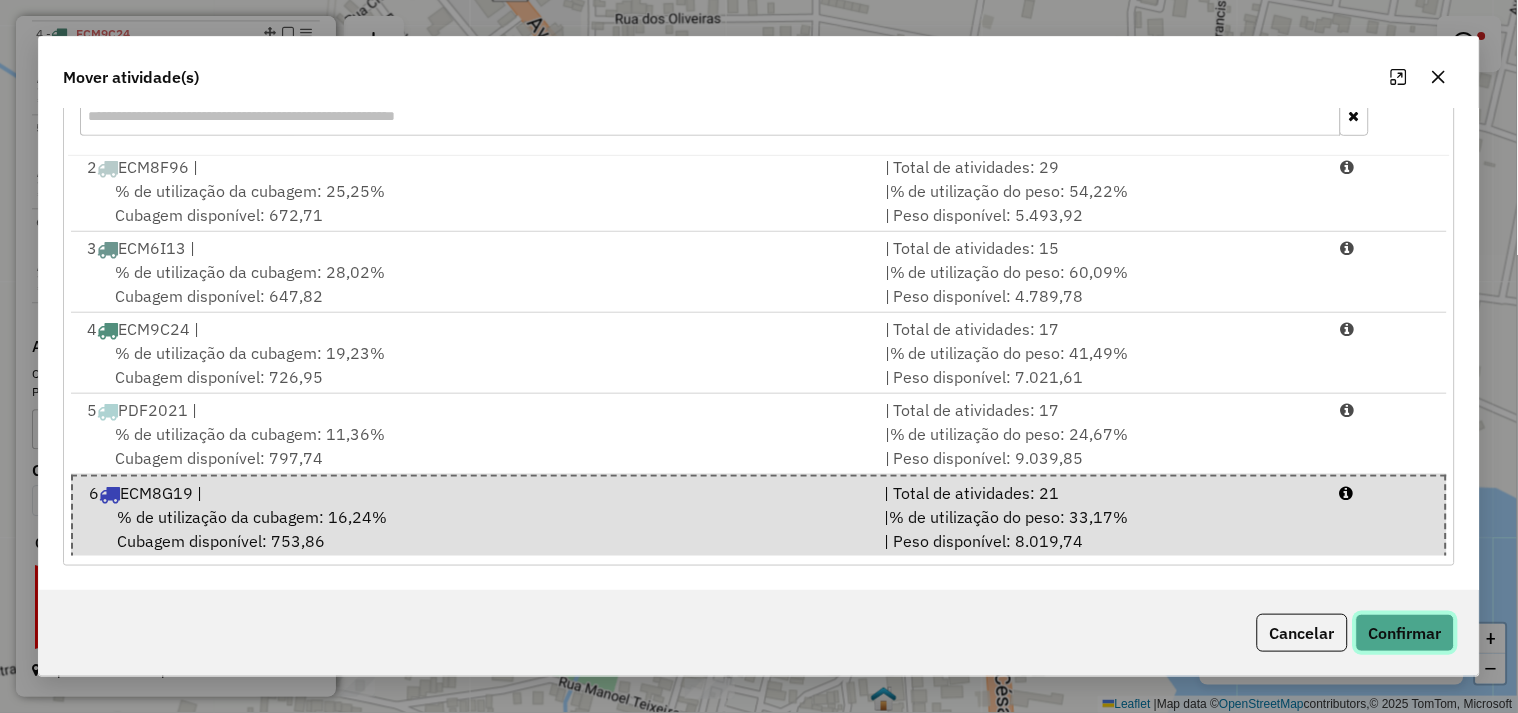 click on "Confirmar" 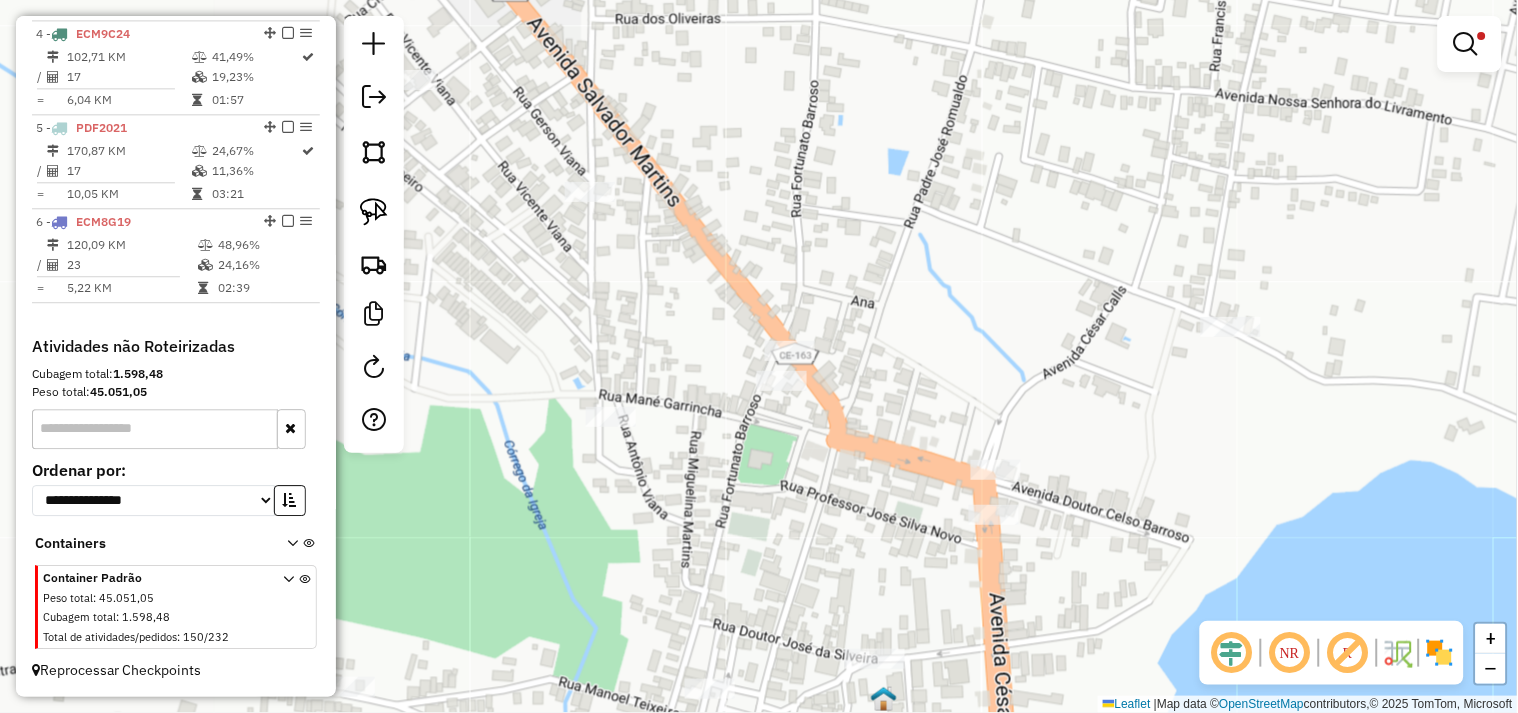 scroll, scrollTop: 0, scrollLeft: 0, axis: both 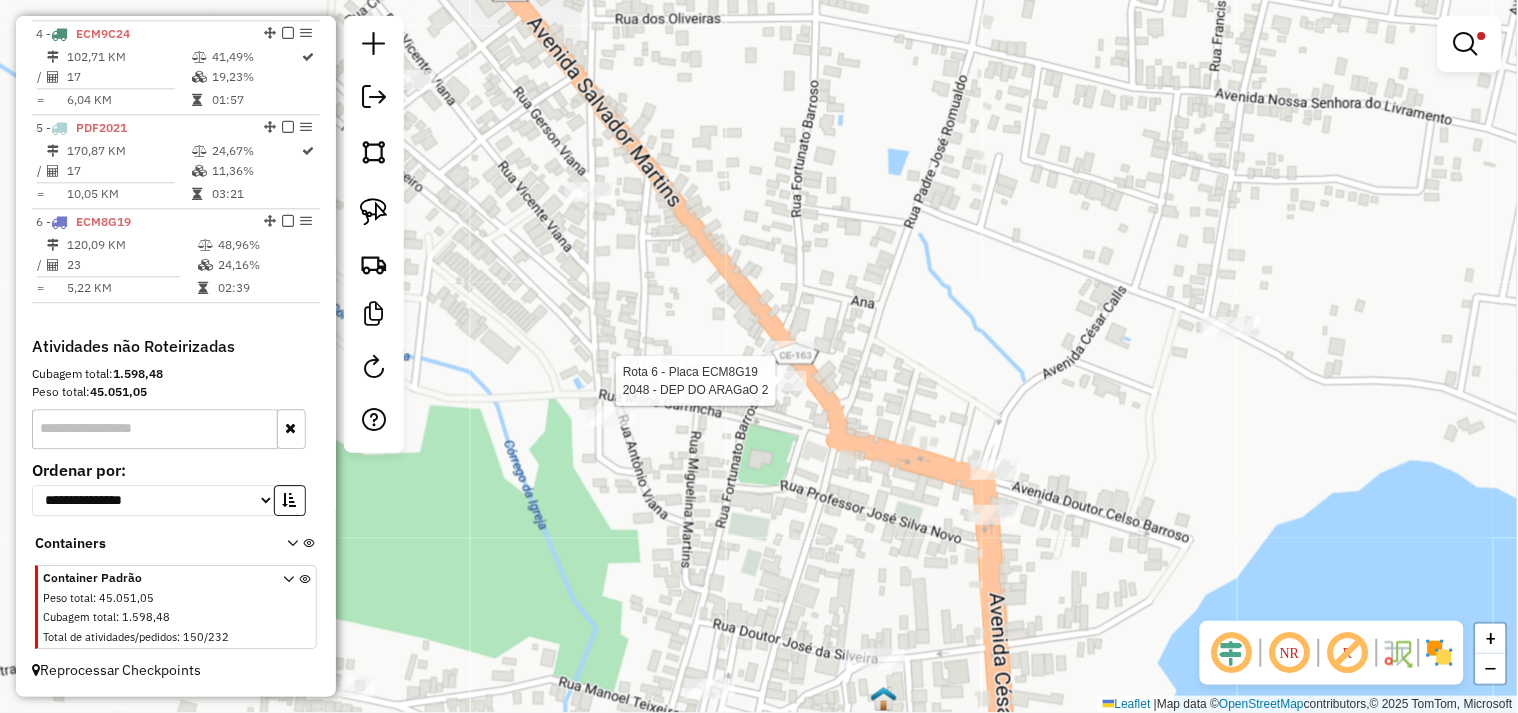 select on "**********" 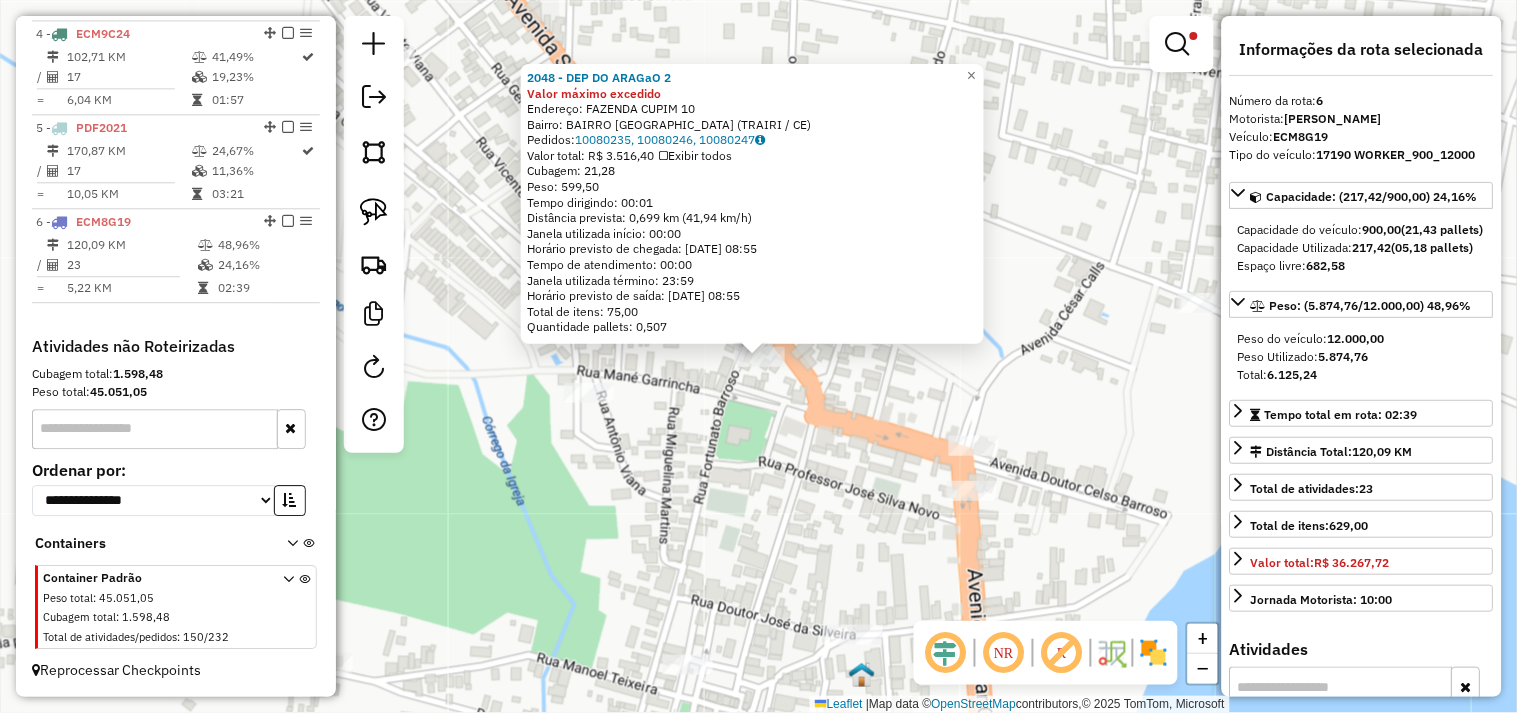 click on "2048 - DEP DO ARAGaO 2 Valor máximo excedido  Endereço:  FAZENDA CUPIM 10   Bairro: BAIRRO DO PARUM (TRAIRI / CE)   Pedidos:  10080235, 10080246, 10080247   Valor total: R$ 3.516,40   Exibir todos   Cubagem: 21,28  Peso: 599,50  Tempo dirigindo: 00:01   Distância prevista: 0,699 km (41,94 km/h)   Janela utilizada início: 00:00   Horário previsto de chegada: 11/07/2025 08:55   Tempo de atendimento: 00:00   Janela utilizada término: 23:59   Horário previsto de saída: 11/07/2025 08:55   Total de itens: 75,00   Quantidade pallets: 0,507  × Limpar filtros Janela de atendimento Grade de atendimento Capacidade Transportadoras Veículos Cliente Pedidos  Rotas Selecione os dias de semana para filtrar as janelas de atendimento  Seg   Ter   Qua   Qui   Sex   Sáb   Dom  Informe o período da janela de atendimento: De: Até:  Filtrar exatamente a janela do cliente  Considerar janela de atendimento padrão  Selecione os dias de semana para filtrar as grades de atendimento  Seg   Ter   Qua   Qui   Sex   Sáb  De:" 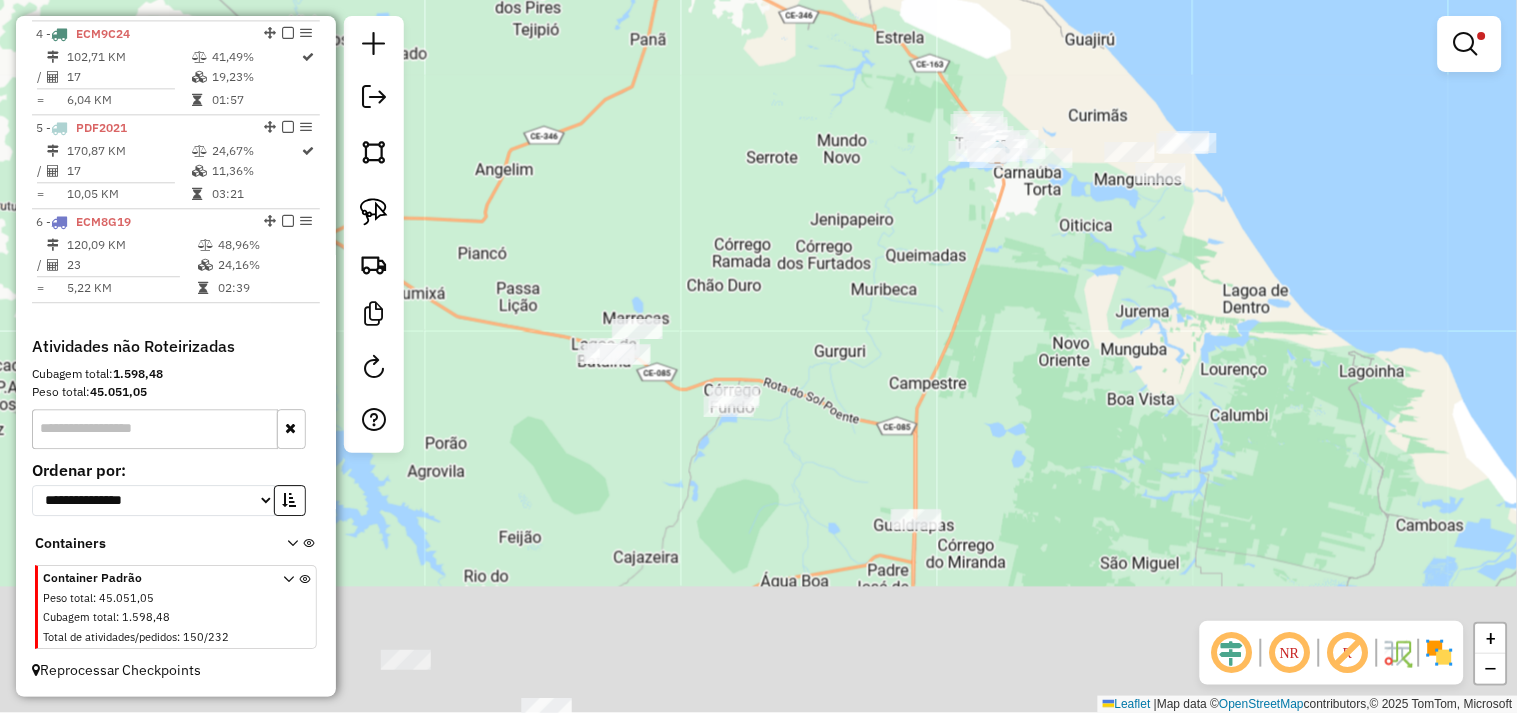 drag, startPoint x: 773, startPoint y: 312, endPoint x: 798, endPoint y: 235, distance: 80.95678 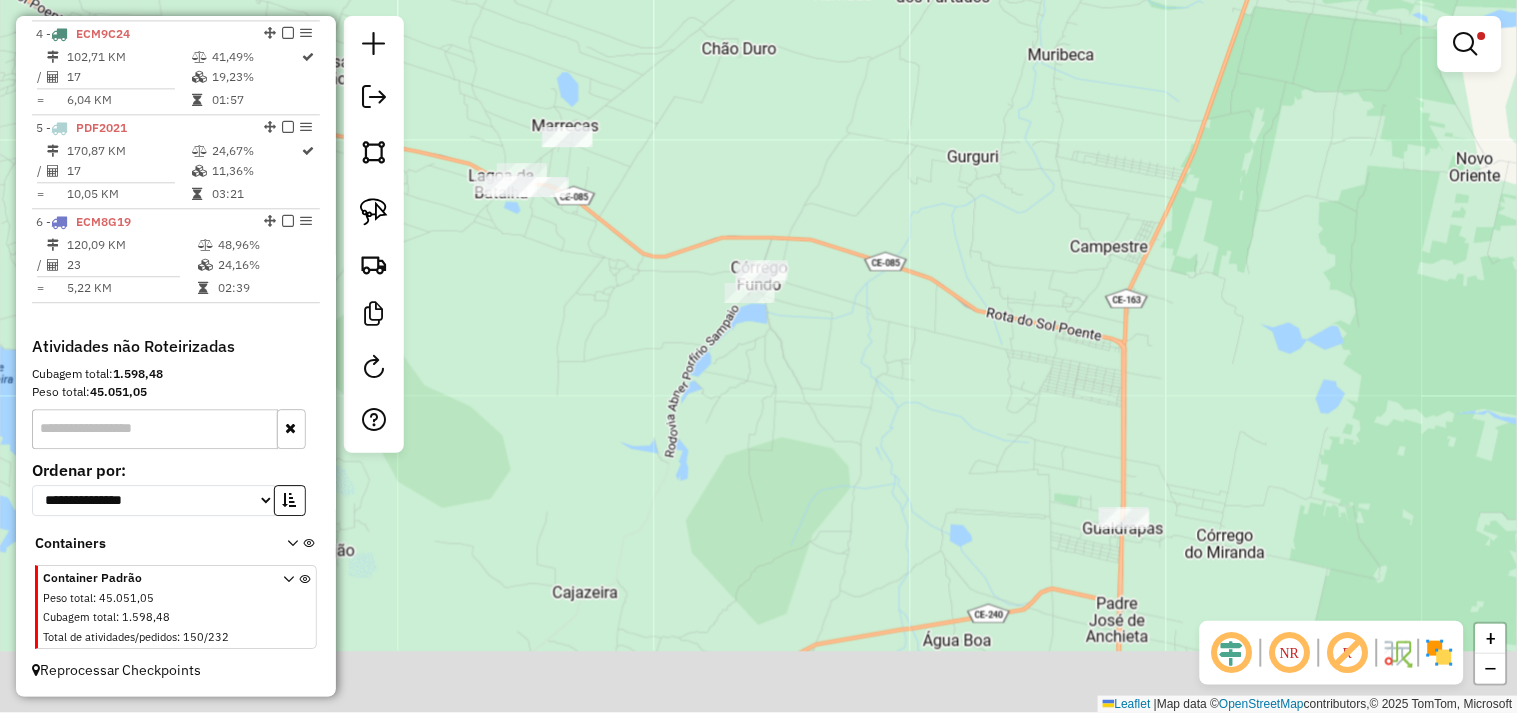 drag, startPoint x: 1072, startPoint y: 574, endPoint x: 948, endPoint y: 406, distance: 208.80614 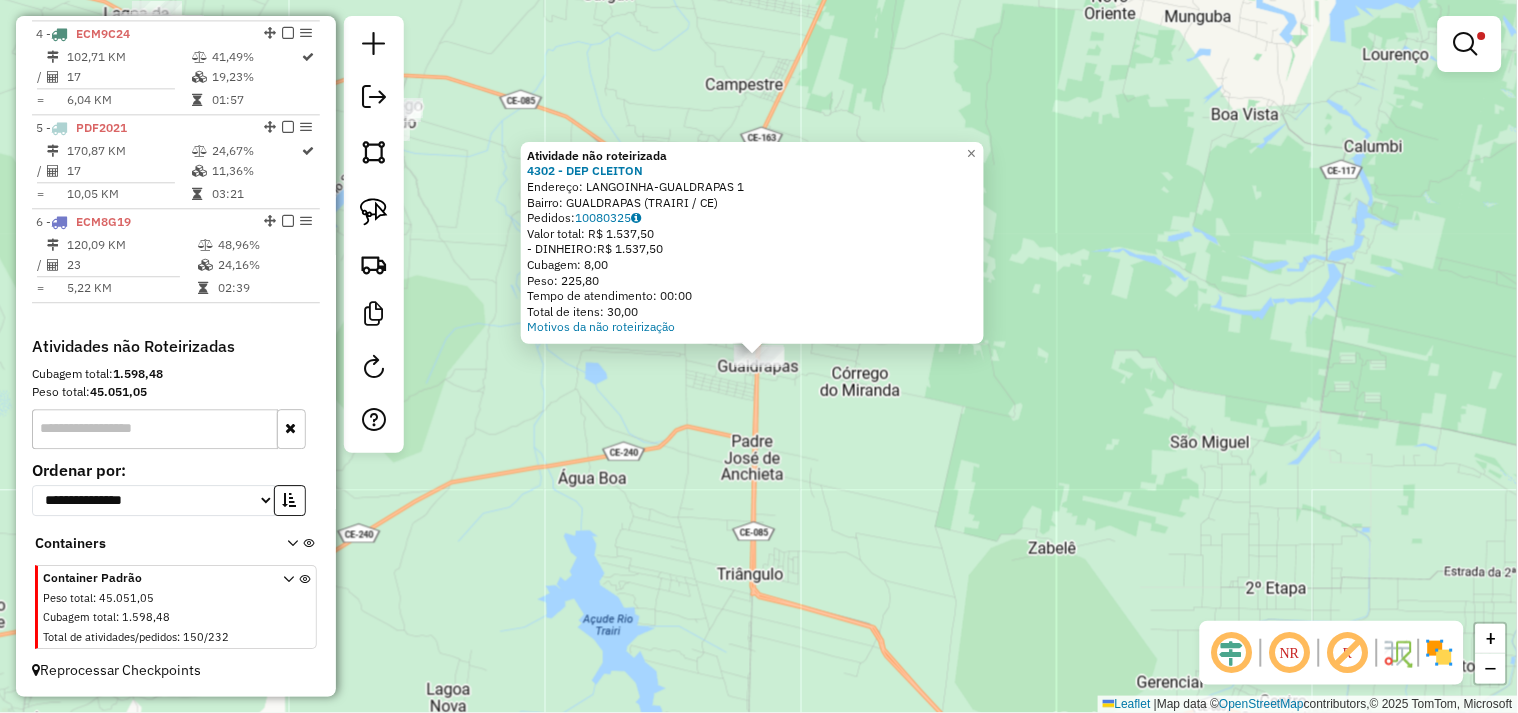click on "Atividade não roteirizada 4302 - DEP CLEITON  Endereço:  LANGOINHA-GUALDRAPAS 1   Bairro: GUALDRAPAS (TRAIRI / CE)   Pedidos:  10080325   Valor total: R$ 1.537,50   - DINHEIRO:  R$ 1.537,50   Cubagem: 8,00   Peso: 225,80   Tempo de atendimento: 00:00   Total de itens: 30,00  Motivos da não roteirização × Limpar filtros Janela de atendimento Grade de atendimento Capacidade Transportadoras Veículos Cliente Pedidos  Rotas Selecione os dias de semana para filtrar as janelas de atendimento  Seg   Ter   Qua   Qui   Sex   Sáb   Dom  Informe o período da janela de atendimento: De: Até:  Filtrar exatamente a janela do cliente  Considerar janela de atendimento padrão  Selecione os dias de semana para filtrar as grades de atendimento  Seg   Ter   Qua   Qui   Sex   Sáb   Dom   Considerar clientes sem dia de atendimento cadastrado  Clientes fora do dia de atendimento selecionado Filtrar as atividades entre os valores definidos abaixo:  Peso mínimo:   Peso máximo:   Cubagem mínima:   Cubagem máxima:   De:" 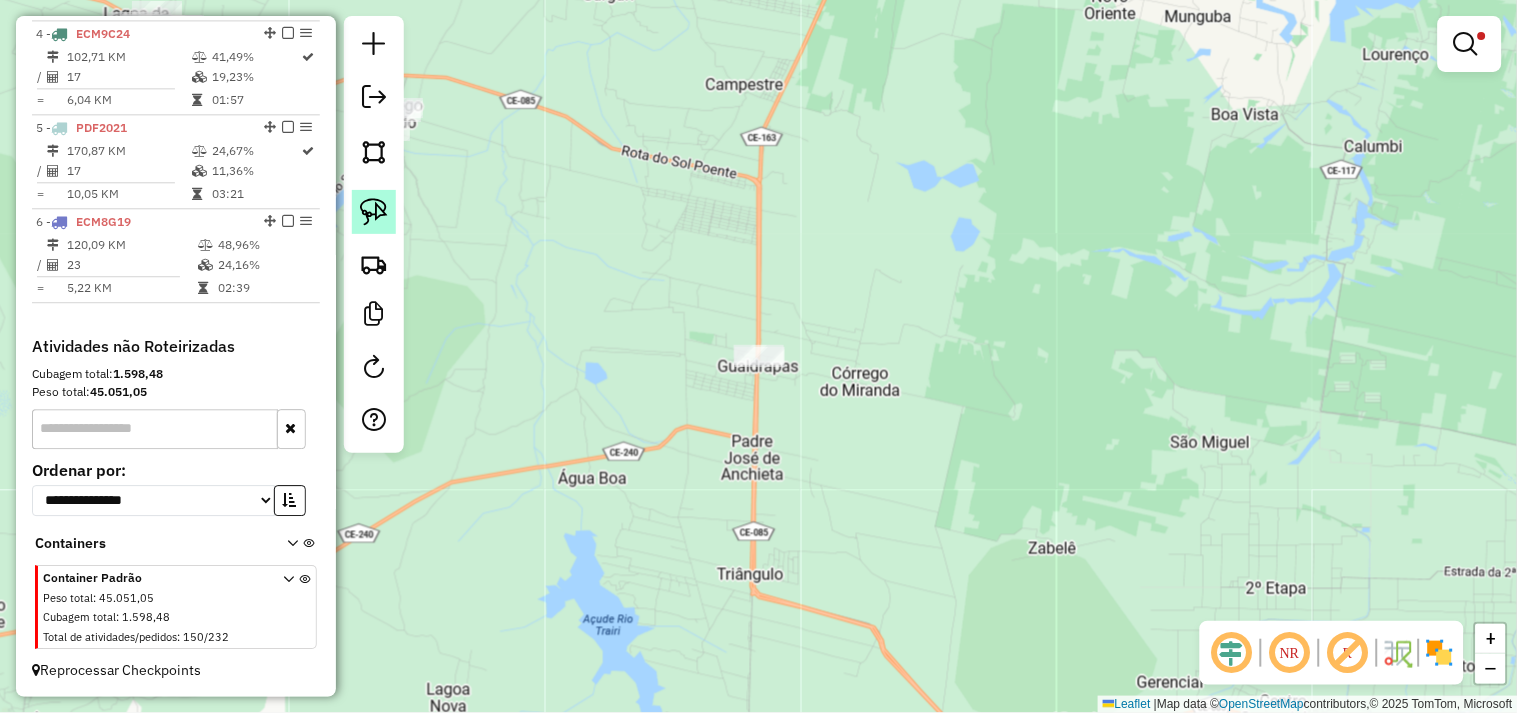click 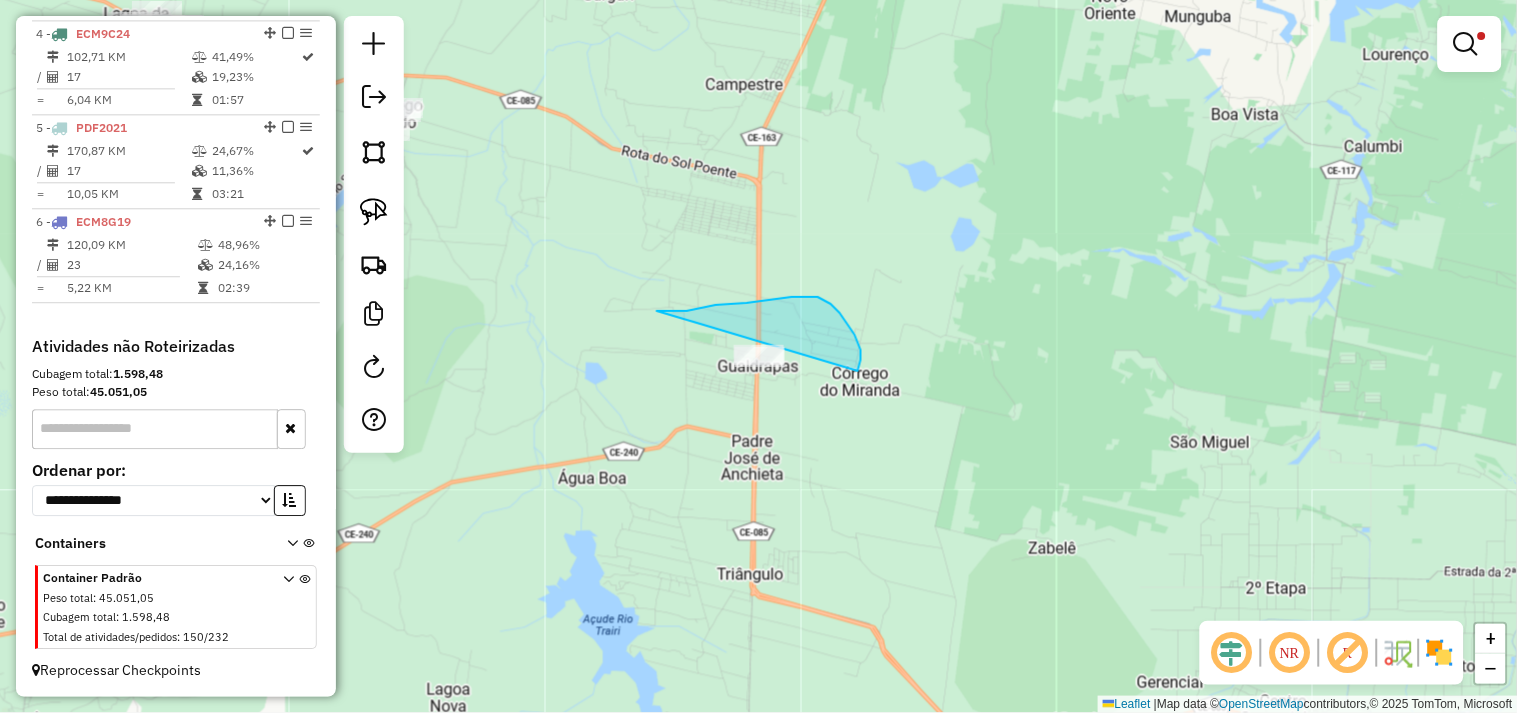 drag, startPoint x: 831, startPoint y: 304, endPoint x: 707, endPoint y: 392, distance: 152.05263 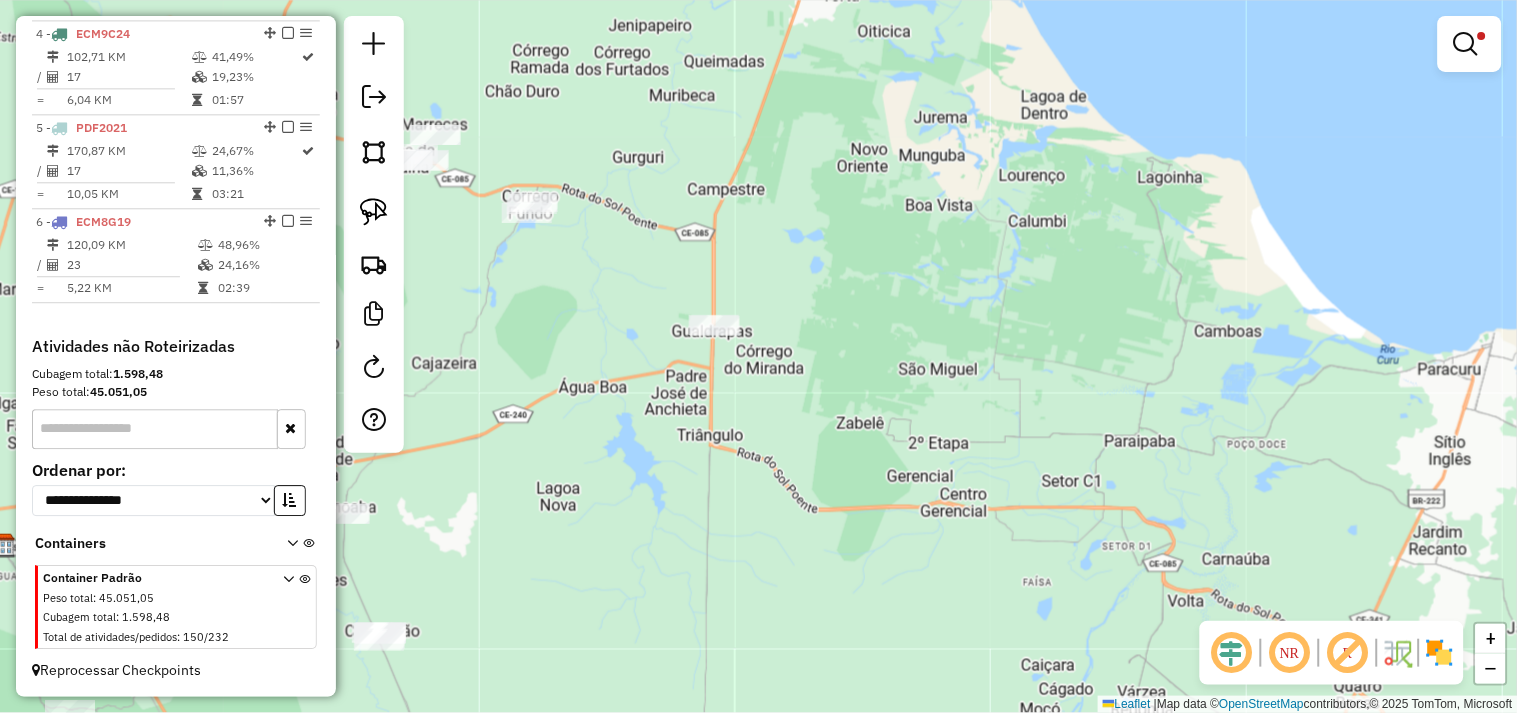 drag, startPoint x: 631, startPoint y: 314, endPoint x: 776, endPoint y: 298, distance: 145.88008 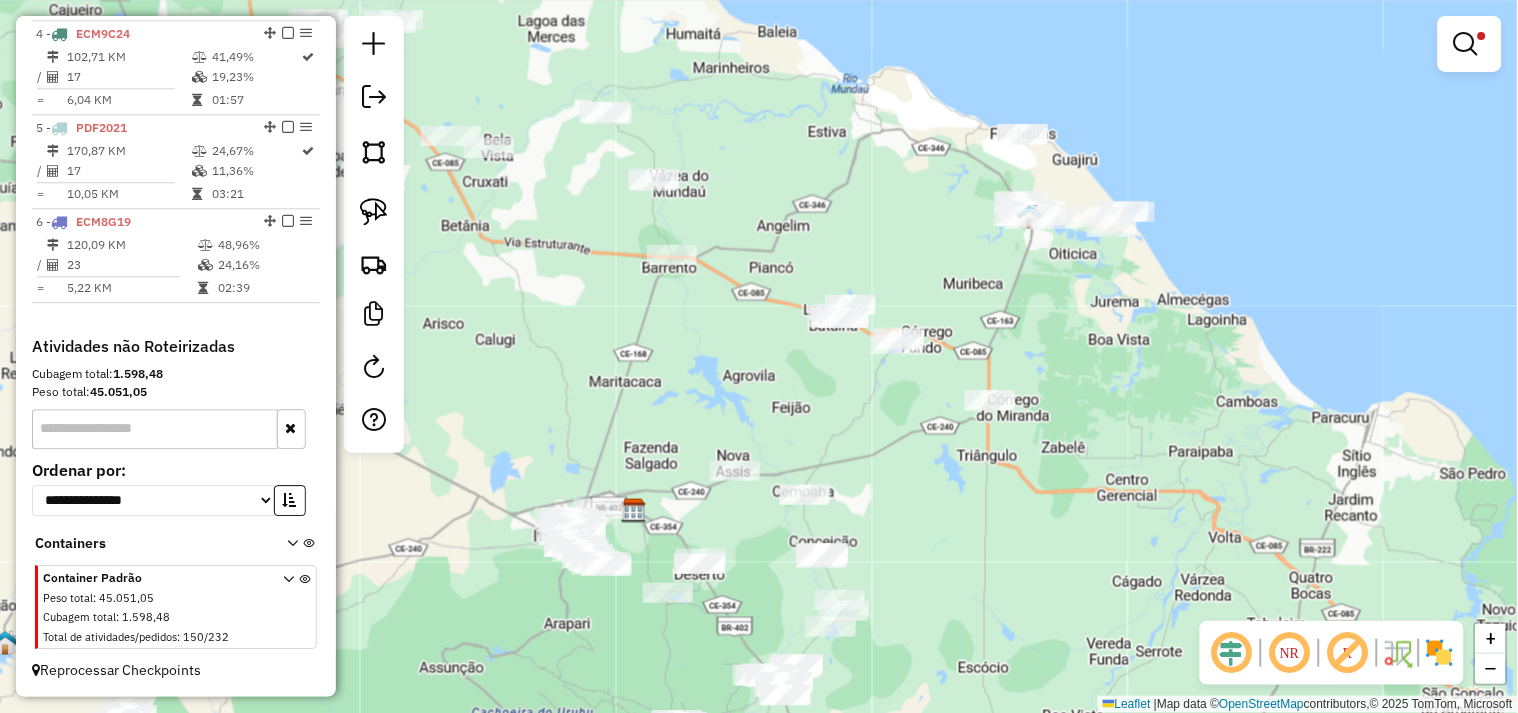 drag, startPoint x: 673, startPoint y: 334, endPoint x: 851, endPoint y: 430, distance: 202.23749 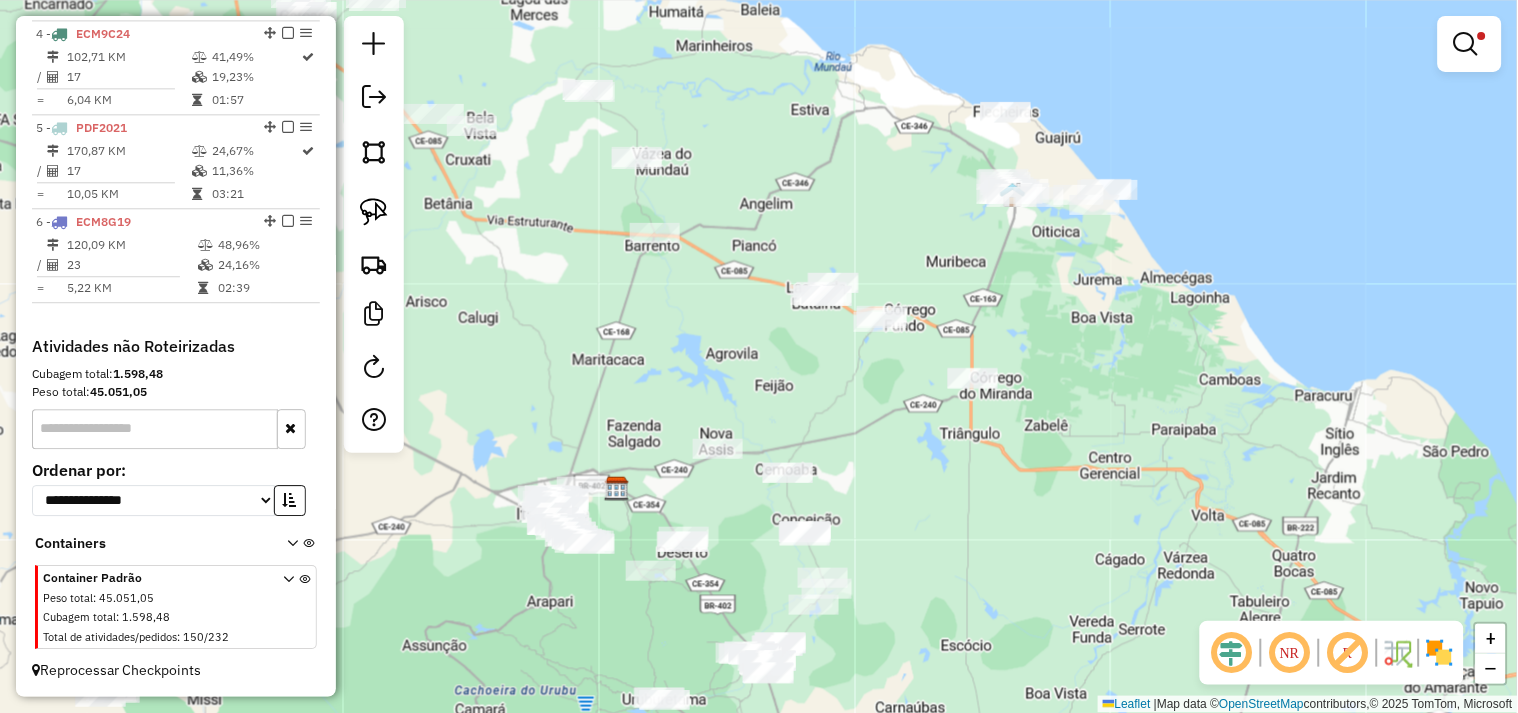 click on "Limpar filtros Janela de atendimento Grade de atendimento Capacidade Transportadoras Veículos Cliente Pedidos  Rotas Selecione os dias de semana para filtrar as janelas de atendimento  Seg   Ter   Qua   Qui   Sex   Sáb   Dom  Informe o período da janela de atendimento: De: Até:  Filtrar exatamente a janela do cliente  Considerar janela de atendimento padrão  Selecione os dias de semana para filtrar as grades de atendimento  Seg   Ter   Qua   Qui   Sex   Sáb   Dom   Considerar clientes sem dia de atendimento cadastrado  Clientes fora do dia de atendimento selecionado Filtrar as atividades entre os valores definidos abaixo:  Peso mínimo:   Peso máximo:   Cubagem mínima:   Cubagem máxima:   De:   Até:  Filtrar as atividades entre o tempo de atendimento definido abaixo:  De:   Até:   Considerar capacidade total dos clientes não roteirizados Transportadora: Selecione um ou mais itens Tipo de veículo: Selecione um ou mais itens Veículo: Selecione um ou mais itens Motorista: Selecione um ou mais itens" 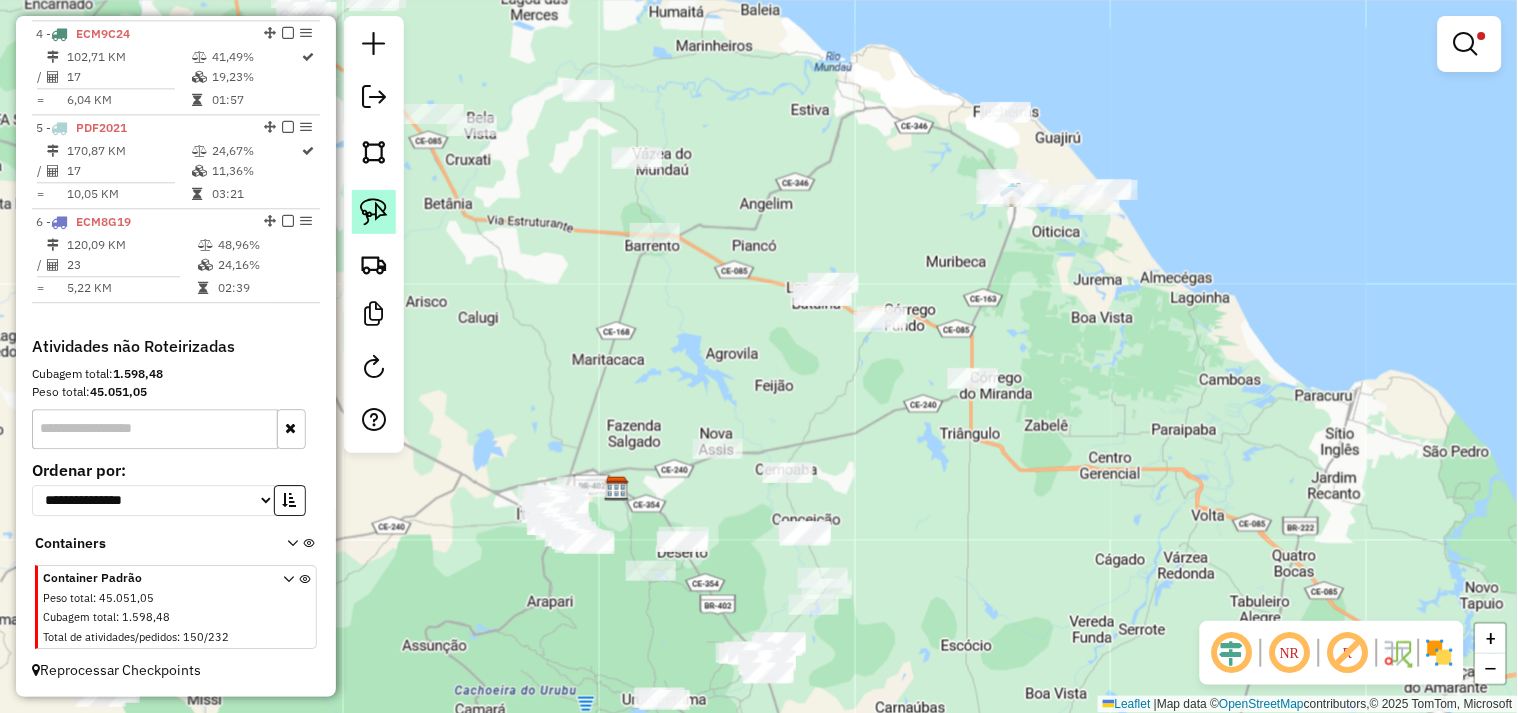 click 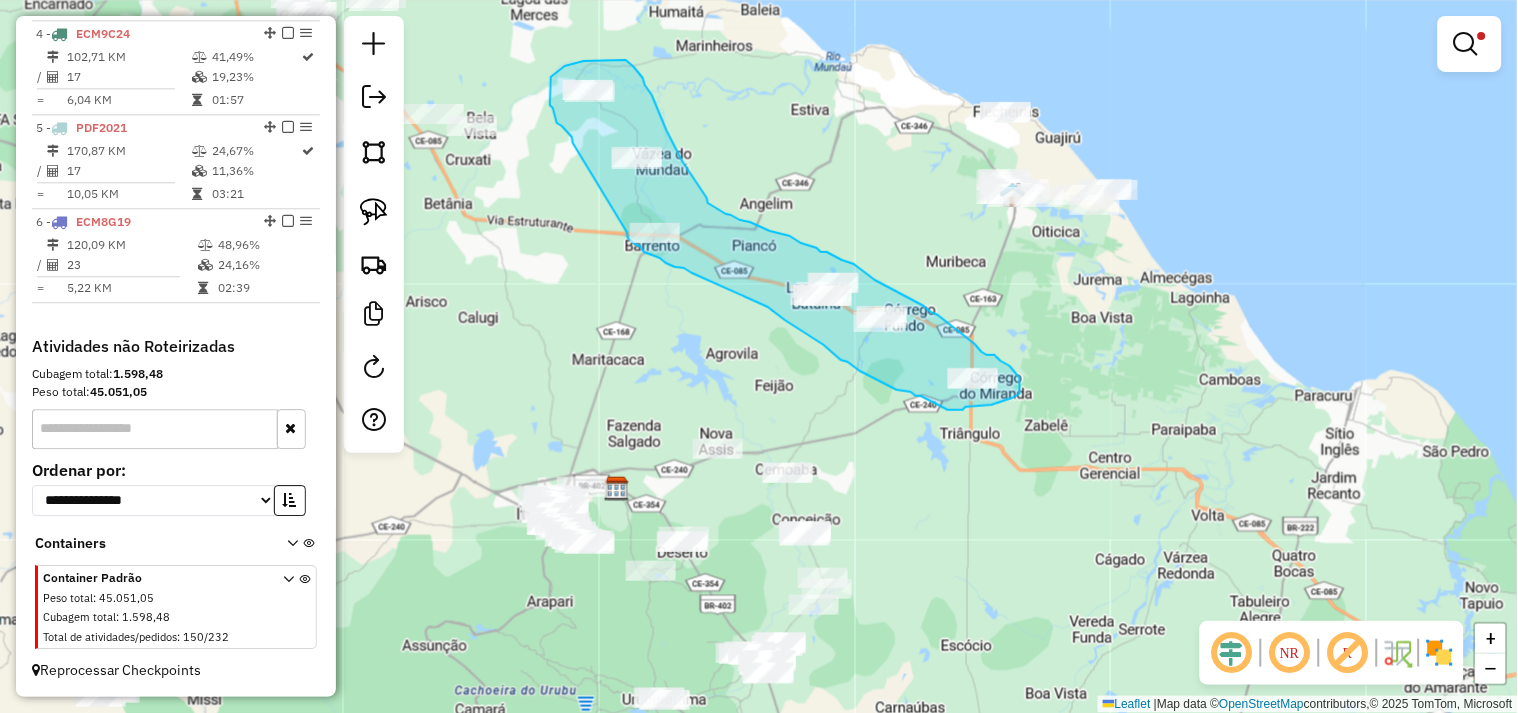 drag, startPoint x: 573, startPoint y: 143, endPoint x: 627, endPoint y: 232, distance: 104.100914 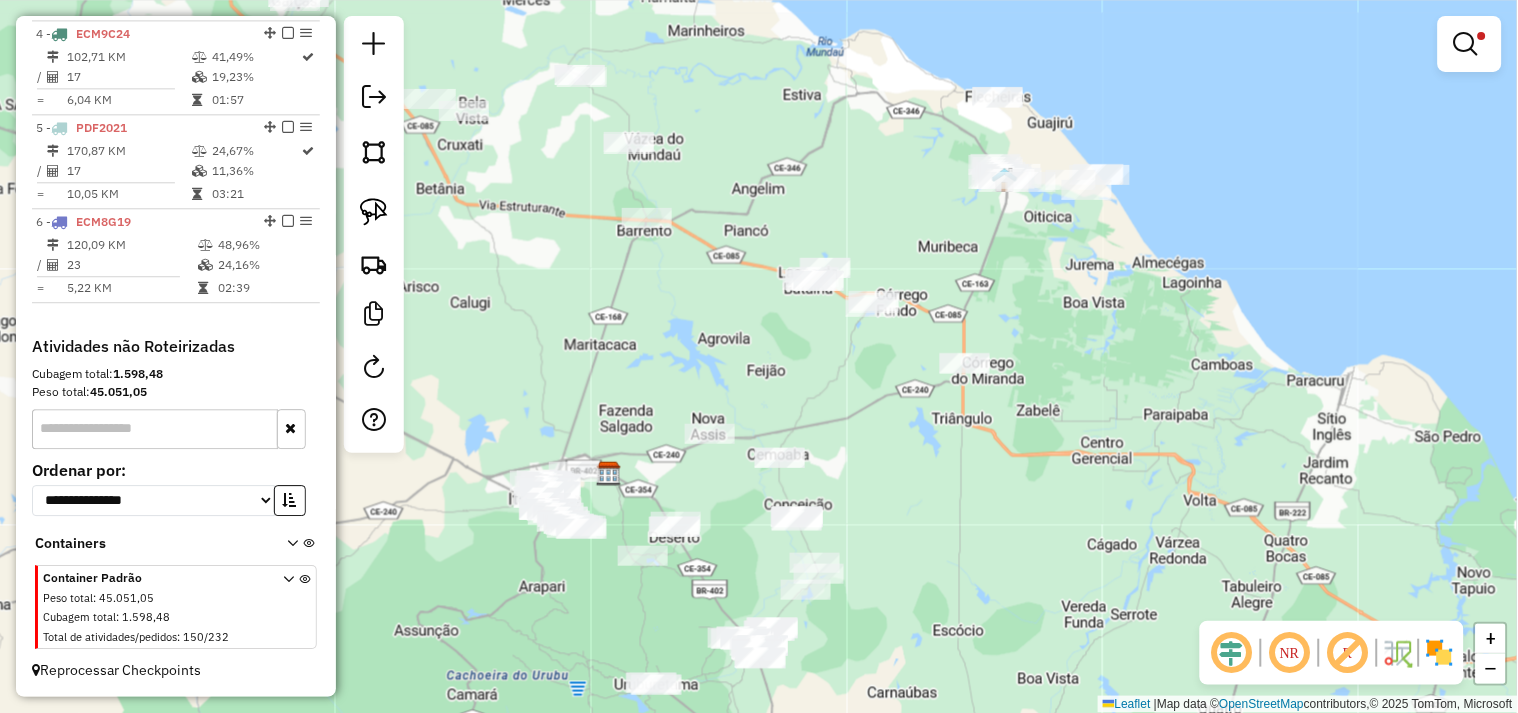 drag, startPoint x: 796, startPoint y: 368, endPoint x: 786, endPoint y: 341, distance: 28.79236 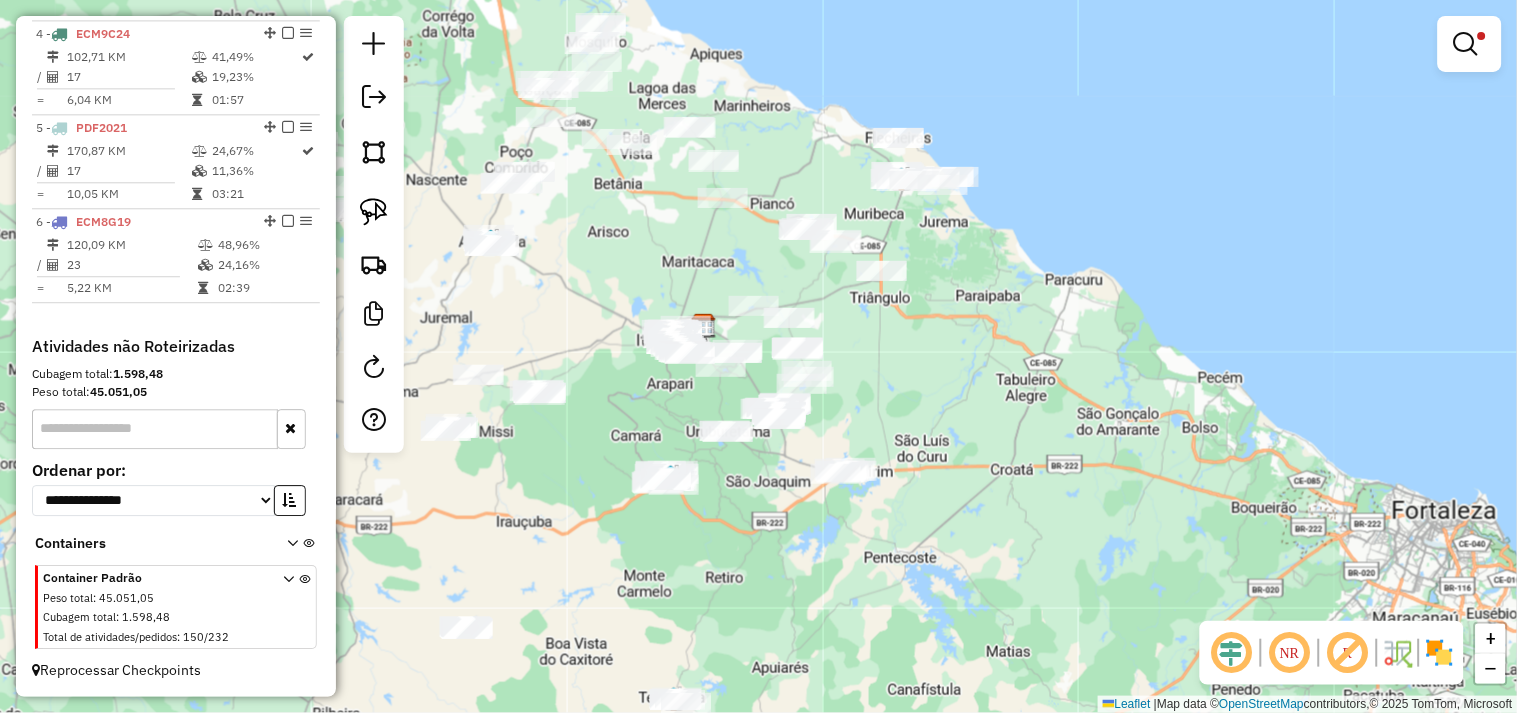 drag, startPoint x: 885, startPoint y: 505, endPoint x: 892, endPoint y: 388, distance: 117.20921 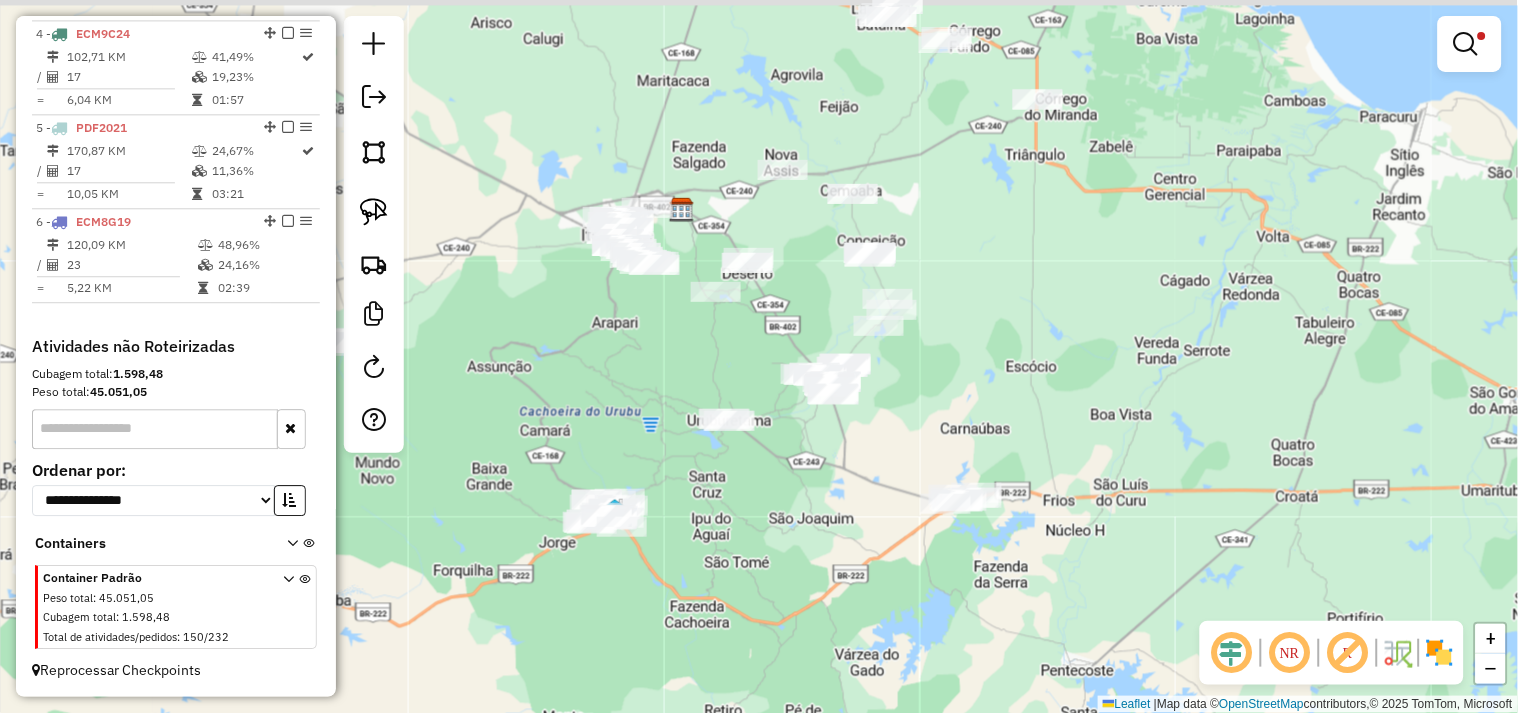 drag, startPoint x: 1023, startPoint y: 286, endPoint x: 890, endPoint y: 360, distance: 152.20053 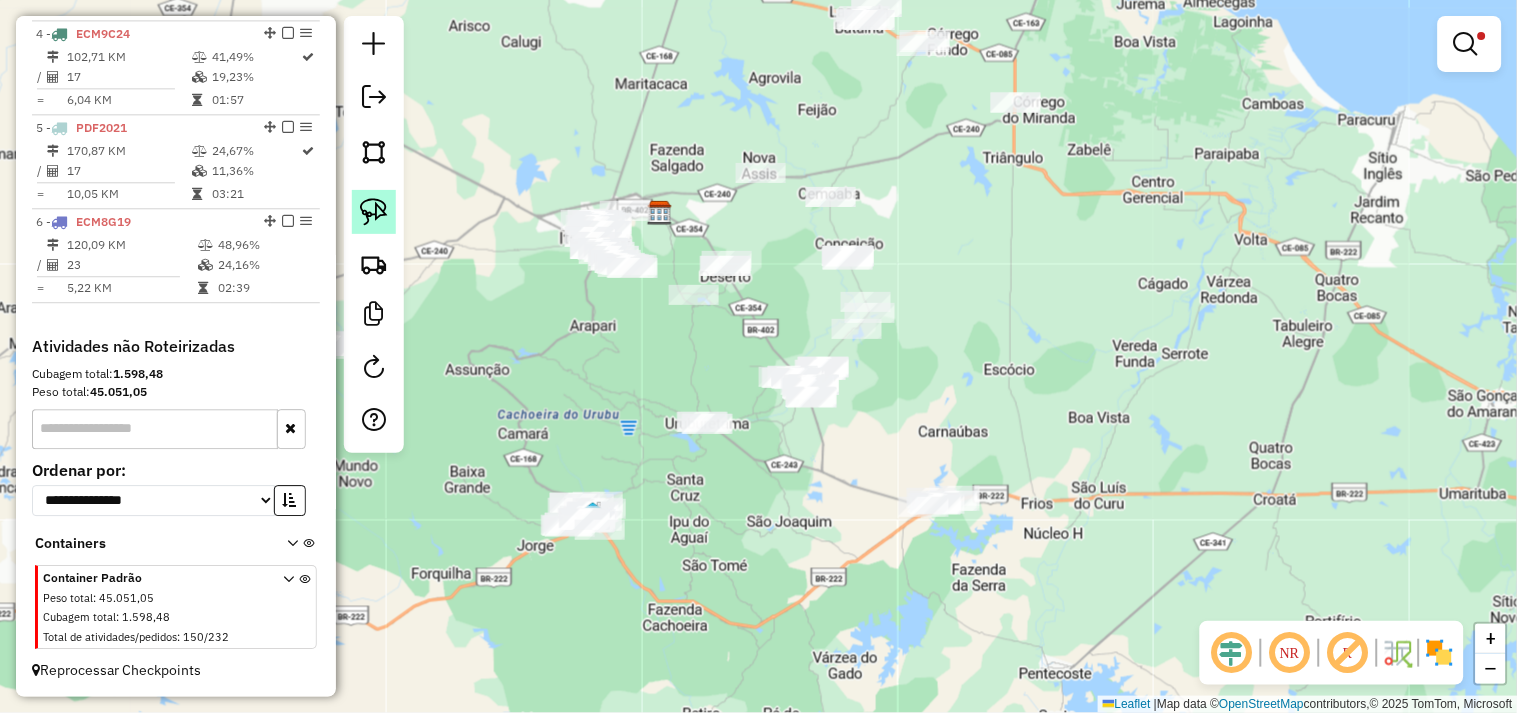 click 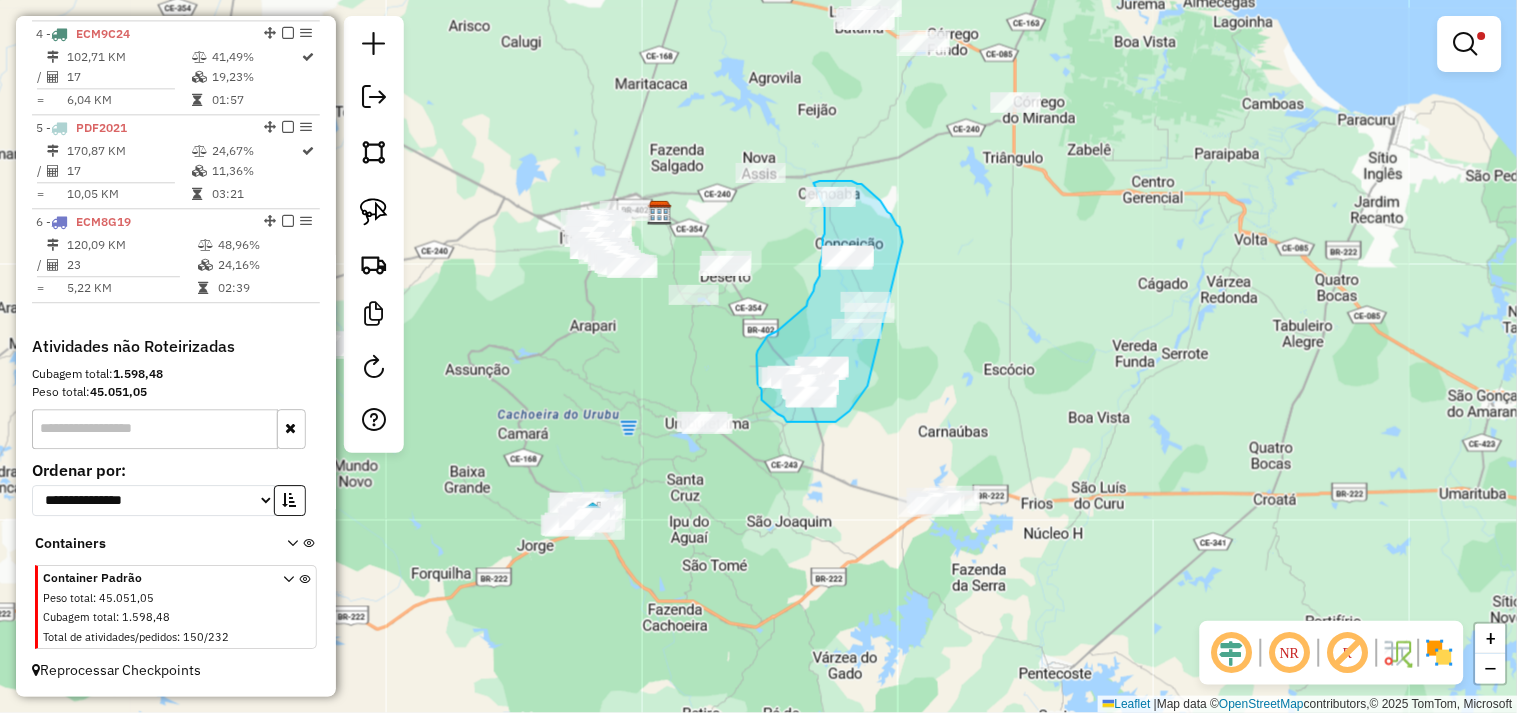 drag, startPoint x: 868, startPoint y: 386, endPoint x: 903, endPoint y: 243, distance: 147.22092 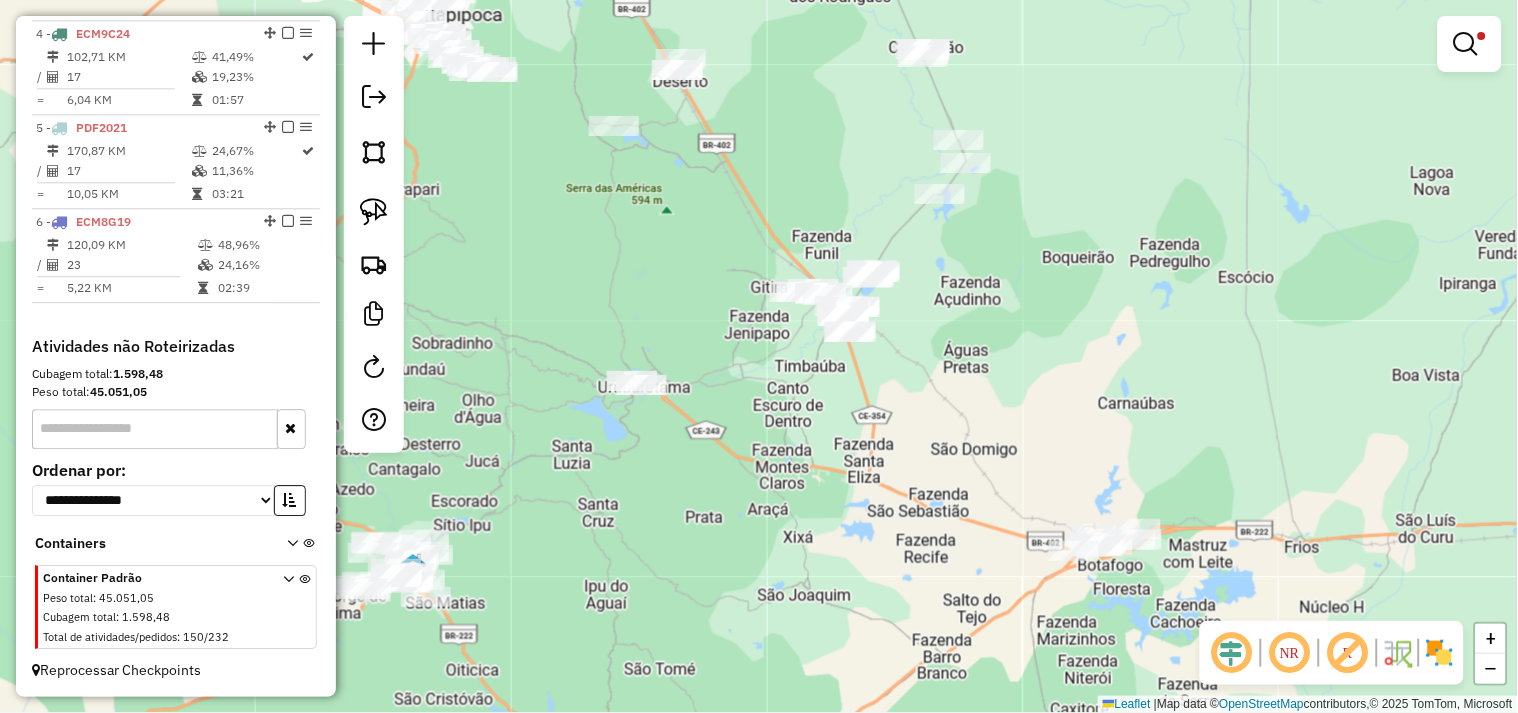 drag, startPoint x: 704, startPoint y: 331, endPoint x: 754, endPoint y: 280, distance: 71.42129 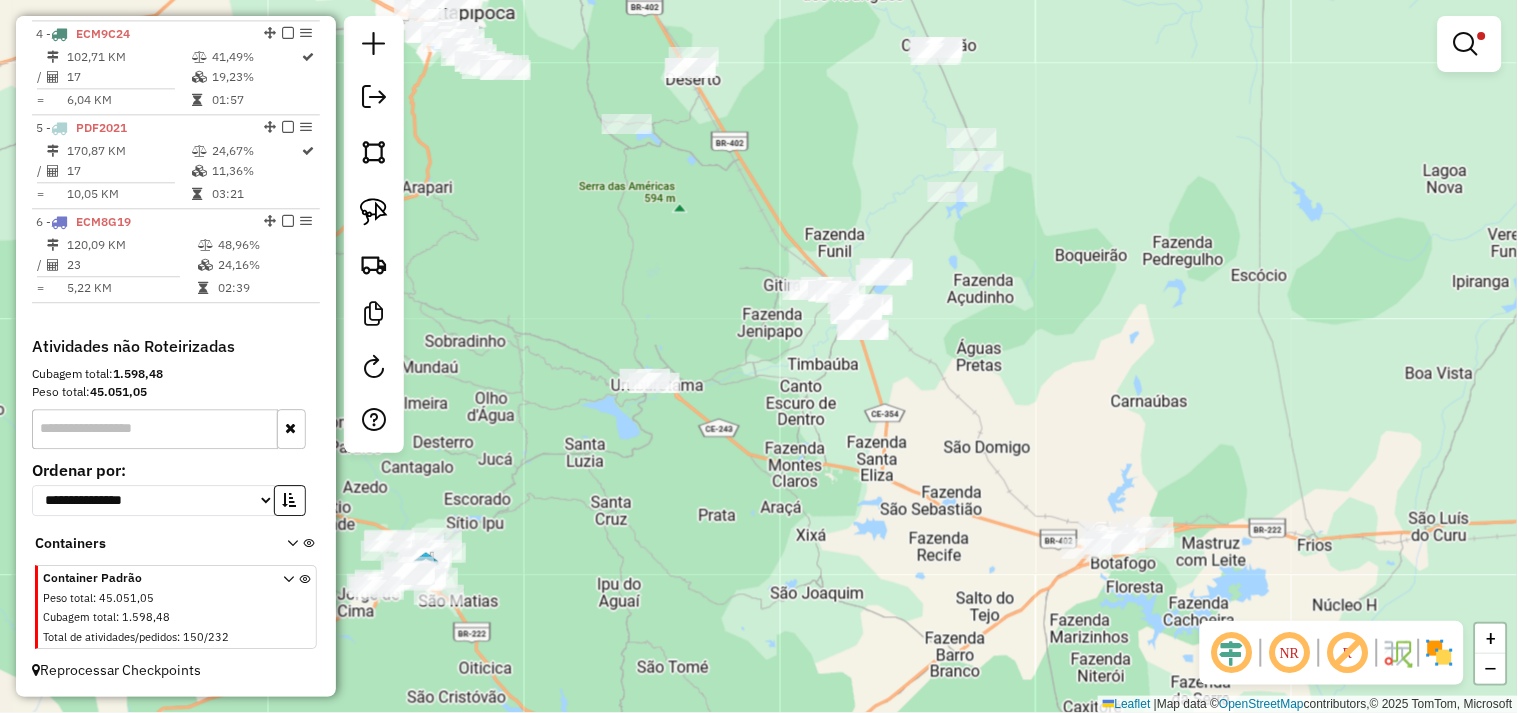 click 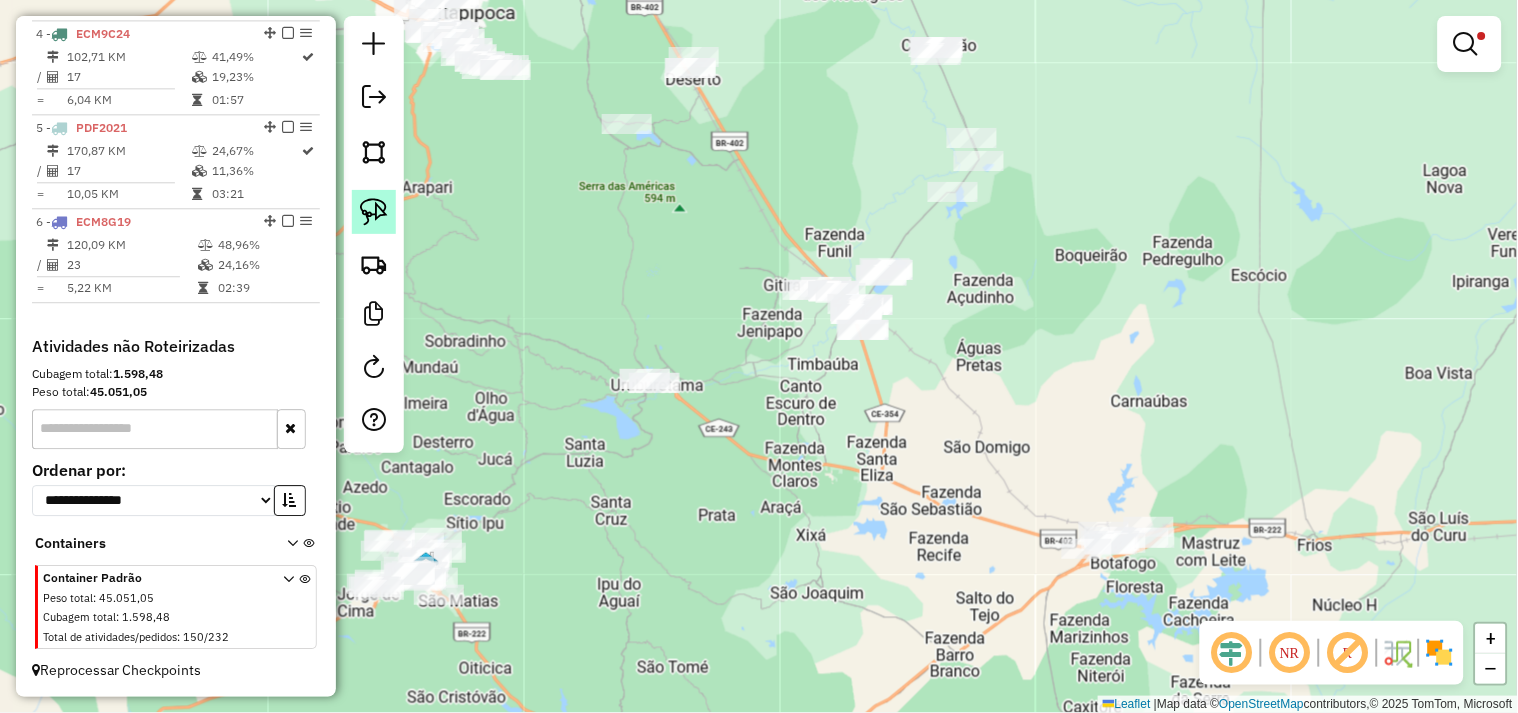 click 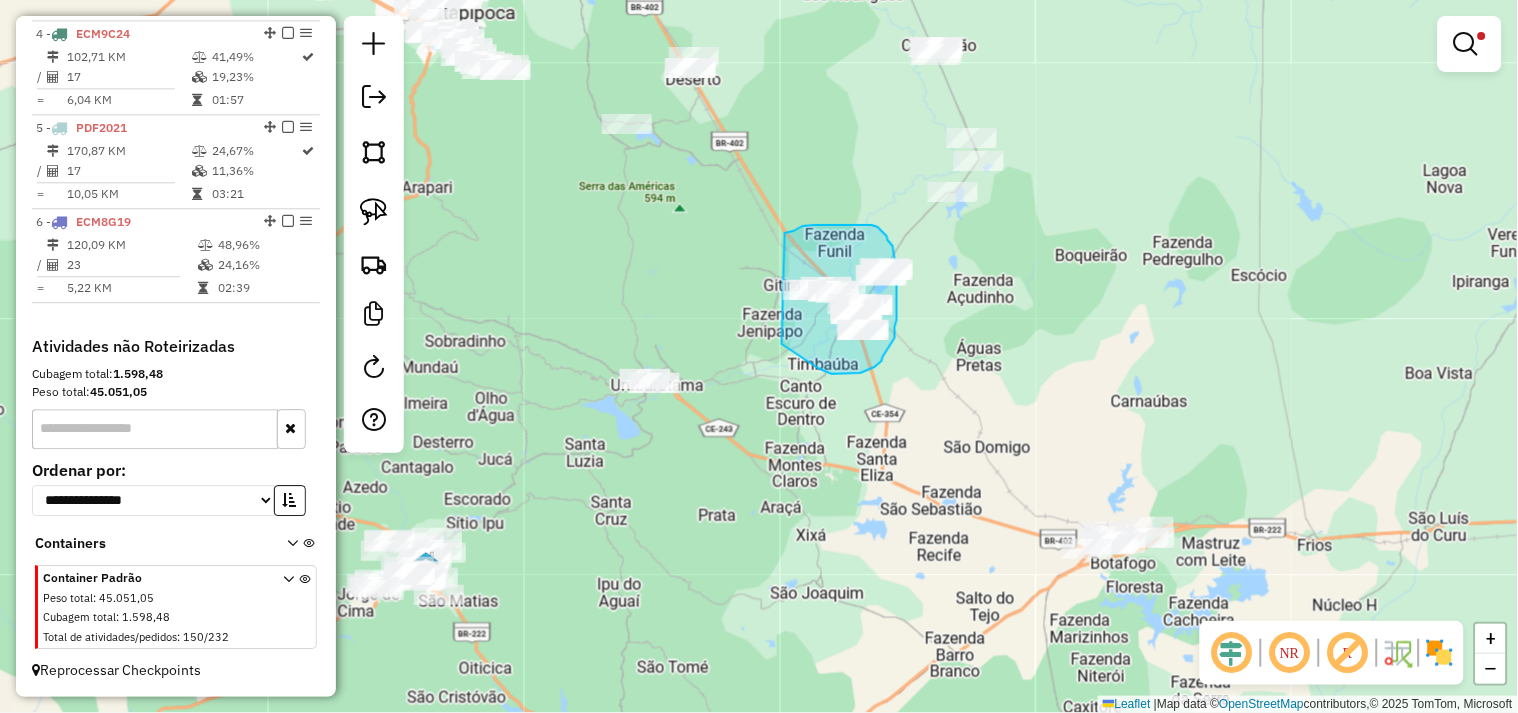 drag, startPoint x: 786, startPoint y: 233, endPoint x: 780, endPoint y: 341, distance: 108.16654 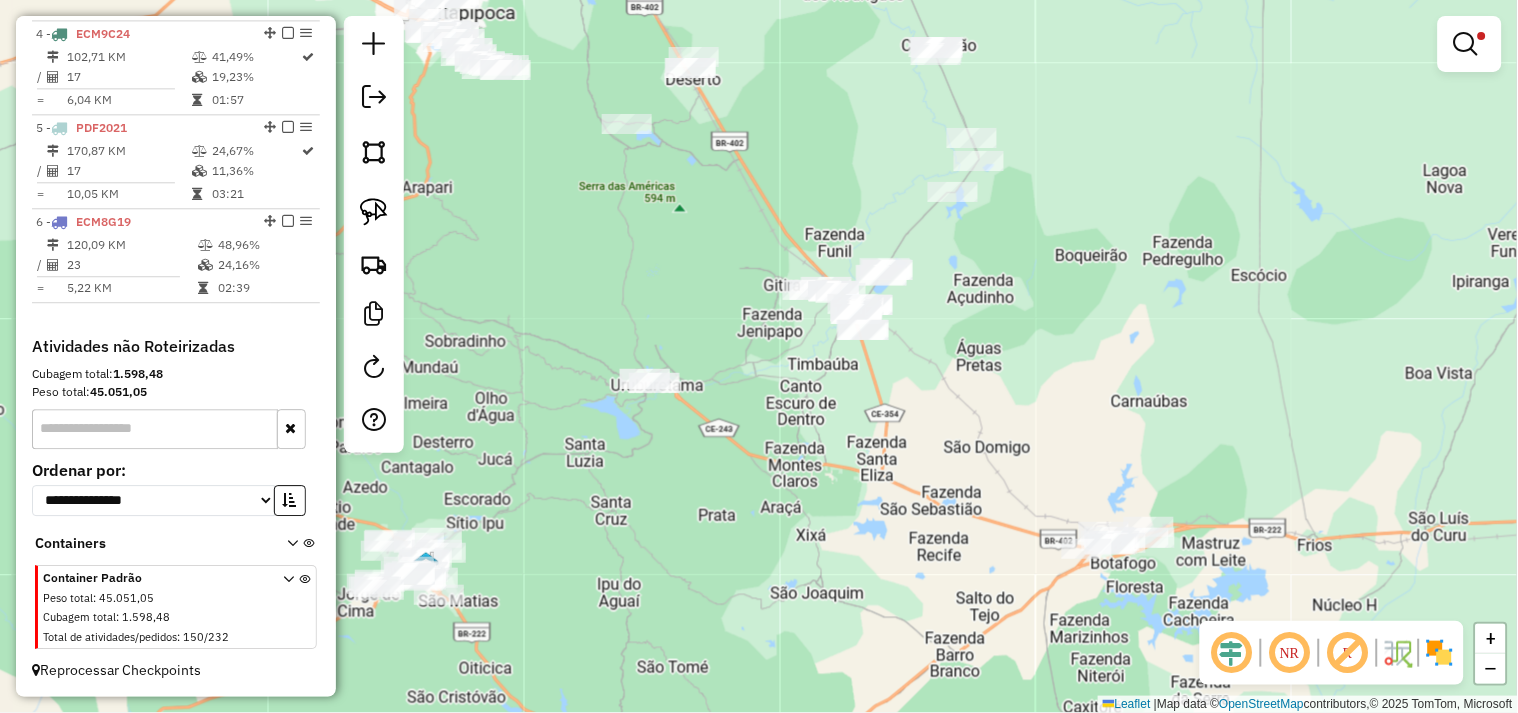 click on "Limpar filtros Janela de atendimento Grade de atendimento Capacidade Transportadoras Veículos Cliente Pedidos  Rotas Selecione os dias de semana para filtrar as janelas de atendimento  Seg   Ter   Qua   Qui   Sex   Sáb   Dom  Informe o período da janela de atendimento: De: Até:  Filtrar exatamente a janela do cliente  Considerar janela de atendimento padrão  Selecione os dias de semana para filtrar as grades de atendimento  Seg   Ter   Qua   Qui   Sex   Sáb   Dom   Considerar clientes sem dia de atendimento cadastrado  Clientes fora do dia de atendimento selecionado Filtrar as atividades entre os valores definidos abaixo:  Peso mínimo:   Peso máximo:   Cubagem mínima:   Cubagem máxima:   De:   Até:  Filtrar as atividades entre o tempo de atendimento definido abaixo:  De:   Até:   Considerar capacidade total dos clientes não roteirizados Transportadora: Selecione um ou mais itens Tipo de veículo: Selecione um ou mais itens Veículo: Selecione um ou mais itens Motorista: Selecione um ou mais itens" 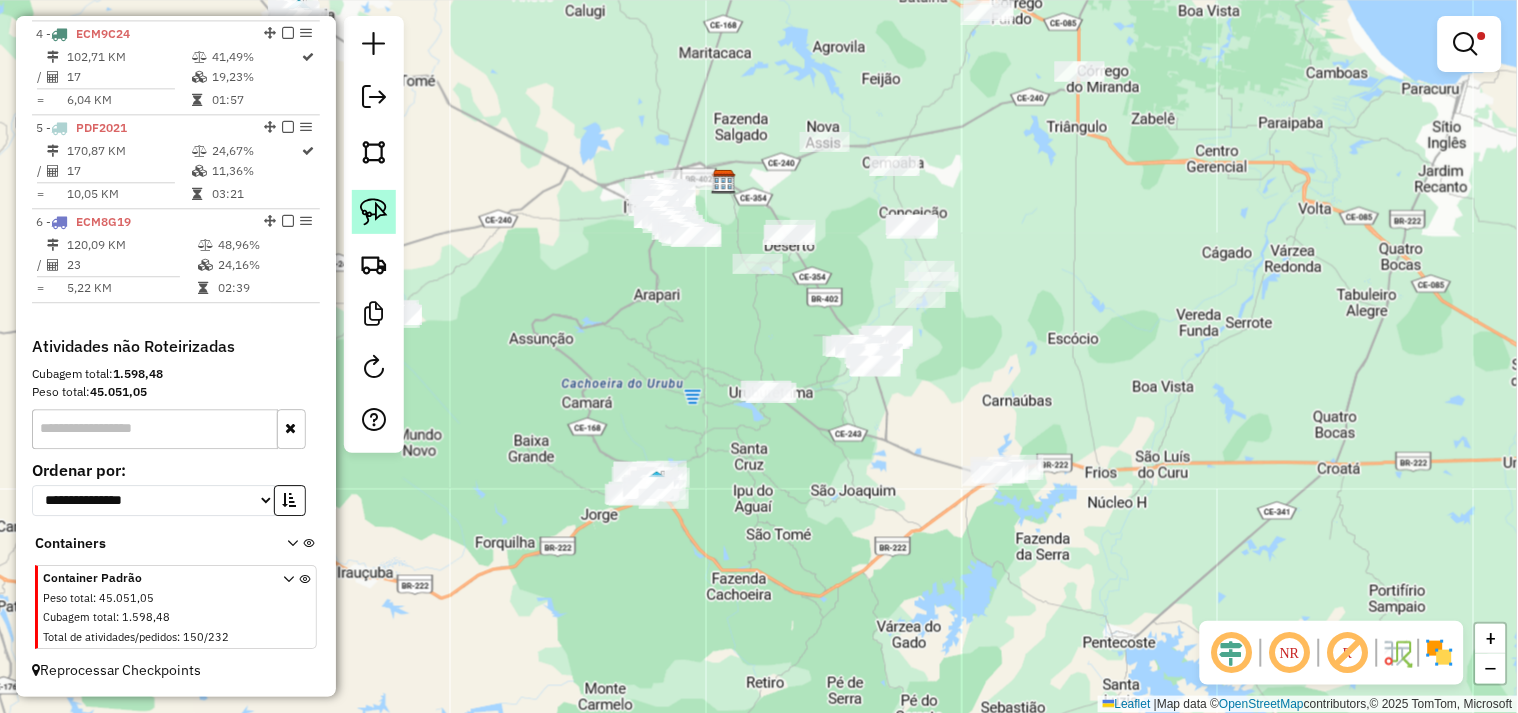 click 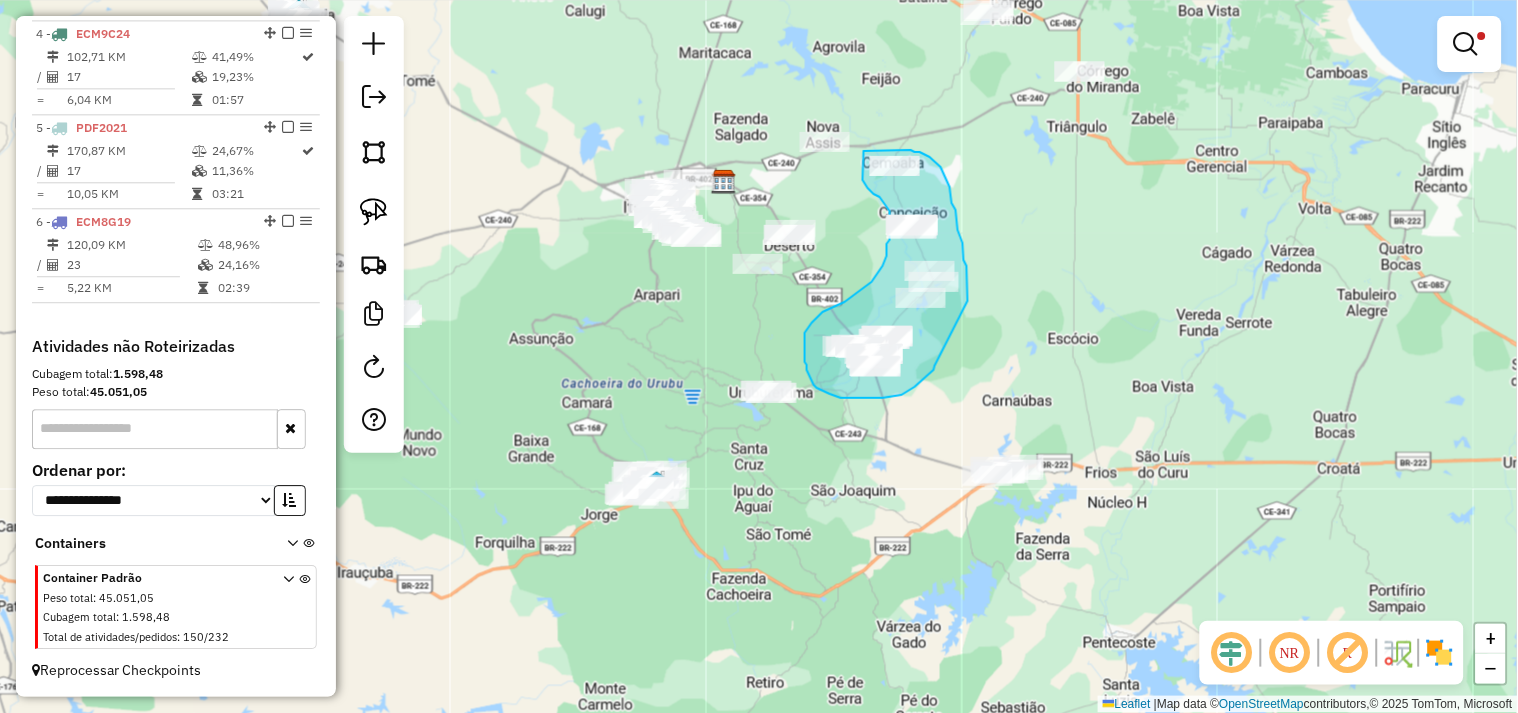 drag, startPoint x: 915, startPoint y: 387, endPoint x: 968, endPoint y: 301, distance: 101.0198 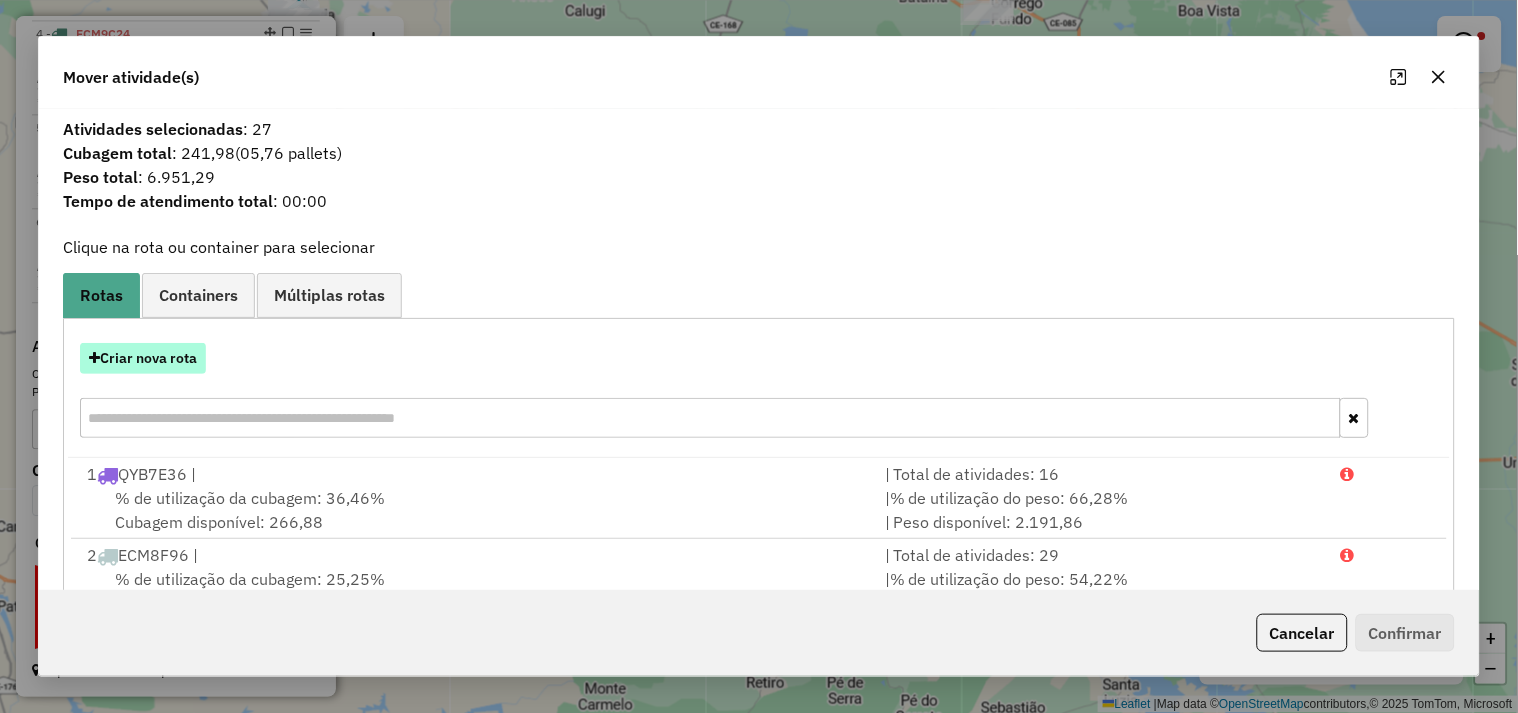 click on "Criar nova rota" at bounding box center (143, 358) 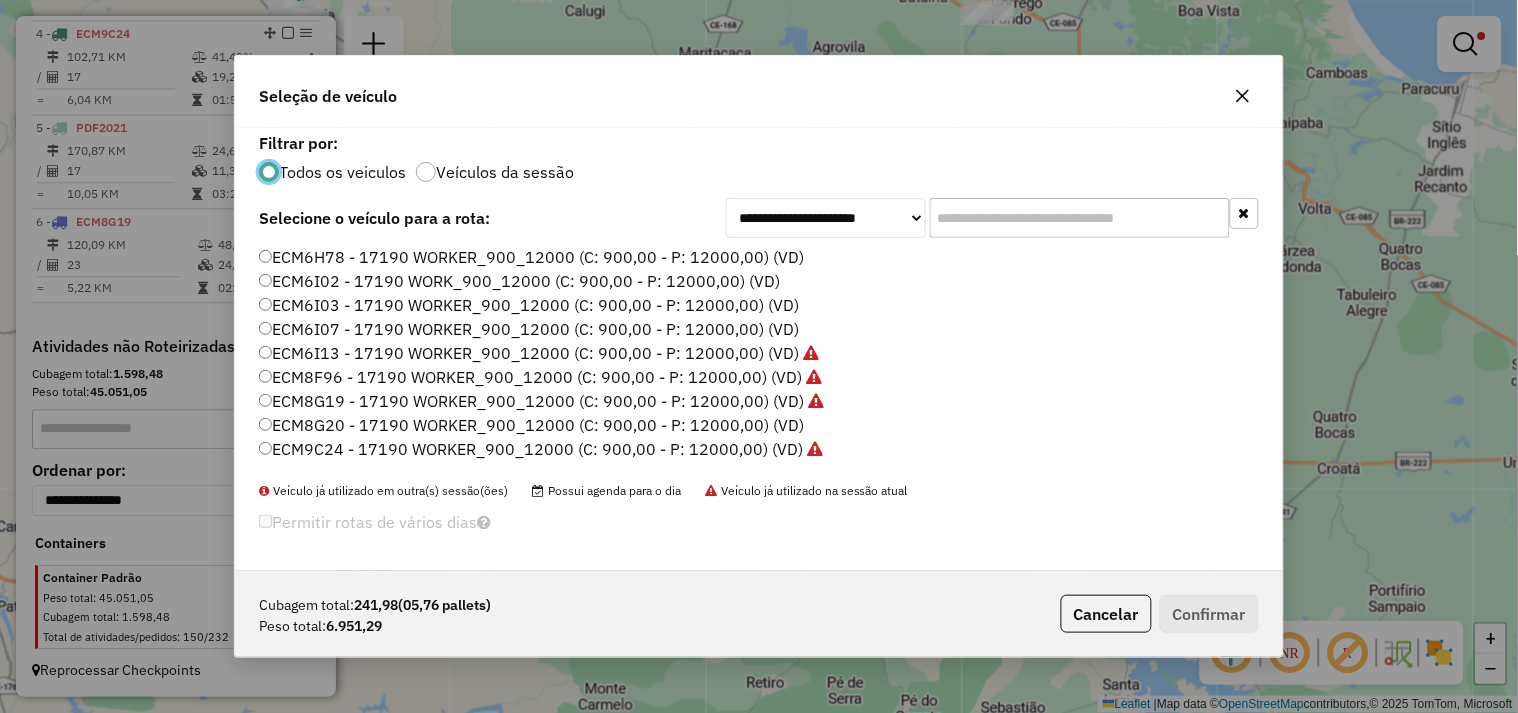 scroll, scrollTop: 11, scrollLeft: 5, axis: both 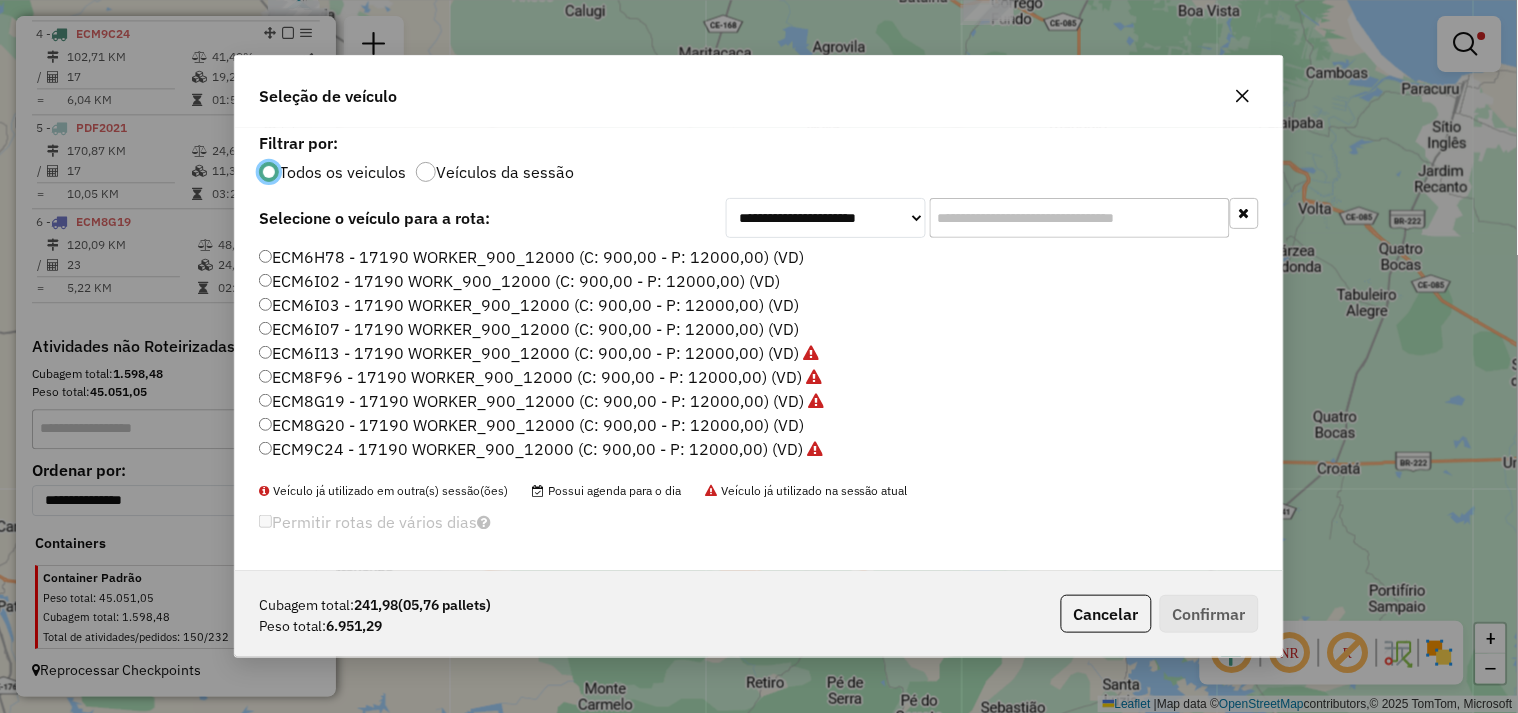 click on "ECM6I03 - 17190 WORKER_900_12000 (C: 900,00 - P: 12000,00) (VD)" 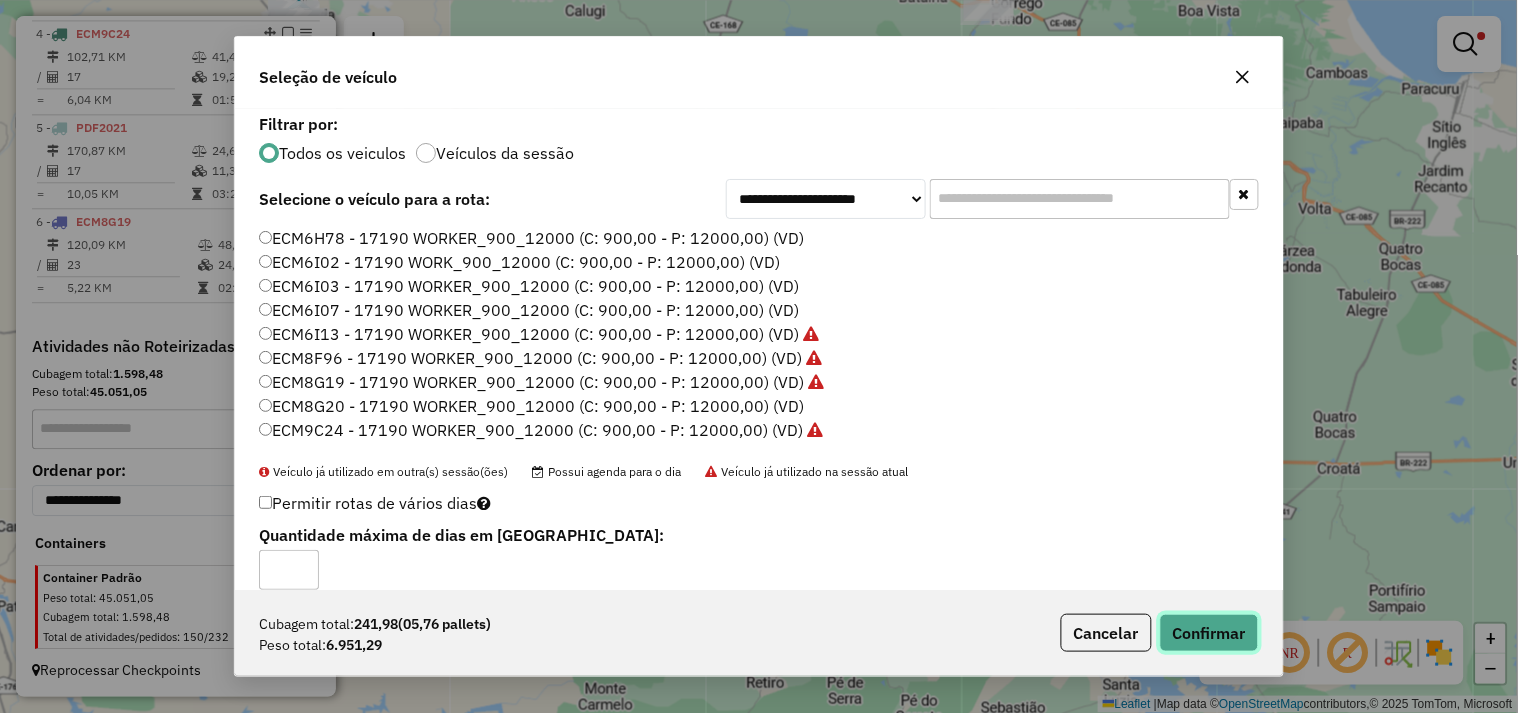click on "Confirmar" 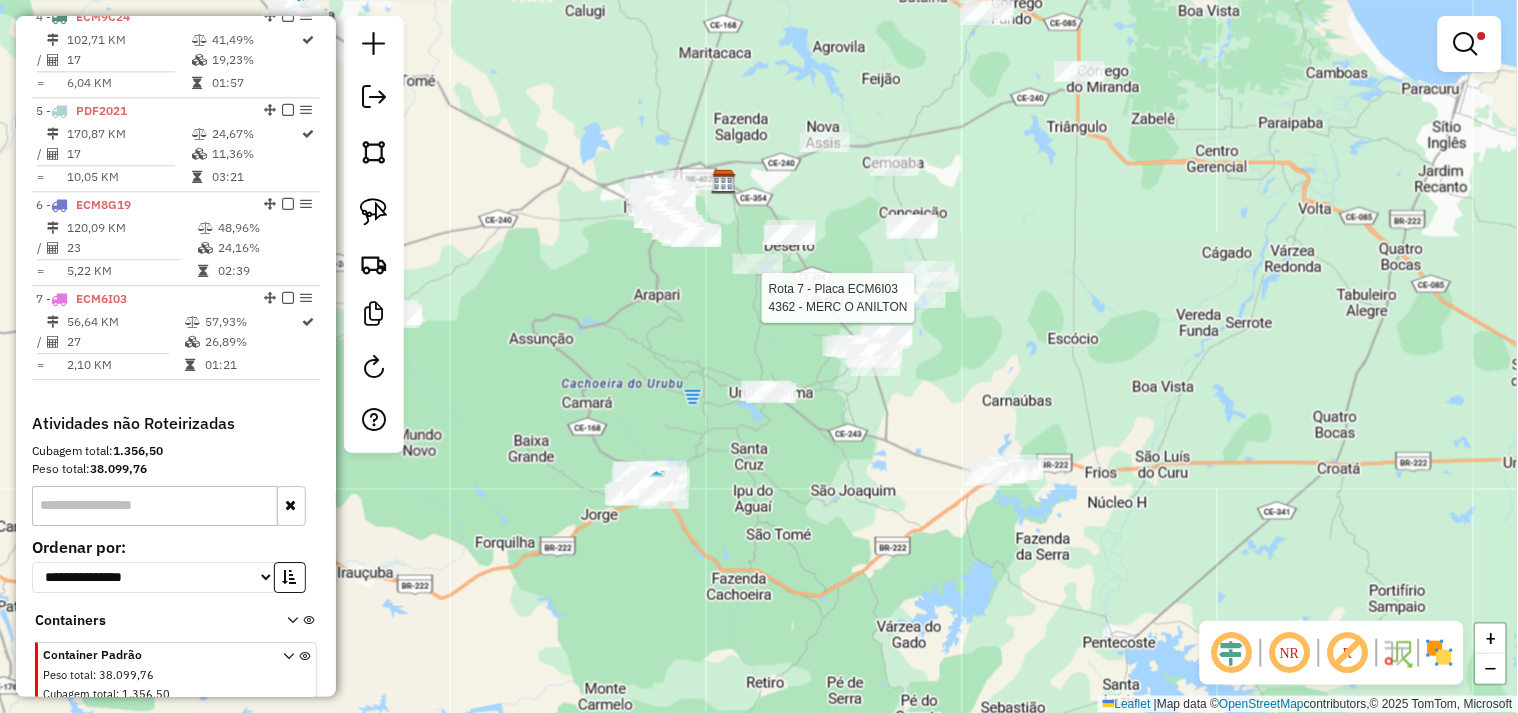 select on "**********" 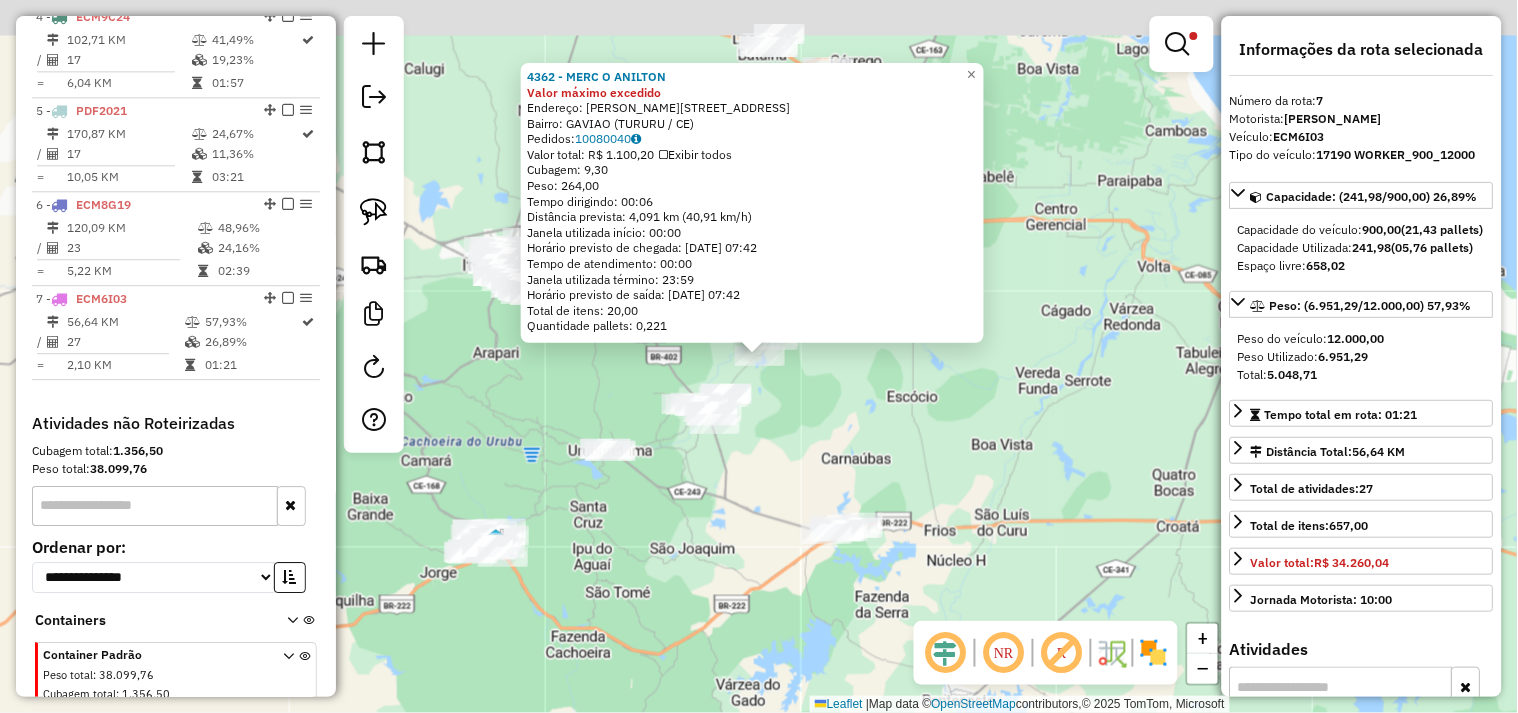 scroll, scrollTop: 1143, scrollLeft: 0, axis: vertical 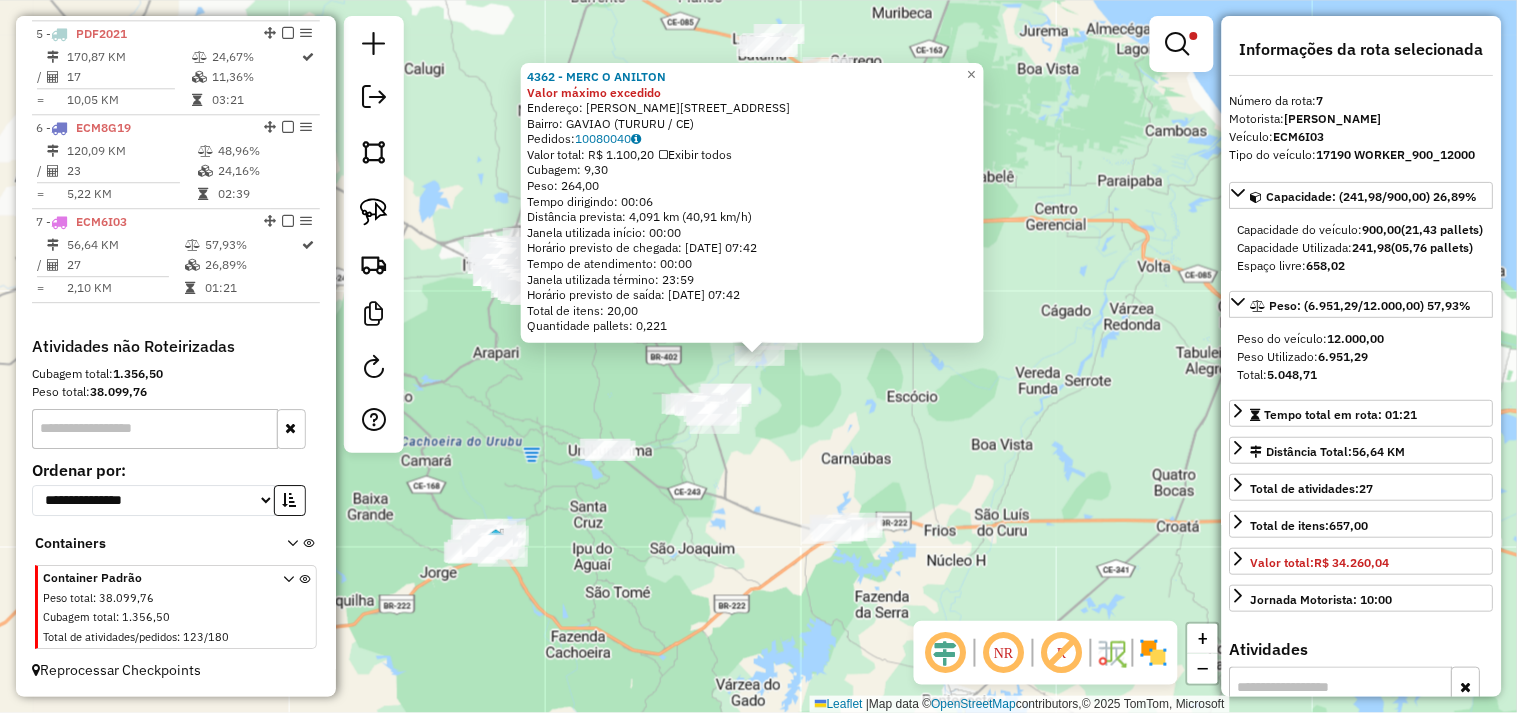 click on "4362 - MERC O ANILTON Valor máximo excedido  Endereço:  SaO PEDRO GAVIaO 547   Bairro: GAVIAO (TURURU / CE)   Pedidos:  10080040   Valor total: R$ 1.100,20   Exibir todos   Cubagem: 9,30  Peso: 264,00  Tempo dirigindo: 00:06   Distância prevista: 4,091 km (40,91 km/h)   Janela utilizada início: 00:00   Horário previsto de chegada: 11/07/2025 07:42   Tempo de atendimento: 00:00   Janela utilizada término: 23:59   Horário previsto de saída: 11/07/2025 07:42   Total de itens: 20,00   Quantidade pallets: 0,221  × Limpar filtros Janela de atendimento Grade de atendimento Capacidade Transportadoras Veículos Cliente Pedidos  Rotas Selecione os dias de semana para filtrar as janelas de atendimento  Seg   Ter   Qua   Qui   Sex   Sáb   Dom  Informe o período da janela de atendimento: De: Até:  Filtrar exatamente a janela do cliente  Considerar janela de atendimento padrão  Selecione os dias de semana para filtrar as grades de atendimento  Seg   Ter   Qua   Qui   Sex   Sáb   Dom   Peso mínimo:   De:  De:" 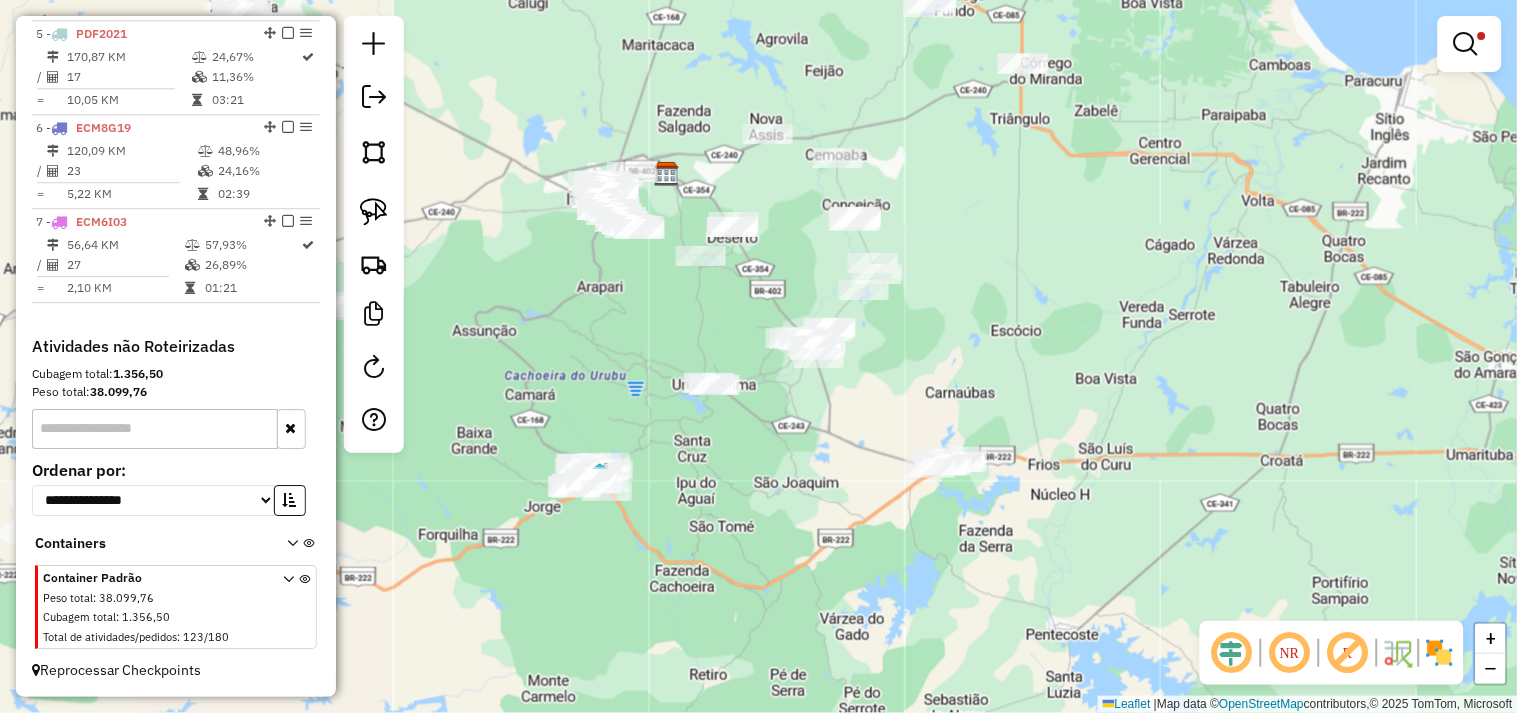 drag, startPoint x: 701, startPoint y: 386, endPoint x: 825, endPoint y: 250, distance: 184.04347 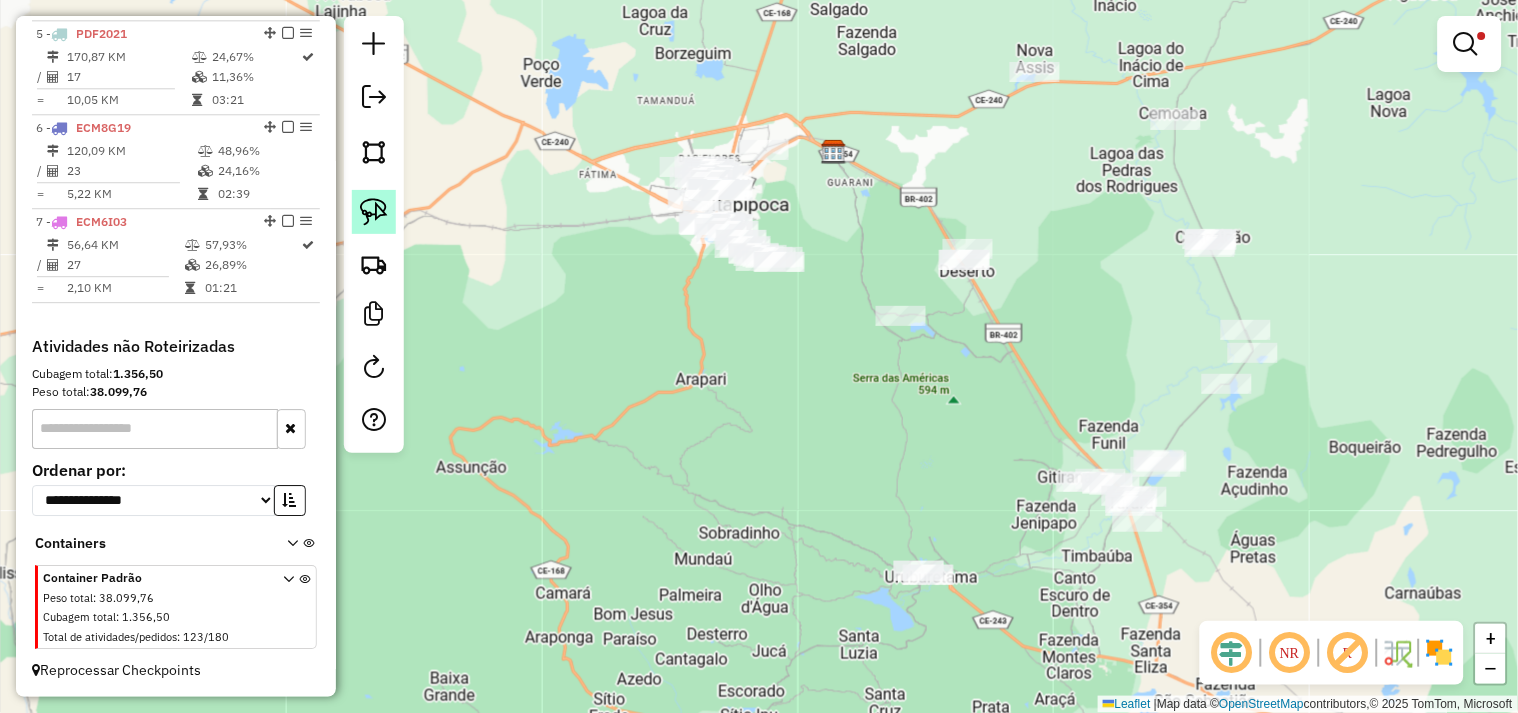 click 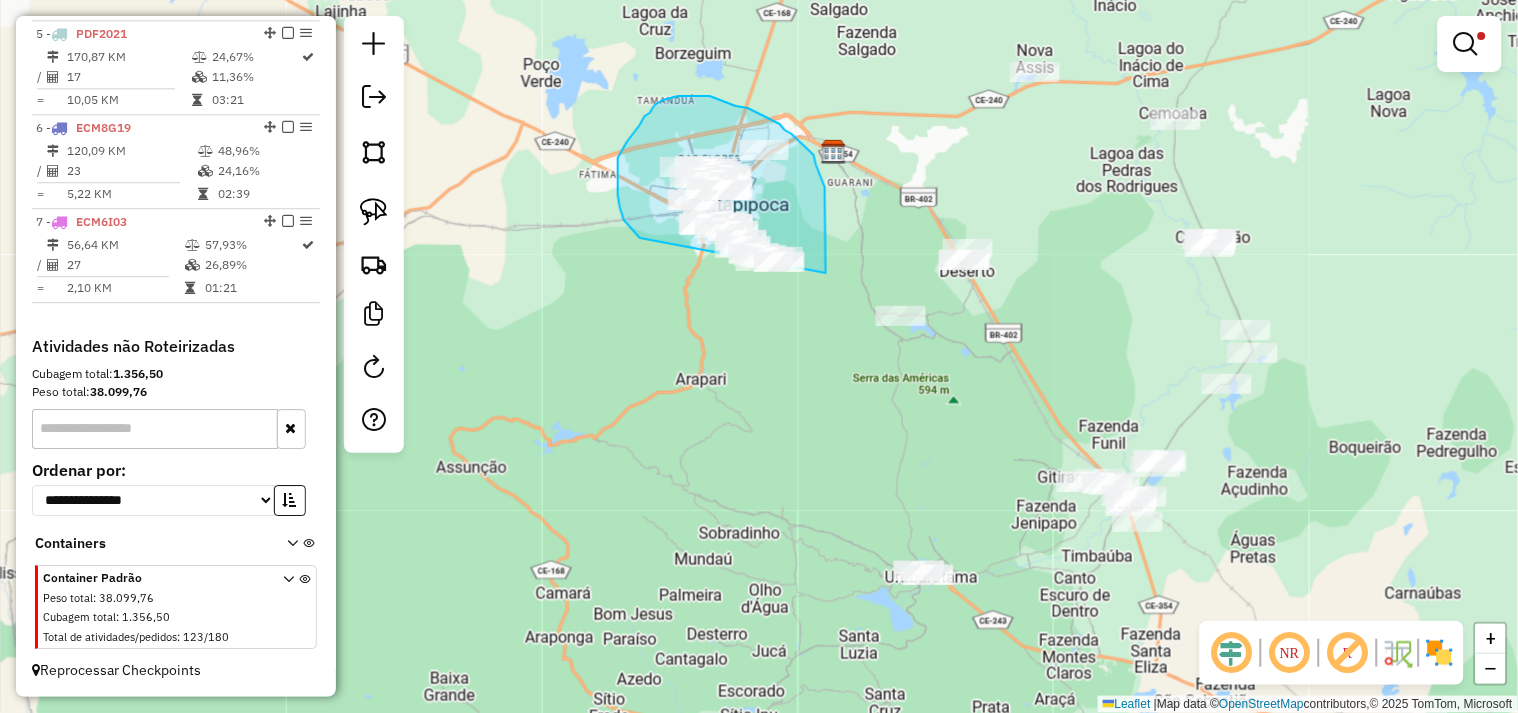 drag, startPoint x: 618, startPoint y: 177, endPoint x: 750, endPoint y: 322, distance: 196.08417 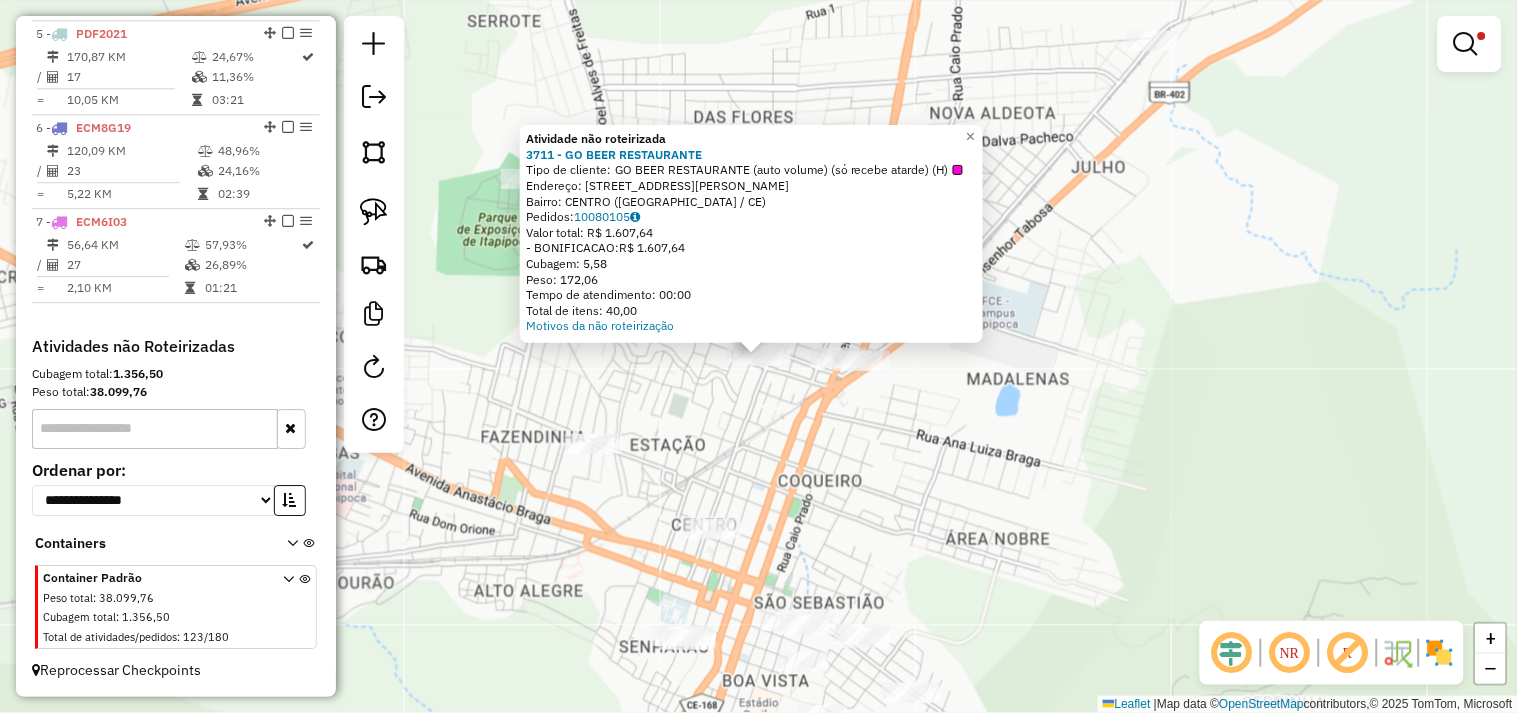 click on "Atividade não roteirizada 3711 - GO BEER RESTAURANTE  Tipo de cliente:   GO BEER RESTAURANTE (auto volume) (só recebe atarde) (H)   Endereço:  RUA MAJOR ANTONIO RODRIGUES 443   Bairro: CENTRO (ITAPIPOCA / CE)   Pedidos:  10080105   Valor total: R$ 1.607,64   - BONIFICACAO:  R$ 1.607,64   Cubagem: 5,58   Peso: 172,06   Tempo de atendimento: 00:00   Total de itens: 40,00  Motivos da não roteirização × Limpar filtros Janela de atendimento Grade de atendimento Capacidade Transportadoras Veículos Cliente Pedidos  Rotas Selecione os dias de semana para filtrar as janelas de atendimento  Seg   Ter   Qua   Qui   Sex   Sáb   Dom  Informe o período da janela de atendimento: De: Até:  Filtrar exatamente a janela do cliente  Considerar janela de atendimento padrão  Selecione os dias de semana para filtrar as grades de atendimento  Seg   Ter   Qua   Qui   Sex   Sáb   Dom   Considerar clientes sem dia de atendimento cadastrado  Clientes fora do dia de atendimento selecionado  Peso mínimo:   Peso máximo:  De:" 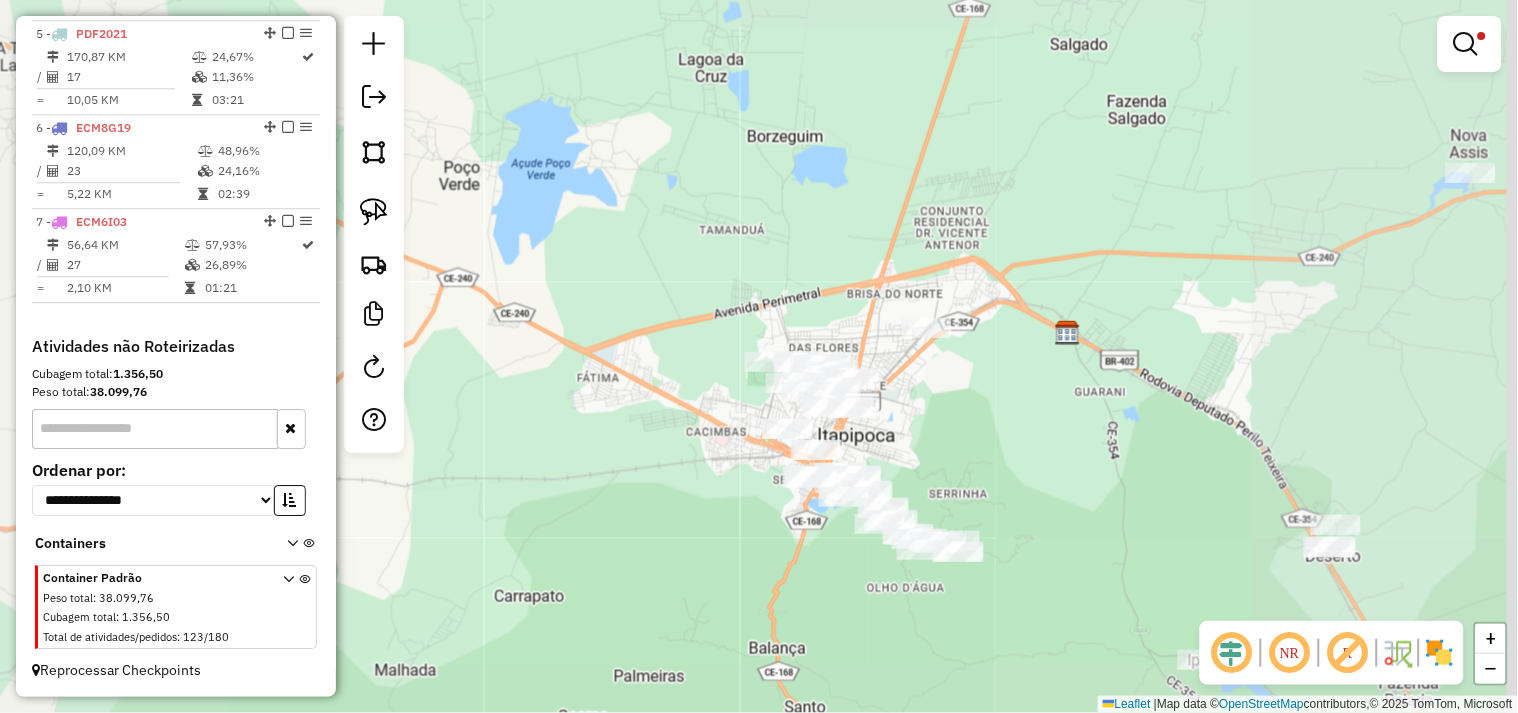 drag, startPoint x: 990, startPoint y: 455, endPoint x: 771, endPoint y: 268, distance: 287.9757 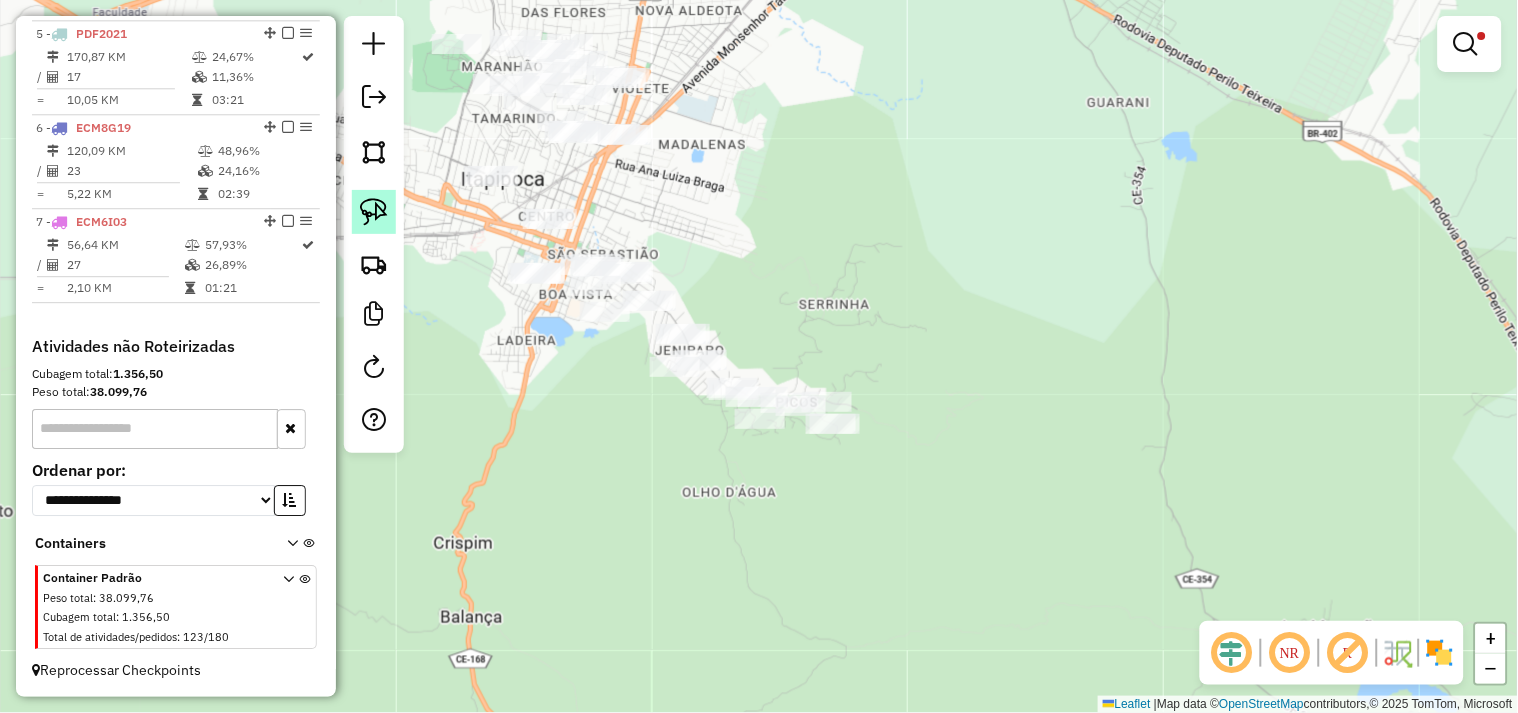 click 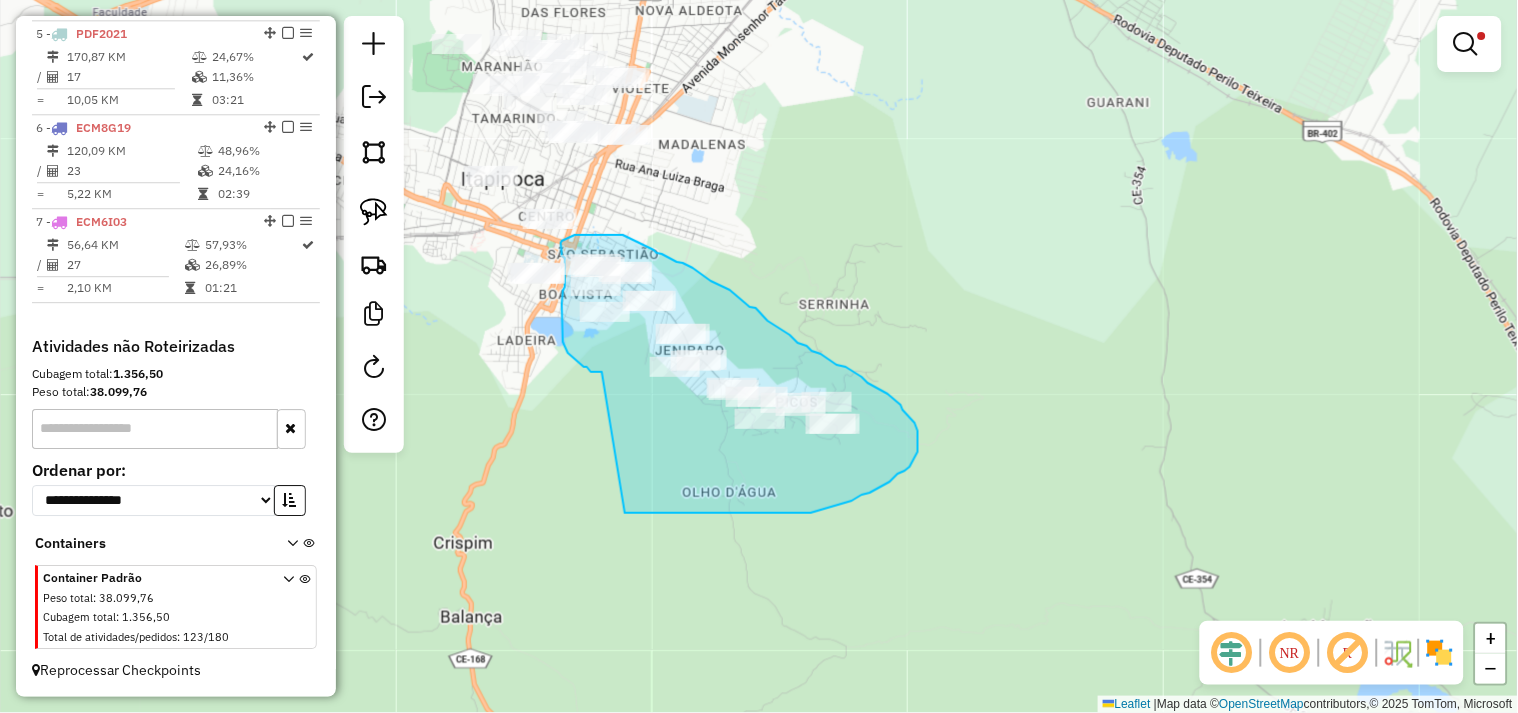drag, startPoint x: 582, startPoint y: 364, endPoint x: 614, endPoint y: 513, distance: 152.3975 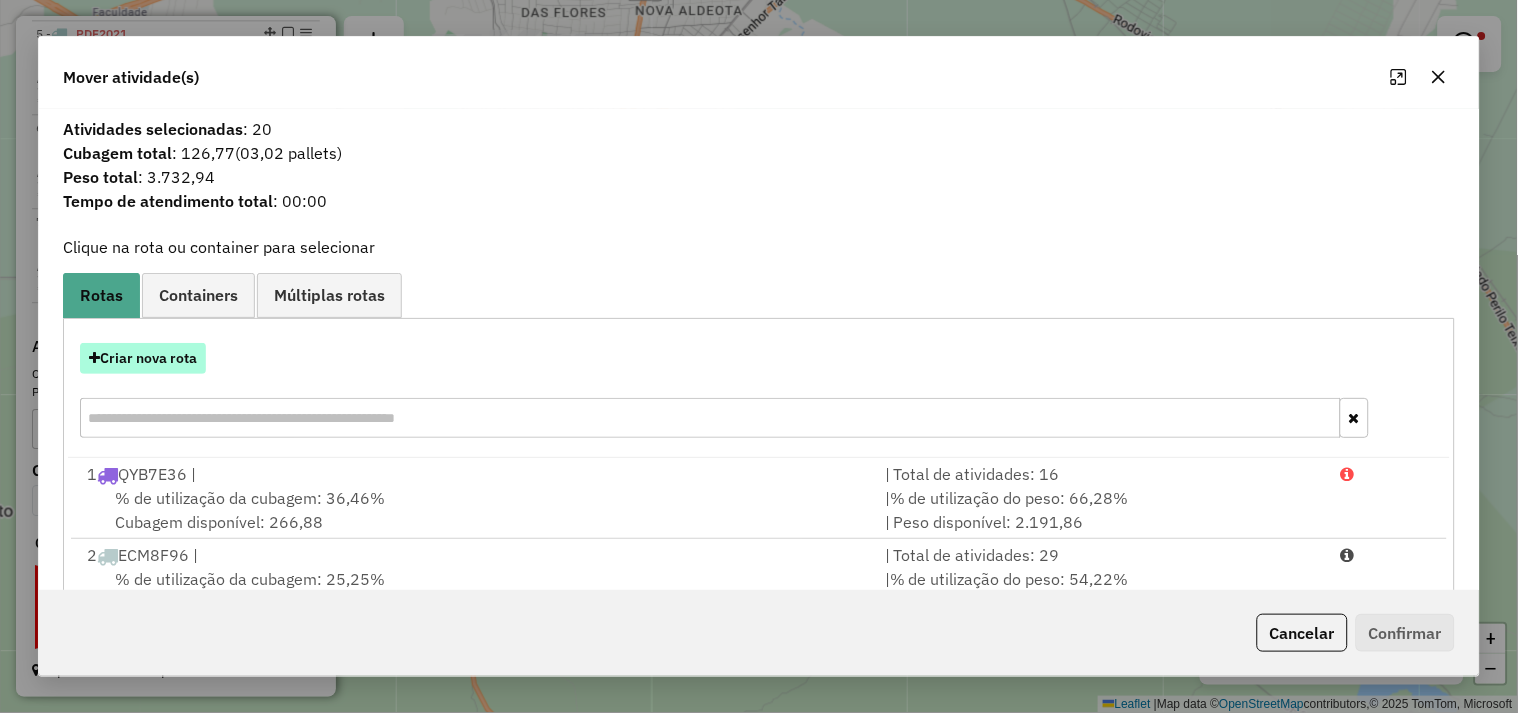click on "Criar nova rota" at bounding box center (143, 358) 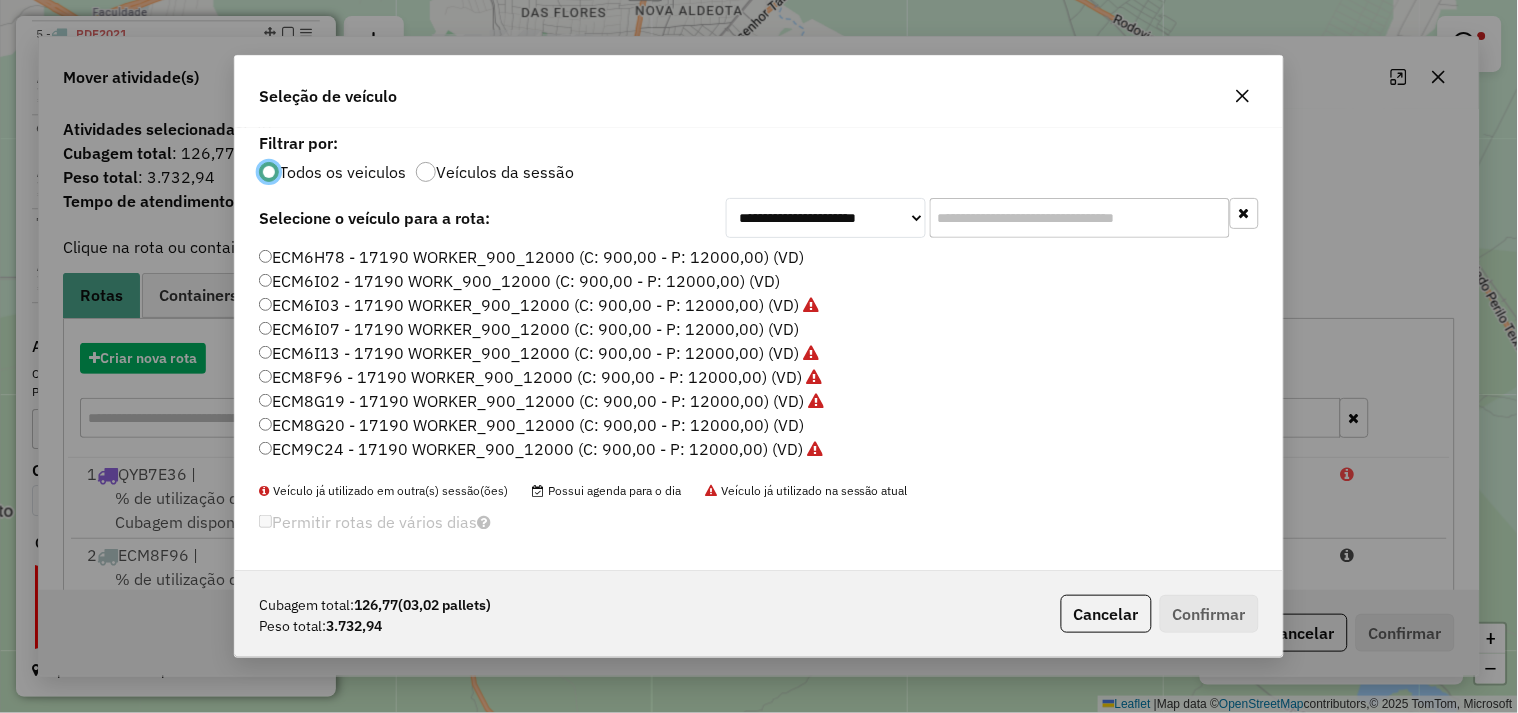 scroll, scrollTop: 11, scrollLeft: 5, axis: both 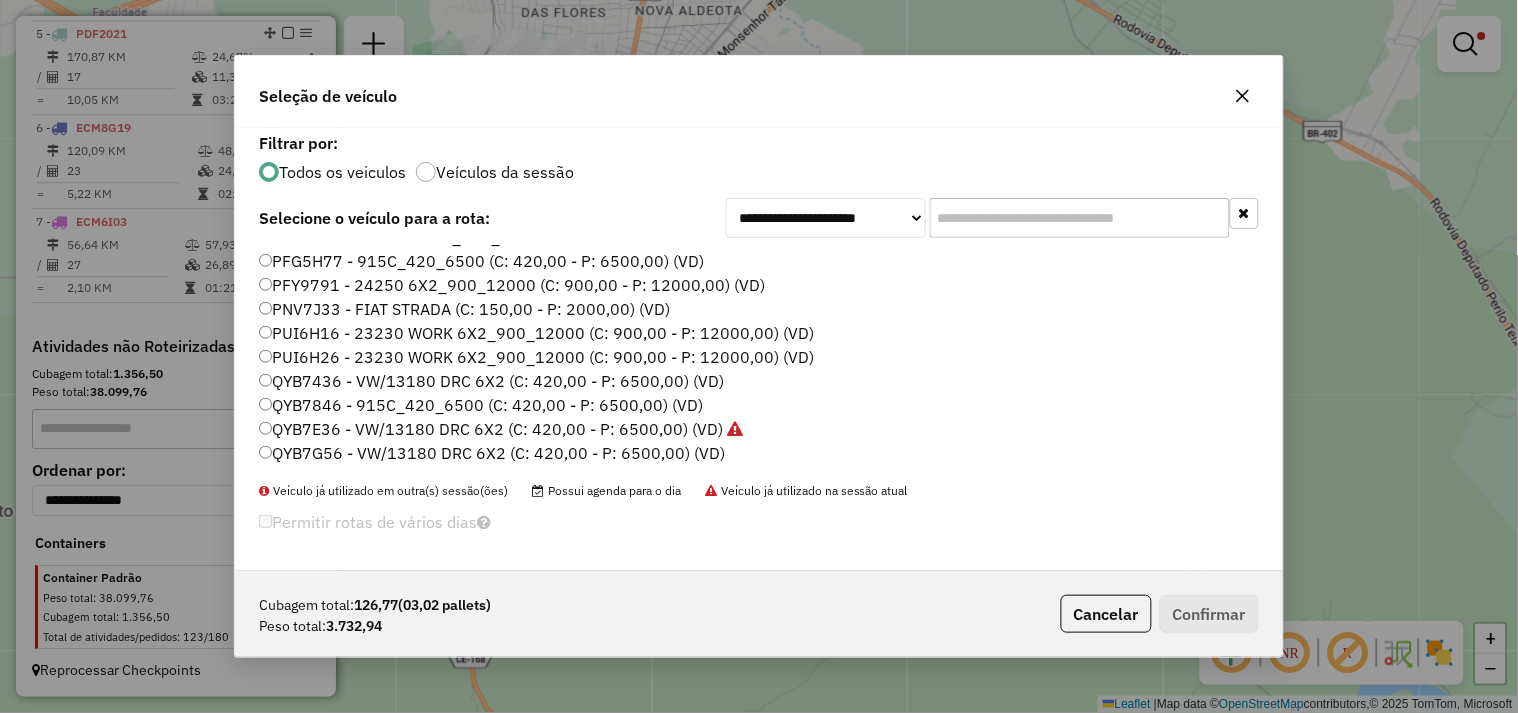 click on "QYB7846 - 915C_420_6500 (C: 420,00 - P: 6500,00) (VD)" 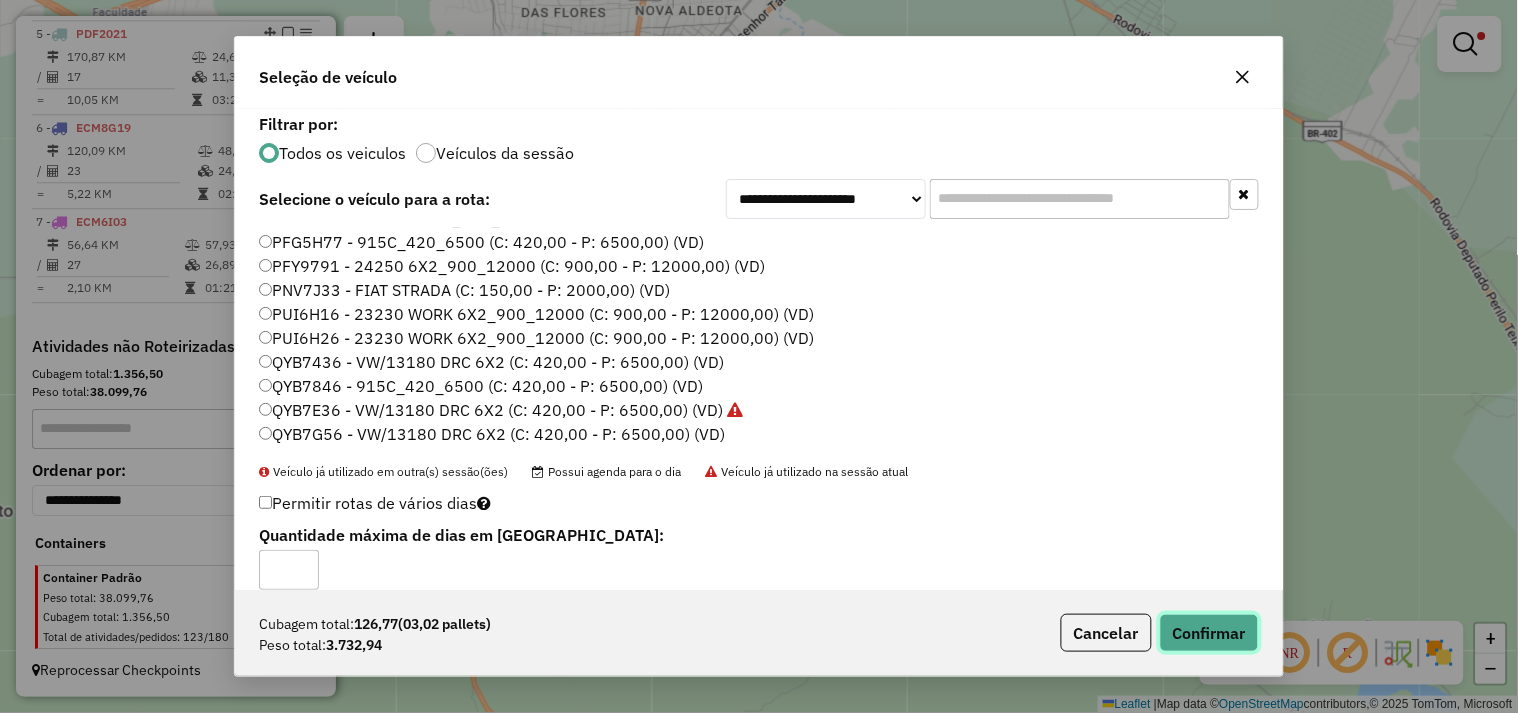 click on "Confirmar" 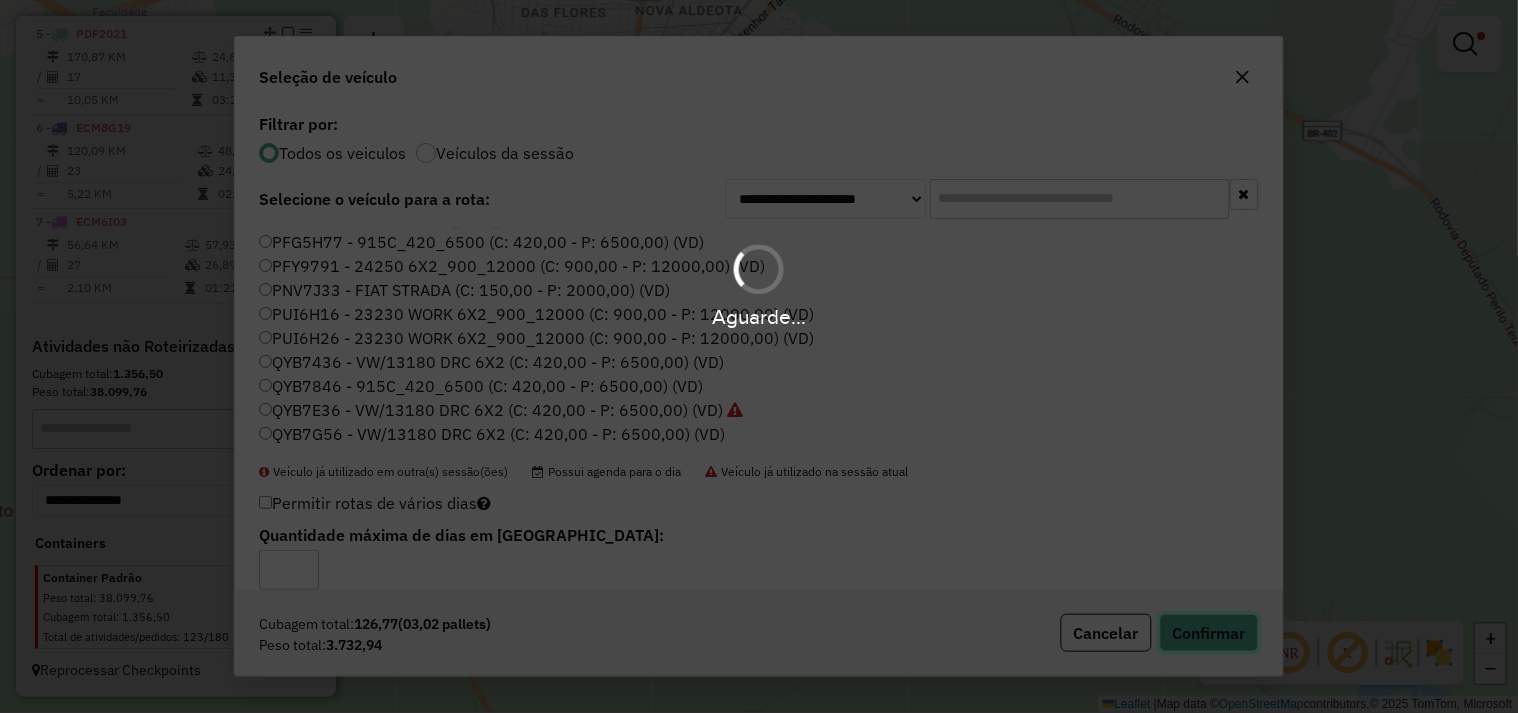 type 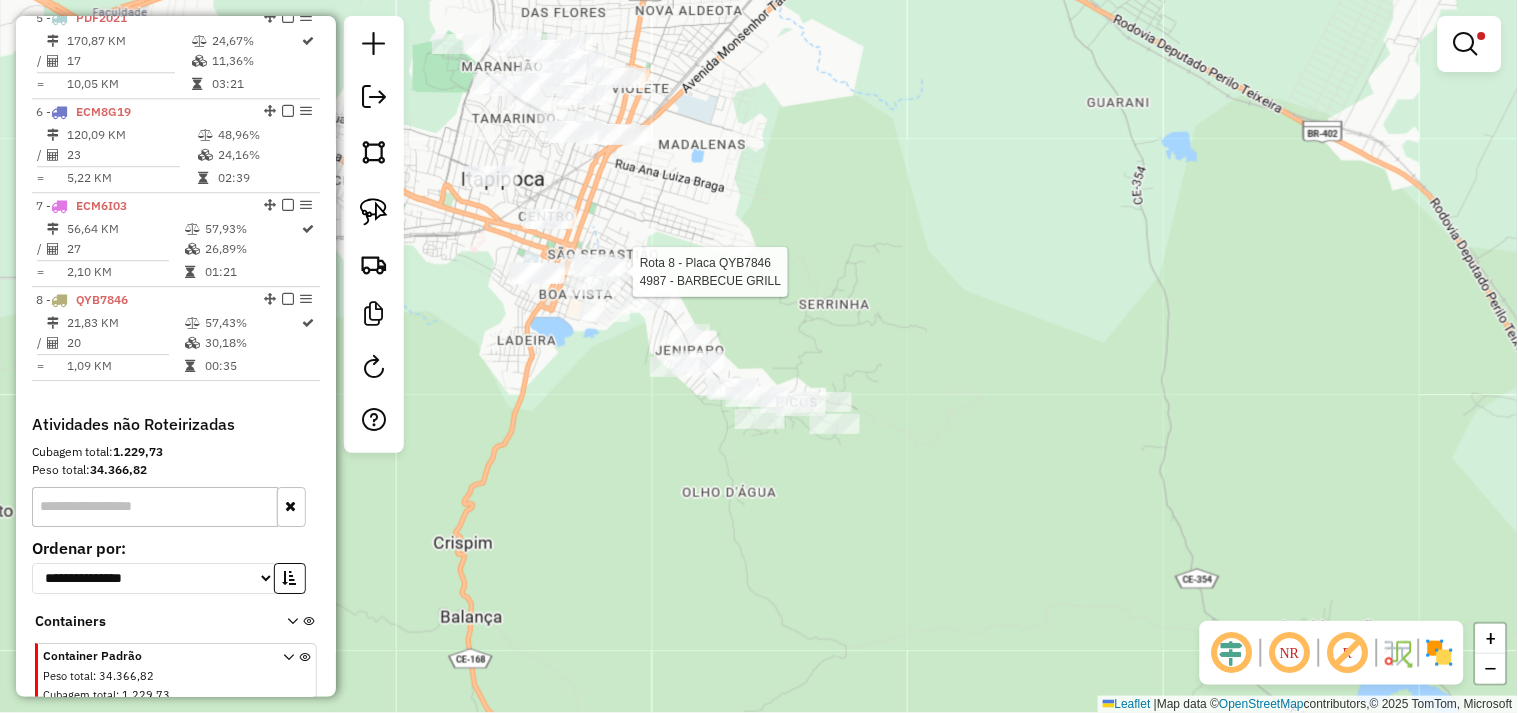 select on "**********" 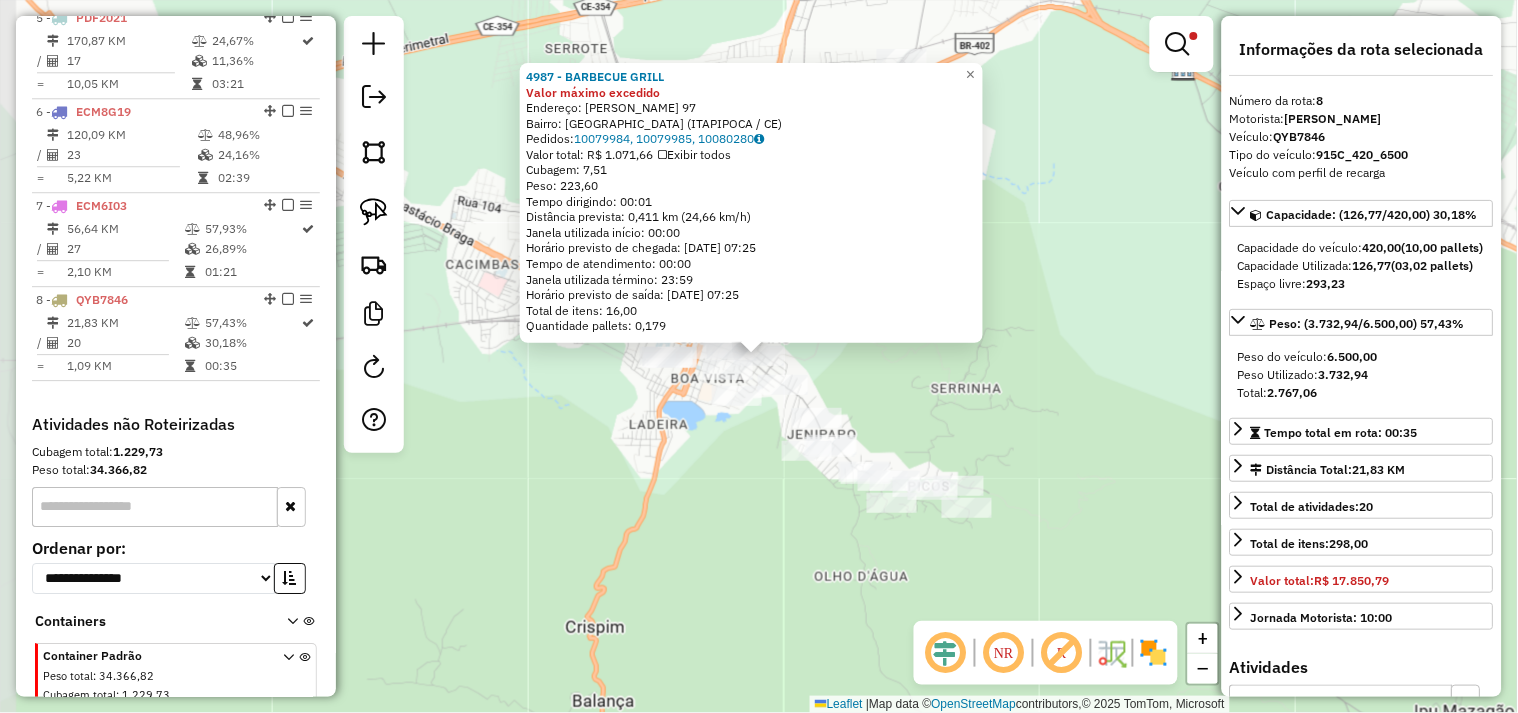 scroll, scrollTop: 1237, scrollLeft: 0, axis: vertical 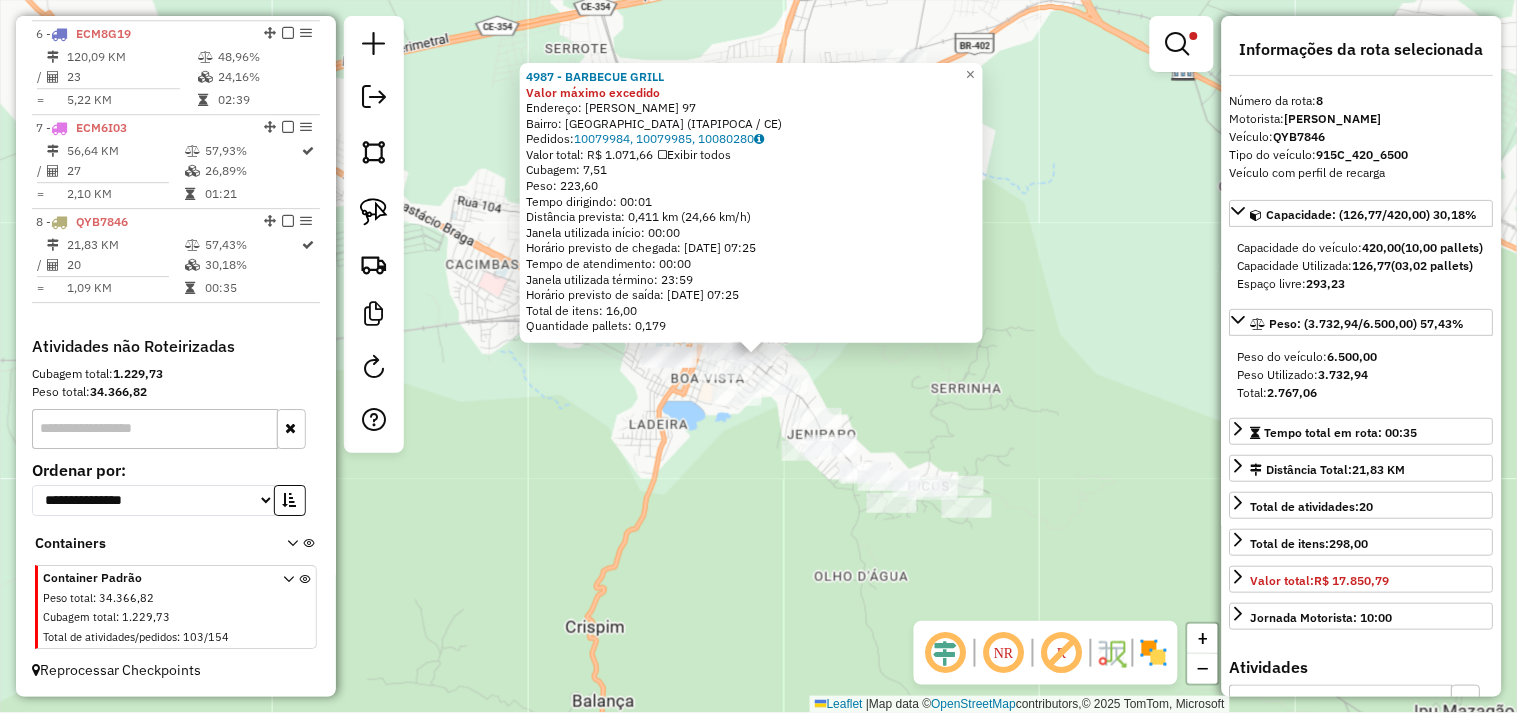 click on "4987 - BARBECUE GRILL Valor máximo excedido  Endereço:  ZACARIAS TEIXEIRA DE SOUSA 97   Bairro: SAO SEBASTIAO (ITAPIPOCA / CE)   Pedidos:  10079984, 10079985, 10080280   Valor total: R$ 1.071,66   Exibir todos   Cubagem: 7,51  Peso: 223,60  Tempo dirigindo: 00:01   Distância prevista: 0,411 km (24,66 km/h)   Janela utilizada início: 00:00   Horário previsto de chegada: 11/07/2025 07:25   Tempo de atendimento: 00:00   Janela utilizada término: 23:59   Horário previsto de saída: 11/07/2025 07:25   Total de itens: 16,00   Quantidade pallets: 0,179  × Limpar filtros Janela de atendimento Grade de atendimento Capacidade Transportadoras Veículos Cliente Pedidos  Rotas Selecione os dias de semana para filtrar as janelas de atendimento  Seg   Ter   Qua   Qui   Sex   Sáb   Dom  Informe o período da janela de atendimento: De: Até:  Filtrar exatamente a janela do cliente  Considerar janela de atendimento padrão  Selecione os dias de semana para filtrar as grades de atendimento  Seg   Ter   Qua   Qui   Sex" 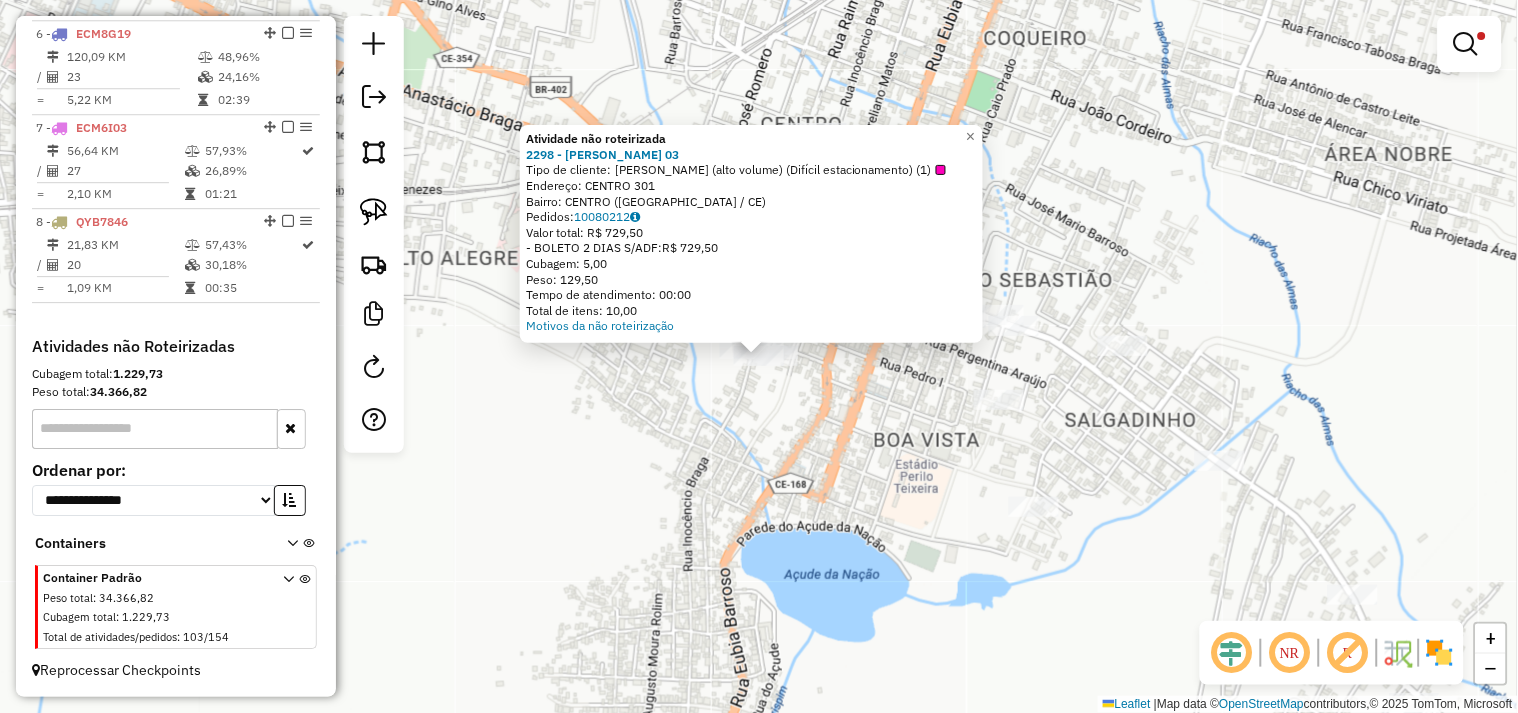 click on "Atividade não roteirizada 2298 - ANA MaRCIA 03  Tipo de cliente:   Ana Mácia (alto volume) (Difícil estacionamento) (1)   Endereço:  CENTRO 301   Bairro: CENTRO (ITAPIPOCA / CE)   Pedidos:  10080212   Valor total: R$ 729,50   - BOLETO 2 DIAS S/ADF:  R$ 729,50   Cubagem: 5,00   Peso: 129,50   Tempo de atendimento: 00:00   Total de itens: 10,00  Motivos da não roteirização × Limpar filtros Janela de atendimento Grade de atendimento Capacidade Transportadoras Veículos Cliente Pedidos  Rotas Selecione os dias de semana para filtrar as janelas de atendimento  Seg   Ter   Qua   Qui   Sex   Sáb   Dom  Informe o período da janela de atendimento: De: Até:  Filtrar exatamente a janela do cliente  Considerar janela de atendimento padrão  Selecione os dias de semana para filtrar as grades de atendimento  Seg   Ter   Qua   Qui   Sex   Sáb   Dom   Considerar clientes sem dia de atendimento cadastrado  Clientes fora do dia de atendimento selecionado Filtrar as atividades entre os valores definidos abaixo: De:" 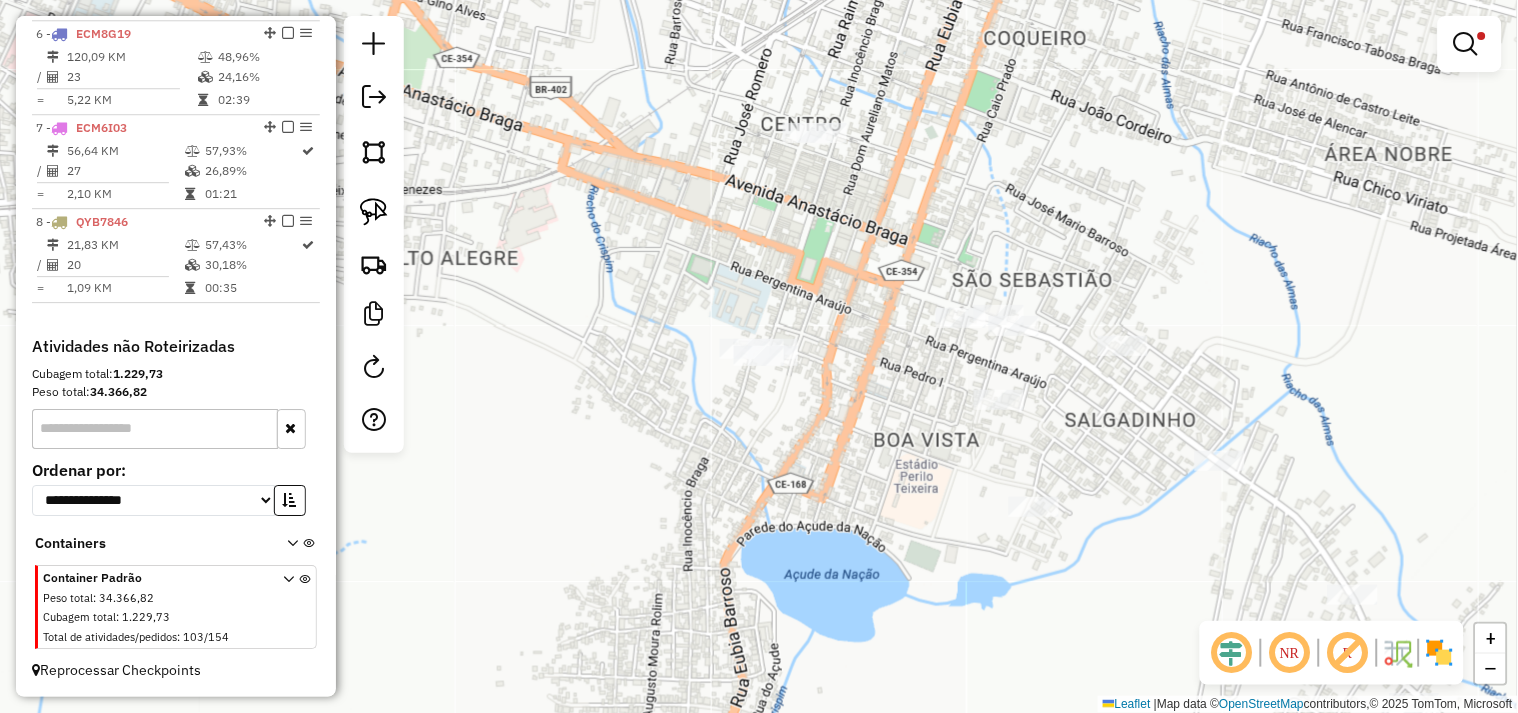 click 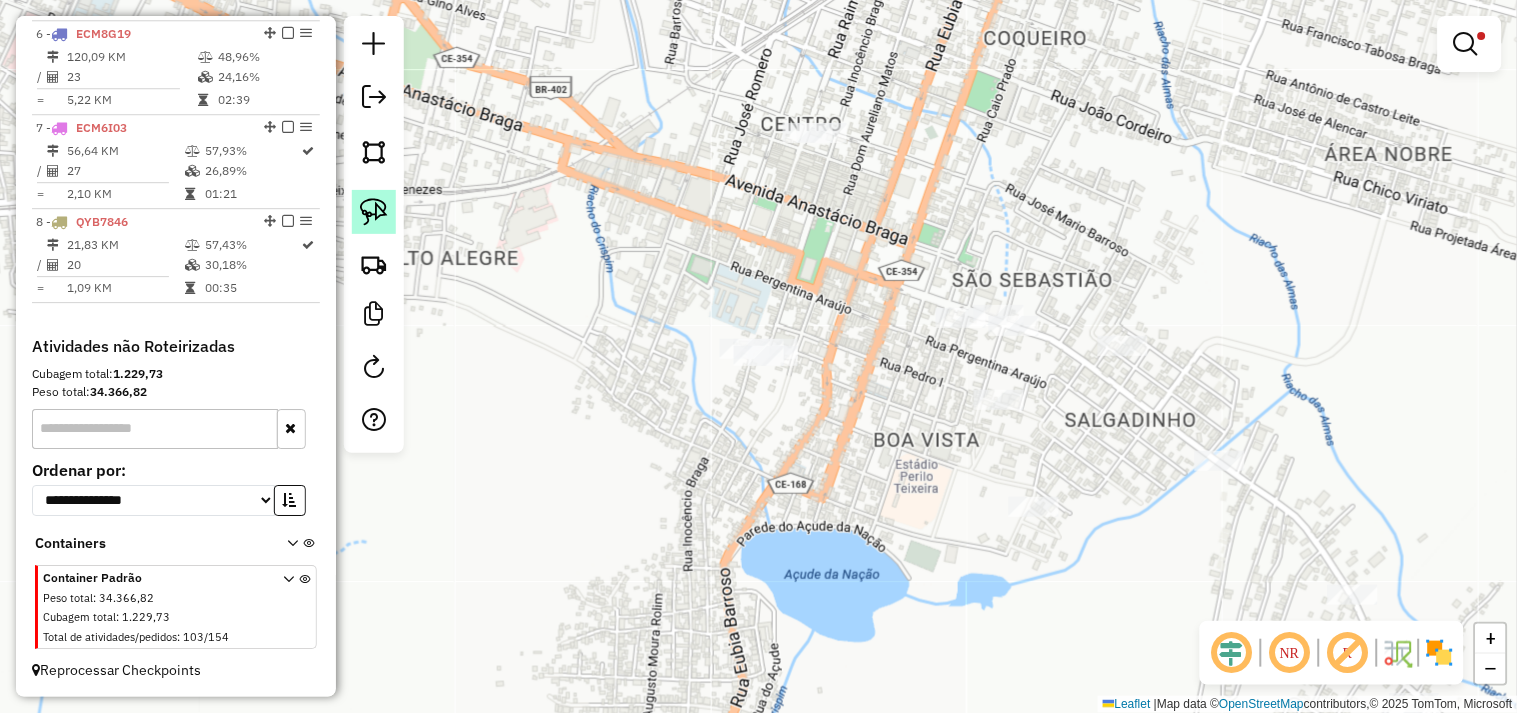 click 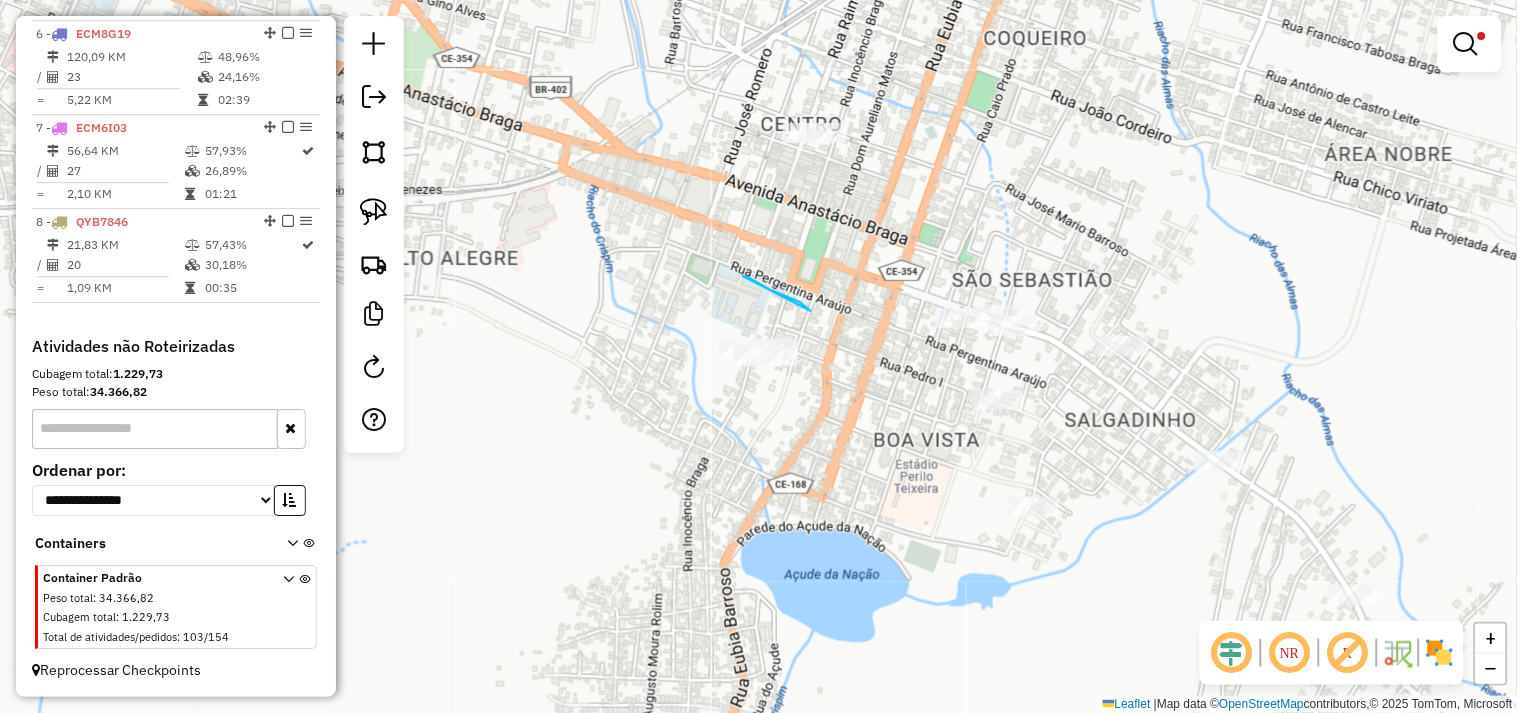 drag, startPoint x: 811, startPoint y: 311, endPoint x: 624, endPoint y: 352, distance: 191.4419 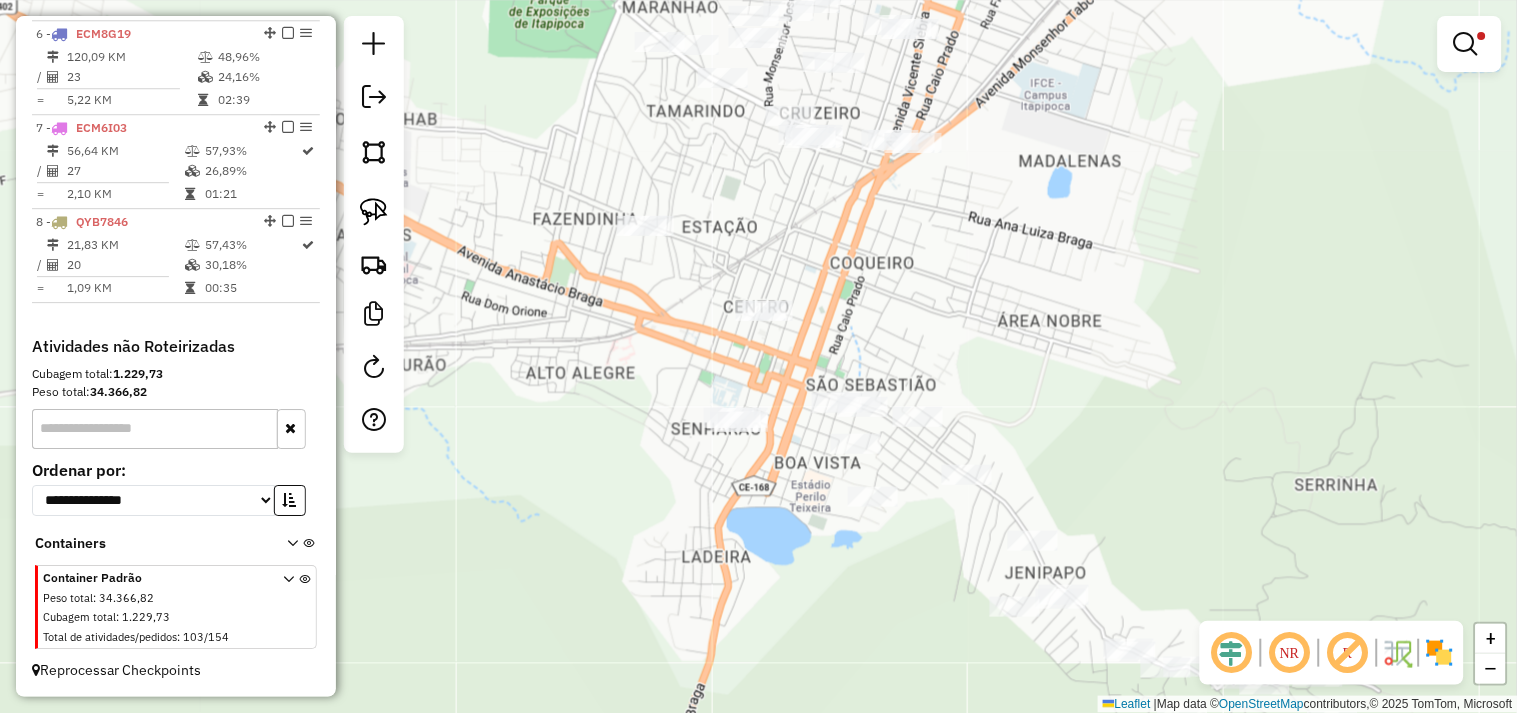 click on "Limpar filtros Janela de atendimento Grade de atendimento Capacidade Transportadoras Veículos Cliente Pedidos  Rotas Selecione os dias de semana para filtrar as janelas de atendimento  Seg   Ter   Qua   Qui   Sex   Sáb   Dom  Informe o período da janela de atendimento: De: Até:  Filtrar exatamente a janela do cliente  Considerar janela de atendimento padrão  Selecione os dias de semana para filtrar as grades de atendimento  Seg   Ter   Qua   Qui   Sex   Sáb   Dom   Considerar clientes sem dia de atendimento cadastrado  Clientes fora do dia de atendimento selecionado Filtrar as atividades entre os valores definidos abaixo:  Peso mínimo:   Peso máximo:   Cubagem mínima:   Cubagem máxima:   De:   Até:  Filtrar as atividades entre o tempo de atendimento definido abaixo:  De:   Até:   Considerar capacidade total dos clientes não roteirizados Transportadora: Selecione um ou mais itens Tipo de veículo: Selecione um ou mais itens Veículo: Selecione um ou mais itens Motorista: Selecione um ou mais itens" 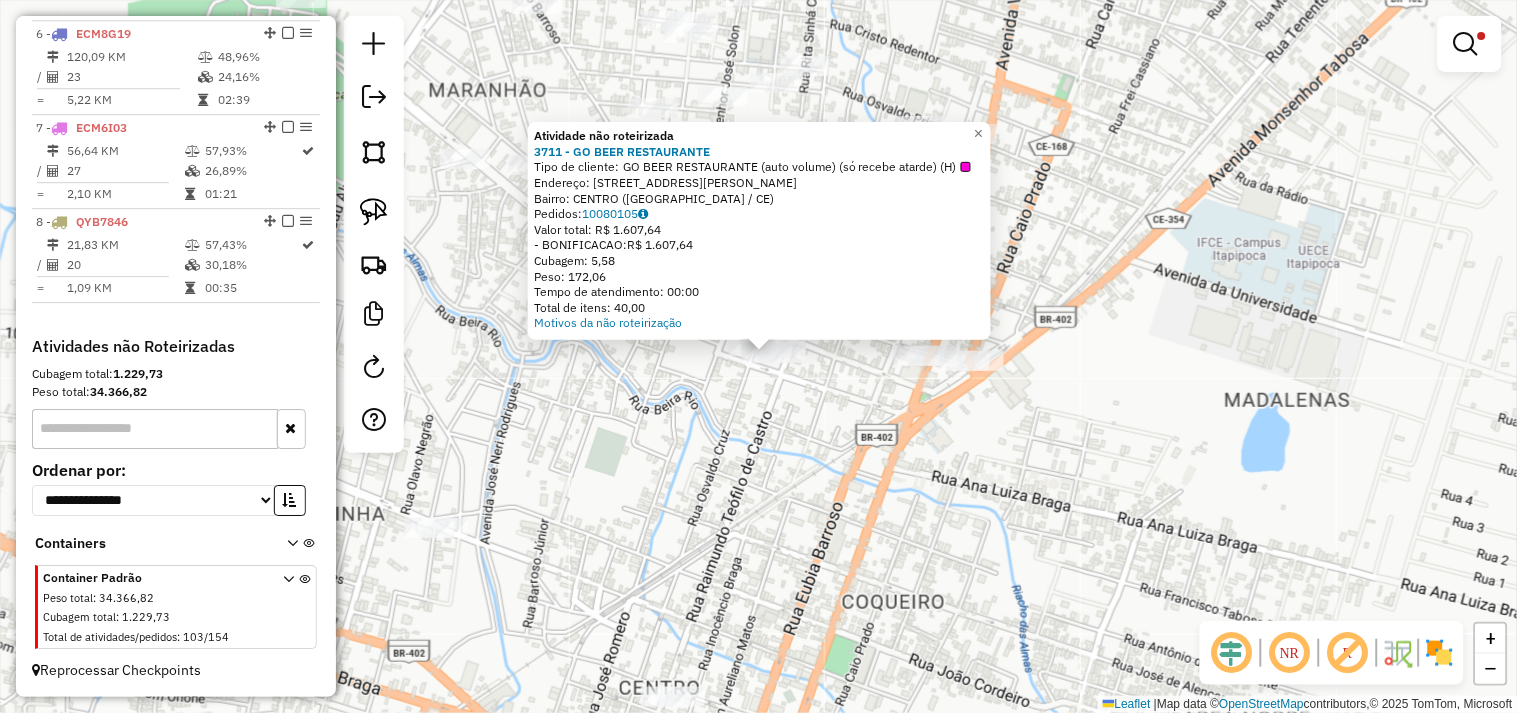 click on "Atividade não roteirizada 3711 - GO BEER RESTAURANTE  Tipo de cliente:   GO BEER RESTAURANTE (auto volume) (só recebe atarde) (H)   Endereço:  RUA MAJOR ANTONIO RODRIGUES 443   Bairro: CENTRO (ITAPIPOCA / CE)   Pedidos:  10080105   Valor total: R$ 1.607,64   - BONIFICACAO:  R$ 1.607,64   Cubagem: 5,58   Peso: 172,06   Tempo de atendimento: 00:00   Total de itens: 40,00  Motivos da não roteirização × Limpar filtros Janela de atendimento Grade de atendimento Capacidade Transportadoras Veículos Cliente Pedidos  Rotas Selecione os dias de semana para filtrar as janelas de atendimento  Seg   Ter   Qua   Qui   Sex   Sáb   Dom  Informe o período da janela de atendimento: De: Até:  Filtrar exatamente a janela do cliente  Considerar janela de atendimento padrão  Selecione os dias de semana para filtrar as grades de atendimento  Seg   Ter   Qua   Qui   Sex   Sáb   Dom   Considerar clientes sem dia de atendimento cadastrado  Clientes fora do dia de atendimento selecionado  Peso mínimo:   Peso máximo:  De:" 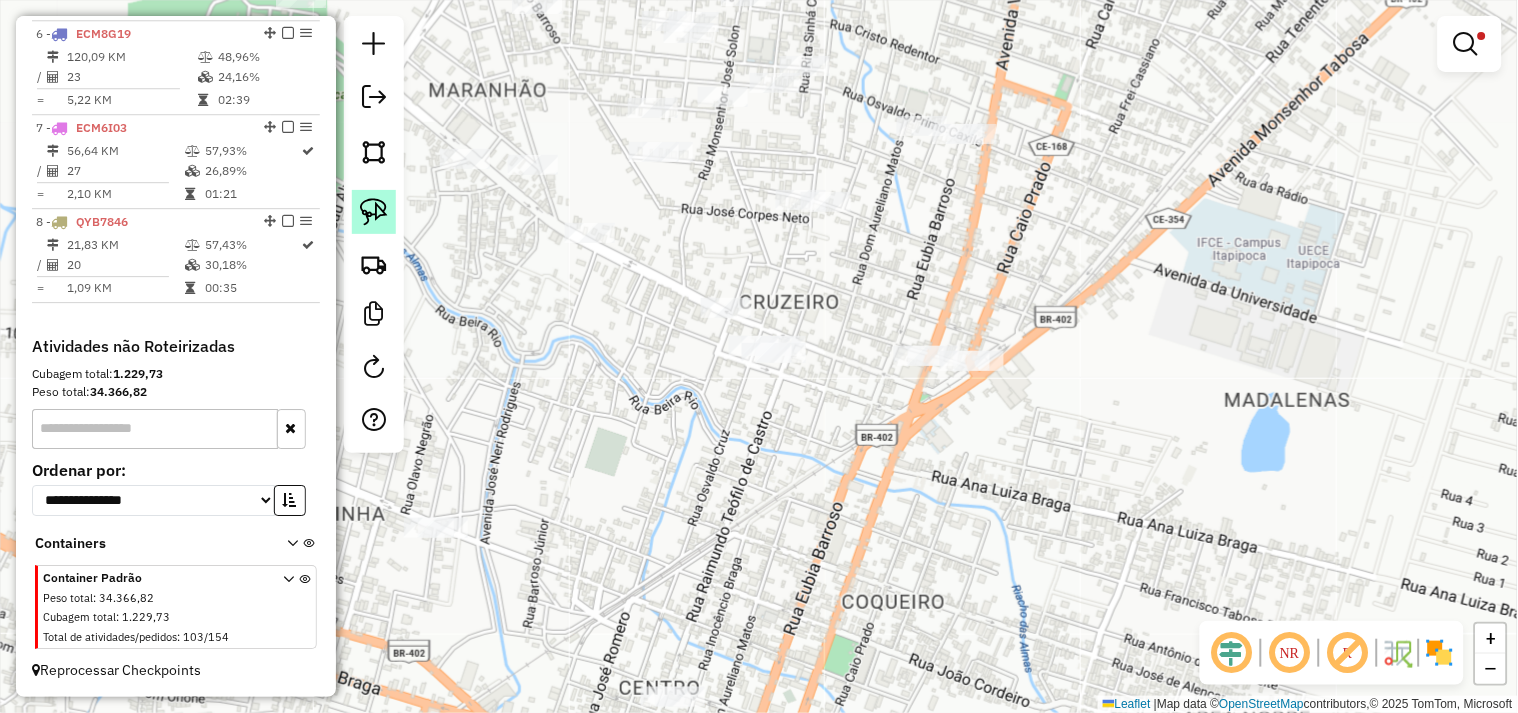 click 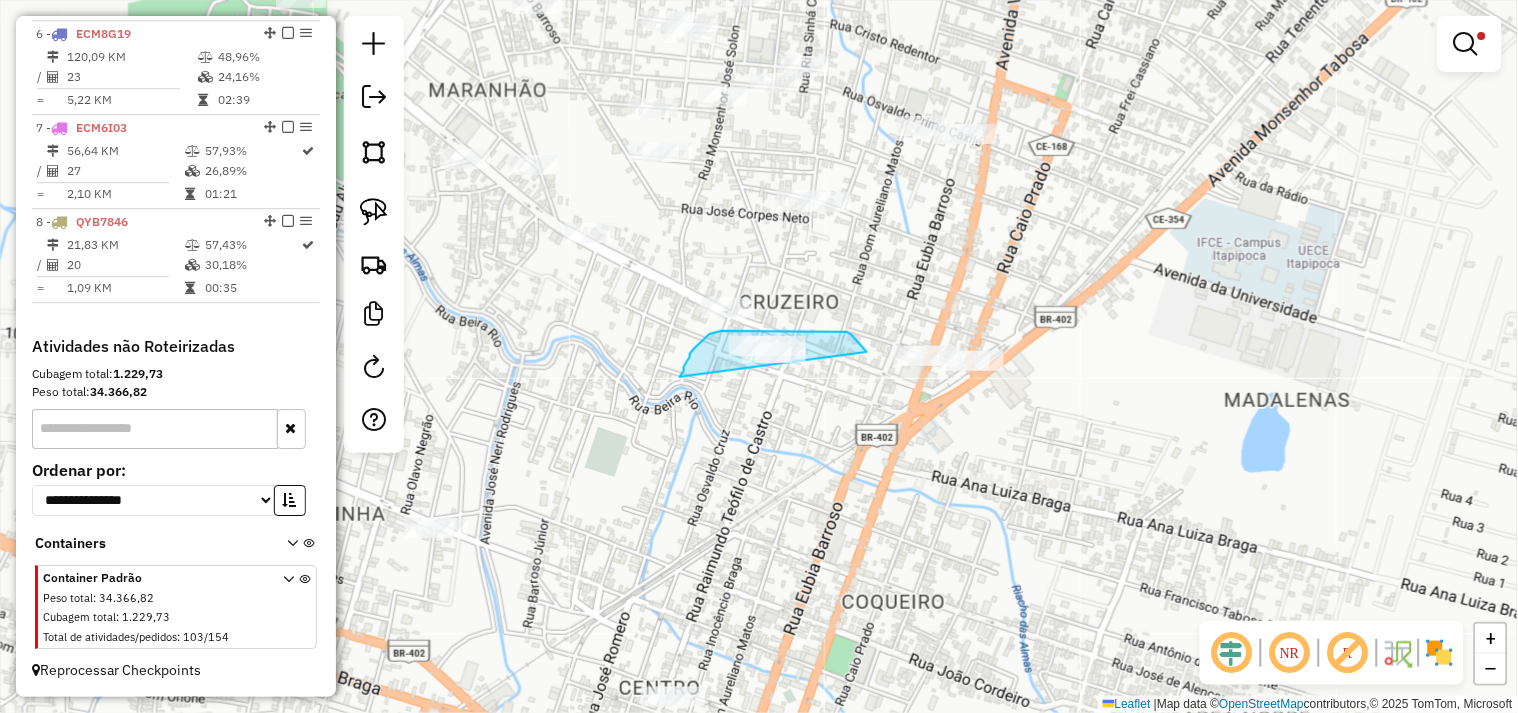 drag, startPoint x: 680, startPoint y: 377, endPoint x: 852, endPoint y: 412, distance: 175.52493 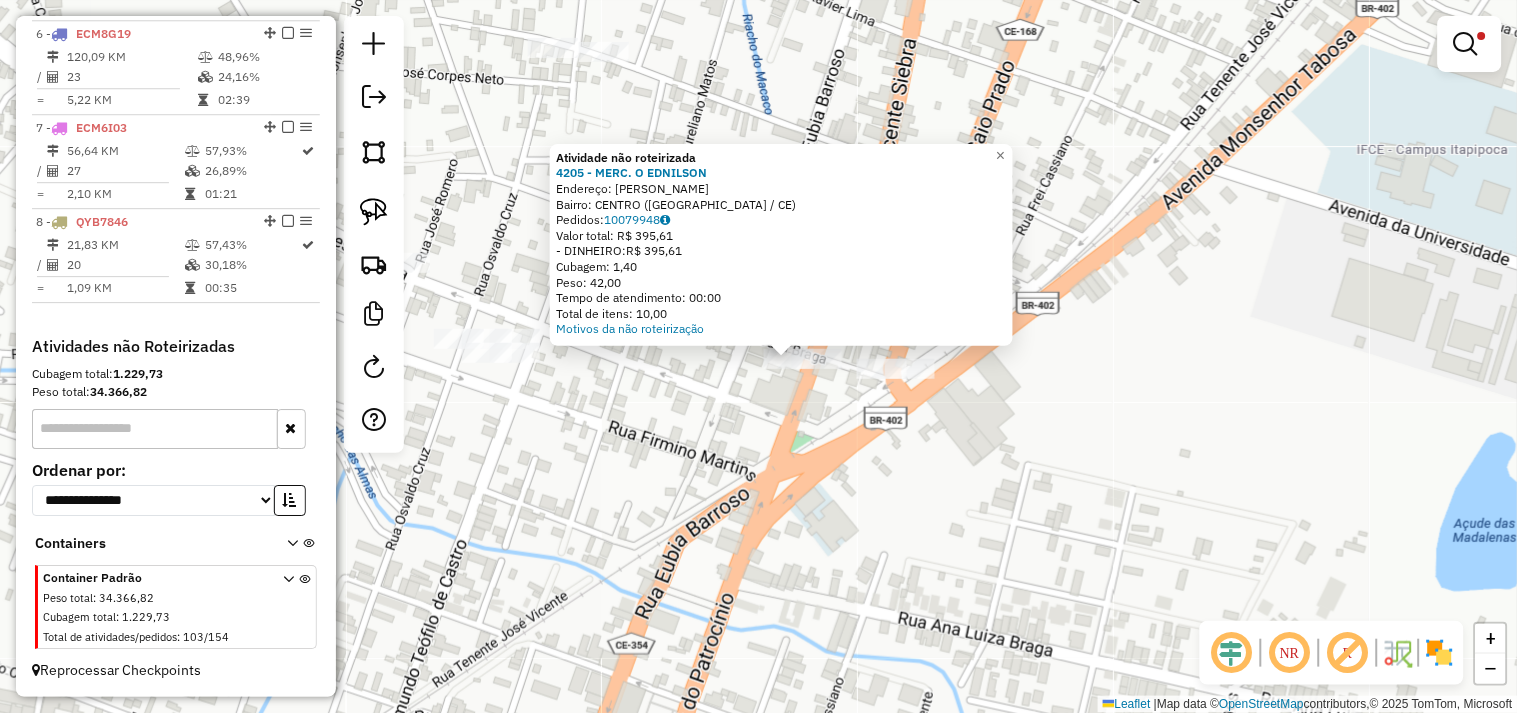 click on "Atividade não roteirizada 4205 - MERC. O EDNILSON  Endereço:  EUBIA BARROSO SN   Bairro: CENTRO (ITAPIPOCA / CE)   Pedidos:  10079948   Valor total: R$ 395,61   - DINHEIRO:  R$ 395,61   Cubagem: 1,40   Peso: 42,00   Tempo de atendimento: 00:00   Total de itens: 10,00  Motivos da não roteirização × Limpar filtros Janela de atendimento Grade de atendimento Capacidade Transportadoras Veículos Cliente Pedidos  Rotas Selecione os dias de semana para filtrar as janelas de atendimento  Seg   Ter   Qua   Qui   Sex   Sáb   Dom  Informe o período da janela de atendimento: De: Até:  Filtrar exatamente a janela do cliente  Considerar janela de atendimento padrão  Selecione os dias de semana para filtrar as grades de atendimento  Seg   Ter   Qua   Qui   Sex   Sáb   Dom   Considerar clientes sem dia de atendimento cadastrado  Clientes fora do dia de atendimento selecionado Filtrar as atividades entre os valores definidos abaixo:  Peso mínimo:   Peso máximo:   Cubagem mínima:   Cubagem máxima:   De:   Até:" 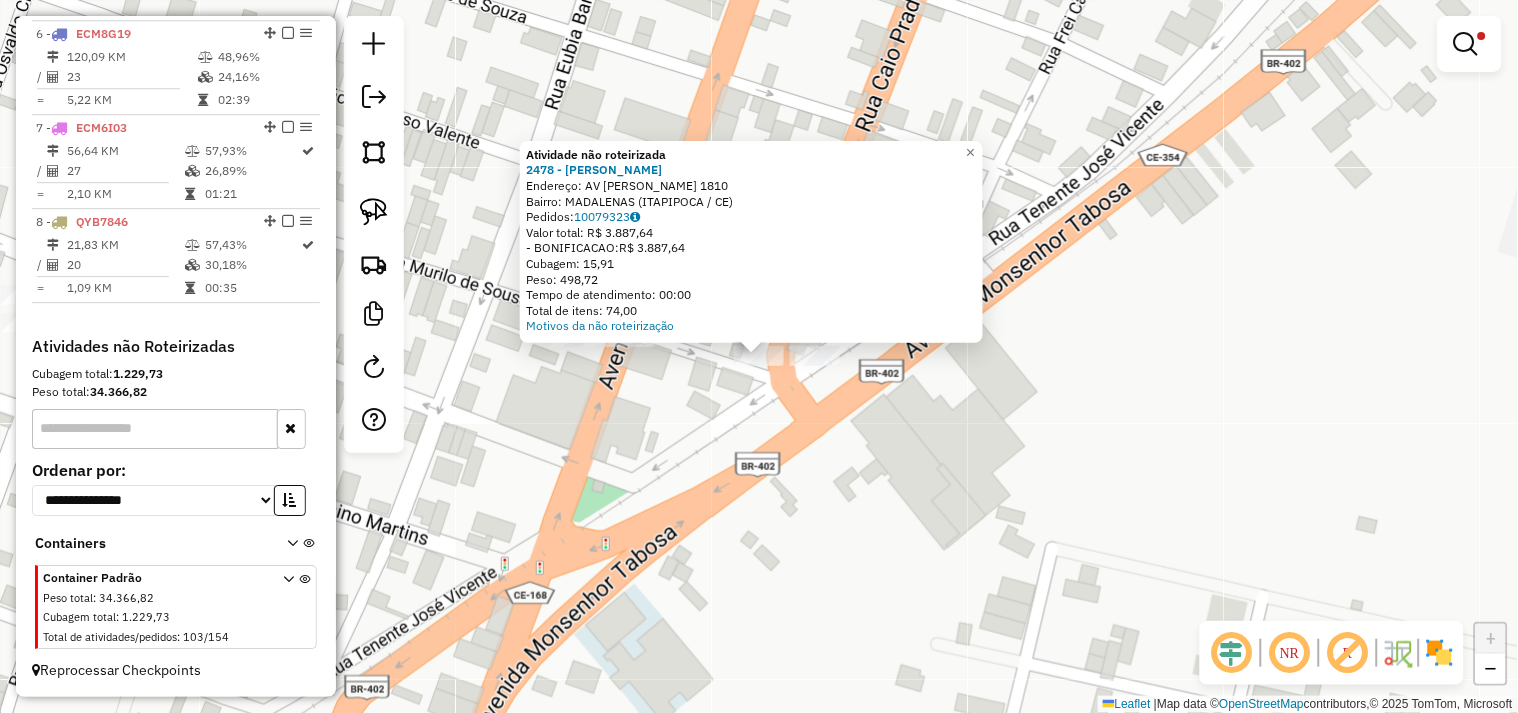 click on "Atividade não roteirizada 2478 - ATACADAO MONTEIRO  Endereço:  AV MONSENHOR TABOSA 1810   Bairro: MADALENAS (ITAPIPOCA / CE)   Pedidos:  10079323   Valor total: R$ 3.887,64   - BONIFICACAO:  R$ 3.887,64   Cubagem: 15,91   Peso: 498,72   Tempo de atendimento: 00:00   Total de itens: 74,00  Motivos da não roteirização × Limpar filtros Janela de atendimento Grade de atendimento Capacidade Transportadoras Veículos Cliente Pedidos  Rotas Selecione os dias de semana para filtrar as janelas de atendimento  Seg   Ter   Qua   Qui   Sex   Sáb   Dom  Informe o período da janela de atendimento: De: Até:  Filtrar exatamente a janela do cliente  Considerar janela de atendimento padrão  Selecione os dias de semana para filtrar as grades de atendimento  Seg   Ter   Qua   Qui   Sex   Sáb   Dom   Considerar clientes sem dia de atendimento cadastrado  Clientes fora do dia de atendimento selecionado Filtrar as atividades entre os valores definidos abaixo:  Peso mínimo:   Peso máximo:   Cubagem mínima:   De:   De:" 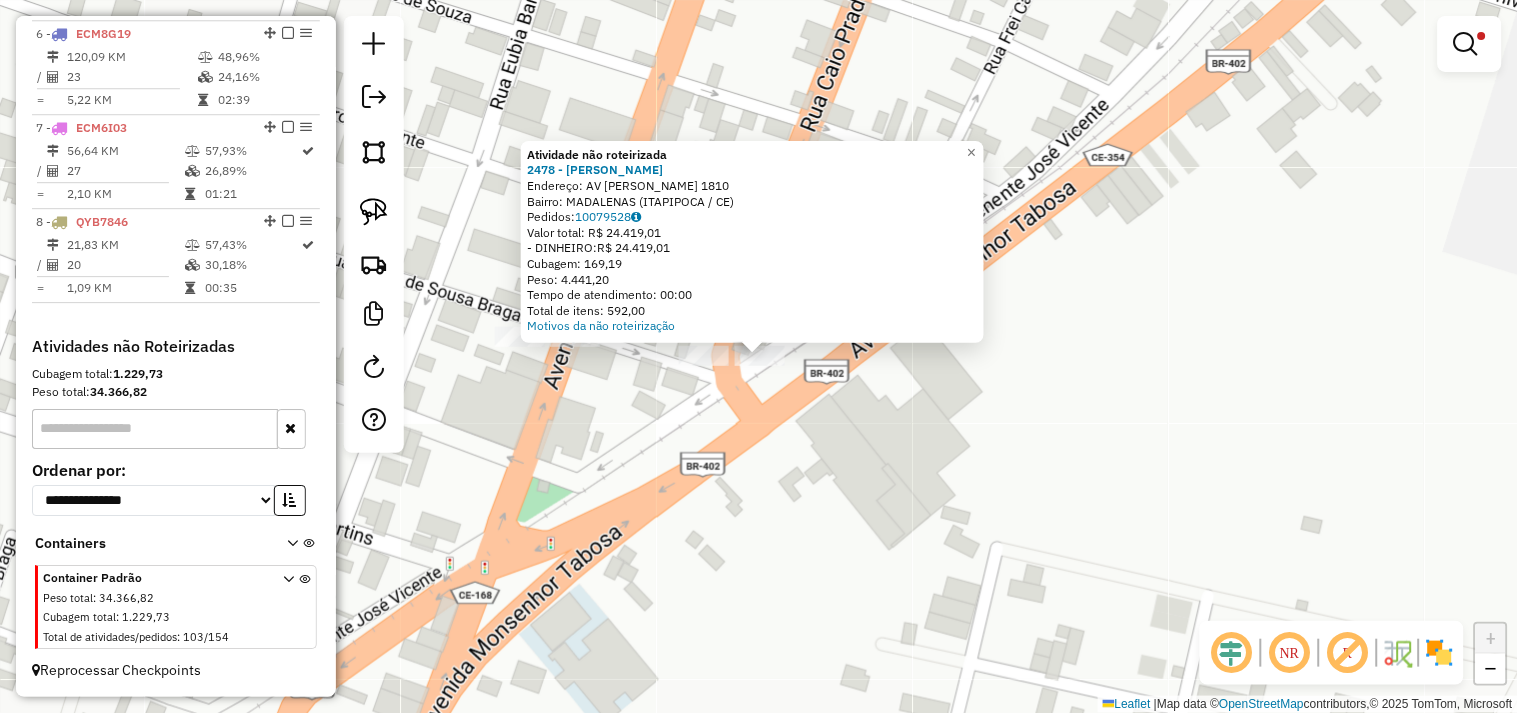 click on "Atividade não roteirizada 2478 - ATACADAO MONTEIRO  Endereço:  AV MONSENHOR TABOSA 1810   Bairro: MADALENAS (ITAPIPOCA / CE)   Pedidos:  10079528   Valor total: R$ 24.419,01   - DINHEIRO:  R$ 24.419,01   Cubagem: 169,19   Peso: 4.441,20   Tempo de atendimento: 00:00   Total de itens: 592,00  Motivos da não roteirização × Limpar filtros Janela de atendimento Grade de atendimento Capacidade Transportadoras Veículos Cliente Pedidos  Rotas Selecione os dias de semana para filtrar as janelas de atendimento  Seg   Ter   Qua   Qui   Sex   Sáb   Dom  Informe o período da janela de atendimento: De: Até:  Filtrar exatamente a janela do cliente  Considerar janela de atendimento padrão  Selecione os dias de semana para filtrar as grades de atendimento  Seg   Ter   Qua   Qui   Sex   Sáb   Dom   Considerar clientes sem dia de atendimento cadastrado  Clientes fora do dia de atendimento selecionado Filtrar as atividades entre os valores definidos abaixo:  Peso mínimo:   Peso máximo:   Cubagem mínima:   De:  +" 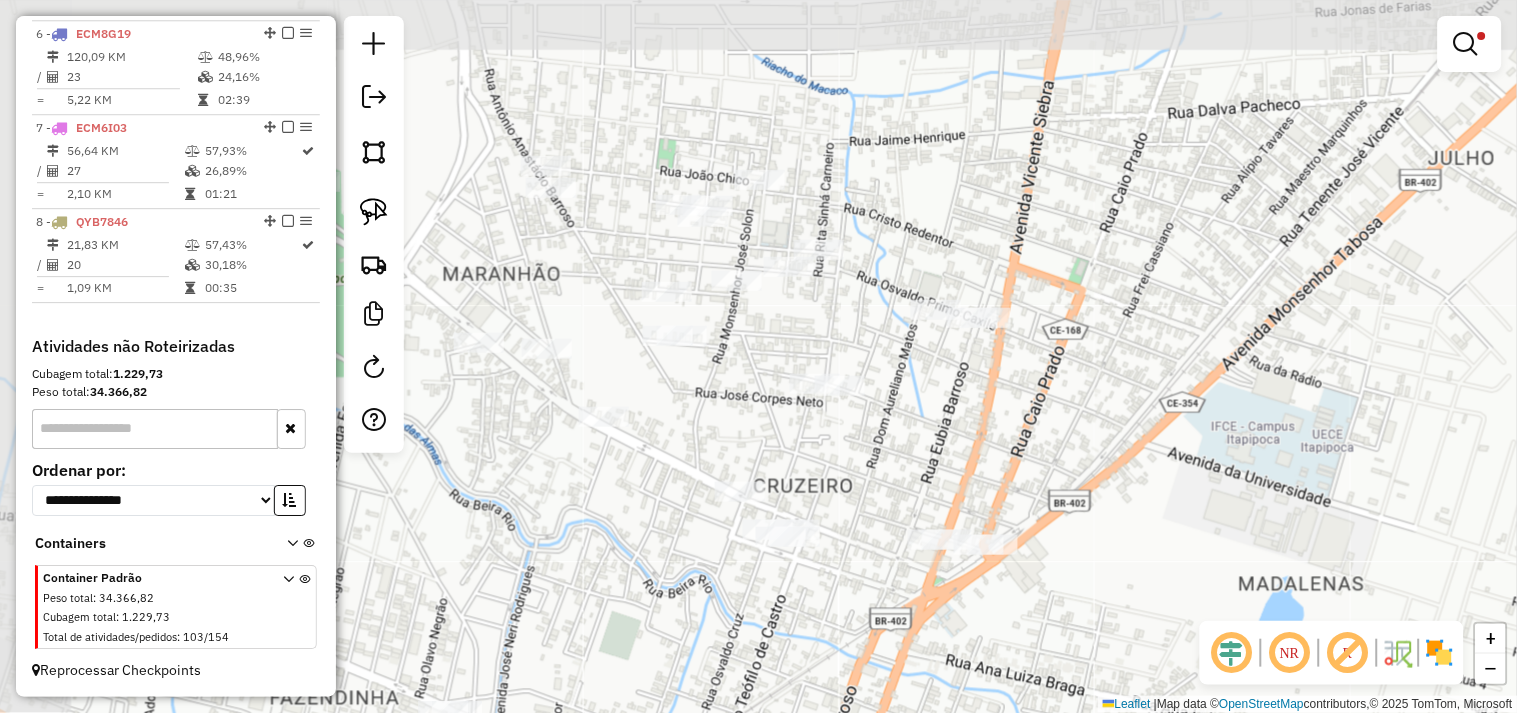 drag, startPoint x: 960, startPoint y: 328, endPoint x: 1097, endPoint y: 426, distance: 168.44287 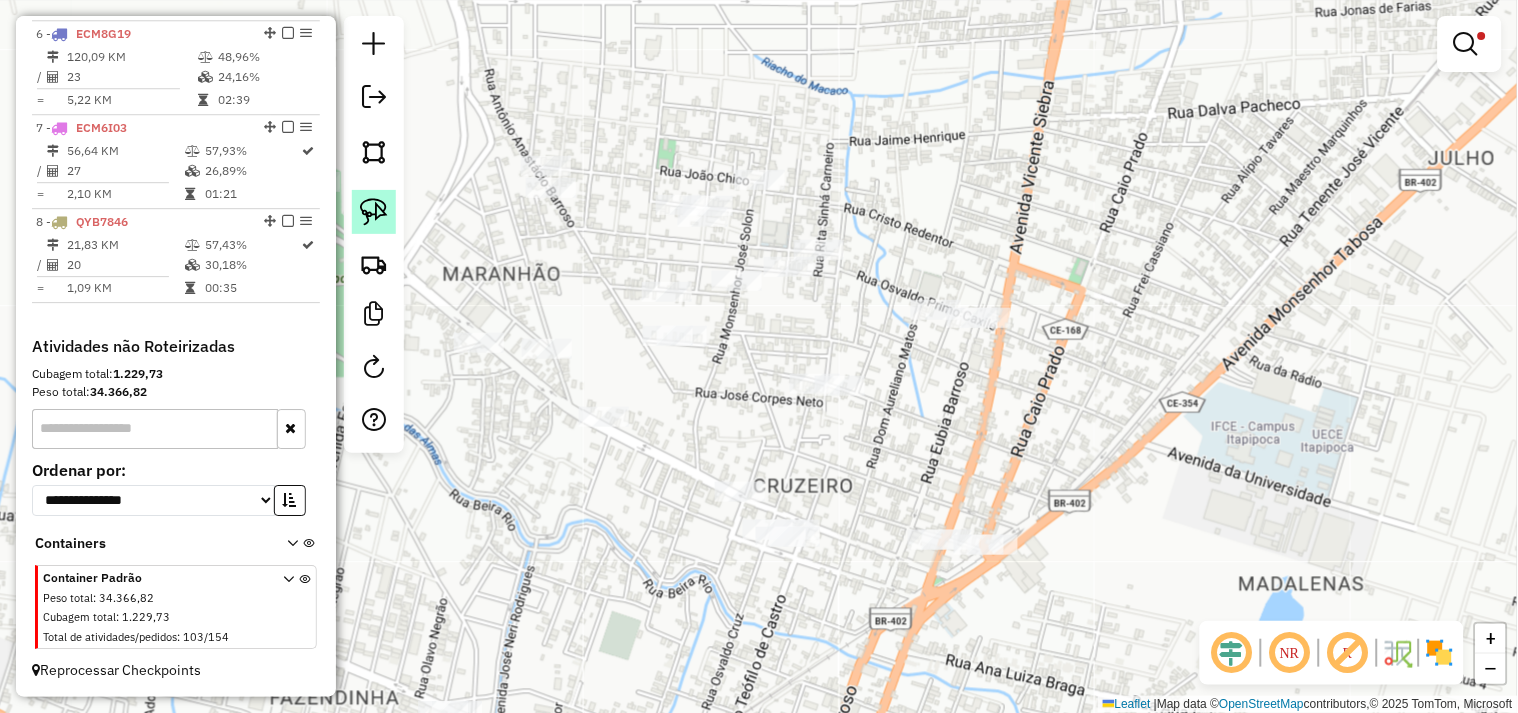 click 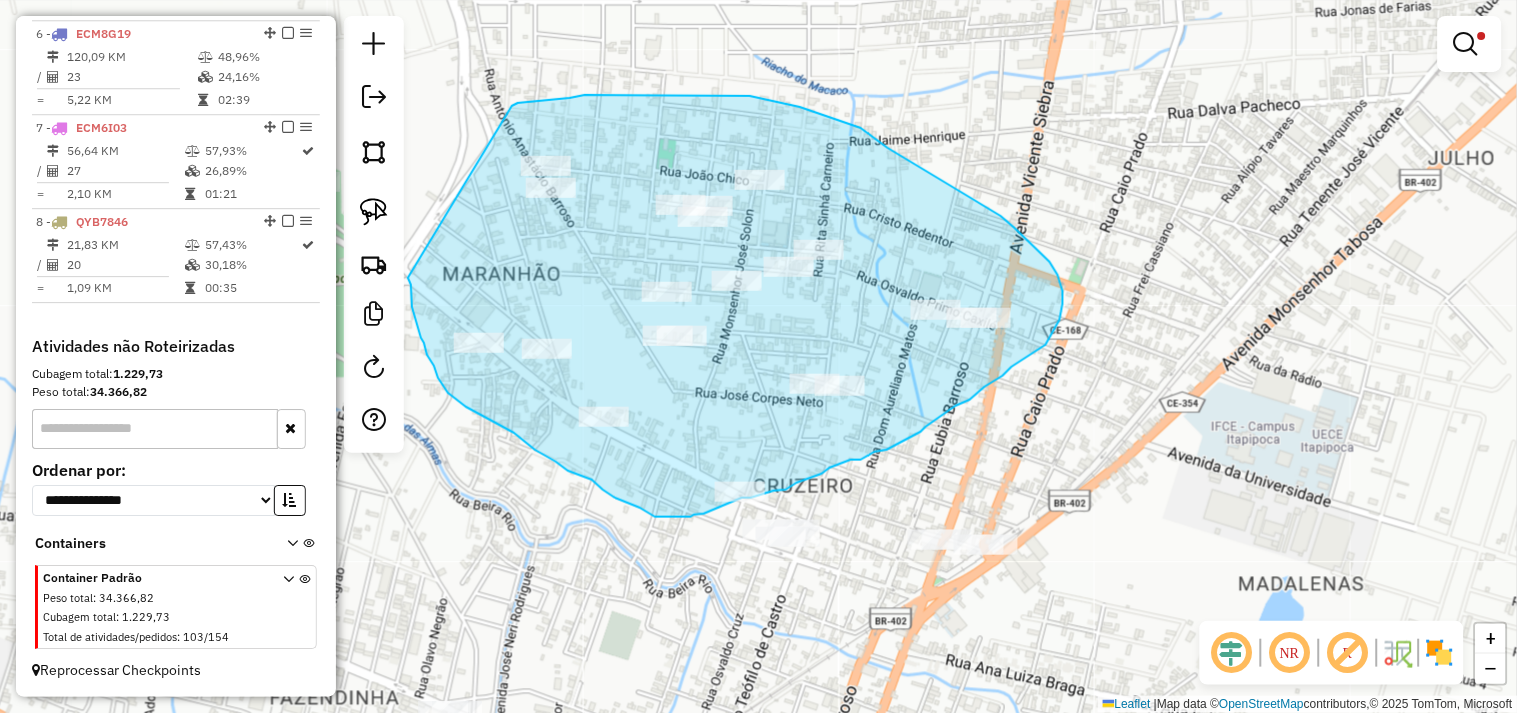 drag, startPoint x: 517, startPoint y: 104, endPoint x: 408, endPoint y: 277, distance: 204.47493 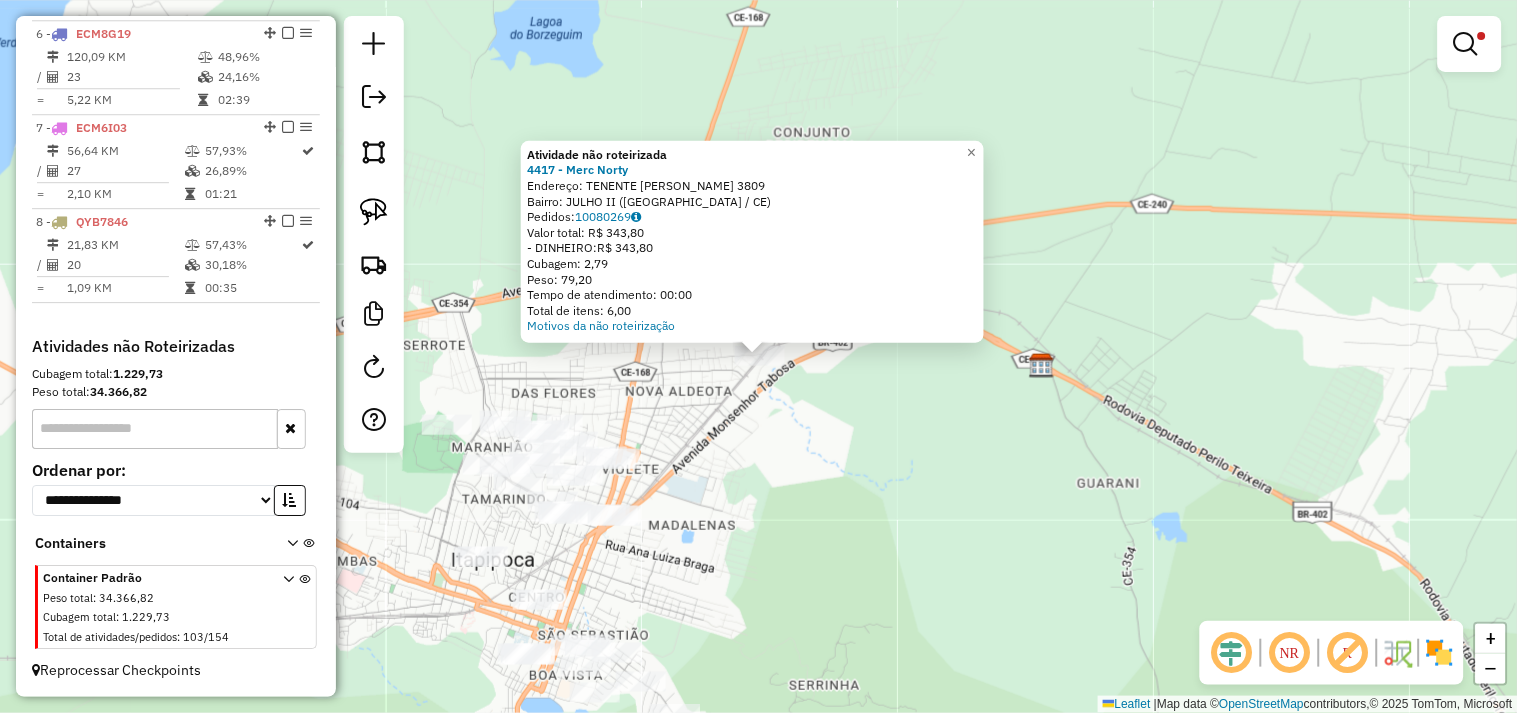 click on "Atividade não roteirizada 4417 - Merc Norty  Endereço:  TENENTE JOSE VICENTE 3809   Bairro: JULHO II (ITAPIPOCA / CE)   Pedidos:  10080269   Valor total: R$ 343,80   - DINHEIRO:  R$ 343,80   Cubagem: 2,79   Peso: 79,20   Tempo de atendimento: 00:00   Total de itens: 6,00  Motivos da não roteirização × Limpar filtros Janela de atendimento Grade de atendimento Capacidade Transportadoras Veículos Cliente Pedidos  Rotas Selecione os dias de semana para filtrar as janelas de atendimento  Seg   Ter   Qua   Qui   Sex   Sáb   Dom  Informe o período da janela de atendimento: De: Até:  Filtrar exatamente a janela do cliente  Considerar janela de atendimento padrão  Selecione os dias de semana para filtrar as grades de atendimento  Seg   Ter   Qua   Qui   Sex   Sáb   Dom   Considerar clientes sem dia de atendimento cadastrado  Clientes fora do dia de atendimento selecionado Filtrar as atividades entre os valores definidos abaixo:  Peso mínimo:   Peso máximo:   Cubagem mínima:   Cubagem máxima:   De:  De:" 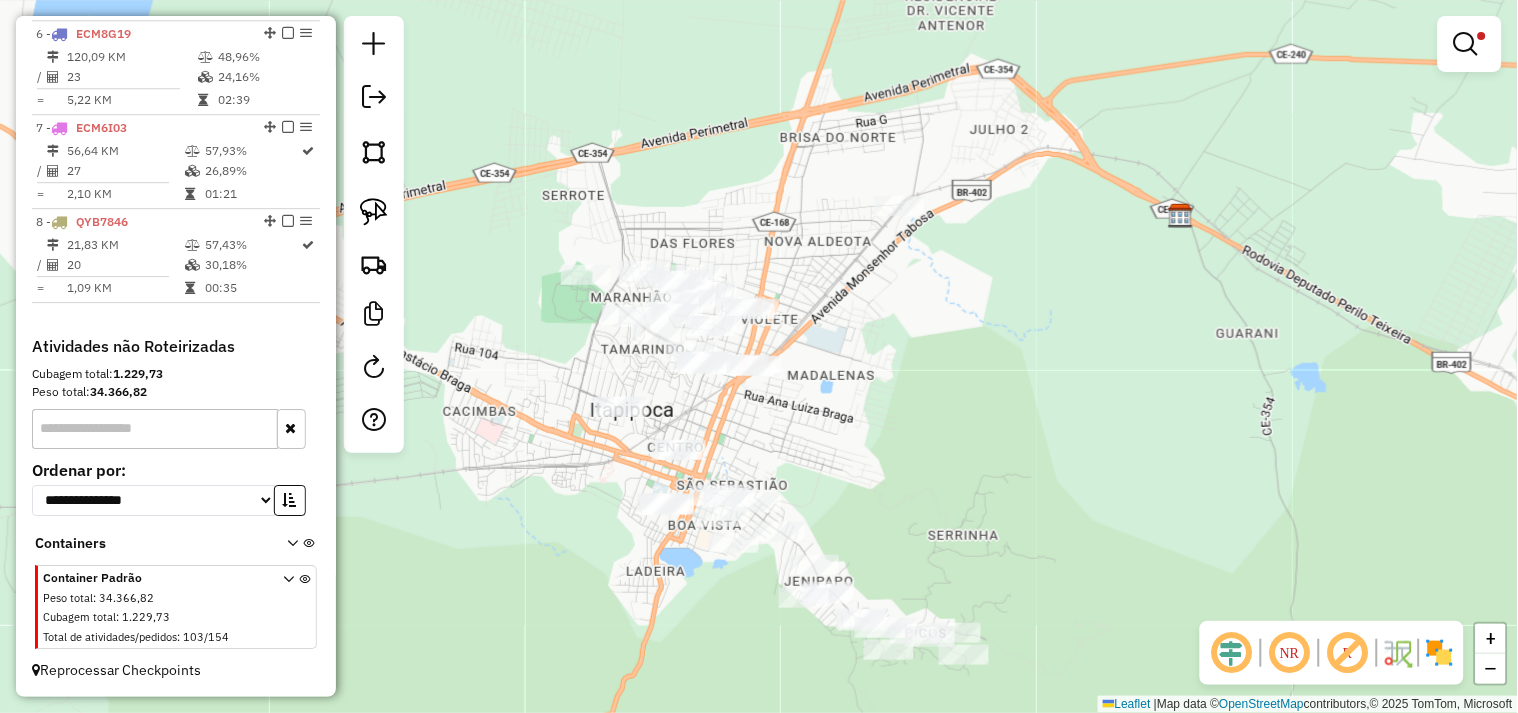drag, startPoint x: 693, startPoint y: 513, endPoint x: 871, endPoint y: 283, distance: 290.83328 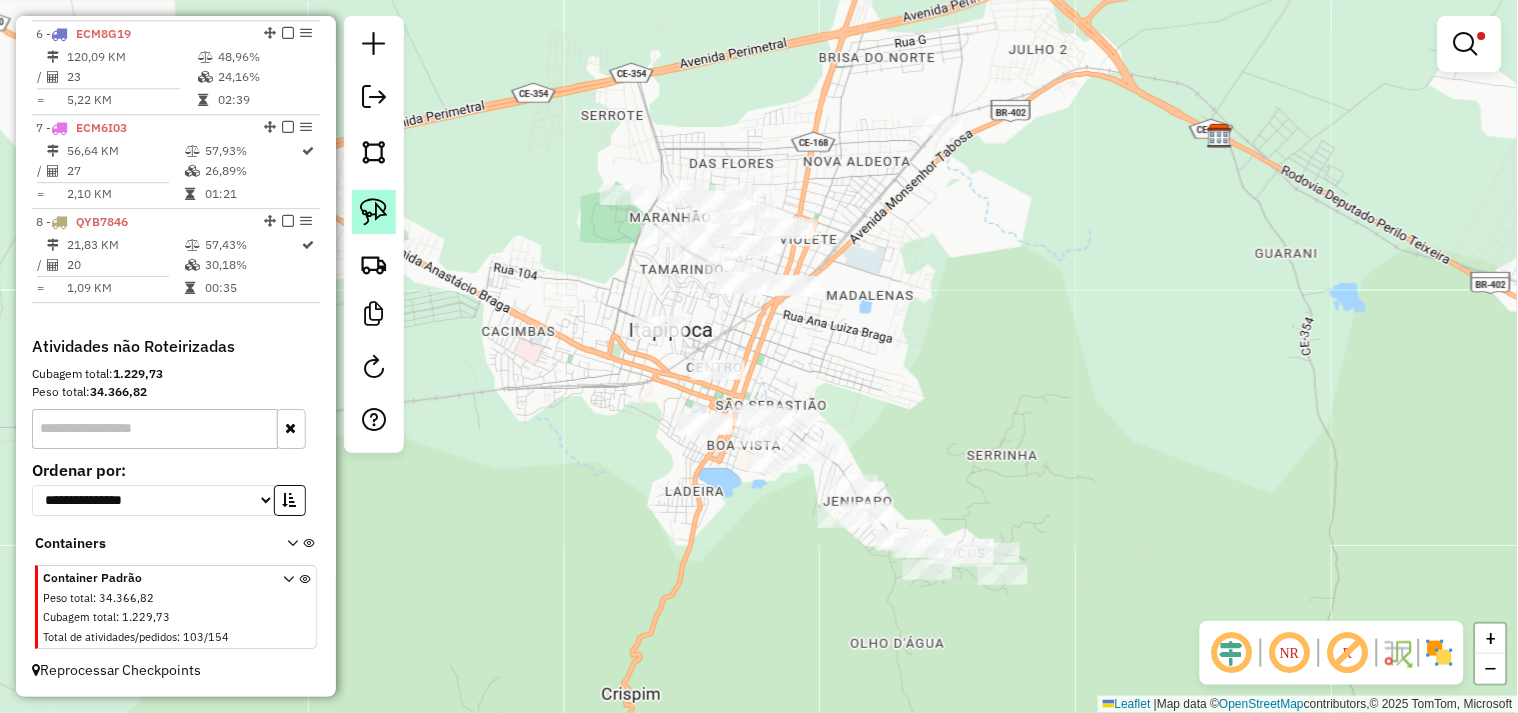 click 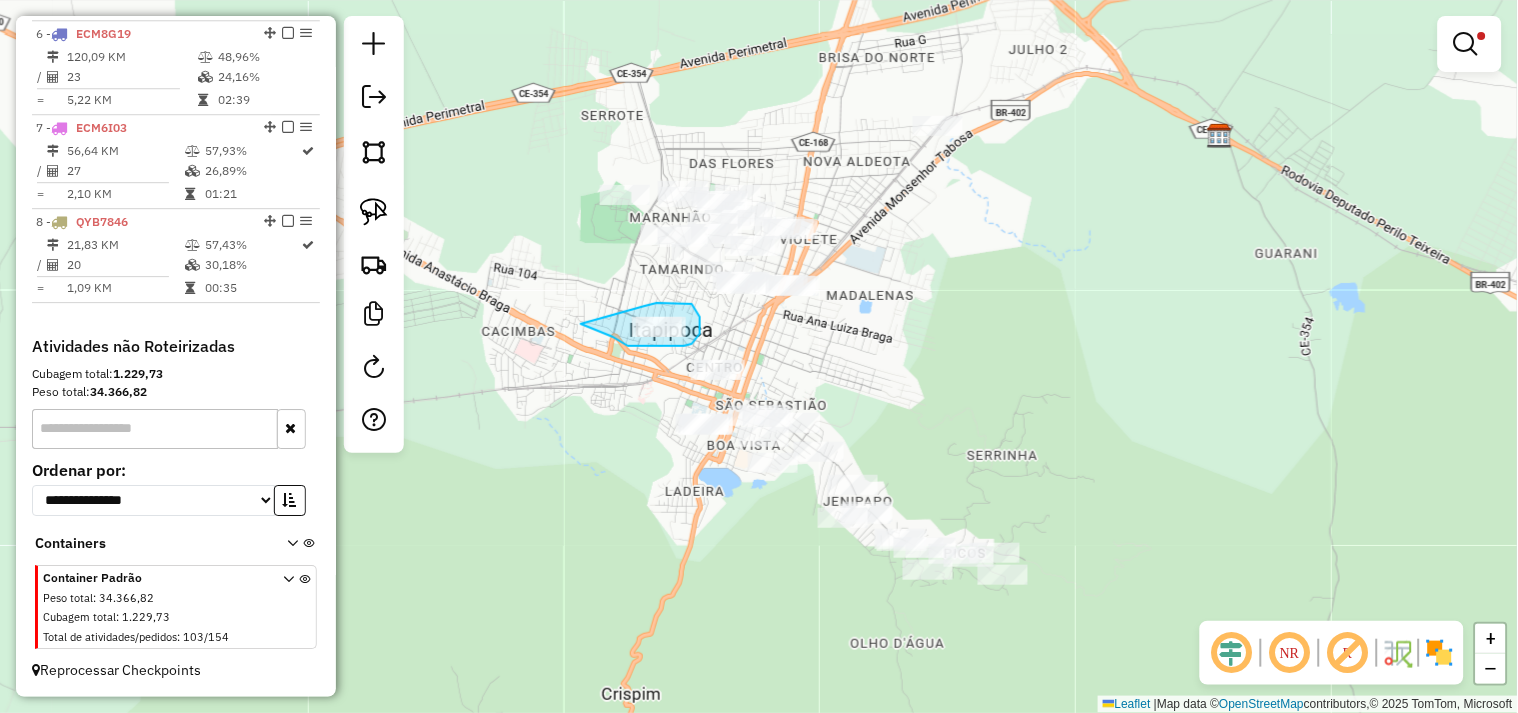 drag, startPoint x: 661, startPoint y: 303, endPoint x: 580, endPoint y: 324, distance: 83.677956 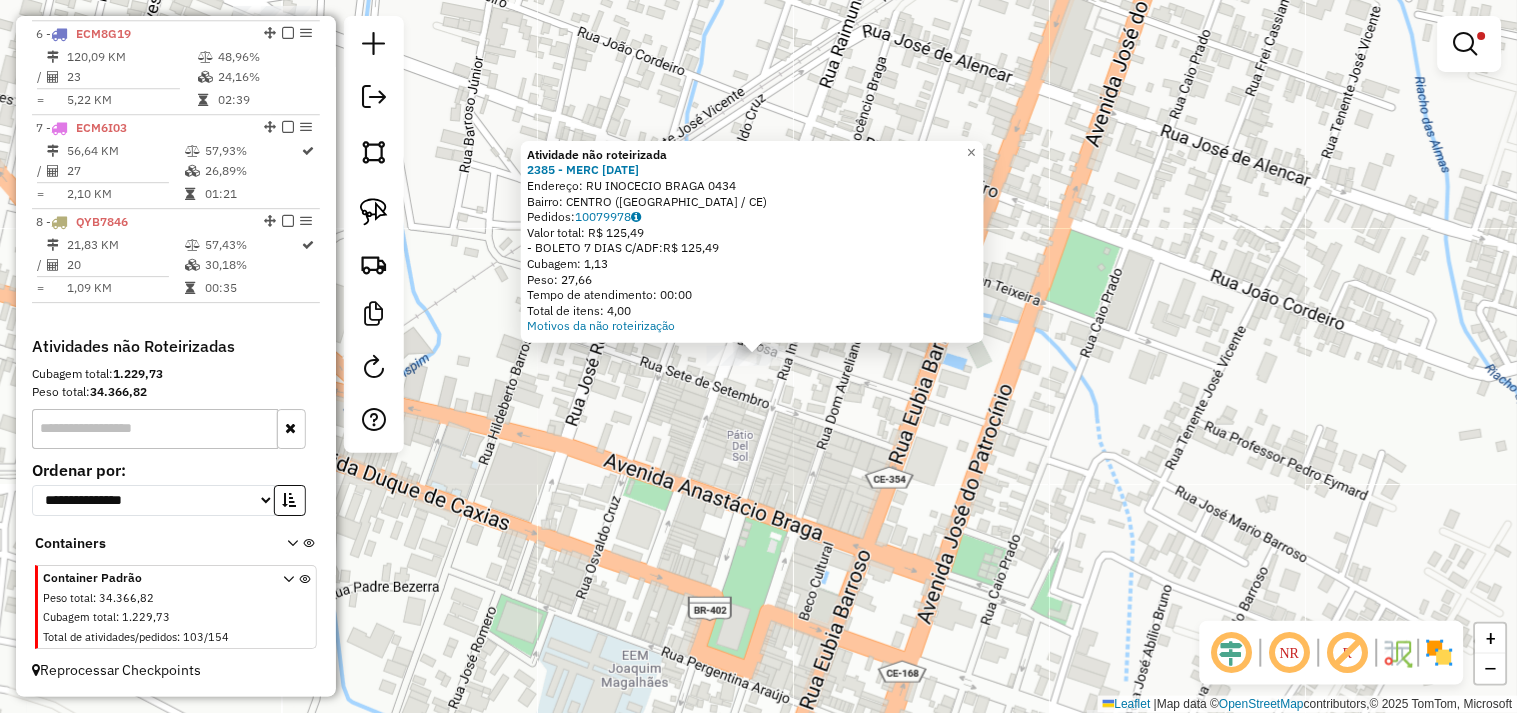 click on "Atividade não roteirizada 2385 - MERC 7 DE SETEMBRO  Endereço:  RU INOCECIO BRAGA 0434   Bairro: CENTRO (ITAPIPOCA / CE)   Pedidos:  10079978   Valor total: R$ 125,49   - BOLETO 7 DIAS C/ADF:  R$ 125,49   Cubagem: 1,13   Peso: 27,66   Tempo de atendimento: 00:00   Total de itens: 4,00  Motivos da não roteirização × Limpar filtros Janela de atendimento Grade de atendimento Capacidade Transportadoras Veículos Cliente Pedidos  Rotas Selecione os dias de semana para filtrar as janelas de atendimento  Seg   Ter   Qua   Qui   Sex   Sáb   Dom  Informe o período da janela de atendimento: De: Até:  Filtrar exatamente a janela do cliente  Considerar janela de atendimento padrão  Selecione os dias de semana para filtrar as grades de atendimento  Seg   Ter   Qua   Qui   Sex   Sáb   Dom   Considerar clientes sem dia de atendimento cadastrado  Clientes fora do dia de atendimento selecionado Filtrar as atividades entre os valores definidos abaixo:  Peso mínimo:   Peso máximo:   Cubagem mínima:   De:   Até:" 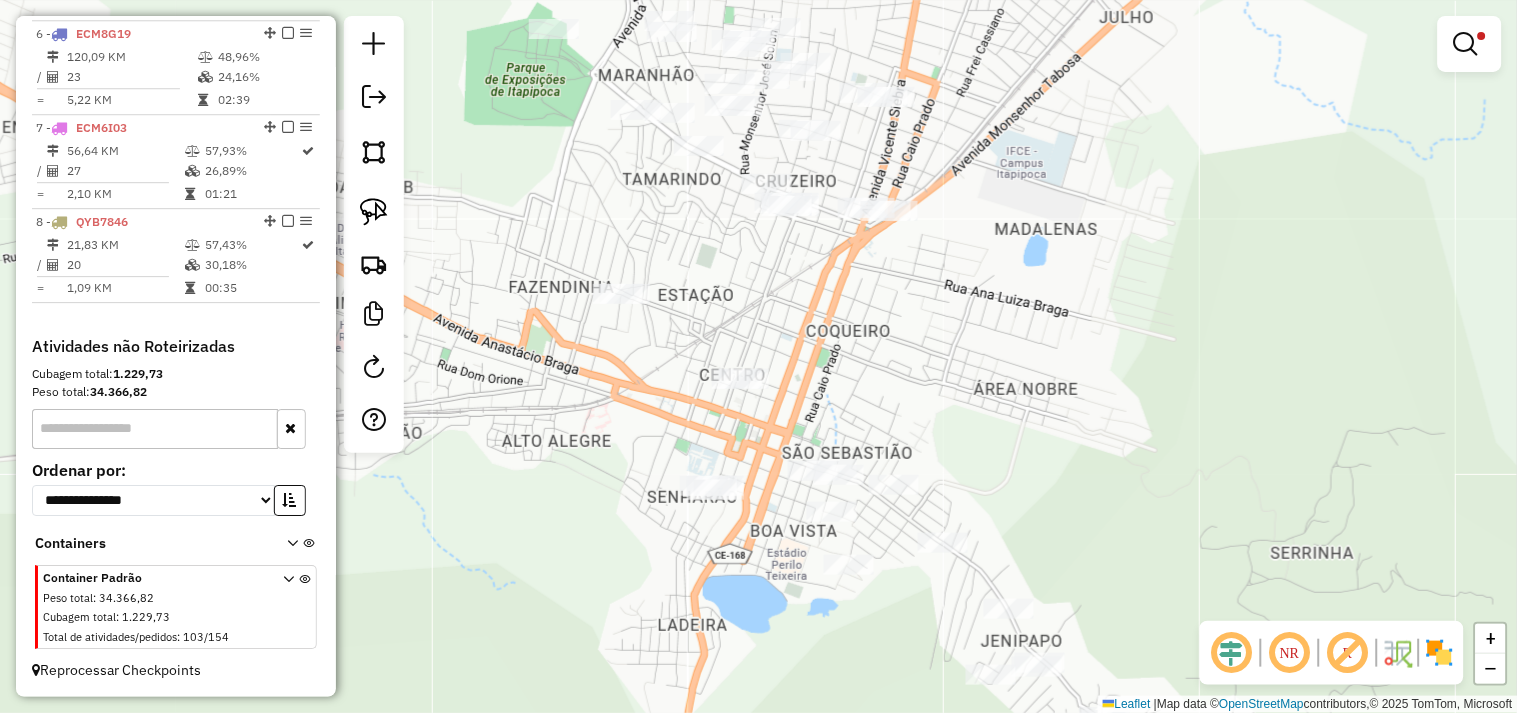 click on "Limpar filtros Janela de atendimento Grade de atendimento Capacidade Transportadoras Veículos Cliente Pedidos  Rotas Selecione os dias de semana para filtrar as janelas de atendimento  Seg   Ter   Qua   Qui   Sex   Sáb   Dom  Informe o período da janela de atendimento: De: Até:  Filtrar exatamente a janela do cliente  Considerar janela de atendimento padrão  Selecione os dias de semana para filtrar as grades de atendimento  Seg   Ter   Qua   Qui   Sex   Sáb   Dom   Considerar clientes sem dia de atendimento cadastrado  Clientes fora do dia de atendimento selecionado Filtrar as atividades entre os valores definidos abaixo:  Peso mínimo:   Peso máximo:   Cubagem mínima:   Cubagem máxima:   De:   Até:  Filtrar as atividades entre o tempo de atendimento definido abaixo:  De:   Até:   Considerar capacidade total dos clientes não roteirizados Transportadora: Selecione um ou mais itens Tipo de veículo: Selecione um ou mais itens Veículo: Selecione um ou mais itens Motorista: Selecione um ou mais itens" 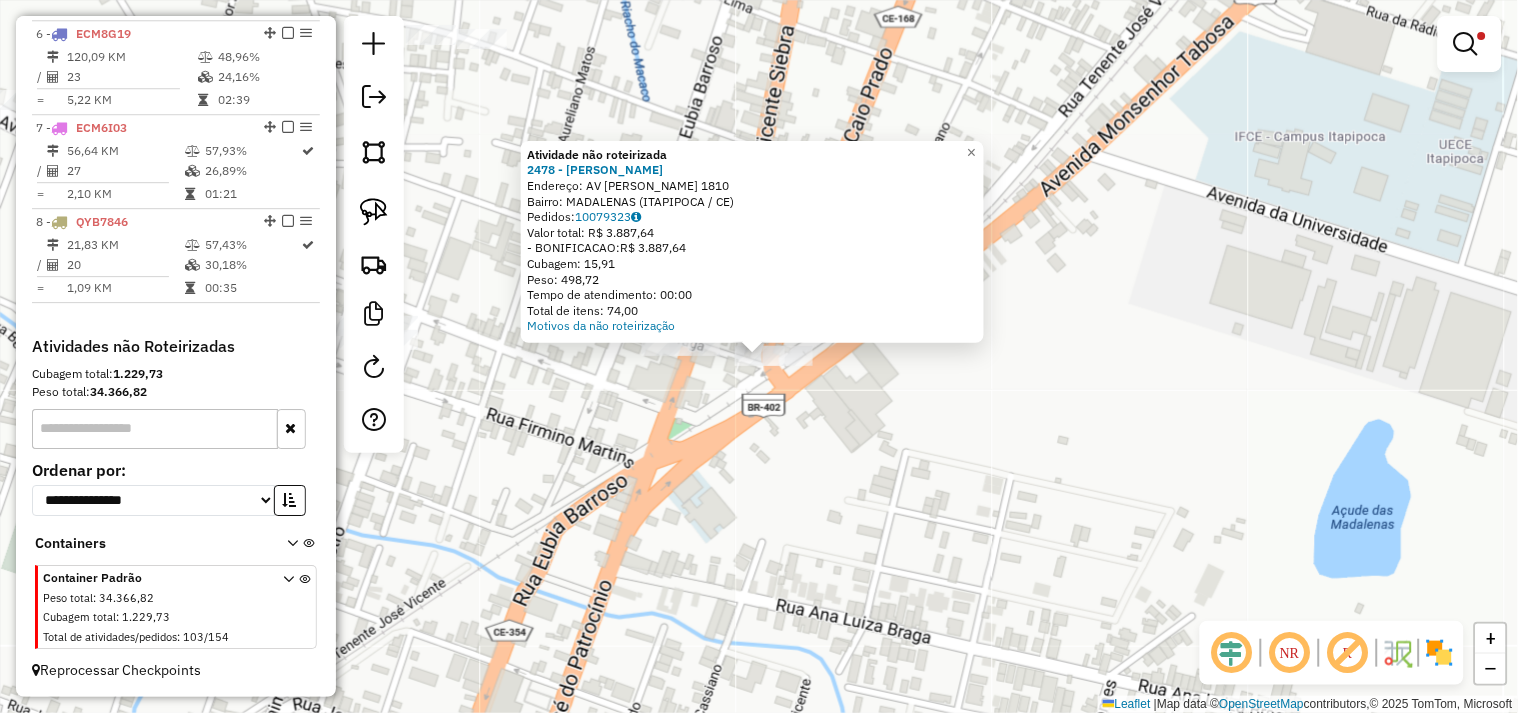 click on "Atividade não roteirizada 2478 - ATACADAO MONTEIRO  Endereço:  AV MONSENHOR TABOSA 1810   Bairro: MADALENAS (ITAPIPOCA / CE)   Pedidos:  10079323   Valor total: R$ 3.887,64   - BONIFICACAO:  R$ 3.887,64   Cubagem: 15,91   Peso: 498,72   Tempo de atendimento: 00:00   Total de itens: 74,00  Motivos da não roteirização × Limpar filtros Janela de atendimento Grade de atendimento Capacidade Transportadoras Veículos Cliente Pedidos  Rotas Selecione os dias de semana para filtrar as janelas de atendimento  Seg   Ter   Qua   Qui   Sex   Sáb   Dom  Informe o período da janela de atendimento: De: Até:  Filtrar exatamente a janela do cliente  Considerar janela de atendimento padrão  Selecione os dias de semana para filtrar as grades de atendimento  Seg   Ter   Qua   Qui   Sex   Sáb   Dom   Considerar clientes sem dia de atendimento cadastrado  Clientes fora do dia de atendimento selecionado Filtrar as atividades entre os valores definidos abaixo:  Peso mínimo:   Peso máximo:   Cubagem mínima:   De:   De:" 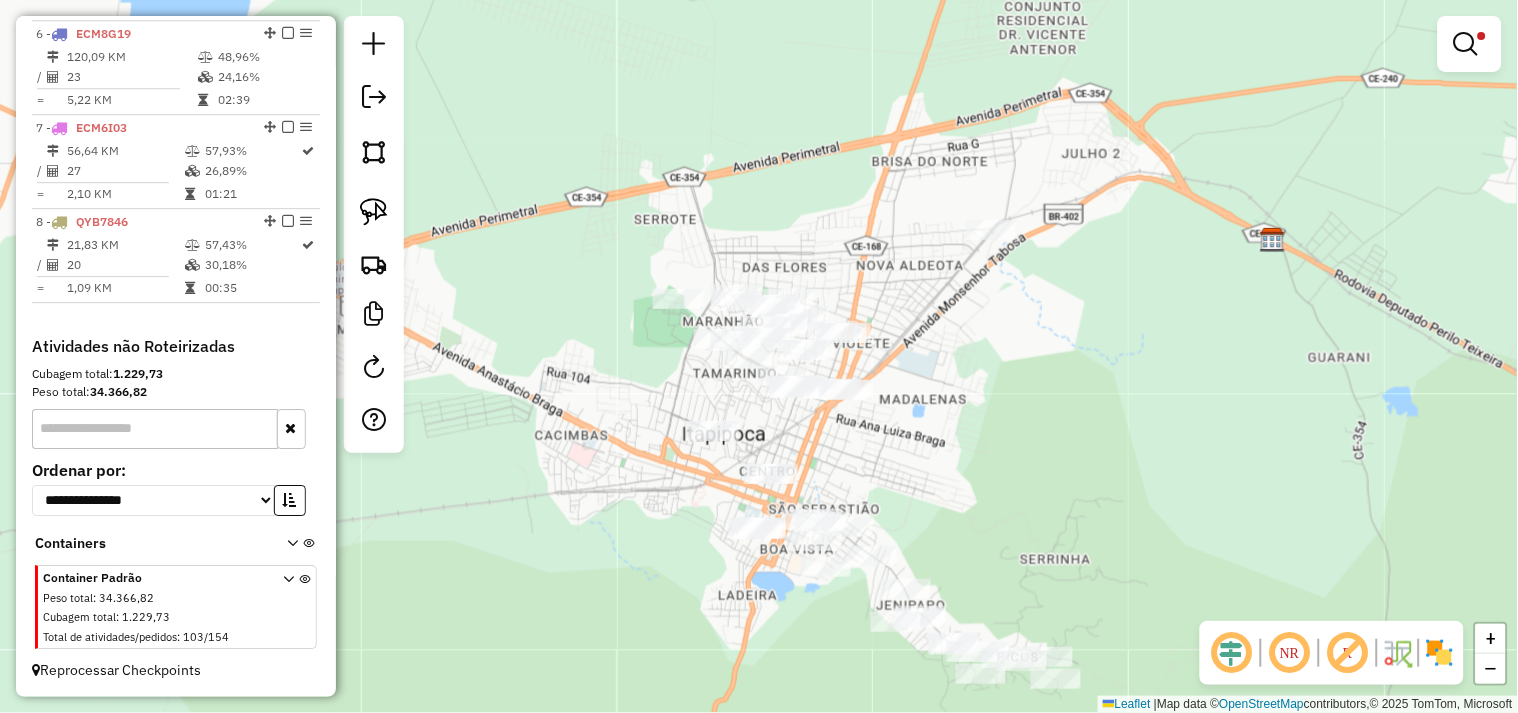 drag, startPoint x: 928, startPoint y: 437, endPoint x: 875, endPoint y: 386, distance: 73.552704 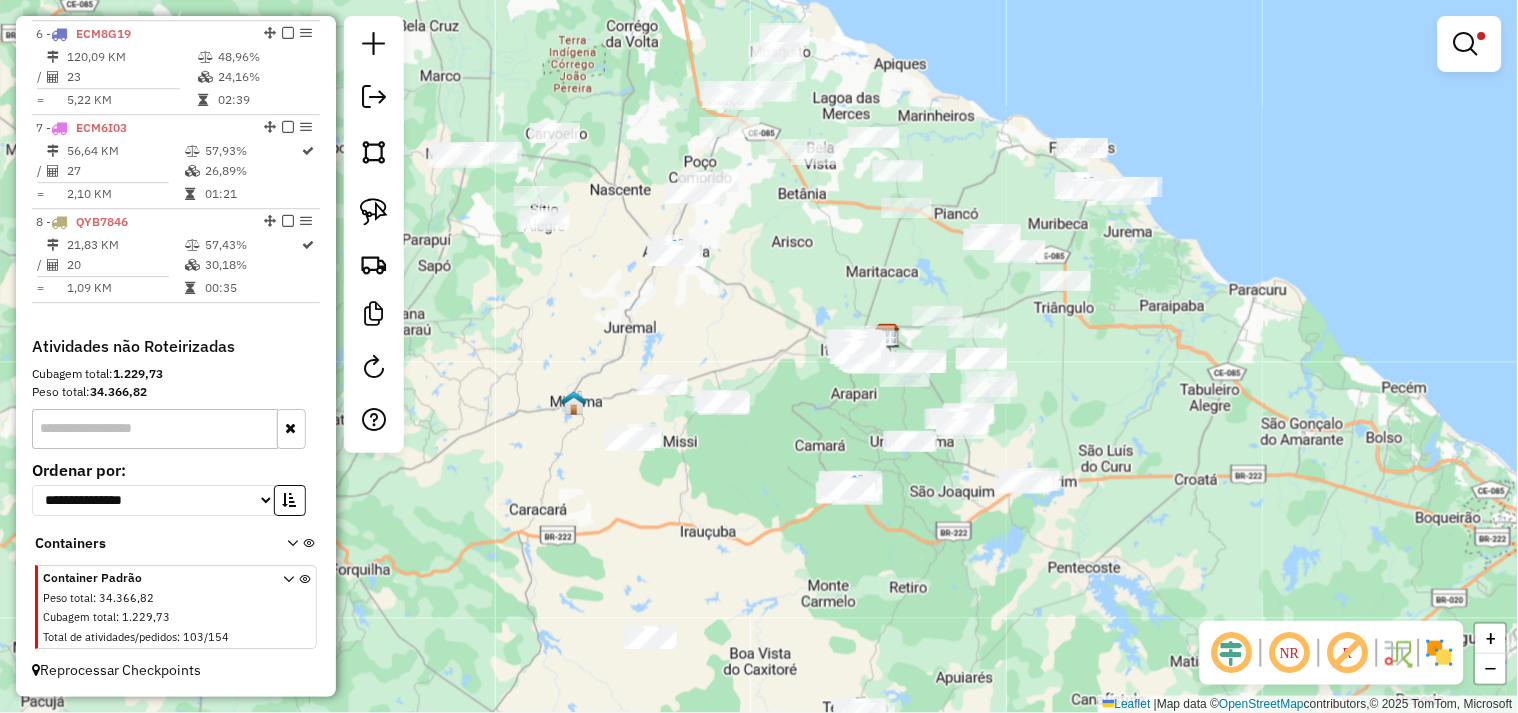 drag, startPoint x: 892, startPoint y: 495, endPoint x: 831, endPoint y: 426, distance: 92.09777 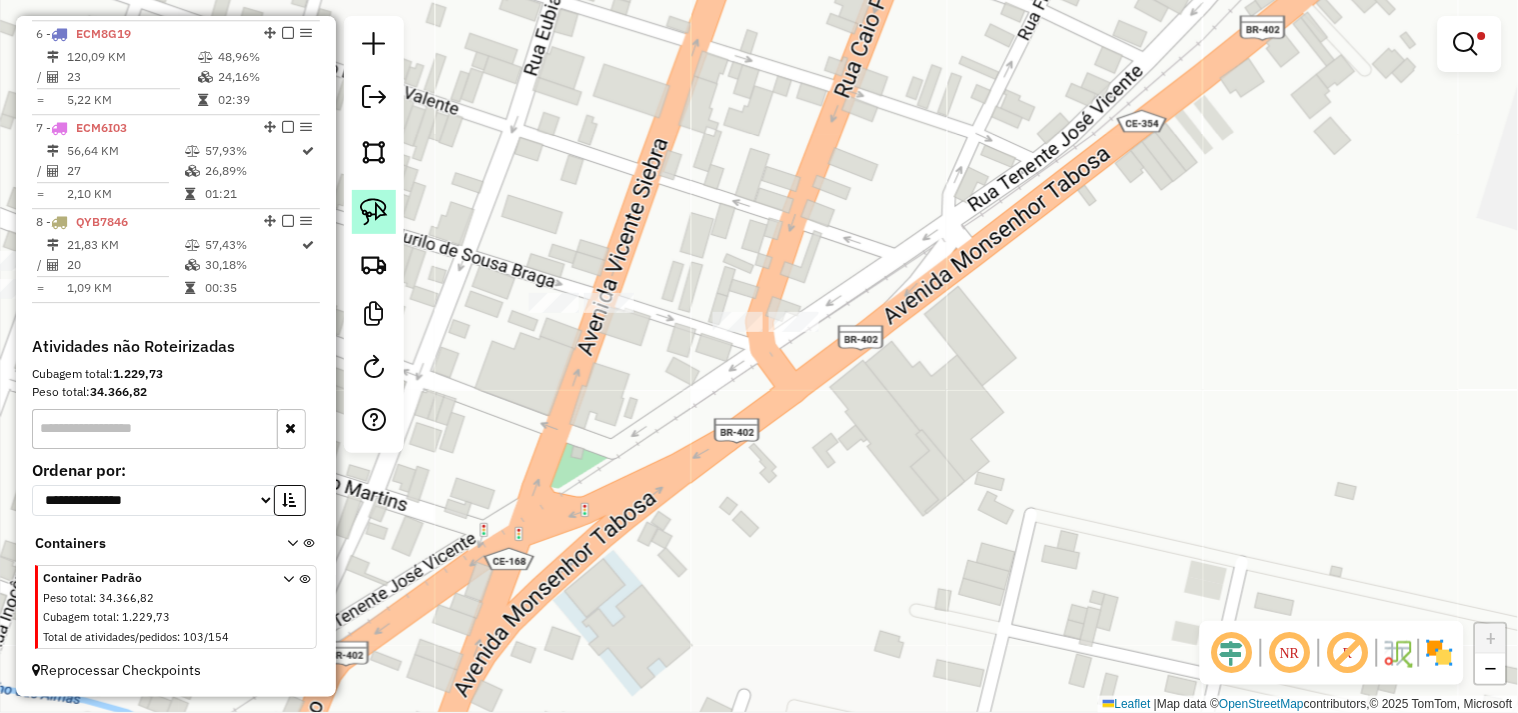 click 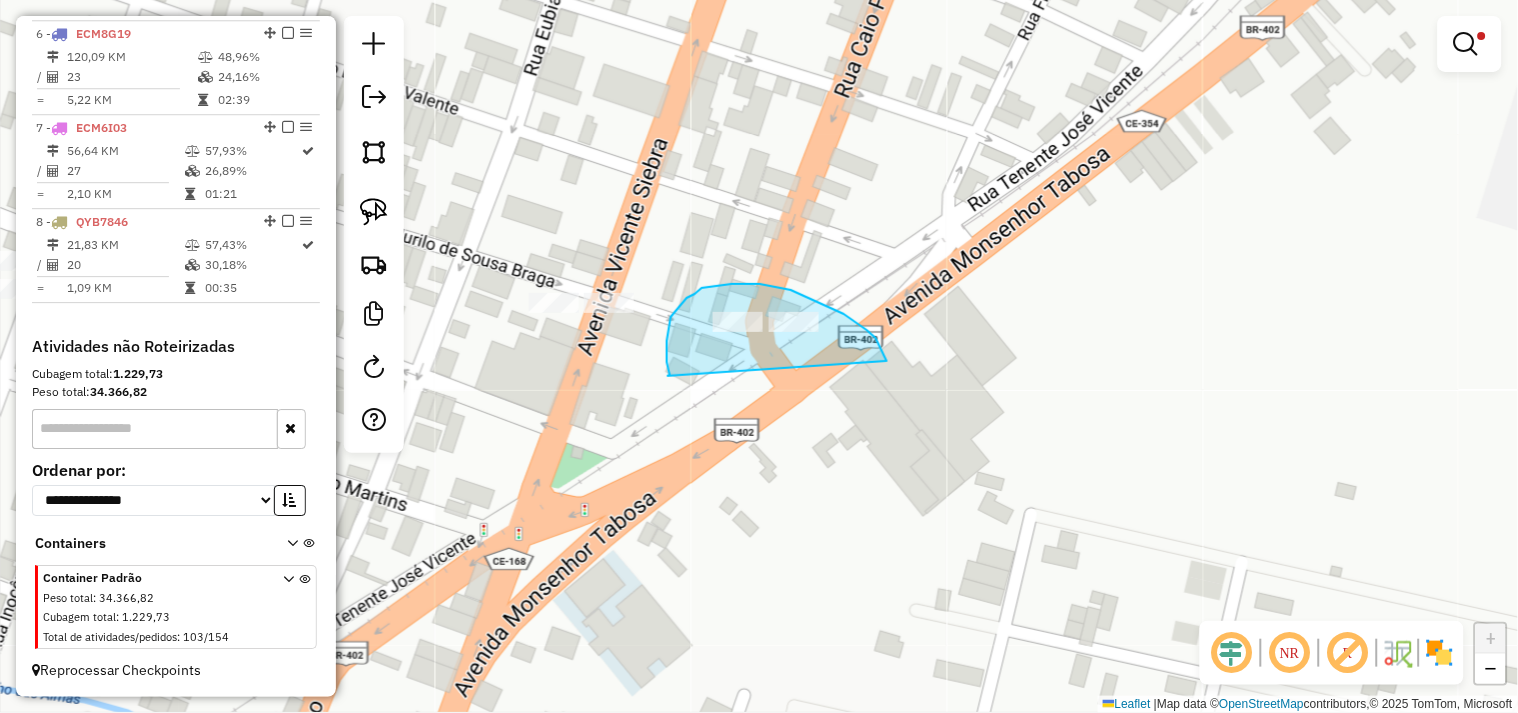 drag, startPoint x: 668, startPoint y: 376, endPoint x: 896, endPoint y: 393, distance: 228.63289 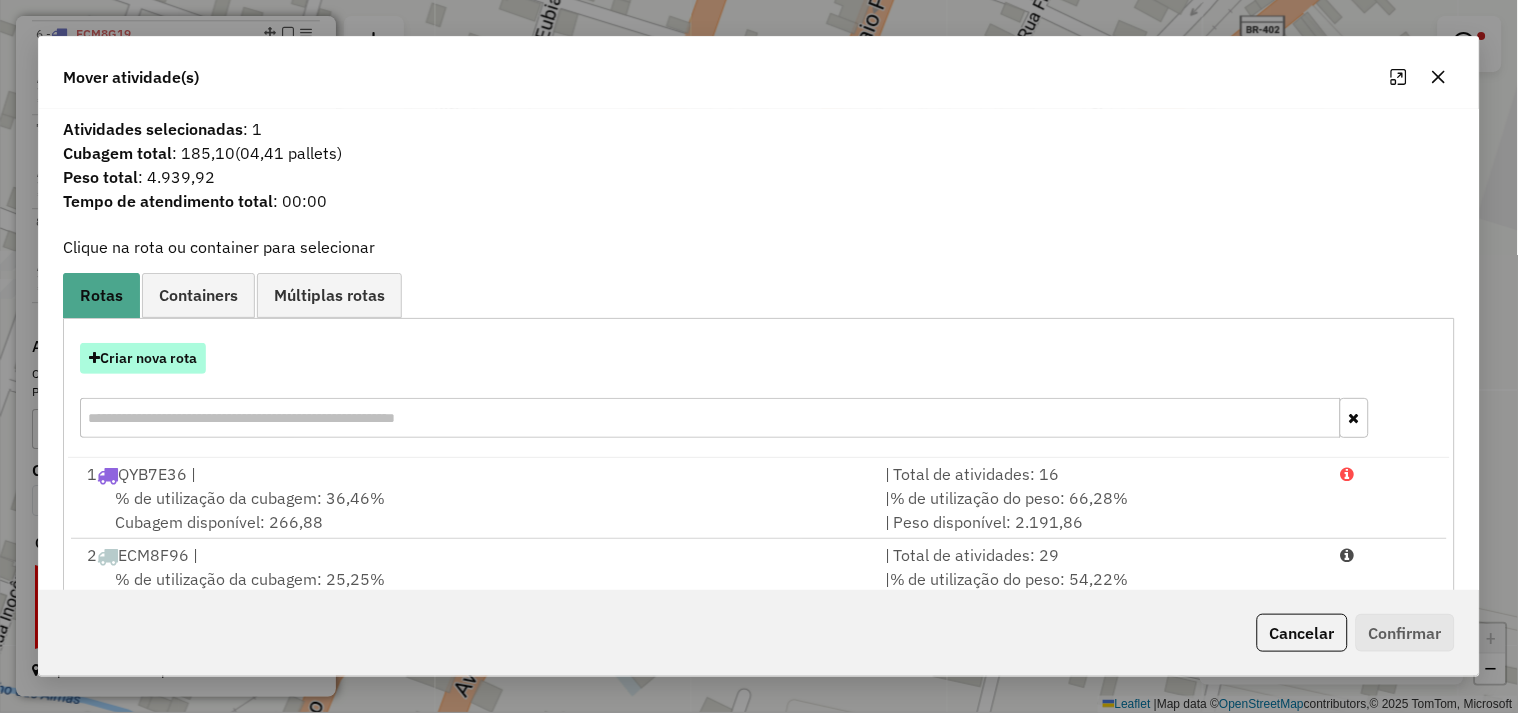 click on "Criar nova rota" at bounding box center [143, 358] 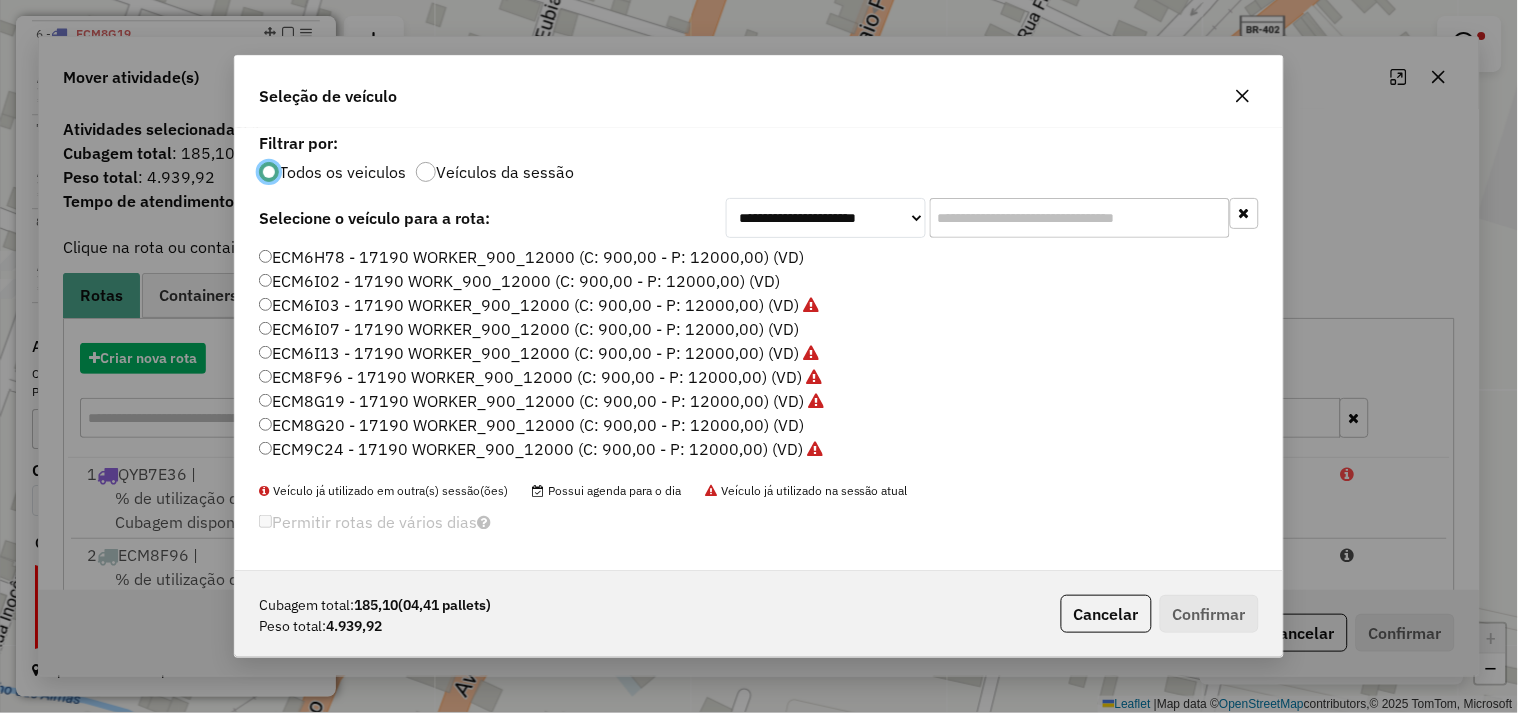 scroll, scrollTop: 11, scrollLeft: 5, axis: both 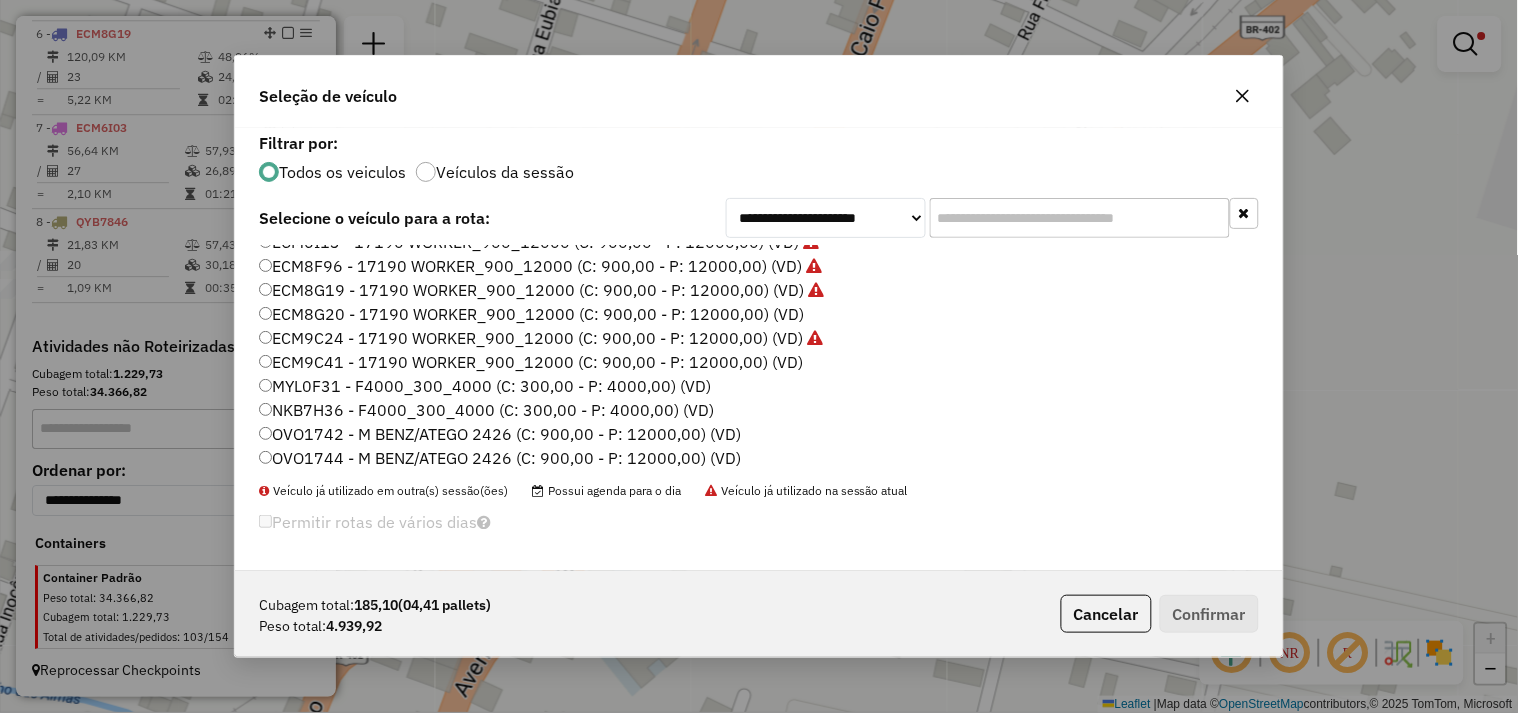 click on "ECM9C41 - 17190 WORKER_900_12000 (C: 900,00 - P: 12000,00) (VD)" 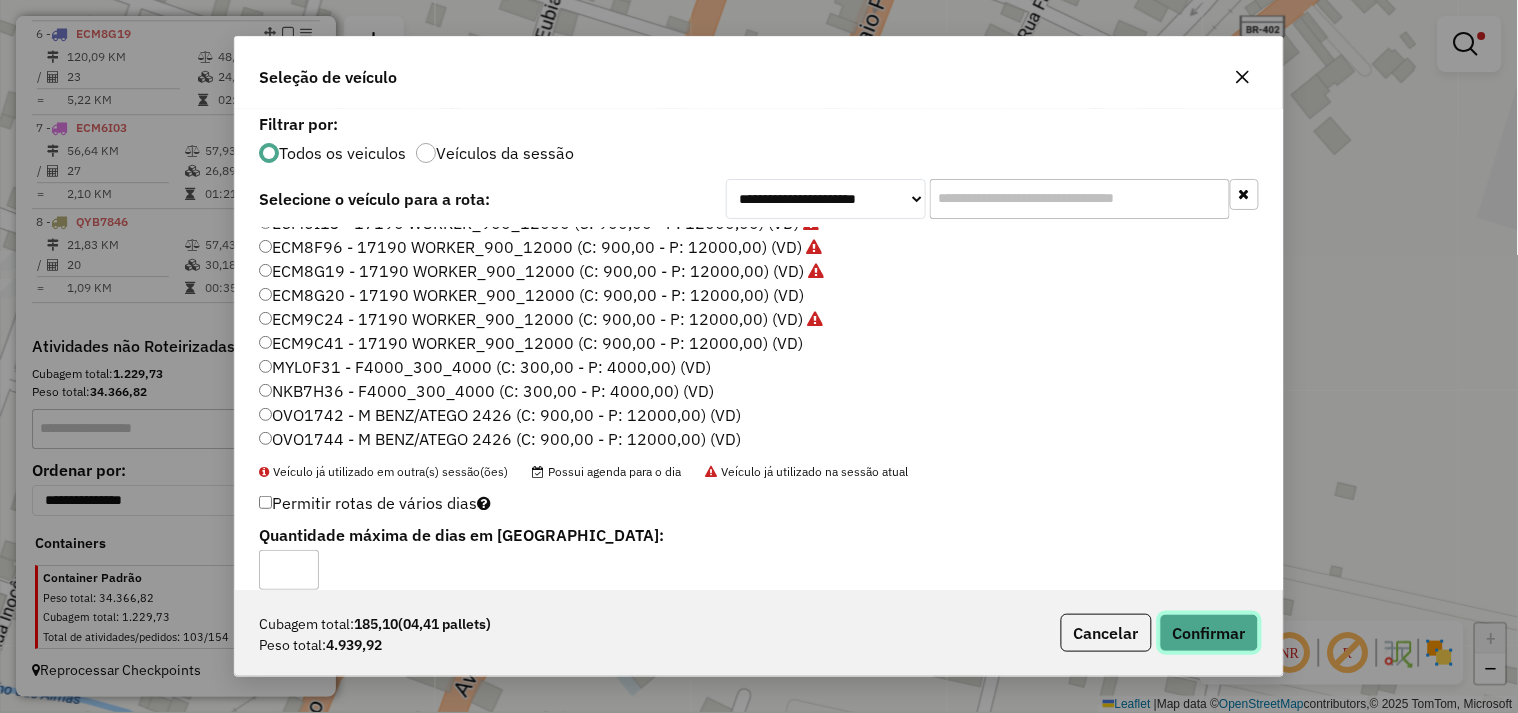 click on "Confirmar" 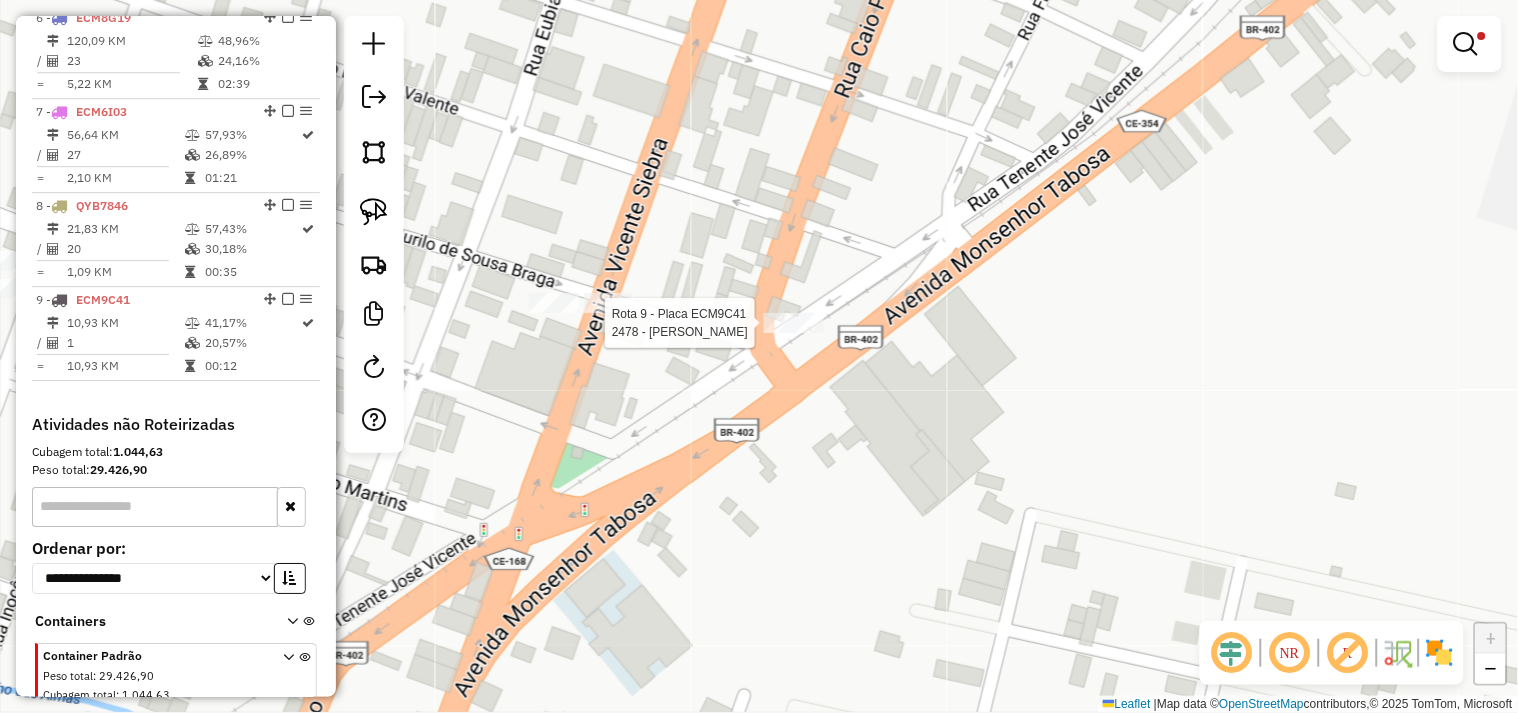 click 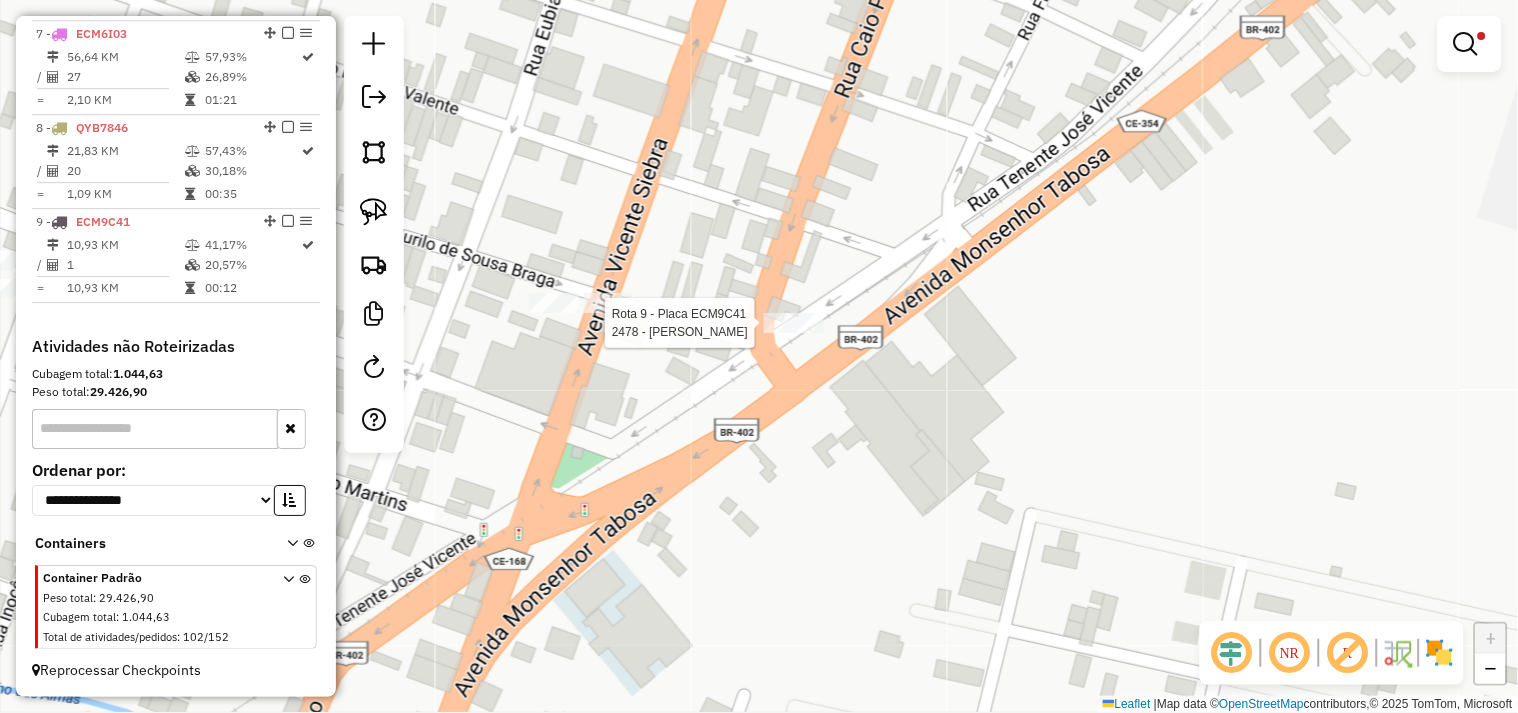 select on "**********" 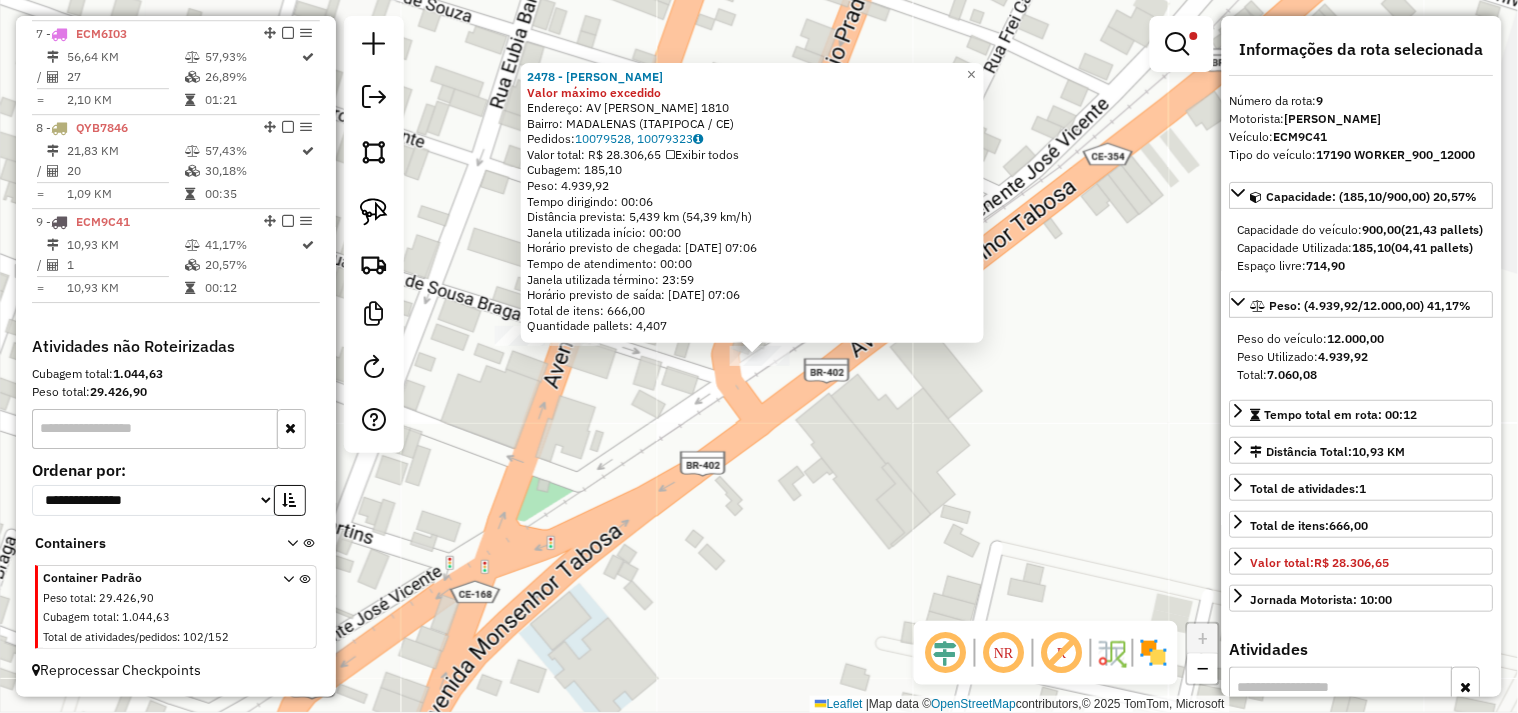 click on "2478 - ATACADAO MONTEIRO Valor máximo excedido  Endereço:  AV MONSENHOR TABOSA 1810   Bairro: MADALENAS (ITAPIPOCA / CE)   Pedidos:  10079528, 10079323   Valor total: R$ 28.306,65   Exibir todos   Cubagem: 185,10  Peso: 4.939,92  Tempo dirigindo: 00:06   Distância prevista: 5,439 km (54,39 km/h)   Janela utilizada início: 00:00   Horário previsto de chegada: 11/07/2025 07:06   Tempo de atendimento: 00:00   Janela utilizada término: 23:59   Horário previsto de saída: 11/07/2025 07:06   Total de itens: 666,00   Quantidade pallets: 4,407  × Limpar filtros Janela de atendimento Grade de atendimento Capacidade Transportadoras Veículos Cliente Pedidos  Rotas Selecione os dias de semana para filtrar as janelas de atendimento  Seg   Ter   Qua   Qui   Sex   Sáb   Dom  Informe o período da janela de atendimento: De: Até:  Filtrar exatamente a janela do cliente  Considerar janela de atendimento padrão  Selecione os dias de semana para filtrar as grades de atendimento  Seg   Ter   Qua   Qui   Sex   Sáb  +" 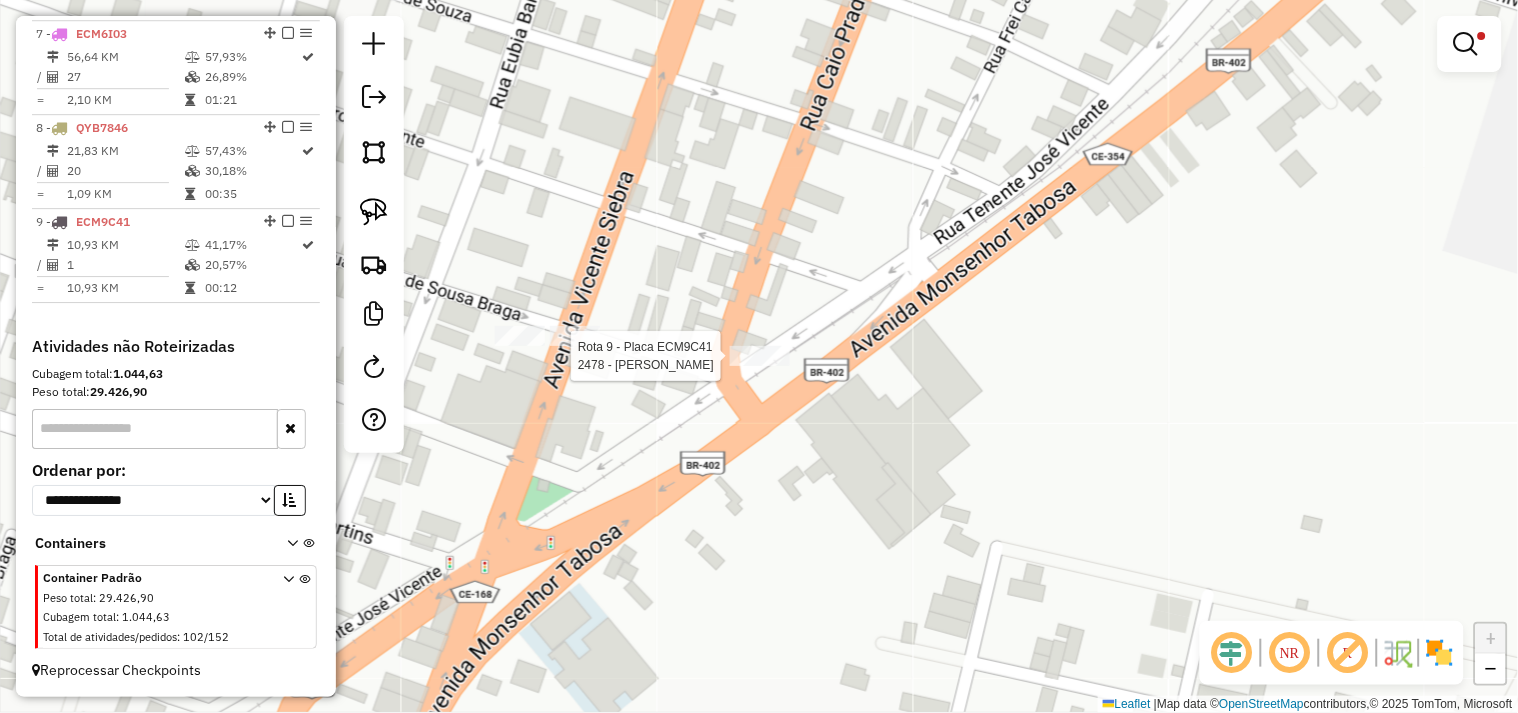 select on "**********" 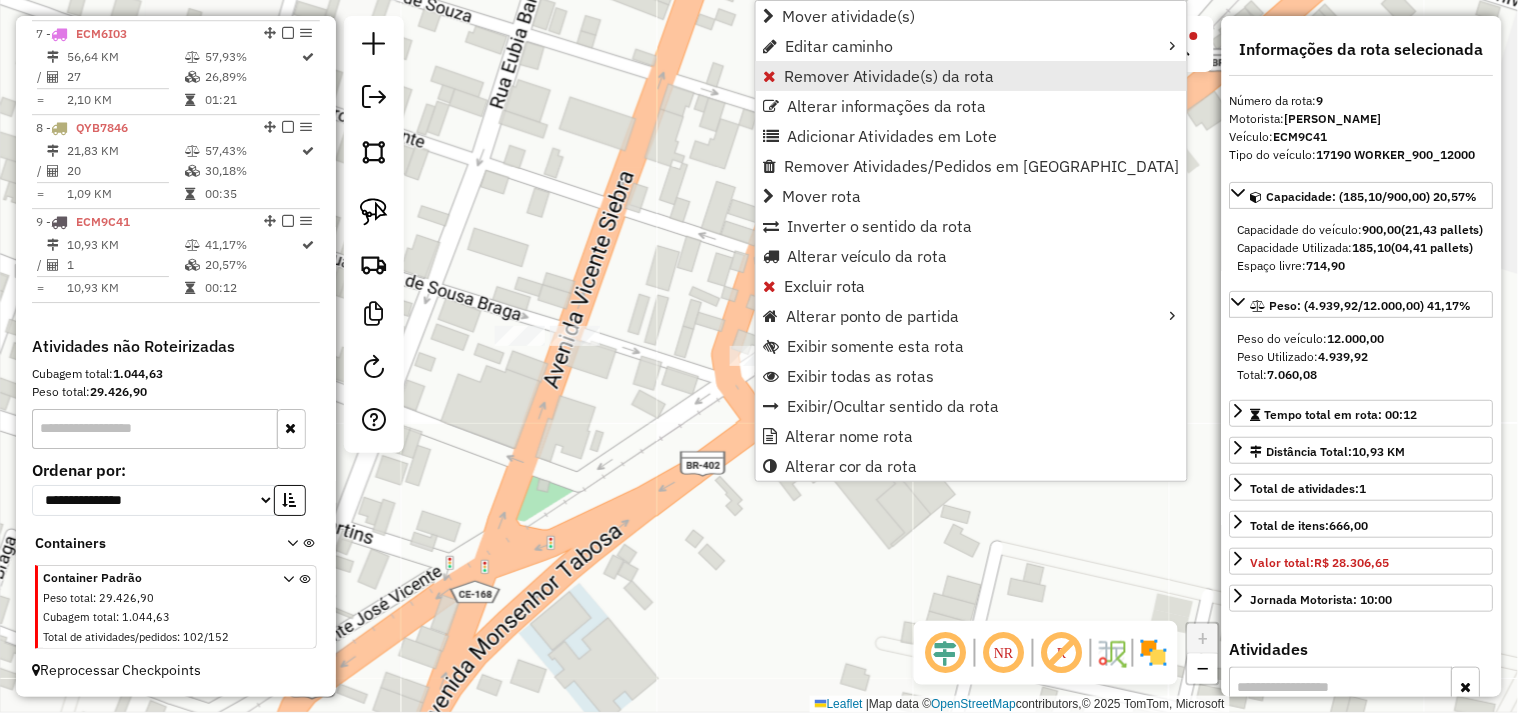 click on "Remover Atividade(s) da rota" at bounding box center [971, 76] 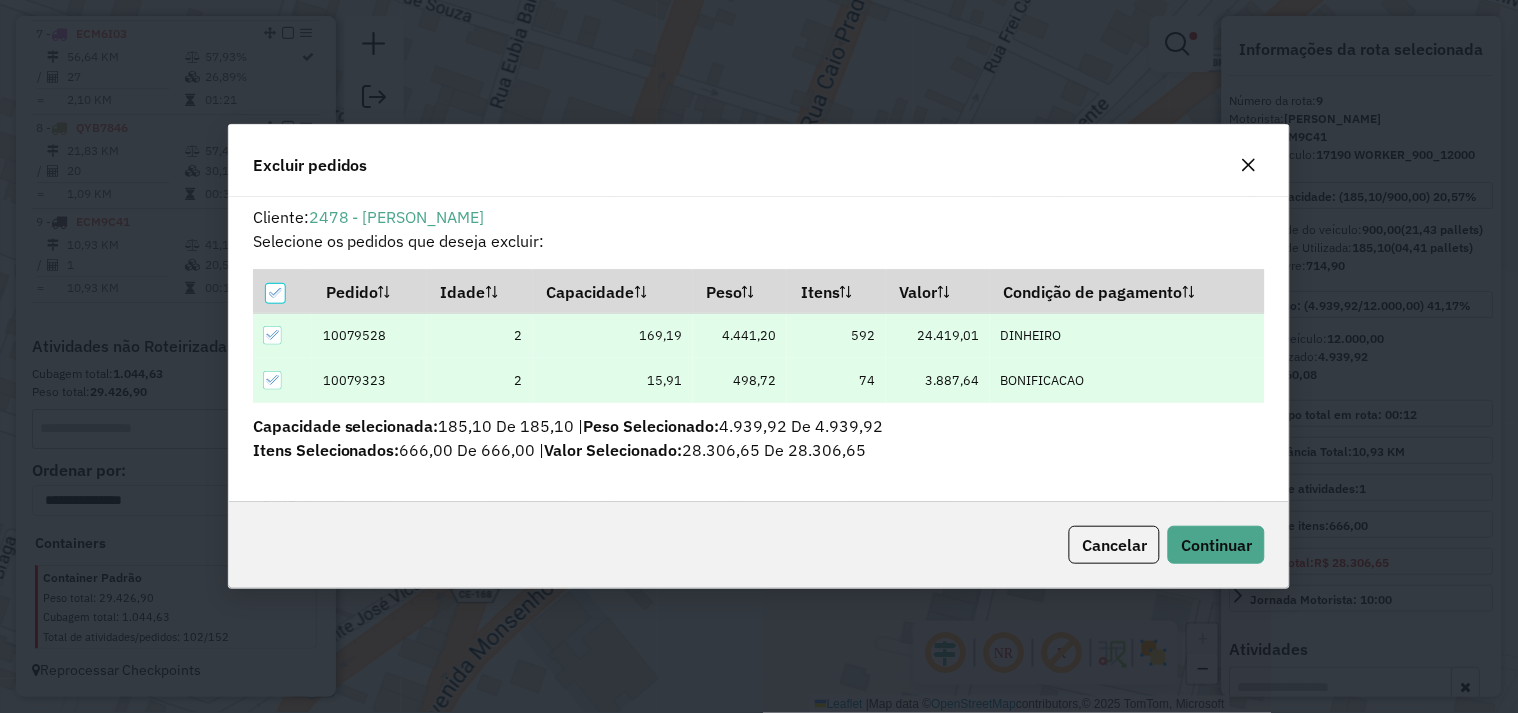 scroll, scrollTop: 68, scrollLeft: 0, axis: vertical 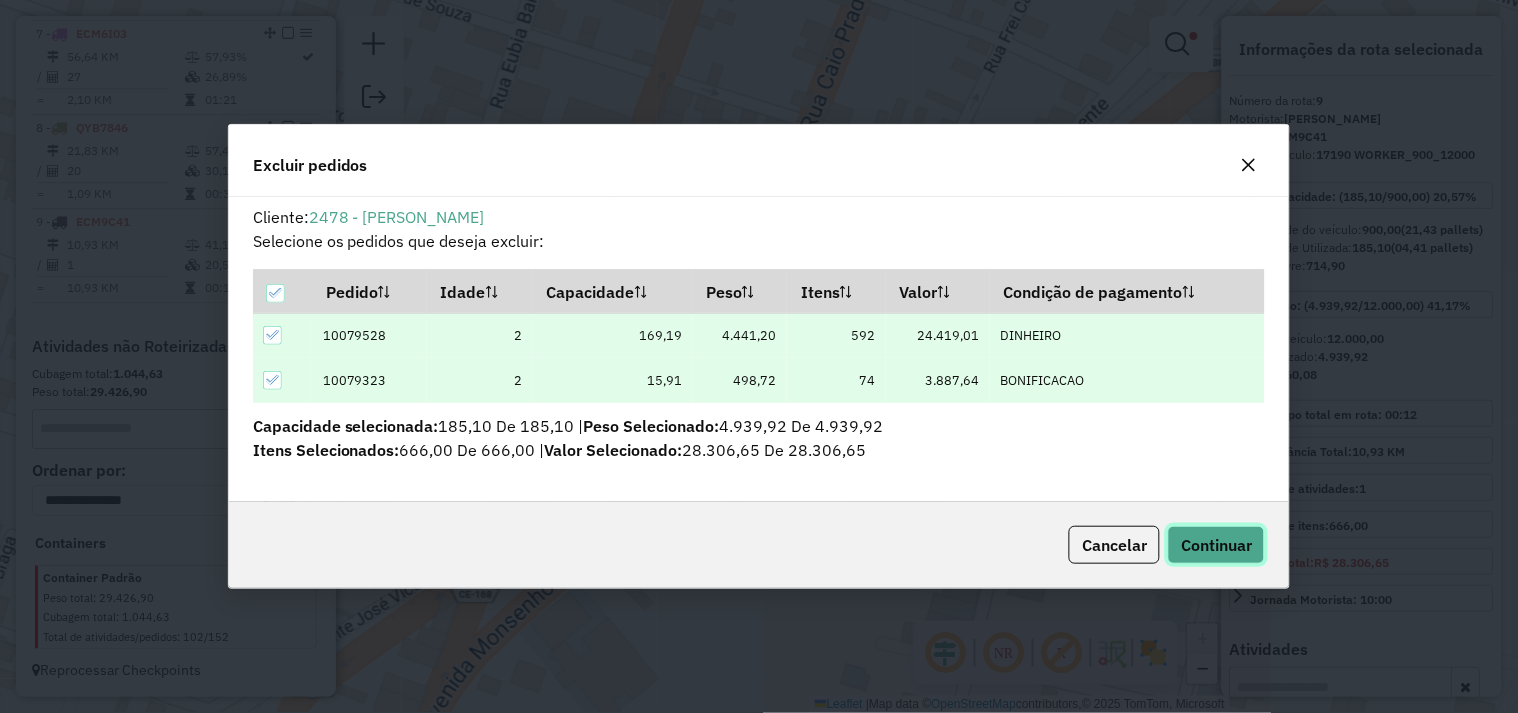 click on "Continuar" 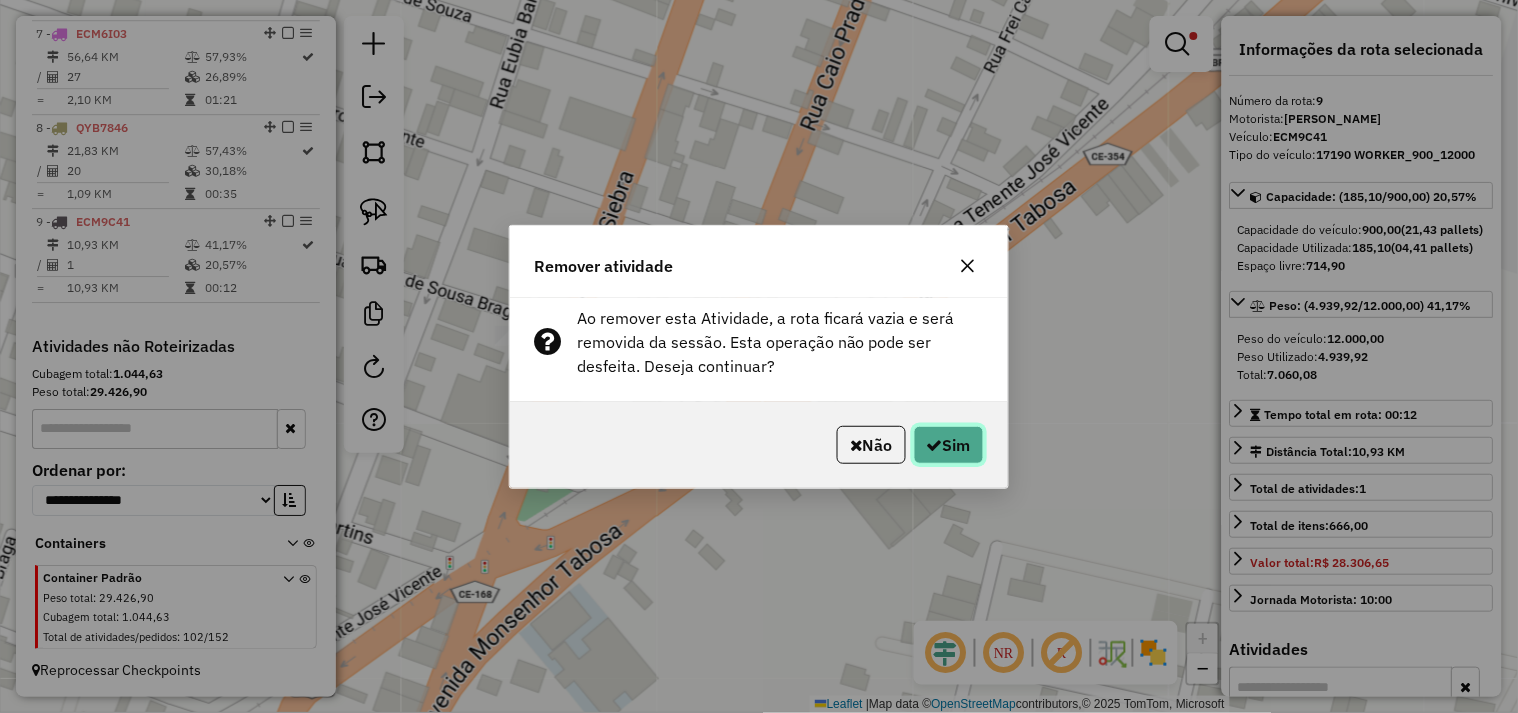 click on "Sim" 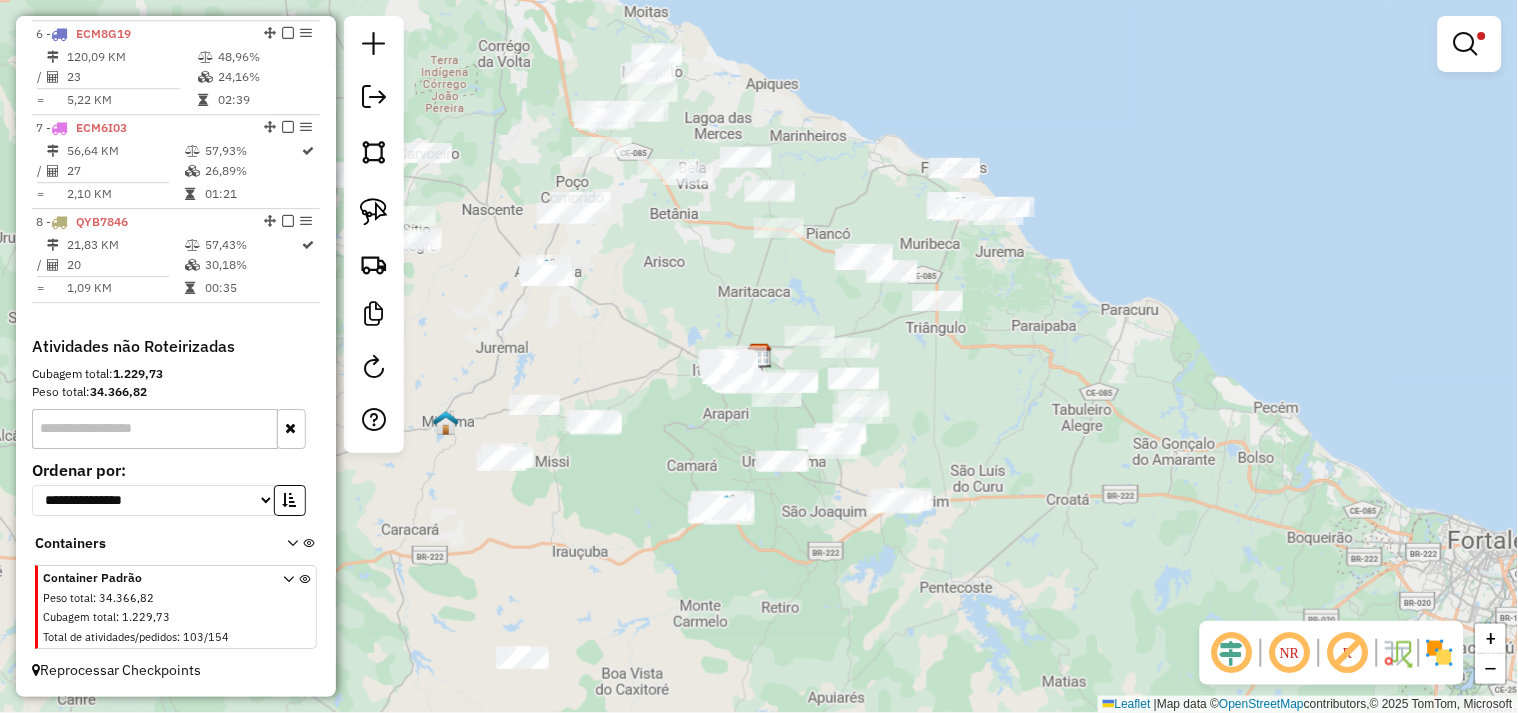 scroll, scrollTop: 1237, scrollLeft: 0, axis: vertical 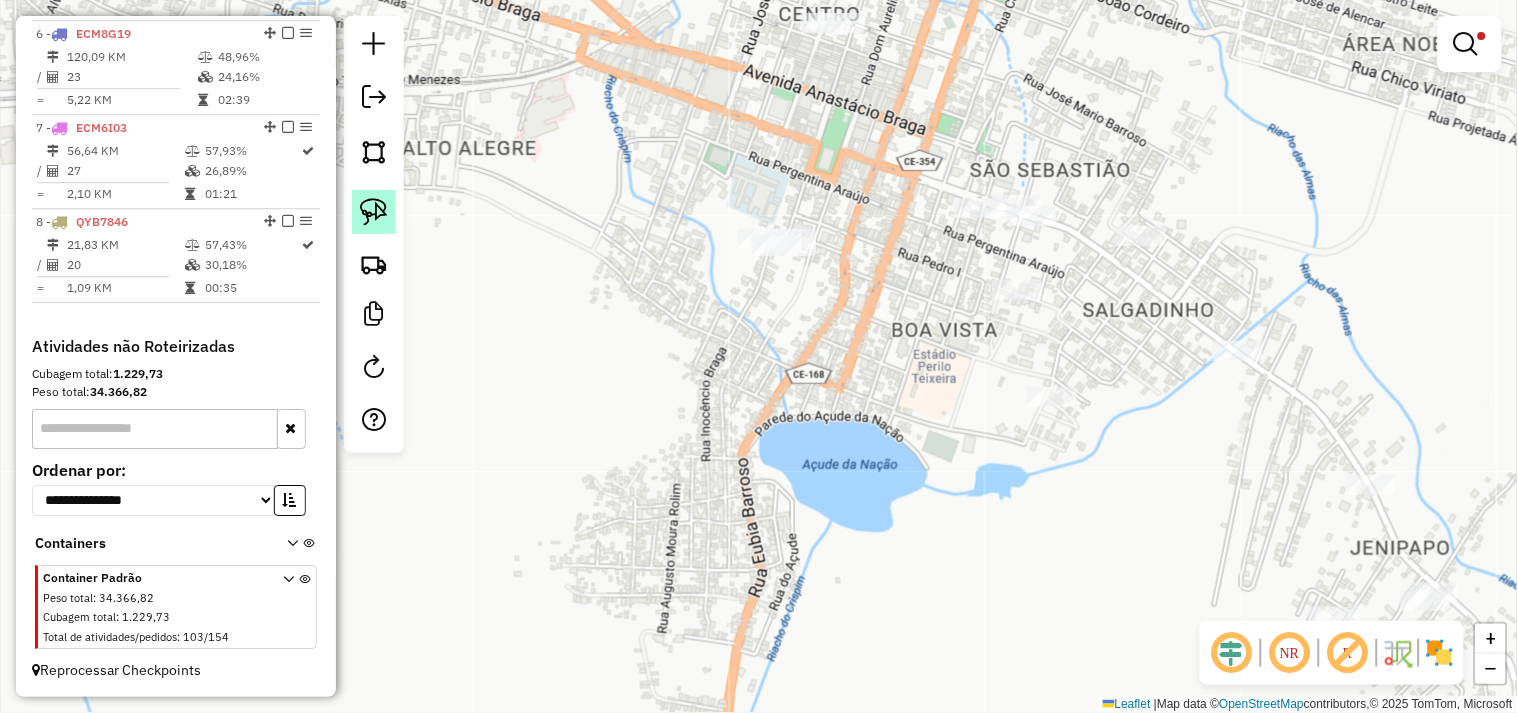 click 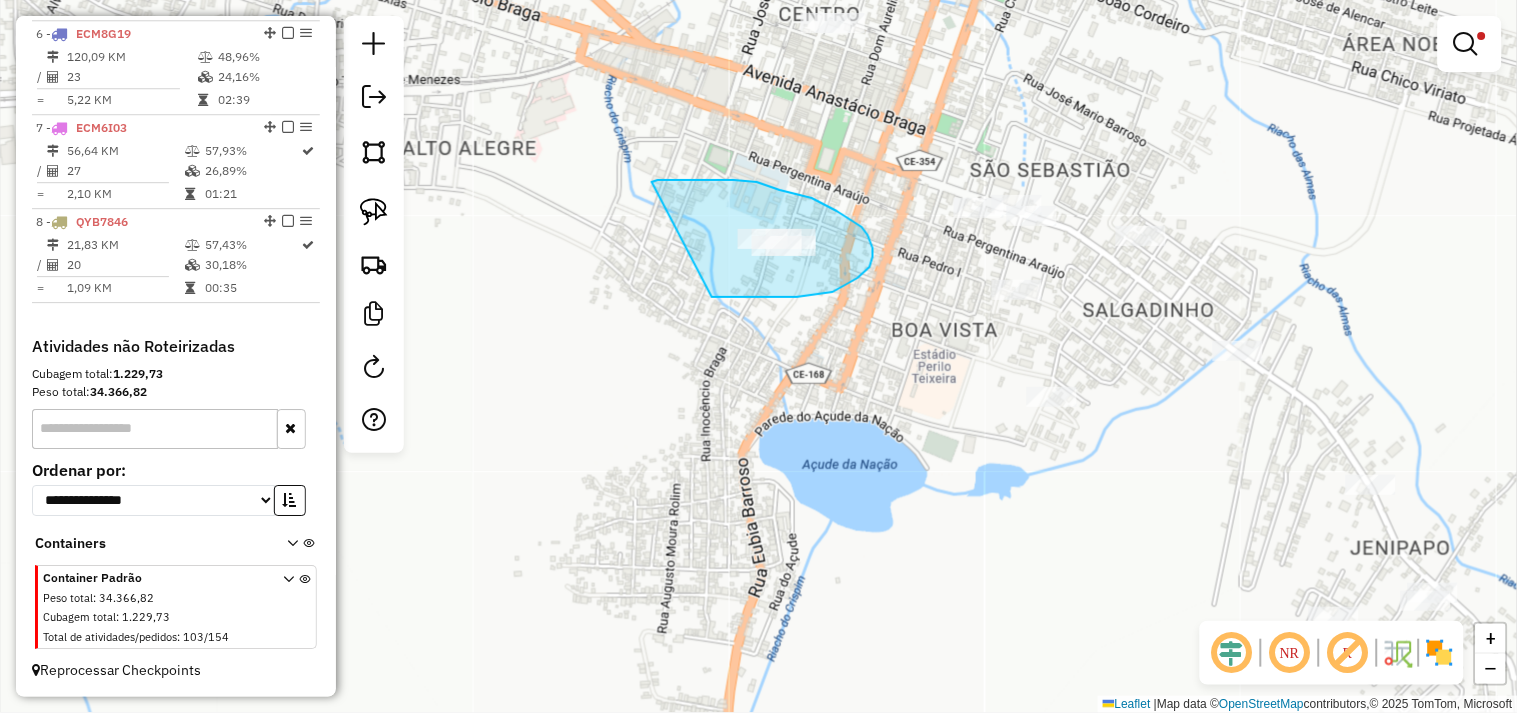drag, startPoint x: 652, startPoint y: 182, endPoint x: 535, endPoint y: 273, distance: 148.22281 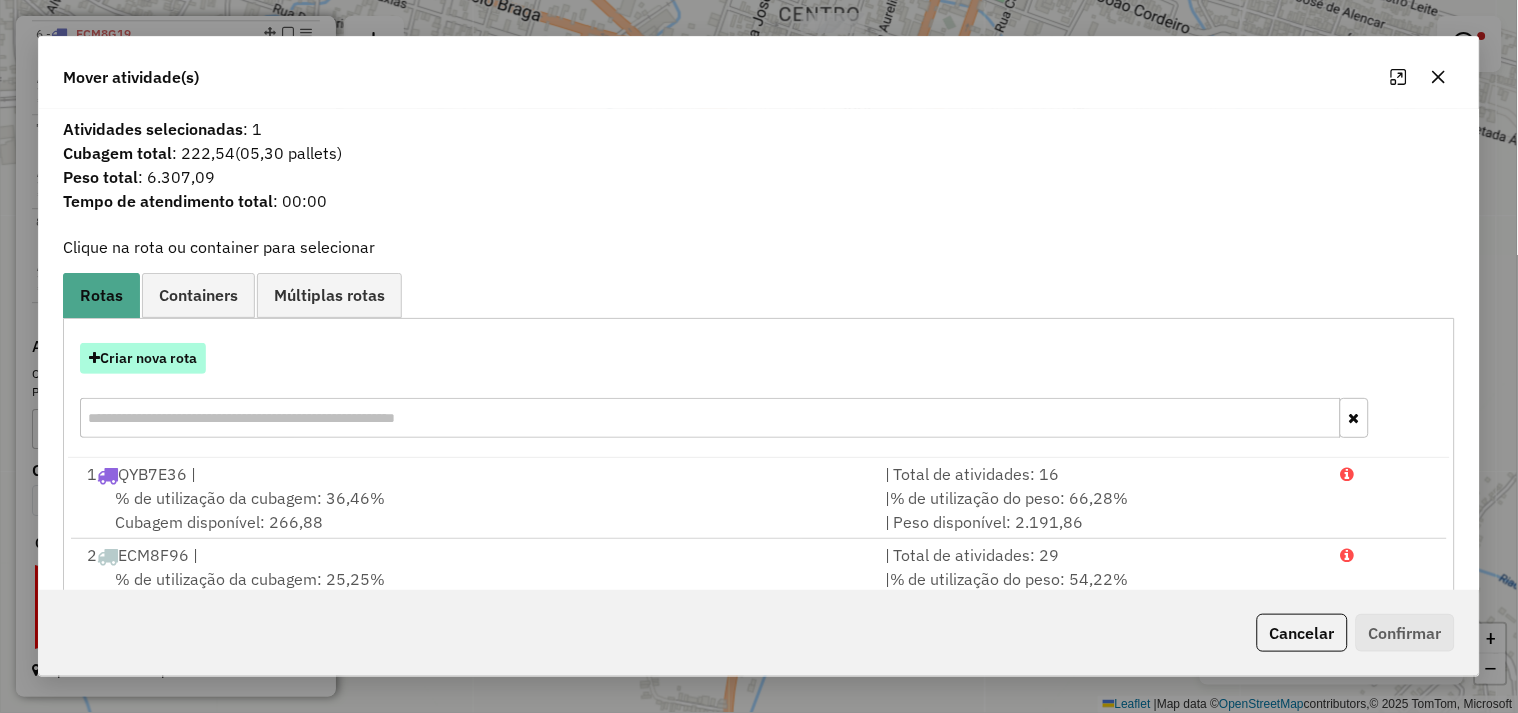 click on "Criar nova rota" at bounding box center [143, 358] 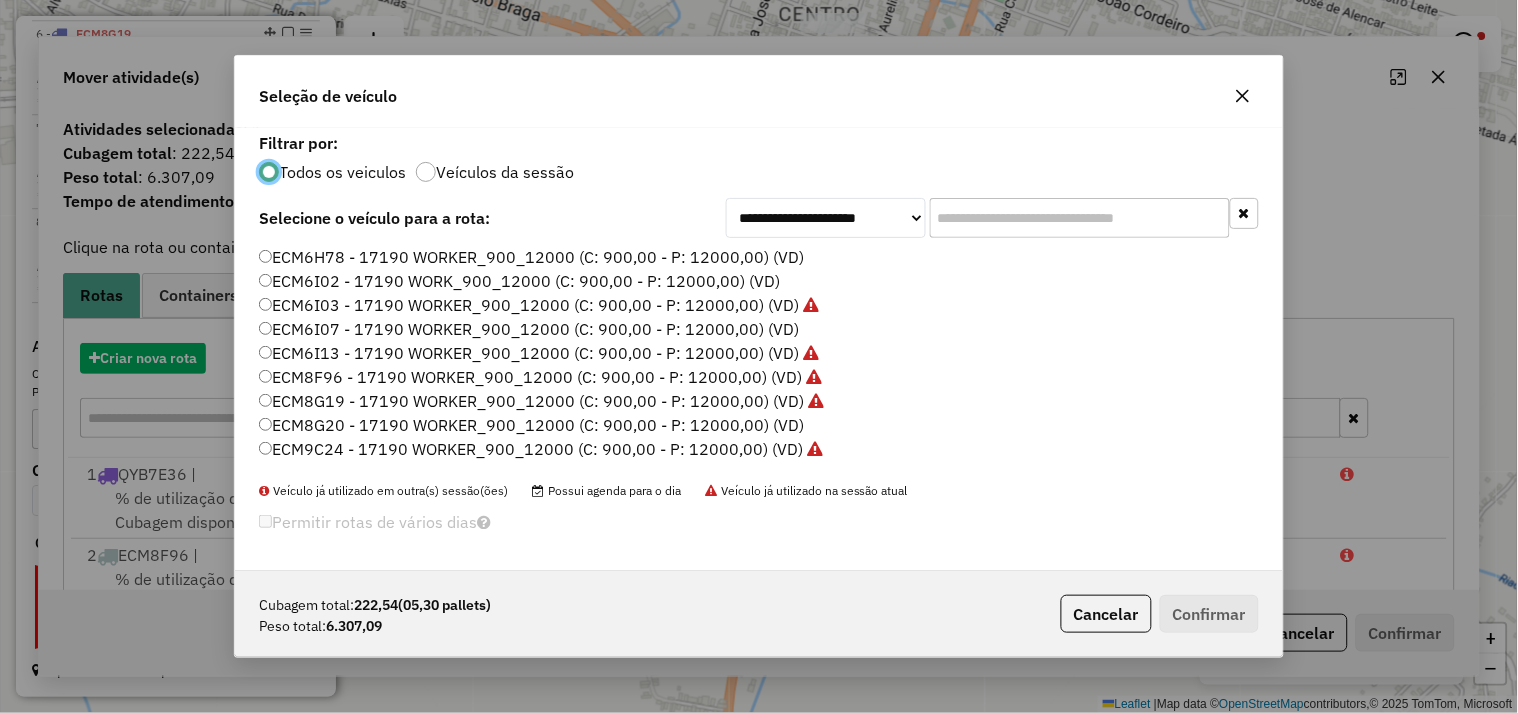 scroll, scrollTop: 11, scrollLeft: 5, axis: both 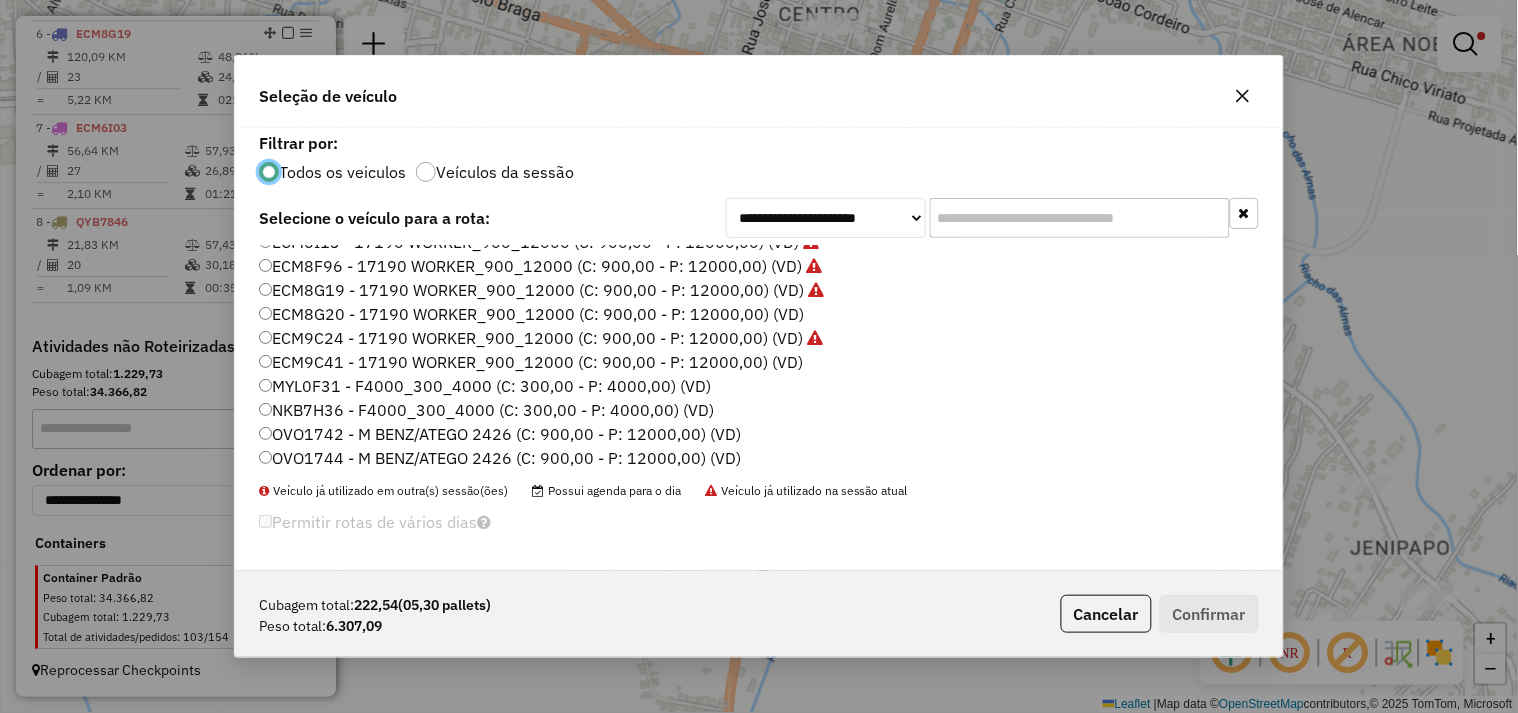 click on "ECM9C41 - 17190 WORKER_900_12000 (C: 900,00 - P: 12000,00) (VD)" 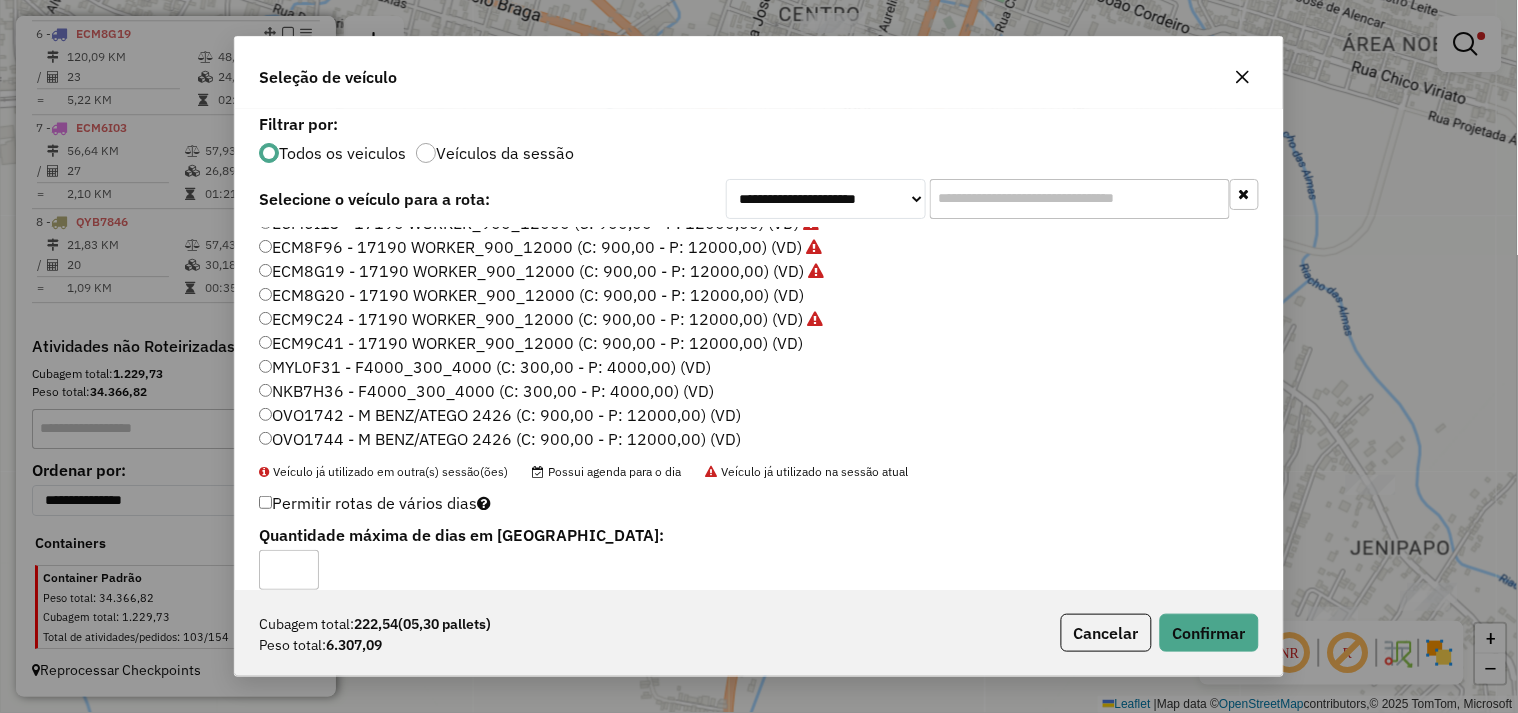 click on "Cubagem total:  222,54   (05,30 pallets)  Peso total: 6.307,09  Cancelar   Confirmar" 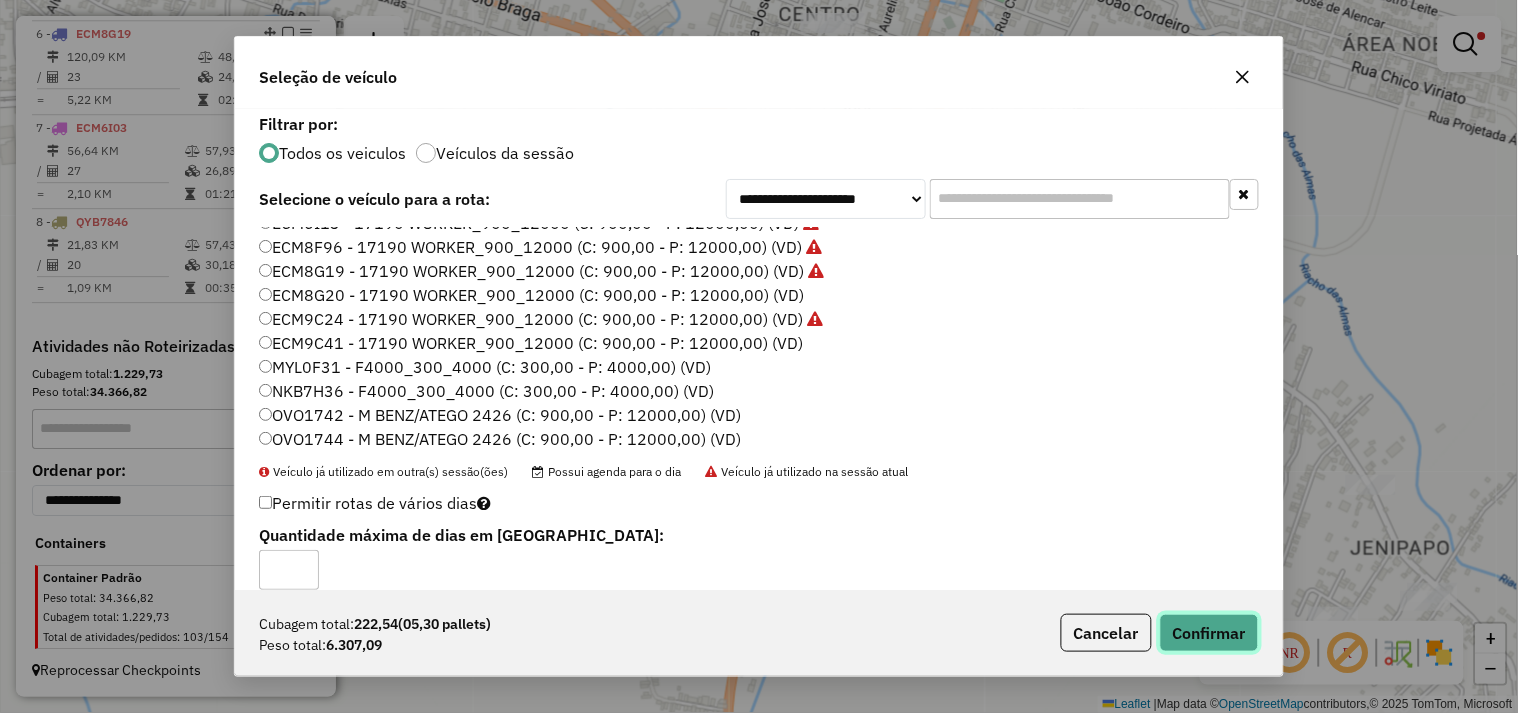 click on "Confirmar" 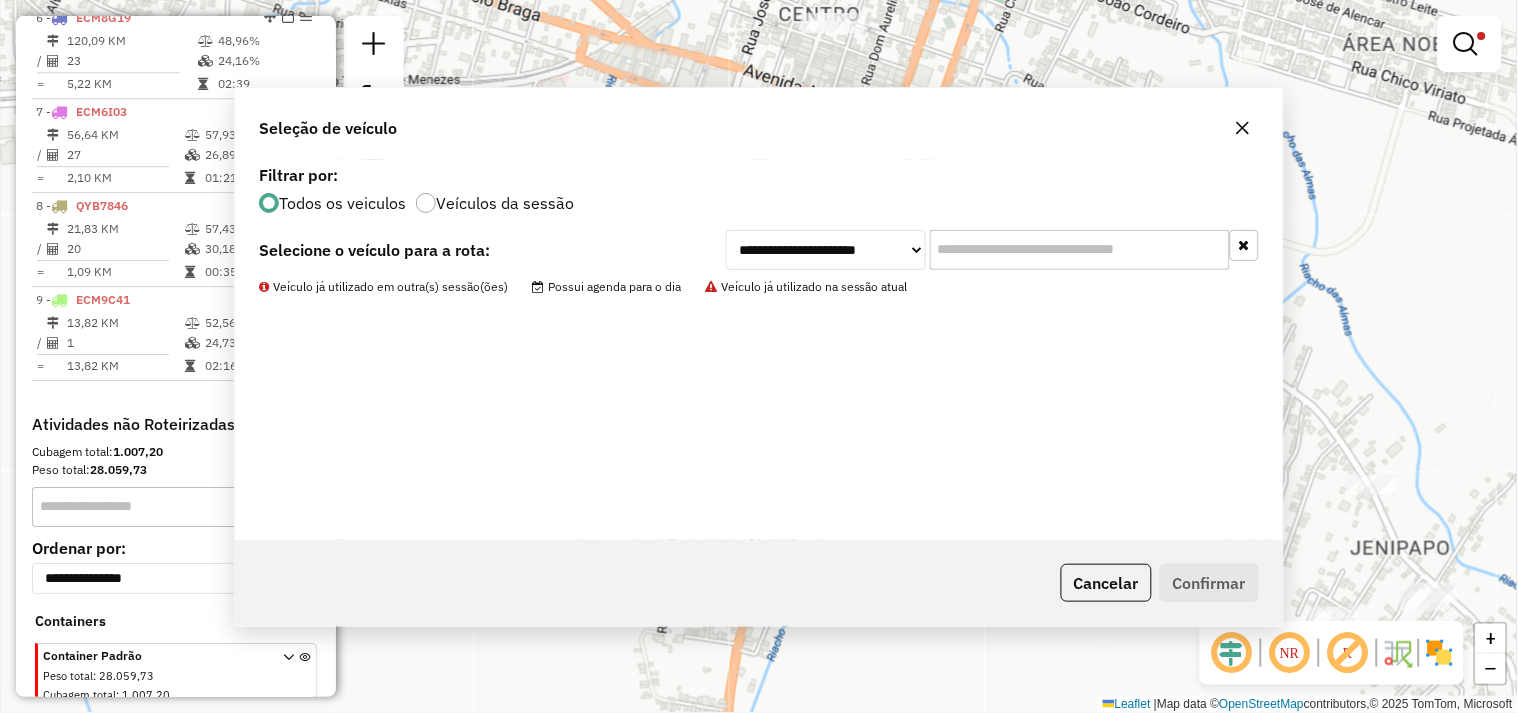 scroll, scrollTop: 1331, scrollLeft: 0, axis: vertical 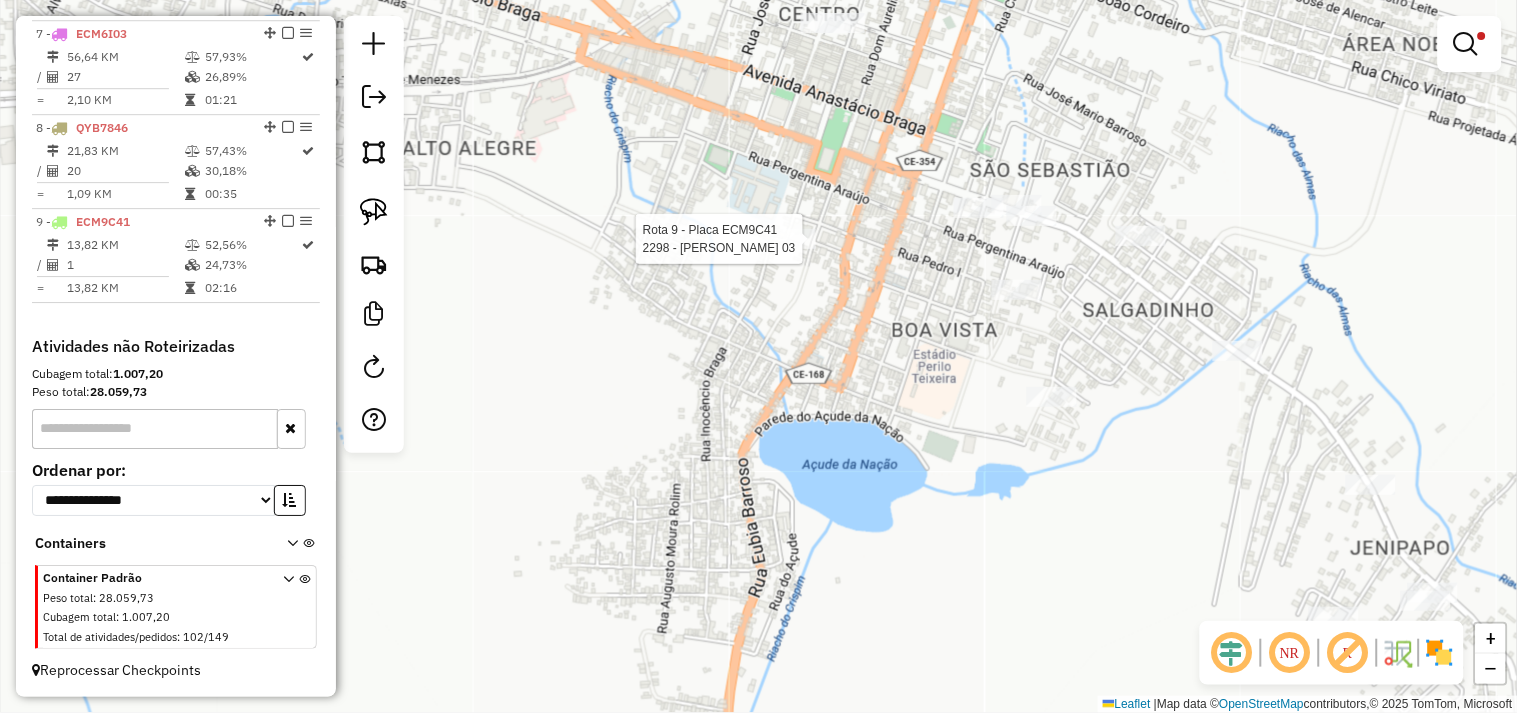 select on "**********" 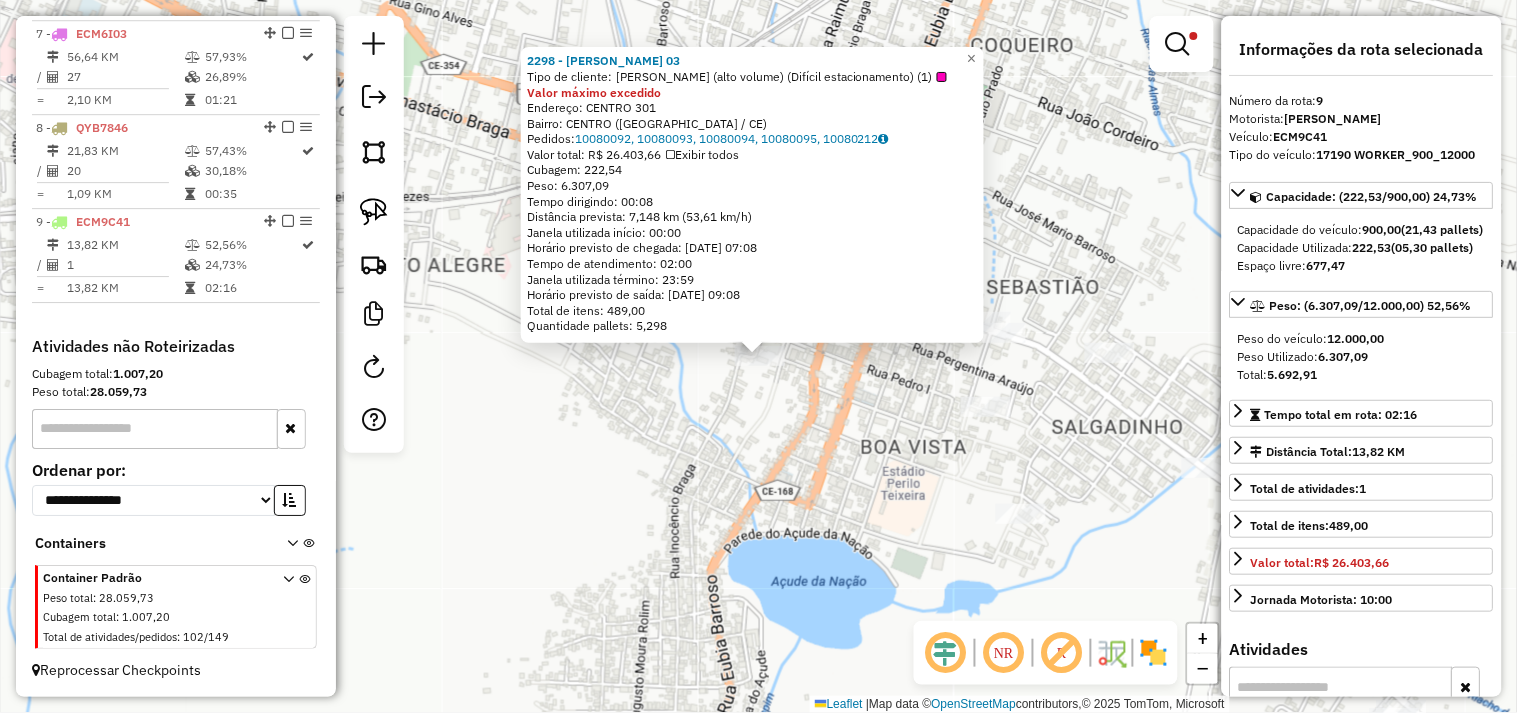 click on "2298 - ANA MaRCIA 03  Tipo de cliente:   Ana Mácia (alto volume) (Difícil estacionamento) (1)  Valor máximo excedido  Endereço:  CENTRO 301   Bairro: CENTRO (ITAPIPOCA / CE)   Pedidos:  10080092, 10080093, 10080094, 10080095, 10080212   Valor total: R$ 26.403,66   Exibir todos   Cubagem: 222,54  Peso: 6.307,09  Tempo dirigindo: 00:08   Distância prevista: 7,148 km (53,61 km/h)   Janela utilizada início: 00:00   Horário previsto de chegada: 11/07/2025 07:08   Tempo de atendimento: 02:00   Janela utilizada término: 23:59   Horário previsto de saída: 11/07/2025 09:08   Total de itens: 489,00   Quantidade pallets: 5,298  × Limpar filtros Janela de atendimento Grade de atendimento Capacidade Transportadoras Veículos Cliente Pedidos  Rotas Selecione os dias de semana para filtrar as janelas de atendimento  Seg   Ter   Qua   Qui   Sex   Sáb   Dom  Informe o período da janela de atendimento: De: Até:  Filtrar exatamente a janela do cliente  Considerar janela de atendimento padrão   Seg   Ter   Qua  +" 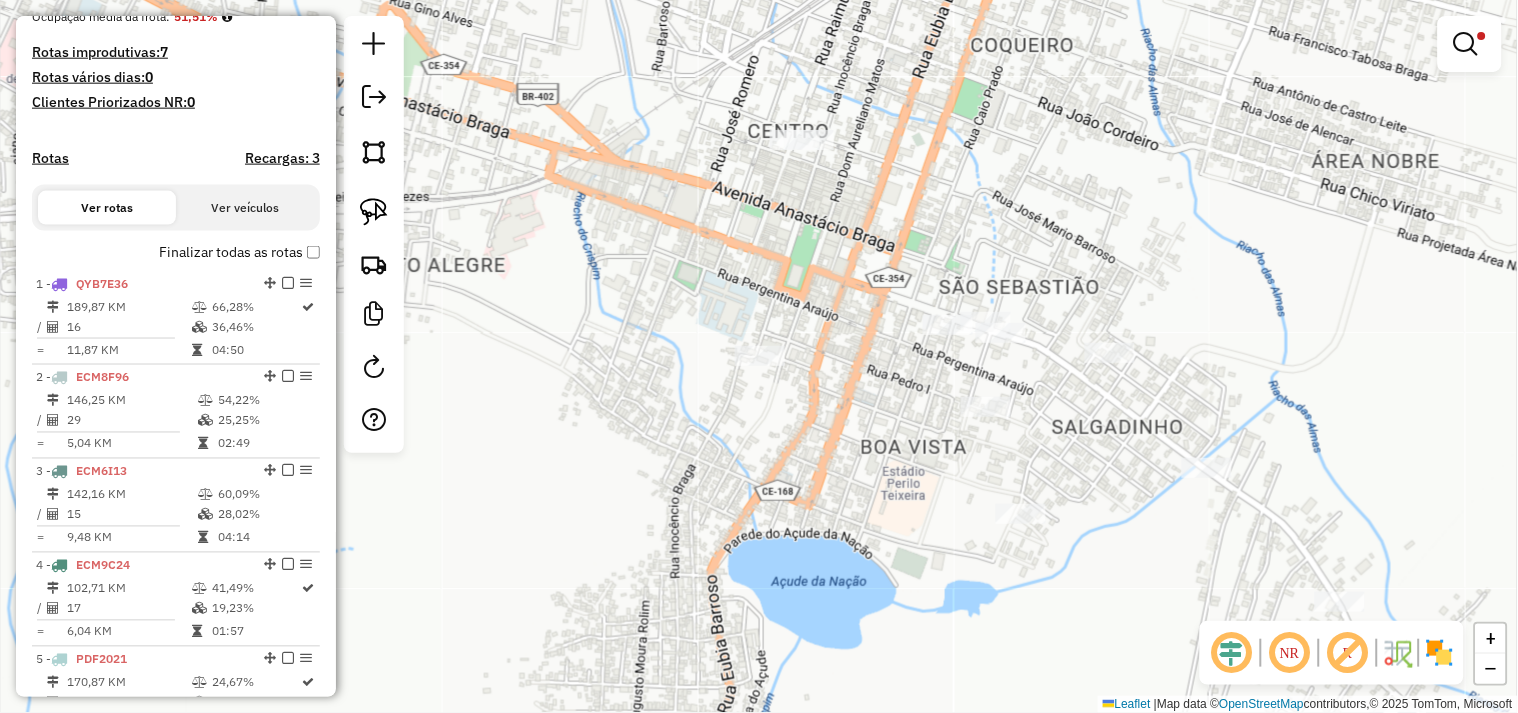 scroll, scrollTop: 553, scrollLeft: 0, axis: vertical 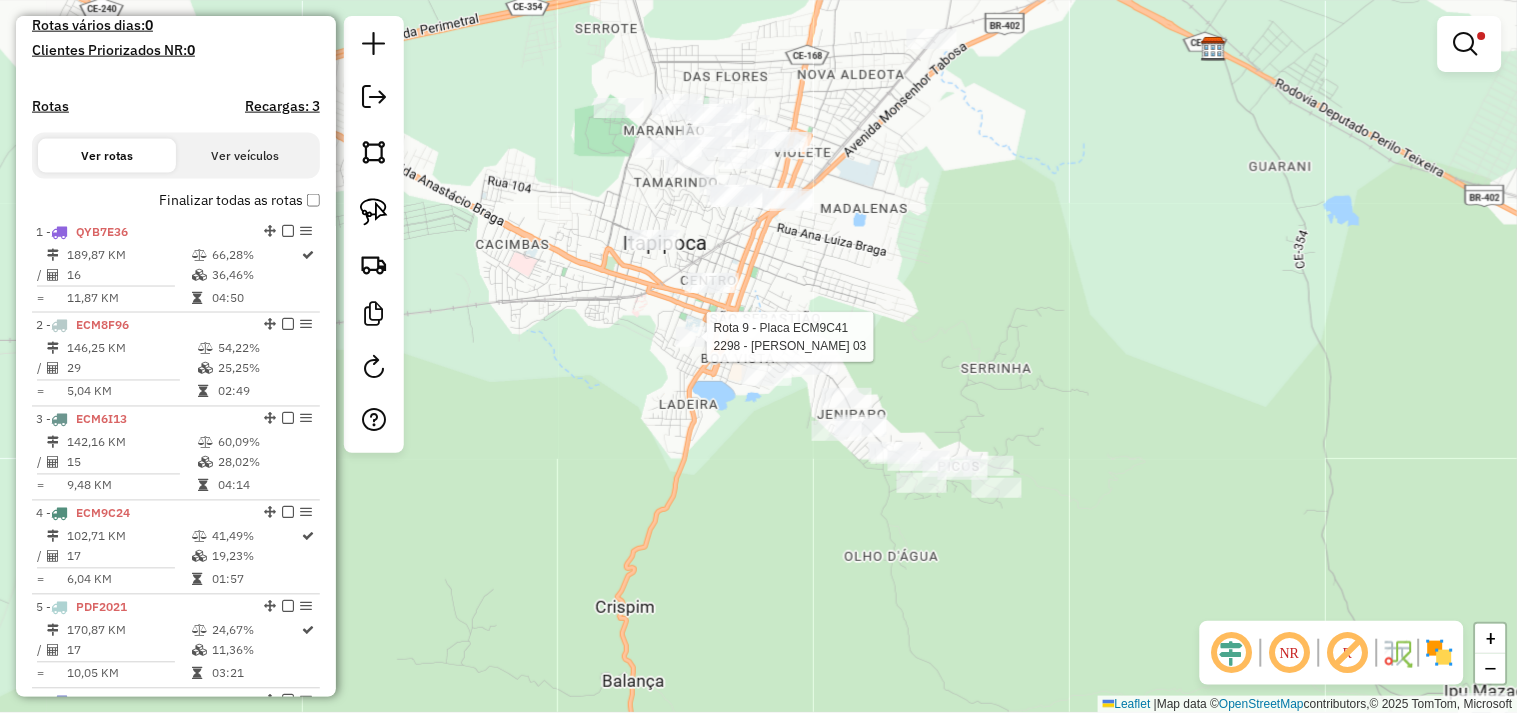 select on "**********" 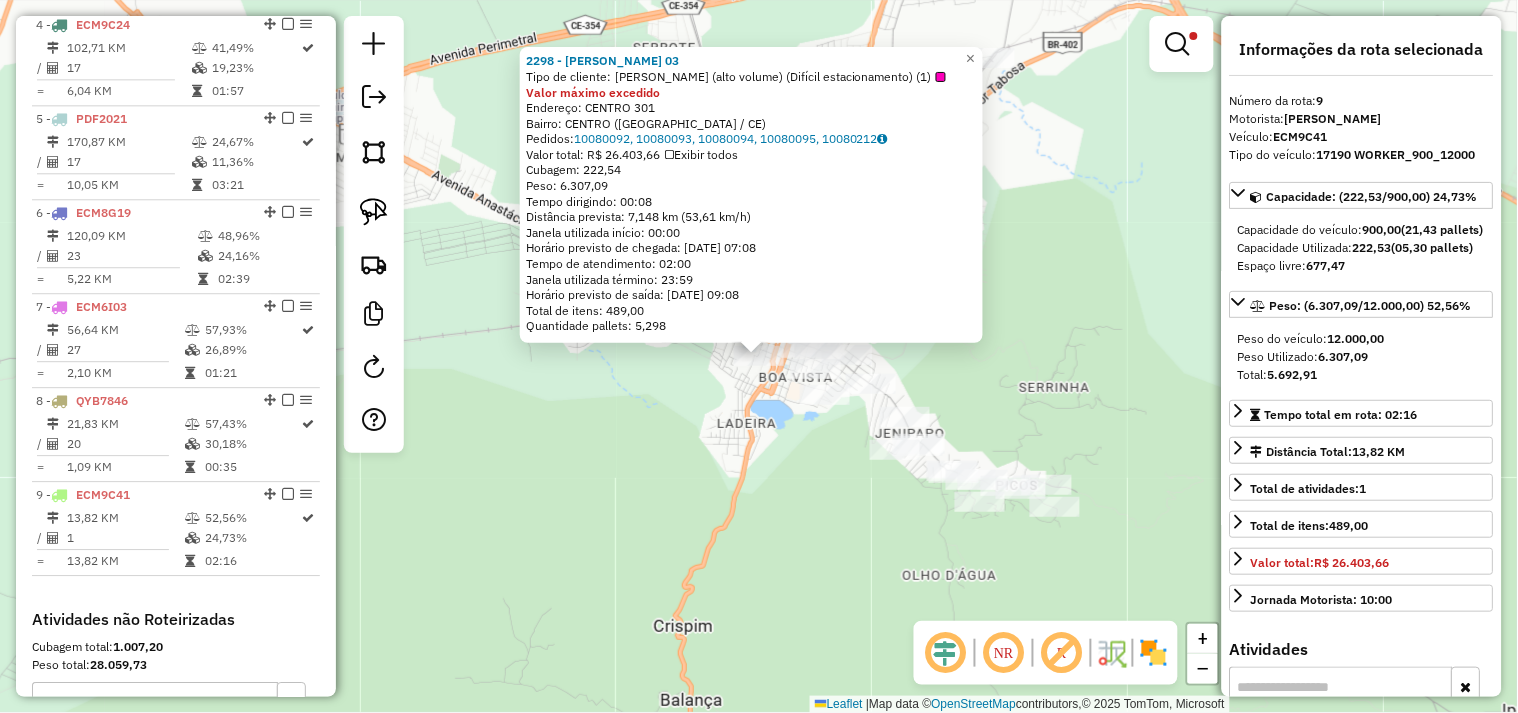 scroll, scrollTop: 1331, scrollLeft: 0, axis: vertical 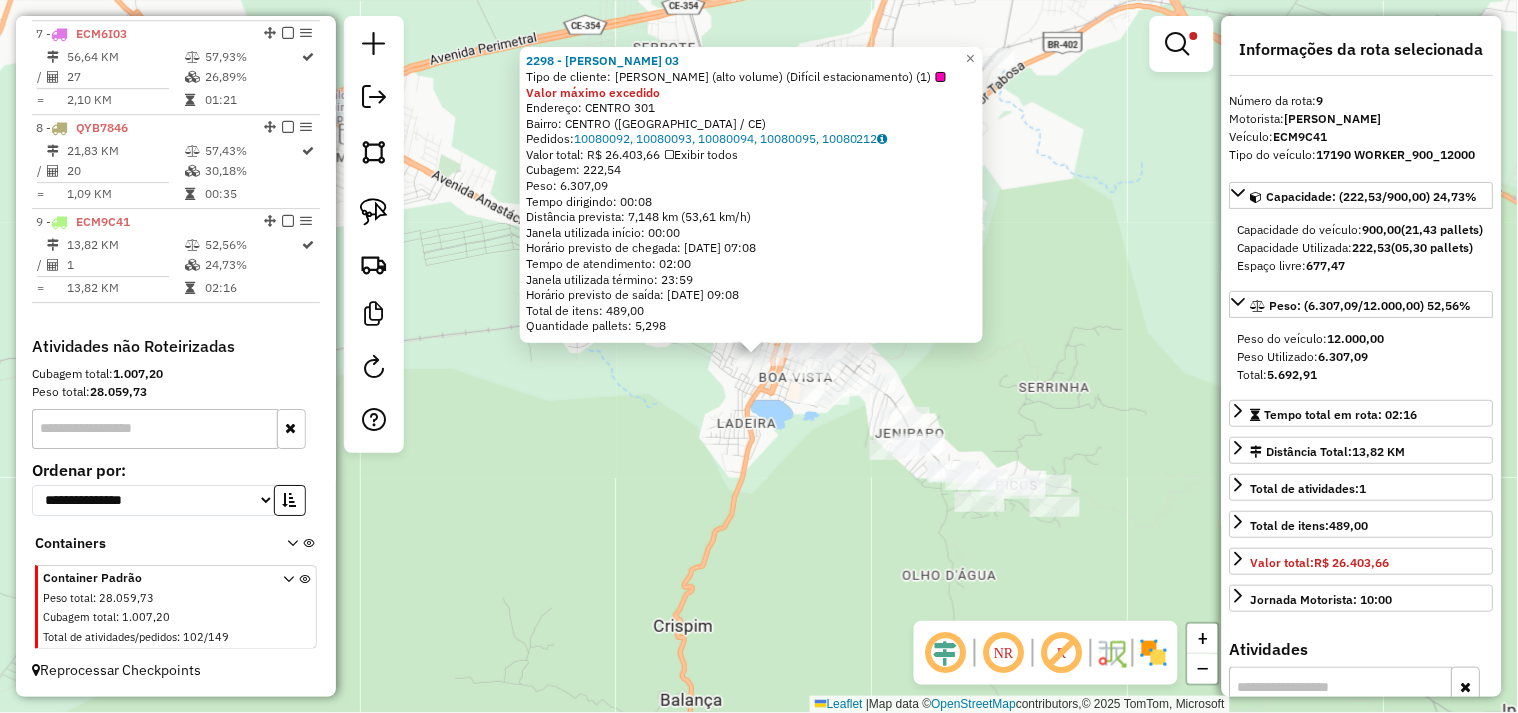 click on "2298 - ANA MaRCIA 03  Tipo de cliente:   Ana Mácia (alto volume) (Difícil estacionamento) (1)  Valor máximo excedido  Endereço:  CENTRO 301   Bairro: CENTRO (ITAPIPOCA / CE)   Pedidos:  10080092, 10080093, 10080094, 10080095, 10080212   Valor total: R$ 26.403,66   Exibir todos   Cubagem: 222,54  Peso: 6.307,09  Tempo dirigindo: 00:08   Distância prevista: 7,148 km (53,61 km/h)   Janela utilizada início: 00:00   Horário previsto de chegada: 11/07/2025 07:08   Tempo de atendimento: 02:00   Janela utilizada término: 23:59   Horário previsto de saída: 11/07/2025 09:08   Total de itens: 489,00   Quantidade pallets: 5,298  × Limpar filtros Janela de atendimento Grade de atendimento Capacidade Transportadoras Veículos Cliente Pedidos  Rotas Selecione os dias de semana para filtrar as janelas de atendimento  Seg   Ter   Qua   Qui   Sex   Sáb   Dom  Informe o período da janela de atendimento: De: Até:  Filtrar exatamente a janela do cliente  Considerar janela de atendimento padrão   Seg   Ter   Qua  +" 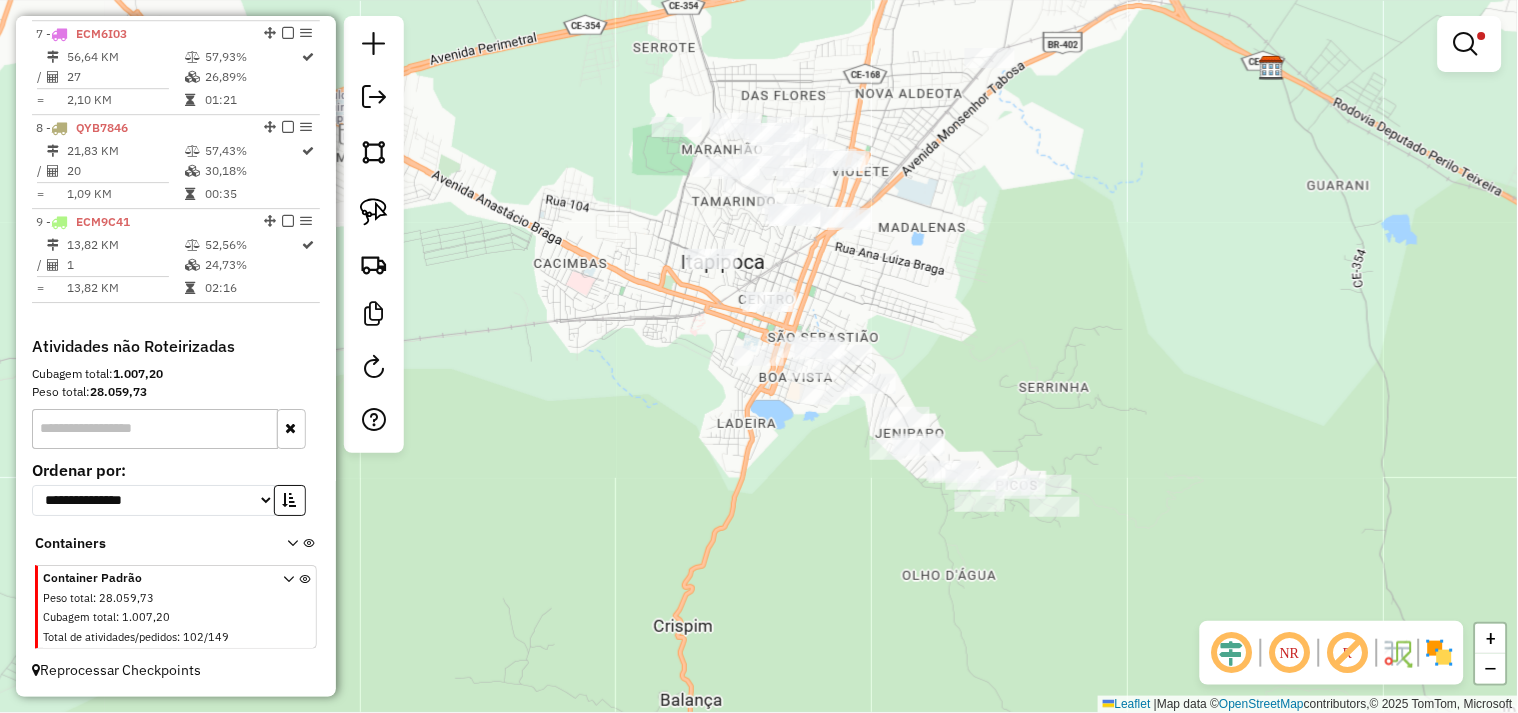 click on "Limpar filtros Janela de atendimento Grade de atendimento Capacidade Transportadoras Veículos Cliente Pedidos  Rotas Selecione os dias de semana para filtrar as janelas de atendimento  Seg   Ter   Qua   Qui   Sex   Sáb   Dom  Informe o período da janela de atendimento: De: Até:  Filtrar exatamente a janela do cliente  Considerar janela de atendimento padrão  Selecione os dias de semana para filtrar as grades de atendimento  Seg   Ter   Qua   Qui   Sex   Sáb   Dom   Considerar clientes sem dia de atendimento cadastrado  Clientes fora do dia de atendimento selecionado Filtrar as atividades entre os valores definidos abaixo:  Peso mínimo:   Peso máximo:   Cubagem mínima:   Cubagem máxima:   De:   Até:  Filtrar as atividades entre o tempo de atendimento definido abaixo:  De:   Até:   Considerar capacidade total dos clientes não roteirizados Transportadora: Selecione um ou mais itens Tipo de veículo: Selecione um ou mais itens Veículo: Selecione um ou mais itens Motorista: Selecione um ou mais itens" 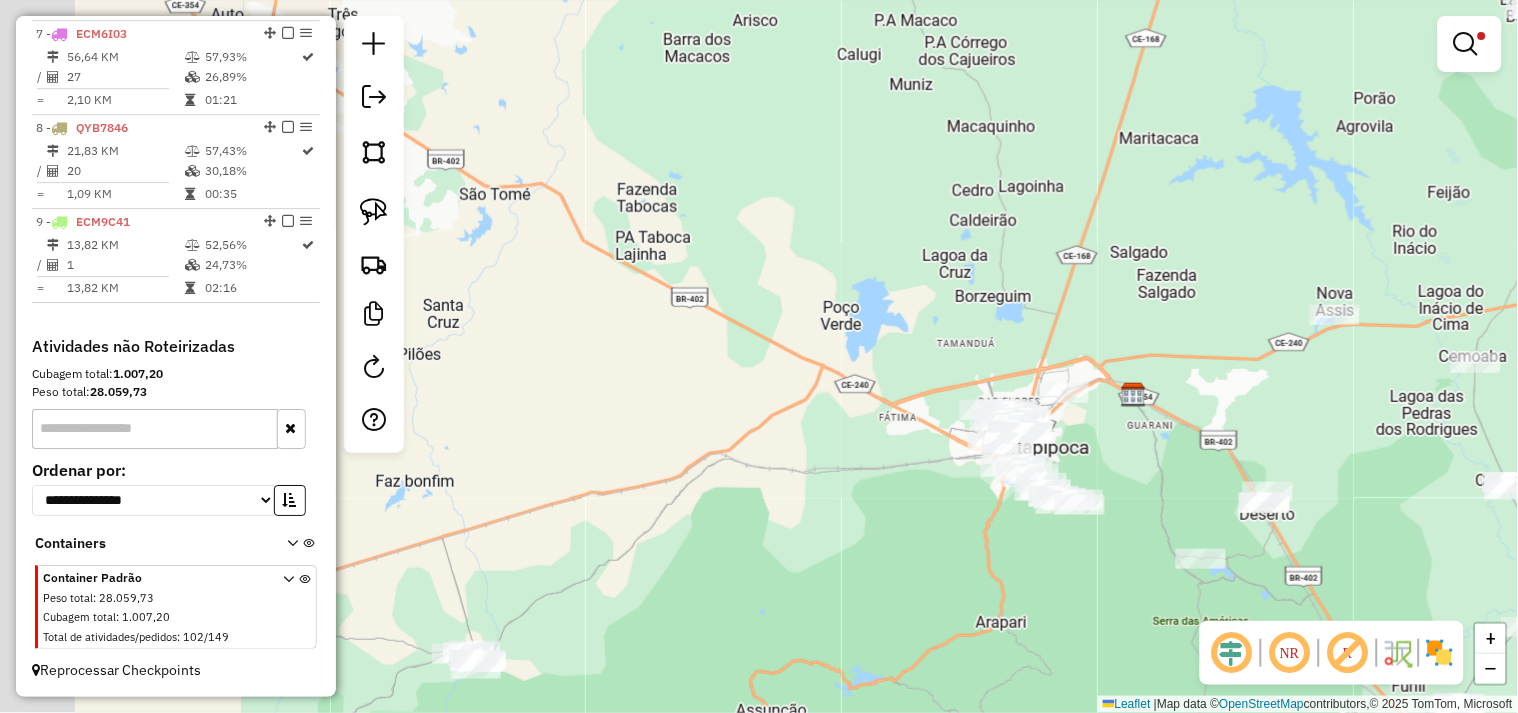 drag, startPoint x: 595, startPoint y: 240, endPoint x: 940, endPoint y: 400, distance: 380.29593 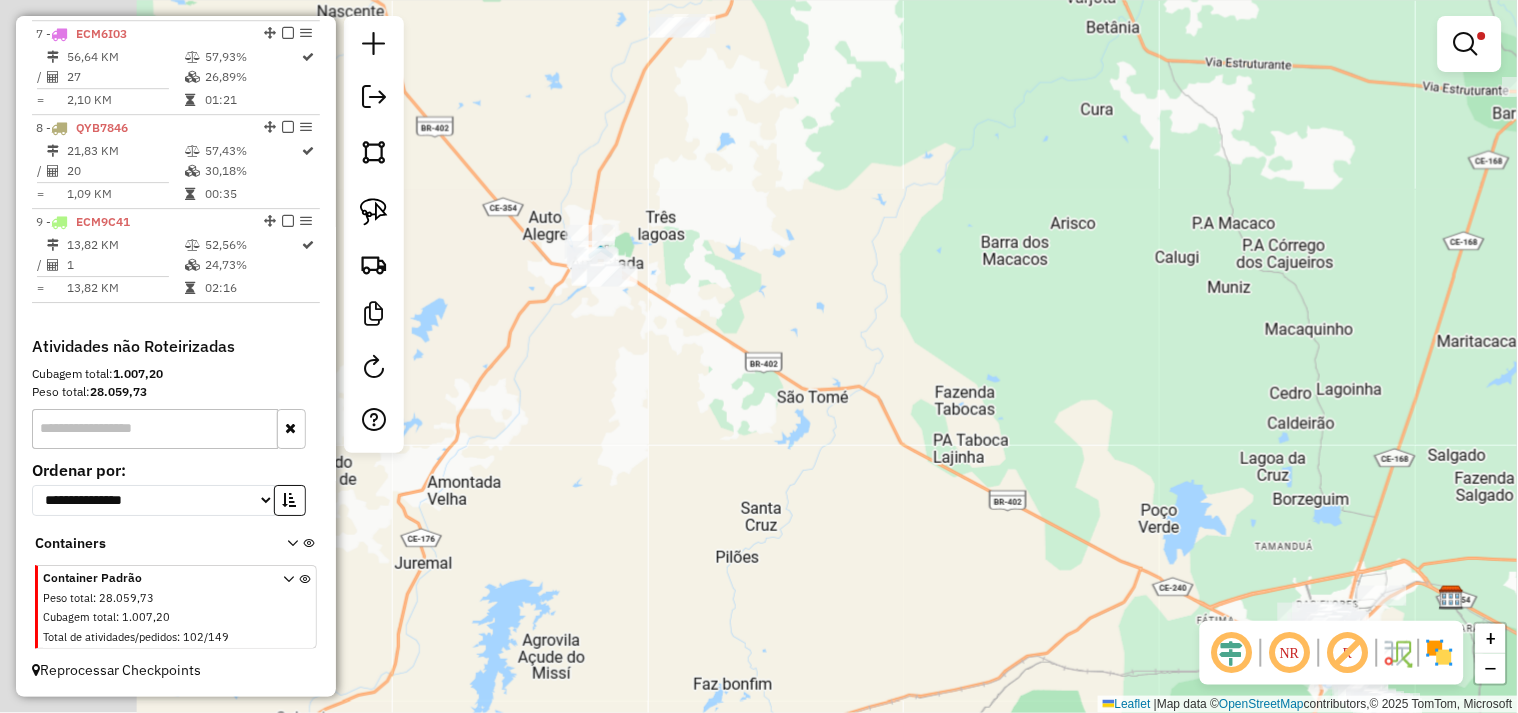 drag, startPoint x: 584, startPoint y: 216, endPoint x: 817, endPoint y: 390, distance: 290.80063 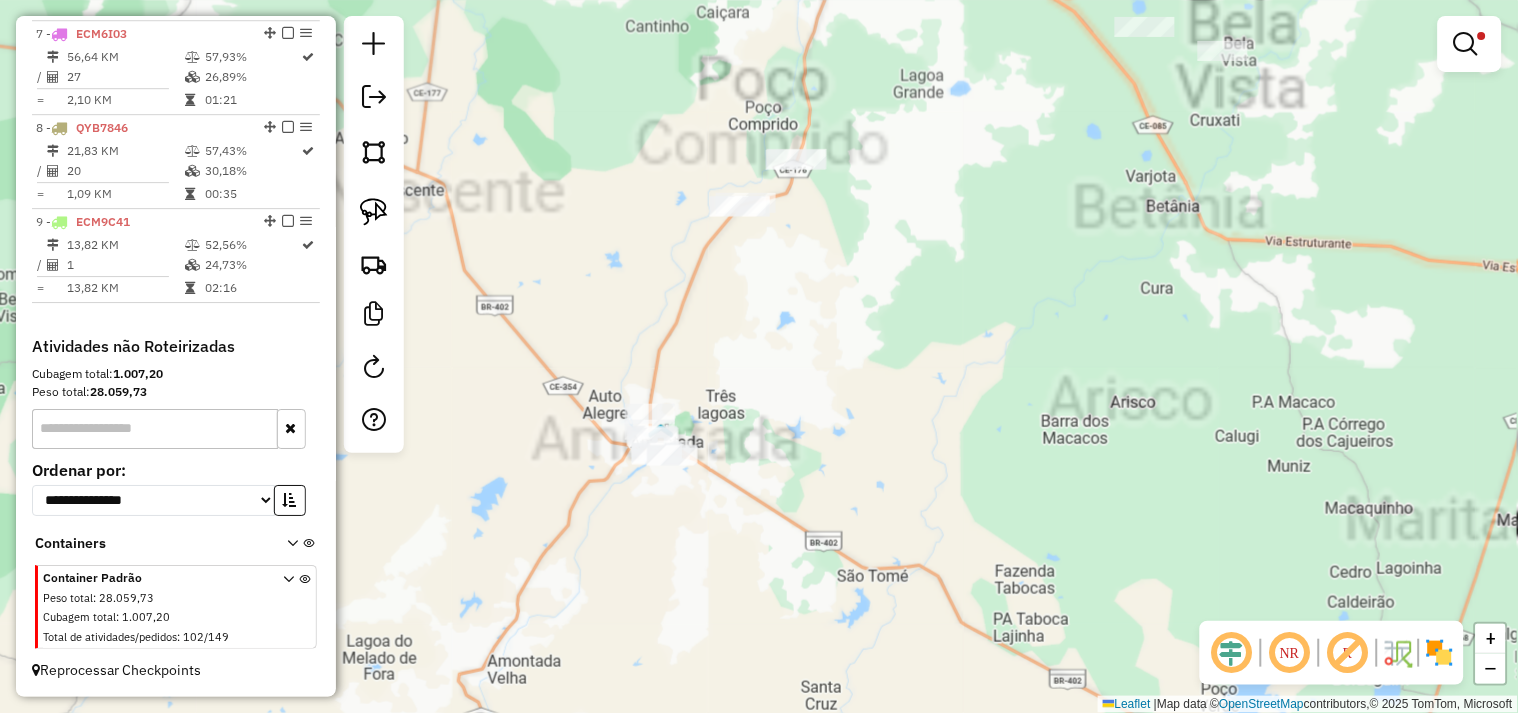 select on "**********" 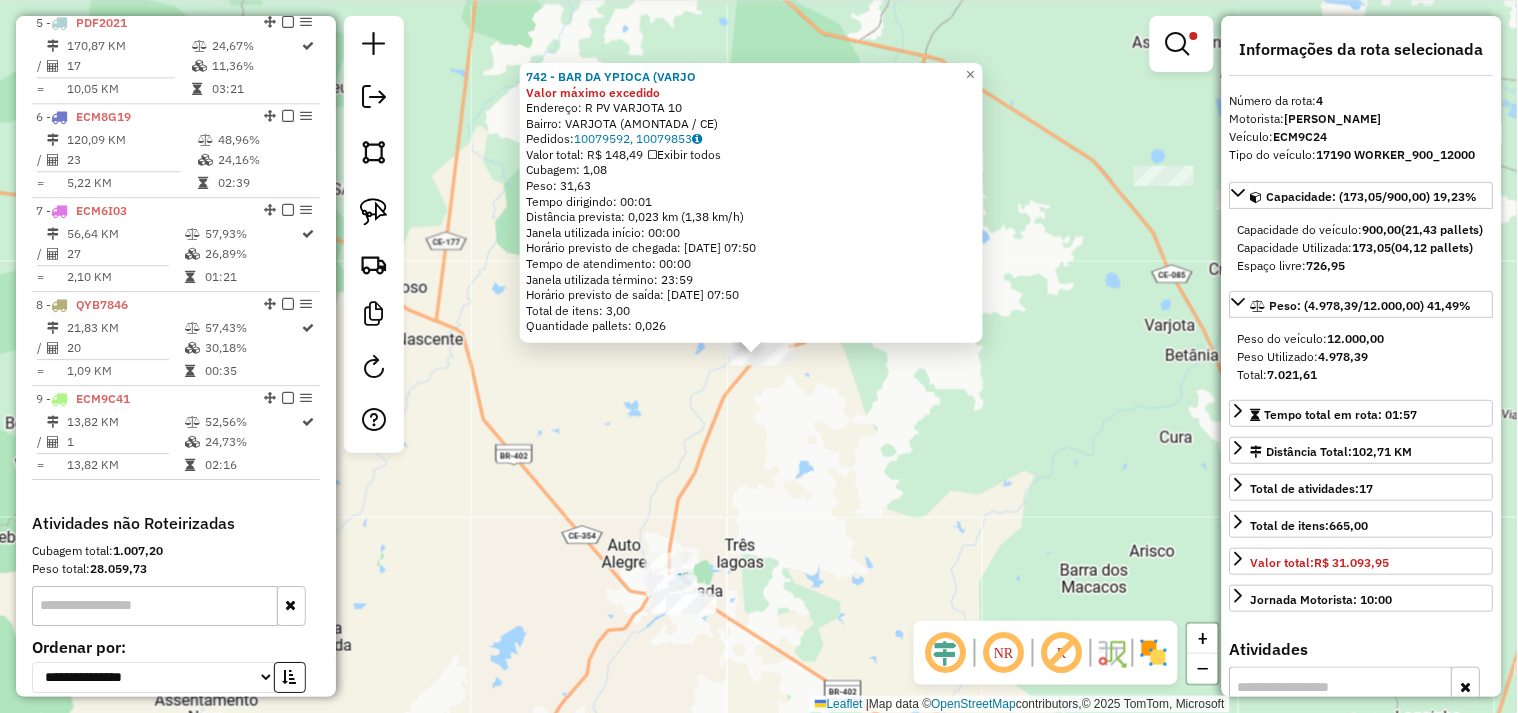 scroll, scrollTop: 1055, scrollLeft: 0, axis: vertical 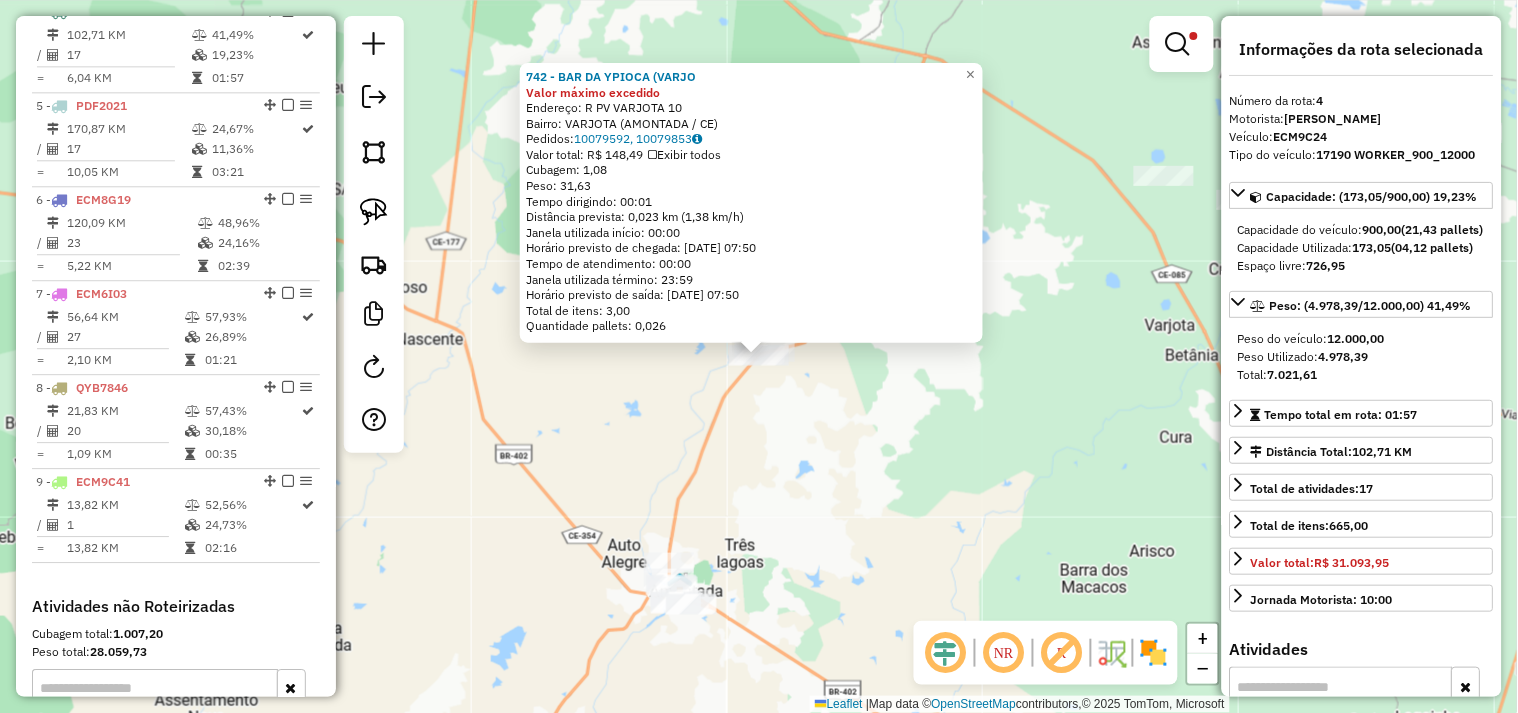 click on "742 - BAR DA YPIOCA (VARJO Valor máximo excedido  Endereço:  R PV VARJOTA 10   Bairro: VARJOTA (AMONTADA / CE)   Pedidos:  10079592, 10079853   Valor total: R$ 148,49   Exibir todos   Cubagem: 1,08  Peso: 31,63  Tempo dirigindo: 00:01   Distância prevista: 0,023 km (1,38 km/h)   Janela utilizada início: 00:00   Horário previsto de chegada: 11/07/2025 07:50   Tempo de atendimento: 00:00   Janela utilizada término: 23:59   Horário previsto de saída: 11/07/2025 07:50   Total de itens: 3,00   Quantidade pallets: 0,026  × Limpar filtros Janela de atendimento Grade de atendimento Capacidade Transportadoras Veículos Cliente Pedidos  Rotas Selecione os dias de semana para filtrar as janelas de atendimento  Seg   Ter   Qua   Qui   Sex   Sáb   Dom  Informe o período da janela de atendimento: De: Até:  Filtrar exatamente a janela do cliente  Considerar janela de atendimento padrão  Selecione os dias de semana para filtrar as grades de atendimento  Seg   Ter   Qua   Qui   Sex   Sáb   Dom   Peso mínimo:  +" 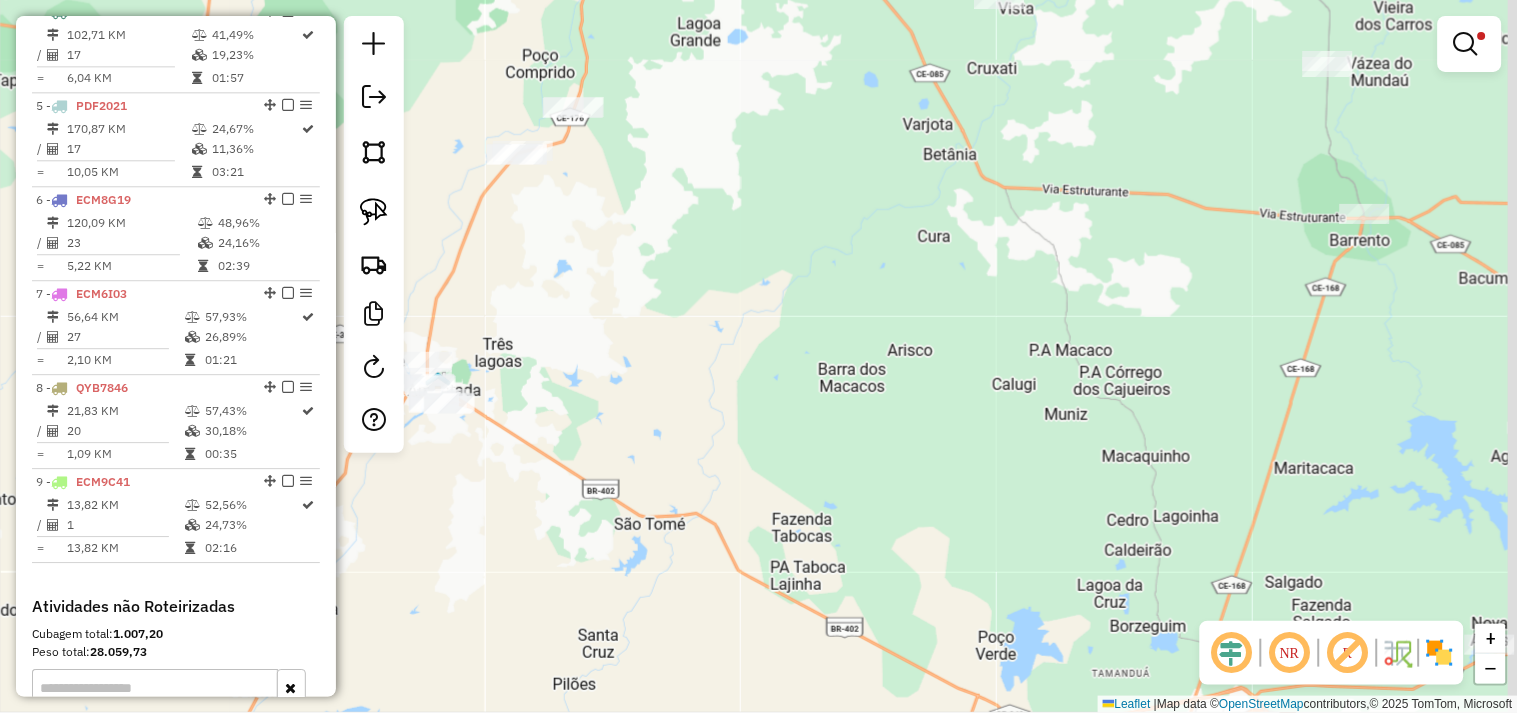 drag, startPoint x: 914, startPoint y: 515, endPoint x: 654, endPoint y: 243, distance: 376.2765 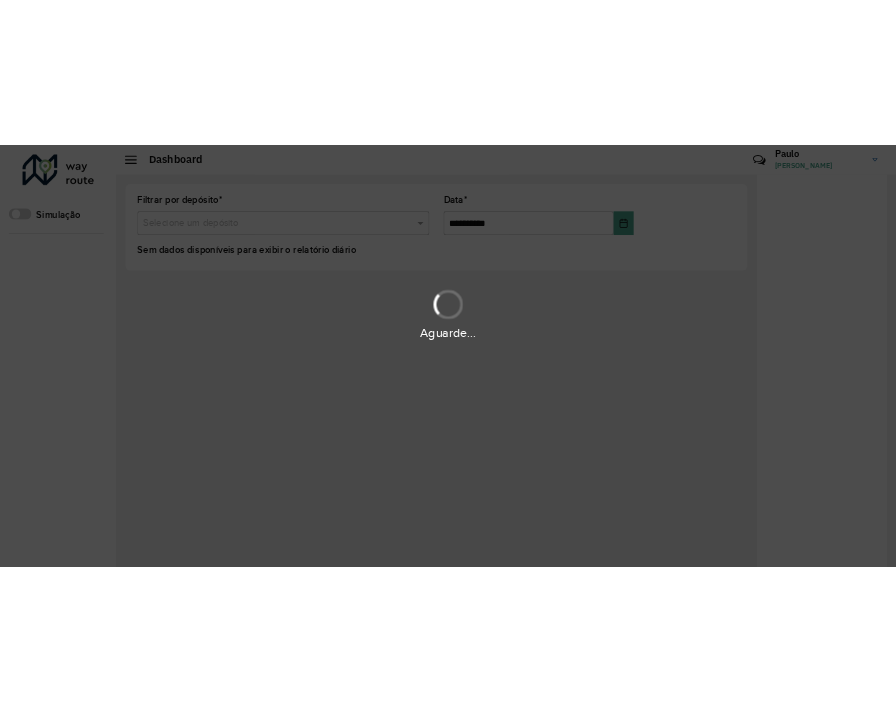 scroll, scrollTop: 0, scrollLeft: 0, axis: both 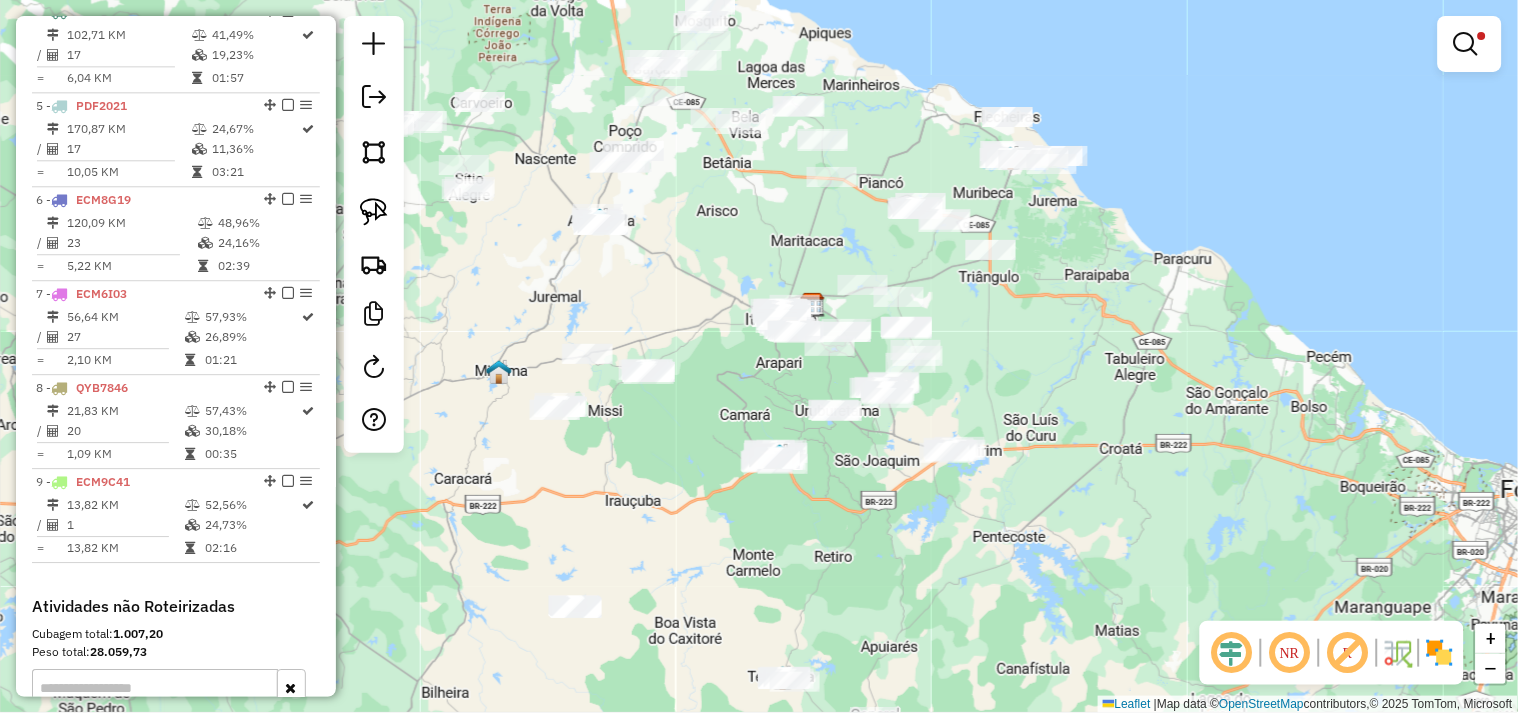 drag, startPoint x: 745, startPoint y: 394, endPoint x: 664, endPoint y: 288, distance: 133.4054 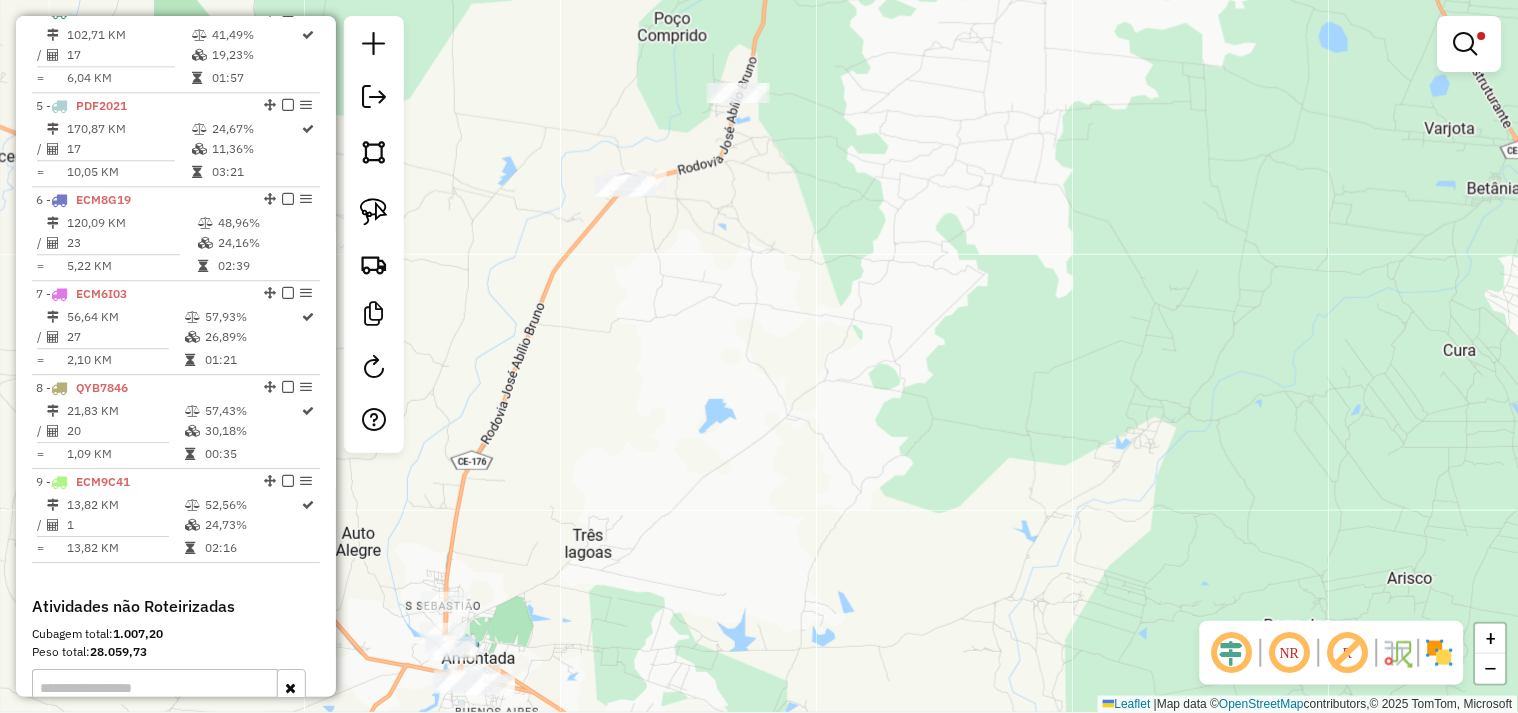 drag, startPoint x: 605, startPoint y: 113, endPoint x: 592, endPoint y: 257, distance: 144.58562 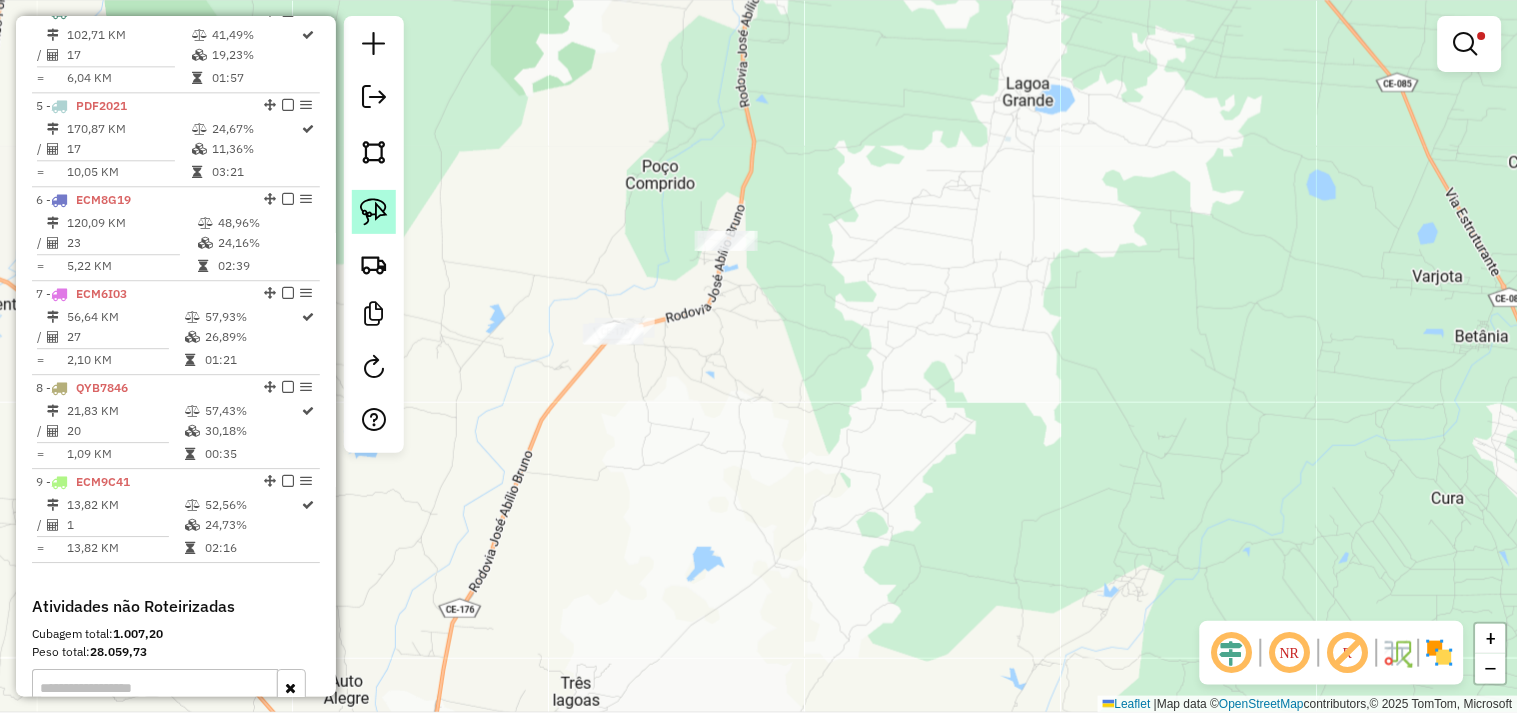 click 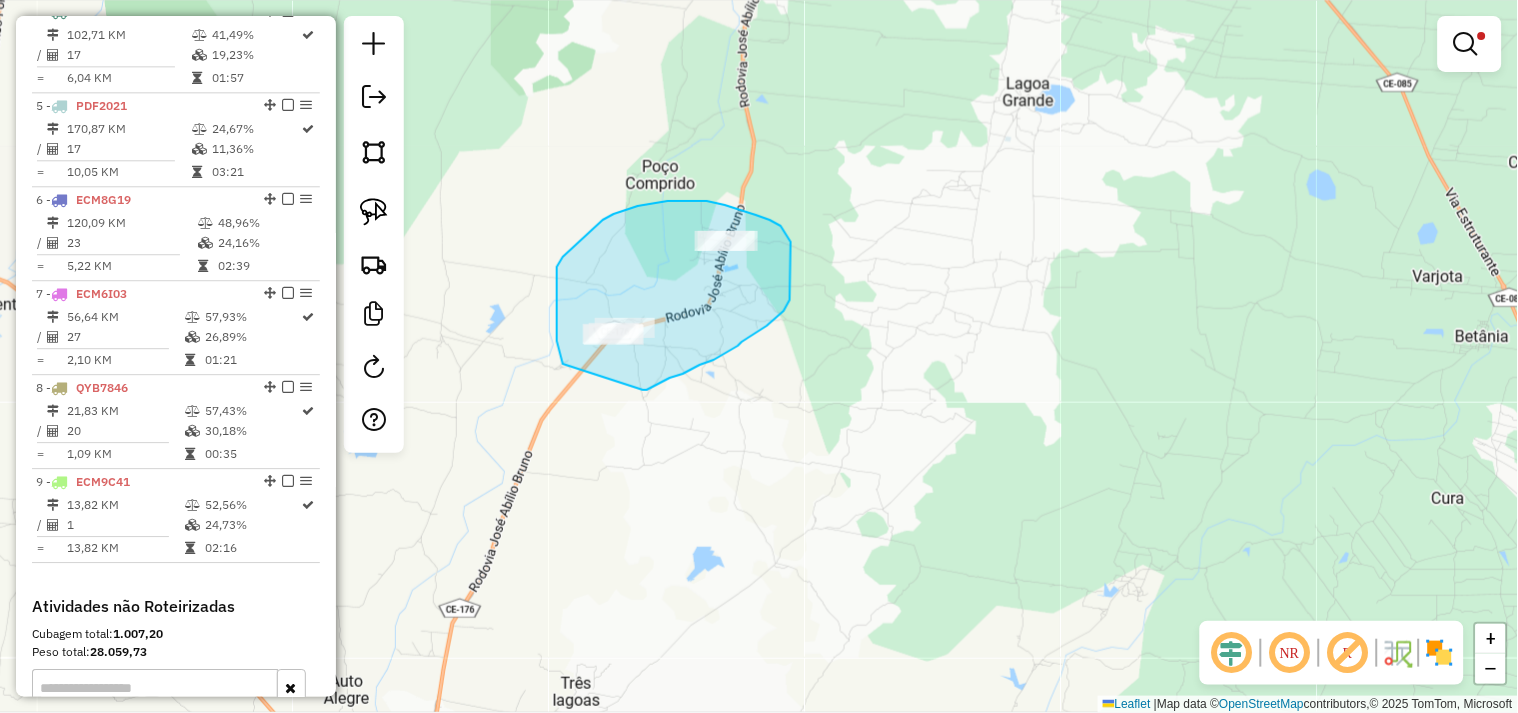 drag, startPoint x: 563, startPoint y: 364, endPoint x: 634, endPoint y: 393, distance: 76.6942 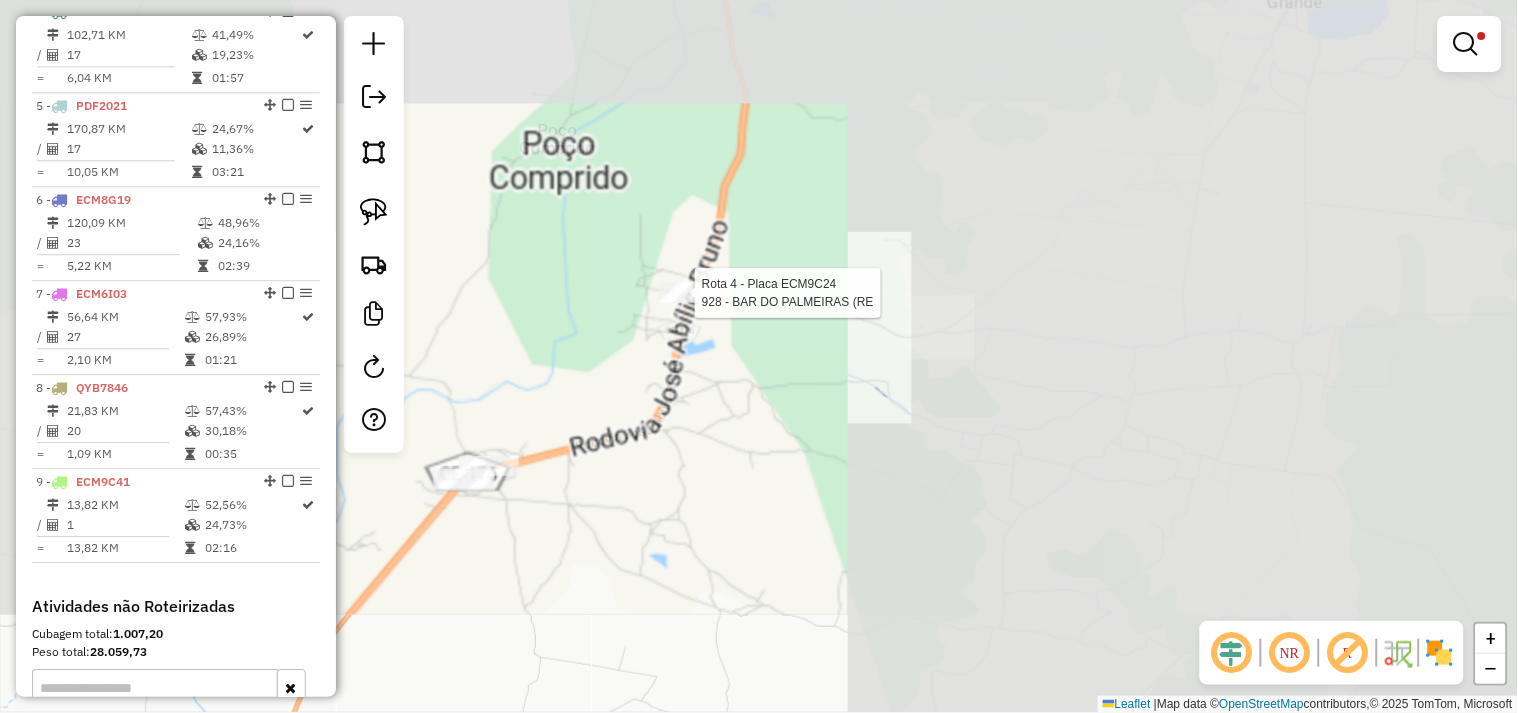 select on "**********" 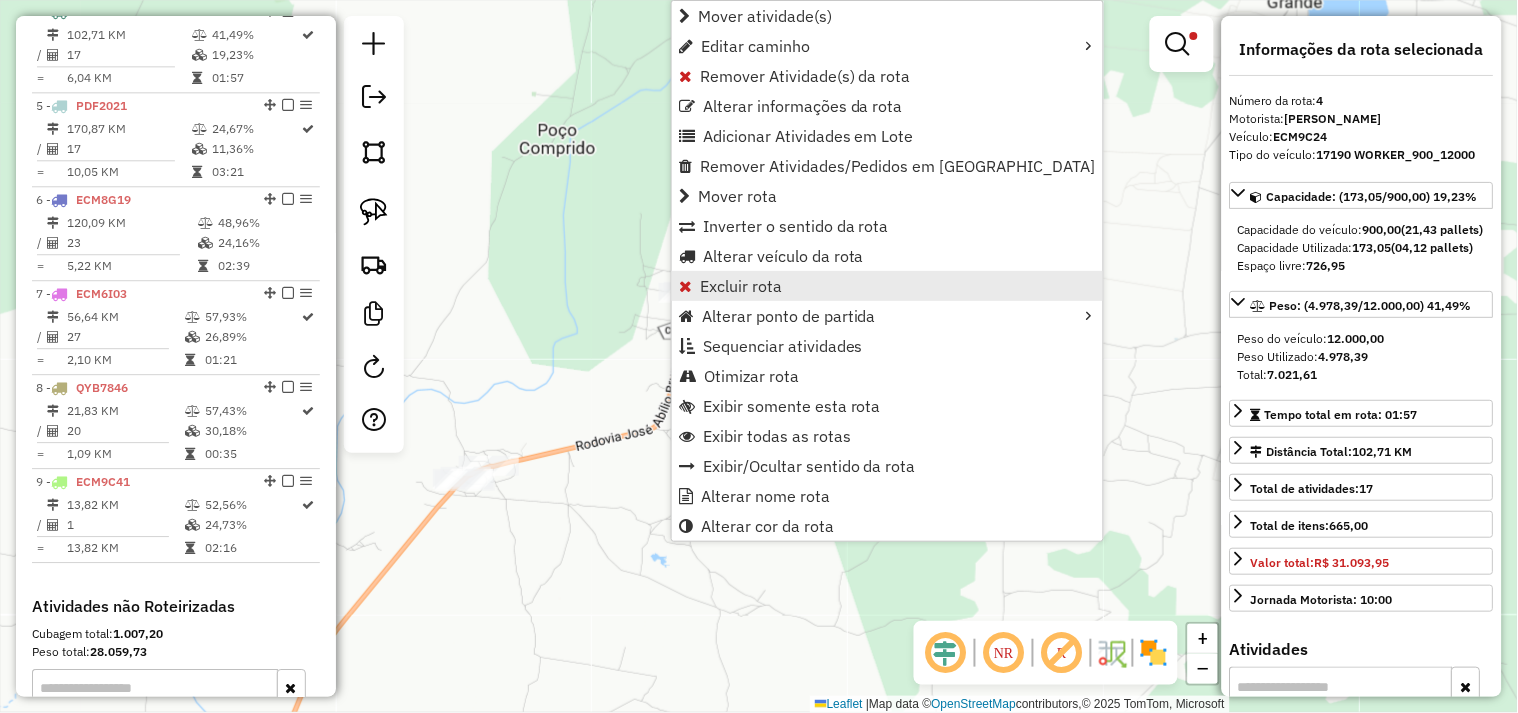 click on "Excluir rota" at bounding box center (741, 286) 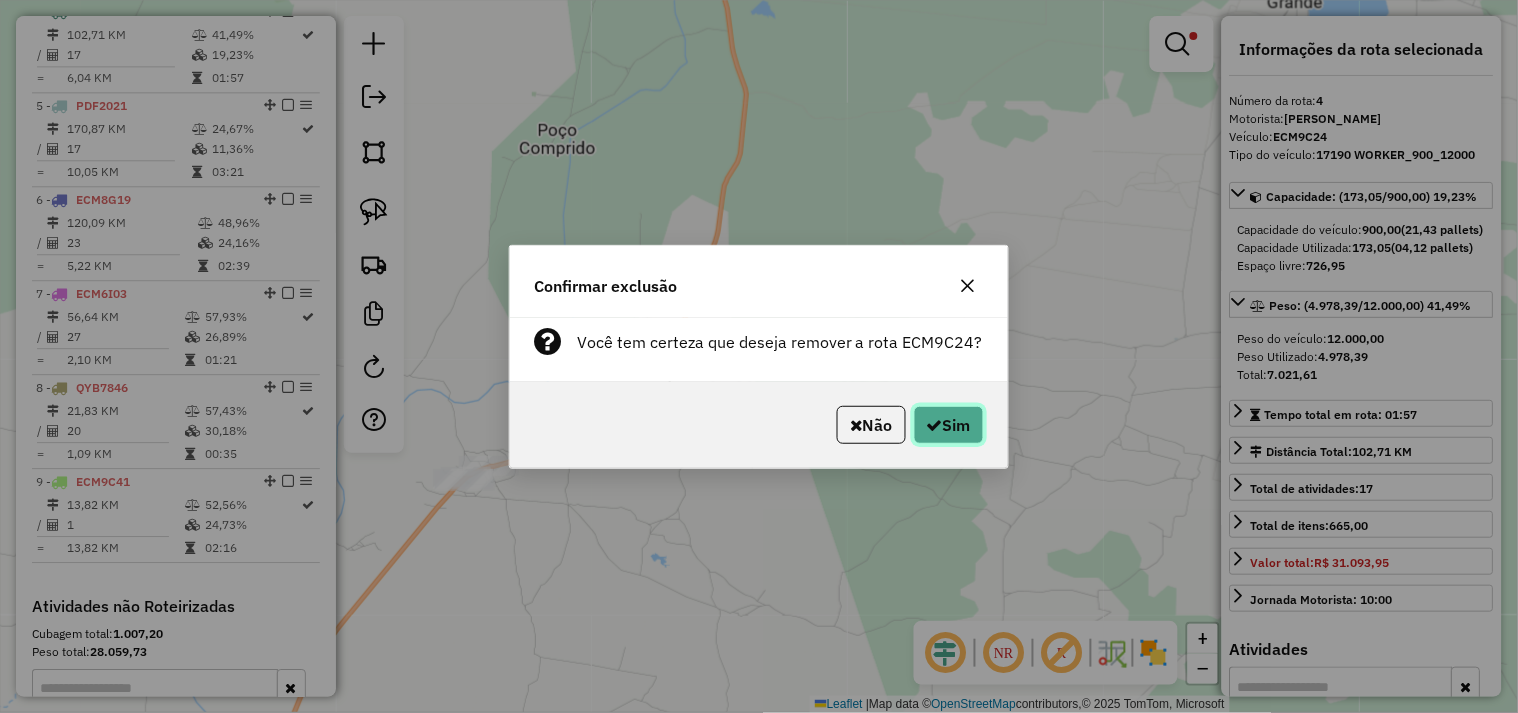click on "Sim" 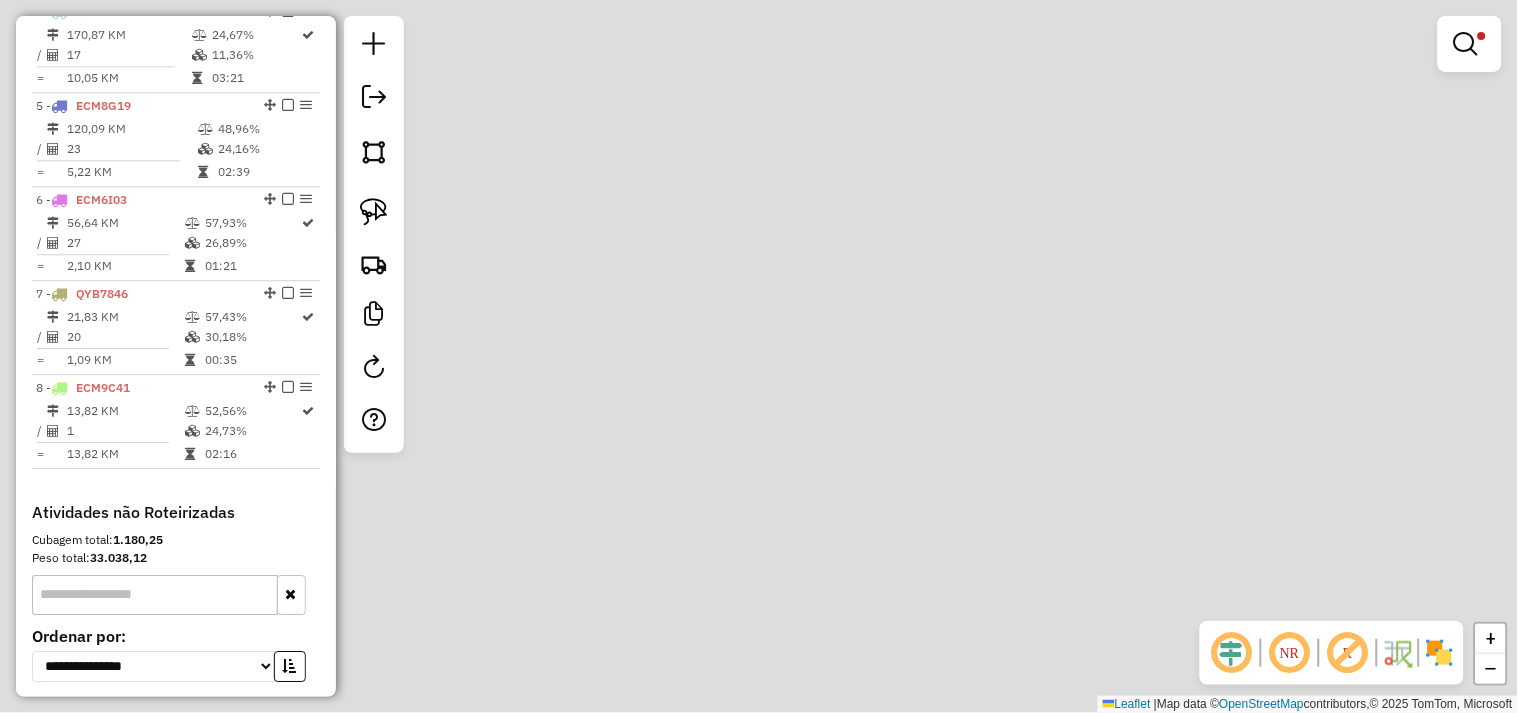 scroll, scrollTop: 962, scrollLeft: 0, axis: vertical 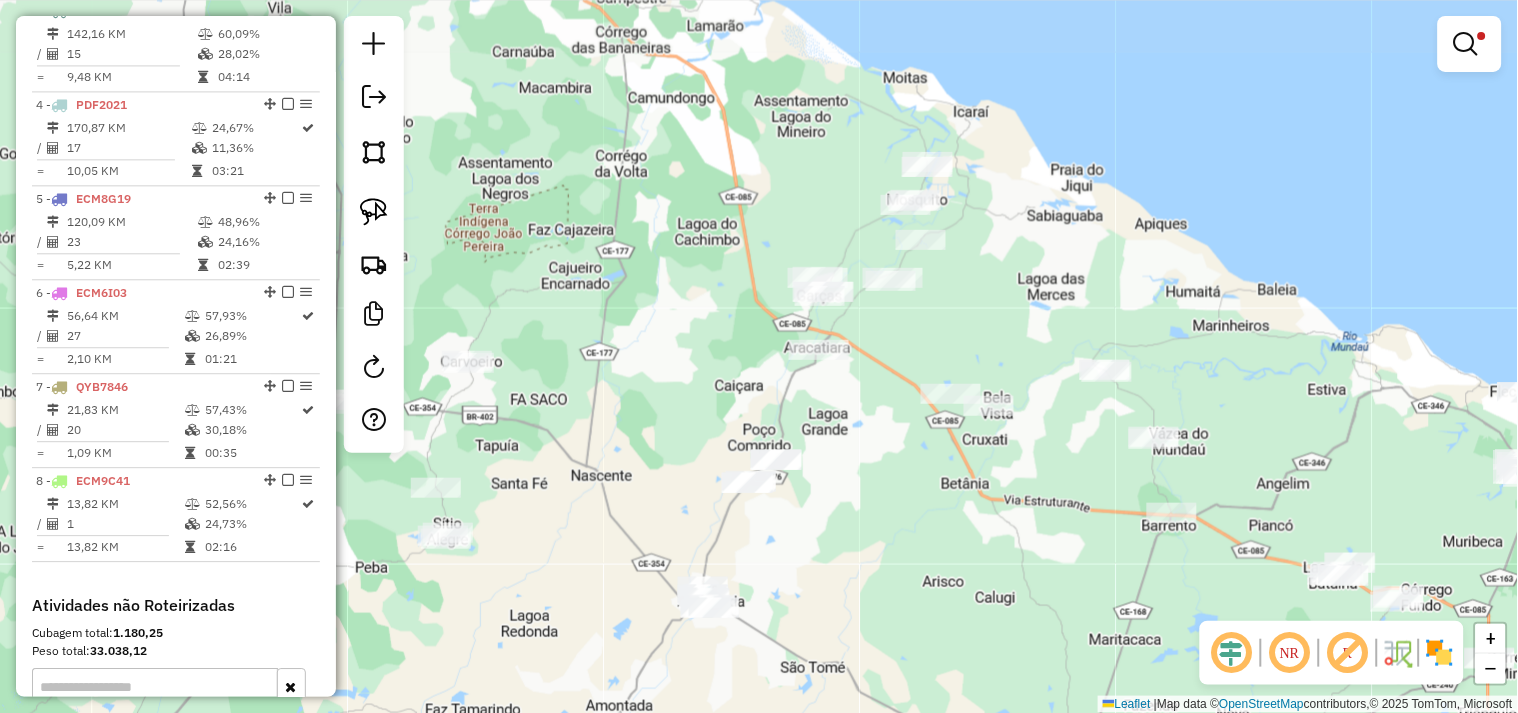 drag, startPoint x: 773, startPoint y: 353, endPoint x: 616, endPoint y: 238, distance: 194.61244 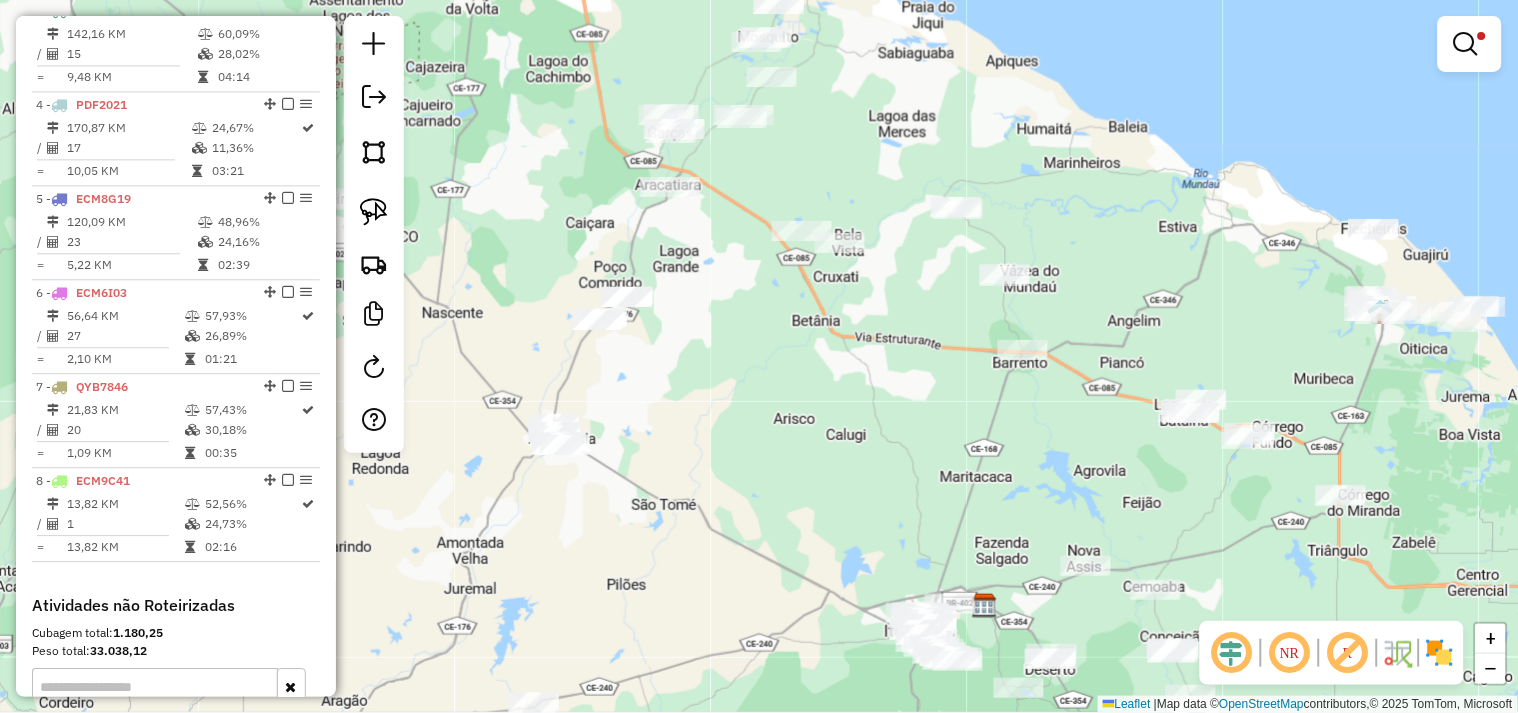 click 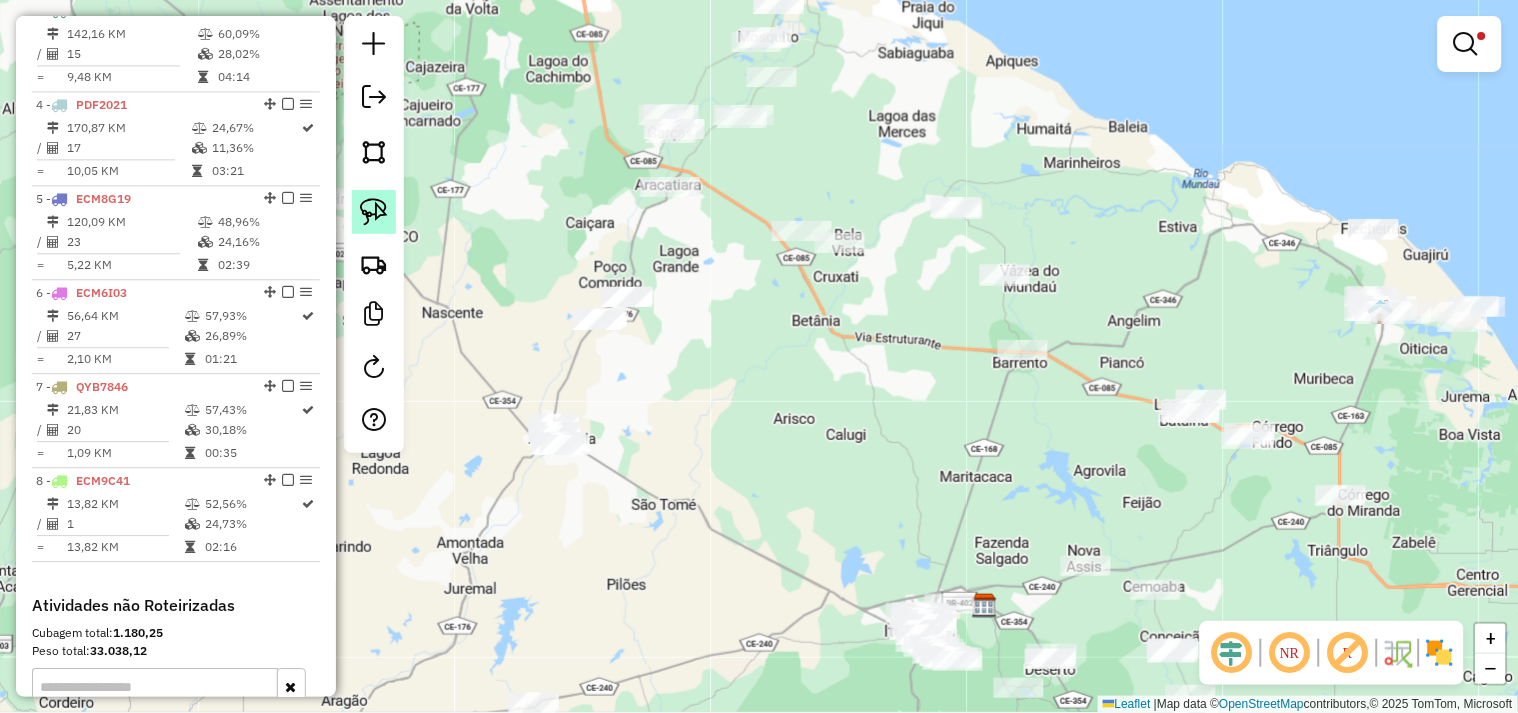 click 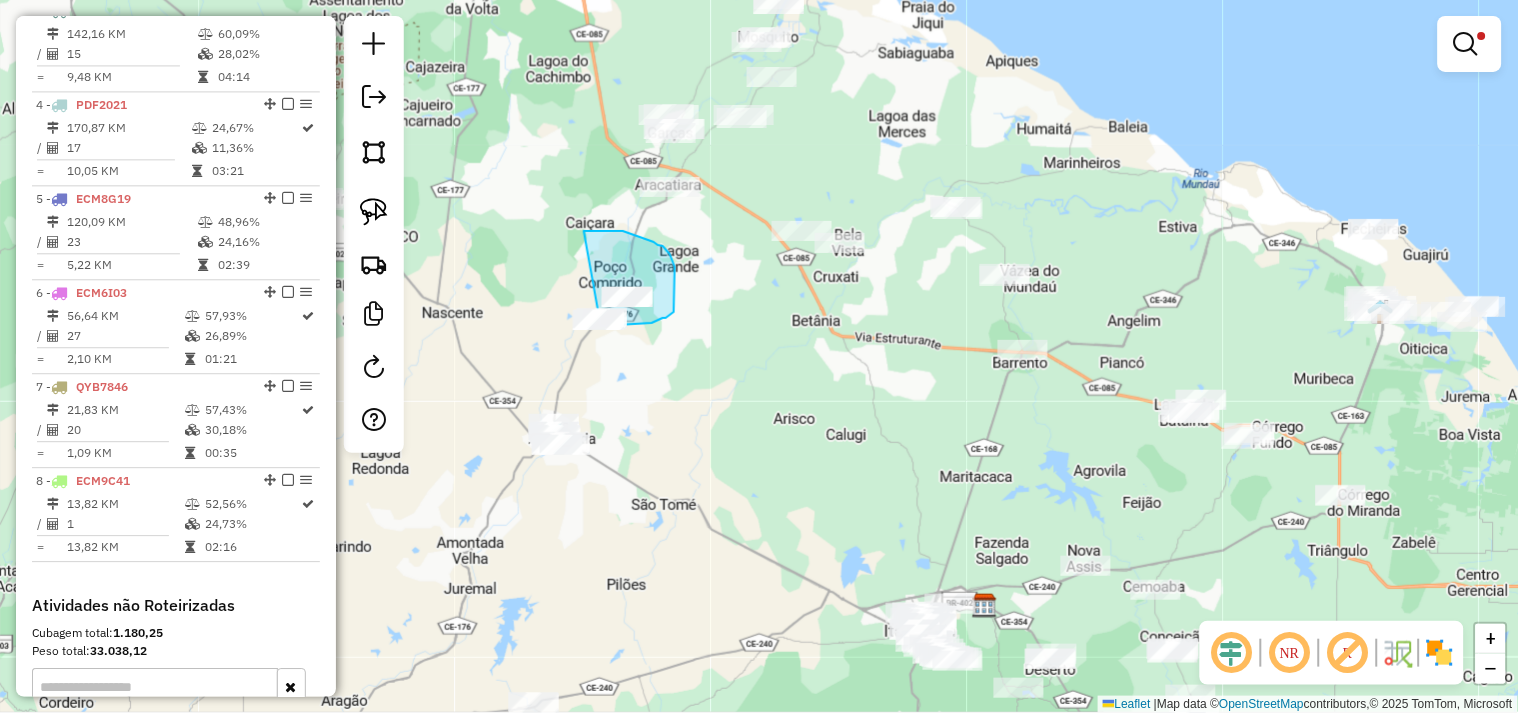 drag, startPoint x: 591, startPoint y: 231, endPoint x: 557, endPoint y: 322, distance: 97.144226 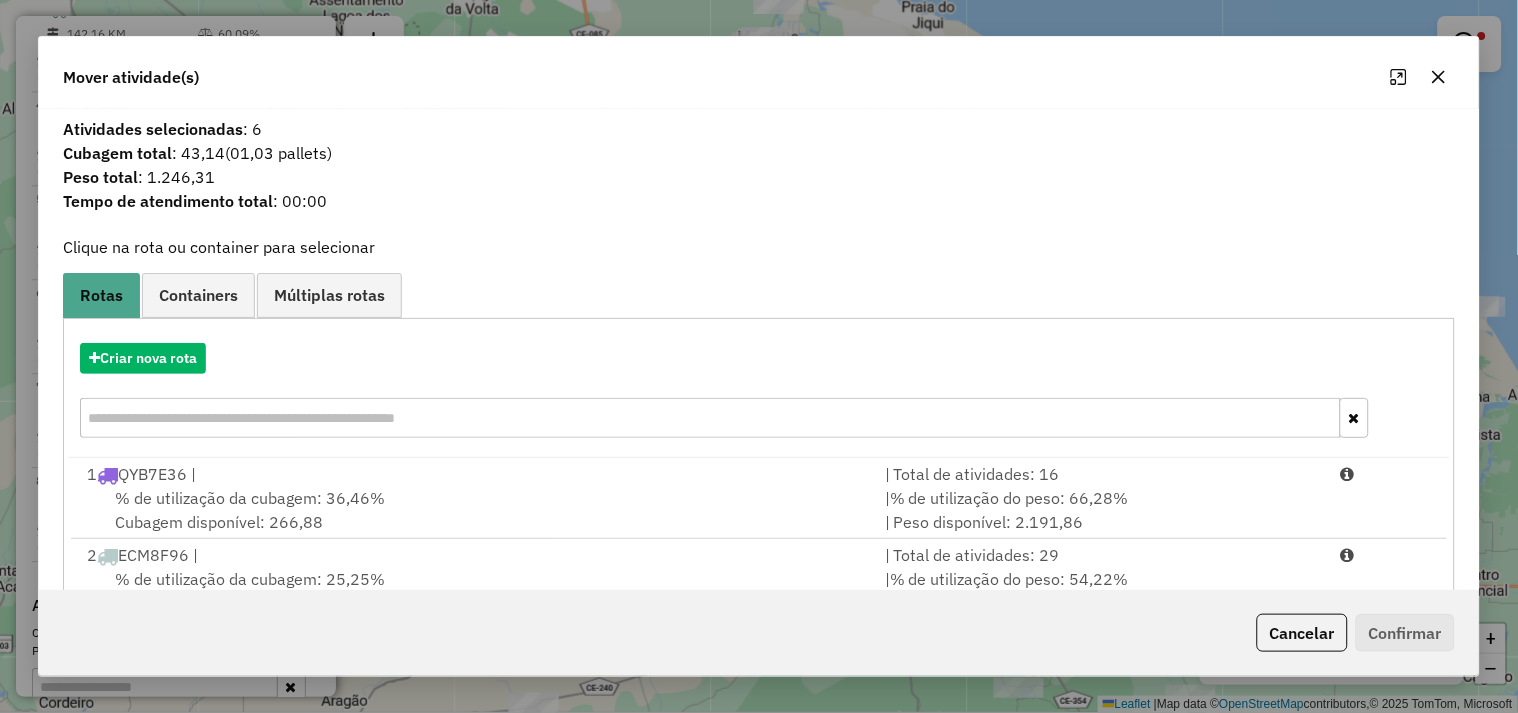 scroll, scrollTop: 302, scrollLeft: 0, axis: vertical 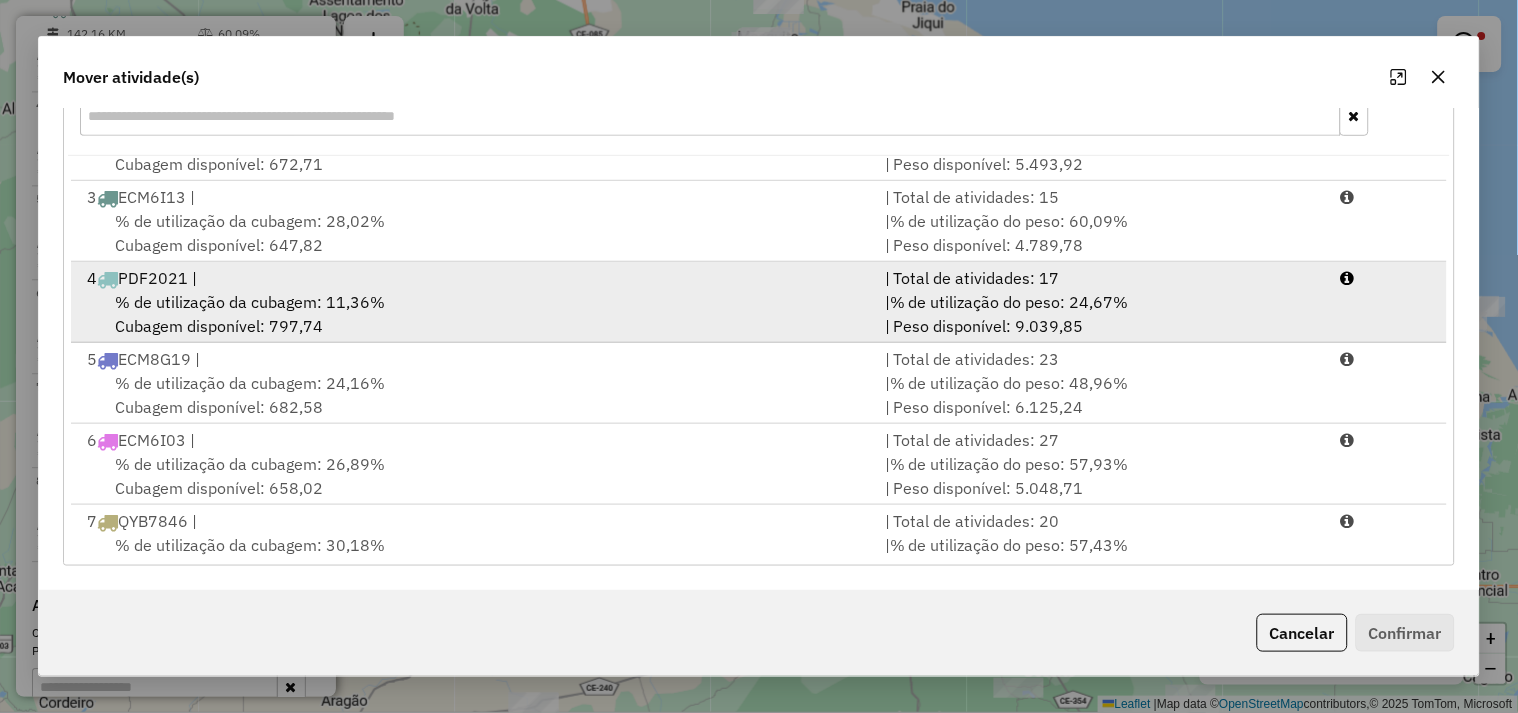 click on "% de utilização da cubagem: 11,36%" at bounding box center [250, 302] 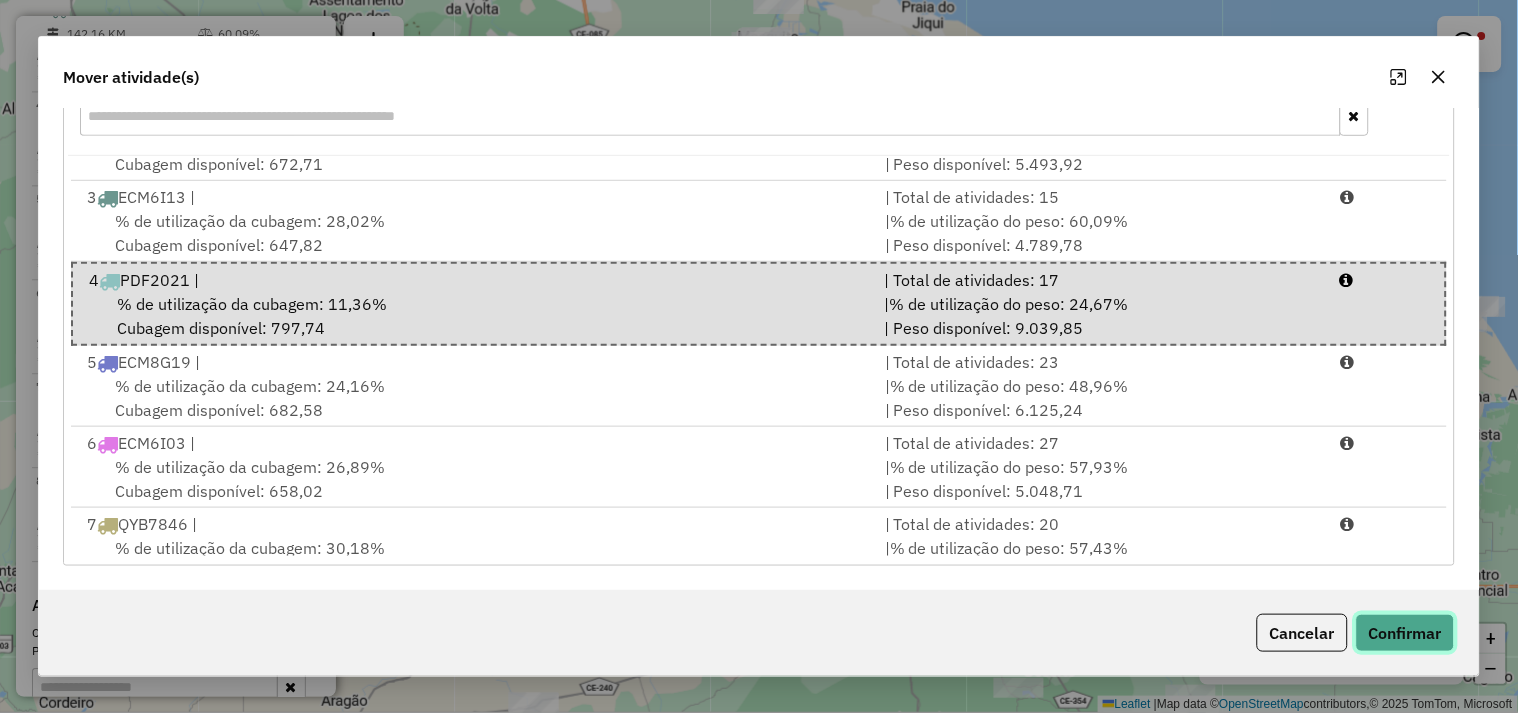 click on "Confirmar" 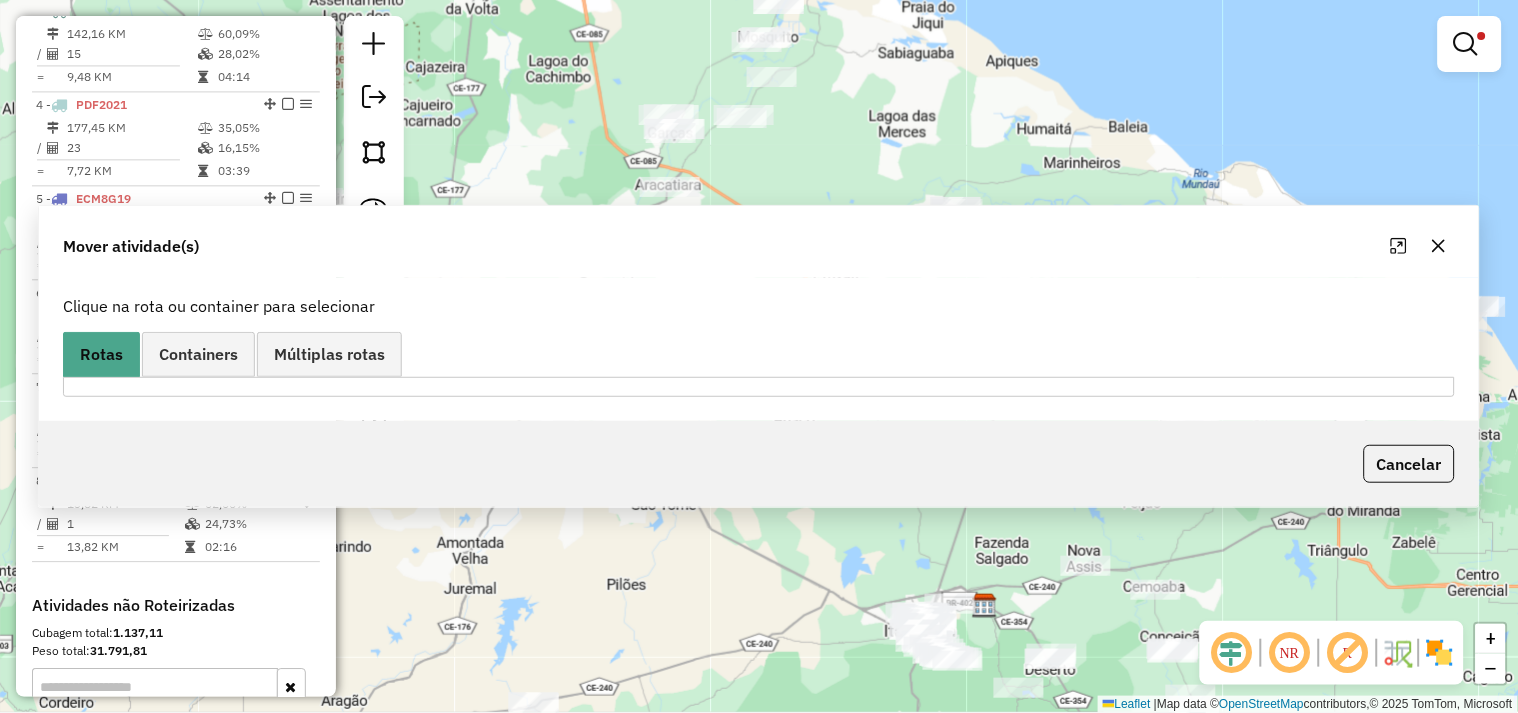 scroll, scrollTop: 0, scrollLeft: 0, axis: both 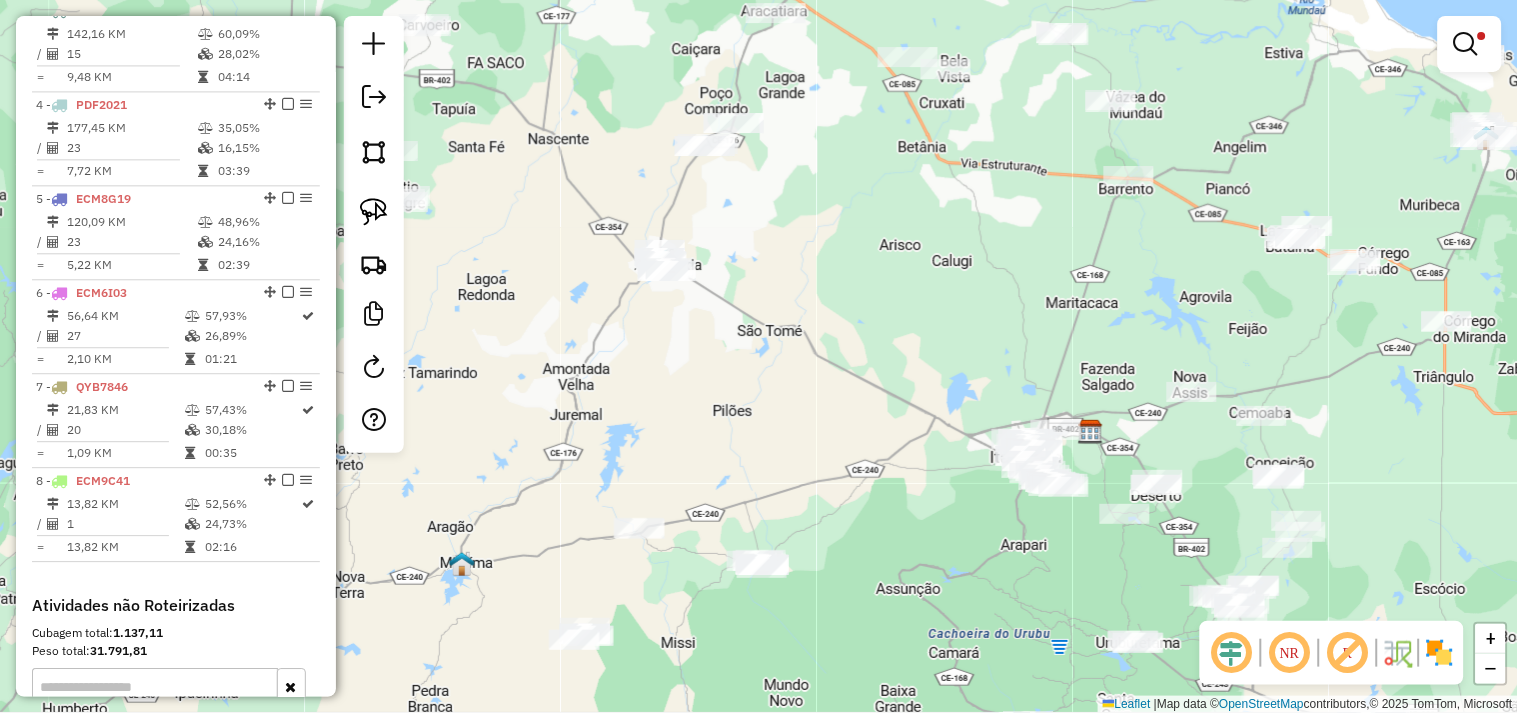 drag, startPoint x: 677, startPoint y: 428, endPoint x: 750, endPoint y: 238, distance: 203.54115 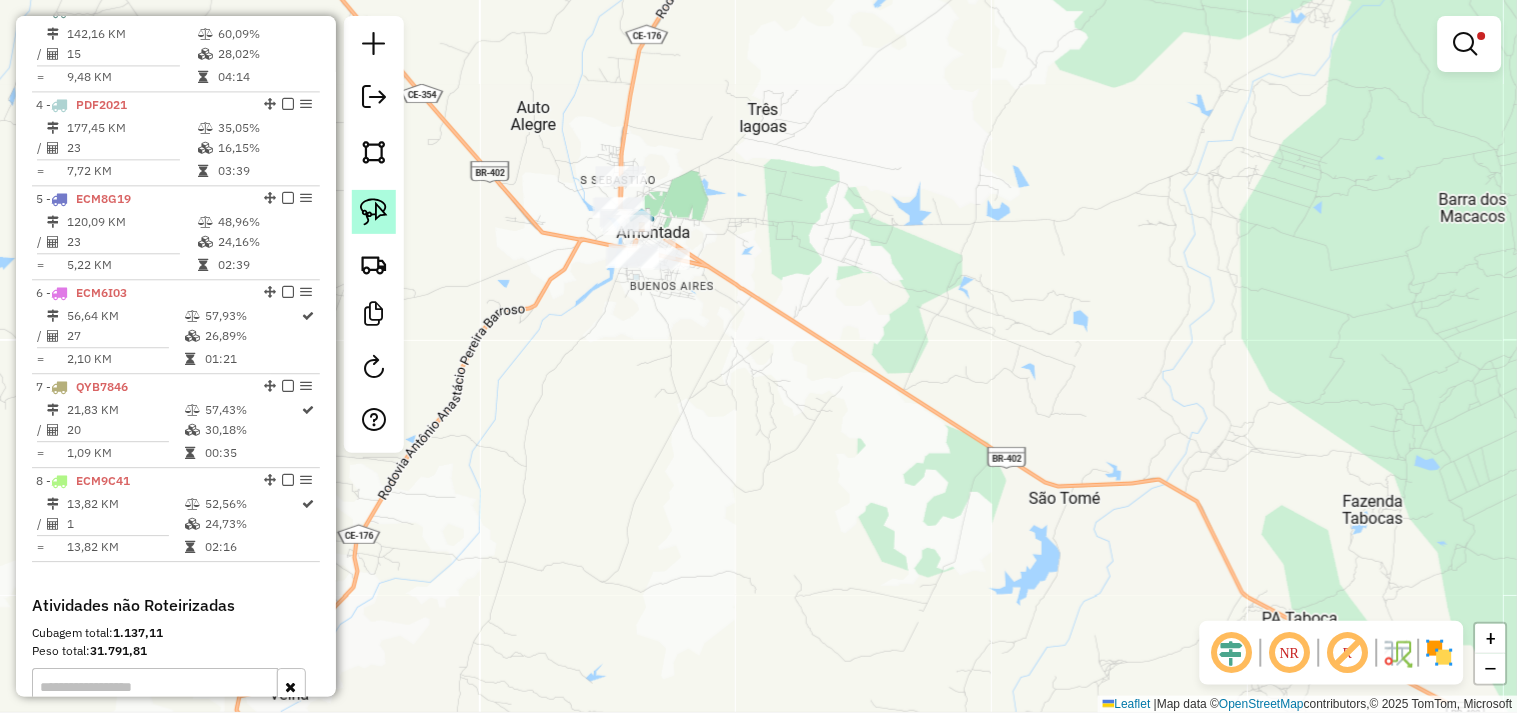 click 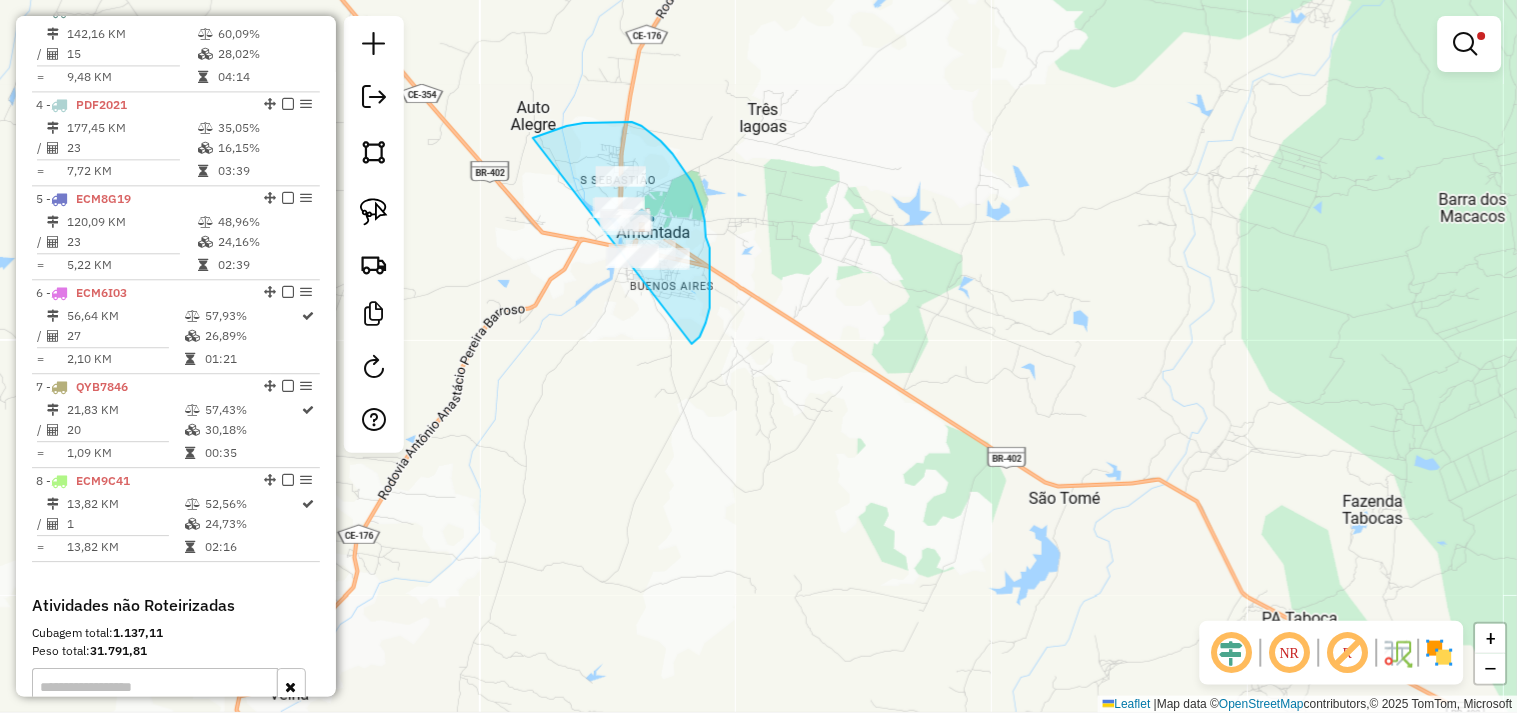 drag, startPoint x: 584, startPoint y: 123, endPoint x: 526, endPoint y: 306, distance: 191.97136 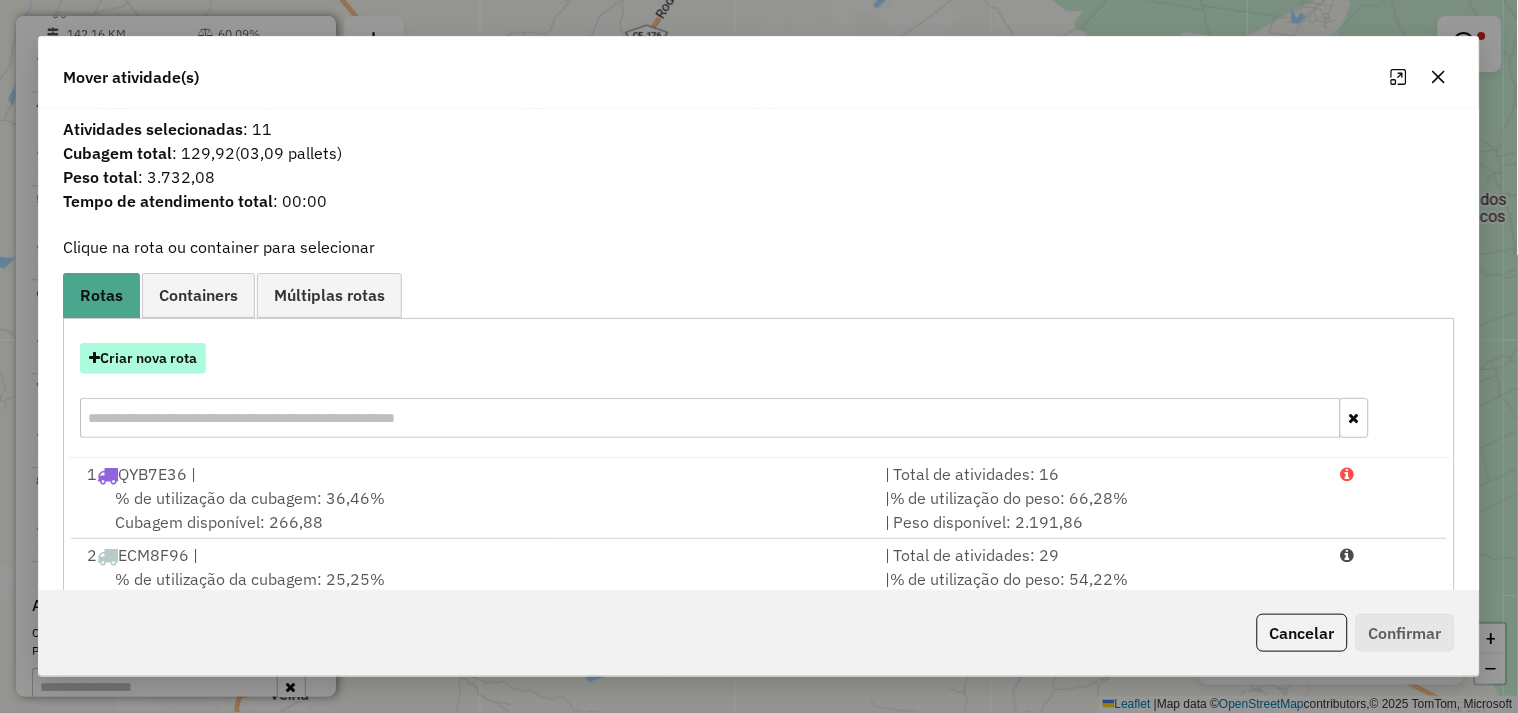 click on "Criar nova rota" at bounding box center [143, 358] 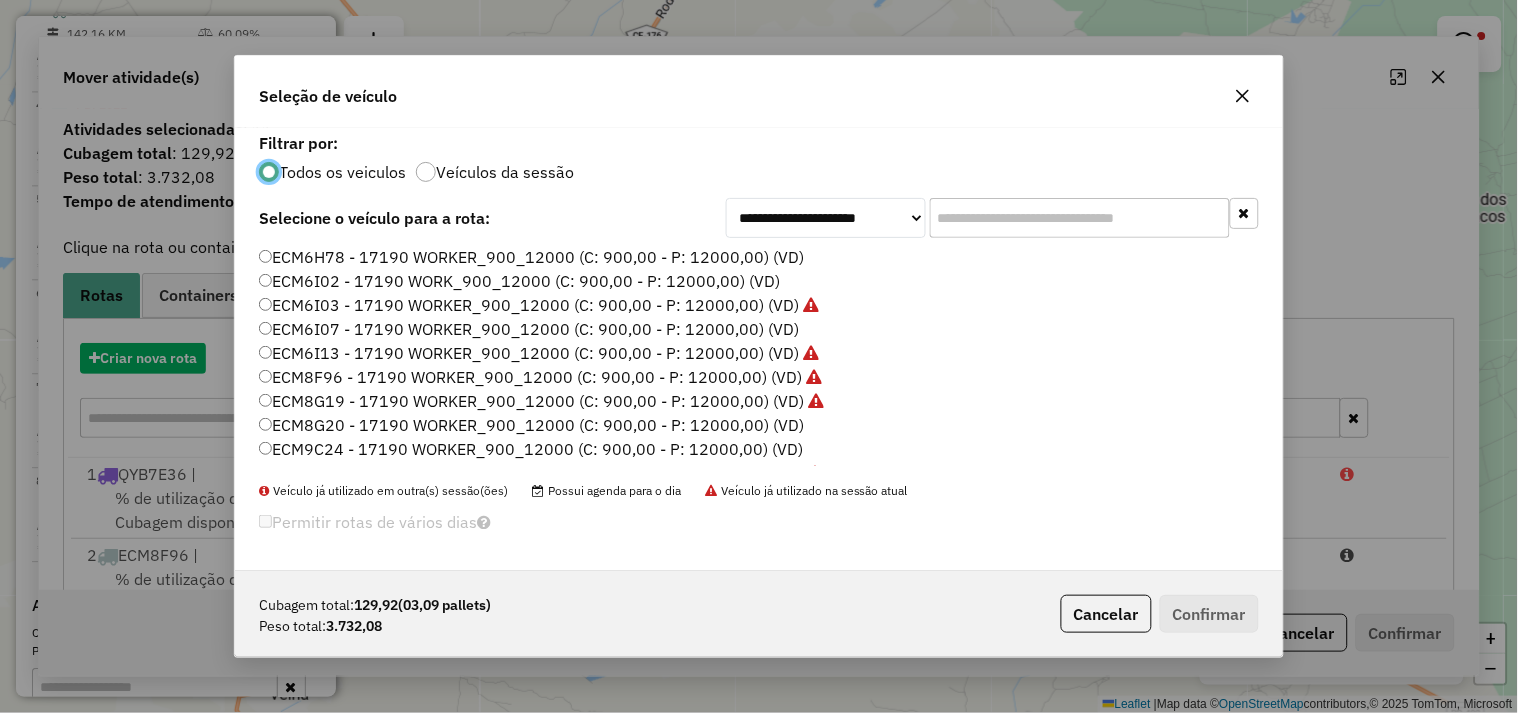 scroll, scrollTop: 11, scrollLeft: 5, axis: both 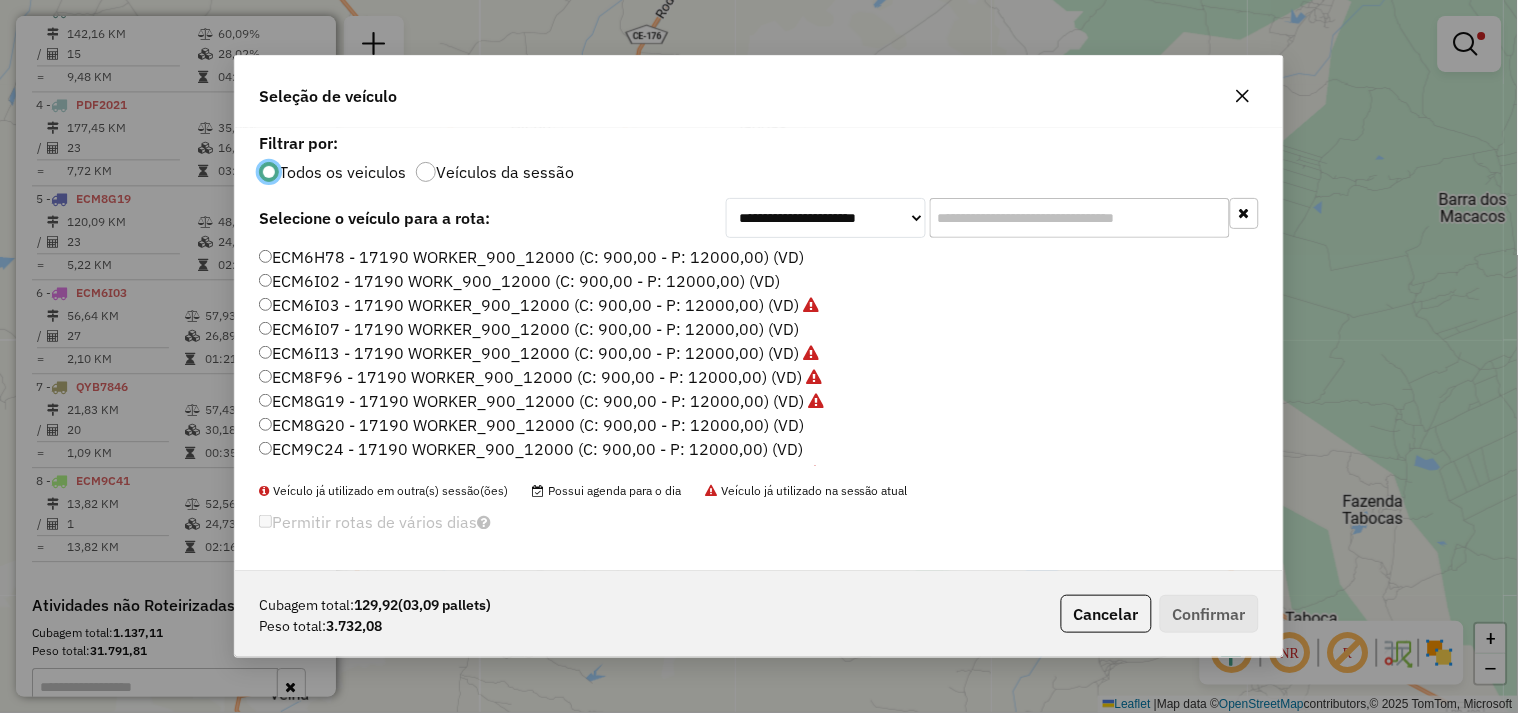 click on "ECM9C24 - 17190 WORKER_900_12000 (C: 900,00 - P: 12000,00) (VD)" 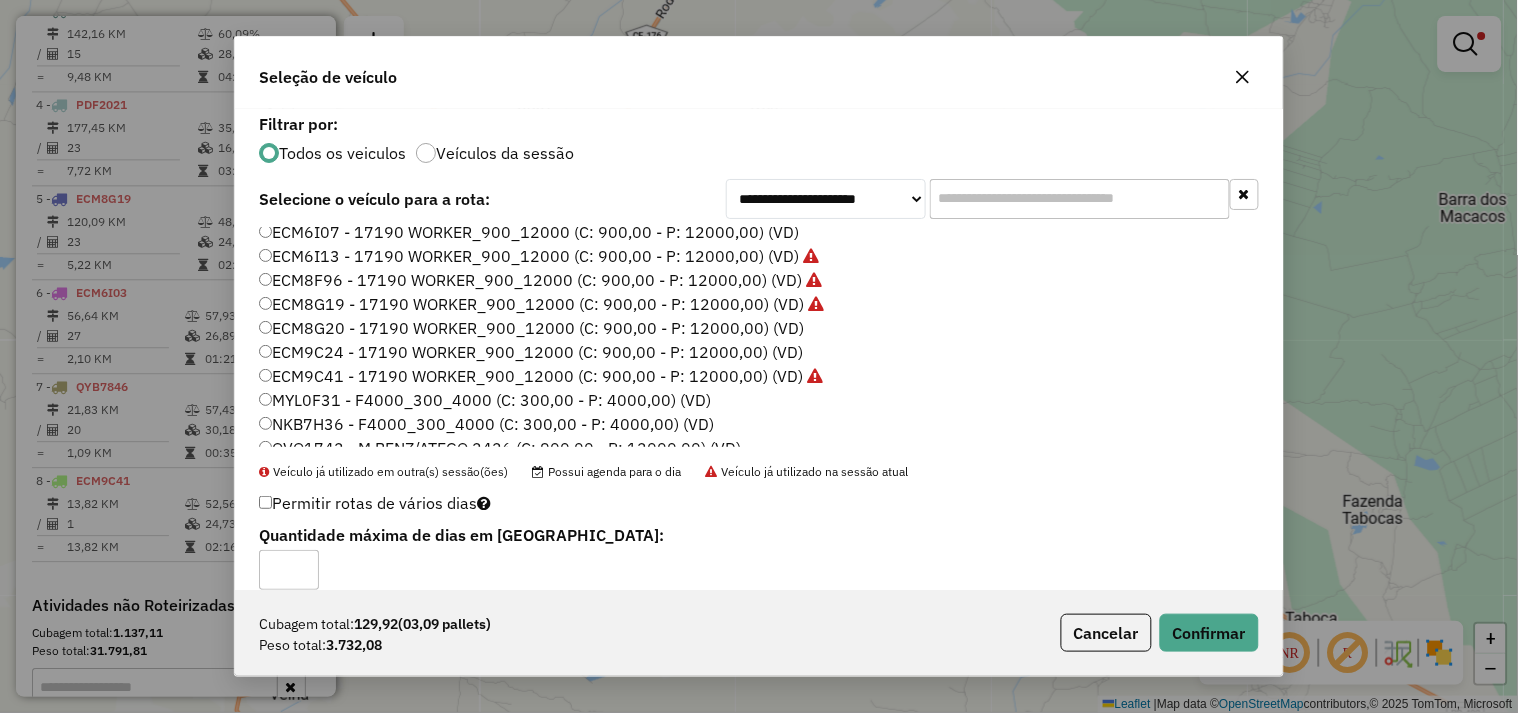 scroll, scrollTop: 111, scrollLeft: 0, axis: vertical 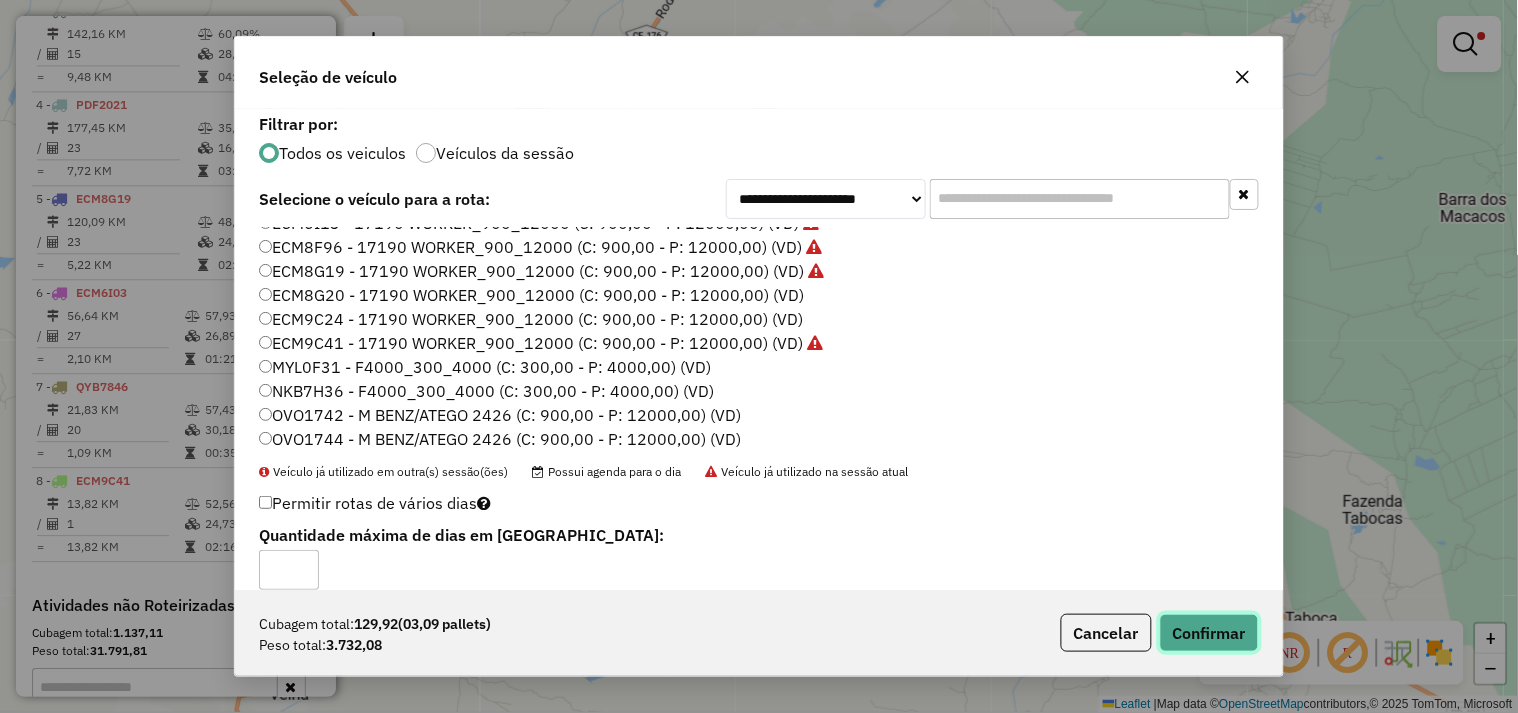 click on "Confirmar" 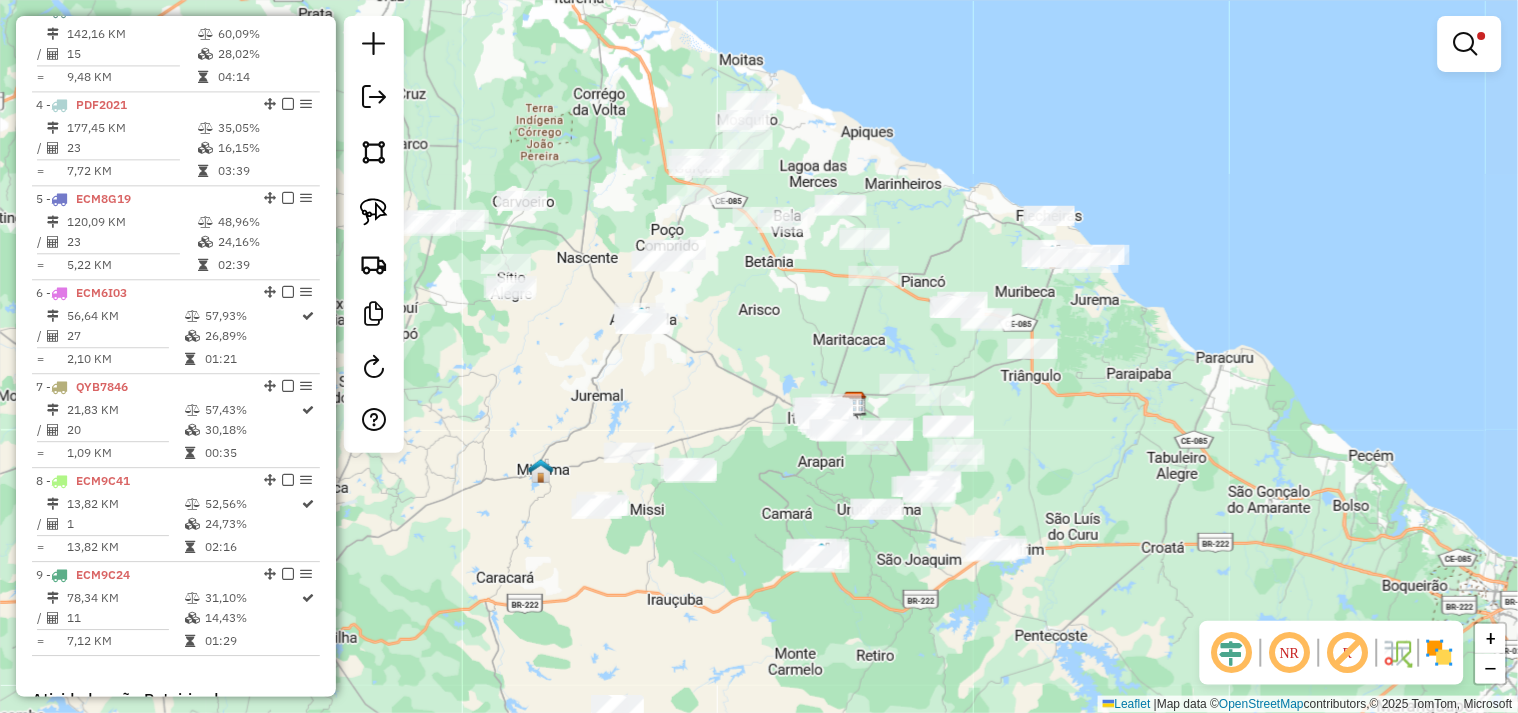 drag, startPoint x: 824, startPoint y: 313, endPoint x: 714, endPoint y: 344, distance: 114.28473 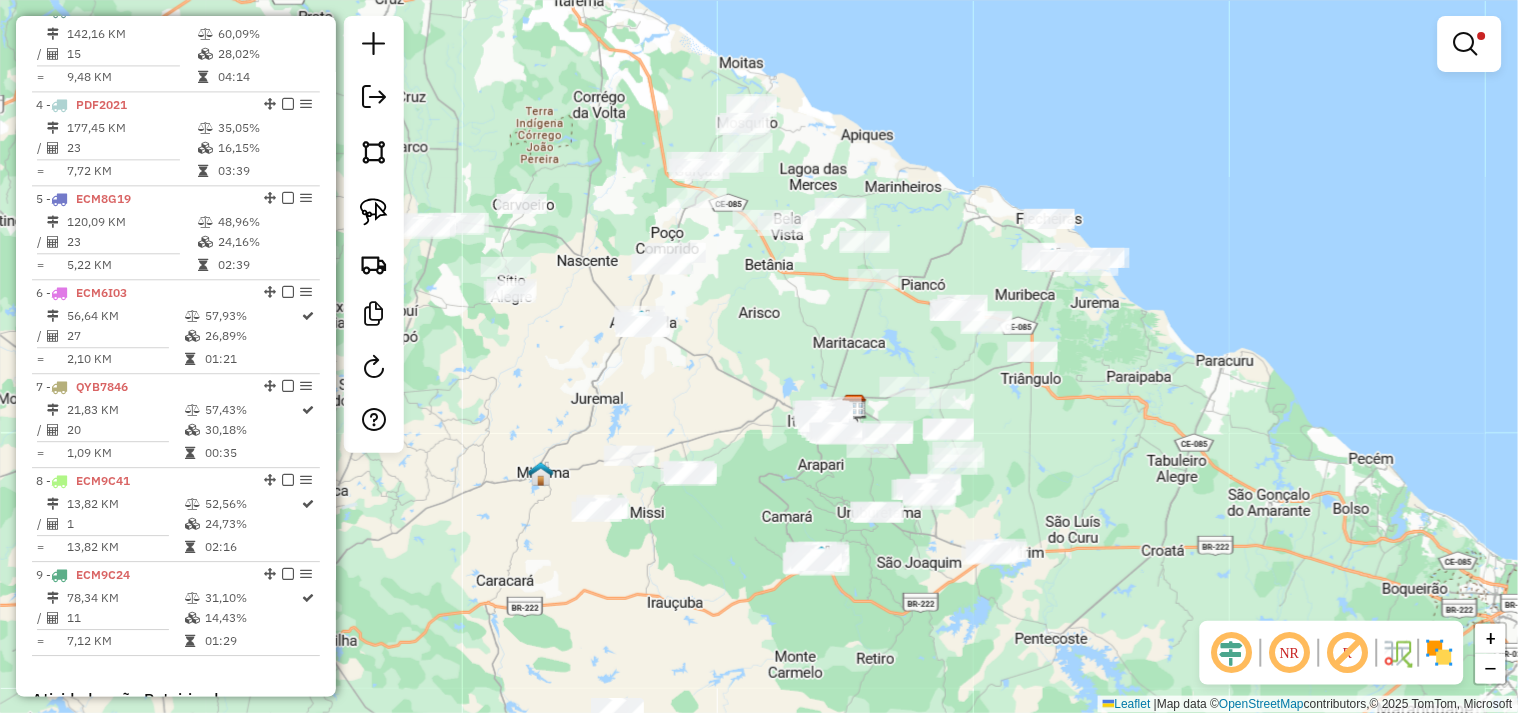 click on "Limpar filtros Janela de atendimento Grade de atendimento Capacidade Transportadoras Veículos Cliente Pedidos  Rotas Selecione os dias de semana para filtrar as janelas de atendimento  Seg   Ter   Qua   Qui   Sex   Sáb   Dom  Informe o período da janela de atendimento: De: Até:  Filtrar exatamente a janela do cliente  Considerar janela de atendimento padrão  Selecione os dias de semana para filtrar as grades de atendimento  Seg   Ter   Qua   Qui   Sex   Sáb   Dom   Considerar clientes sem dia de atendimento cadastrado  Clientes fora do dia de atendimento selecionado Filtrar as atividades entre os valores definidos abaixo:  Peso mínimo:   Peso máximo:   Cubagem mínima:   Cubagem máxima:   De:   Até:  Filtrar as atividades entre o tempo de atendimento definido abaixo:  De:   Até:   Considerar capacidade total dos clientes não roteirizados Transportadora: Selecione um ou mais itens Tipo de veículo: Selecione um ou mais itens Veículo: Selecione um ou mais itens Motorista: Selecione um ou mais itens" 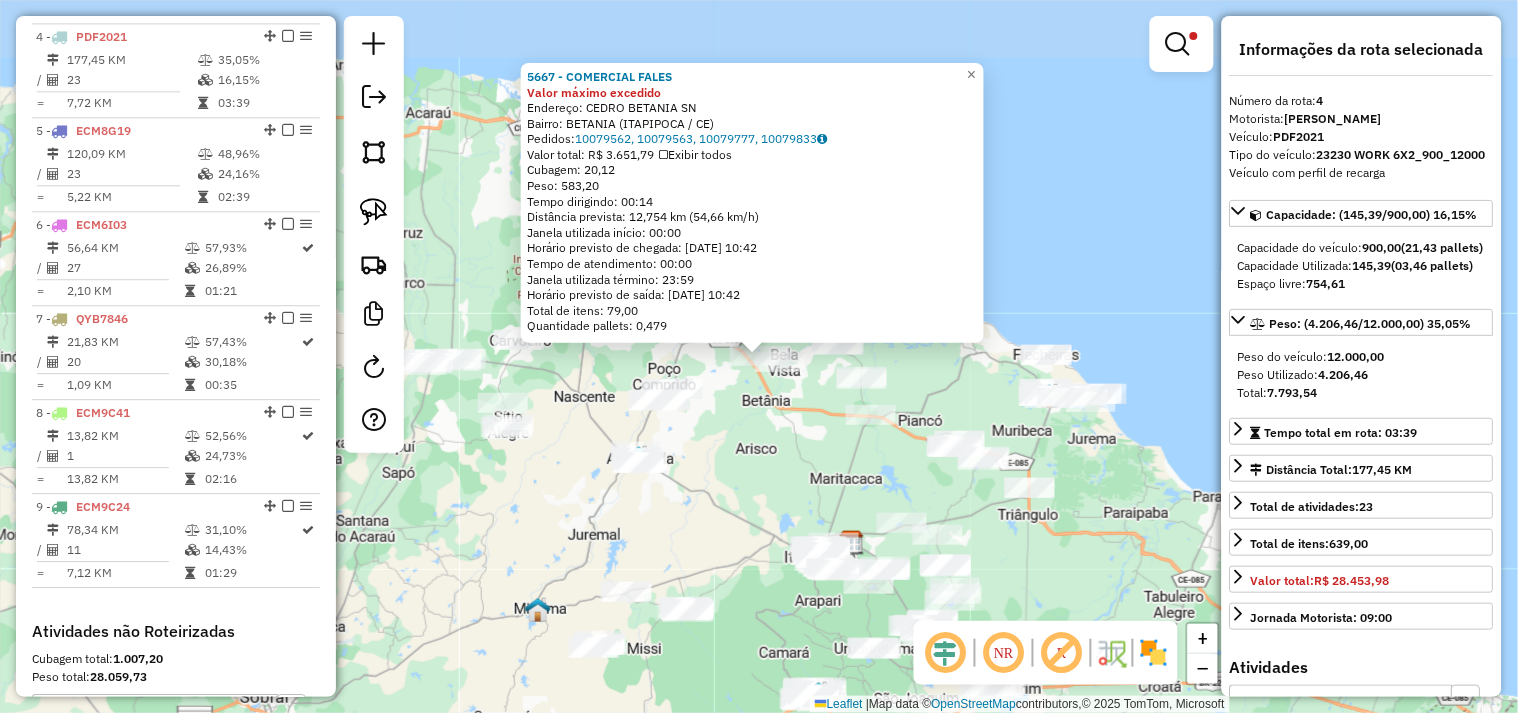 scroll, scrollTop: 1055, scrollLeft: 0, axis: vertical 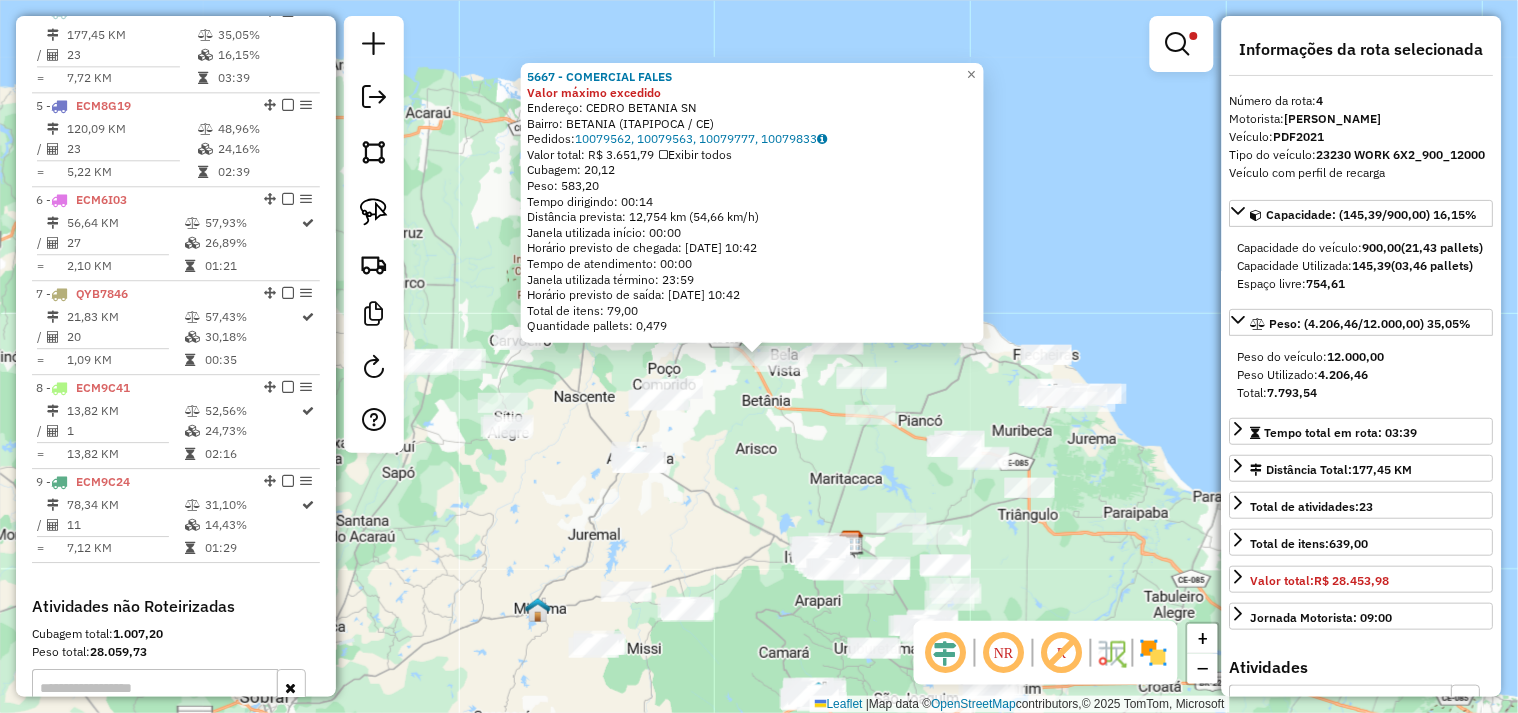 click on "5667 - COMERCIAL FALES Valor máximo excedido  Endereço:  CEDRO BETANIA SN   Bairro: BETANIA (ITAPIPOCA / CE)   Pedidos:  10079562, 10079563, 10079777, 10079833   Valor total: R$ 3.651,79   Exibir todos   Cubagem: 20,12  Peso: 583,20  Tempo dirigindo: 00:14   Distância prevista: 12,754 km (54,66 km/h)   Janela utilizada início: 00:00   Horário previsto de chegada: [DATE] 10:42   Tempo de atendimento: 00:00   Janela utilizada término: 23:59   Horário previsto de saída: [DATE] 10:42   Total de itens: 79,00   Quantidade pallets: 0,479  × Limpar filtros Janela de atendimento Grade de atendimento Capacidade Transportadoras Veículos Cliente Pedidos  Rotas Selecione os dias de semana para filtrar as janelas de atendimento  Seg   Ter   Qua   Qui   Sex   Sáb   Dom  Informe o período da janela de atendimento: De: Até:  Filtrar exatamente a janela do cliente  Considerar janela de atendimento padrão  Selecione os dias de semana para filtrar as grades de atendimento  Seg   Ter   Qua   Qui   Sex   Dom" 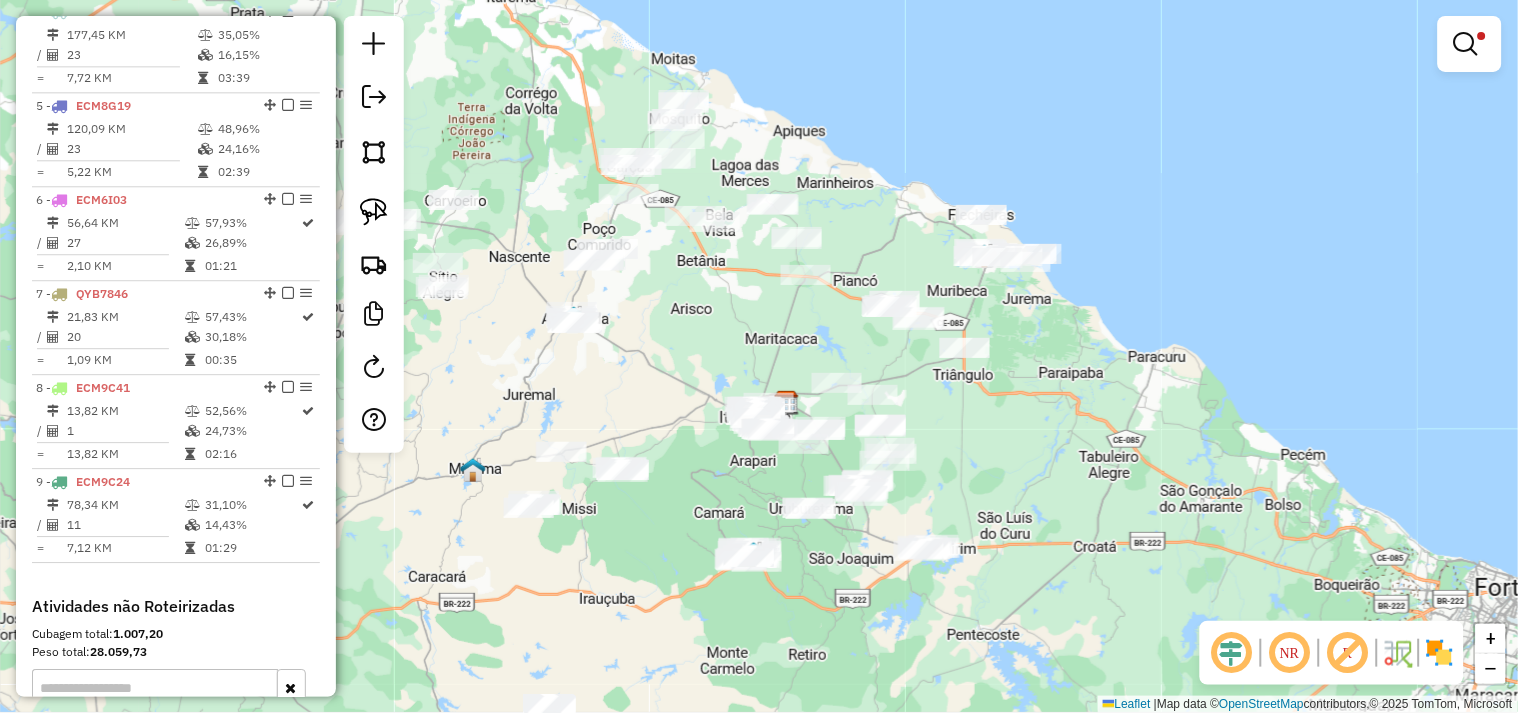 drag, startPoint x: 785, startPoint y: 446, endPoint x: 755, endPoint y: 318, distance: 131.46863 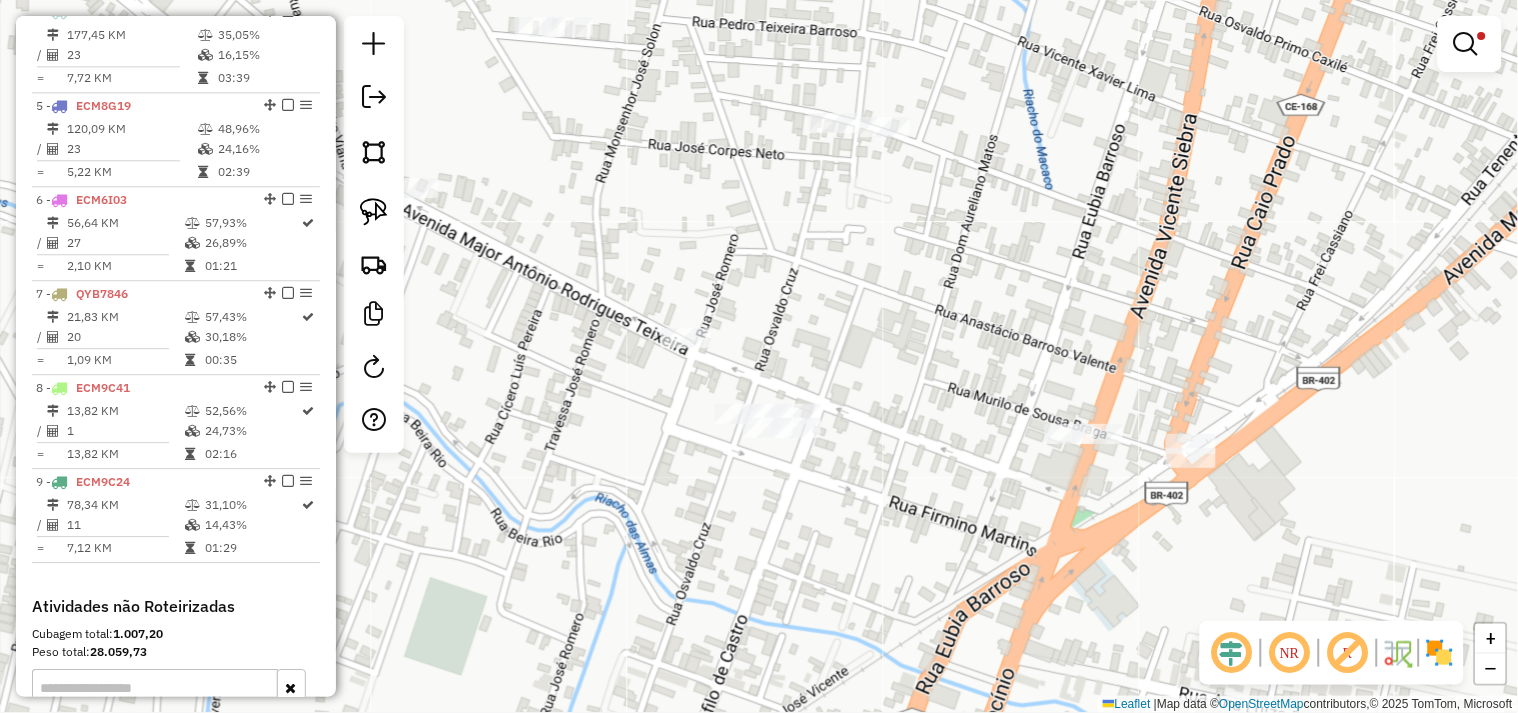 drag, startPoint x: 666, startPoint y: 468, endPoint x: 590, endPoint y: 392, distance: 107.48023 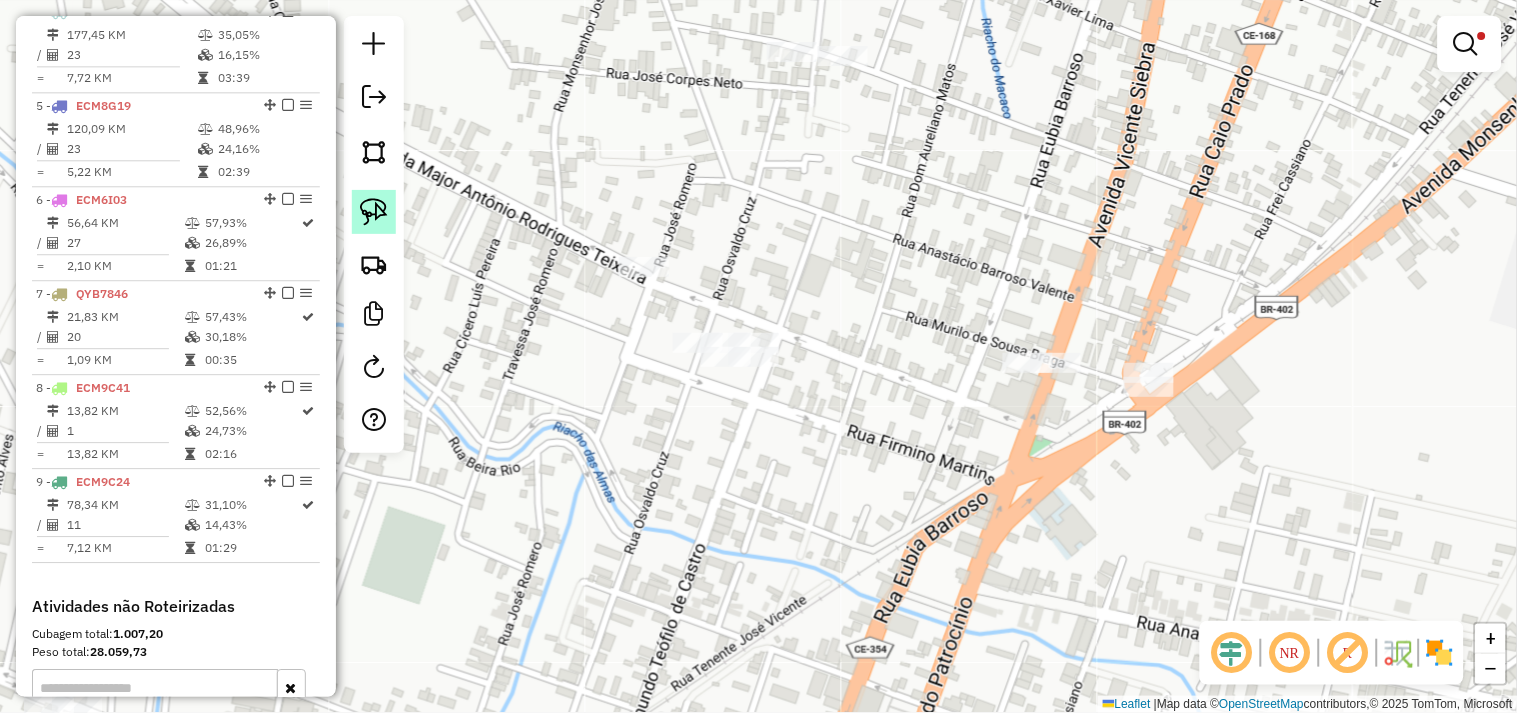 click 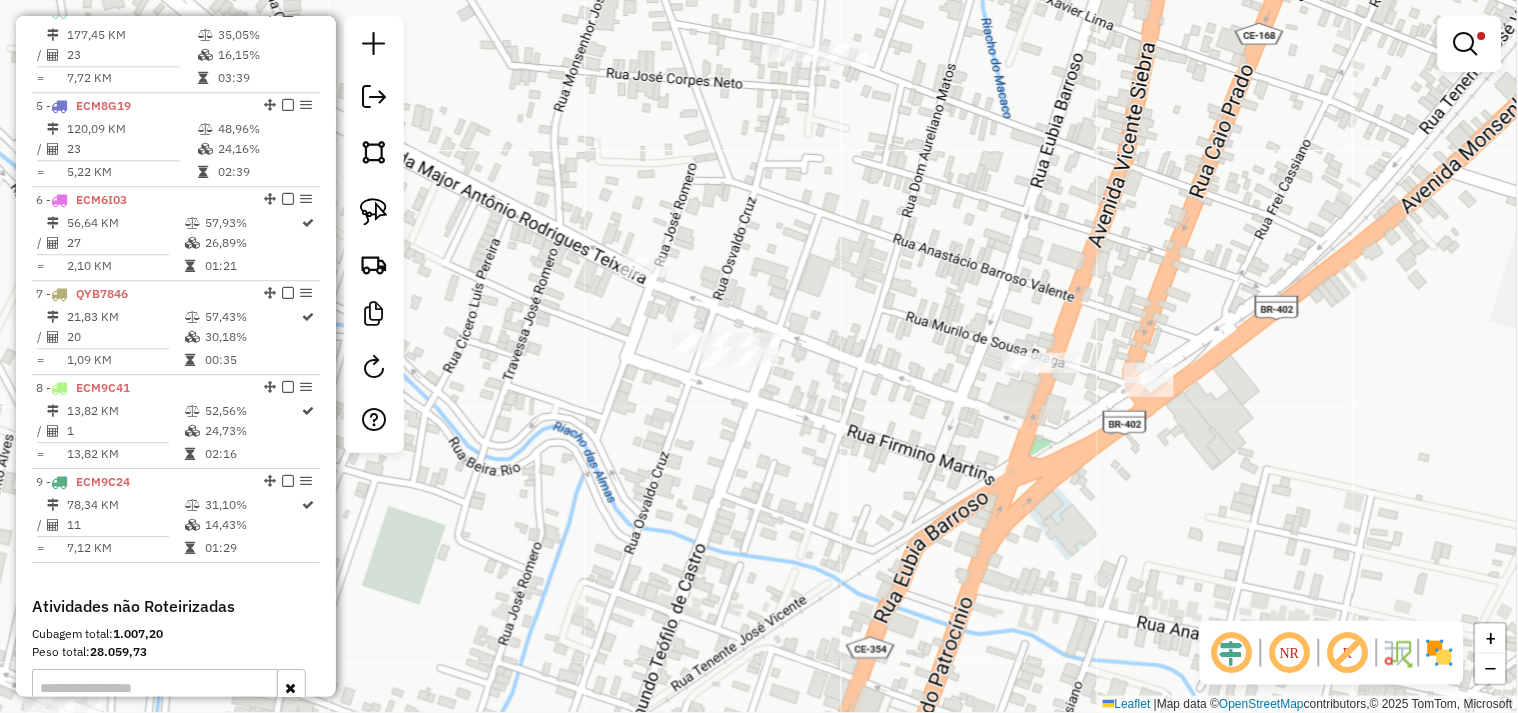 drag, startPoint x: 386, startPoint y: 220, endPoint x: 438, endPoint y: 231, distance: 53.15073 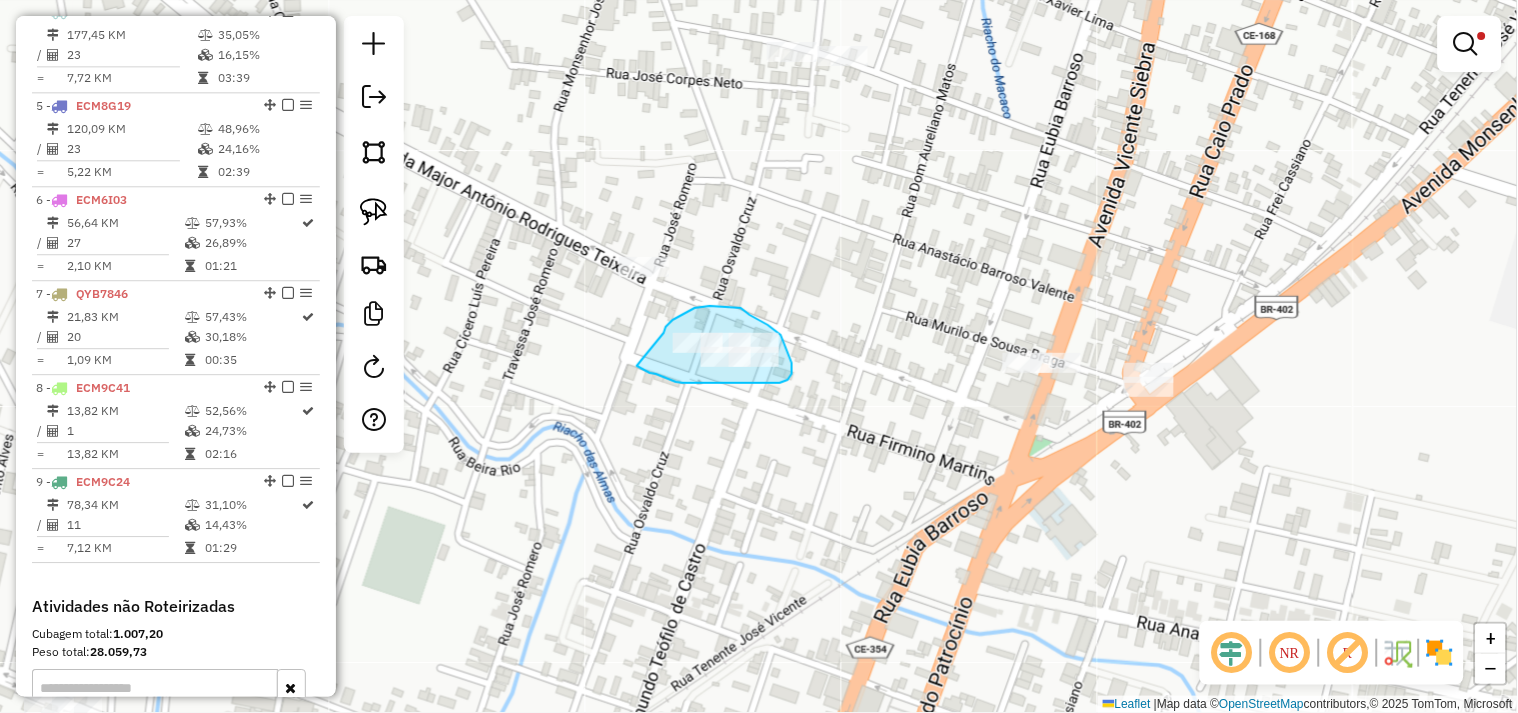 drag, startPoint x: 668, startPoint y: 325, endPoint x: 637, endPoint y: 366, distance: 51.40039 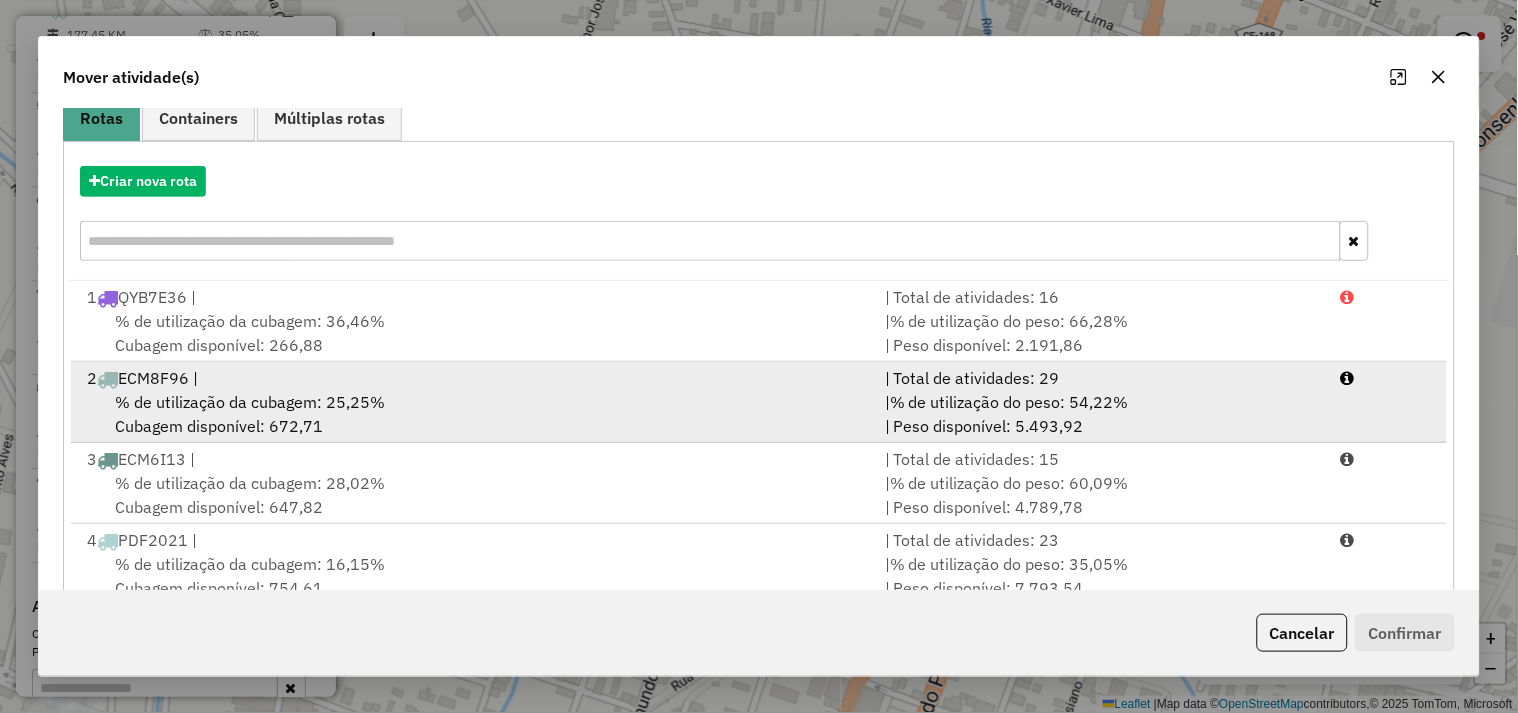 scroll, scrollTop: 302, scrollLeft: 0, axis: vertical 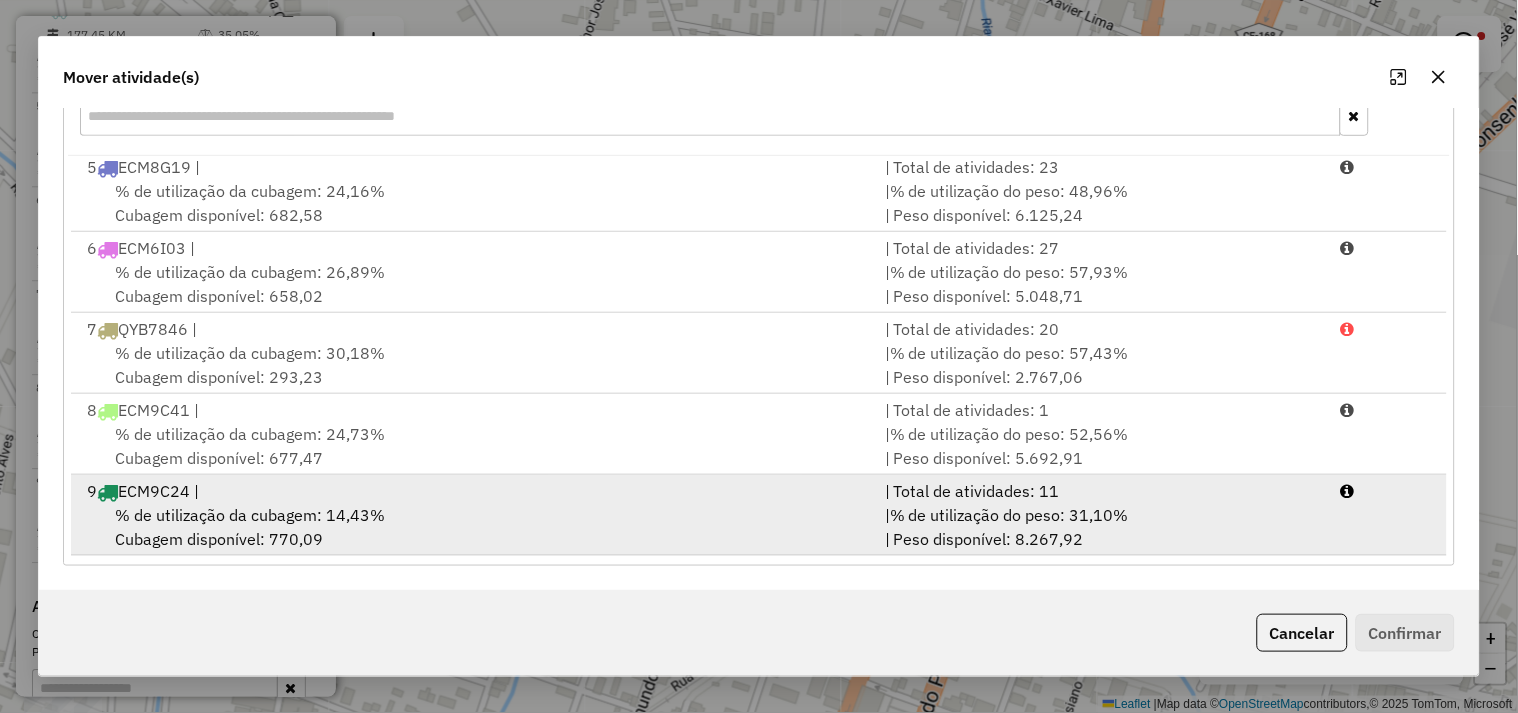 click on "% de utilização da cubagem: 14,43%" at bounding box center [250, 515] 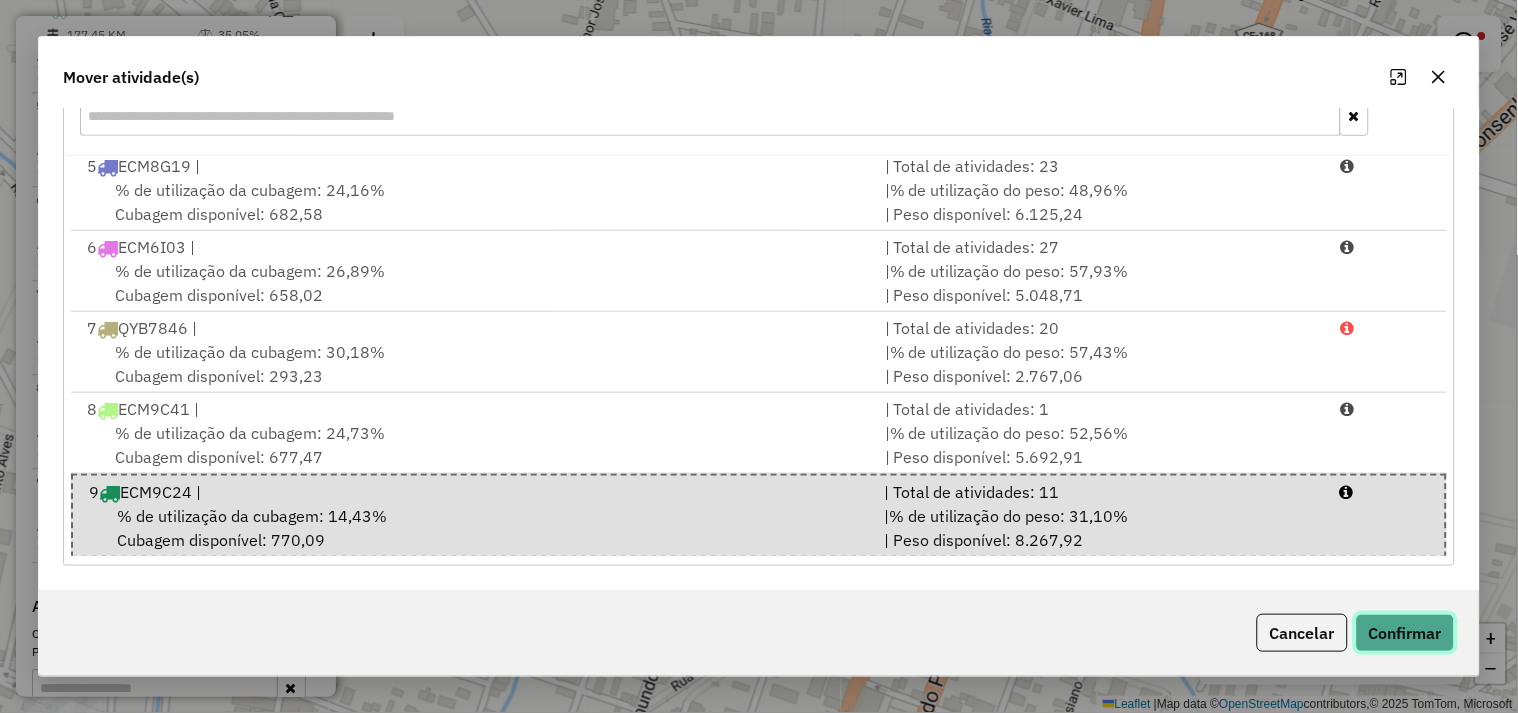click on "Confirmar" 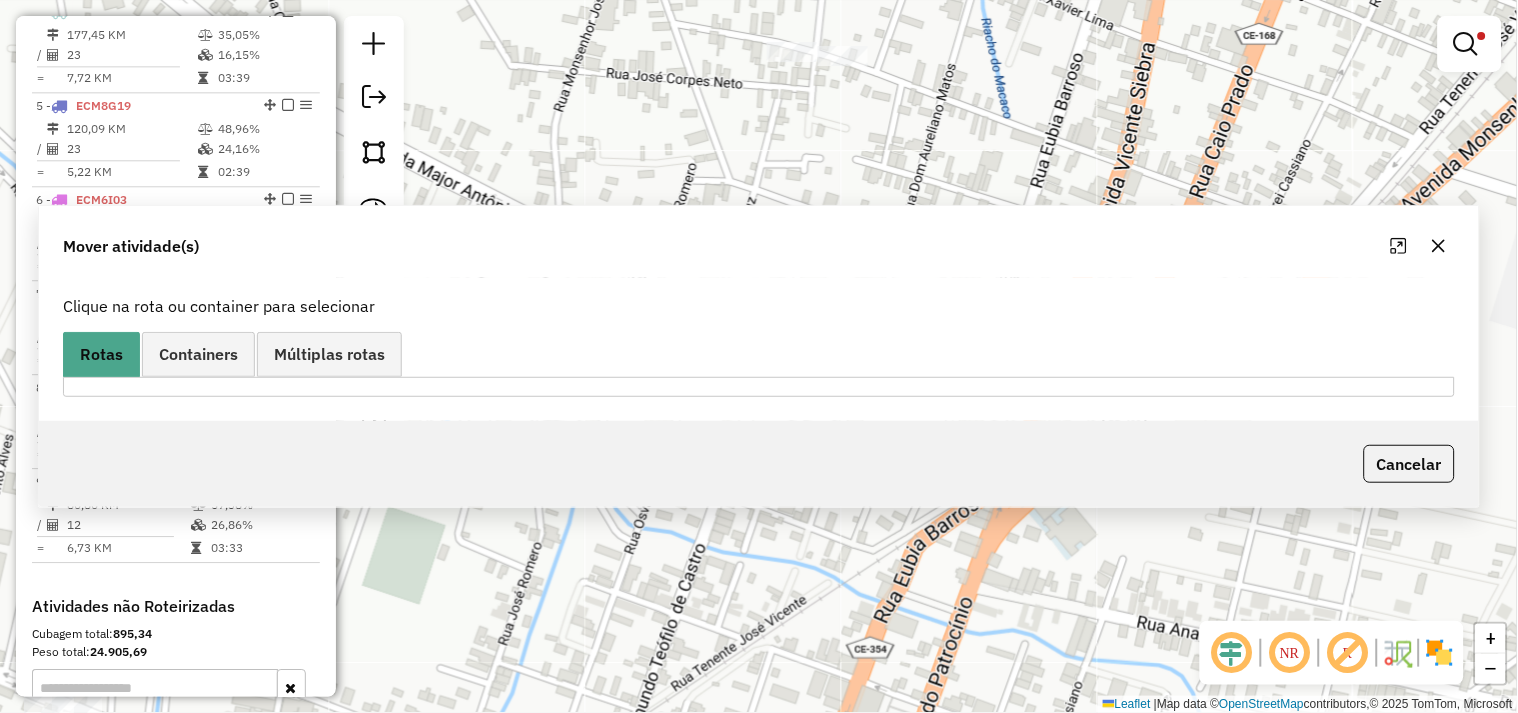 scroll, scrollTop: 0, scrollLeft: 0, axis: both 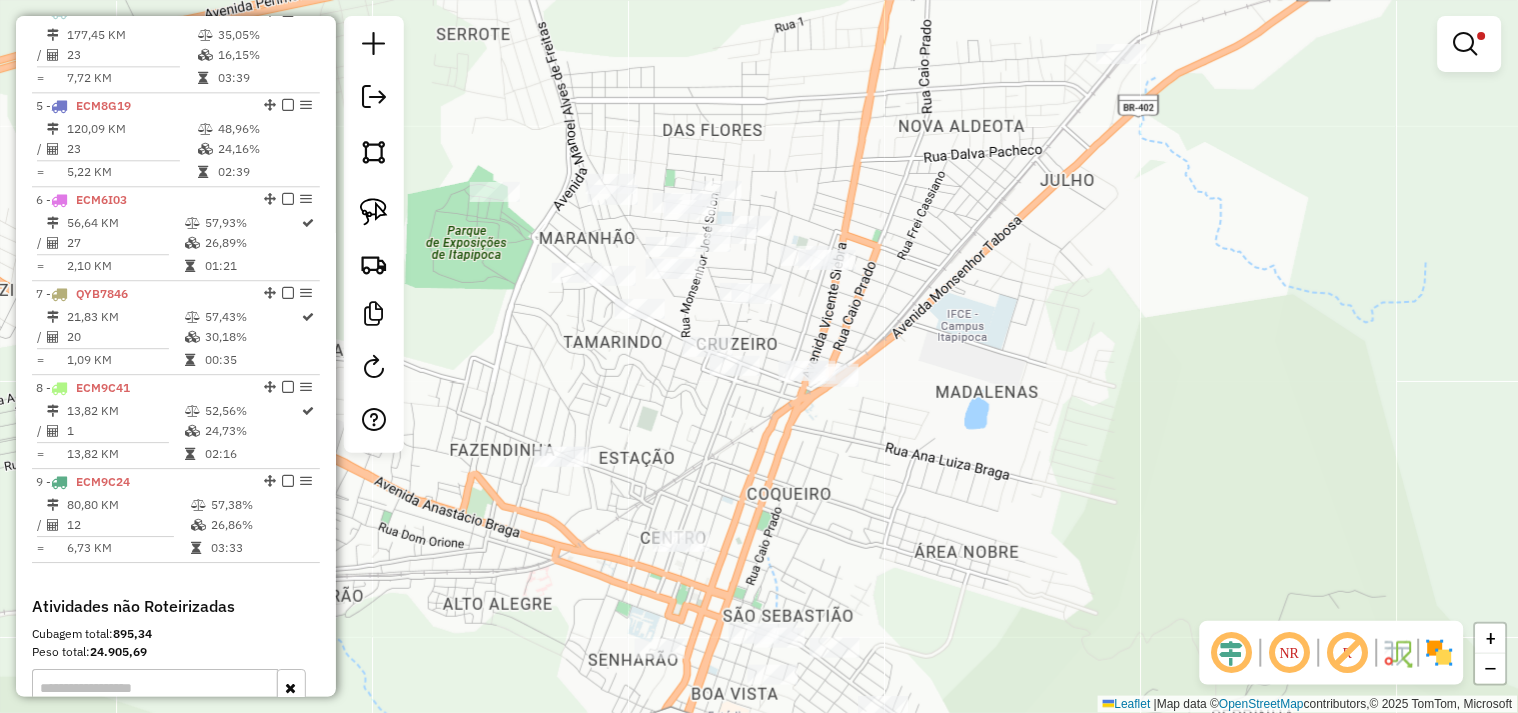 drag, startPoint x: 1147, startPoint y: 410, endPoint x: 926, endPoint y: 423, distance: 221.38202 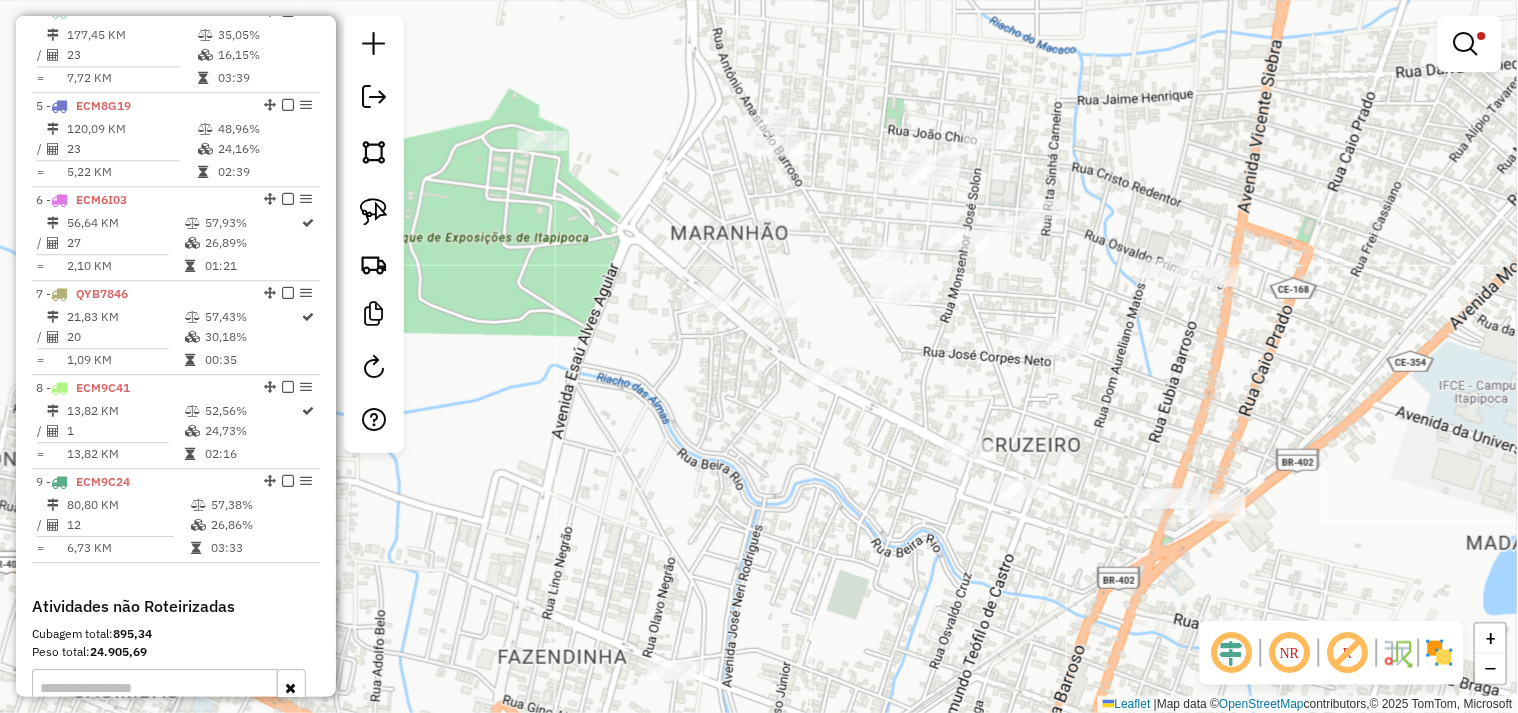drag, startPoint x: 681, startPoint y: 461, endPoint x: 1083, endPoint y: 573, distance: 417.31042 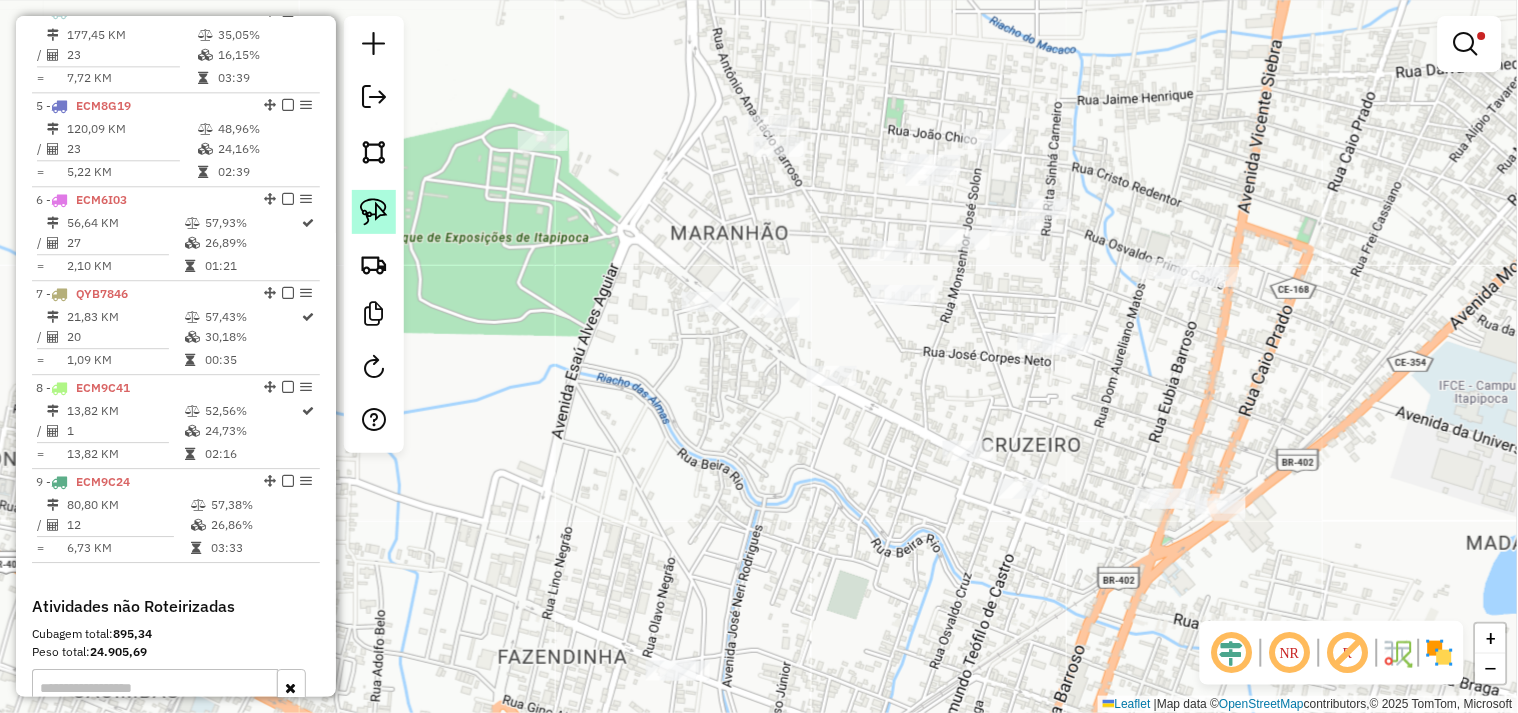 click 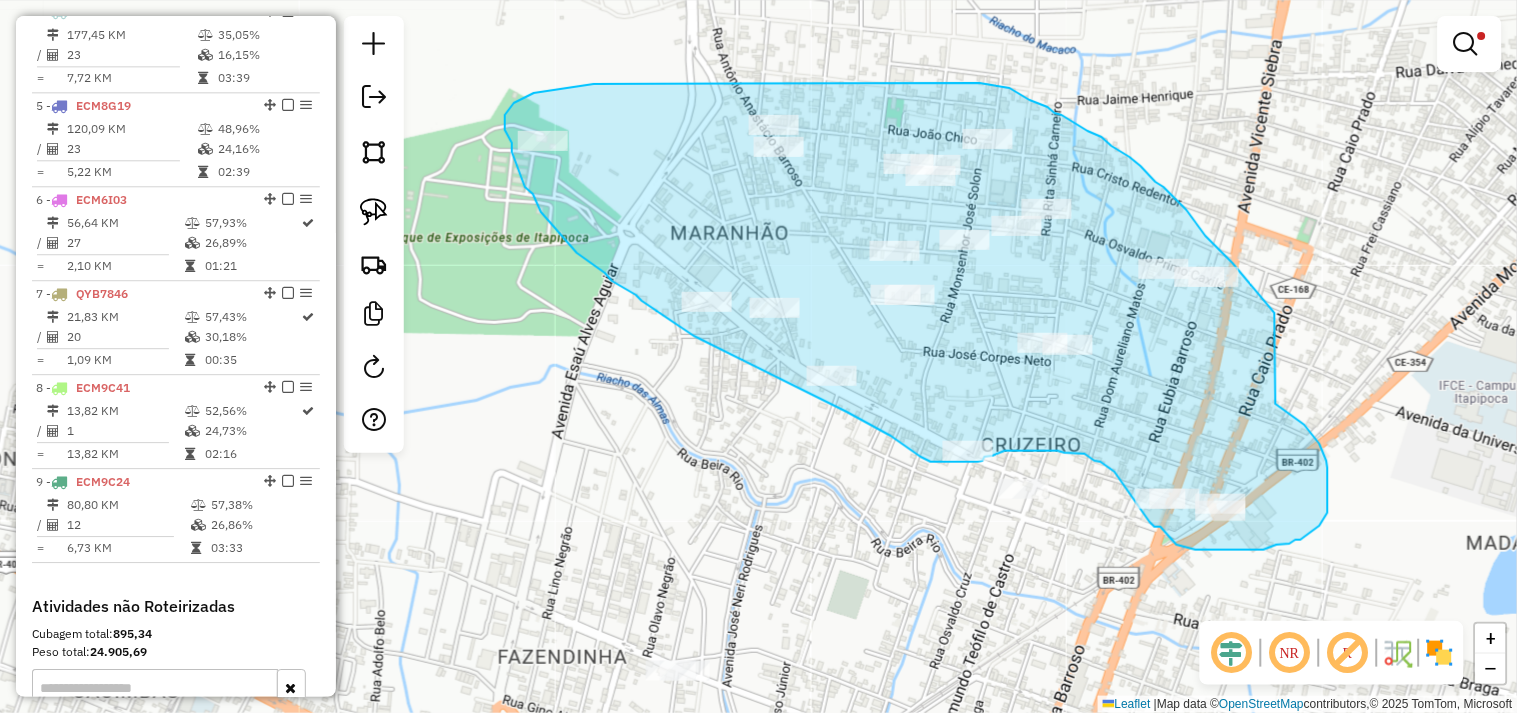 drag, startPoint x: 1305, startPoint y: 425, endPoint x: 1290, endPoint y: 334, distance: 92.22798 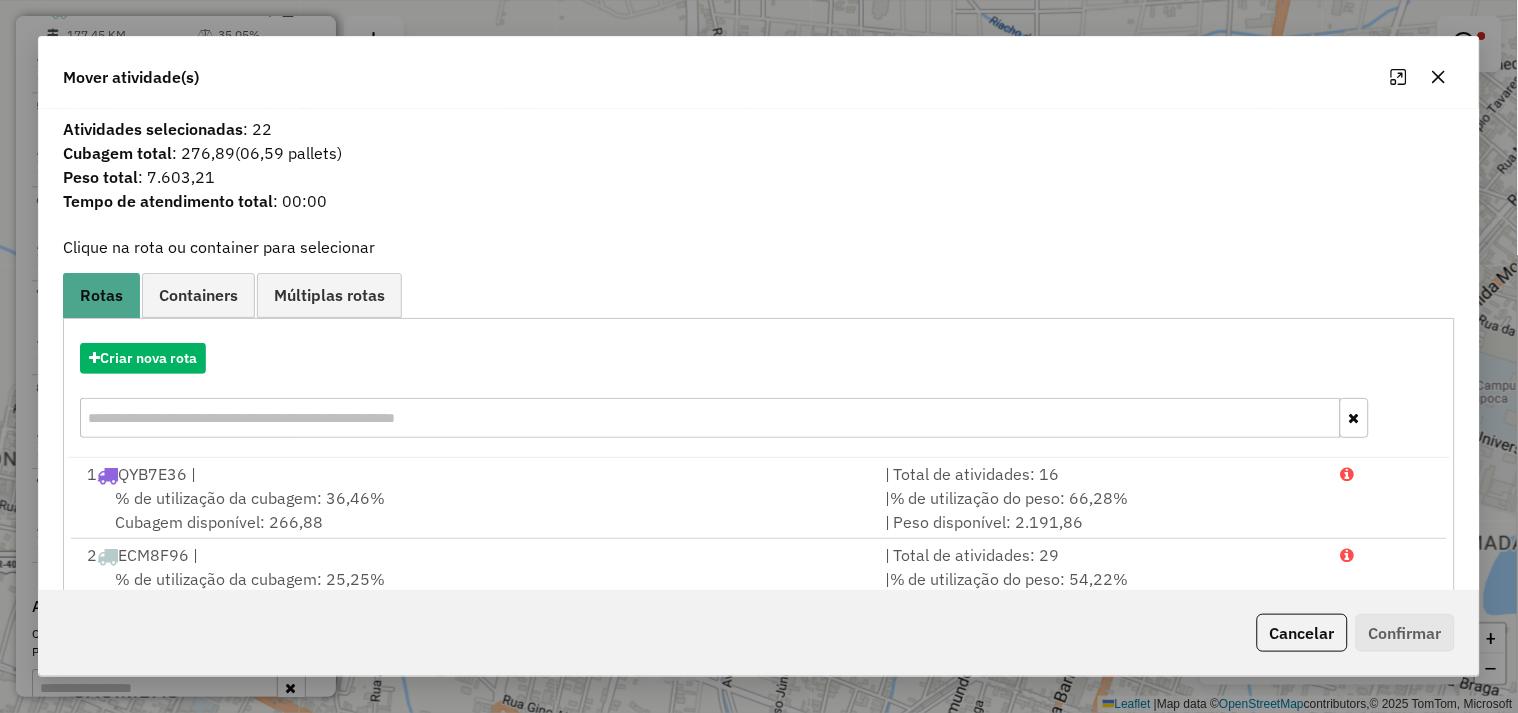 scroll, scrollTop: 330, scrollLeft: 0, axis: vertical 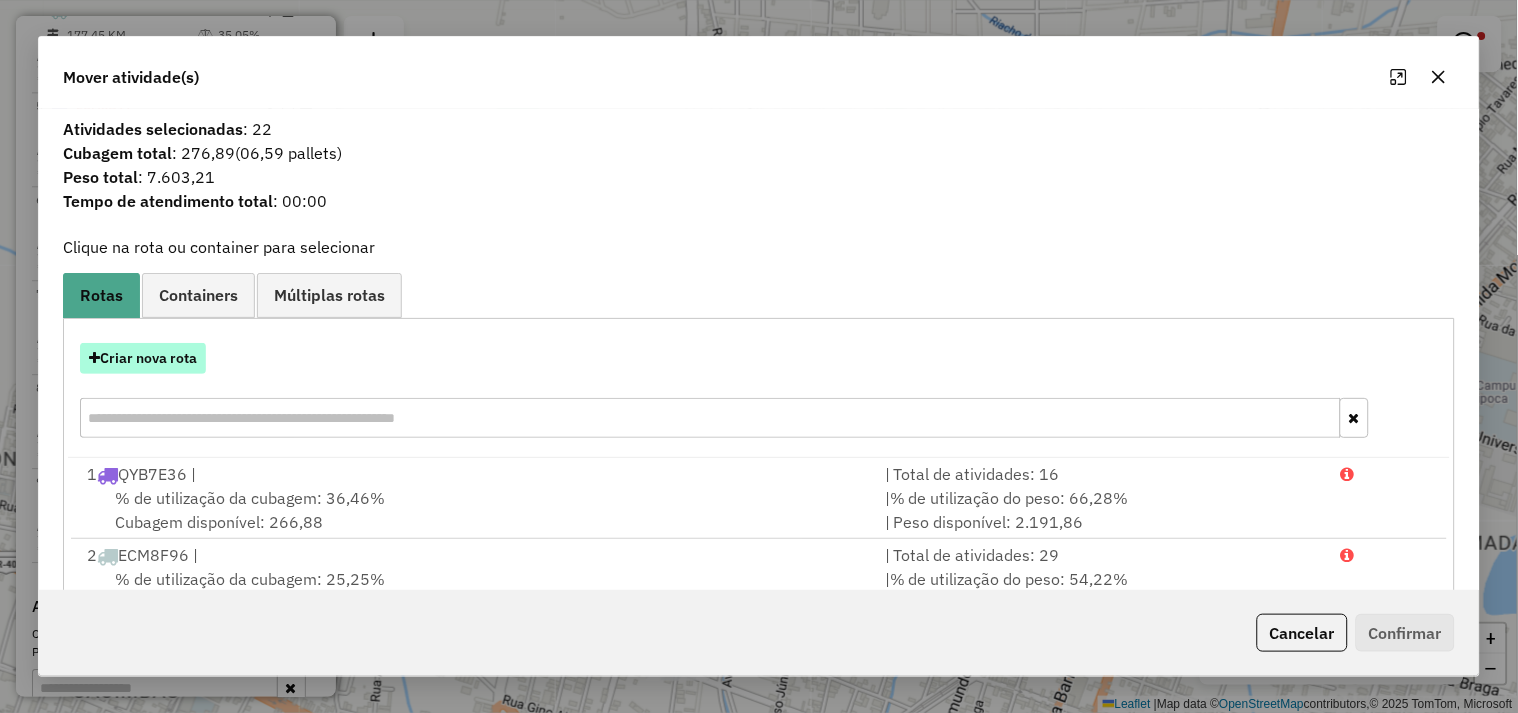 click on "Criar nova rota" at bounding box center [143, 358] 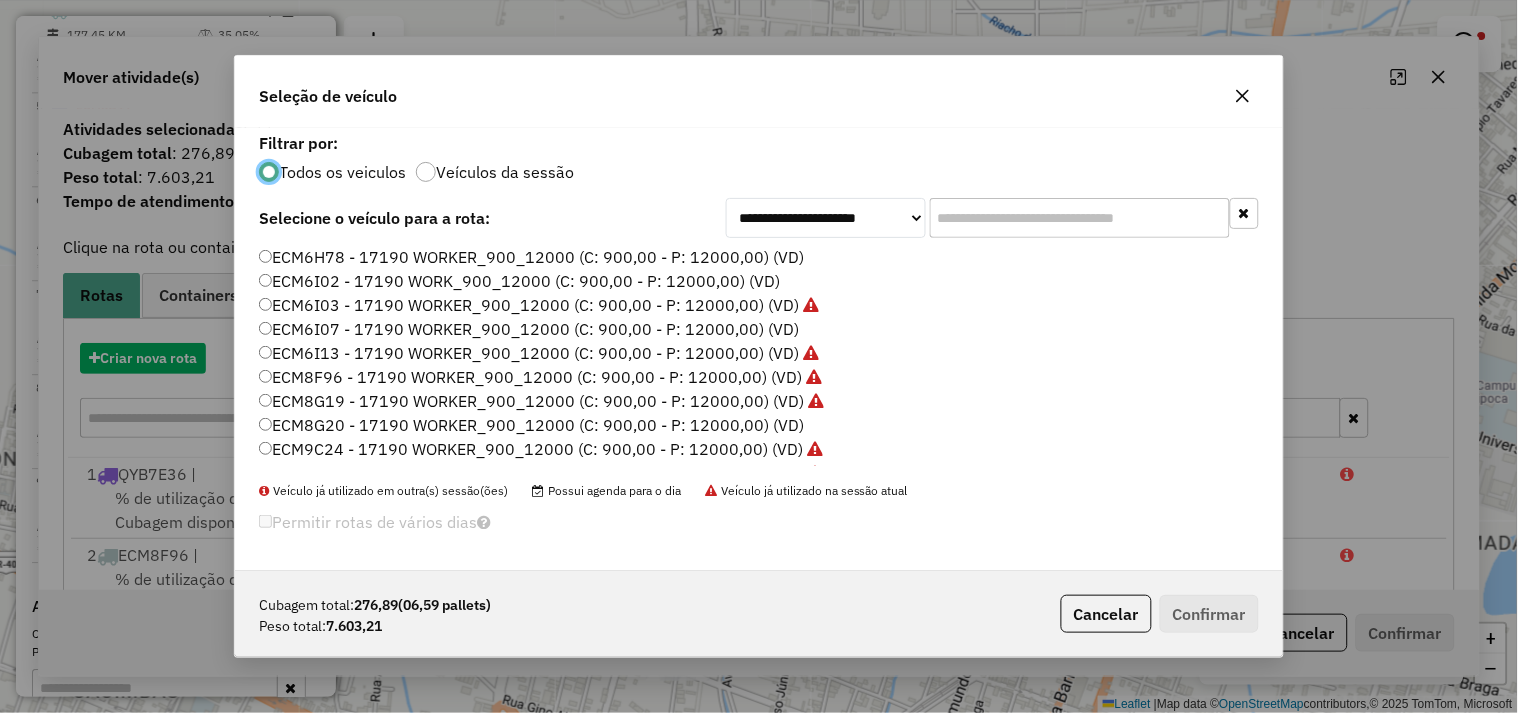scroll, scrollTop: 11, scrollLeft: 5, axis: both 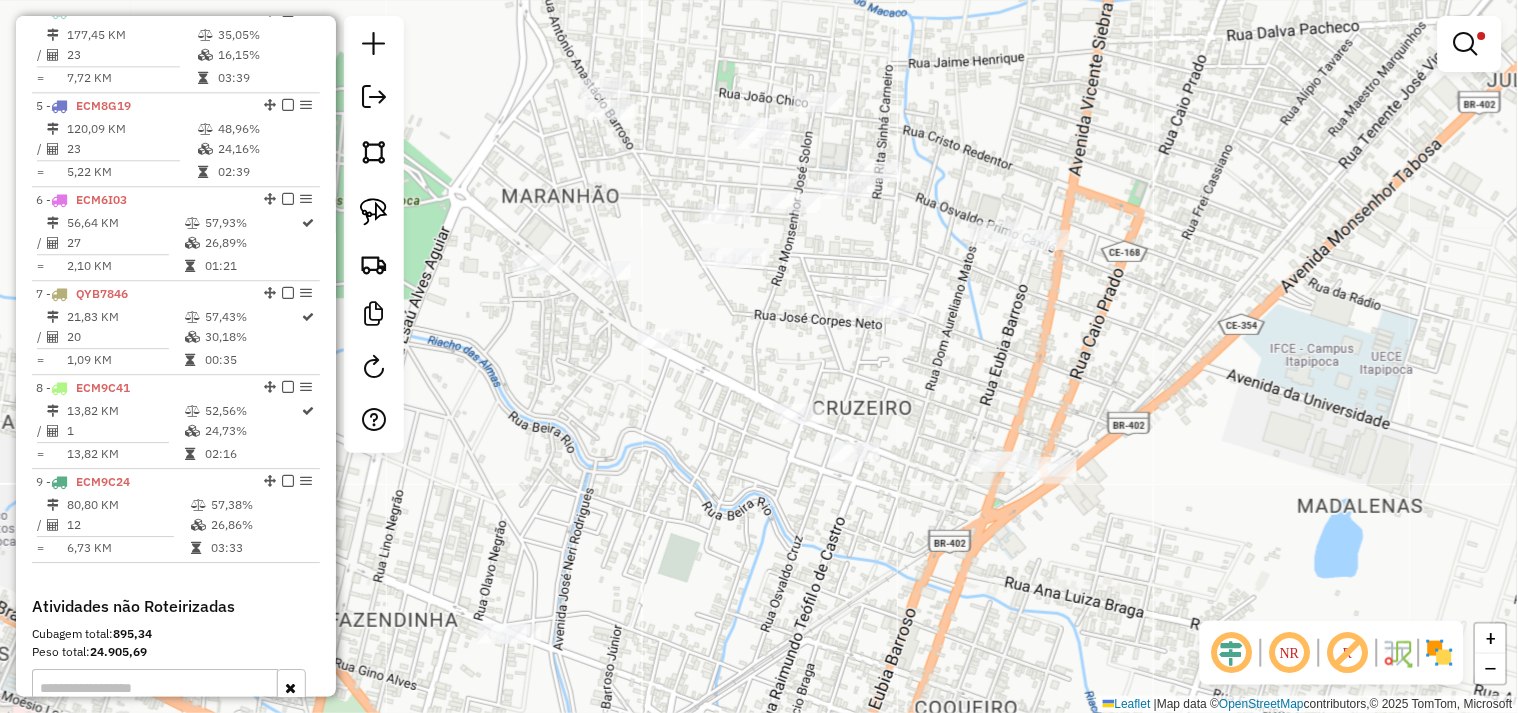 drag, startPoint x: 1101, startPoint y: 436, endPoint x: 540, endPoint y: 254, distance: 589.7839 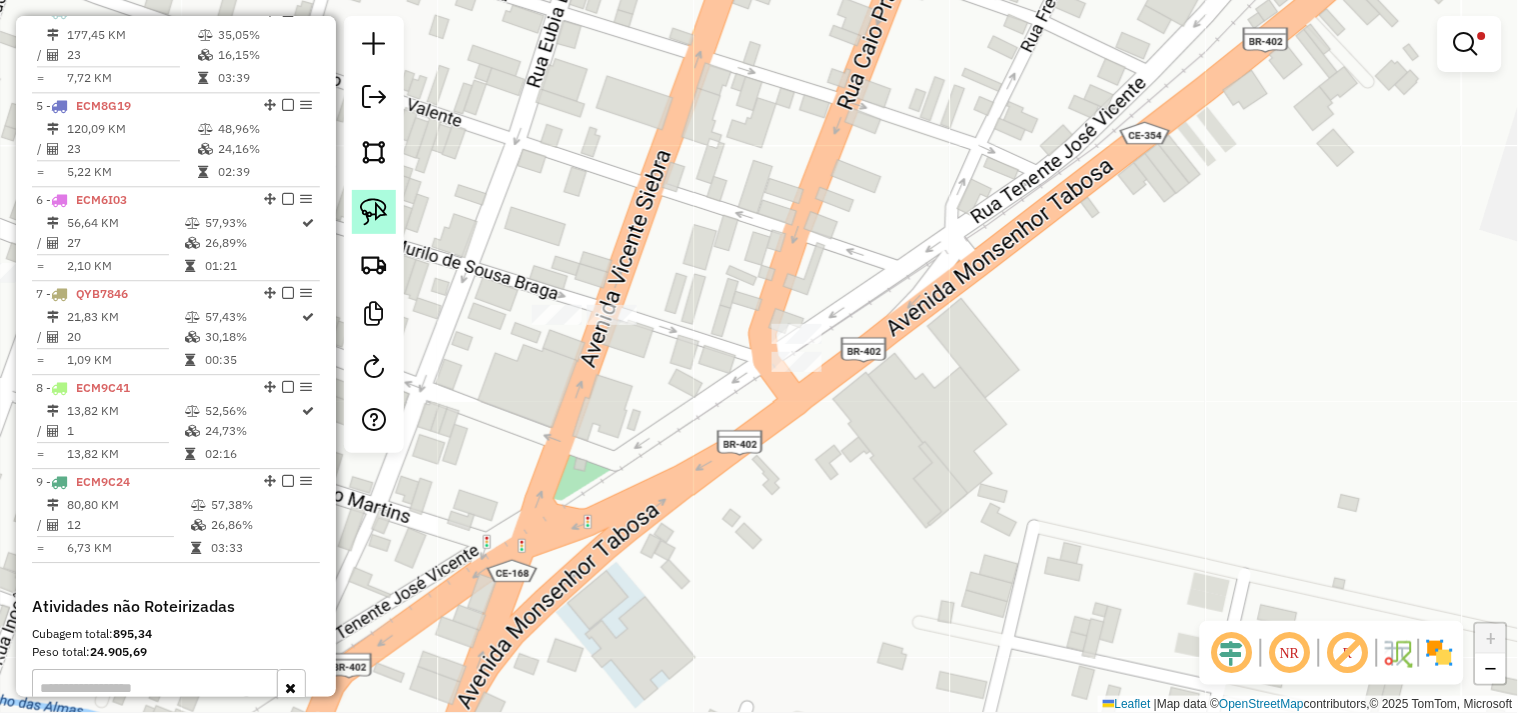 click 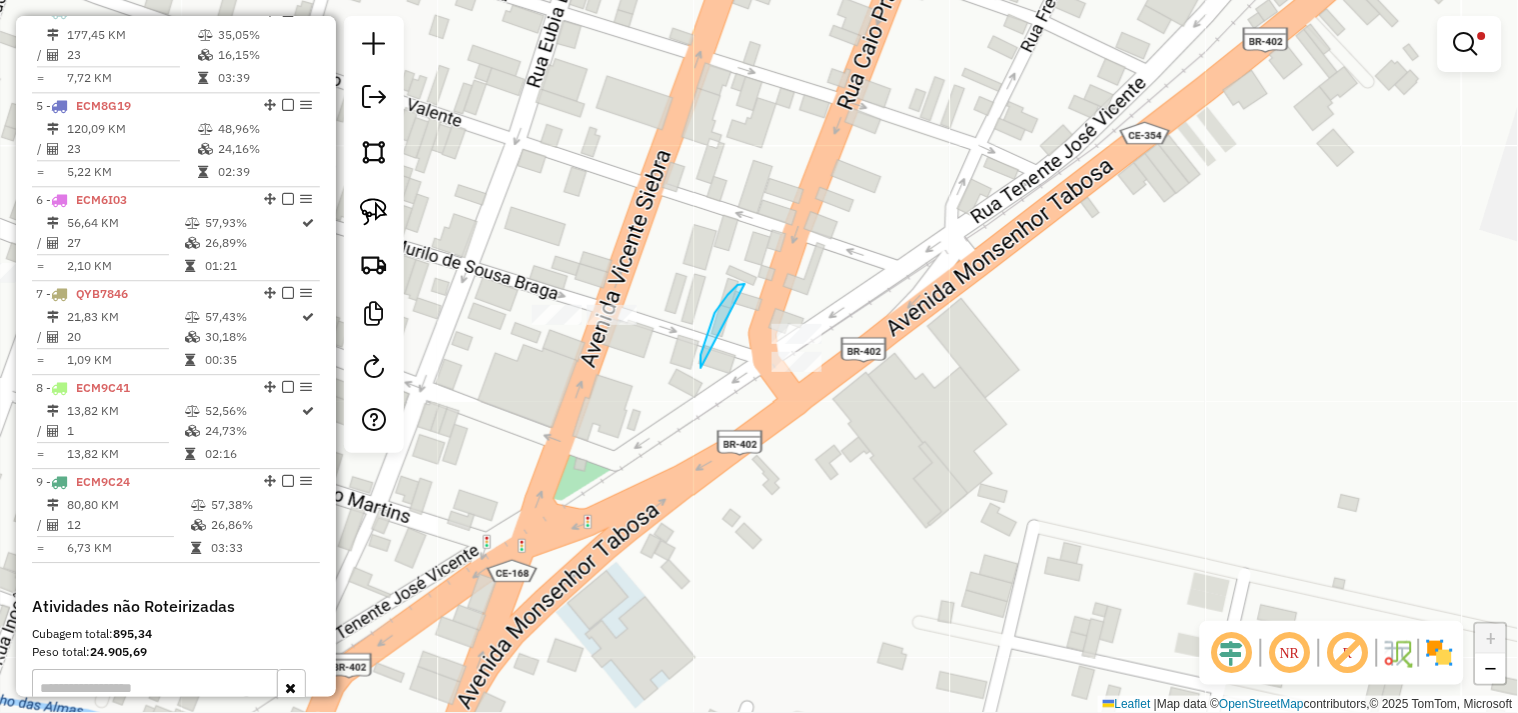 drag, startPoint x: 724, startPoint y: 301, endPoint x: 811, endPoint y: 461, distance: 182.12358 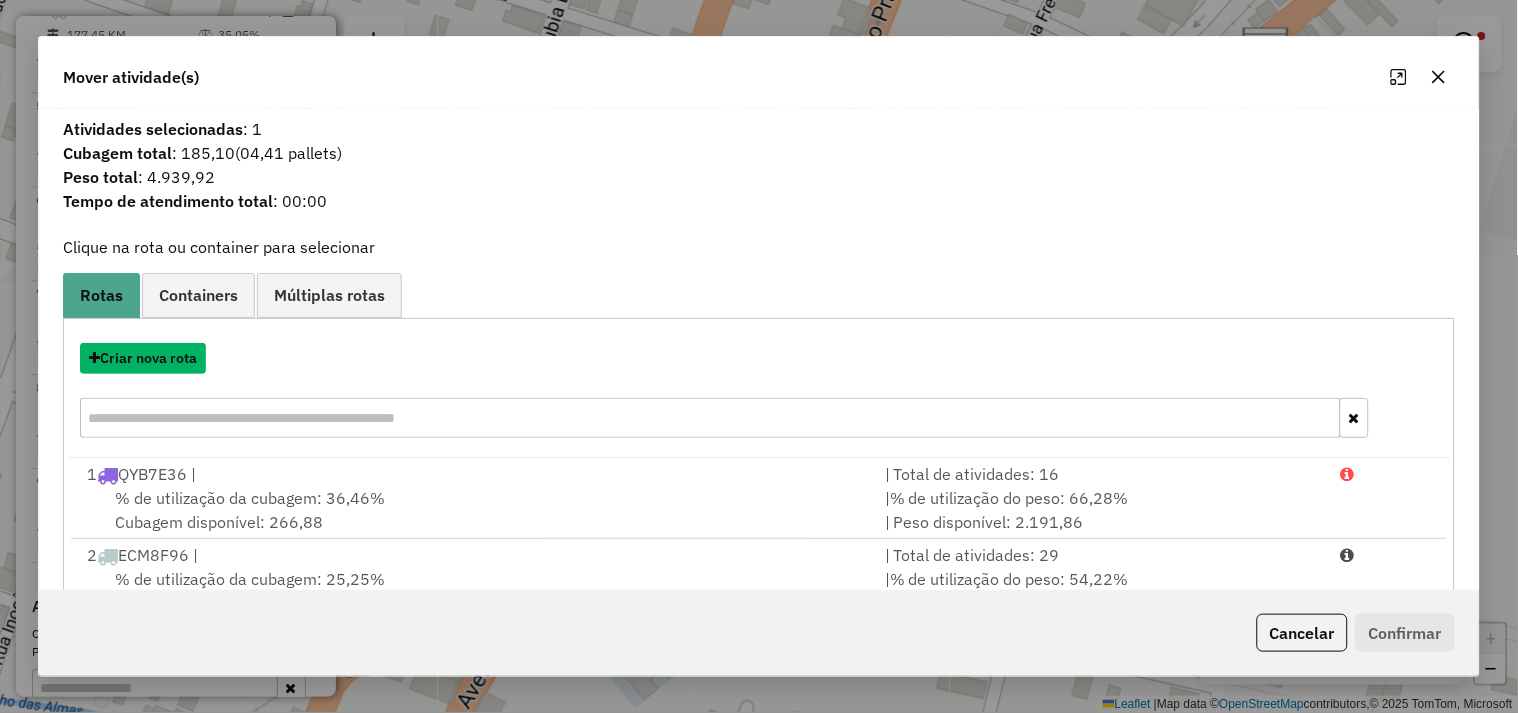 click on "Criar nova rota" at bounding box center [143, 358] 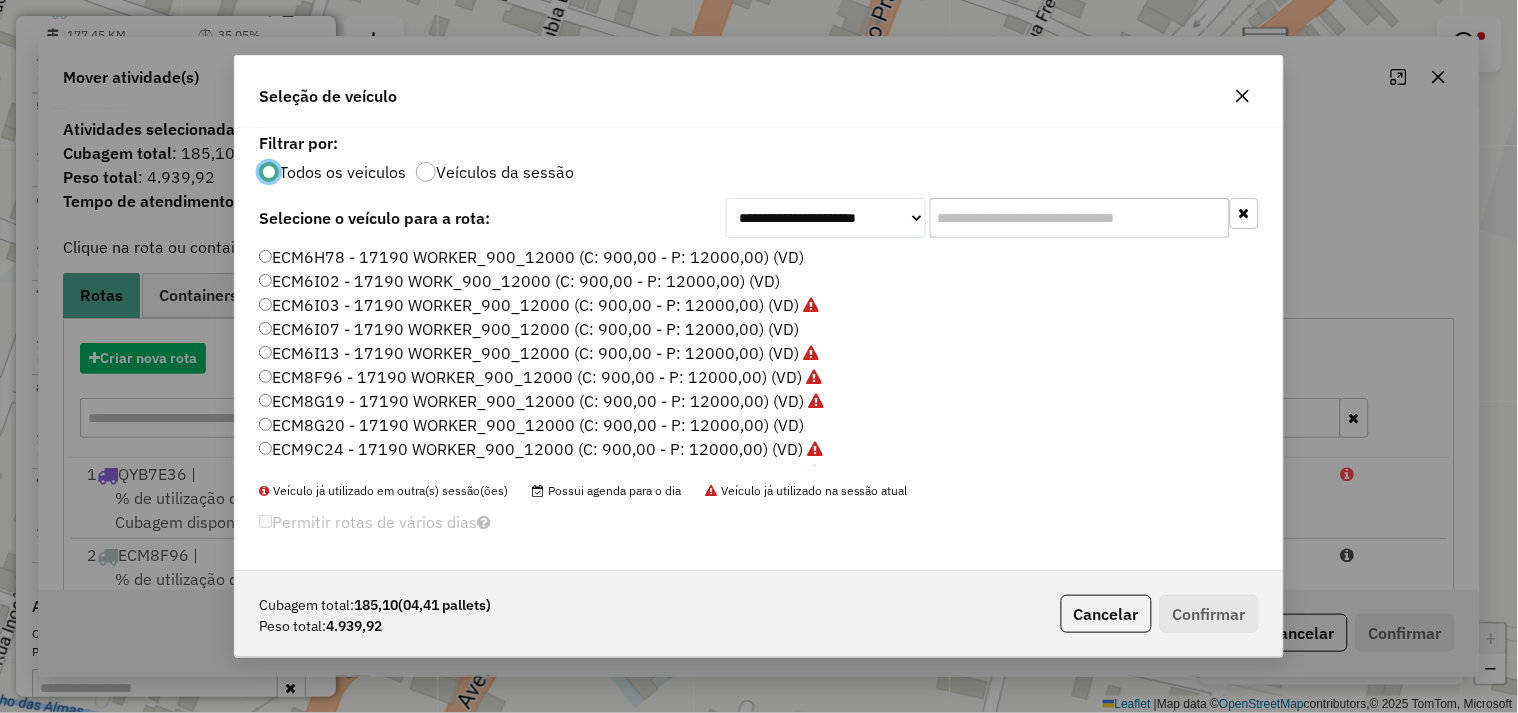 scroll, scrollTop: 11, scrollLeft: 5, axis: both 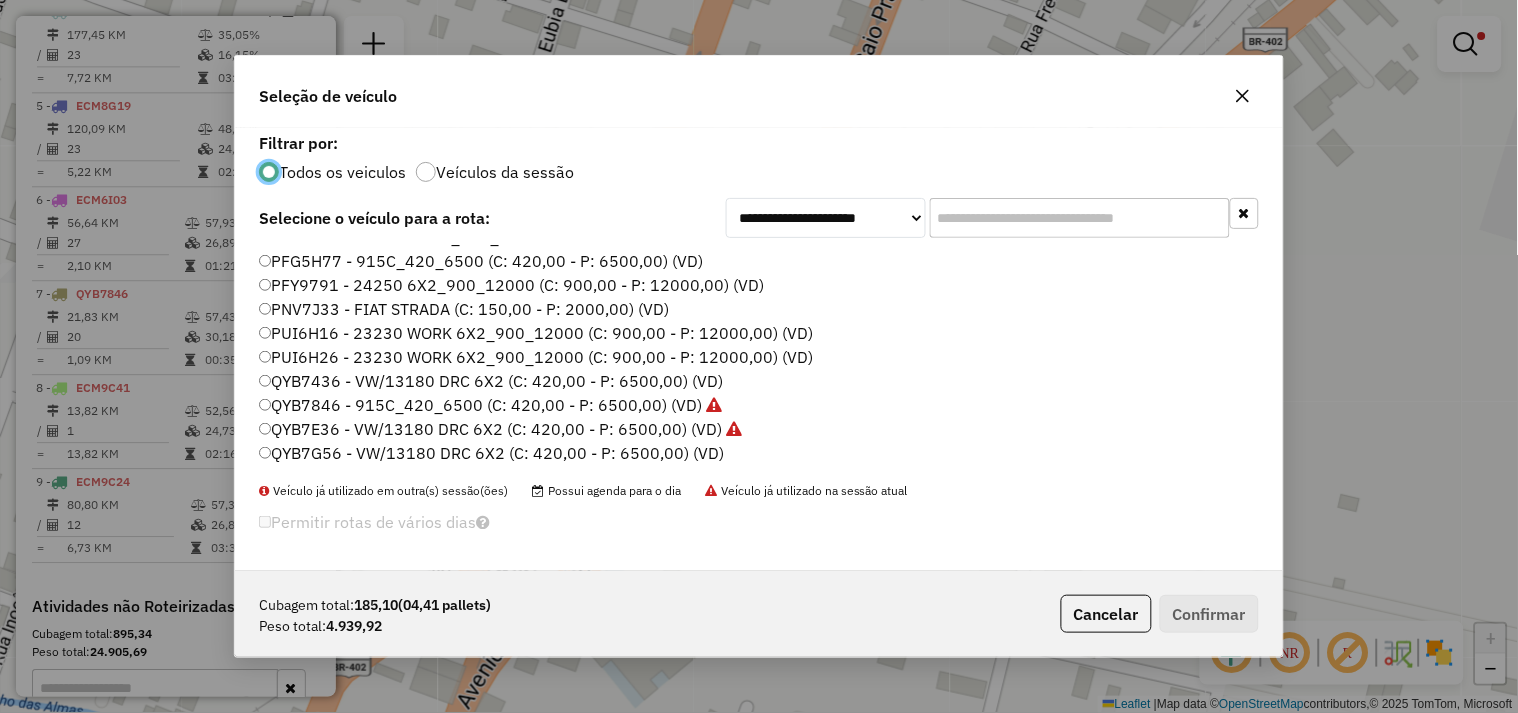 click on "PFG5H77 - 915C_420_6500 (C: 420,00 - P: 6500,00) (VD)" 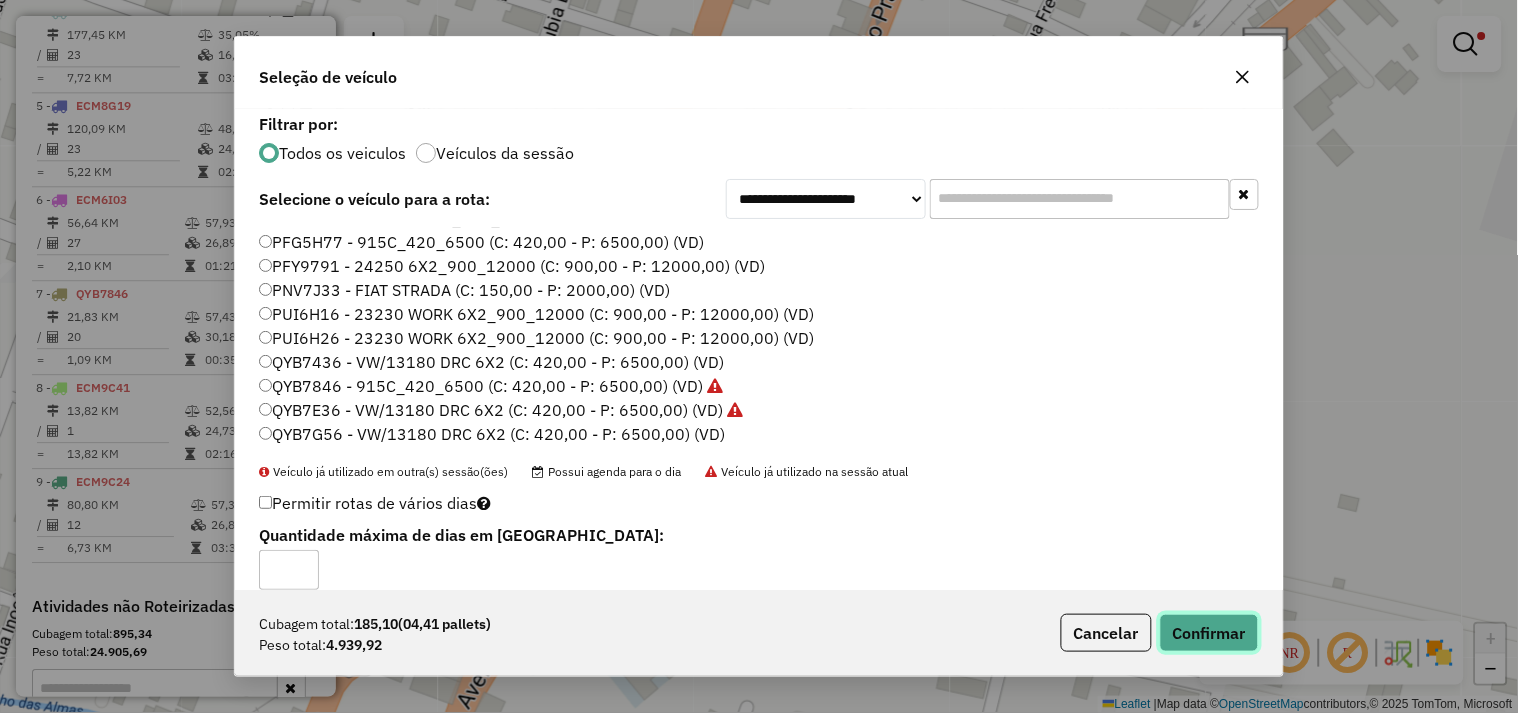 click on "Confirmar" 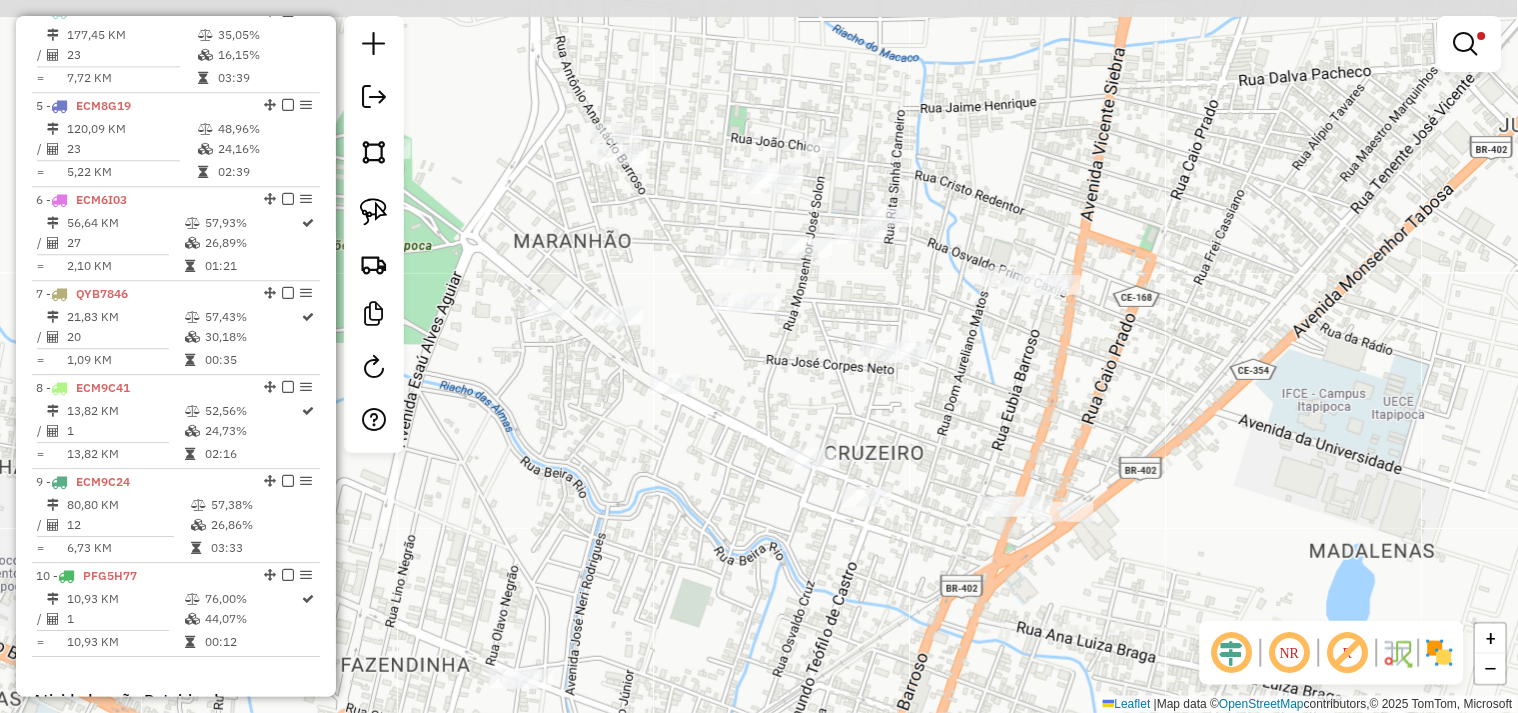 drag, startPoint x: 688, startPoint y: 466, endPoint x: 914, endPoint y: 557, distance: 243.63292 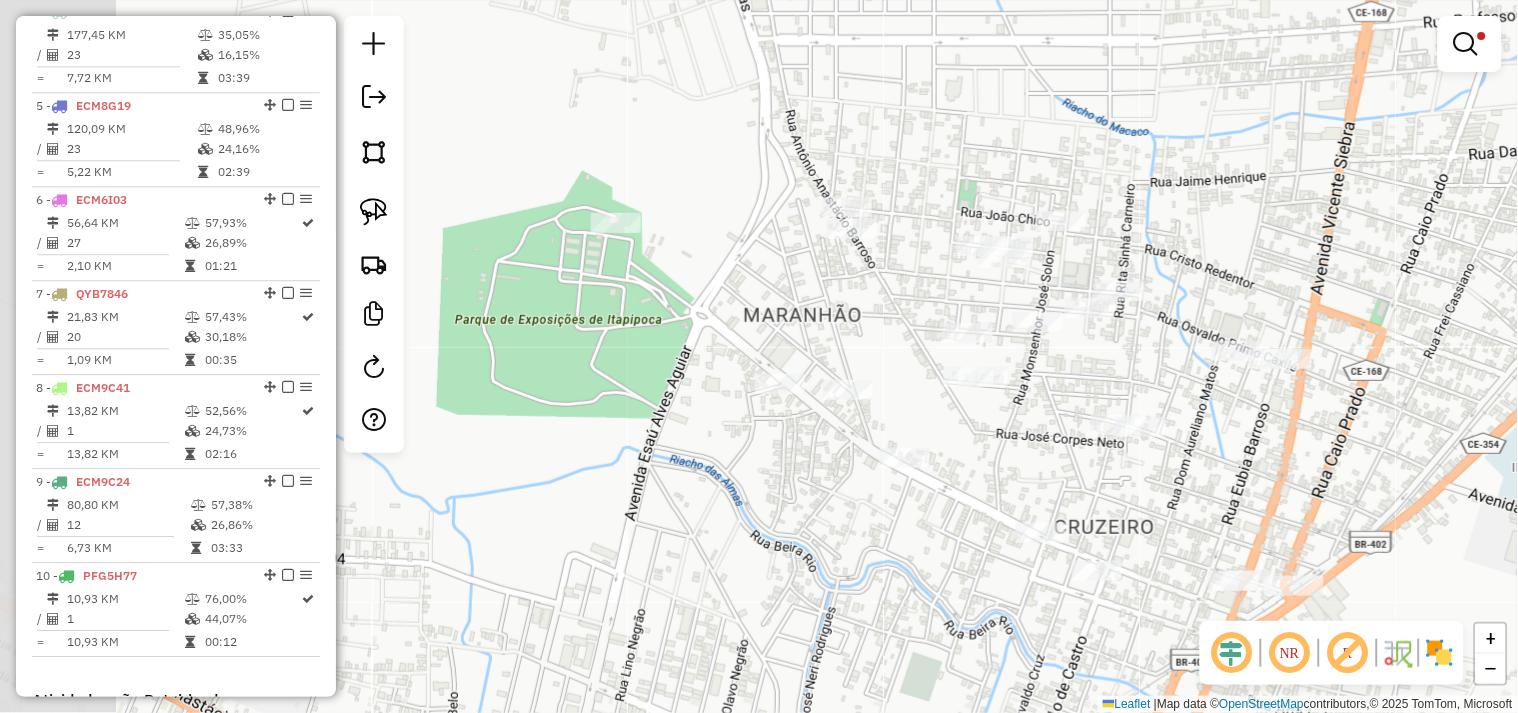 drag, startPoint x: 641, startPoint y: 485, endPoint x: 922, endPoint y: 560, distance: 290.83673 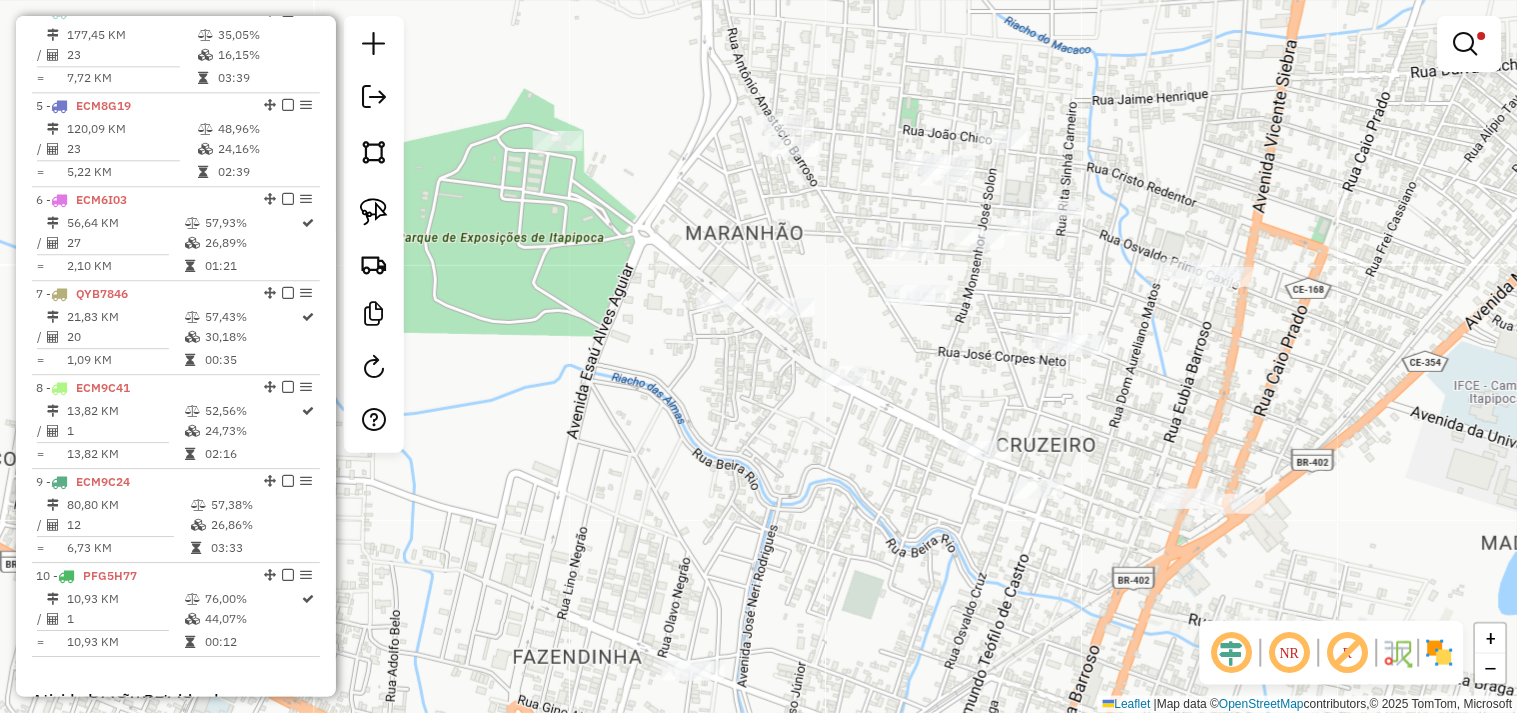 drag, startPoint x: 894, startPoint y: 514, endPoint x: 751, endPoint y: 405, distance: 179.80545 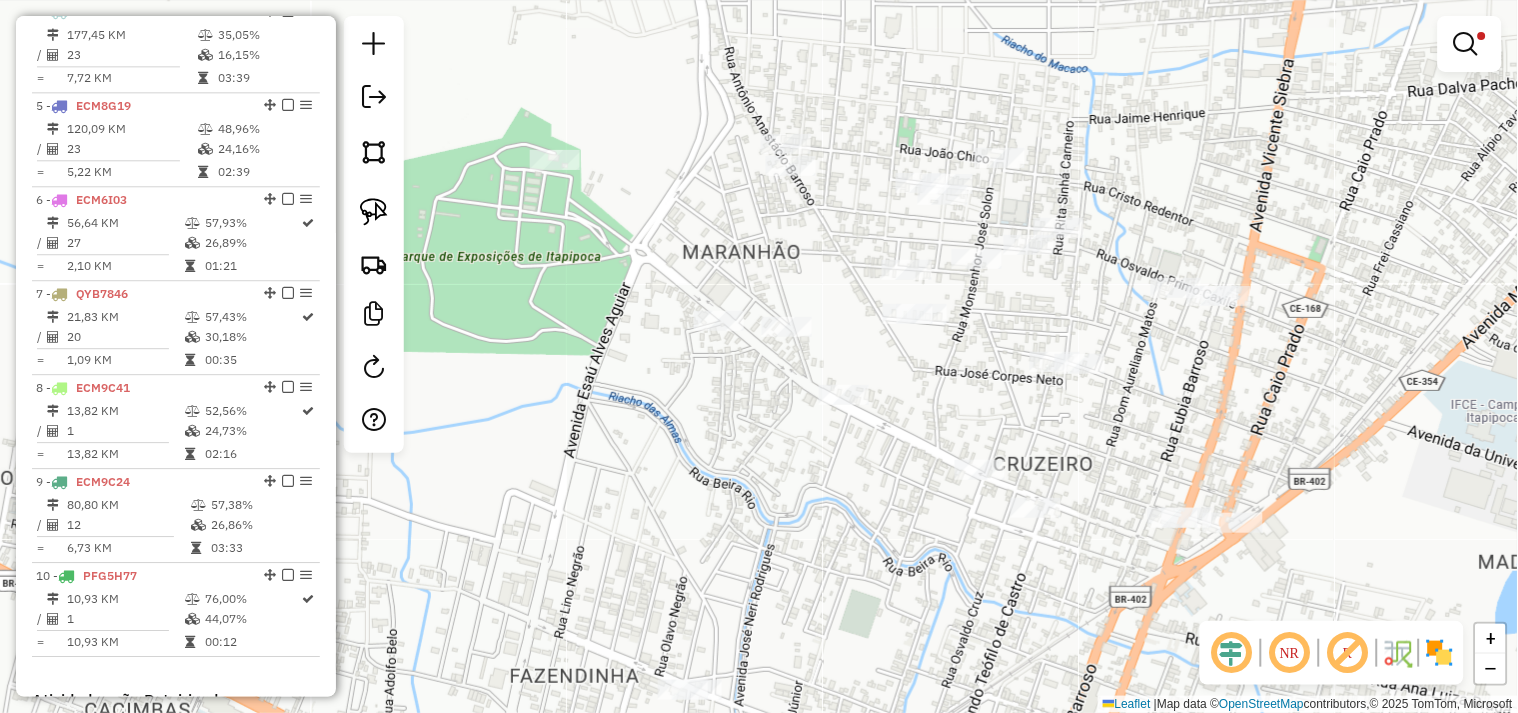 drag, startPoint x: 748, startPoint y: 408, endPoint x: 752, endPoint y: 433, distance: 25.317978 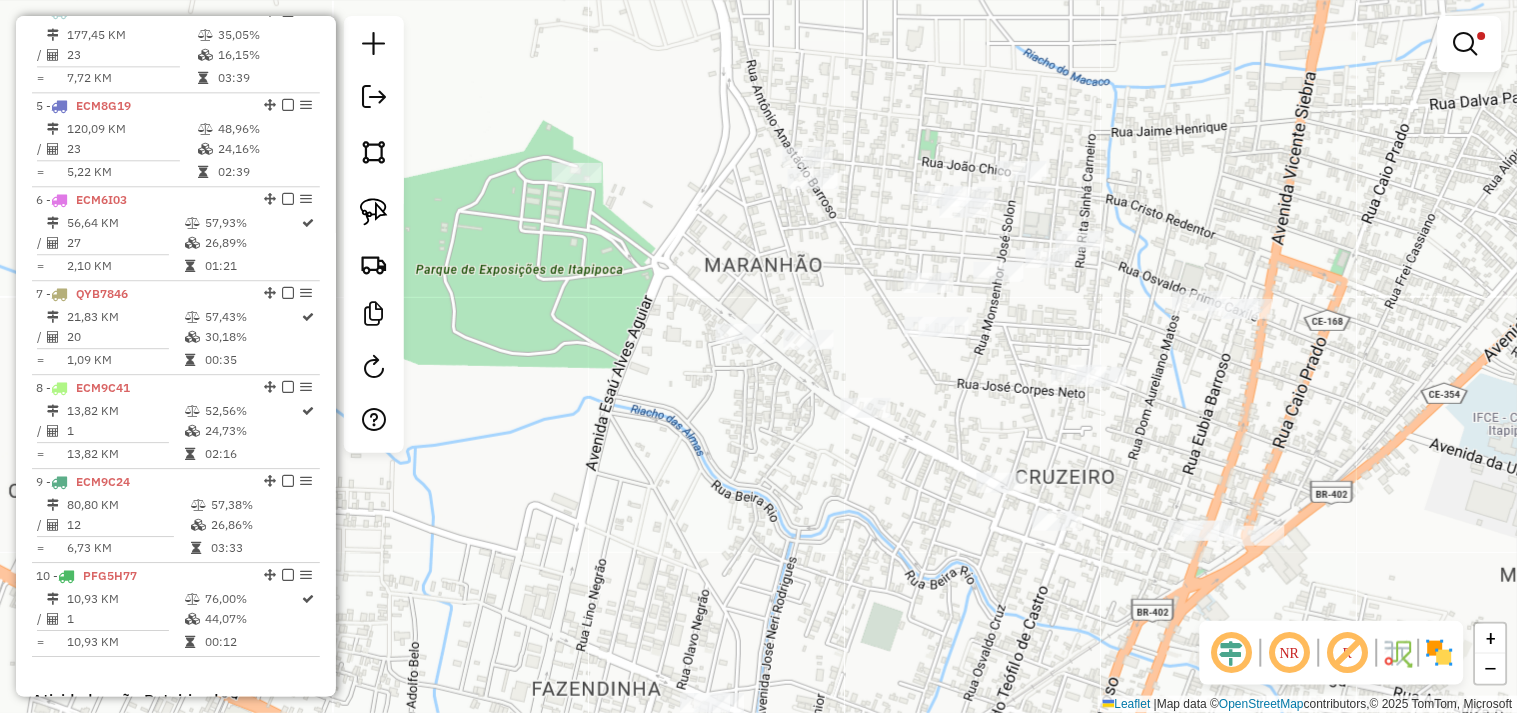 drag, startPoint x: 511, startPoint y: 263, endPoint x: 534, endPoint y: 278, distance: 27.45906 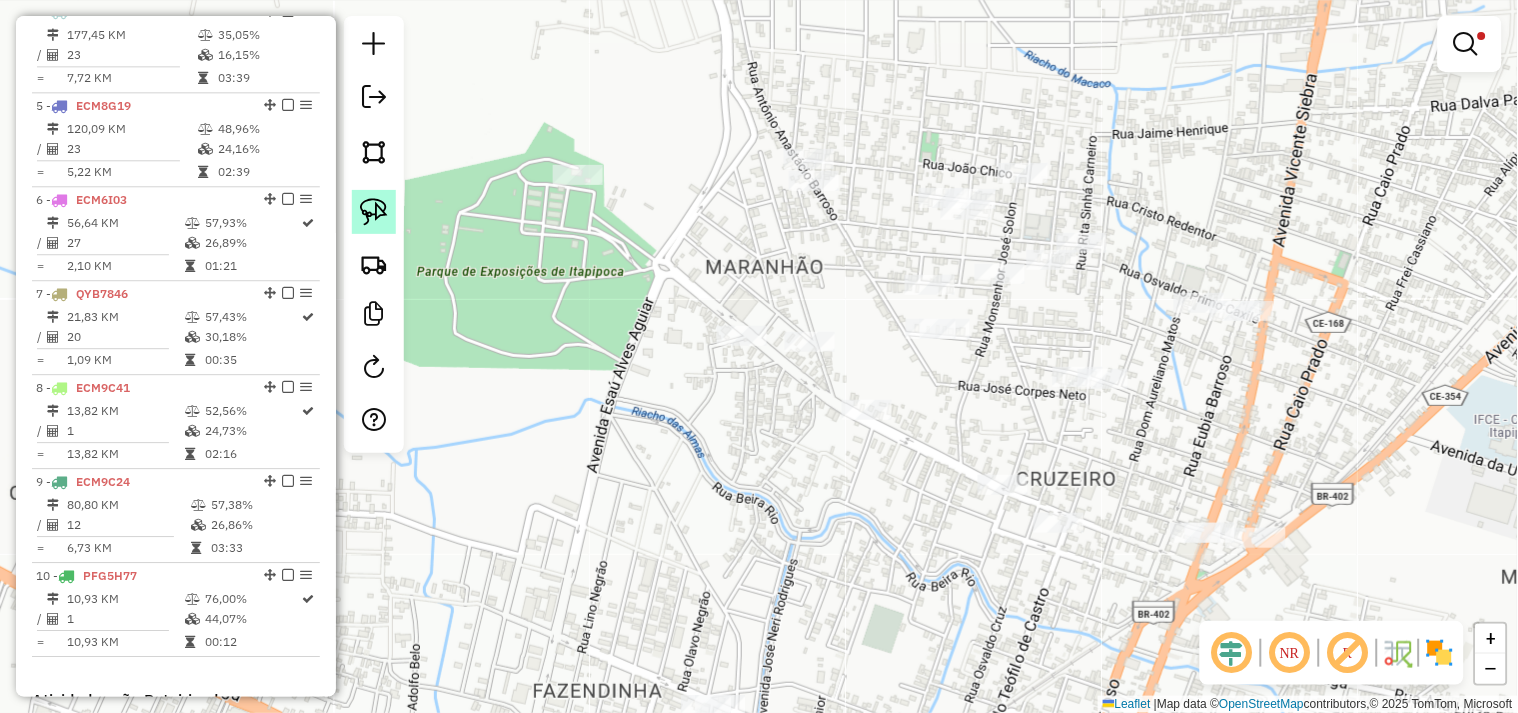 click 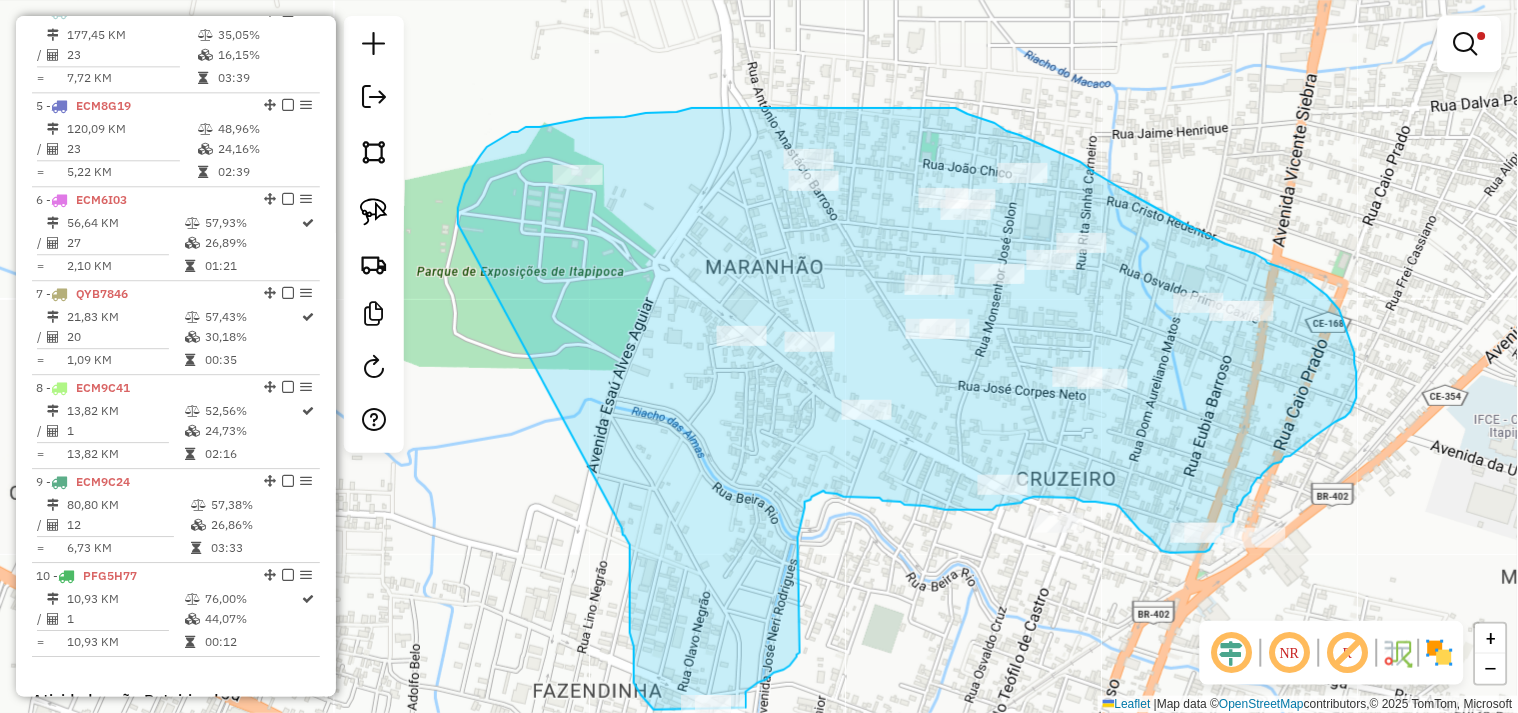drag, startPoint x: 458, startPoint y: 208, endPoint x: 618, endPoint y: 526, distance: 355.98315 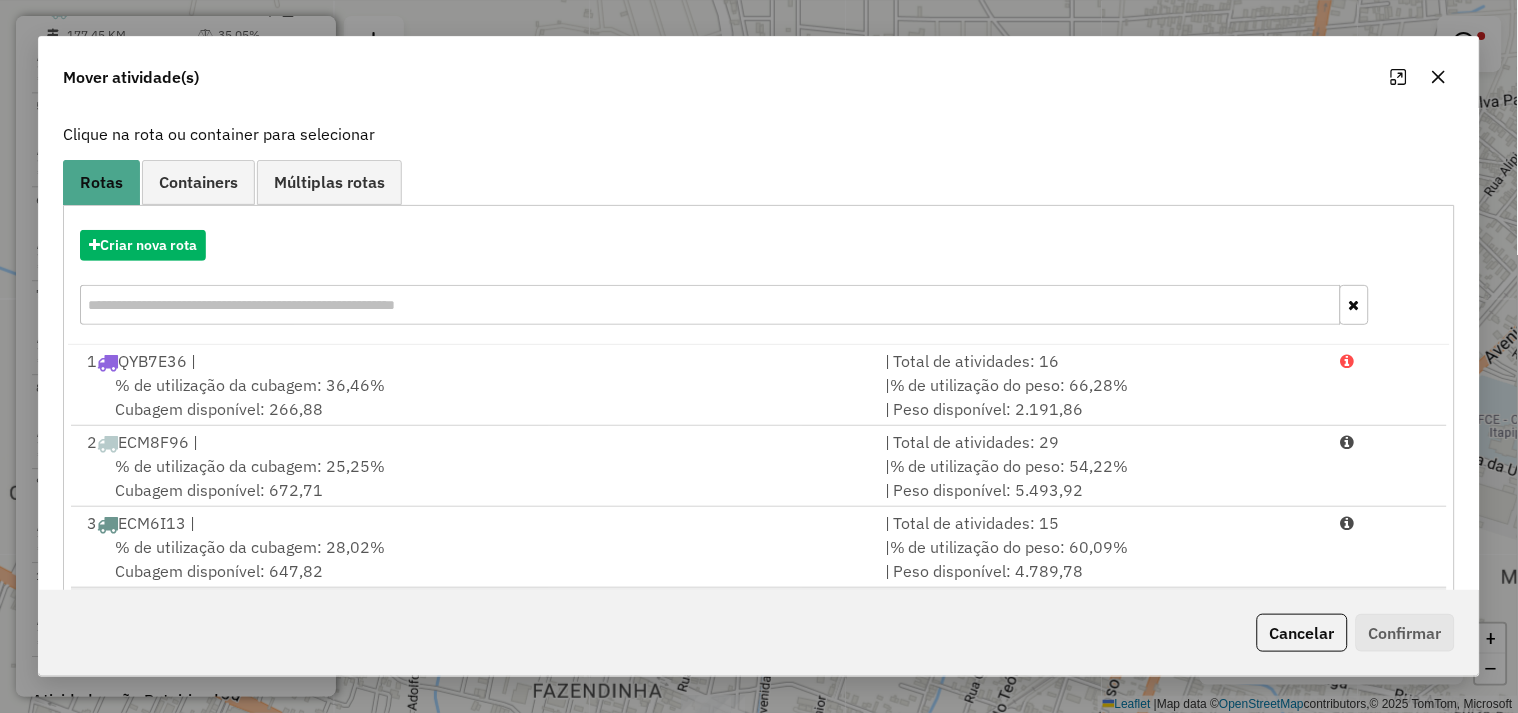 scroll, scrollTop: 302, scrollLeft: 0, axis: vertical 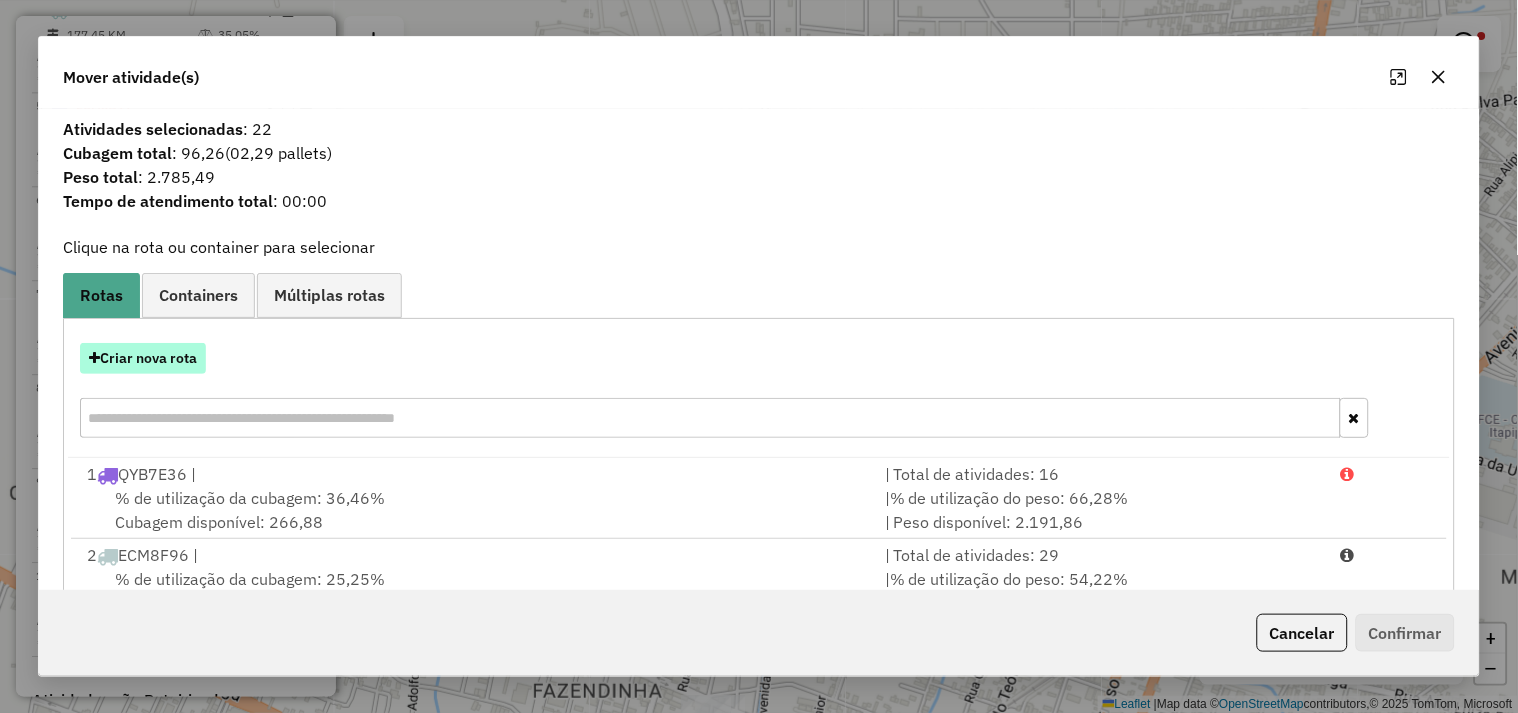 click on "Criar nova rota" at bounding box center [143, 358] 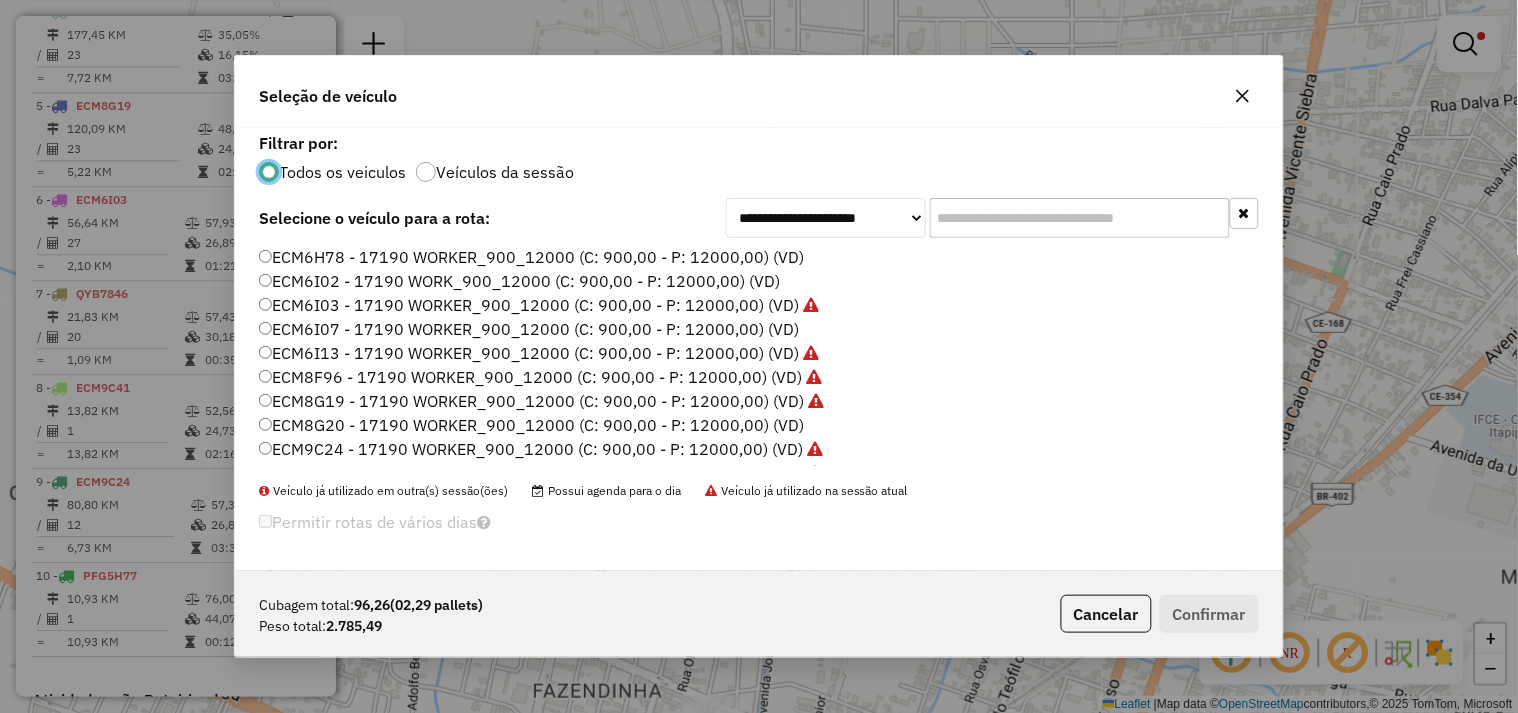 scroll, scrollTop: 11, scrollLeft: 5, axis: both 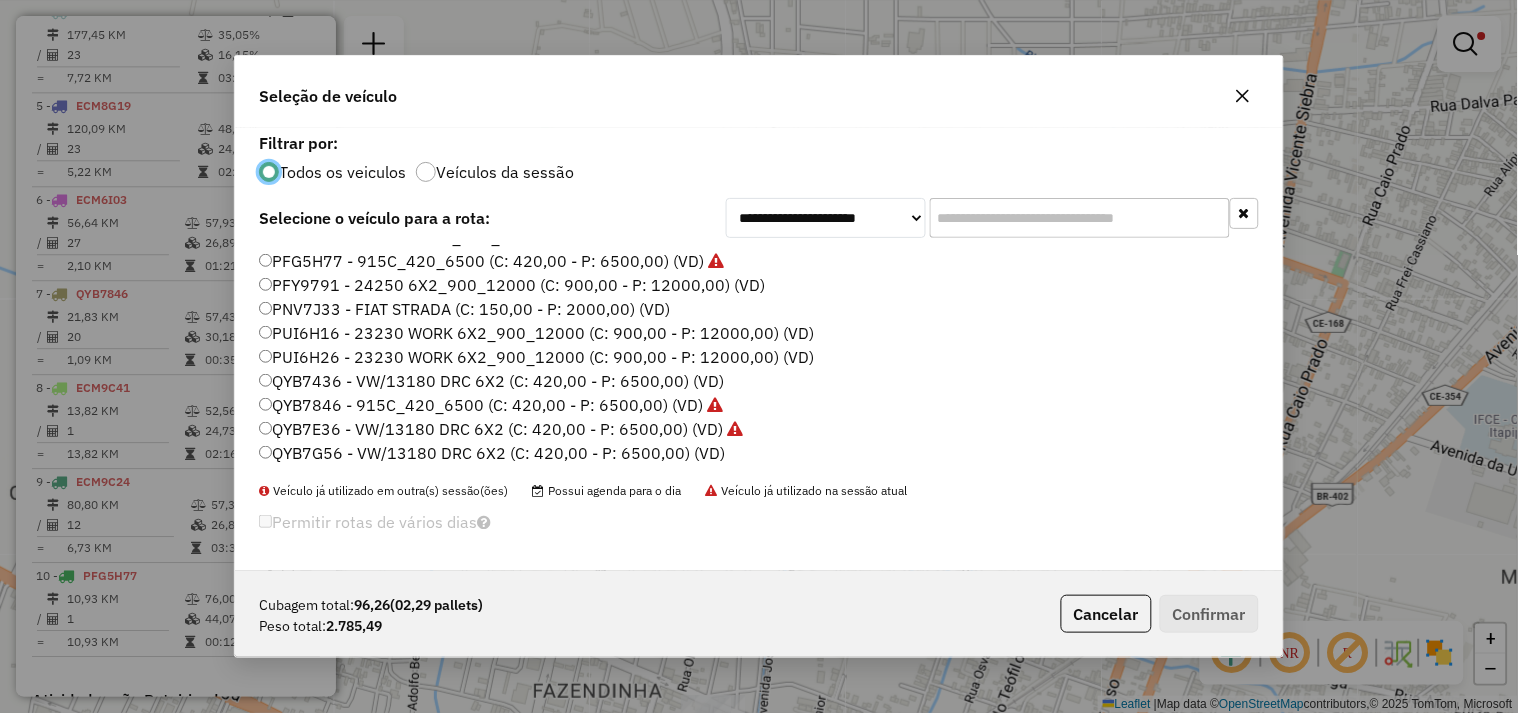 click on "QYB7G56 - VW/13180 DRC 6X2 (C: 420,00 - P: 6500,00) (VD)" 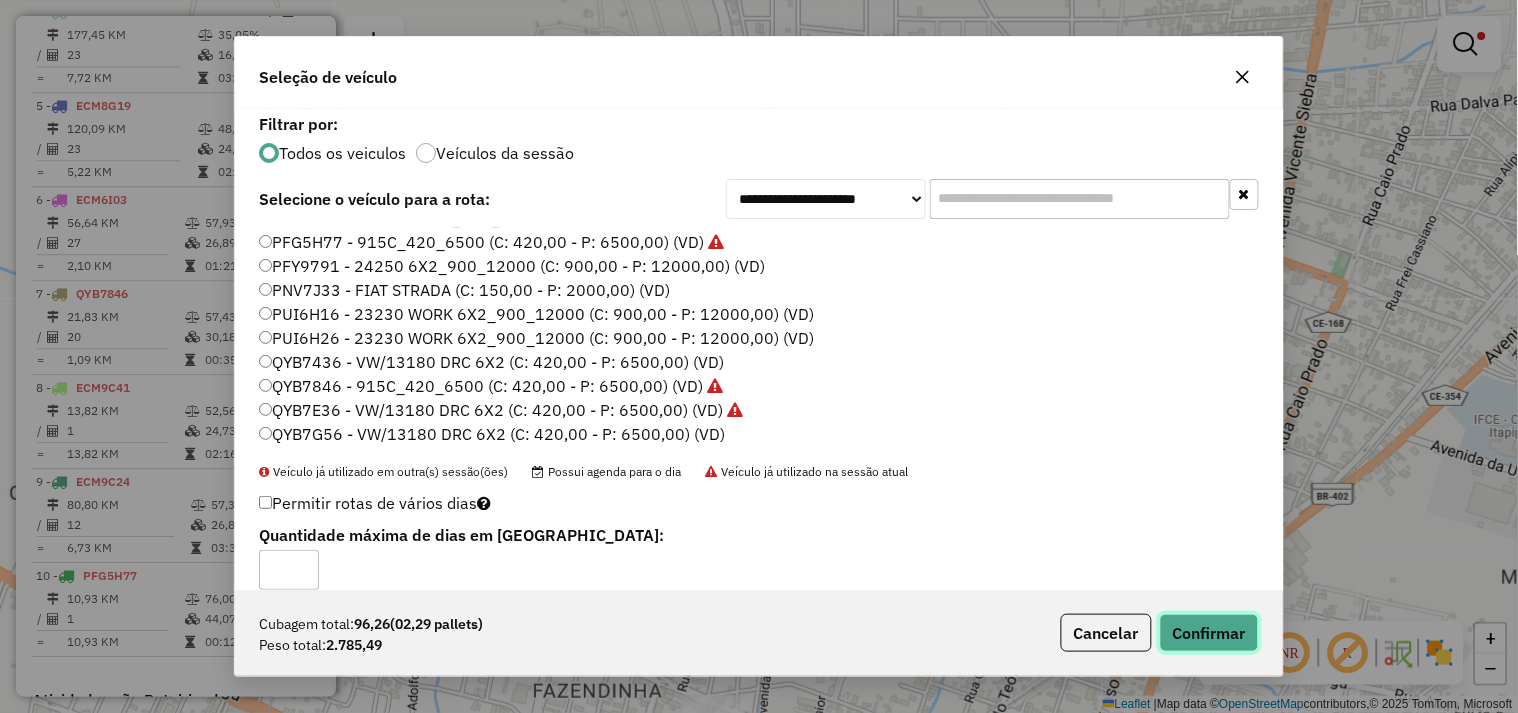 click on "Confirmar" 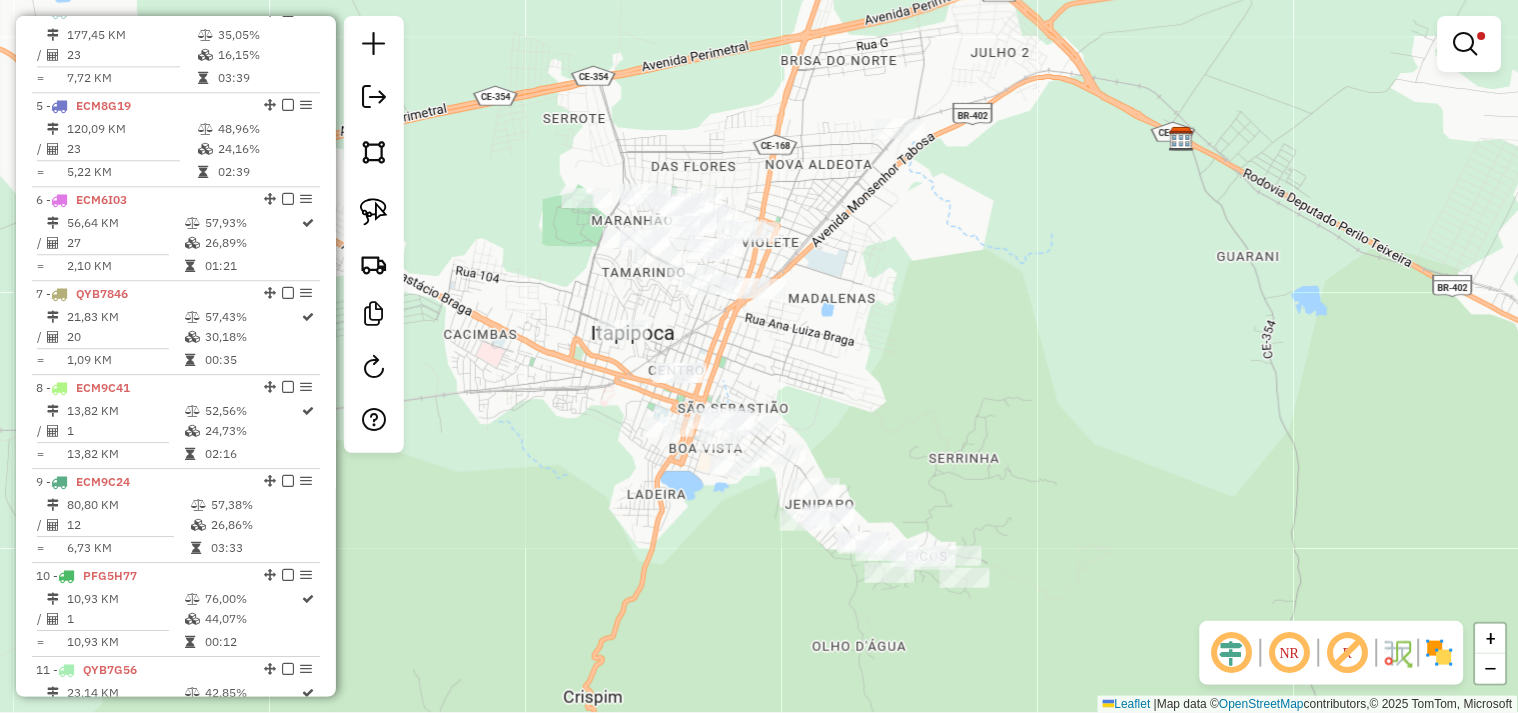drag, startPoint x: 990, startPoint y: 454, endPoint x: 887, endPoint y: 366, distance: 135.47325 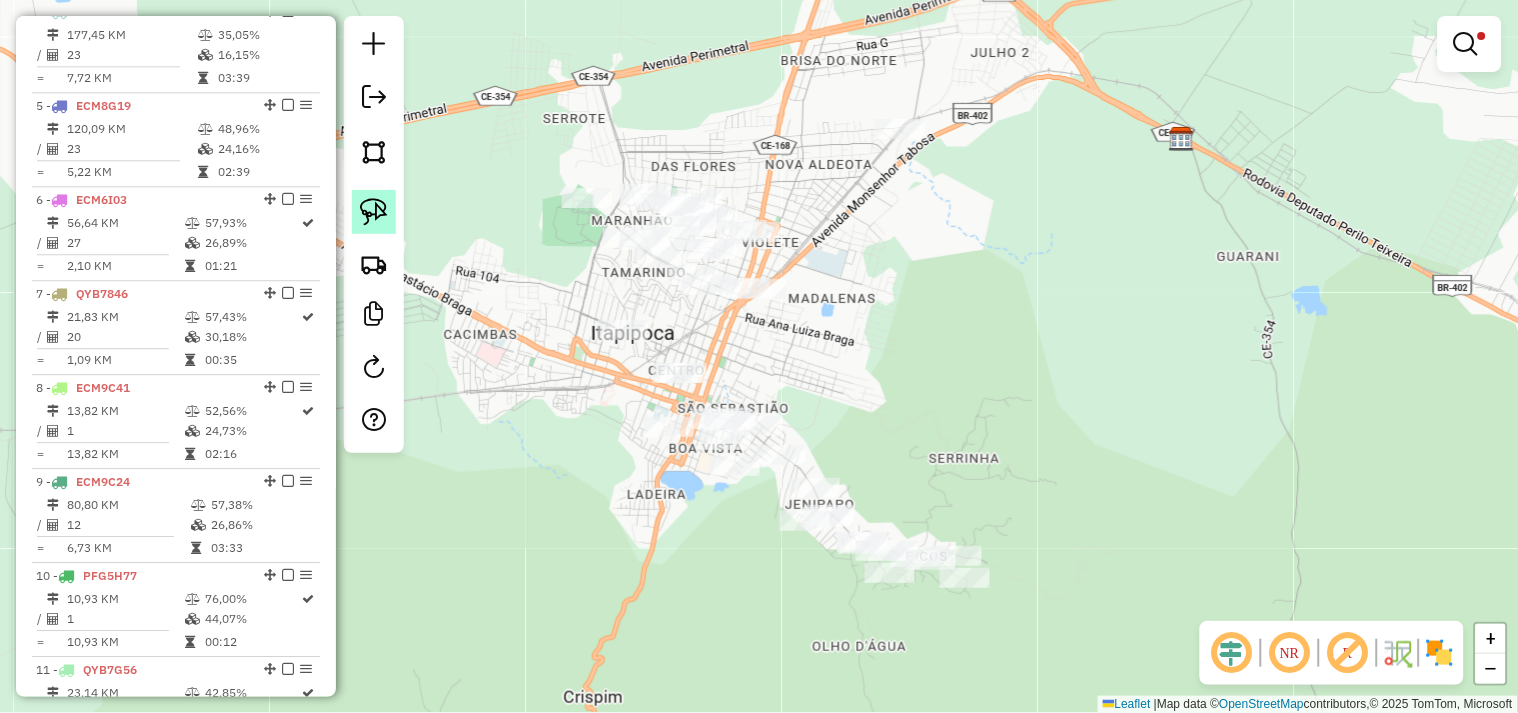 click 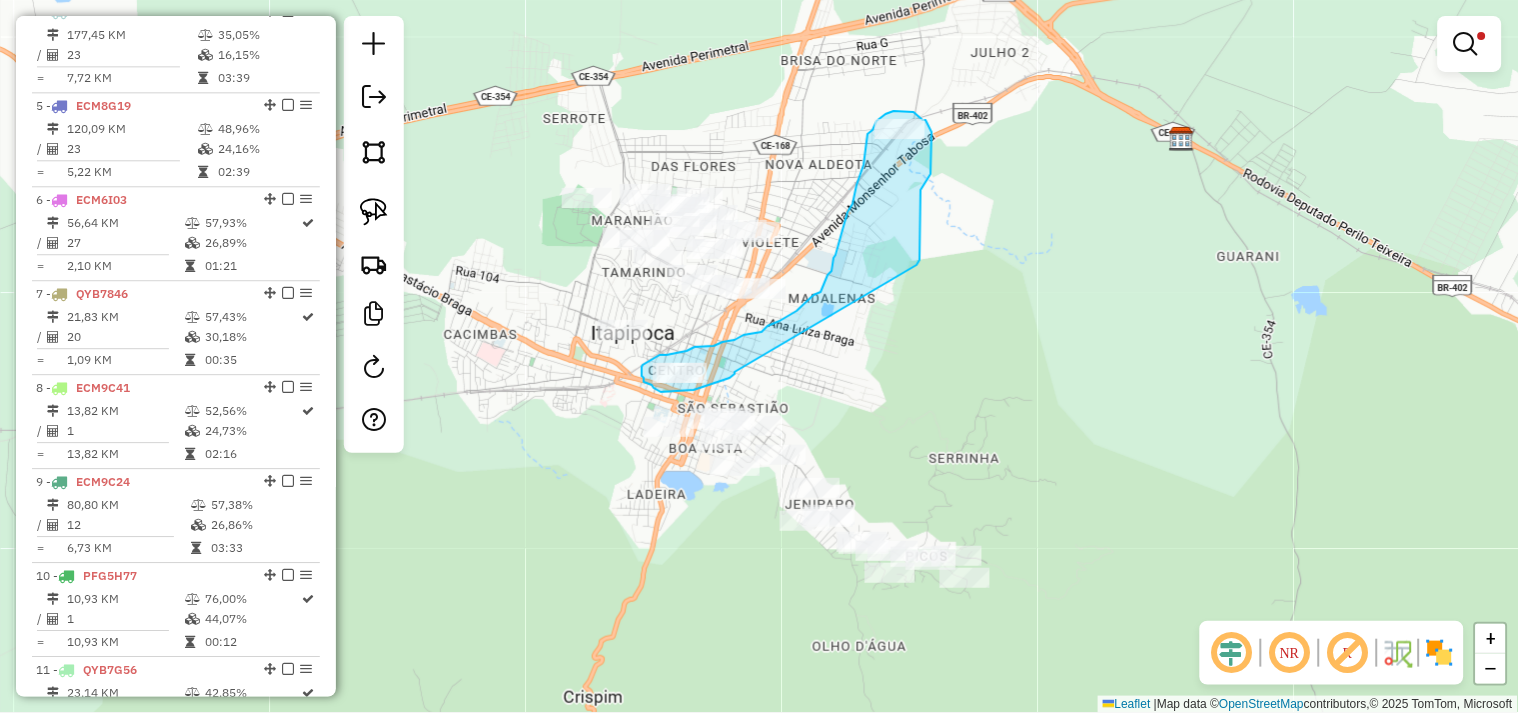 drag, startPoint x: 735, startPoint y: 372, endPoint x: 917, endPoint y: 270, distance: 208.63365 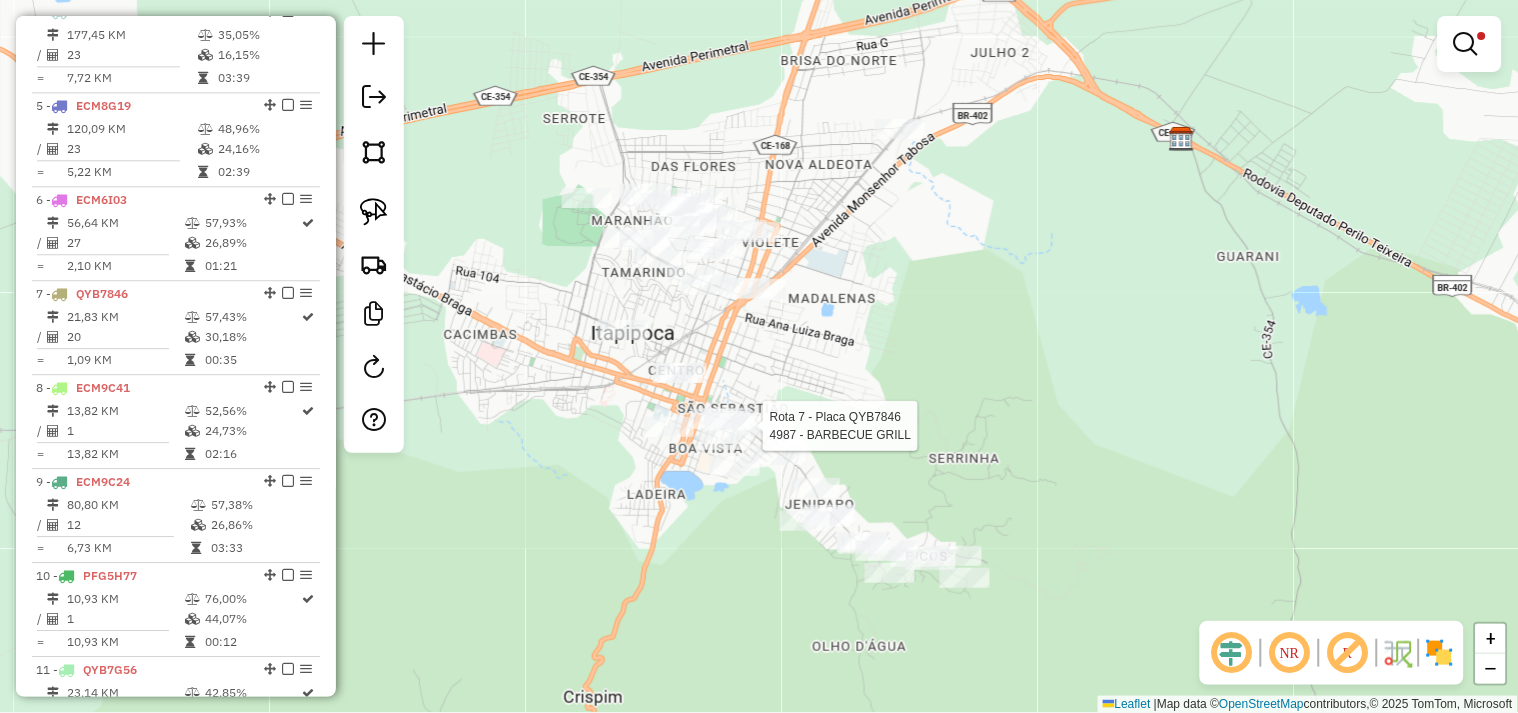 select on "**********" 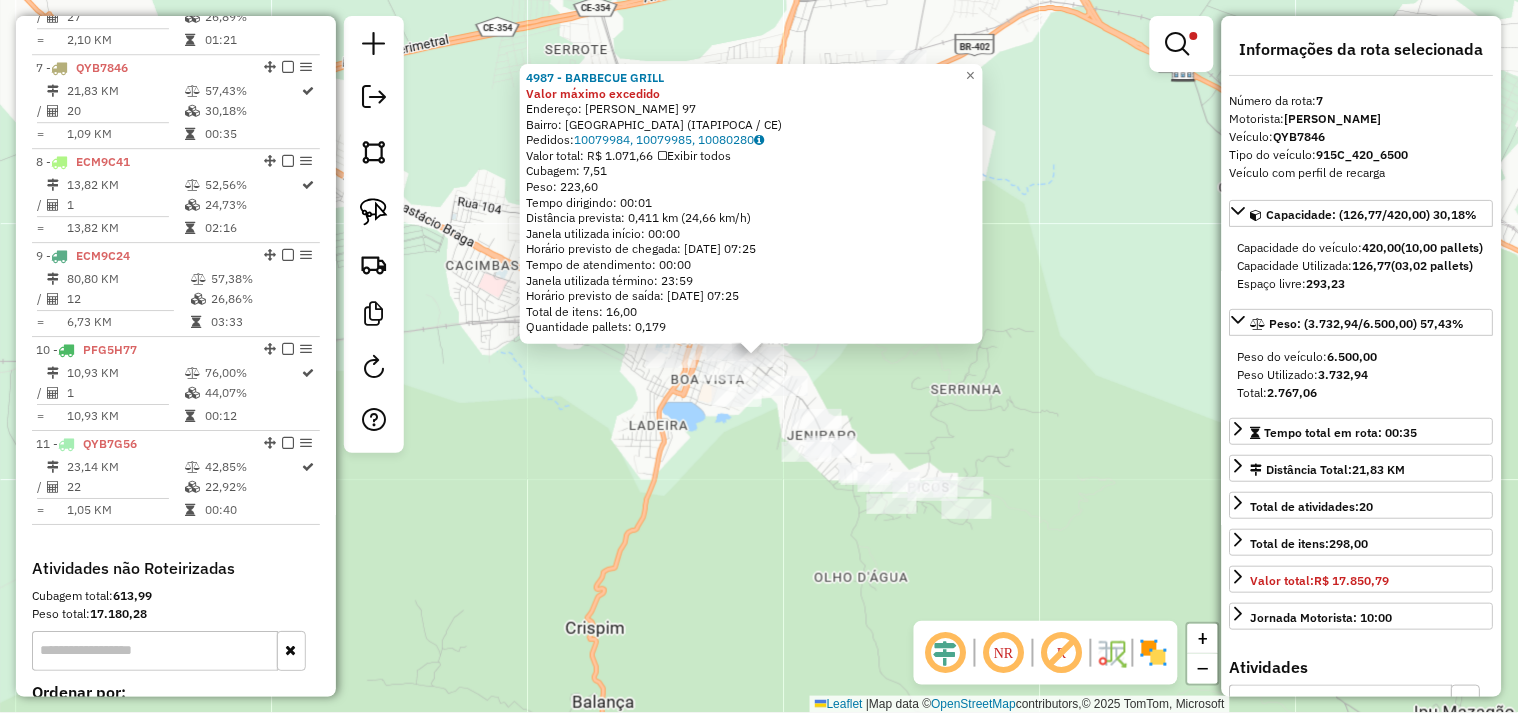 scroll, scrollTop: 1336, scrollLeft: 0, axis: vertical 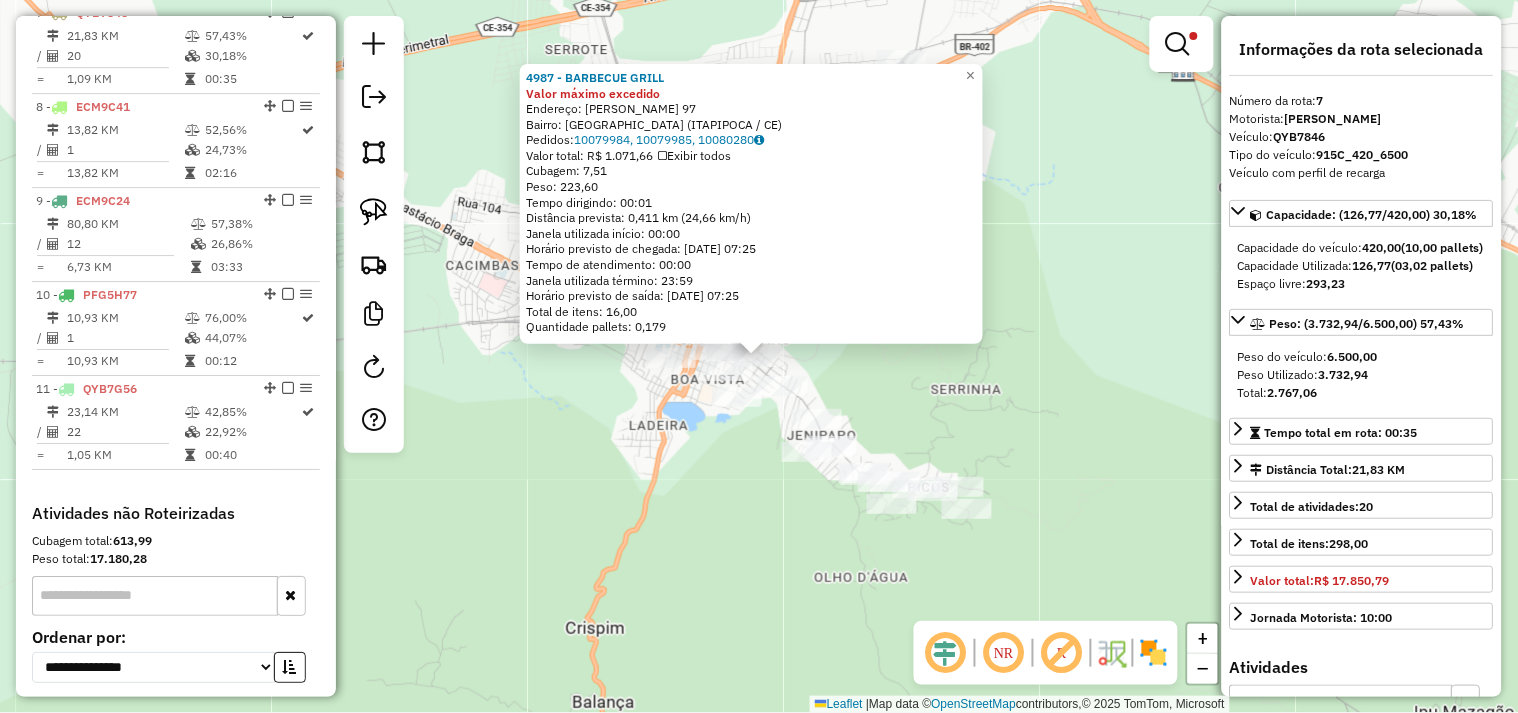 click on "4987 - BARBECUE GRILL Valor máximo excedido  Endereço:  [PERSON_NAME] 97   Bairro: [GEOGRAPHIC_DATA] (ITAPIPOCA / CE)   Pedidos:  10079984, 10079985, 10080280   Valor total: R$ 1.071,66   Exibir todos   Cubagem: 7,51  Peso: 223,60  Tempo dirigindo: 00:01   Distância prevista: 0,411 km (24,66 km/h)   Janela utilizada início: 00:00   Horário previsto de chegada: [DATE] 07:25   Tempo de atendimento: 00:00   Janela utilizada término: 23:59   Horário previsto de saída: [DATE] 07:25   Total de itens: 16,00   Quantidade pallets: 0,179  × Limpar filtros Janela de atendimento Grade de atendimento Capacidade Transportadoras Veículos Cliente Pedidos  Rotas Selecione os dias de semana para filtrar as janelas de atendimento  Seg   Ter   Qua   Qui   Sex   Sáb   Dom  Informe o período da janela de atendimento: De: Até:  Filtrar exatamente a janela do cliente  Considerar janela de atendimento padrão  Selecione os dias de semana para filtrar as grades de atendimento  Seg   Ter   Qua   Qui   Sex" 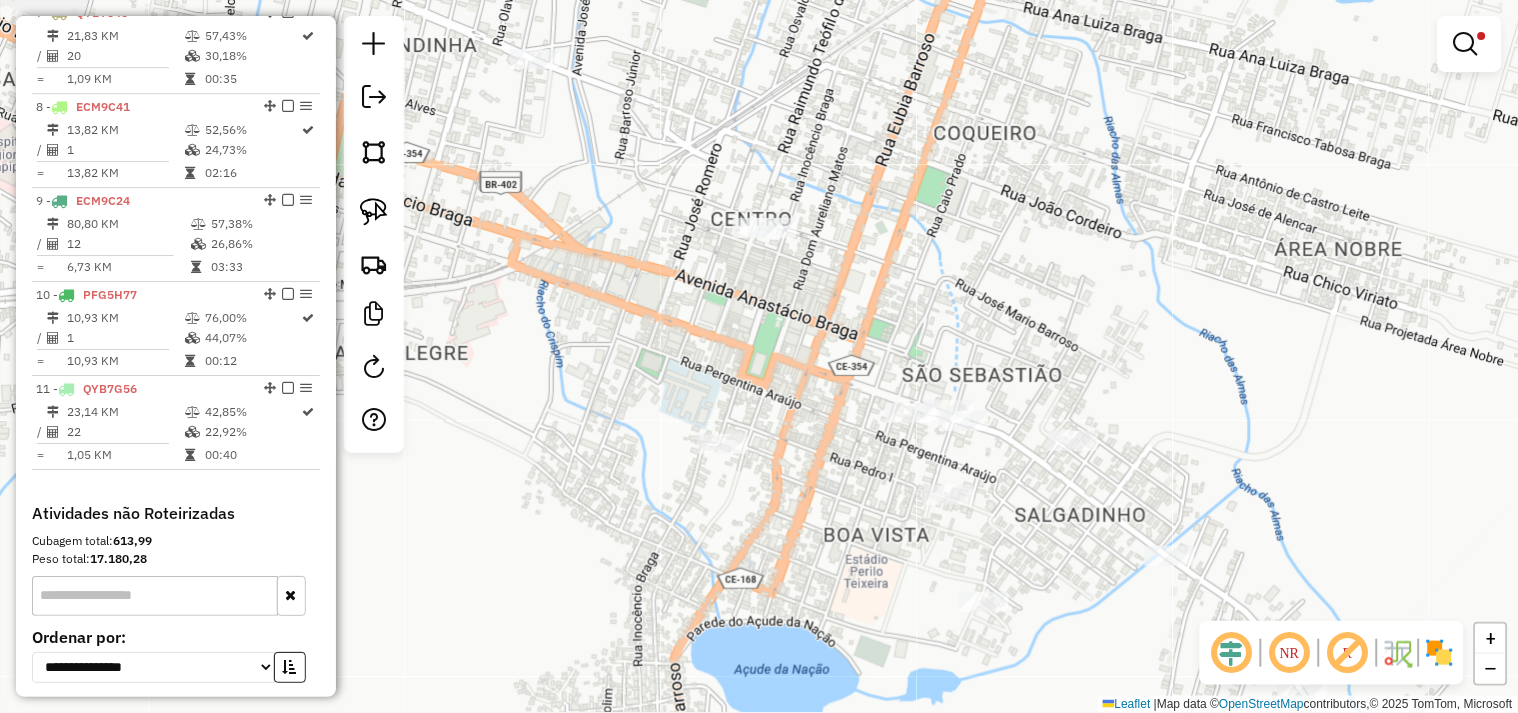 drag, startPoint x: 647, startPoint y: 344, endPoint x: 641, endPoint y: 362, distance: 18.973665 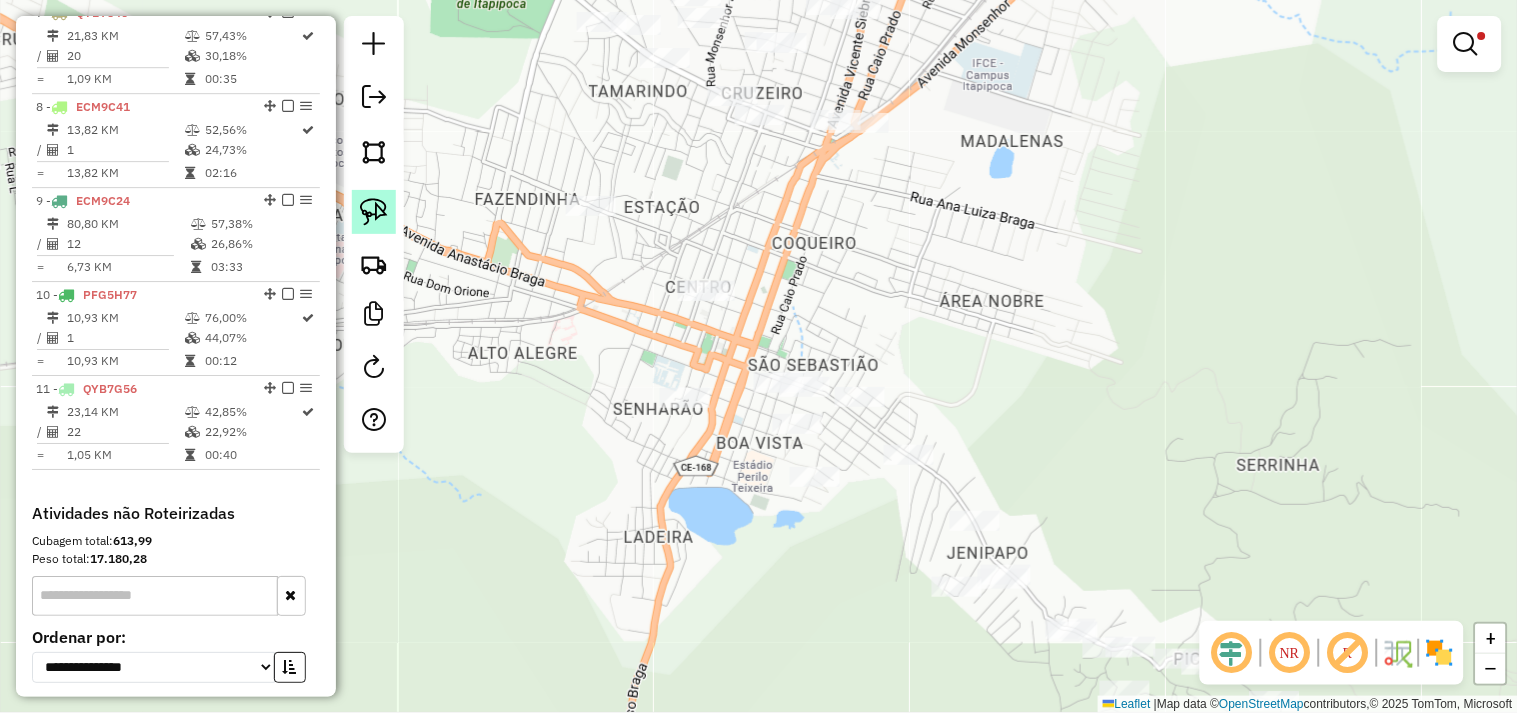 click 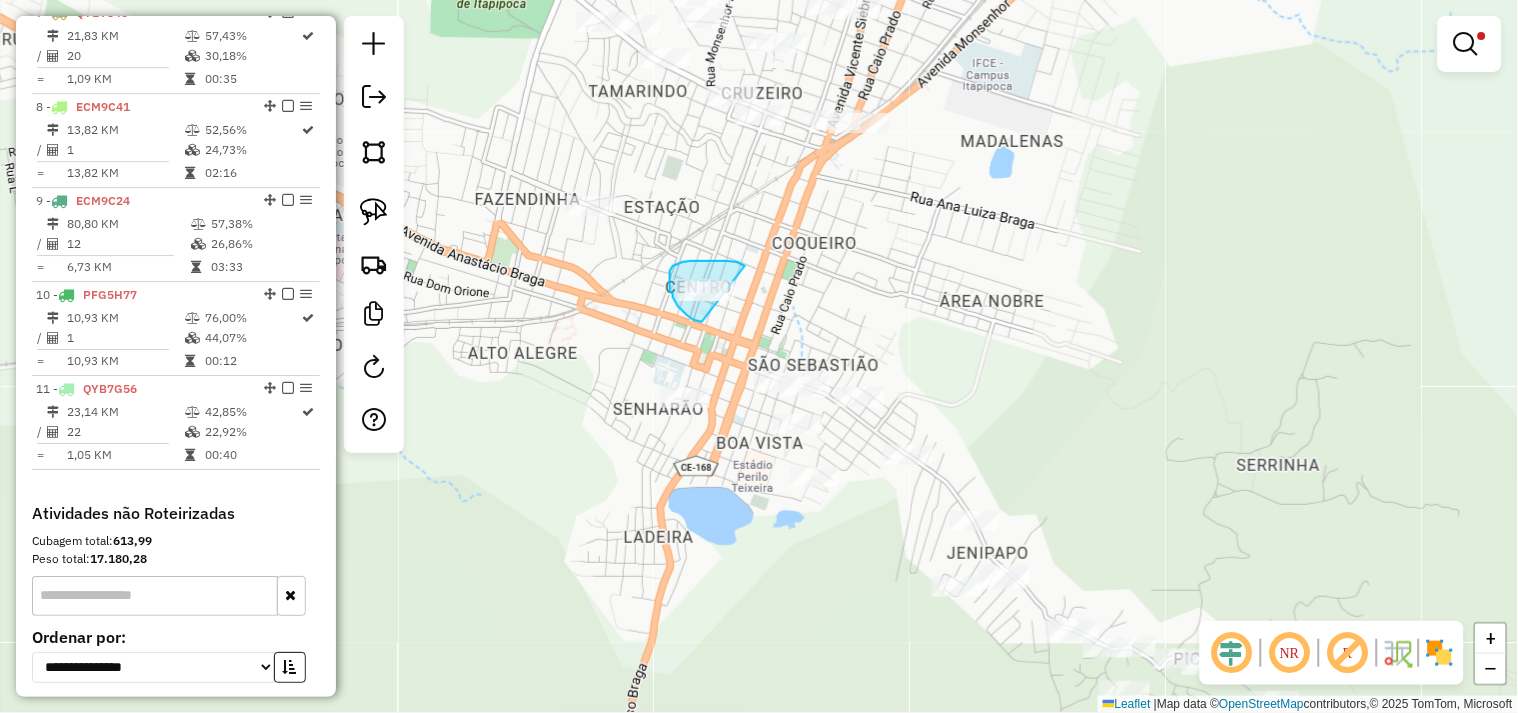 drag, startPoint x: 702, startPoint y: 322, endPoint x: 780, endPoint y: 323, distance: 78.00641 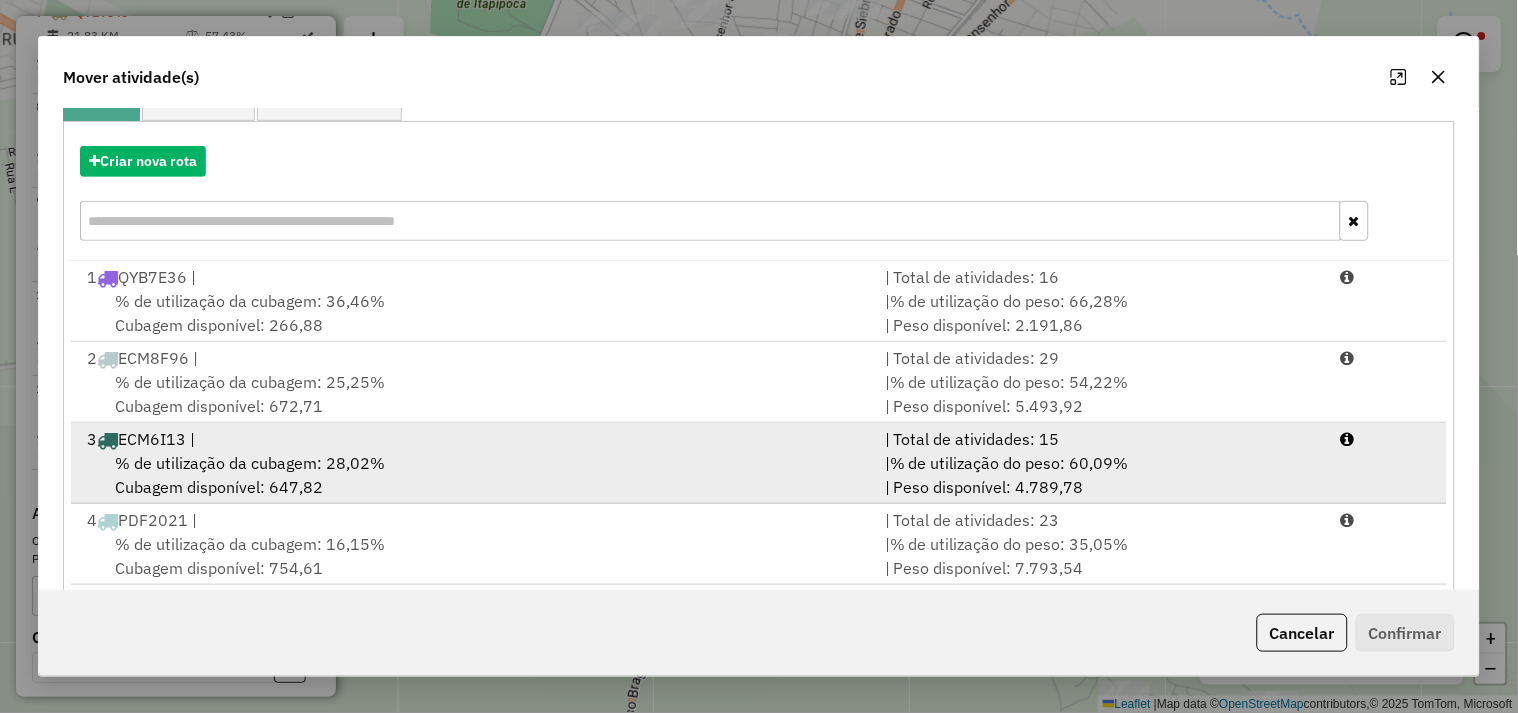 scroll, scrollTop: 302, scrollLeft: 0, axis: vertical 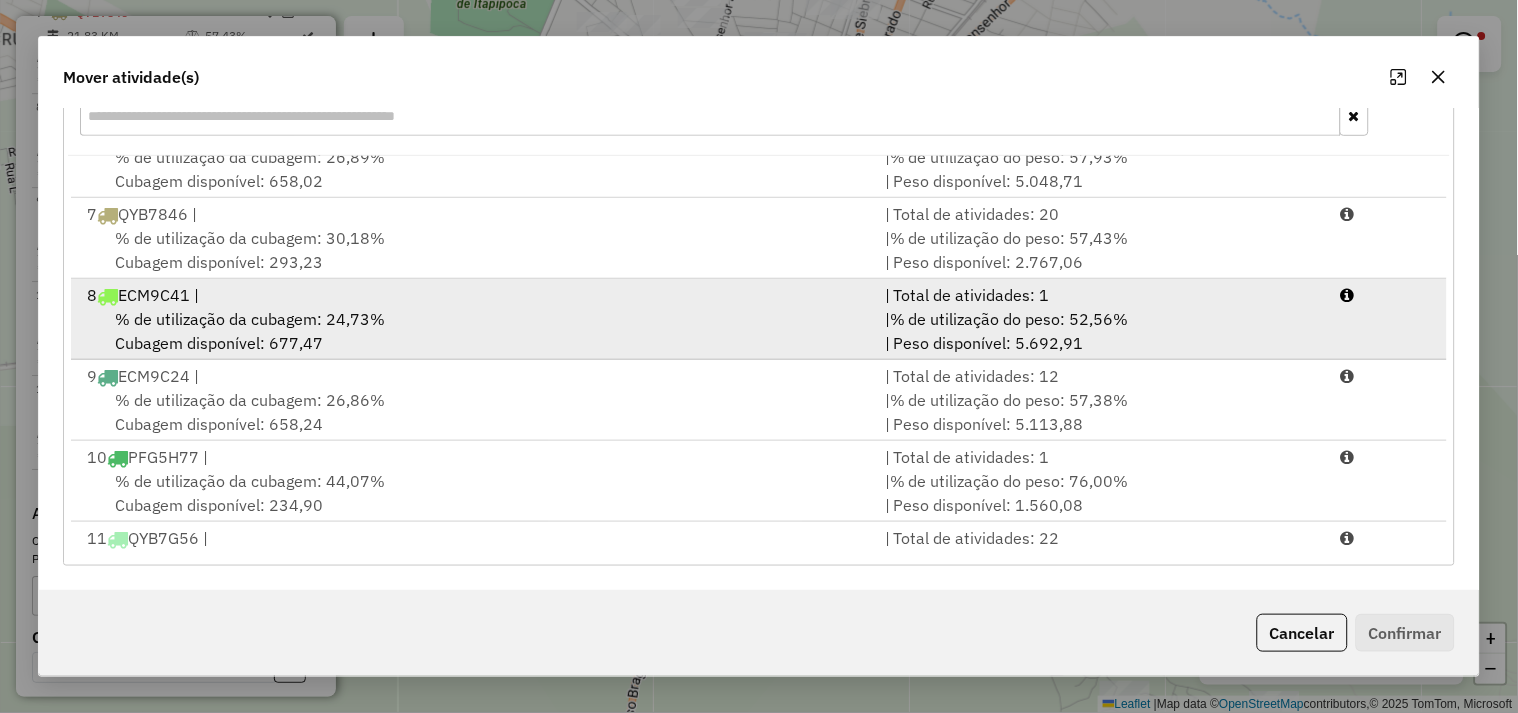 click on "% de utilização da cubagem: 24,73%" at bounding box center [250, 319] 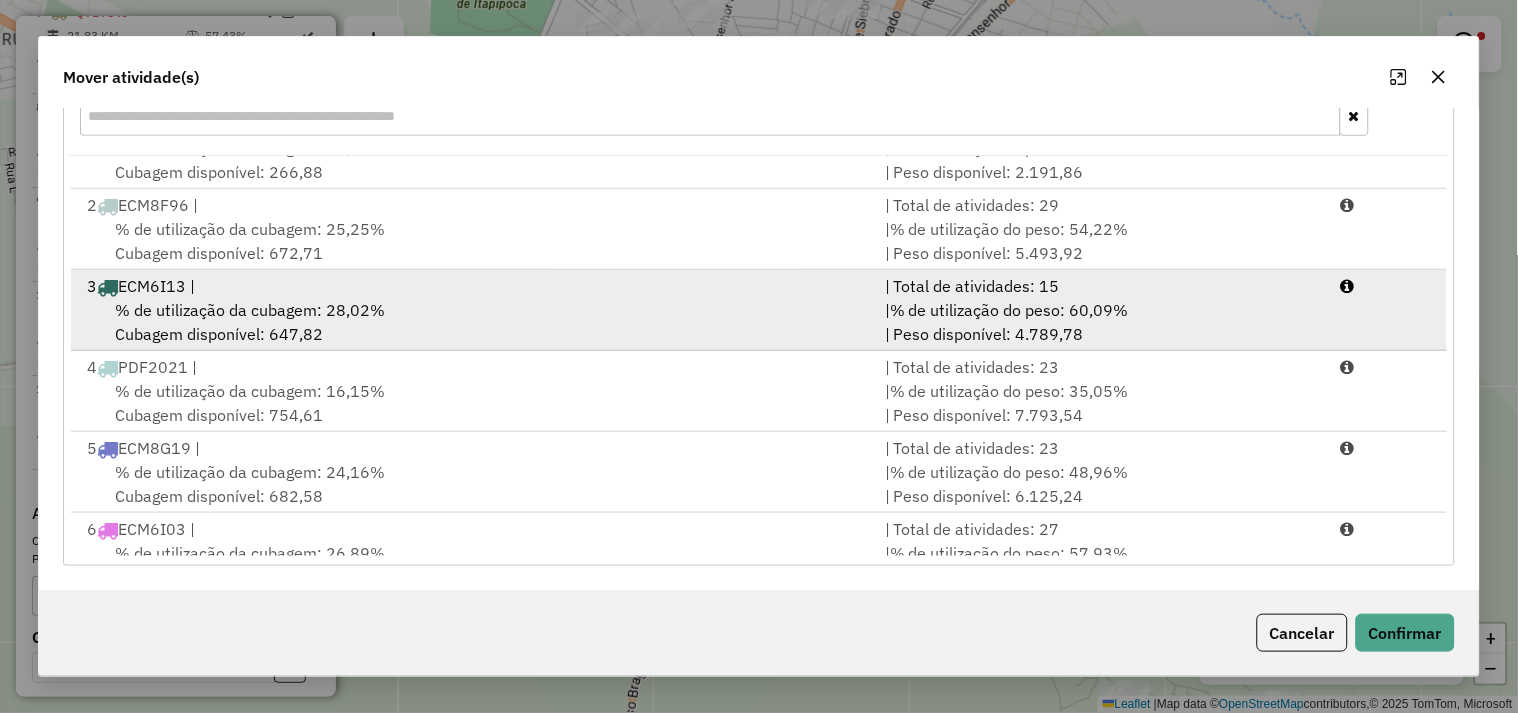 scroll, scrollTop: 0, scrollLeft: 0, axis: both 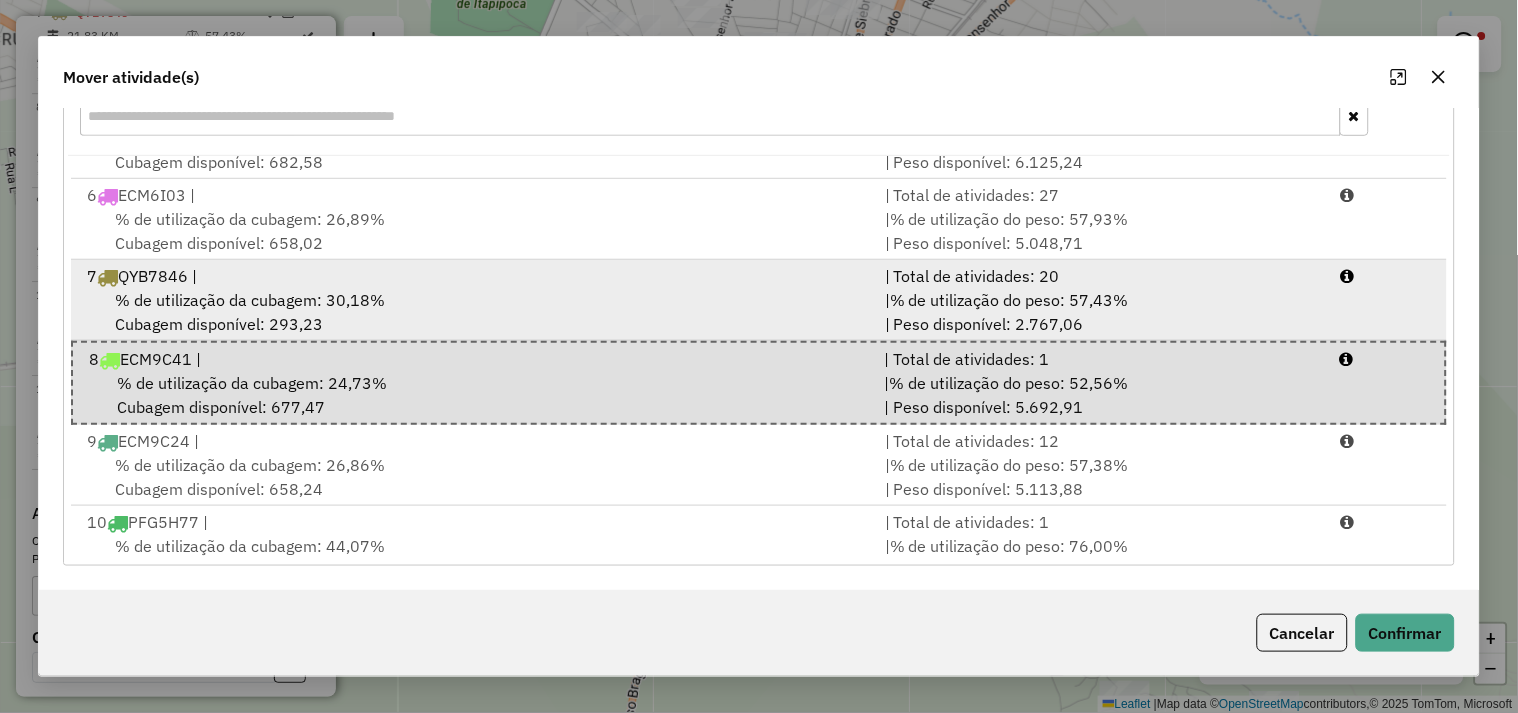 click on "% de utilização da cubagem: 30,18%" at bounding box center (250, 300) 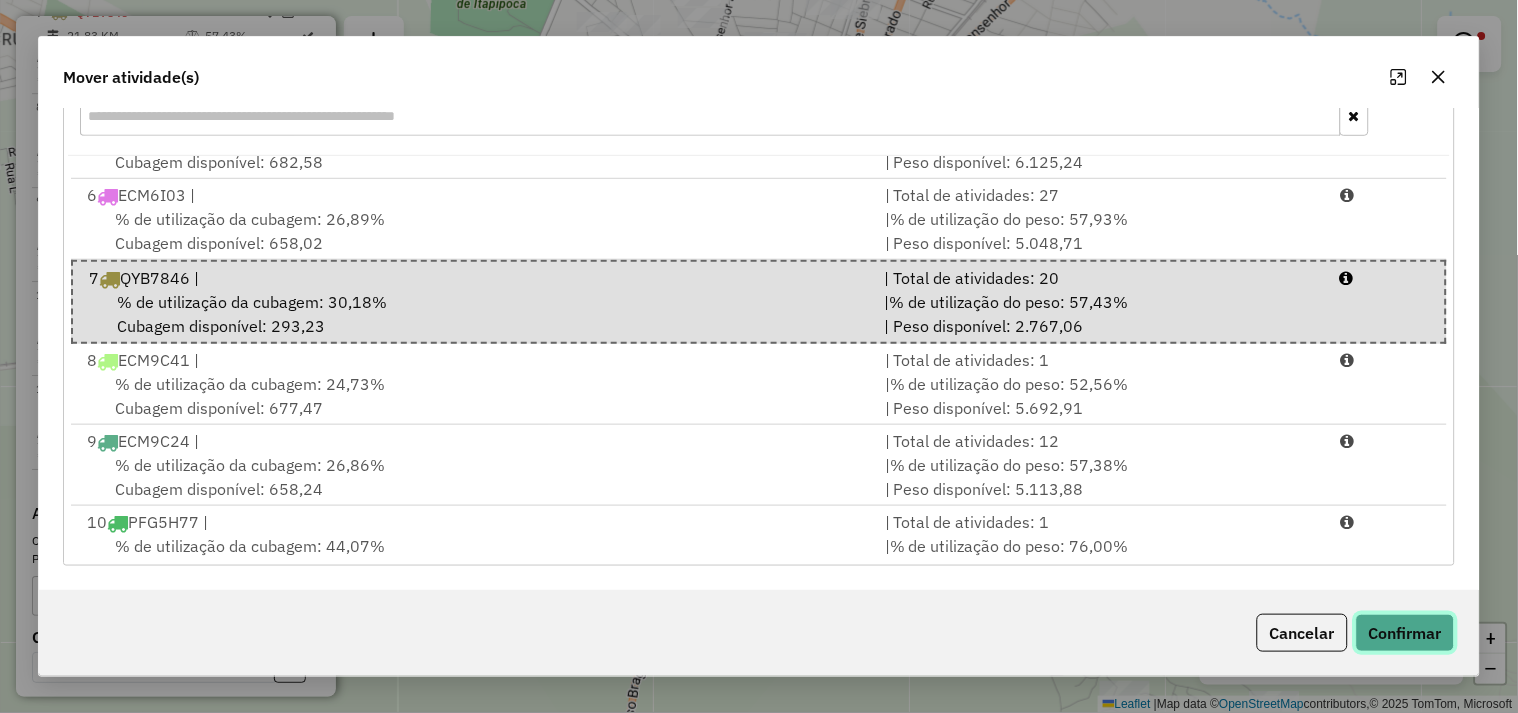 click on "Confirmar" 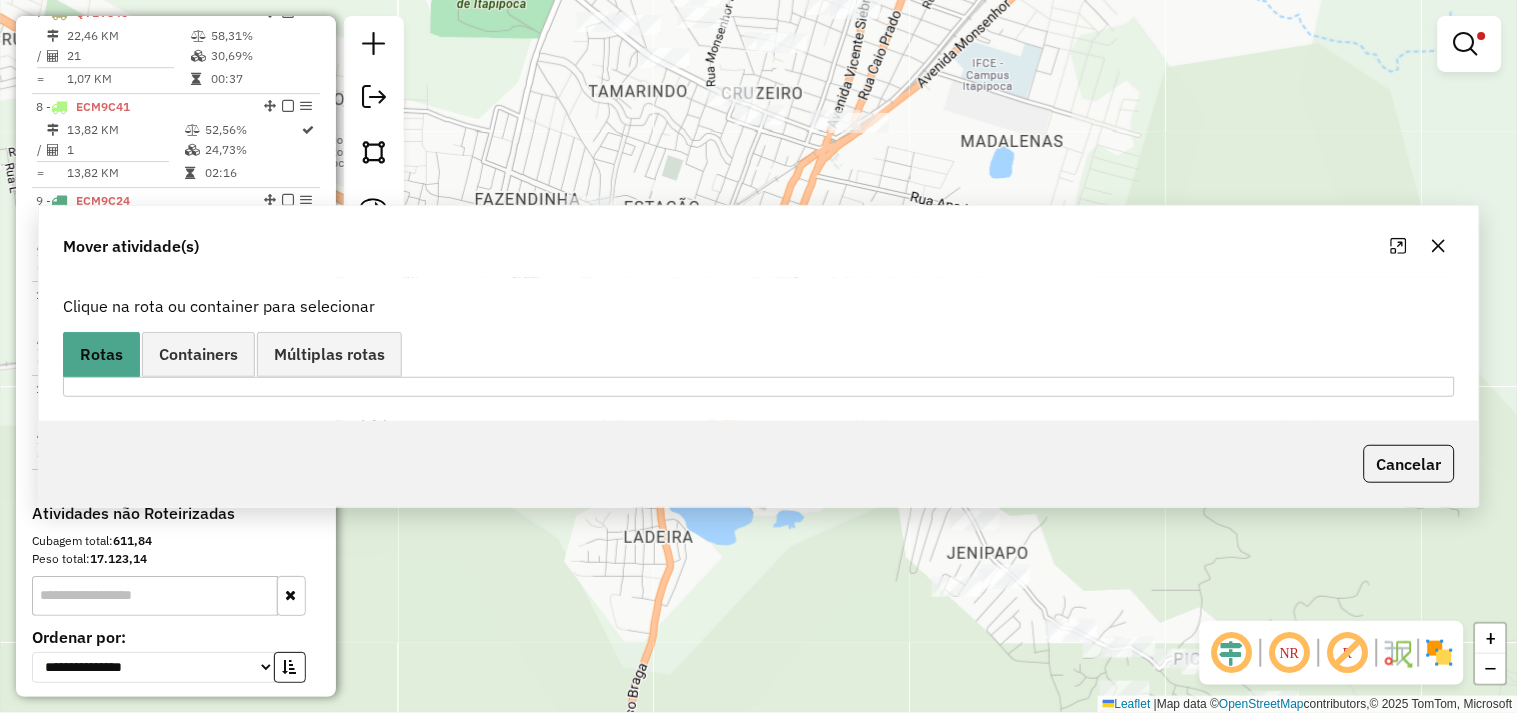 scroll, scrollTop: 0, scrollLeft: 0, axis: both 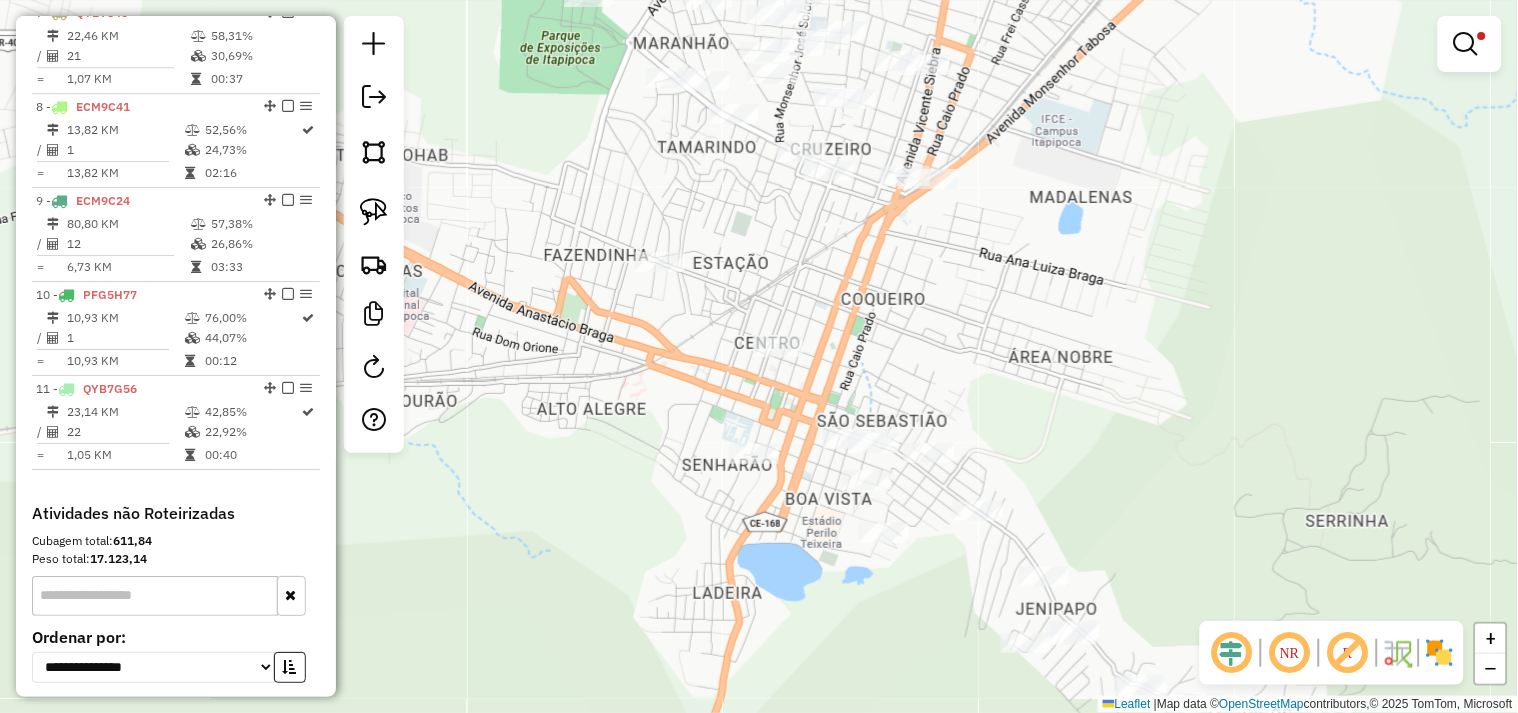 click on "Limpar filtros Janela de atendimento Grade de atendimento Capacidade Transportadoras Veículos Cliente Pedidos  Rotas Selecione os dias de semana para filtrar as janelas de atendimento  Seg   Ter   Qua   Qui   Sex   Sáb   Dom  Informe o período da janela de atendimento: De: Até:  Filtrar exatamente a janela do cliente  Considerar janela de atendimento padrão  Selecione os dias de semana para filtrar as grades de atendimento  Seg   Ter   Qua   Qui   Sex   Sáb   Dom   Considerar clientes sem dia de atendimento cadastrado  Clientes fora do dia de atendimento selecionado Filtrar as atividades entre os valores definidos abaixo:  Peso mínimo:   Peso máximo:   Cubagem mínima:   Cubagem máxima:   De:   Até:  Filtrar as atividades entre o tempo de atendimento definido abaixo:  De:   Até:   Considerar capacidade total dos clientes não roteirizados Transportadora: Selecione um ou mais itens Tipo de veículo: Selecione um ou mais itens Veículo: Selecione um ou mais itens Motorista: Selecione um ou mais itens" 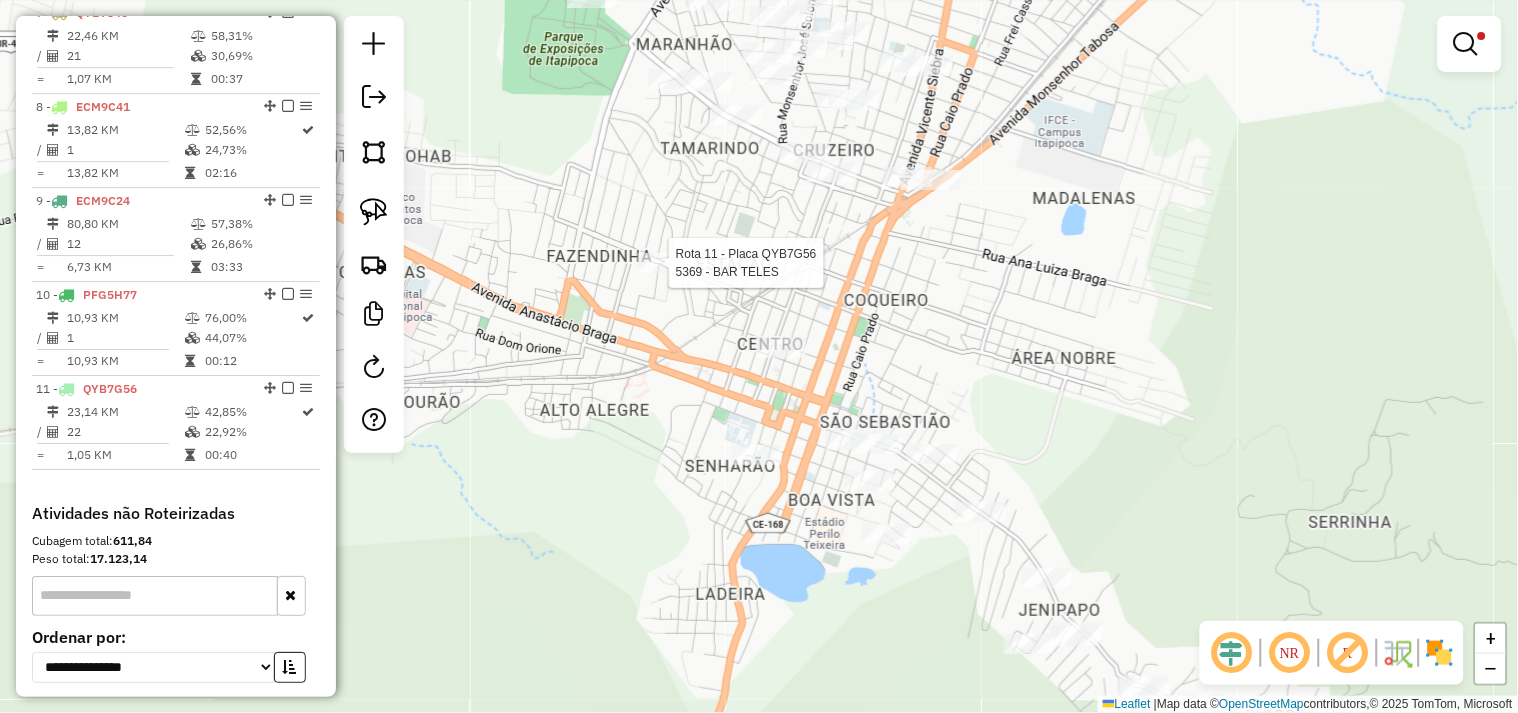 select on "**********" 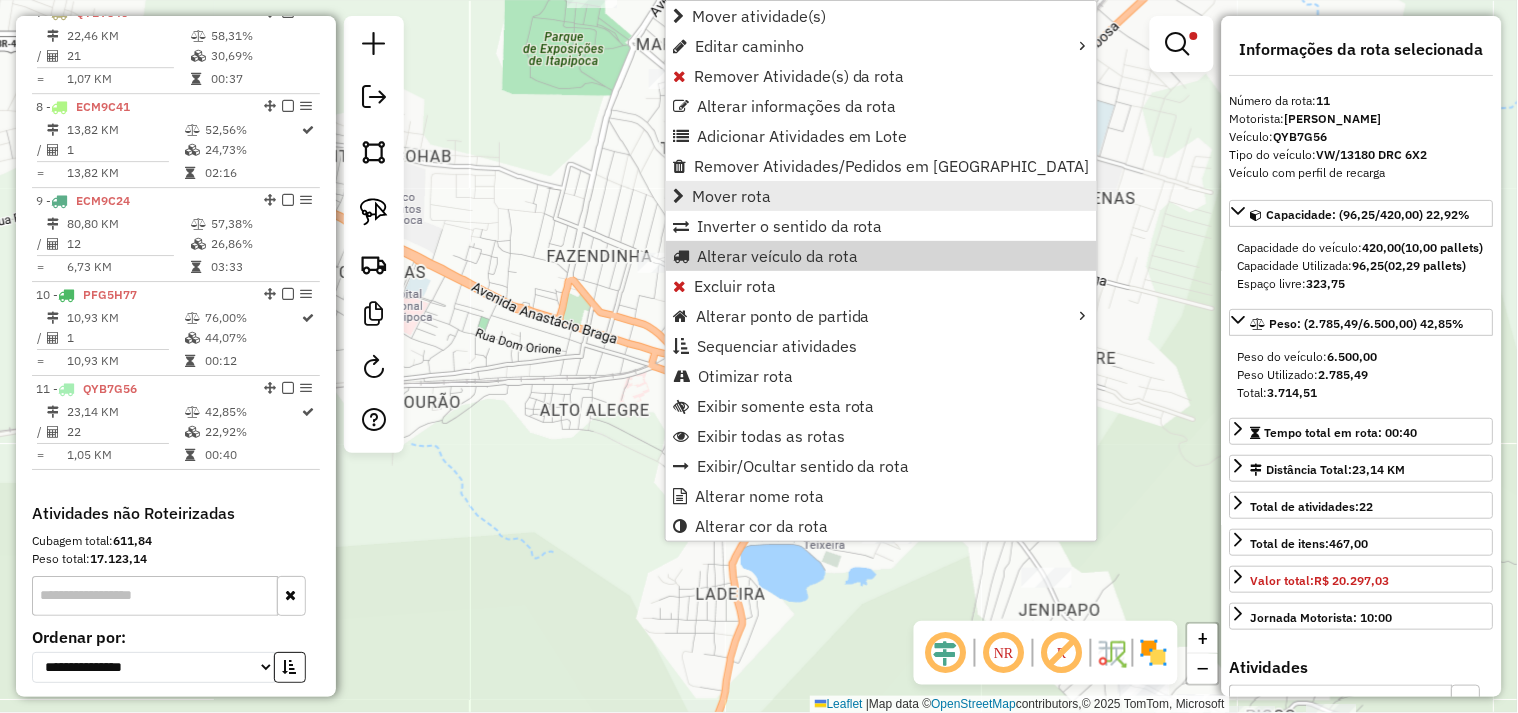 scroll, scrollTop: 1518, scrollLeft: 0, axis: vertical 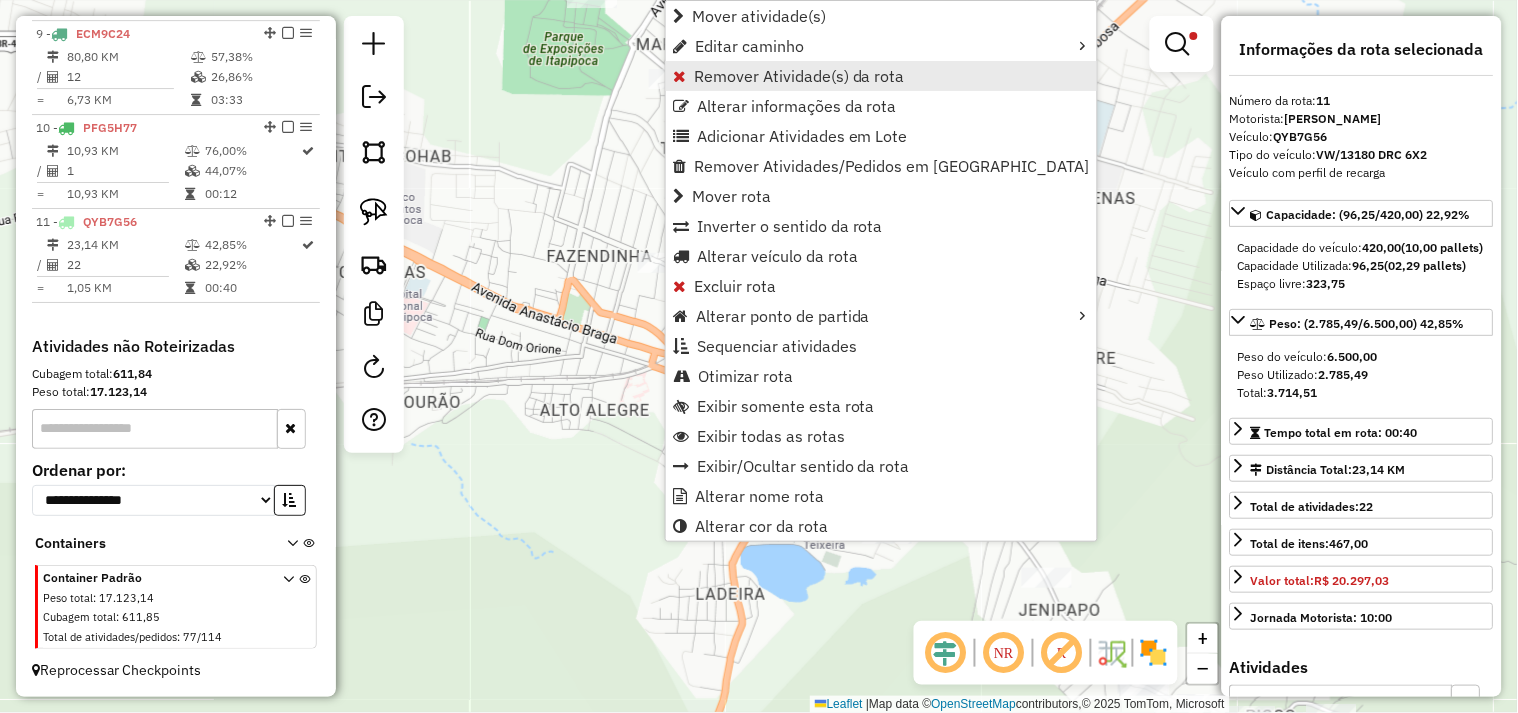 click on "Remover Atividade(s) da rota" at bounding box center [799, 76] 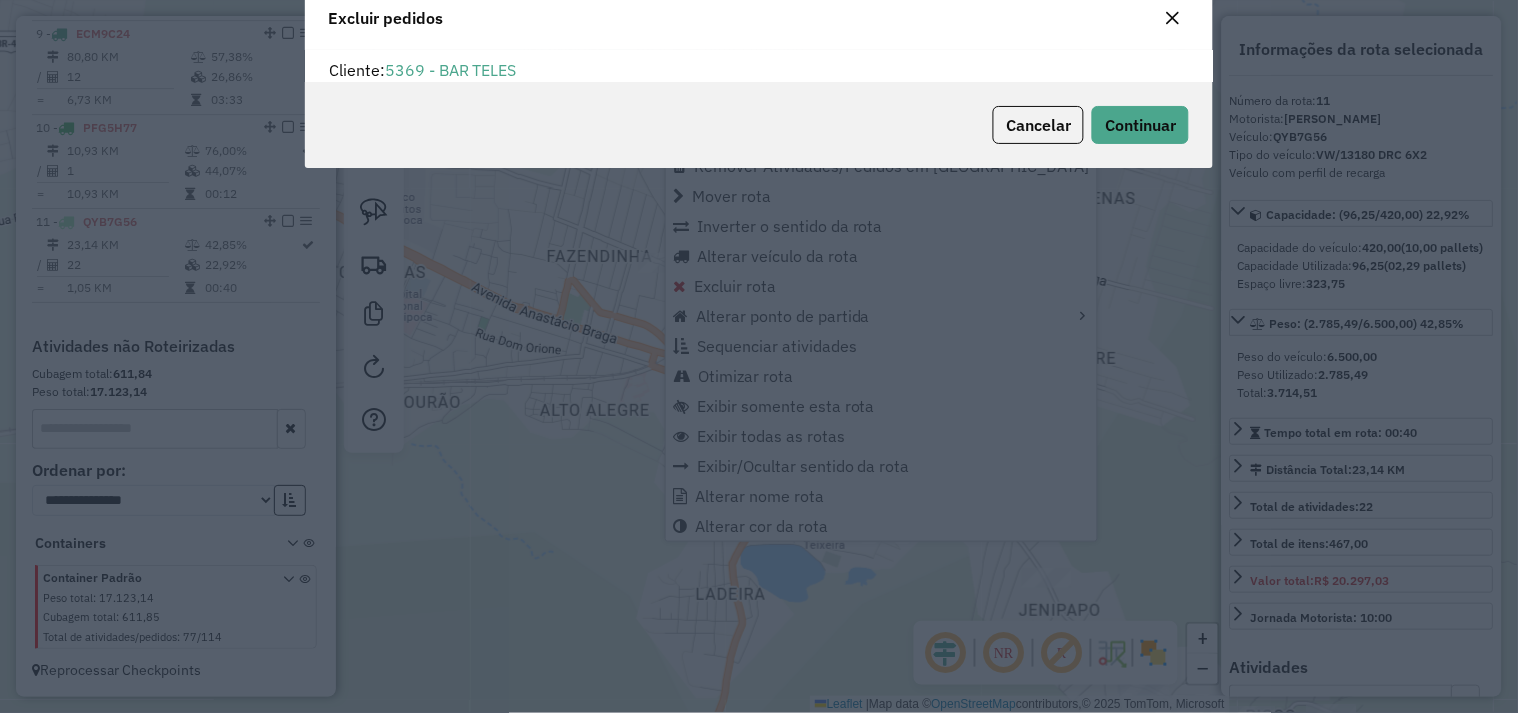 scroll, scrollTop: 68, scrollLeft: 0, axis: vertical 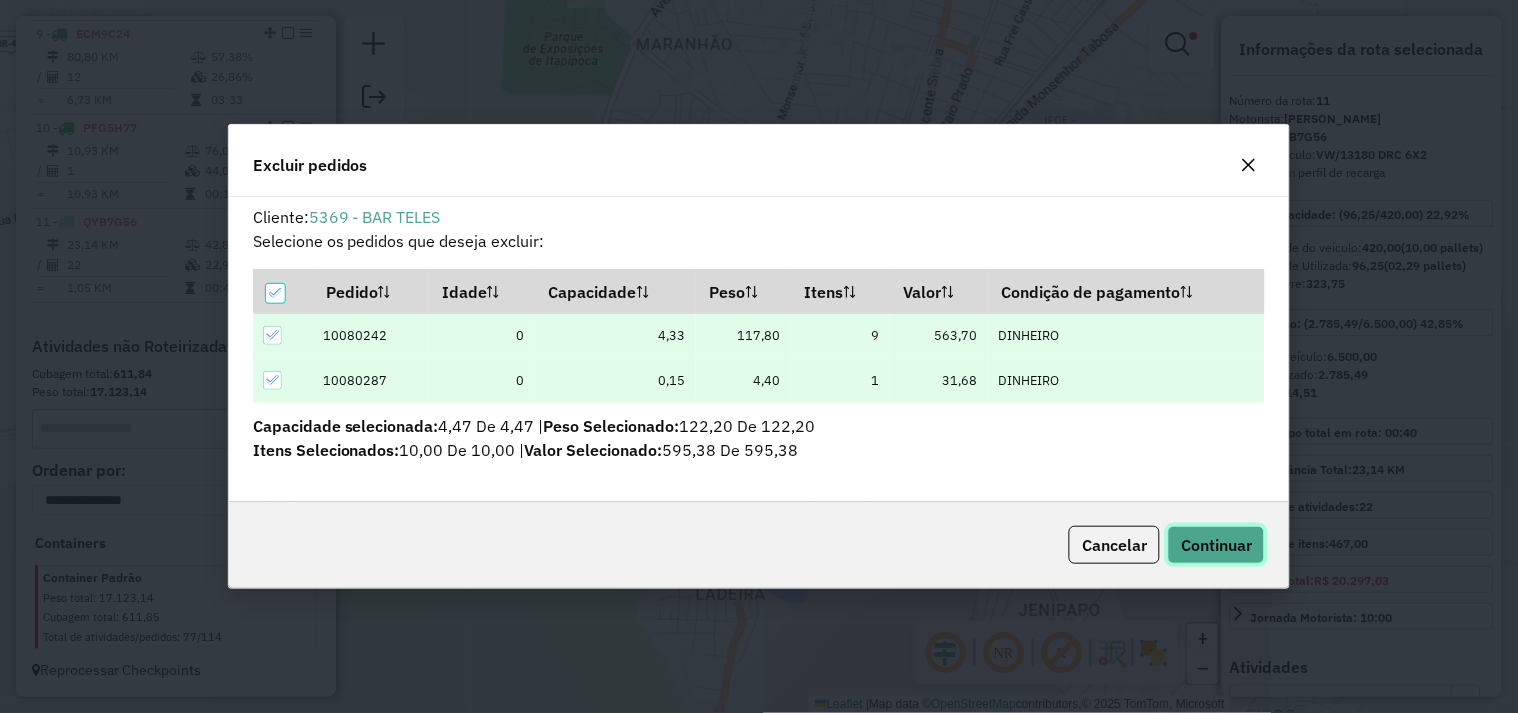 click on "Continuar" 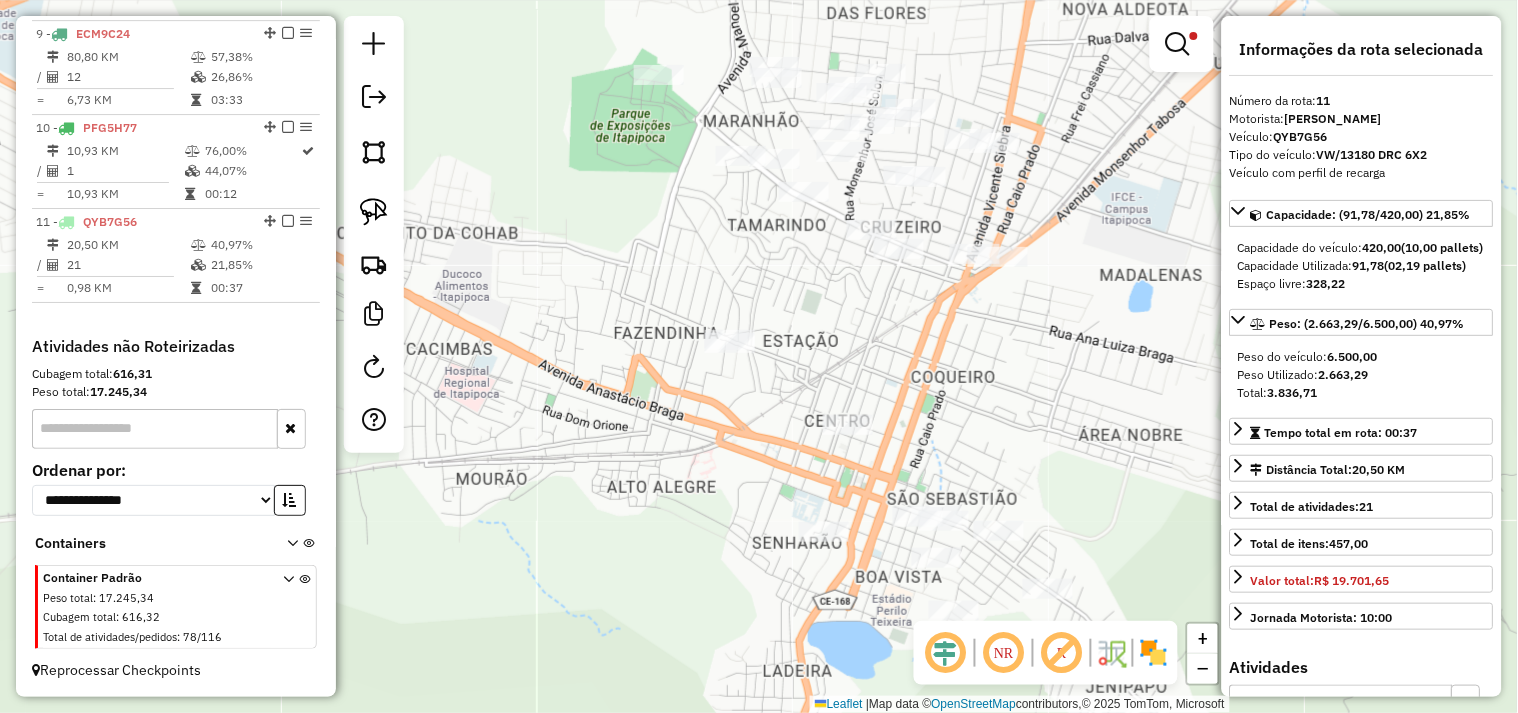 click 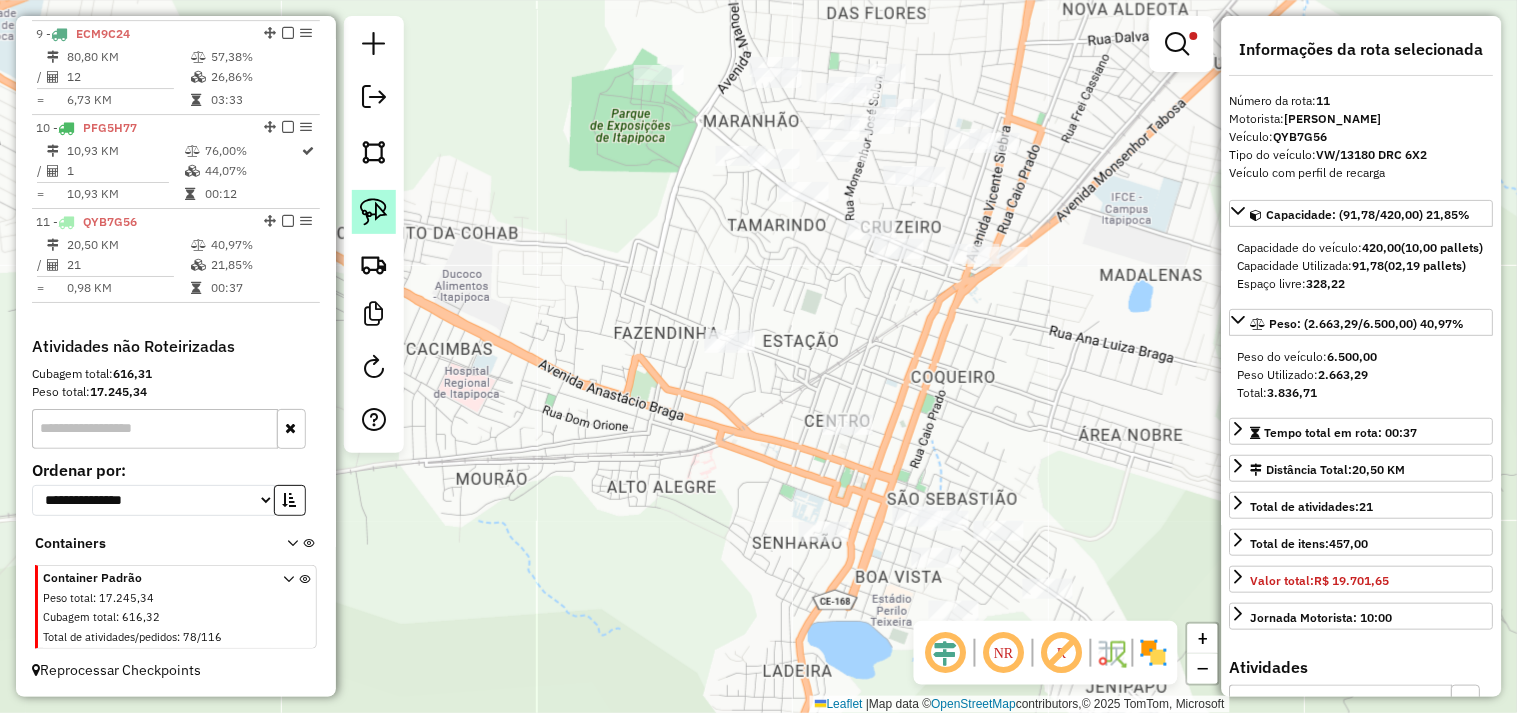 click 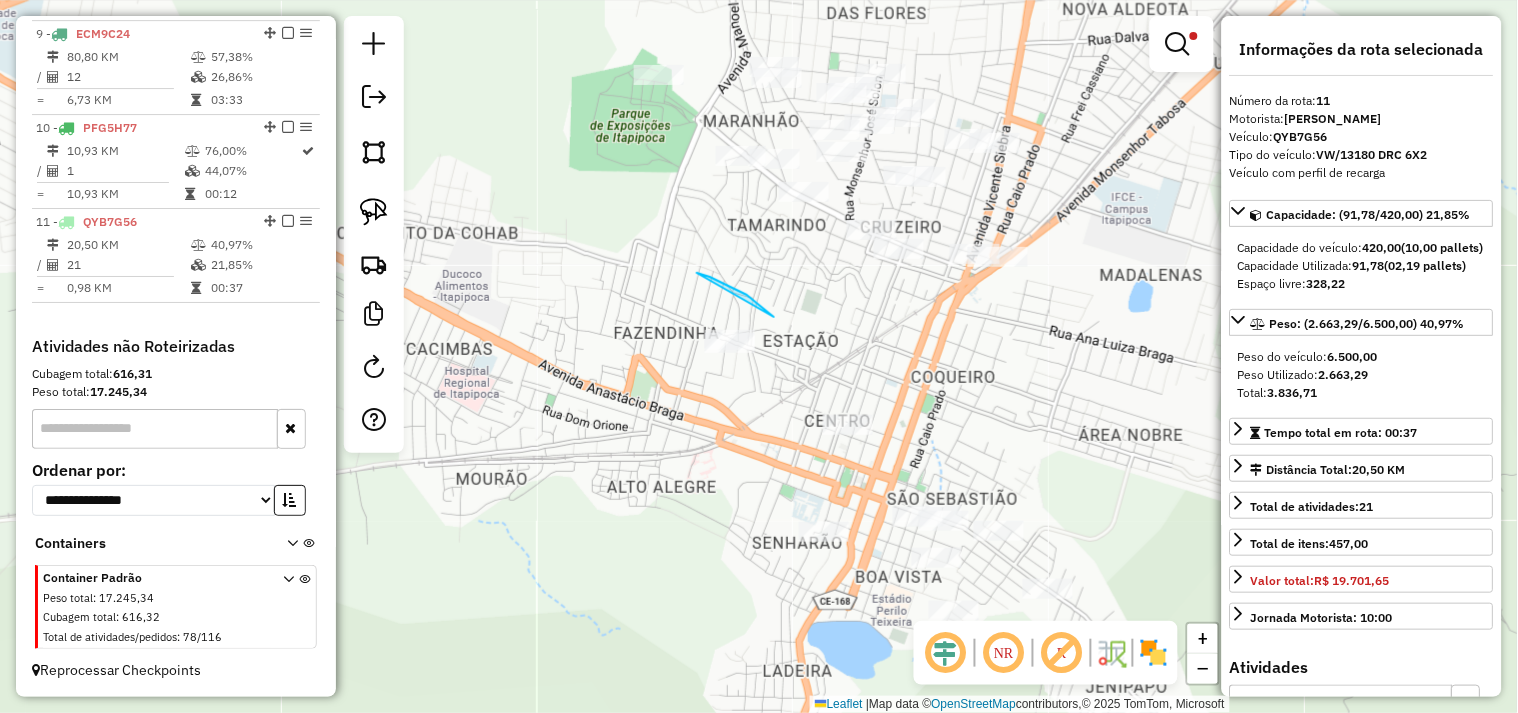 drag, startPoint x: 768, startPoint y: 313, endPoint x: 582, endPoint y: 361, distance: 192.09373 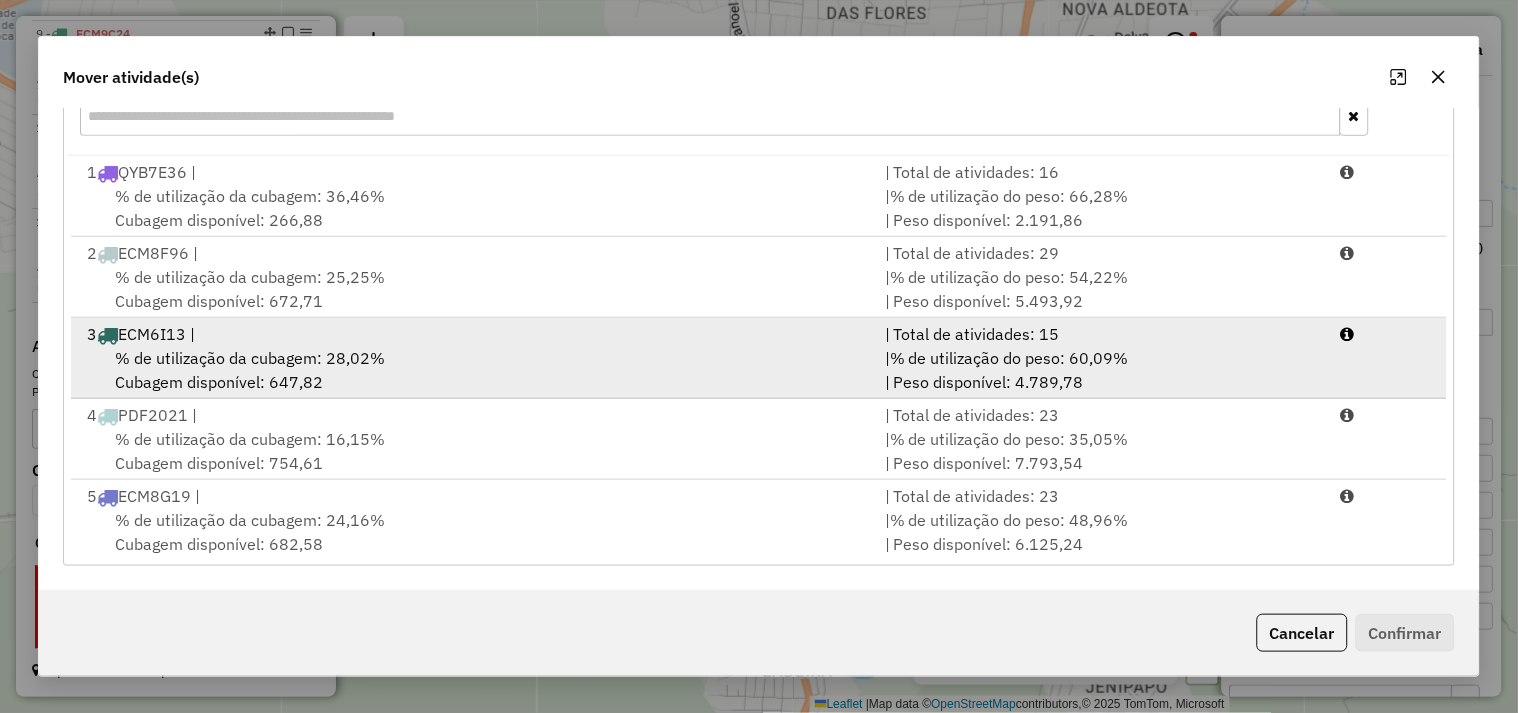 scroll, scrollTop: 191, scrollLeft: 0, axis: vertical 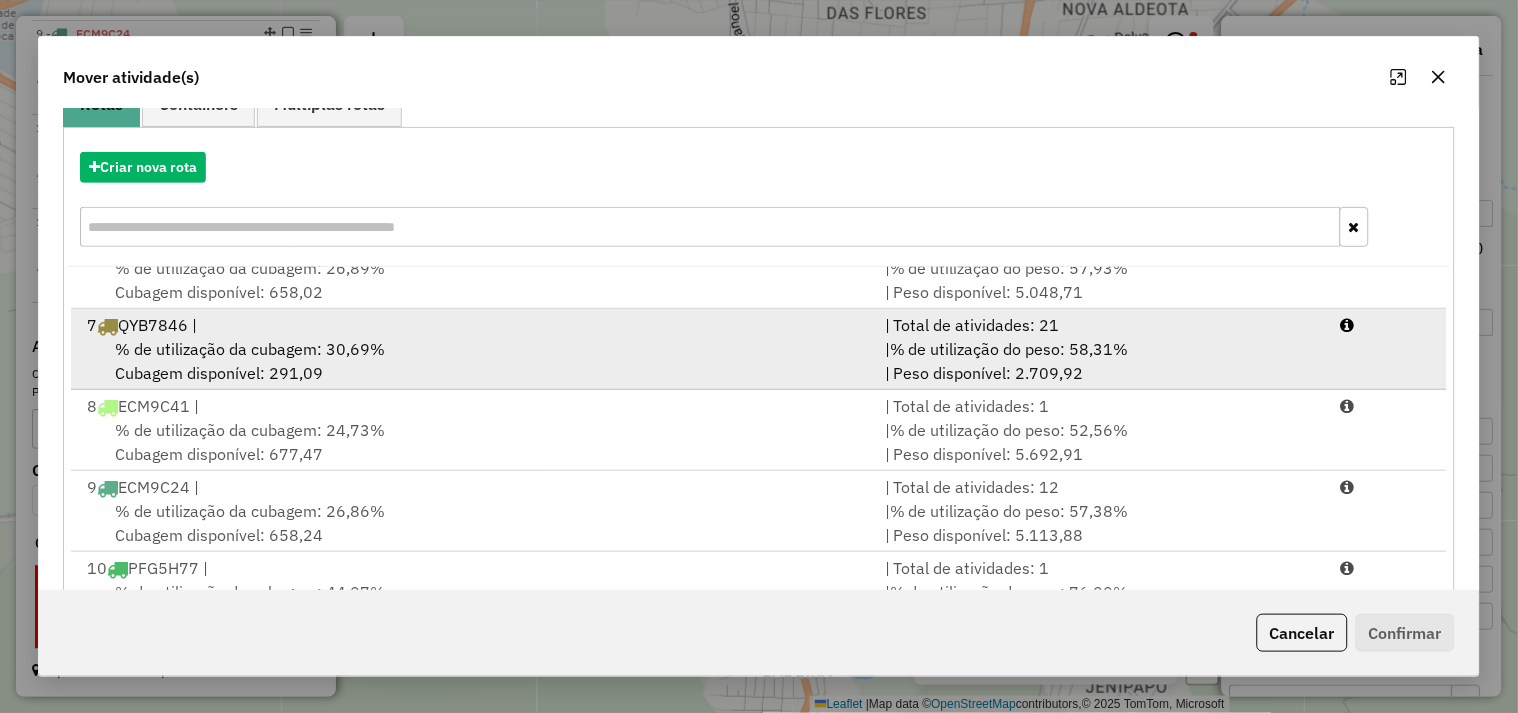 click on "% de utilização da cubagem: 30,69%" at bounding box center [250, 349] 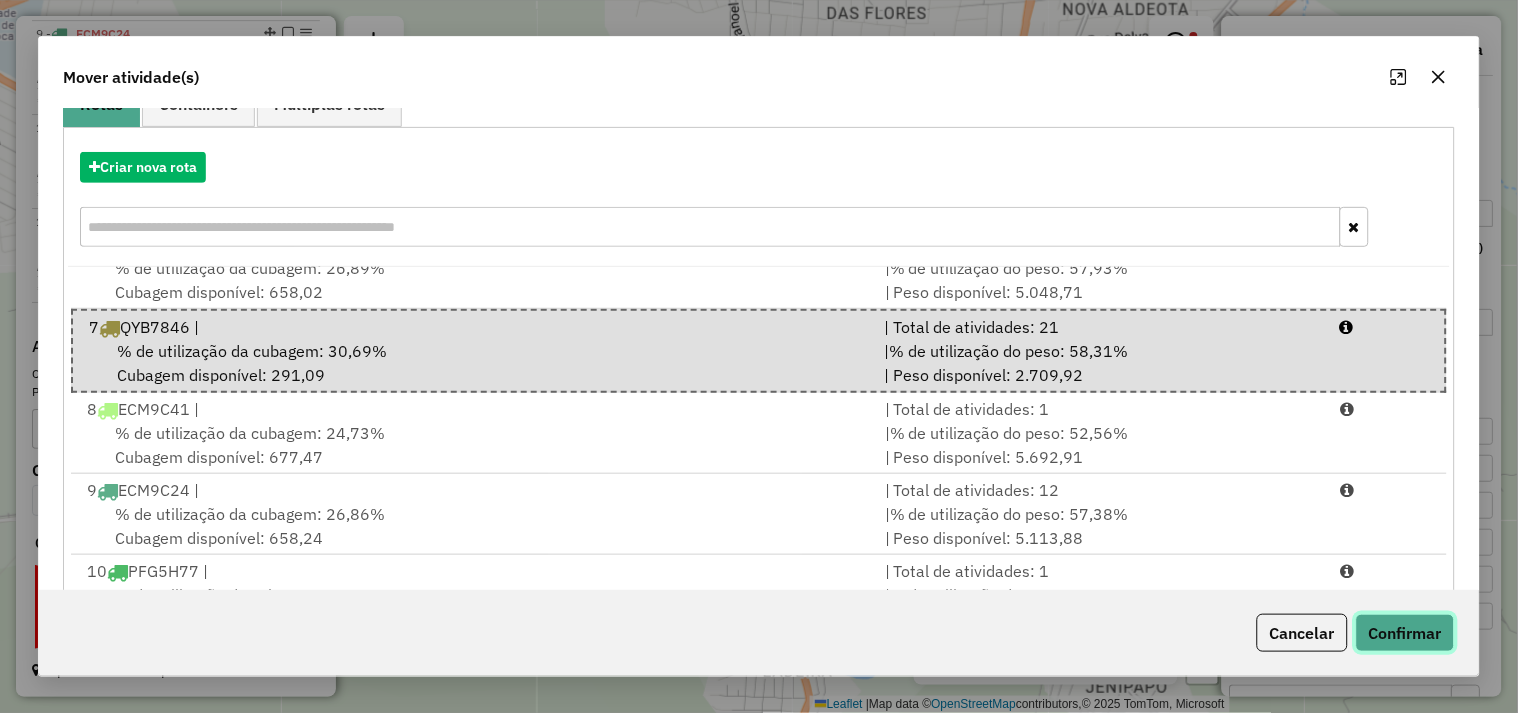 click on "Confirmar" 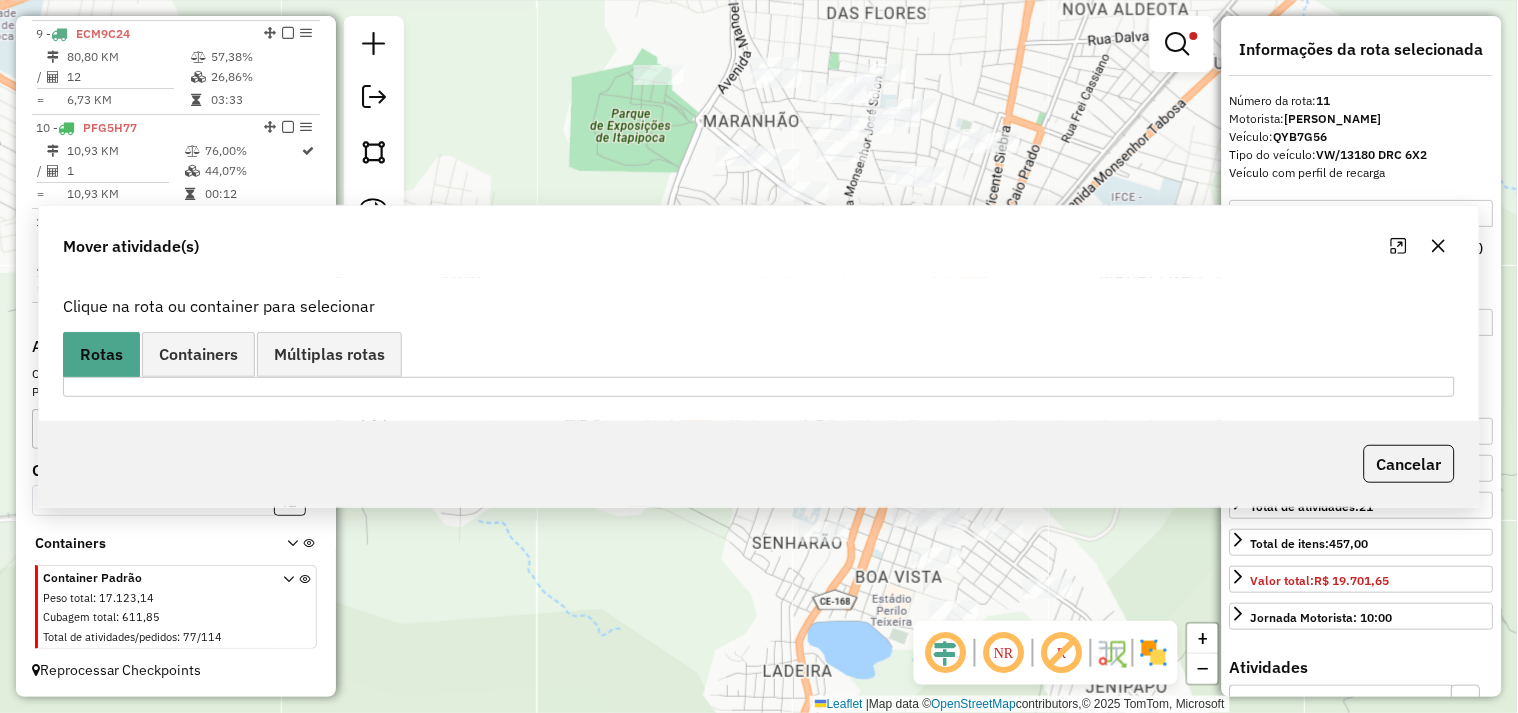 scroll, scrollTop: 0, scrollLeft: 0, axis: both 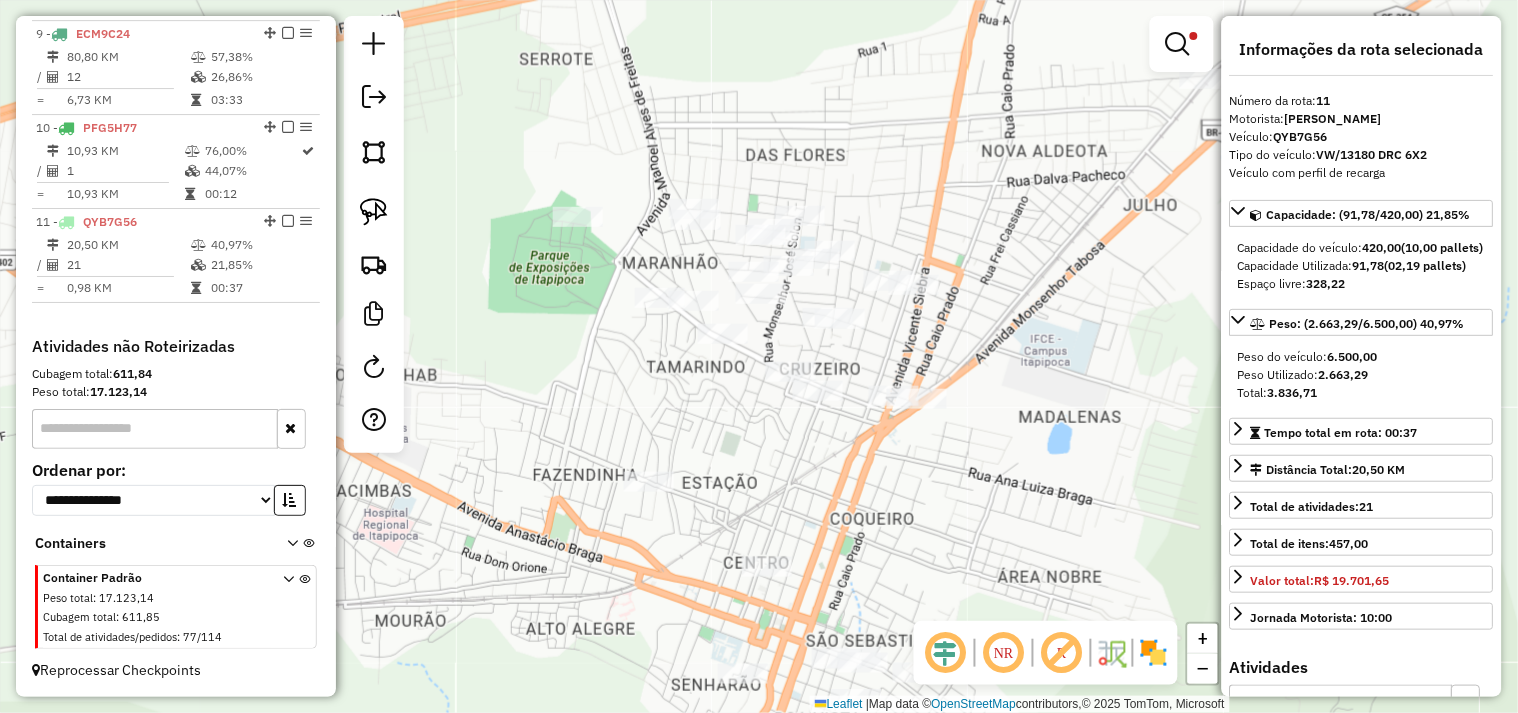 drag, startPoint x: 904, startPoint y: 343, endPoint x: 824, endPoint y: 485, distance: 162.98466 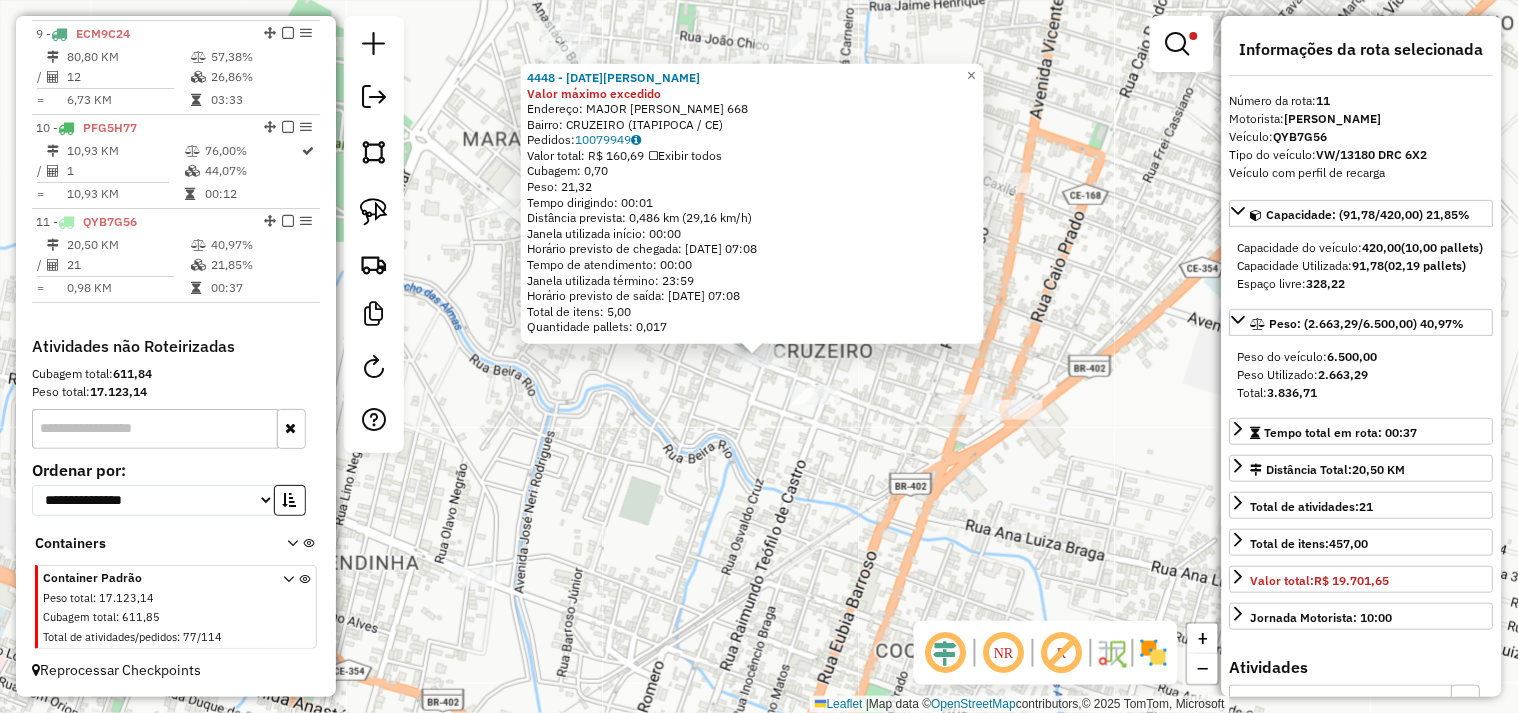click on "4448 - [DATE][PERSON_NAME] máximo excedido  Endereço:  MAJOR [PERSON_NAME] 668   Bairro: CRUZEIRO ([GEOGRAPHIC_DATA] / CE)   Pedidos:  10079949   Valor total: R$ 160,69   Exibir todos   Cubagem: 0,70  Peso: 21,32  Tempo dirigindo: 00:01   Distância prevista: 0,486 km (29,16 km/h)   Janela utilizada início: 00:00   Horário previsto de chegada: [DATE] 07:08   Tempo de atendimento: 00:00   Janela utilizada término: 23:59   Horário previsto de saída: [DATE] 07:08   Total de itens: 5,00   Quantidade pallets: 0,017  × Limpar filtros Janela de atendimento Grade de atendimento Capacidade Transportadoras Veículos Cliente Pedidos  Rotas Selecione os dias de semana para filtrar as janelas de atendimento  Seg   Ter   Qua   Qui   Sex   Sáb   Dom  Informe o período da janela de atendimento: De: Até:  Filtrar exatamente a janela do cliente  Considerar janela de atendimento padrão  Selecione os dias de semana para filtrar as grades de atendimento  Seg   Ter   Qua   Qui   Sex   Sáb   Dom   De:" 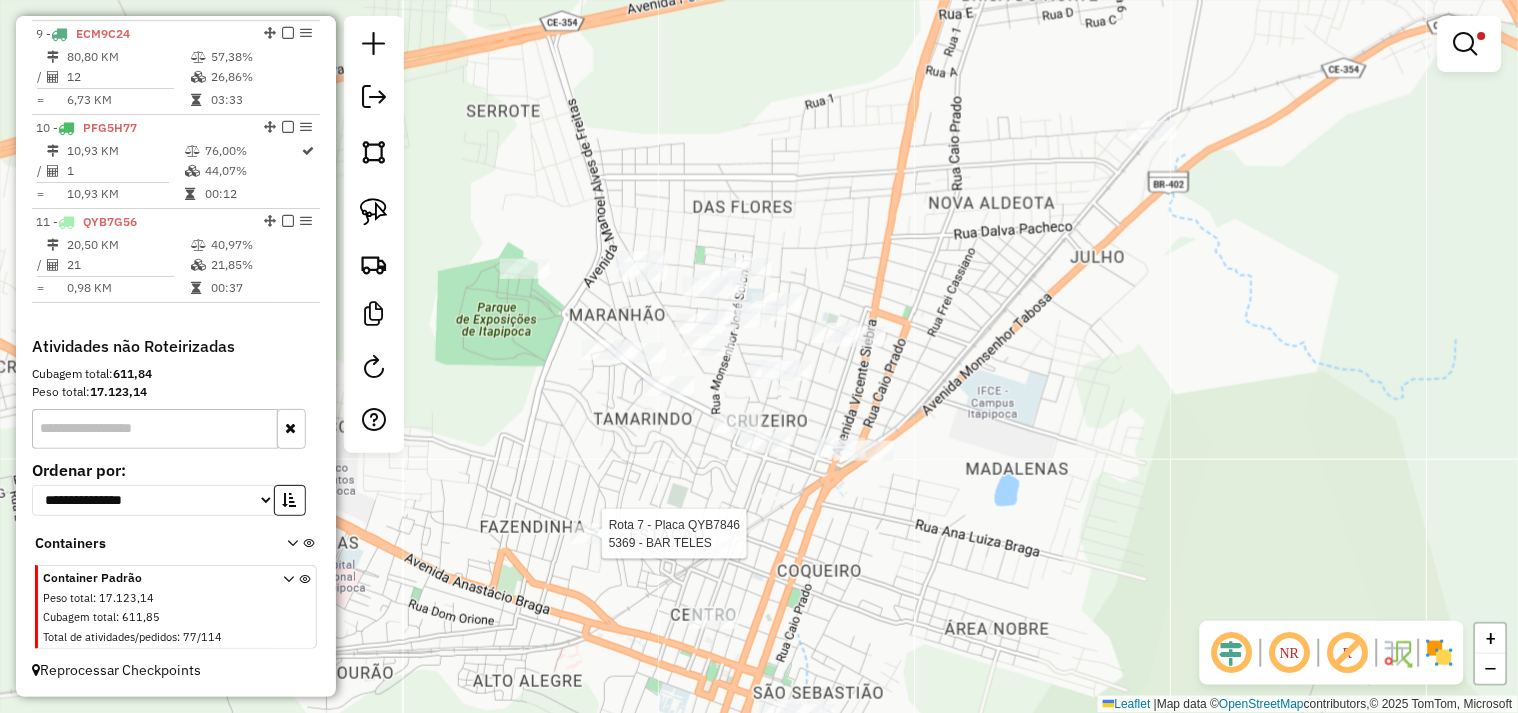 select on "**********" 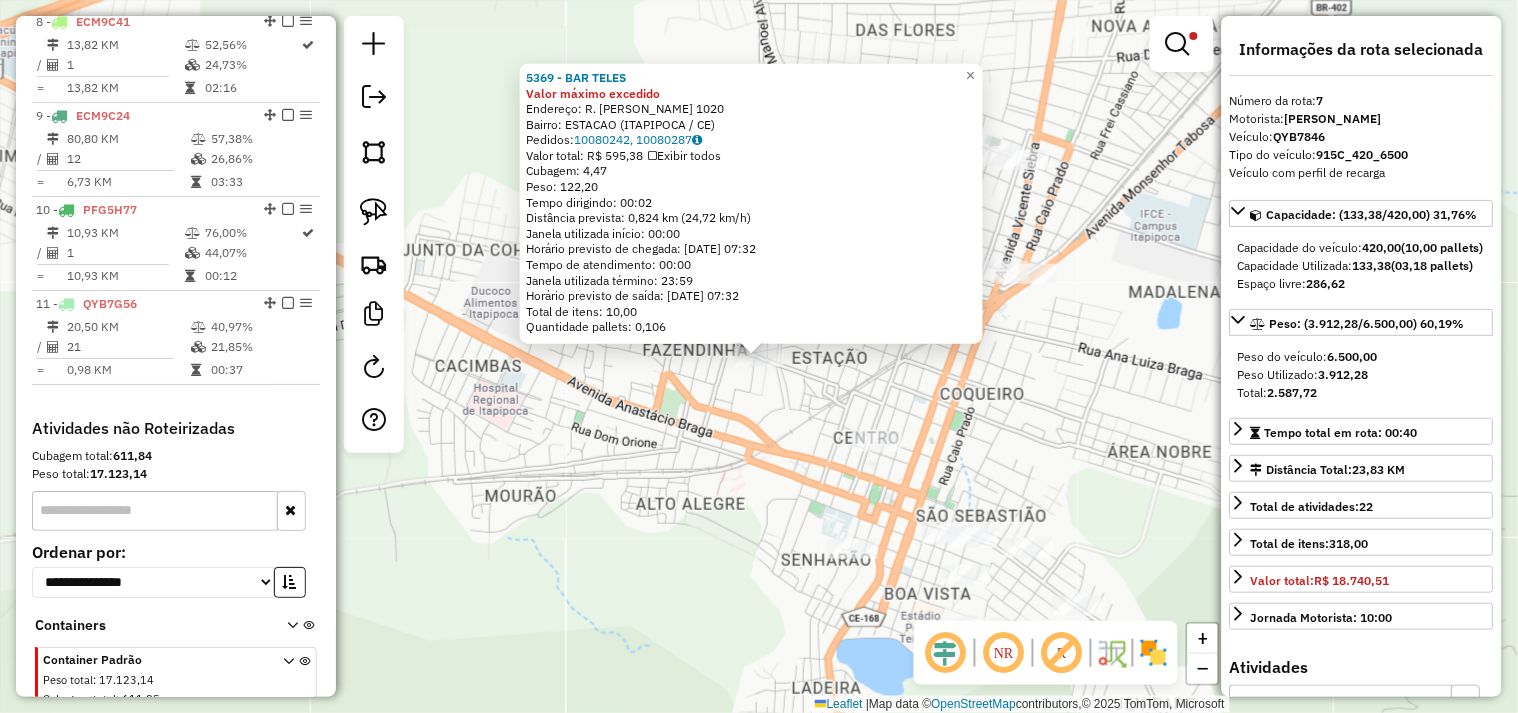 scroll, scrollTop: 1336, scrollLeft: 0, axis: vertical 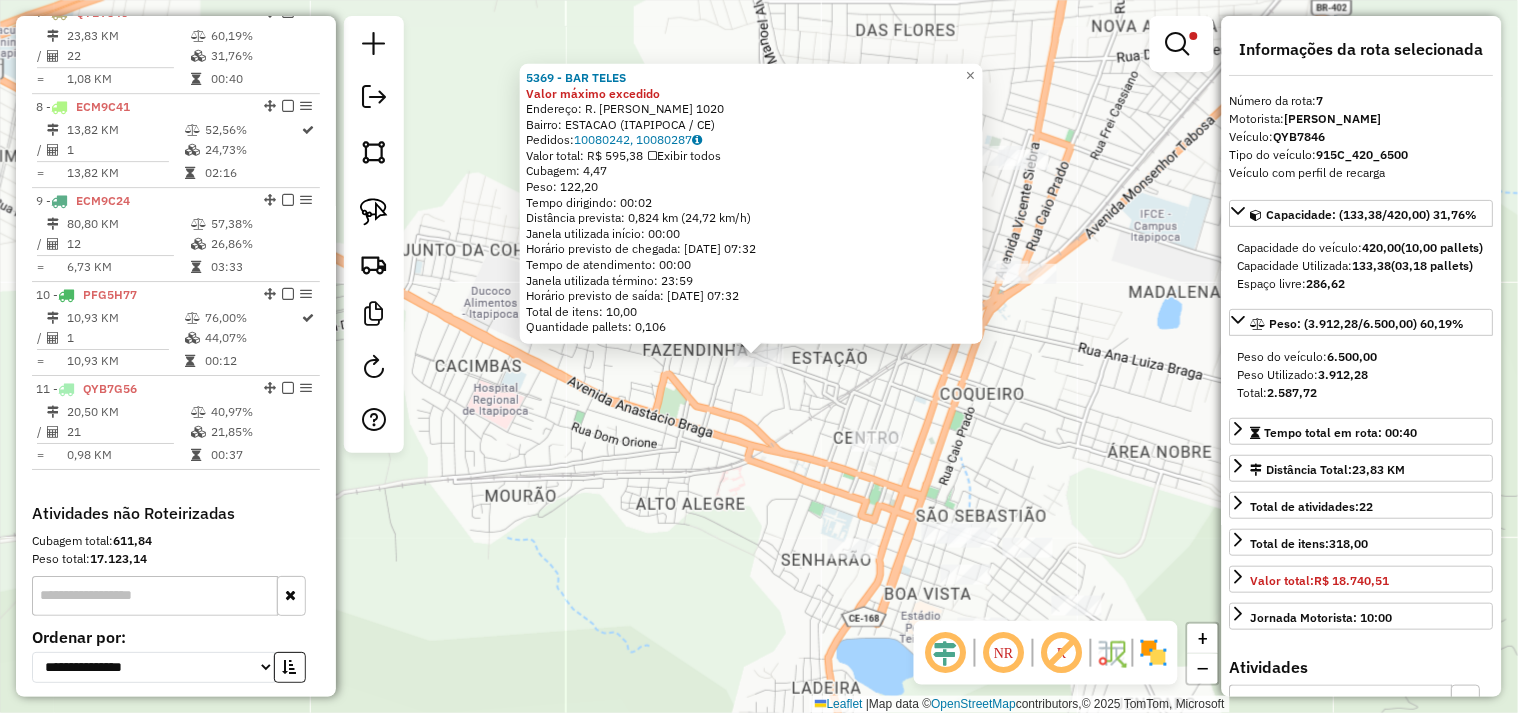click on "5369 - BAR TELES Valor máximo excedido  Endereço:  R. [PERSON_NAME] 1020   Bairro: ESTACAO (ITAPIPOCA / CE)   Pedidos:  10080242, 10080287   Valor total: R$ 595,38   Exibir todos   Cubagem: 4,47  Peso: 122,20  Tempo dirigindo: 00:02   Distância prevista: 0,824 km (24,72 km/h)   Janela utilizada início: 00:00   Horário previsto de chegada: [DATE] 07:32   Tempo de atendimento: 00:00   Janela utilizada término: 23:59   Horário previsto de saída: [DATE] 07:32   Total de itens: 10,00   Quantidade pallets: 0,106  × Limpar filtros Janela de atendimento Grade de atendimento Capacidade Transportadoras Veículos Cliente Pedidos  Rotas Selecione os dias de semana para filtrar as janelas de atendimento  Seg   Ter   Qua   Qui   Sex   Sáb   Dom  Informe o período da janela de atendimento: De: Até:  Filtrar exatamente a janela do cliente  Considerar janela de atendimento padrão  Selecione os dias de semana para filtrar as grades de atendimento  Seg   Ter   Qua   Qui   Sex   Sáb   Dom   De:   Até:" 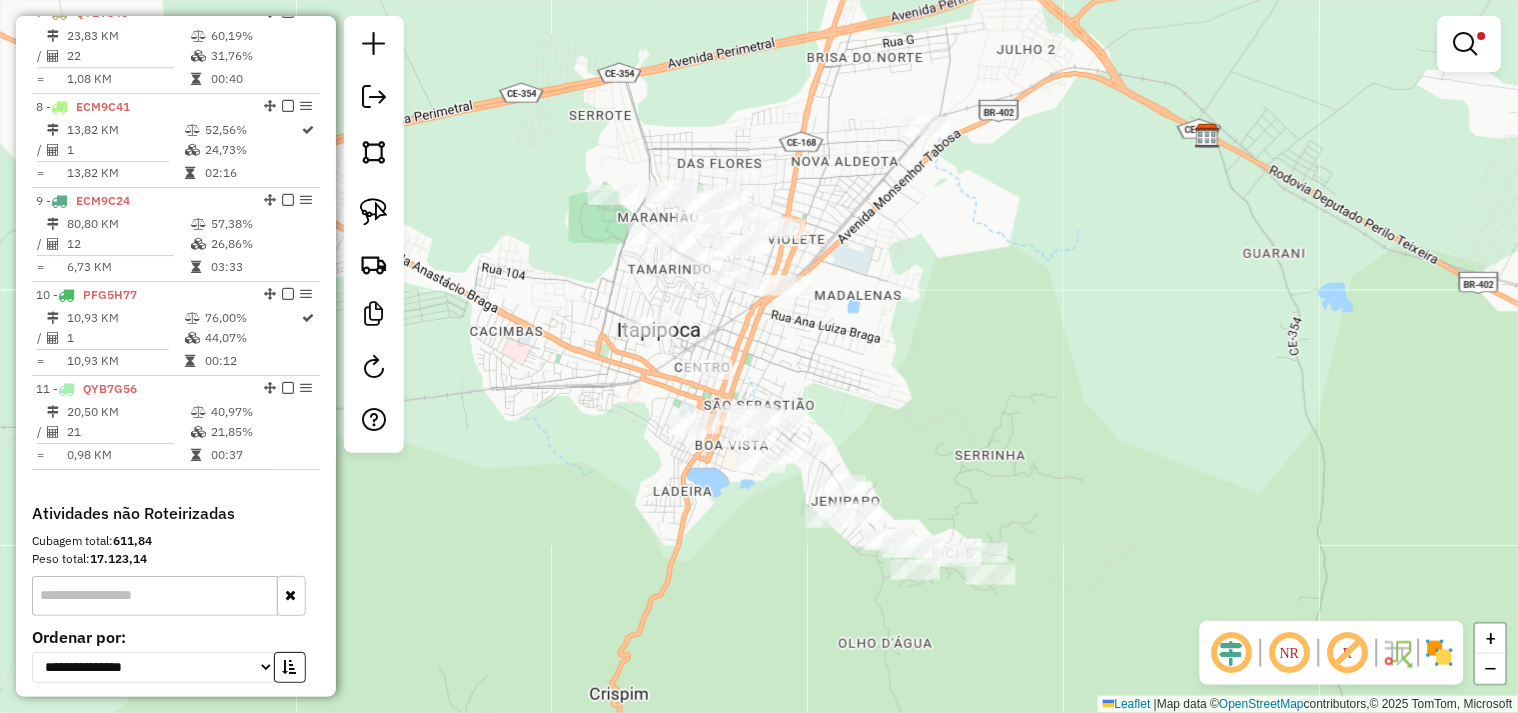 drag, startPoint x: 737, startPoint y: 471, endPoint x: 647, endPoint y: 398, distance: 115.88356 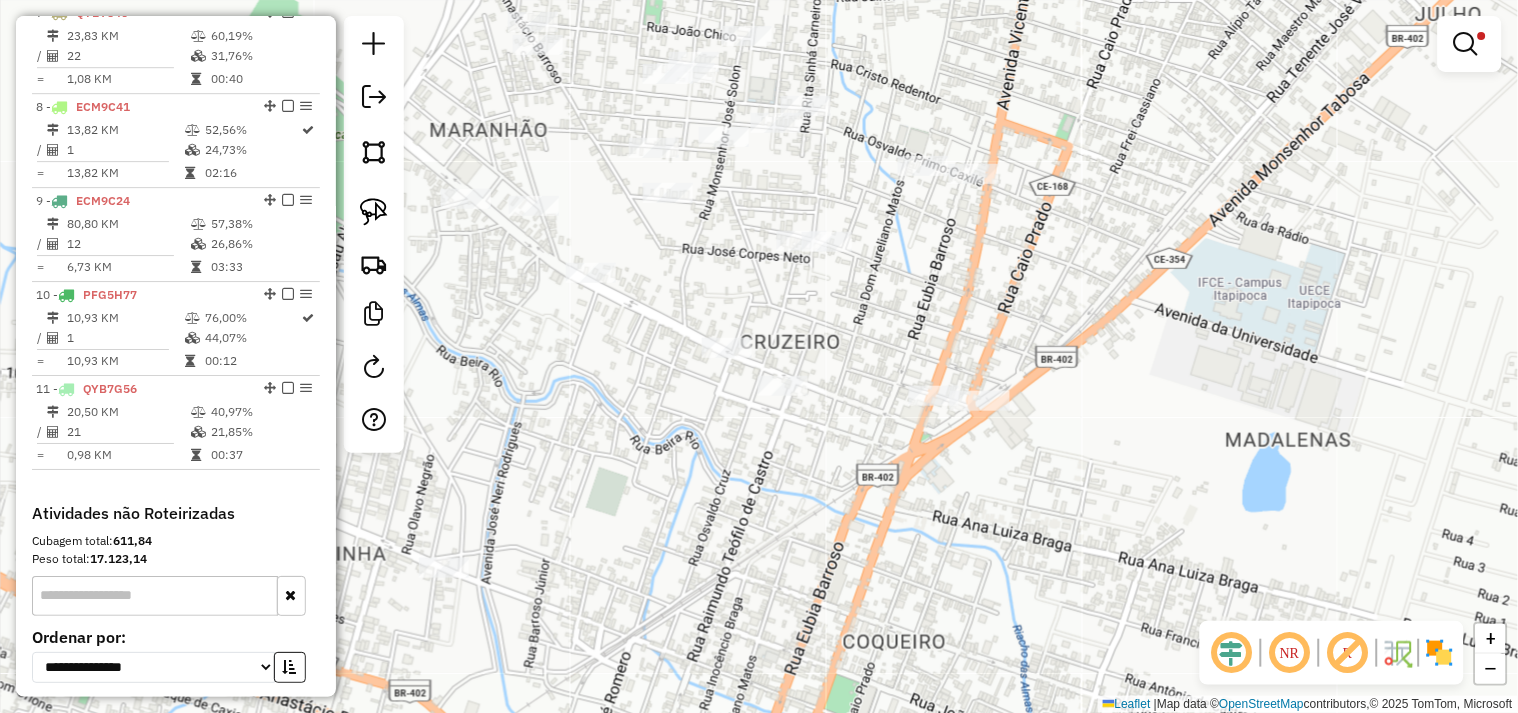 drag, startPoint x: 708, startPoint y: 303, endPoint x: 704, endPoint y: 371, distance: 68.117546 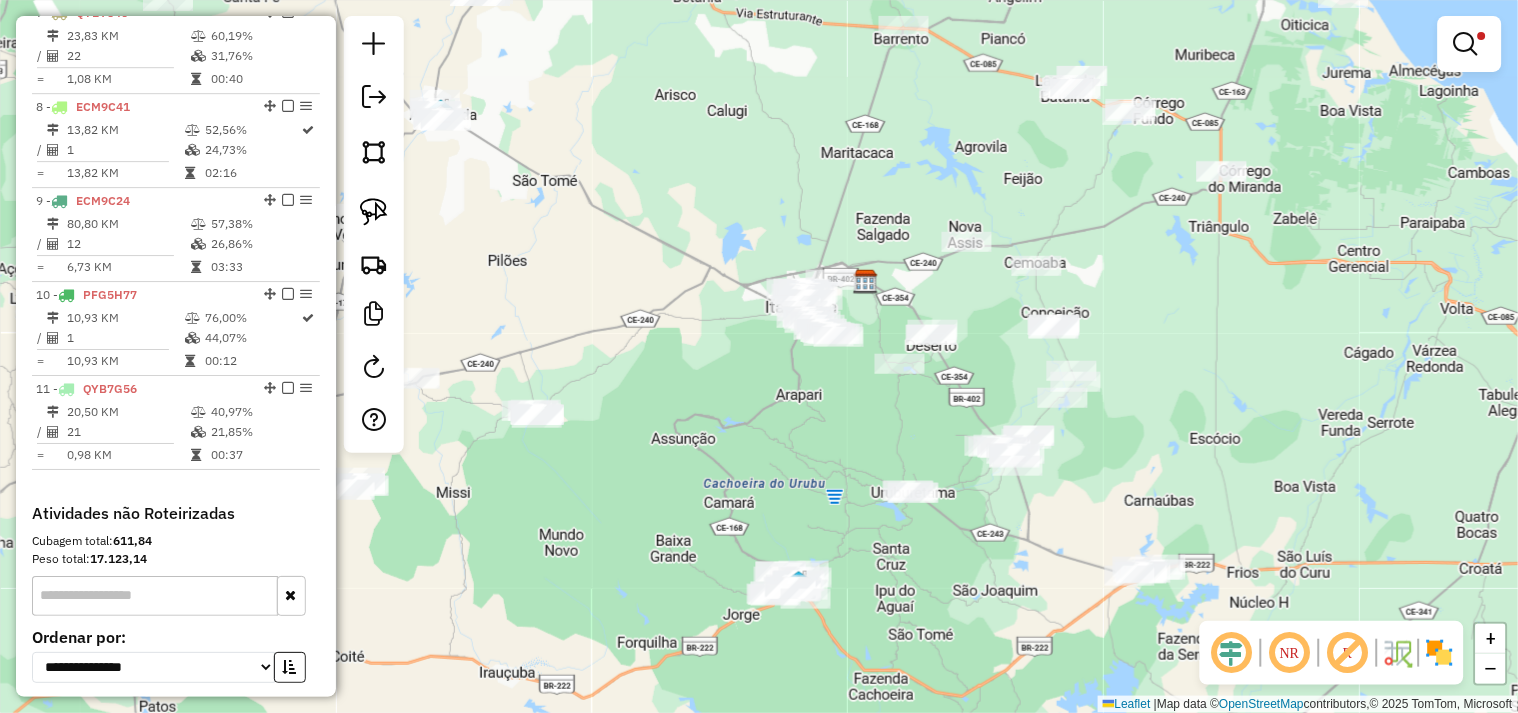 drag, startPoint x: 971, startPoint y: 591, endPoint x: 898, endPoint y: 382, distance: 221.38202 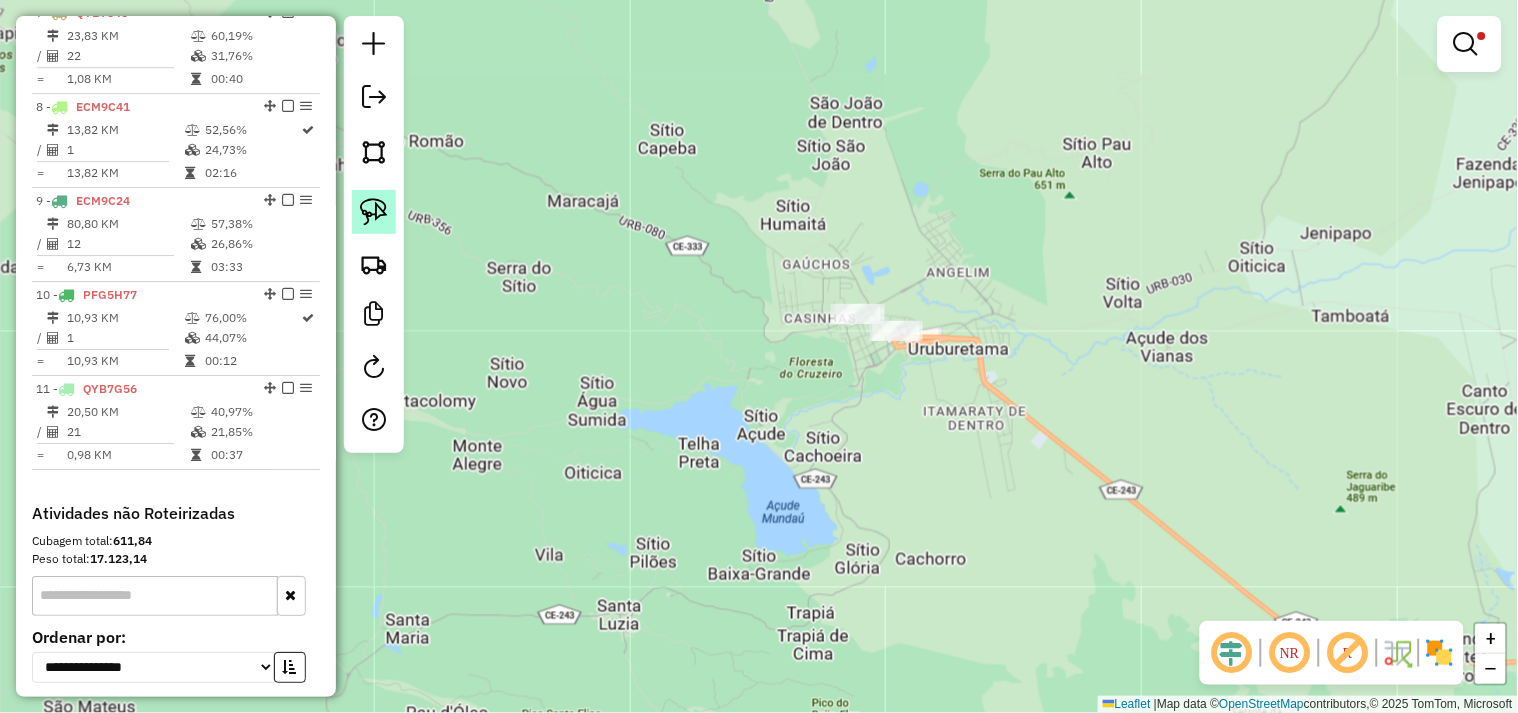 click 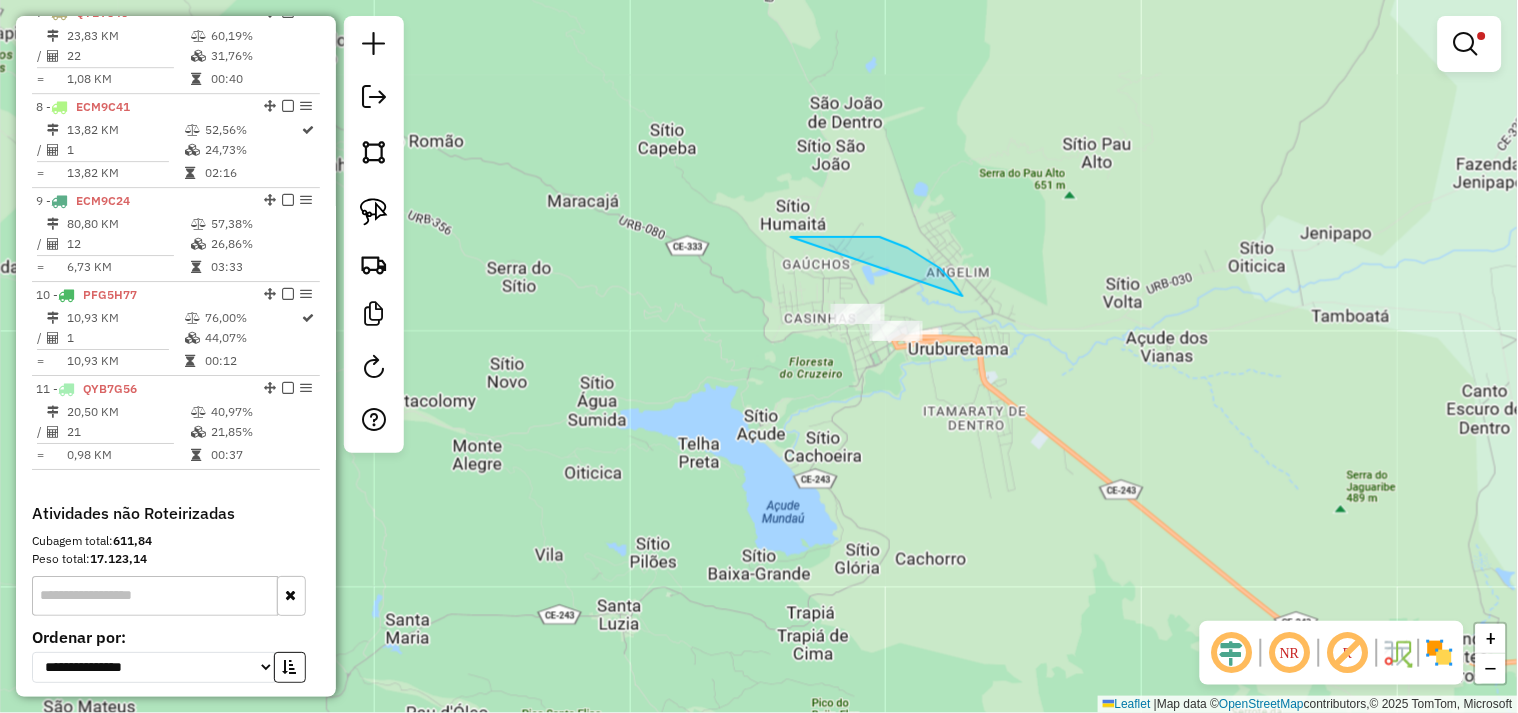 drag, startPoint x: 815, startPoint y: 237, endPoint x: 693, endPoint y: 322, distance: 148.69095 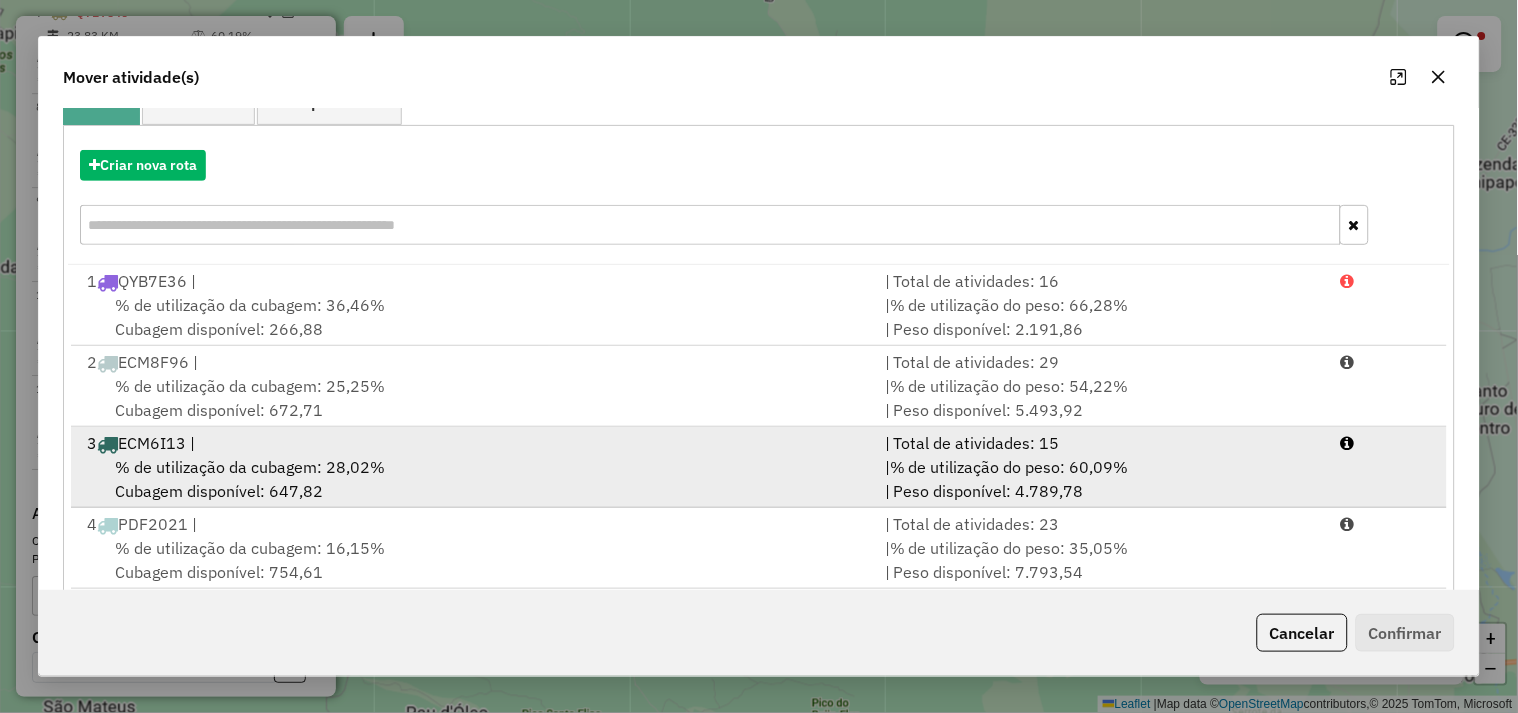 scroll, scrollTop: 302, scrollLeft: 0, axis: vertical 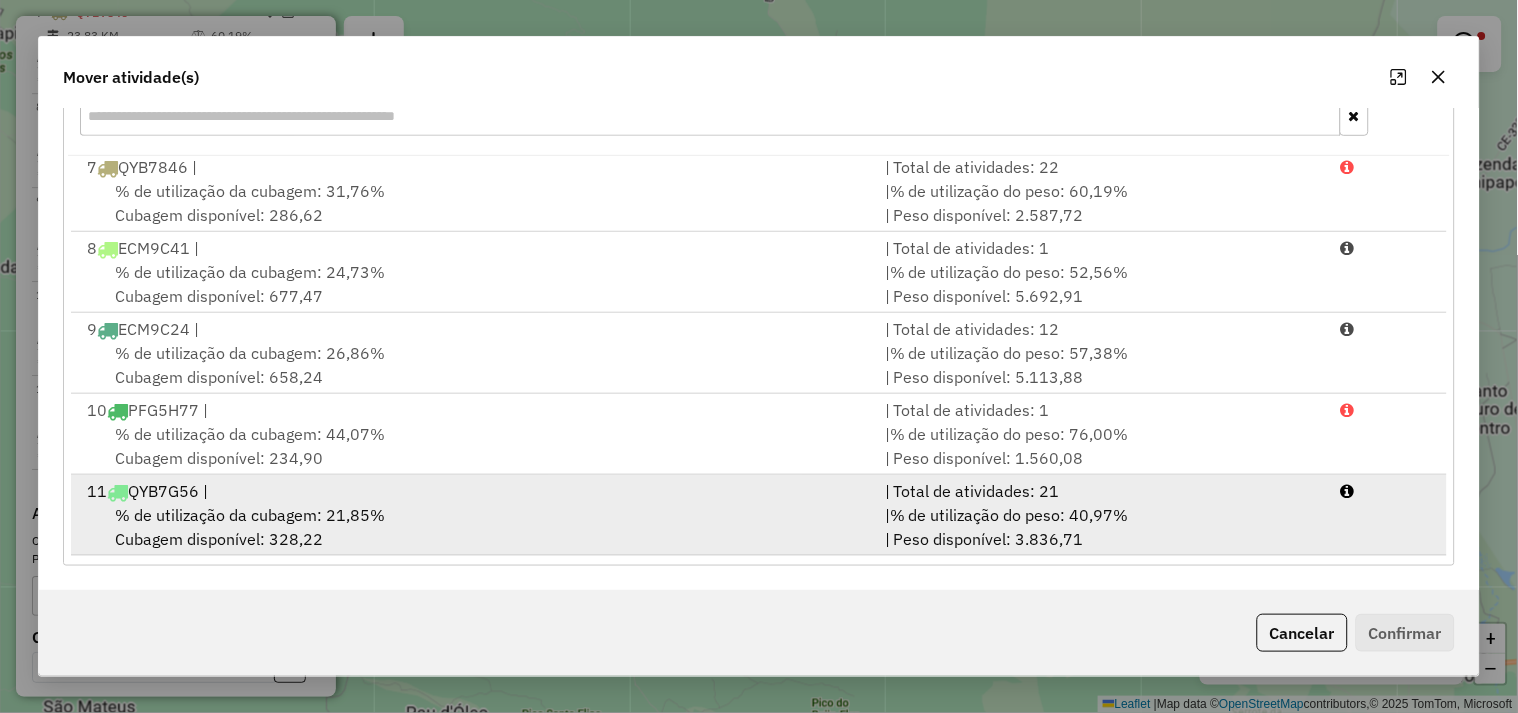 click on "% de utilização da cubagem: 21,85%  Cubagem disponível: 328,22" at bounding box center [474, 527] 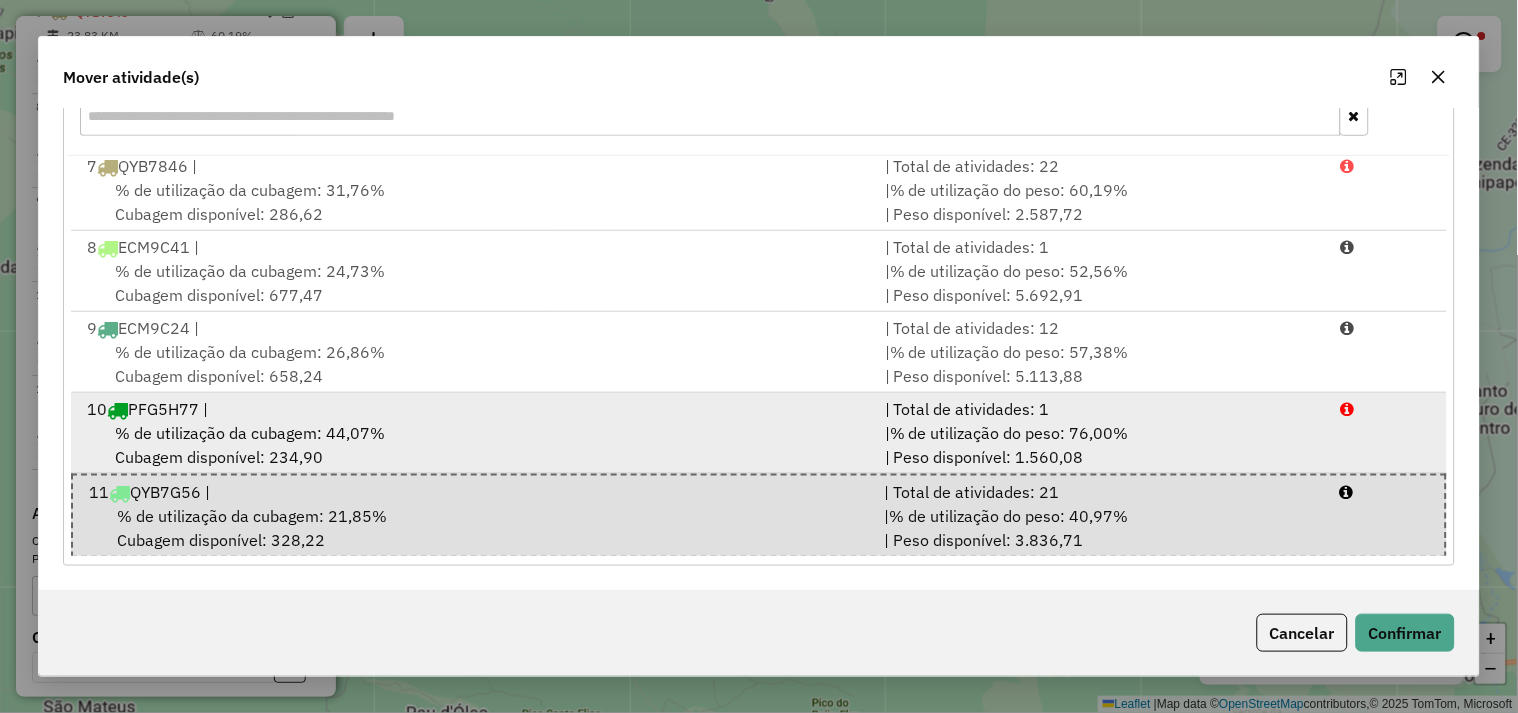 scroll, scrollTop: 493, scrollLeft: 0, axis: vertical 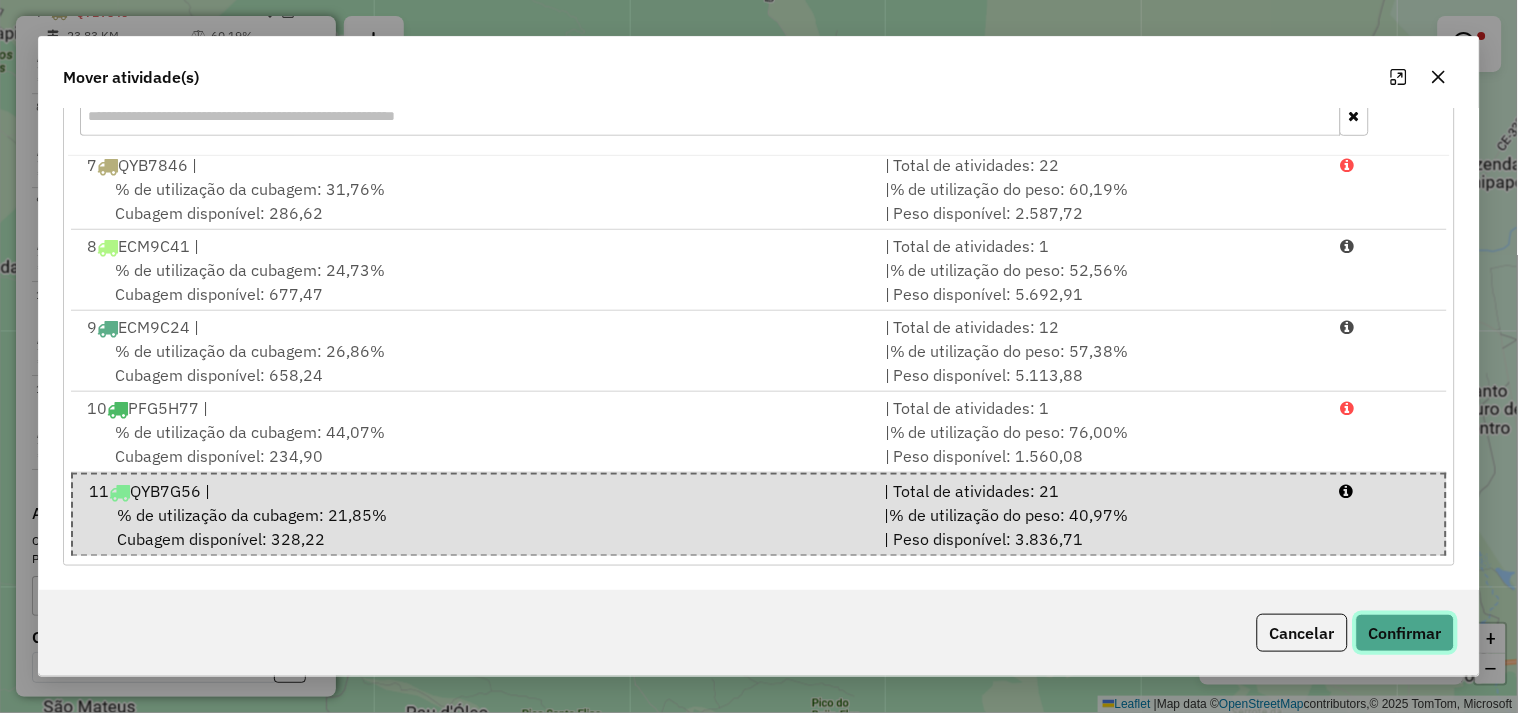 click on "Confirmar" 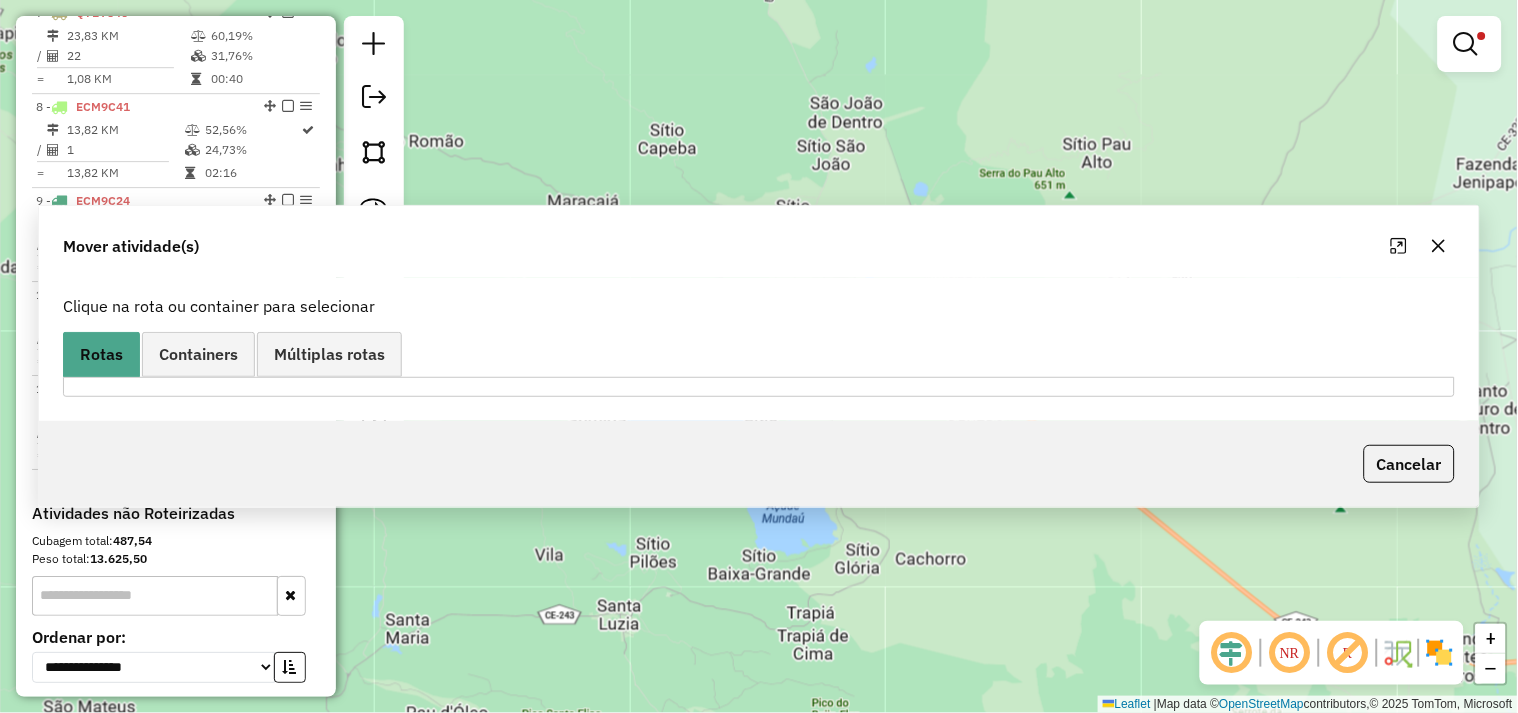 scroll, scrollTop: 0, scrollLeft: 0, axis: both 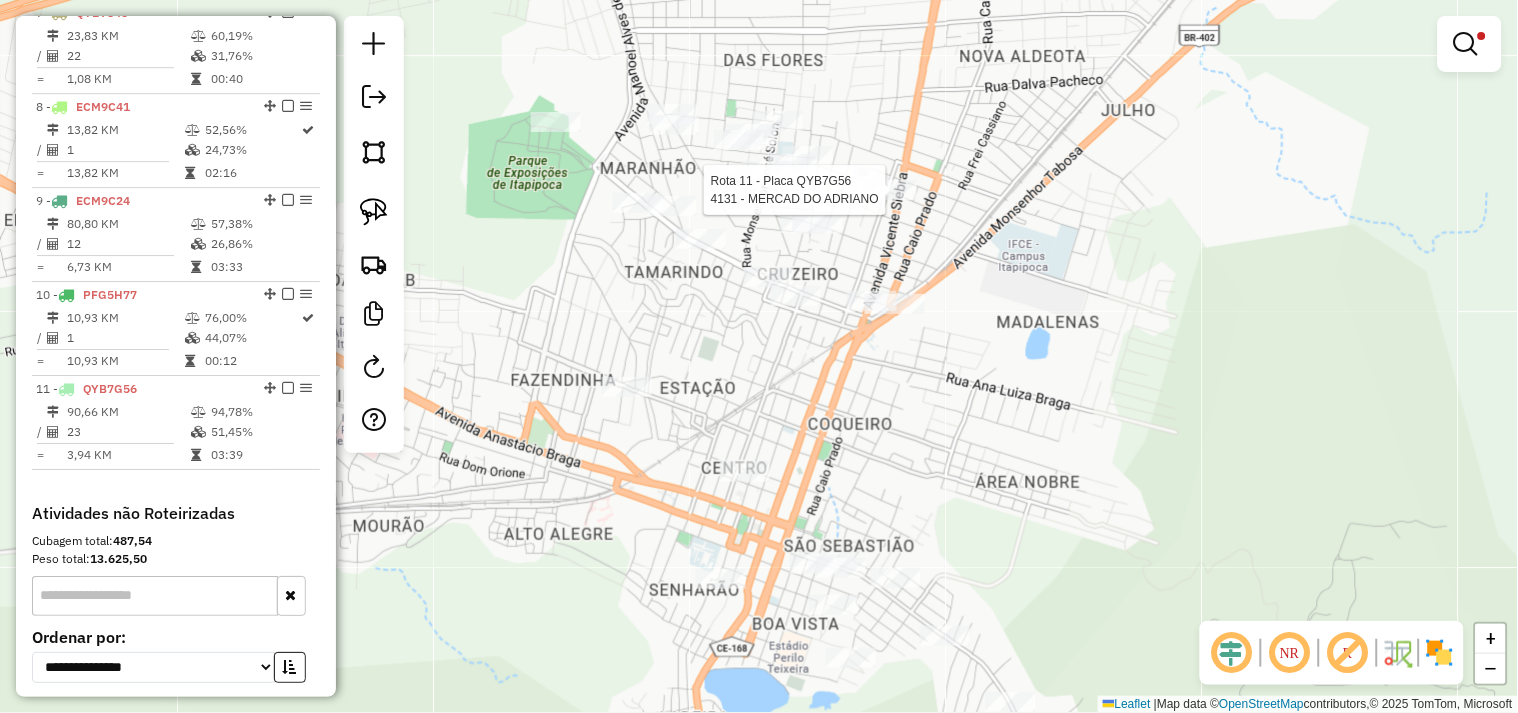 select on "**********" 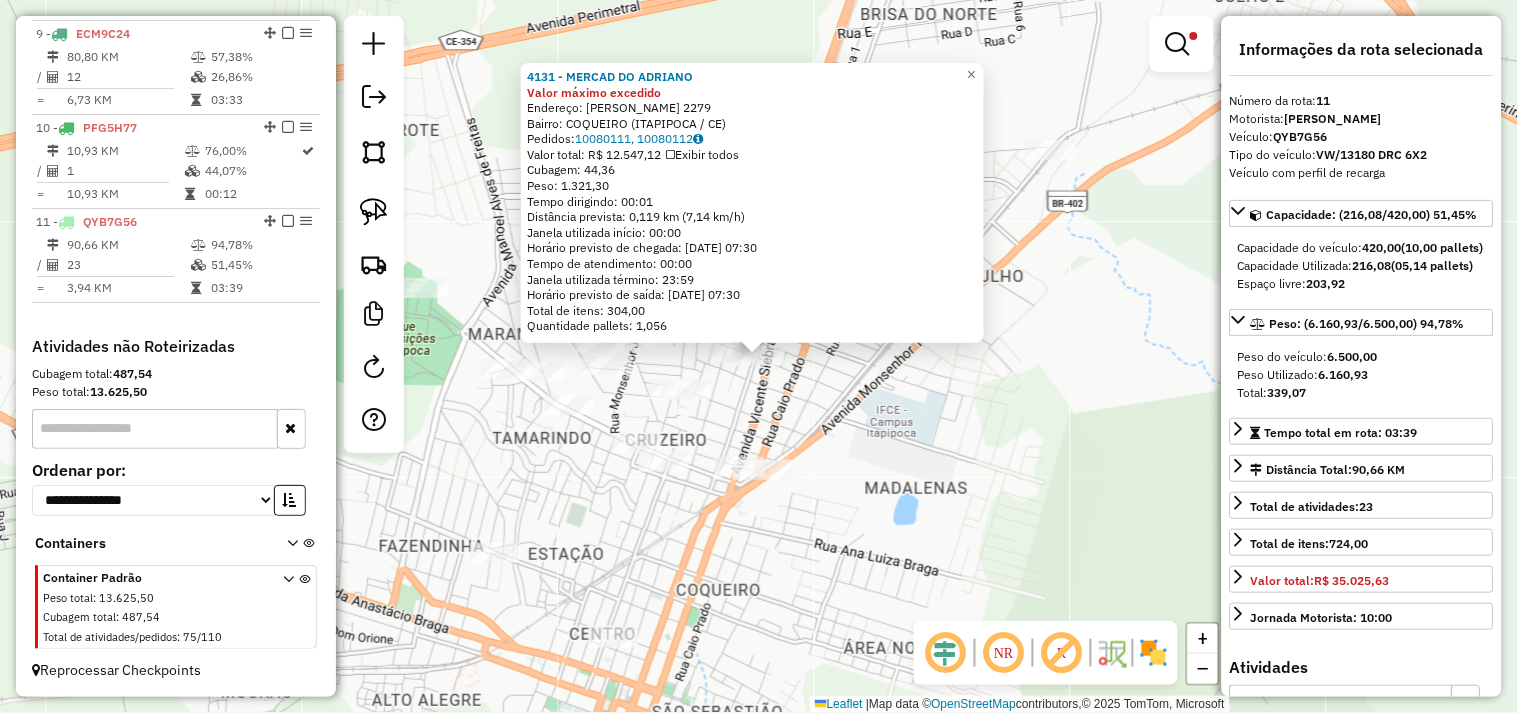click on "4131 - MERCAD DO ADRIANO Valor máximo excedido  Endereço:  VICENTE SIEBRA 2279   Bairro: COQUEIRO (ITAPIPOCA / CE)   Pedidos:  10080111, 10080112   Valor total: R$ 12.547,12   Exibir todos   Cubagem: 44,36  Peso: 1.321,30  Tempo dirigindo: 00:01   Distância prevista: 0,119 km (7,14 km/h)   Janela utilizada início: 00:00   Horário previsto de chegada: 11/07/2025 07:30   Tempo de atendimento: 00:00   Janela utilizada término: 23:59   Horário previsto de saída: 11/07/2025 07:30   Total de itens: 304,00   Quantidade pallets: 1,056  × Limpar filtros Janela de atendimento Grade de atendimento Capacidade Transportadoras Veículos Cliente Pedidos  Rotas Selecione os dias de semana para filtrar as janelas de atendimento  Seg   Ter   Qua   Qui   Sex   Sáb   Dom  Informe o período da janela de atendimento: De: Até:  Filtrar exatamente a janela do cliente  Considerar janela de atendimento padrão  Selecione os dias de semana para filtrar as grades de atendimento  Seg   Ter   Qua   Qui   Sex   Sáb   Dom  De:" 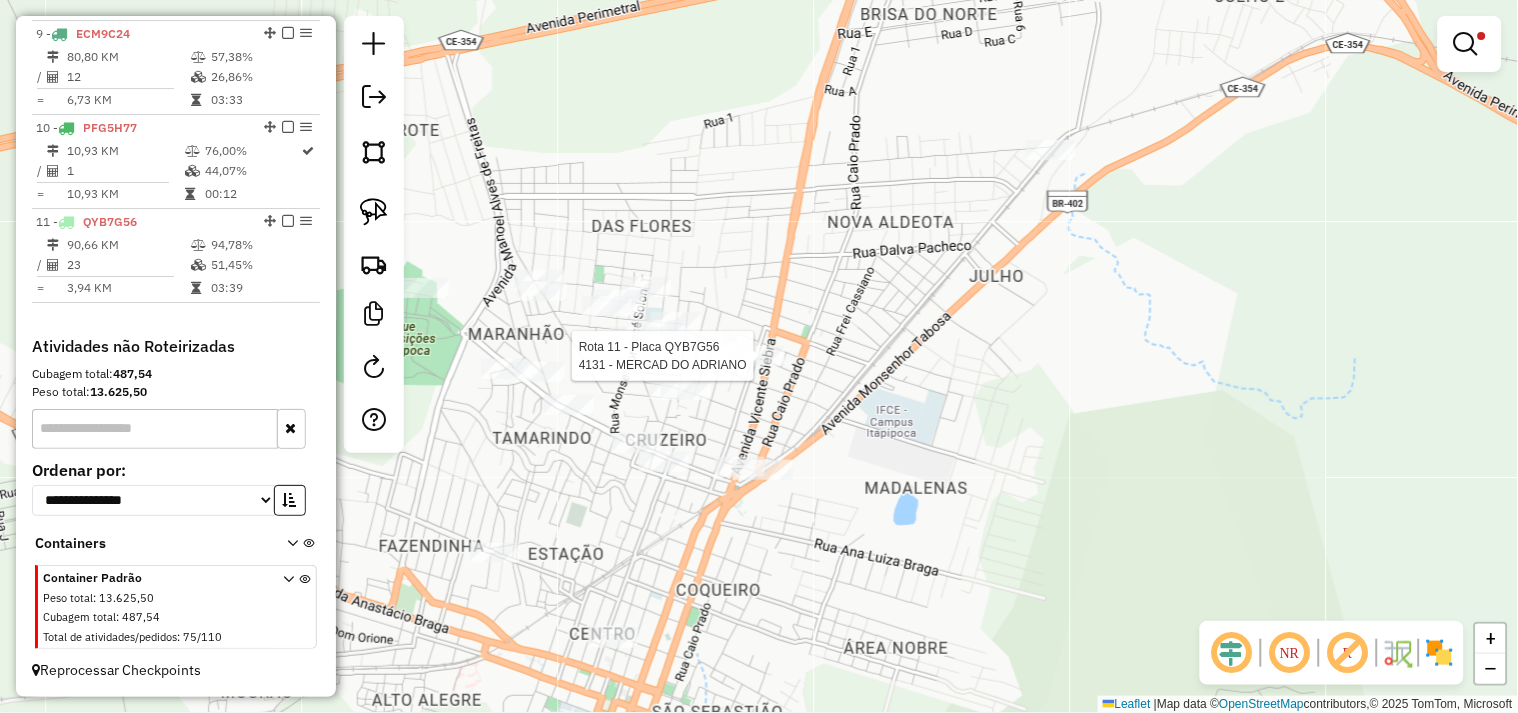 select on "**********" 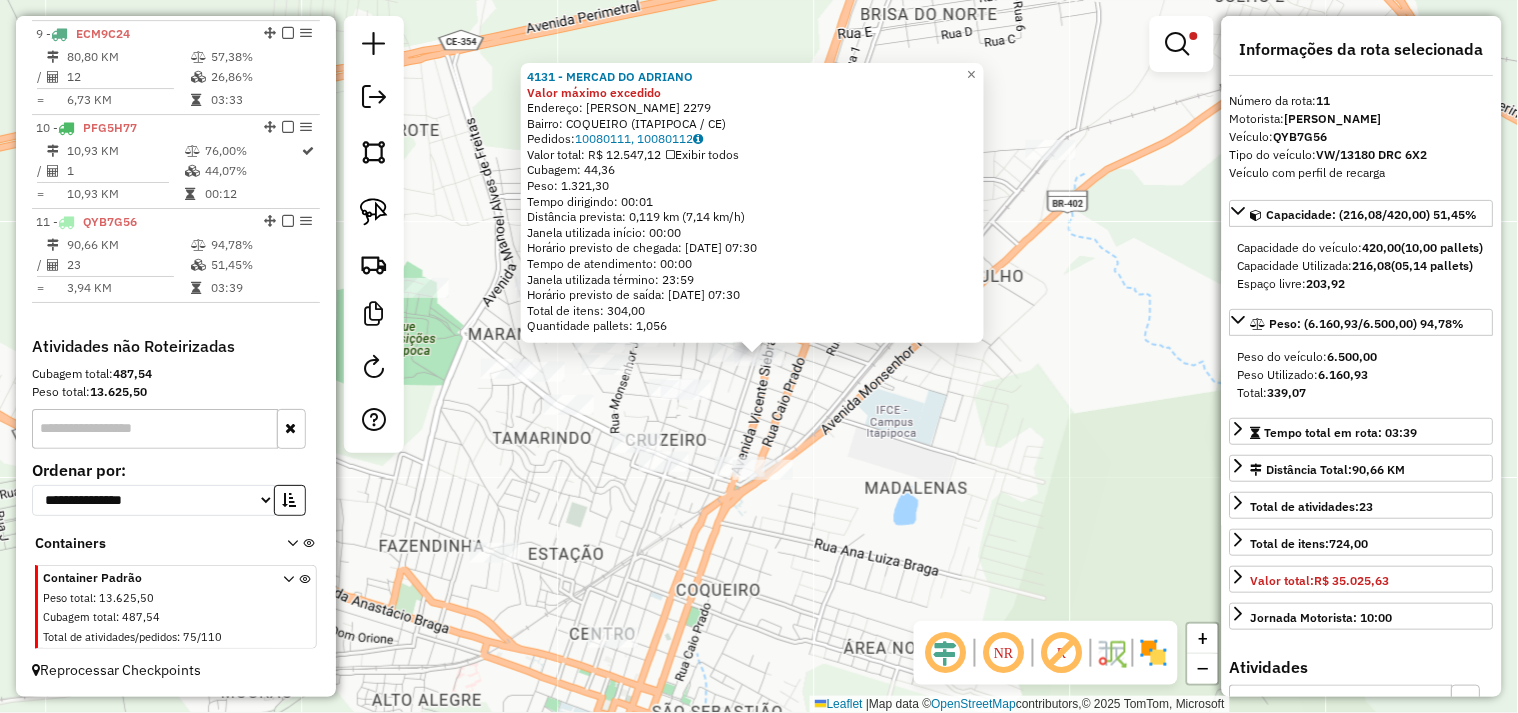 click on "4131 - MERCAD DO ADRIANO Valor máximo excedido  Endereço:  VICENTE SIEBRA 2279   Bairro: COQUEIRO (ITAPIPOCA / CE)   Pedidos:  10080111, 10080112   Valor total: R$ 12.547,12   Exibir todos   Cubagem: 44,36  Peso: 1.321,30  Tempo dirigindo: 00:01   Distância prevista: 0,119 km (7,14 km/h)   Janela utilizada início: 00:00   Horário previsto de chegada: 11/07/2025 07:30   Tempo de atendimento: 00:00   Janela utilizada término: 23:59   Horário previsto de saída: 11/07/2025 07:30   Total de itens: 304,00   Quantidade pallets: 1,056  × Limpar filtros Janela de atendimento Grade de atendimento Capacidade Transportadoras Veículos Cliente Pedidos  Rotas Selecione os dias de semana para filtrar as janelas de atendimento  Seg   Ter   Qua   Qui   Sex   Sáb   Dom  Informe o período da janela de atendimento: De: Até:  Filtrar exatamente a janela do cliente  Considerar janela de atendimento padrão  Selecione os dias de semana para filtrar as grades de atendimento  Seg   Ter   Qua   Qui   Sex   Sáb   Dom  De:" 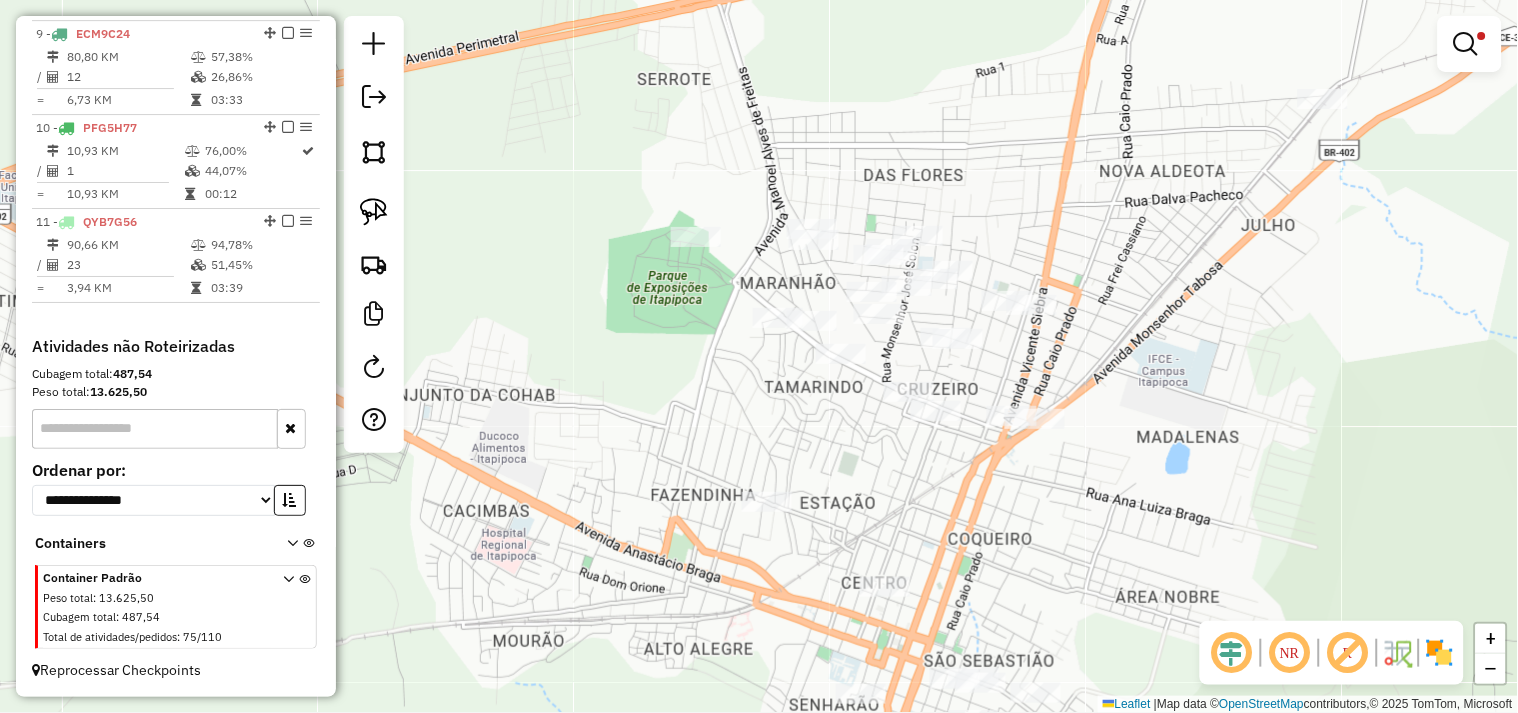 drag, startPoint x: 531, startPoint y: 498, endPoint x: 803, endPoint y: 447, distance: 276.73996 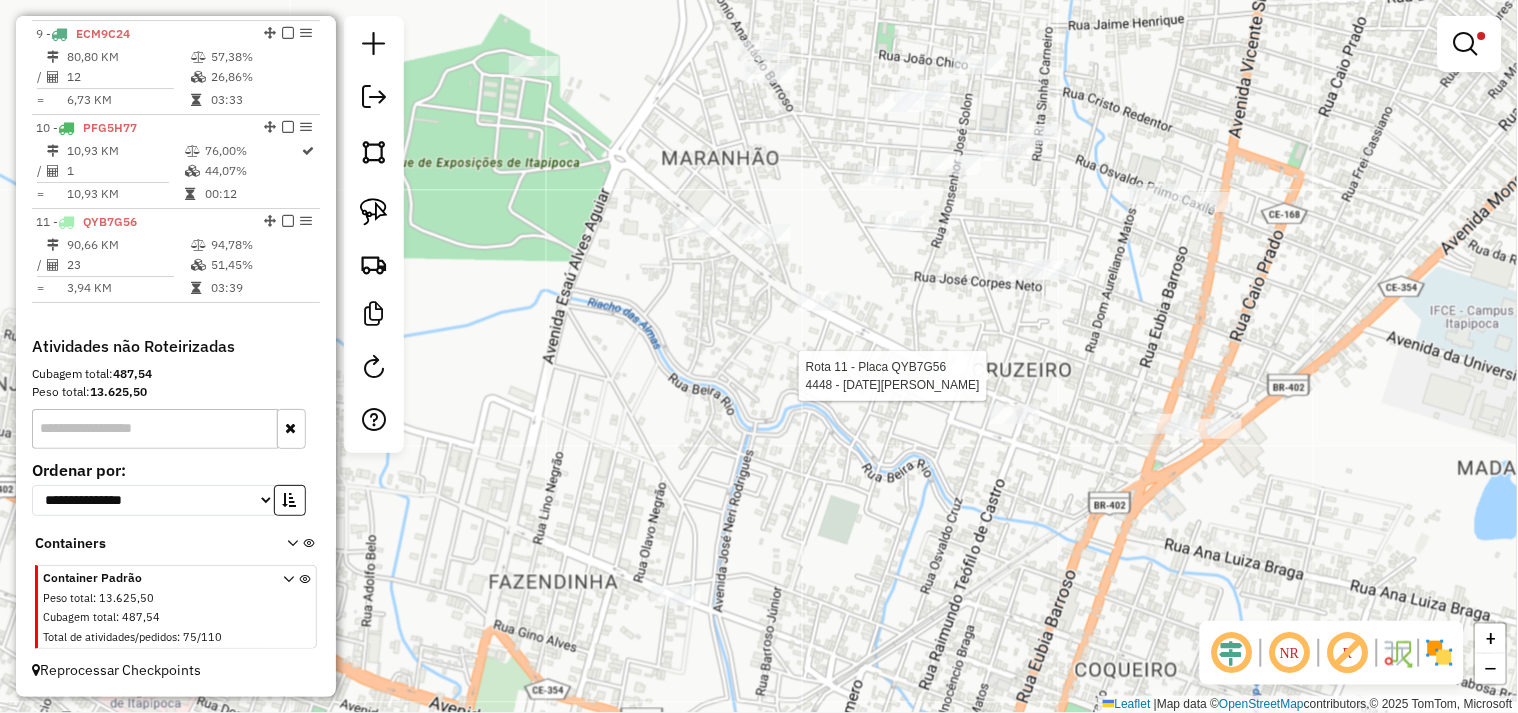 select on "**********" 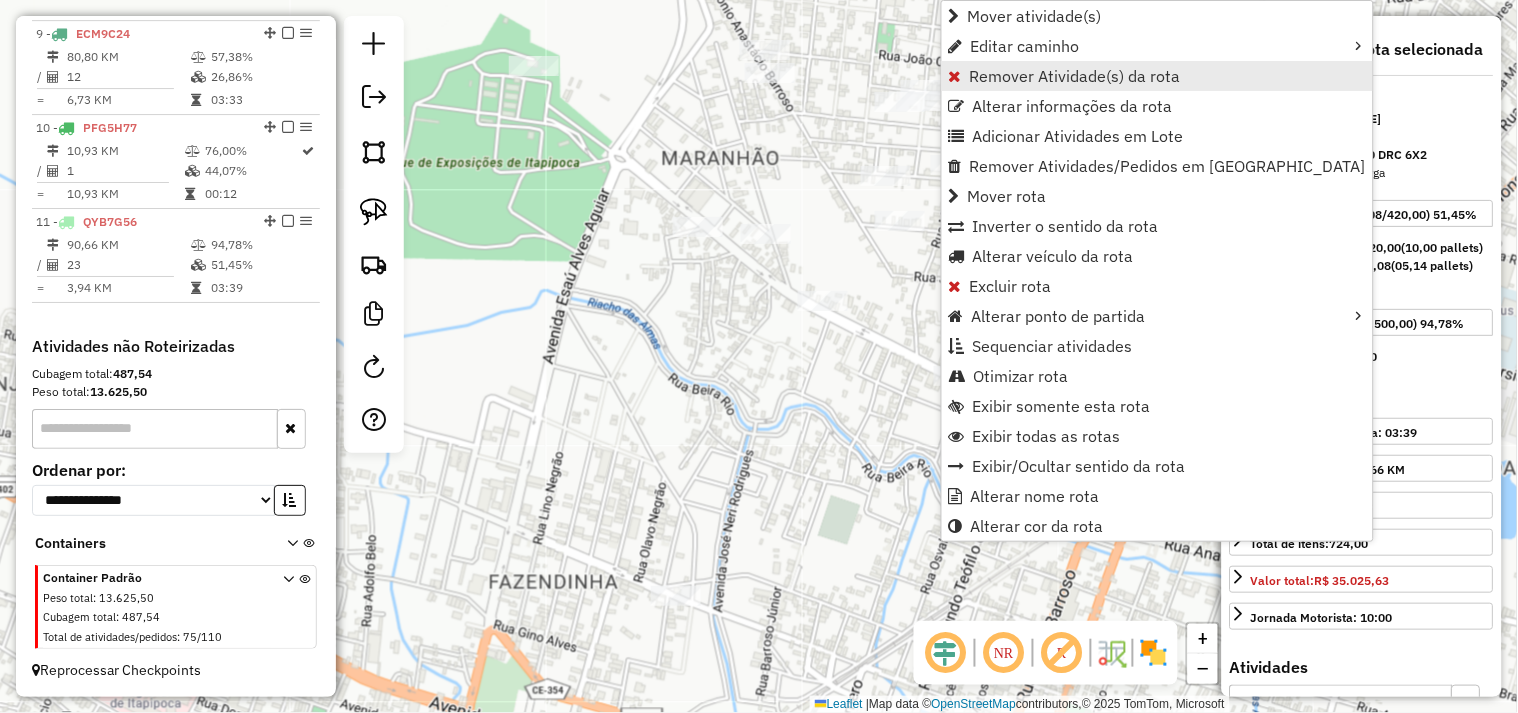 click on "Remover Atividade(s) da rota" at bounding box center (1075, 76) 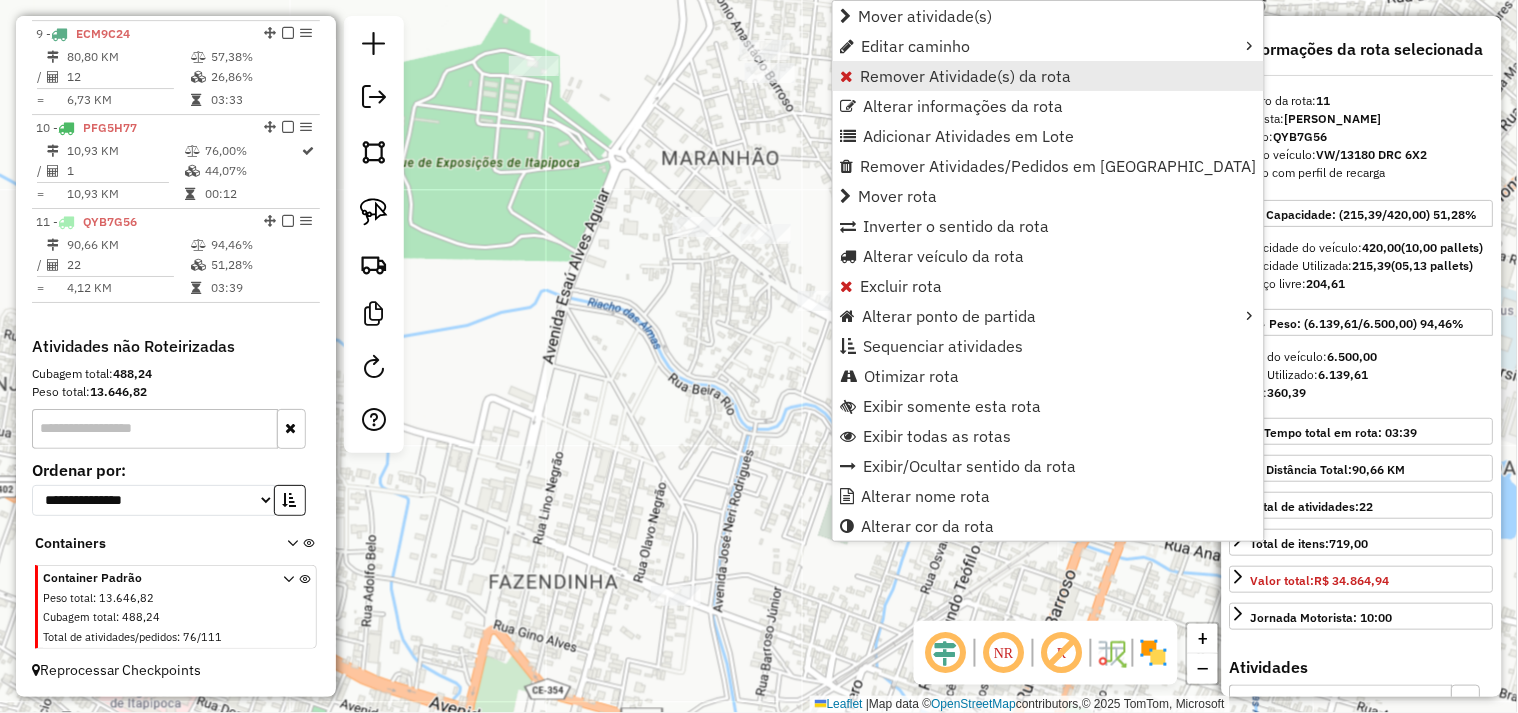 click on "Remover Atividade(s) da rota" at bounding box center (966, 76) 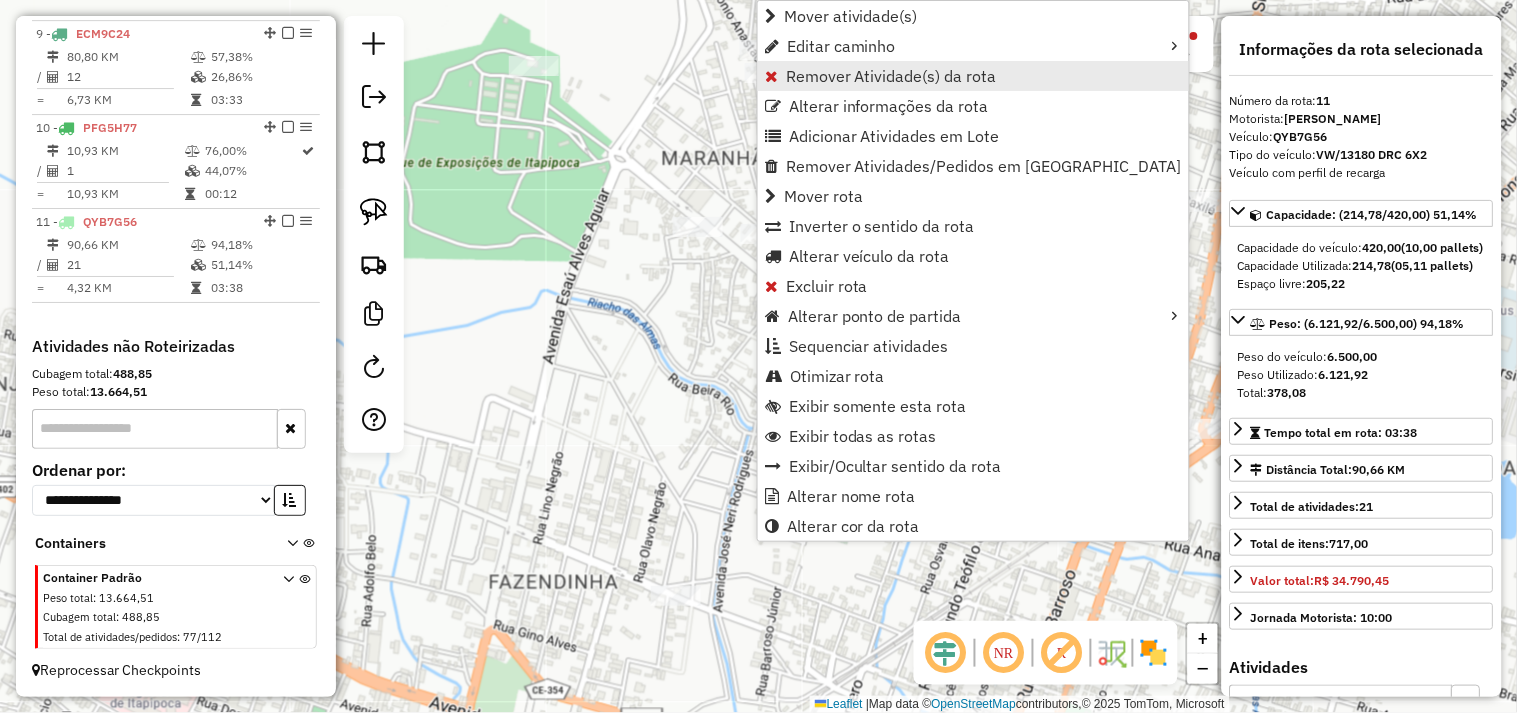 click on "Remover Atividade(s) da rota" at bounding box center [891, 76] 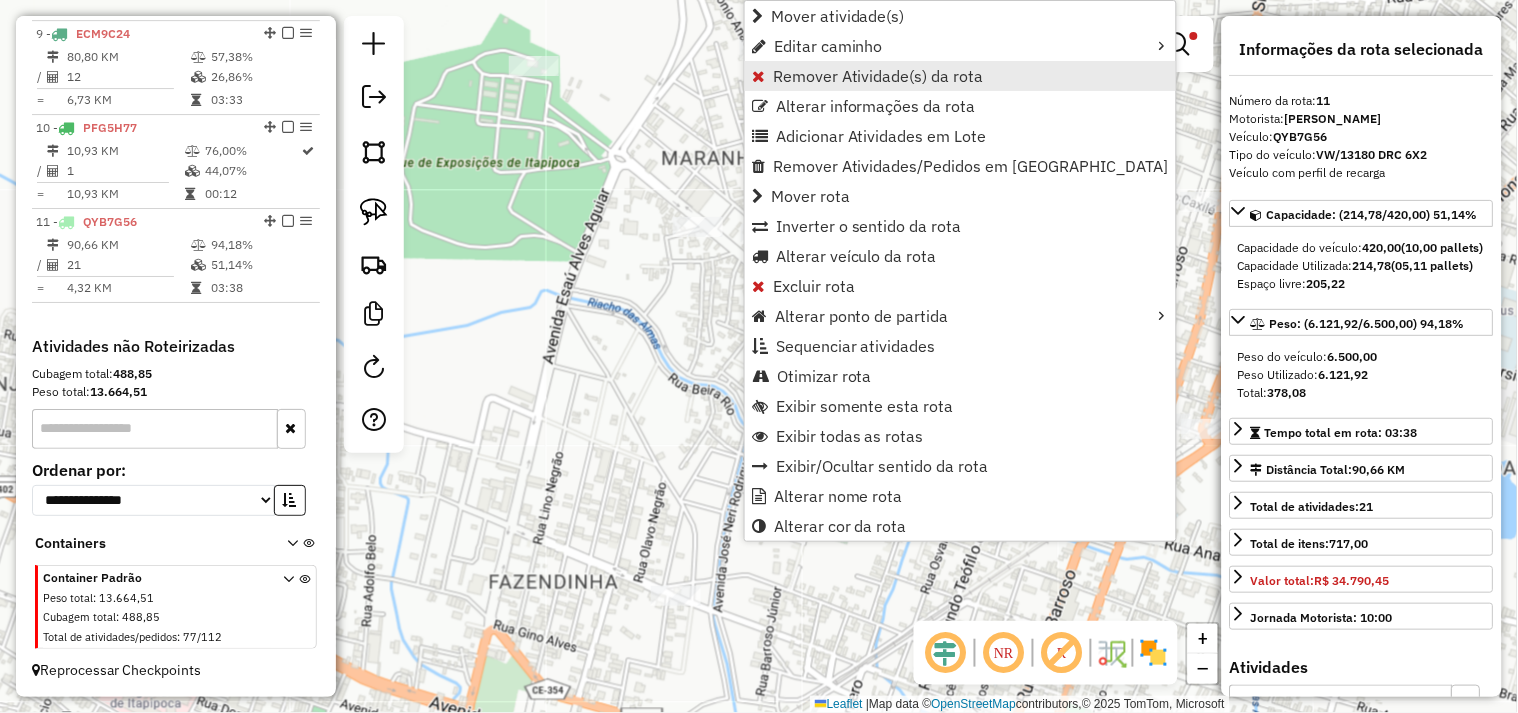 click on "Remover Atividade(s) da rota" at bounding box center (878, 76) 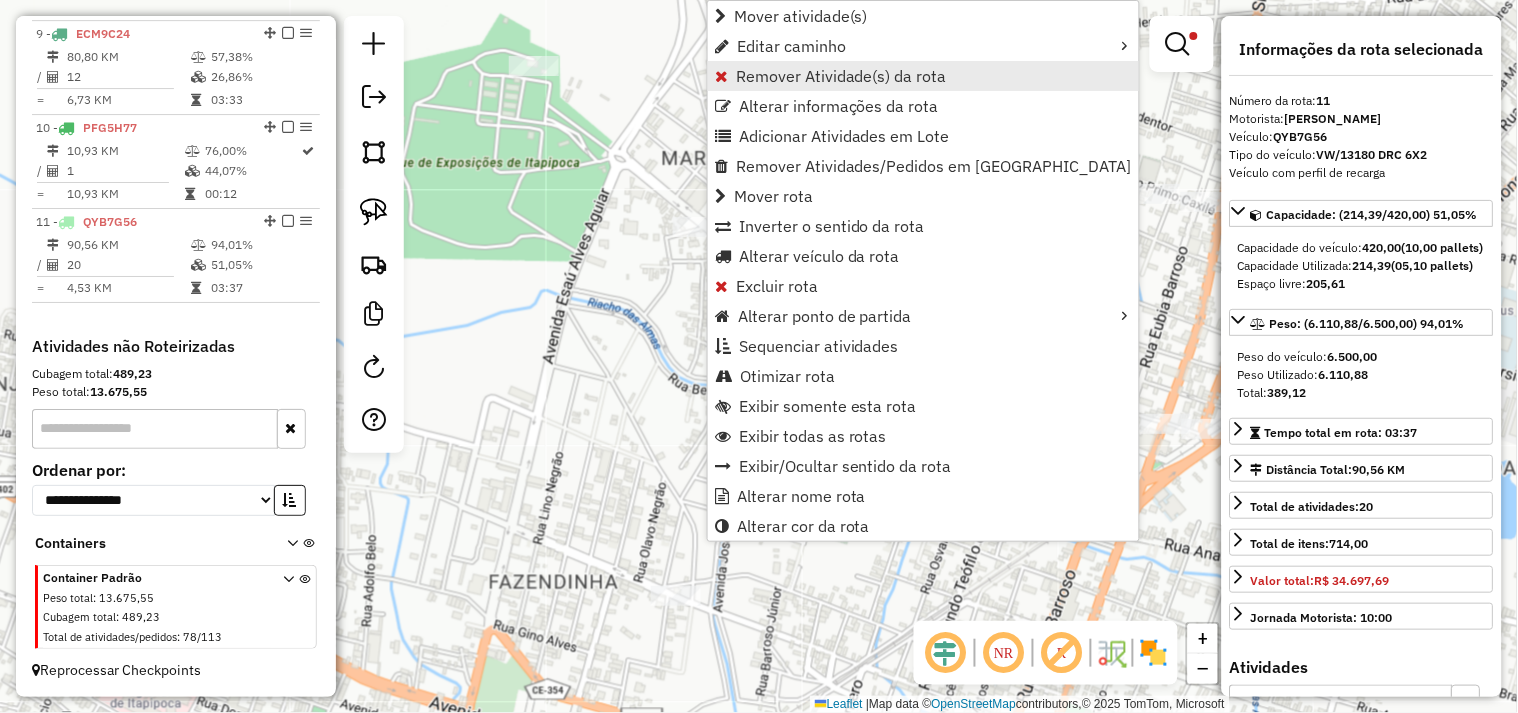 click on "Remover Atividade(s) da rota" at bounding box center (841, 76) 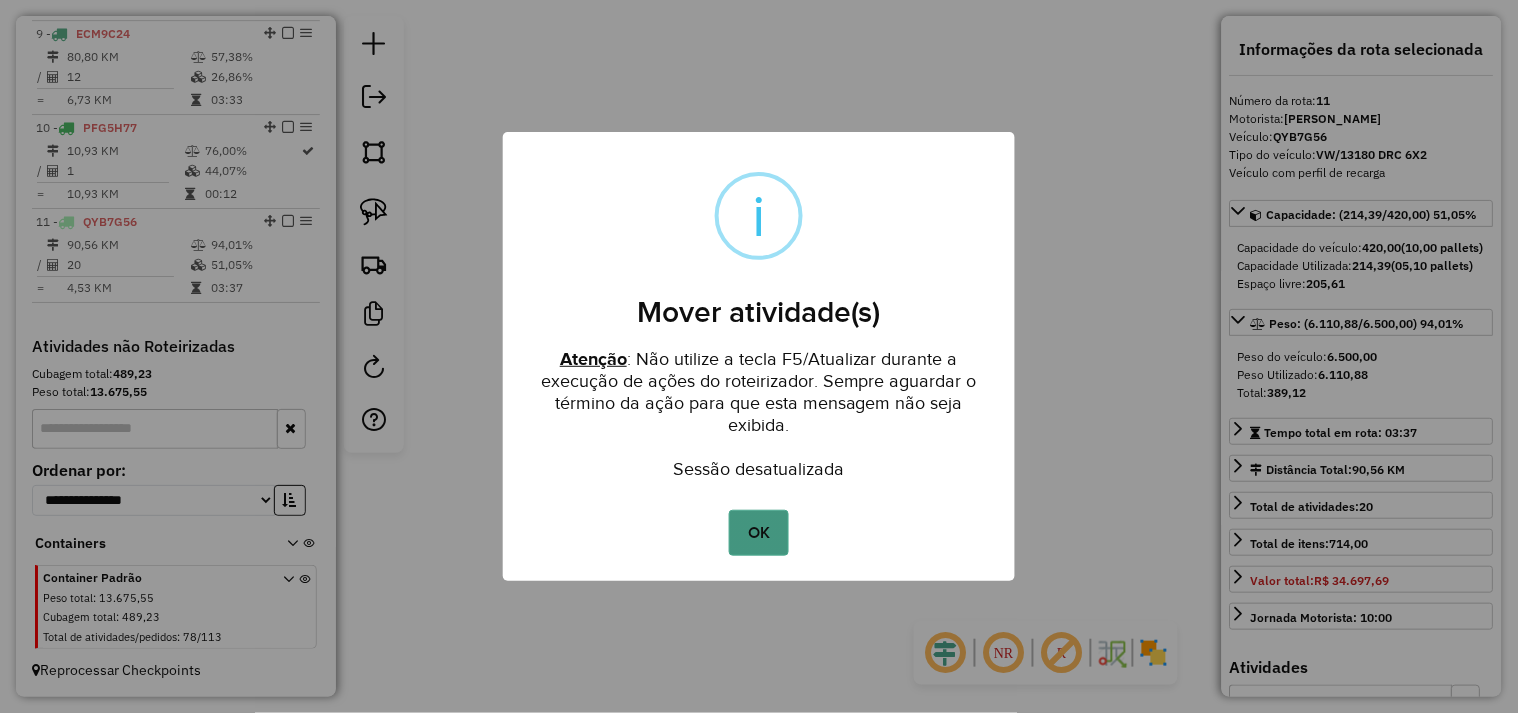 click on "OK" at bounding box center [758, 533] 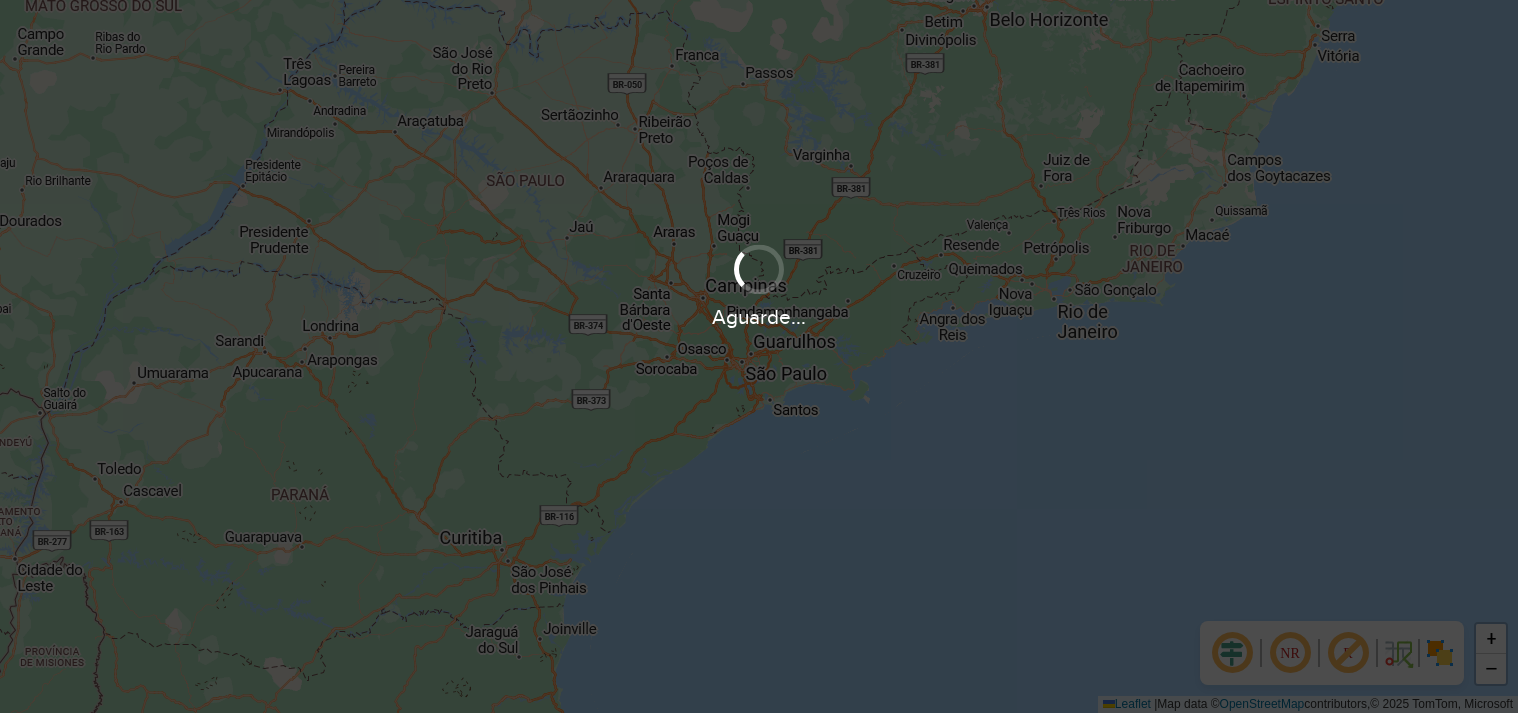 scroll, scrollTop: 0, scrollLeft: 0, axis: both 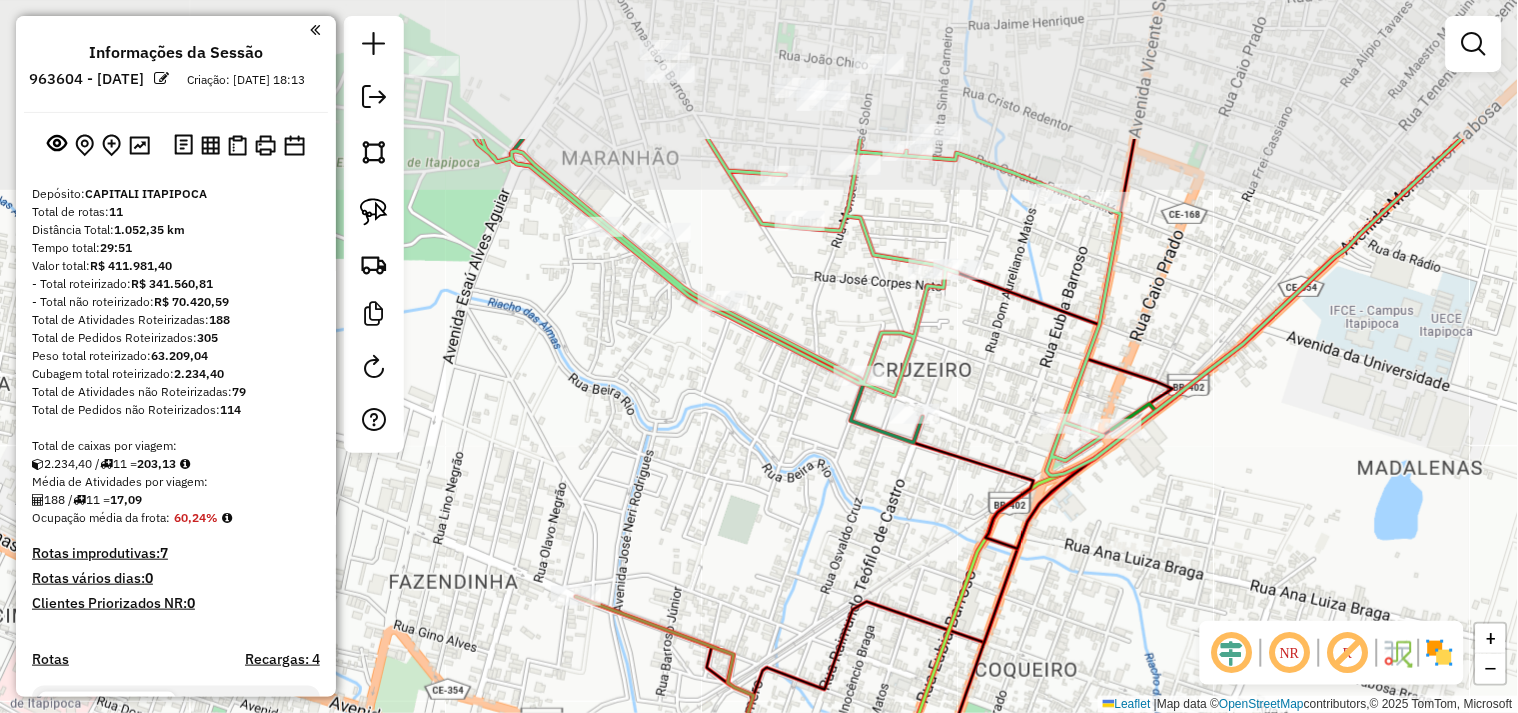 drag, startPoint x: 697, startPoint y: 200, endPoint x: 726, endPoint y: 411, distance: 212.98357 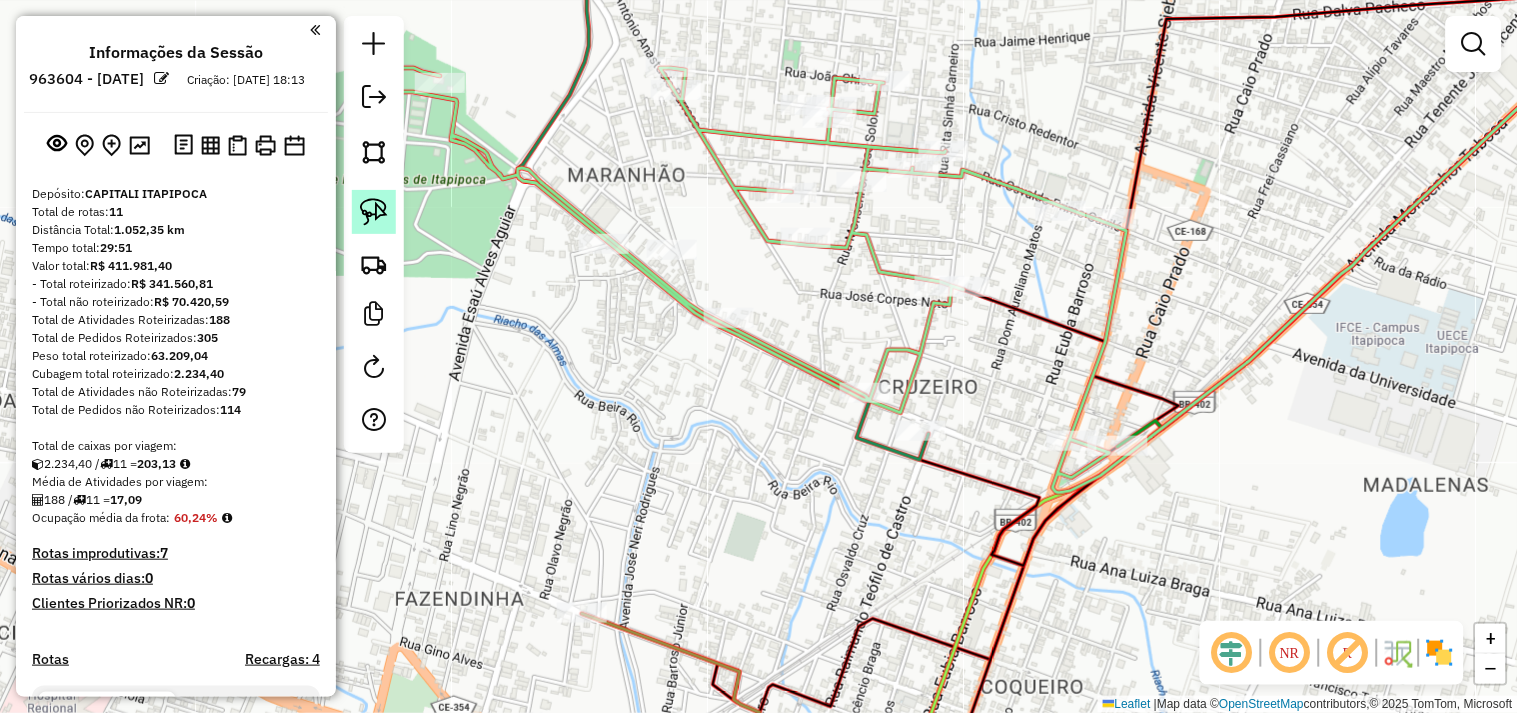 click 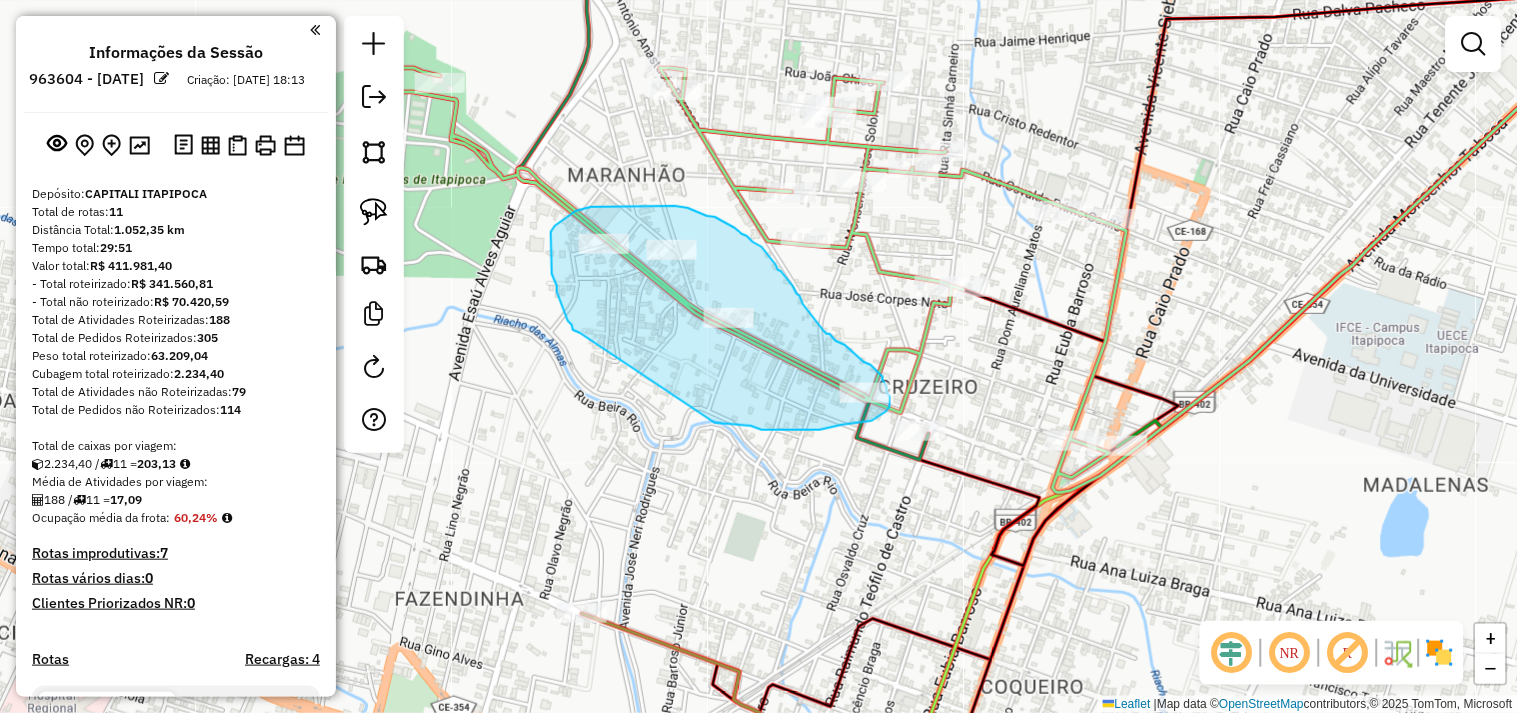 drag, startPoint x: 572, startPoint y: 325, endPoint x: 632, endPoint y: 423, distance: 114.90866 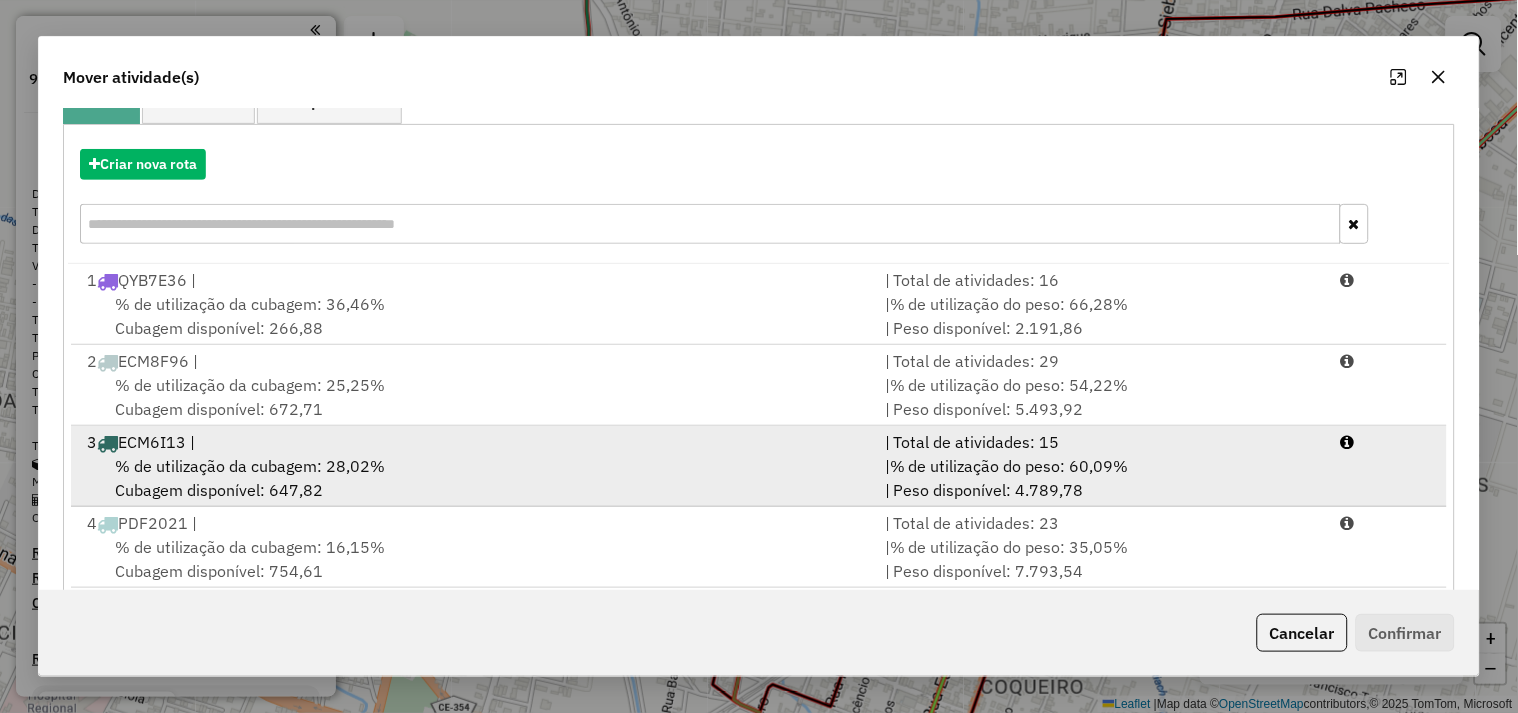 scroll, scrollTop: 302, scrollLeft: 0, axis: vertical 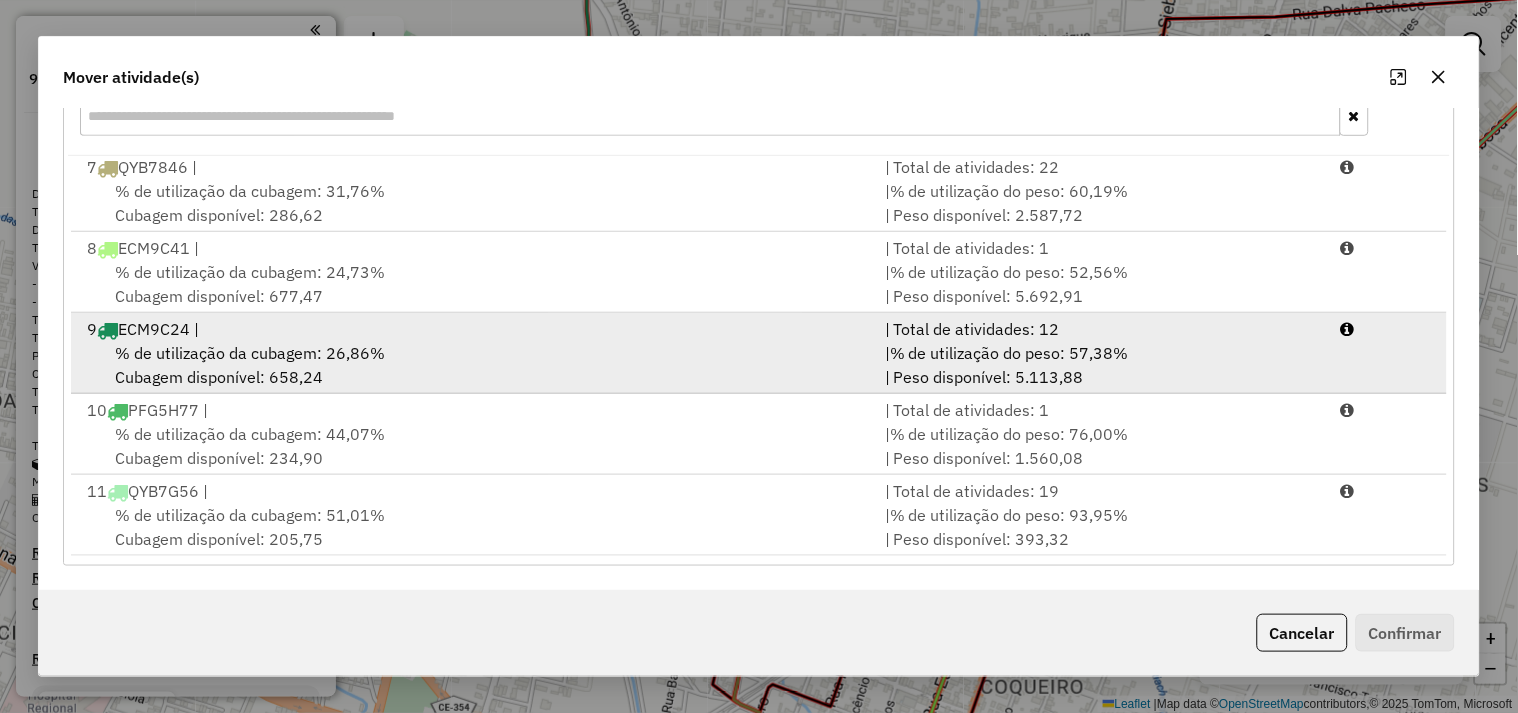 click on "% de utilização da cubagem: 26,86%" at bounding box center [250, 353] 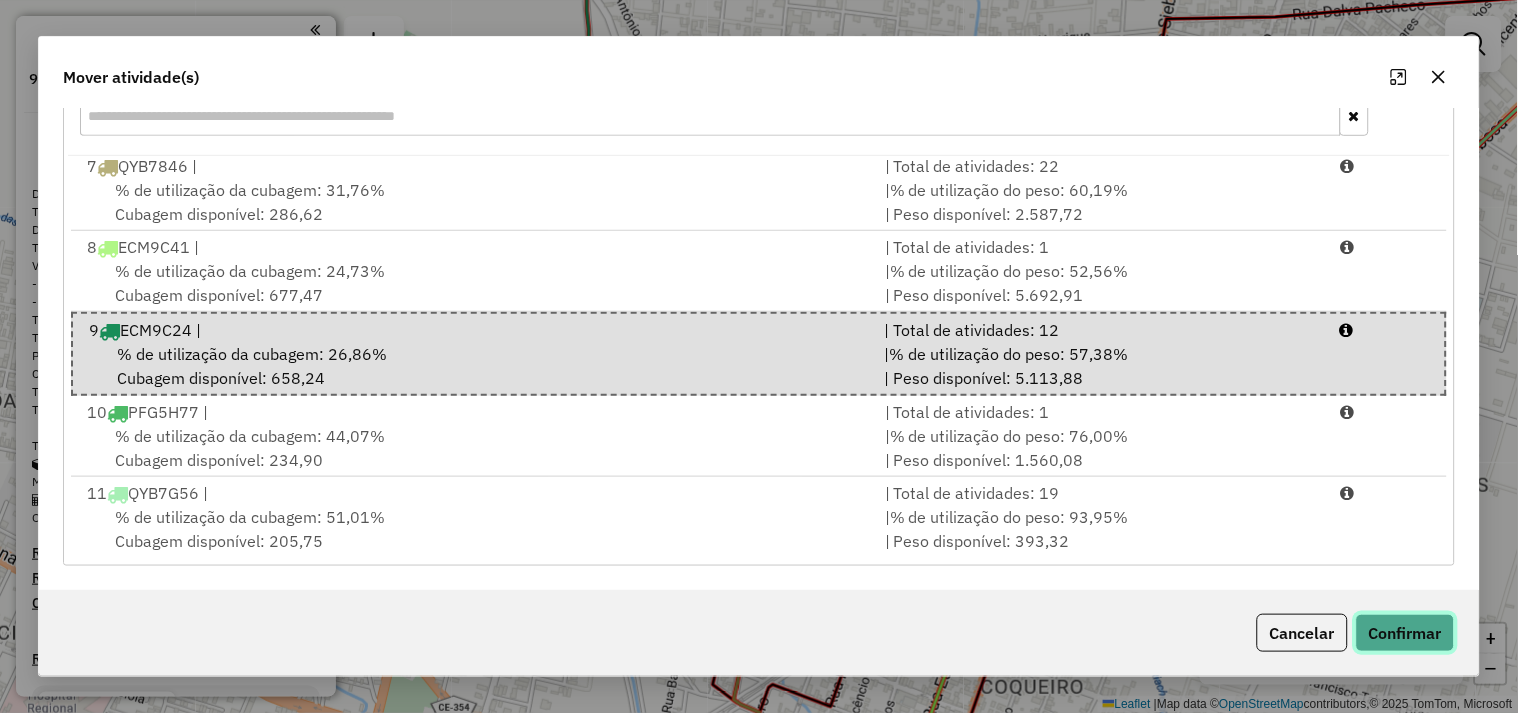 click on "Confirmar" 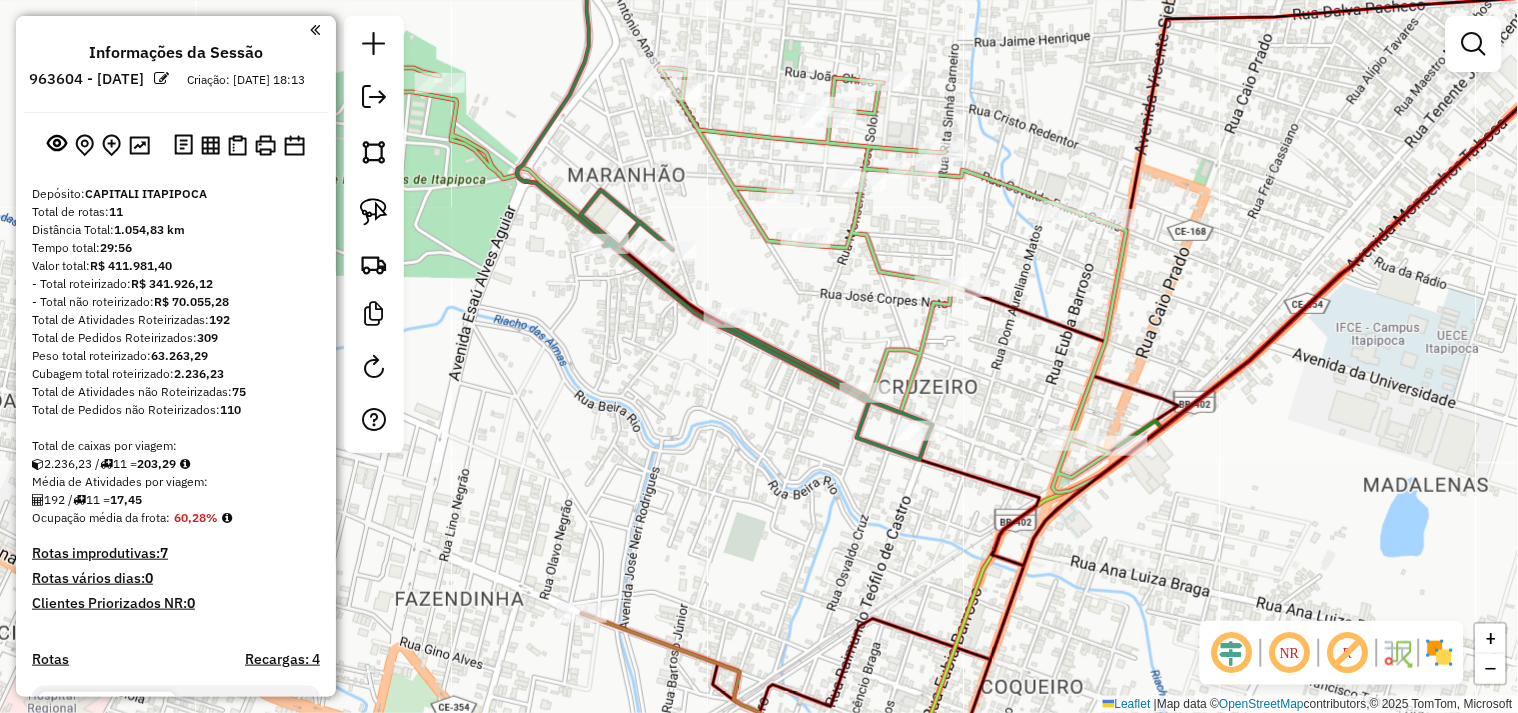 scroll, scrollTop: 0, scrollLeft: 0, axis: both 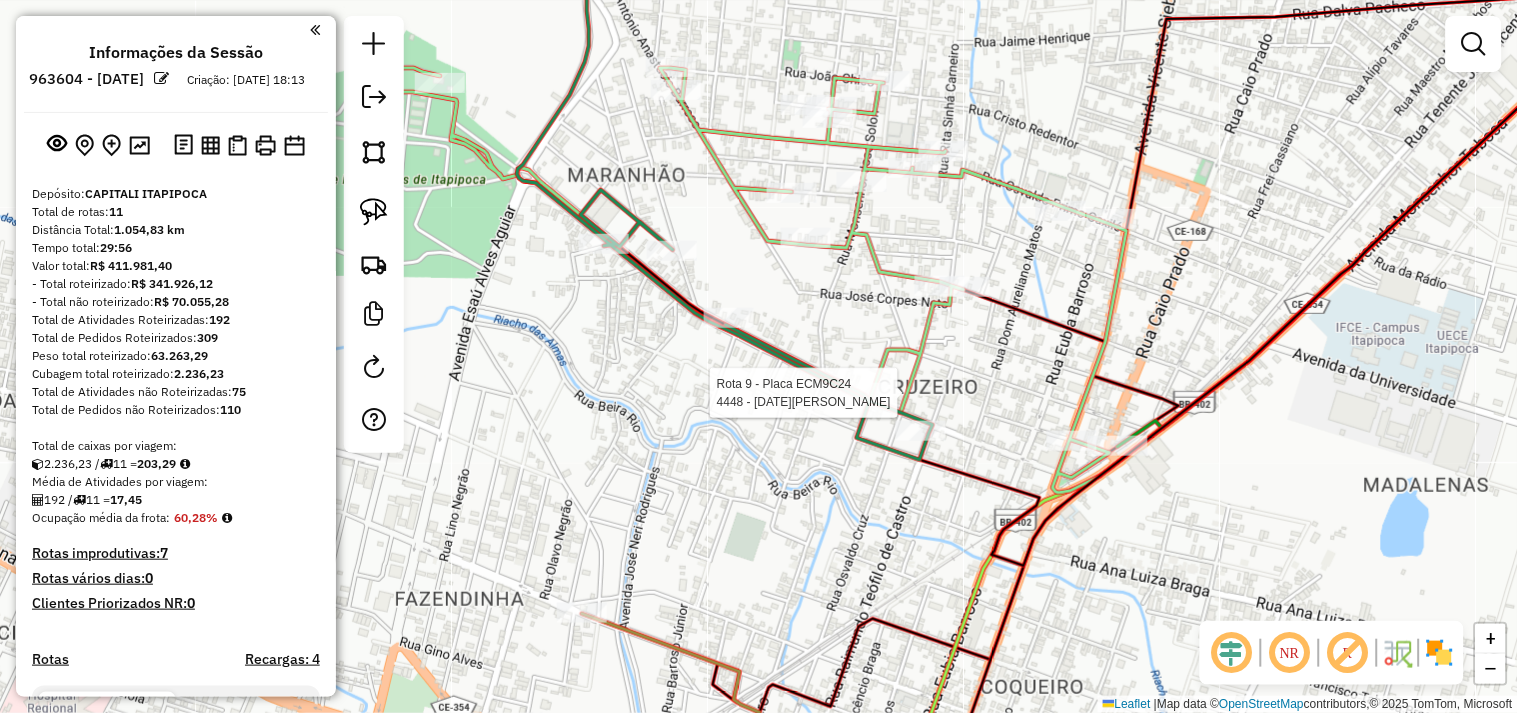 select on "**********" 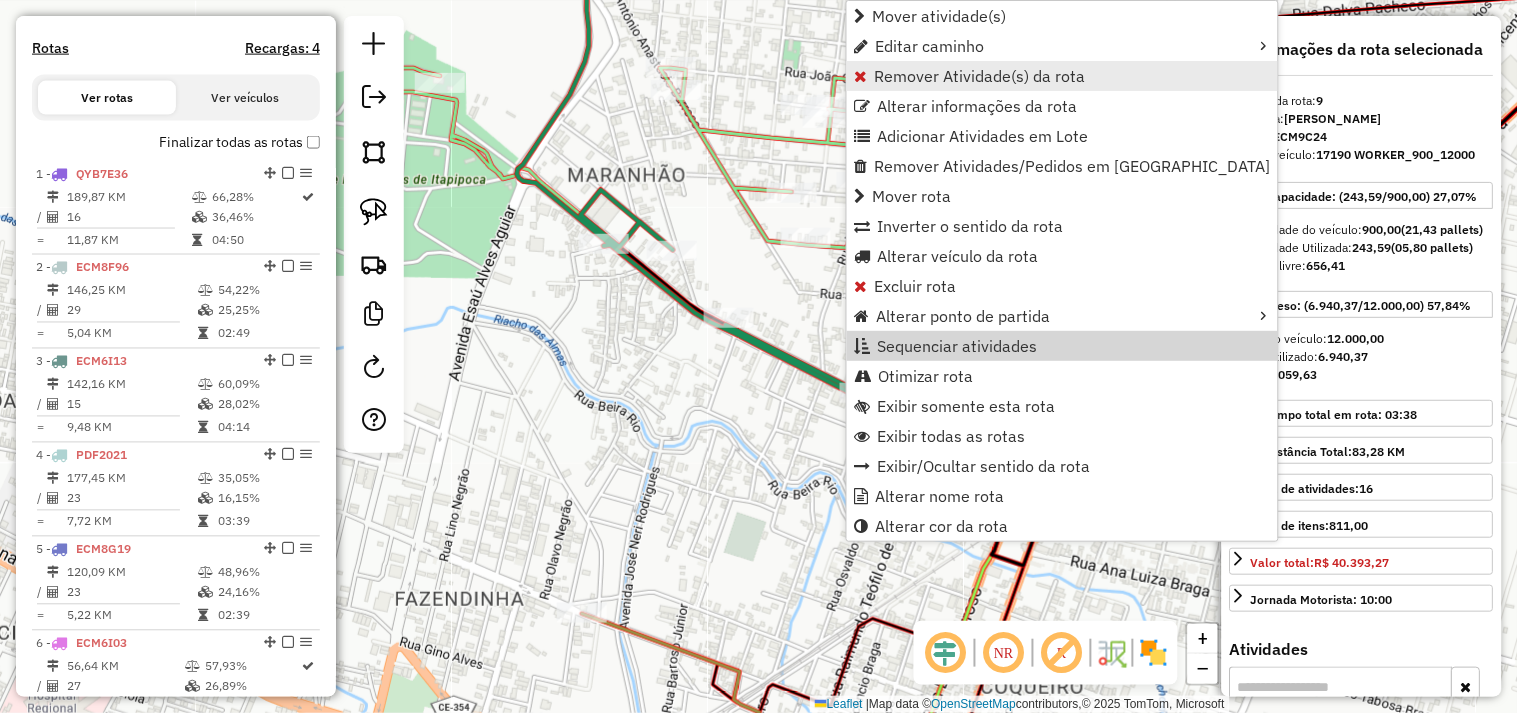 scroll, scrollTop: 1518, scrollLeft: 0, axis: vertical 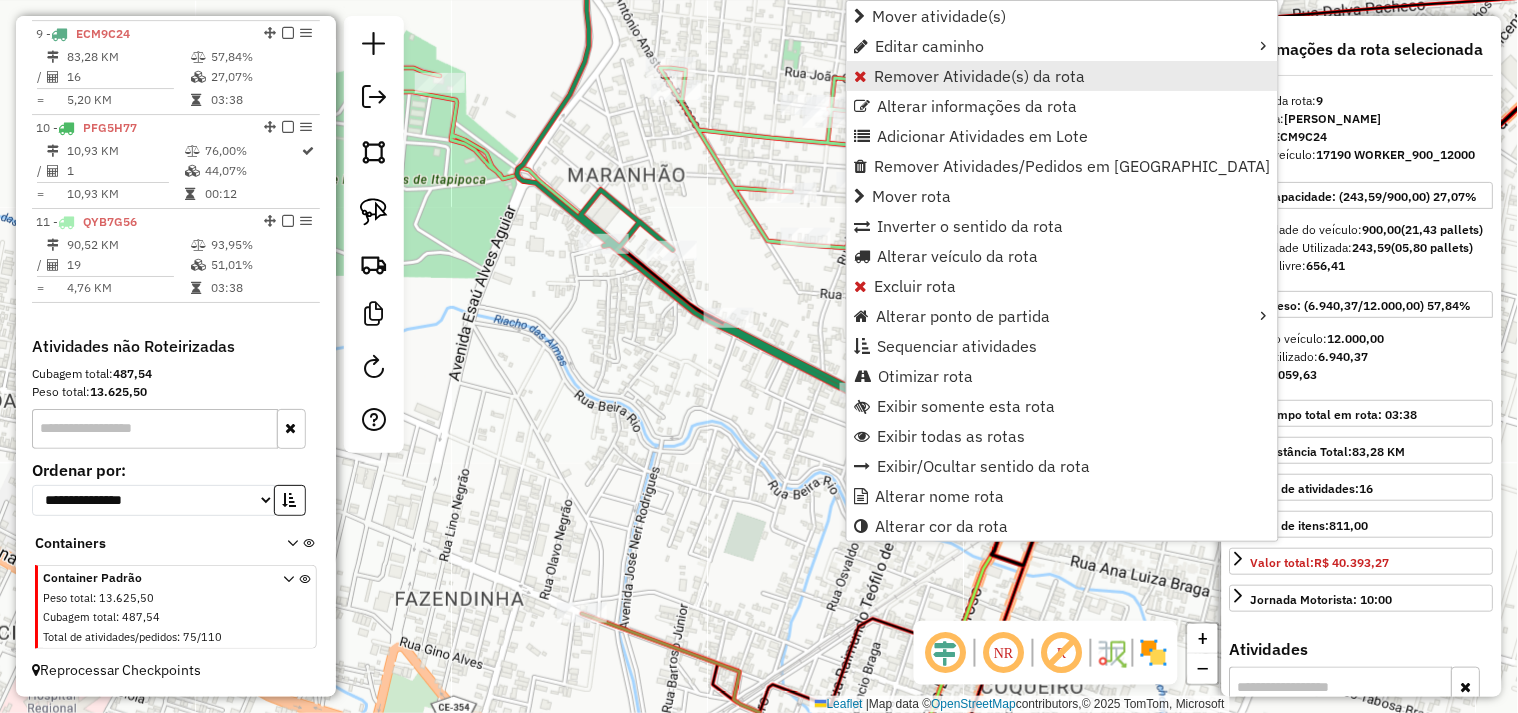 click on "Remover Atividade(s) da rota" at bounding box center [980, 76] 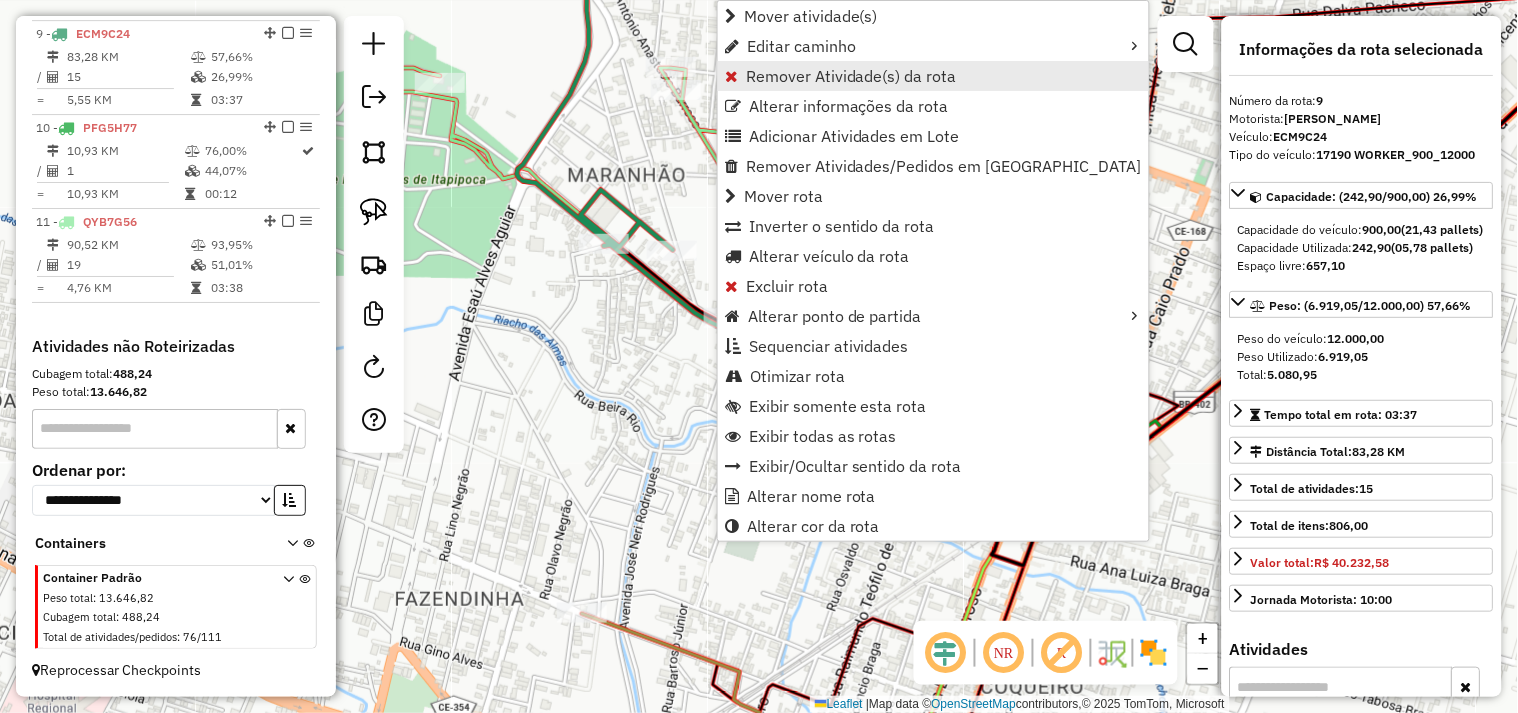 click on "Remover Atividade(s) da rota" at bounding box center [851, 76] 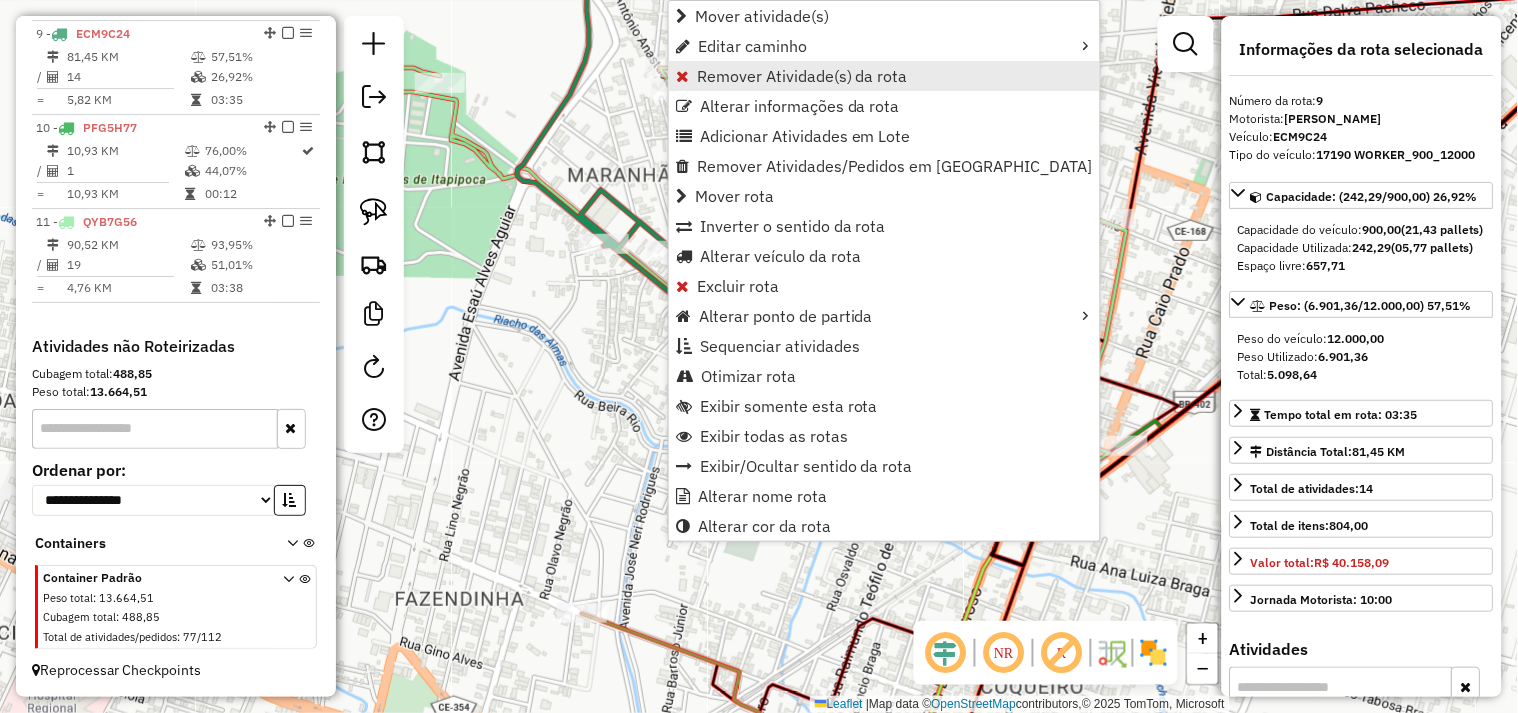 click on "Remover Atividade(s) da rota" at bounding box center [802, 76] 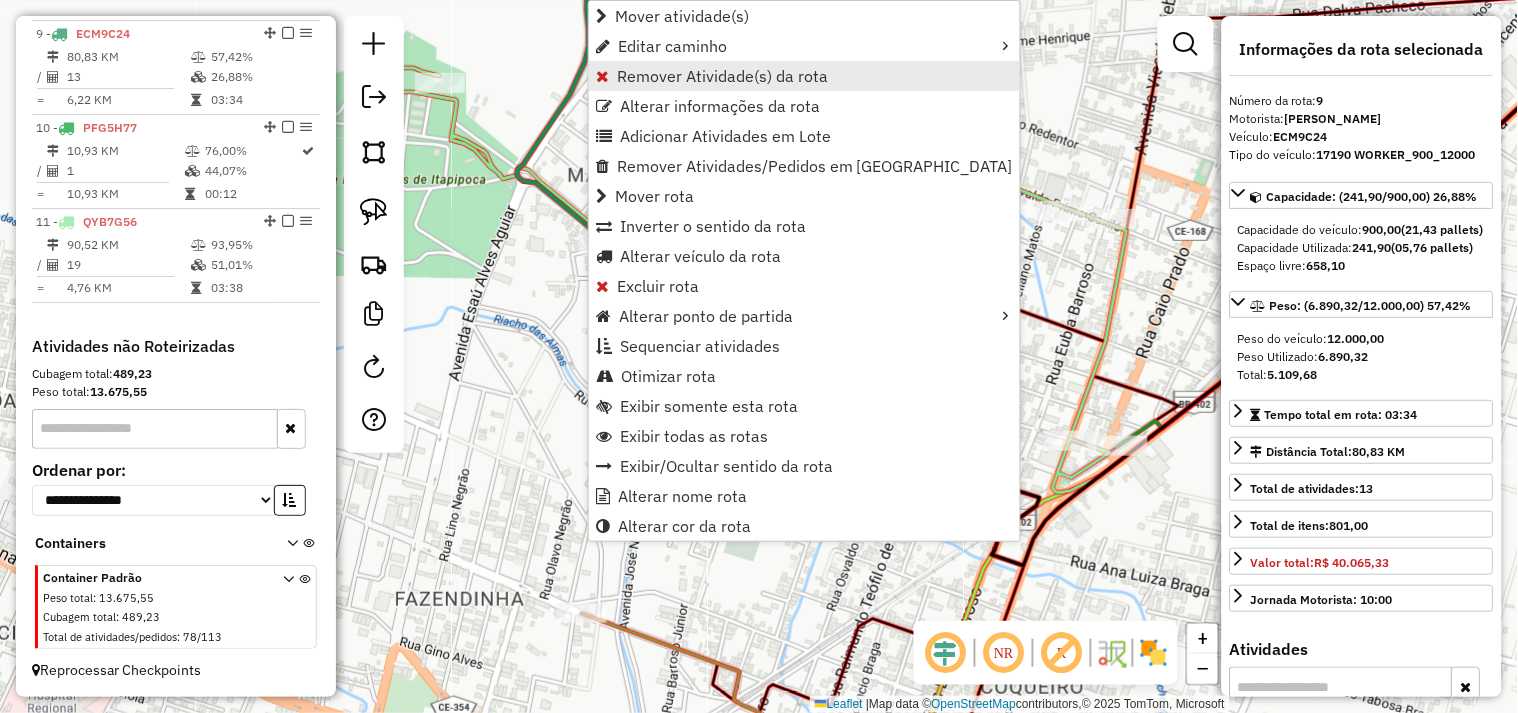 click on "Remover Atividade(s) da rota" at bounding box center (804, 76) 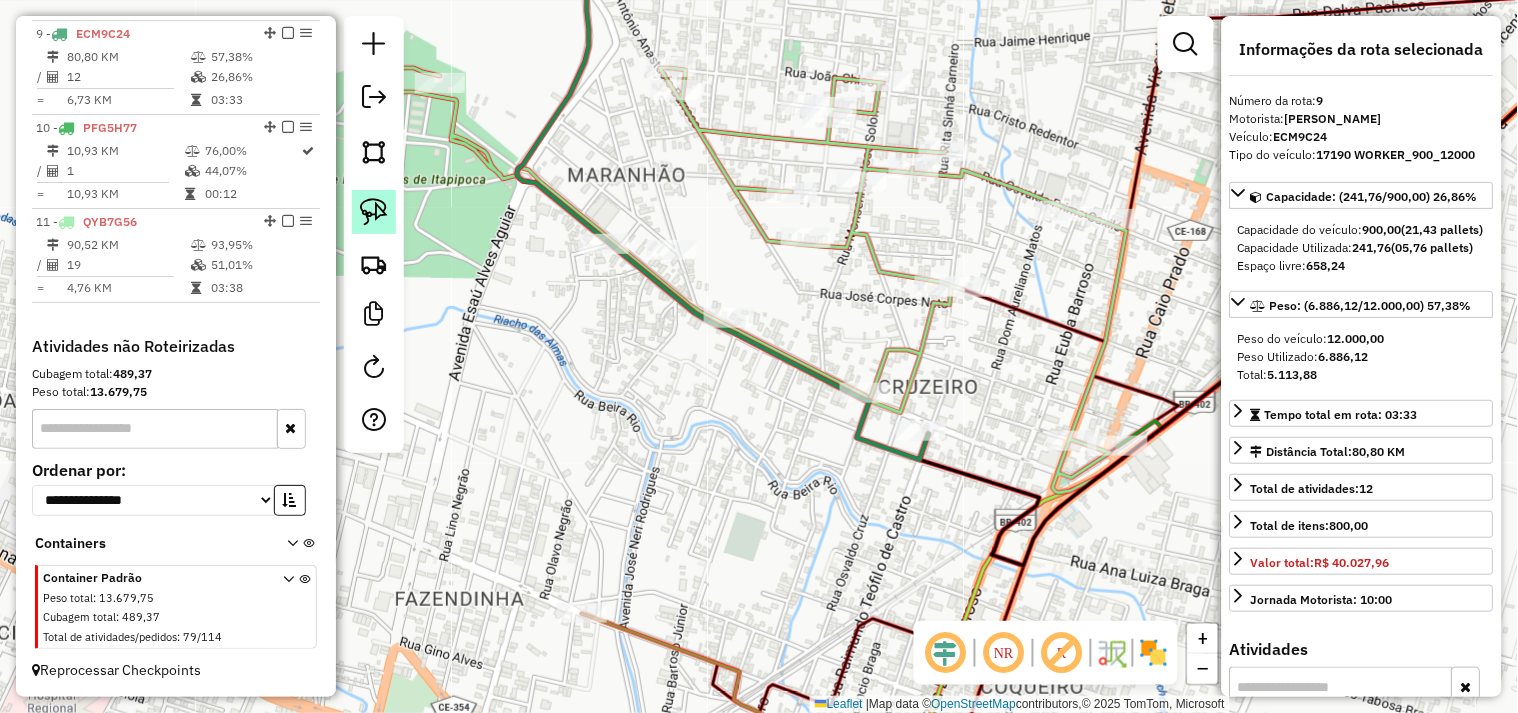 click 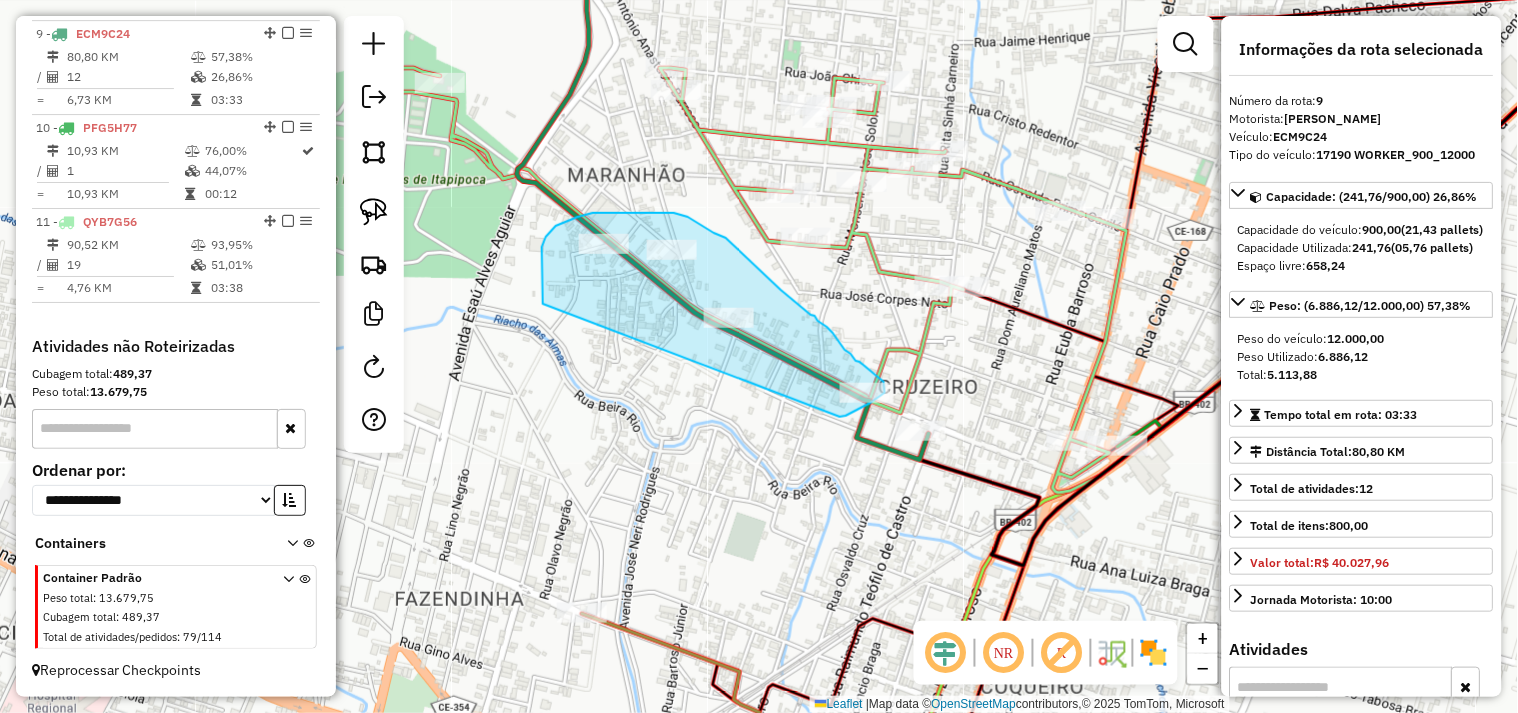 drag, startPoint x: 543, startPoint y: 304, endPoint x: 672, endPoint y: 424, distance: 176.18456 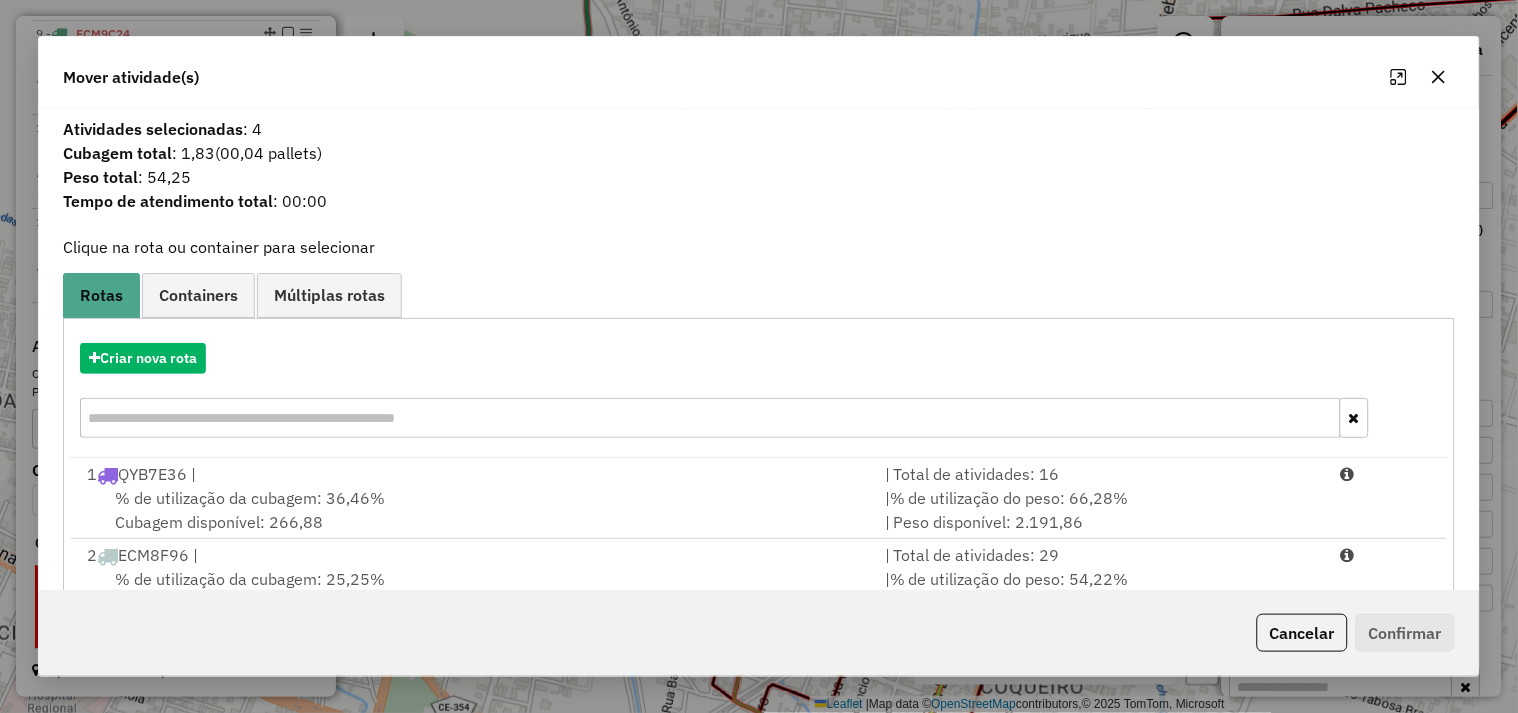 scroll, scrollTop: 302, scrollLeft: 0, axis: vertical 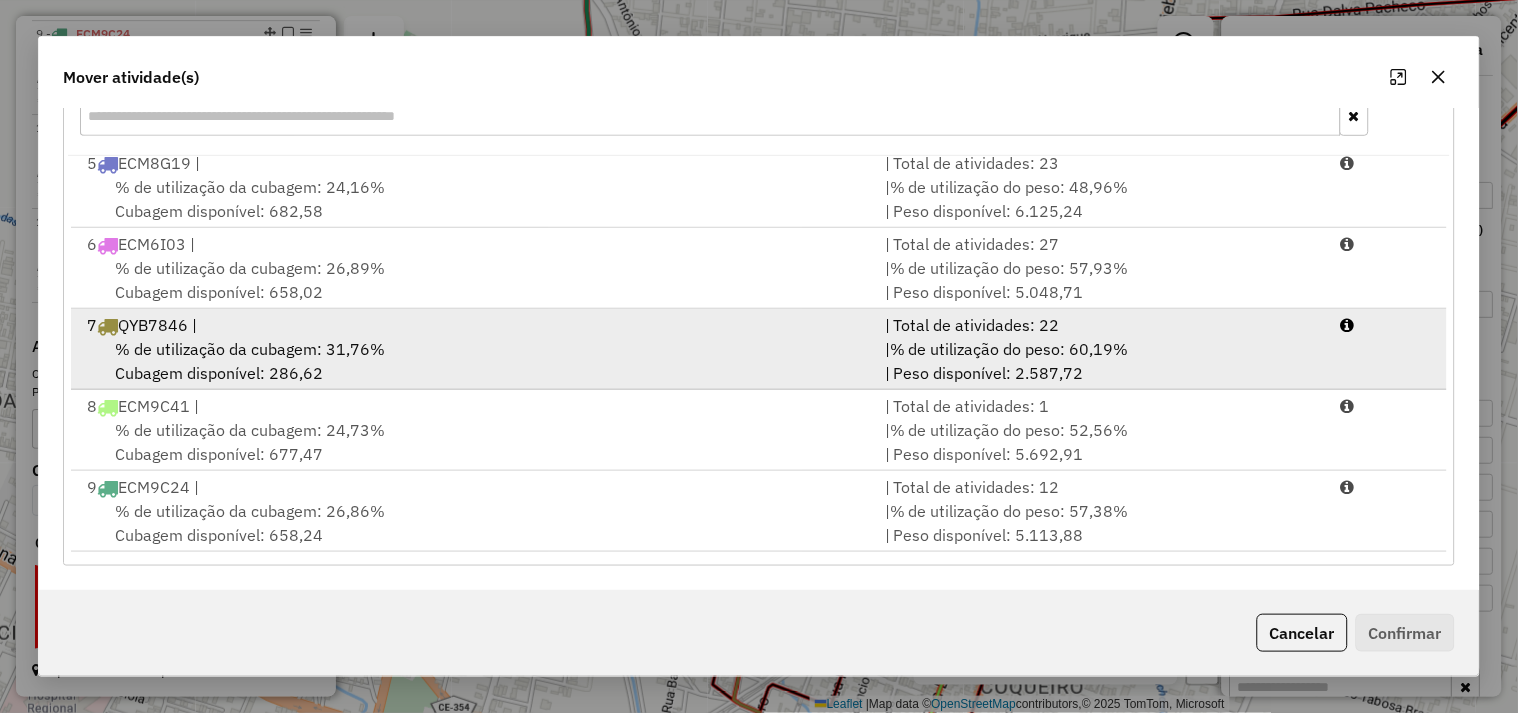 click on "% de utilização da cubagem: 31,76%" at bounding box center [250, 349] 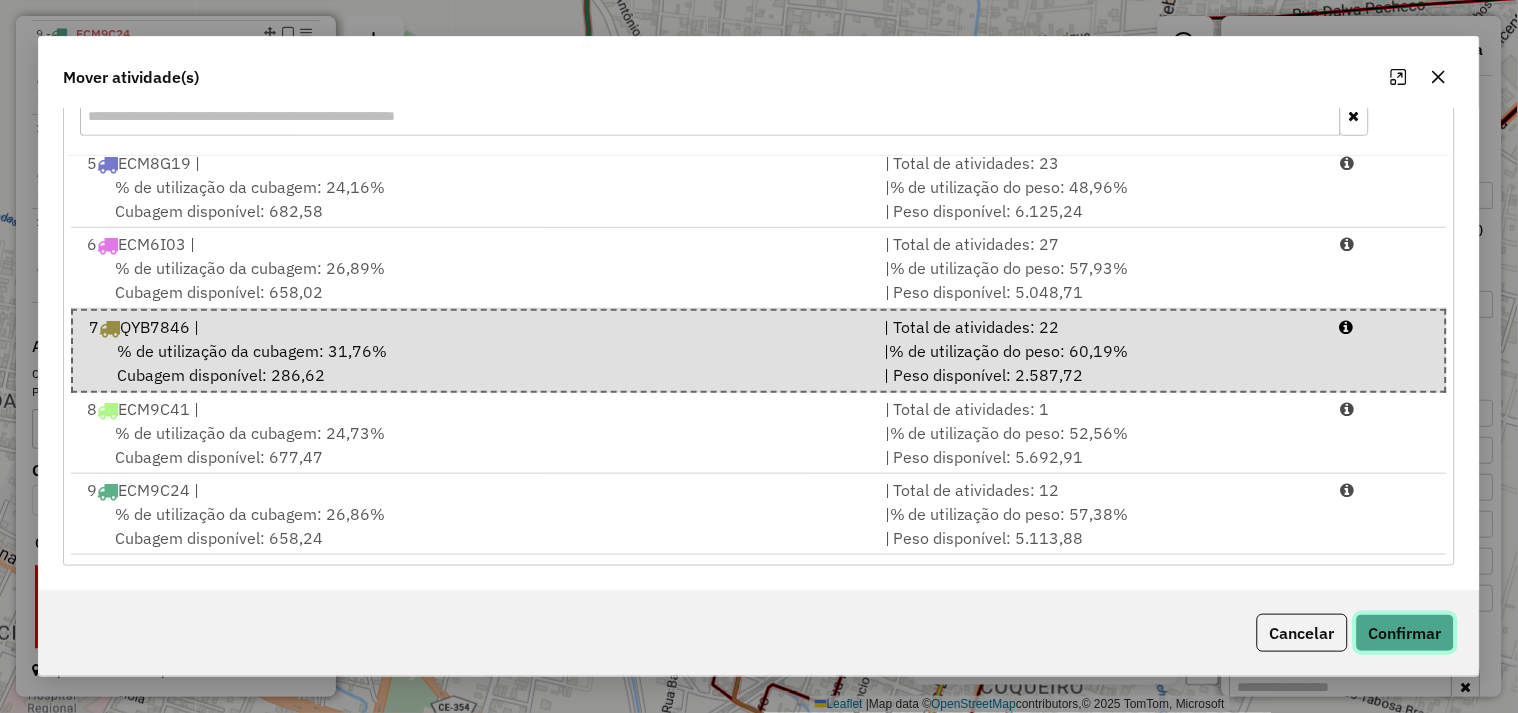 click on "Confirmar" 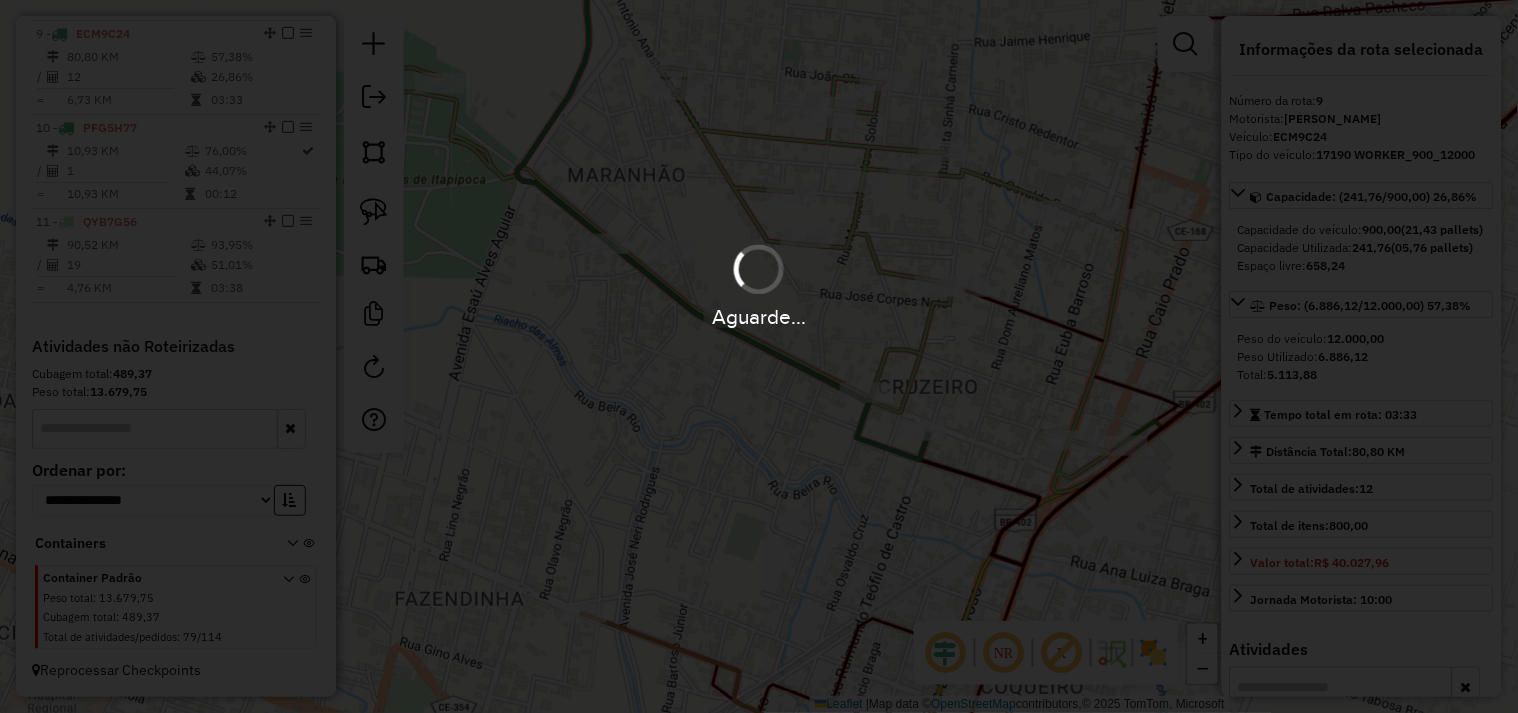 scroll, scrollTop: 0, scrollLeft: 0, axis: both 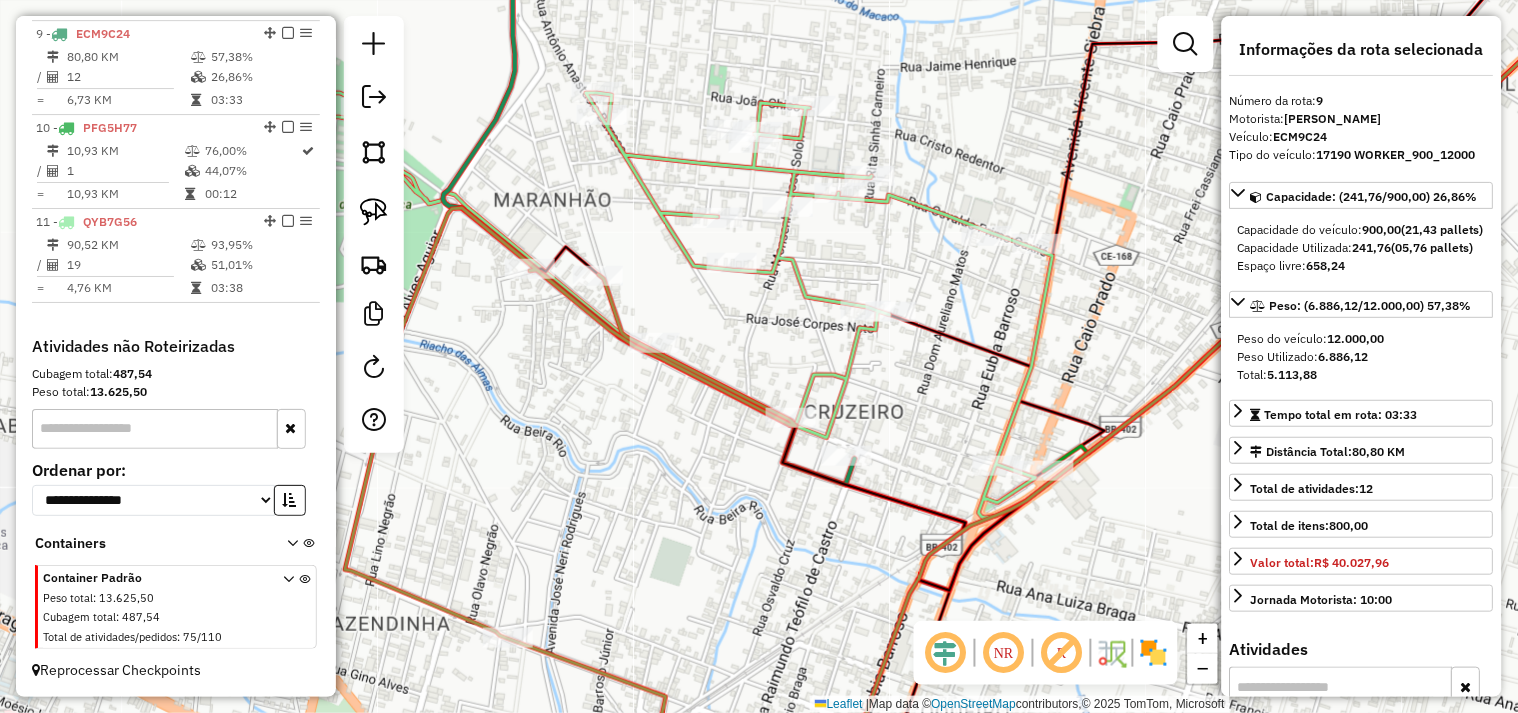 drag, startPoint x: 806, startPoint y: 311, endPoint x: 741, endPoint y: 328, distance: 67.18631 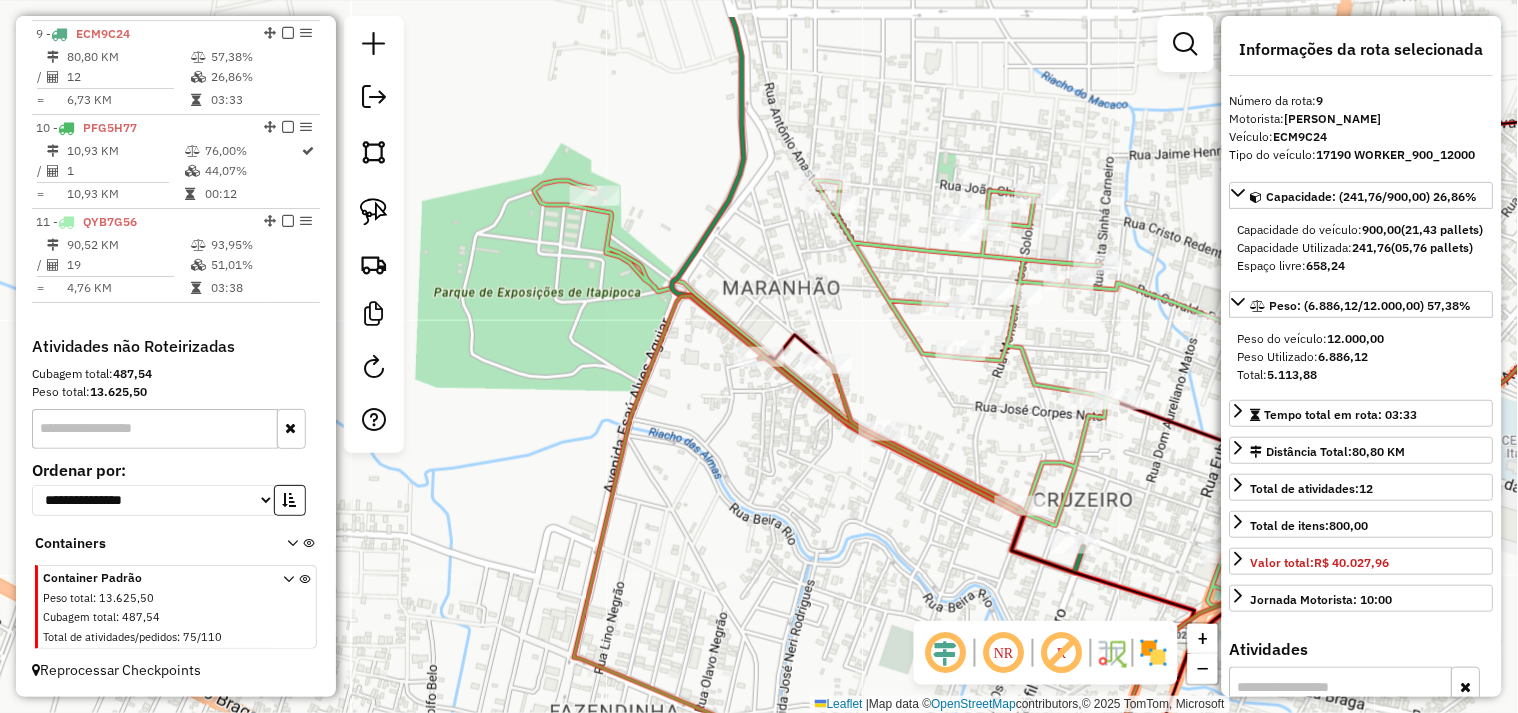 drag, startPoint x: 741, startPoint y: 328, endPoint x: 970, endPoint y: 416, distance: 245.32631 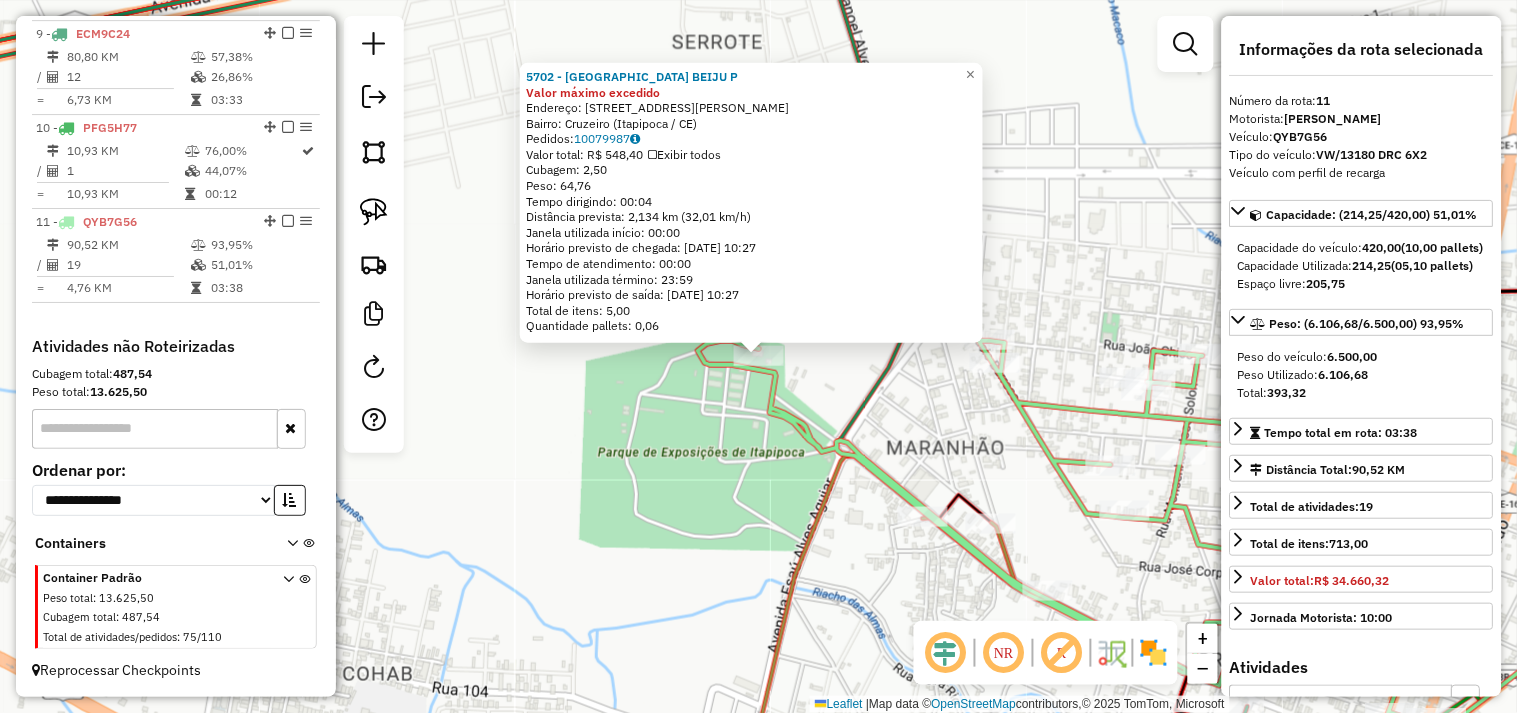click on "5702 - CHURRASCARIA BEIJU P Valor máximo excedido  Endereço: Rua Major Antônio Rodrigues Teixeira, 440   Bairro: Cruzeiro (Itapipoca / CE)   Pedidos:  10079987   Valor total: R$ 548,40   Exibir todos   Cubagem: 2,50  Peso: 64,76  Tempo dirigindo: 00:04   Distância prevista: 2,134 km (32,01 km/h)   Janela utilizada início: 00:00   Horário previsto de chegada: 11/07/2025 10:27   Tempo de atendimento: 00:00   Janela utilizada término: 23:59   Horário previsto de saída: 11/07/2025 10:27   Total de itens: 5,00   Quantidade pallets: 0,06  × Janela de atendimento Grade de atendimento Capacidade Transportadoras Veículos Cliente Pedidos  Rotas Selecione os dias de semana para filtrar as janelas de atendimento  Seg   Ter   Qua   Qui   Sex   Sáb   Dom  Informe o período da janela de atendimento: De: Até:  Filtrar exatamente a janela do cliente  Considerar janela de atendimento padrão  Selecione os dias de semana para filtrar as grades de atendimento  Seg   Ter   Qua   Qui   Sex   Sáb   Dom   De:   Até:" 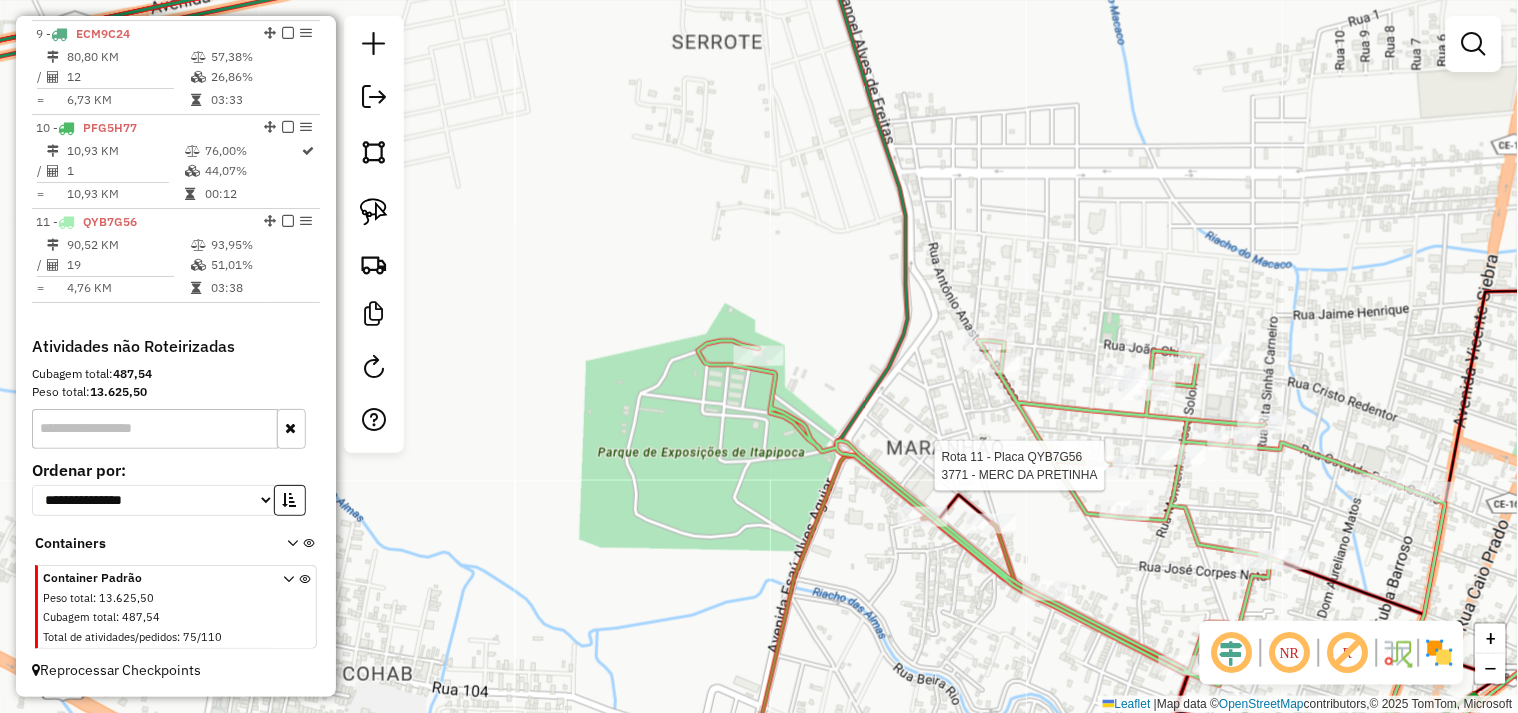 select on "**********" 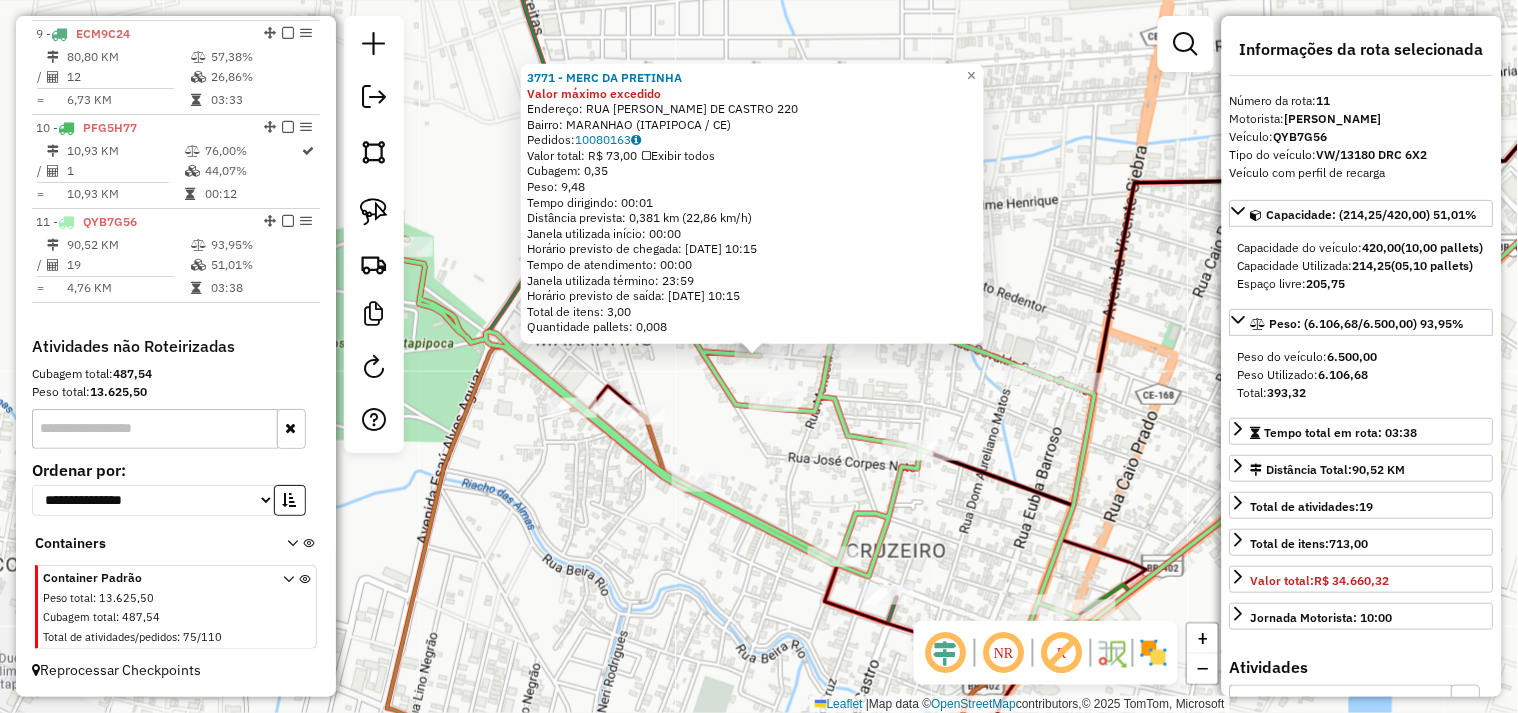 click on "Rota 11 - Placa QYB7G56  2713 - MERCADINHO MAURO 3771 - MERC DA PRETINHA Valor máximo excedido  Endereço:  RUA MANOEL C. DE CASTRO 220   Bairro: MARANHAO (ITAPIPOCA / CE)   Pedidos:  10080163   Valor total: R$ 73,00   Exibir todos   Cubagem: 0,35  Peso: 9,48  Tempo dirigindo: 00:01   Distância prevista: 0,381 km (22,86 km/h)   Janela utilizada início: 00:00   Horário previsto de chegada: 11/07/2025 10:15   Tempo de atendimento: 00:00   Janela utilizada término: 23:59   Horário previsto de saída: 11/07/2025 10:15   Total de itens: 3,00   Quantidade pallets: 0,008  × Janela de atendimento Grade de atendimento Capacidade Transportadoras Veículos Cliente Pedidos  Rotas Selecione os dias de semana para filtrar as janelas de atendimento  Seg   Ter   Qua   Qui   Sex   Sáb   Dom  Informe o período da janela de atendimento: De: Até:  Filtrar exatamente a janela do cliente  Considerar janela de atendimento padrão  Selecione os dias de semana para filtrar as grades de atendimento  Seg   Ter   Qua   Qui  +" 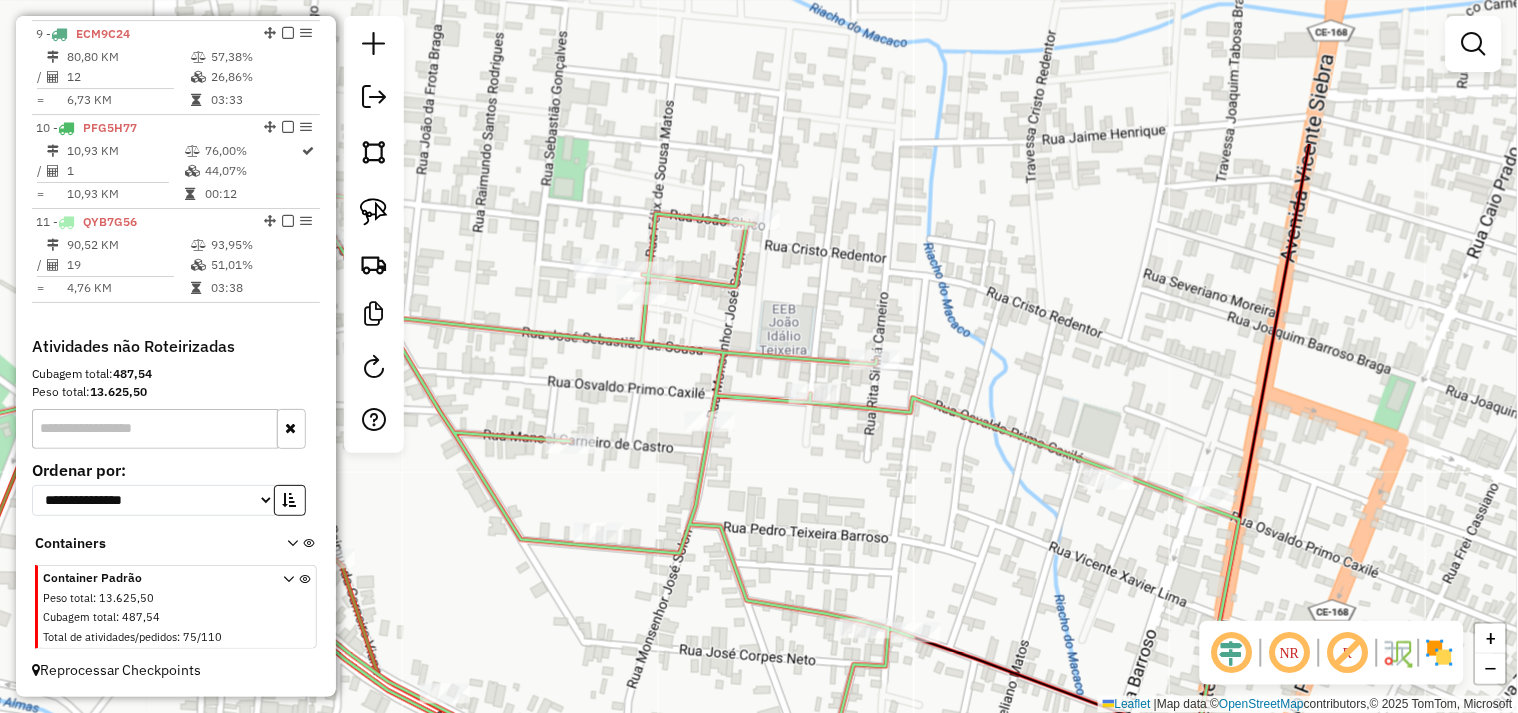 drag, startPoint x: 885, startPoint y: 306, endPoint x: 881, endPoint y: 552, distance: 246.03252 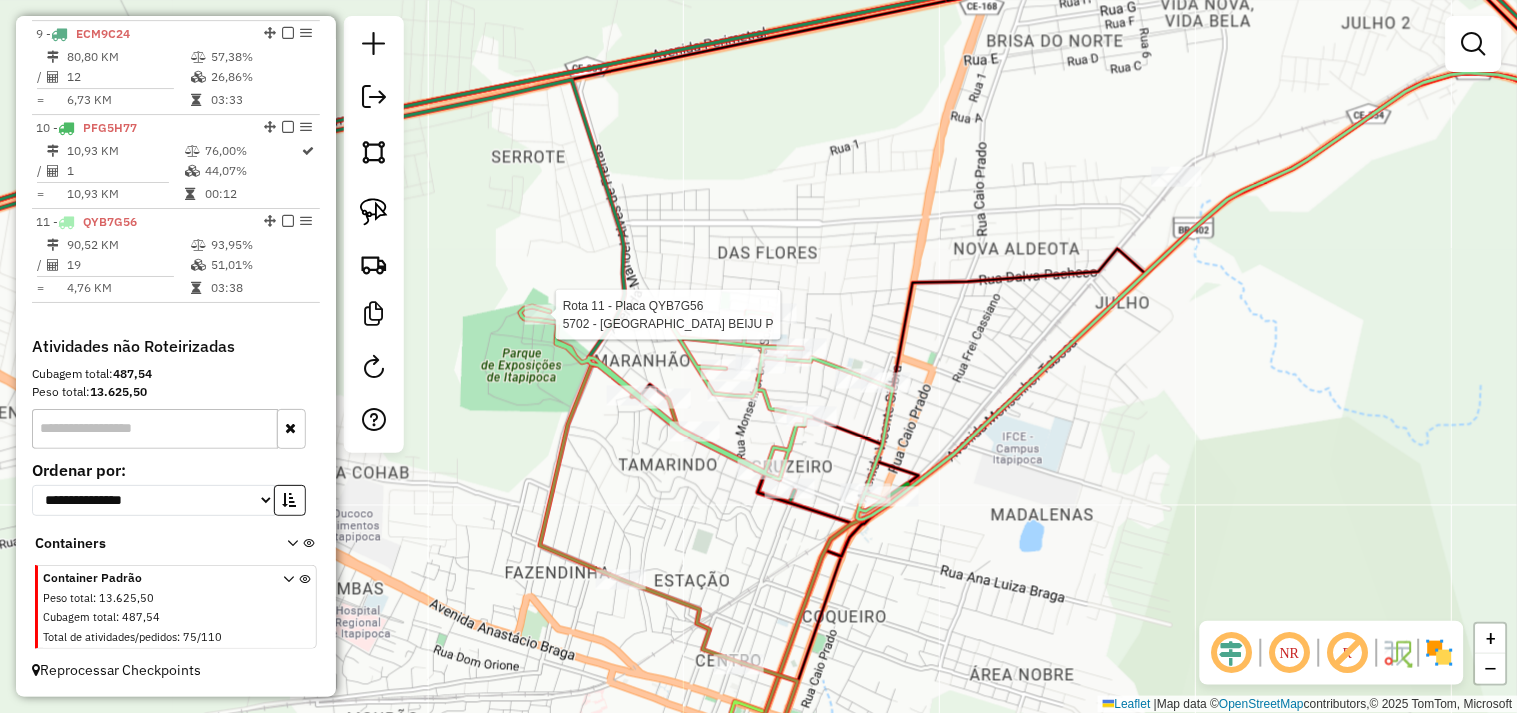 click 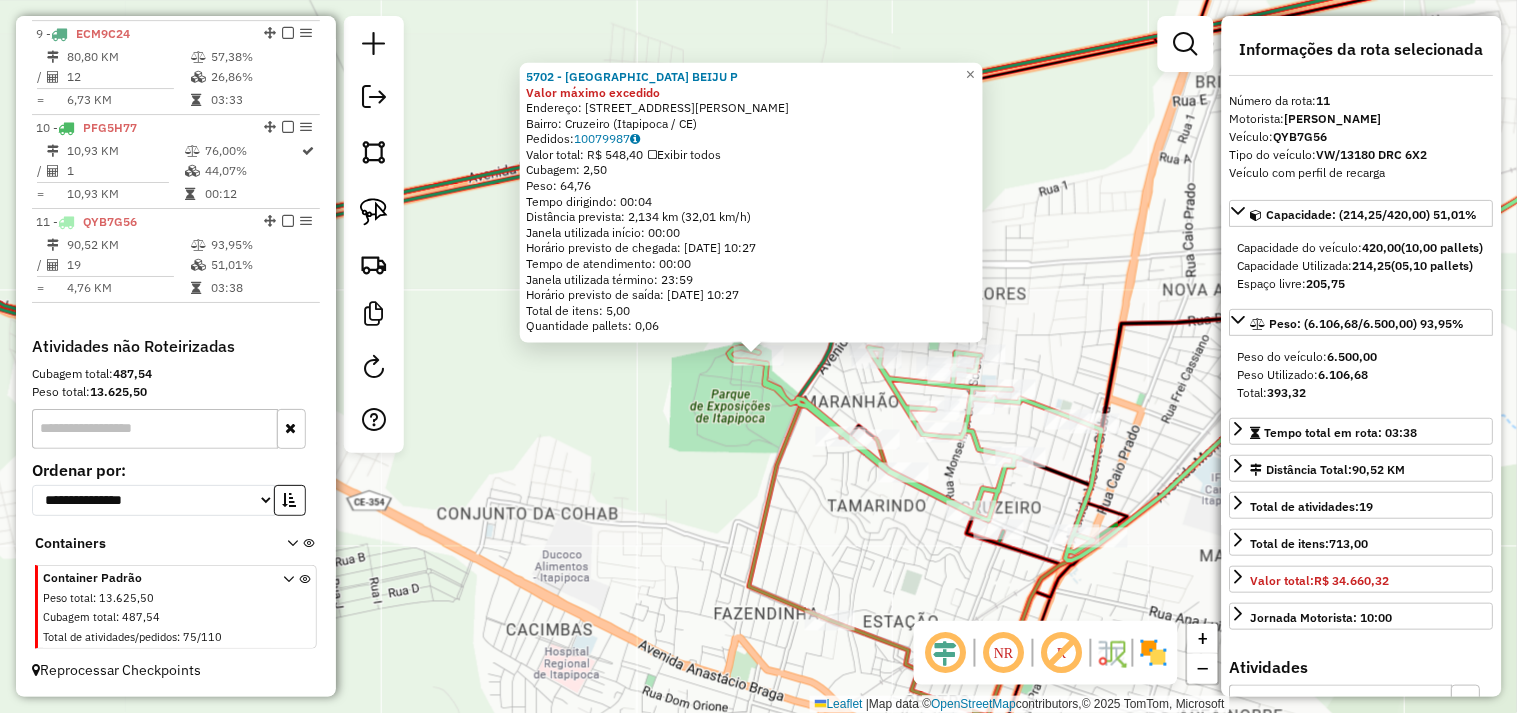 click on "5702 - CHURRASCARIA BEIJU P Valor máximo excedido  Endereço: Rua Major Antônio Rodrigues Teixeira, 440   Bairro: Cruzeiro (Itapipoca / CE)   Pedidos:  10079987   Valor total: R$ 548,40   Exibir todos   Cubagem: 2,50  Peso: 64,76  Tempo dirigindo: 00:04   Distância prevista: 2,134 km (32,01 km/h)   Janela utilizada início: 00:00   Horário previsto de chegada: 11/07/2025 10:27   Tempo de atendimento: 00:00   Janela utilizada término: 23:59   Horário previsto de saída: 11/07/2025 10:27   Total de itens: 5,00   Quantidade pallets: 0,06  × Janela de atendimento Grade de atendimento Capacidade Transportadoras Veículos Cliente Pedidos  Rotas Selecione os dias de semana para filtrar as janelas de atendimento  Seg   Ter   Qua   Qui   Sex   Sáb   Dom  Informe o período da janela de atendimento: De: Até:  Filtrar exatamente a janela do cliente  Considerar janela de atendimento padrão  Selecione os dias de semana para filtrar as grades de atendimento  Seg   Ter   Qua   Qui   Sex   Sáb   Dom   De:   Até:" 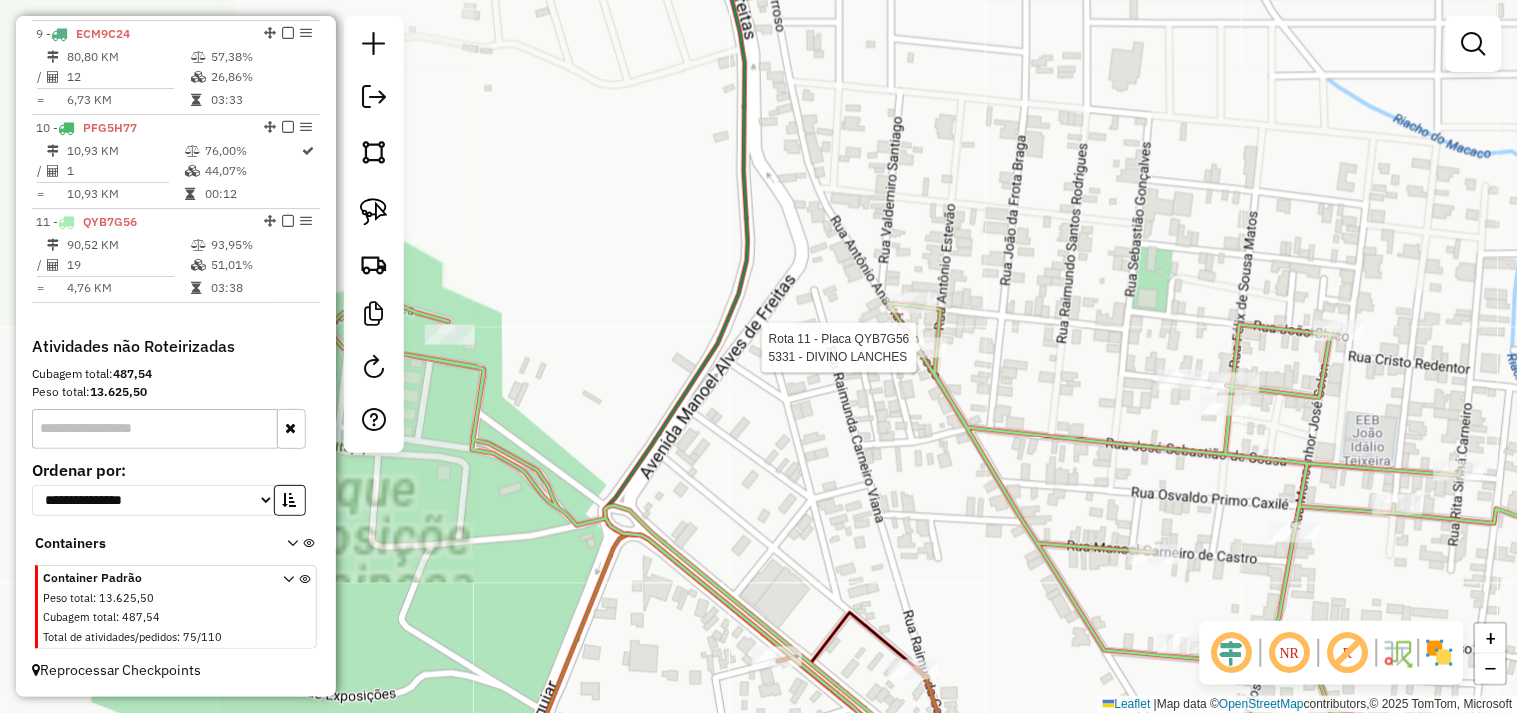 select on "**********" 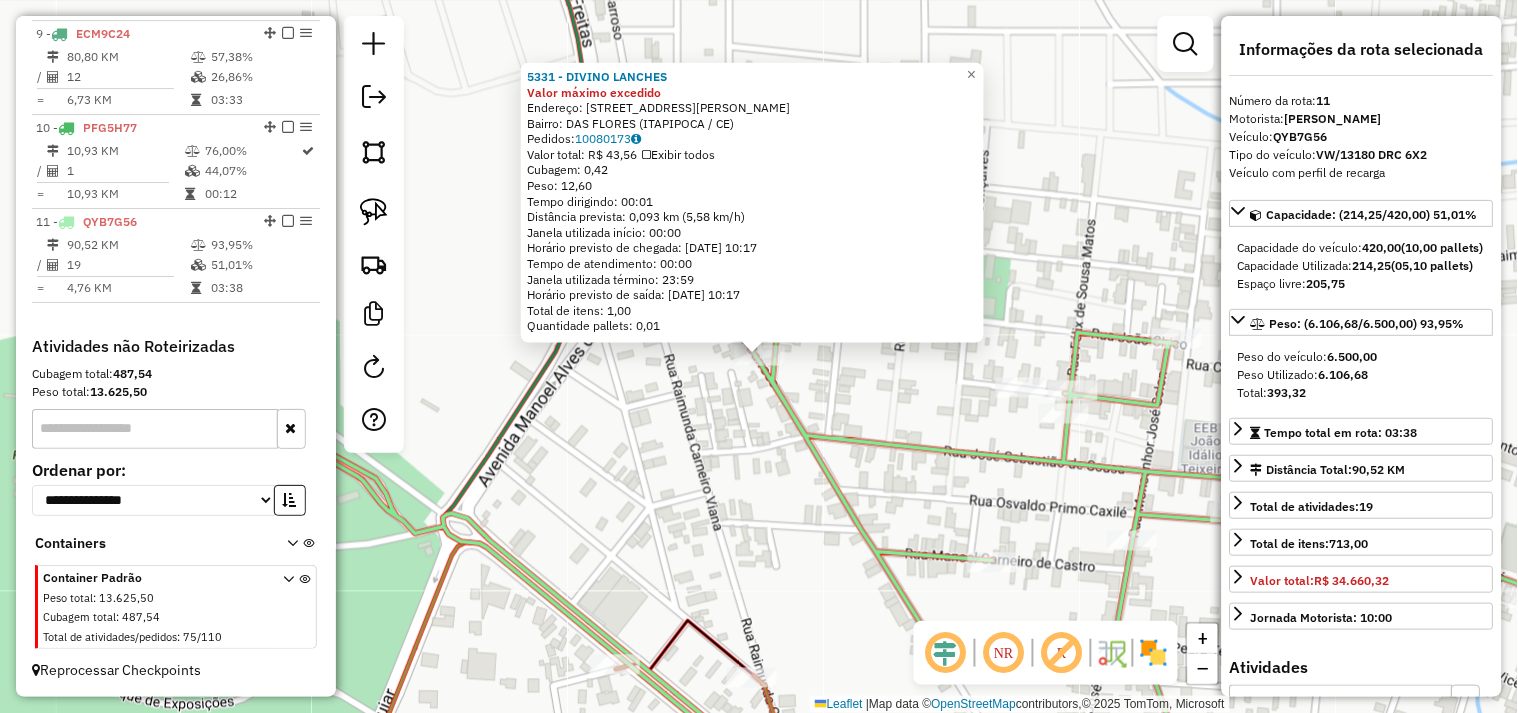 click on "5331 - DIVINO LANCHES Valor máximo excedido  Endereço:  Rua Antonio Anastacio Barroso 3008   Bairro: DAS FLORES (ITAPIPOCA / CE)   Pedidos:  10080173   Valor total: R$ 43,56   Exibir todos   Cubagem: 0,42  Peso: 12,60  Tempo dirigindo: 00:01   Distância prevista: 0,093 km (5,58 km/h)   Janela utilizada início: 00:00   Horário previsto de chegada: 11/07/2025 10:17   Tempo de atendimento: 00:00   Janela utilizada término: 23:59   Horário previsto de saída: 11/07/2025 10:17   Total de itens: 1,00   Quantidade pallets: 0,01  × Janela de atendimento Grade de atendimento Capacidade Transportadoras Veículos Cliente Pedidos  Rotas Selecione os dias de semana para filtrar as janelas de atendimento  Seg   Ter   Qua   Qui   Sex   Sáb   Dom  Informe o período da janela de atendimento: De: Até:  Filtrar exatamente a janela do cliente  Considerar janela de atendimento padrão  Selecione os dias de semana para filtrar as grades de atendimento  Seg   Ter   Qua   Qui   Sex   Sáb   Dom   Peso mínimo:   De:  De:" 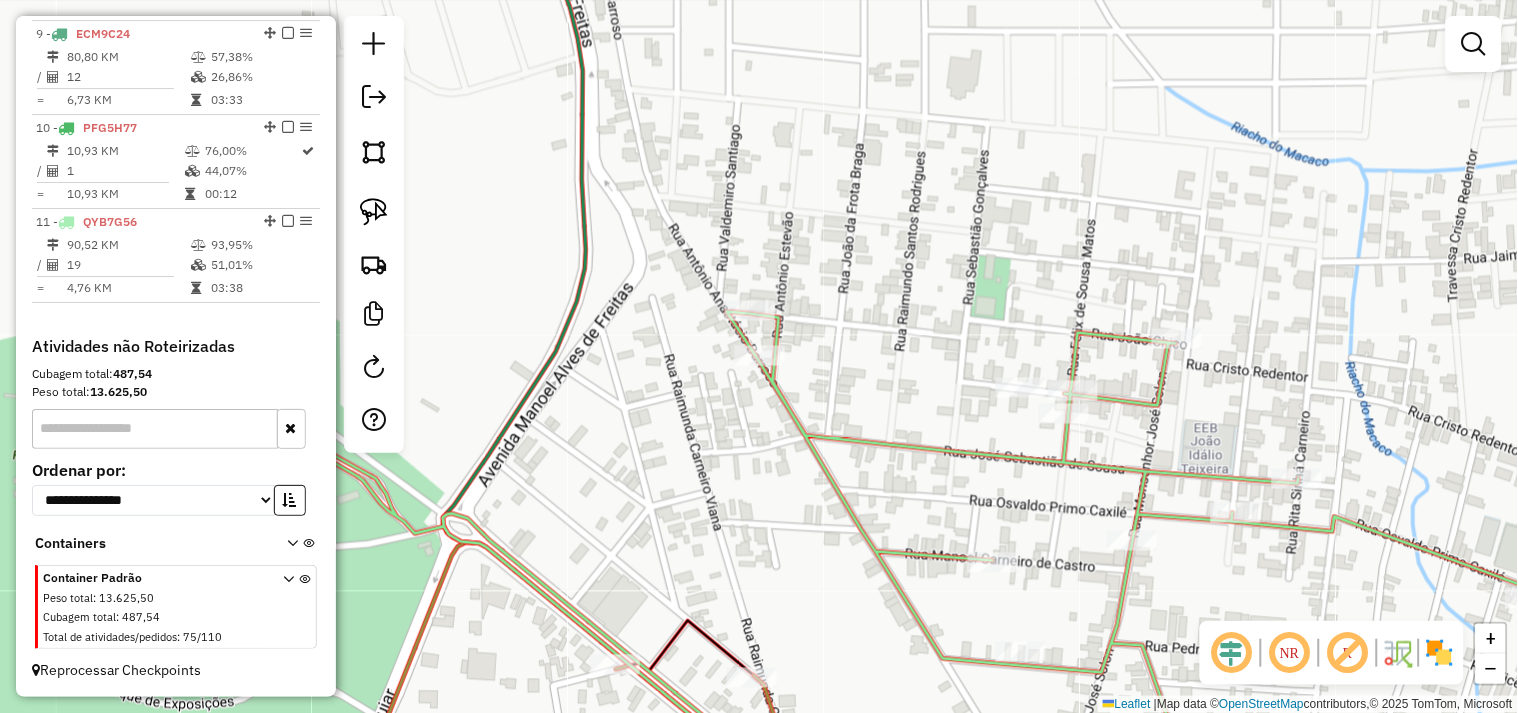 drag, startPoint x: 648, startPoint y: 447, endPoint x: 774, endPoint y: 422, distance: 128.45622 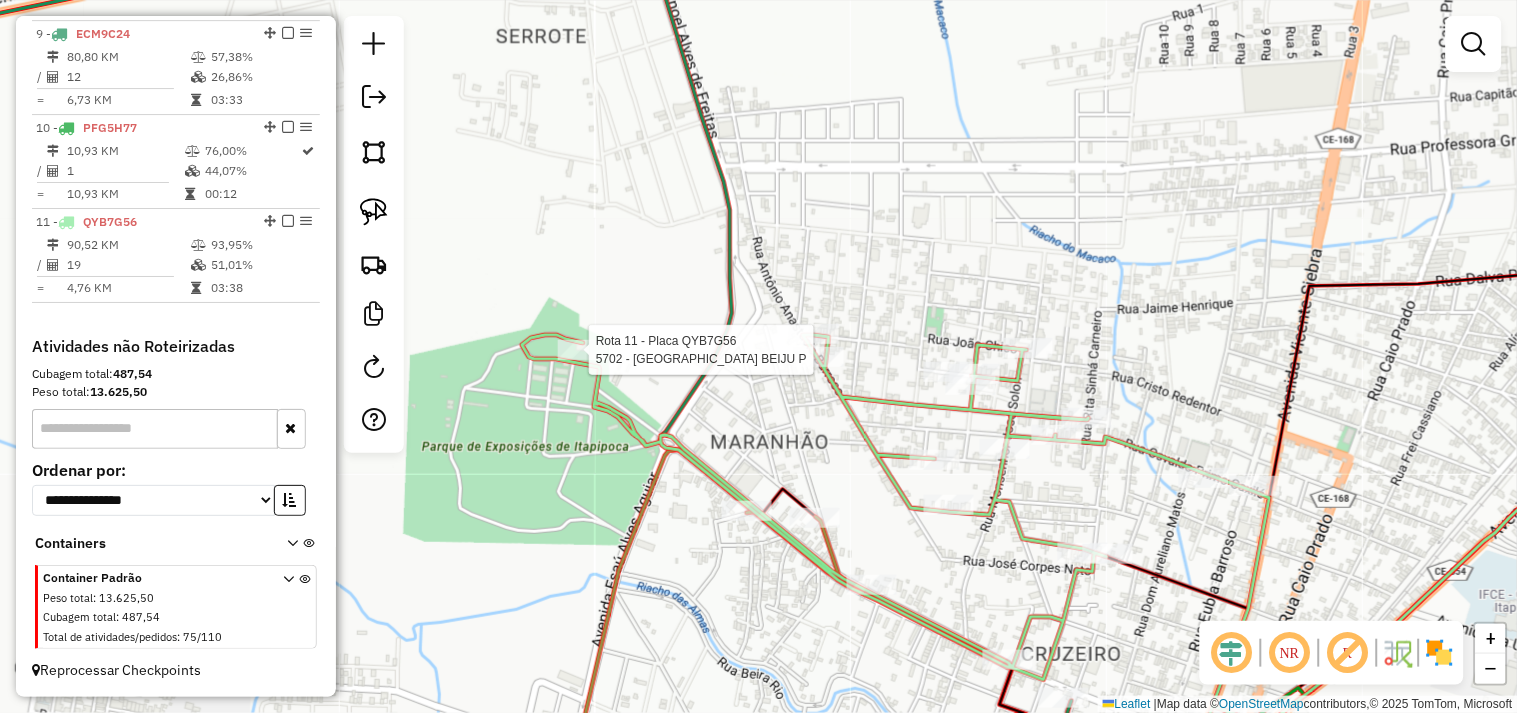 select on "**********" 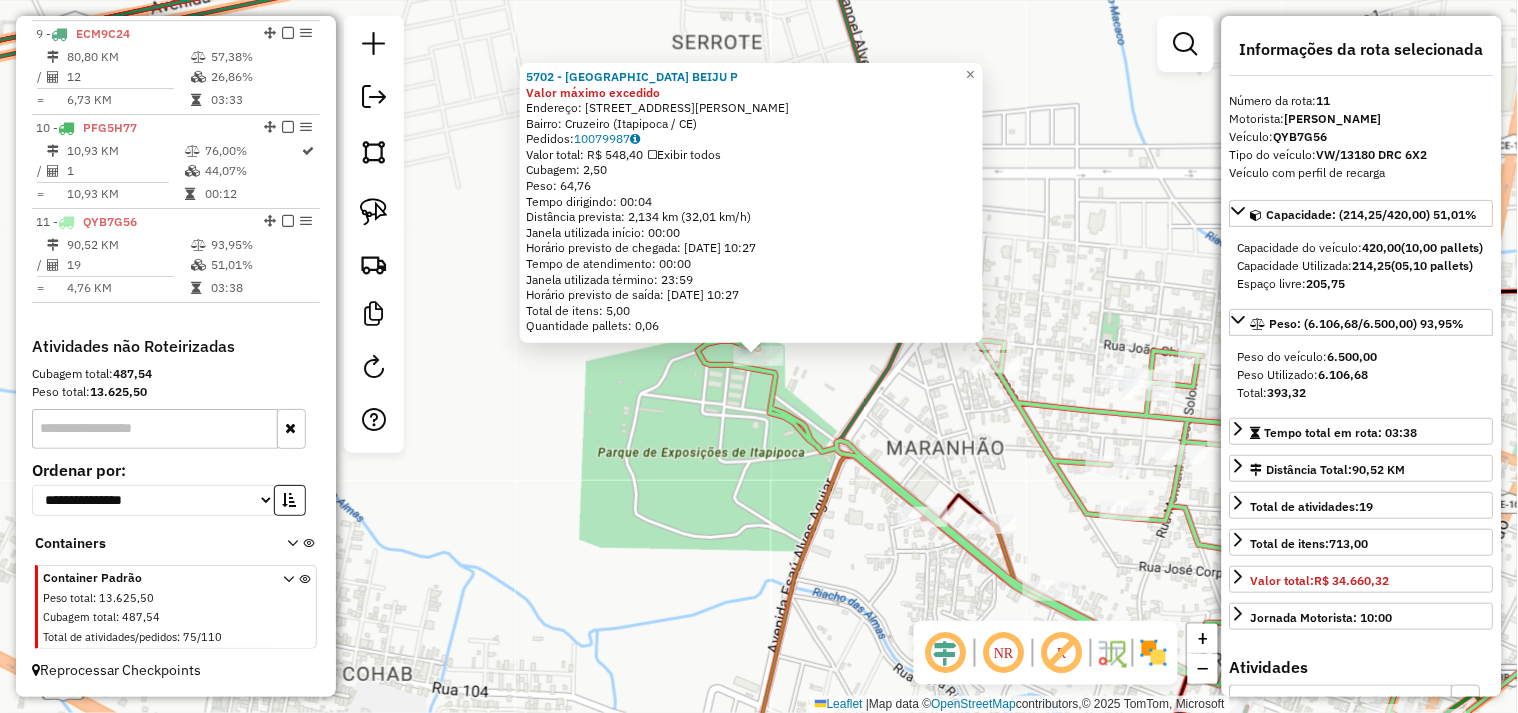 click on "5702 - CHURRASCARIA BEIJU P Valor máximo excedido  Endereço: Rua Major Antônio Rodrigues Teixeira, 440   Bairro: Cruzeiro (Itapipoca / CE)   Pedidos:  10079987   Valor total: R$ 548,40   Exibir todos   Cubagem: 2,50  Peso: 64,76  Tempo dirigindo: 00:04   Distância prevista: 2,134 km (32,01 km/h)   Janela utilizada início: 00:00   Horário previsto de chegada: 11/07/2025 10:27   Tempo de atendimento: 00:00   Janela utilizada término: 23:59   Horário previsto de saída: 11/07/2025 10:27   Total de itens: 5,00   Quantidade pallets: 0,06  × Janela de atendimento Grade de atendimento Capacidade Transportadoras Veículos Cliente Pedidos  Rotas Selecione os dias de semana para filtrar as janelas de atendimento  Seg   Ter   Qua   Qui   Sex   Sáb   Dom  Informe o período da janela de atendimento: De: Até:  Filtrar exatamente a janela do cliente  Considerar janela de atendimento padrão  Selecione os dias de semana para filtrar as grades de atendimento  Seg   Ter   Qua   Qui   Sex   Sáb   Dom   De:   Até:" 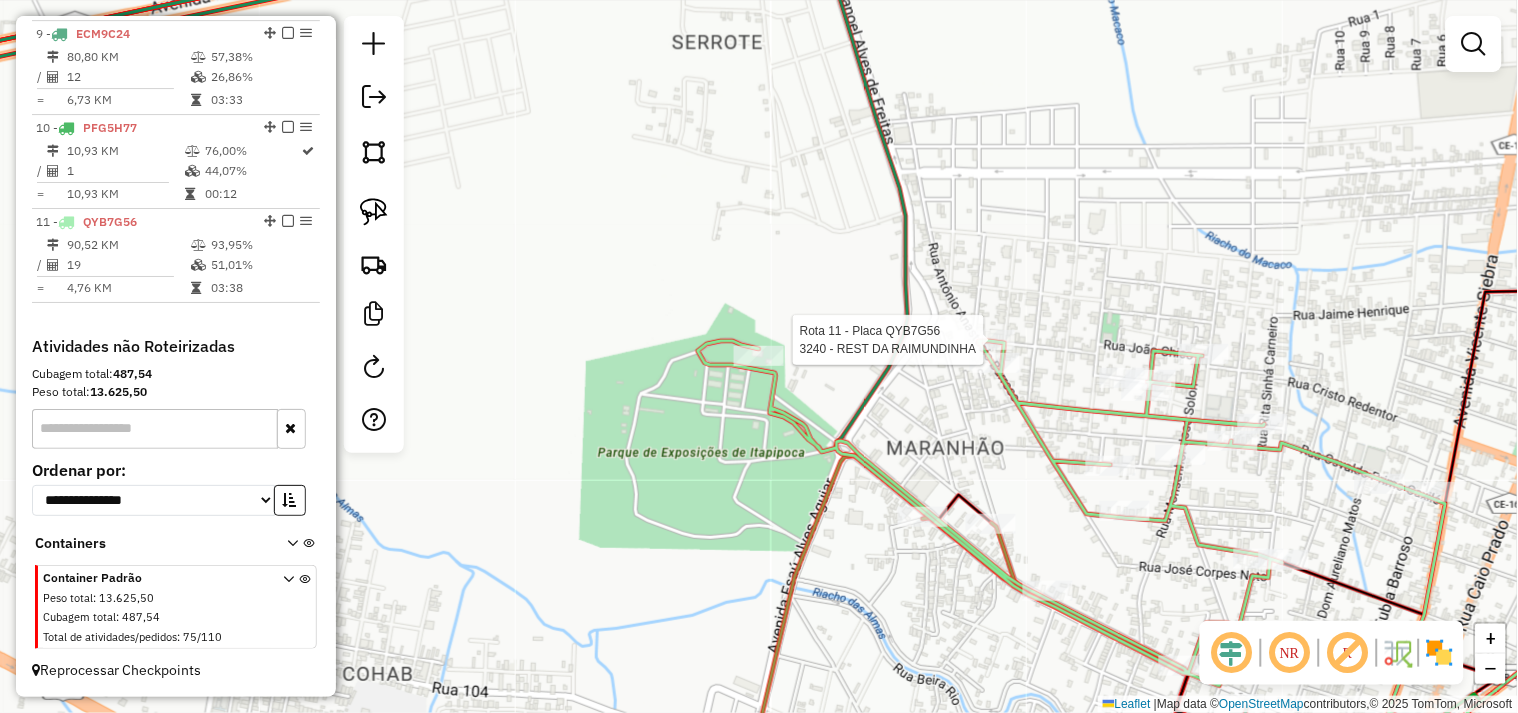 select on "**********" 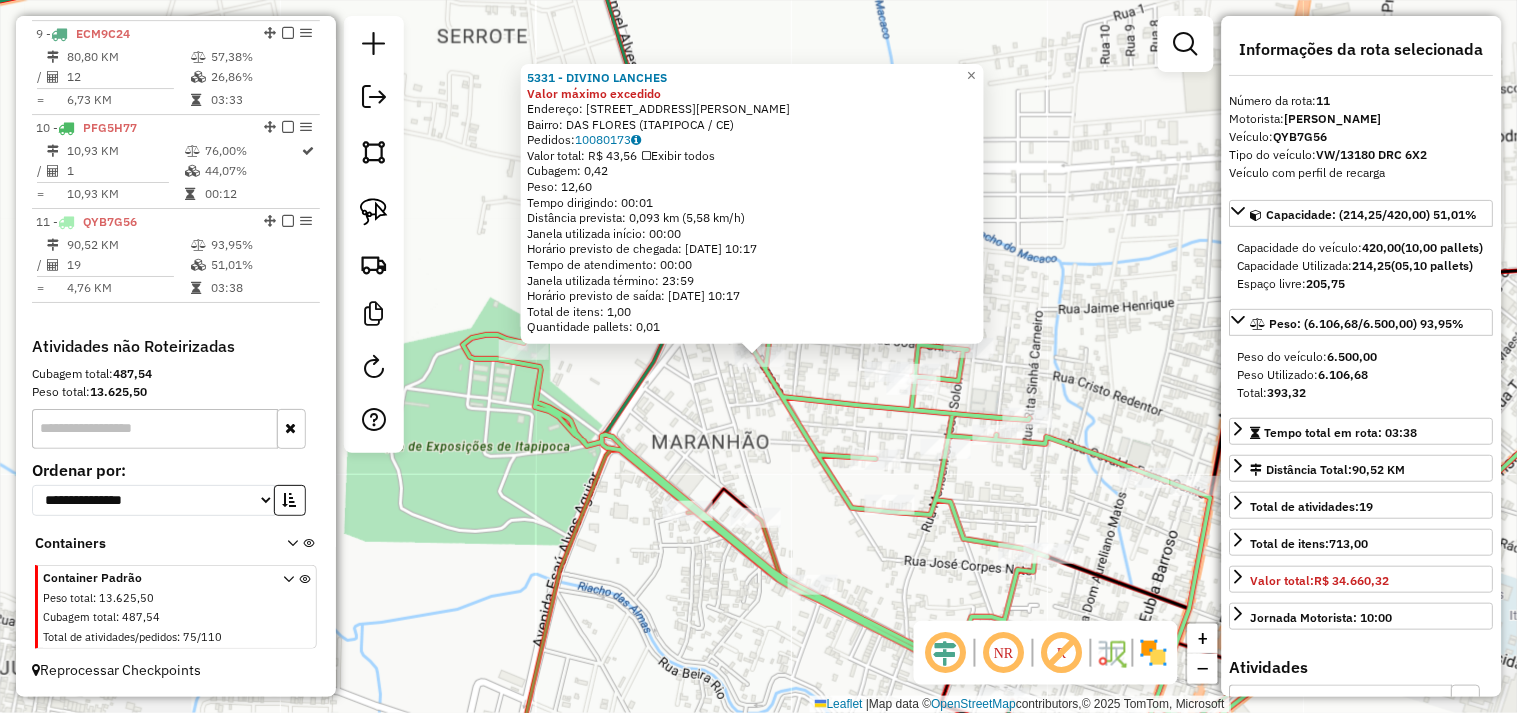 click on "5331 - DIVINO LANCHES Valor máximo excedido  Endereço:  Rua Antonio Anastacio Barroso 3008   Bairro: DAS FLORES (ITAPIPOCA / CE)   Pedidos:  10080173   Valor total: R$ 43,56   Exibir todos   Cubagem: 0,42  Peso: 12,60  Tempo dirigindo: 00:01   Distância prevista: 0,093 km (5,58 km/h)   Janela utilizada início: 00:00   Horário previsto de chegada: 11/07/2025 10:17   Tempo de atendimento: 00:00   Janela utilizada término: 23:59   Horário previsto de saída: 11/07/2025 10:17   Total de itens: 1,00   Quantidade pallets: 0,01  × Janela de atendimento Grade de atendimento Capacidade Transportadoras Veículos Cliente Pedidos  Rotas Selecione os dias de semana para filtrar as janelas de atendimento  Seg   Ter   Qua   Qui   Sex   Sáb   Dom  Informe o período da janela de atendimento: De: Até:  Filtrar exatamente a janela do cliente  Considerar janela de atendimento padrão  Selecione os dias de semana para filtrar as grades de atendimento  Seg   Ter   Qua   Qui   Sex   Sáb   Dom   Peso mínimo:   De:  De:" 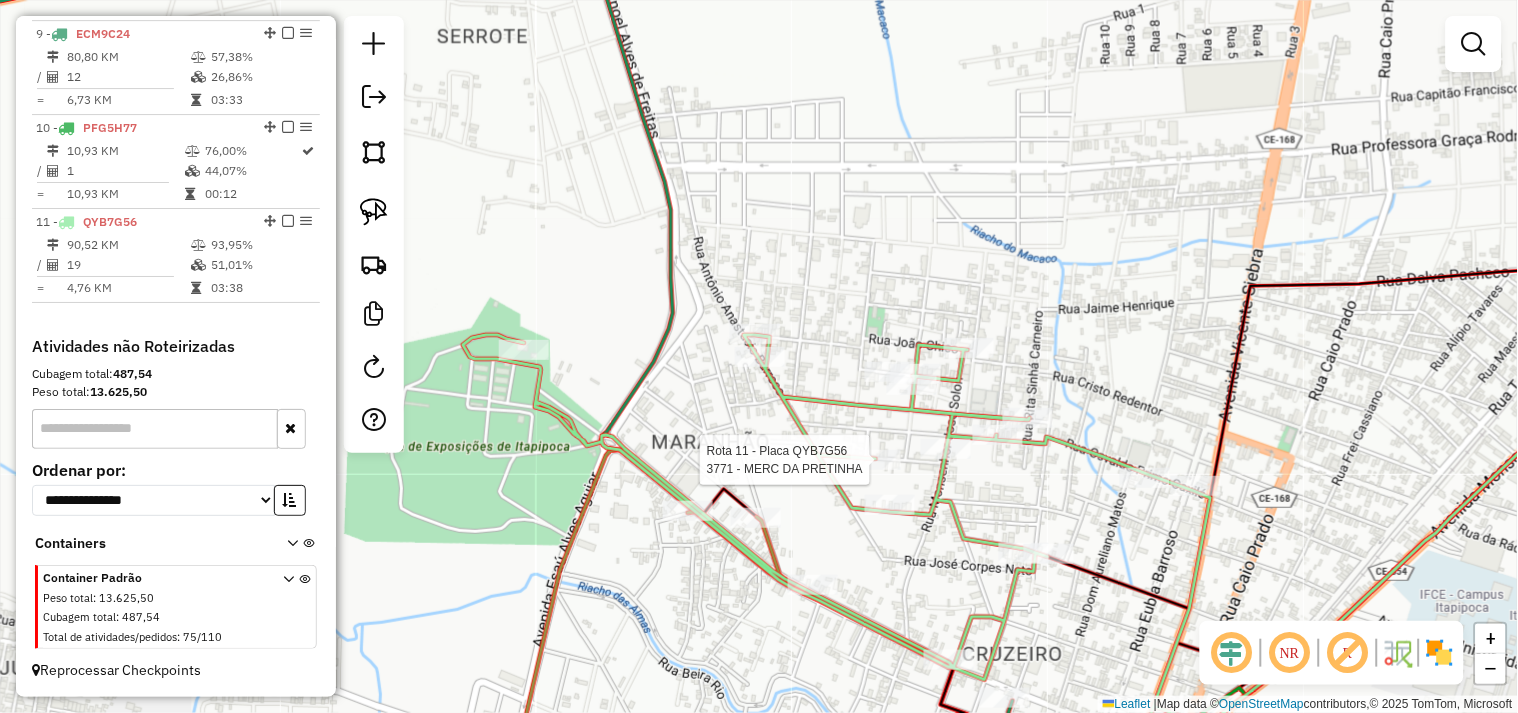 select on "**********" 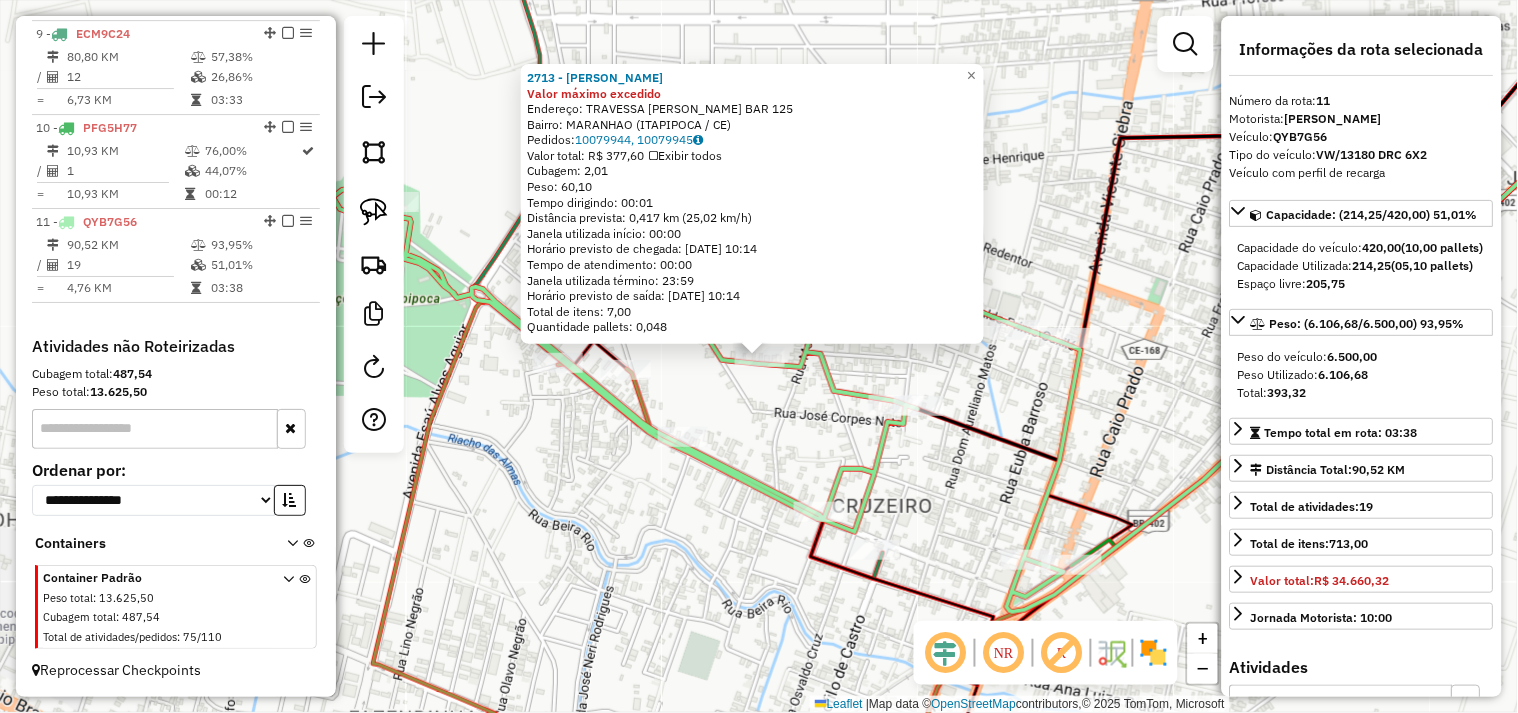 click on "2713 - MERCADINHO MAURO Valor máximo excedido  Endereço:  TRAVESSA ANTONIO ANASTACIO BAR 125   Bairro: MARANHAO (ITAPIPOCA / CE)   Pedidos:  10079944, 10079945   Valor total: R$ 377,60   Exibir todos   Cubagem: 2,01  Peso: 60,10  Tempo dirigindo: 00:01   Distância prevista: 0,417 km (25,02 km/h)   Janela utilizada início: 00:00   Horário previsto de chegada: 11/07/2025 10:14   Tempo de atendimento: 00:00   Janela utilizada término: 23:59   Horário previsto de saída: 11/07/2025 10:14   Total de itens: 7,00   Quantidade pallets: 0,048  × Janela de atendimento Grade de atendimento Capacidade Transportadoras Veículos Cliente Pedidos  Rotas Selecione os dias de semana para filtrar as janelas de atendimento  Seg   Ter   Qua   Qui   Sex   Sáb   Dom  Informe o período da janela de atendimento: De: Até:  Filtrar exatamente a janela do cliente  Considerar janela de atendimento padrão  Selecione os dias de semana para filtrar as grades de atendimento  Seg   Ter   Qua   Qui   Sex   Sáb   Dom   De:   Até:" 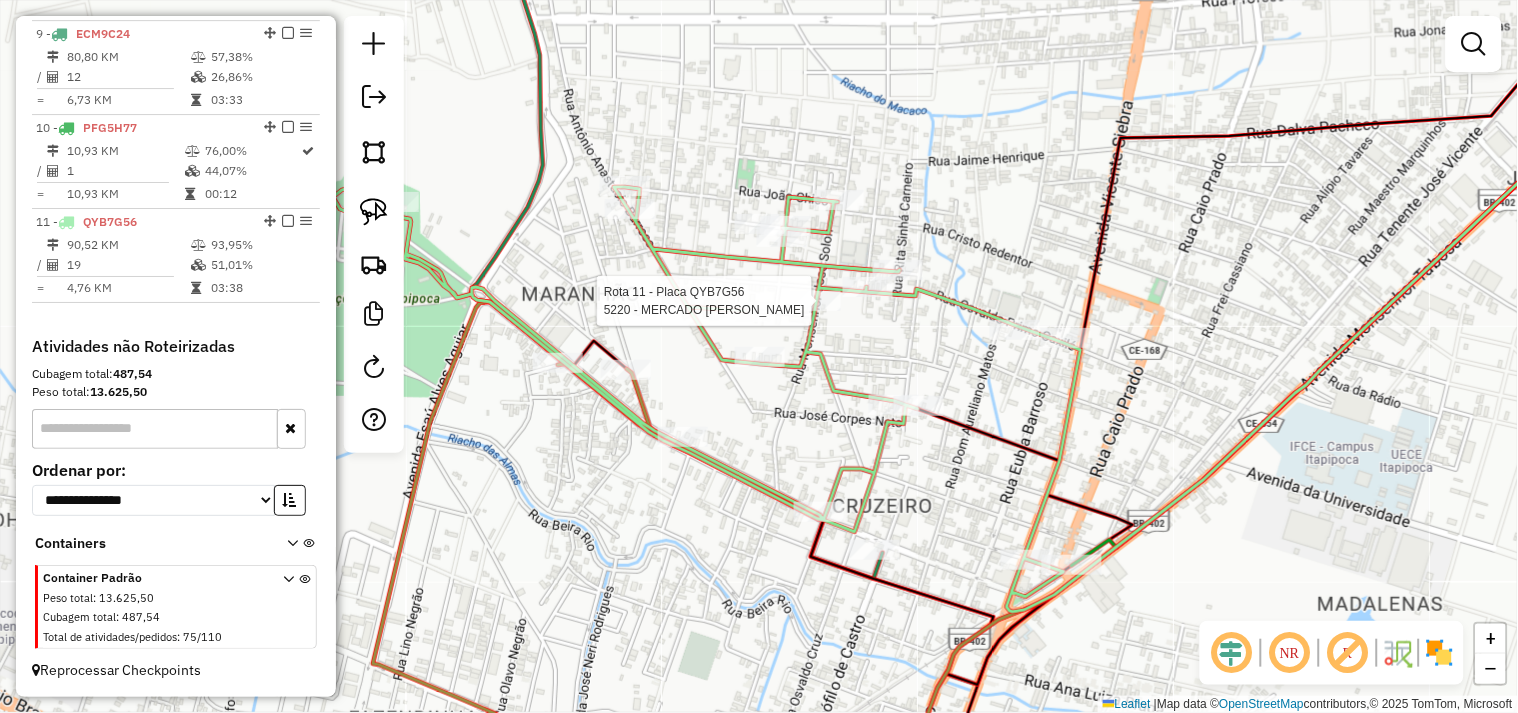 select on "**********" 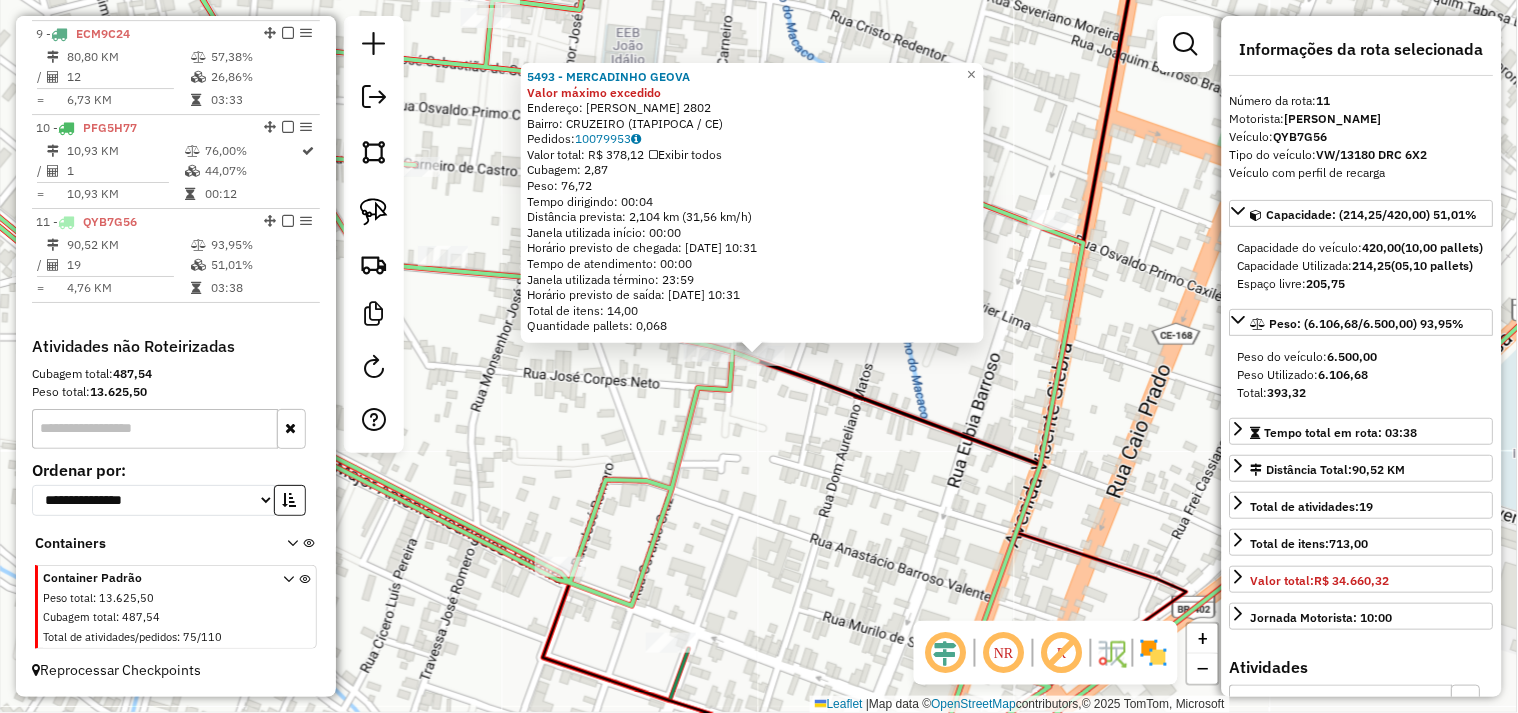 click on "5493 - MERCADINHO GEOVA Valor máximo excedido  Endereço:  FRANCISCO DOMINGOS BRAGA FILH 2802   Bairro: CRUZEIRO (ITAPIPOCA / CE)   Pedidos:  10079953   Valor total: R$ 378,12   Exibir todos   Cubagem: 2,87  Peso: 76,72  Tempo dirigindo: 00:04   Distância prevista: 2,104 km (31,56 km/h)   Janela utilizada início: 00:00   Horário previsto de chegada: 11/07/2025 10:31   Tempo de atendimento: 00:00   Janela utilizada término: 23:59   Horário previsto de saída: 11/07/2025 10:31   Total de itens: 14,00   Quantidade pallets: 0,068  × Janela de atendimento Grade de atendimento Capacidade Transportadoras Veículos Cliente Pedidos  Rotas Selecione os dias de semana para filtrar as janelas de atendimento  Seg   Ter   Qua   Qui   Sex   Sáb   Dom  Informe o período da janela de atendimento: De: Até:  Filtrar exatamente a janela do cliente  Considerar janela de atendimento padrão  Selecione os dias de semana para filtrar as grades de atendimento  Seg   Ter   Qua   Qui   Sex   Sáb   Dom   Peso mínimo:   De:" 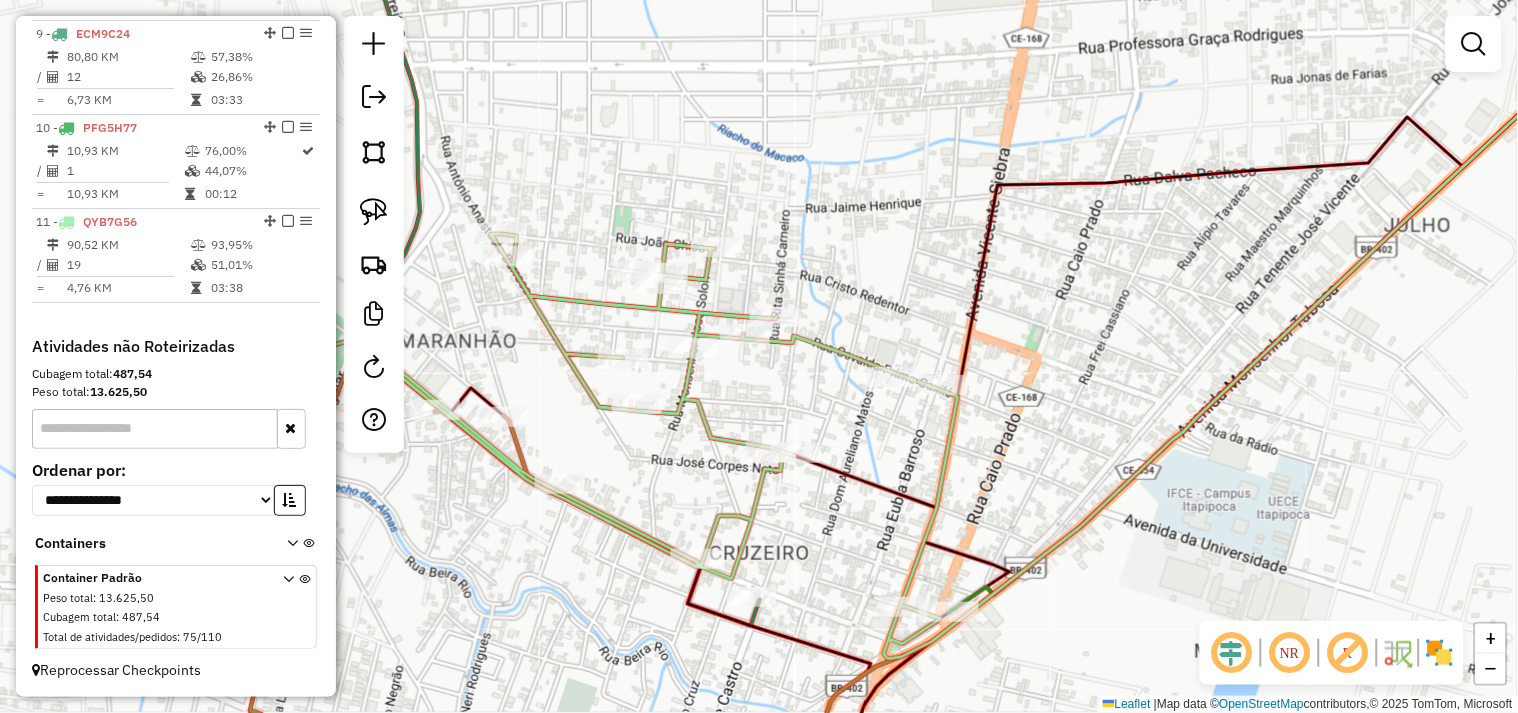 click on "Rota 11 - Placa QYB7G56  2345 - MERC DO RAIMUNDO Janela de atendimento Grade de atendimento Capacidade Transportadoras Veículos Cliente Pedidos  Rotas Selecione os dias de semana para filtrar as janelas de atendimento  Seg   Ter   Qua   Qui   Sex   Sáb   Dom  Informe o período da janela de atendimento: De: Até:  Filtrar exatamente a janela do cliente  Considerar janela de atendimento padrão  Selecione os dias de semana para filtrar as grades de atendimento  Seg   Ter   Qua   Qui   Sex   Sáb   Dom   Considerar clientes sem dia de atendimento cadastrado  Clientes fora do dia de atendimento selecionado Filtrar as atividades entre os valores definidos abaixo:  Peso mínimo:   Peso máximo:   Cubagem mínima:   Cubagem máxima:   De:   Até:  Filtrar as atividades entre o tempo de atendimento definido abaixo:  De:   Até:   Considerar capacidade total dos clientes não roteirizados Transportadora: Selecione um ou mais itens Tipo de veículo: Selecione um ou mais itens Veículo: Selecione um ou mais itens De:" 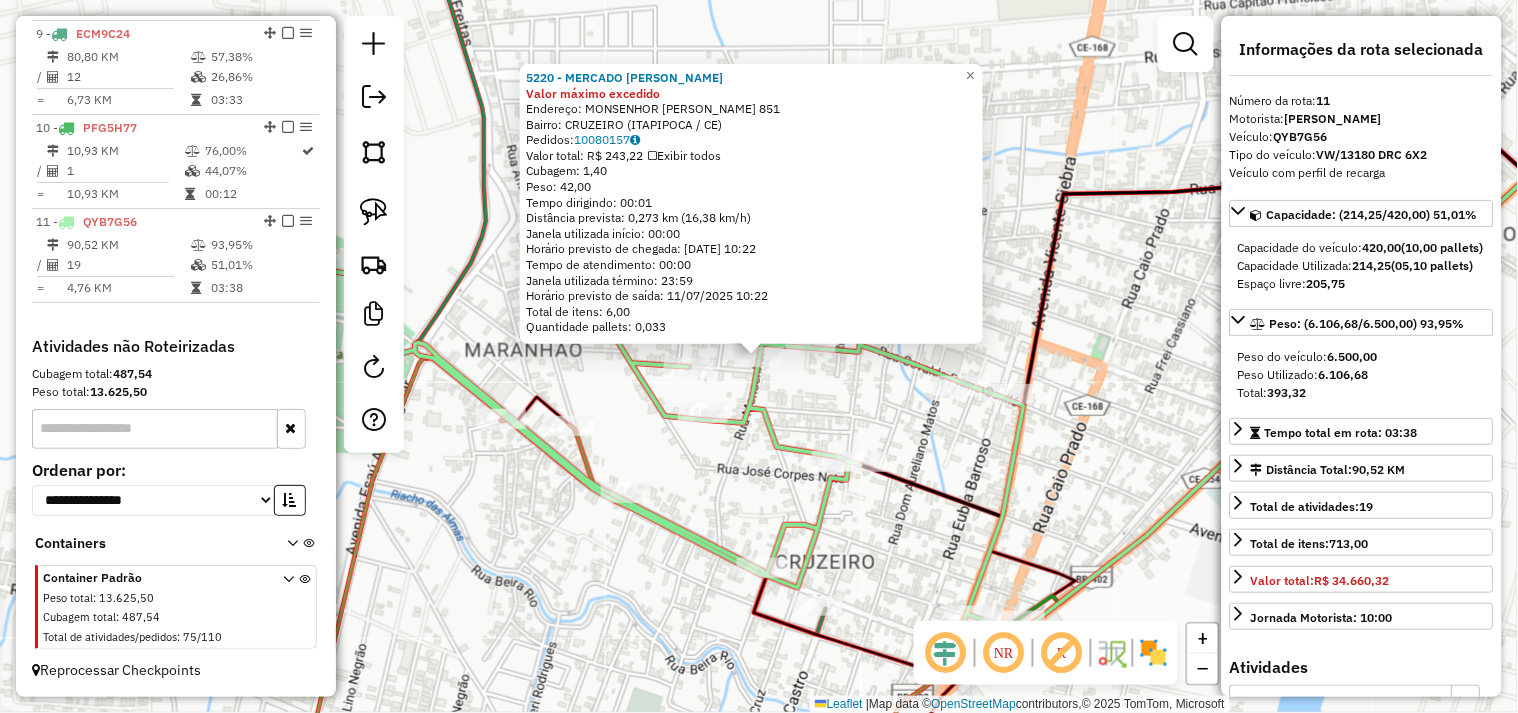 click 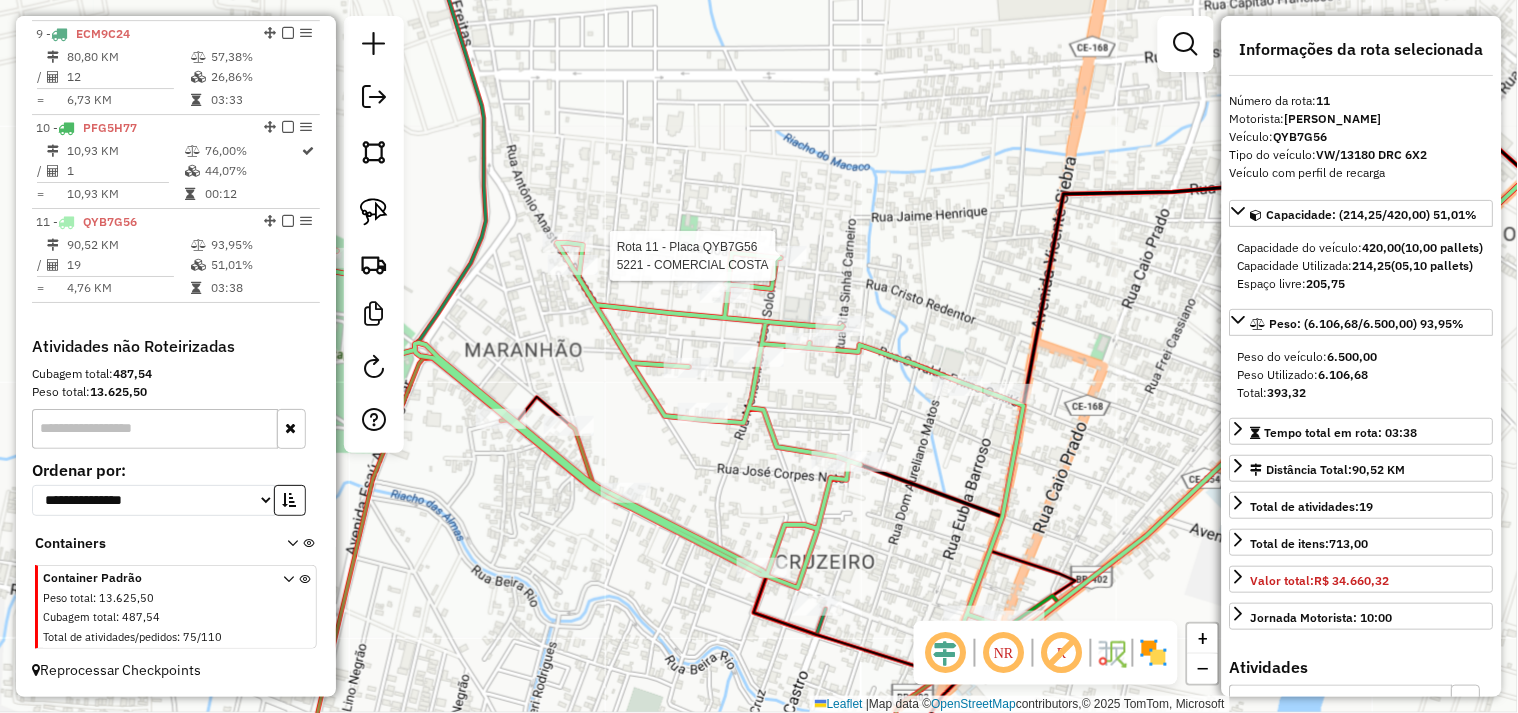 click on "Rota 11 - Placa QYB7G56  5221 - COMERCIAL COSTA Janela de atendimento Grade de atendimento Capacidade Transportadoras Veículos Cliente Pedidos  Rotas Selecione os dias de semana para filtrar as janelas de atendimento  Seg   Ter   Qua   Qui   Sex   Sáb   Dom  Informe o período da janela de atendimento: De: Até:  Filtrar exatamente a janela do cliente  Considerar janela de atendimento padrão  Selecione os dias de semana para filtrar as grades de atendimento  Seg   Ter   Qua   Qui   Sex   Sáb   Dom   Considerar clientes sem dia de atendimento cadastrado  Clientes fora do dia de atendimento selecionado Filtrar as atividades entre os valores definidos abaixo:  Peso mínimo:   Peso máximo:   Cubagem mínima:   Cubagem máxima:   De:   Até:  Filtrar as atividades entre o tempo de atendimento definido abaixo:  De:   Até:   Considerar capacidade total dos clientes não roteirizados Transportadora: Selecione um ou mais itens Tipo de veículo: Selecione um ou mais itens Veículo: Selecione um ou mais itens De:" 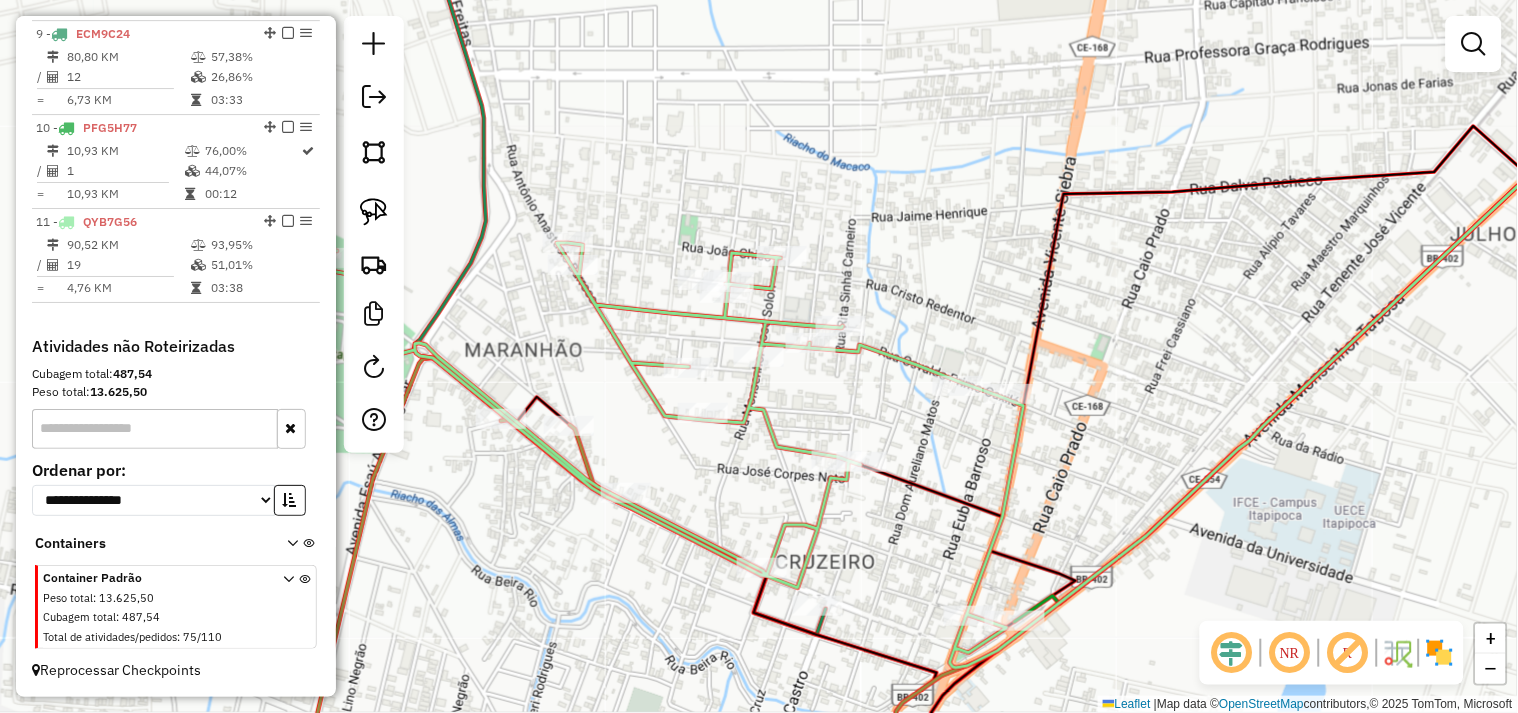 click on "Janela de atendimento Grade de atendimento Capacidade Transportadoras Veículos Cliente Pedidos  Rotas Selecione os dias de semana para filtrar as janelas de atendimento  Seg   Ter   Qua   Qui   Sex   Sáb   Dom  Informe o período da janela de atendimento: De: Até:  Filtrar exatamente a janela do cliente  Considerar janela de atendimento padrão  Selecione os dias de semana para filtrar as grades de atendimento  Seg   Ter   Qua   Qui   Sex   Sáb   Dom   Considerar clientes sem dia de atendimento cadastrado  Clientes fora do dia de atendimento selecionado Filtrar as atividades entre os valores definidos abaixo:  Peso mínimo:   Peso máximo:   Cubagem mínima:   Cubagem máxima:   De:   Até:  Filtrar as atividades entre o tempo de atendimento definido abaixo:  De:   Até:   Considerar capacidade total dos clientes não roteirizados Transportadora: Selecione um ou mais itens Tipo de veículo: Selecione um ou mais itens Veículo: Selecione um ou mais itens Motorista: Selecione um ou mais itens Nome: Rótulo:" 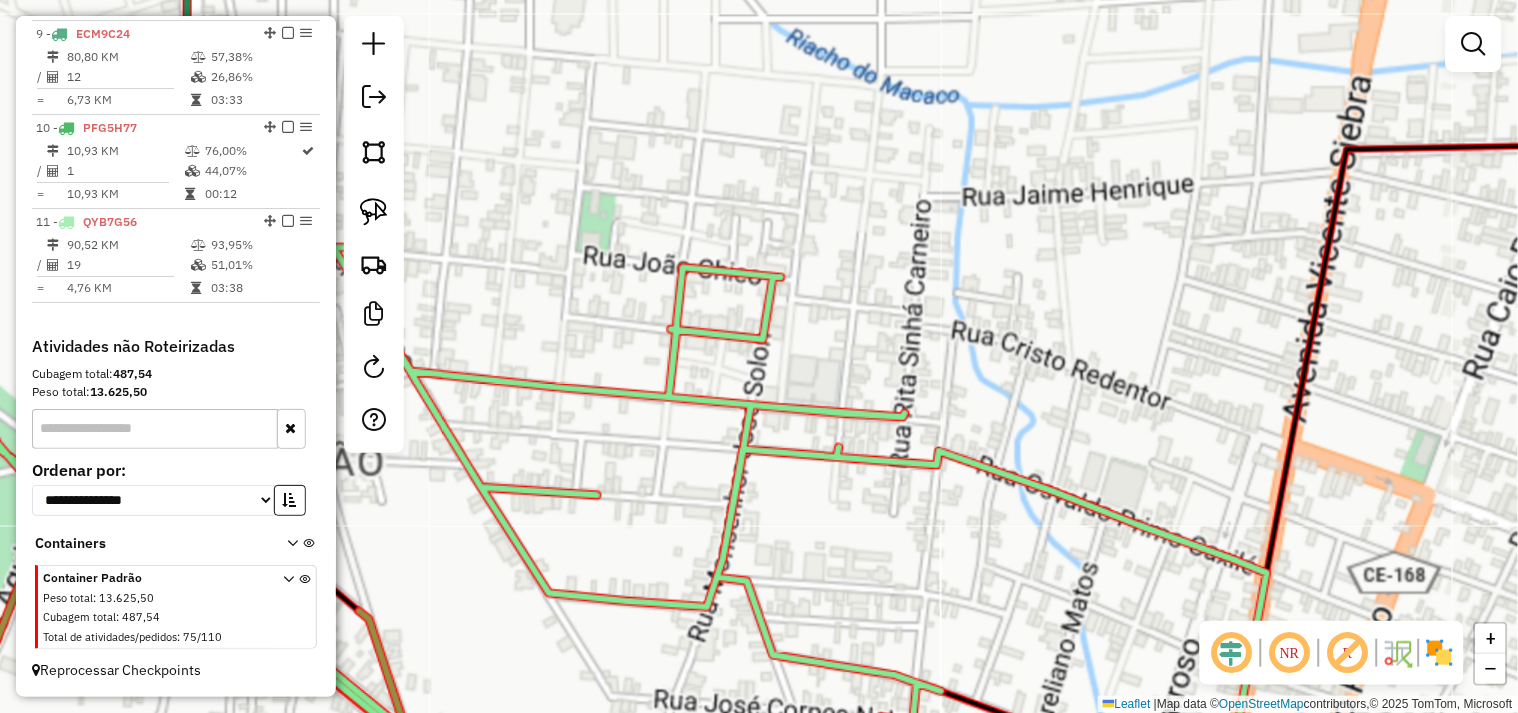 click on "Janela de atendimento Grade de atendimento Capacidade Transportadoras Veículos Cliente Pedidos  Rotas Selecione os dias de semana para filtrar as janelas de atendimento  Seg   Ter   Qua   Qui   Sex   Sáb   Dom  Informe o período da janela de atendimento: De: Até:  Filtrar exatamente a janela do cliente  Considerar janela de atendimento padrão  Selecione os dias de semana para filtrar as grades de atendimento  Seg   Ter   Qua   Qui   Sex   Sáb   Dom   Considerar clientes sem dia de atendimento cadastrado  Clientes fora do dia de atendimento selecionado Filtrar as atividades entre os valores definidos abaixo:  Peso mínimo:   Peso máximo:   Cubagem mínima:   Cubagem máxima:   De:   Até:  Filtrar as atividades entre o tempo de atendimento definido abaixo:  De:   Até:   Considerar capacidade total dos clientes não roteirizados Transportadora: Selecione um ou mais itens Tipo de veículo: Selecione um ou mais itens Veículo: Selecione um ou mais itens Motorista: Selecione um ou mais itens Nome: Rótulo:" 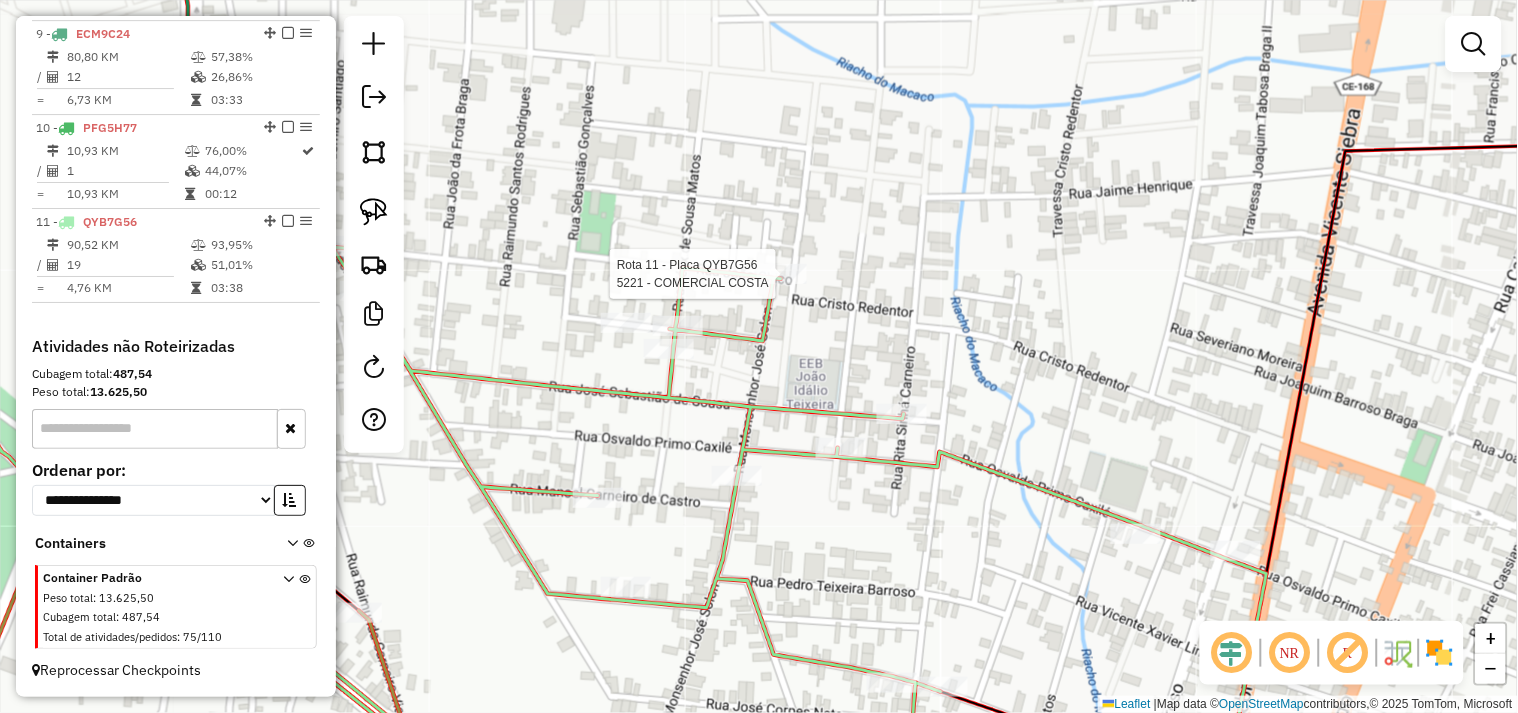 select on "**********" 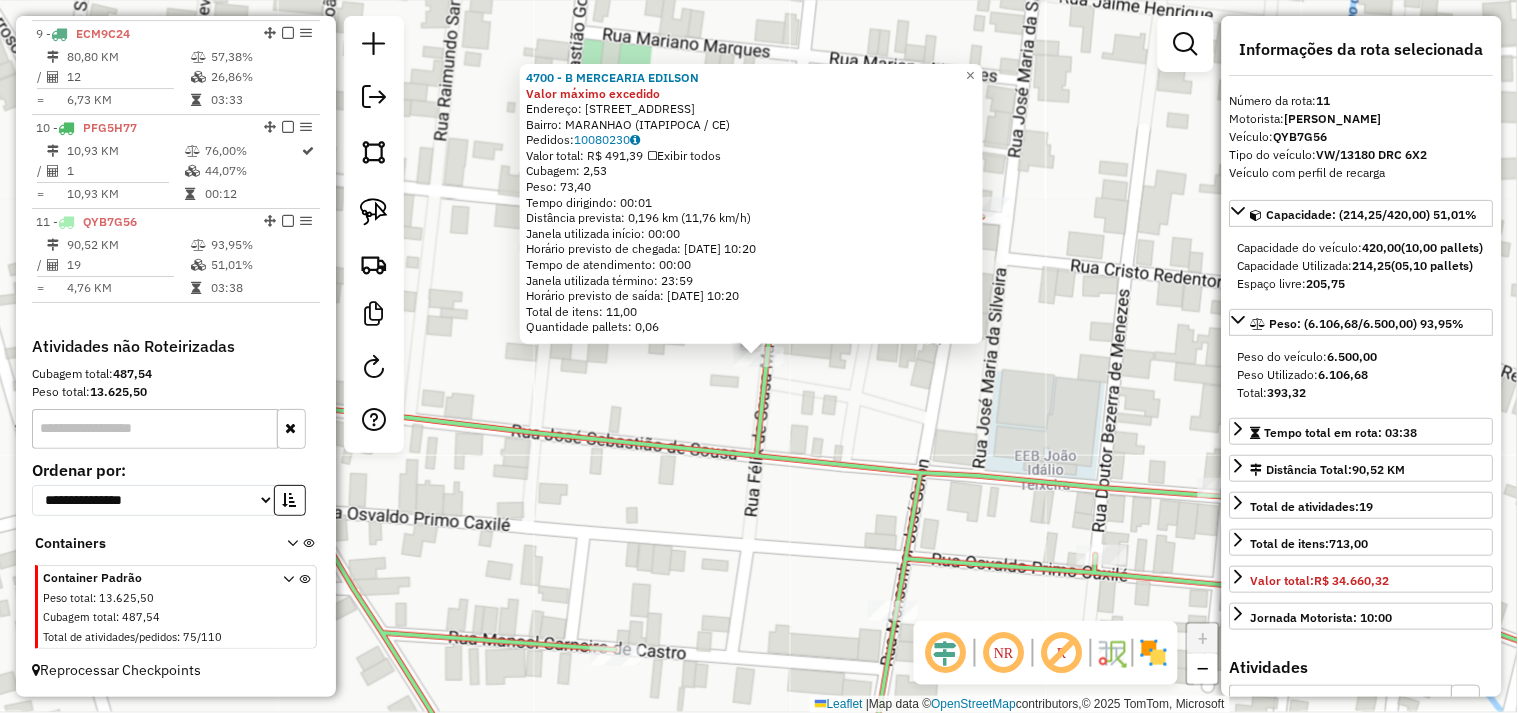 click on "4700 - B MERCEARIA EDILSON Valor máximo excedido  Endereço:  RUA CRISTO REDENTOR 3463   Bairro: MARANHAO (ITAPIPOCA / CE)   Pedidos:  10080230   Valor total: R$ 491,39   Exibir todos   Cubagem: 2,53  Peso: 73,40  Tempo dirigindo: 00:01   Distância prevista: 0,196 km (11,76 km/h)   Janela utilizada início: 00:00   Horário previsto de chegada: 11/07/2025 10:20   Tempo de atendimento: 00:00   Janela utilizada término: 23:59   Horário previsto de saída: 11/07/2025 10:20   Total de itens: 11,00   Quantidade pallets: 0,06  × Janela de atendimento Grade de atendimento Capacidade Transportadoras Veículos Cliente Pedidos  Rotas Selecione os dias de semana para filtrar as janelas de atendimento  Seg   Ter   Qua   Qui   Sex   Sáb   Dom  Informe o período da janela de atendimento: De: Até:  Filtrar exatamente a janela do cliente  Considerar janela de atendimento padrão  Selecione os dias de semana para filtrar as grades de atendimento  Seg   Ter   Qua   Qui   Sex   Sáb   Dom   Peso mínimo:   De:   Até:" 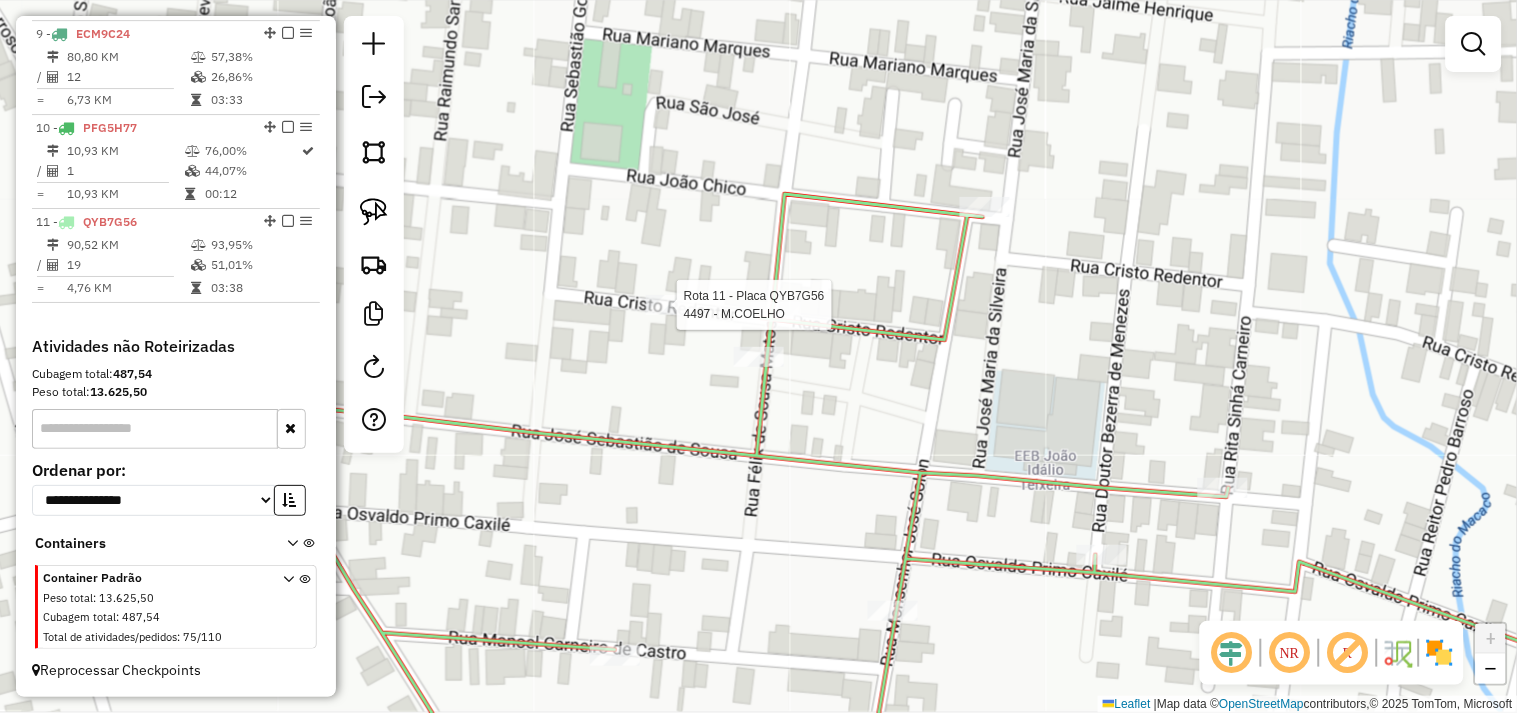select on "**********" 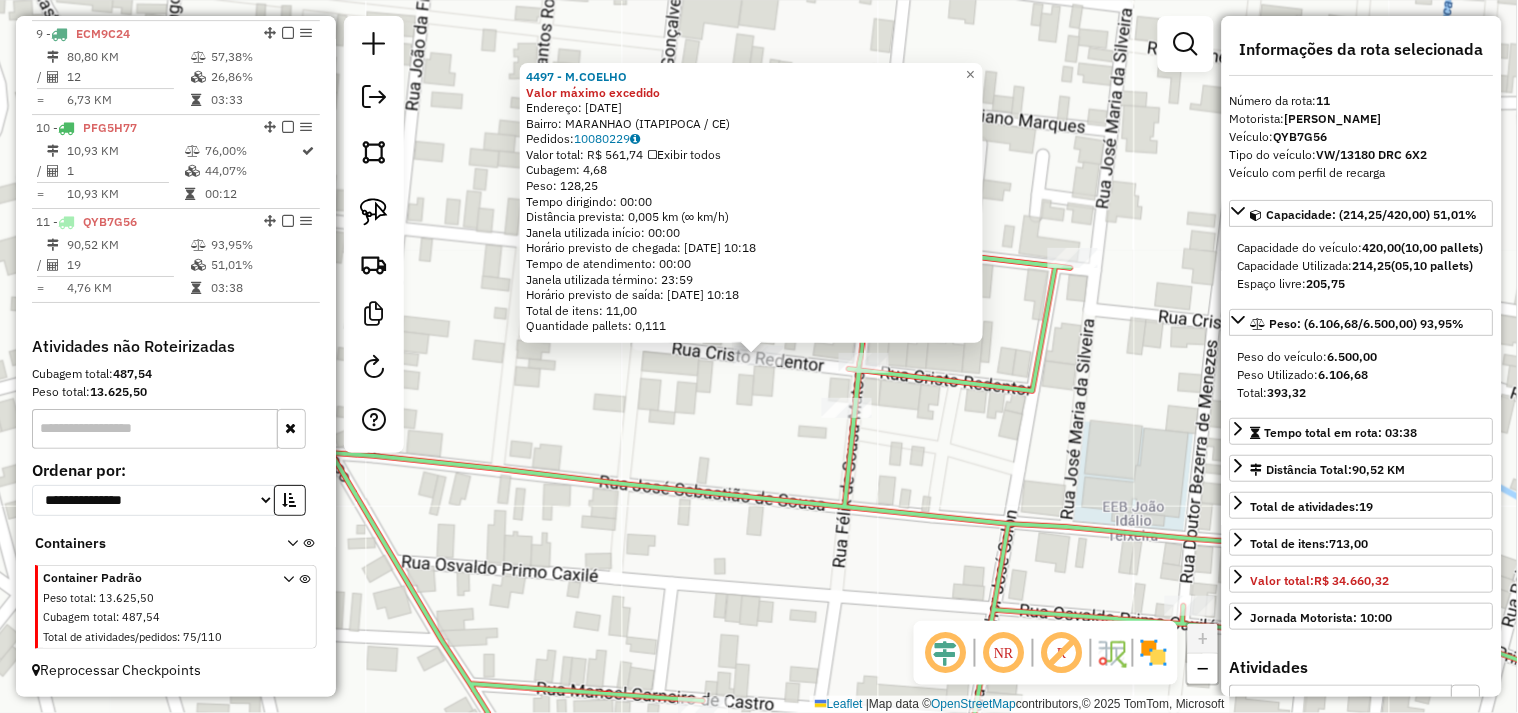 click on "Rota 11 - Placa QYB7G56  4497 - M.COELHO 4497 - M.COELHO Valor máximo excedido  Endereço:  25 DE DEZEMBRO 2740   Bairro: MARANHAO (ITAPIPOCA / CE)   Pedidos:  10080229   Valor total: R$ 561,74   Exibir todos   Cubagem: 4,68  Peso: 128,25  Tempo dirigindo: 00:00   Distância prevista: 0,005 km (∞ km/h)   Janela utilizada início: 00:00   Horário previsto de chegada: 11/07/2025 10:18   Tempo de atendimento: 00:00   Janela utilizada término: 23:59   Horário previsto de saída: 11/07/2025 10:18   Total de itens: 11,00   Quantidade pallets: 0,111  × Janela de atendimento Grade de atendimento Capacidade Transportadoras Veículos Cliente Pedidos  Rotas Selecione os dias de semana para filtrar as janelas de atendimento  Seg   Ter   Qua   Qui   Sex   Sáb   Dom  Informe o período da janela de atendimento: De: Até:  Filtrar exatamente a janela do cliente  Considerar janela de atendimento padrão  Selecione os dias de semana para filtrar as grades de atendimento  Seg   Ter   Qua   Qui   Sex   Sáb   Dom   De:" 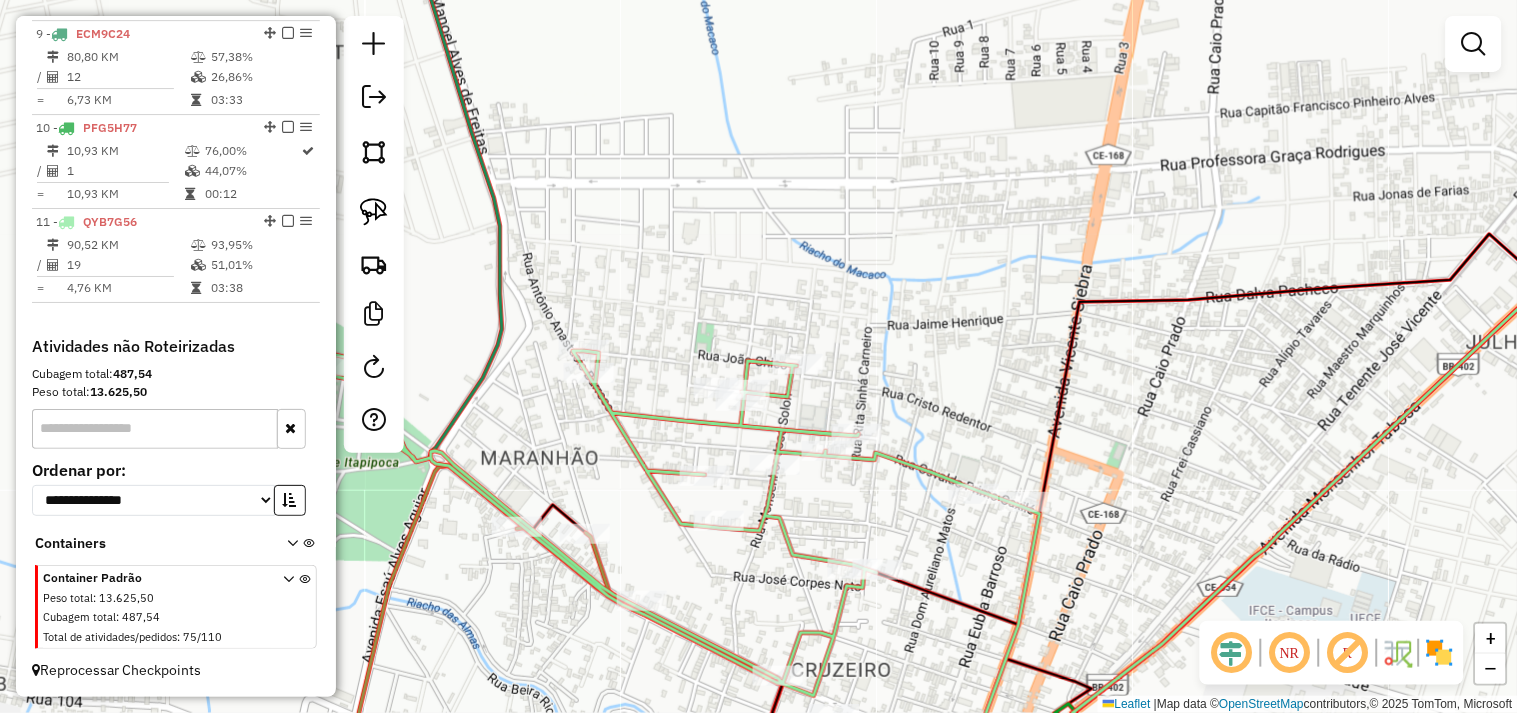 drag, startPoint x: 618, startPoint y: 420, endPoint x: 652, endPoint y: 407, distance: 36.40055 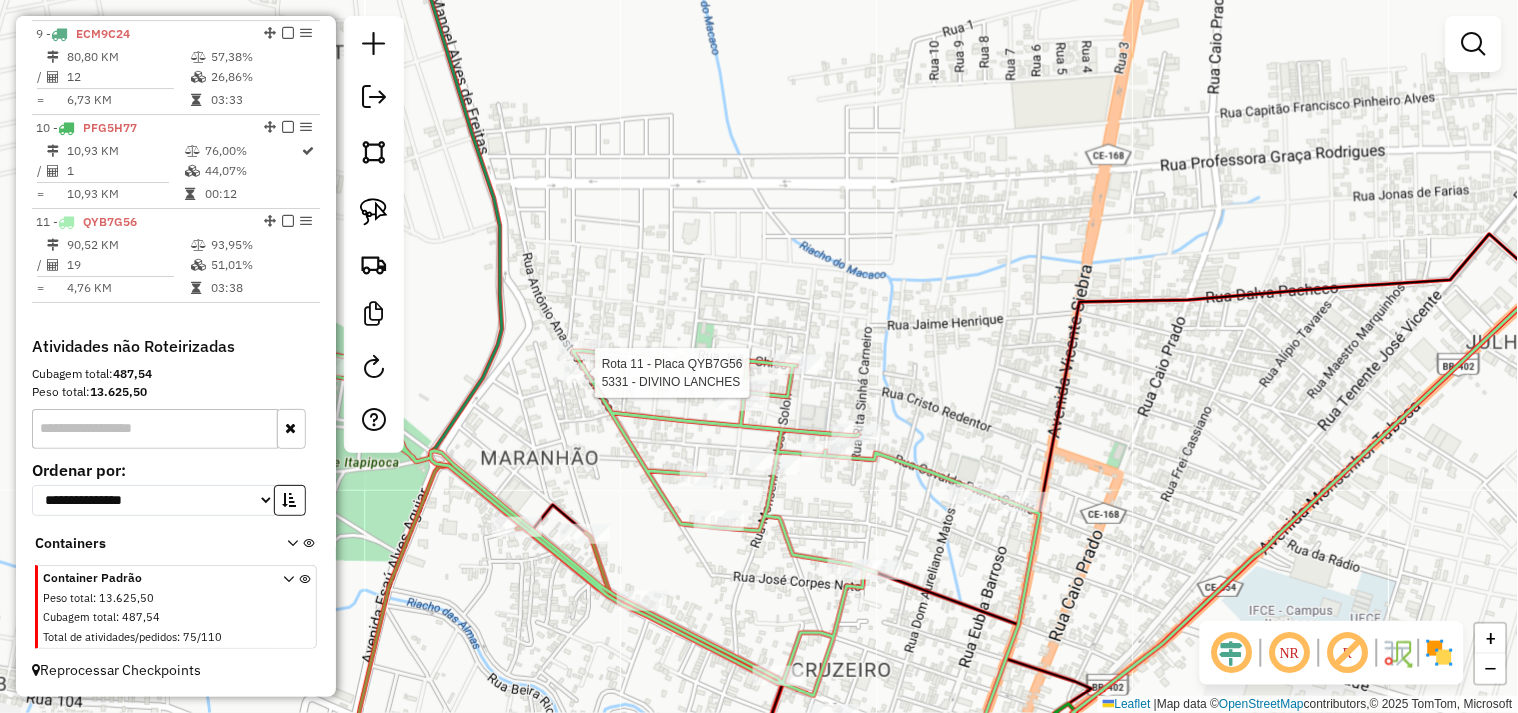 select on "**********" 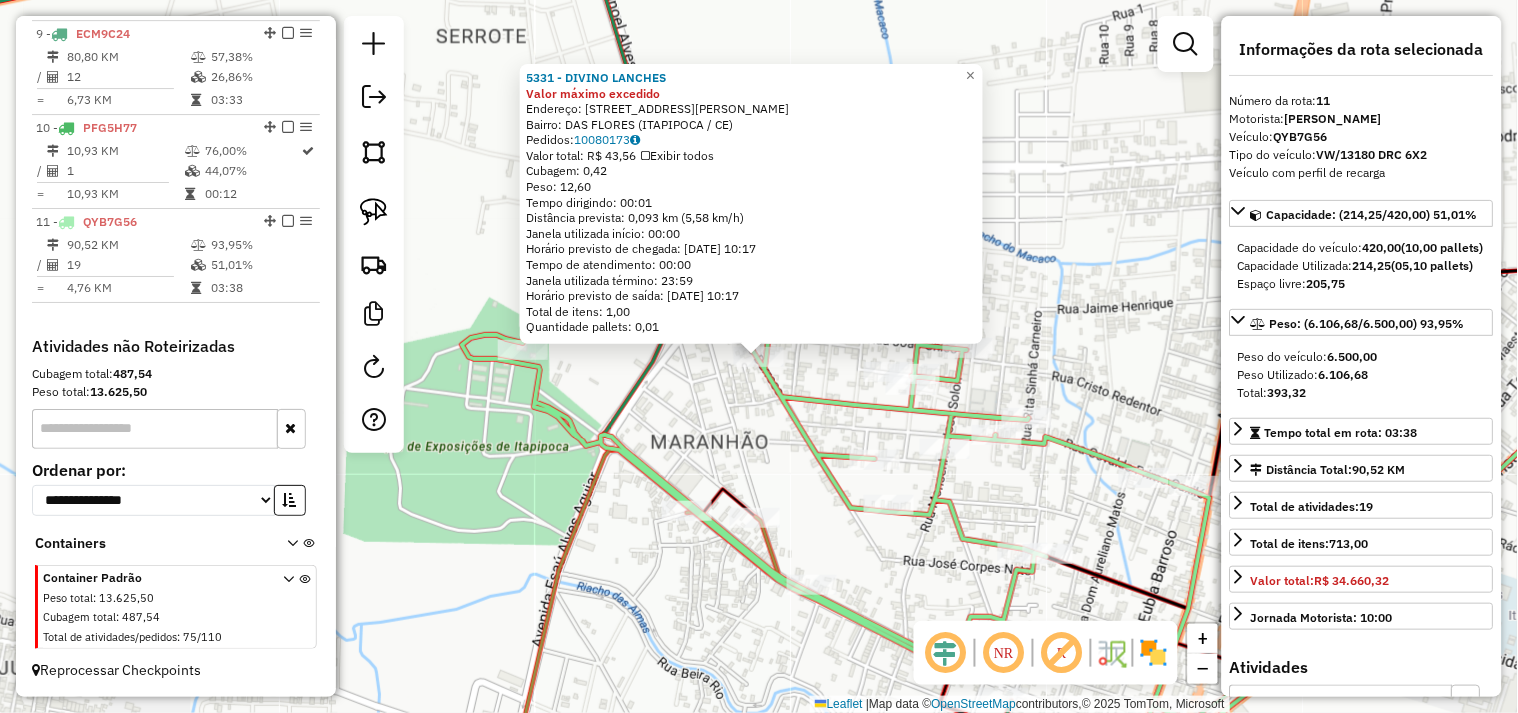 drag, startPoint x: 685, startPoint y: 408, endPoint x: 696, endPoint y: 406, distance: 11.18034 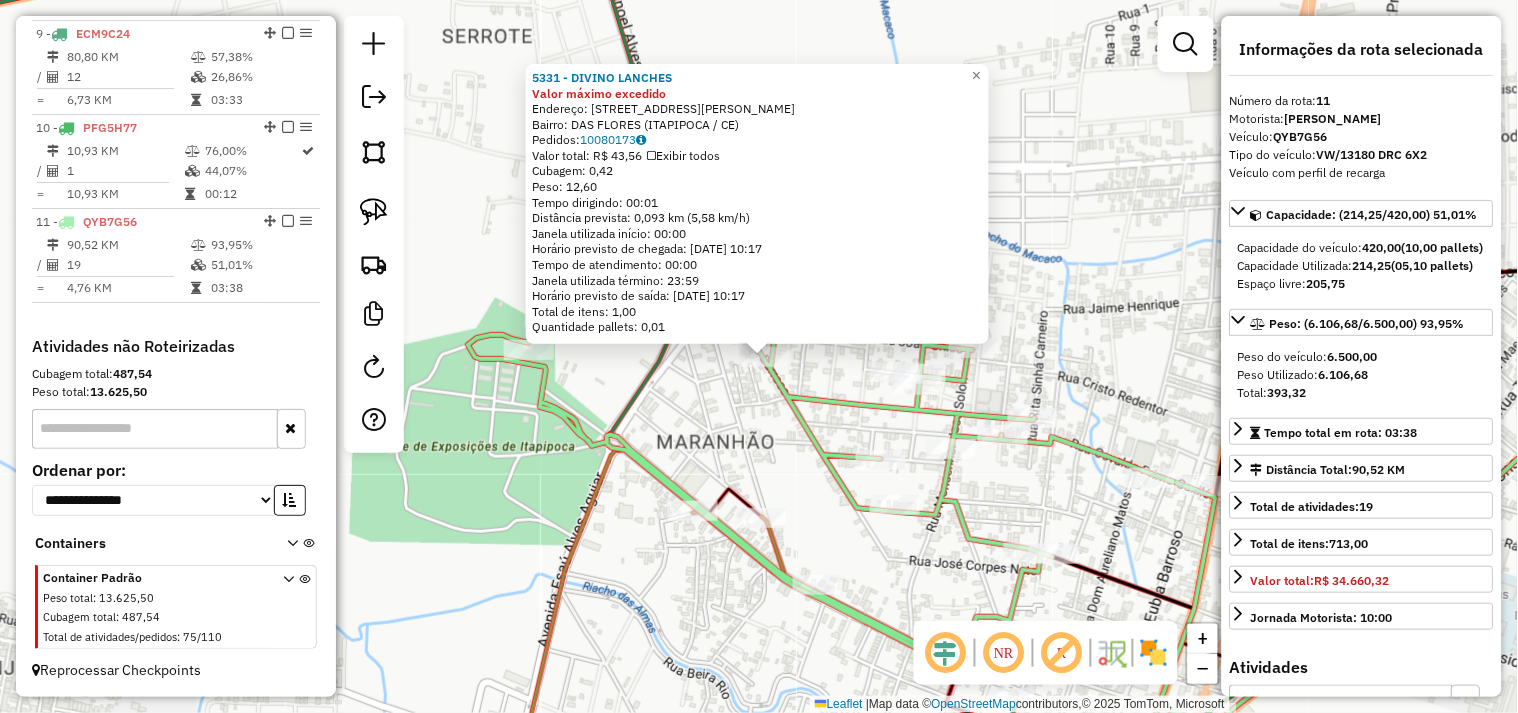 click on "Rota 11 - Placa QYB7G56  5331 - DIVINO LANCHES 5331 - DIVINO LANCHES Valor máximo excedido  Endereço:  Rua Antonio Anastacio Barroso 3008   Bairro: DAS FLORES (ITAPIPOCA / CE)   Pedidos:  10080173   Valor total: R$ 43,56   Exibir todos   Cubagem: 0,42  Peso: 12,60  Tempo dirigindo: 00:01   Distância prevista: 0,093 km (5,58 km/h)   Janela utilizada início: 00:00   Horário previsto de chegada: 11/07/2025 10:17   Tempo de atendimento: 00:00   Janela utilizada término: 23:59   Horário previsto de saída: 11/07/2025 10:17   Total de itens: 1,00   Quantidade pallets: 0,01  × Janela de atendimento Grade de atendimento Capacidade Transportadoras Veículos Cliente Pedidos  Rotas Selecione os dias de semana para filtrar as janelas de atendimento  Seg   Ter   Qua   Qui   Sex   Sáb   Dom  Informe o período da janela de atendimento: De: Até:  Filtrar exatamente a janela do cliente  Considerar janela de atendimento padrão  Selecione os dias de semana para filtrar as grades de atendimento  Seg   Ter   Qua  De:" 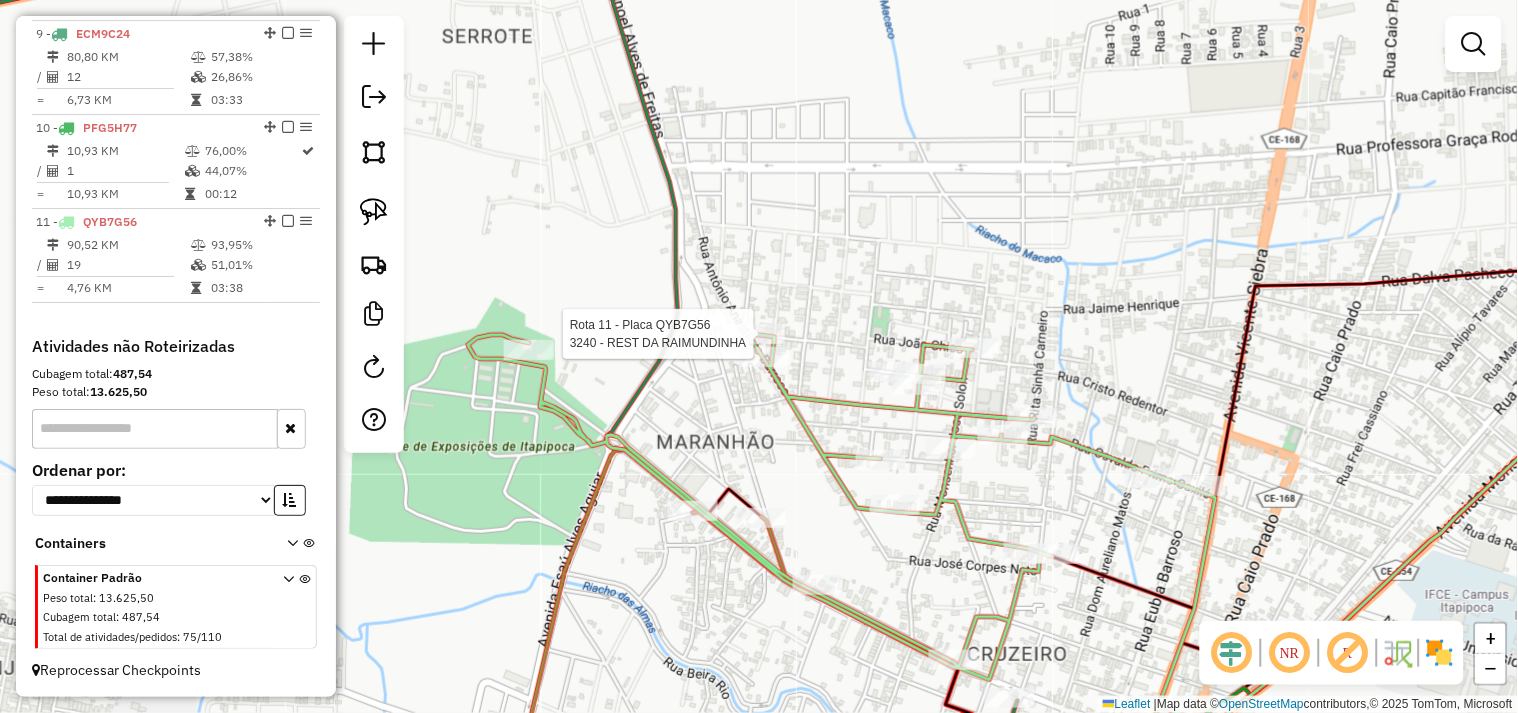 select on "**********" 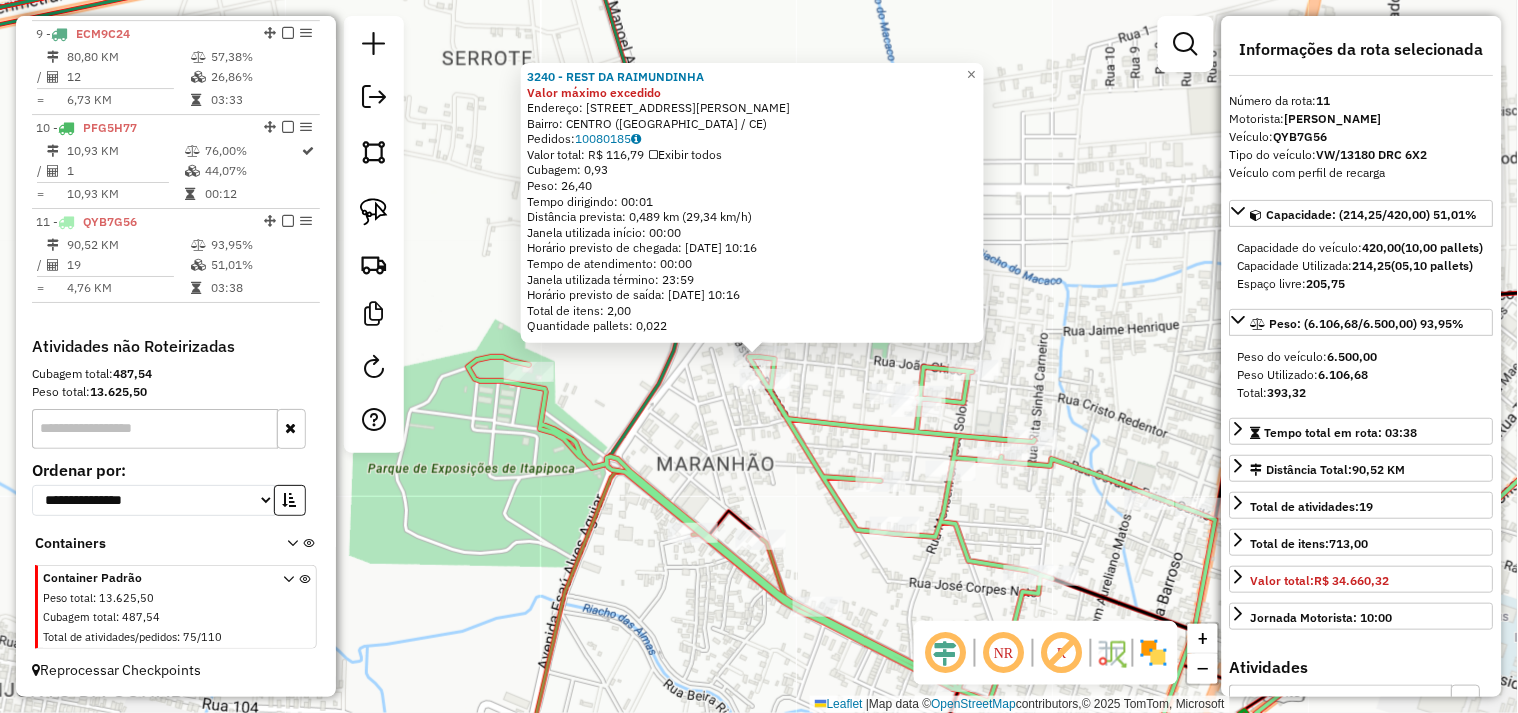 click on "3240 - REST DA RAIMUNDINHA Valor máximo excedido  Endereço:  AVENIDA ANASTACIO BRAGA 911   Bairro: CENTRO (ITAPIPOCA / CE)   Pedidos:  10080185   Valor total: R$ 116,79   Exibir todos   Cubagem: 0,93  Peso: 26,40  Tempo dirigindo: 00:01   Distância prevista: 0,489 km (29,34 km/h)   Janela utilizada início: 00:00   Horário previsto de chegada: 11/07/2025 10:16   Tempo de atendimento: 00:00   Janela utilizada término: 23:59   Horário previsto de saída: 11/07/2025 10:16   Total de itens: 2,00   Quantidade pallets: 0,022  × Janela de atendimento Grade de atendimento Capacidade Transportadoras Veículos Cliente Pedidos  Rotas Selecione os dias de semana para filtrar as janelas de atendimento  Seg   Ter   Qua   Qui   Sex   Sáb   Dom  Informe o período da janela de atendimento: De: Até:  Filtrar exatamente a janela do cliente  Considerar janela de atendimento padrão  Selecione os dias de semana para filtrar as grades de atendimento  Seg   Ter   Qua   Qui   Sex   Sáb   Dom   Peso mínimo:   De:   Até:" 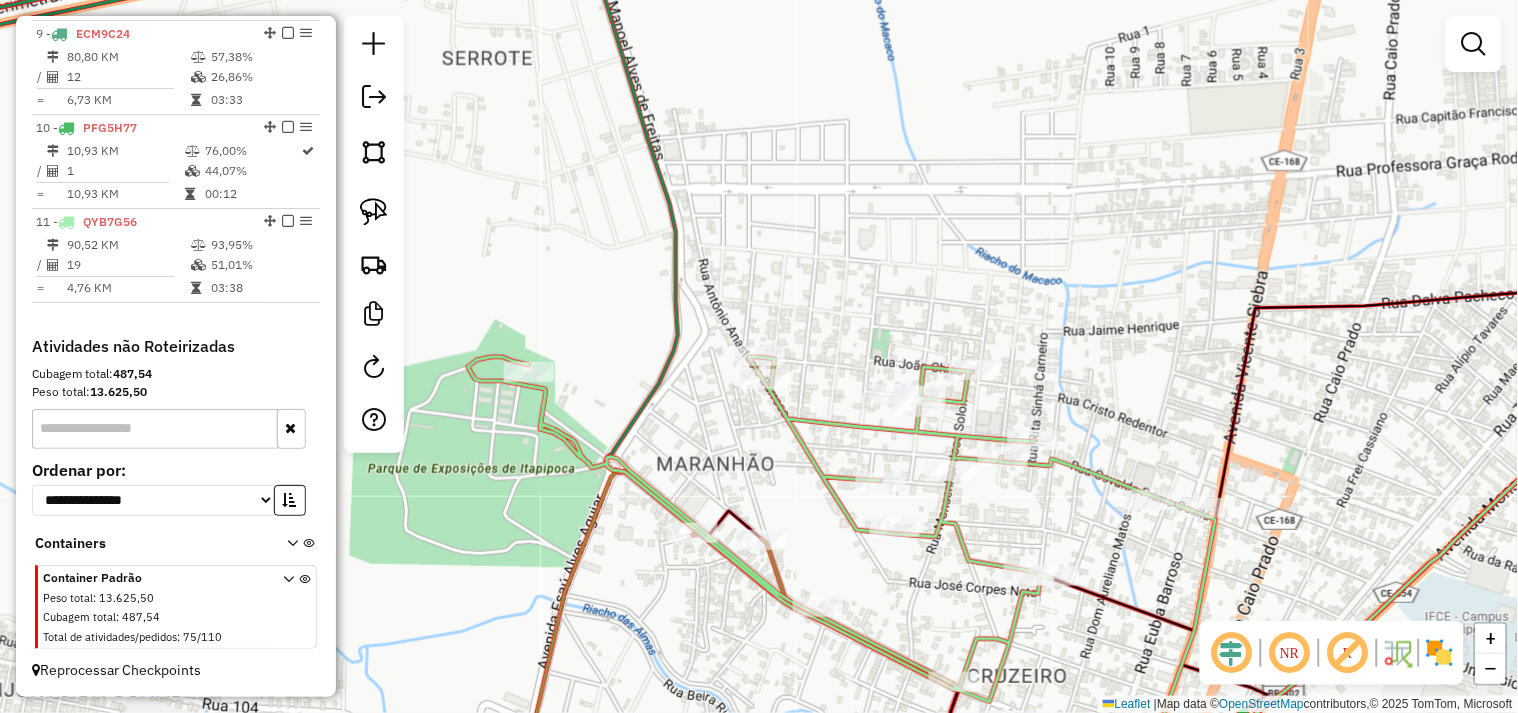 drag, startPoint x: 782, startPoint y: 453, endPoint x: 655, endPoint y: 302, distance: 197.30687 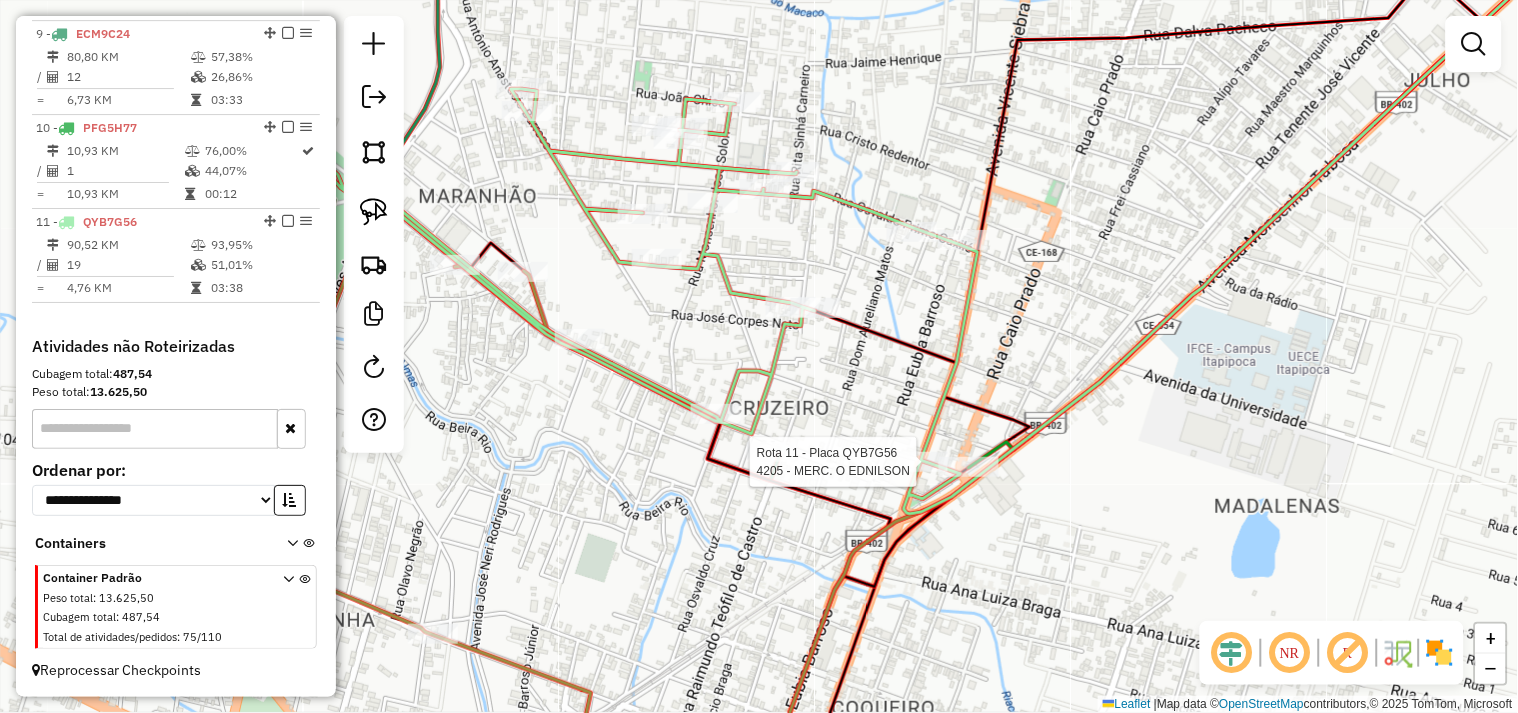 select on "**********" 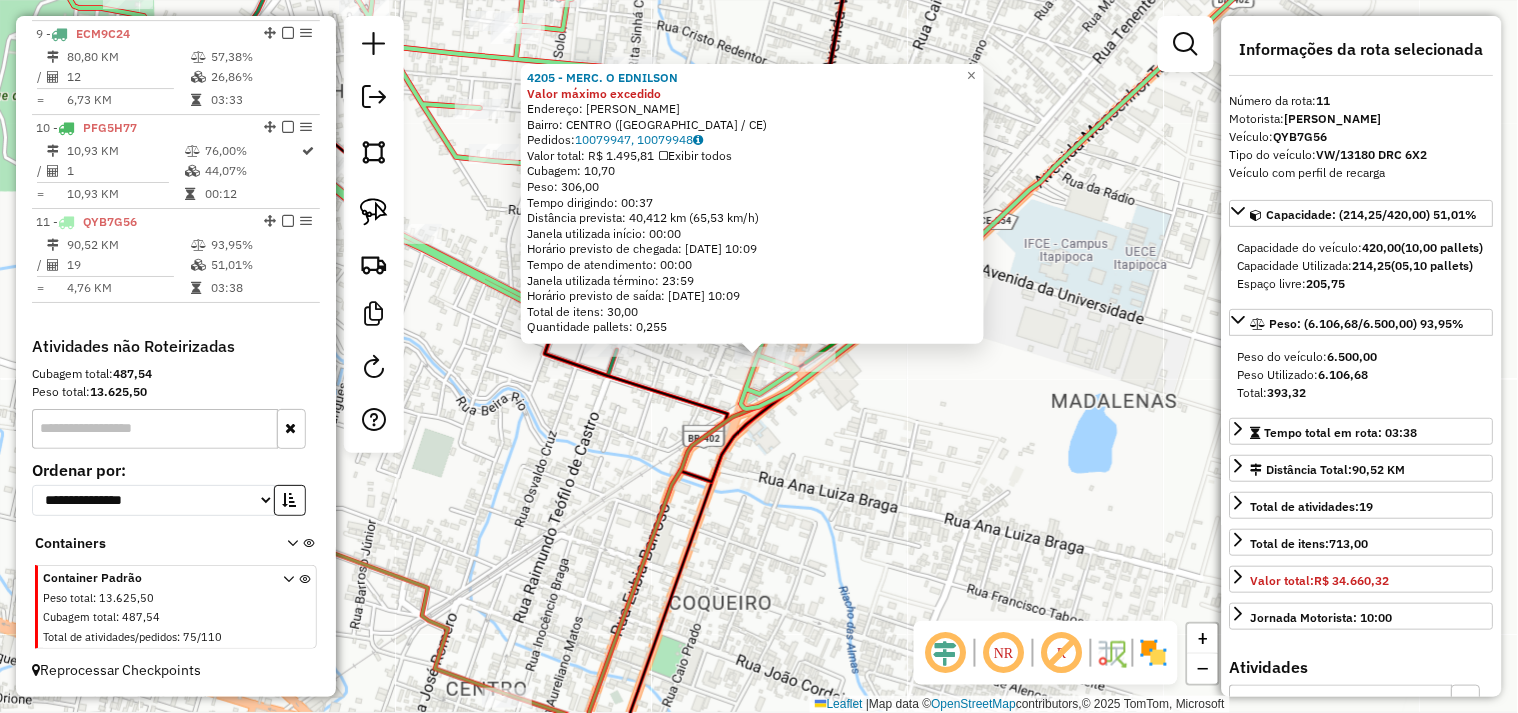 click on "4205 - MERC. O EDNILSON Valor máximo excedido  Endereço:  EUBIA BARROSO SN   Bairro: CENTRO (ITAPIPOCA / CE)   Pedidos:  10079947, 10079948   Valor total: R$ 1.495,81   Exibir todos   Cubagem: 10,70  Peso: 306,00  Tempo dirigindo: 00:37   Distância prevista: 40,412 km (65,53 km/h)   Janela utilizada início: 00:00   Horário previsto de chegada: 11/07/2025 10:09   Tempo de atendimento: 00:00   Janela utilizada término: 23:59   Horário previsto de saída: 11/07/2025 10:09   Total de itens: 30,00   Quantidade pallets: 0,255  × Janela de atendimento Grade de atendimento Capacidade Transportadoras Veículos Cliente Pedidos  Rotas Selecione os dias de semana para filtrar as janelas de atendimento  Seg   Ter   Qua   Qui   Sex   Sáb   Dom  Informe o período da janela de atendimento: De: Até:  Filtrar exatamente a janela do cliente  Considerar janela de atendimento padrão  Selecione os dias de semana para filtrar as grades de atendimento  Seg   Ter   Qua   Qui   Sex   Sáb   Dom   Peso mínimo:   De:   De:" 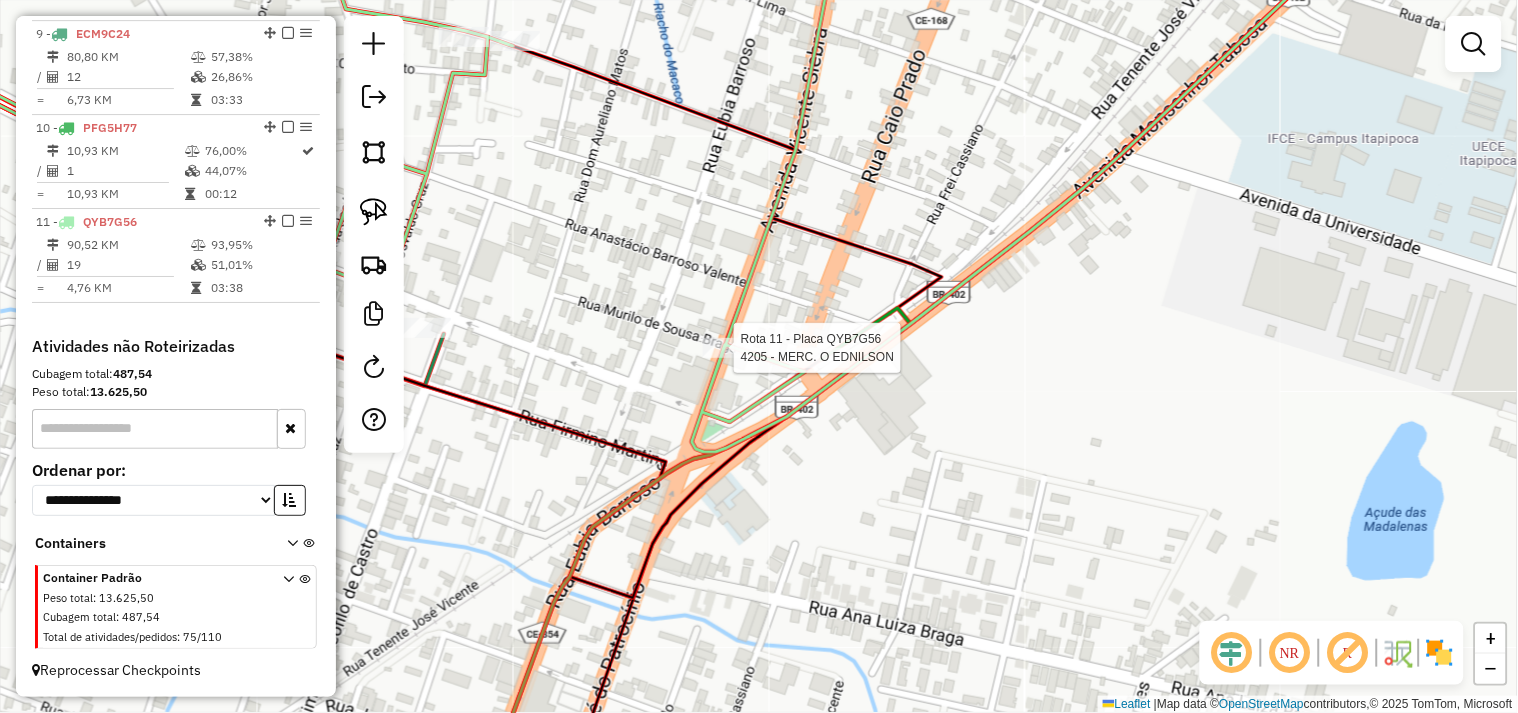select on "**********" 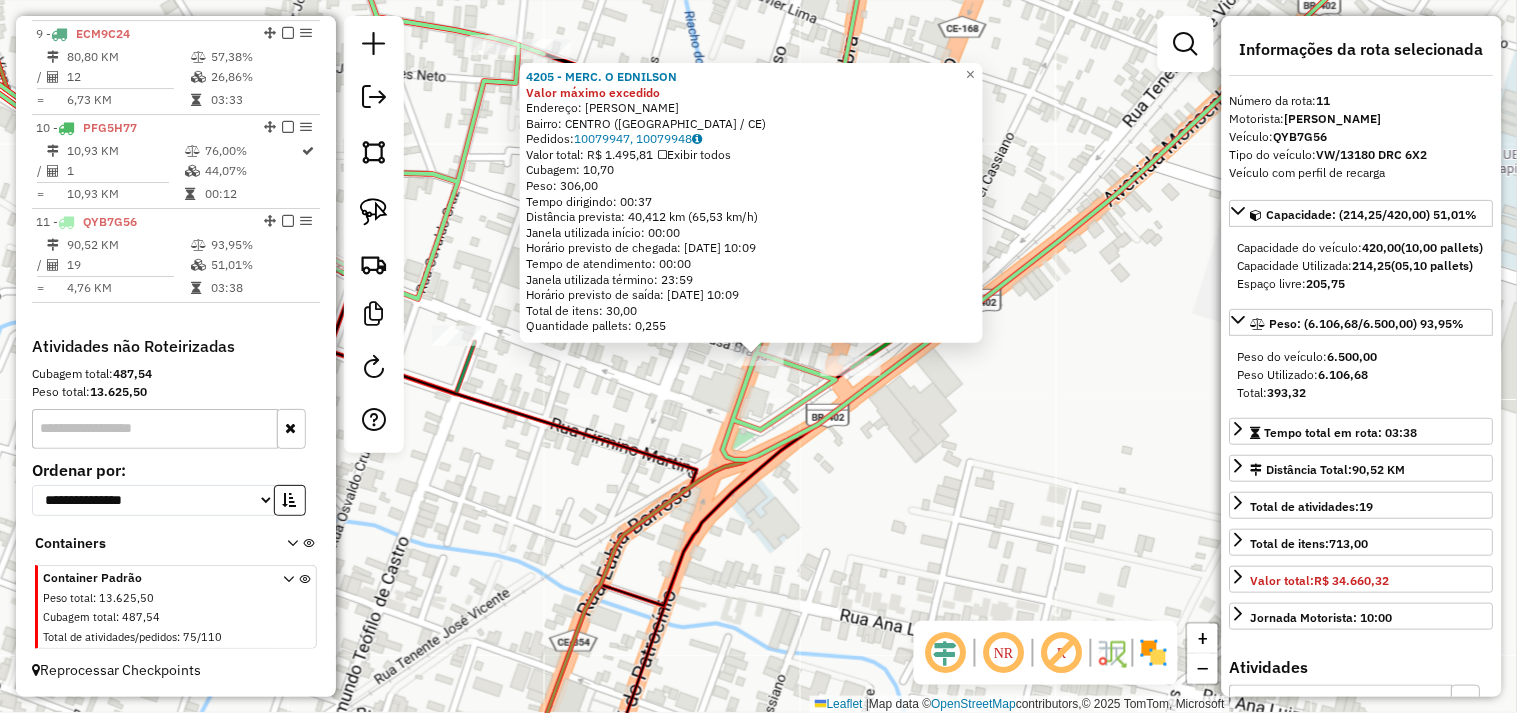 click on "4205 - MERC. O EDNILSON Valor máximo excedido  Endereço:  EUBIA BARROSO SN   Bairro: CENTRO (ITAPIPOCA / CE)   Pedidos:  10079947, 10079948   Valor total: R$ 1.495,81   Exibir todos   Cubagem: 10,70  Peso: 306,00  Tempo dirigindo: 00:37   Distância prevista: 40,412 km (65,53 km/h)   Janela utilizada início: 00:00   Horário previsto de chegada: 11/07/2025 10:09   Tempo de atendimento: 00:00   Janela utilizada término: 23:59   Horário previsto de saída: 11/07/2025 10:09   Total de itens: 30,00   Quantidade pallets: 0,255  × Janela de atendimento Grade de atendimento Capacidade Transportadoras Veículos Cliente Pedidos  Rotas Selecione os dias de semana para filtrar as janelas de atendimento  Seg   Ter   Qua   Qui   Sex   Sáb   Dom  Informe o período da janela de atendimento: De: Até:  Filtrar exatamente a janela do cliente  Considerar janela de atendimento padrão  Selecione os dias de semana para filtrar as grades de atendimento  Seg   Ter   Qua   Qui   Sex   Sáb   Dom   Peso mínimo:   De:   De:" 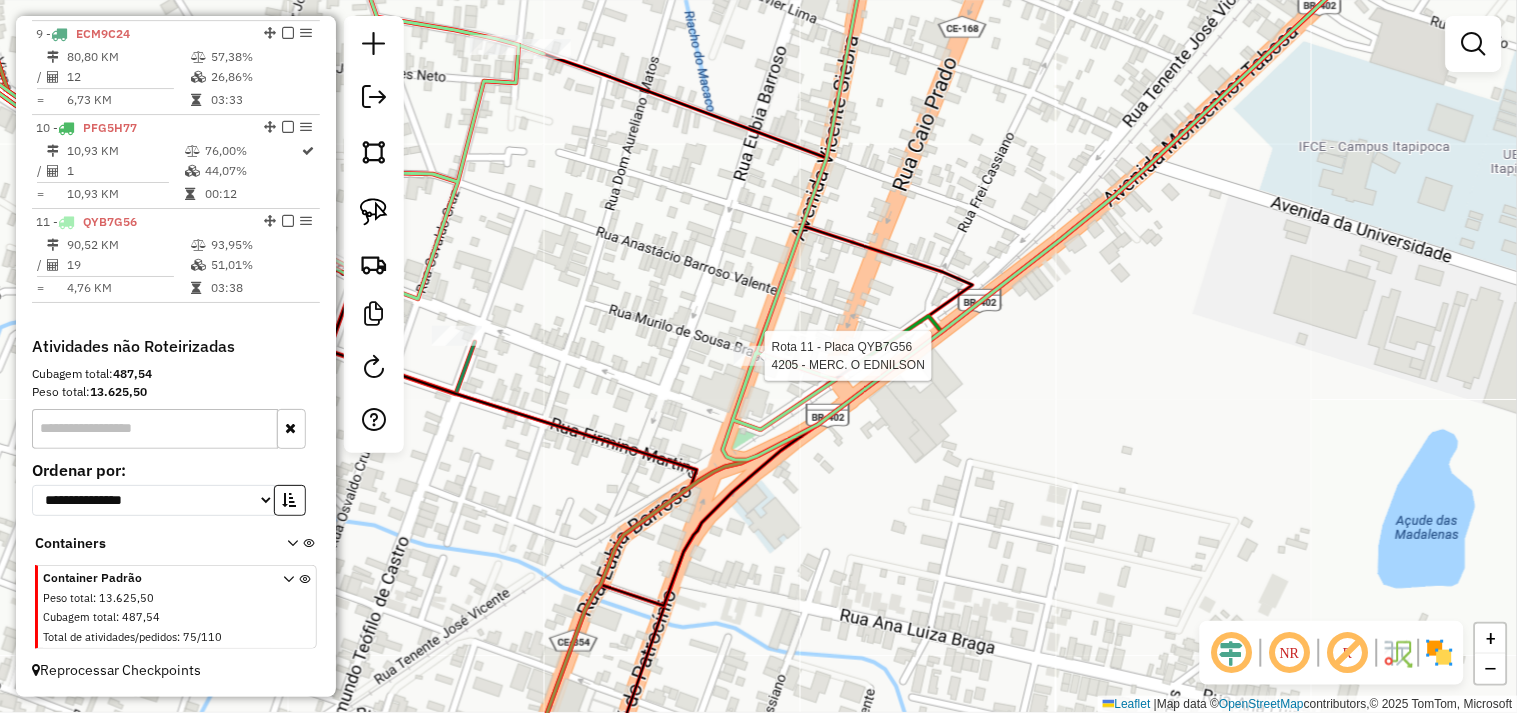 select on "**********" 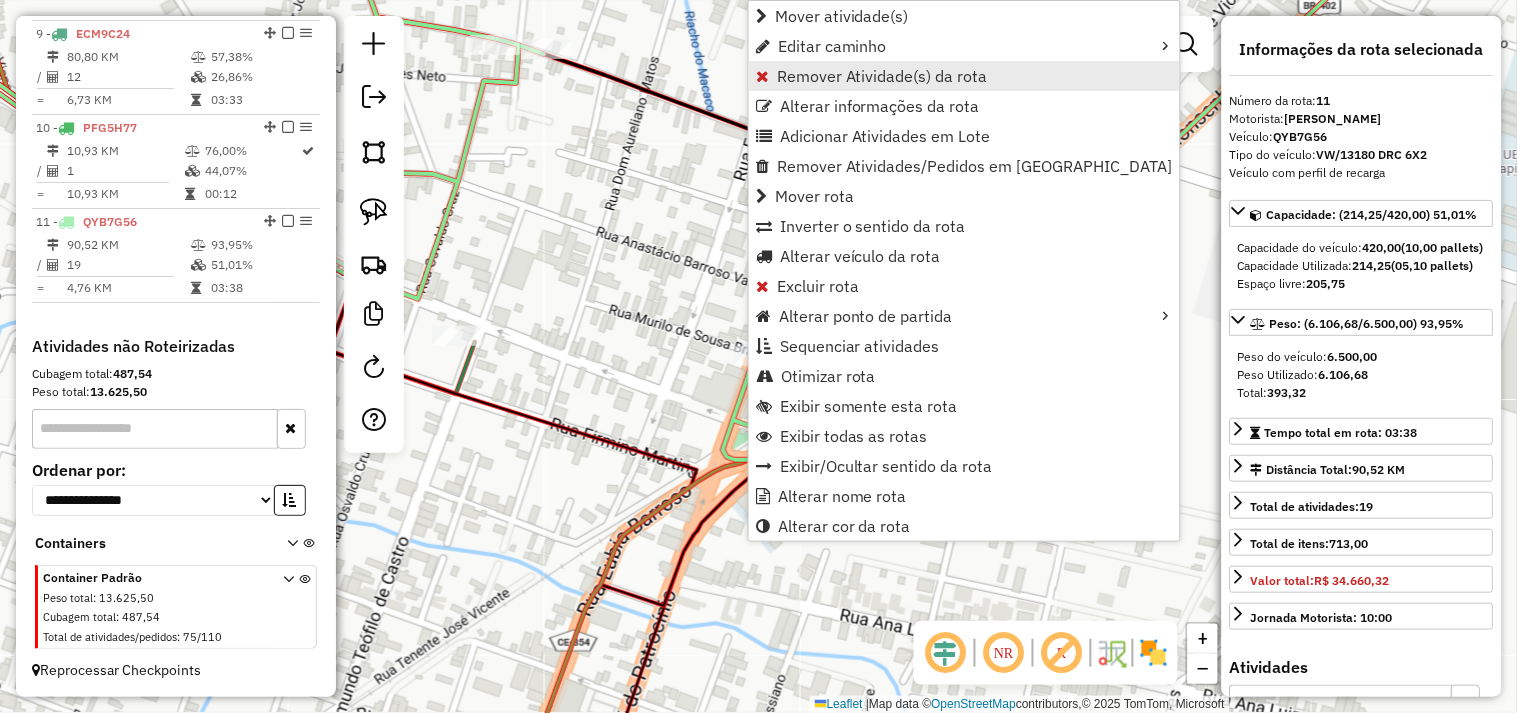 click on "Remover Atividade(s) da rota" at bounding box center (964, 76) 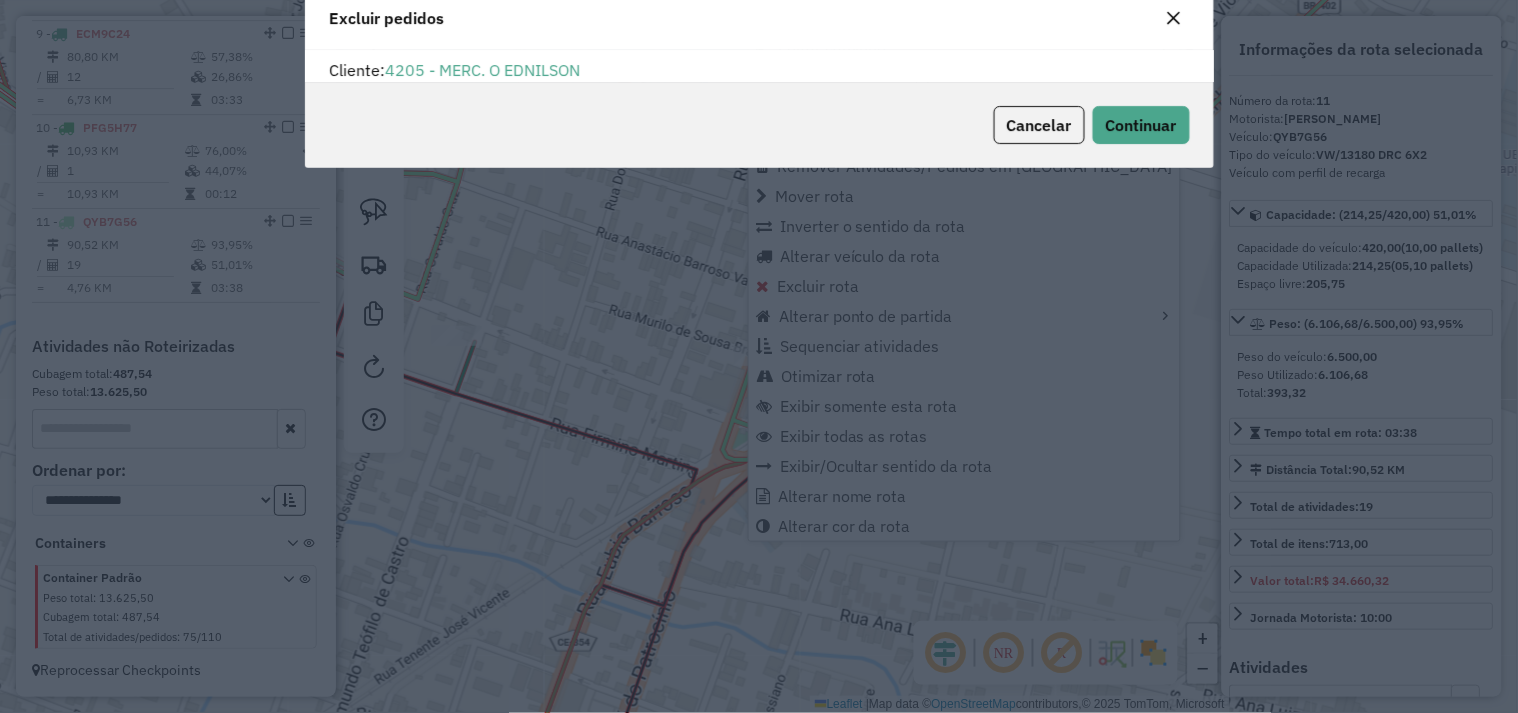 scroll, scrollTop: 11, scrollLeft: 5, axis: both 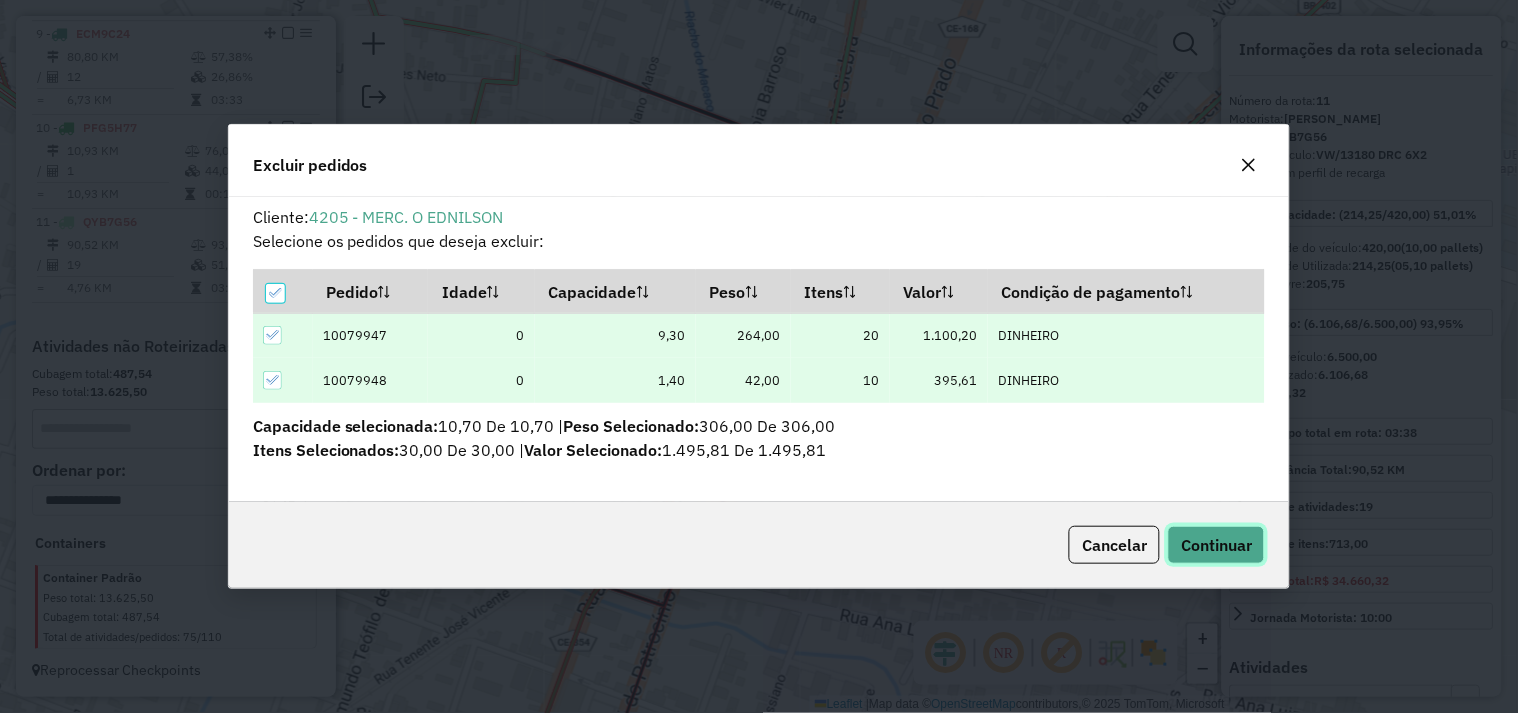 click on "Continuar" 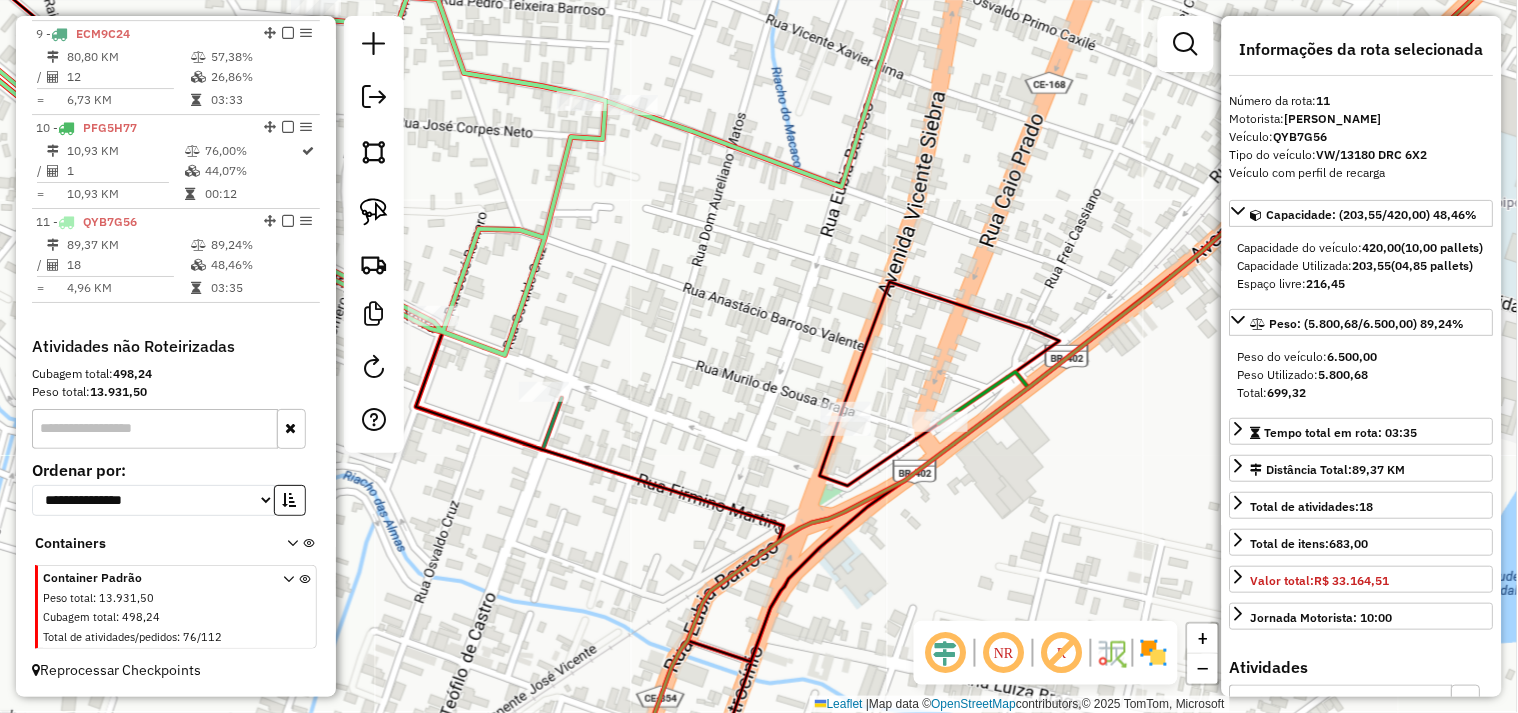 drag, startPoint x: 785, startPoint y: 362, endPoint x: 804, endPoint y: 375, distance: 23.021729 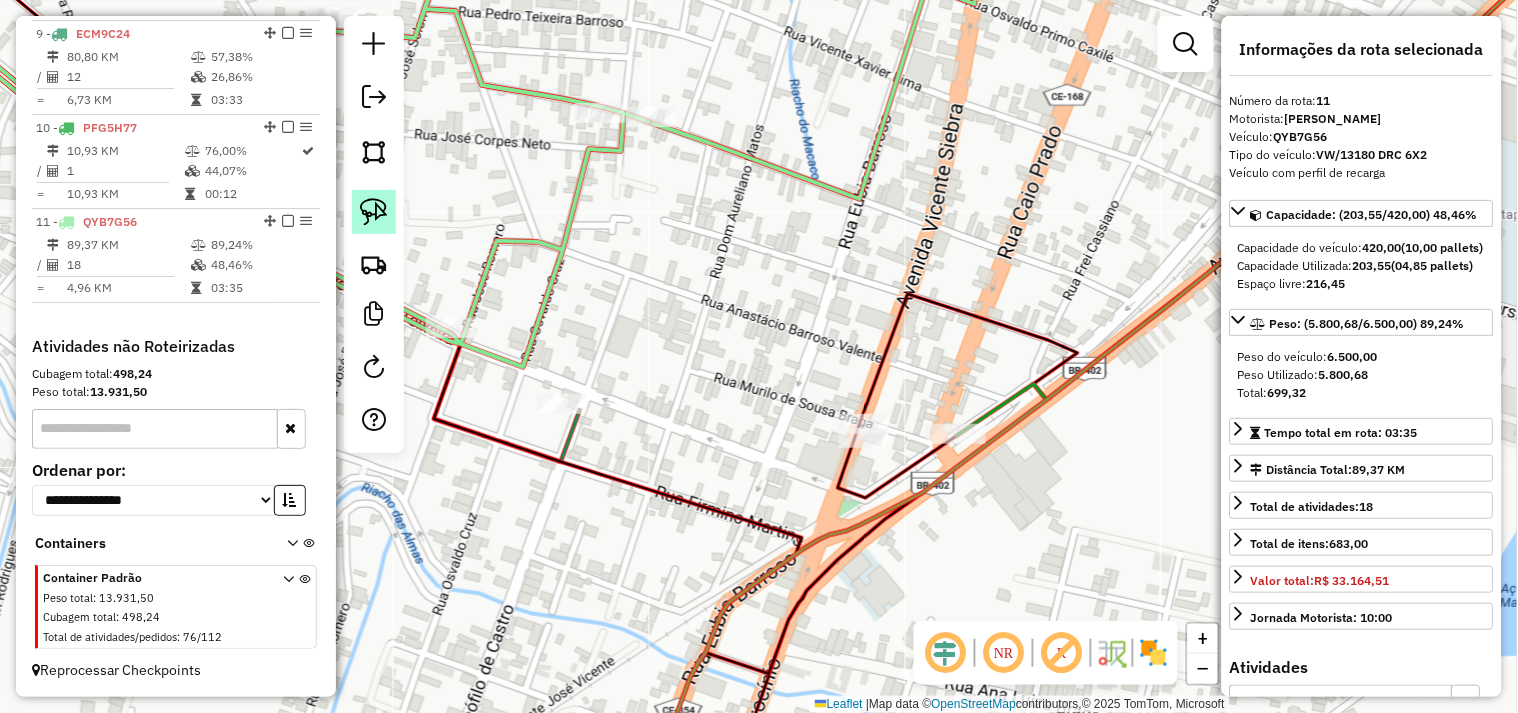 click 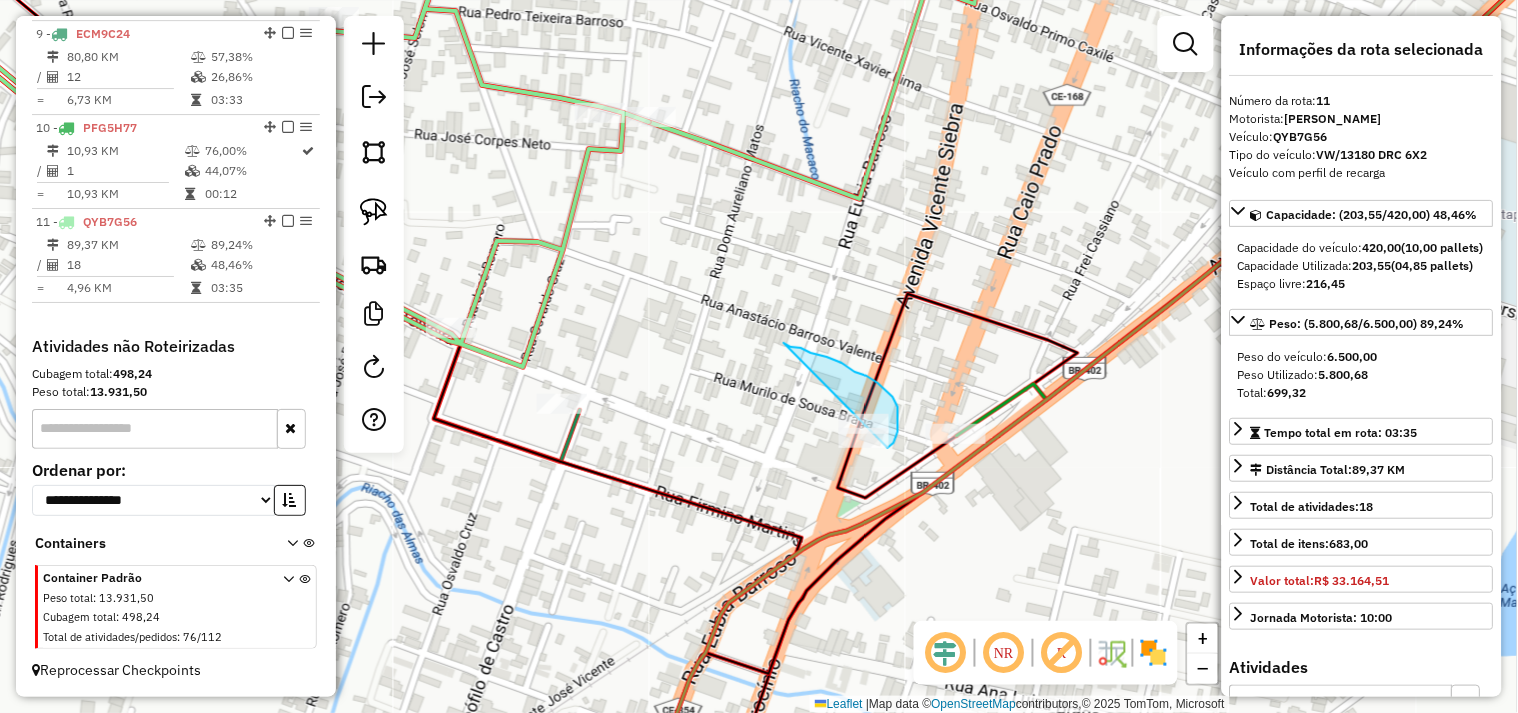 drag, startPoint x: 791, startPoint y: 347, endPoint x: 696, endPoint y: 477, distance: 161.01242 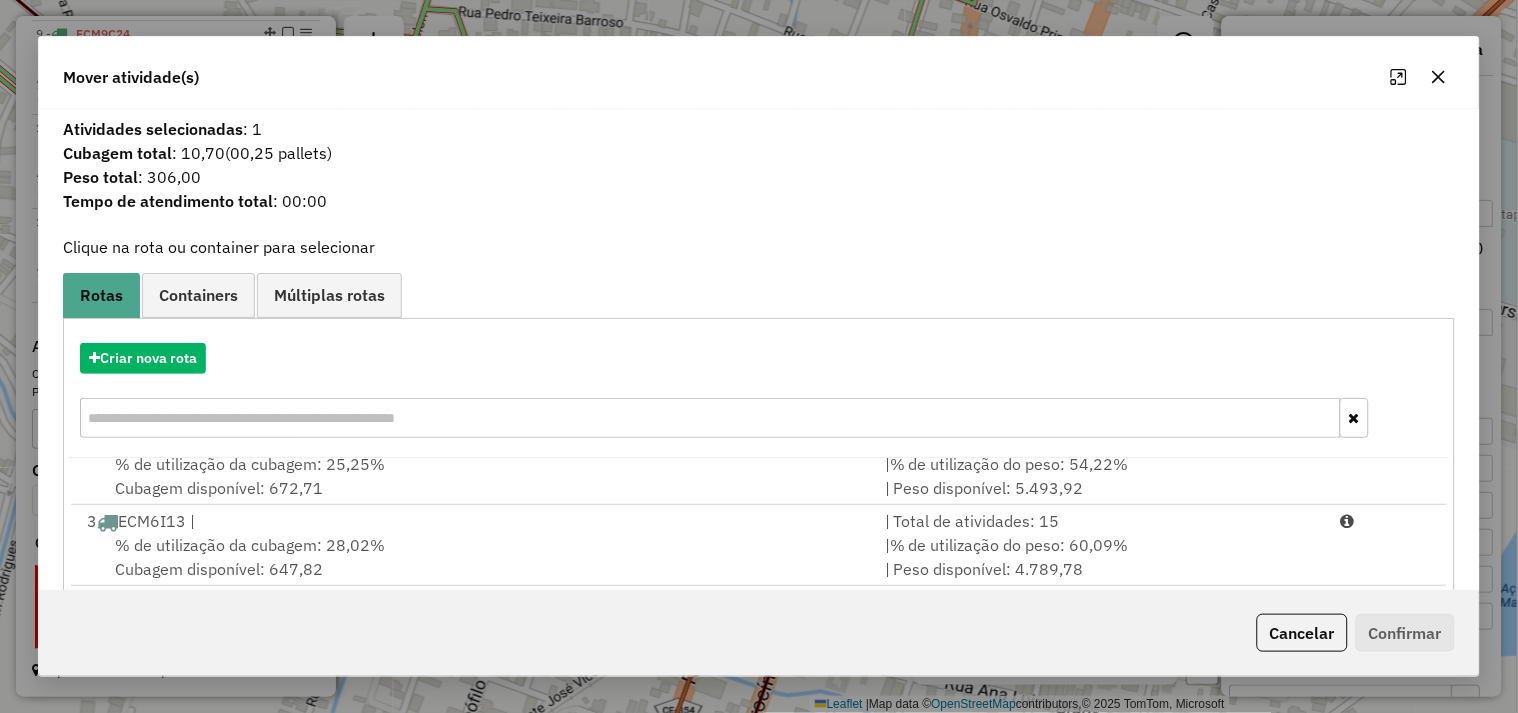 scroll, scrollTop: 333, scrollLeft: 0, axis: vertical 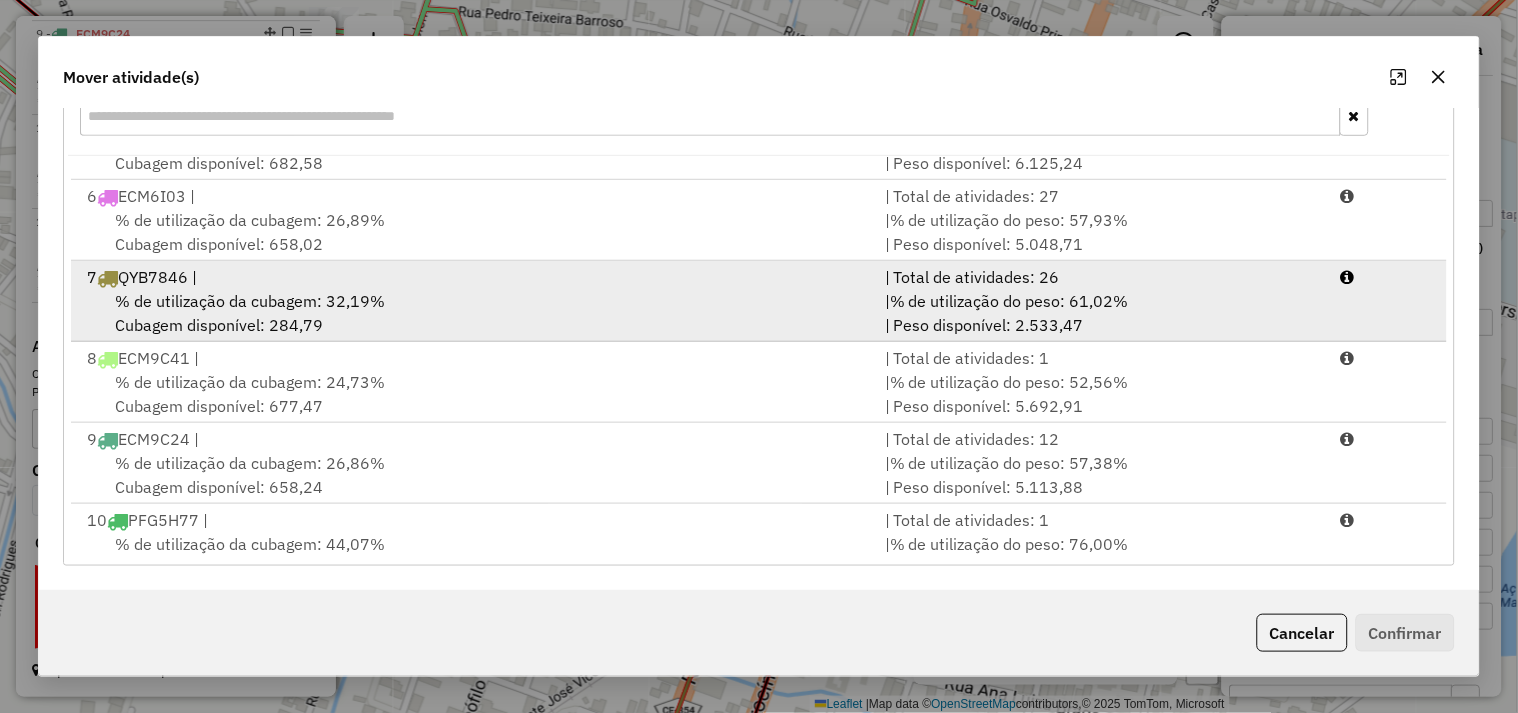 click on "% de utilização da cubagem: 32,19%" at bounding box center [250, 301] 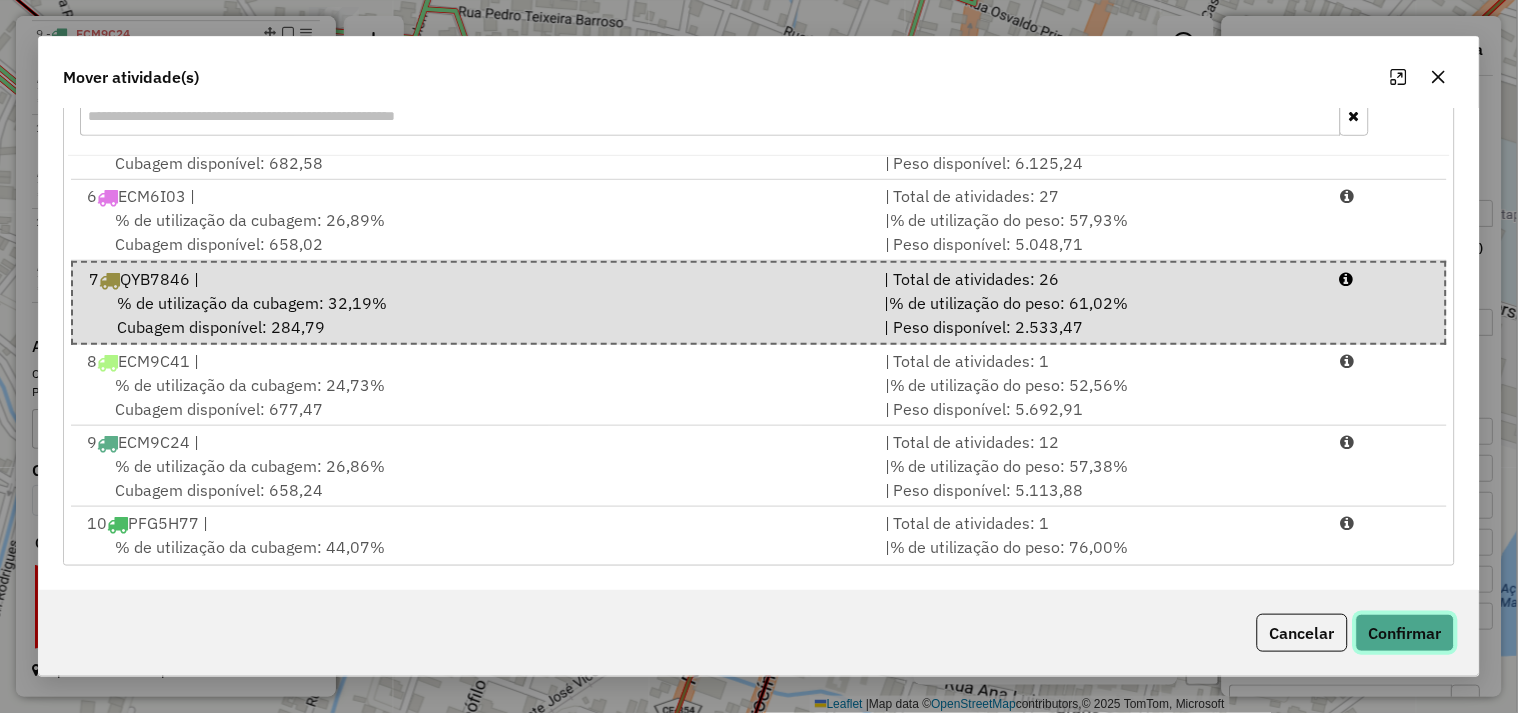 click on "Confirmar" 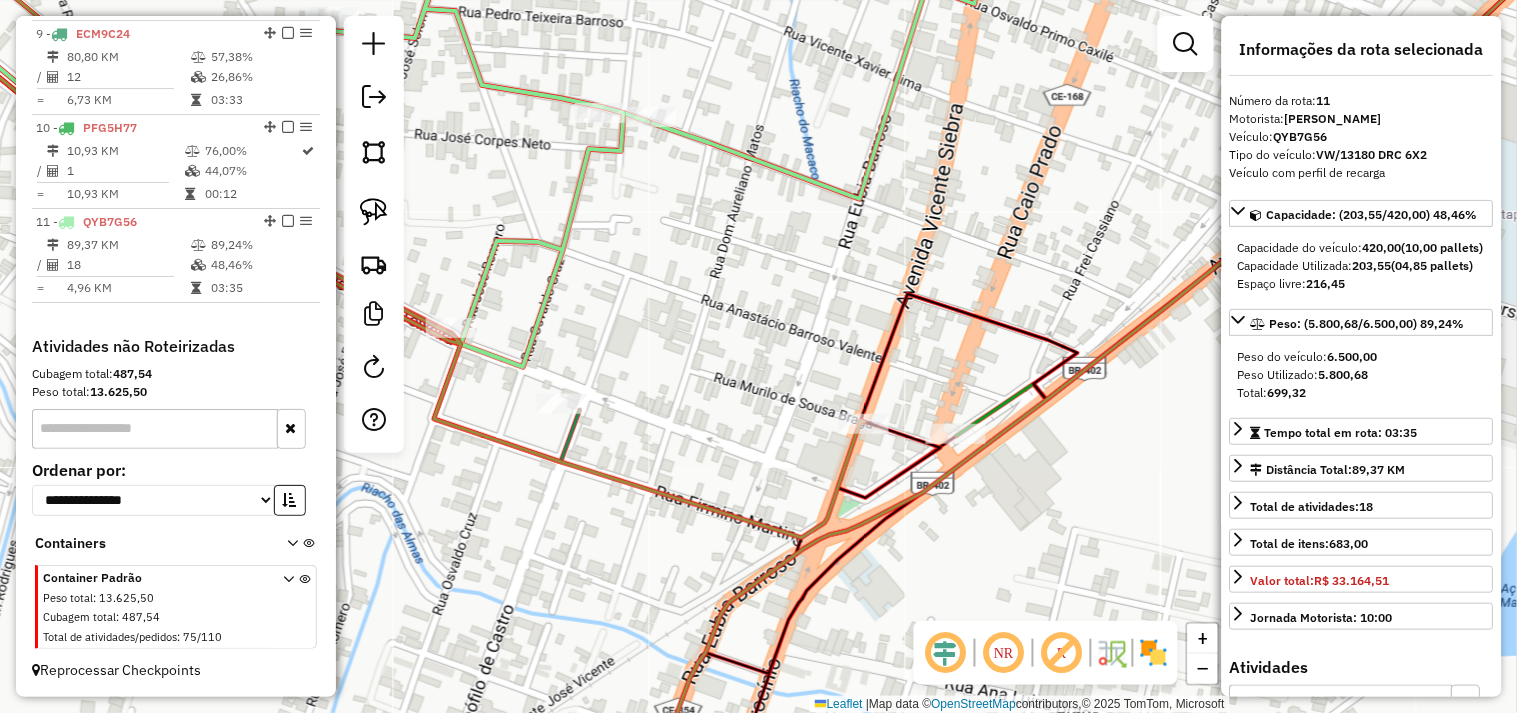 scroll, scrollTop: 0, scrollLeft: 0, axis: both 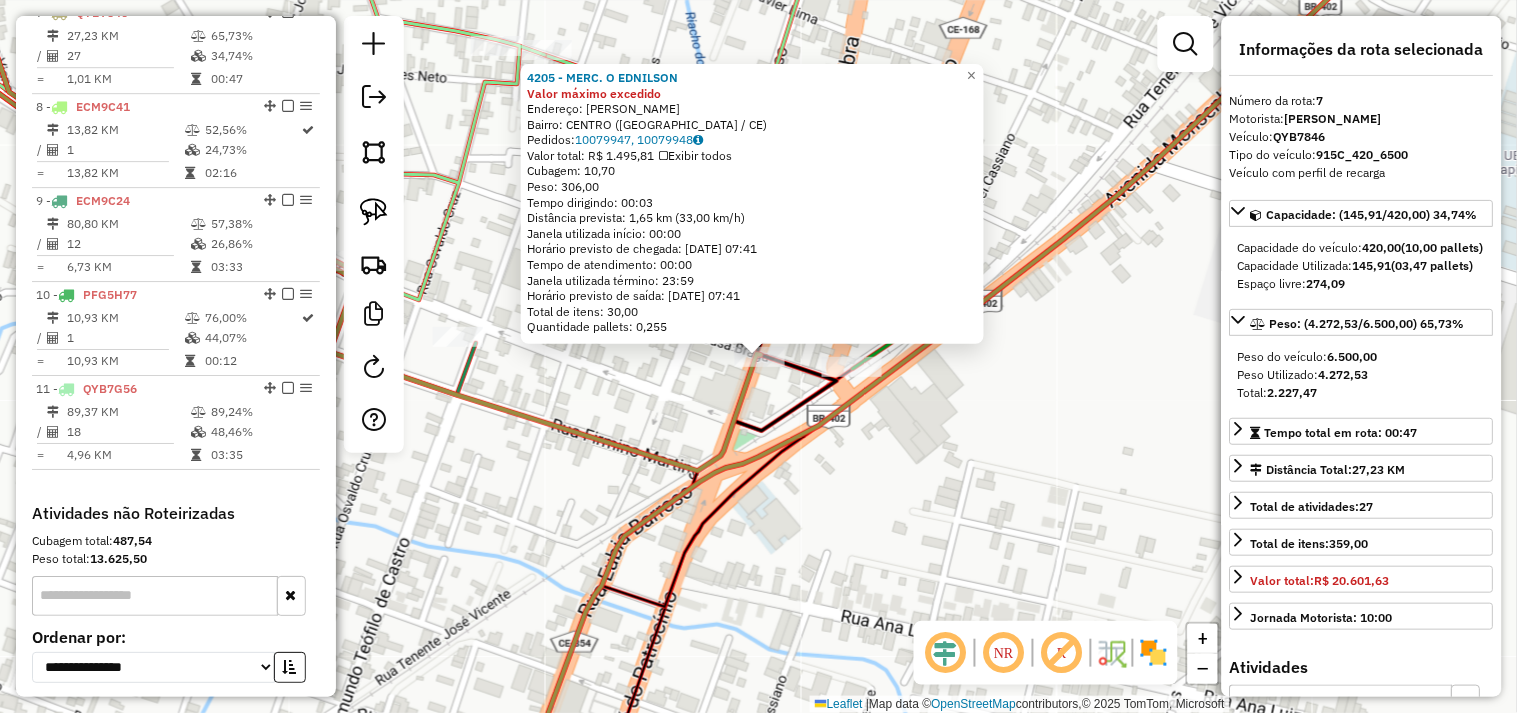 click on "4205 - MERC. O EDNILSON Valor máximo excedido  Endereço:  EUBIA BARROSO SN   Bairro: CENTRO (ITAPIPOCA / CE)   Pedidos:  10079947, 10079948   Valor total: R$ 1.495,81   Exibir todos   Cubagem: 10,70  Peso: 306,00  Tempo dirigindo: 00:03   Distância prevista: 1,65 km (33,00 km/h)   Janela utilizada início: 00:00   Horário previsto de chegada: 11/07/2025 07:41   Tempo de atendimento: 00:00   Janela utilizada término: 23:59   Horário previsto de saída: 11/07/2025 07:41   Total de itens: 30,00   Quantidade pallets: 0,255  × Janela de atendimento Grade de atendimento Capacidade Transportadoras Veículos Cliente Pedidos  Rotas Selecione os dias de semana para filtrar as janelas de atendimento  Seg   Ter   Qua   Qui   Sex   Sáb   Dom  Informe o período da janela de atendimento: De: Até:  Filtrar exatamente a janela do cliente  Considerar janela de atendimento padrão  Selecione os dias de semana para filtrar as grades de atendimento  Seg   Ter   Qua   Qui   Sex   Sáb   Dom   Peso mínimo:   De:   Até:" 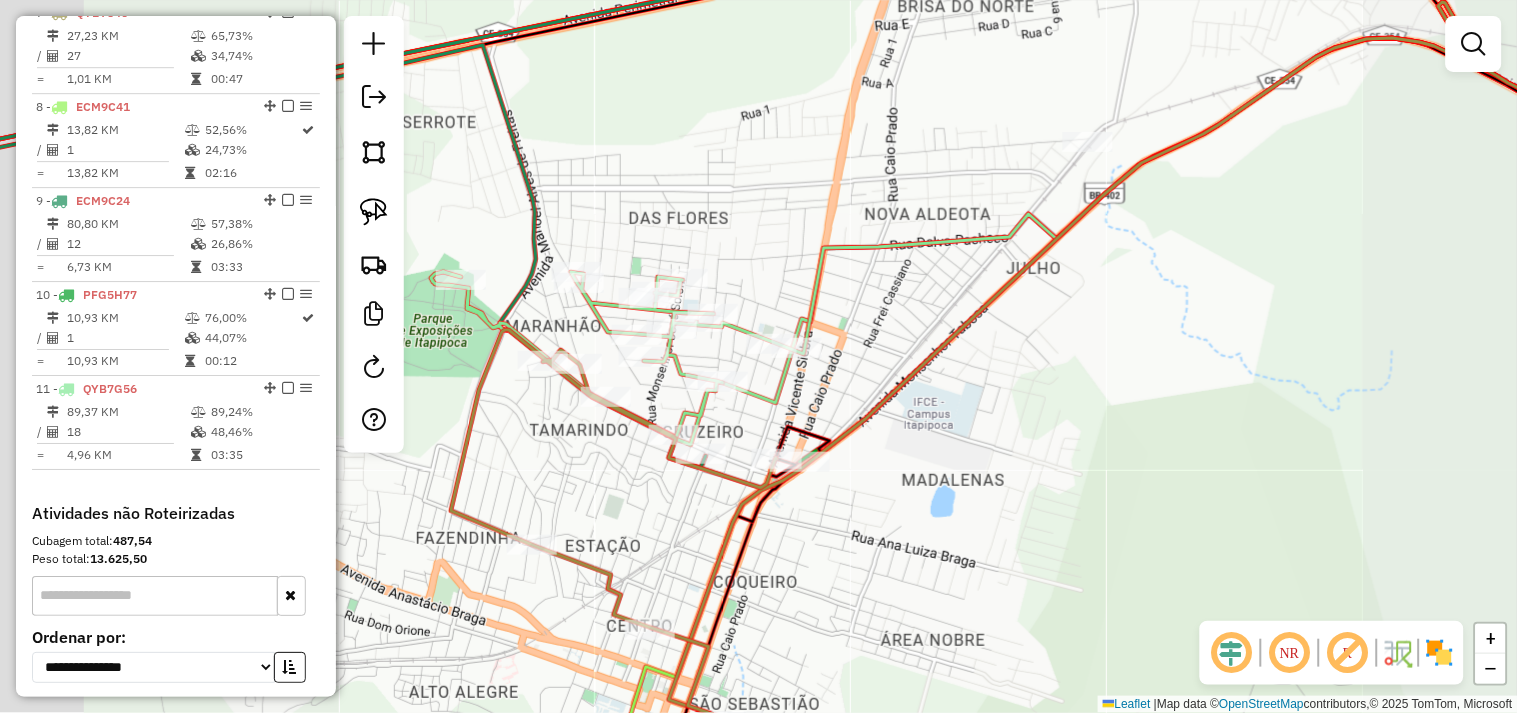 drag, startPoint x: 642, startPoint y: 474, endPoint x: 665, endPoint y: 456, distance: 29.206163 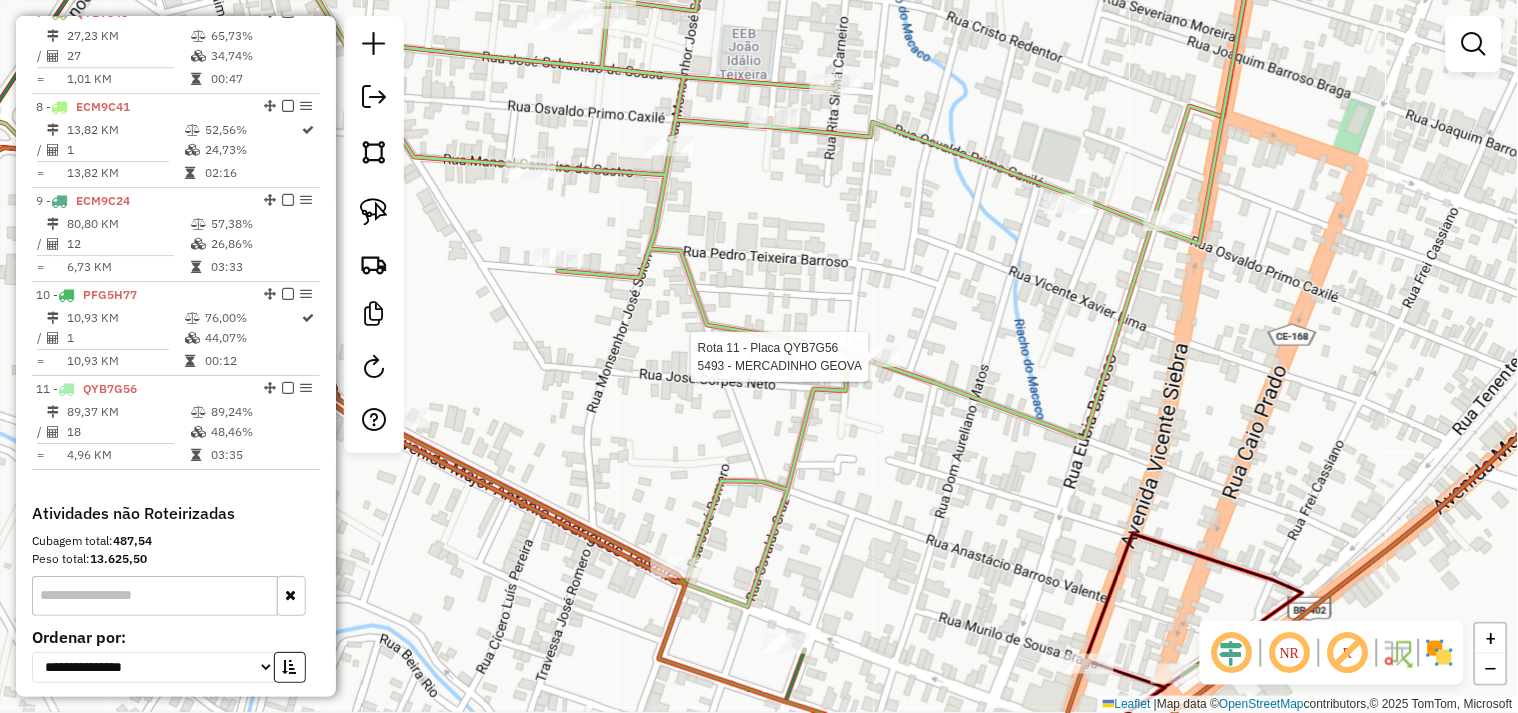 scroll, scrollTop: 1518, scrollLeft: 0, axis: vertical 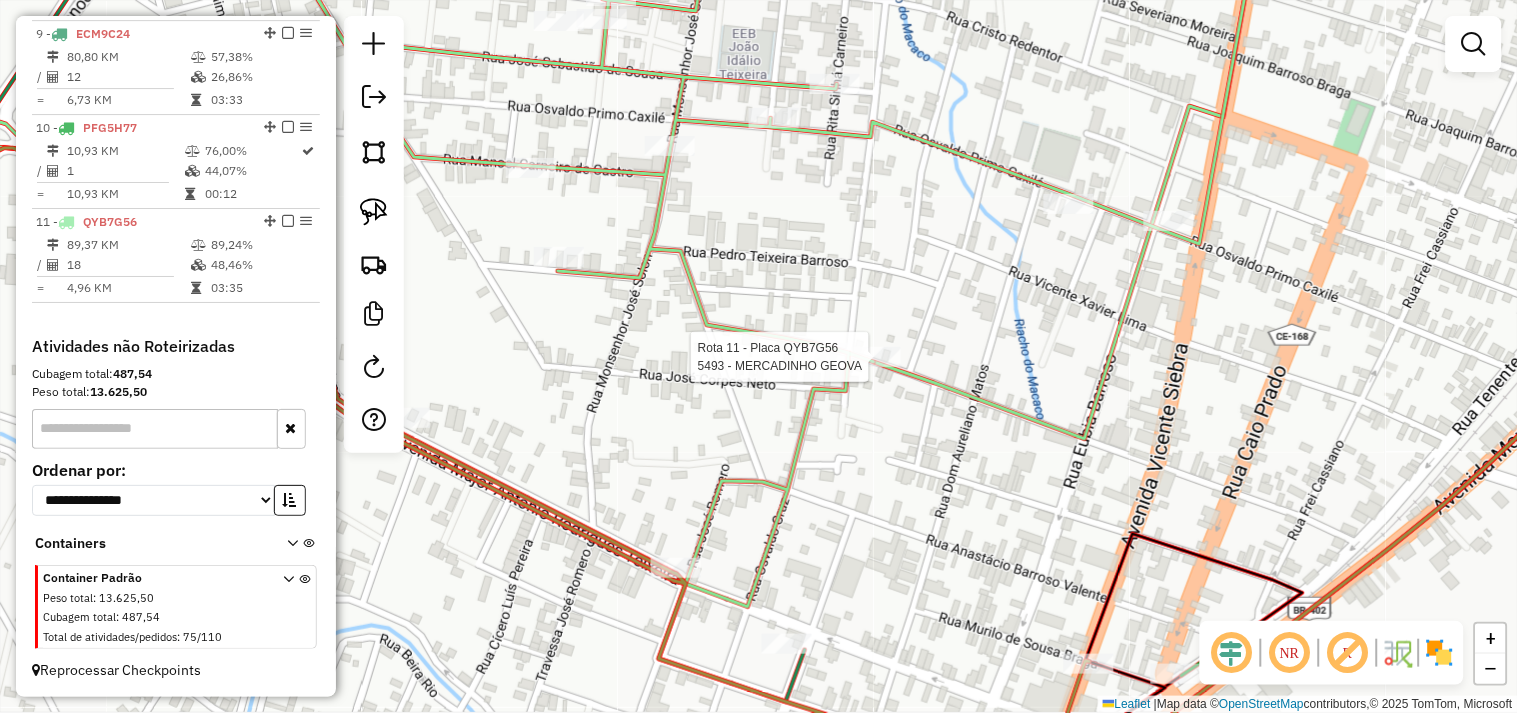 select on "**********" 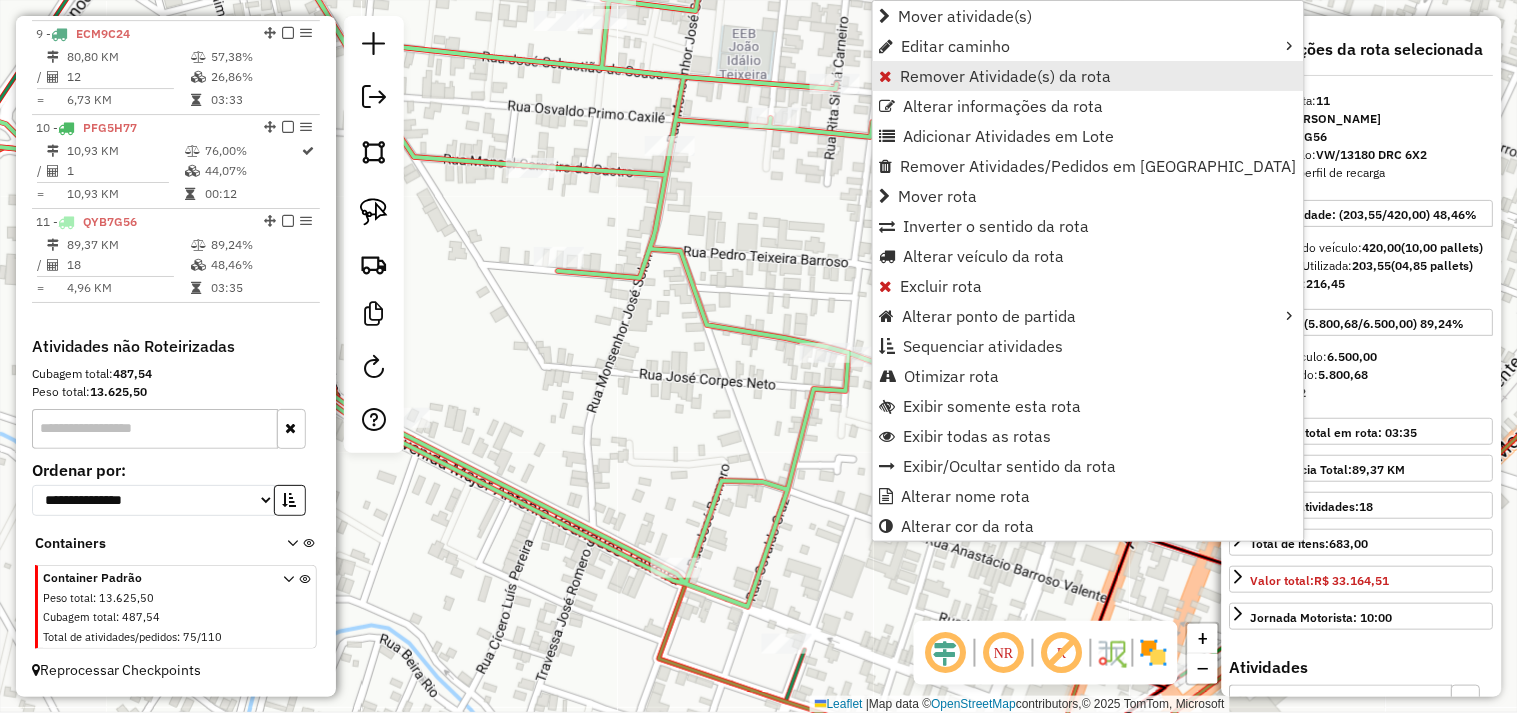 click on "Remover Atividade(s) da rota" at bounding box center (1006, 76) 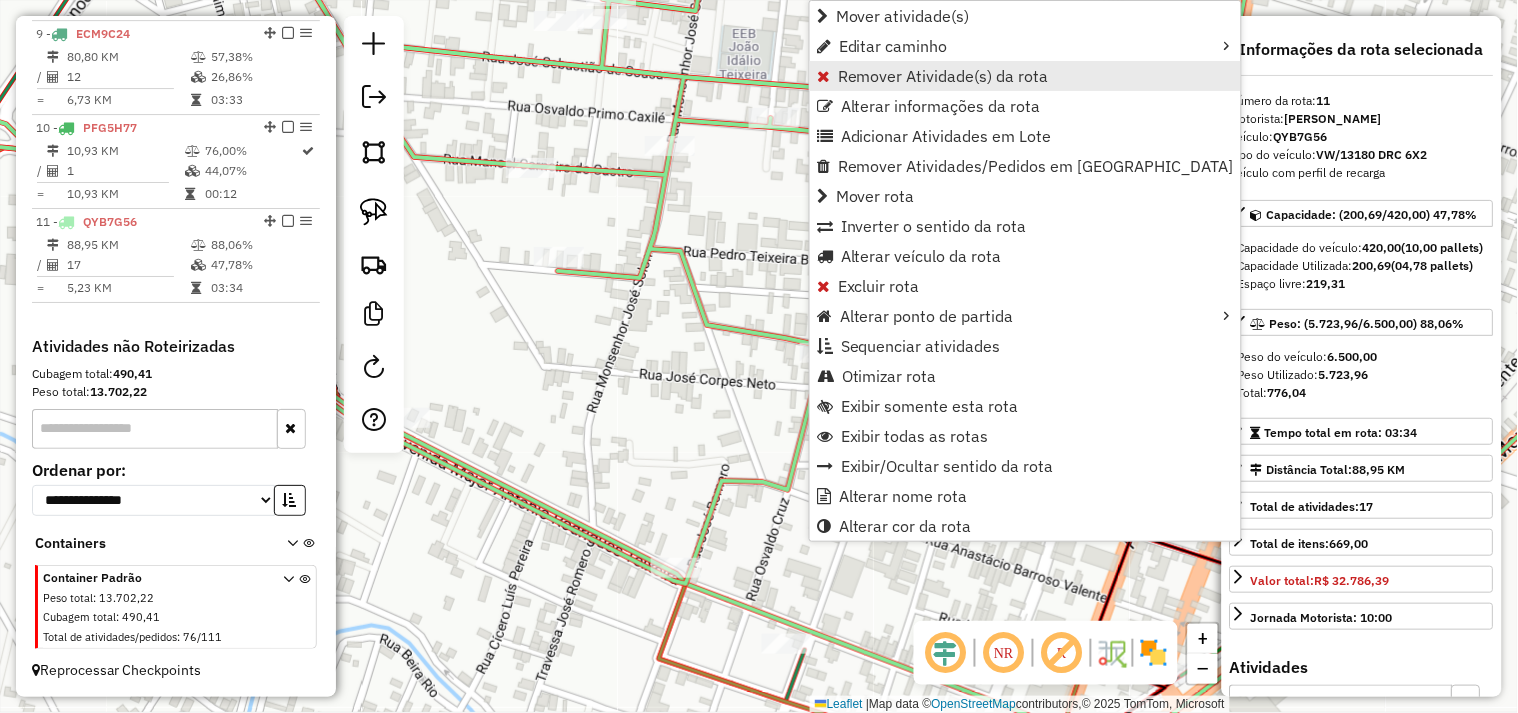 click on "Remover Atividade(s) da rota" at bounding box center [943, 76] 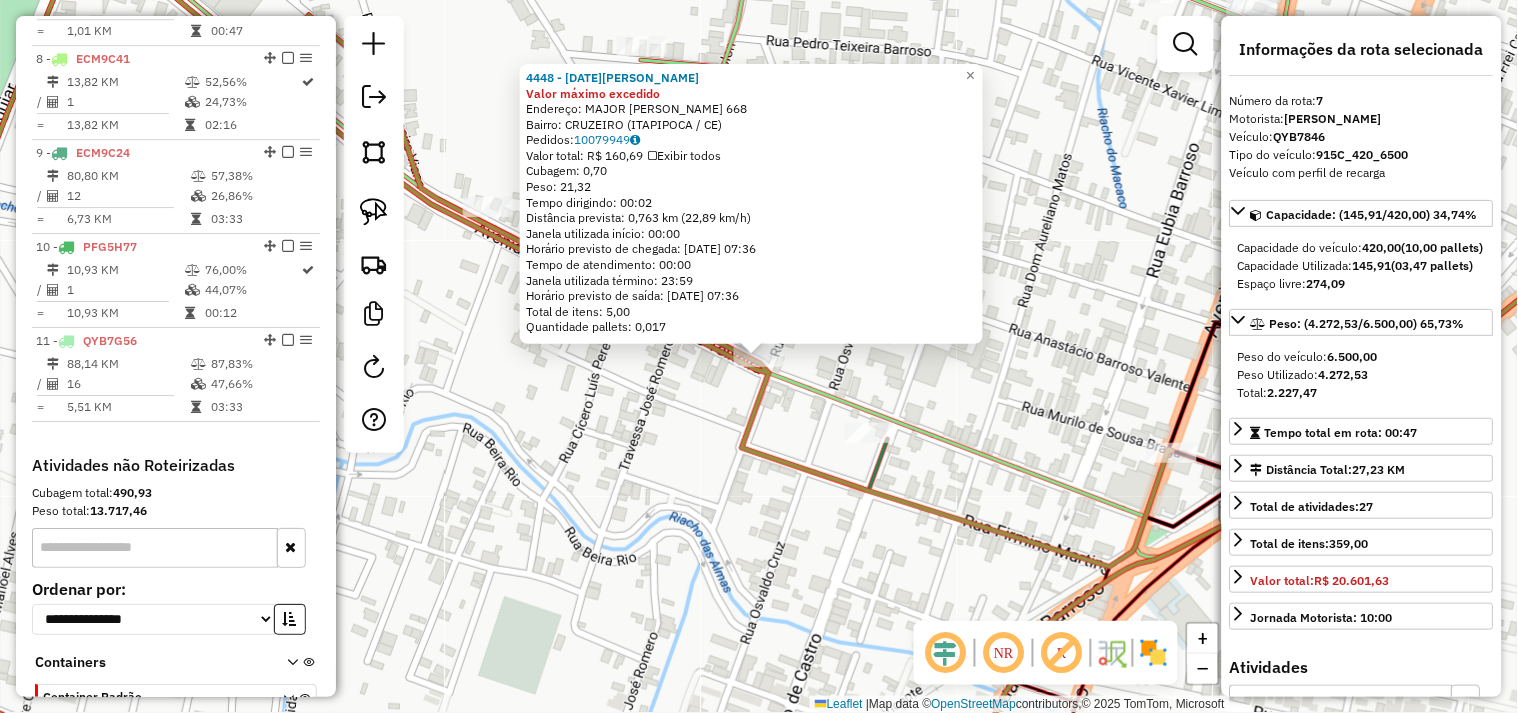 scroll, scrollTop: 1336, scrollLeft: 0, axis: vertical 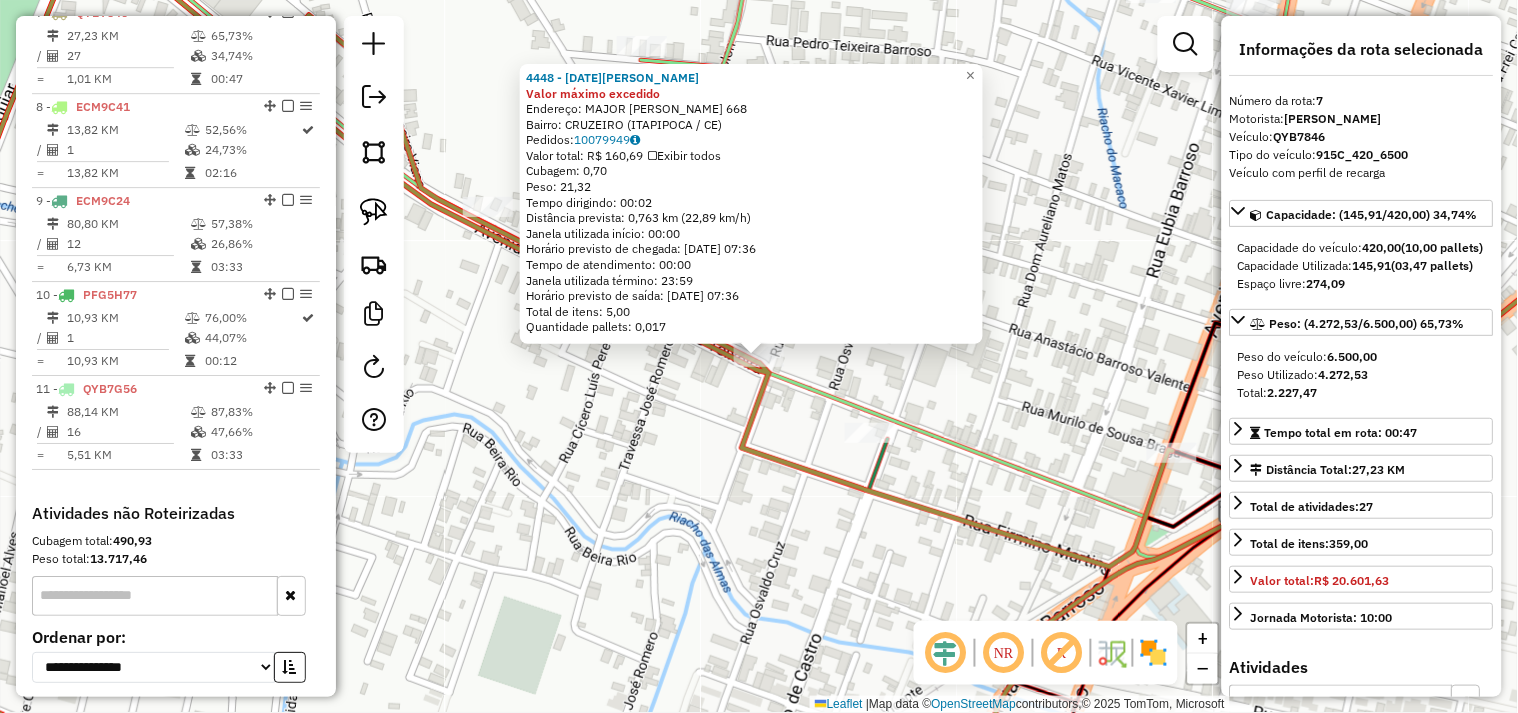 click on "4448 - lucia jane da silva Valor máximo excedido  Endereço:  MAJOR ANTONIO RODRIGUES TEIXEI 668   Bairro: CRUZEIRO (ITAPIPOCA / CE)   Pedidos:  10079949   Valor total: R$ 160,69   Exibir todos   Cubagem: 0,70  Peso: 21,32  Tempo dirigindo: 00:02   Distância prevista: 0,763 km (22,89 km/h)   Janela utilizada início: 00:00   Horário previsto de chegada: 11/07/2025 07:36   Tempo de atendimento: 00:00   Janela utilizada término: 23:59   Horário previsto de saída: 11/07/2025 07:36   Total de itens: 5,00   Quantidade pallets: 0,017  × Janela de atendimento Grade de atendimento Capacidade Transportadoras Veículos Cliente Pedidos  Rotas Selecione os dias de semana para filtrar as janelas de atendimento  Seg   Ter   Qua   Qui   Sex   Sáb   Dom  Informe o período da janela de atendimento: De: Até:  Filtrar exatamente a janela do cliente  Considerar janela de atendimento padrão  Selecione os dias de semana para filtrar as grades de atendimento  Seg   Ter   Qua   Qui   Sex   Sáb   Dom   Peso mínimo:  De:" 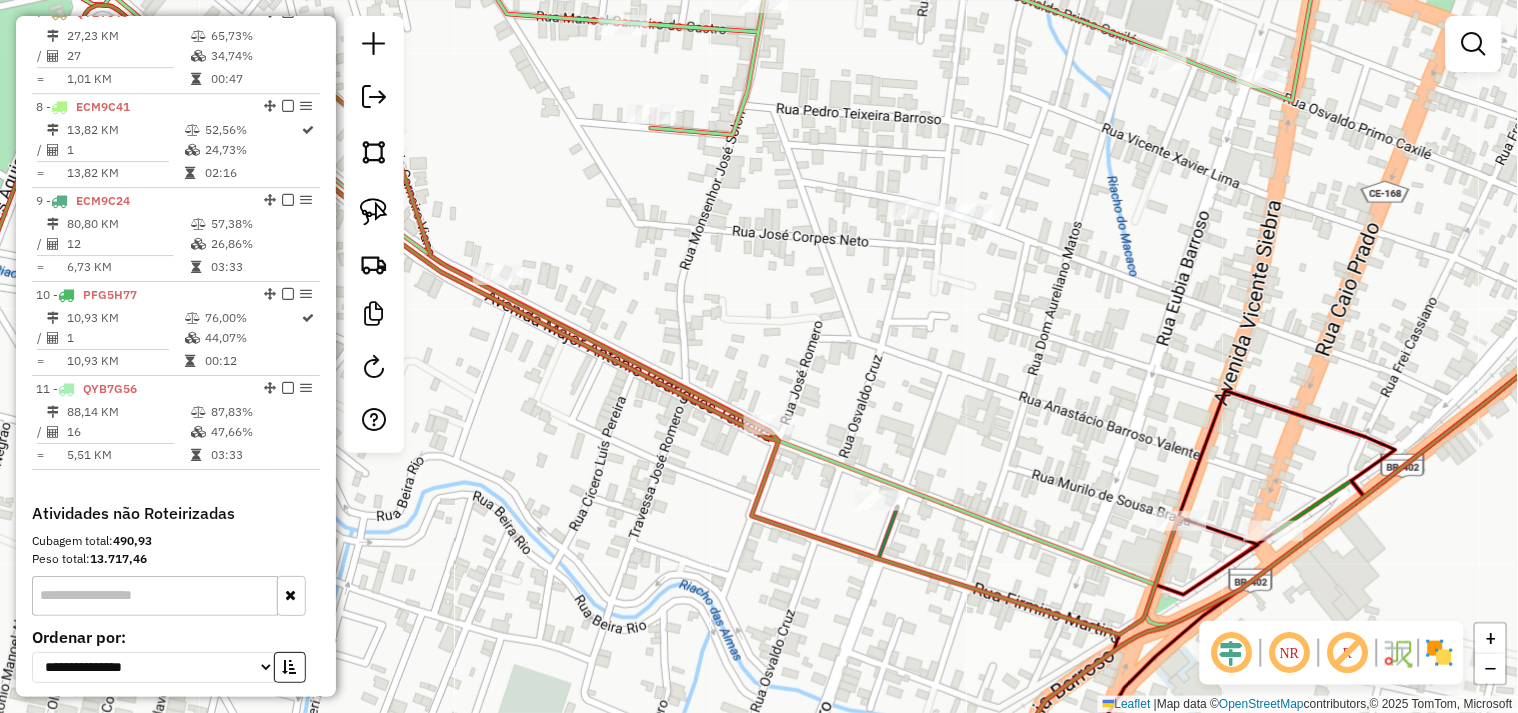 drag, startPoint x: 742, startPoint y: 265, endPoint x: 786, endPoint y: 472, distance: 211.62466 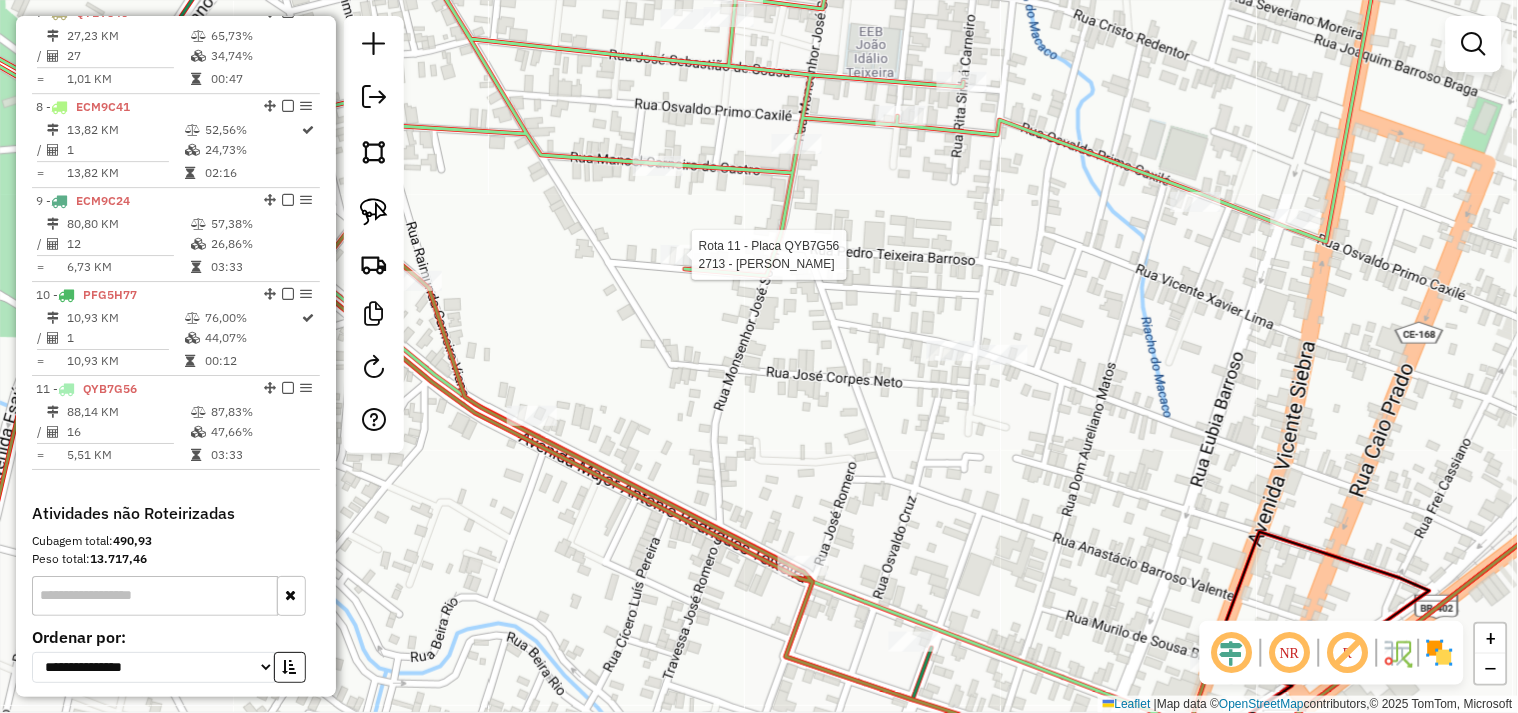select on "**********" 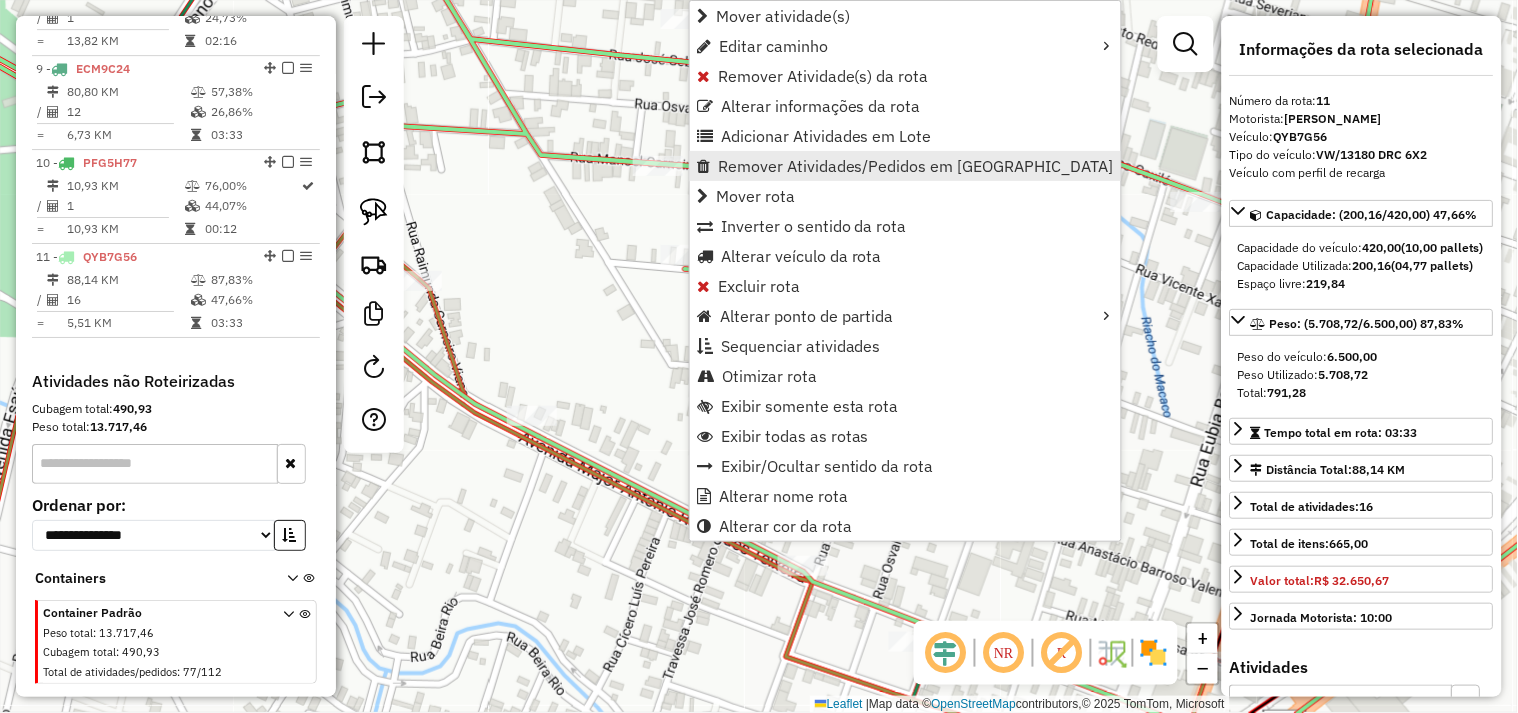 scroll, scrollTop: 1518, scrollLeft: 0, axis: vertical 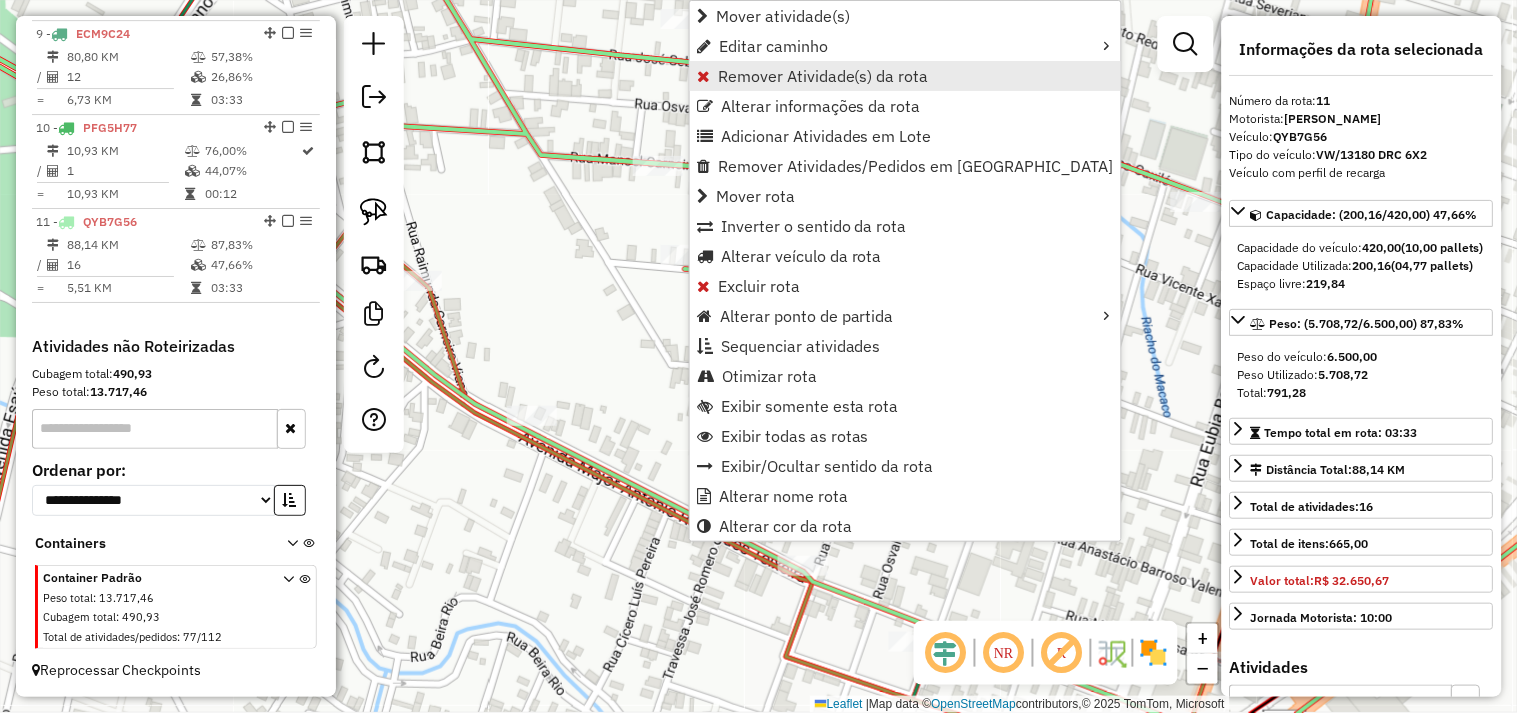 click on "Remover Atividade(s) da rota" at bounding box center [823, 76] 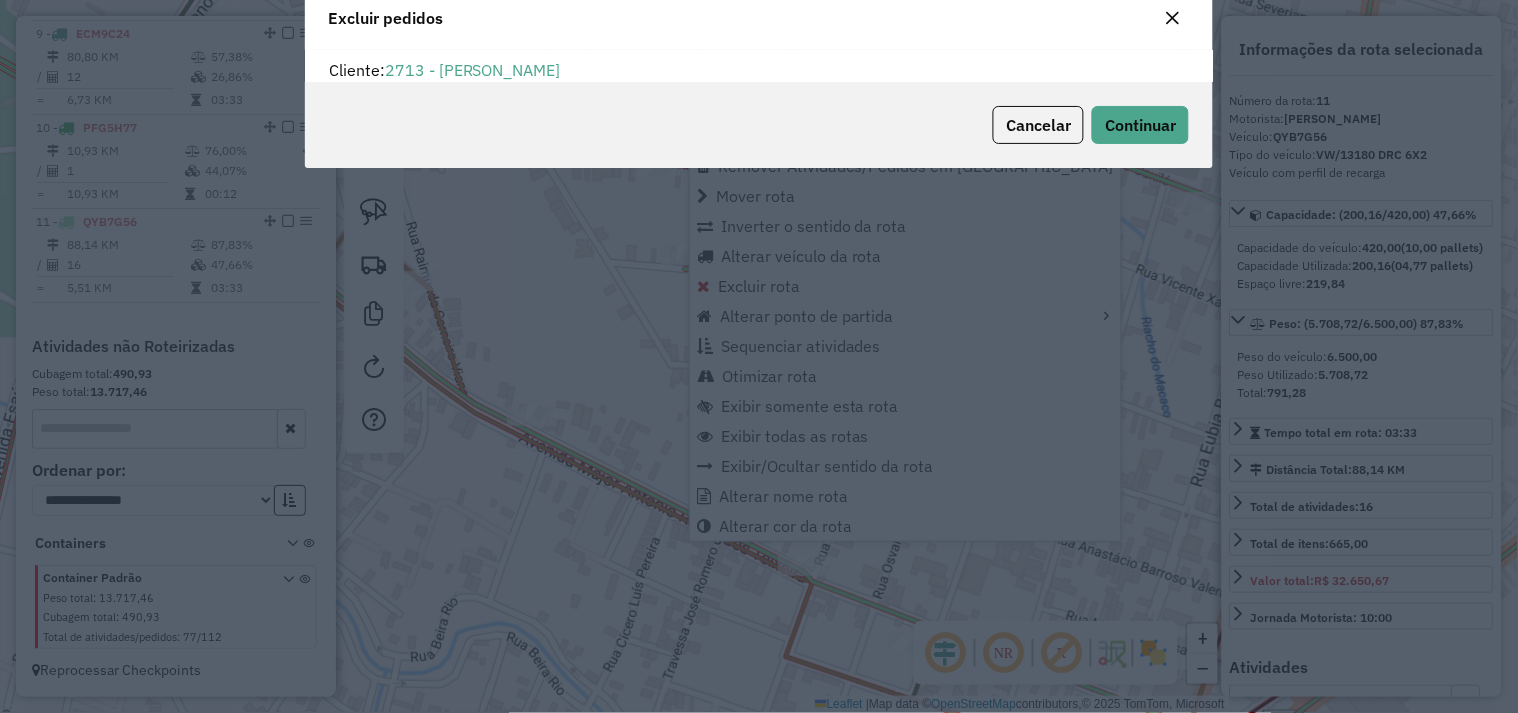 scroll, scrollTop: 68, scrollLeft: 0, axis: vertical 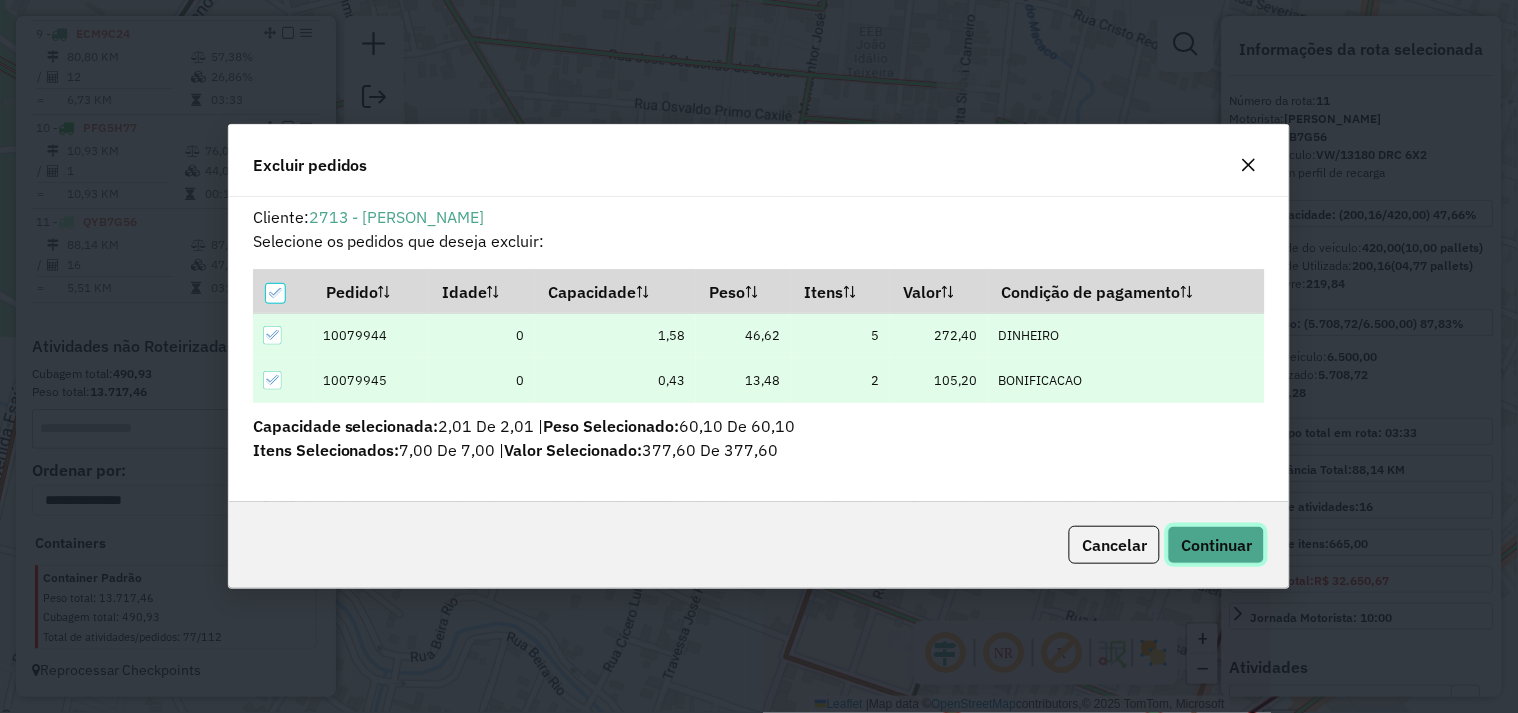 click on "Continuar" 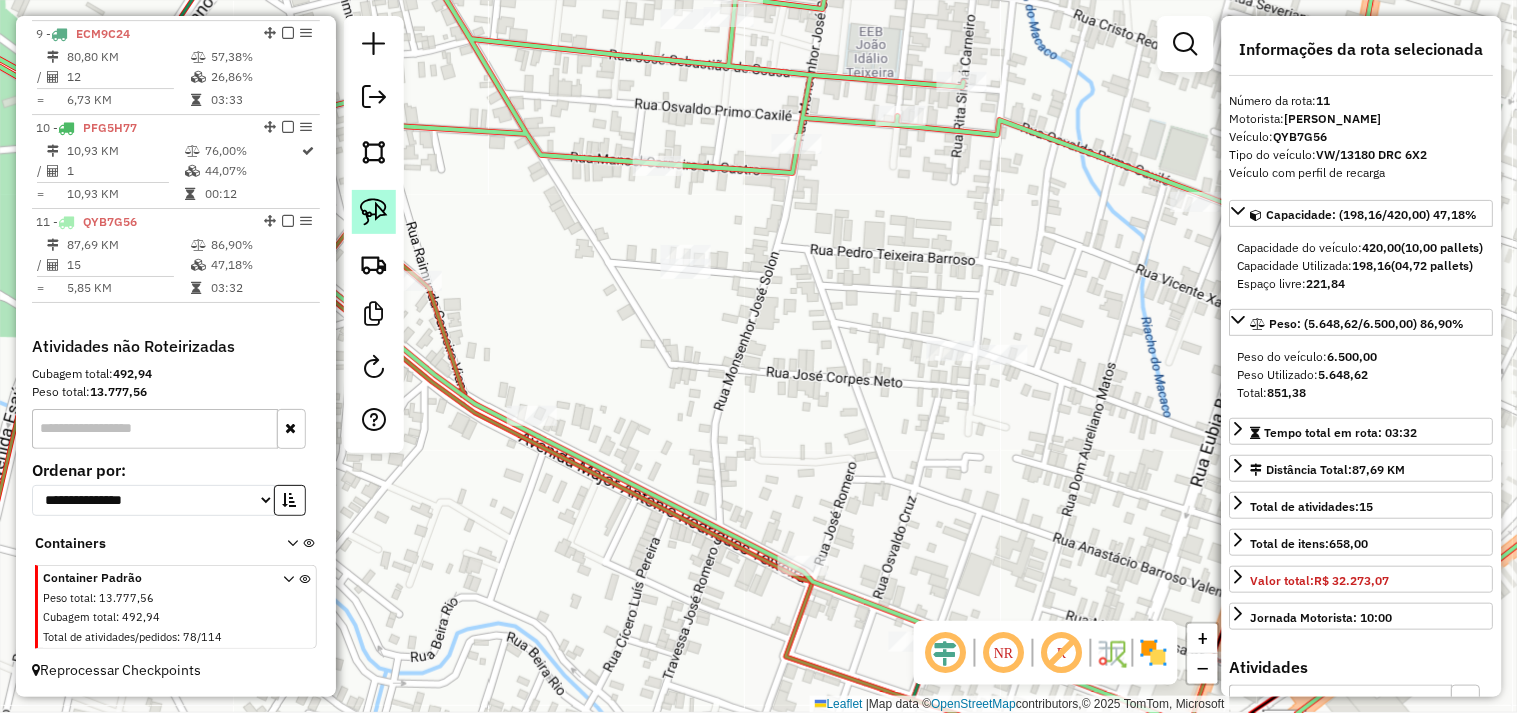 click 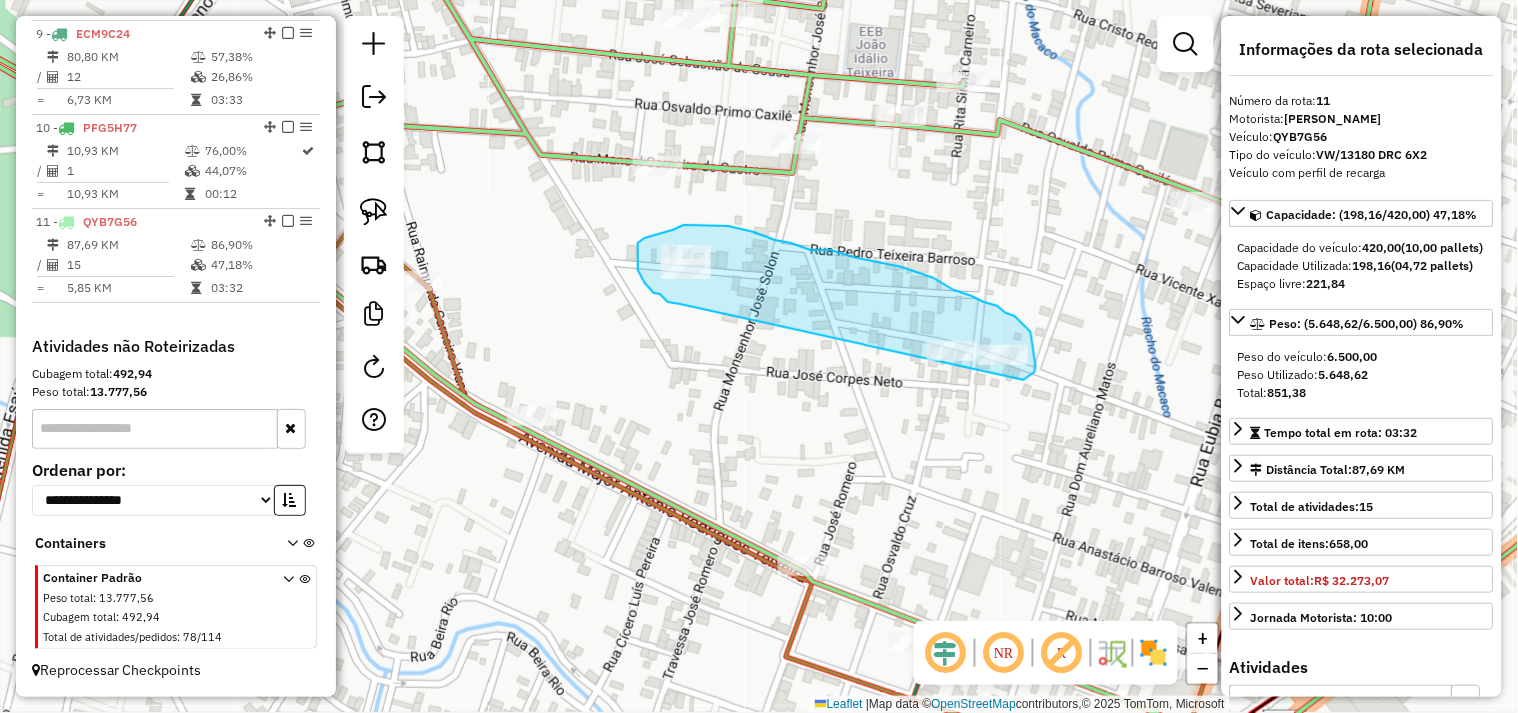 drag, startPoint x: 680, startPoint y: 304, endPoint x: 806, endPoint y: 373, distance: 143.65584 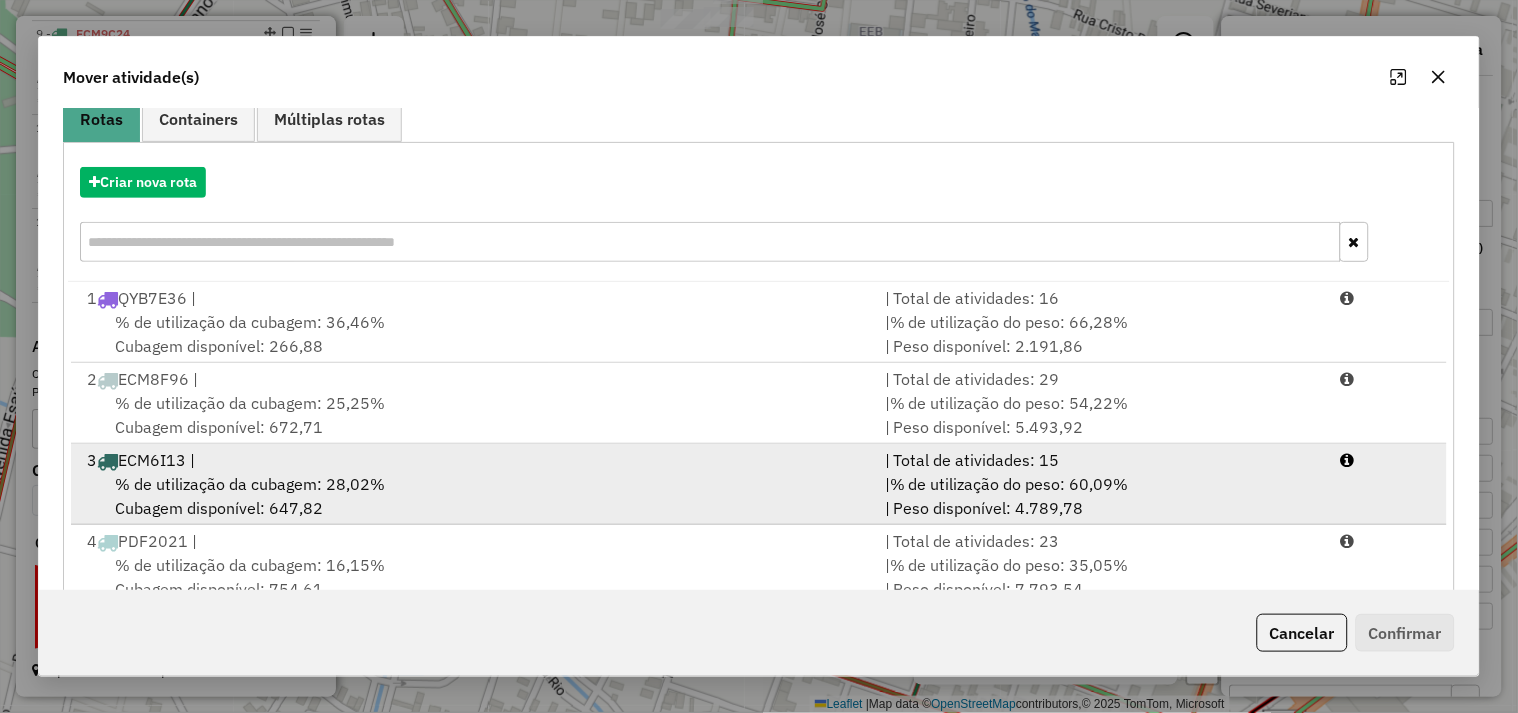 scroll, scrollTop: 302, scrollLeft: 0, axis: vertical 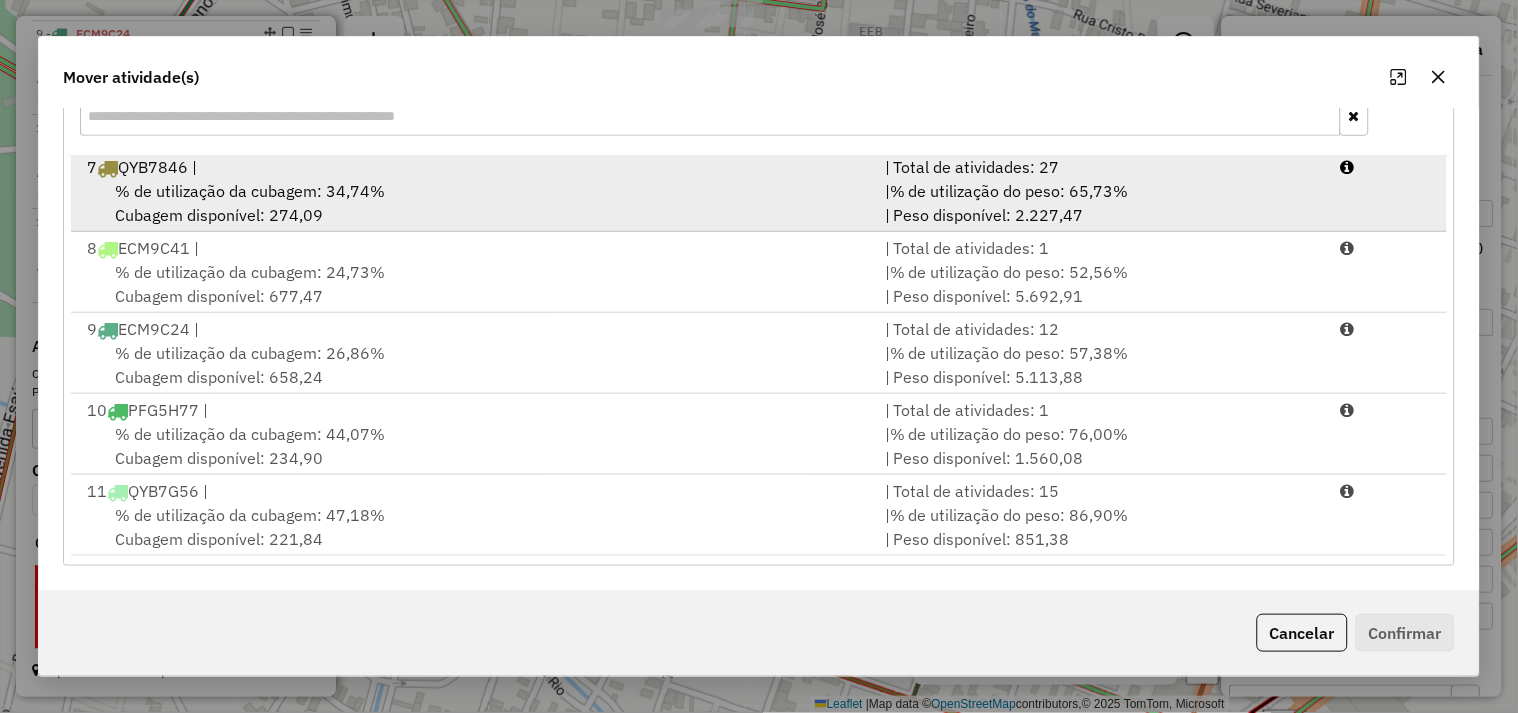 click on "% de utilização da cubagem: 34,74%" at bounding box center (250, 191) 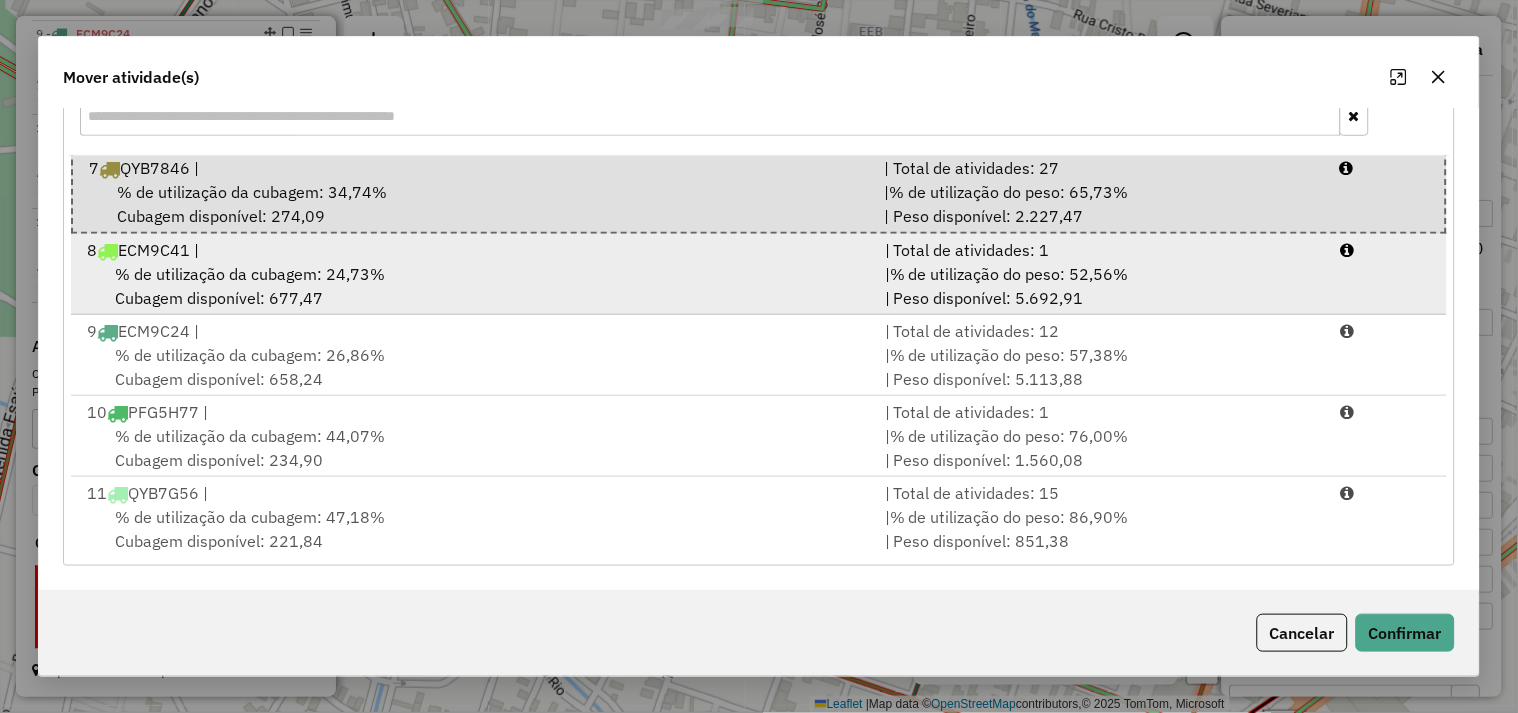 scroll, scrollTop: 493, scrollLeft: 0, axis: vertical 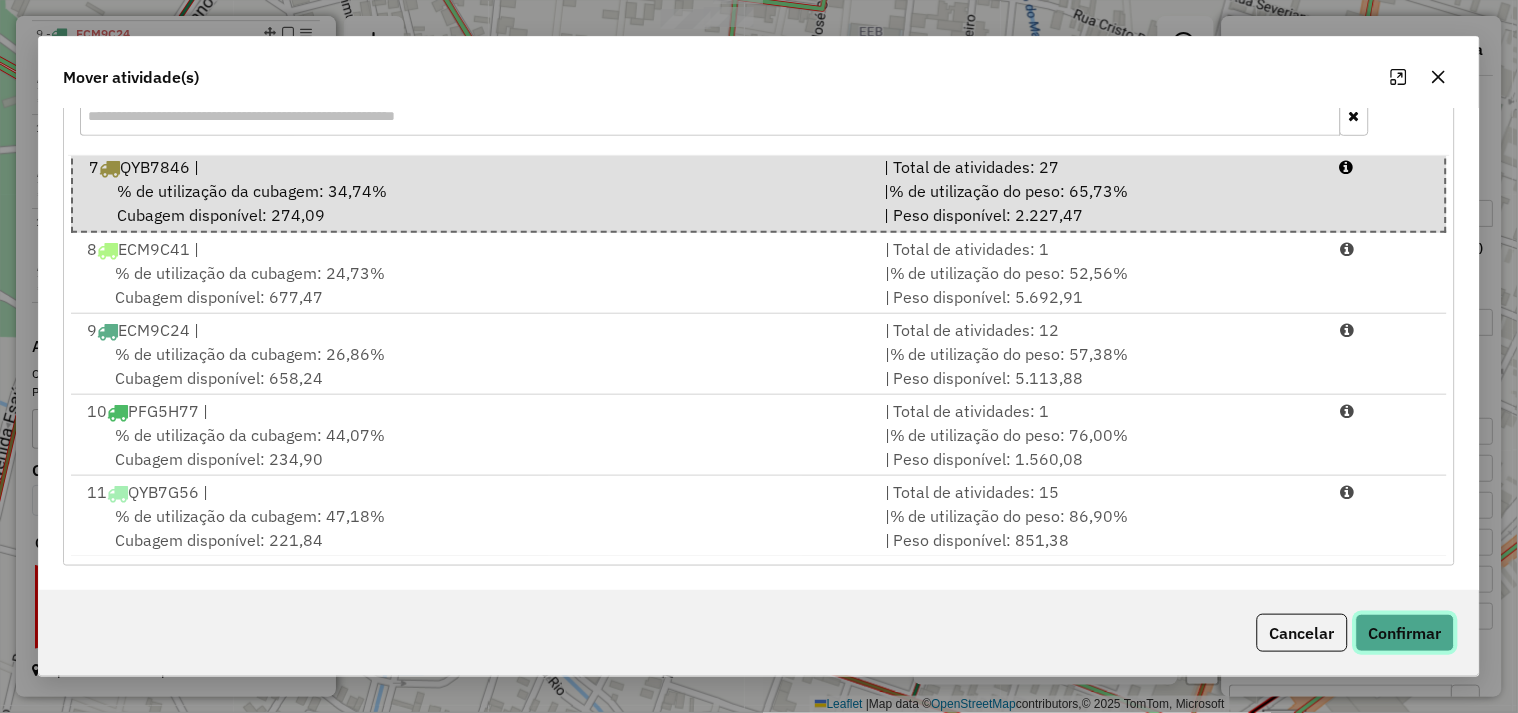 click on "Confirmar" 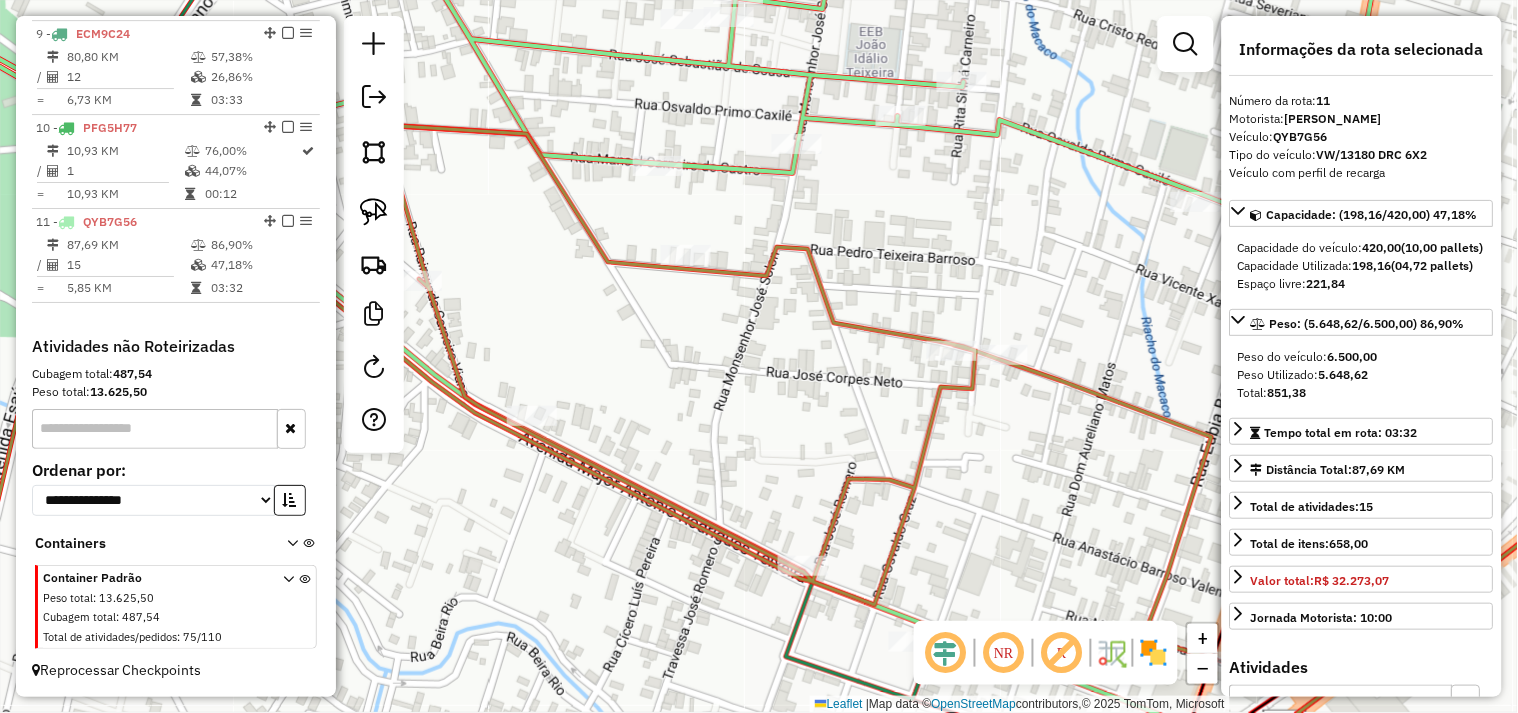 scroll, scrollTop: 0, scrollLeft: 0, axis: both 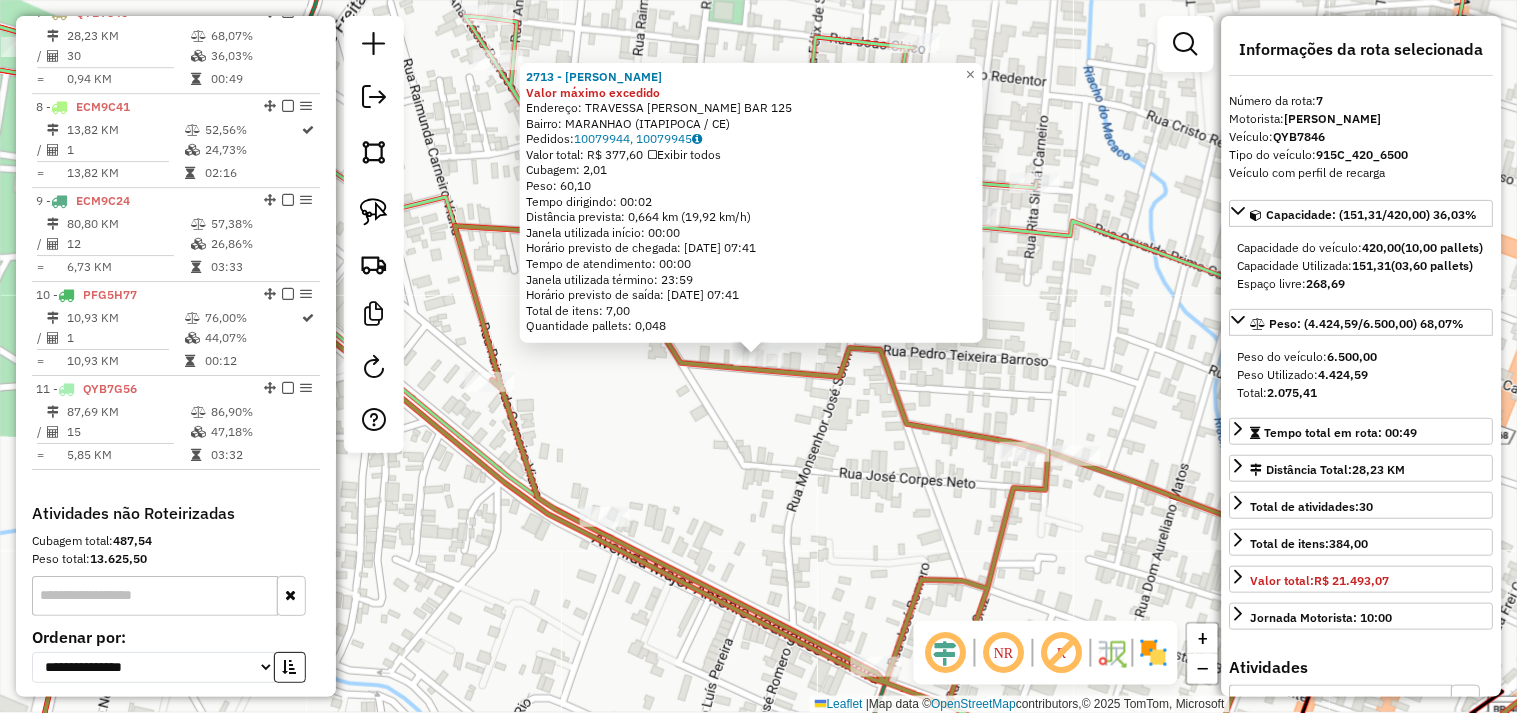 click on "2713 - MERCADINHO MAURO Valor máximo excedido  Endereço:  TRAVESSA ANTONIO ANASTACIO BAR 125   Bairro: MARANHAO (ITAPIPOCA / CE)   Pedidos:  10079944, 10079945   Valor total: R$ 377,60   Exibir todos   Cubagem: 2,01  Peso: 60,10  Tempo dirigindo: 00:02   Distância prevista: 0,664 km (19,92 km/h)   Janela utilizada início: 00:00   Horário previsto de chegada: 11/07/2025 07:41   Tempo de atendimento: 00:00   Janela utilizada término: 23:59   Horário previsto de saída: 11/07/2025 07:41   Total de itens: 7,00   Quantidade pallets: 0,048  × Janela de atendimento Grade de atendimento Capacidade Transportadoras Veículos Cliente Pedidos  Rotas Selecione os dias de semana para filtrar as janelas de atendimento  Seg   Ter   Qua   Qui   Sex   Sáb   Dom  Informe o período da janela de atendimento: De: Até:  Filtrar exatamente a janela do cliente  Considerar janela de atendimento padrão  Selecione os dias de semana para filtrar as grades de atendimento  Seg   Ter   Qua   Qui   Sex   Sáb   Dom   De:   Até:" 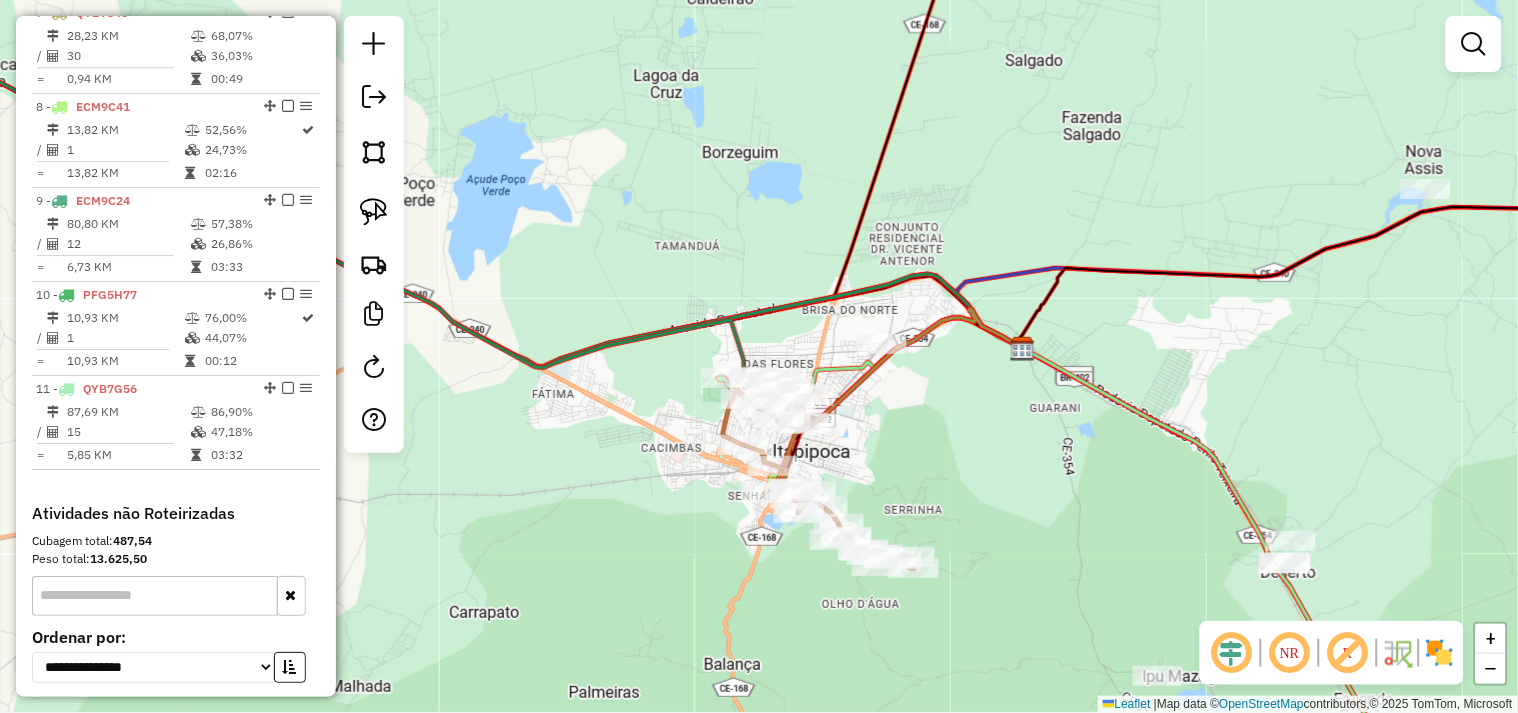 drag, startPoint x: 923, startPoint y: 518, endPoint x: 808, endPoint y: 364, distance: 192.20041 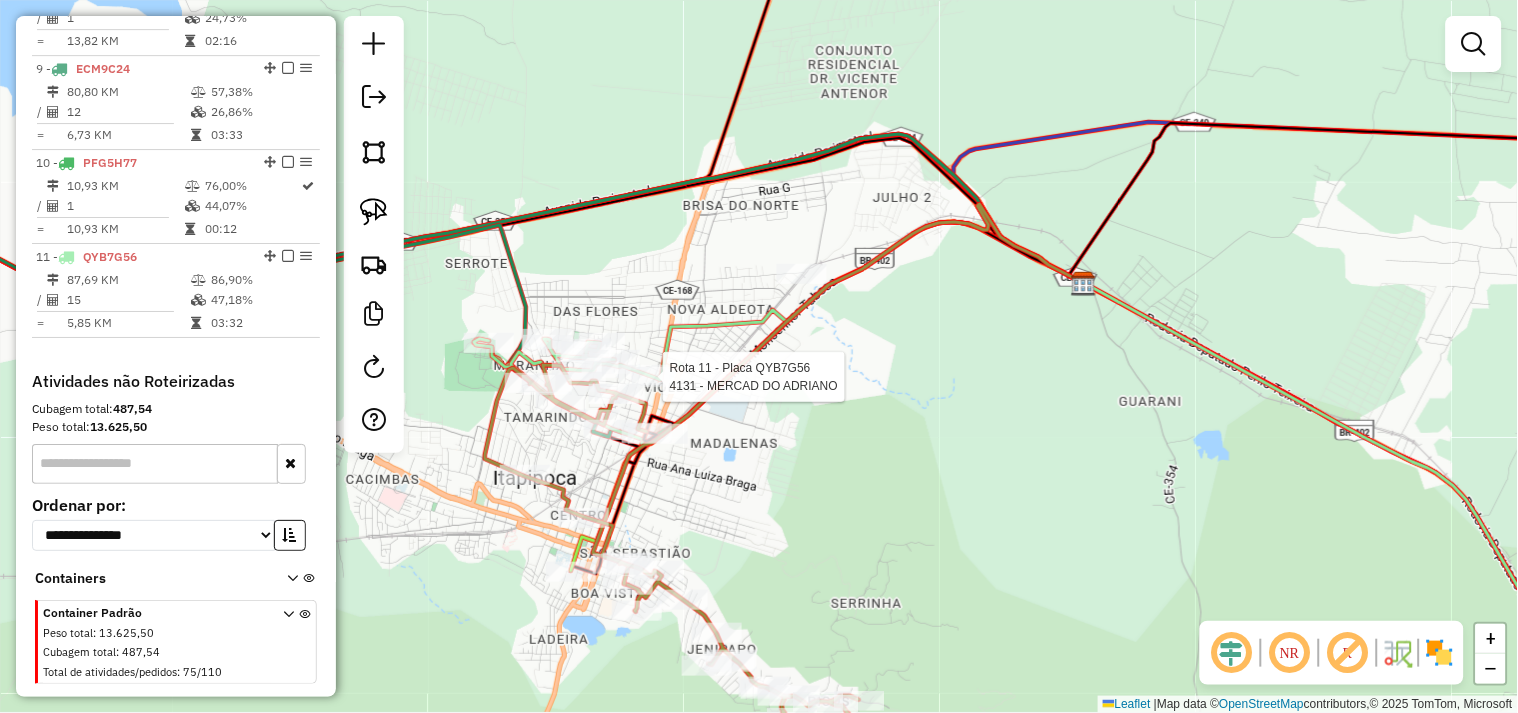 select on "**********" 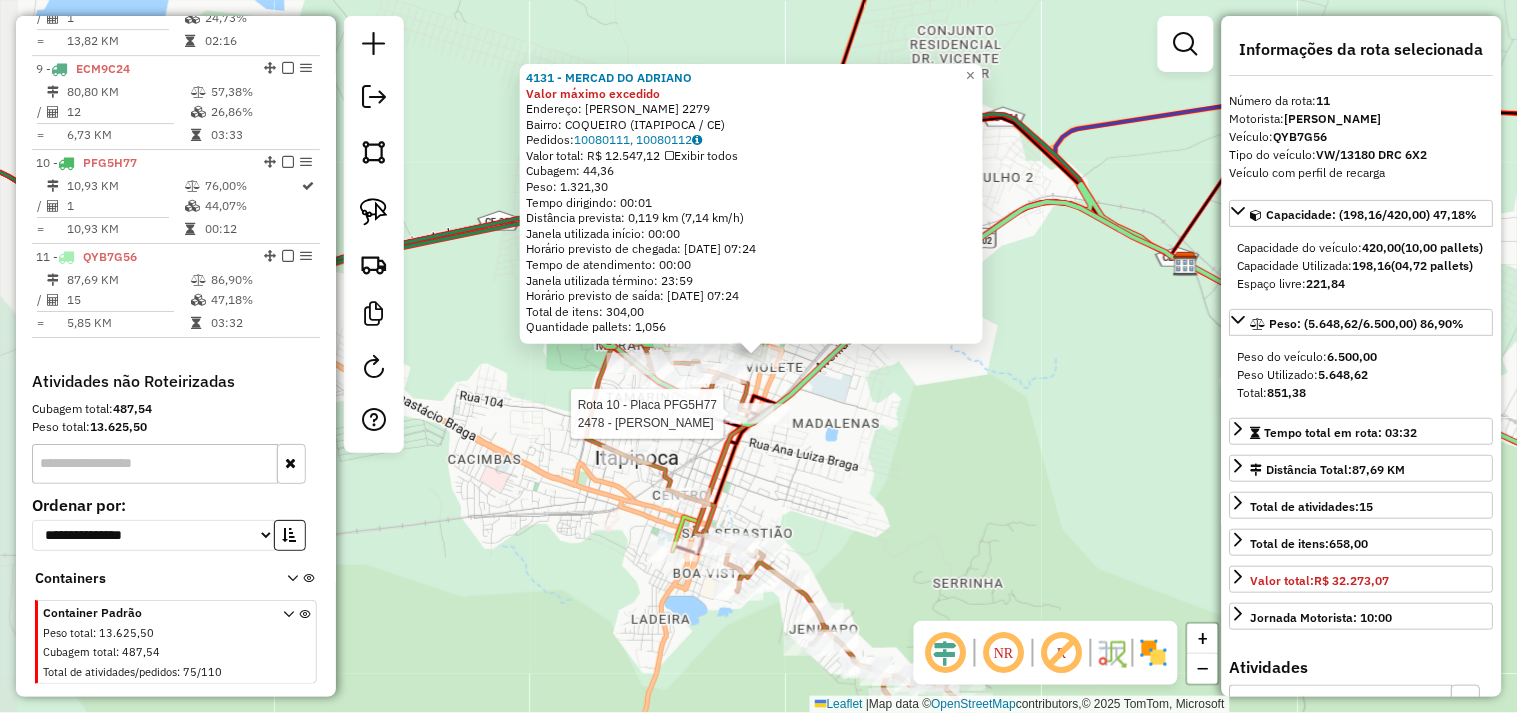 scroll, scrollTop: 1518, scrollLeft: 0, axis: vertical 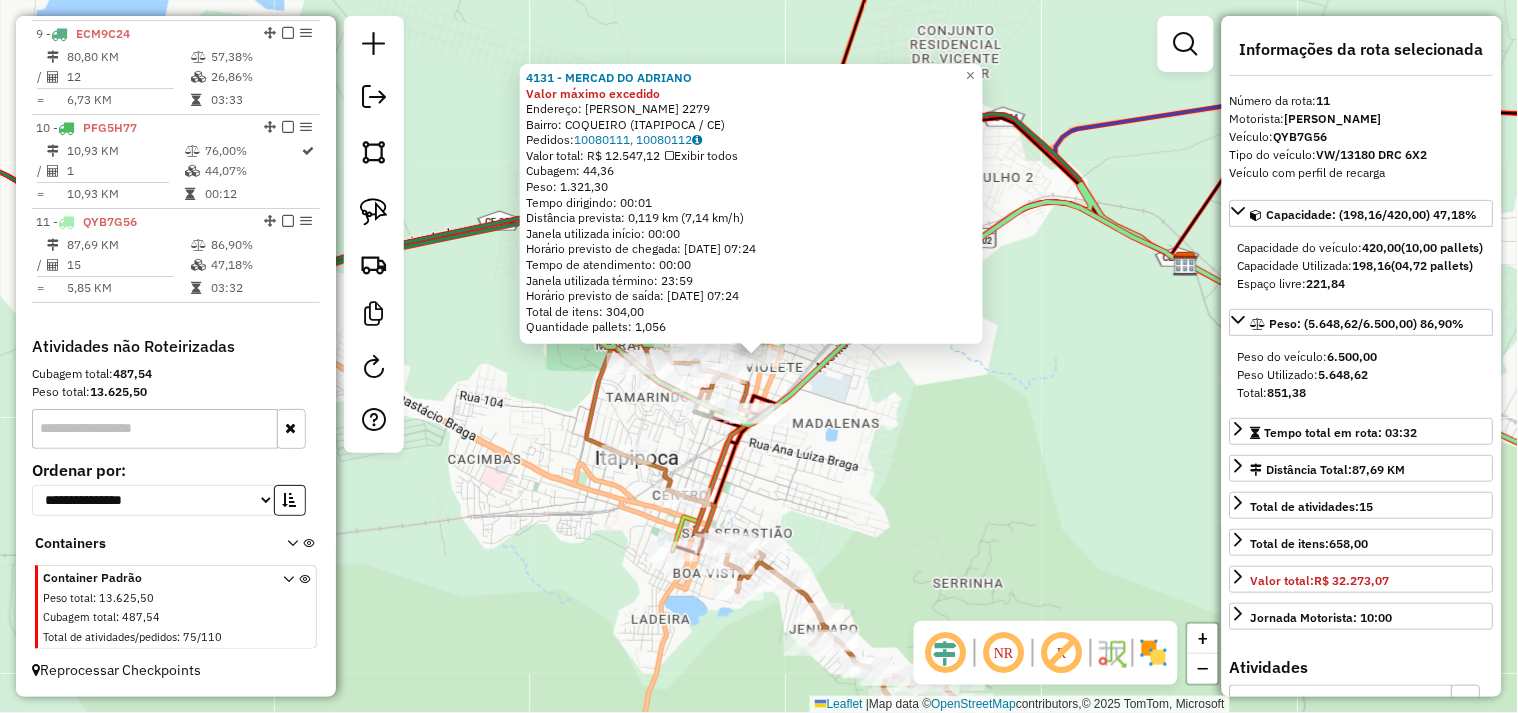 click on "4131 - MERCAD DO ADRIANO Valor máximo excedido  Endereço:  VICENTE SIEBRA 2279   Bairro: COQUEIRO (ITAPIPOCA / CE)   Pedidos:  10080111, 10080112   Valor total: R$ 12.547,12   Exibir todos   Cubagem: 44,36  Peso: 1.321,30  Tempo dirigindo: 00:01   Distância prevista: 0,119 km (7,14 km/h)   Janela utilizada início: 00:00   Horário previsto de chegada: 11/07/2025 07:24   Tempo de atendimento: 00:00   Janela utilizada término: 23:59   Horário previsto de saída: 11/07/2025 07:24   Total de itens: 304,00   Quantidade pallets: 1,056  × Janela de atendimento Grade de atendimento Capacidade Transportadoras Veículos Cliente Pedidos  Rotas Selecione os dias de semana para filtrar as janelas de atendimento  Seg   Ter   Qua   Qui   Sex   Sáb   Dom  Informe o período da janela de atendimento: De: Até:  Filtrar exatamente a janela do cliente  Considerar janela de atendimento padrão  Selecione os dias de semana para filtrar as grades de atendimento  Seg   Ter   Qua   Qui   Sex   Sáb   Dom   Peso mínimo:  De:" 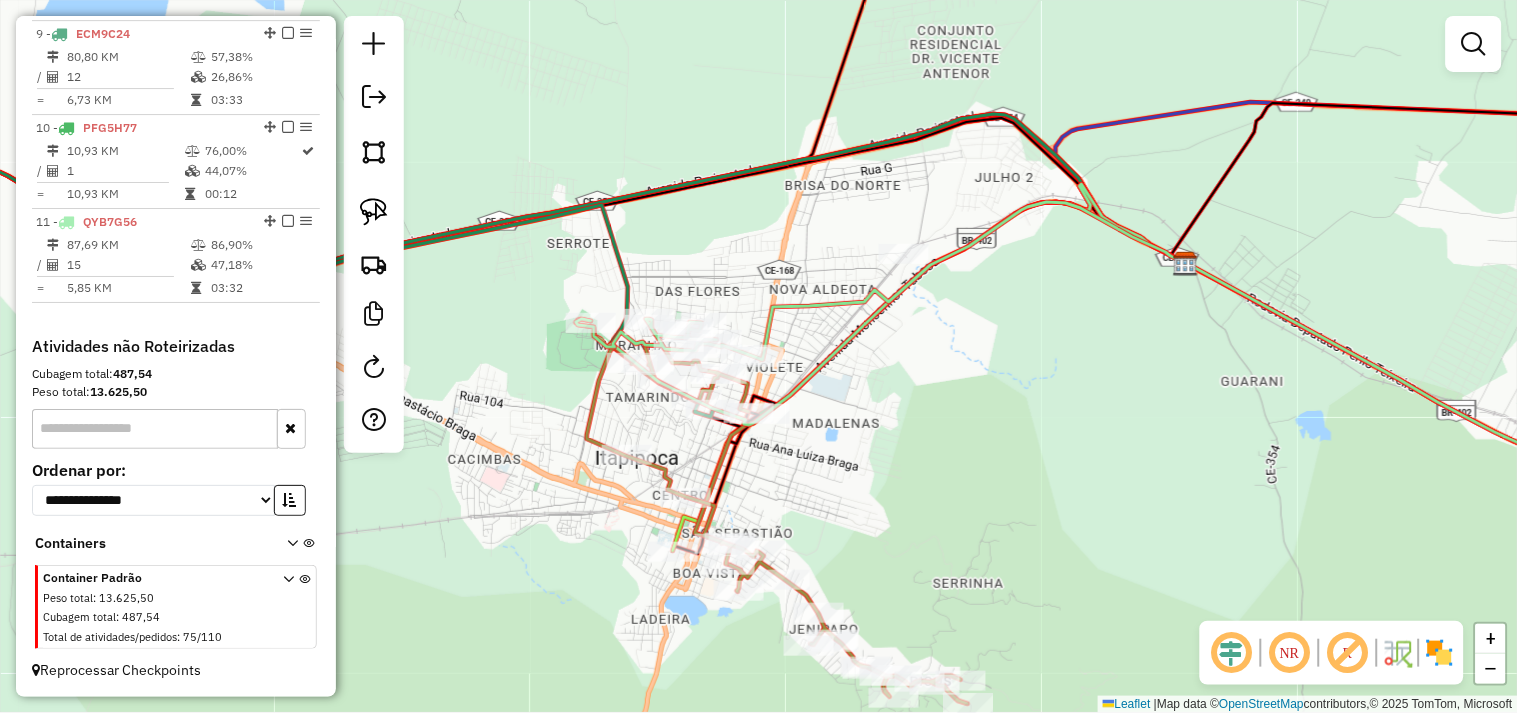 drag, startPoint x: 960, startPoint y: 363, endPoint x: 931, endPoint y: 437, distance: 79.47956 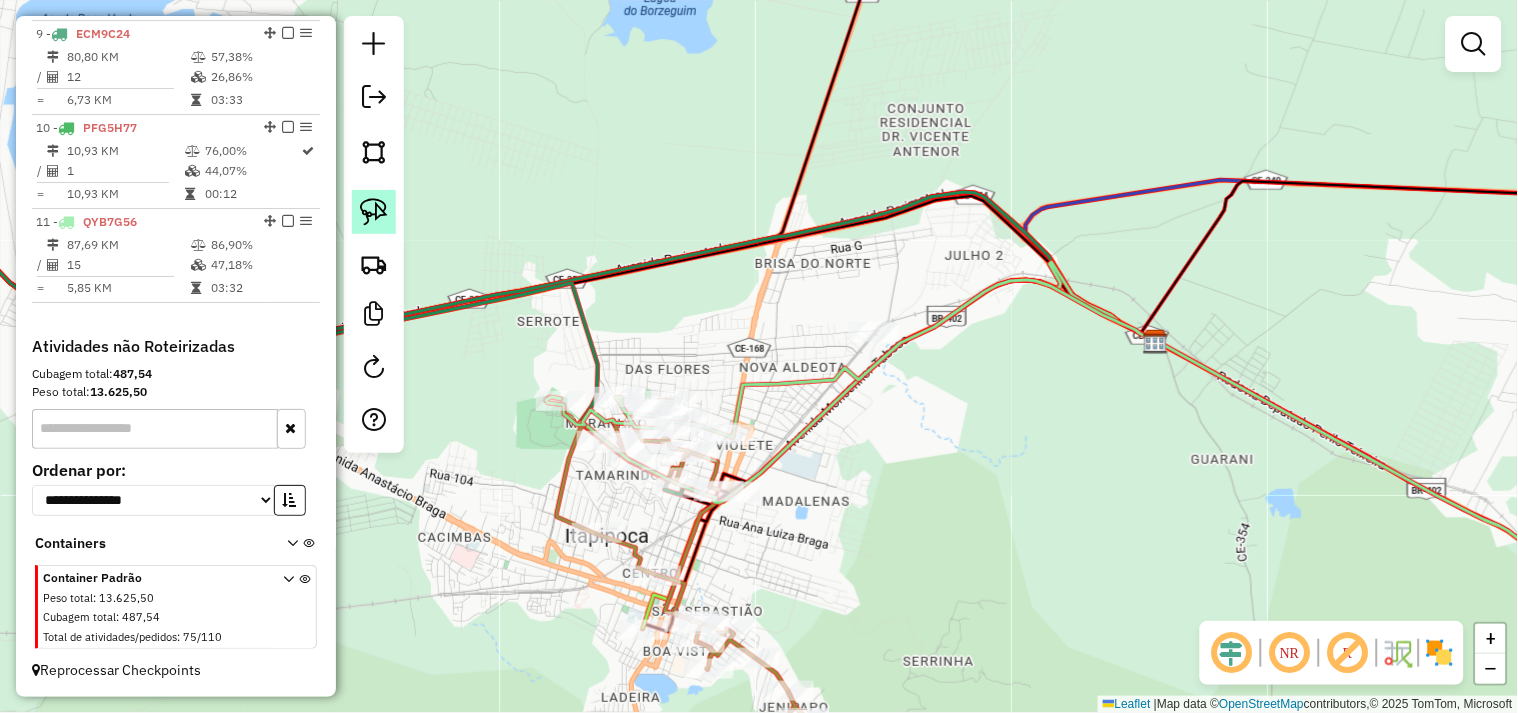 click 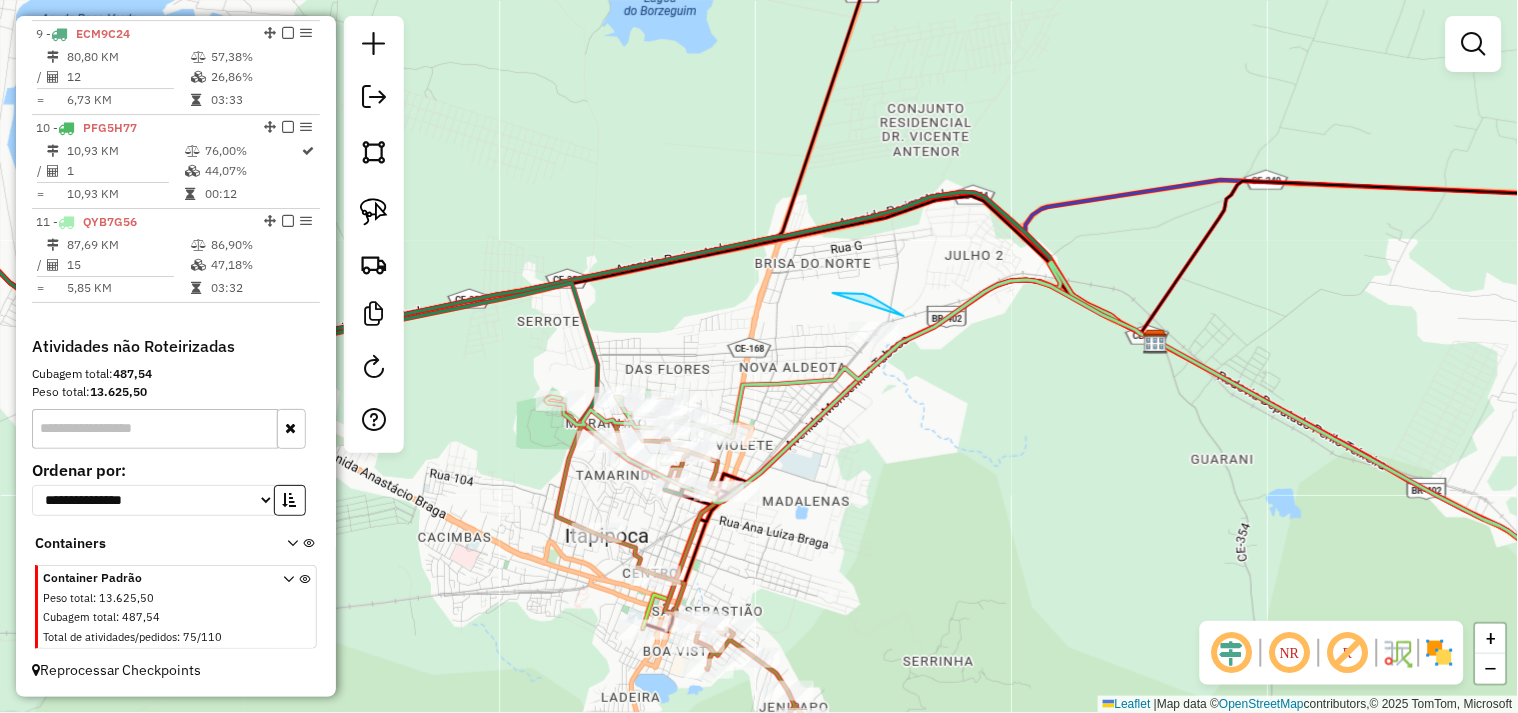 drag, startPoint x: 888, startPoint y: 307, endPoint x: 828, endPoint y: 345, distance: 71.021126 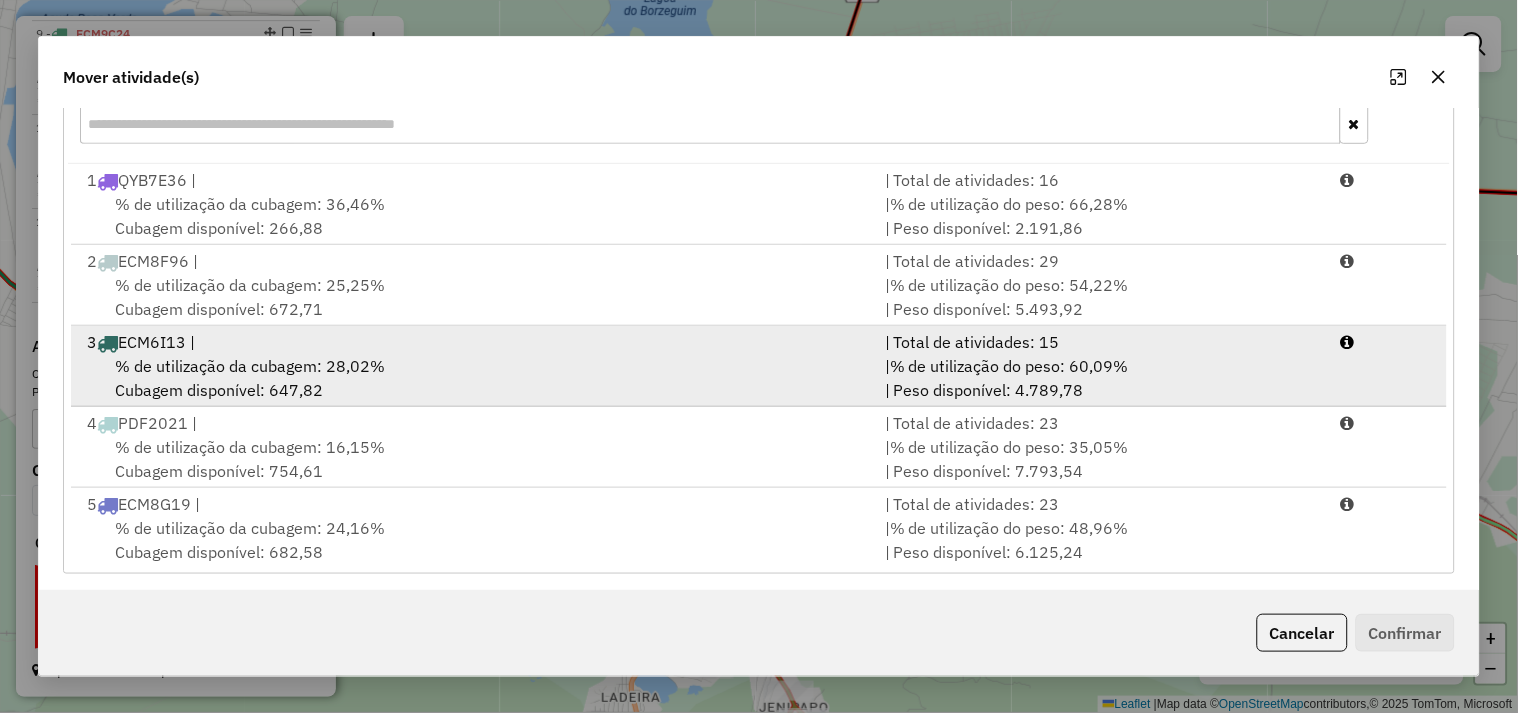 scroll, scrollTop: 302, scrollLeft: 0, axis: vertical 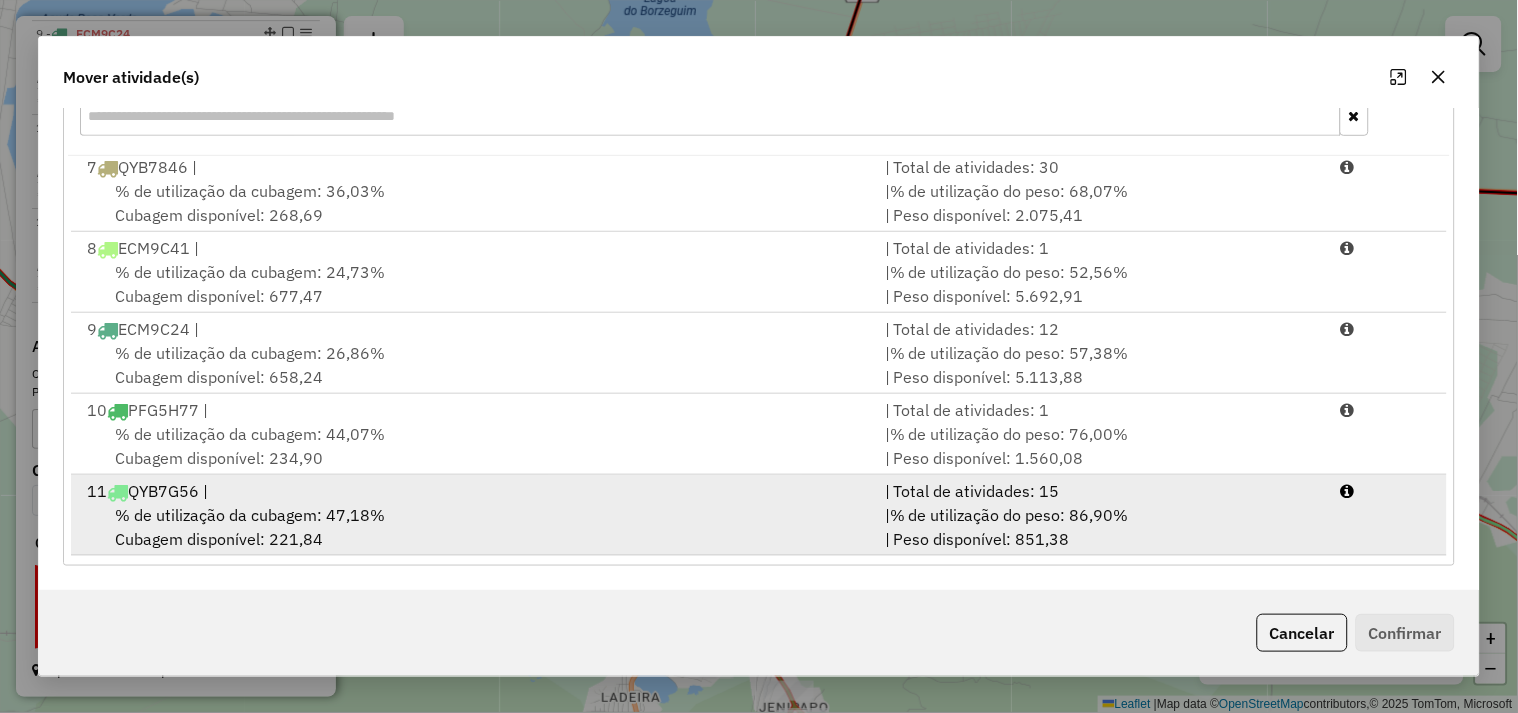 click on "% de utilização da cubagem: 47,18%" at bounding box center (250, 515) 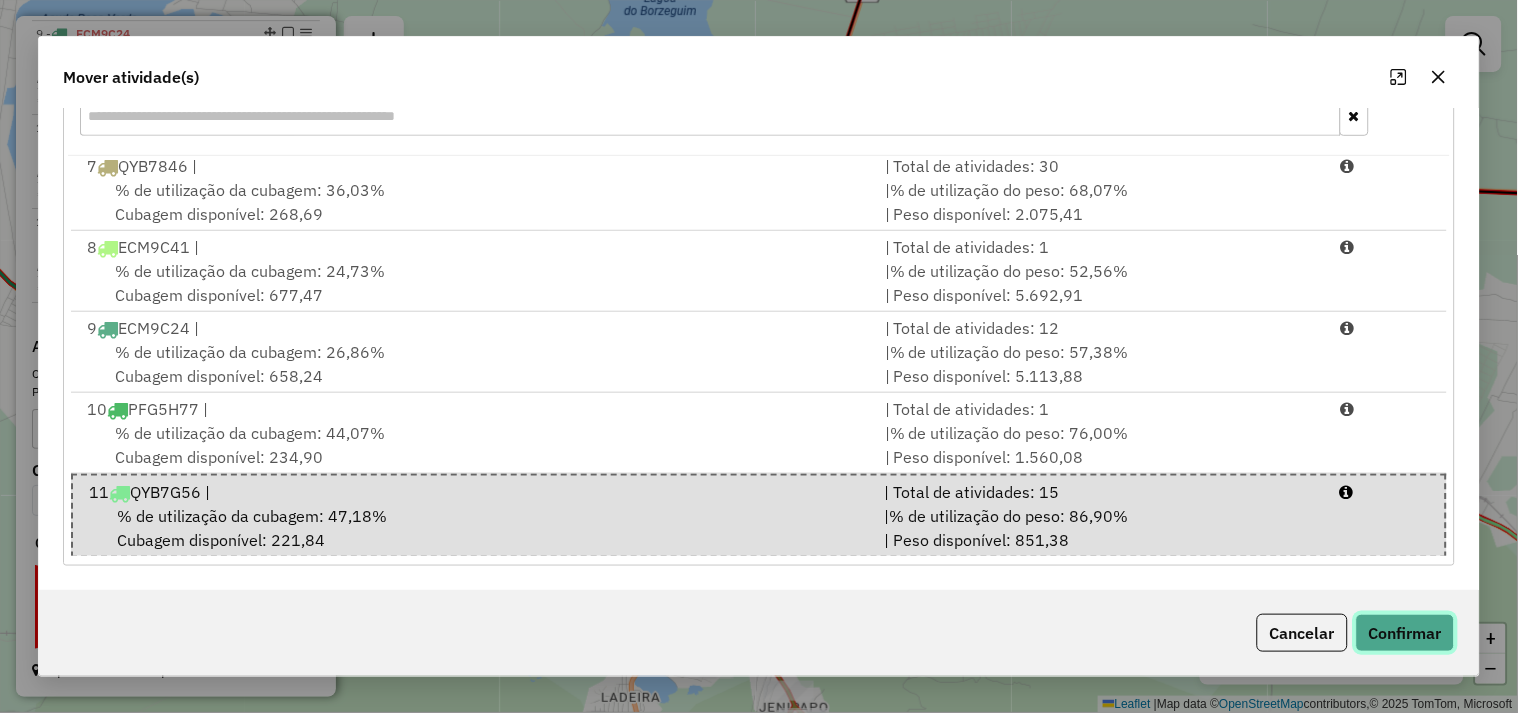 click on "Confirmar" 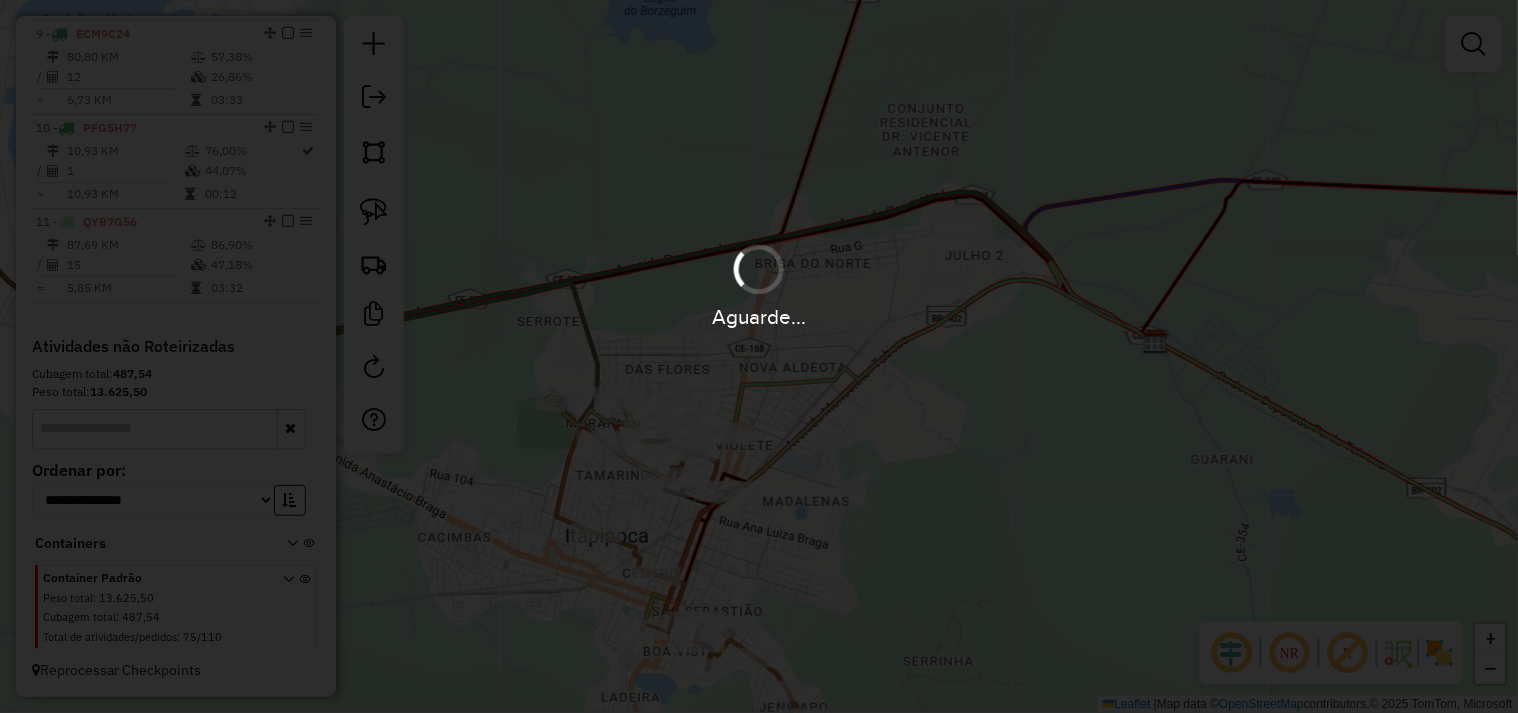 scroll, scrollTop: 0, scrollLeft: 0, axis: both 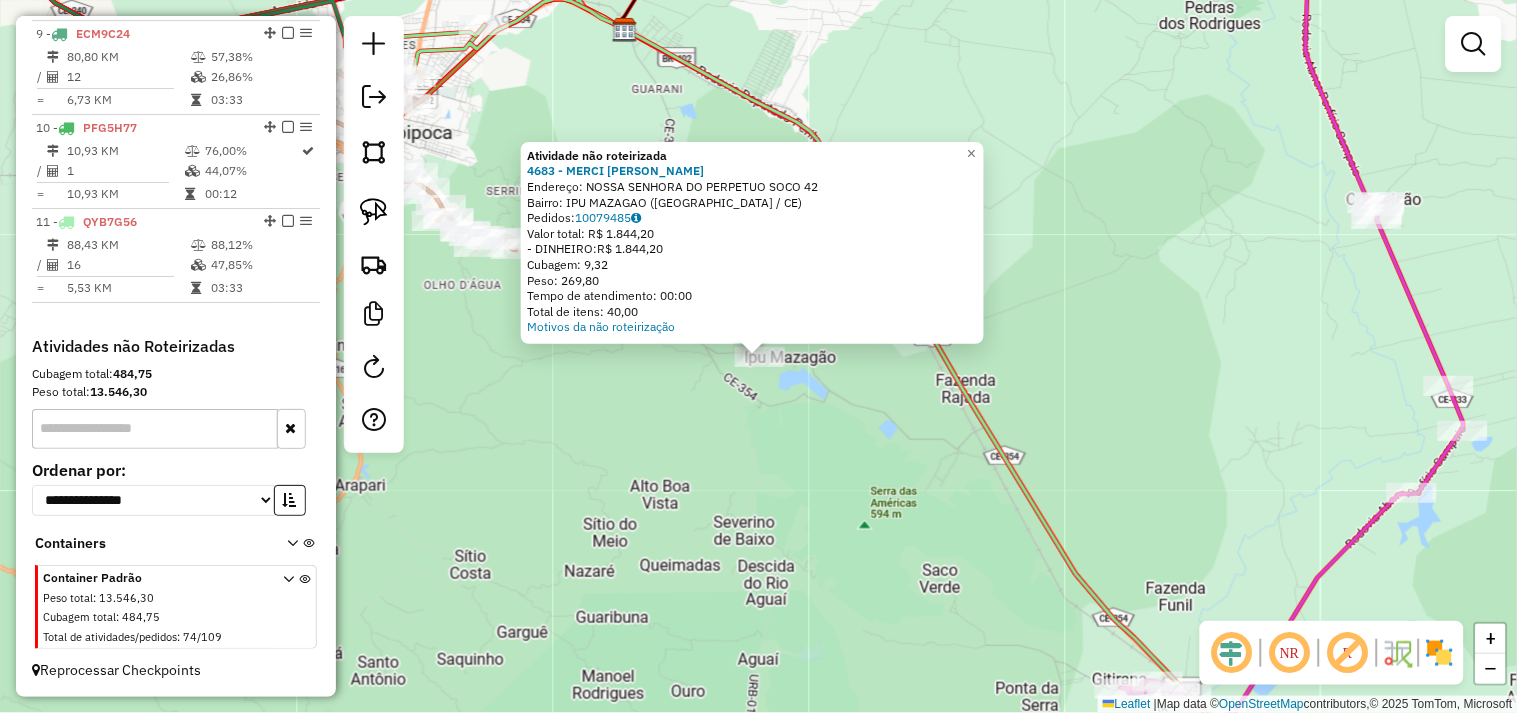 click on "Atividade não roteirizada 4683 - MERCI IVANILDO  Endereço:  NOSSA SENHORA DO PERPETUO SOCO 42   Bairro: IPU MAZAGAO (ITAPIPOCA / CE)   Pedidos:  10079485   Valor total: R$ 1.844,20   - DINHEIRO:  R$ 1.844,20   Cubagem: 9,32   Peso: 269,80   Tempo de atendimento: 00:00   Total de itens: 40,00  Motivos da não roteirização × Janela de atendimento Grade de atendimento Capacidade Transportadoras Veículos Cliente Pedidos  Rotas Selecione os dias de semana para filtrar as janelas de atendimento  Seg   Ter   Qua   Qui   Sex   Sáb   Dom  Informe o período da janela de atendimento: De: Até:  Filtrar exatamente a janela do cliente  Considerar janela de atendimento padrão  Selecione os dias de semana para filtrar as grades de atendimento  Seg   Ter   Qua   Qui   Sex   Sáb   Dom   Considerar clientes sem dia de atendimento cadastrado  Clientes fora do dia de atendimento selecionado Filtrar as atividades entre os valores definidos abaixo:  Peso mínimo:   Peso máximo:   Cubagem mínima:   Cubagem máxima:  De:" 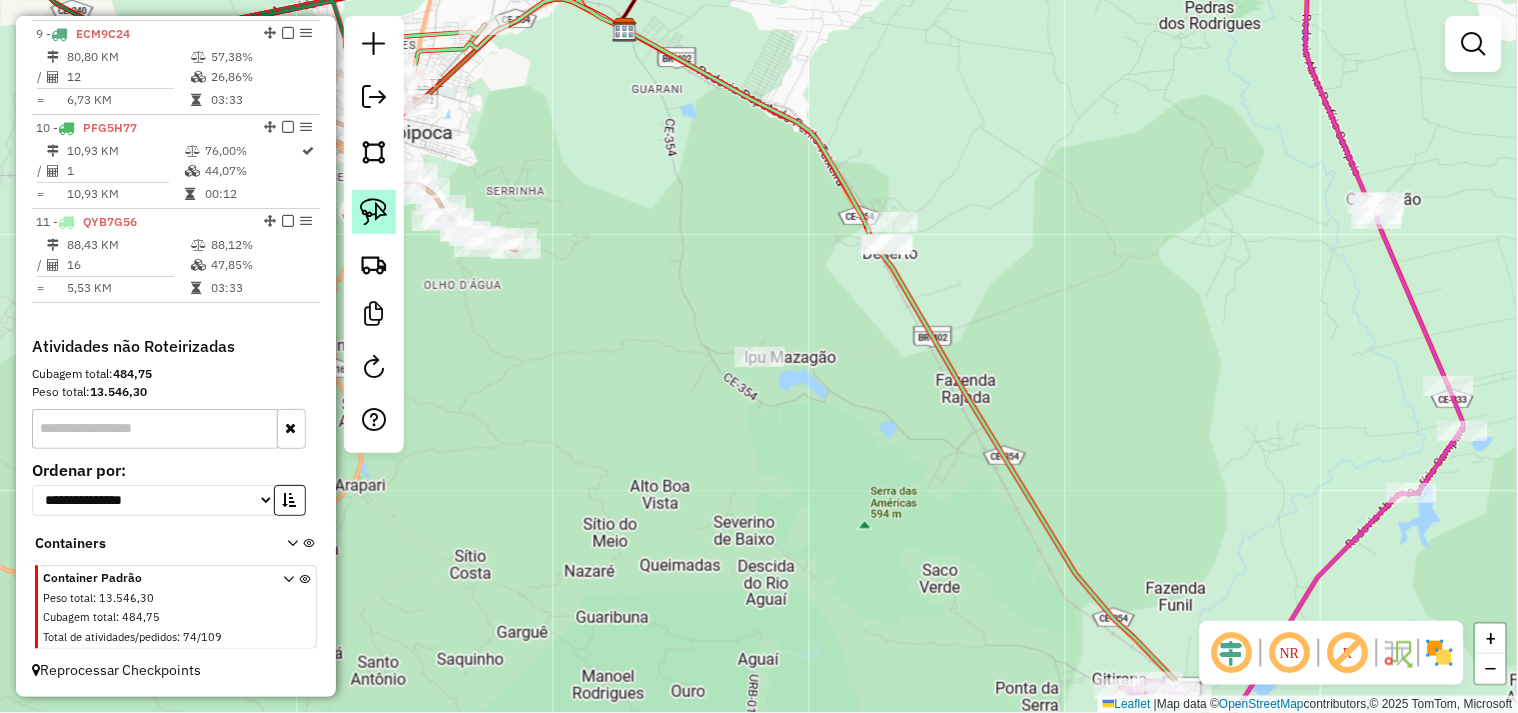 click 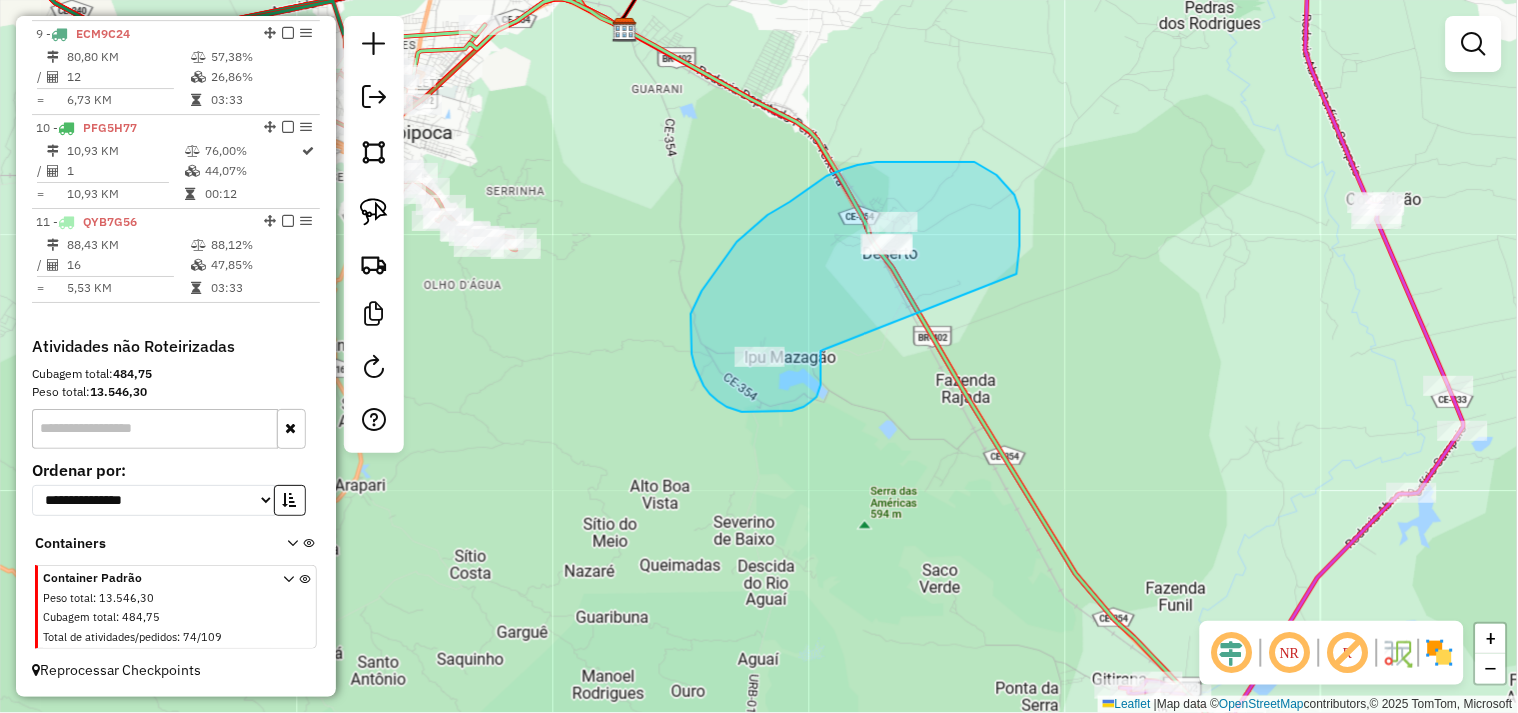 drag, startPoint x: 821, startPoint y: 376, endPoint x: 794, endPoint y: 328, distance: 55.072678 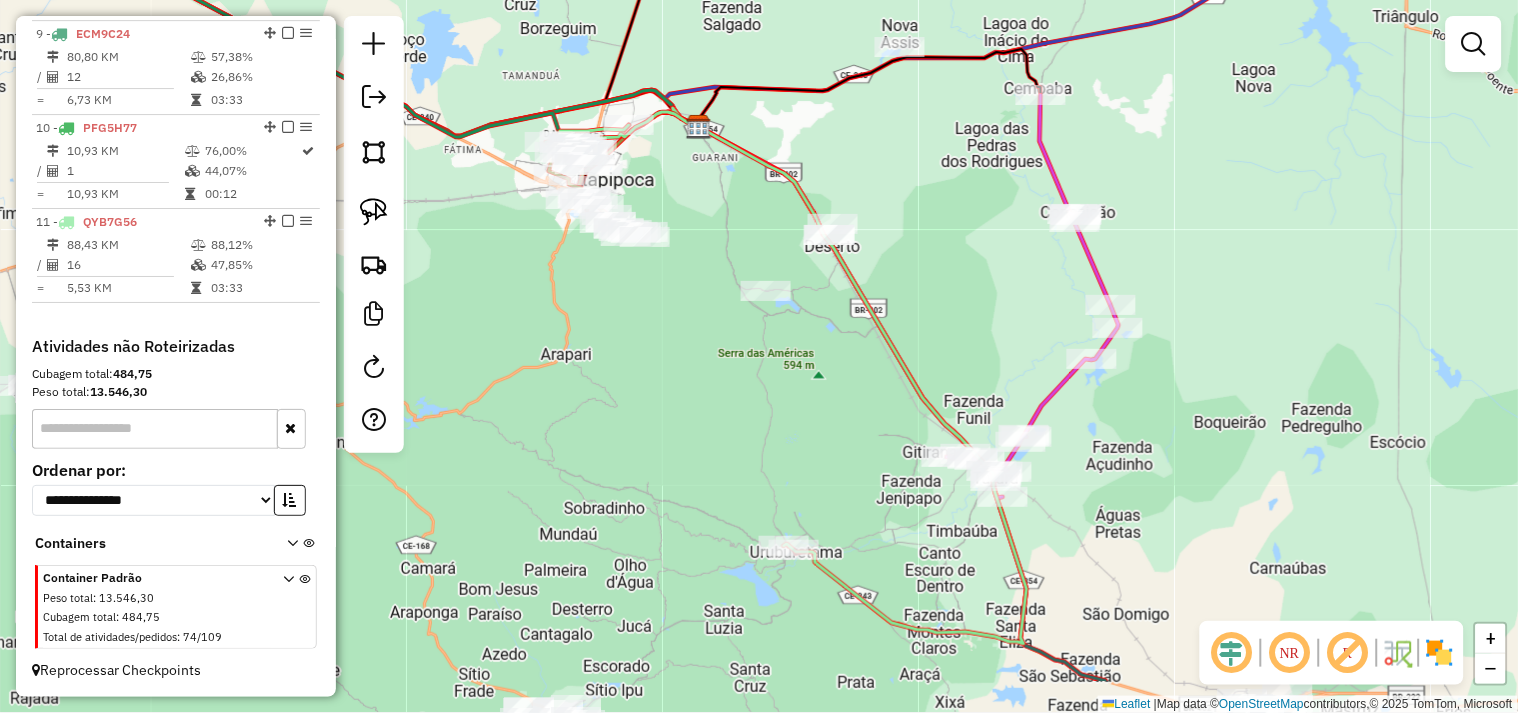 drag, startPoint x: 818, startPoint y: 425, endPoint x: 747, endPoint y: 305, distance: 139.43098 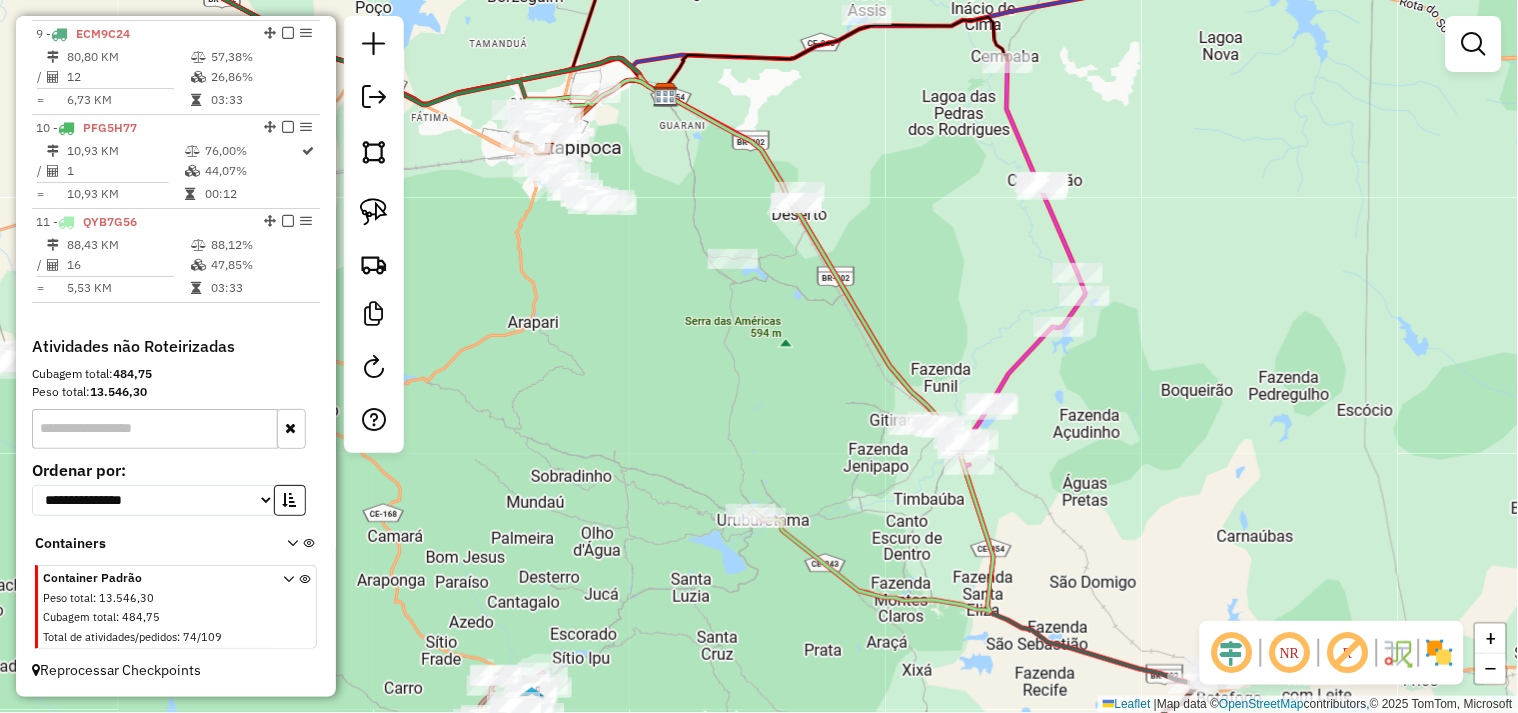 click on "Janela de atendimento Grade de atendimento Capacidade Transportadoras Veículos Cliente Pedidos  Rotas Selecione os dias de semana para filtrar as janelas de atendimento  Seg   Ter   Qua   Qui   Sex   Sáb   Dom  Informe o período da janela de atendimento: De: Até:  Filtrar exatamente a janela do cliente  Considerar janela de atendimento padrão  Selecione os dias de semana para filtrar as grades de atendimento  Seg   Ter   Qua   Qui   Sex   Sáb   Dom   Considerar clientes sem dia de atendimento cadastrado  Clientes fora do dia de atendimento selecionado Filtrar as atividades entre os valores definidos abaixo:  Peso mínimo:   Peso máximo:   Cubagem mínima:   Cubagem máxima:   De:   Até:  Filtrar as atividades entre o tempo de atendimento definido abaixo:  De:   Até:   Considerar capacidade total dos clientes não roteirizados Transportadora: Selecione um ou mais itens Tipo de veículo: Selecione um ou mais itens Veículo: Selecione um ou mais itens Motorista: Selecione um ou mais itens Nome: Rótulo:" 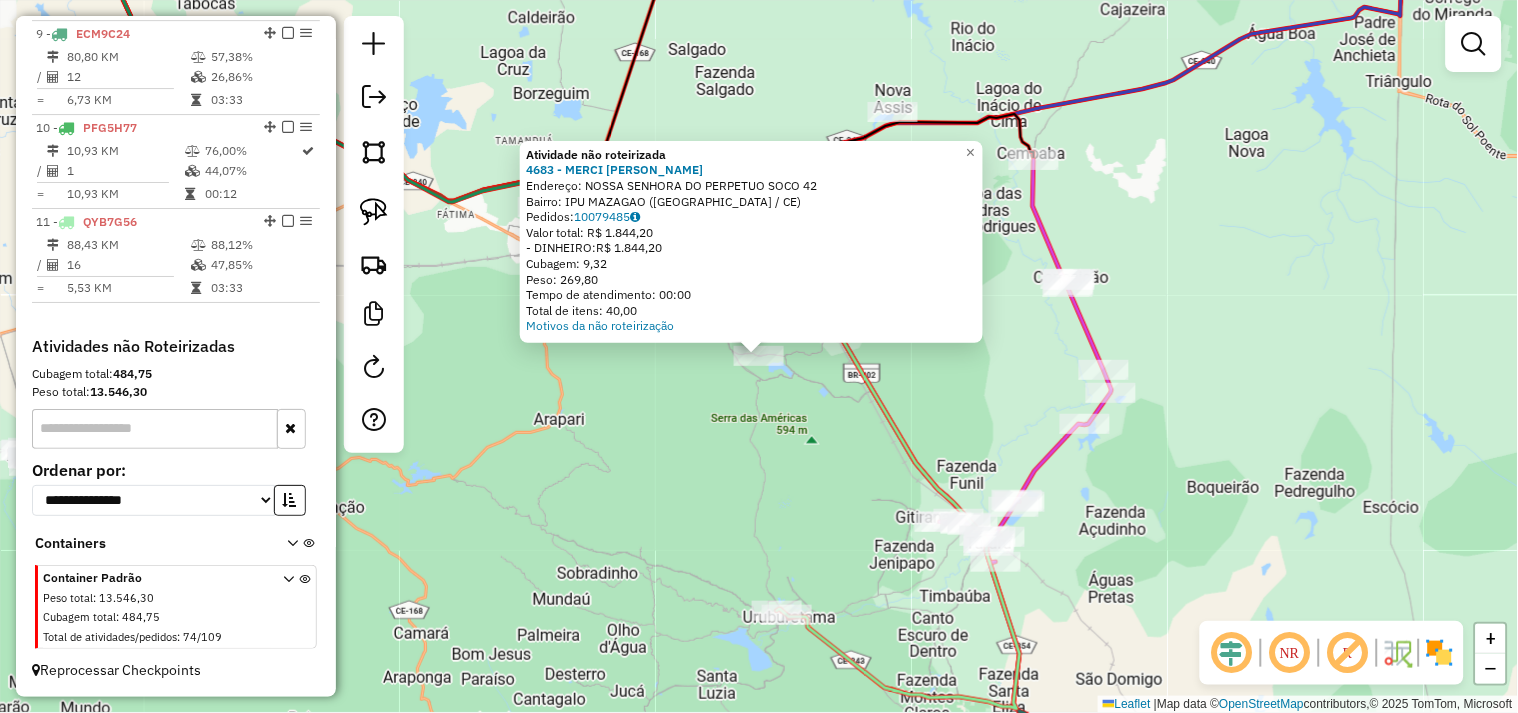 click on "Atividade não roteirizada 4683 - MERCI IVANILDO  Endereço:  NOSSA SENHORA DO PERPETUO SOCO 42   Bairro: IPU MAZAGAO (ITAPIPOCA / CE)   Pedidos:  10079485   Valor total: R$ 1.844,20   - DINHEIRO:  R$ 1.844,20   Cubagem: 9,32   Peso: 269,80   Tempo de atendimento: 00:00   Total de itens: 40,00  Motivos da não roteirização × Janela de atendimento Grade de atendimento Capacidade Transportadoras Veículos Cliente Pedidos  Rotas Selecione os dias de semana para filtrar as janelas de atendimento  Seg   Ter   Qua   Qui   Sex   Sáb   Dom  Informe o período da janela de atendimento: De: Até:  Filtrar exatamente a janela do cliente  Considerar janela de atendimento padrão  Selecione os dias de semana para filtrar as grades de atendimento  Seg   Ter   Qua   Qui   Sex   Sáb   Dom   Considerar clientes sem dia de atendimento cadastrado  Clientes fora do dia de atendimento selecionado Filtrar as atividades entre os valores definidos abaixo:  Peso mínimo:   Peso máximo:   Cubagem mínima:   Cubagem máxima:  De:" 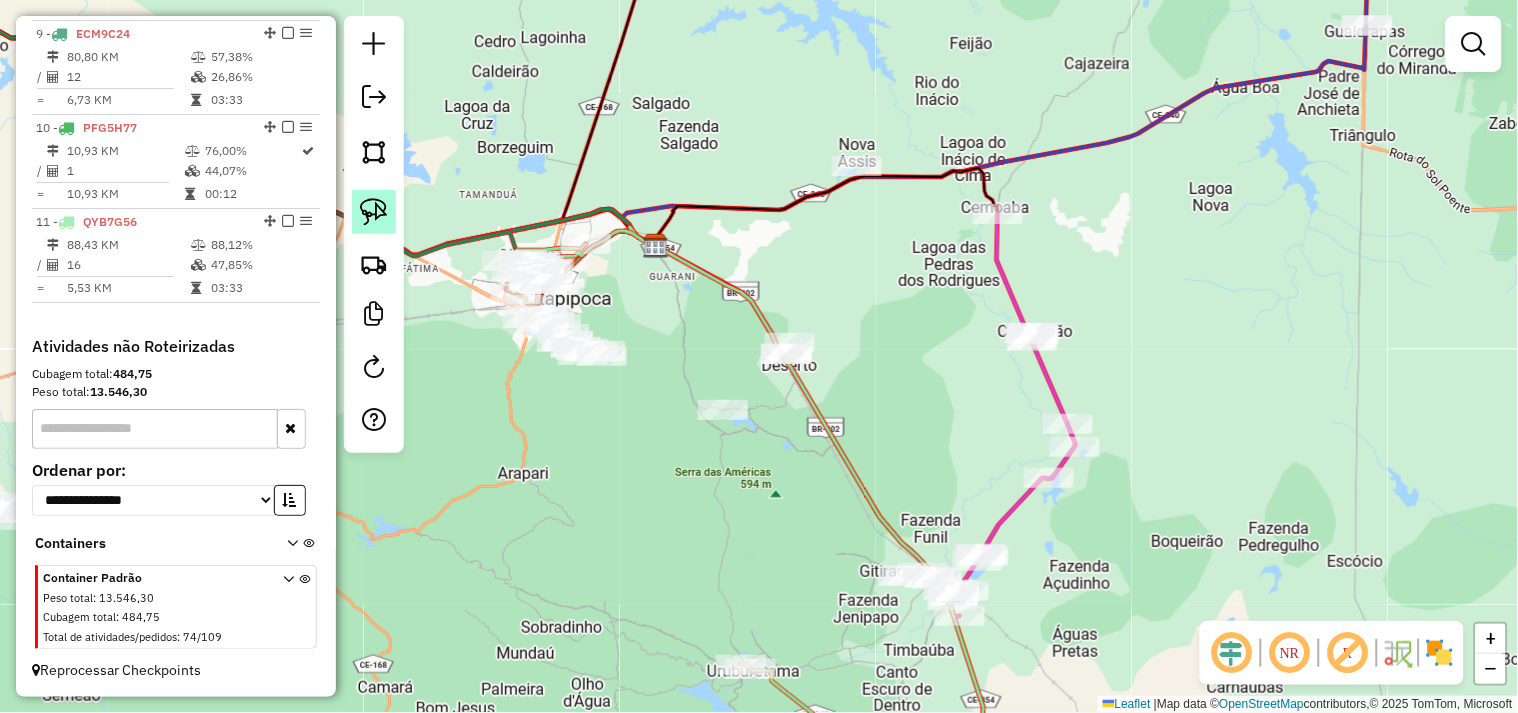 click 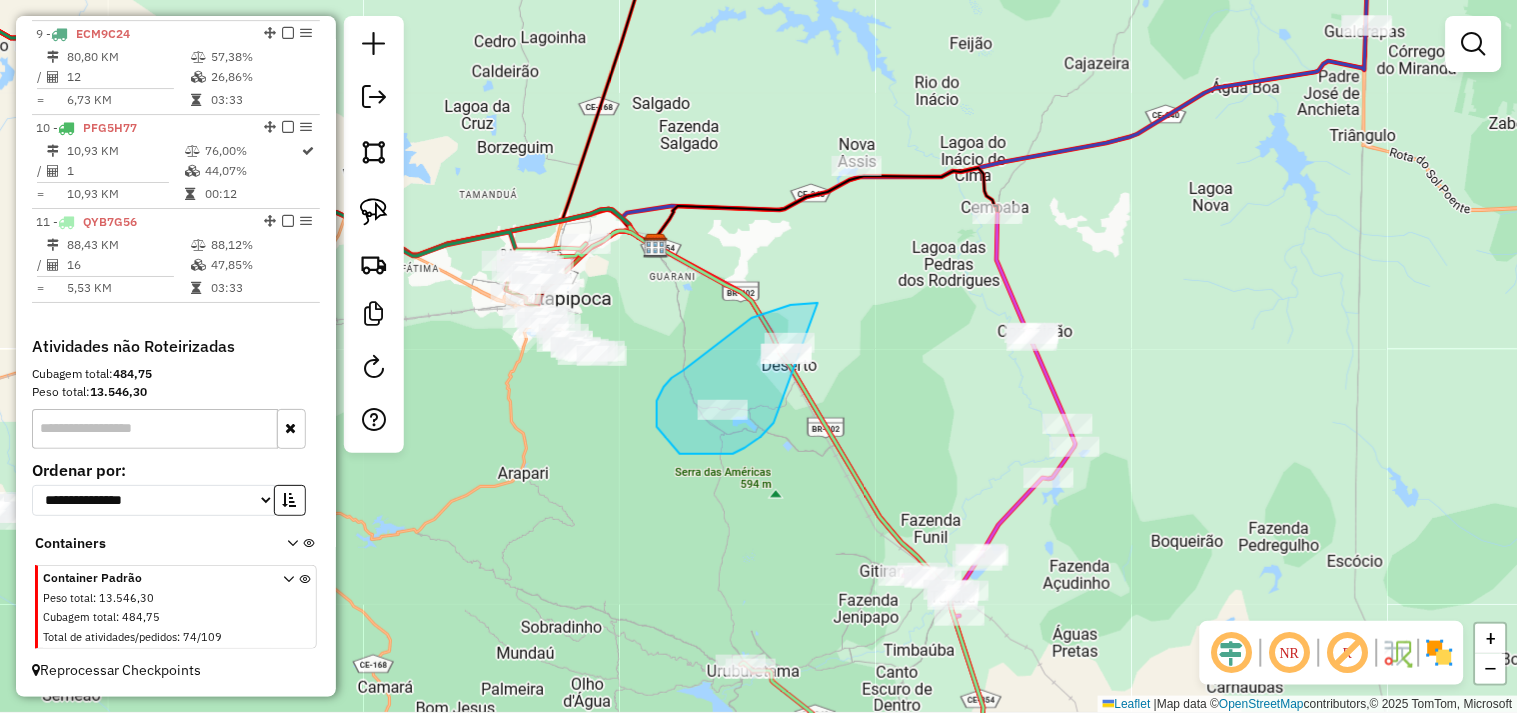 drag, startPoint x: 770, startPoint y: 426, endPoint x: 843, endPoint y: 365, distance: 95.131485 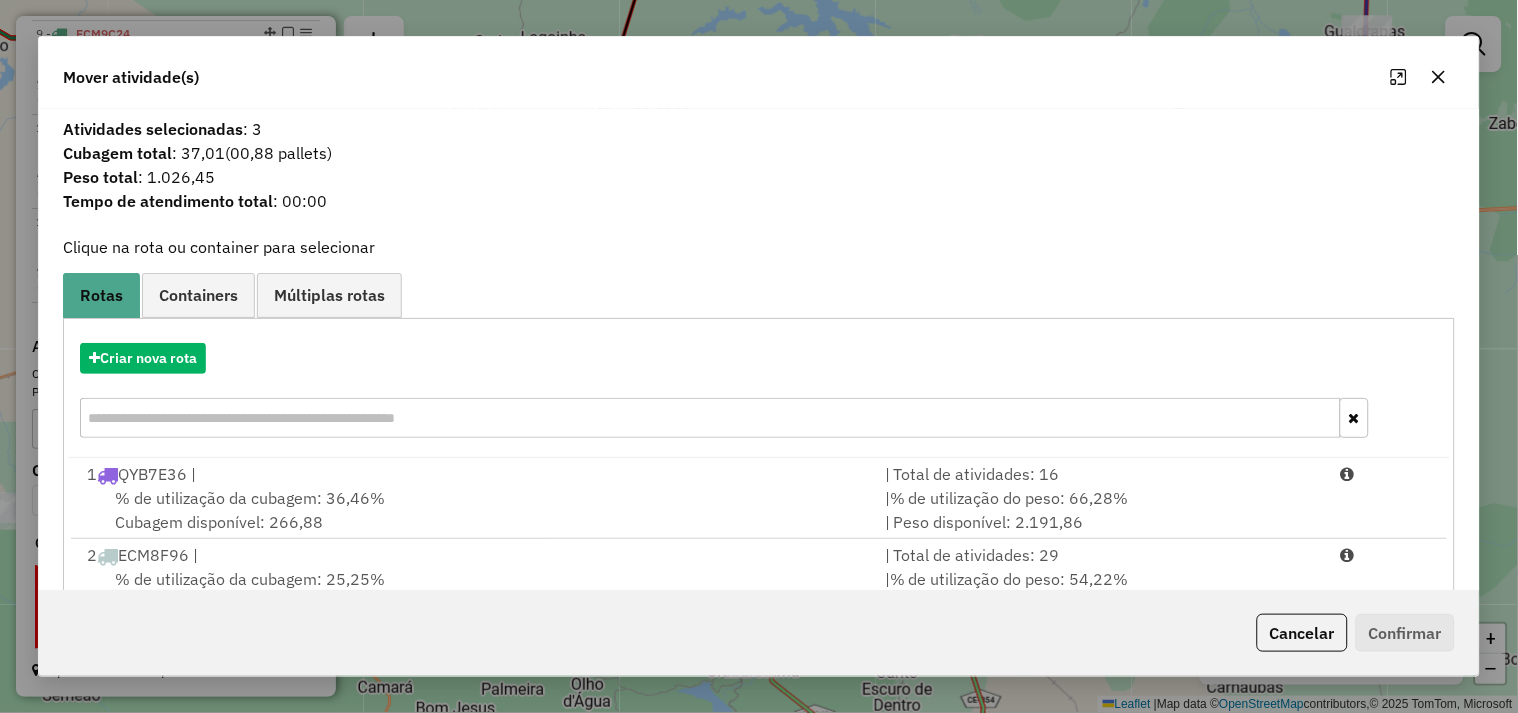 scroll, scrollTop: 492, scrollLeft: 0, axis: vertical 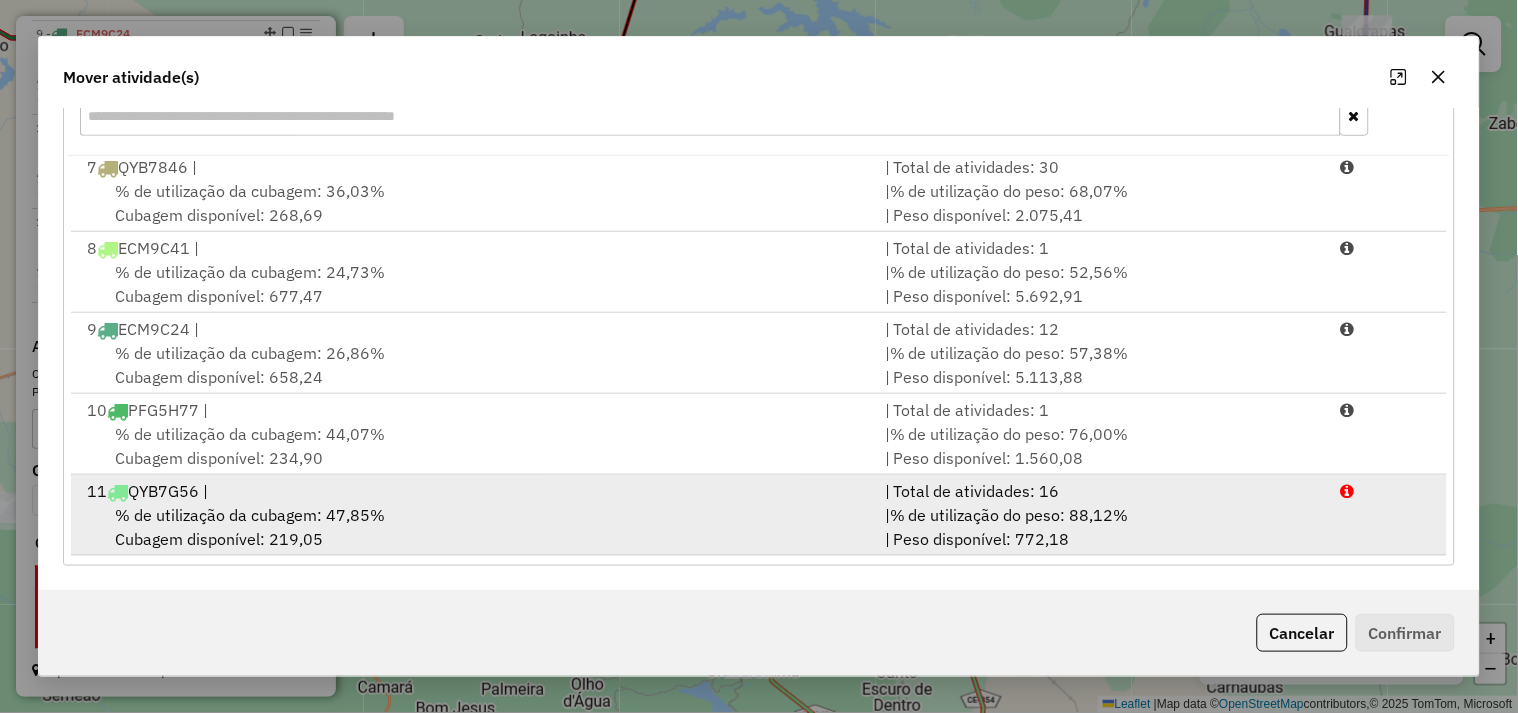 click on "11  QYB7G56 |" at bounding box center [474, 491] 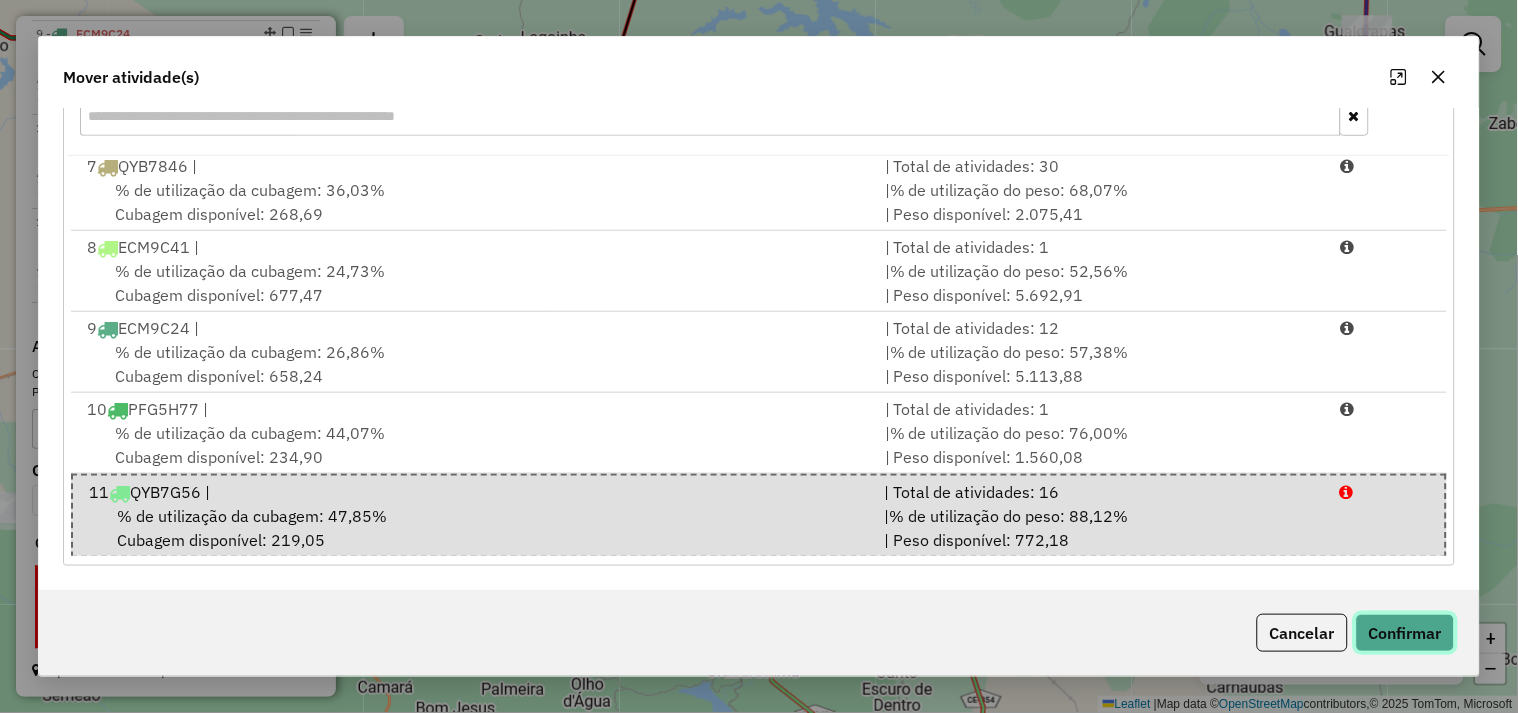 click on "Confirmar" 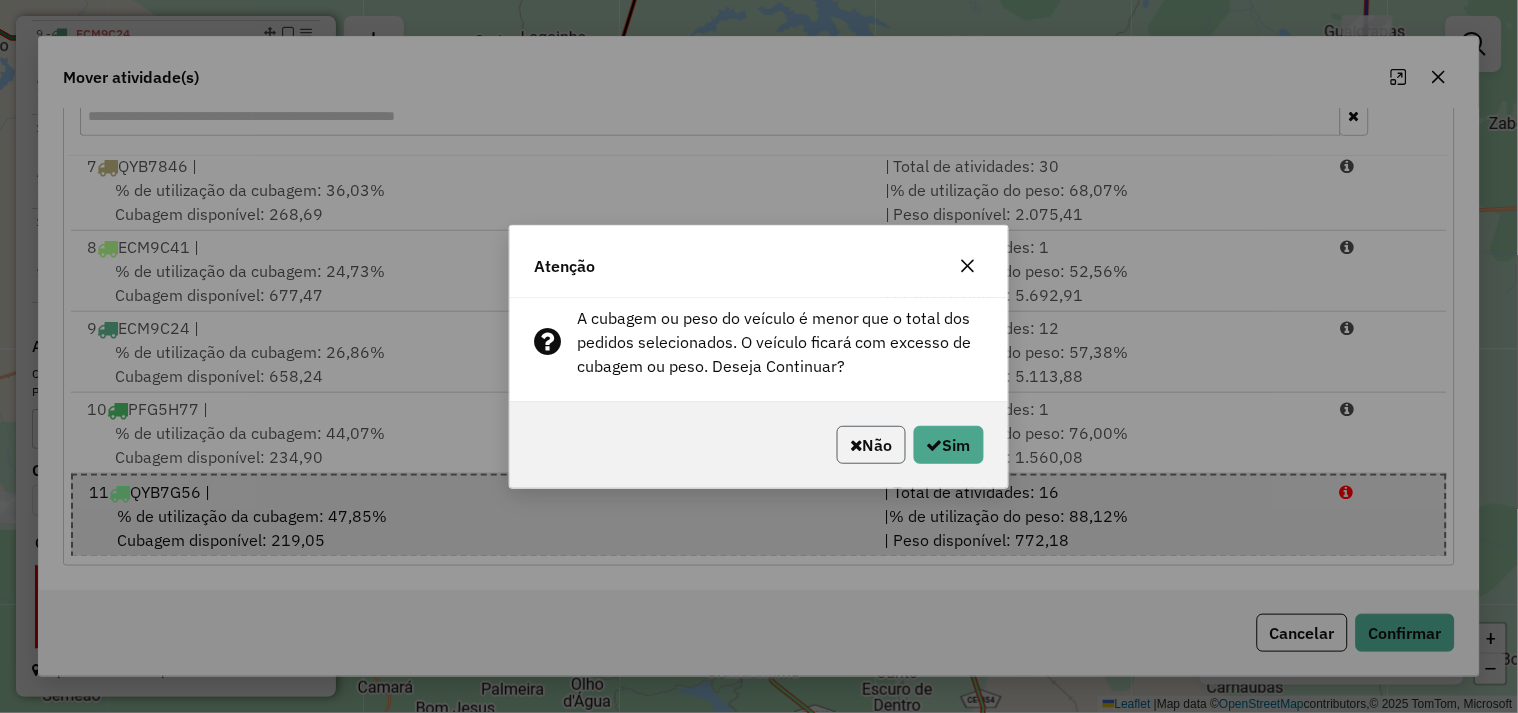 click on "Não" 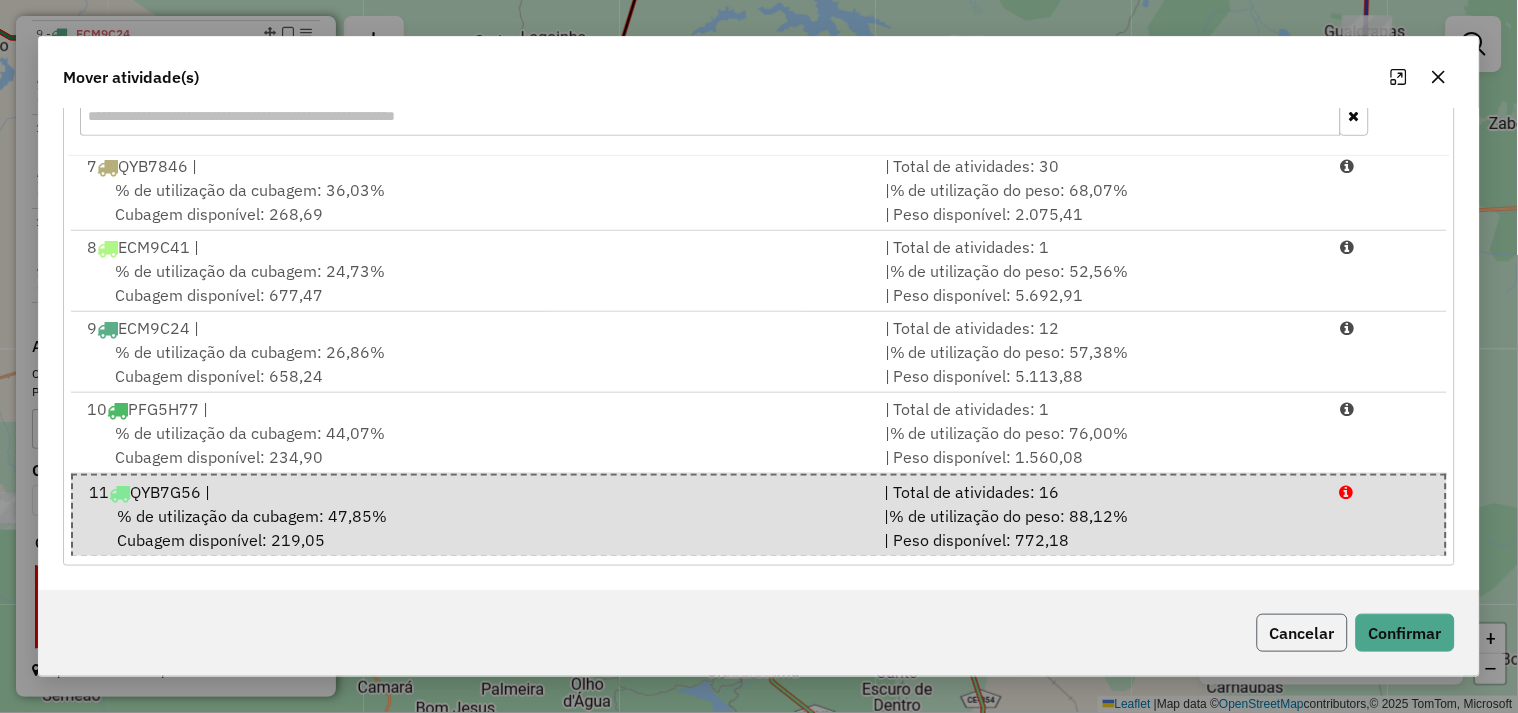 click on "Cancelar" 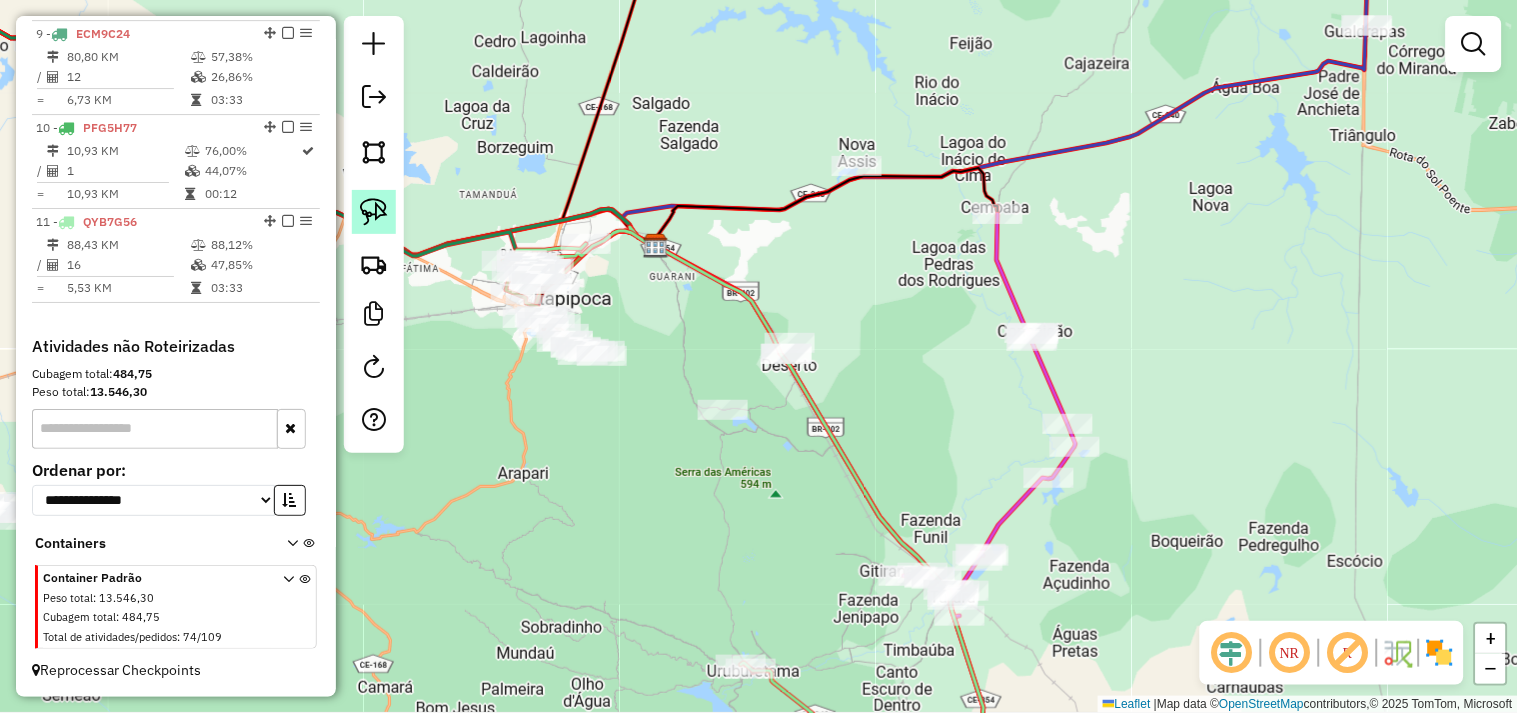 click 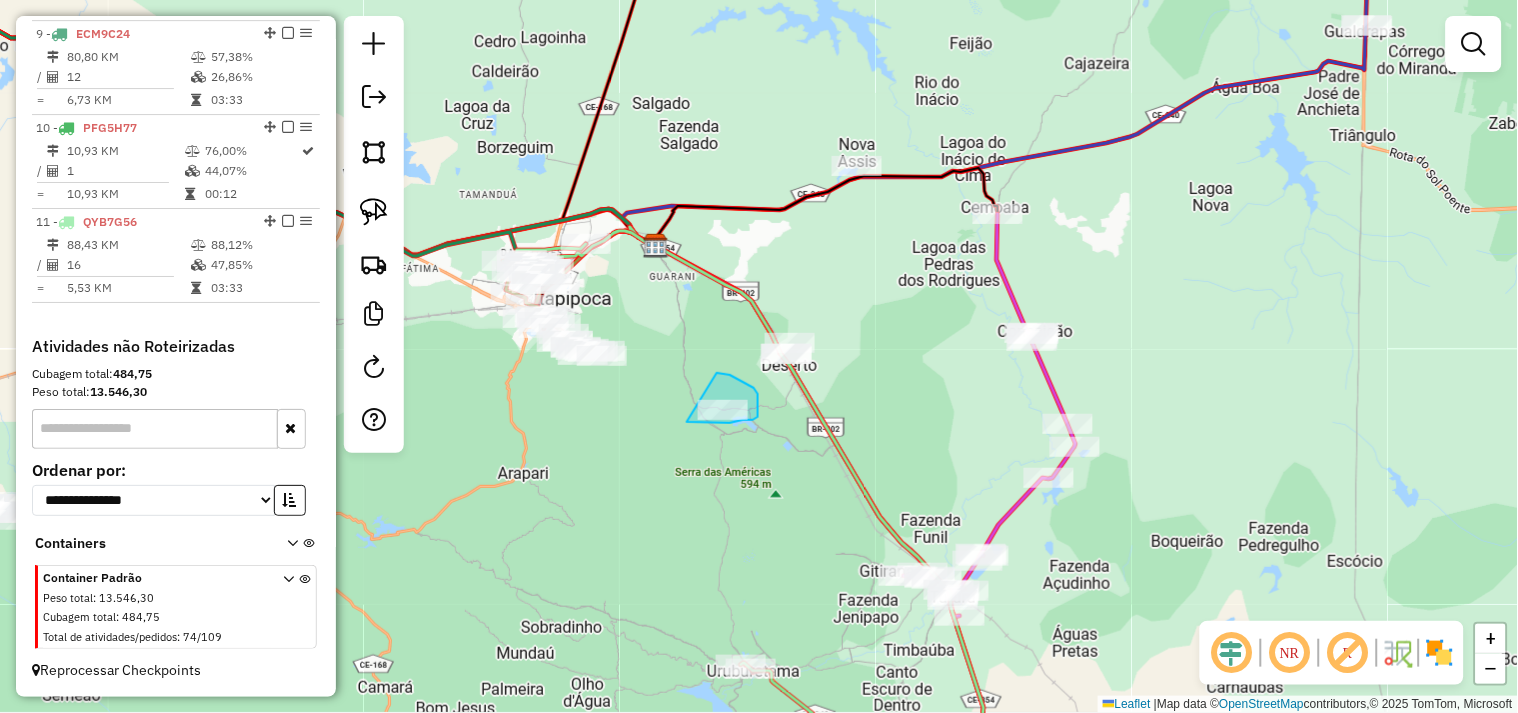drag, startPoint x: 723, startPoint y: 373, endPoint x: 634, endPoint y: 407, distance: 95.27329 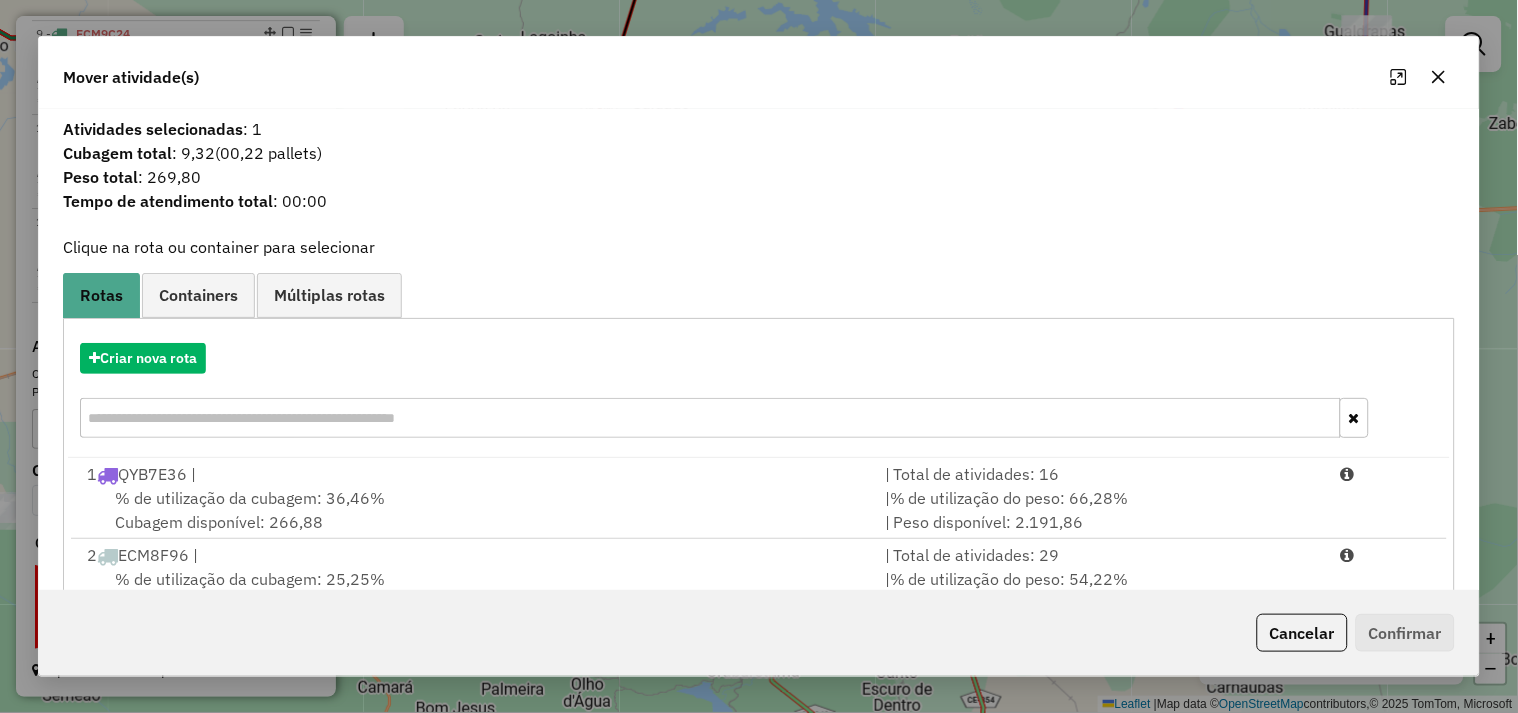 scroll, scrollTop: 302, scrollLeft: 0, axis: vertical 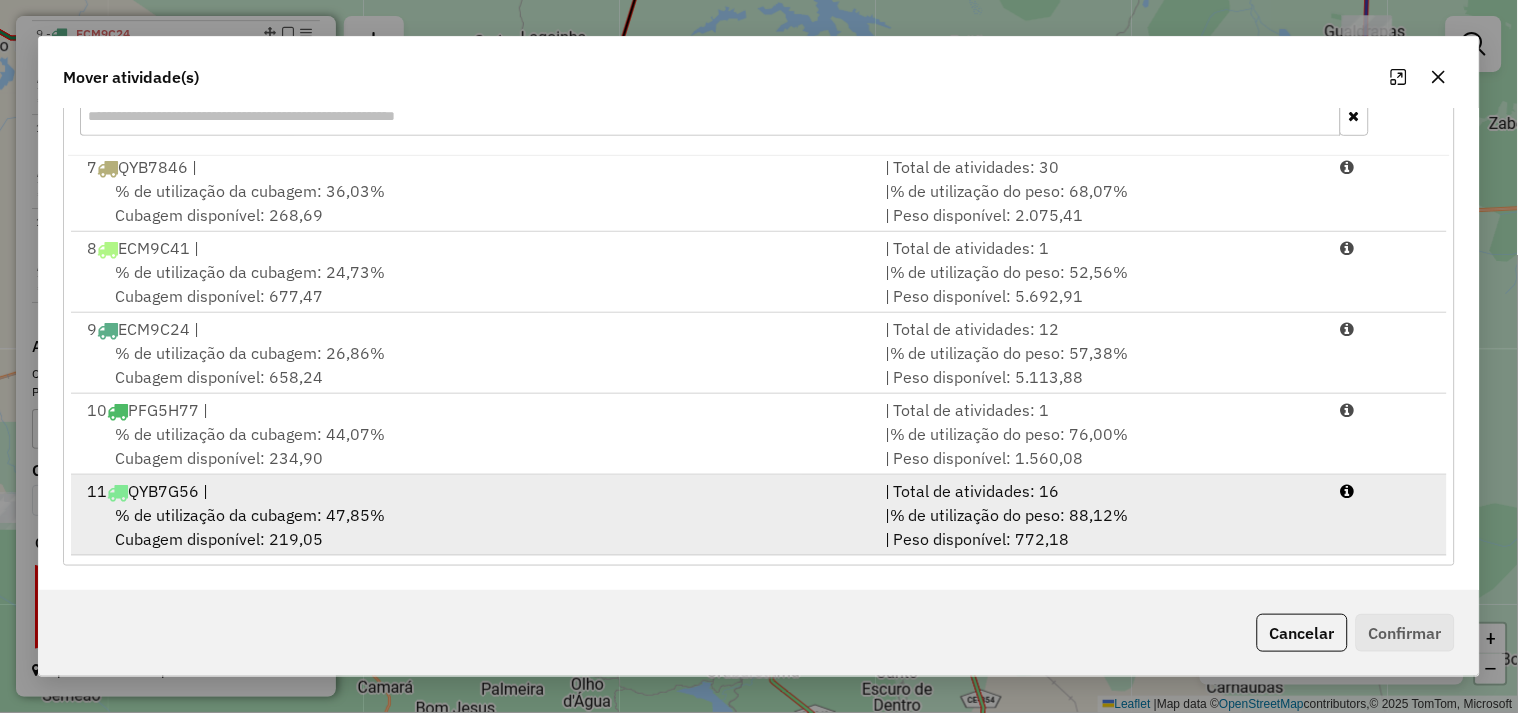 click on "% de utilização da cubagem: 47,85%  Cubagem disponível: 219,05" at bounding box center [474, 527] 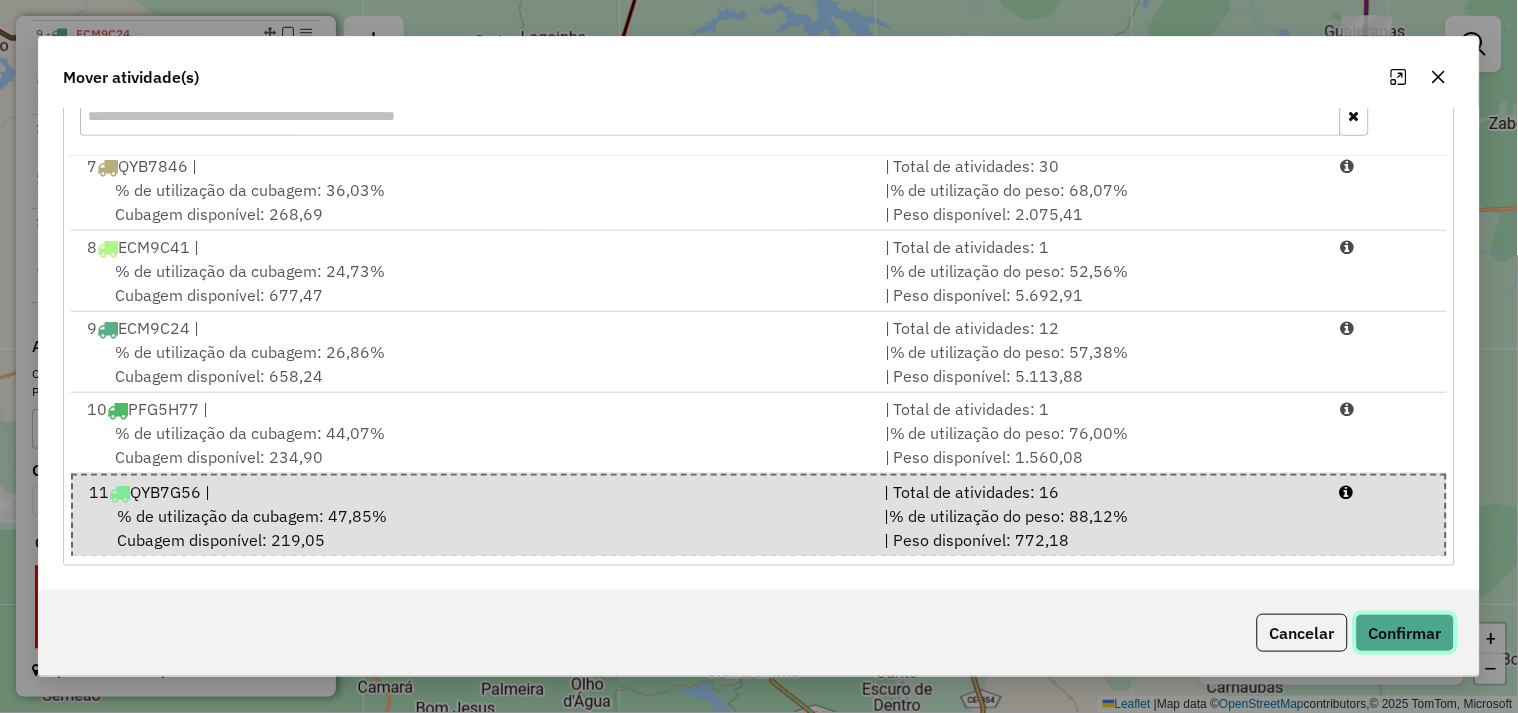 click on "Confirmar" 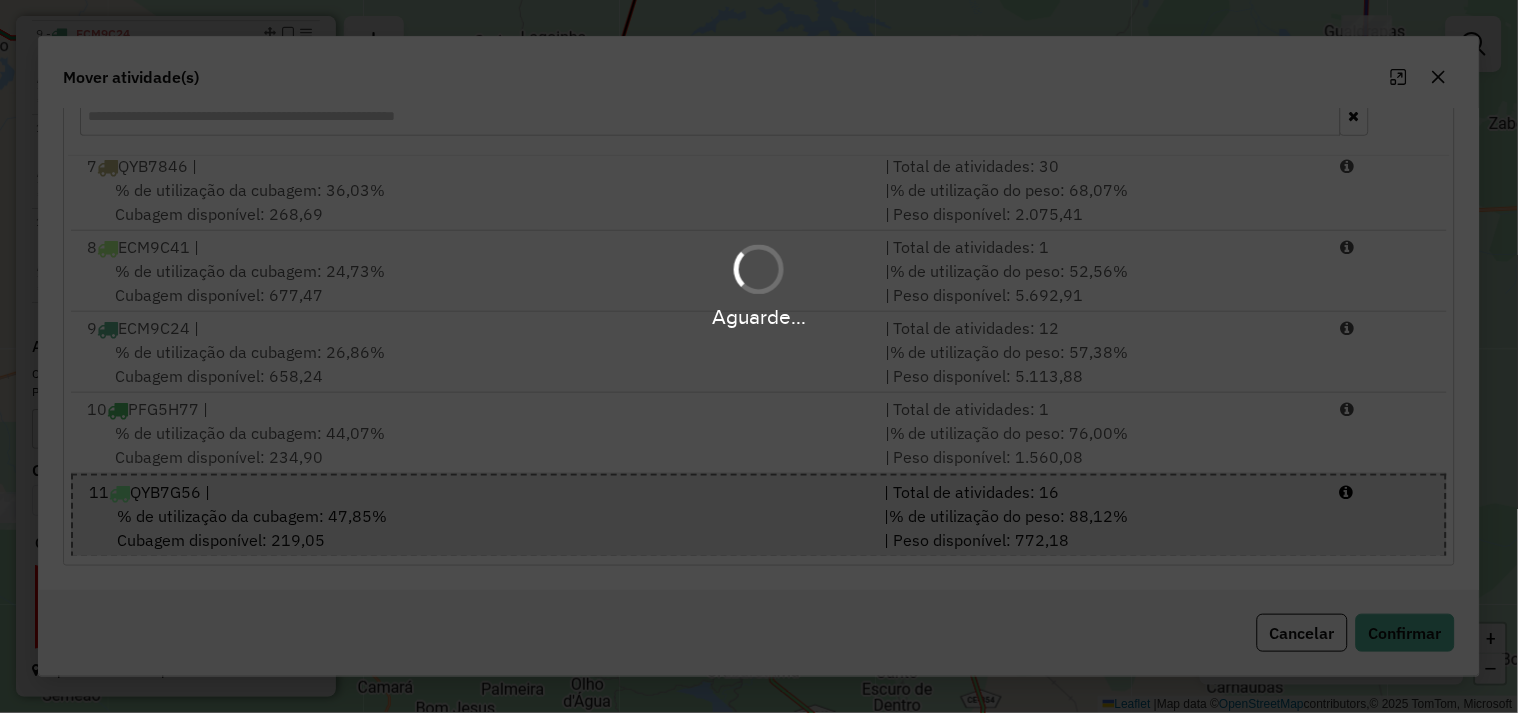 scroll, scrollTop: 0, scrollLeft: 0, axis: both 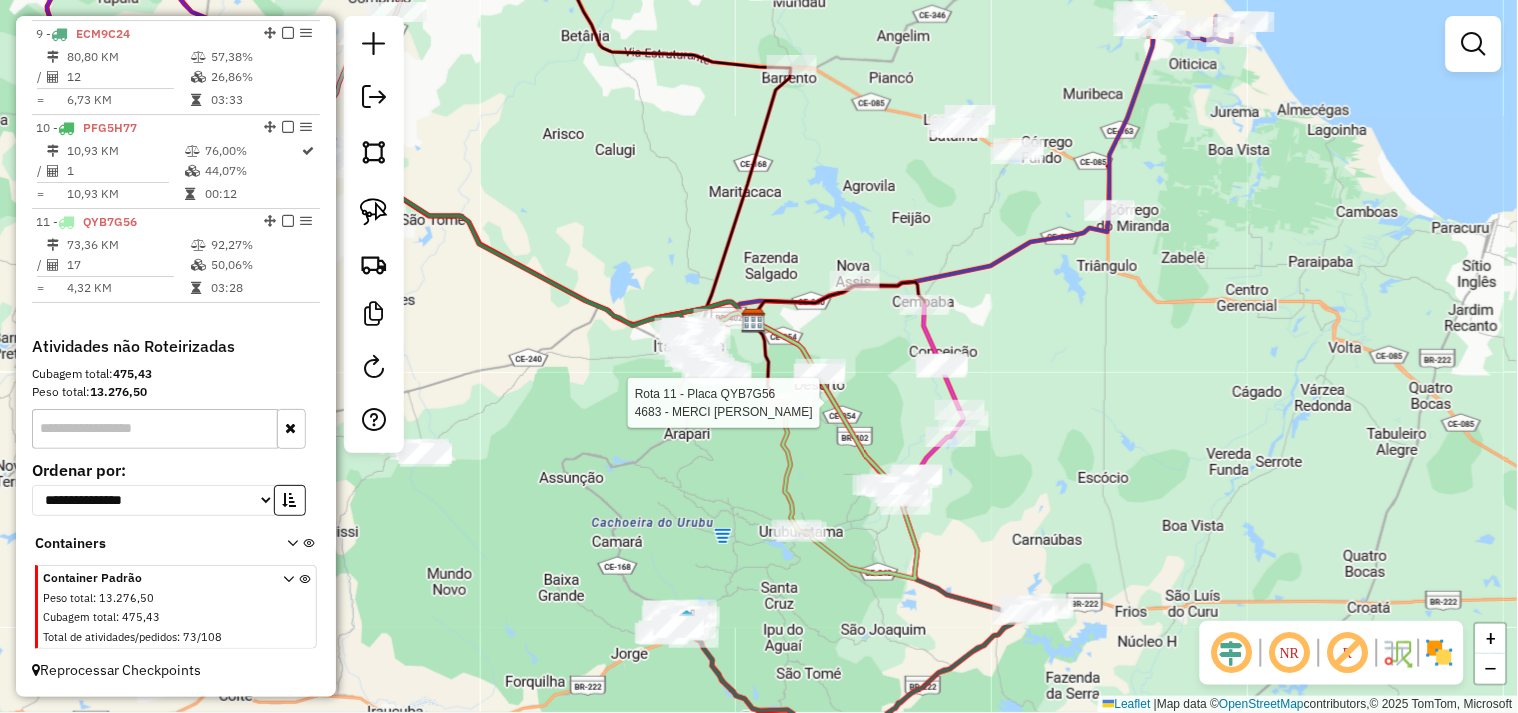 click 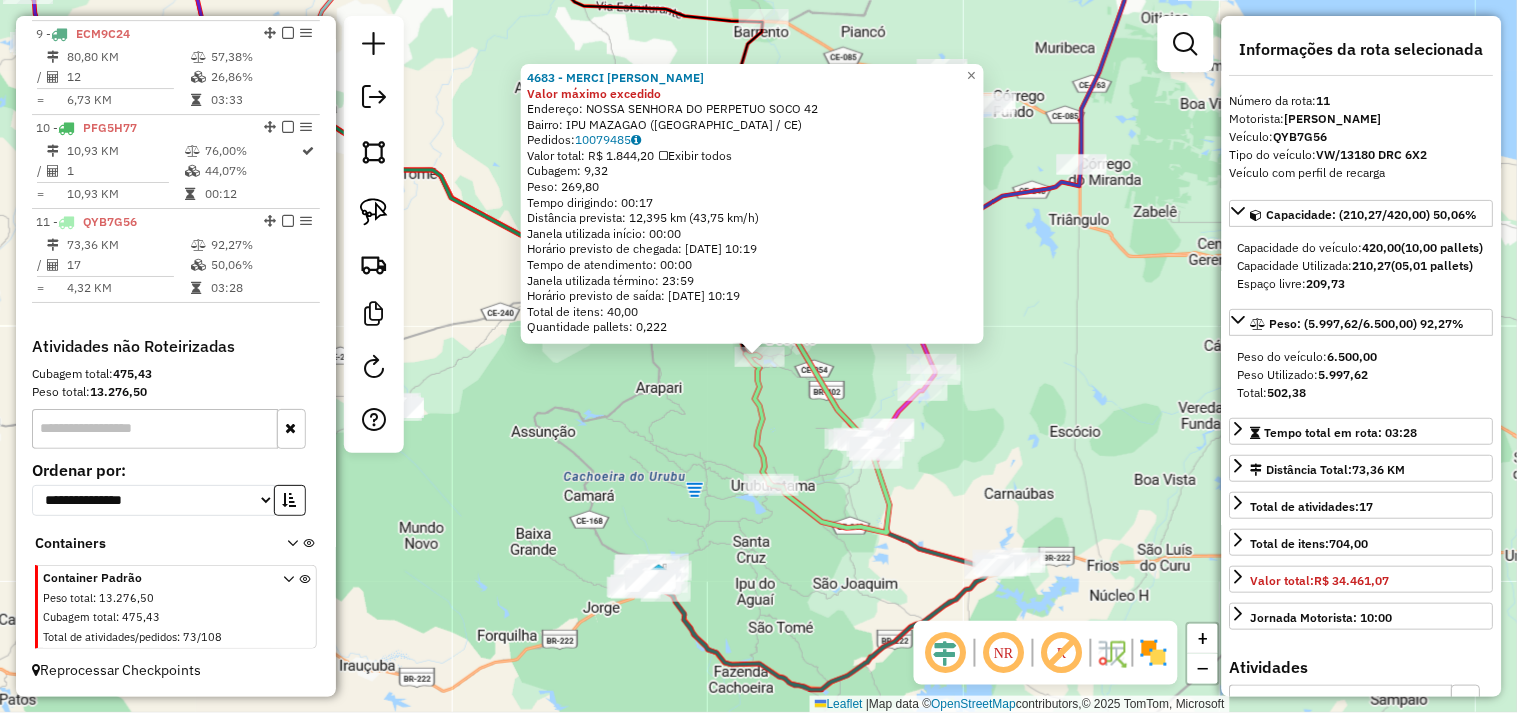 click on "4683 - MERCI IVANILDO Valor máximo excedido  Endereço:  NOSSA SENHORA DO PERPETUO SOCO 42   Bairro: IPU MAZAGAO (ITAPIPOCA / CE)   Pedidos:  10079485   Valor total: R$ 1.844,20   Exibir todos   Cubagem: 9,32  Peso: 269,80  Tempo dirigindo: 00:17   Distância prevista: 12,395 km (43,75 km/h)   Janela utilizada início: 00:00   Horário previsto de chegada: 11/07/2025 10:19   Tempo de atendimento: 00:00   Janela utilizada término: 23:59   Horário previsto de saída: 11/07/2025 10:19   Total de itens: 40,00   Quantidade pallets: 0,222  × Janela de atendimento Grade de atendimento Capacidade Transportadoras Veículos Cliente Pedidos  Rotas Selecione os dias de semana para filtrar as janelas de atendimento  Seg   Ter   Qua   Qui   Sex   Sáb   Dom  Informe o período da janela de atendimento: De: Até:  Filtrar exatamente a janela do cliente  Considerar janela de atendimento padrão  Selecione os dias de semana para filtrar as grades de atendimento  Seg   Ter   Qua   Qui   Sex   Sáb   Dom   Peso mínimo:  +" 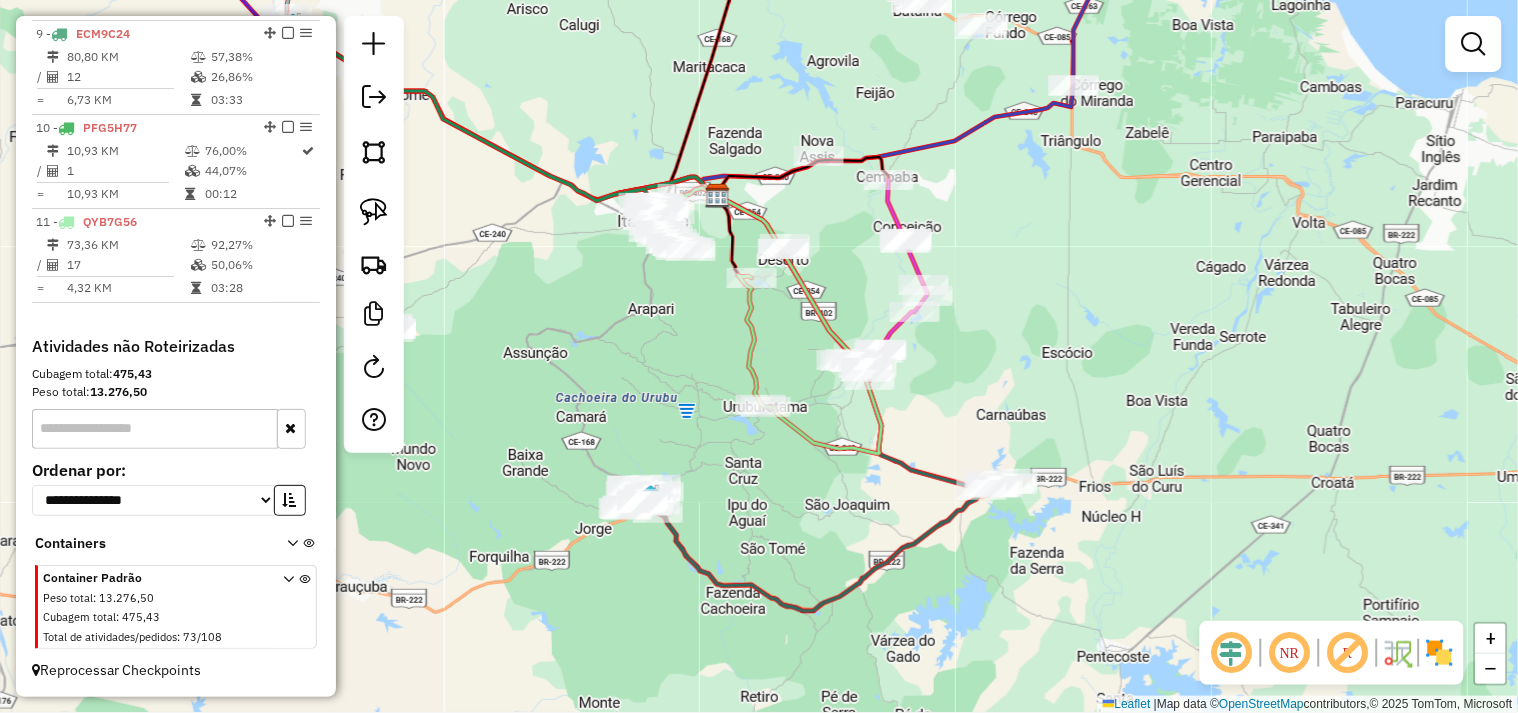 drag, startPoint x: 653, startPoint y: 461, endPoint x: 660, endPoint y: 373, distance: 88.27797 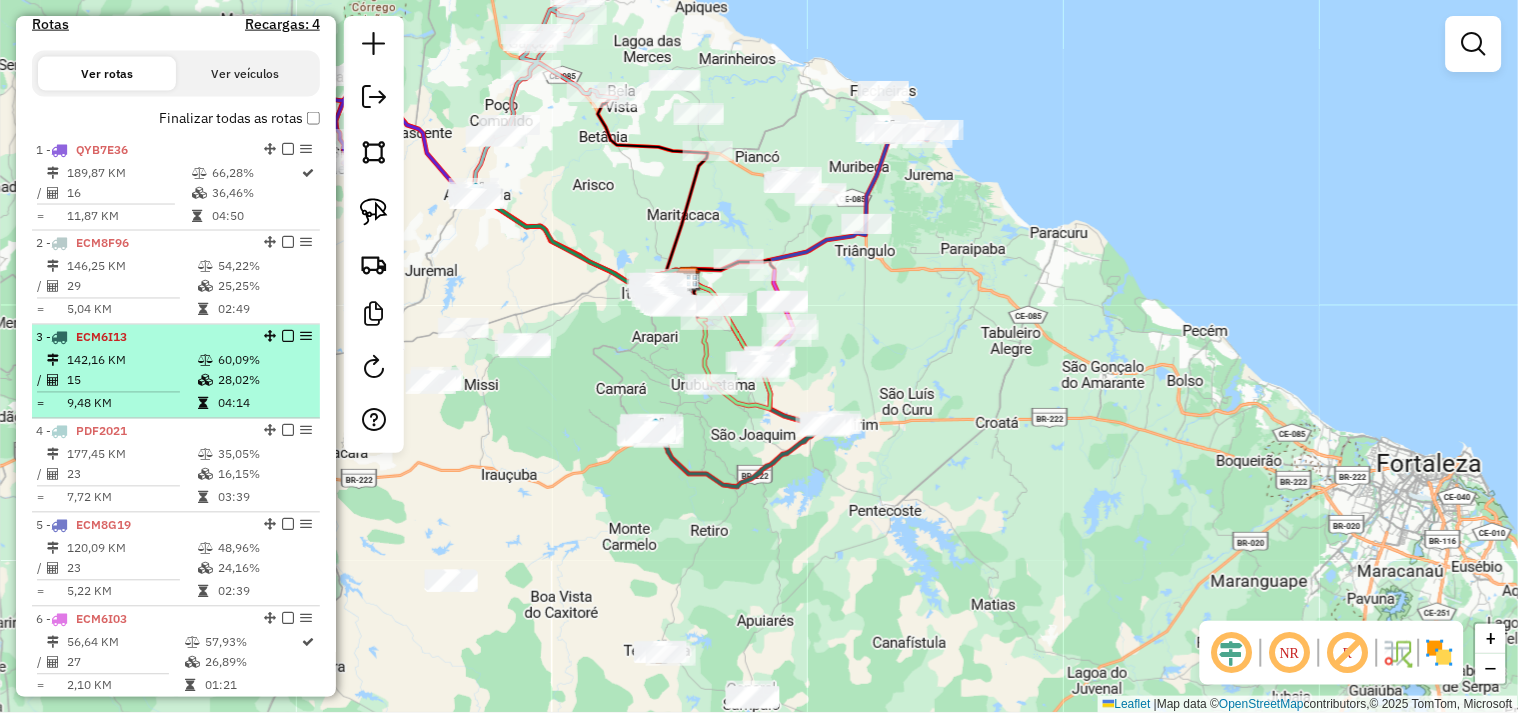 scroll, scrollTop: 666, scrollLeft: 0, axis: vertical 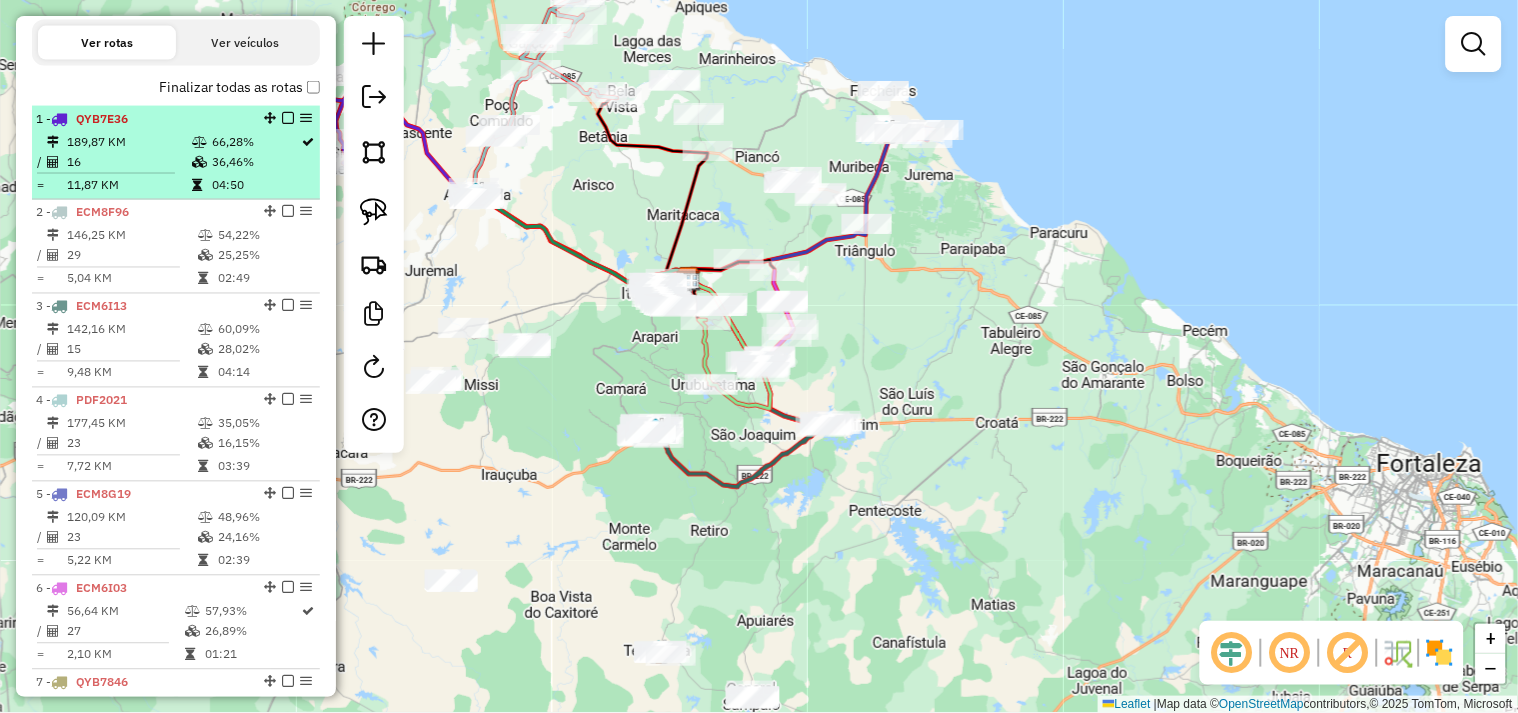 click on "16" at bounding box center (128, 162) 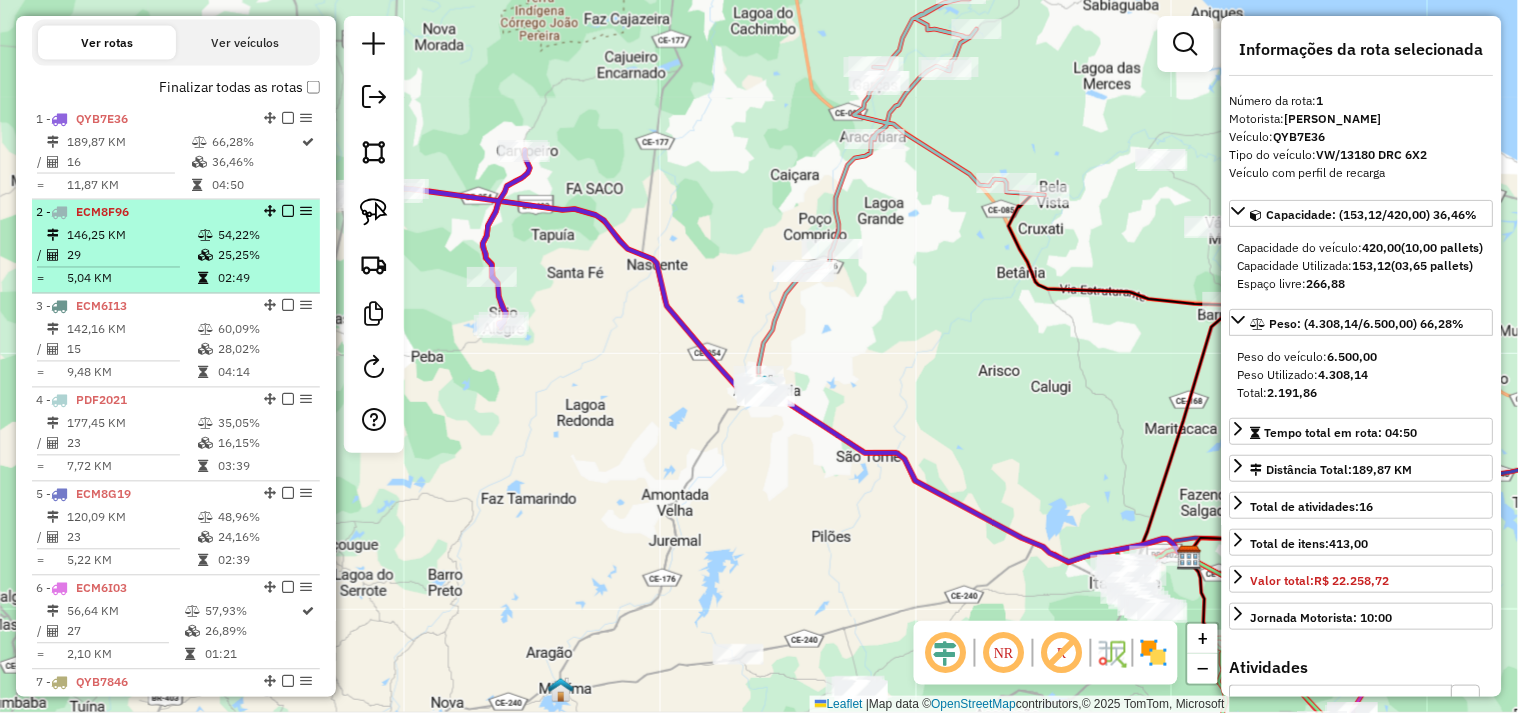 click on "2 -       ECM8F96   146,25 KM   54,22%  /  29   25,25%     =  5,04 KM   02:49" at bounding box center [176, 247] 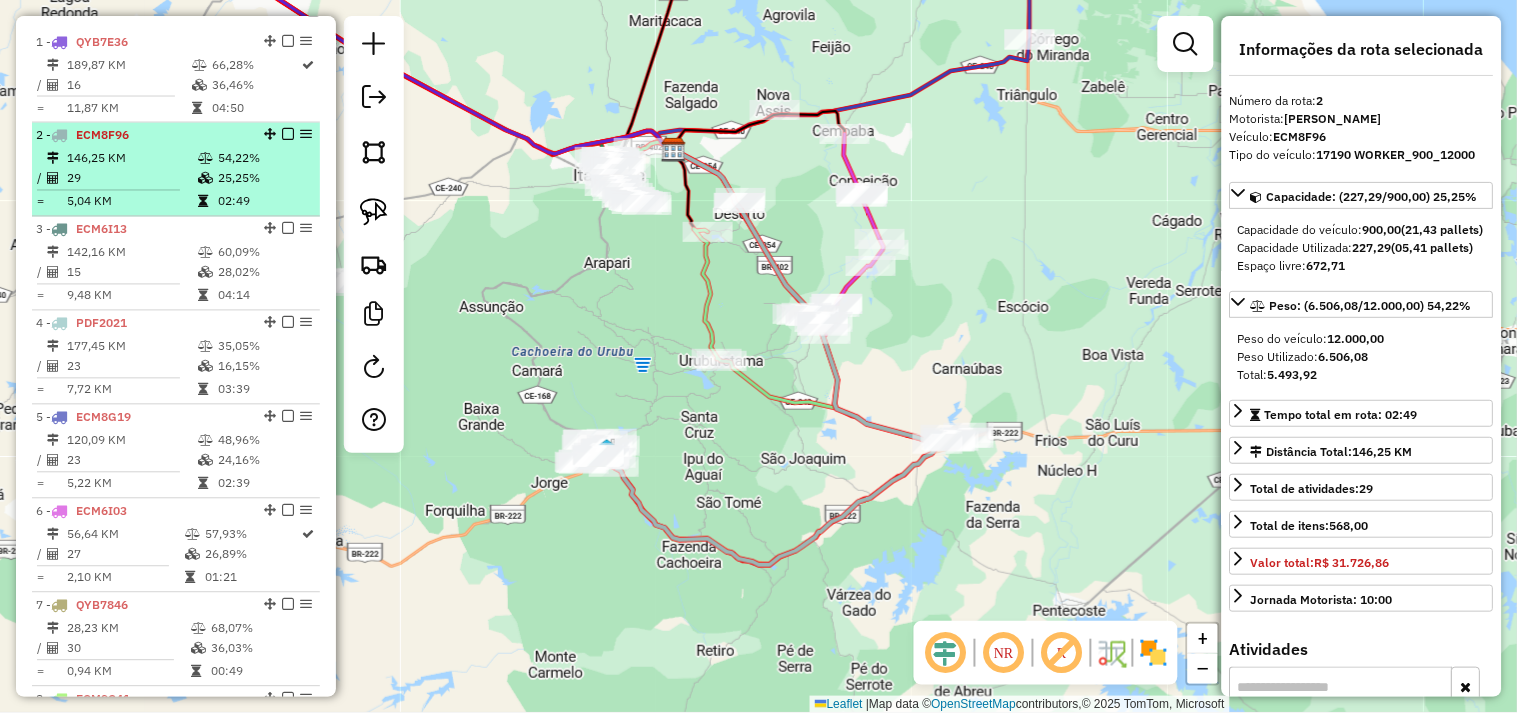 scroll, scrollTop: 777, scrollLeft: 0, axis: vertical 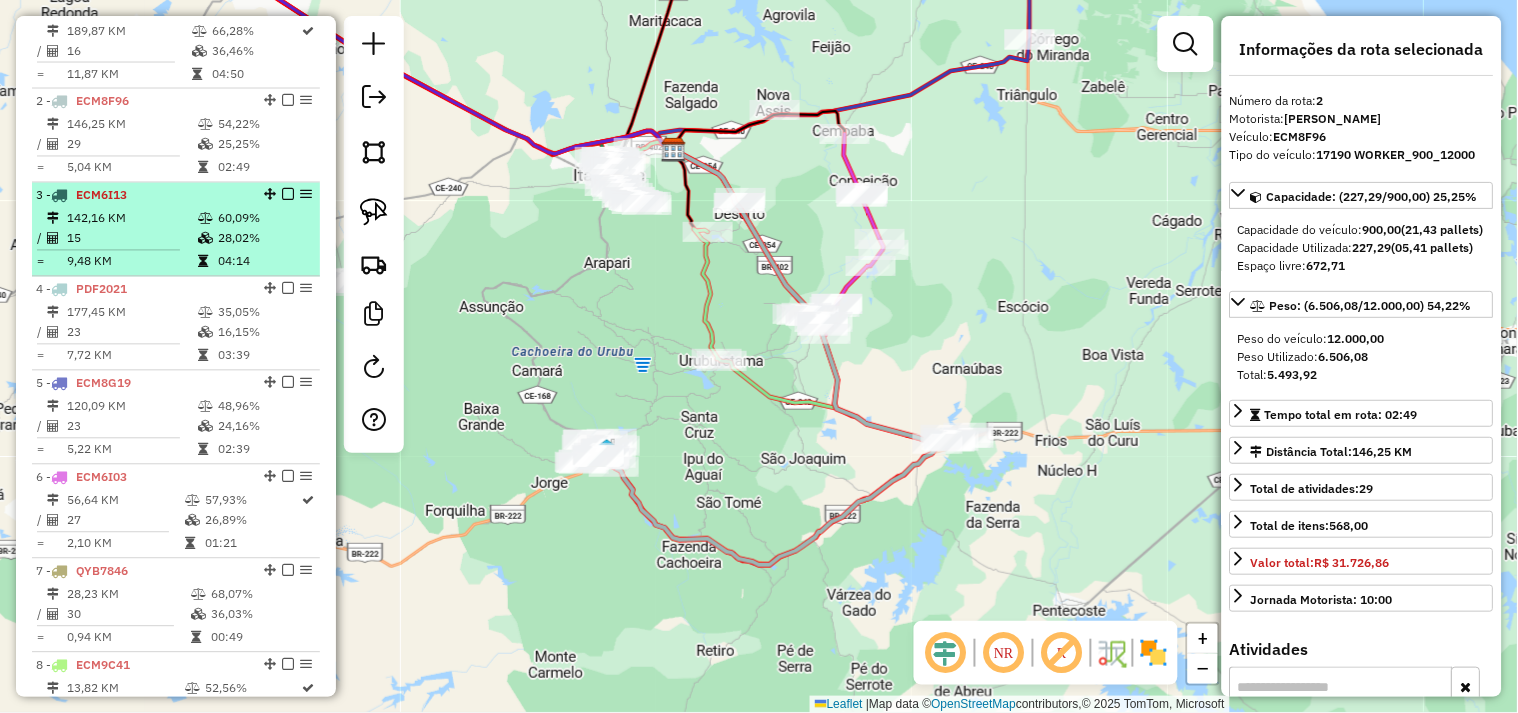 click on "142,16 KM" at bounding box center (131, 219) 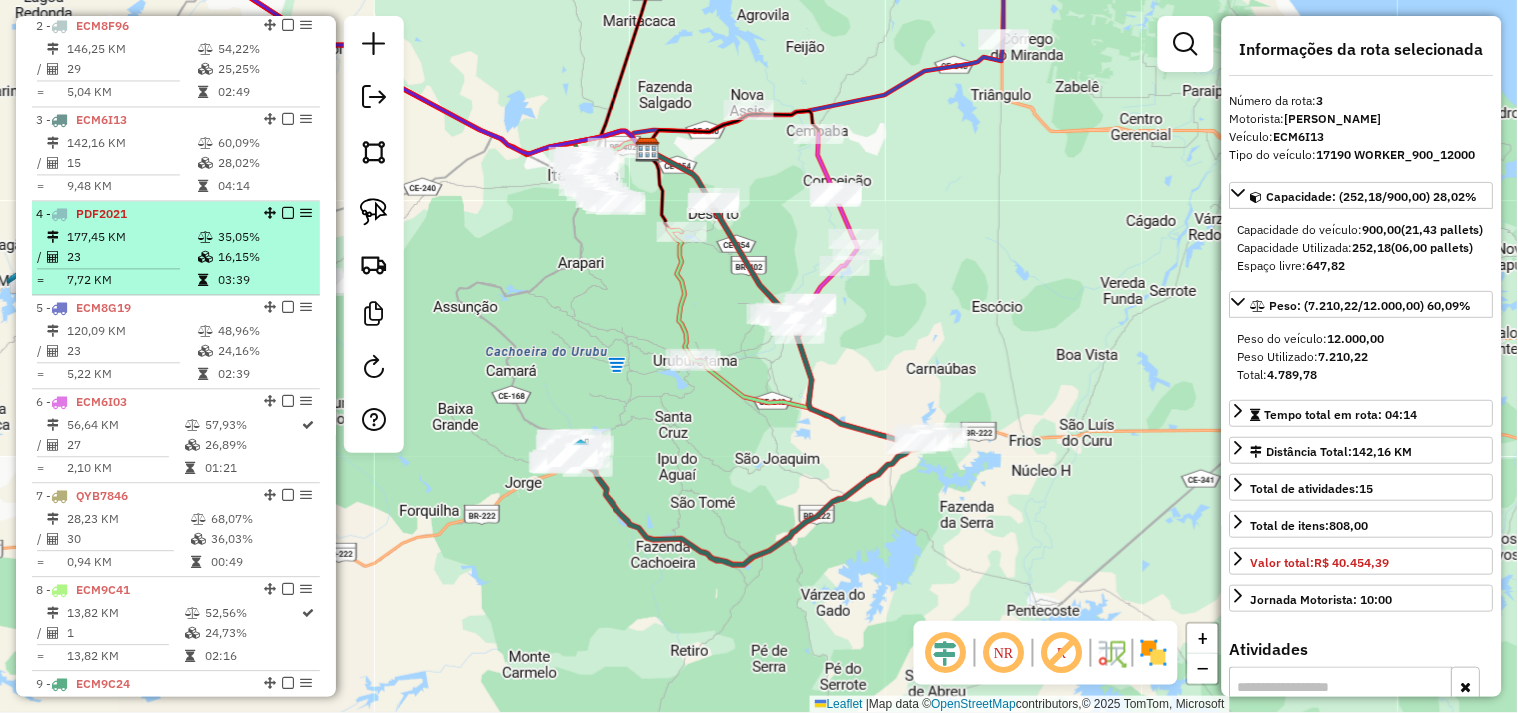 scroll, scrollTop: 888, scrollLeft: 0, axis: vertical 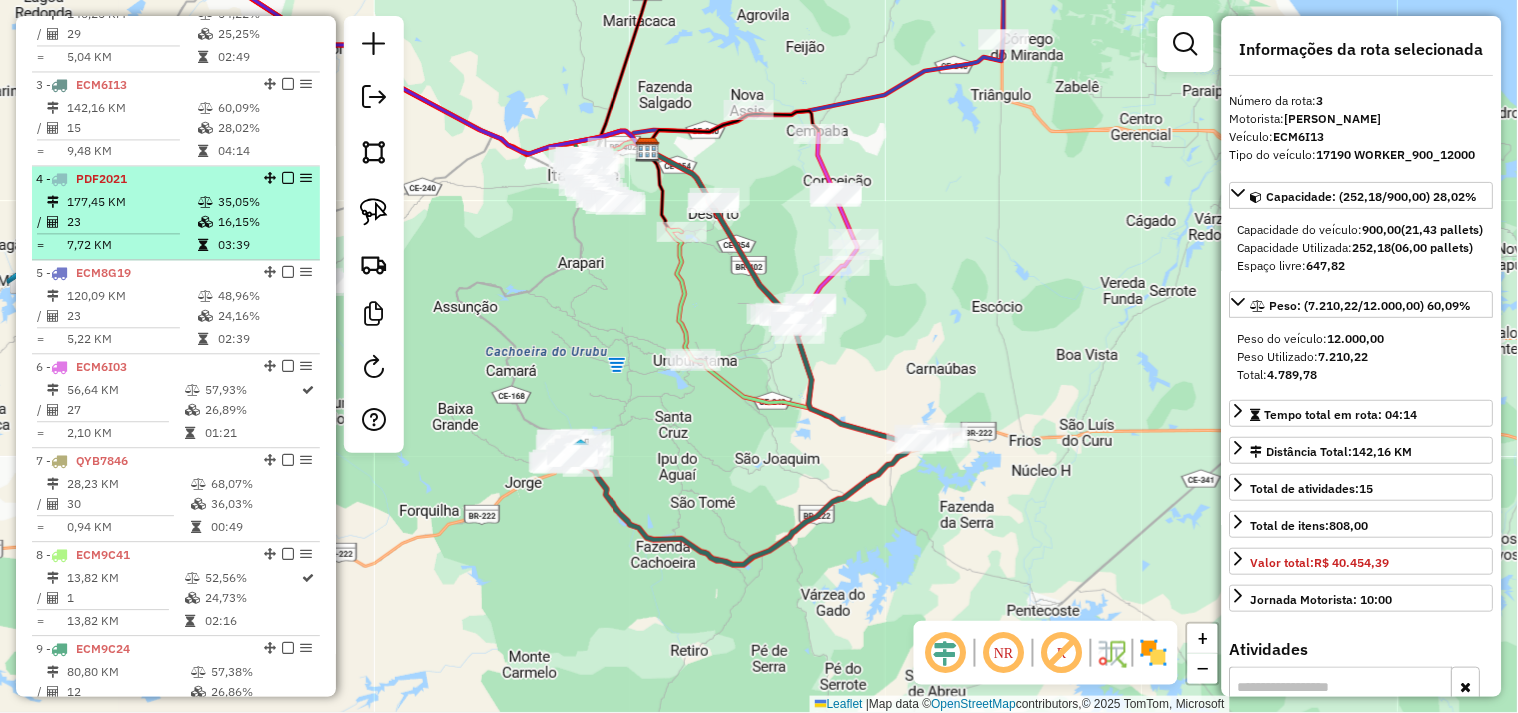 click on "177,45 KM" at bounding box center (131, 202) 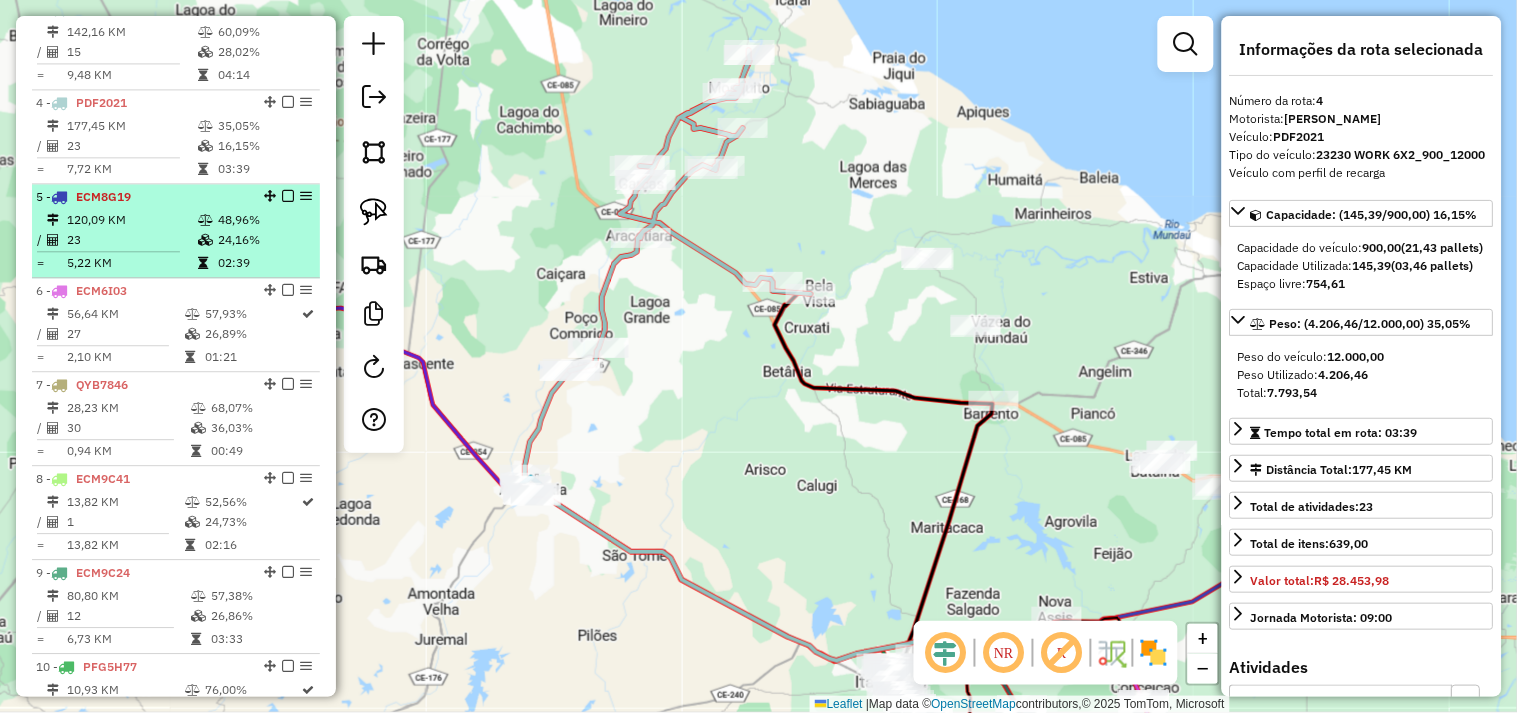 scroll, scrollTop: 1000, scrollLeft: 0, axis: vertical 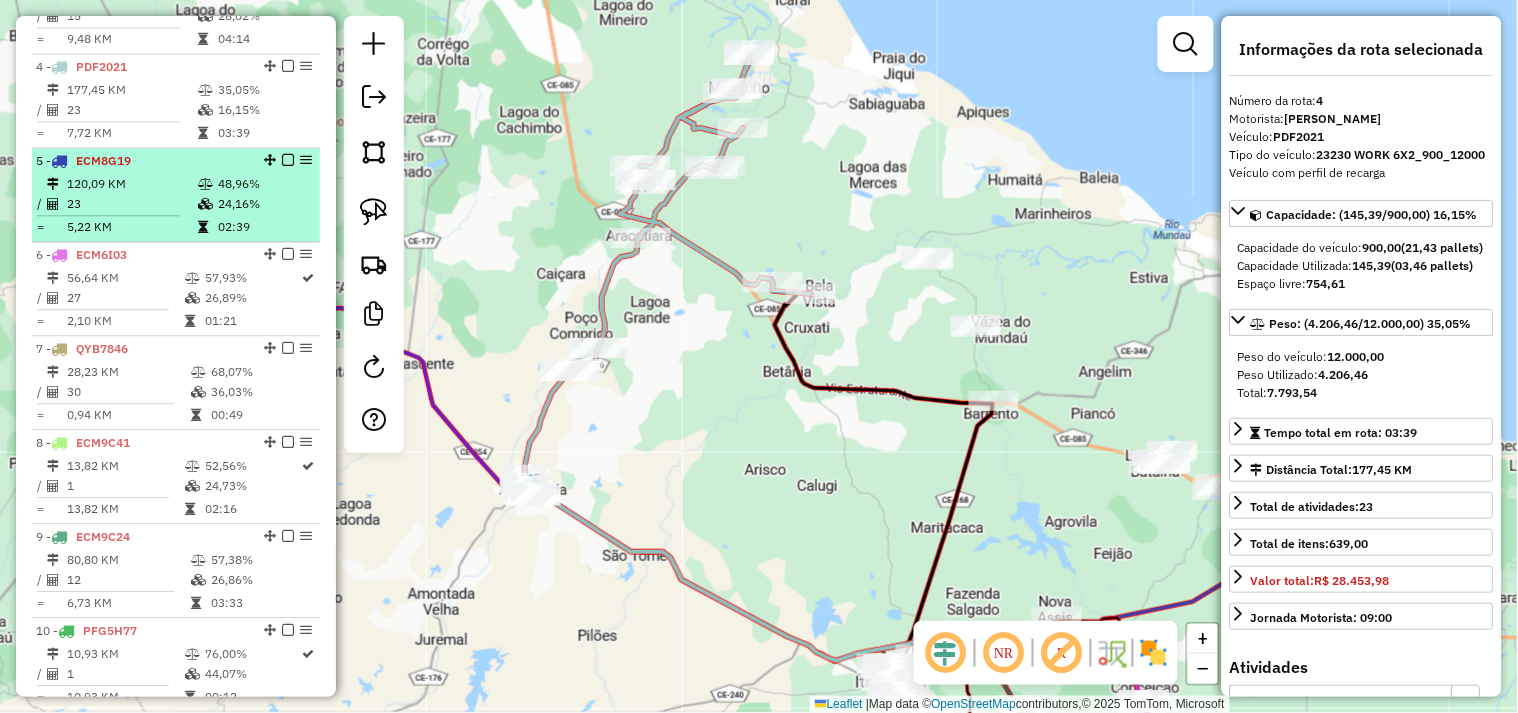 click on "23" at bounding box center [131, 204] 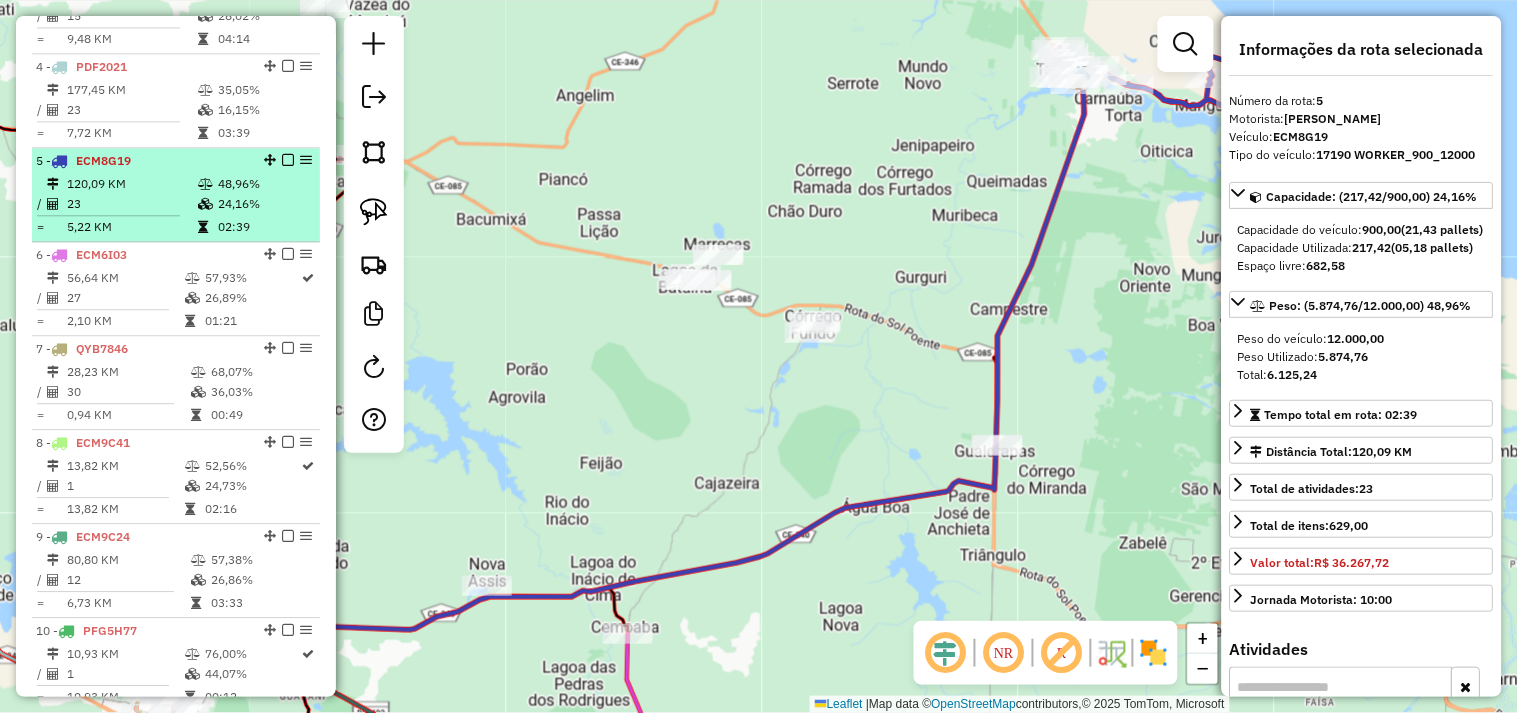 scroll, scrollTop: 1111, scrollLeft: 0, axis: vertical 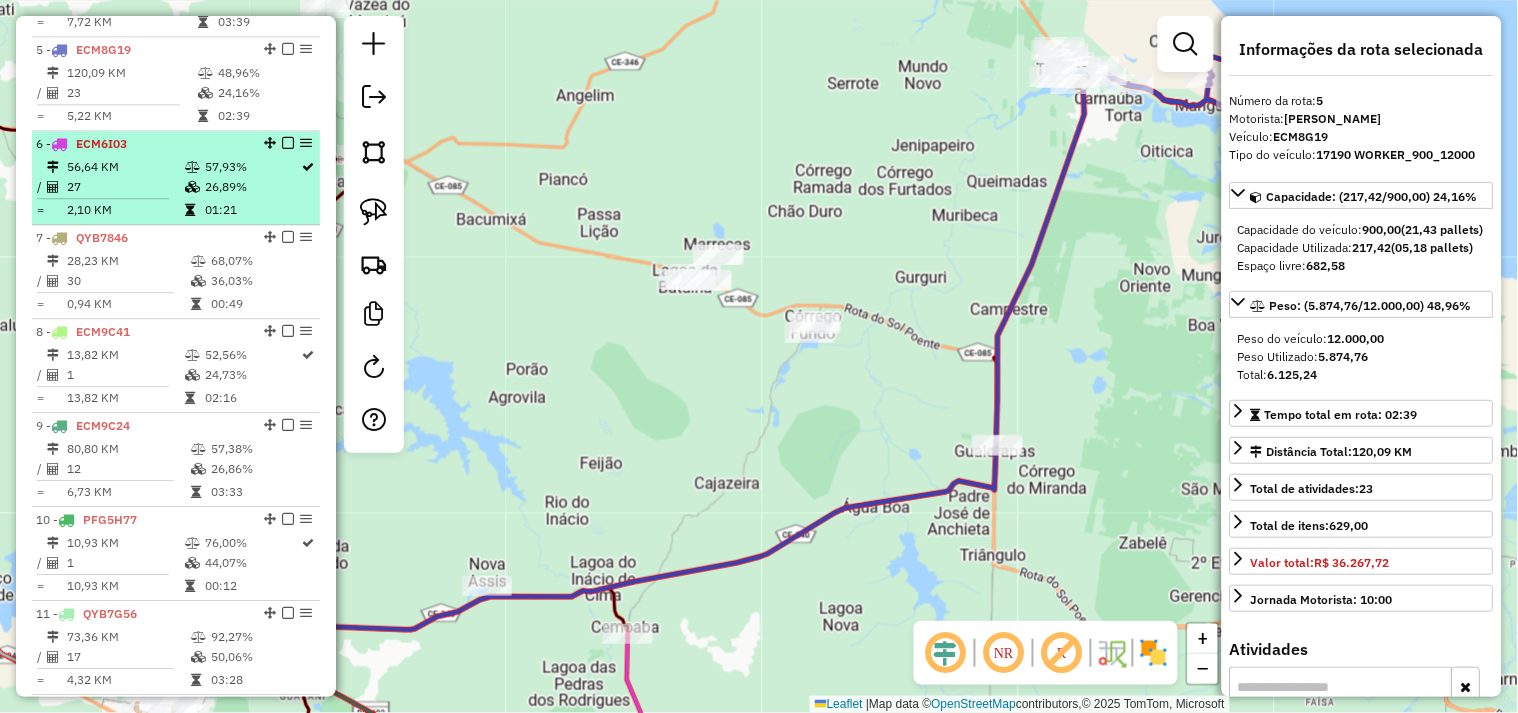 click on "27" at bounding box center [125, 187] 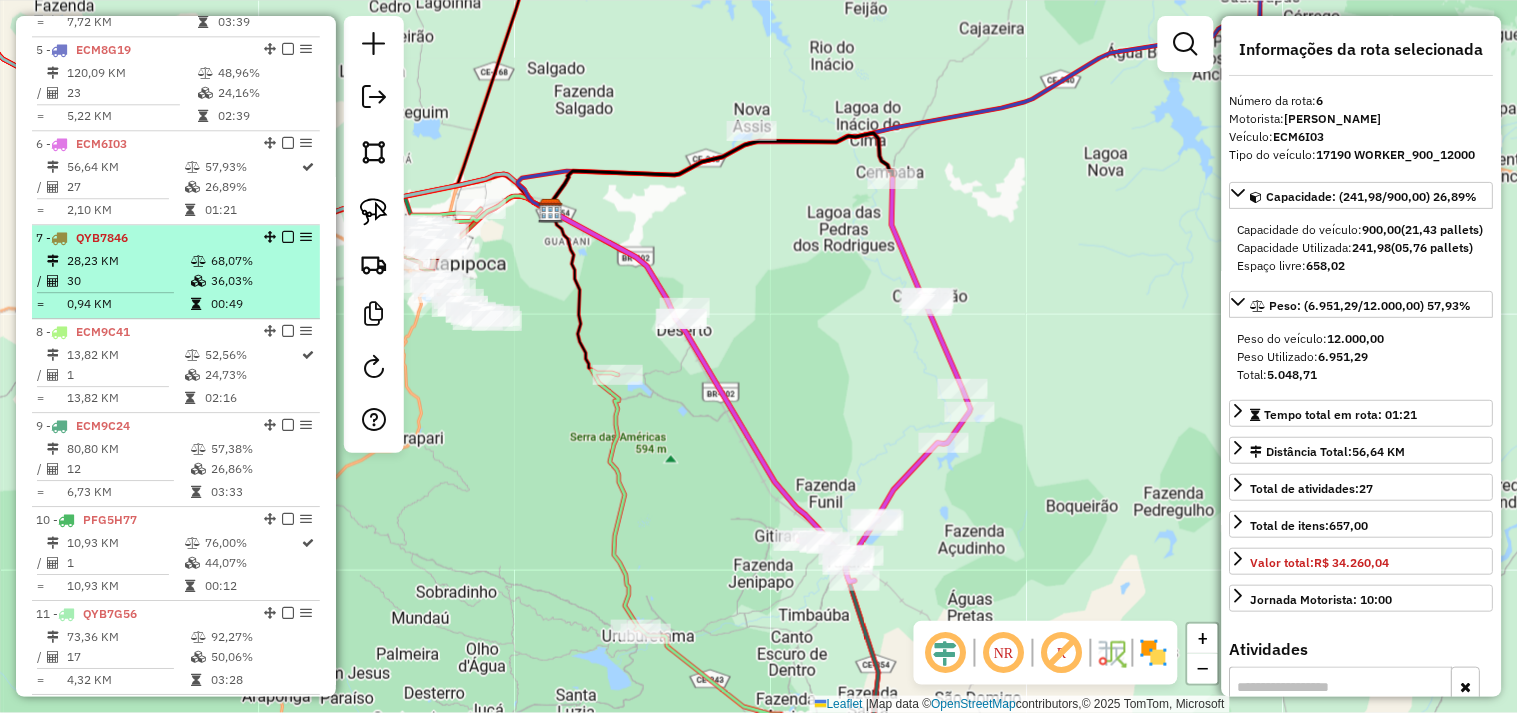 click on "QYB7846" at bounding box center [102, 237] 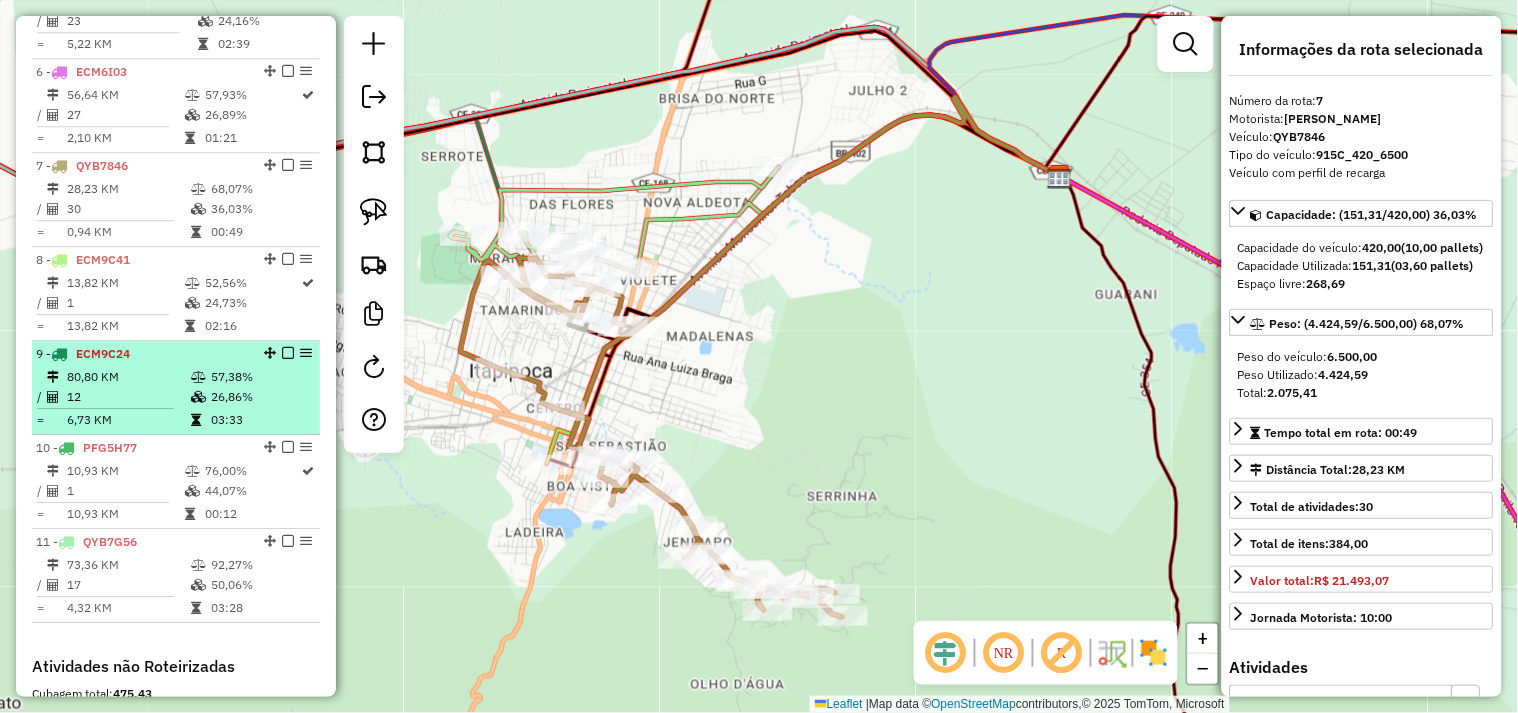 scroll, scrollTop: 1222, scrollLeft: 0, axis: vertical 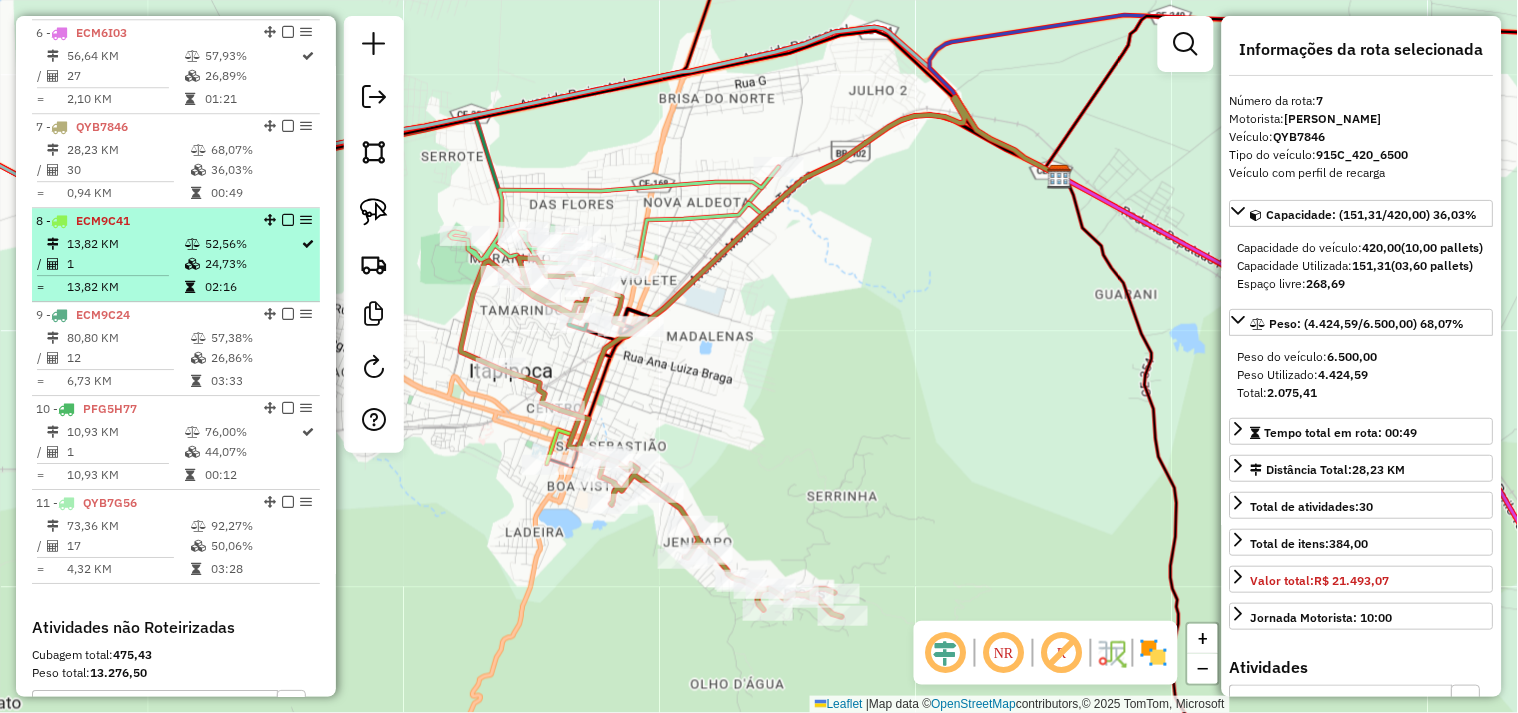 click on "1" at bounding box center [125, 264] 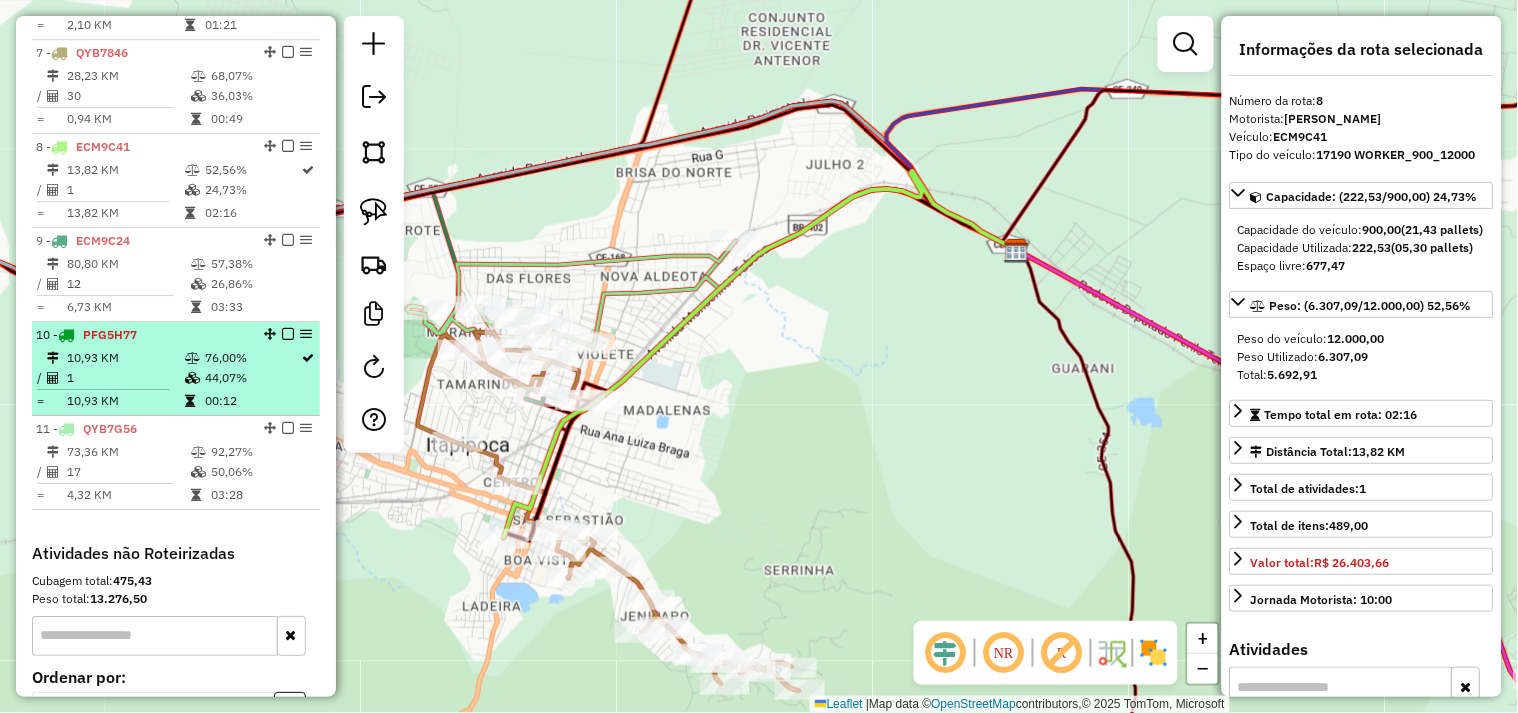 scroll, scrollTop: 1333, scrollLeft: 0, axis: vertical 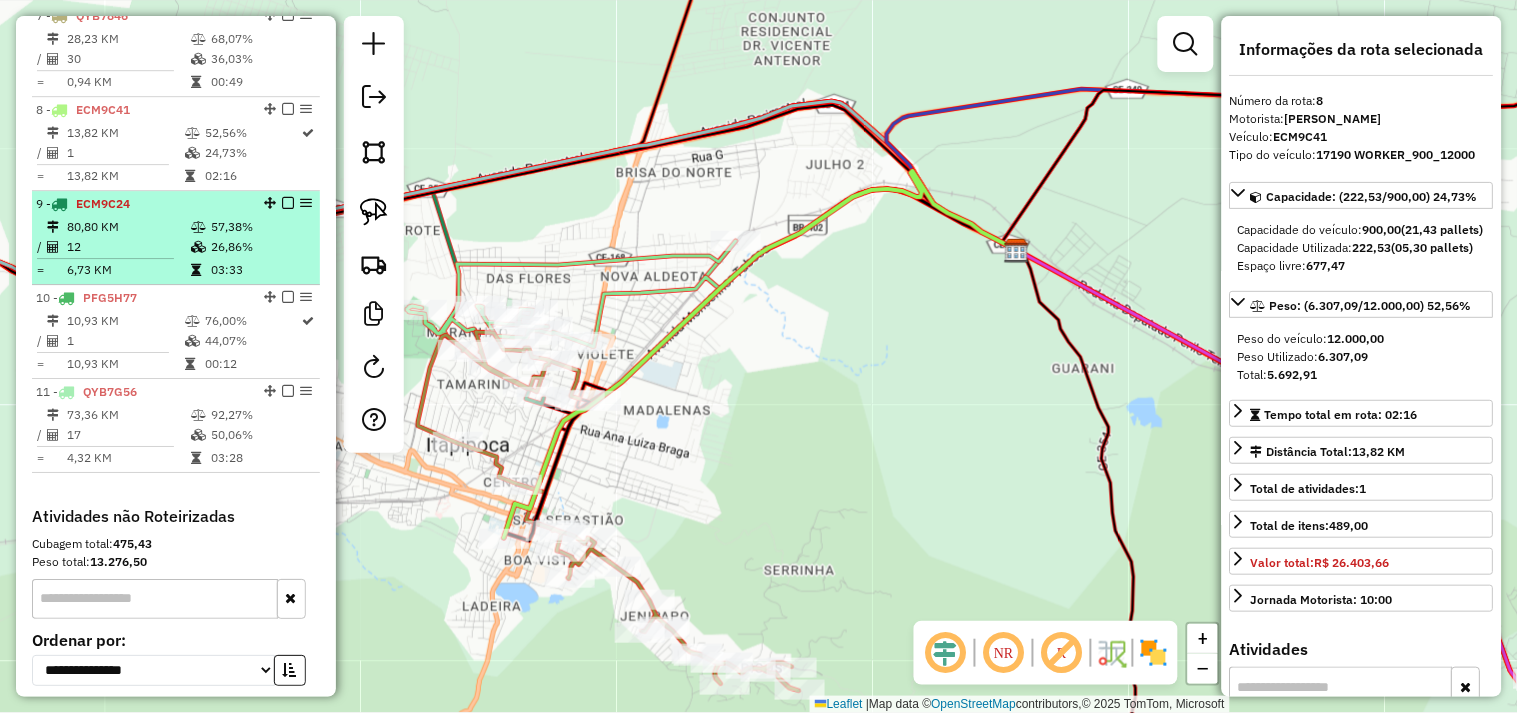 click on "80,80 KM" at bounding box center [128, 227] 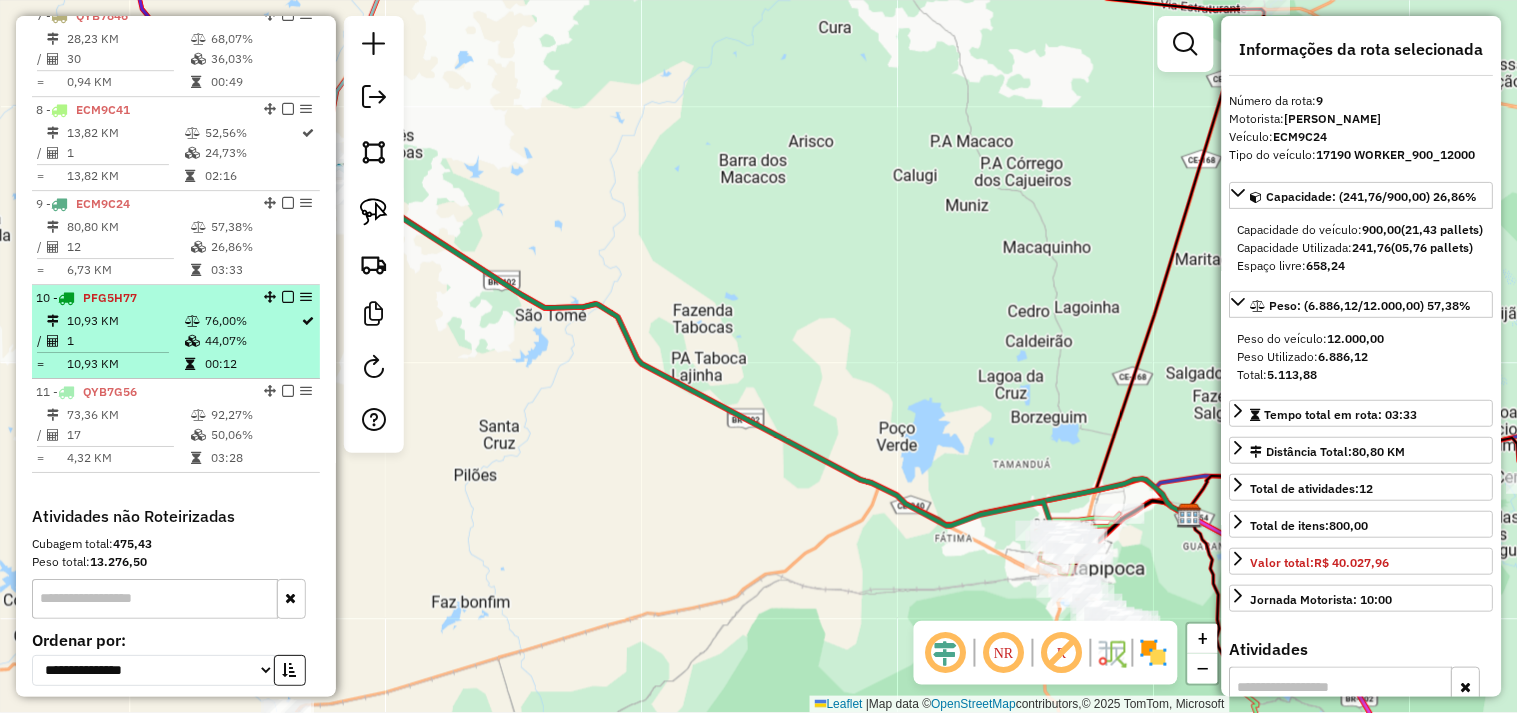 click on "10,93 KM" at bounding box center (125, 321) 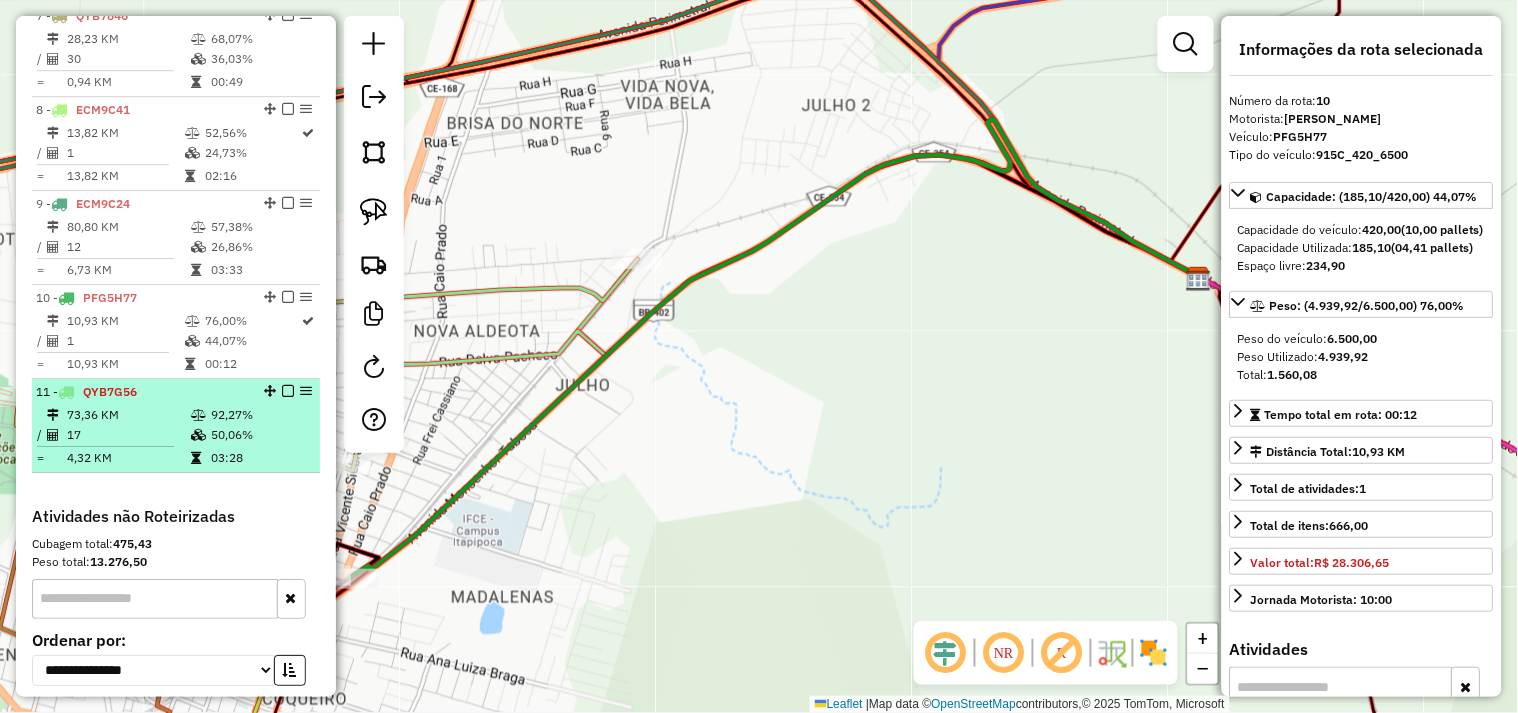click on "73,36 KM" at bounding box center [128, 415] 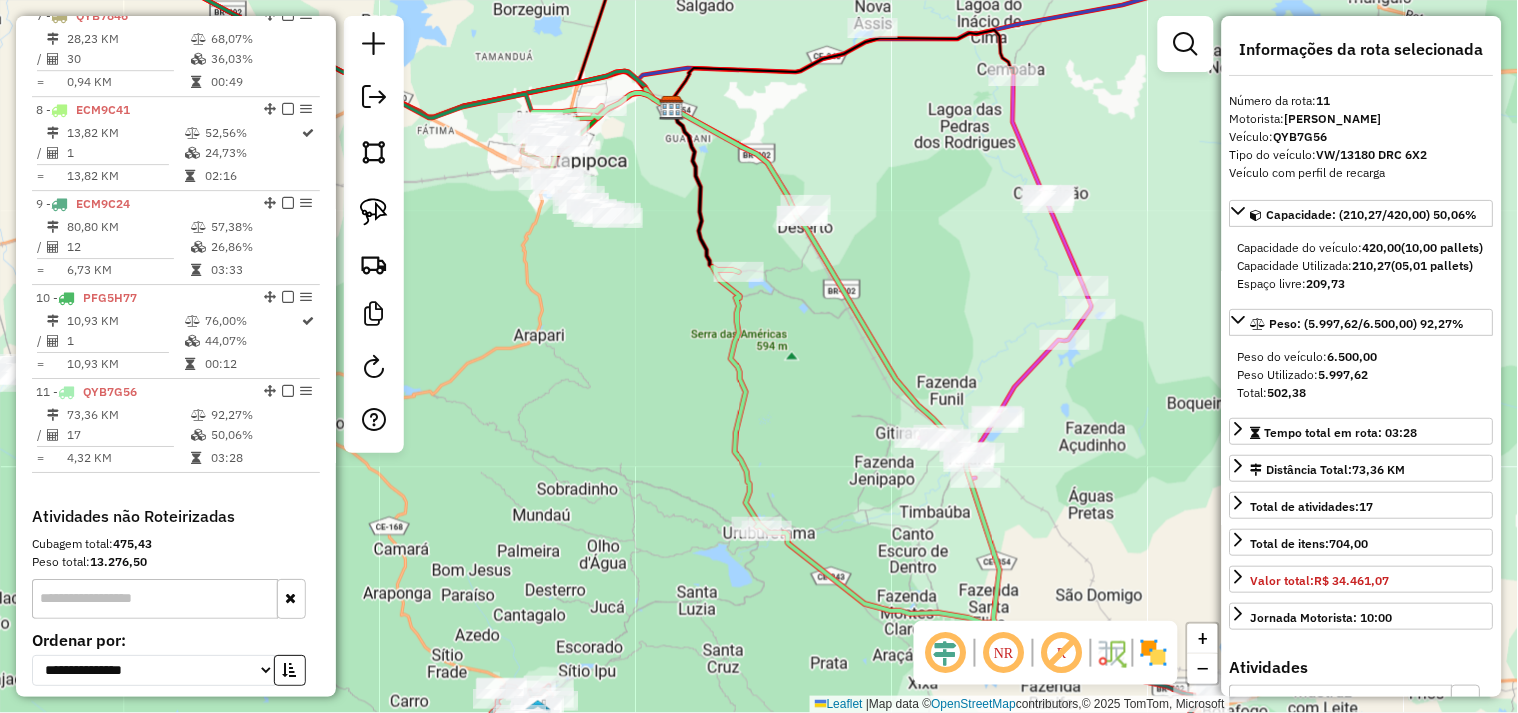 click on "Janela de atendimento Grade de atendimento Capacidade Transportadoras Veículos Cliente Pedidos  Rotas Selecione os dias de semana para filtrar as janelas de atendimento  Seg   Ter   Qua   Qui   Sex   Sáb   Dom  Informe o período da janela de atendimento: De: Até:  Filtrar exatamente a janela do cliente  Considerar janela de atendimento padrão  Selecione os dias de semana para filtrar as grades de atendimento  Seg   Ter   Qua   Qui   Sex   Sáb   Dom   Considerar clientes sem dia de atendimento cadastrado  Clientes fora do dia de atendimento selecionado Filtrar as atividades entre os valores definidos abaixo:  Peso mínimo:   Peso máximo:   Cubagem mínima:   Cubagem máxima:   De:   Até:  Filtrar as atividades entre o tempo de atendimento definido abaixo:  De:   Até:   Considerar capacidade total dos clientes não roteirizados Transportadora: Selecione um ou mais itens Tipo de veículo: Selecione um ou mais itens Veículo: Selecione um ou mais itens Motorista: Selecione um ou mais itens Nome: Rótulo:" 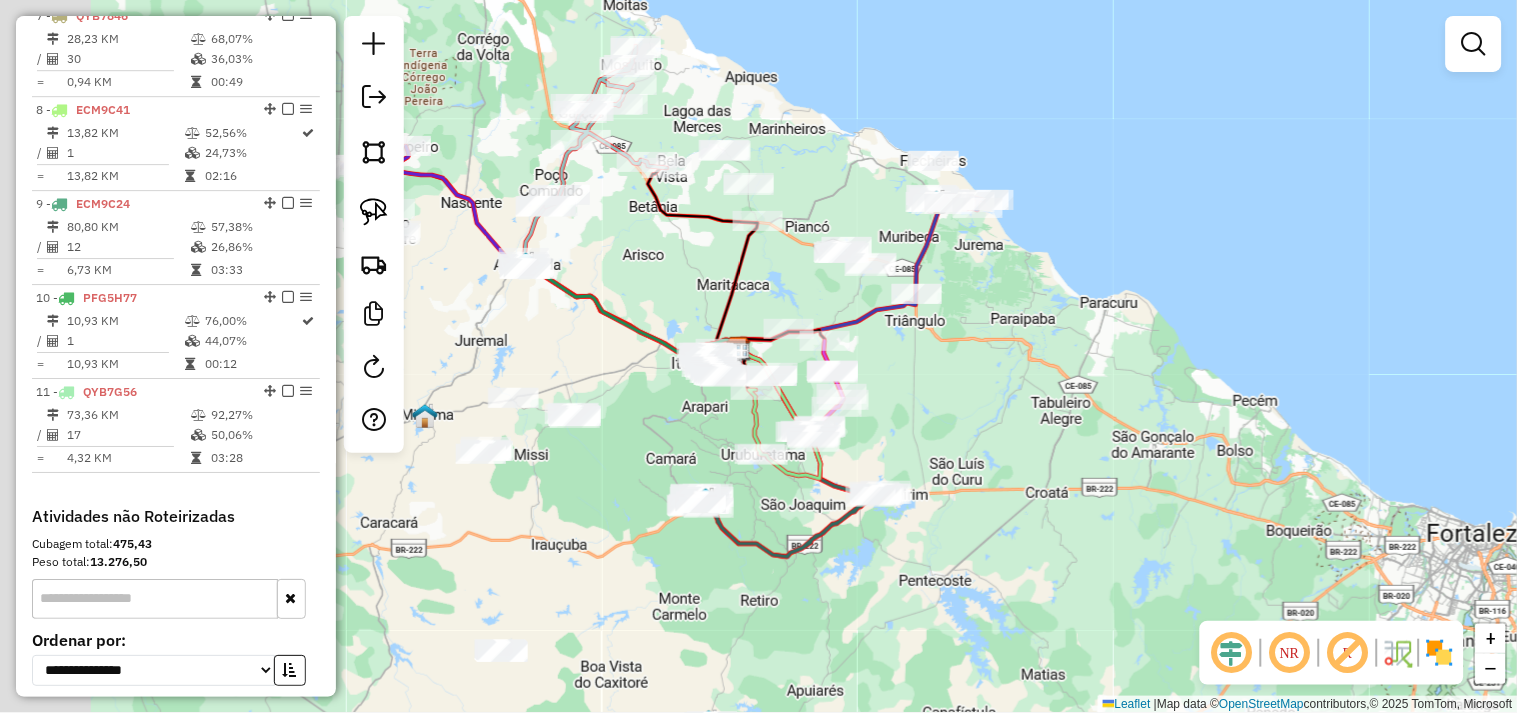drag, startPoint x: 893, startPoint y: 381, endPoint x: 1066, endPoint y: 375, distance: 173.10402 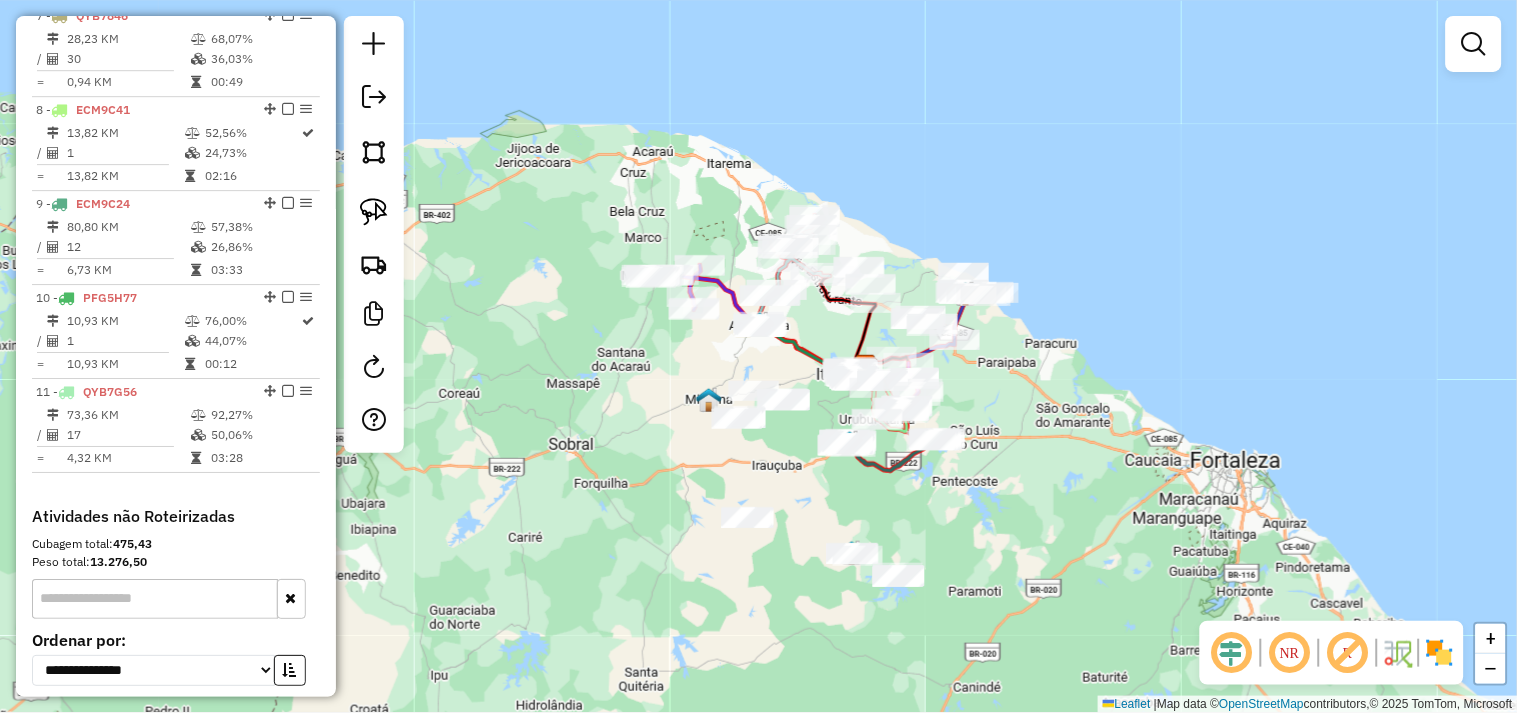 drag, startPoint x: 1094, startPoint y: 384, endPoint x: 1002, endPoint y: 374, distance: 92.541885 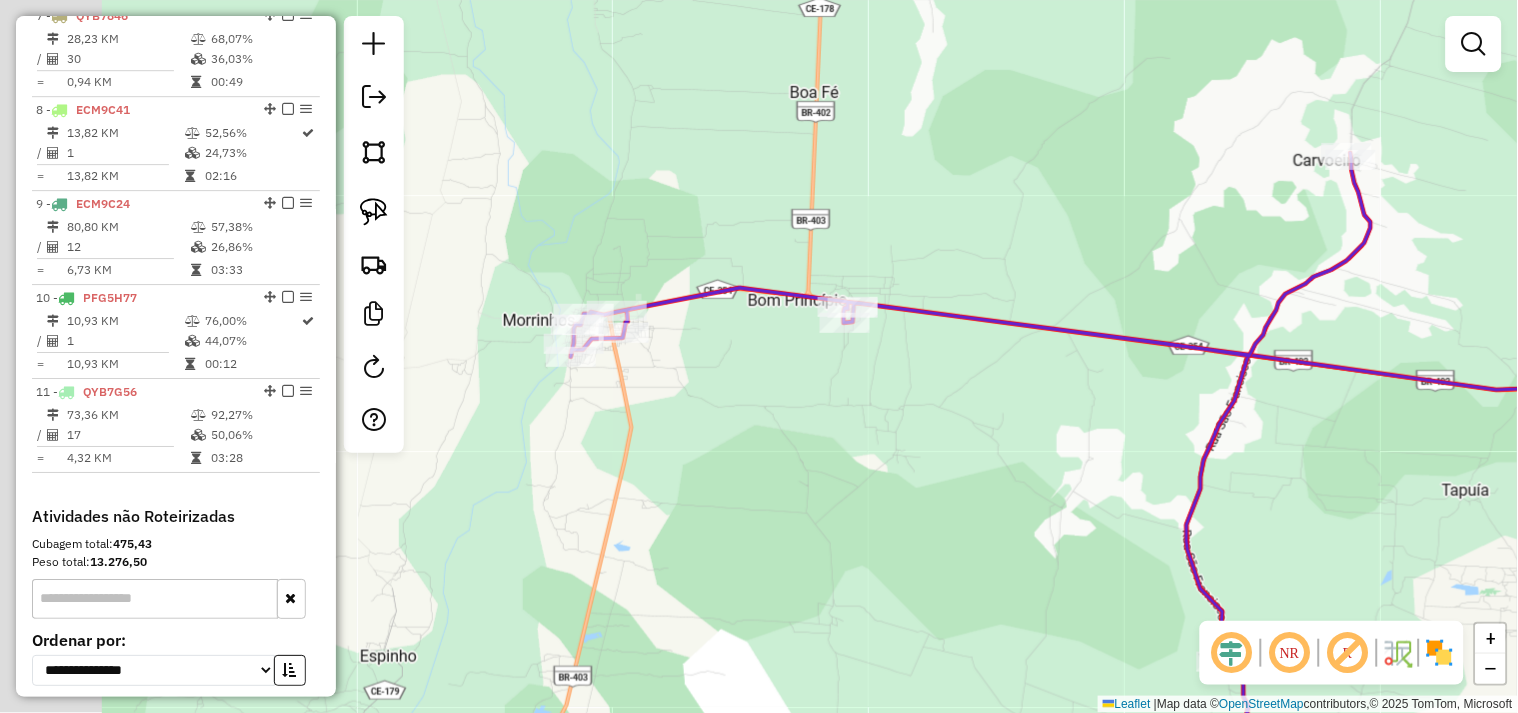 drag, startPoint x: 727, startPoint y: 390, endPoint x: 767, endPoint y: 400, distance: 41.231056 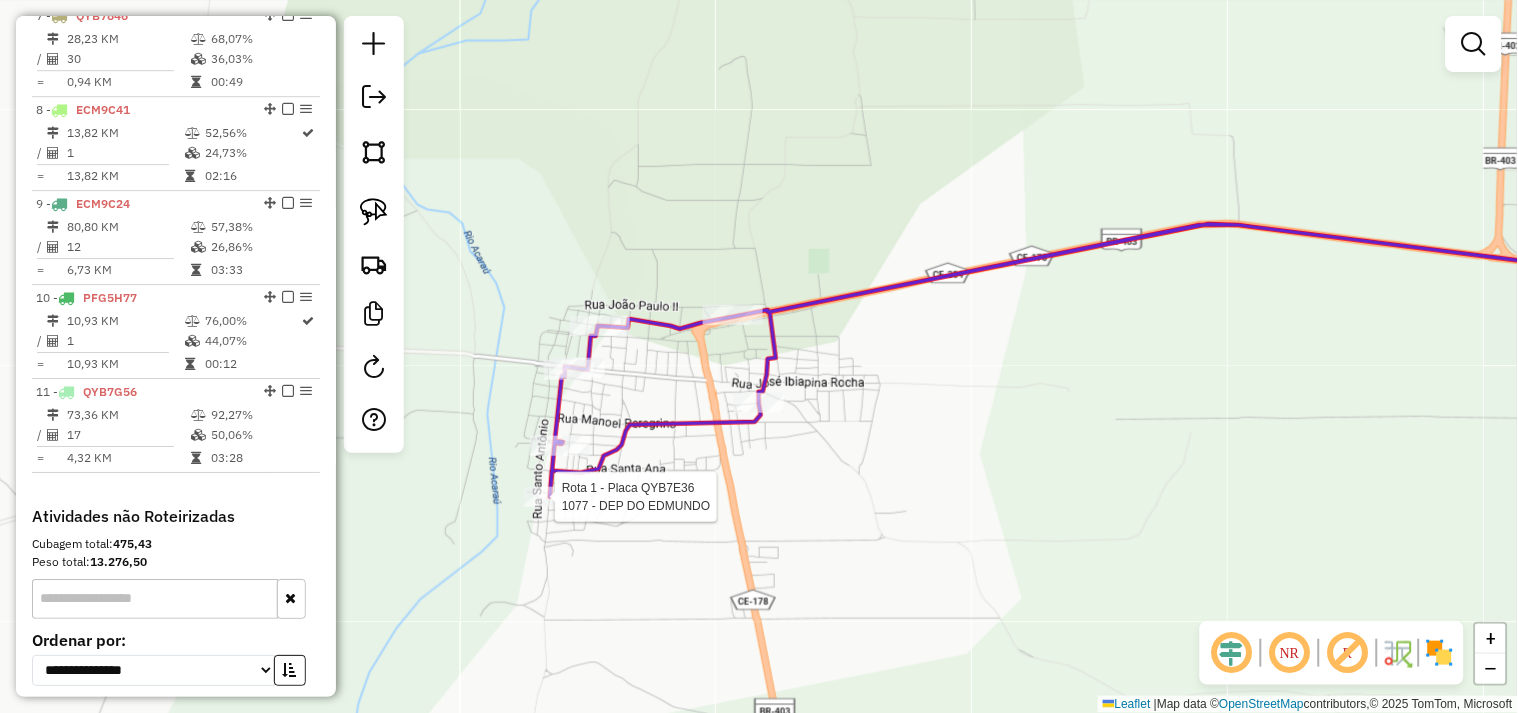 select on "**********" 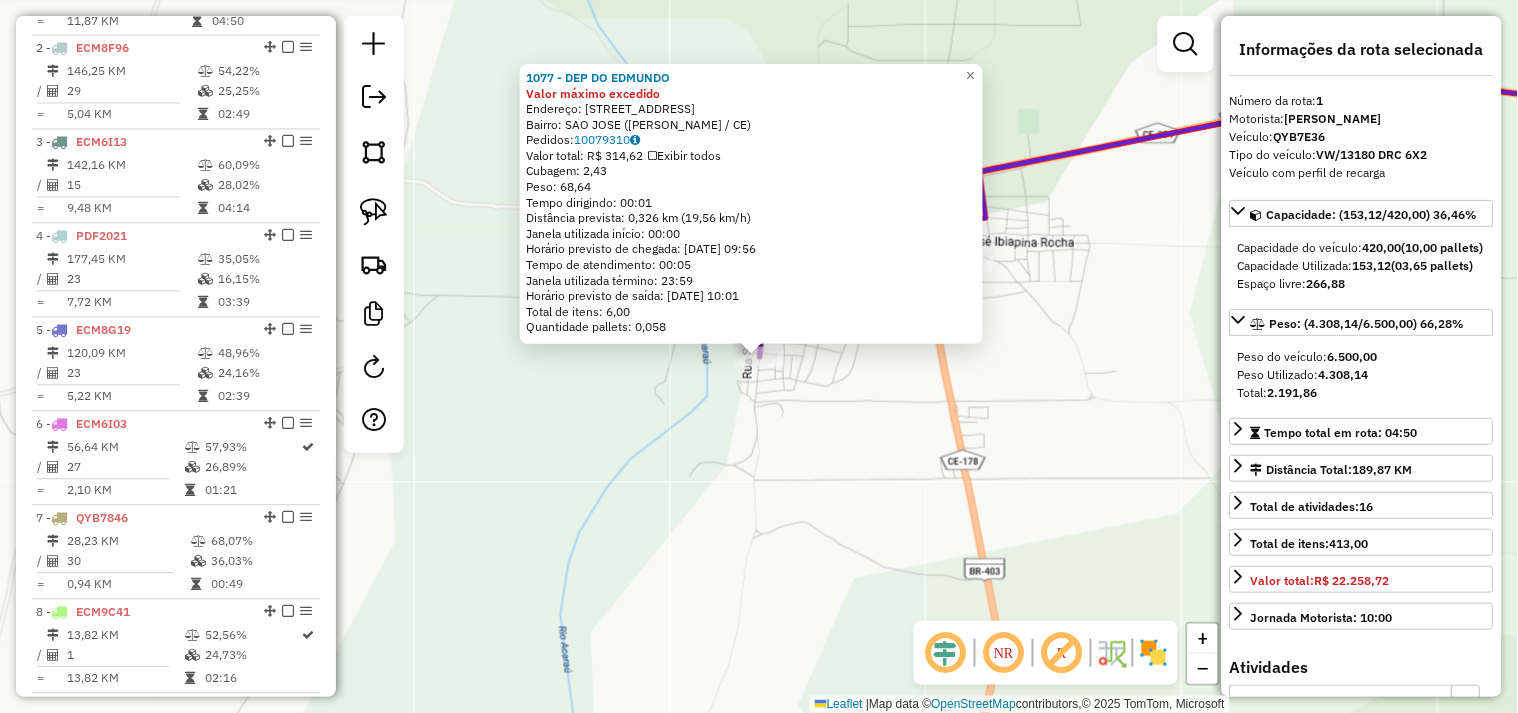 scroll, scrollTop: 773, scrollLeft: 0, axis: vertical 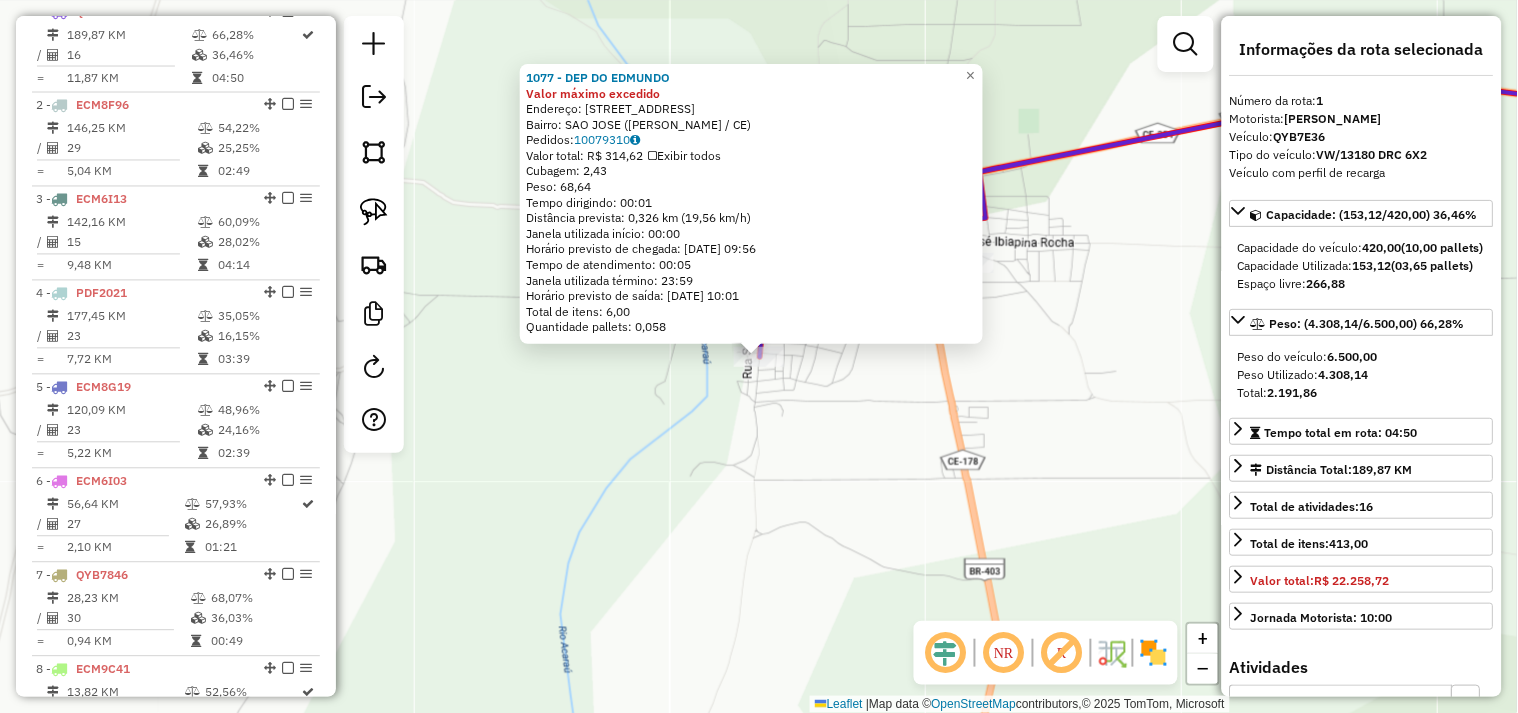 click on "1077 - DEP DO EDMUNDO Valor máximo excedido  Endereço:  RUA NOSSA SENHORA DE FATIMA 592   Bairro: SAO JOSE (MORRINHOS / CE)   Pedidos:  10079310   Valor total: R$ 314,62   Exibir todos   Cubagem: 2,43  Peso: 68,64  Tempo dirigindo: 00:01   Distância prevista: 0,326 km (19,56 km/h)   Janela utilizada início: 00:00   Horário previsto de chegada: 11/07/2025 09:56   Tempo de atendimento: 00:05   Janela utilizada término: 23:59   Horário previsto de saída: 11/07/2025 10:01   Total de itens: 6,00   Quantidade pallets: 0,058  × Janela de atendimento Grade de atendimento Capacidade Transportadoras Veículos Cliente Pedidos  Rotas Selecione os dias de semana para filtrar as janelas de atendimento  Seg   Ter   Qua   Qui   Sex   Sáb   Dom  Informe o período da janela de atendimento: De: Até:  Filtrar exatamente a janela do cliente  Considerar janela de atendimento padrão  Selecione os dias de semana para filtrar as grades de atendimento  Seg   Ter   Qua   Qui   Sex   Sáb   Dom   Peso mínimo:   De:   De:" 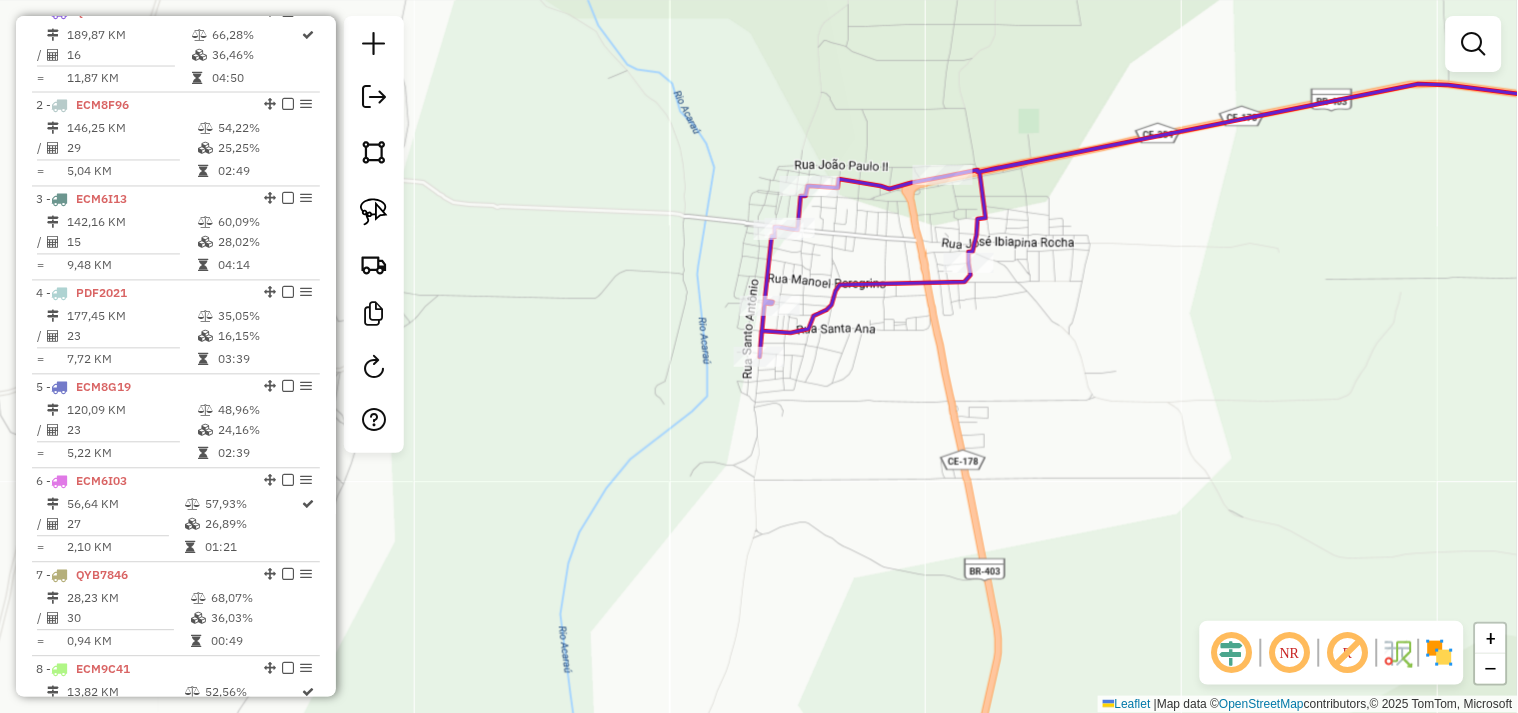 select on "**********" 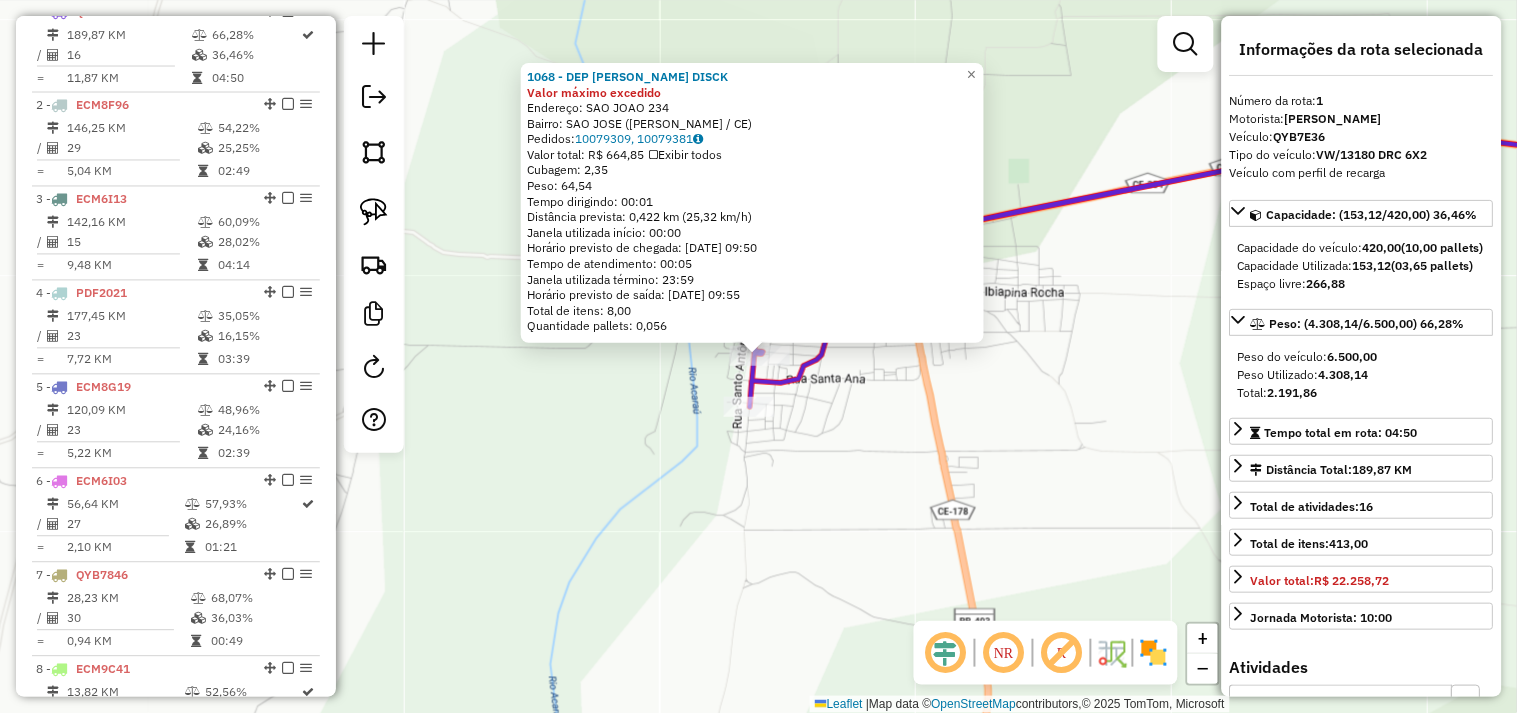 click on "1068 - DEP JEFFERSON DISCK Valor máximo excedido  Endereço:  SAO JOAO 234   Bairro: SAO JOSE (MORRINHOS / CE)   Pedidos:  10079309, 10079381   Valor total: R$ 664,85   Exibir todos   Cubagem: 2,35  Peso: 64,54  Tempo dirigindo: 00:01   Distância prevista: 0,422 km (25,32 km/h)   Janela utilizada início: 00:00   Horário previsto de chegada: 11/07/2025 09:50   Tempo de atendimento: 00:05   Janela utilizada término: 23:59   Horário previsto de saída: 11/07/2025 09:55   Total de itens: 8,00   Quantidade pallets: 0,056  × Janela de atendimento Grade de atendimento Capacidade Transportadoras Veículos Cliente Pedidos  Rotas Selecione os dias de semana para filtrar as janelas de atendimento  Seg   Ter   Qua   Qui   Sex   Sáb   Dom  Informe o período da janela de atendimento: De: Até:  Filtrar exatamente a janela do cliente  Considerar janela de atendimento padrão  Selecione os dias de semana para filtrar as grades de atendimento  Seg   Ter   Qua   Qui   Sex   Sáb   Dom   Peso mínimo:   Peso máximo:" 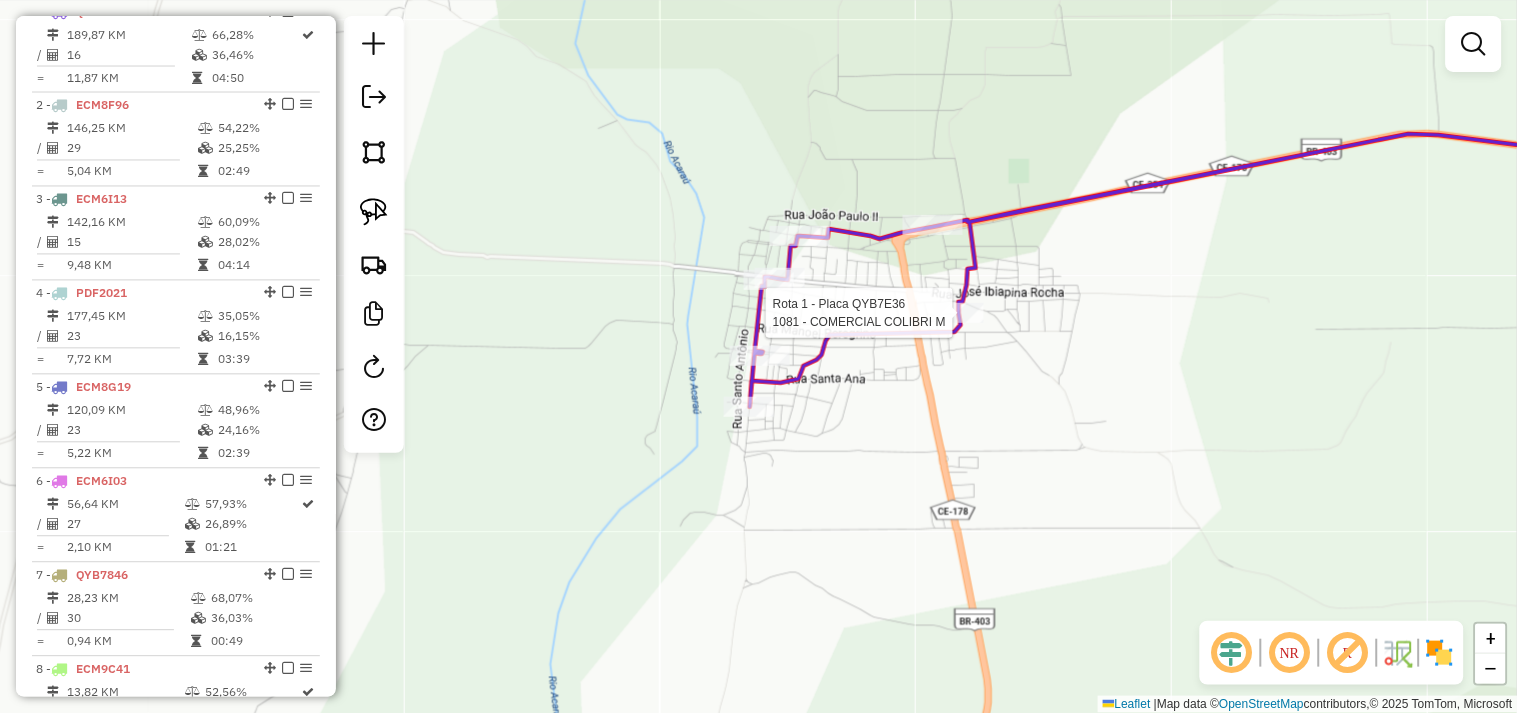 select on "**********" 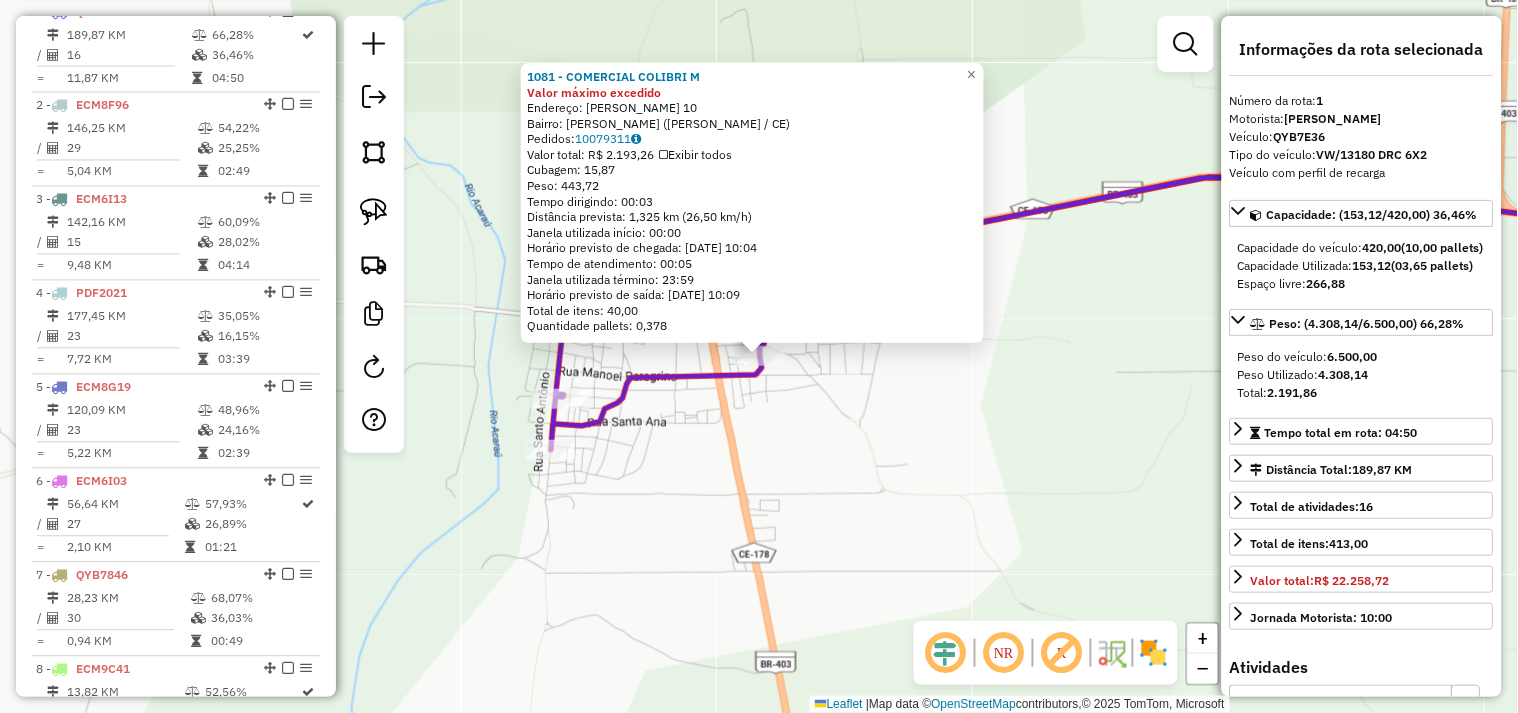click on "1081 - COMERCIAL COLIBRI  M Valor máximo excedido  Endereço:  MANOEL PEREGRINO ROCHA 10   Bairro: SAO LUIZ (MORRINHOS / CE)   Pedidos:  10079311   Valor total: R$ 2.193,26   Exibir todos   Cubagem: 15,87  Peso: 443,72  Tempo dirigindo: 00:03   Distância prevista: 1,325 km (26,50 km/h)   Janela utilizada início: 00:00   Horário previsto de chegada: 11/07/2025 10:04   Tempo de atendimento: 00:05   Janela utilizada término: 23:59   Horário previsto de saída: 11/07/2025 10:09   Total de itens: 40,00   Quantidade pallets: 0,378  × Janela de atendimento Grade de atendimento Capacidade Transportadoras Veículos Cliente Pedidos  Rotas Selecione os dias de semana para filtrar as janelas de atendimento  Seg   Ter   Qua   Qui   Sex   Sáb   Dom  Informe o período da janela de atendimento: De: Até:  Filtrar exatamente a janela do cliente  Considerar janela de atendimento padrão  Selecione os dias de semana para filtrar as grades de atendimento  Seg   Ter   Qua   Qui   Sex   Sáb   Dom   Peso mínimo:   De:  +" 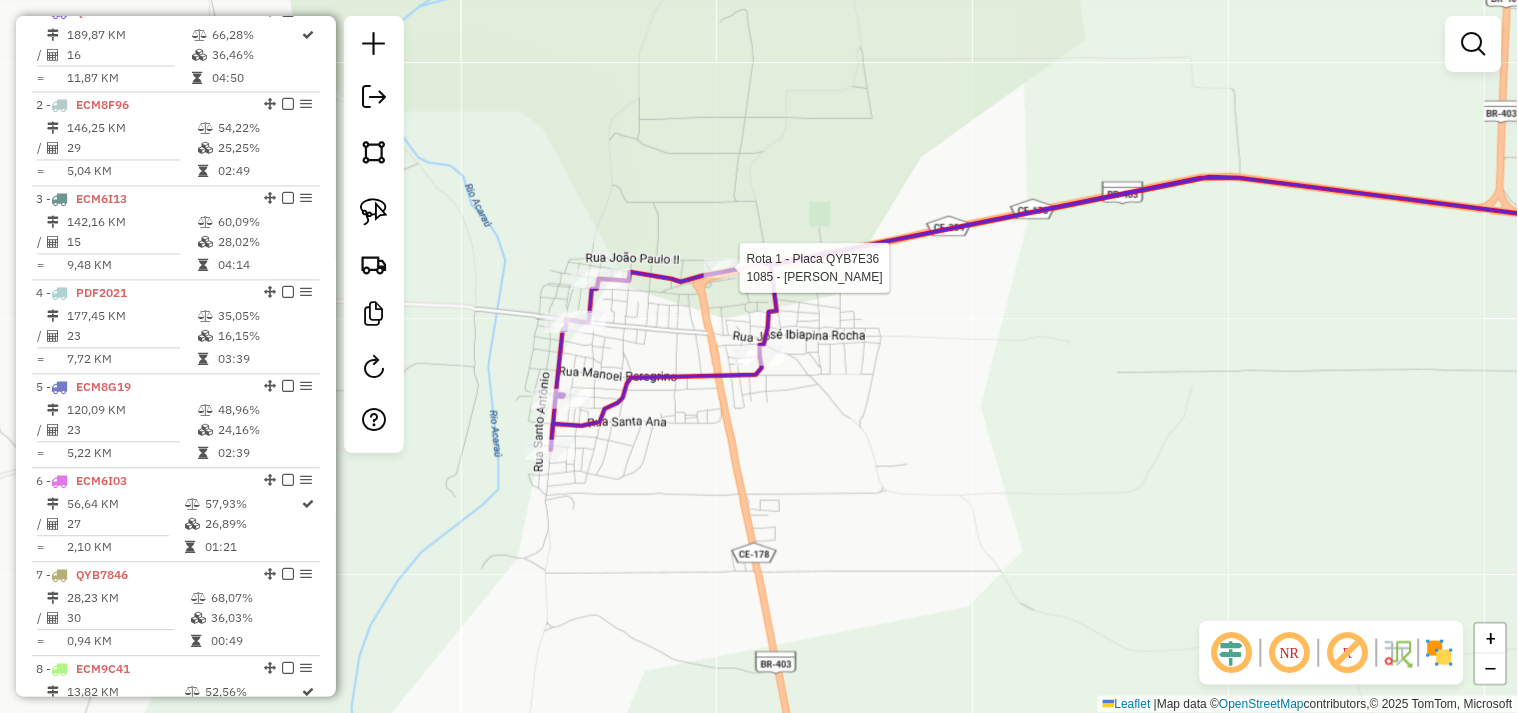 select on "**********" 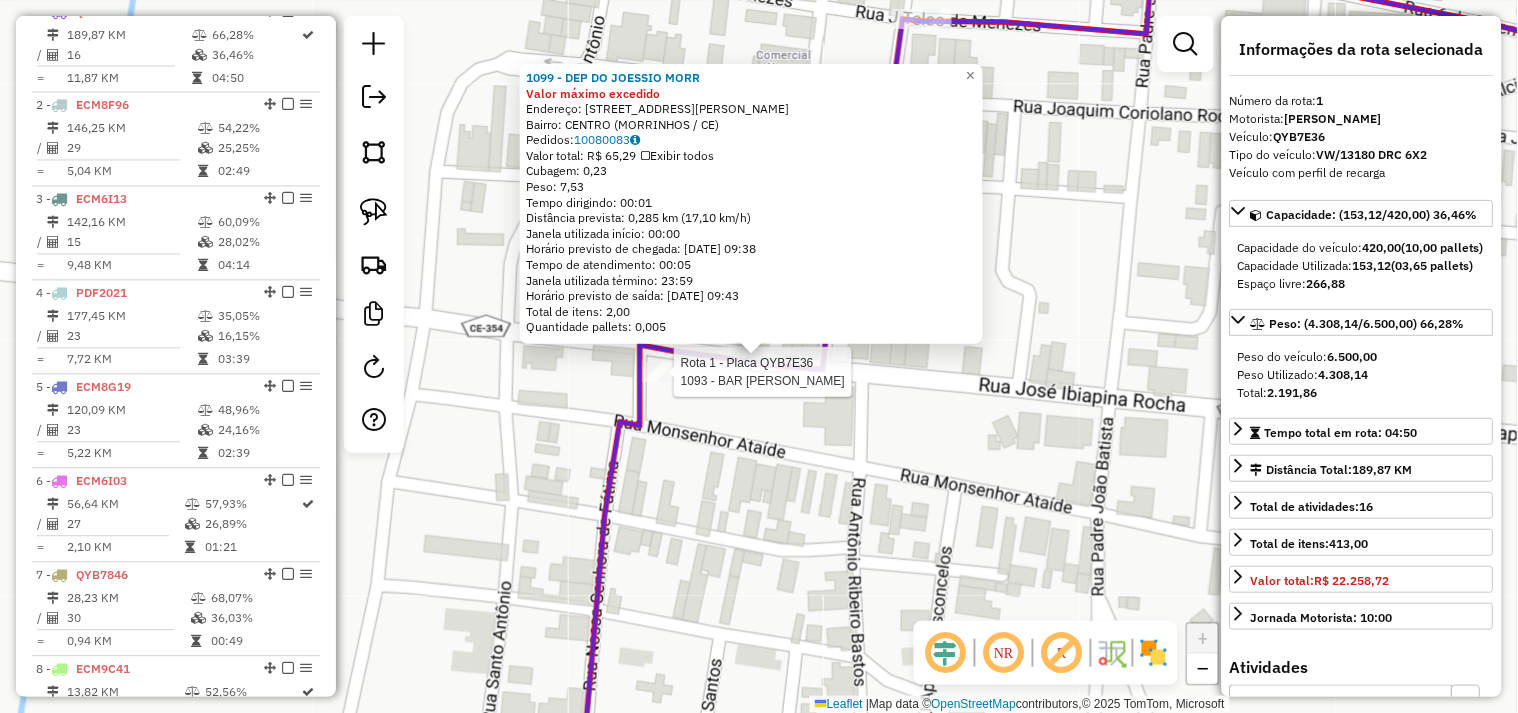 click 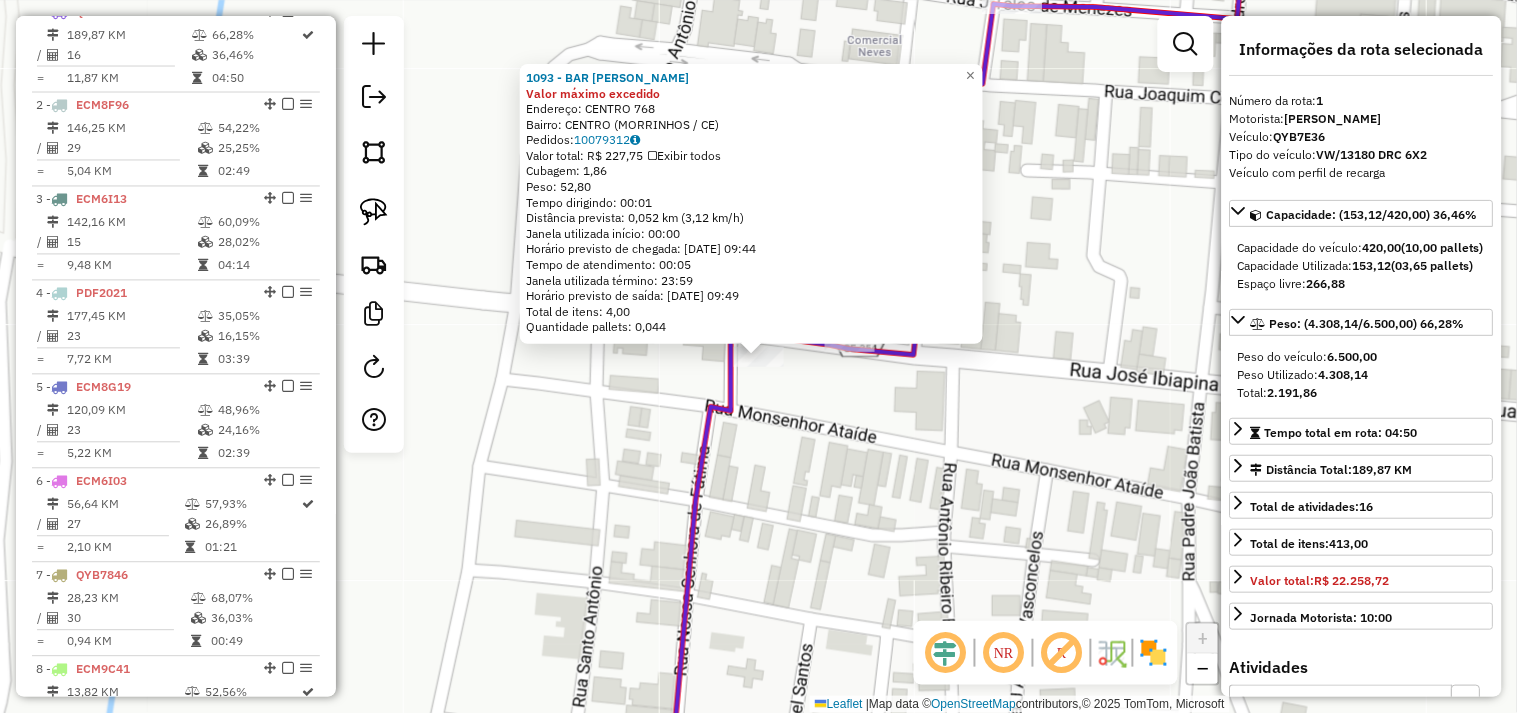 click on "1093 - BAR ANTONIO CELIO  M Valor máximo excedido  Endereço:  CENTRO 768   Bairro: CENTRO (MORRINHOS / CE)   Pedidos:  10079312   Valor total: R$ 227,75   Exibir todos   Cubagem: 1,86  Peso: 52,80  Tempo dirigindo: 00:01   Distância prevista: 0,052 km (3,12 km/h)   Janela utilizada início: 00:00   Horário previsto de chegada: 11/07/2025 09:44   Tempo de atendimento: 00:05   Janela utilizada término: 23:59   Horário previsto de saída: 11/07/2025 09:49   Total de itens: 4,00   Quantidade pallets: 0,044  × Janela de atendimento Grade de atendimento Capacidade Transportadoras Veículos Cliente Pedidos  Rotas Selecione os dias de semana para filtrar as janelas de atendimento  Seg   Ter   Qua   Qui   Sex   Sáb   Dom  Informe o período da janela de atendimento: De: Até:  Filtrar exatamente a janela do cliente  Considerar janela de atendimento padrão  Selecione os dias de semana para filtrar as grades de atendimento  Seg   Ter   Qua   Qui   Sex   Sáb   Dom   Peso mínimo:   Peso máximo:   De:   Até:" 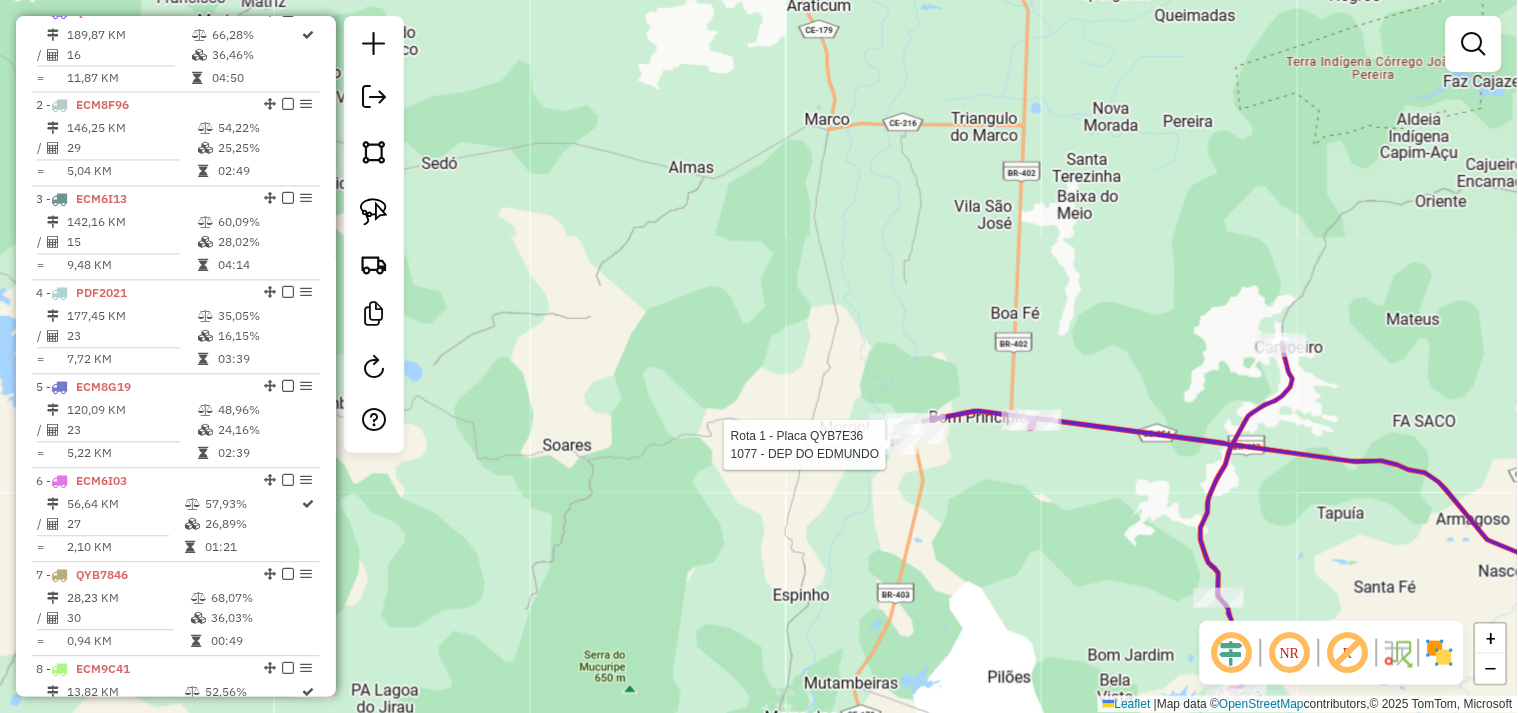 click 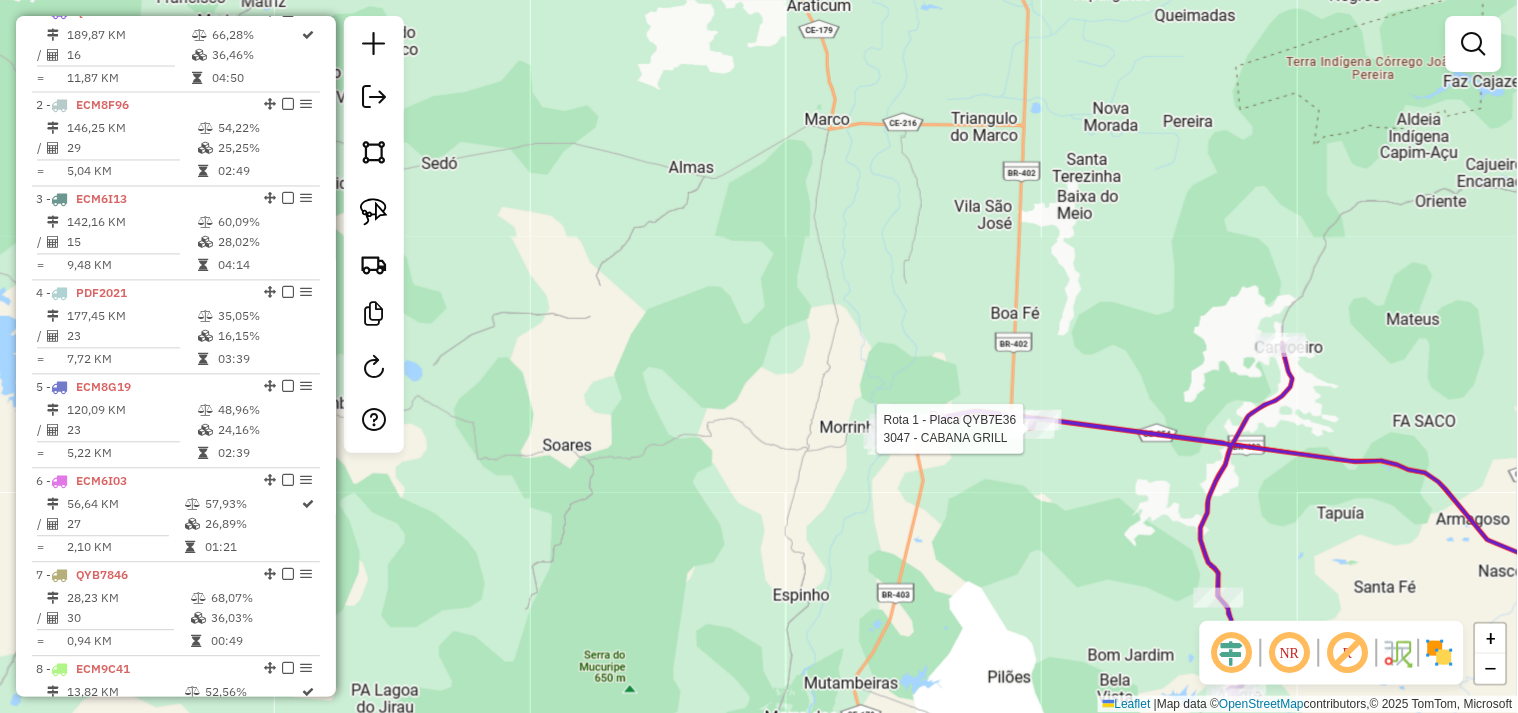 drag, startPoint x: 1007, startPoint y: 460, endPoint x: 964, endPoint y: 455, distance: 43.289722 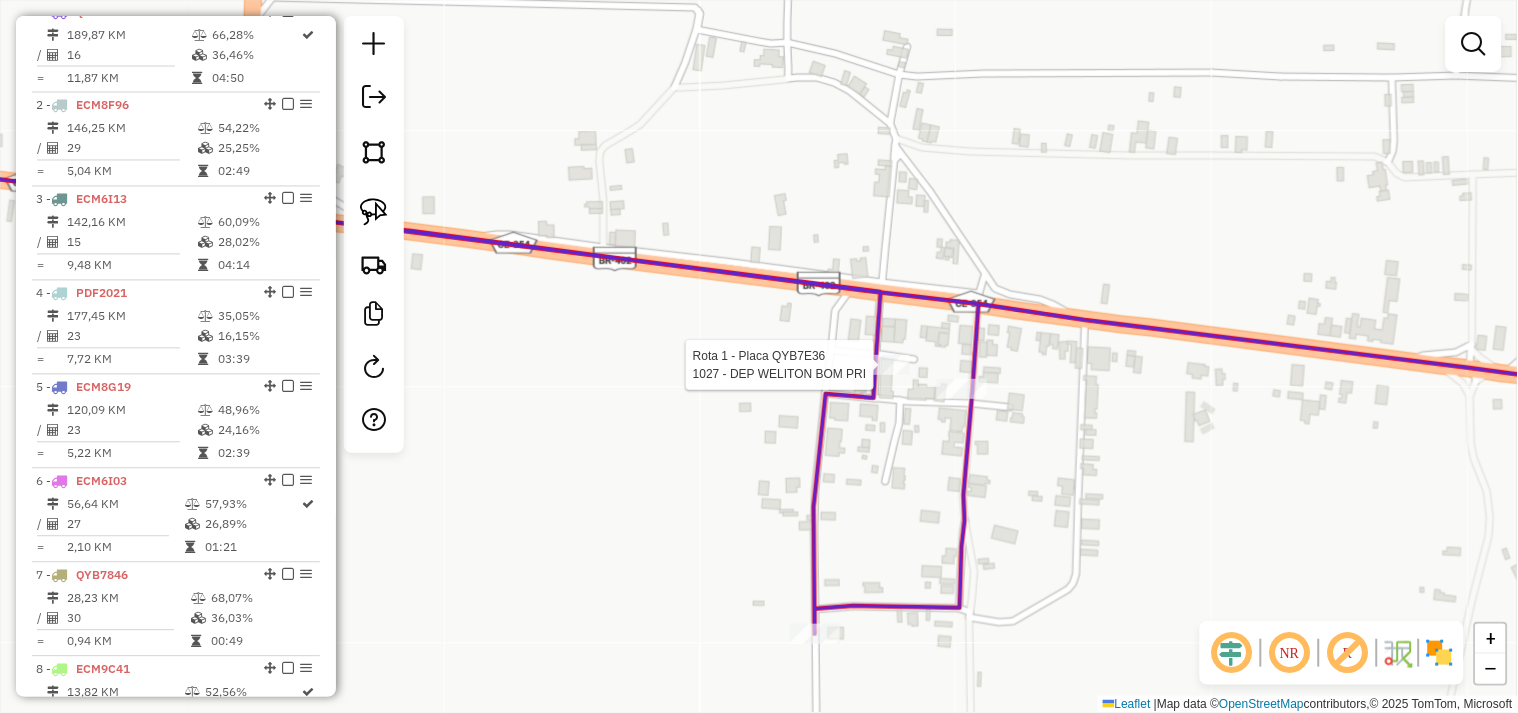 select on "**********" 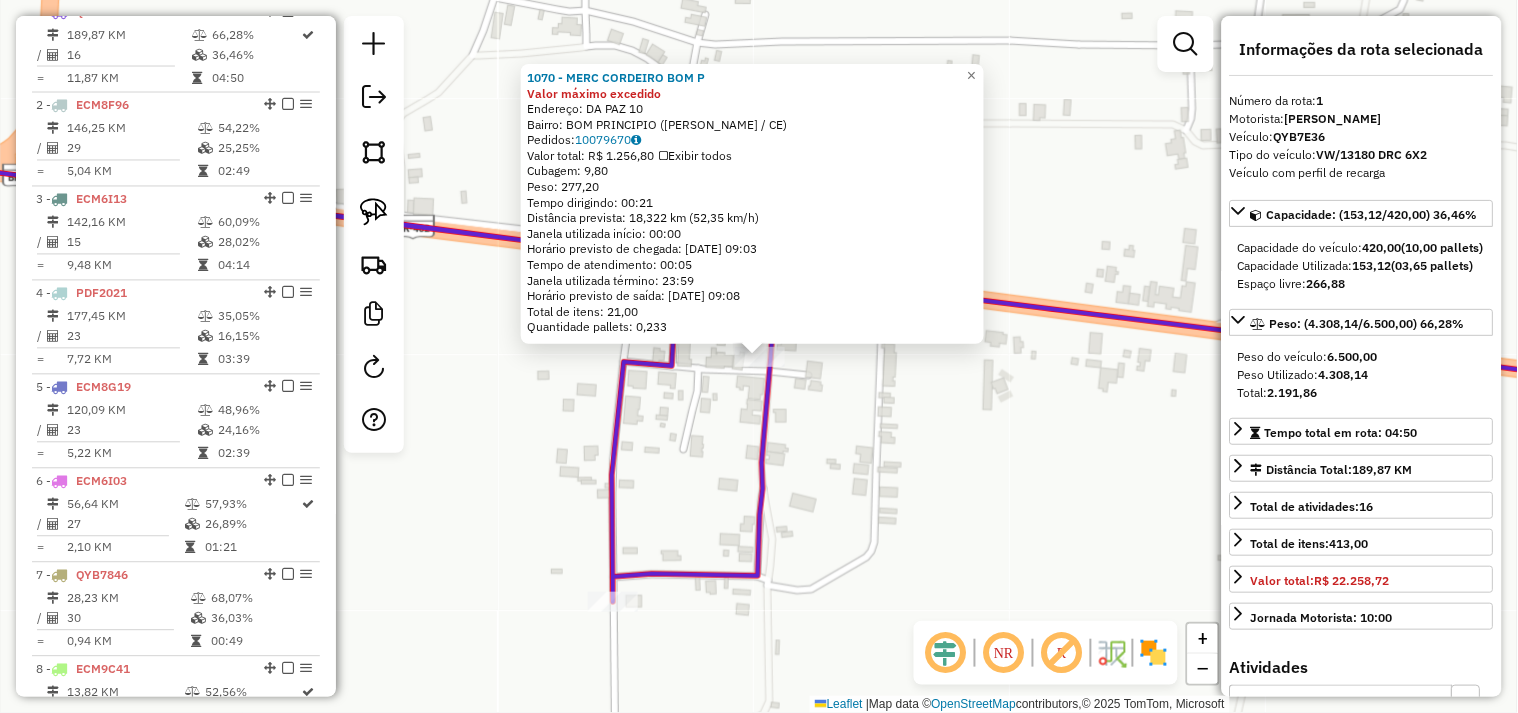 click on "1070 - MERC CORDEIRO  BOM P Valor máximo excedido  Endereço:  DA PAZ 10   Bairro: BOM PRINCIPIO (MORRINHOS / CE)   Pedidos:  10079670   Valor total: R$ 1.256,80   Exibir todos   Cubagem: 9,80  Peso: 277,20  Tempo dirigindo: 00:21   Distância prevista: 18,322 km (52,35 km/h)   Janela utilizada início: 00:00   Horário previsto de chegada: 11/07/2025 09:03   Tempo de atendimento: 00:05   Janela utilizada término: 23:59   Horário previsto de saída: 11/07/2025 09:08   Total de itens: 21,00   Quantidade pallets: 0,233  × Janela de atendimento Grade de atendimento Capacidade Transportadoras Veículos Cliente Pedidos  Rotas Selecione os dias de semana para filtrar as janelas de atendimento  Seg   Ter   Qua   Qui   Sex   Sáb   Dom  Informe o período da janela de atendimento: De: Até:  Filtrar exatamente a janela do cliente  Considerar janela de atendimento padrão  Selecione os dias de semana para filtrar as grades de atendimento  Seg   Ter   Qua   Qui   Sex   Sáb   Dom   Peso mínimo:   Peso máximo:  +" 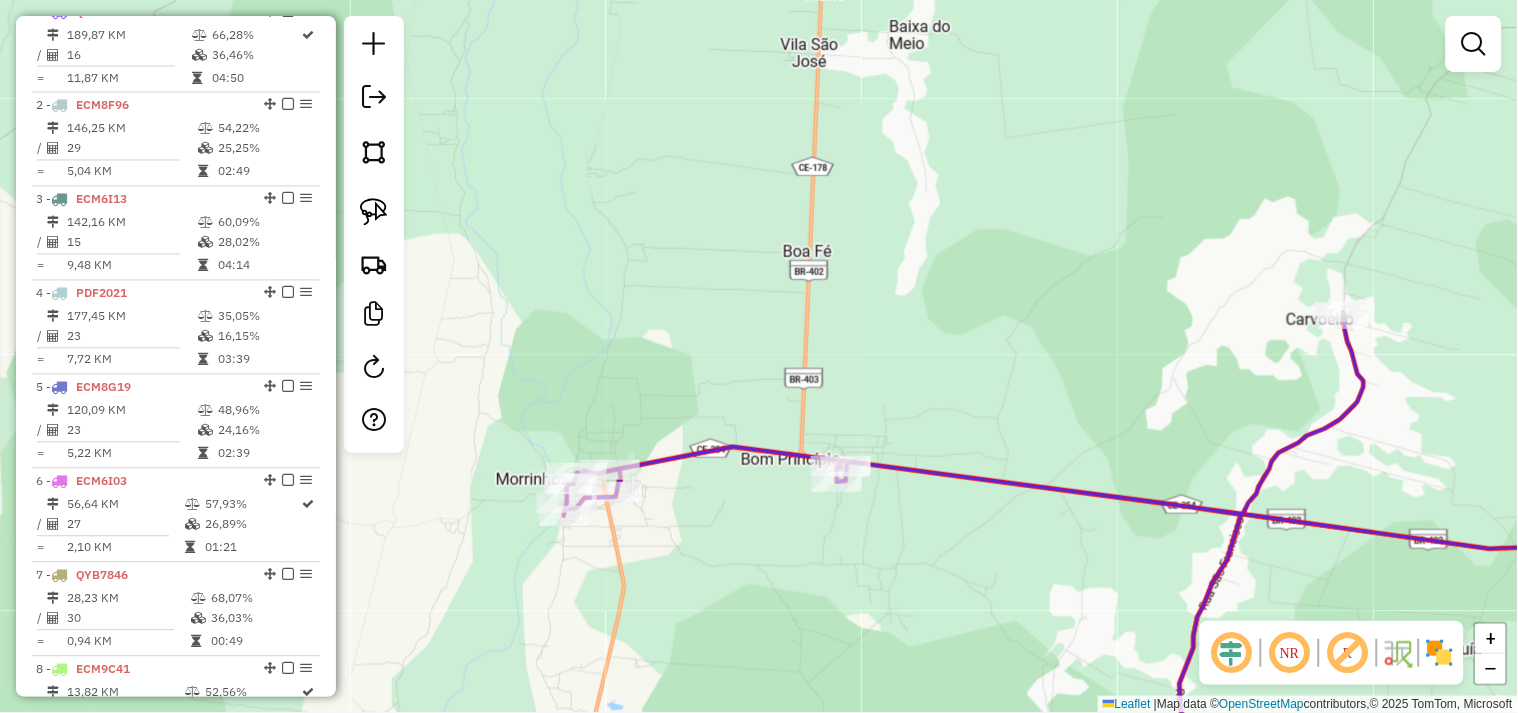 drag, startPoint x: 968, startPoint y: 547, endPoint x: 833, endPoint y: 390, distance: 207.06038 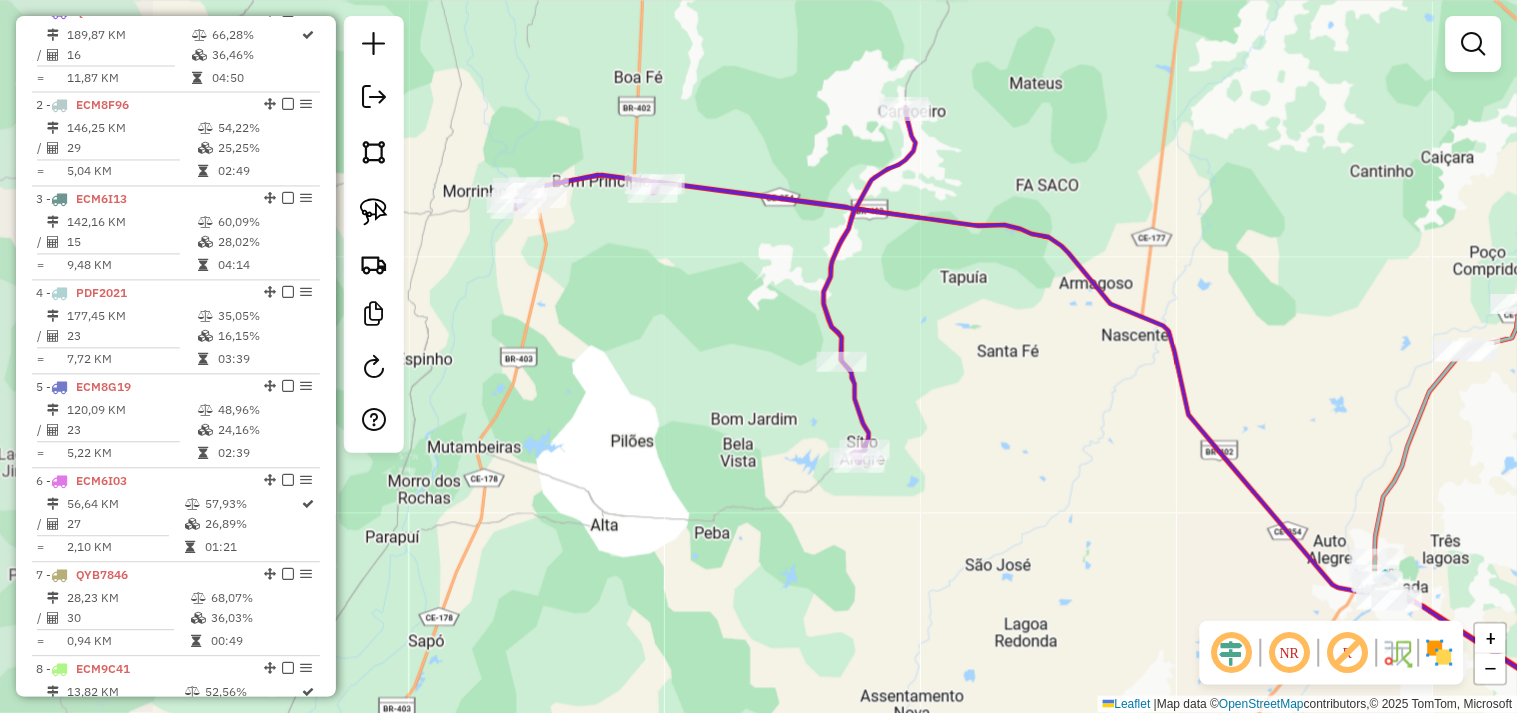 drag, startPoint x: 713, startPoint y: 484, endPoint x: 768, endPoint y: 493, distance: 55.7315 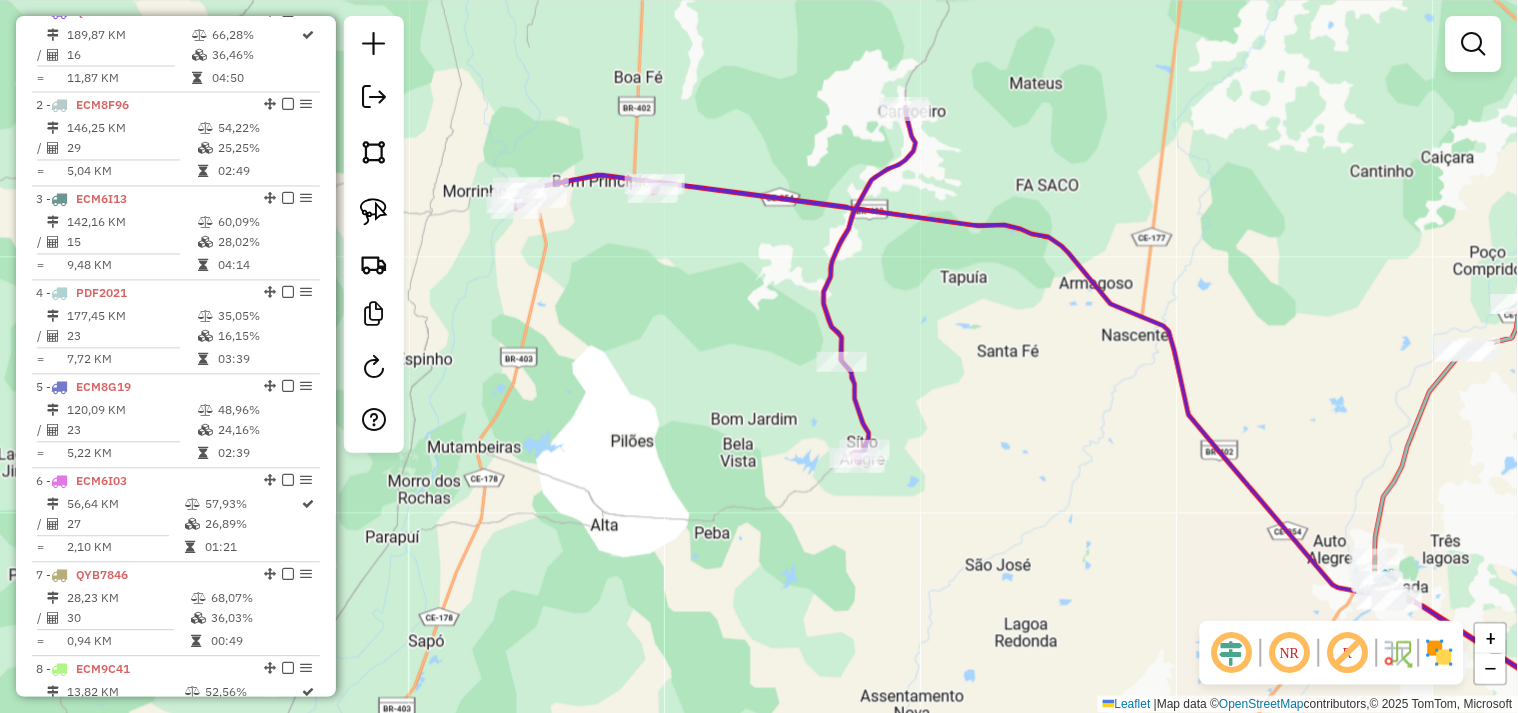 drag, startPoint x: 1038, startPoint y: 351, endPoint x: 1024, endPoint y: 478, distance: 127.769325 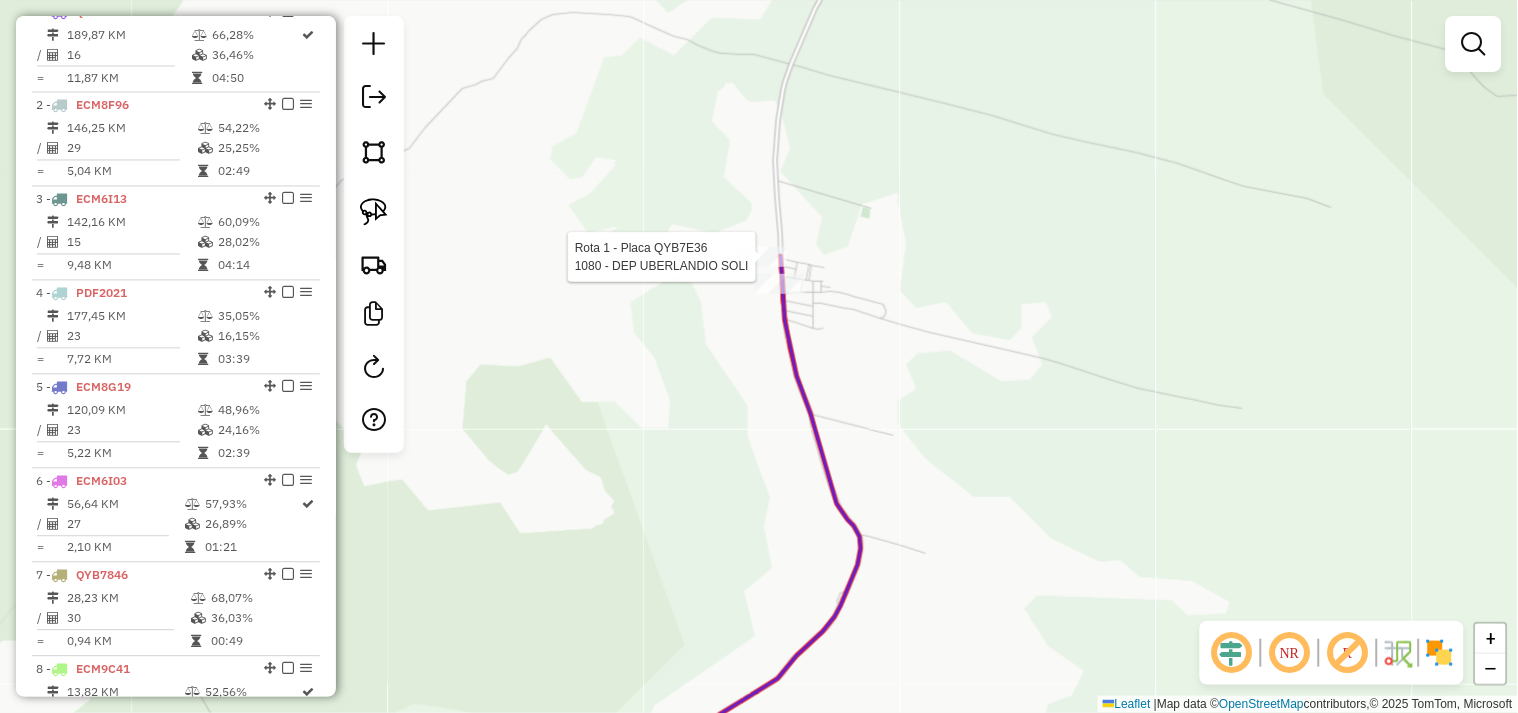 select on "**********" 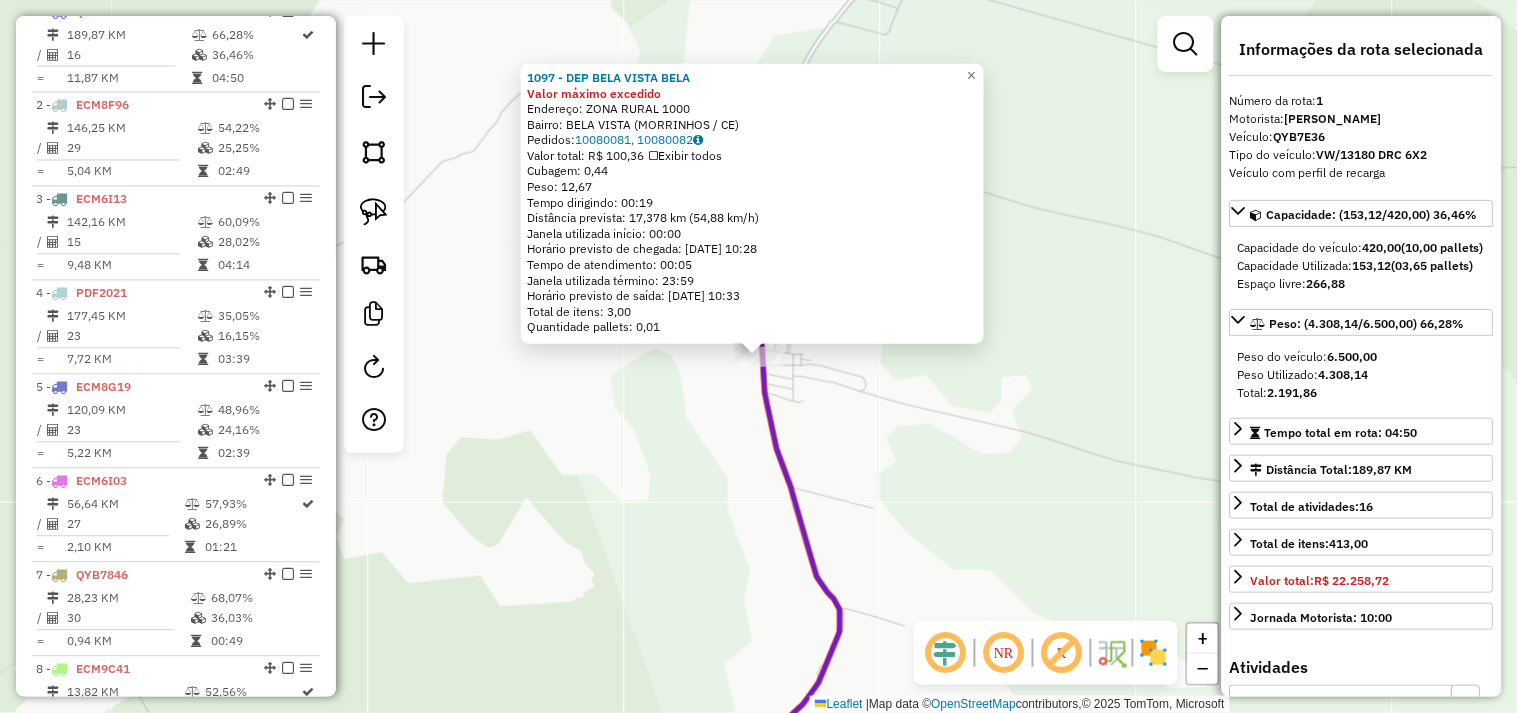 click on "1097 - DEP BELA VISTA  BELA Valor máximo excedido  Endereço:  ZONA RURAL 1000   Bairro: BELA VISTA (MORRINHOS / CE)   Pedidos:  10080081, 10080082   Valor total: R$ 100,36   Exibir todos   Cubagem: 0,44  Peso: 12,67  Tempo dirigindo: 00:19   Distância prevista: 17,378 km (54,88 km/h)   Janela utilizada início: 00:00   Horário previsto de chegada: 11/07/2025 10:28   Tempo de atendimento: 00:05   Janela utilizada término: 23:59   Horário previsto de saída: 11/07/2025 10:33   Total de itens: 3,00   Quantidade pallets: 0,01  × Janela de atendimento Grade de atendimento Capacidade Transportadoras Veículos Cliente Pedidos  Rotas Selecione os dias de semana para filtrar as janelas de atendimento  Seg   Ter   Qua   Qui   Sex   Sáb   Dom  Informe o período da janela de atendimento: De: Até:  Filtrar exatamente a janela do cliente  Considerar janela de atendimento padrão  Selecione os dias de semana para filtrar as grades de atendimento  Seg   Ter   Qua   Qui   Sex   Sáb   Dom   Peso mínimo:   De:  De:" 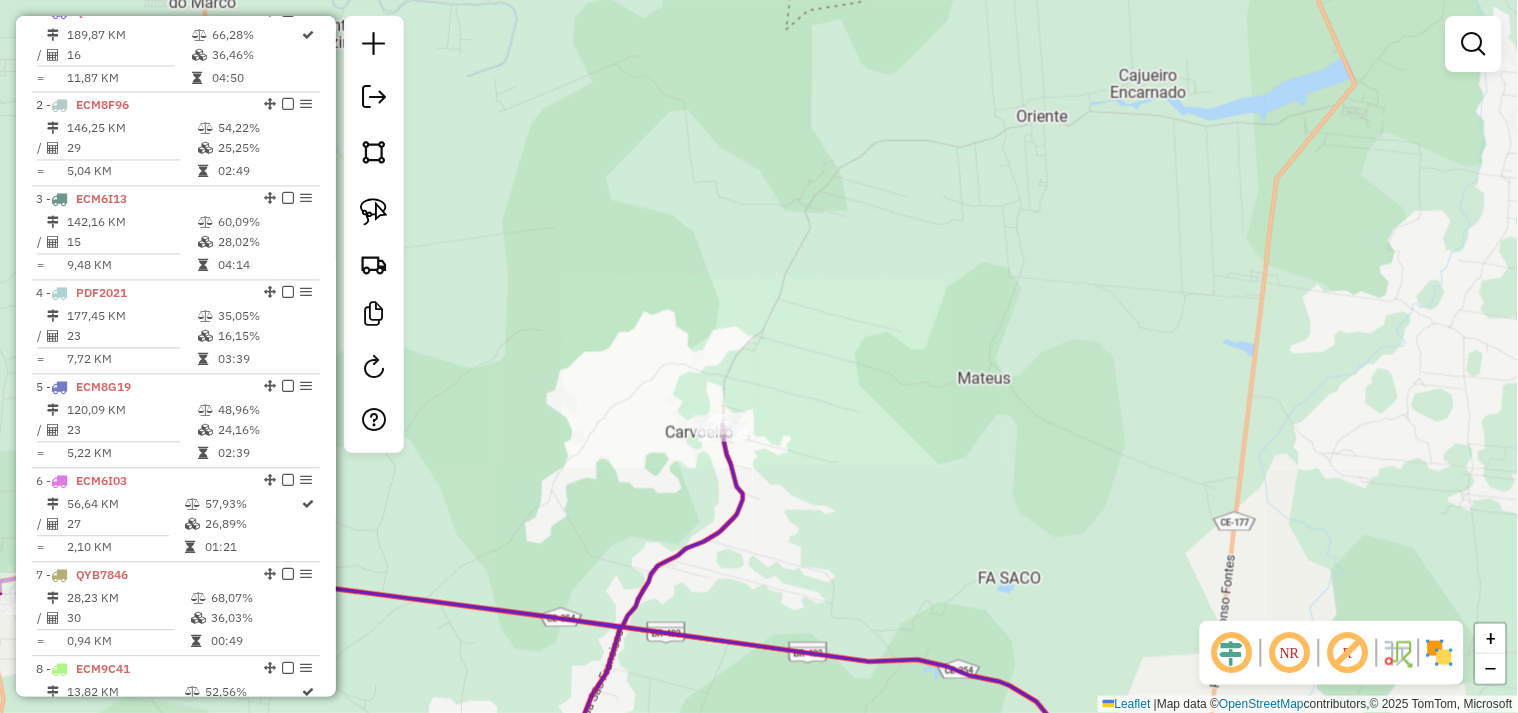 drag, startPoint x: 840, startPoint y: 500, endPoint x: 787, endPoint y: 378, distance: 133.01503 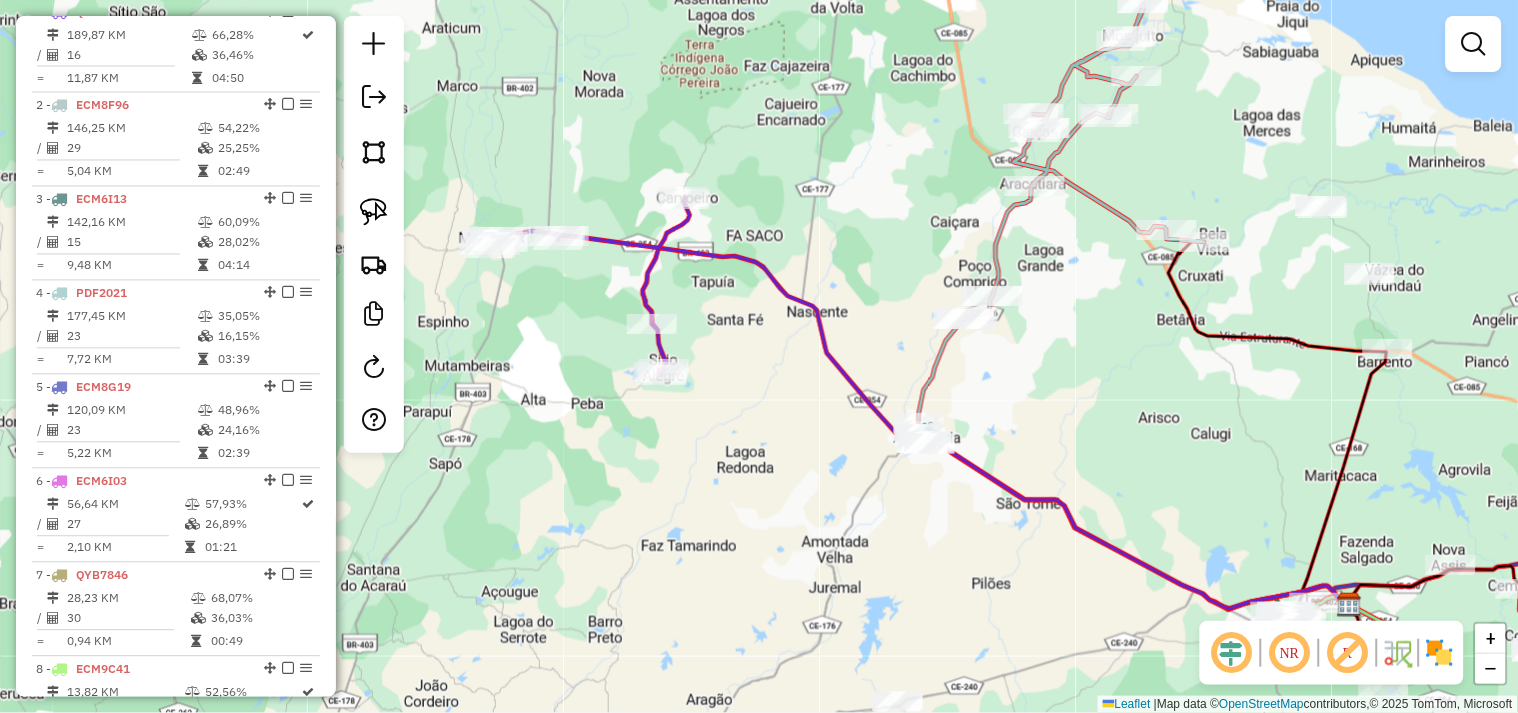 drag, startPoint x: 806, startPoint y: 488, endPoint x: 732, endPoint y: 317, distance: 186.32498 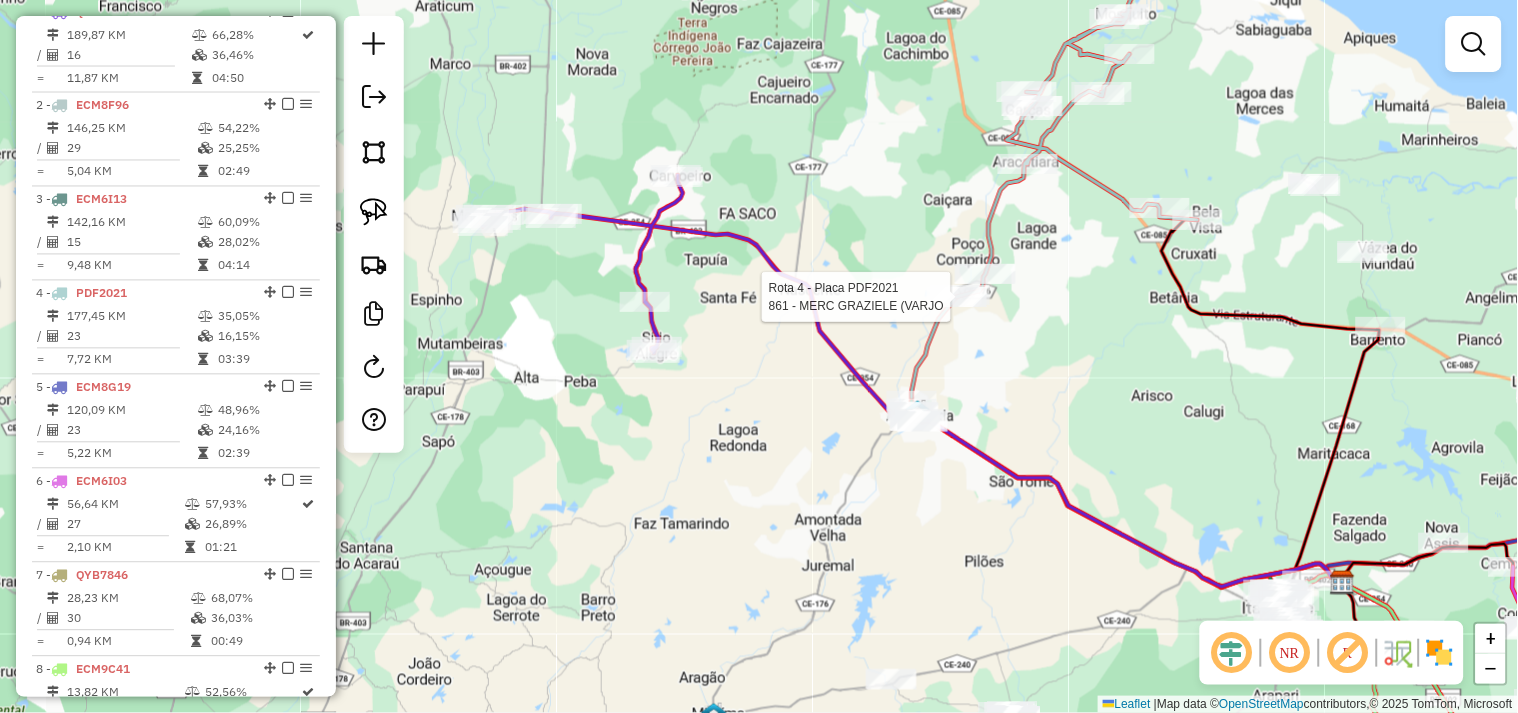select on "**********" 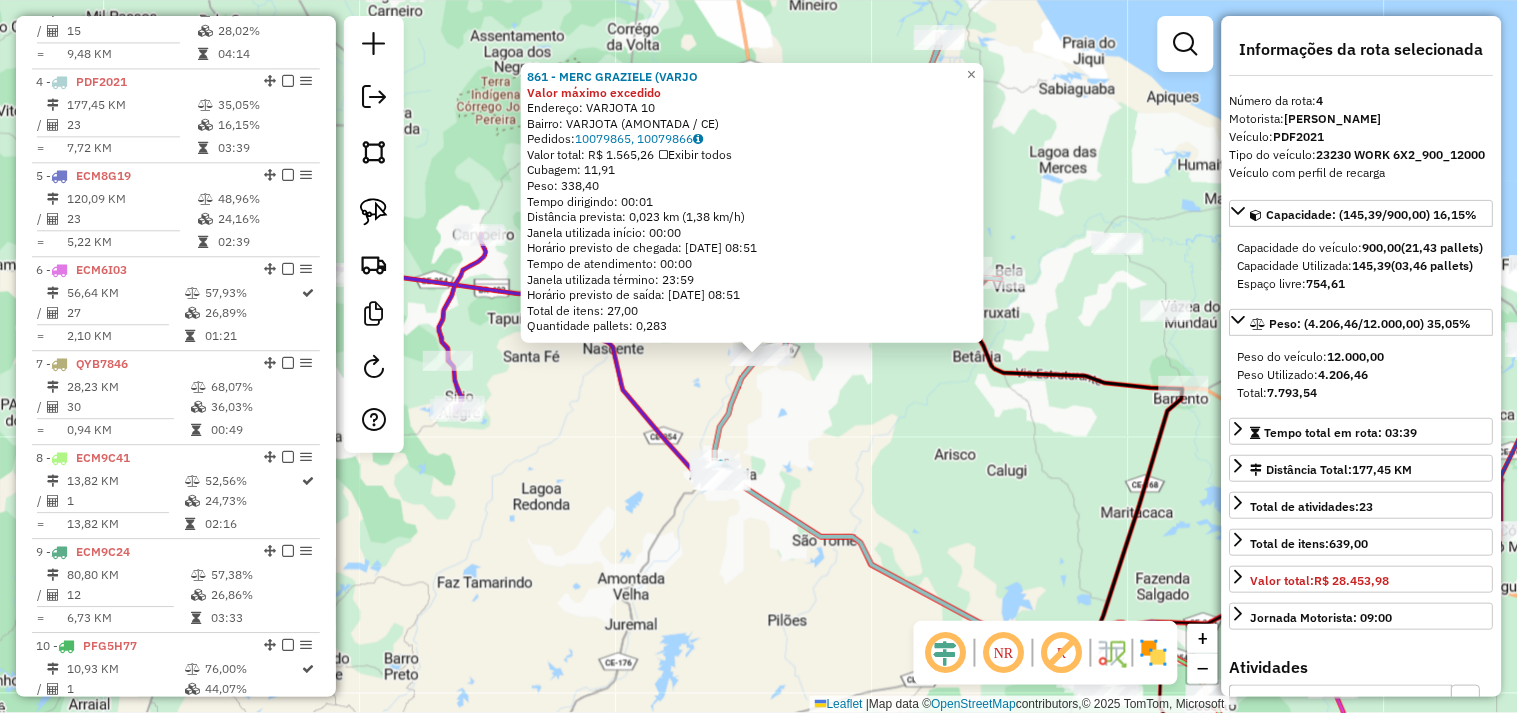 scroll, scrollTop: 1055, scrollLeft: 0, axis: vertical 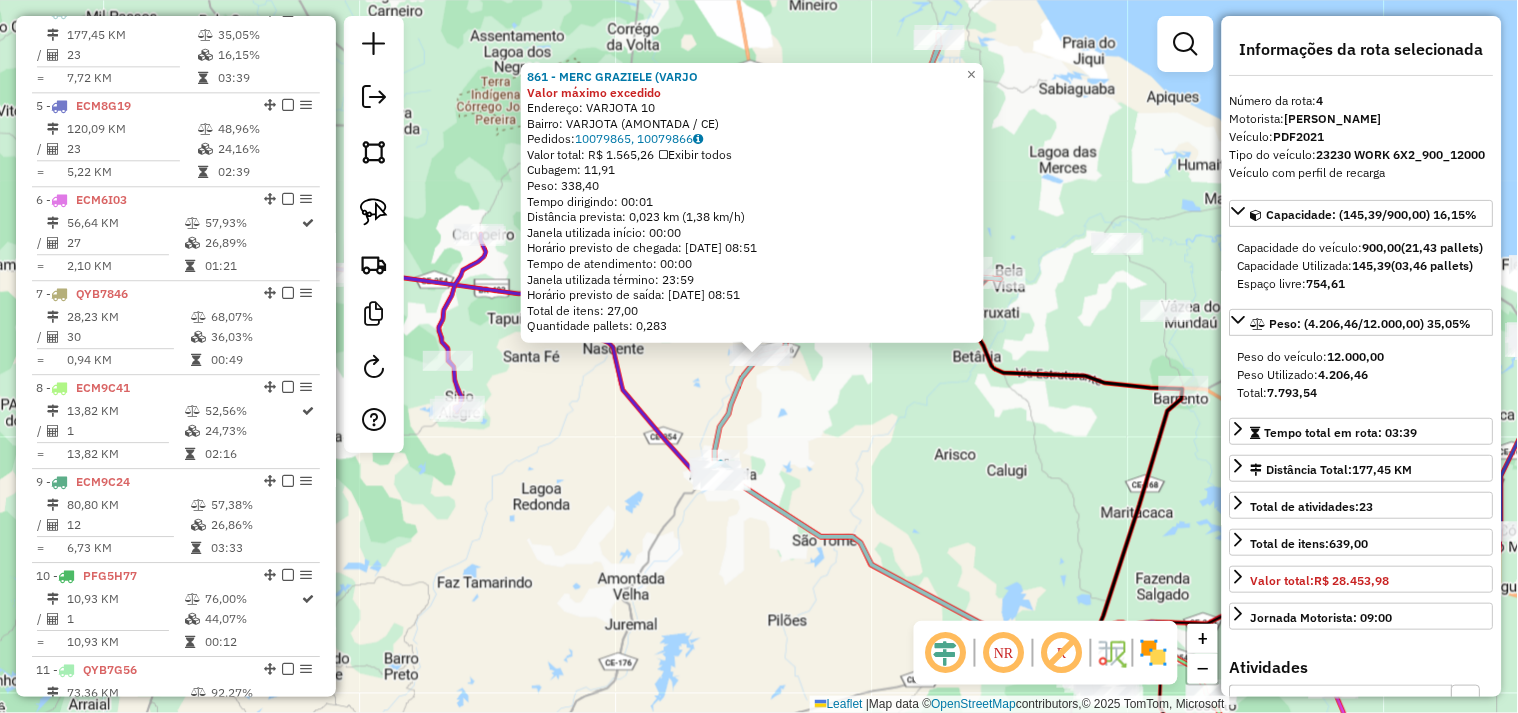 click on "861 - MERC GRAZIELE (VARJO Valor máximo excedido  Endereço:  VARJOTA 10   Bairro: VARJOTA (AMONTADA / CE)   Pedidos:  10079865, 10079866   Valor total: R$ 1.565,26   Exibir todos   Cubagem: 11,91  Peso: 338,40  Tempo dirigindo: 00:01   Distância prevista: 0,023 km (1,38 km/h)   Janela utilizada início: 00:00   Horário previsto de chegada: 11/07/2025 08:51   Tempo de atendimento: 00:00   Janela utilizada término: 23:59   Horário previsto de saída: 11/07/2025 08:51   Total de itens: 27,00   Quantidade pallets: 0,283  × Janela de atendimento Grade de atendimento Capacidade Transportadoras Veículos Cliente Pedidos  Rotas Selecione os dias de semana para filtrar as janelas de atendimento  Seg   Ter   Qua   Qui   Sex   Sáb   Dom  Informe o período da janela de atendimento: De: Até:  Filtrar exatamente a janela do cliente  Considerar janela de atendimento padrão  Selecione os dias de semana para filtrar as grades de atendimento  Seg   Ter   Qua   Qui   Sex   Sáb   Dom   Peso mínimo:   Peso máximo:" 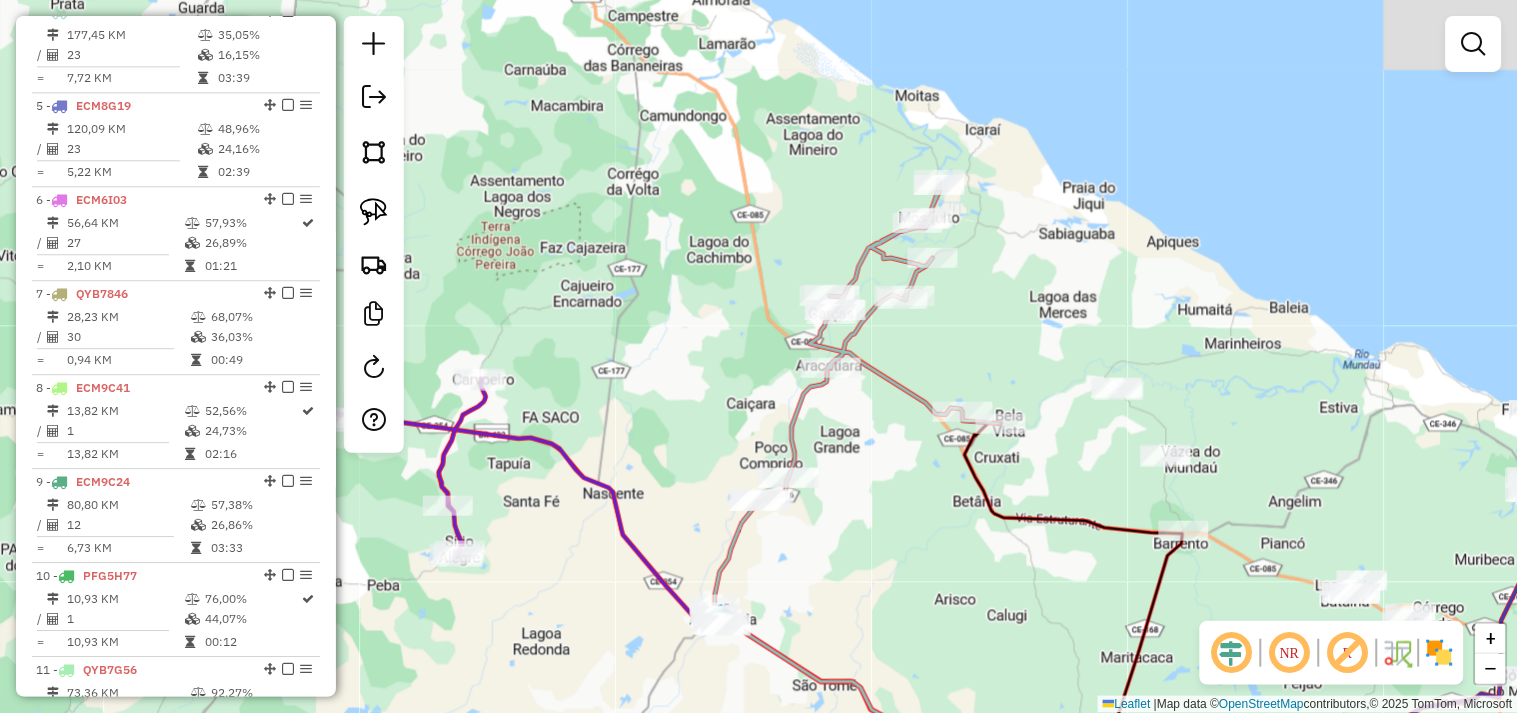 drag, startPoint x: 904, startPoint y: 458, endPoint x: 886, endPoint y: 322, distance: 137.186 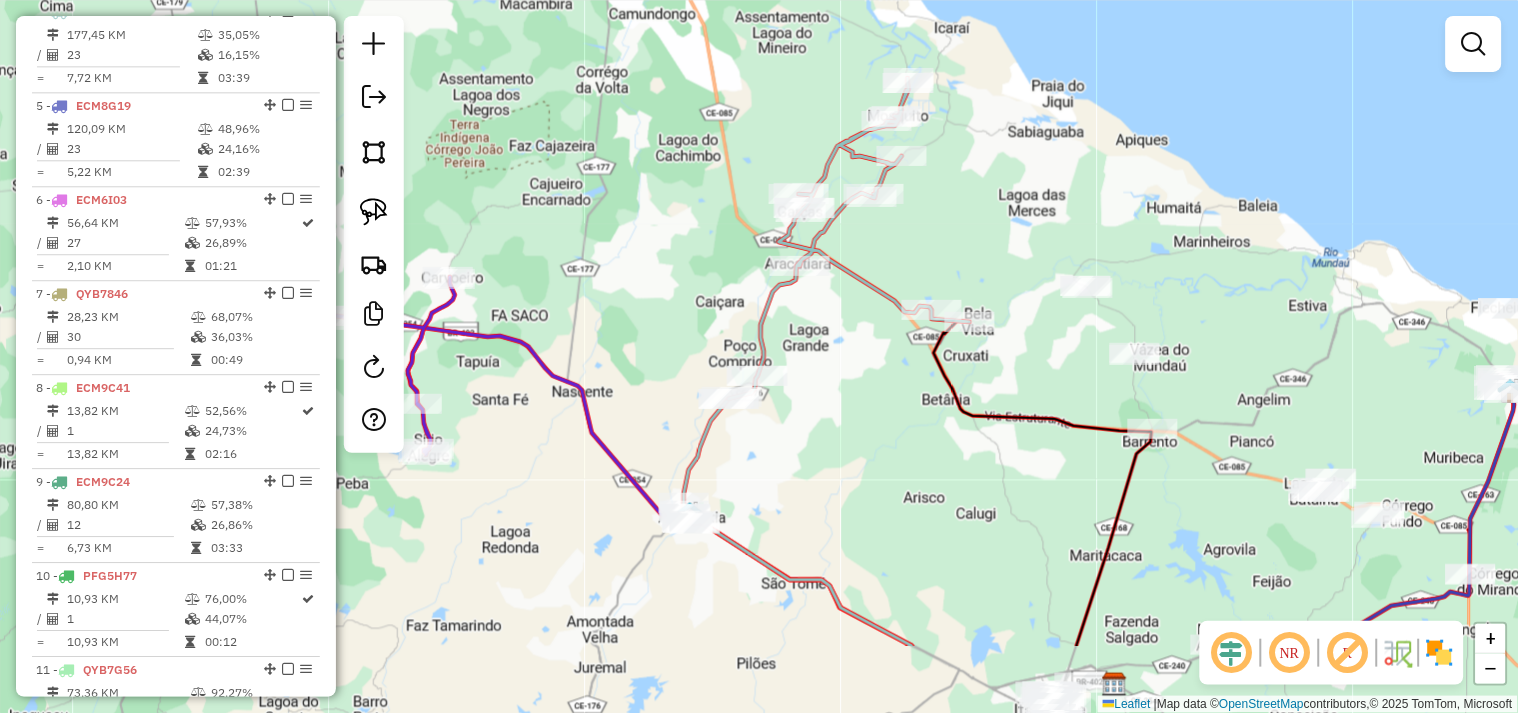 drag, startPoint x: 851, startPoint y: 500, endPoint x: 796, endPoint y: 316, distance: 192.04427 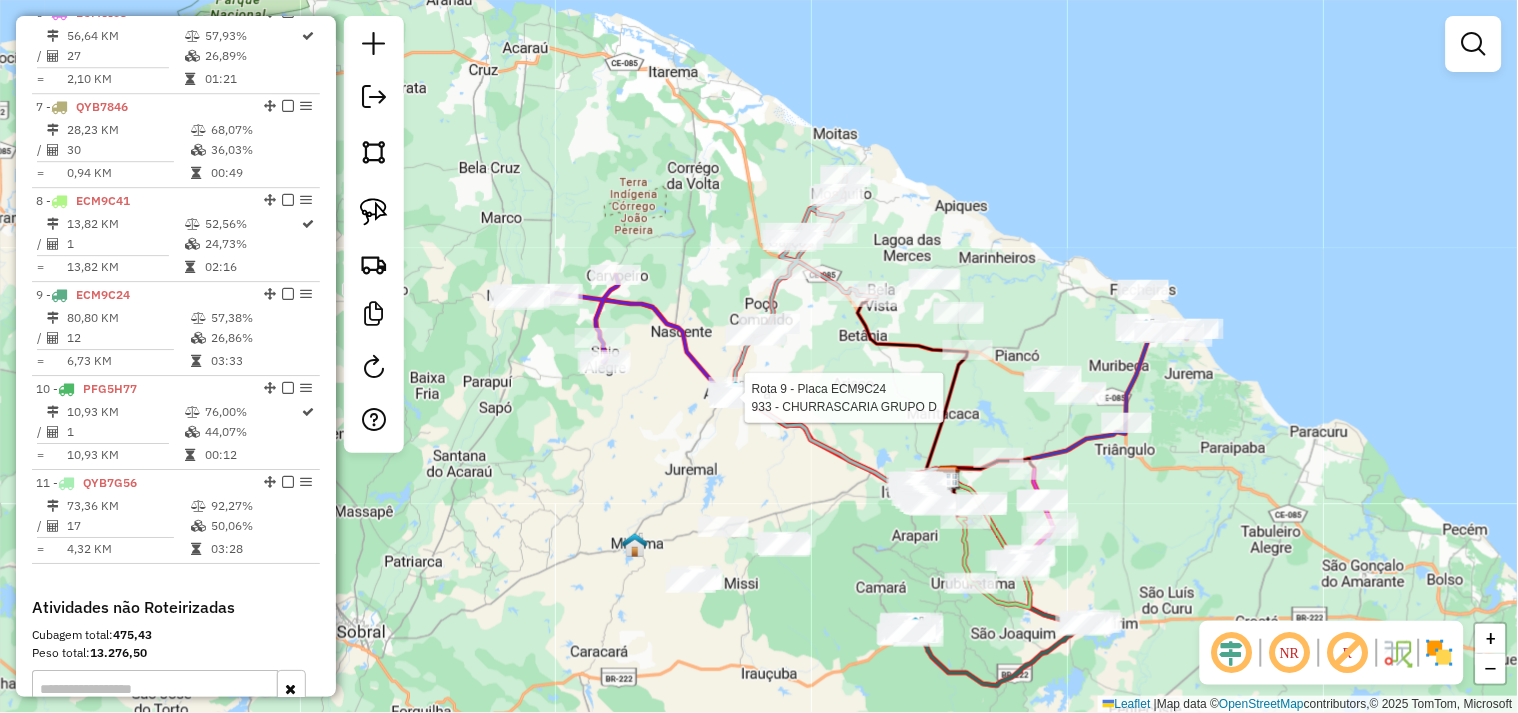 select on "**********" 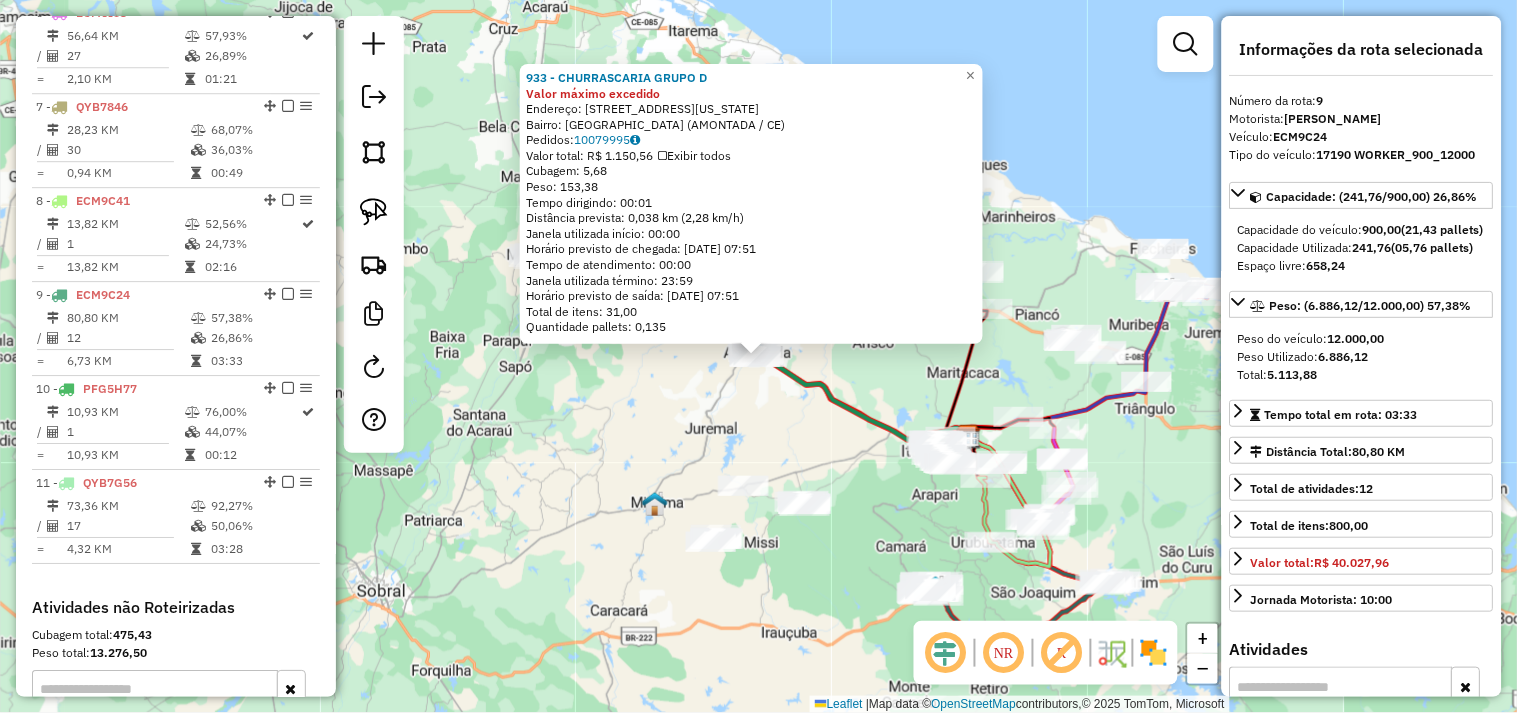scroll, scrollTop: 1518, scrollLeft: 0, axis: vertical 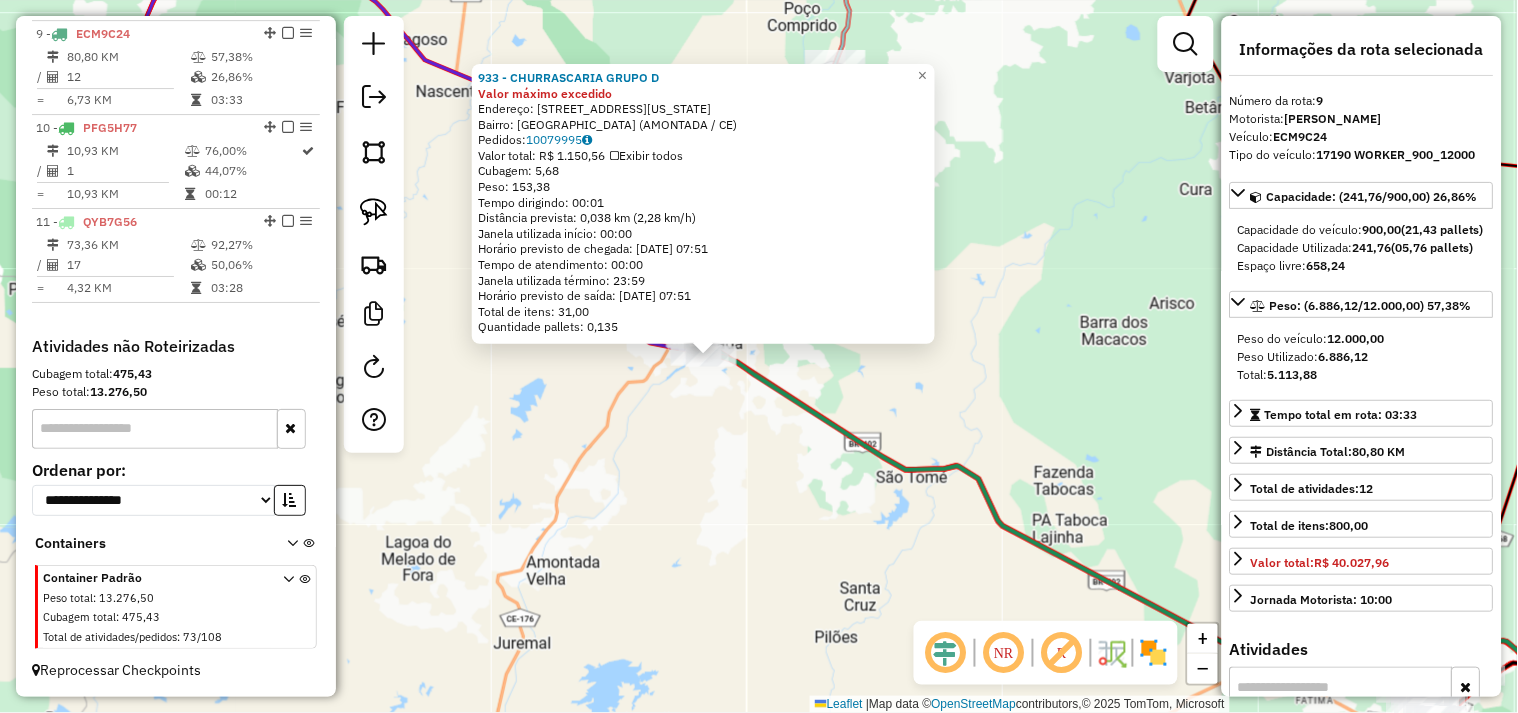 click on "933 - CHURRASCARIA GRUPO D Valor máximo excedido  Endereço:  av. washington Teles 1070   Bairro: BUENOS AIRES (AMONTADA / CE)   Pedidos:  10079995   Valor total: R$ 1.150,56   Exibir todos   Cubagem: 5,68  Peso: 153,38  Tempo dirigindo: 00:01   Distância prevista: 0,038 km (2,28 km/h)   Janela utilizada início: 00:00   Horário previsto de chegada: 11/07/2025 07:51   Tempo de atendimento: 00:00   Janela utilizada término: 23:59   Horário previsto de saída: 11/07/2025 07:51   Total de itens: 31,00   Quantidade pallets: 0,135  × Janela de atendimento Grade de atendimento Capacidade Transportadoras Veículos Cliente Pedidos  Rotas Selecione os dias de semana para filtrar as janelas de atendimento  Seg   Ter   Qua   Qui   Sex   Sáb   Dom  Informe o período da janela de atendimento: De: Até:  Filtrar exatamente a janela do cliente  Considerar janela de atendimento padrão  Selecione os dias de semana para filtrar as grades de atendimento  Seg   Ter   Qua   Qui   Sex   Sáb   Dom   Peso mínimo:   De:  +" 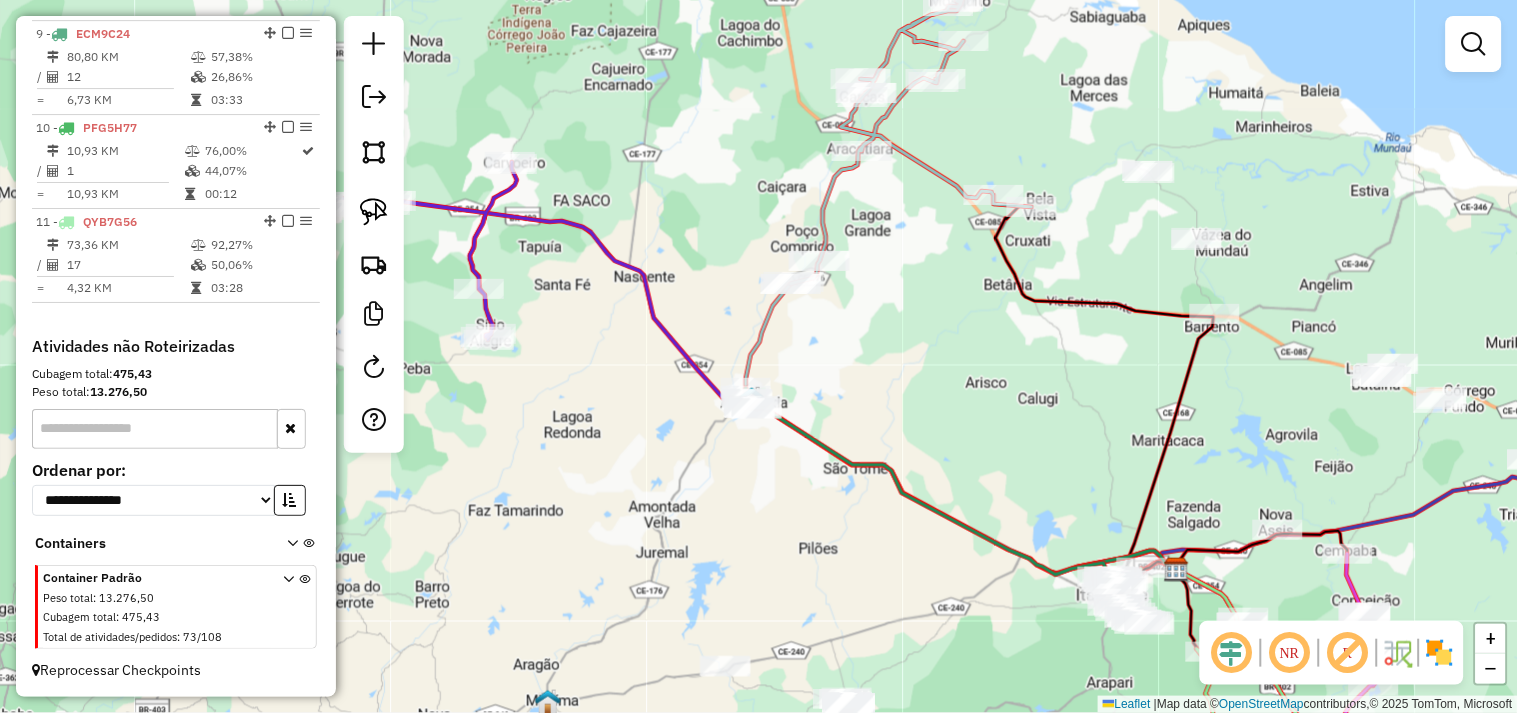 drag, startPoint x: 987, startPoint y: 410, endPoint x: 730, endPoint y: 303, distance: 278.3846 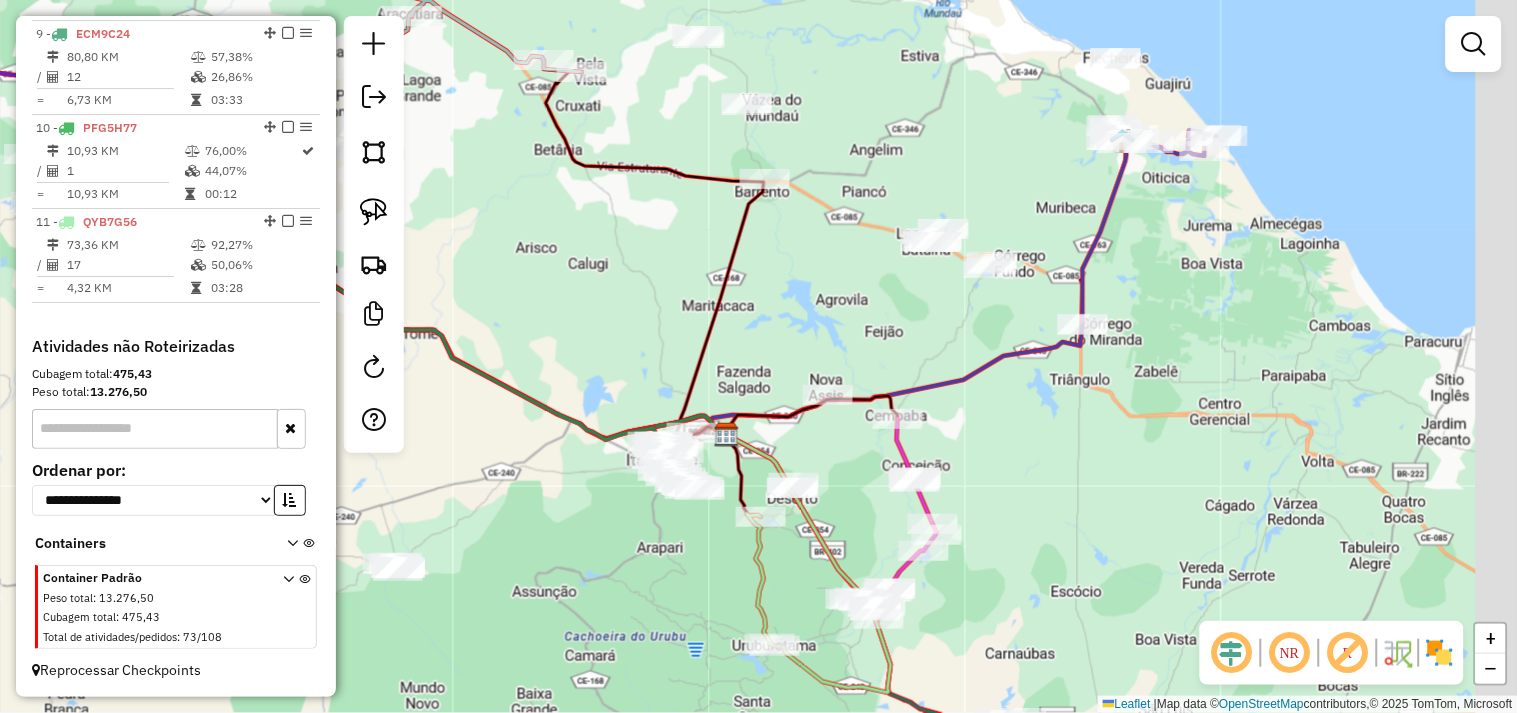 drag, startPoint x: 817, startPoint y: 320, endPoint x: 614, endPoint y: 287, distance: 205.66478 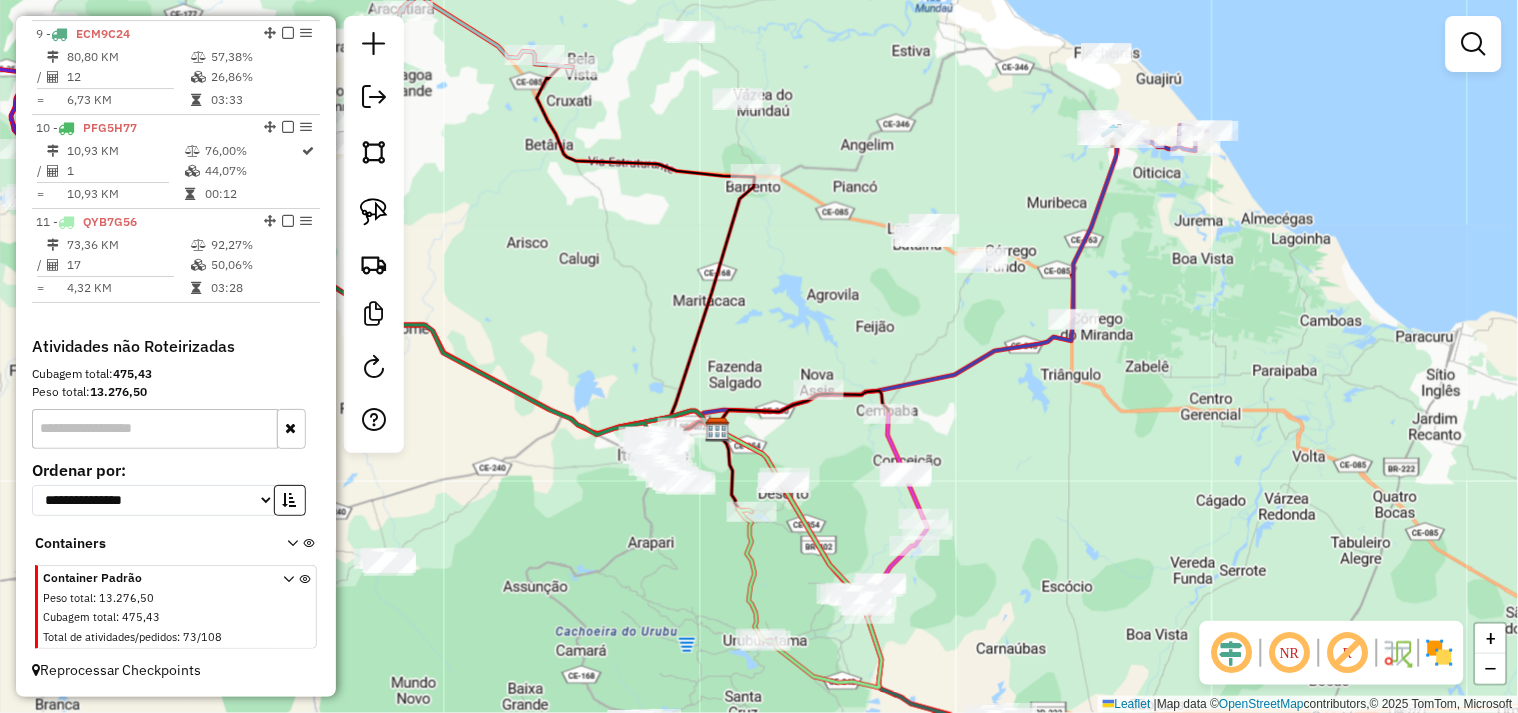 drag, startPoint x: 862, startPoint y: 403, endPoint x: 823, endPoint y: 416, distance: 41.109608 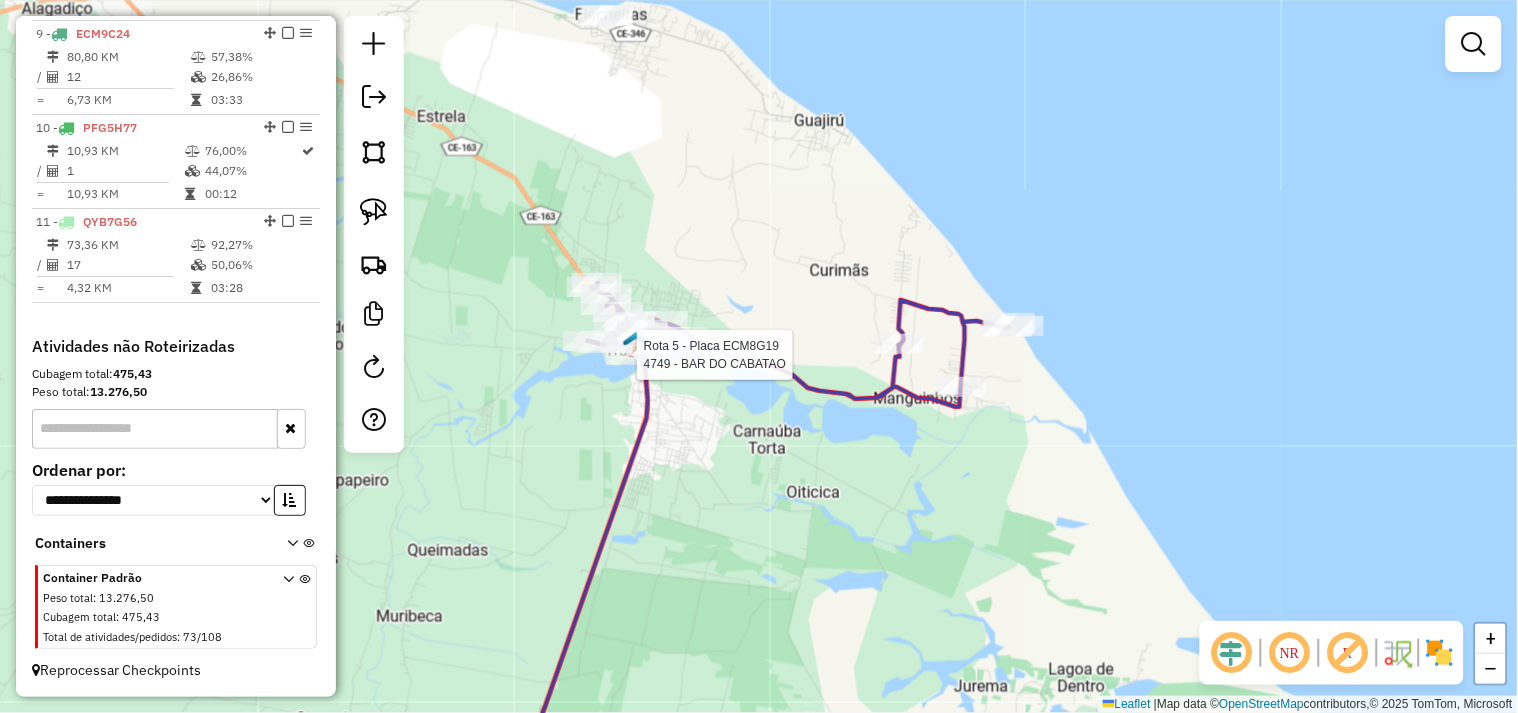 select on "**********" 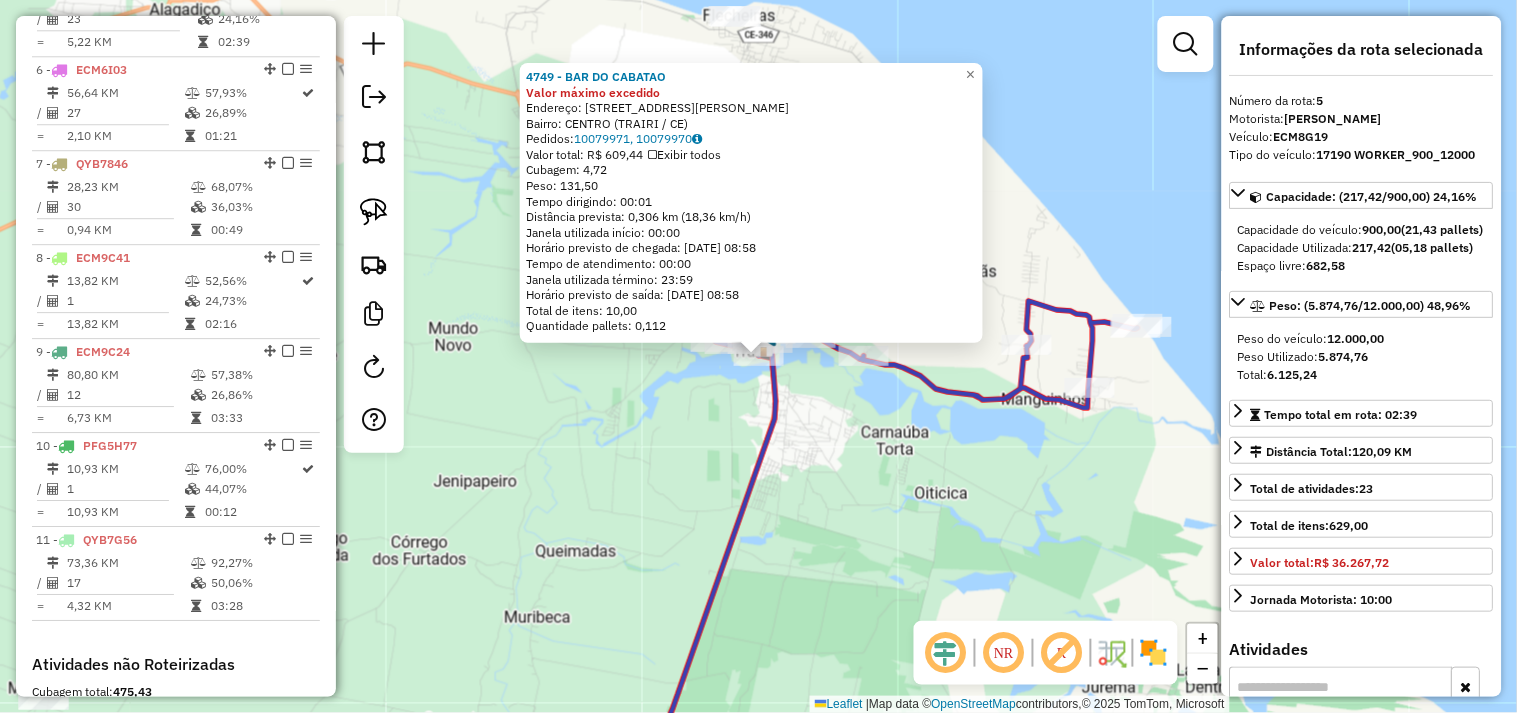 scroll, scrollTop: 1148, scrollLeft: 0, axis: vertical 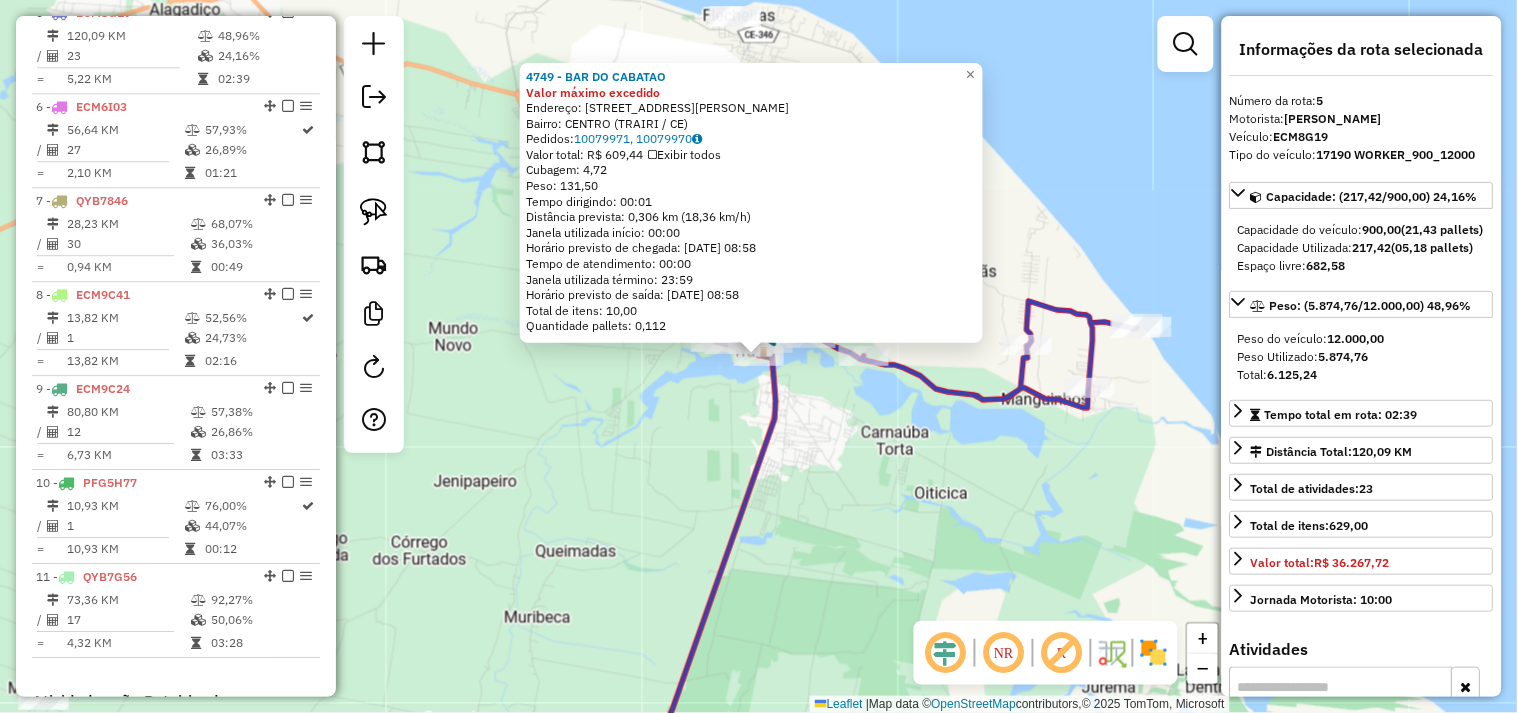 click on "4749 - BAR DO CABATAO Valor máximo excedido  Endereço:  RUA TOLENTINO CHAVES 112   Bairro: CENTRO (TRAIRI / CE)   Pedidos:  10079971, 10079970   Valor total: R$ 609,44   Exibir todos   Cubagem: 4,72  Peso: 131,50  Tempo dirigindo: 00:01   Distância prevista: 0,306 km (18,36 km/h)   Janela utilizada início: 00:00   Horário previsto de chegada: 11/07/2025 08:58   Tempo de atendimento: 00:00   Janela utilizada término: 23:59   Horário previsto de saída: 11/07/2025 08:58   Total de itens: 10,00   Quantidade pallets: 0,112  × Janela de atendimento Grade de atendimento Capacidade Transportadoras Veículos Cliente Pedidos  Rotas Selecione os dias de semana para filtrar as janelas de atendimento  Seg   Ter   Qua   Qui   Sex   Sáb   Dom  Informe o período da janela de atendimento: De: Até:  Filtrar exatamente a janela do cliente  Considerar janela de atendimento padrão  Selecione os dias de semana para filtrar as grades de atendimento  Seg   Ter   Qua   Qui   Sex   Sáb   Dom   Peso mínimo:   De:   De:" 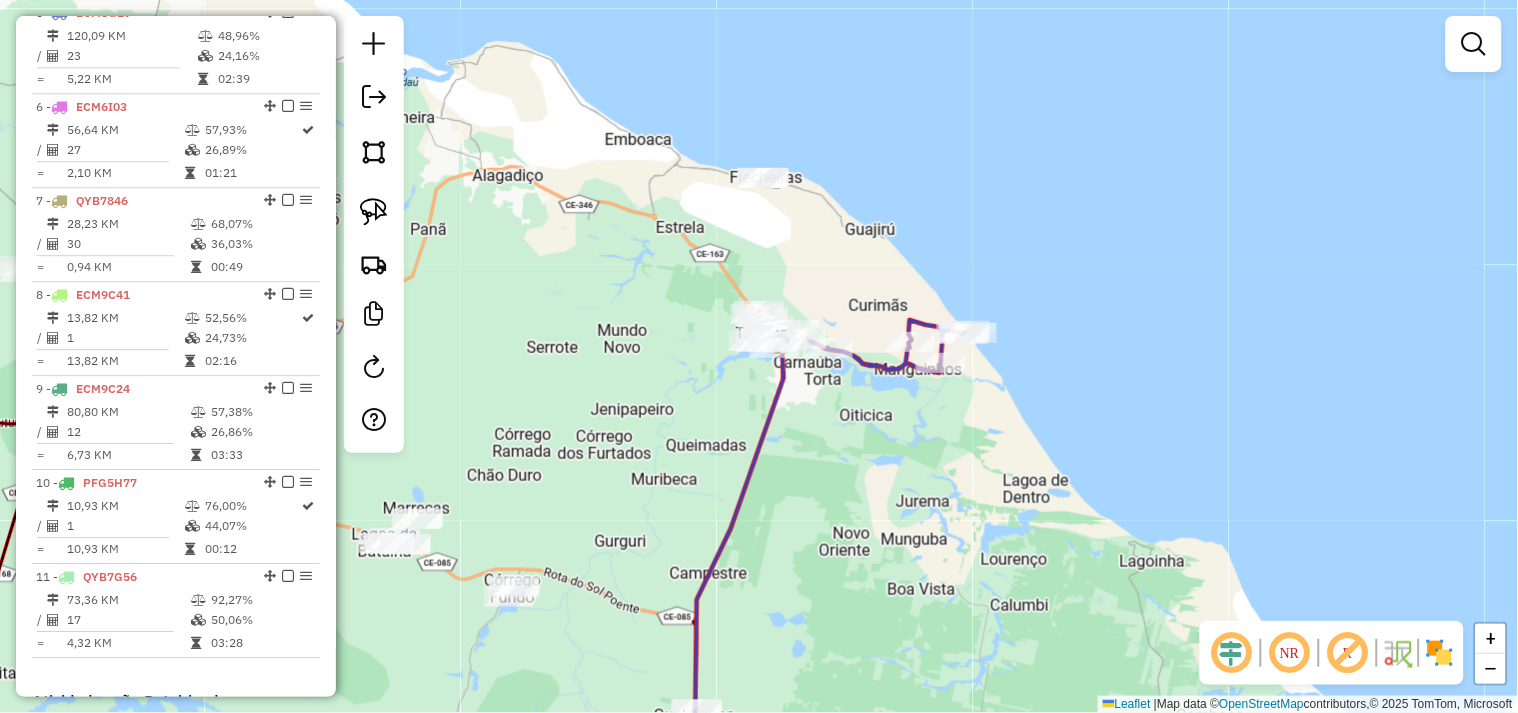 drag, startPoint x: 821, startPoint y: 502, endPoint x: 957, endPoint y: 211, distance: 321.21176 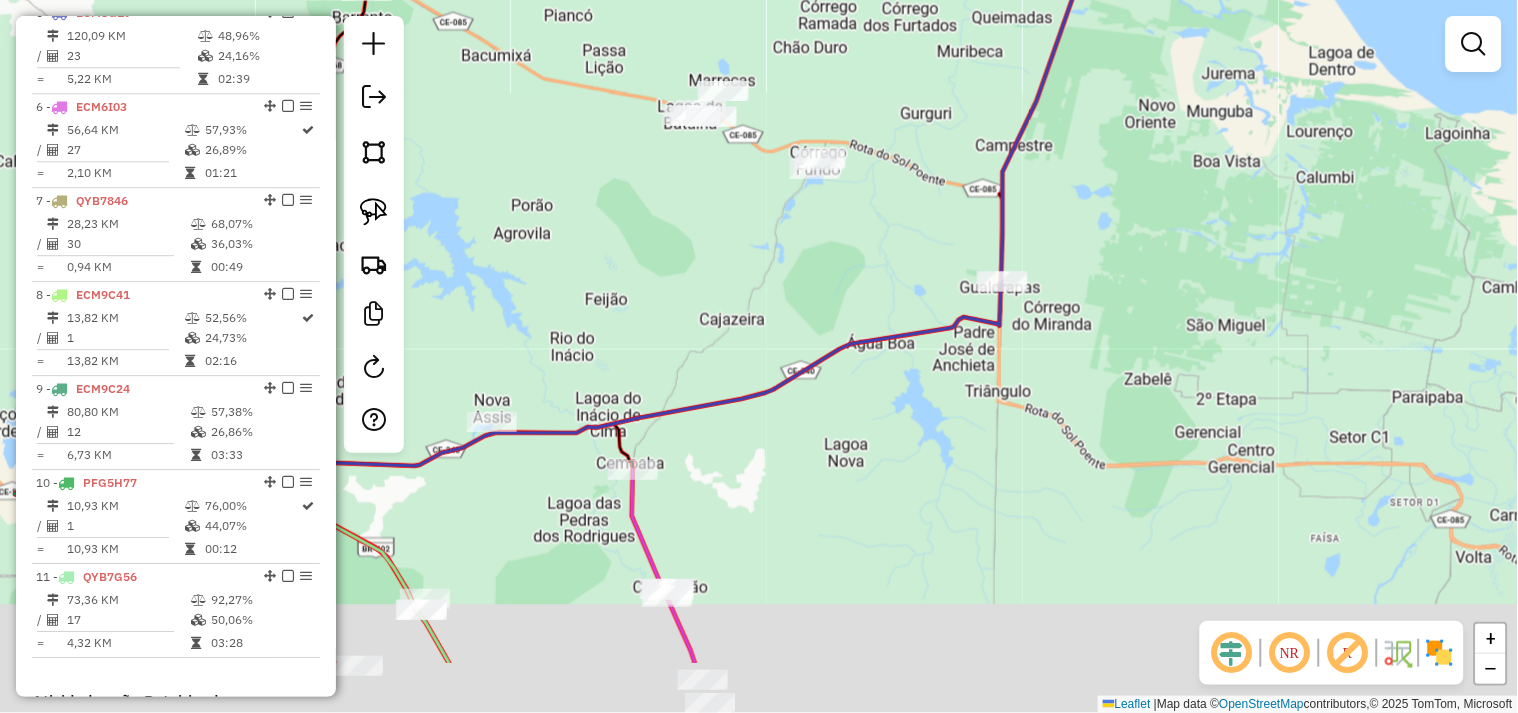 drag, startPoint x: 713, startPoint y: 486, endPoint x: 1032, endPoint y: 187, distance: 437.22076 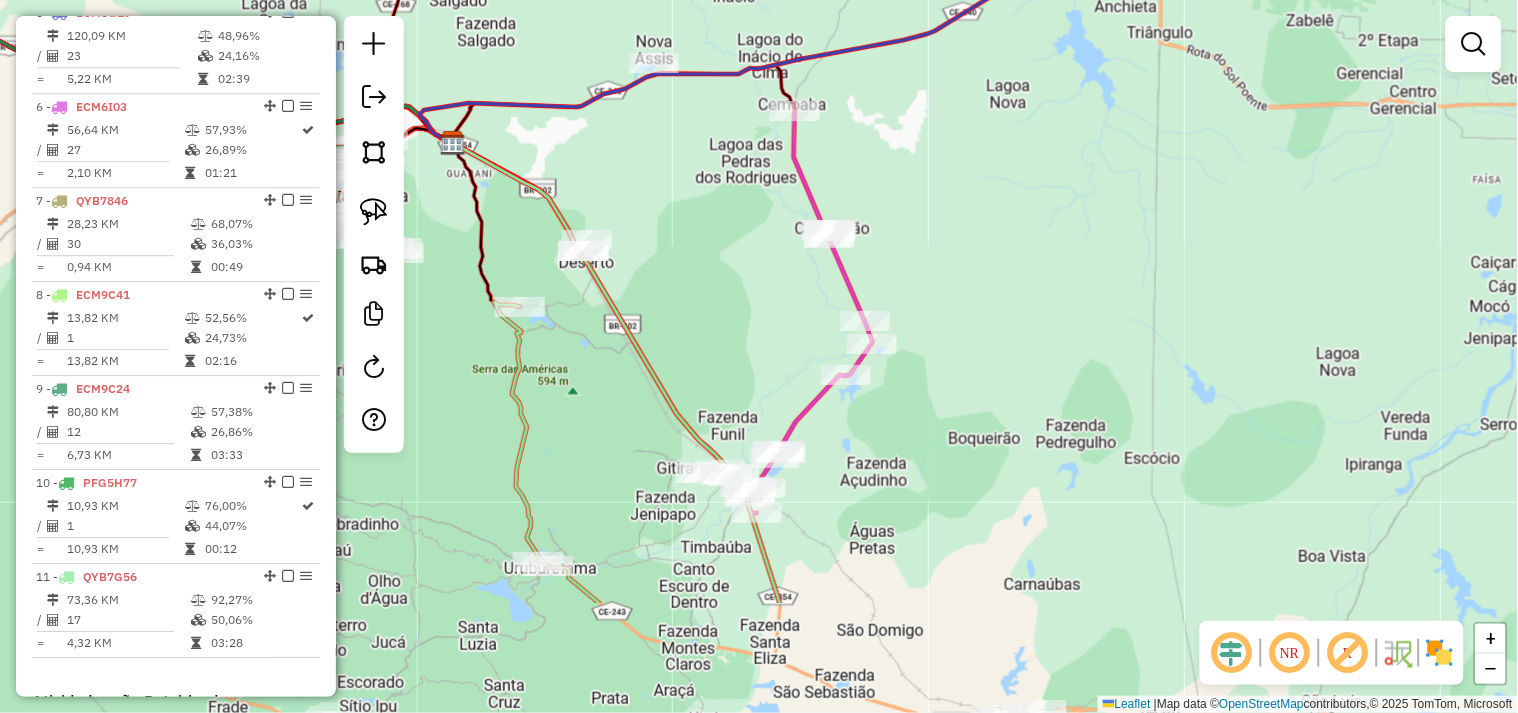 drag, startPoint x: 978, startPoint y: 327, endPoint x: 981, endPoint y: 260, distance: 67.06713 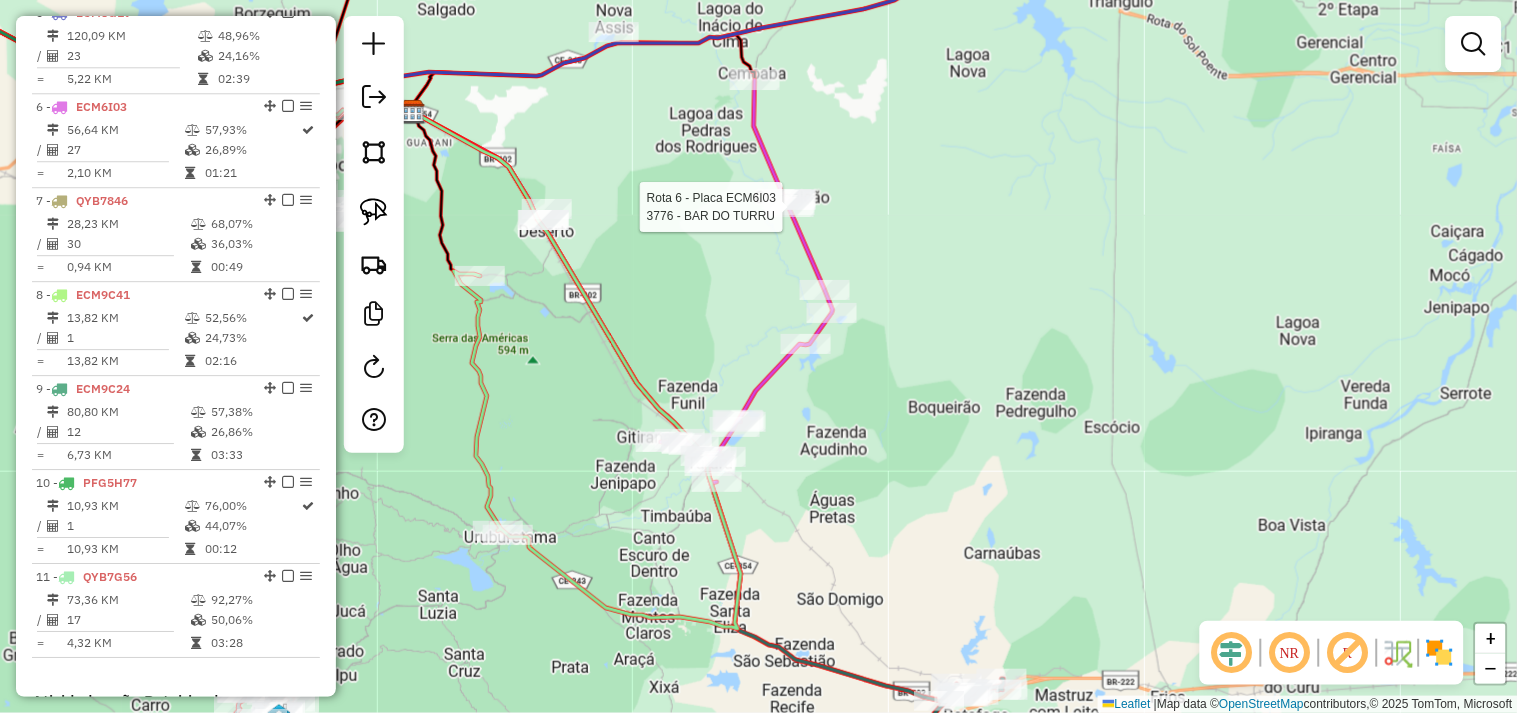 select on "**********" 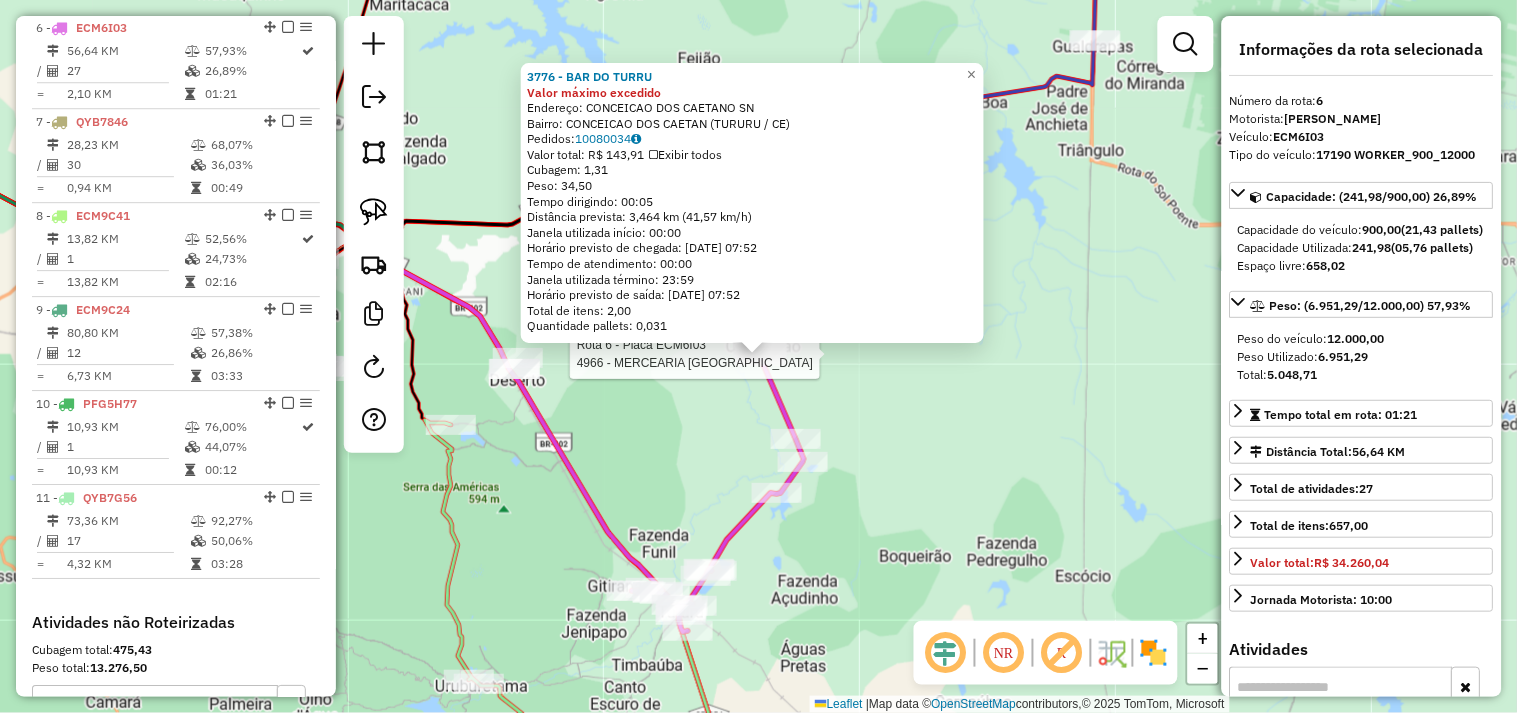 scroll, scrollTop: 1243, scrollLeft: 0, axis: vertical 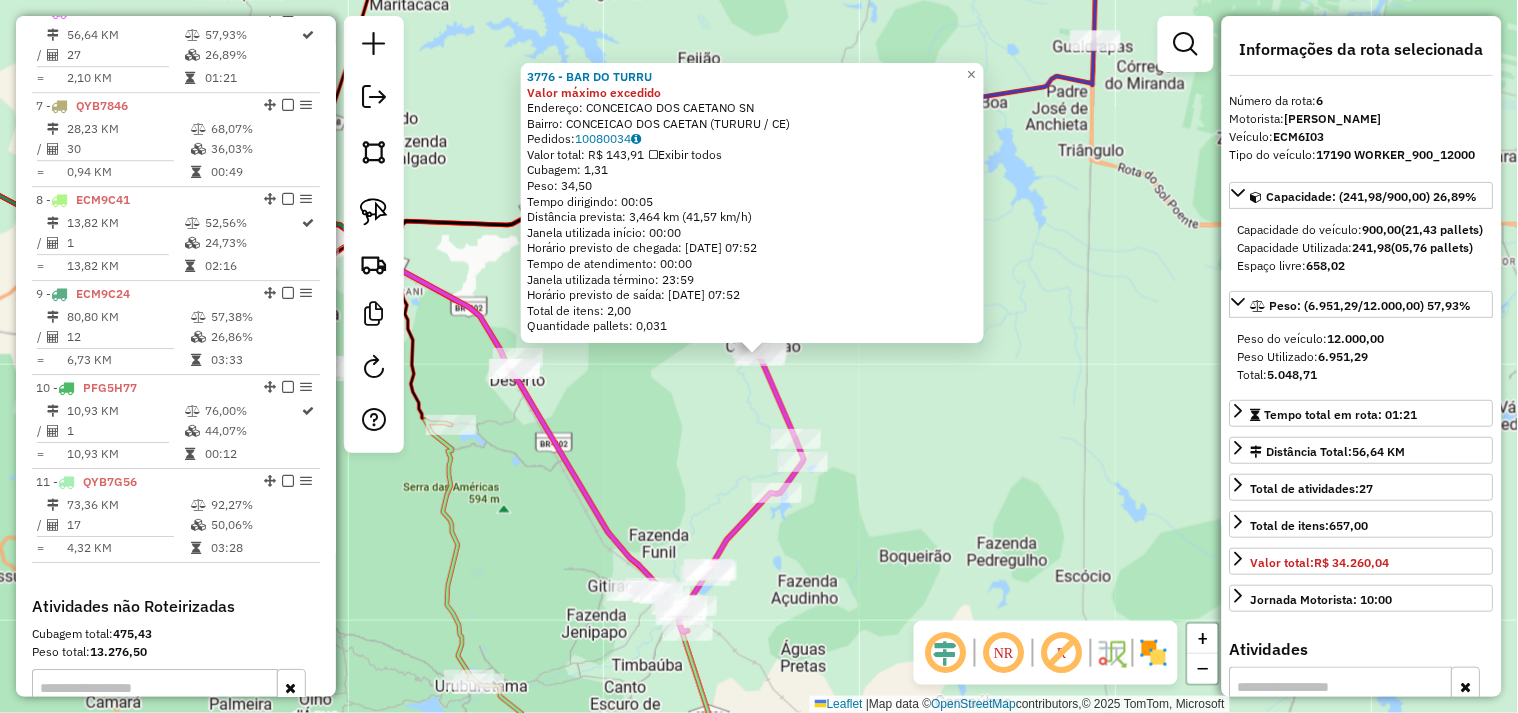 drag, startPoint x: 1017, startPoint y: 437, endPoint x: 718, endPoint y: 395, distance: 301.93542 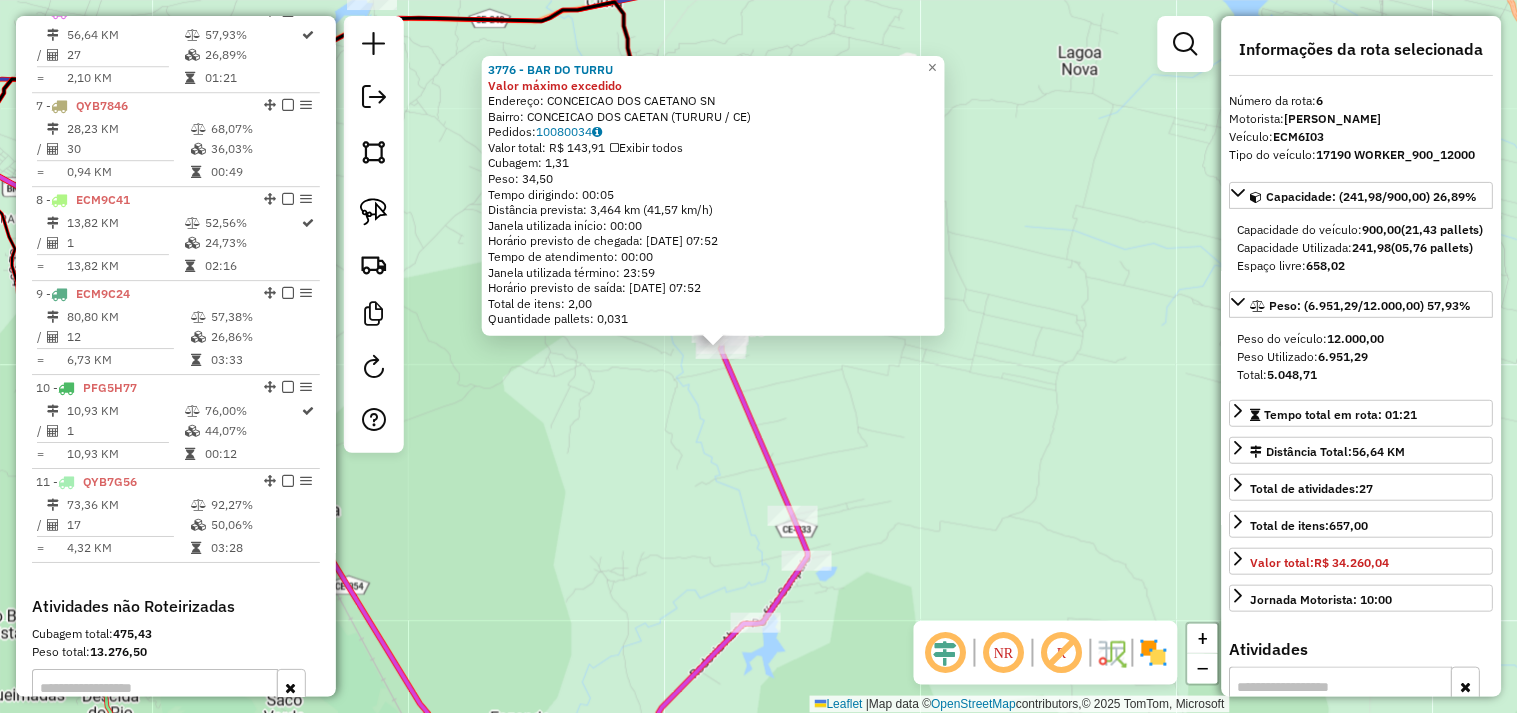 click on "3776 - BAR DO TURRU Valor máximo excedido  Endereço:  CONCEICAO DOS CAETANO SN   Bairro: CONCEICAO DOS CAETAN (TURURU / CE)   Pedidos:  10080034   Valor total: R$ 143,91   Exibir todos   Cubagem: 1,31  Peso: 34,50  Tempo dirigindo: 00:05   Distância prevista: 3,464 km (41,57 km/h)   Janela utilizada início: 00:00   Horário previsto de chegada: 11/07/2025 07:52   Tempo de atendimento: 00:00   Janela utilizada término: 23:59   Horário previsto de saída: 11/07/2025 07:52   Total de itens: 2,00   Quantidade pallets: 0,031  × Janela de atendimento Grade de atendimento Capacidade Transportadoras Veículos Cliente Pedidos  Rotas Selecione os dias de semana para filtrar as janelas de atendimento  Seg   Ter   Qua   Qui   Sex   Sáb   Dom  Informe o período da janela de atendimento: De: Até:  Filtrar exatamente a janela do cliente  Considerar janela de atendimento padrão  Selecione os dias de semana para filtrar as grades de atendimento  Seg   Ter   Qua   Qui   Sex   Sáb   Dom   Peso mínimo:   De:   De:" 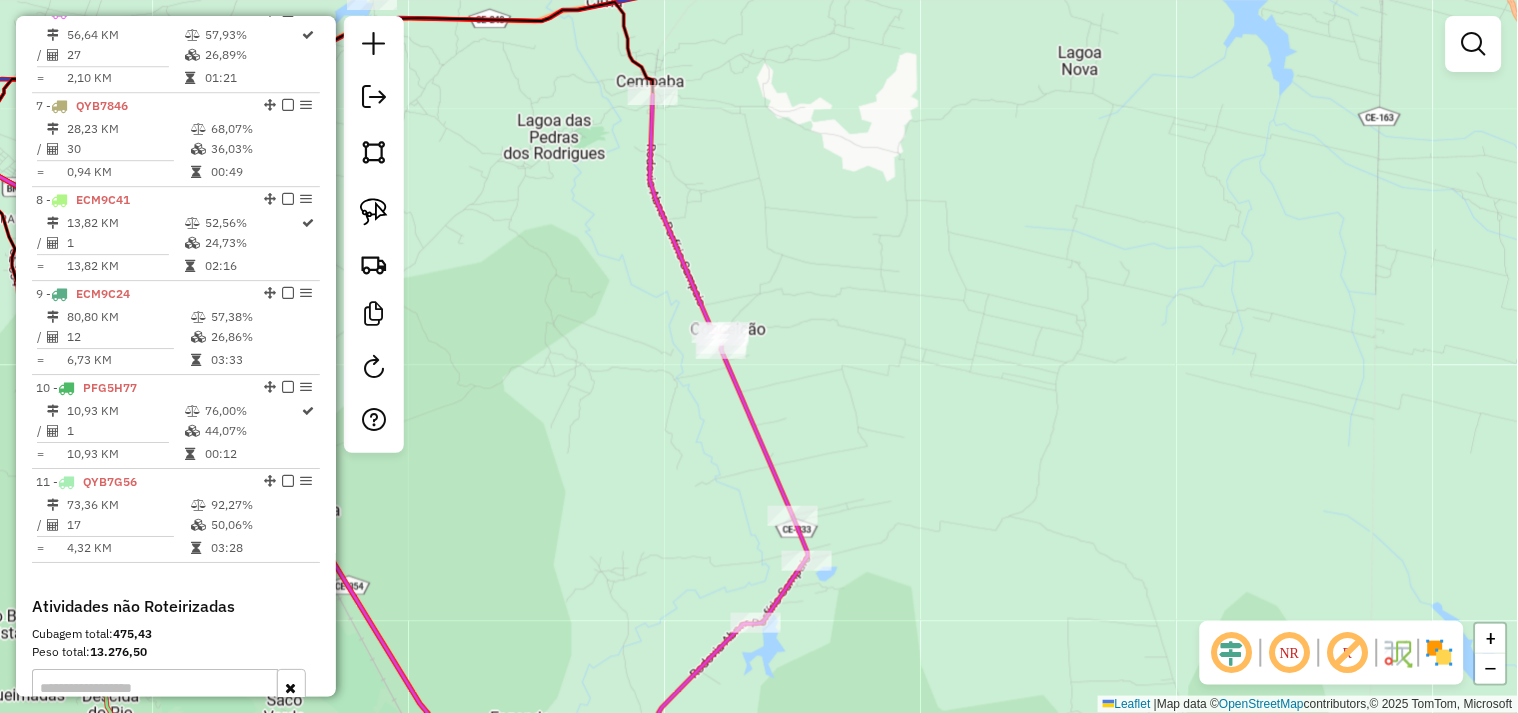 drag, startPoint x: 592, startPoint y: 391, endPoint x: 971, endPoint y: 396, distance: 379.033 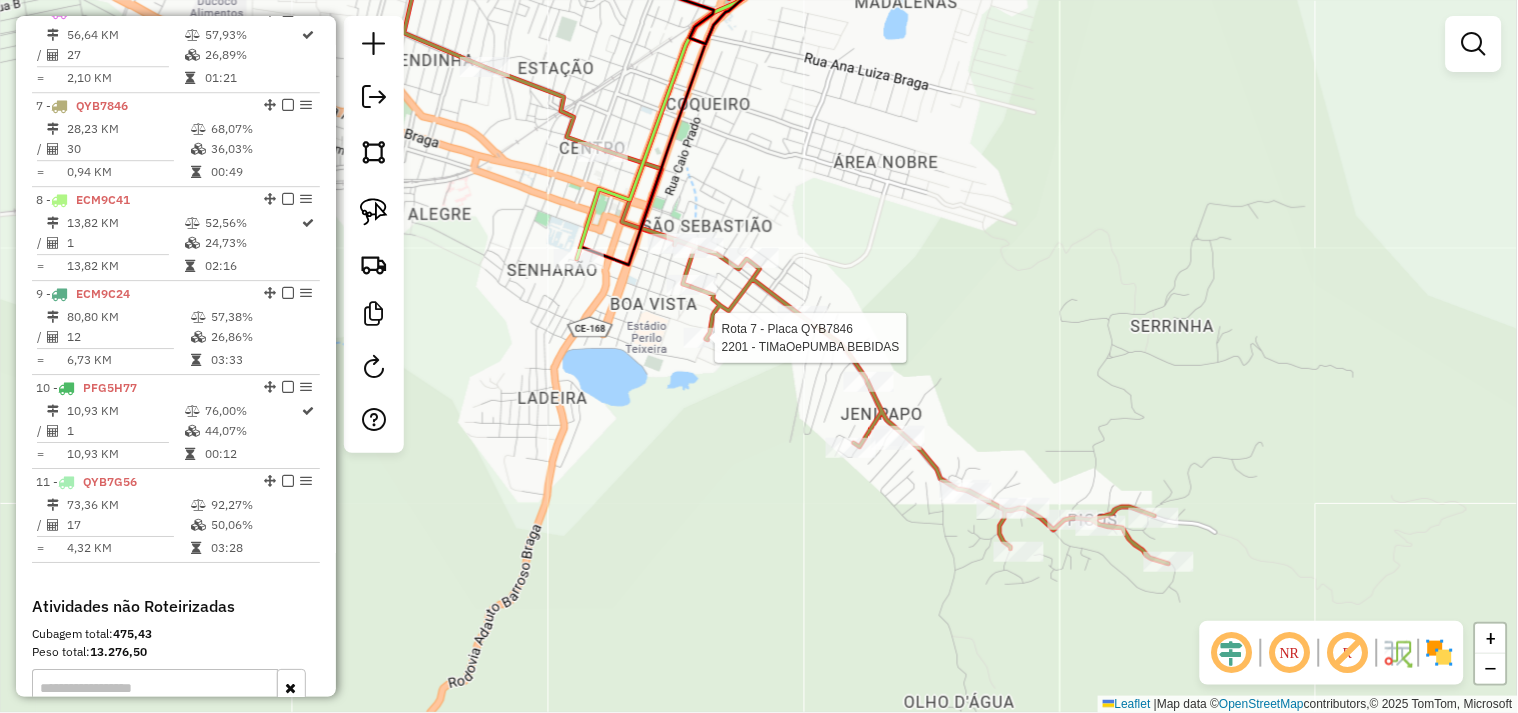 select on "**********" 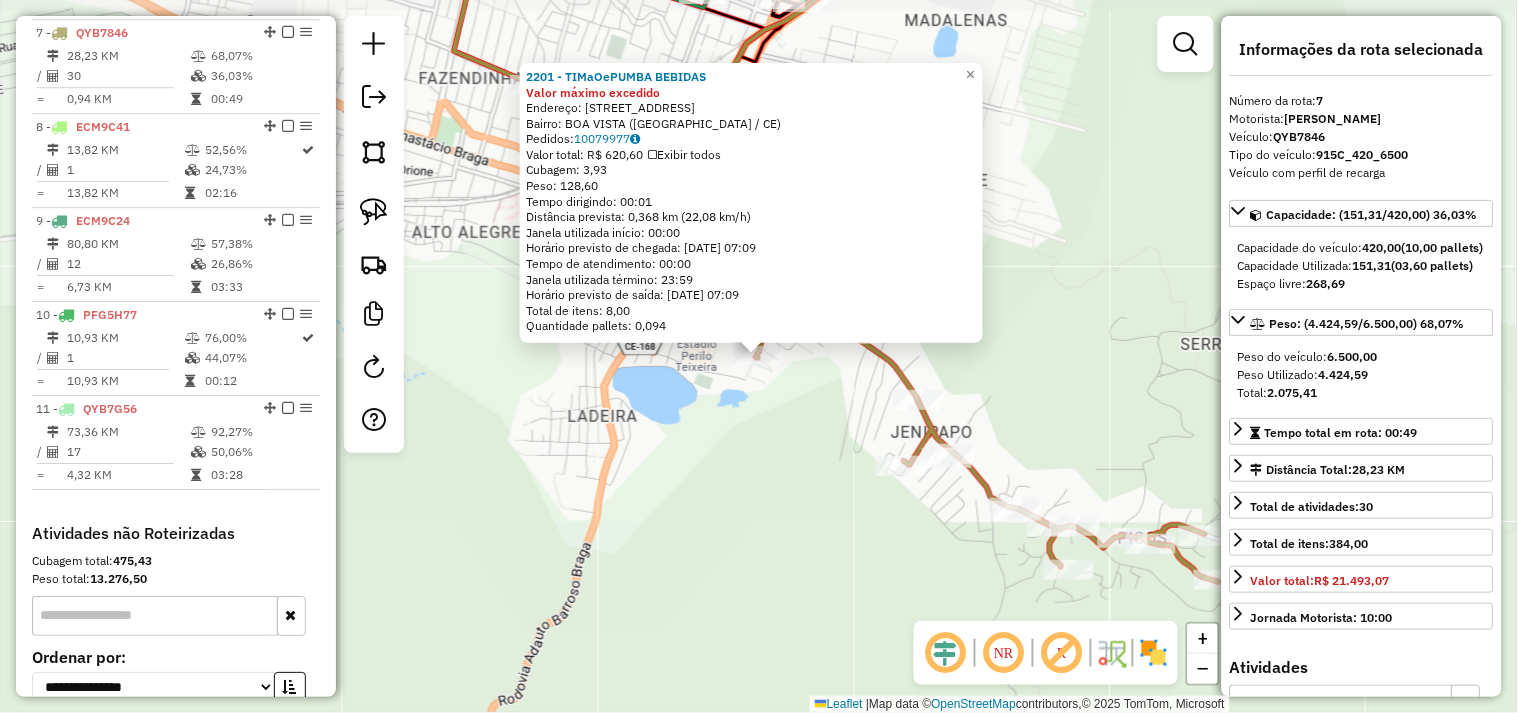 scroll, scrollTop: 1336, scrollLeft: 0, axis: vertical 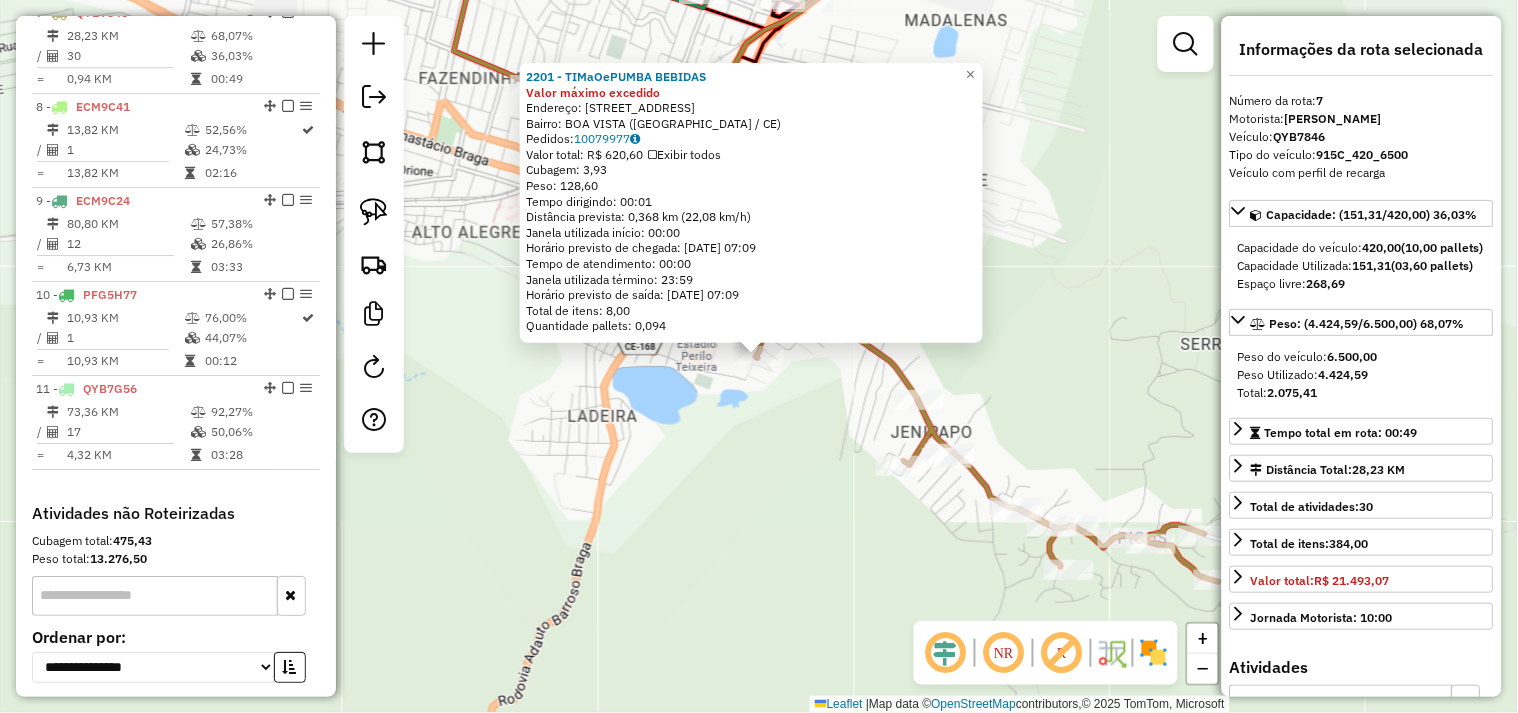 click on "Rota 7 - Placa QYB7846  4582 - MERCADINHO BOM JESUS 2201 - TIMaOePUMBA BEBIDAS Valor máximo excedido  Endereço:  RUA PRS ROOSEVELT 540   Bairro: BOA VISTA (ITAPIPOCA / CE)   Pedidos:  10079977   Valor total: R$ 620,60   Exibir todos   Cubagem: 3,93  Peso: 128,60  Tempo dirigindo: 00:01   Distância prevista: 0,368 km (22,08 km/h)   Janela utilizada início: 00:00   Horário previsto de chegada: 11/07/2025 07:09   Tempo de atendimento: 00:00   Janela utilizada término: 23:59   Horário previsto de saída: 11/07/2025 07:09   Total de itens: 8,00   Quantidade pallets: 0,094  × Janela de atendimento Grade de atendimento Capacidade Transportadoras Veículos Cliente Pedidos  Rotas Selecione os dias de semana para filtrar as janelas de atendimento  Seg   Ter   Qua   Qui   Sex   Sáb   Dom  Informe o período da janela de atendimento: De: Até:  Filtrar exatamente a janela do cliente  Considerar janela de atendimento padrão  Selecione os dias de semana para filtrar as grades de atendimento  Seg   Ter   Qua  De:" 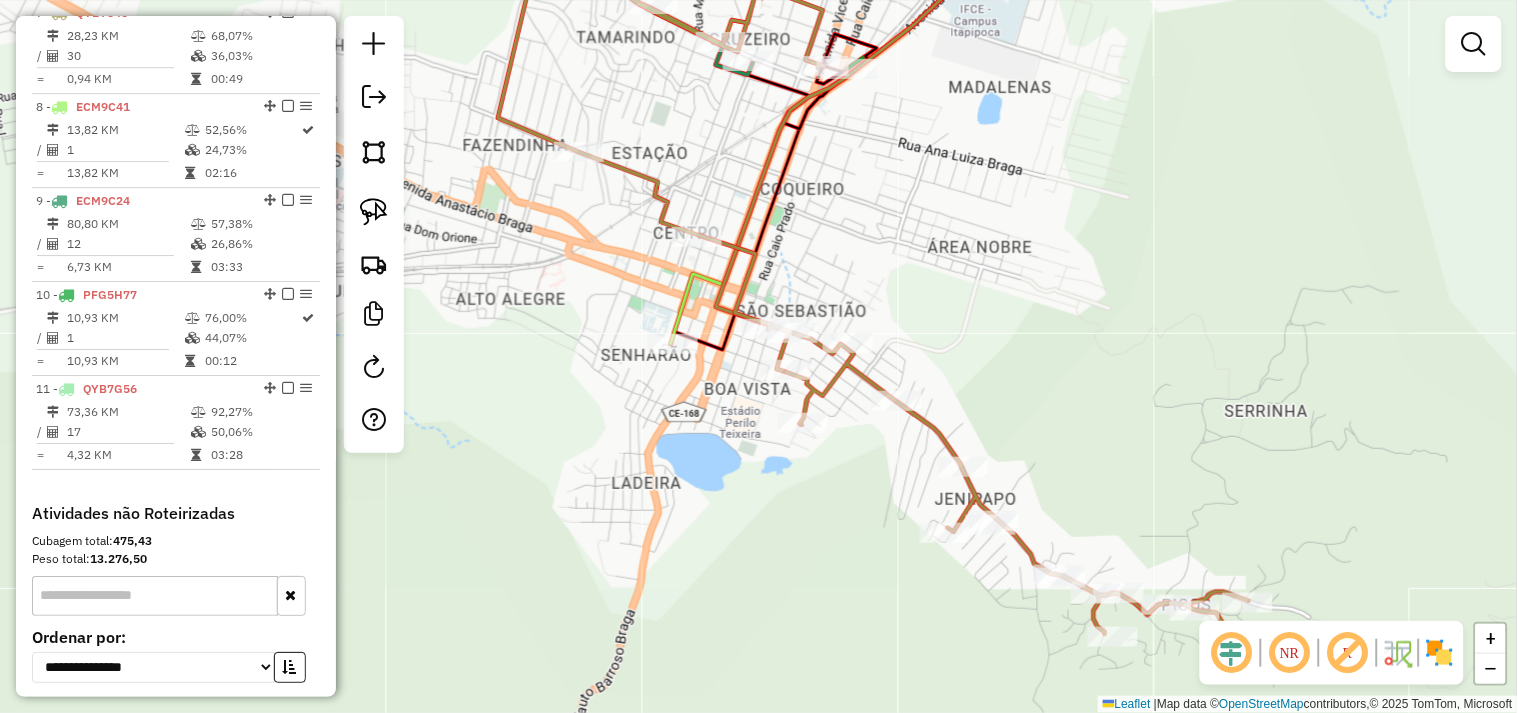 drag, startPoint x: 826, startPoint y: 511, endPoint x: 851, endPoint y: 572, distance: 65.9242 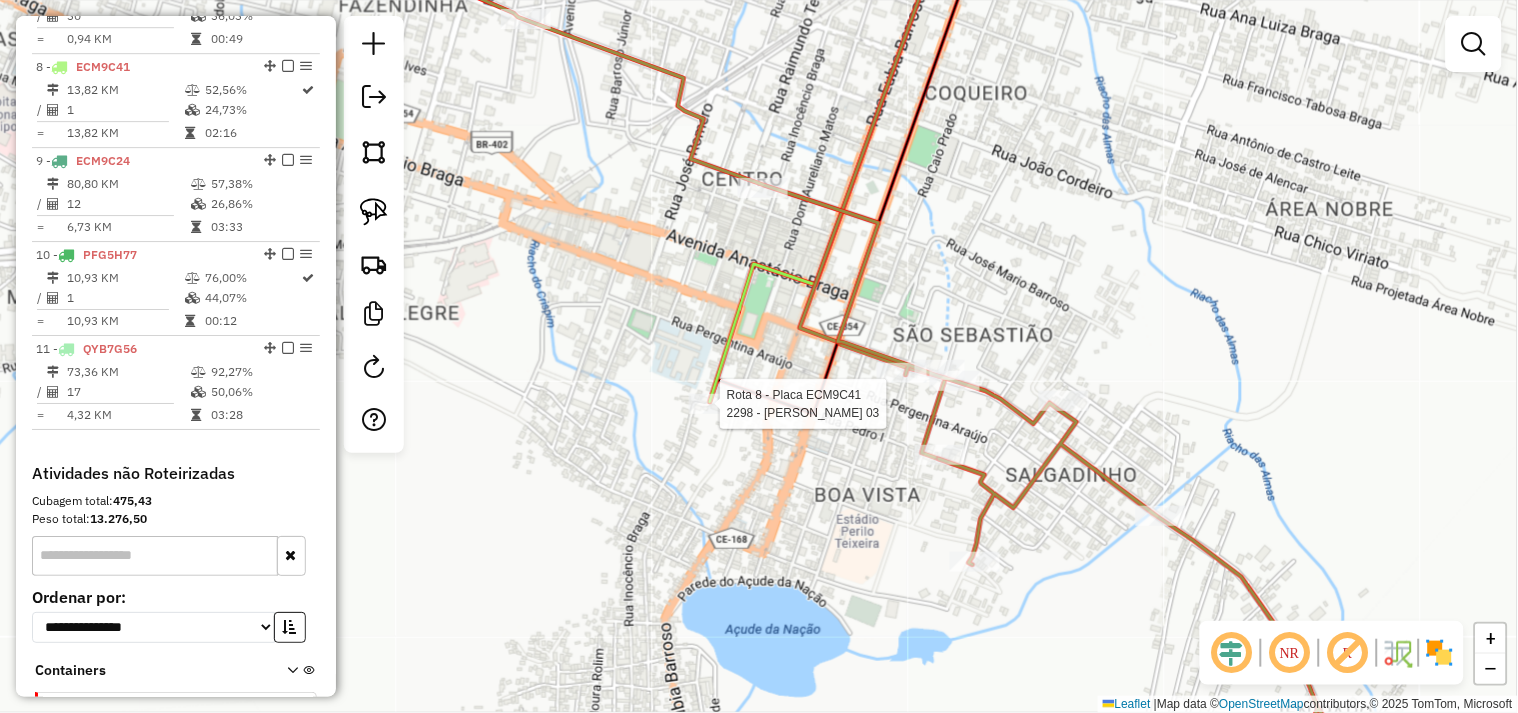 select on "**********" 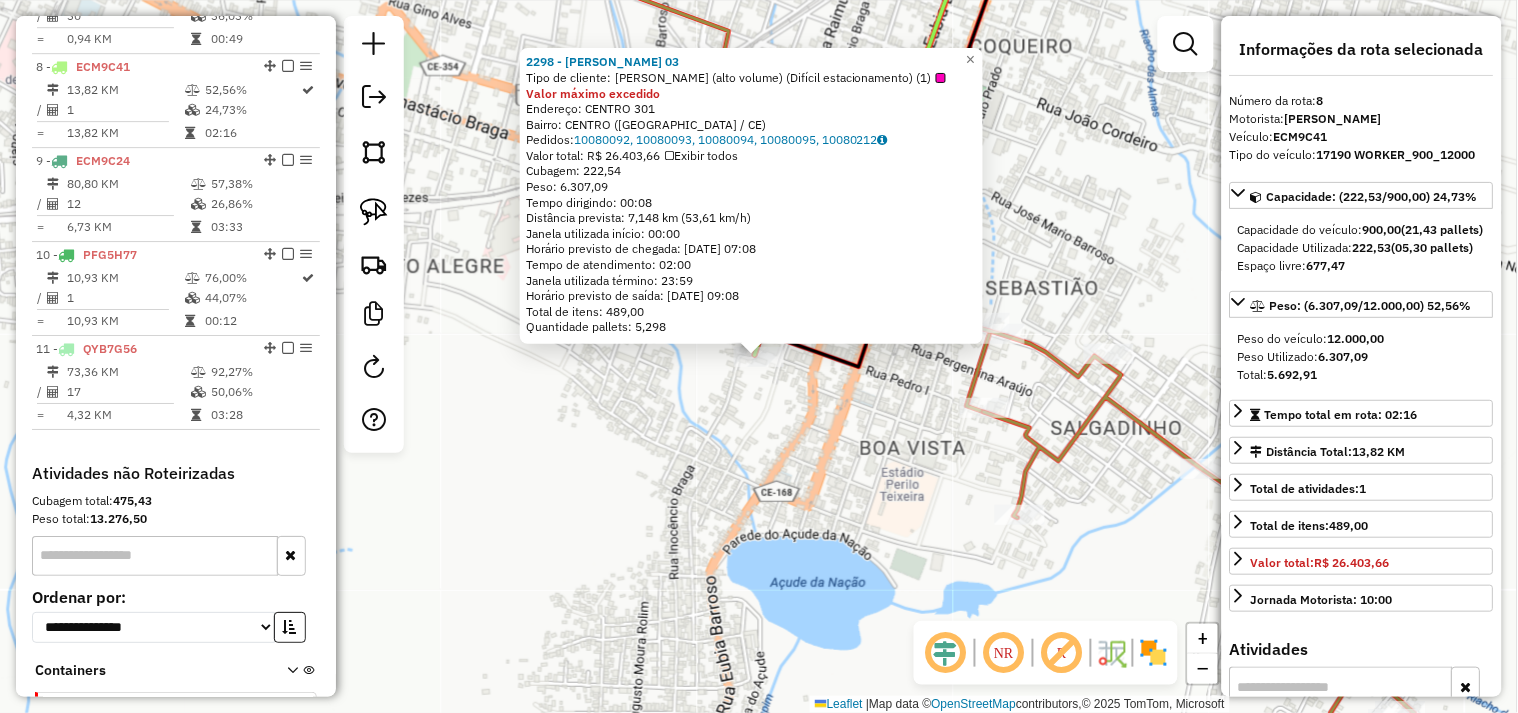 scroll, scrollTop: 1431, scrollLeft: 0, axis: vertical 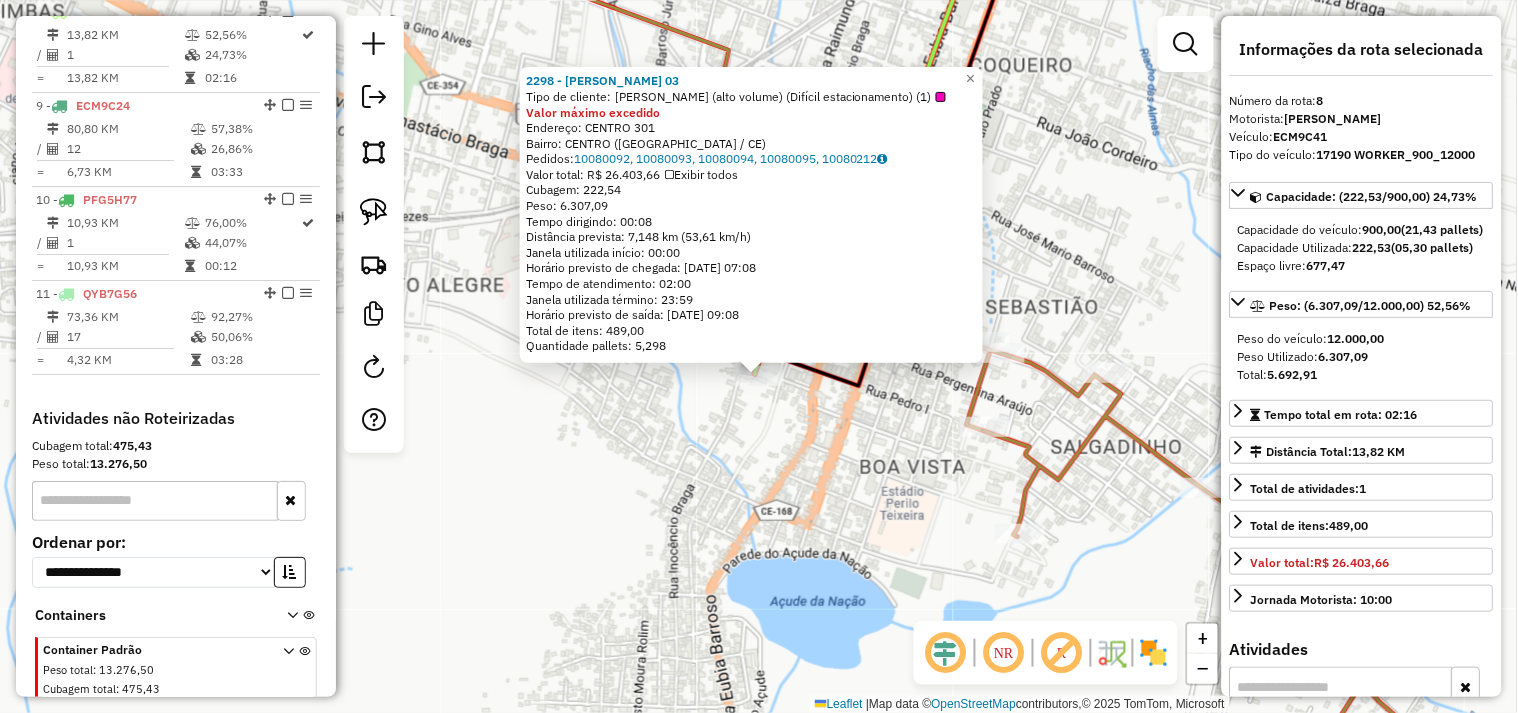drag, startPoint x: 788, startPoint y: 408, endPoint x: 788, endPoint y: 441, distance: 33 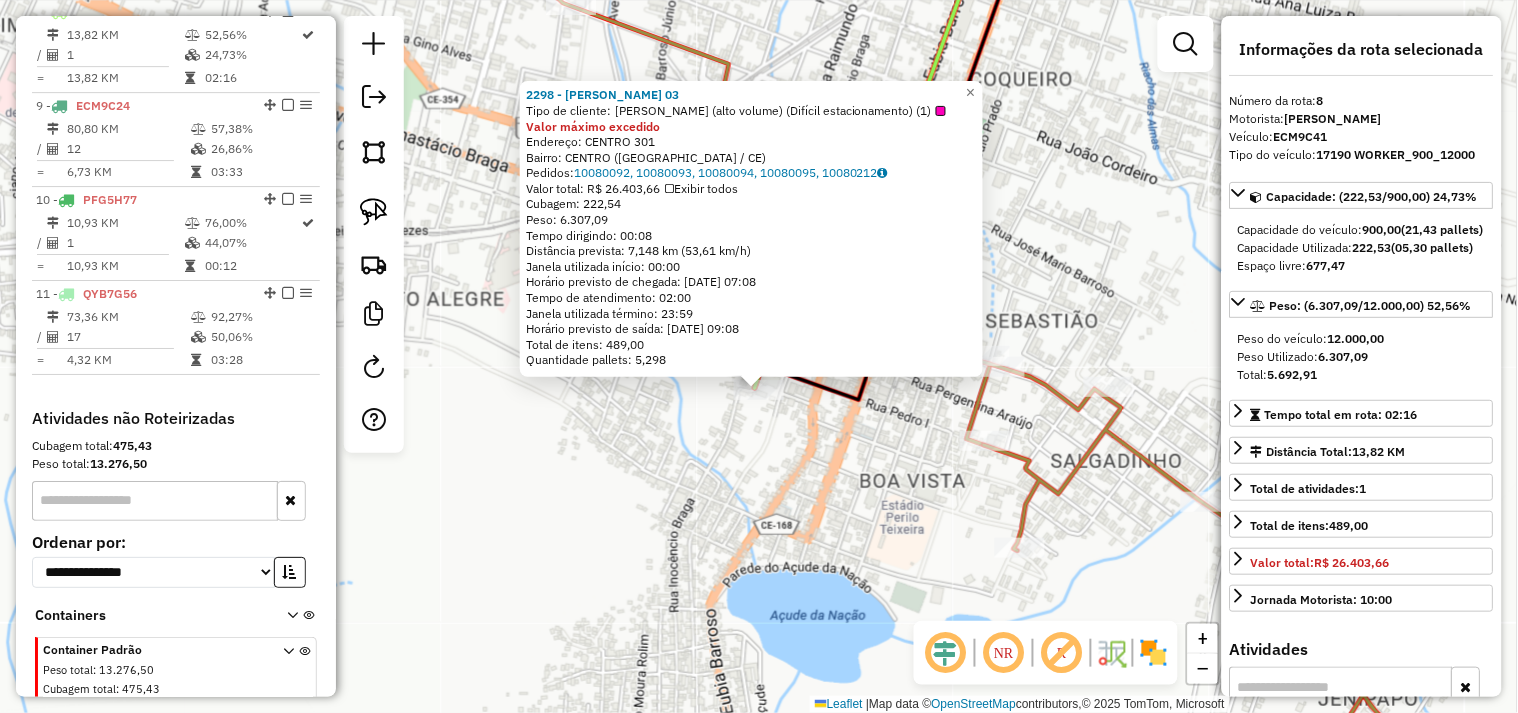 click on "2298 - ANA MaRCIA 03  Tipo de cliente:   Ana Mácia (alto volume) (Difícil estacionamento) (1)  Valor máximo excedido  Endereço:  CENTRO 301   Bairro: CENTRO (ITAPIPOCA / CE)   Pedidos:  10080092, 10080093, 10080094, 10080095, 10080212   Valor total: R$ 26.403,66   Exibir todos   Cubagem: 222,54  Peso: 6.307,09  Tempo dirigindo: 00:08   Distância prevista: 7,148 km (53,61 km/h)   Janela utilizada início: 00:00   Horário previsto de chegada: 11/07/2025 07:08   Tempo de atendimento: 02:00   Janela utilizada término: 23:59   Horário previsto de saída: 11/07/2025 09:08   Total de itens: 489,00   Quantidade pallets: 5,298  × Janela de atendimento Grade de atendimento Capacidade Transportadoras Veículos Cliente Pedidos  Rotas Selecione os dias de semana para filtrar as janelas de atendimento  Seg   Ter   Qua   Qui   Sex   Sáb   Dom  Informe o período da janela de atendimento: De: Até:  Filtrar exatamente a janela do cliente  Considerar janela de atendimento padrão   Seg   Ter   Qua   Qui   Sex   Dom" 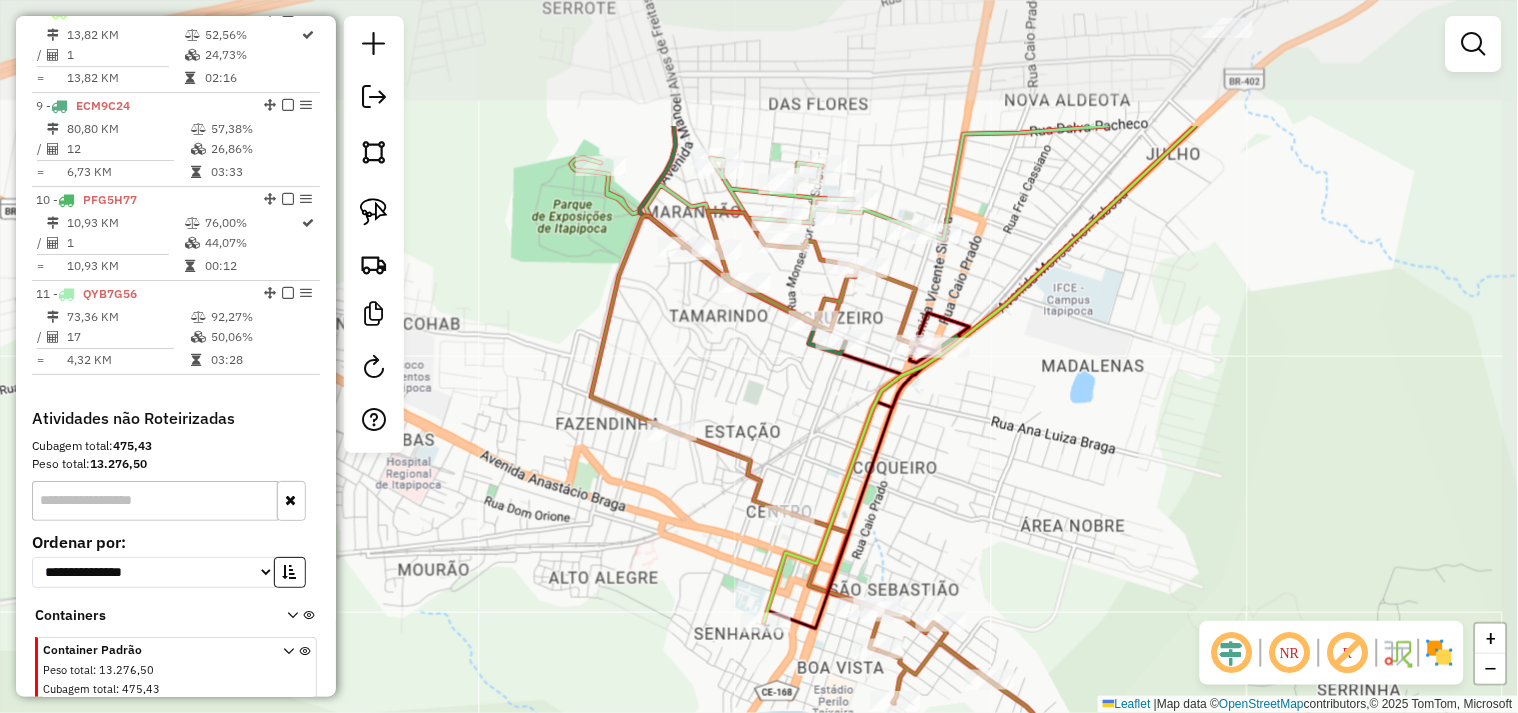drag, startPoint x: 904, startPoint y: 300, endPoint x: 882, endPoint y: 472, distance: 173.40128 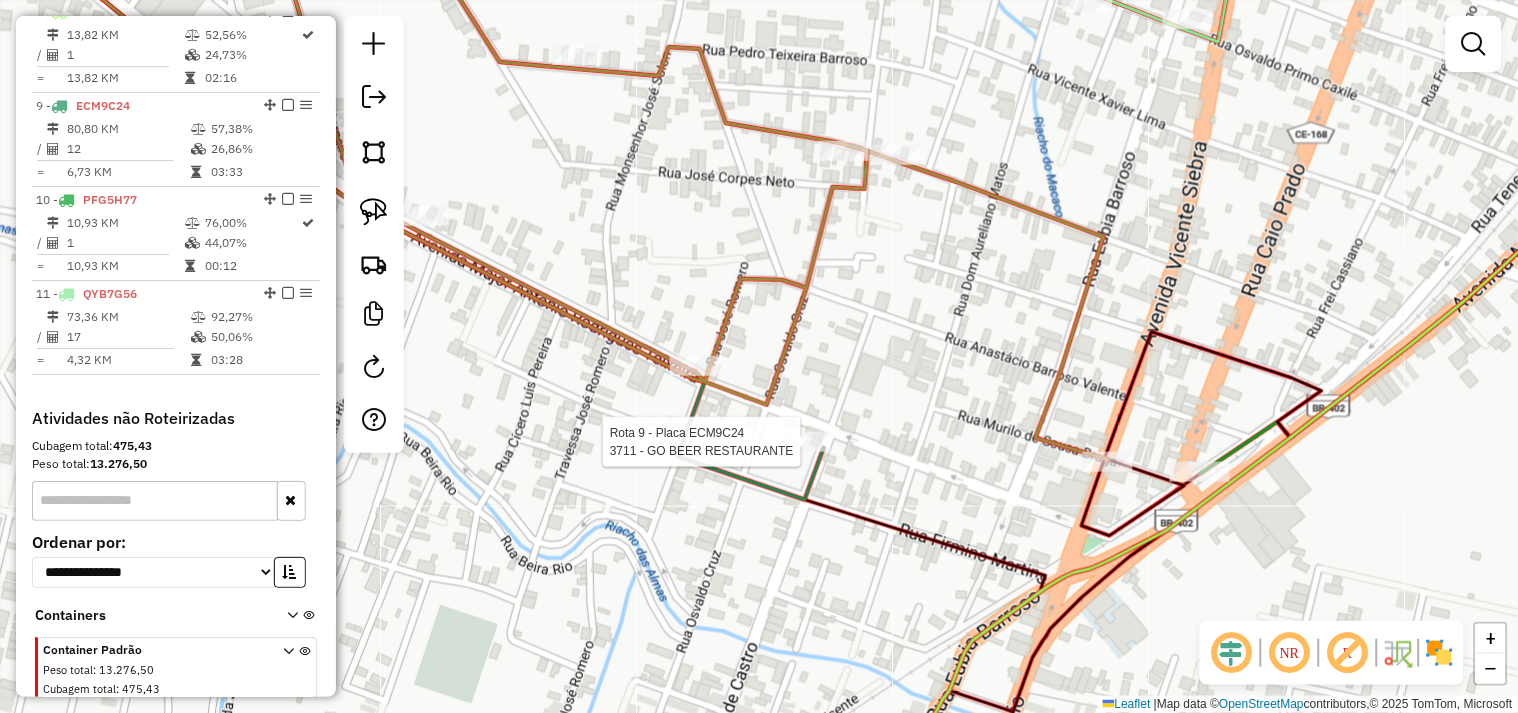 select on "**********" 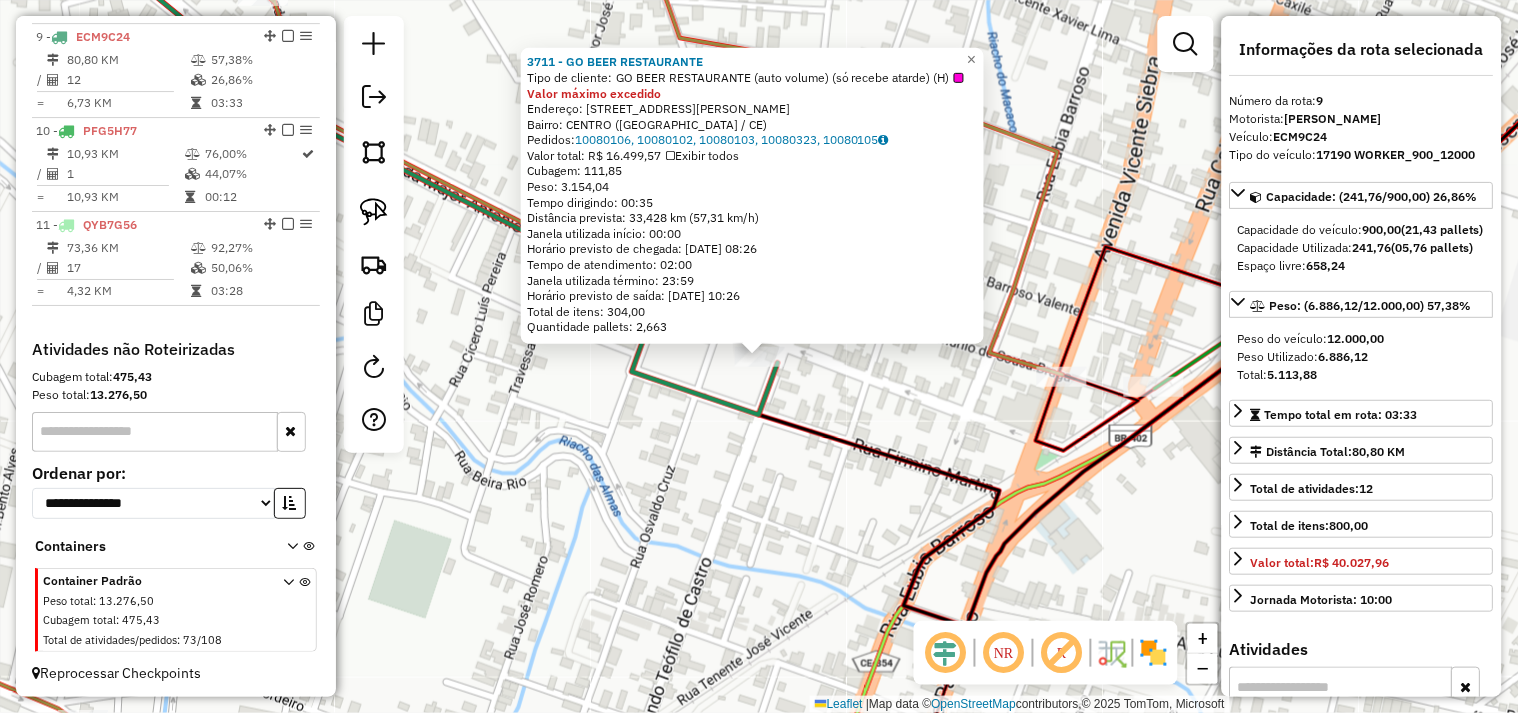 scroll, scrollTop: 1518, scrollLeft: 0, axis: vertical 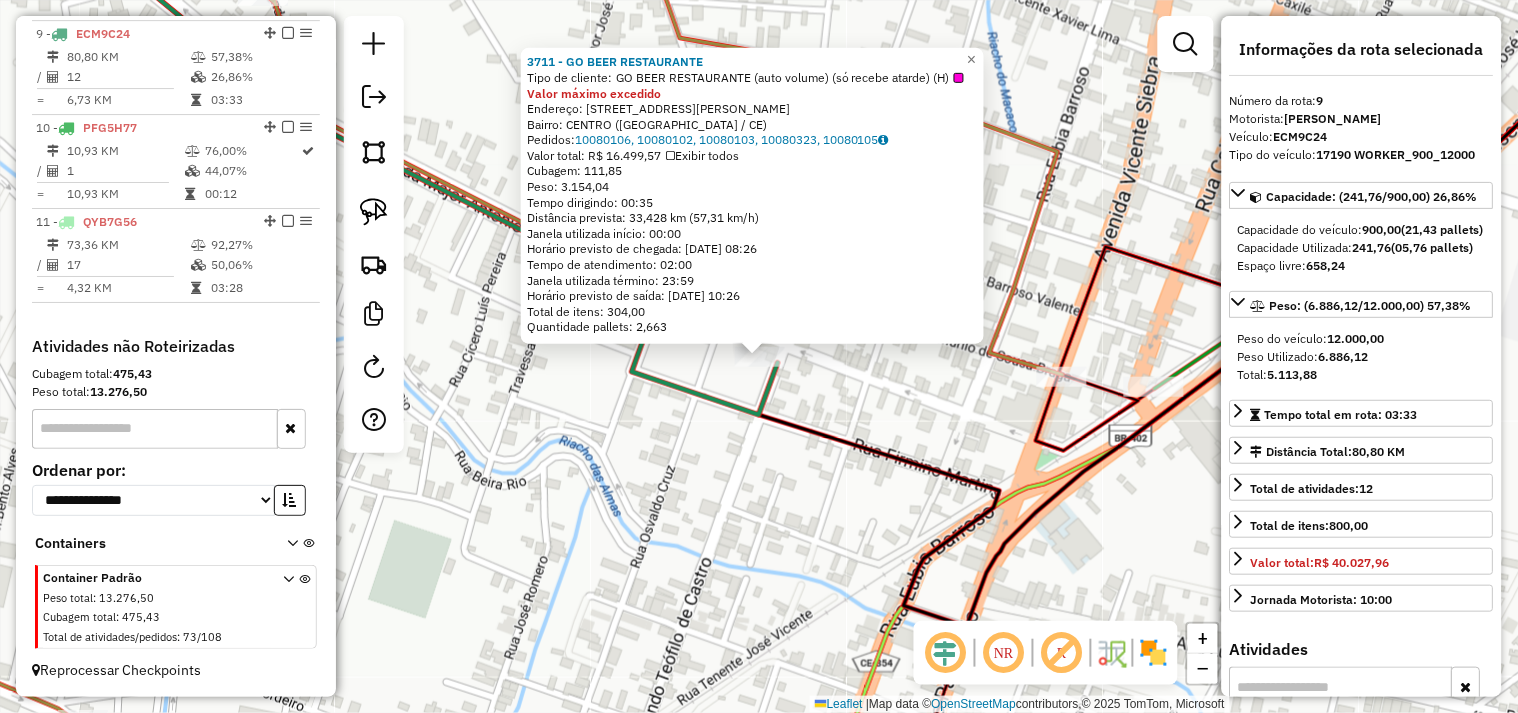 click on "3711 - GO BEER RESTAURANTE  Tipo de cliente:   GO BEER RESTAURANTE (auto volume) (só recebe atarde) (H)  Valor máximo excedido  Endereço:  RUA MAJOR ANTONIO RODRIGUES 443   Bairro: CENTRO (ITAPIPOCA / CE)   Pedidos:  10080106, 10080102, 10080103, 10080323, 10080105   Valor total: R$ 16.499,57   Exibir todos   Cubagem: 111,85  Peso: 3.154,04  Tempo dirigindo: 00:35   Distância prevista: 33,428 km (57,31 km/h)   Janela utilizada início: 00:00   Horário previsto de chegada: 11/07/2025 08:26   Tempo de atendimento: 02:00   Janela utilizada término: 23:59   Horário previsto de saída: 11/07/2025 10:26   Total de itens: 304,00   Quantidade pallets: 2,663  × Janela de atendimento Grade de atendimento Capacidade Transportadoras Veículos Cliente Pedidos  Rotas Selecione os dias de semana para filtrar as janelas de atendimento  Seg   Ter   Qua   Qui   Sex   Sáb   Dom  Informe o período da janela de atendimento: De: Até:  Filtrar exatamente a janela do cliente  Considerar janela de atendimento padrão  De:" 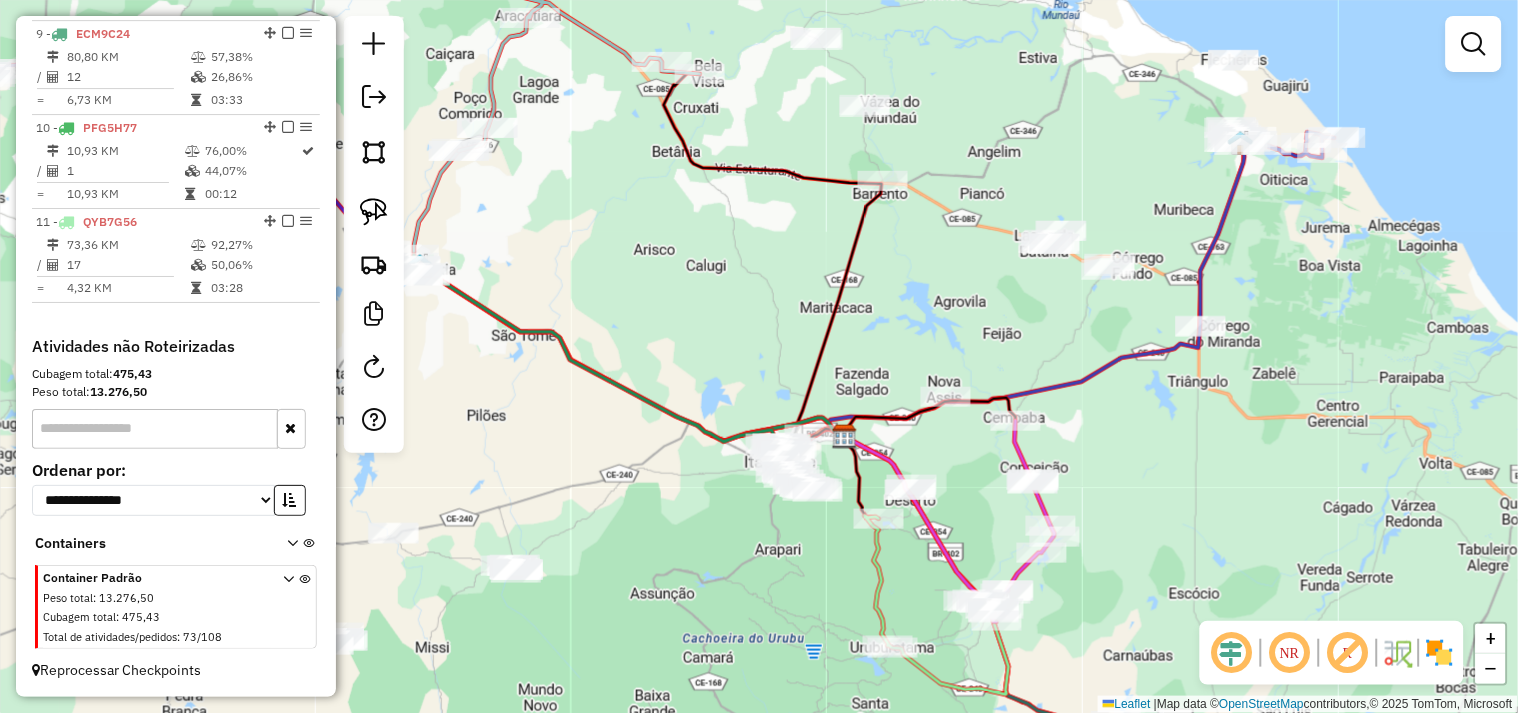 drag, startPoint x: 794, startPoint y: 546, endPoint x: 710, endPoint y: 291, distance: 268.47903 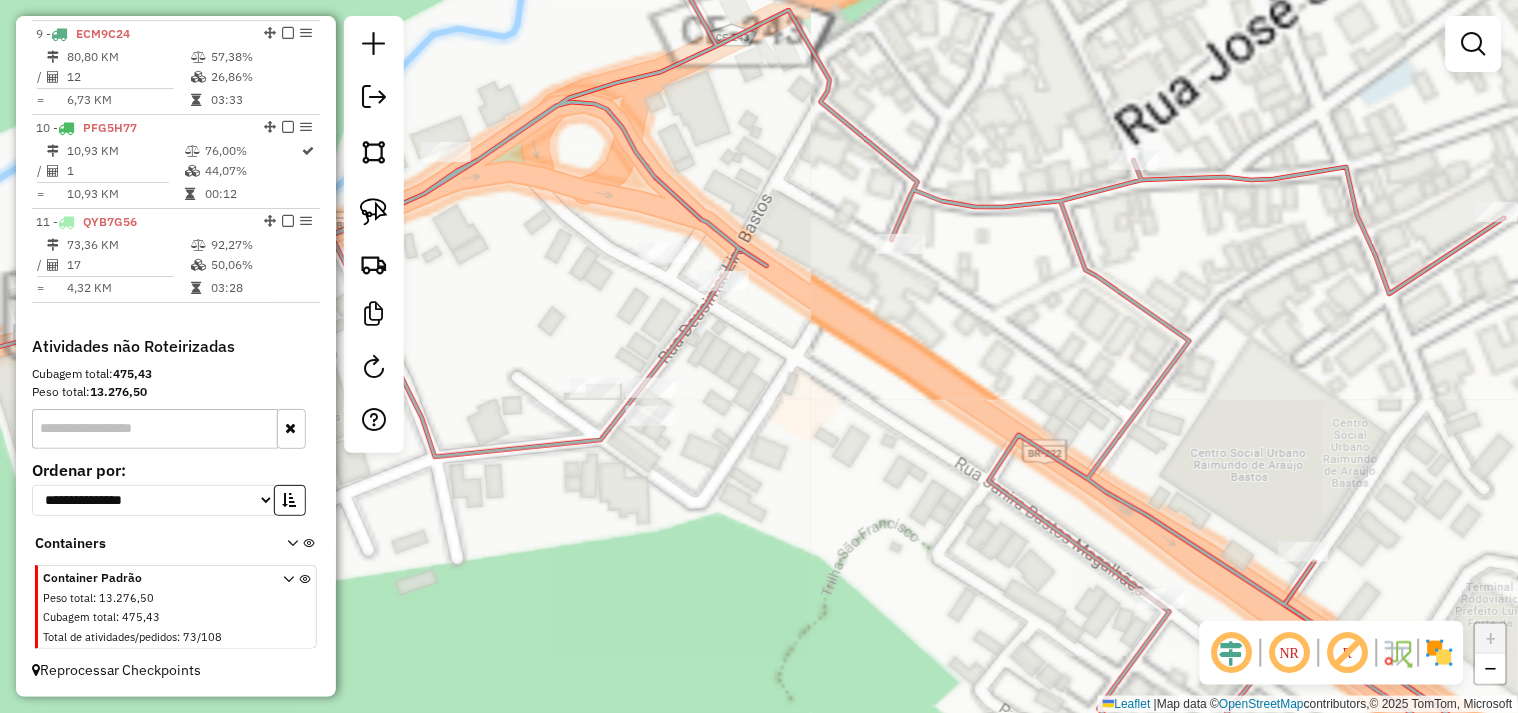 click 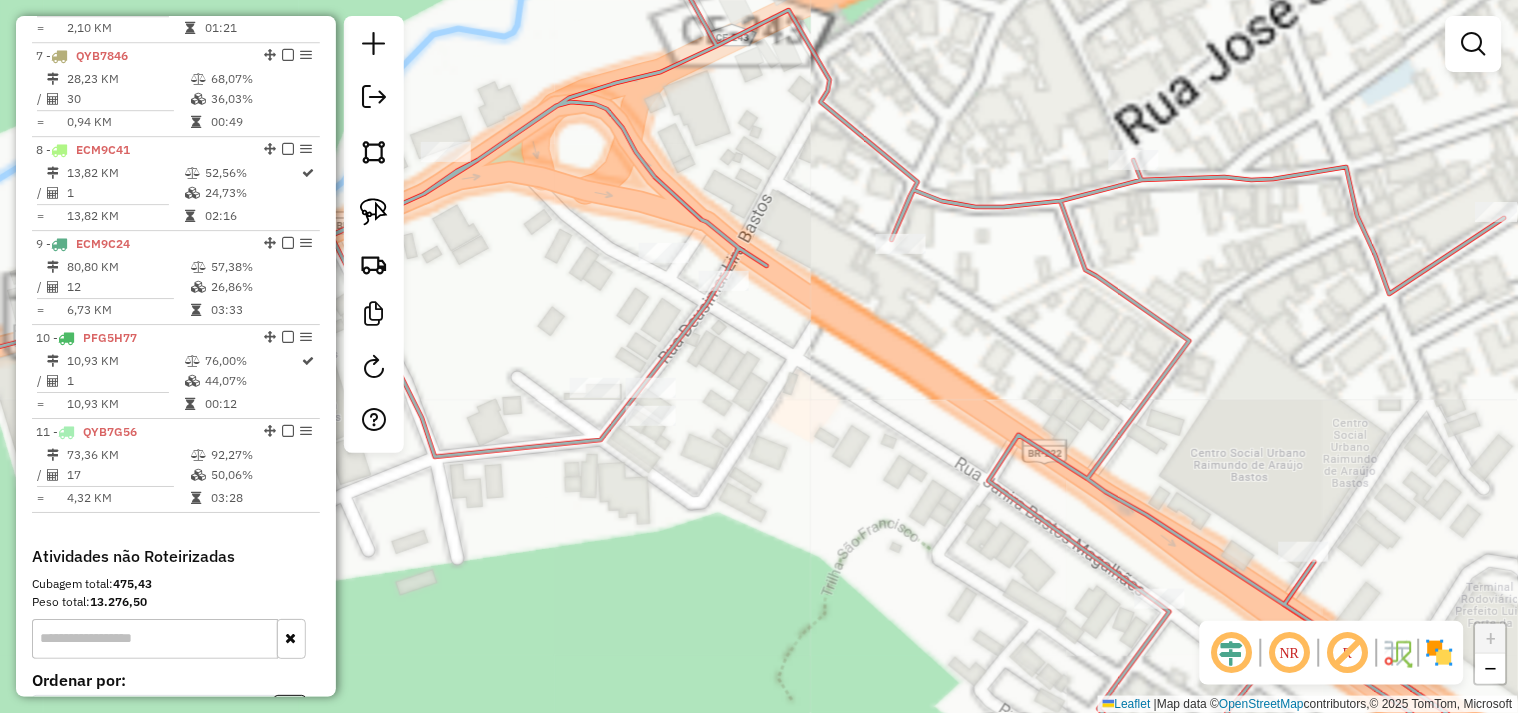 select on "**********" 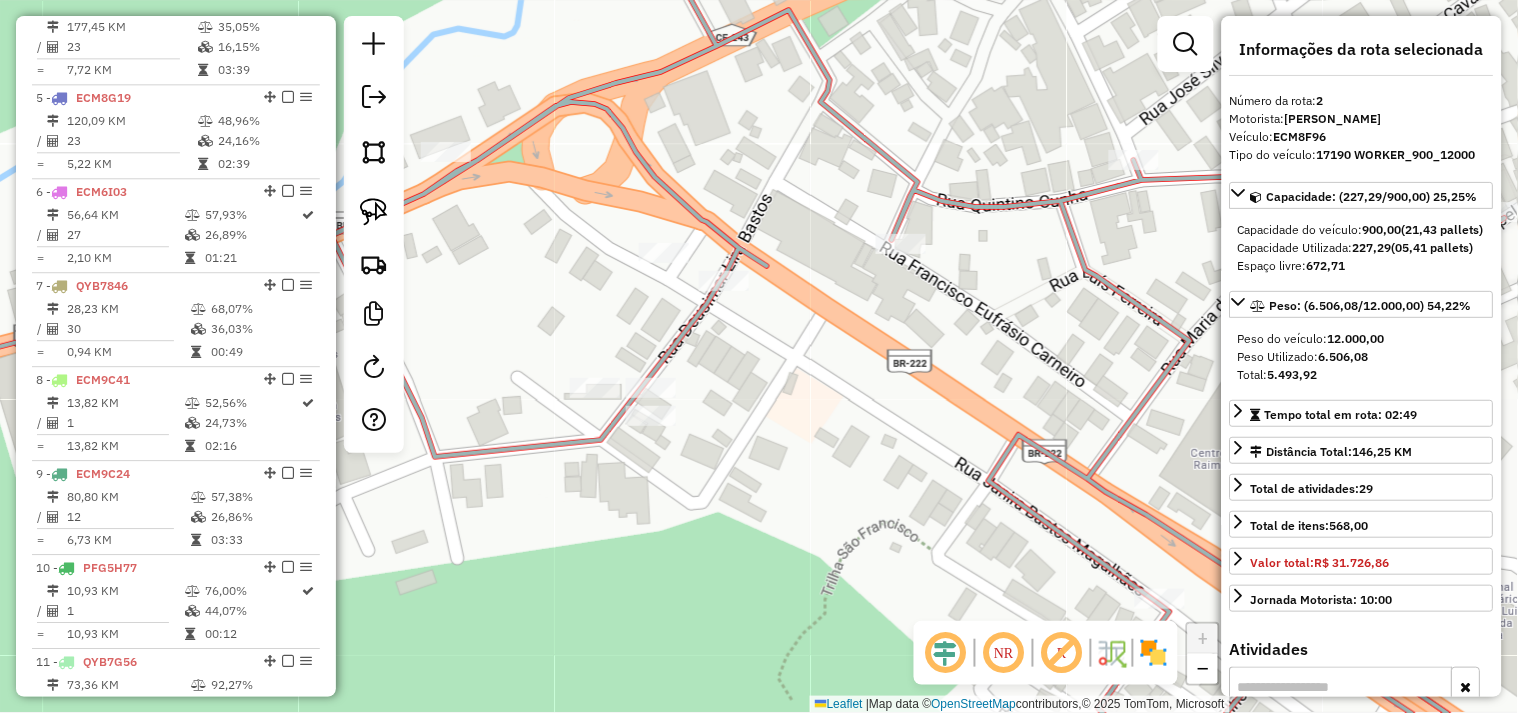 scroll, scrollTop: 866, scrollLeft: 0, axis: vertical 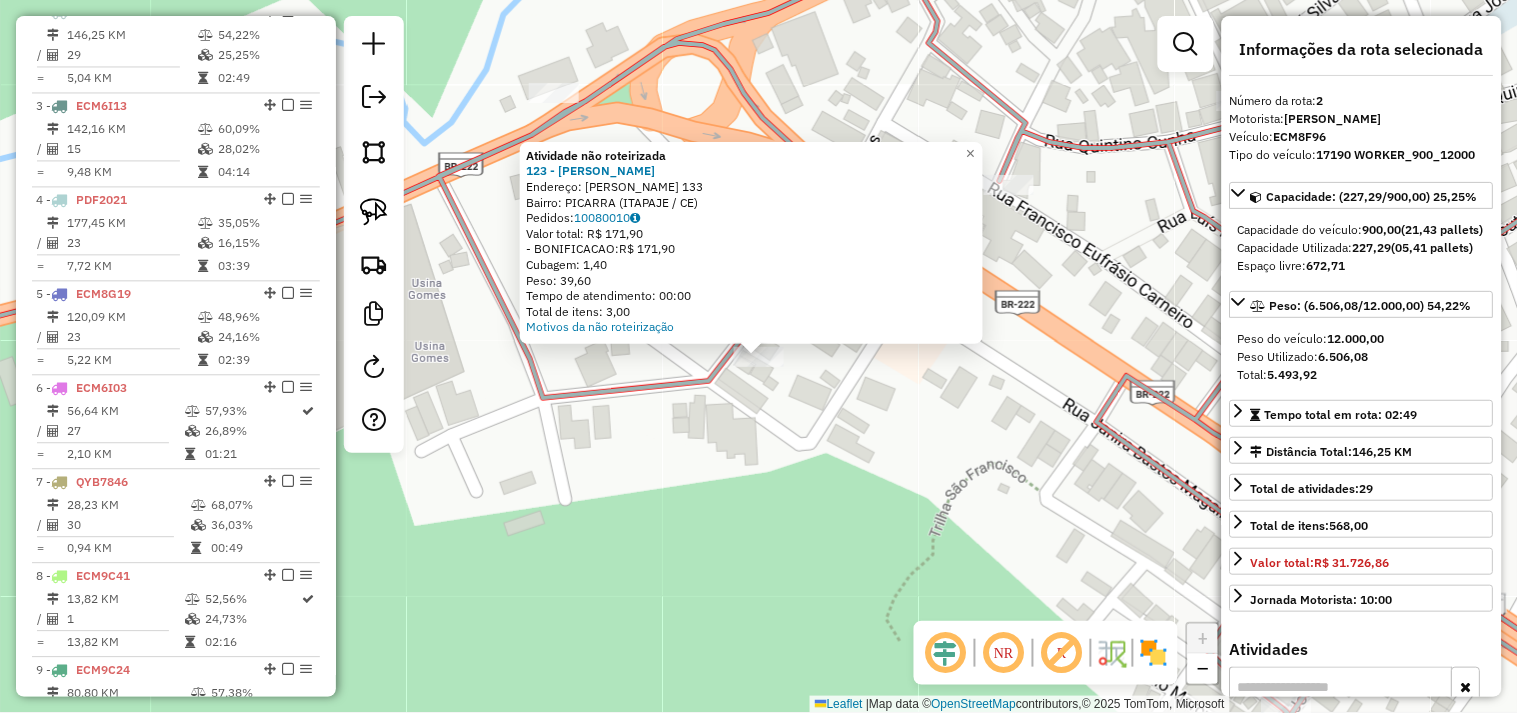 click on "Atividade não roteirizada 123 - MERCEARIA O ALISSON  Endereço:  JOAQUIM LIVINO 133   Bairro: PICARRA (ITAPAJE / CE)   Pedidos:  10080010   Valor total: R$ 171,90   - BONIFICACAO:  R$ 171,90   Cubagem: 1,40   Peso: 39,60   Tempo de atendimento: 00:00   Total de itens: 3,00  Motivos da não roteirização × Janela de atendimento Grade de atendimento Capacidade Transportadoras Veículos Cliente Pedidos  Rotas Selecione os dias de semana para filtrar as janelas de atendimento  Seg   Ter   Qua   Qui   Sex   Sáb   Dom  Informe o período da janela de atendimento: De: Até:  Filtrar exatamente a janela do cliente  Considerar janela de atendimento padrão  Selecione os dias de semana para filtrar as grades de atendimento  Seg   Ter   Qua   Qui   Sex   Sáb   Dom   Considerar clientes sem dia de atendimento cadastrado  Clientes fora do dia de atendimento selecionado Filtrar as atividades entre os valores definidos abaixo:  Peso mínimo:   Peso máximo:   Cubagem mínima:   Cubagem máxima:   De:   Até:   De:  De:" 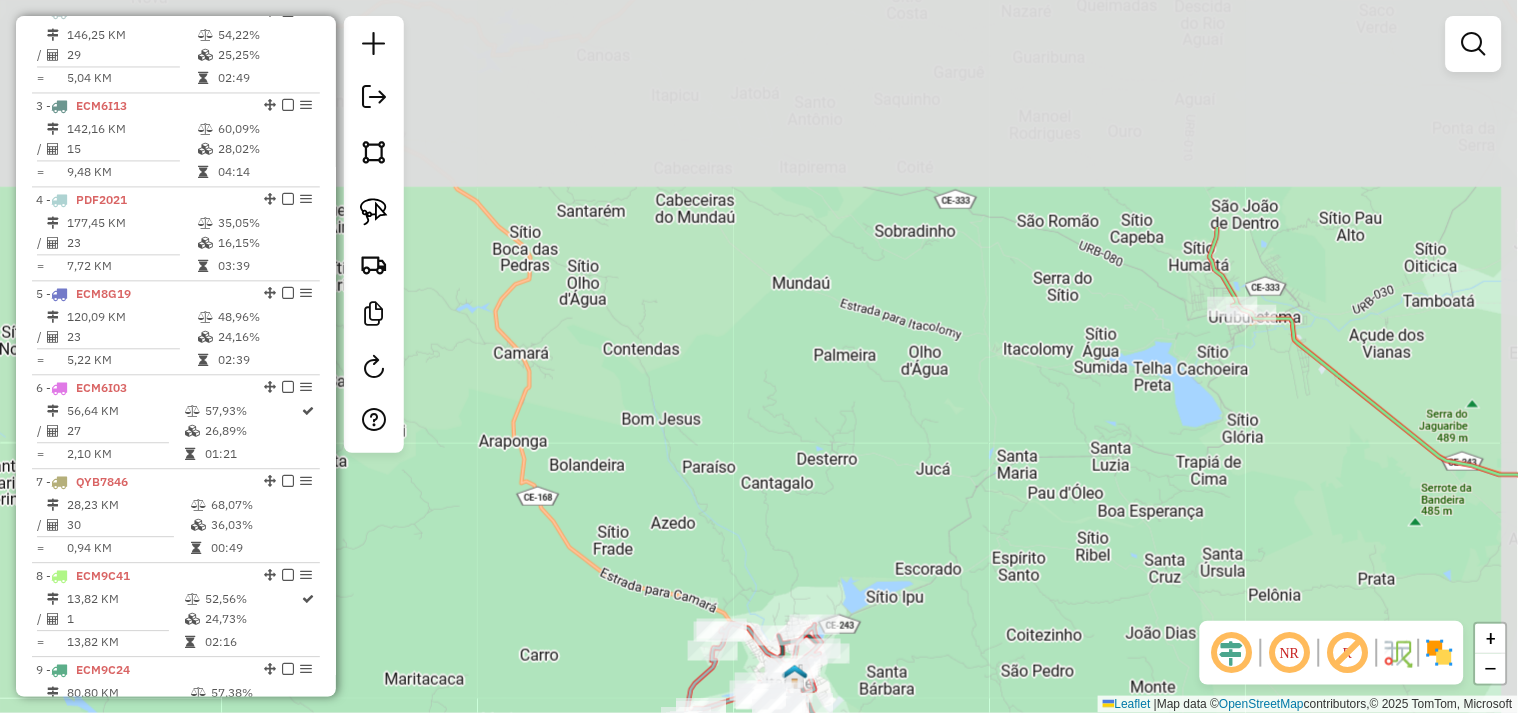 drag, startPoint x: 804, startPoint y: 344, endPoint x: 755, endPoint y: 678, distance: 337.57516 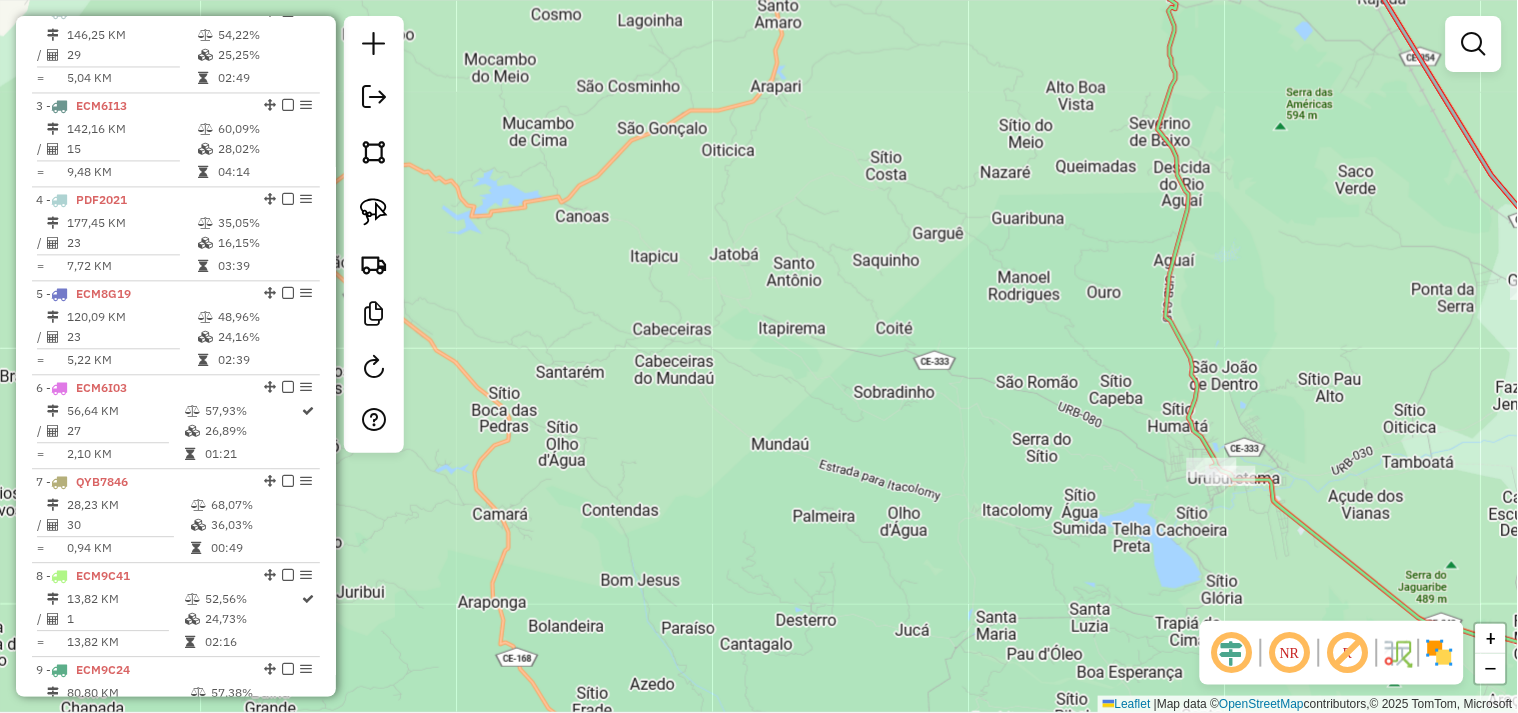 drag, startPoint x: 841, startPoint y: 416, endPoint x: 748, endPoint y: 755, distance: 351.52524 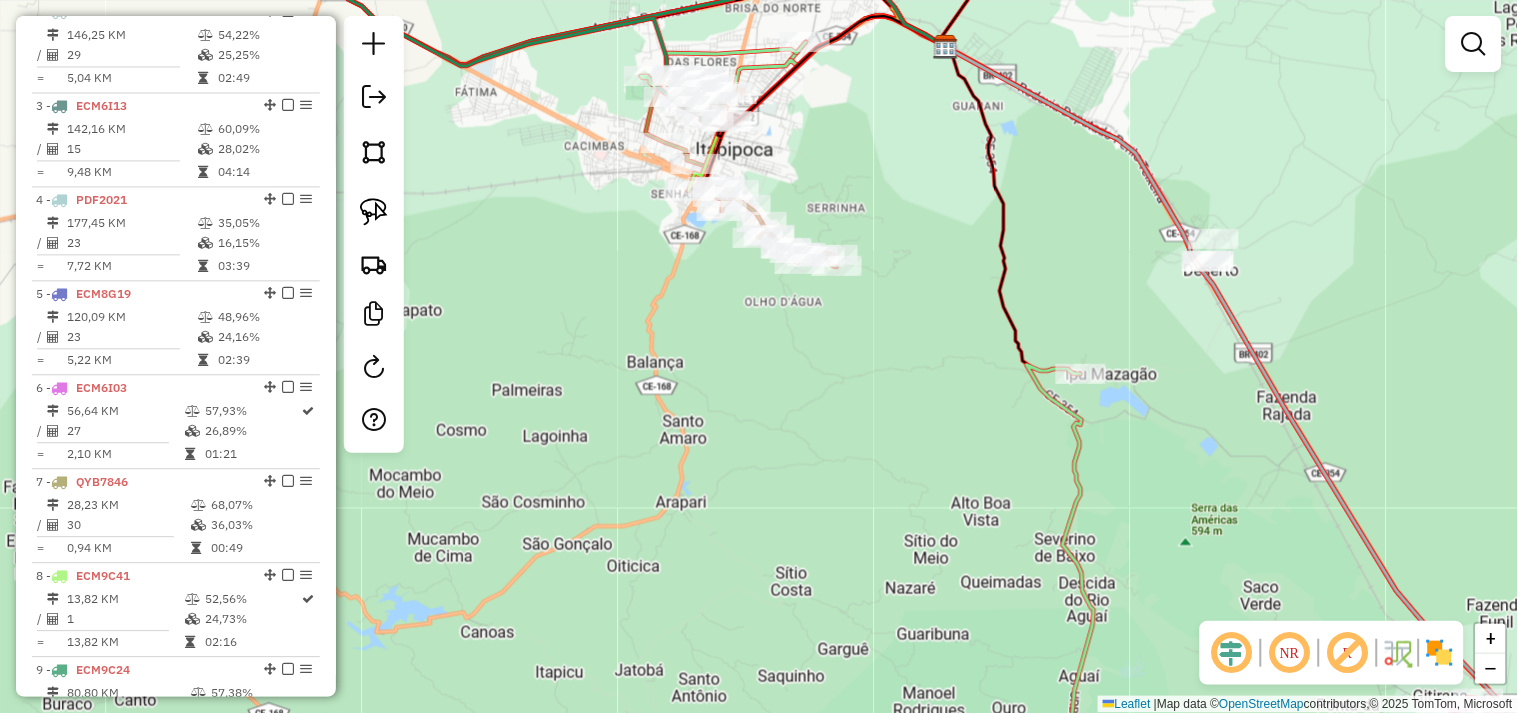 drag, startPoint x: 826, startPoint y: 522, endPoint x: 698, endPoint y: 531, distance: 128.31601 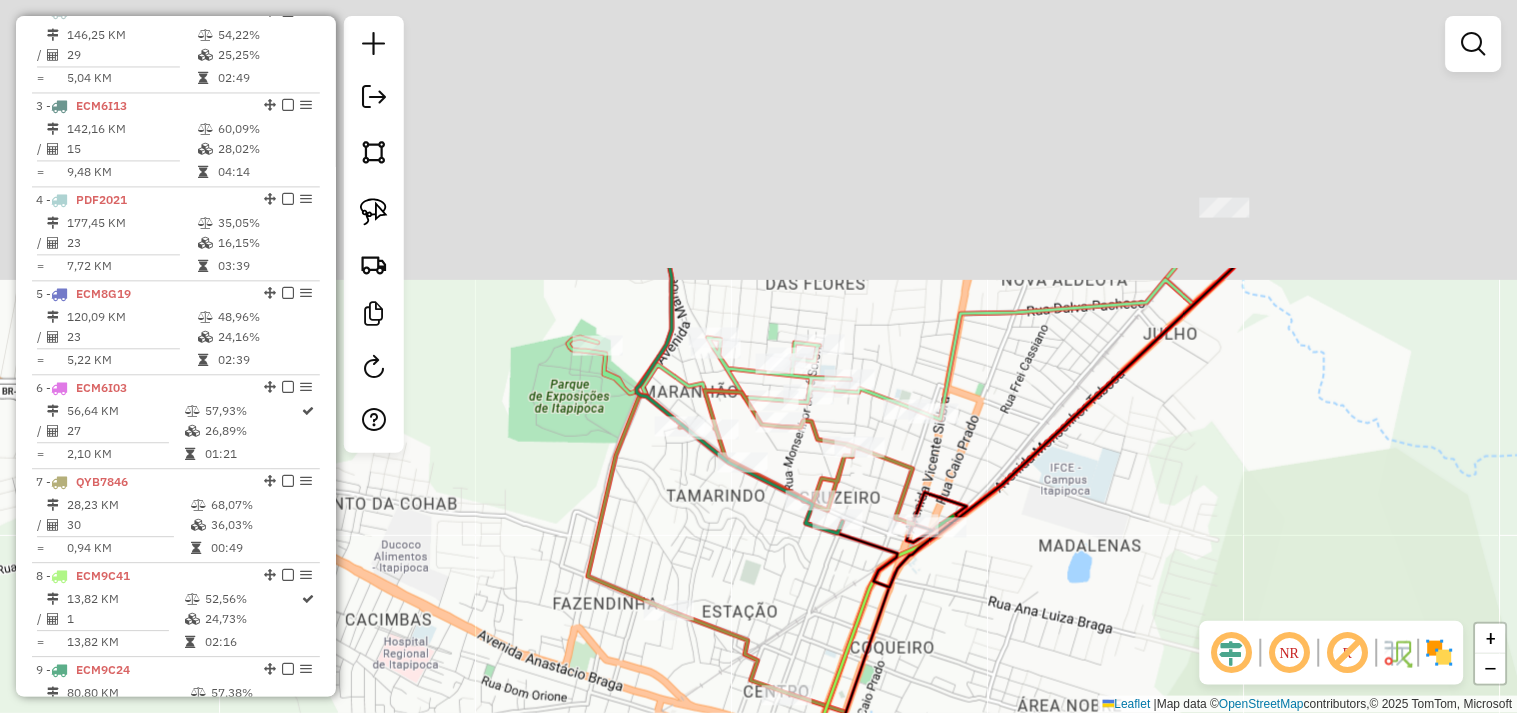 drag, startPoint x: 696, startPoint y: 468, endPoint x: 757, endPoint y: 602, distance: 147.23111 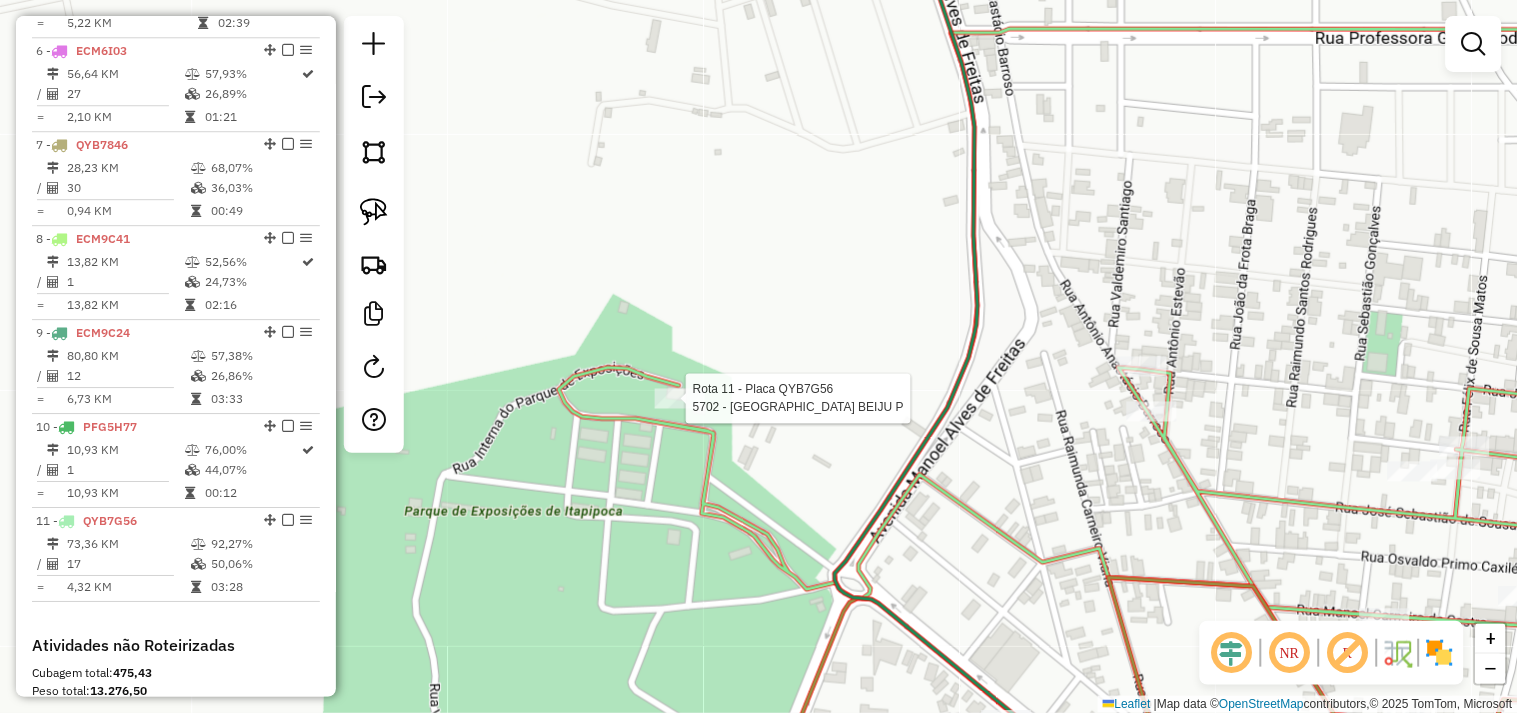 select on "**********" 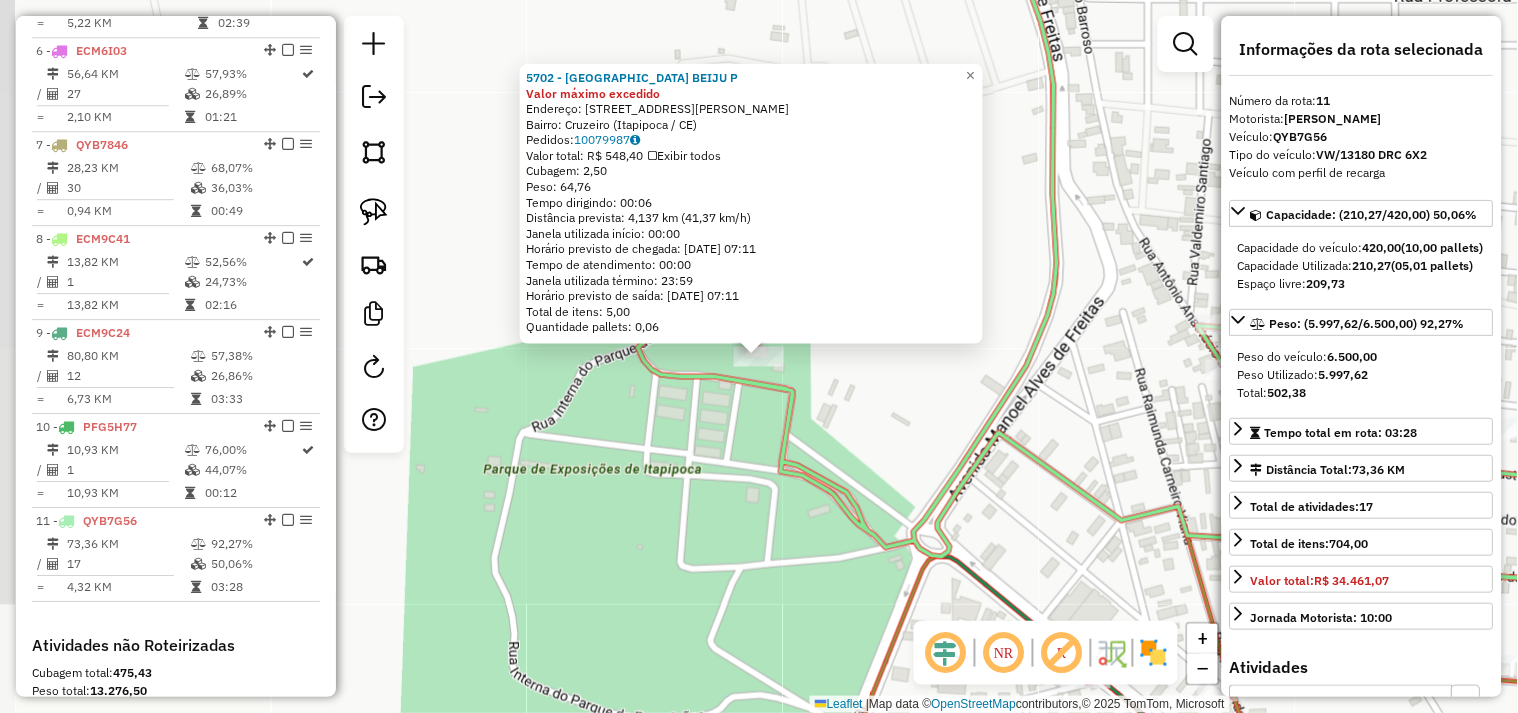 scroll, scrollTop: 1518, scrollLeft: 0, axis: vertical 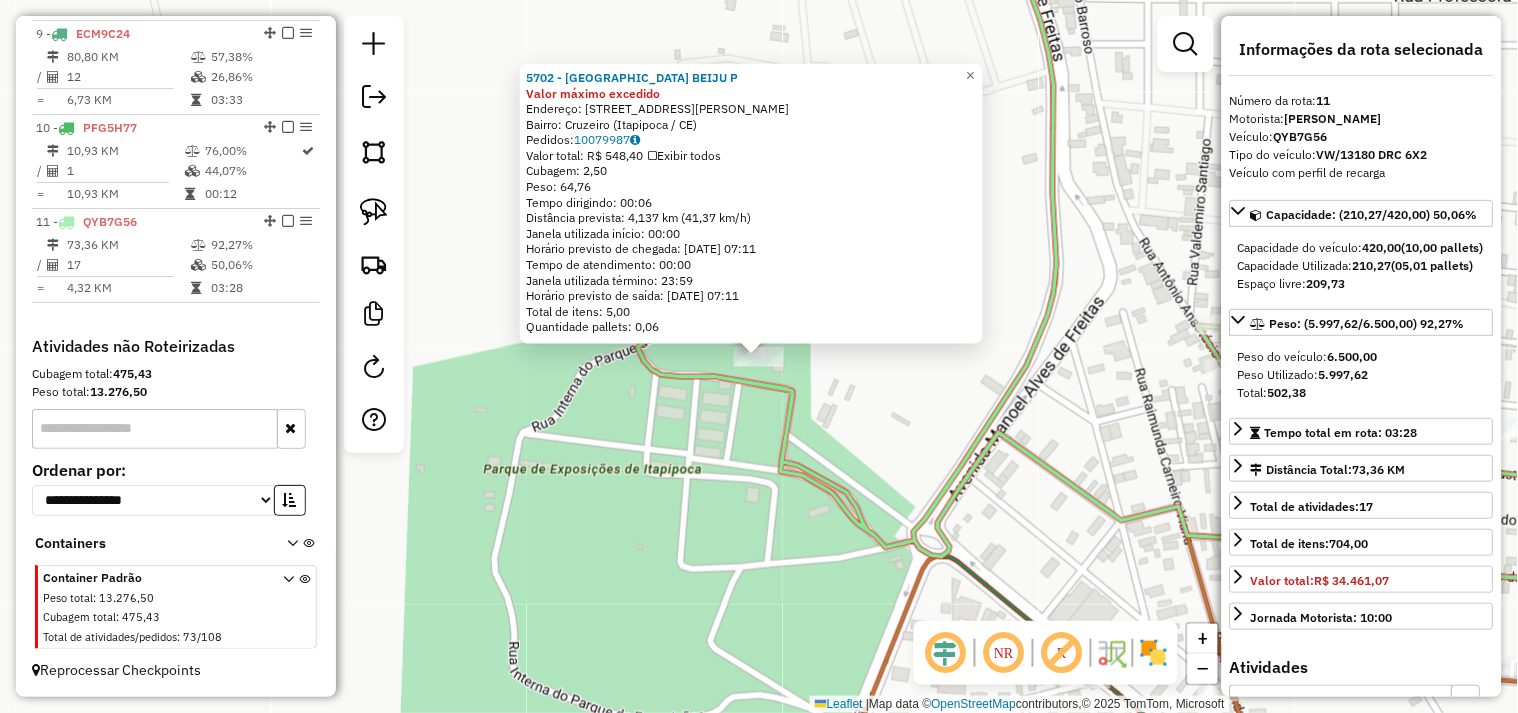 click on "5702 - CHURRASCARIA BEIJU P Valor máximo excedido  Endereço: Rua Major Antônio Rodrigues Teixeira, 440   Bairro: Cruzeiro (Itapipoca / CE)   Pedidos:  10079987   Valor total: R$ 548,40   Exibir todos   Cubagem: 2,50  Peso: 64,76  Tempo dirigindo: 00:06   Distância prevista: 4,137 km (41,37 km/h)   Janela utilizada início: 00:00   Horário previsto de chegada: 11/07/2025 07:11   Tempo de atendimento: 00:00   Janela utilizada término: 23:59   Horário previsto de saída: 11/07/2025 07:11   Total de itens: 5,00   Quantidade pallets: 0,06  × Janela de atendimento Grade de atendimento Capacidade Transportadoras Veículos Cliente Pedidos  Rotas Selecione os dias de semana para filtrar as janelas de atendimento  Seg   Ter   Qua   Qui   Sex   Sáb   Dom  Informe o período da janela de atendimento: De: Até:  Filtrar exatamente a janela do cliente  Considerar janela de atendimento padrão  Selecione os dias de semana para filtrar as grades de atendimento  Seg   Ter   Qua   Qui   Sex   Sáb   Dom   De:   Até:" 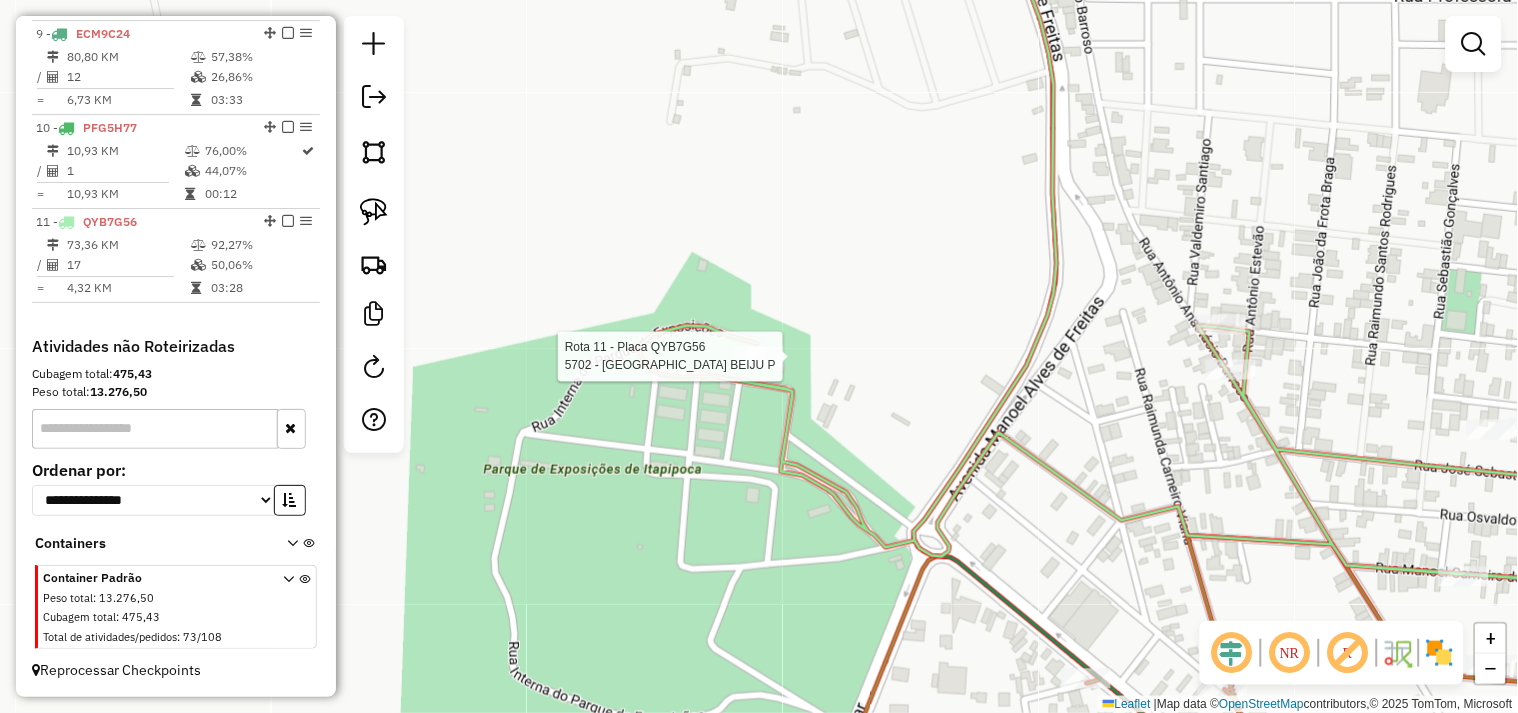 select on "**********" 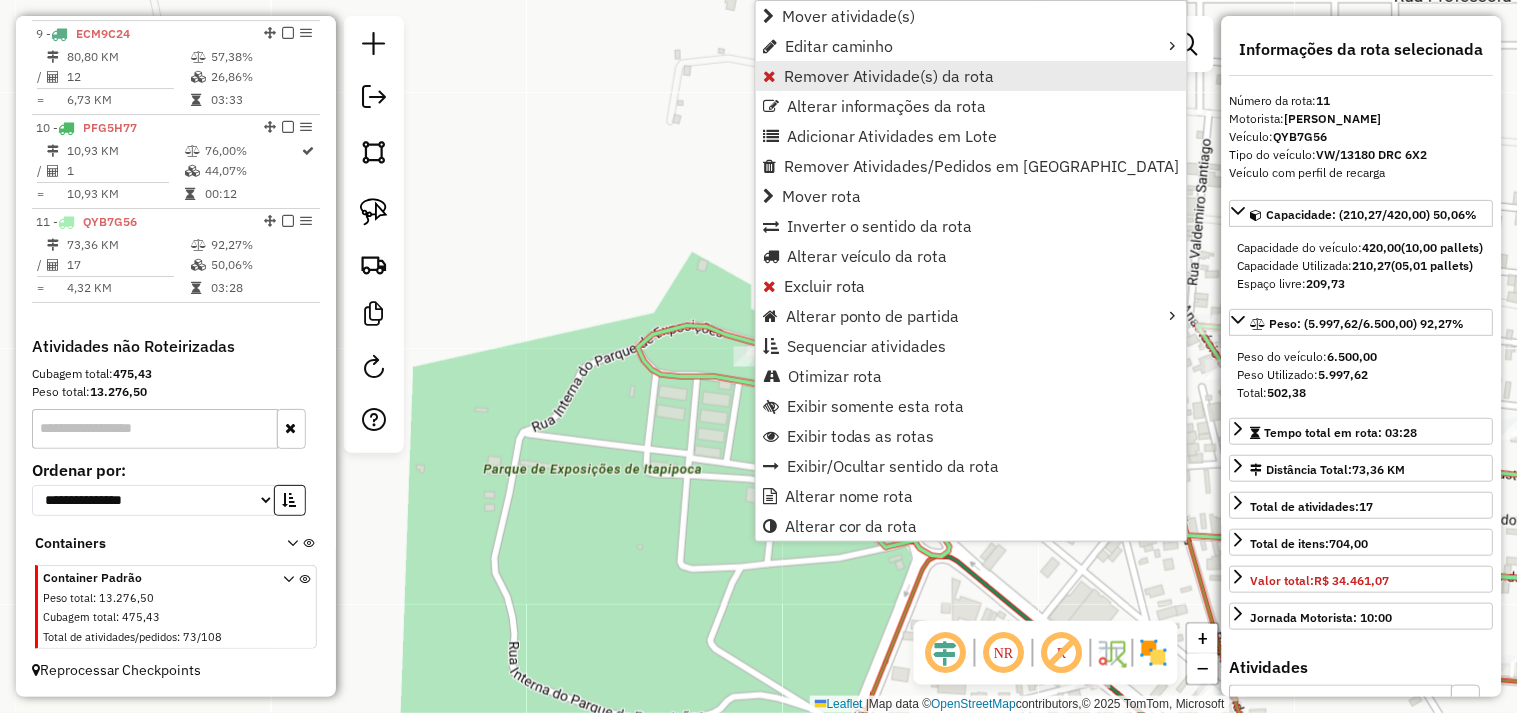 click on "Remover Atividade(s) da rota" at bounding box center [889, 76] 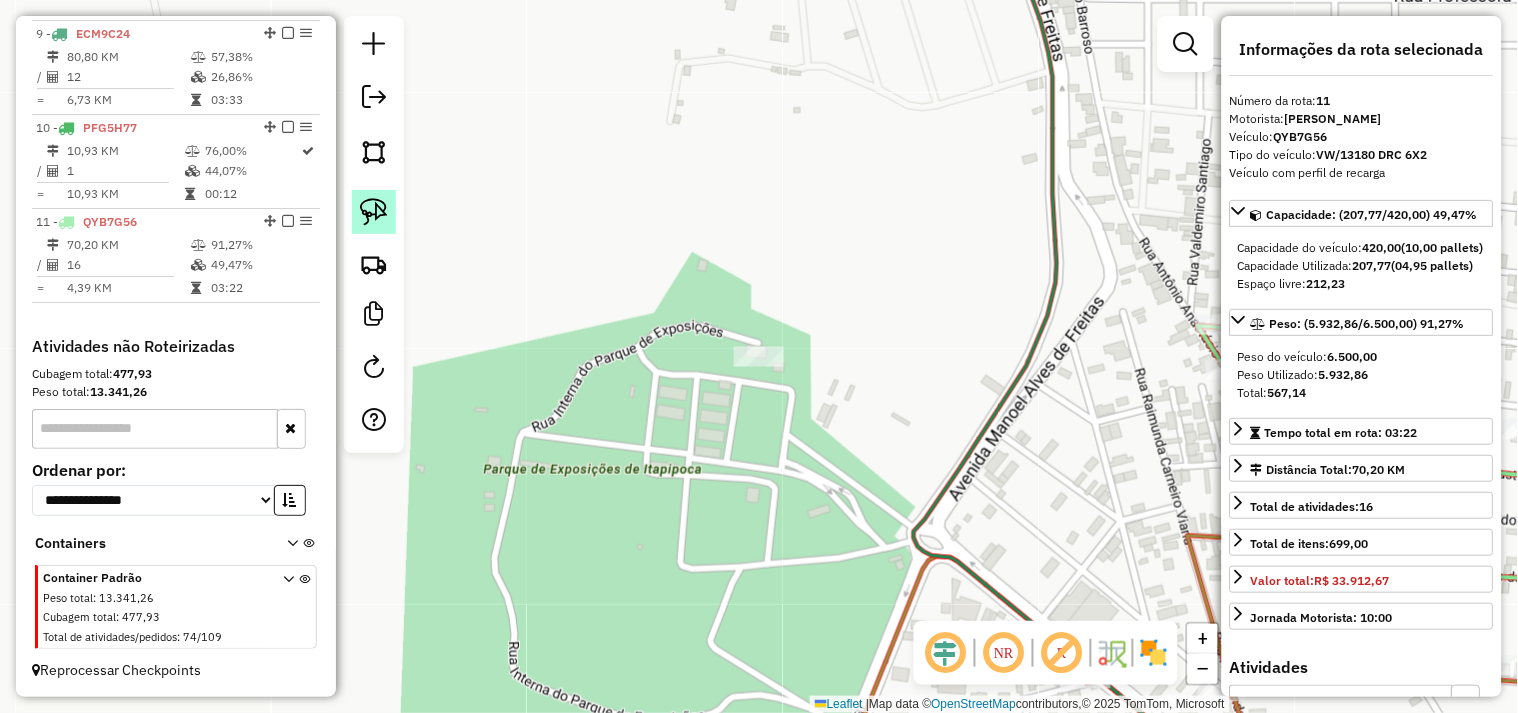 click 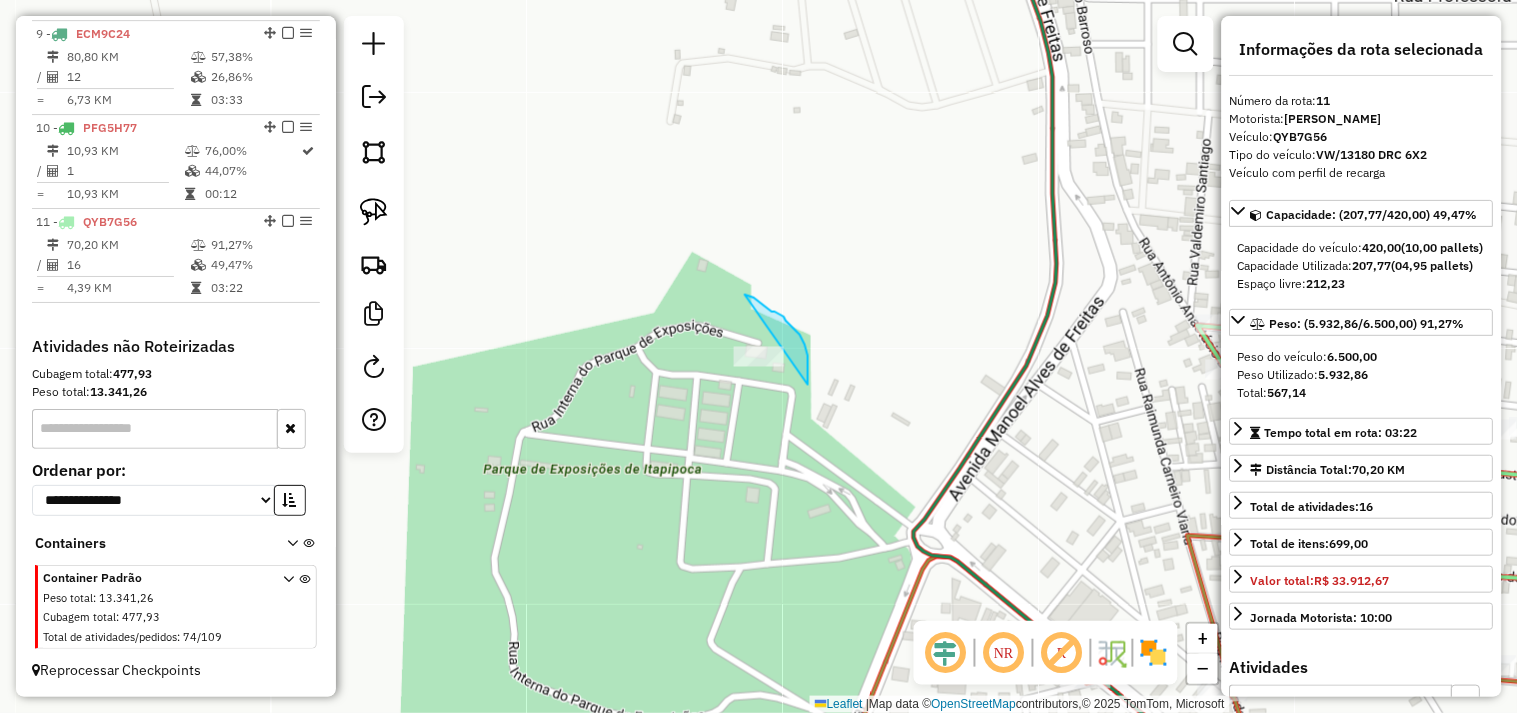 drag, startPoint x: 754, startPoint y: 298, endPoint x: 657, endPoint y: 386, distance: 130.96947 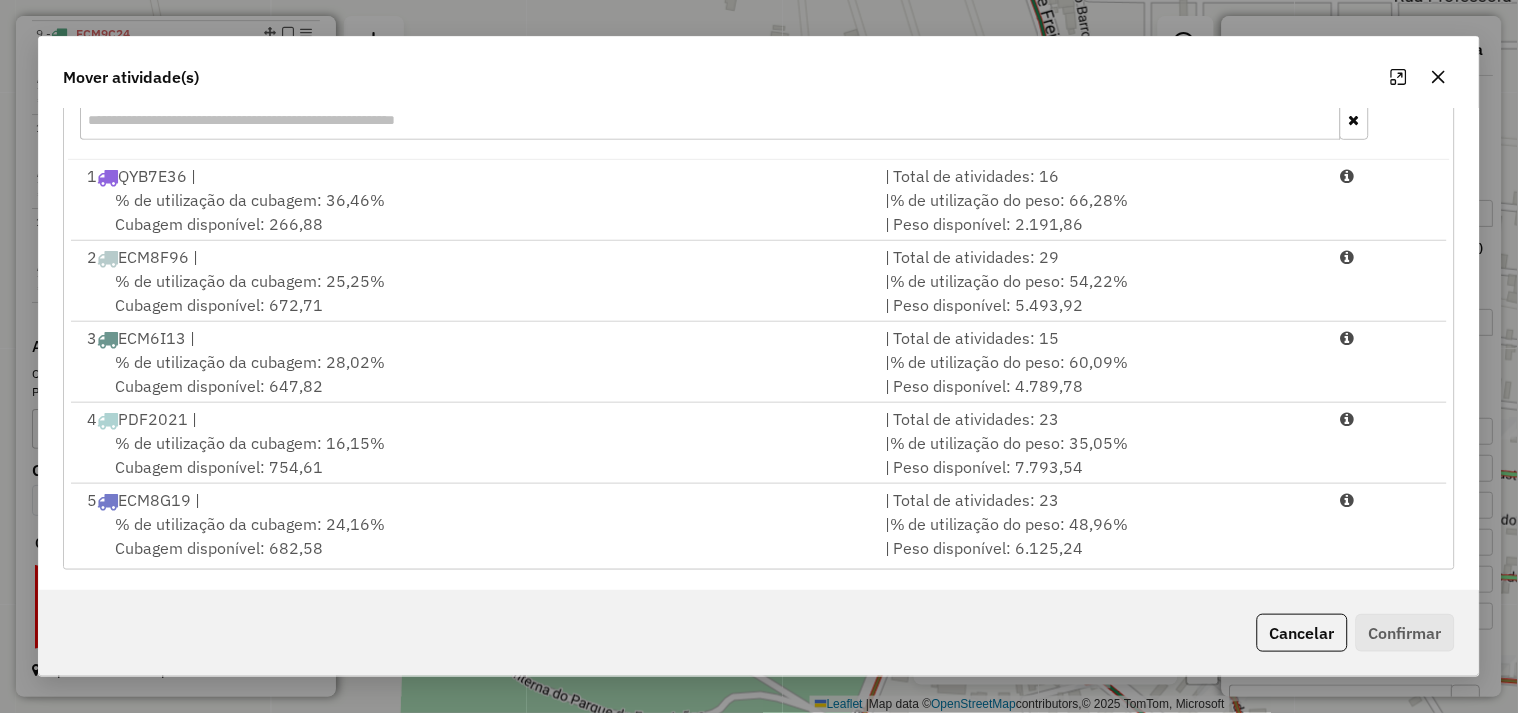 scroll, scrollTop: 302, scrollLeft: 0, axis: vertical 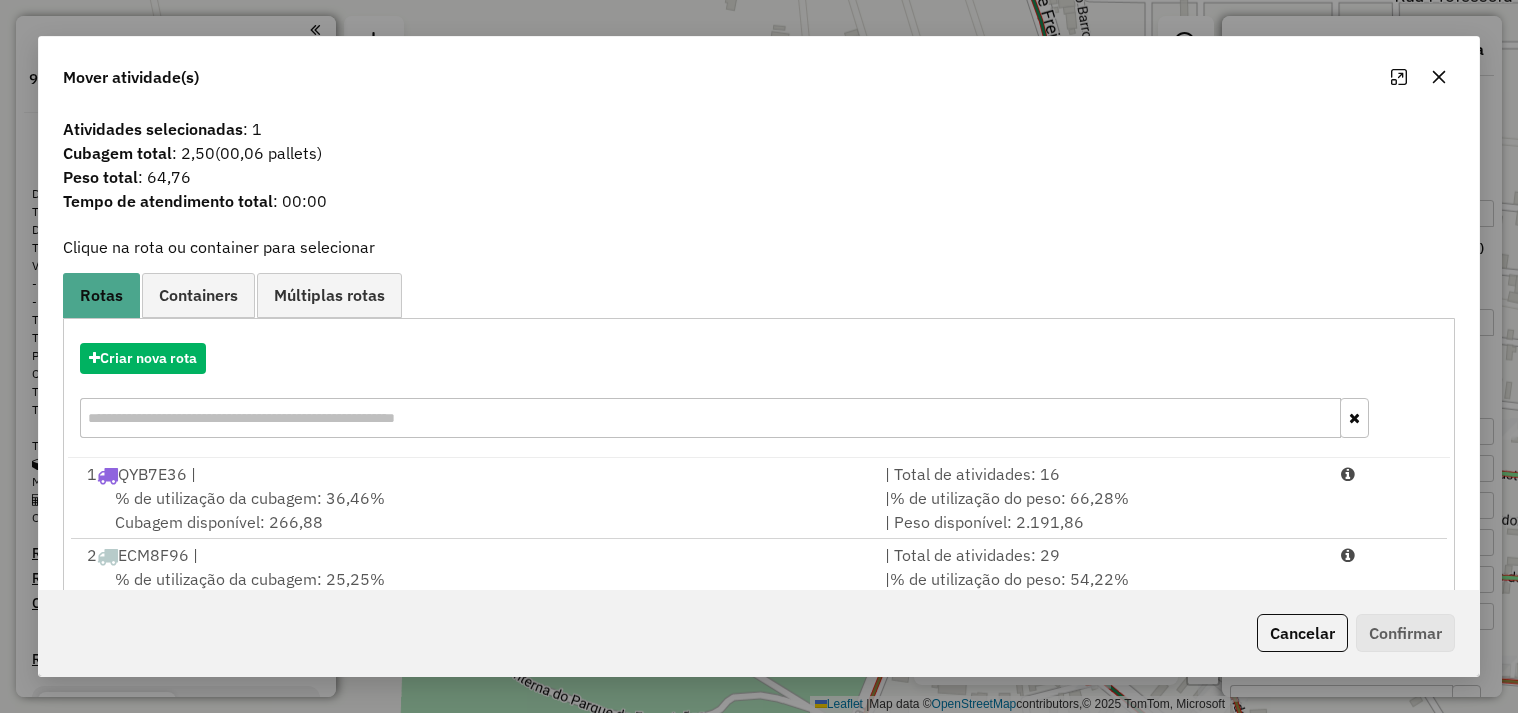 select on "**********" 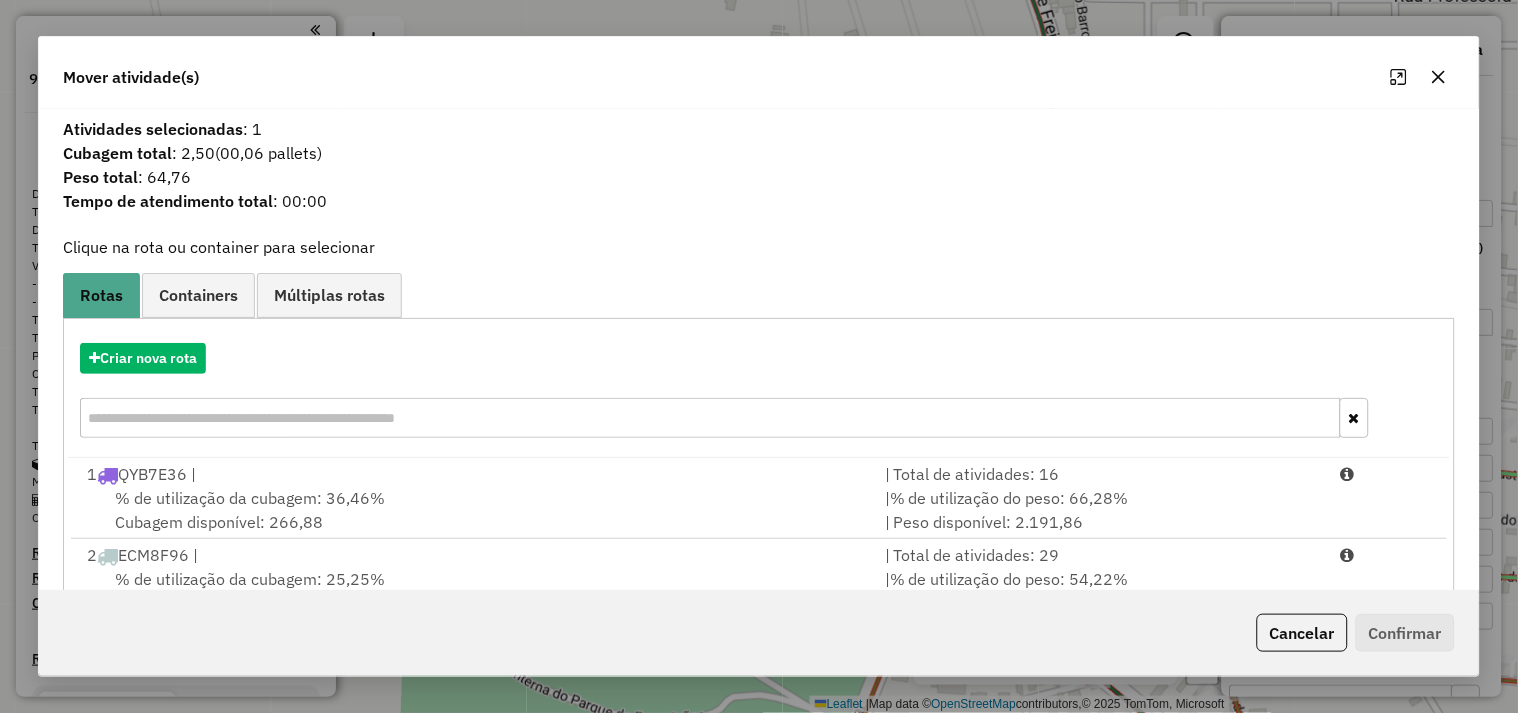 scroll, scrollTop: 1518, scrollLeft: 0, axis: vertical 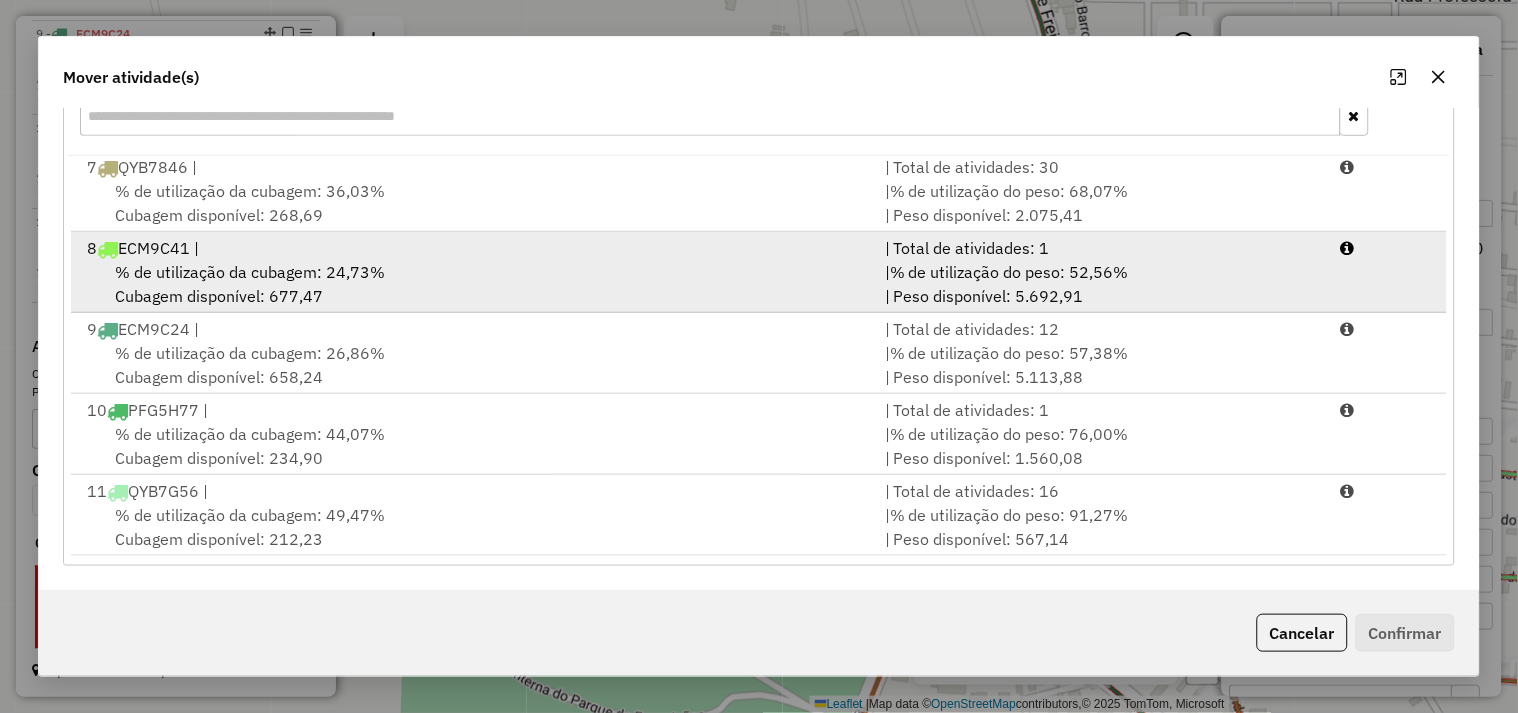 click on "% de utilização da cubagem: 24,73%" at bounding box center [250, 272] 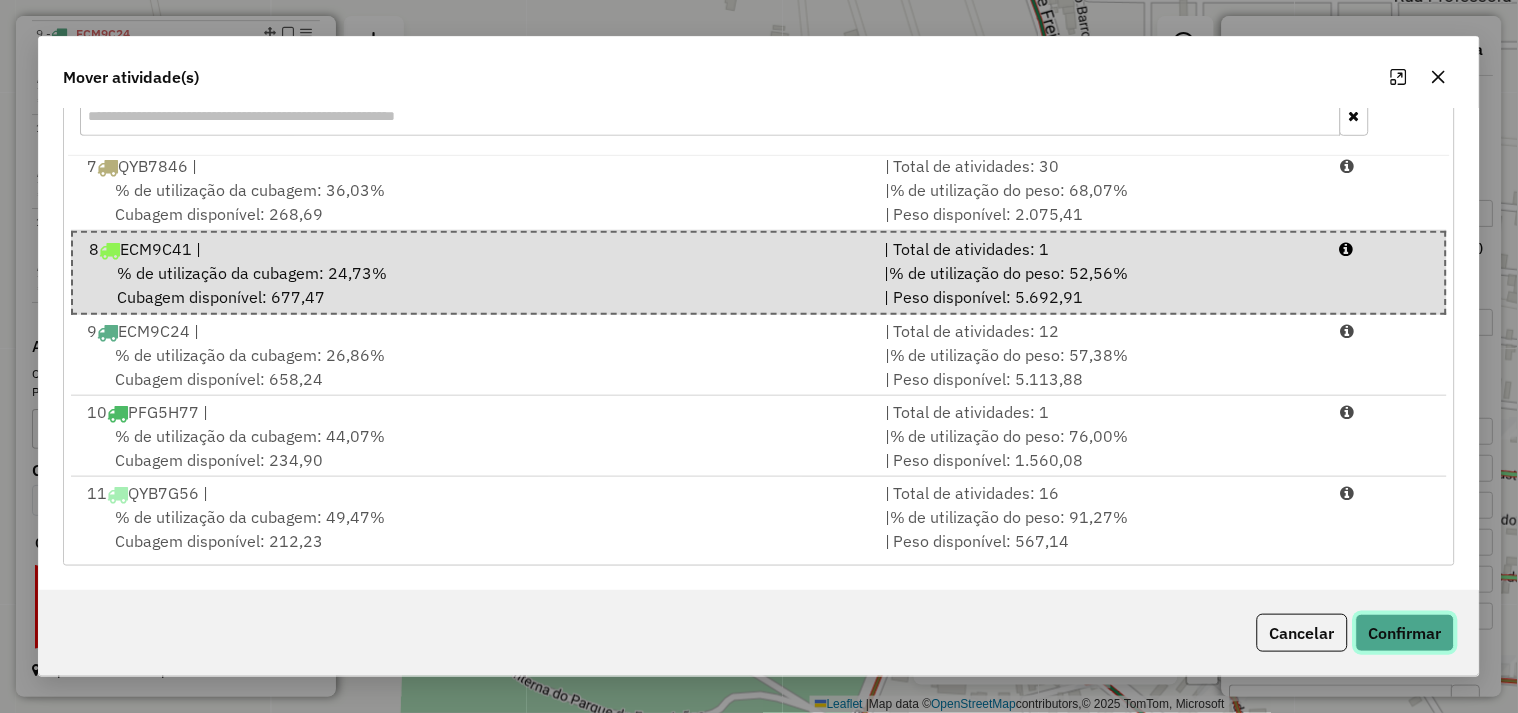 click on "Confirmar" 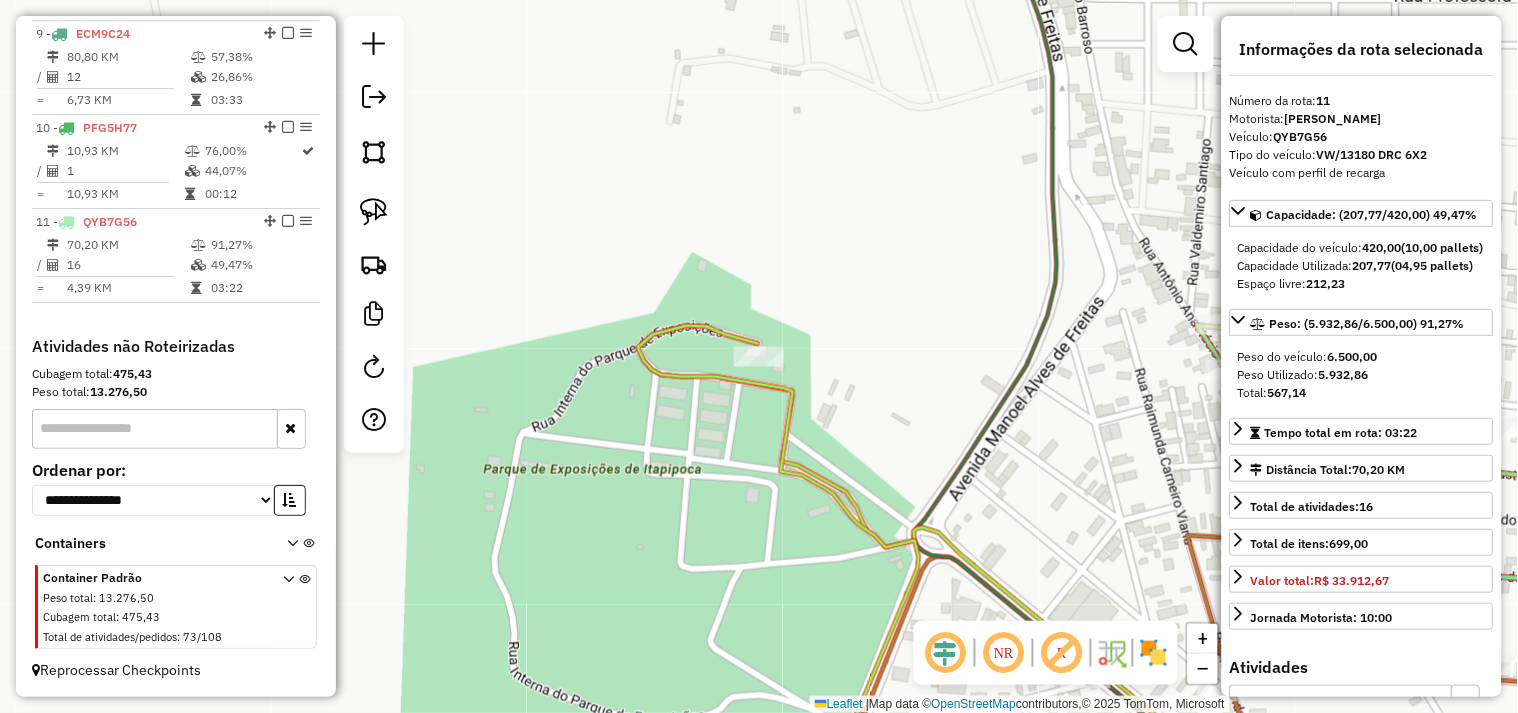 scroll, scrollTop: 0, scrollLeft: 0, axis: both 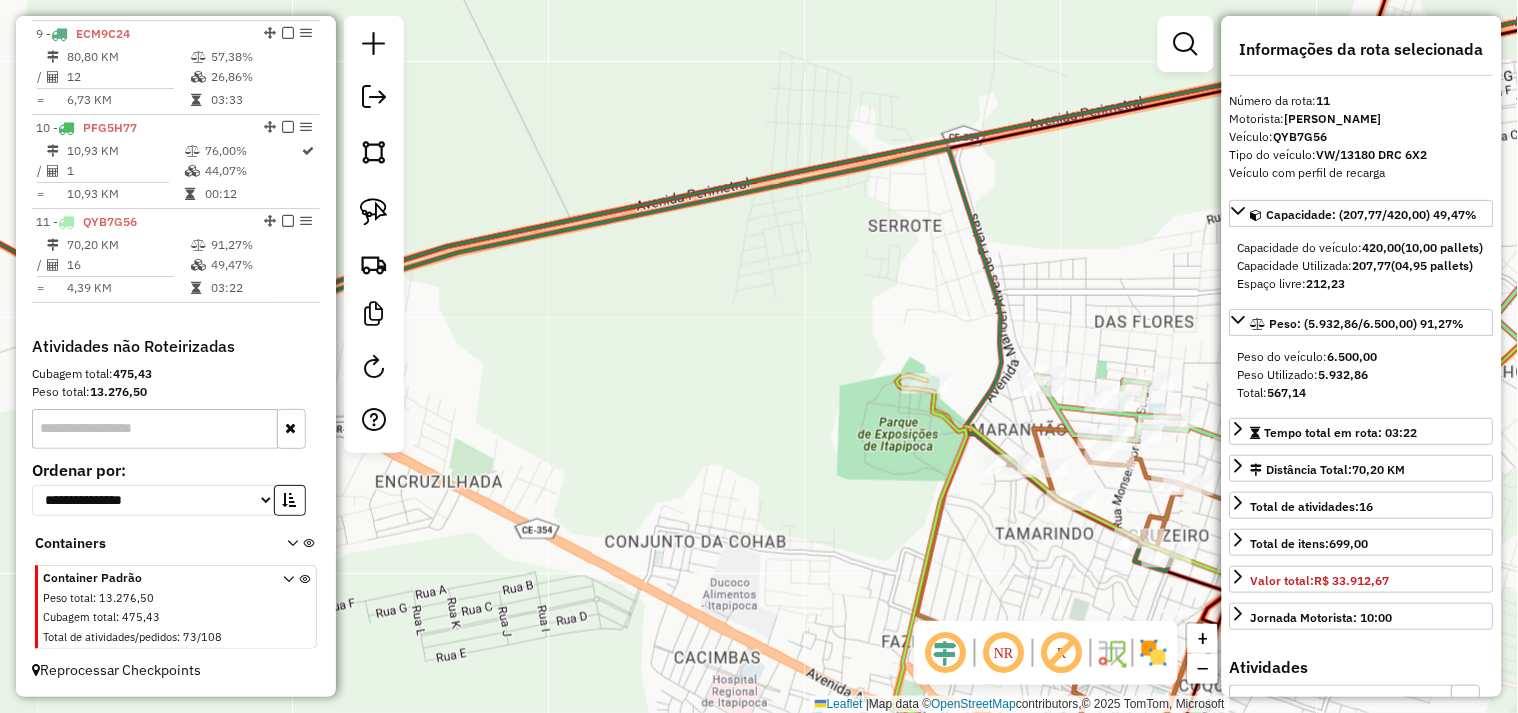 click on "Janela de atendimento Grade de atendimento Capacidade Transportadoras Veículos Cliente Pedidos  Rotas Selecione os dias de semana para filtrar as janelas de atendimento  Seg   Ter   Qua   Qui   Sex   Sáb   Dom  Informe o período da janela de atendimento: De: Até:  Filtrar exatamente a janela do cliente  Considerar janela de atendimento padrão  Selecione os dias de semana para filtrar as grades de atendimento  Seg   Ter   Qua   Qui   Sex   Sáb   Dom   Considerar clientes sem dia de atendimento cadastrado  Clientes fora do dia de atendimento selecionado Filtrar as atividades entre os valores definidos abaixo:  Peso mínimo:   Peso máximo:   Cubagem mínima:   Cubagem máxima:   De:   Até:  Filtrar as atividades entre o tempo de atendimento definido abaixo:  De:   Até:   Considerar capacidade total dos clientes não roteirizados Transportadora: Selecione um ou mais itens Tipo de veículo: Selecione um ou mais itens Veículo: Selecione um ou mais itens Motorista: Selecione um ou mais itens Nome: Rótulo:" 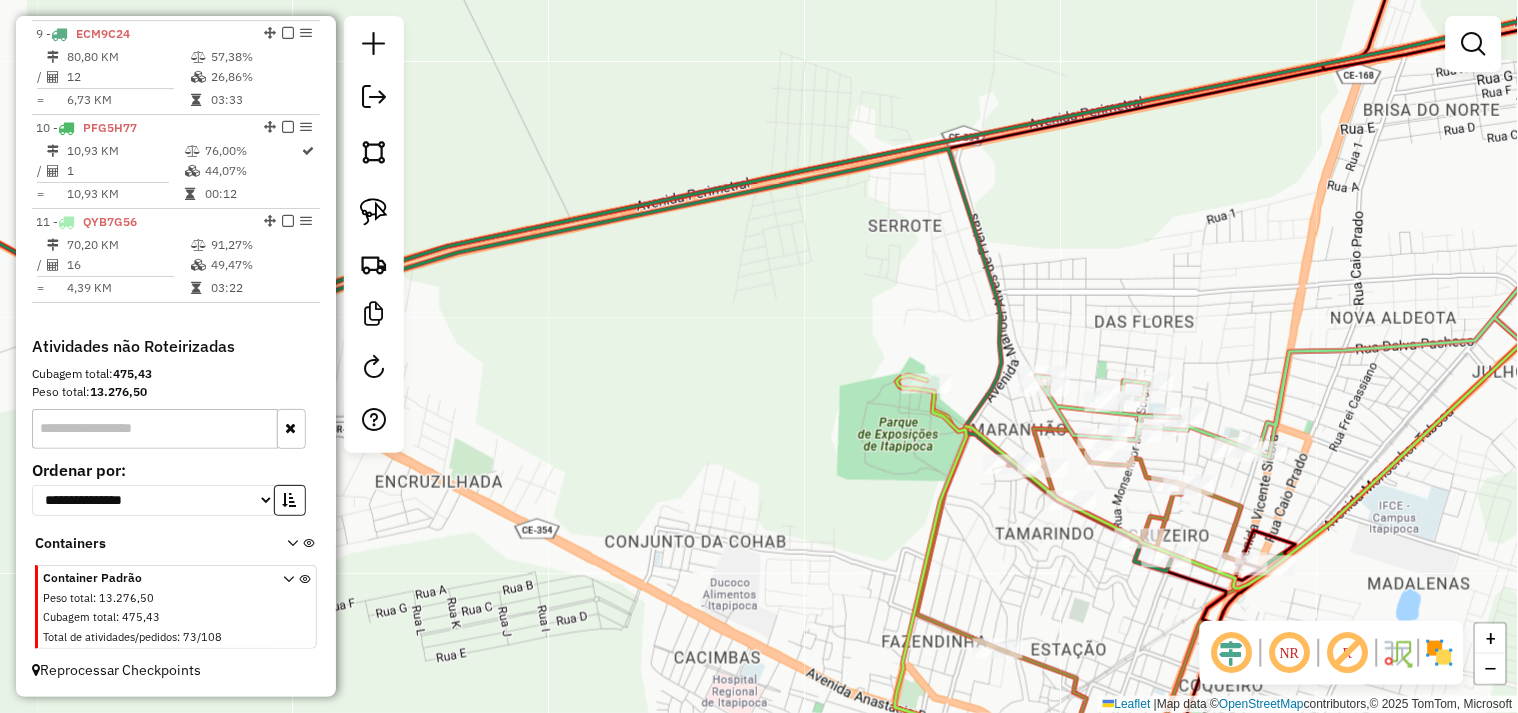 drag, startPoint x: 1075, startPoint y: 273, endPoint x: 754, endPoint y: 232, distance: 323.6078 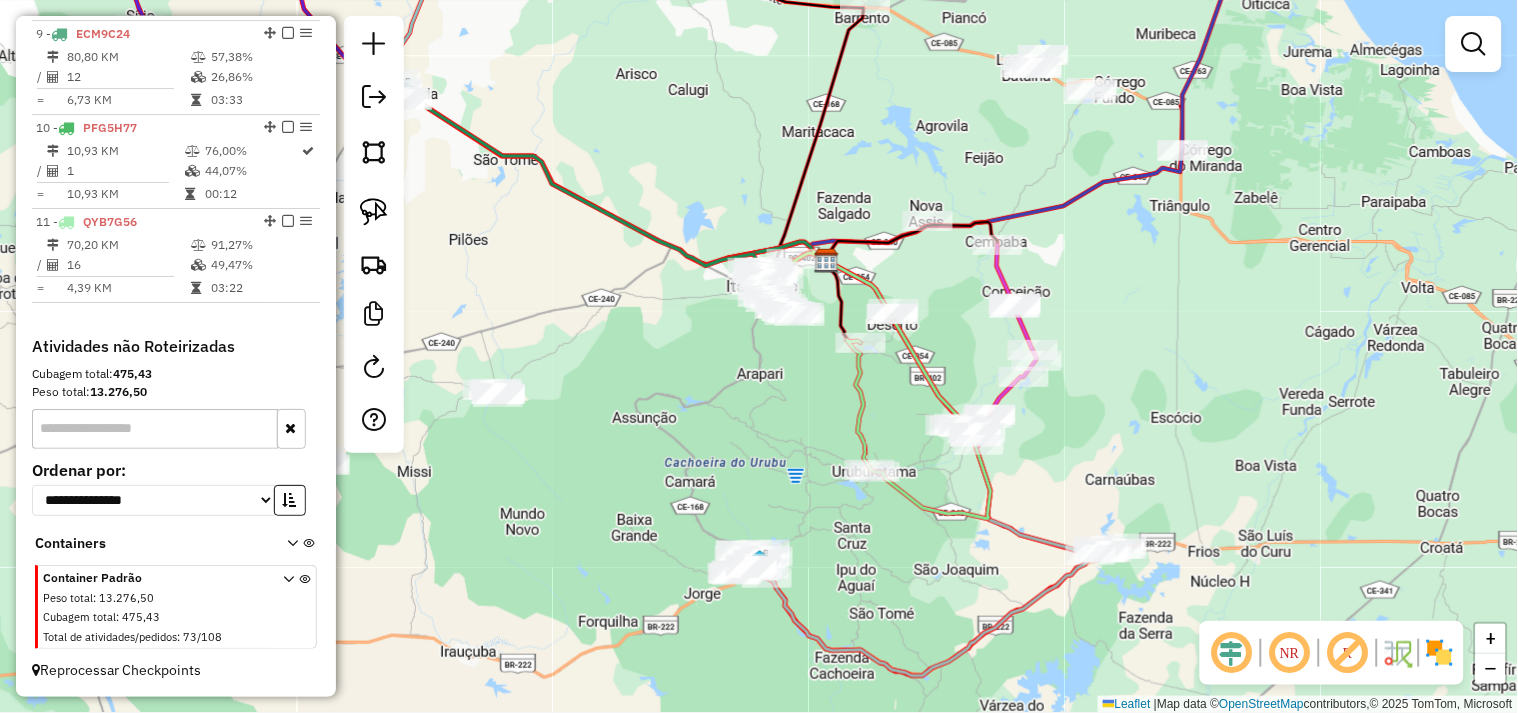 click on "Janela de atendimento Grade de atendimento Capacidade Transportadoras Veículos Cliente Pedidos  Rotas Selecione os dias de semana para filtrar as janelas de atendimento  Seg   Ter   Qua   Qui   Sex   Sáb   Dom  Informe o período da janela de atendimento: De: Até:  Filtrar exatamente a janela do cliente  Considerar janela de atendimento padrão  Selecione os dias de semana para filtrar as grades de atendimento  Seg   Ter   Qua   Qui   Sex   Sáb   Dom   Considerar clientes sem dia de atendimento cadastrado  Clientes fora do dia de atendimento selecionado Filtrar as atividades entre os valores definidos abaixo:  Peso mínimo:   Peso máximo:   Cubagem mínima:   Cubagem máxima:   De:   Até:  Filtrar as atividades entre o tempo de atendimento definido abaixo:  De:   Até:   Considerar capacidade total dos clientes não roteirizados Transportadora: Selecione um ou mais itens Tipo de veículo: Selecione um ou mais itens Veículo: Selecione um ou mais itens Motorista: Selecione um ou mais itens Nome: Rótulo:" 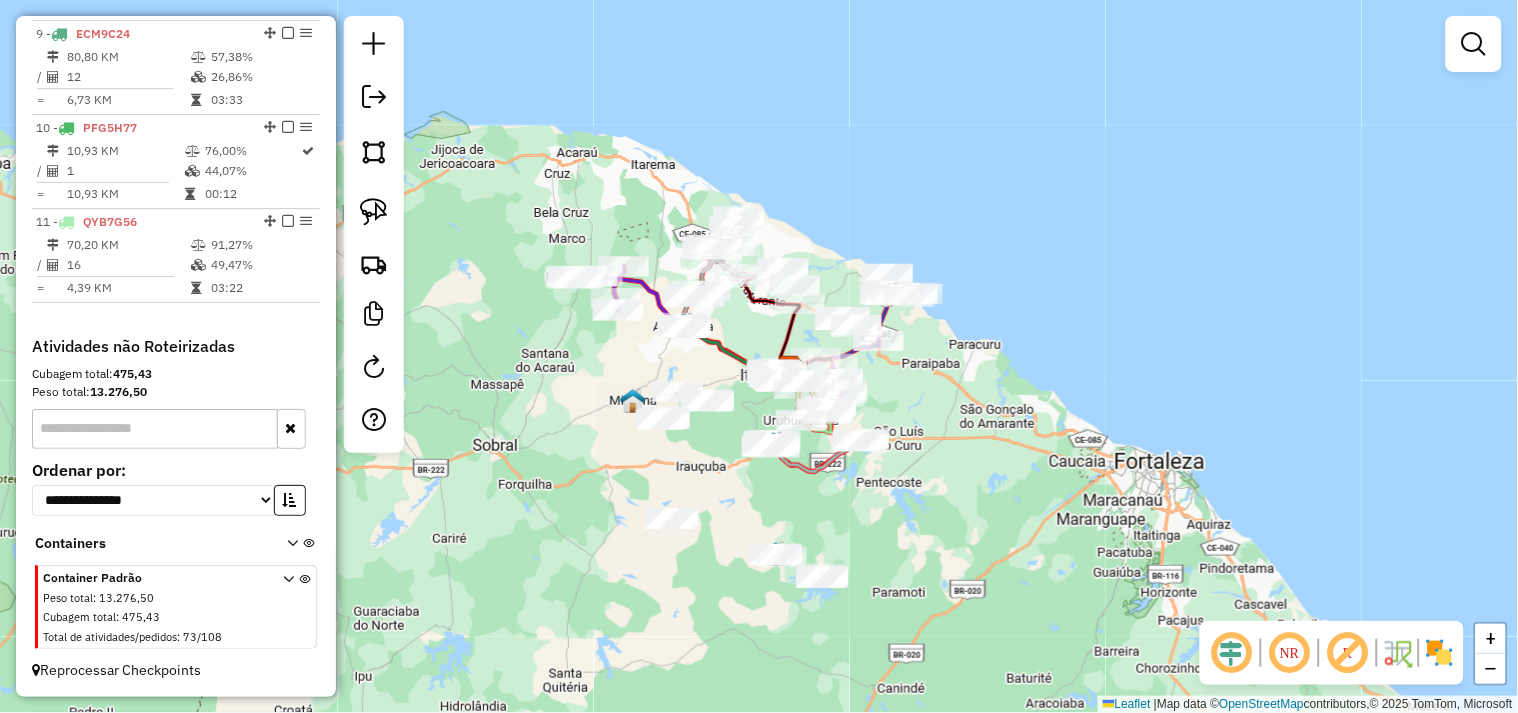 drag, startPoint x: 901, startPoint y: 526, endPoint x: 912, endPoint y: 511, distance: 18.601076 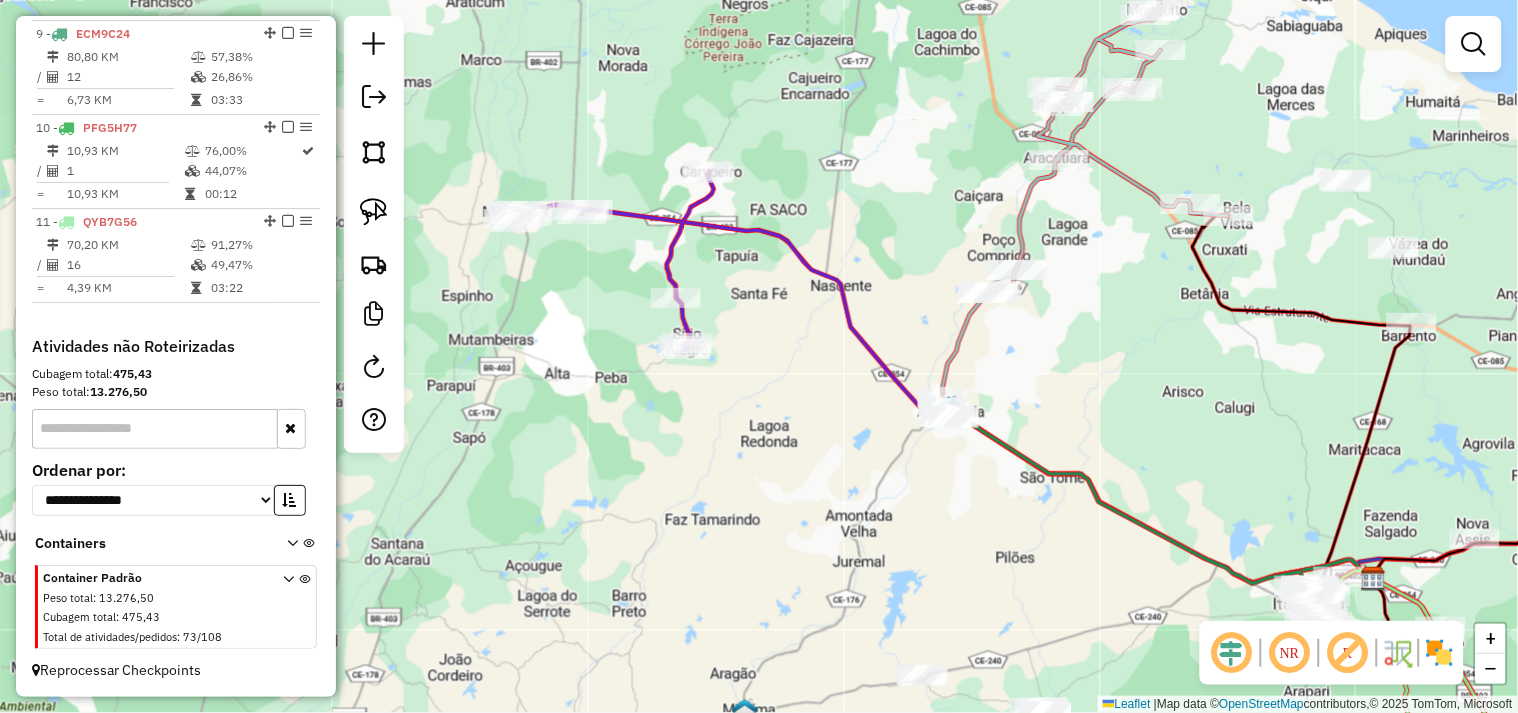 drag, startPoint x: 640, startPoint y: 270, endPoint x: 567, endPoint y: 55, distance: 227.05505 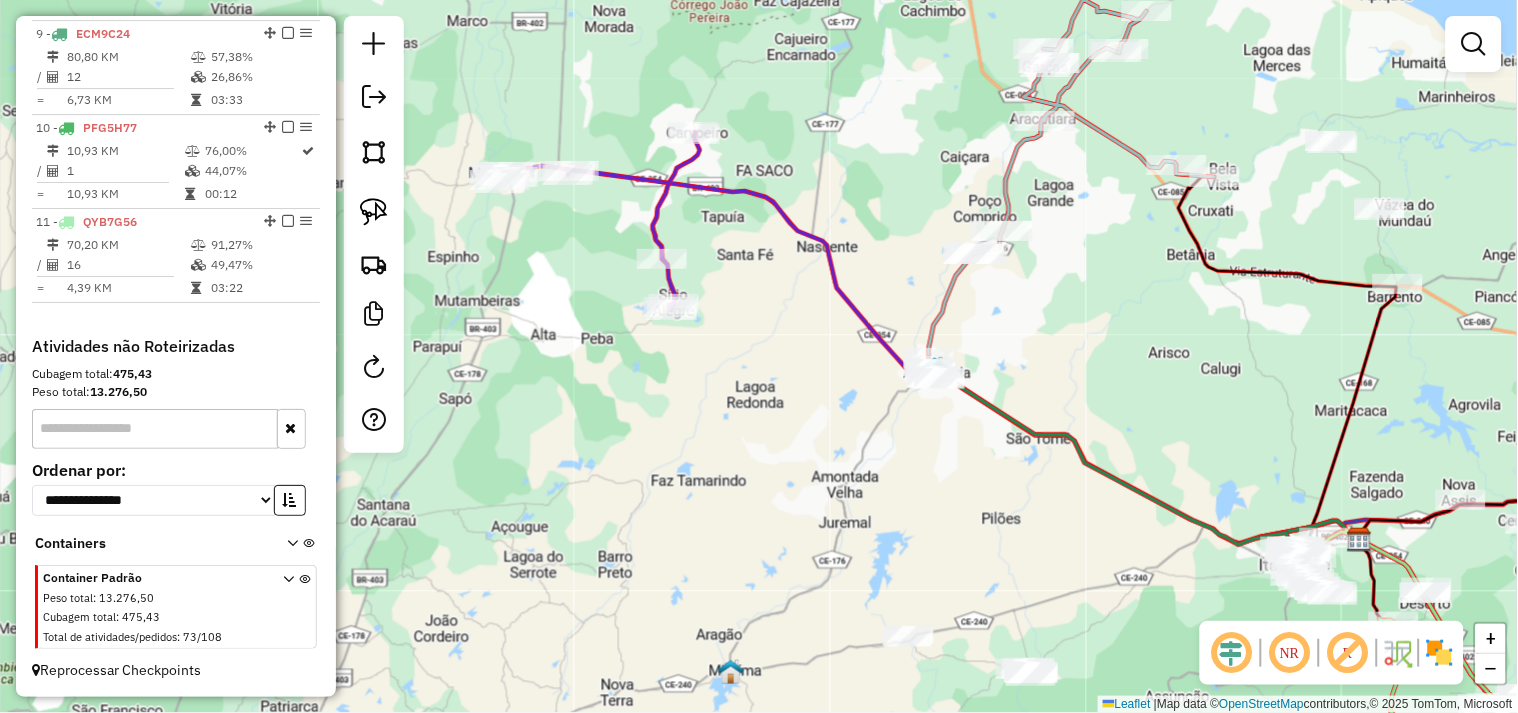 drag, startPoint x: 827, startPoint y: 484, endPoint x: 623, endPoint y: 263, distance: 300.7607 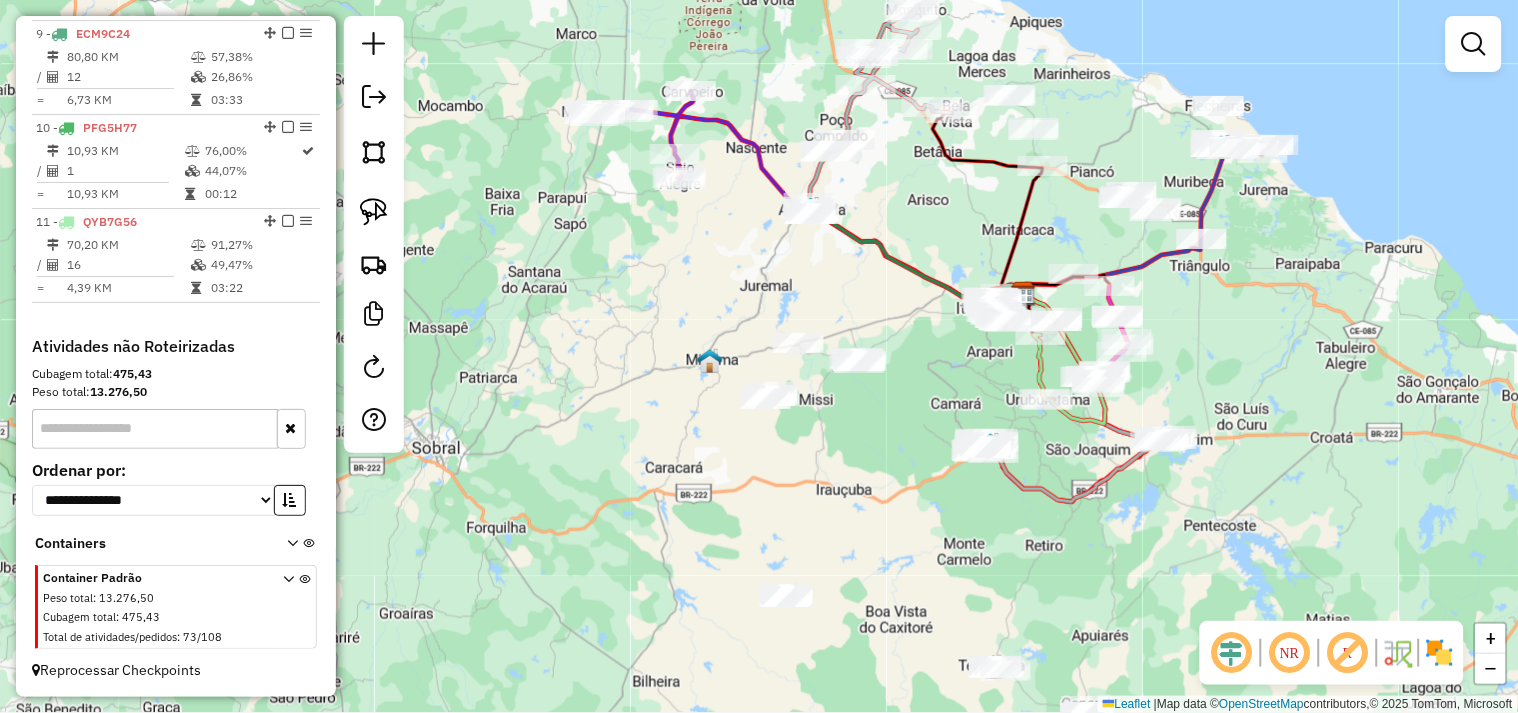 drag, startPoint x: 1078, startPoint y: 404, endPoint x: 855, endPoint y: 280, distance: 255.15681 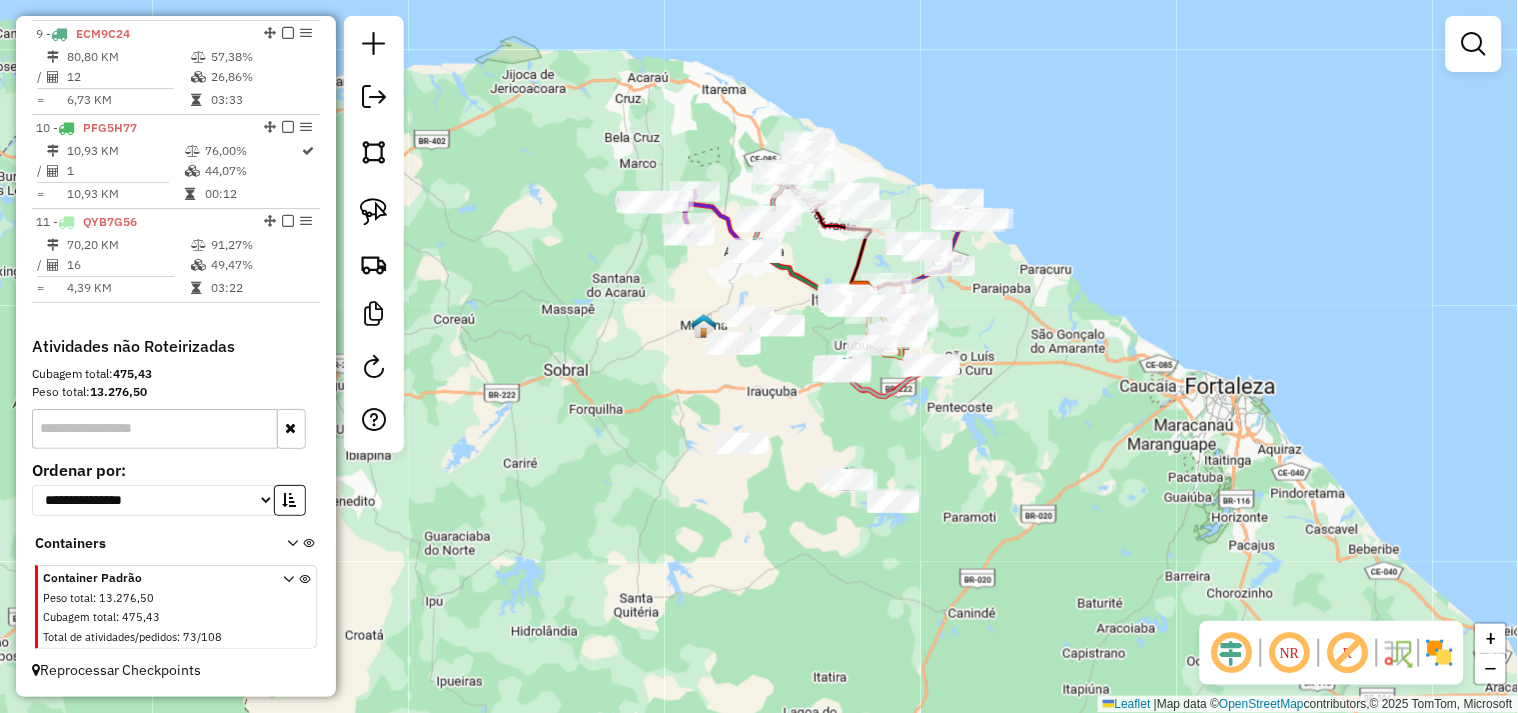drag, startPoint x: 972, startPoint y: 401, endPoint x: 954, endPoint y: 472, distance: 73.24616 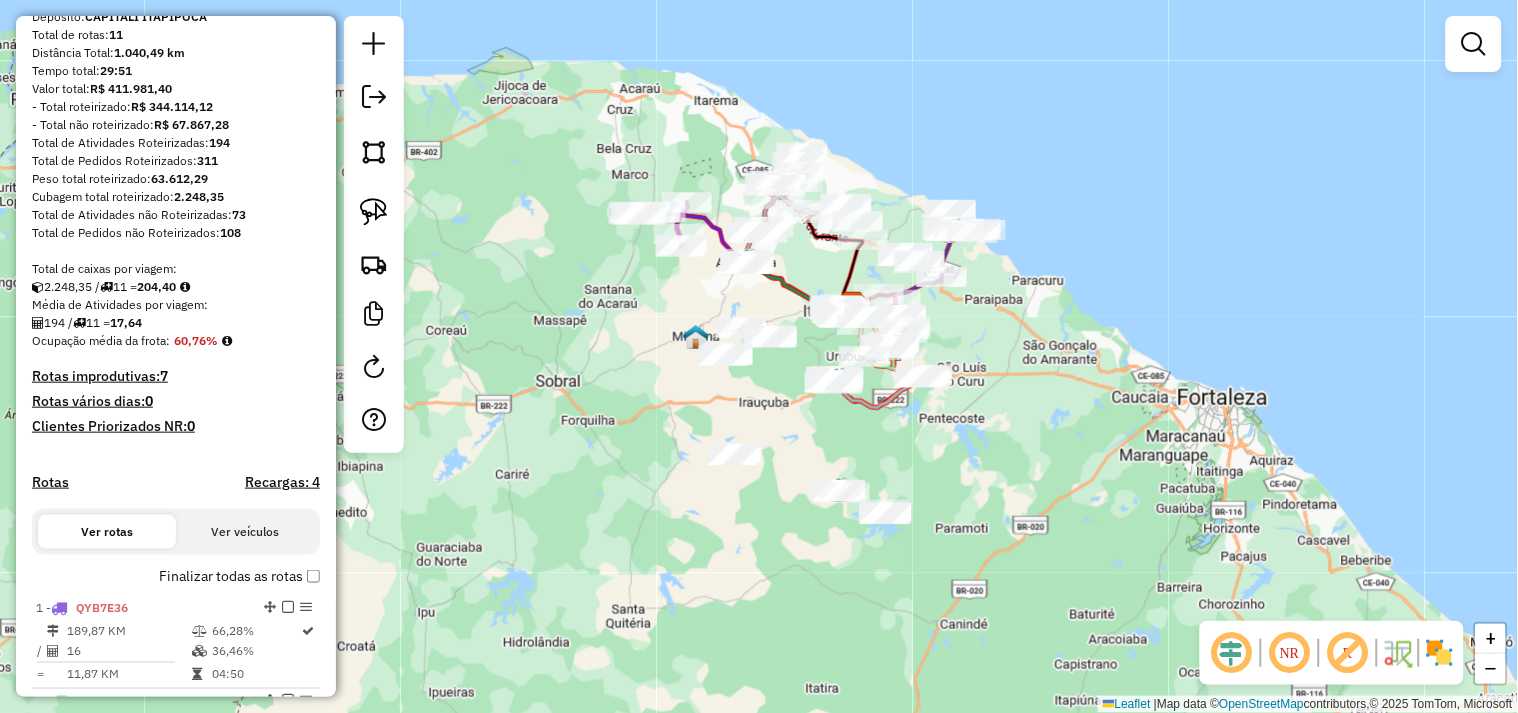 scroll, scrollTop: 0, scrollLeft: 0, axis: both 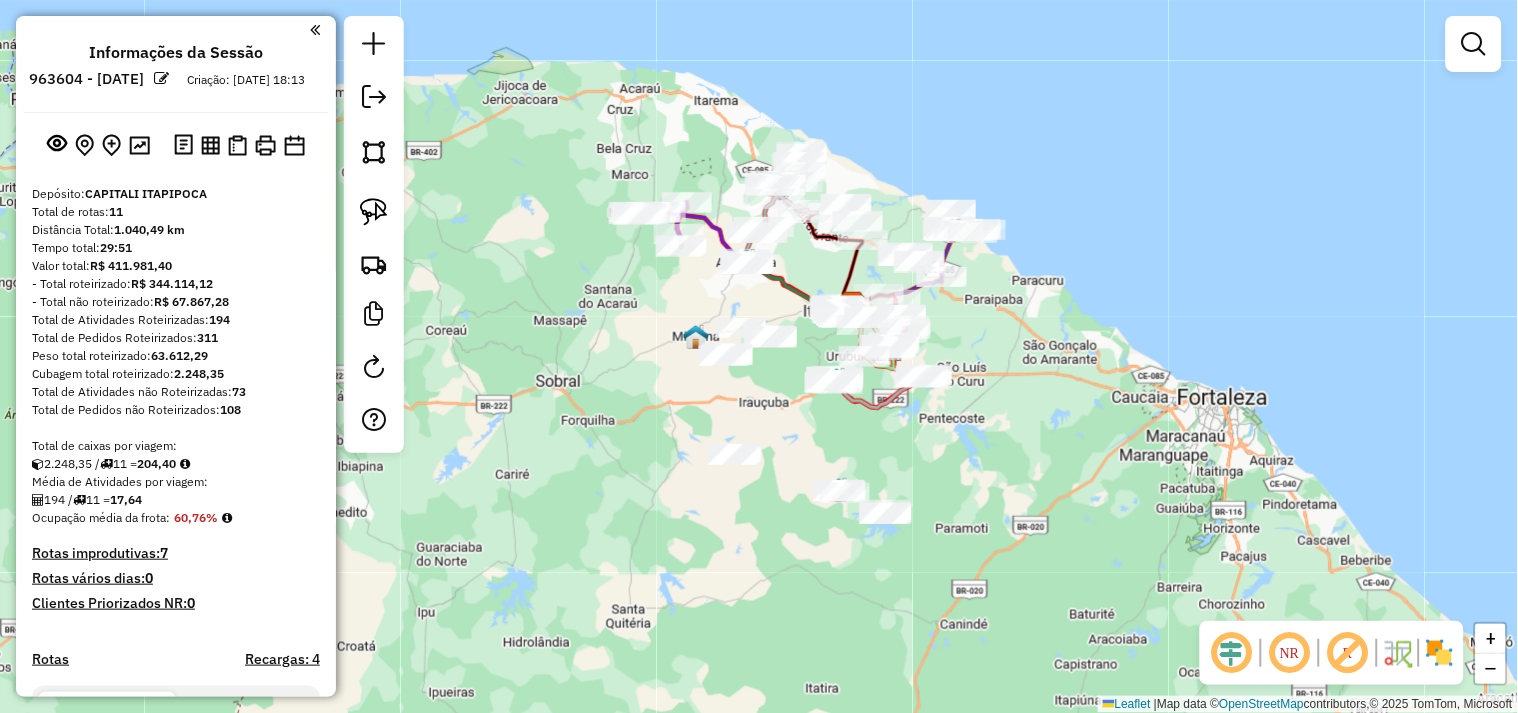drag, startPoint x: 1046, startPoint y: 340, endPoint x: 985, endPoint y: 424, distance: 103.81233 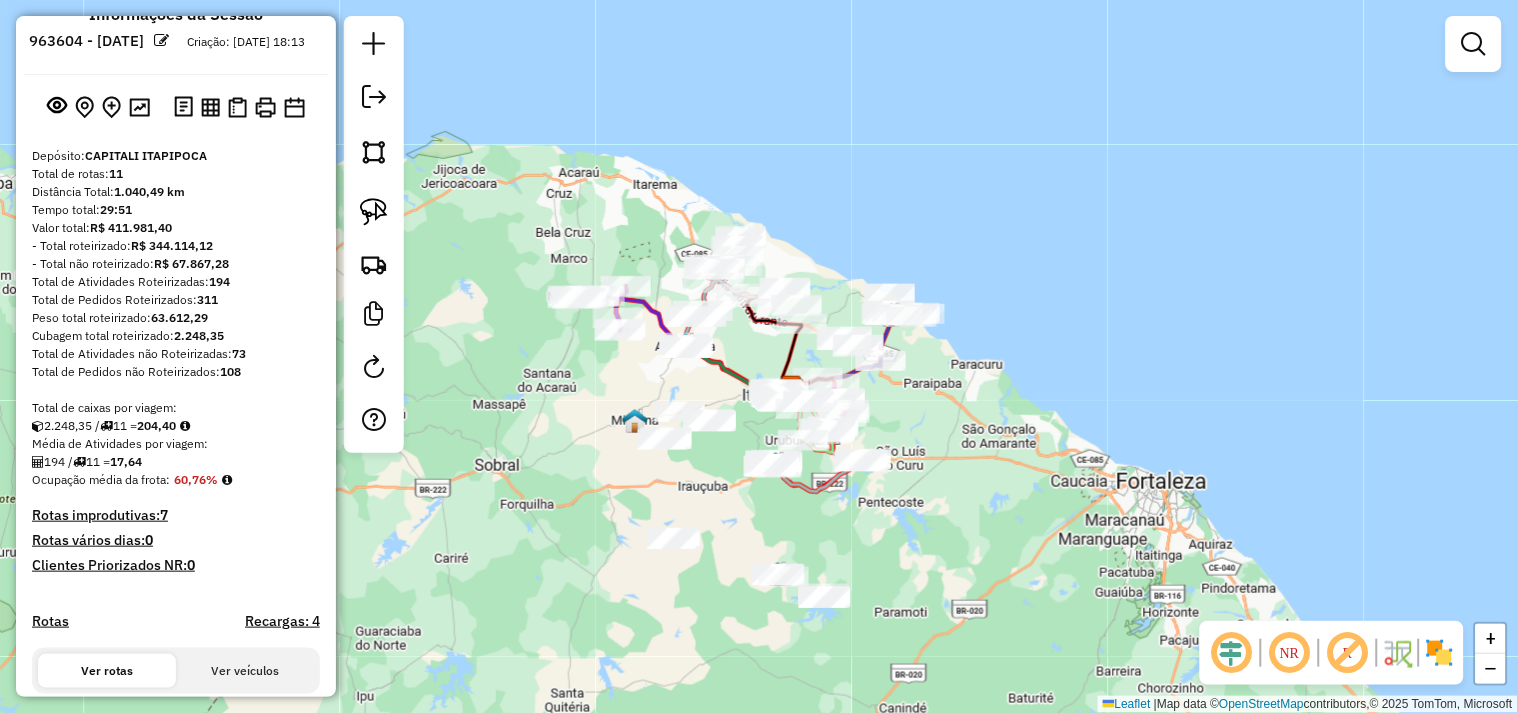 scroll, scrollTop: 0, scrollLeft: 0, axis: both 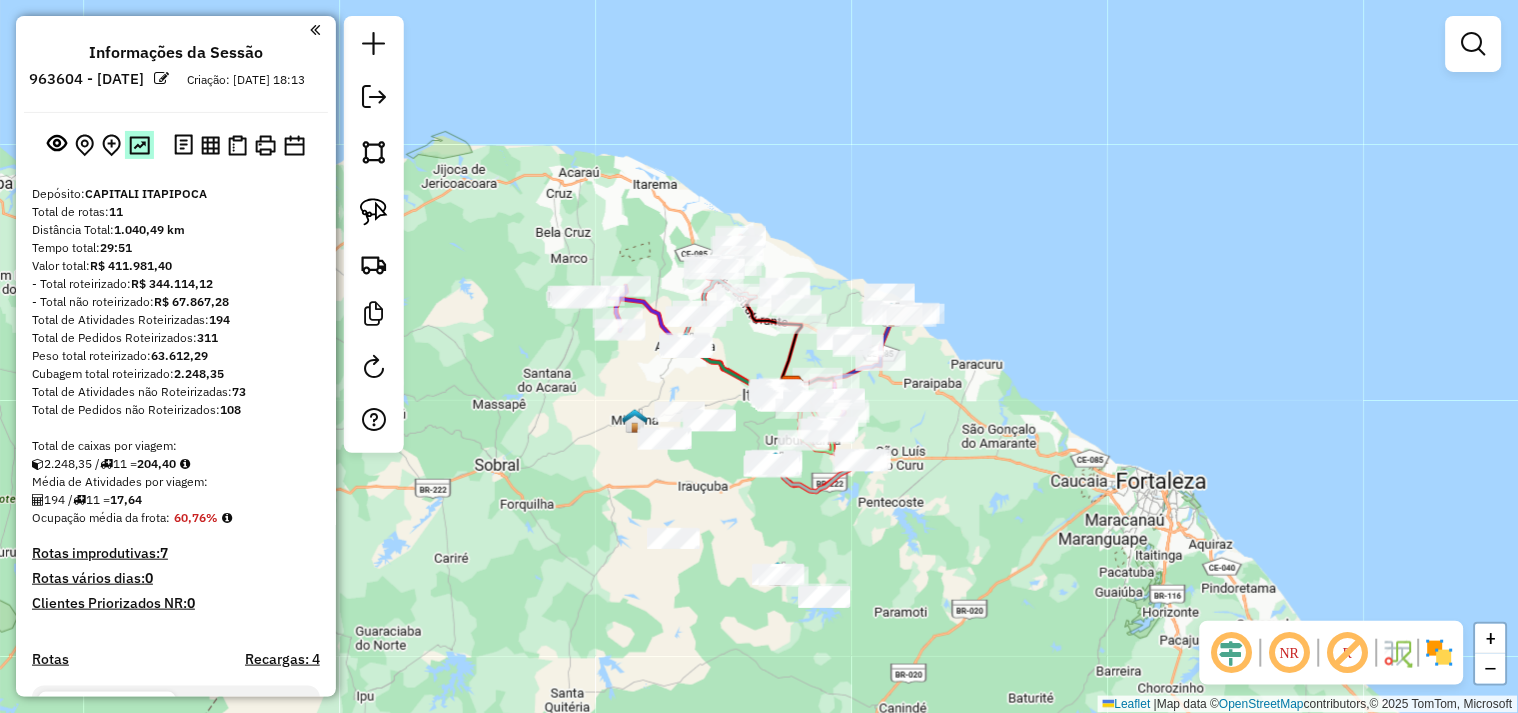 click at bounding box center [139, 145] 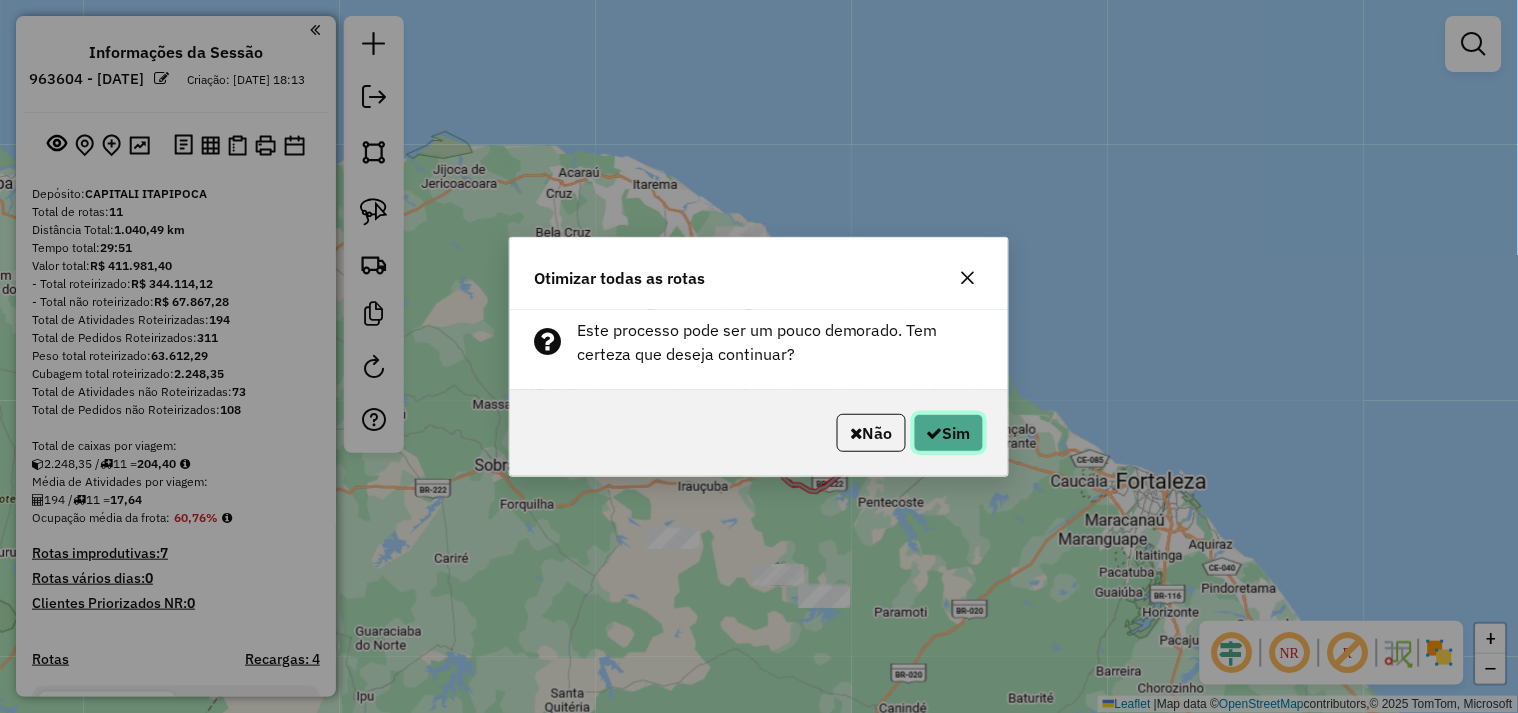 click on "Sim" 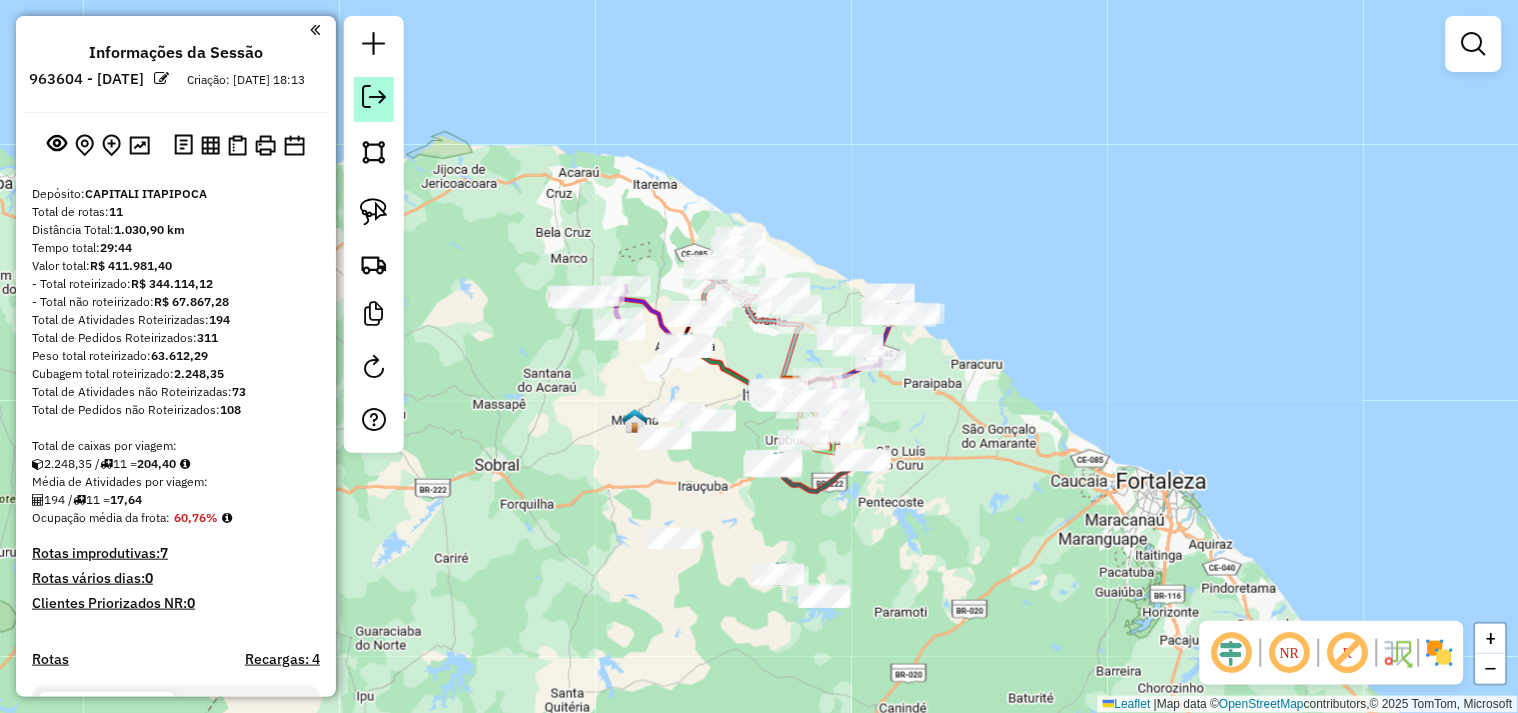 click 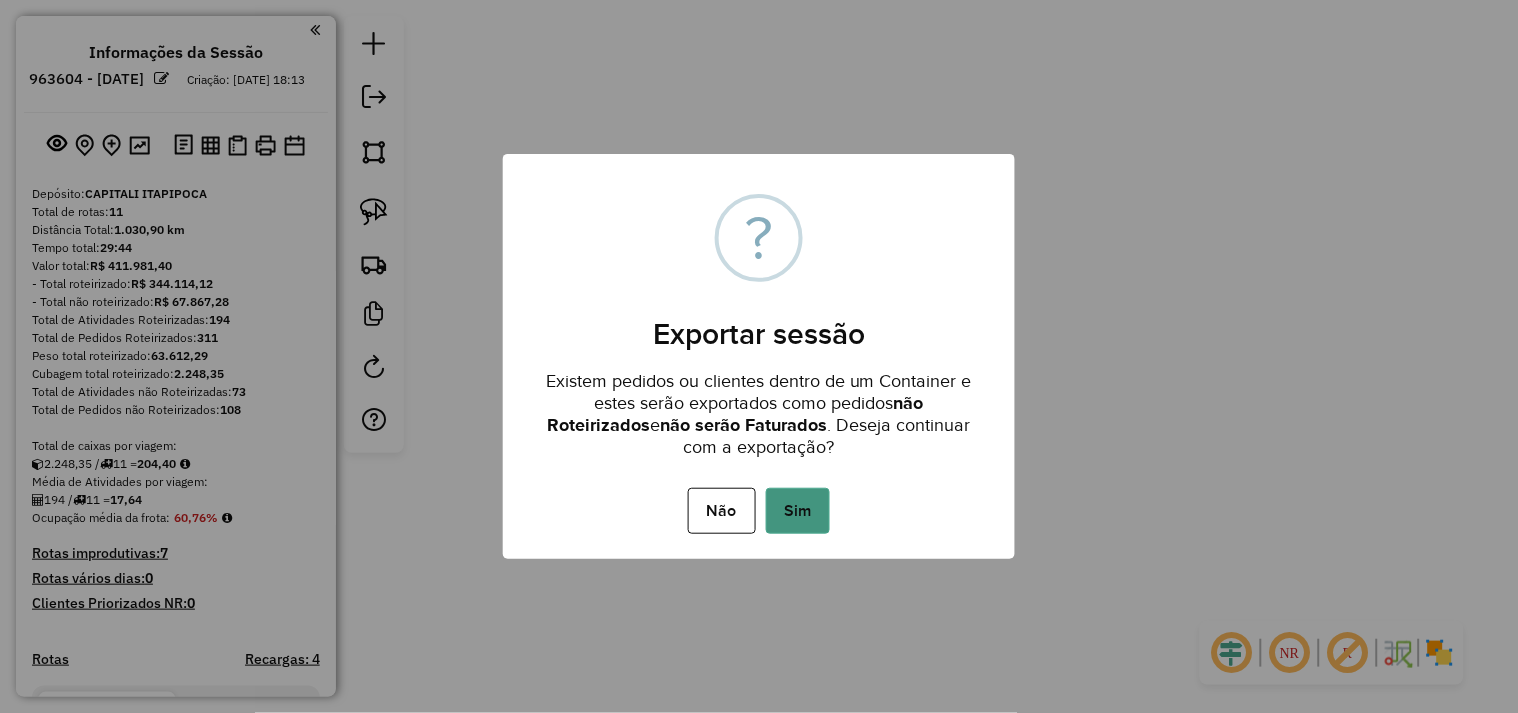 click on "Sim" at bounding box center (798, 511) 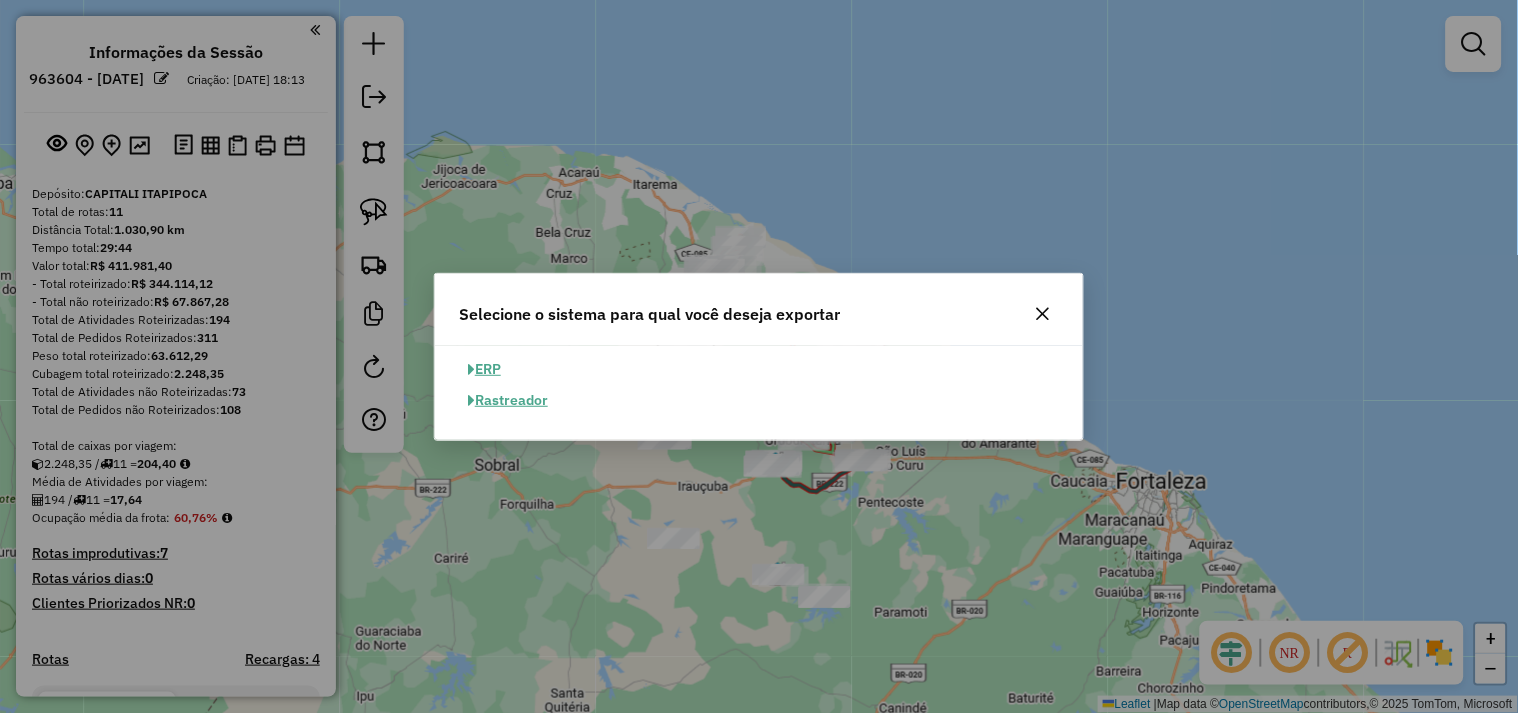 click on "ERP" 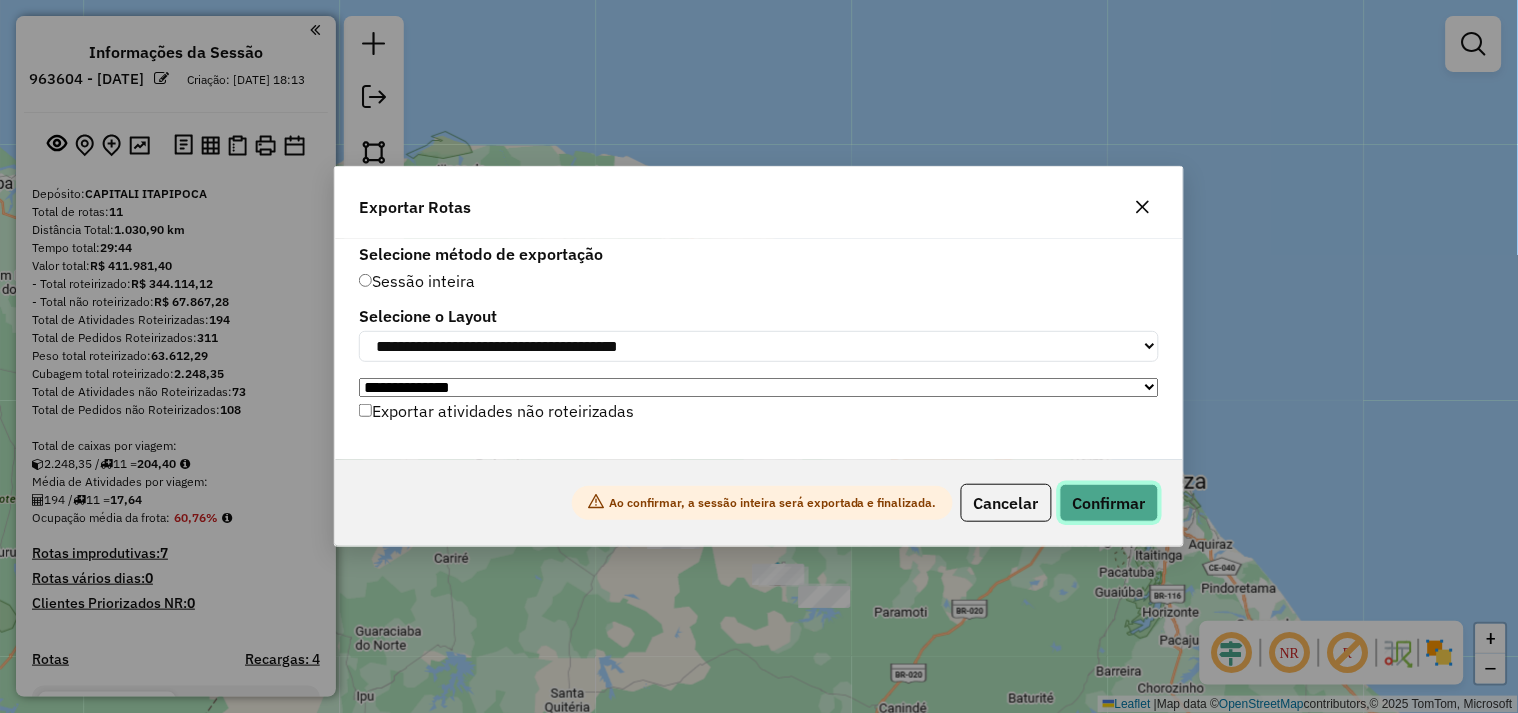 click on "Confirmar" 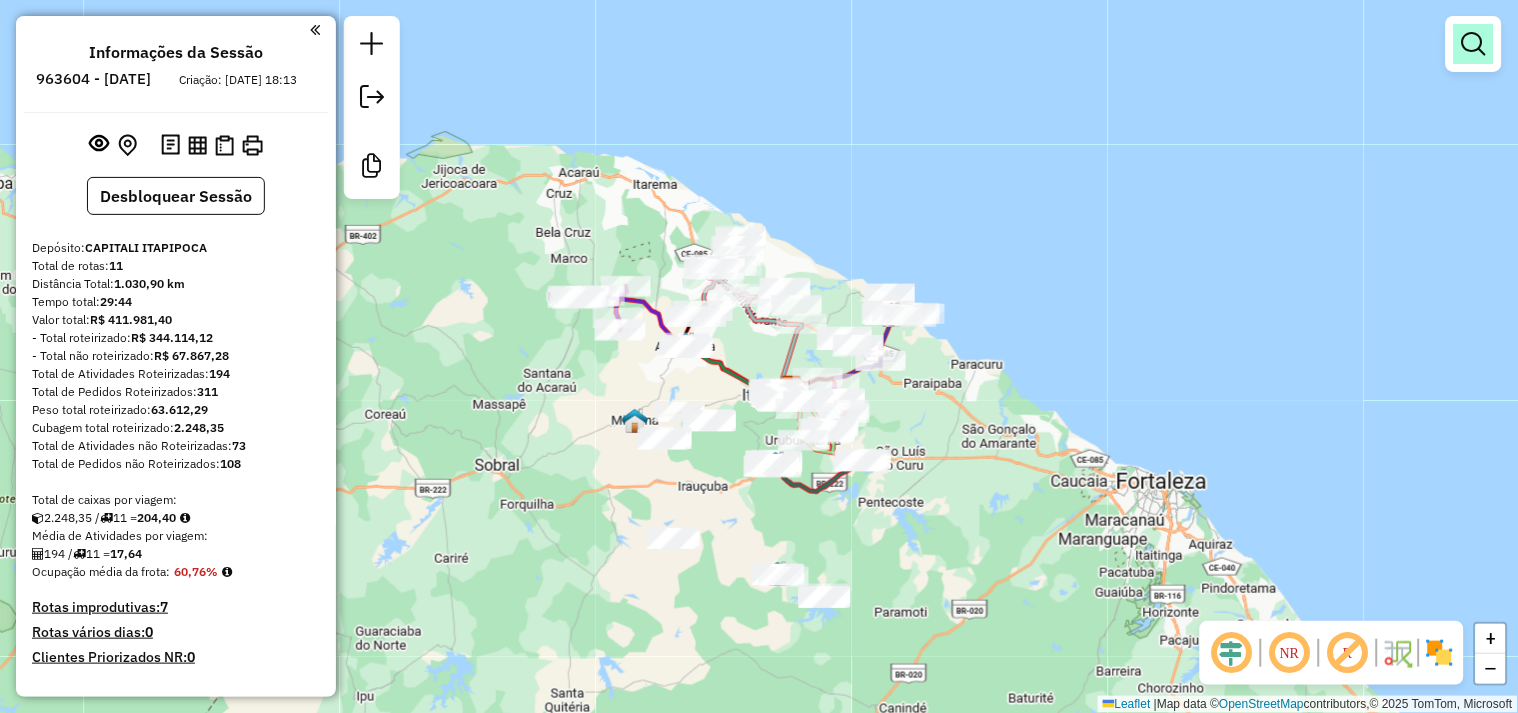 click at bounding box center [1474, 44] 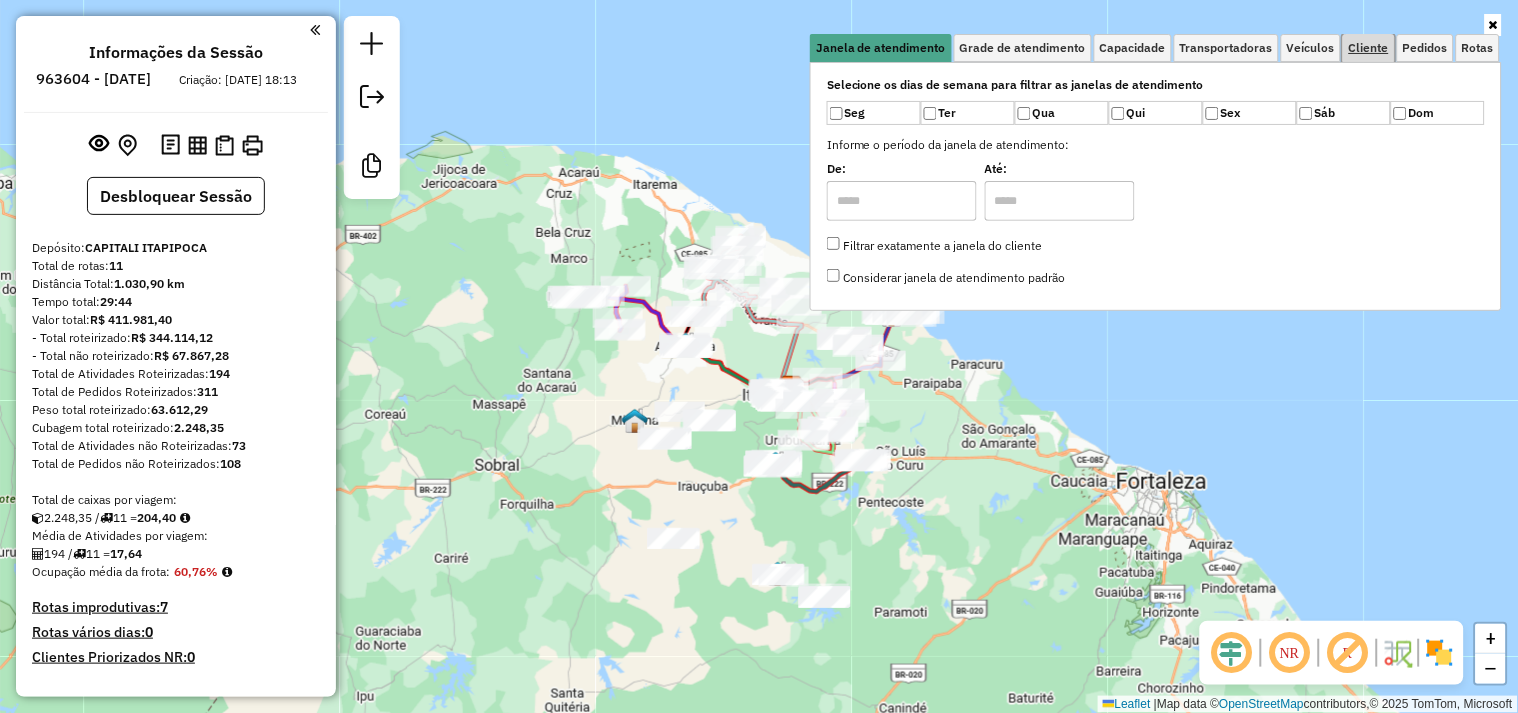 click on "Cliente" at bounding box center [1369, 48] 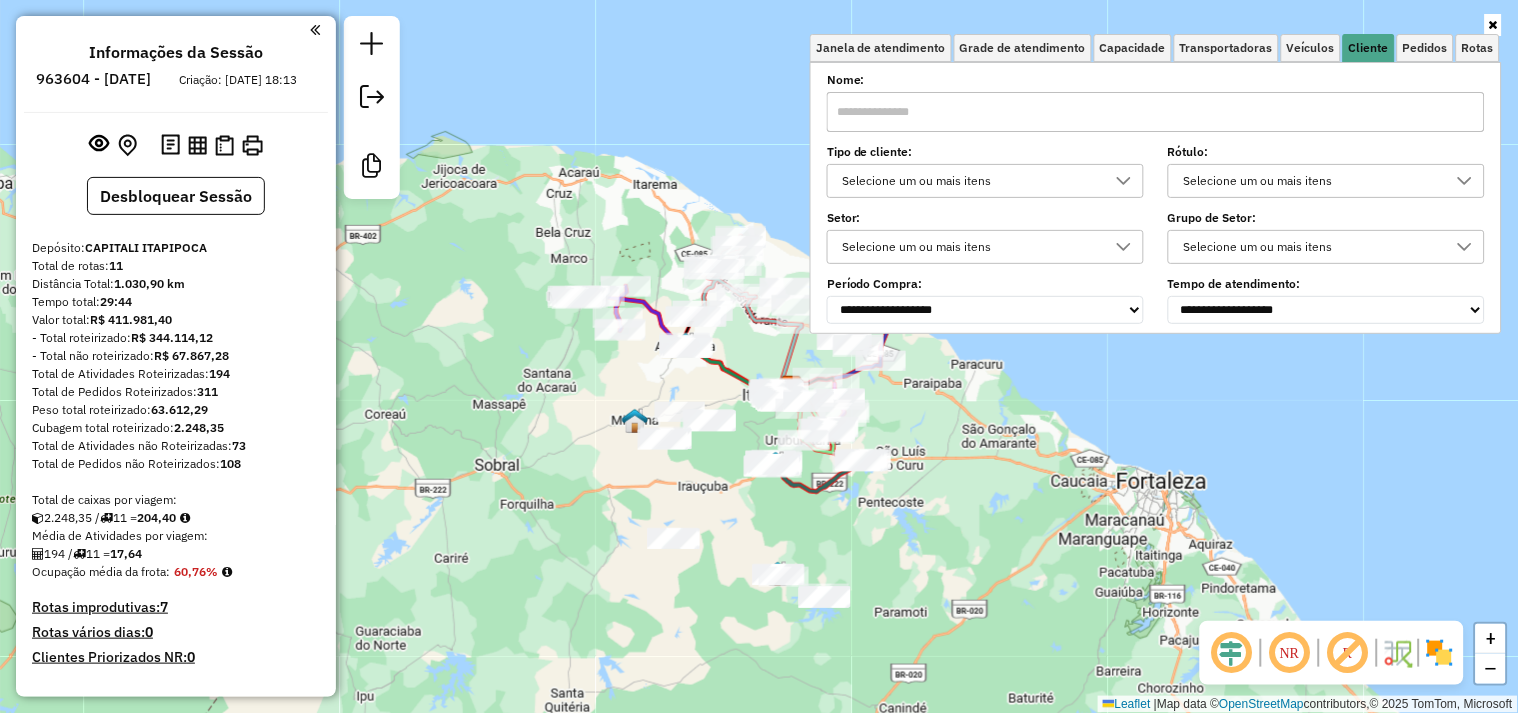 click at bounding box center [1156, 112] 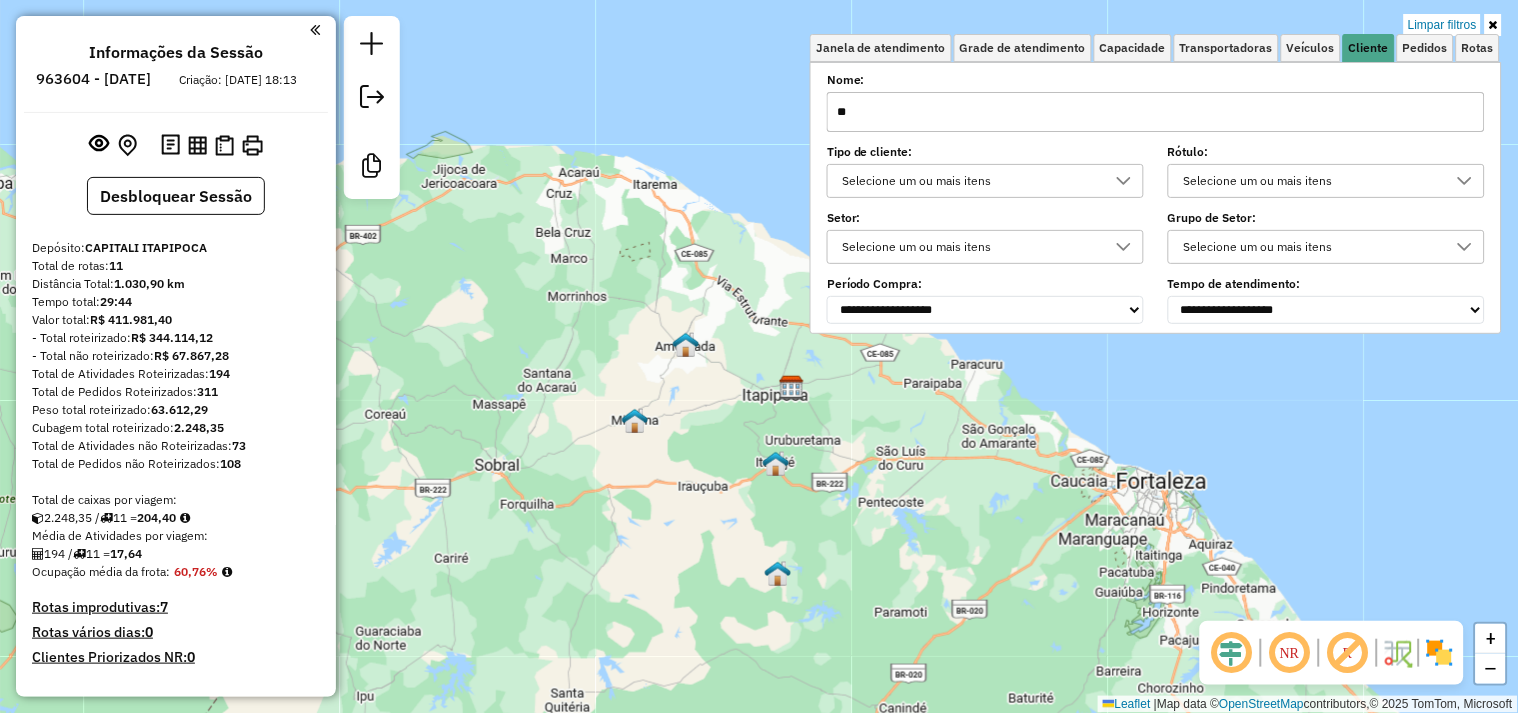 type on "*" 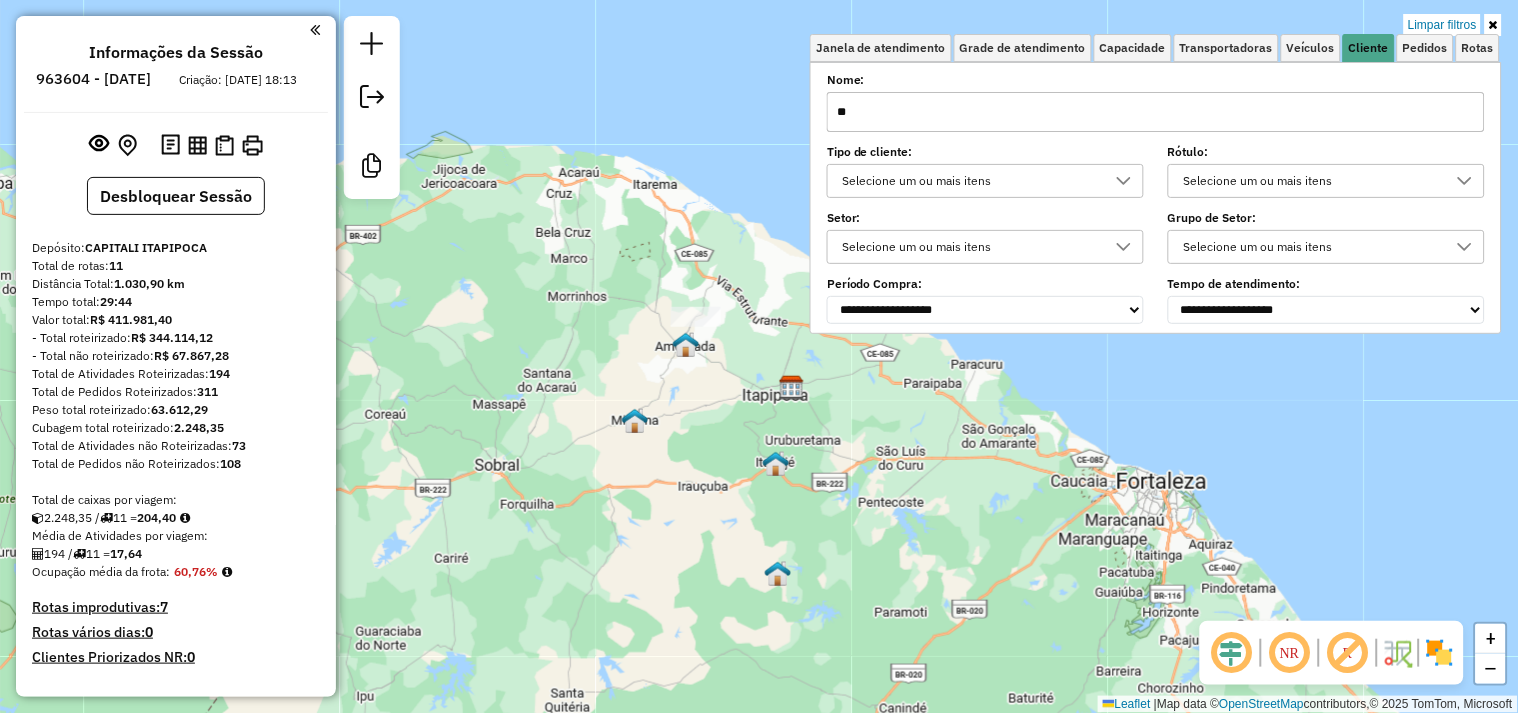 type on "*" 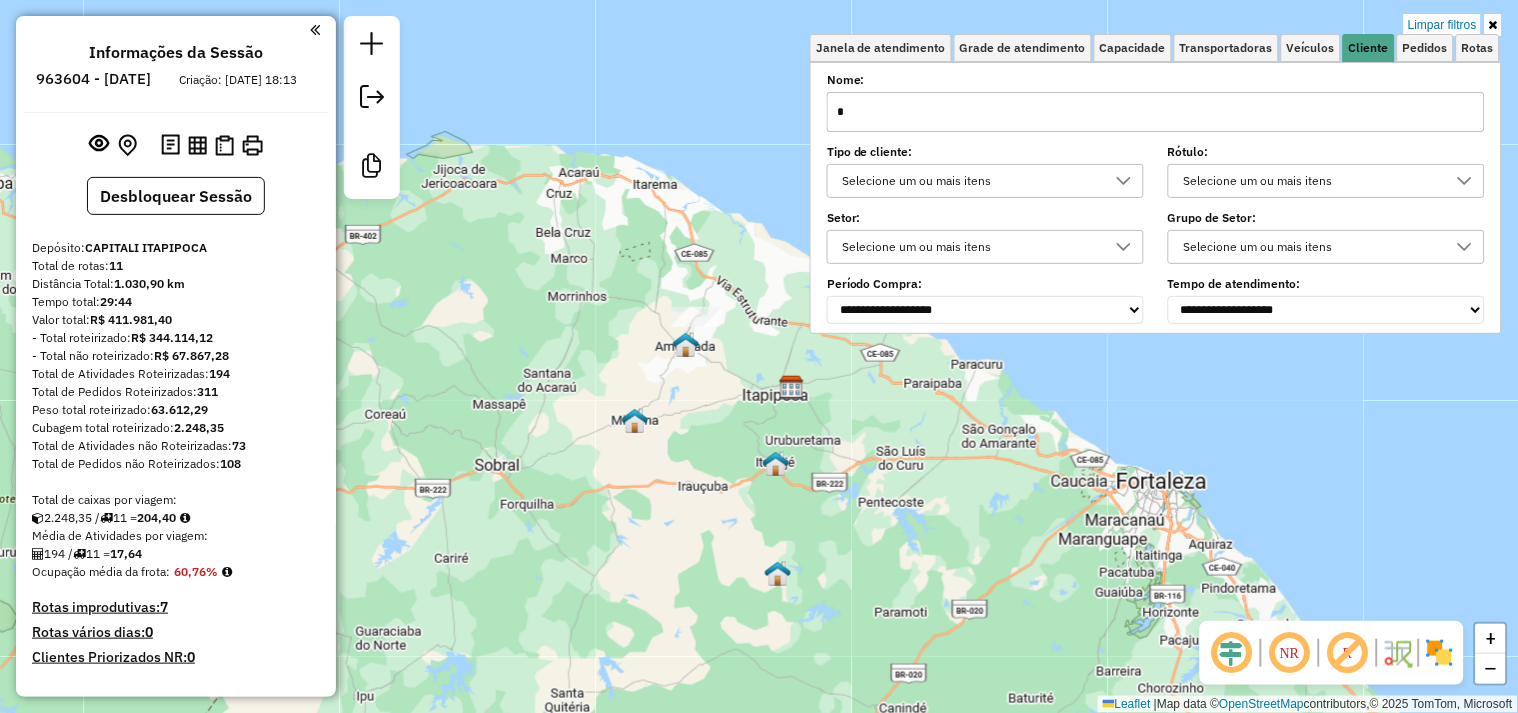 type 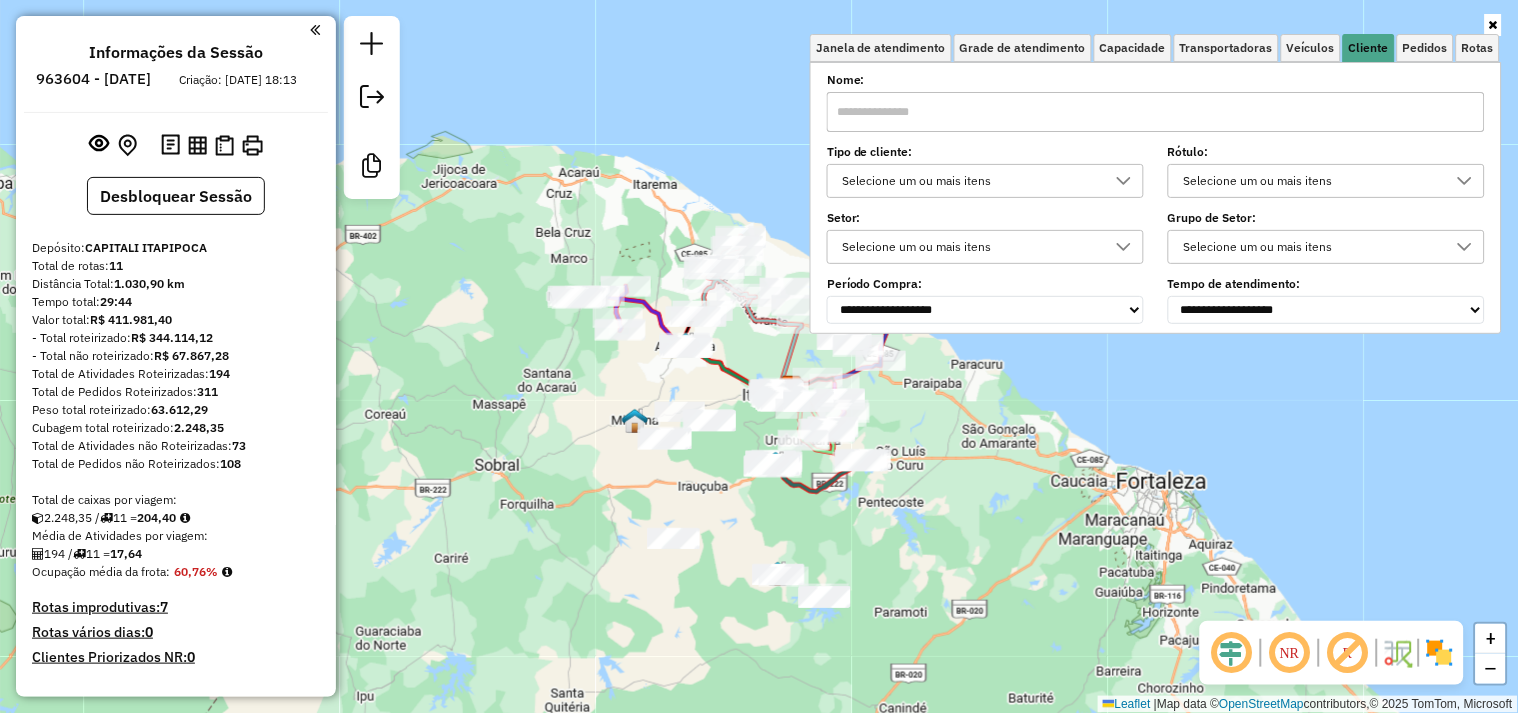 click on "Janela de atendimento Grade de atendimento Capacidade Transportadoras Veículos Cliente Pedidos  Rotas Selecione os dias de semana para filtrar as janelas de atendimento  Seg   Ter   Qua   Qui   Sex   Sáb   Dom  Informe o período da janela de atendimento: De: Até:  Filtrar exatamente a janela do cliente  Considerar janela de atendimento padrão  Selecione os dias de semana para filtrar as grades de atendimento  Seg   Ter   Qua   Qui   Sex   Sáb   Dom   Considerar clientes sem dia de atendimento cadastrado  Clientes fora do dia de atendimento selecionado Filtrar as atividades entre os valores definidos abaixo:  Peso mínimo:   Peso máximo:   Cubagem mínima:   Cubagem máxima:   De:   Até:  Filtrar as atividades entre o tempo de atendimento definido abaixo:  De:   Até:   Considerar capacidade total dos clientes não roteirizados Transportadora: Selecione um ou mais itens Tipo de veículo: Selecione um ou mais itens Veículo: Selecione um ou mais itens Motorista: Selecione um ou mais itens Nome: Rótulo:" 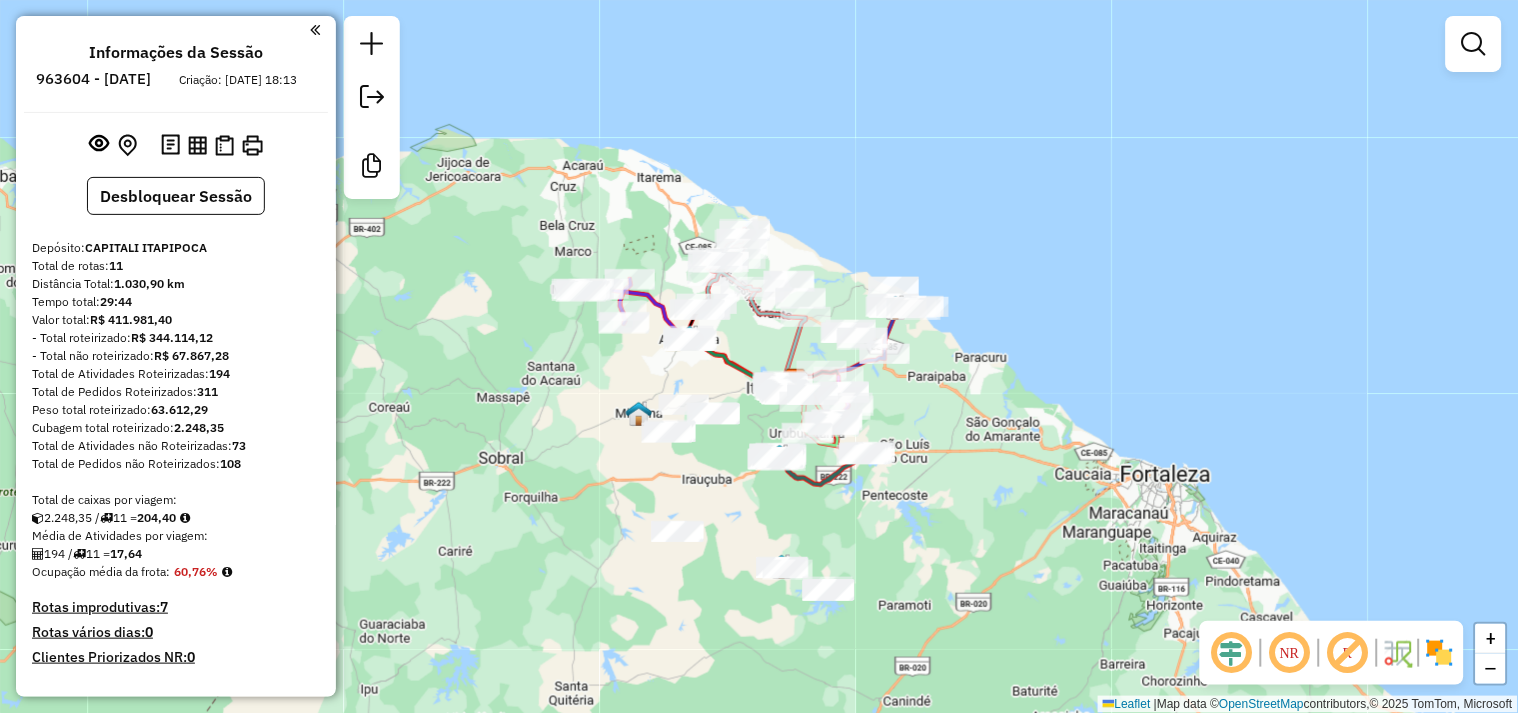 drag, startPoint x: 950, startPoint y: 546, endPoint x: 960, endPoint y: 448, distance: 98.50888 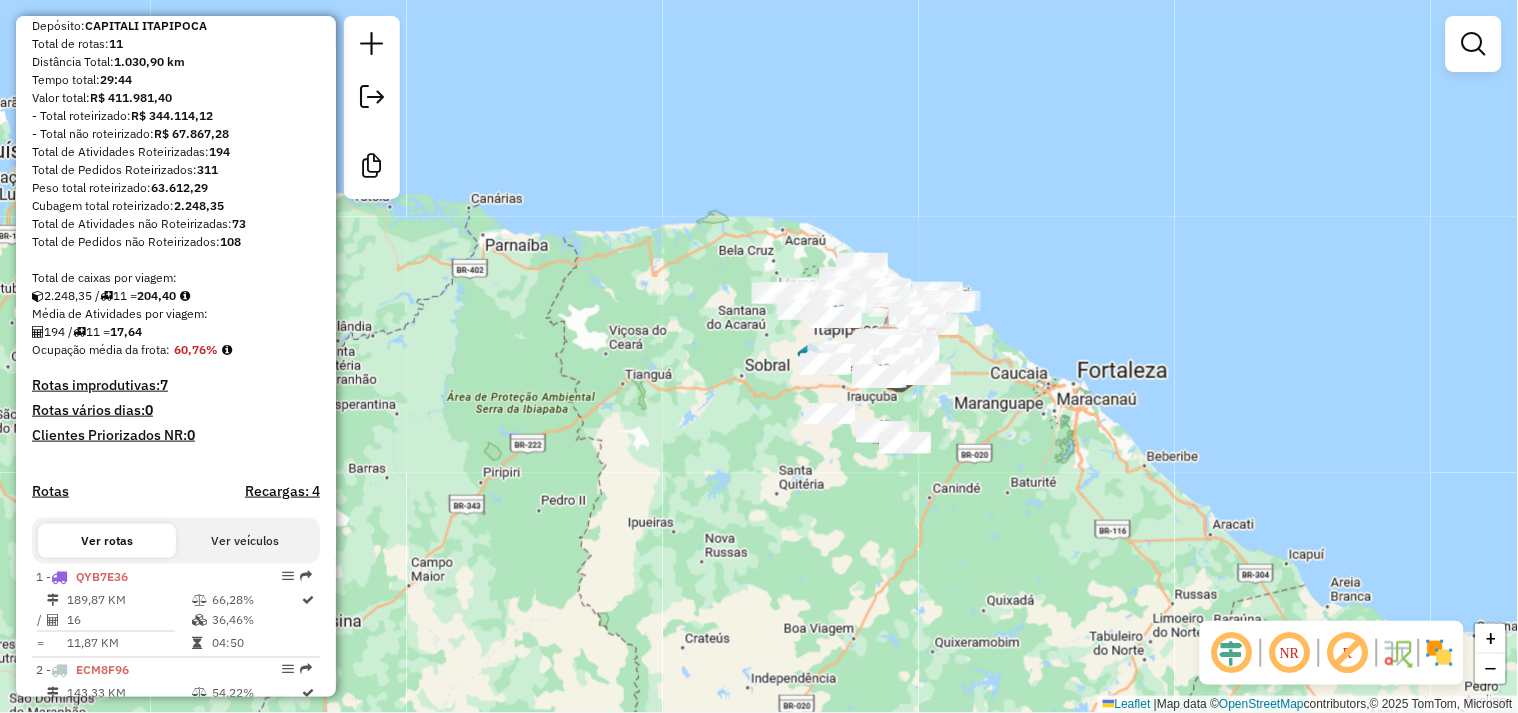 scroll, scrollTop: 333, scrollLeft: 0, axis: vertical 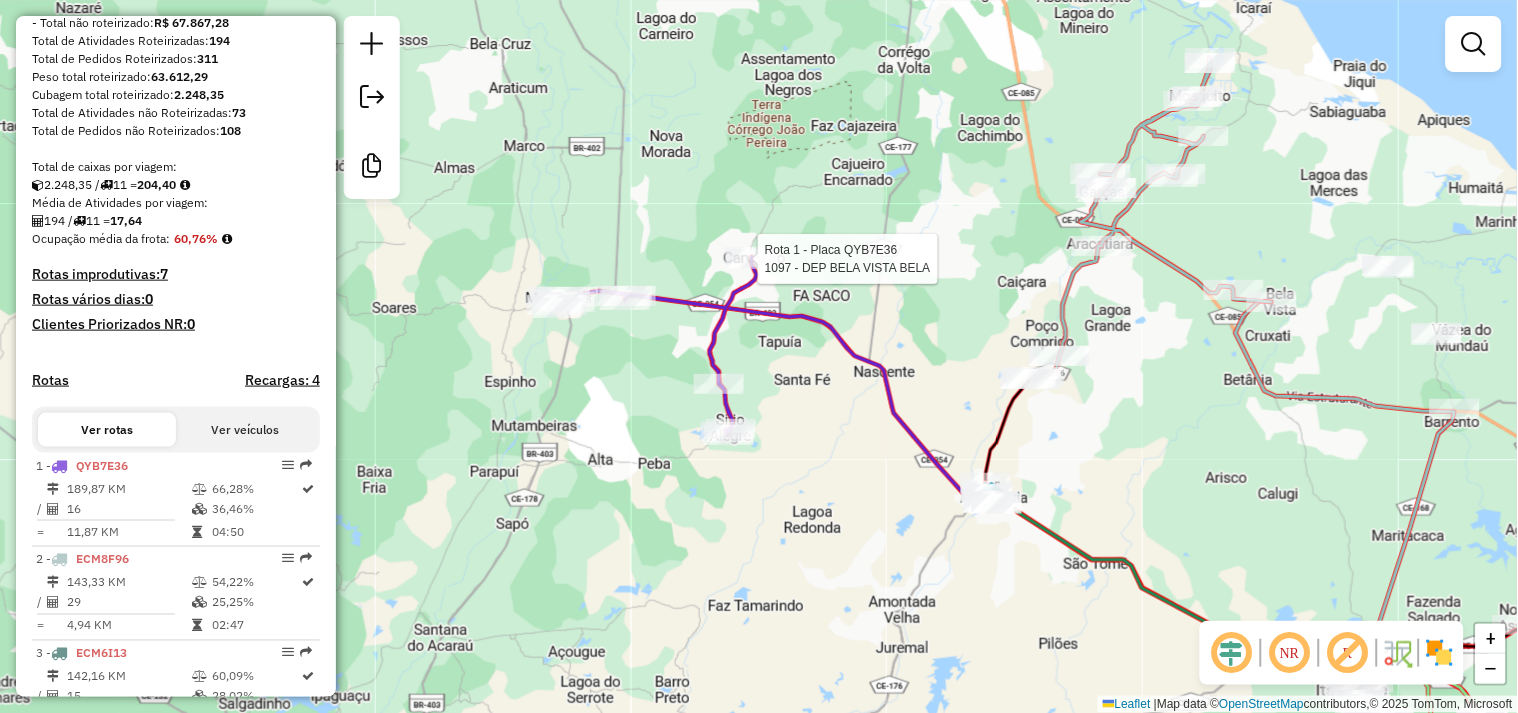 select on "**********" 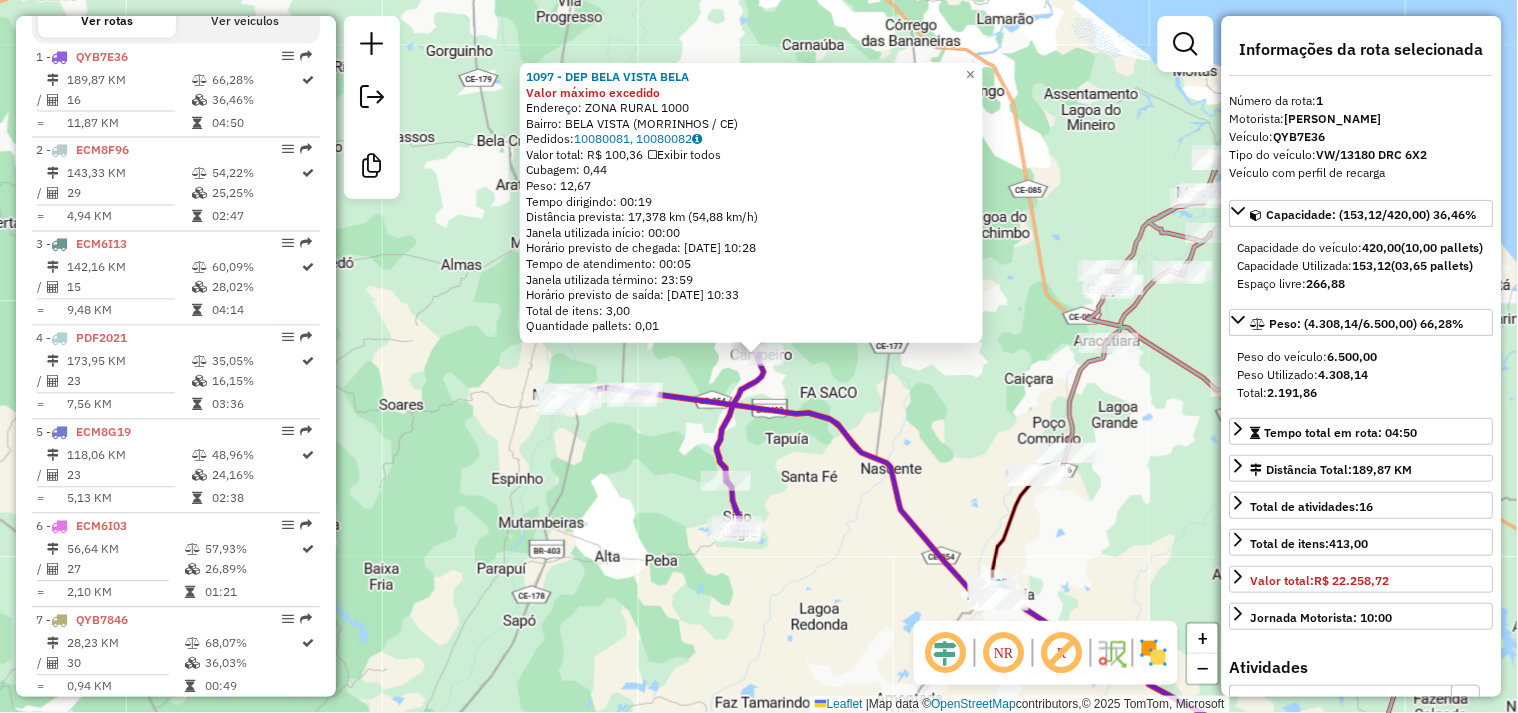scroll, scrollTop: 787, scrollLeft: 0, axis: vertical 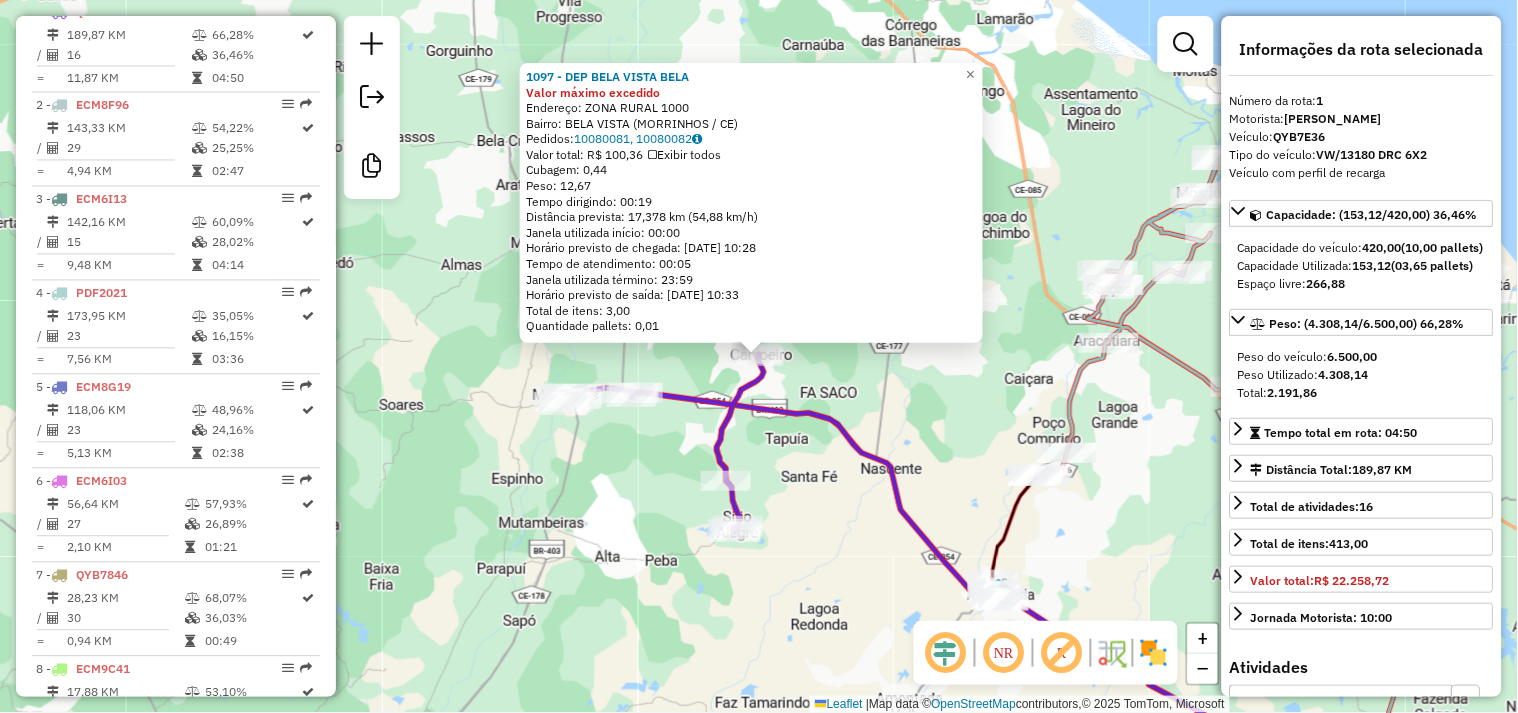 drag, startPoint x: 845, startPoint y: 398, endPoint x: 830, endPoint y: 374, distance: 28.301943 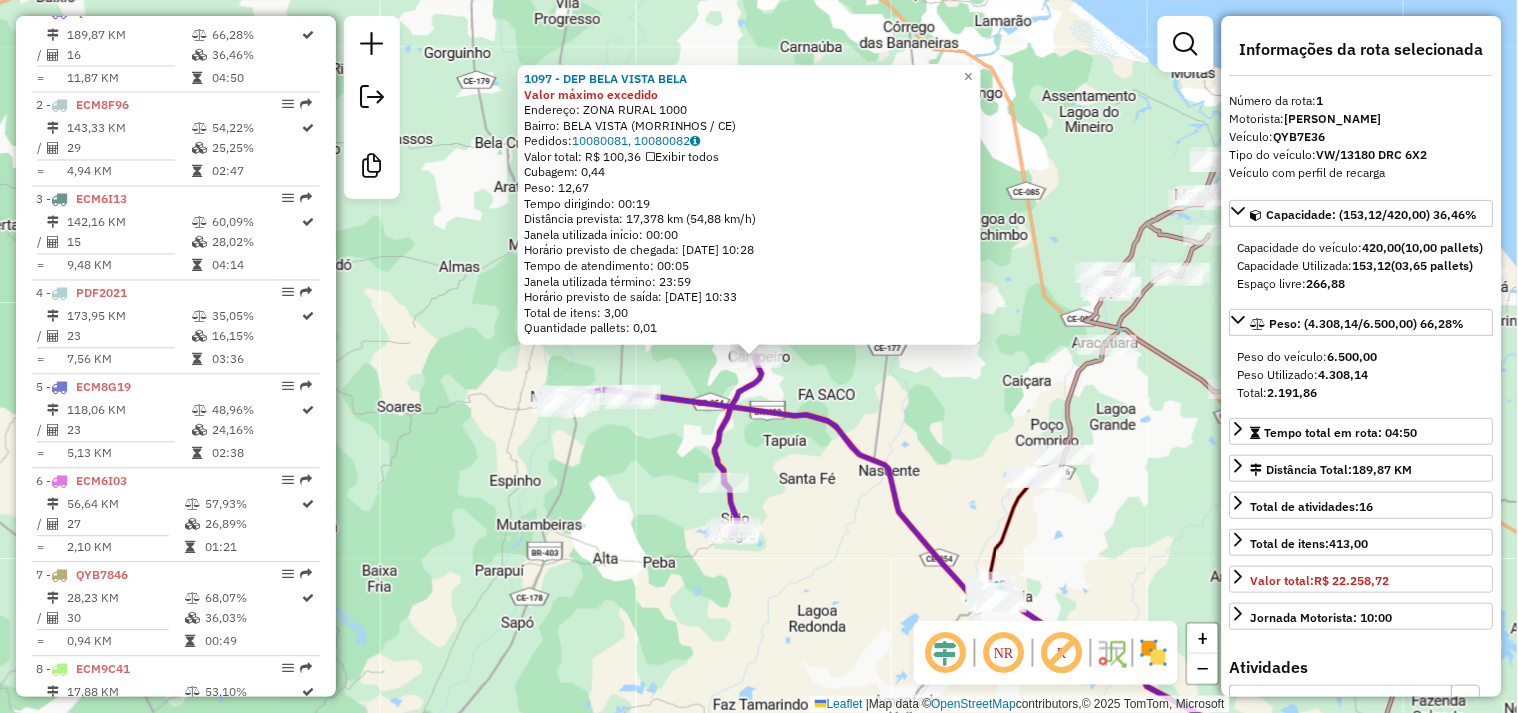 click on "Rota 1 - Placa QYB7E36  3077 - MERCANTIL TANIA E [GEOGRAPHIC_DATA] 1097 - DEP BELA VISTA  BELA Valor máximo excedido  Endereço:  ZONA RURAL 1000   Bairro: [GEOGRAPHIC_DATA] (MORRINHOS / CE)   Pedidos:  10080081, 10080082   Valor total: R$ 100,36   Exibir todos   Cubagem: 0,44  Peso: 12,67  Tempo dirigindo: 00:19   Distância prevista: 17,378 km (54,88 km/h)   Janela utilizada início: 00:00   Horário previsto de chegada: [DATE] 10:28   Tempo de atendimento: 00:05   Janela utilizada término: 23:59   Horário previsto de saída: [DATE] 10:33   Total de itens: 3,00   Quantidade pallets: 0,01  × Janela de atendimento Grade de atendimento Capacidade Transportadoras Veículos Cliente Pedidos  Rotas Selecione os dias de semana para filtrar as janelas de atendimento  Seg   Ter   Qua   Qui   Sex   Sáb   Dom  Informe o período da janela de atendimento: De: Até:  Filtrar exatamente a janela do cliente  Considerar janela de atendimento padrão  Selecione os dias de semana para filtrar as grades de atendimento  Seg   Ter   Qua" 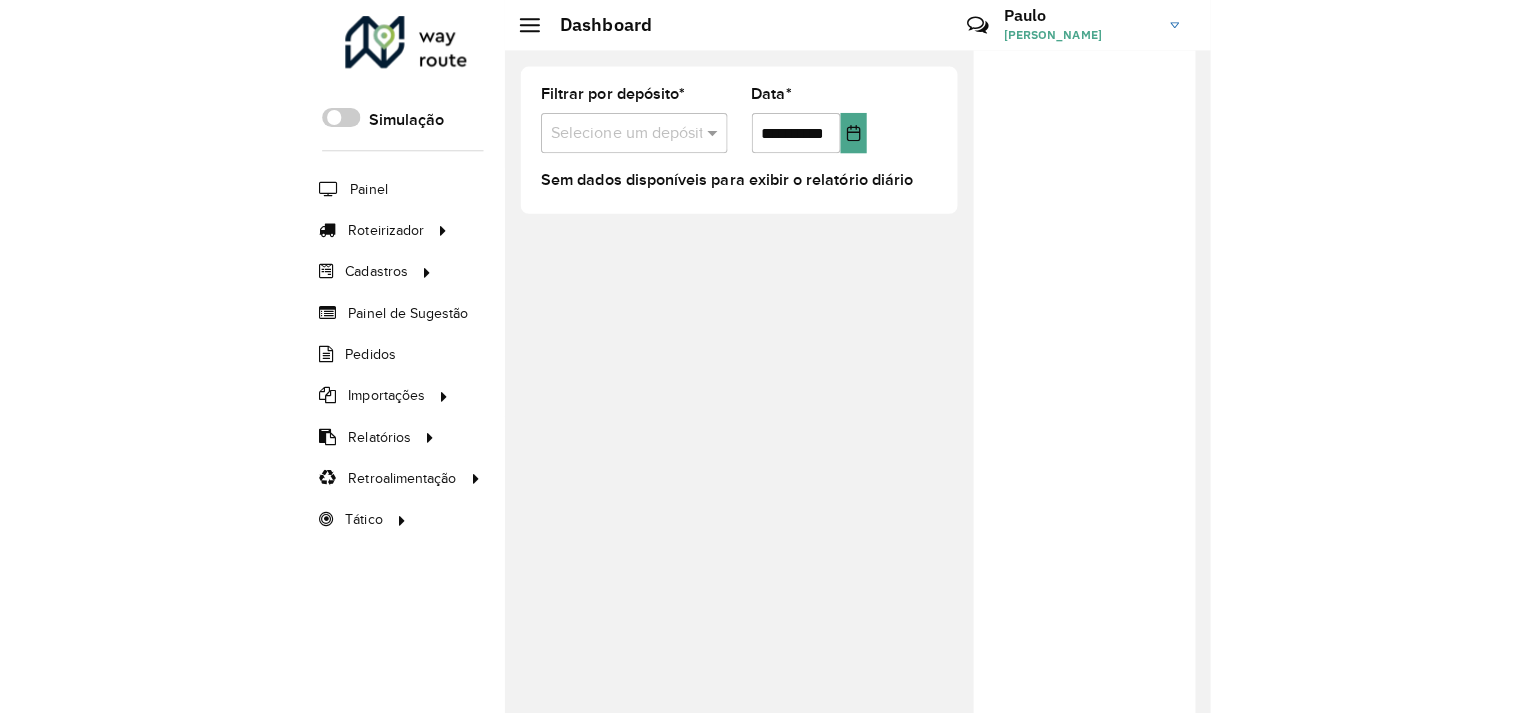 scroll, scrollTop: 0, scrollLeft: 0, axis: both 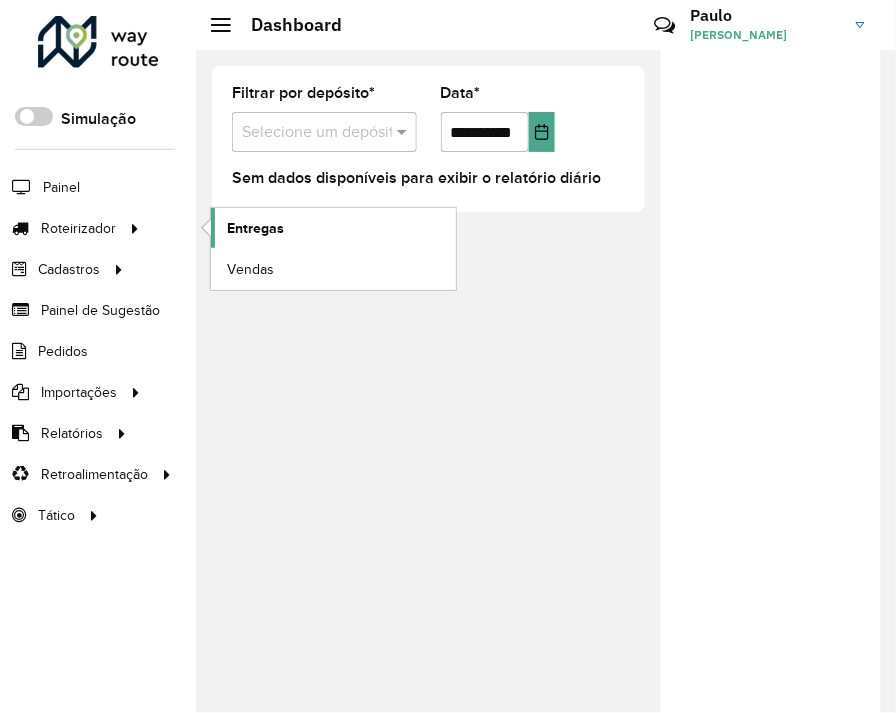 click on "Entregas" 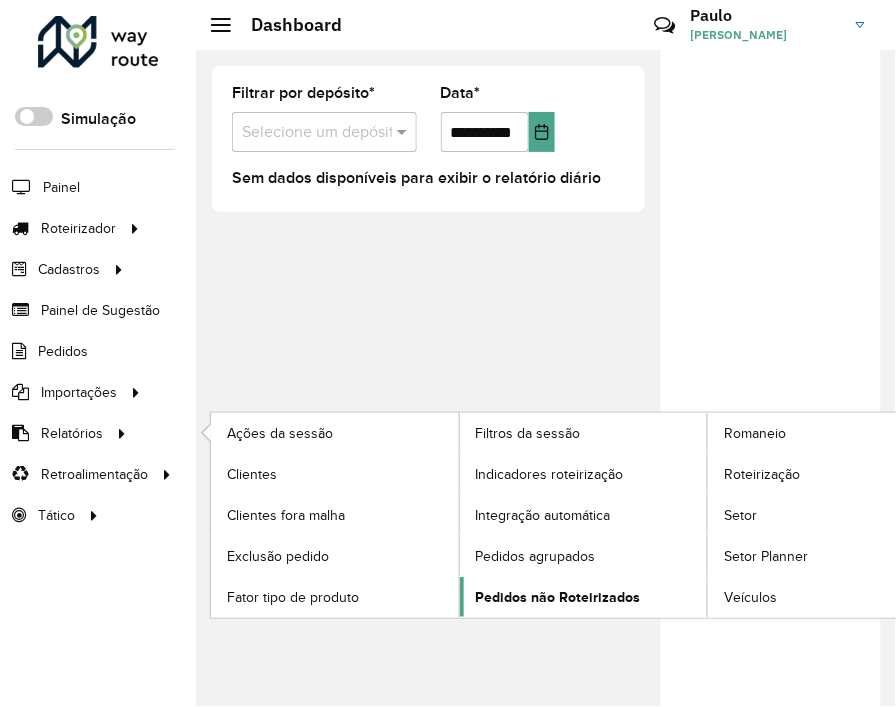 click on "Pedidos não Roteirizados" 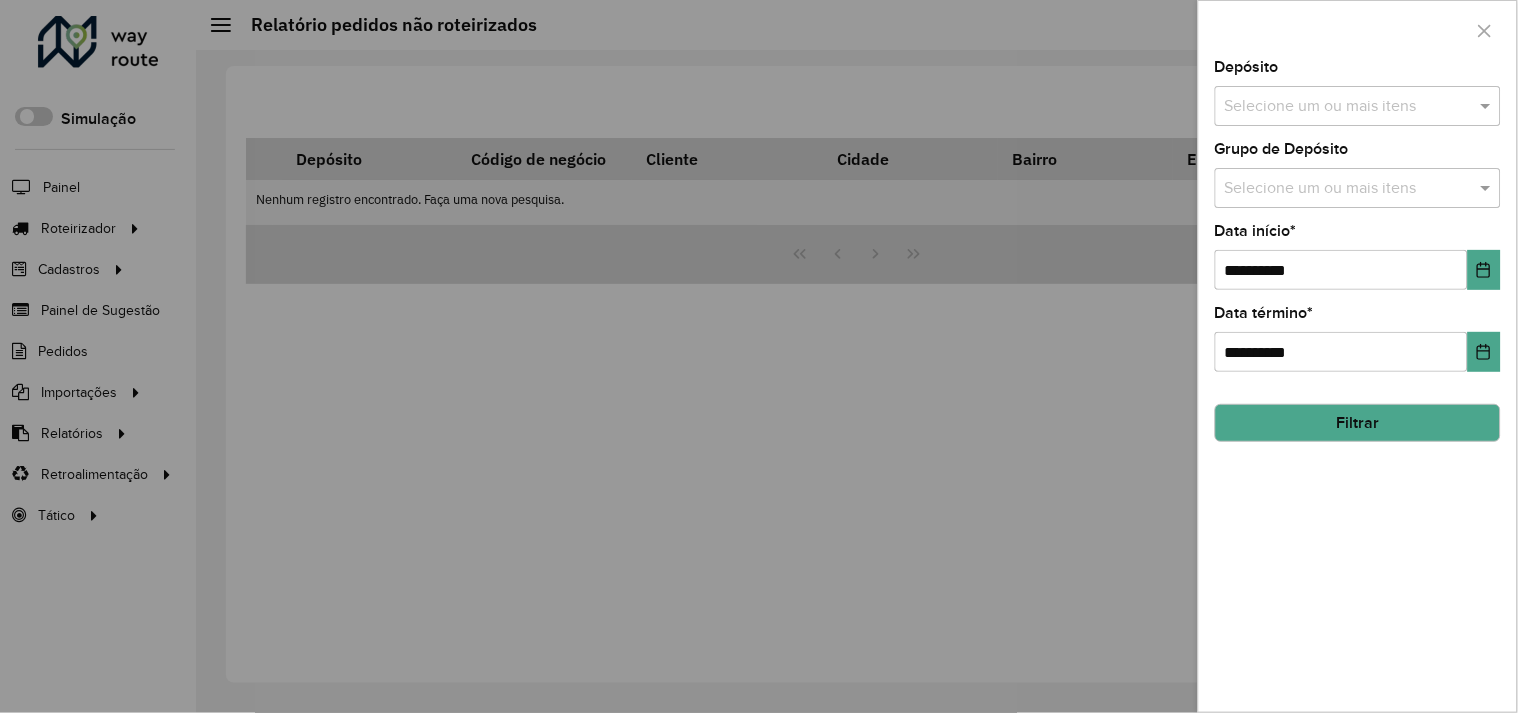 click at bounding box center [1348, 107] 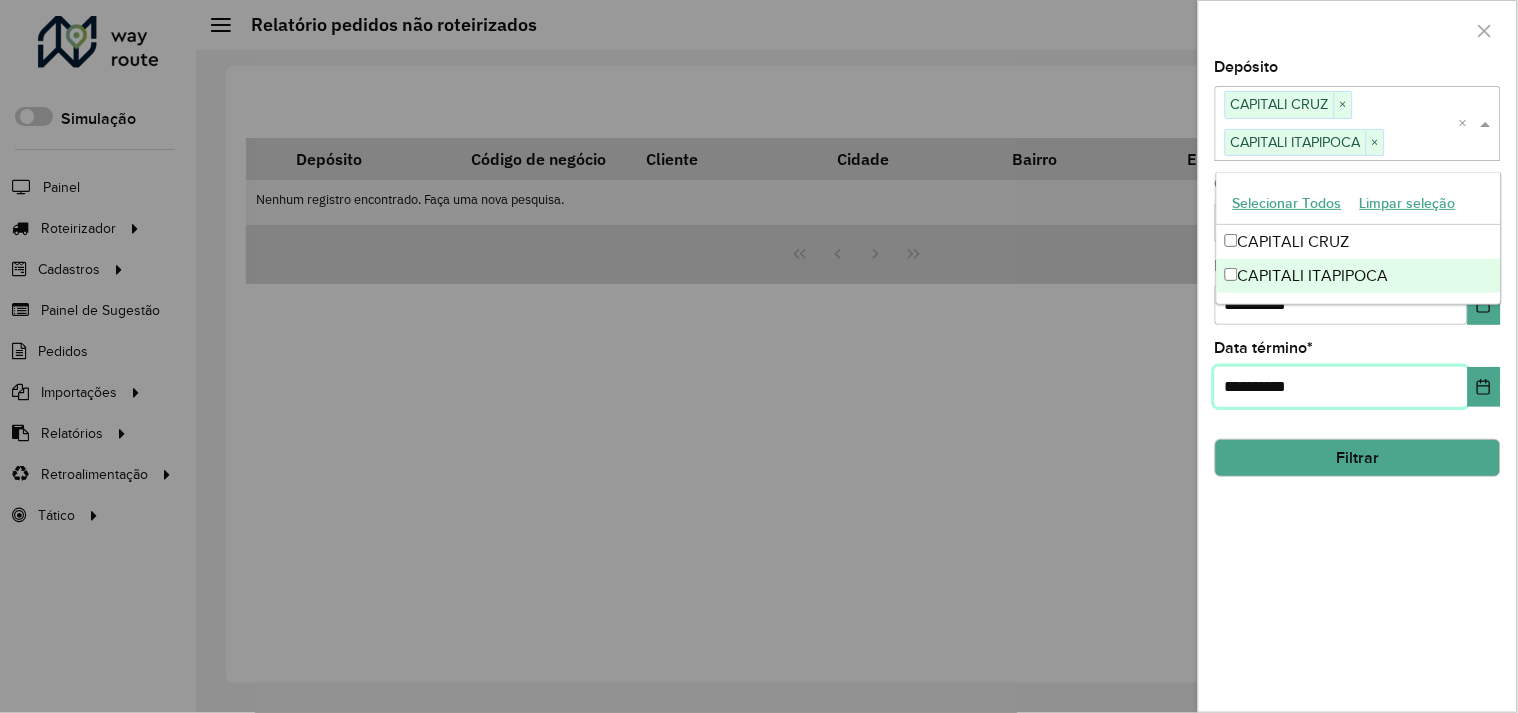drag, startPoint x: 1367, startPoint y: 368, endPoint x: 1297, endPoint y: 344, distance: 74 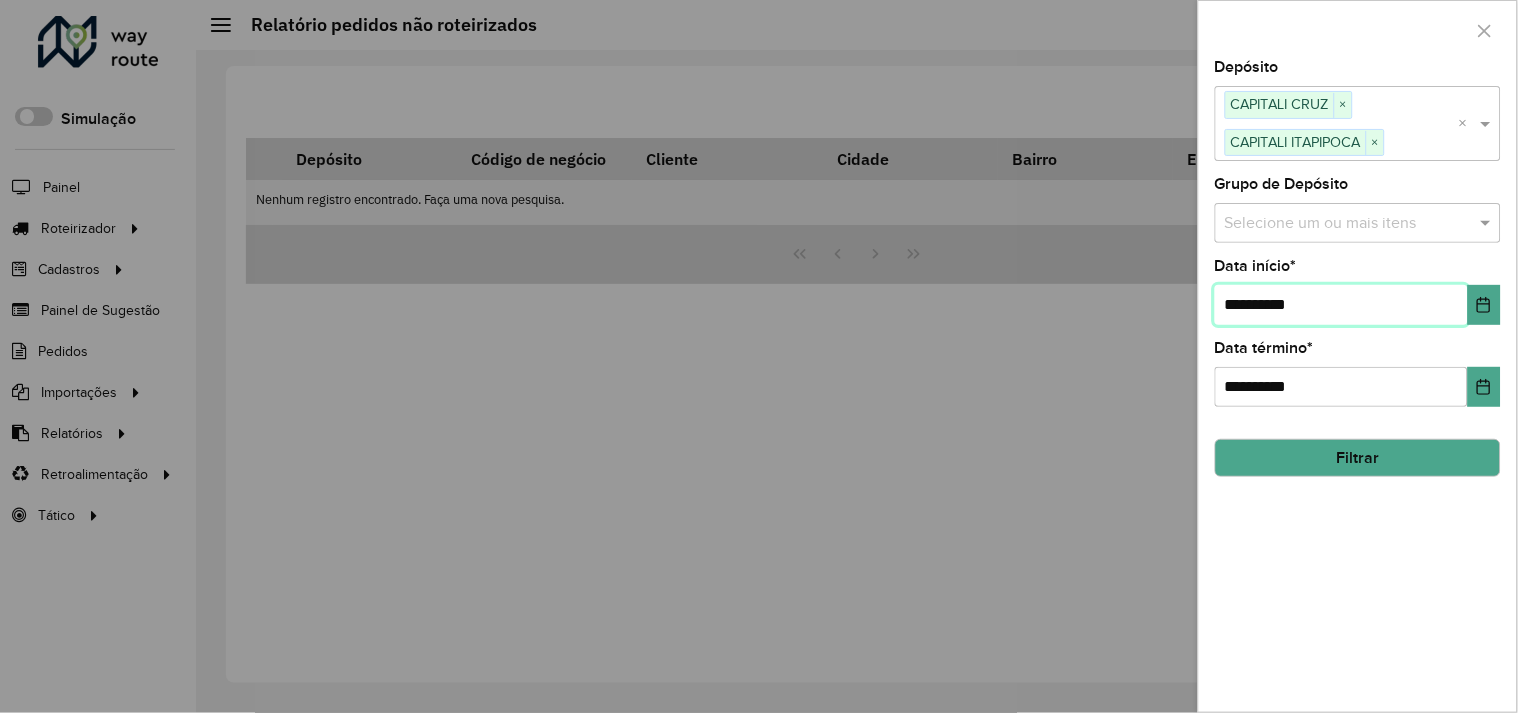 drag, startPoint x: 1242, startPoint y: 306, endPoint x: 1311, endPoint y: 362, distance: 88.86507 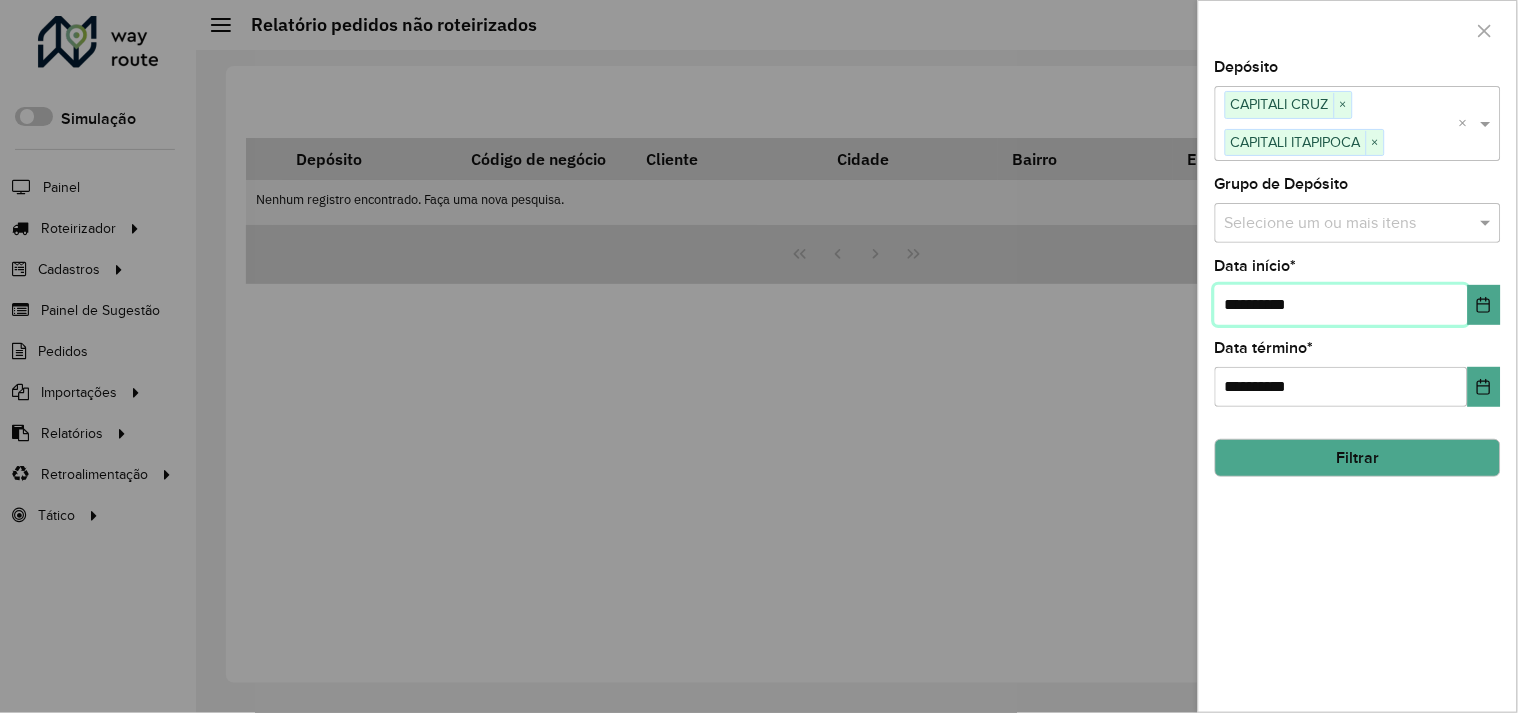 type on "**********" 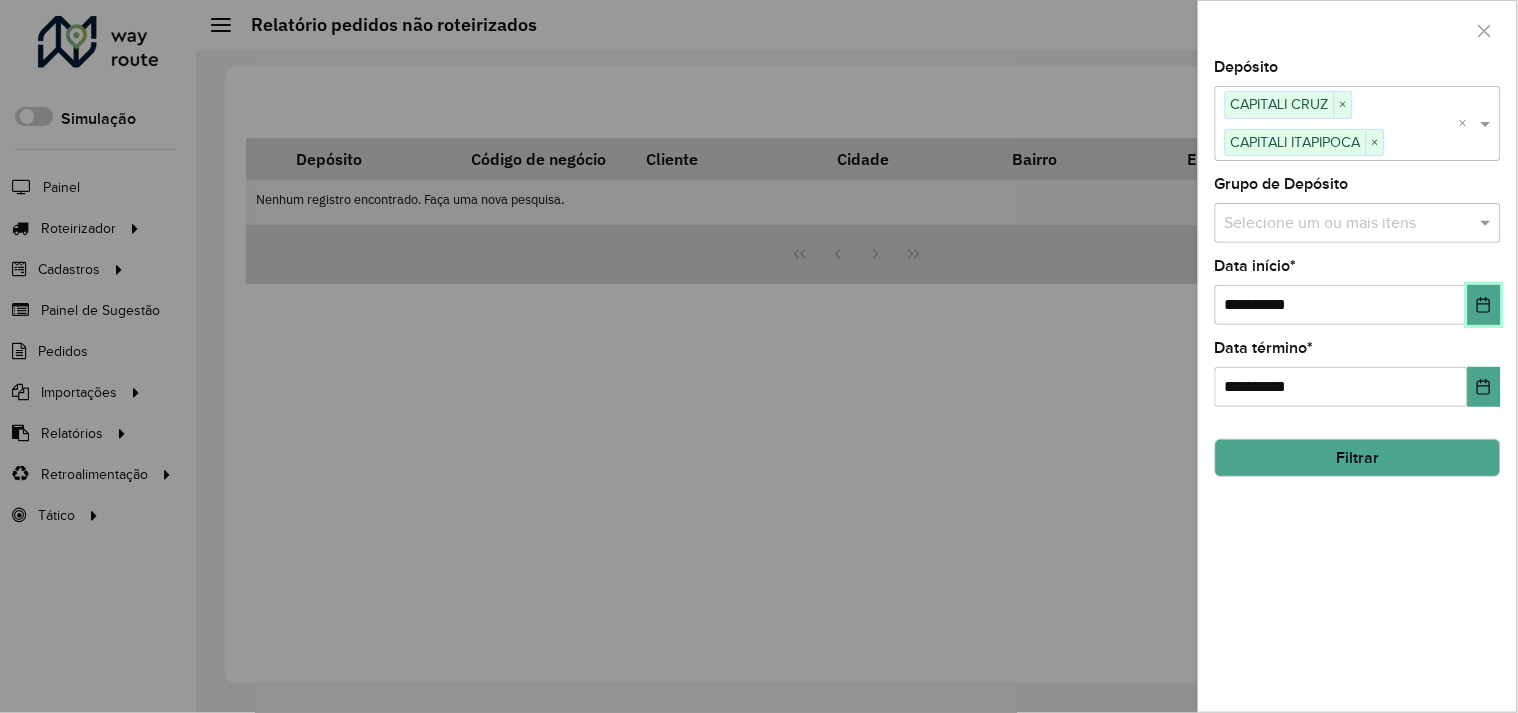type 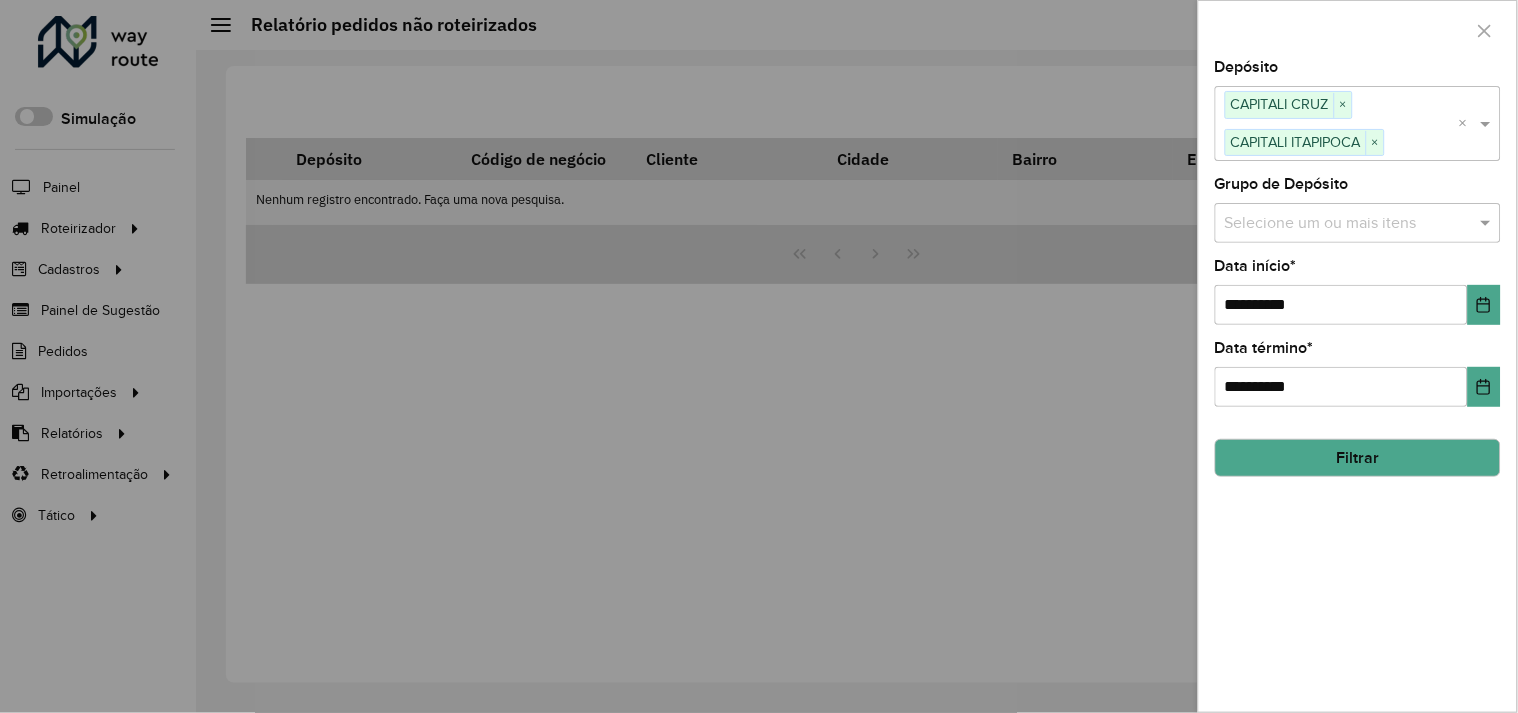 click on "Filtrar" 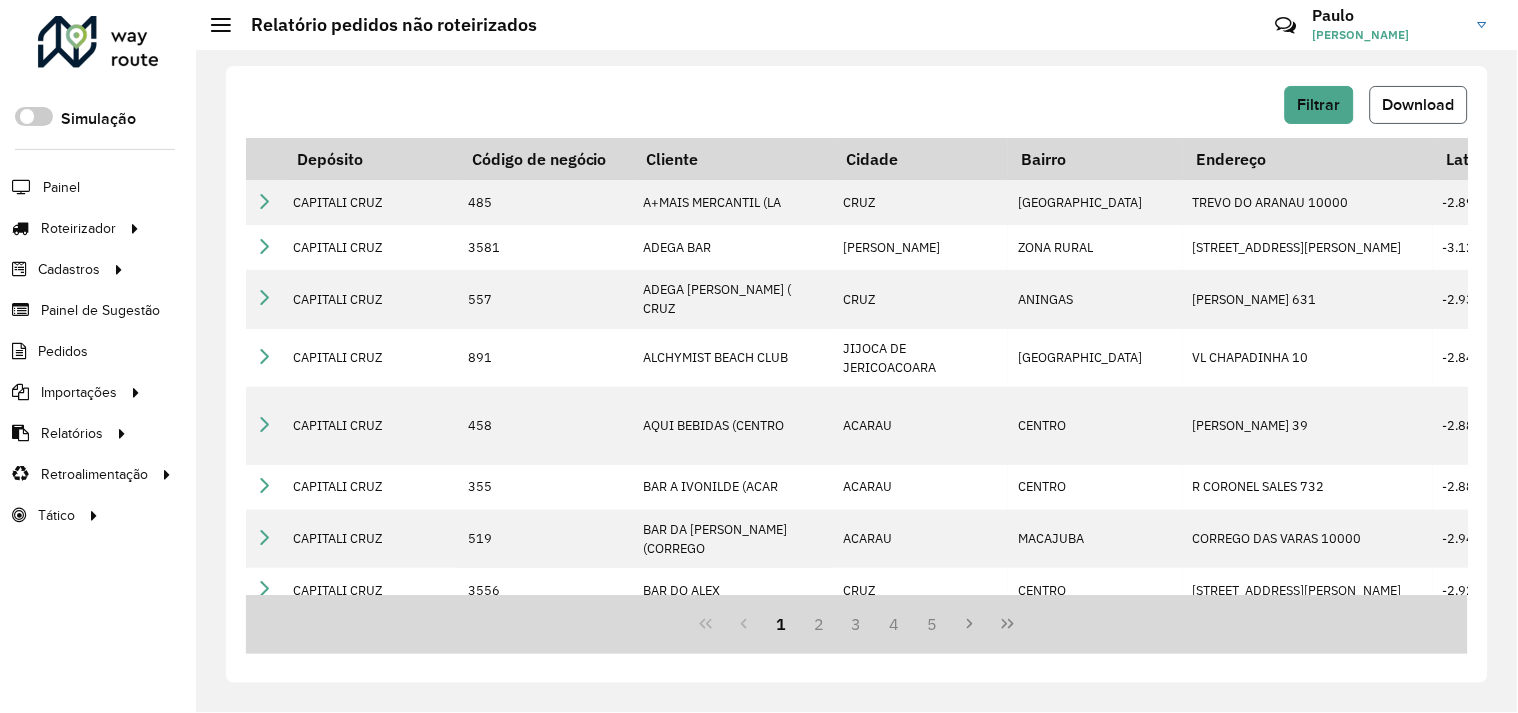 click on "Download" 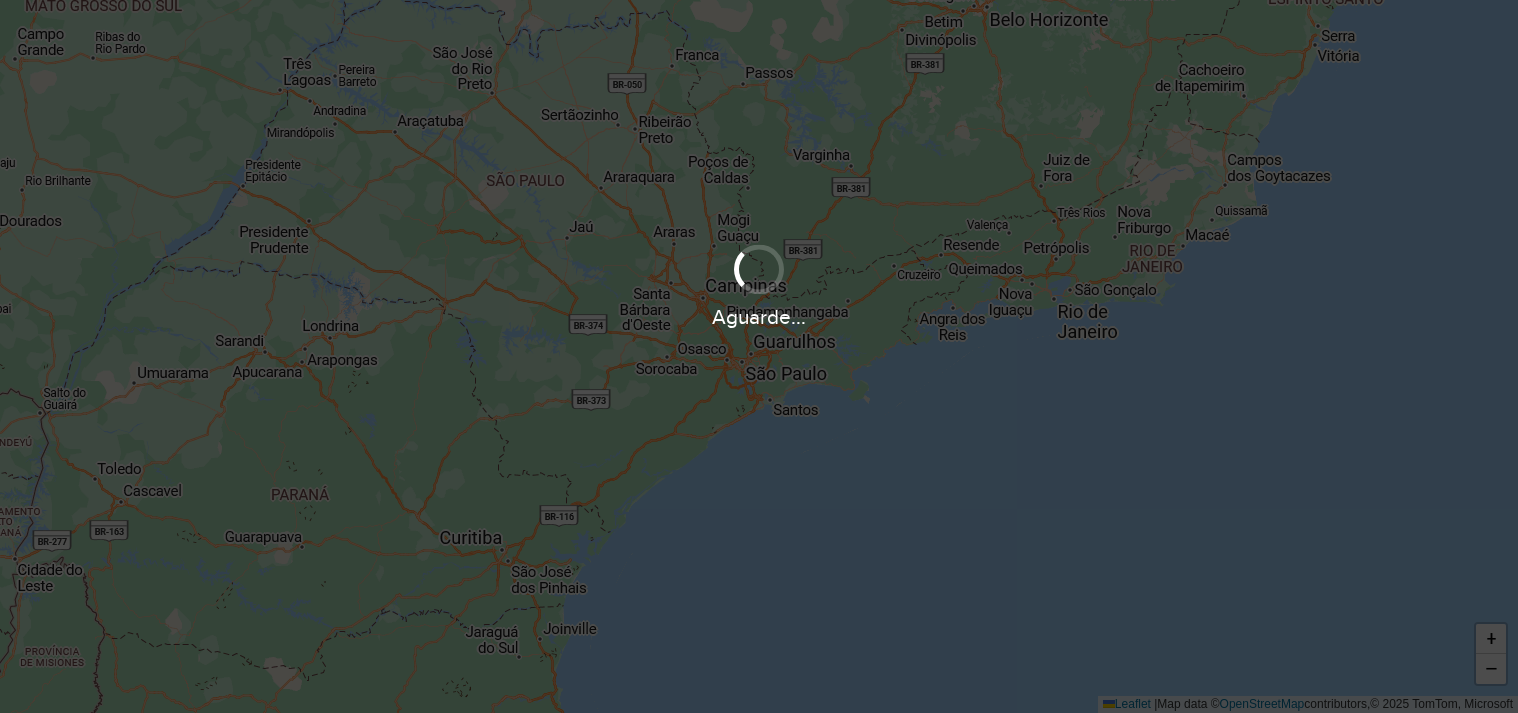 scroll, scrollTop: 0, scrollLeft: 0, axis: both 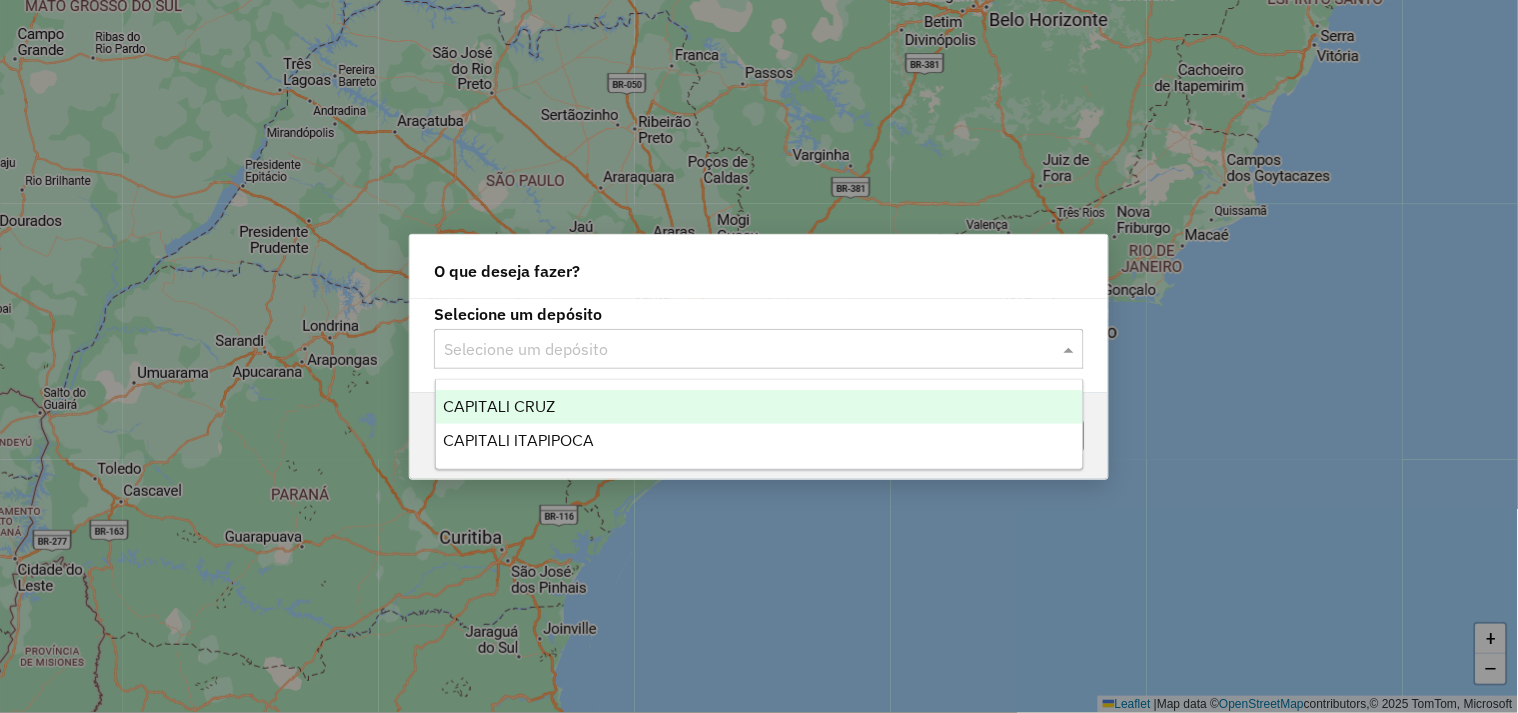 click 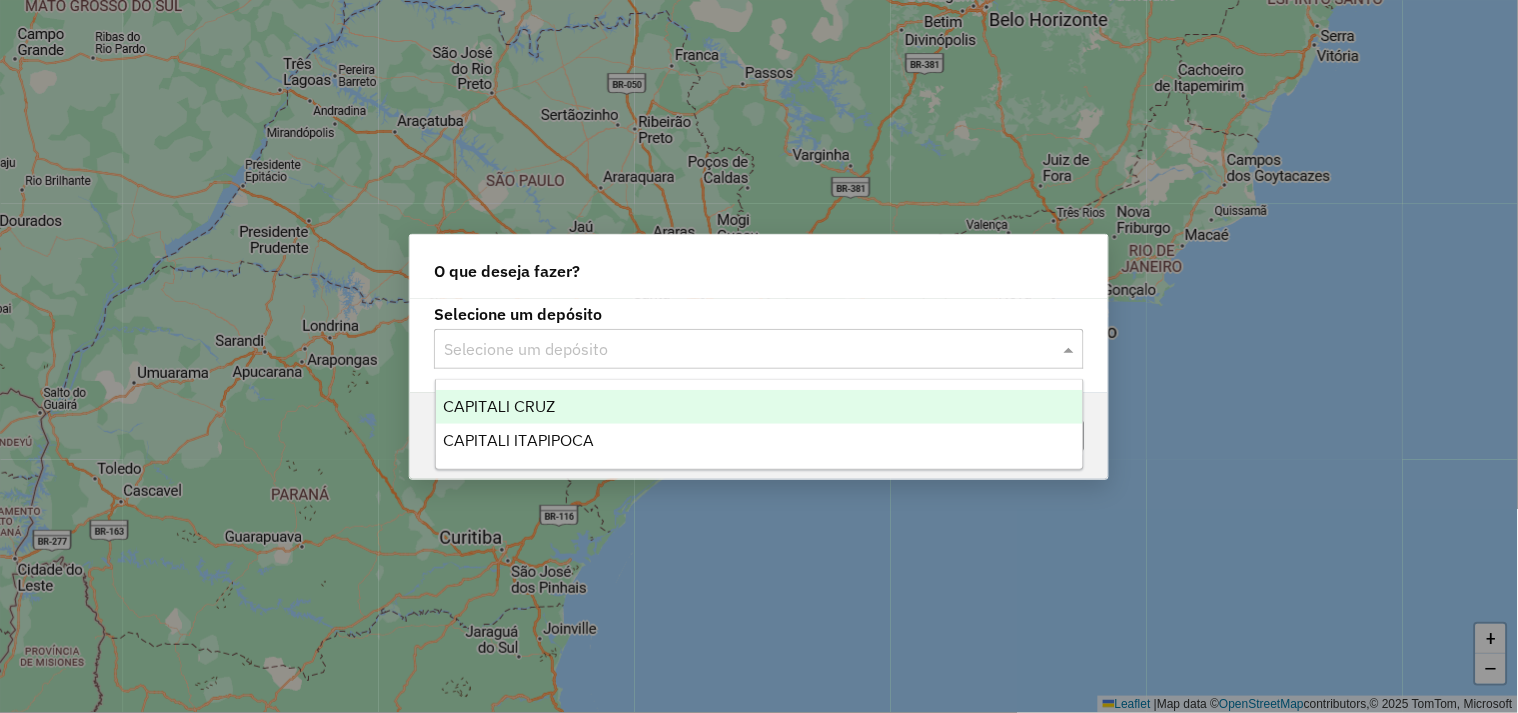 click on "CAPITALI CRUZ" at bounding box center [760, 407] 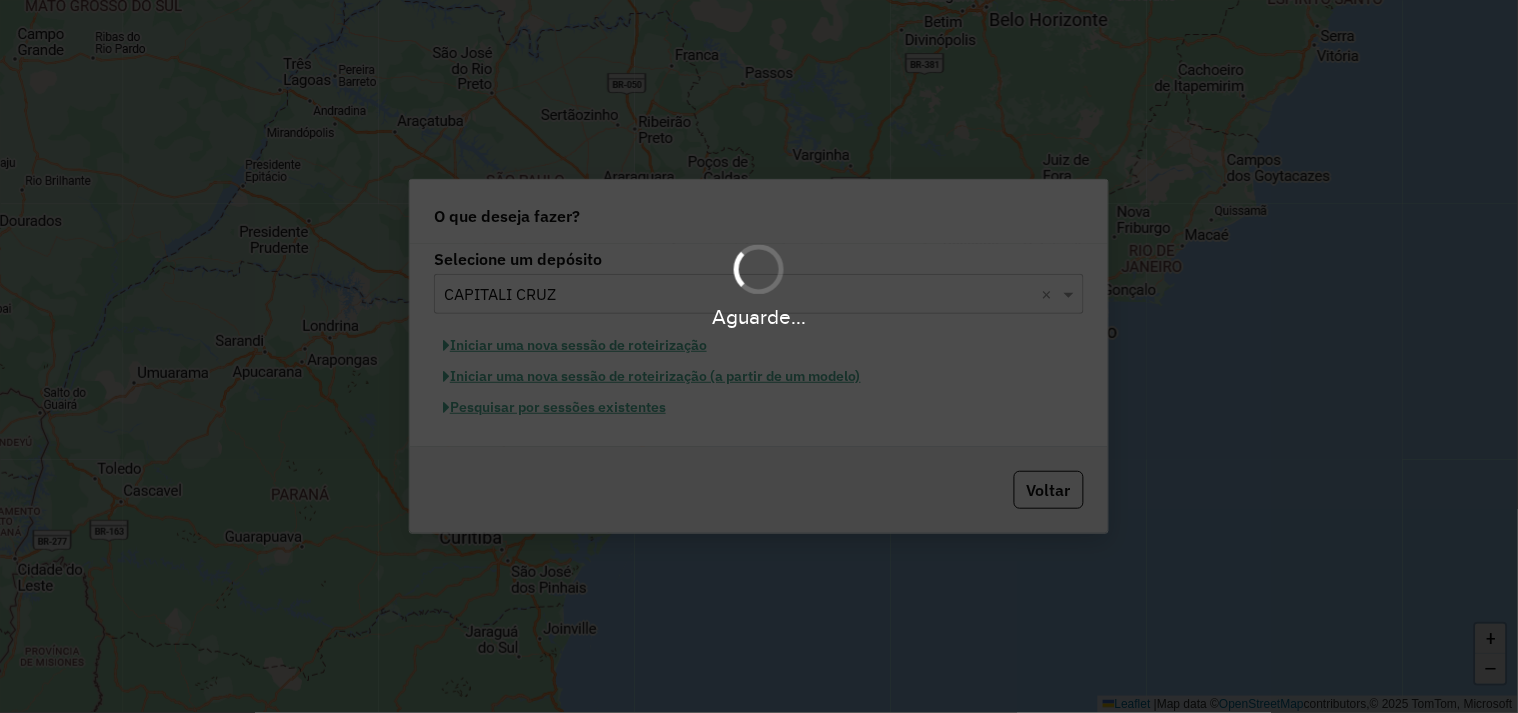 click on "Aguarde..." at bounding box center (759, 356) 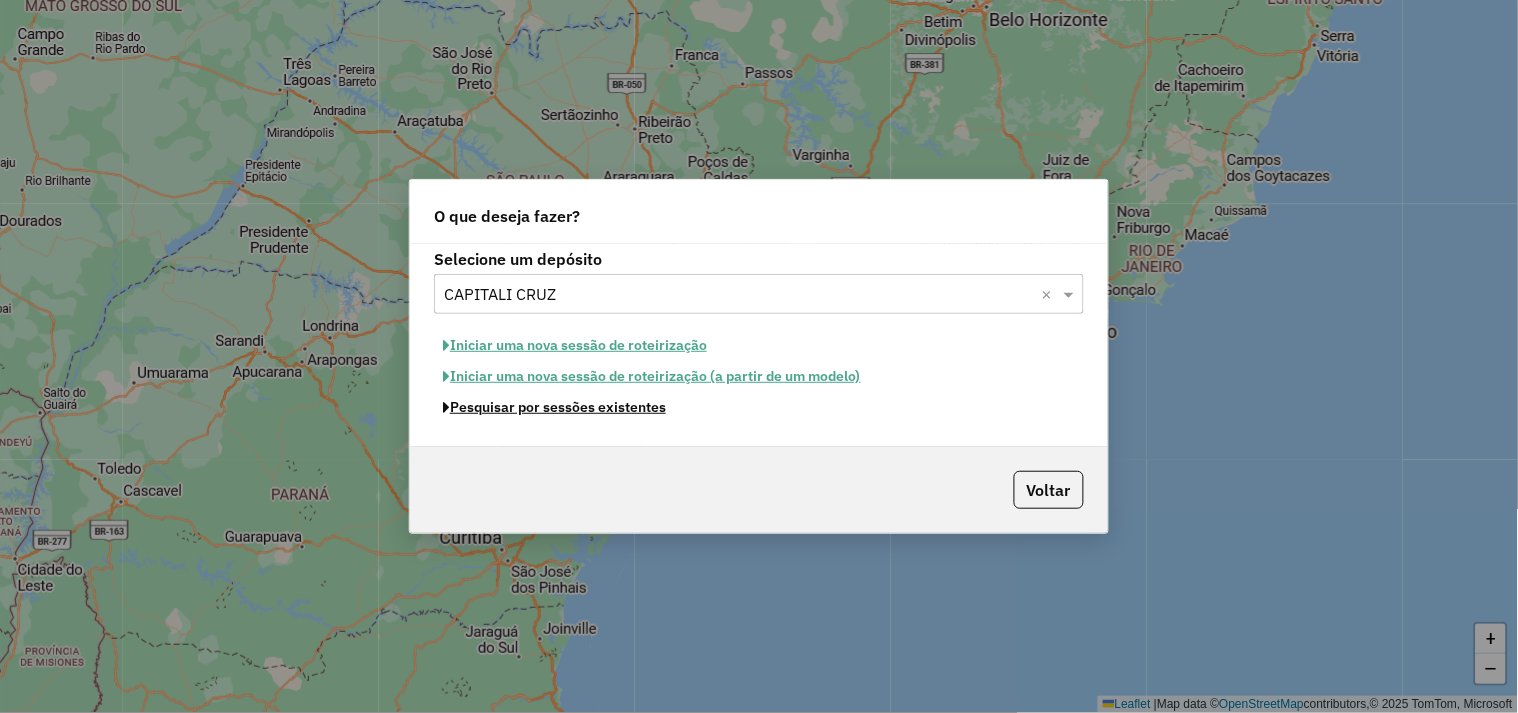 click on "Pesquisar por sessões existentes" 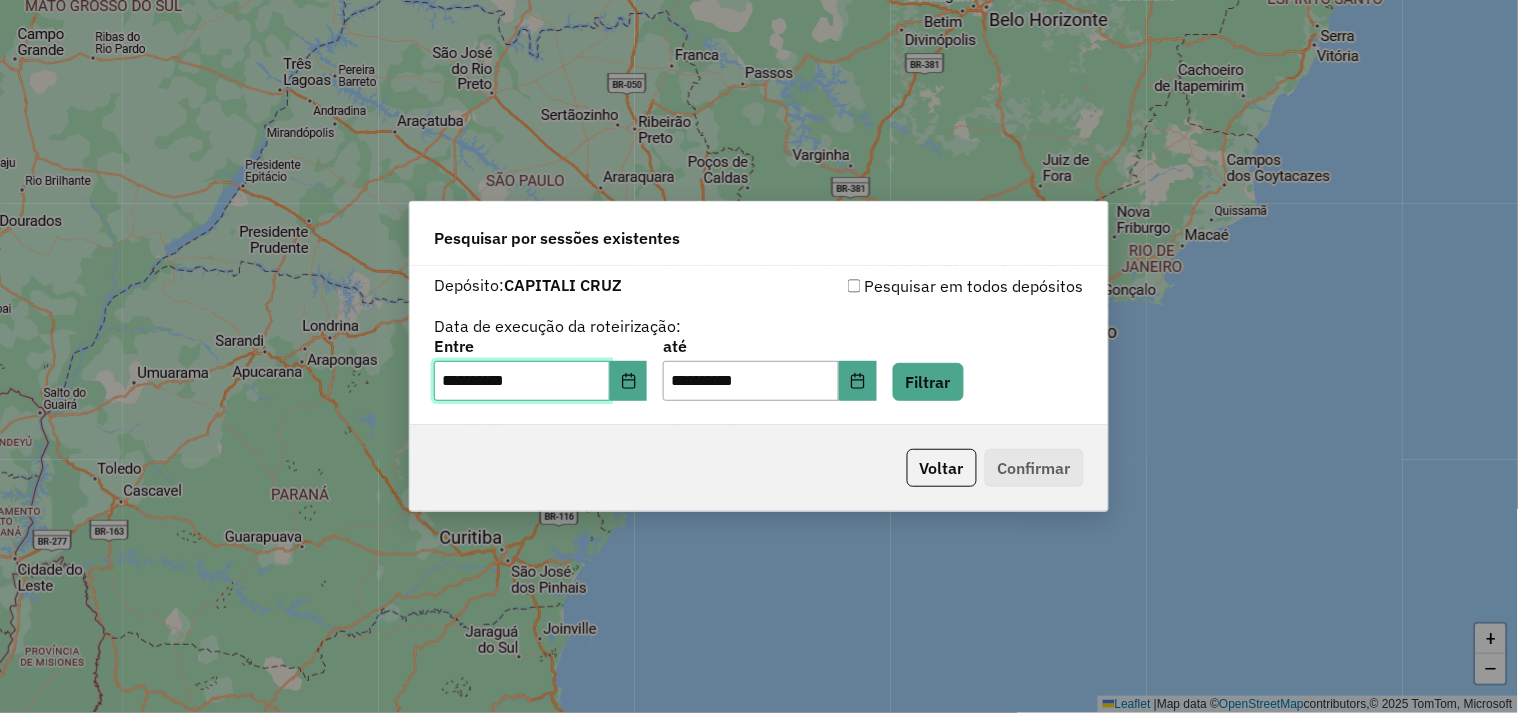 click on "**********" at bounding box center (522, 381) 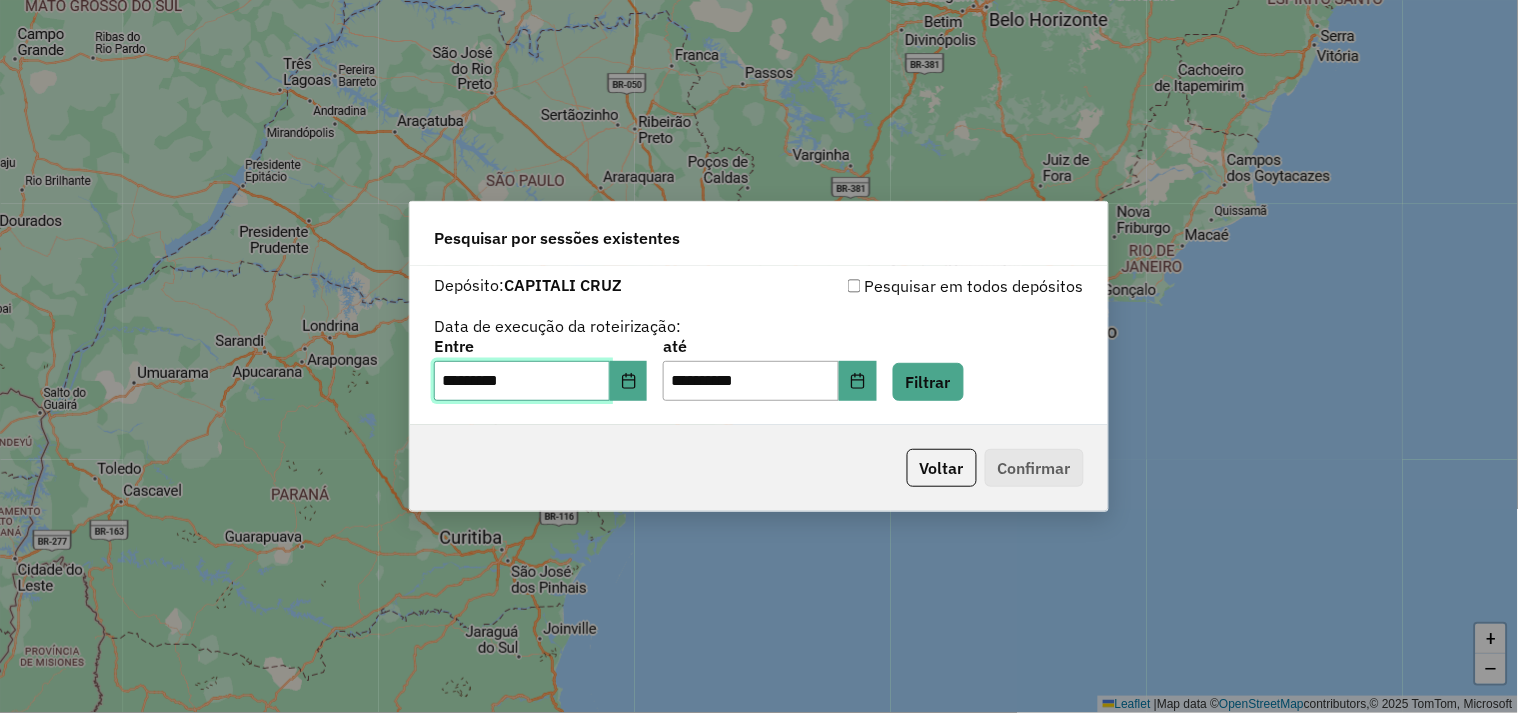 type on "**********" 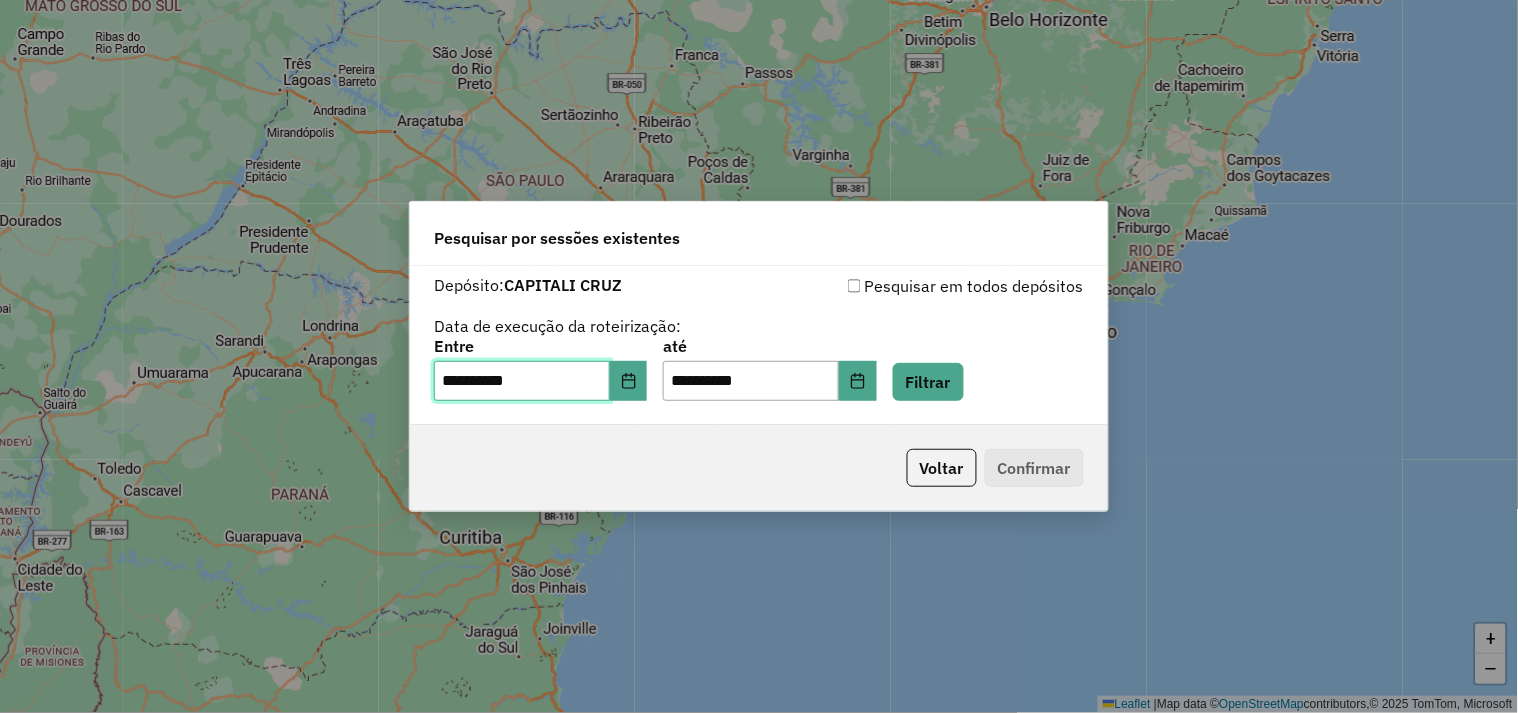 type on "**********" 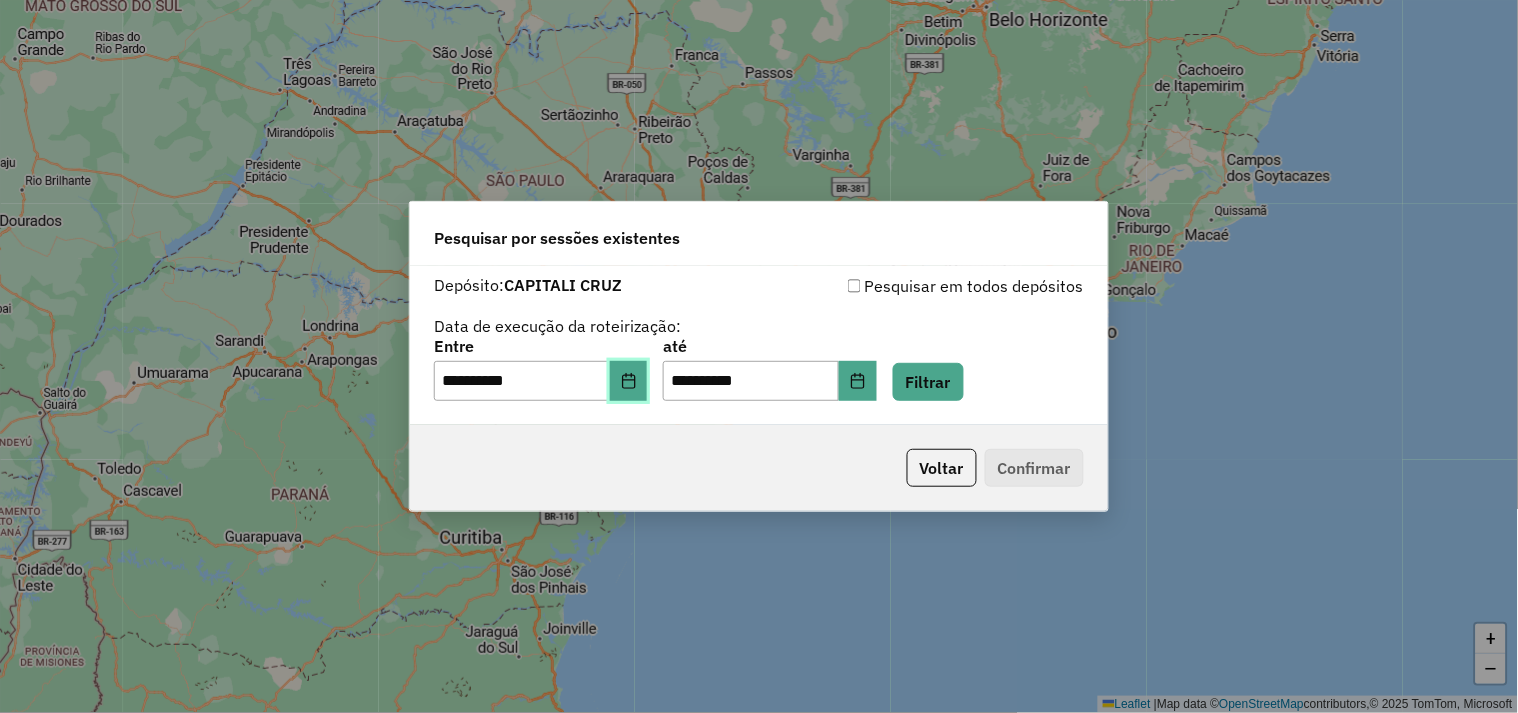 type 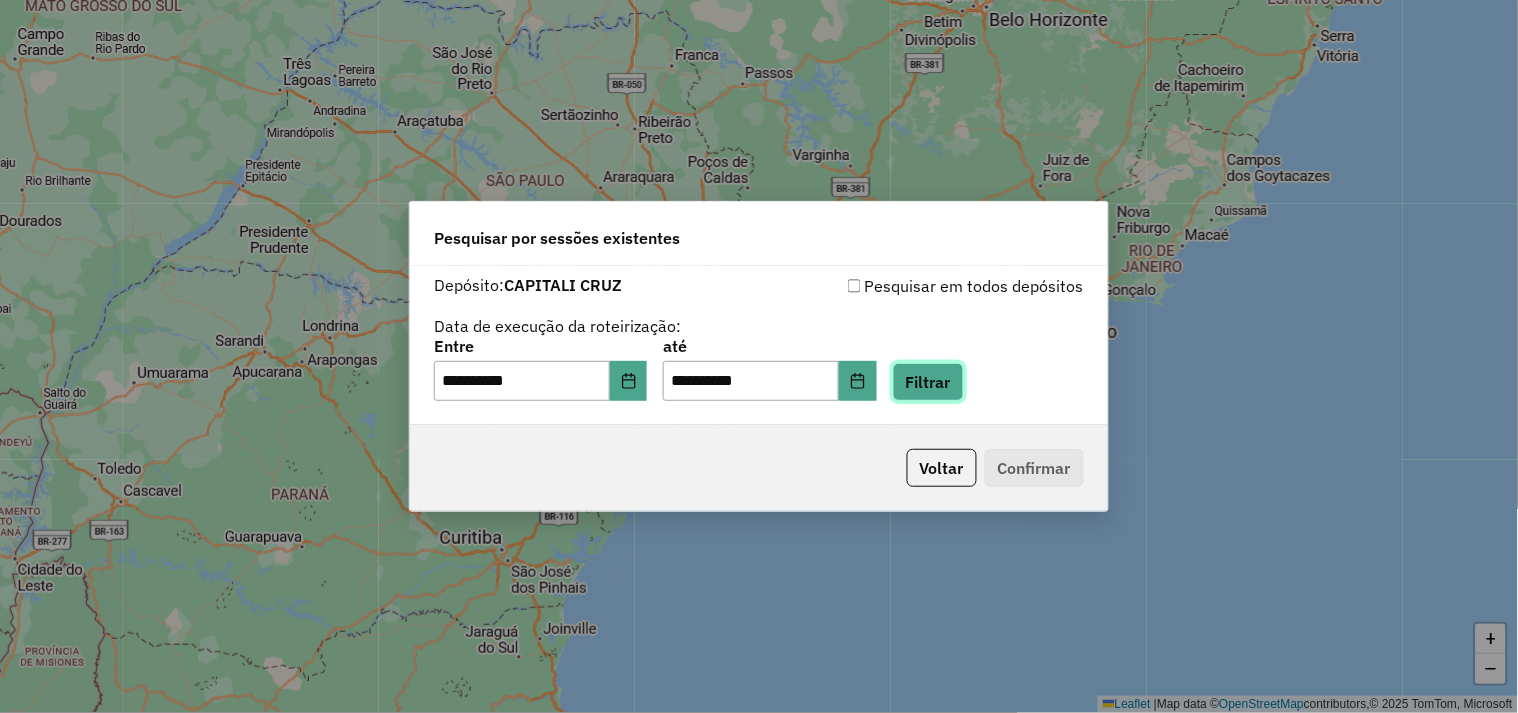 click on "Filtrar" 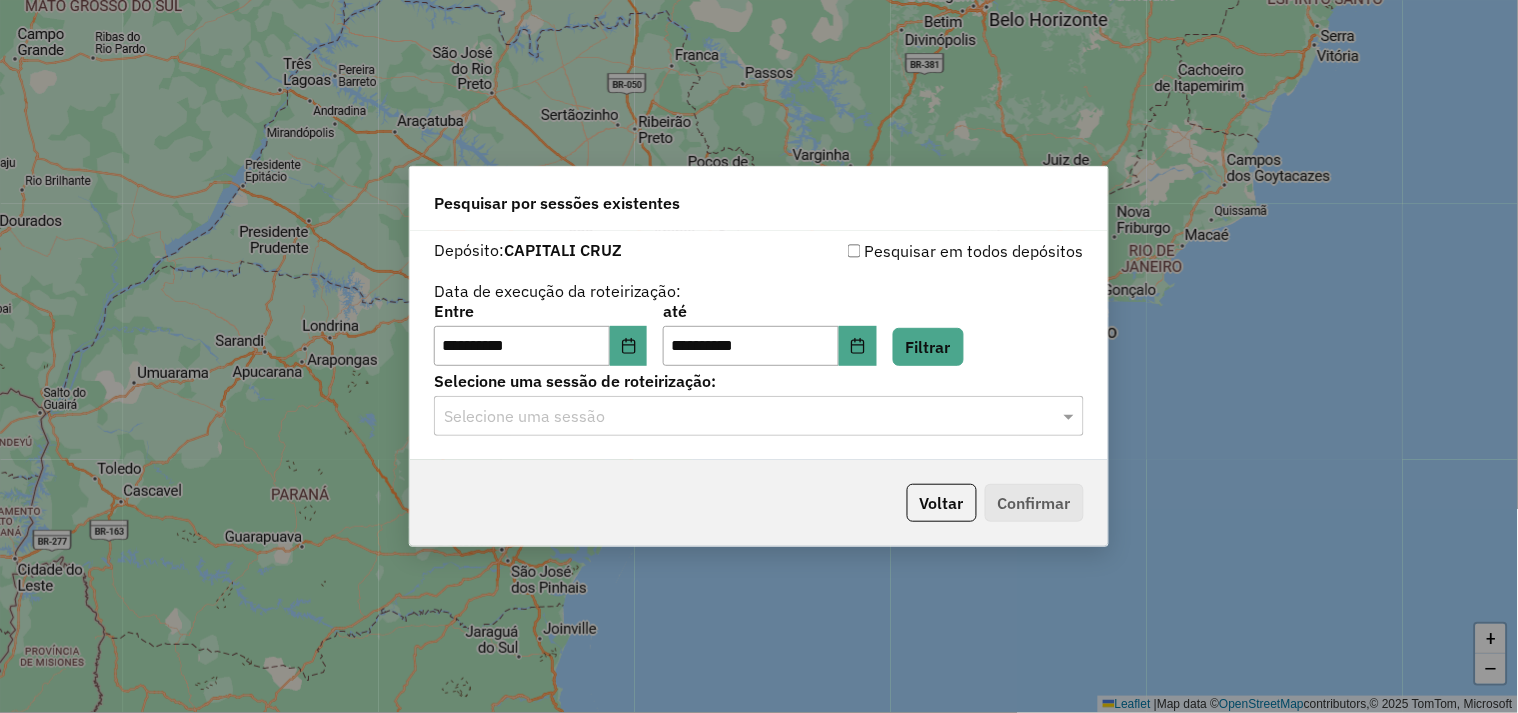 click 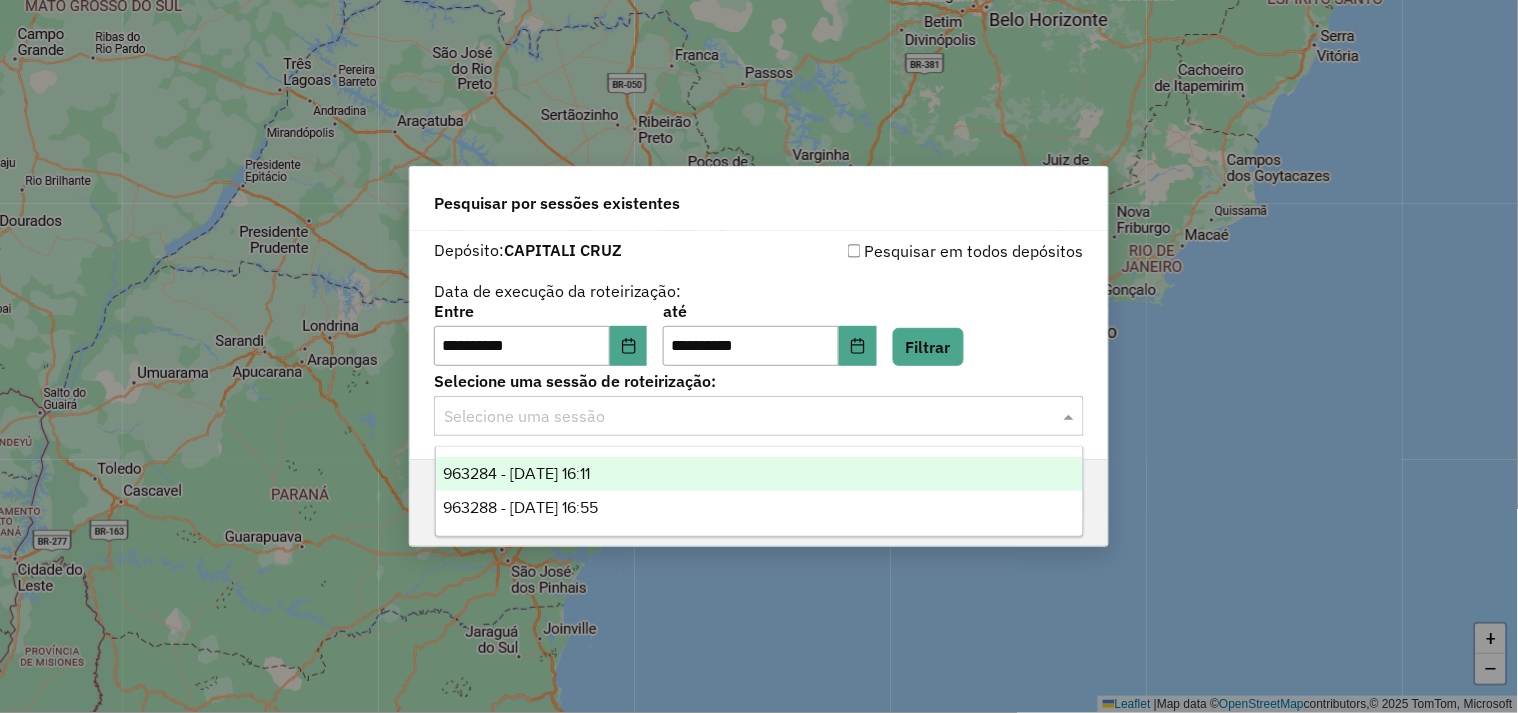click on "963284 - [DATE] 16:11" at bounding box center [517, 473] 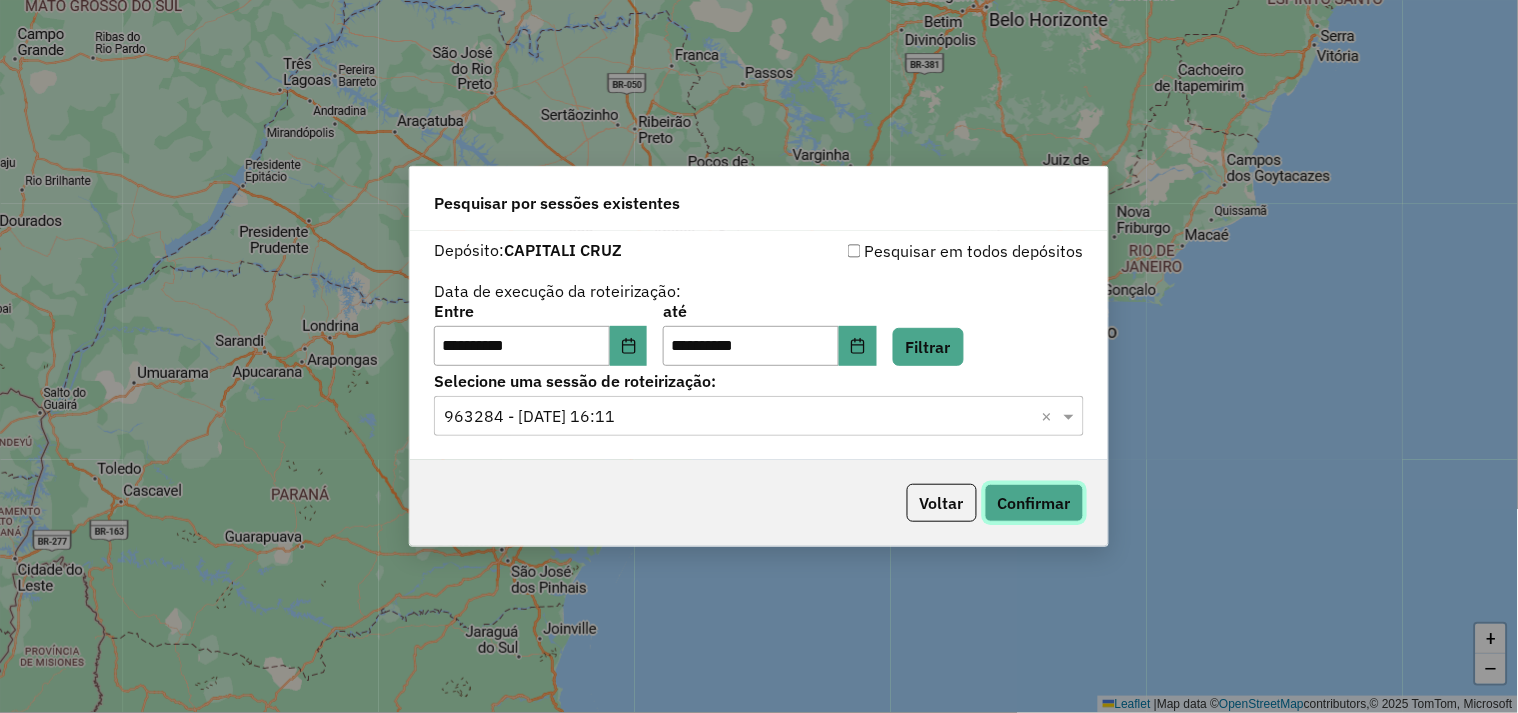 click on "Confirmar" 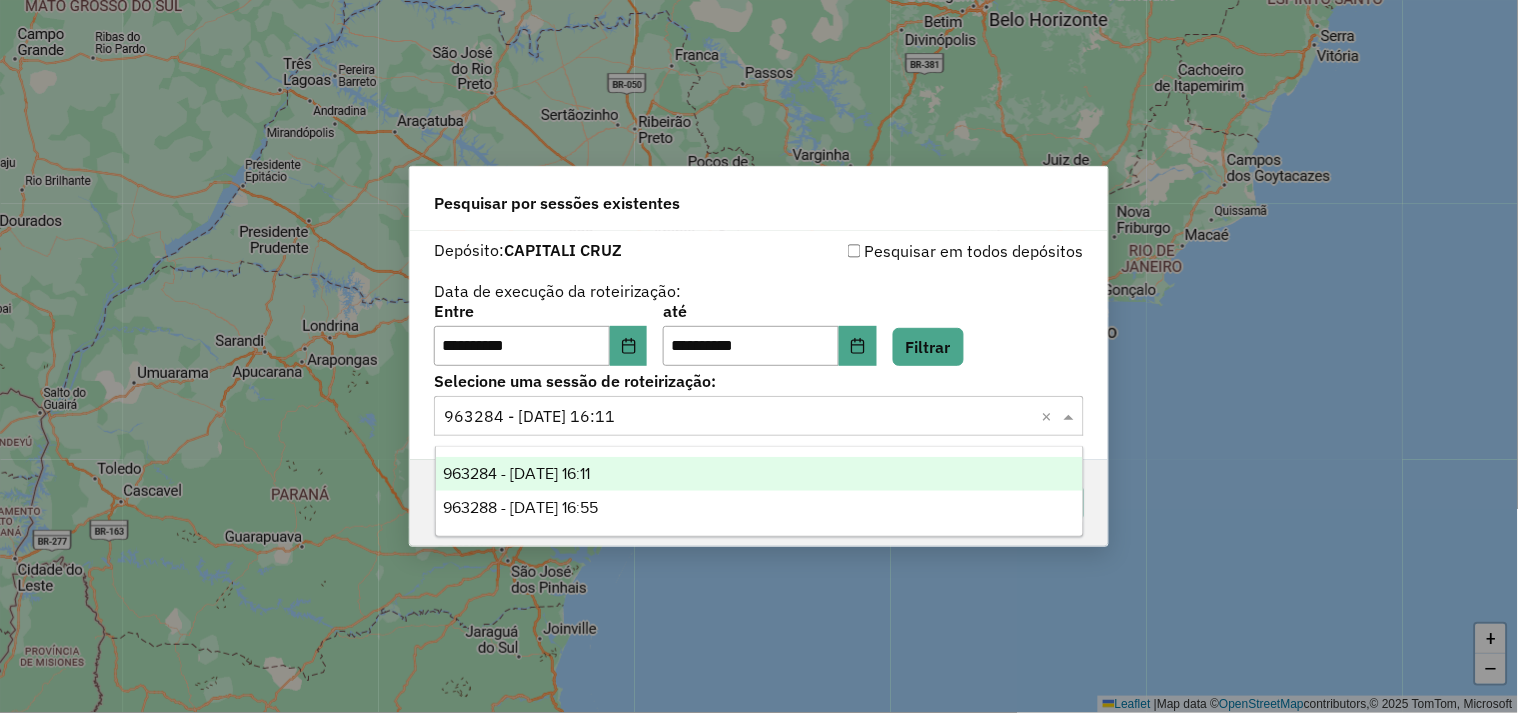 drag, startPoint x: 588, startPoint y: 418, endPoint x: 591, endPoint y: 445, distance: 27.166155 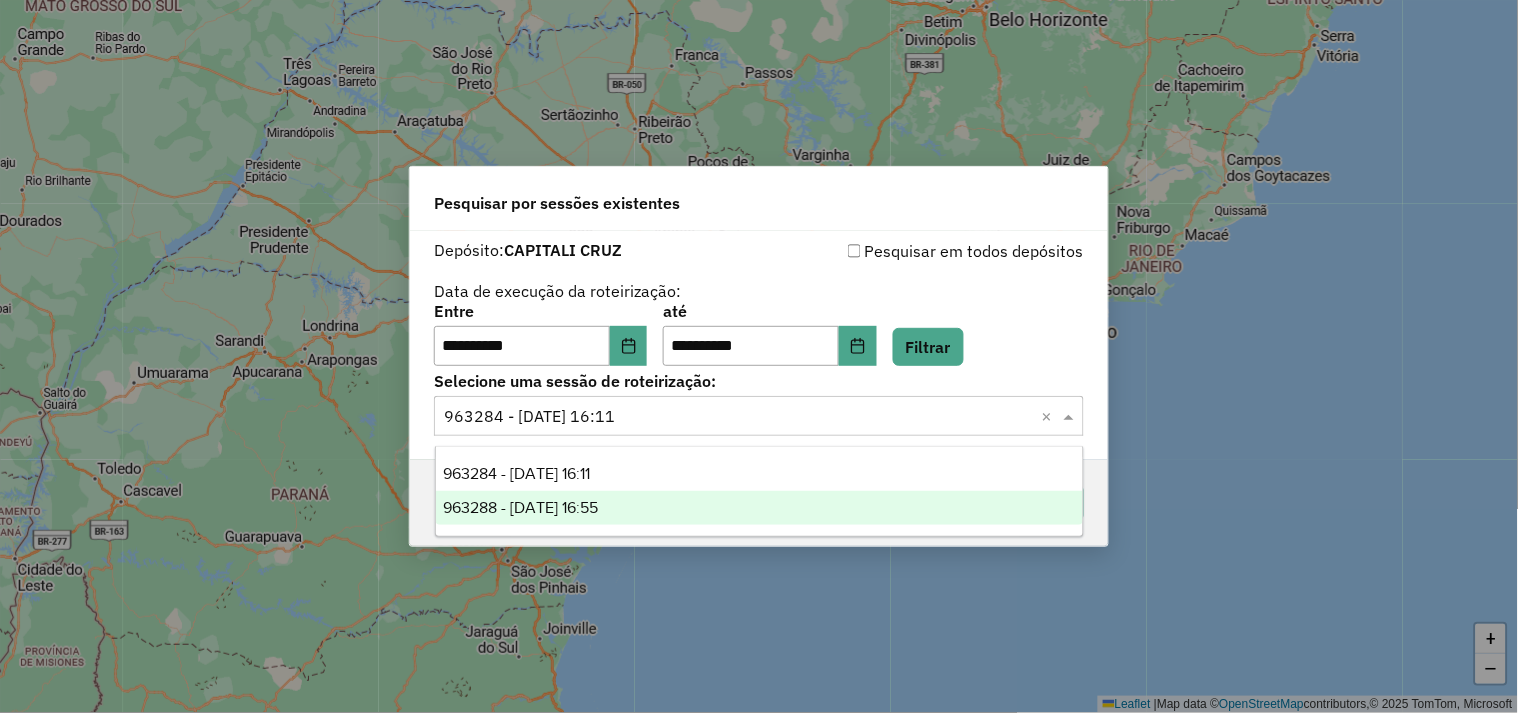 click on "963288 - [DATE] 16:55" at bounding box center [760, 508] 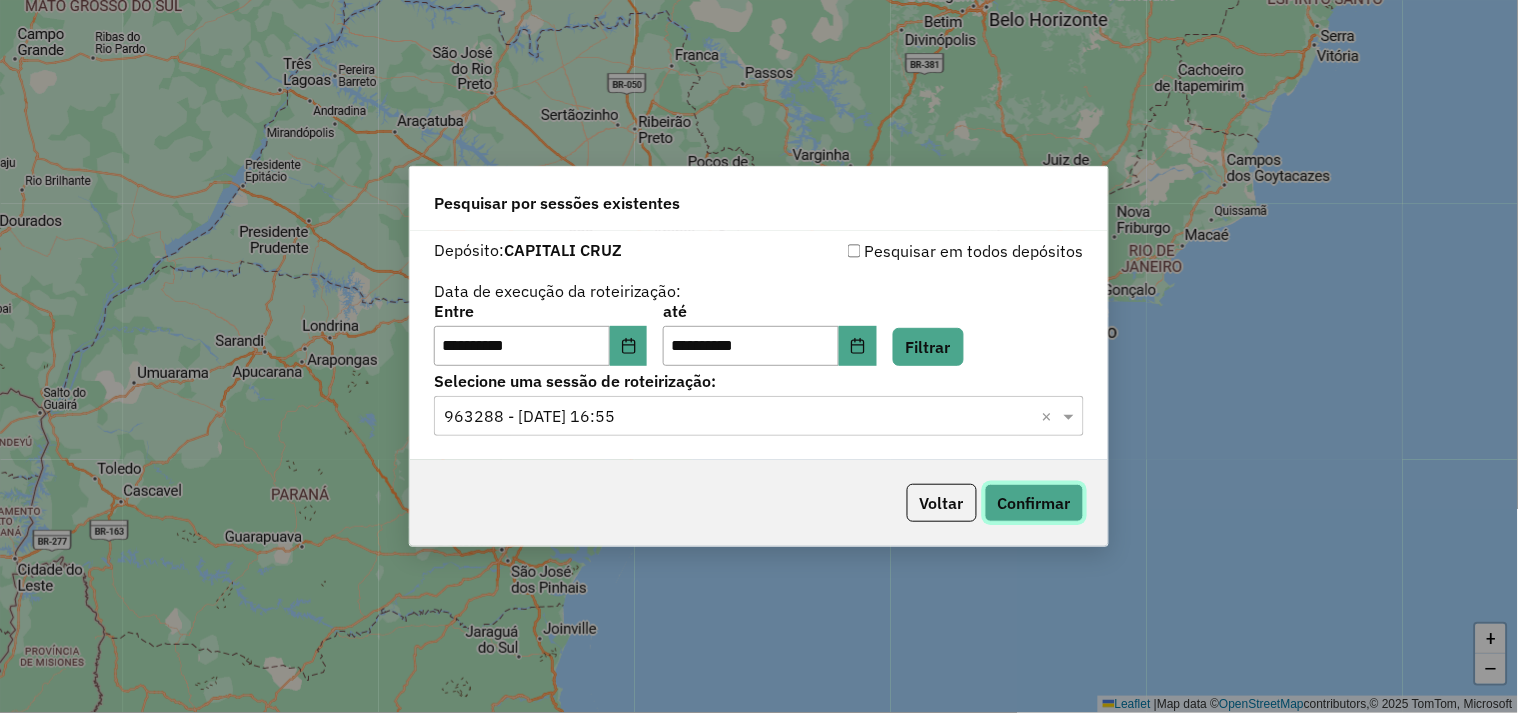 click on "Confirmar" 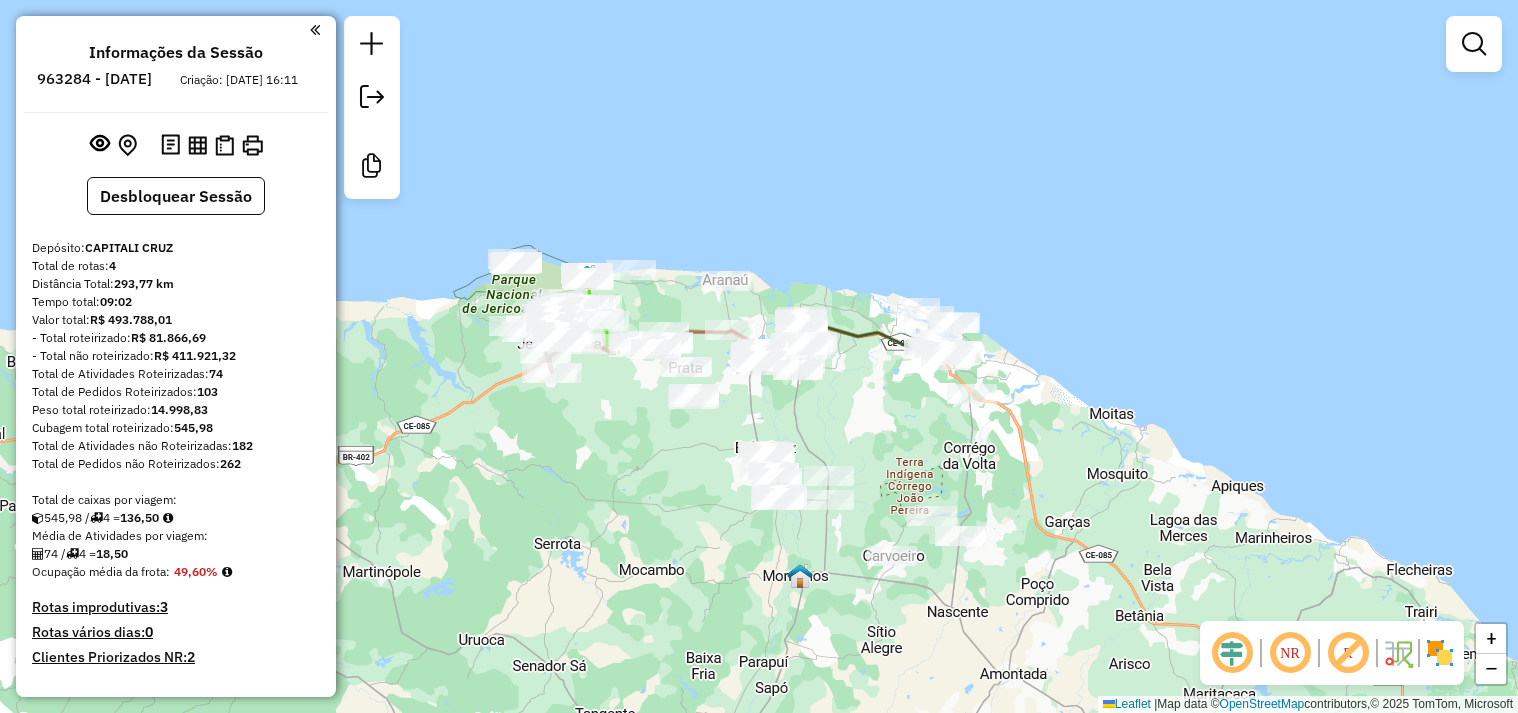 scroll, scrollTop: 0, scrollLeft: 0, axis: both 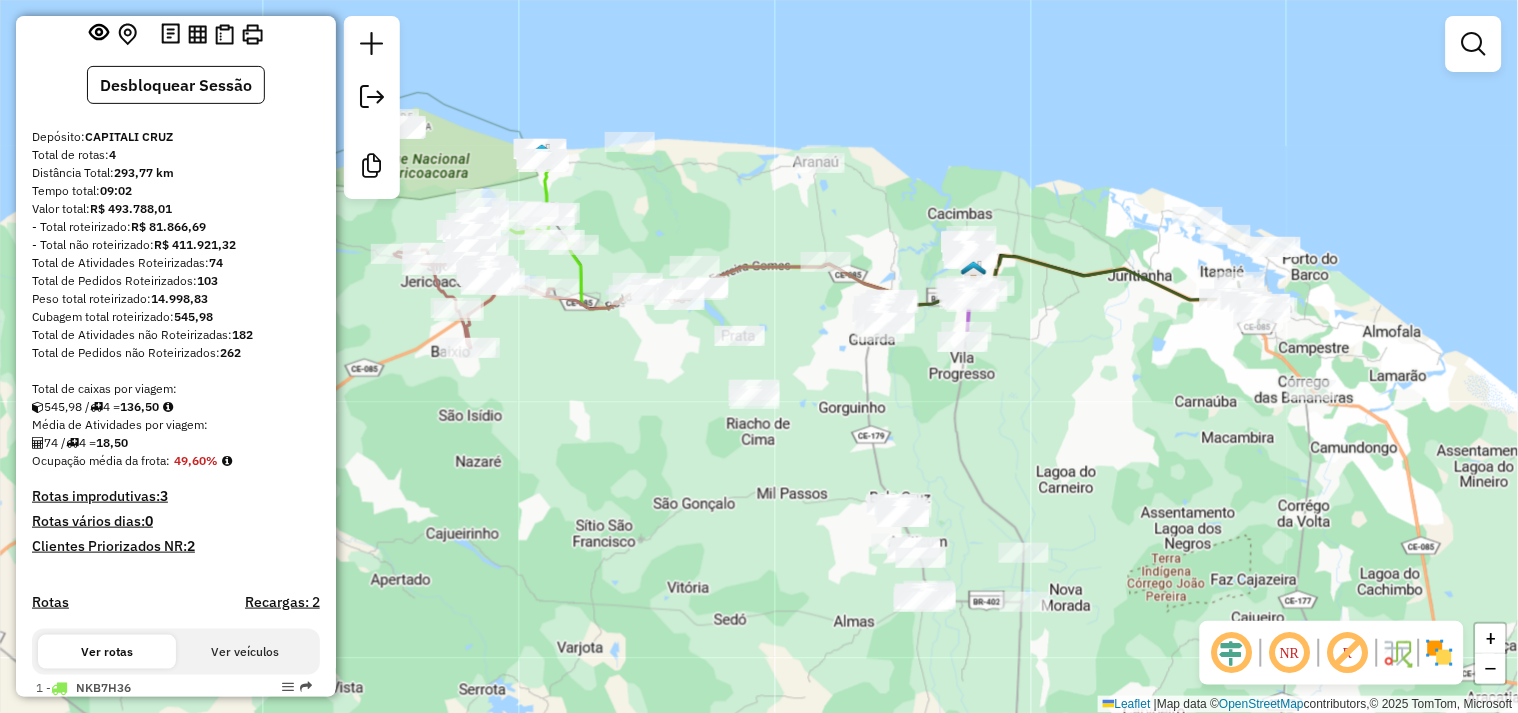 drag, startPoint x: 671, startPoint y: 403, endPoint x: 612, endPoint y: 393, distance: 59.841457 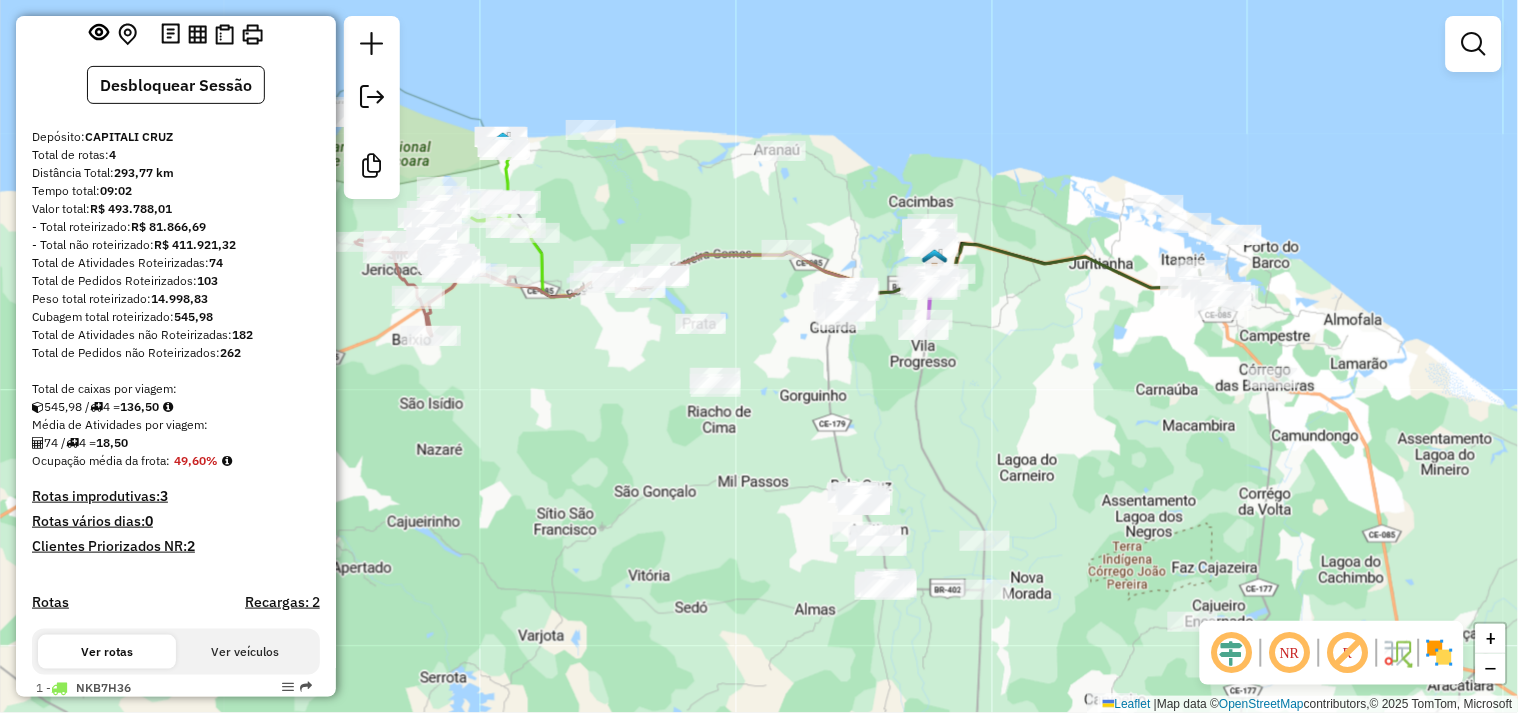 drag, startPoint x: 1087, startPoint y: 380, endPoint x: 1000, endPoint y: 348, distance: 92.69843 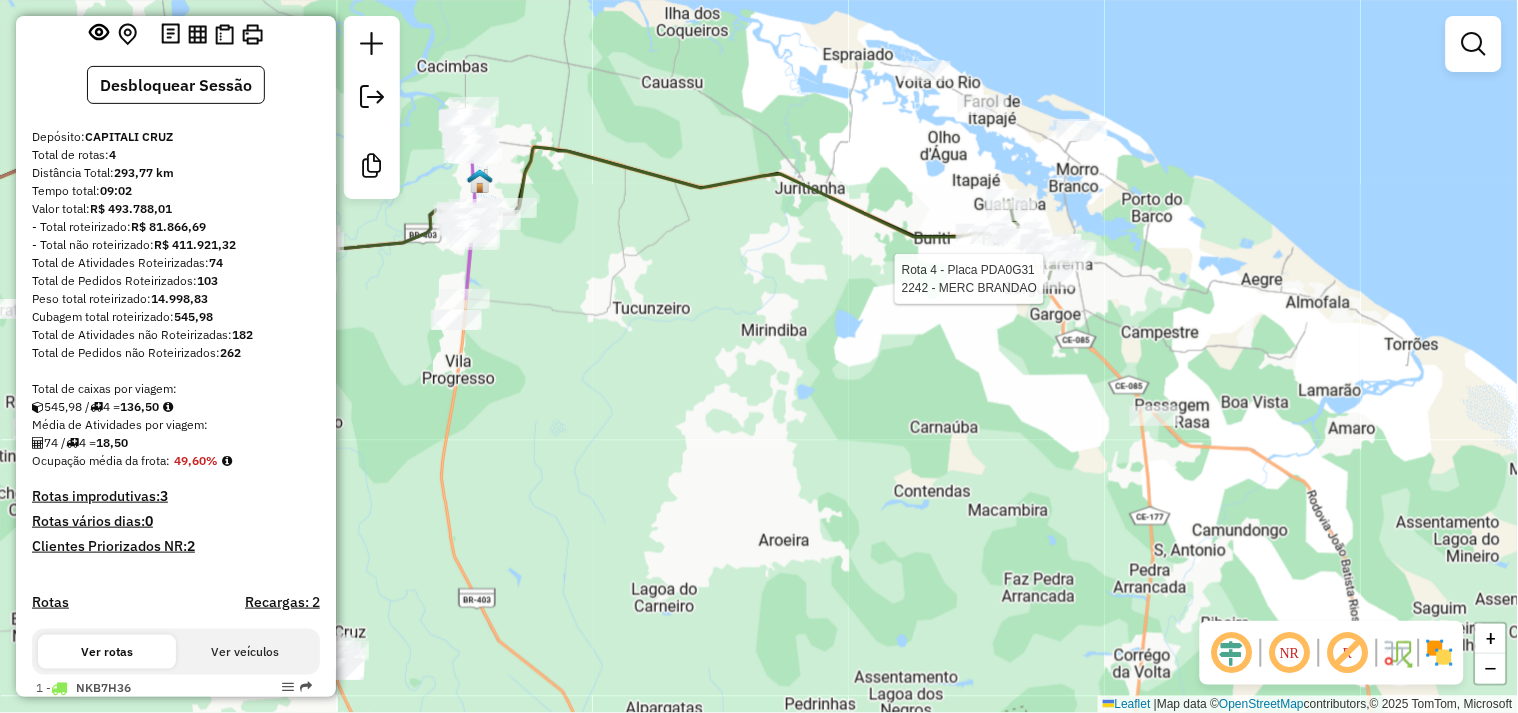 select on "**********" 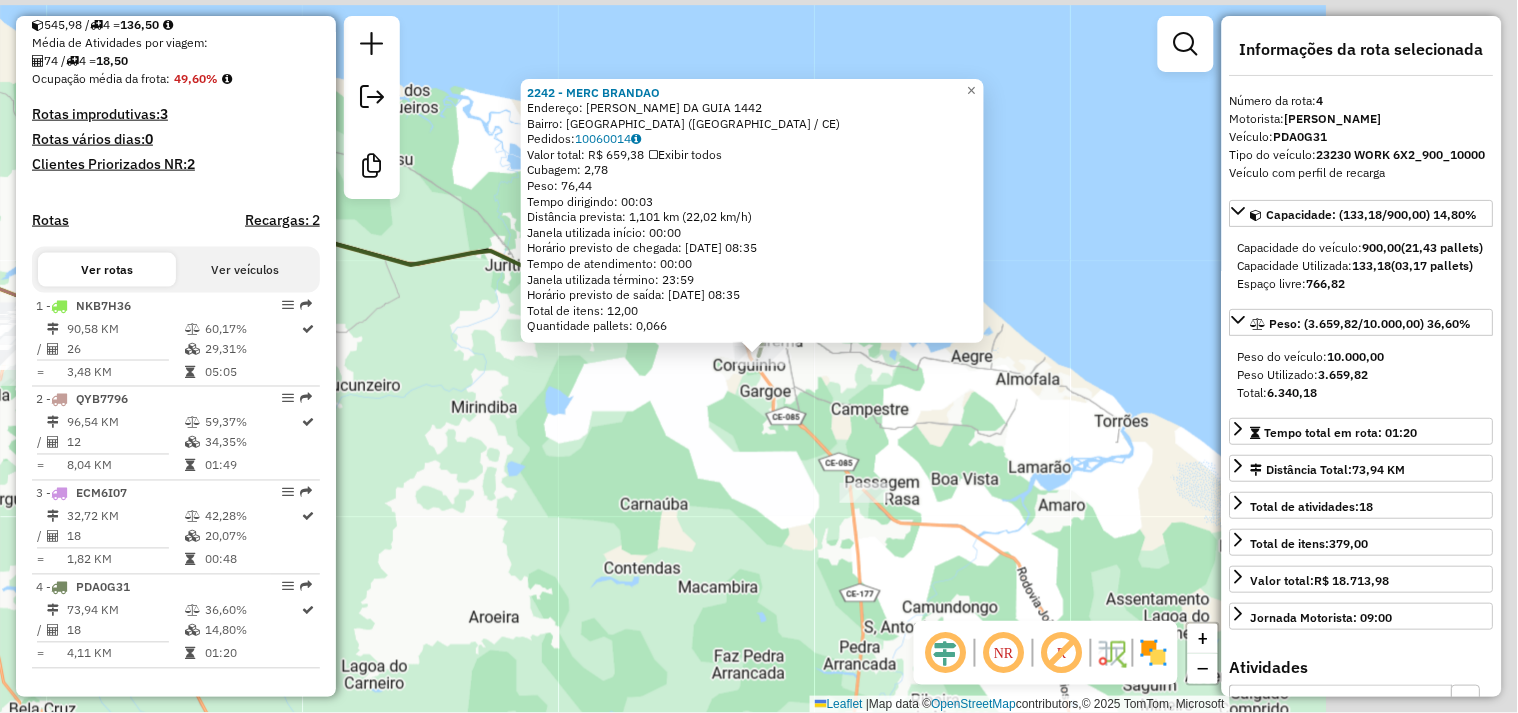 scroll, scrollTop: 831, scrollLeft: 0, axis: vertical 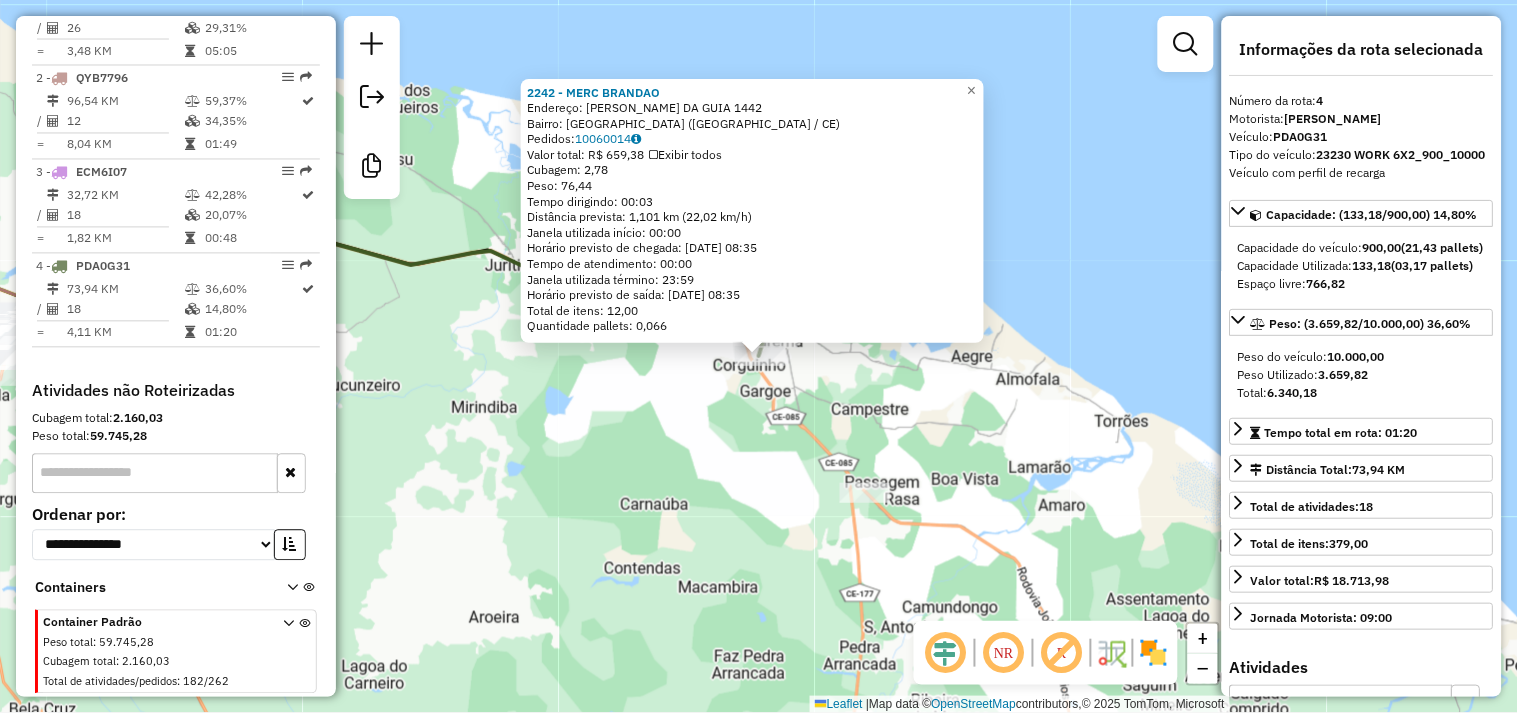 click on "2242 - MERC [PERSON_NAME]:  [PERSON_NAME] DA GUIA 1442   Bairro: [GEOGRAPHIC_DATA] ([GEOGRAPHIC_DATA] / [GEOGRAPHIC_DATA])   Pedidos:  10060014   Valor total: R$ 659,38   Exibir todos   Cubagem: 2,78  Peso: 76,44  Tempo dirigindo: 00:03   Distância prevista: 1,101 km (22,02 km/h)   [GEOGRAPHIC_DATA] utilizada início: 00:00   Horário previsto de chegada: [DATE] 08:35   Tempo de atendimento: 00:00   Janela utilizada término: 23:59   Horário previsto de saída: [DATE] 08:35   Total de itens: 12,00   Quantidade pallets: 0,066  × Janela de atendimento Grade de atendimento Capacidade Transportadoras Veículos Cliente Pedidos  Rotas Selecione os dias de semana para filtrar as janelas de atendimento  Seg   Ter   Qua   Qui   Sex   Sáb   Dom  Informe o período da janela de atendimento: De: Até:  Filtrar exatamente a janela do cliente  Considerar janela de atendimento padrão  Selecione os dias de semana para filtrar as grades de atendimento  Seg   Ter   Qua   Qui   Sex   Sáb   Dom   Considerar clientes sem dia de atendimento cadastrado +" 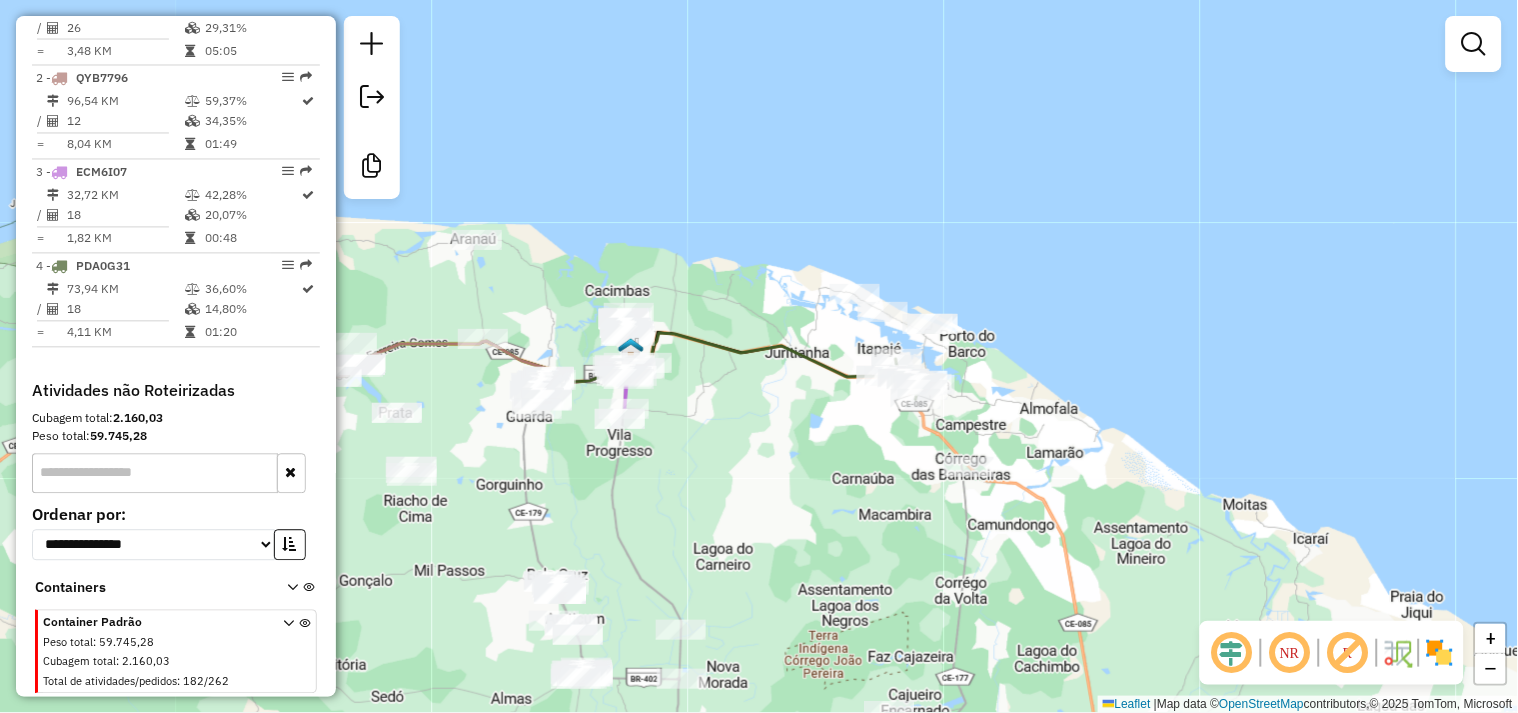 drag, startPoint x: 615, startPoint y: 483, endPoint x: 756, endPoint y: 457, distance: 143.37712 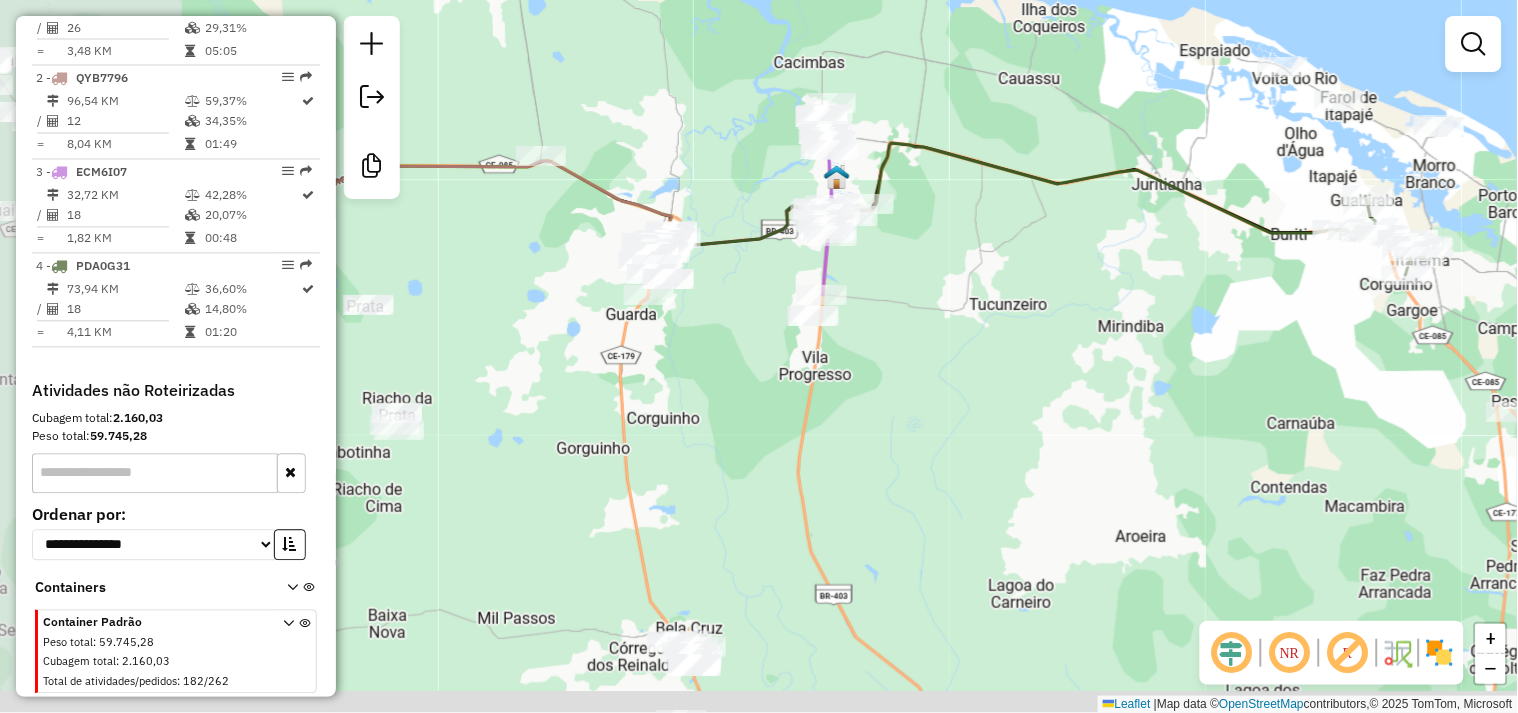 drag, startPoint x: 533, startPoint y: 495, endPoint x: 738, endPoint y: 167, distance: 386.7932 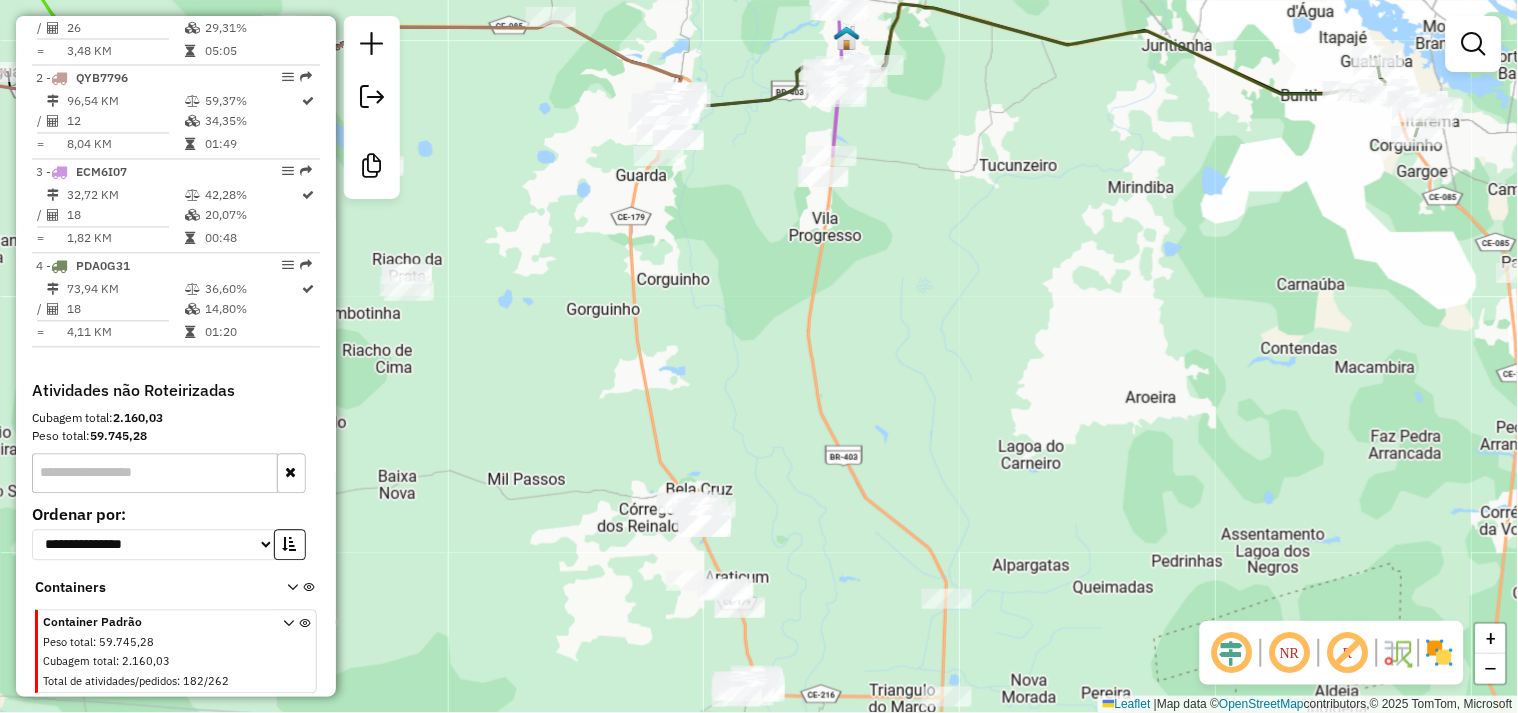 drag, startPoint x: 766, startPoint y: 307, endPoint x: 737, endPoint y: 155, distance: 154.74171 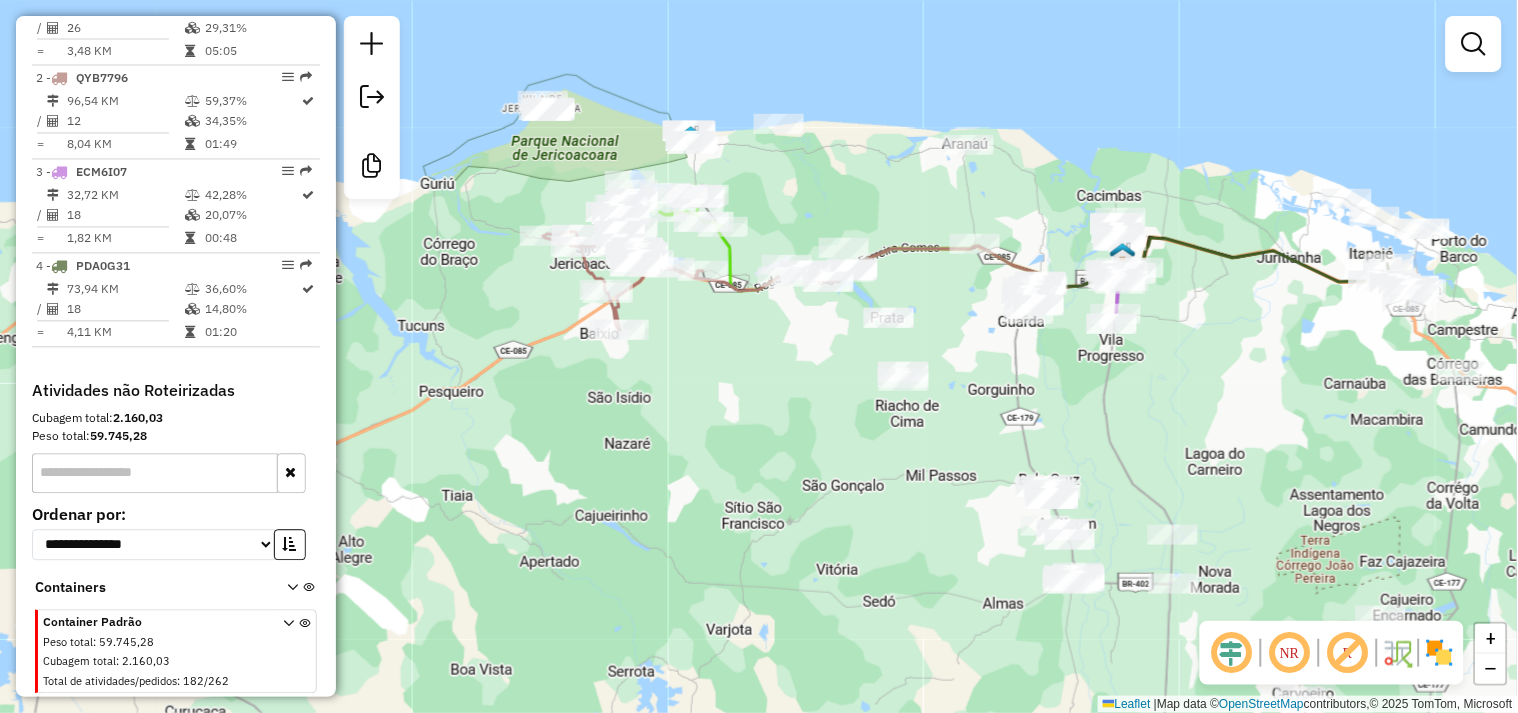 drag, startPoint x: 564, startPoint y: 344, endPoint x: 917, endPoint y: 593, distance: 431.9838 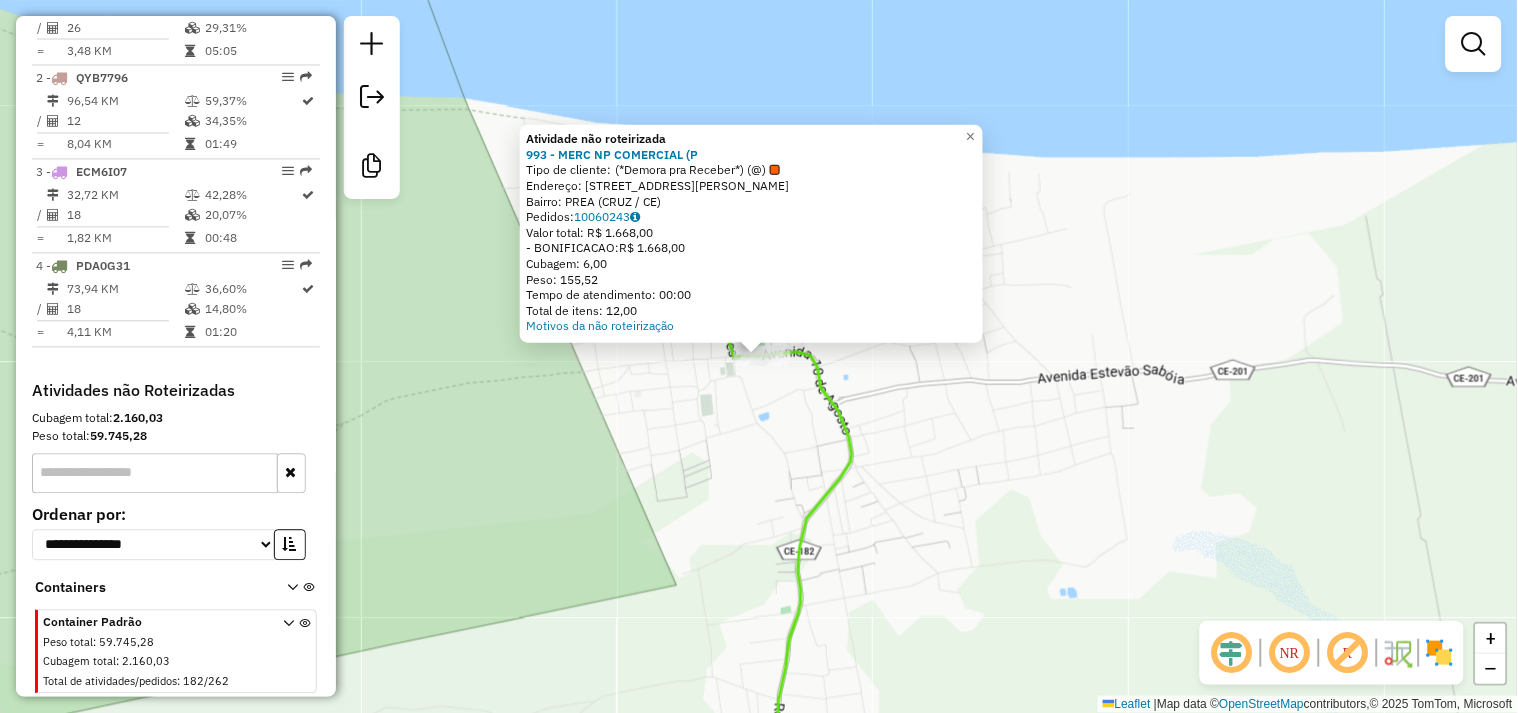 click on "Atividade não roteirizada 993 - MERC NP COMERCIAL (P  Tipo de cliente:   (*Demora pra Receber*)  (@)   Endereço:  [STREET_ADDRESS][PERSON_NAME]   Pedidos:  10060243   Valor total: R$ 1.668,00   - BONIFICACAO:  R$ 1.668,00   Cubagem: 6,00   Peso: 155,52   Tempo de atendimento: 00:00   Total de itens: 12,00  Motivos da não roteirização × Janela de atendimento Grade de atendimento Capacidade Transportadoras Veículos Cliente Pedidos  Rotas Selecione os dias de semana para filtrar as janelas de atendimento  Seg   Ter   Qua   Qui   Sex   Sáb   Dom  Informe o período da janela de atendimento: De: Até:  Filtrar exatamente a janela do cliente  Considerar janela de atendimento padrão  Selecione os dias de semana para filtrar as grades de atendimento  Seg   Ter   Qua   Qui   Sex   Sáb   Dom   Considerar clientes sem dia de atendimento cadastrado  Clientes fora do dia de atendimento selecionado Filtrar as atividades entre os valores definidos abaixo:  Peso mínimo:   Peso máximo:   De:  +" 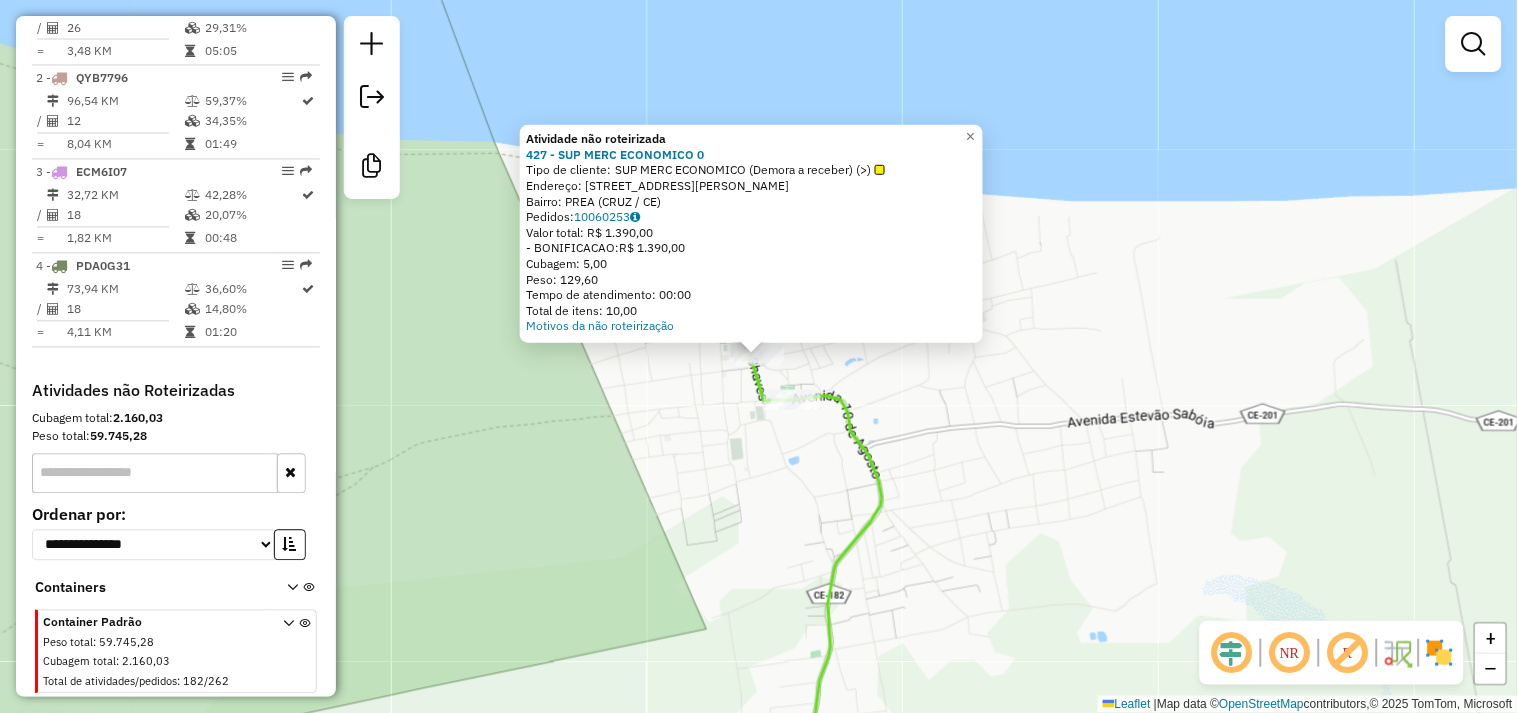 click on "Atividade não roteirizada 427 - SUP MERC ECONOMICO 0  Tipo de cliente:   SUP MERC ECONOMICO (Demora a receber) (>)   Endereço:  [STREET_ADDRESS][PERSON_NAME]   Pedidos:  10060253   Valor total: R$ 1.390,00   - BONIFICACAO:  R$ 1.390,00   Cubagem: 5,00   Peso: 129,60   Tempo de atendimento: 00:00   Total de itens: 10,00  Motivos da não roteirização × Janela de atendimento Grade de atendimento Capacidade Transportadoras Veículos Cliente Pedidos  Rotas Selecione os dias de semana para filtrar as janelas de atendimento  Seg   Ter   Qua   Qui   Sex   Sáb   Dom  Informe o período da janela de atendimento: De: Até:  Filtrar exatamente a janela do cliente  Considerar janela de atendimento padrão  Selecione os dias de semana para filtrar as grades de atendimento  Seg   Ter   Qua   Qui   Sex   Sáb   Dom   Considerar clientes sem dia de atendimento cadastrado  Clientes fora do dia de atendimento selecionado Filtrar as atividades entre os valores definidos abaixo:  Peso mínimo:  +" 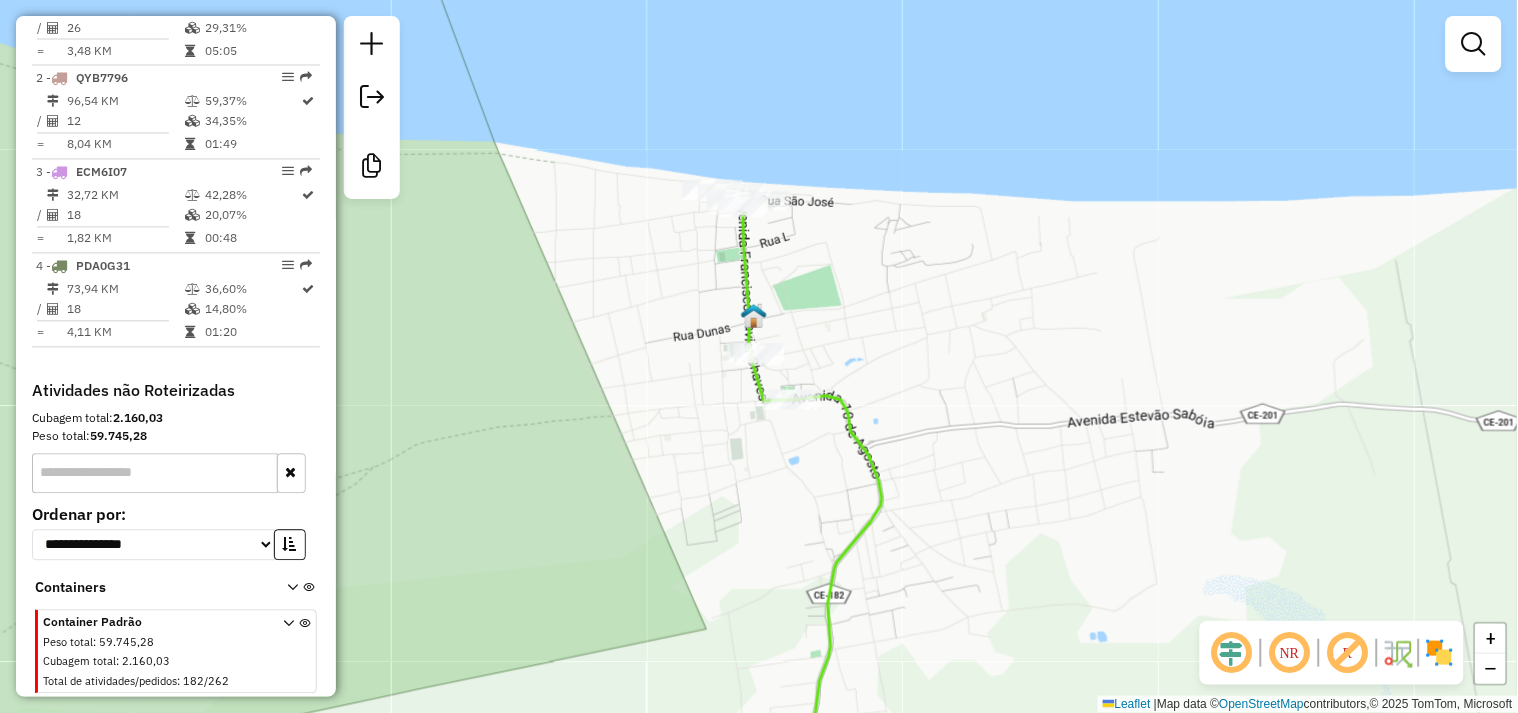 drag, startPoint x: 727, startPoint y: 481, endPoint x: 656, endPoint y: 327, distance: 169.57889 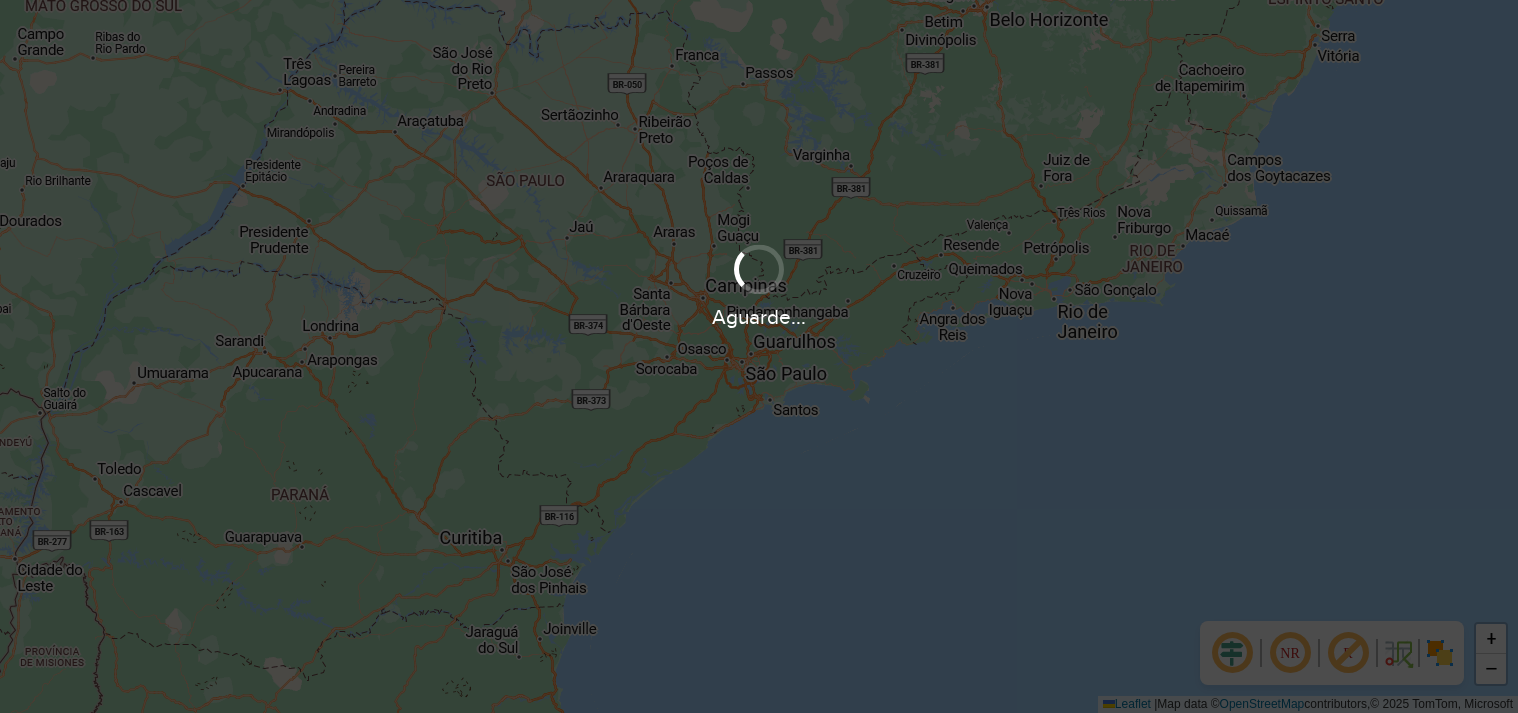 scroll, scrollTop: 0, scrollLeft: 0, axis: both 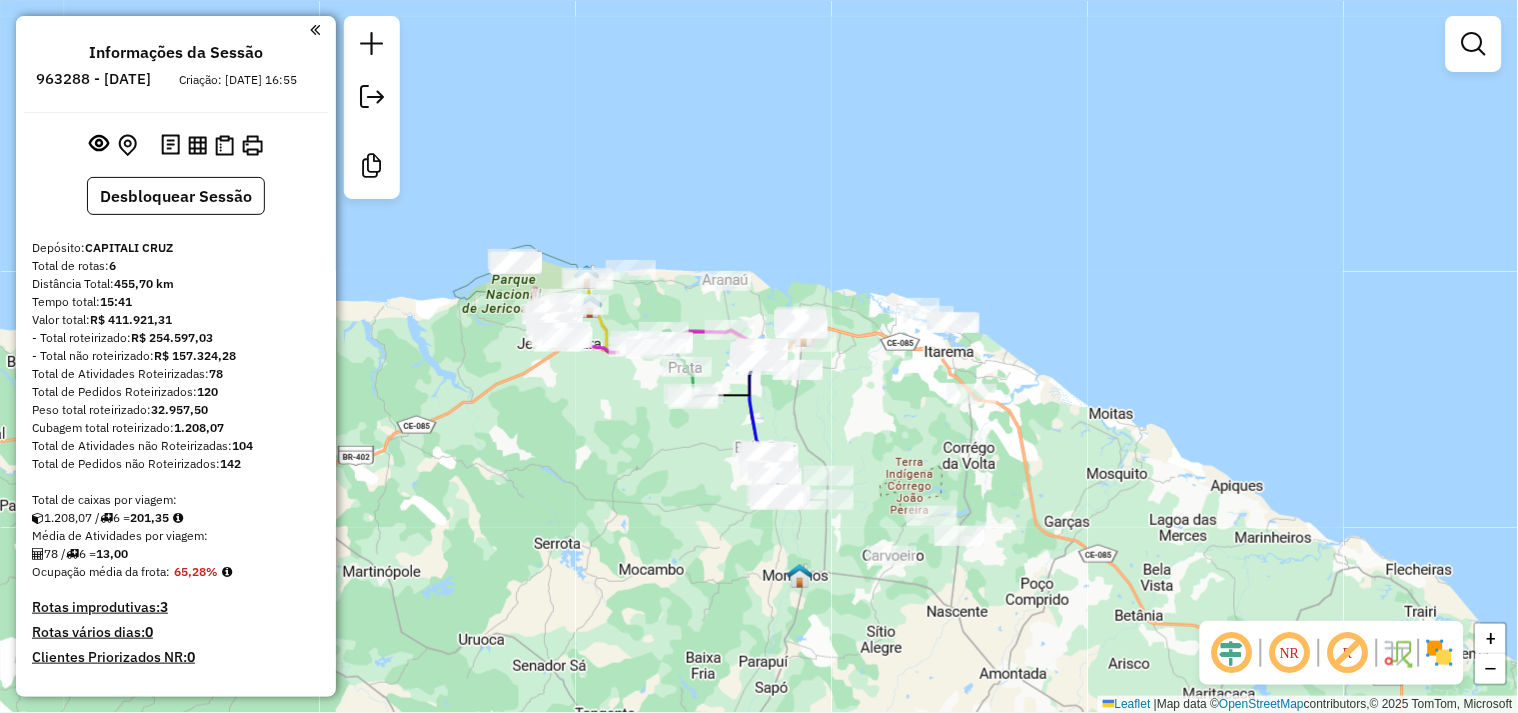 drag, startPoint x: 618, startPoint y: 491, endPoint x: 667, endPoint y: 412, distance: 92.96236 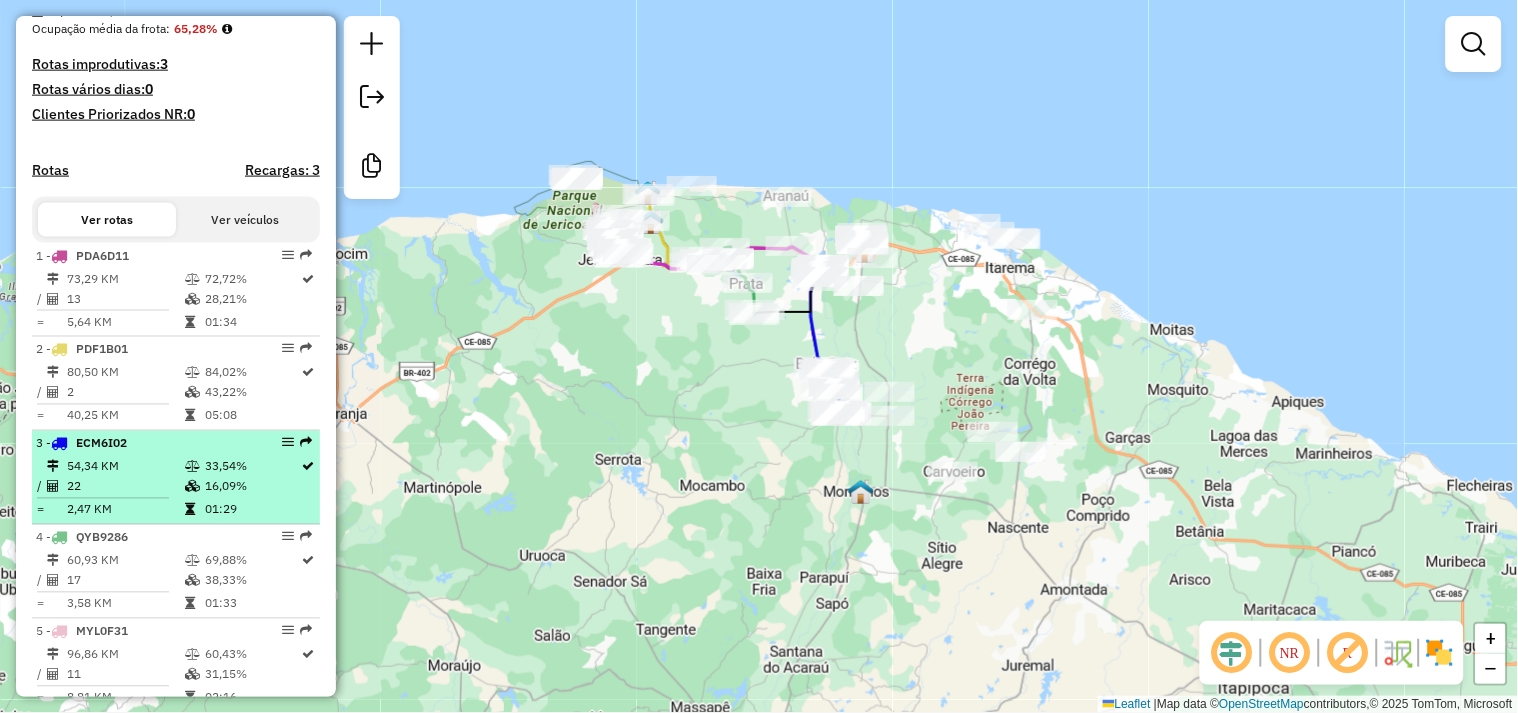 scroll, scrollTop: 555, scrollLeft: 0, axis: vertical 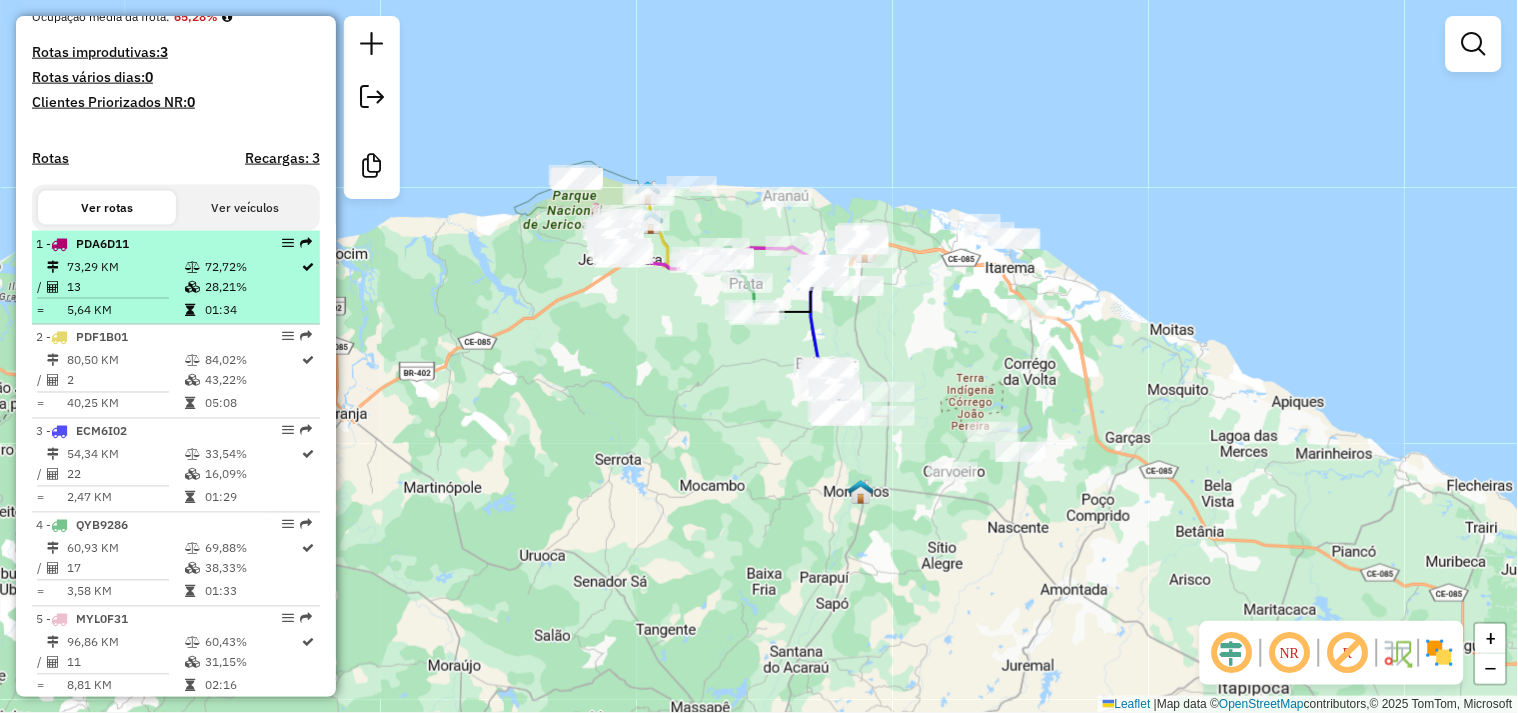 click on "13" at bounding box center [125, 287] 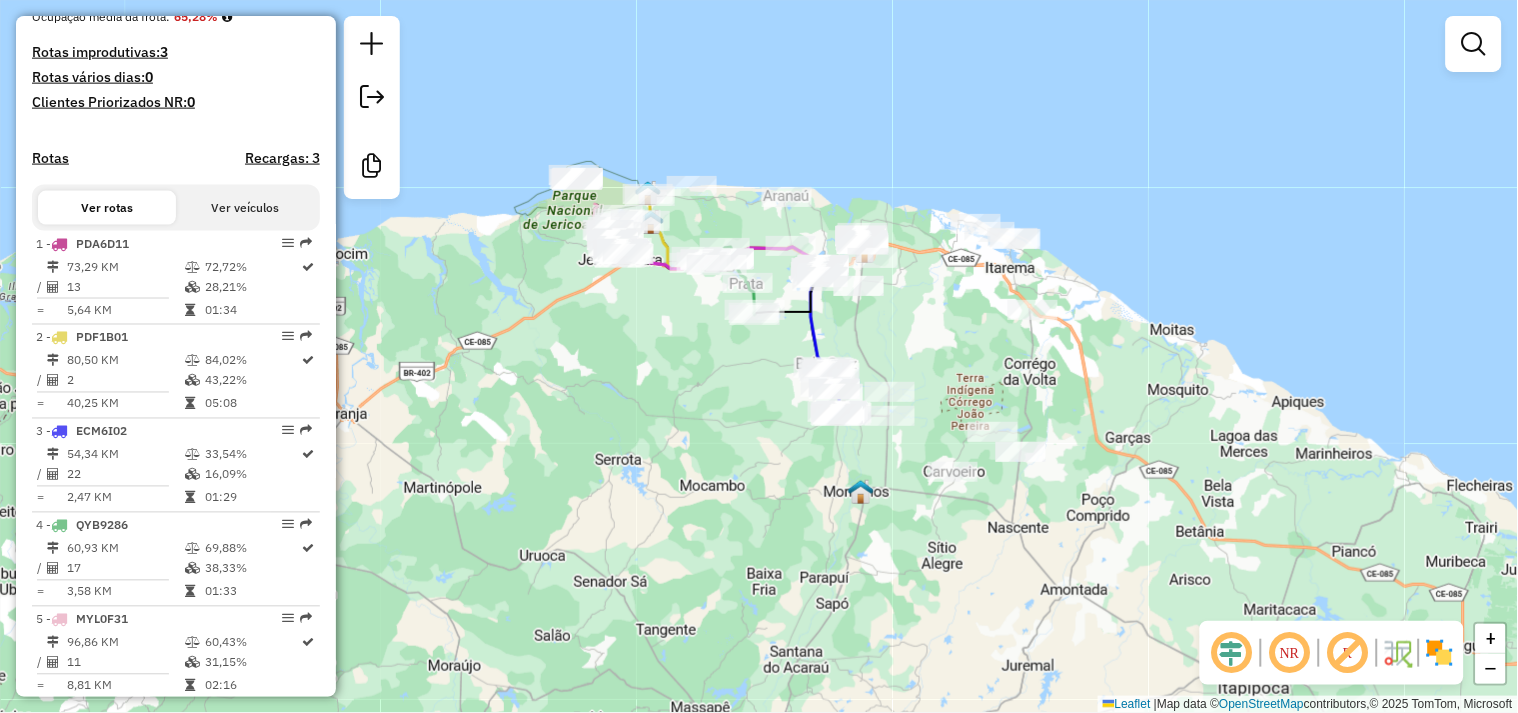 select on "**********" 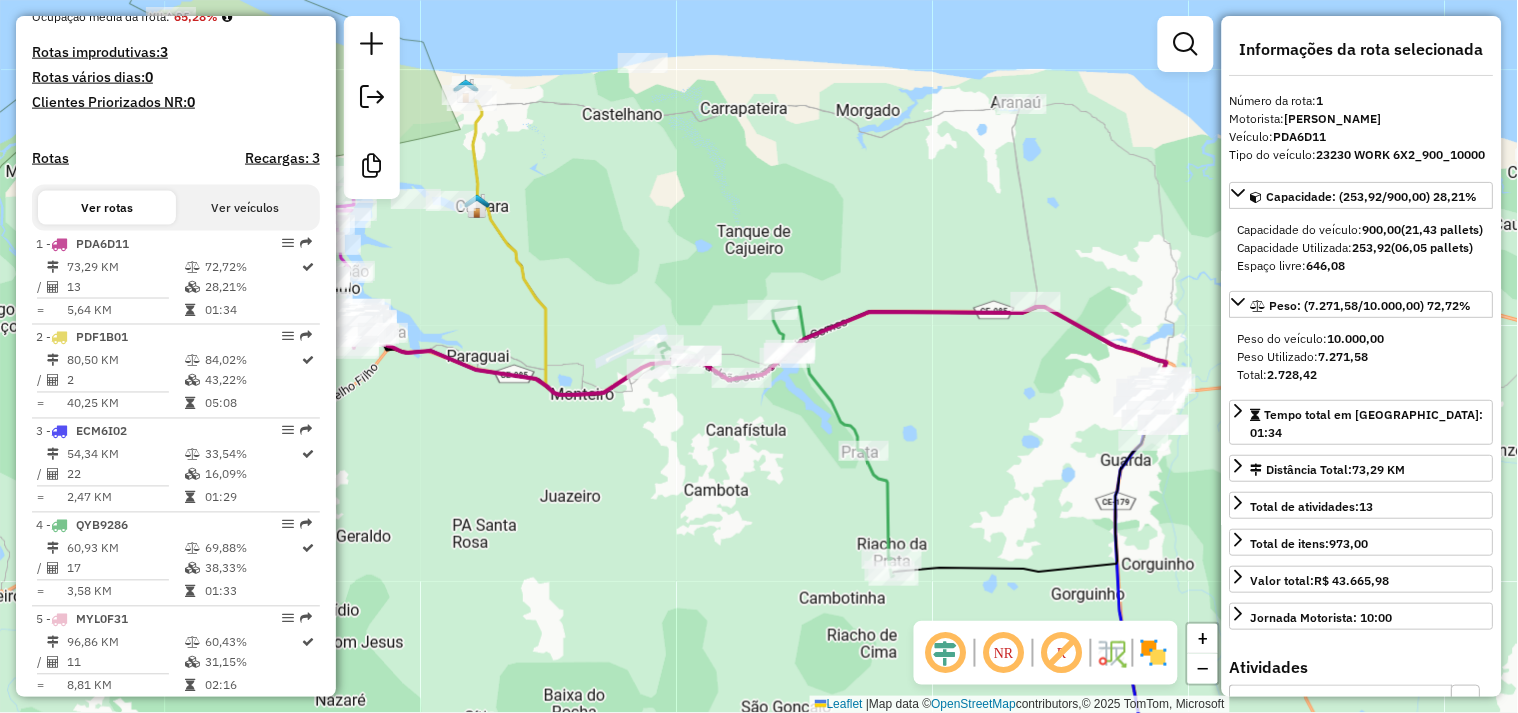 drag, startPoint x: 757, startPoint y: 484, endPoint x: 677, endPoint y: 325, distance: 177.99158 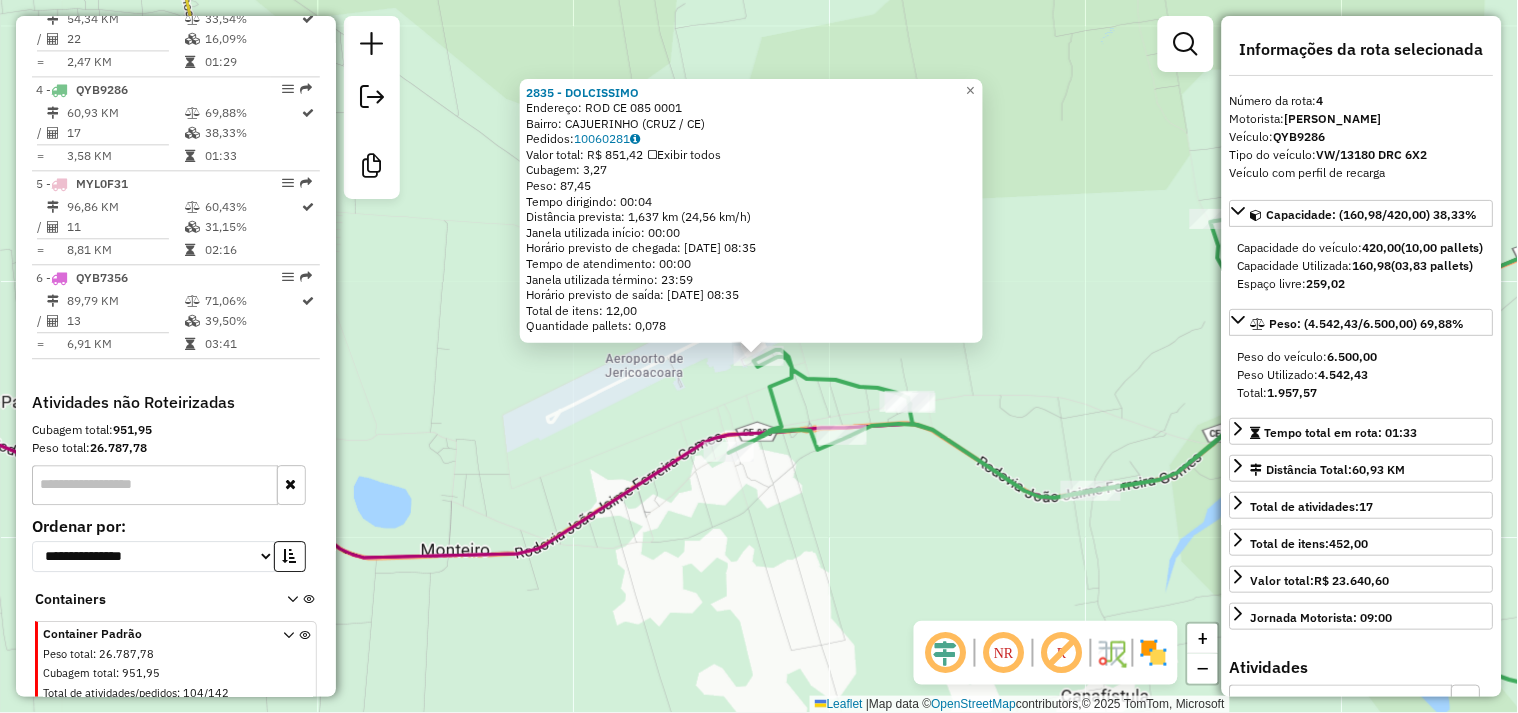 scroll, scrollTop: 1018, scrollLeft: 0, axis: vertical 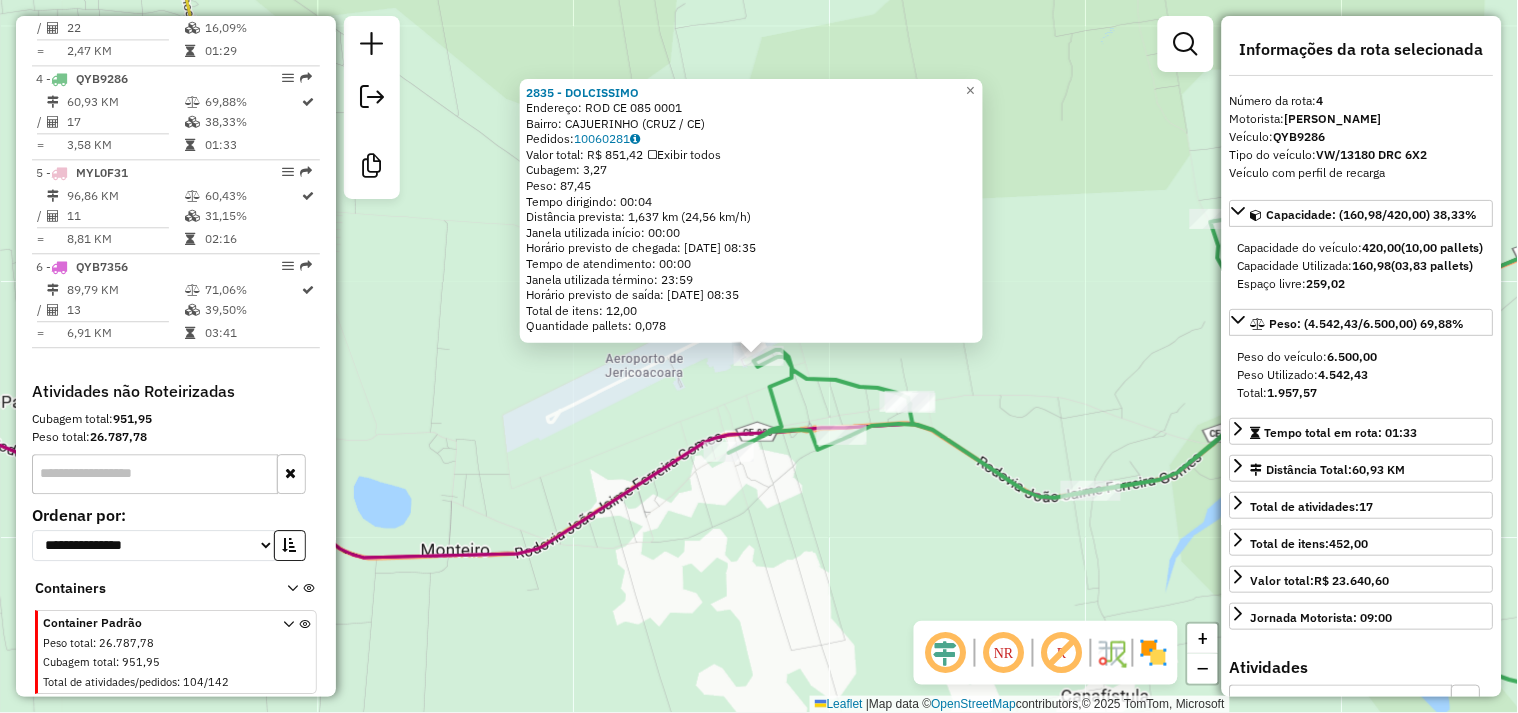 click on "2835 - DOLCISSIMO  Endereço:  ROD CE 085 0001   [GEOGRAPHIC_DATA]: CAJUERINHO (CRUZ / CE)   Pedidos:  10060281   Valor total: R$ 851,42   Exibir todos   Cubagem: 3,27  Peso: 87,45  Tempo dirigindo: 00:04   Distância prevista: 1,637 km (24,56 km/h)   [GEOGRAPHIC_DATA] utilizada início: 00:00   Horário previsto de chegada: [DATE] 08:35   Tempo de atendimento: 00:00   Janela utilizada término: 23:59   Horário previsto de saída: [DATE] 08:35   Total de itens: 12,00   Quantidade pallets: 0,078  × Janela de atendimento Grade de atendimento Capacidade Transportadoras Veículos Cliente Pedidos  Rotas Selecione os dias de semana para filtrar as janelas de atendimento  Seg   Ter   Qua   Qui   Sex   Sáb   Dom  Informe o período da janela de atendimento: De: Até:  Filtrar exatamente a janela do cliente  Considerar janela de atendimento padrão  Selecione os dias de semana para filtrar as grades de atendimento  Seg   Ter   Qua   Qui   Sex   Sáb   Dom   Considerar clientes sem dia de atendimento cadastrado  Peso mínimo:  +" 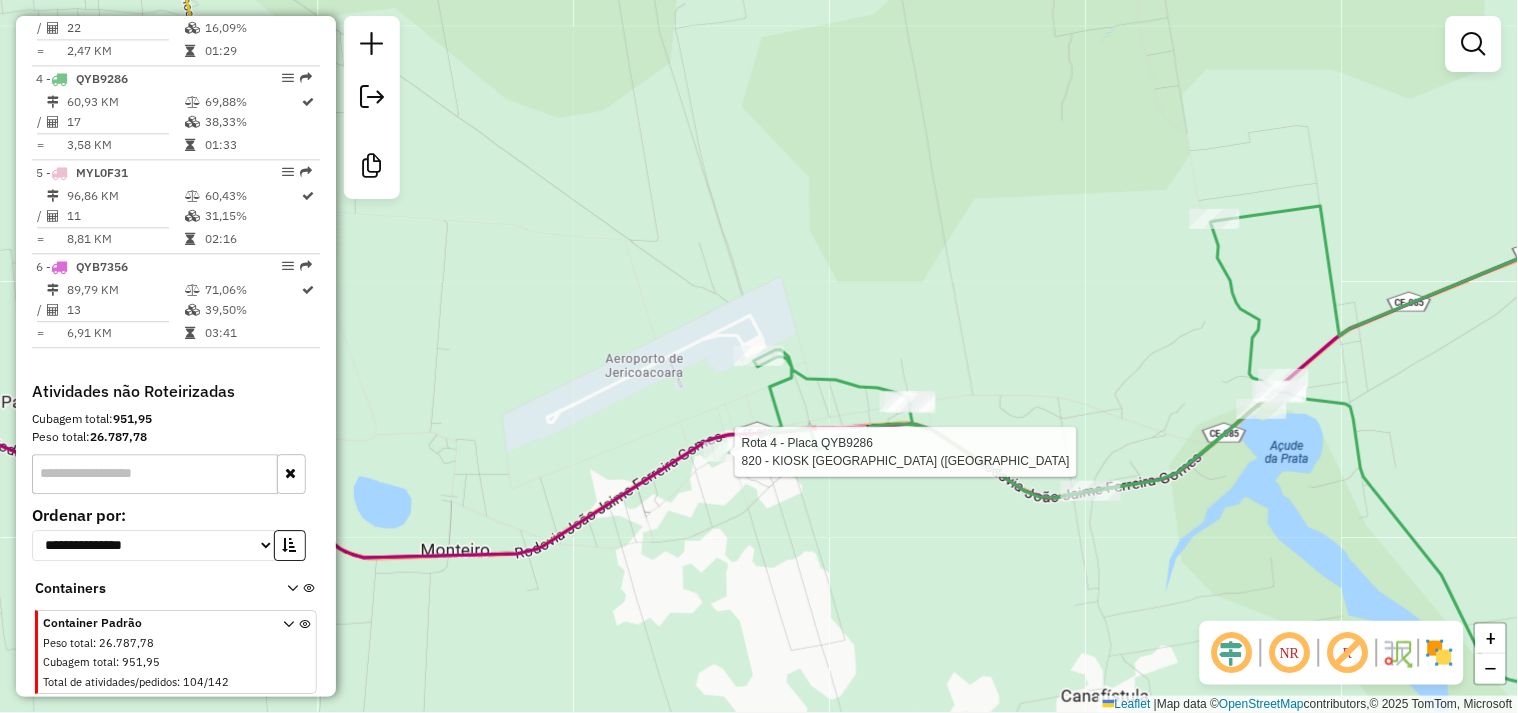 select on "**********" 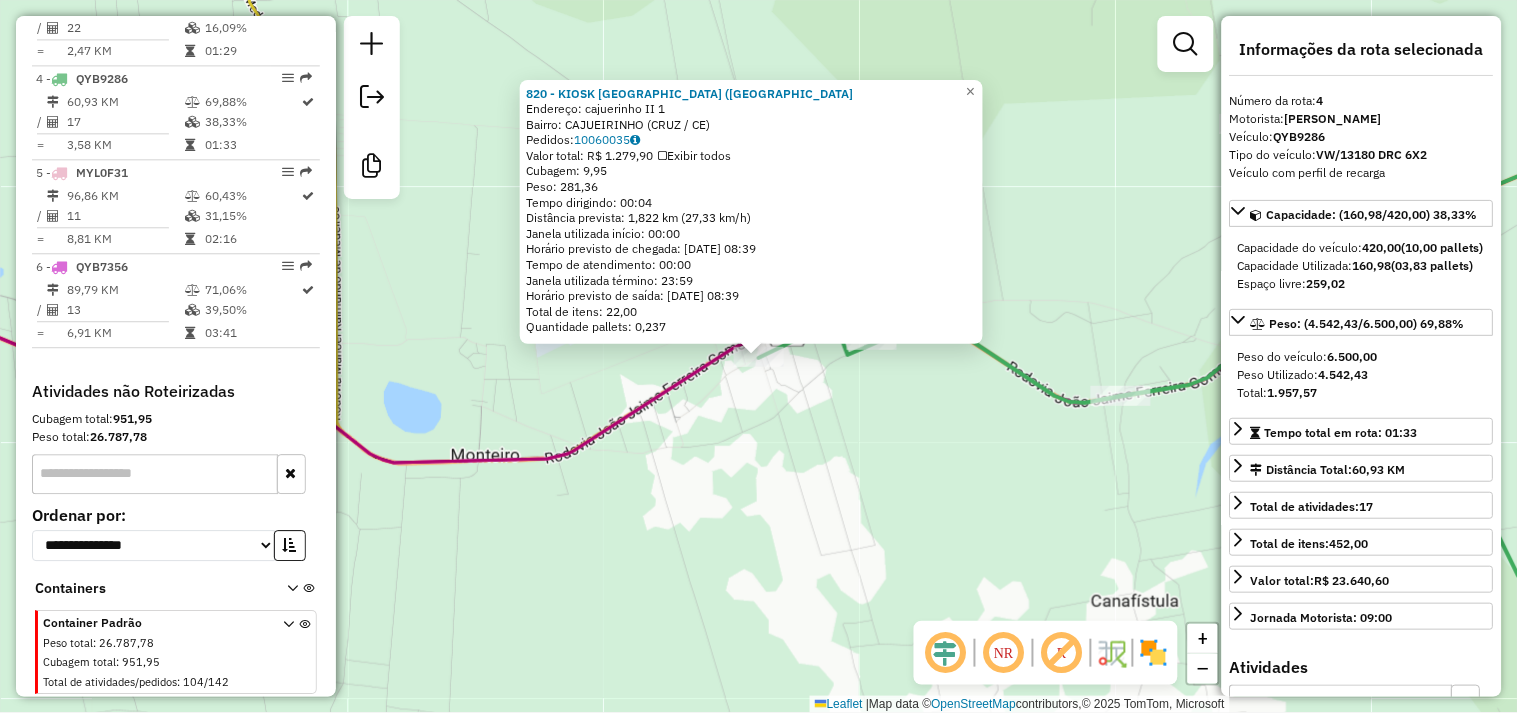 click on "820 - KIOSK [GEOGRAPHIC_DATA] ([GEOGRAPHIC_DATA]  Endereço:  cajuerinho II 1   Bairro: [GEOGRAPHIC_DATA] (CRUZ / [GEOGRAPHIC_DATA])   Pedidos:  10060035   Valor total: R$ 1.279,90   Exibir todos   Cubagem: 9,95  Peso: 281,36  Tempo dirigindo: 00:04   Distância prevista: 1,822 km (27,33 km/h)   [GEOGRAPHIC_DATA] utilizada início: 00:00   Horário previsto de chegada: [DATE] 08:39   Tempo de atendimento: 00:00   Janela utilizada término: 23:59   Horário previsto de saída: [DATE] 08:39   Total de itens: 22,00   Quantidade pallets: 0,237  × Janela de atendimento Grade de atendimento Capacidade Transportadoras Veículos Cliente Pedidos  Rotas Selecione os dias de semana para filtrar as janelas de atendimento  Seg   Ter   Qua   Qui   Sex   Sáb   Dom  Informe o período da janela de atendimento: De: Até:  Filtrar exatamente a janela do cliente  Considerar janela de atendimento padrão  Selecione os dias de semana para filtrar as grades de atendimento  Seg   Ter   Qua   Qui   Sex   Sáb   Dom   Considerar clientes sem dia de atendimento cadastrado  De:" 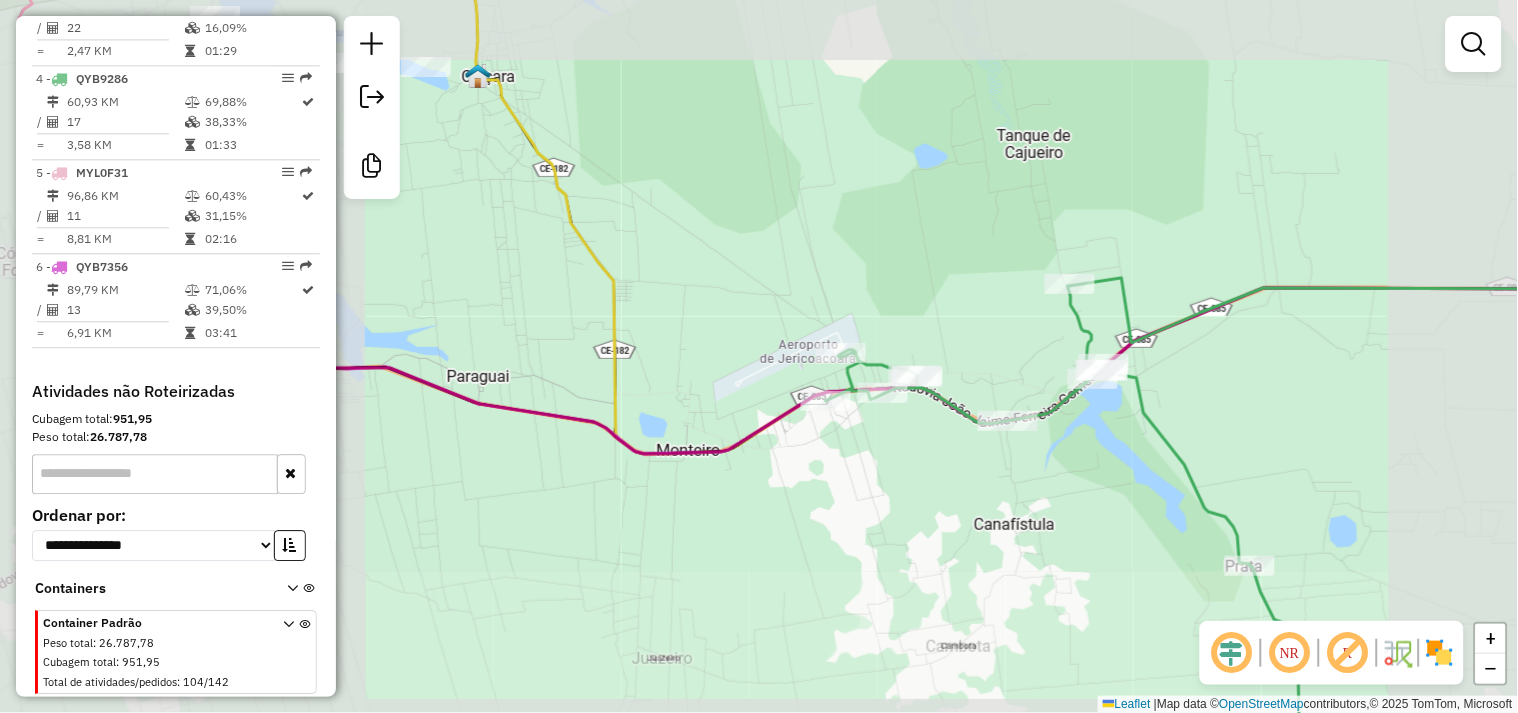 drag, startPoint x: 988, startPoint y: 504, endPoint x: 820, endPoint y: 381, distance: 208.21384 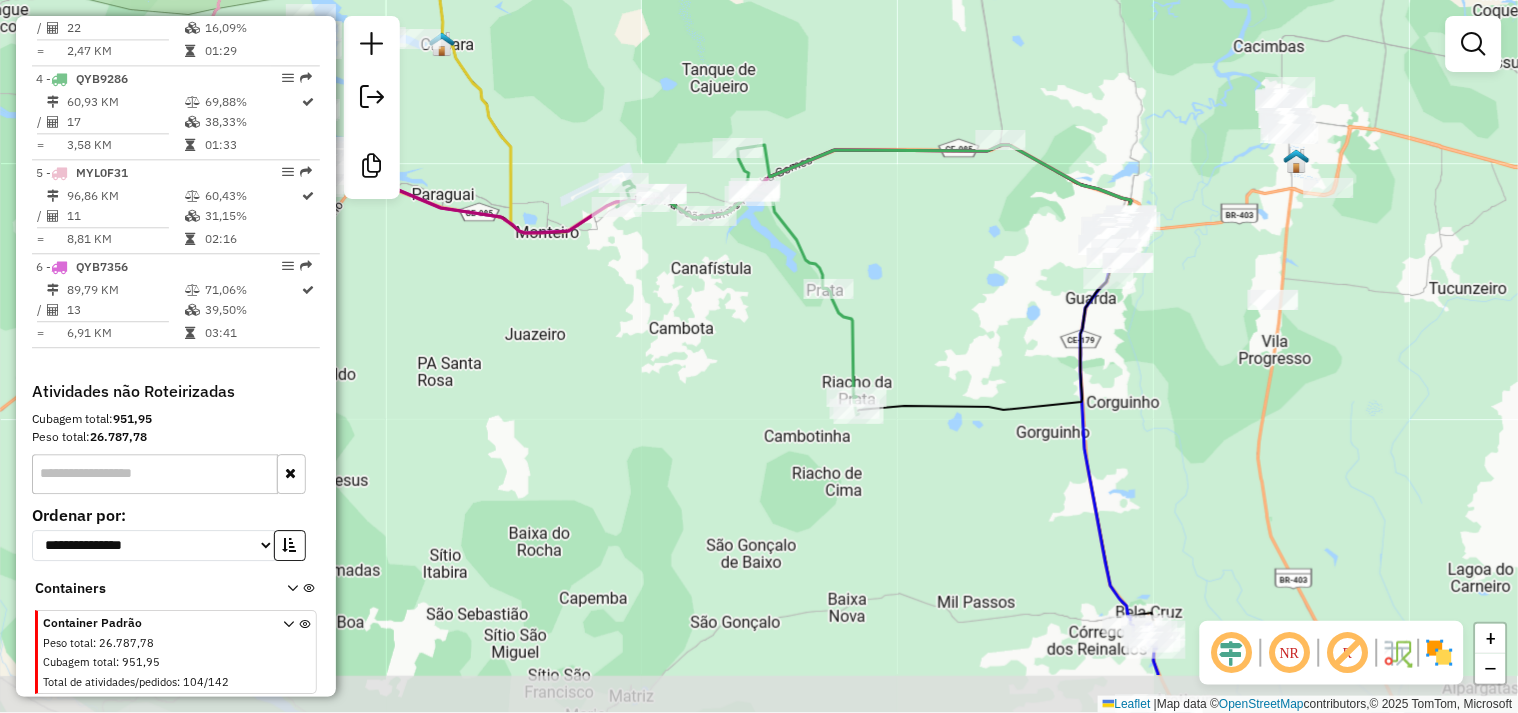 drag, startPoint x: 848, startPoint y: 457, endPoint x: 742, endPoint y: 341, distance: 157.13689 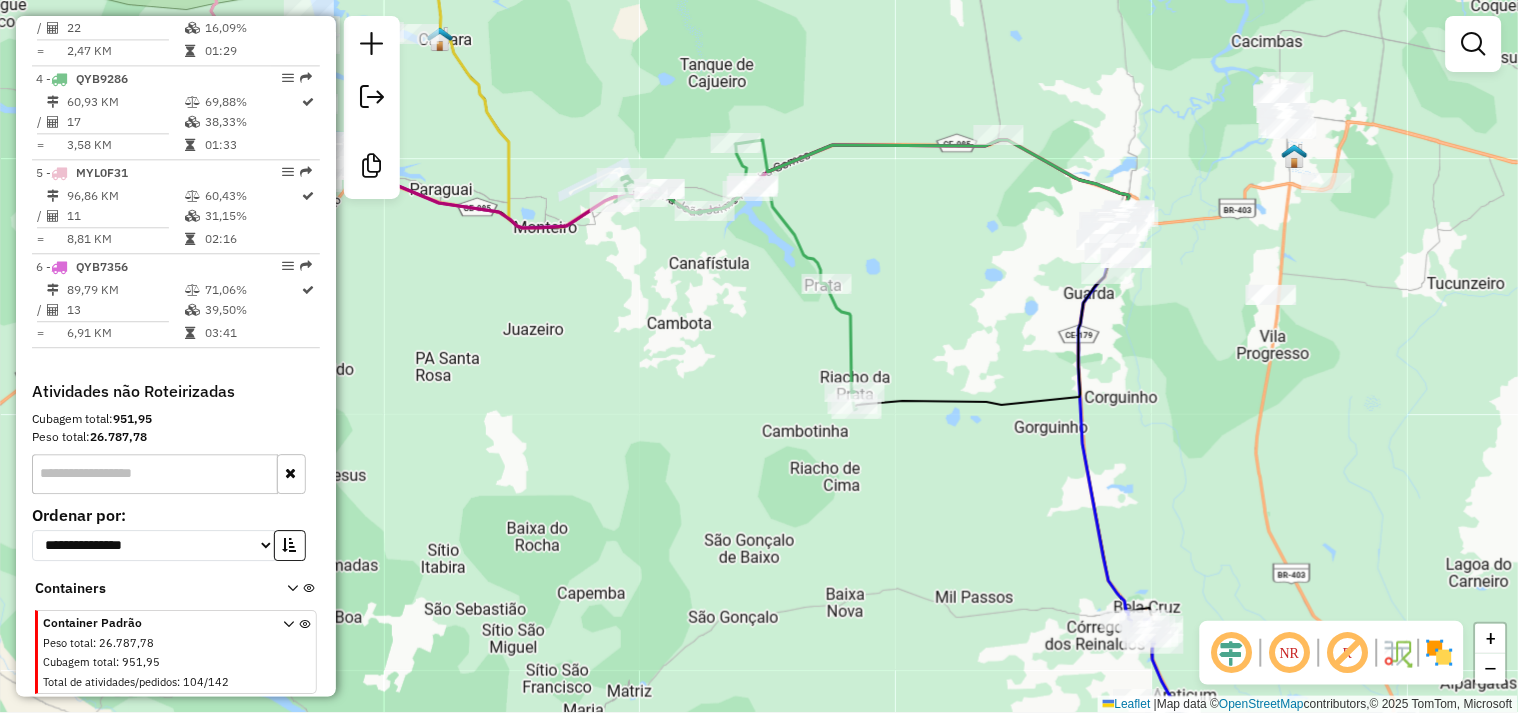 drag, startPoint x: 637, startPoint y: 362, endPoint x: 687, endPoint y: 357, distance: 50.24938 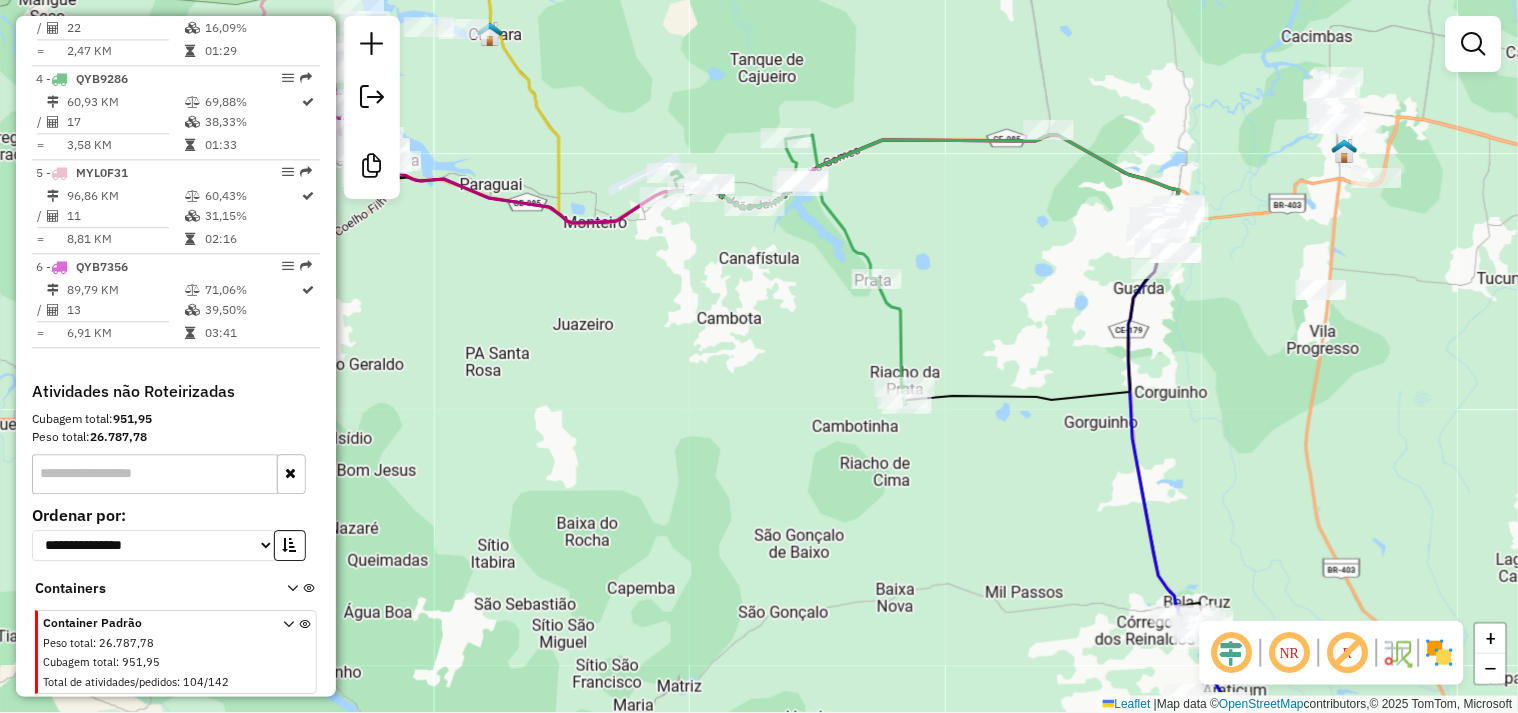 click 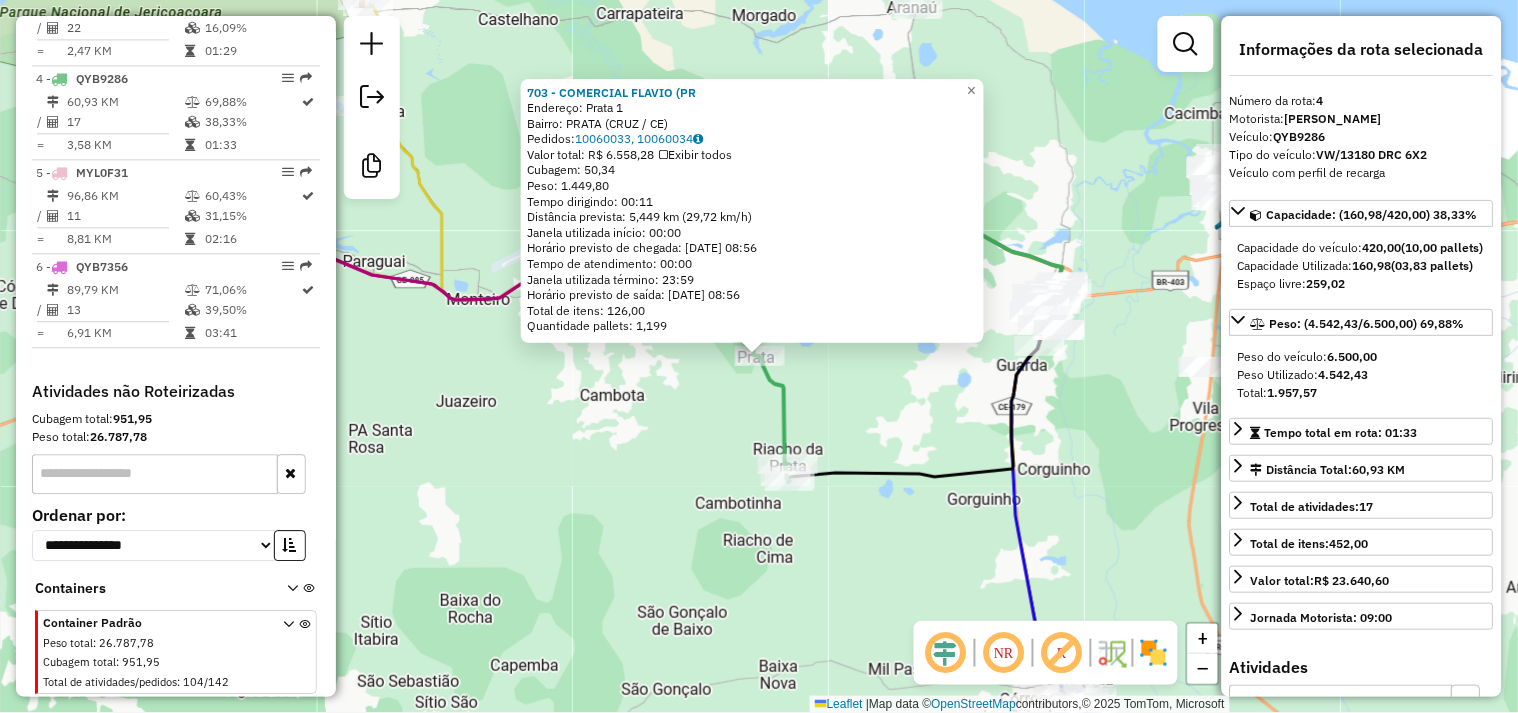 click on "703 - COMERCIAL FLAVIO (PR  Endereço:  Prata 1   Bairro: PRATA (CRUZ / CE)   Pedidos:  10060033, 10060034   Valor total: R$ 6.558,28   Exibir todos   Cubagem: 50,34  Peso: 1.449,80  Tempo dirigindo: 00:11   Distância prevista: 5,449 km (29,72 km/h)   Janela utilizada início: 00:00   Horário previsto de chegada: 11/07/2025 08:56   Tempo de atendimento: 00:00   Janela utilizada término: 23:59   Horário previsto de saída: 11/07/2025 08:56   Total de itens: 126,00   Quantidade pallets: 1,199  × Janela de atendimento Grade de atendimento Capacidade Transportadoras Veículos Cliente Pedidos  Rotas Selecione os dias de semana para filtrar as janelas de atendimento  Seg   Ter   Qua   Qui   Sex   Sáb   Dom  Informe o período da janela de atendimento: De: Até:  Filtrar exatamente a janela do cliente  Considerar janela de atendimento padrão  Selecione os dias de semana para filtrar as grades de atendimento  Seg   Ter   Qua   Qui   Sex   Sáb   Dom   Considerar clientes sem dia de atendimento cadastrado  De:" 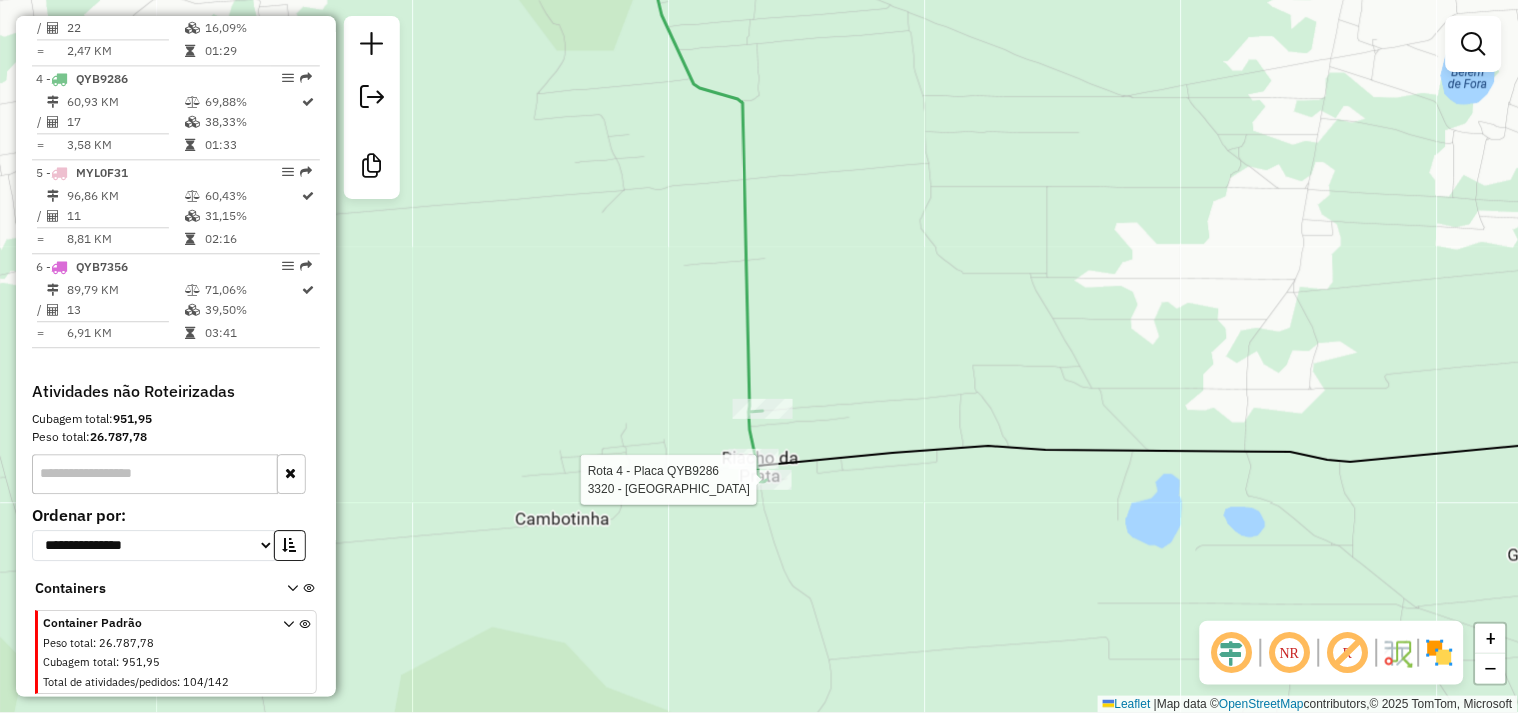 select on "**********" 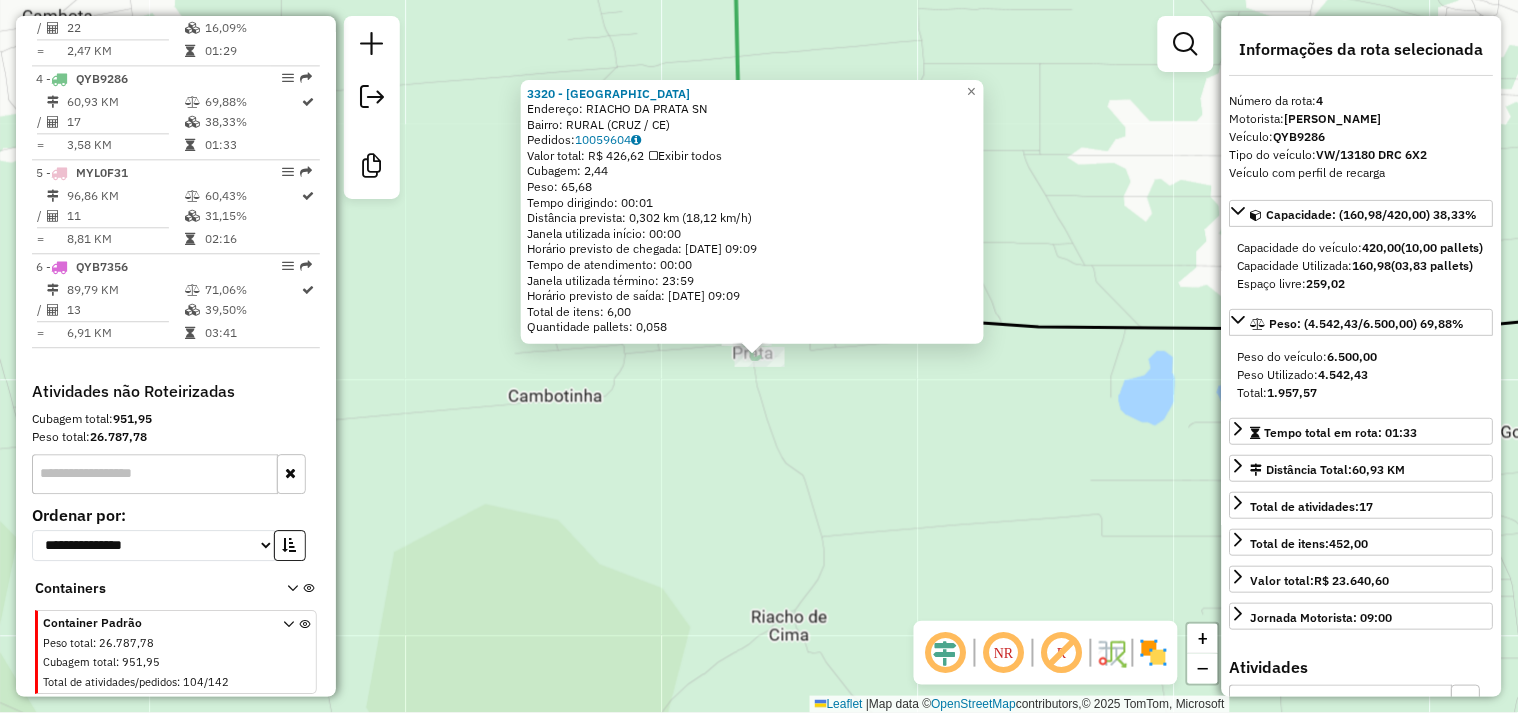 click on "3320 - BAR DO WELLINGTON  Endereço:  RIACHO DA PRATA SN   Bairro: RURAL (CRUZ / CE)   Pedidos:  10059604   Valor total: R$ 426,62   Exibir todos   Cubagem: 2,44  Peso: 65,68  Tempo dirigindo: 00:01   Distância prevista: 0,302 km (18,12 km/h)   Janela utilizada início: 00:00   Horário previsto de chegada: 11/07/2025 09:09   Tempo de atendimento: 00:00   Janela utilizada término: 23:59   Horário previsto de saída: 11/07/2025 09:09   Total de itens: 6,00   Quantidade pallets: 0,058  × Janela de atendimento Grade de atendimento Capacidade Transportadoras Veículos Cliente Pedidos  Rotas Selecione os dias de semana para filtrar as janelas de atendimento  Seg   Ter   Qua   Qui   Sex   Sáb   Dom  Informe o período da janela de atendimento: De: Até:  Filtrar exatamente a janela do cliente  Considerar janela de atendimento padrão  Selecione os dias de semana para filtrar as grades de atendimento  Seg   Ter   Qua   Qui   Sex   Sáb   Dom   Considerar clientes sem dia de atendimento cadastrado  De:   Até:" 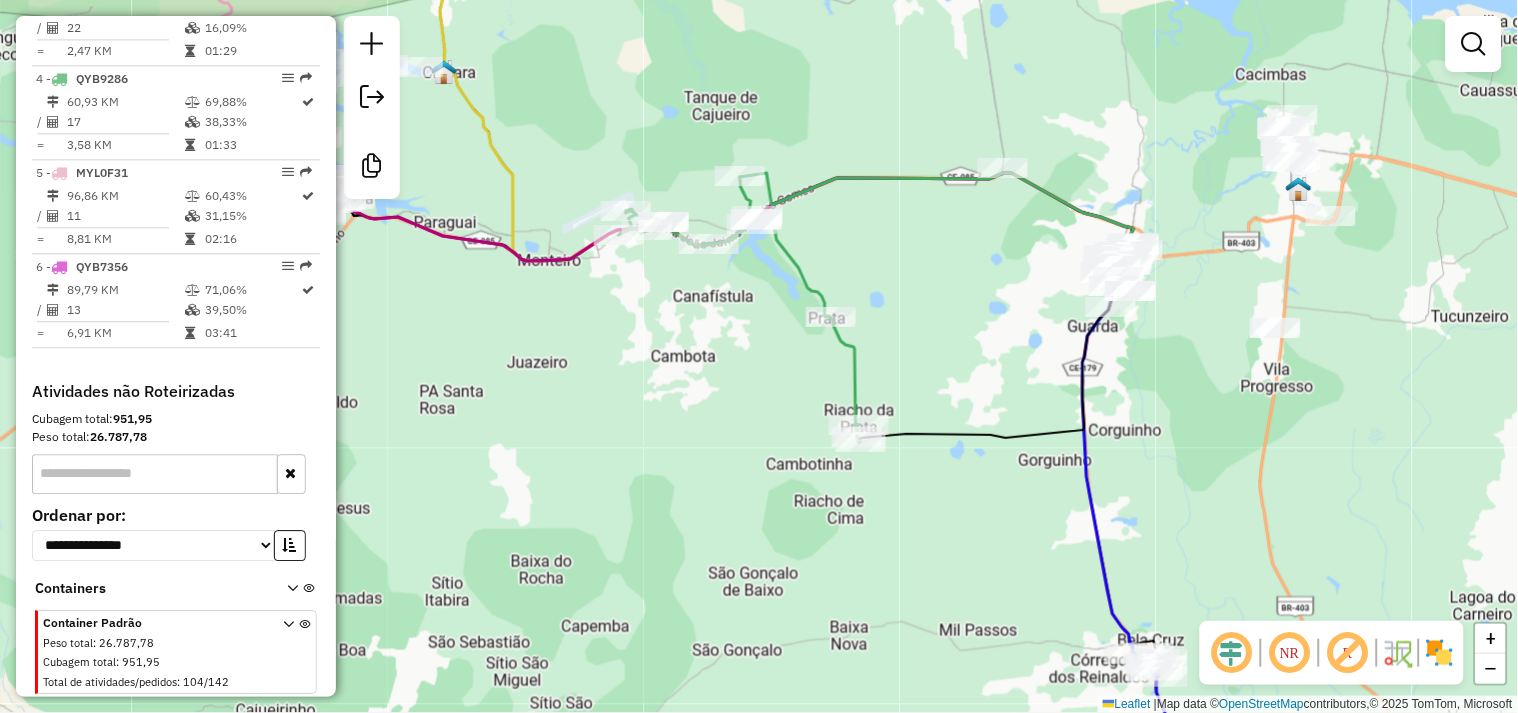 drag, startPoint x: 661, startPoint y: 452, endPoint x: 722, endPoint y: 444, distance: 61.522354 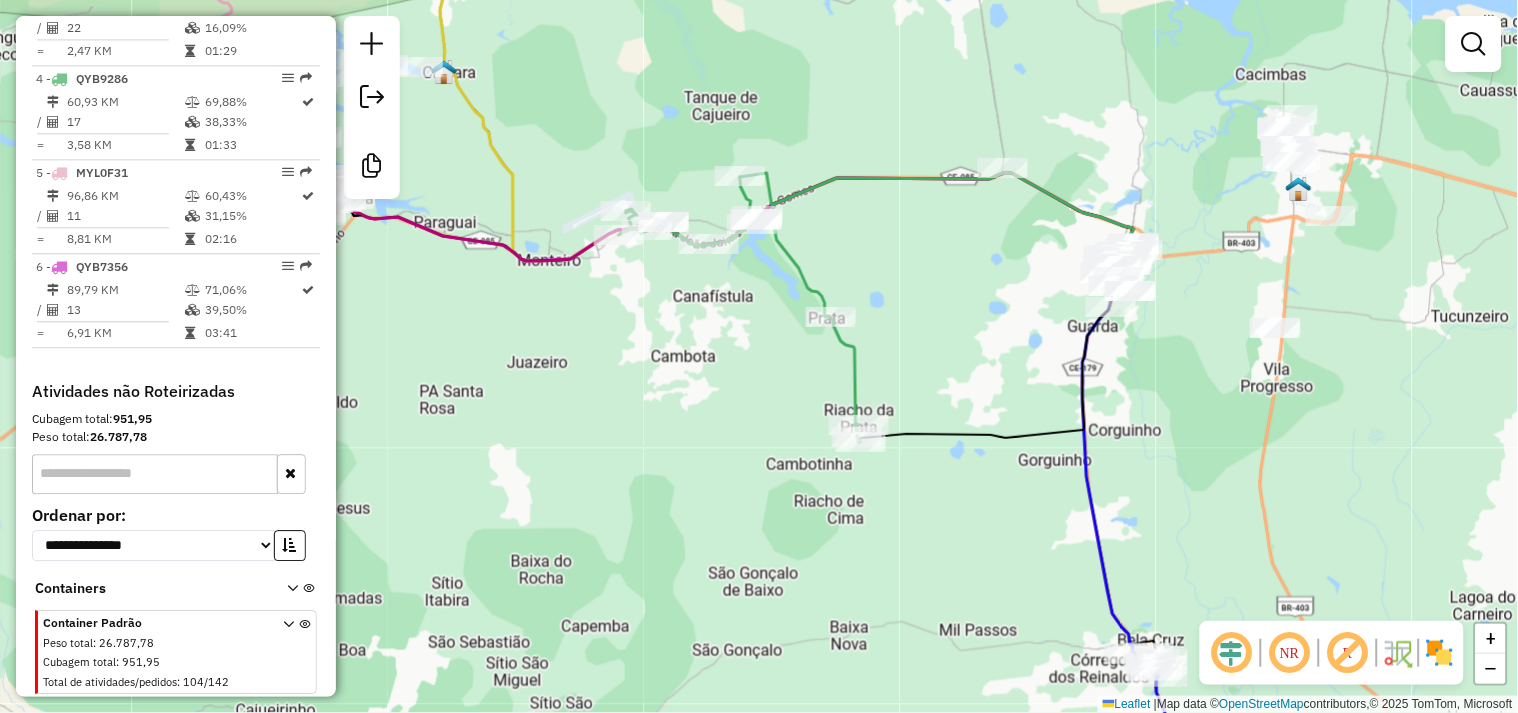 drag, startPoint x: 675, startPoint y: 347, endPoint x: 570, endPoint y: 317, distance: 109.201645 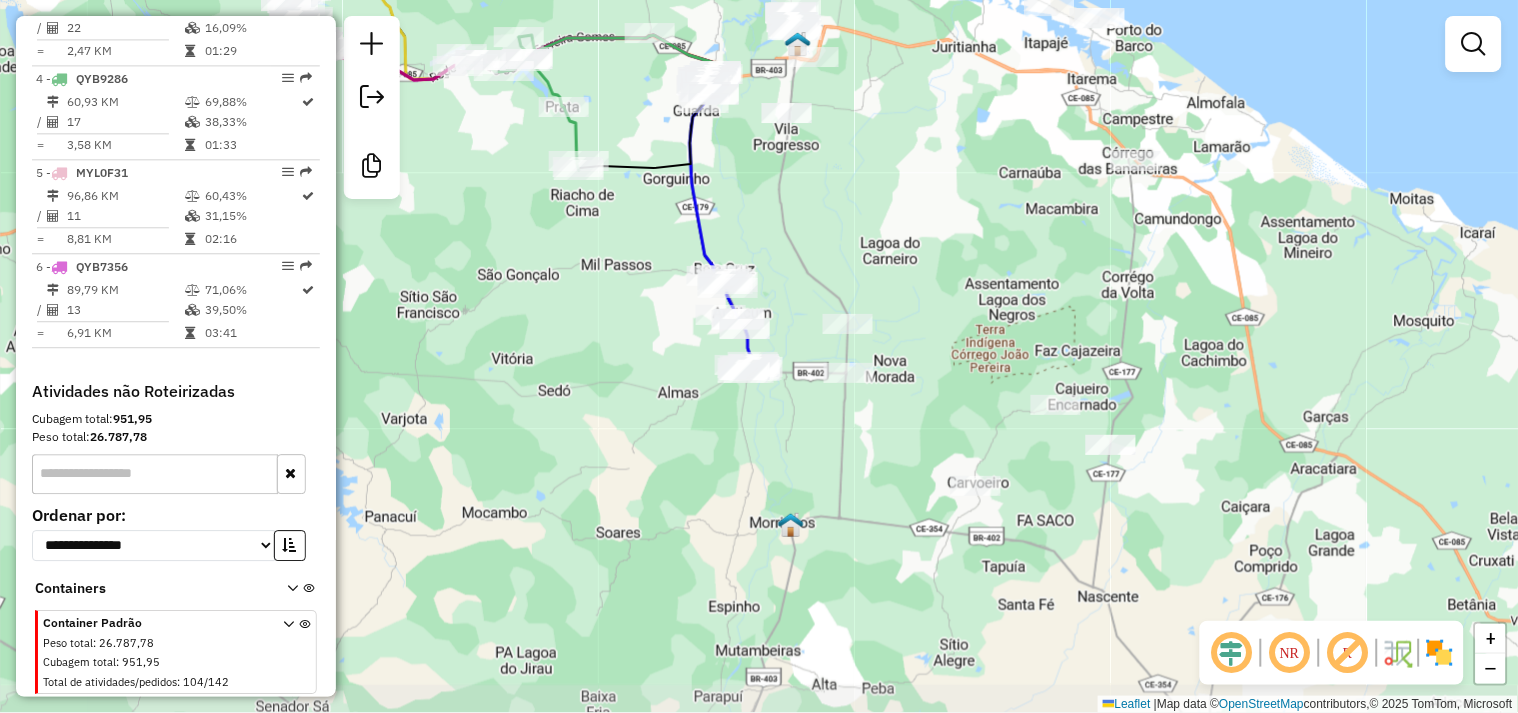 drag, startPoint x: 721, startPoint y: 534, endPoint x: 636, endPoint y: 347, distance: 205.41179 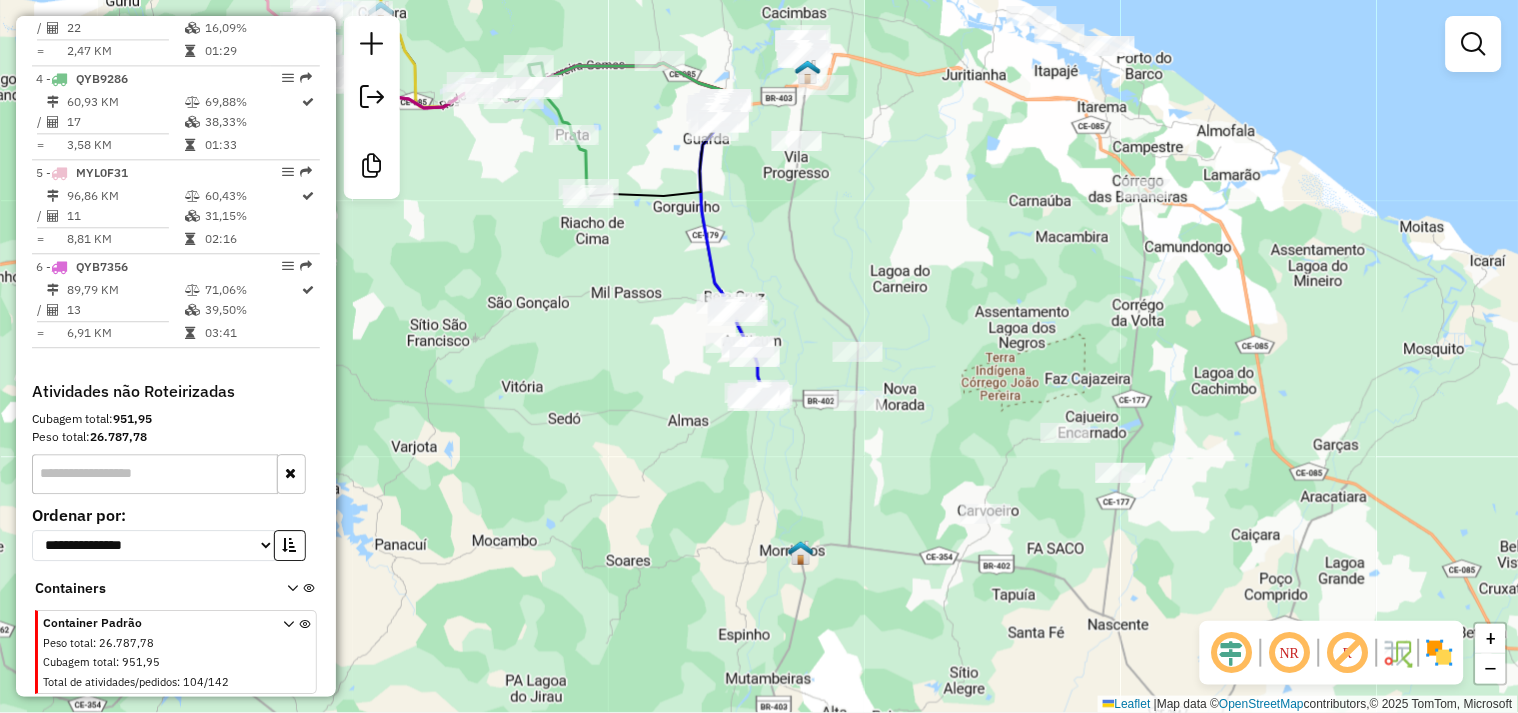 drag, startPoint x: 637, startPoint y: 374, endPoint x: 664, endPoint y: 464, distance: 93.96276 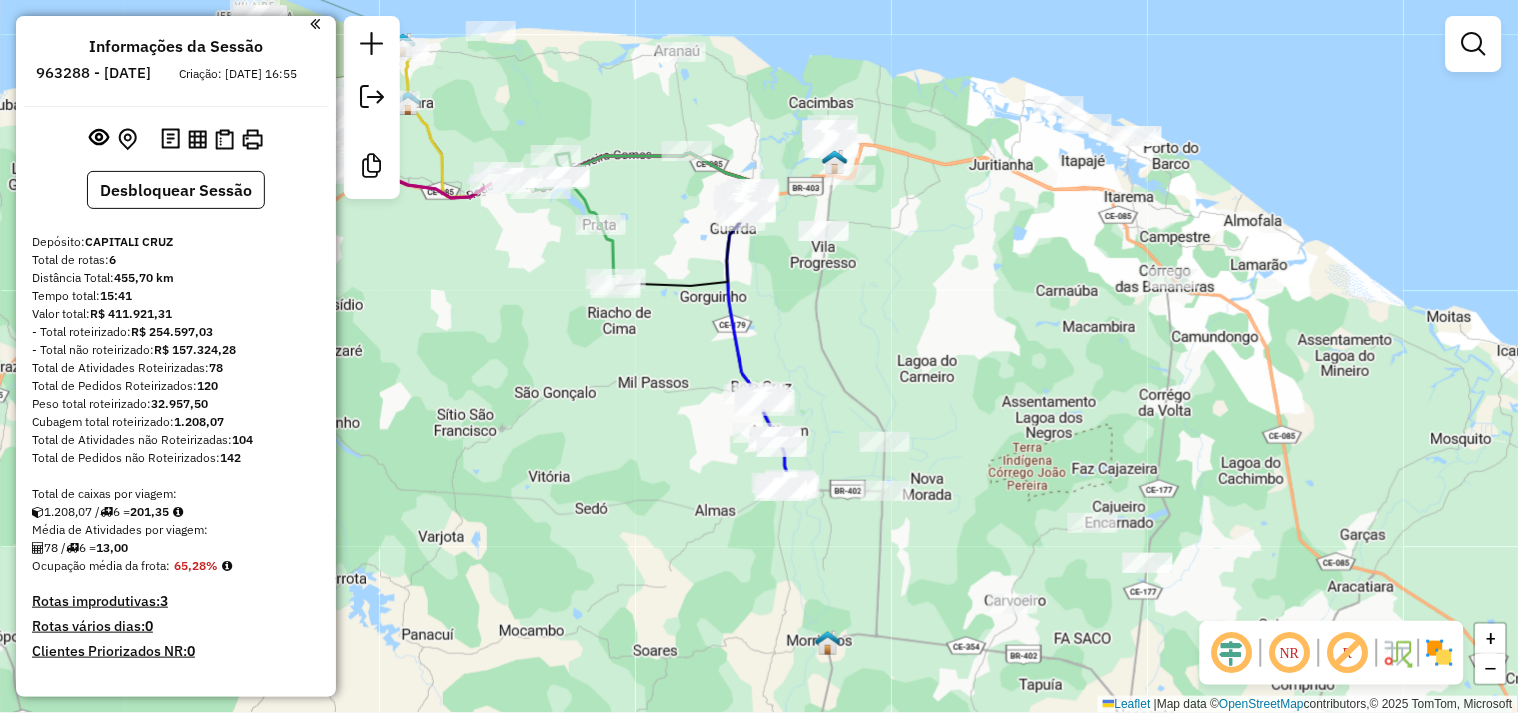 scroll, scrollTop: 0, scrollLeft: 0, axis: both 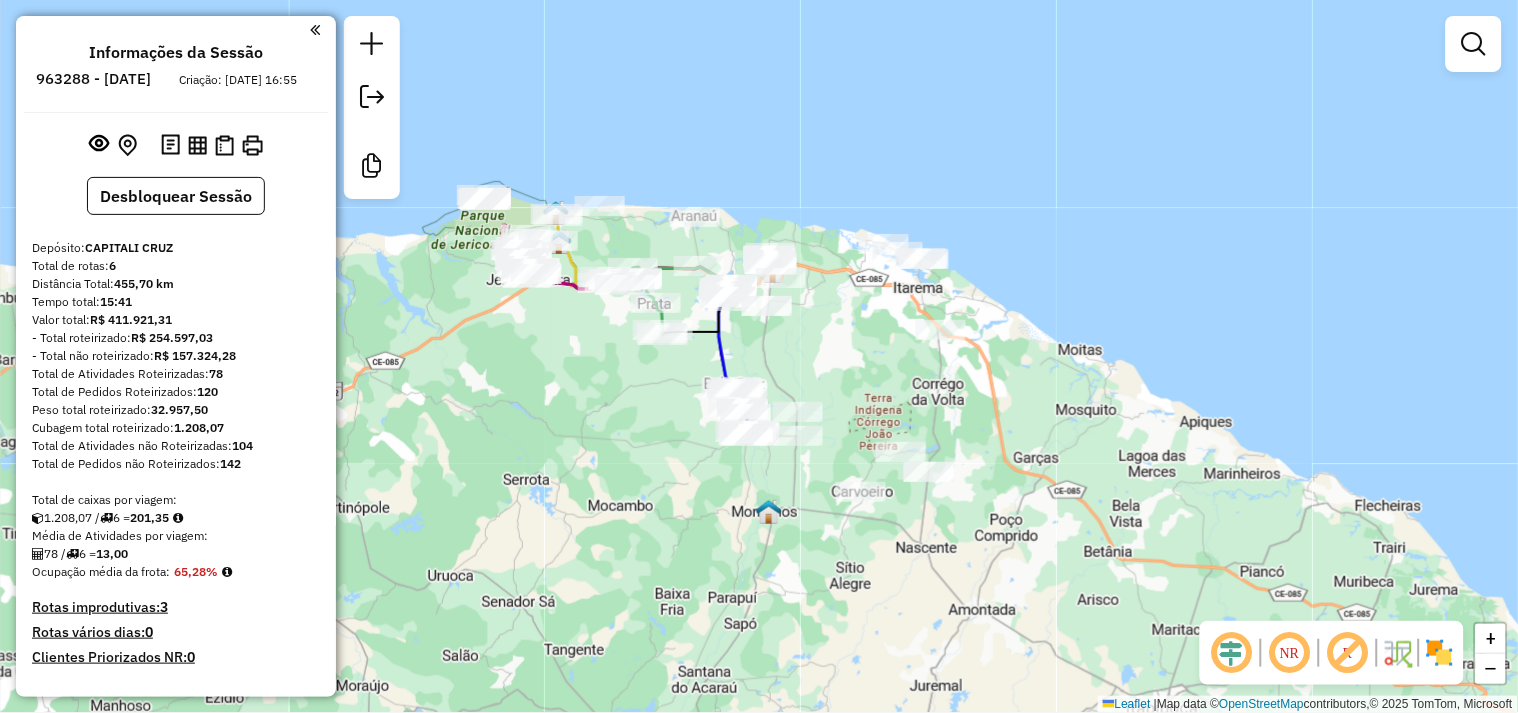 click on "Janela de atendimento Grade de atendimento Capacidade Transportadoras Veículos Cliente Pedidos  Rotas Selecione os dias de semana para filtrar as janelas de atendimento  Seg   Ter   Qua   Qui   Sex   Sáb   Dom  Informe o período da janela de atendimento: De: Até:  Filtrar exatamente a janela do cliente  Considerar janela de atendimento padrão  Selecione os dias de semana para filtrar as grades de atendimento  Seg   Ter   Qua   Qui   Sex   Sáb   Dom   Considerar clientes sem dia de atendimento cadastrado  Clientes fora do dia de atendimento selecionado Filtrar as atividades entre os valores definidos abaixo:  Peso mínimo:   Peso máximo:   Cubagem mínima:   Cubagem máxima:   De:   Até:  Filtrar as atividades entre o tempo de atendimento definido abaixo:  De:   Até:   Considerar capacidade total dos clientes não roteirizados Transportadora: Selecione um ou mais itens Tipo de veículo: Selecione um ou mais itens Veículo: Selecione um ou mais itens Motorista: Selecione um ou mais itens Nome: Rótulo:" 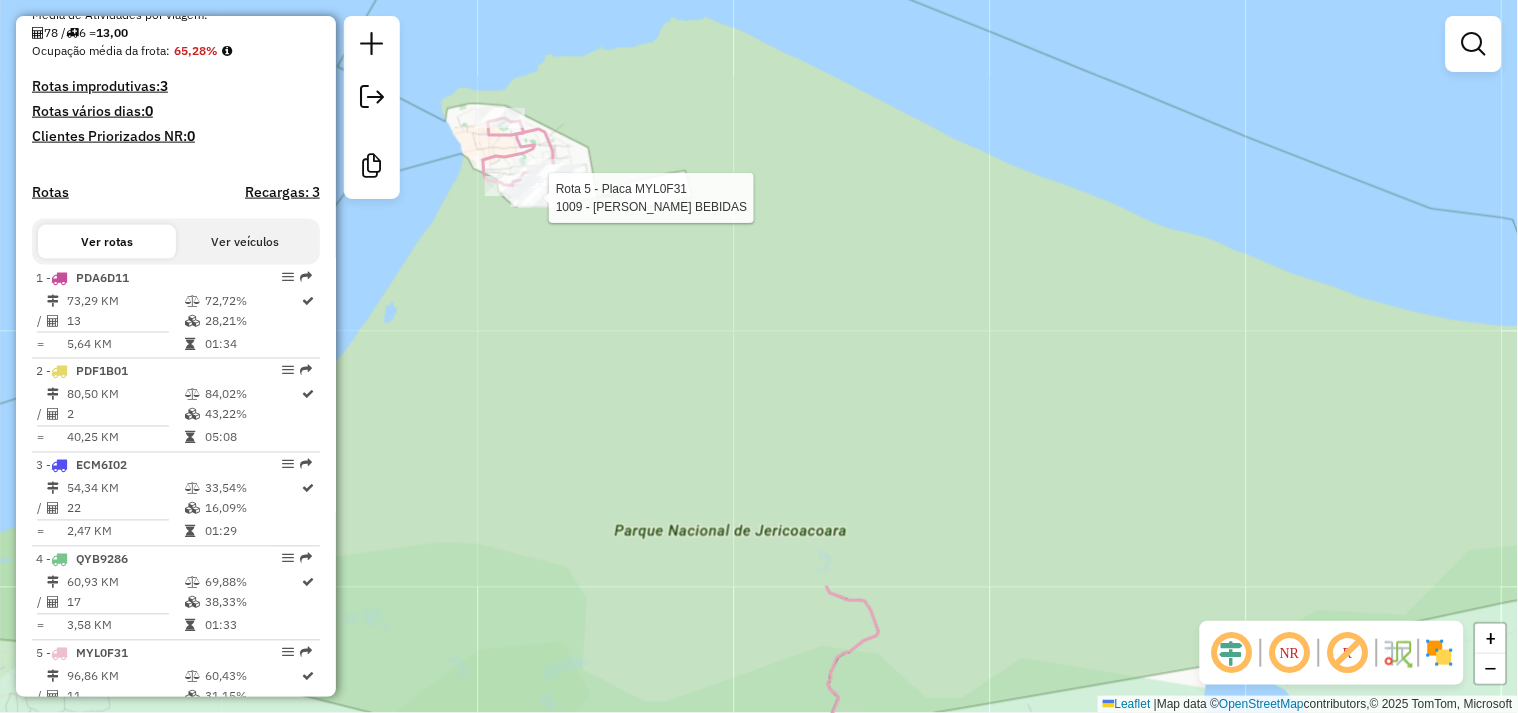 select on "**********" 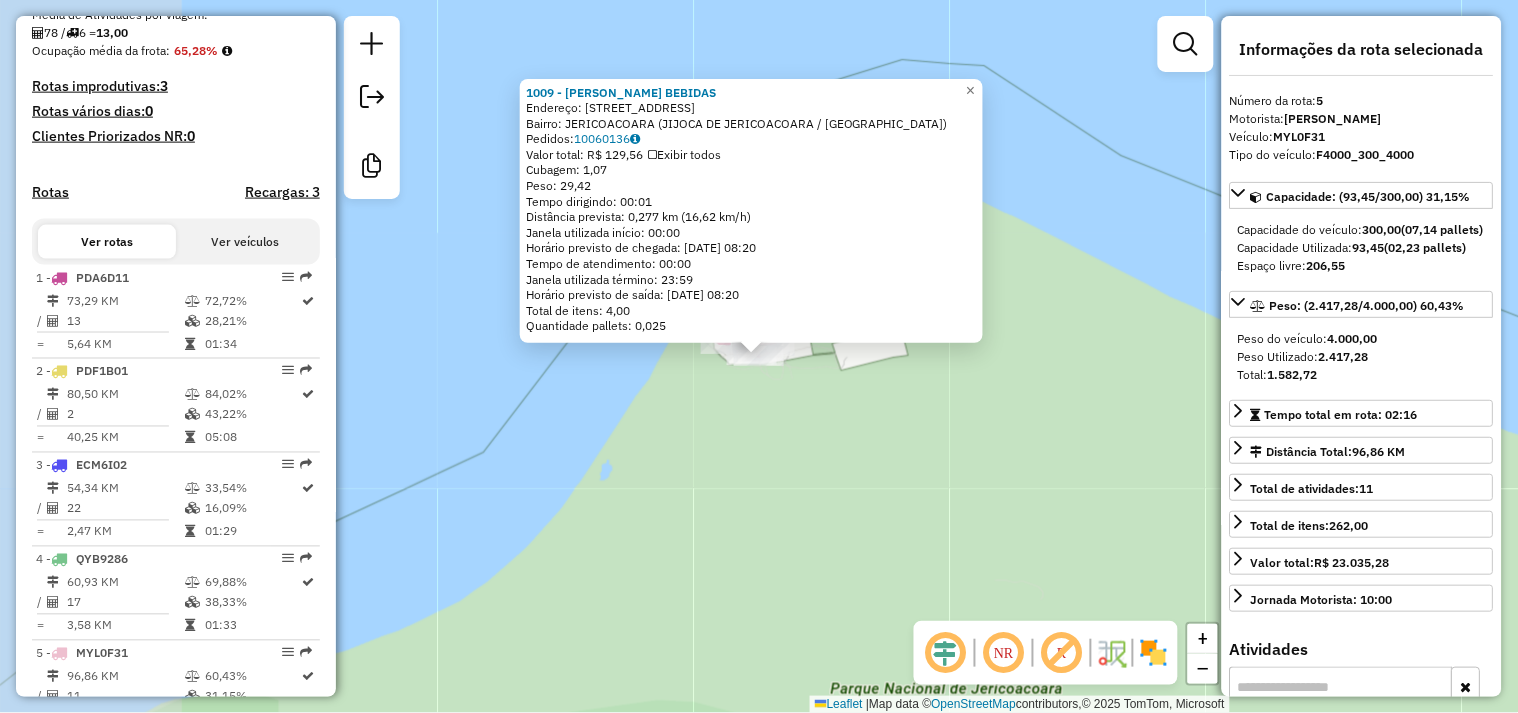 scroll, scrollTop: 1018, scrollLeft: 0, axis: vertical 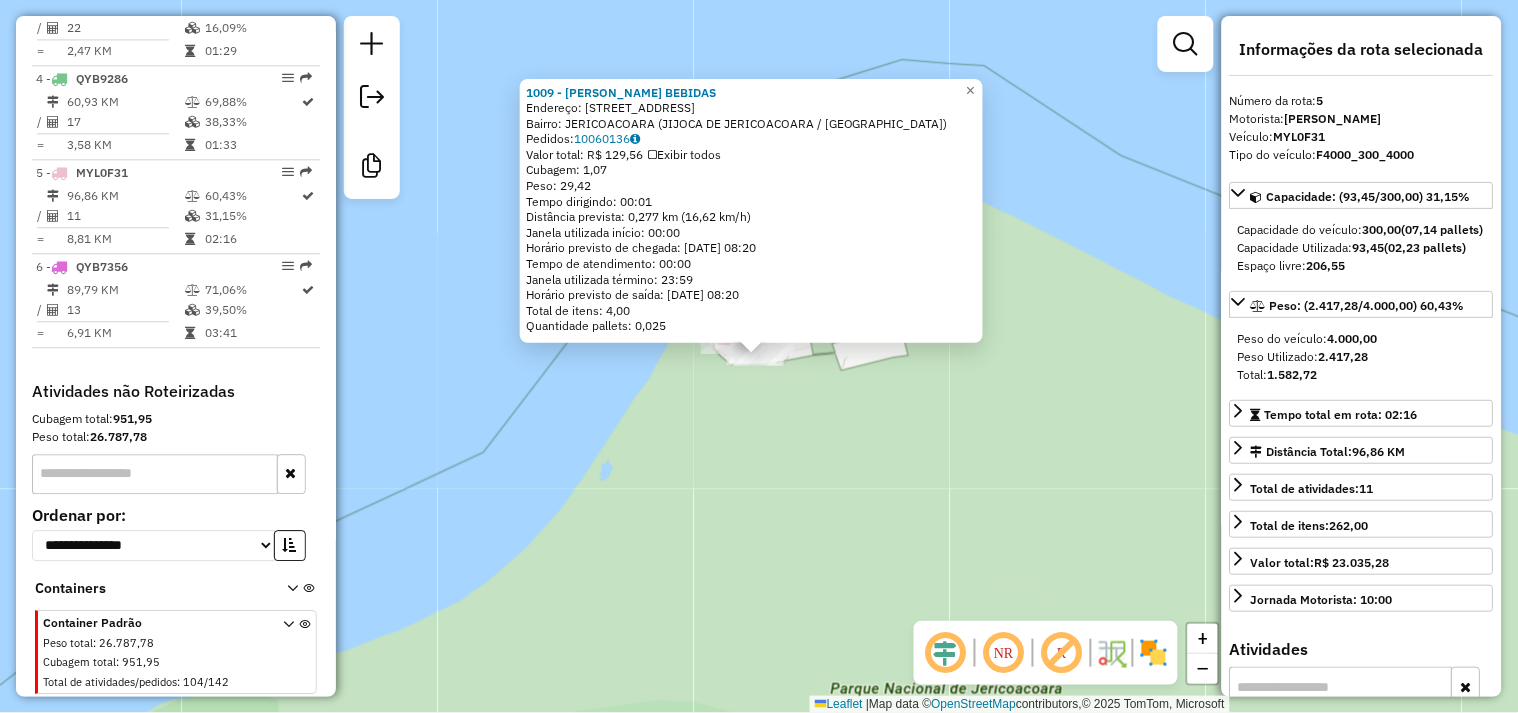click on "1009 - BAR ANDERSON BEBIDAS  Endereço:  Rua Isabele 2222   Bairro: JERICOACOARA (JIJOCA DE JERICOACOARA / CE)   Pedidos:  10060136   Valor total: R$ 129,56   Exibir todos   Cubagem: 1,07  Peso: 29,42  Tempo dirigindo: 00:01   Distância prevista: 0,277 km (16,62 km/h)   Janela utilizada início: 00:00   Horário previsto de chegada: 11/07/2025 08:20   Tempo de atendimento: 00:00   Janela utilizada término: 23:59   Horário previsto de saída: 11/07/2025 08:20   Total de itens: 4,00   Quantidade pallets: 0,025  × Janela de atendimento Grade de atendimento Capacidade Transportadoras Veículos Cliente Pedidos  Rotas Selecione os dias de semana para filtrar as janelas de atendimento  Seg   Ter   Qua   Qui   Sex   Sáb   Dom  Informe o período da janela de atendimento: De: Até:  Filtrar exatamente a janela do cliente  Considerar janela de atendimento padrão  Selecione os dias de semana para filtrar as grades de atendimento  Seg   Ter   Qua   Qui   Sex   Sáb   Dom   Peso mínimo:   Peso máximo:   De:   De:" 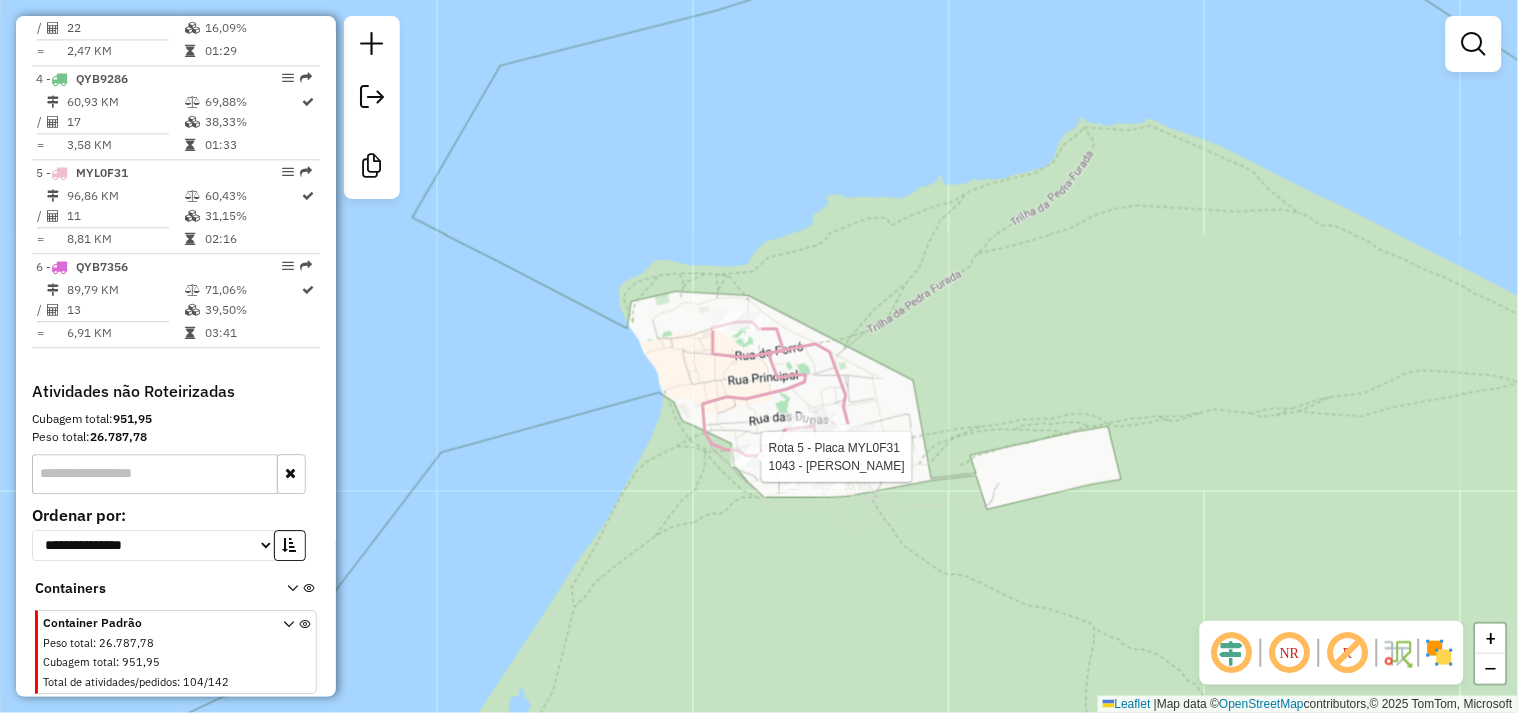 select on "**********" 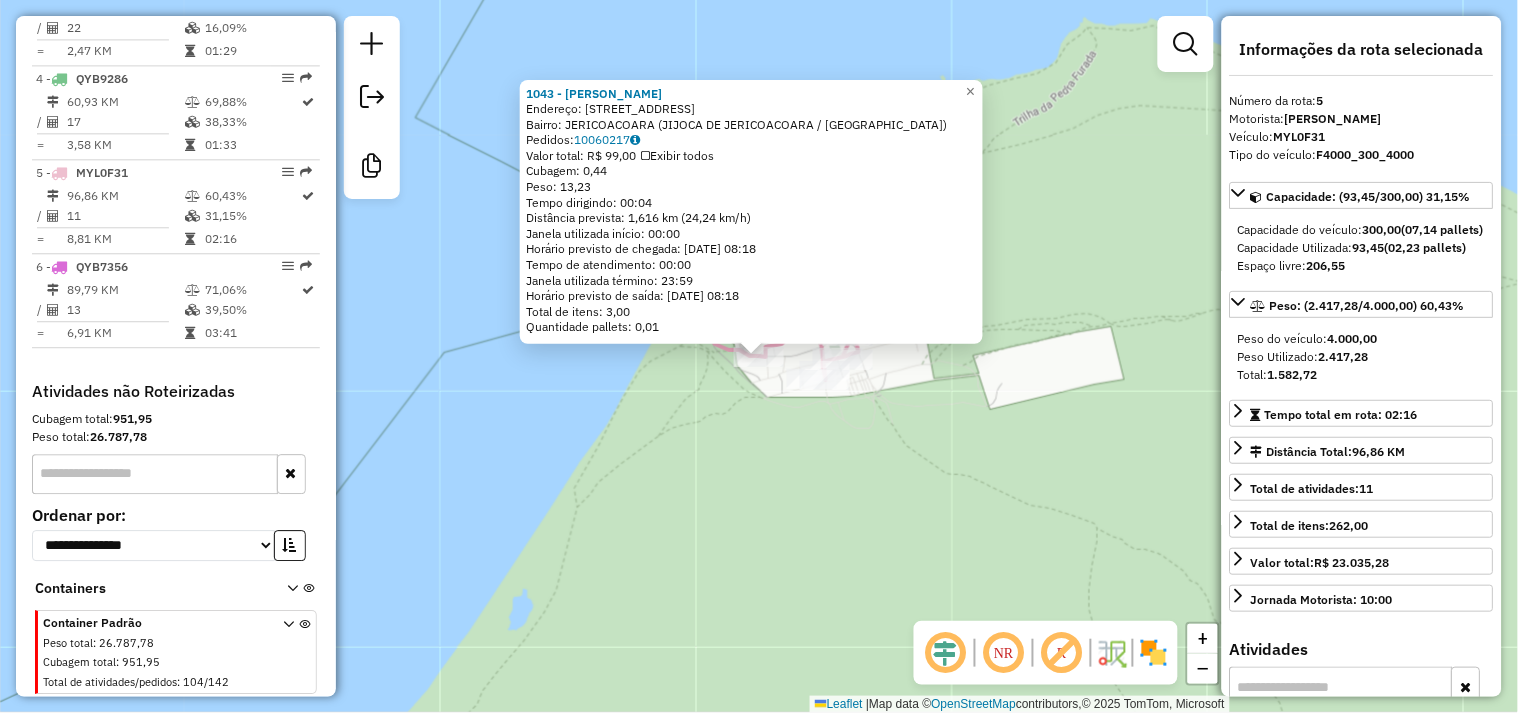 click on "1043 - Mercadinho Dunas  Endereço:  Rua Isabele 17   Bairro: JERICOACOARA (JIJOCA DE JERICOACOARA / CE)   Pedidos:  10060217   Valor total: R$ 99,00   Exibir todos   Cubagem: 0,44  Peso: 13,23  Tempo dirigindo: 00:04   Distância prevista: 1,616 km (24,24 km/h)   Janela utilizada início: 00:00   Horário previsto de chegada: 11/07/2025 08:18   Tempo de atendimento: 00:00   Janela utilizada término: 23:59   Horário previsto de saída: 11/07/2025 08:18   Total de itens: 3,00   Quantidade pallets: 0,01  × Janela de atendimento Grade de atendimento Capacidade Transportadoras Veículos Cliente Pedidos  Rotas Selecione os dias de semana para filtrar as janelas de atendimento  Seg   Ter   Qua   Qui   Sex   Sáb   Dom  Informe o período da janela de atendimento: De: Até:  Filtrar exatamente a janela do cliente  Considerar janela de atendimento padrão  Selecione os dias de semana para filtrar as grades de atendimento  Seg   Ter   Qua   Qui   Sex   Sáb   Dom   Clientes fora do dia de atendimento selecionado +" 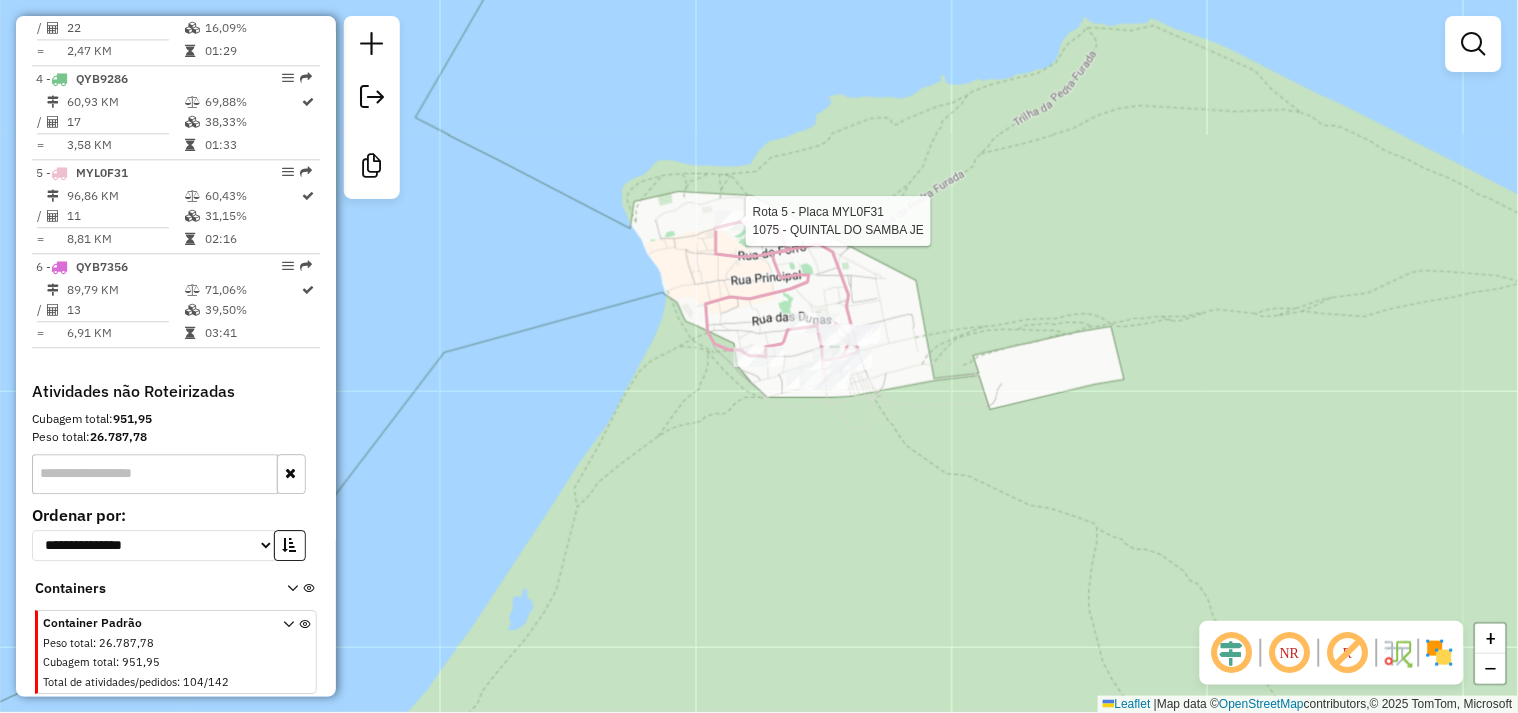 select on "**********" 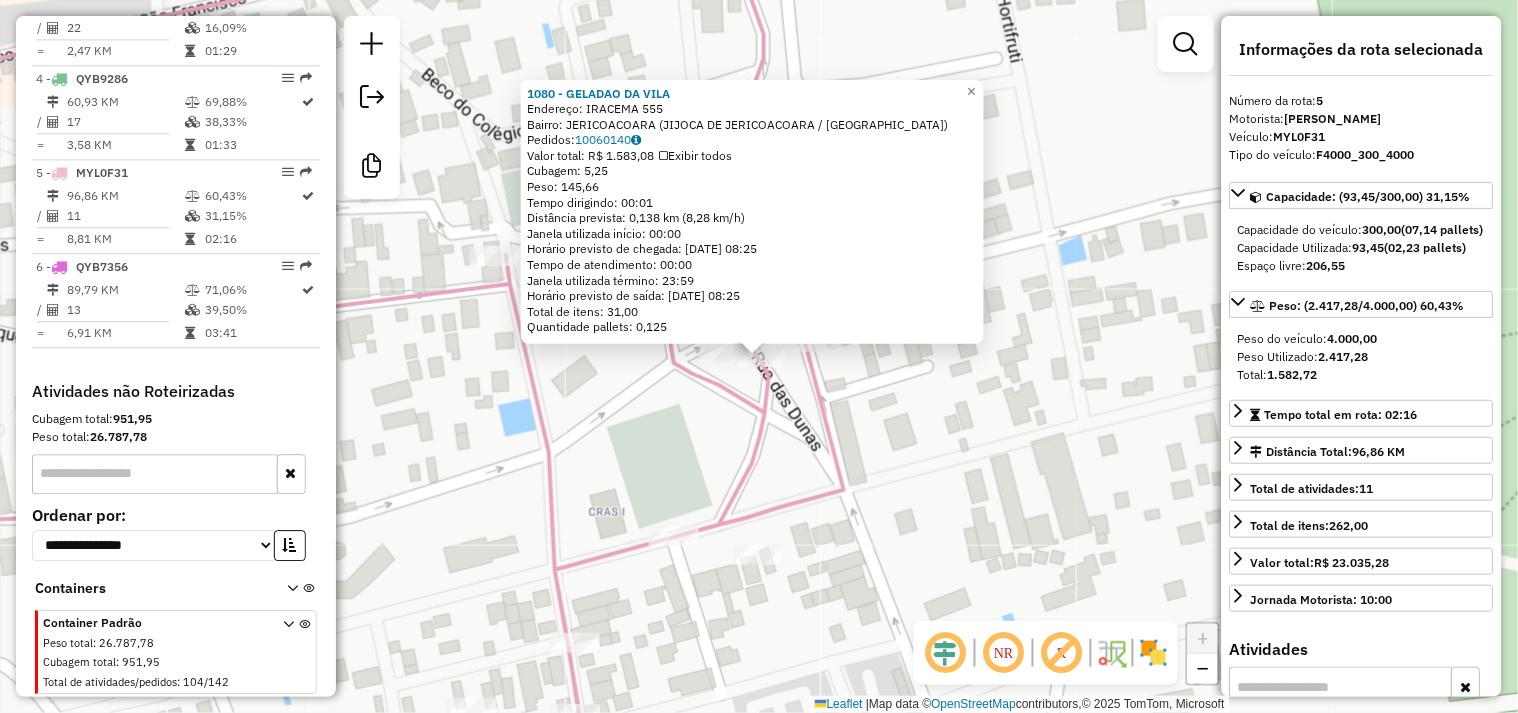 click on "1080 - GELADAO DA VILA  Endereço:  IRACEMA 555   Bairro: JERICOACOARA (JIJOCA DE JERICOACOARA / CE)   Pedidos:  10060140   Valor total: R$ 1.583,08   Exibir todos   Cubagem: 5,25  Peso: 145,66  Tempo dirigindo: 00:01   Distância prevista: 0,138 km (8,28 km/h)   Janela utilizada início: 00:00   Horário previsto de chegada: 11/07/2025 08:25   Tempo de atendimento: 00:00   Janela utilizada término: 23:59   Horário previsto de saída: 11/07/2025 08:25   Total de itens: 31,00   Quantidade pallets: 0,125  × Janela de atendimento Grade de atendimento Capacidade Transportadoras Veículos Cliente Pedidos  Rotas Selecione os dias de semana para filtrar as janelas de atendimento  Seg   Ter   Qua   Qui   Sex   Sáb   Dom  Informe o período da janela de atendimento: De: Até:  Filtrar exatamente a janela do cliente  Considerar janela de atendimento padrão  Selecione os dias de semana para filtrar as grades de atendimento  Seg   Ter   Qua   Qui   Sex   Sáb   Dom   Clientes fora do dia de atendimento selecionado +" 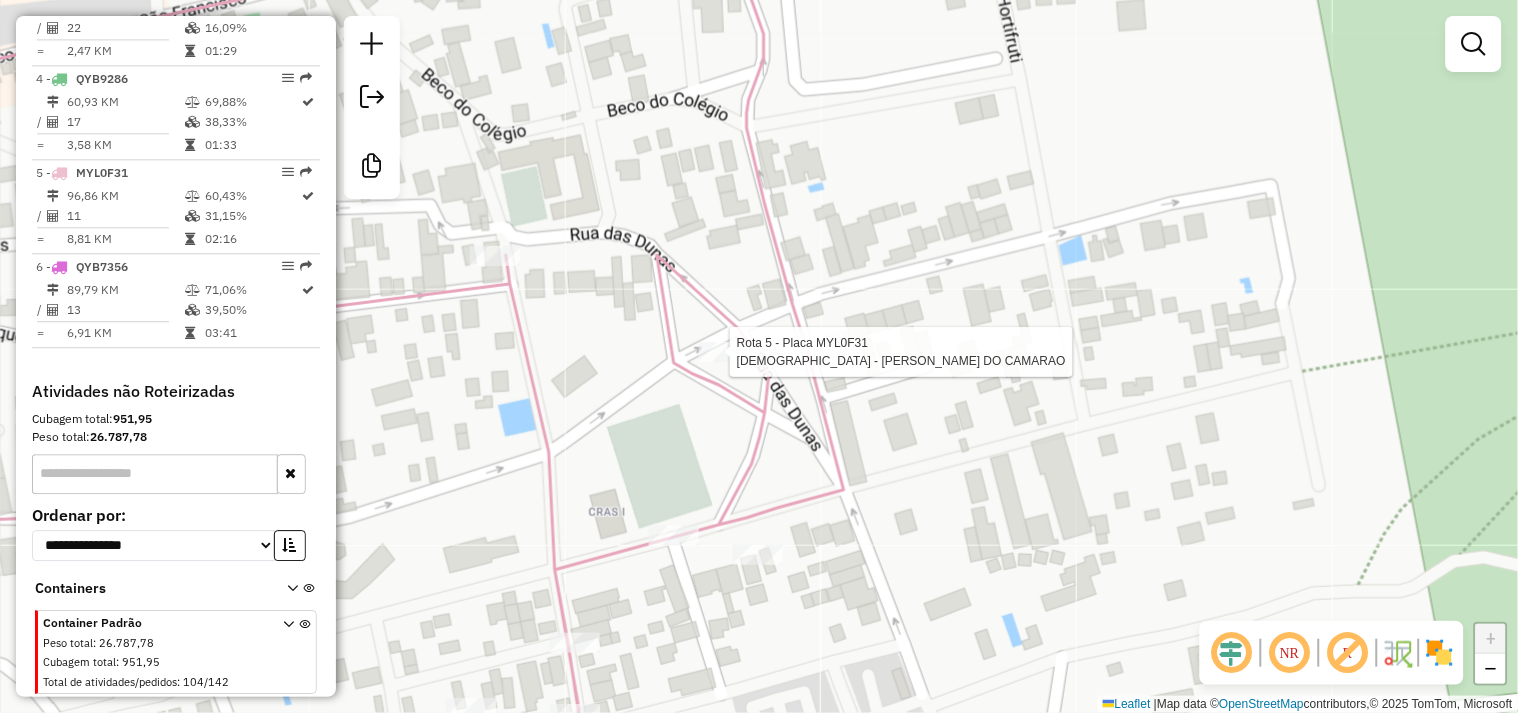 select on "**********" 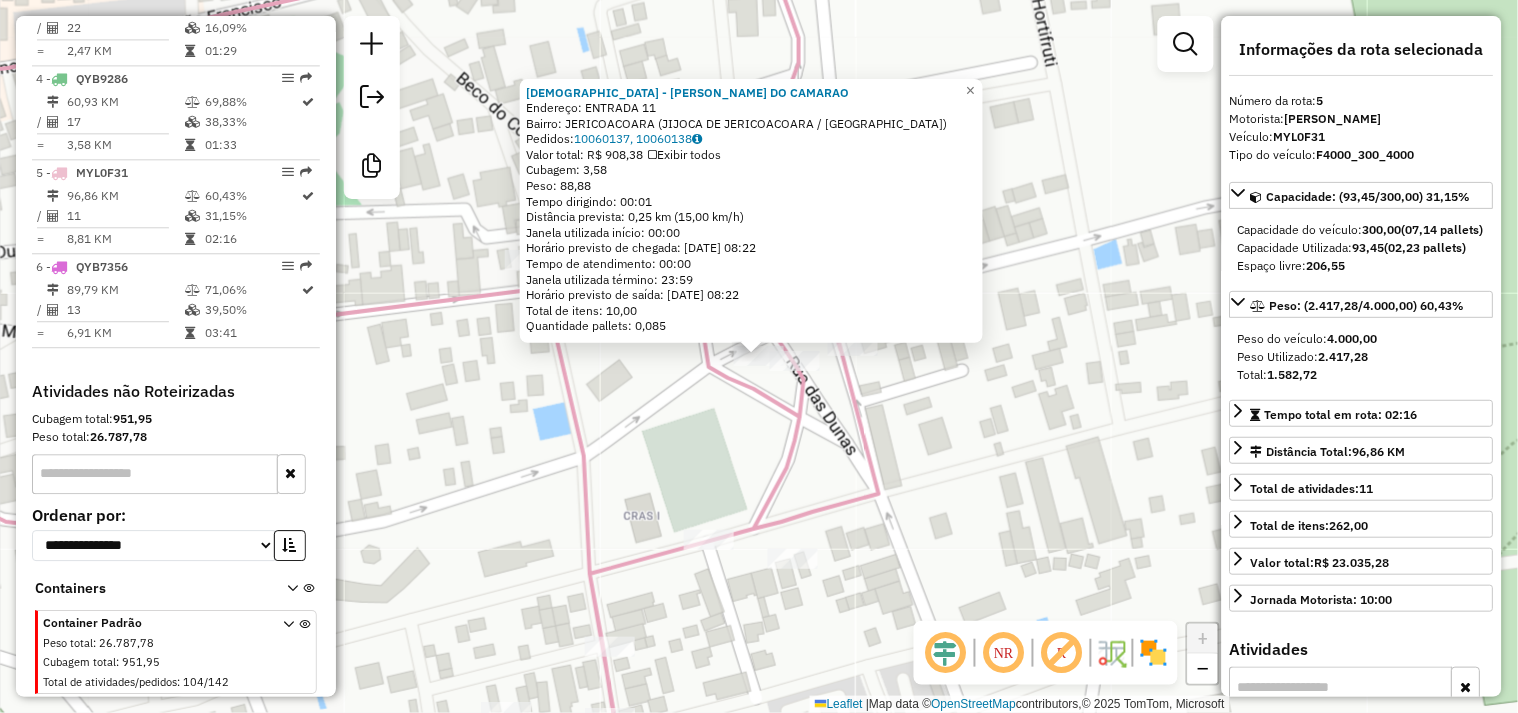 click on "Rota 5 - Placa MYL0F31  1024 - LUCAS DO CAMARAO 1024 - LUCAS DO CAMARAO  Endereço:  ENTRADA 11   Bairro: JERICOACOARA (JIJOCA DE JERICOACOARA / CE)   Pedidos:  10060137, 10060138   Valor total: R$ 908,38   Exibir todos   Cubagem: 3,58  Peso: 88,88  Tempo dirigindo: 00:01   Distância prevista: 0,25 km (15,00 km/h)   Janela utilizada início: 00:00   Horário previsto de chegada: 11/07/2025 08:22   Tempo de atendimento: 00:00   Janela utilizada término: 23:59   Horário previsto de saída: 11/07/2025 08:22   Total de itens: 10,00   Quantidade pallets: 0,085  × Janela de atendimento Grade de atendimento Capacidade Transportadoras Veículos Cliente Pedidos  Rotas Selecione os dias de semana para filtrar as janelas de atendimento  Seg   Ter   Qua   Qui   Sex   Sáb   Dom  Informe o período da janela de atendimento: De: Até:  Filtrar exatamente a janela do cliente  Considerar janela de atendimento padrão  Selecione os dias de semana para filtrar as grades de atendimento  Seg   Ter   Qua   Qui   Sex   Sáb  +" 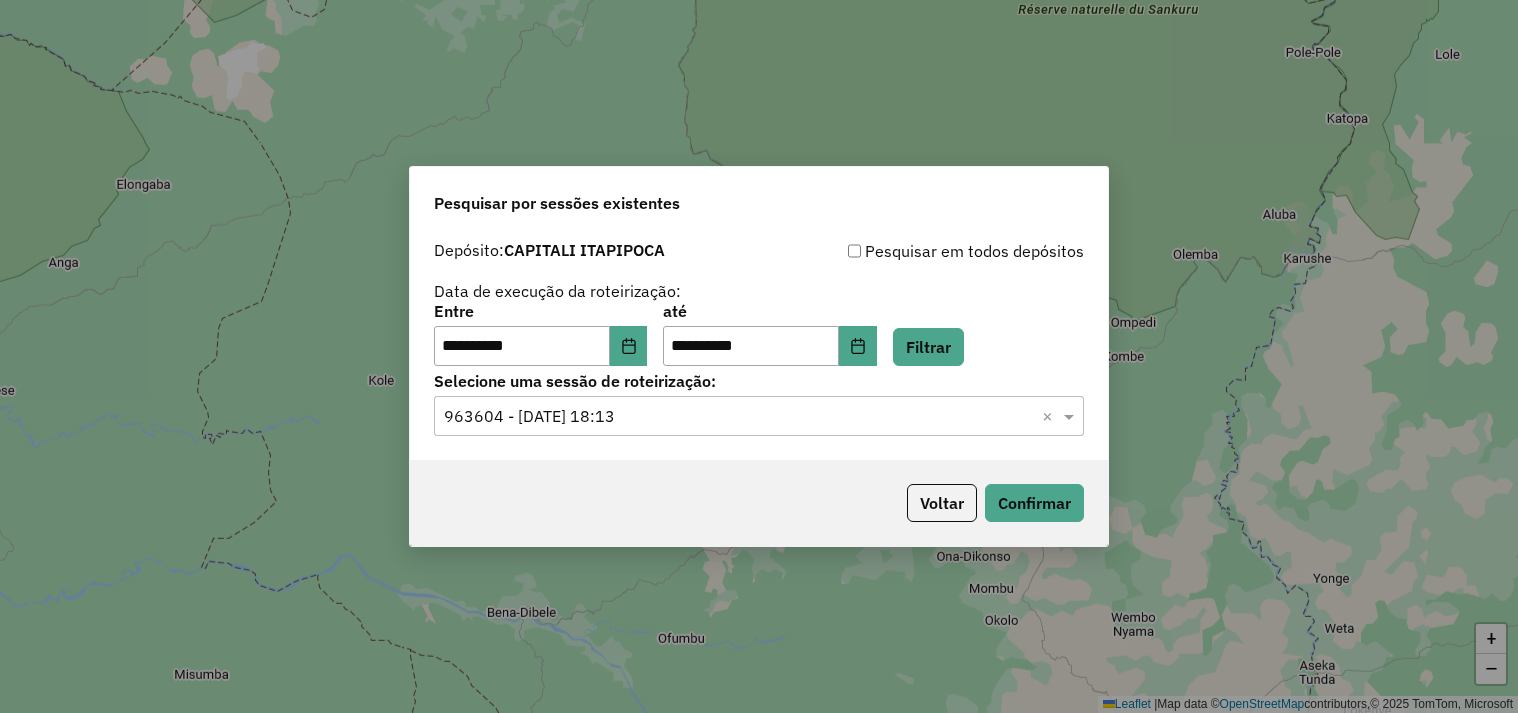 scroll, scrollTop: 0, scrollLeft: 0, axis: both 